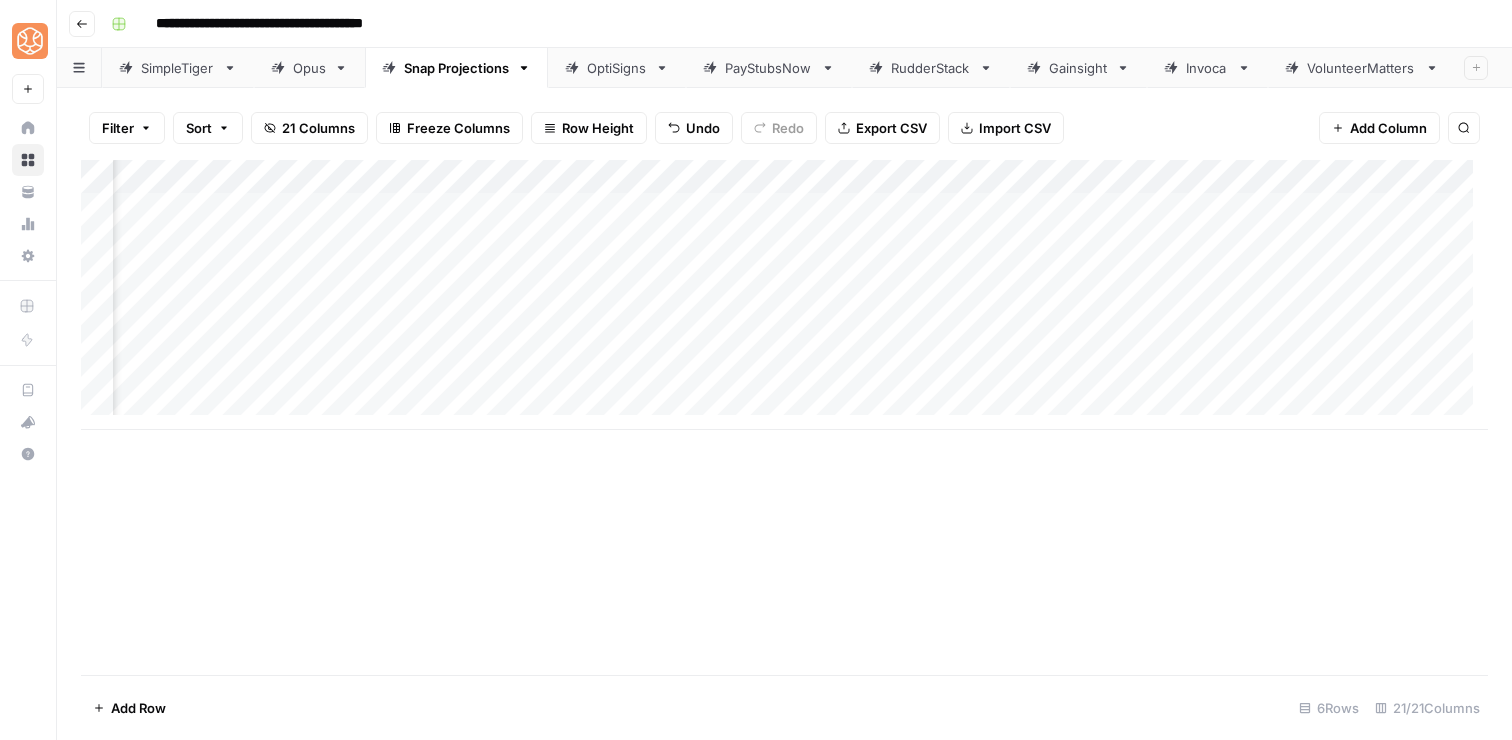scroll, scrollTop: 0, scrollLeft: 0, axis: both 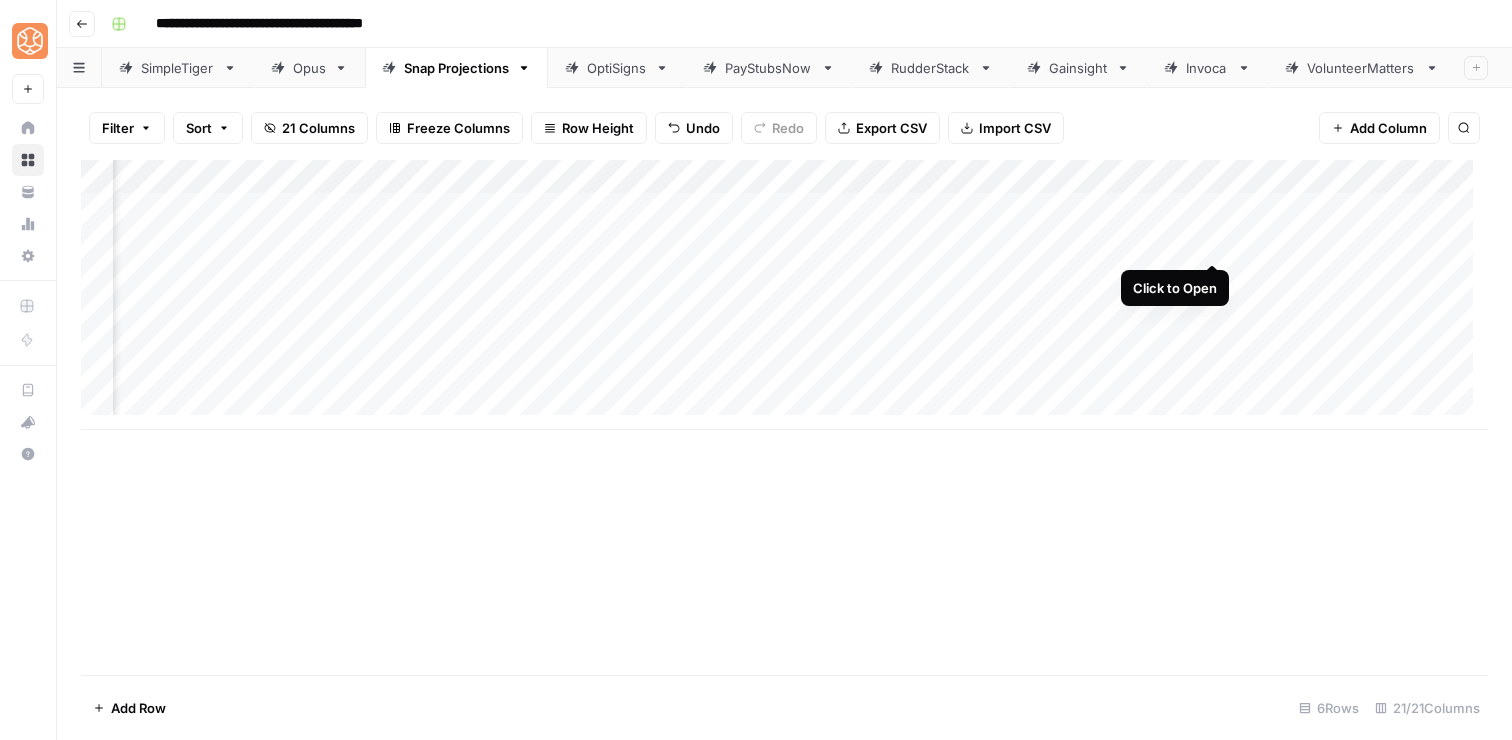 click on "Add Column" at bounding box center [784, 295] 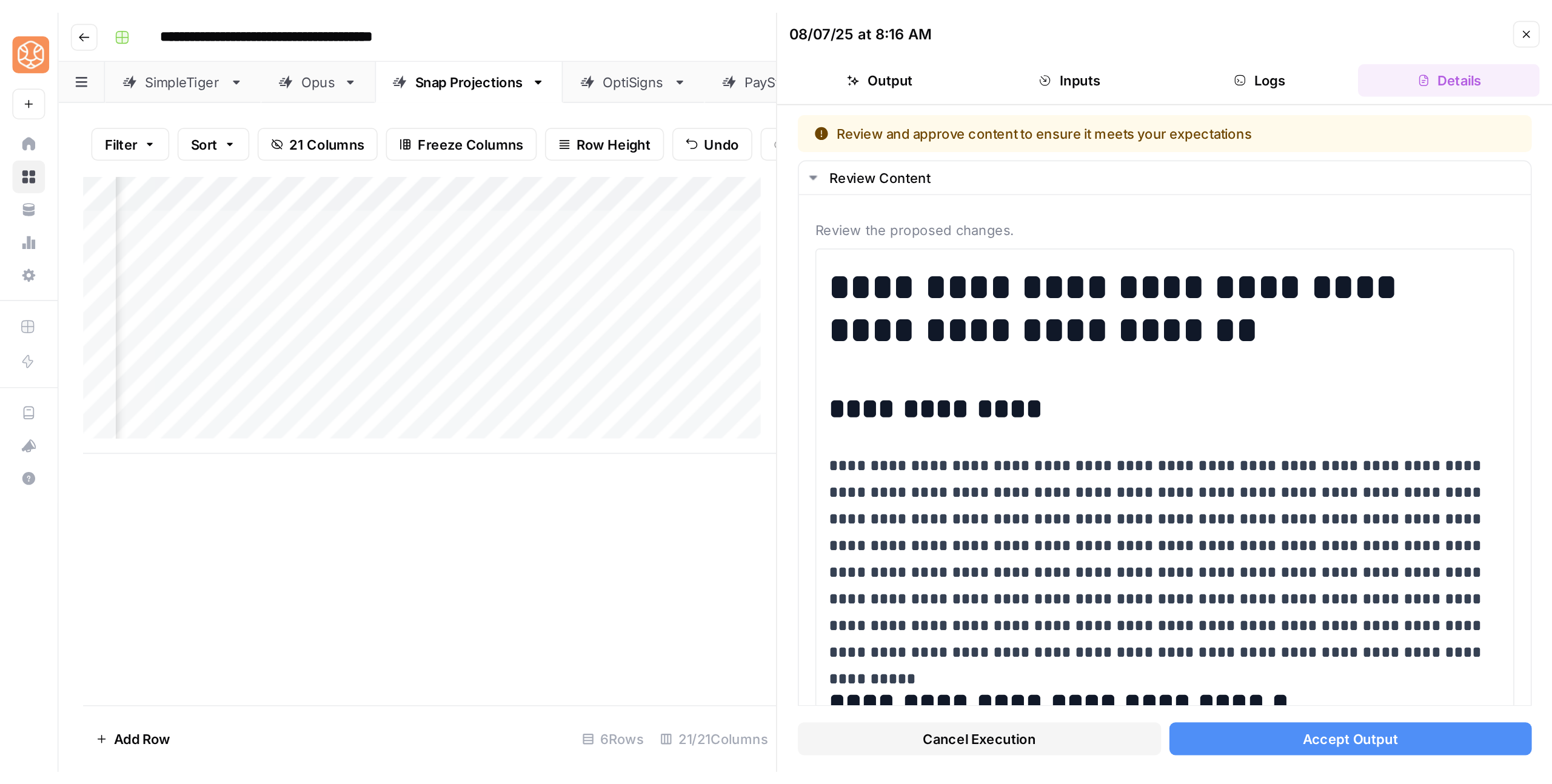 scroll, scrollTop: 0, scrollLeft: 771, axis: horizontal 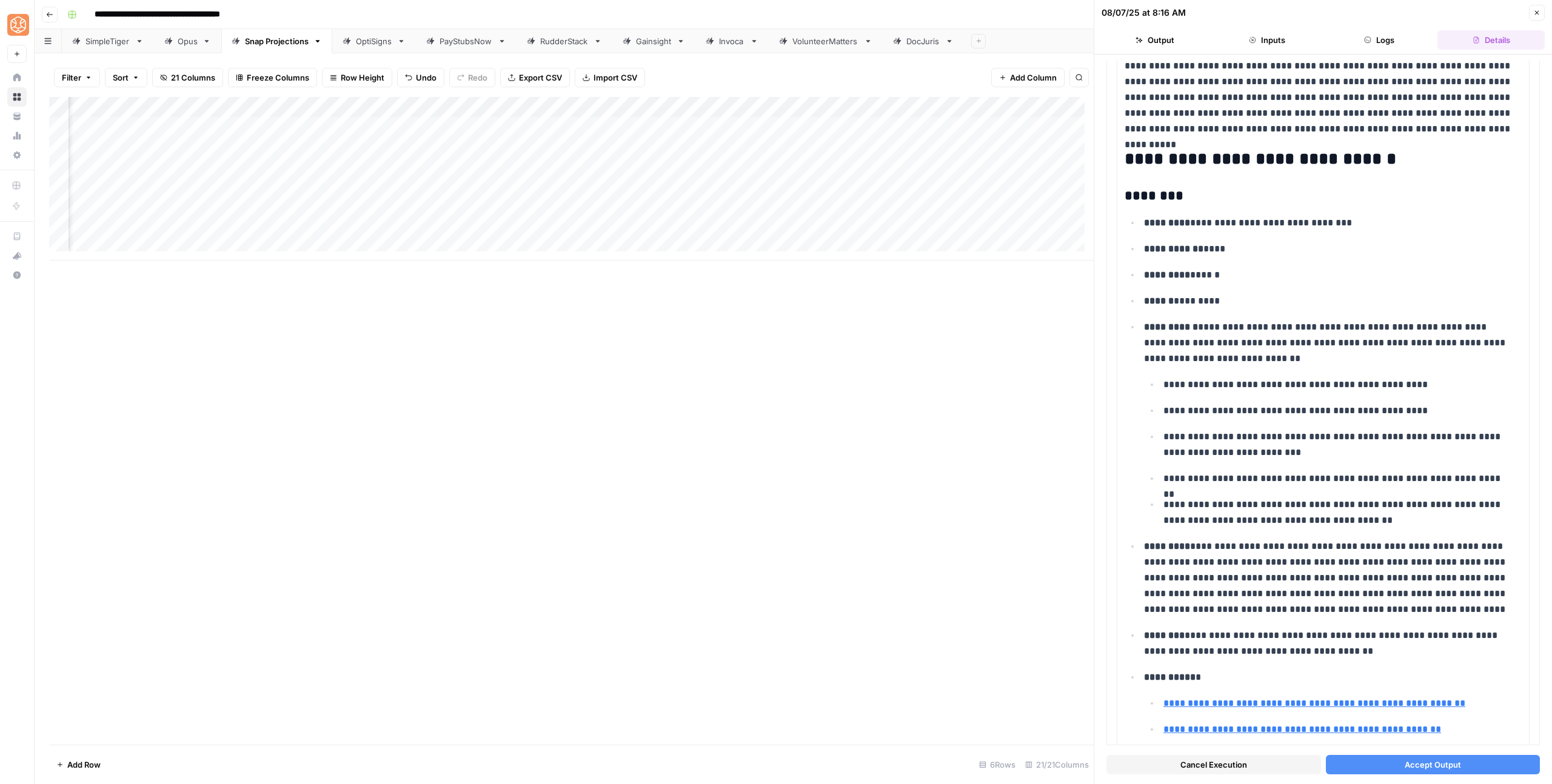 click on "Accept Output" at bounding box center [1433, 765] 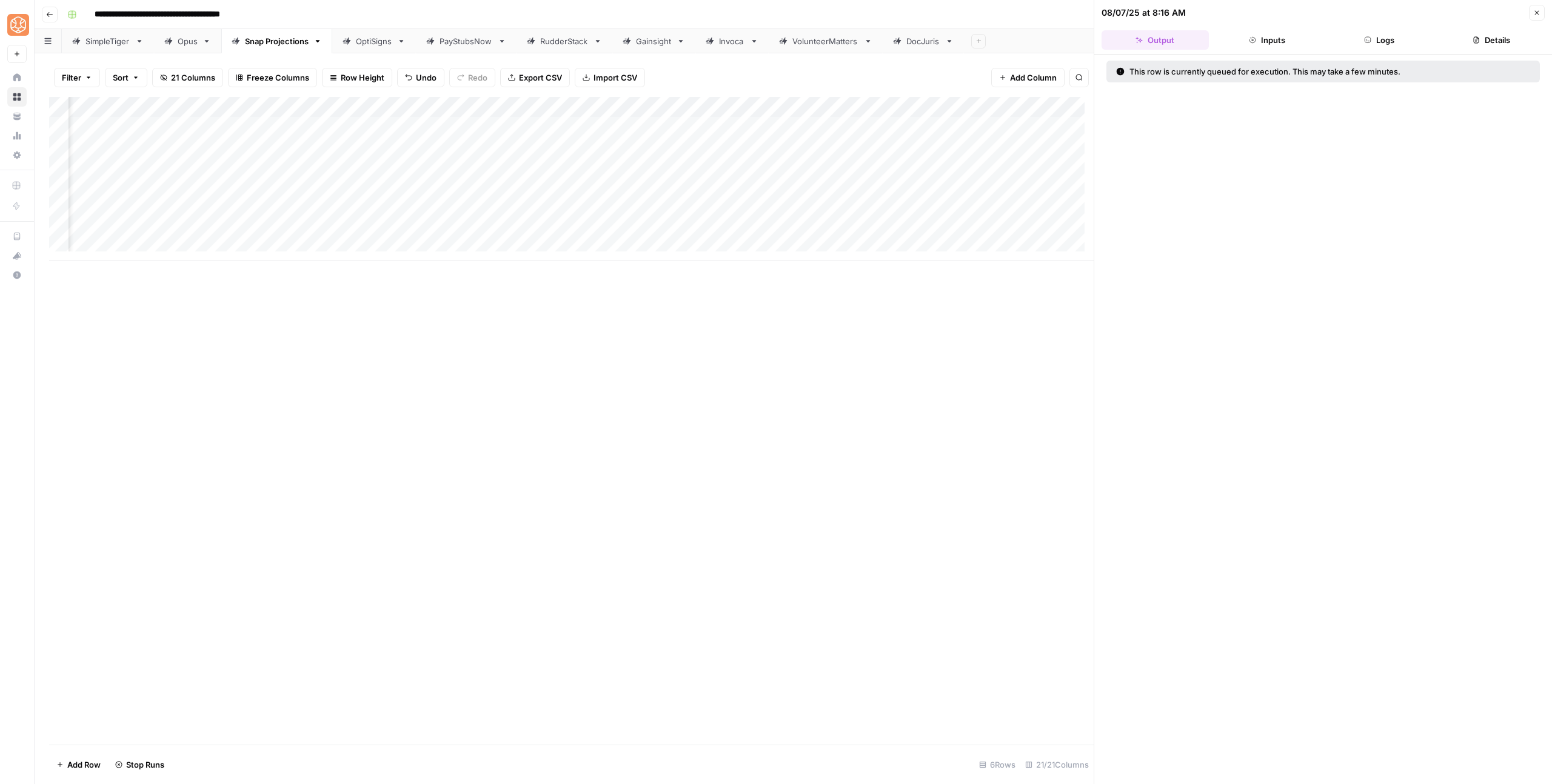 click on "Close" at bounding box center (1537, 13) 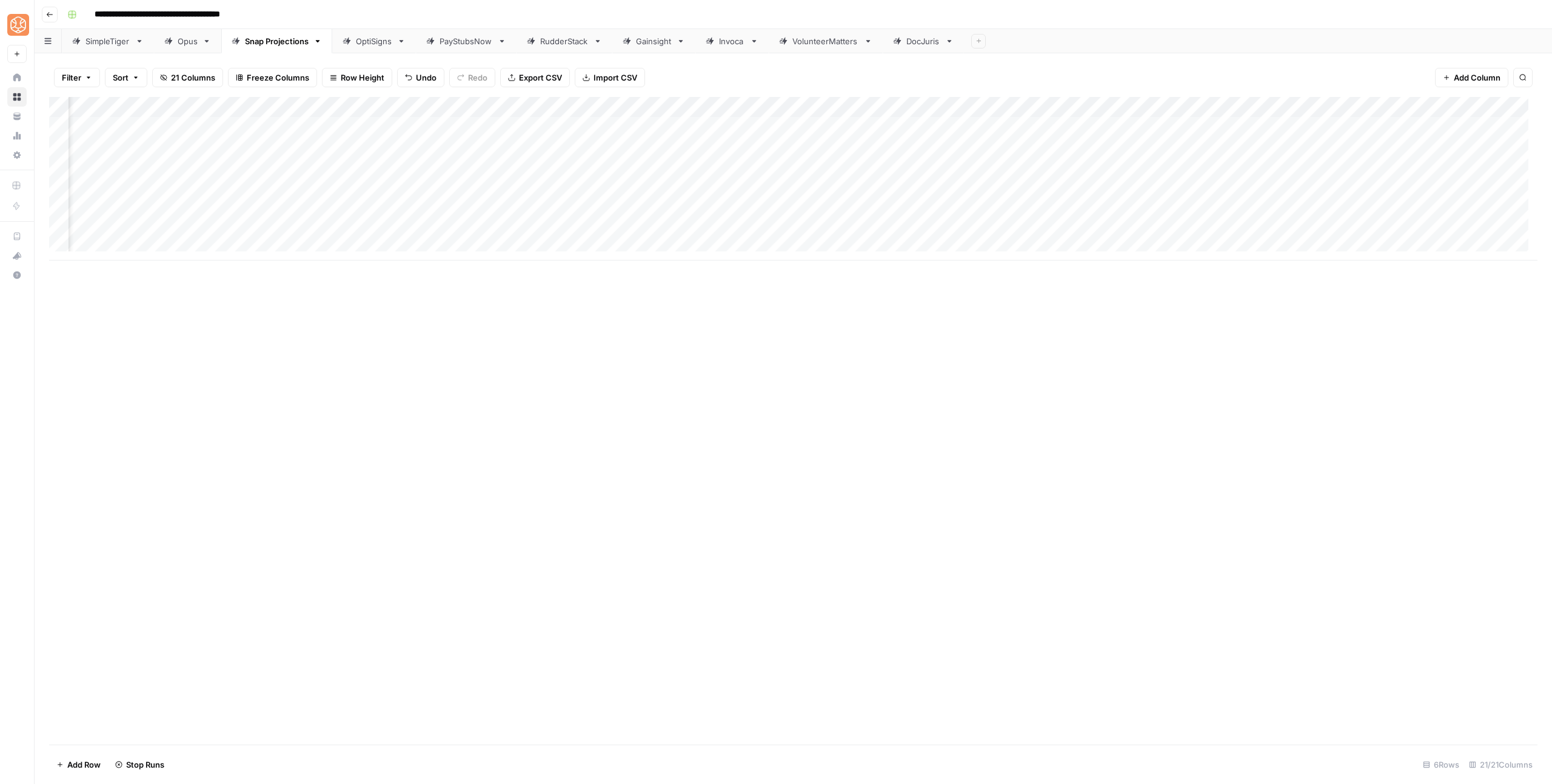 click on "Add Column" at bounding box center (793, 179) 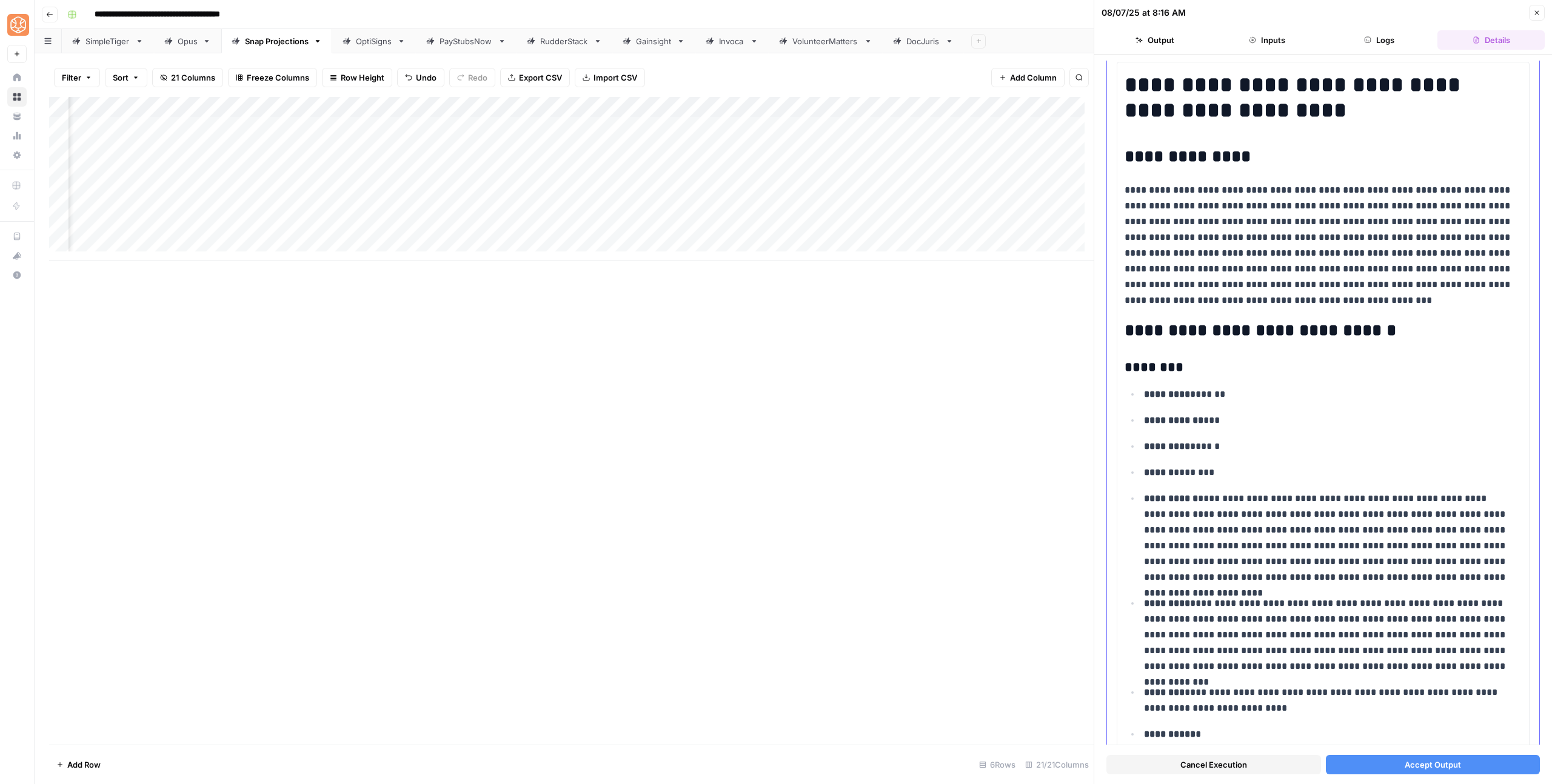 scroll, scrollTop: 236, scrollLeft: 0, axis: vertical 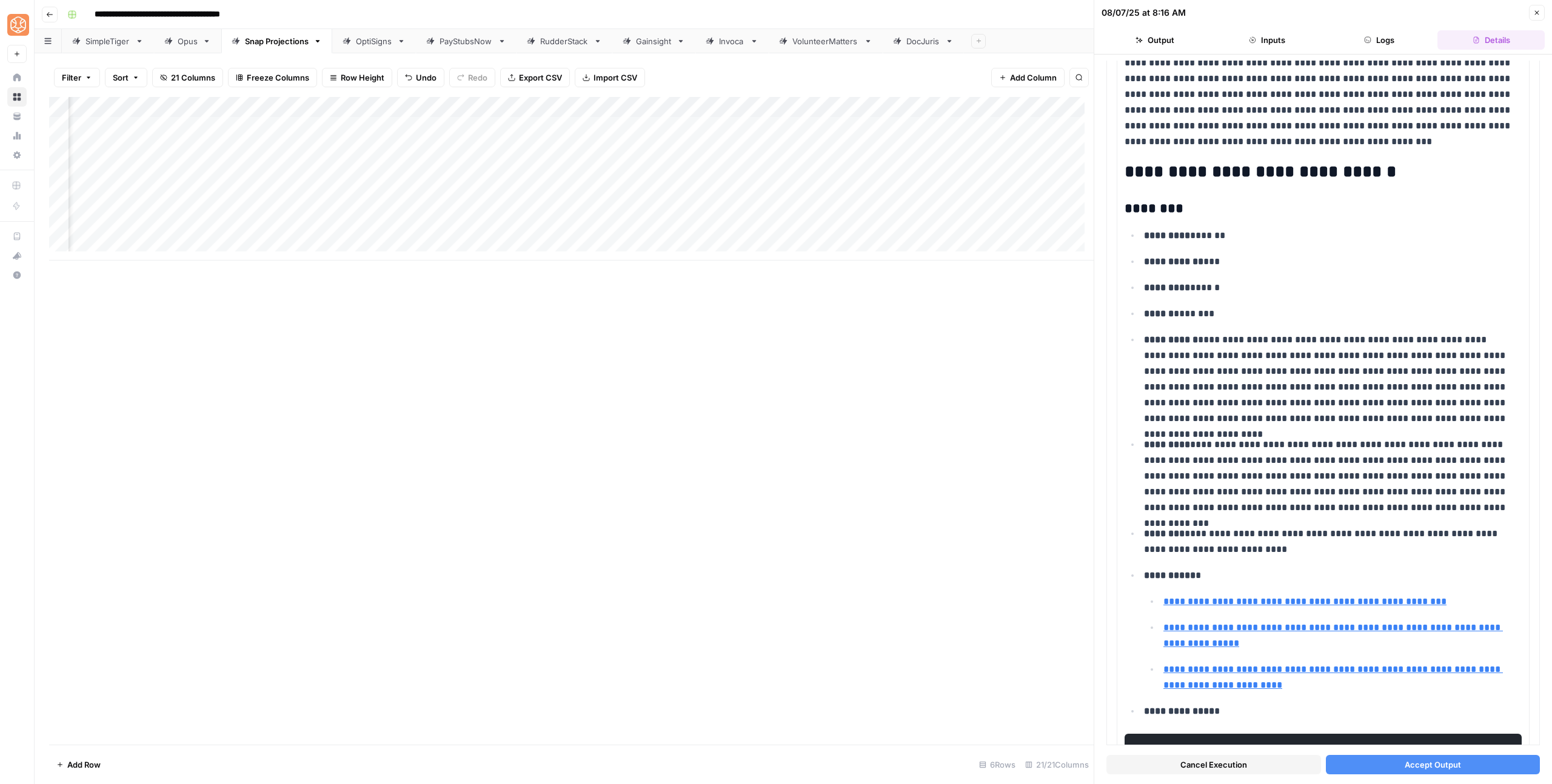 click on "Accept Output" at bounding box center (1433, 765) 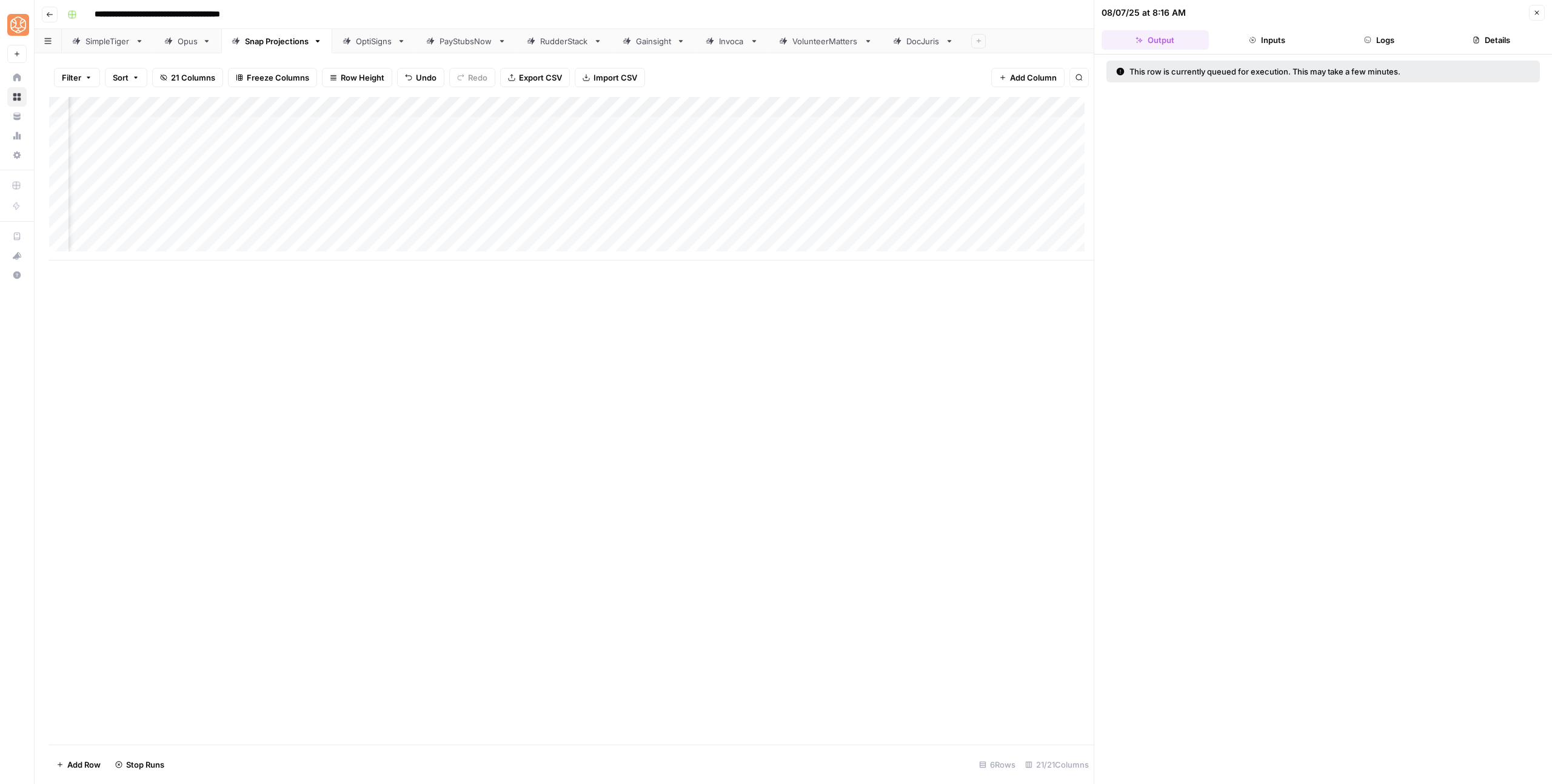 click on "08/07/25 at 8:16 AM Close Output Inputs Logs Details" at bounding box center (1323, 27) 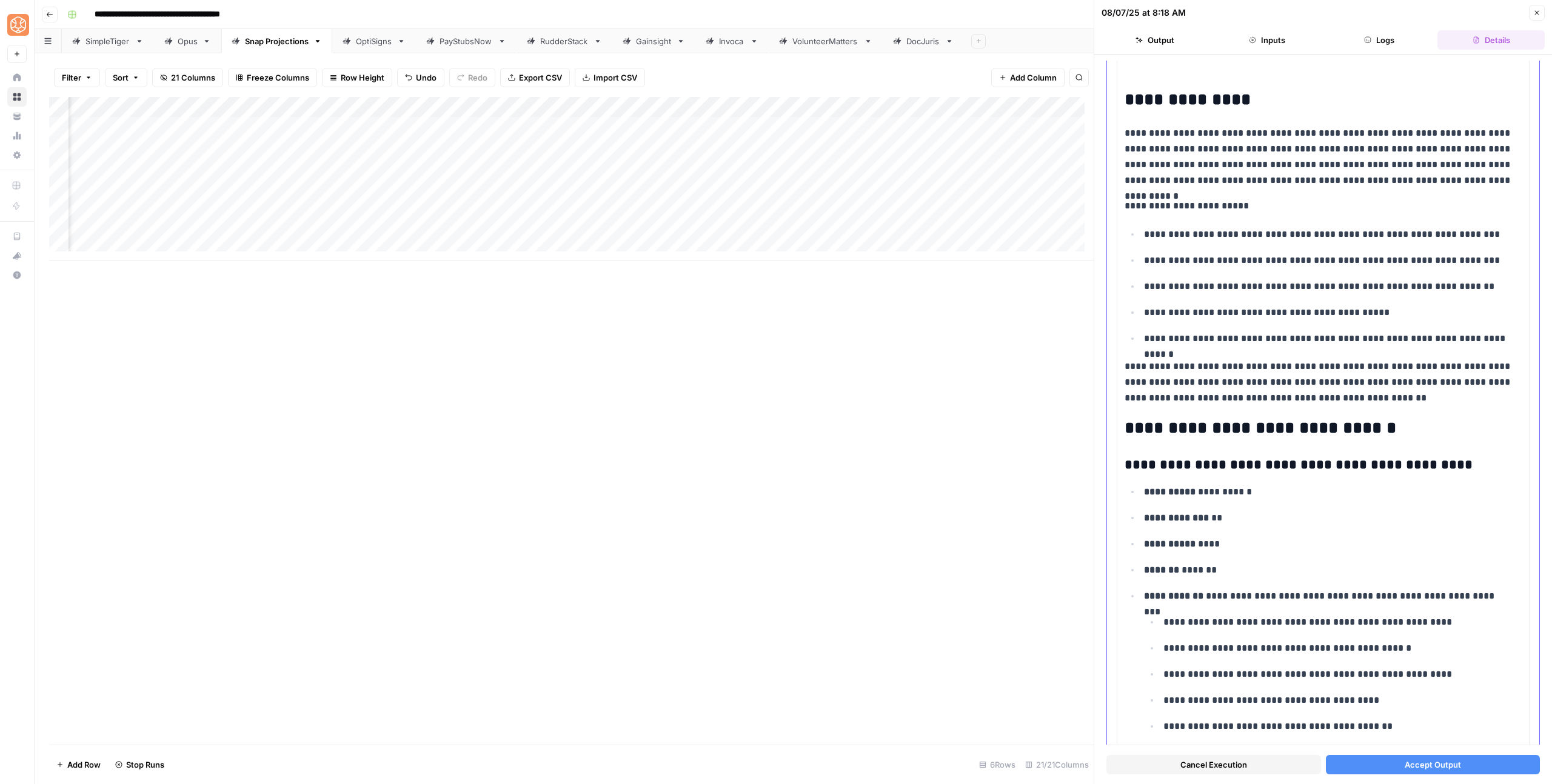 scroll, scrollTop: 413, scrollLeft: 0, axis: vertical 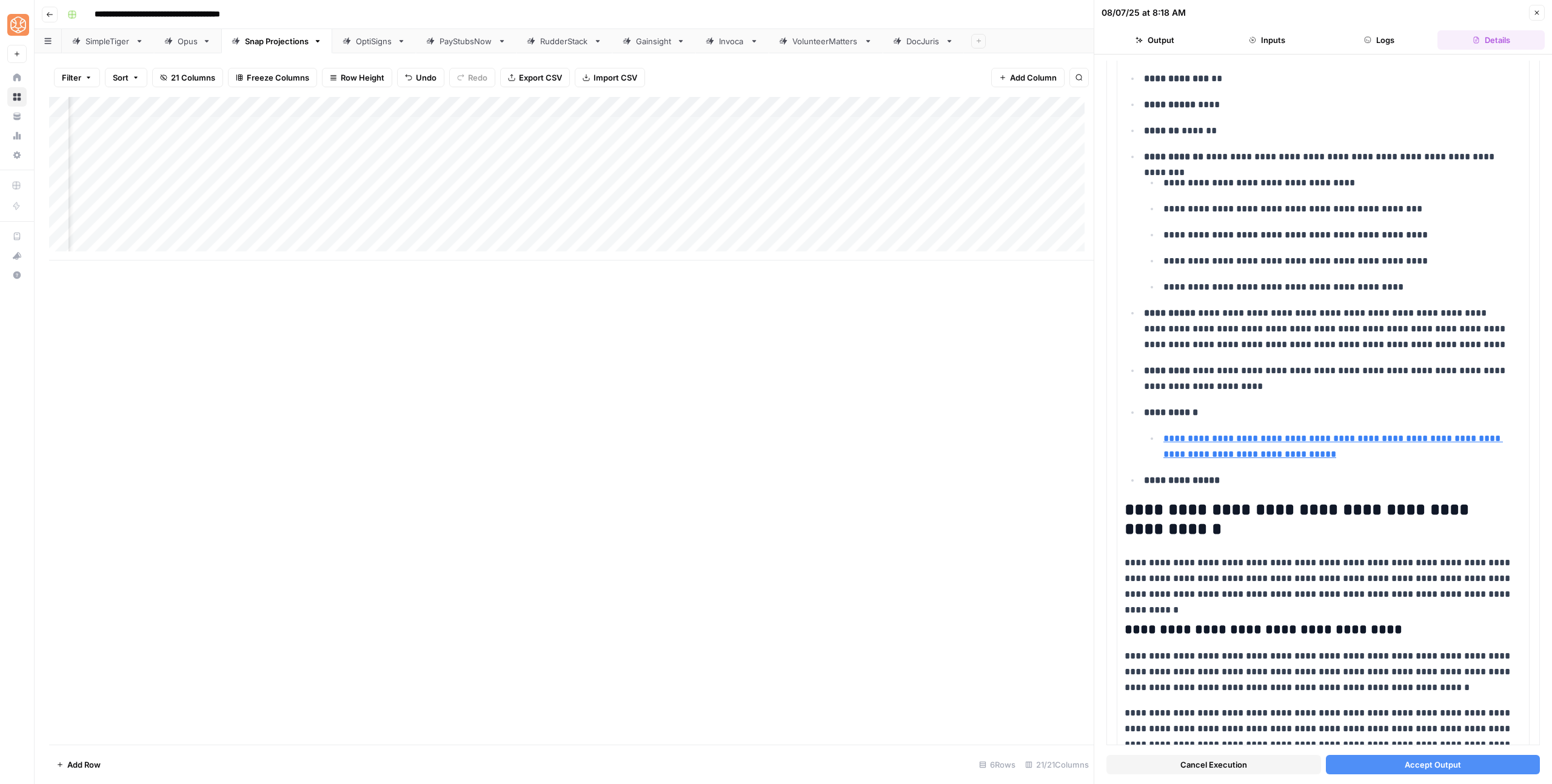 drag, startPoint x: 1418, startPoint y: 763, endPoint x: 1418, endPoint y: 751, distance: 12 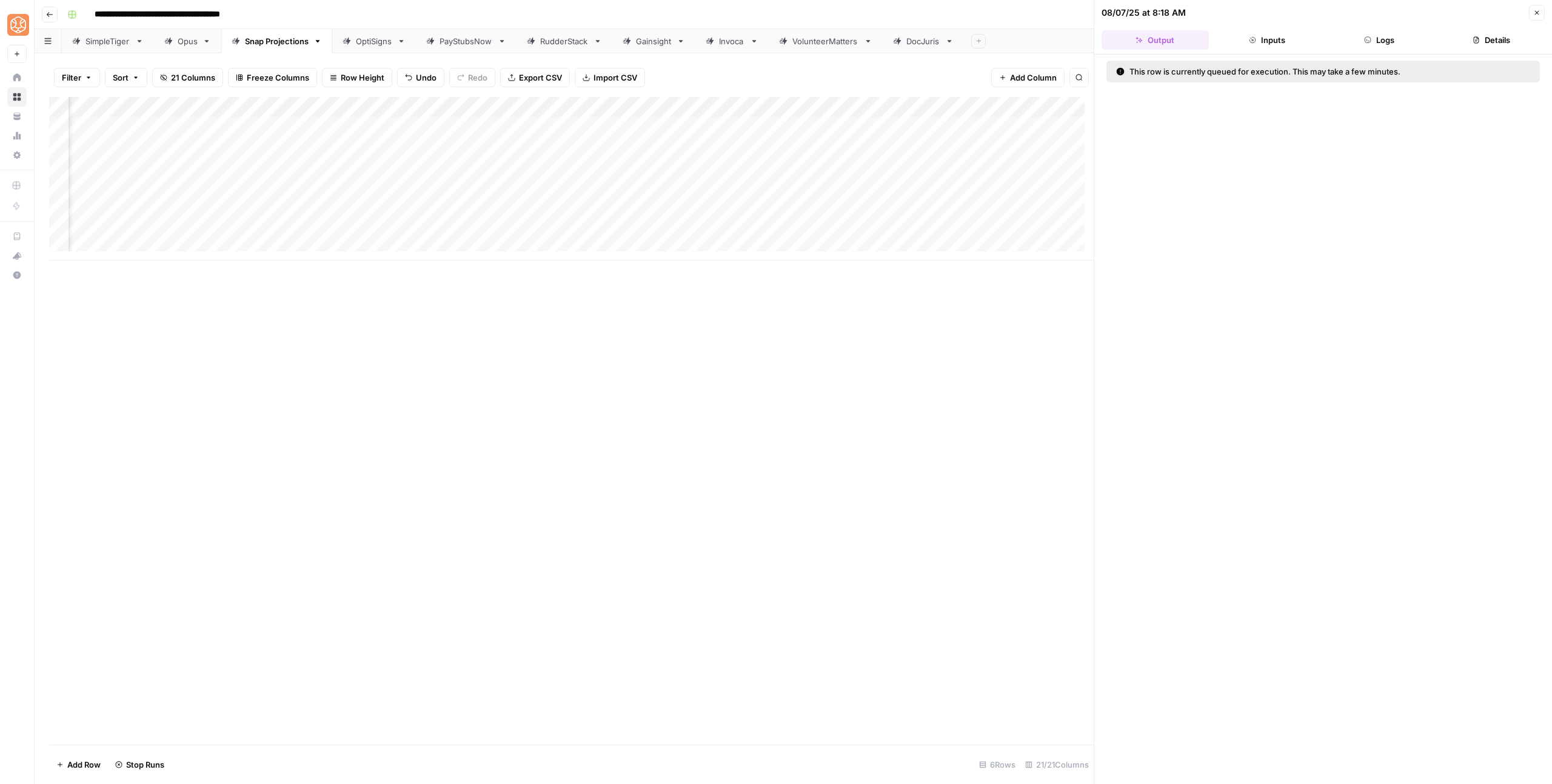 click 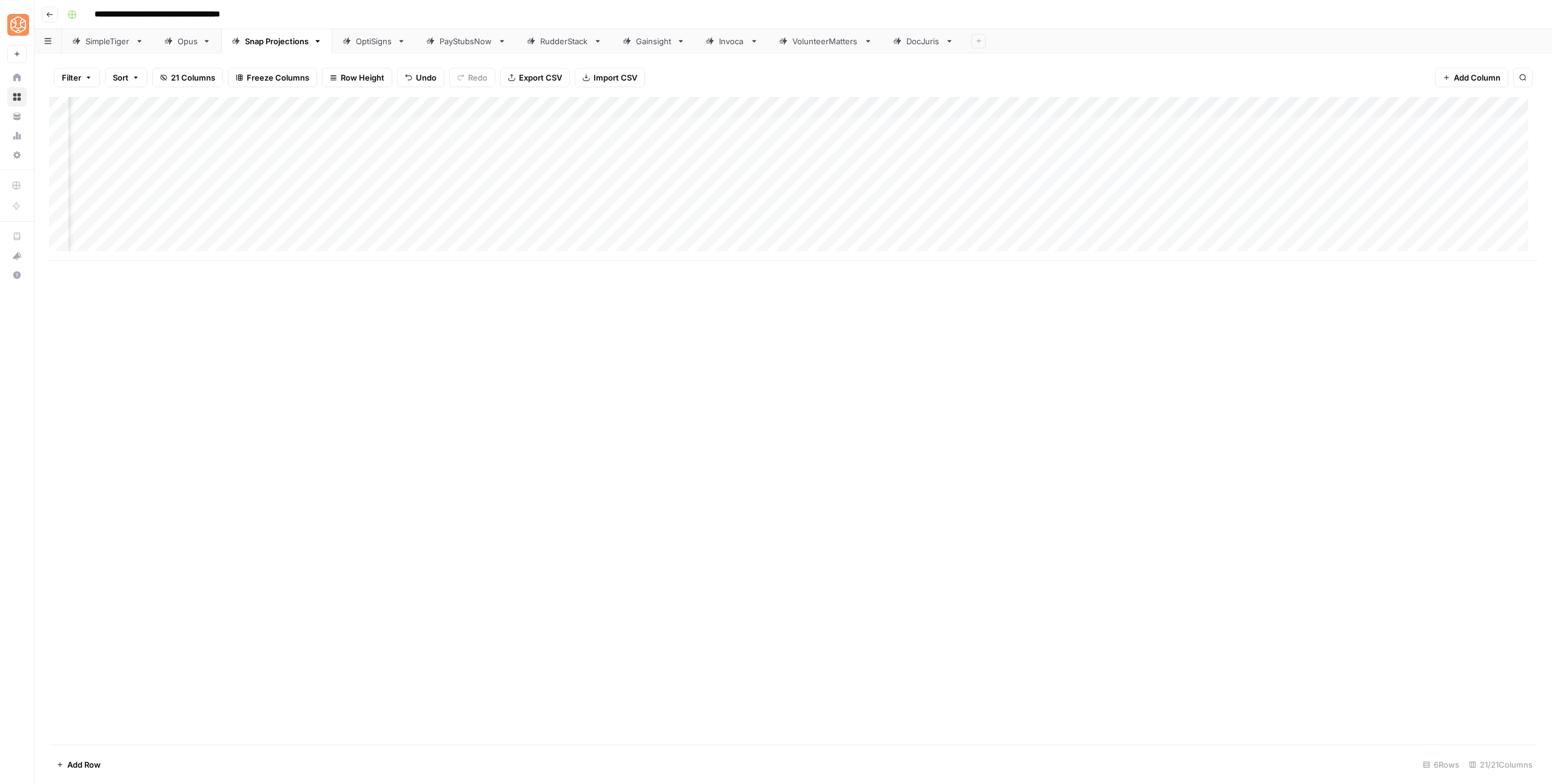 click on "Add Column" at bounding box center [793, 179] 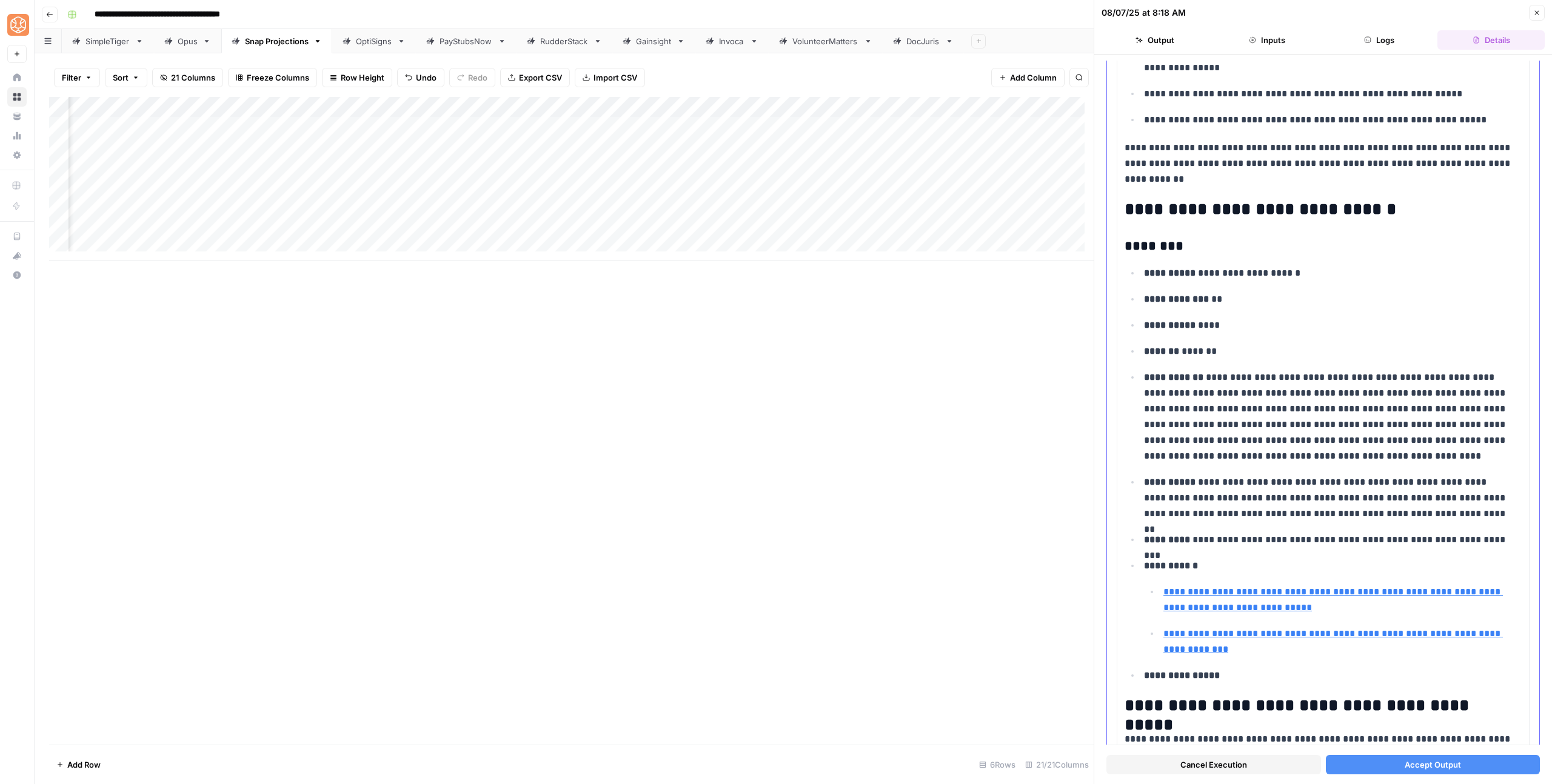 scroll, scrollTop: 404, scrollLeft: 0, axis: vertical 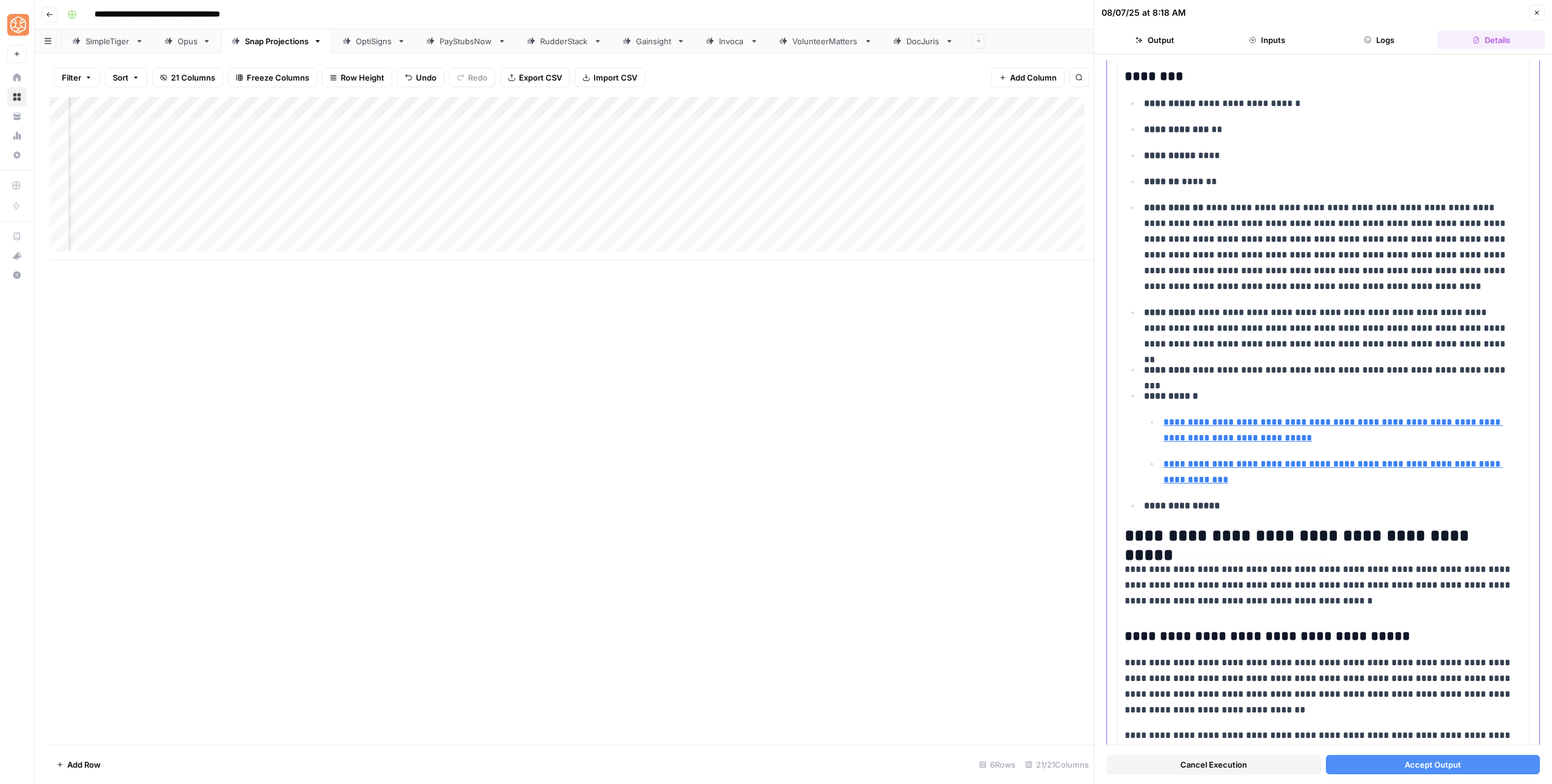 type on "https://www.investopedia.com/articles/financial-advisors/050715/10-best-tools-financial-advisors.asp" 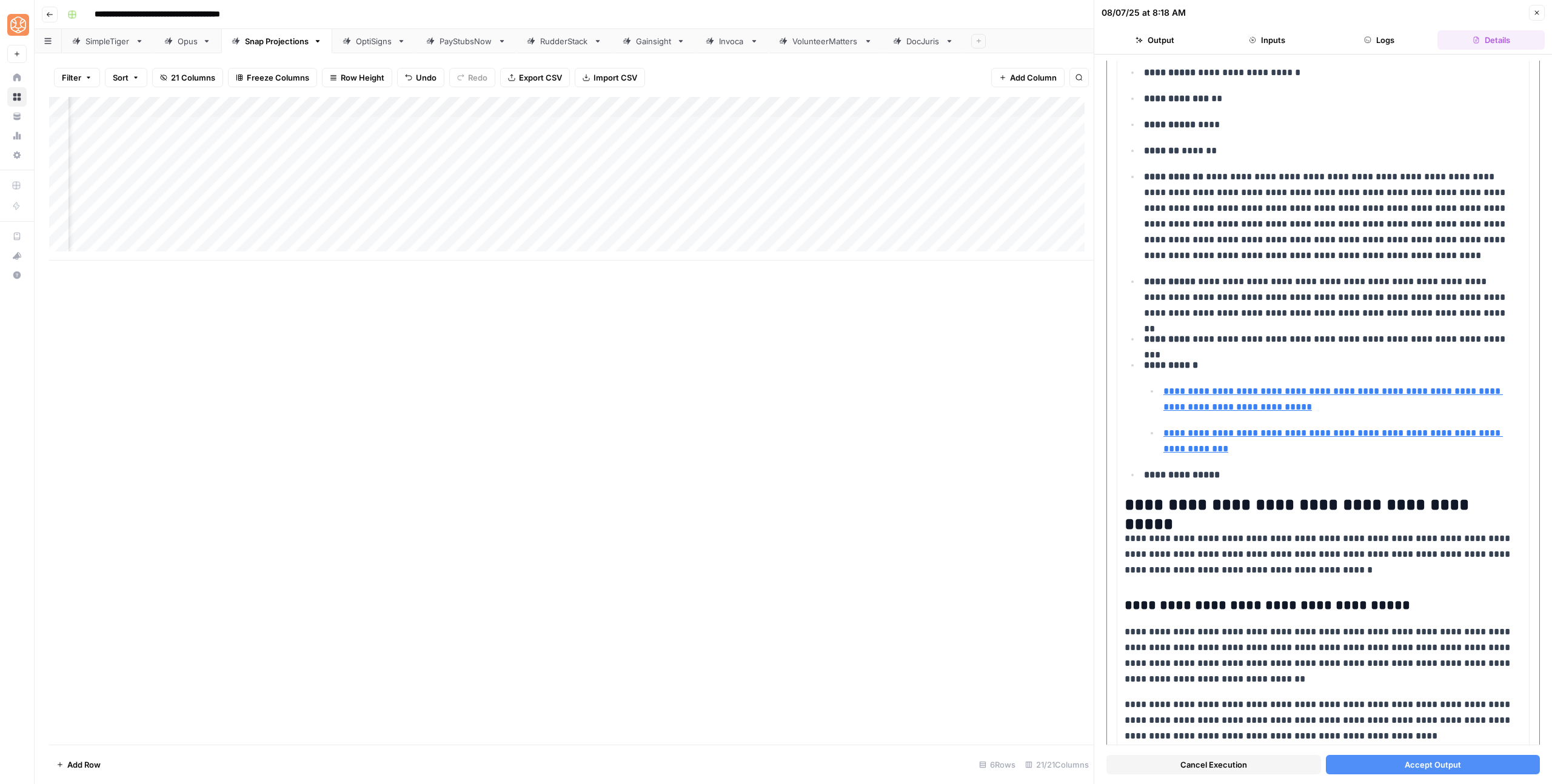 scroll, scrollTop: 602, scrollLeft: 0, axis: vertical 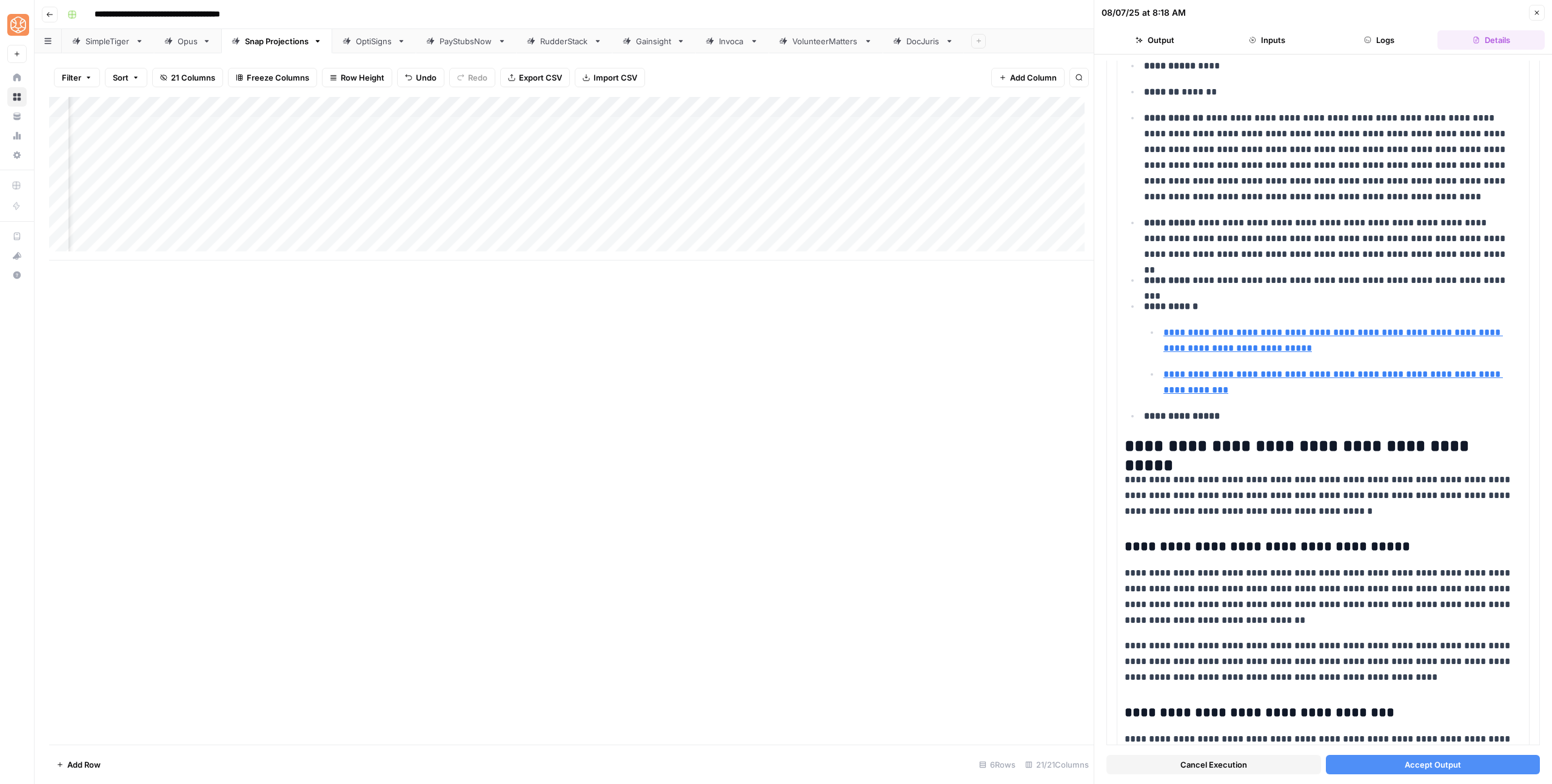 click on "Accept Output" at bounding box center [1433, 765] 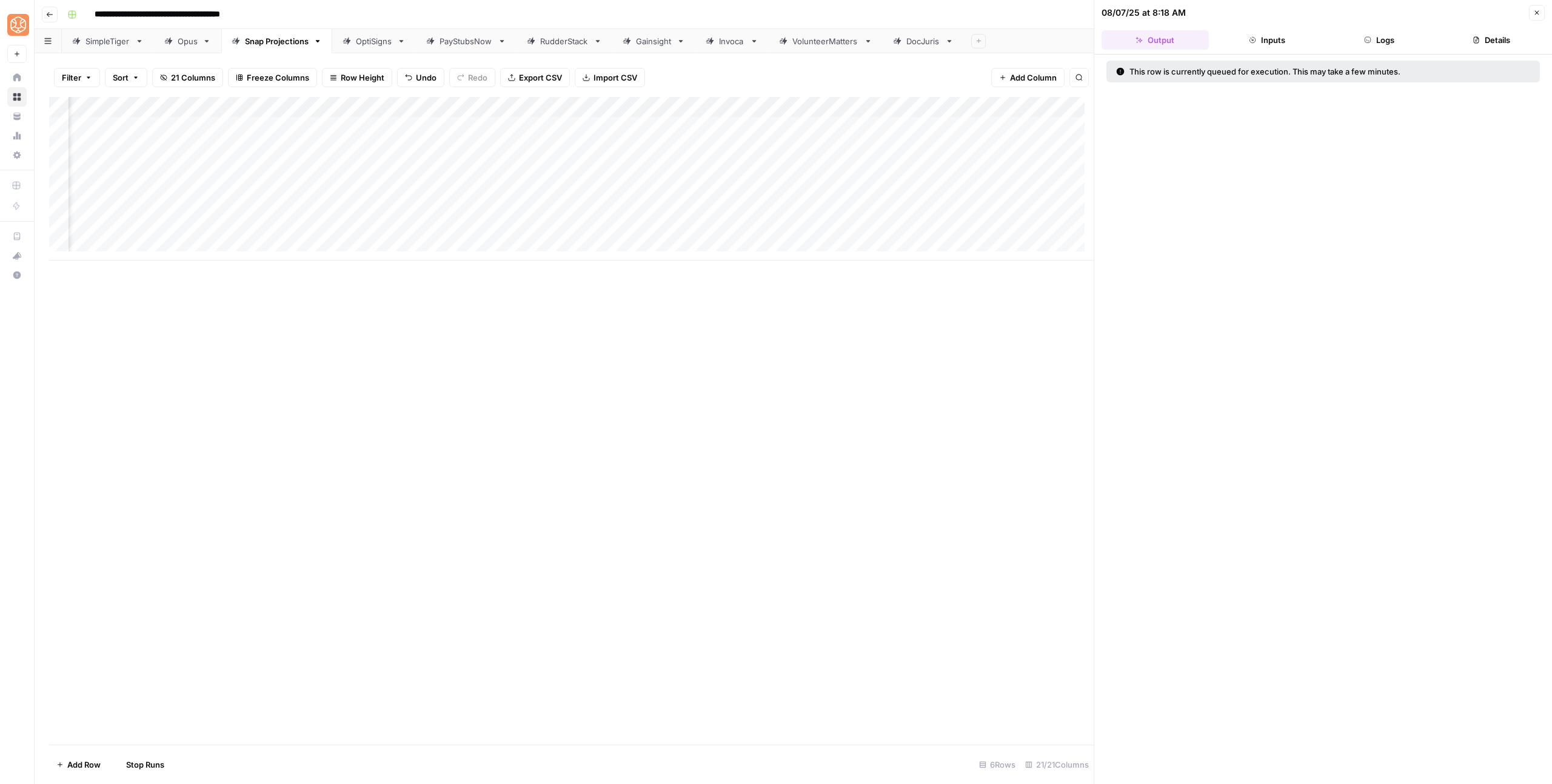 click 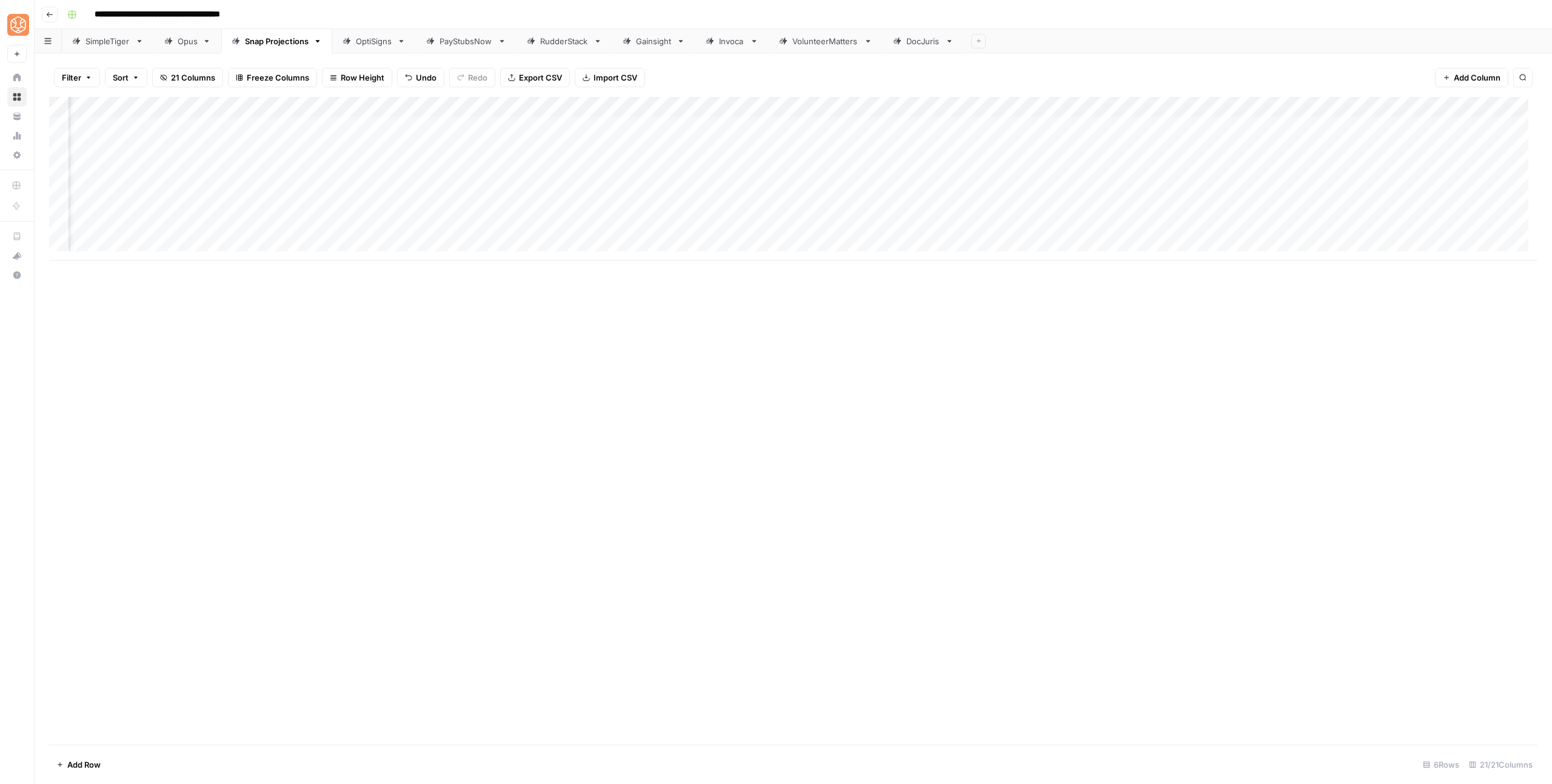 click on "Add Column" at bounding box center (793, 179) 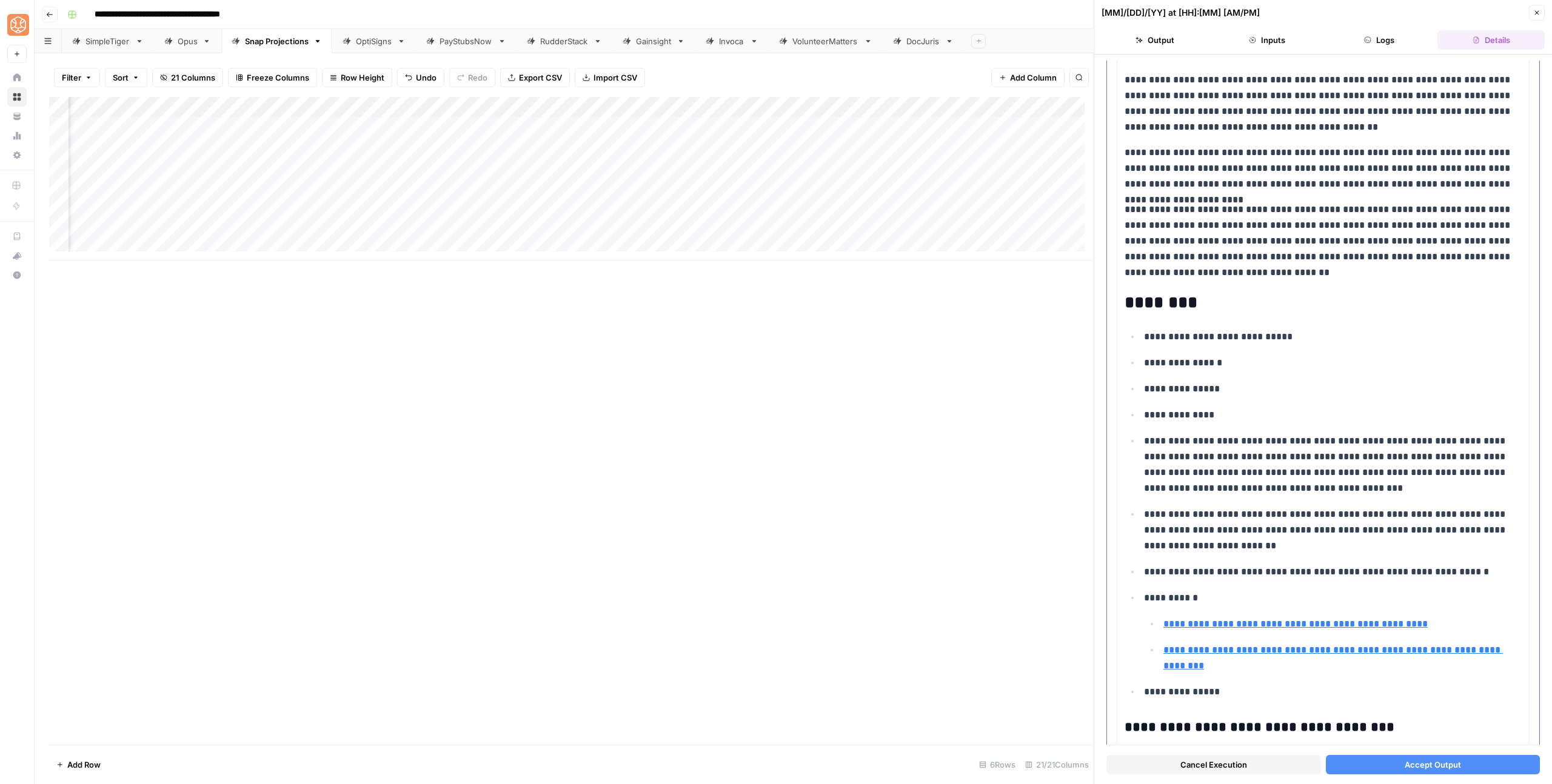scroll, scrollTop: 424, scrollLeft: 0, axis: vertical 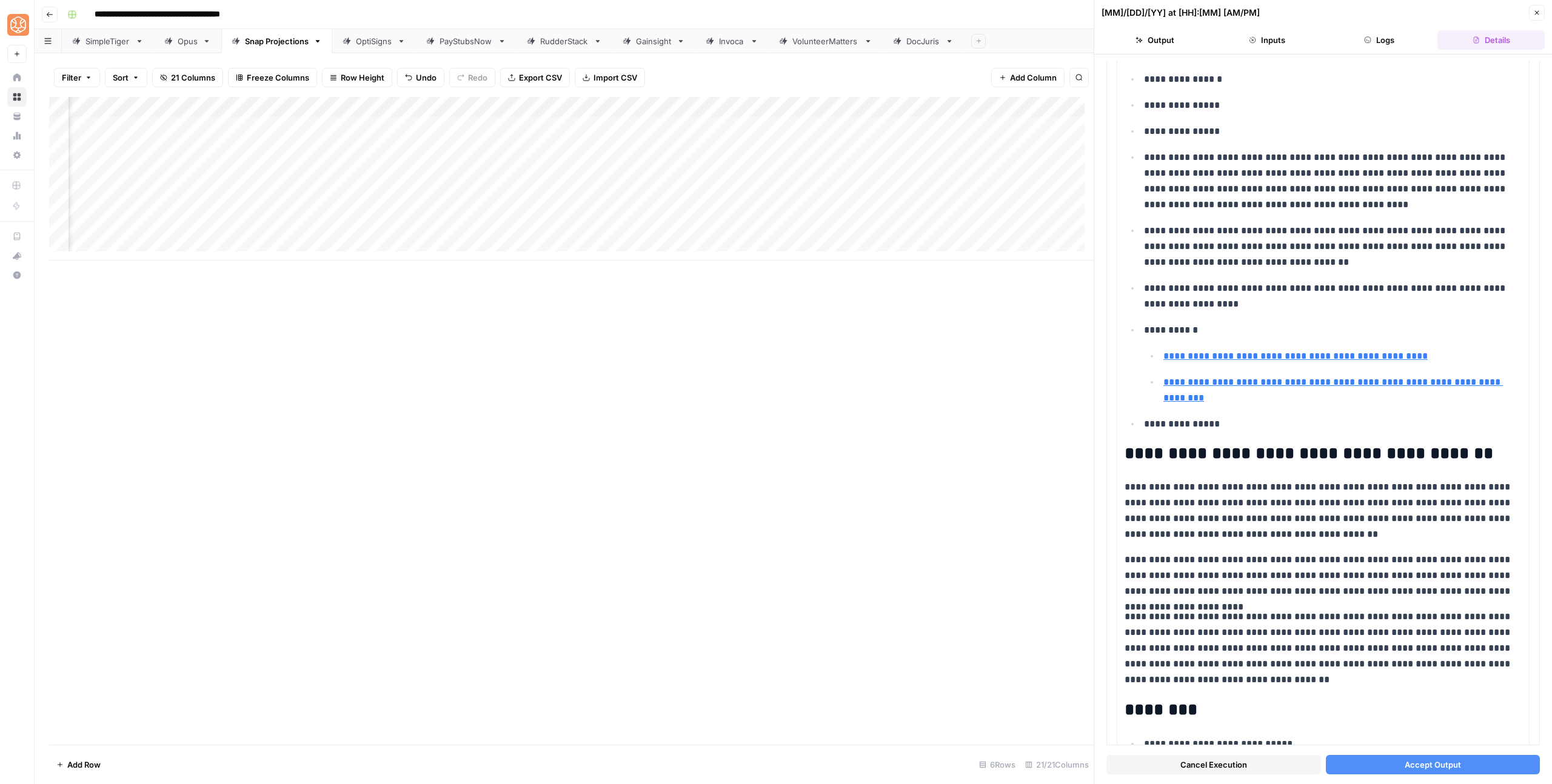 click on "Accept Output" at bounding box center (1433, 765) 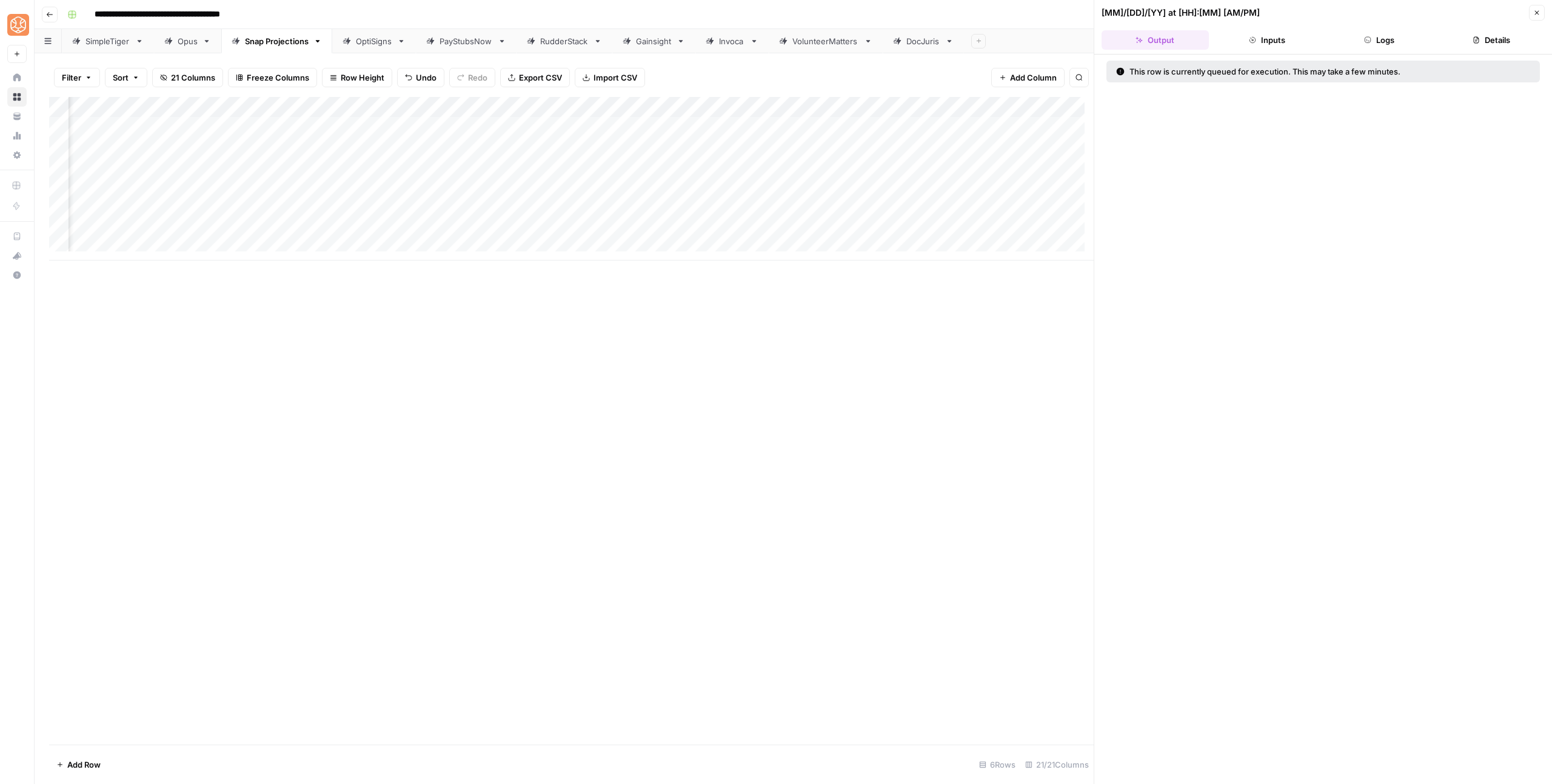 click on "Close" at bounding box center (1537, 13) 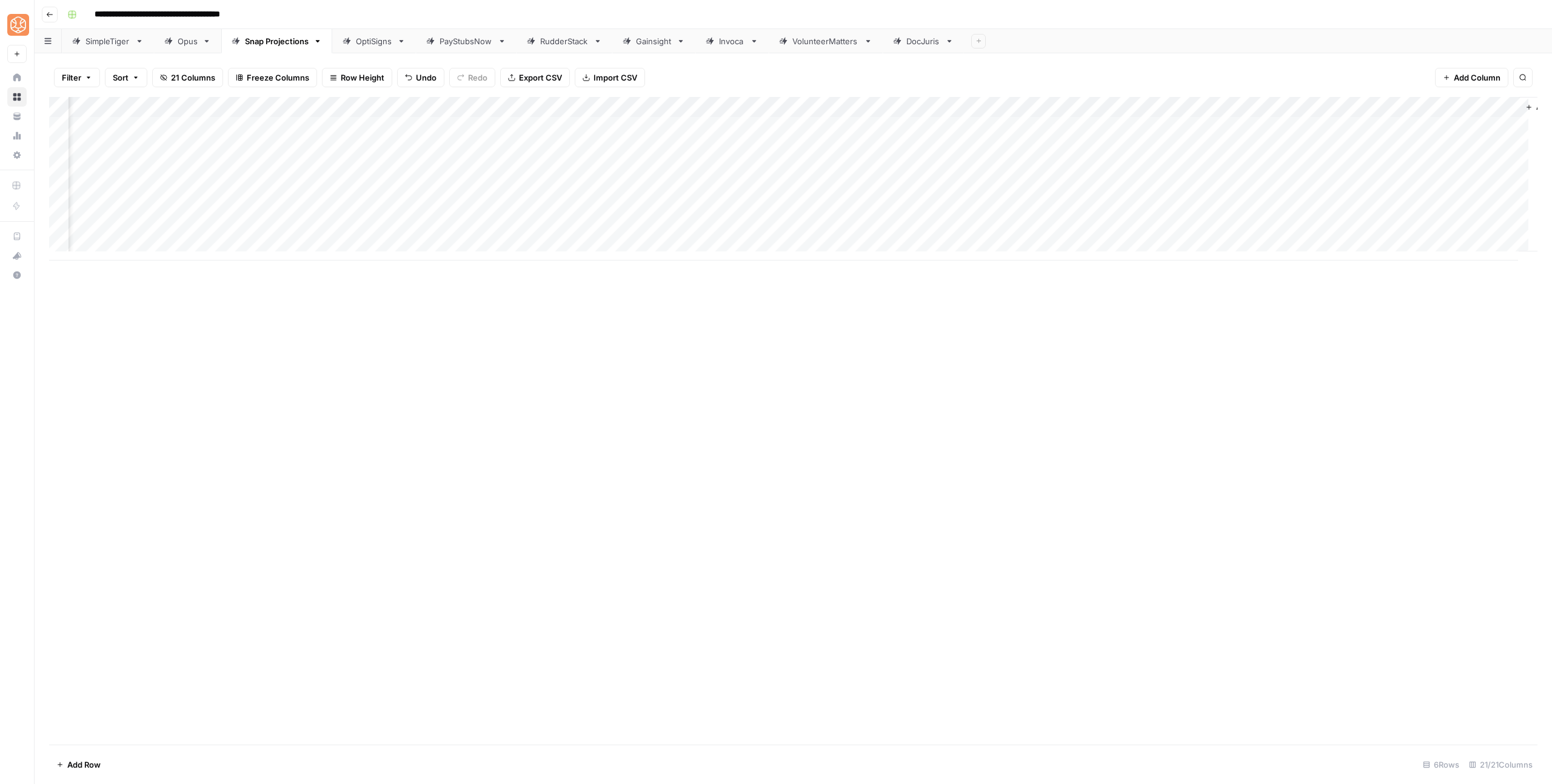 scroll, scrollTop: 0, scrollLeft: 1039, axis: horizontal 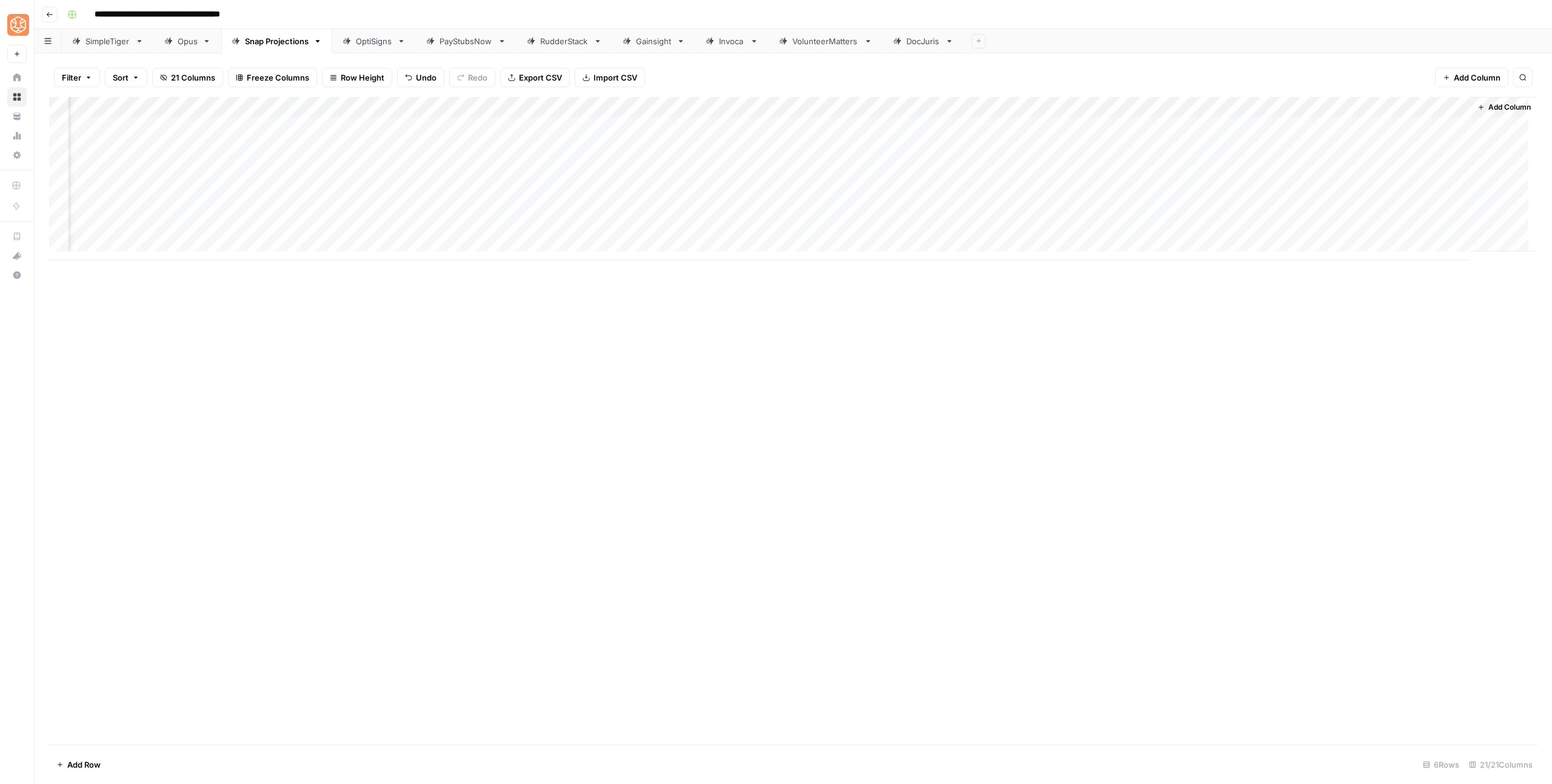 click on "Add Column" at bounding box center [793, 179] 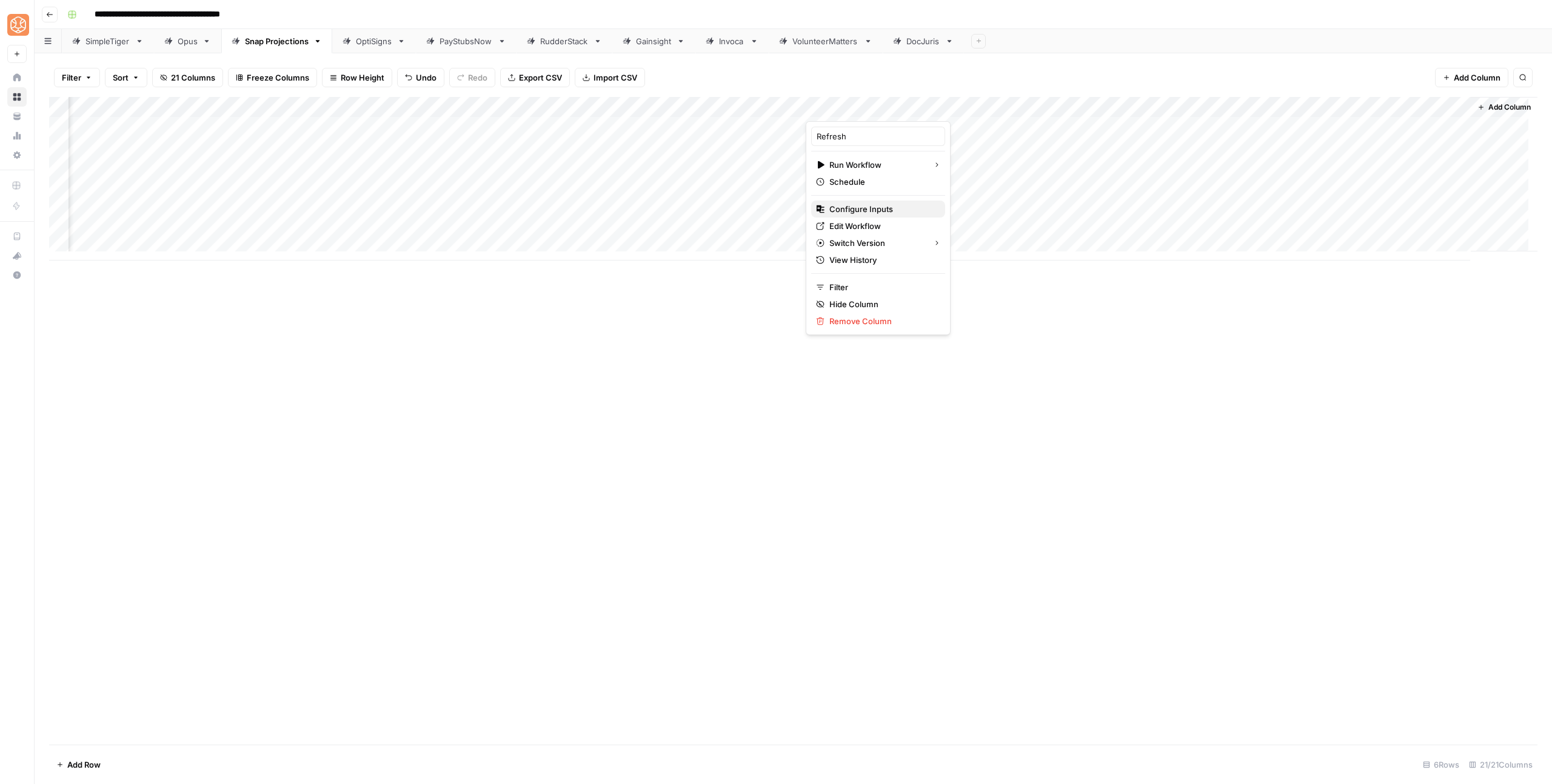 click on "Configure Inputs" at bounding box center [882, 209] 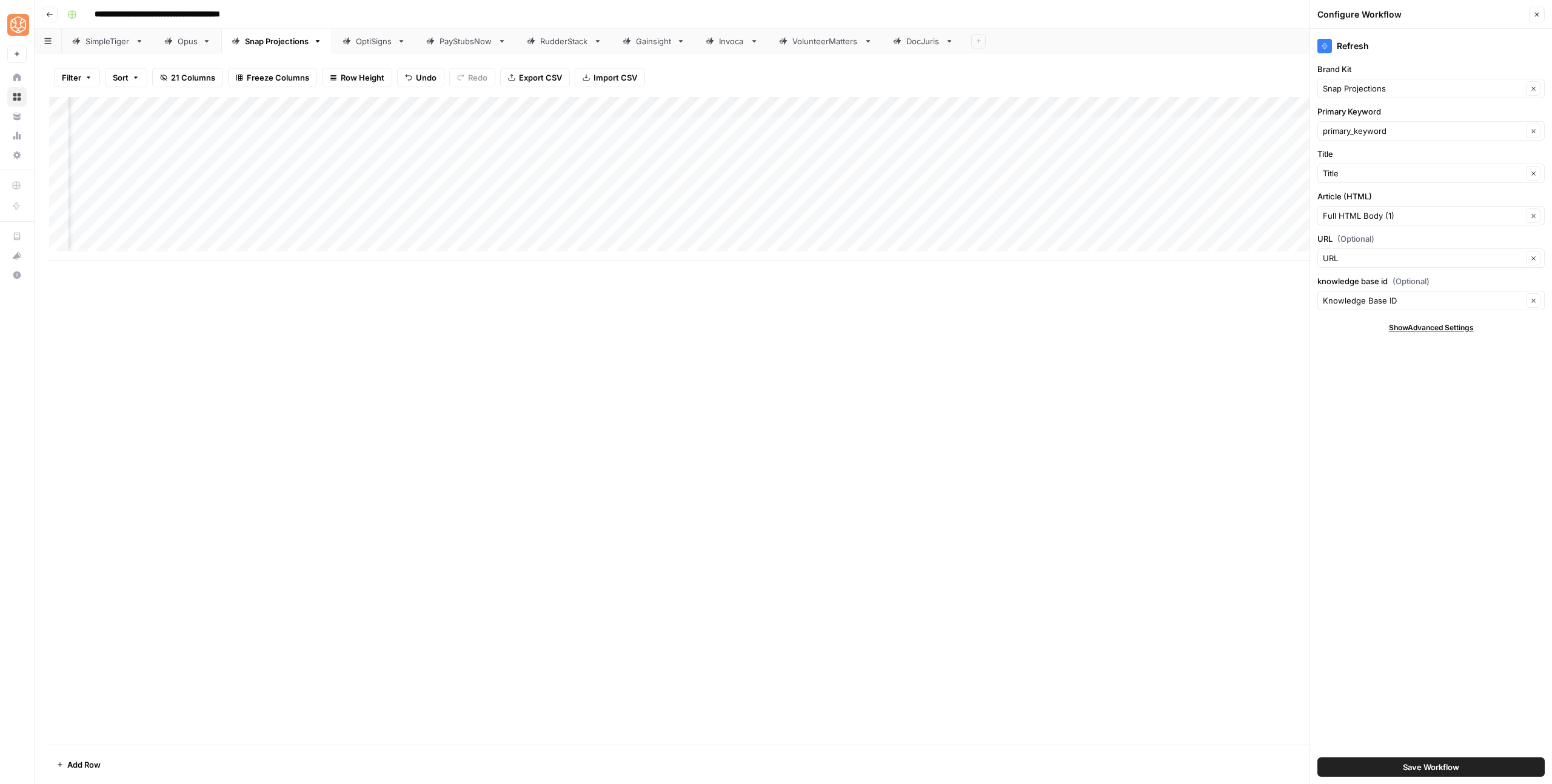 click on "Save Workflow" at bounding box center [1431, 767] 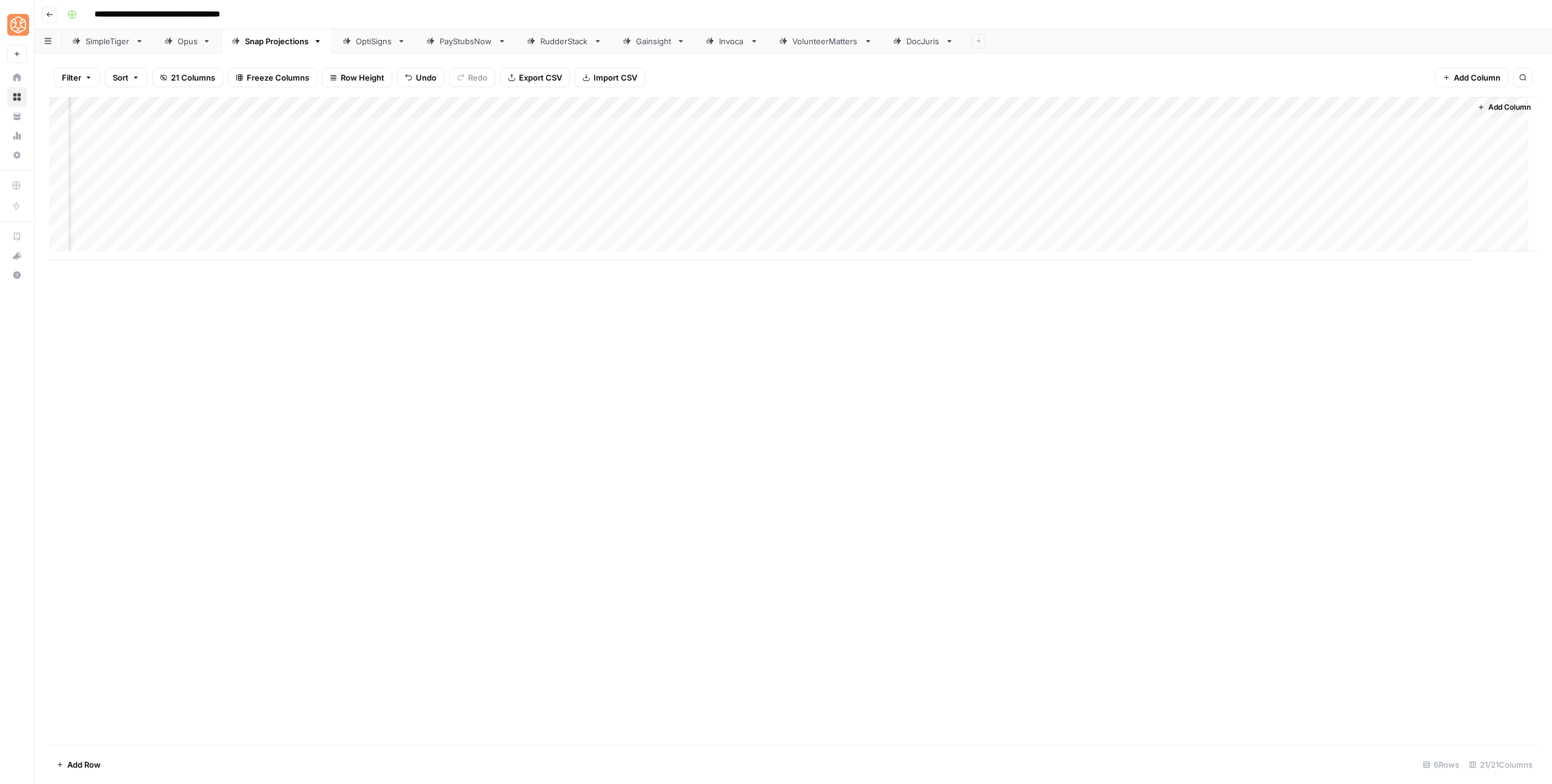 click on "Add Column" at bounding box center [793, 179] 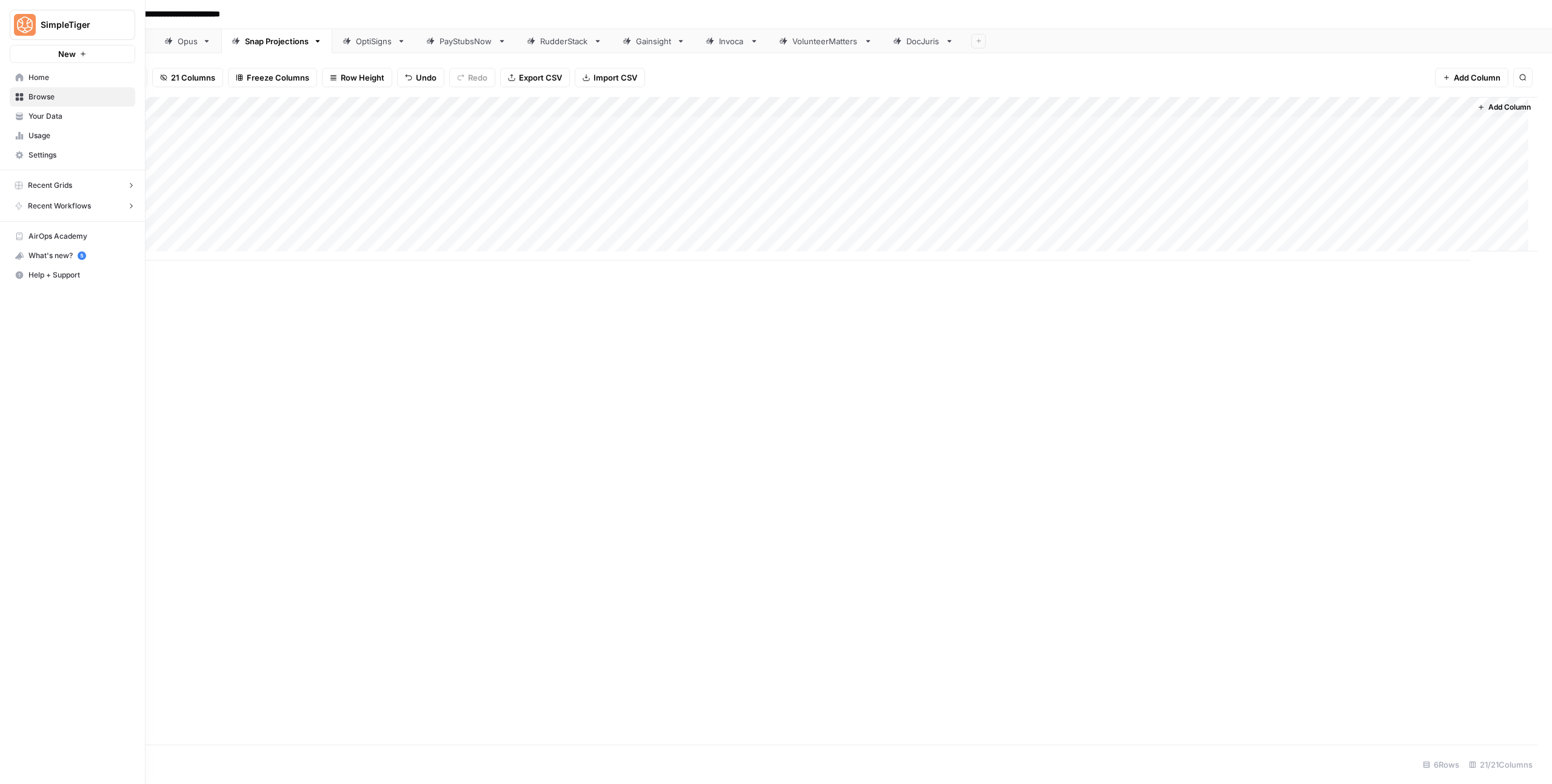 click on "Home Browse Your Data Usage Settings" at bounding box center (72, 116) 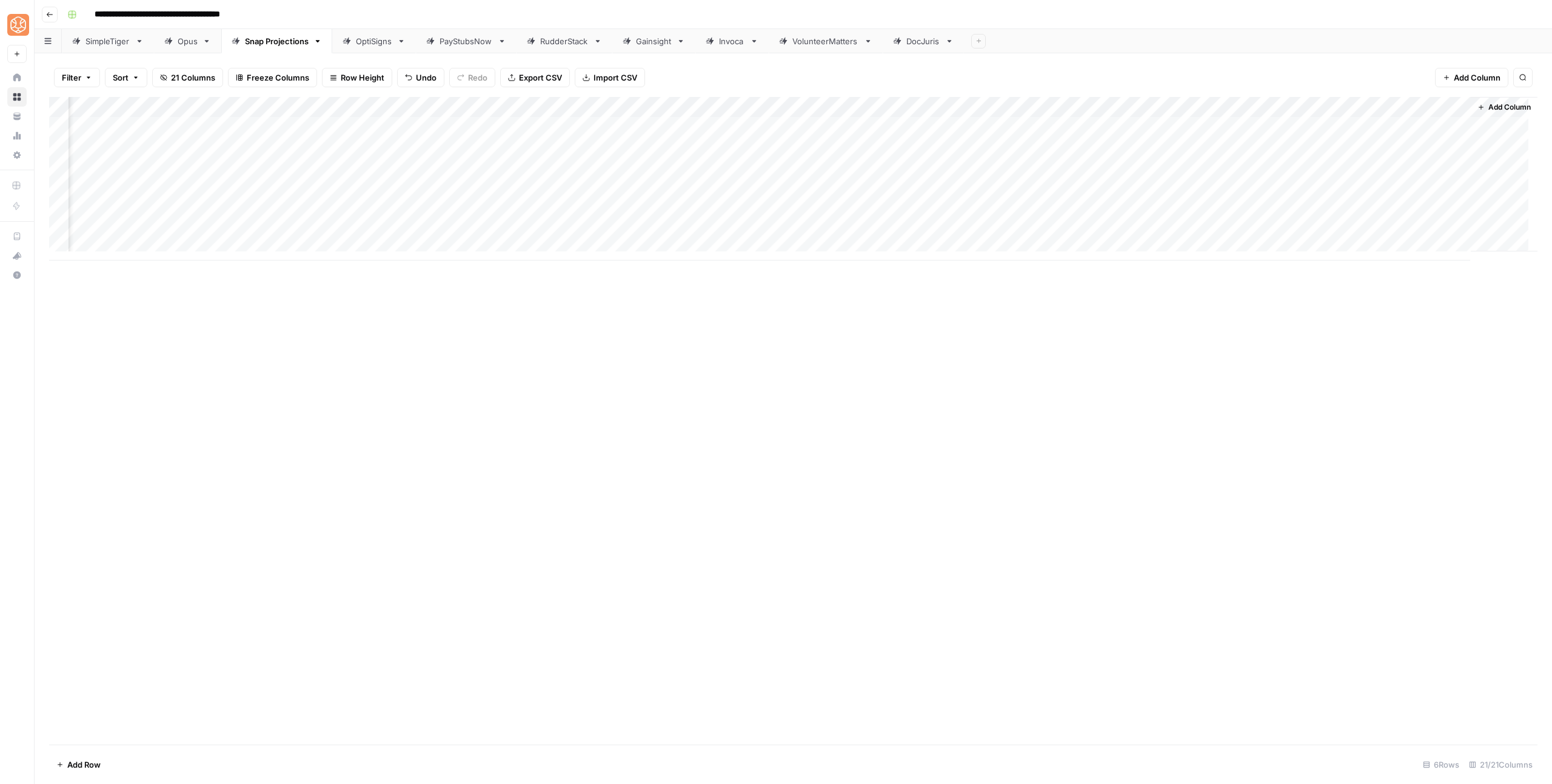 click on "Add Column" at bounding box center [793, 179] 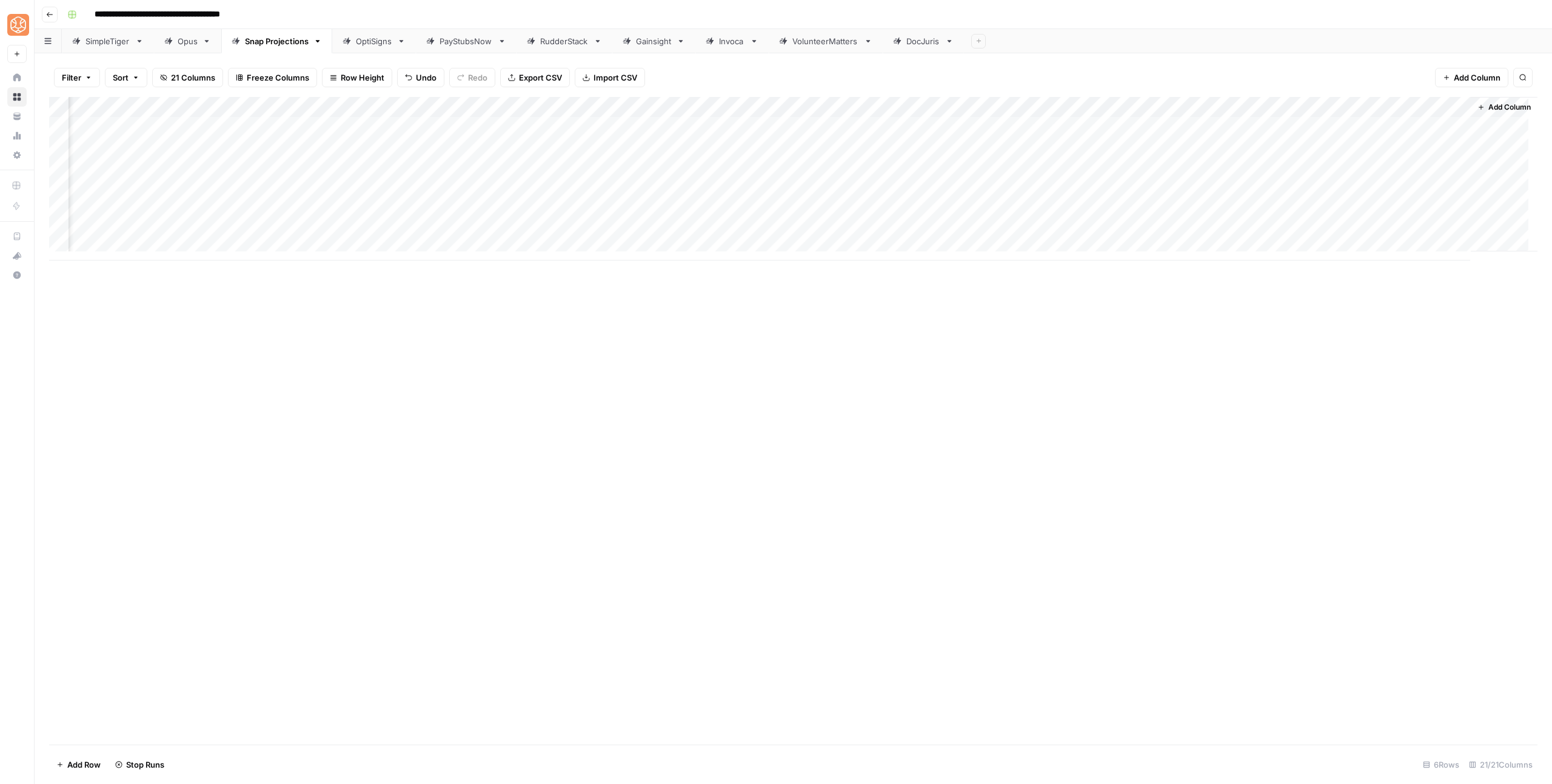 click on "Add Column" at bounding box center (793, 179) 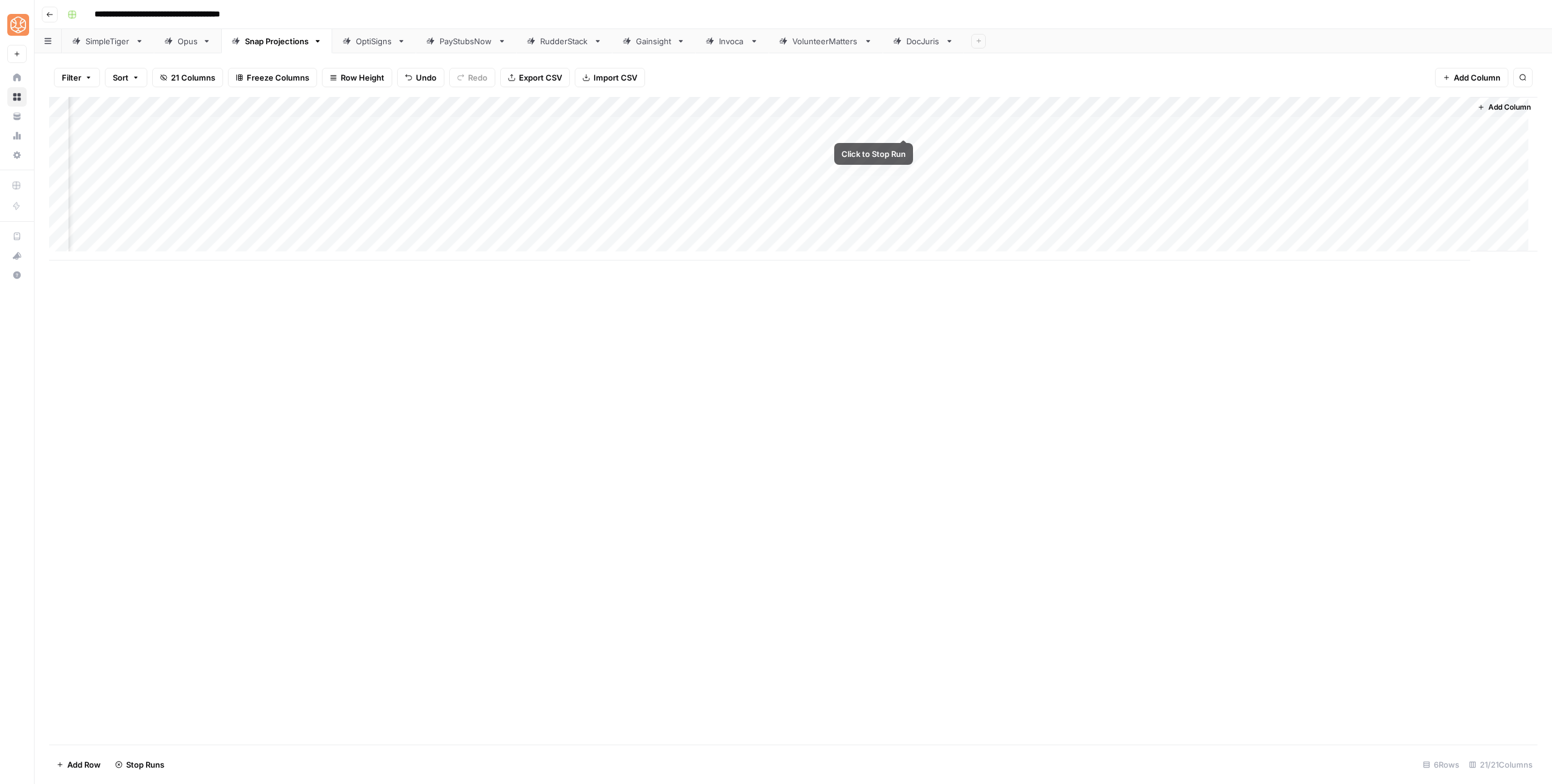 click on "Add Column" at bounding box center [793, 179] 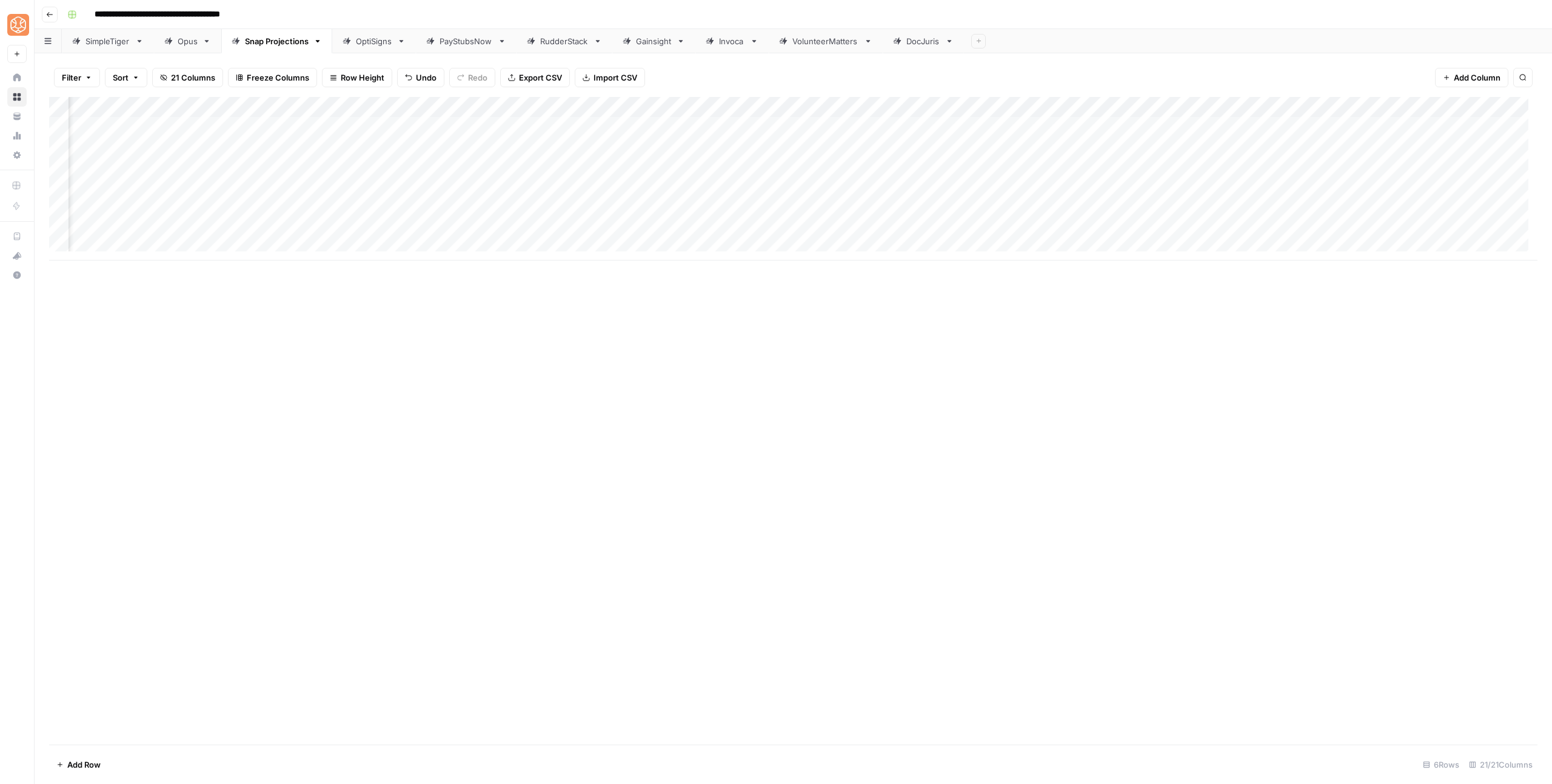 scroll, scrollTop: 0, scrollLeft: 0, axis: both 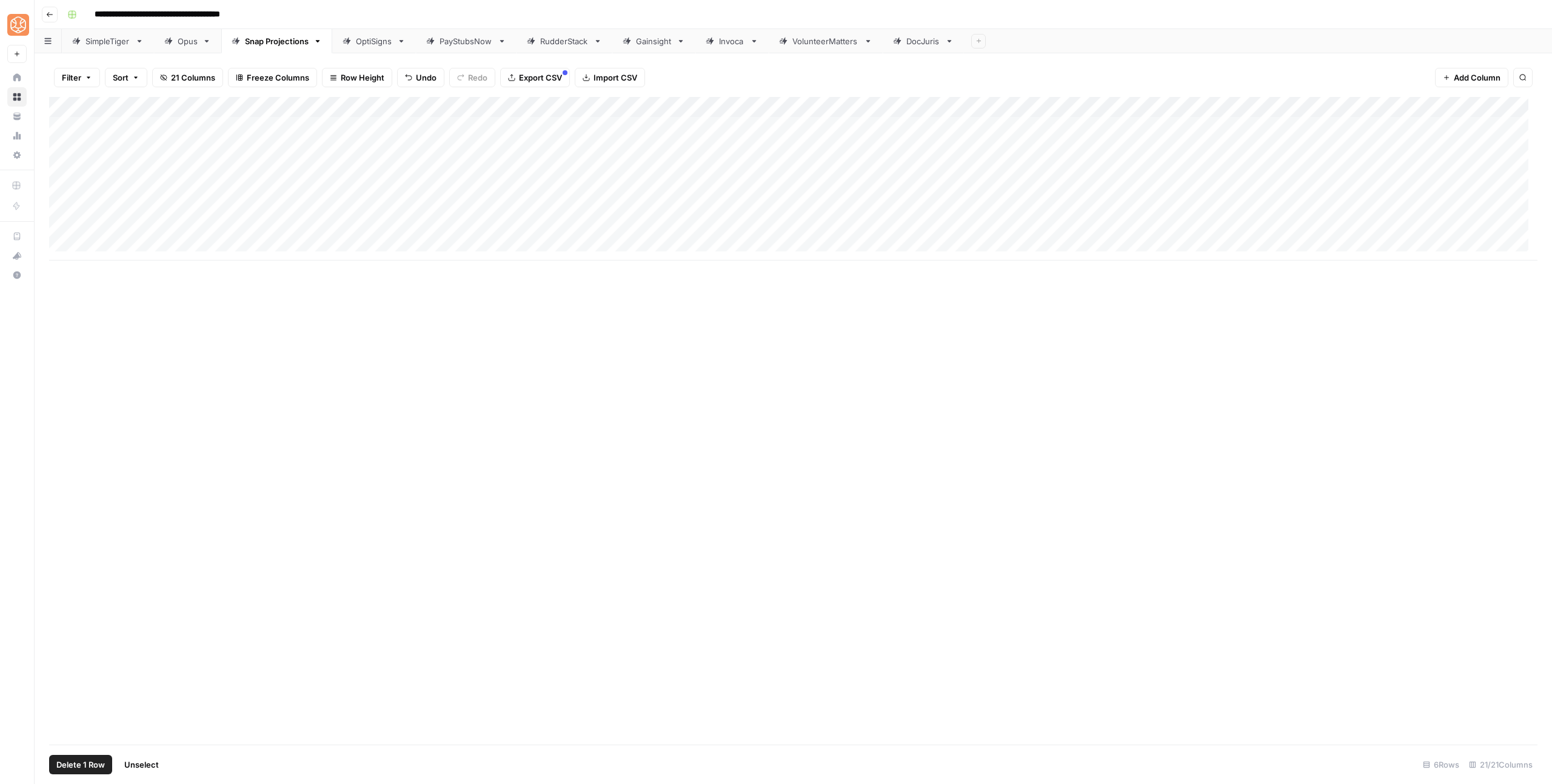 click on "Add Column" at bounding box center (793, 179) 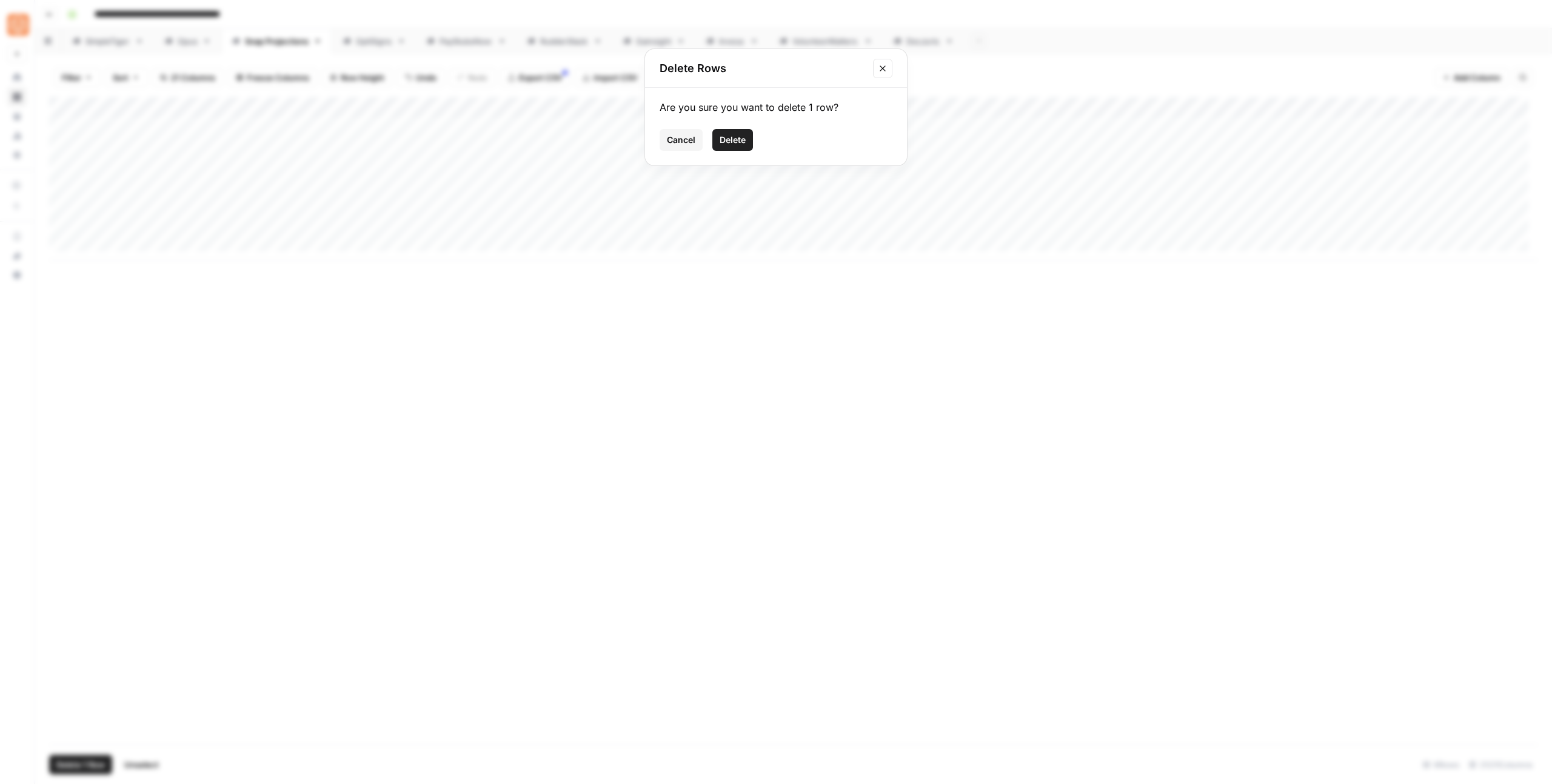 click on "Delete" at bounding box center (732, 140) 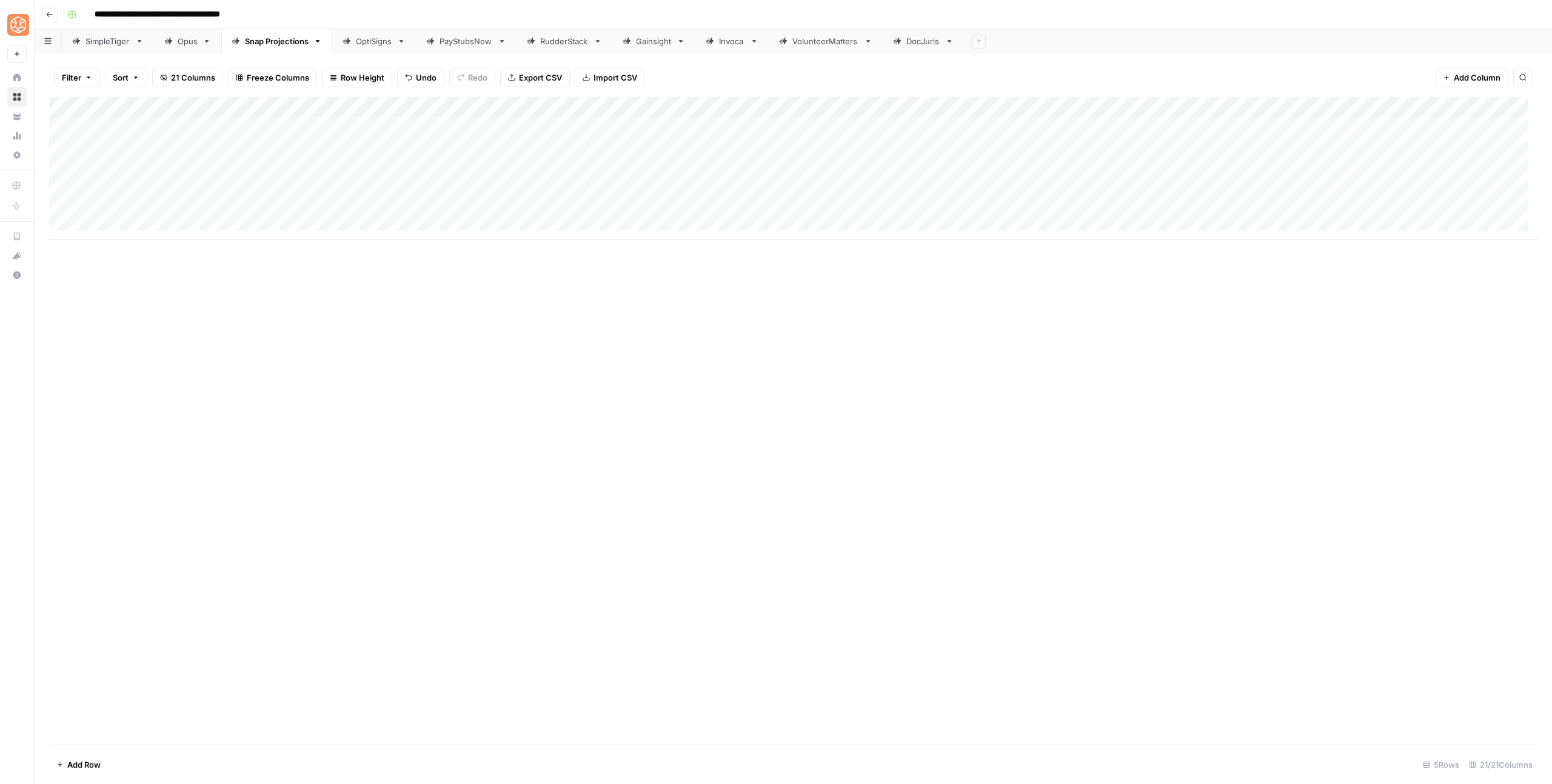 click on "Add Column" at bounding box center (793, 168) 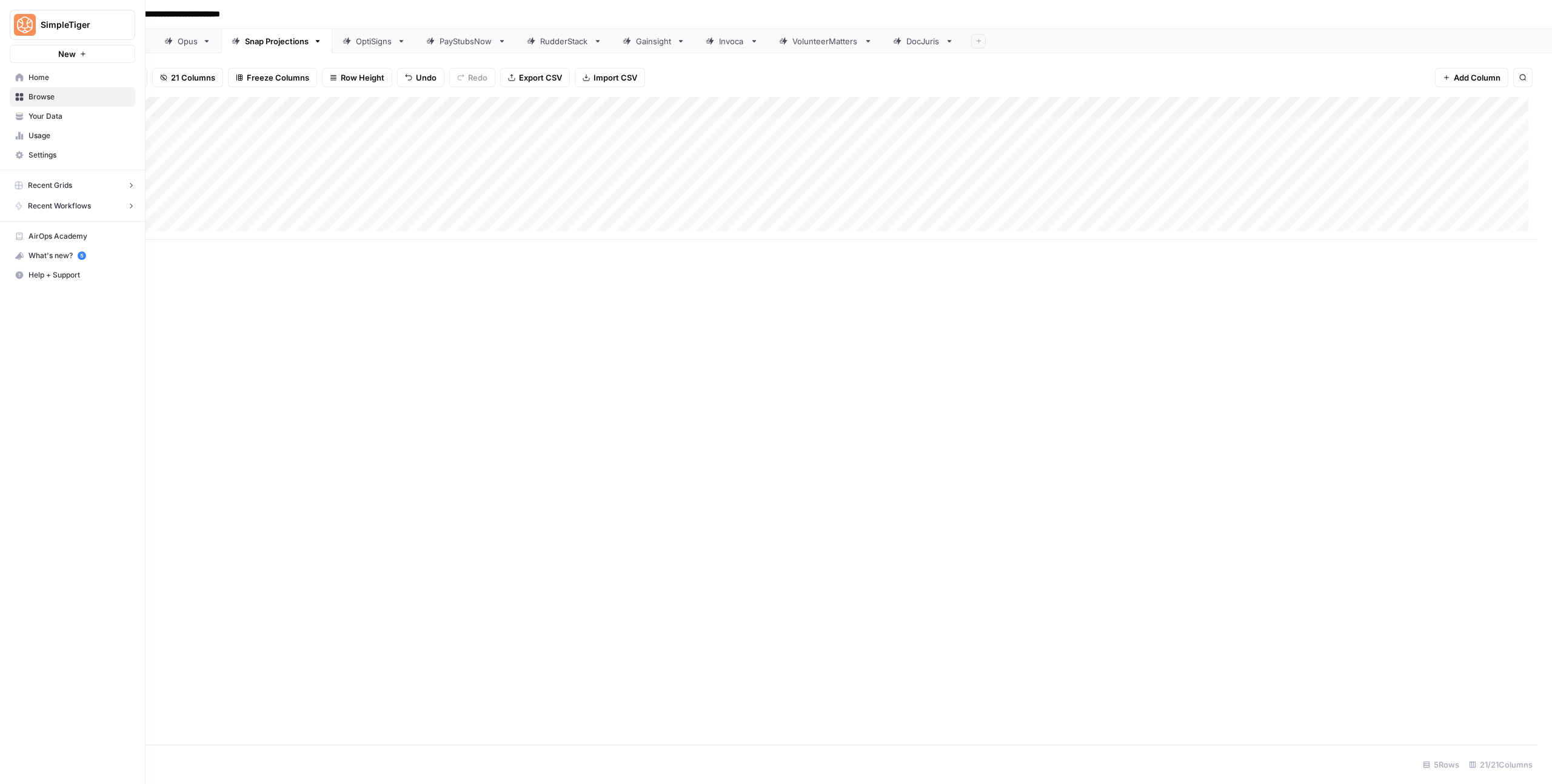 click on "Your Data" at bounding box center [79, 116] 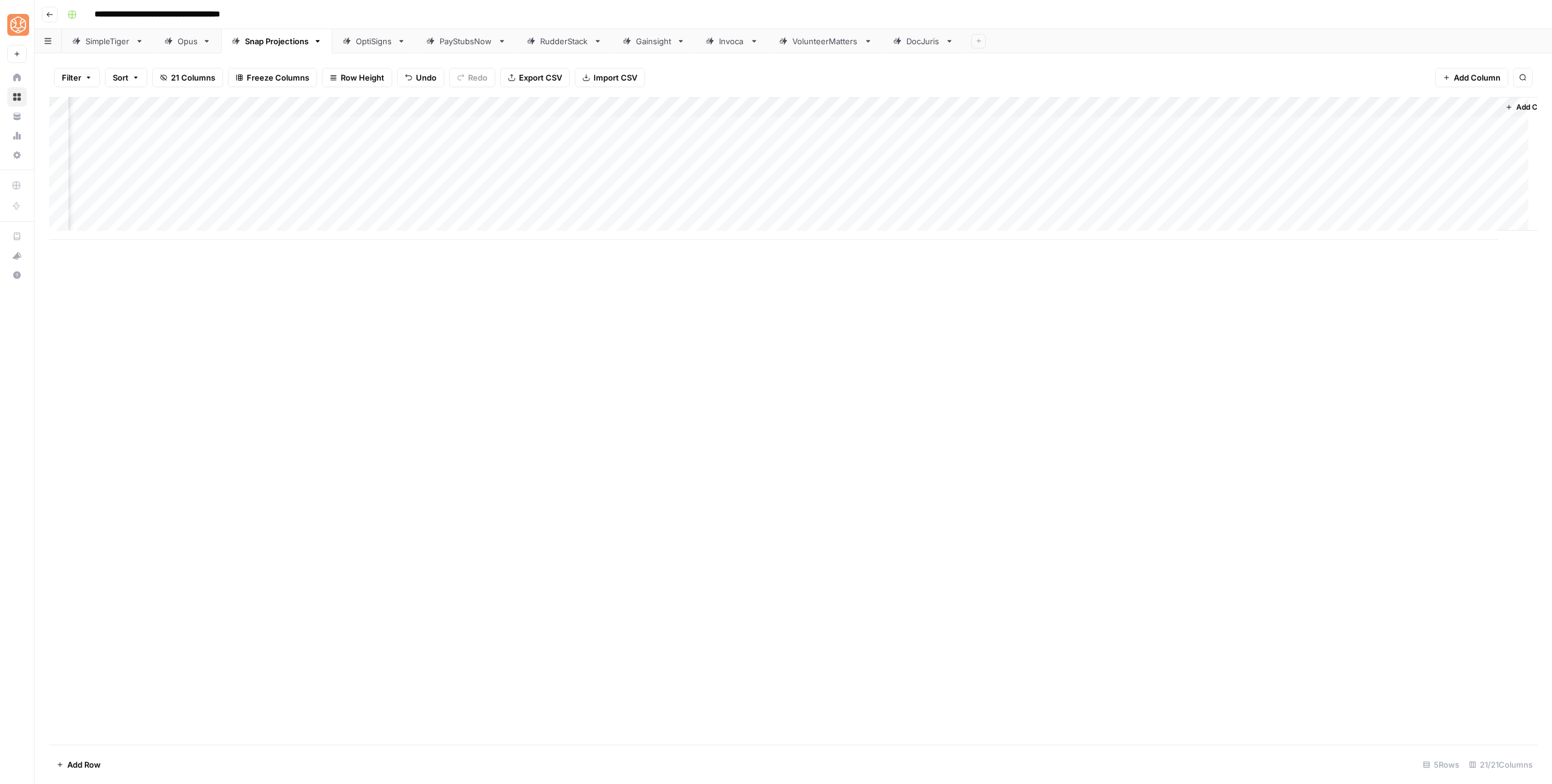 scroll, scrollTop: 0, scrollLeft: 1039, axis: horizontal 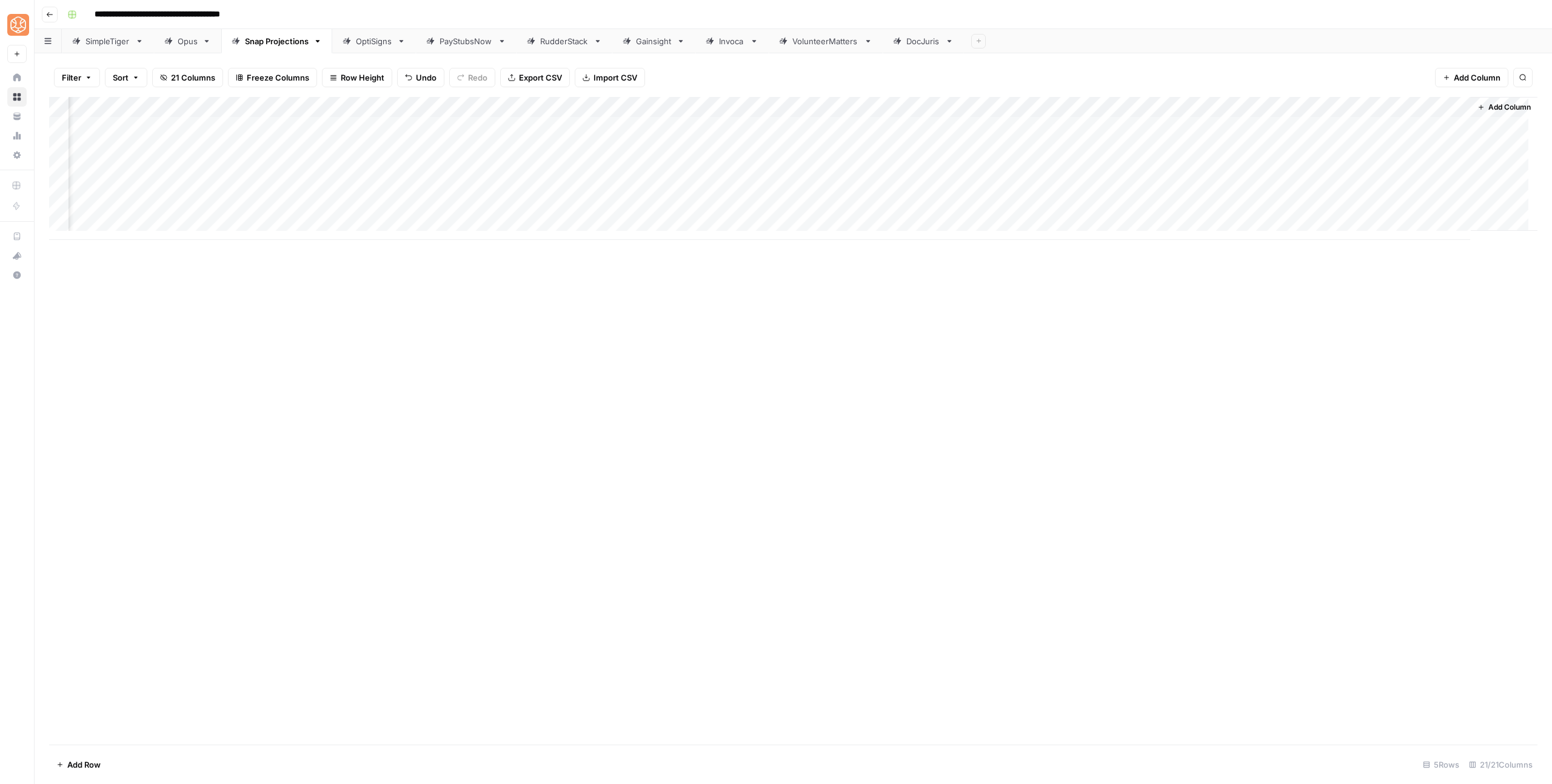 click on "Add Column" at bounding box center (793, 168) 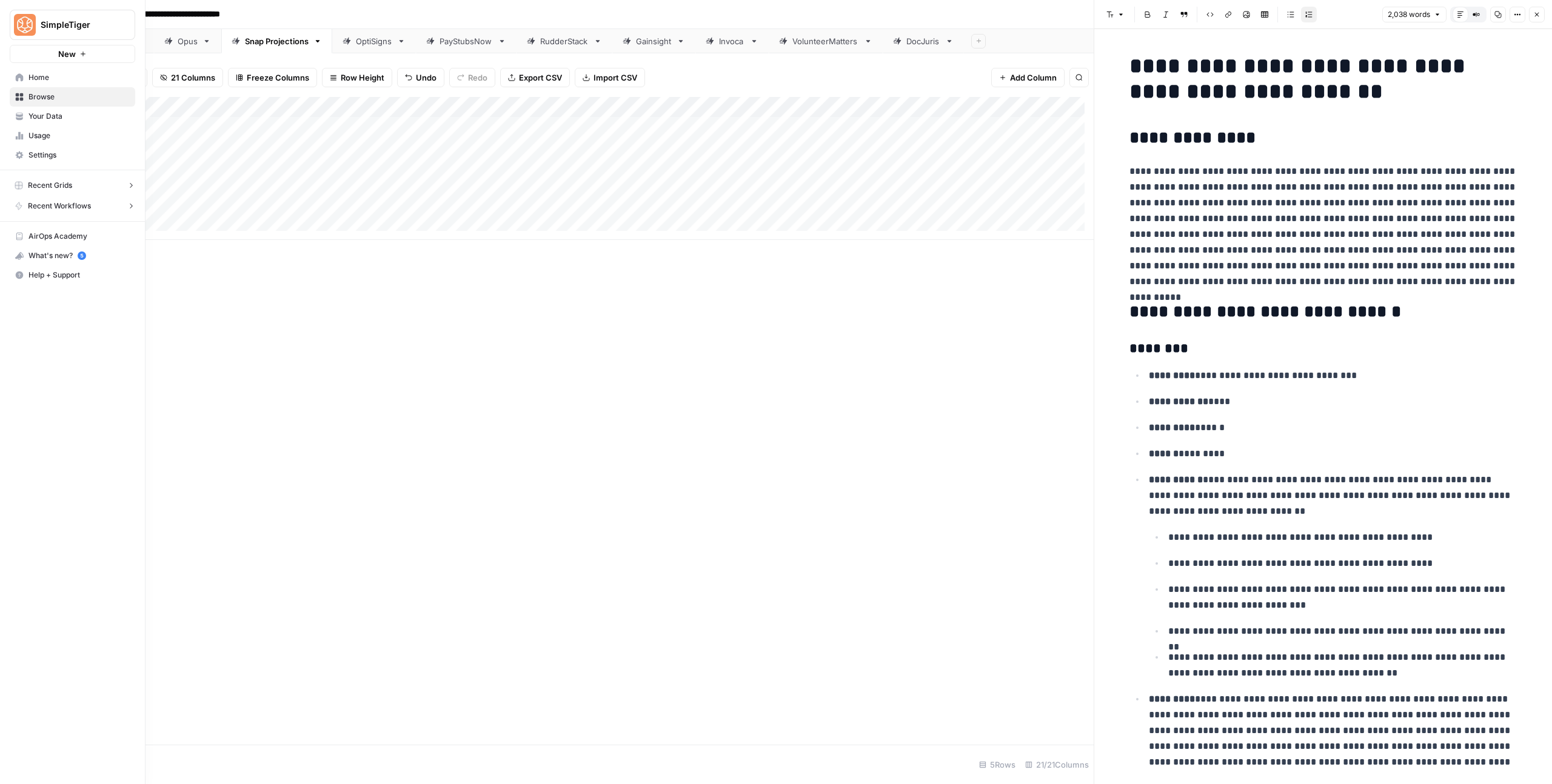 click on "Browse" at bounding box center (79, 97) 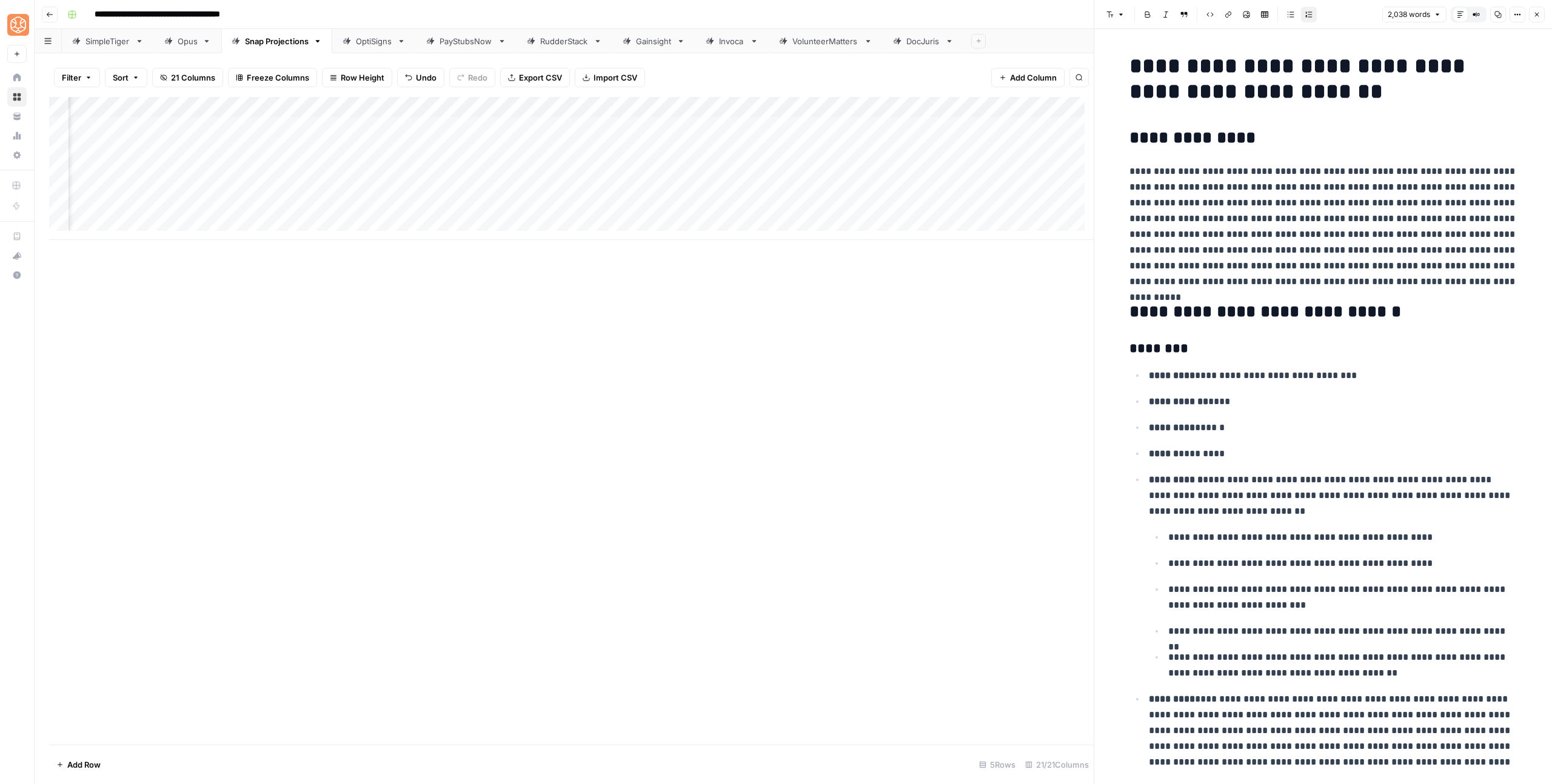 click on "**********" at bounding box center [1323, 227] 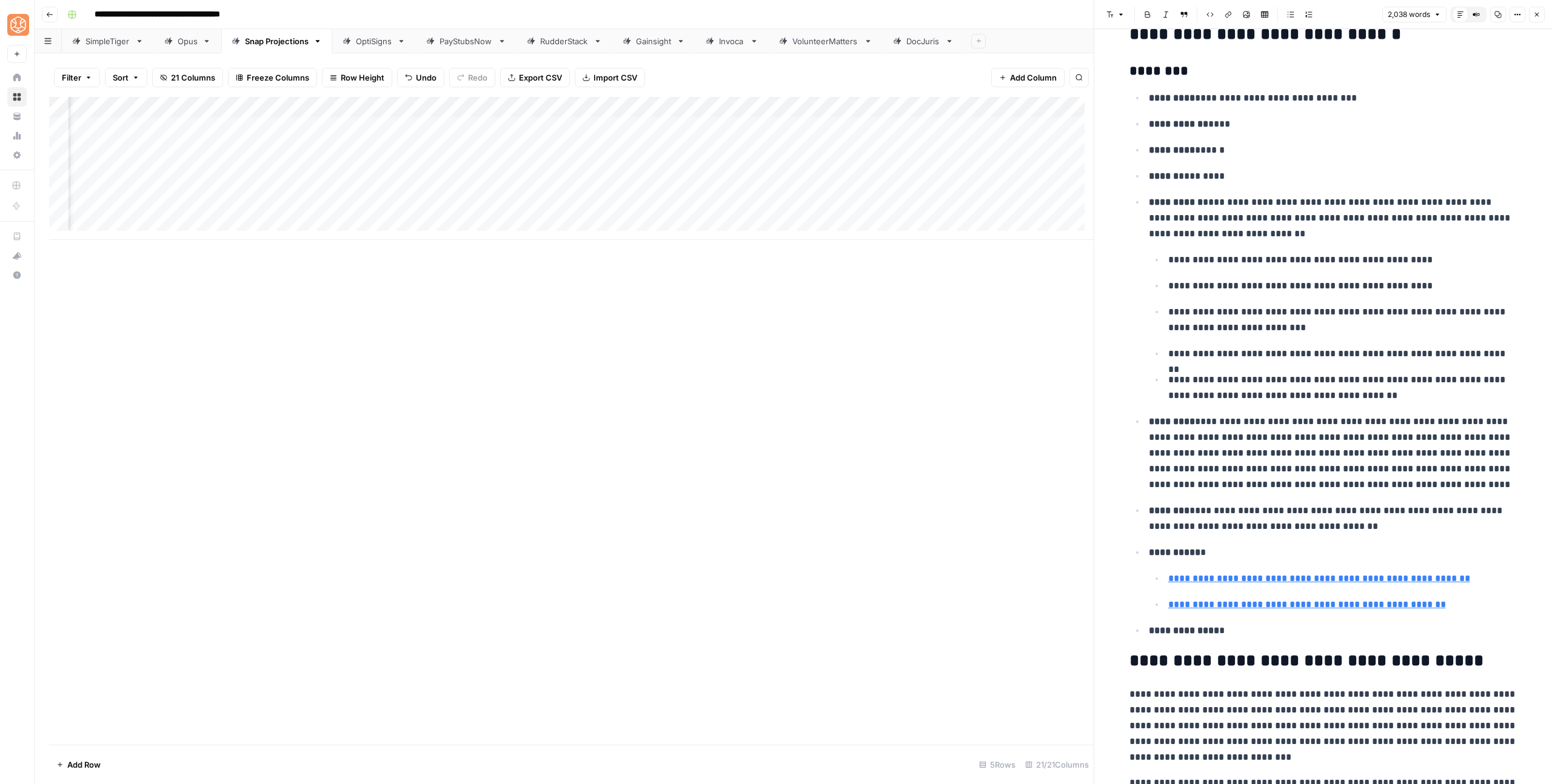 scroll, scrollTop: 290, scrollLeft: 0, axis: vertical 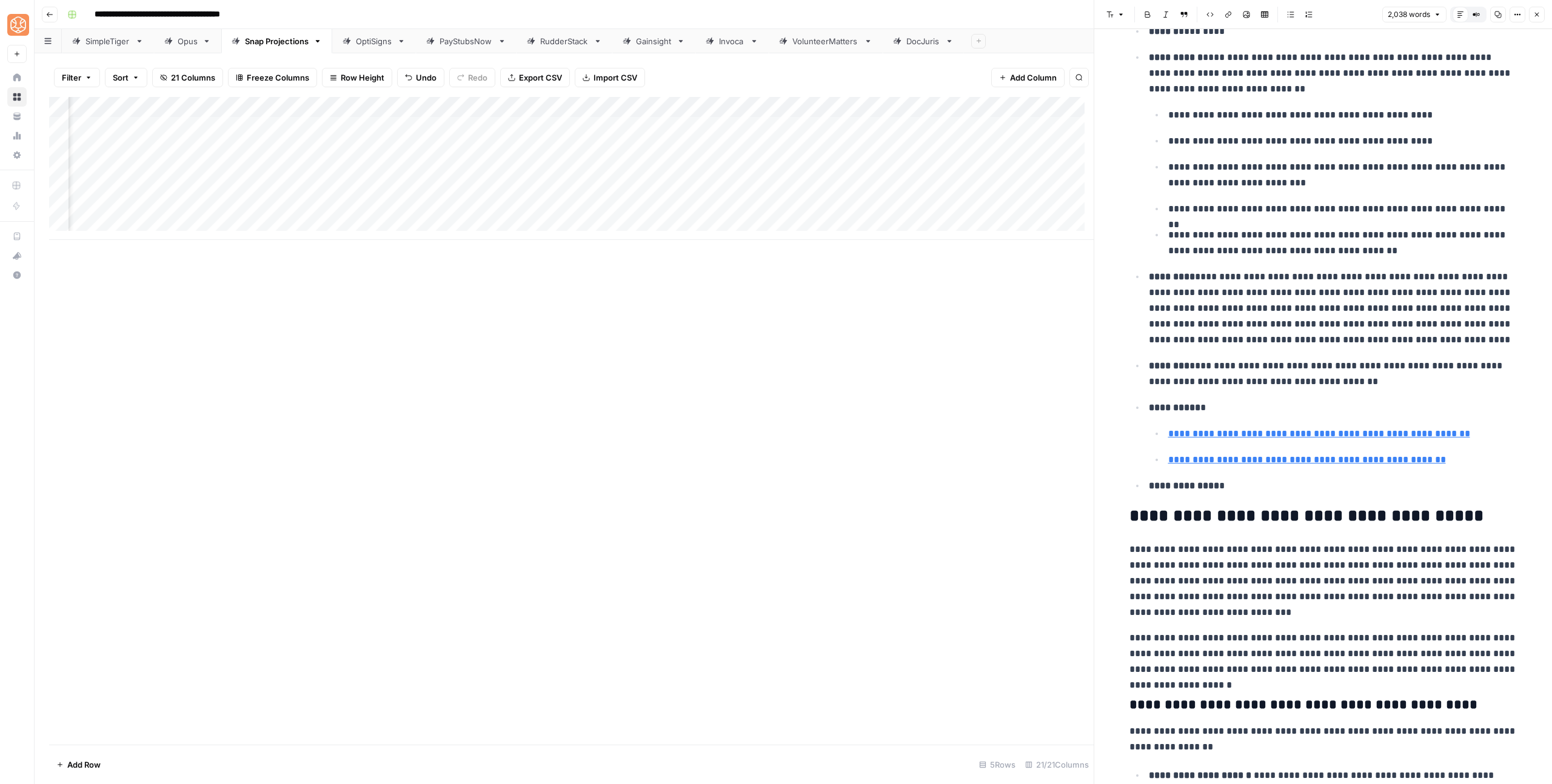 type on "https://nff.org/fundamental/cash-flow-projection-template" 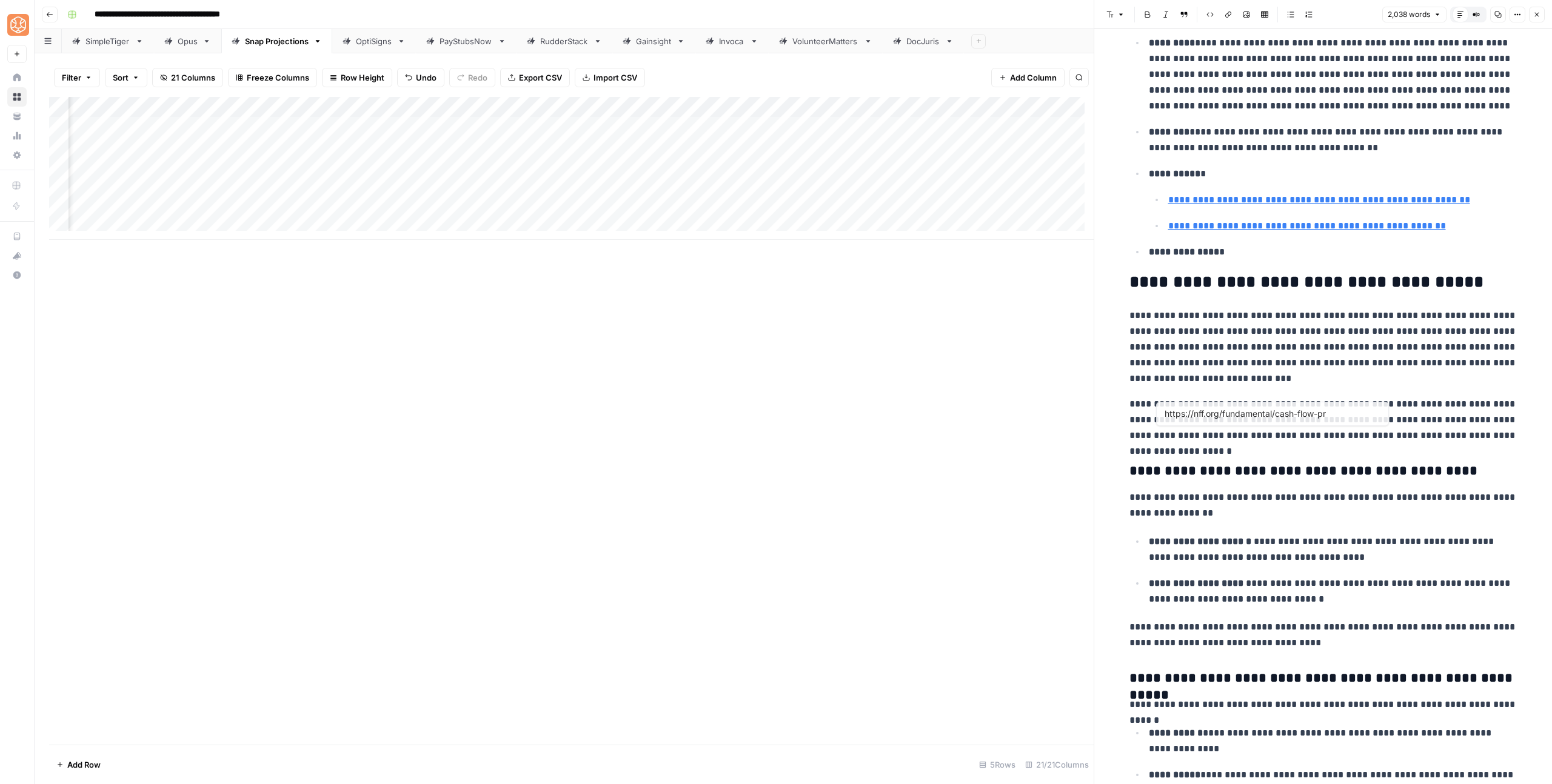 scroll, scrollTop: 660, scrollLeft: 0, axis: vertical 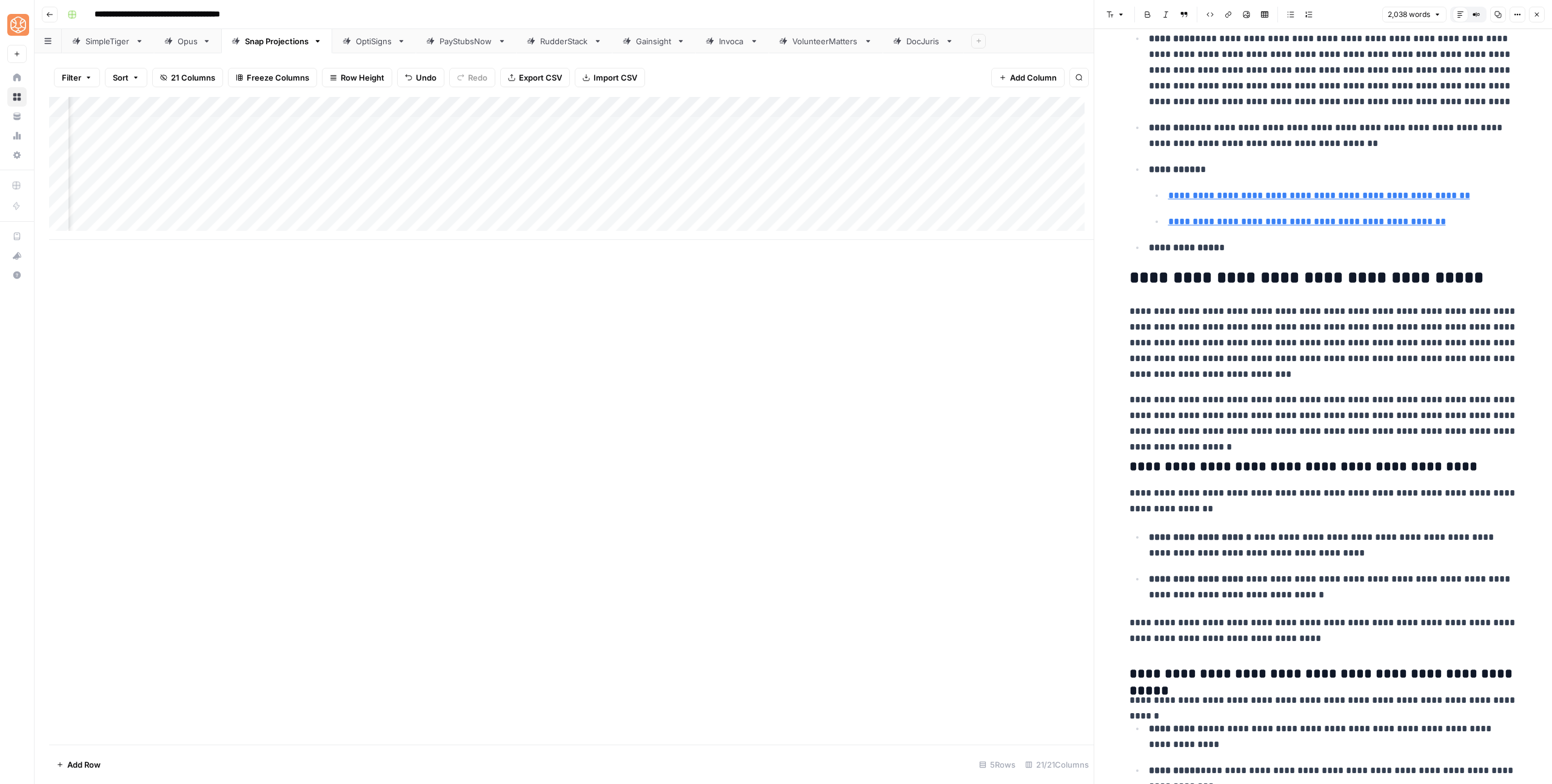 click on "**********" at bounding box center [1323, 416] 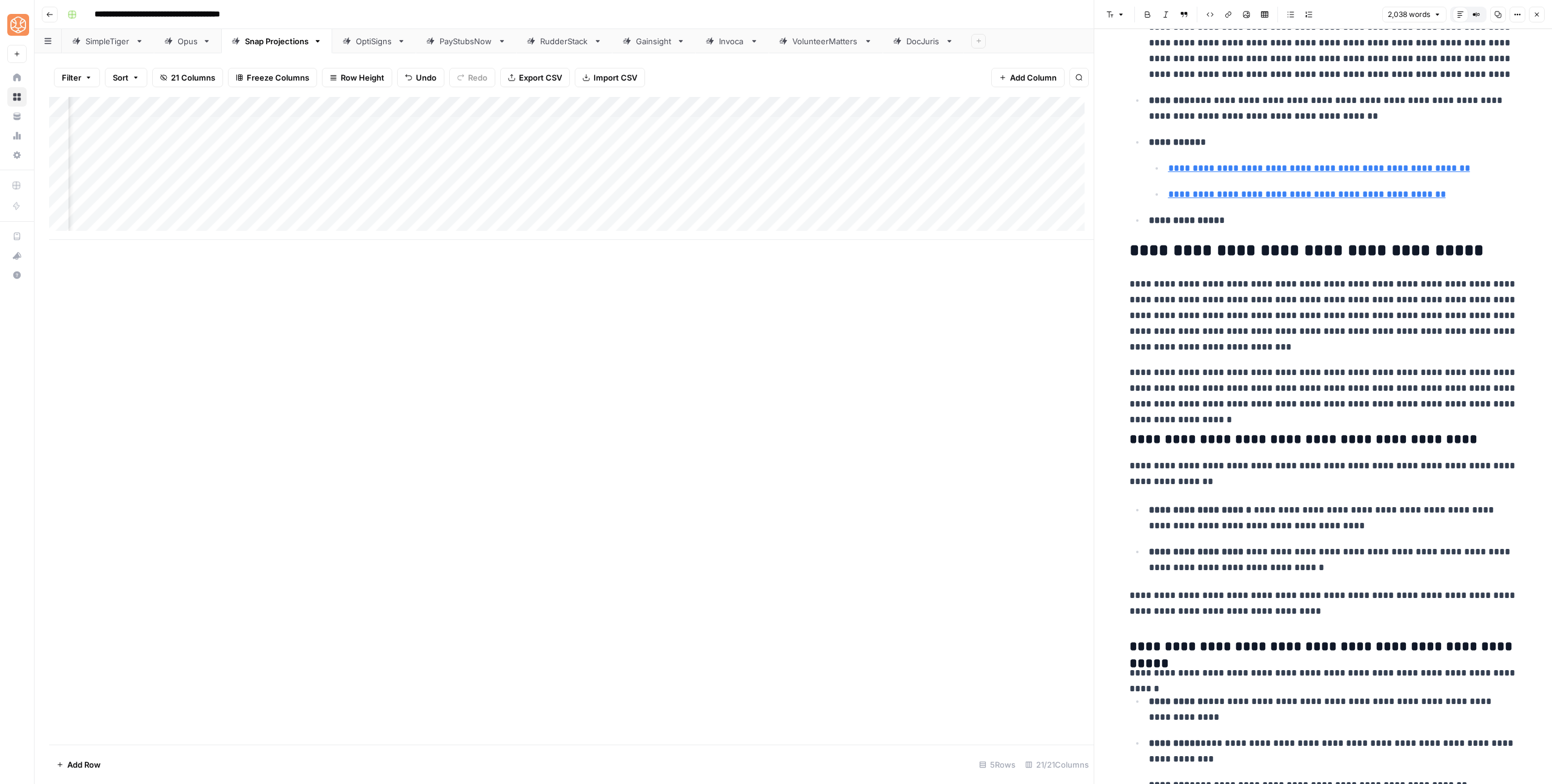 scroll, scrollTop: 774, scrollLeft: 0, axis: vertical 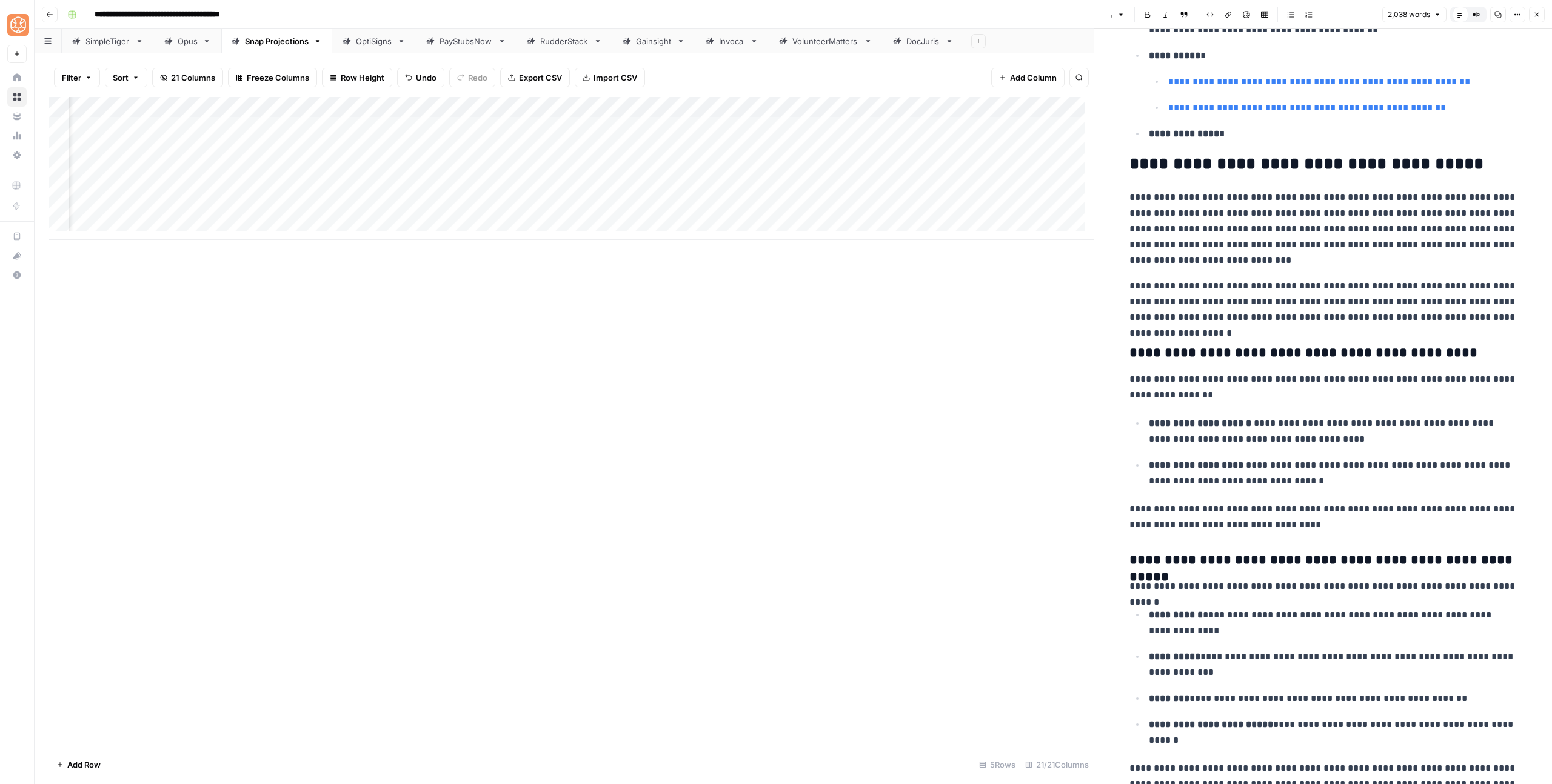 click on "**********" at bounding box center [1323, 387] 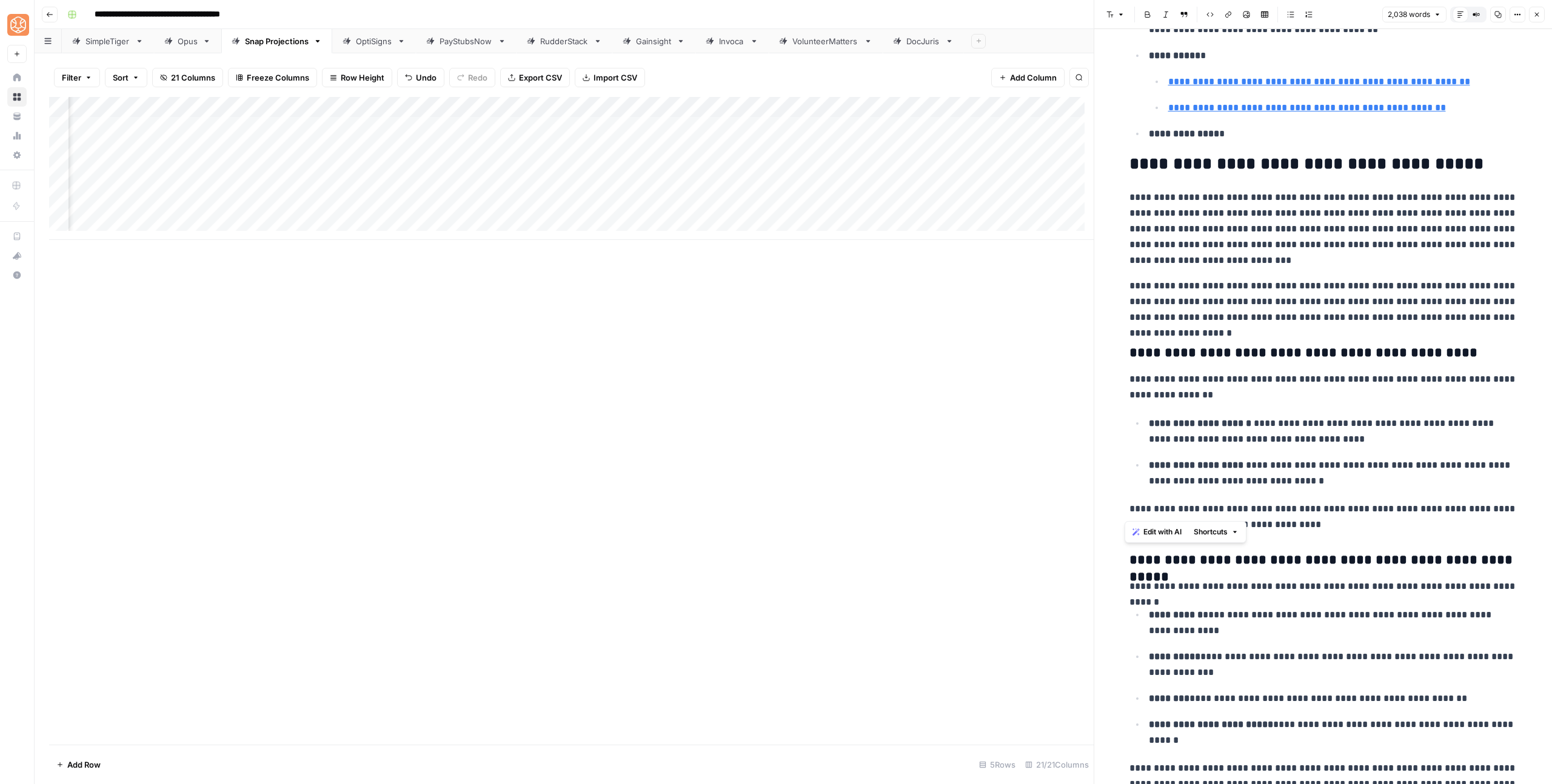 drag, startPoint x: 1120, startPoint y: 350, endPoint x: 1333, endPoint y: 530, distance: 278.87094 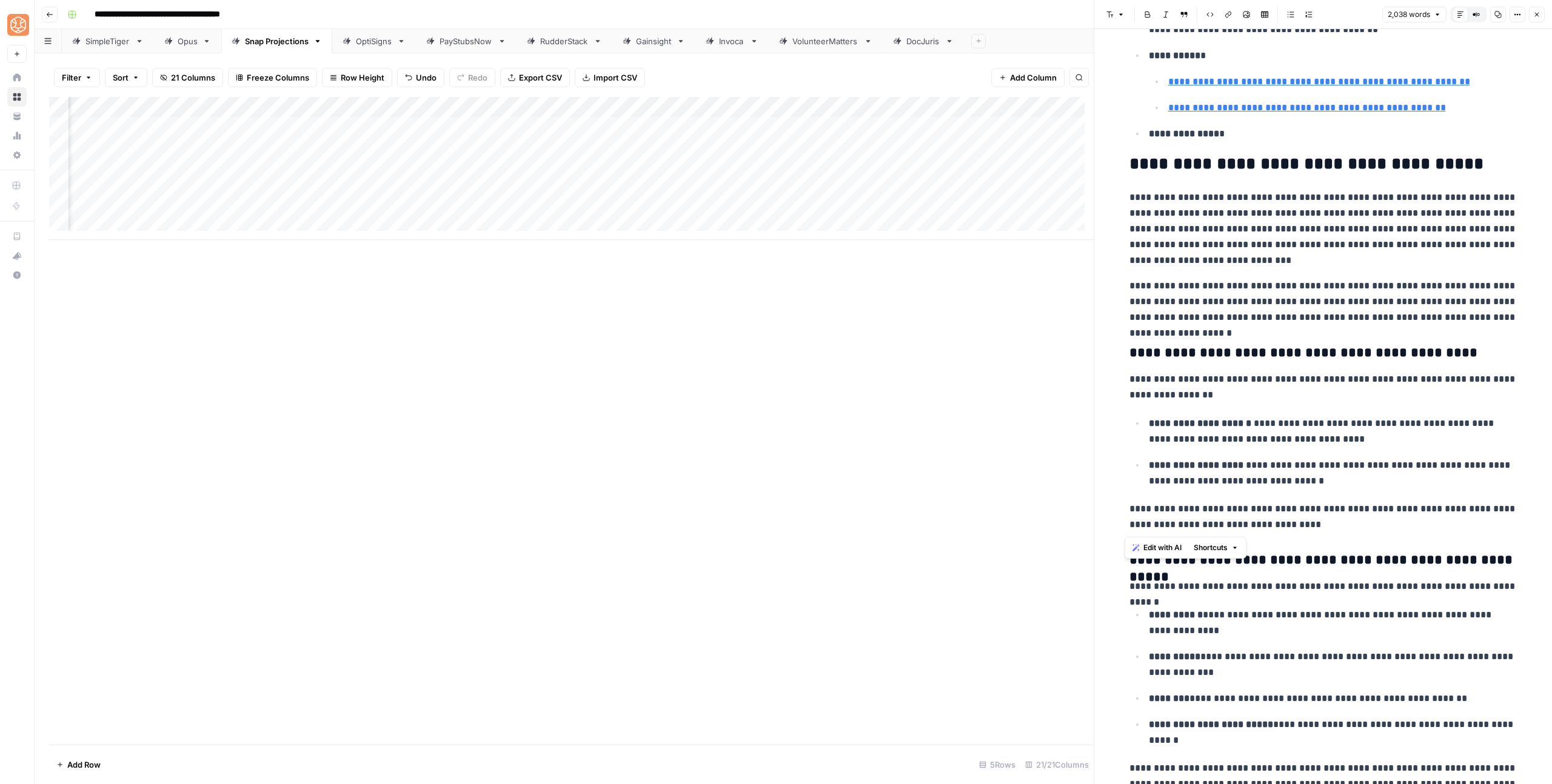copy on "**********" 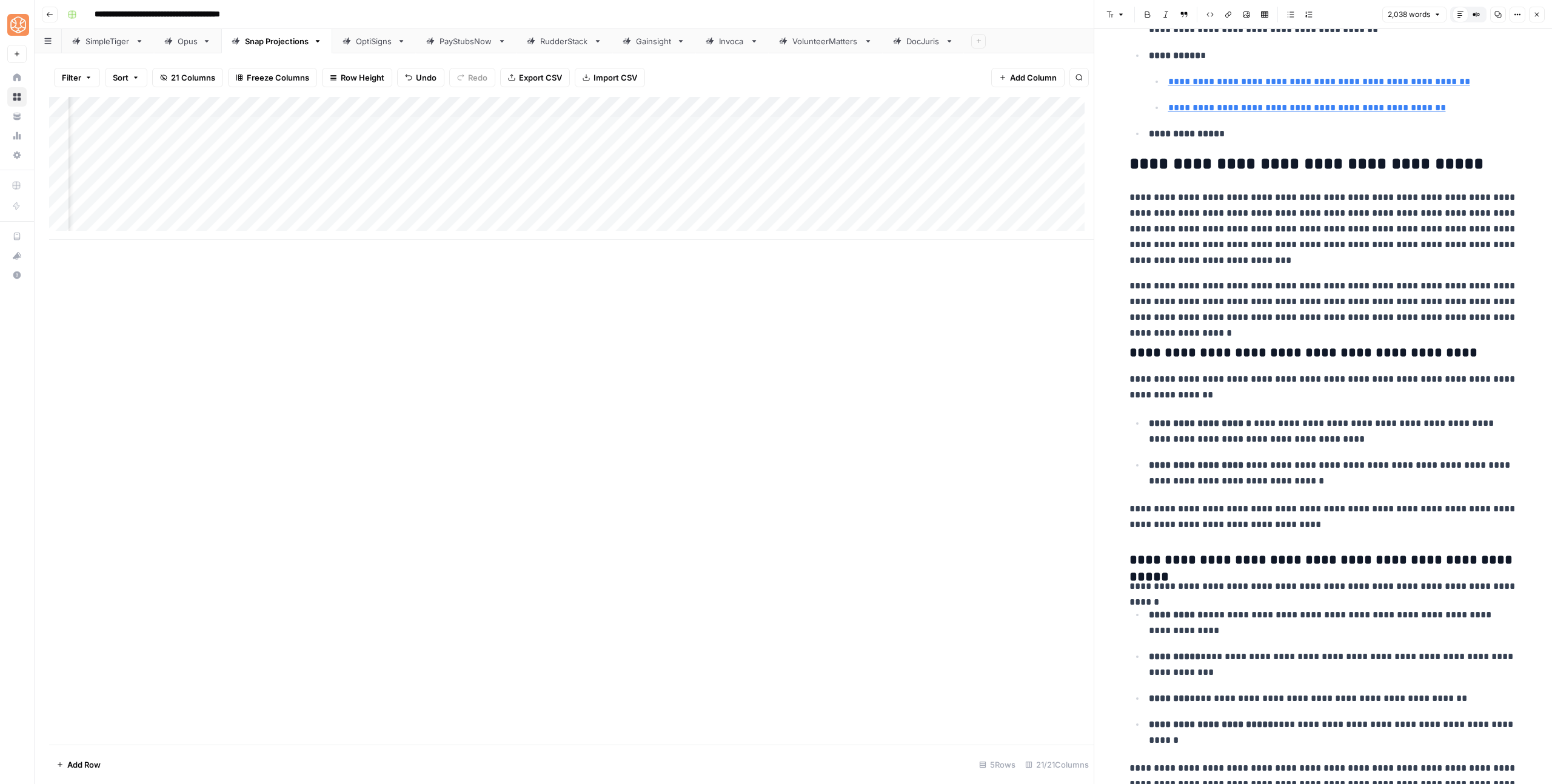 click on "**********" at bounding box center [1323, 302] 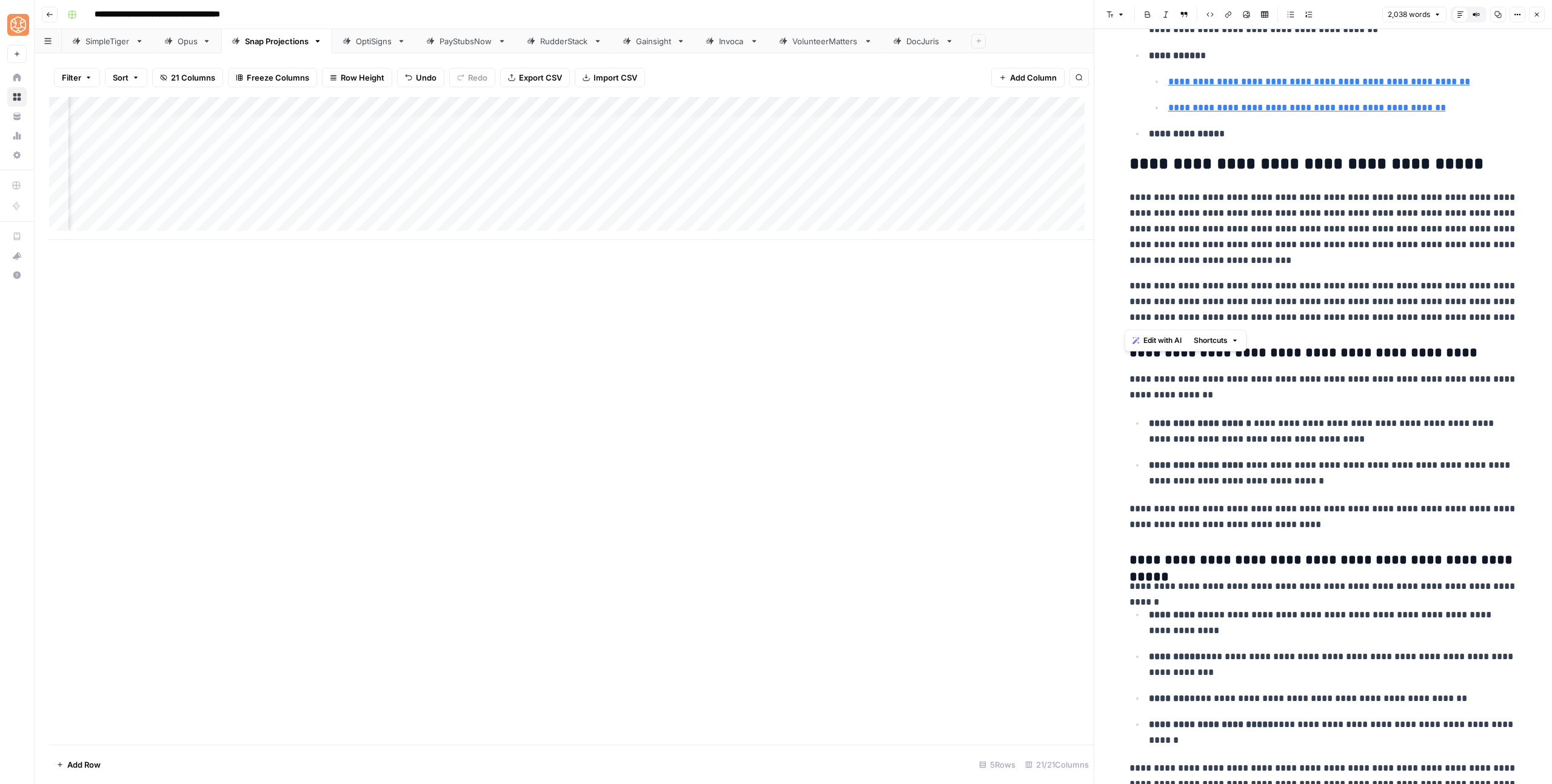 copy on "**********" 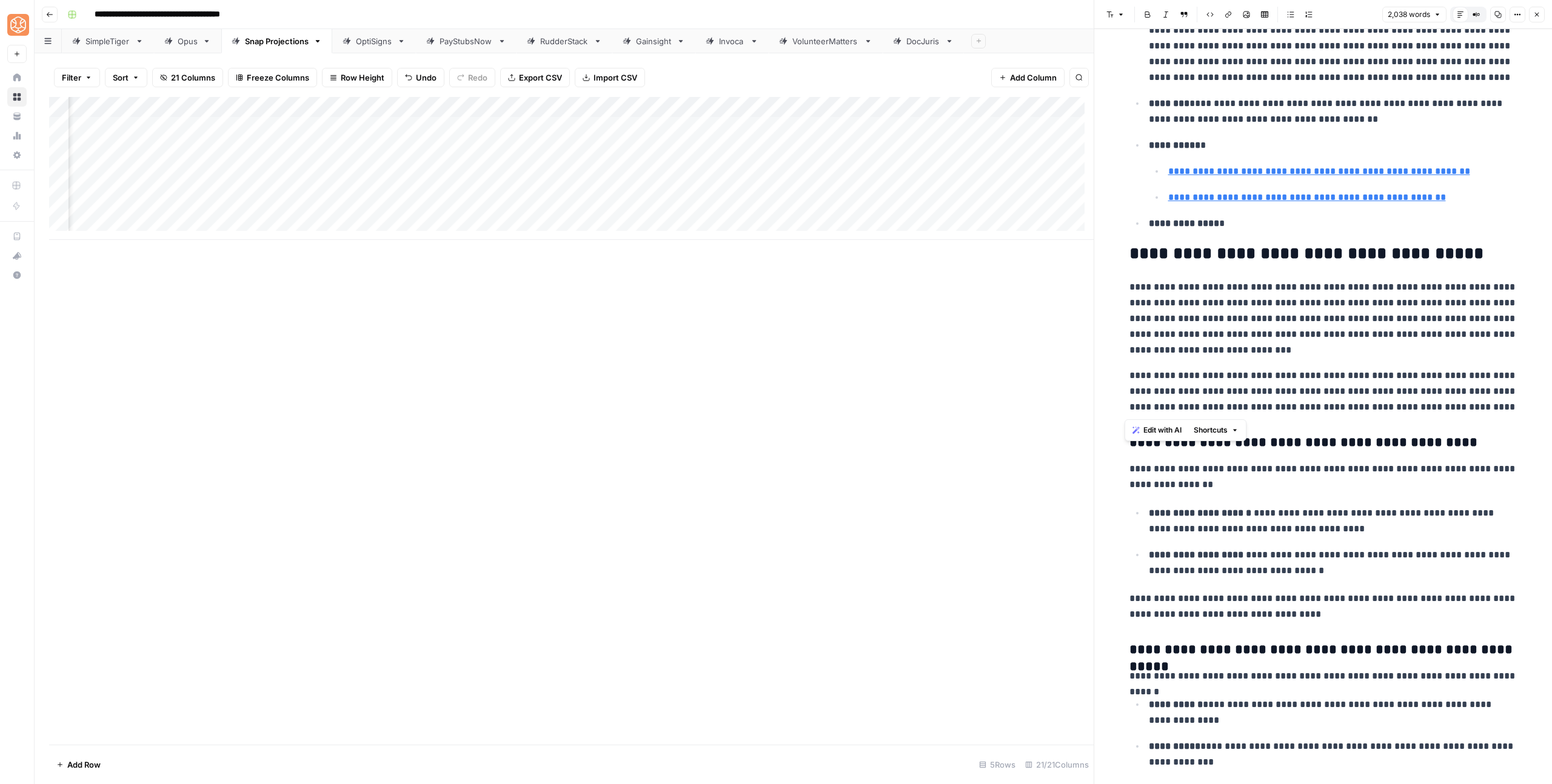 scroll, scrollTop: 923, scrollLeft: 0, axis: vertical 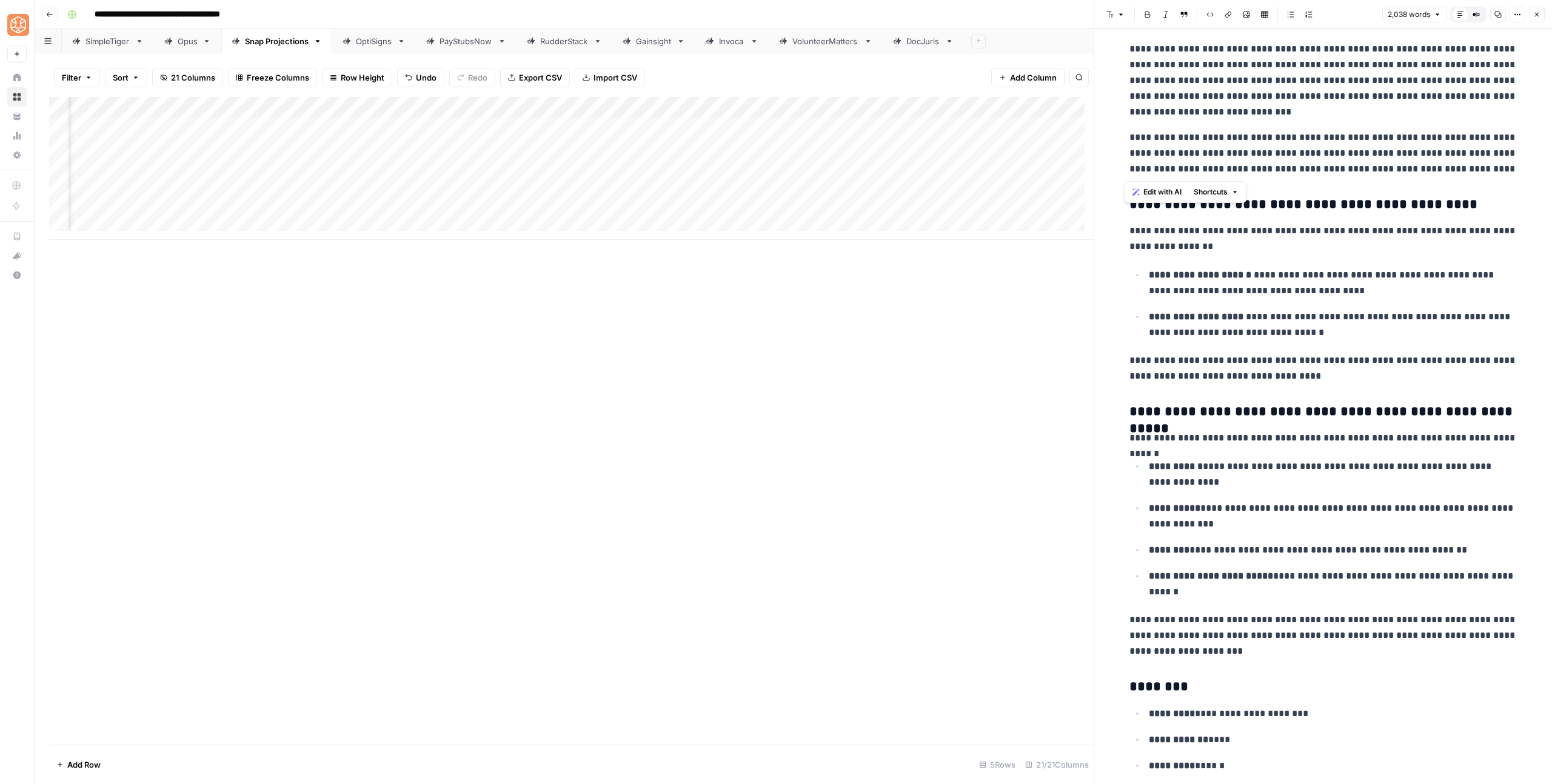 click on "**********" at bounding box center [1323, 412] 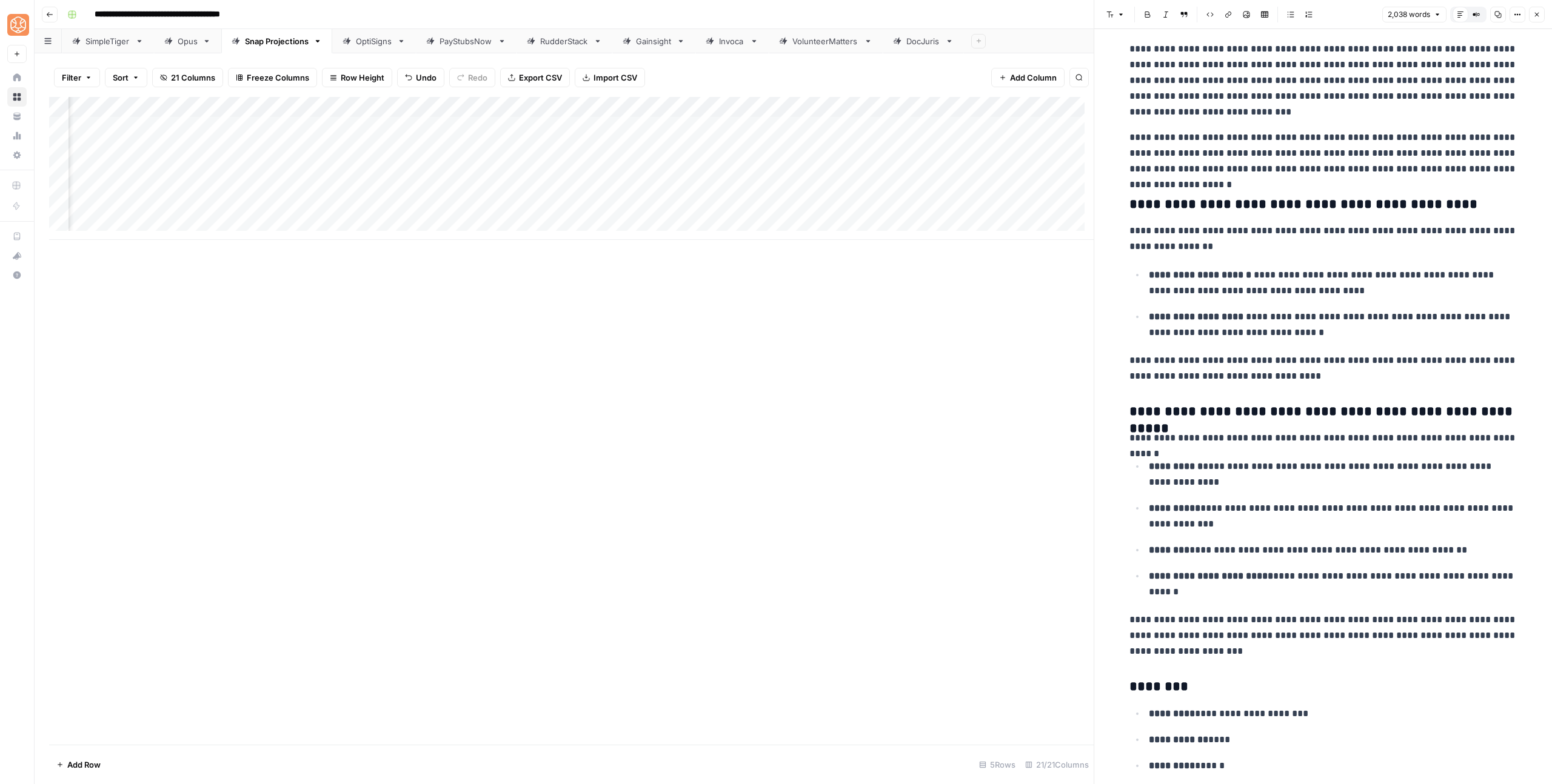 click on "**********" at bounding box center (1323, 2439) 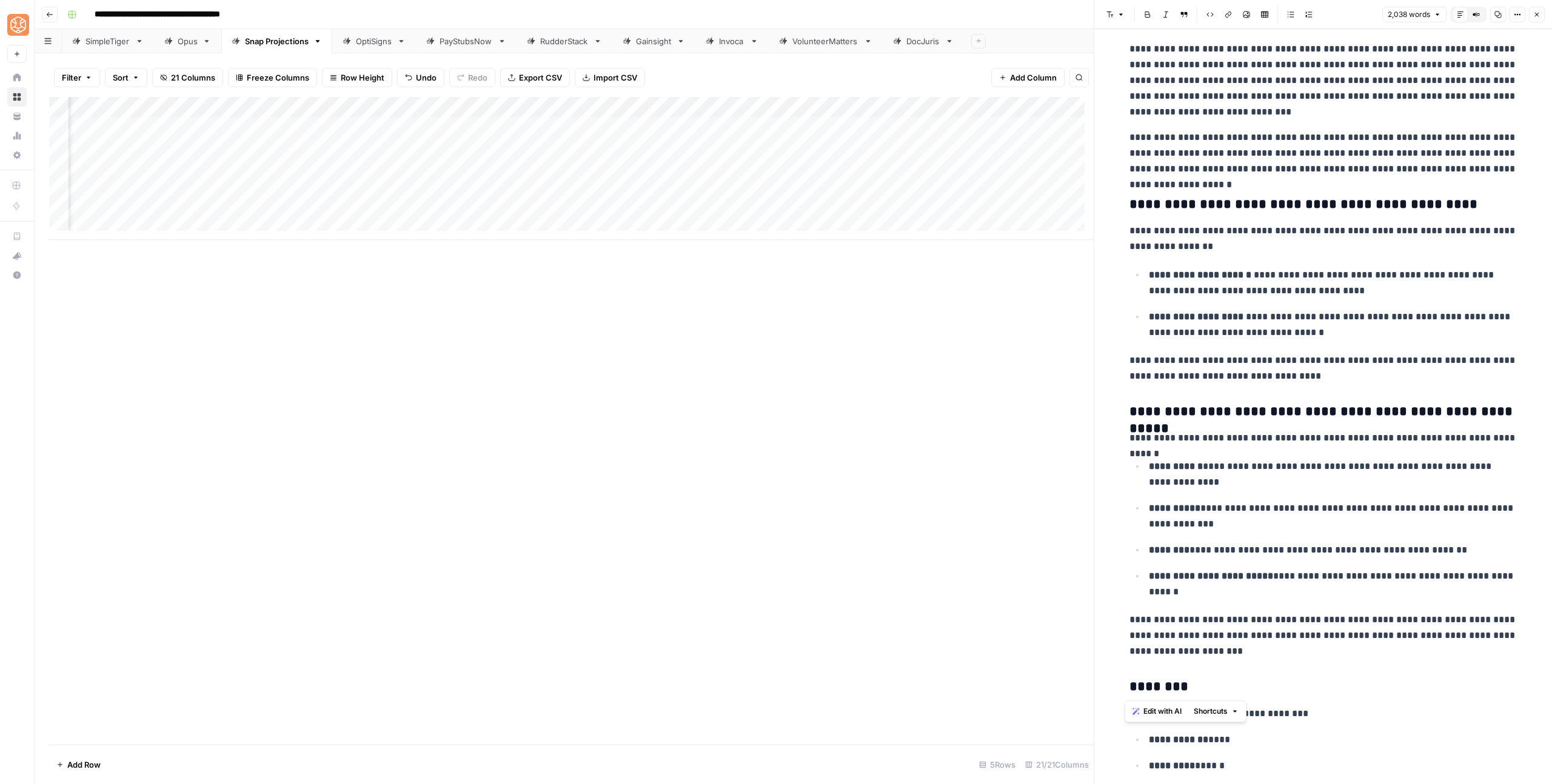 drag, startPoint x: 1123, startPoint y: 403, endPoint x: 1436, endPoint y: 662, distance: 406.26346 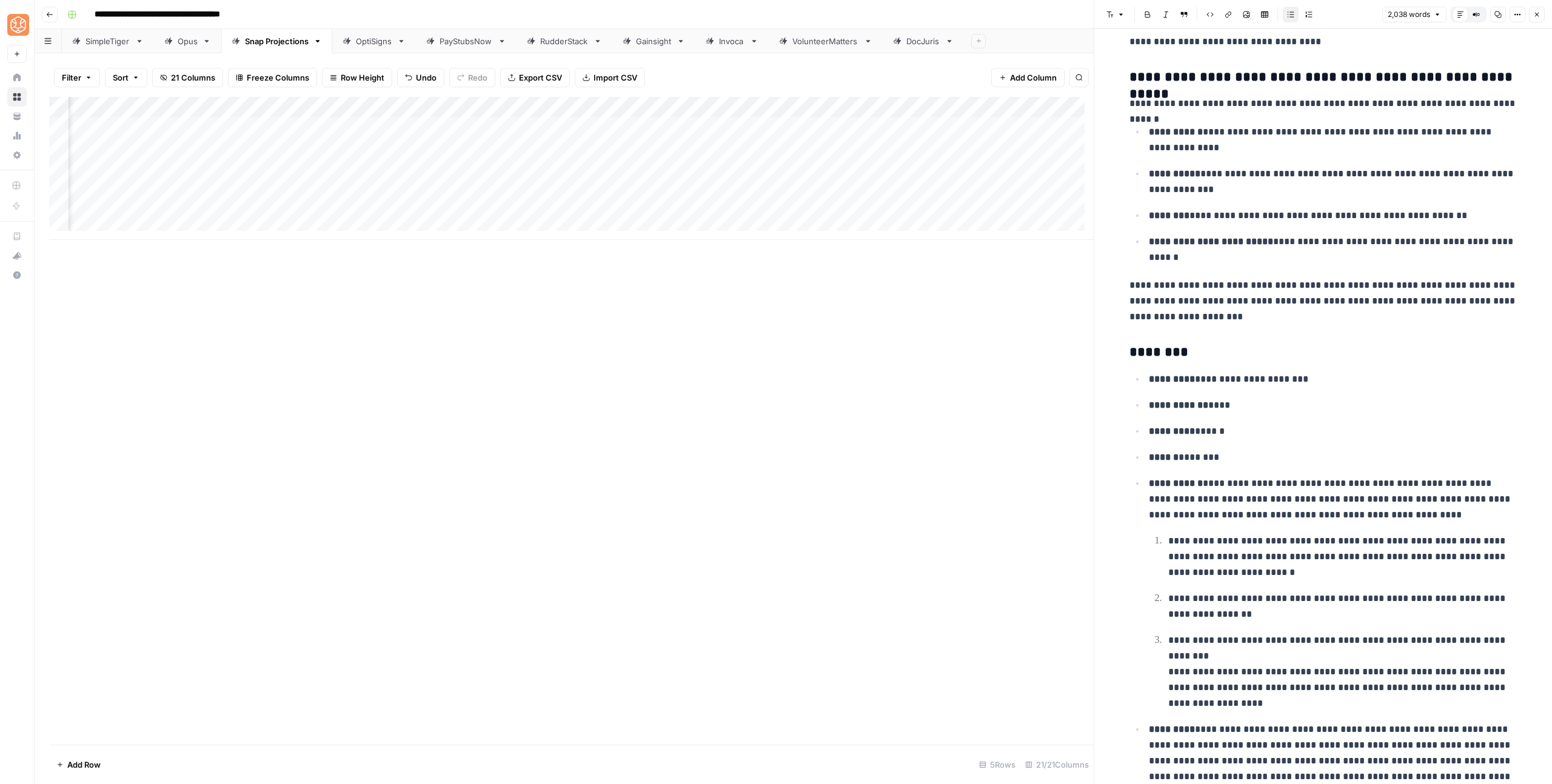 scroll, scrollTop: 1424, scrollLeft: 0, axis: vertical 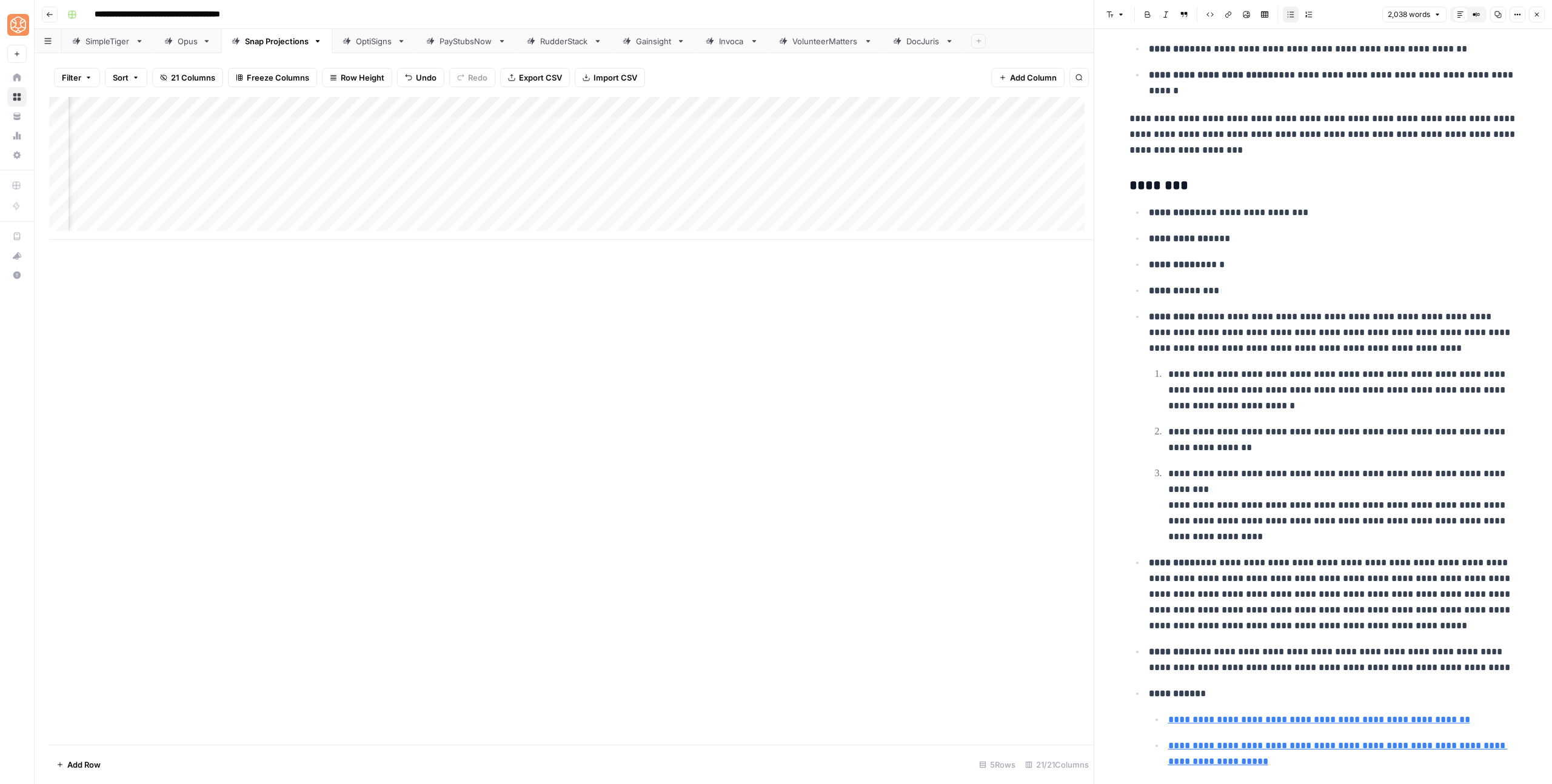 click on "**********" at bounding box center [1333, 333] 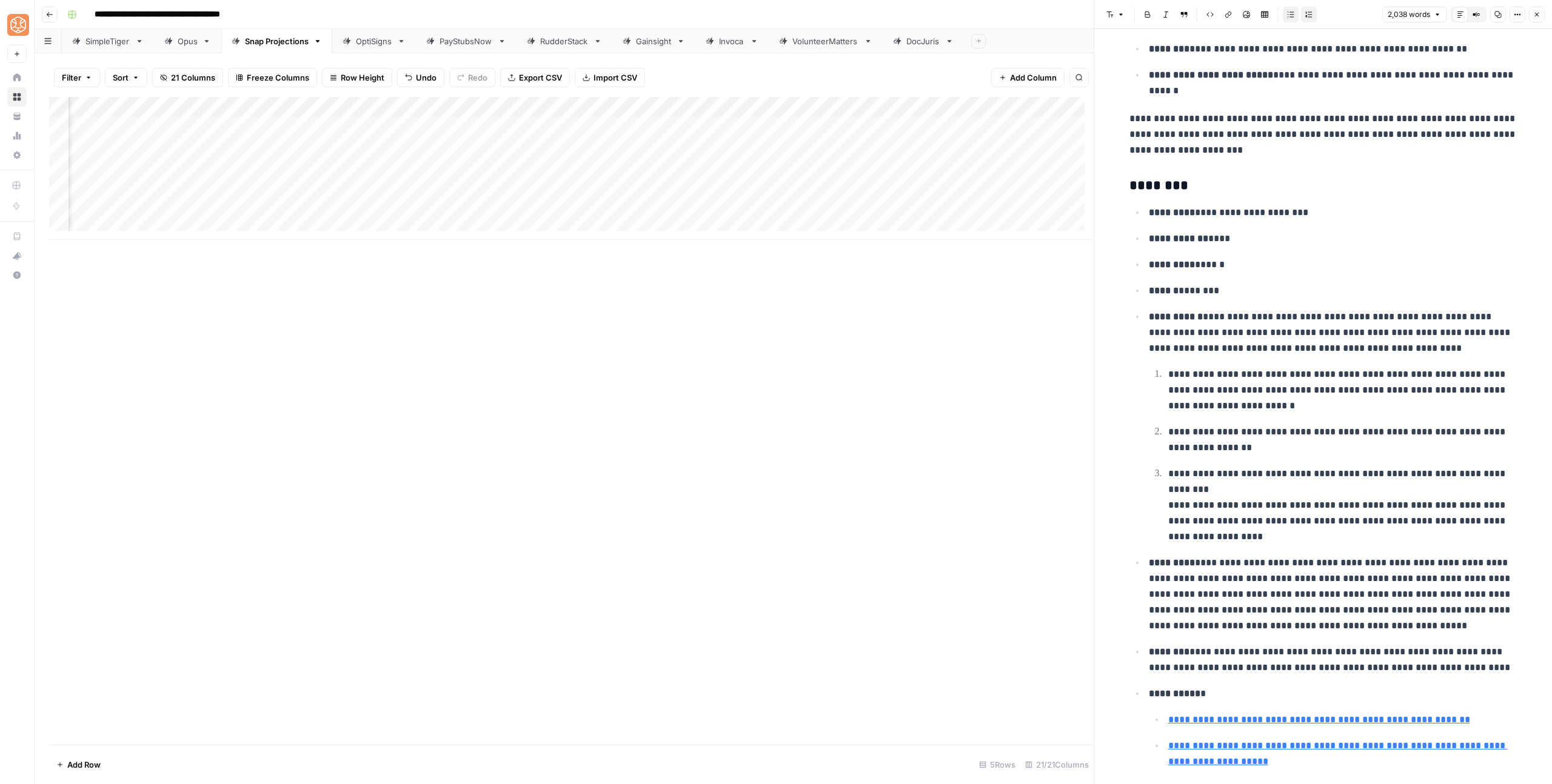 click on "**********" at bounding box center (1331, 427) 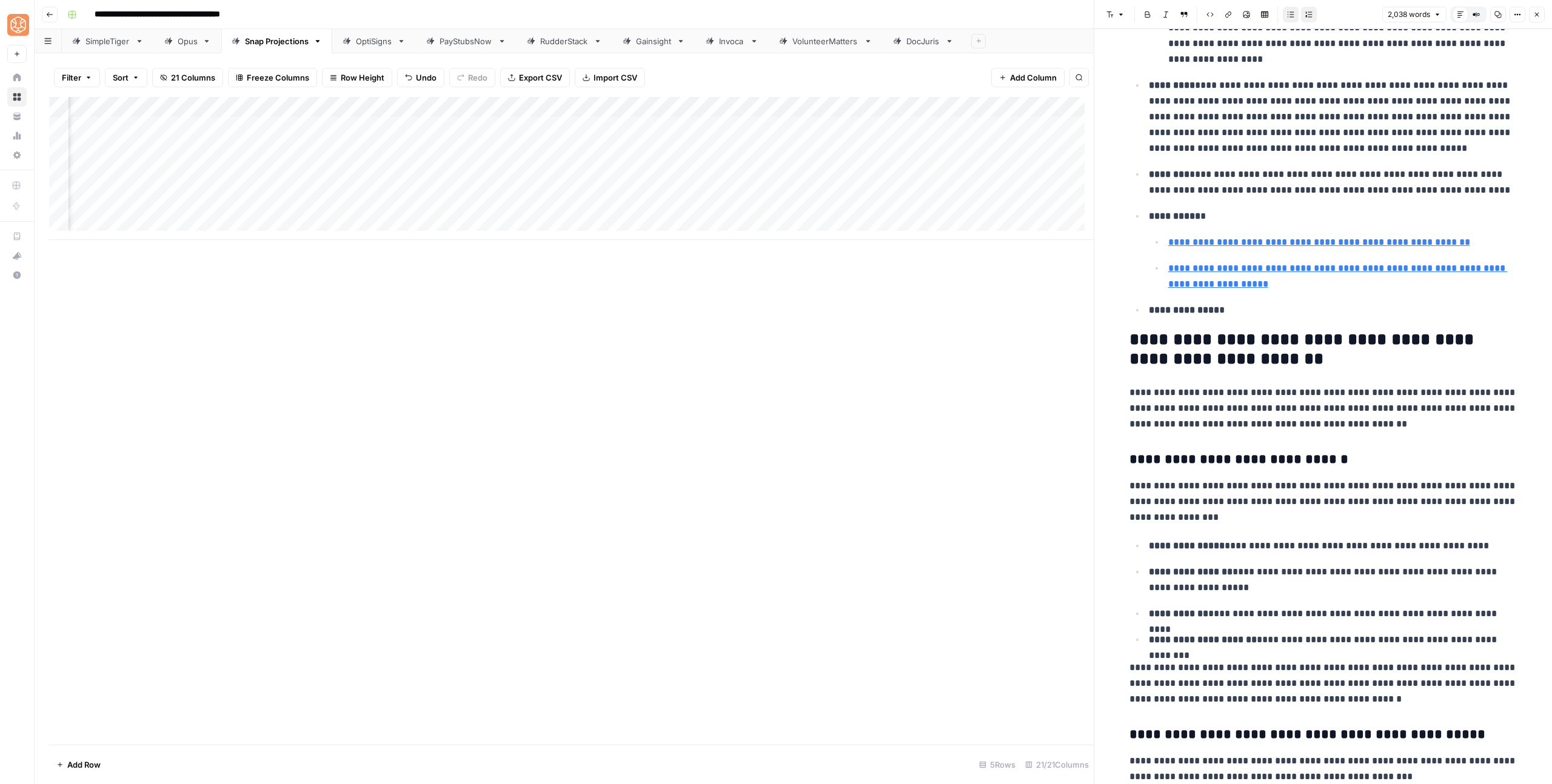 scroll, scrollTop: 1909, scrollLeft: 0, axis: vertical 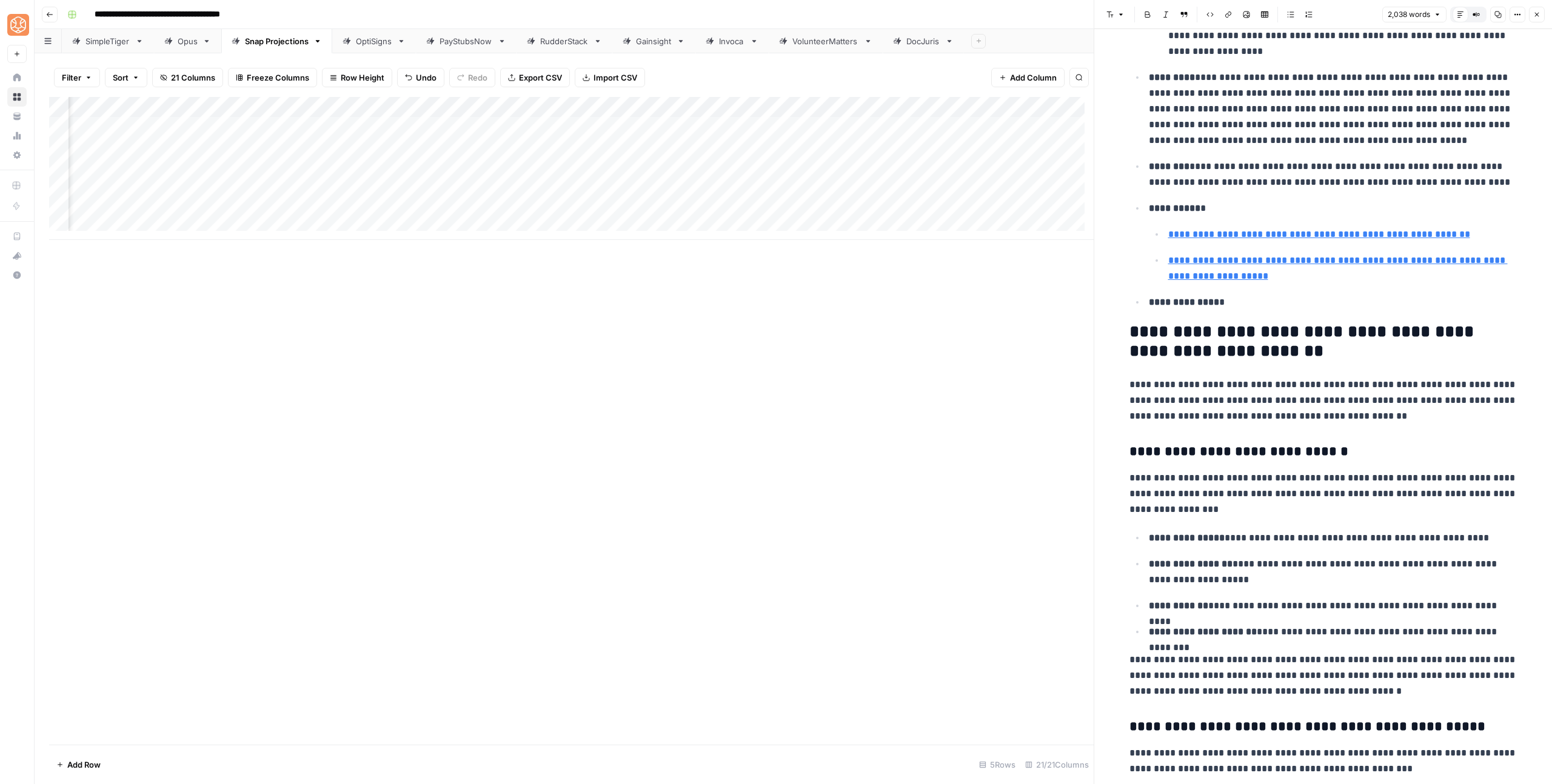 click on "**********" at bounding box center (1323, 1453) 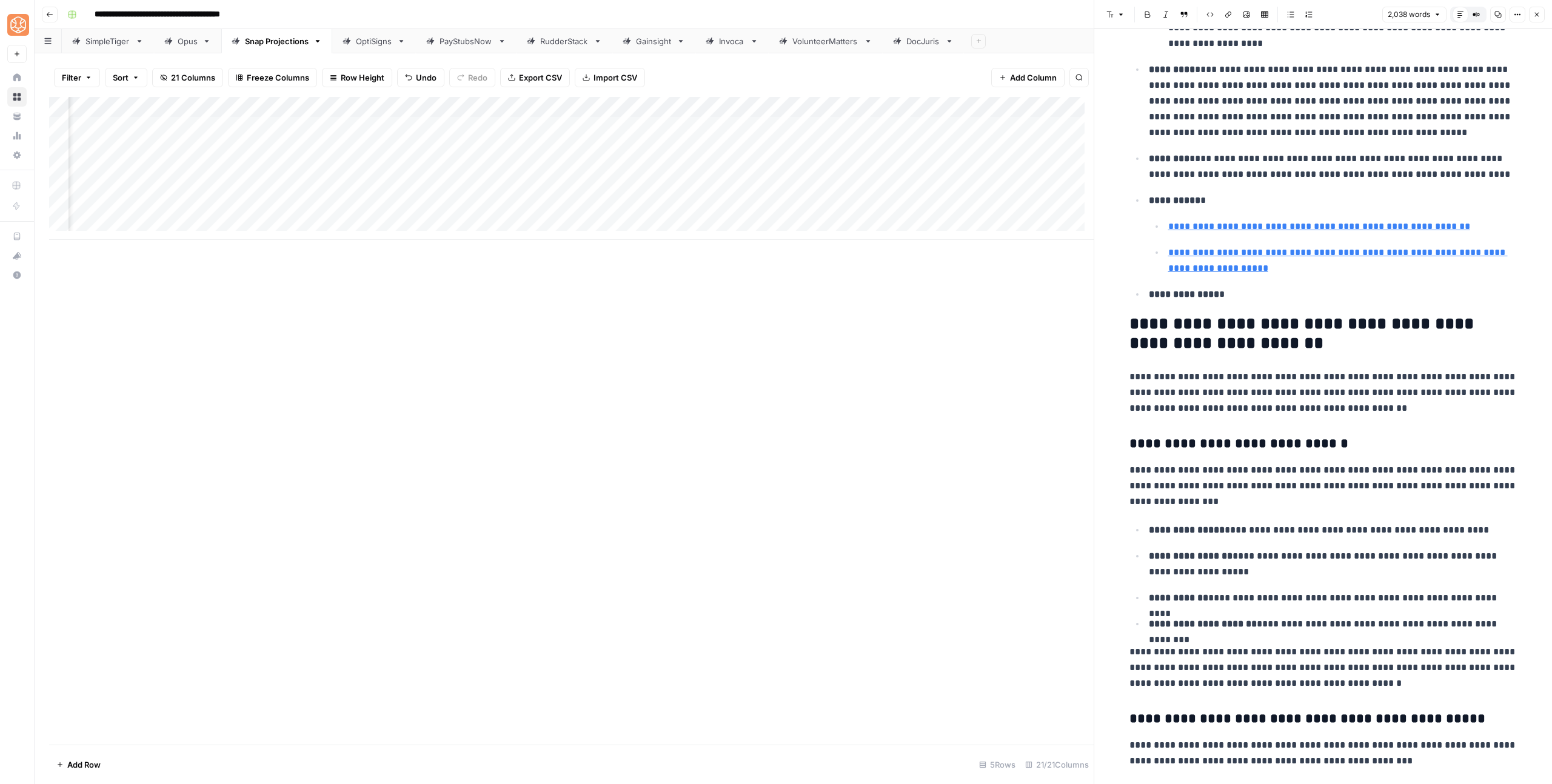 scroll, scrollTop: 1934, scrollLeft: 0, axis: vertical 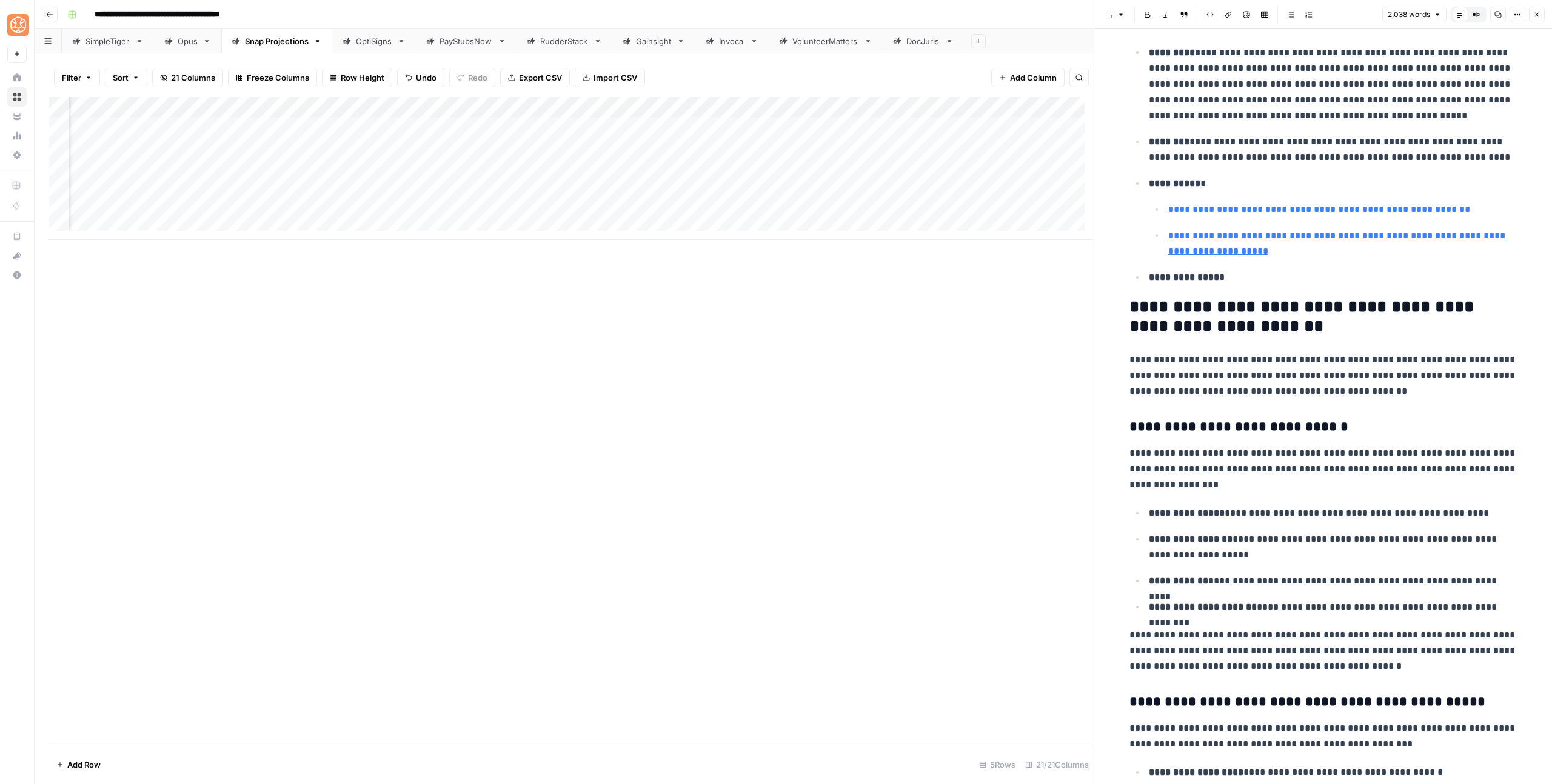 click on "**********" at bounding box center (1323, 469) 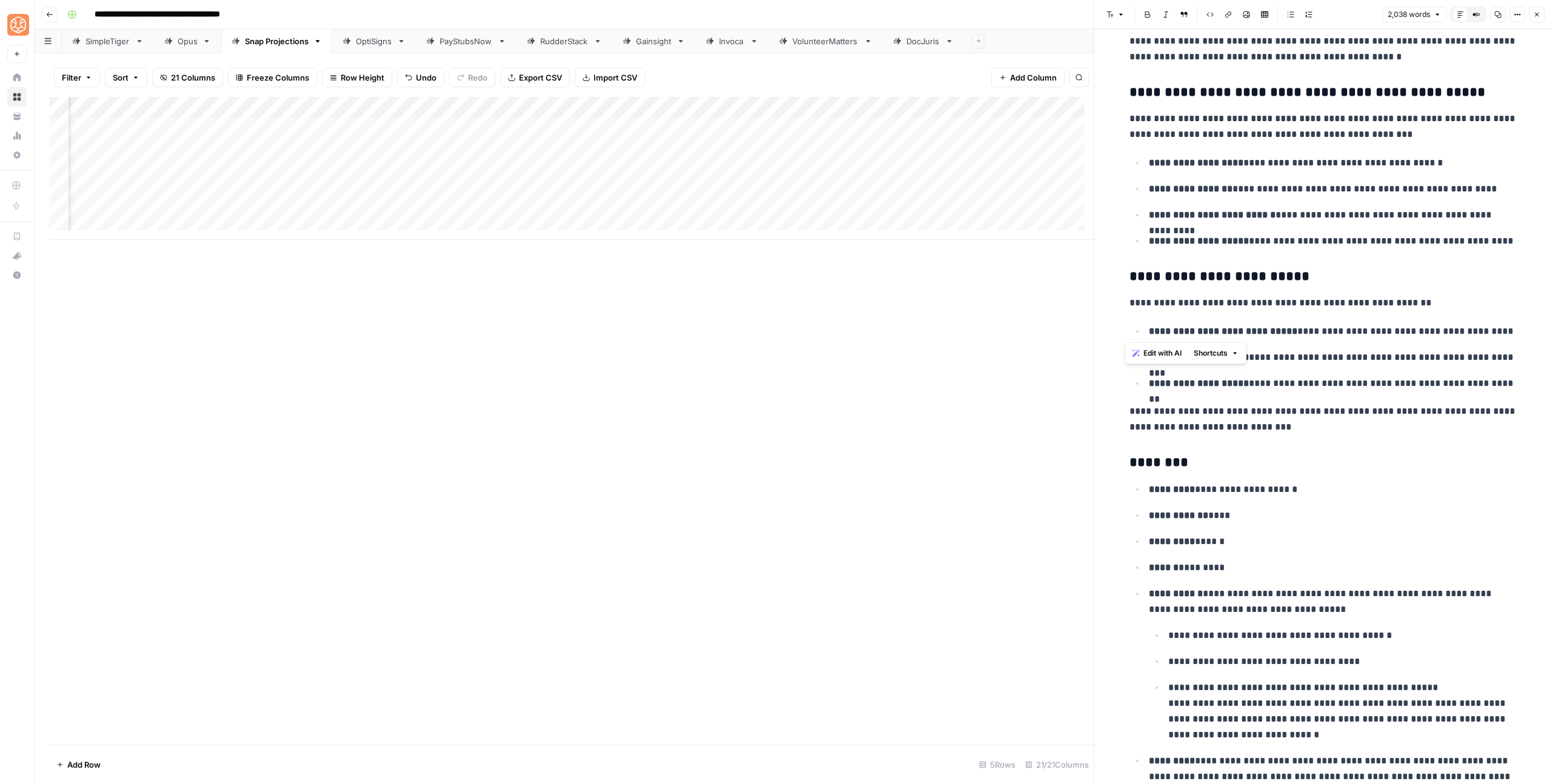 scroll, scrollTop: 2545, scrollLeft: 0, axis: vertical 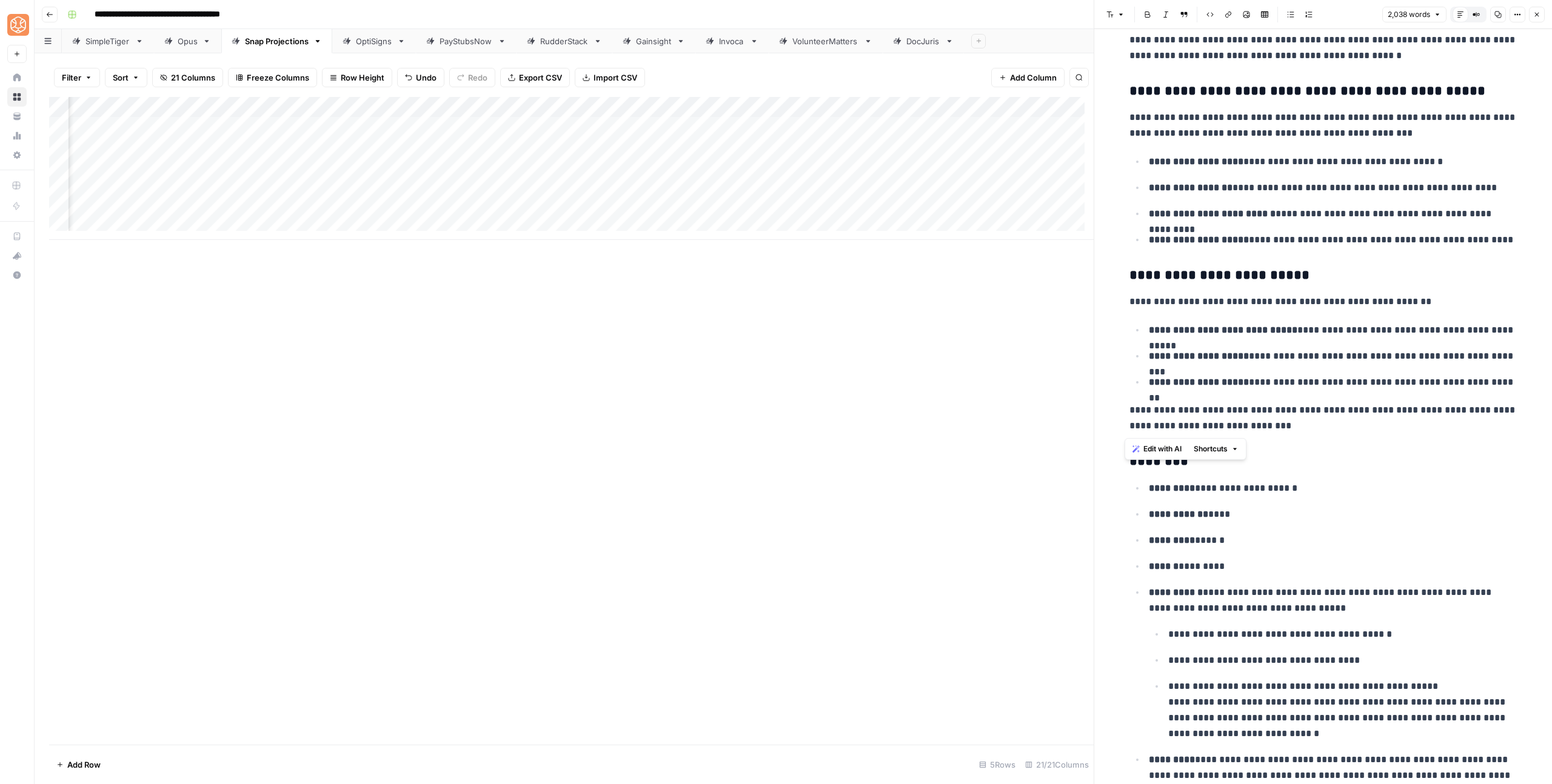 drag, startPoint x: 1122, startPoint y: 308, endPoint x: 1337, endPoint y: 427, distance: 245.73563 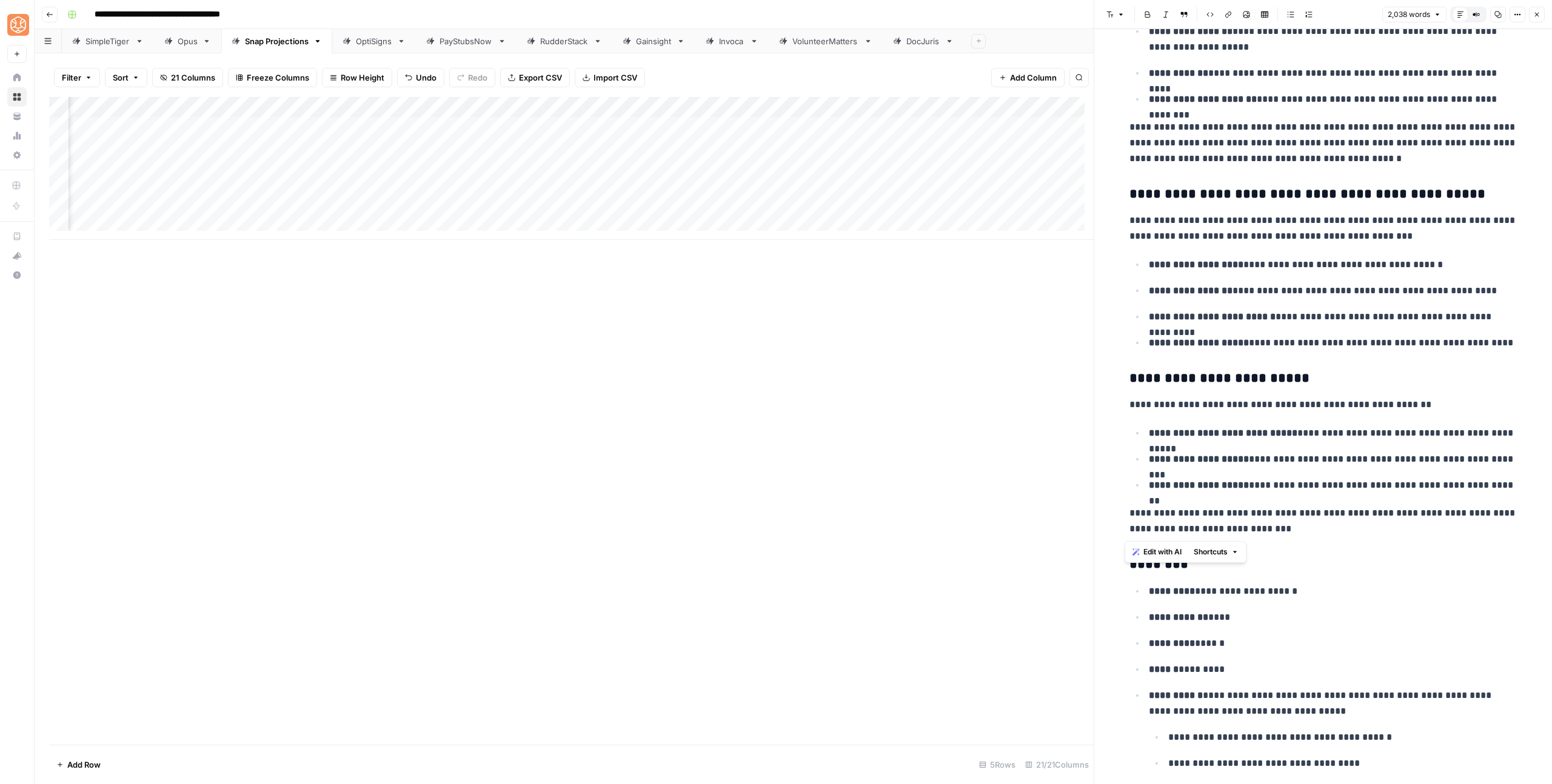 scroll, scrollTop: 2051, scrollLeft: 0, axis: vertical 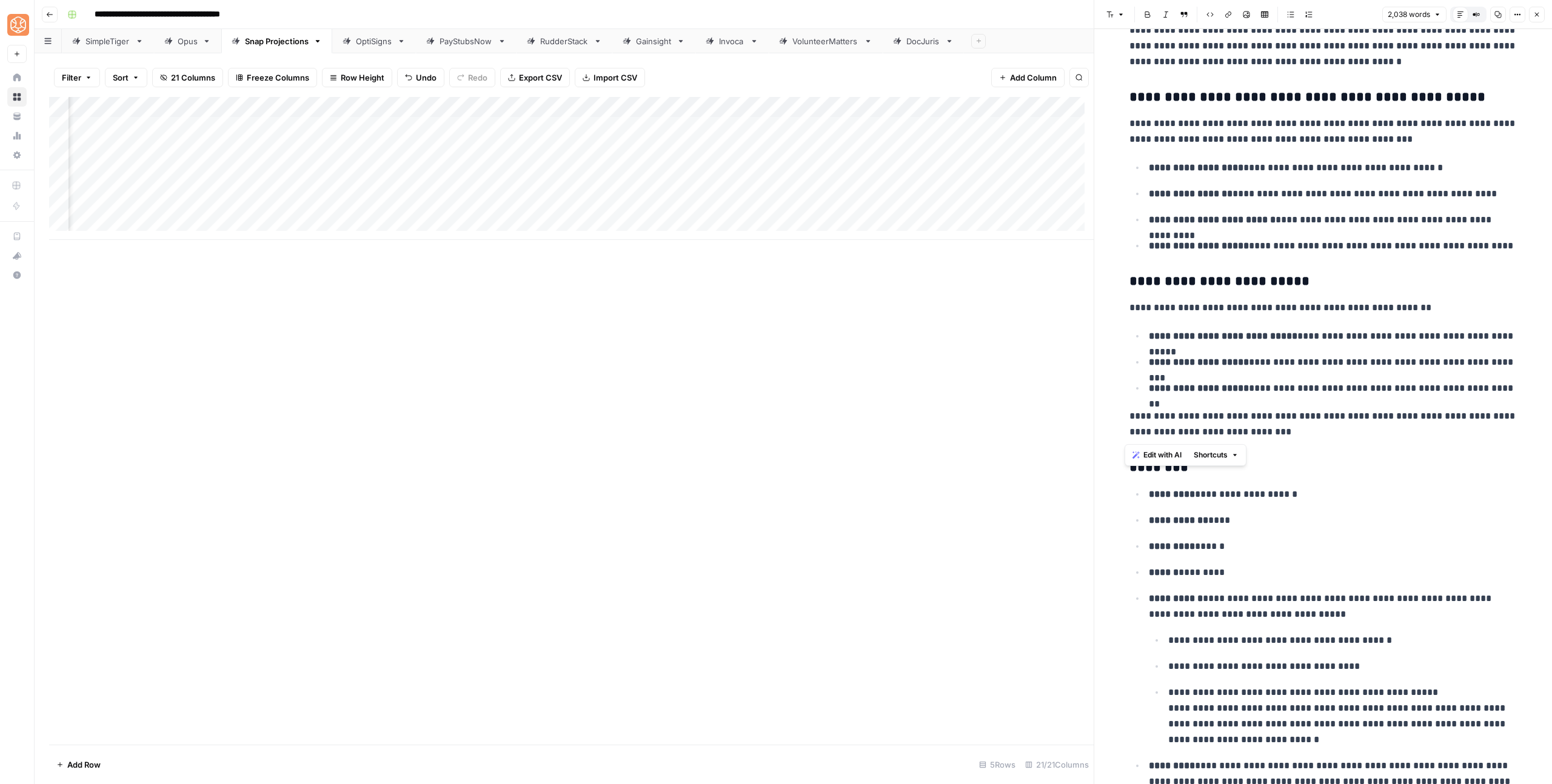 click on "**********" at bounding box center [1323, 713] 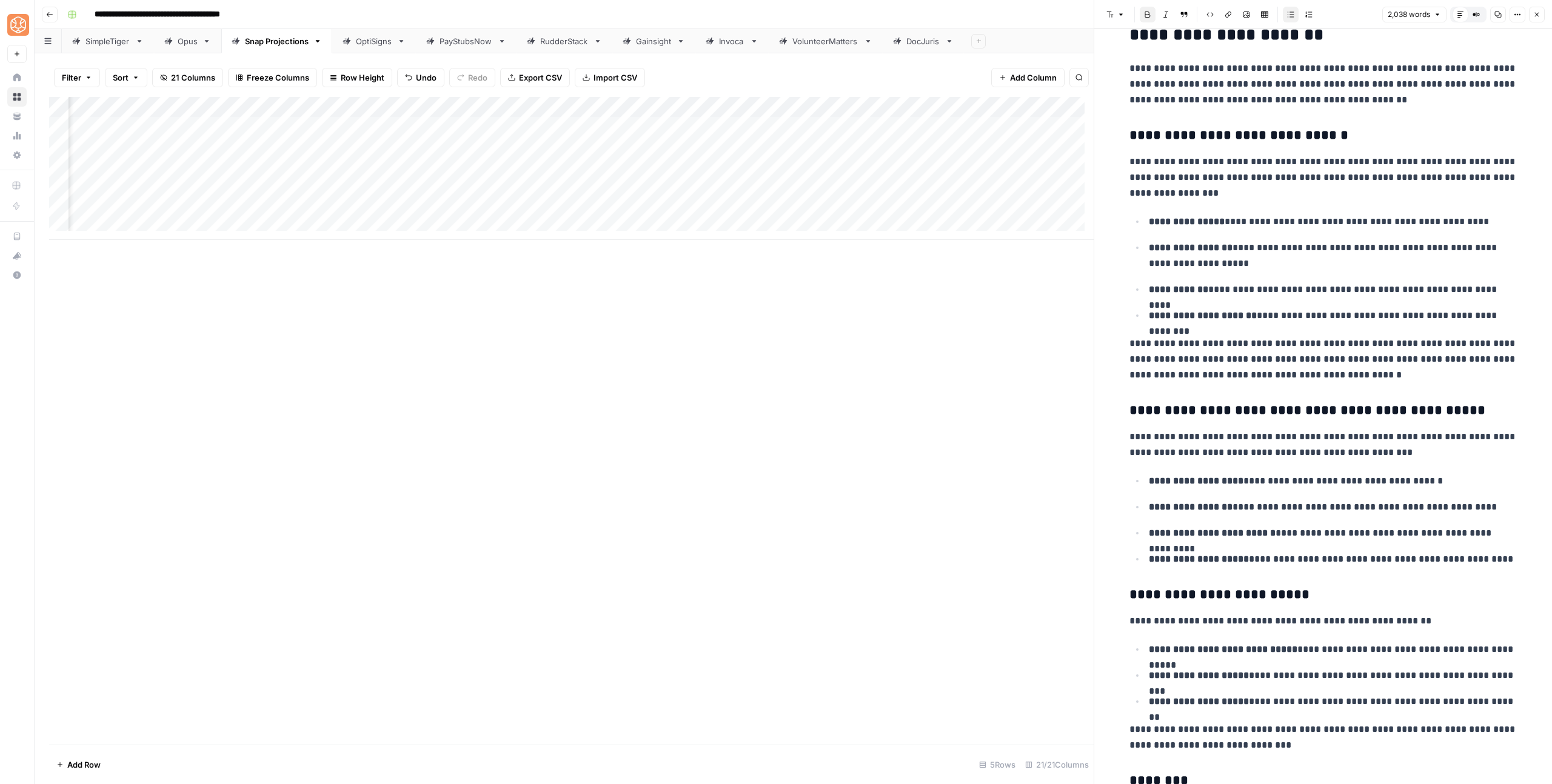 scroll, scrollTop: 2223, scrollLeft: 0, axis: vertical 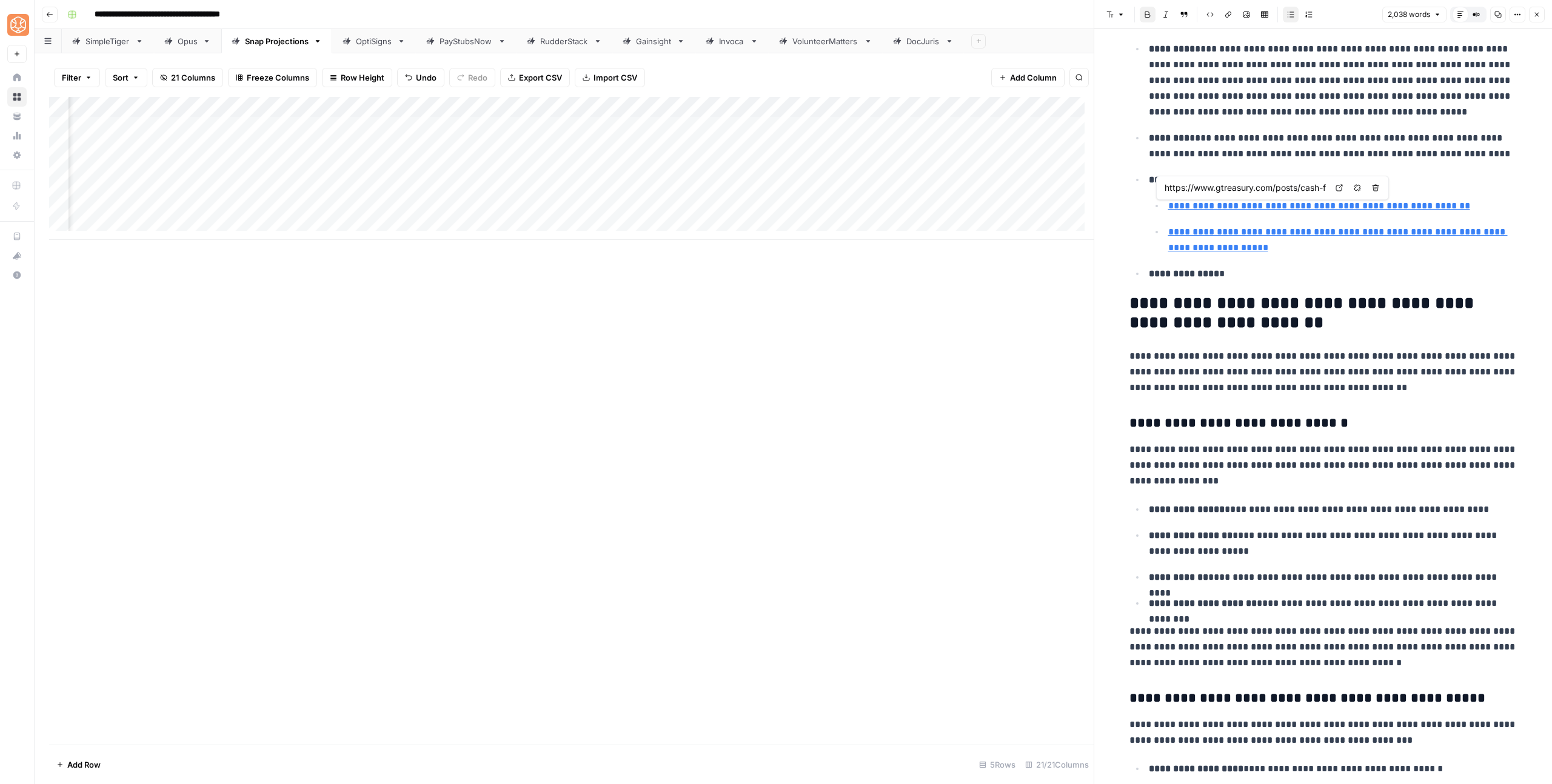 type on "https://www.score.org/southernmaine/resource/template/simple-36-month-cash-flow-projection" 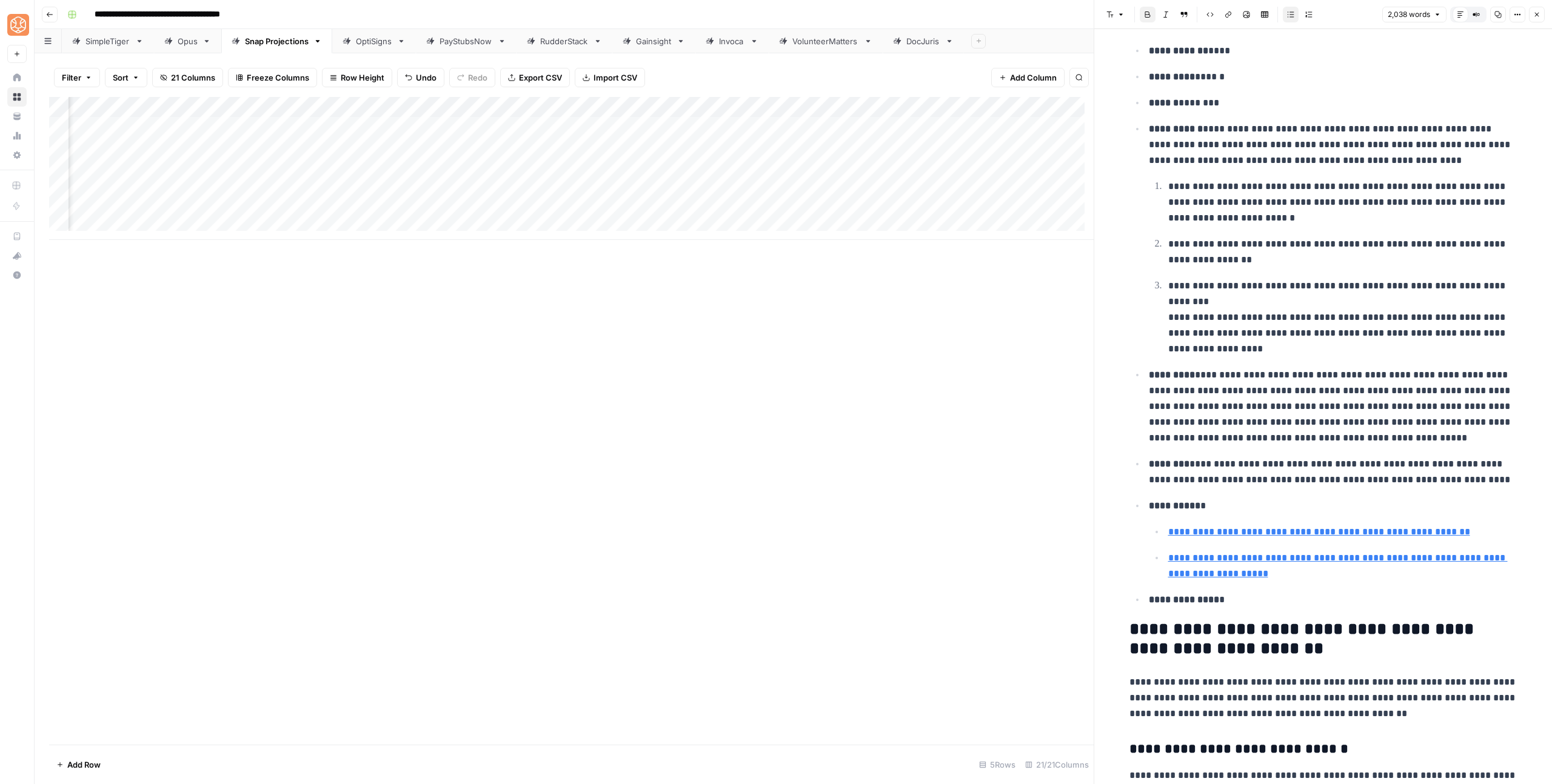 scroll, scrollTop: 1593, scrollLeft: 0, axis: vertical 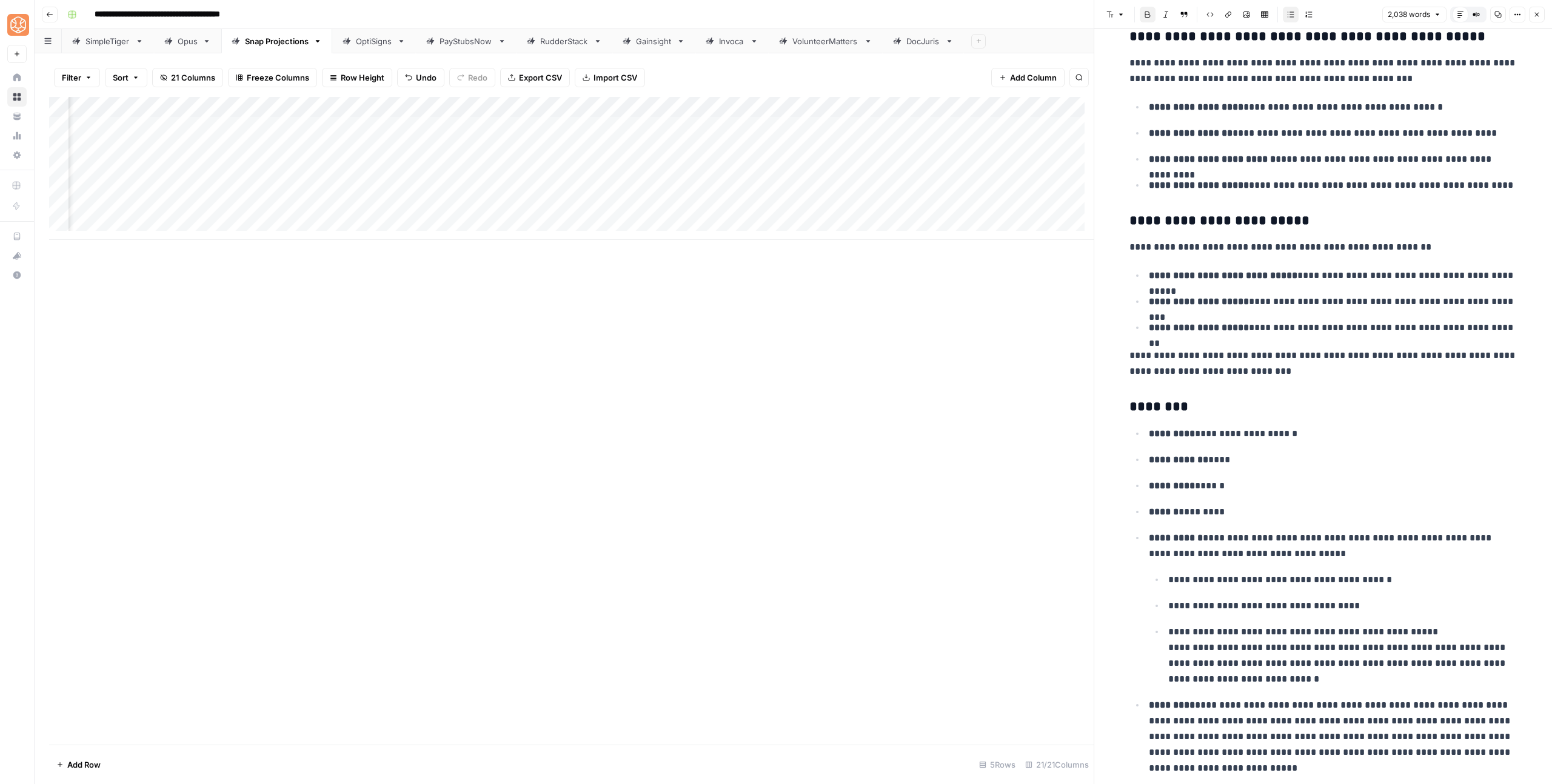 click on "**********" at bounding box center (1323, 653) 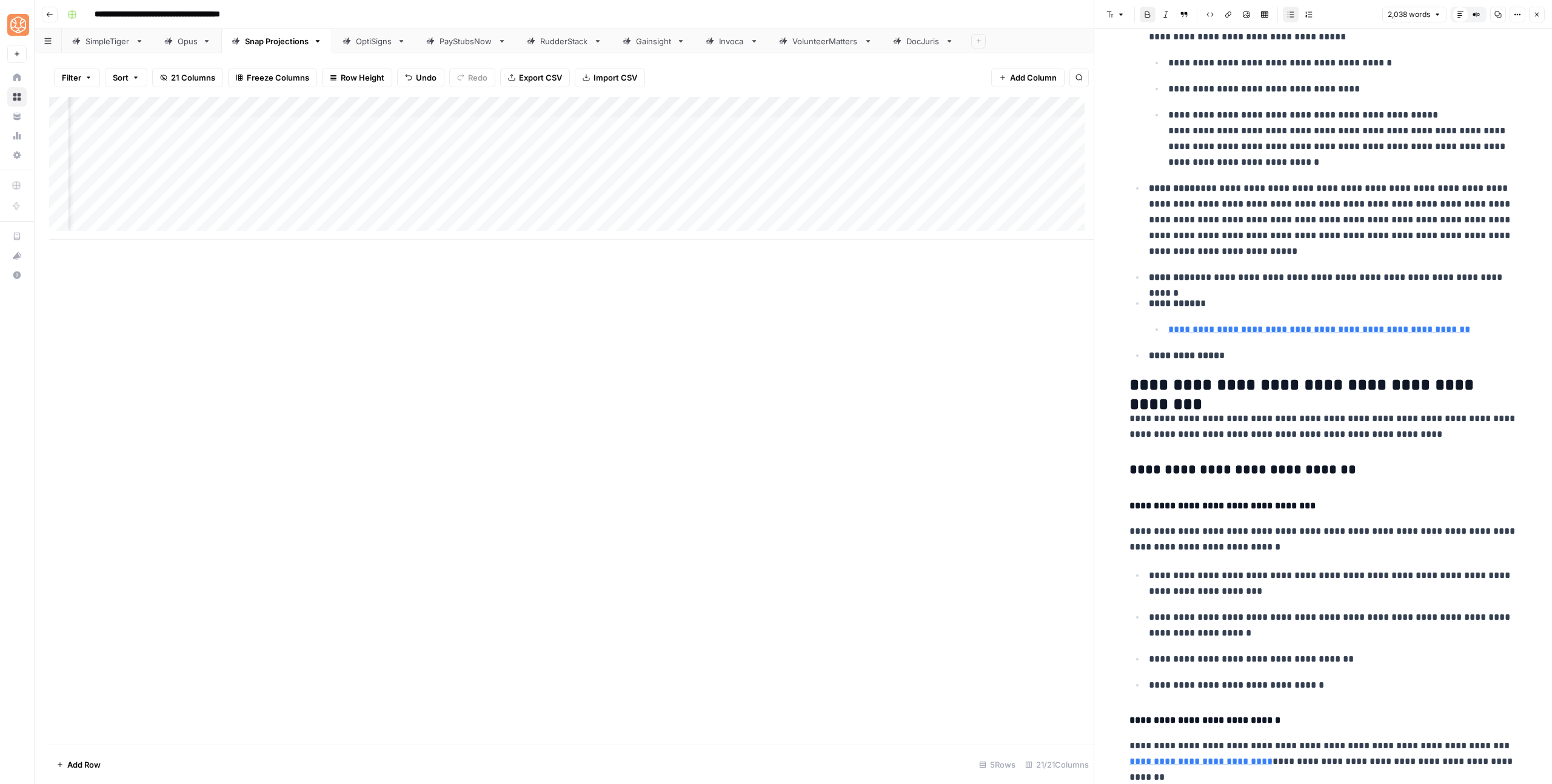 scroll, scrollTop: 3128, scrollLeft: 0, axis: vertical 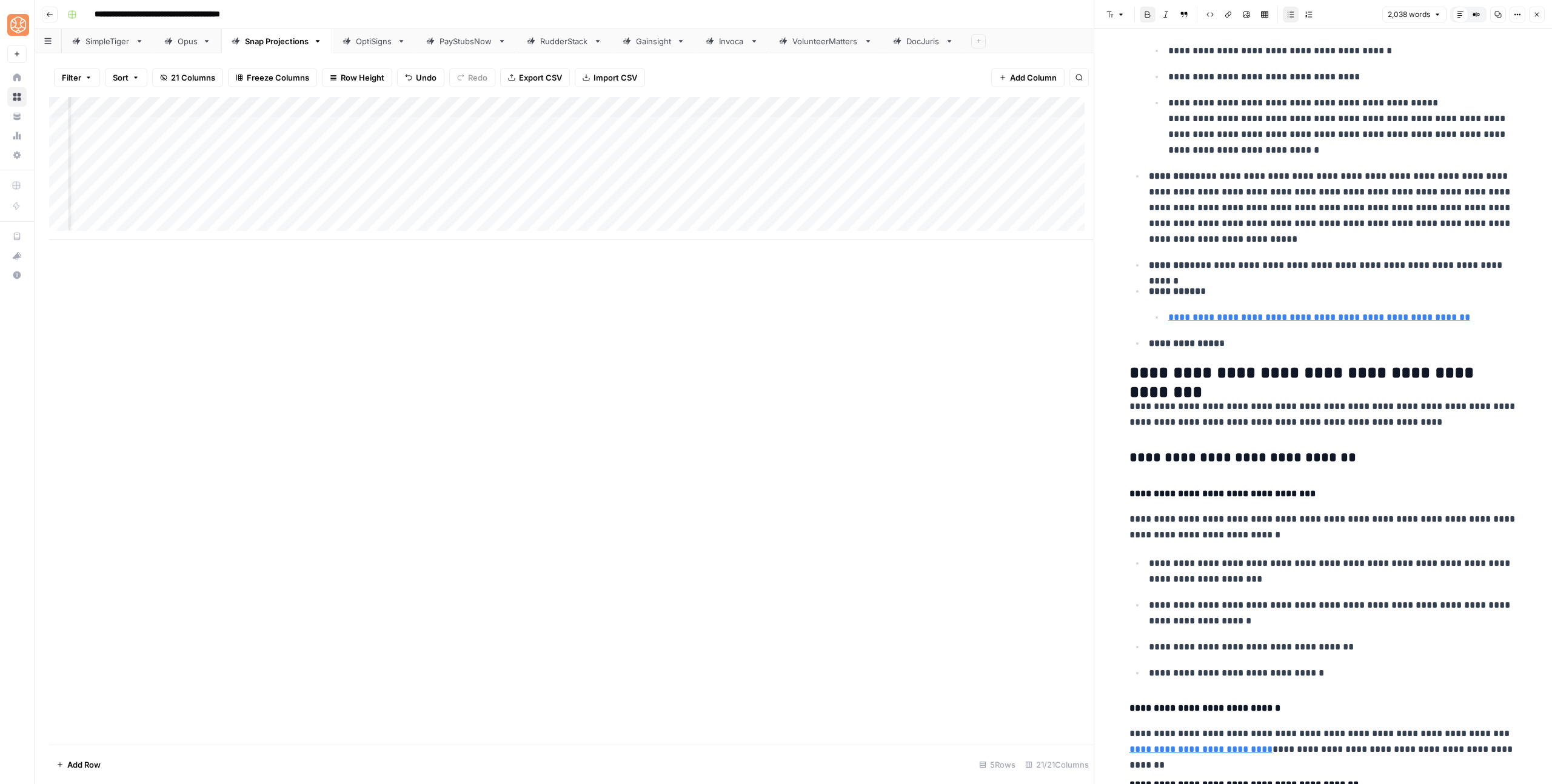click on "**********" at bounding box center [1323, 234] 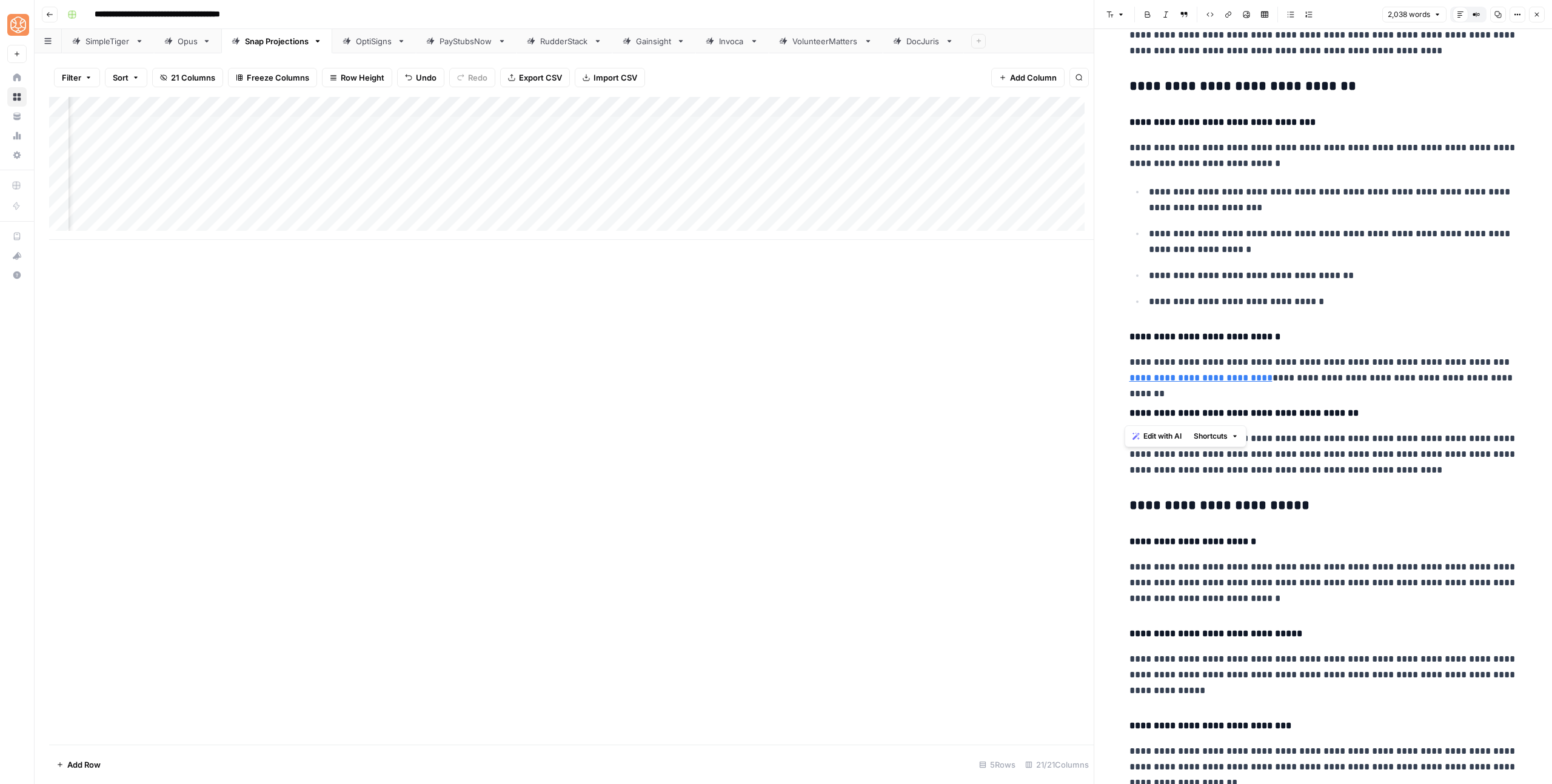 drag, startPoint x: 1123, startPoint y: 372, endPoint x: 1409, endPoint y: 392, distance: 286.6984 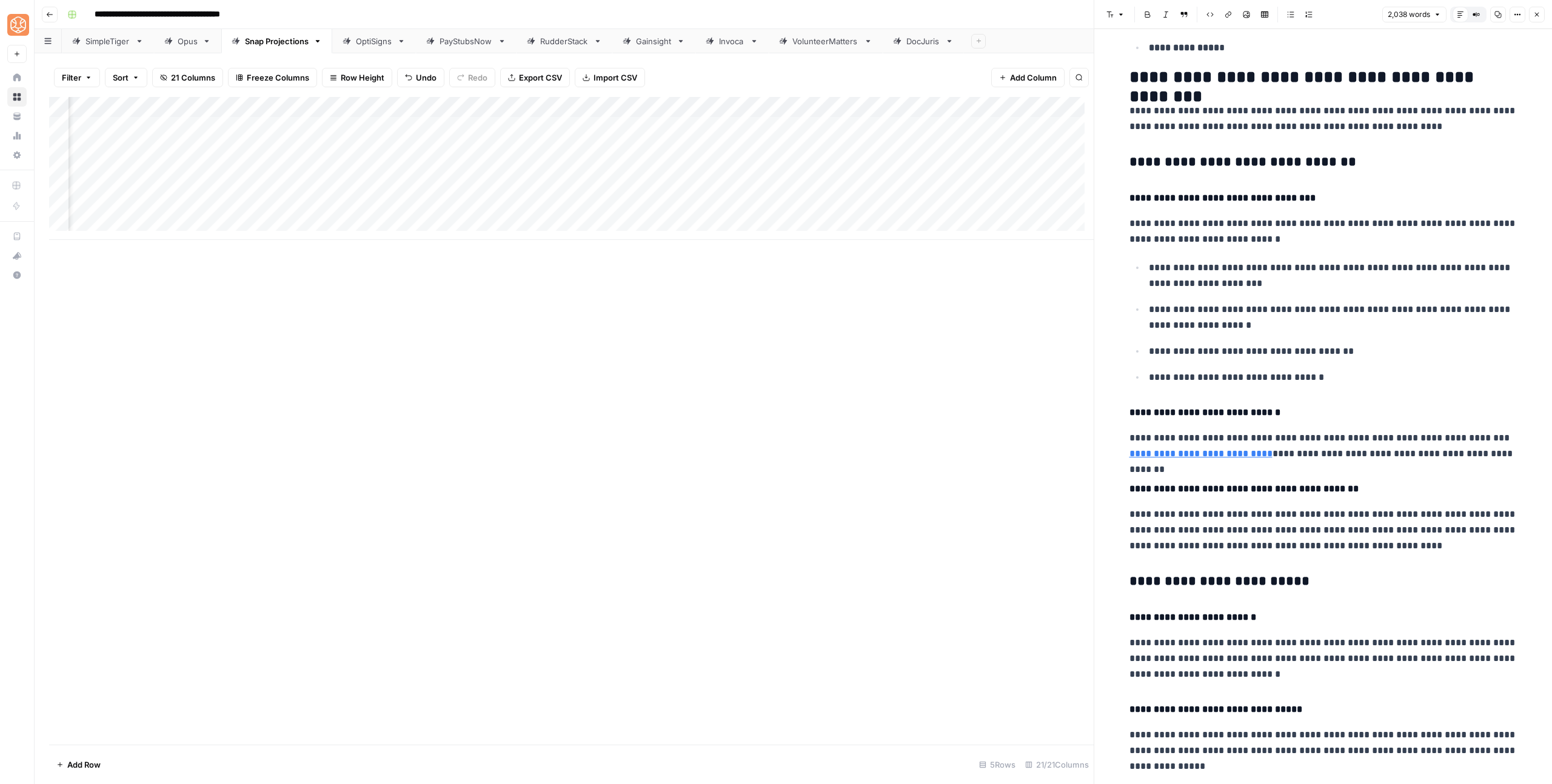 scroll, scrollTop: 3409, scrollLeft: 0, axis: vertical 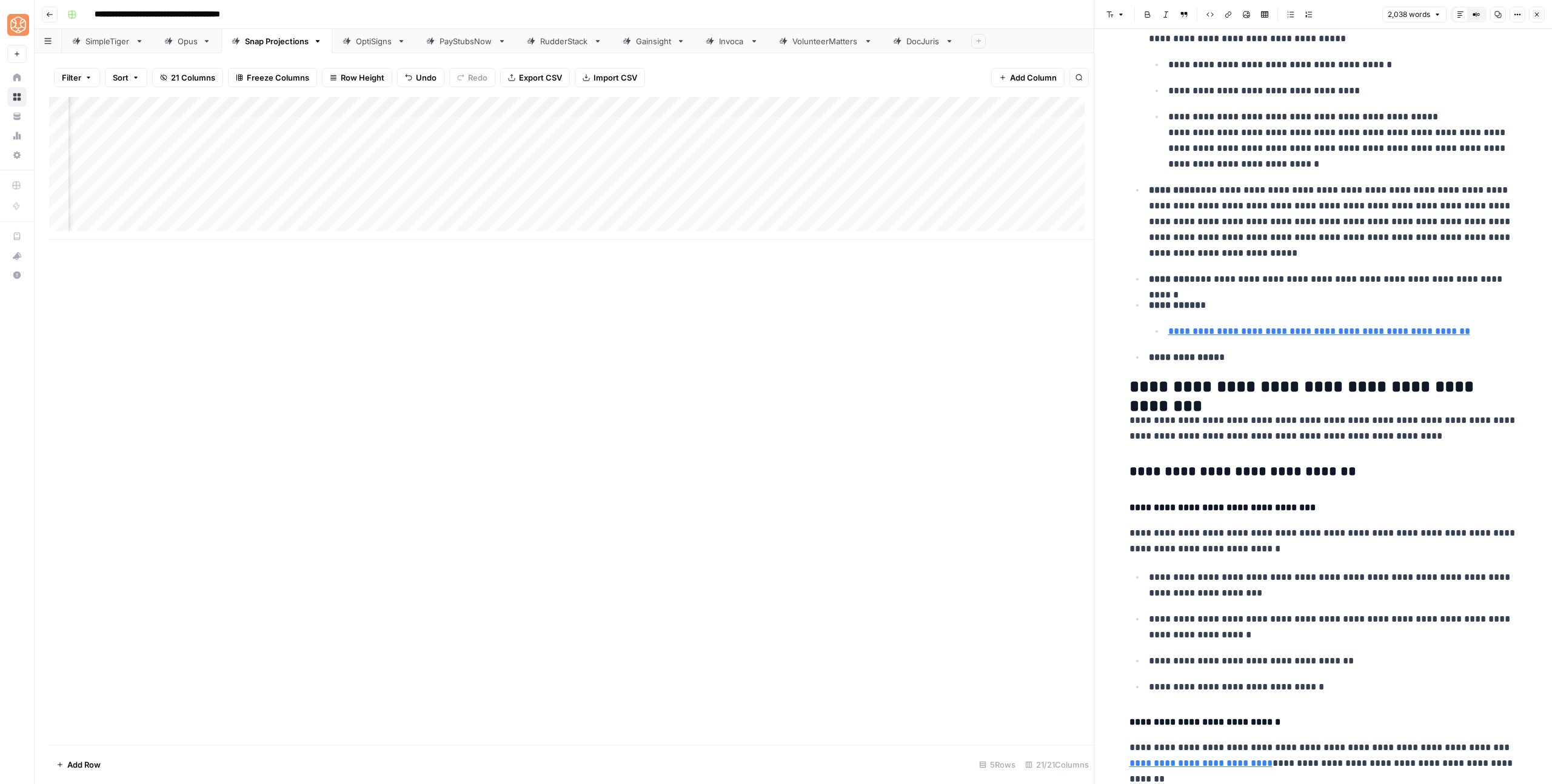 click on "**********" at bounding box center [1333, 222] 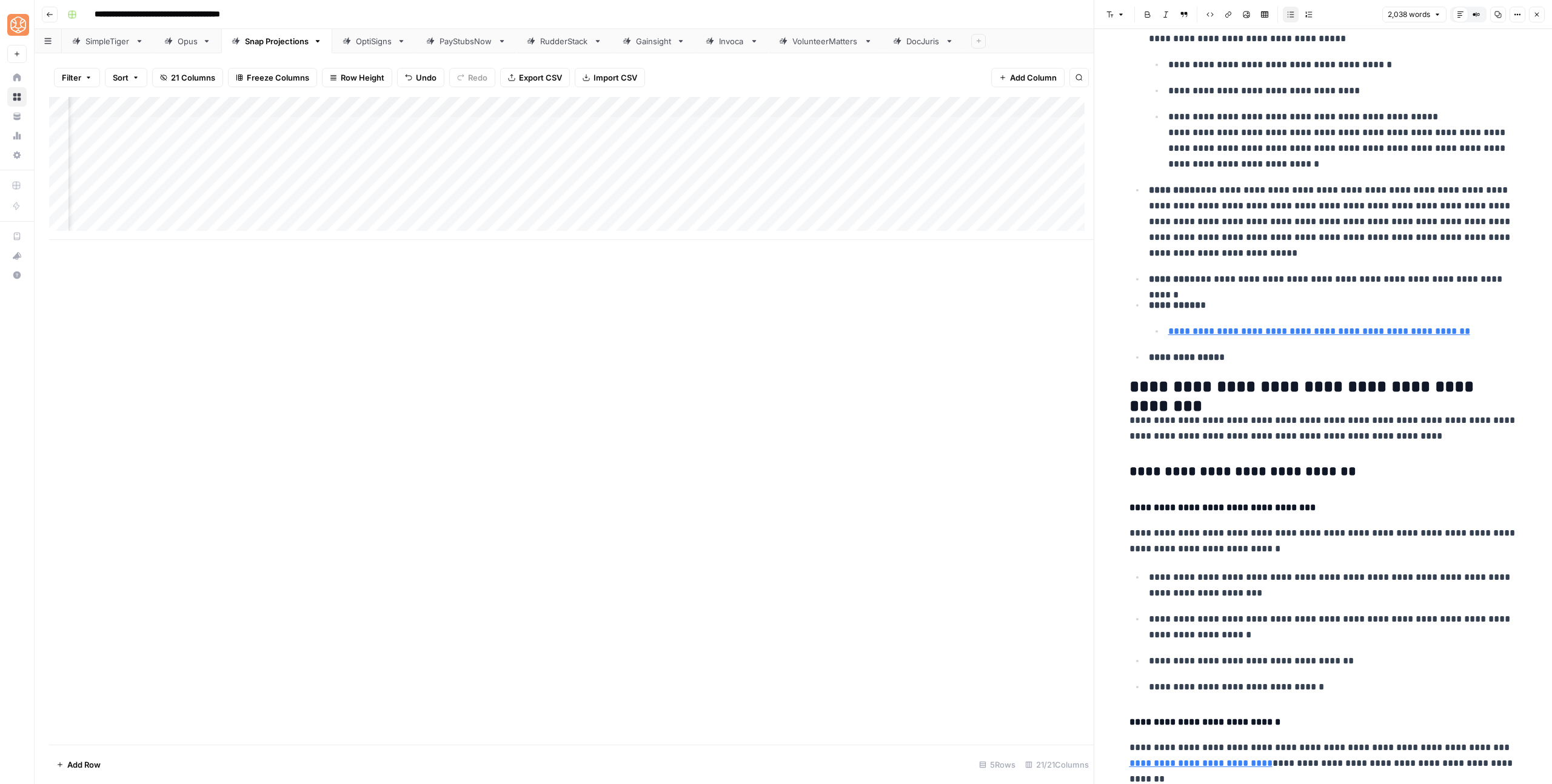 click on "**********" at bounding box center [1333, 222] 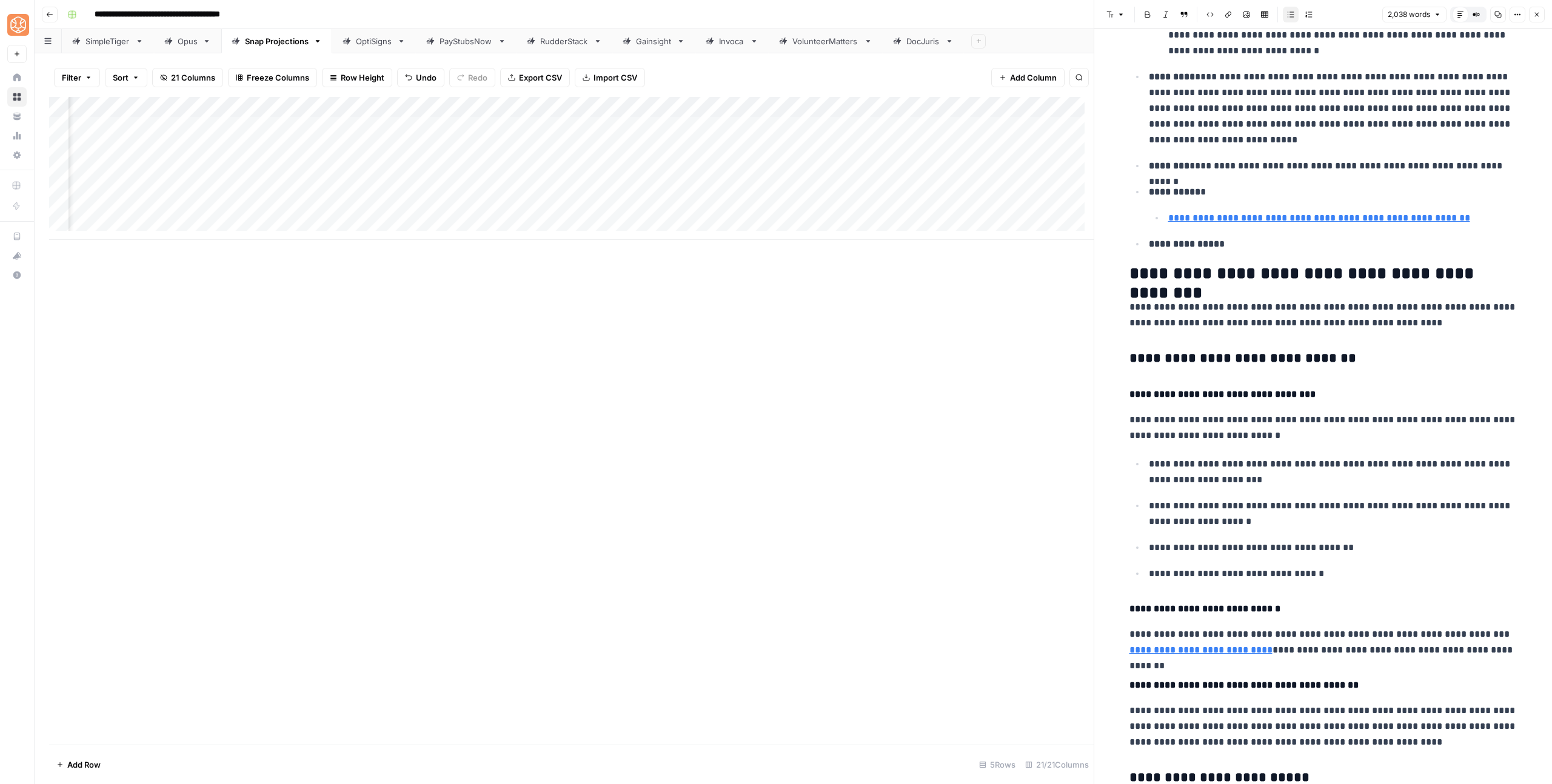scroll, scrollTop: 3229, scrollLeft: 0, axis: vertical 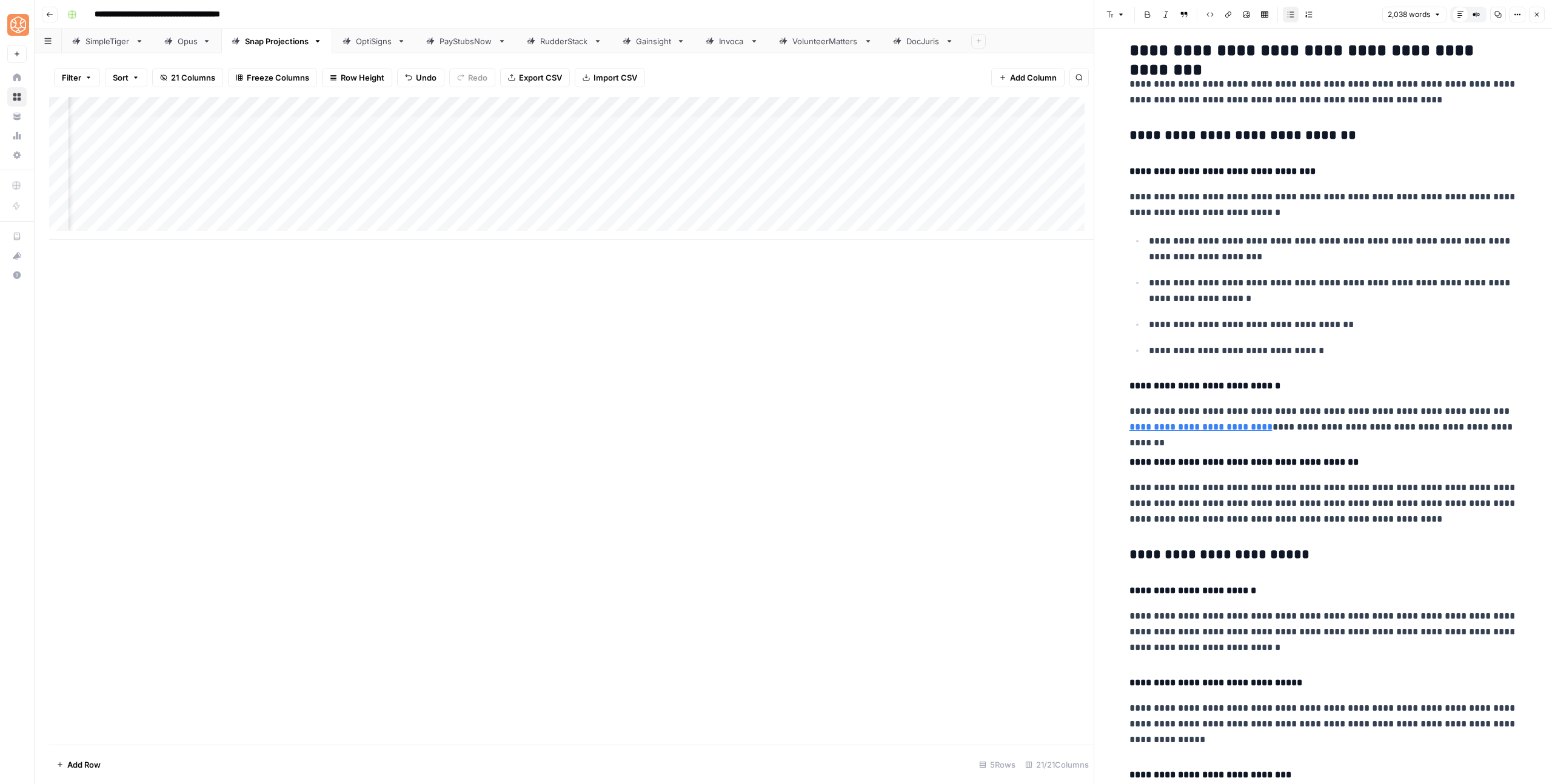 click on "**********" at bounding box center (1323, 419) 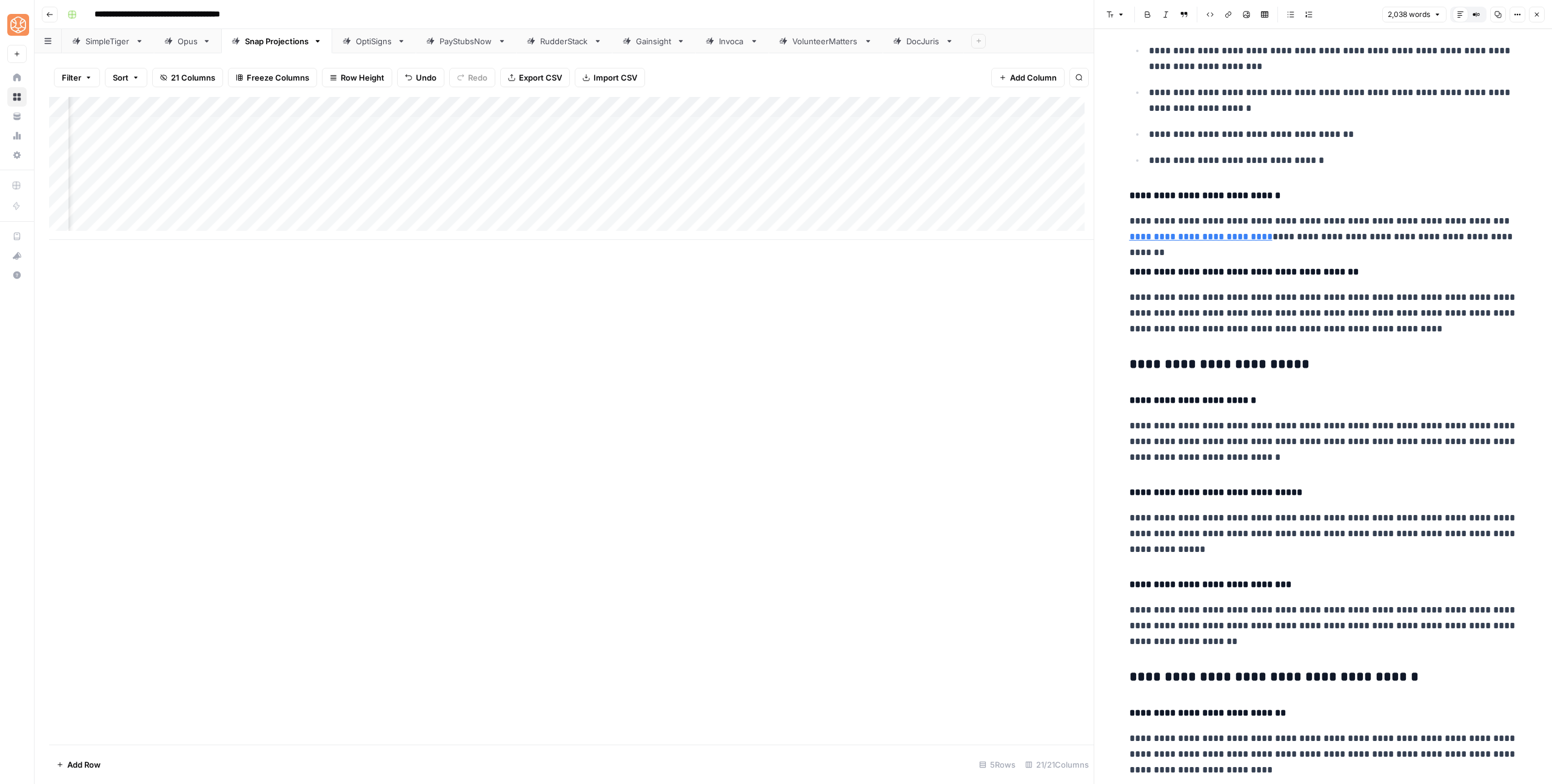 scroll, scrollTop: 3656, scrollLeft: 0, axis: vertical 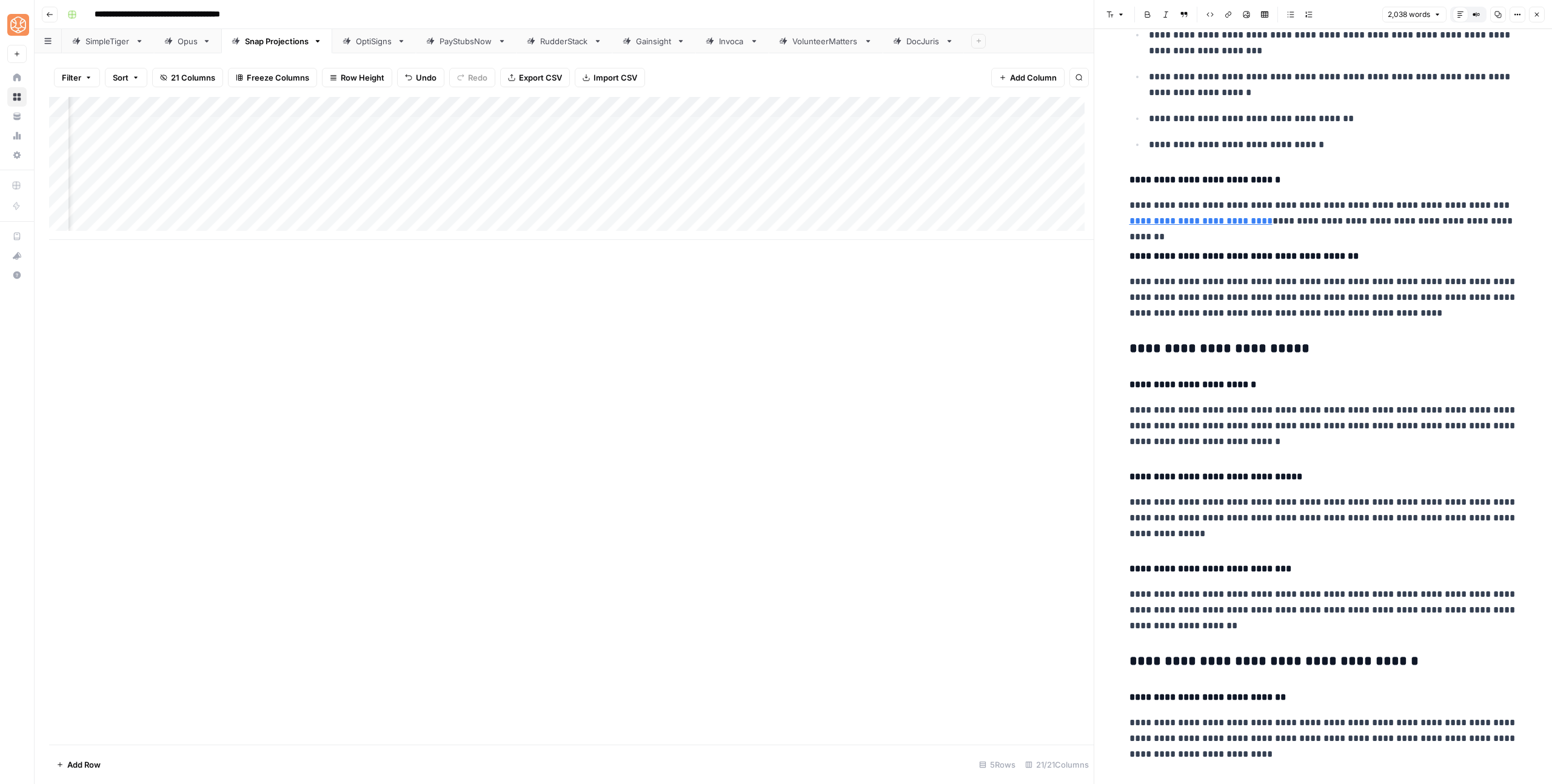 click on "**********" at bounding box center (1323, 349) 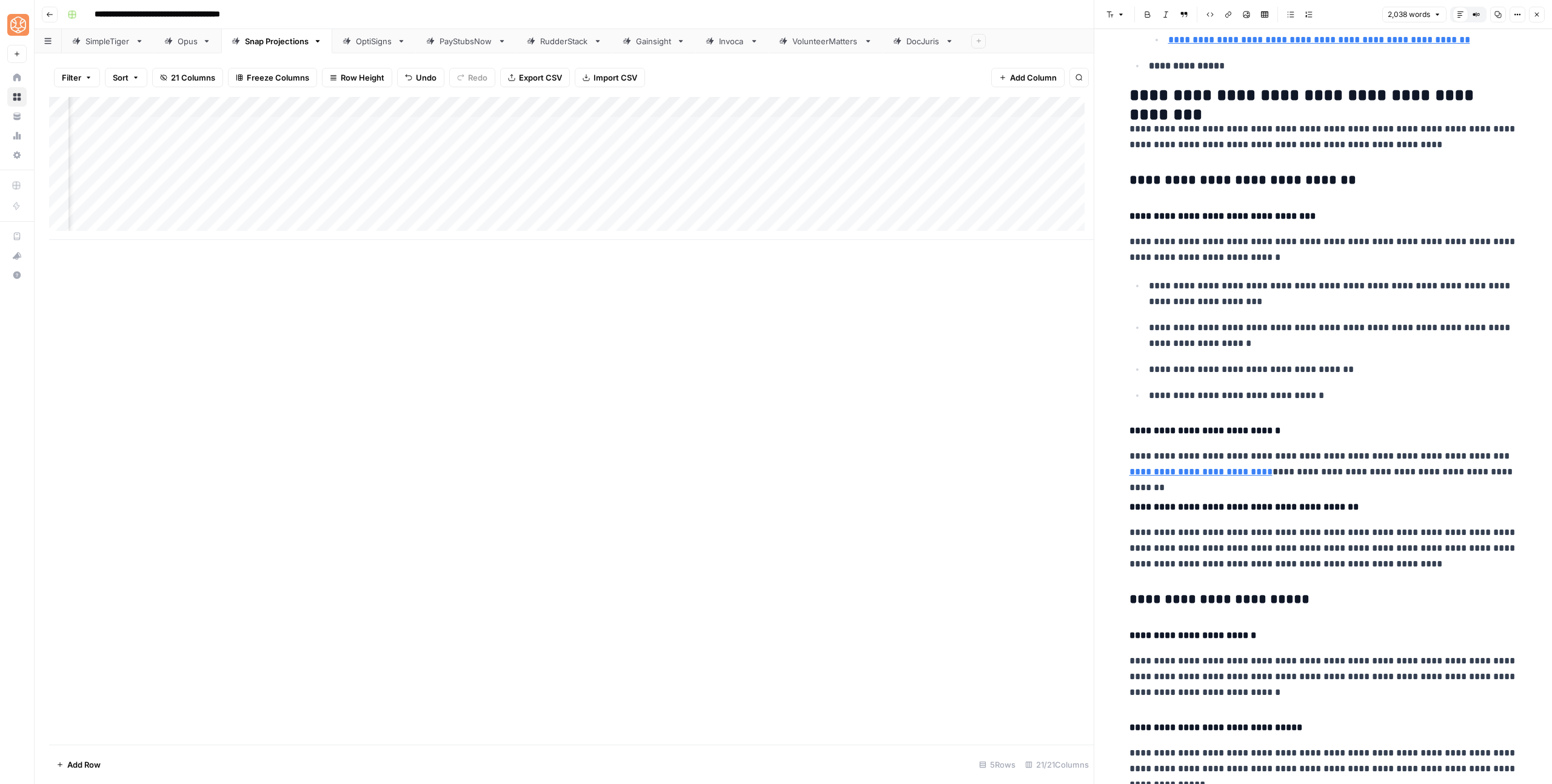 scroll, scrollTop: 3386, scrollLeft: 0, axis: vertical 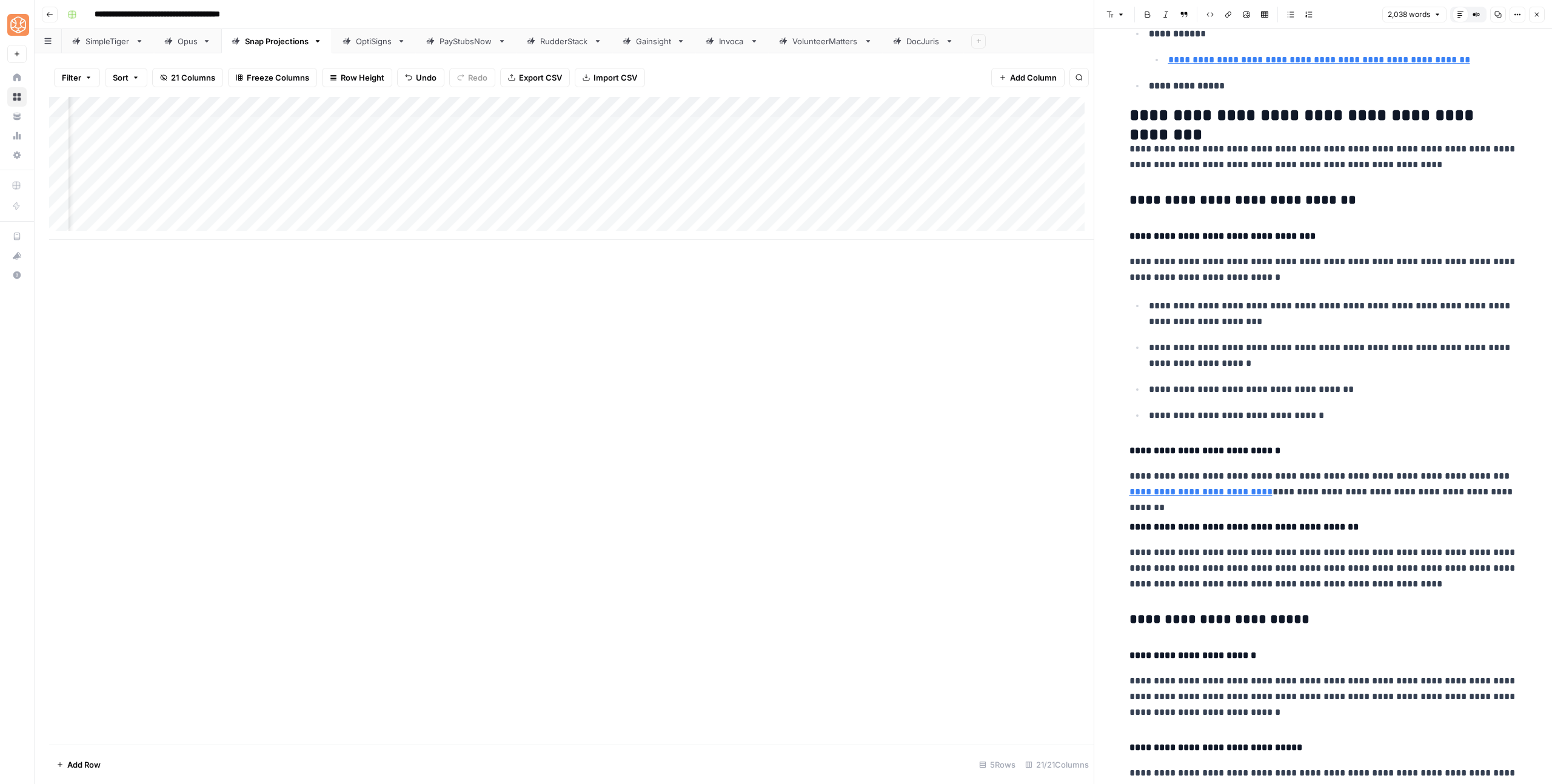 click on "**********" at bounding box center (1323, 201) 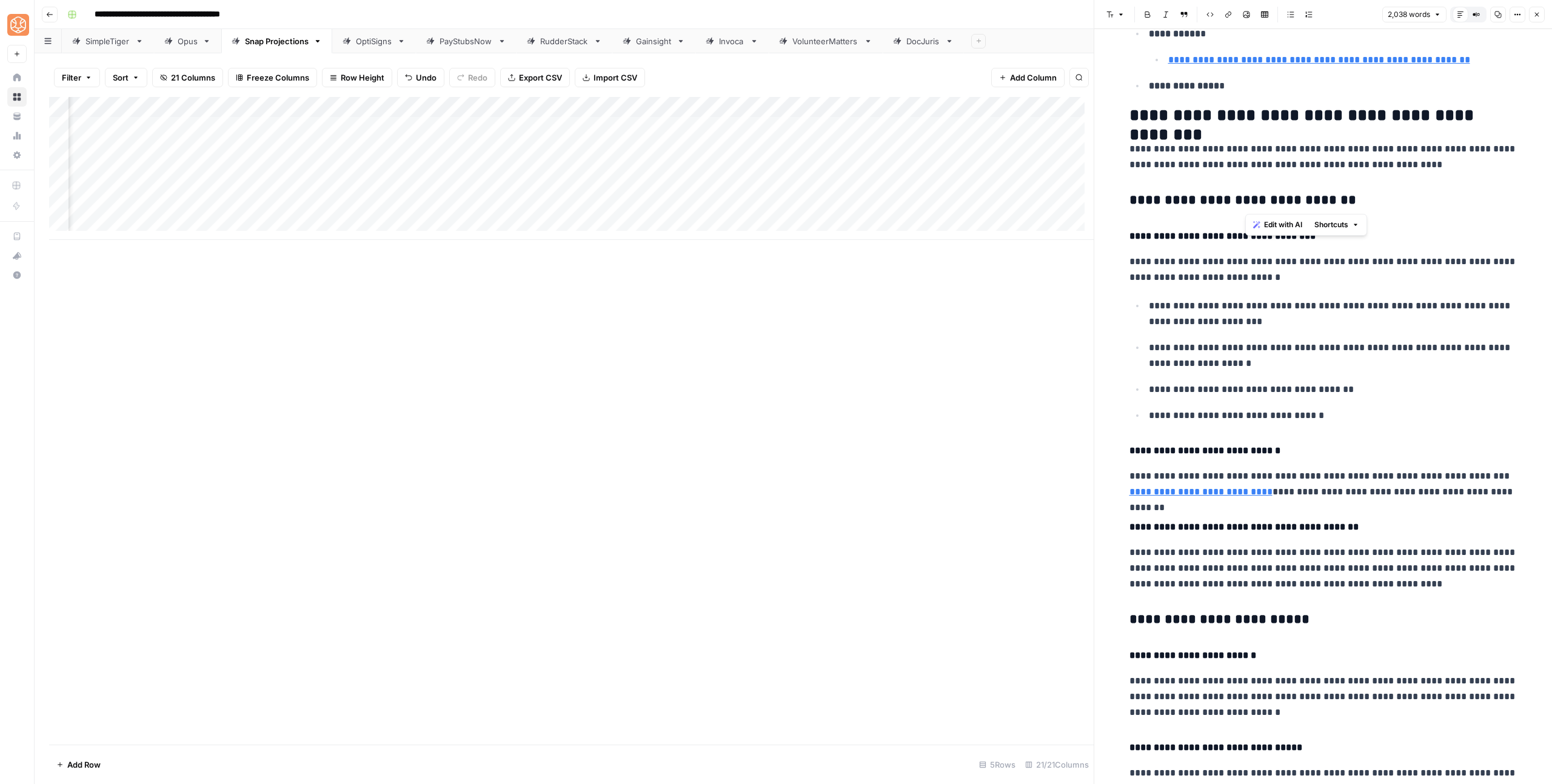 click on "**********" at bounding box center (1323, 201) 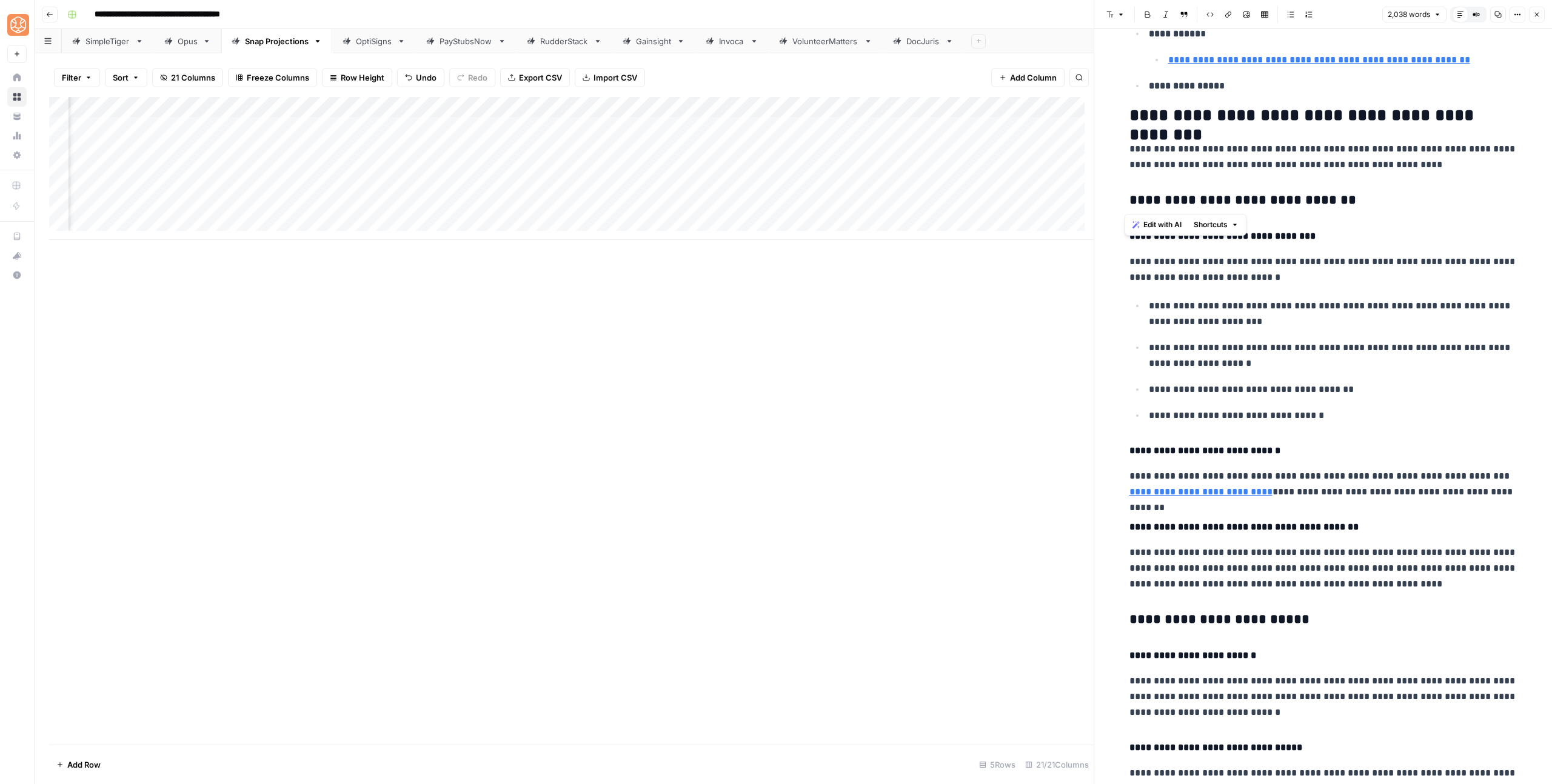 copy on "**********" 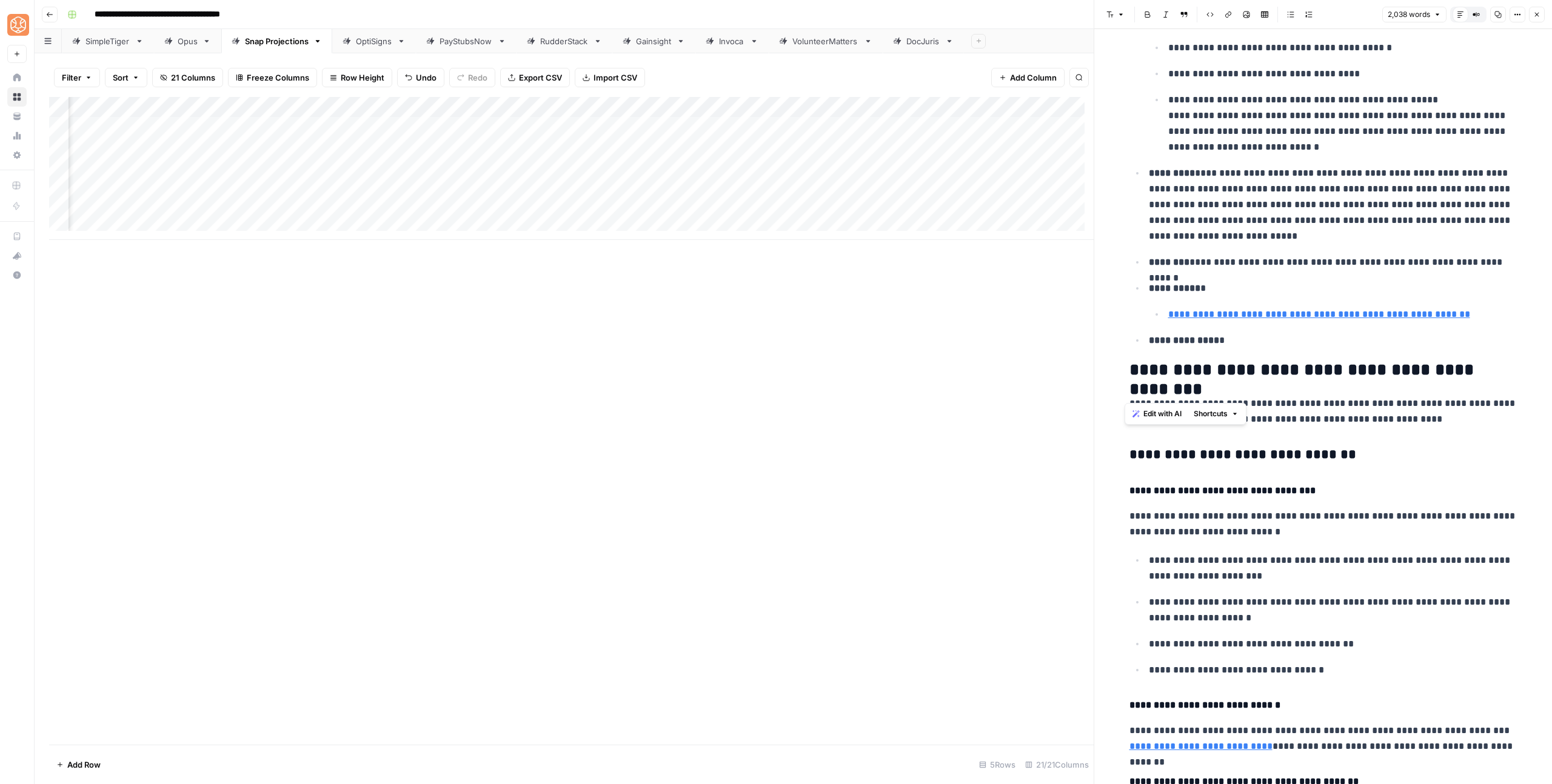 scroll, scrollTop: 3080, scrollLeft: 0, axis: vertical 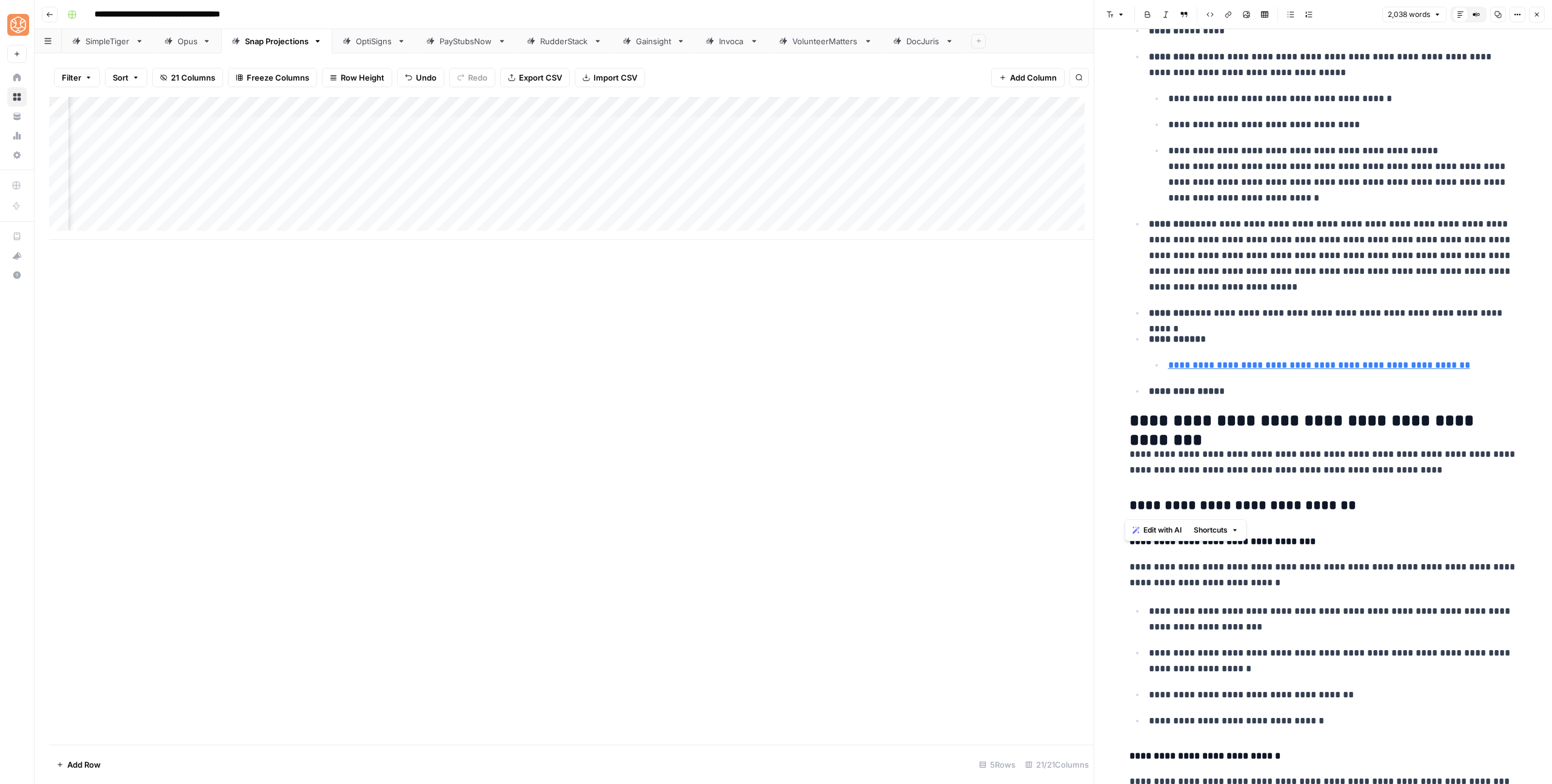 click on "**********" at bounding box center (1333, 256) 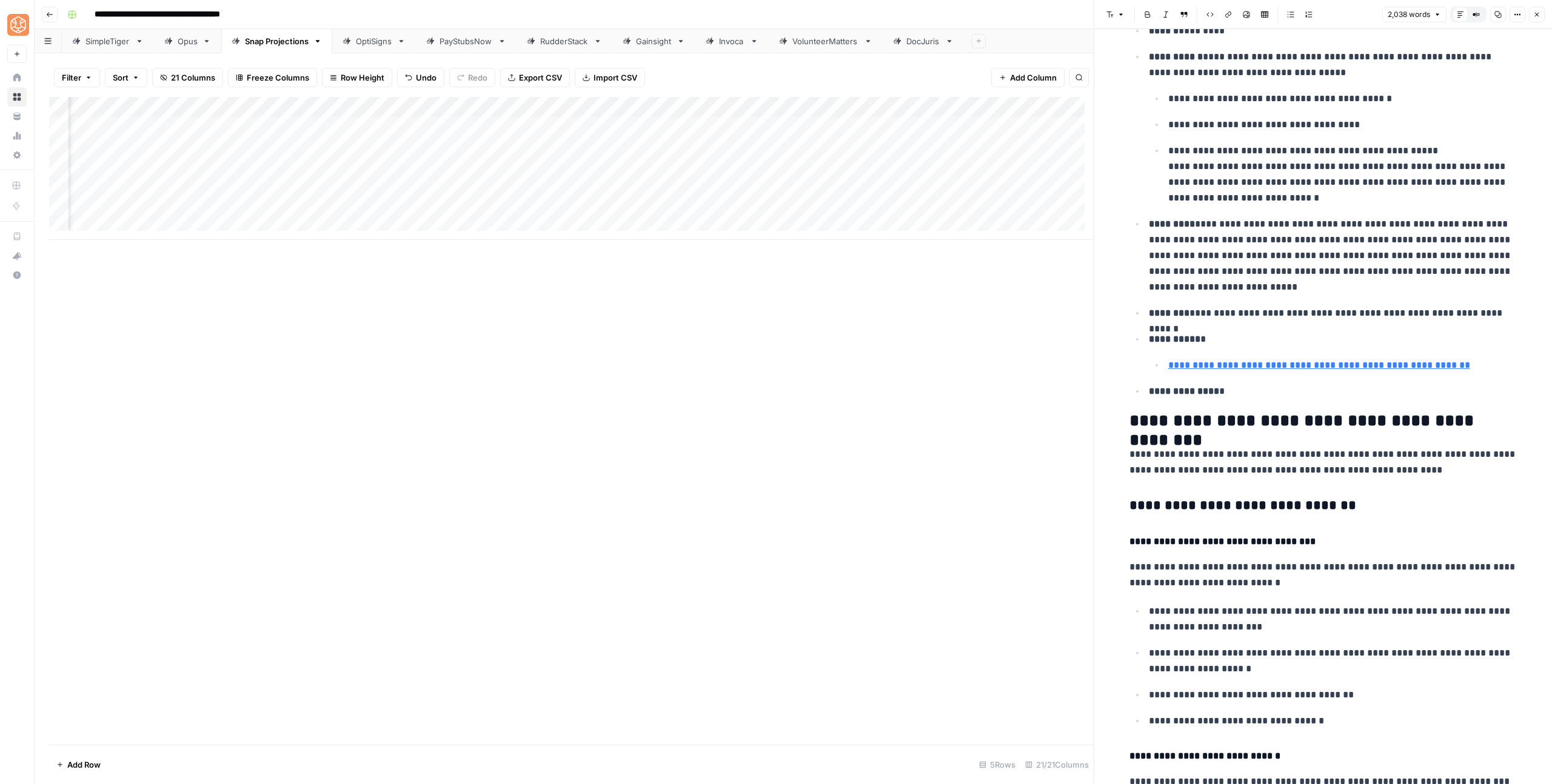 click on "**********" at bounding box center (1323, 542) 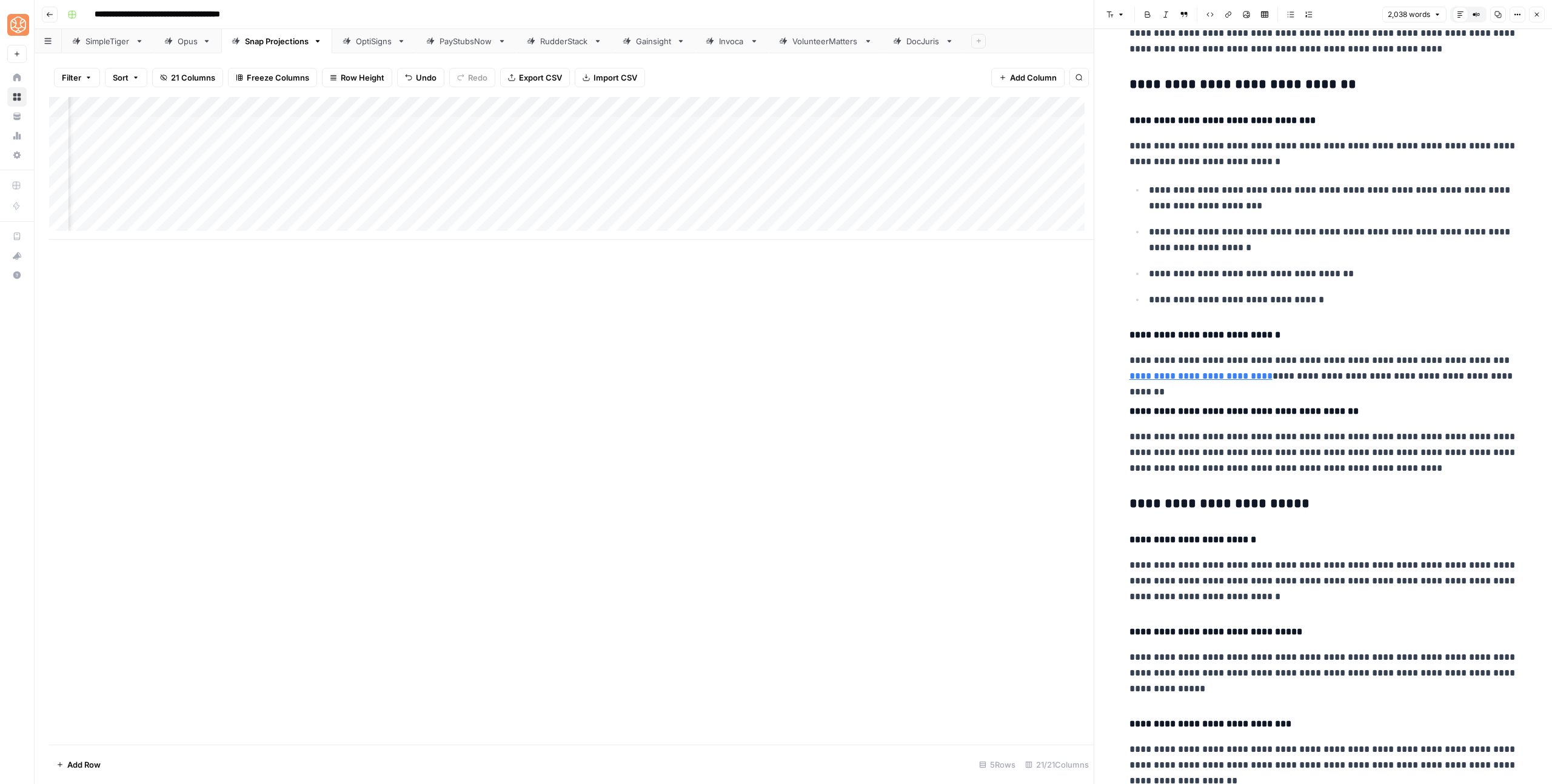 scroll, scrollTop: 3516, scrollLeft: 0, axis: vertical 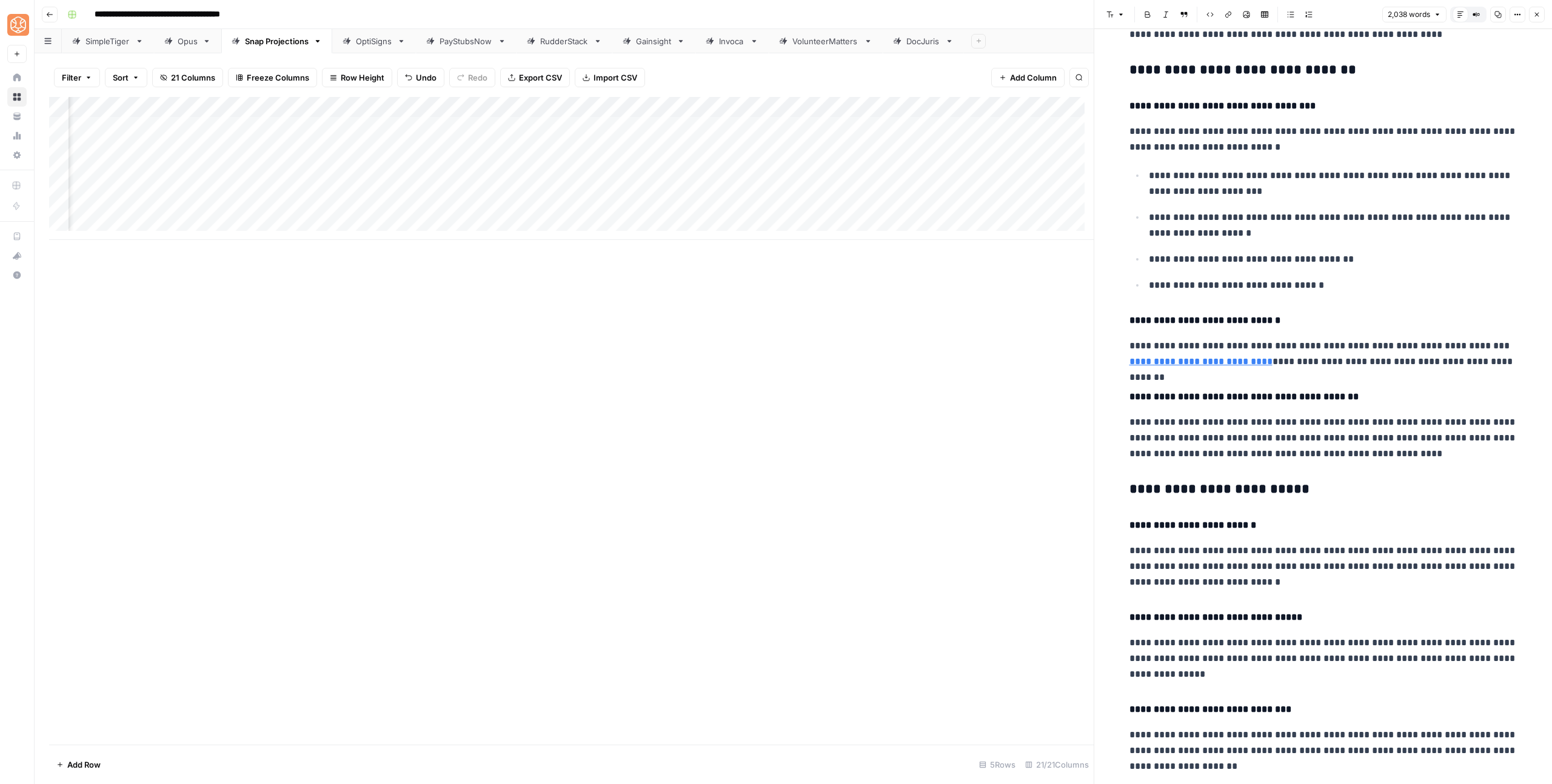 click on "**********" at bounding box center (1323, -154) 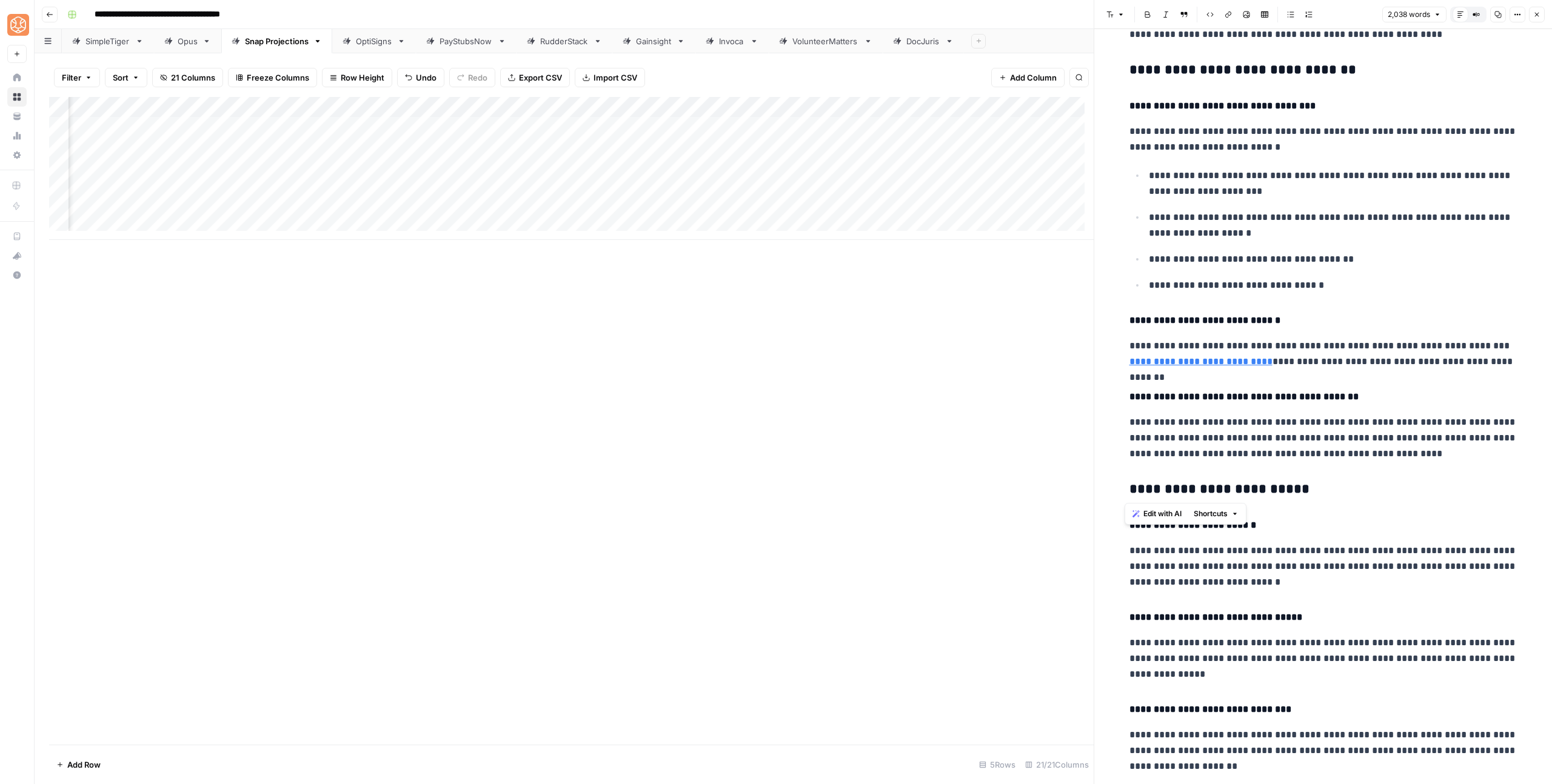drag, startPoint x: 1304, startPoint y: 493, endPoint x: 1128, endPoint y: 494, distance: 176.00284 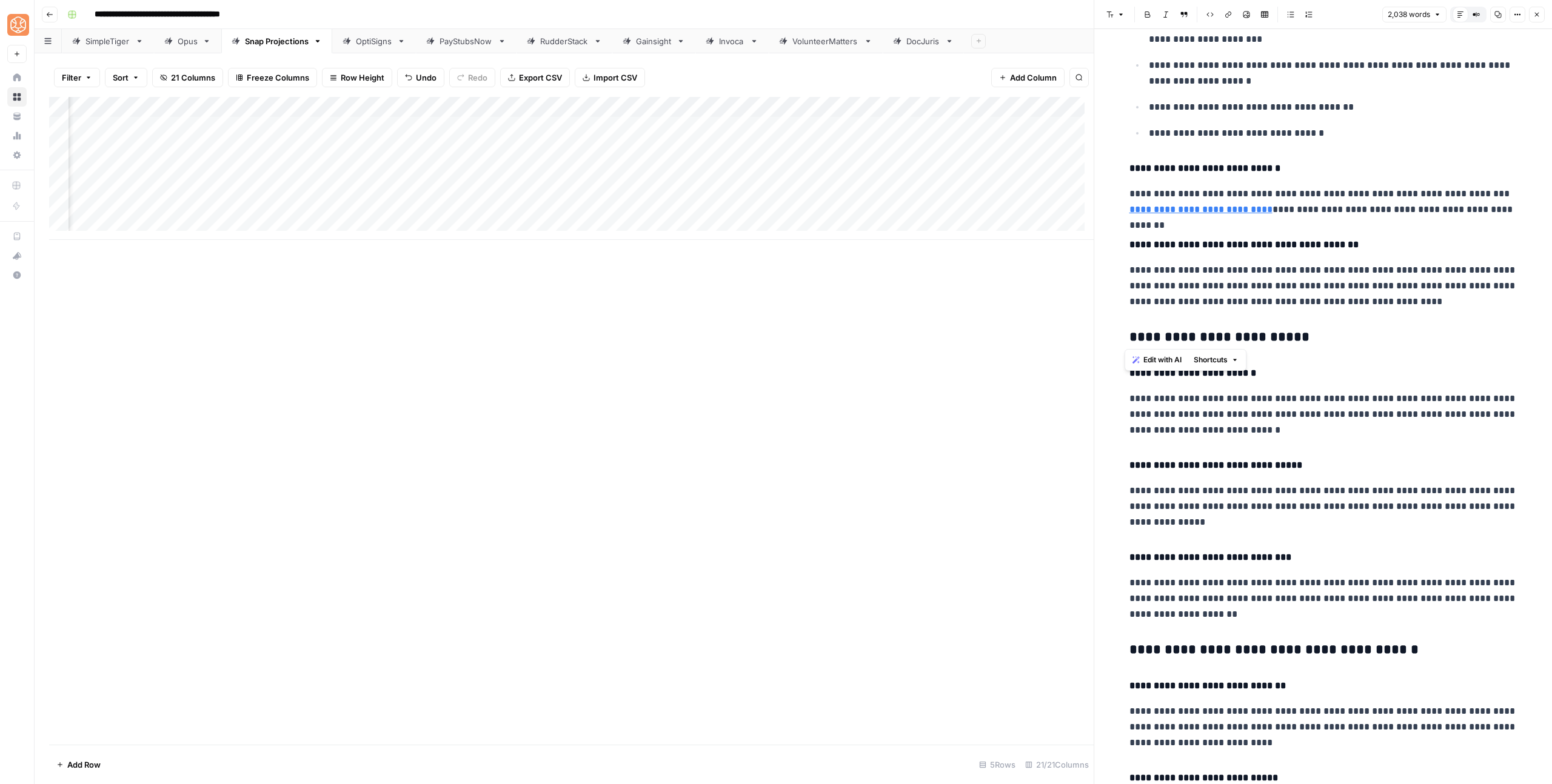 scroll, scrollTop: 3670, scrollLeft: 0, axis: vertical 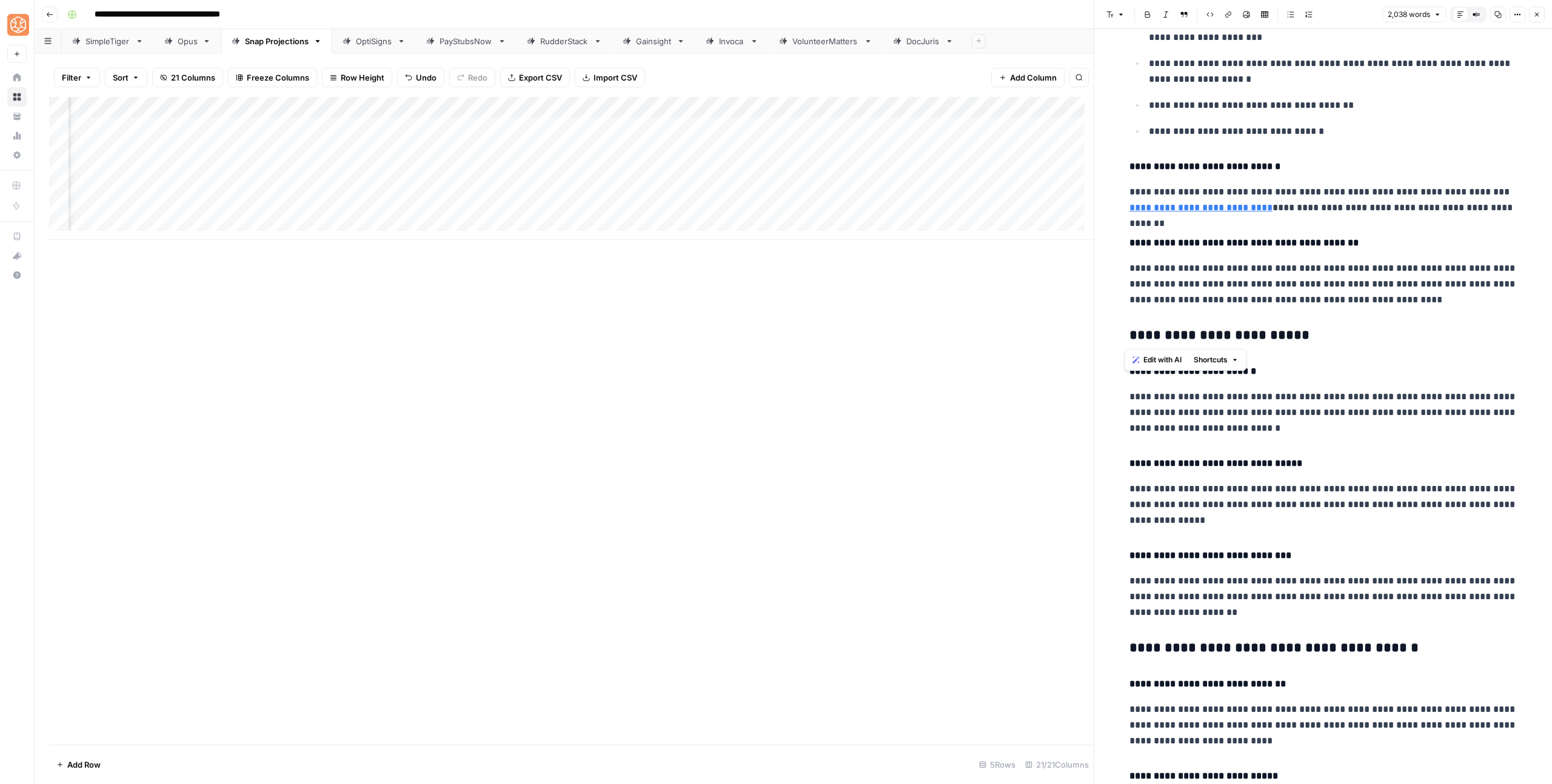 click on "**********" at bounding box center [1323, 648] 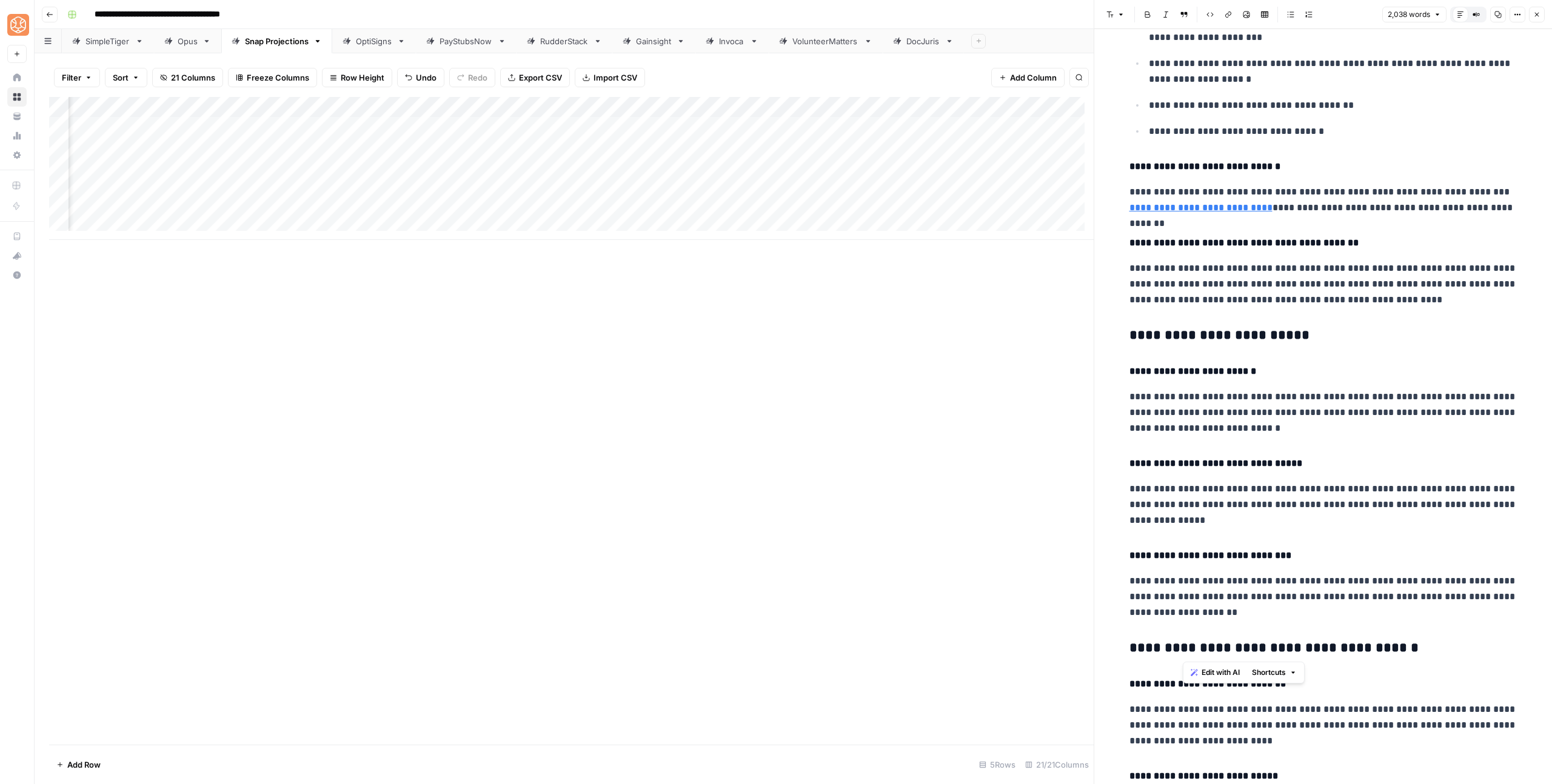 click on "**********" at bounding box center (1323, 648) 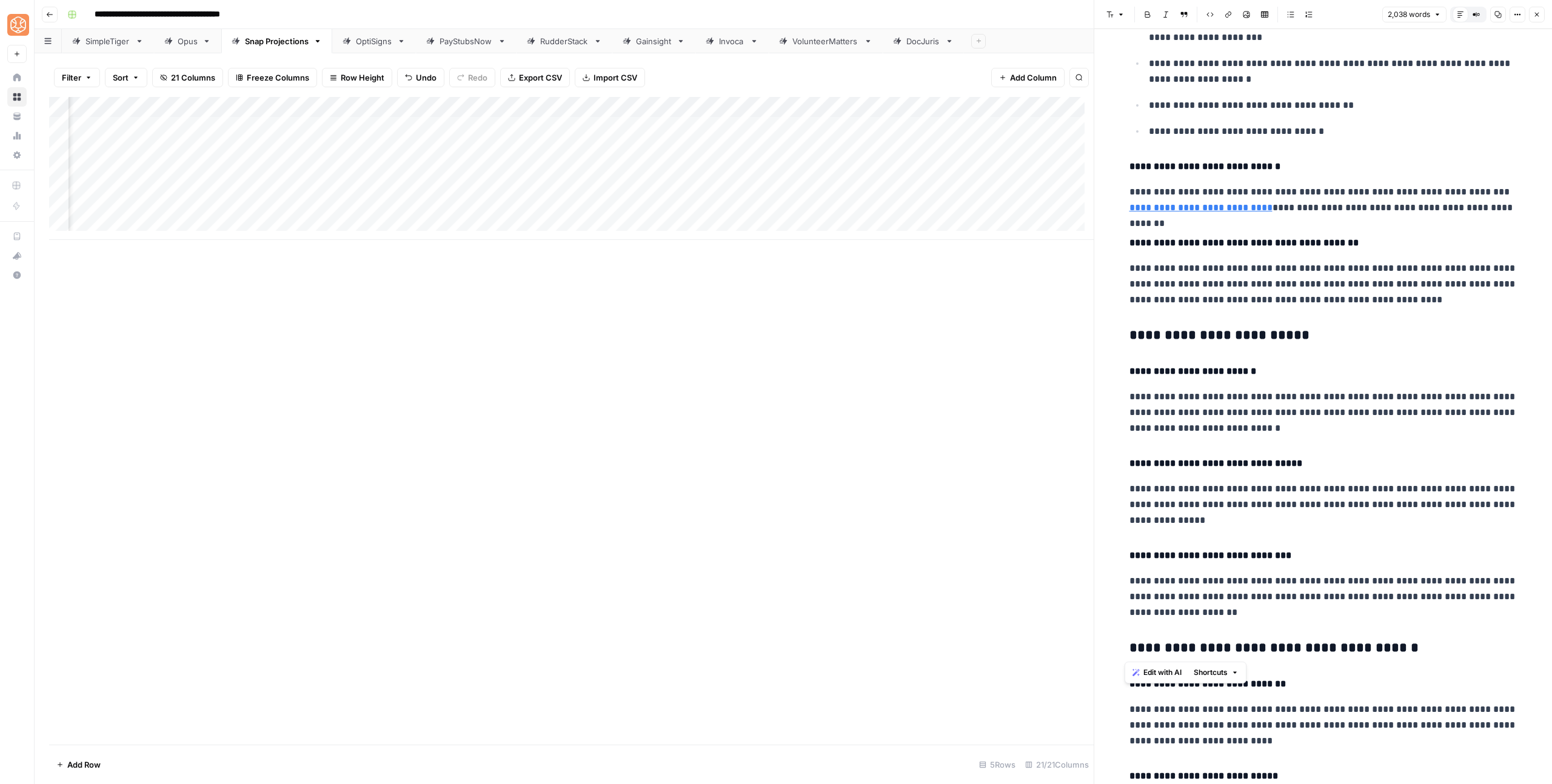 copy on "**********" 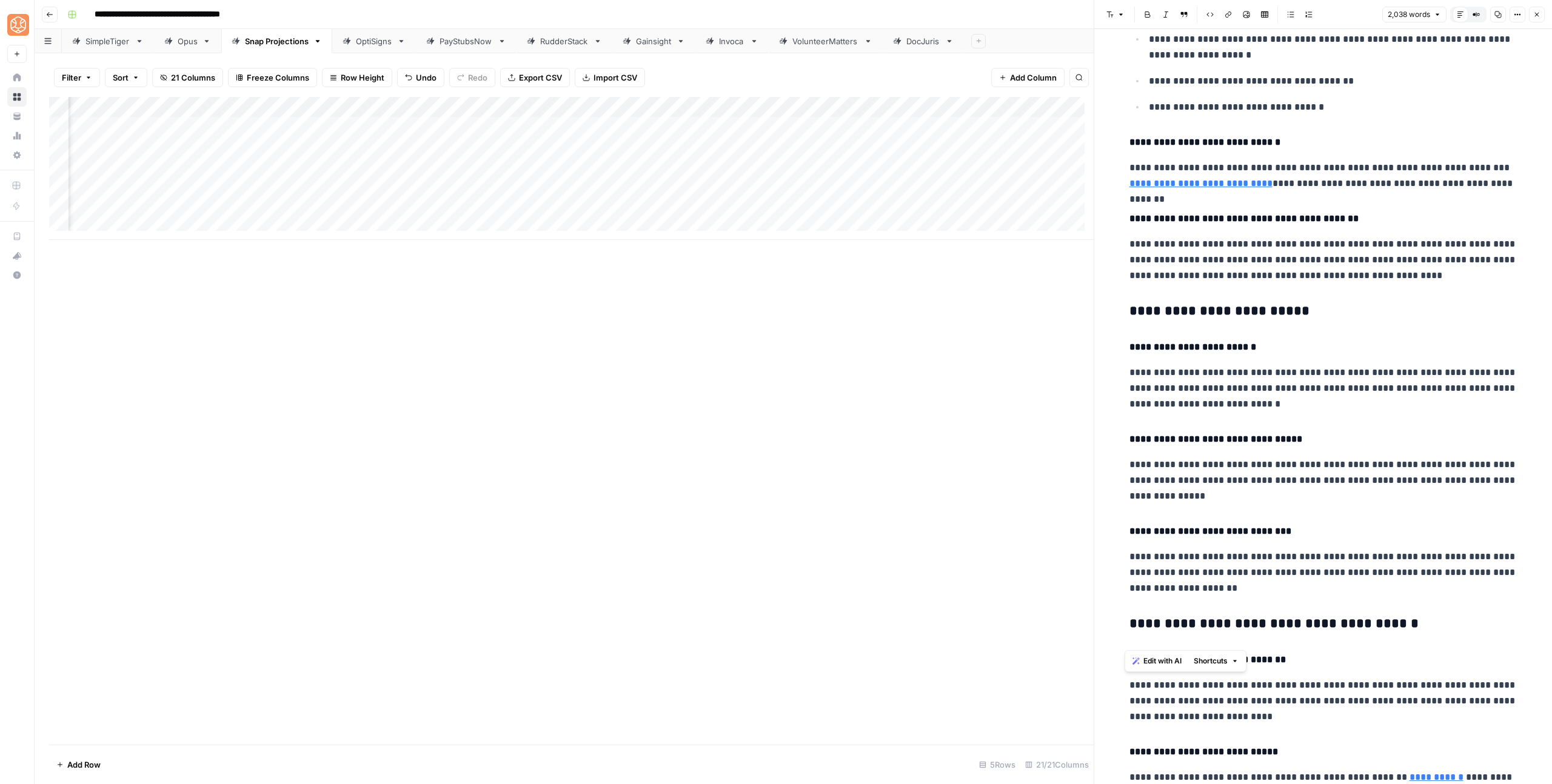 scroll, scrollTop: 3695, scrollLeft: 0, axis: vertical 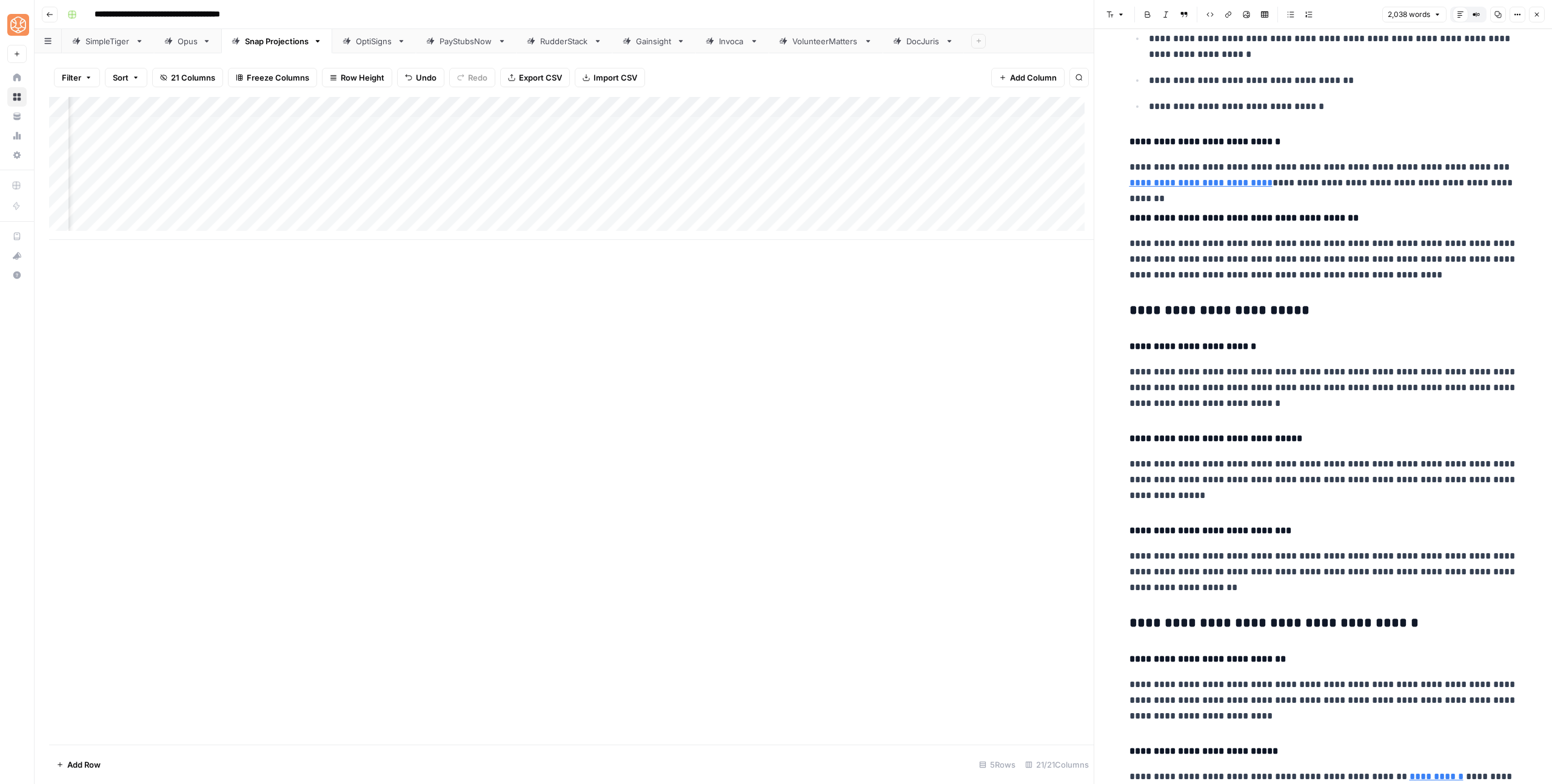 click on "**********" at bounding box center [1323, 480] 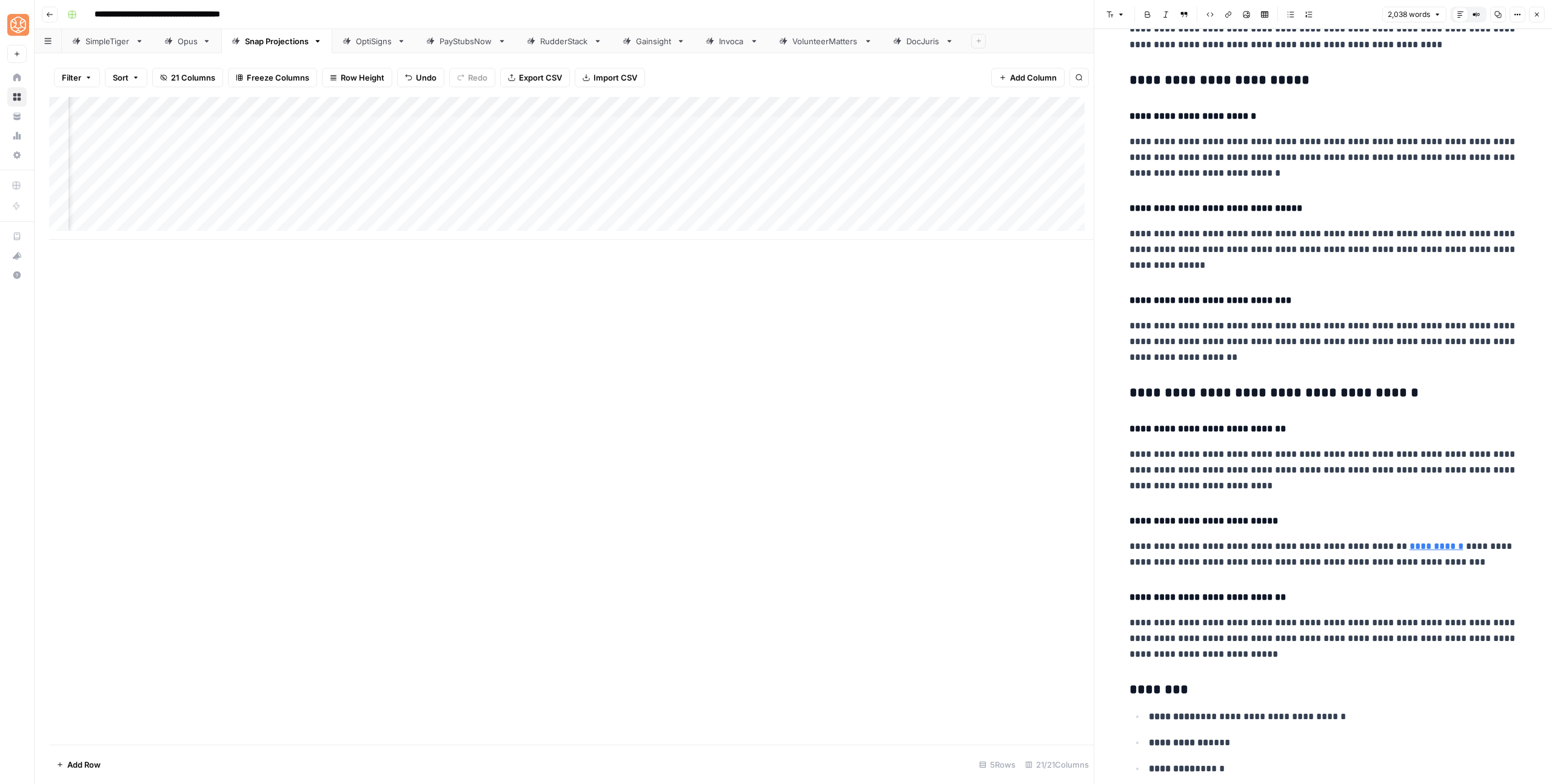 scroll, scrollTop: 3928, scrollLeft: 0, axis: vertical 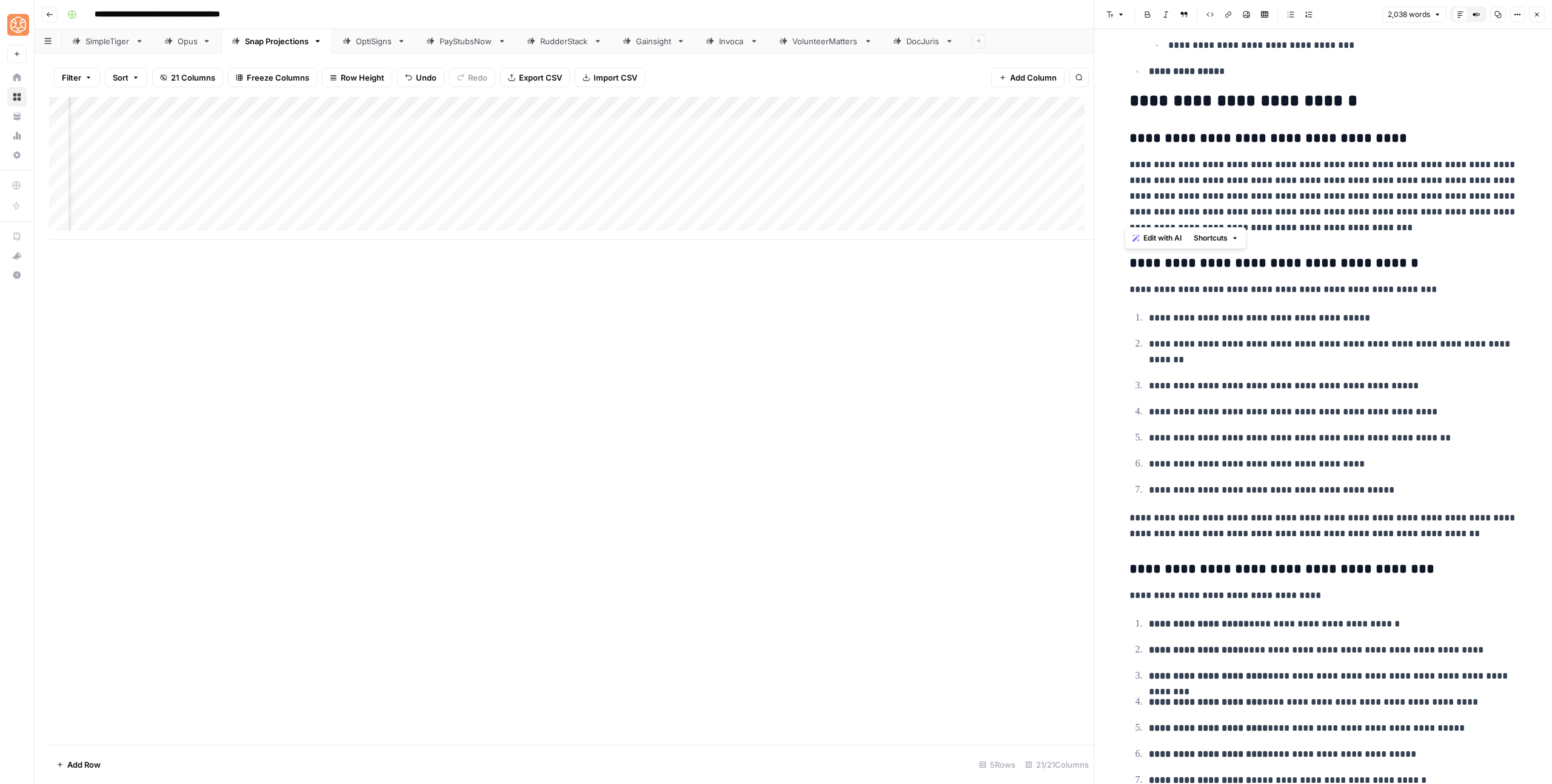 drag, startPoint x: 1264, startPoint y: 603, endPoint x: 1126, endPoint y: 271, distance: 359.53859 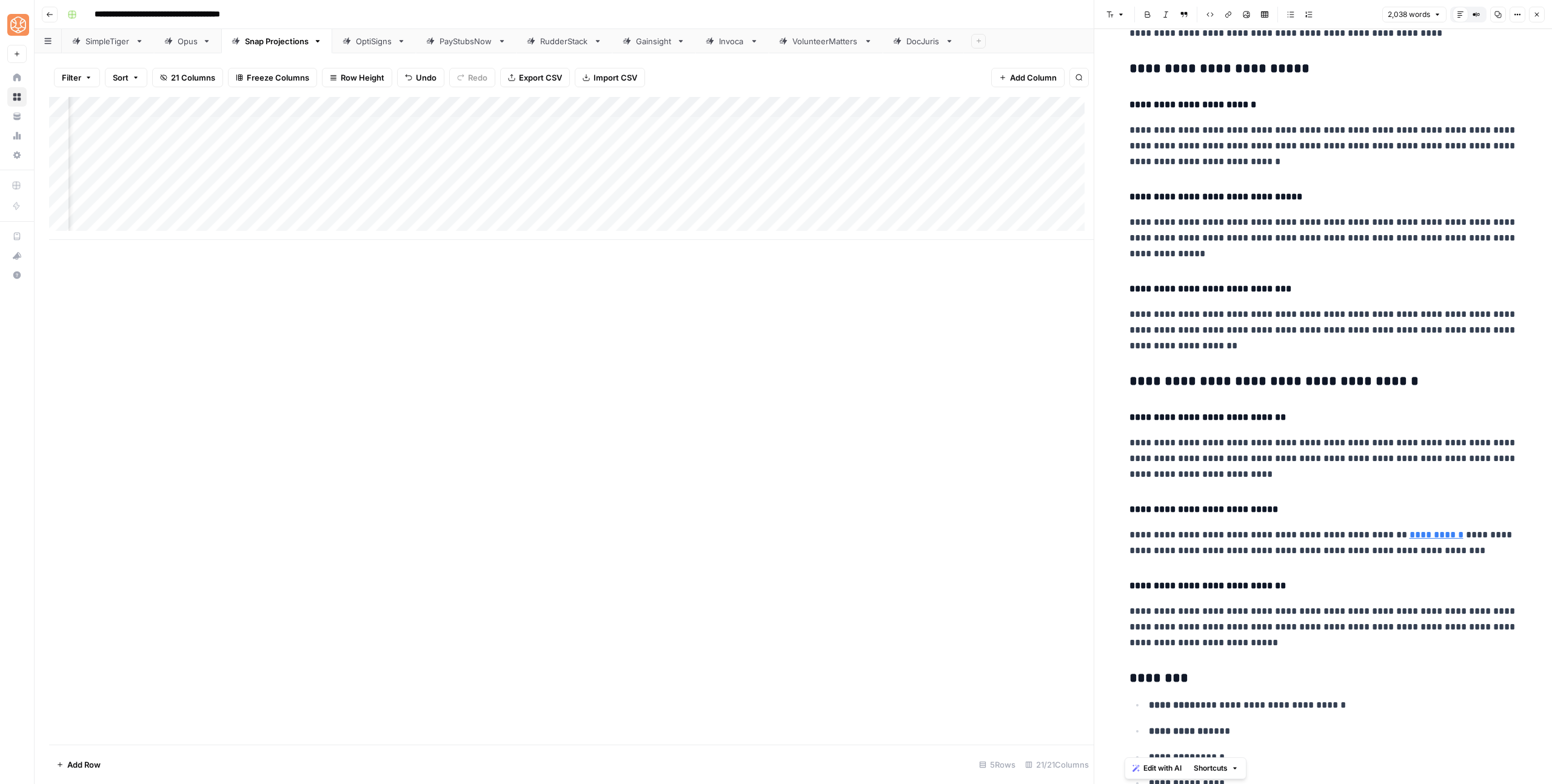 scroll, scrollTop: 3643, scrollLeft: 0, axis: vertical 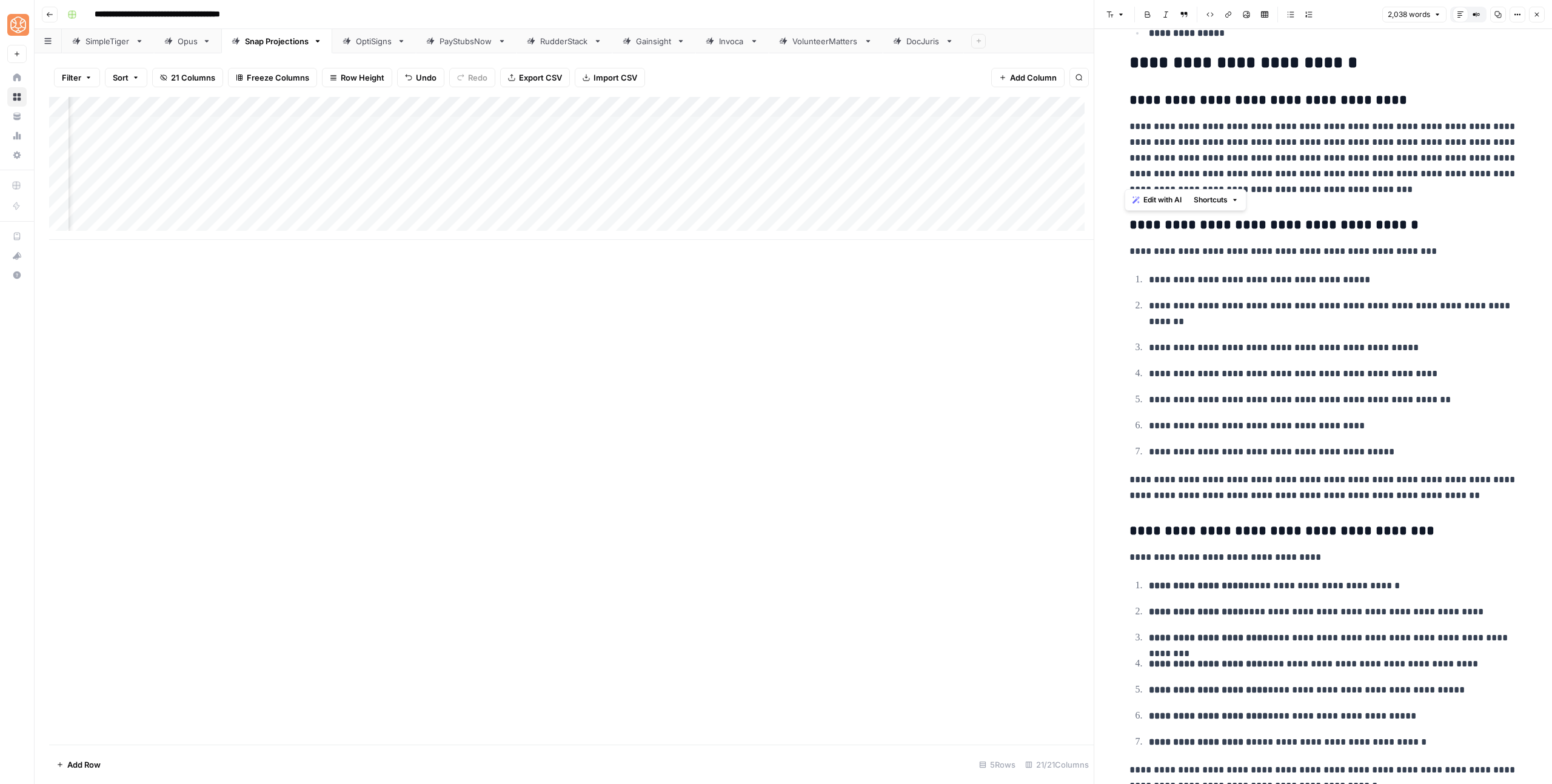 click on "**********" at bounding box center [1323, 365] 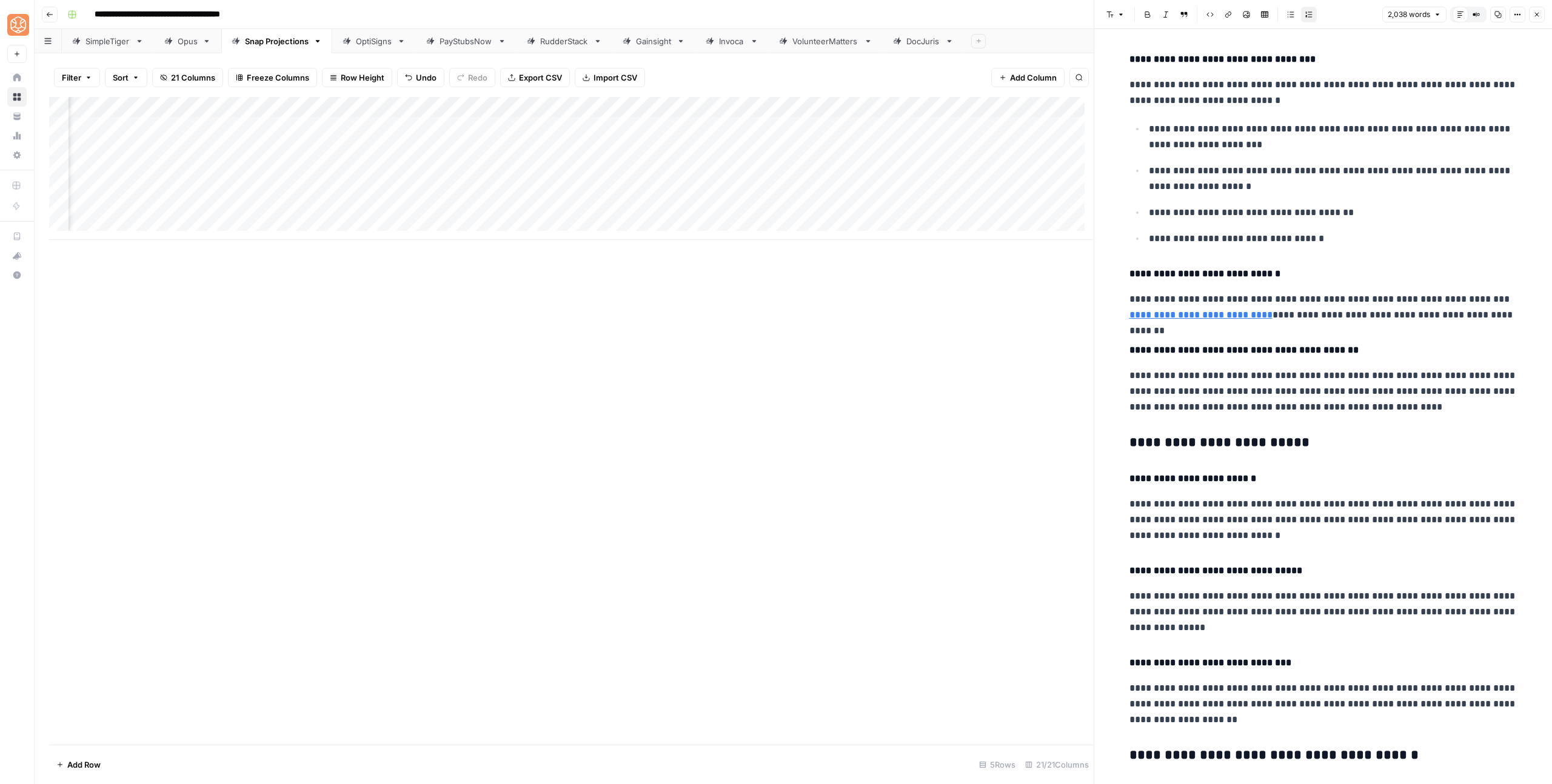 scroll, scrollTop: 3164, scrollLeft: 0, axis: vertical 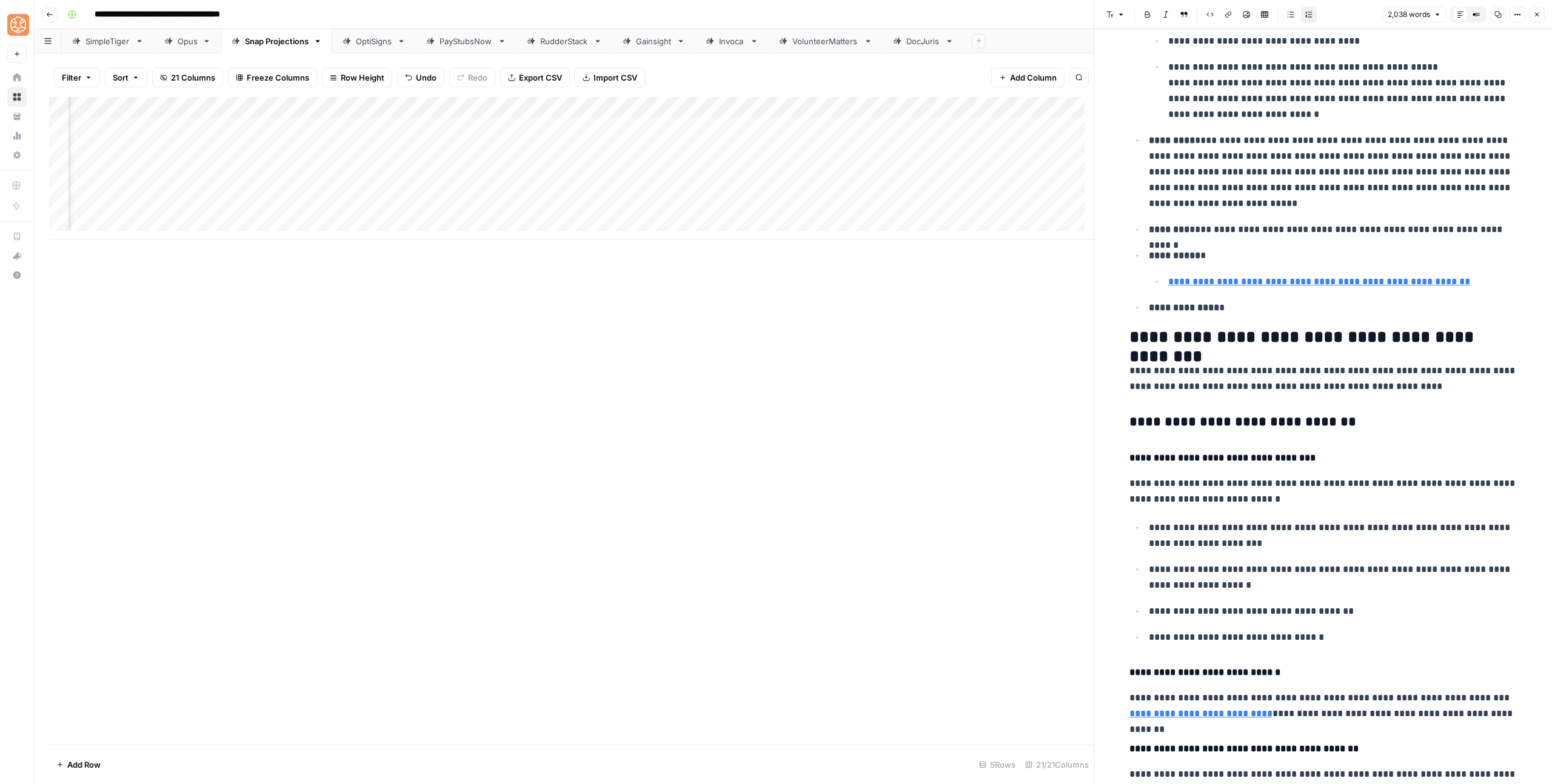 click on "Close" at bounding box center (1537, 15) 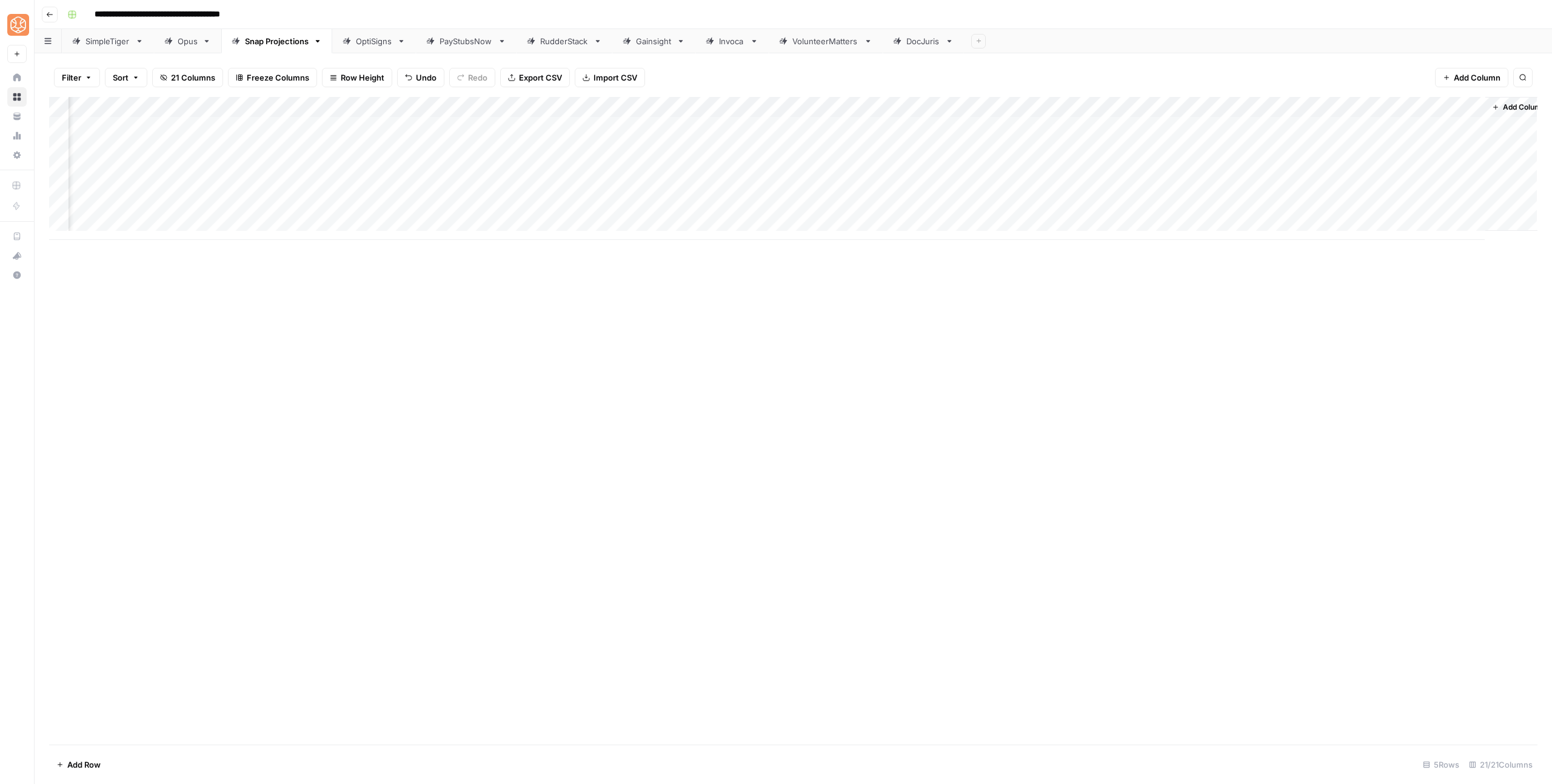 scroll, scrollTop: 0, scrollLeft: 1025, axis: horizontal 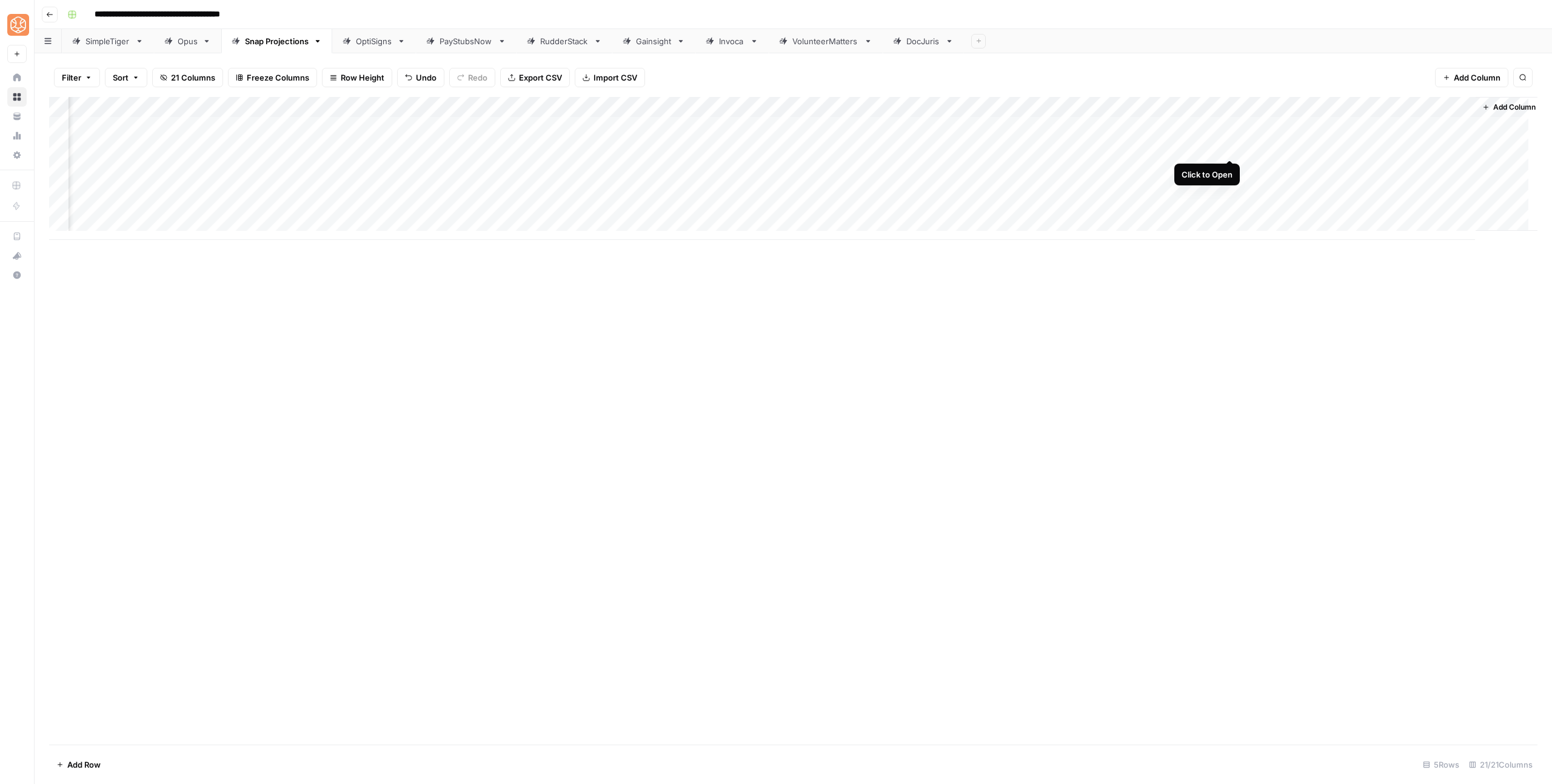 click on "Add Column" at bounding box center (793, 168) 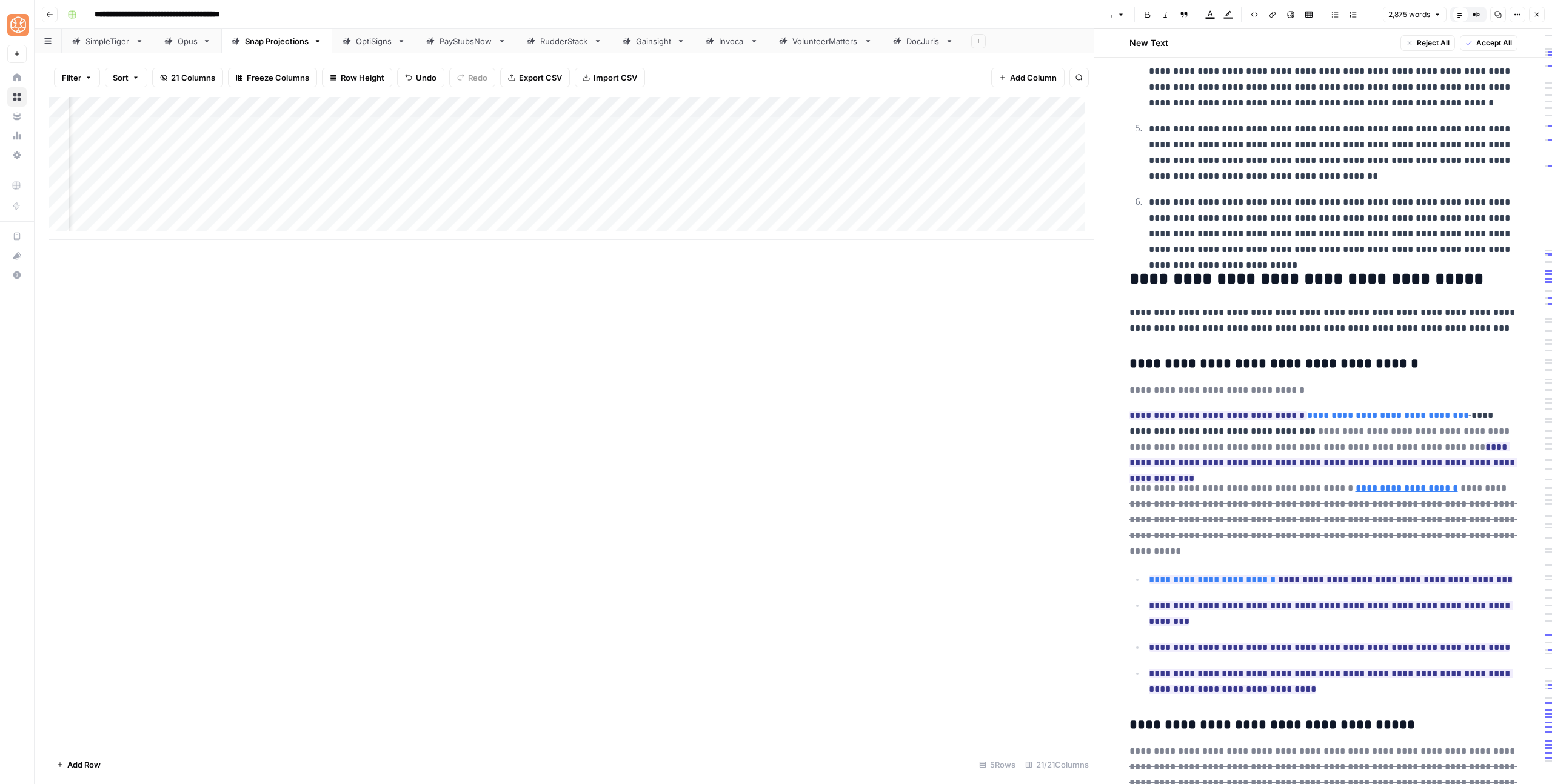 scroll, scrollTop: 1747, scrollLeft: 0, axis: vertical 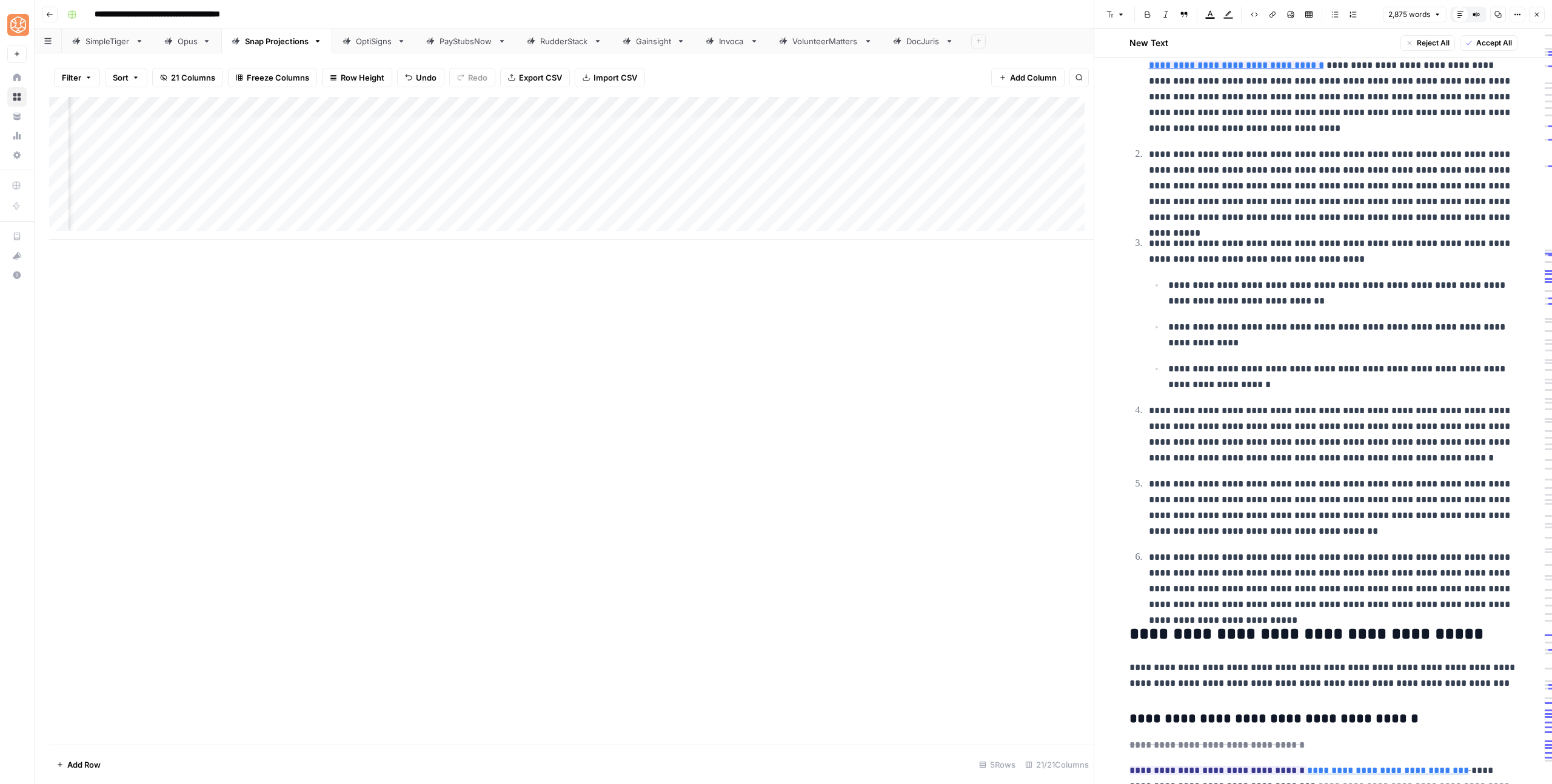 click on "Close" at bounding box center (1537, 15) 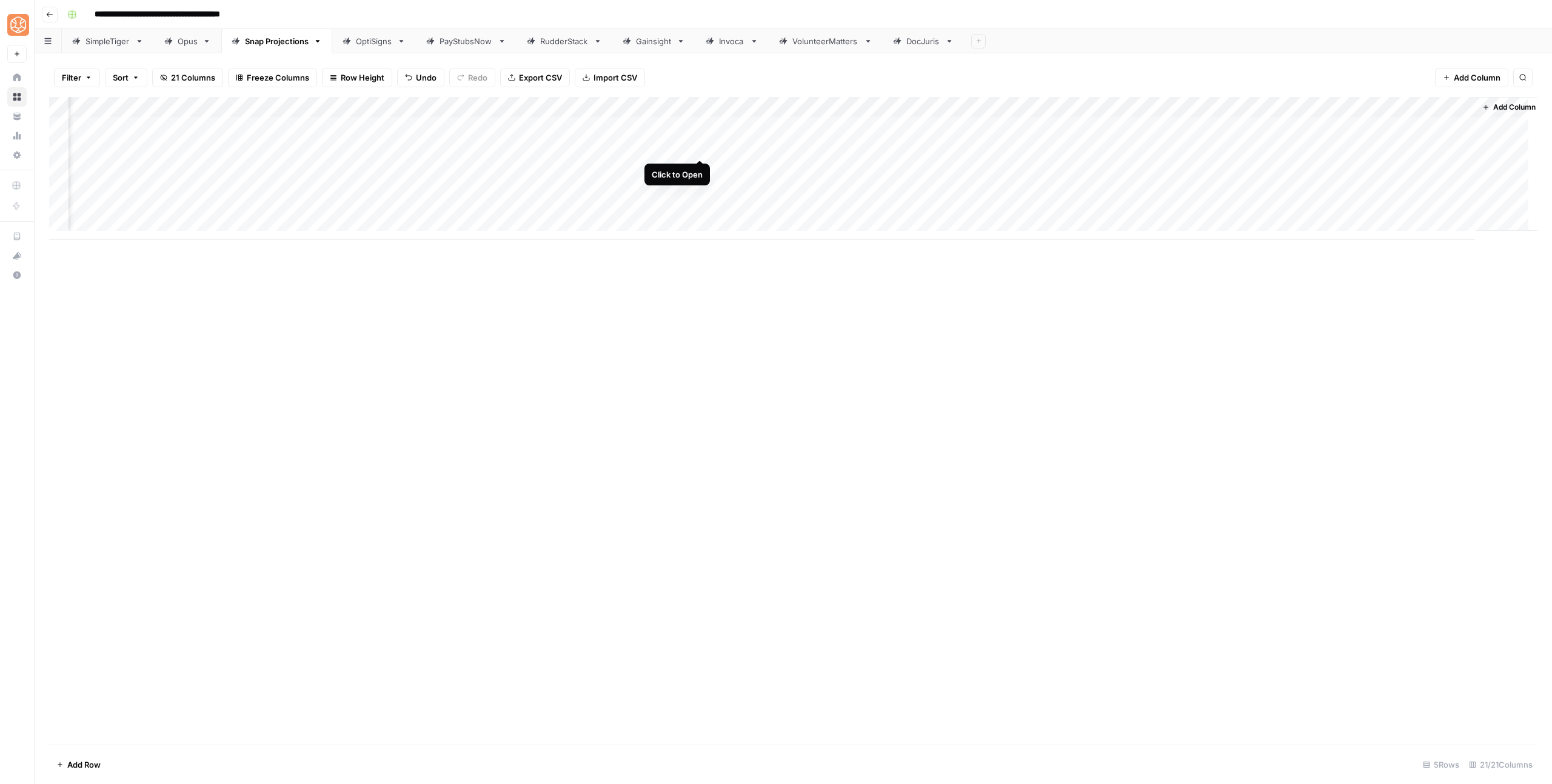 click on "Add Column" at bounding box center (793, 168) 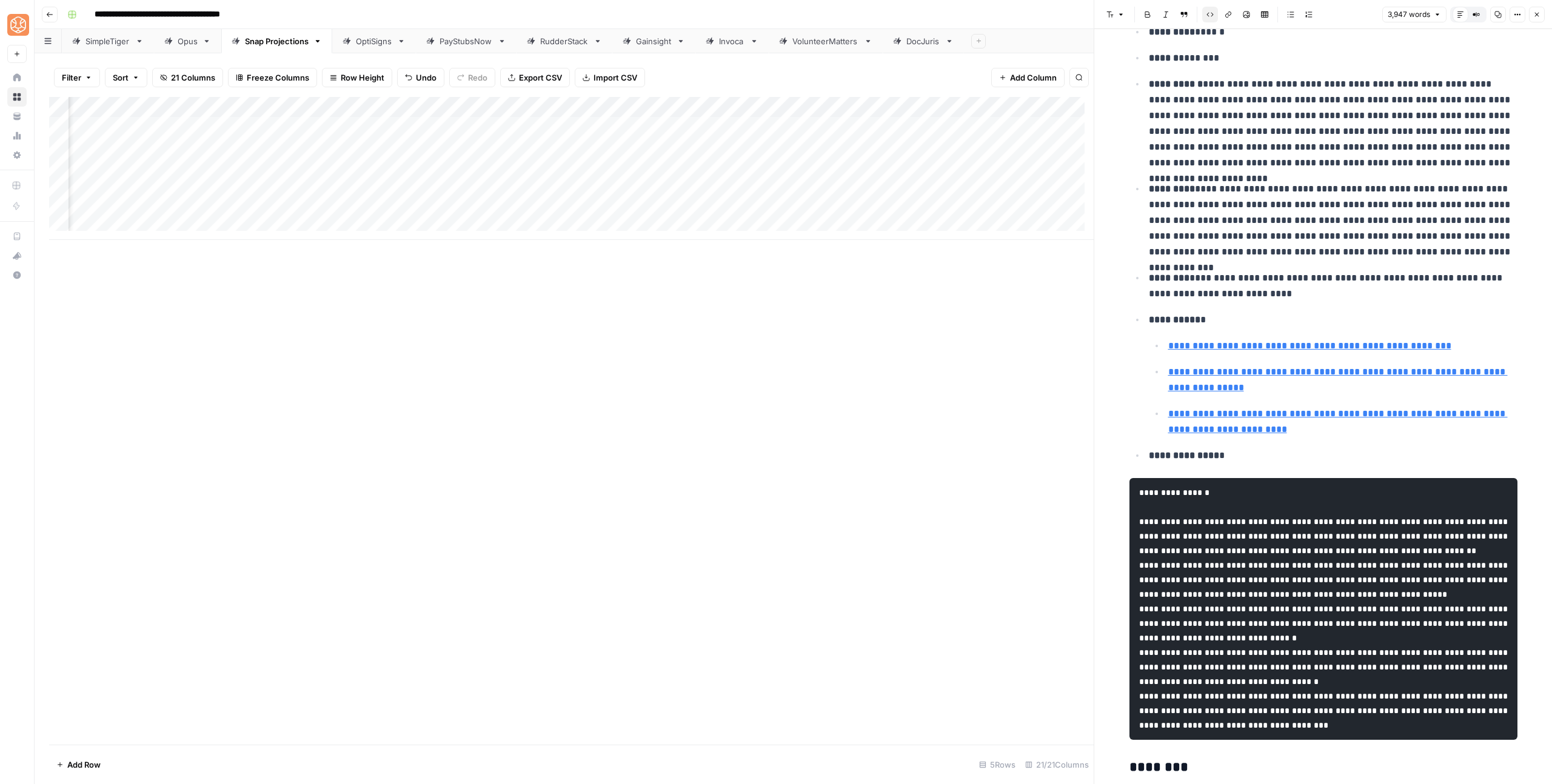scroll, scrollTop: 561, scrollLeft: 0, axis: vertical 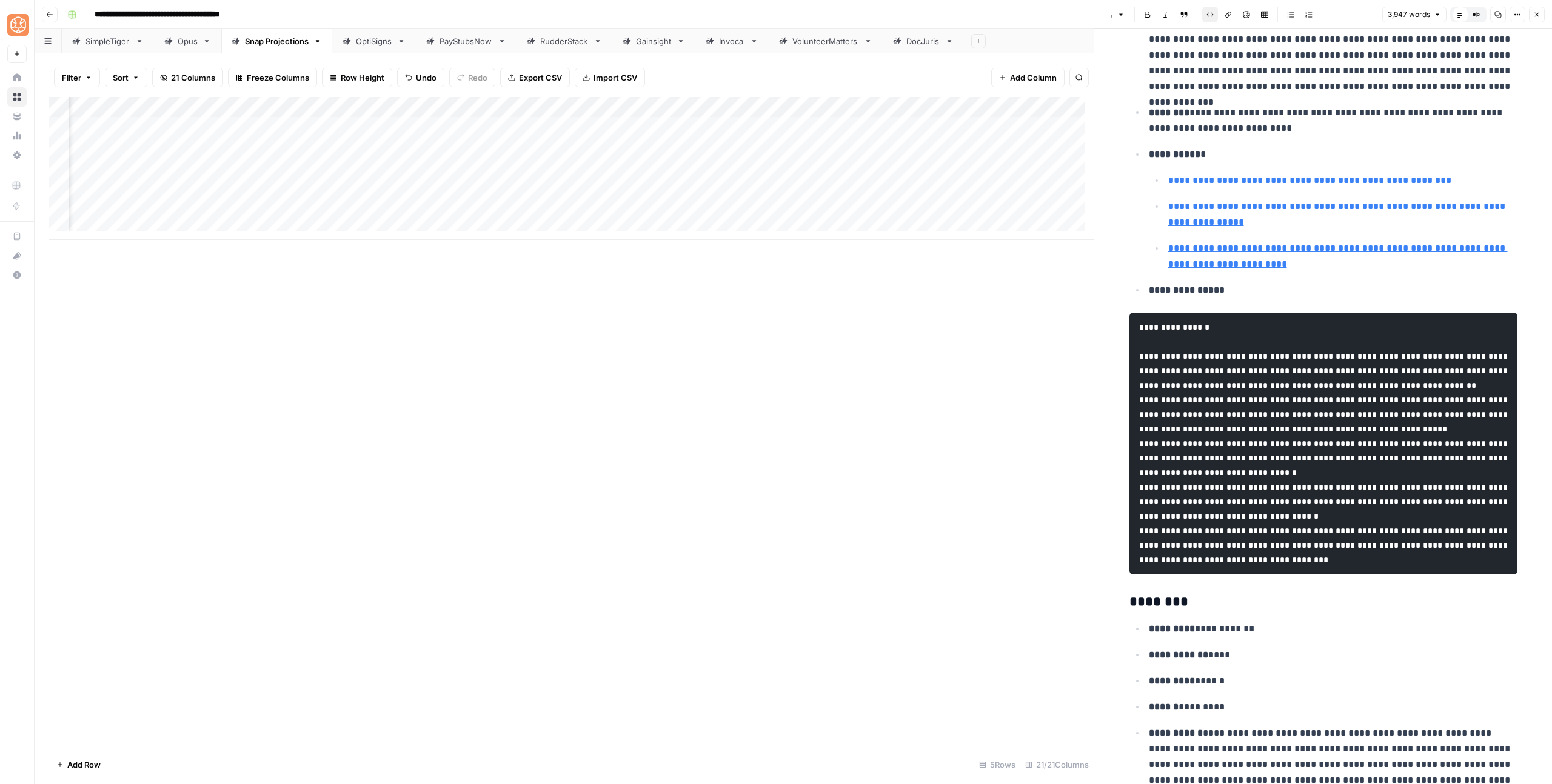 click at bounding box center [1323, 443] 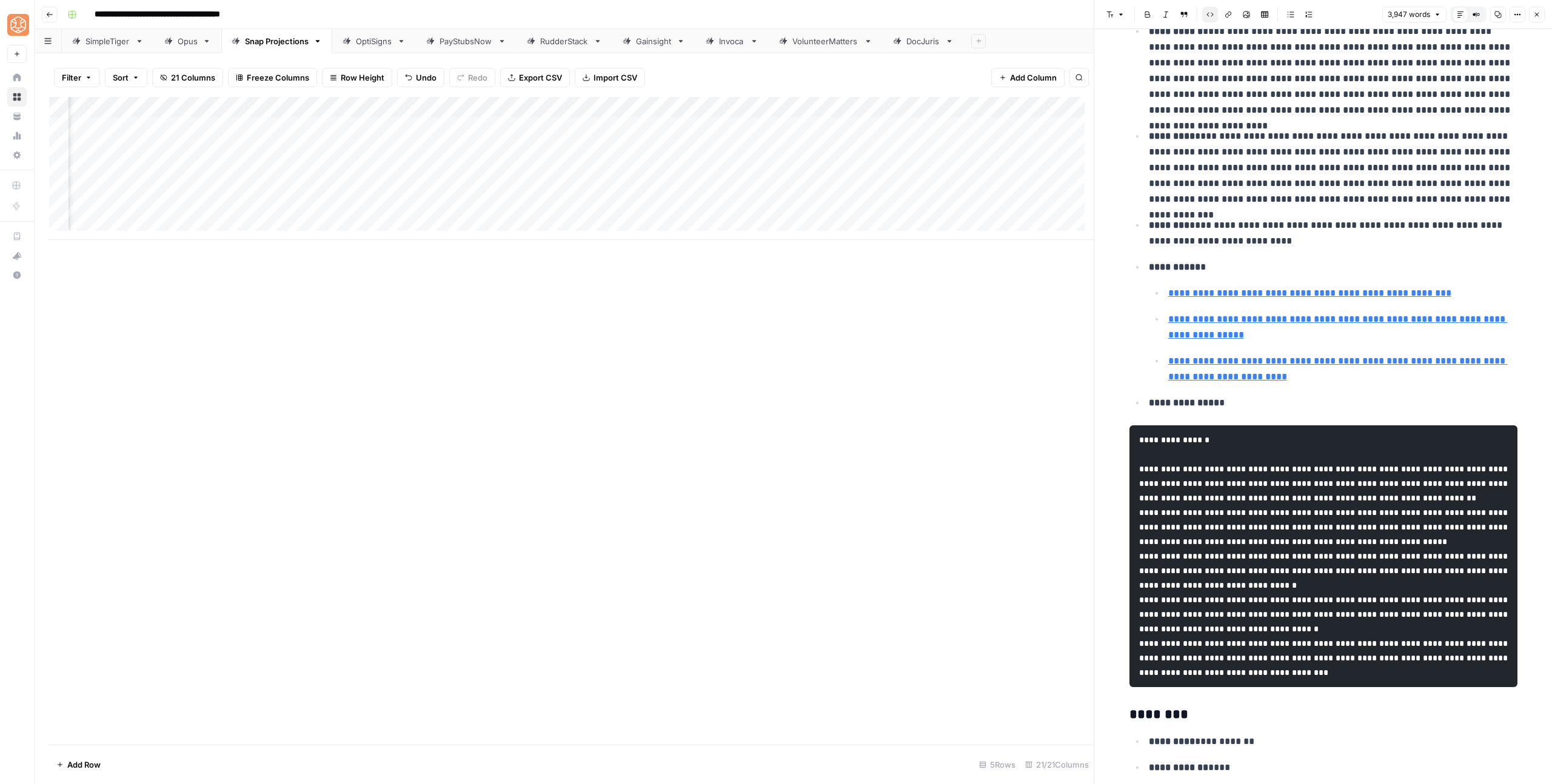 click at bounding box center (1323, 556) 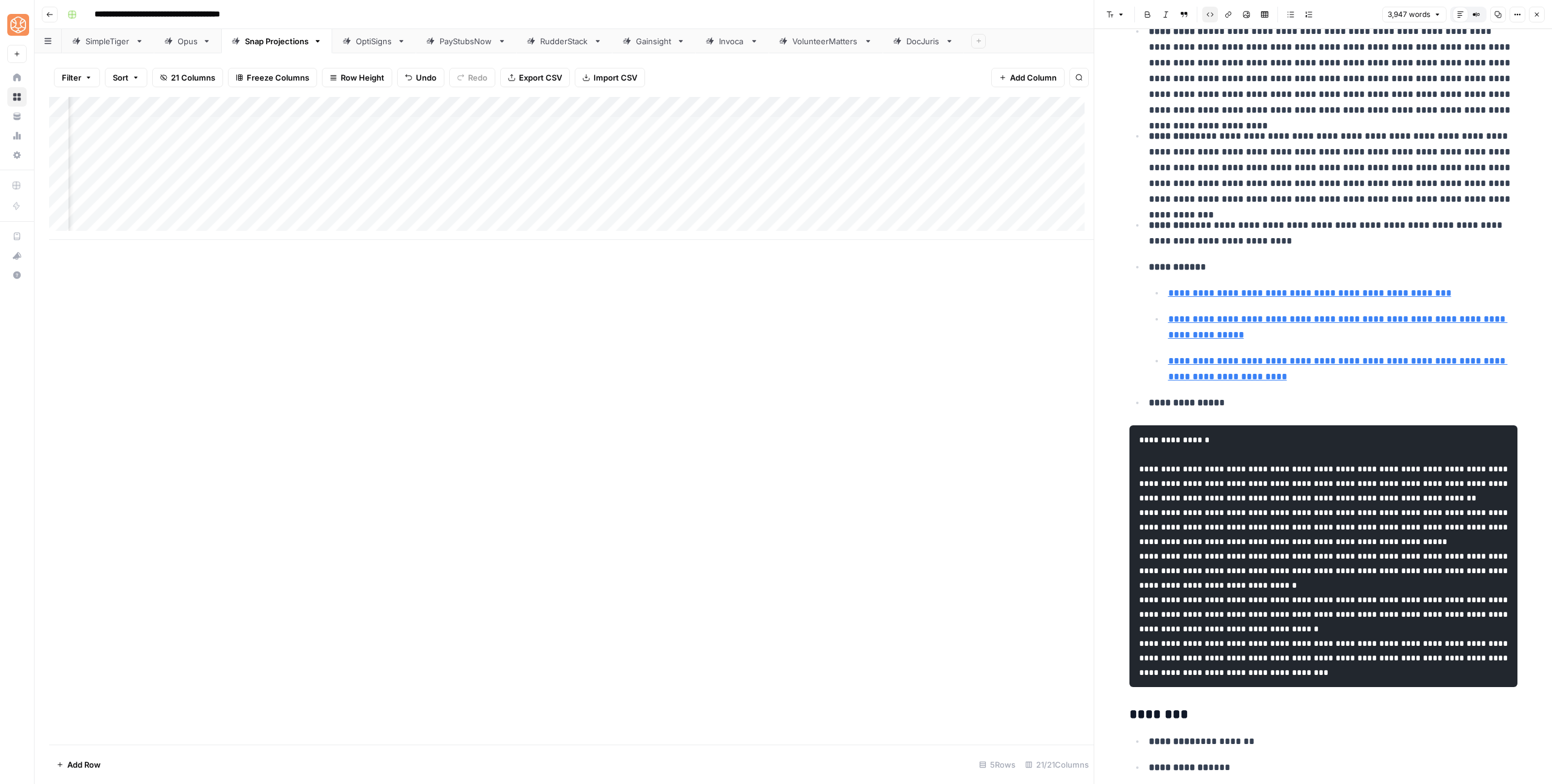 scroll, scrollTop: 451, scrollLeft: 0, axis: vertical 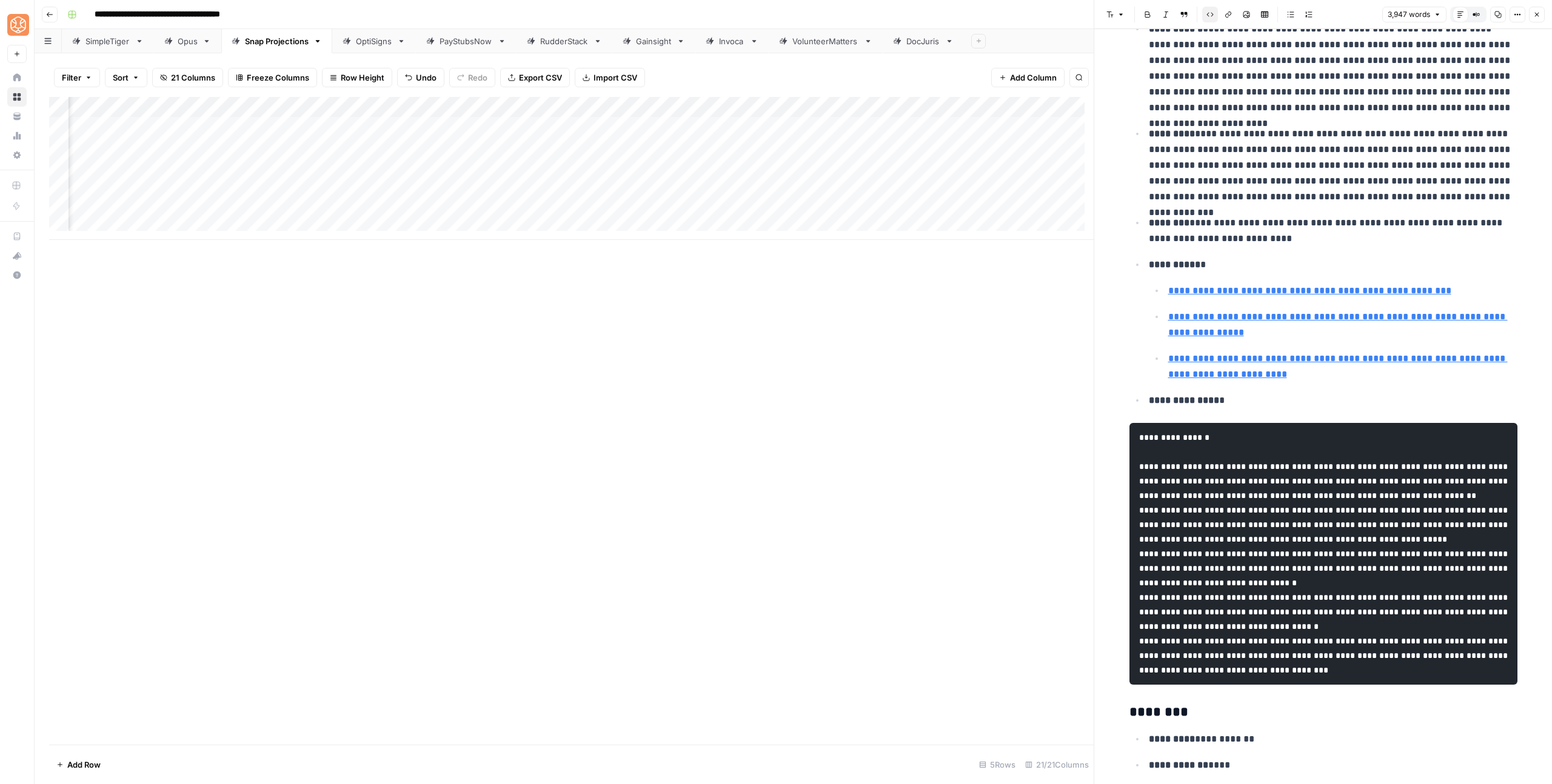 drag, startPoint x: 1197, startPoint y: 737, endPoint x: 1185, endPoint y: 714, distance: 25.942244 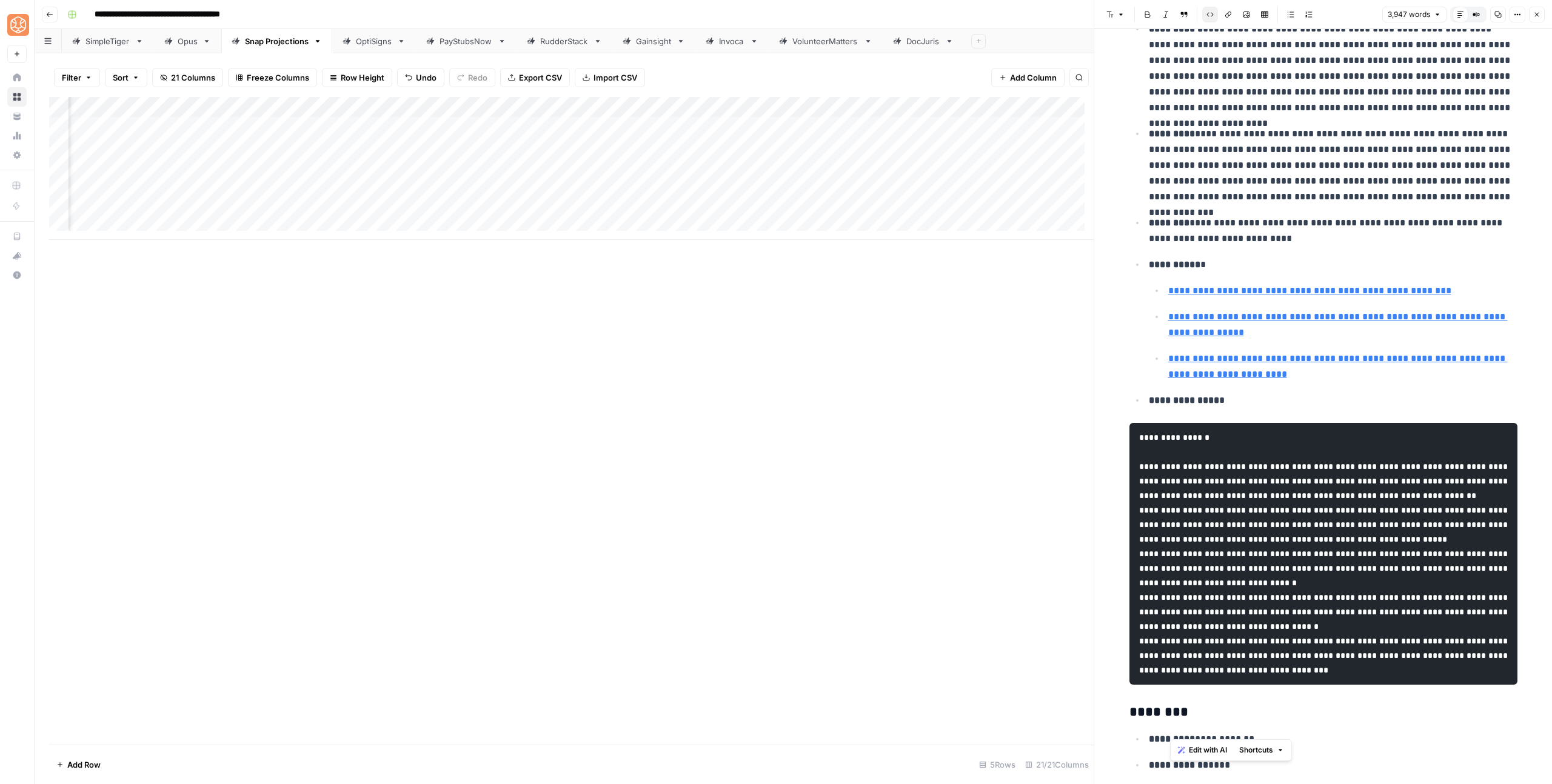 click at bounding box center [1323, 554] 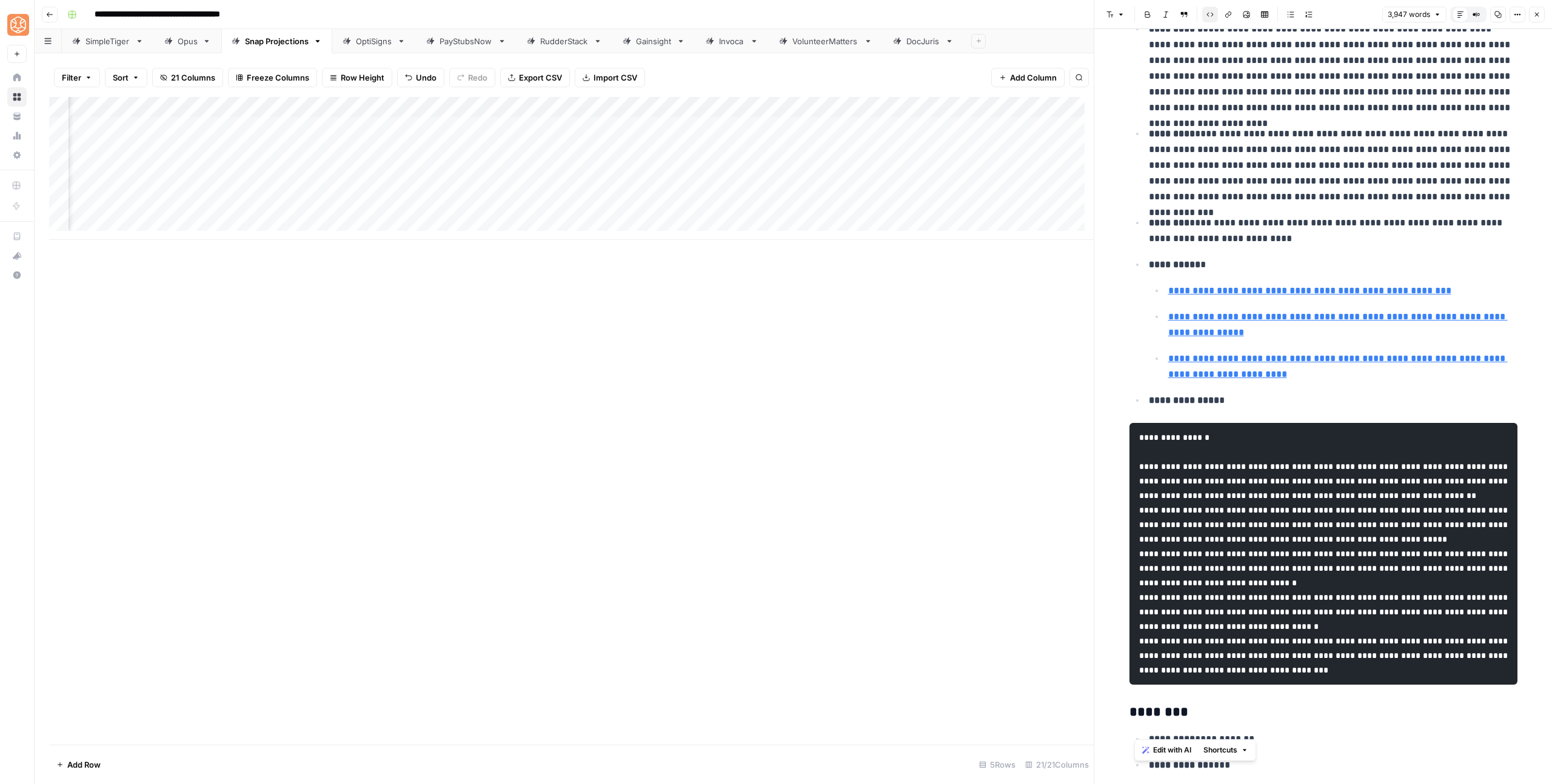 drag, startPoint x: 1189, startPoint y: 727, endPoint x: 1125, endPoint y: 436, distance: 297.95469 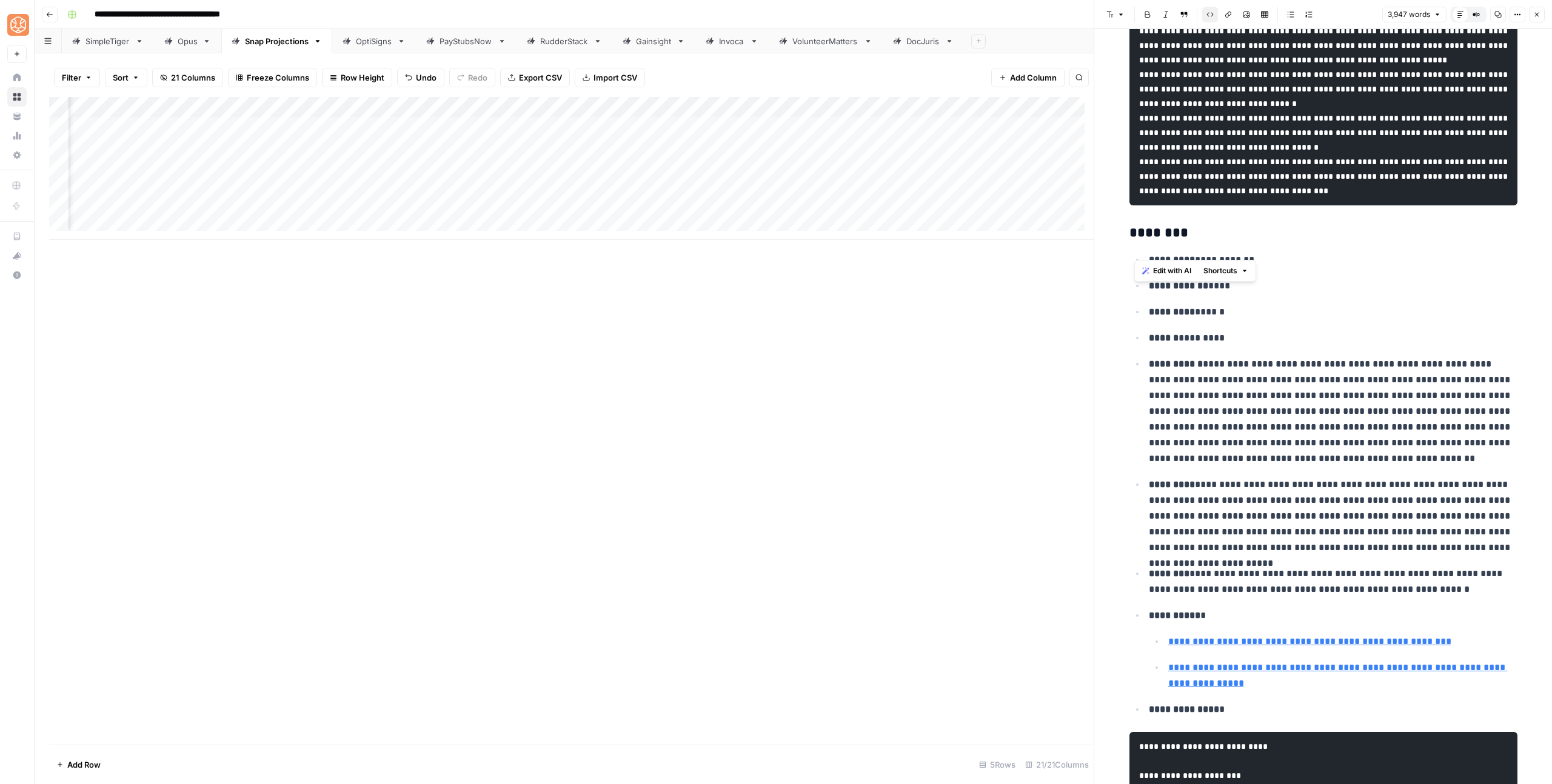 click on "**********" at bounding box center (1331, 411) 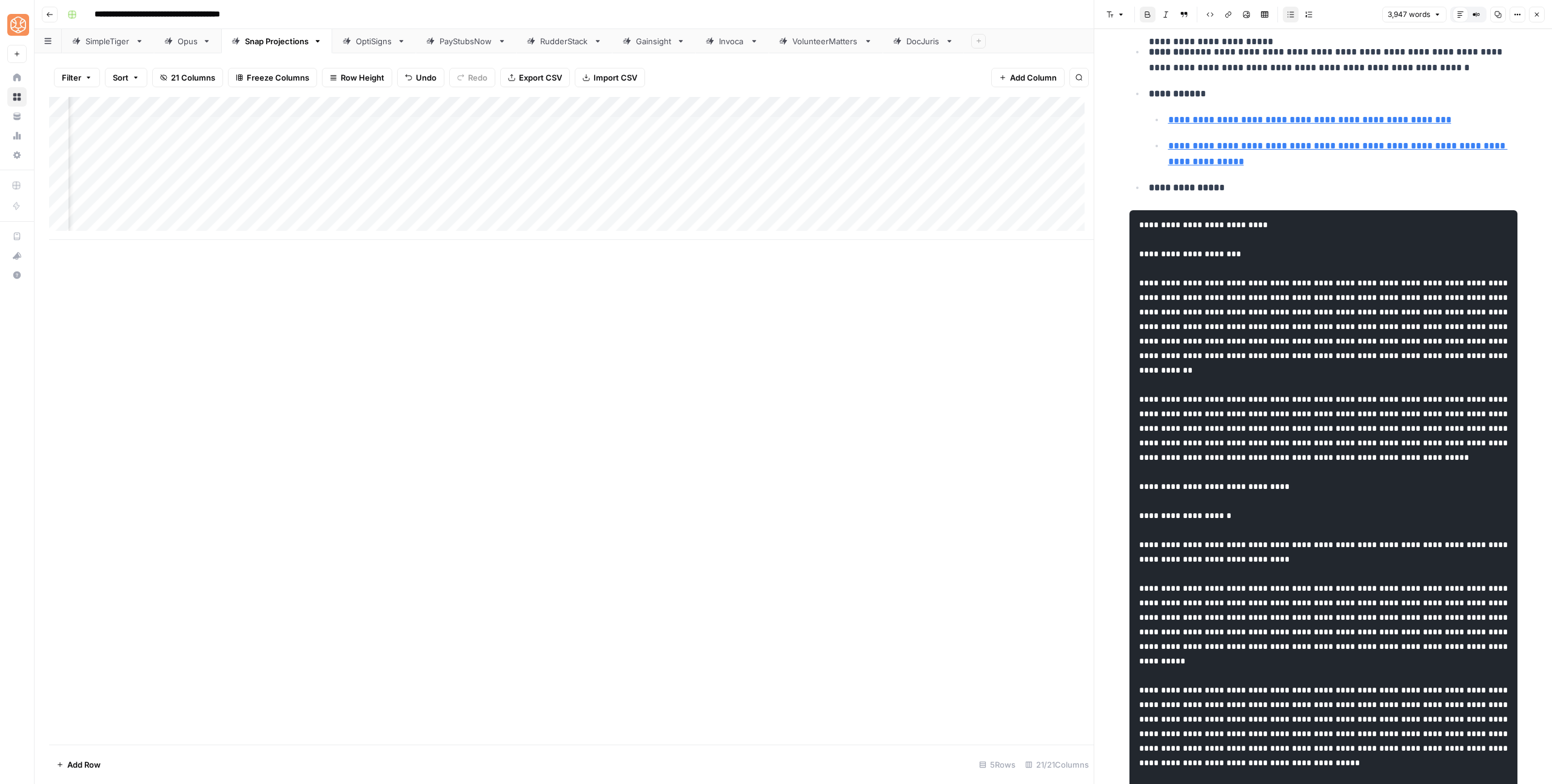 scroll, scrollTop: 1466, scrollLeft: 0, axis: vertical 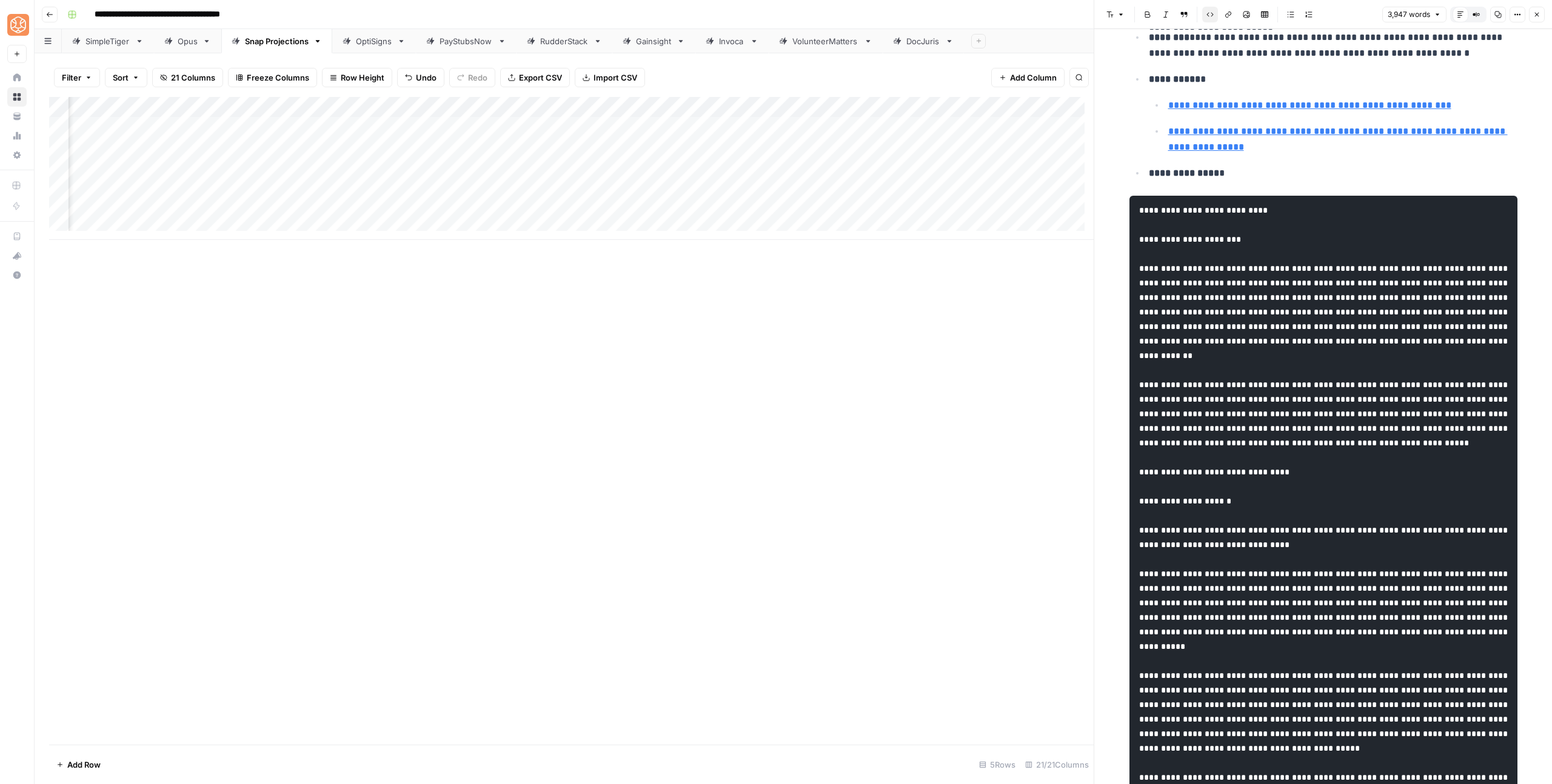 click at bounding box center [1323, 697] 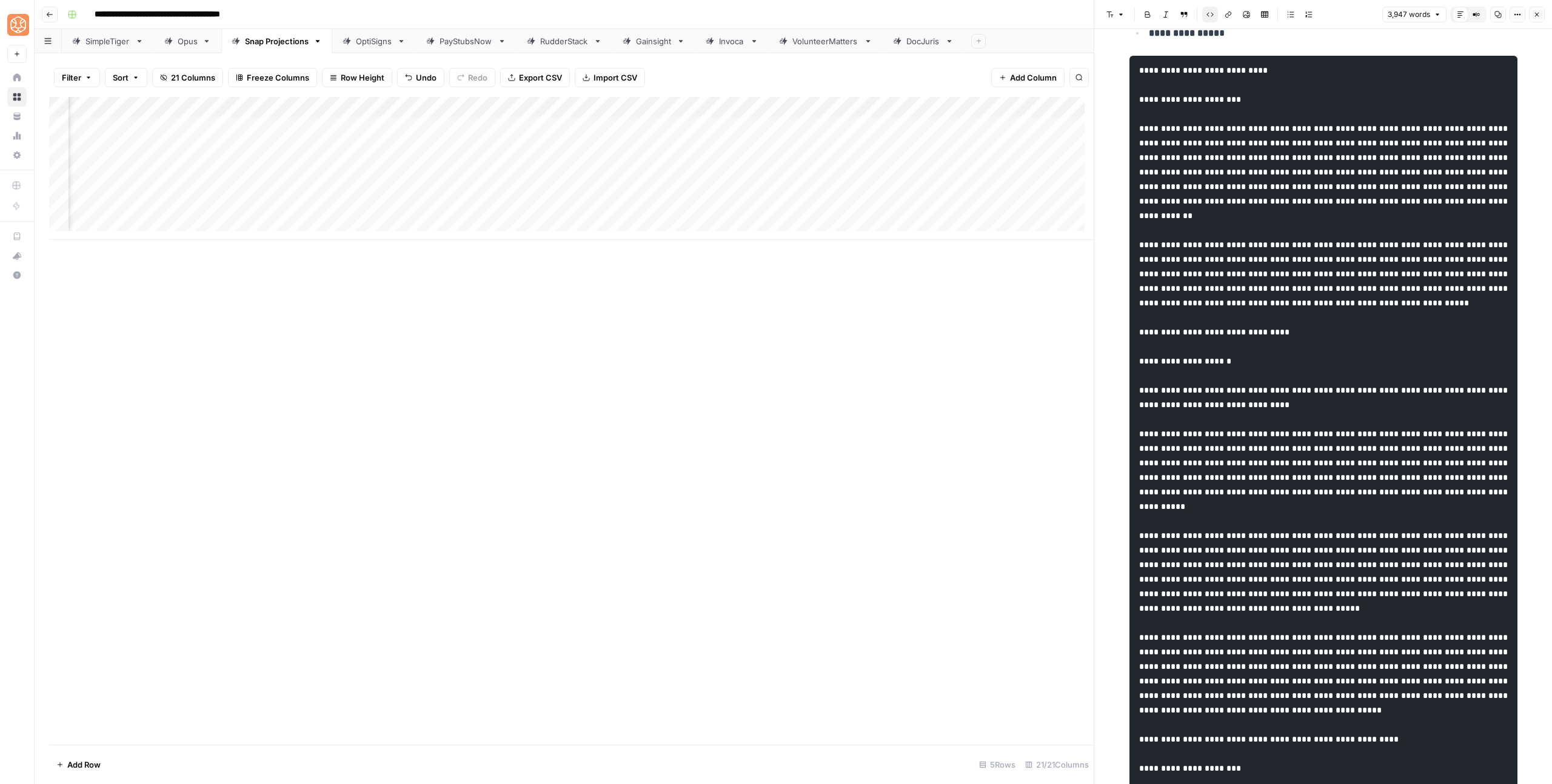 scroll, scrollTop: 1607, scrollLeft: 0, axis: vertical 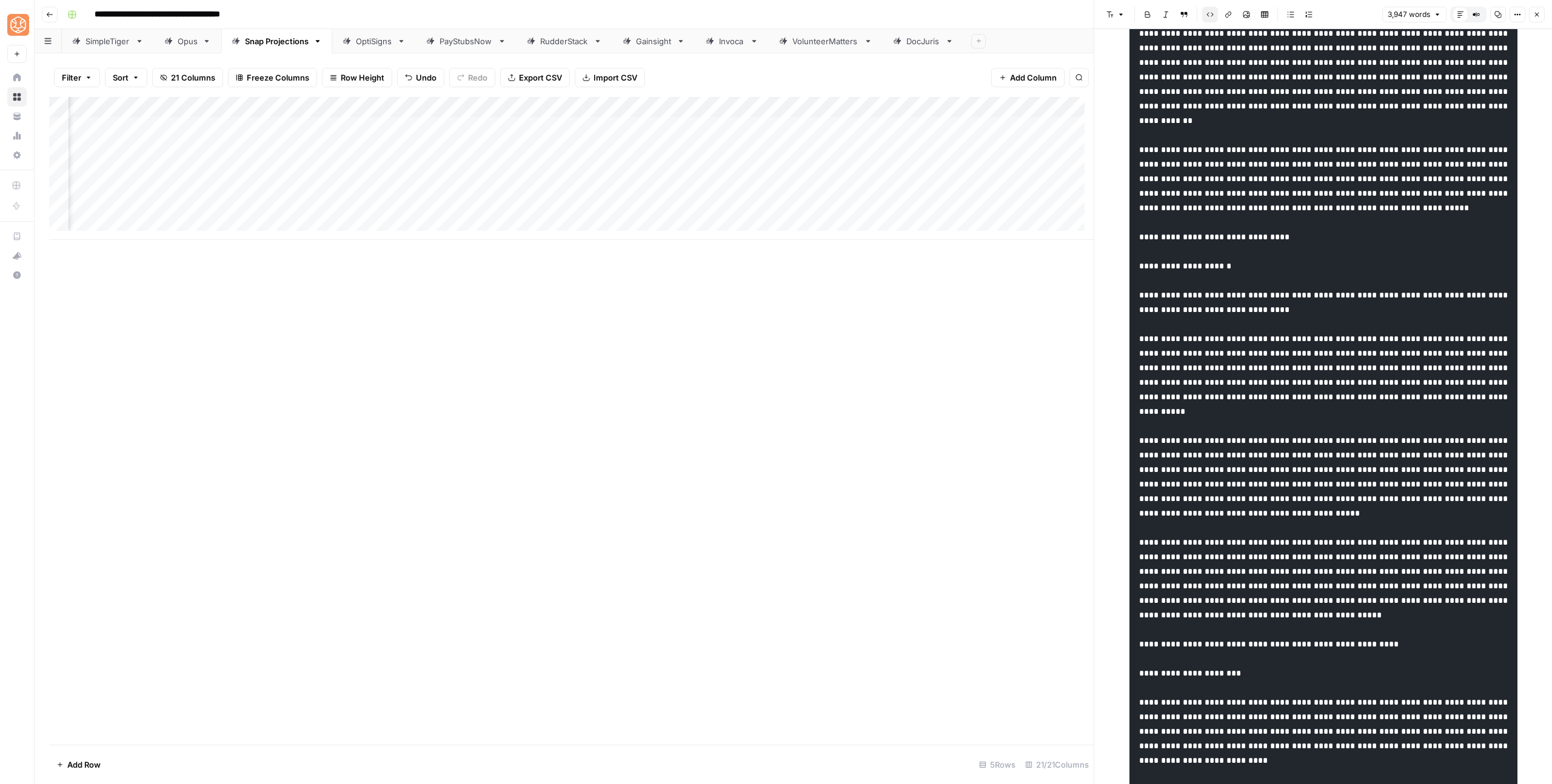 click at bounding box center [1323, 462] 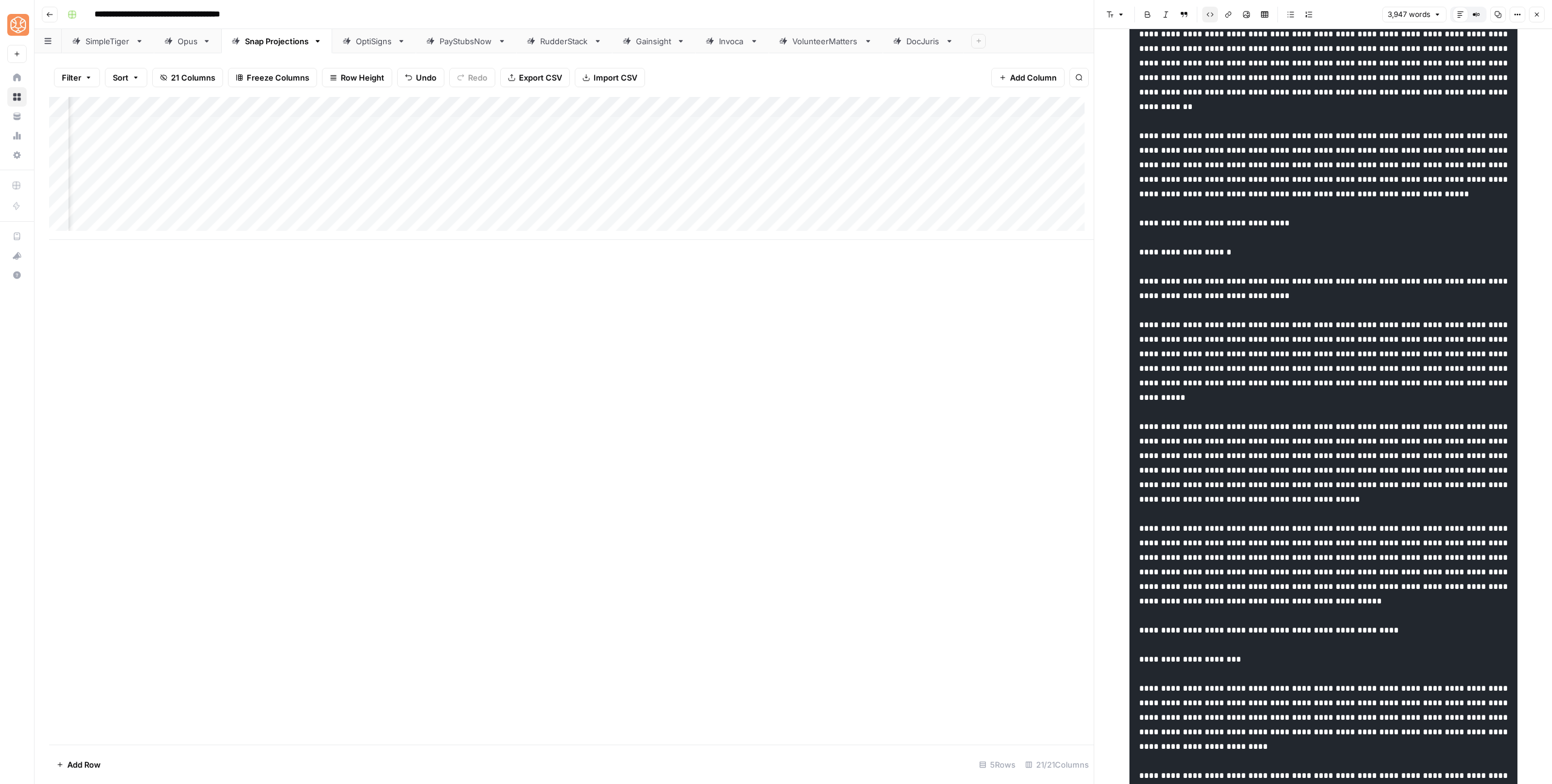 scroll, scrollTop: 1718, scrollLeft: 0, axis: vertical 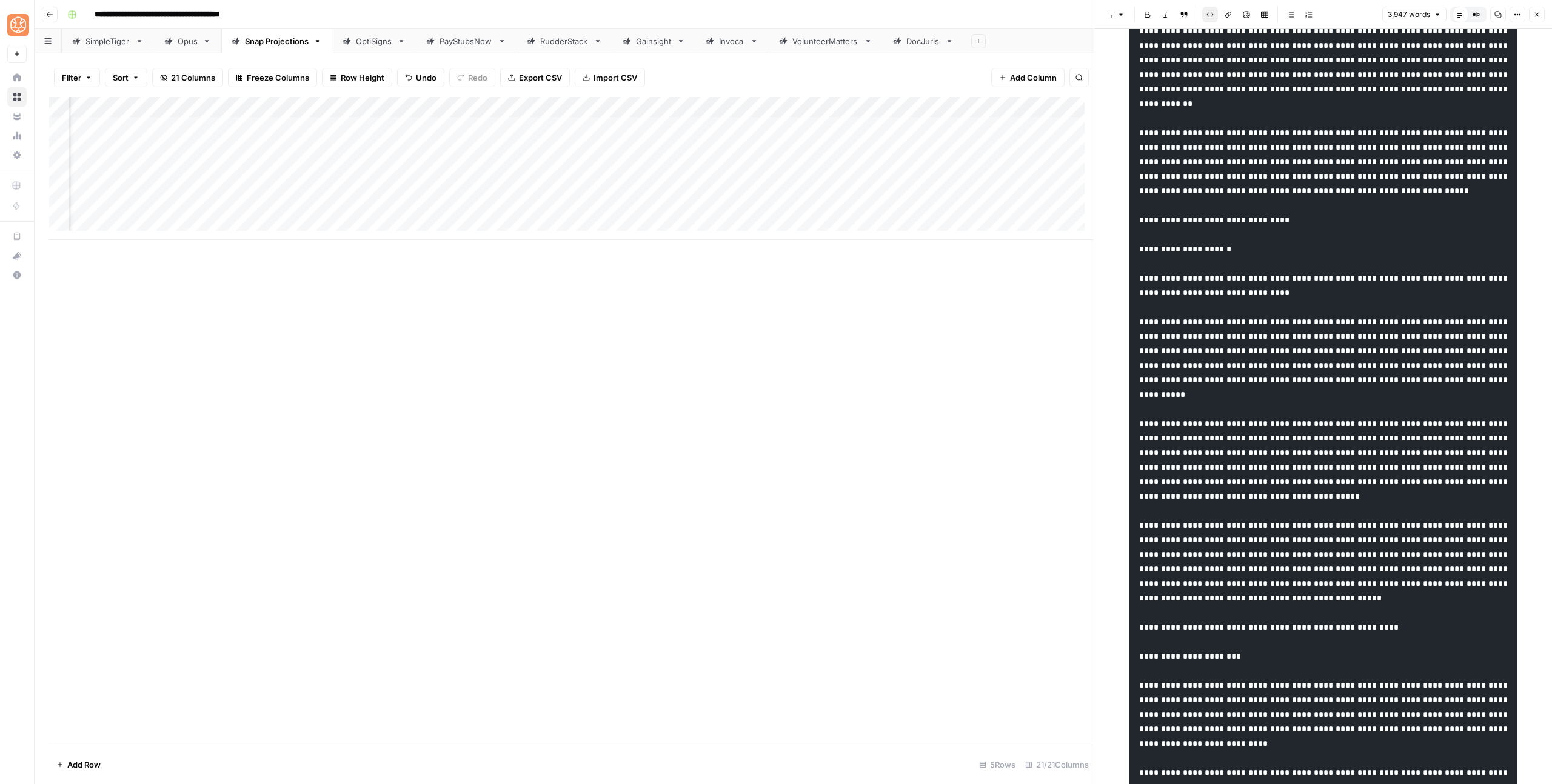 click at bounding box center [1325, 445] 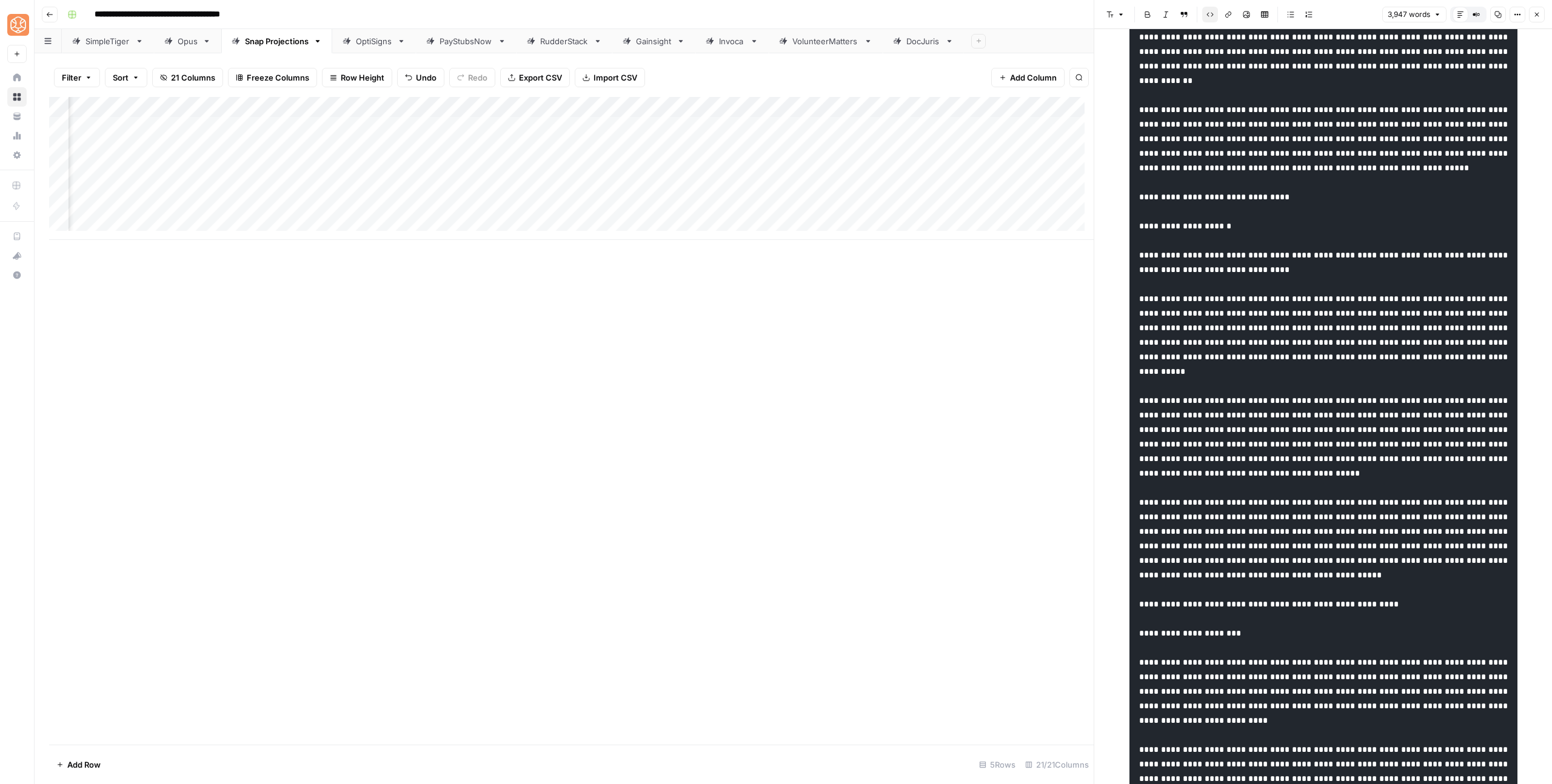 scroll, scrollTop: 0, scrollLeft: 1229, axis: horizontal 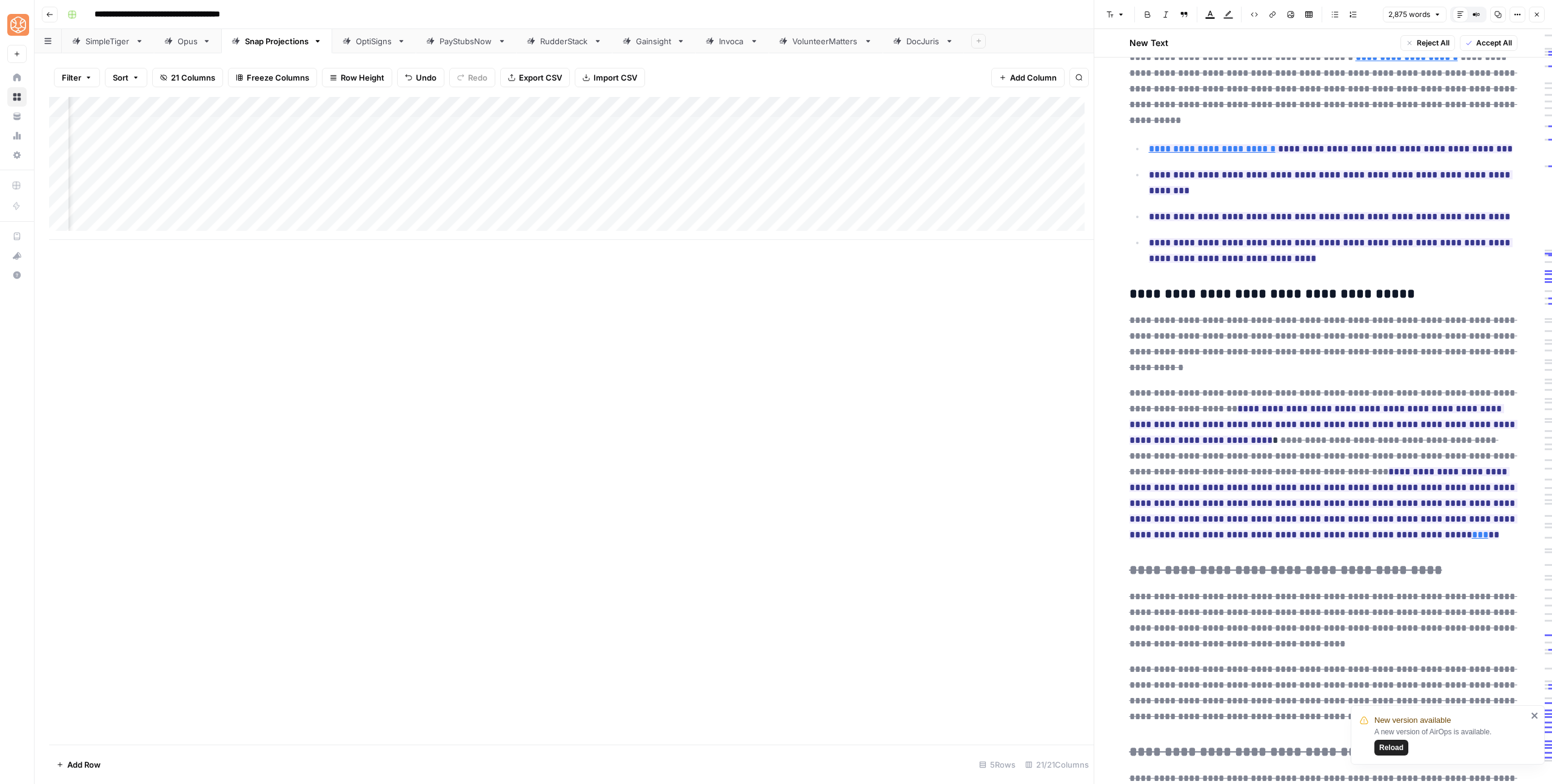 click on "Reload" at bounding box center (1391, 748) 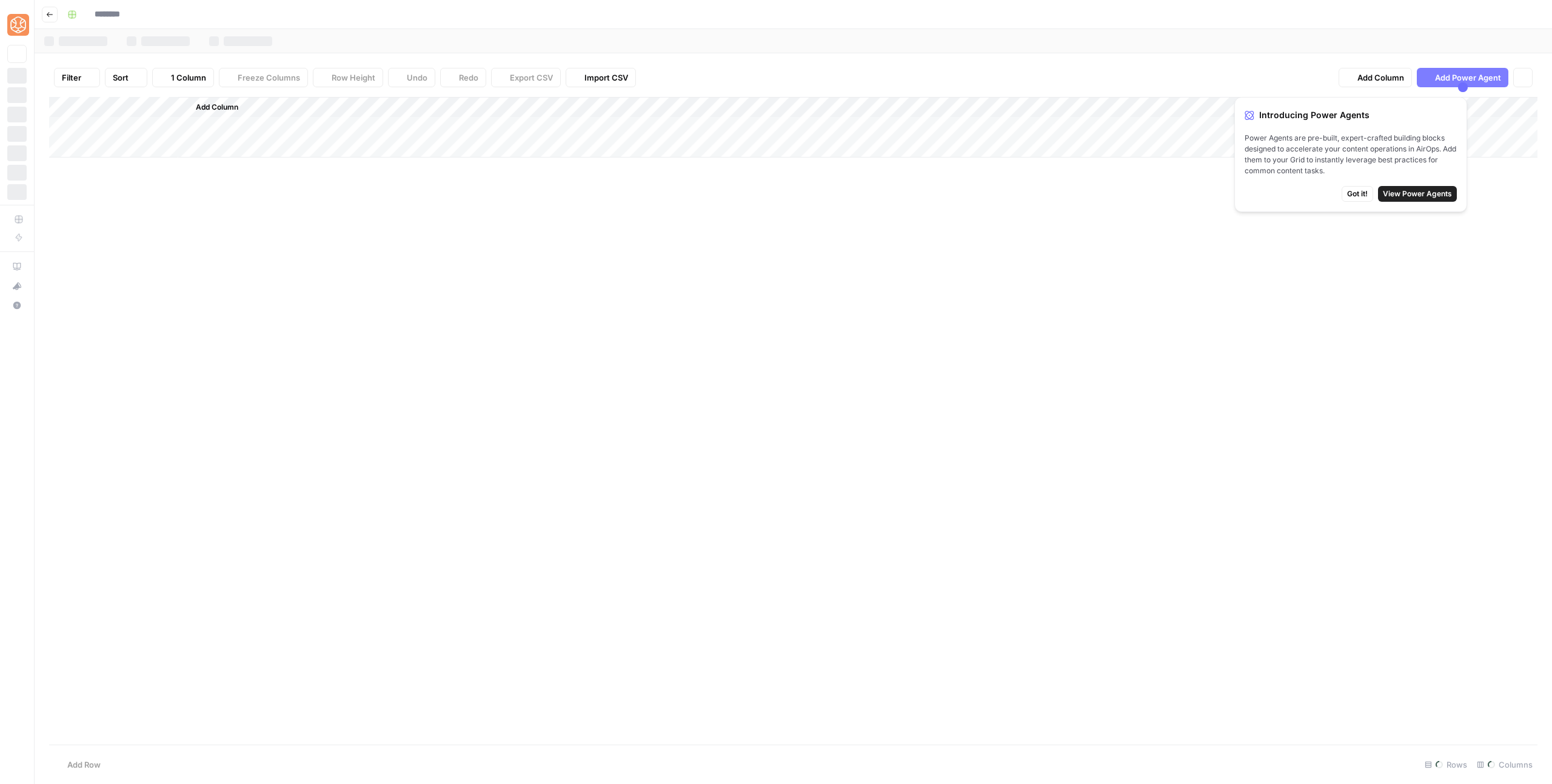 type on "**********" 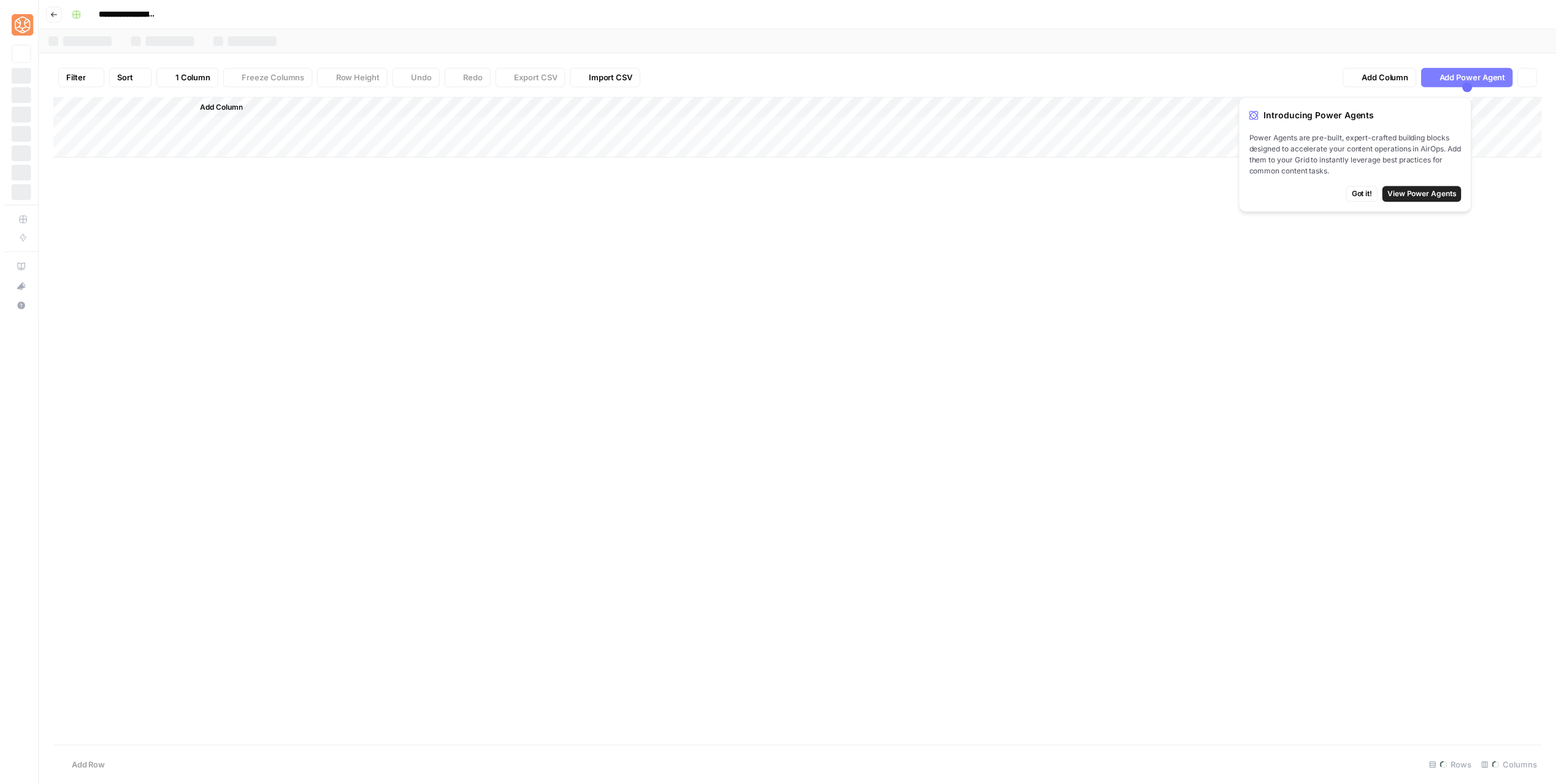 scroll, scrollTop: 0, scrollLeft: 0, axis: both 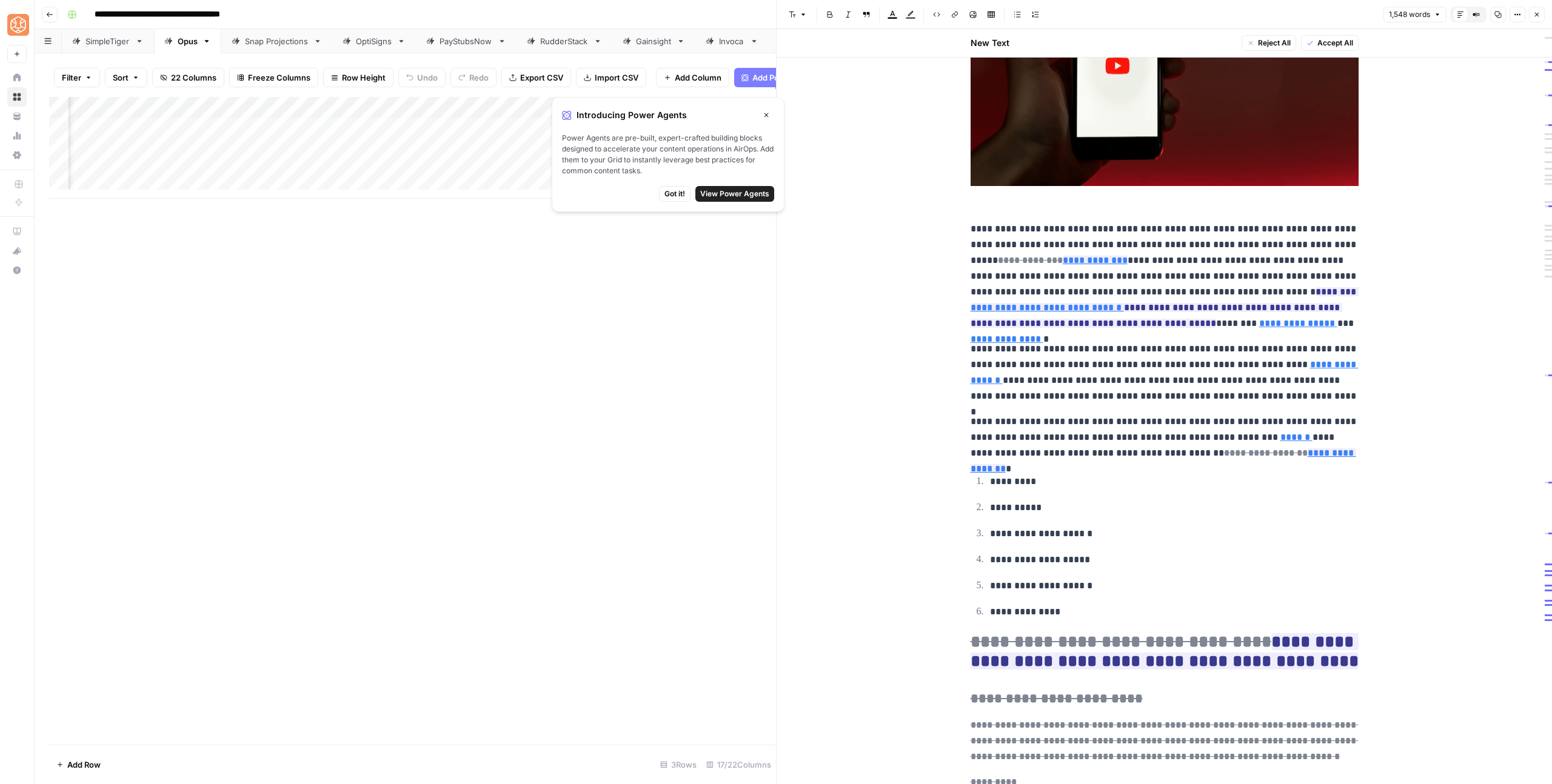 click on "Got it!" at bounding box center [675, 194] 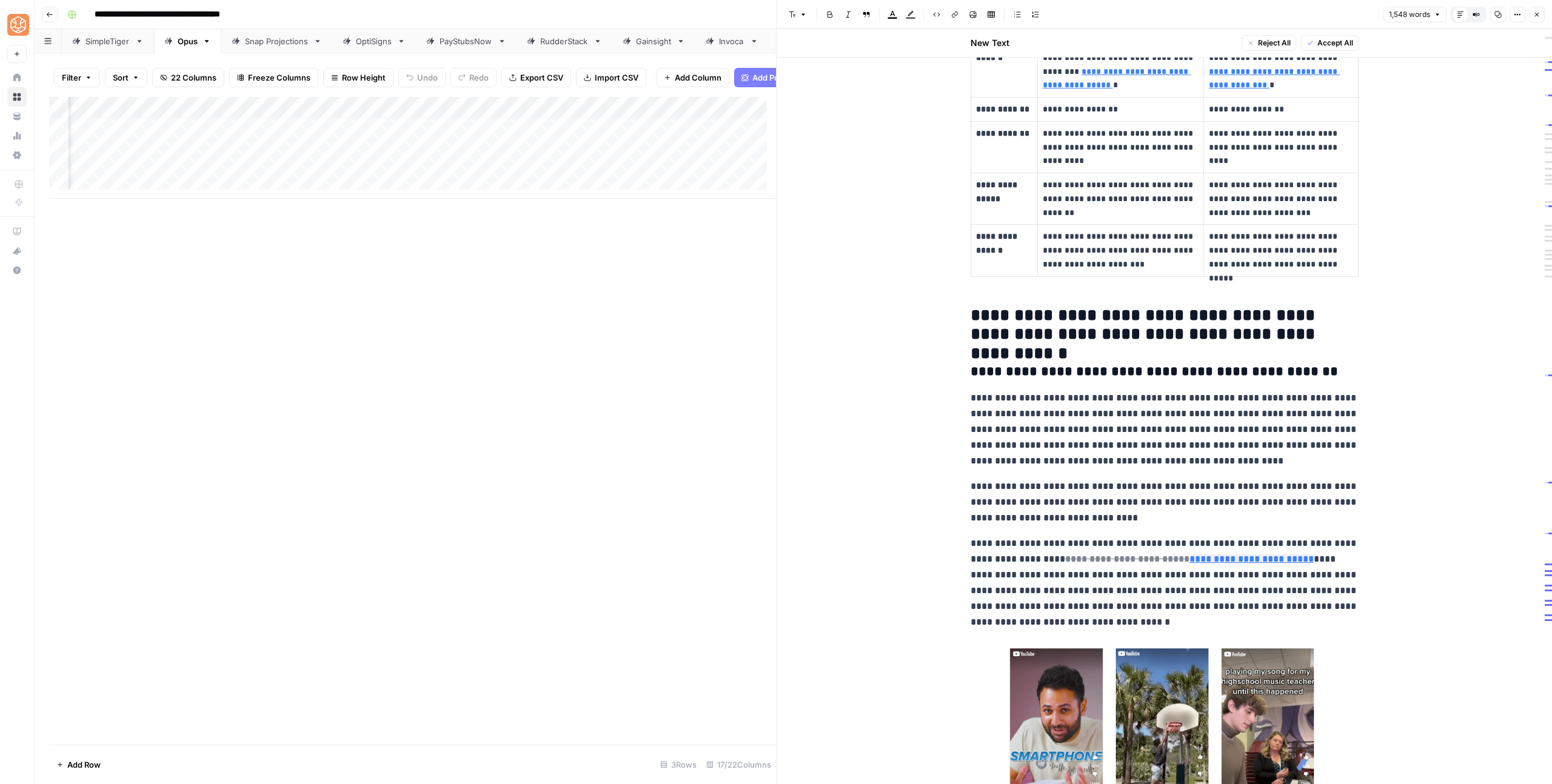 scroll, scrollTop: 2185, scrollLeft: 0, axis: vertical 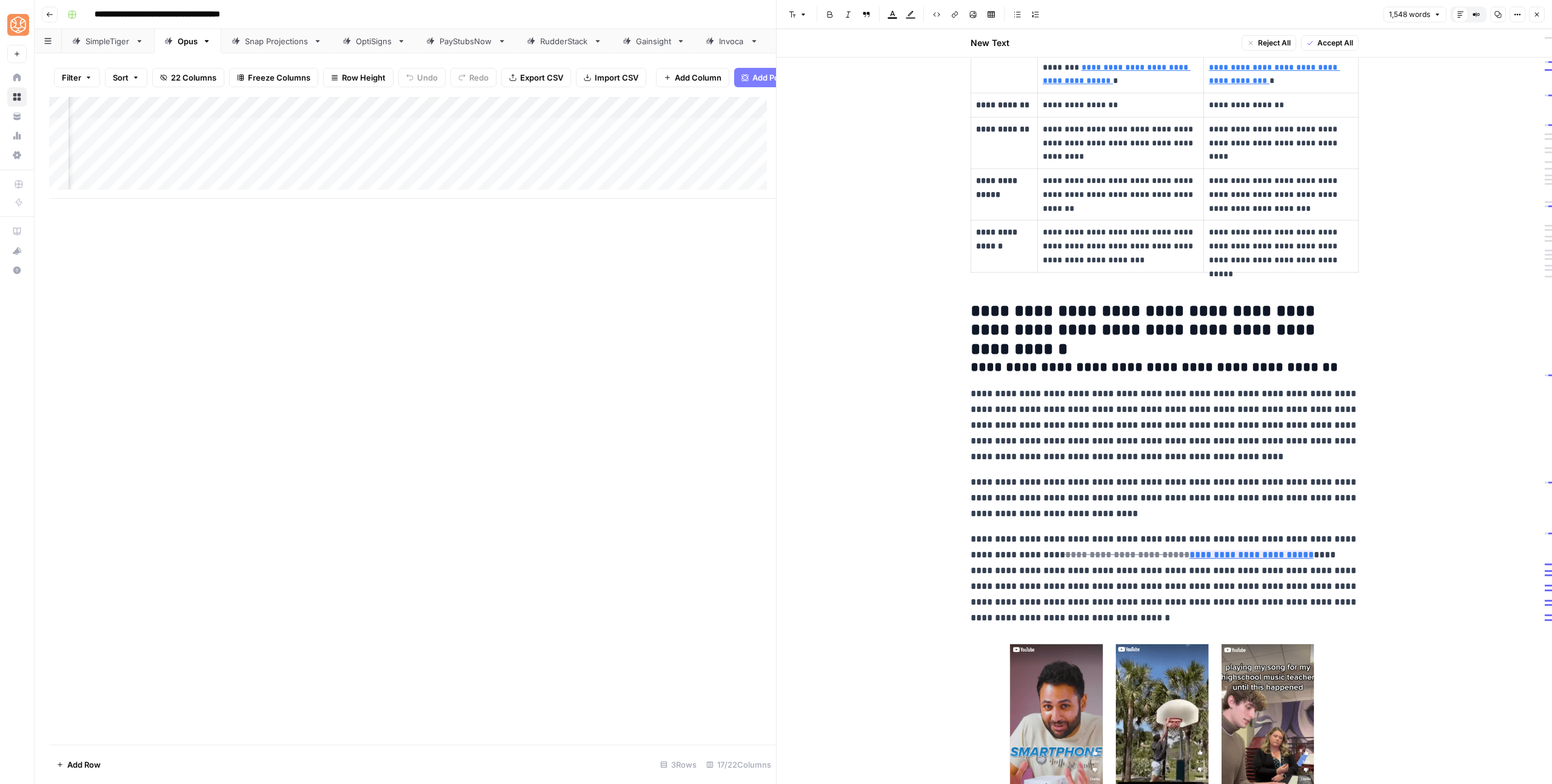 click on "Close" at bounding box center [1537, 15] 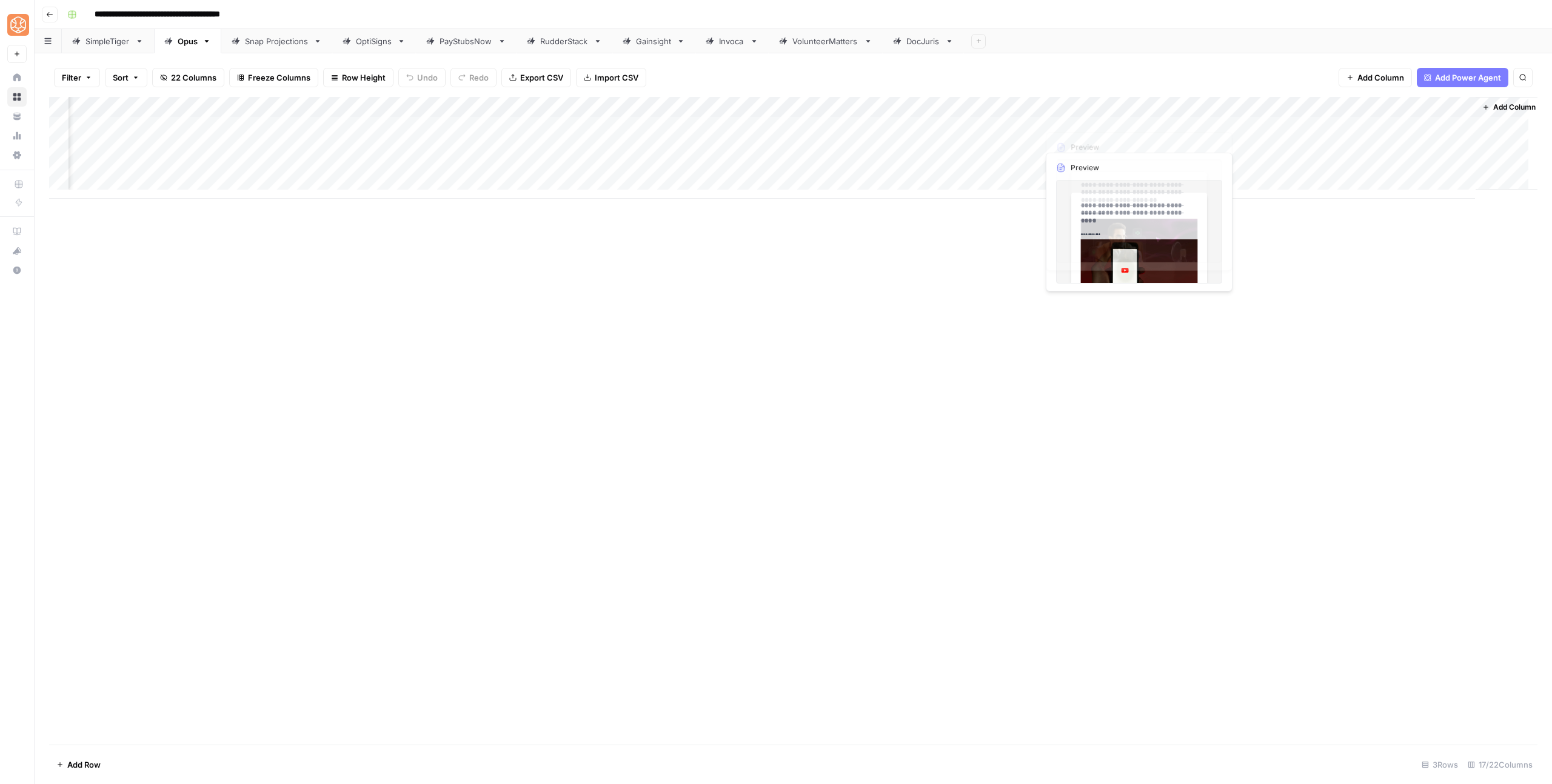 scroll, scrollTop: 0, scrollLeft: 588, axis: horizontal 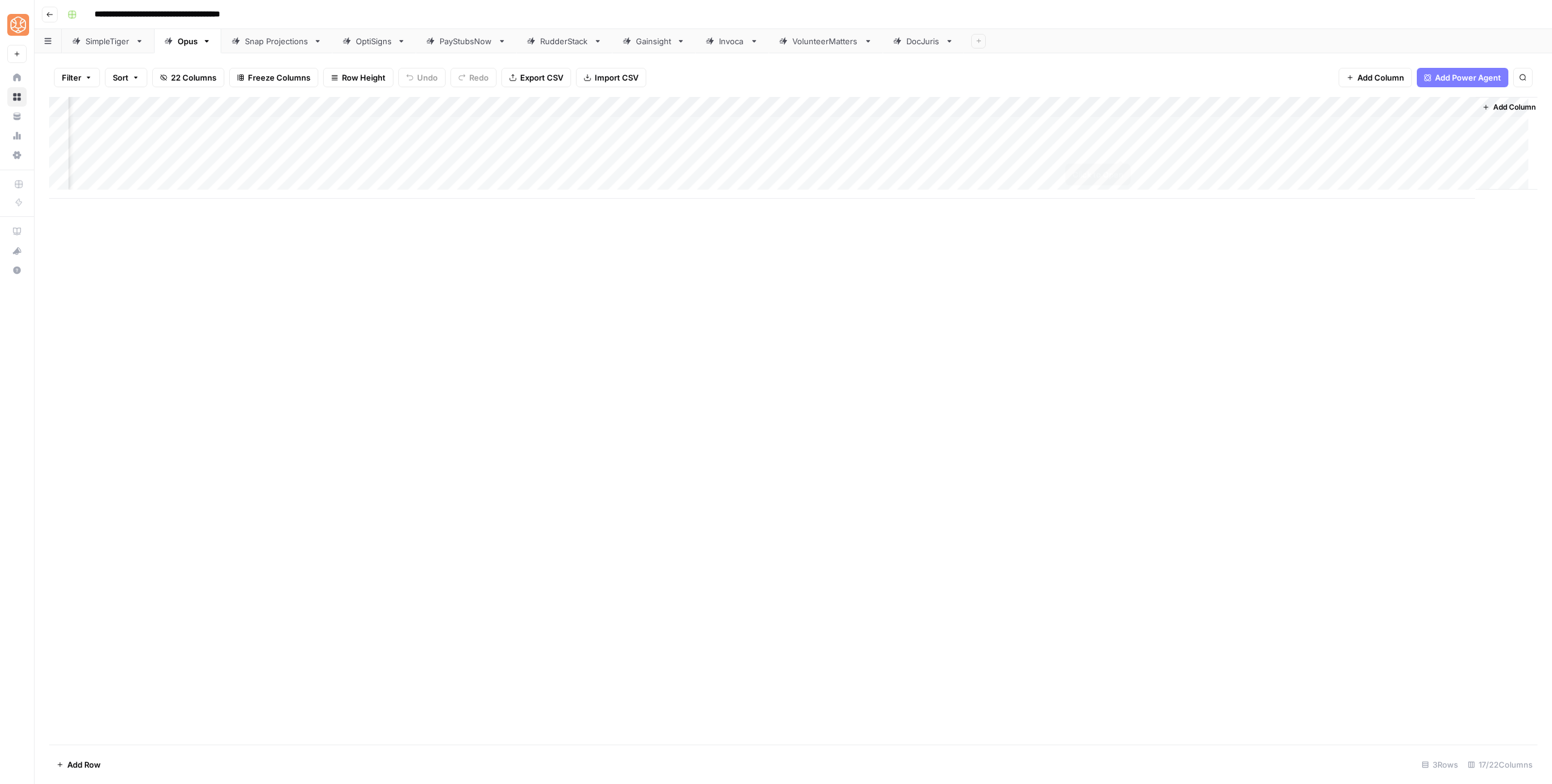 click on "Add Column" at bounding box center (793, 148) 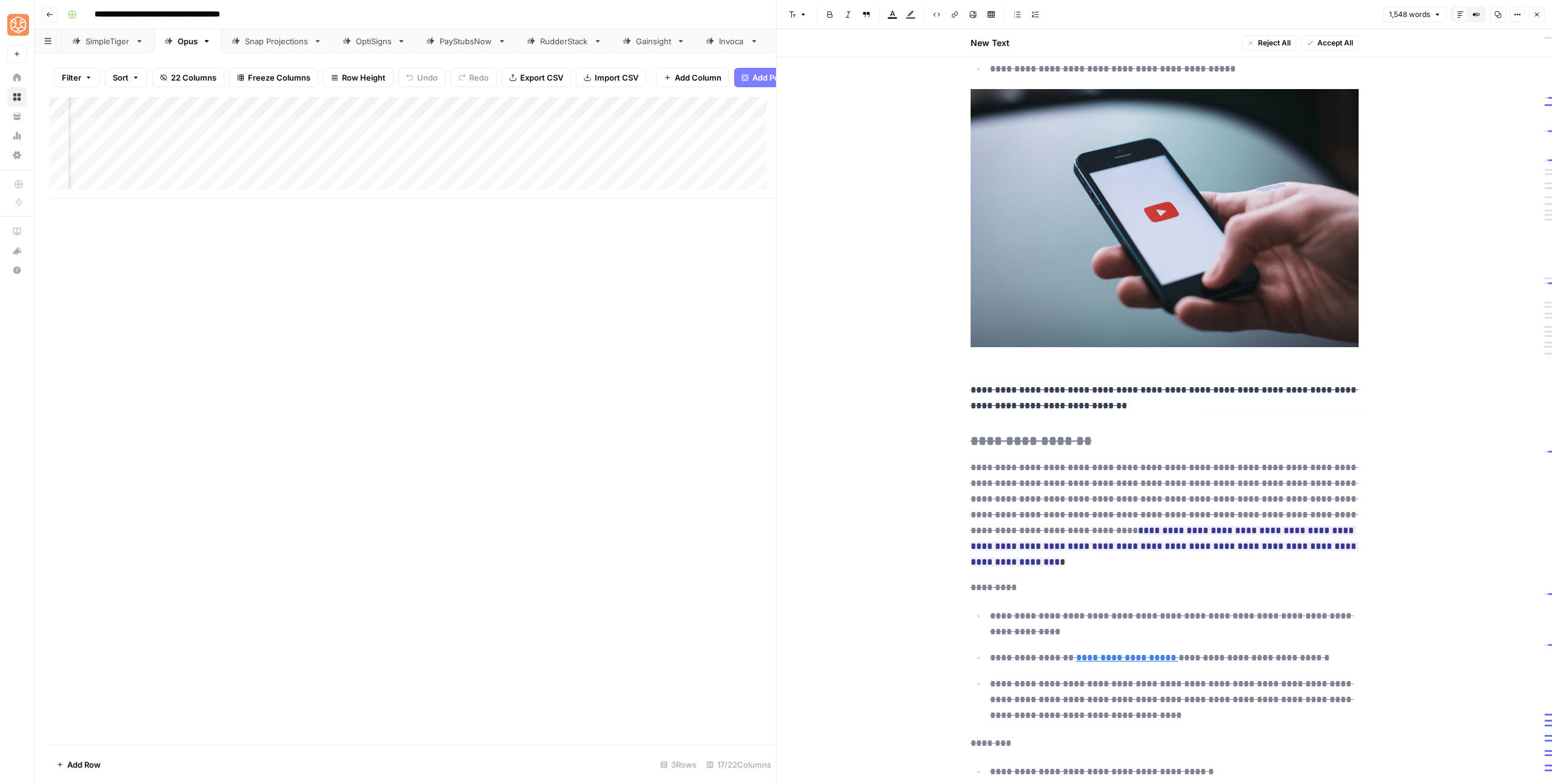 scroll, scrollTop: 653, scrollLeft: 0, axis: vertical 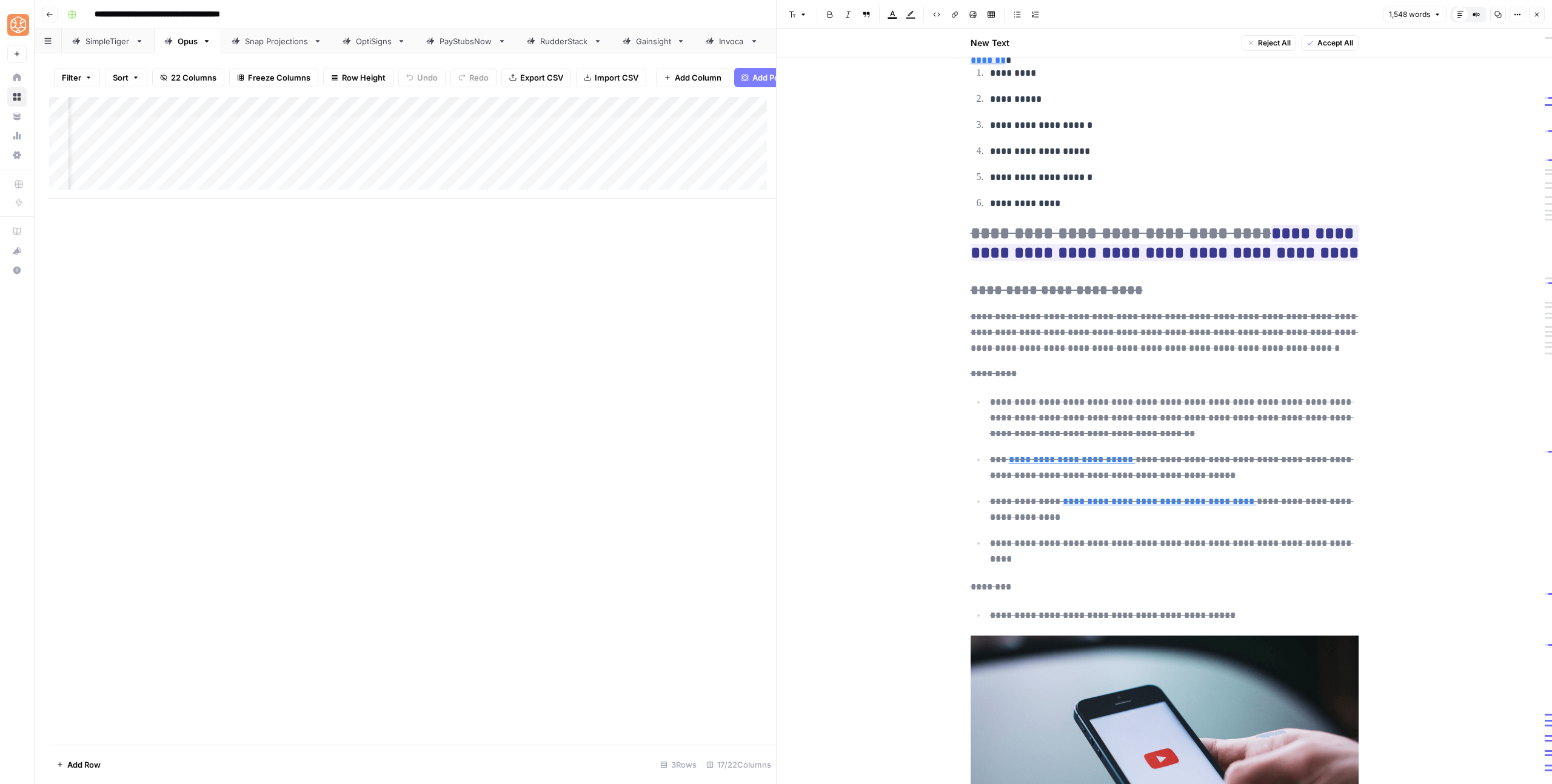 click 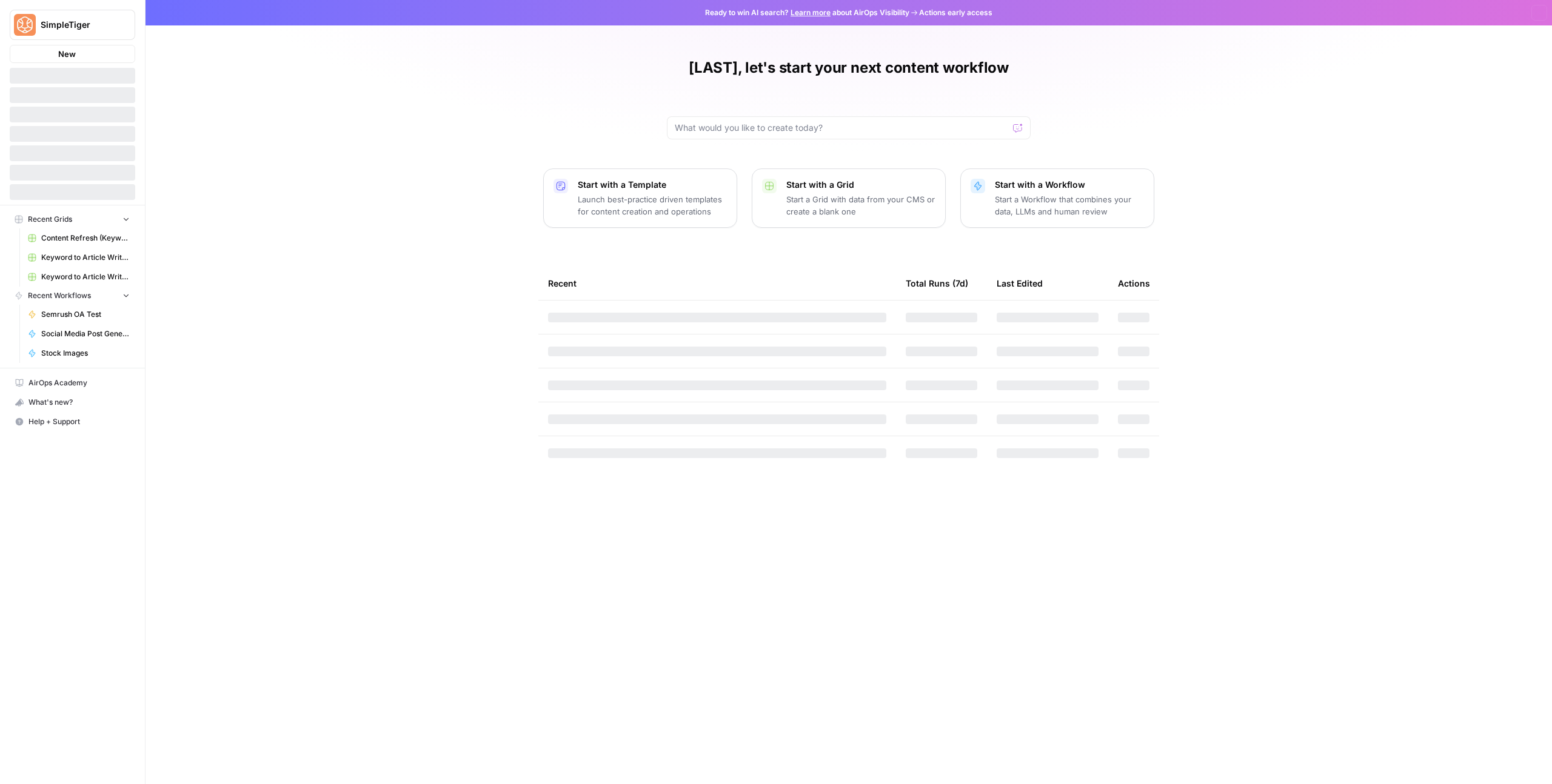 scroll, scrollTop: 0, scrollLeft: 0, axis: both 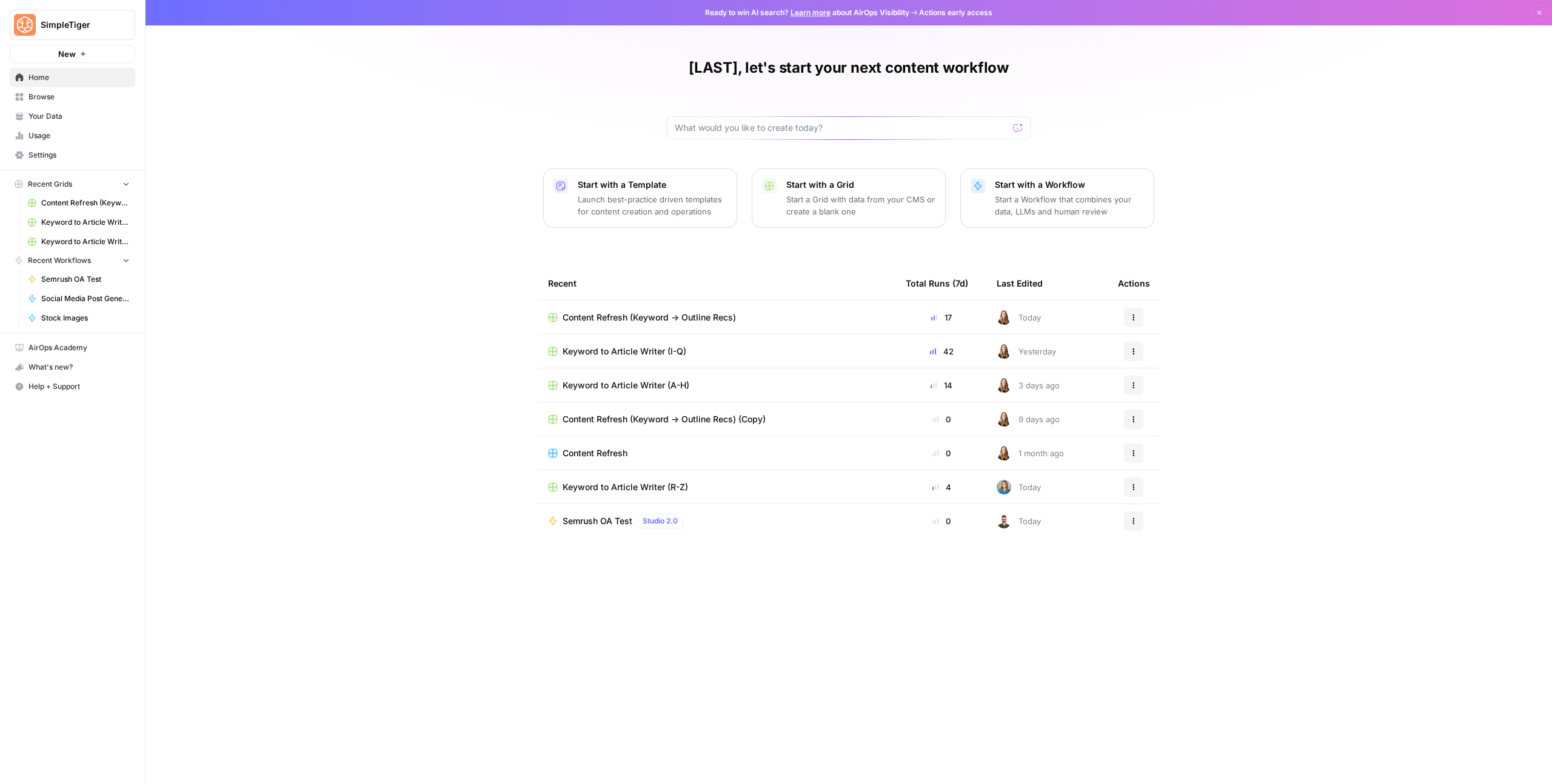 click on "Browse" at bounding box center (79, 97) 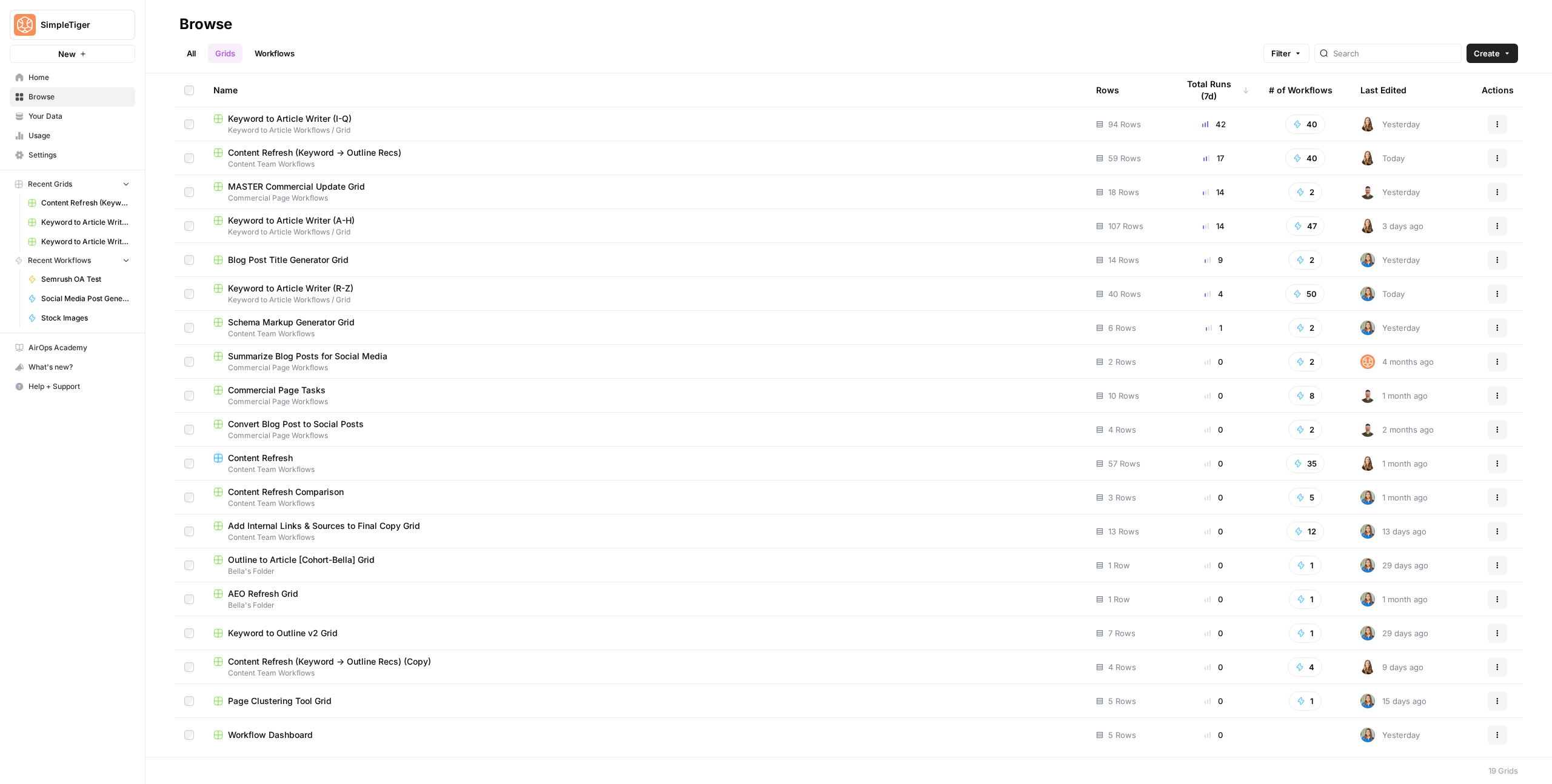 click on "Your Data" at bounding box center [79, 116] 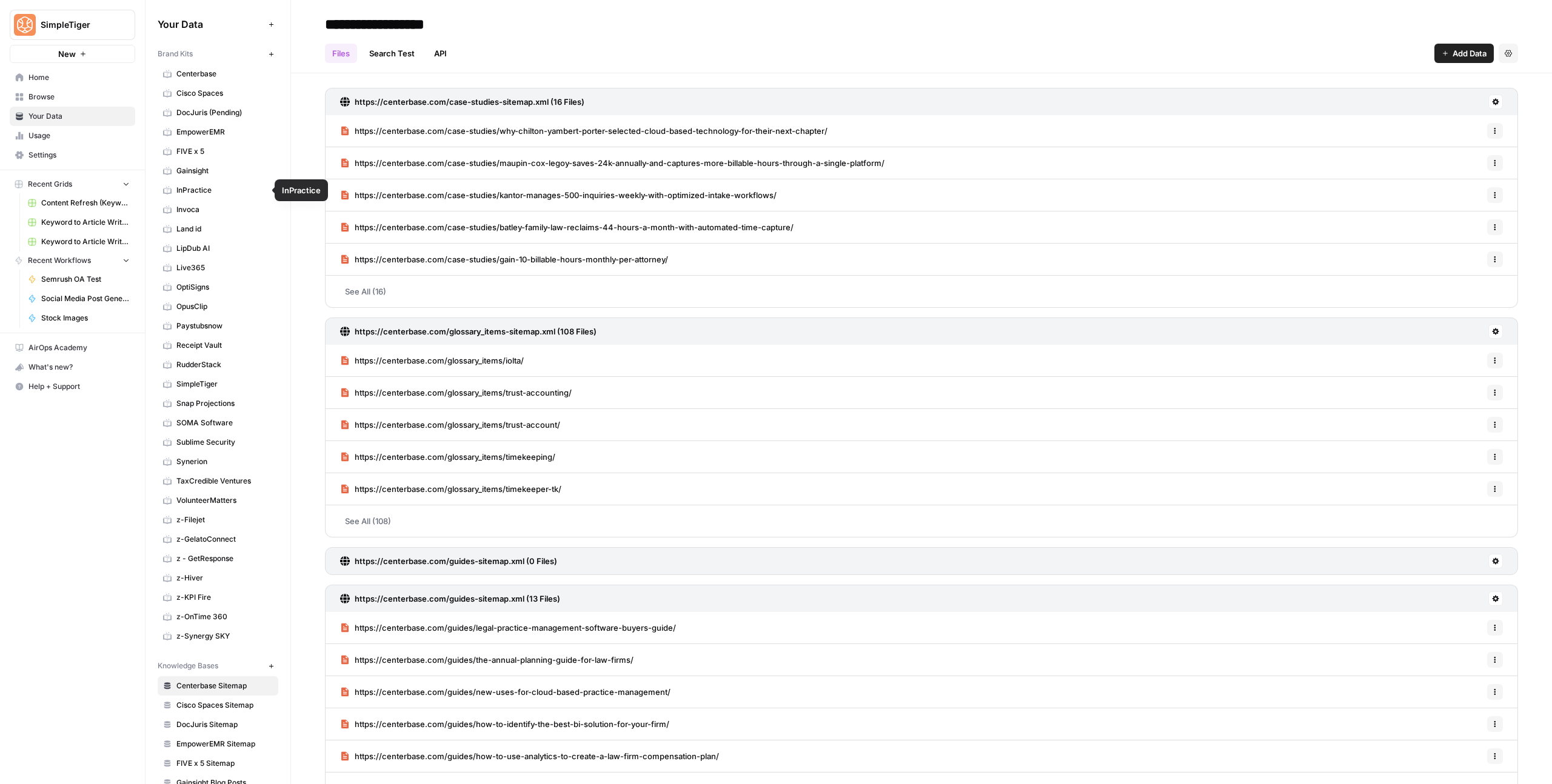 click on "Gainsight" at bounding box center [224, 171] 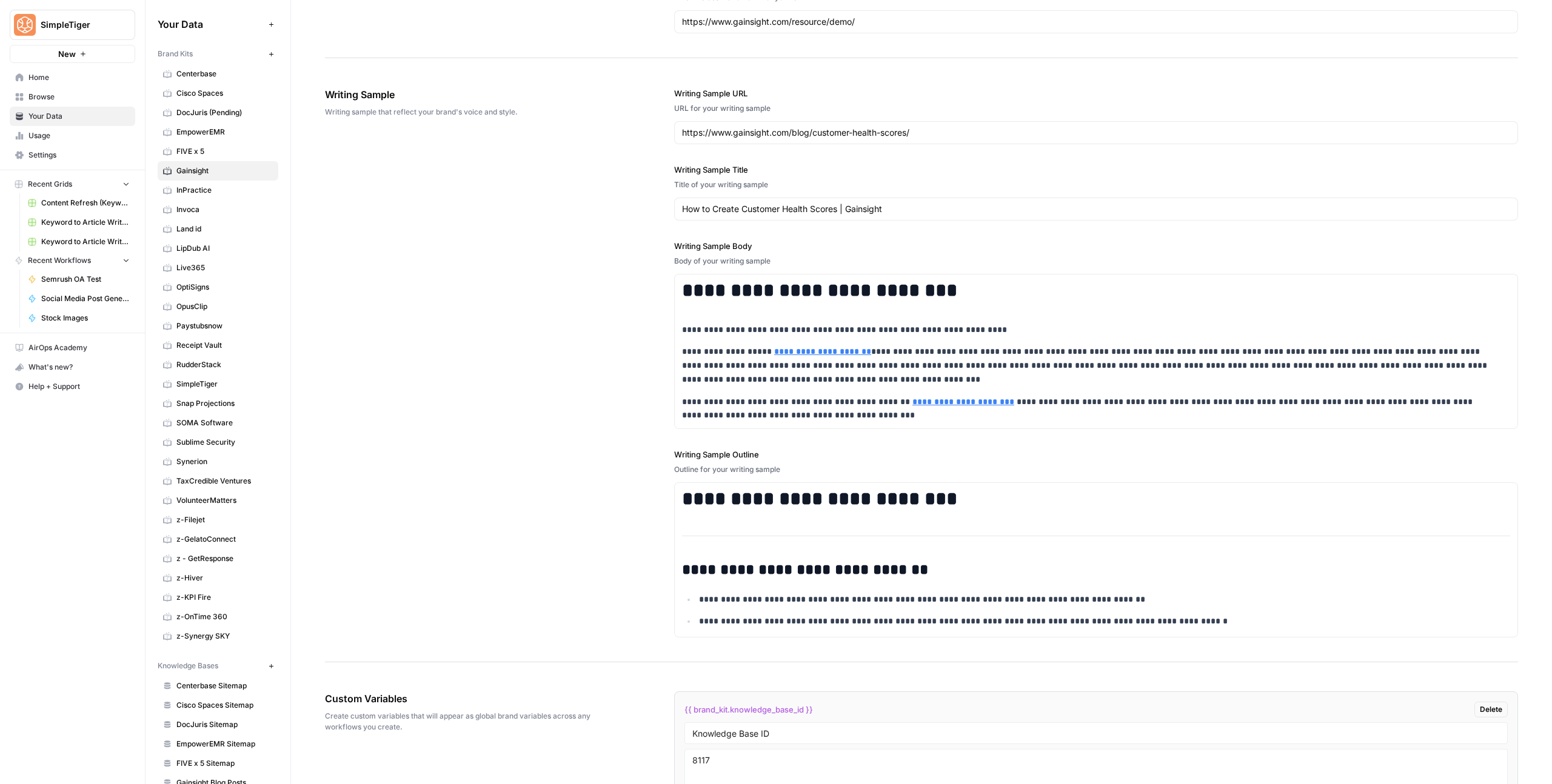 scroll, scrollTop: 1077, scrollLeft: 0, axis: vertical 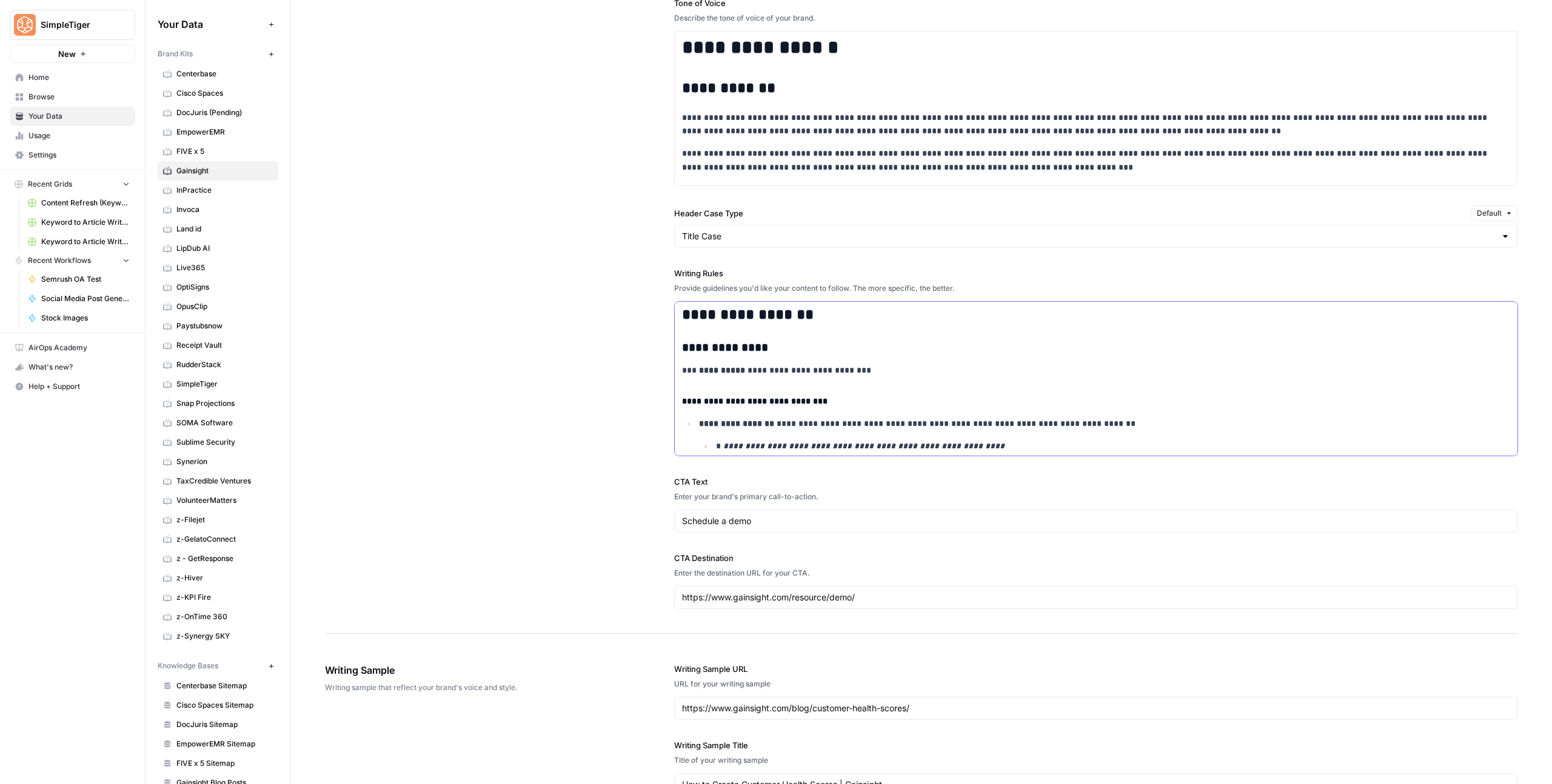 click on "**********" at bounding box center (725, 347) 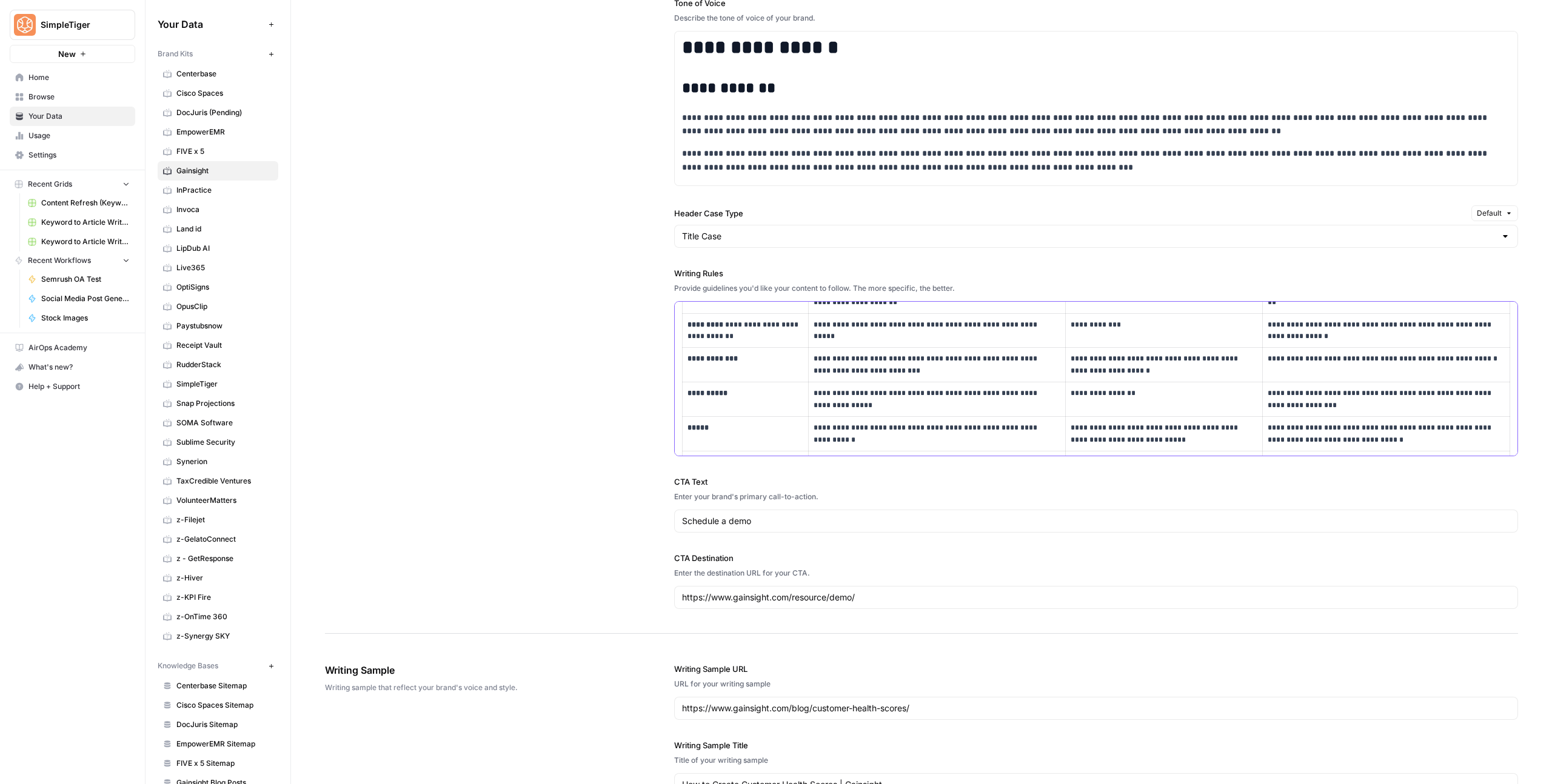 scroll, scrollTop: 4241, scrollLeft: 0, axis: vertical 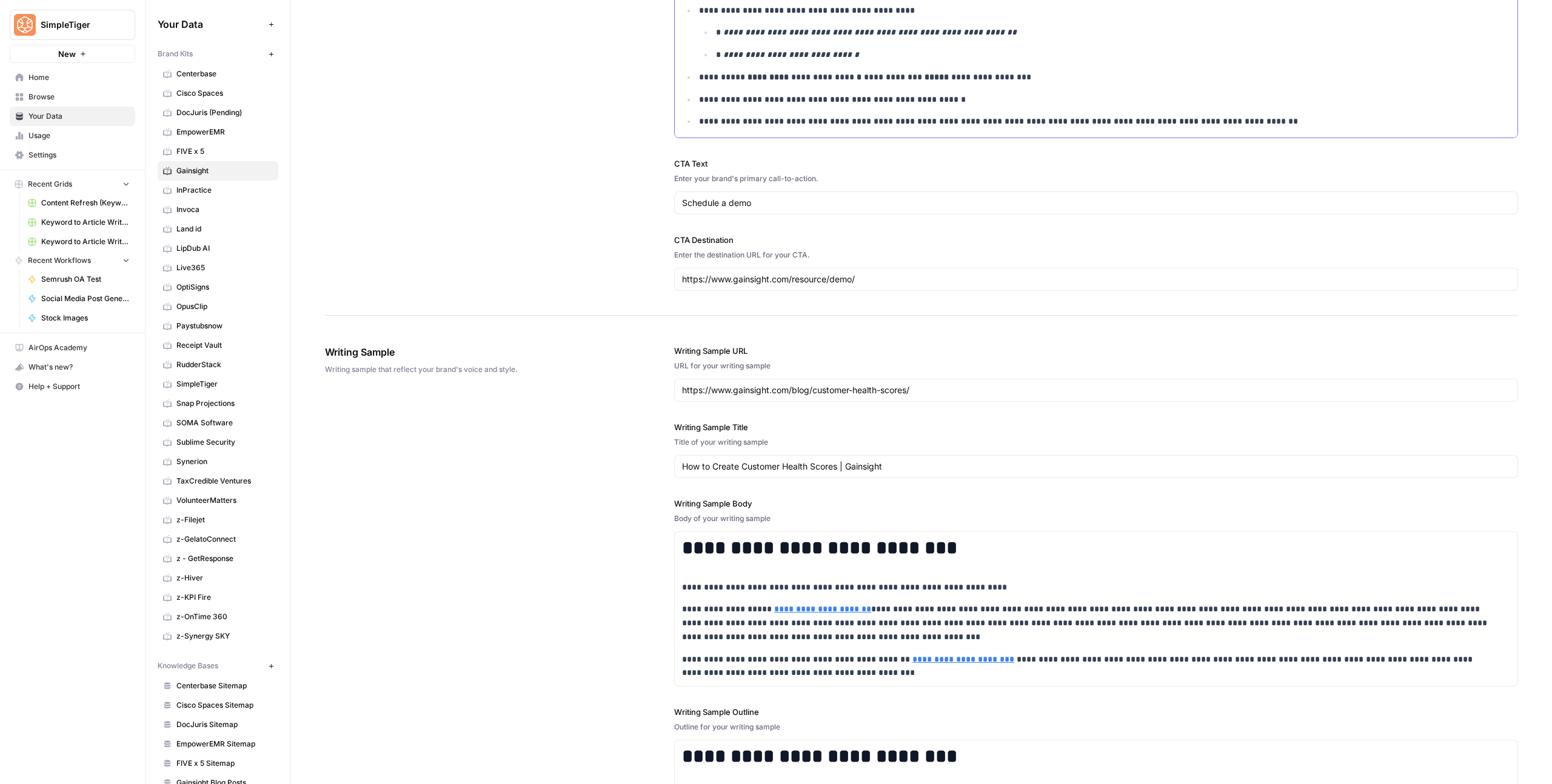 click on "**********" at bounding box center (1097, 121) 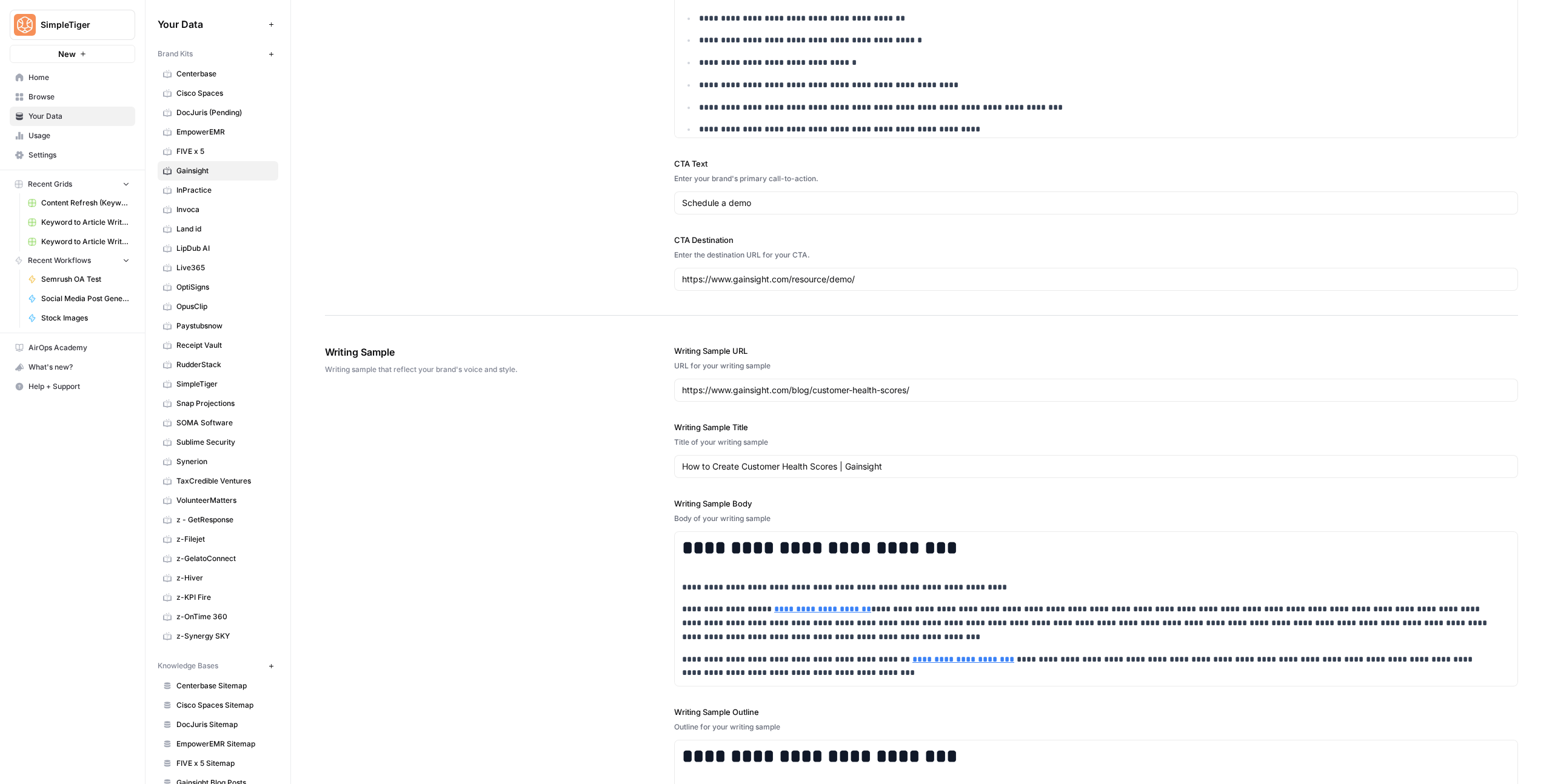 click on "**********" at bounding box center [921, -81] 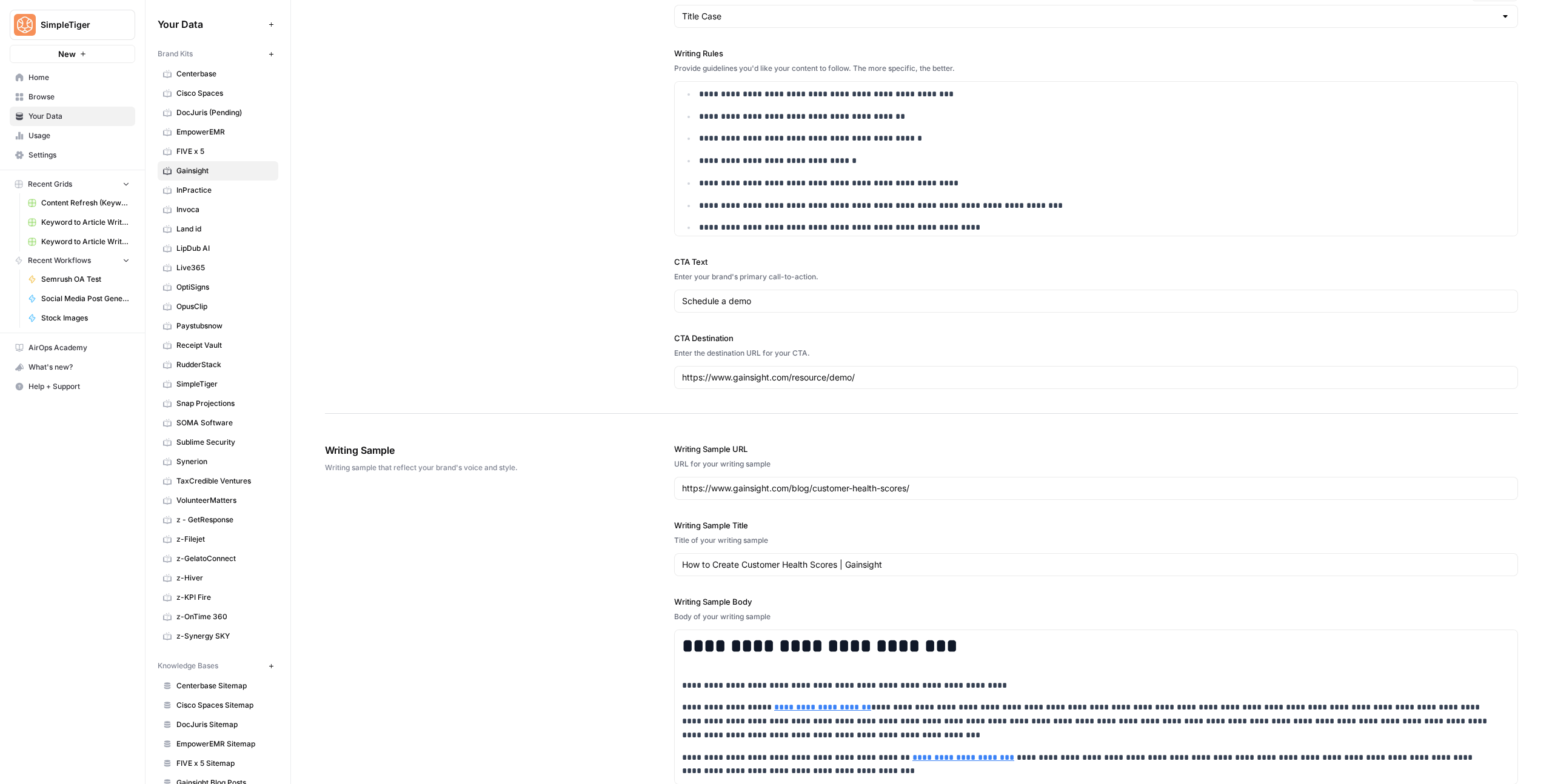 scroll, scrollTop: 1283, scrollLeft: 0, axis: vertical 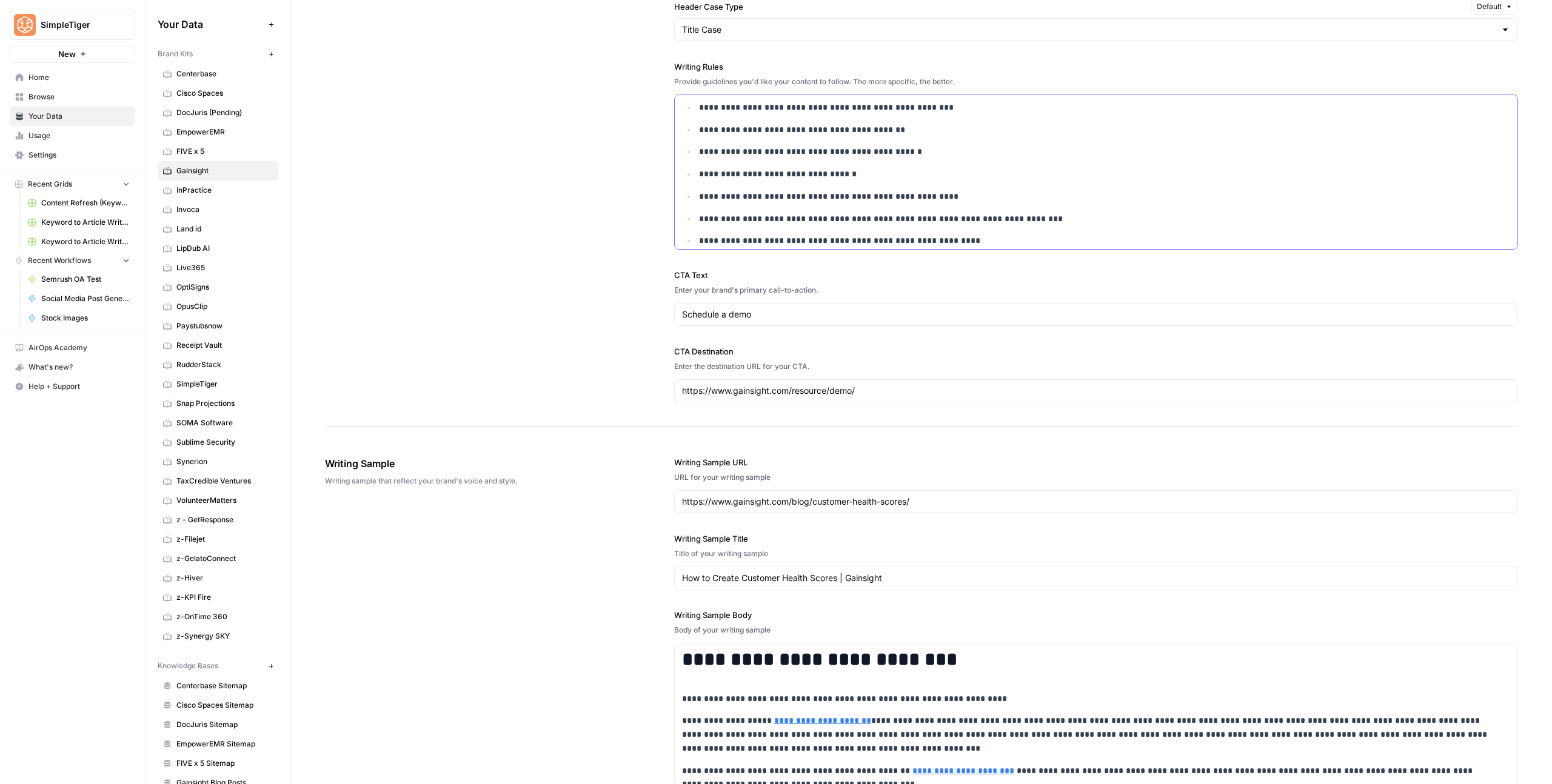 click on "**********" at bounding box center [1097, 241] 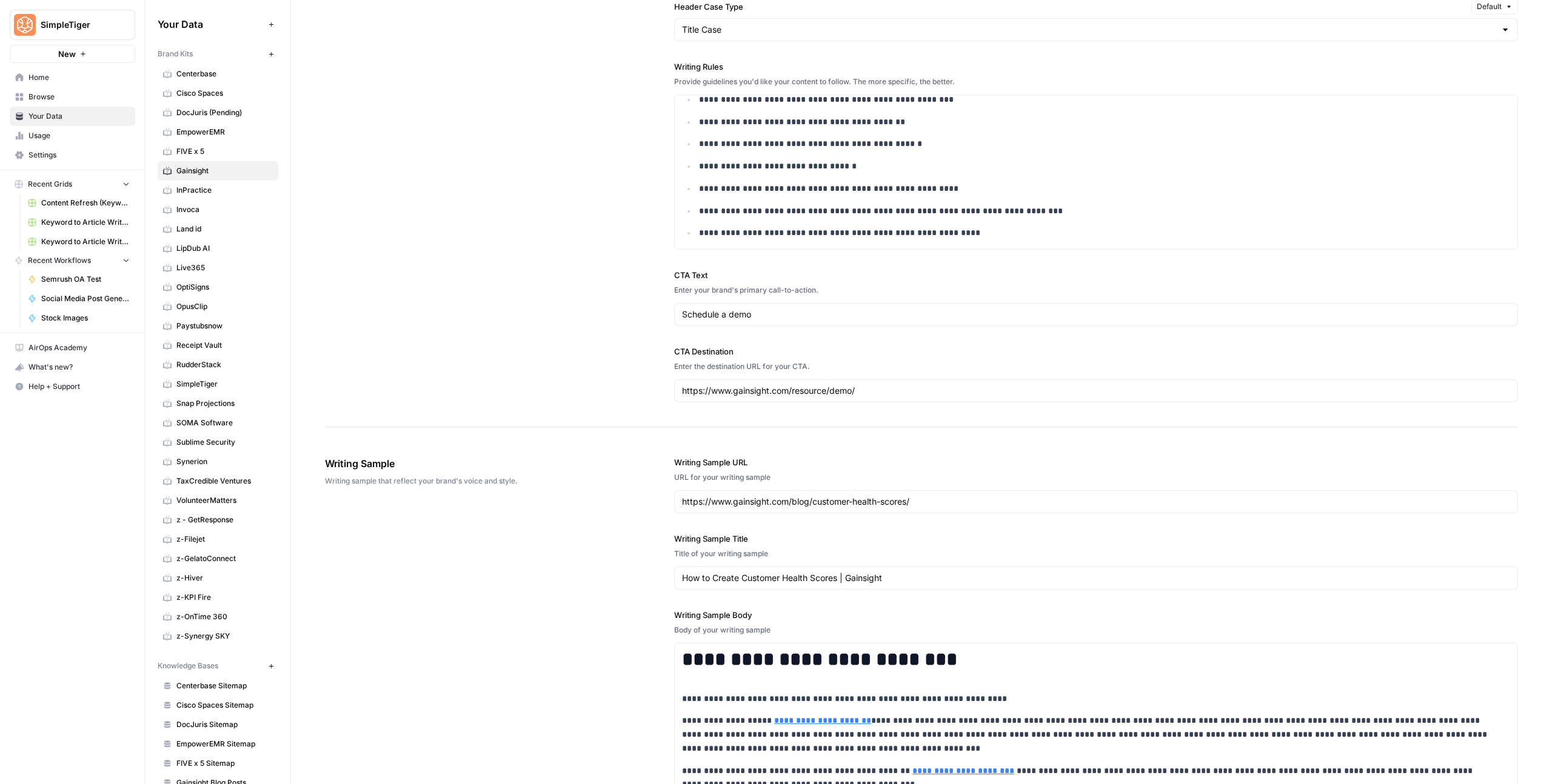 click on "**********" at bounding box center [921, 30] 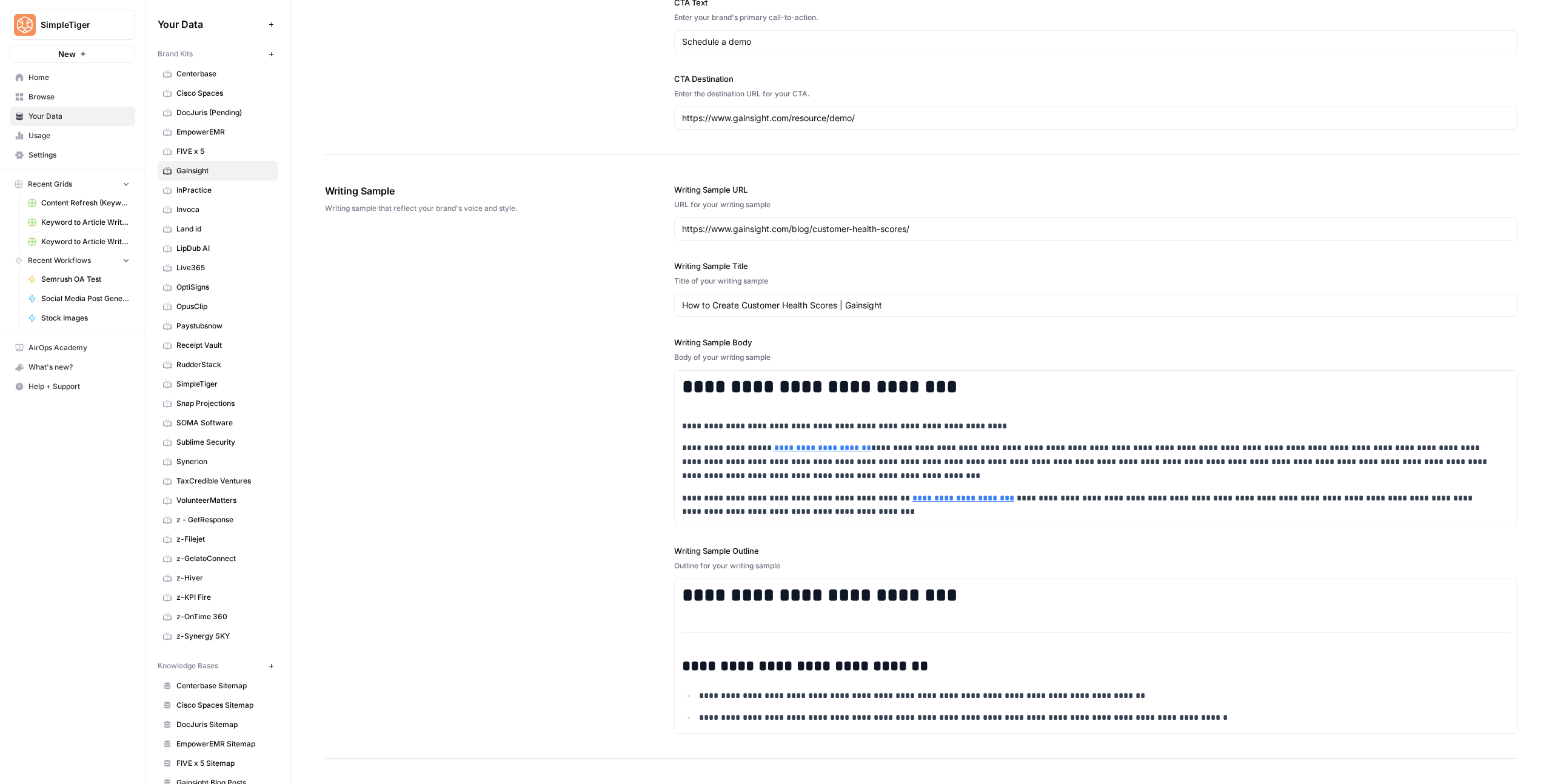 scroll, scrollTop: 1556, scrollLeft: 0, axis: vertical 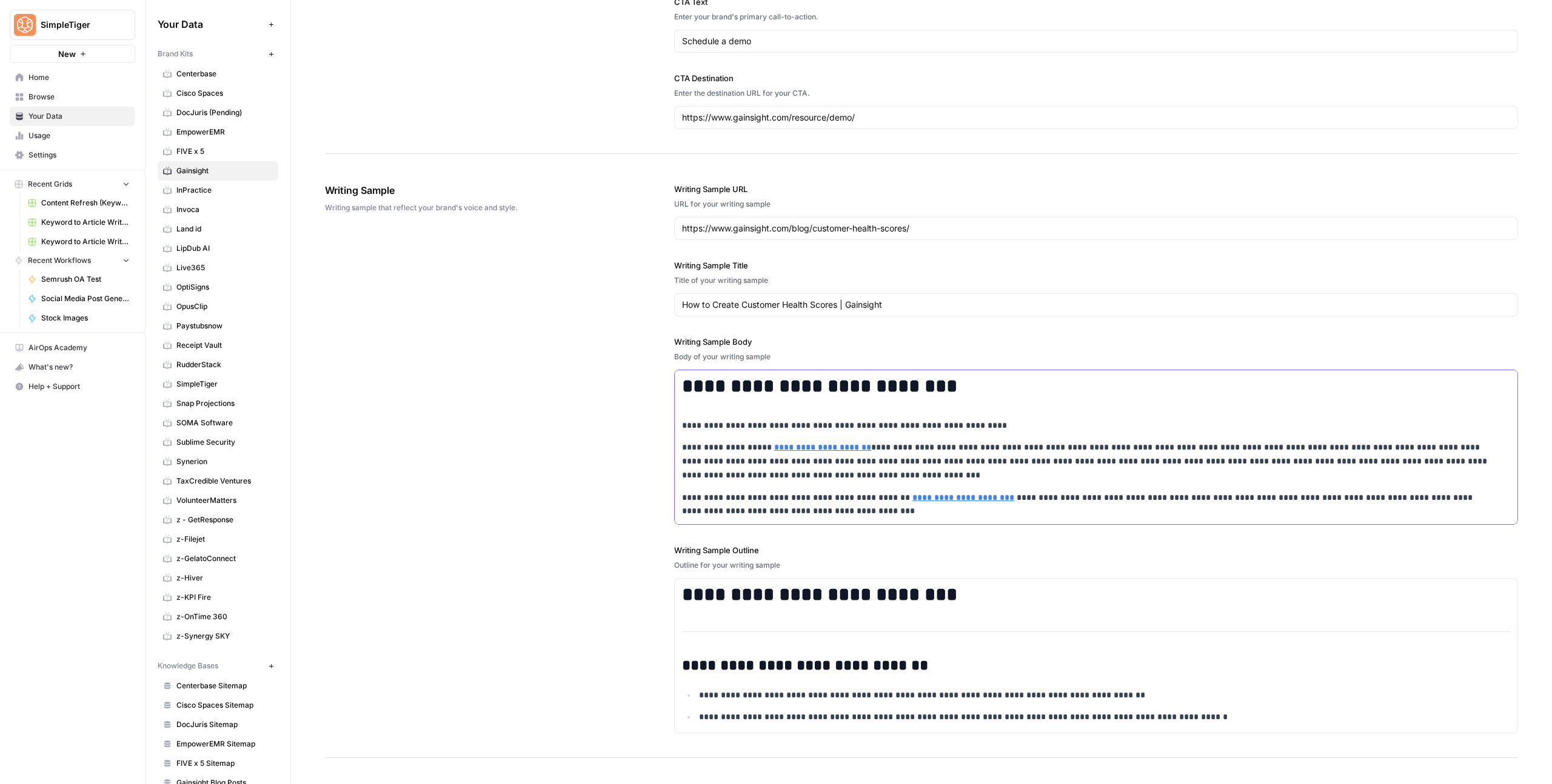 click on "**********" at bounding box center (1088, 505) 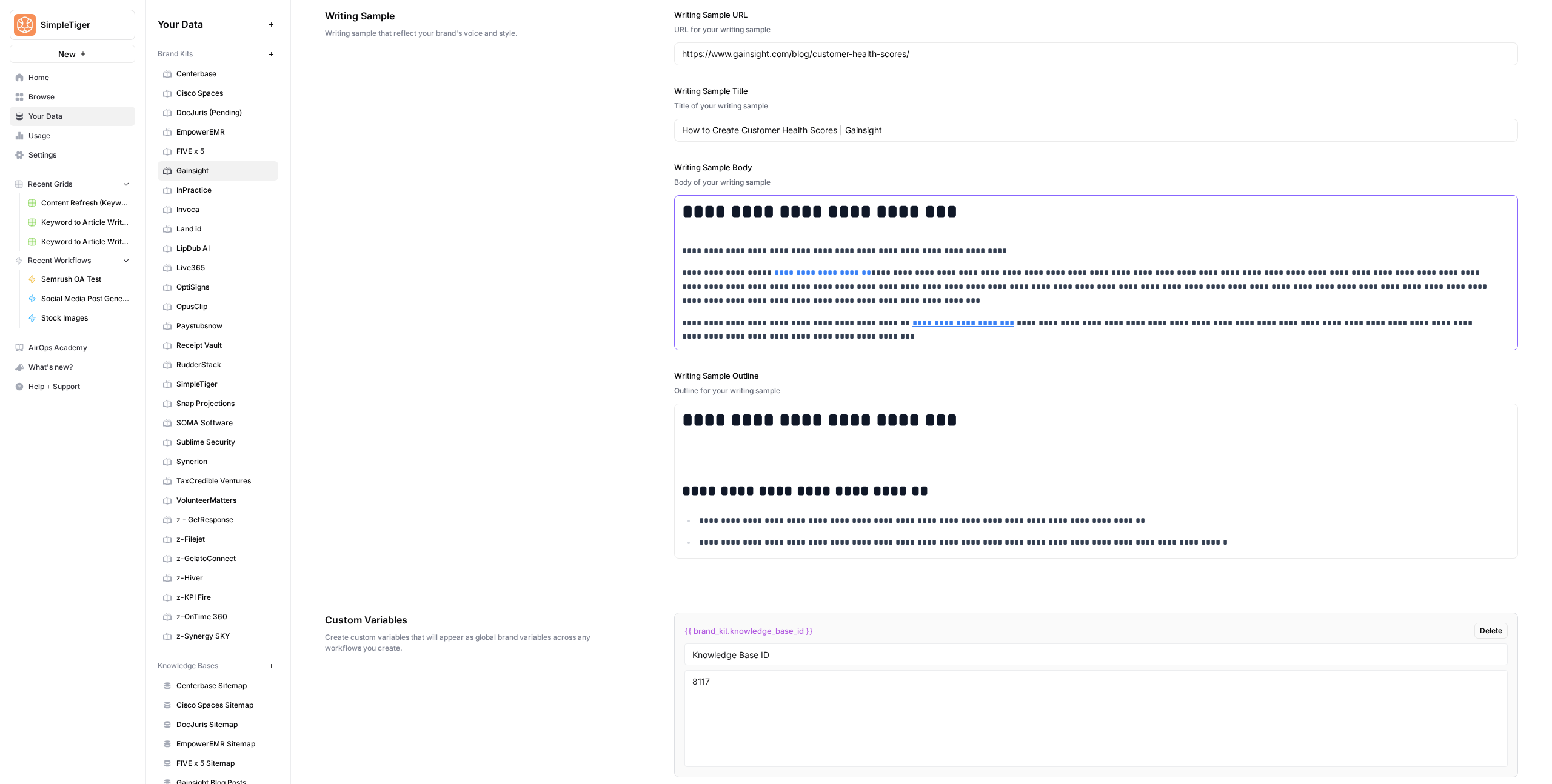 scroll, scrollTop: 1755, scrollLeft: 0, axis: vertical 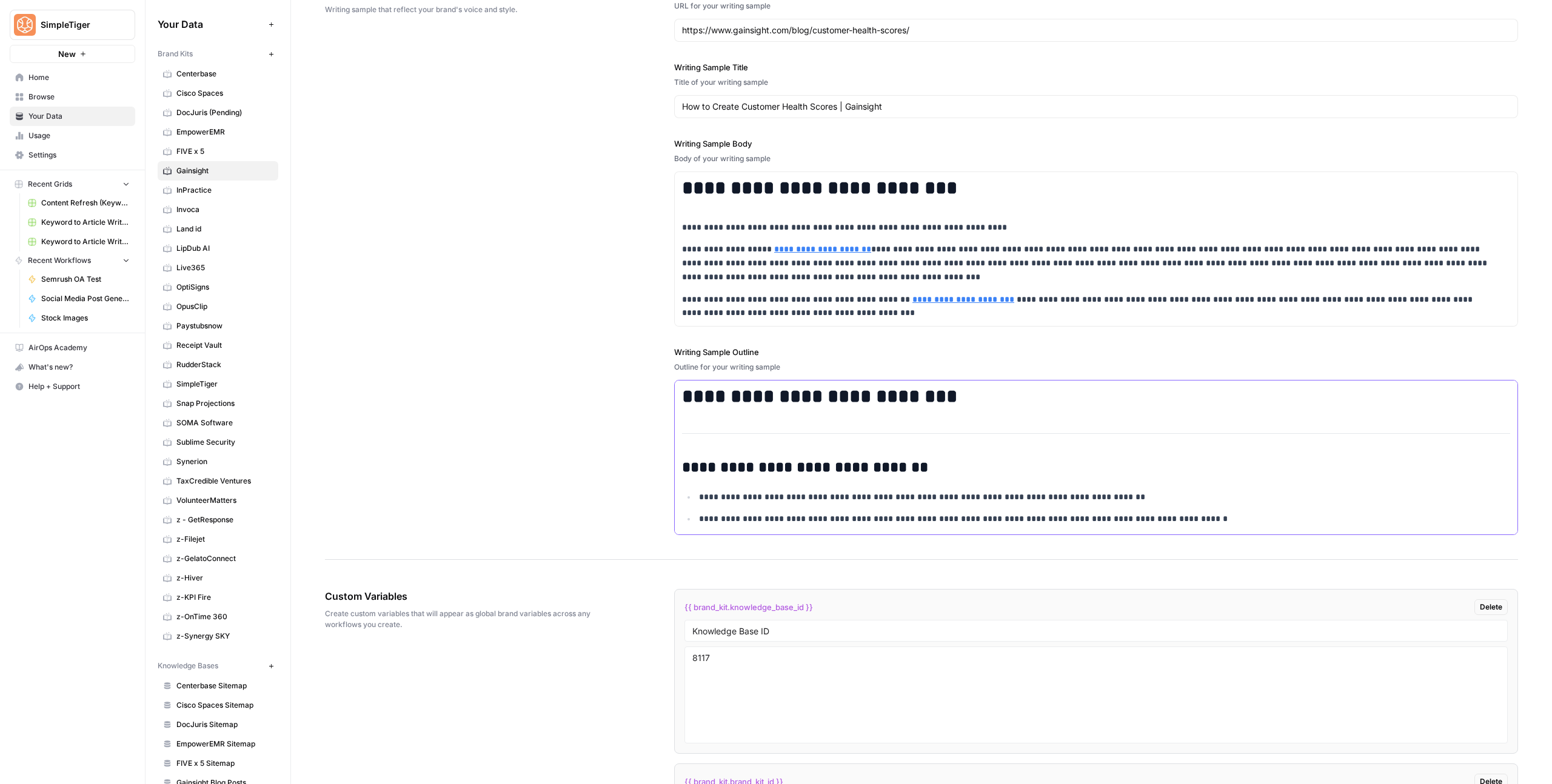 click on "**********" at bounding box center (805, 467) 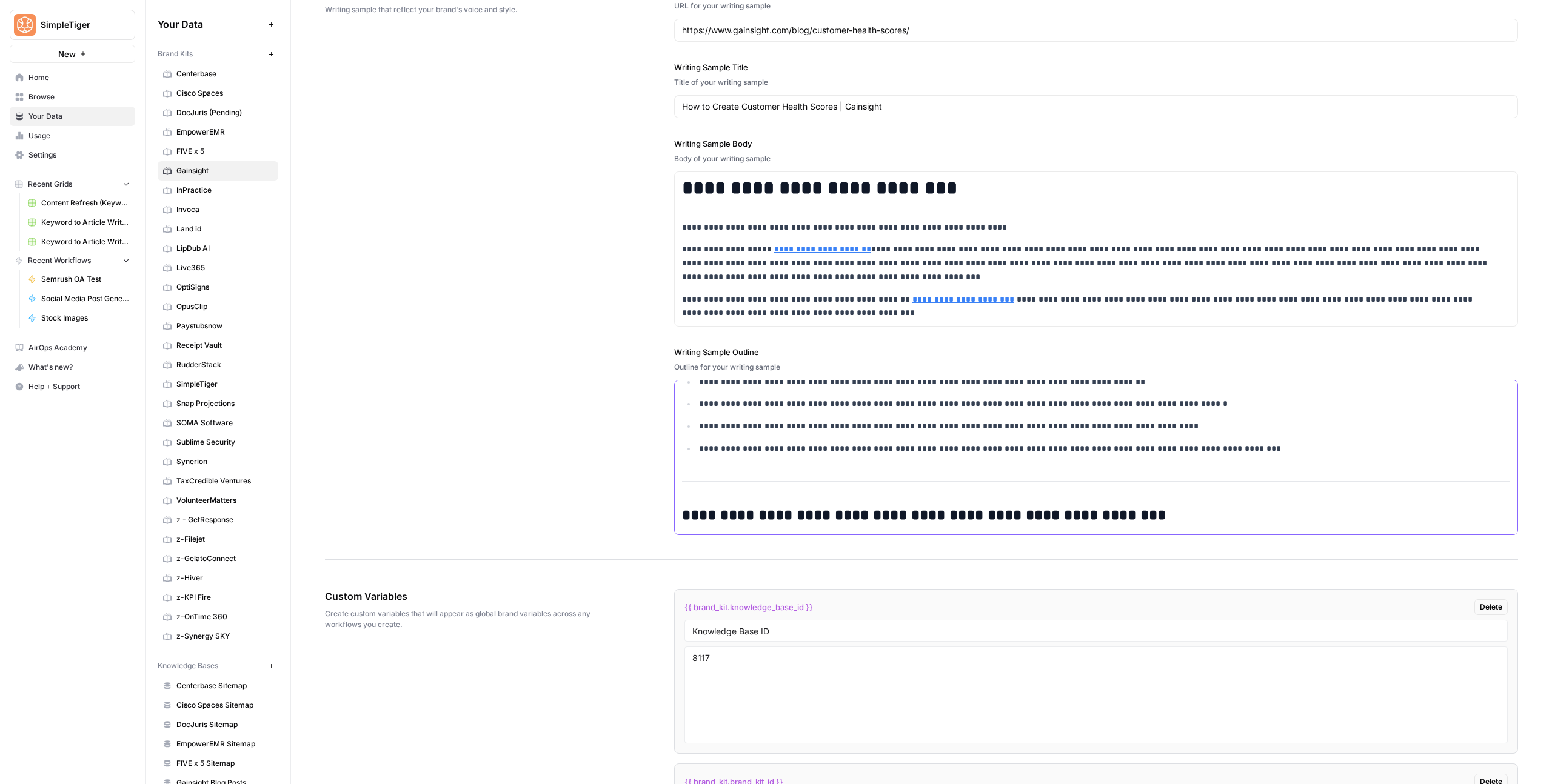 scroll, scrollTop: 257, scrollLeft: 0, axis: vertical 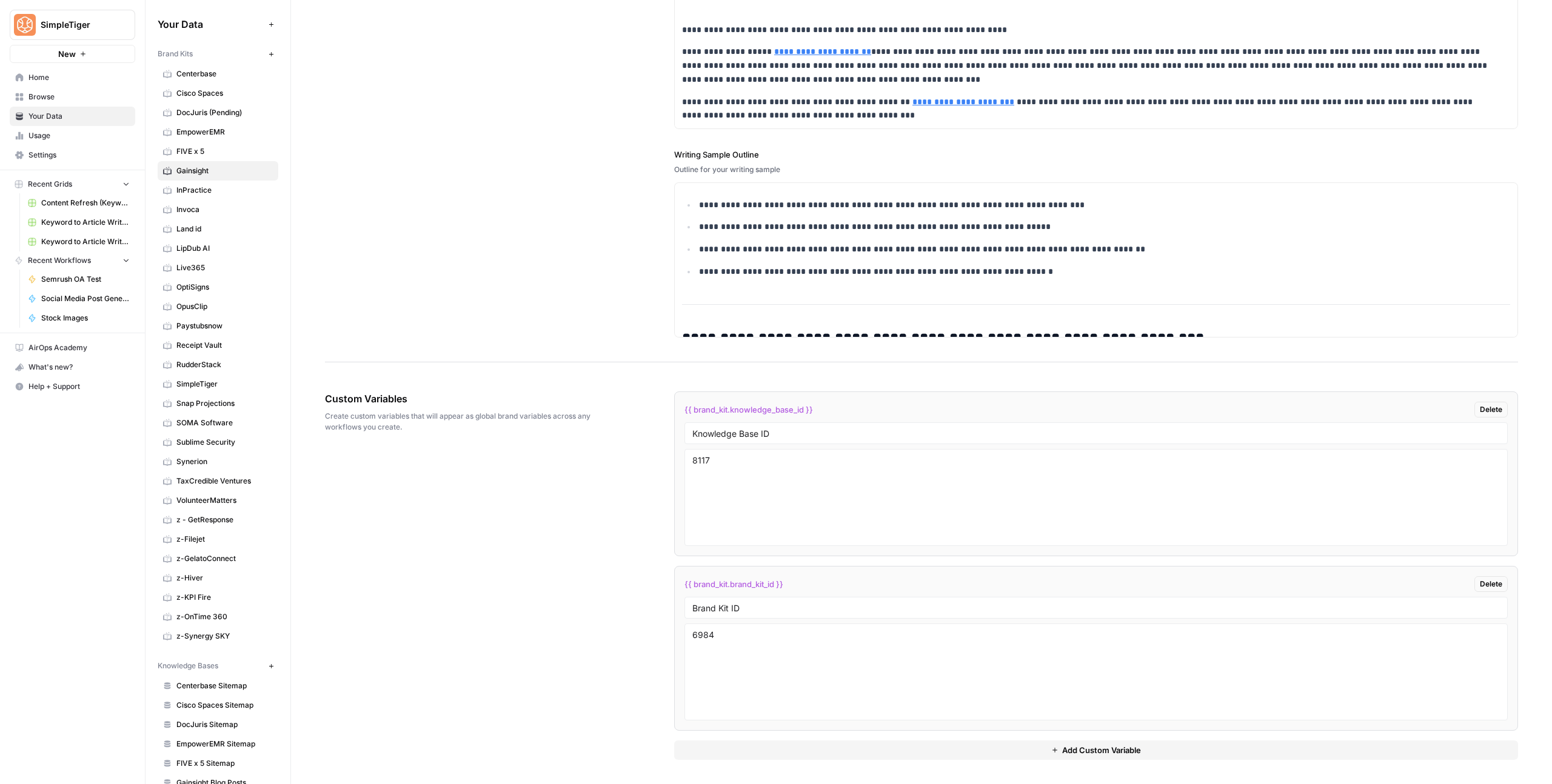 click on "**********" at bounding box center (921, 62) 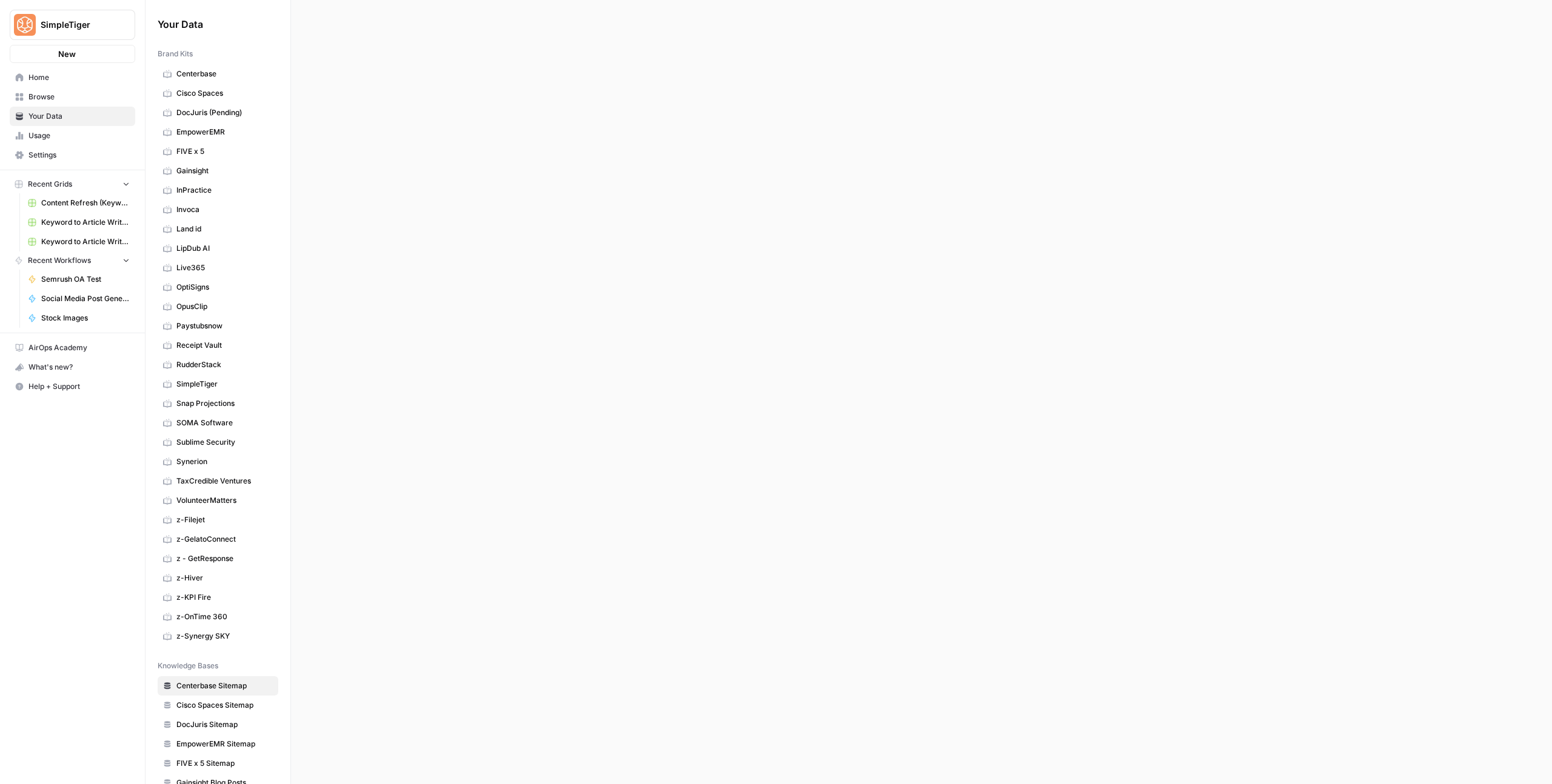 scroll, scrollTop: 0, scrollLeft: 0, axis: both 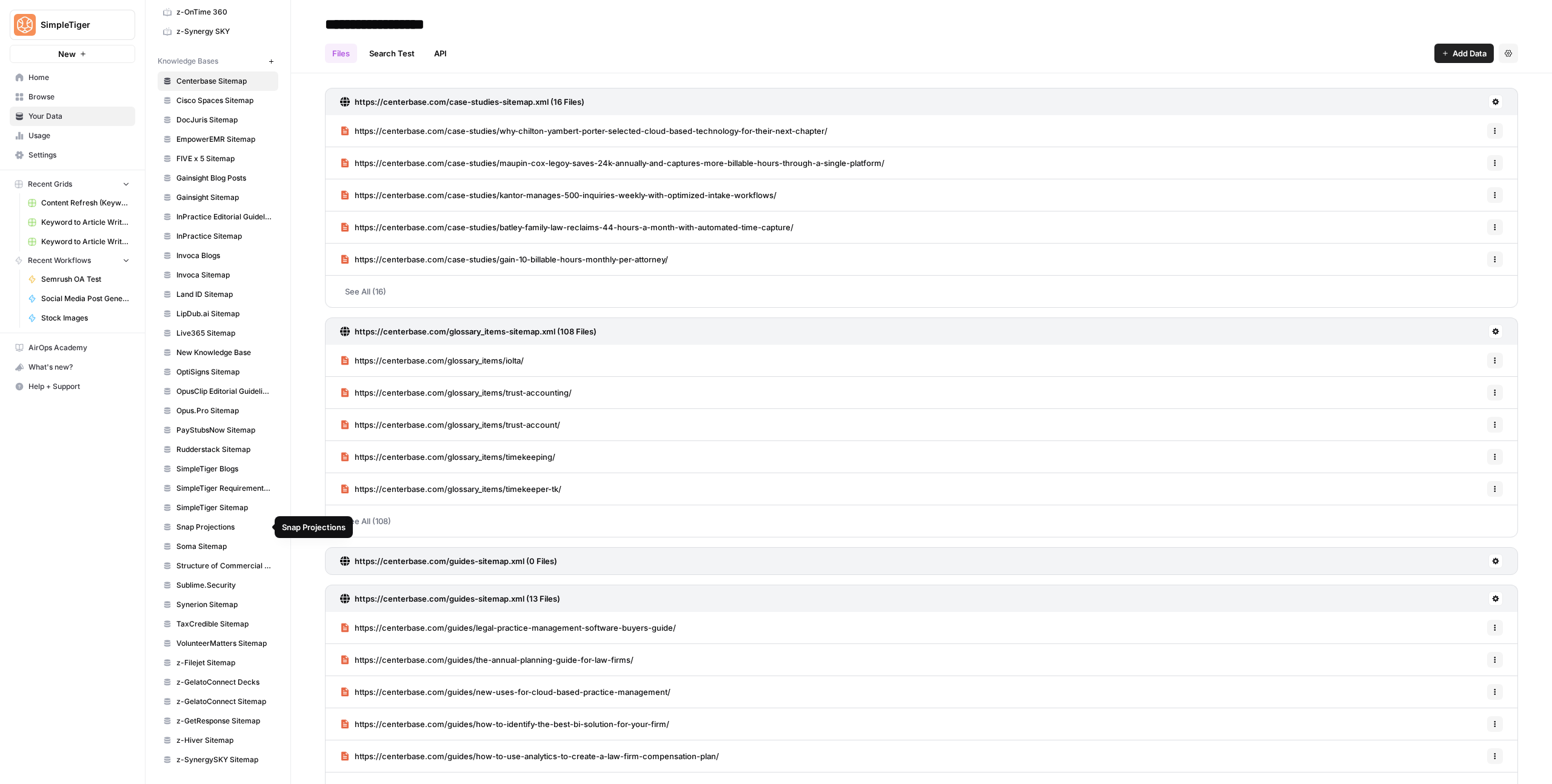 click on "Snap Projections" at bounding box center [218, 527] 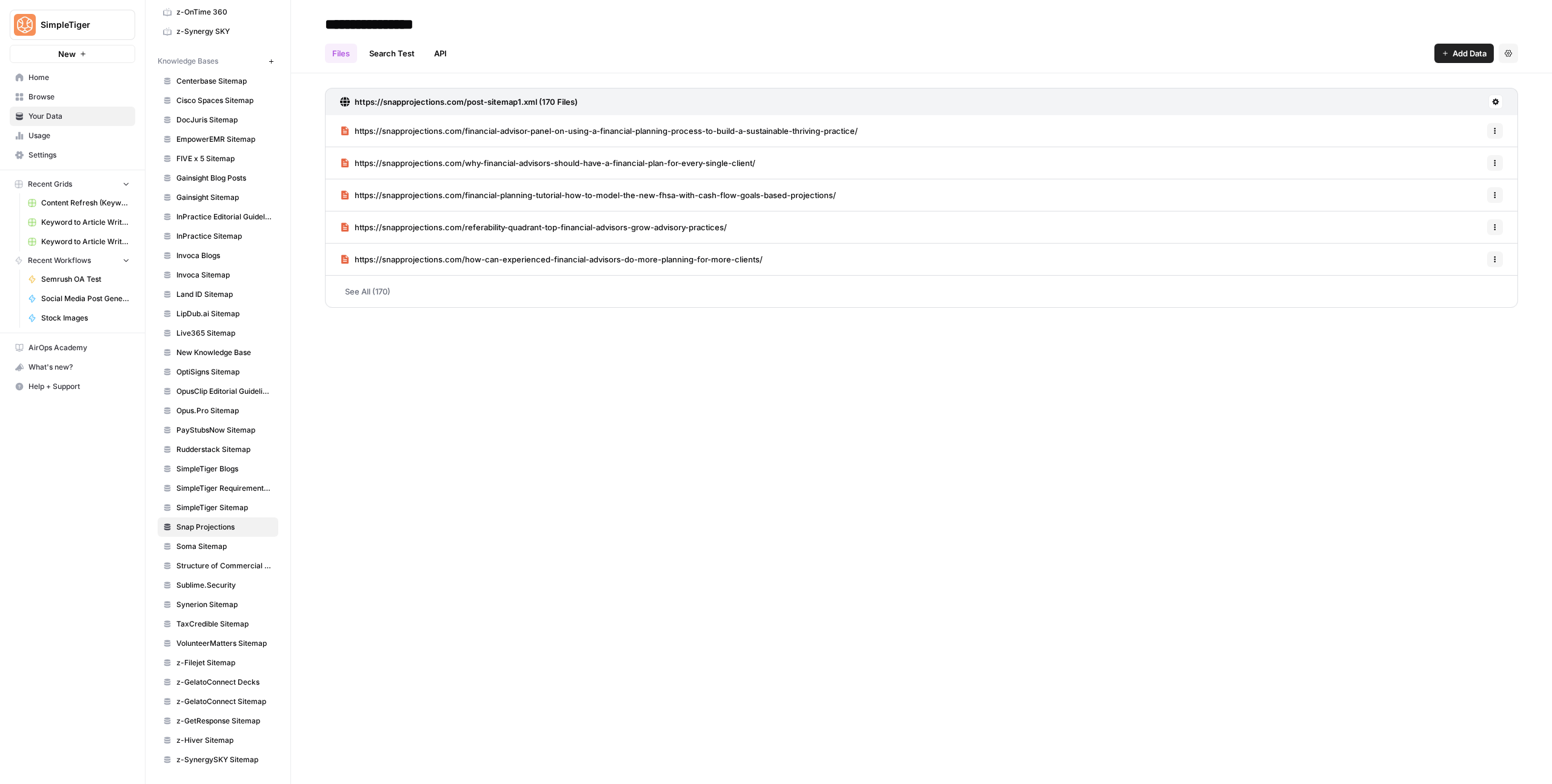 scroll, scrollTop: 0, scrollLeft: 0, axis: both 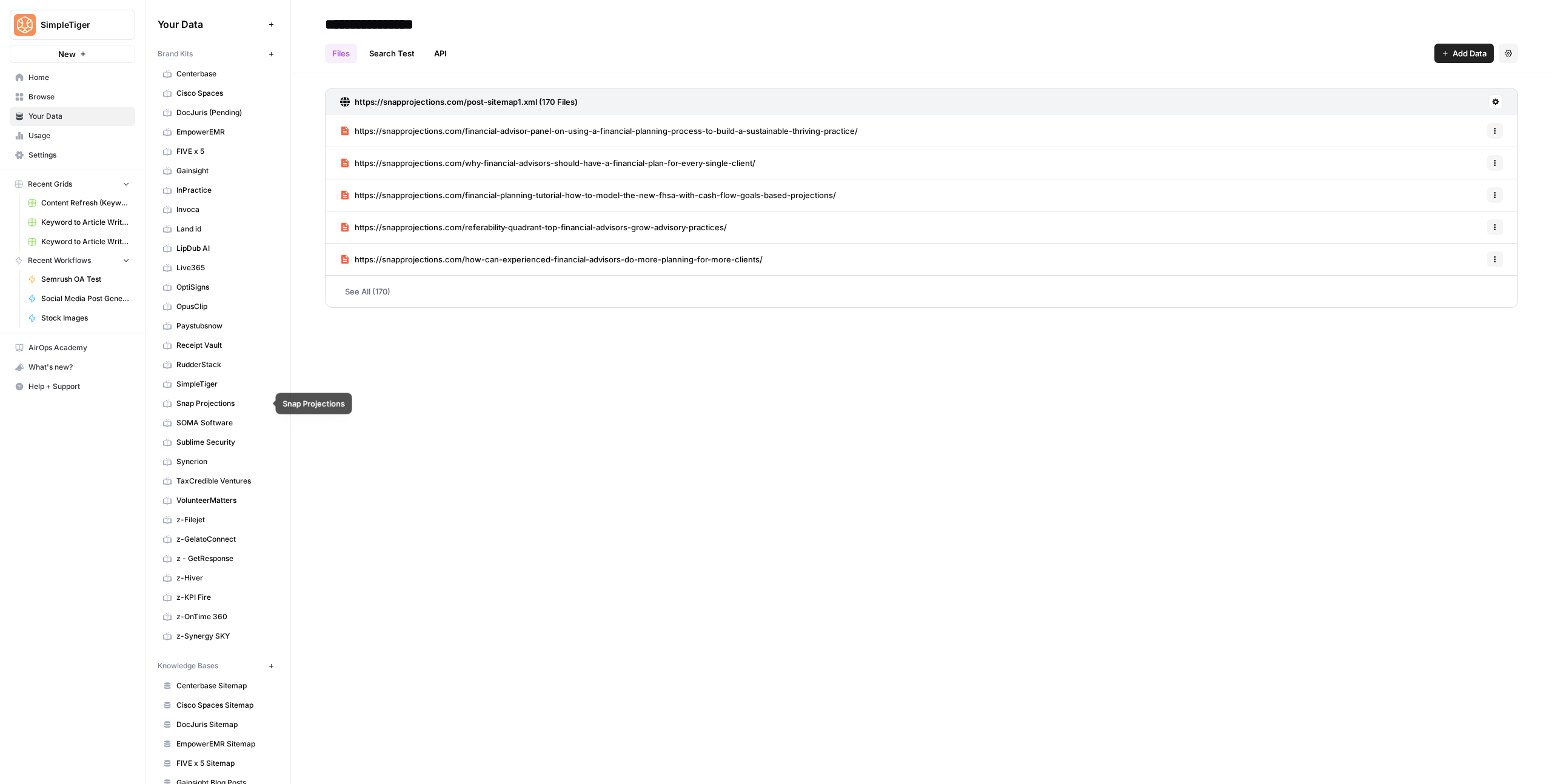 click on "Snap Projections" at bounding box center [218, 404] 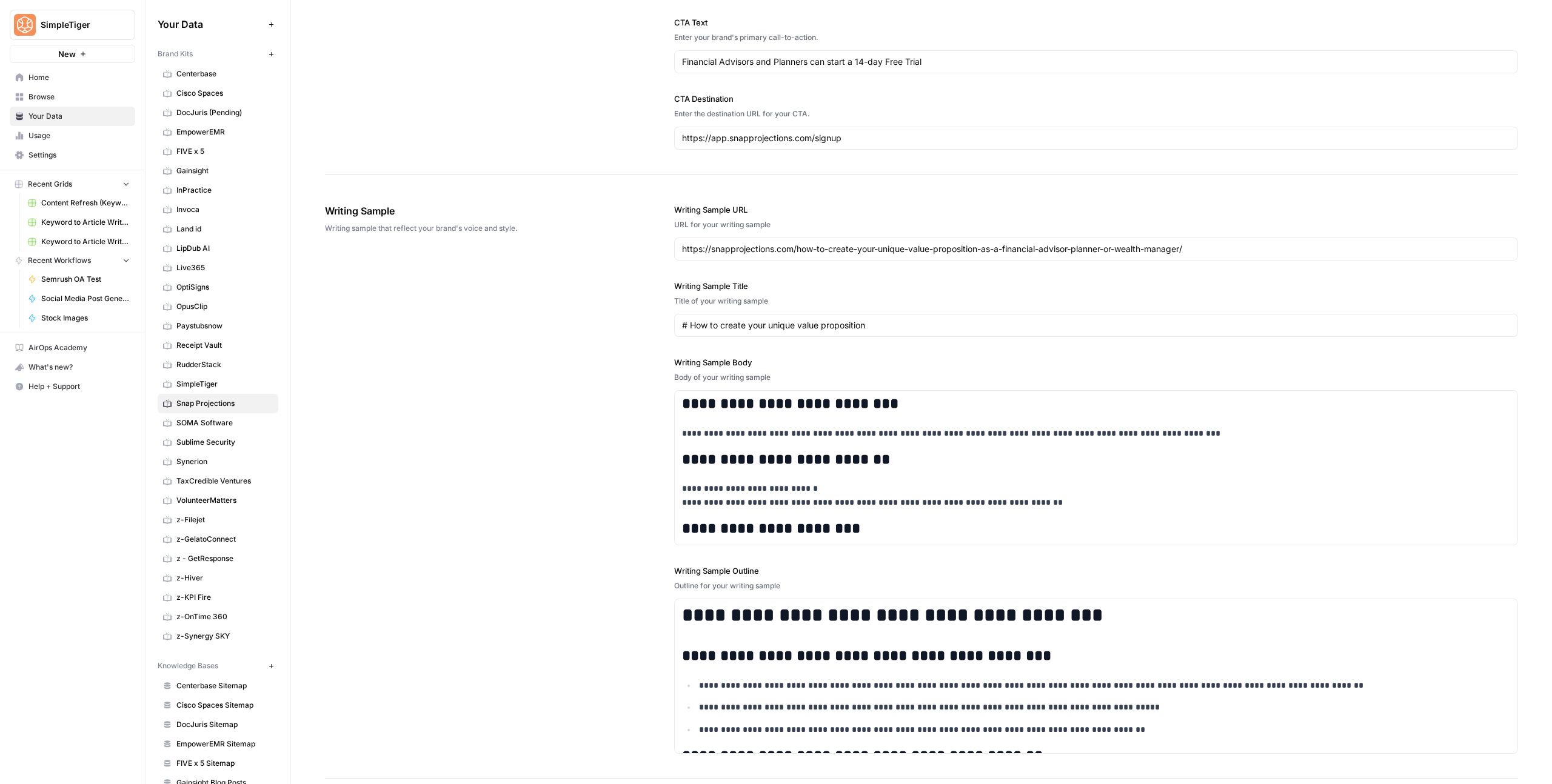 scroll, scrollTop: 2127, scrollLeft: 0, axis: vertical 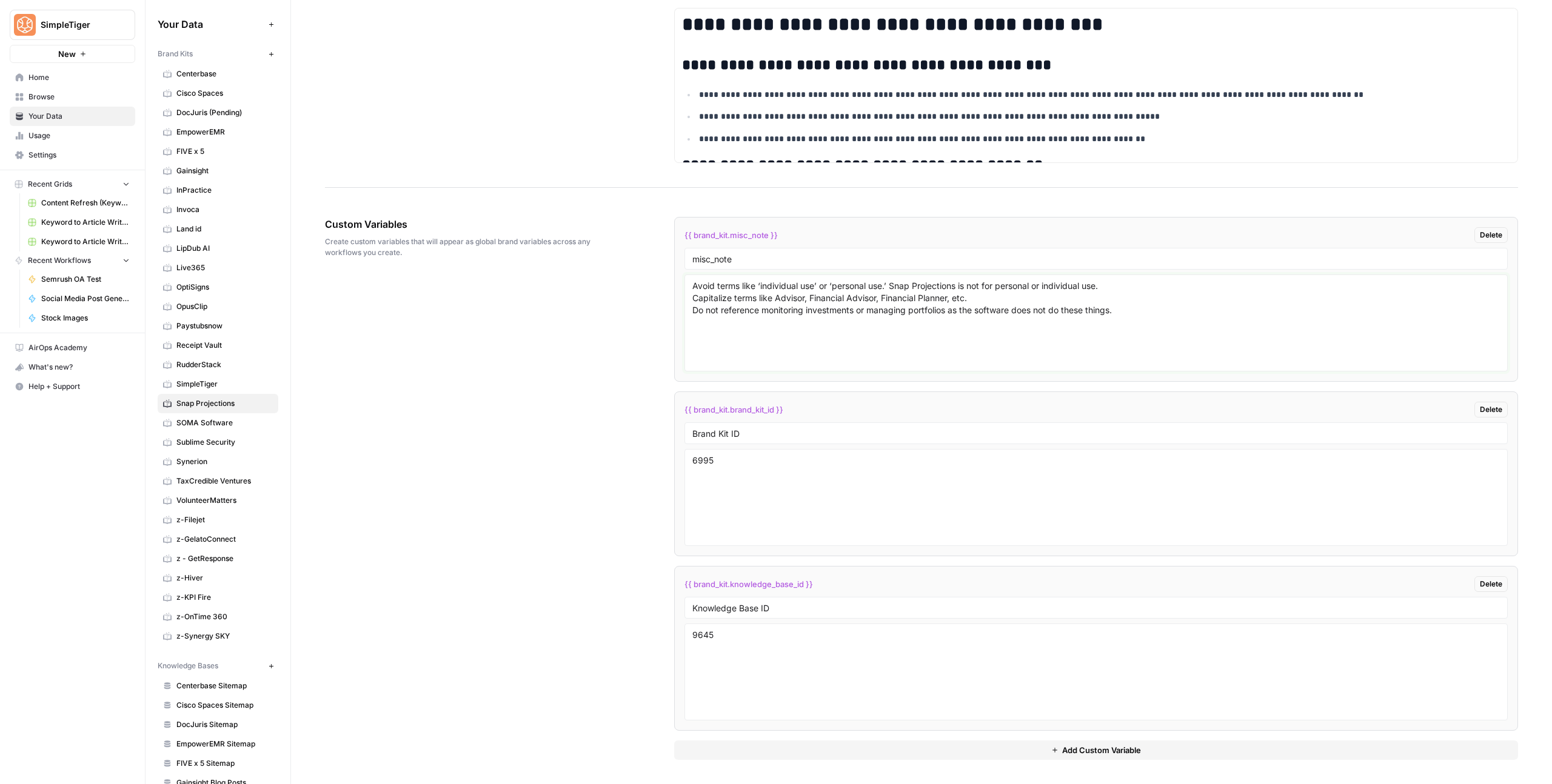 click on "Avoid terms like ‘individual use’ or ‘personal use.’ Snap Projections is not for personal or individual use.
Capitalize terms like Advisor, Financial Advisor, Financial Planner, etc.
Do not reference monitoring investments or managing portfolios as the software does not do these things." at bounding box center [1096, 323] 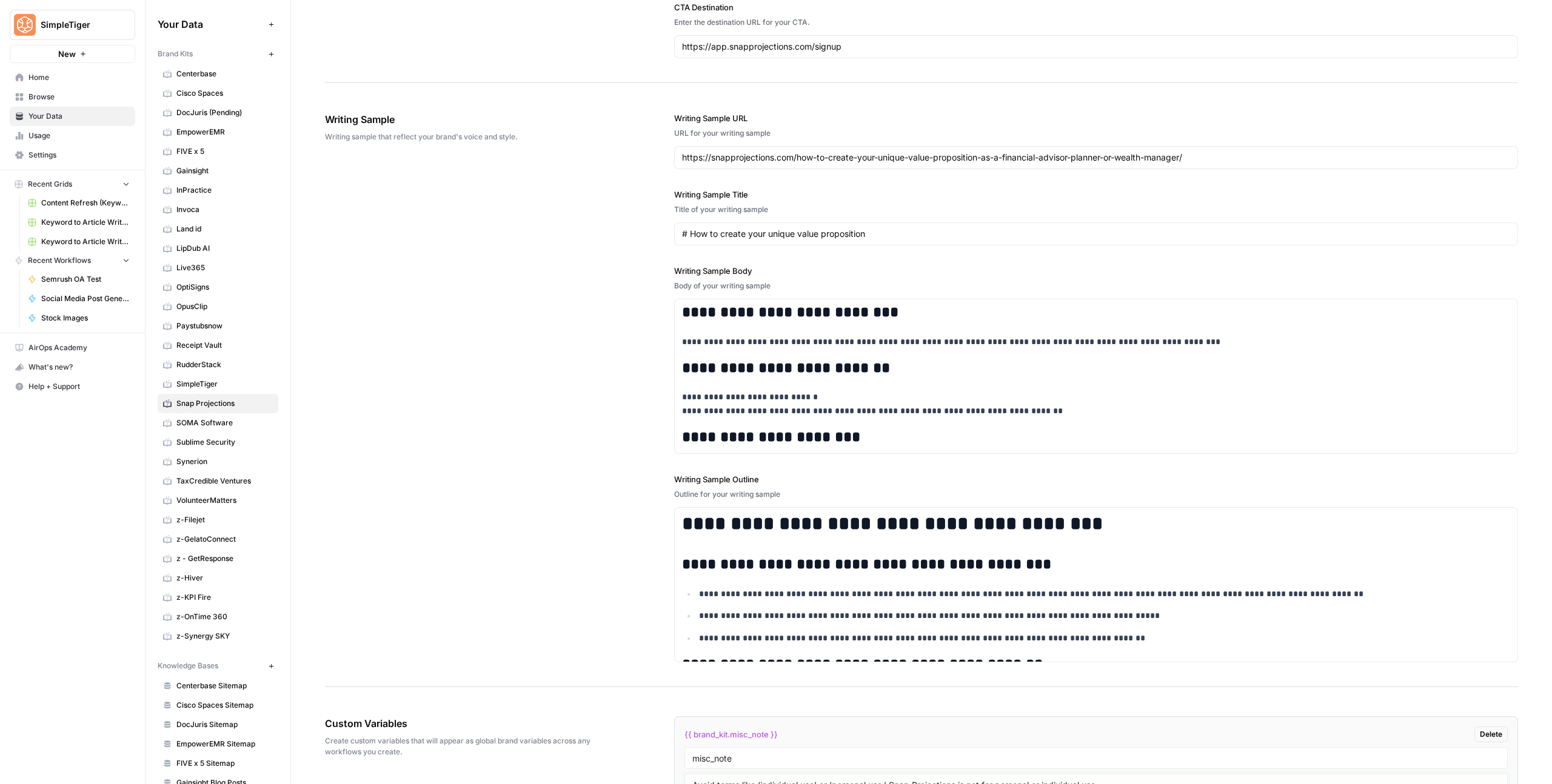 scroll, scrollTop: 1636, scrollLeft: 0, axis: vertical 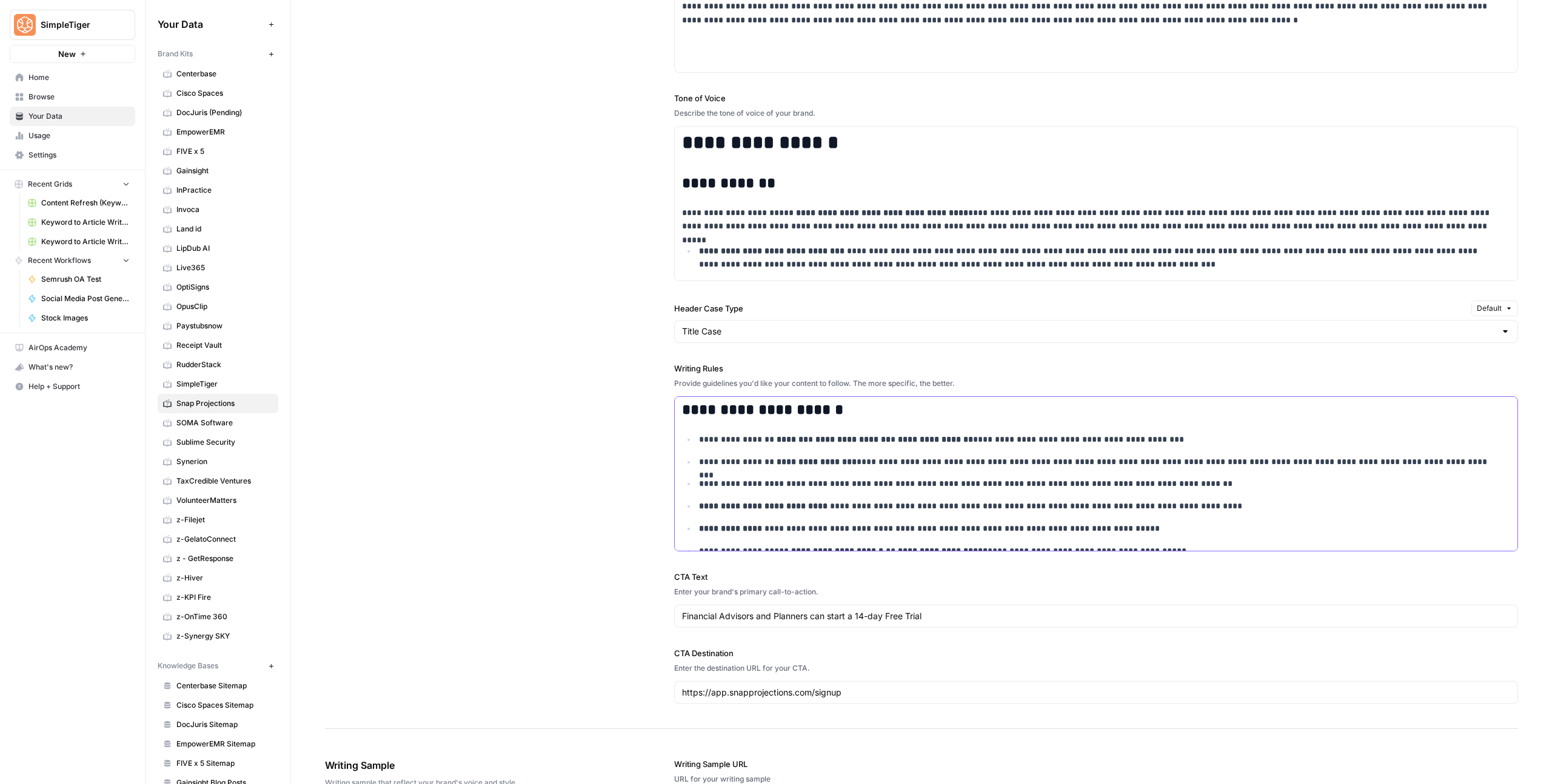 click on "**********" at bounding box center (1097, 439) 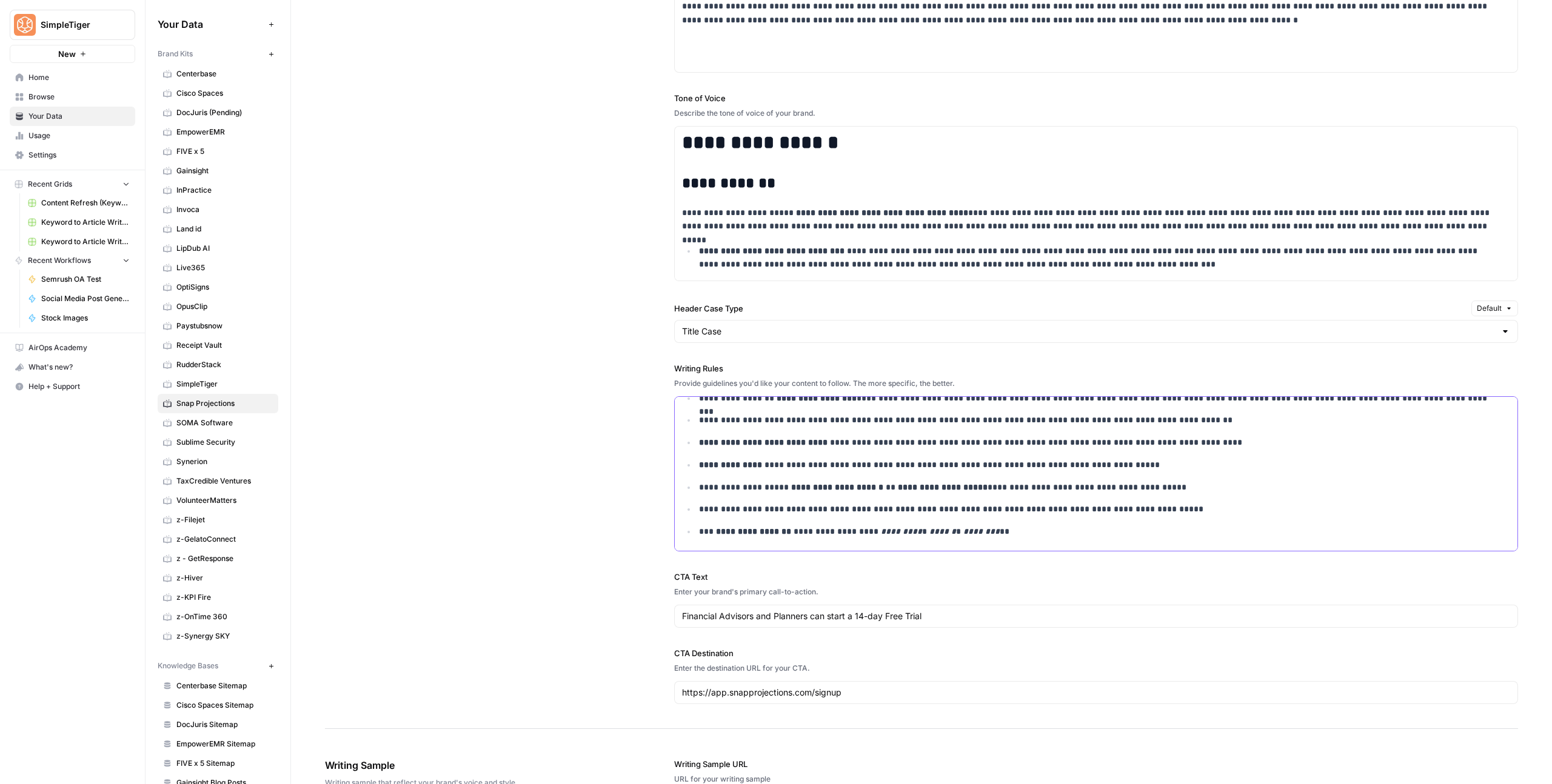 scroll, scrollTop: 78, scrollLeft: 0, axis: vertical 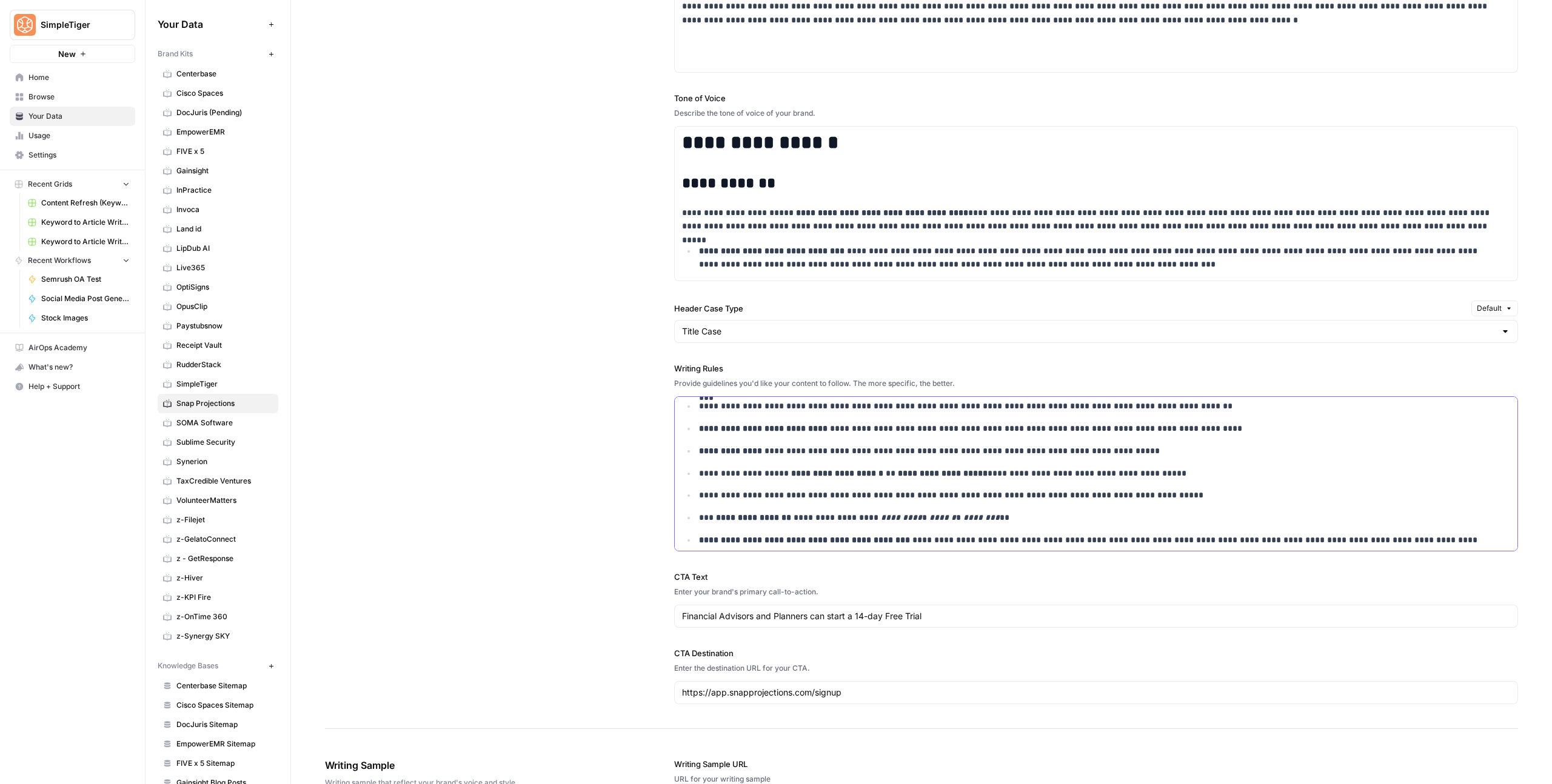 click on "**********" at bounding box center [1097, 517] 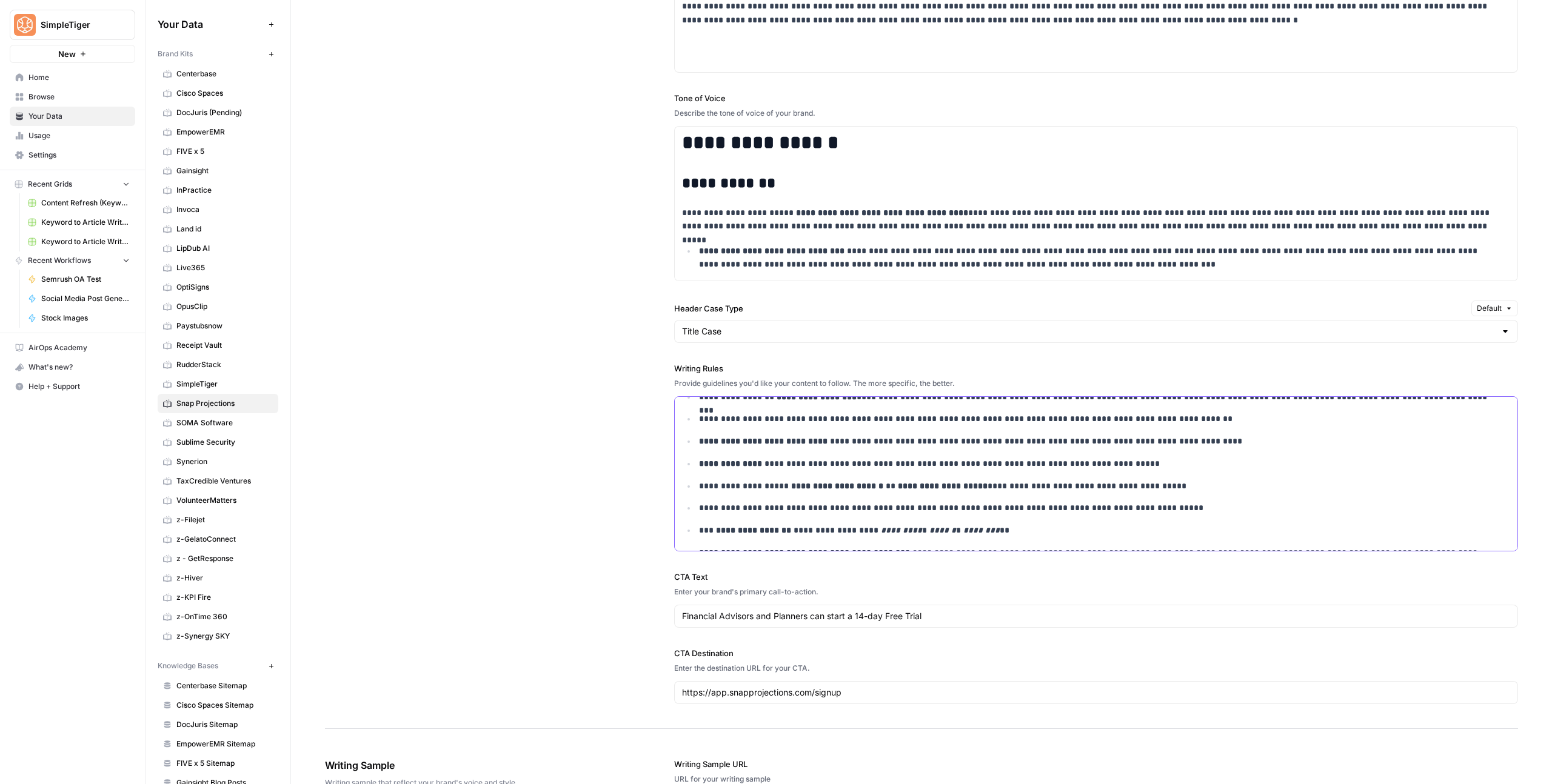 scroll, scrollTop: 65, scrollLeft: 0, axis: vertical 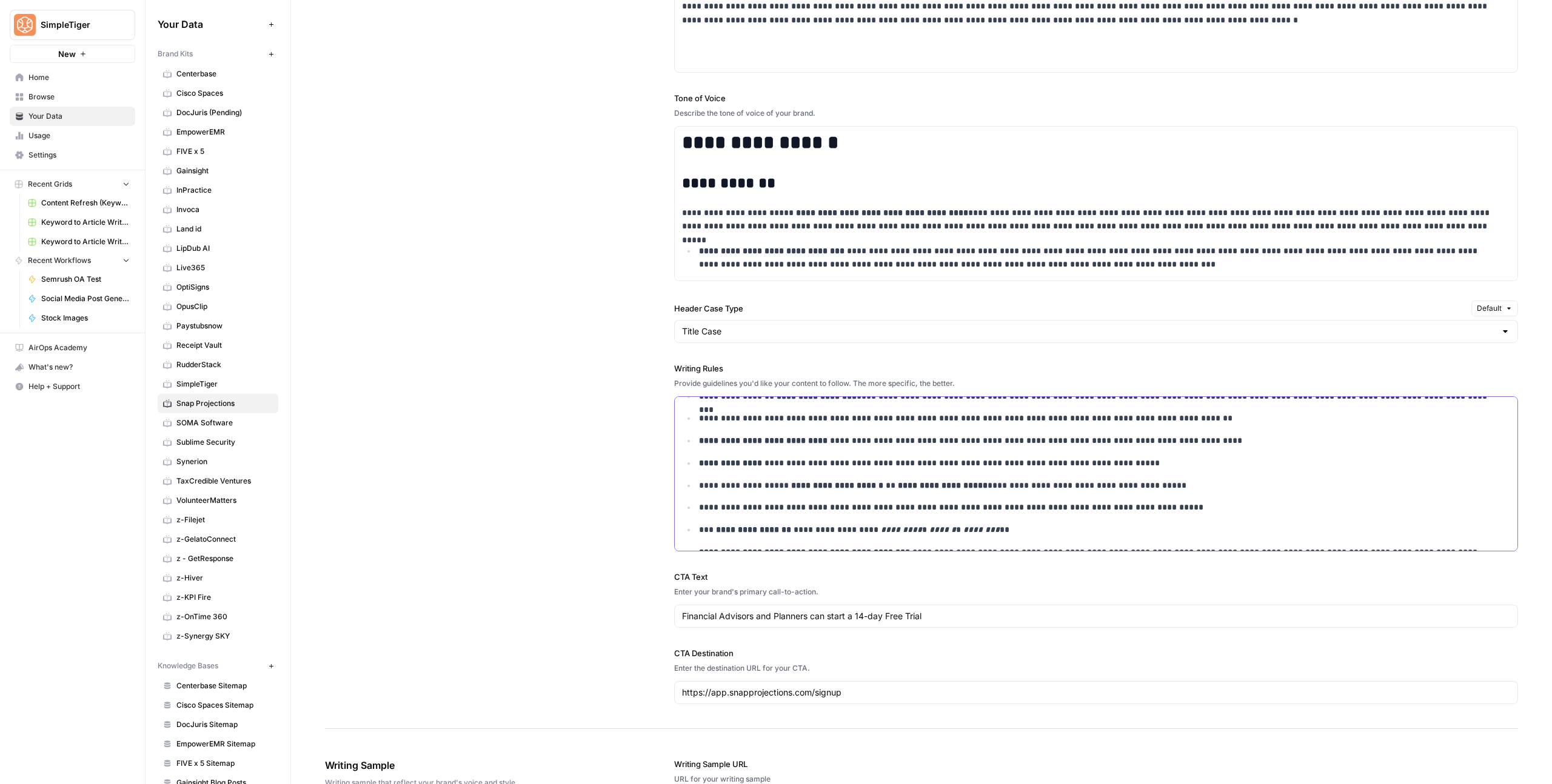 click on "**********" at bounding box center (1096, 574) 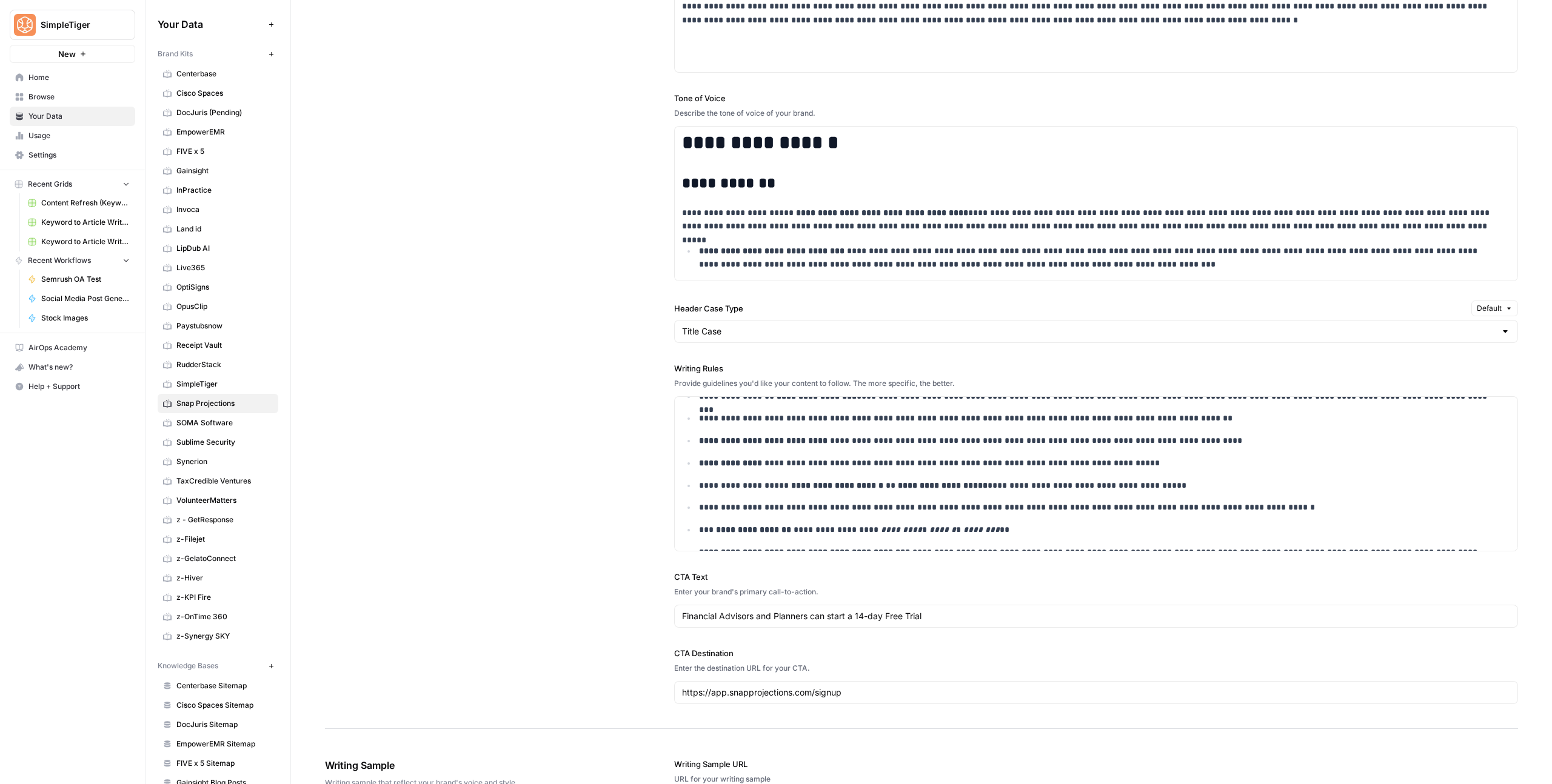 click on "**********" at bounding box center (921, 332) 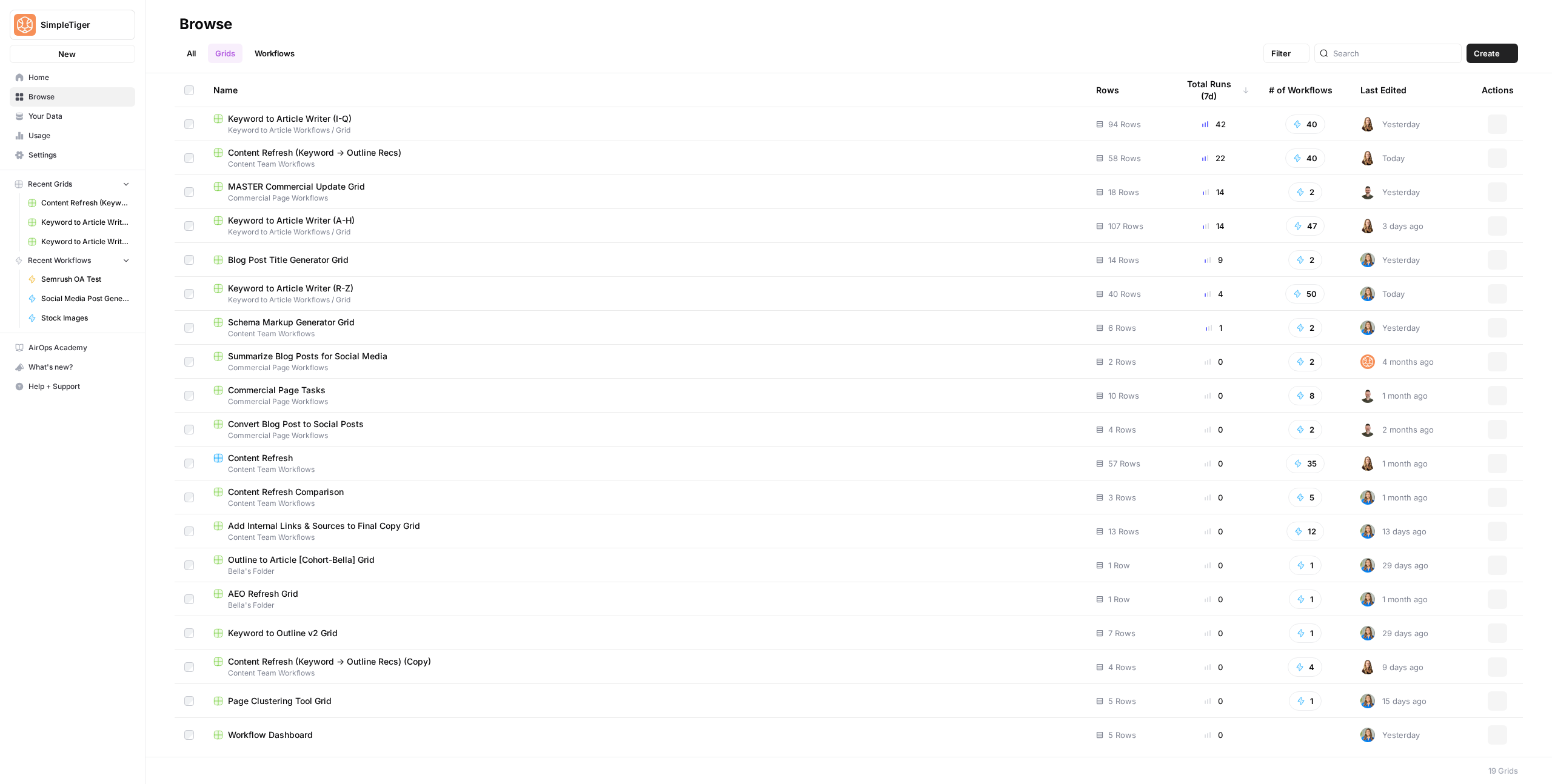 scroll, scrollTop: 0, scrollLeft: 0, axis: both 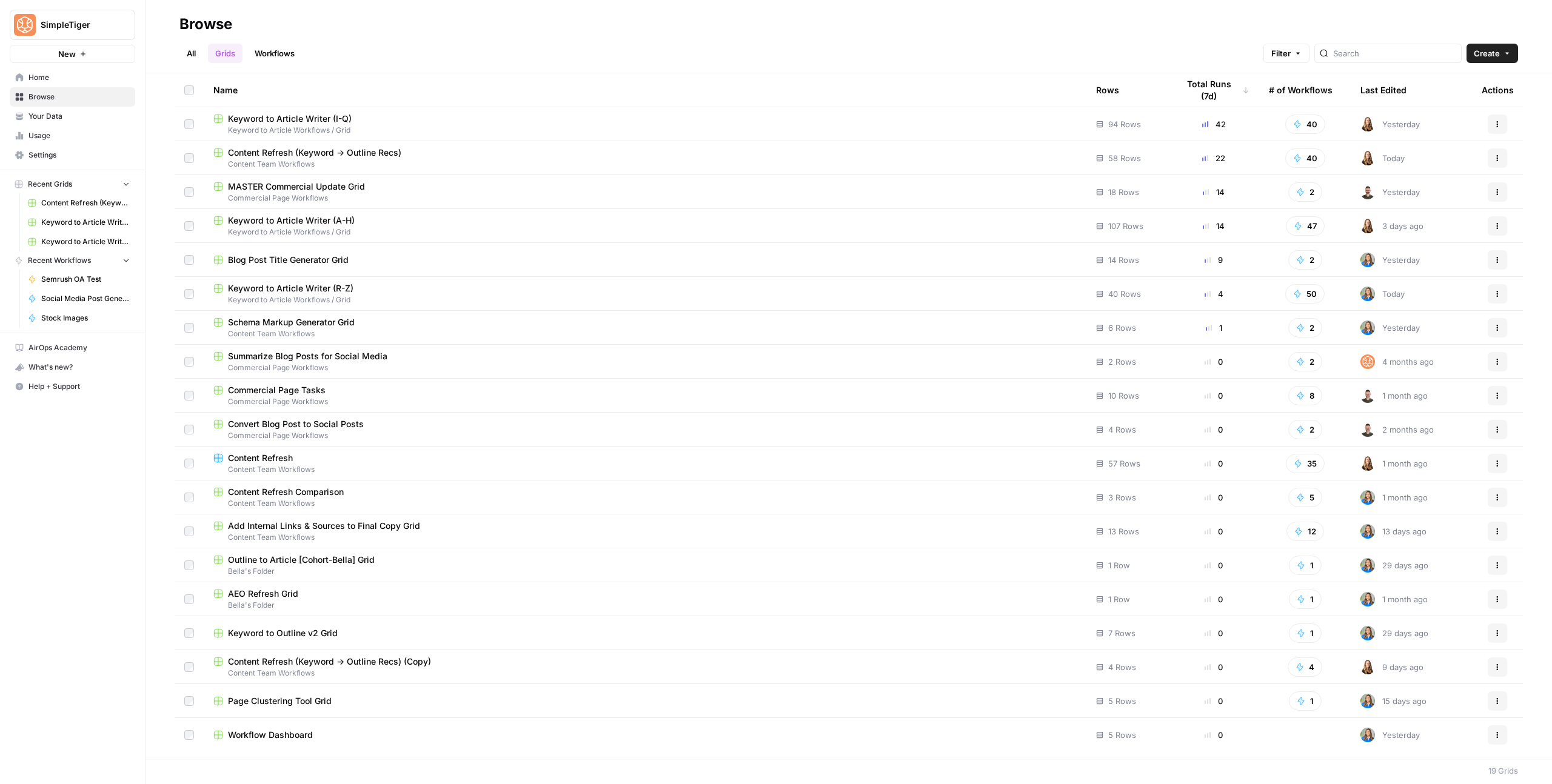 click on "Content Refresh (Keyword -> Outline Recs)" at bounding box center [315, 153] 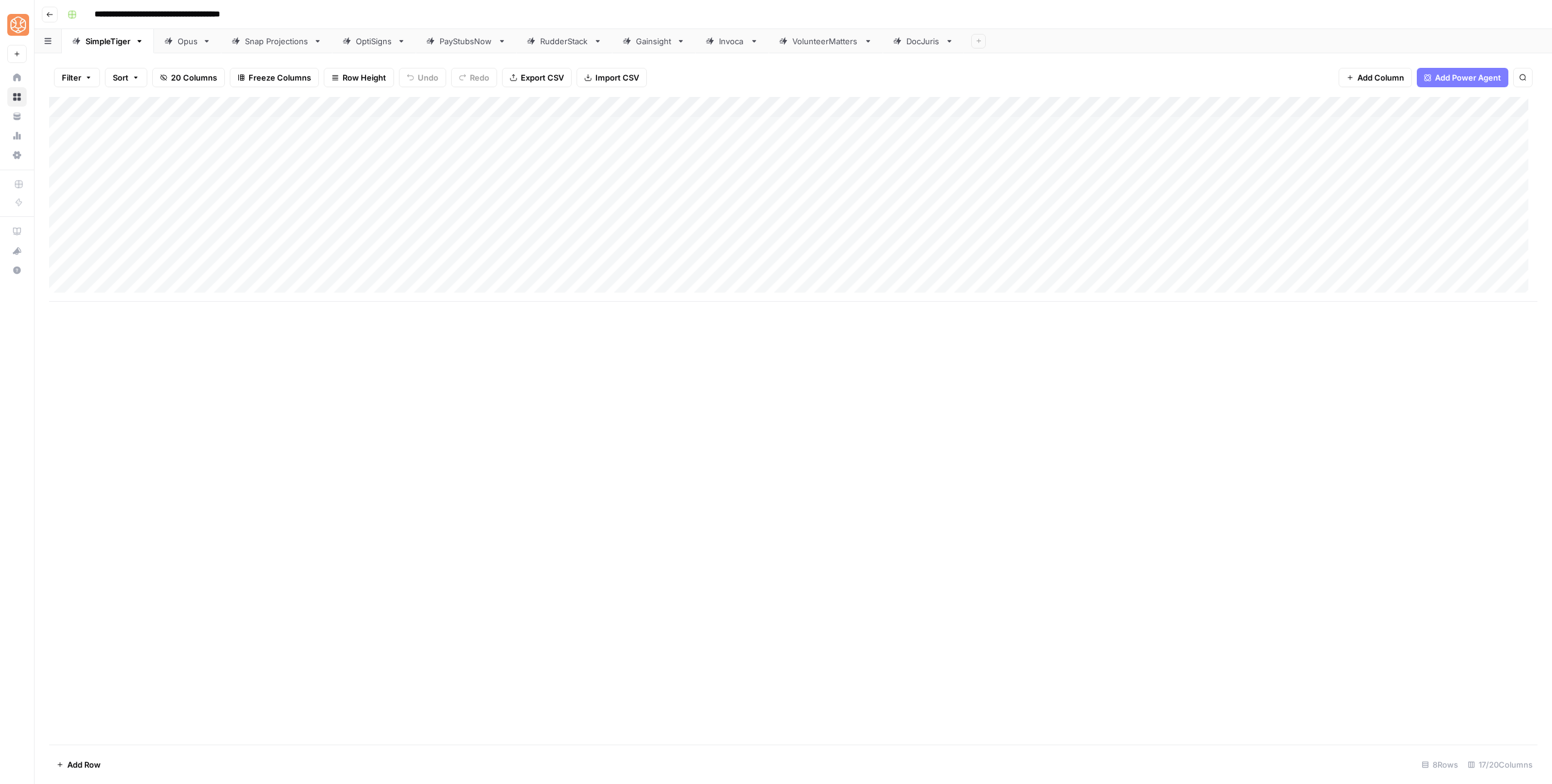 click on "Snap Projections" at bounding box center (276, 41) 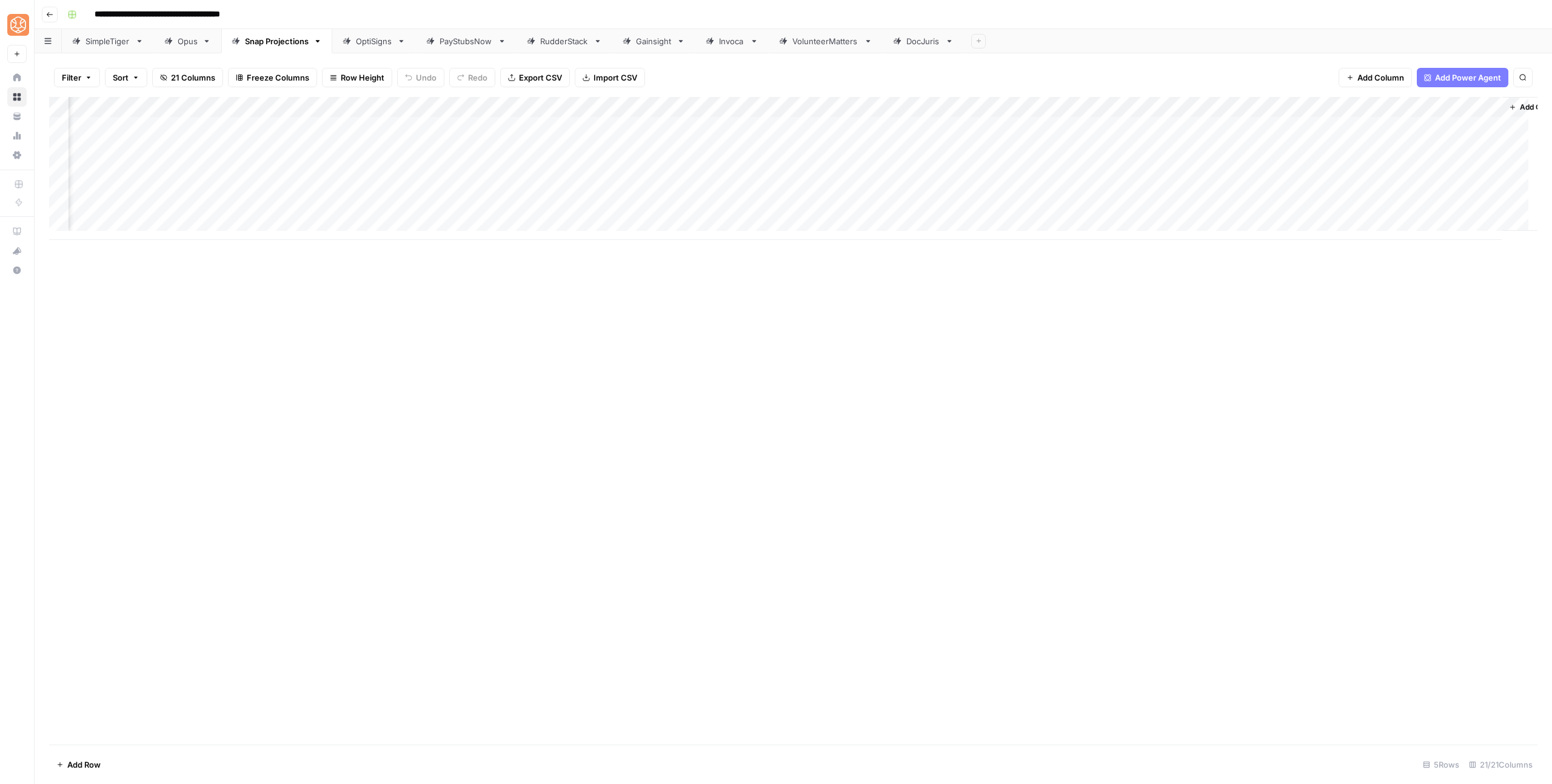 scroll, scrollTop: 0, scrollLeft: 1012, axis: horizontal 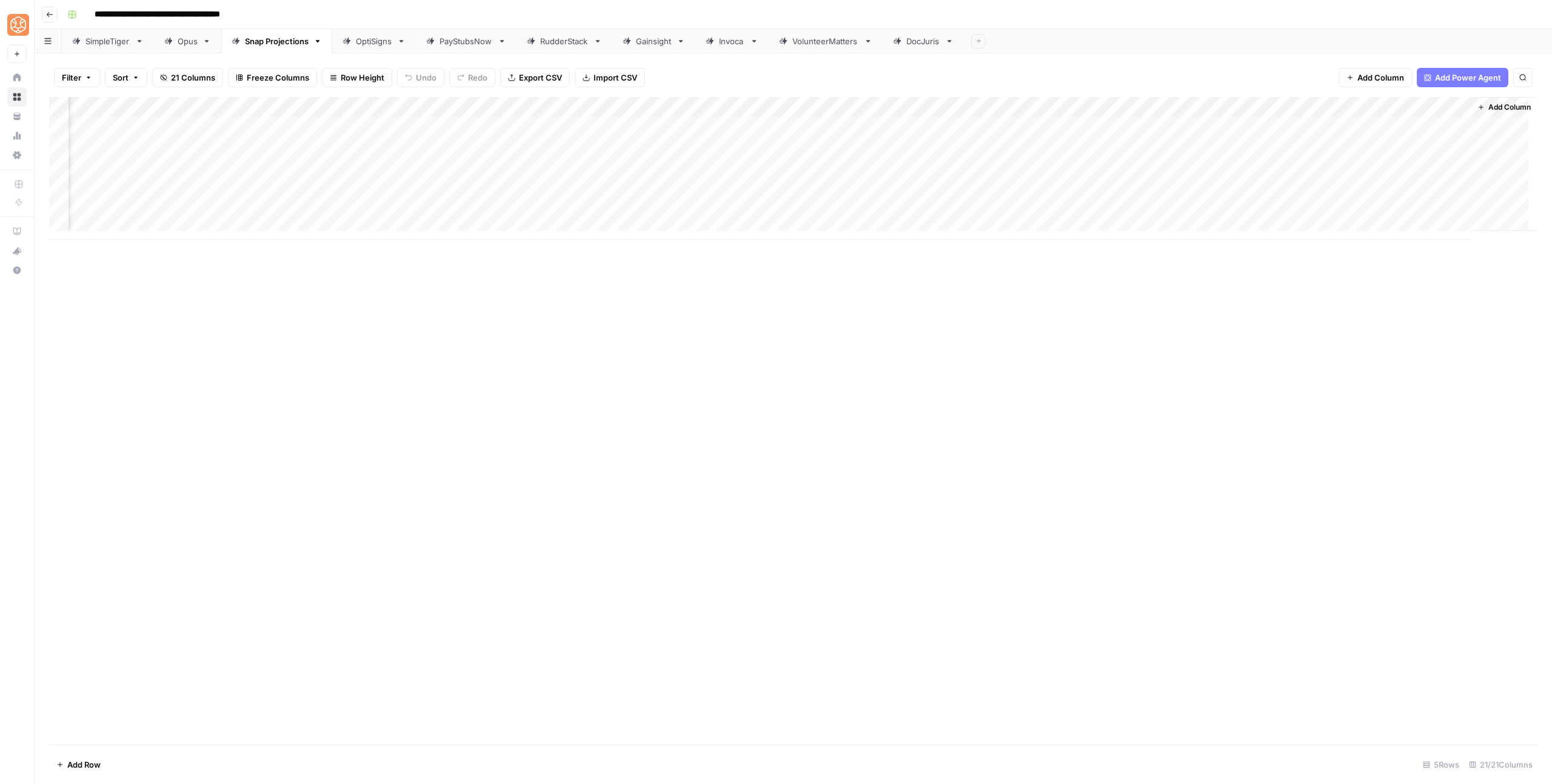click on "Add Column" at bounding box center (793, 168) 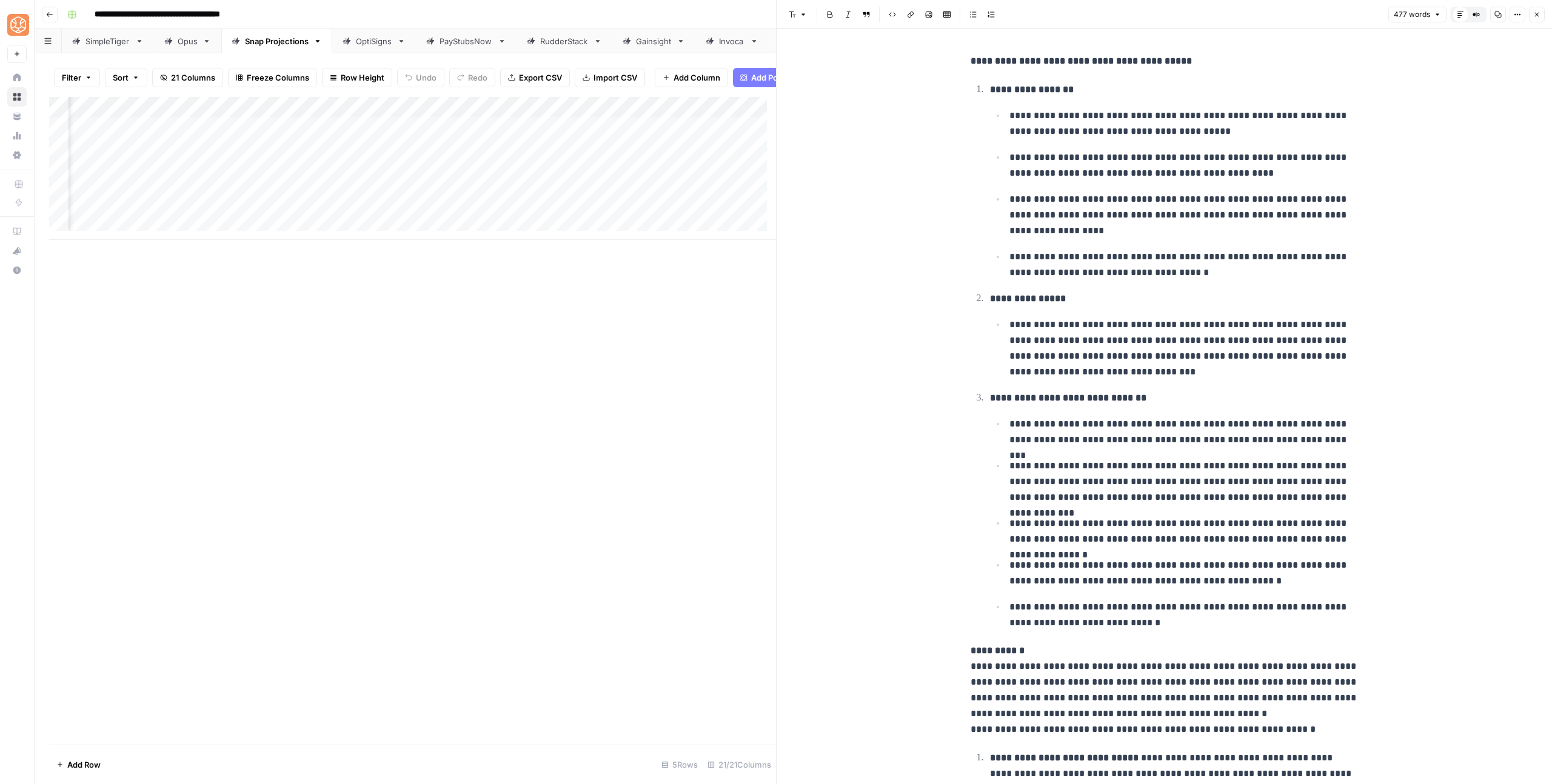 click 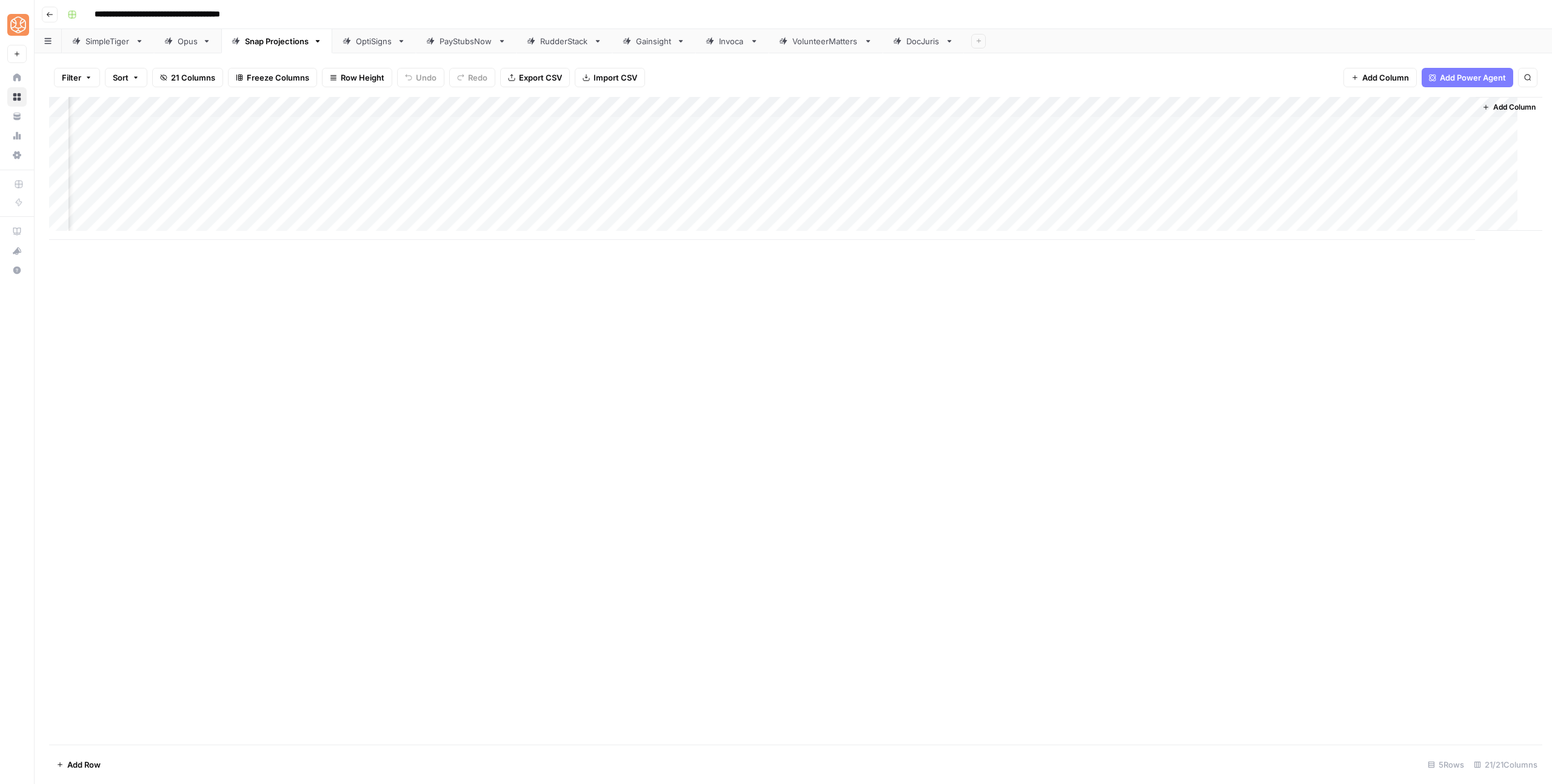 scroll, scrollTop: 0, scrollLeft: 1025, axis: horizontal 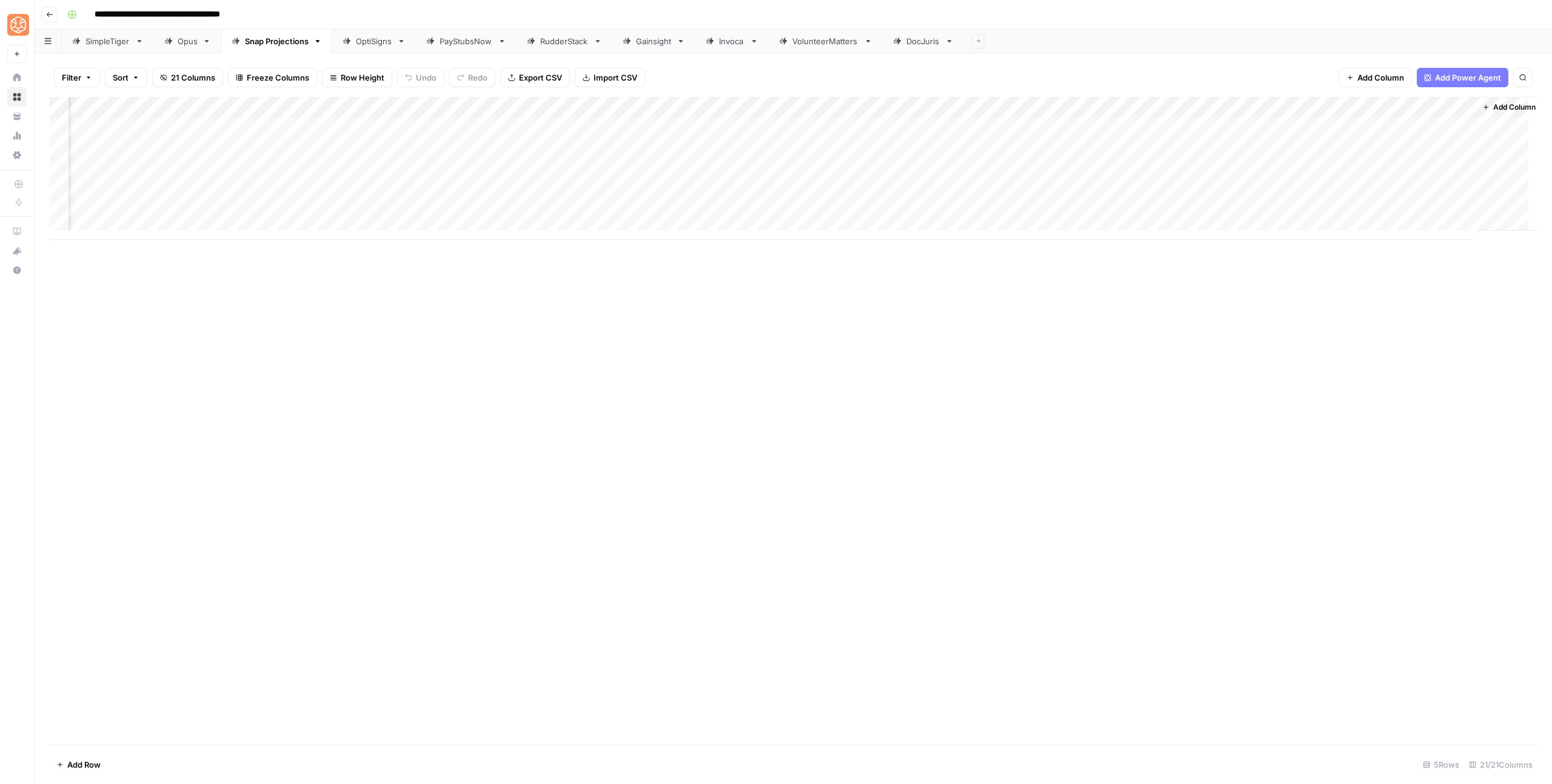 click on "Add Column" at bounding box center (793, 168) 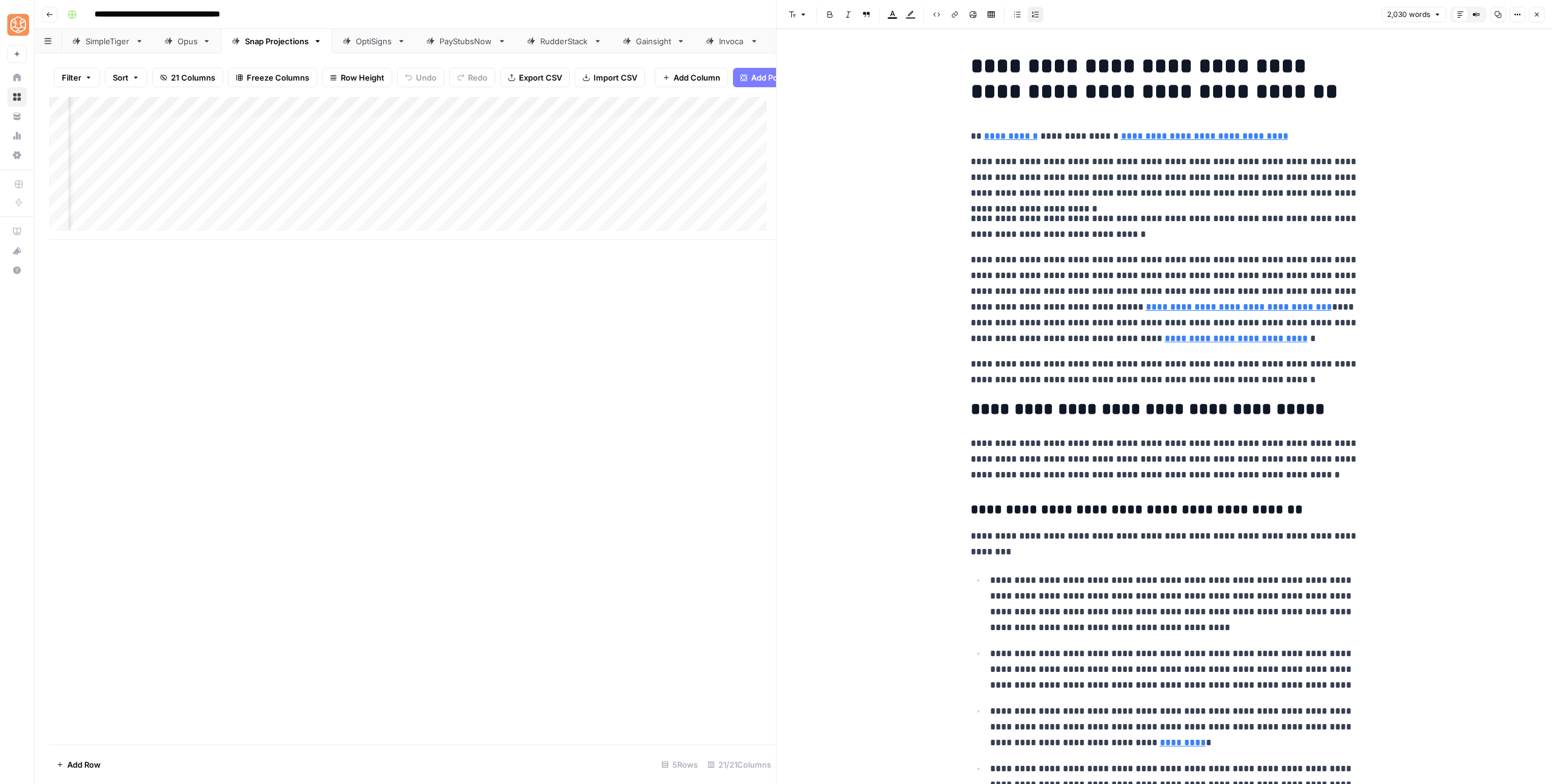 click on "**********" at bounding box center [1164, 2722] 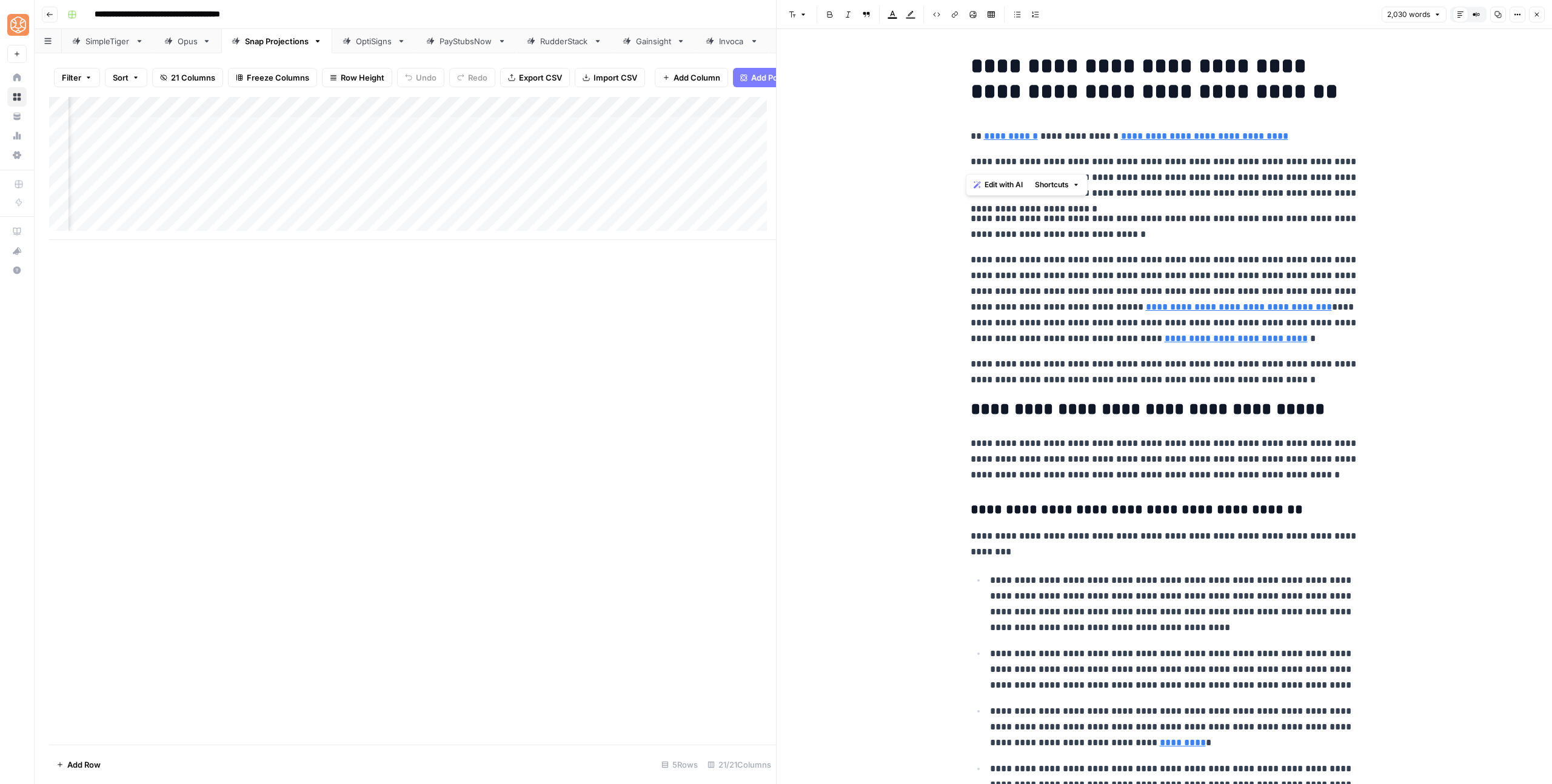 drag, startPoint x: 966, startPoint y: 158, endPoint x: 951, endPoint y: 127, distance: 34.438351 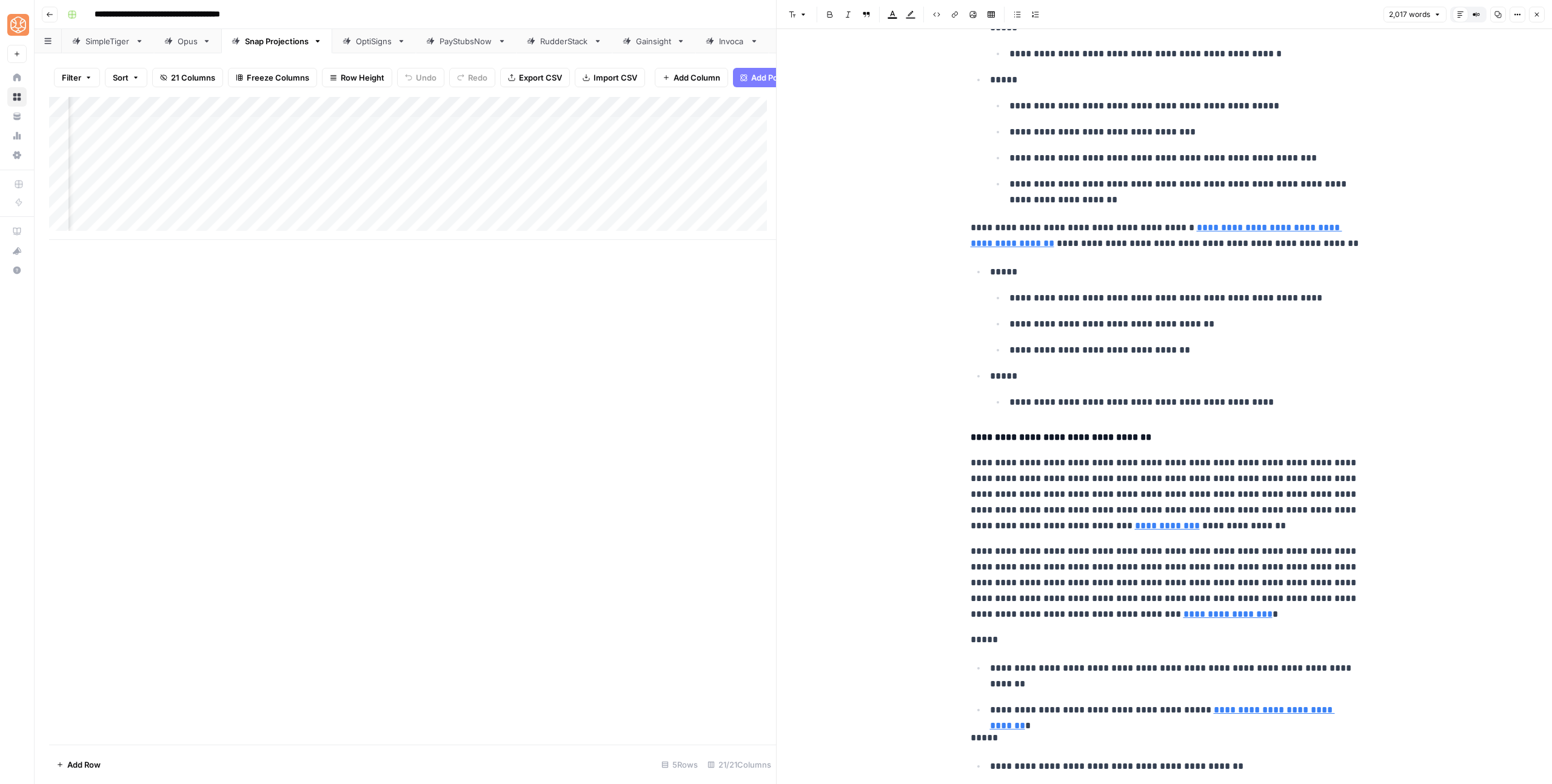 scroll, scrollTop: 1175, scrollLeft: 0, axis: vertical 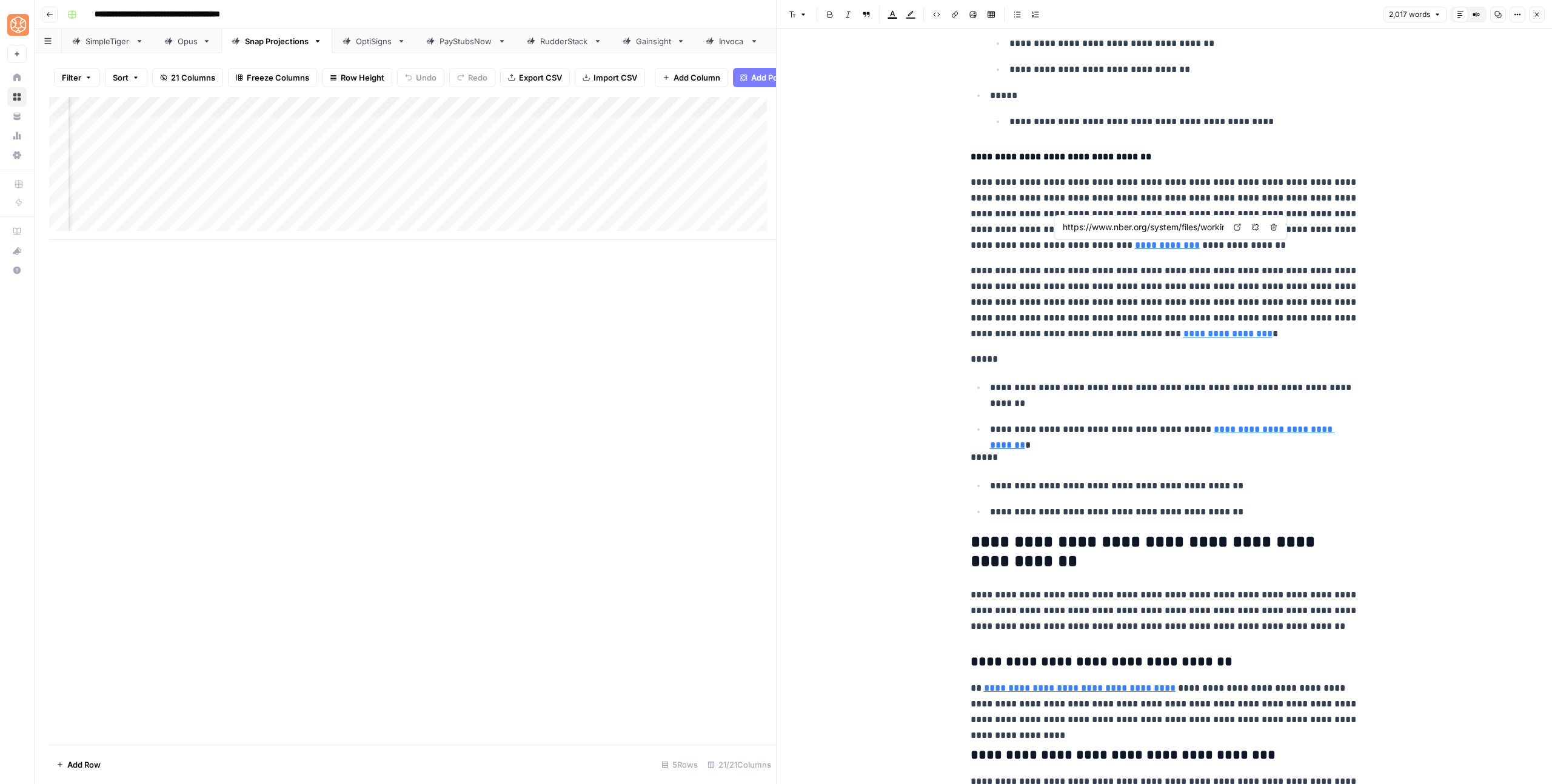 type 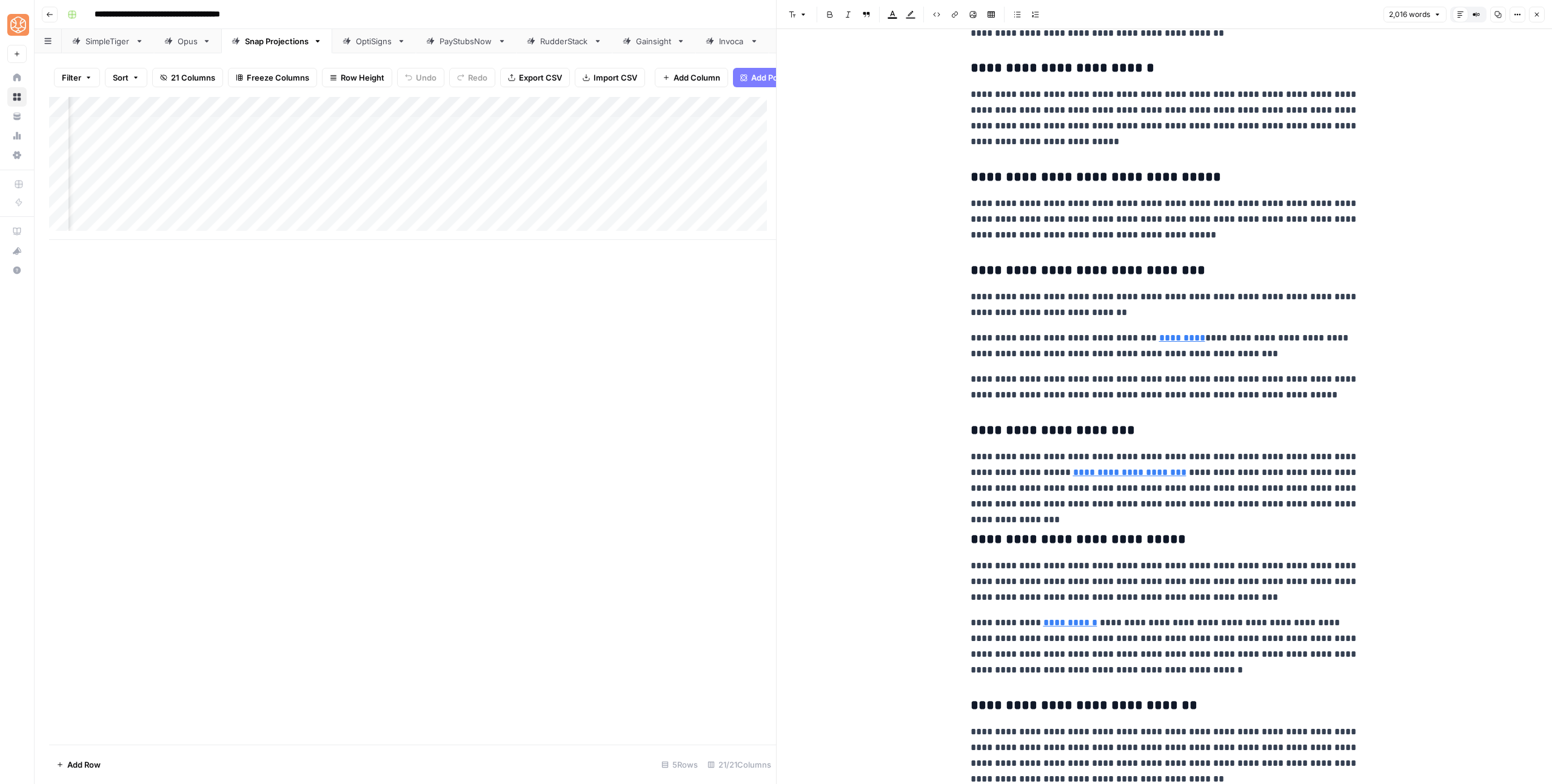 scroll, scrollTop: 2934, scrollLeft: 0, axis: vertical 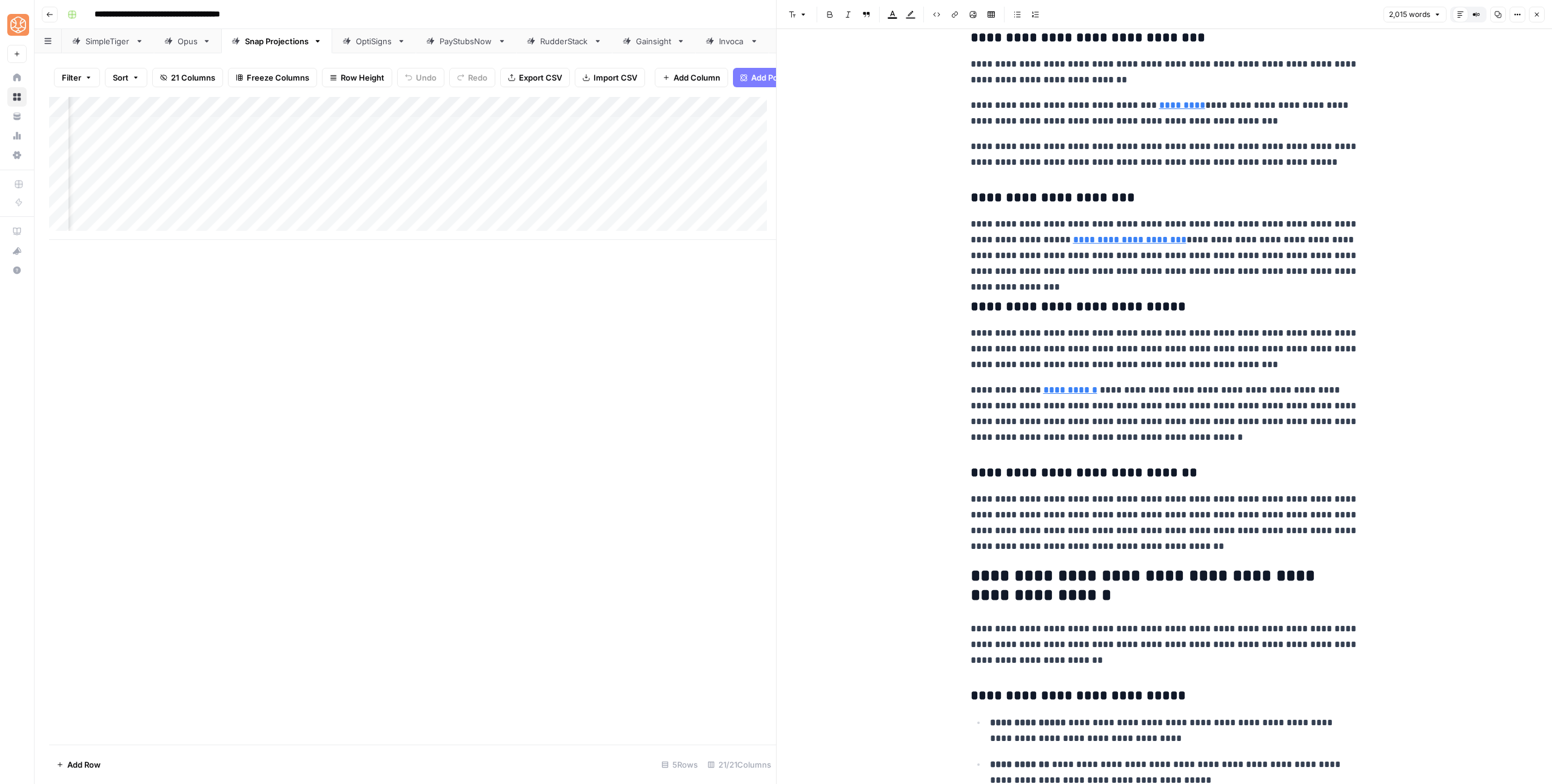 click on "**********" at bounding box center [1165, 414] 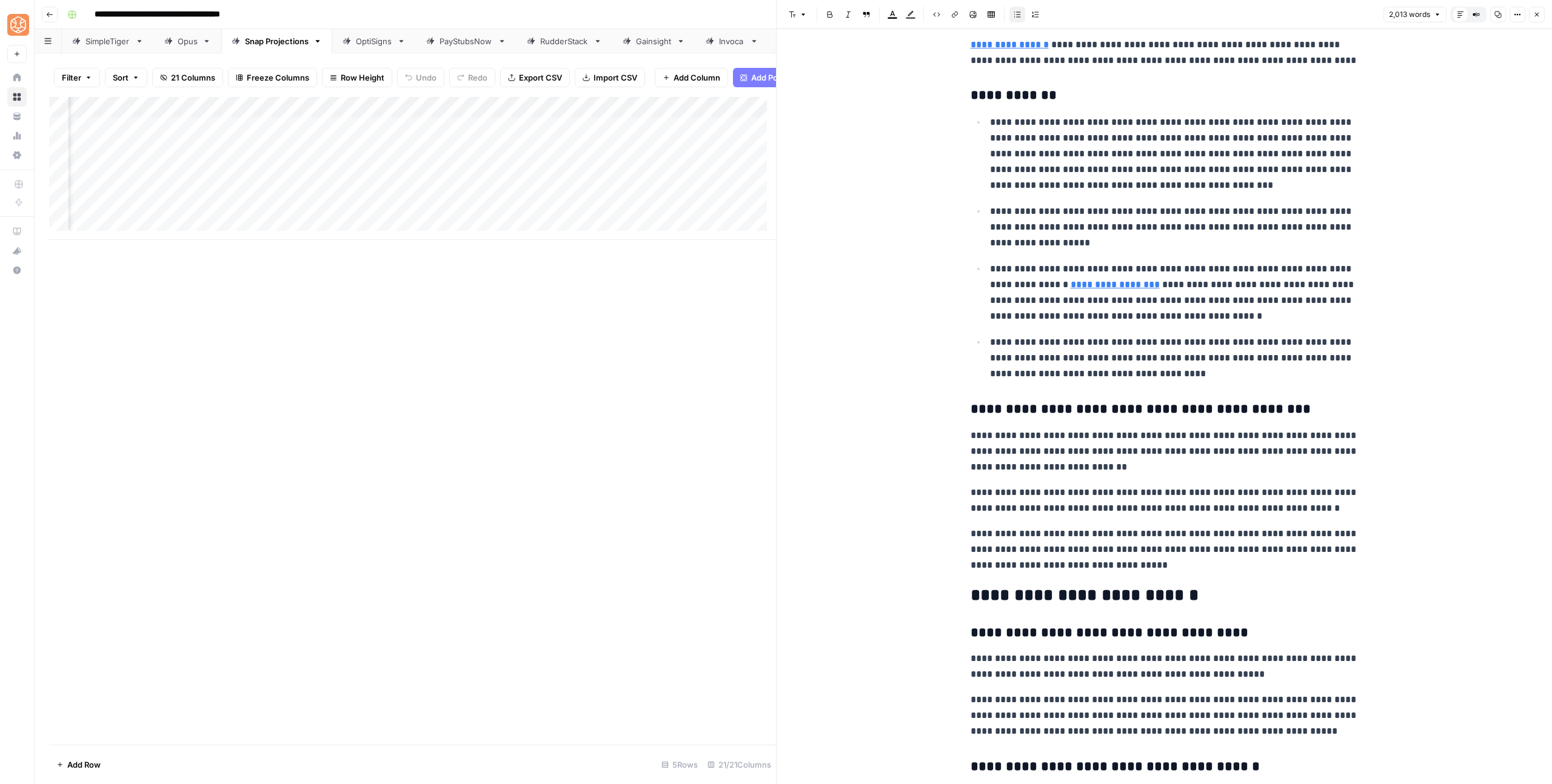 scroll, scrollTop: 4589, scrollLeft: 0, axis: vertical 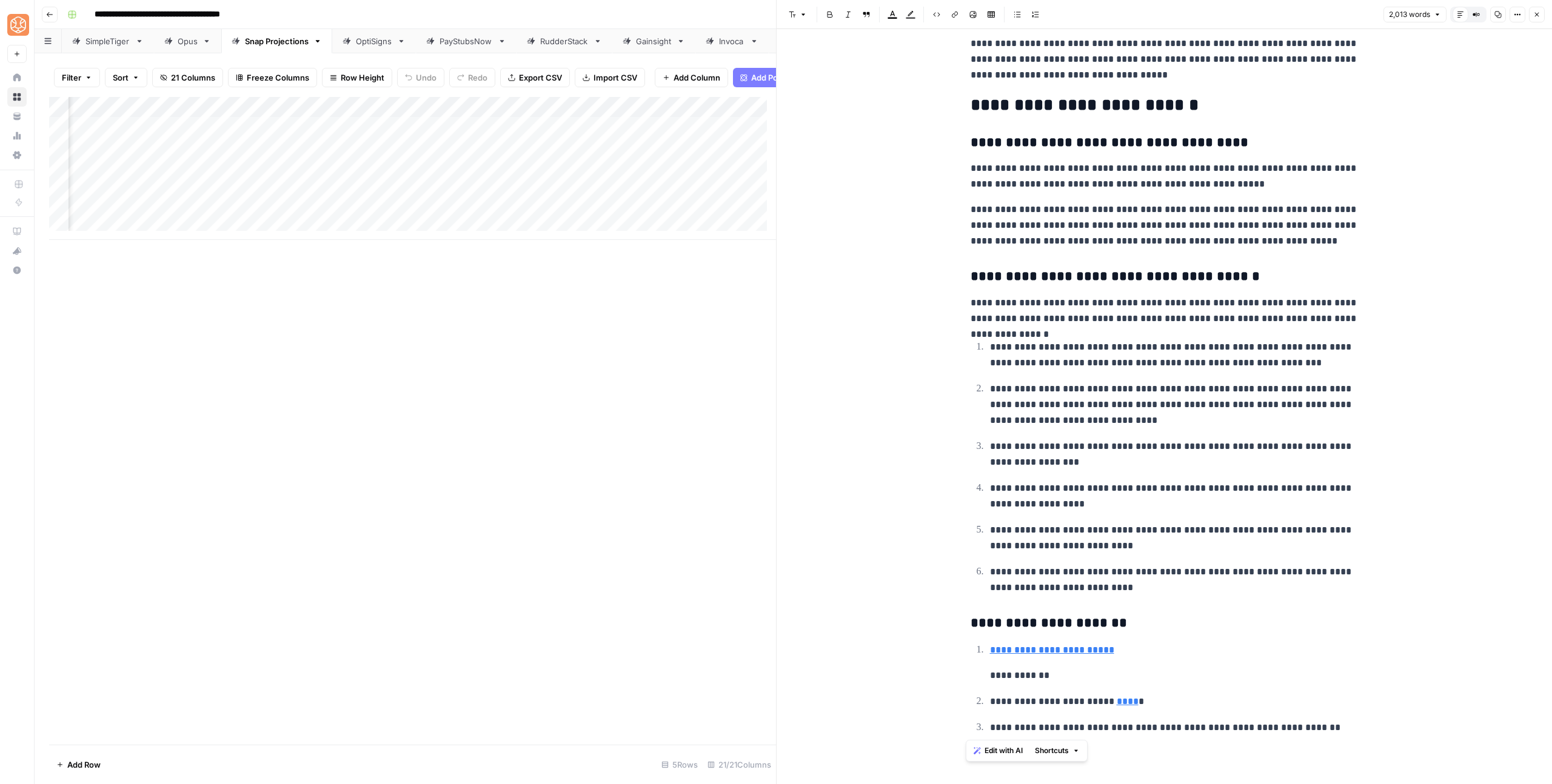 drag, startPoint x: 1306, startPoint y: 702, endPoint x: 1297, endPoint y: 606, distance: 96.42095 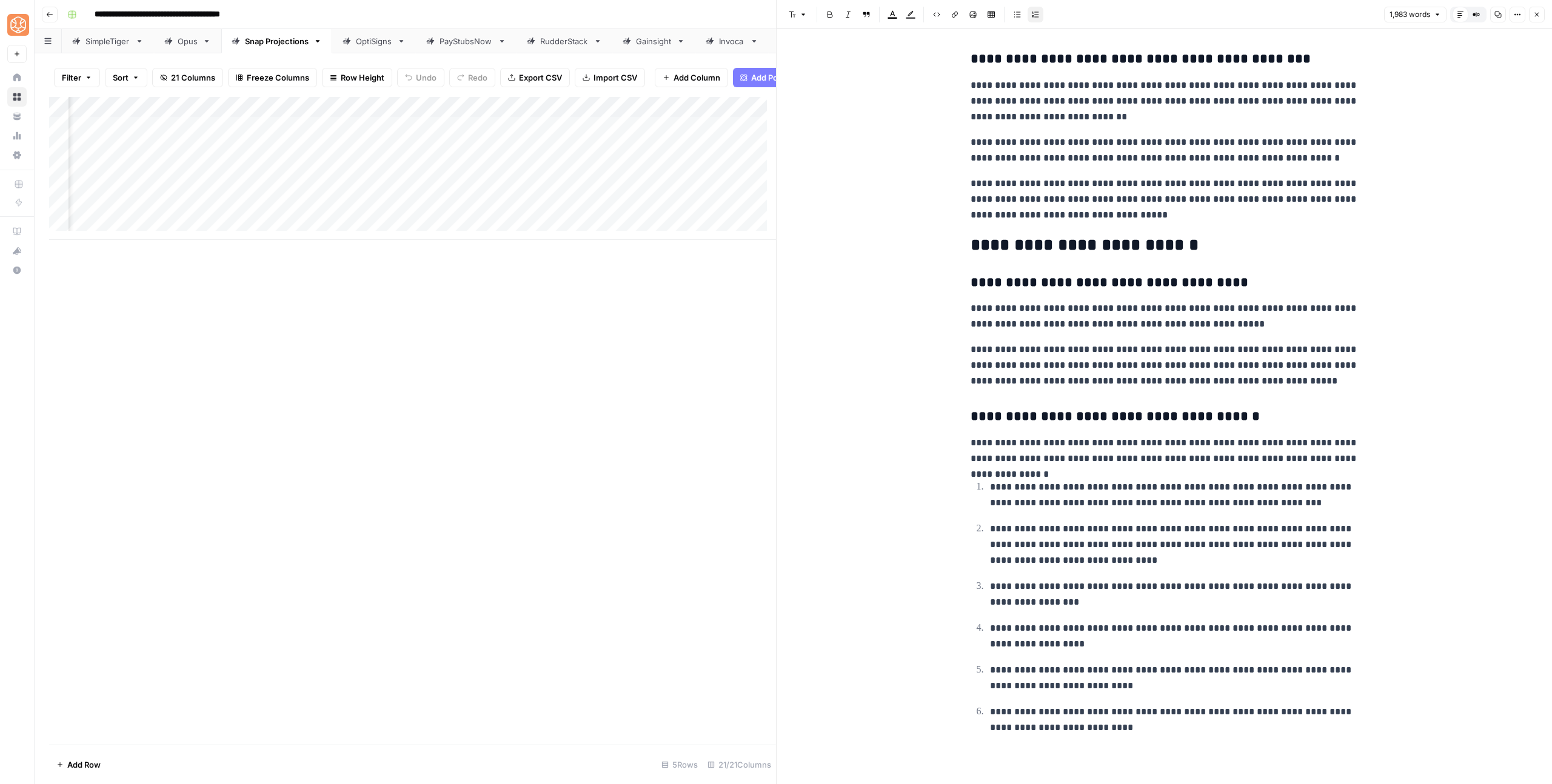 scroll, scrollTop: 4207, scrollLeft: 0, axis: vertical 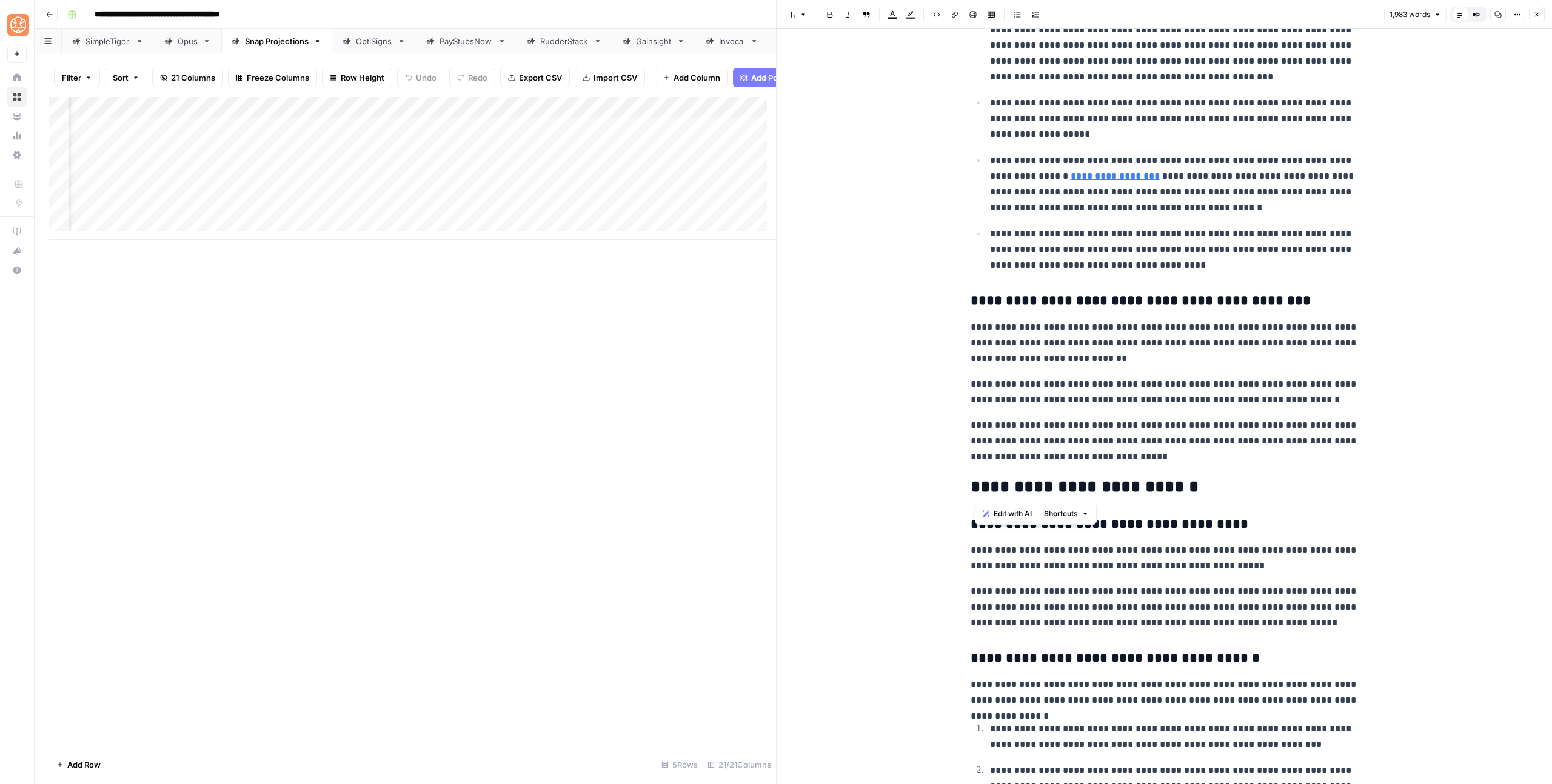 drag, startPoint x: 1194, startPoint y: 488, endPoint x: 974, endPoint y: 493, distance: 220.05681 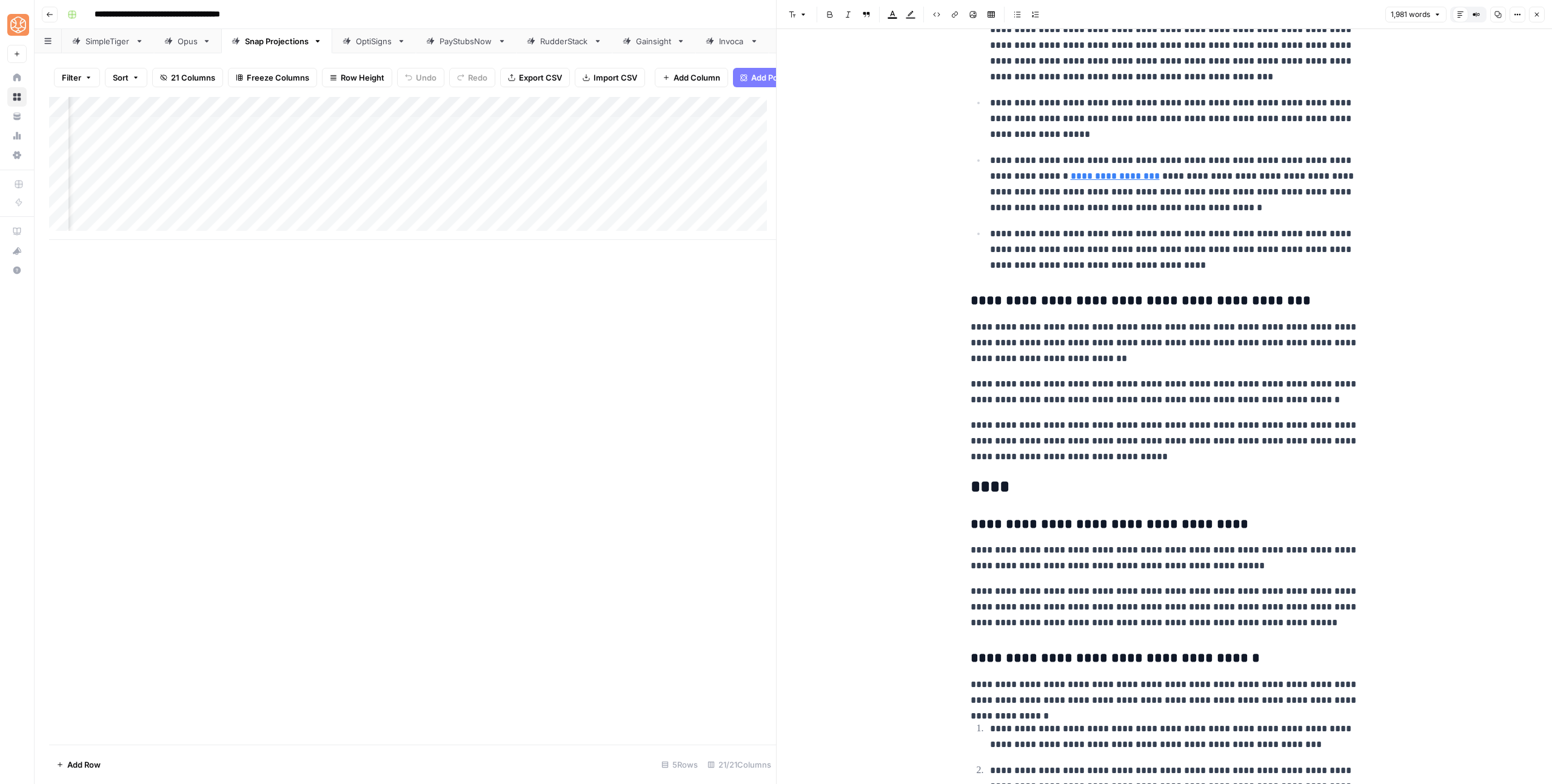 scroll, scrollTop: 4210, scrollLeft: 0, axis: vertical 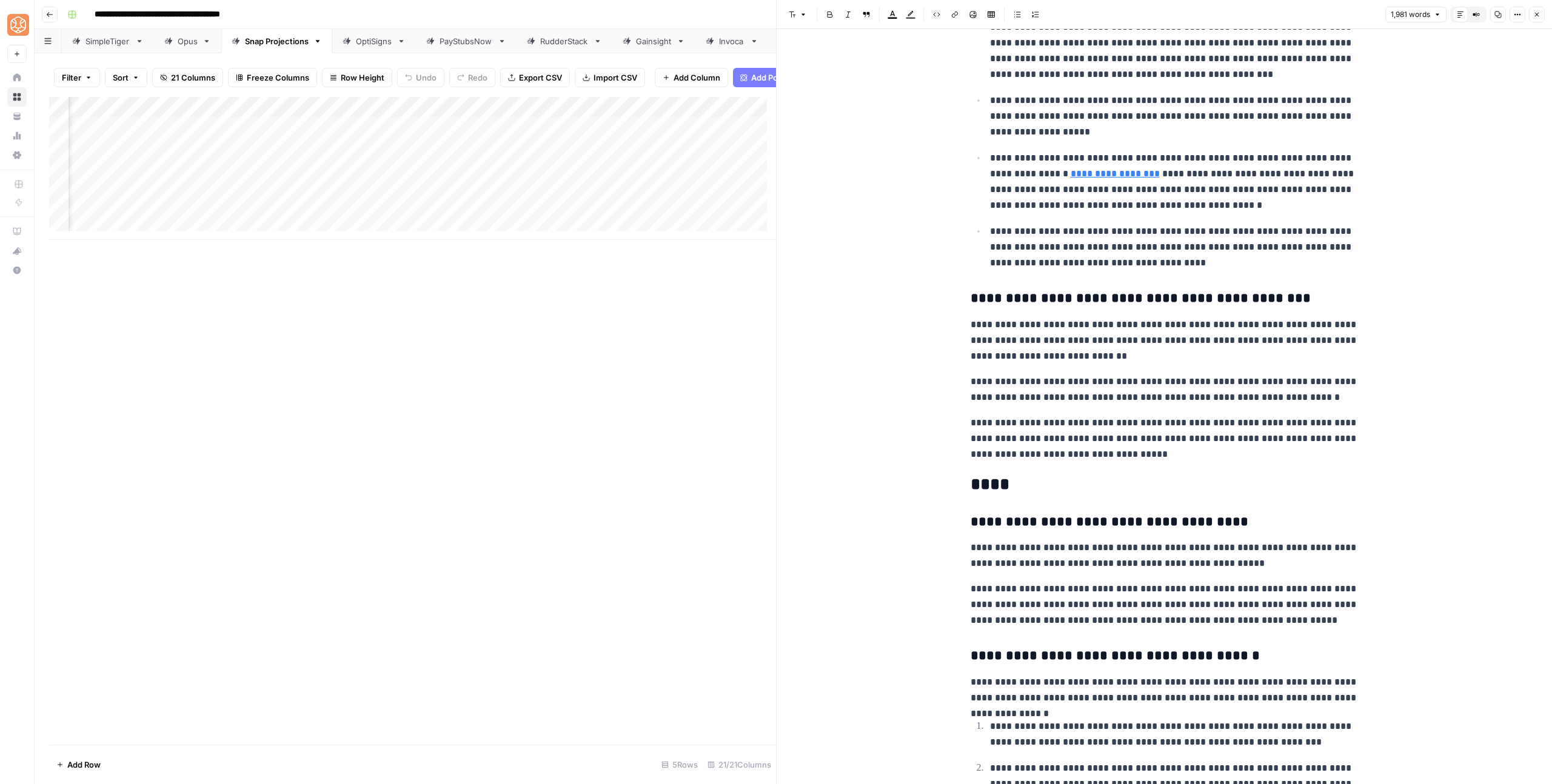 click on "**********" at bounding box center (1165, 299) 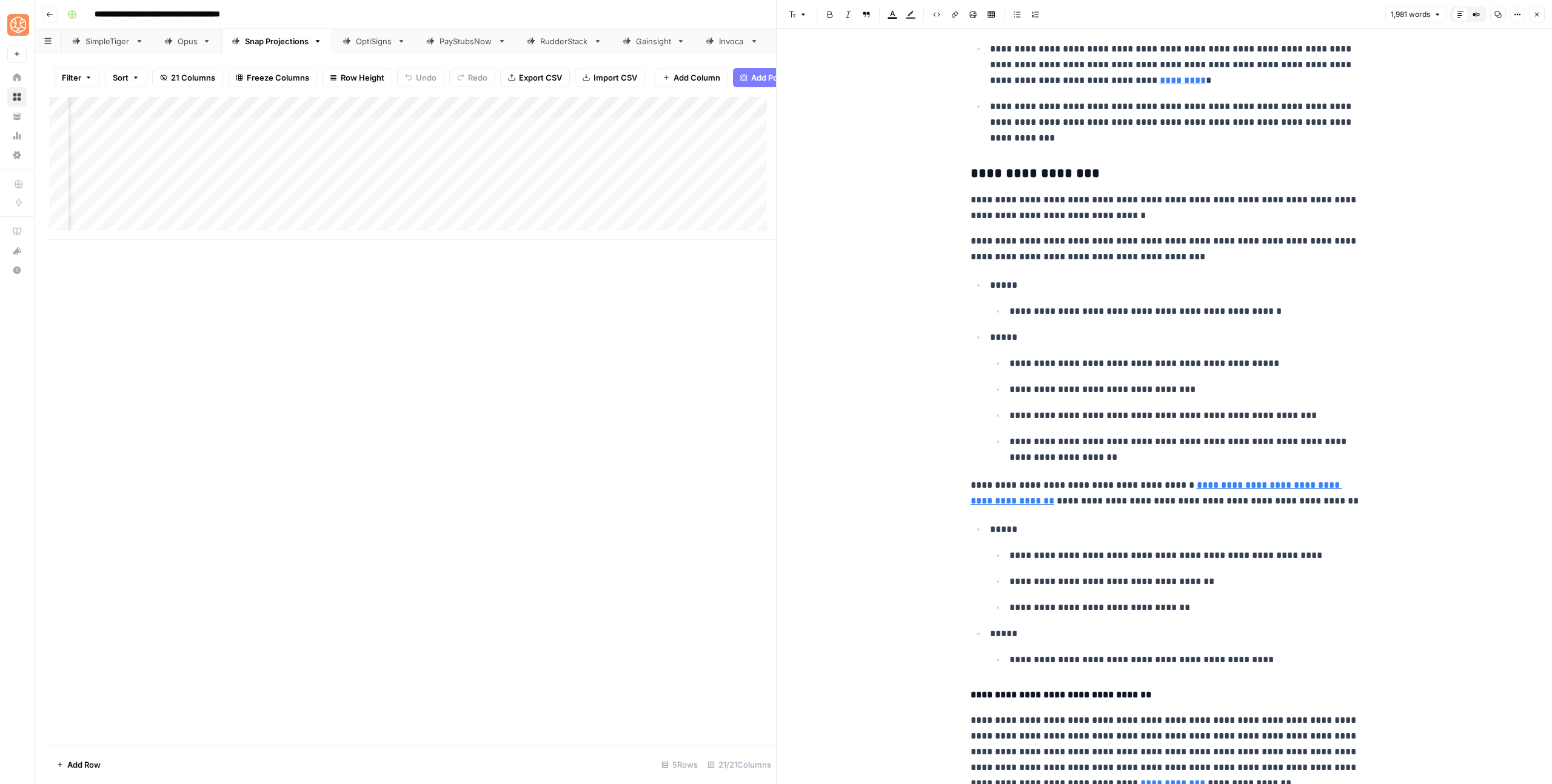 scroll, scrollTop: 0, scrollLeft: 0, axis: both 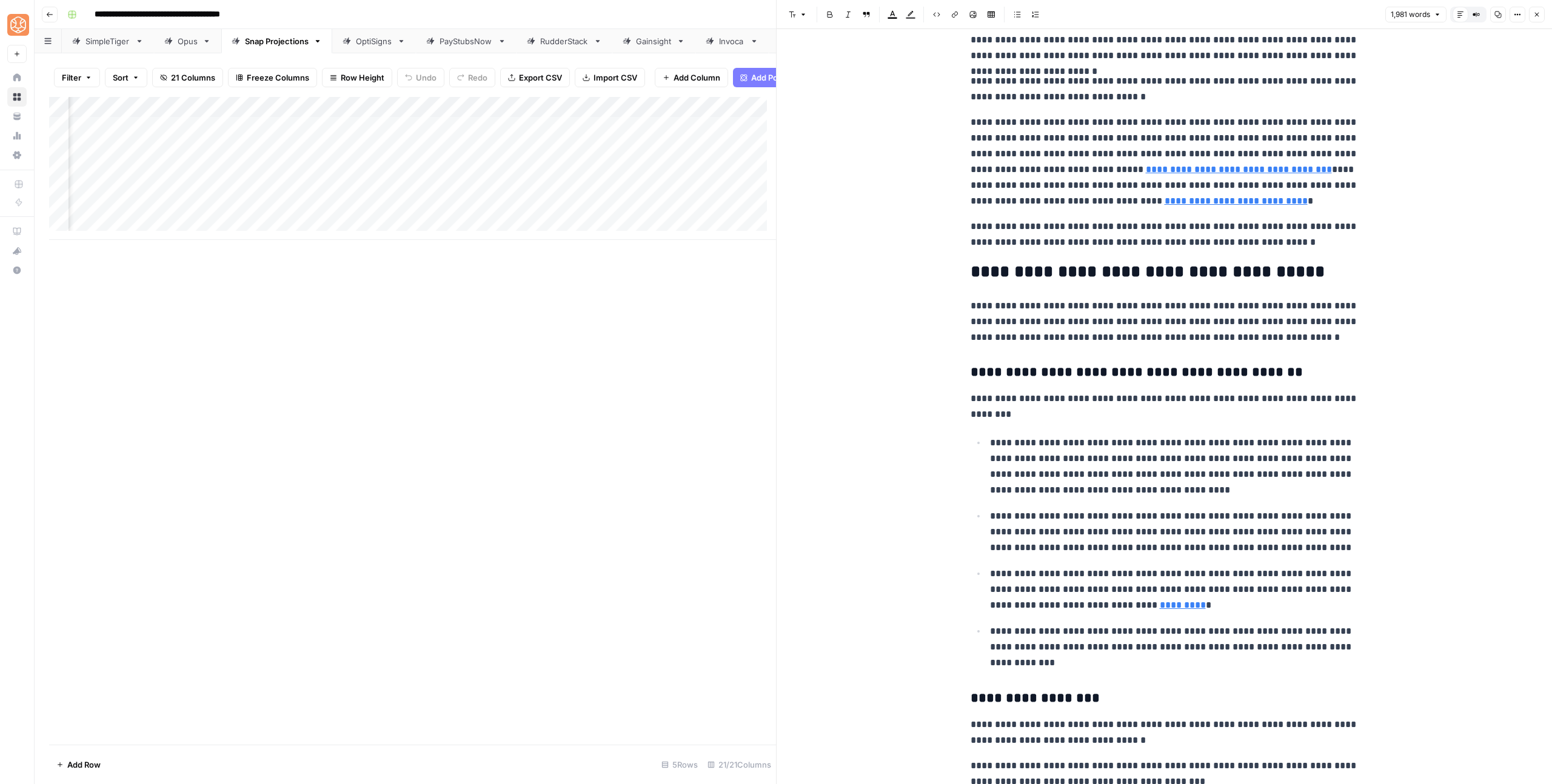 click on "**********" at bounding box center (1165, 322) 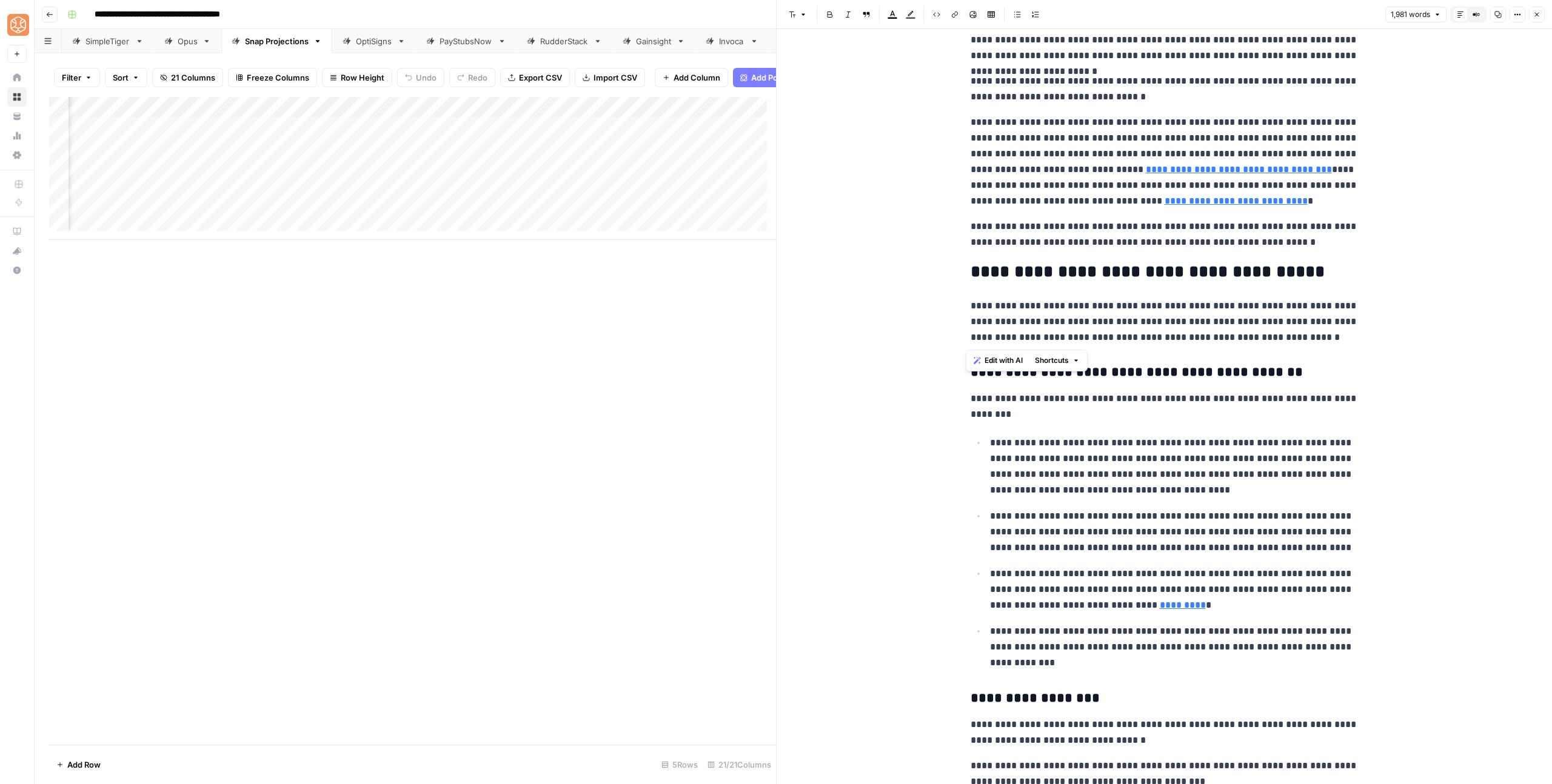 click on "**********" at bounding box center (1165, 322) 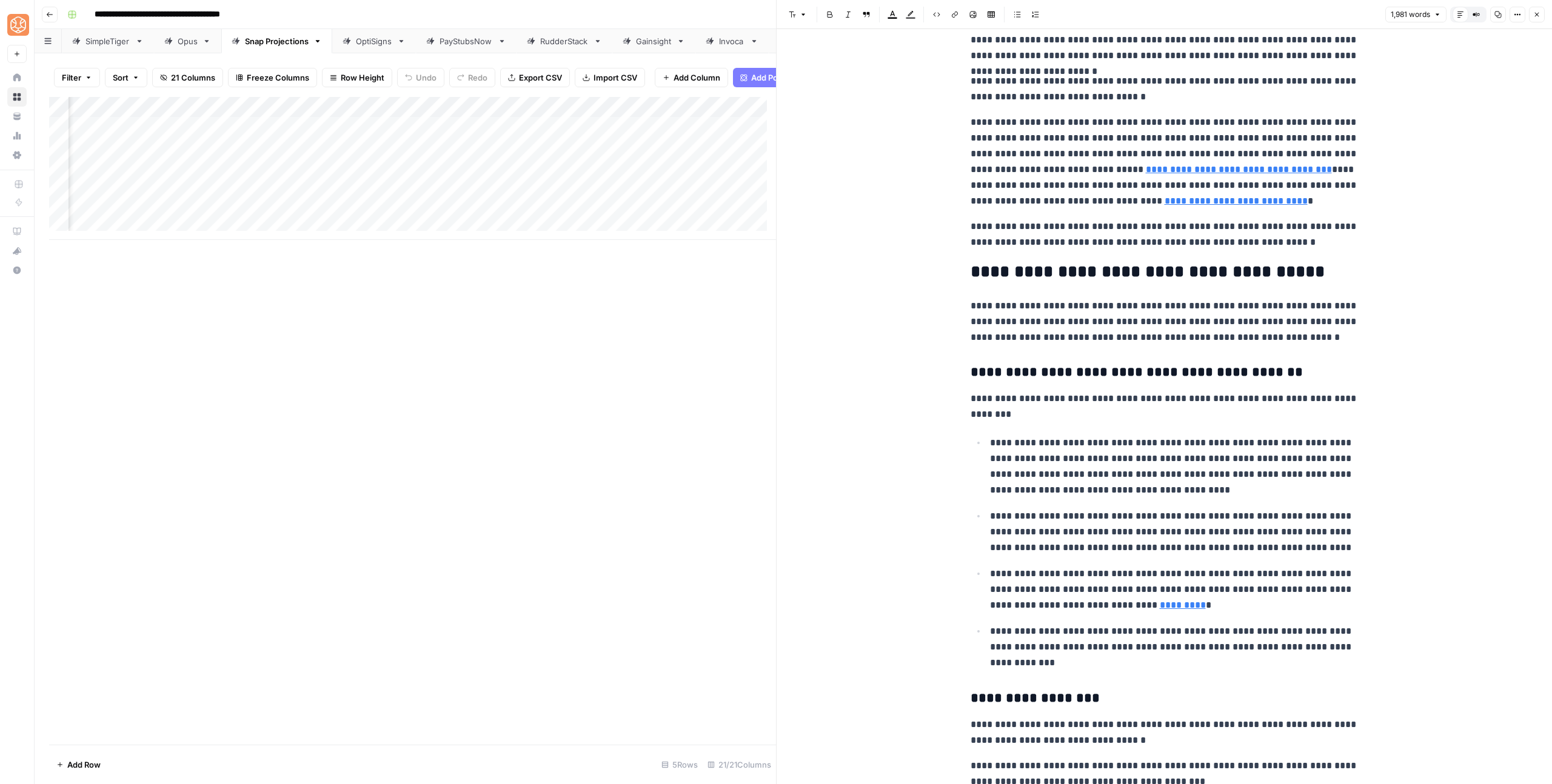 click on "**********" at bounding box center [1165, 272] 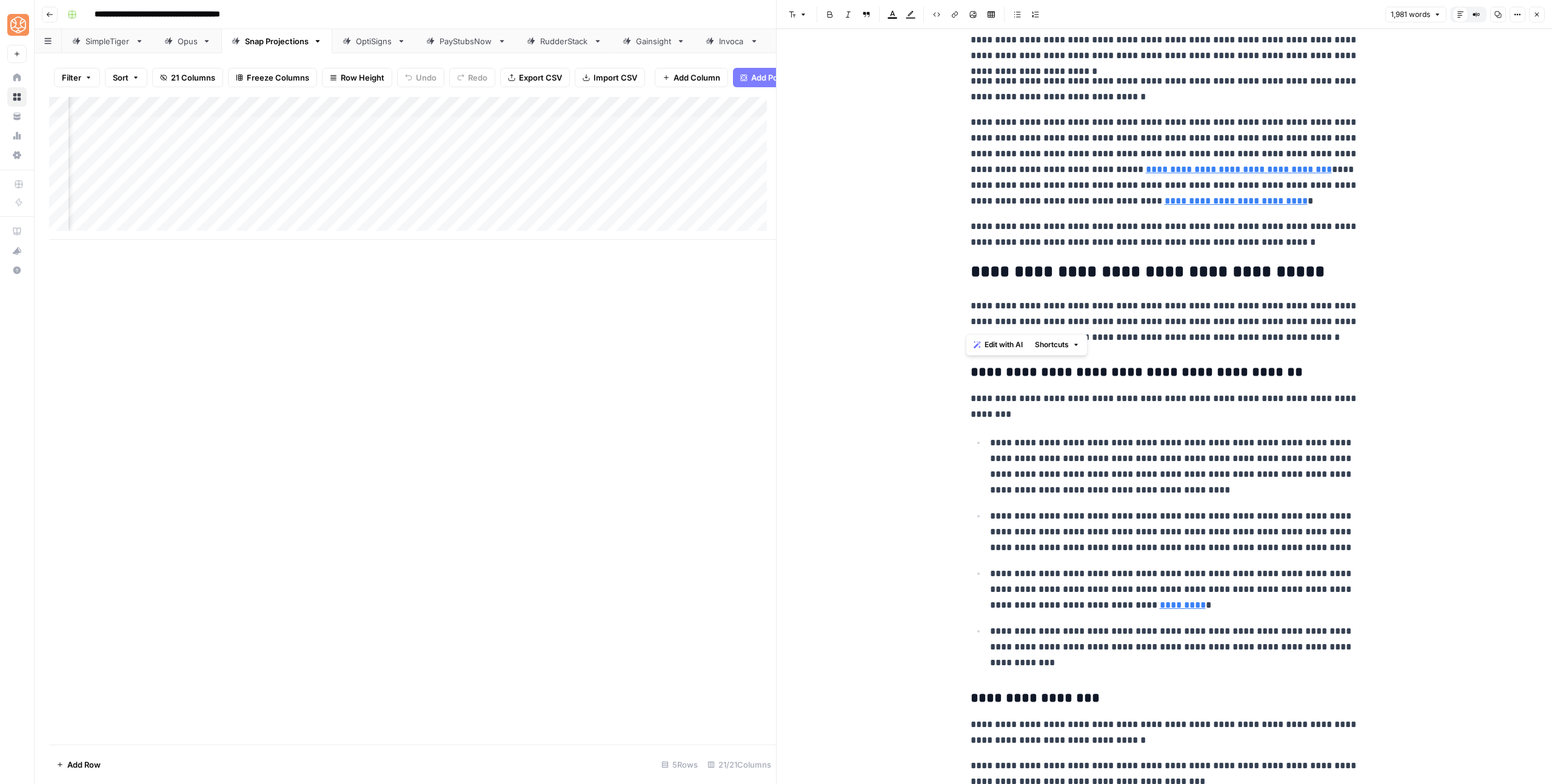drag, startPoint x: 968, startPoint y: 271, endPoint x: 1188, endPoint y: 328, distance: 227.26416 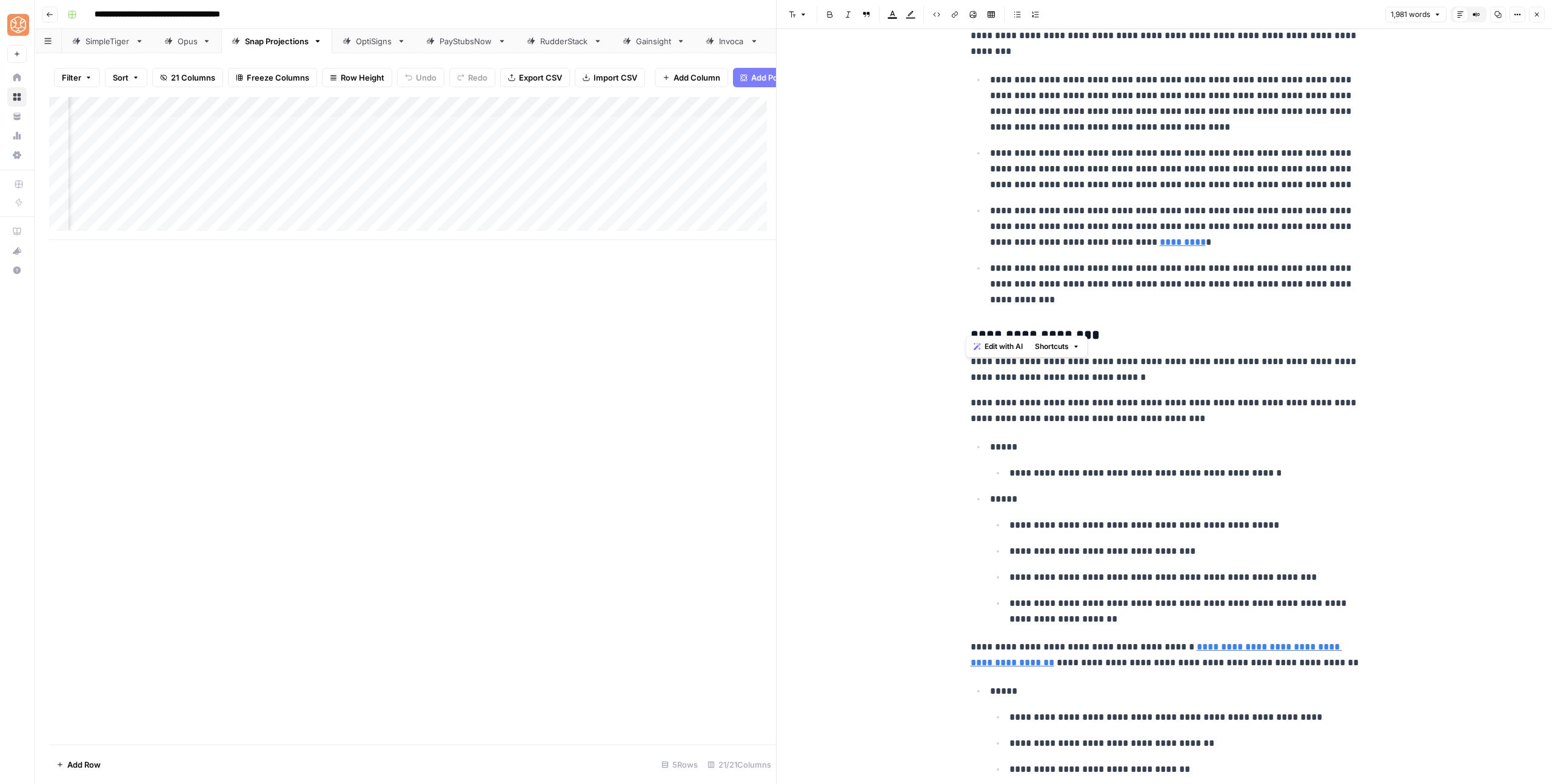 scroll, scrollTop: 476, scrollLeft: 0, axis: vertical 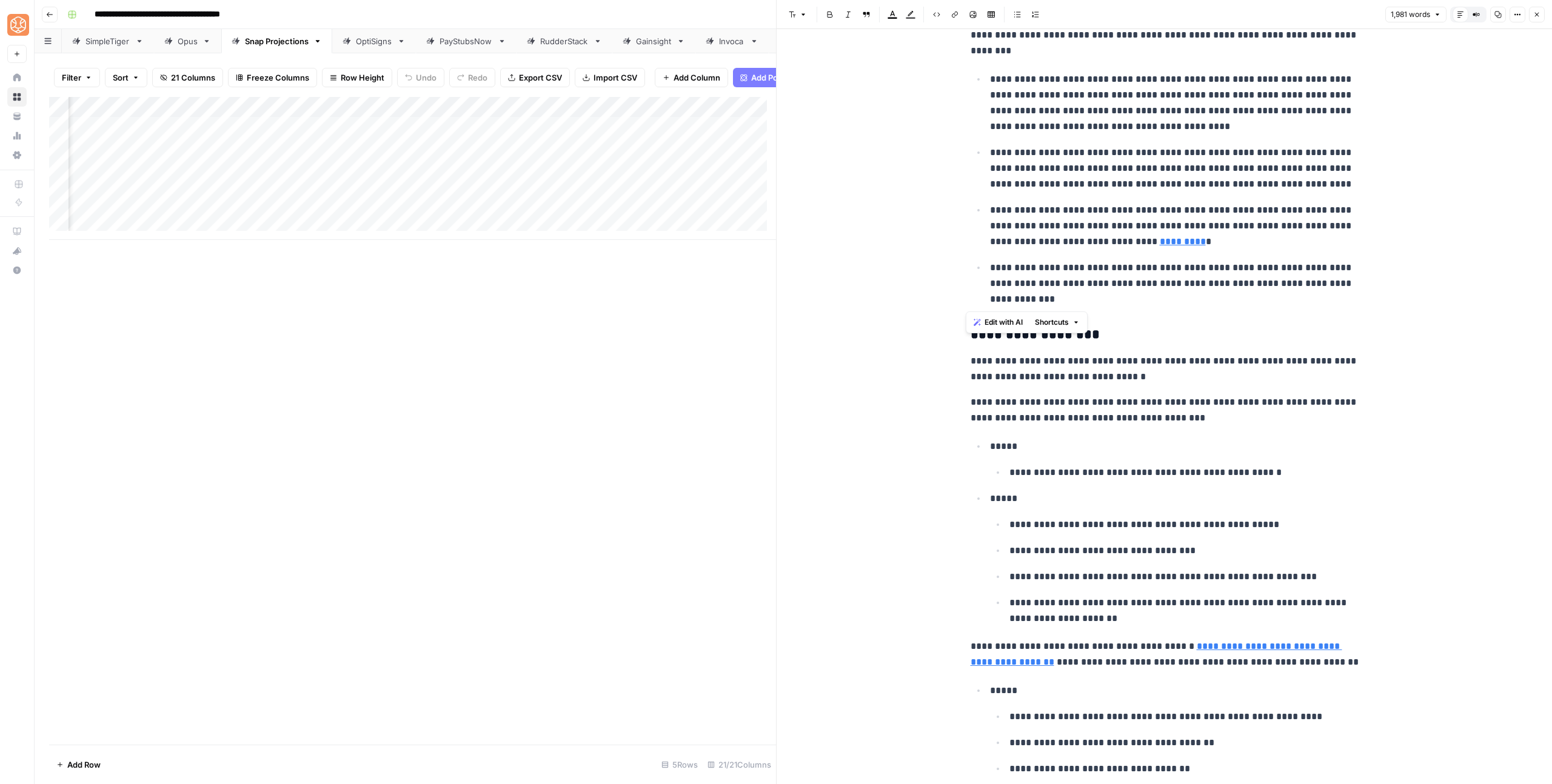 drag, startPoint x: 965, startPoint y: 308, endPoint x: 1165, endPoint y: 302, distance: 200.08998 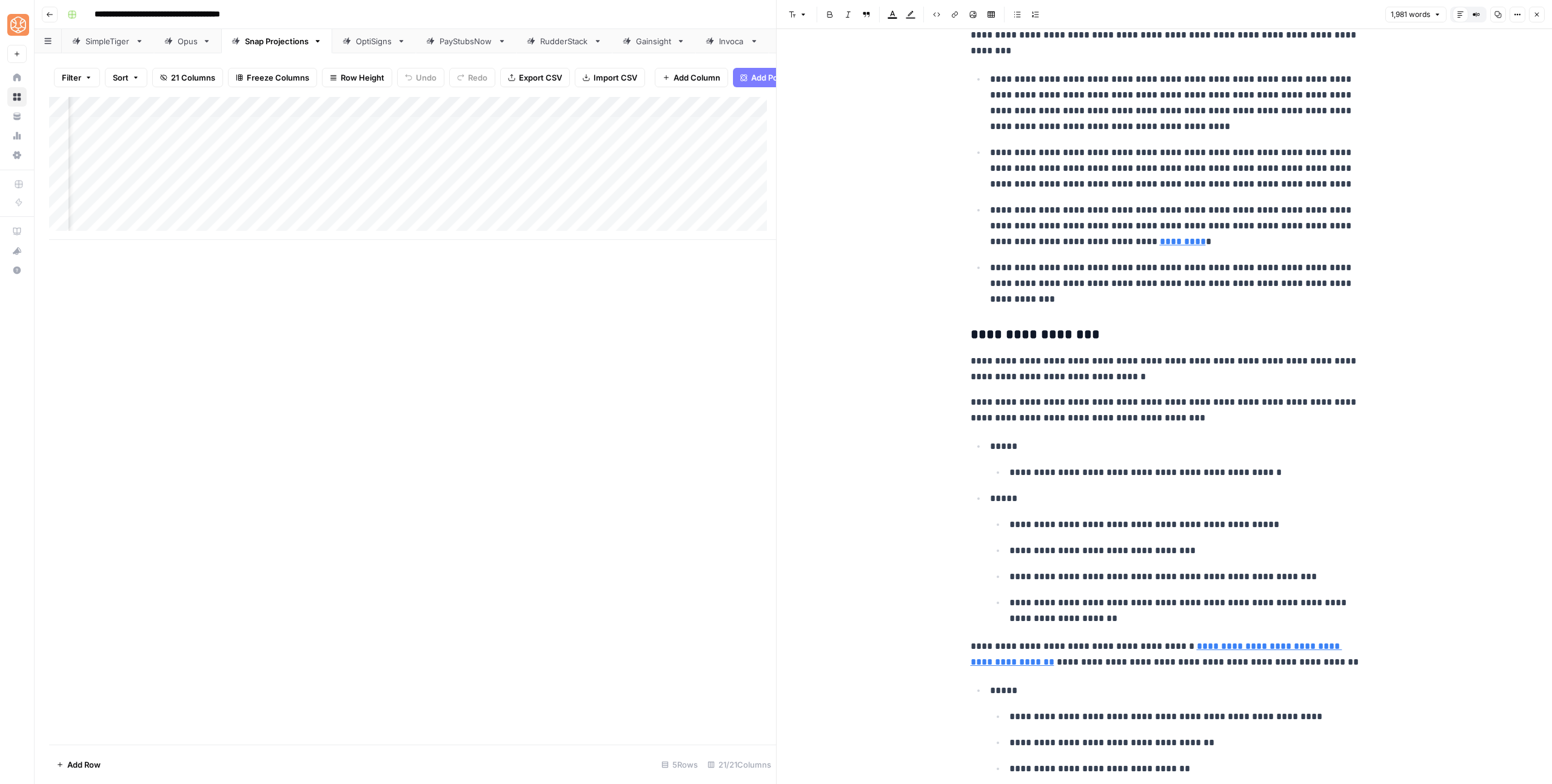 click 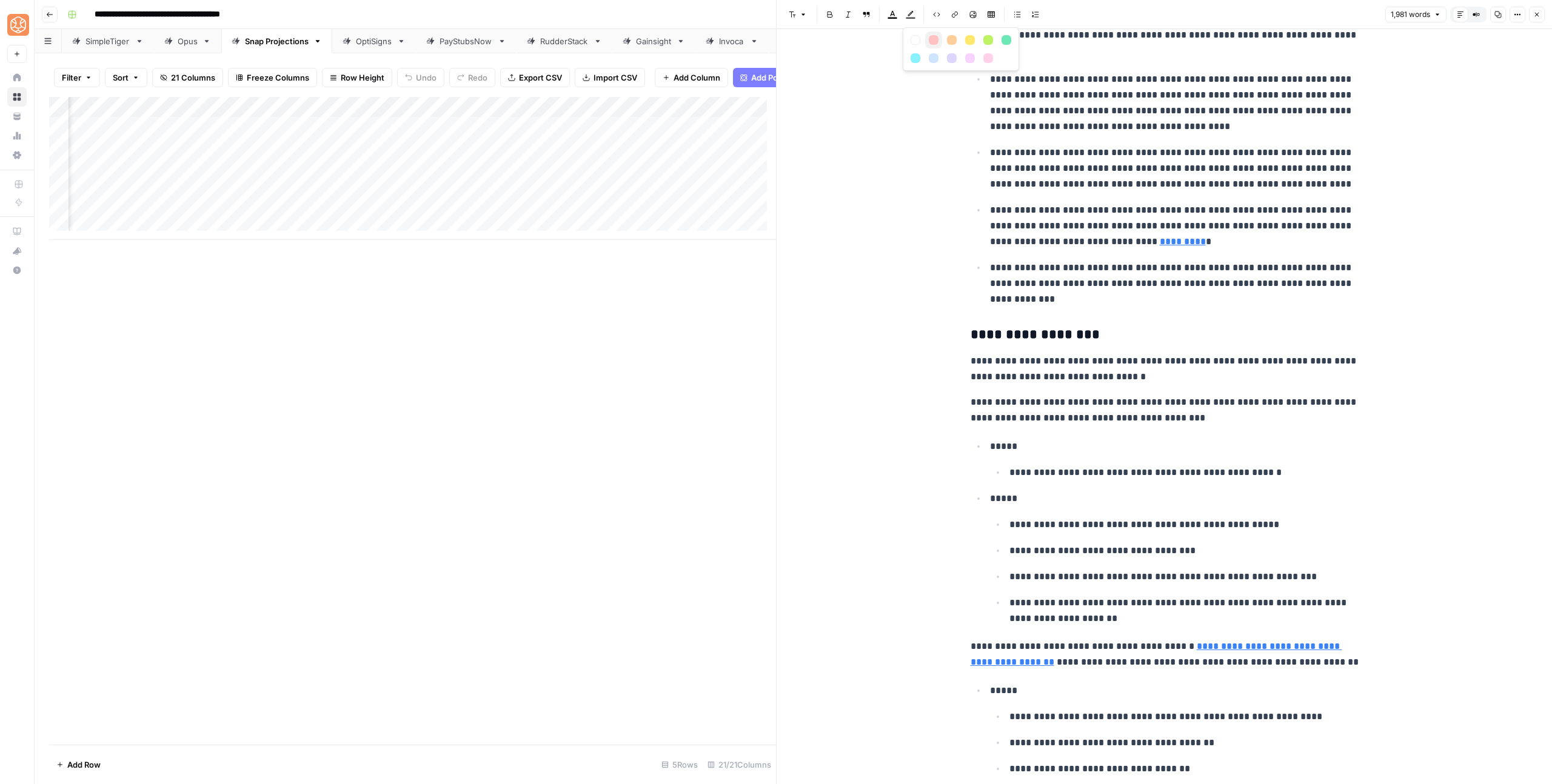 click at bounding box center [934, 40] 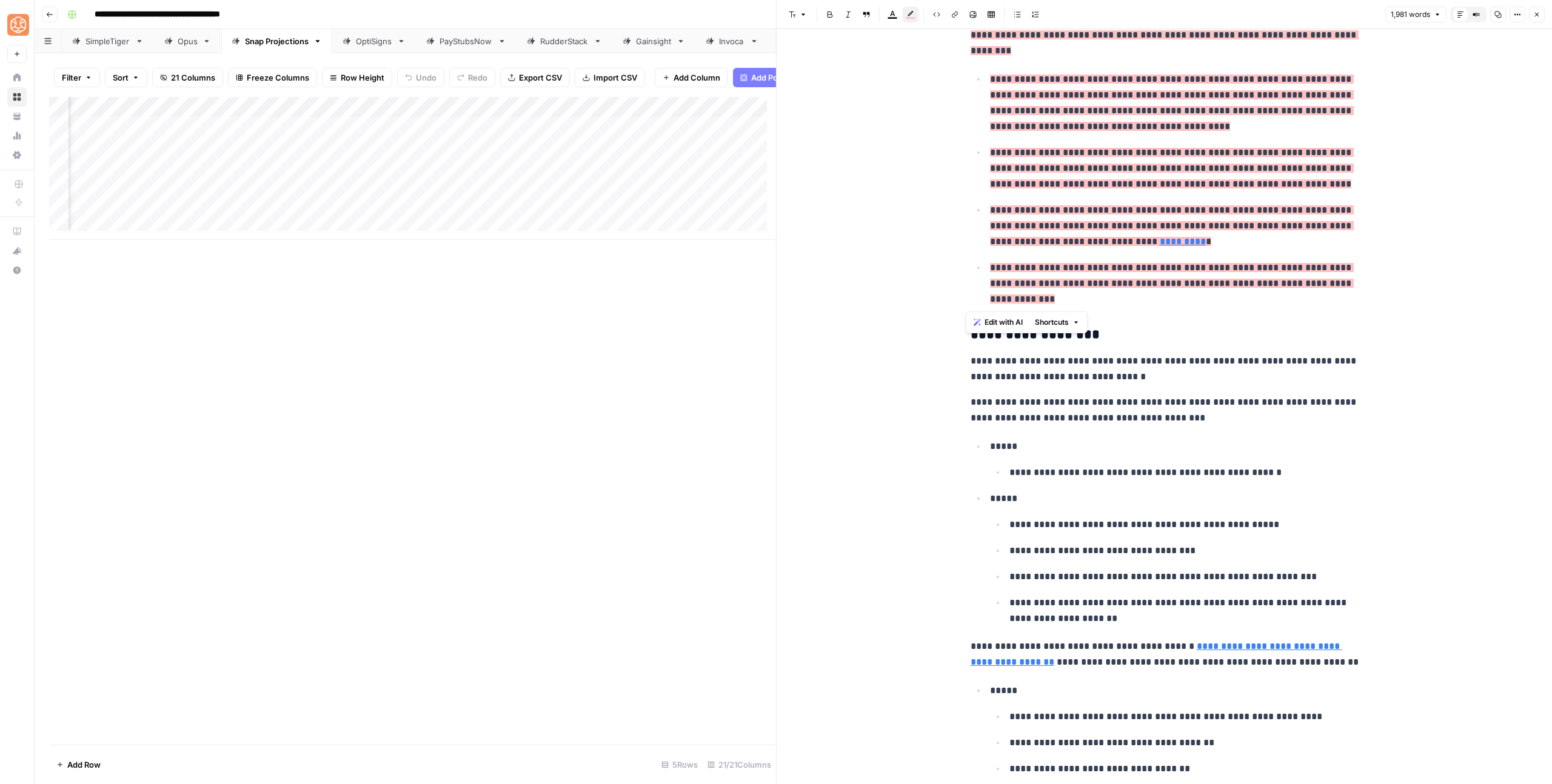 click on "**********" at bounding box center [1174, 226] 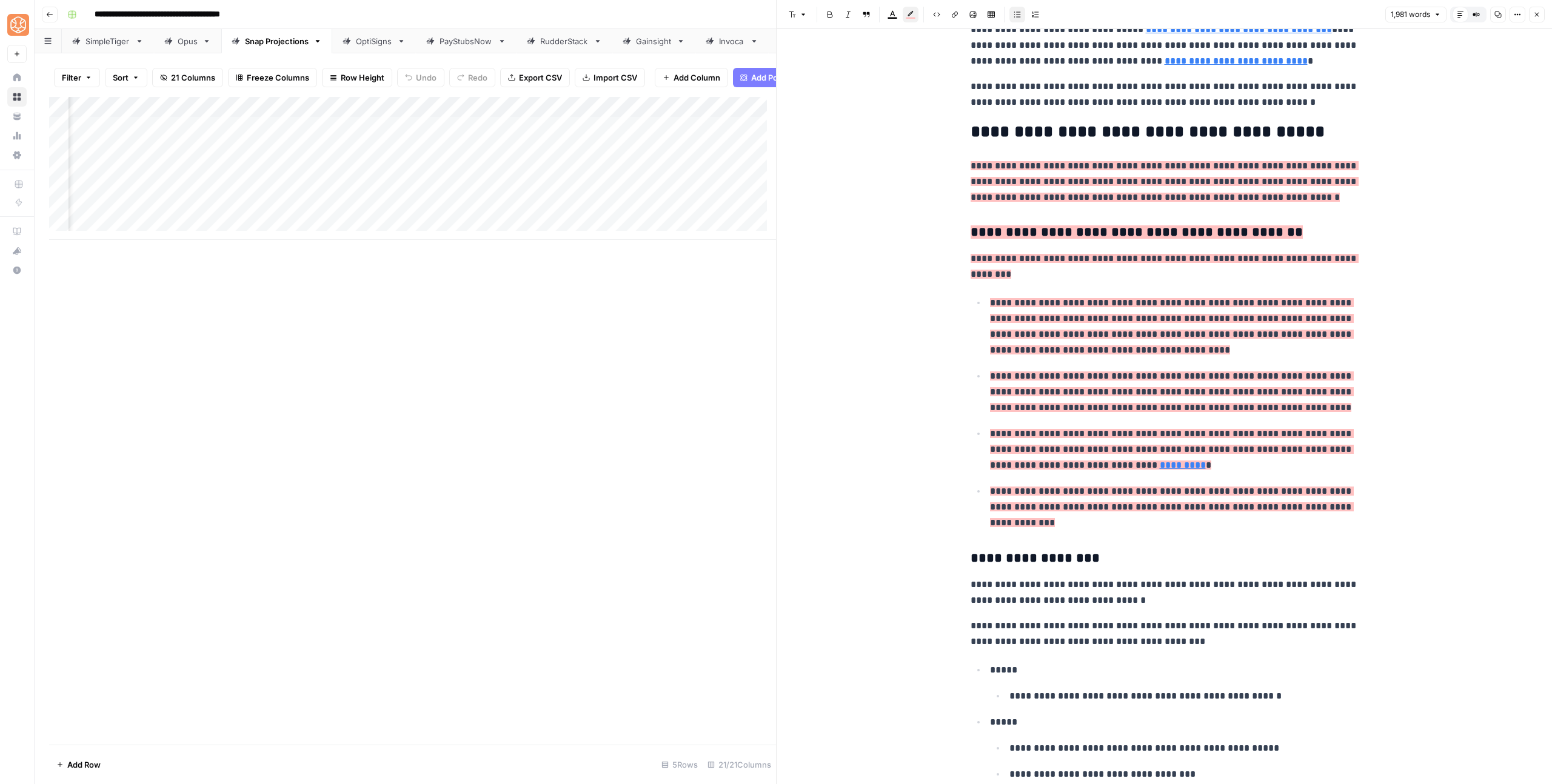 scroll, scrollTop: 245, scrollLeft: 0, axis: vertical 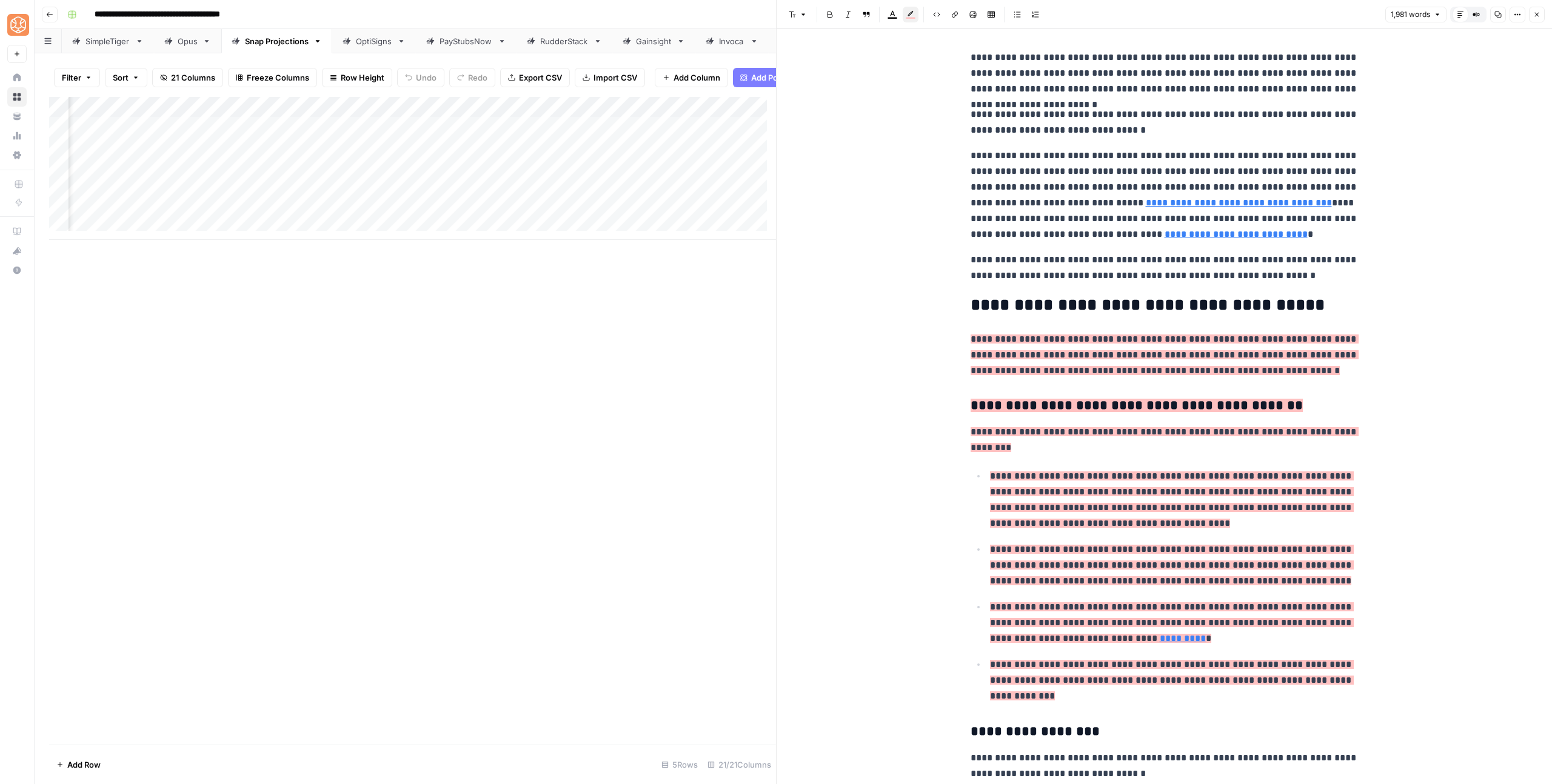 click on "**********" at bounding box center [1165, 354] 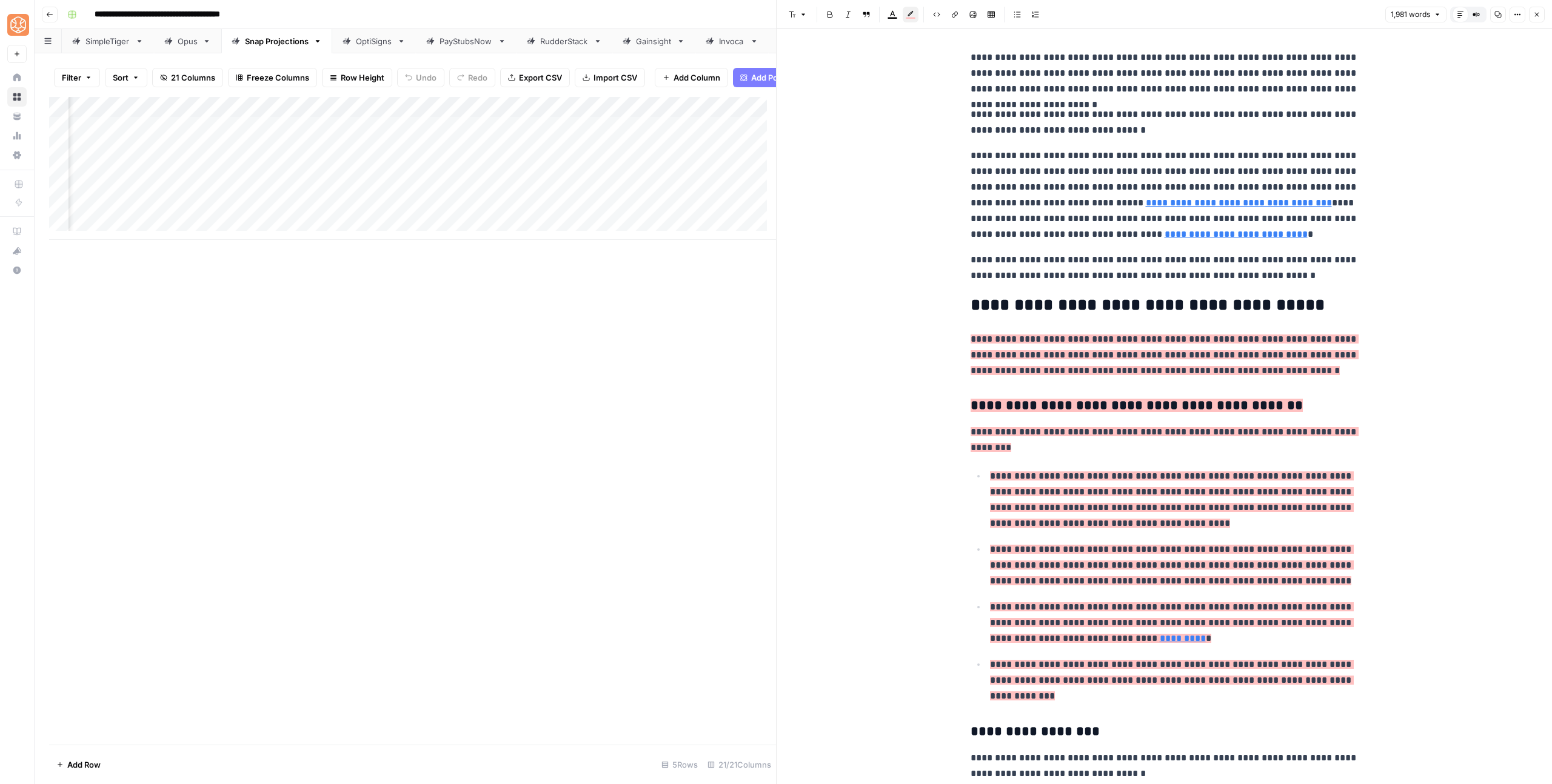 click on "**********" at bounding box center [1165, 2542] 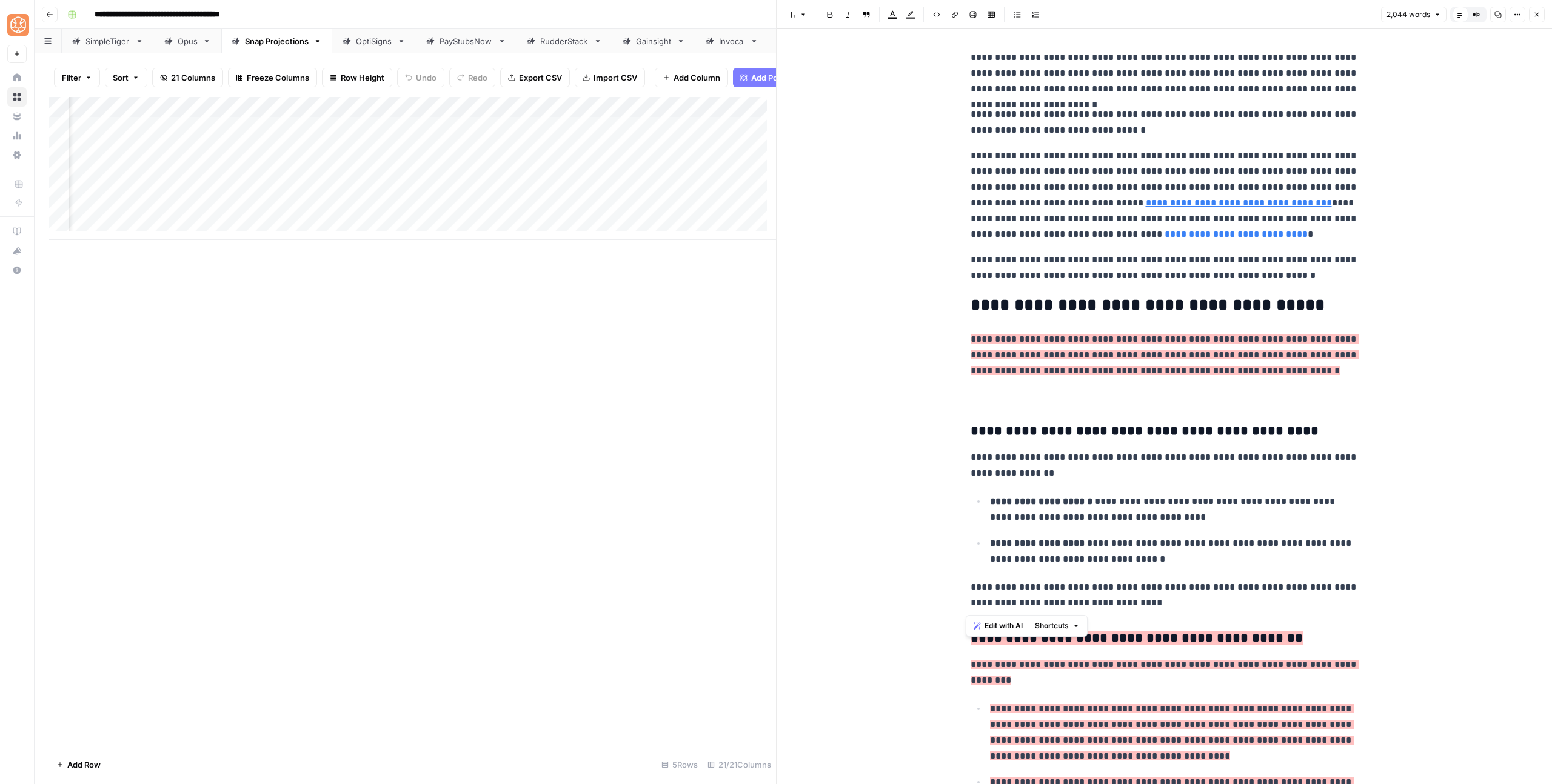 drag, startPoint x: 1174, startPoint y: 602, endPoint x: 945, endPoint y: 430, distance: 286.40007 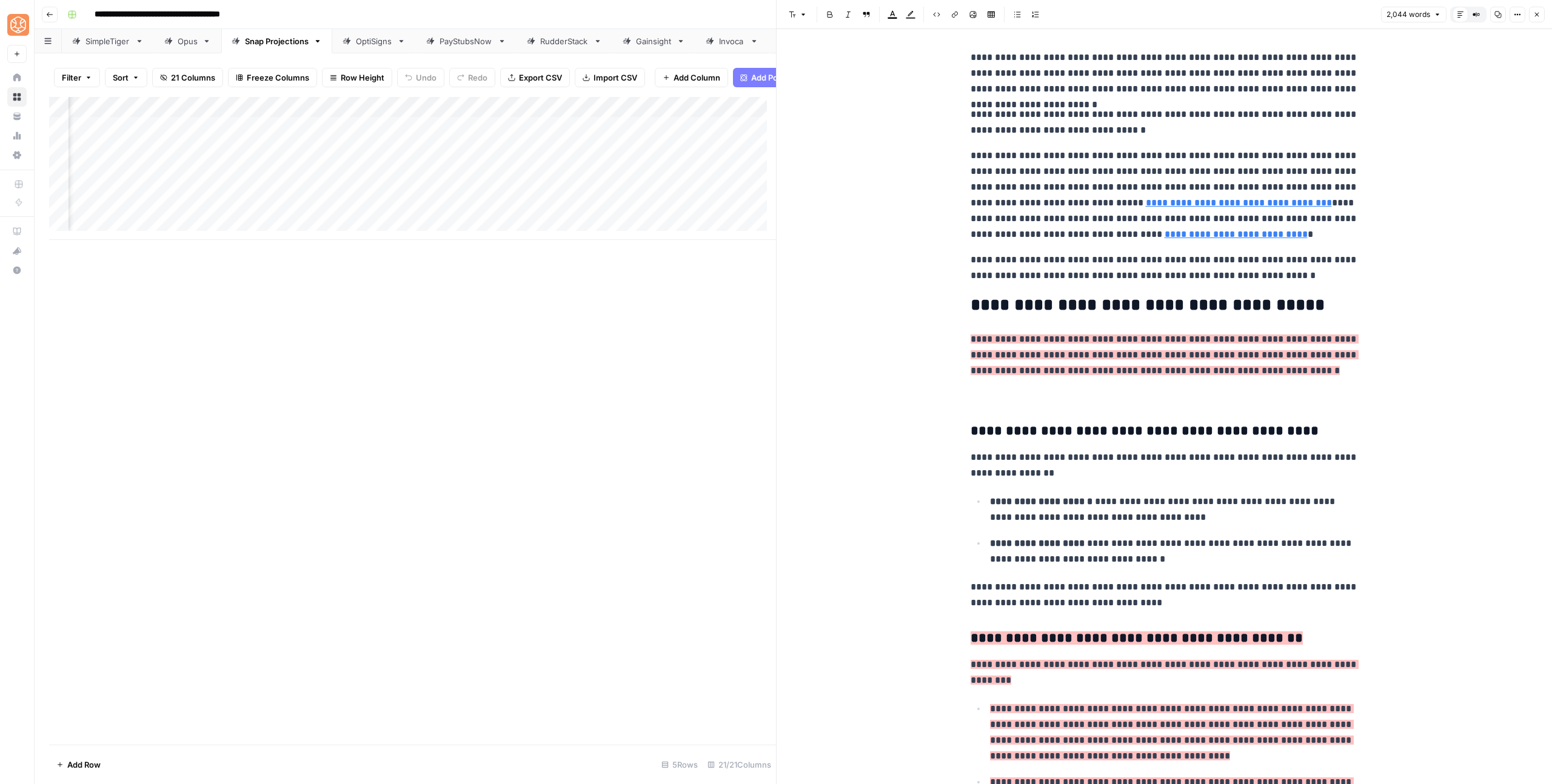click on "Highlight color" at bounding box center [911, 15] 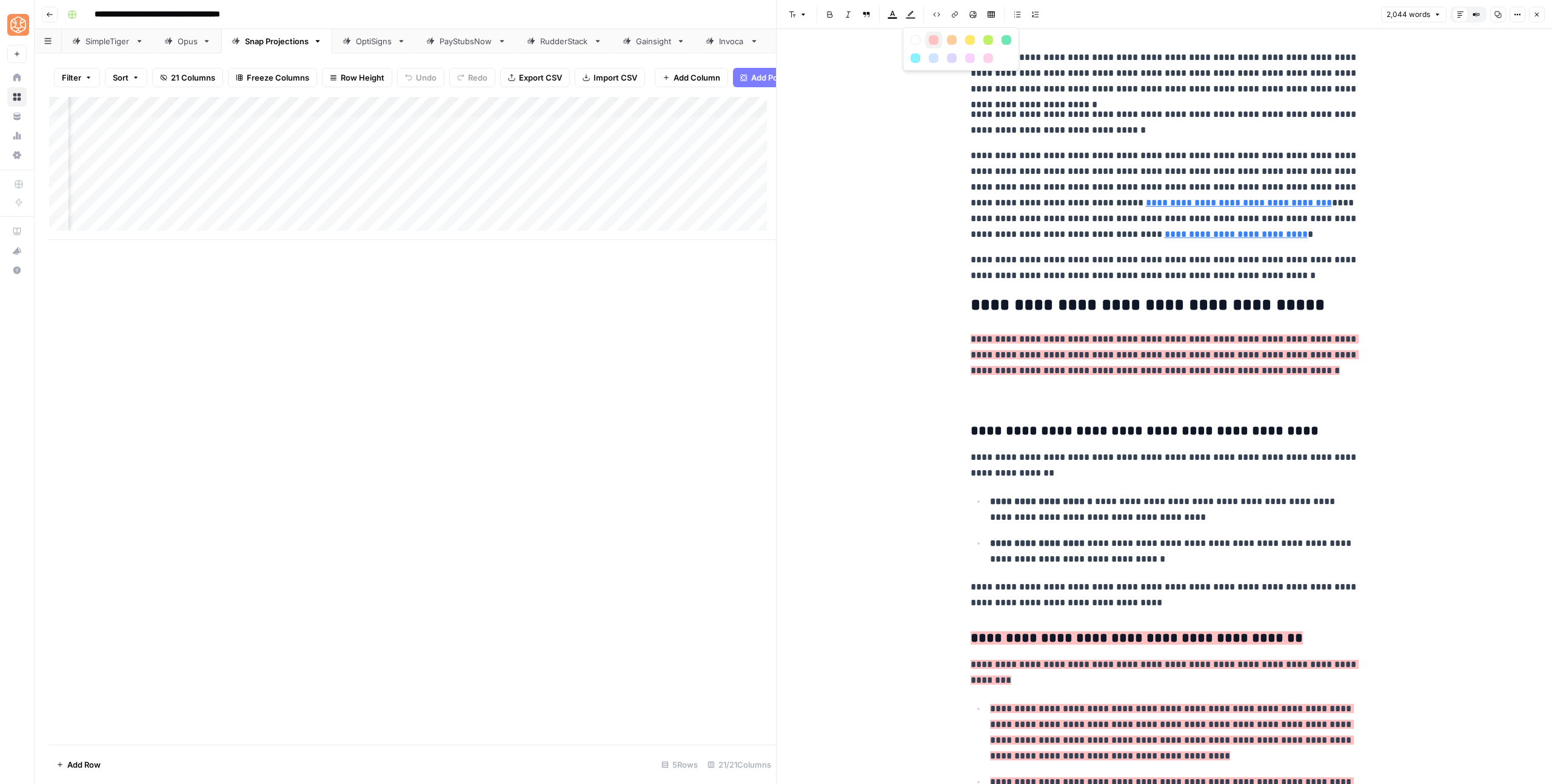 click at bounding box center [934, 40] 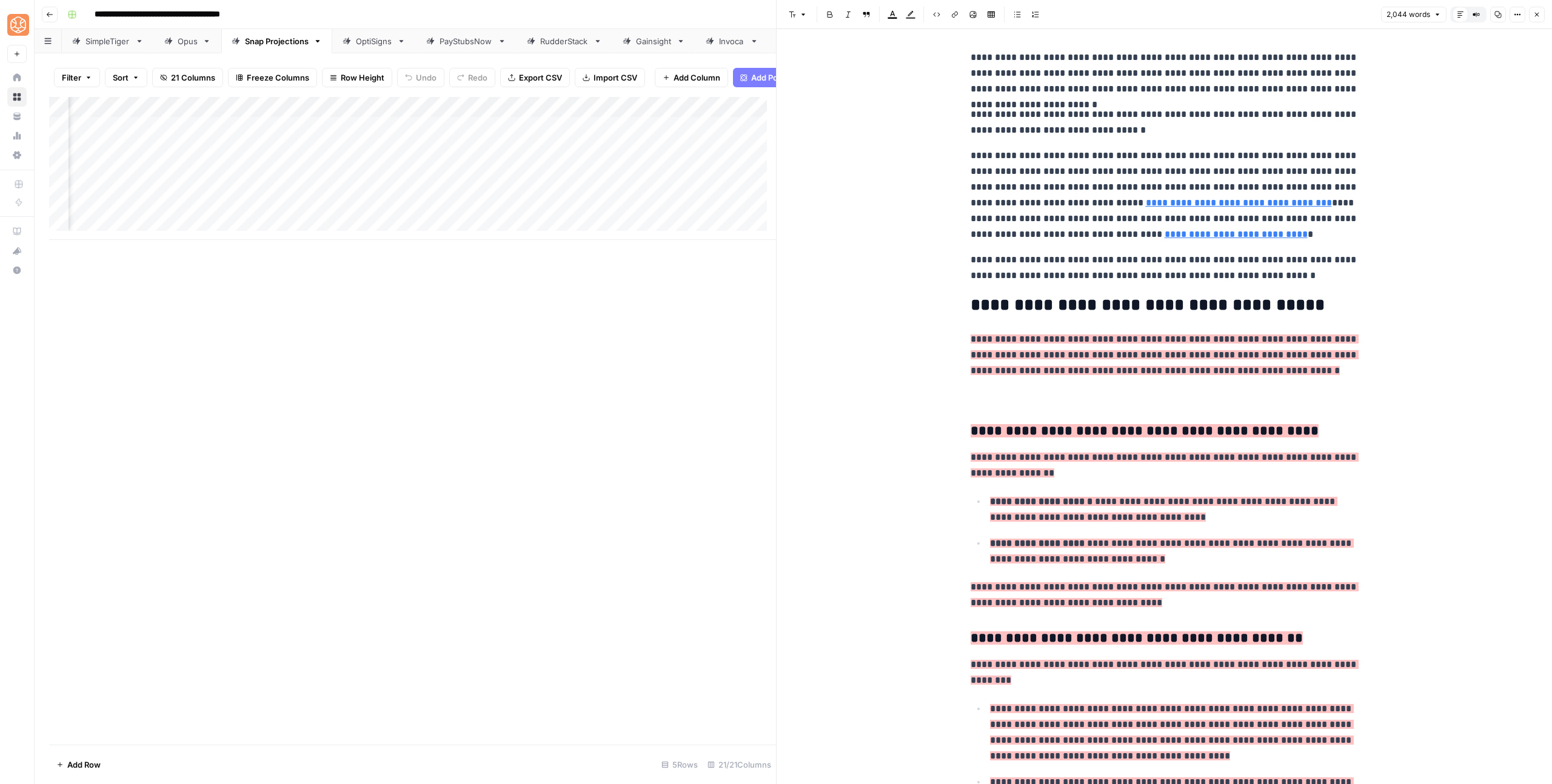 click on "**********" at bounding box center (1165, 2659) 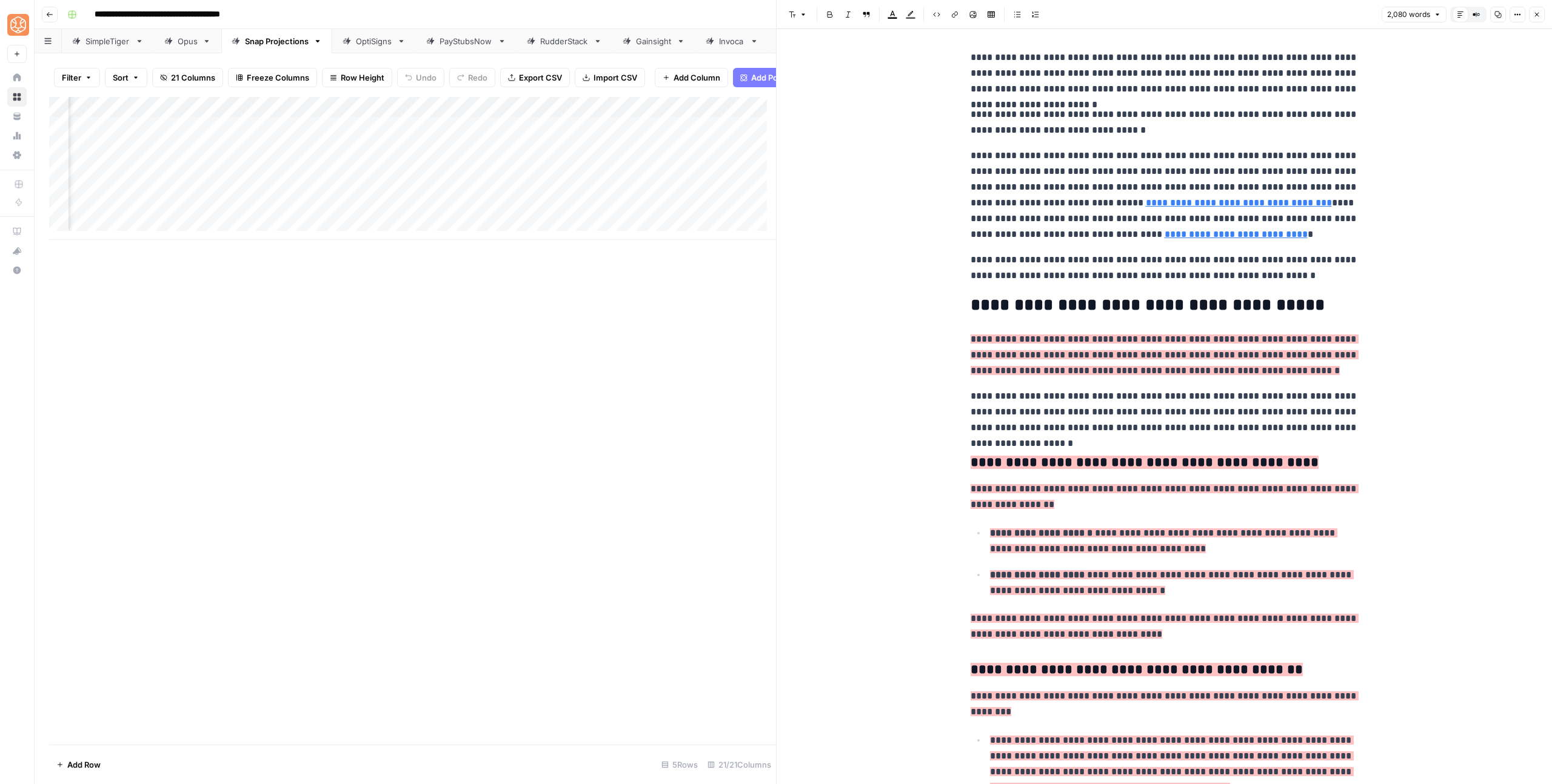 click on "**********" at bounding box center (1165, 412) 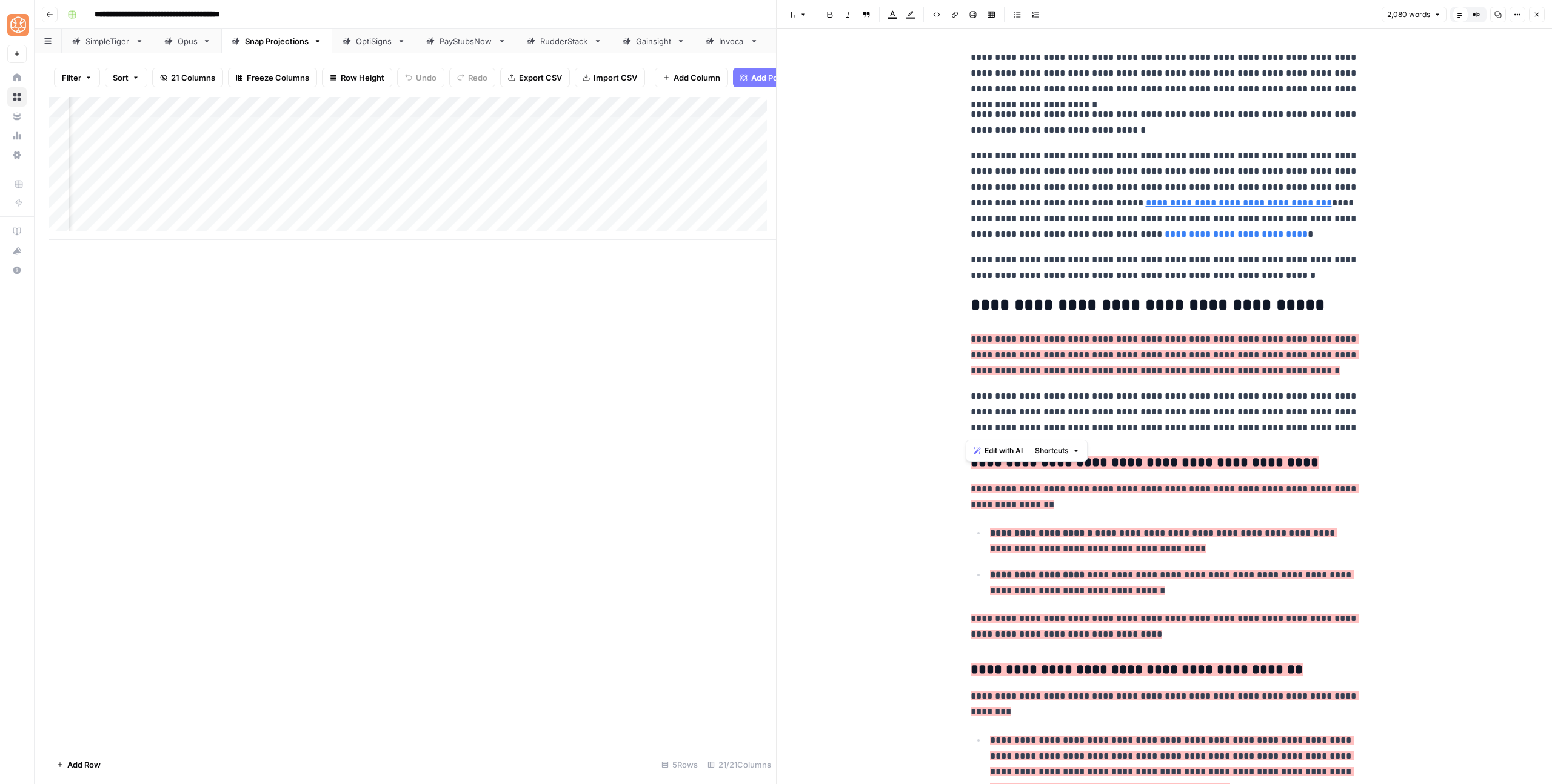 click on "**********" at bounding box center (1165, 412) 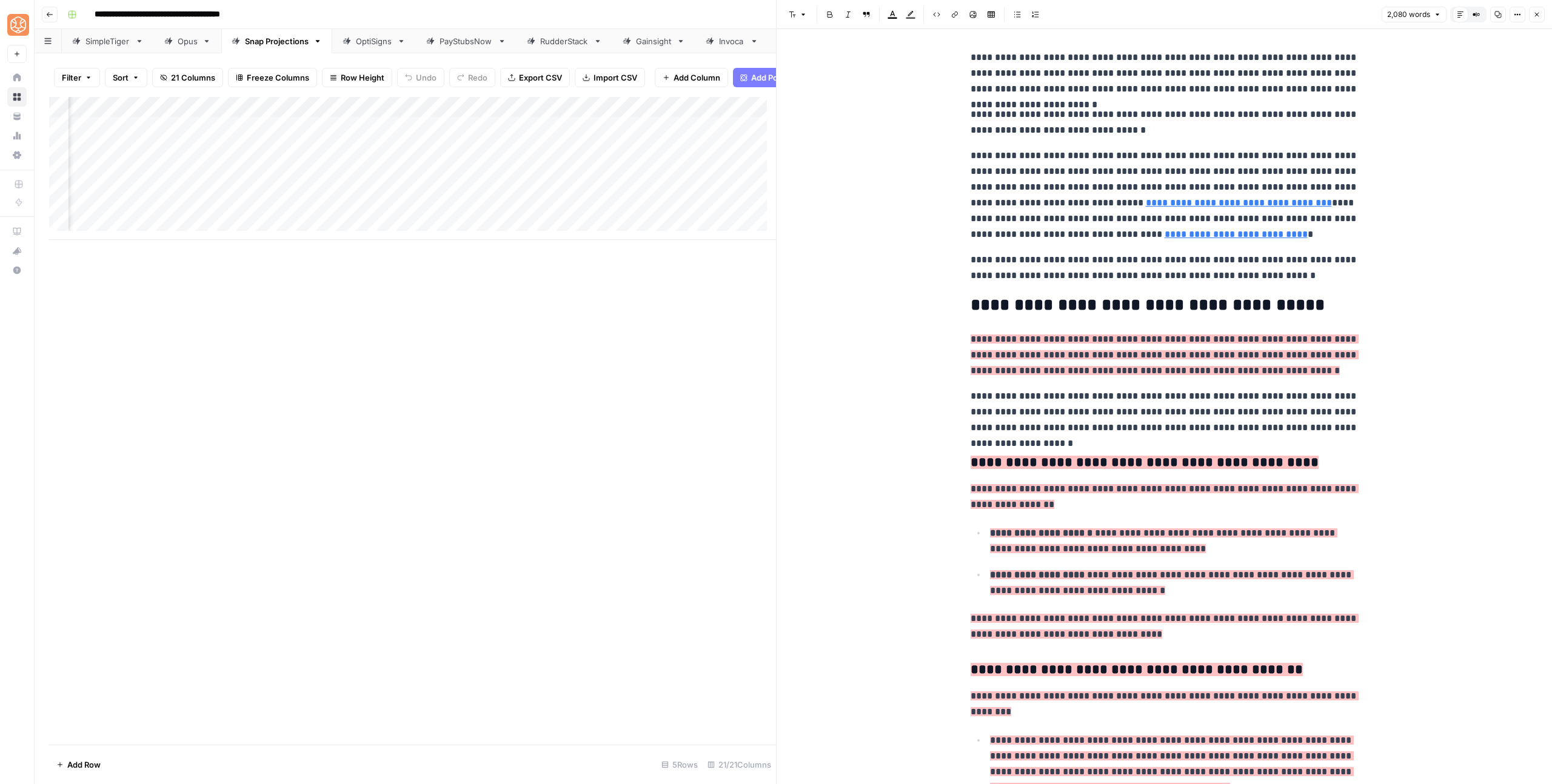 click 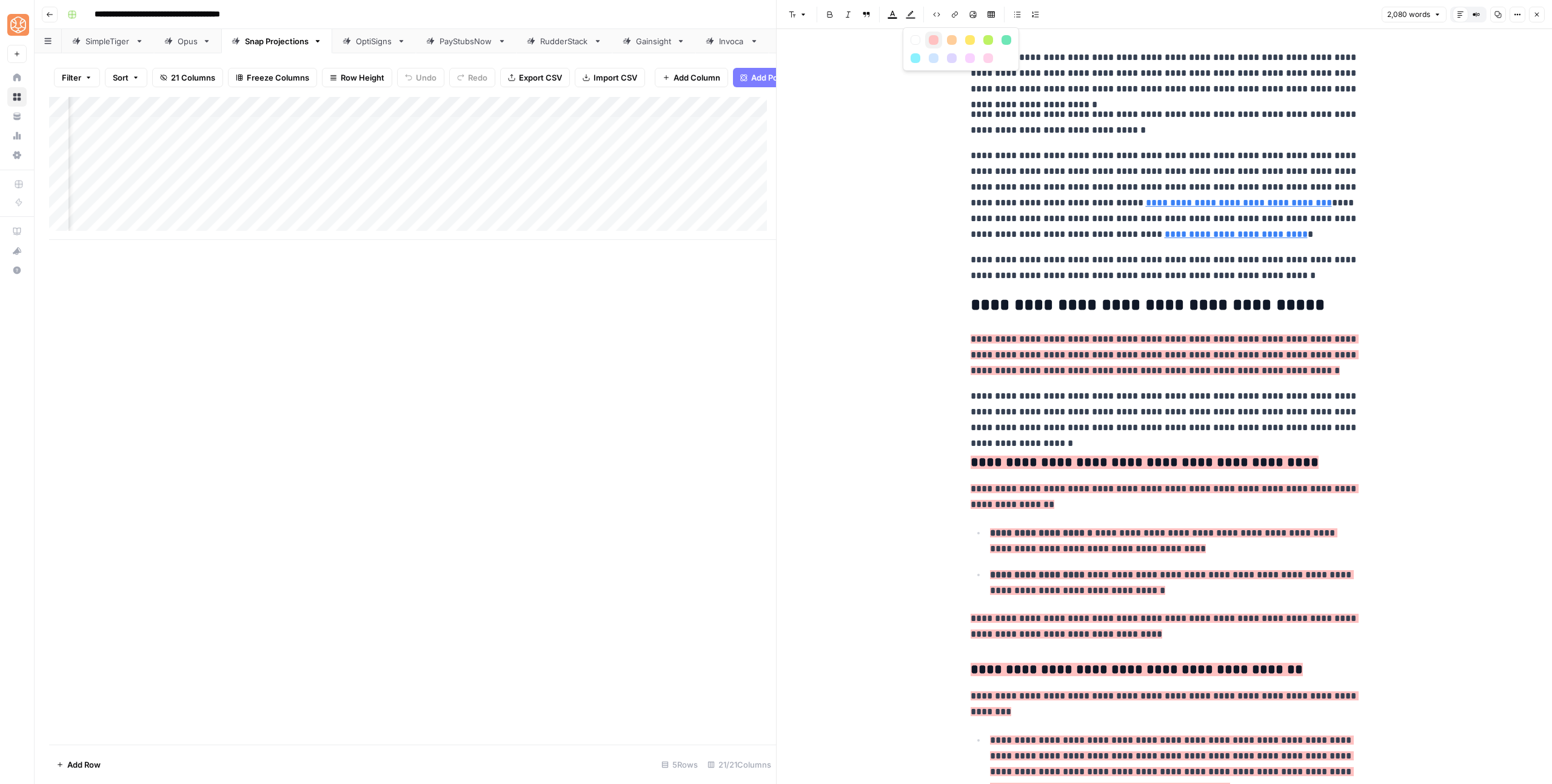 click at bounding box center [934, 40] 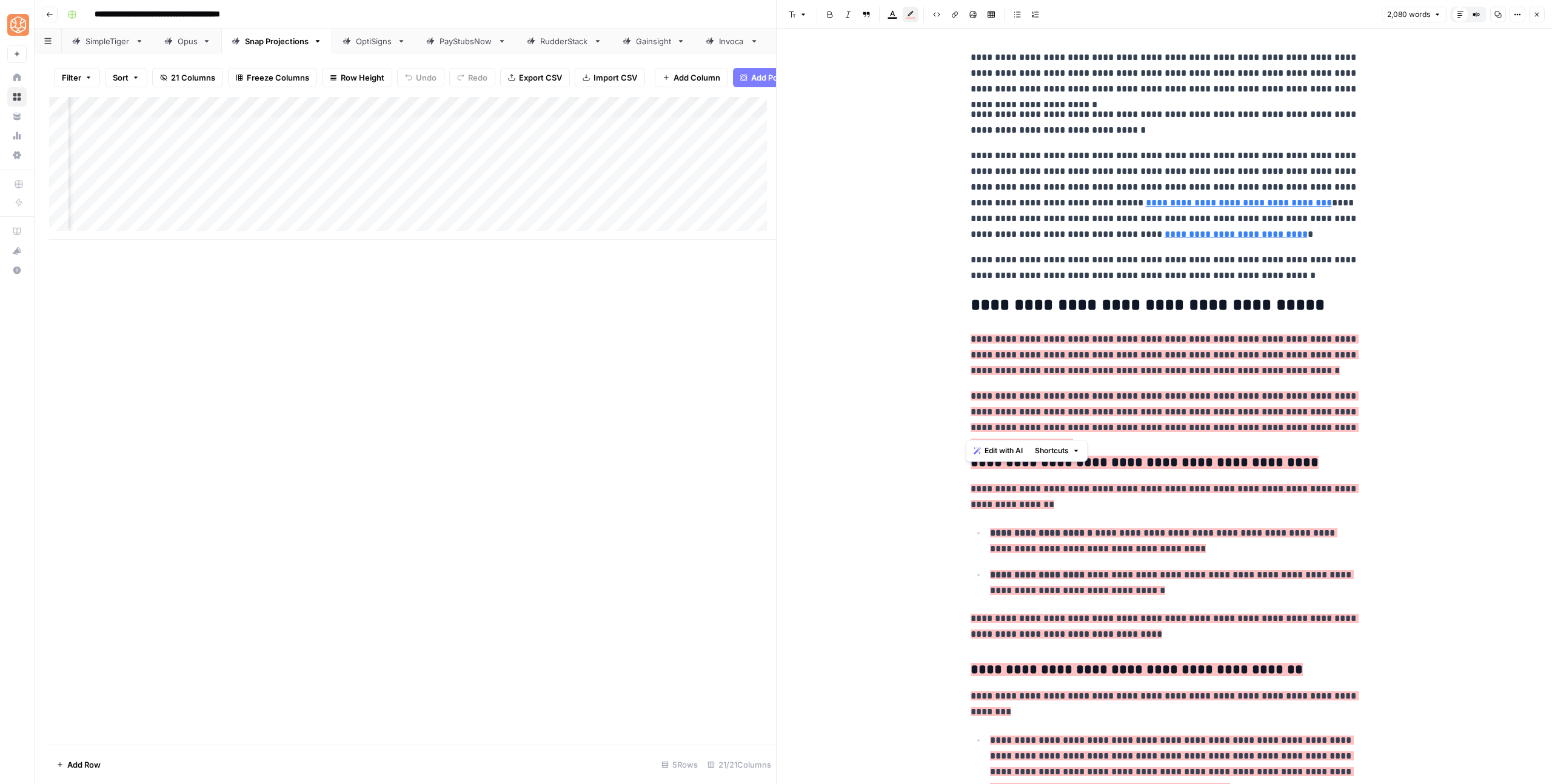 click on "**********" at bounding box center (1165, 354) 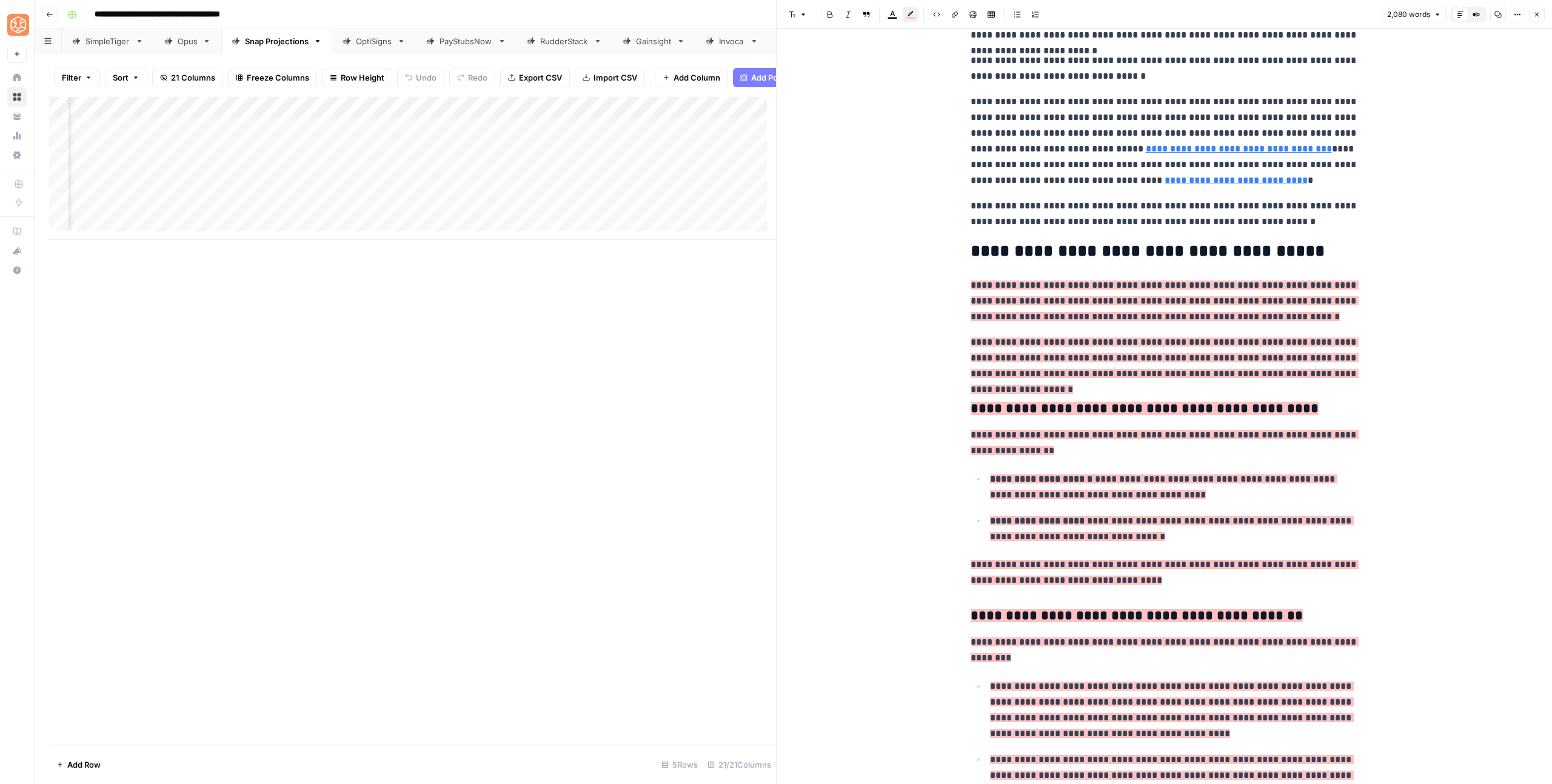 scroll, scrollTop: 339, scrollLeft: 0, axis: vertical 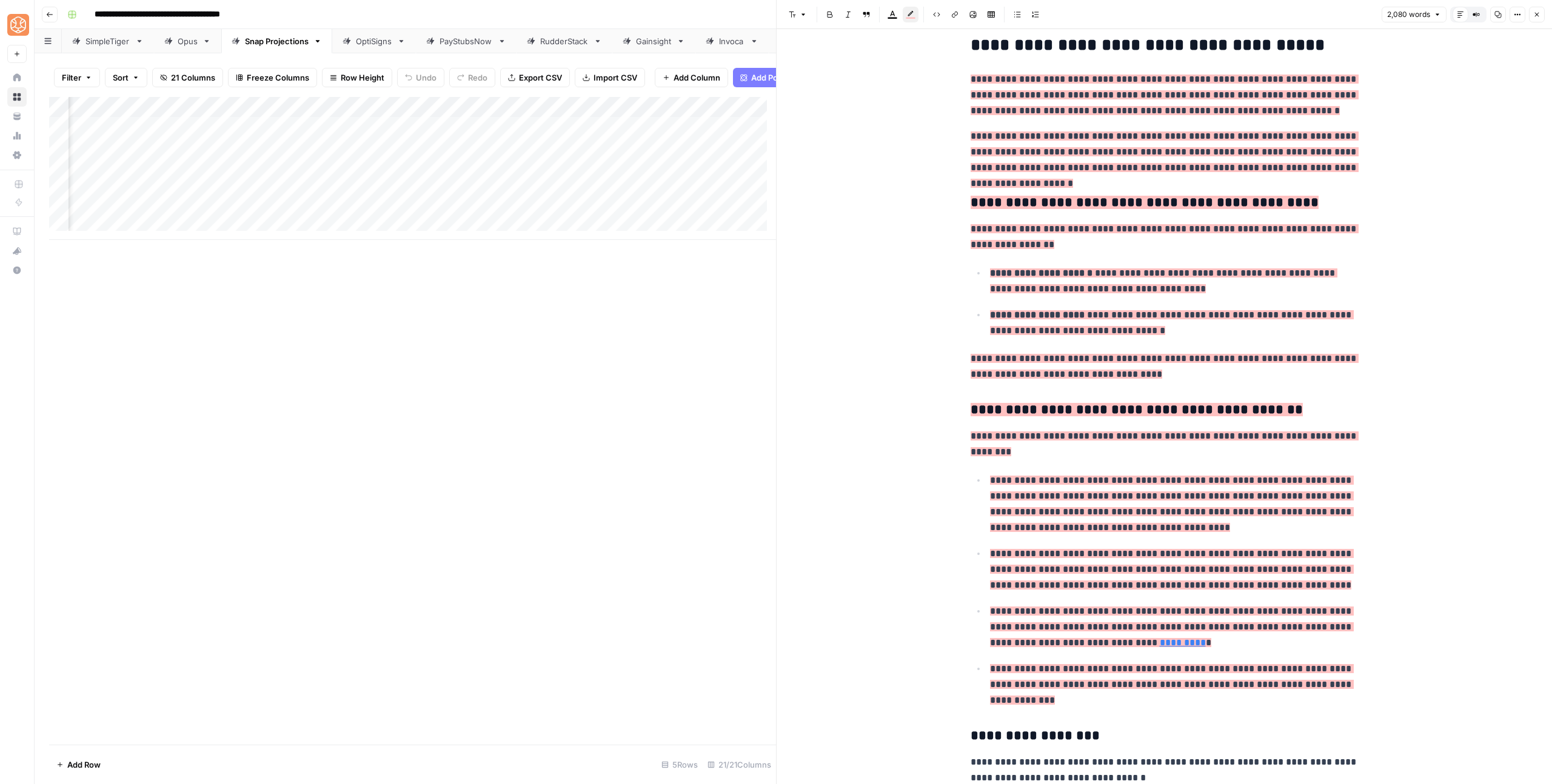 click on "**********" at bounding box center [1165, 444] 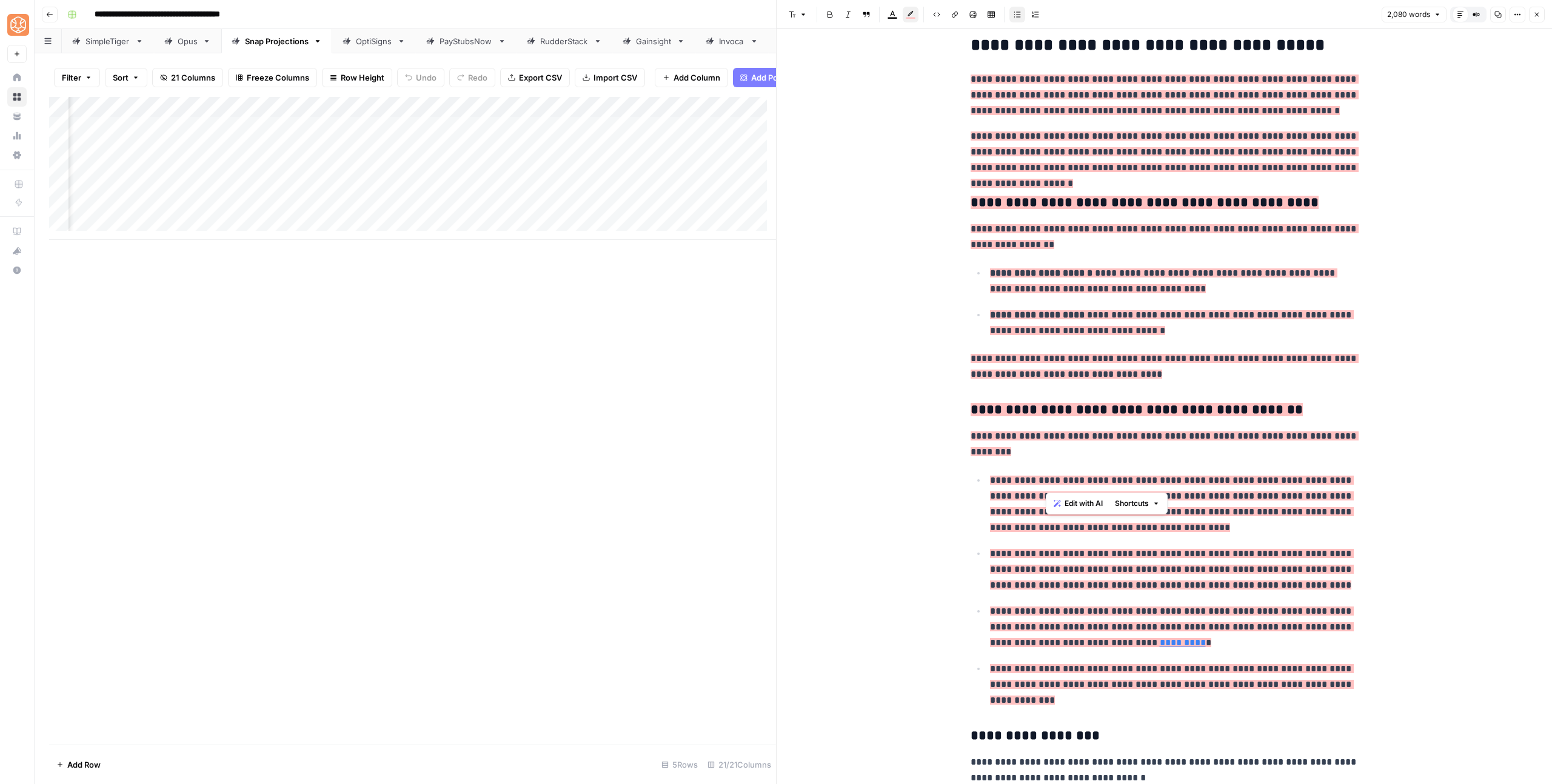 drag, startPoint x: 1045, startPoint y: 482, endPoint x: 933, endPoint y: 479, distance: 112.04017 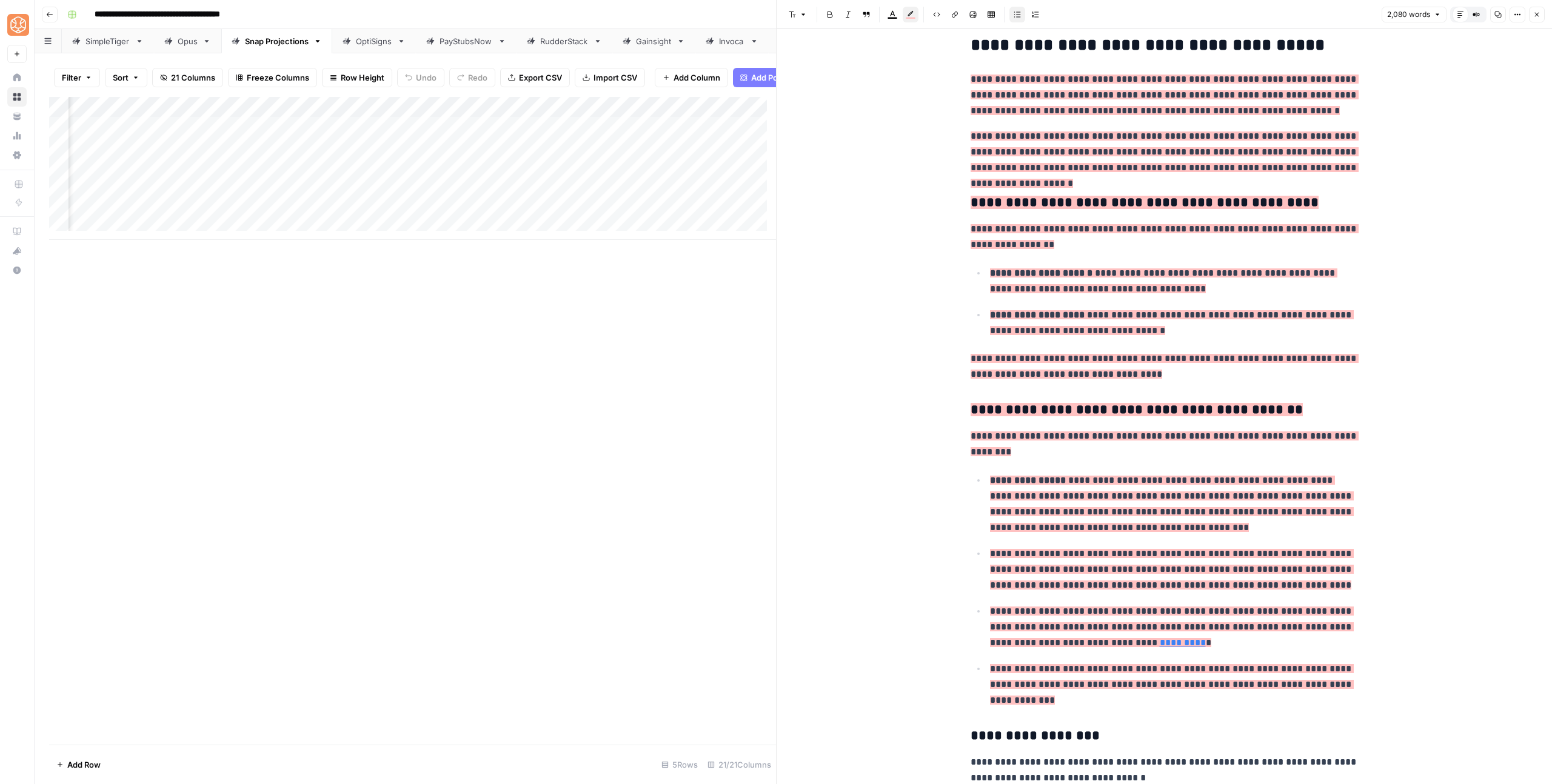 click on "**********" at bounding box center (1172, 569) 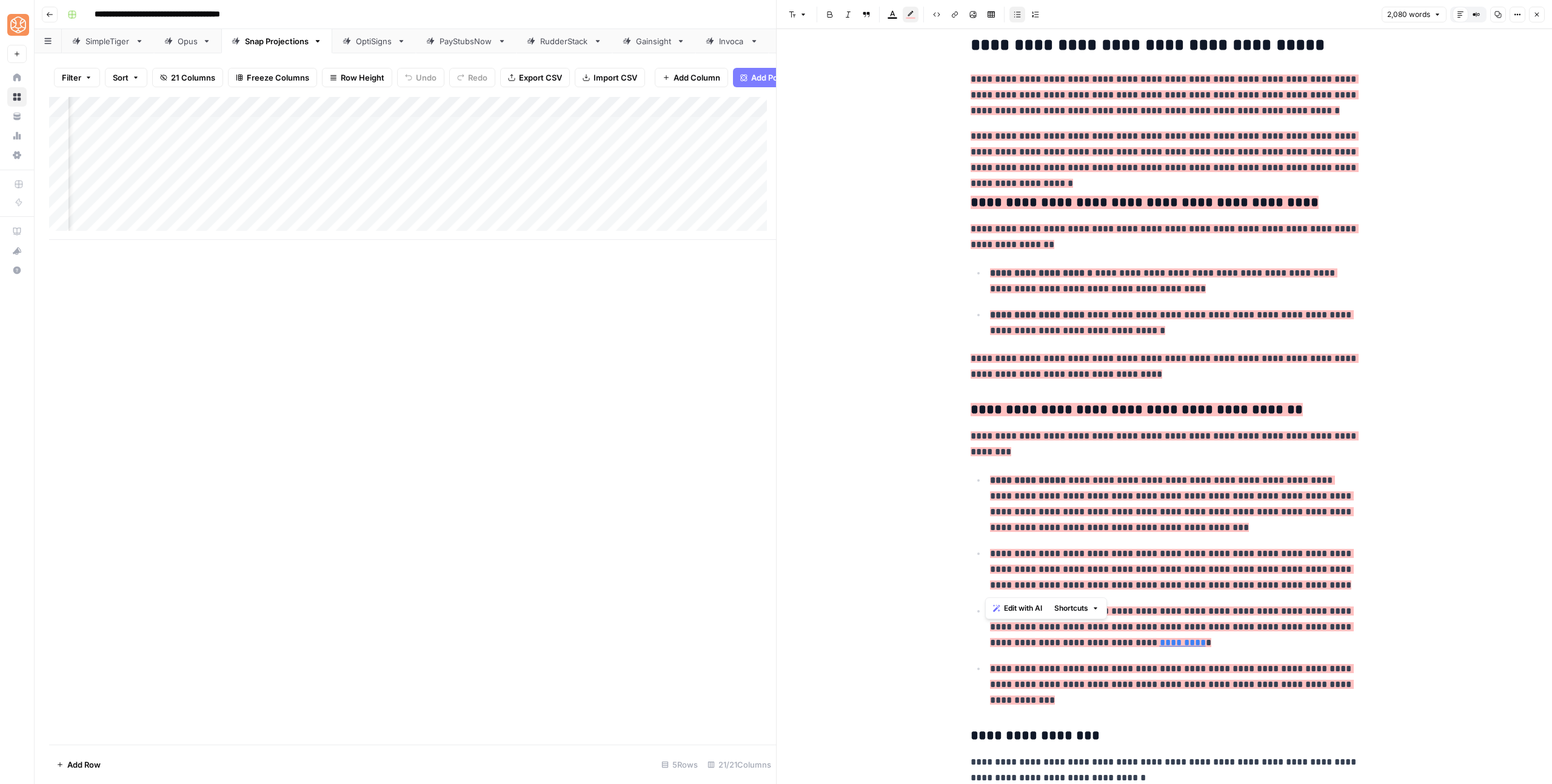 click on "**********" at bounding box center [1172, 569] 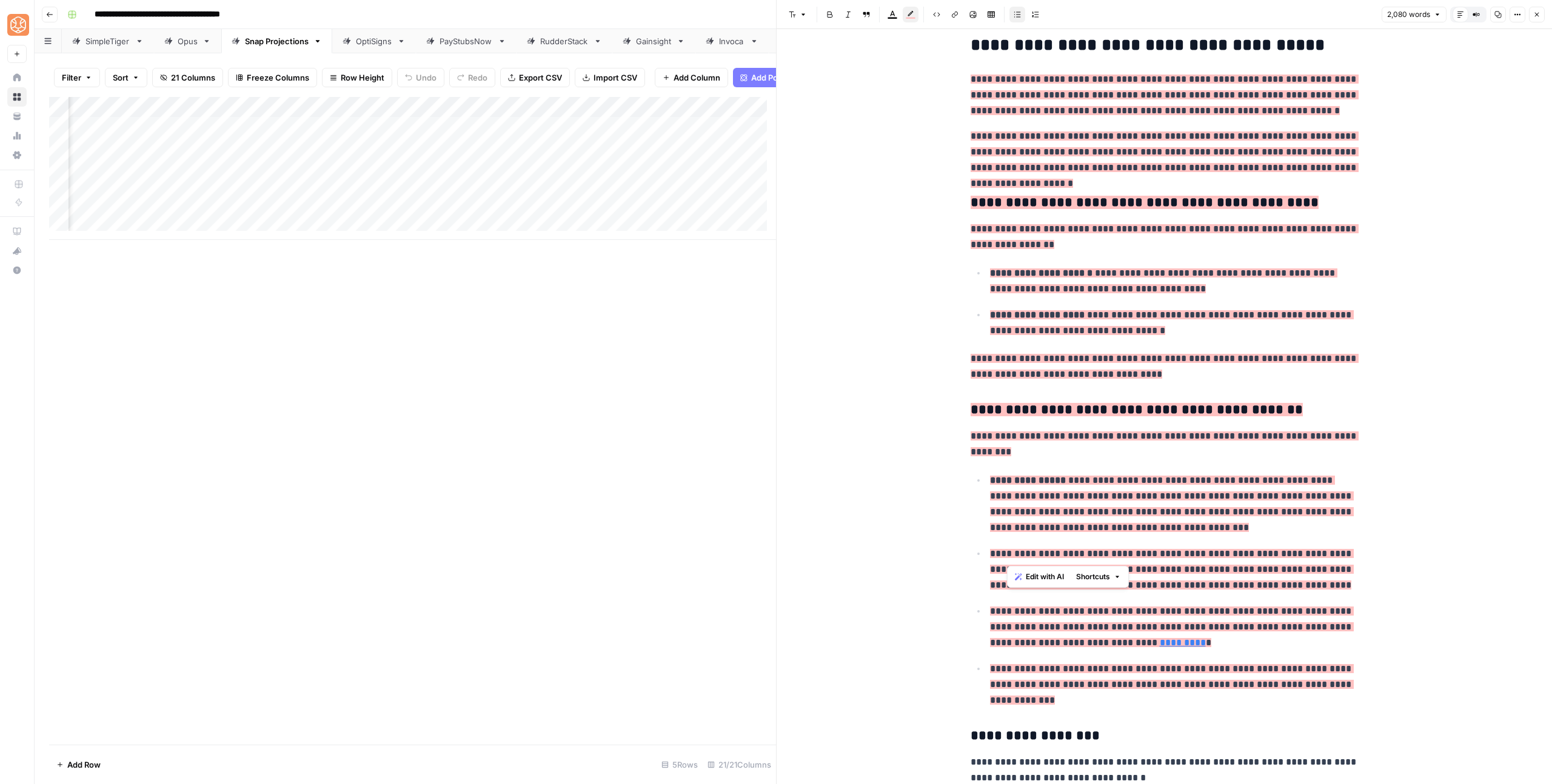drag, startPoint x: 1031, startPoint y: 556, endPoint x: 958, endPoint y: 557, distance: 73.00685 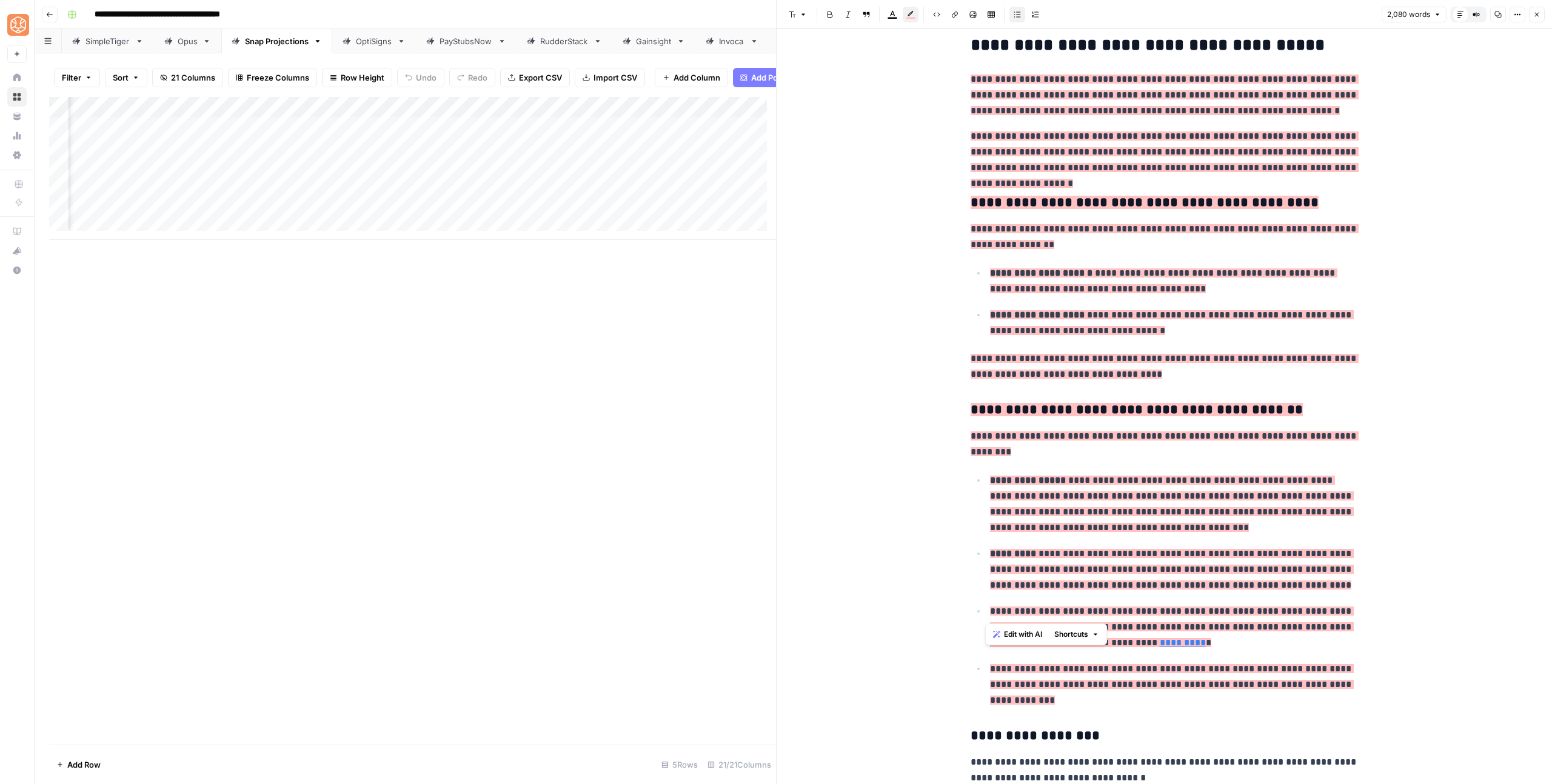drag, startPoint x: 1025, startPoint y: 611, endPoint x: 969, endPoint y: 610, distance: 56.008928 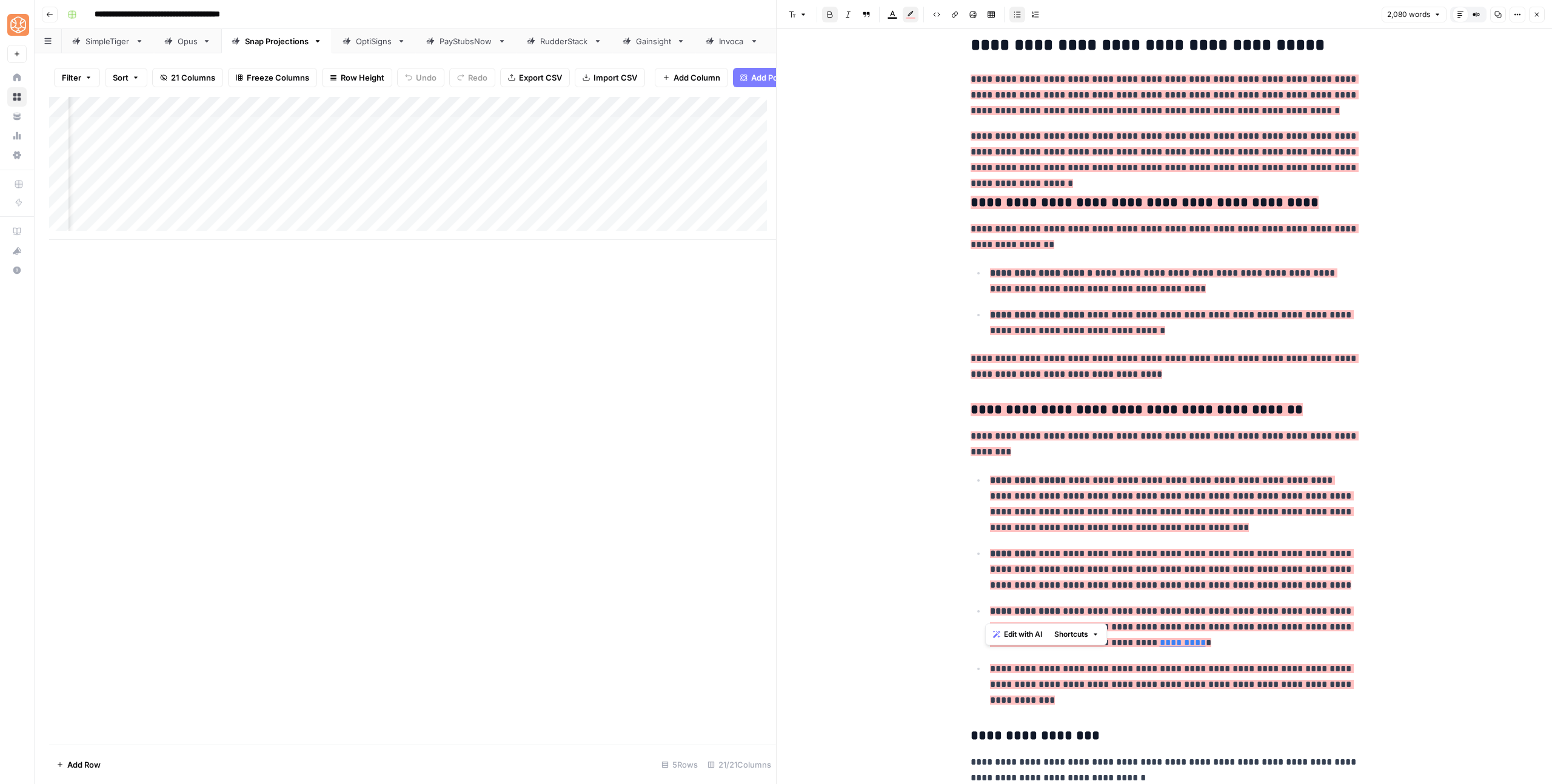 click on "**********" at bounding box center [1172, 569] 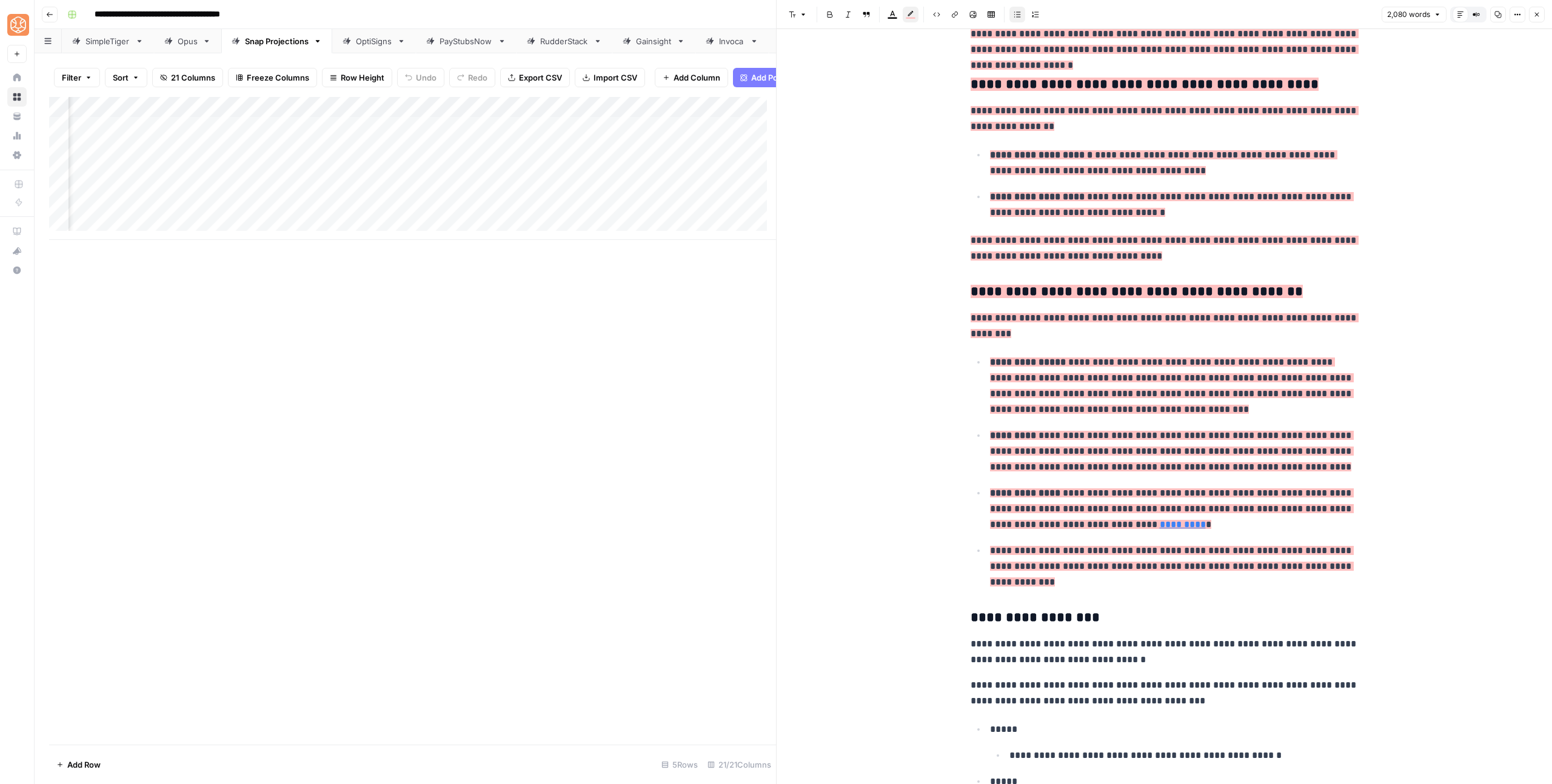 scroll, scrollTop: 459, scrollLeft: 0, axis: vertical 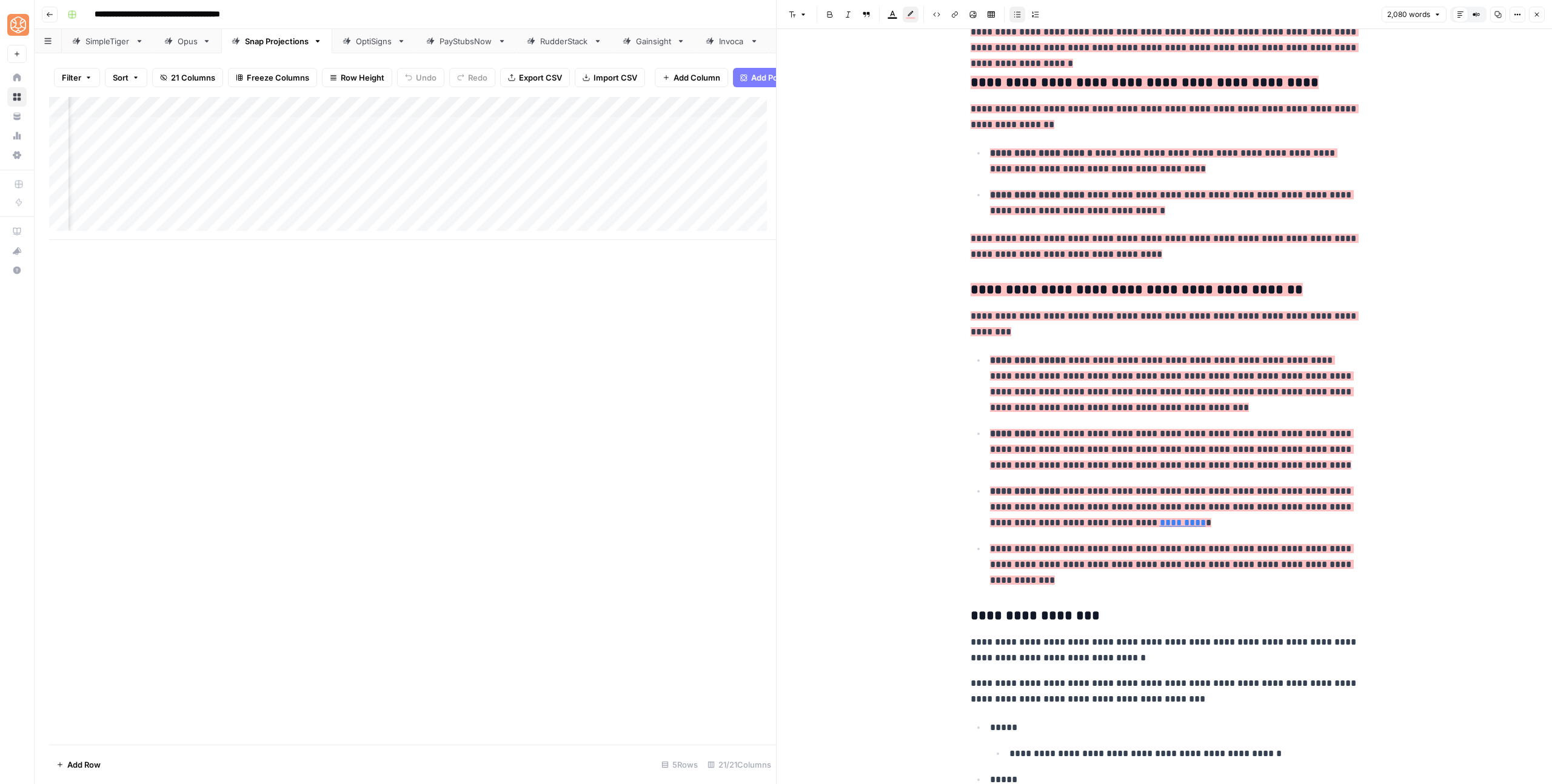 click on "**********" at bounding box center [1172, 564] 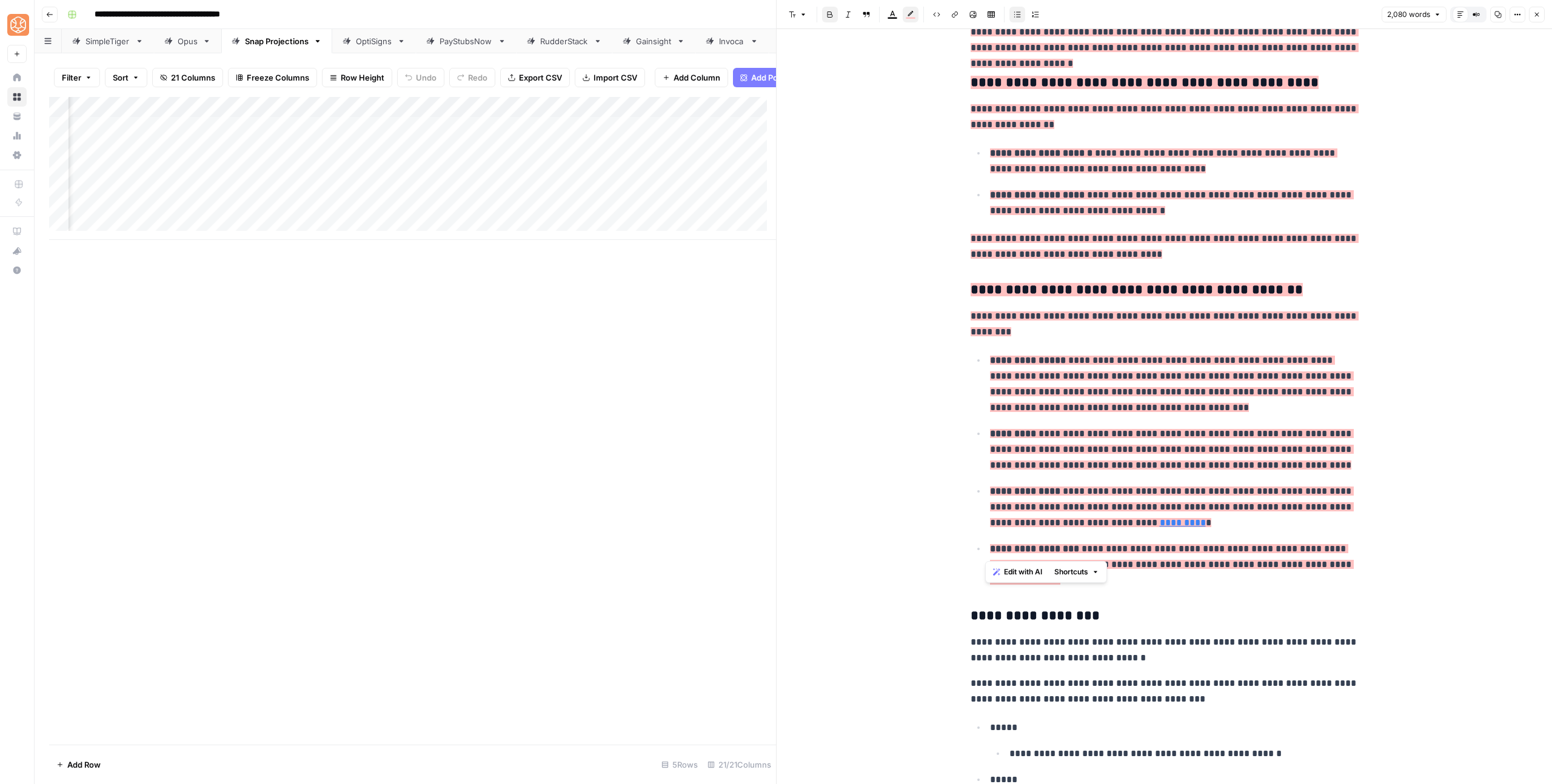 click on "**********" at bounding box center (1172, 507) 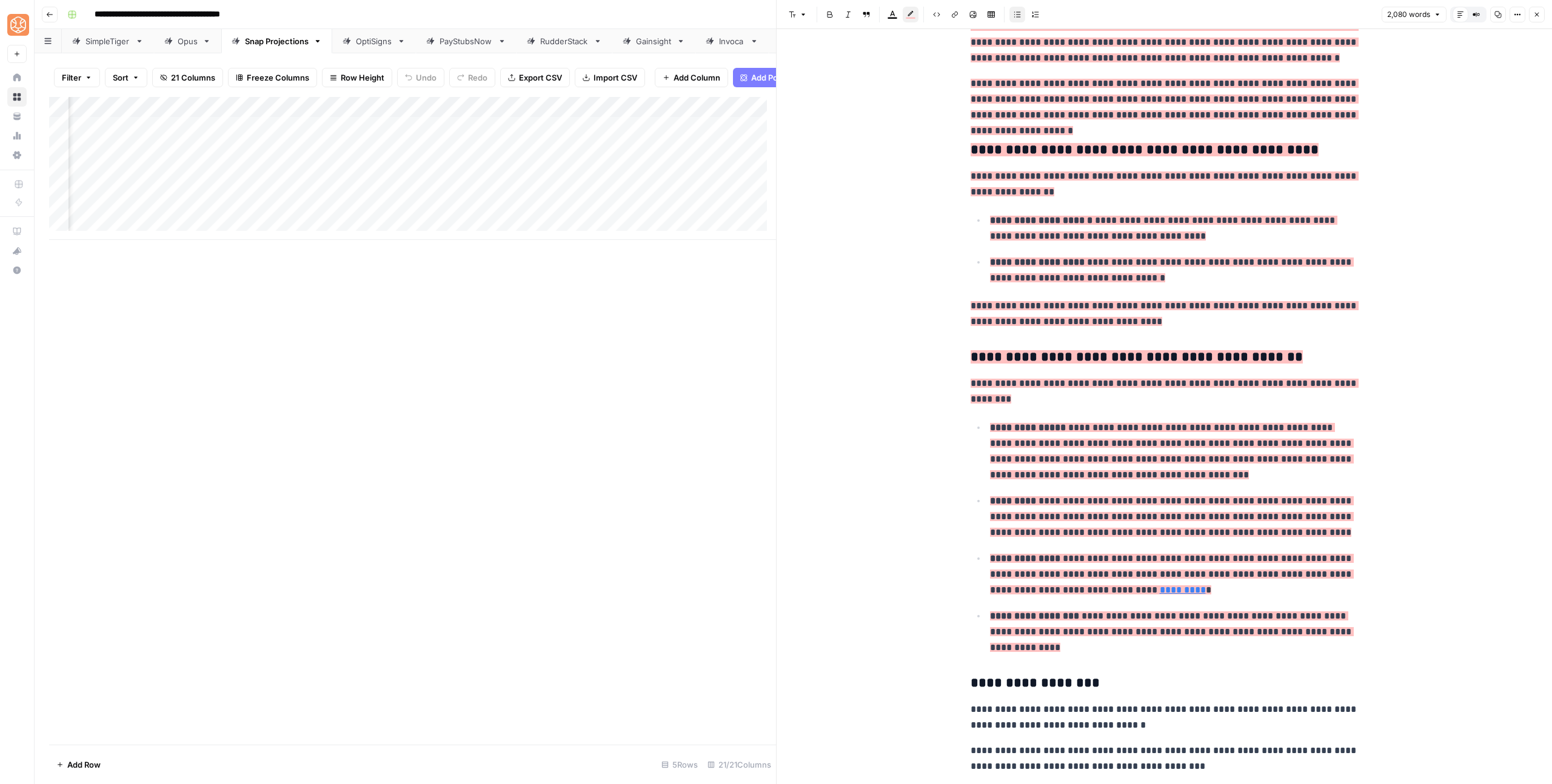 scroll, scrollTop: 376, scrollLeft: 0, axis: vertical 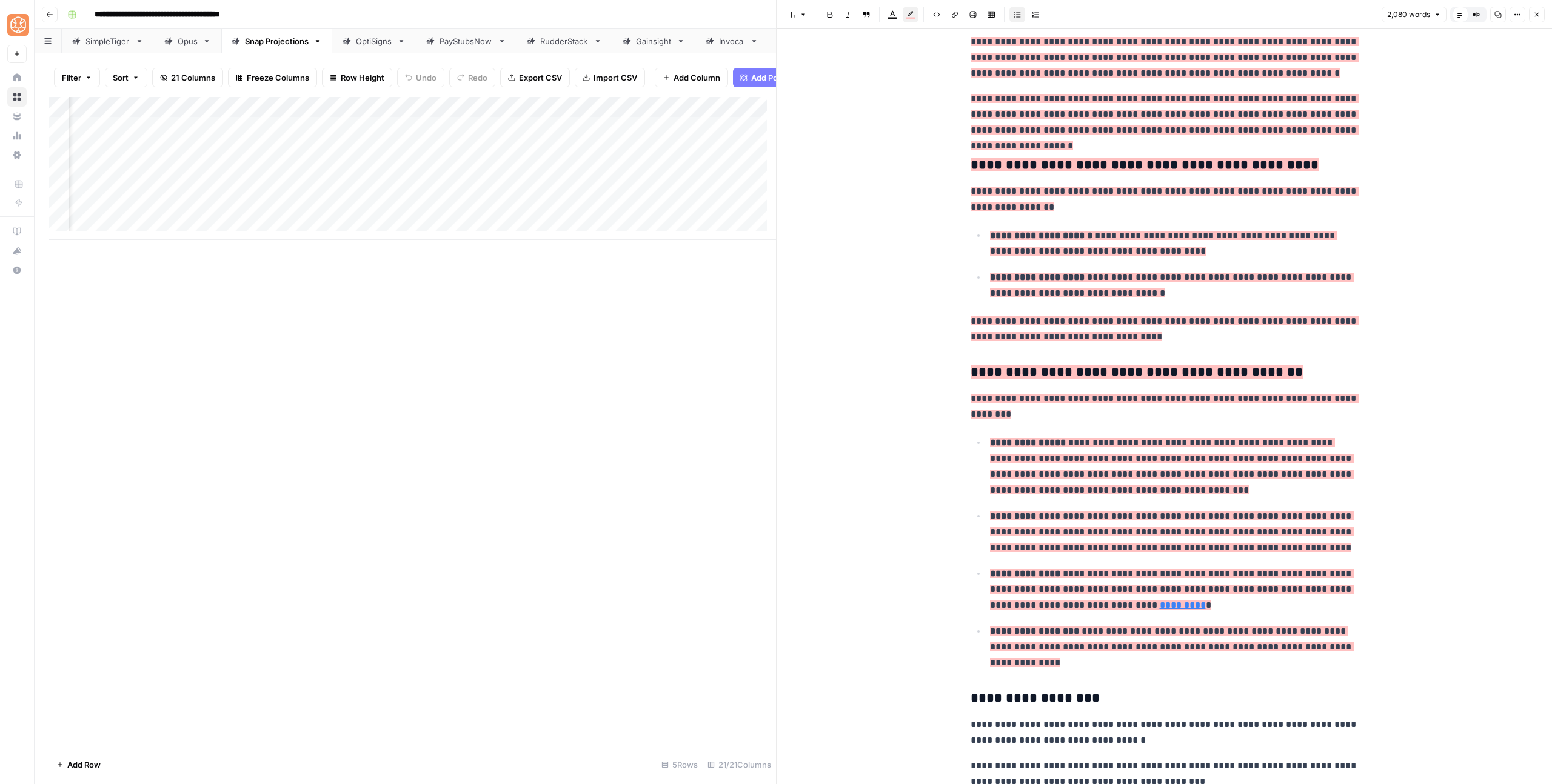 click on "**********" at bounding box center (1174, 244) 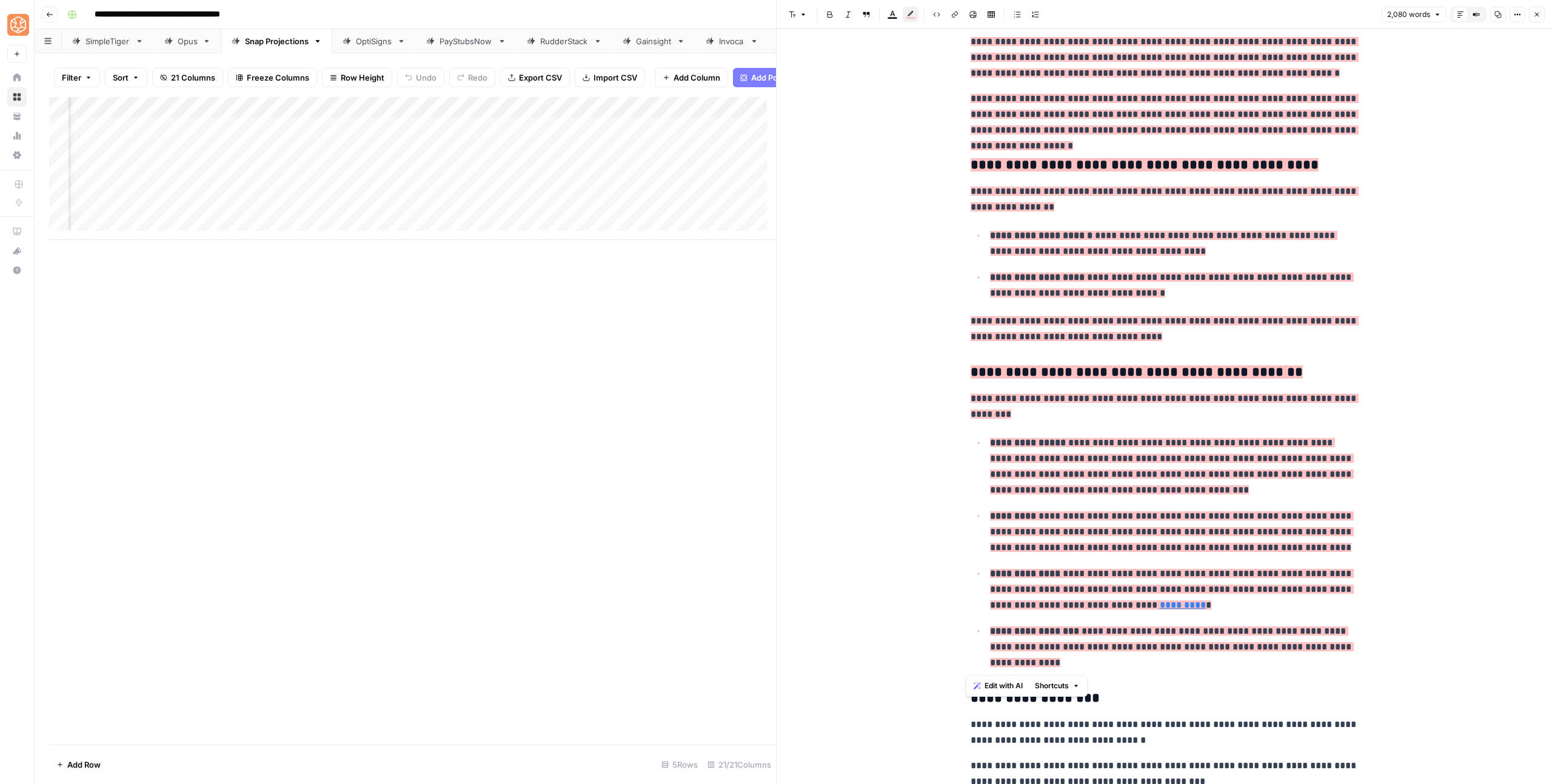 drag, startPoint x: 959, startPoint y: 371, endPoint x: 1107, endPoint y: 655, distance: 320.2499 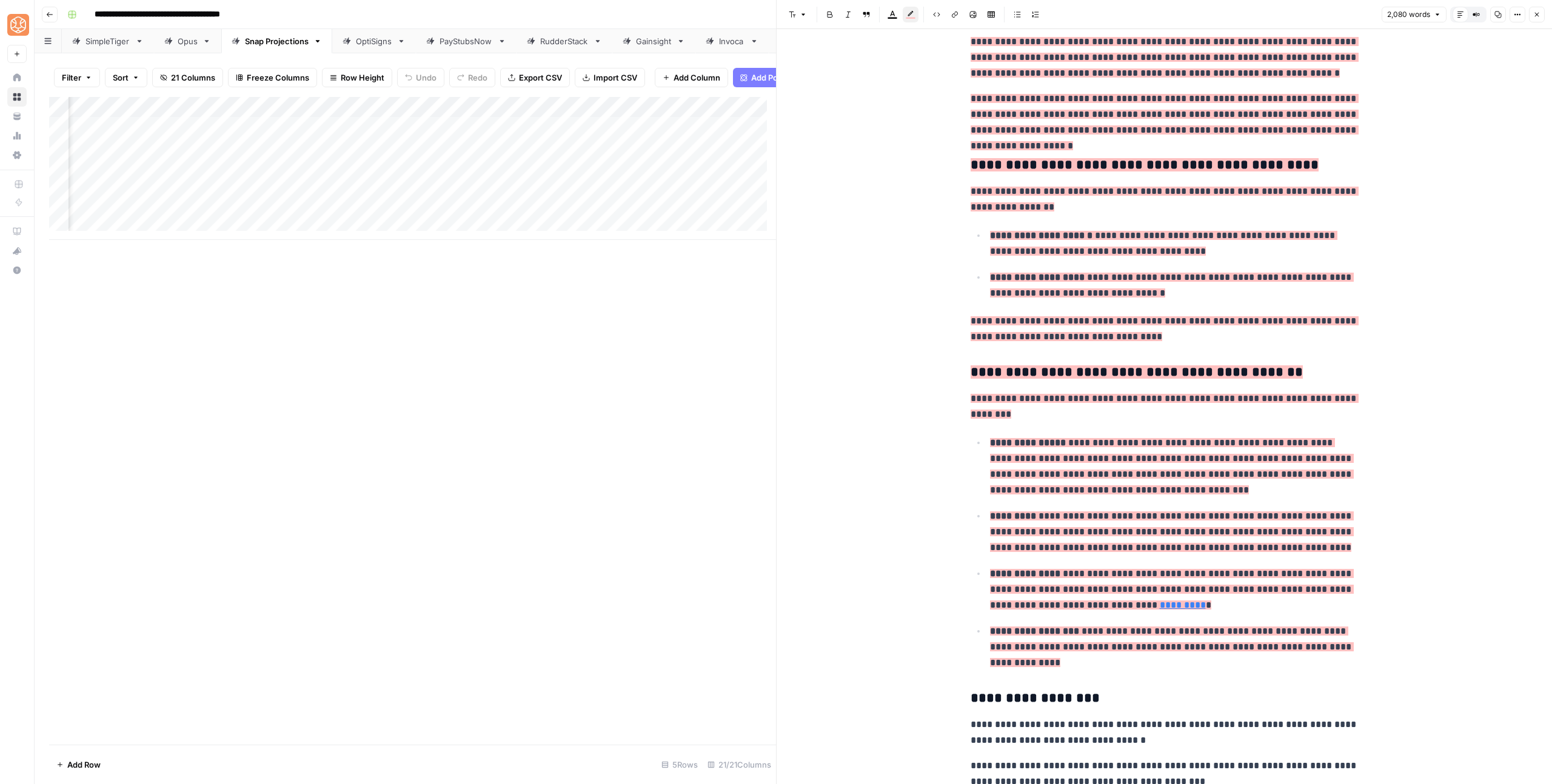 click 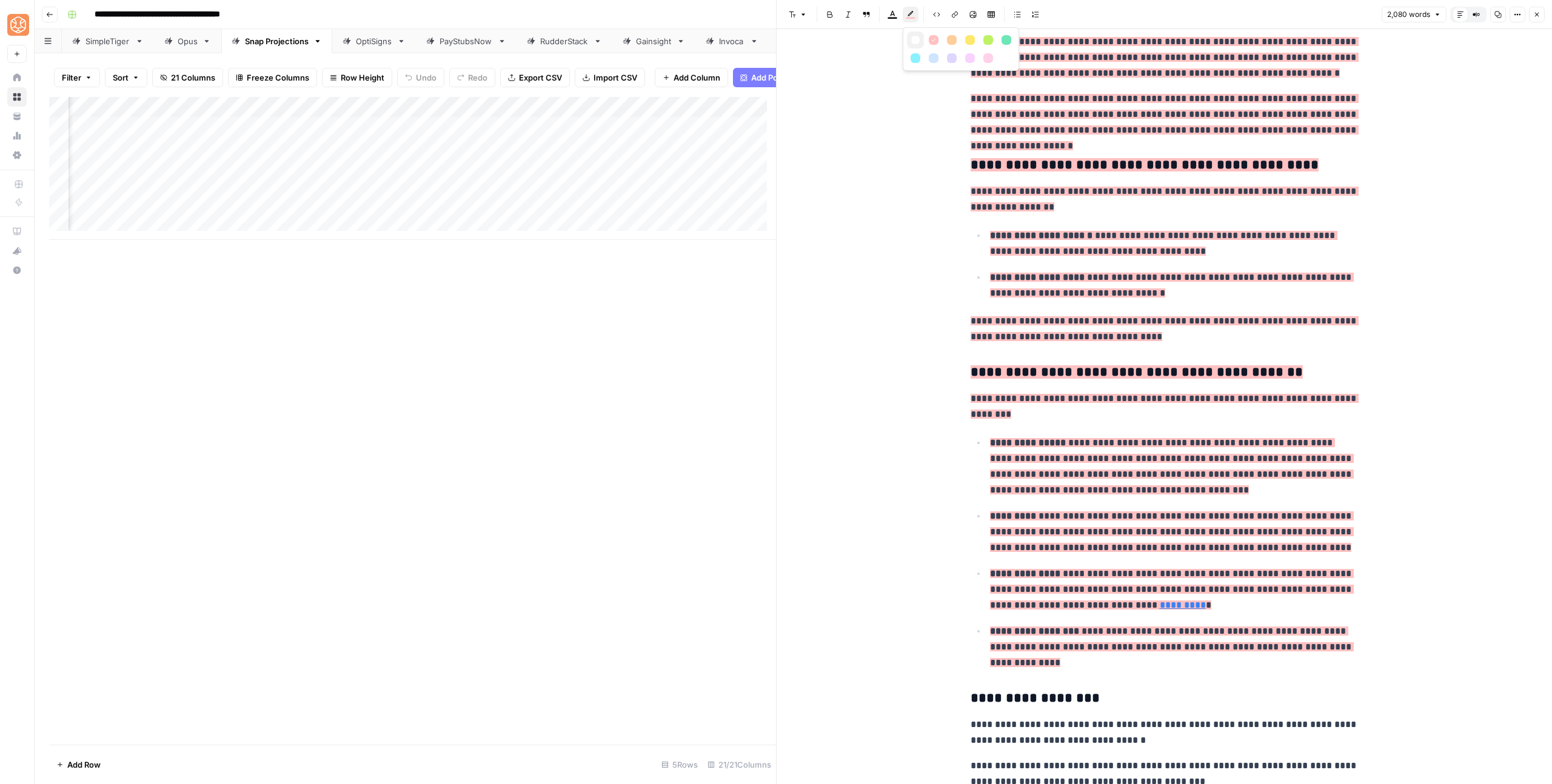 click at bounding box center (915, 40) 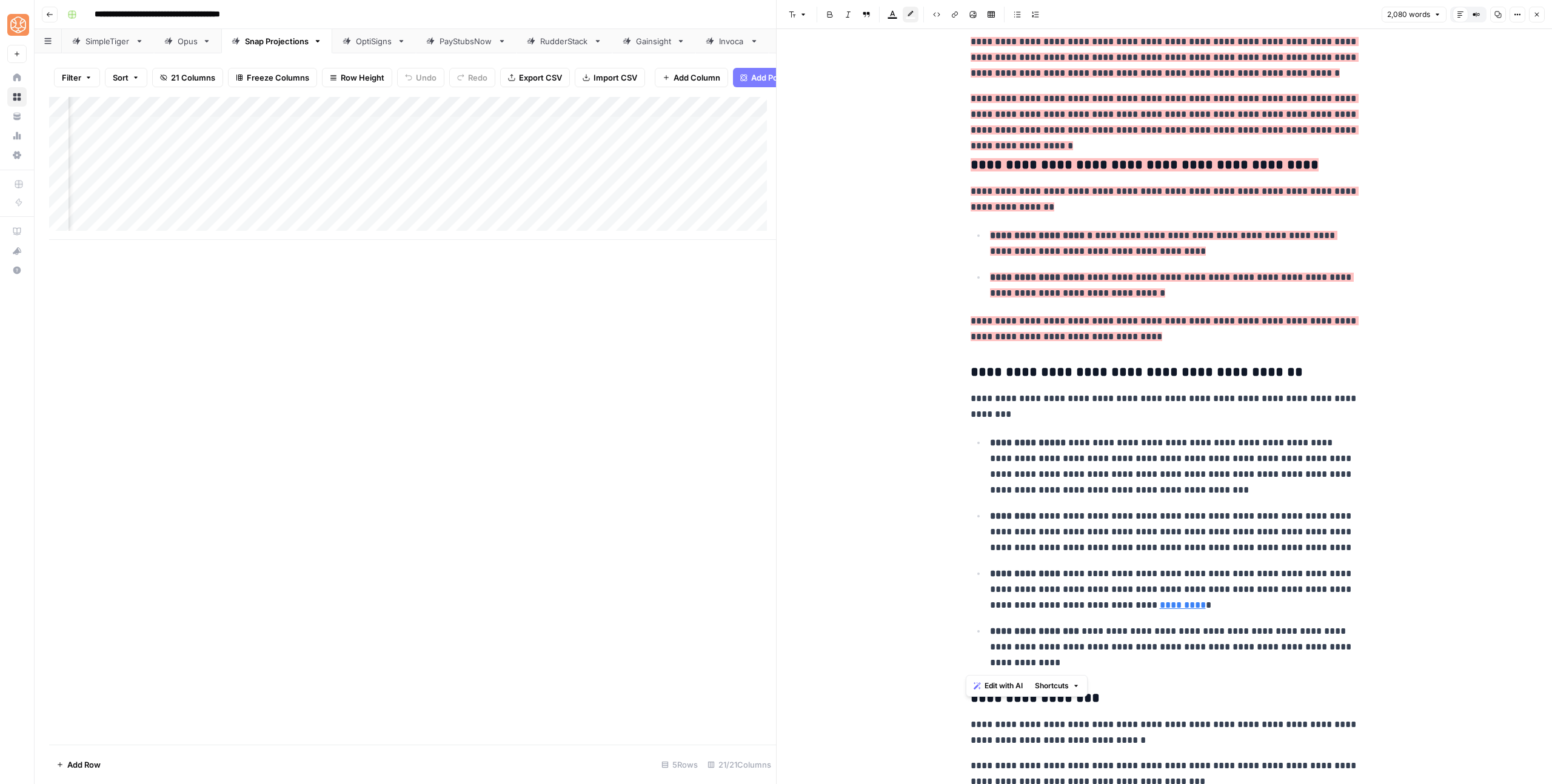 drag, startPoint x: 1092, startPoint y: 295, endPoint x: 1106, endPoint y: 322, distance: 30.41381 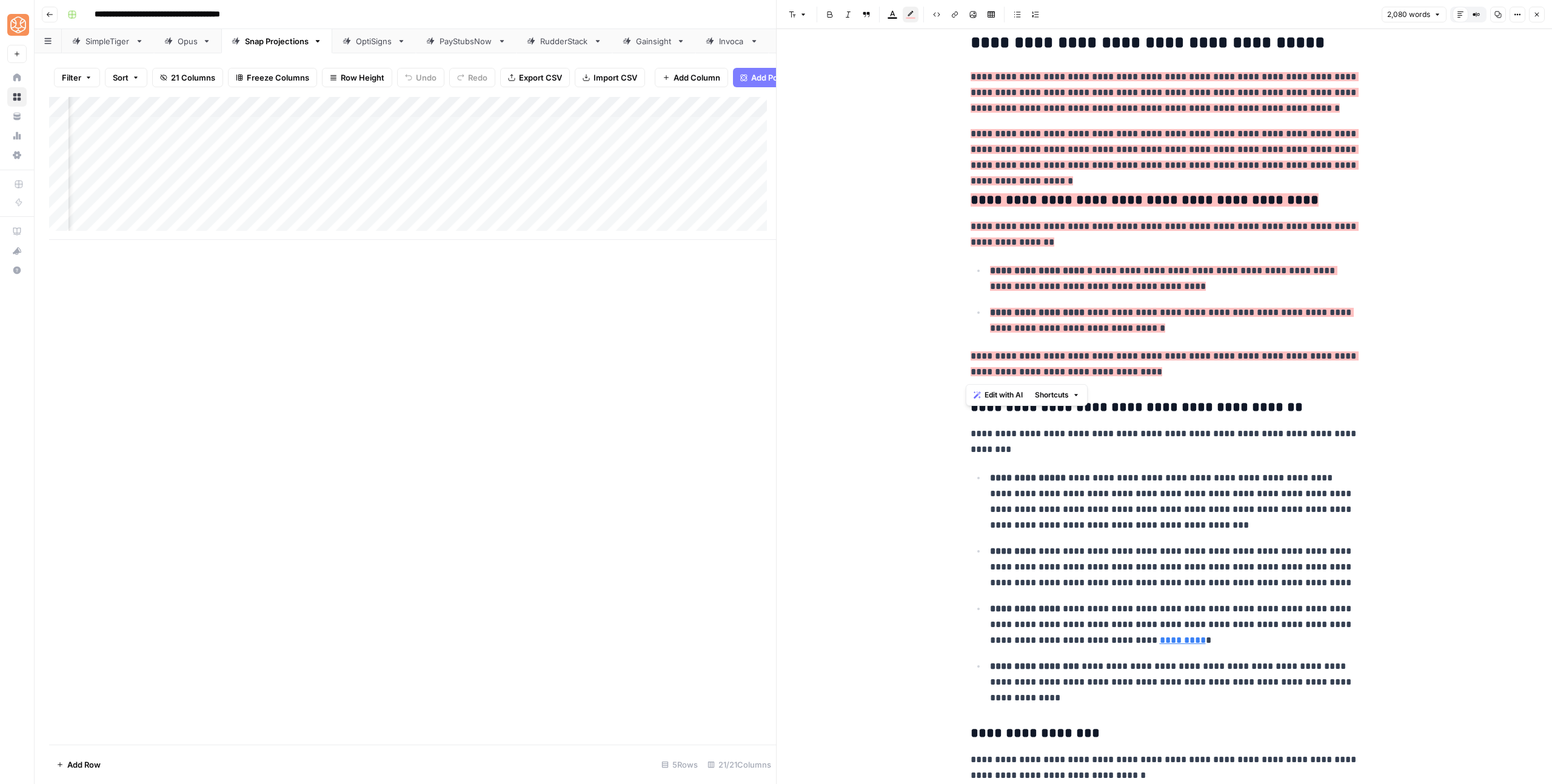 scroll, scrollTop: 26, scrollLeft: 0, axis: vertical 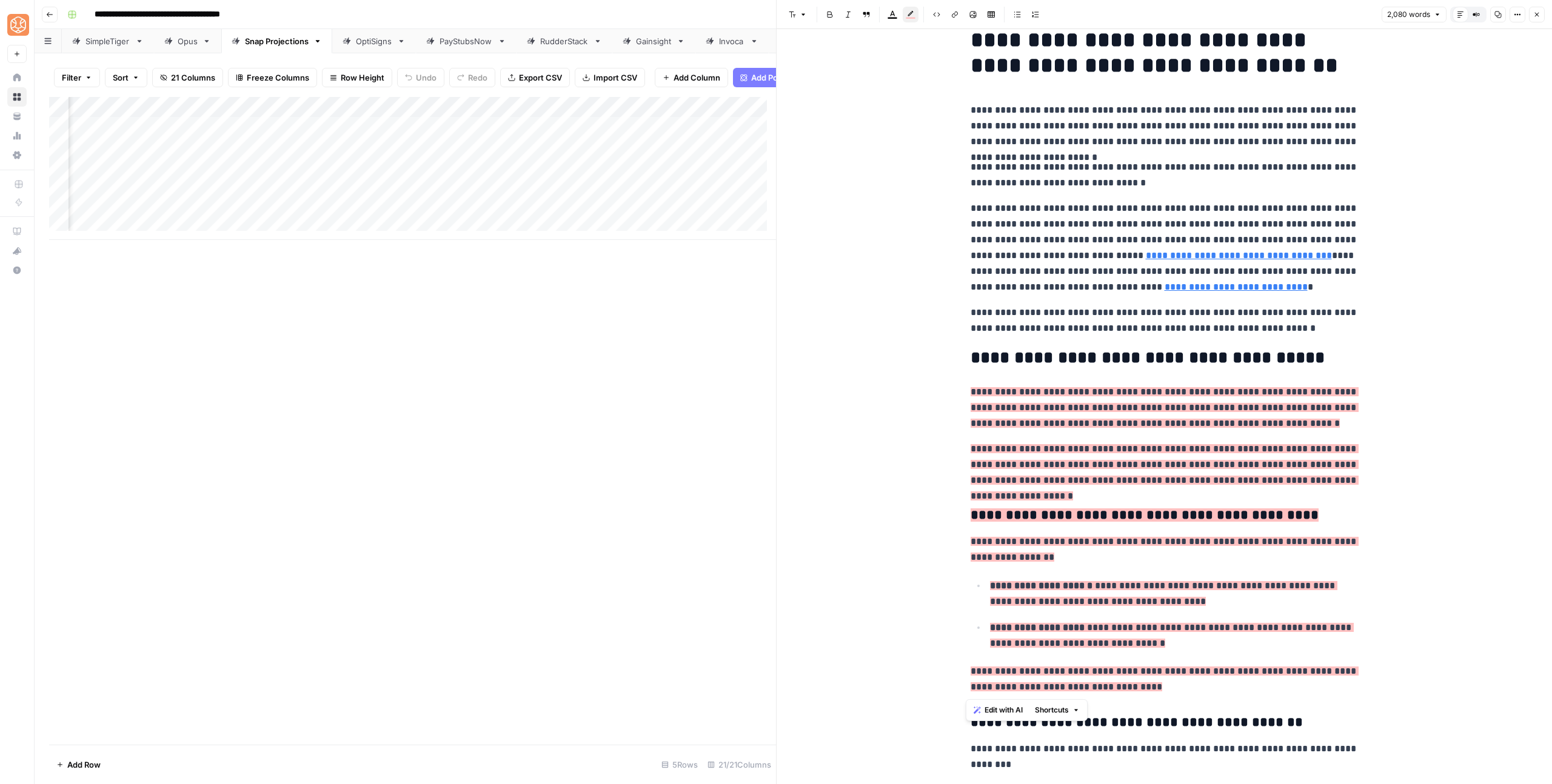 drag, startPoint x: 1054, startPoint y: 300, endPoint x: 969, endPoint y: 379, distance: 116.0431 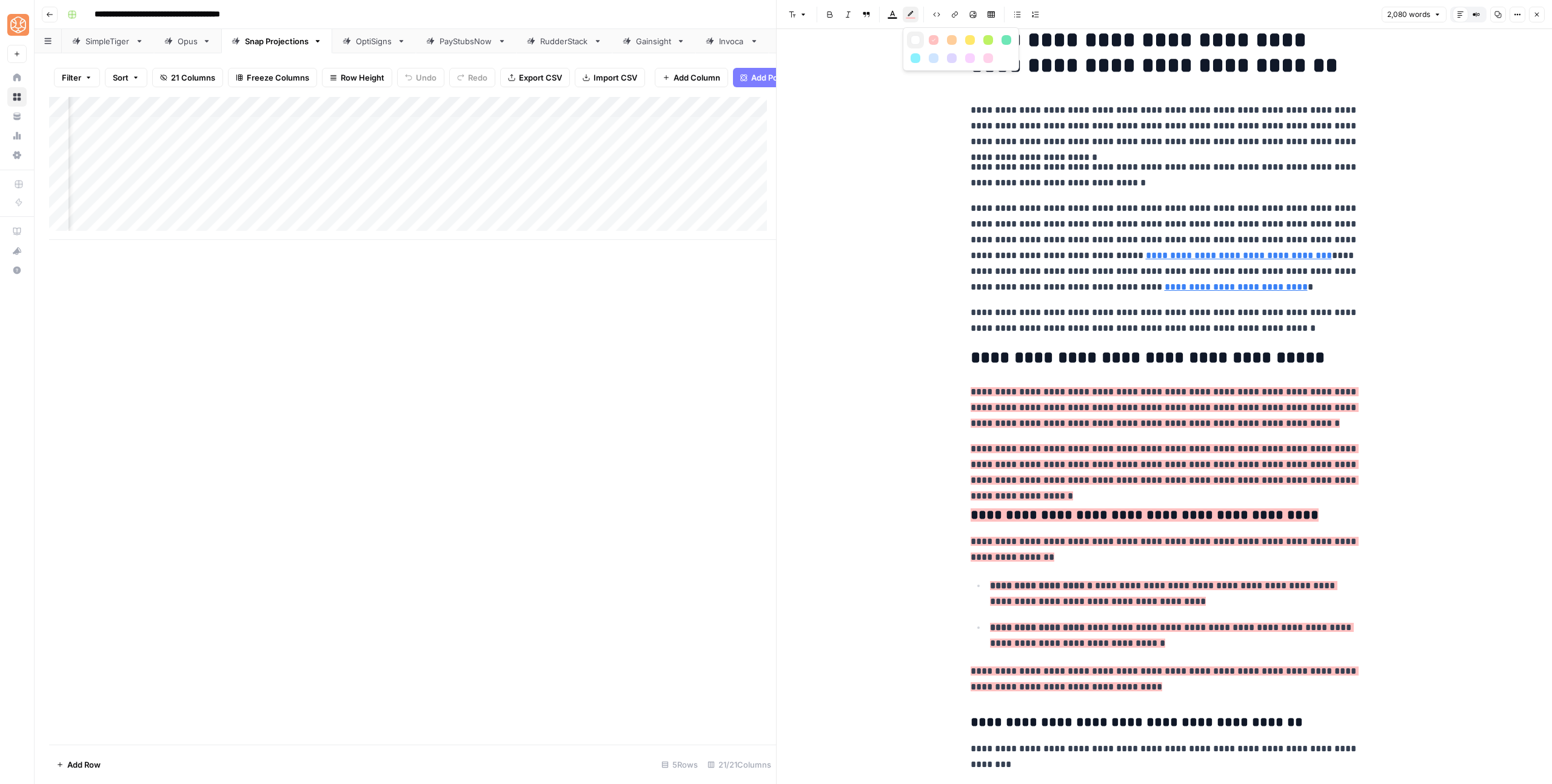 click at bounding box center [915, 40] 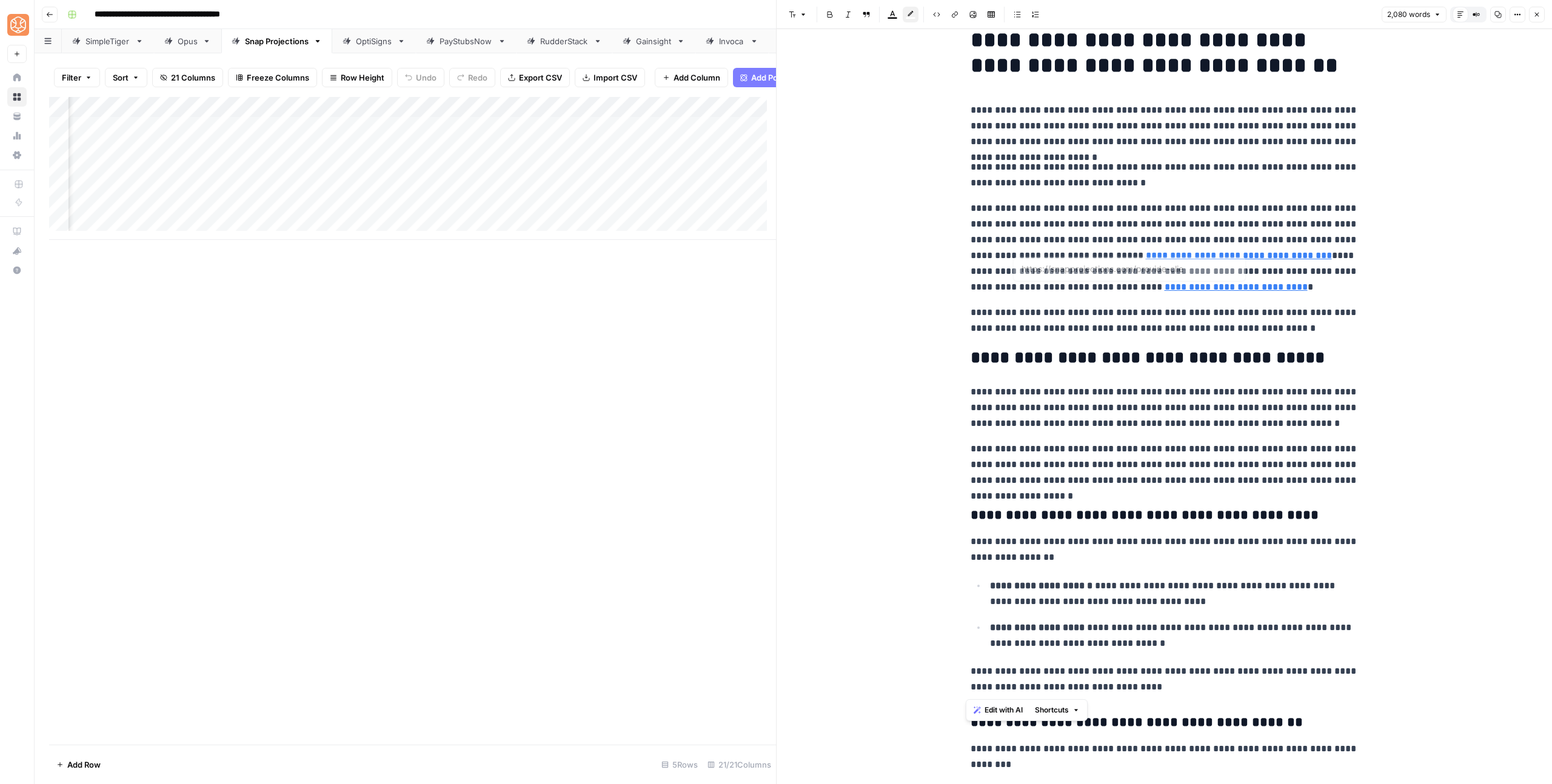 click on "**********" at bounding box center (1165, 248) 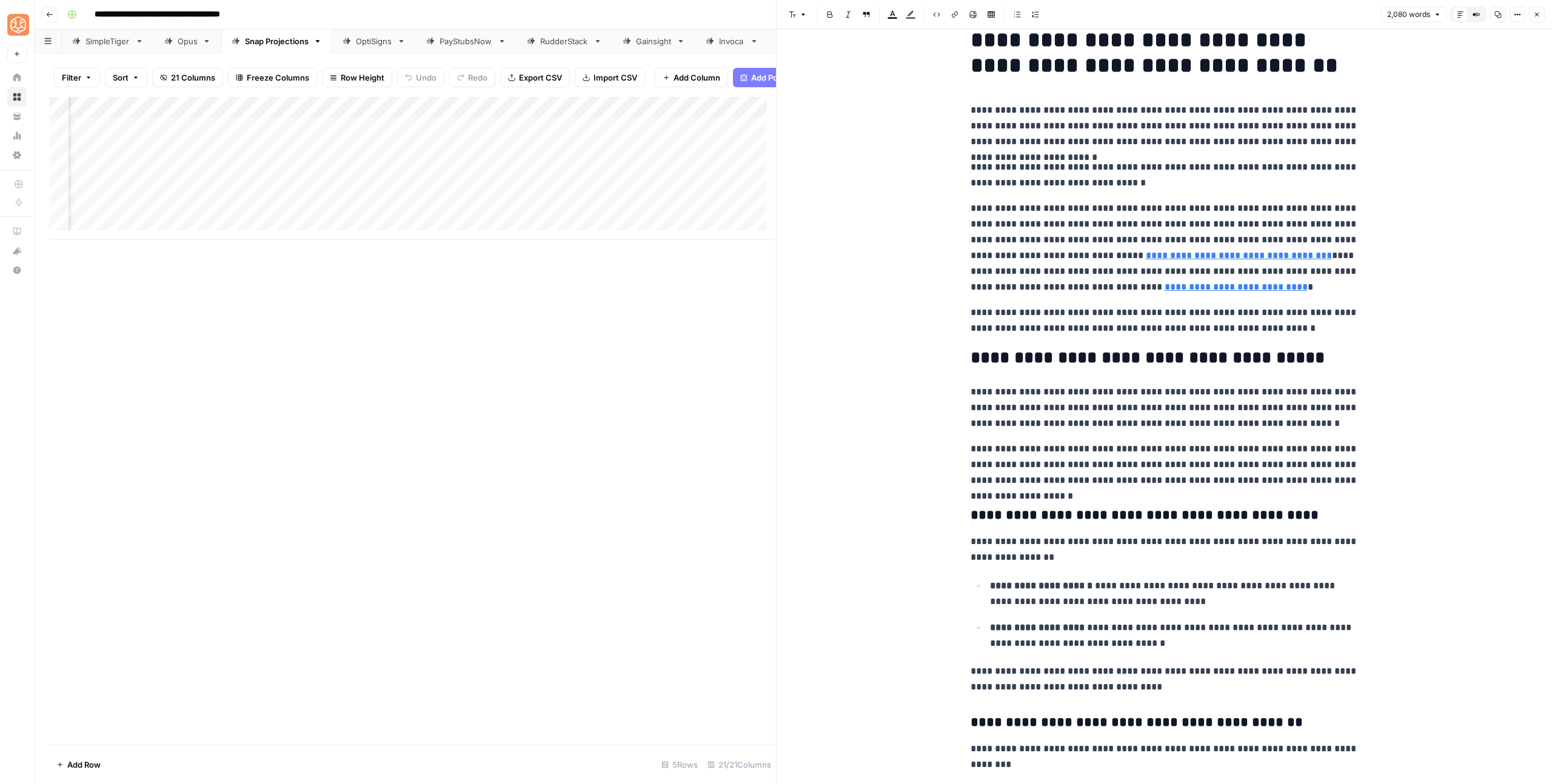 click on "**********" at bounding box center [1165, 248] 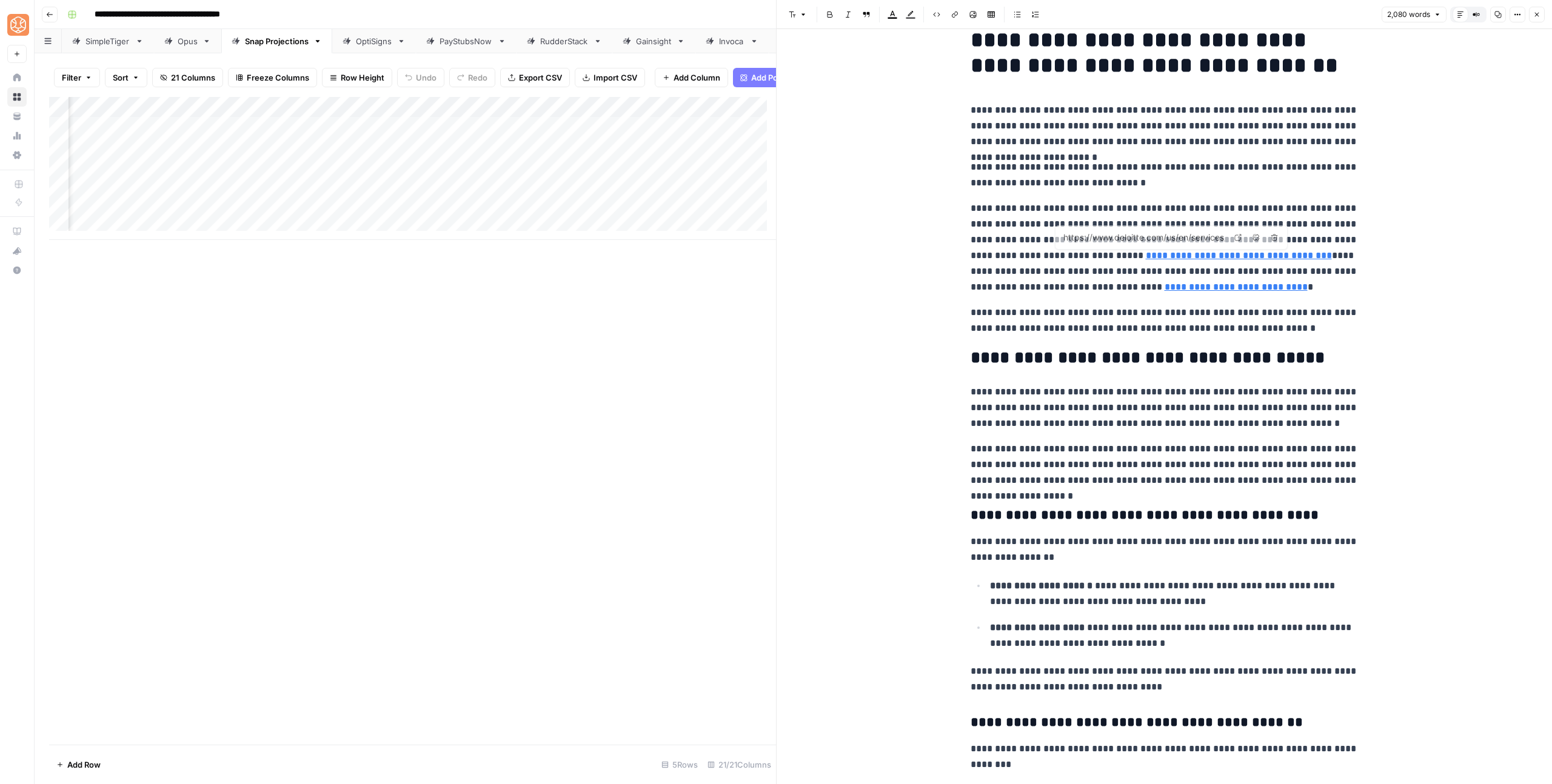 drag, startPoint x: 1171, startPoint y: 223, endPoint x: 1196, endPoint y: 234, distance: 27.313001 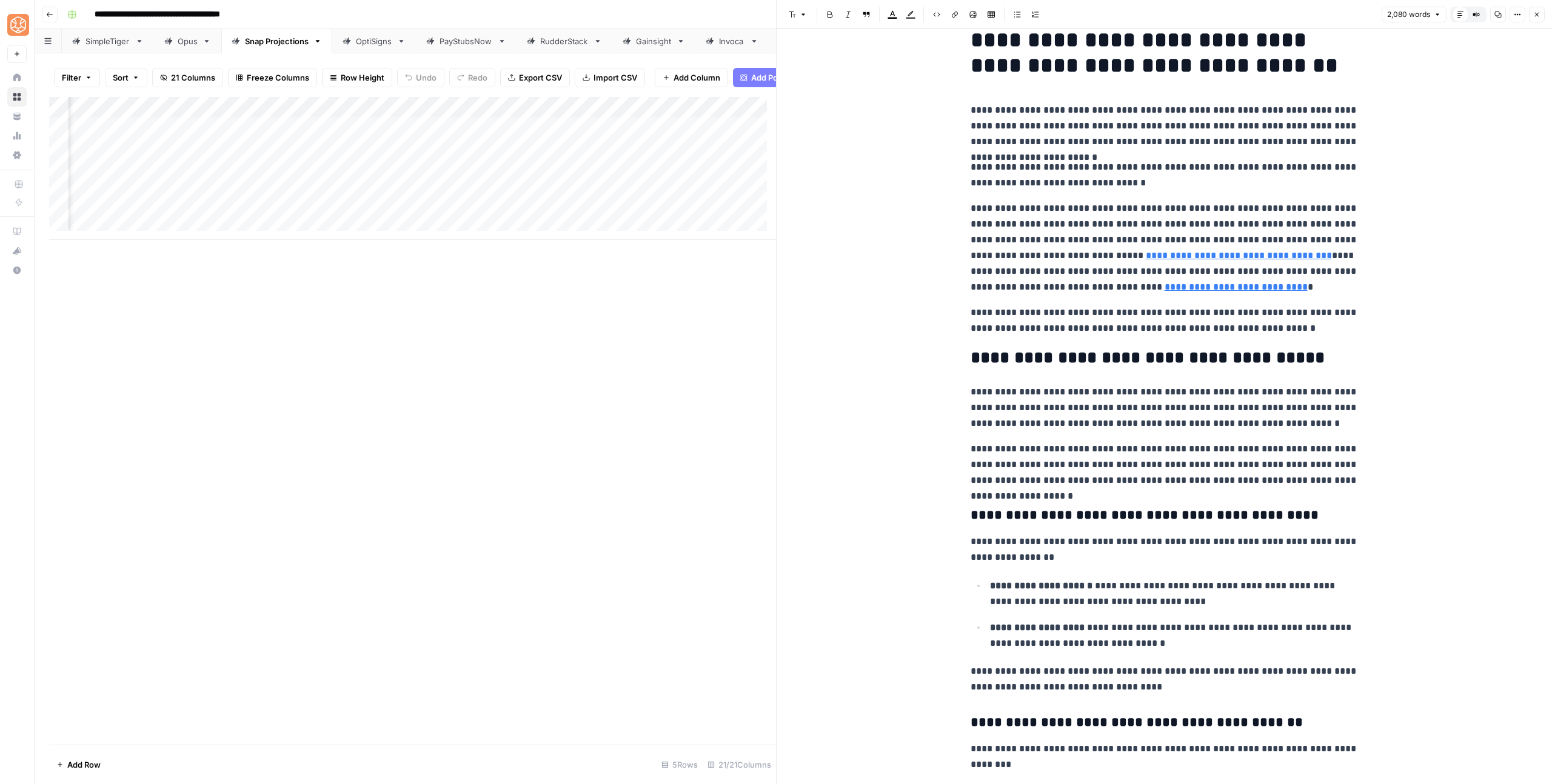 click on "**********" at bounding box center [1165, 248] 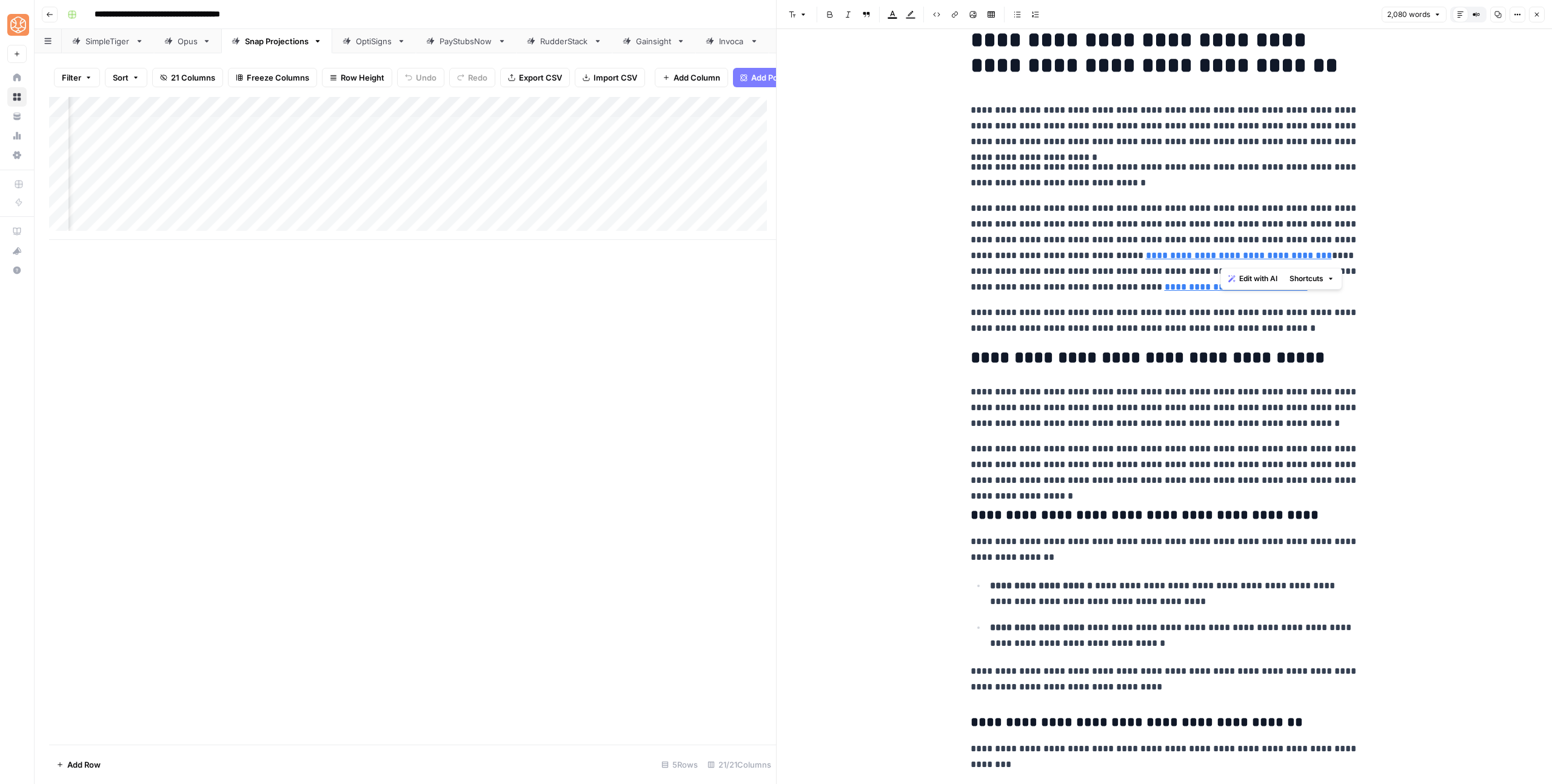 drag, startPoint x: 1220, startPoint y: 222, endPoint x: 1228, endPoint y: 239, distance: 18.788294 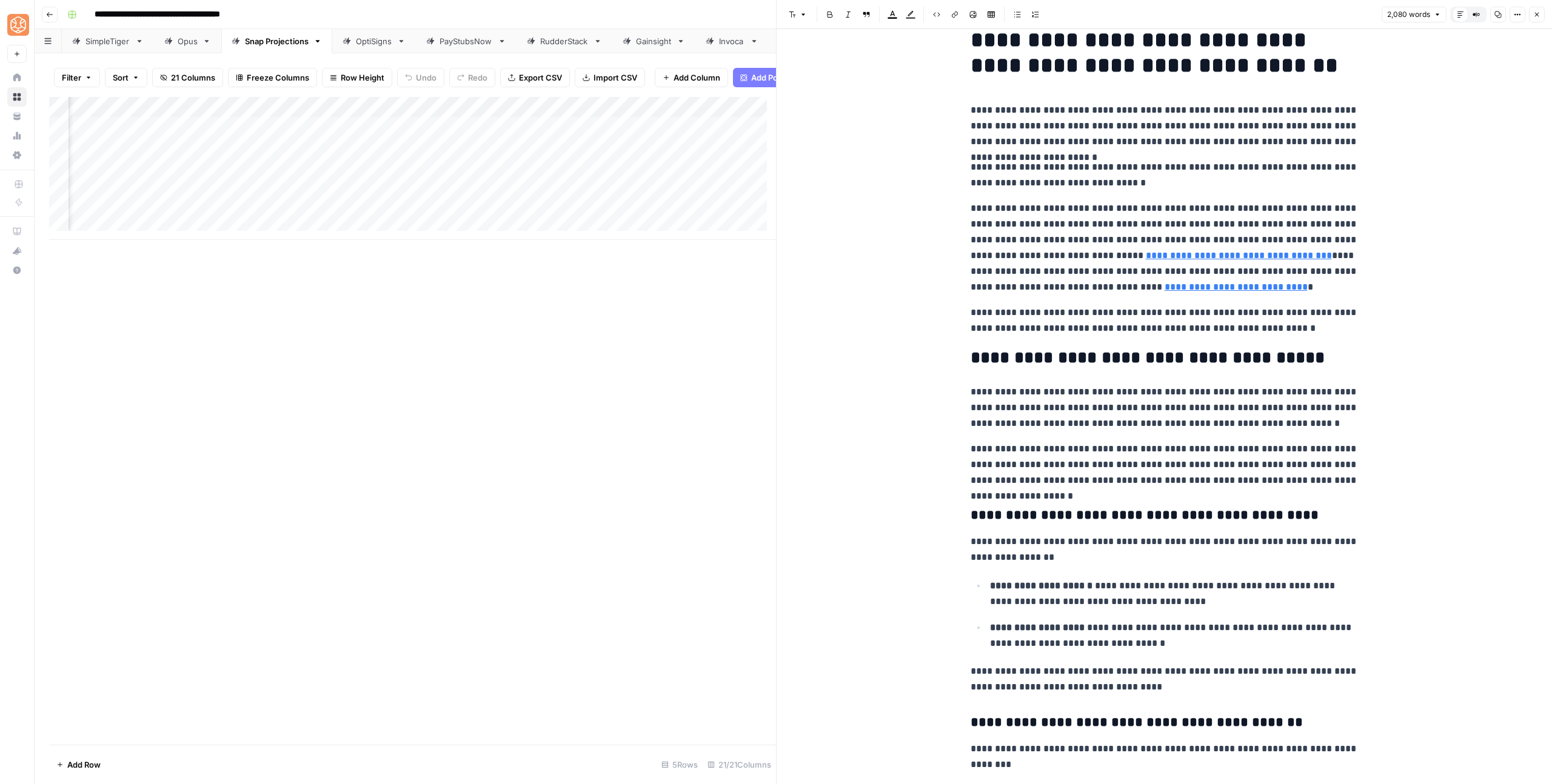 click on "Highlight color" at bounding box center (911, 15) 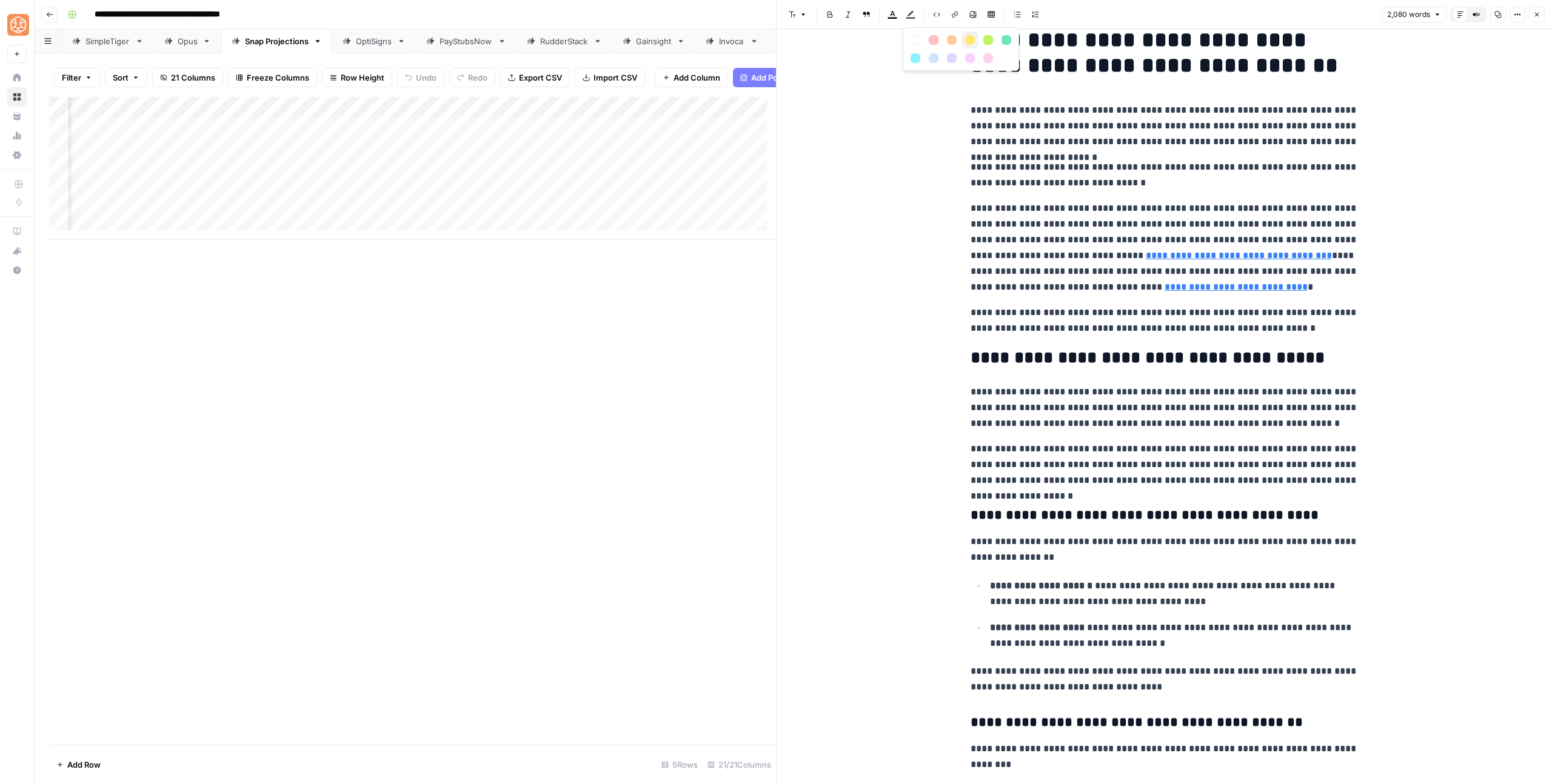 click at bounding box center (970, 40) 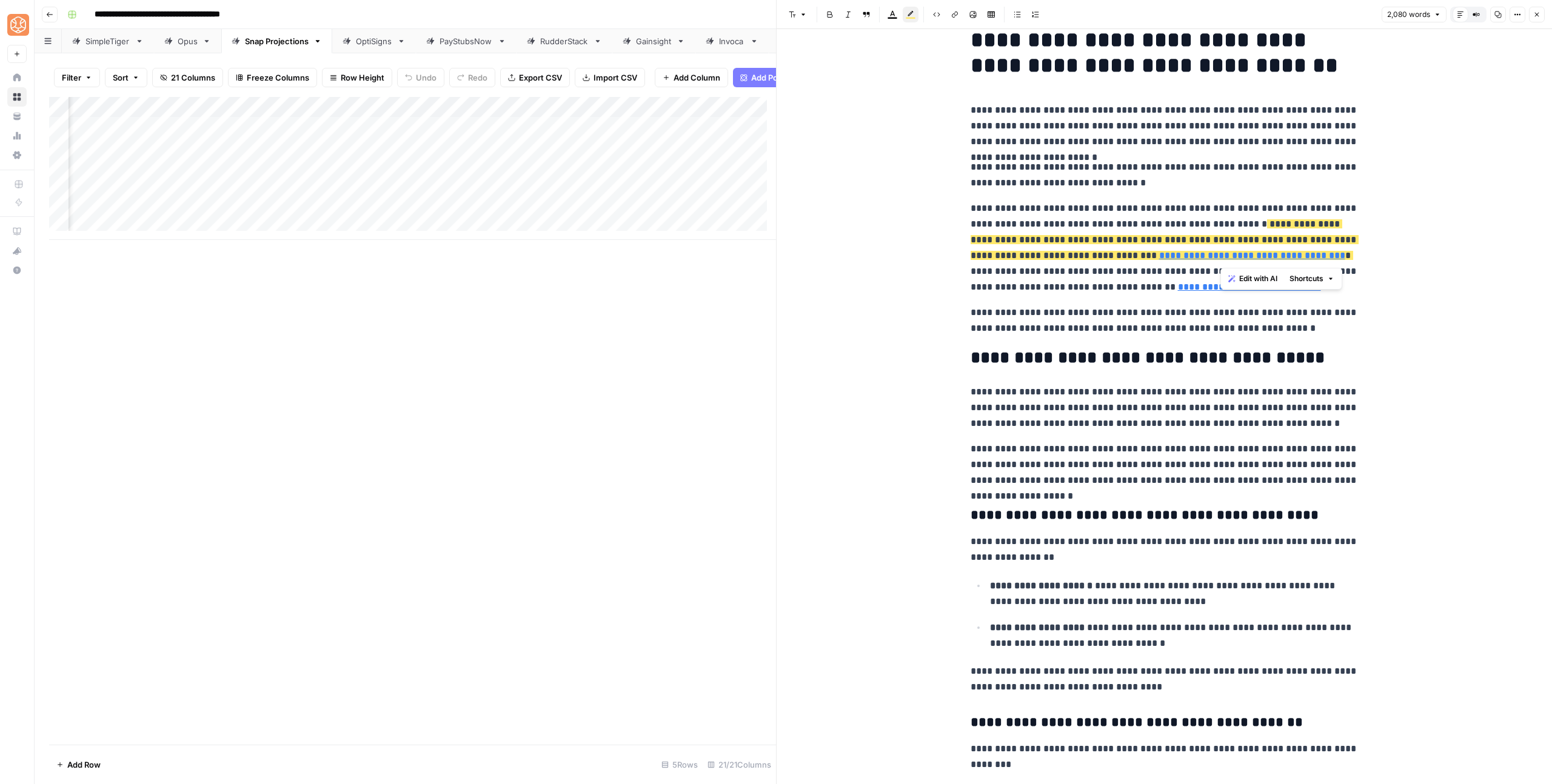 click on "**********" at bounding box center (1165, 126) 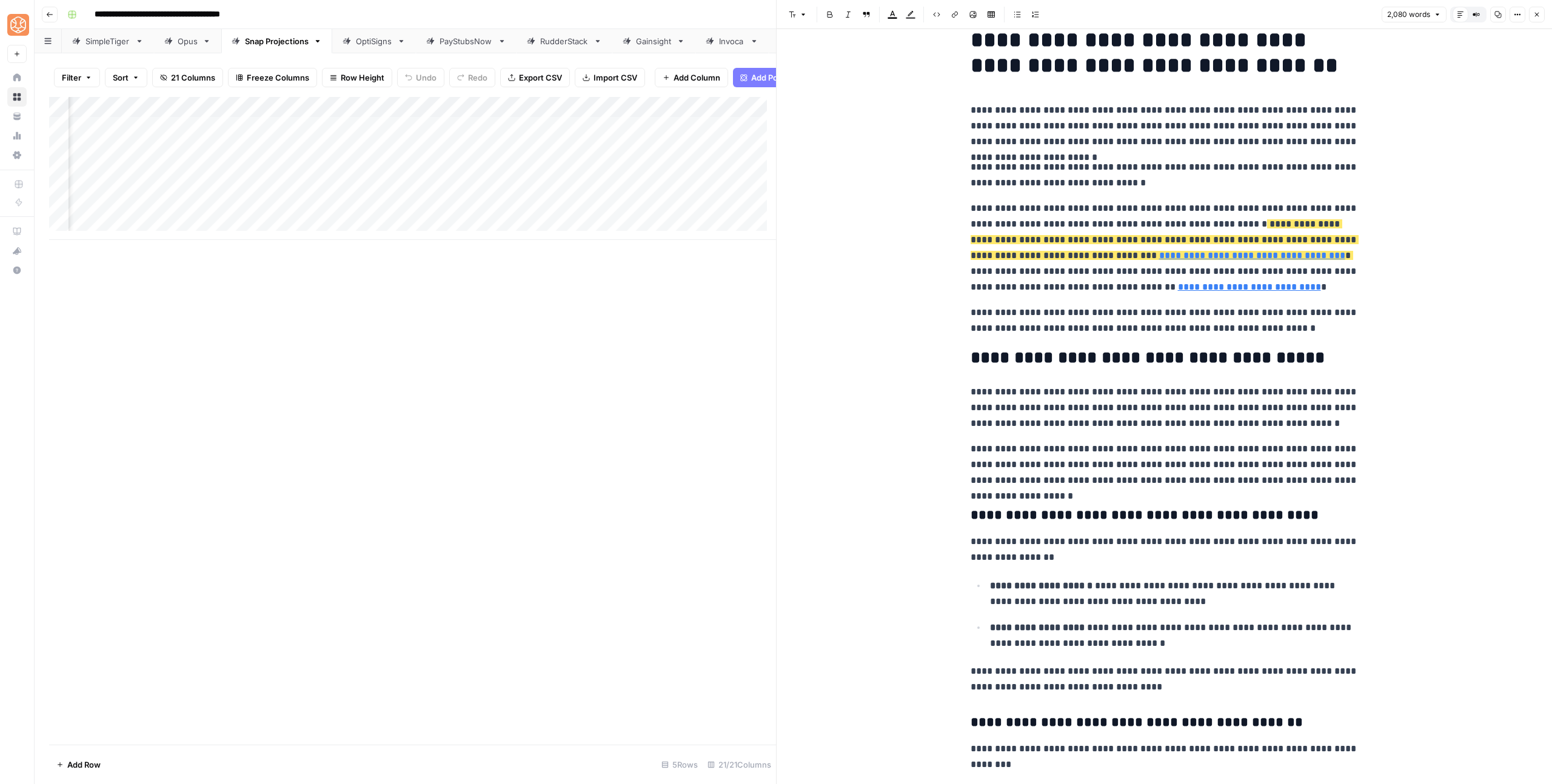 scroll, scrollTop: 0, scrollLeft: 0, axis: both 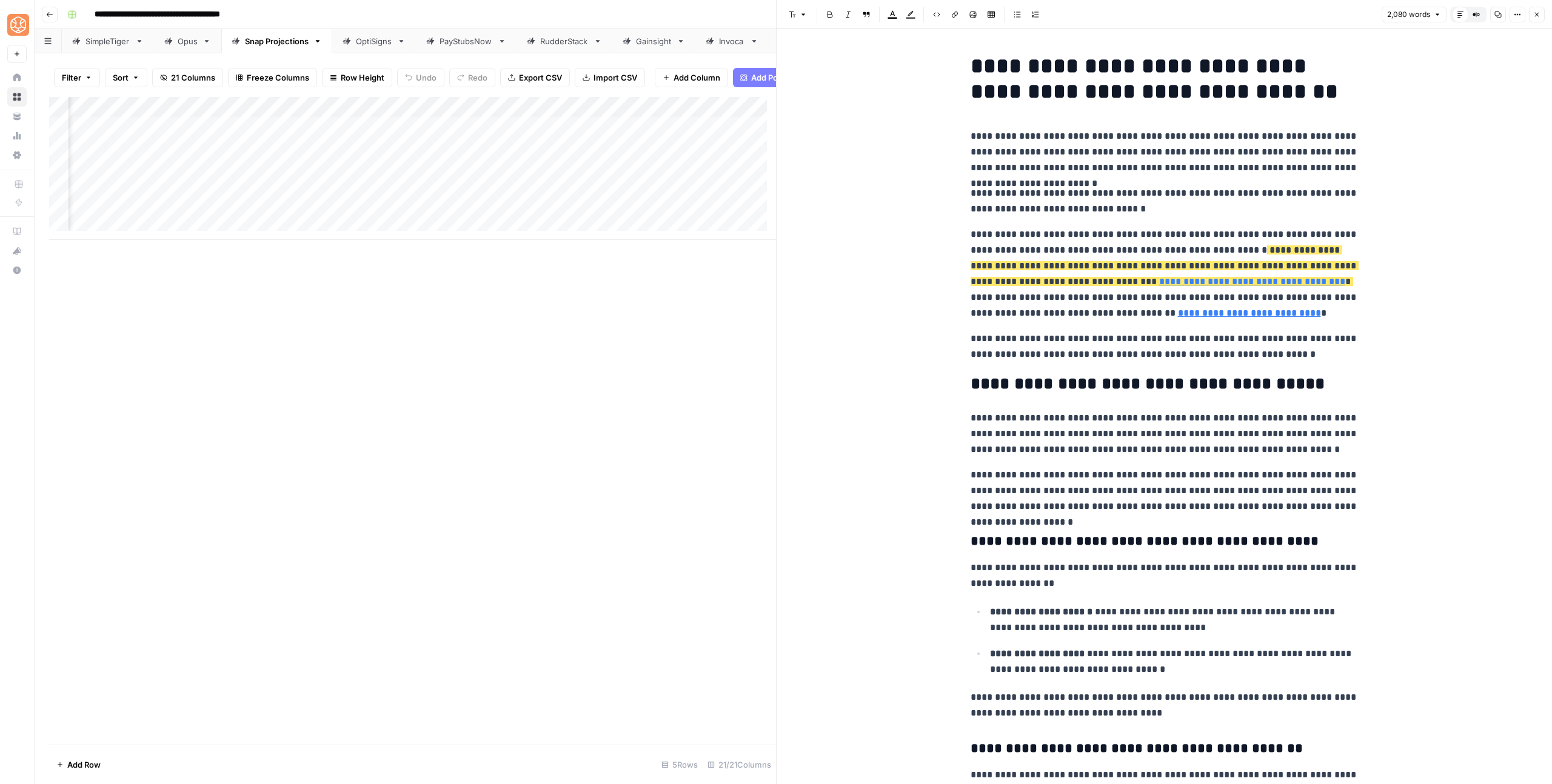 click on "**********" at bounding box center (1165, 347) 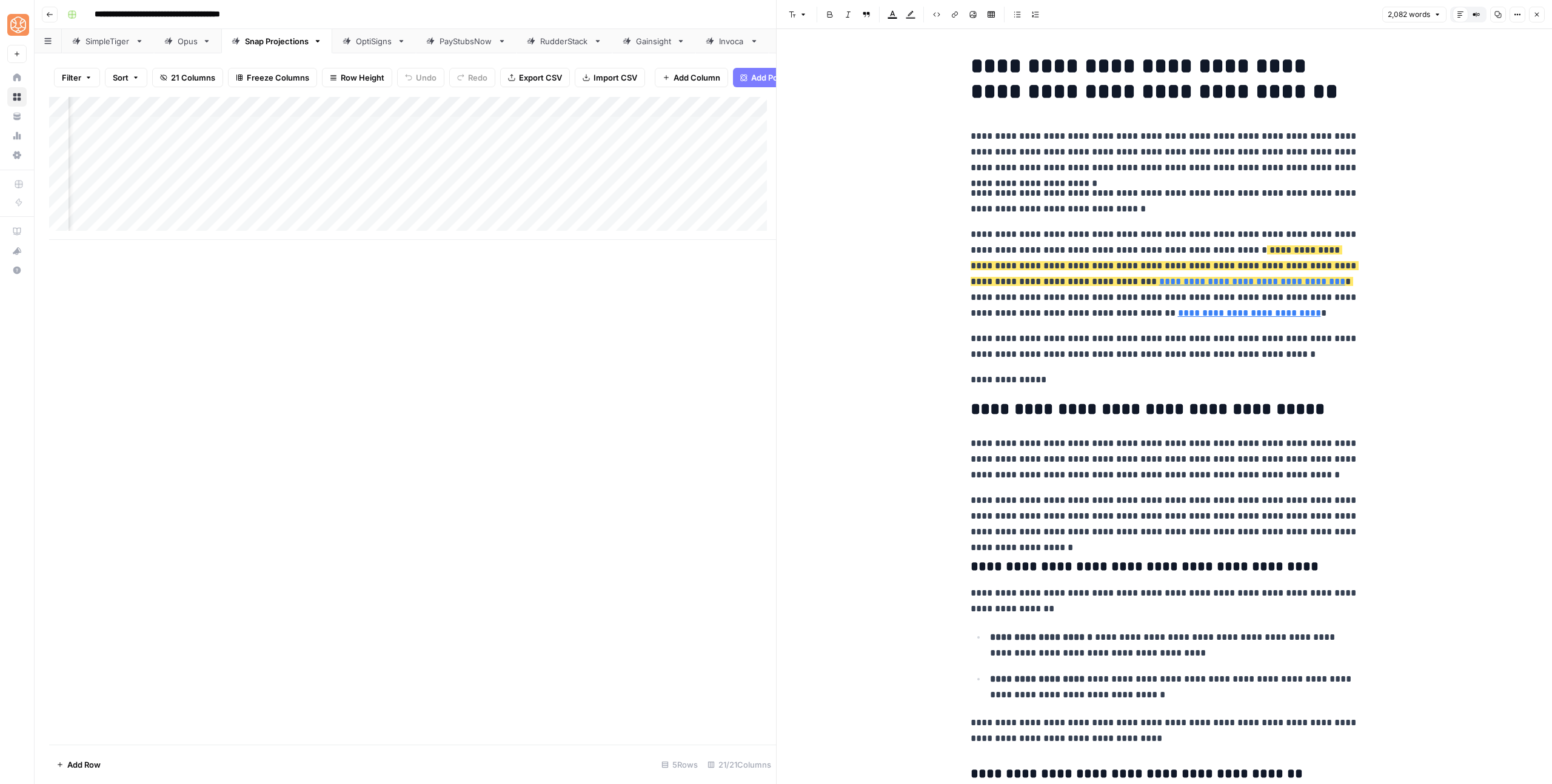 click on "Font style" at bounding box center [798, 15] 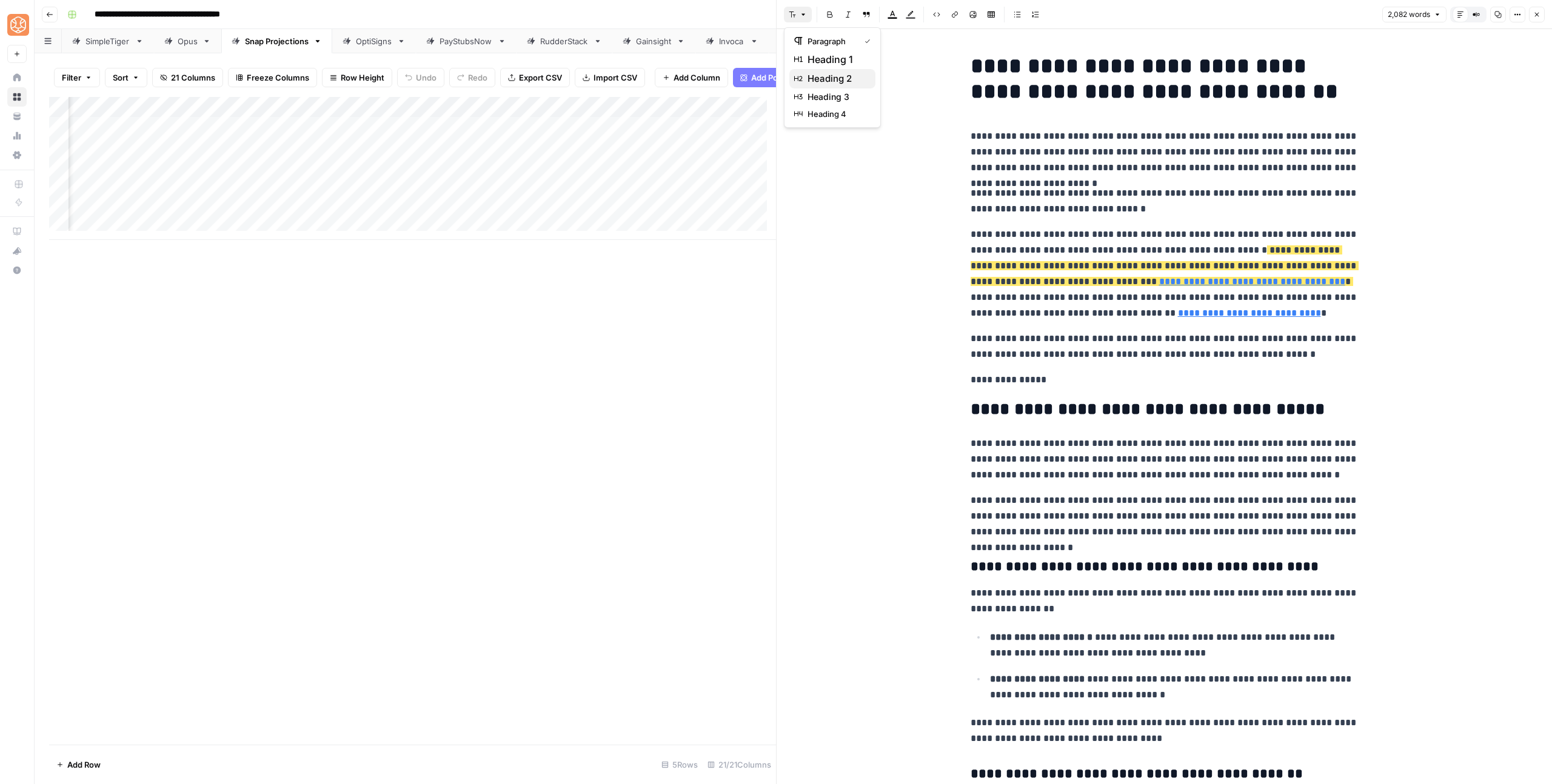 click on "heading 2" at bounding box center [837, 79] 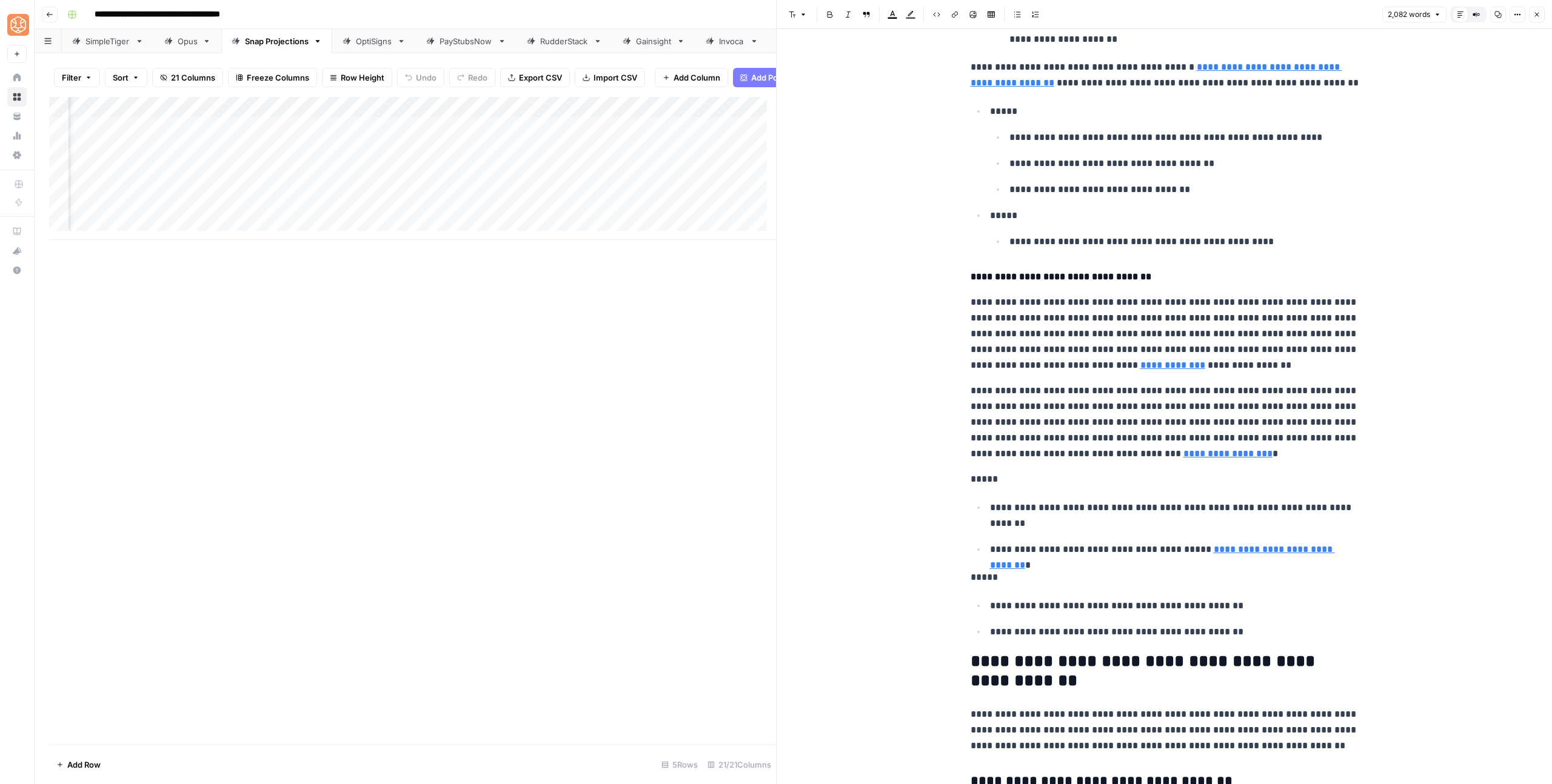 scroll, scrollTop: 1650, scrollLeft: 0, axis: vertical 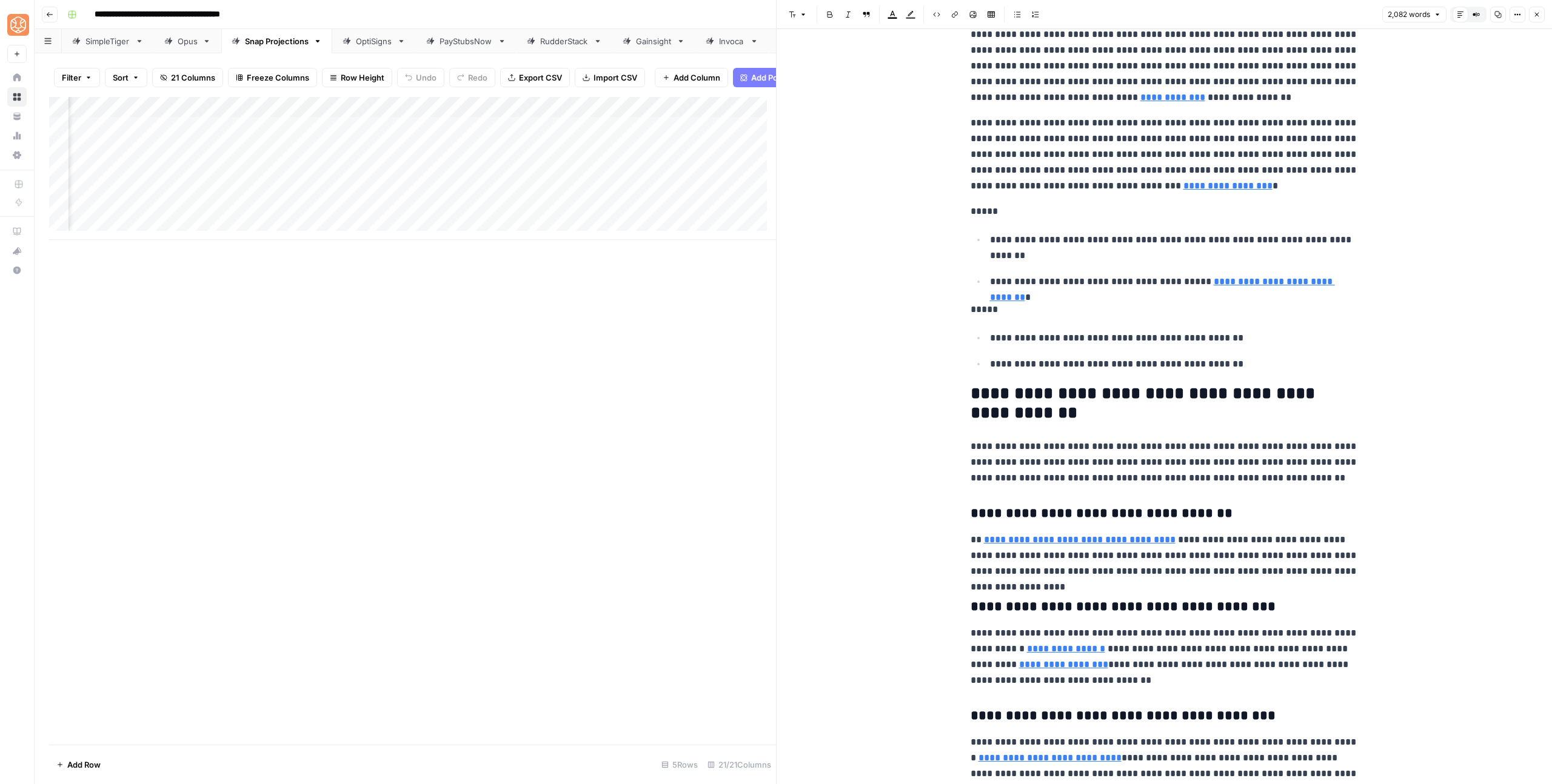 click on "**********" at bounding box center (1165, 462) 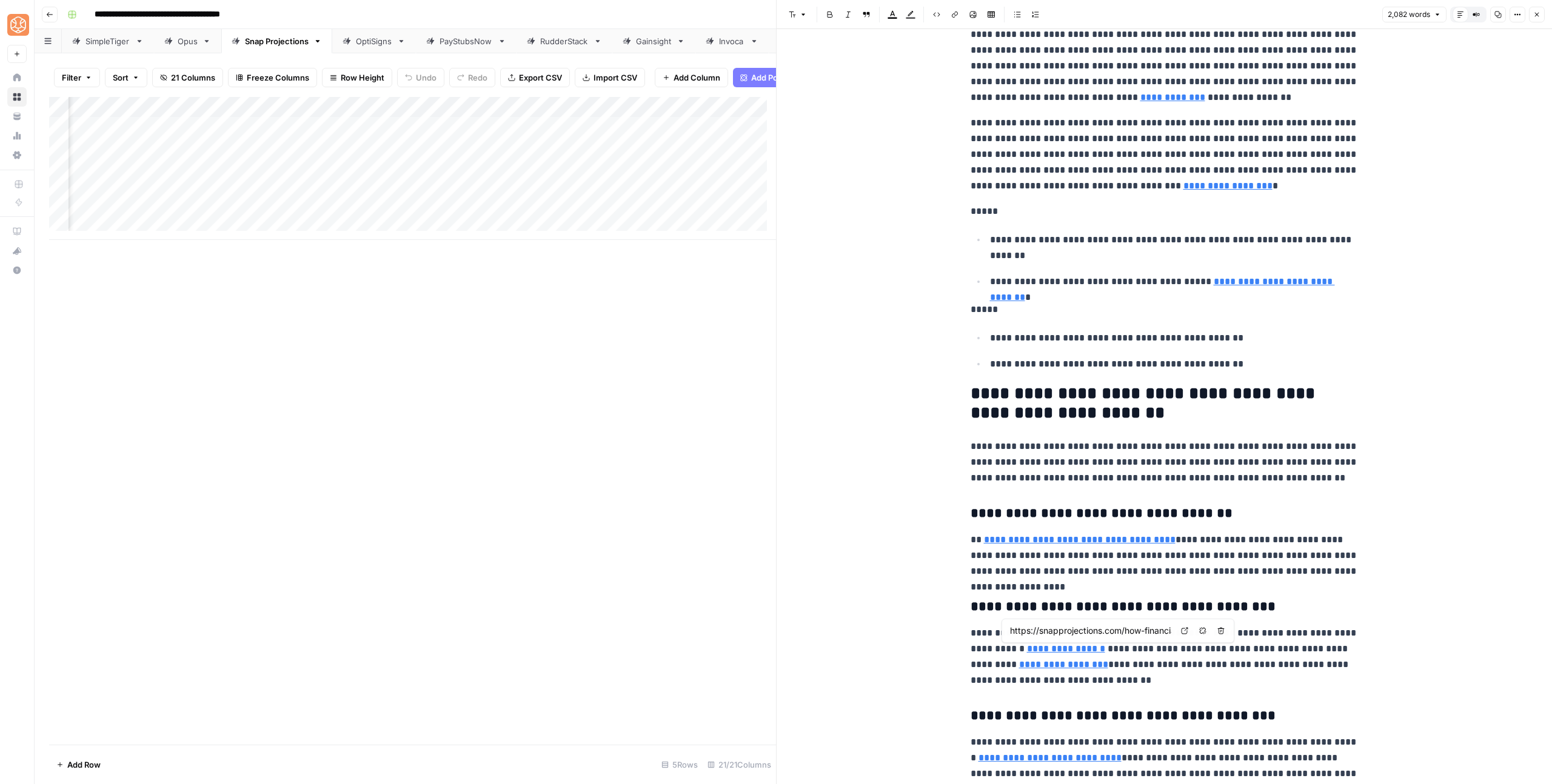 click on "**********" at bounding box center (1165, 657) 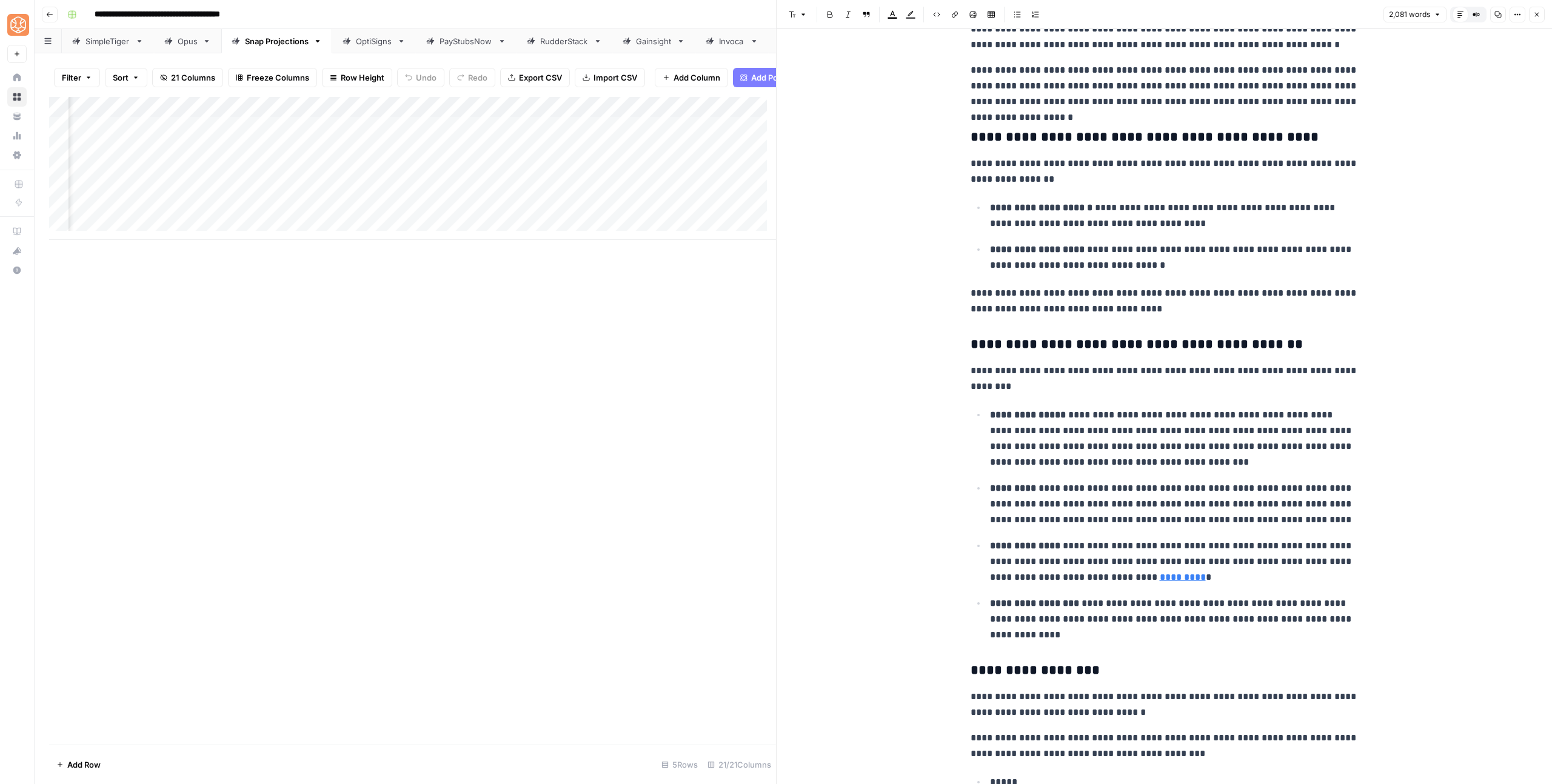 scroll, scrollTop: 468, scrollLeft: 0, axis: vertical 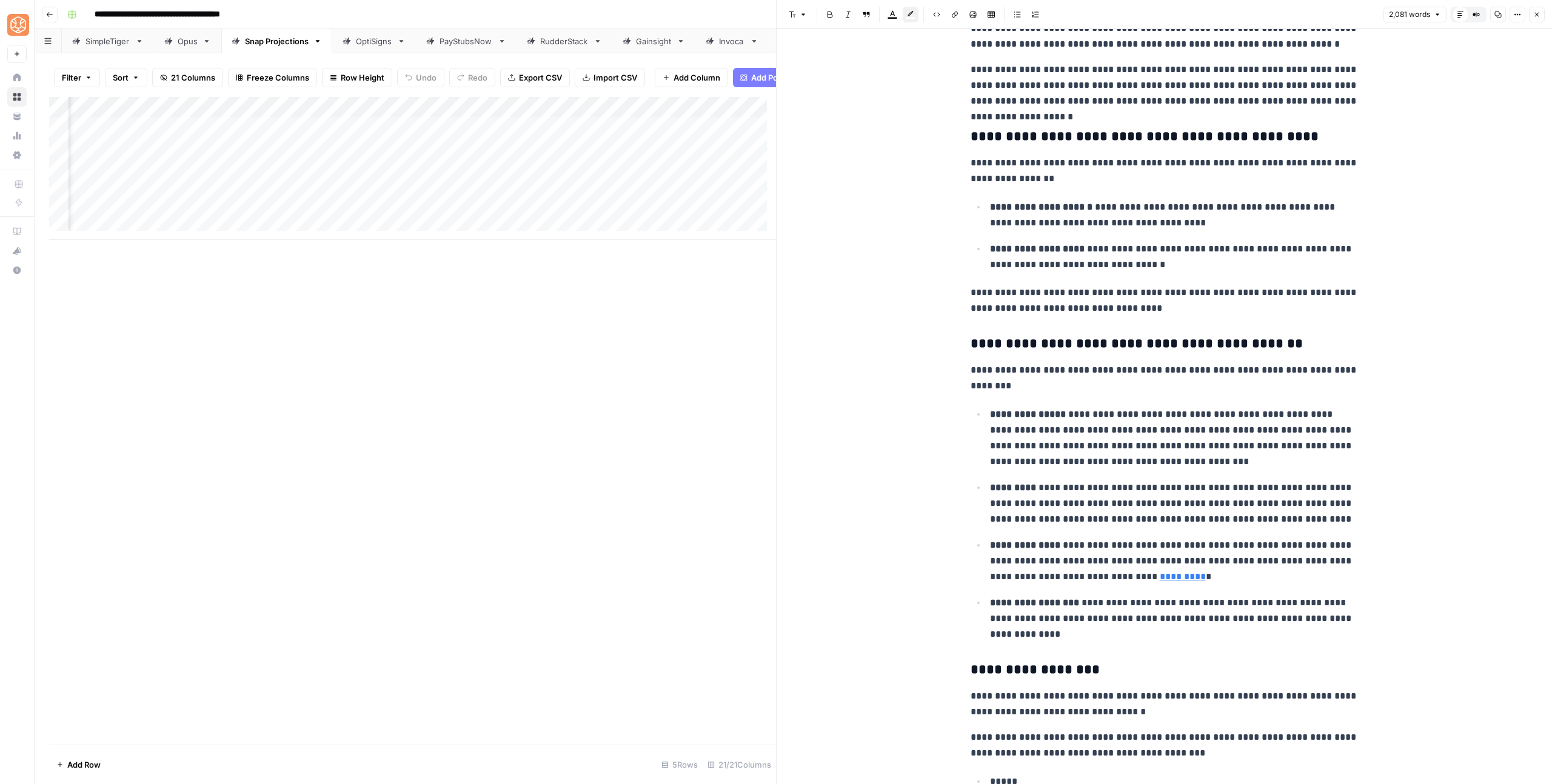 click on "**********" at bounding box center [1137, 344] 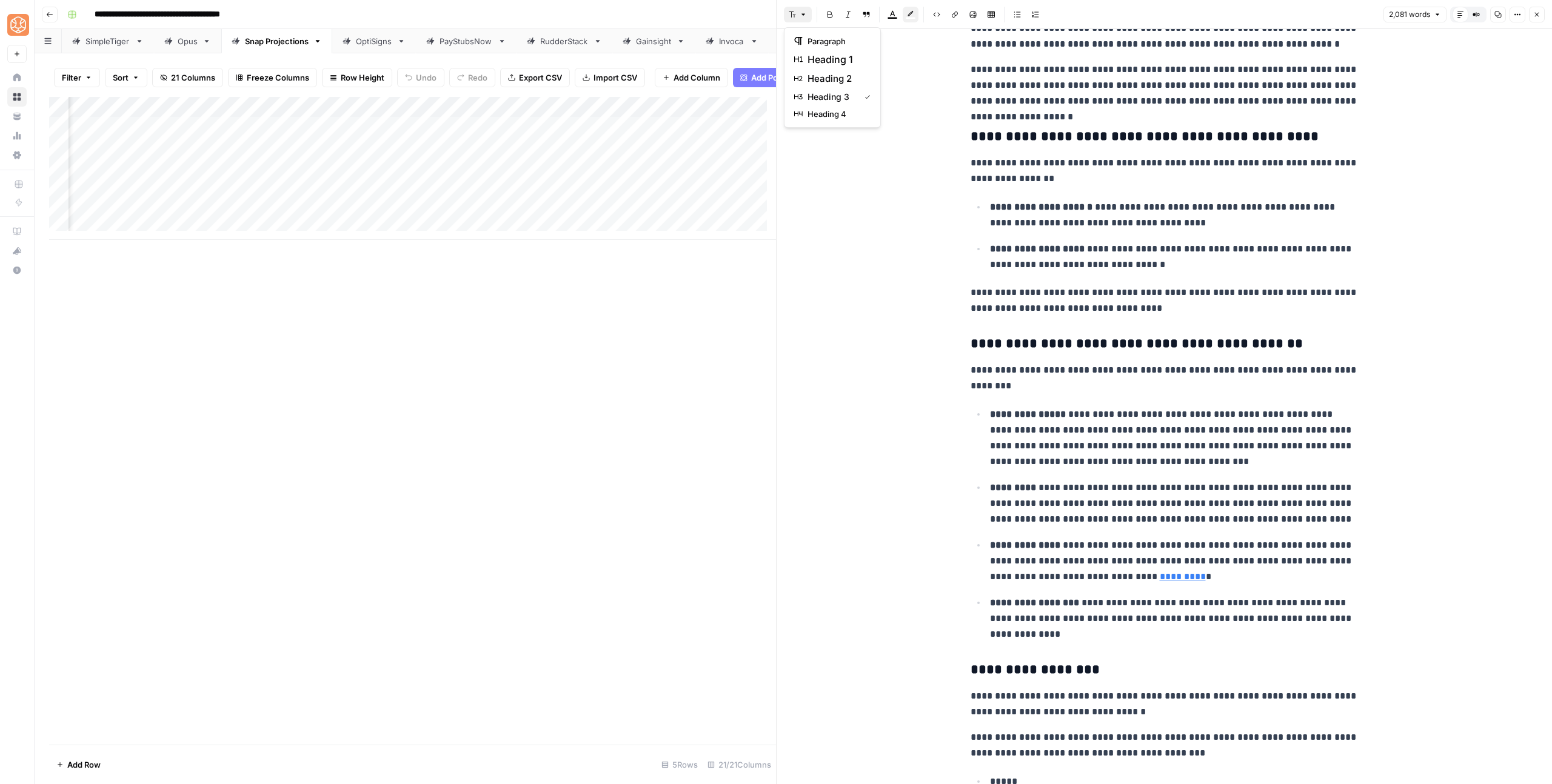 click on "heading 2" at bounding box center [837, 79] 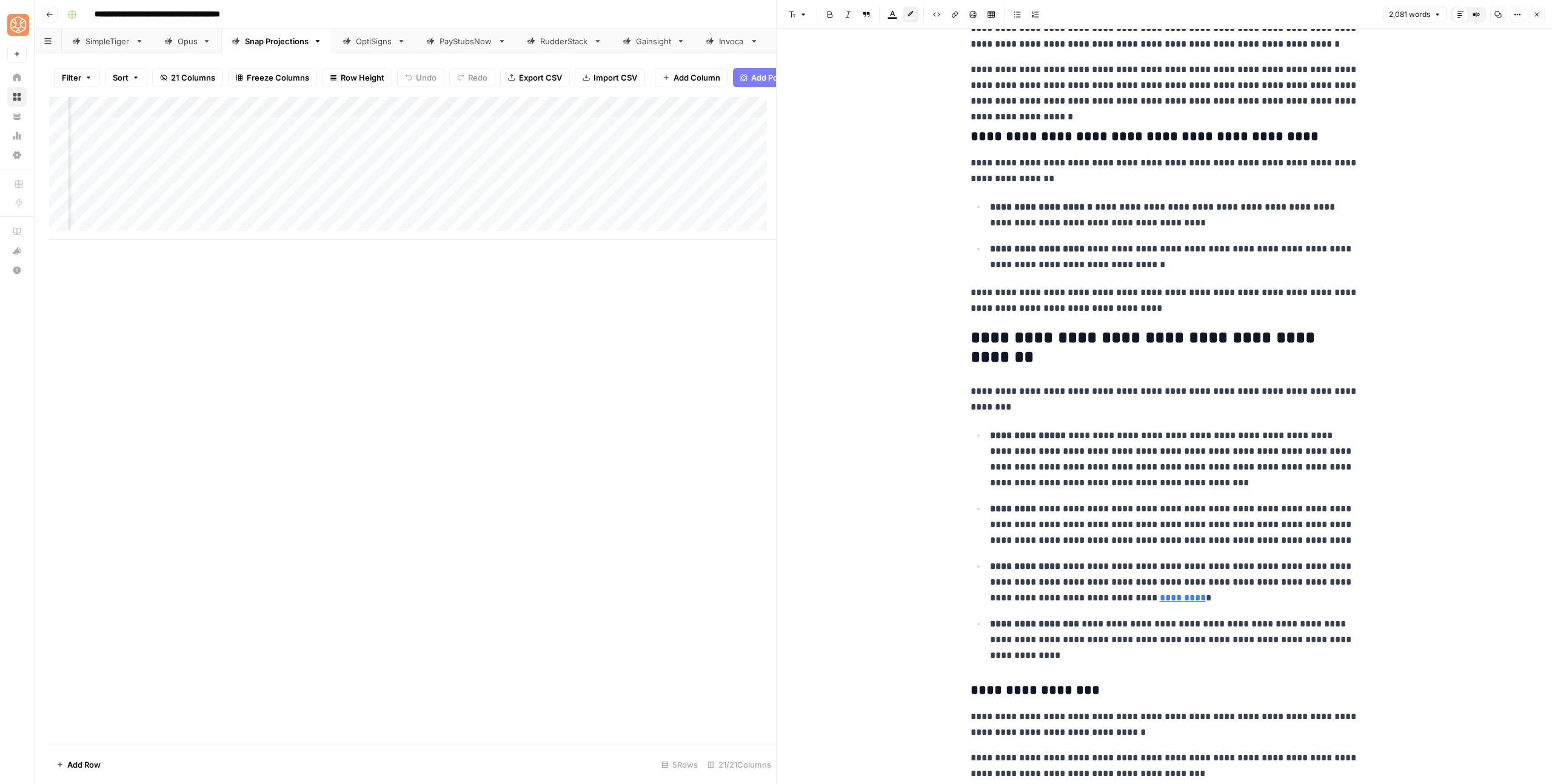 click on "**********" at bounding box center (1165, 301) 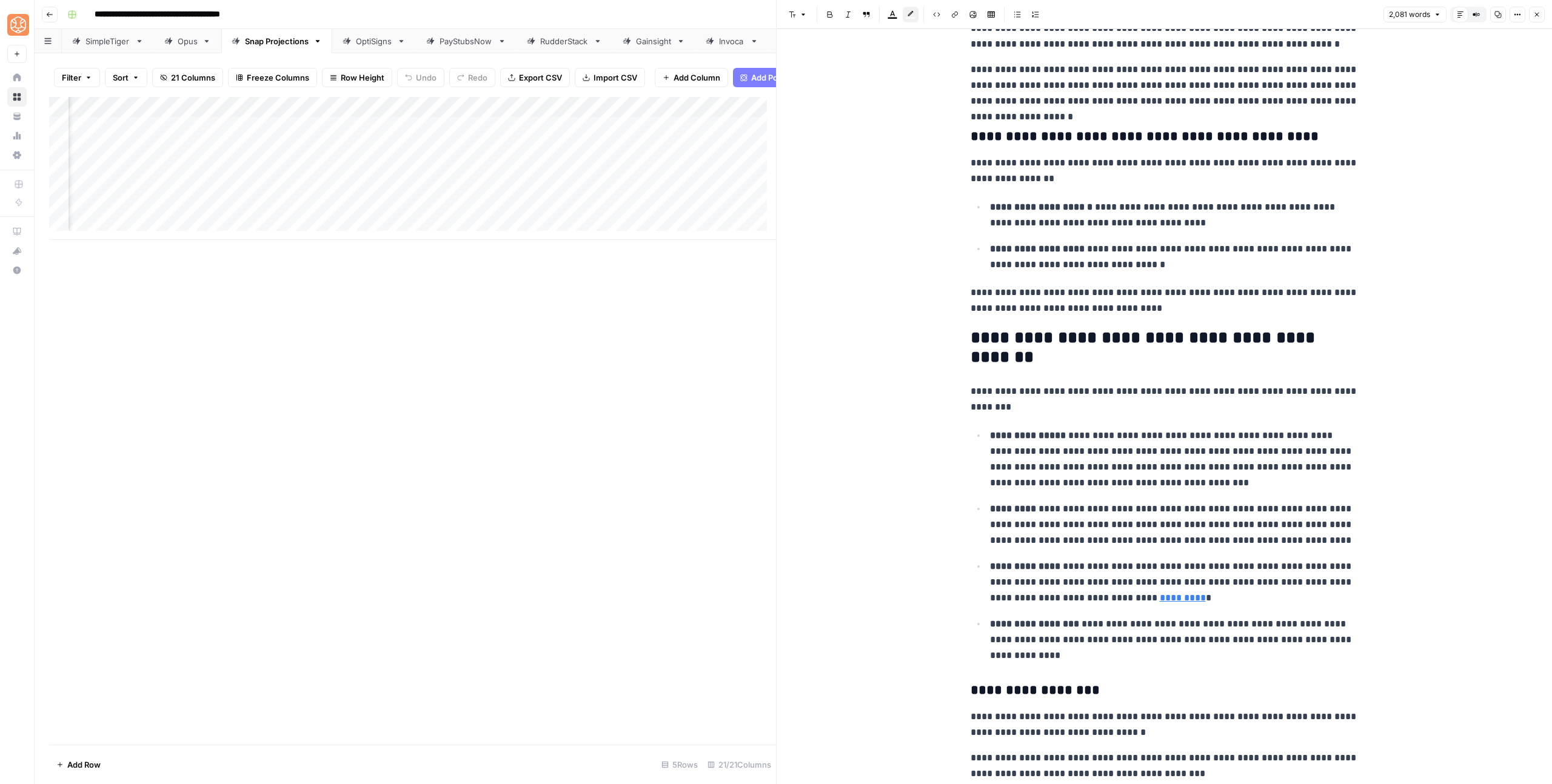 click on "**********" at bounding box center [1165, 301] 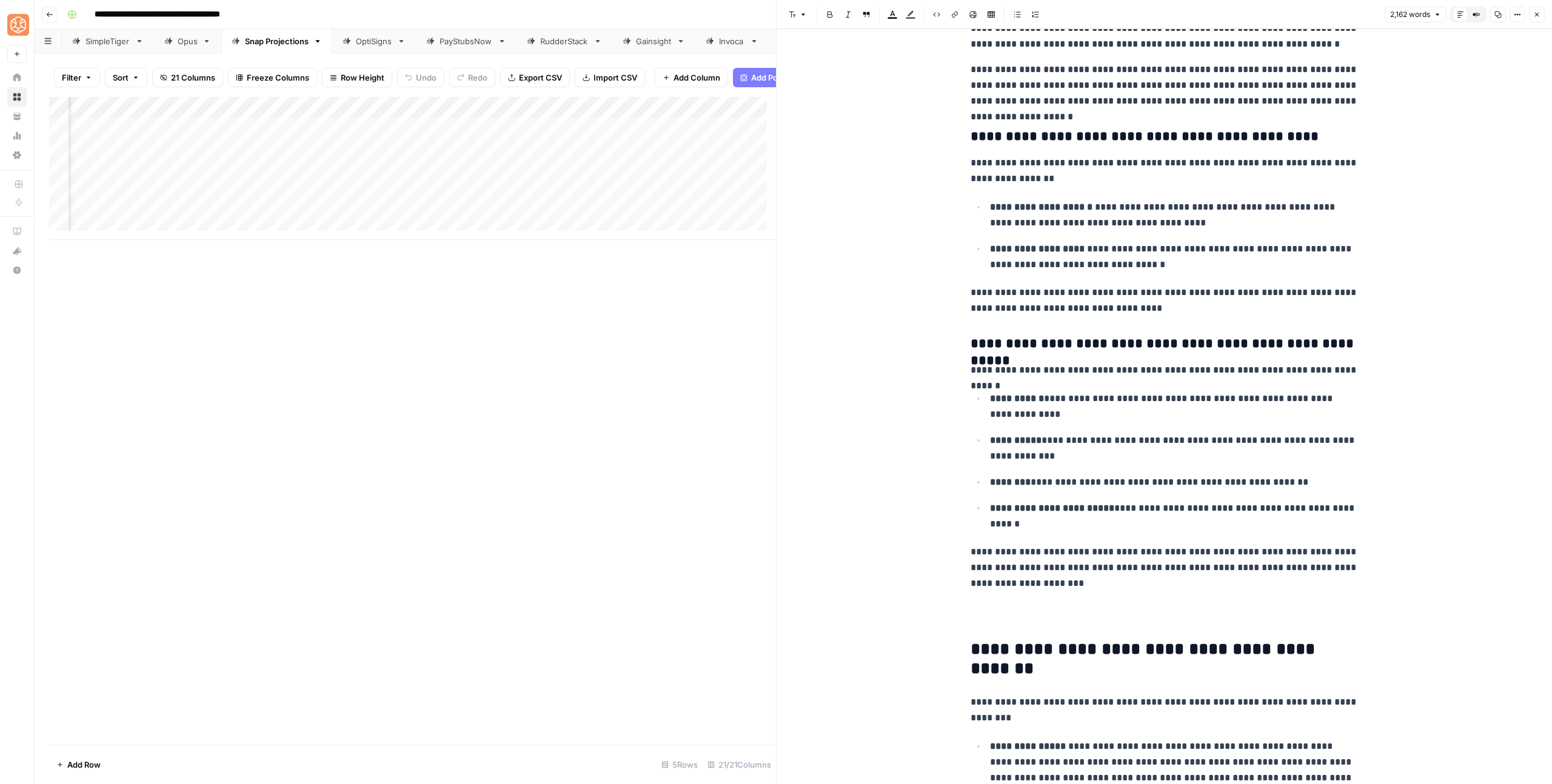 click on "**********" at bounding box center (1165, 344) 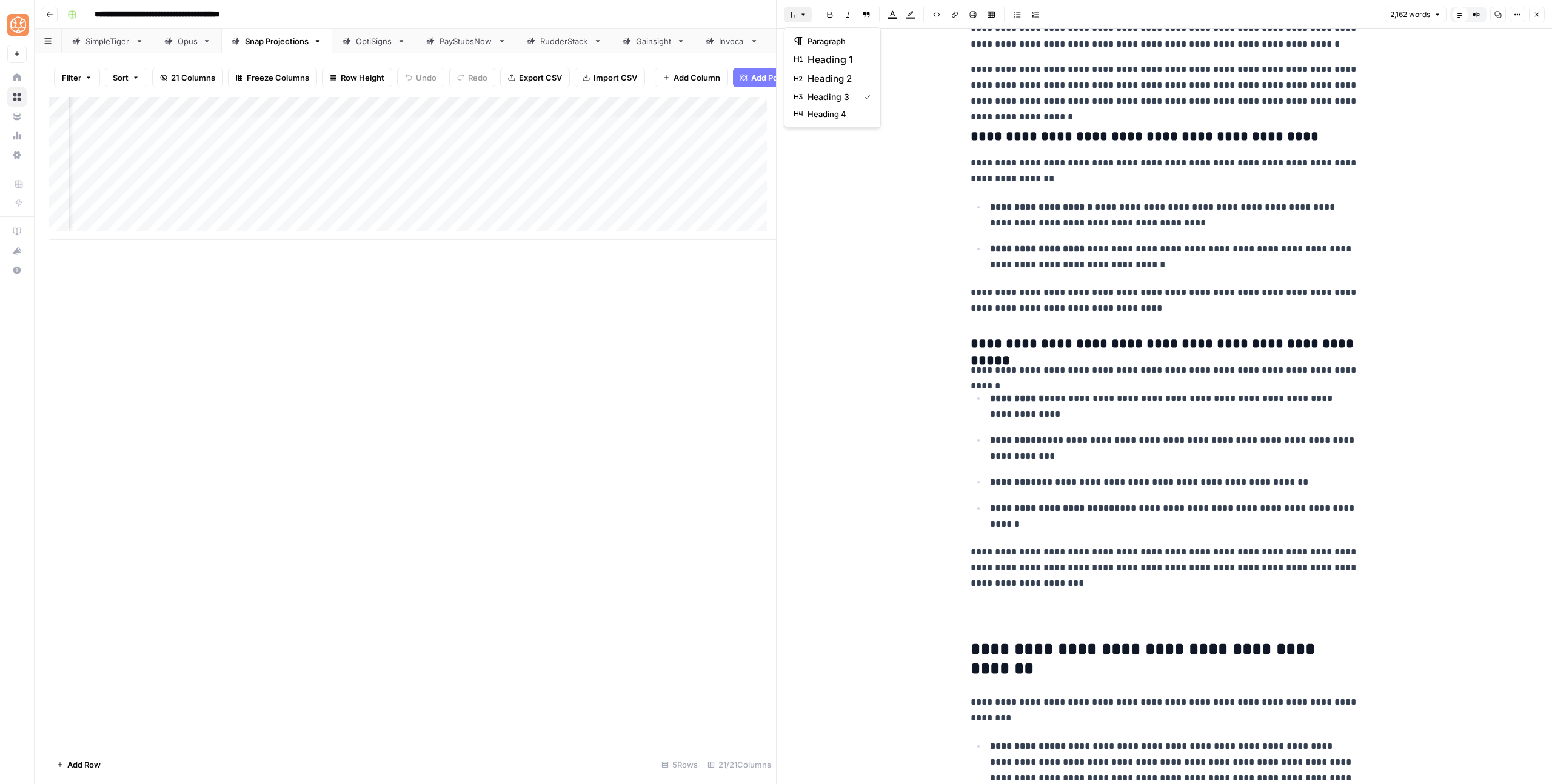 click on "Font style" at bounding box center (798, 15) 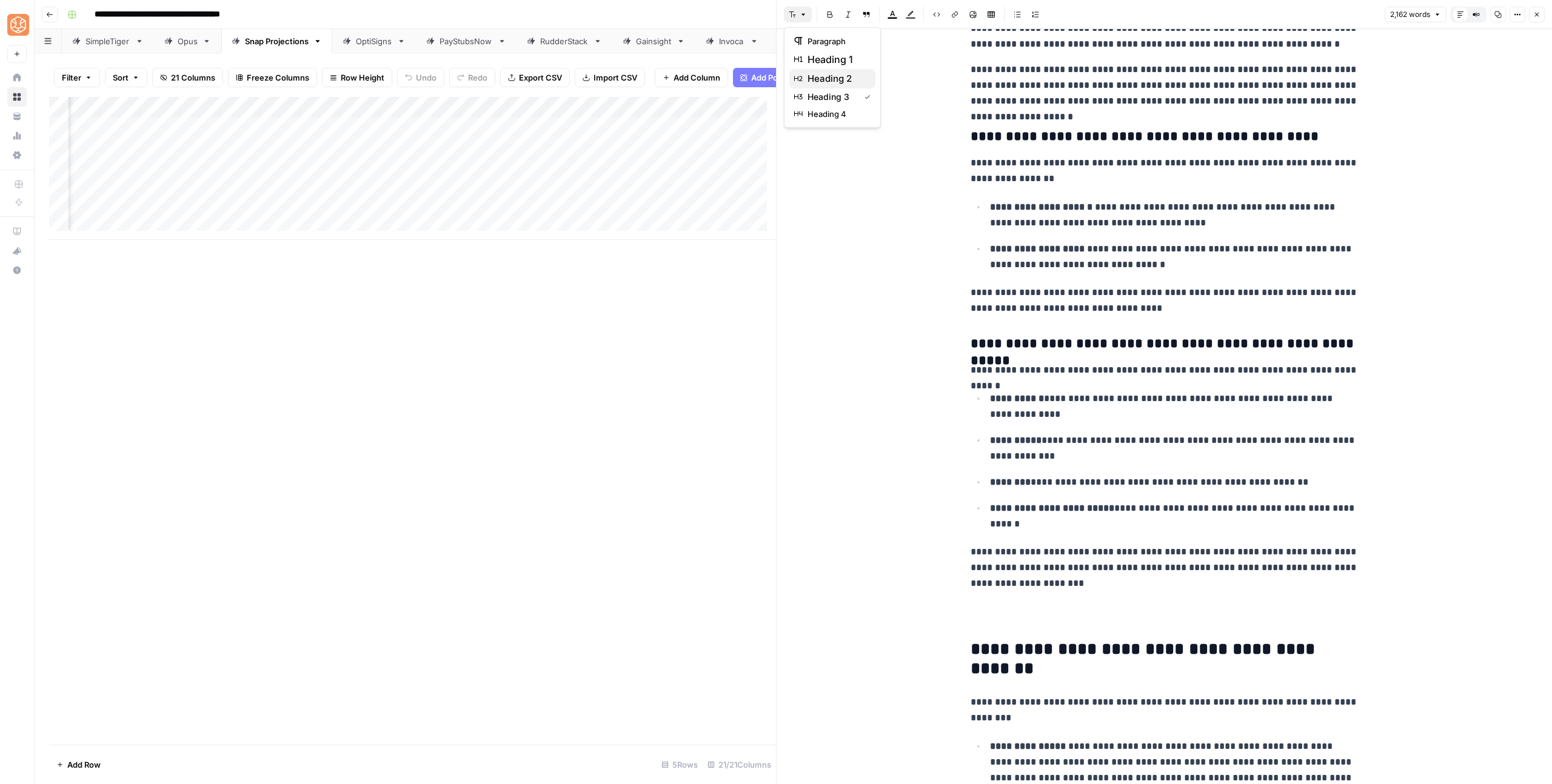 click 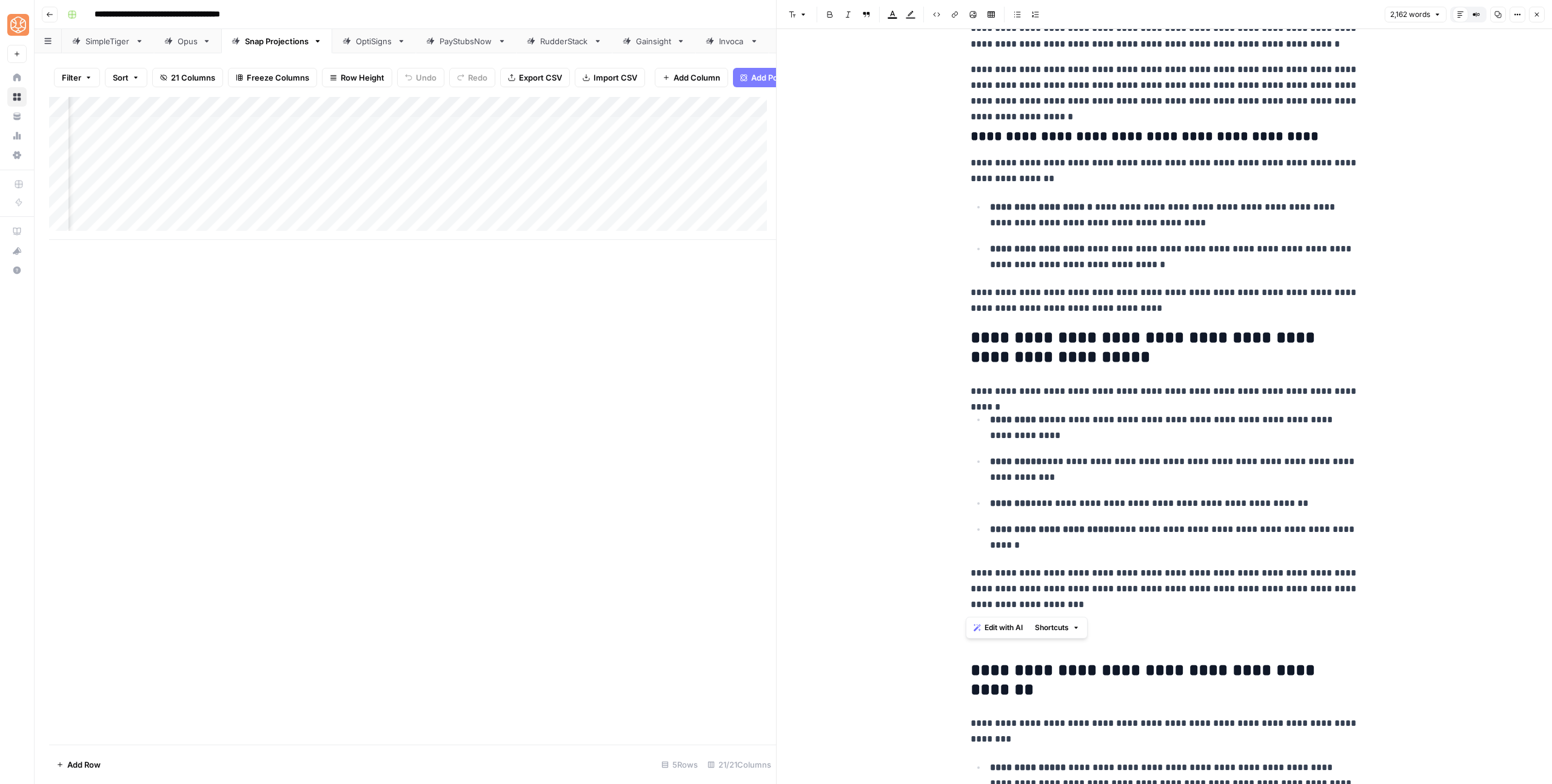 drag, startPoint x: 1125, startPoint y: 608, endPoint x: 963, endPoint y: 337, distance: 315.7293 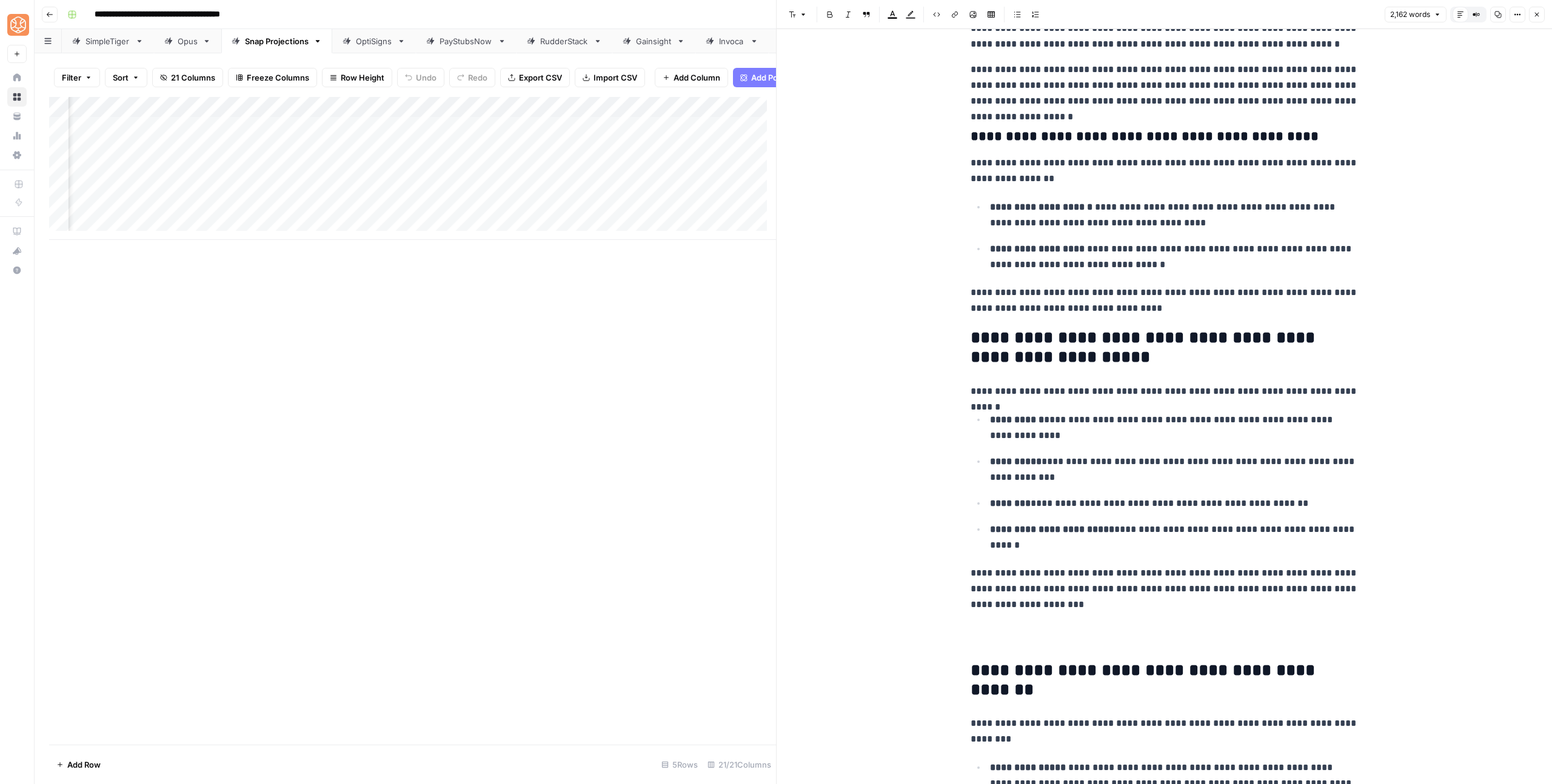 click 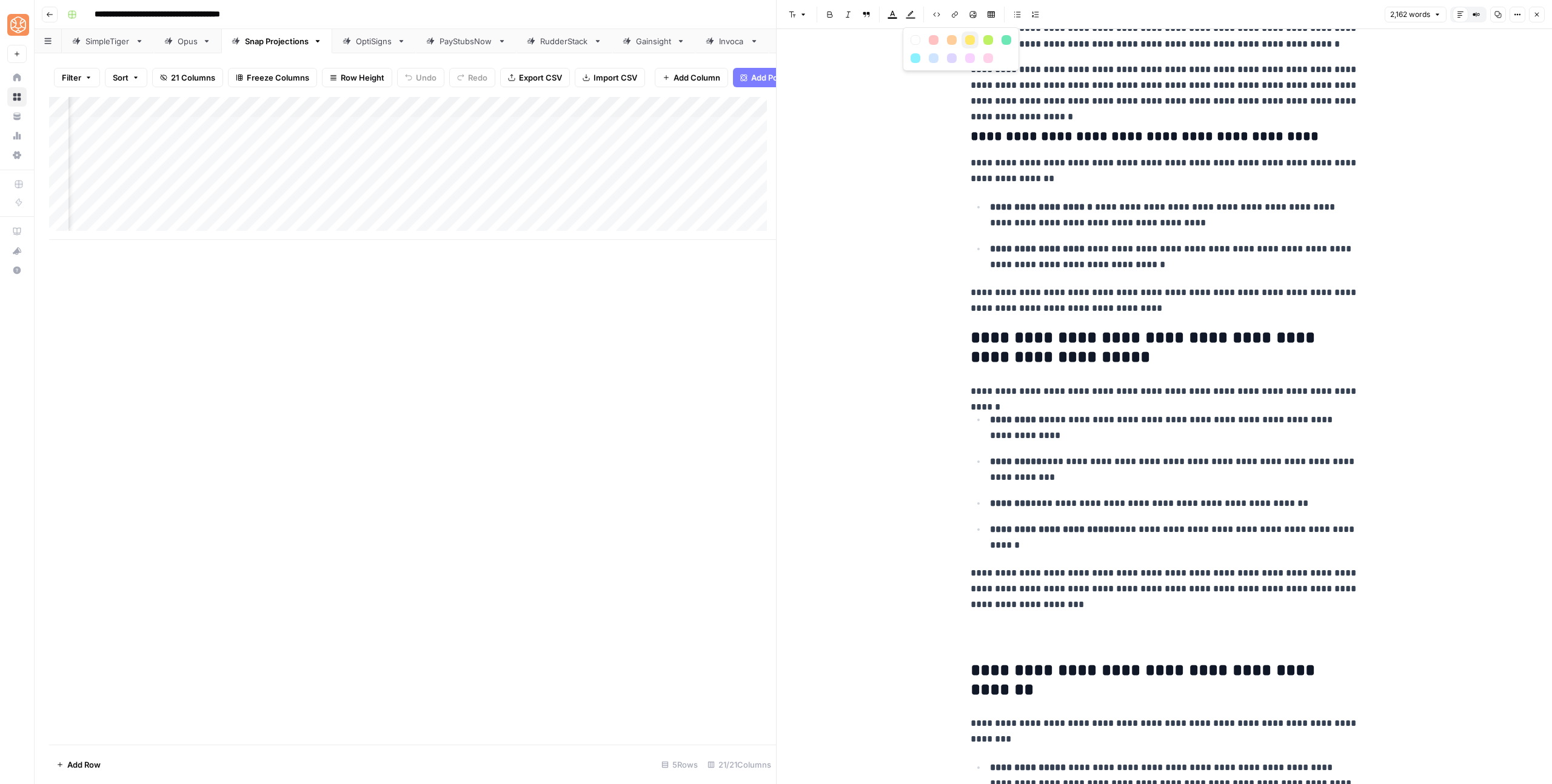 click at bounding box center (970, 40) 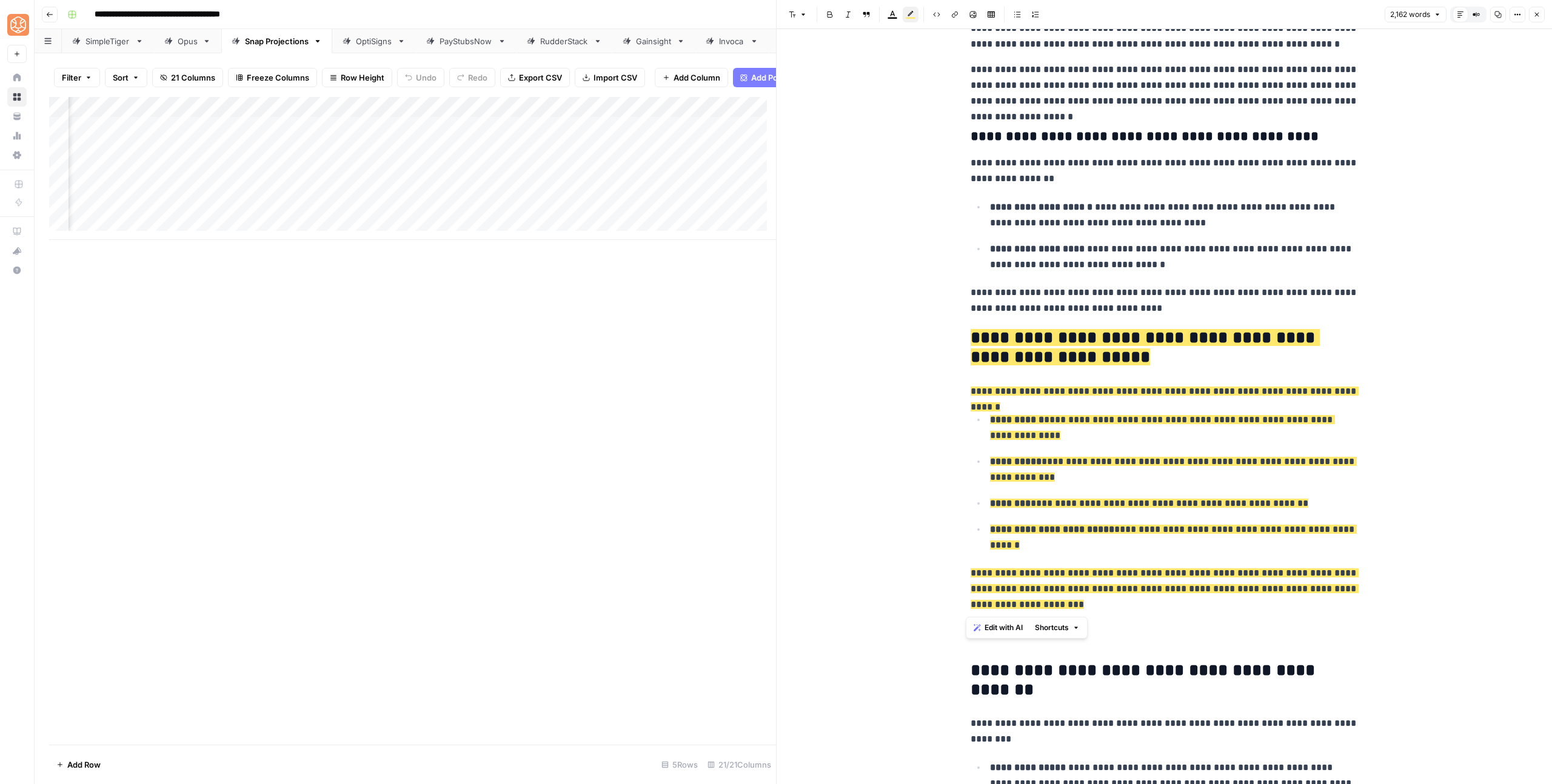 click on "**********" at bounding box center [1165, 171] 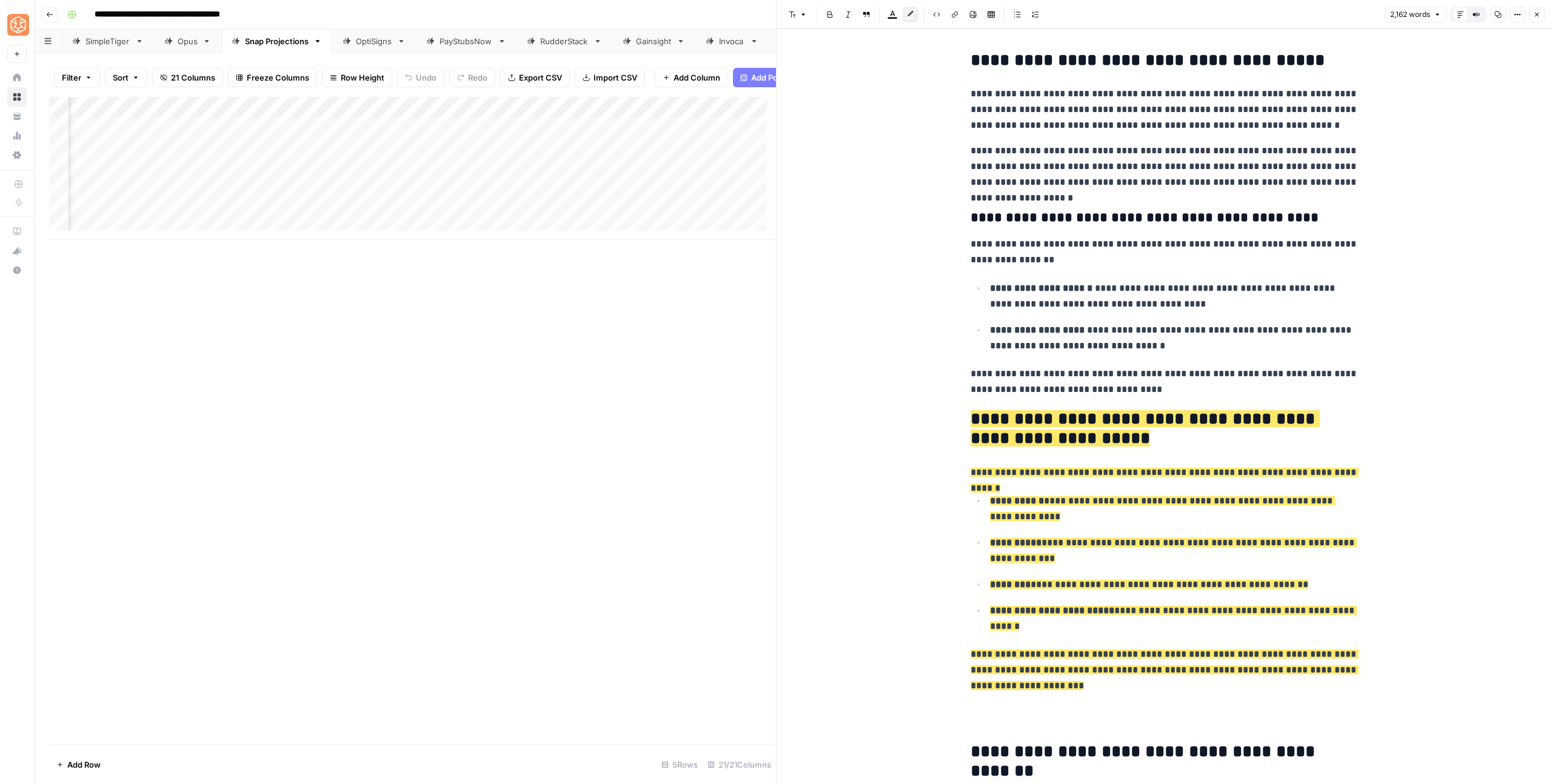 click on "**********" at bounding box center (1165, 167) 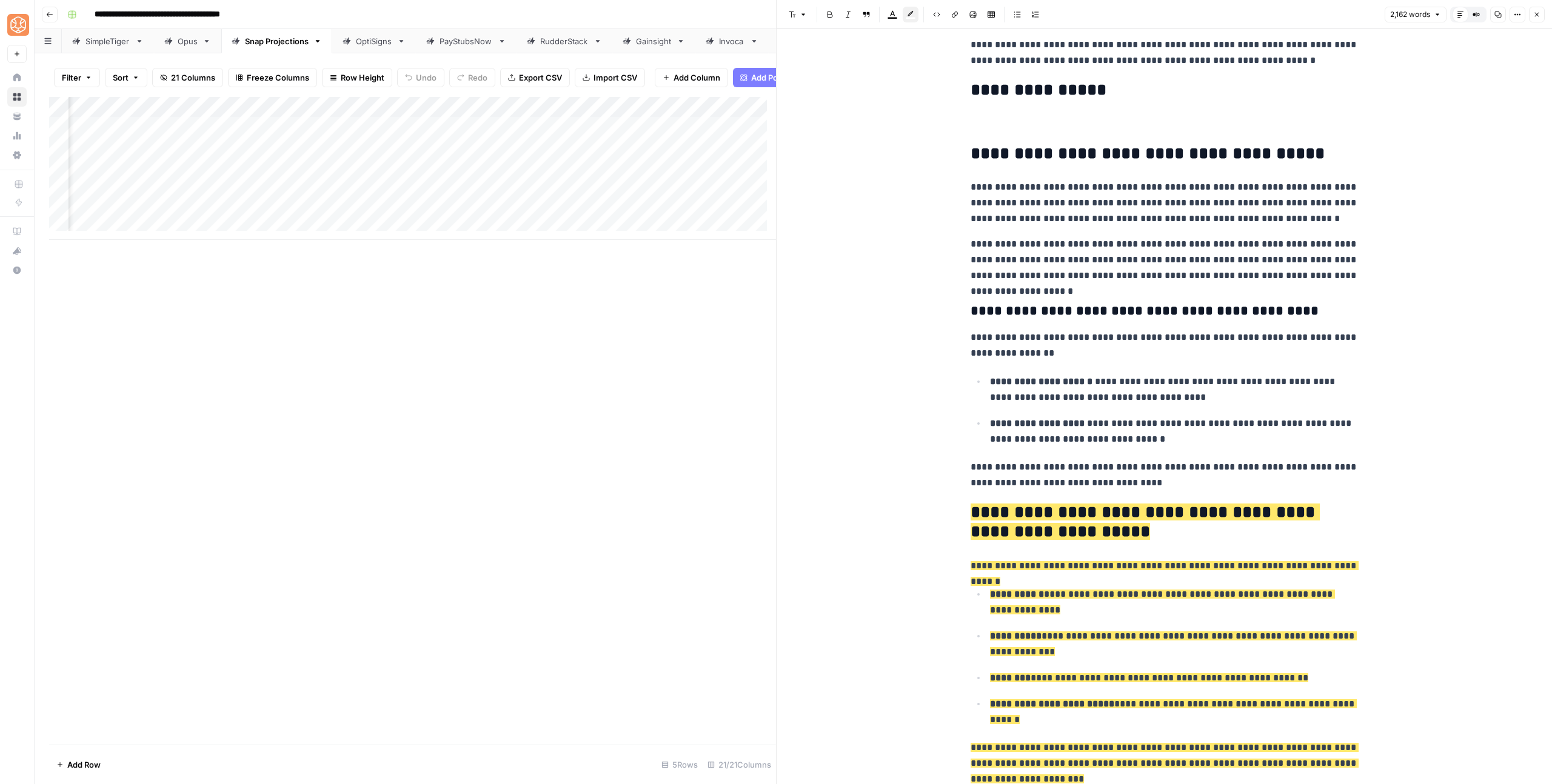 scroll, scrollTop: 184, scrollLeft: 0, axis: vertical 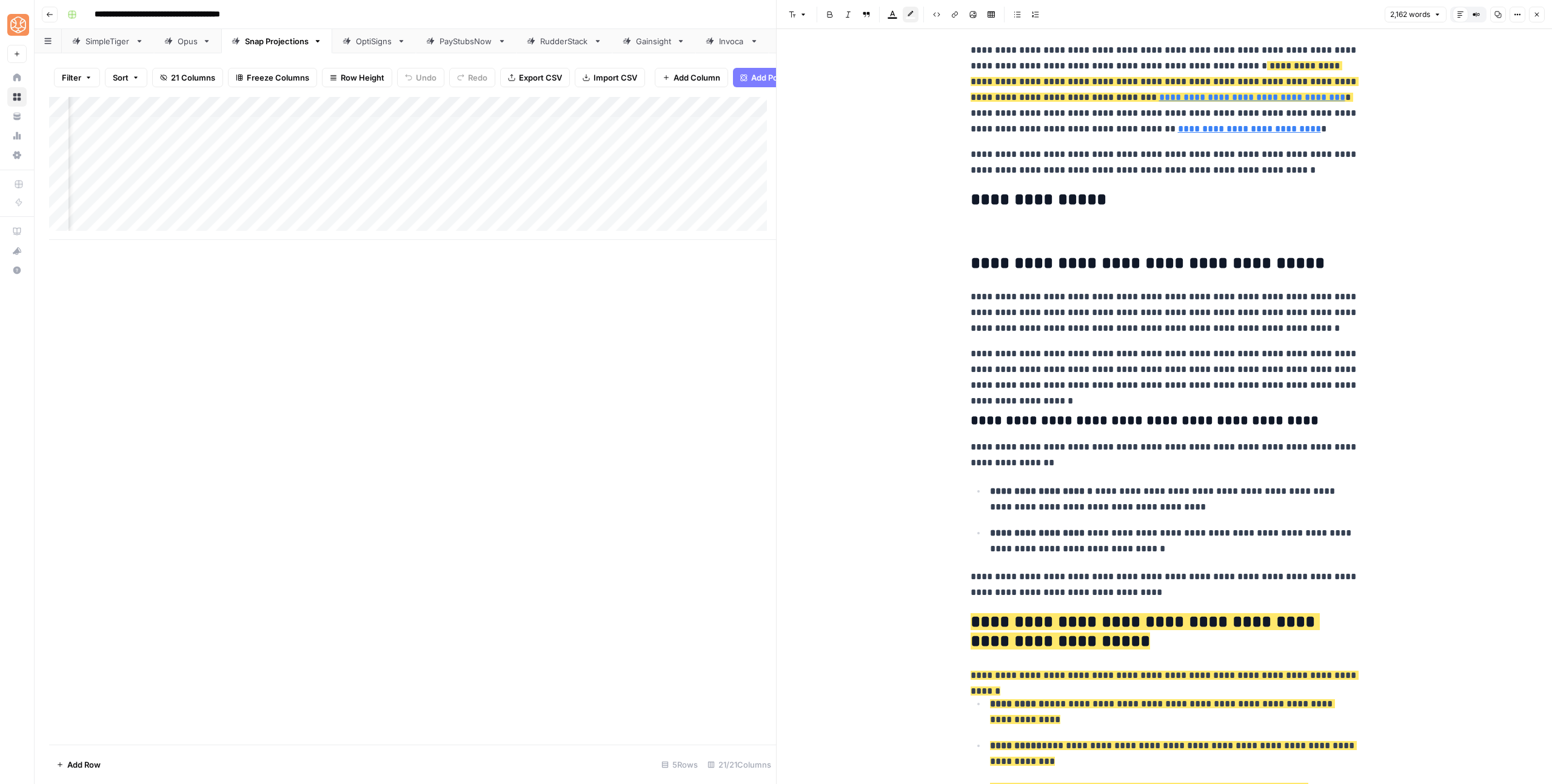 click at bounding box center (1165, 234) 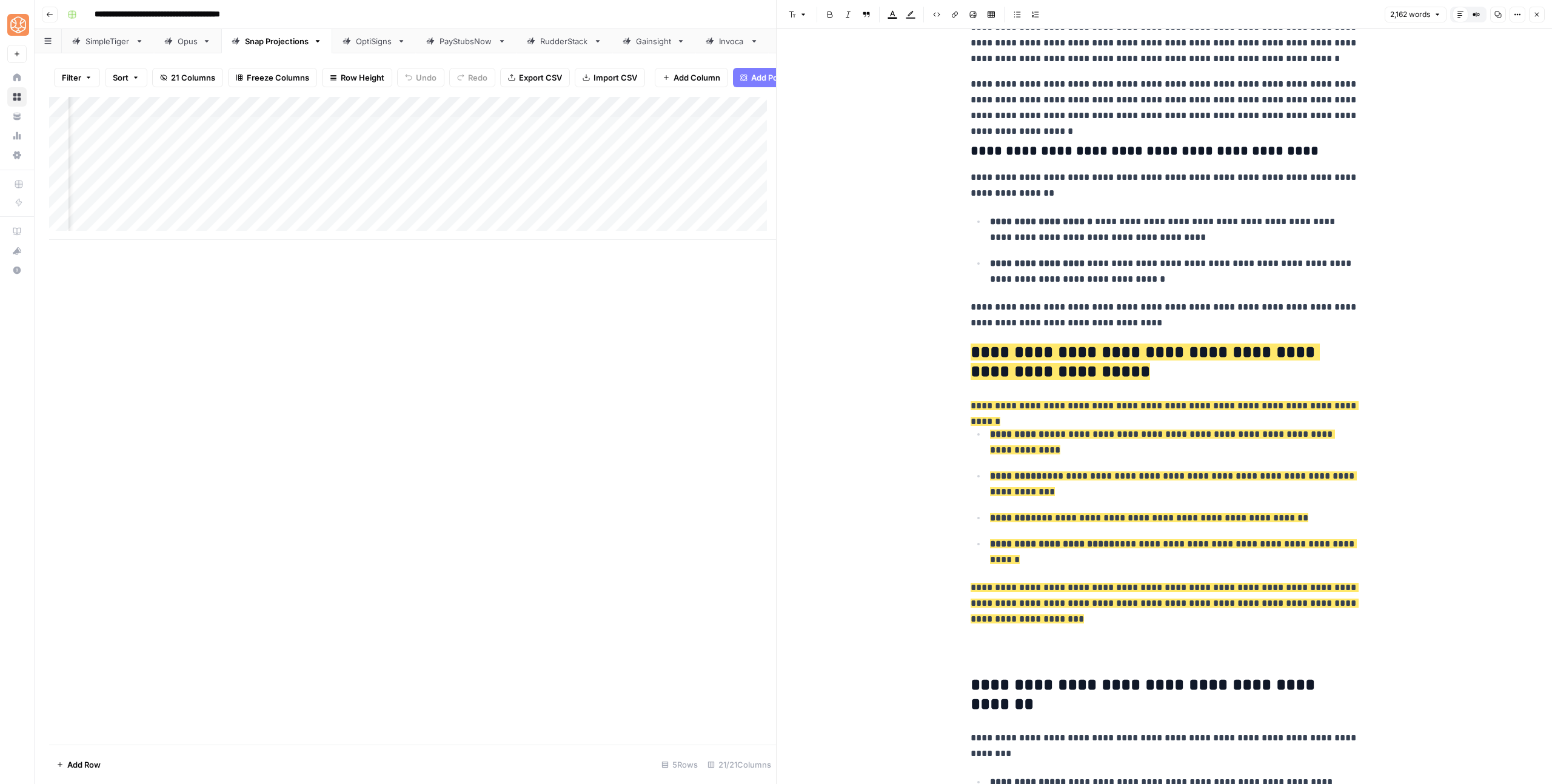scroll, scrollTop: 522, scrollLeft: 0, axis: vertical 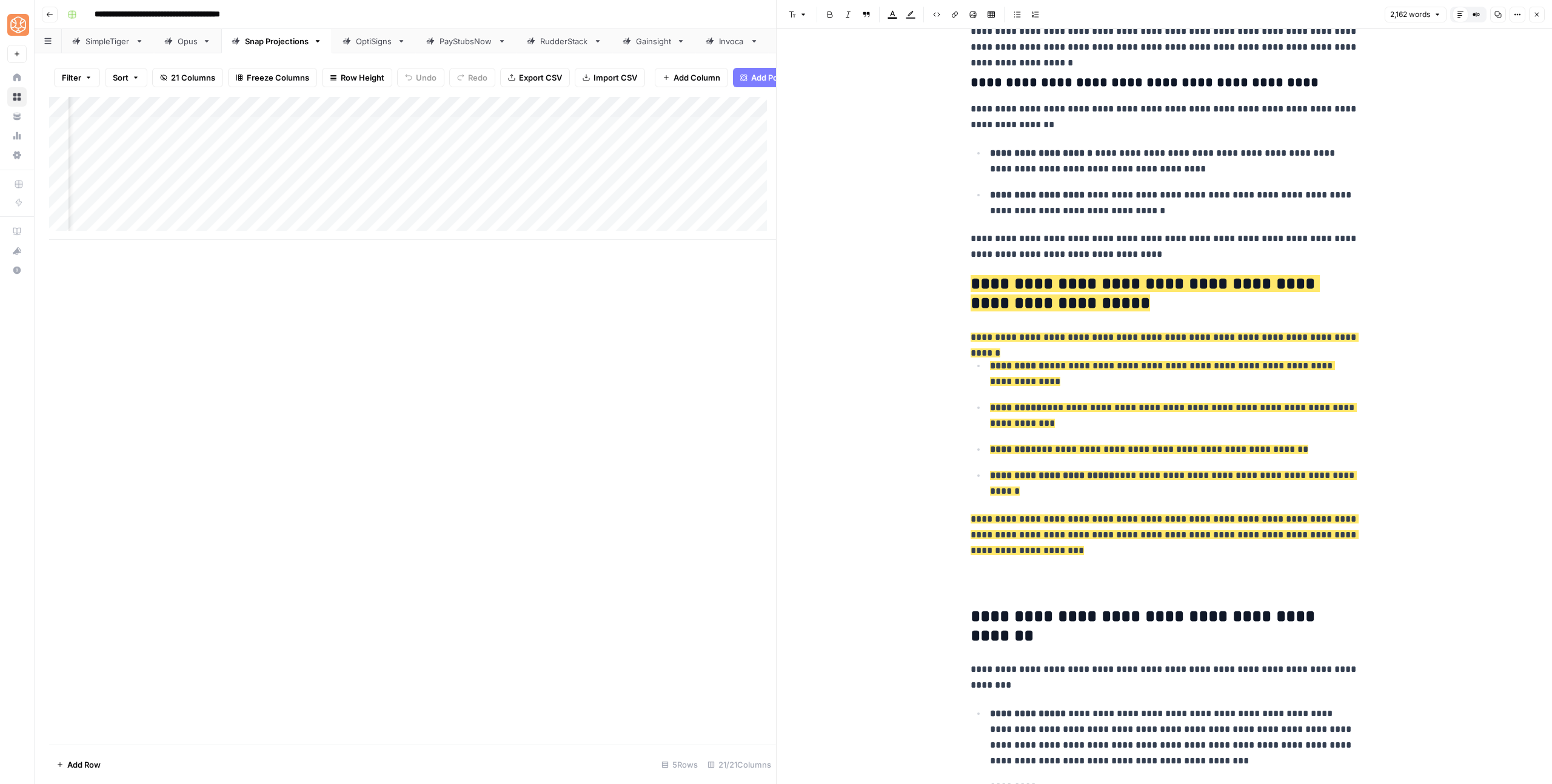 click on "**********" at bounding box center (1165, 2439) 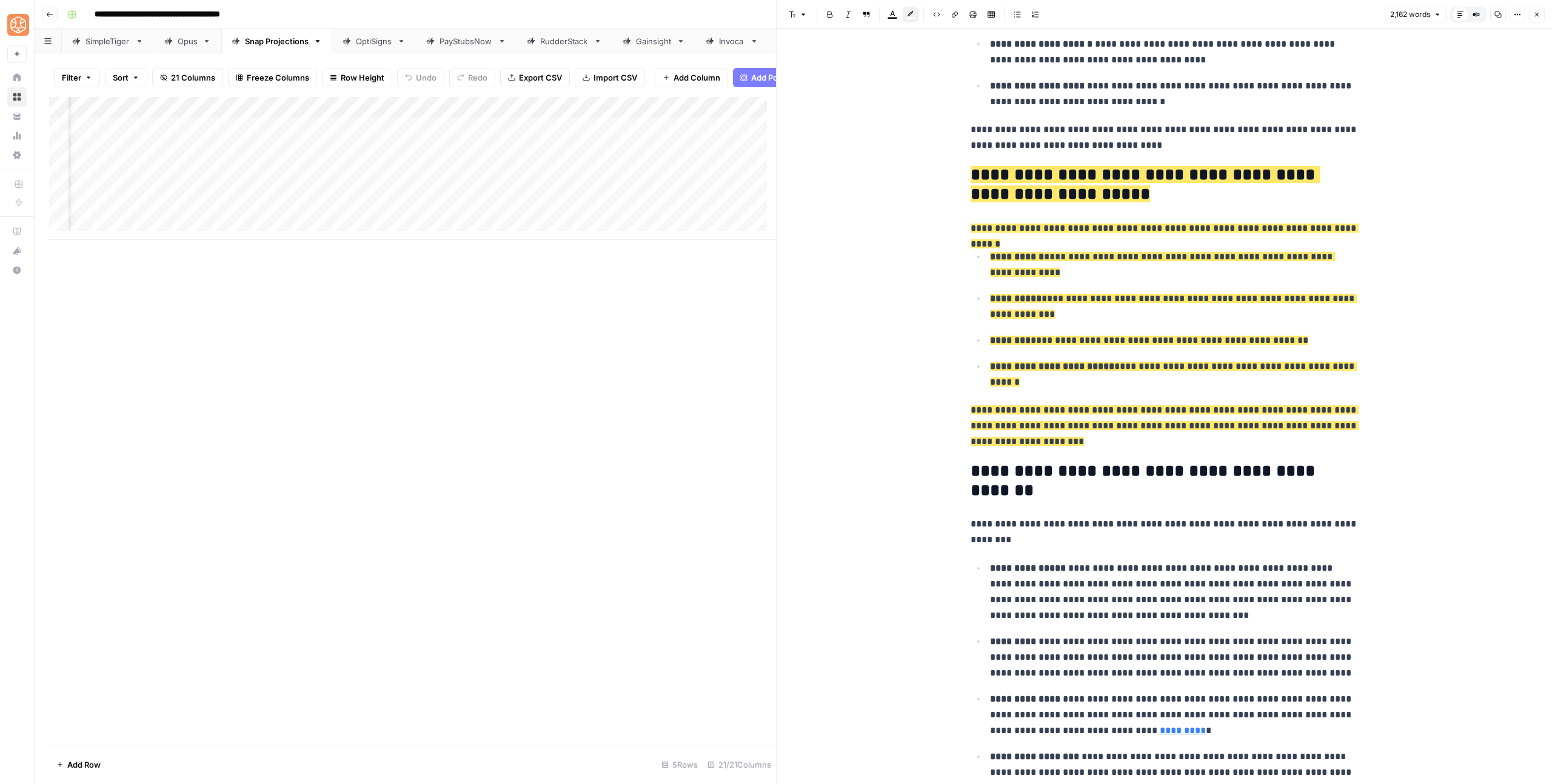 scroll, scrollTop: 771, scrollLeft: 0, axis: vertical 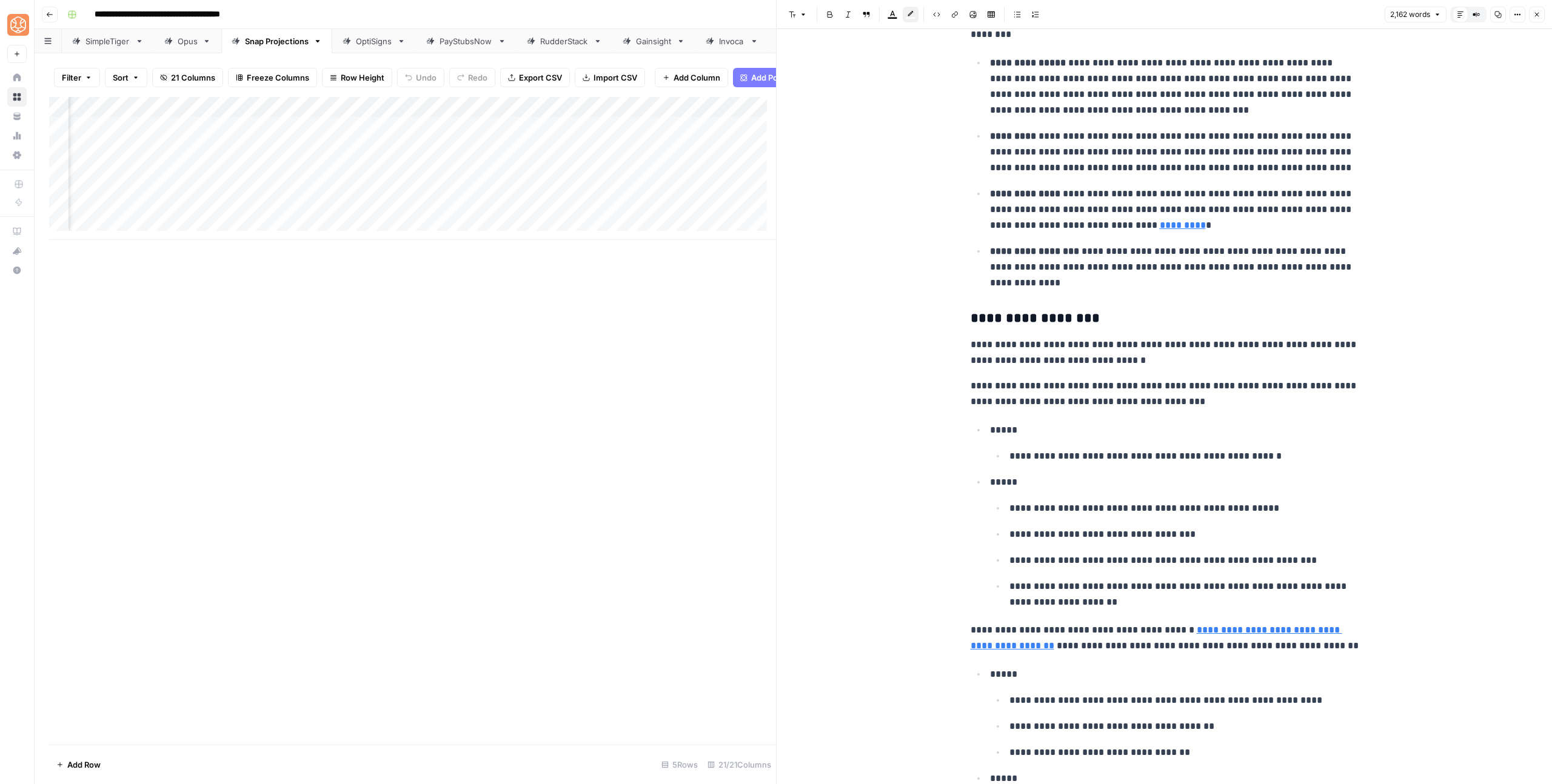 click on "**********" at bounding box center (1165, 394) 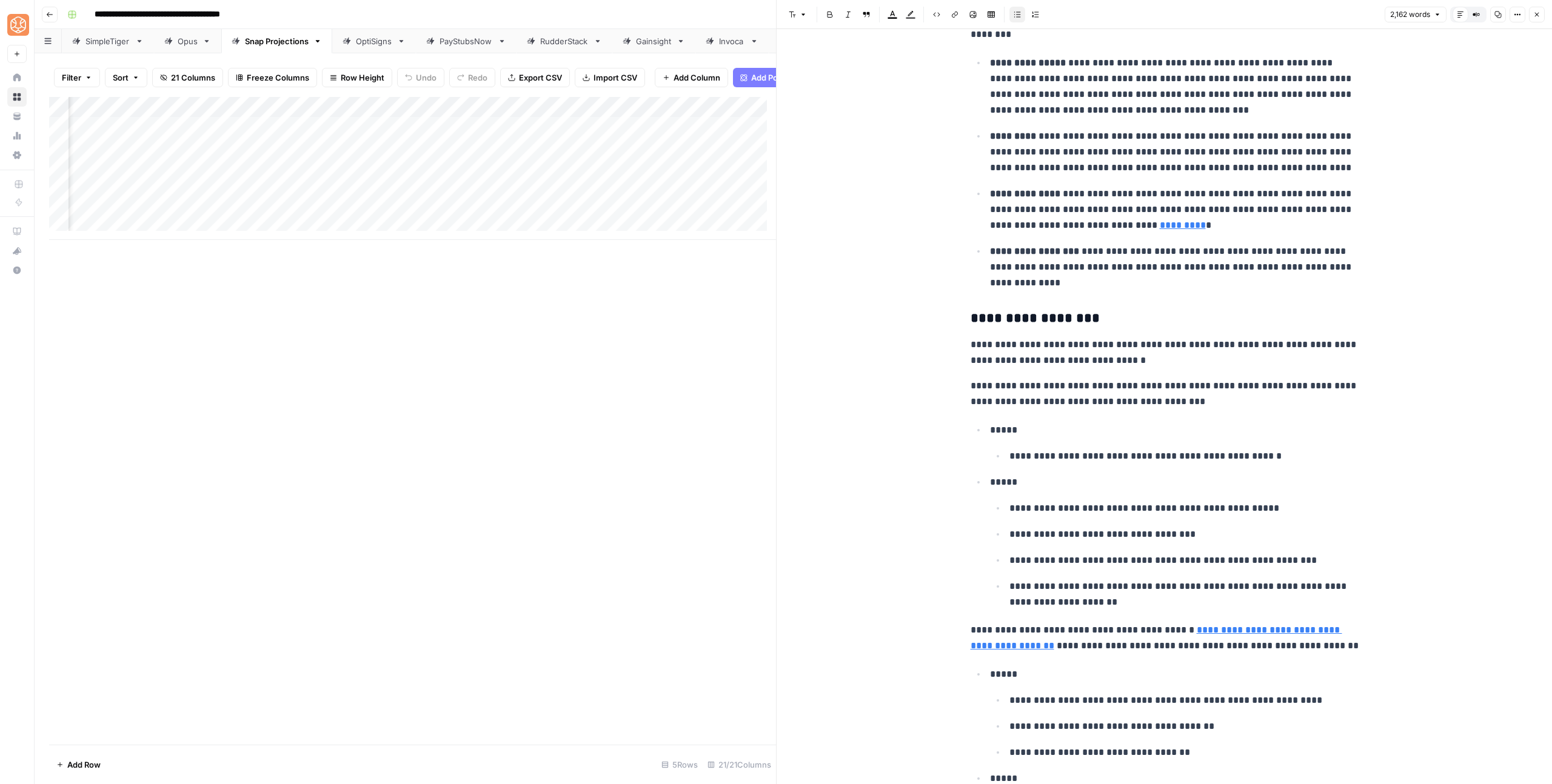 click on "*****" at bounding box center [1174, 430] 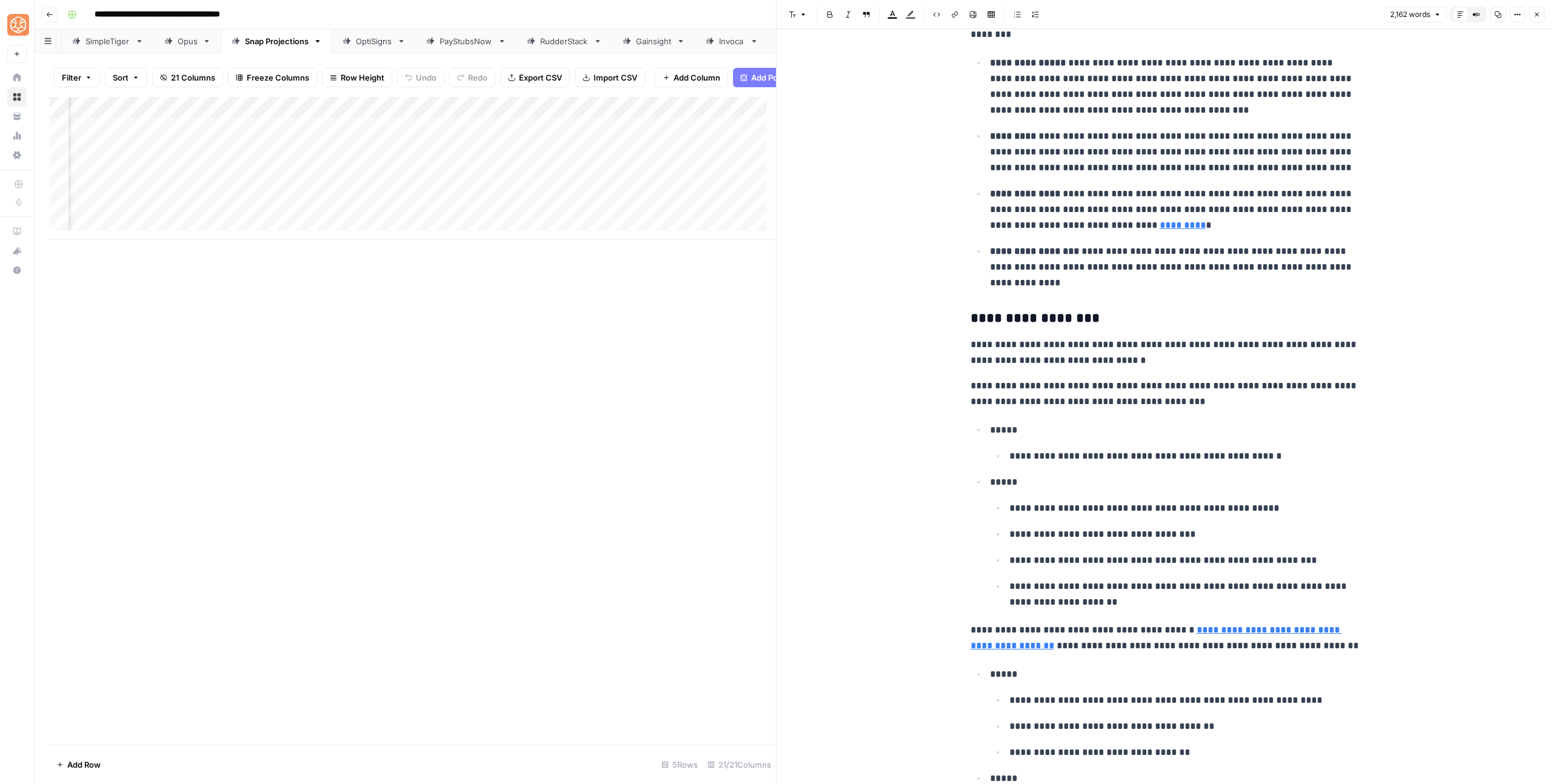 click on "**********" at bounding box center (1165, 319) 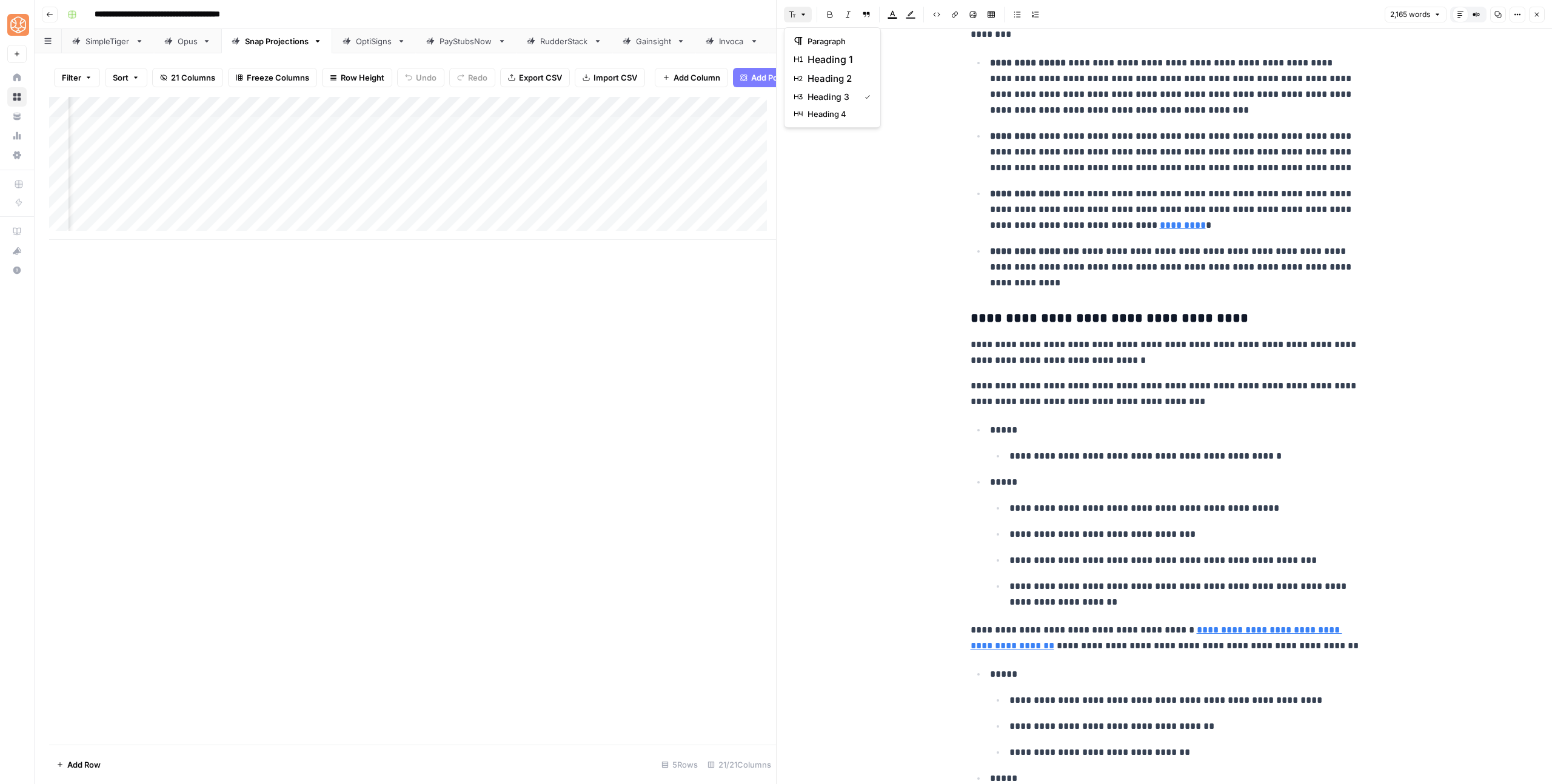 drag, startPoint x: 802, startPoint y: 12, endPoint x: 816, endPoint y: 55, distance: 45.22168 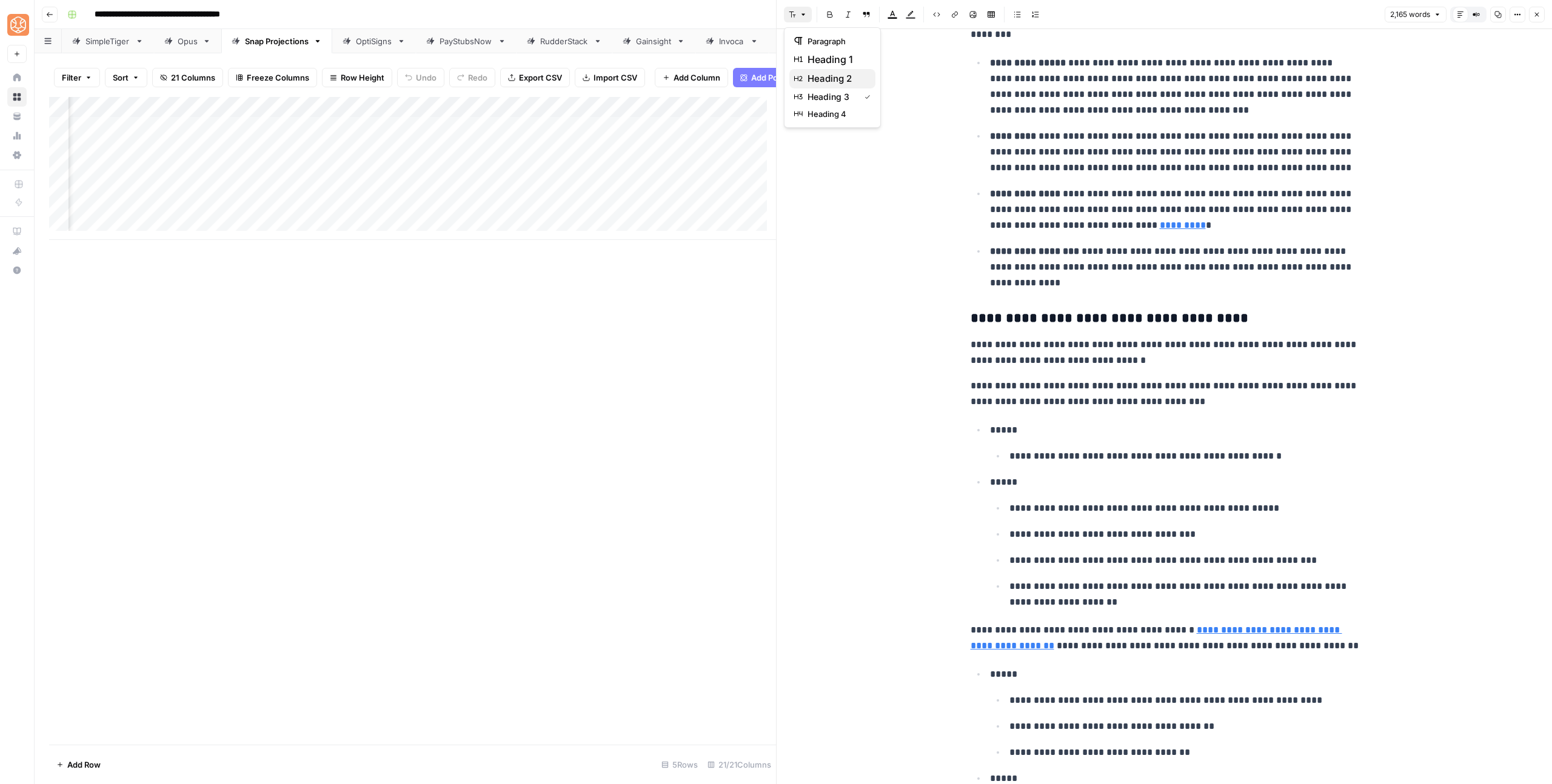 click on "heading 2" at bounding box center (837, 79) 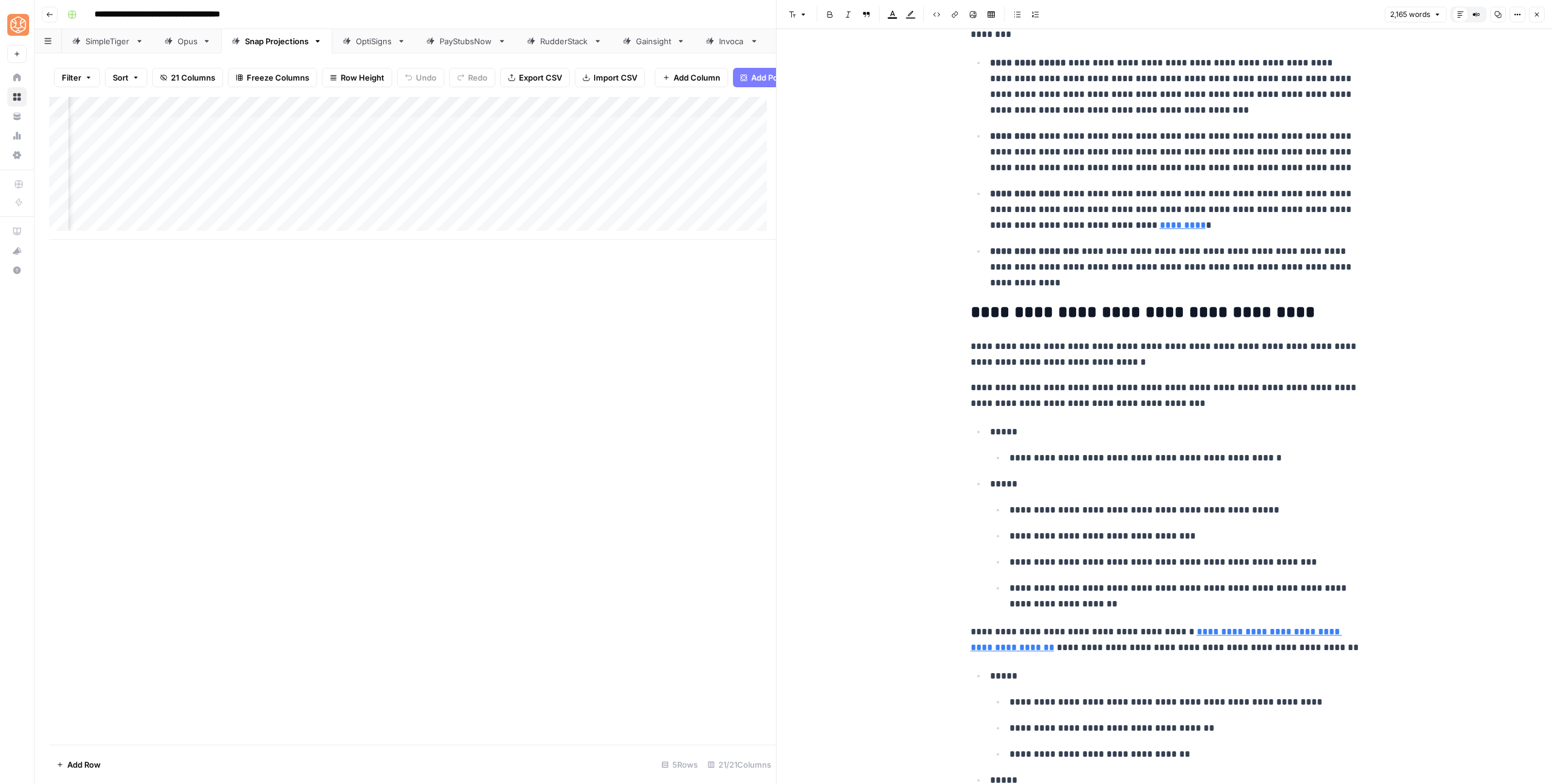 drag, startPoint x: 975, startPoint y: 292, endPoint x: 962, endPoint y: 290, distance: 13.152946 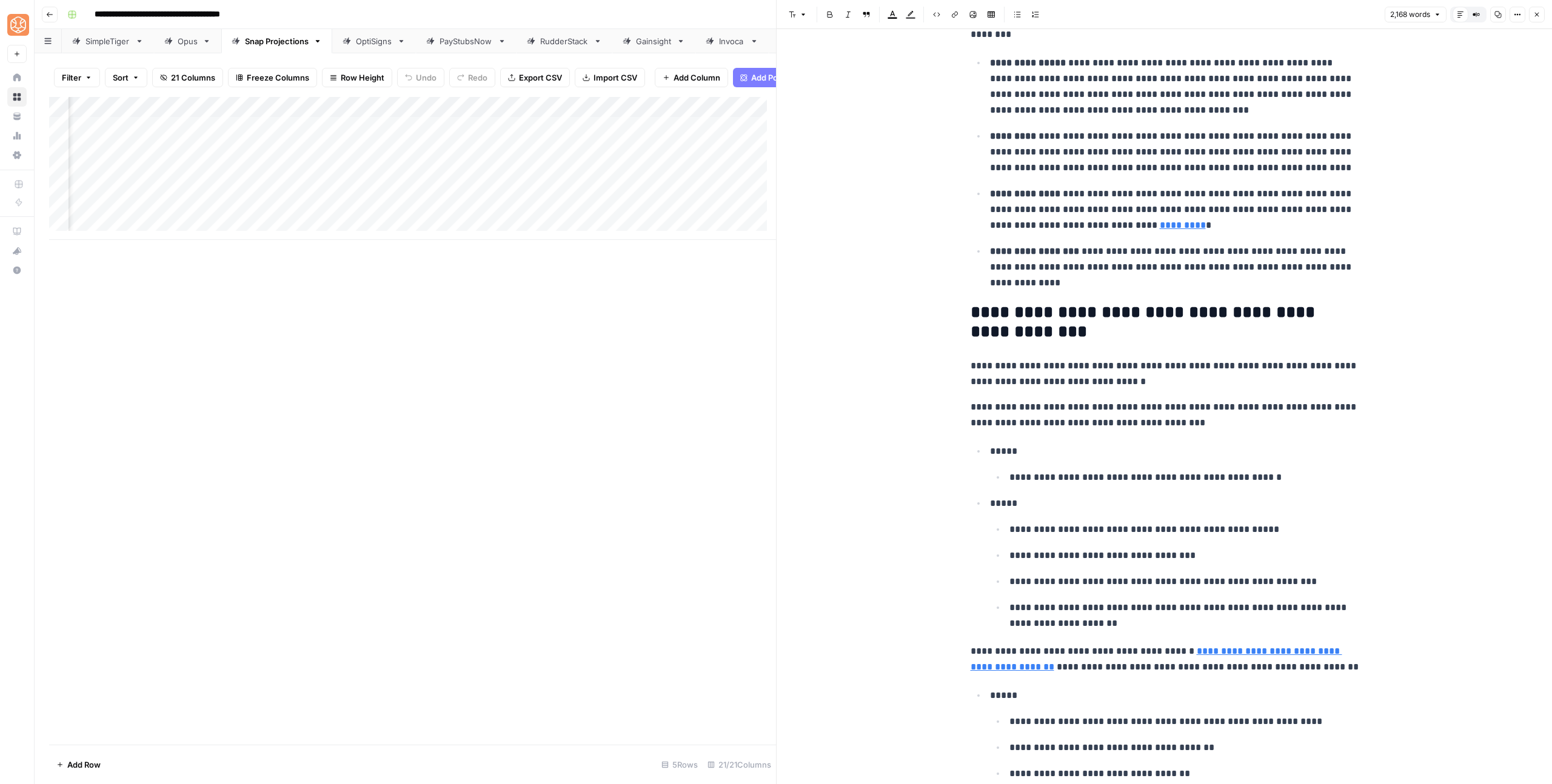 click on "**********" at bounding box center (1165, 1818) 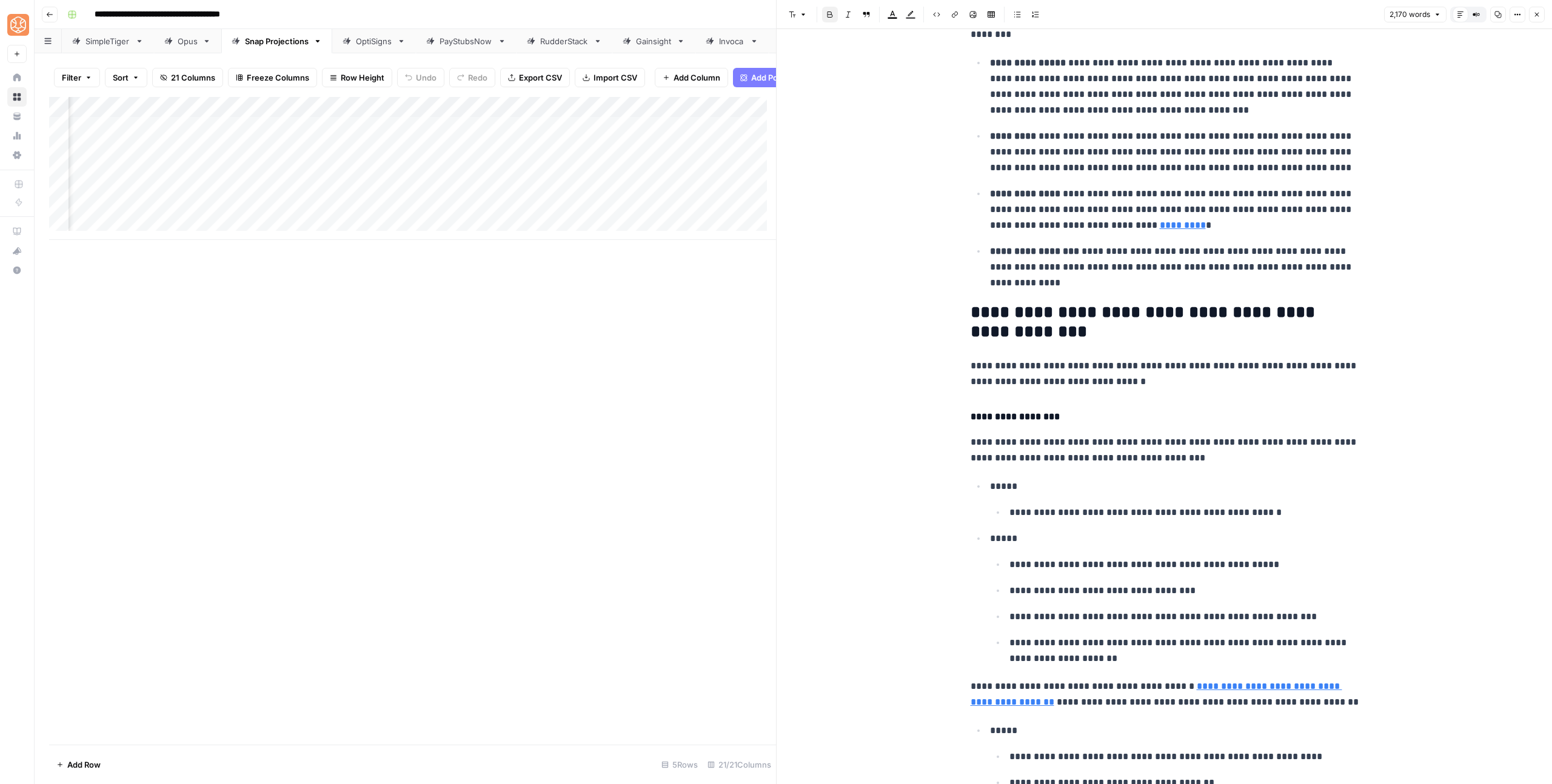 click on "Font style Bold Italic Block quote Text color Highlight color Code block Link Image Insert Table Bulleted list Numbered list 2,170 words Default Editor Compare Old vs New Content Copy Options Close" at bounding box center [1164, 15] 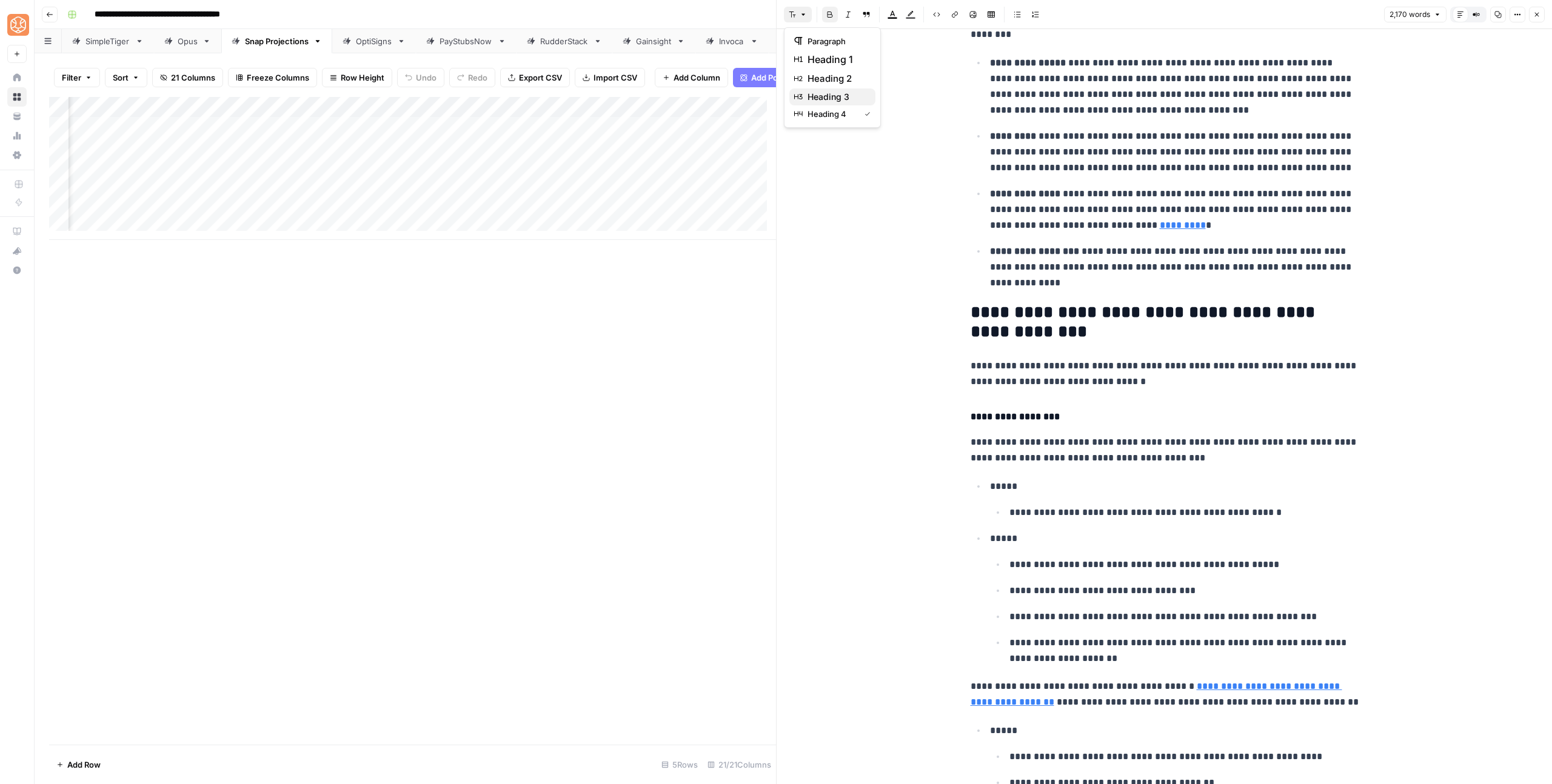 click on "heading 3" at bounding box center (837, 97) 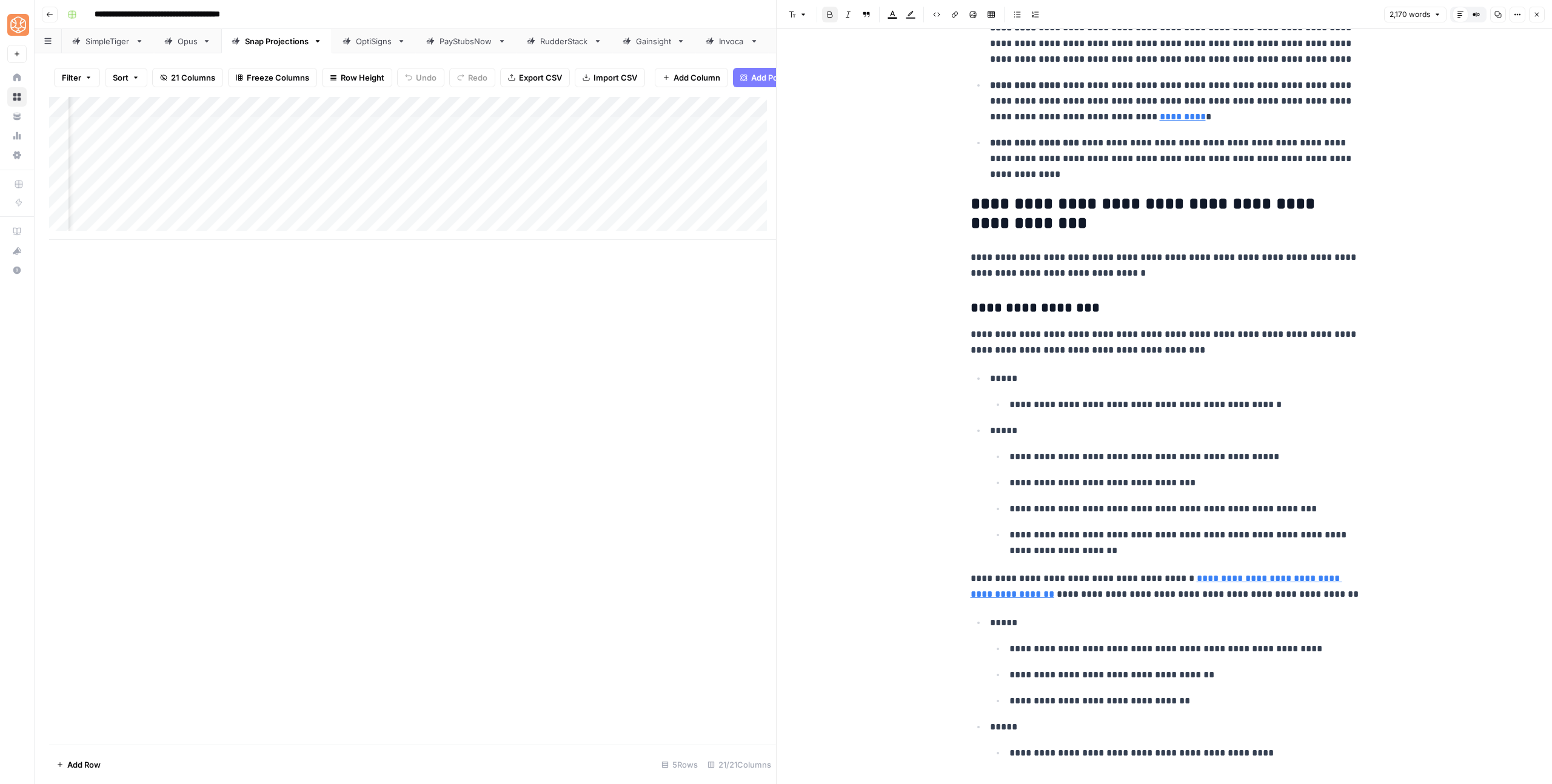 scroll, scrollTop: 1247, scrollLeft: 0, axis: vertical 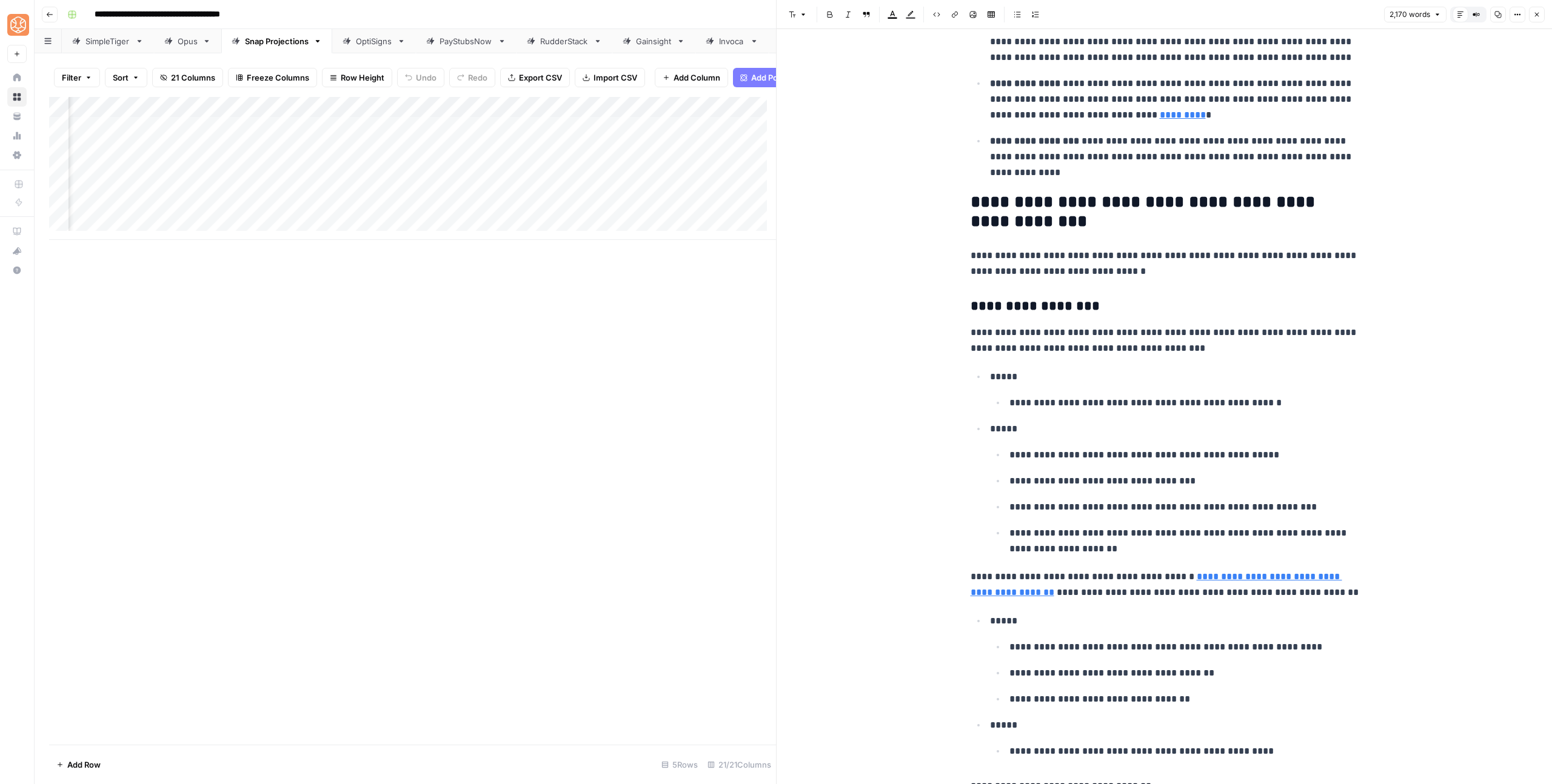 click on "**********" at bounding box center (1165, 212) 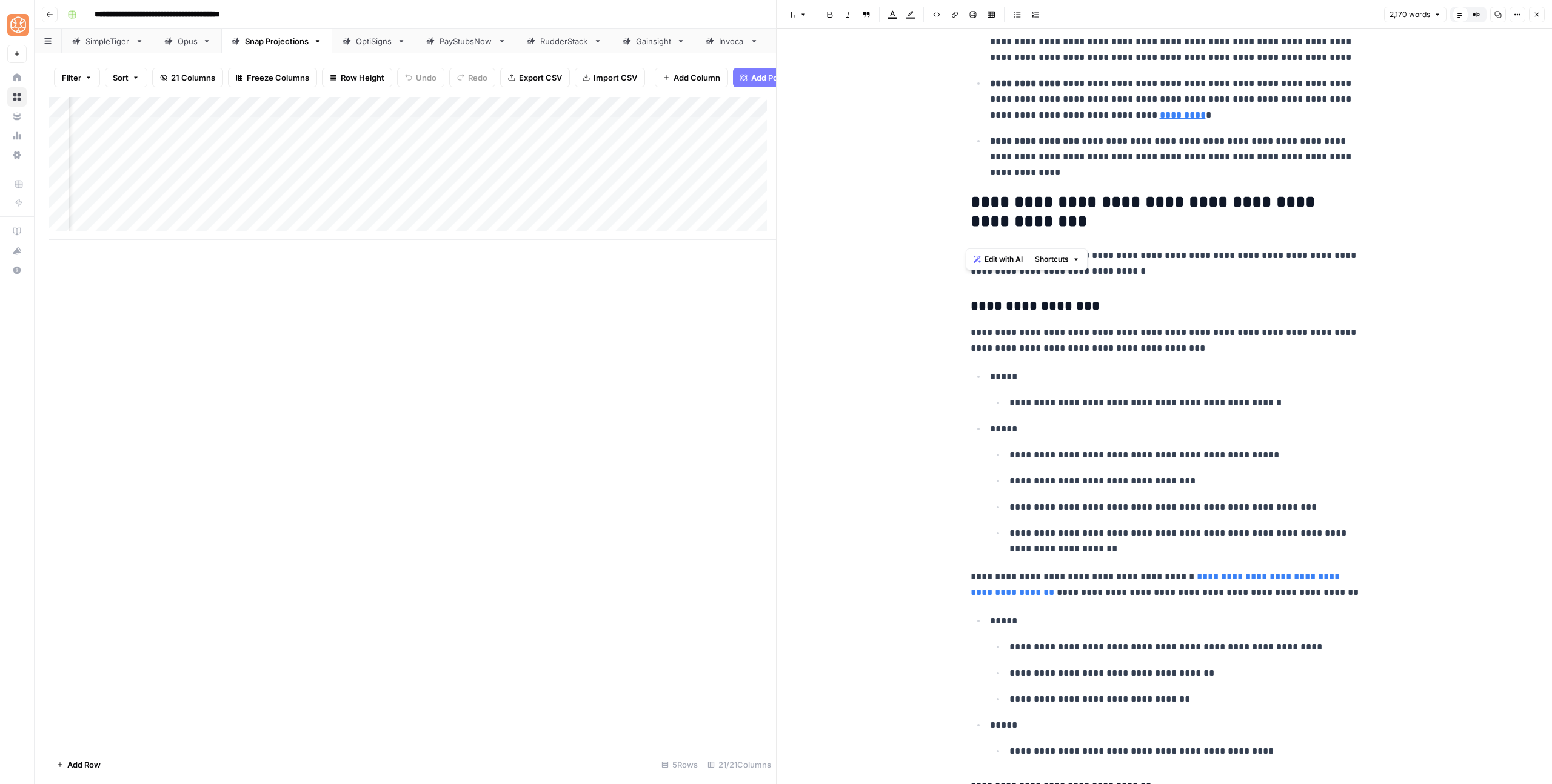 click on "**********" at bounding box center (1165, 212) 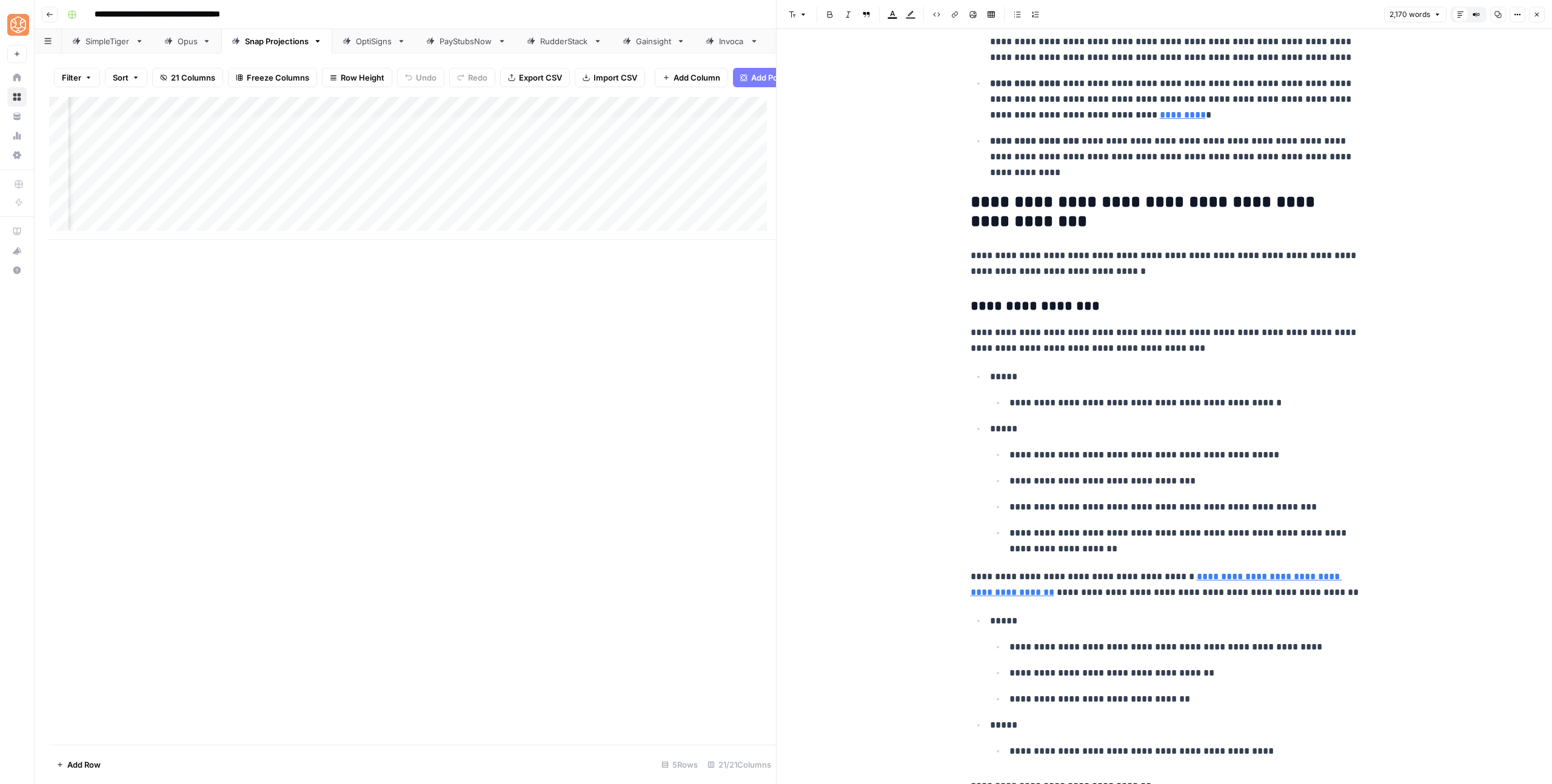 click on "Highlight color" at bounding box center (911, 15) 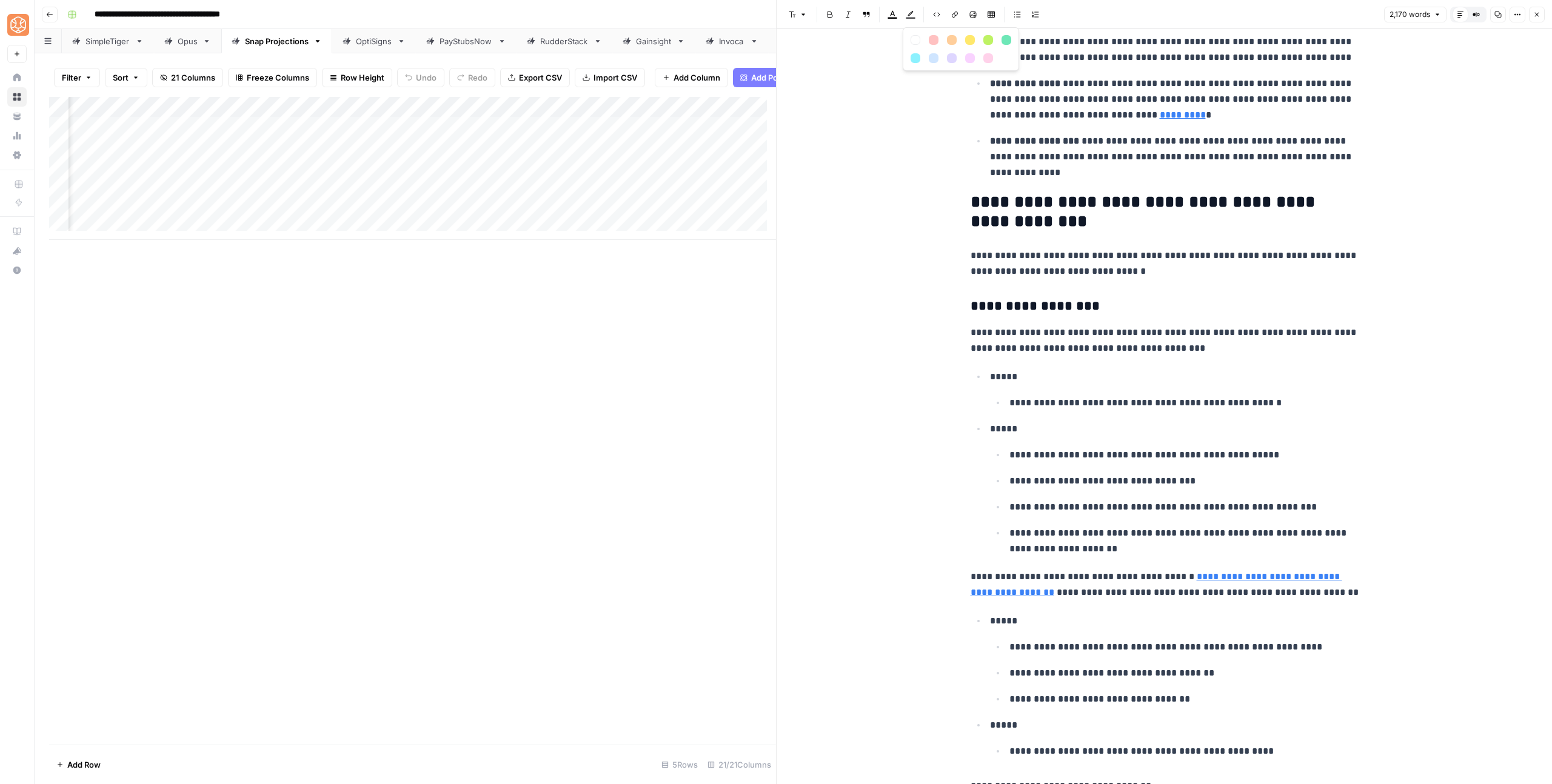 click at bounding box center (934, 40) 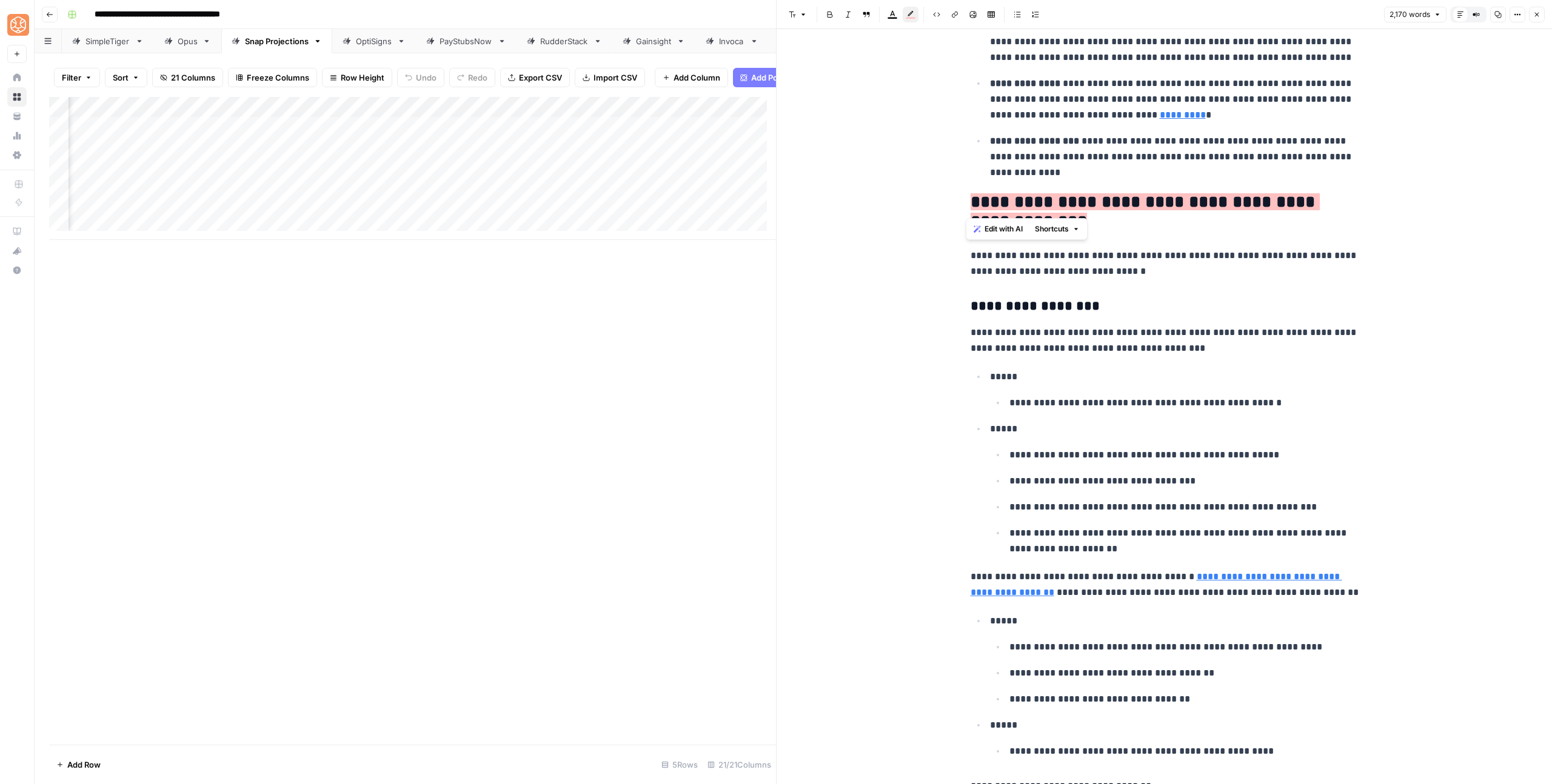 click on "**********" at bounding box center (1165, 264) 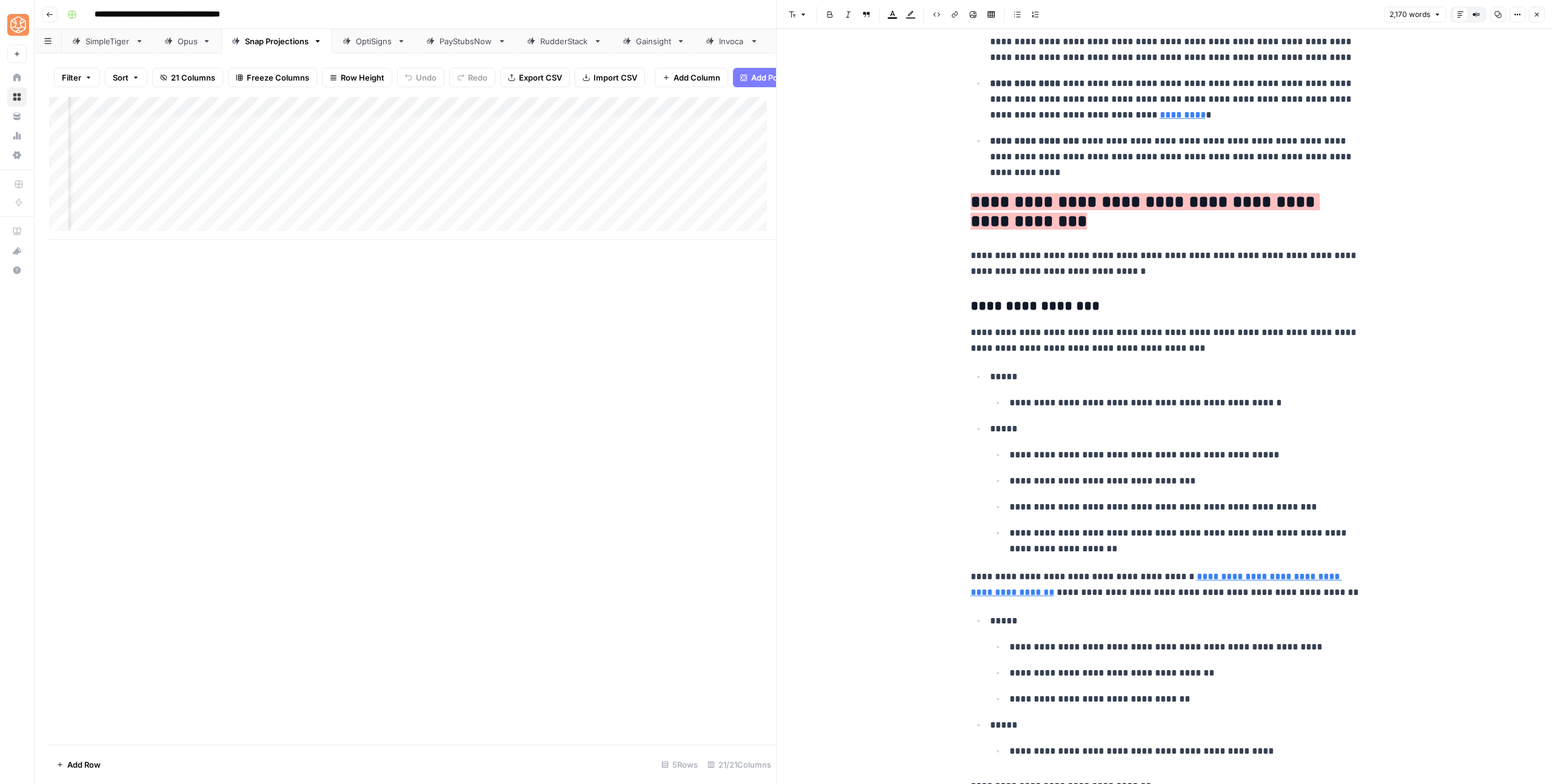 click on "**********" at bounding box center (1184, 541) 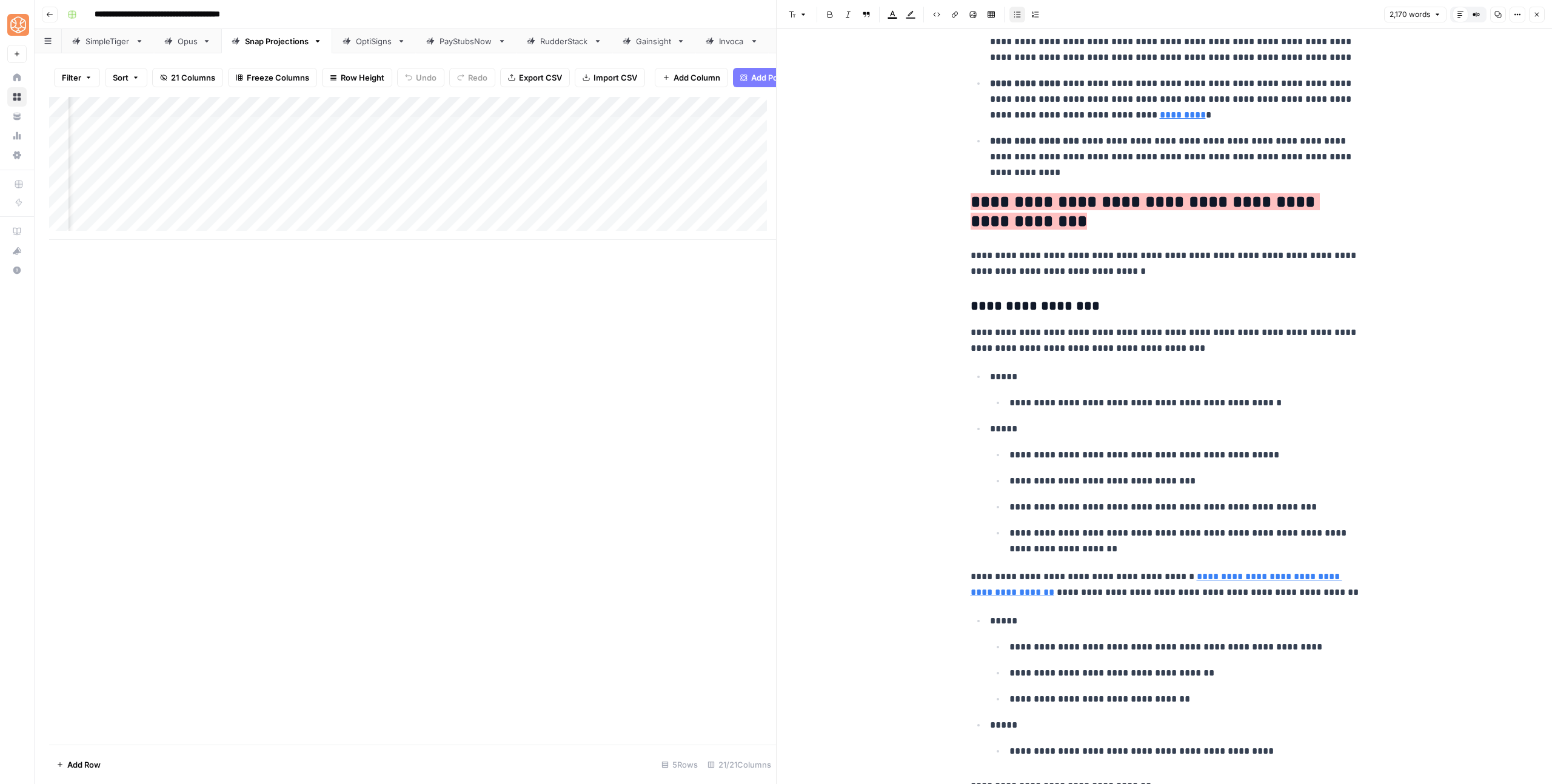 click on "**********" at bounding box center [1184, 541] 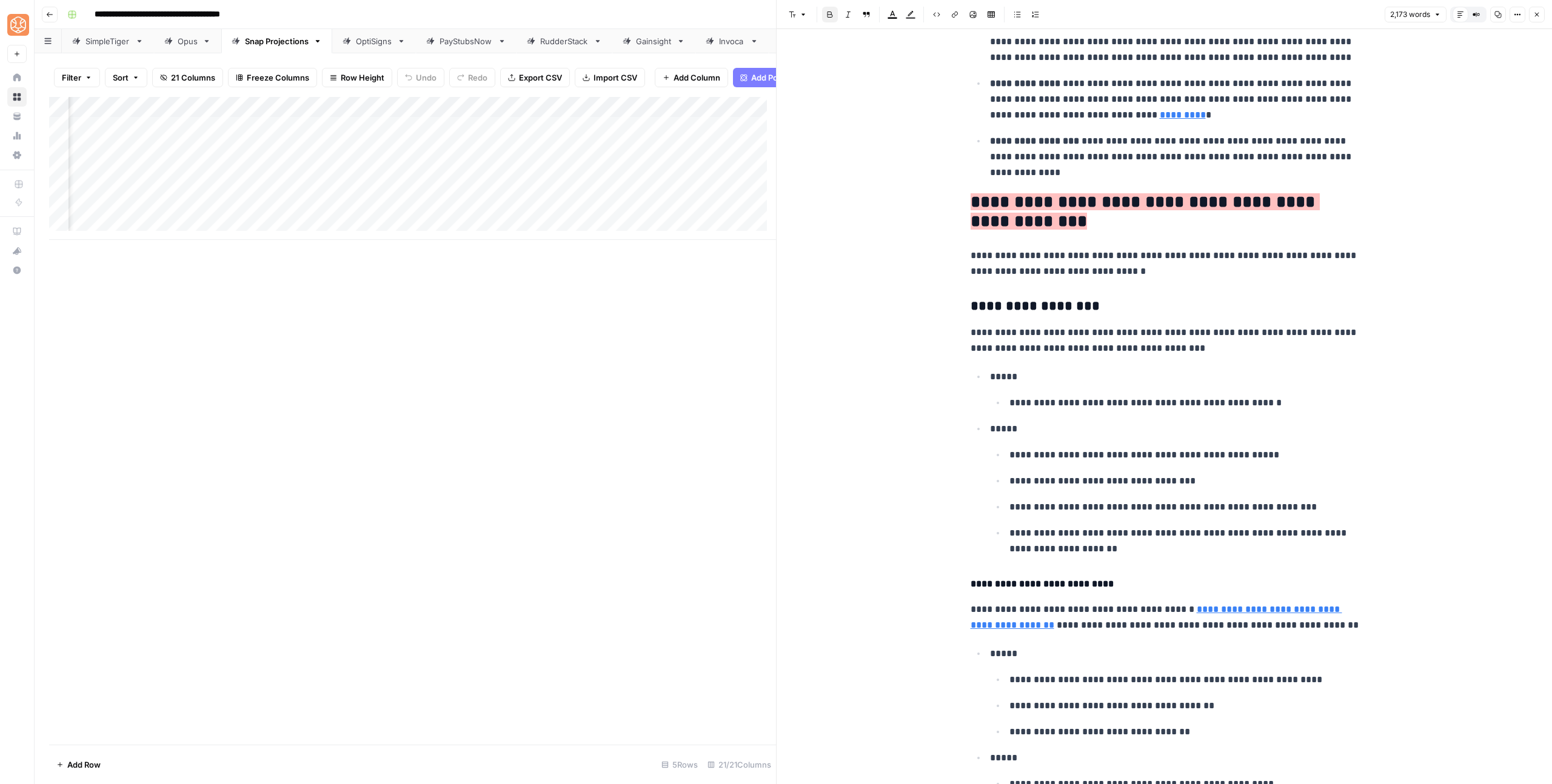 click 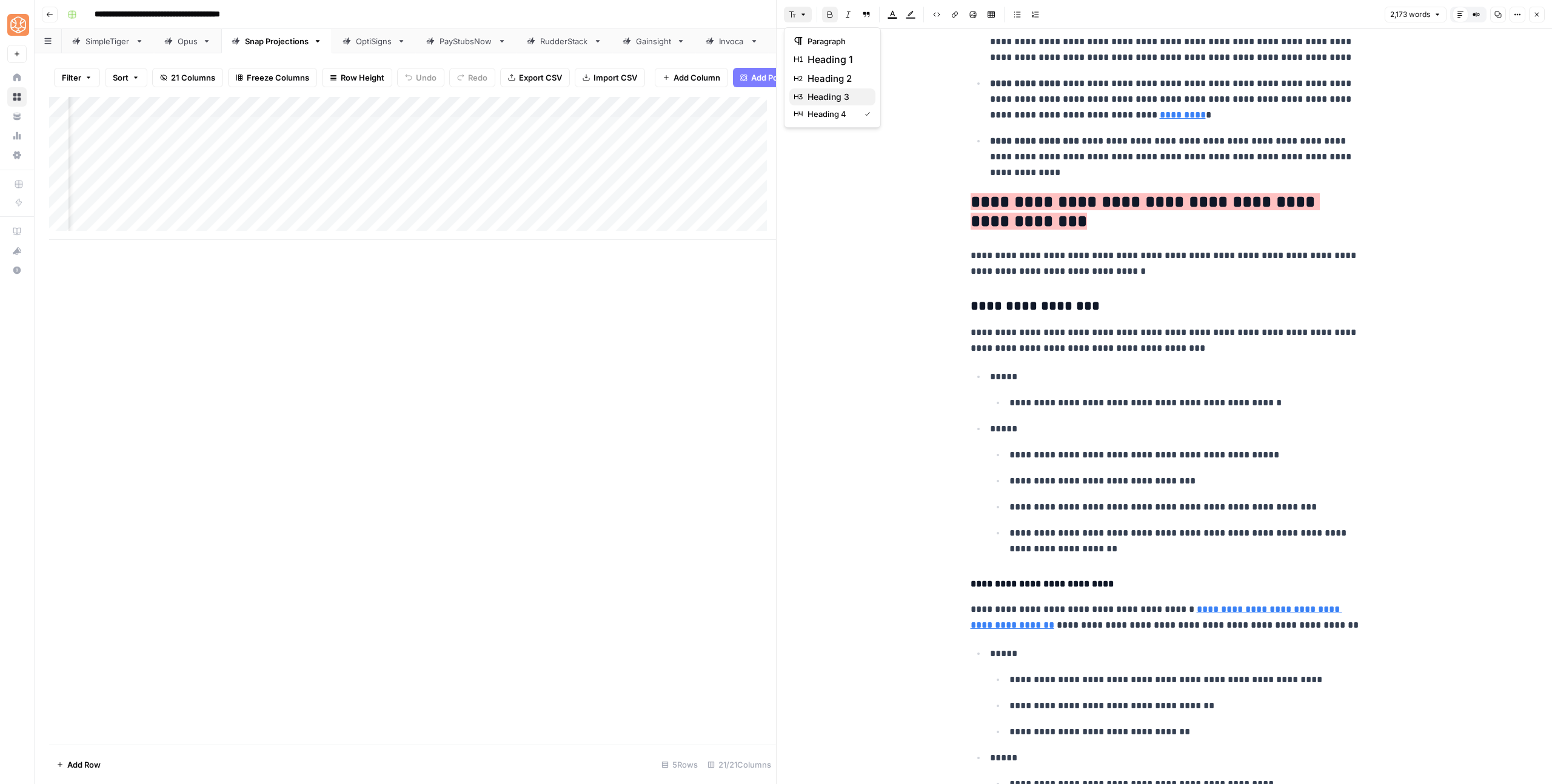 click on "heading 3" at bounding box center (837, 97) 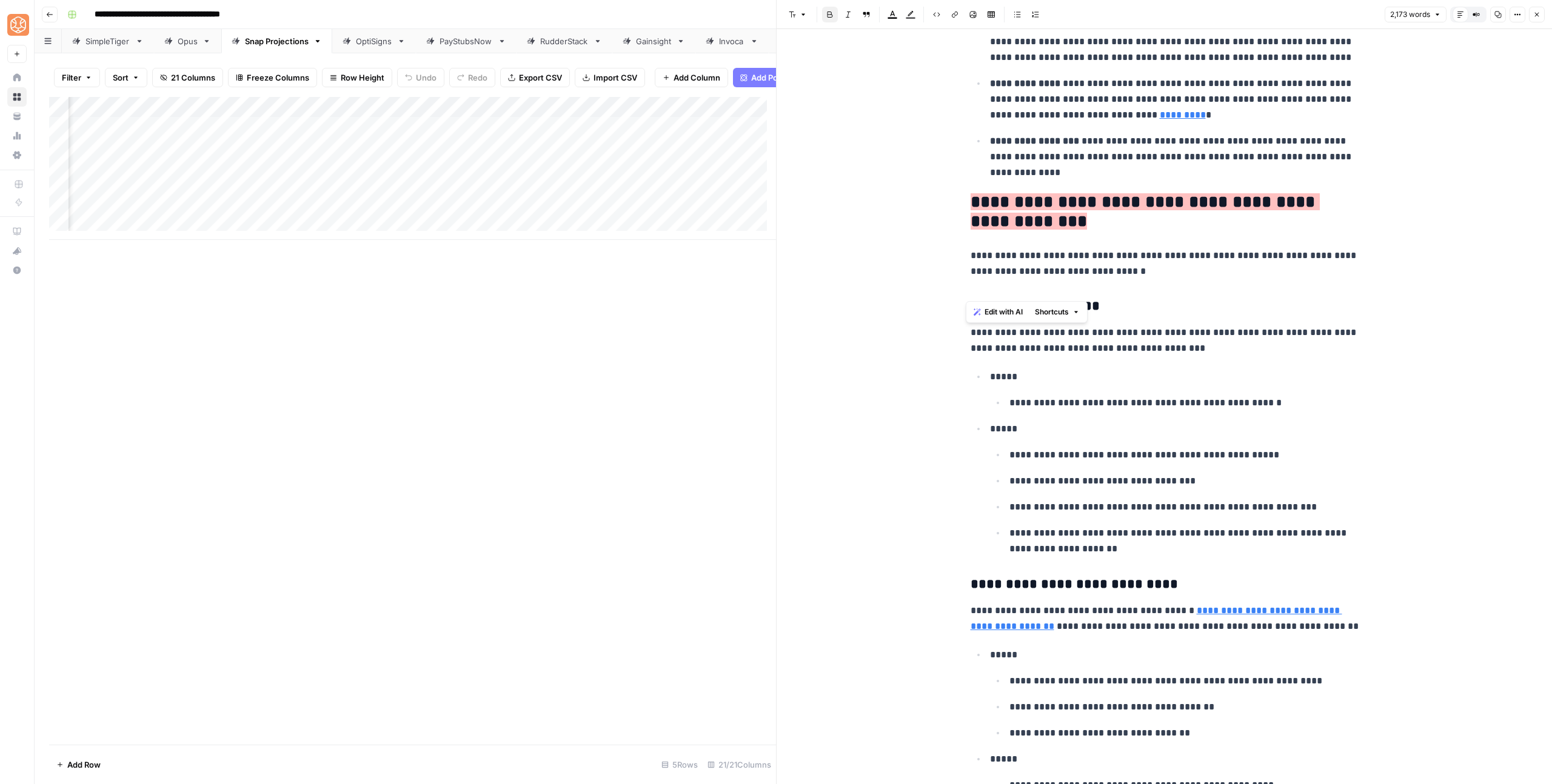 drag, startPoint x: 1094, startPoint y: 288, endPoint x: 837, endPoint y: 288, distance: 257 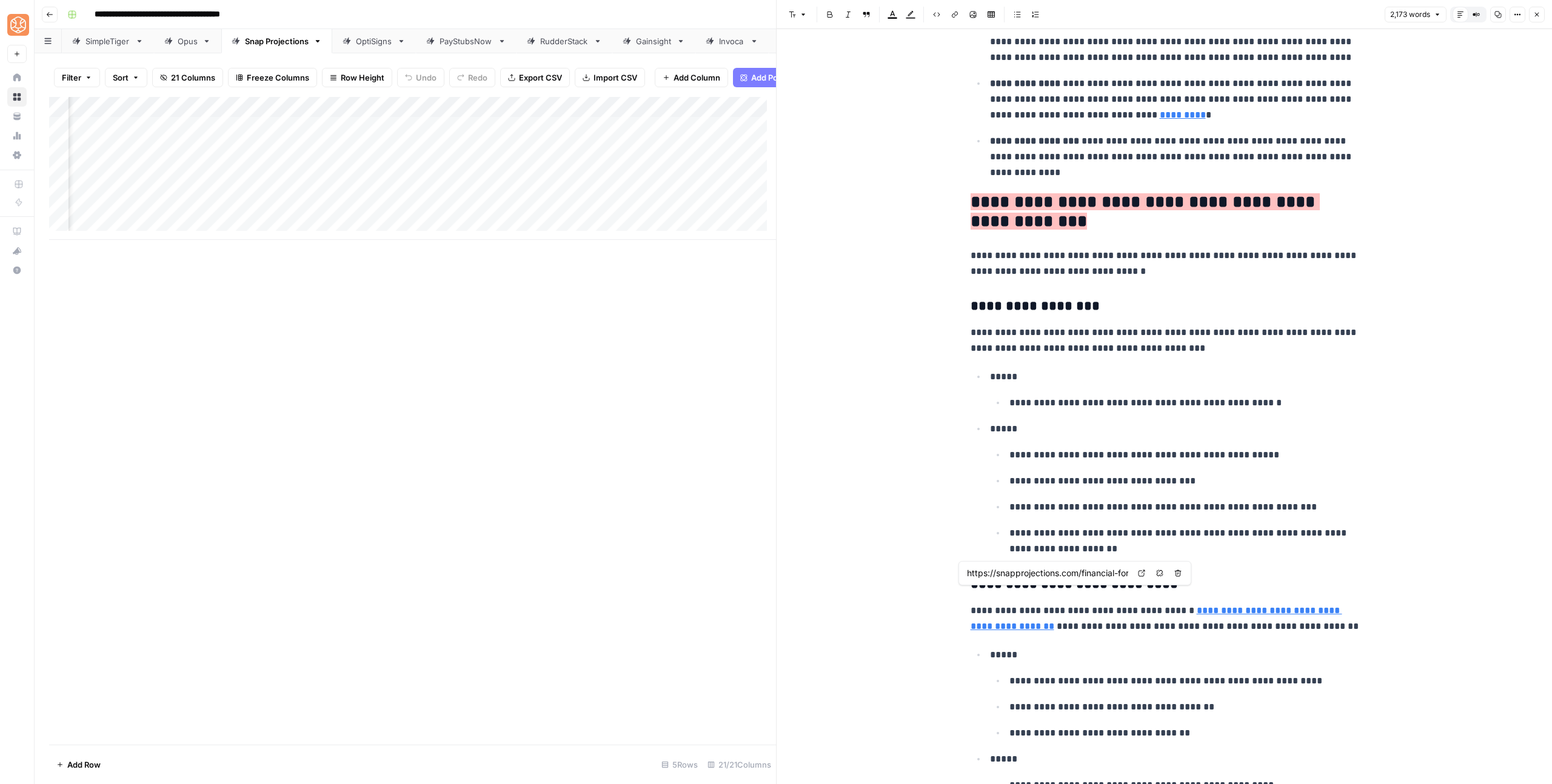 drag, startPoint x: 1176, startPoint y: 567, endPoint x: 989, endPoint y: 563, distance: 187.04278 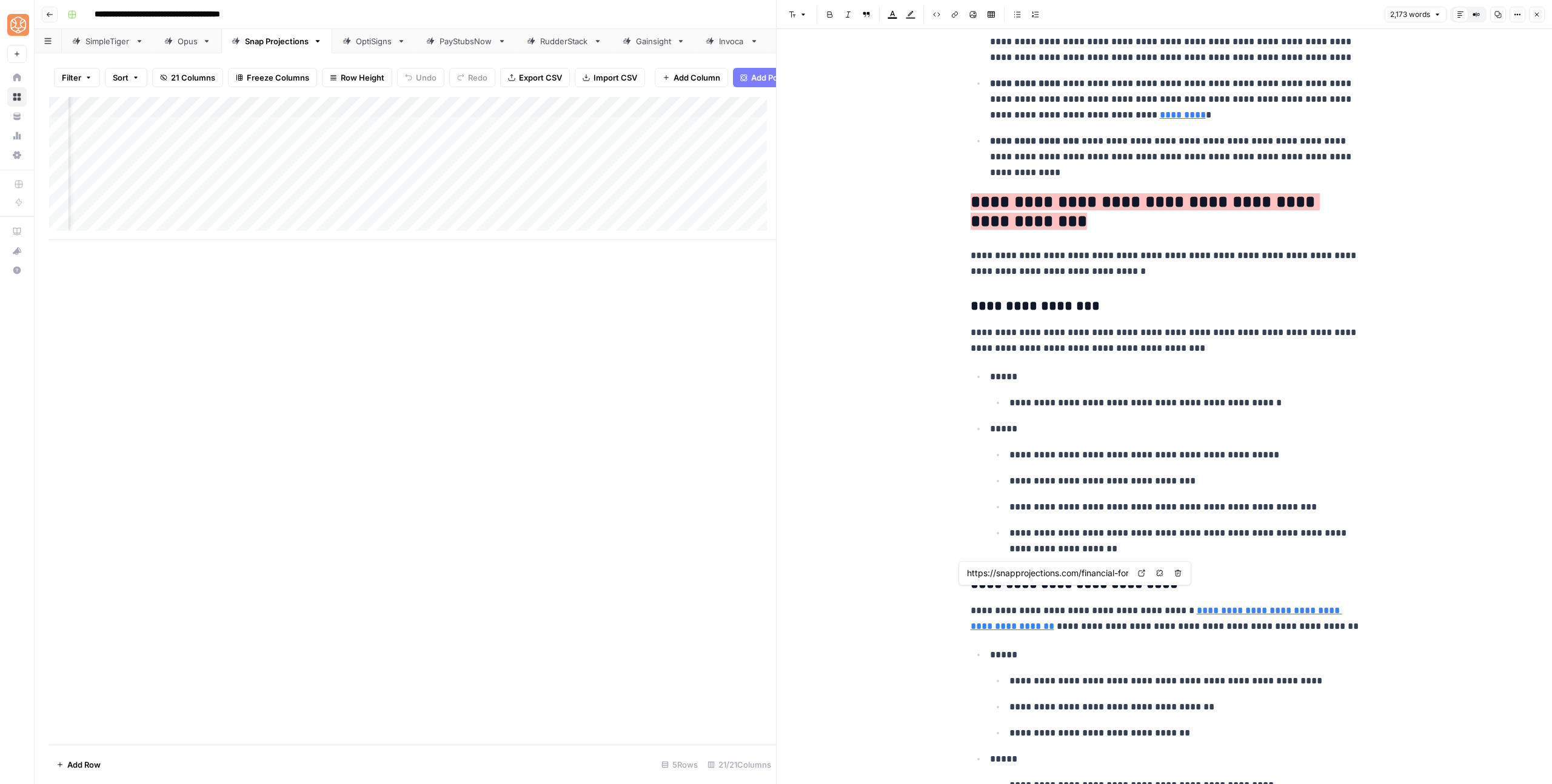 click on "**********" at bounding box center (1165, 1742) 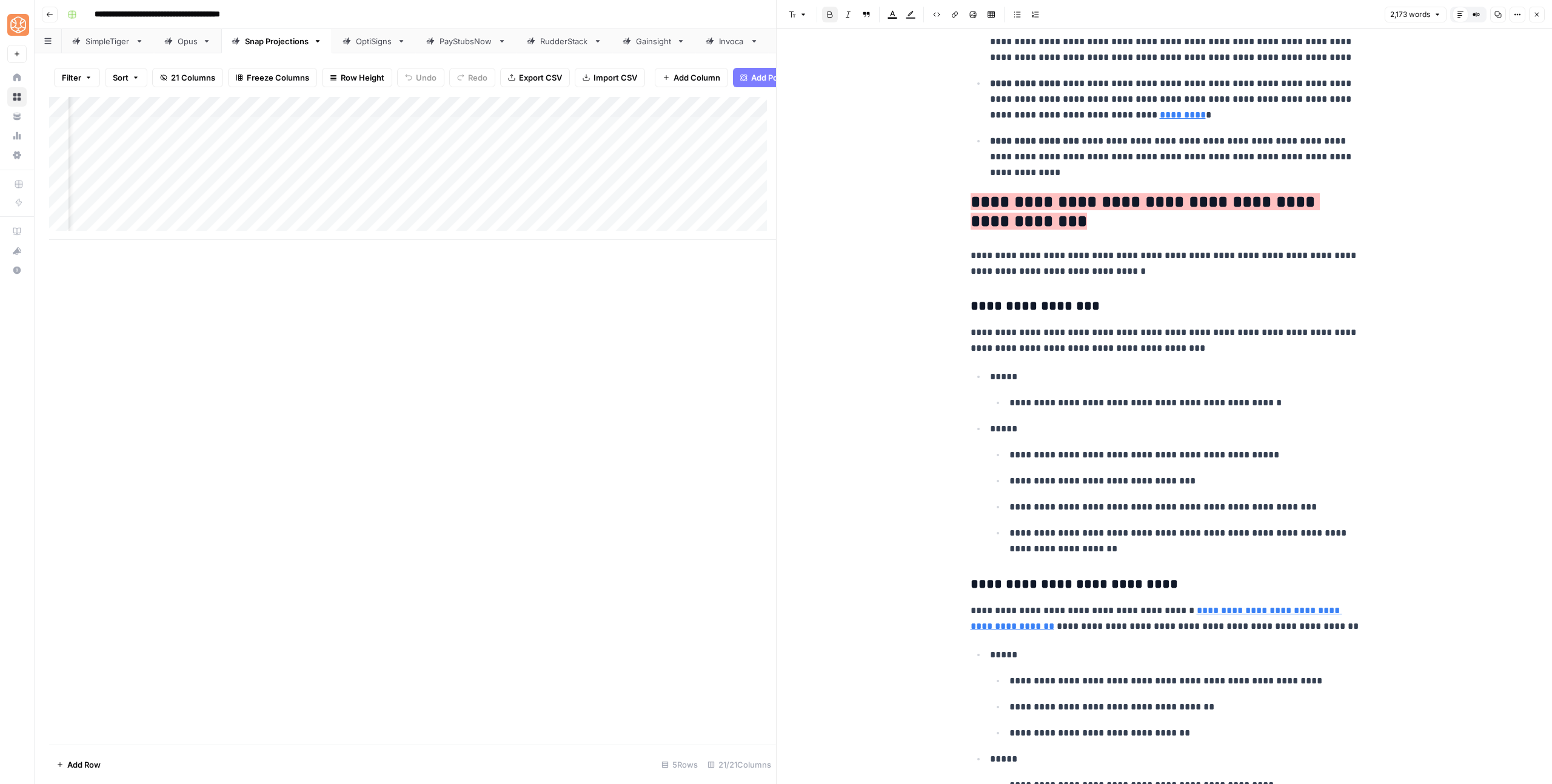 click on "**********" at bounding box center [1074, 584] 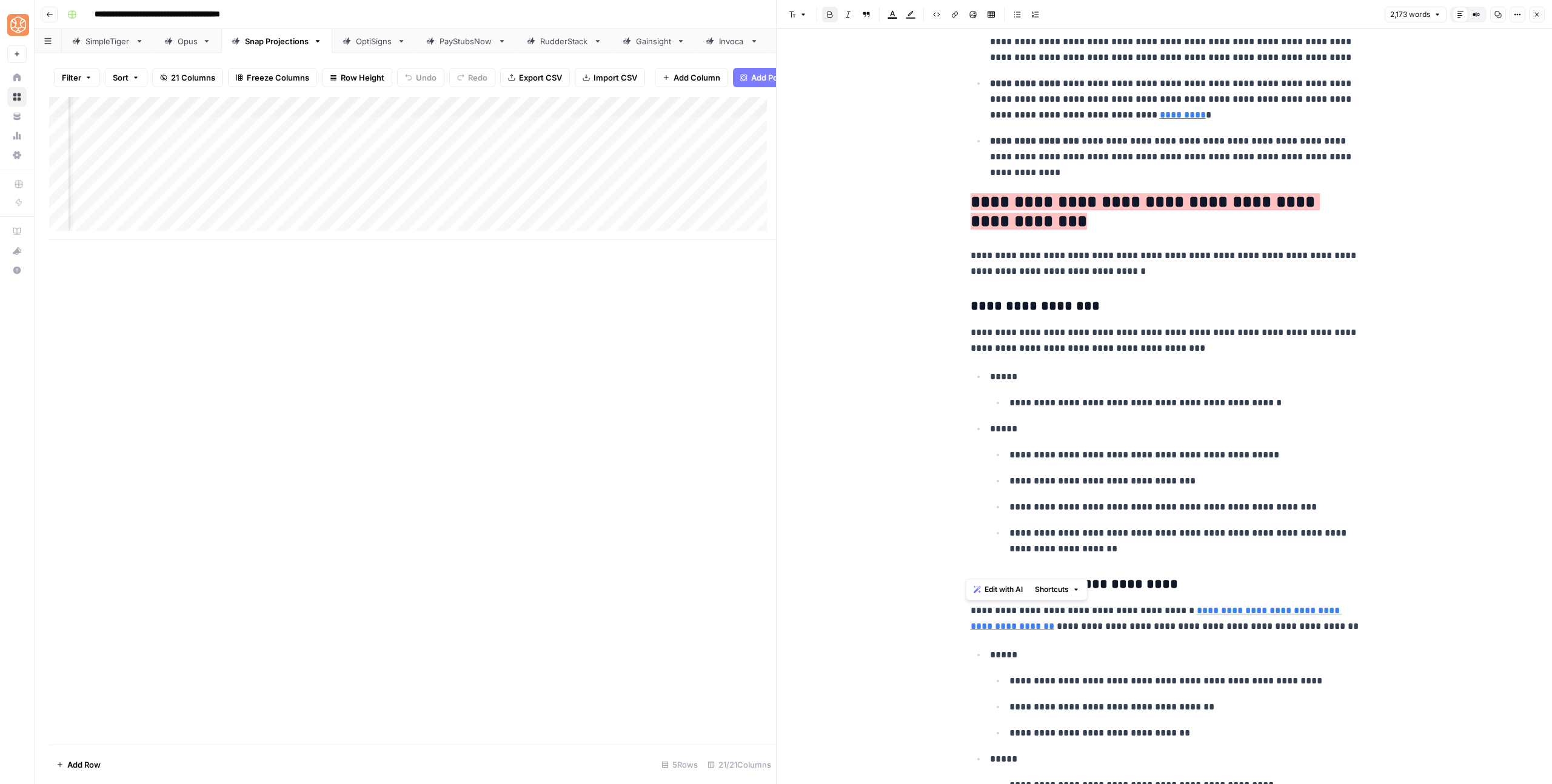 click on "**********" at bounding box center (1074, 584) 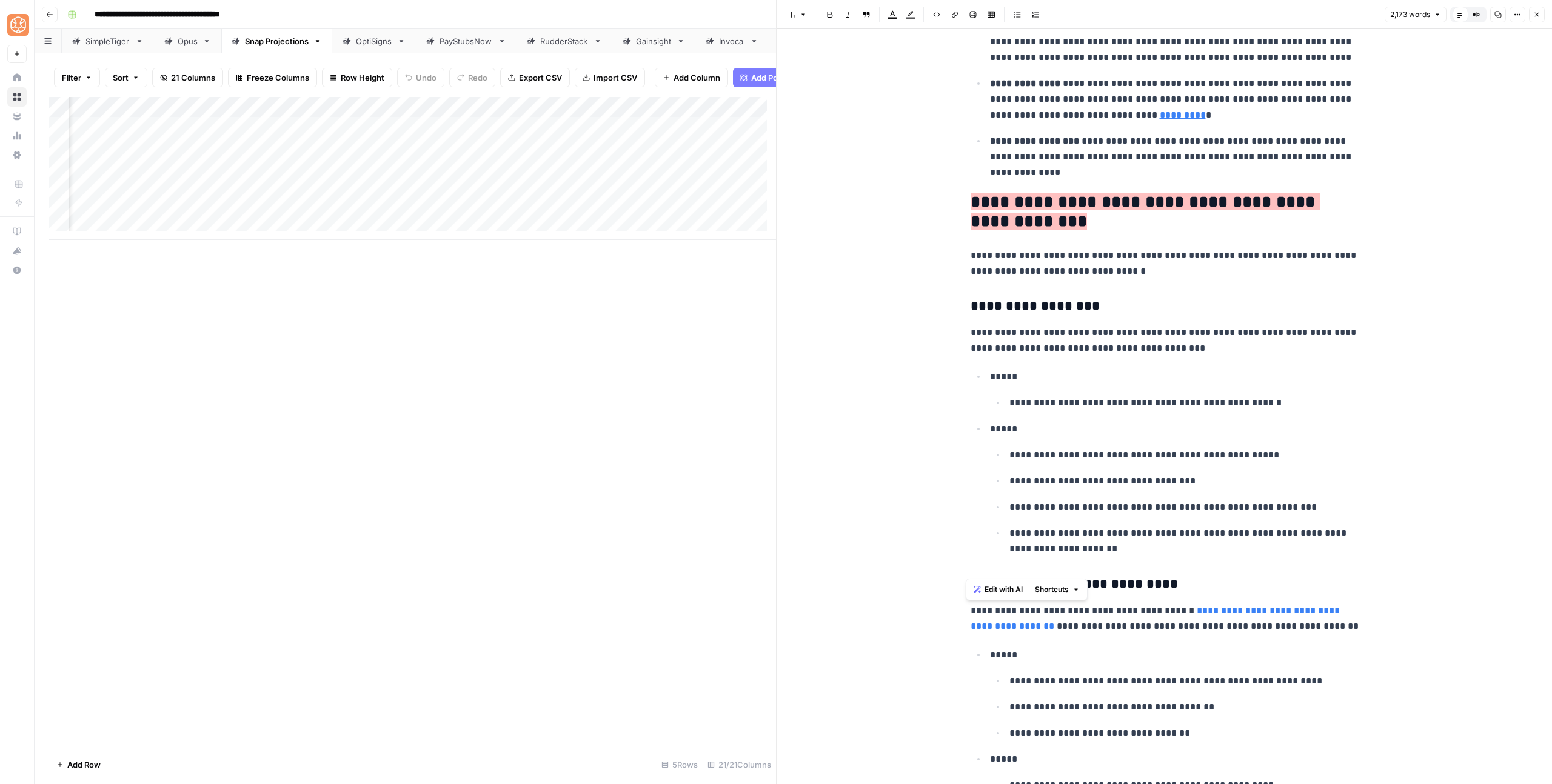 click on "**********" at bounding box center [1184, 541] 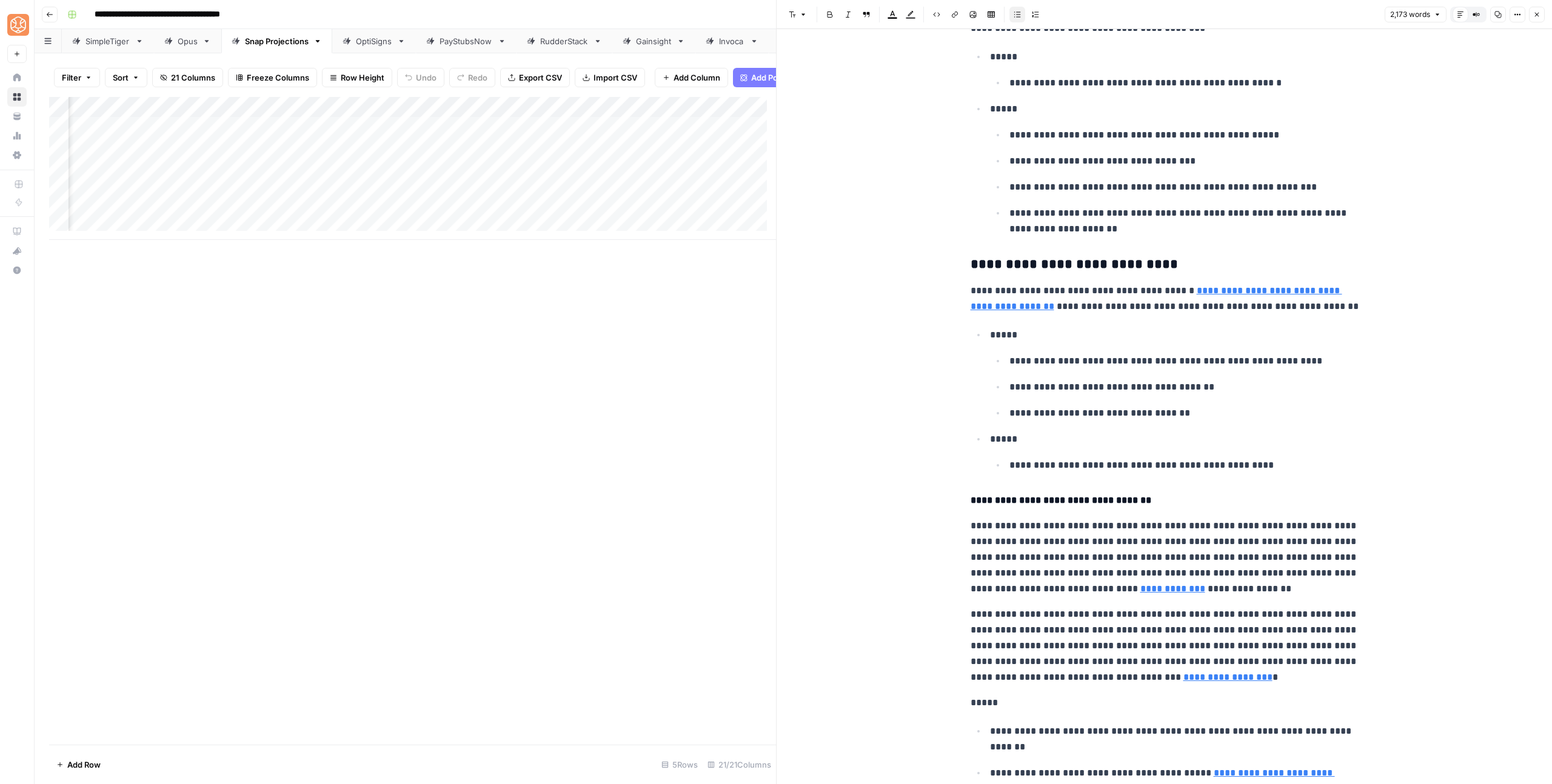 scroll, scrollTop: 1575, scrollLeft: 0, axis: vertical 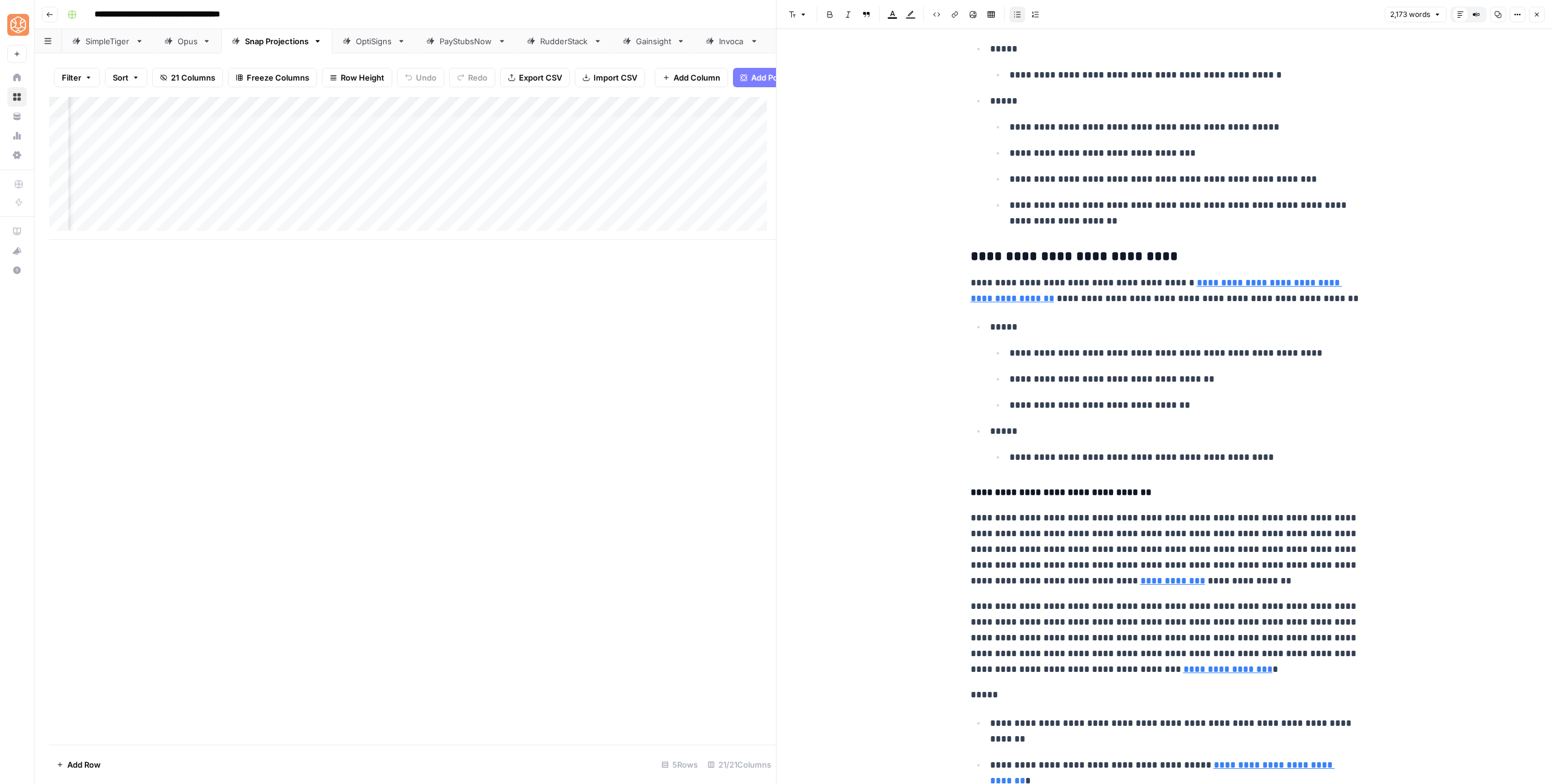 click on "**********" at bounding box center [1165, 1414] 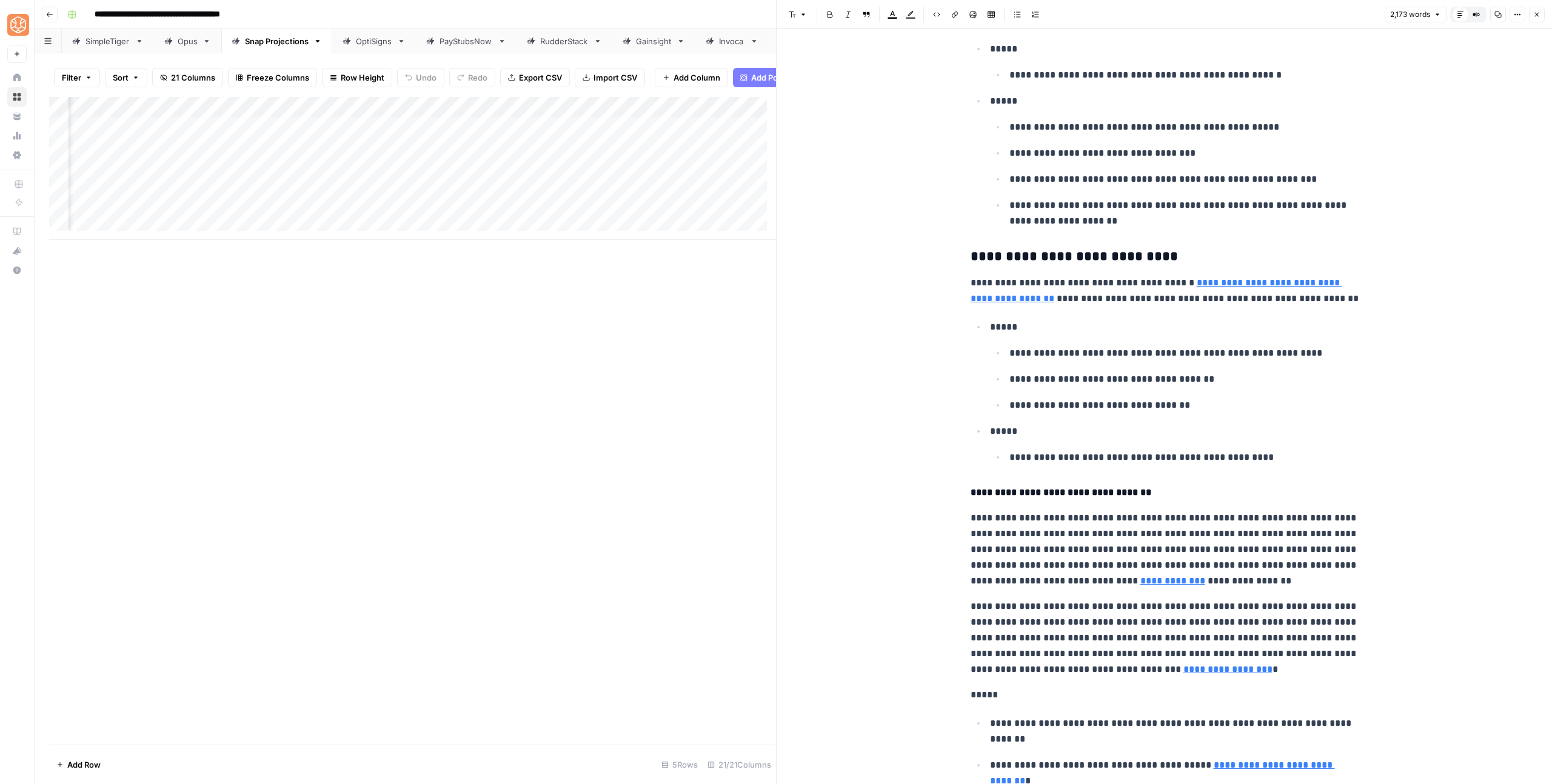 click on "Font style" at bounding box center [798, 15] 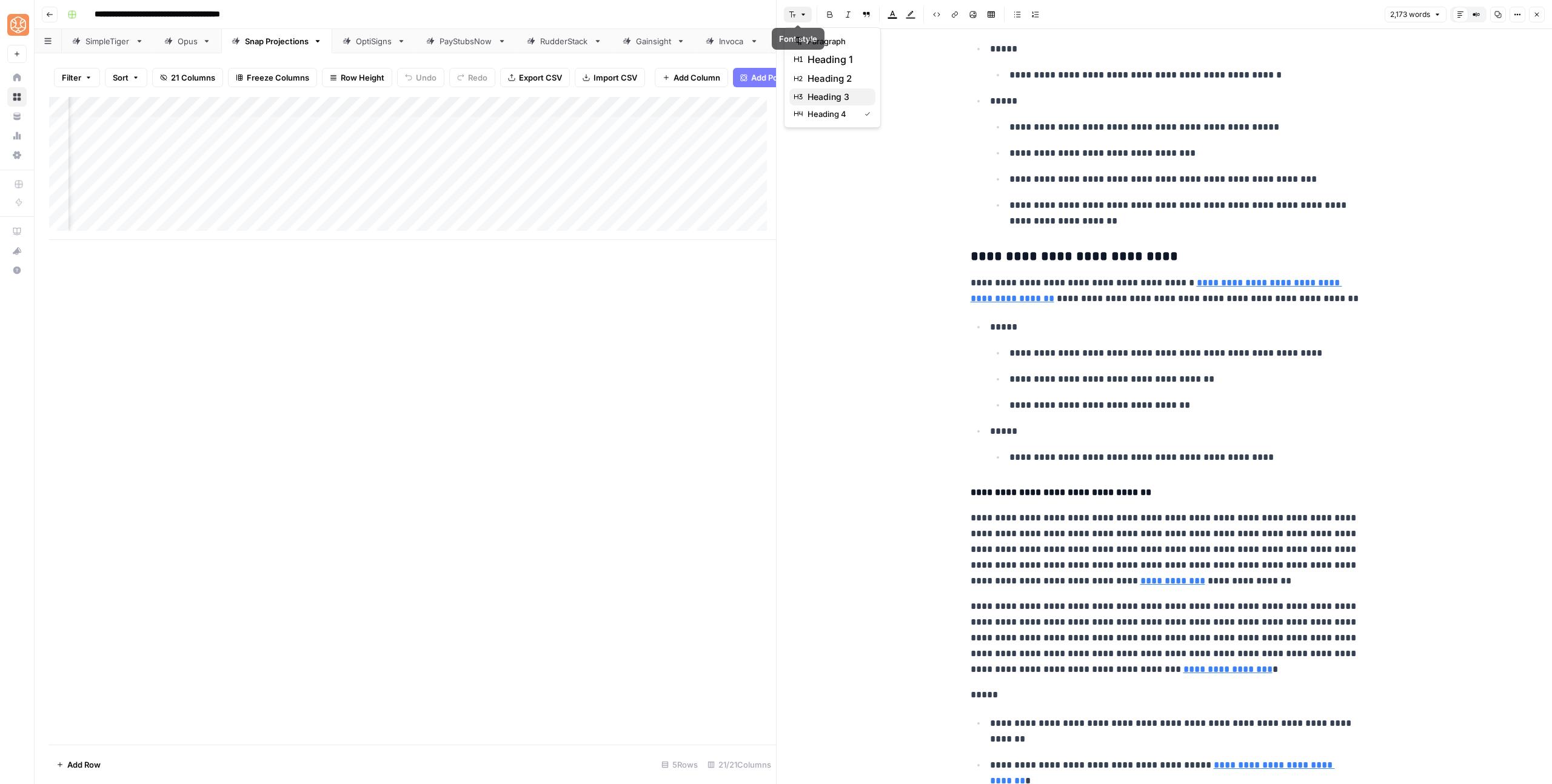 click on "heading 3" at bounding box center [837, 97] 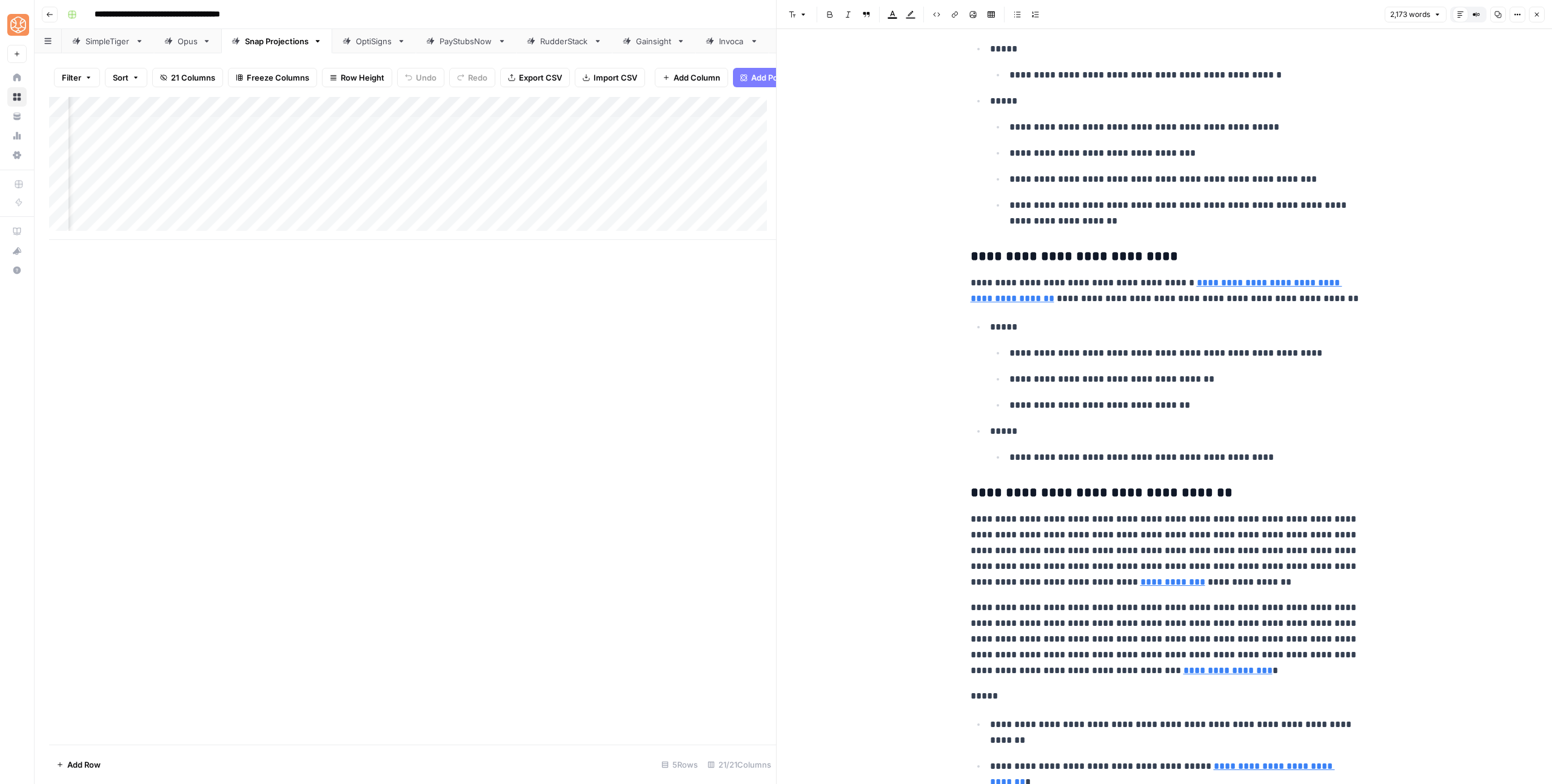 click on "**********" at bounding box center [1165, 1415] 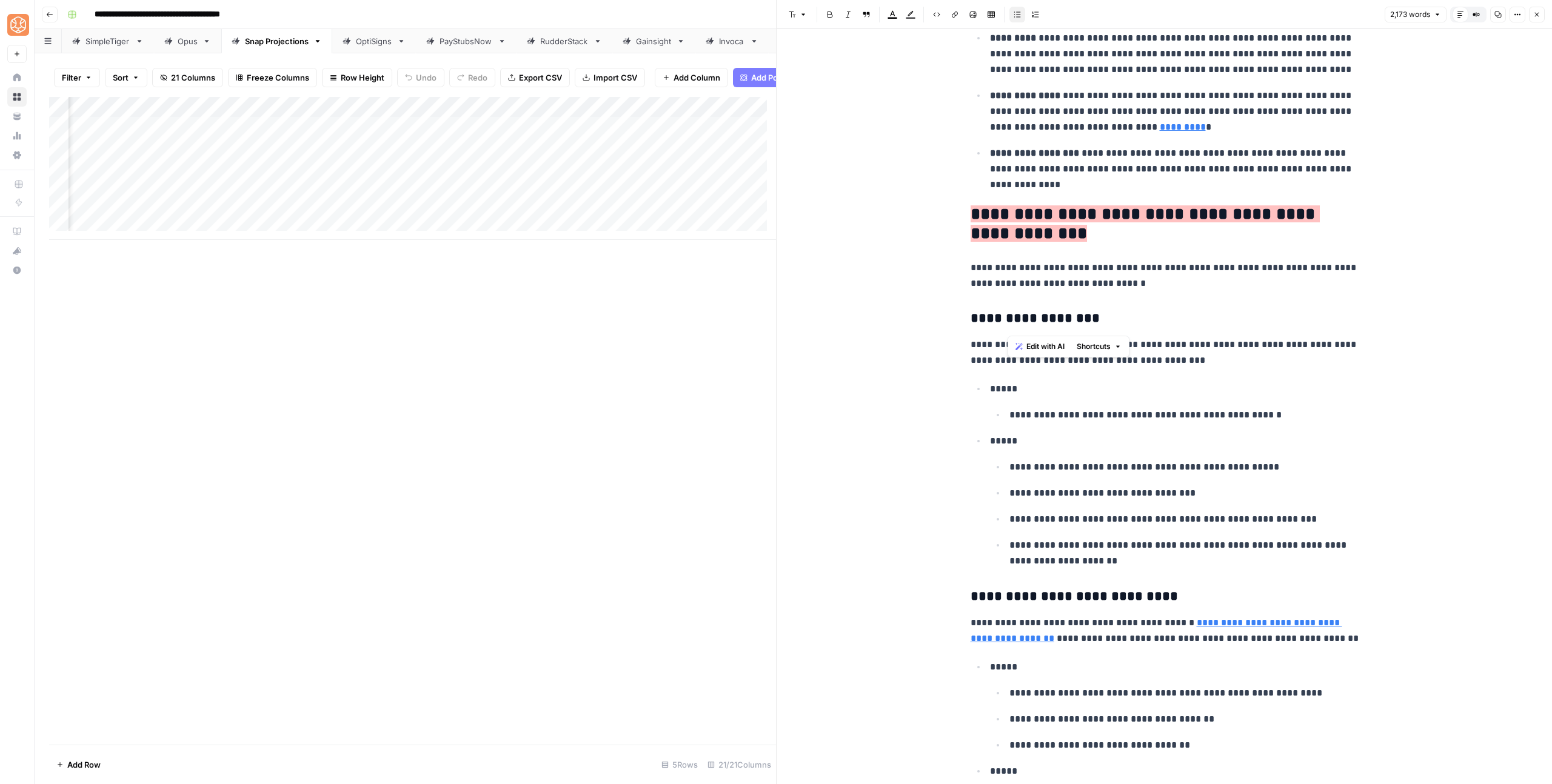 scroll, scrollTop: 1132, scrollLeft: 0, axis: vertical 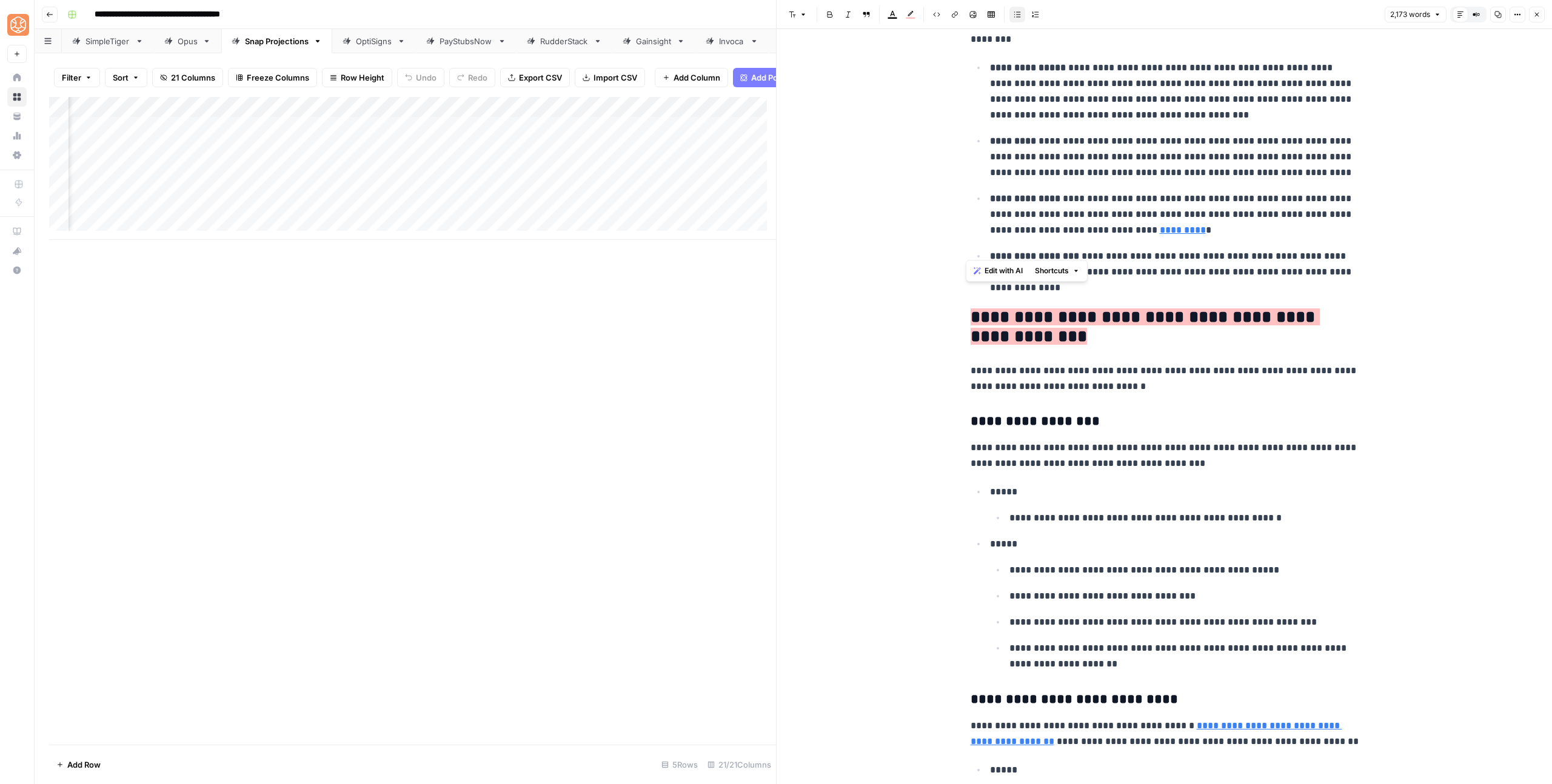 drag, startPoint x: 1269, startPoint y: 442, endPoint x: 954, endPoint y: 305, distance: 343.50255 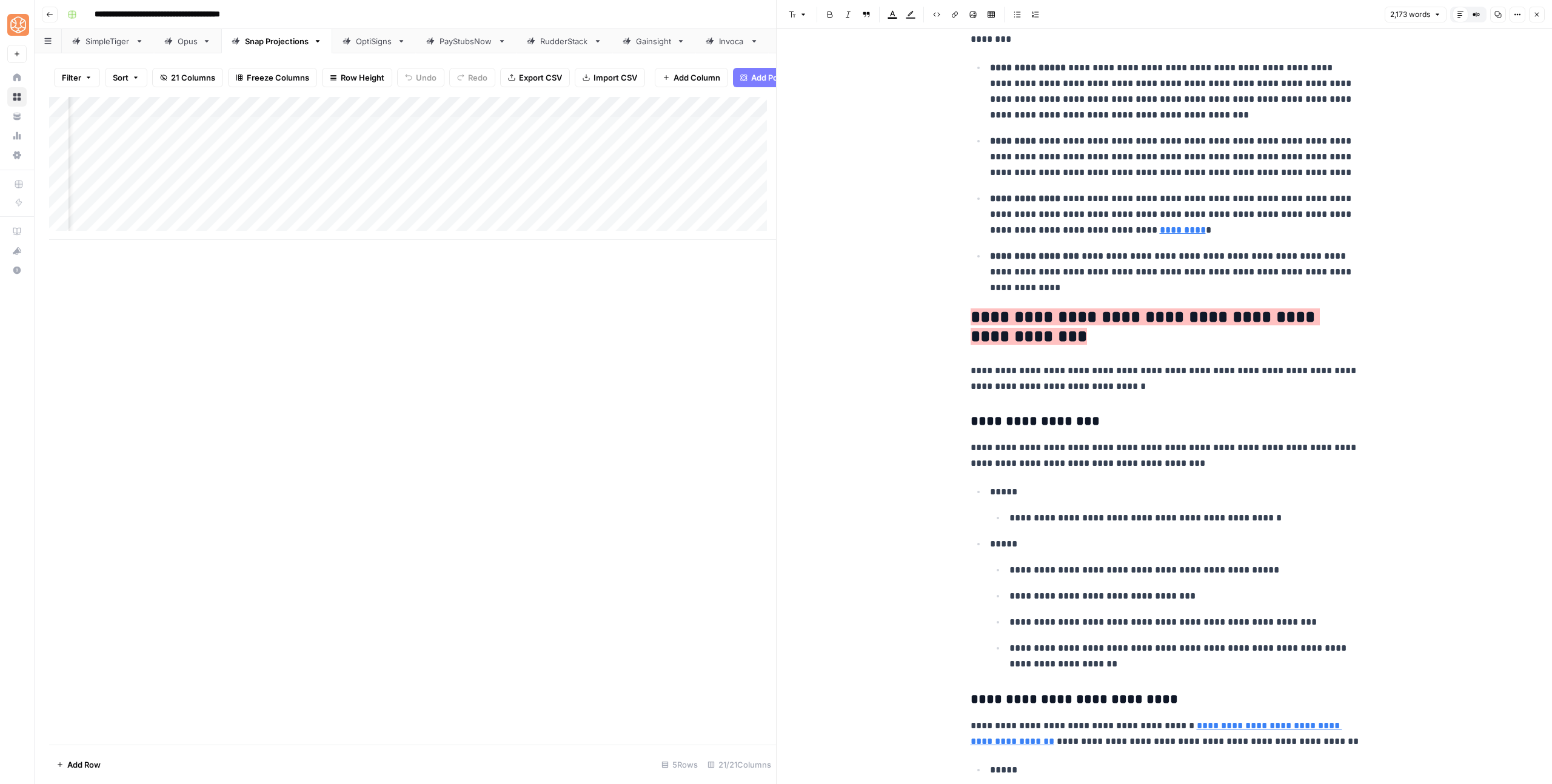 click on "**********" at bounding box center [1165, 1858] 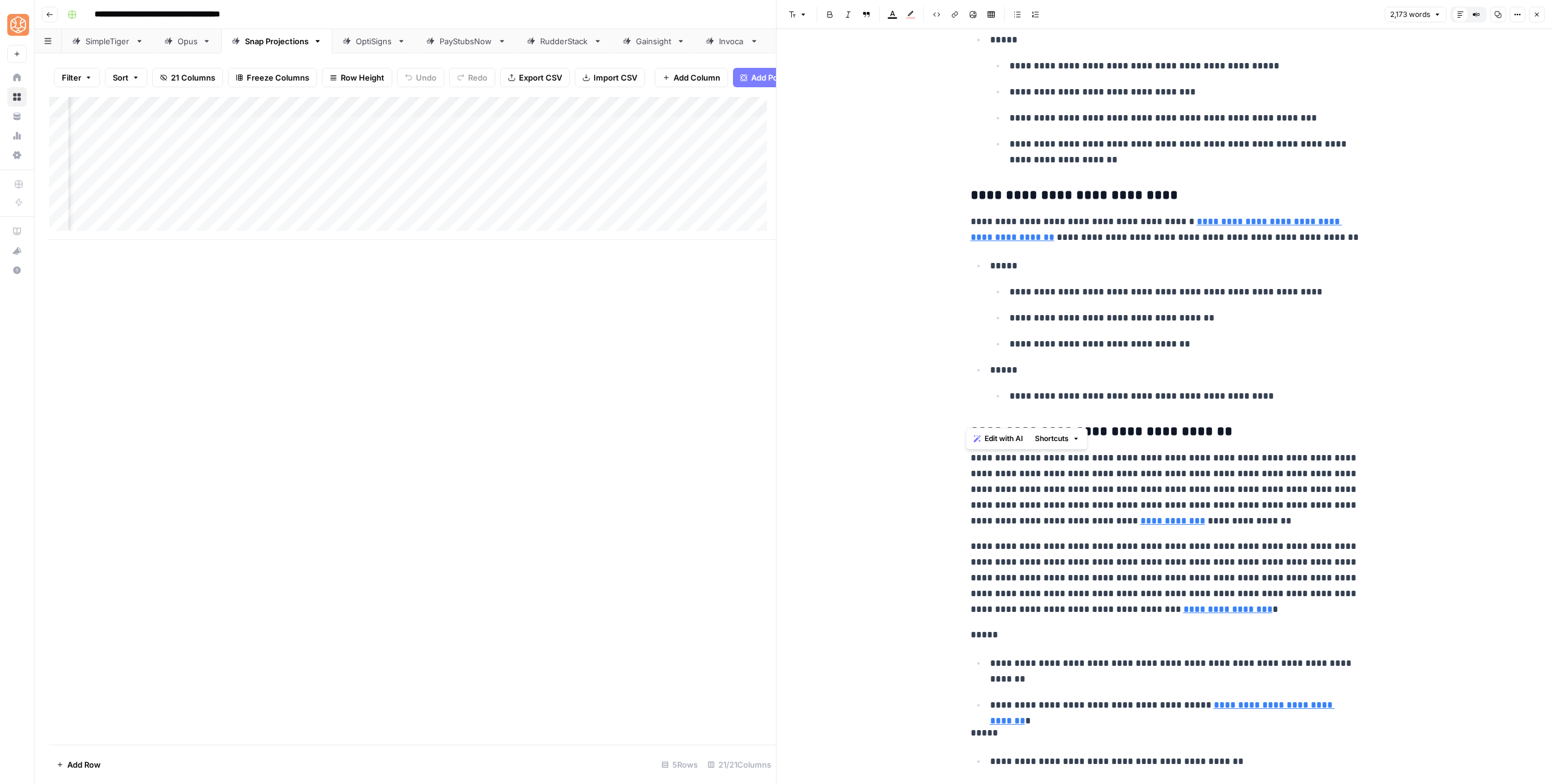 scroll, scrollTop: 1650, scrollLeft: 0, axis: vertical 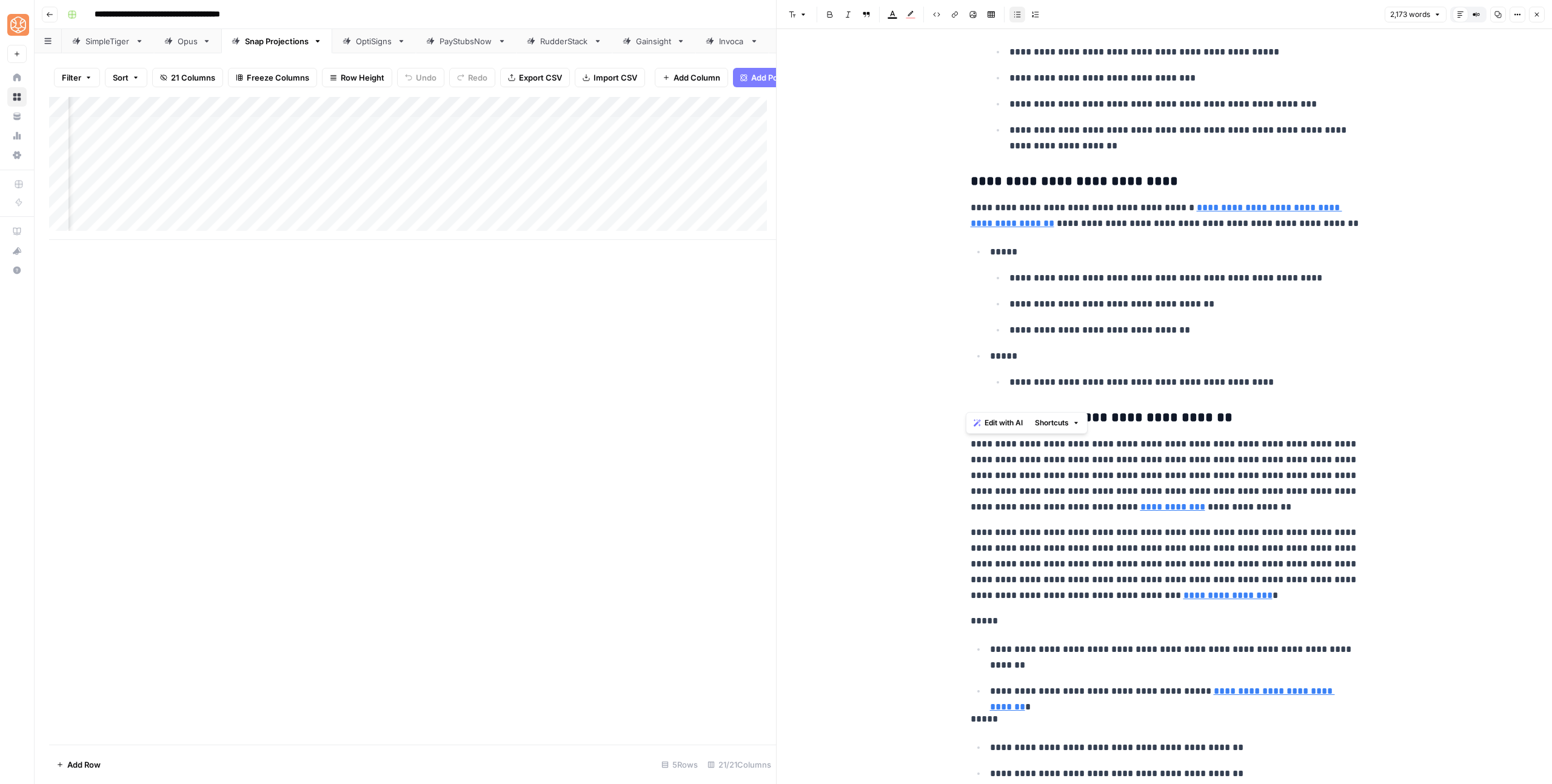 drag, startPoint x: 965, startPoint y: 293, endPoint x: 1316, endPoint y: 382, distance: 362.1077 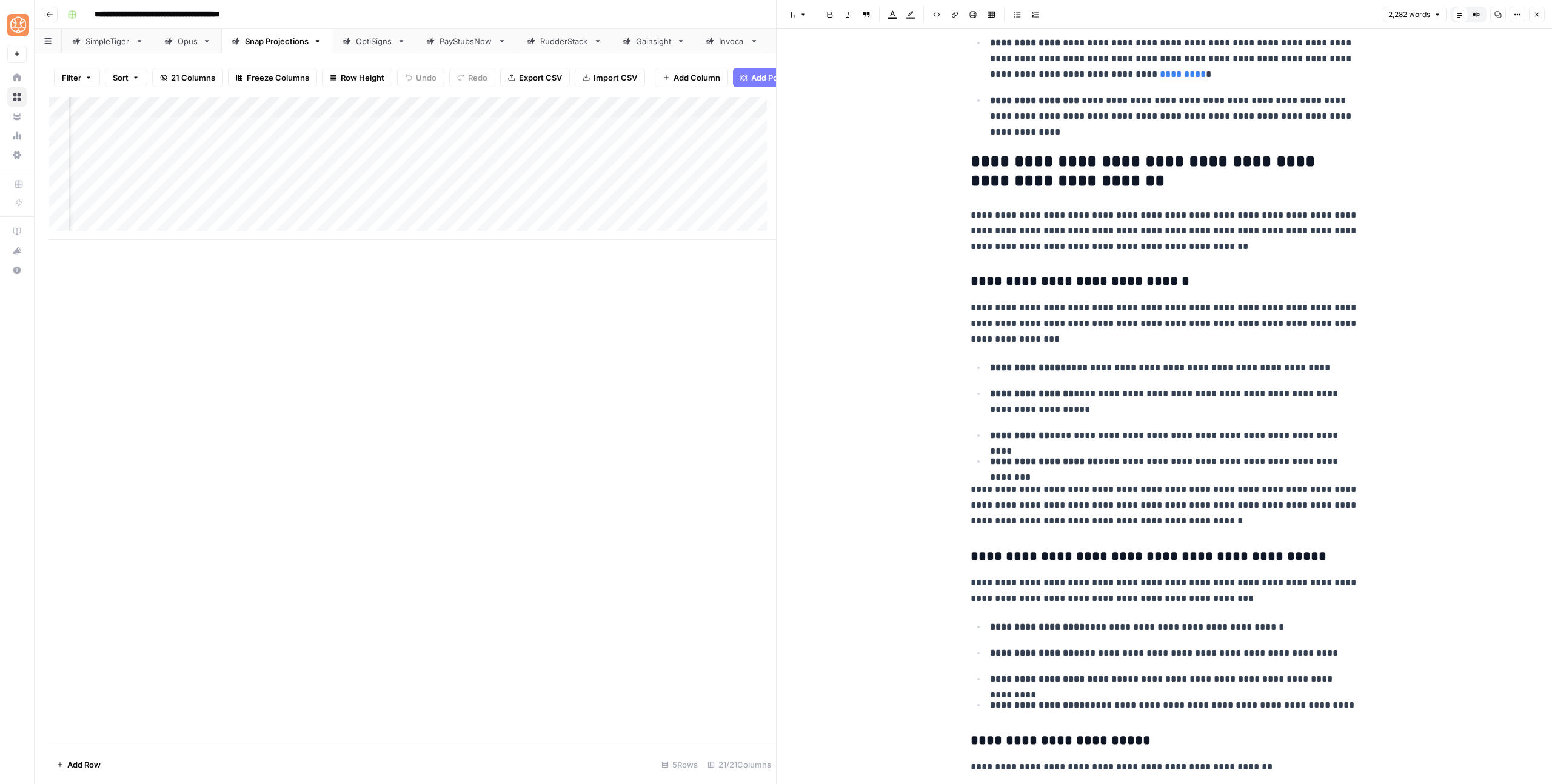 scroll, scrollTop: 1276, scrollLeft: 0, axis: vertical 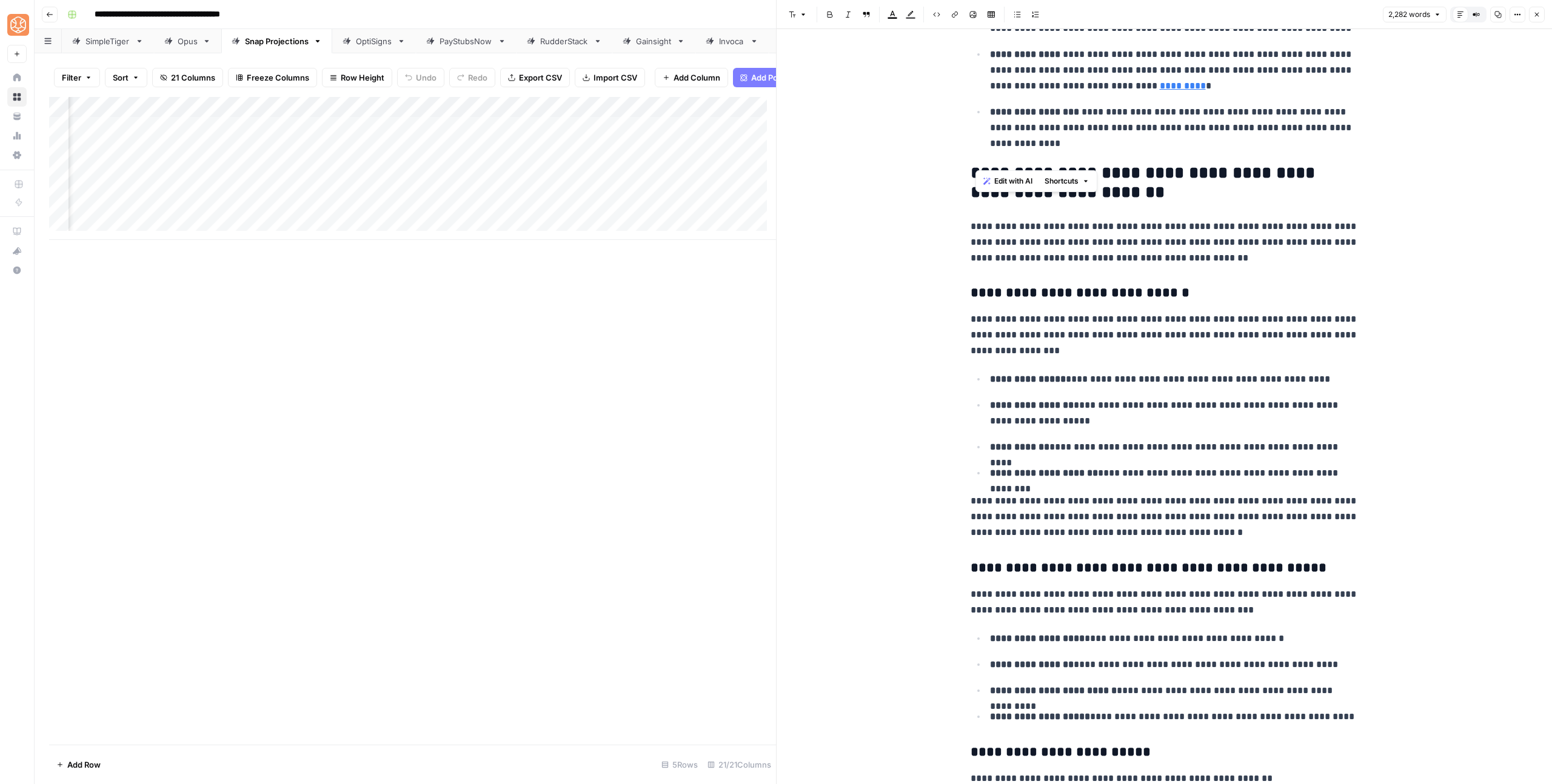 drag, startPoint x: 978, startPoint y: 155, endPoint x: 961, endPoint y: 155, distance: 17 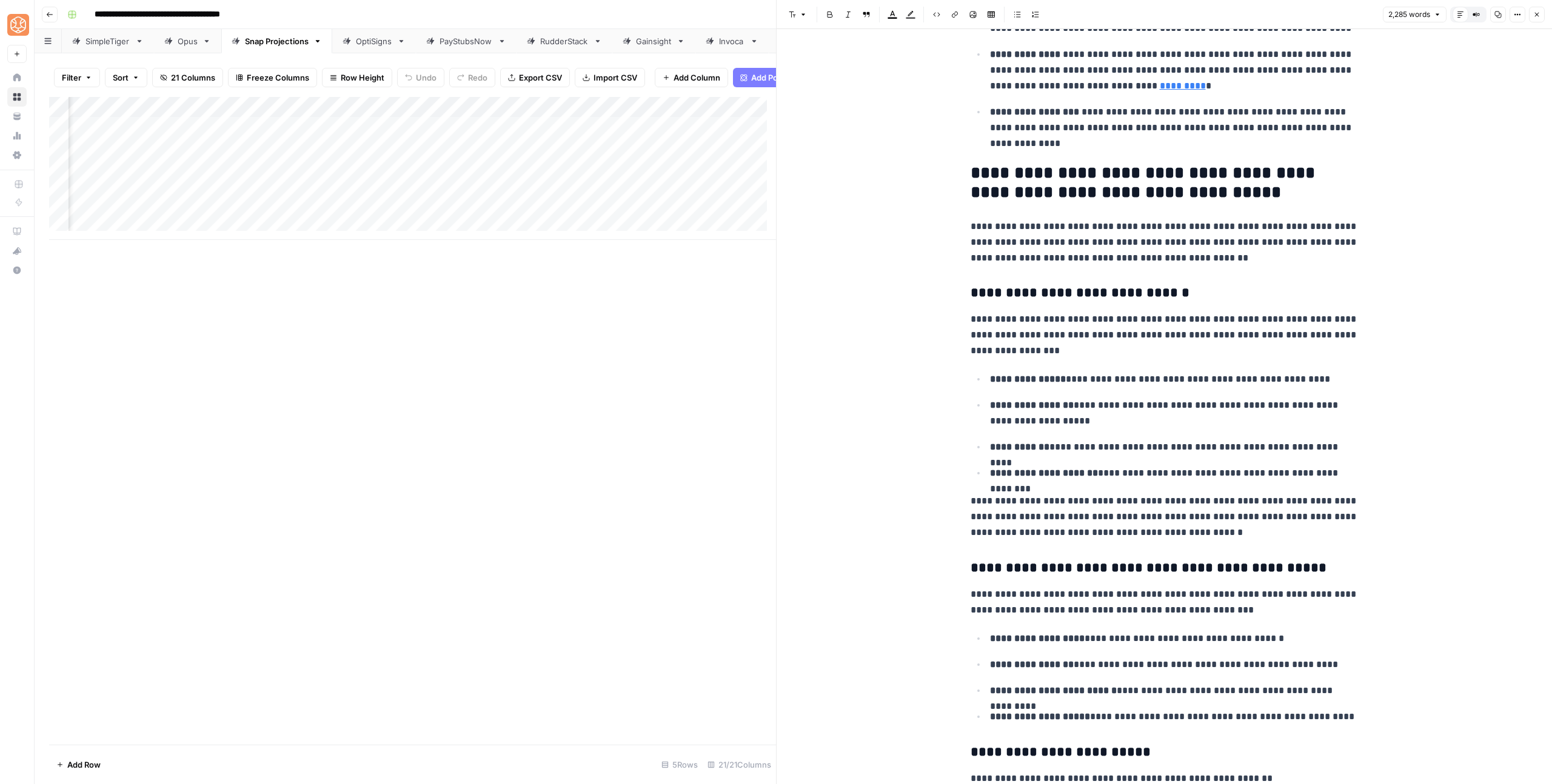 click on "**********" at bounding box center [1165, 183] 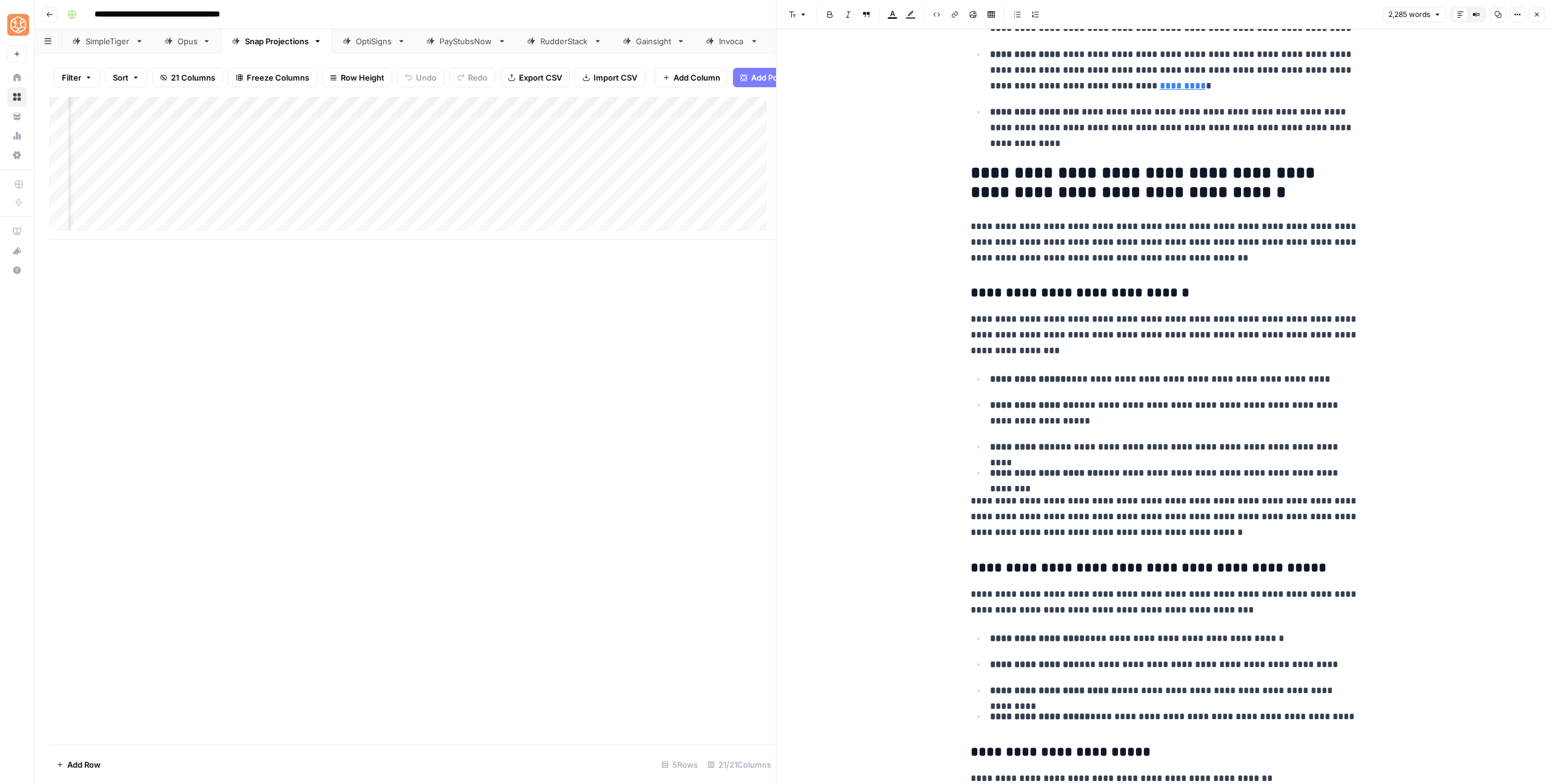 click on "**********" at bounding box center (1165, 1812) 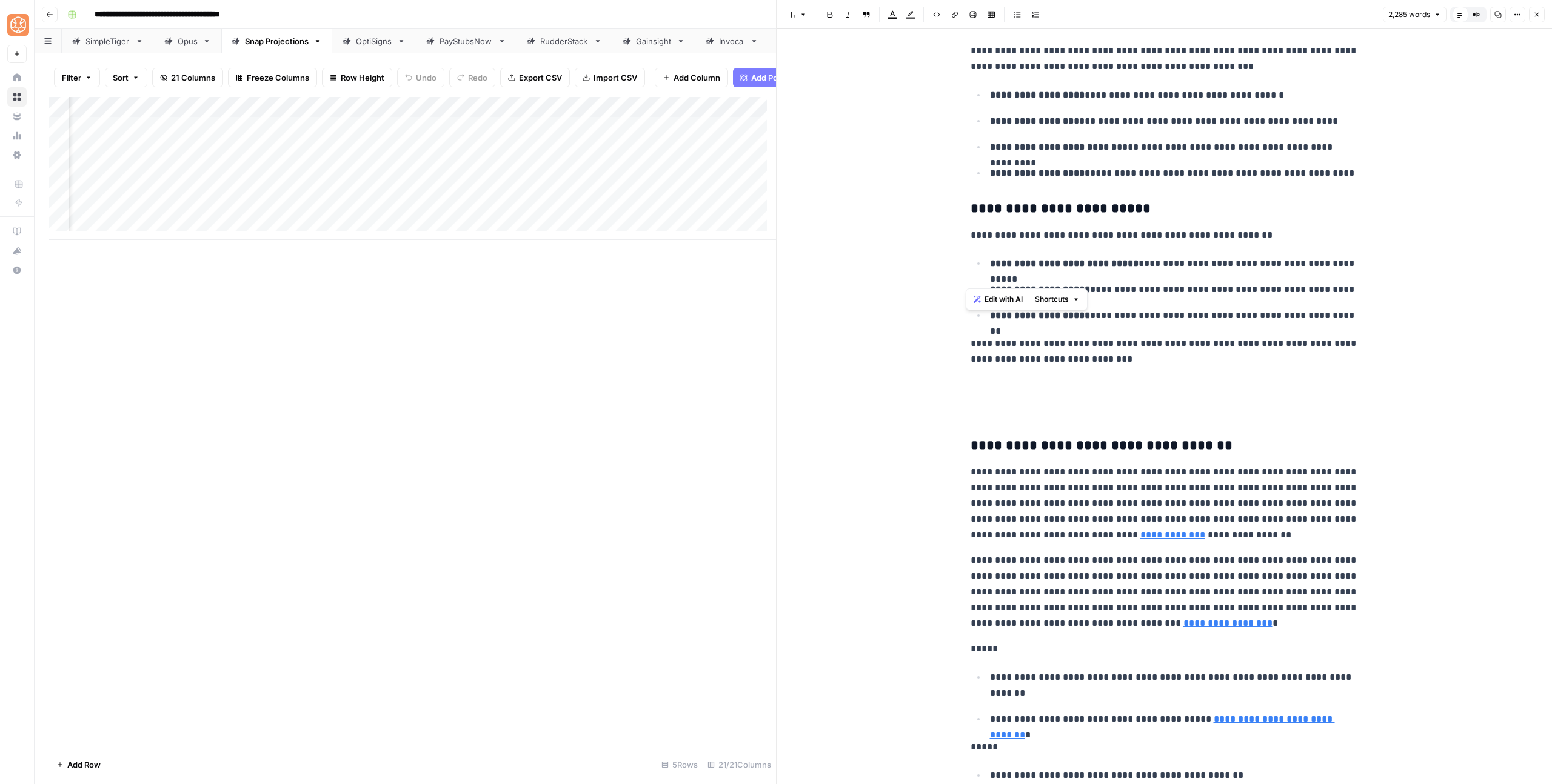 scroll, scrollTop: 1825, scrollLeft: 0, axis: vertical 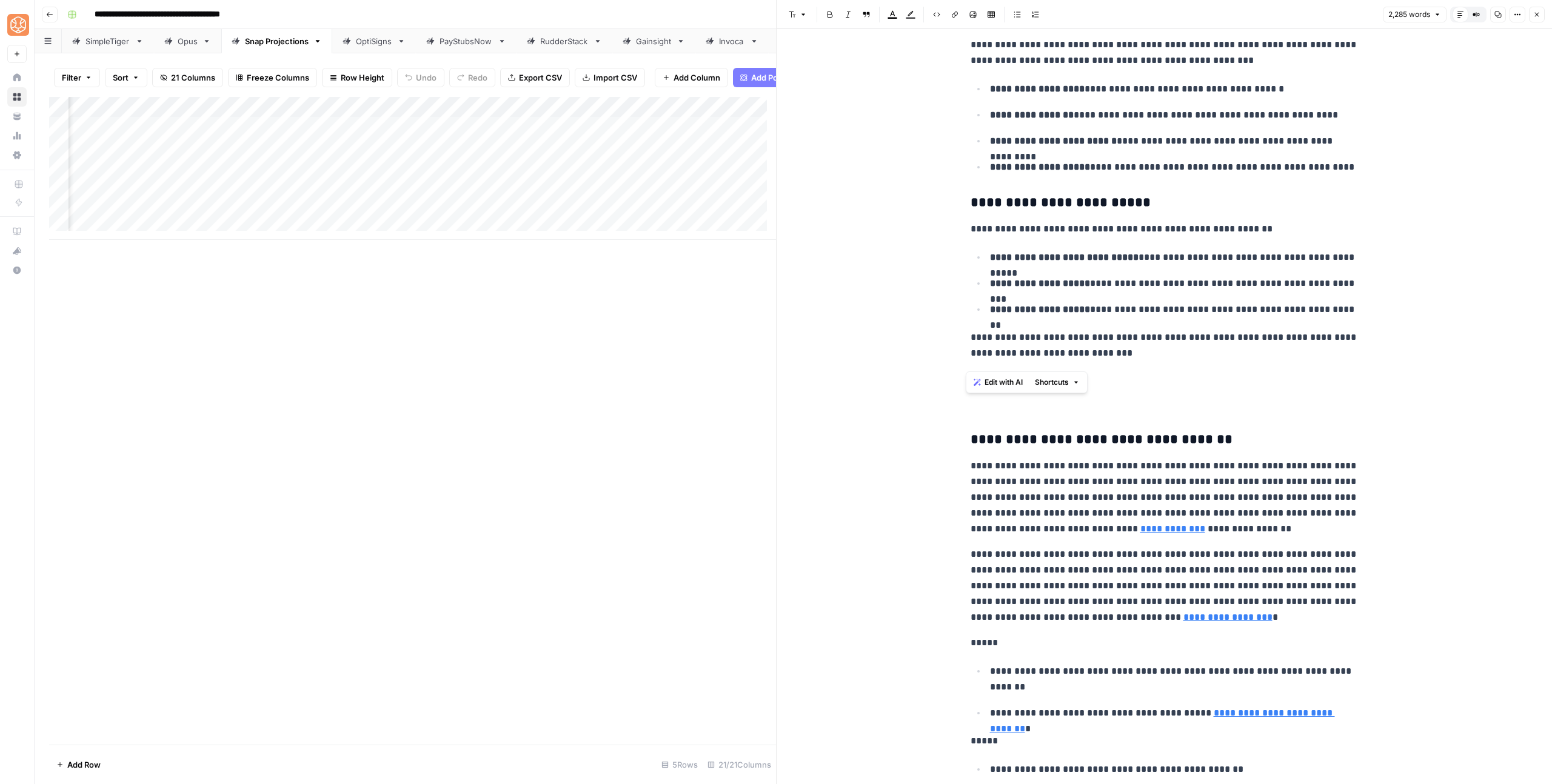 drag, startPoint x: 972, startPoint y: 151, endPoint x: 1269, endPoint y: 360, distance: 363.167 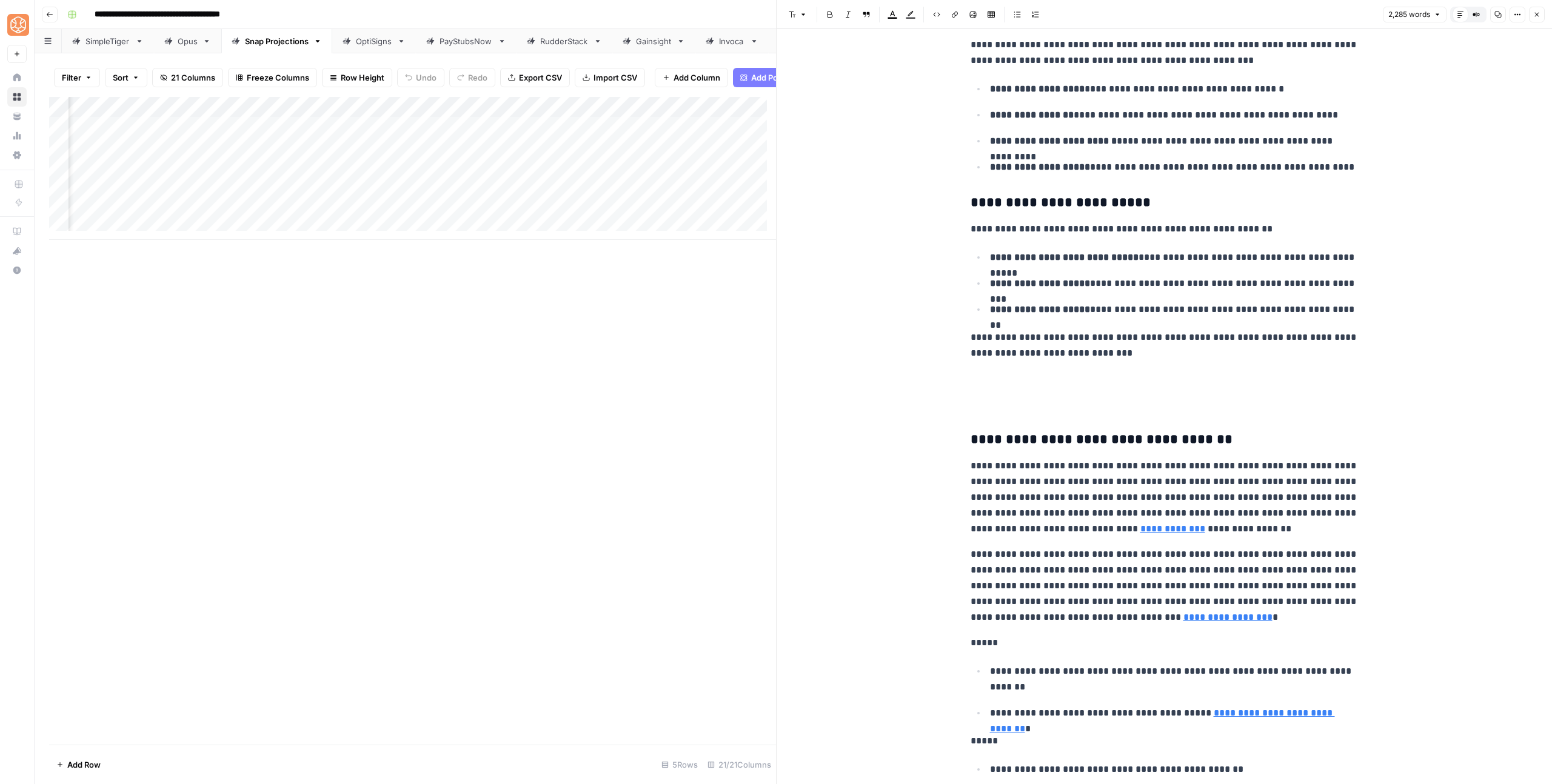 click on "Highlight color" at bounding box center [911, 15] 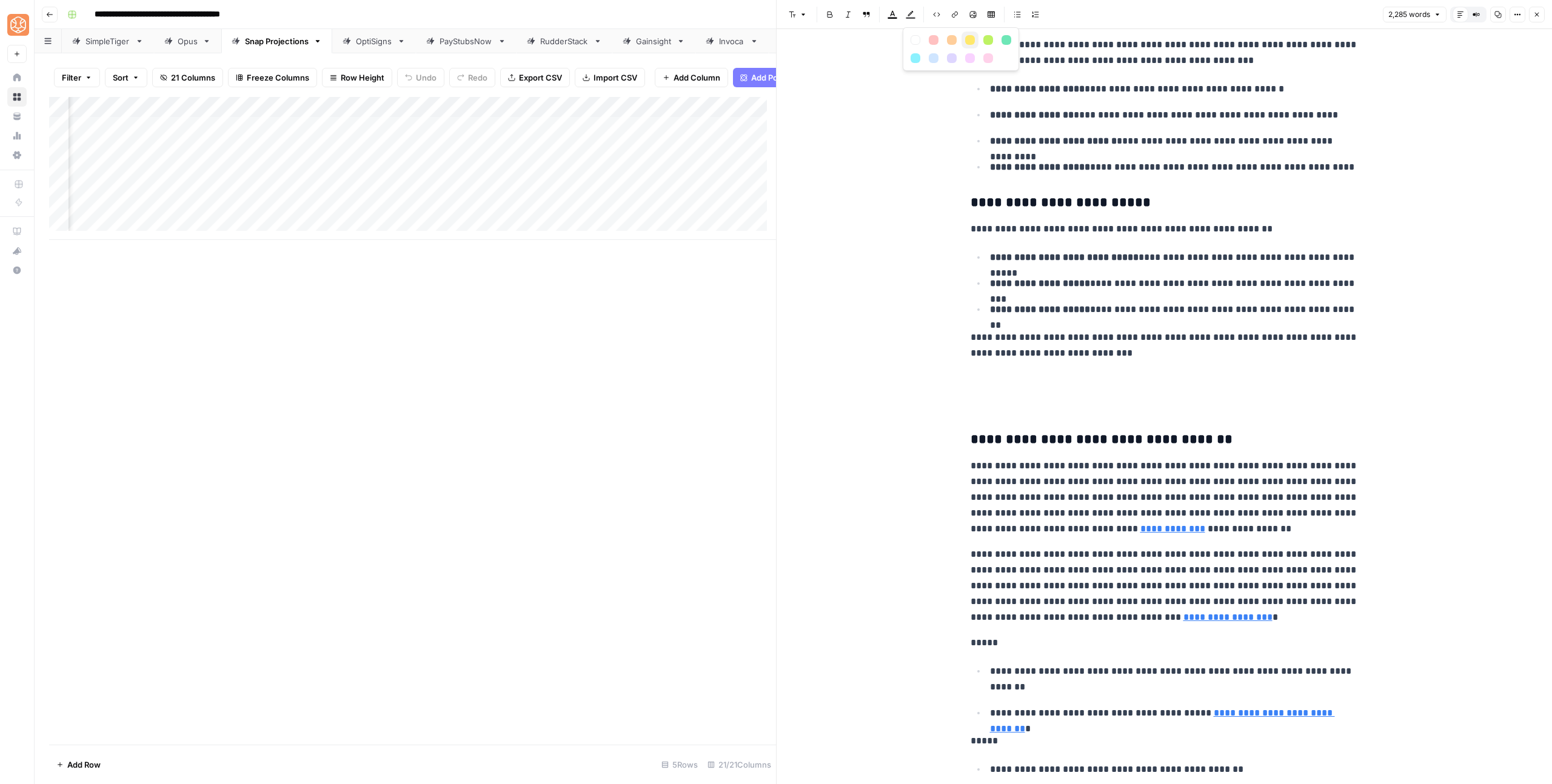 click at bounding box center (970, 40) 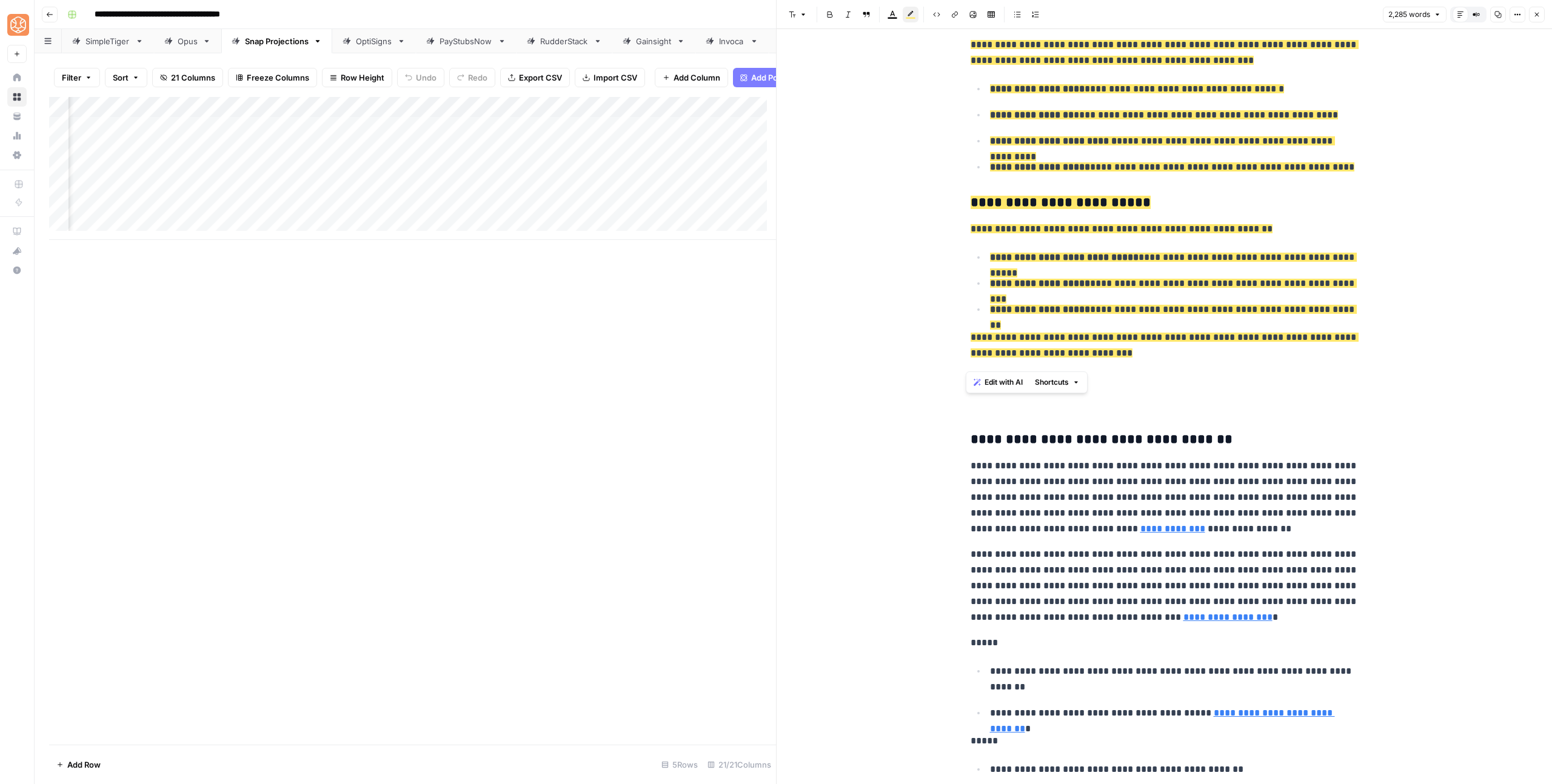 click on "**********" at bounding box center (1165, 1263) 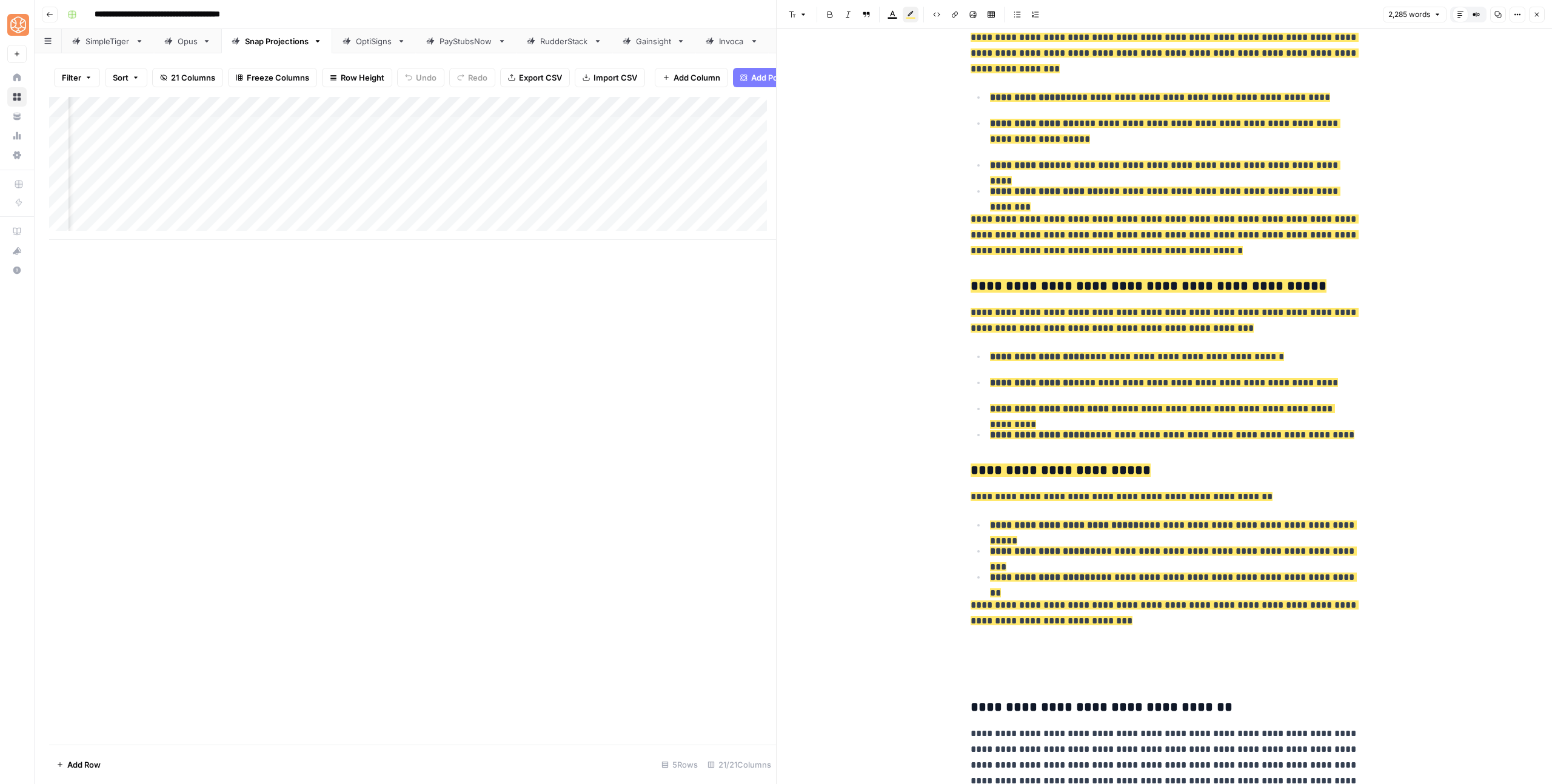 scroll, scrollTop: 1557, scrollLeft: 0, axis: vertical 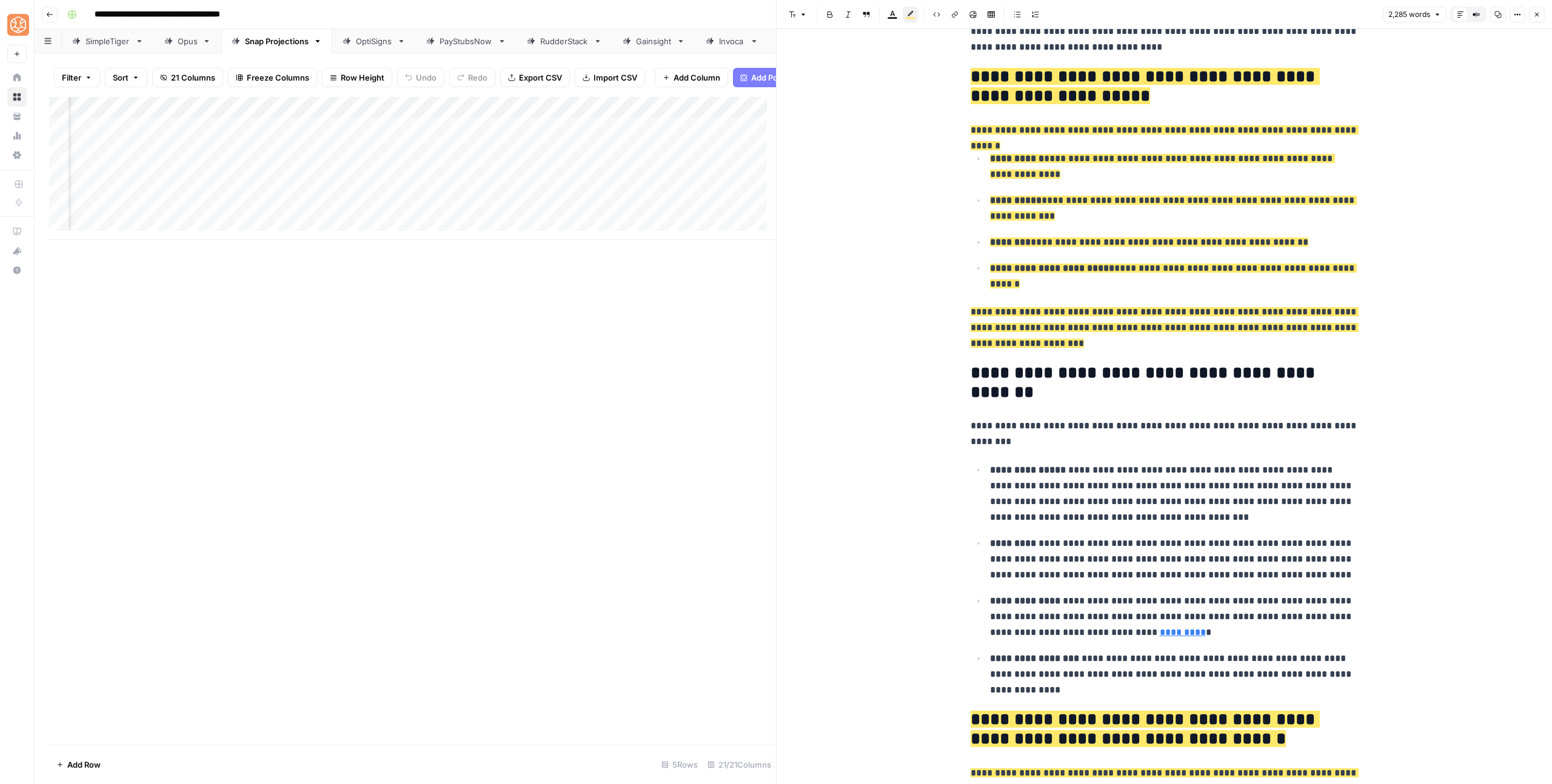 click on "**********" at bounding box center [1174, 276] 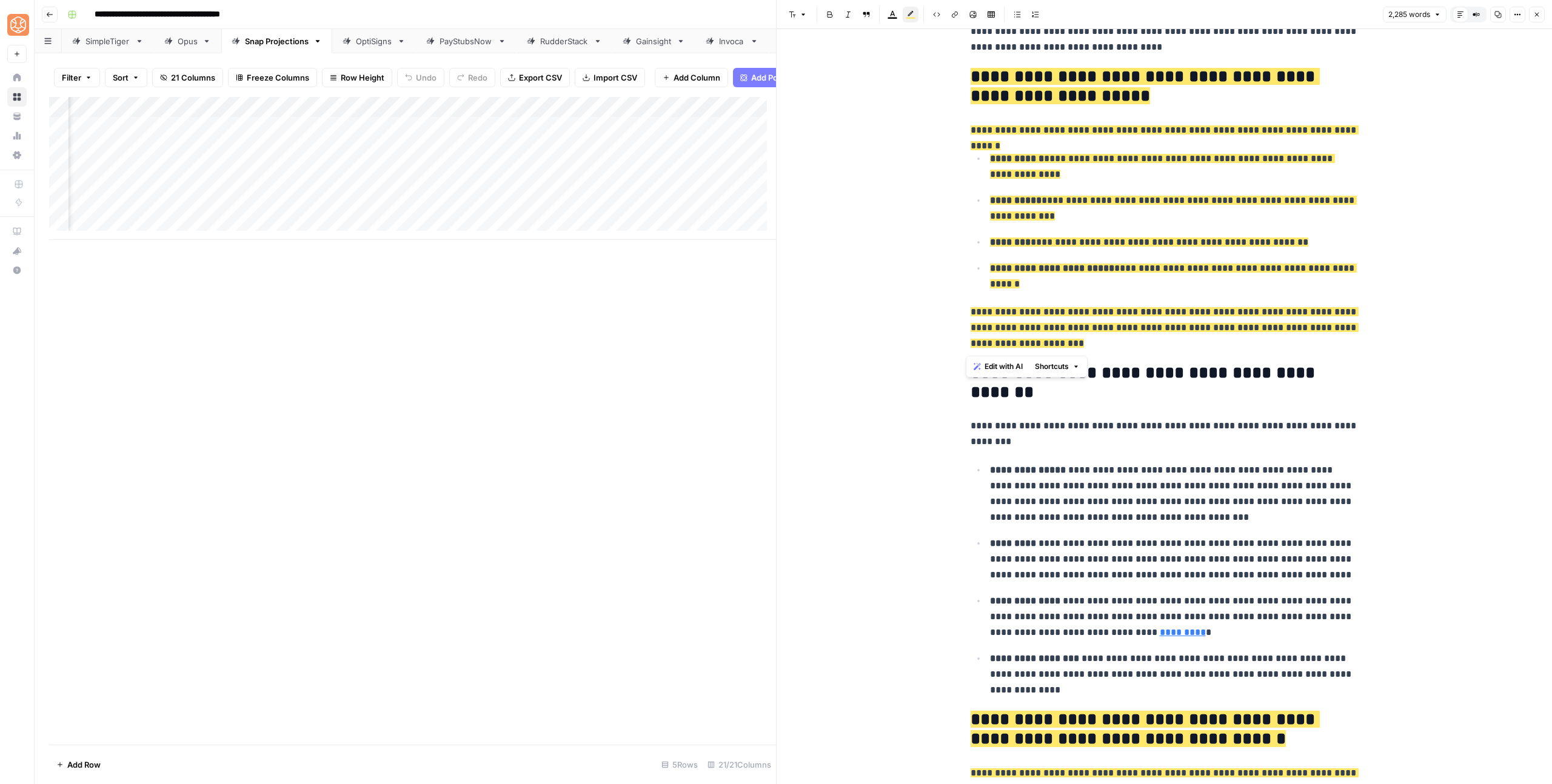 drag, startPoint x: 1118, startPoint y: 349, endPoint x: 963, endPoint y: 79, distance: 311.328 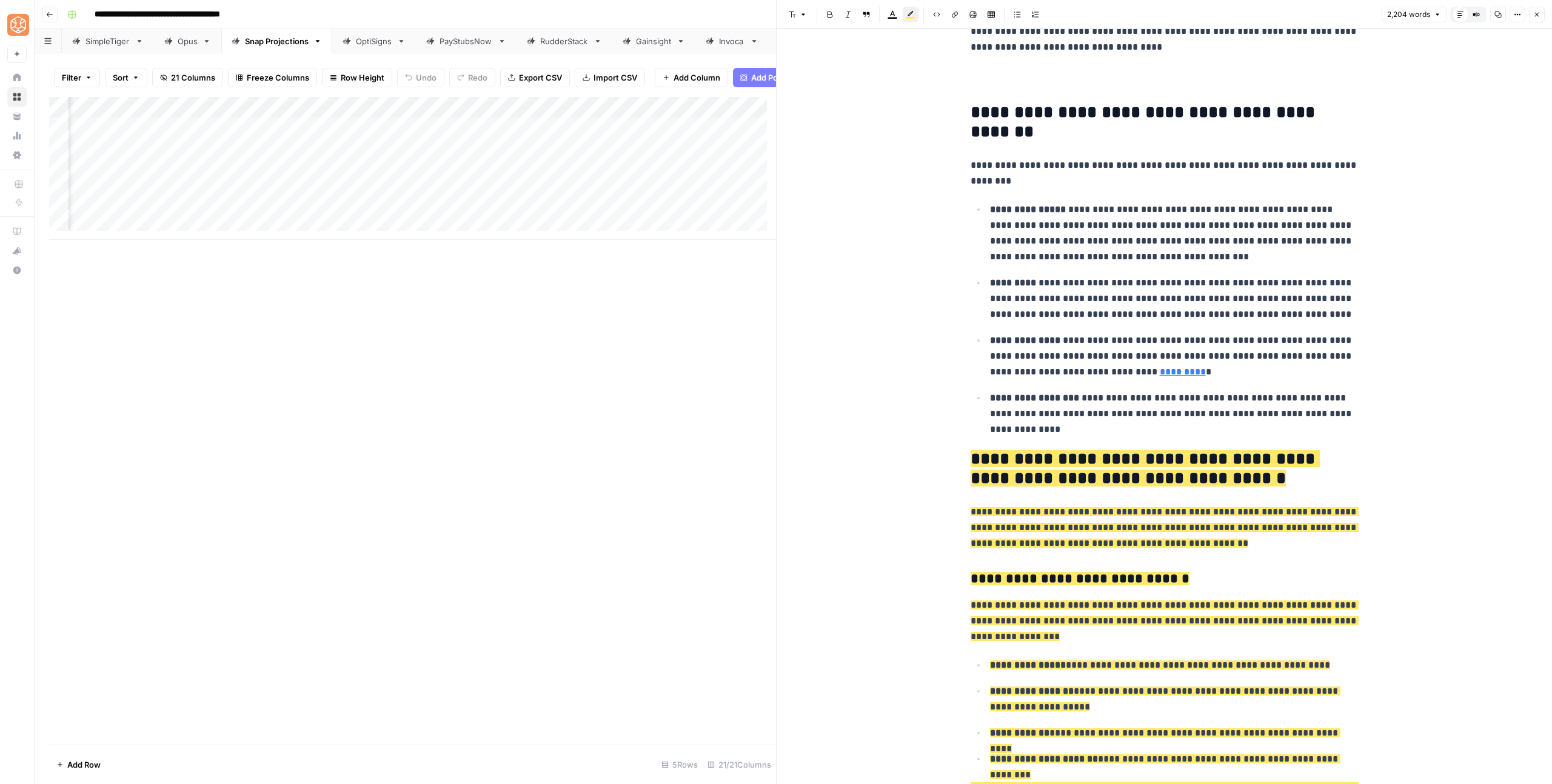 click on "**********" at bounding box center (1174, 414) 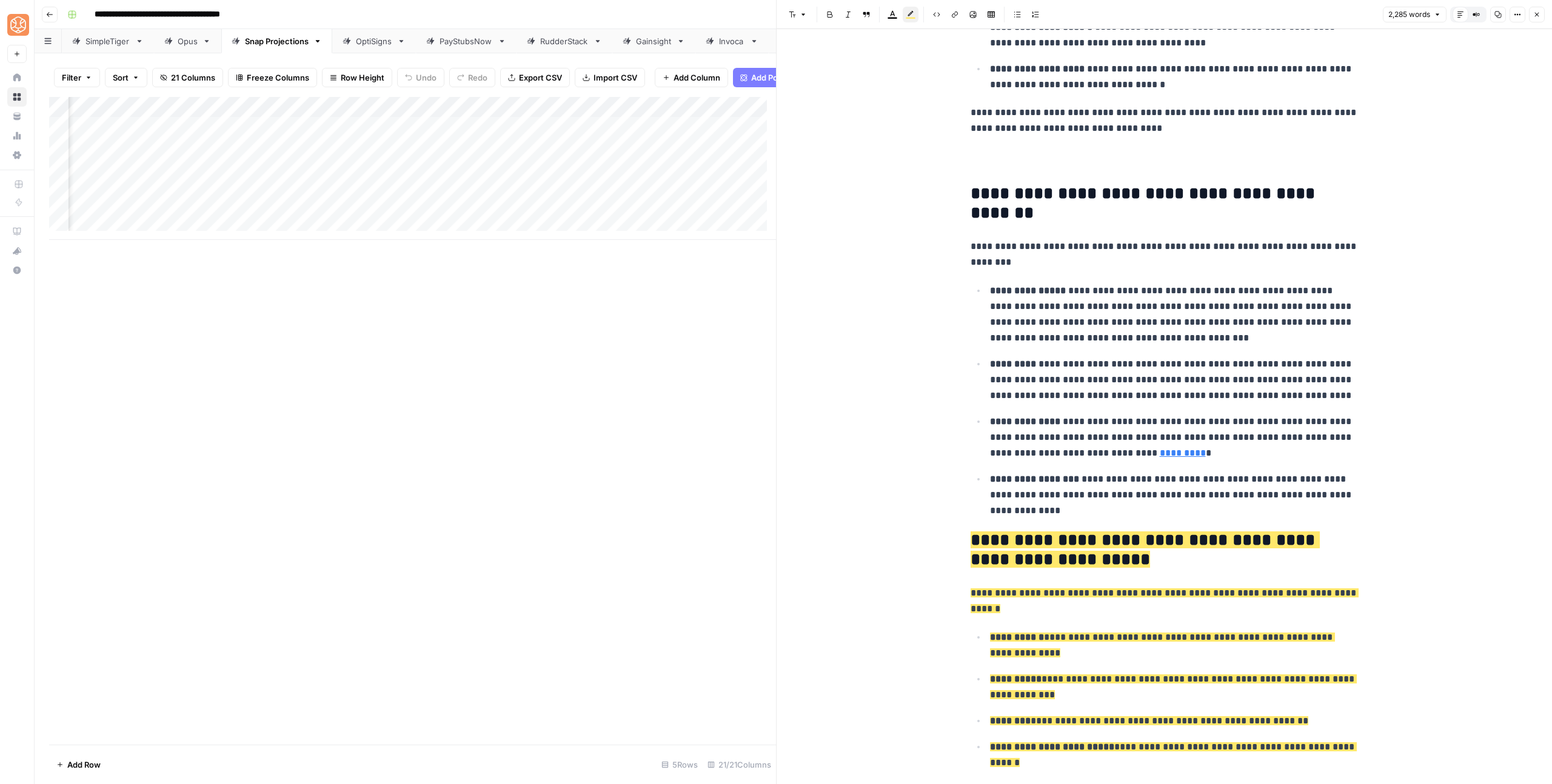 scroll, scrollTop: 648, scrollLeft: 0, axis: vertical 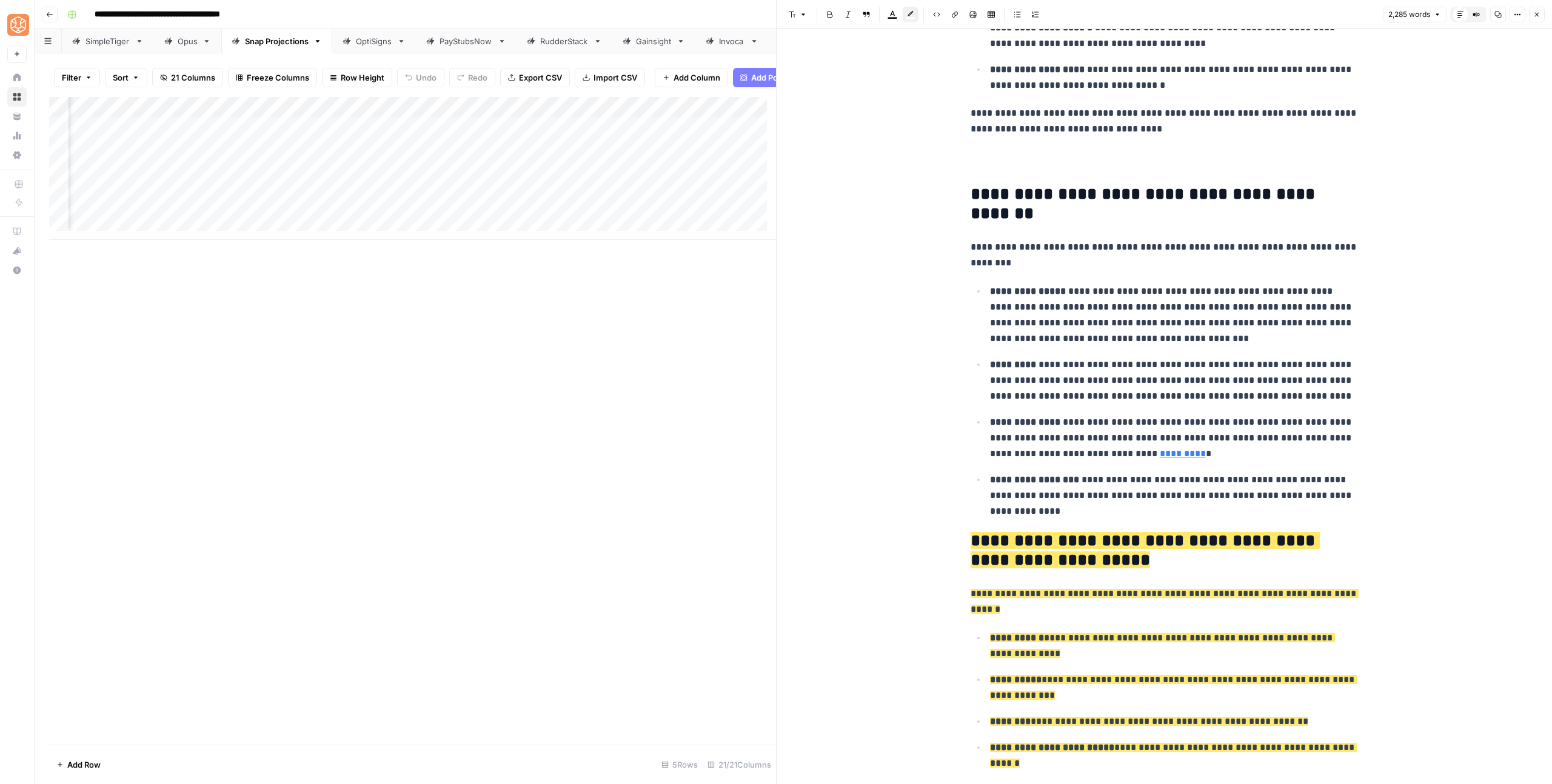 click on "**********" at bounding box center (1165, 2466) 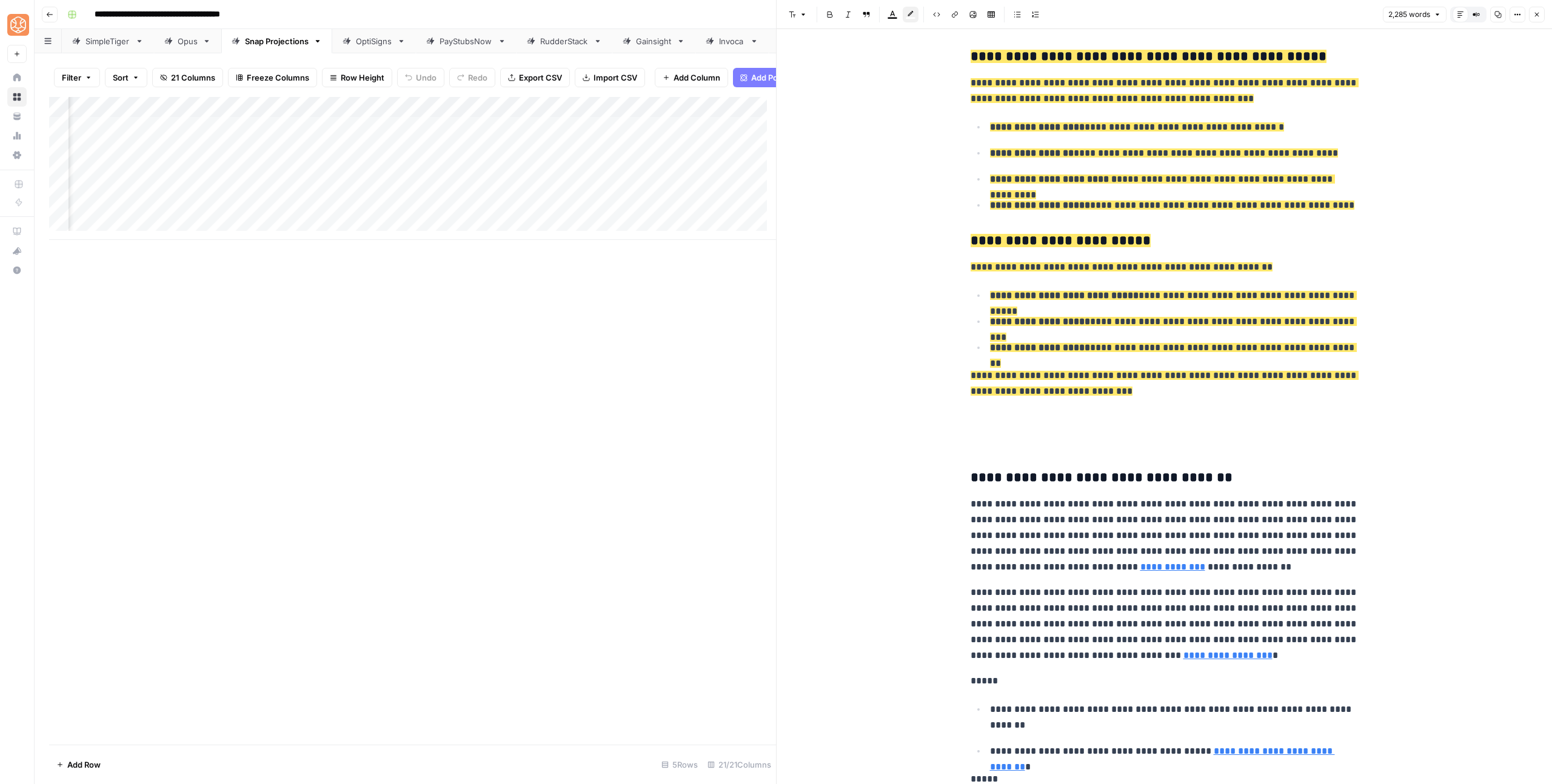 scroll, scrollTop: 1816, scrollLeft: 0, axis: vertical 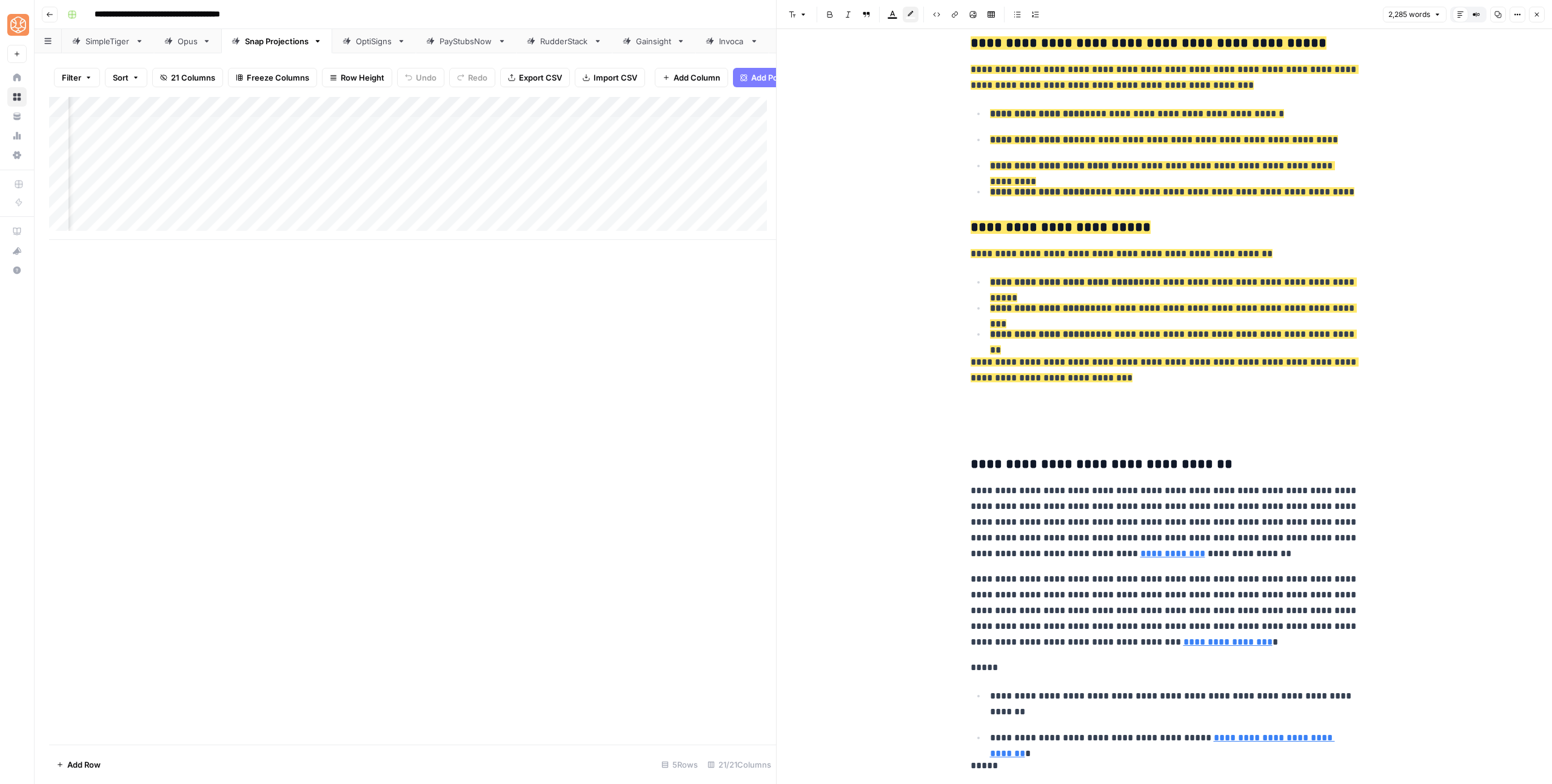 click on "**********" at bounding box center (1165, 1280) 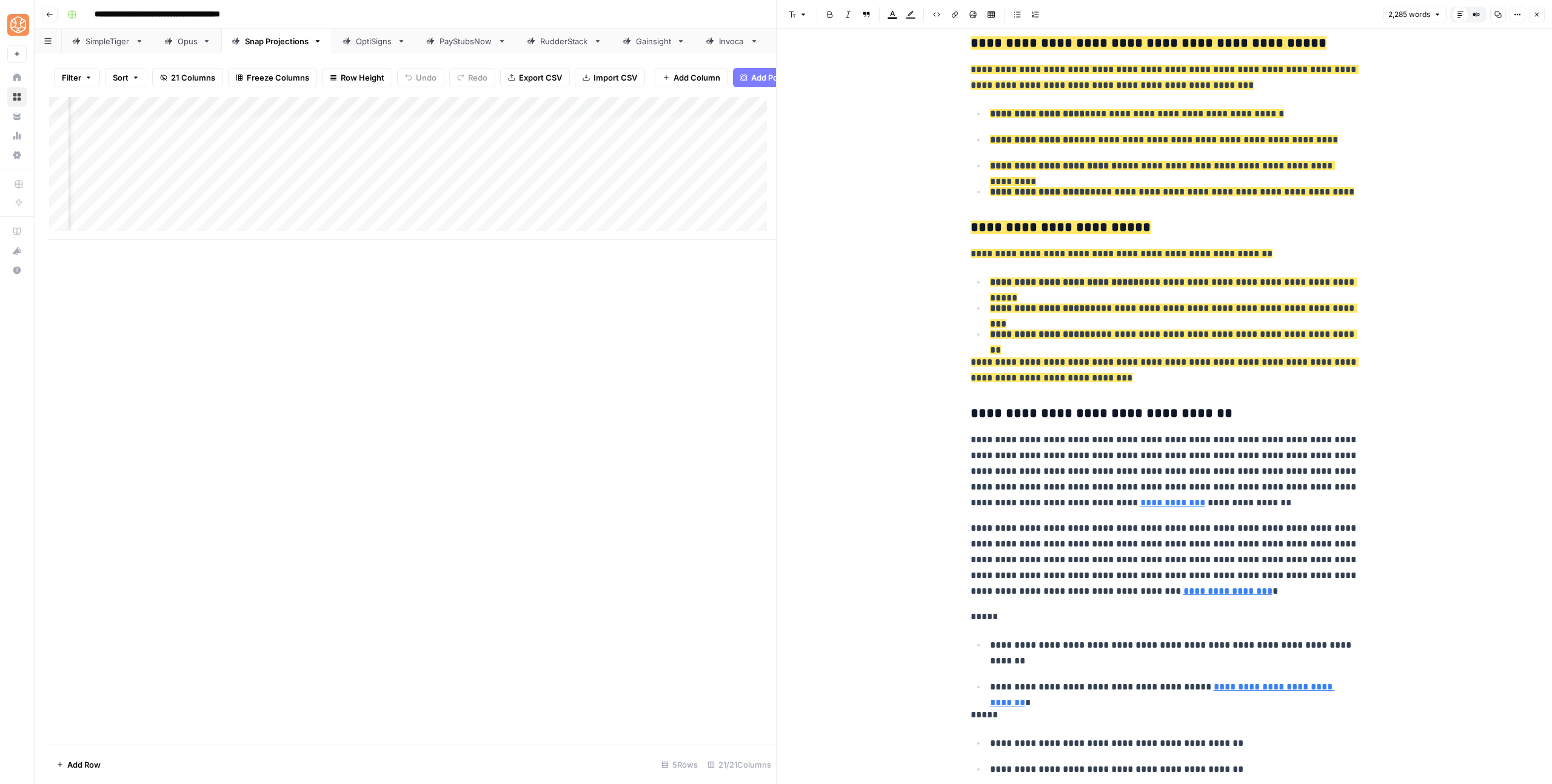 click on "*****" at bounding box center [1165, 617] 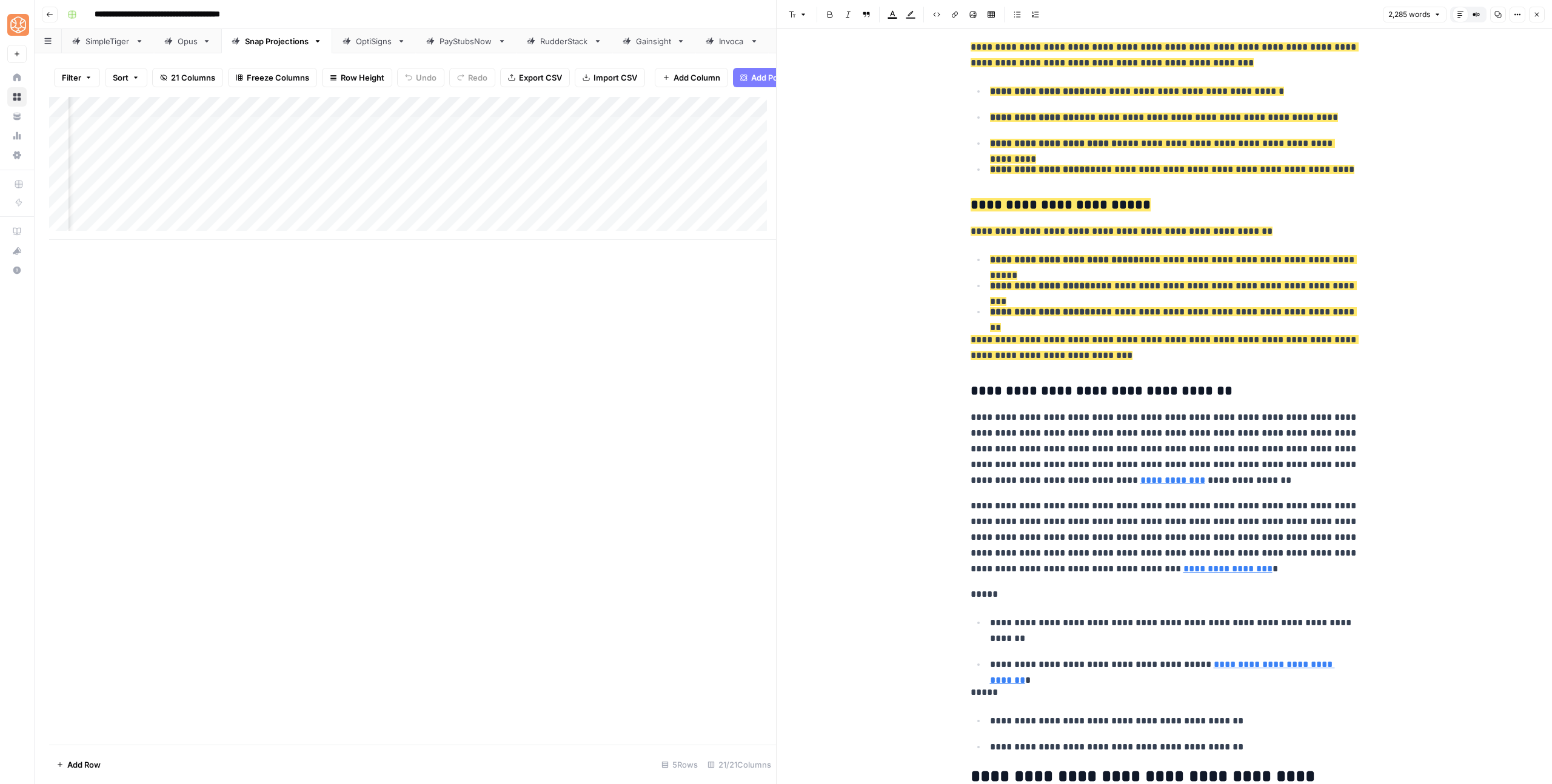 click on "**********" at bounding box center [1165, 537] 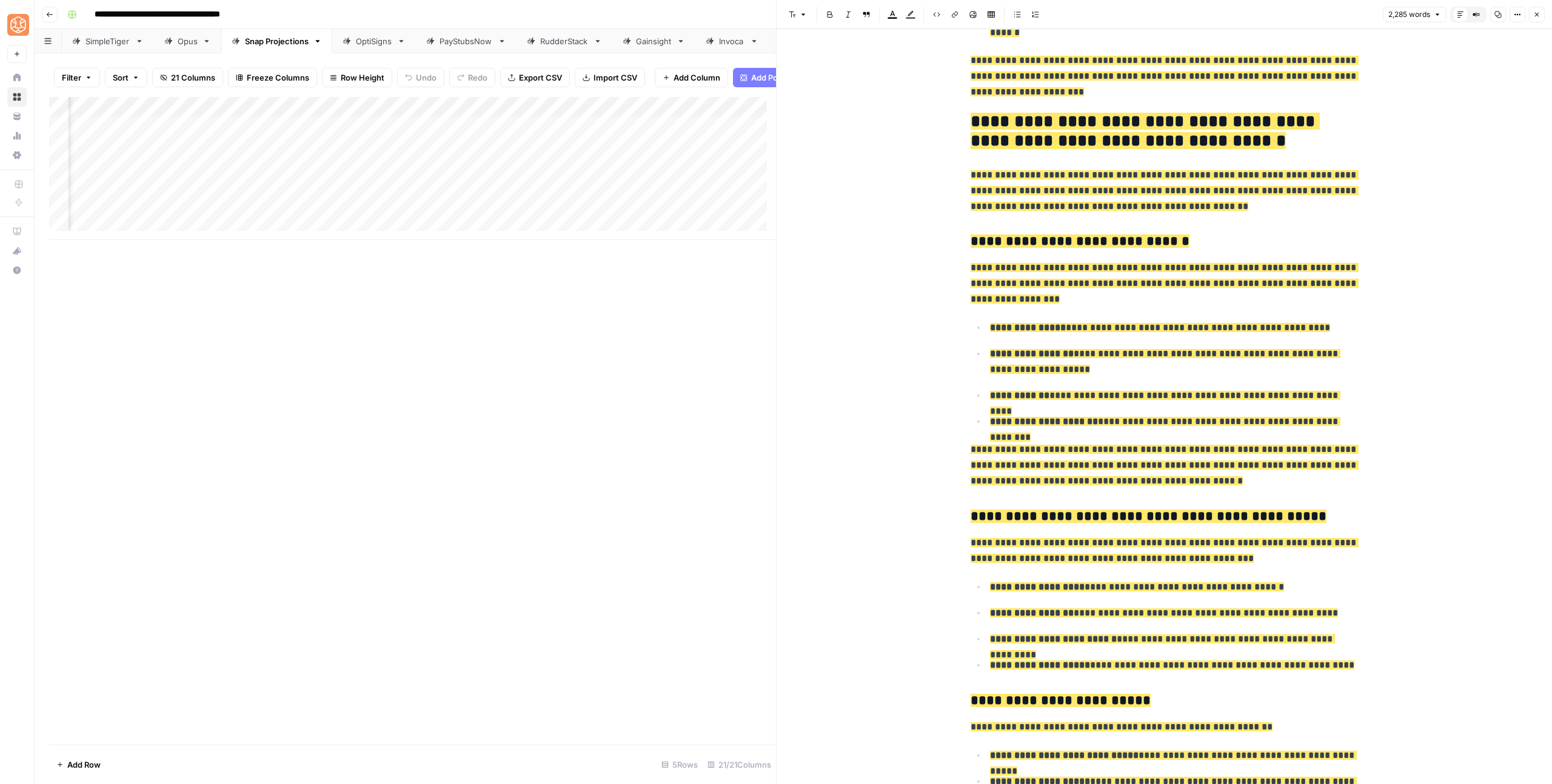 scroll, scrollTop: 1329, scrollLeft: 0, axis: vertical 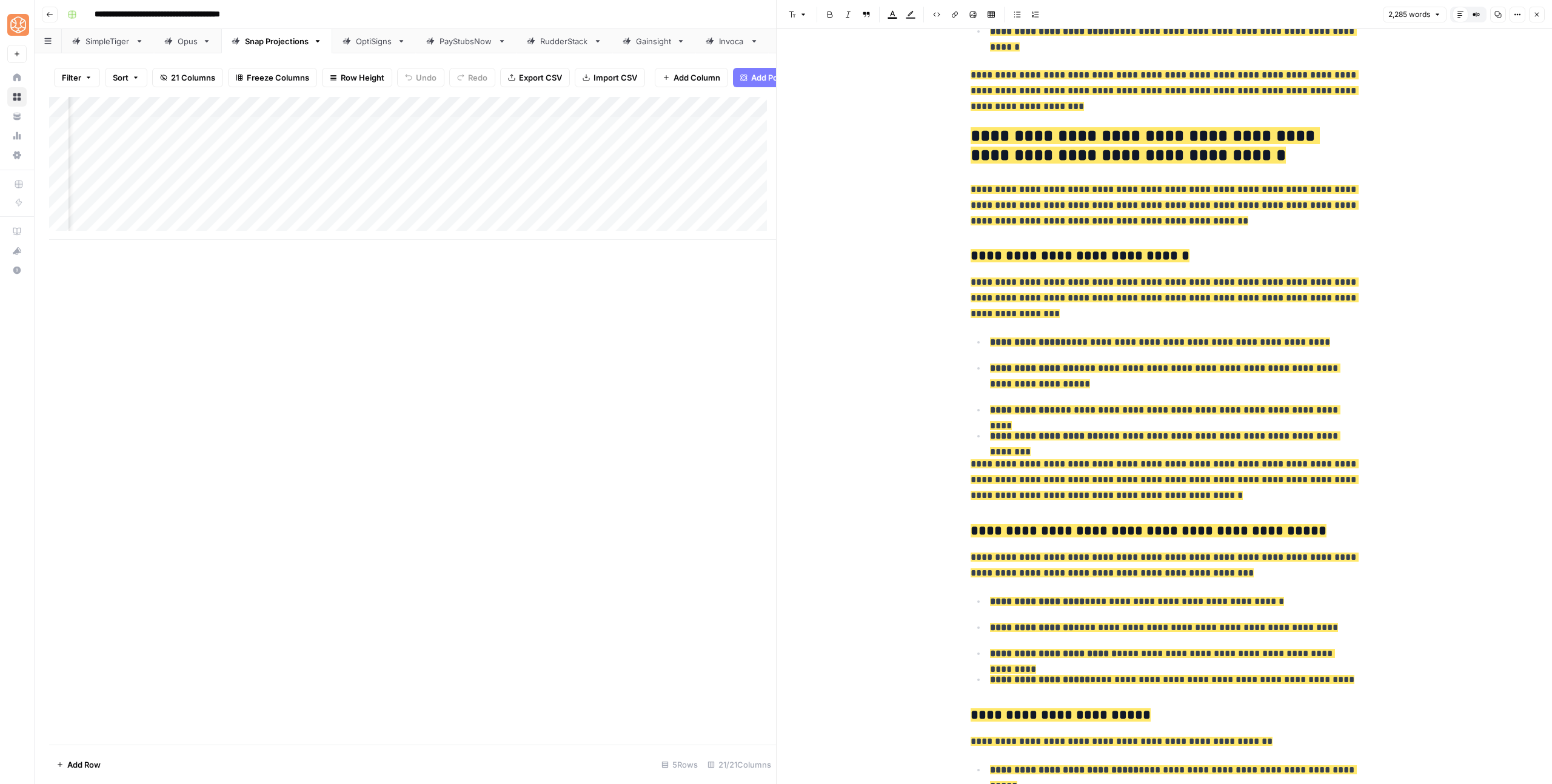 click on "**********" at bounding box center (1165, 91) 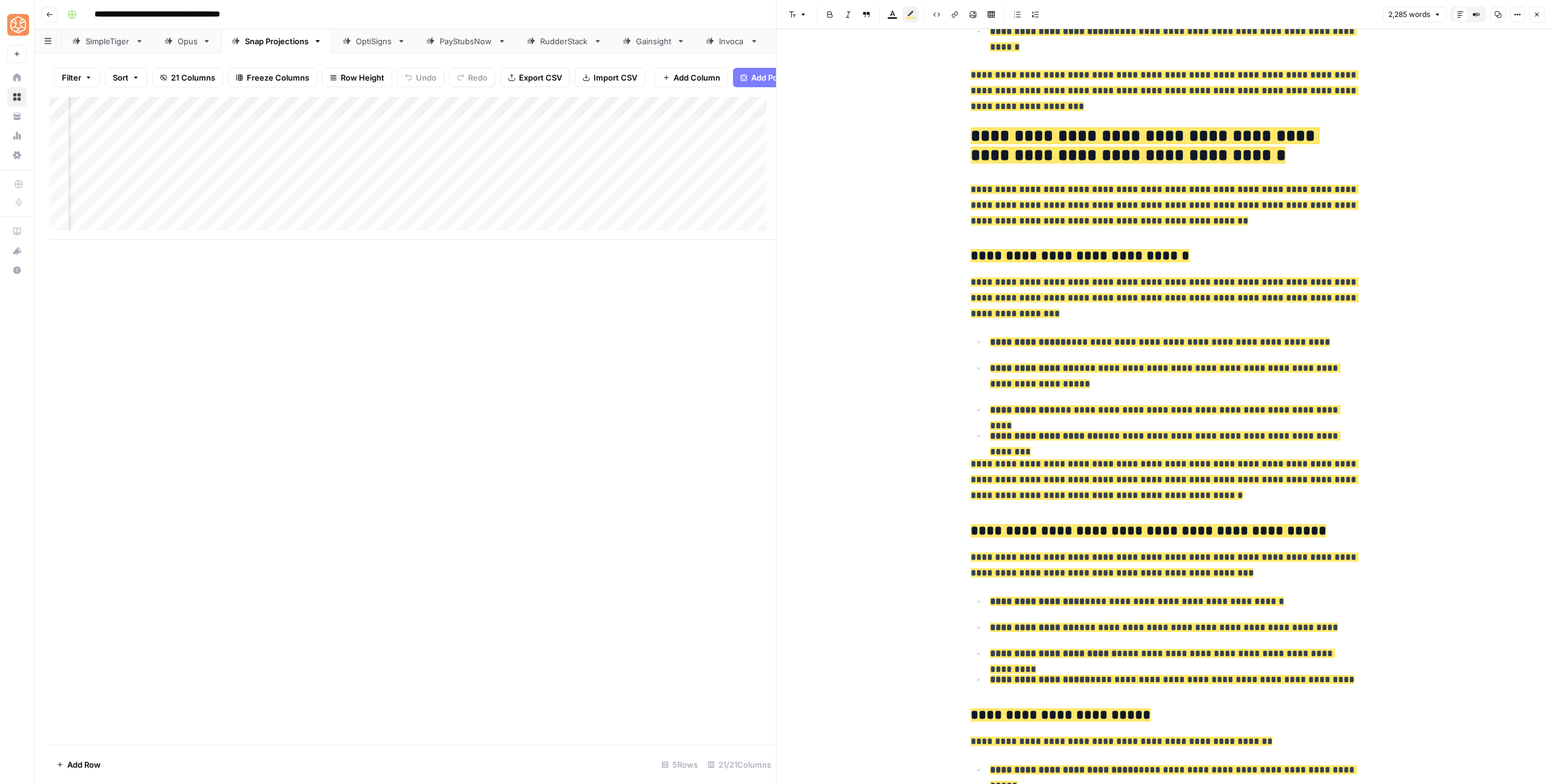 click on "**********" at bounding box center (1145, 145) 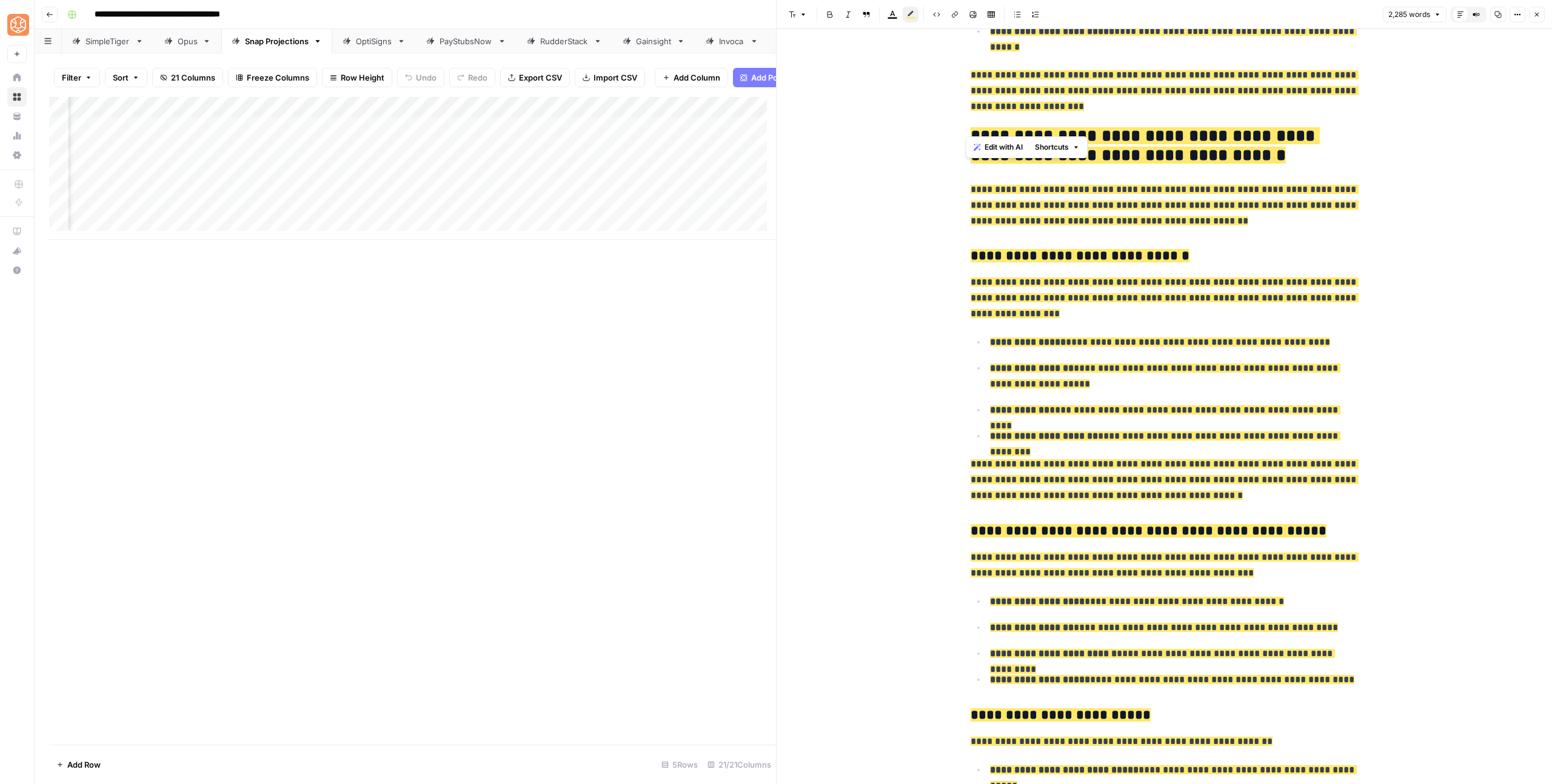 copy on "**********" 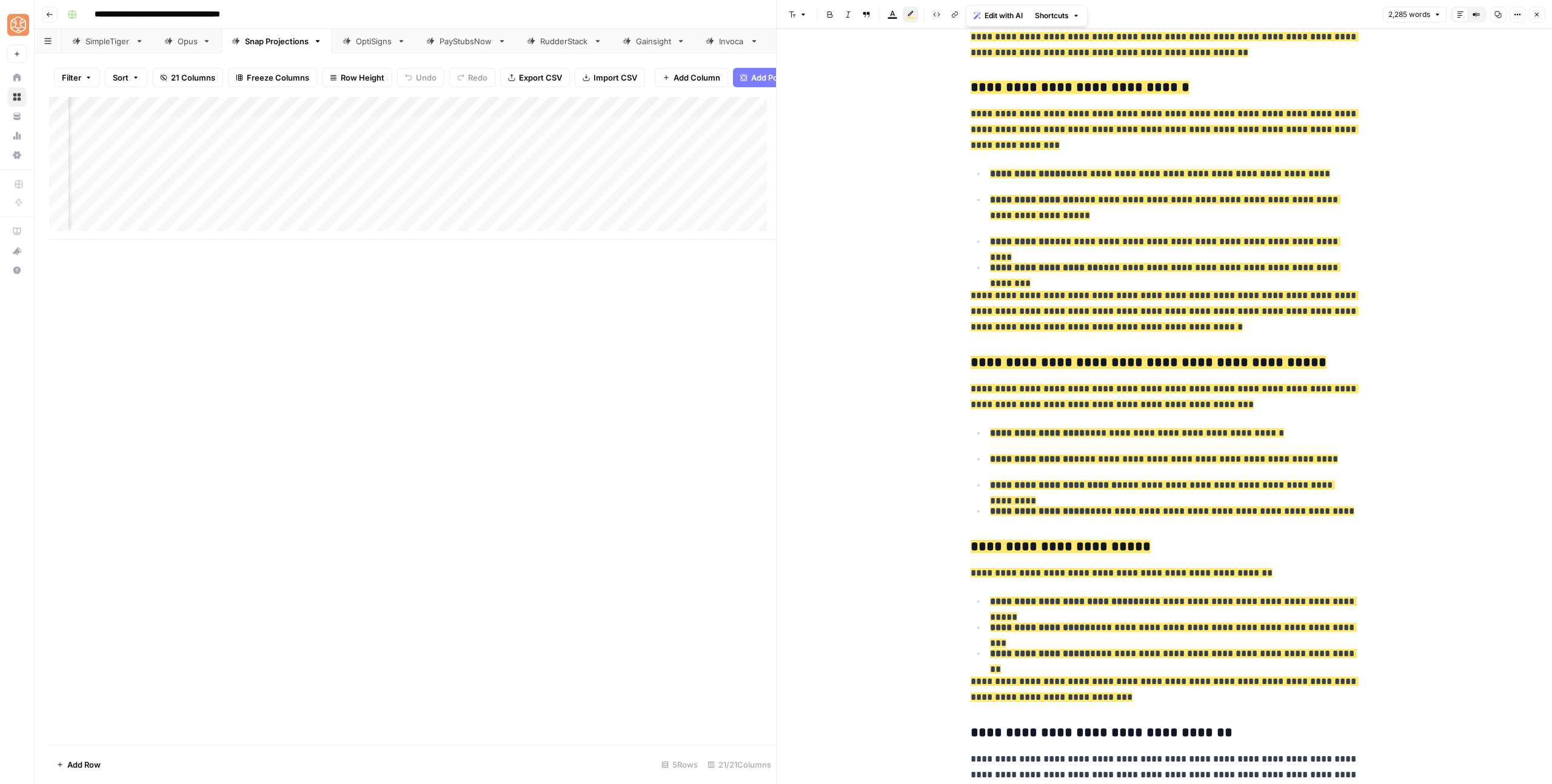 scroll, scrollTop: 1497, scrollLeft: 0, axis: vertical 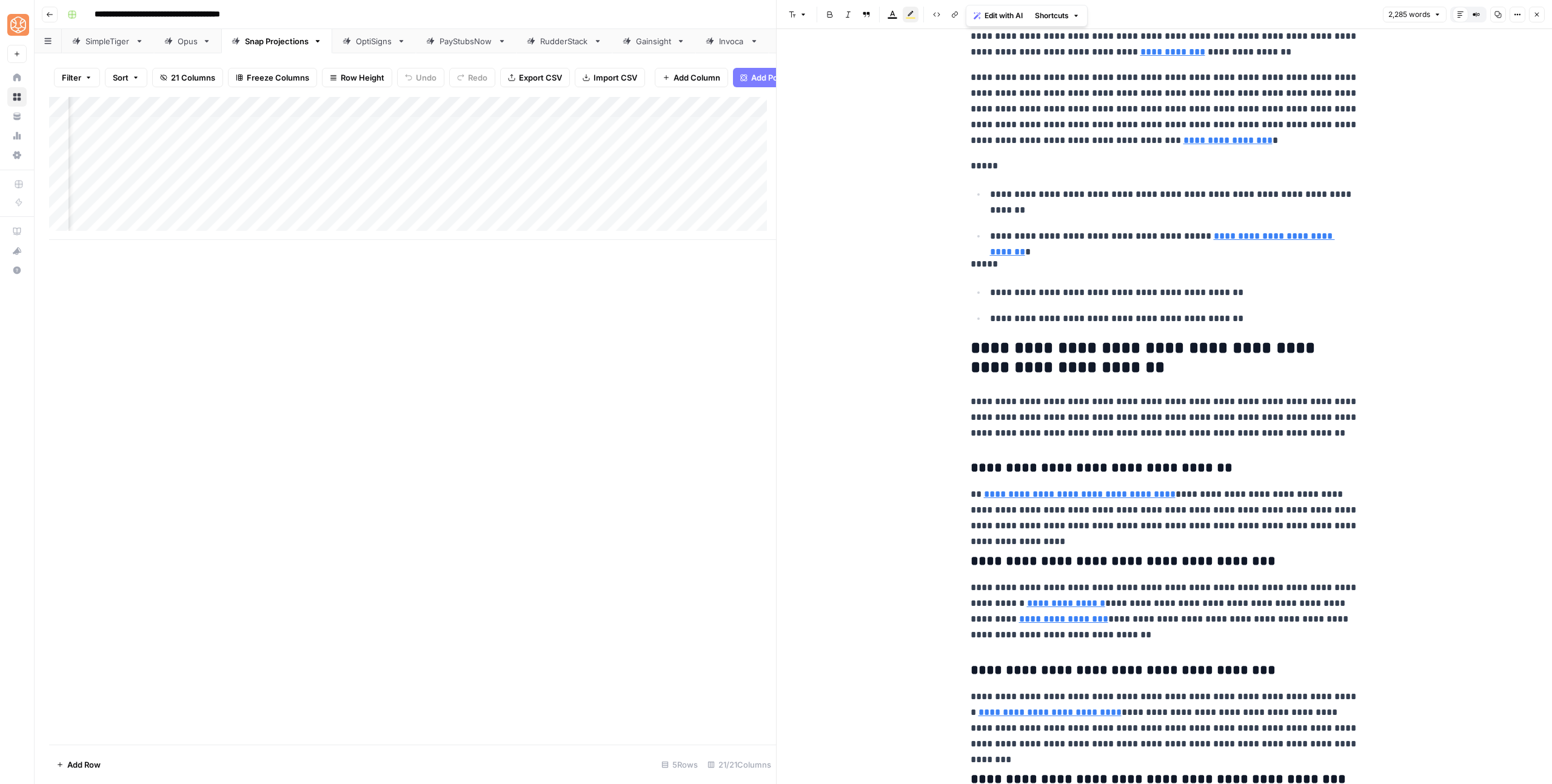 click on "**********" at bounding box center [1165, 803] 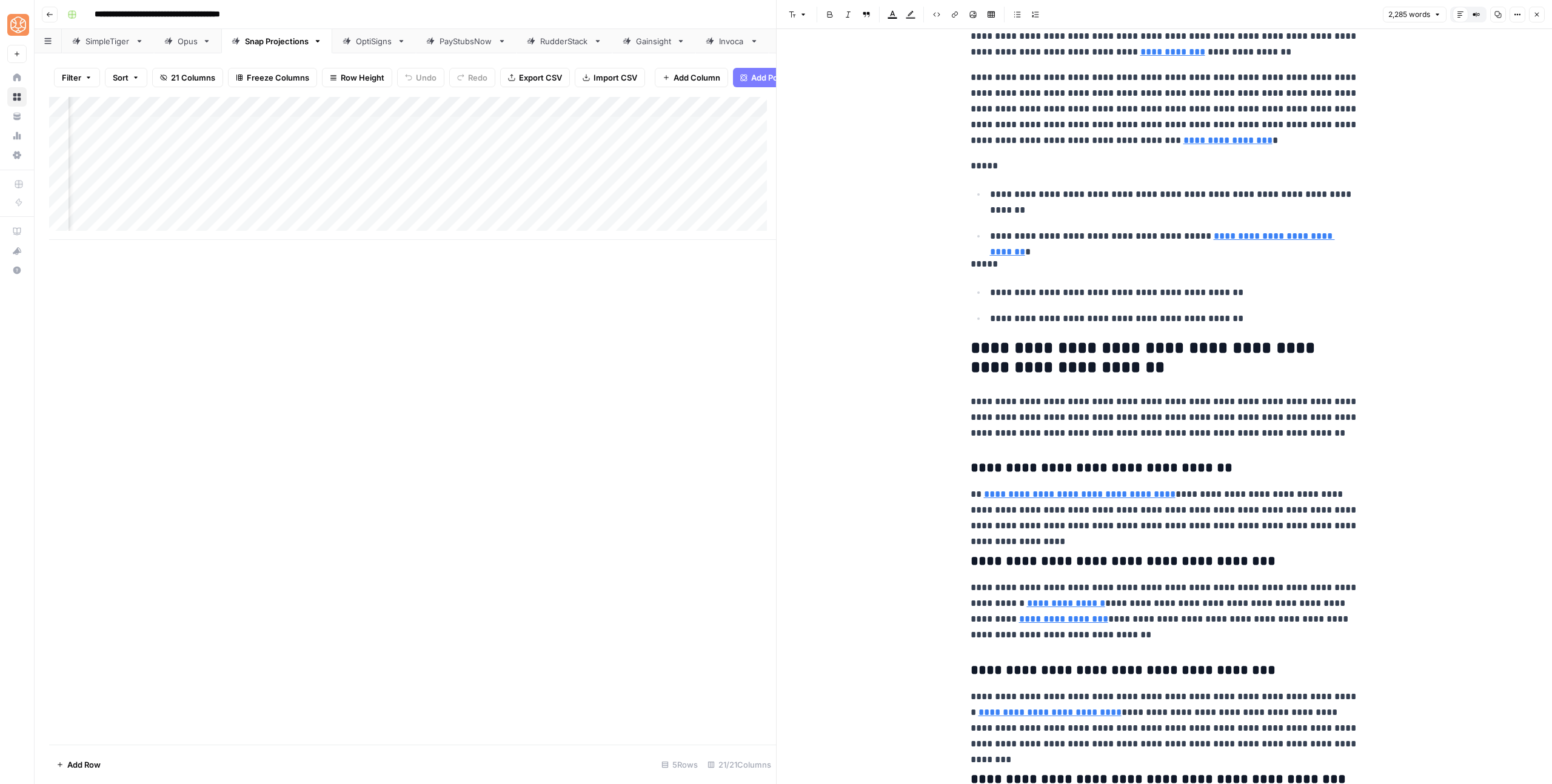 click on "**********" at bounding box center [1165, 803] 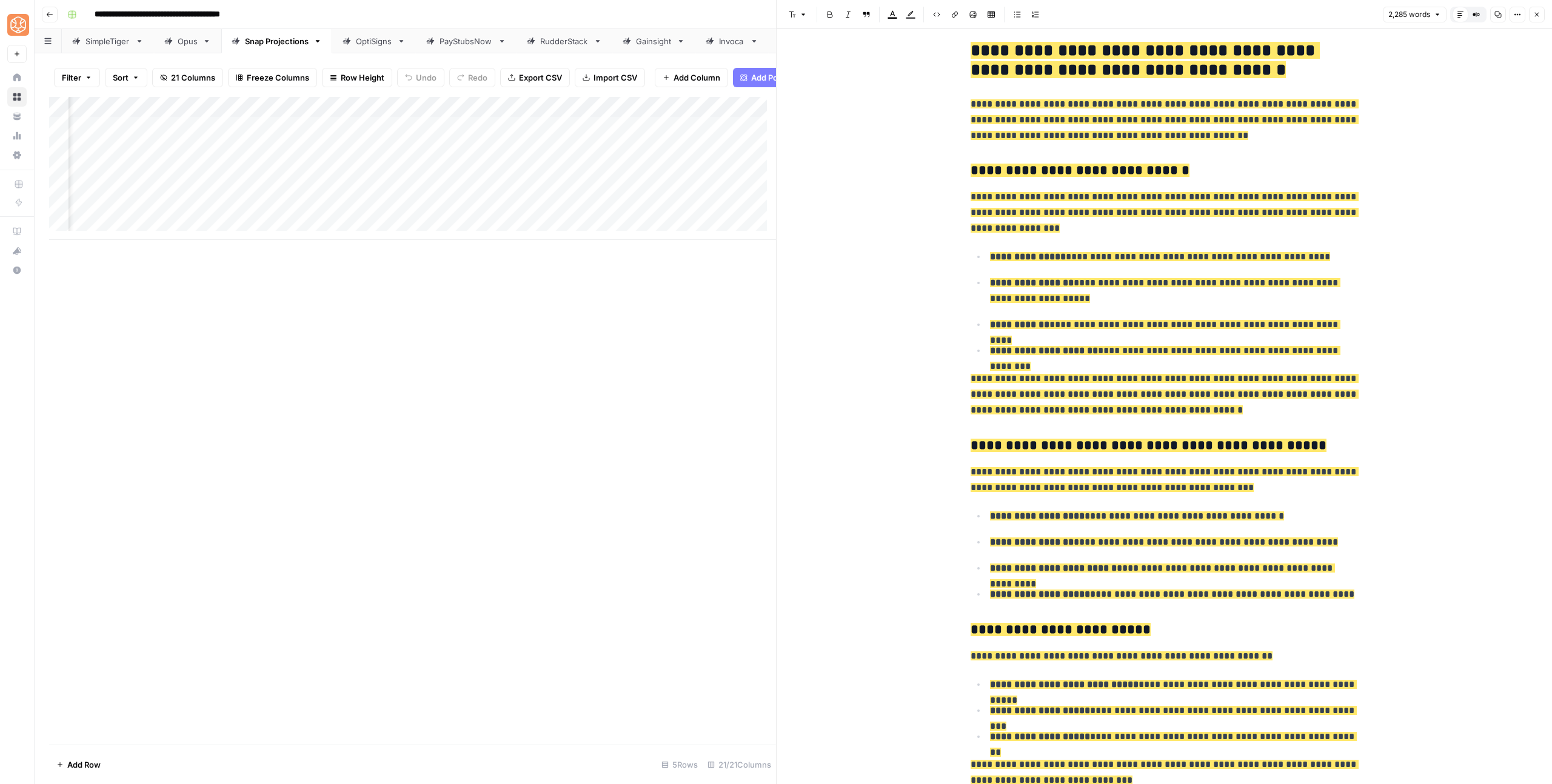 scroll, scrollTop: 2019, scrollLeft: 0, axis: vertical 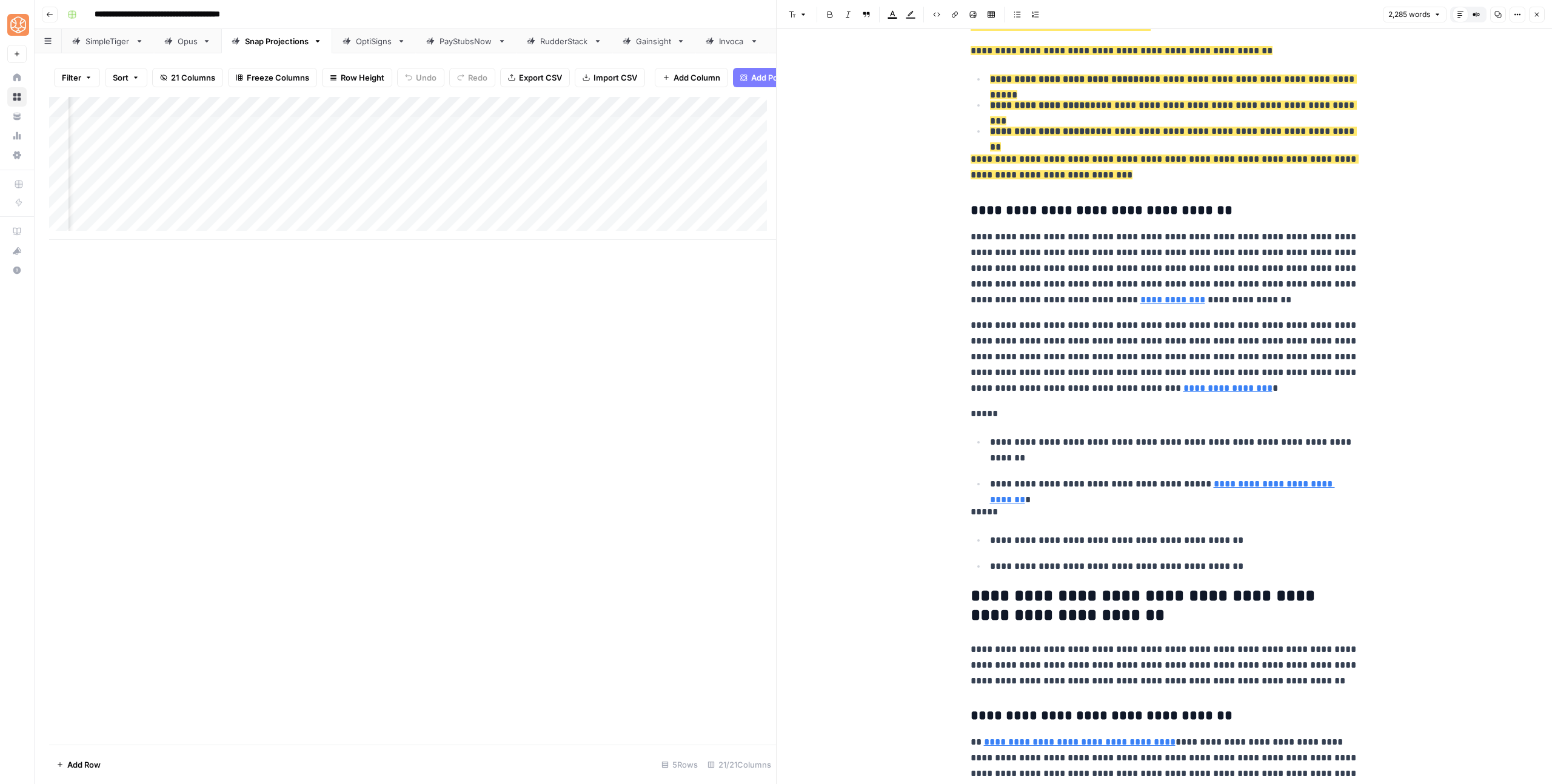 click on "**********" at bounding box center [1165, 606] 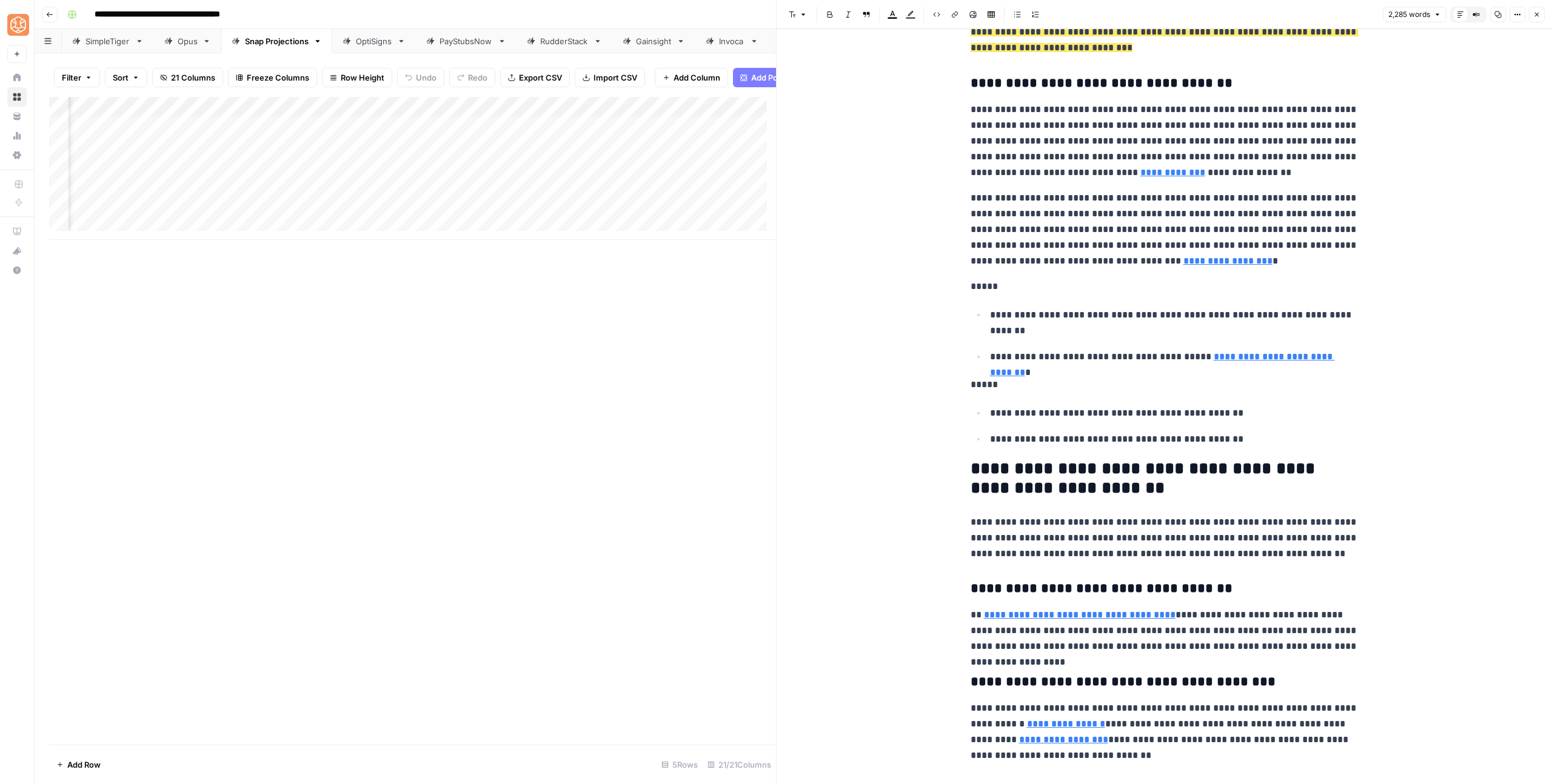 scroll, scrollTop: 2171, scrollLeft: 0, axis: vertical 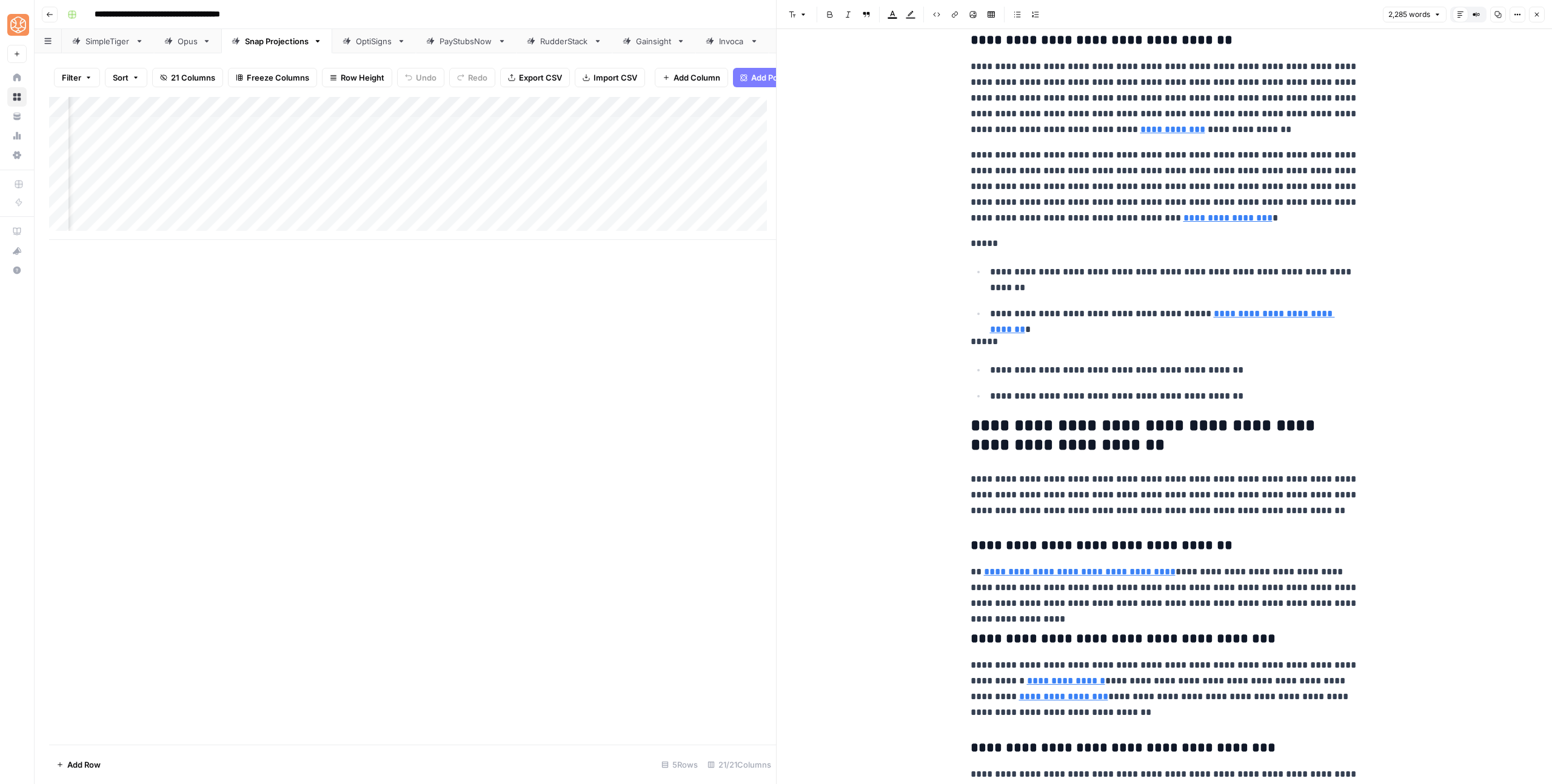 click on "**********" at bounding box center (1165, 436) 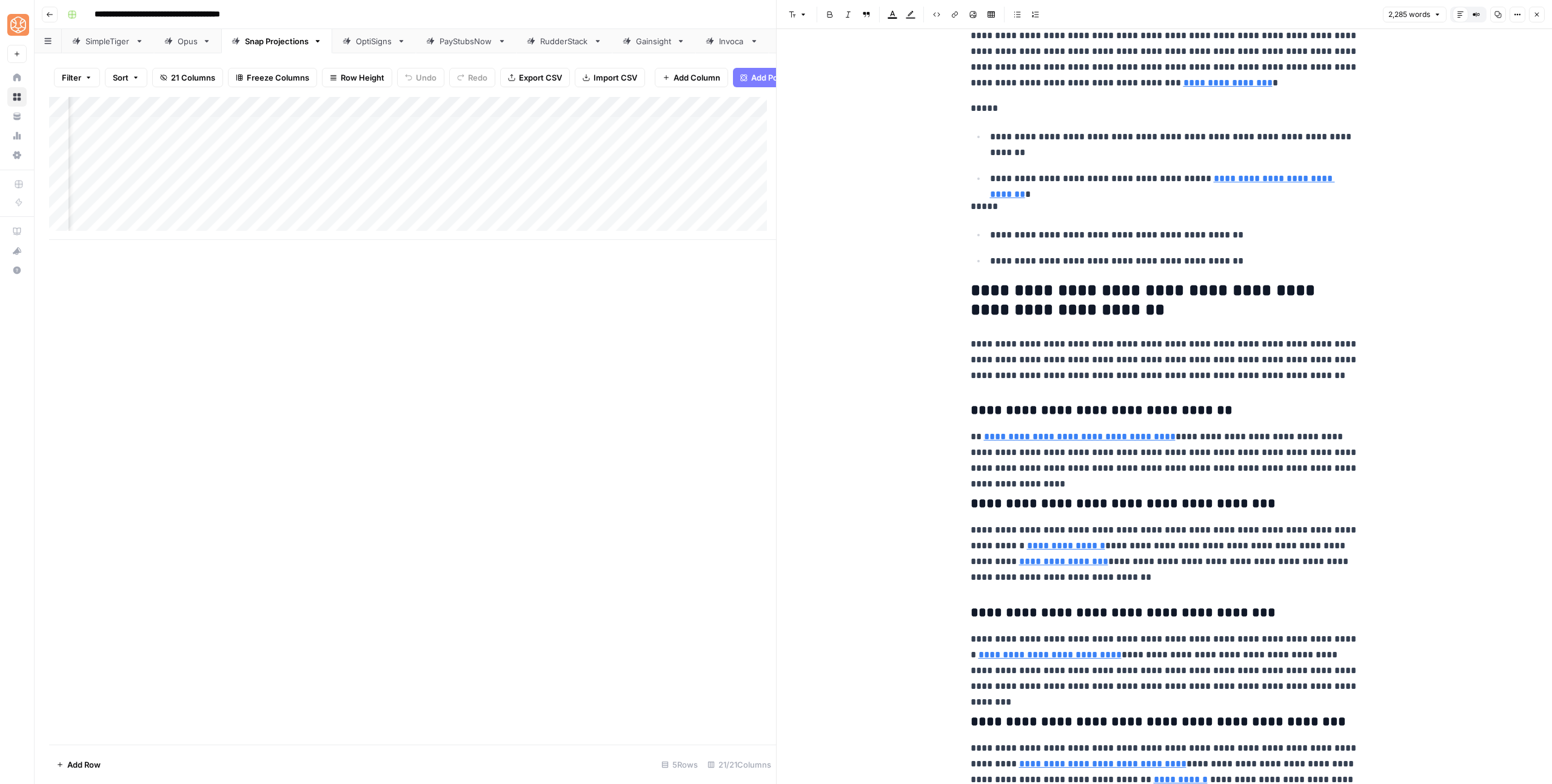 scroll, scrollTop: 2325, scrollLeft: 0, axis: vertical 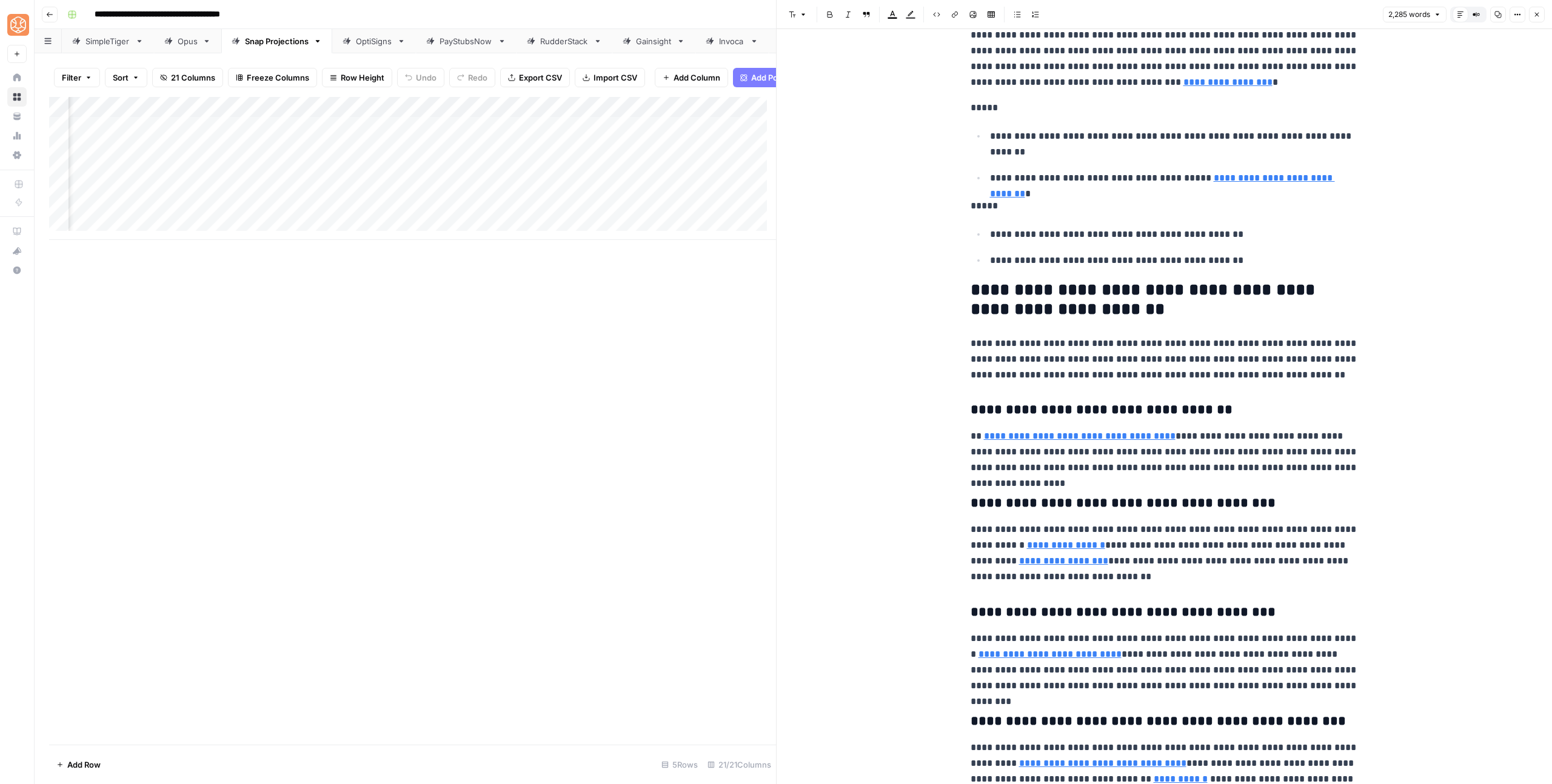 click on "**********" at bounding box center [1165, 359] 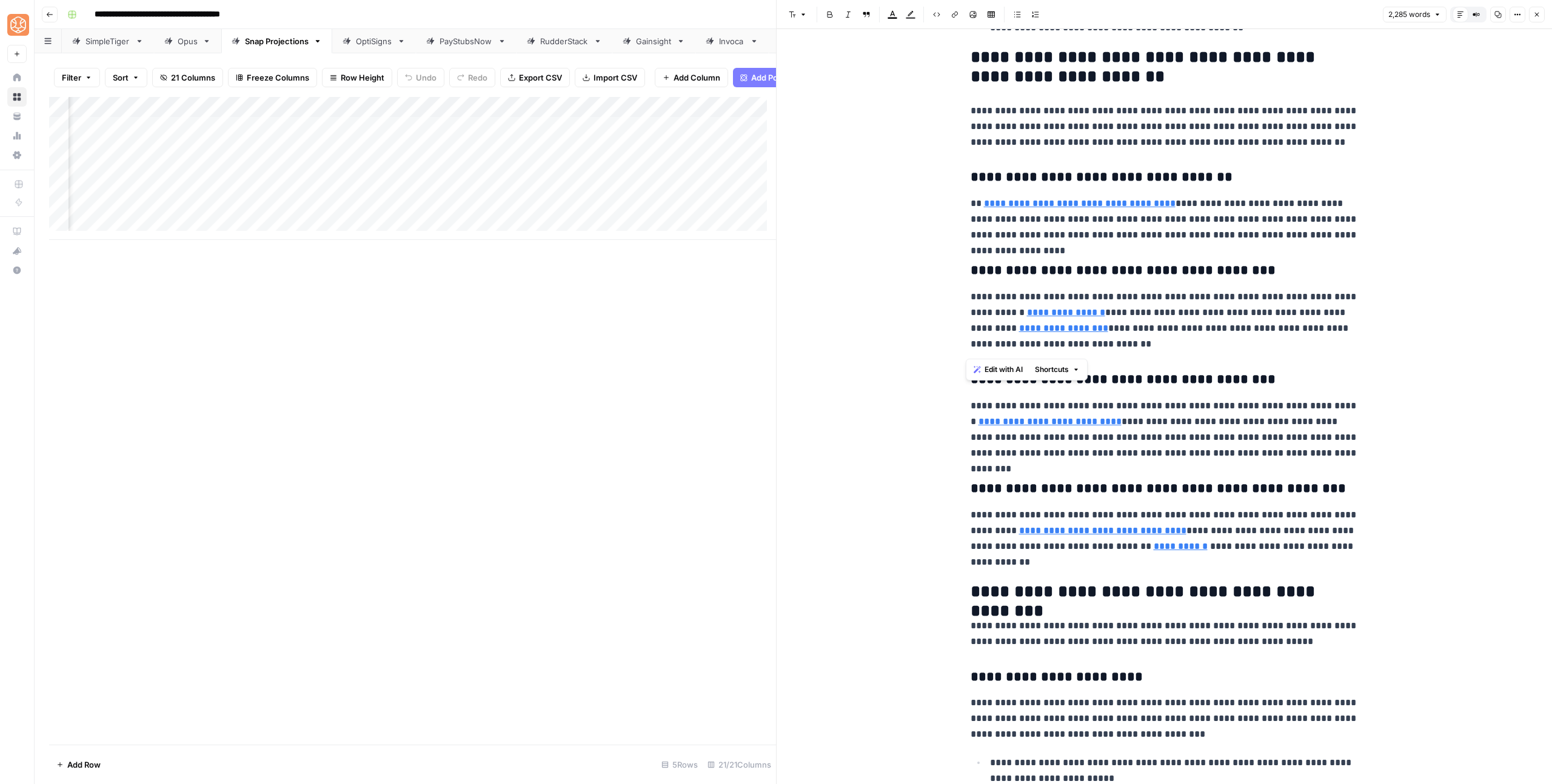 scroll, scrollTop: 2726, scrollLeft: 0, axis: vertical 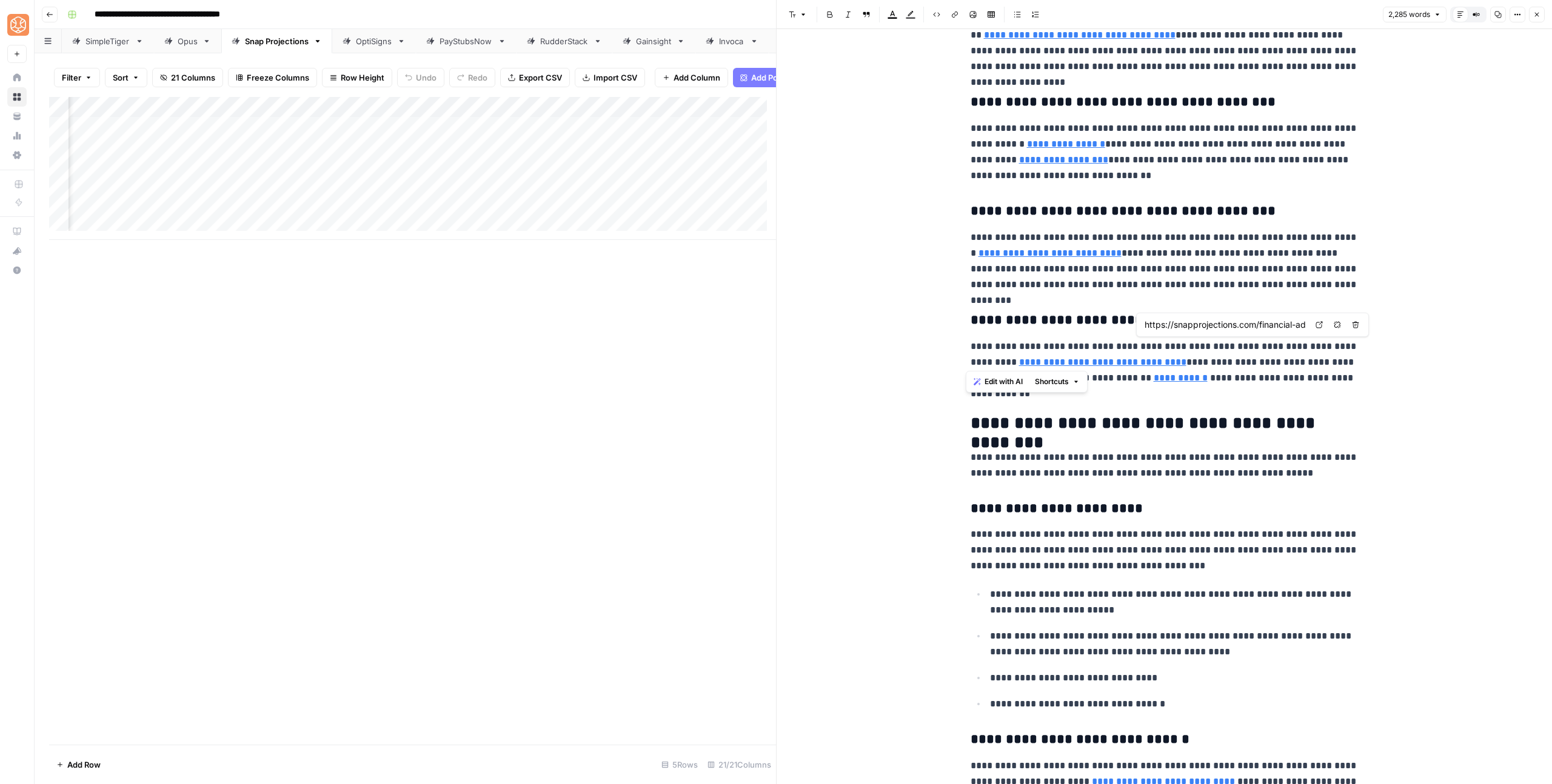 drag, startPoint x: 969, startPoint y: 253, endPoint x: 1342, endPoint y: 356, distance: 386.9599 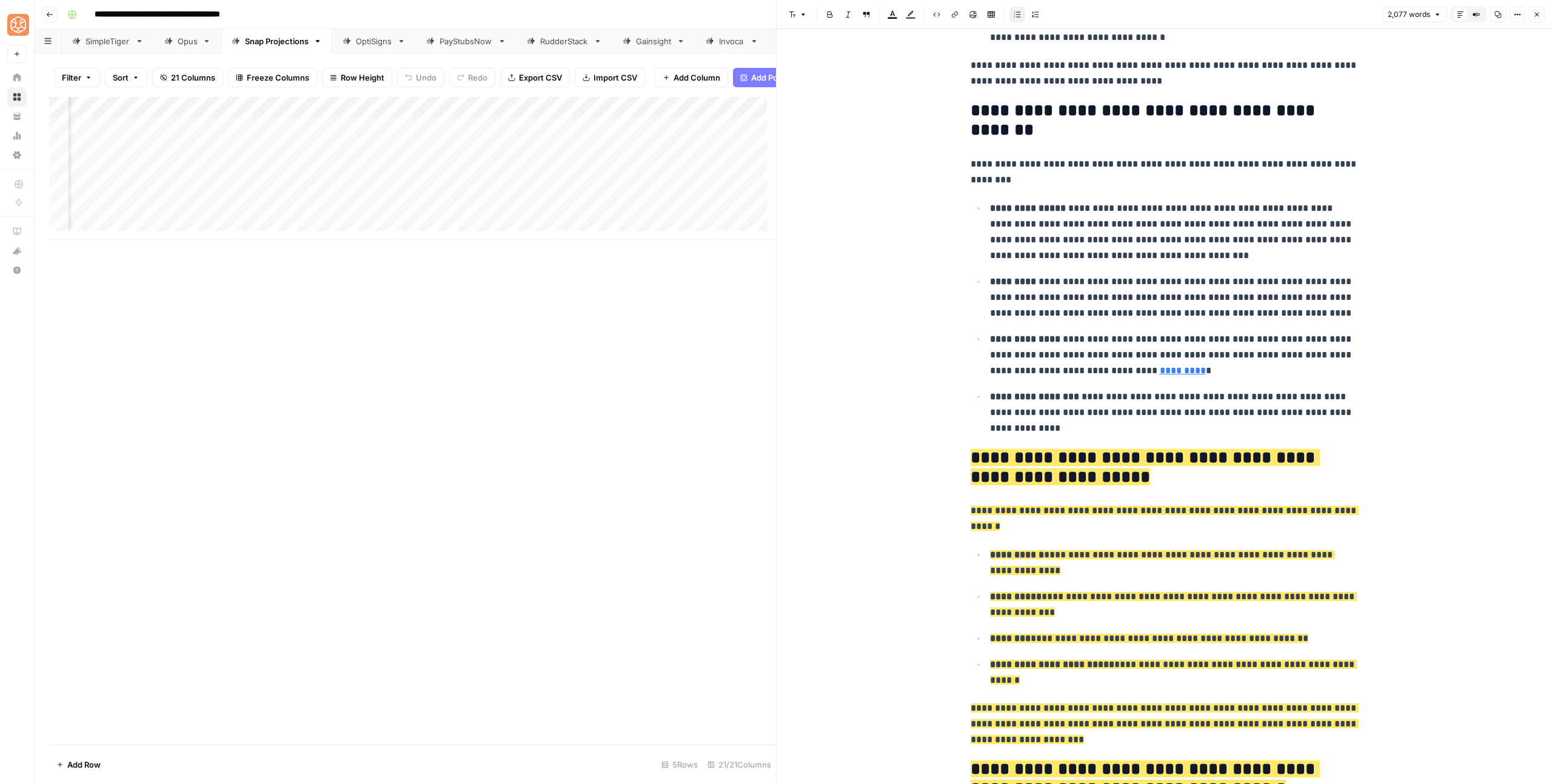 scroll, scrollTop: 666, scrollLeft: 0, axis: vertical 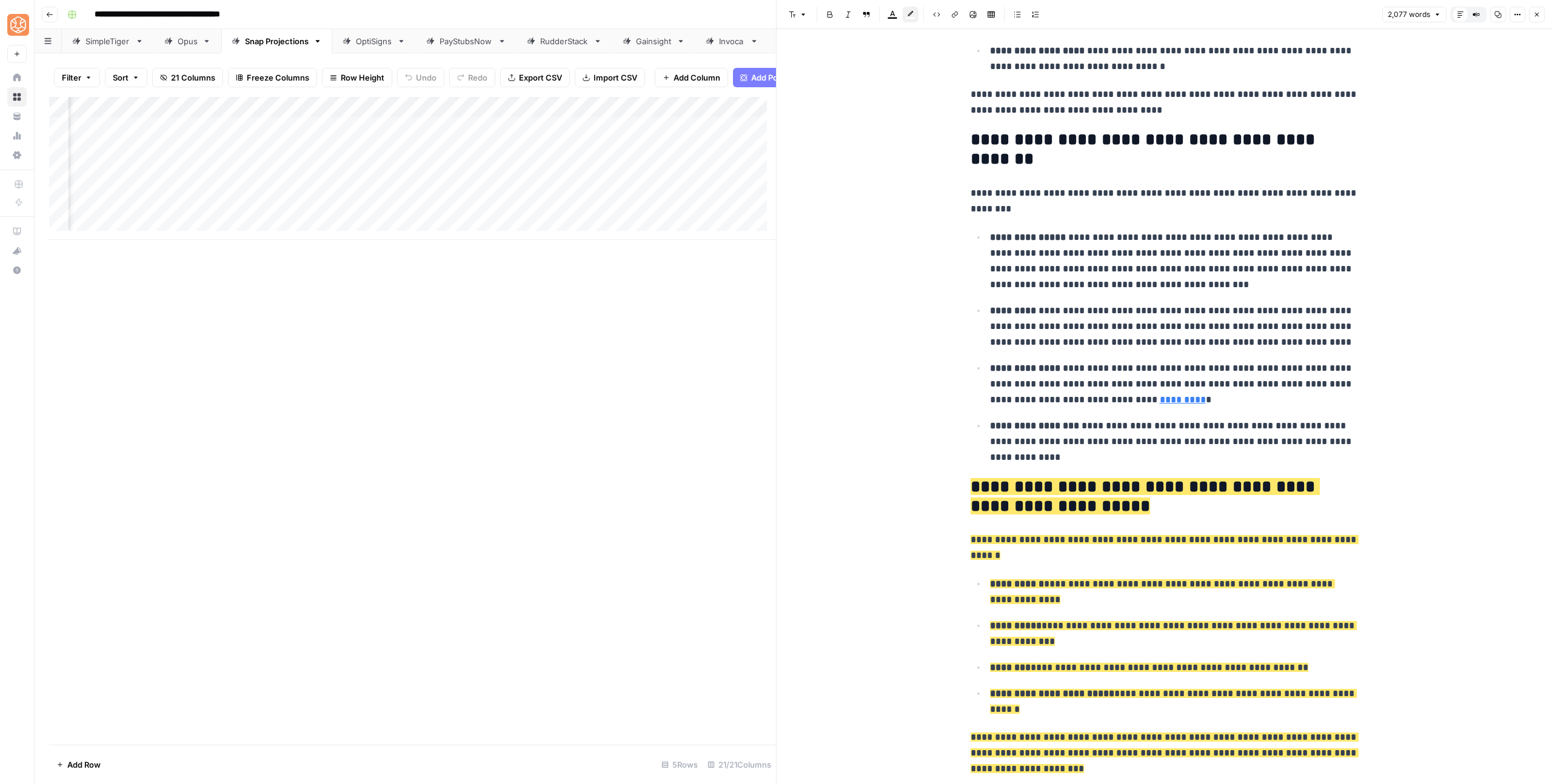 click on "**********" at bounding box center (1165, 201) 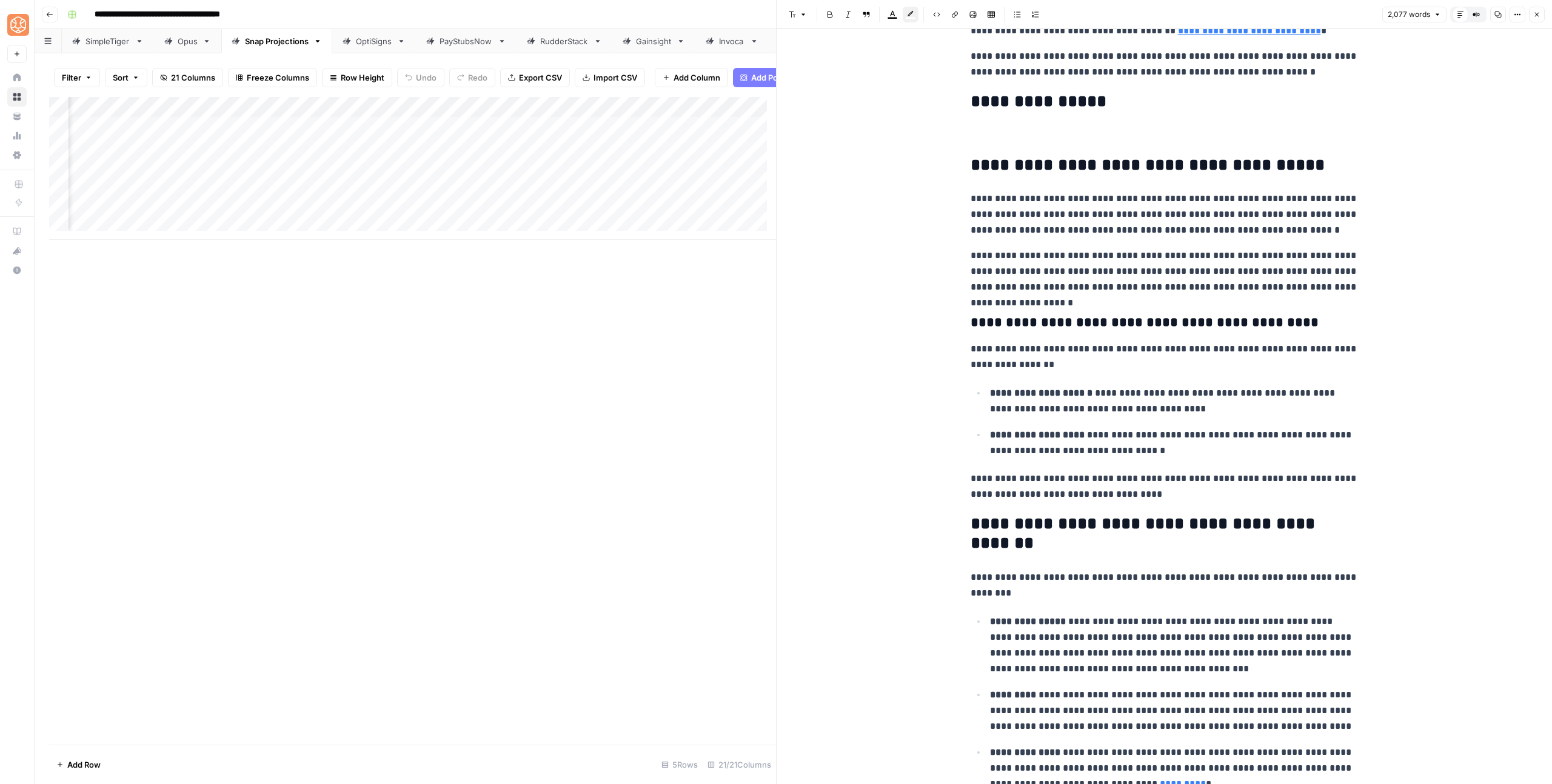 scroll, scrollTop: 281, scrollLeft: 0, axis: vertical 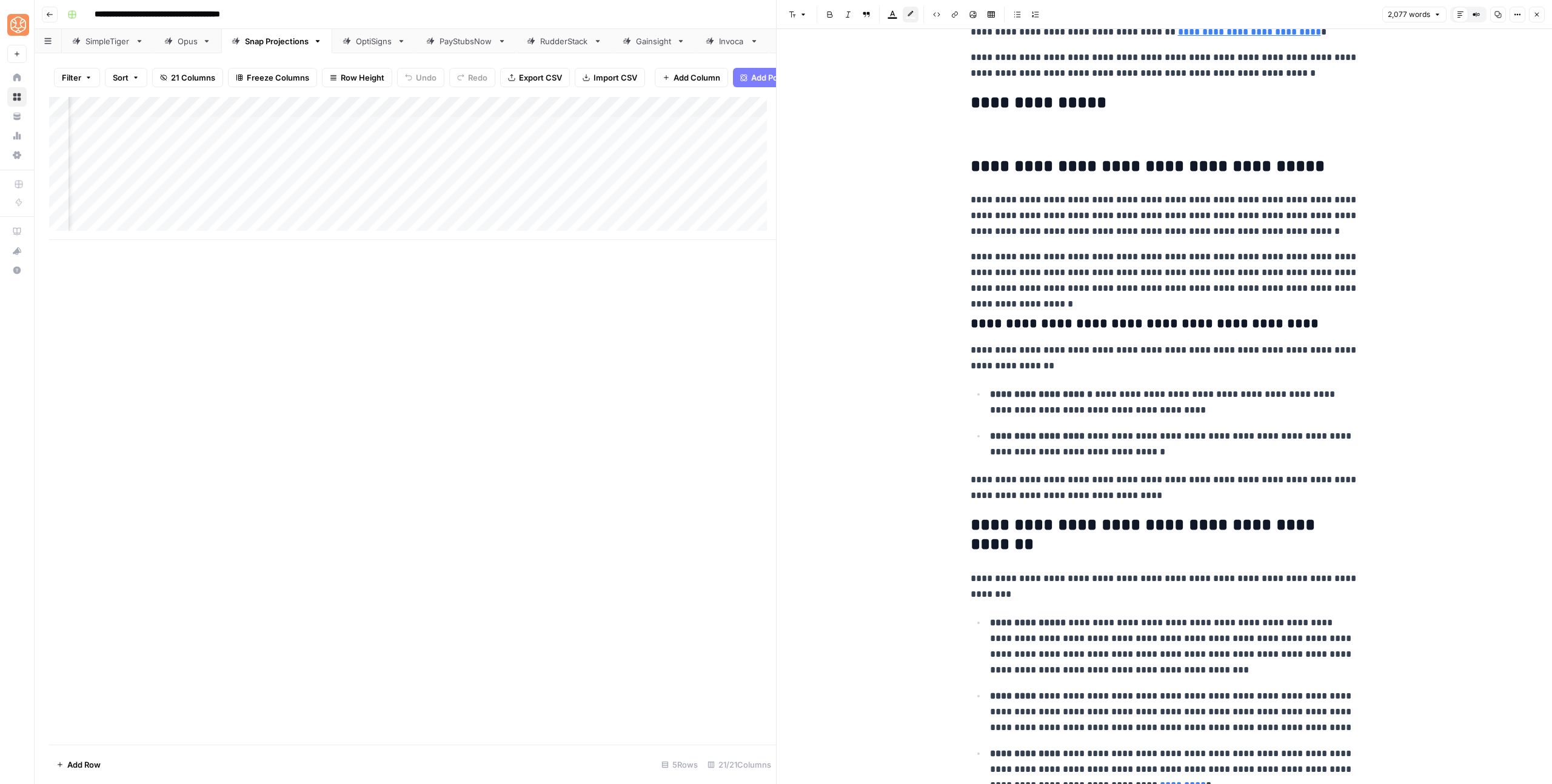drag, startPoint x: 1092, startPoint y: 144, endPoint x: 1071, endPoint y: 228, distance: 86.58522 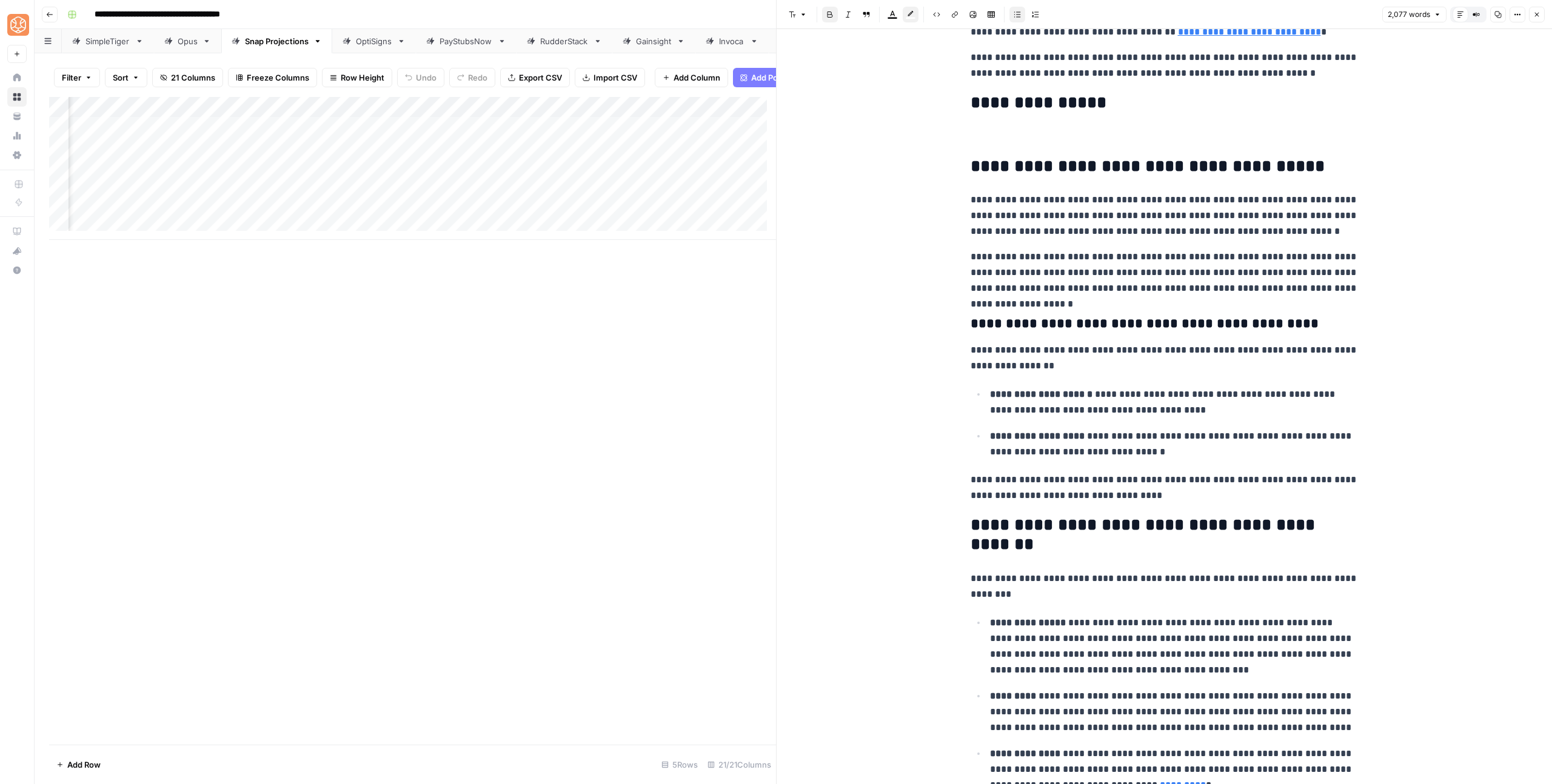 click on "**********" at bounding box center [1165, 487] 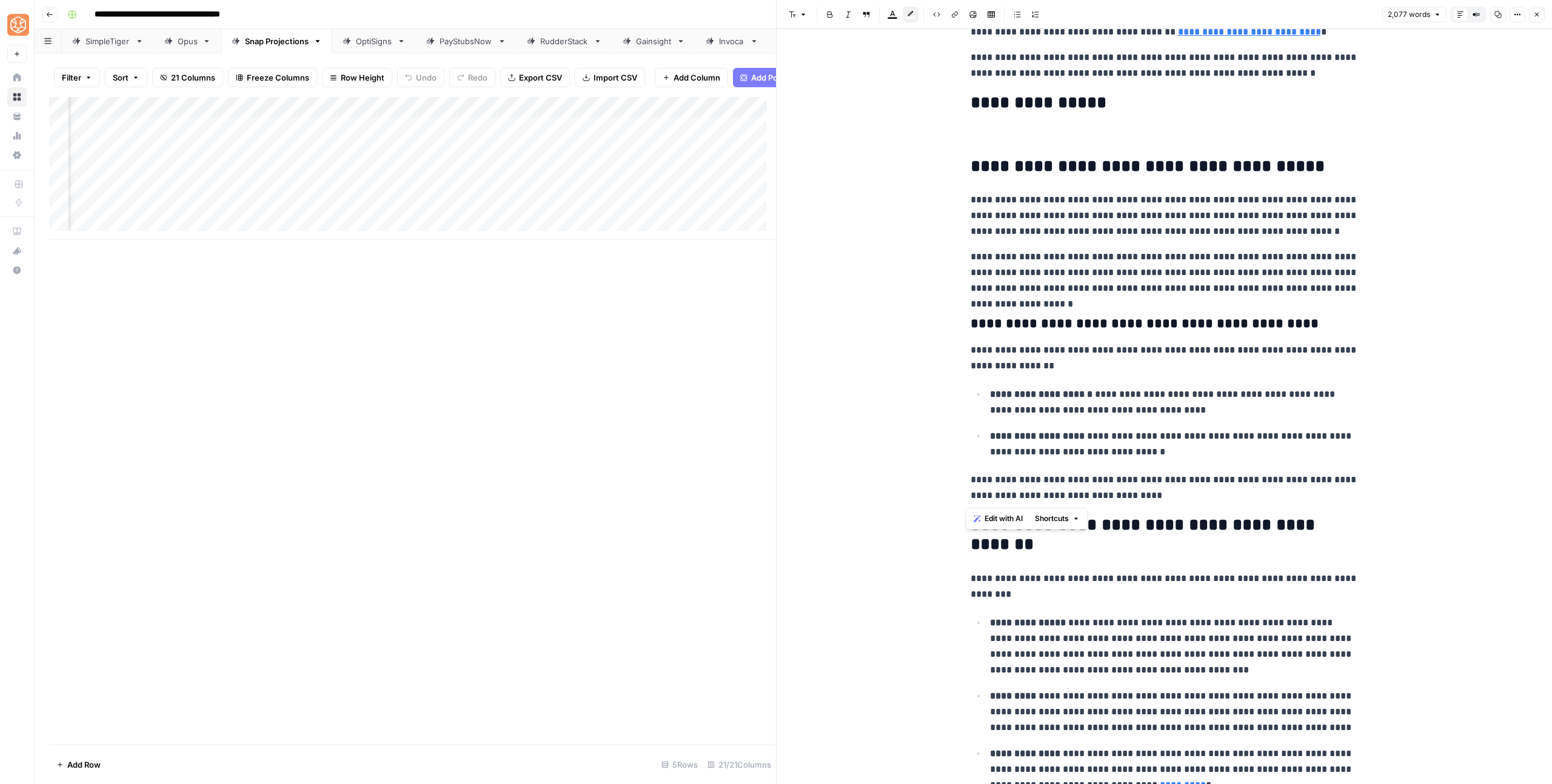 drag, startPoint x: 1109, startPoint y: 455, endPoint x: 958, endPoint y: 321, distance: 201.88363 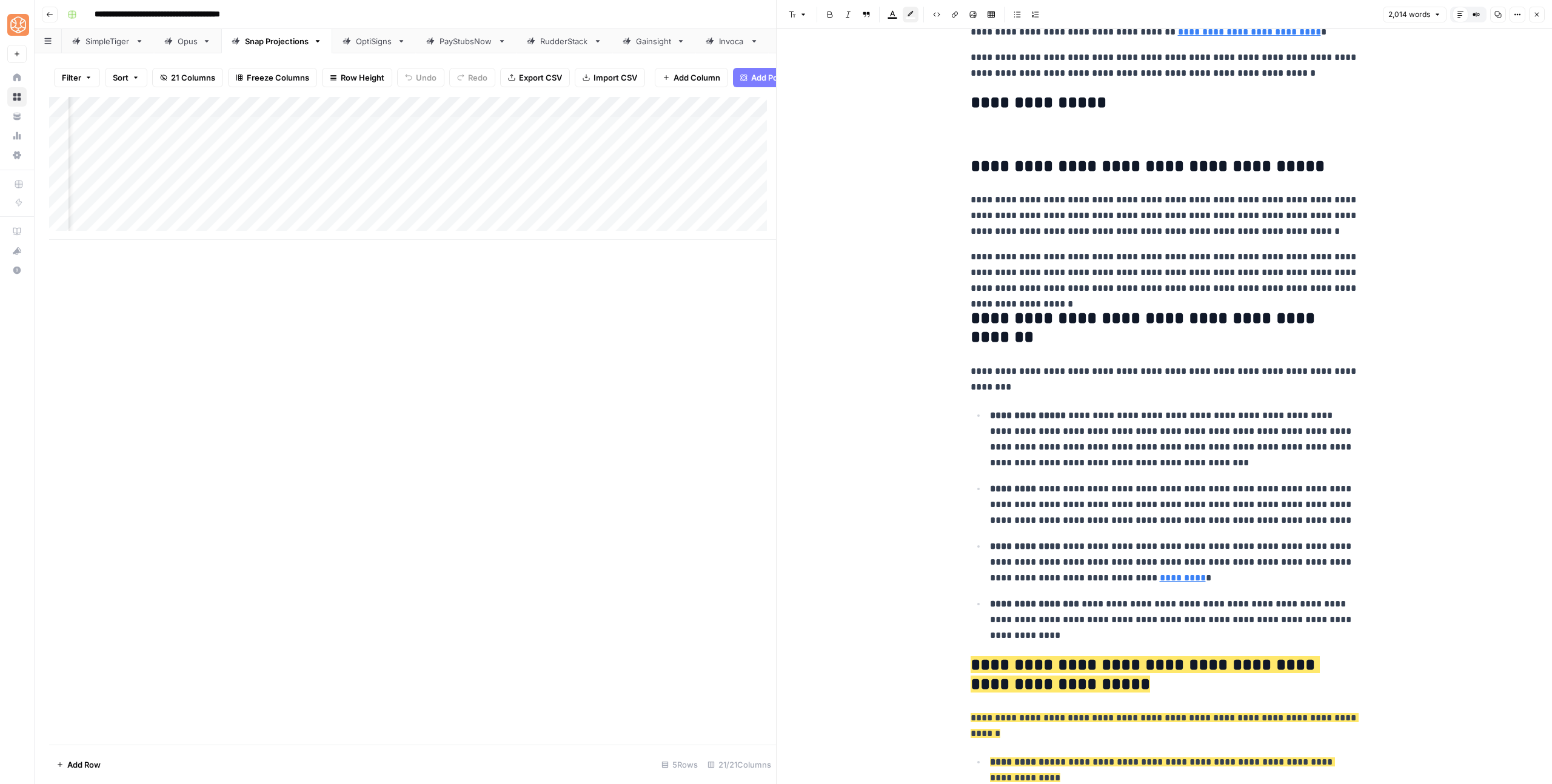 click on "**********" at bounding box center (1165, 280) 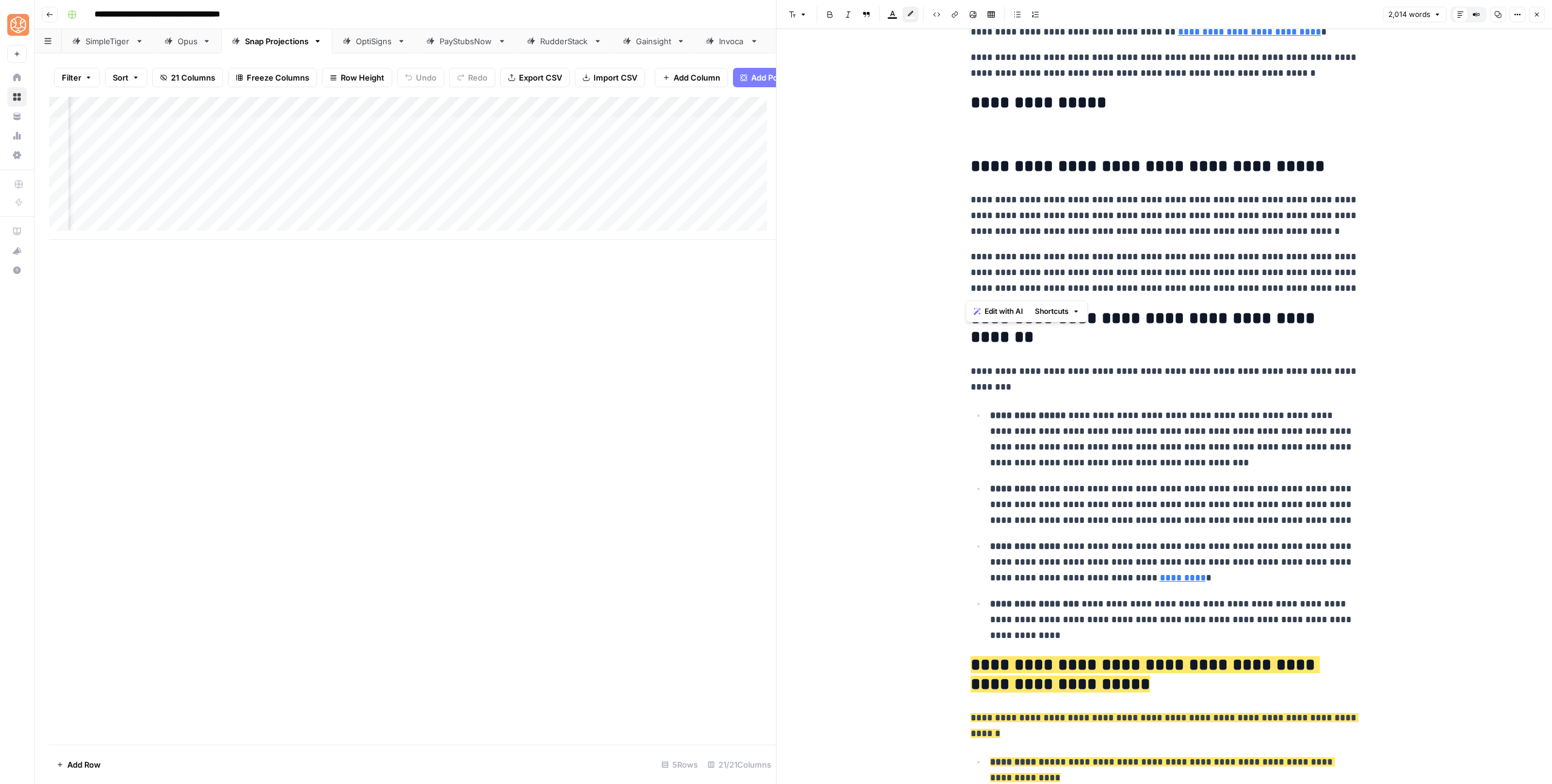 drag, startPoint x: 1353, startPoint y: 295, endPoint x: 919, endPoint y: 193, distance: 445.8251 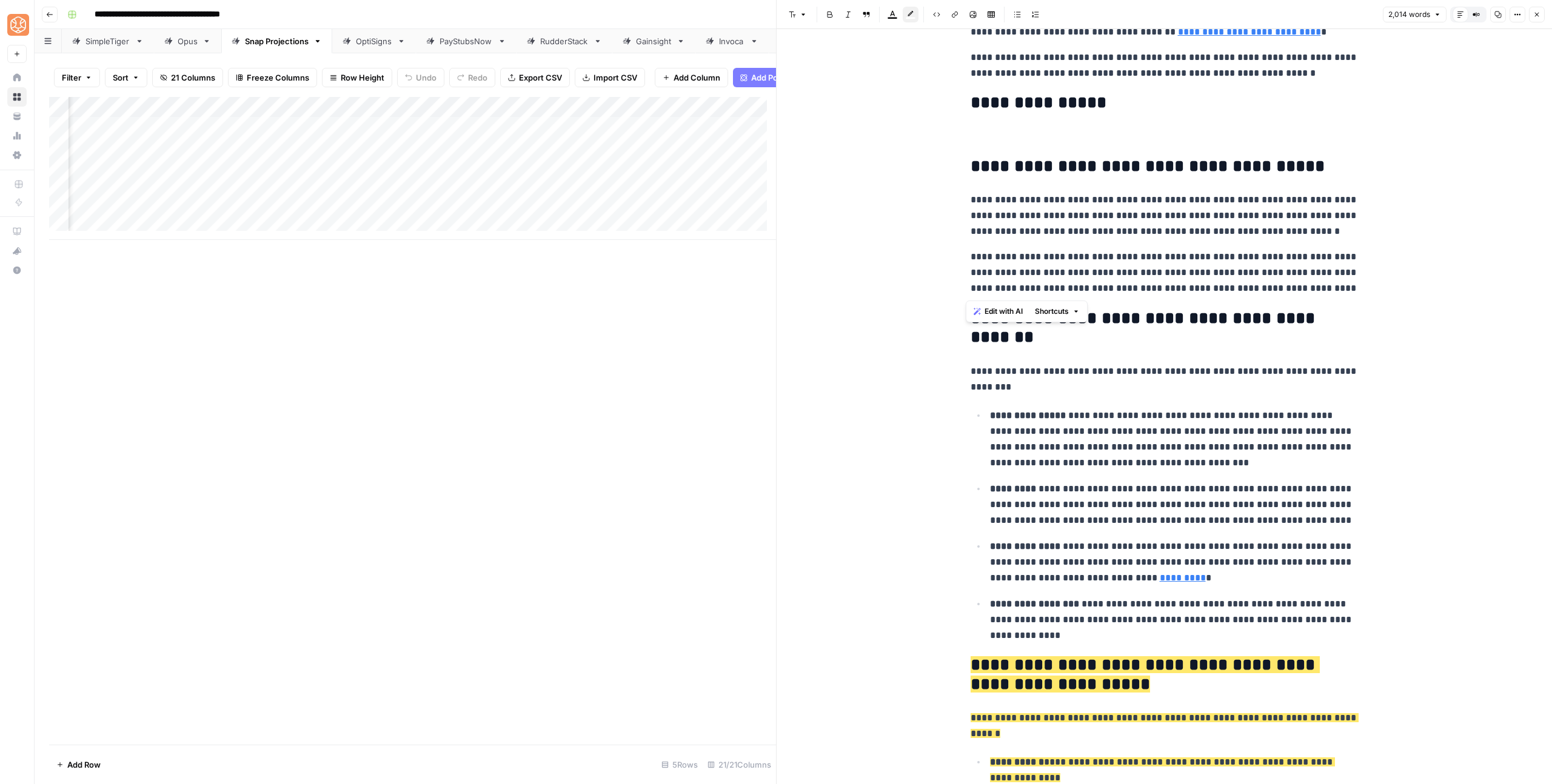 click on "**********" at bounding box center [1164, 2428] 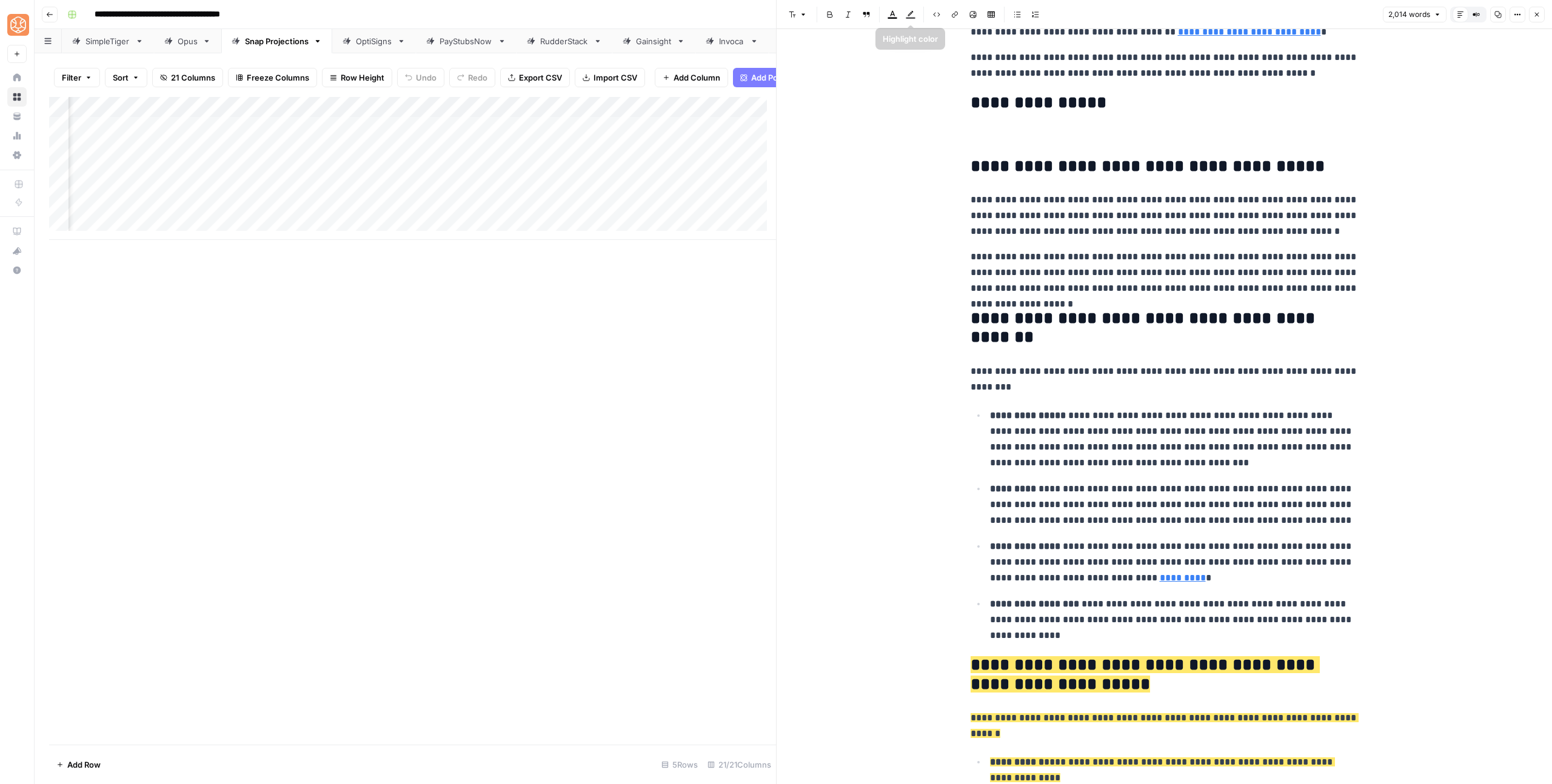 click on "**********" at bounding box center [1165, 167] 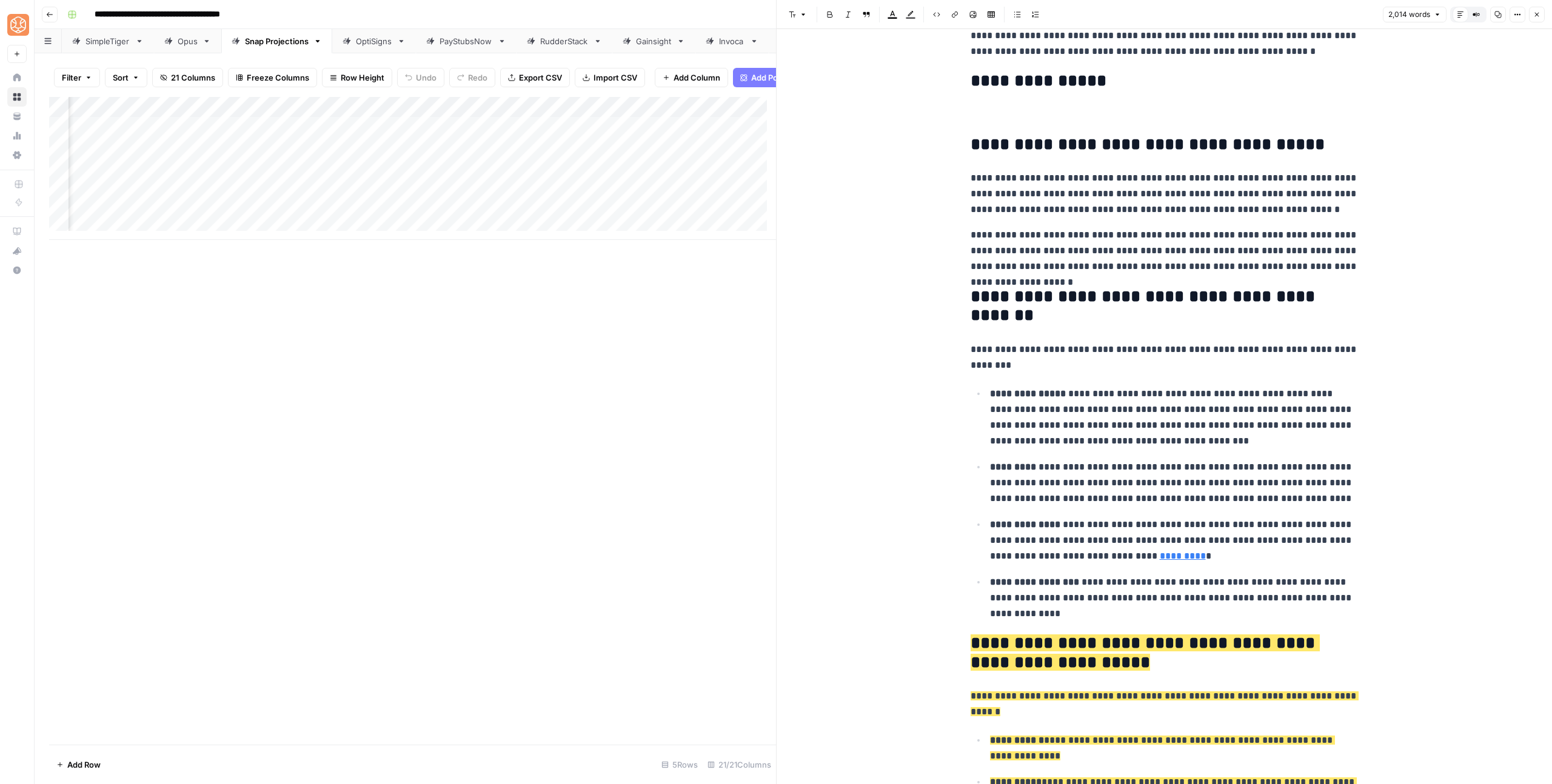 click on "**********" at bounding box center [1165, 2397] 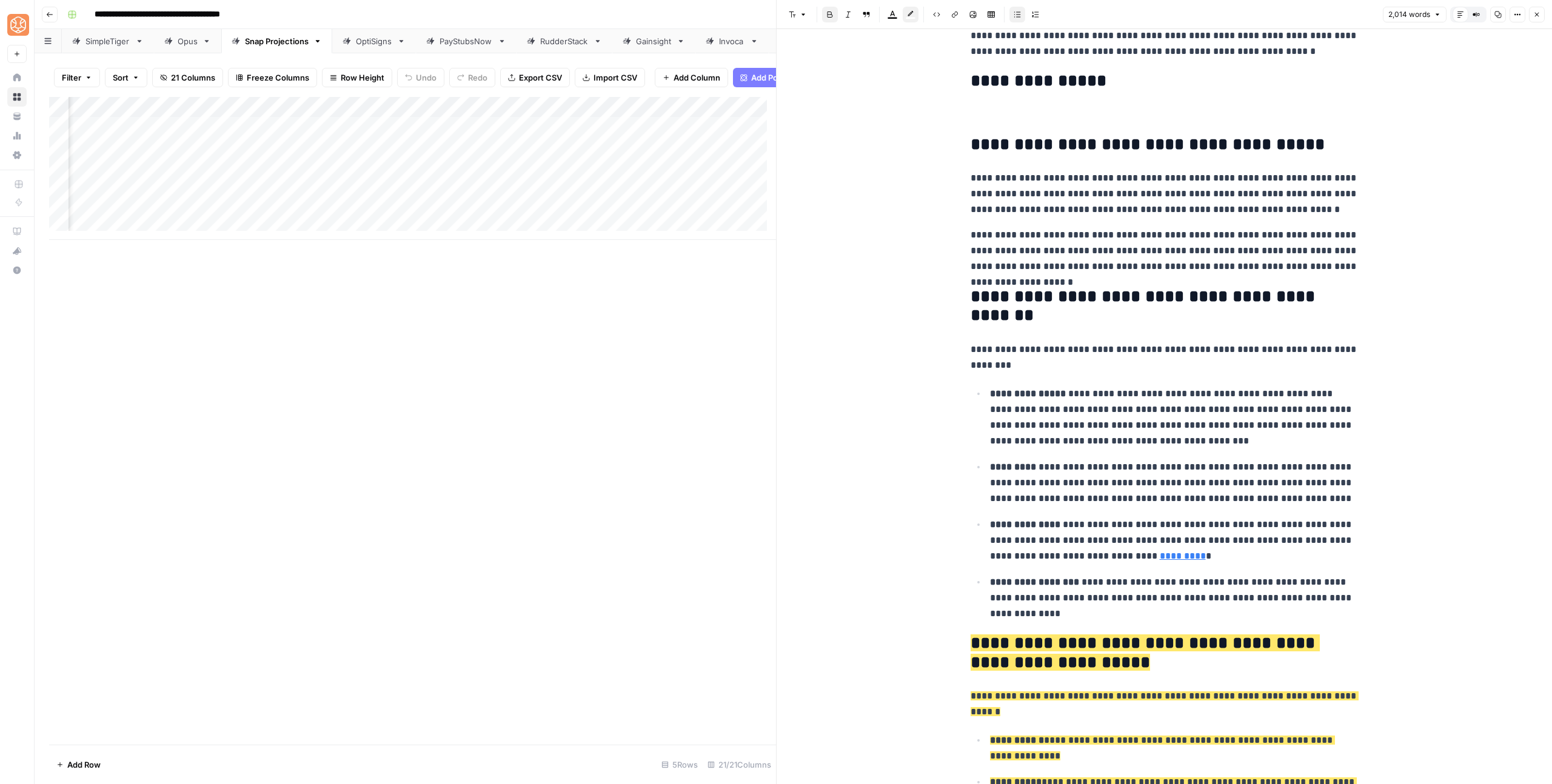 scroll, scrollTop: 561, scrollLeft: 0, axis: vertical 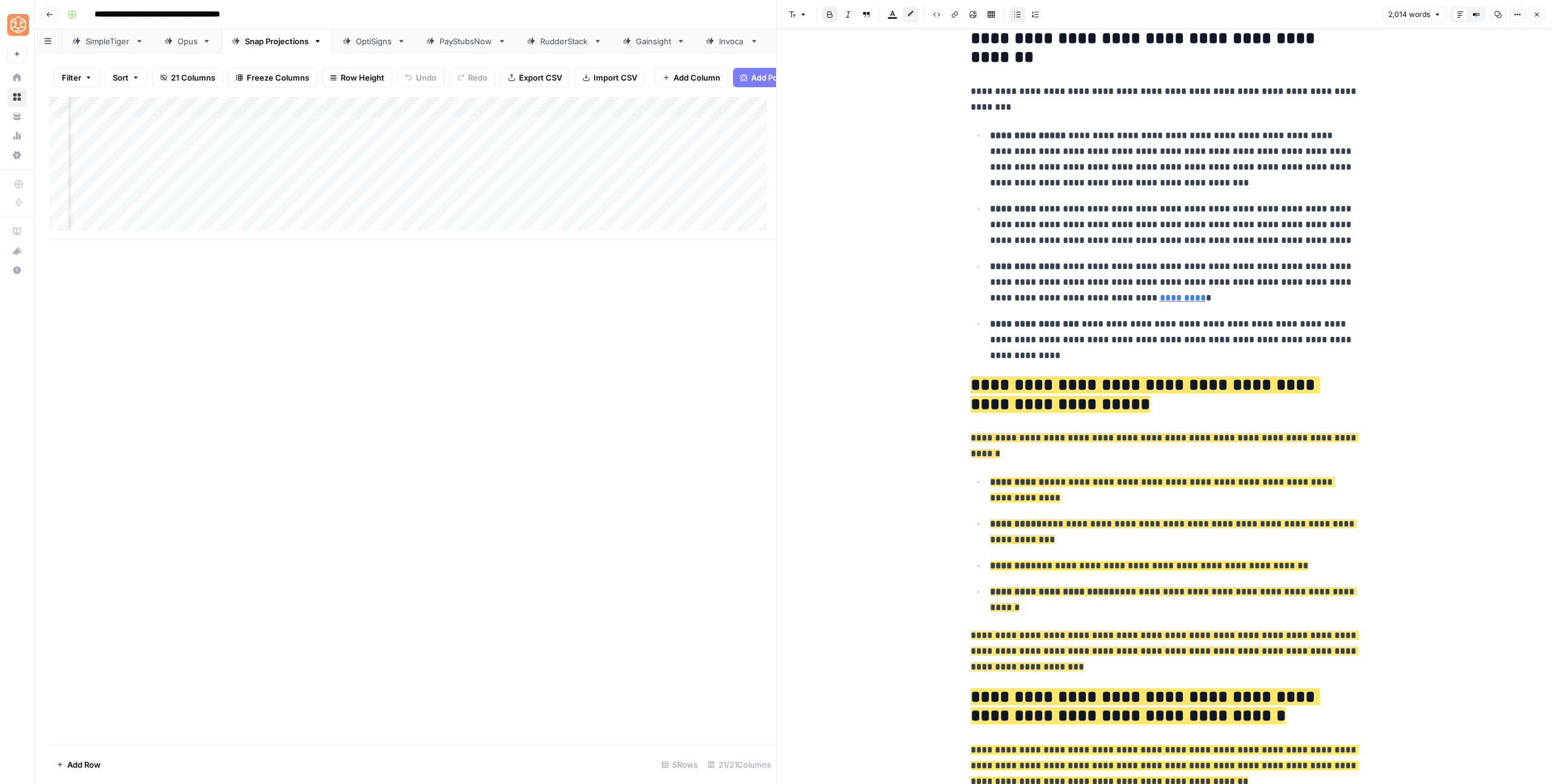 click on "**********" at bounding box center [1145, 394] 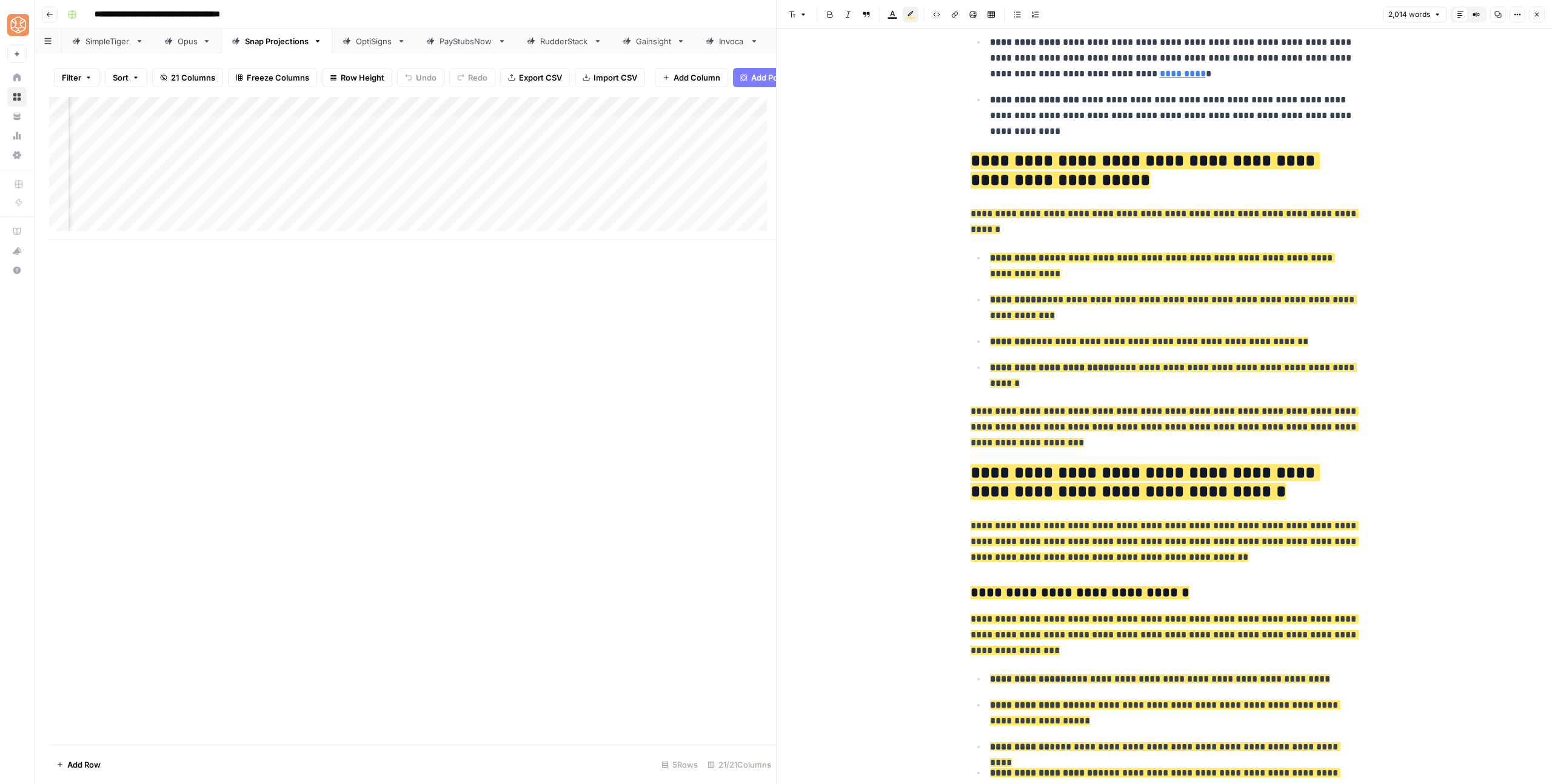 scroll, scrollTop: 877, scrollLeft: 0, axis: vertical 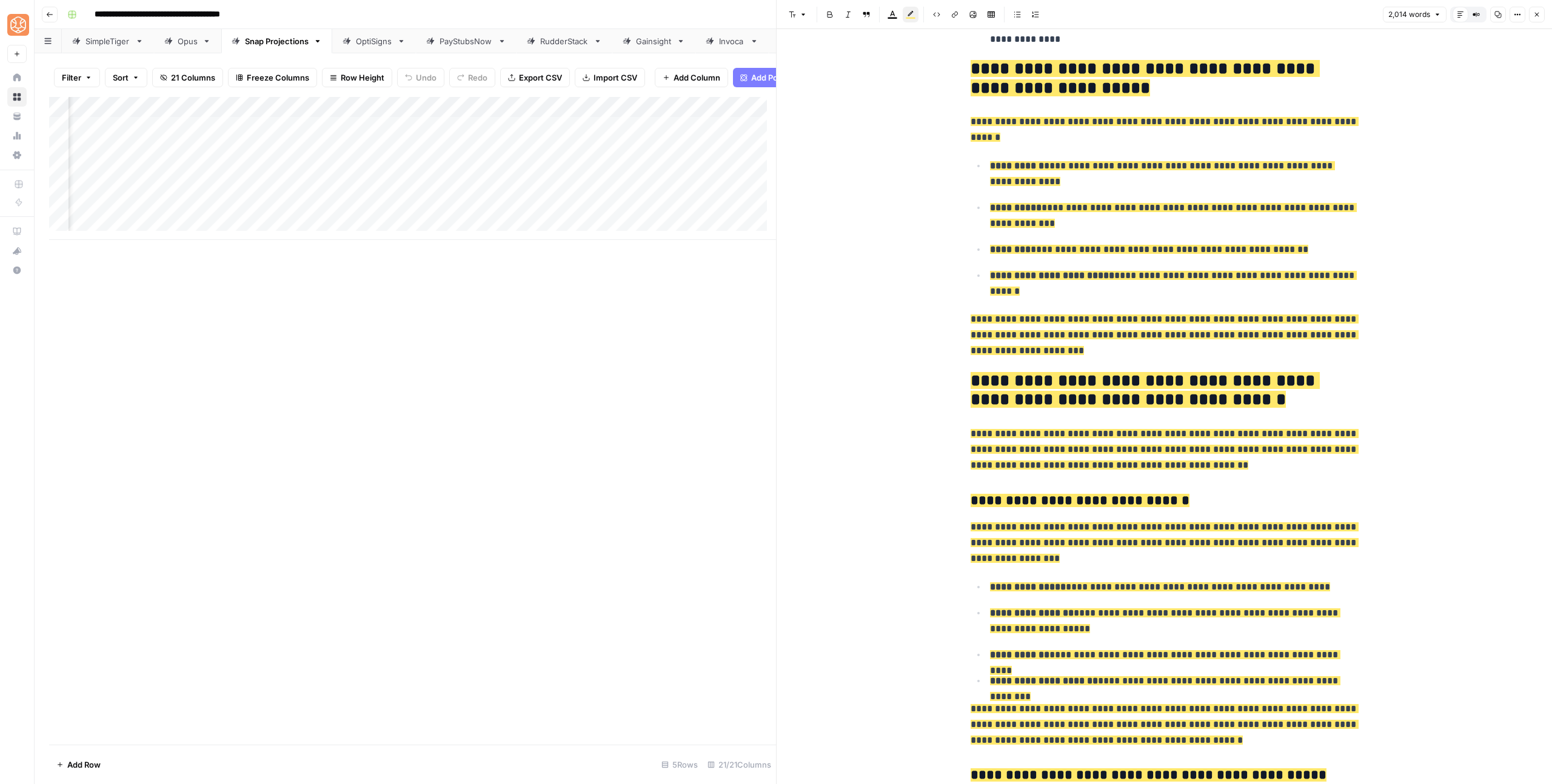click on "**********" at bounding box center [1145, 390] 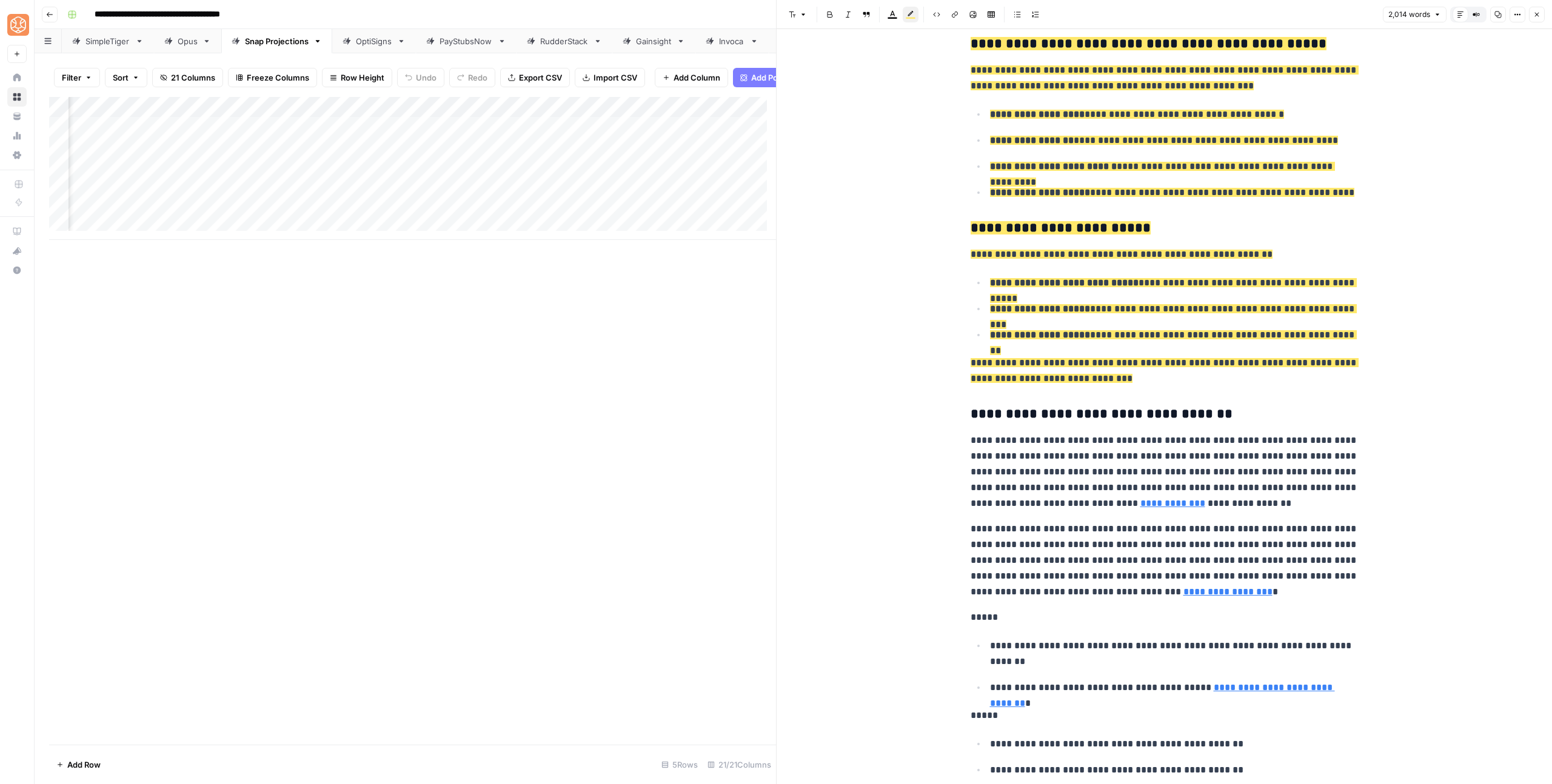 scroll, scrollTop: 1741, scrollLeft: 0, axis: vertical 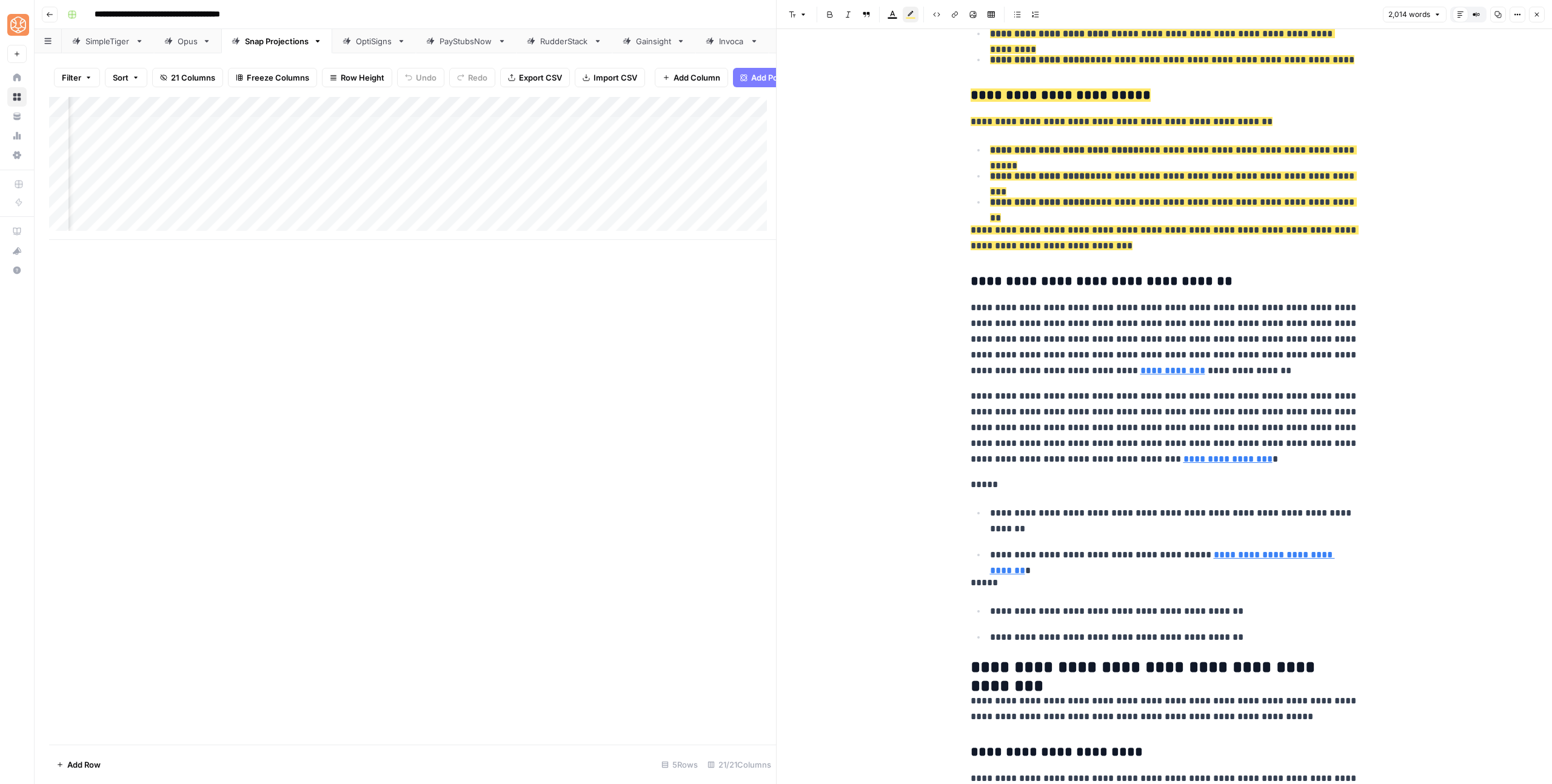 click on "**********" at bounding box center [1165, 339] 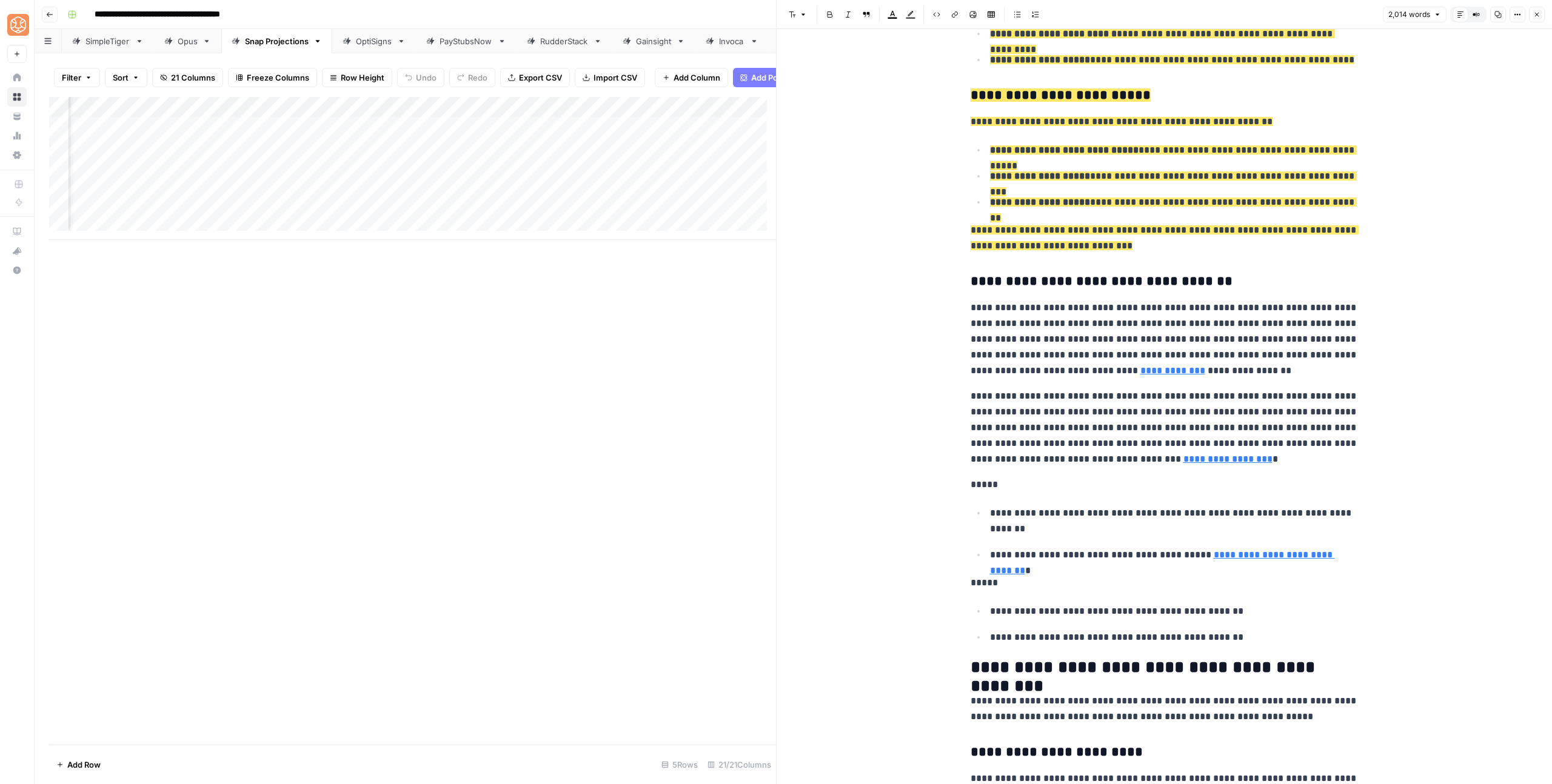 click on "**********" at bounding box center (1165, 339) 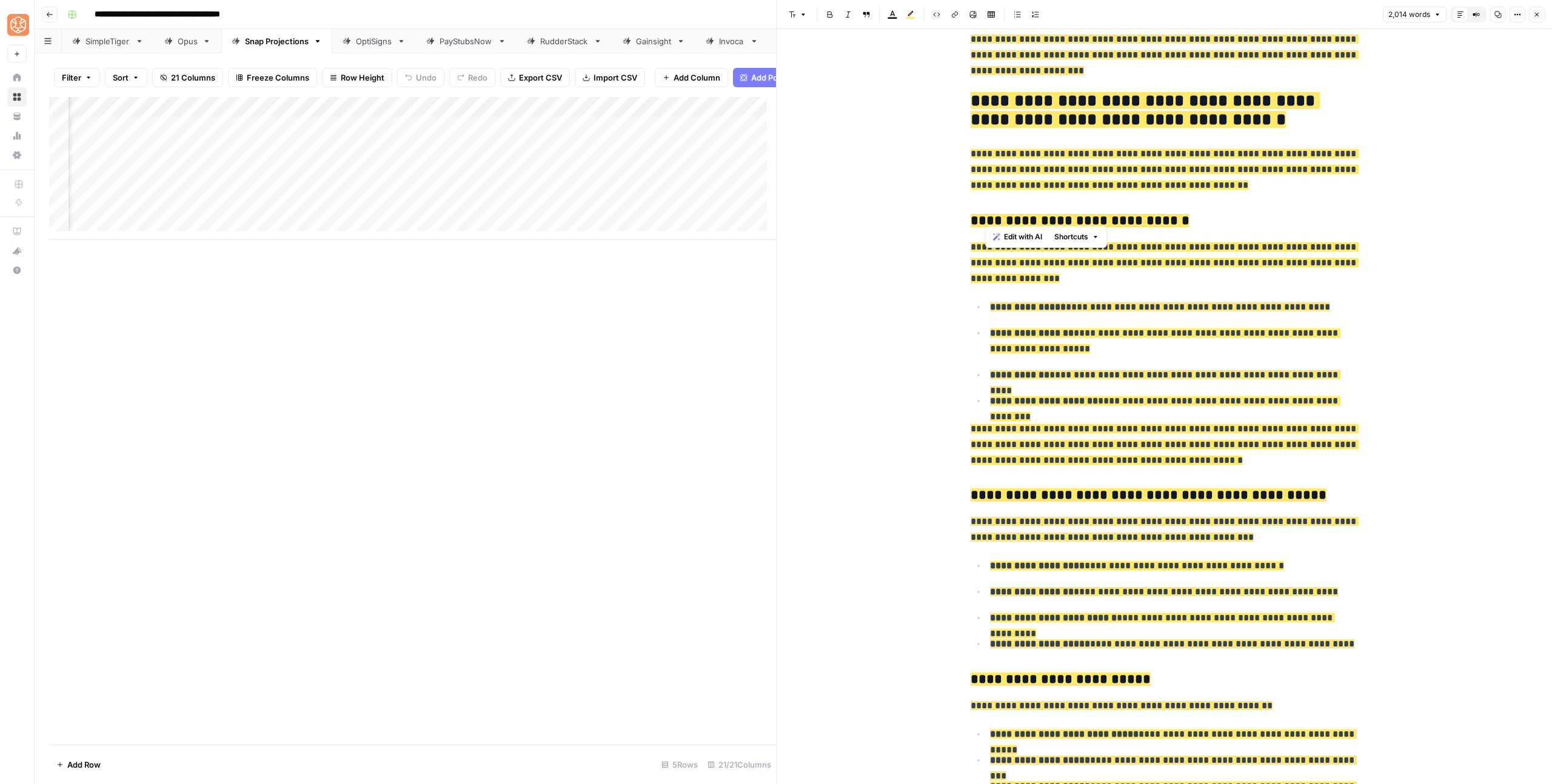 scroll, scrollTop: 1148, scrollLeft: 0, axis: vertical 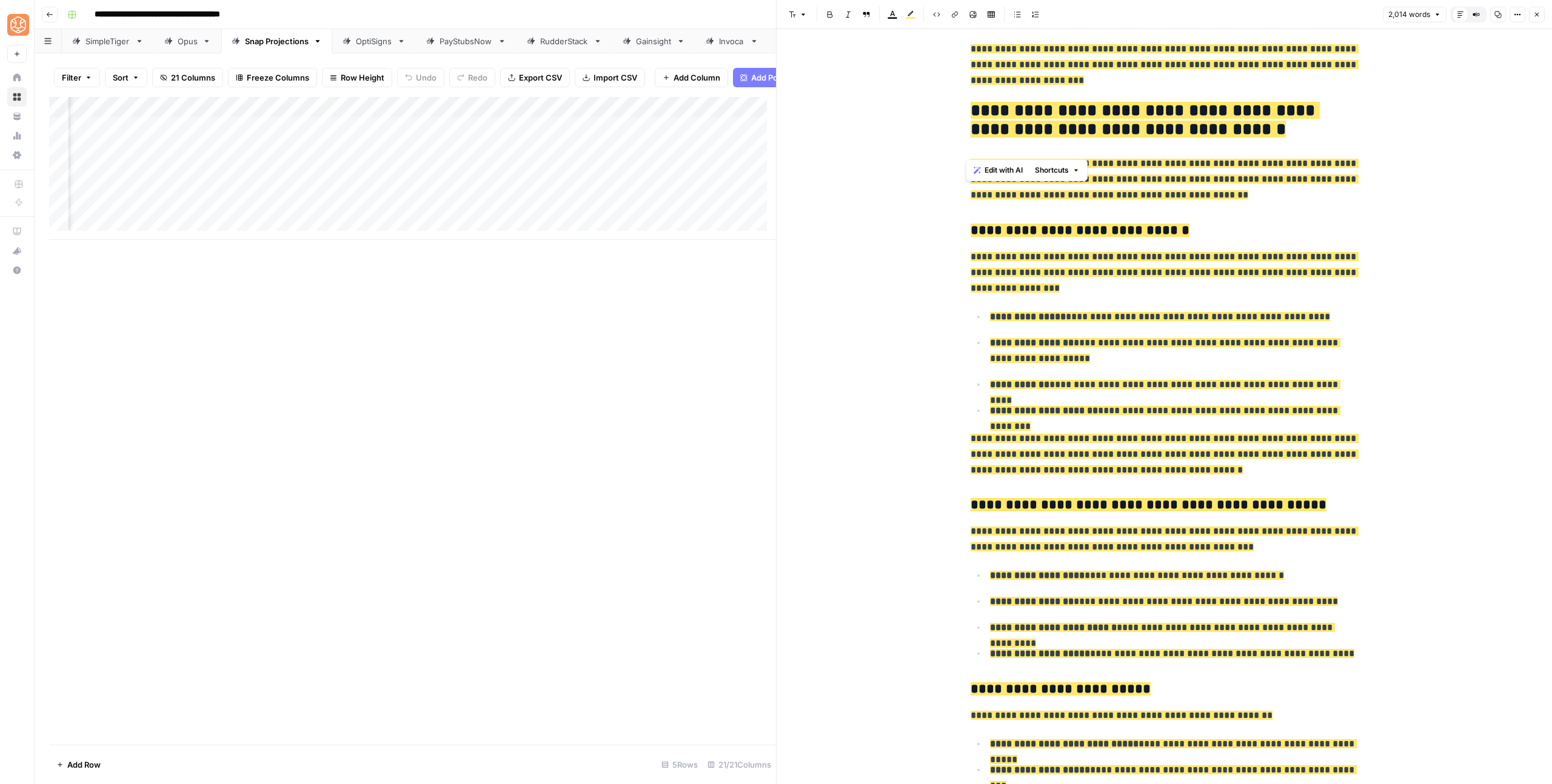 drag, startPoint x: 1226, startPoint y: 581, endPoint x: 962, endPoint y: 192, distance: 470.1245 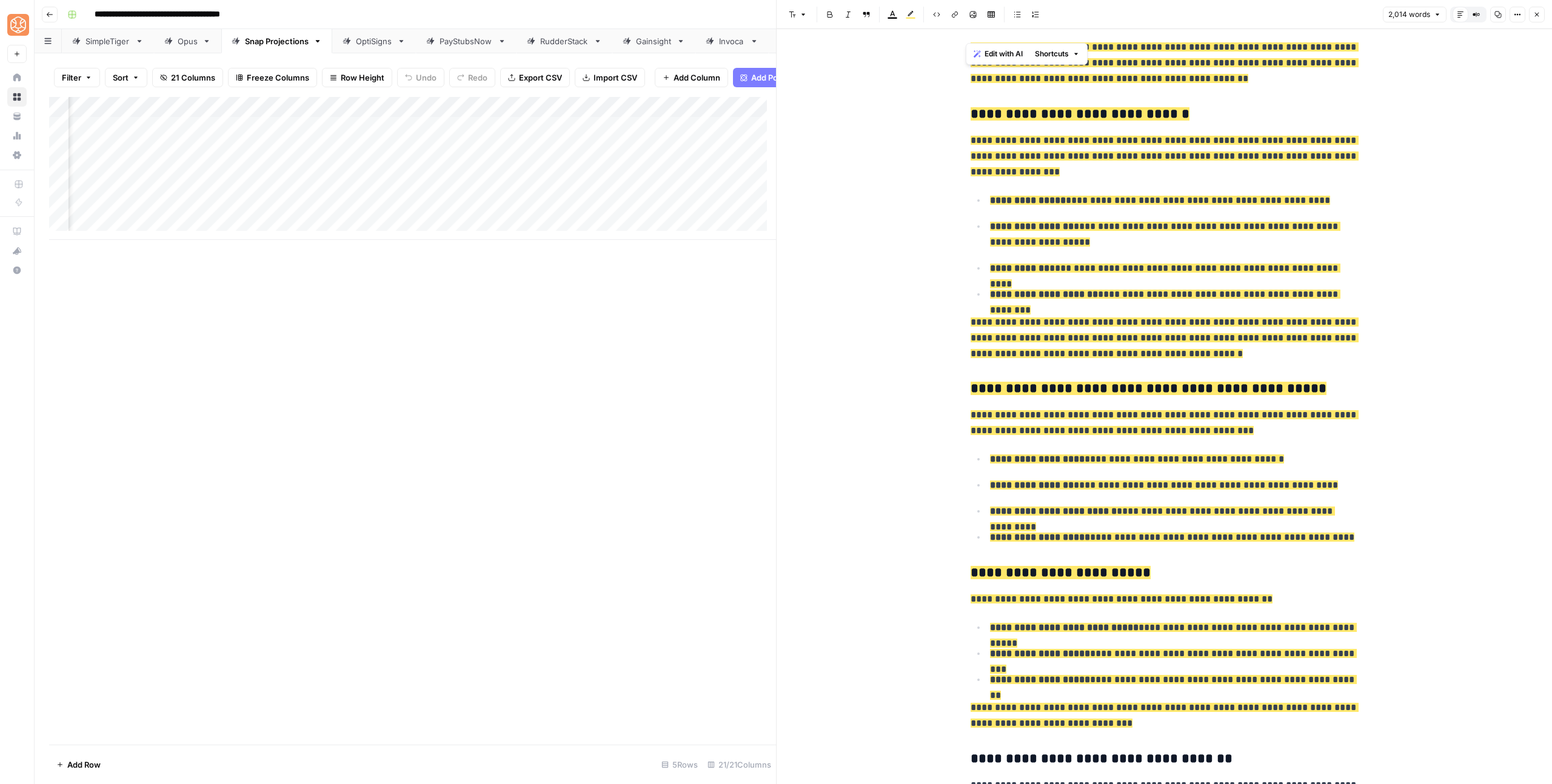 click on "**********" at bounding box center (1165, 1436) 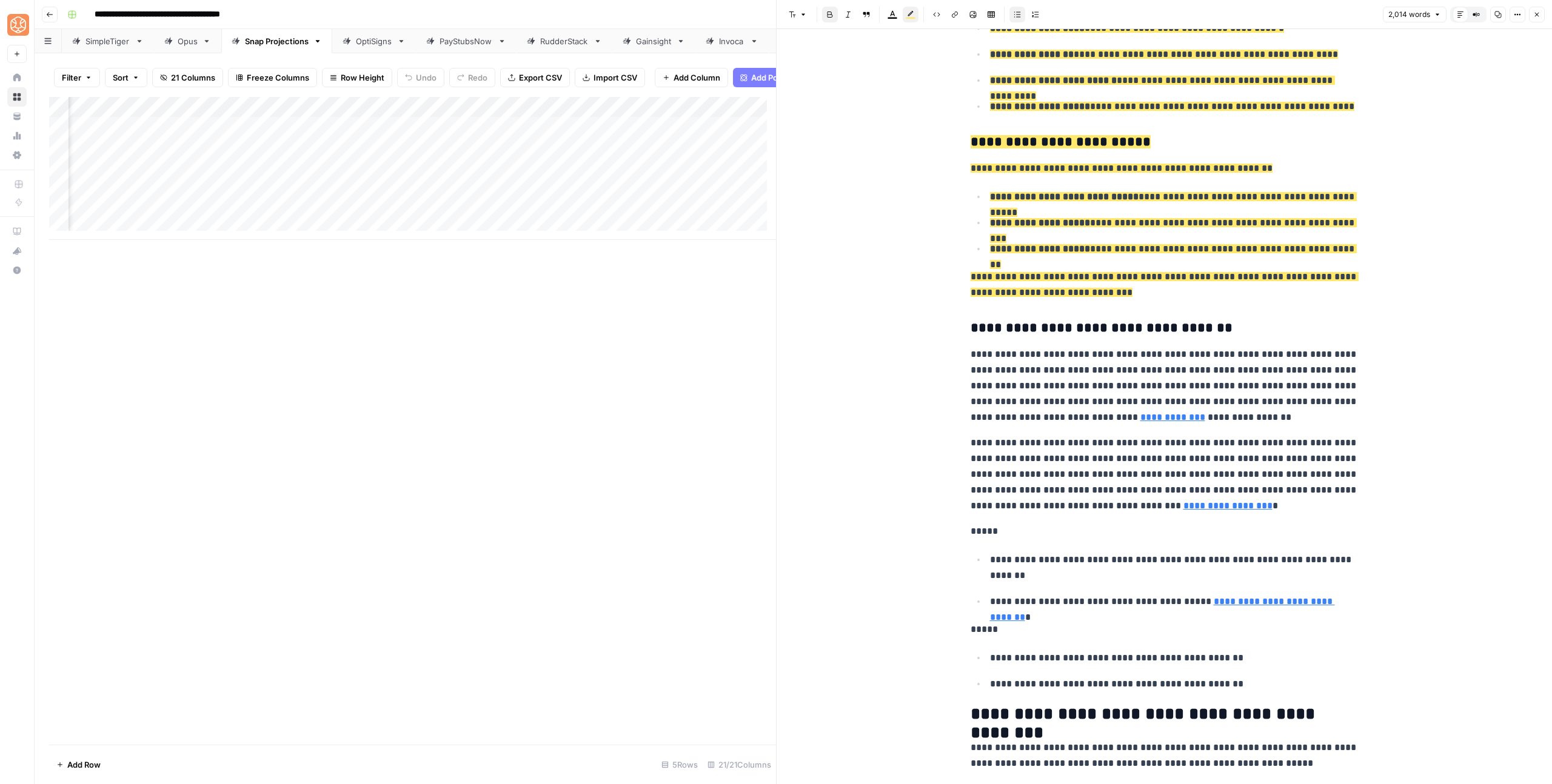 scroll, scrollTop: 1709, scrollLeft: 0, axis: vertical 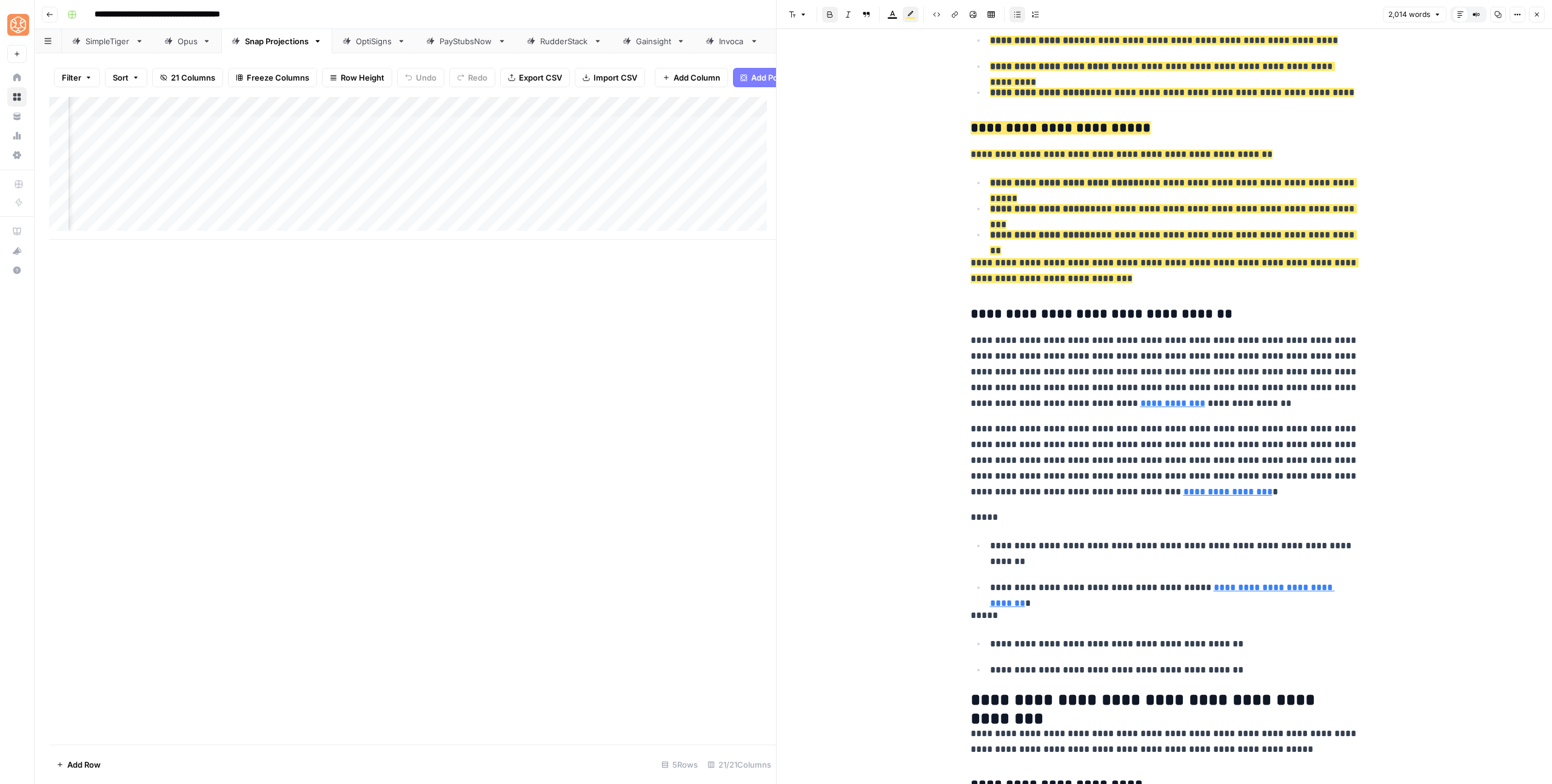 click on "**********" at bounding box center [1165, 372] 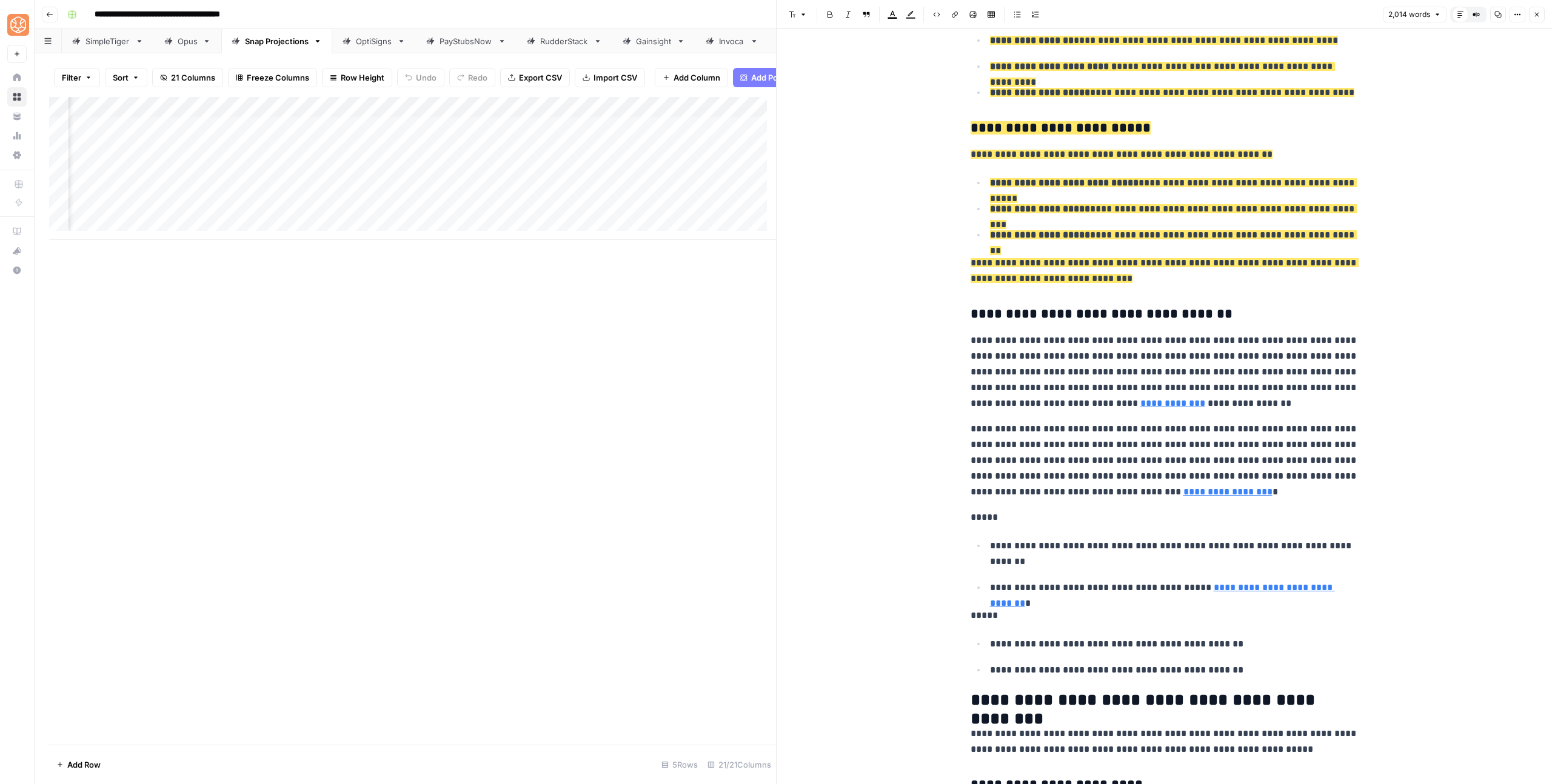 click on "**********" at bounding box center (1165, 372) 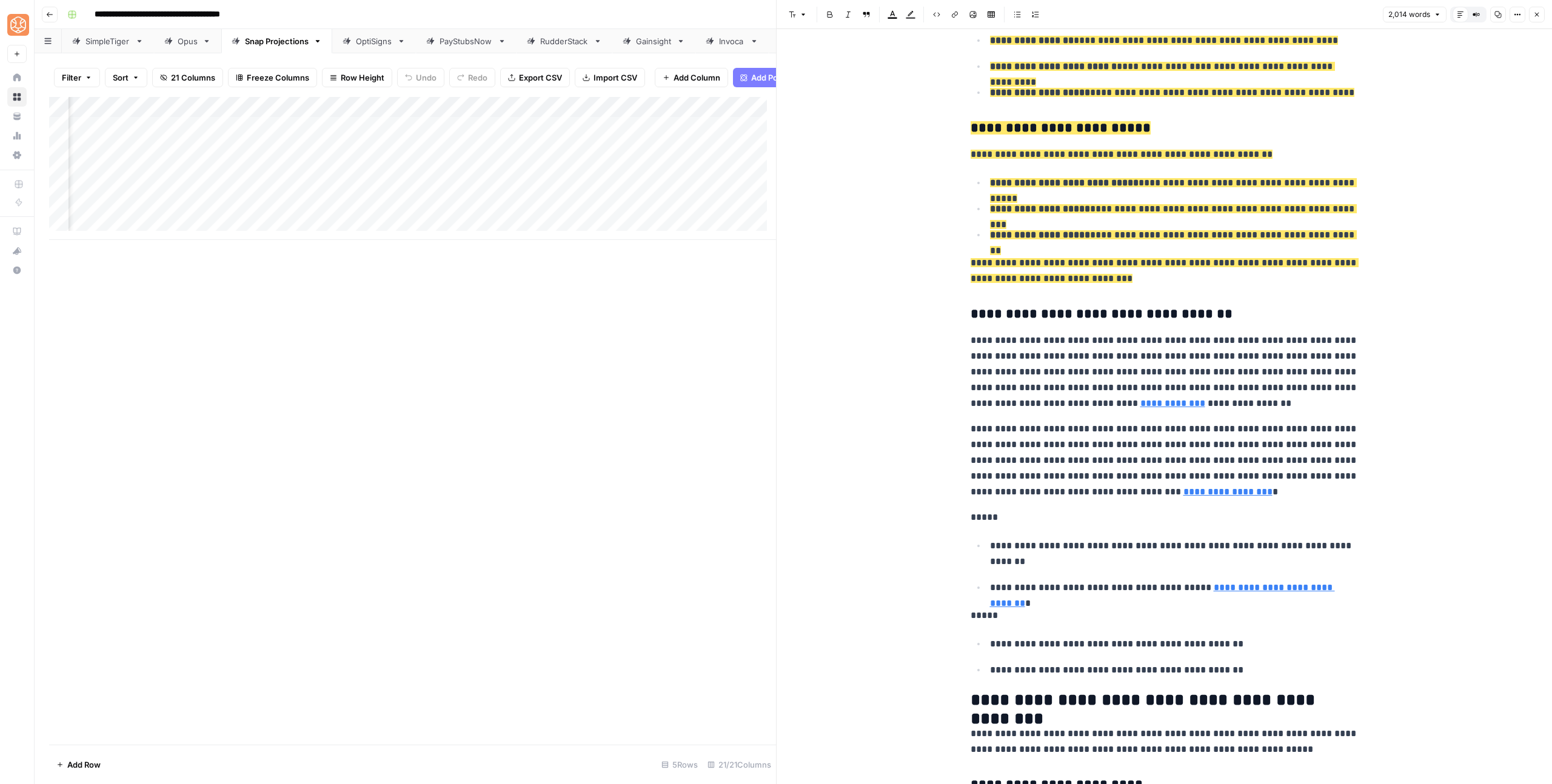 click on "**********" at bounding box center (1165, 372) 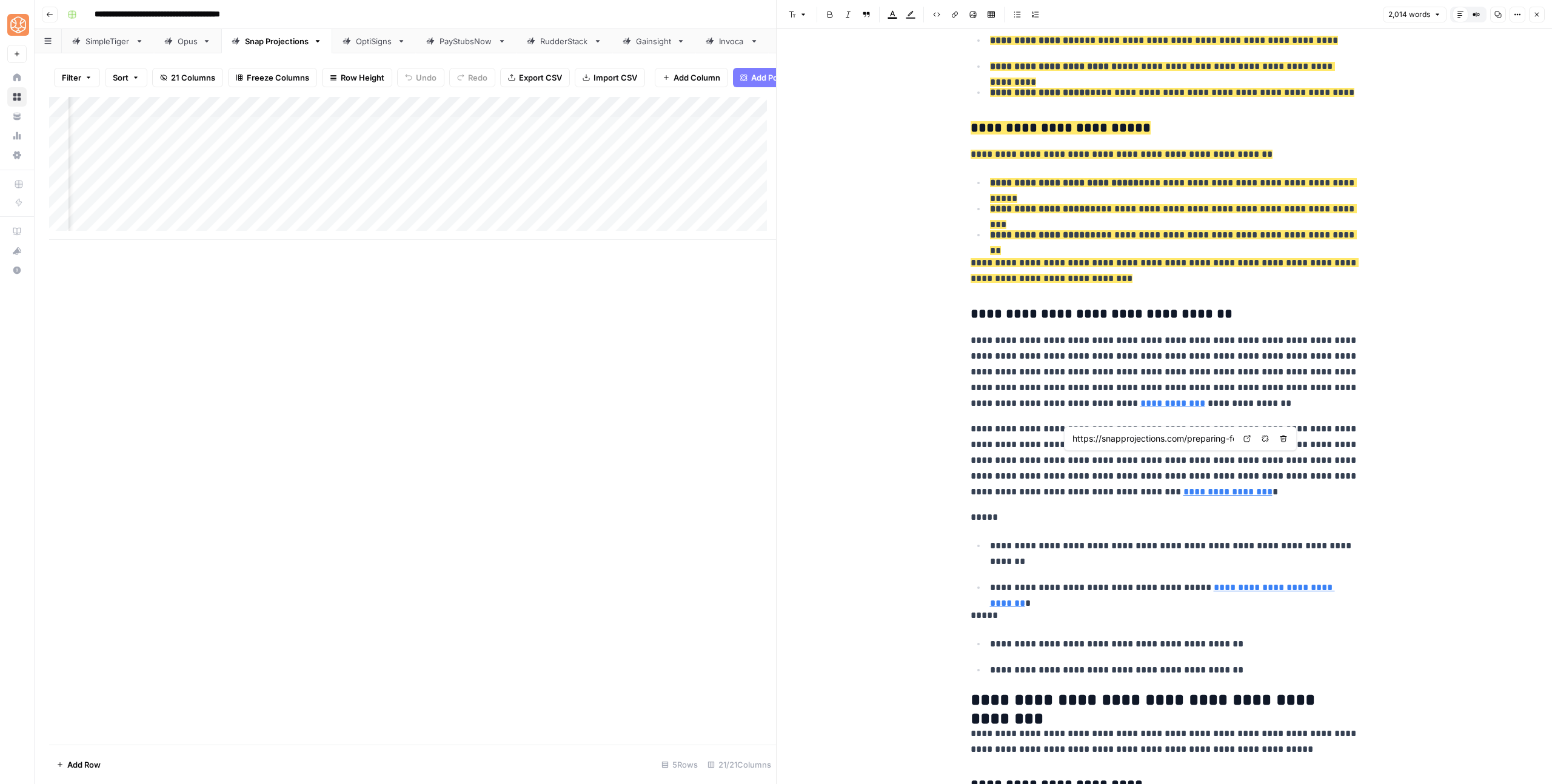 click on "**********" at bounding box center (1165, 991) 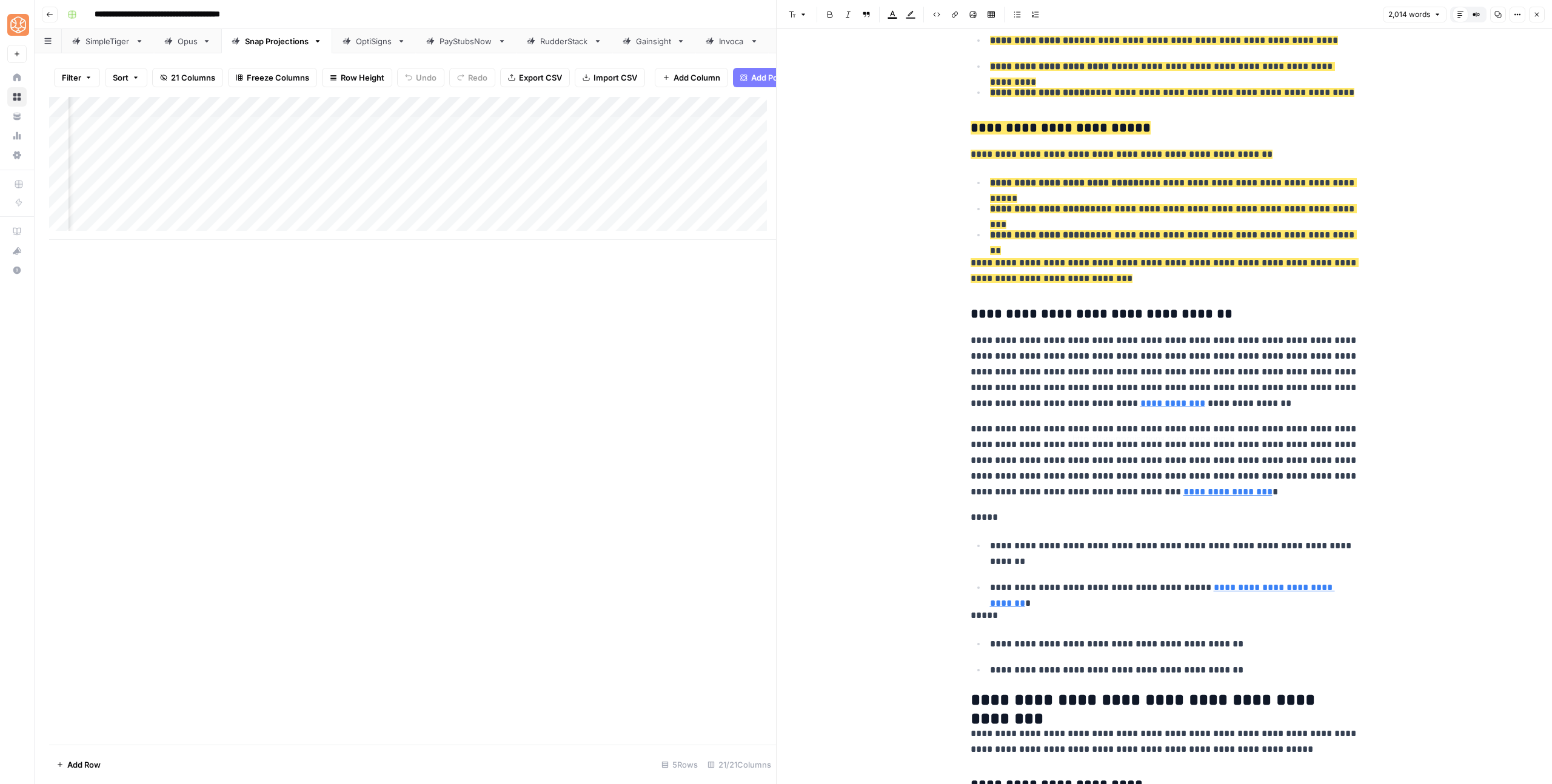 type on "https://snapprojections.com/instantly-compare-up-to-5-scenarios/" 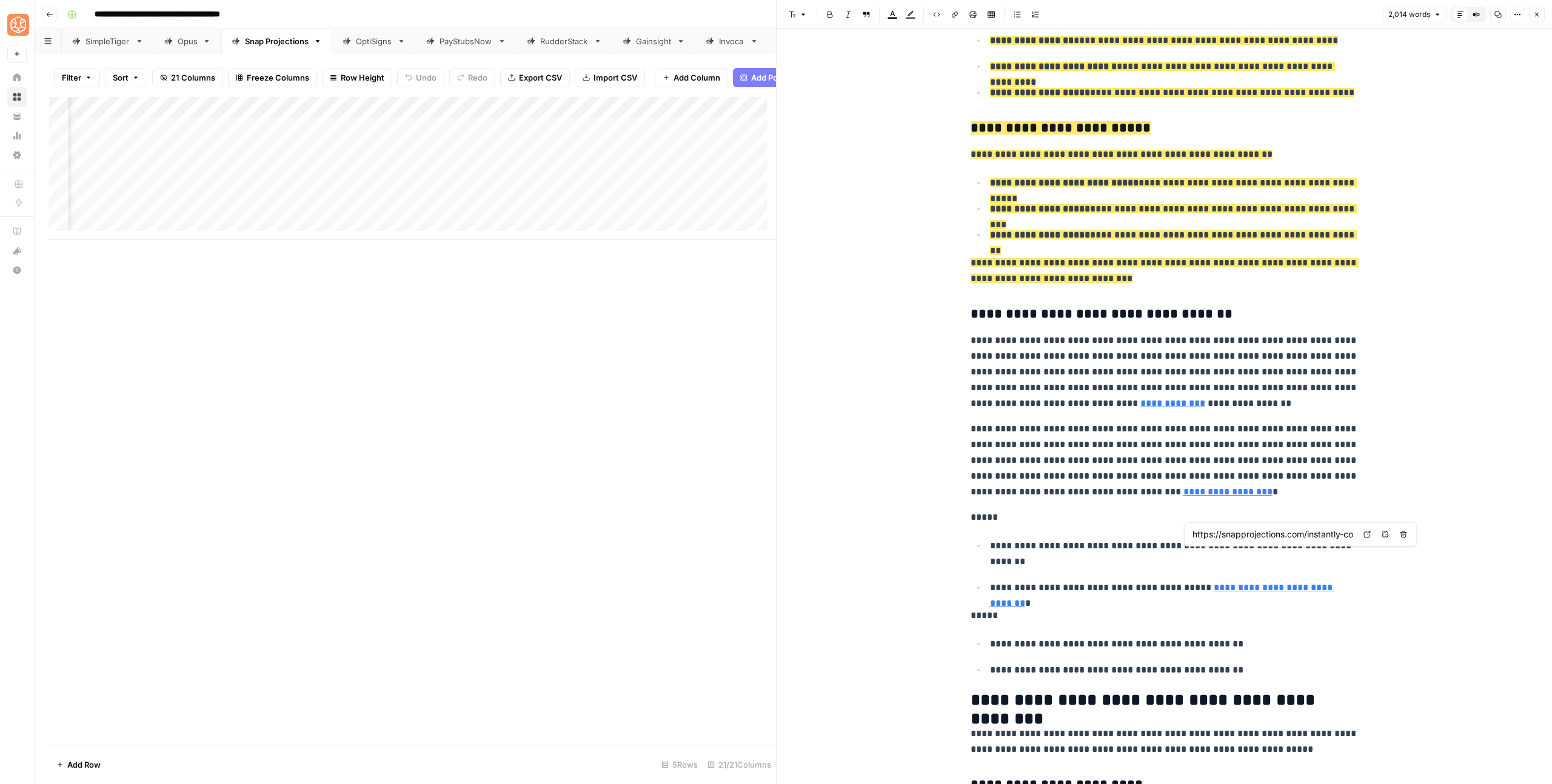 click on "**********" at bounding box center (1165, 460) 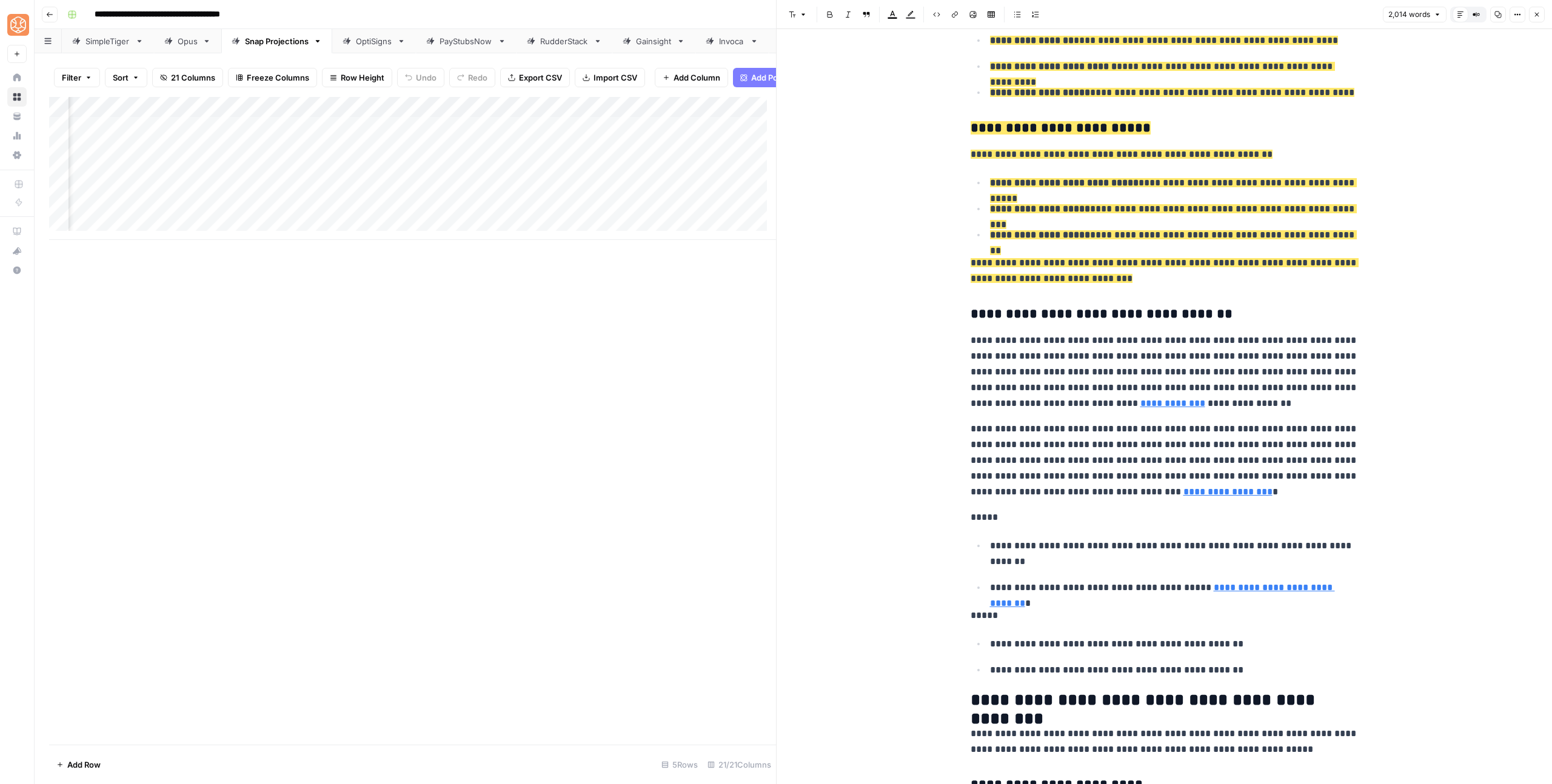click on "**********" at bounding box center [1165, 991] 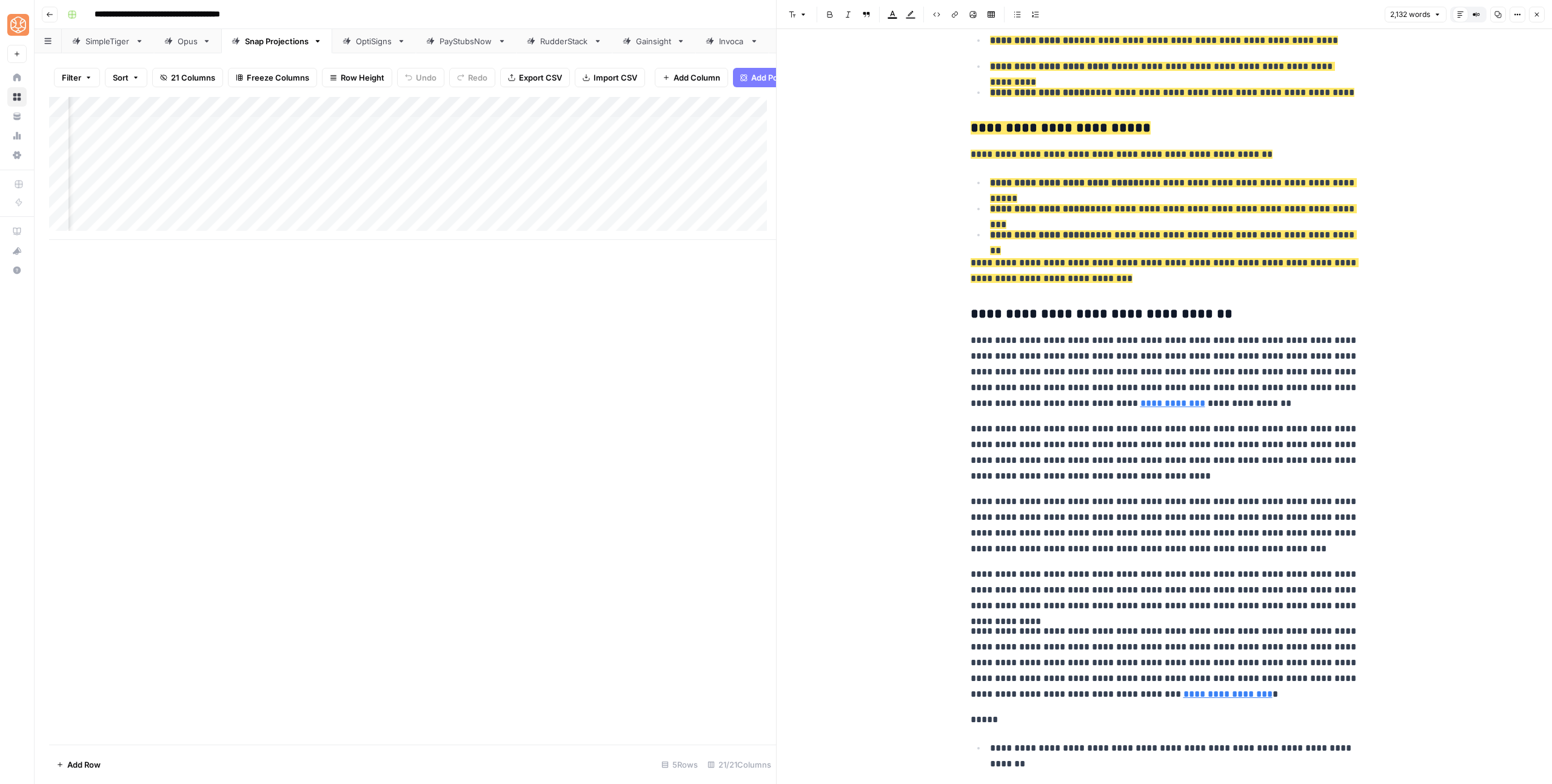 click on "**********" at bounding box center [1165, 372] 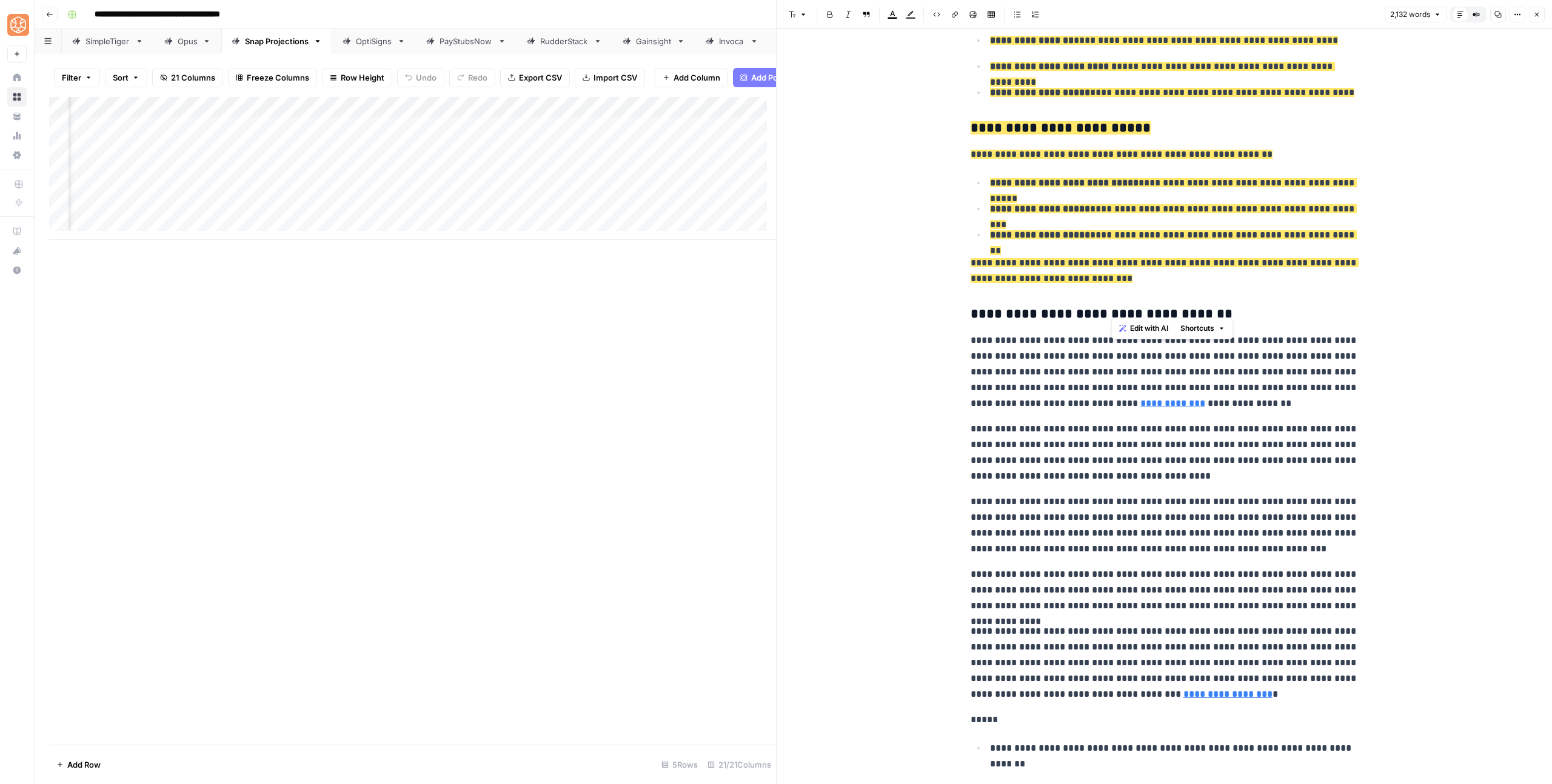 click on "**********" at bounding box center [1165, 372] 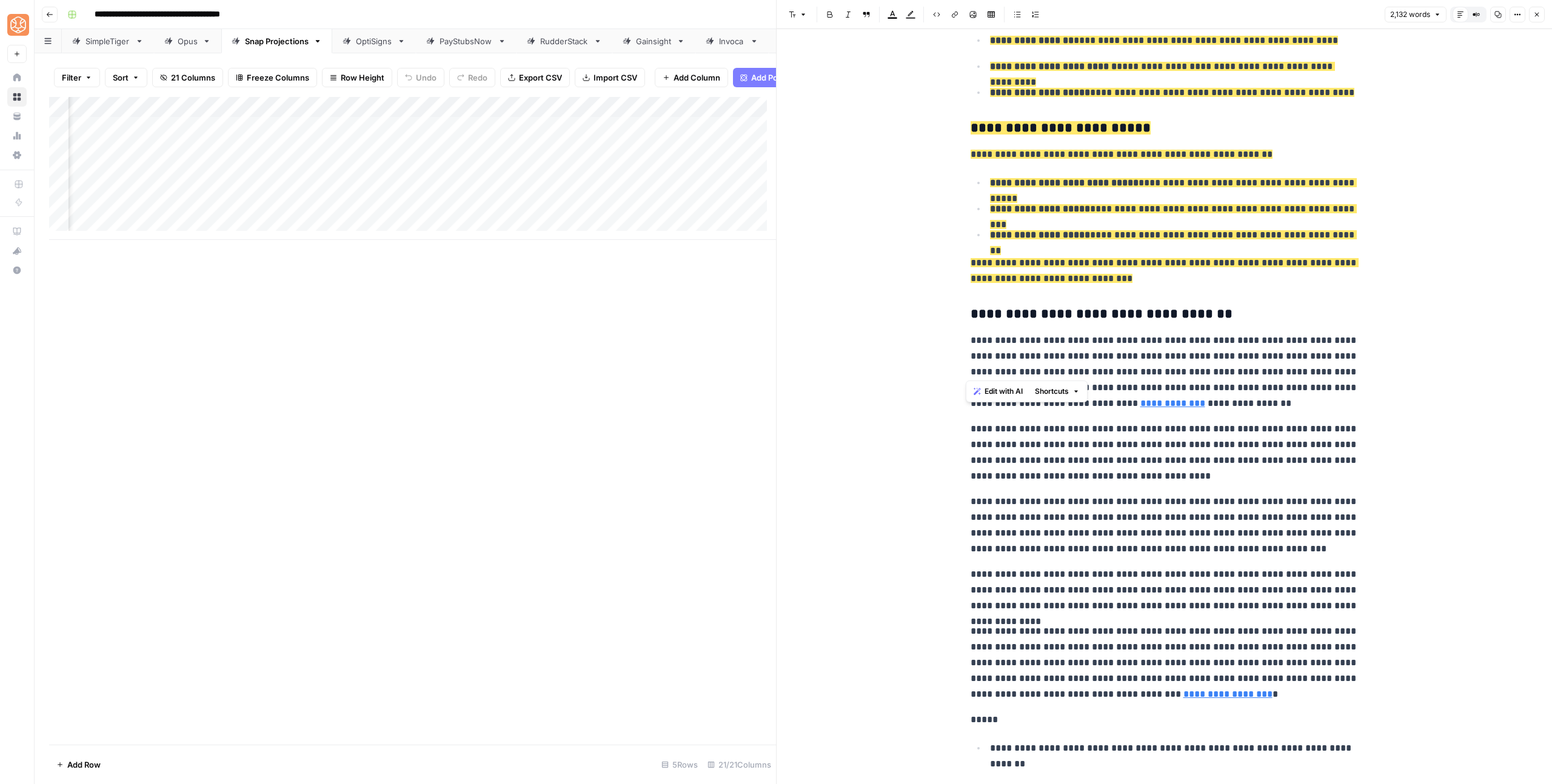 drag, startPoint x: 1172, startPoint y: 308, endPoint x: 1141, endPoint y: 327, distance: 36.359318 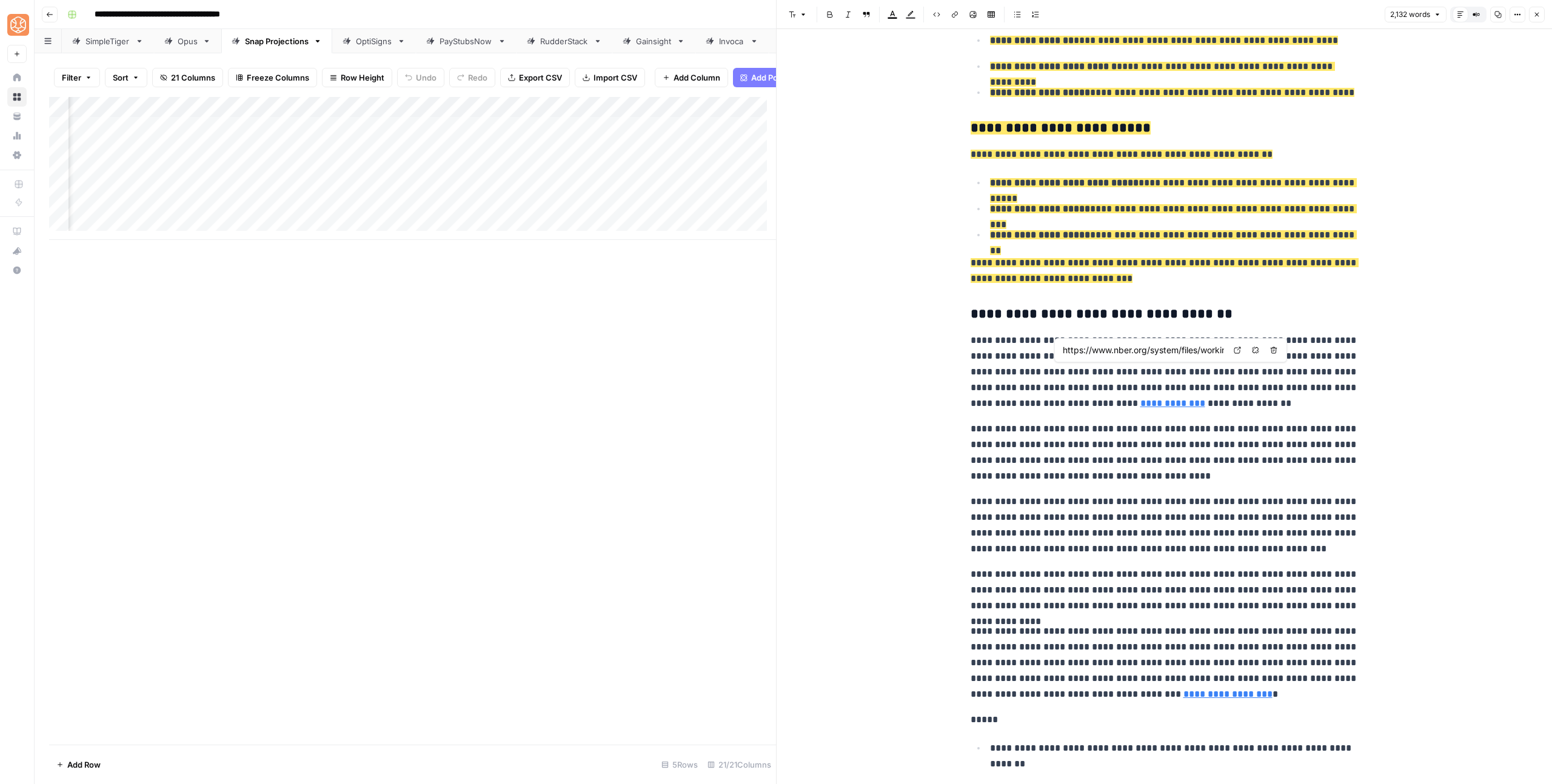 click on "**********" at bounding box center (1165, 372) 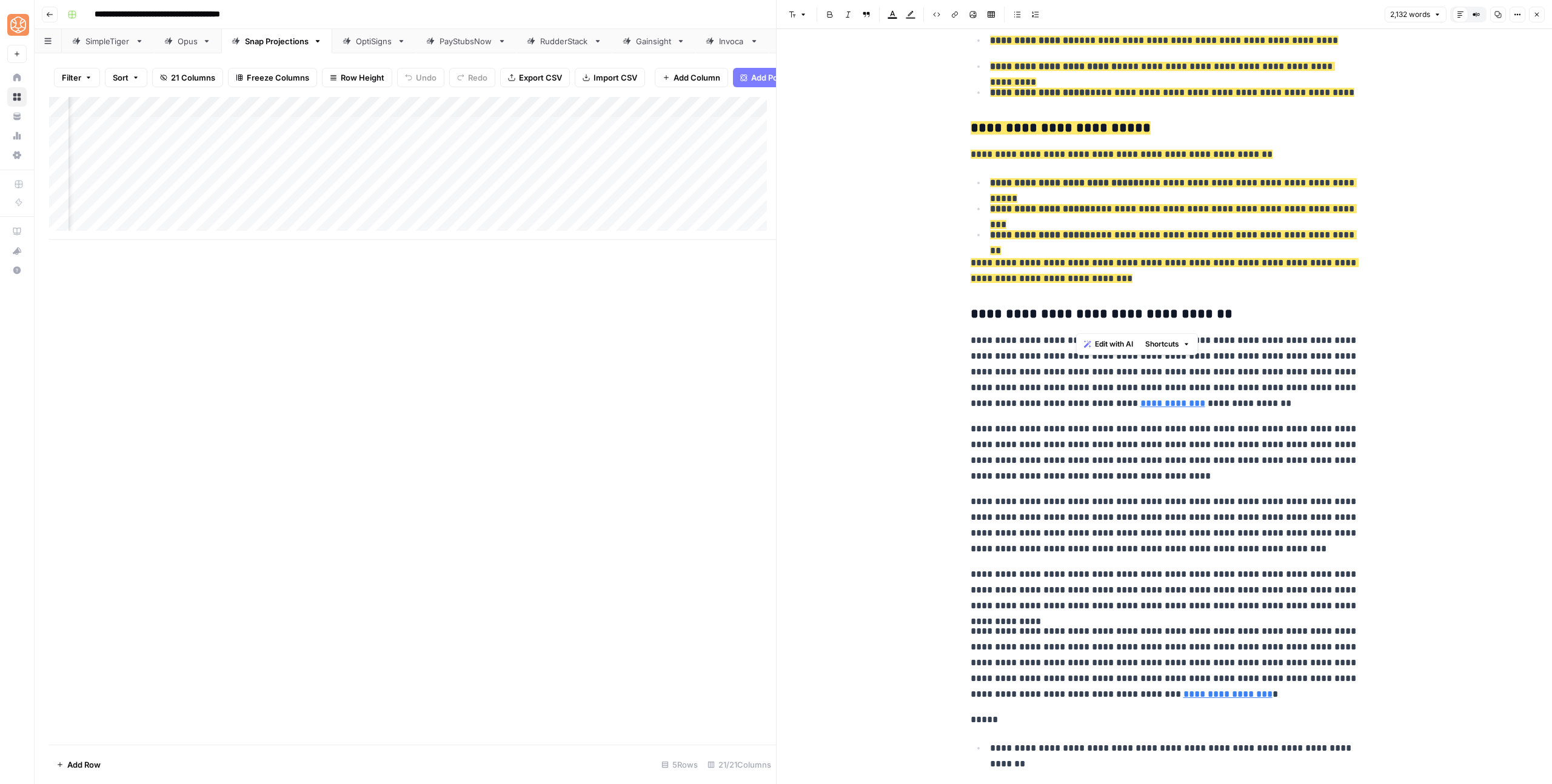 click on "**********" at bounding box center (1165, 372) 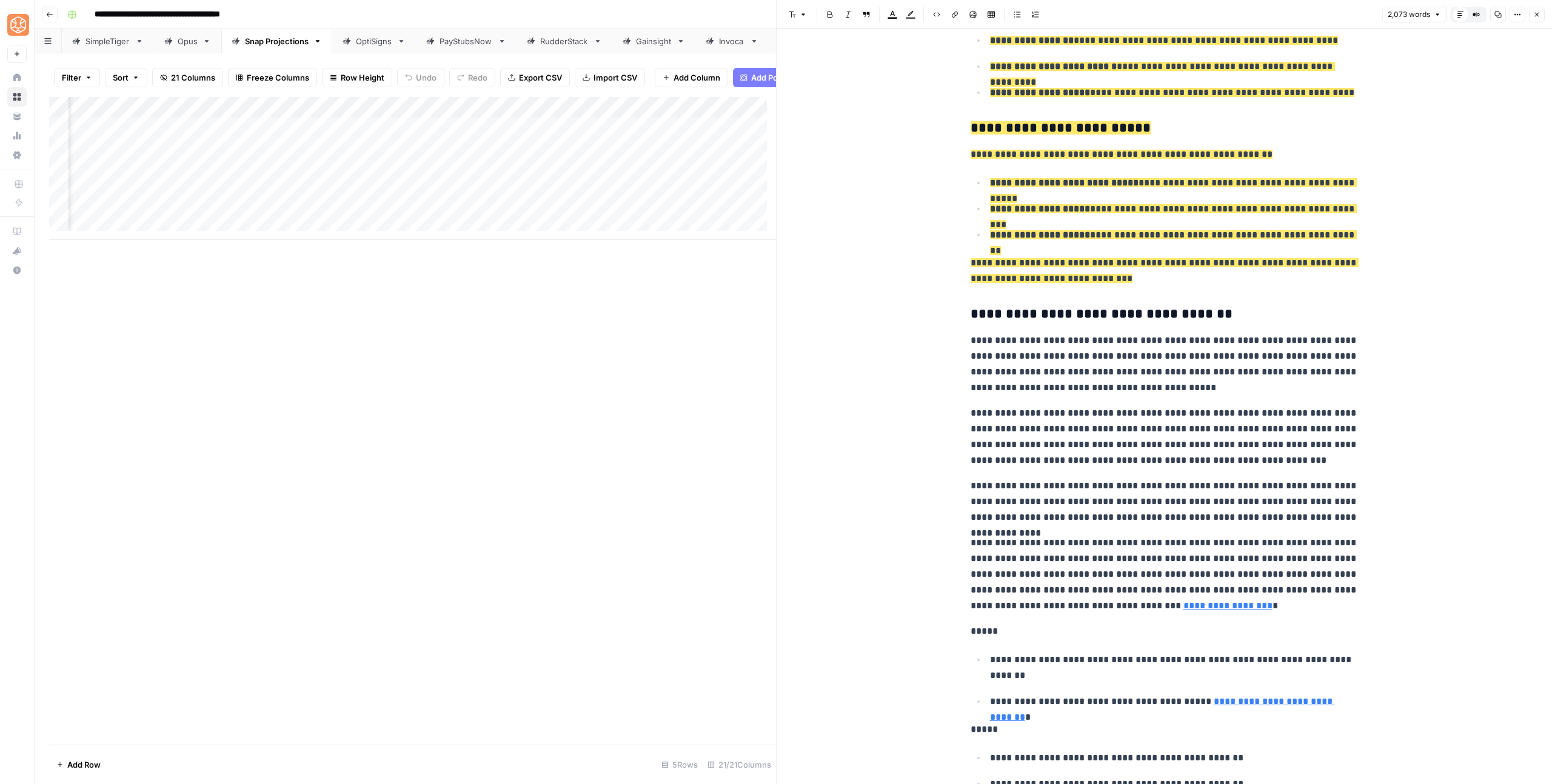 click on "**********" at bounding box center [1165, 437] 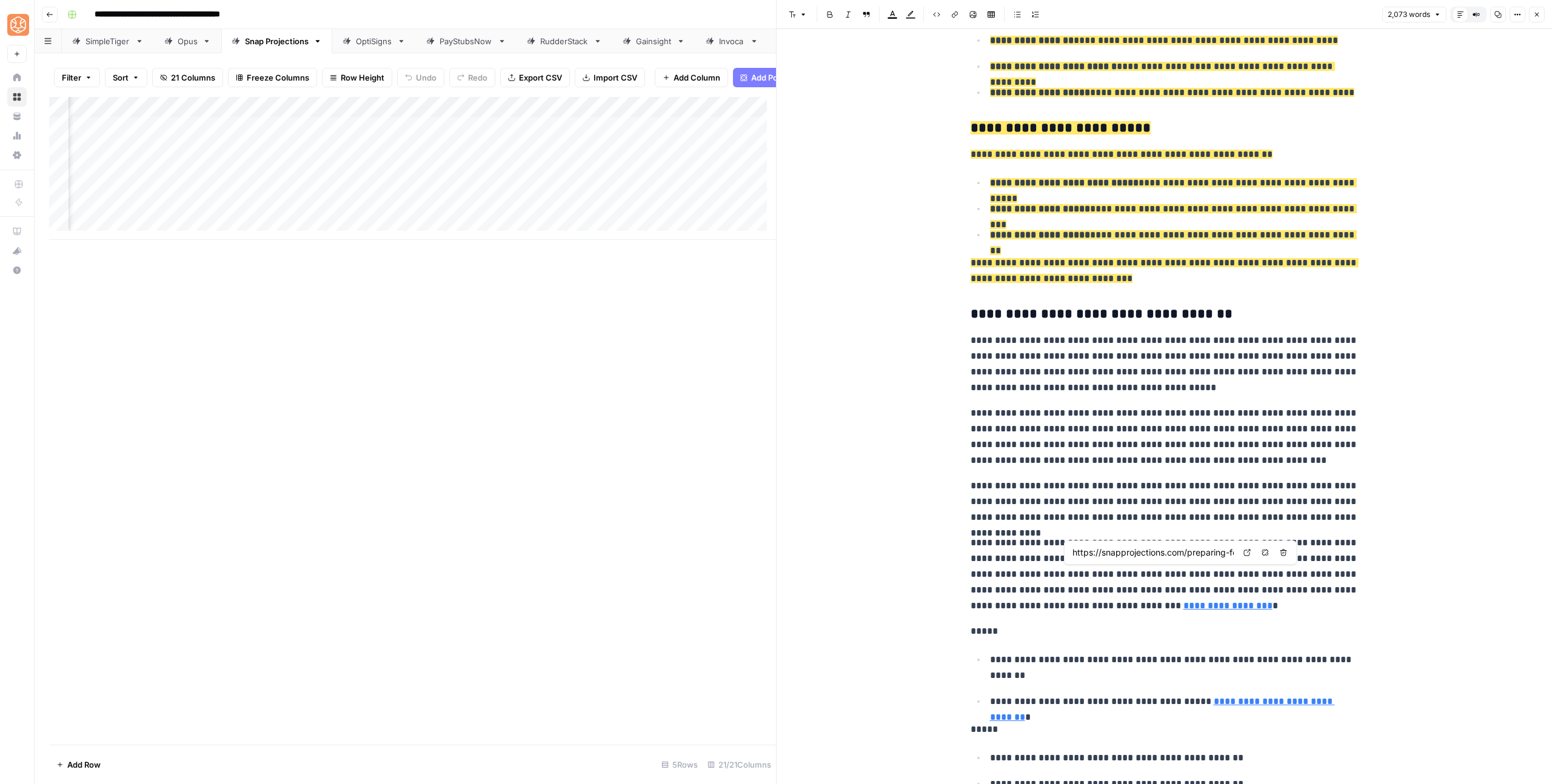 click on "*****" at bounding box center [1165, 631] 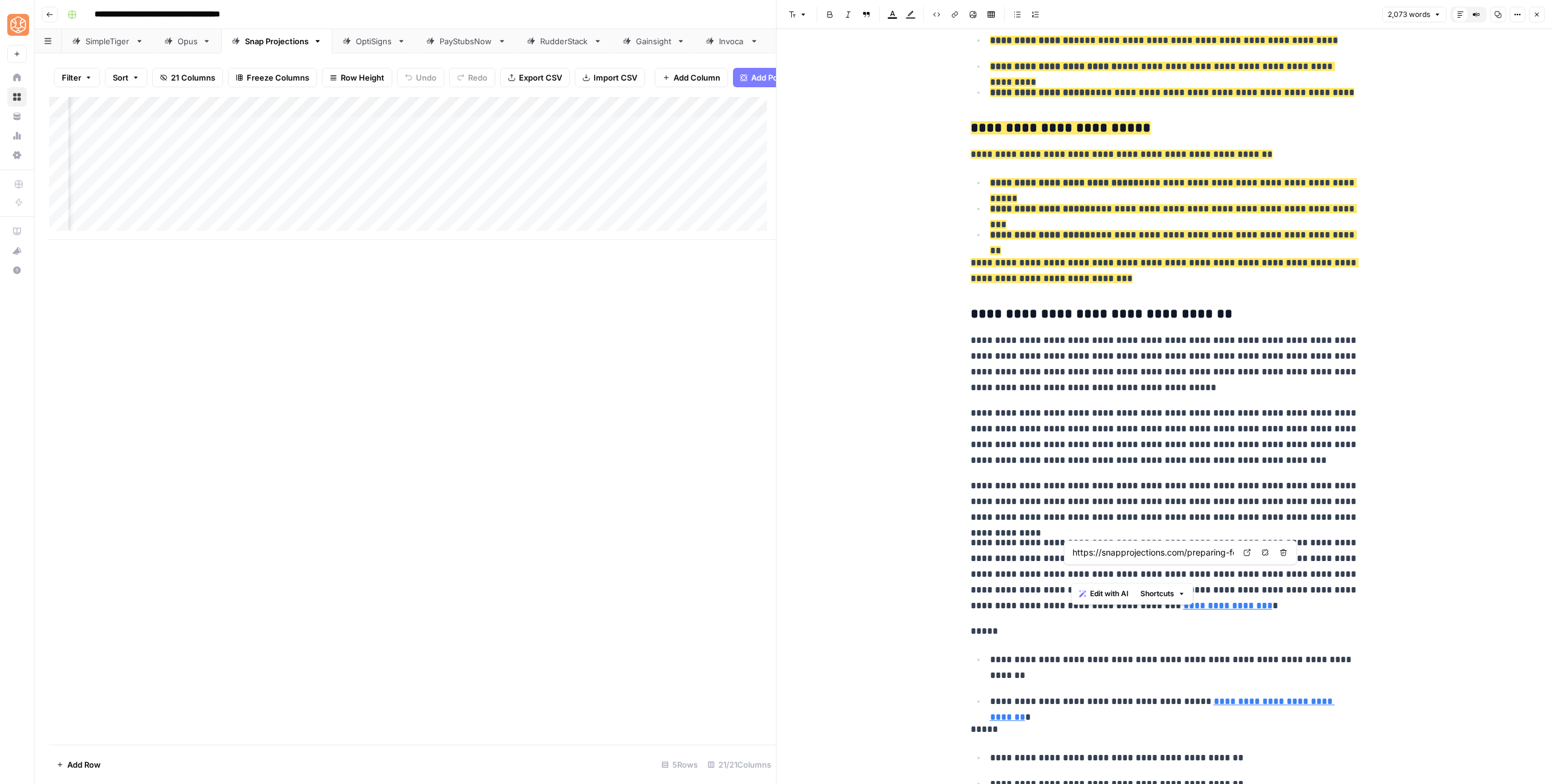 drag, startPoint x: 1168, startPoint y: 573, endPoint x: 1073, endPoint y: 571, distance: 95.02105 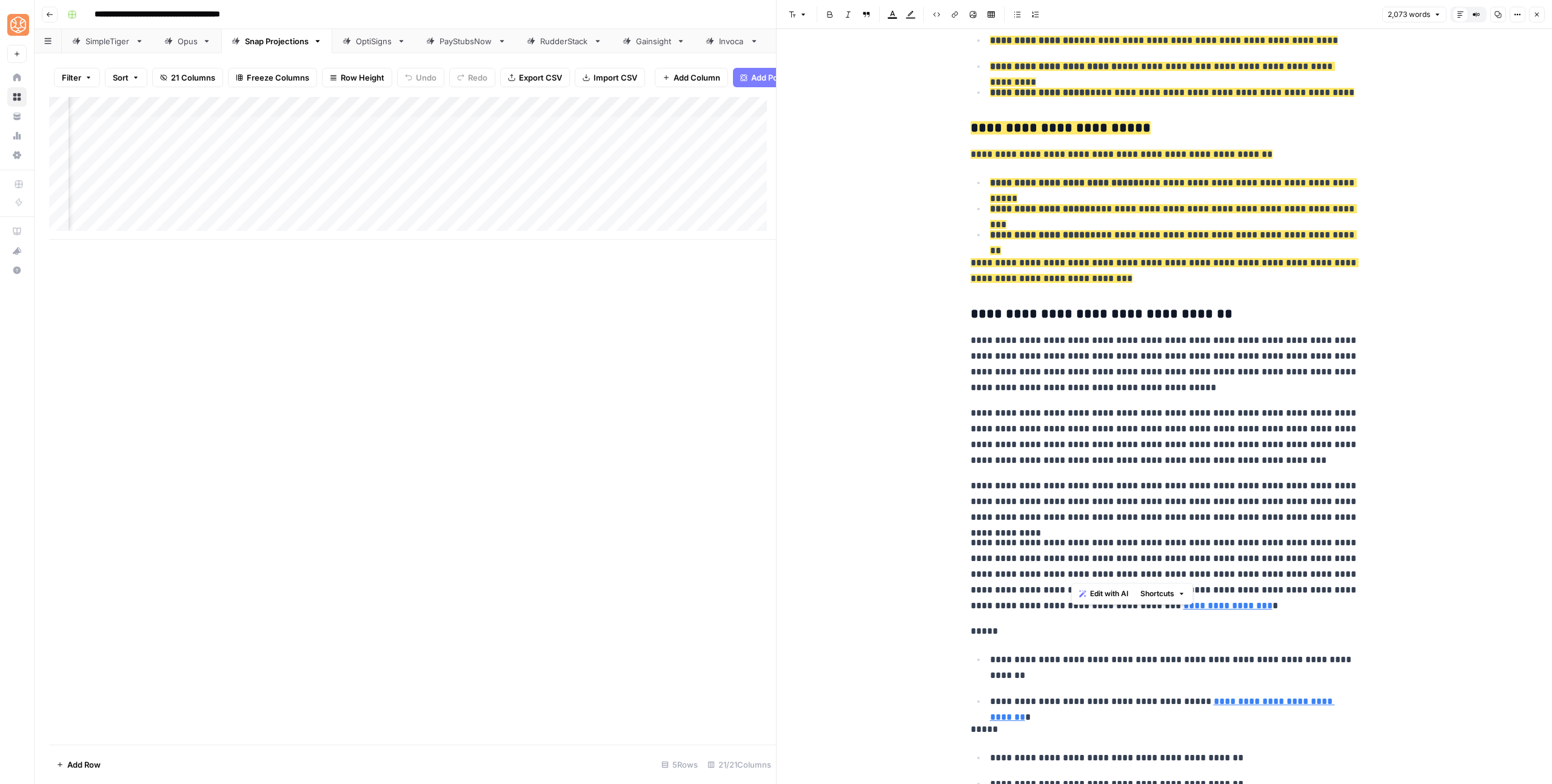 click on "**********" at bounding box center [1165, 502] 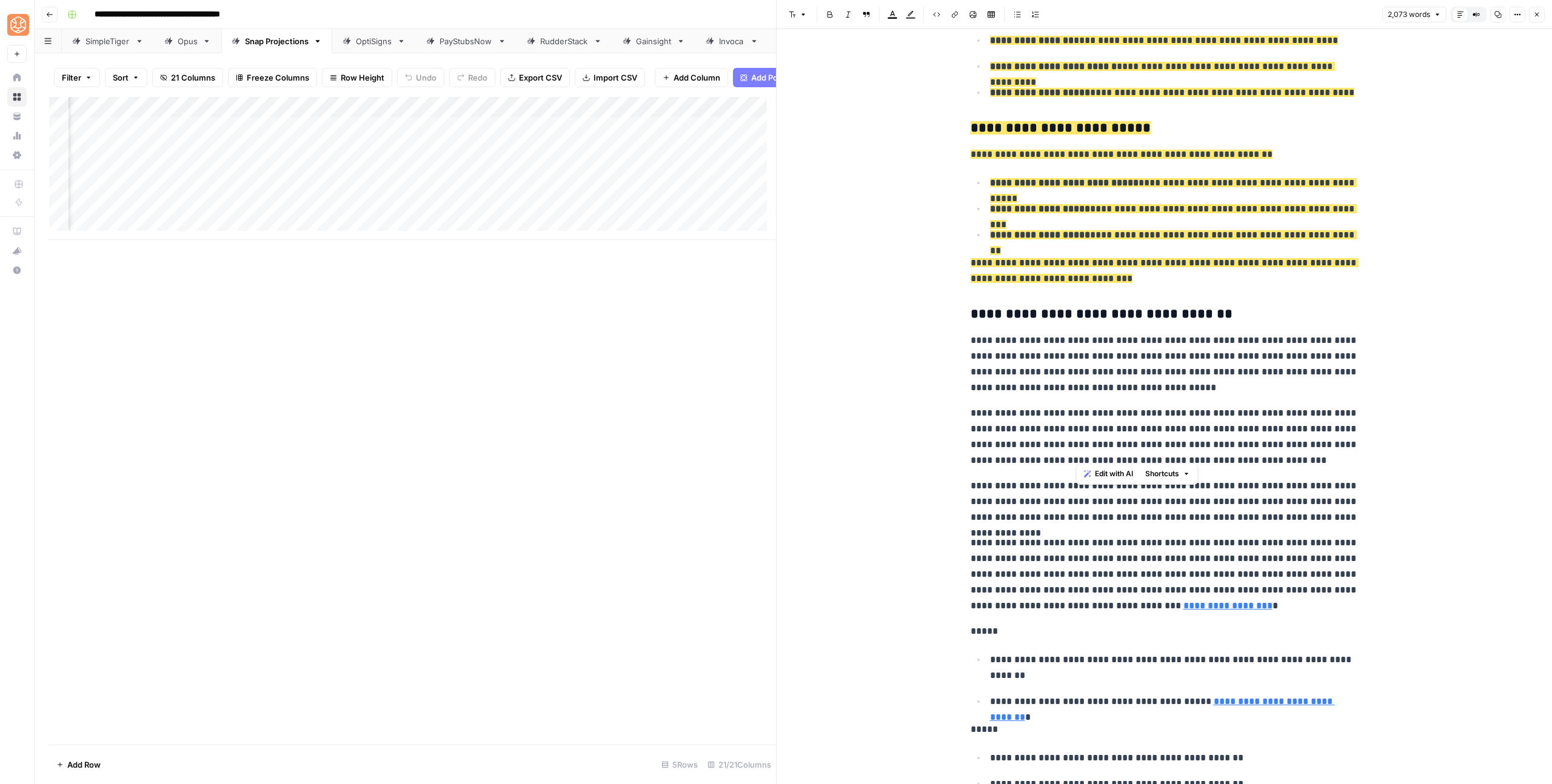 click on "**********" at bounding box center [1165, 502] 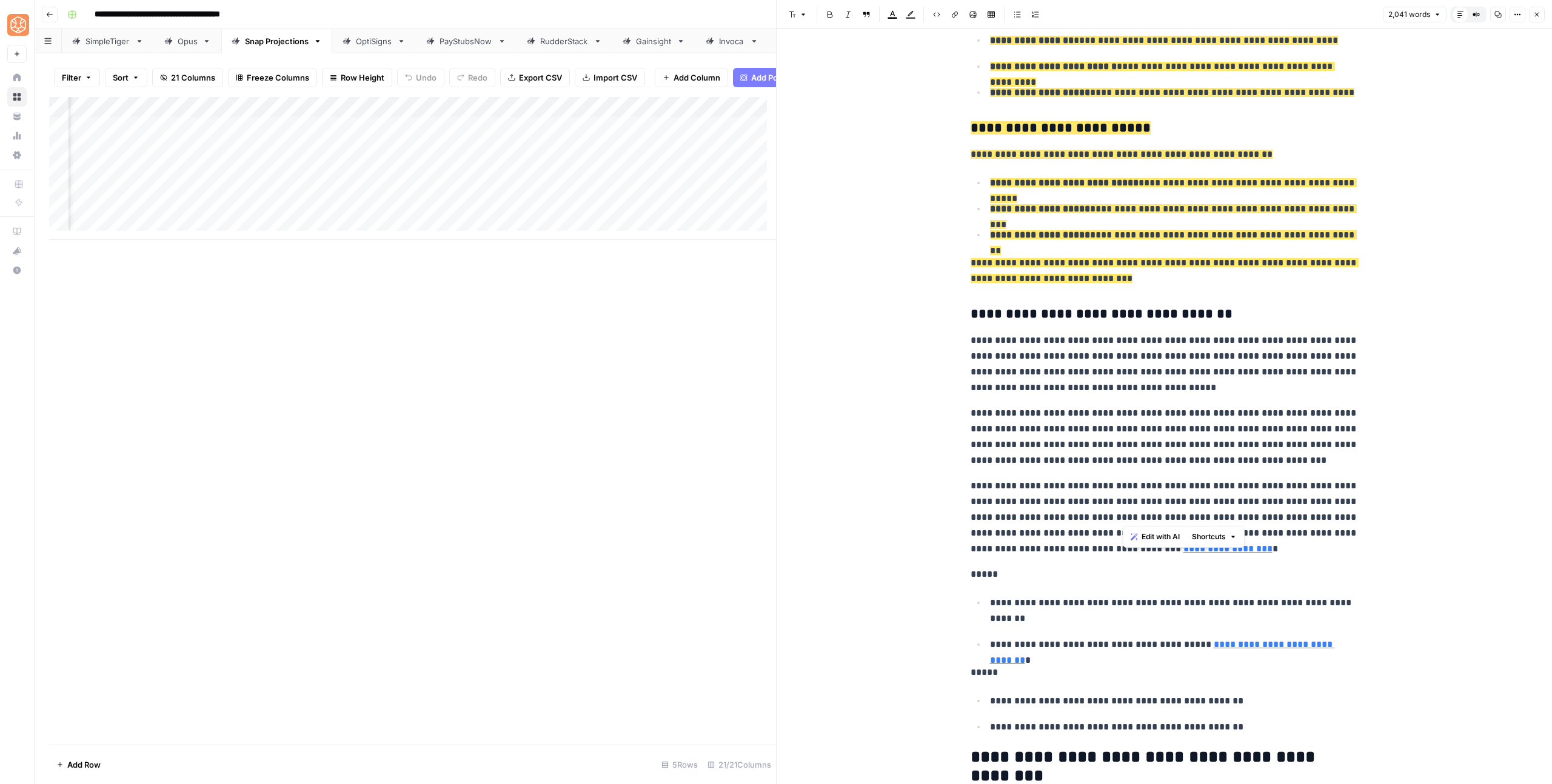 drag, startPoint x: 1208, startPoint y: 514, endPoint x: 1125, endPoint y: 485, distance: 87.92042 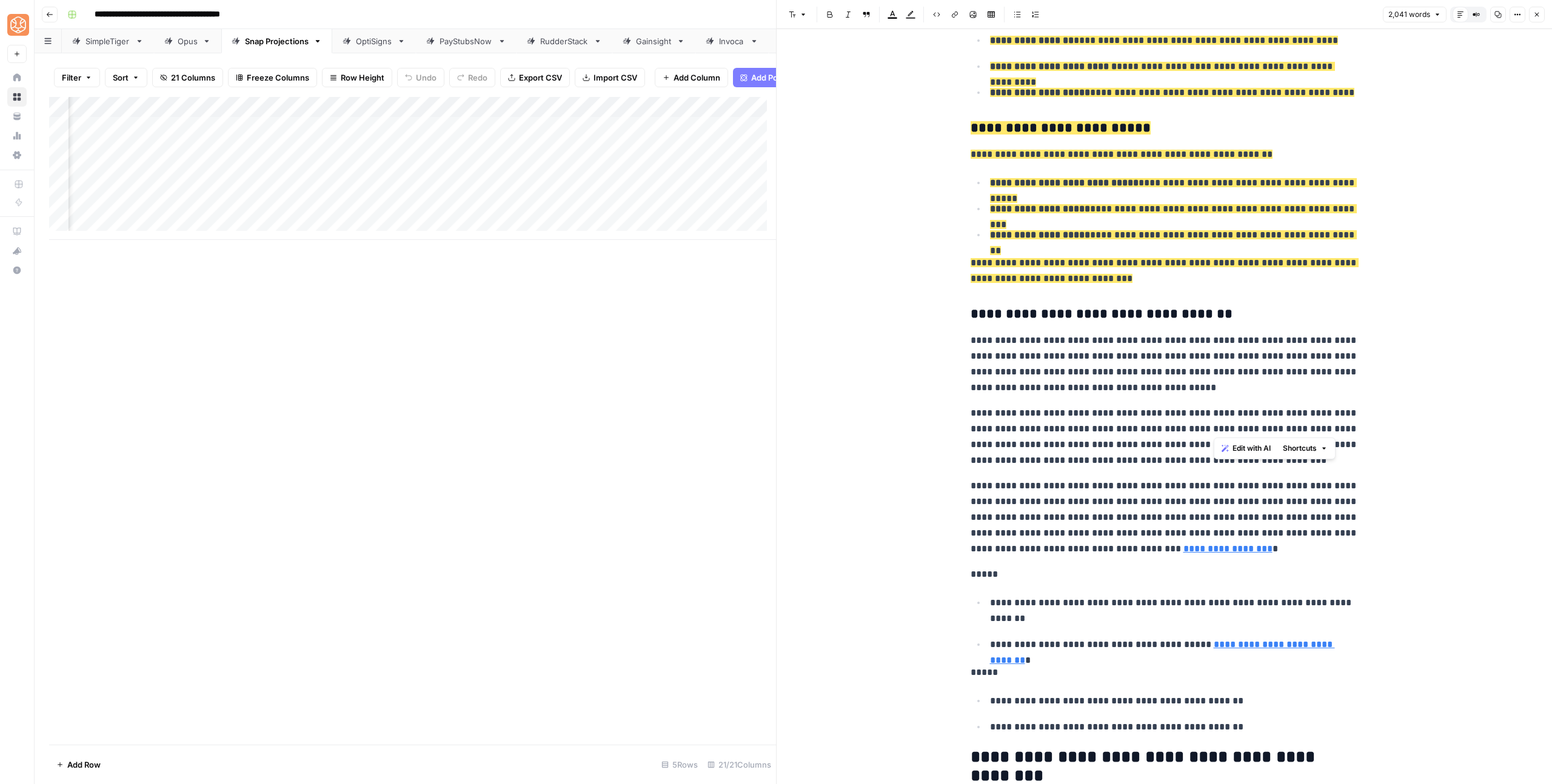 drag, startPoint x: 1284, startPoint y: 413, endPoint x: 1288, endPoint y: 402, distance: 11.7047 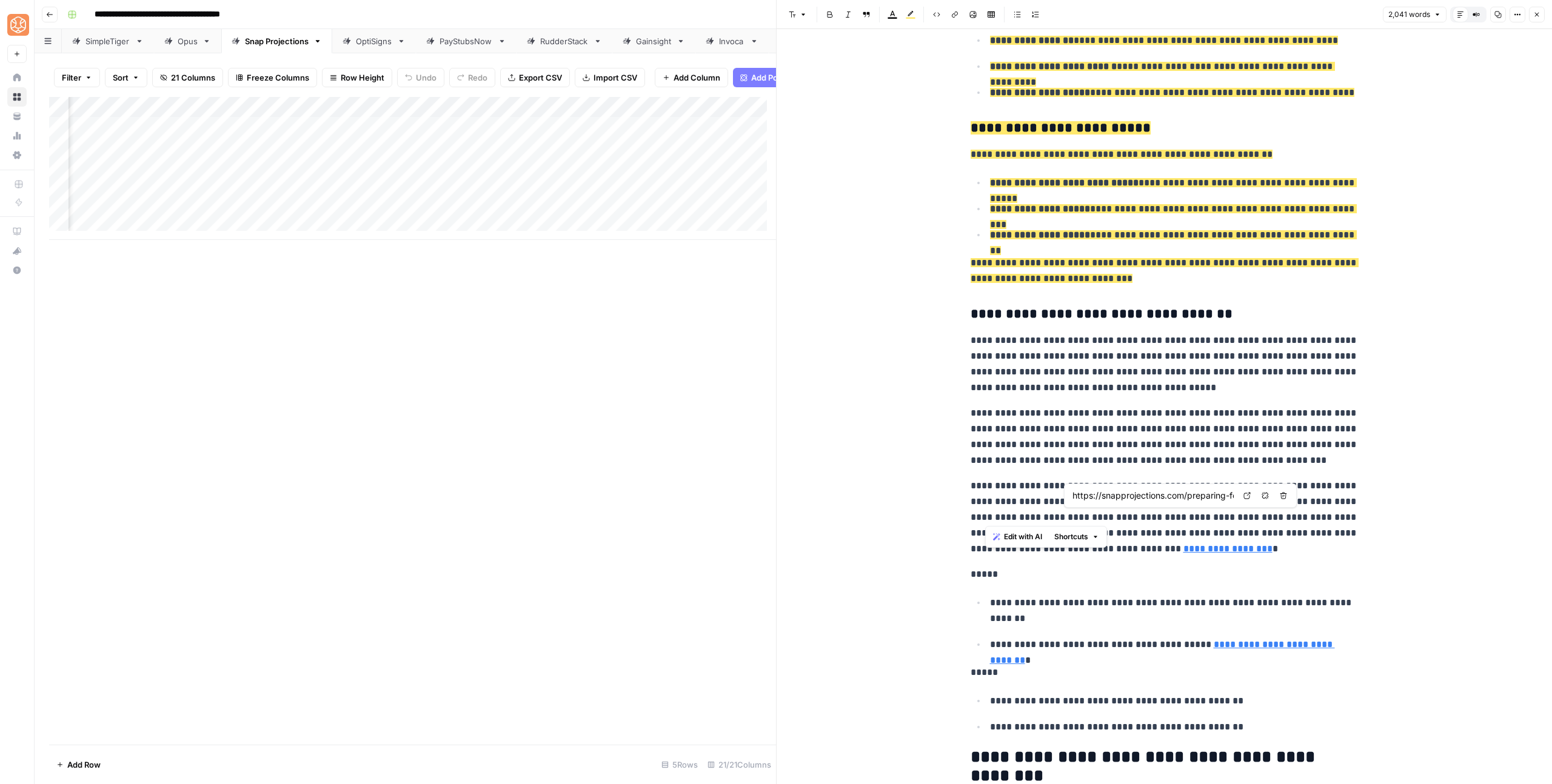 drag, startPoint x: 1158, startPoint y: 513, endPoint x: 1132, endPoint y: 462, distance: 57.245087 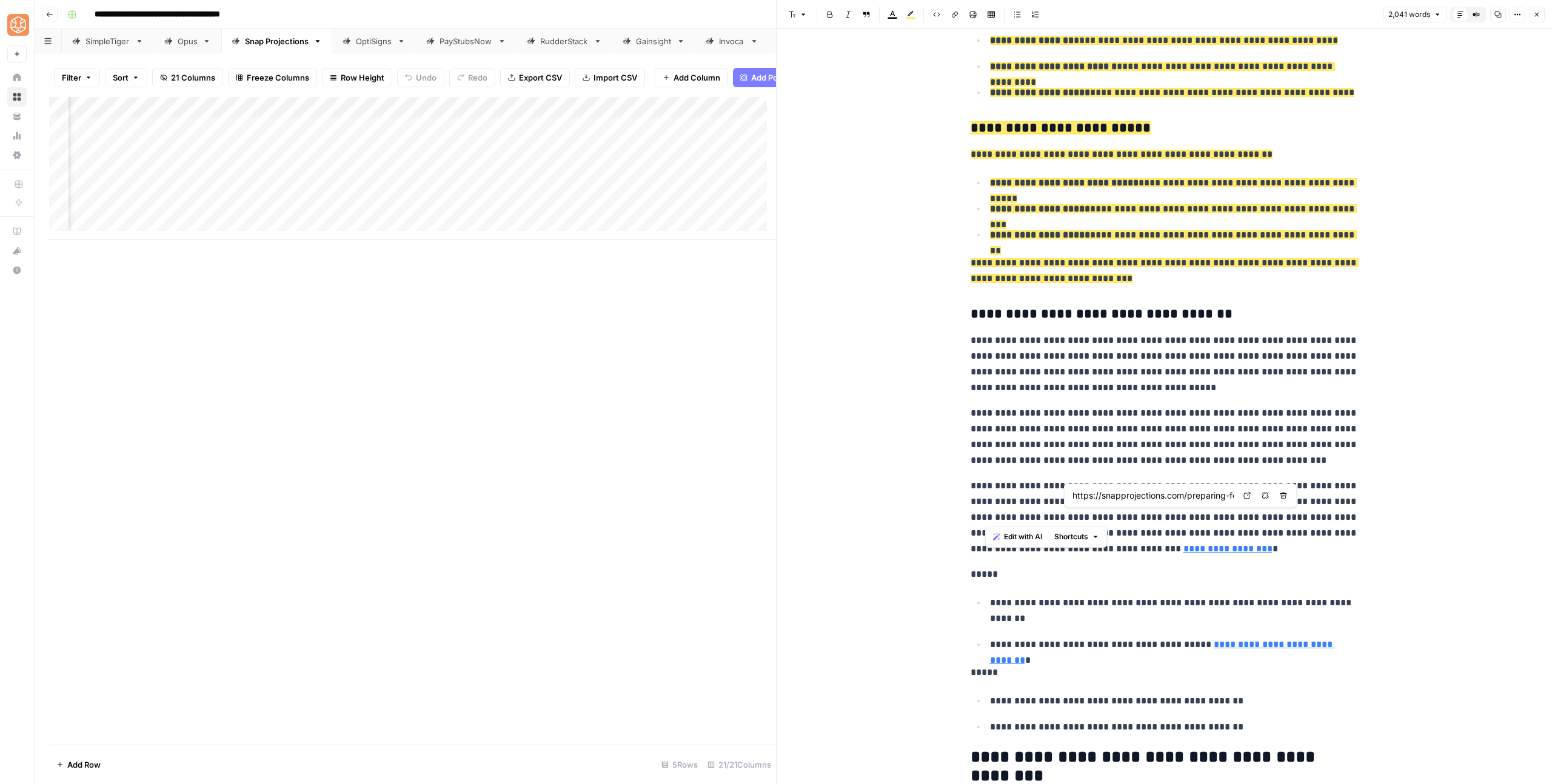 click on "**********" at bounding box center (1165, 437) 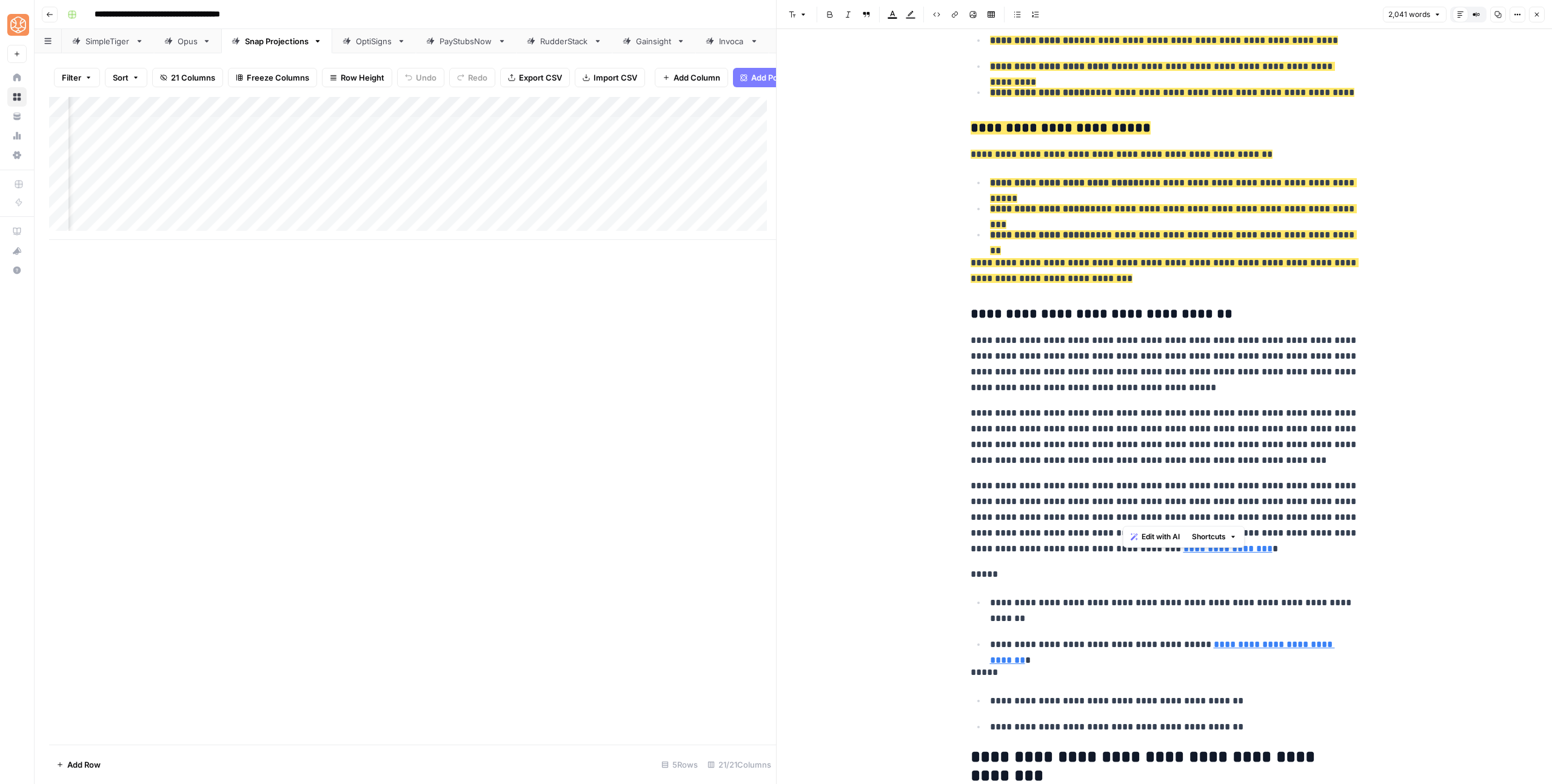 drag, startPoint x: 1124, startPoint y: 480, endPoint x: 1169, endPoint y: 510, distance: 54.083269 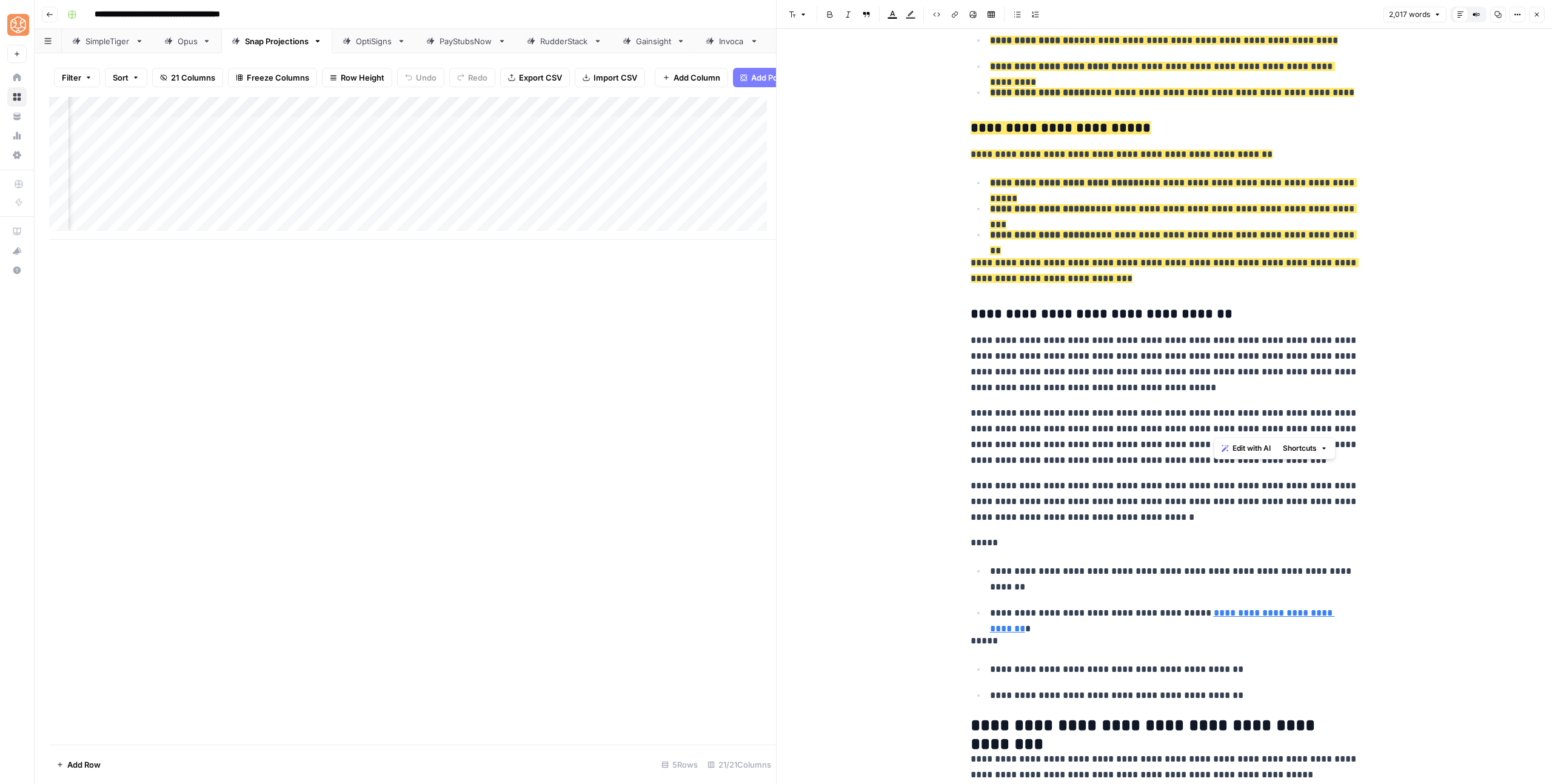 drag, startPoint x: 1290, startPoint y: 418, endPoint x: 1293, endPoint y: 397, distance: 21.213203 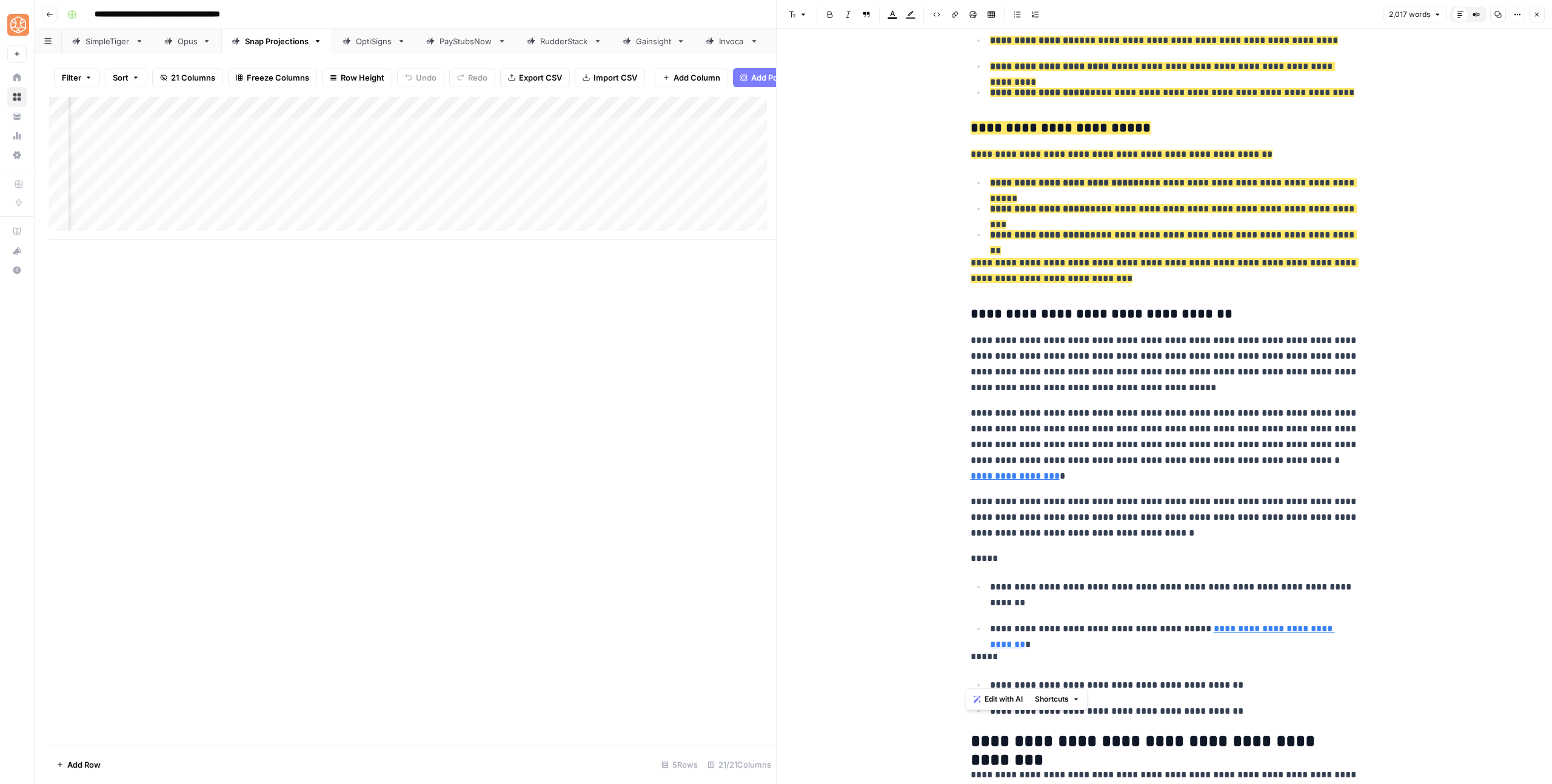 drag, startPoint x: 1177, startPoint y: 660, endPoint x: 942, endPoint y: 463, distance: 306.6496 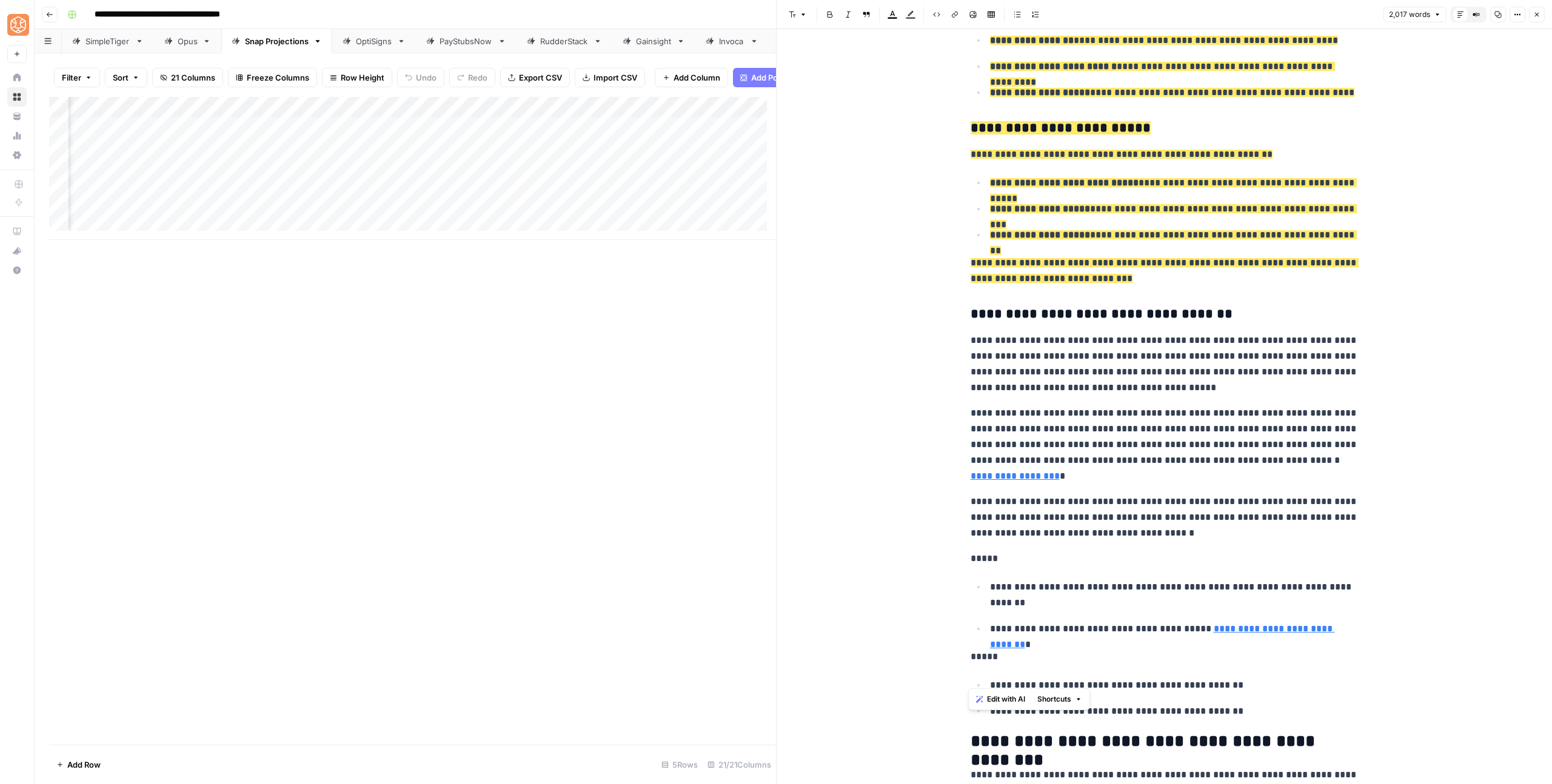drag, startPoint x: 968, startPoint y: 467, endPoint x: 1241, endPoint y: 675, distance: 343.20985 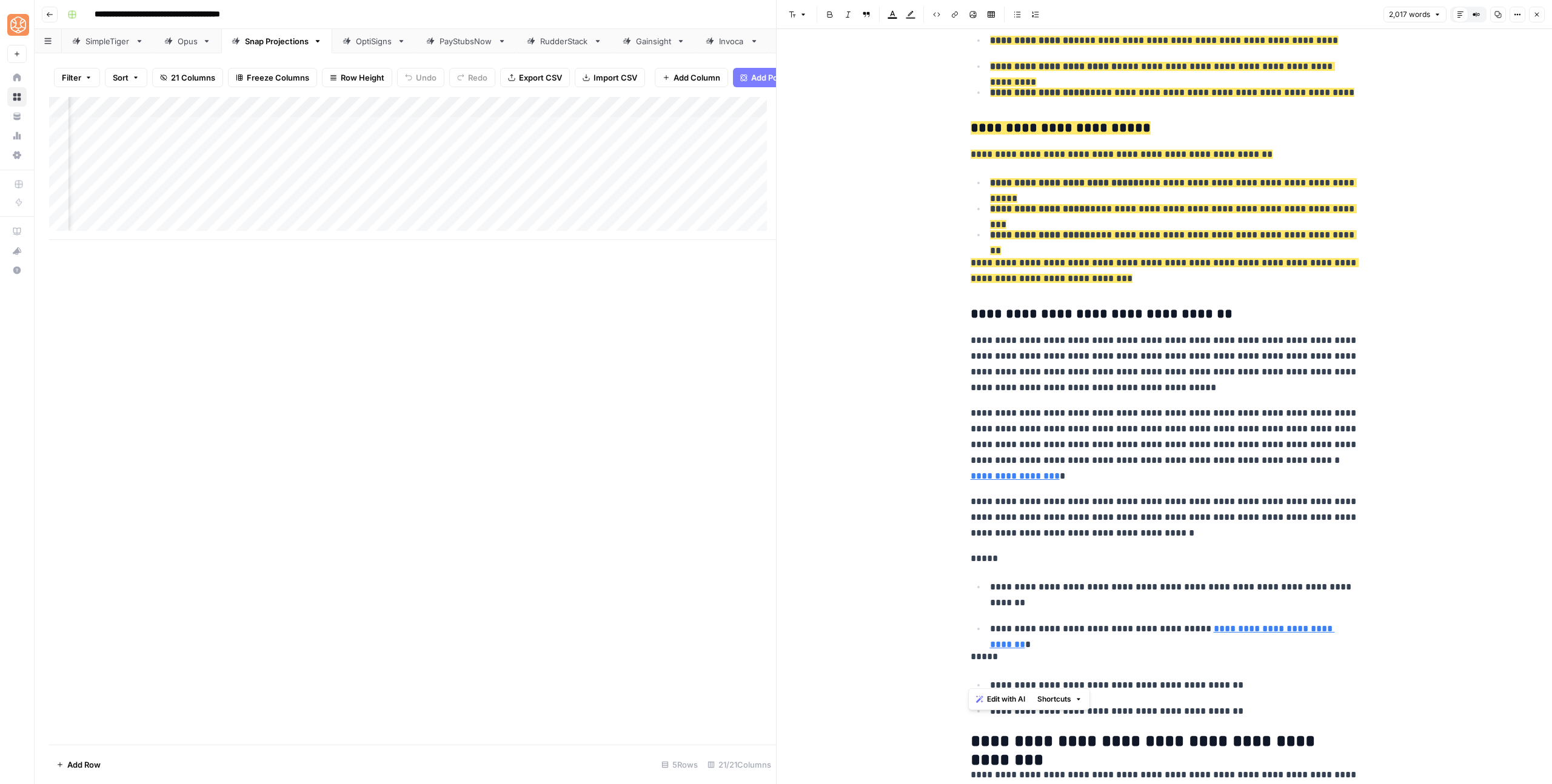 click on "**********" at bounding box center (1165, 1012) 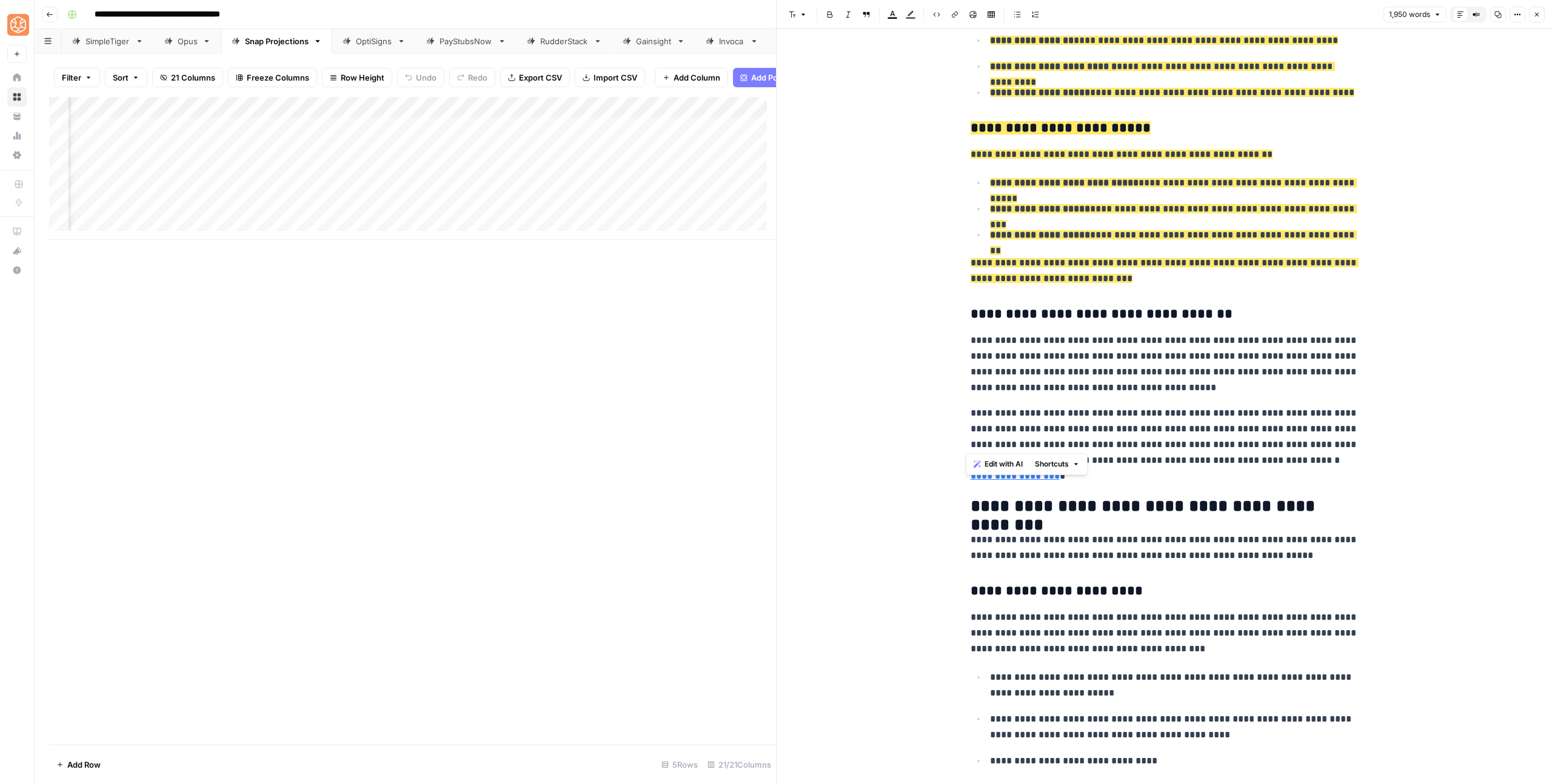 drag, startPoint x: 995, startPoint y: 409, endPoint x: 952, endPoint y: 285, distance: 131.24405 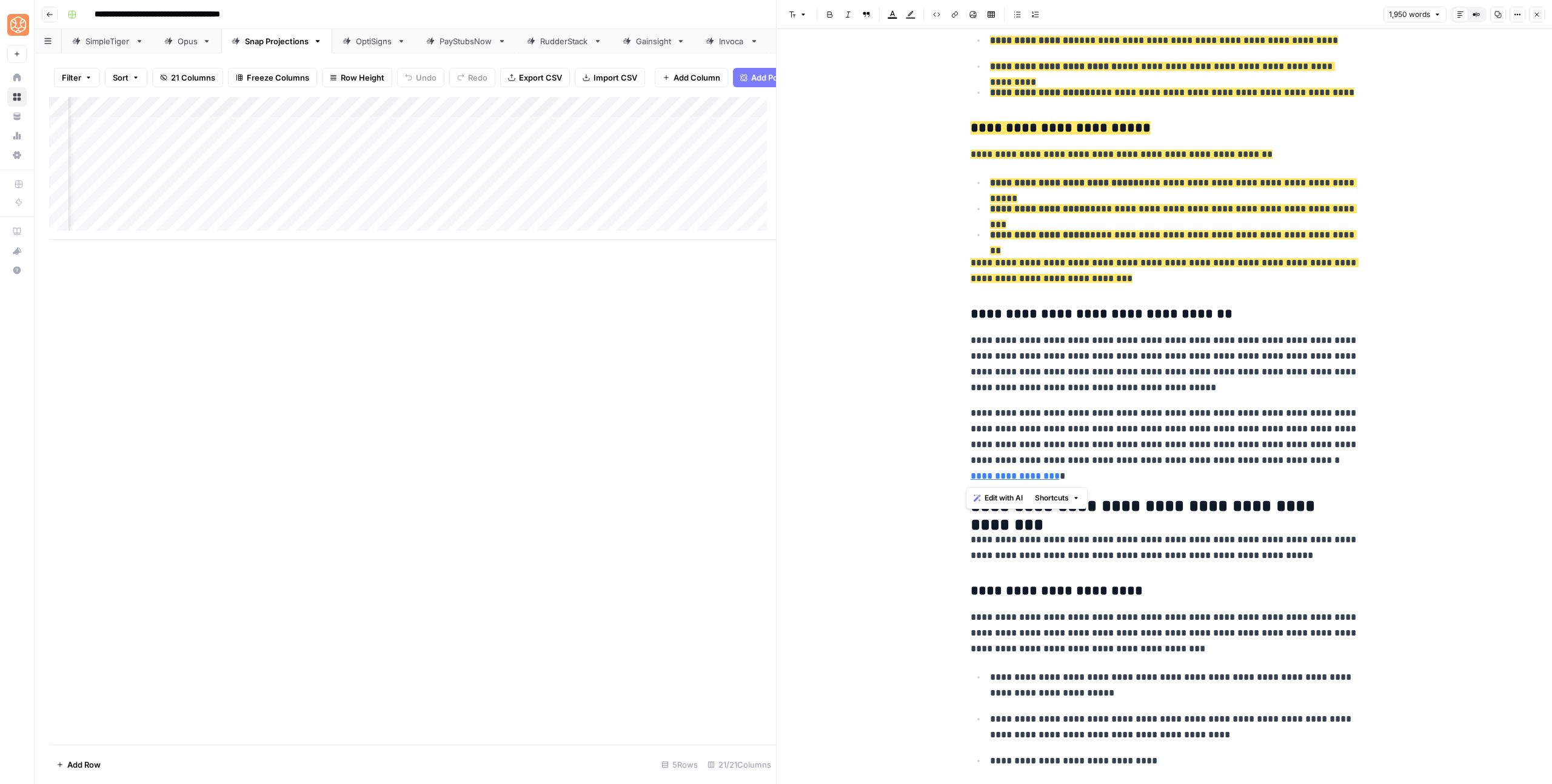 drag, startPoint x: 966, startPoint y: 308, endPoint x: 1067, endPoint y: 460, distance: 182.4966 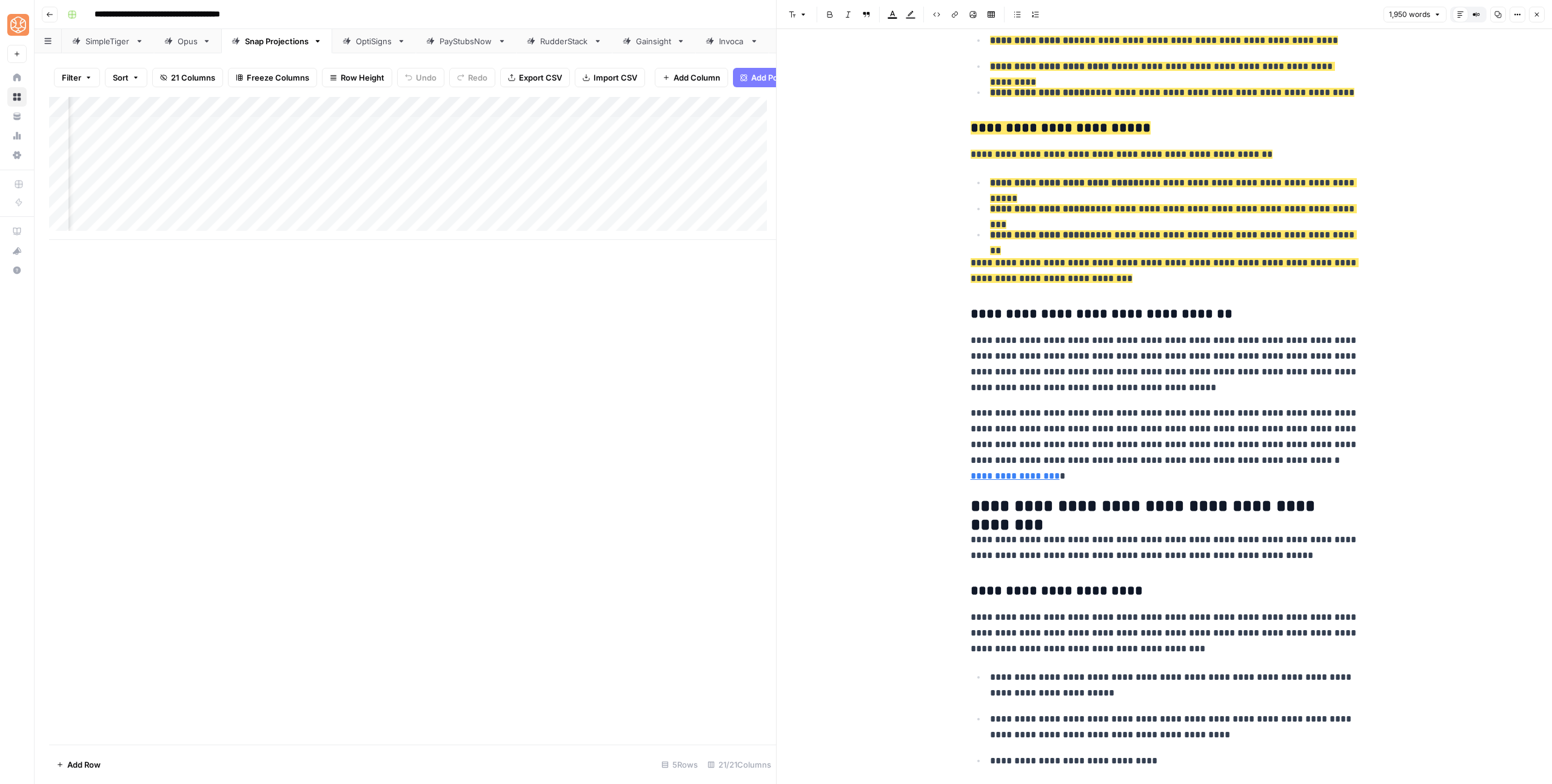 click 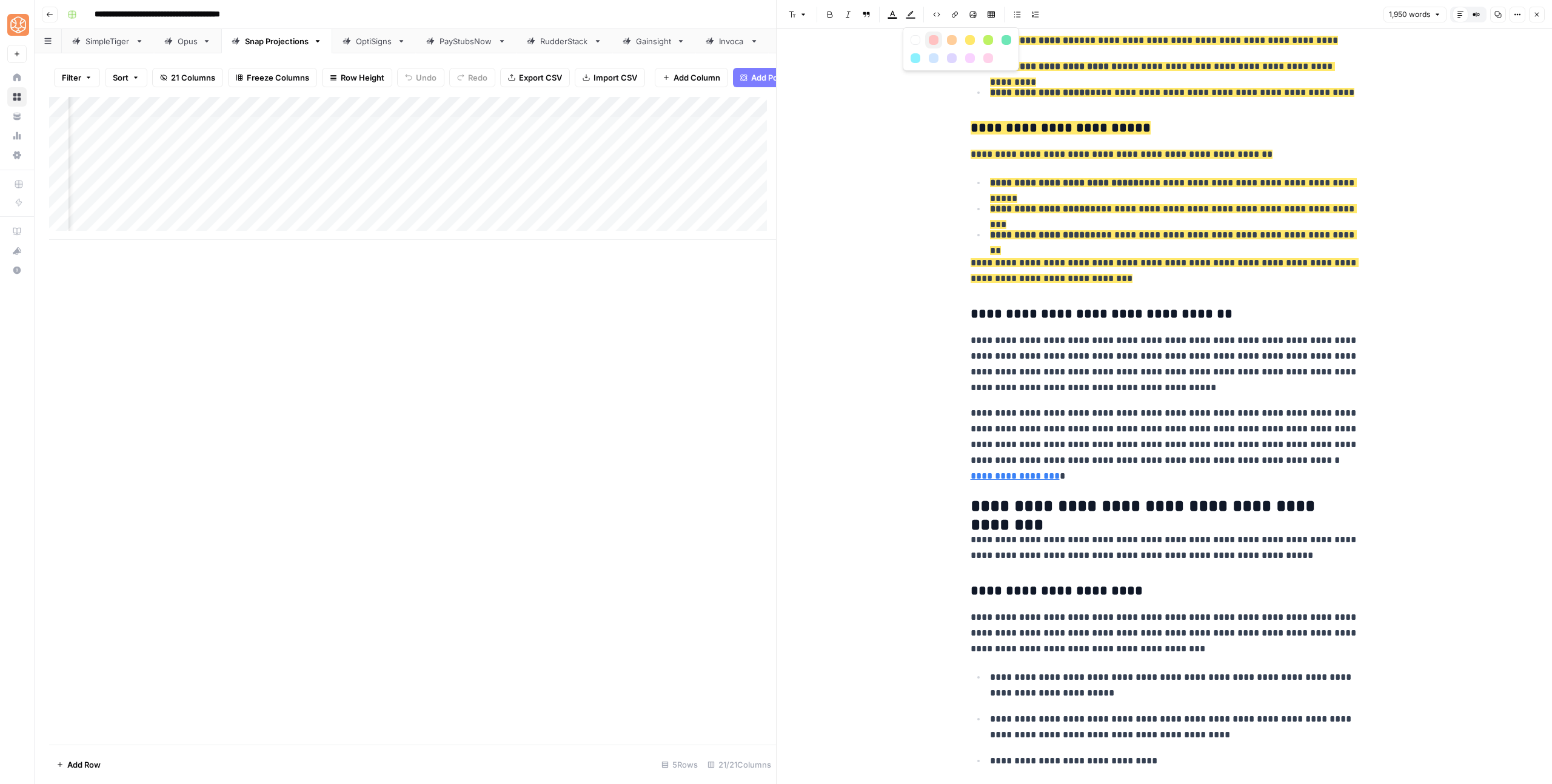 drag, startPoint x: 935, startPoint y: 38, endPoint x: 997, endPoint y: 109, distance: 94.2603 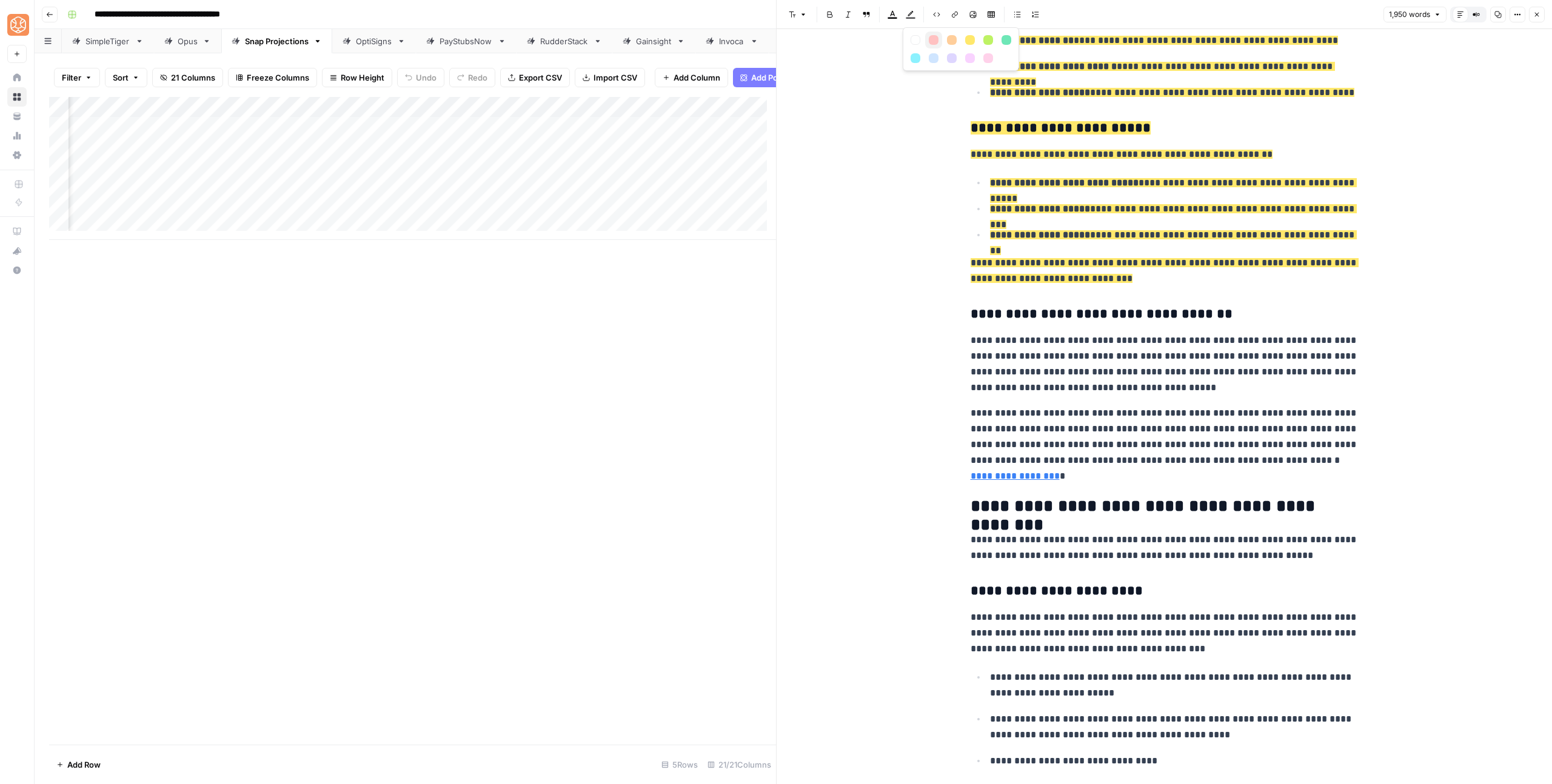 click at bounding box center [934, 40] 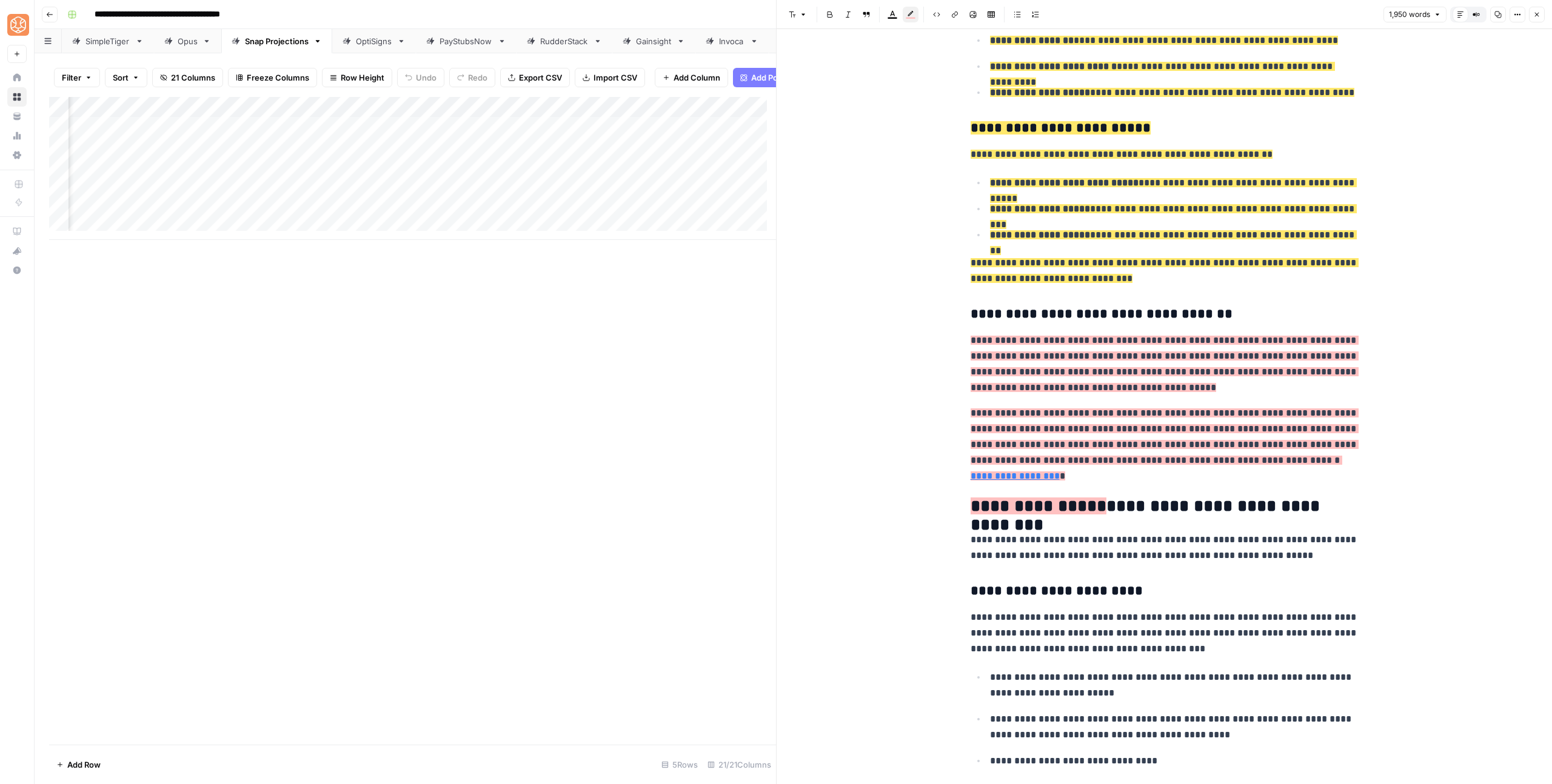 click on "**********" at bounding box center (1165, 436) 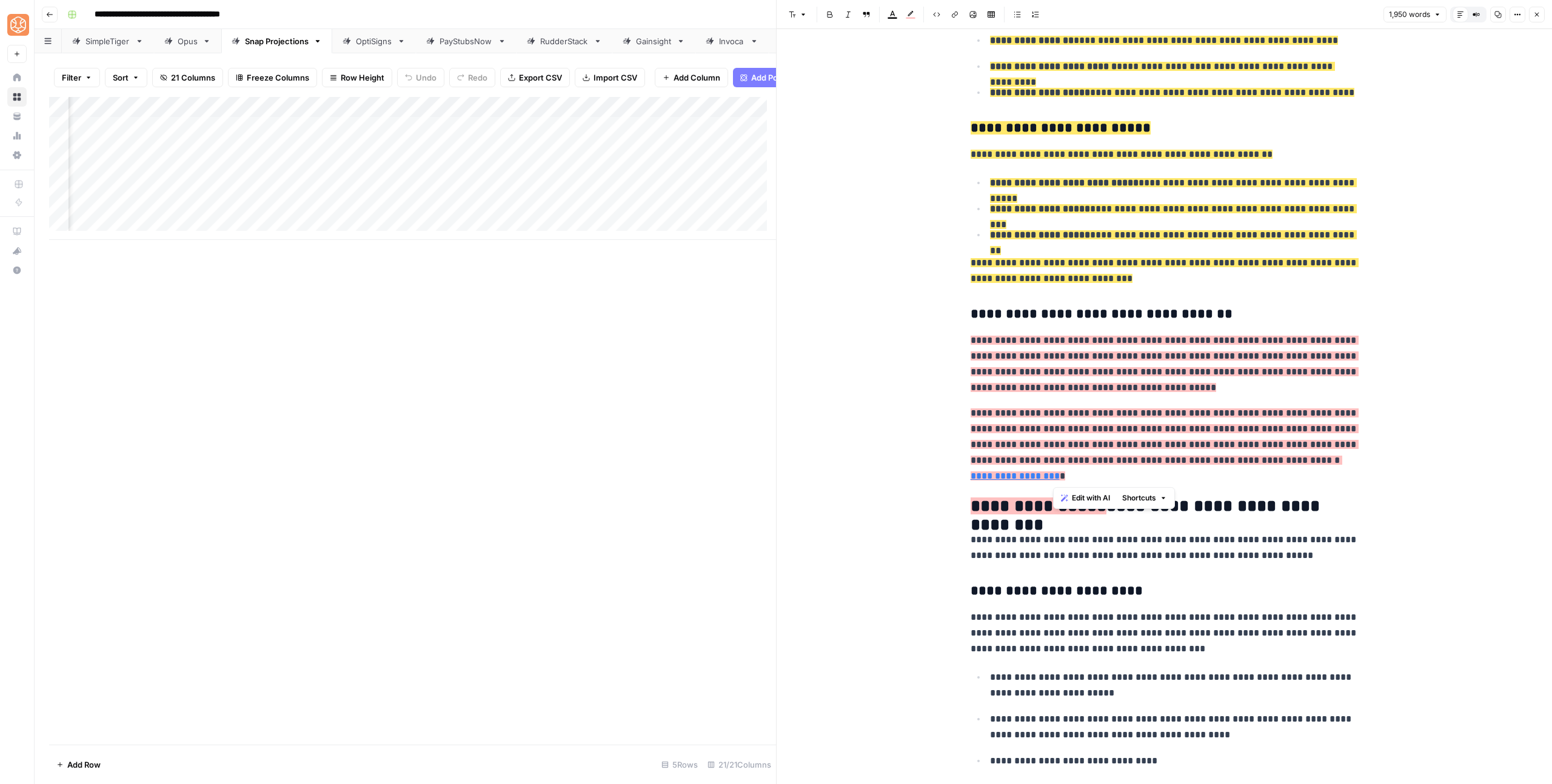 drag, startPoint x: 1097, startPoint y: 467, endPoint x: 969, endPoint y: 463, distance: 128.0625 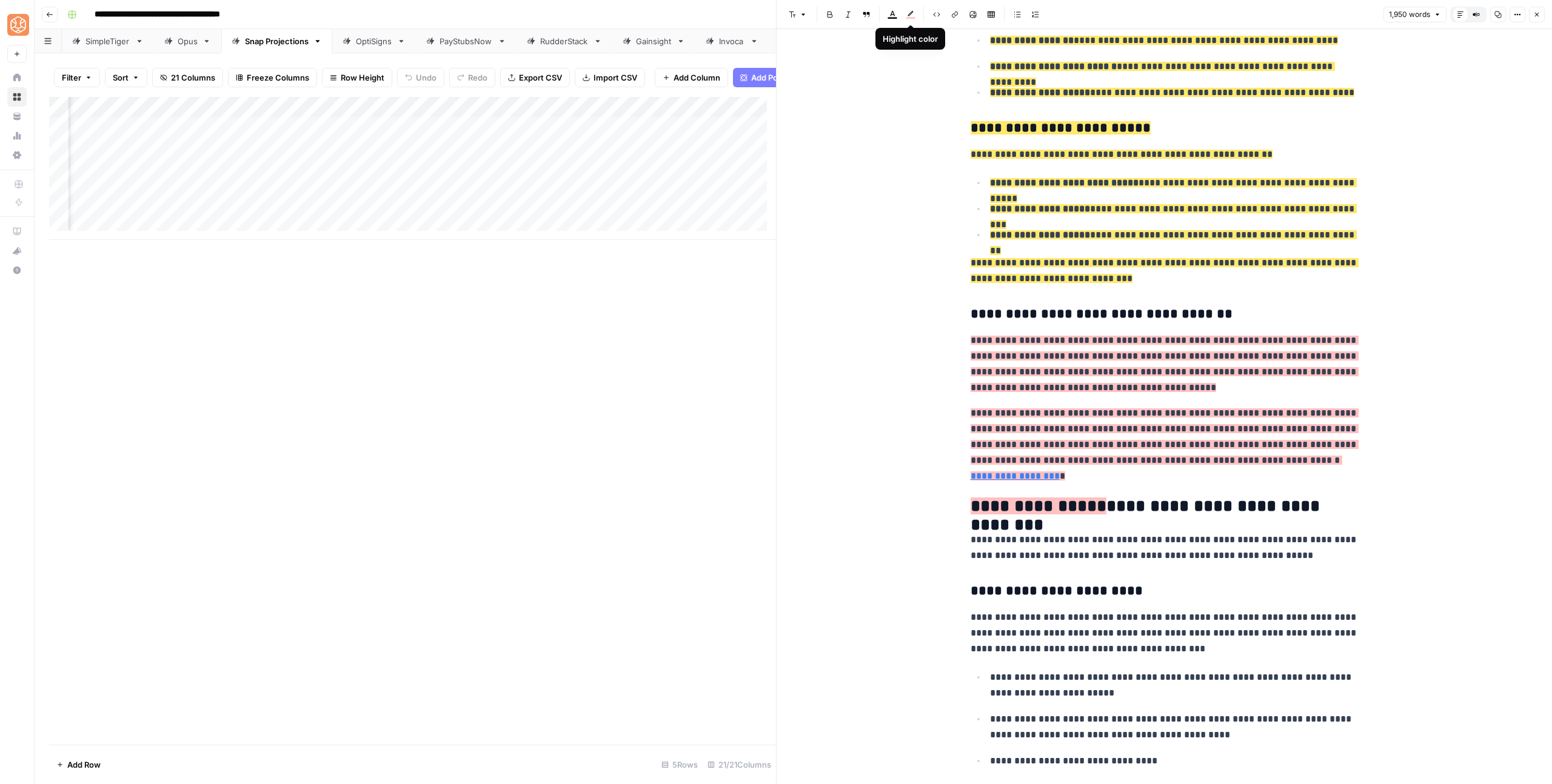 click on "Highlight color" at bounding box center (911, 15) 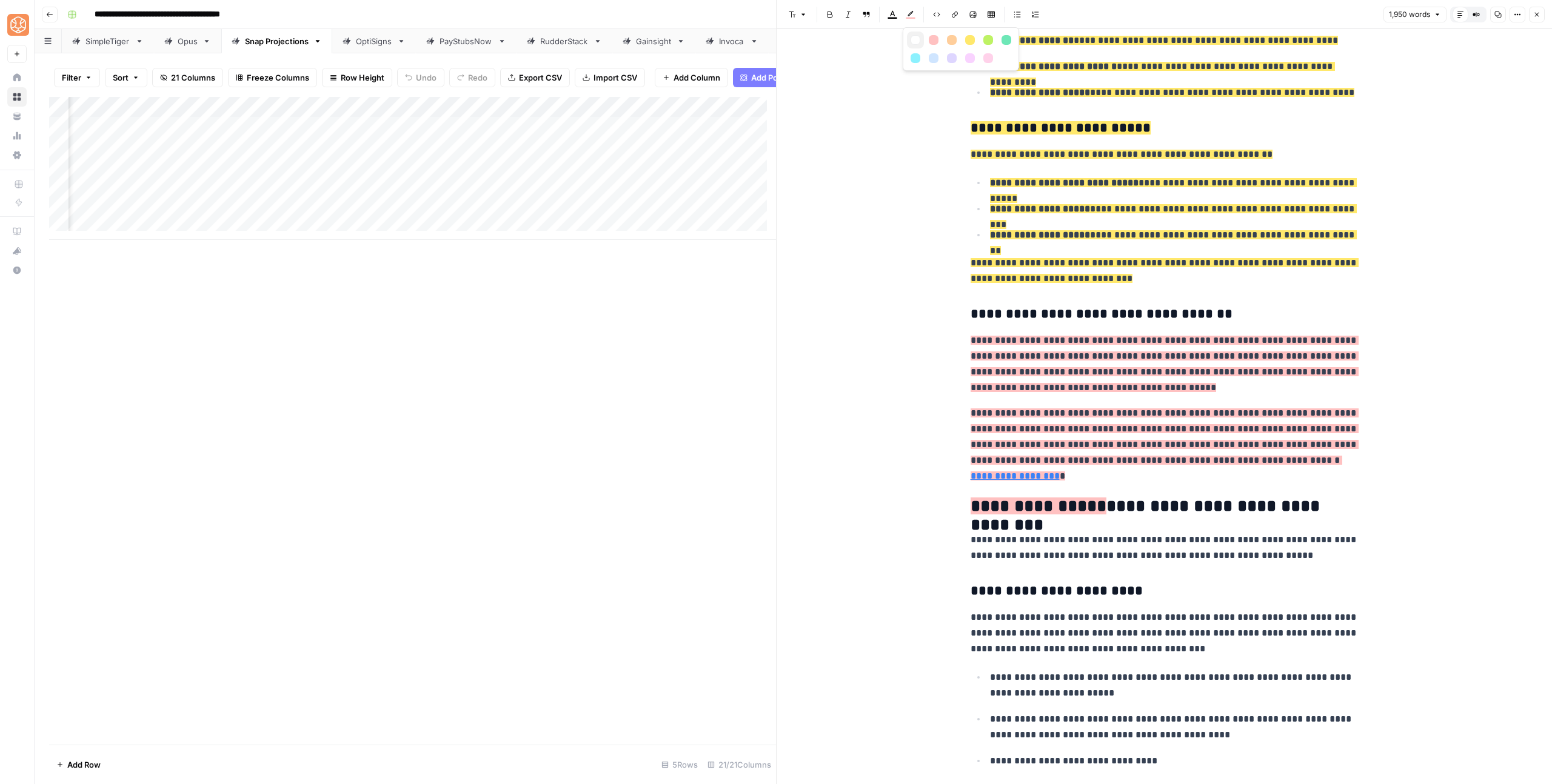 click at bounding box center (915, 40) 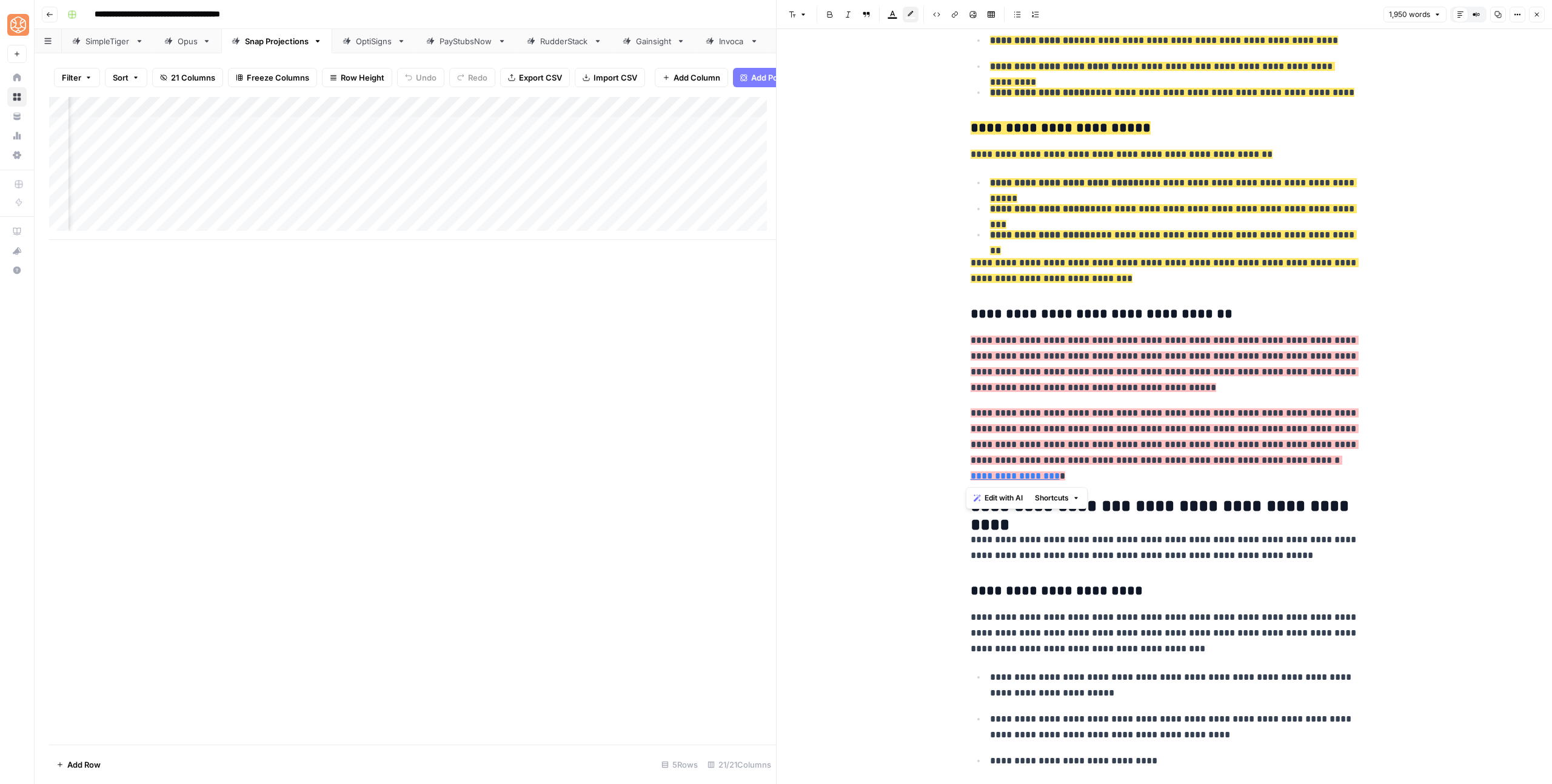 click on "**********" at bounding box center (1165, 894) 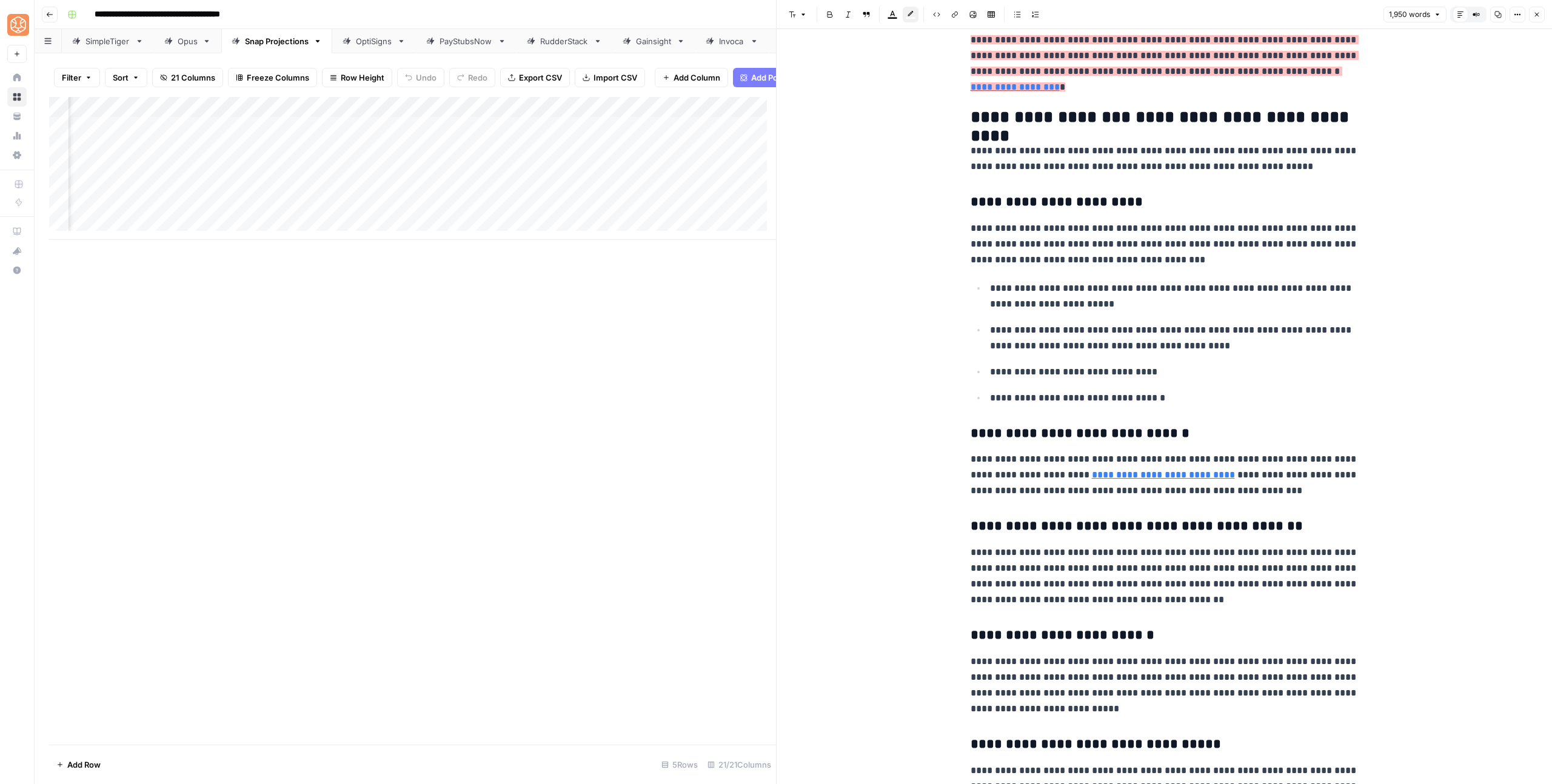 scroll, scrollTop: 2114, scrollLeft: 0, axis: vertical 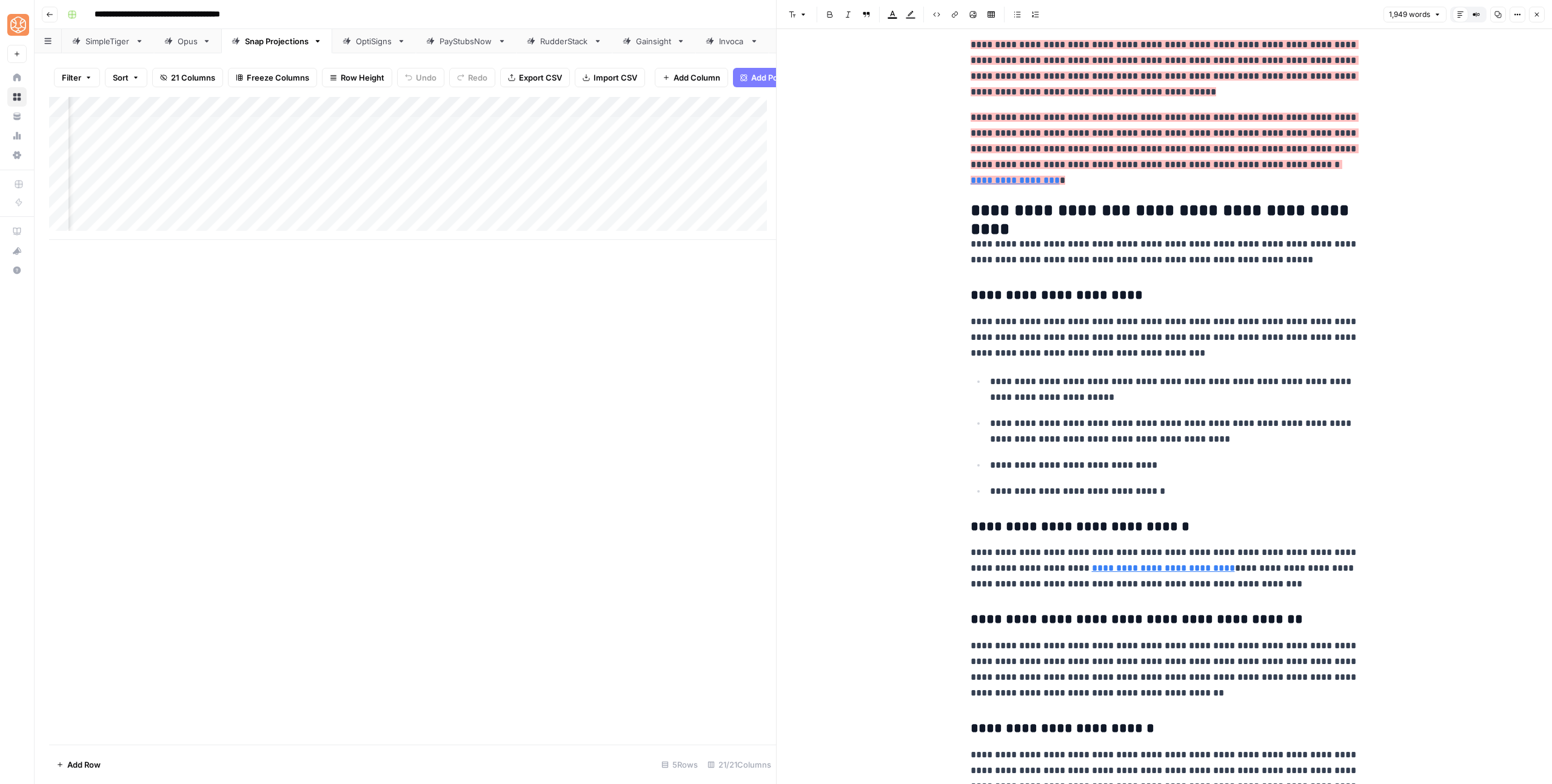 click on "**********" at bounding box center [1165, 252] 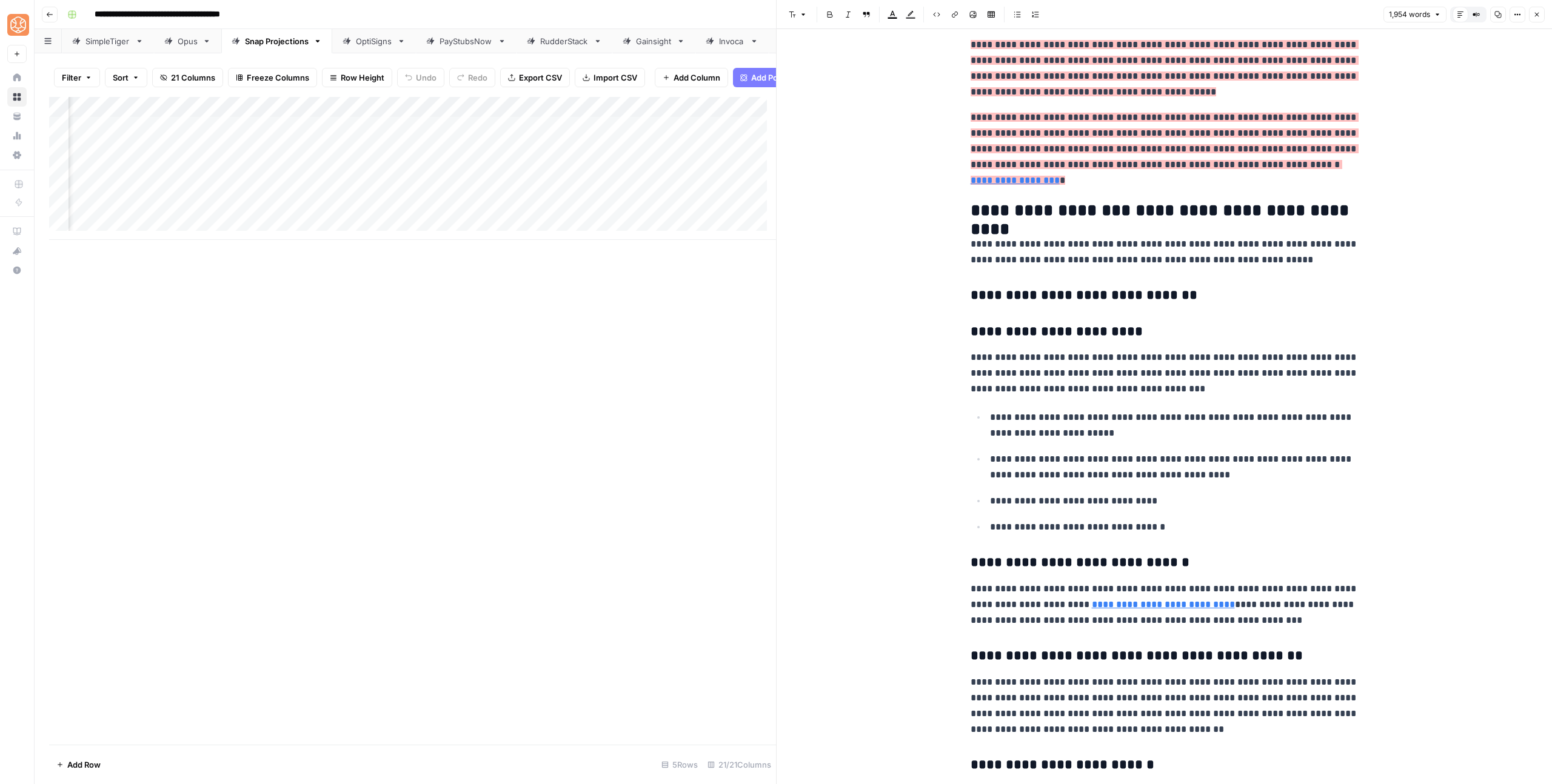 click on "**********" at bounding box center (1165, 617) 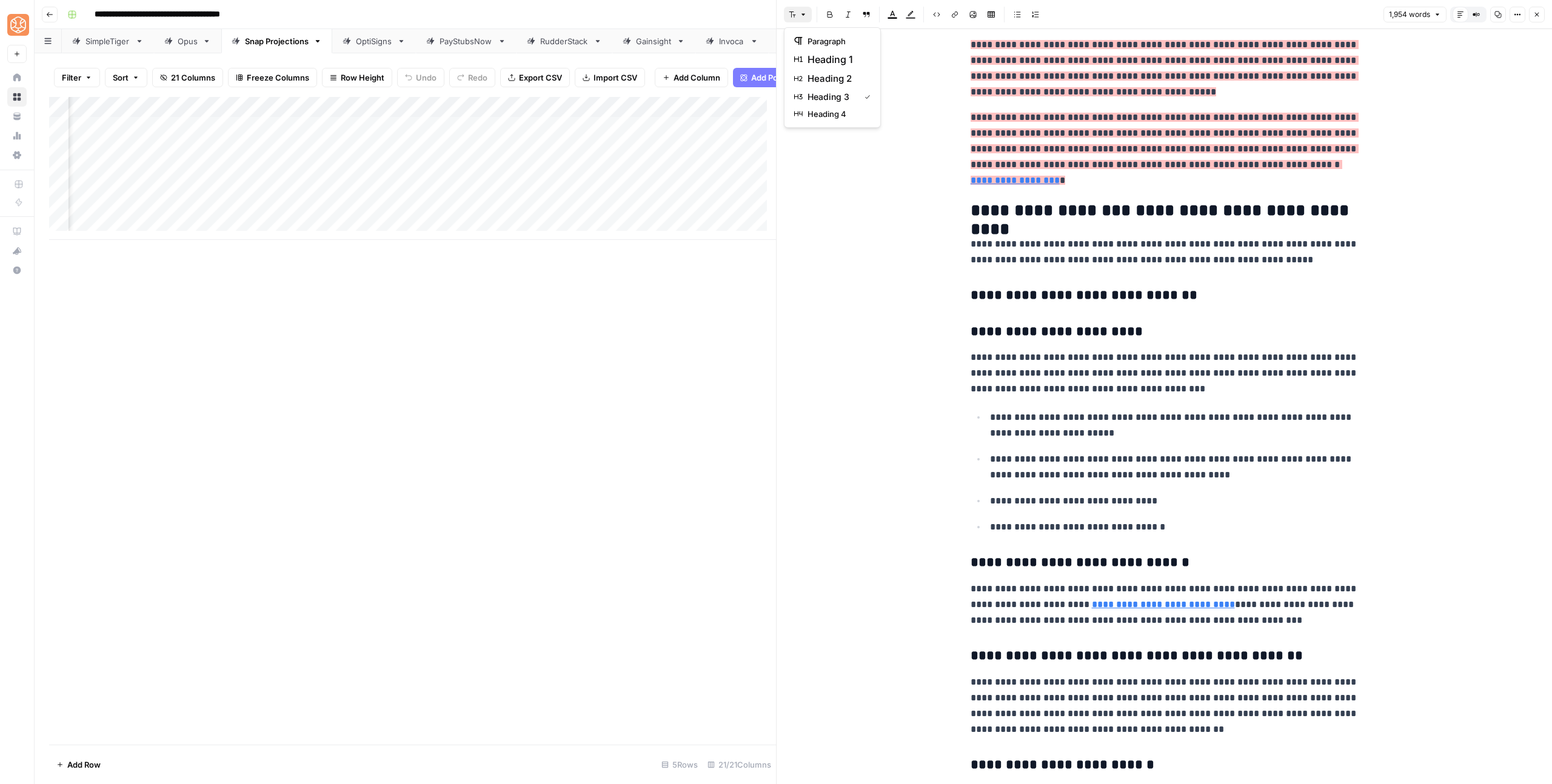 click on "**********" at bounding box center (1165, 149) 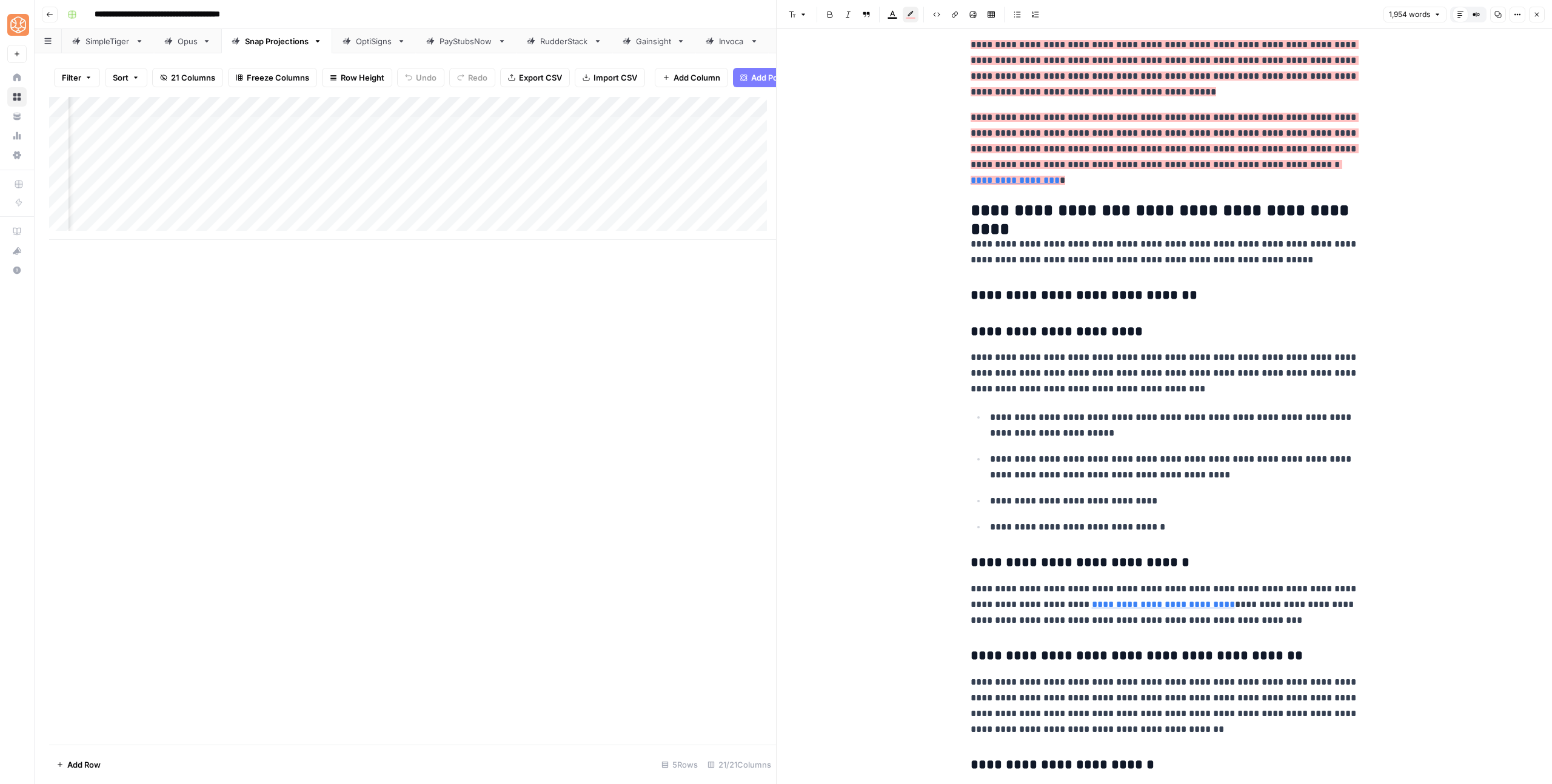 click on "**********" at bounding box center [1165, 332] 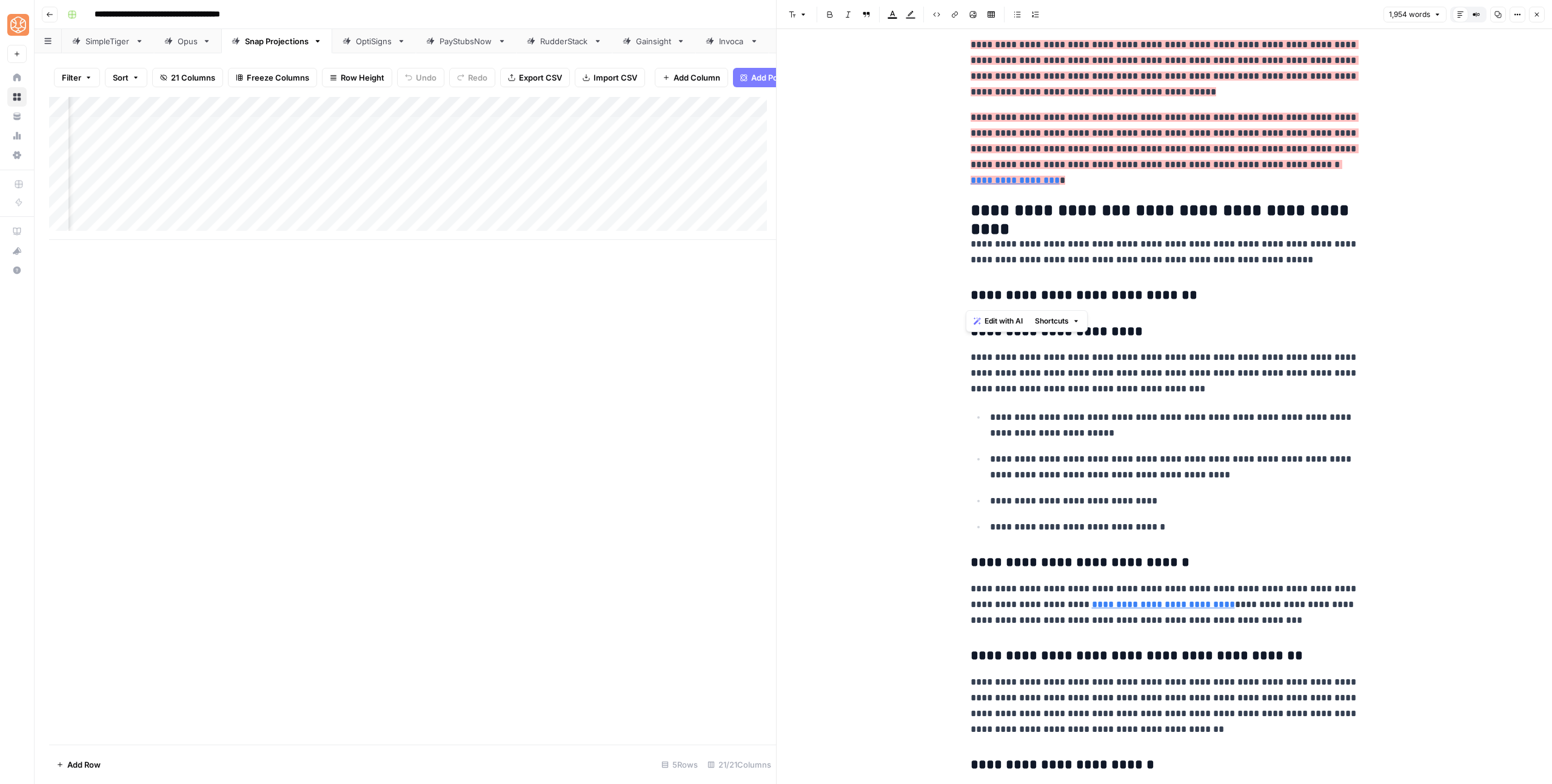 drag, startPoint x: 1014, startPoint y: 296, endPoint x: 927, endPoint y: 296, distance: 87 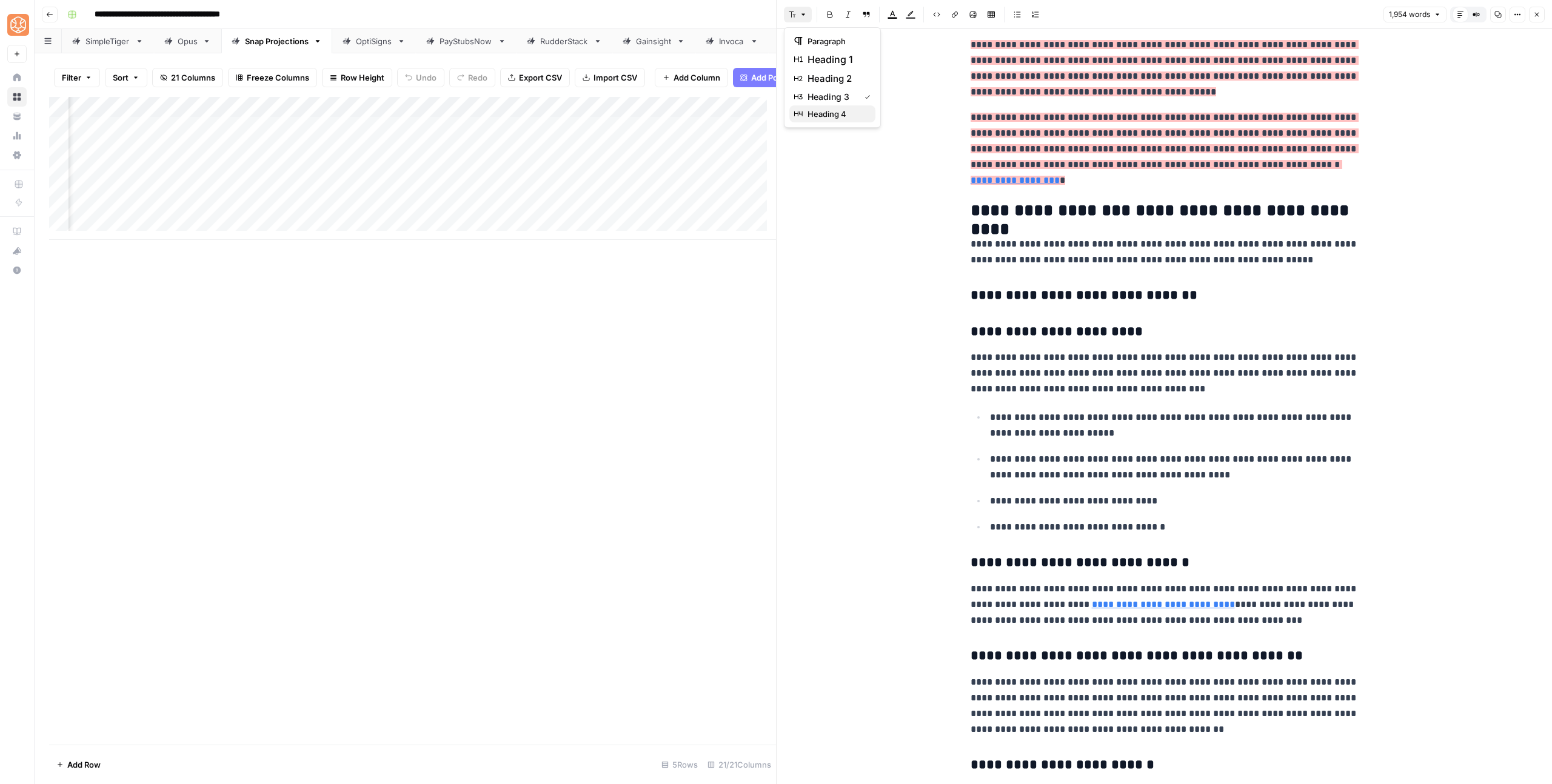 click on "heading 4" at bounding box center (837, 114) 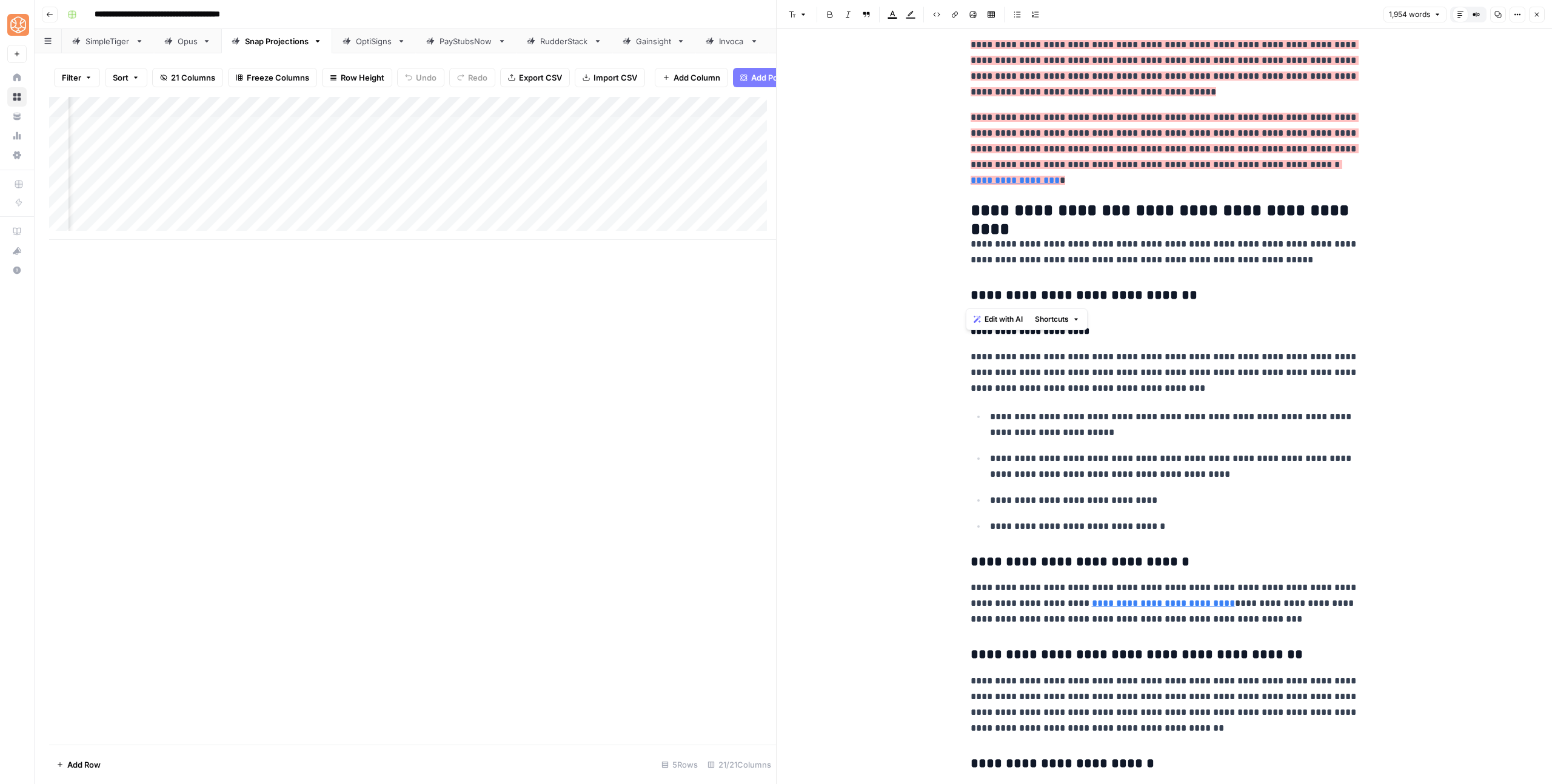 click on "**********" at bounding box center (1165, 562) 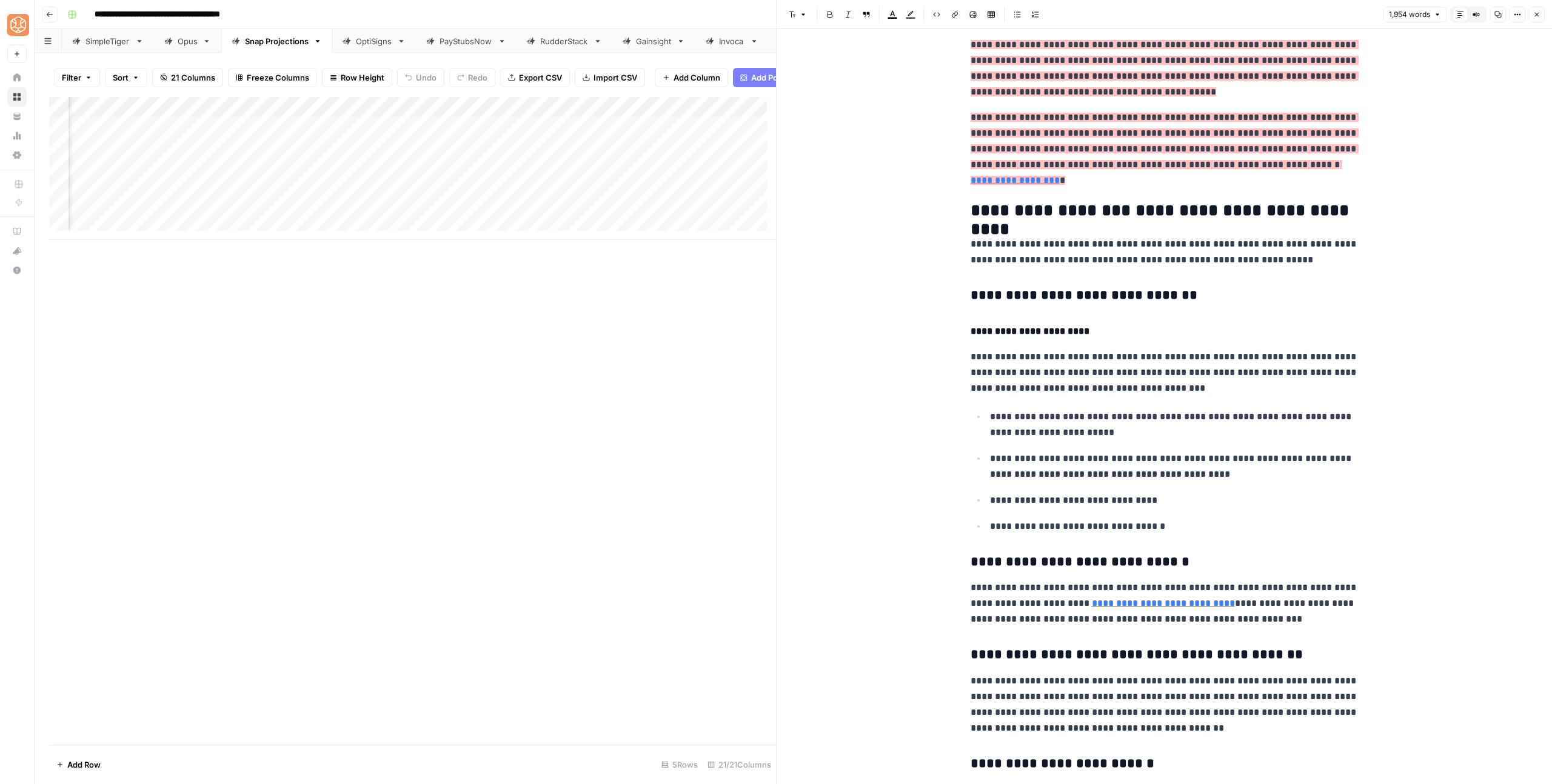 click on "Font style" at bounding box center (798, 15) 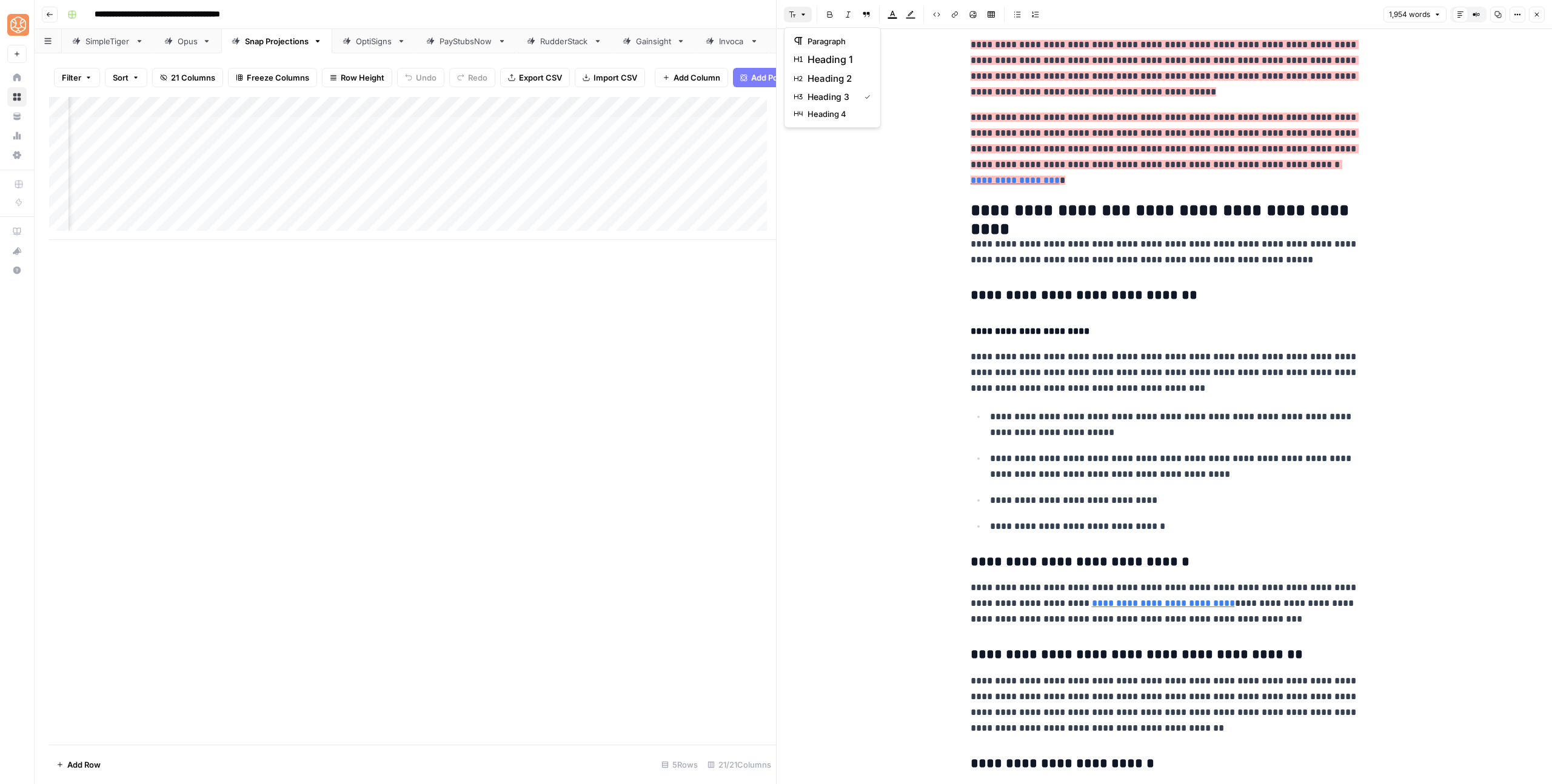 click on "paragraph heading 1 heading 2 heading 3 heading 4" at bounding box center [832, 78] 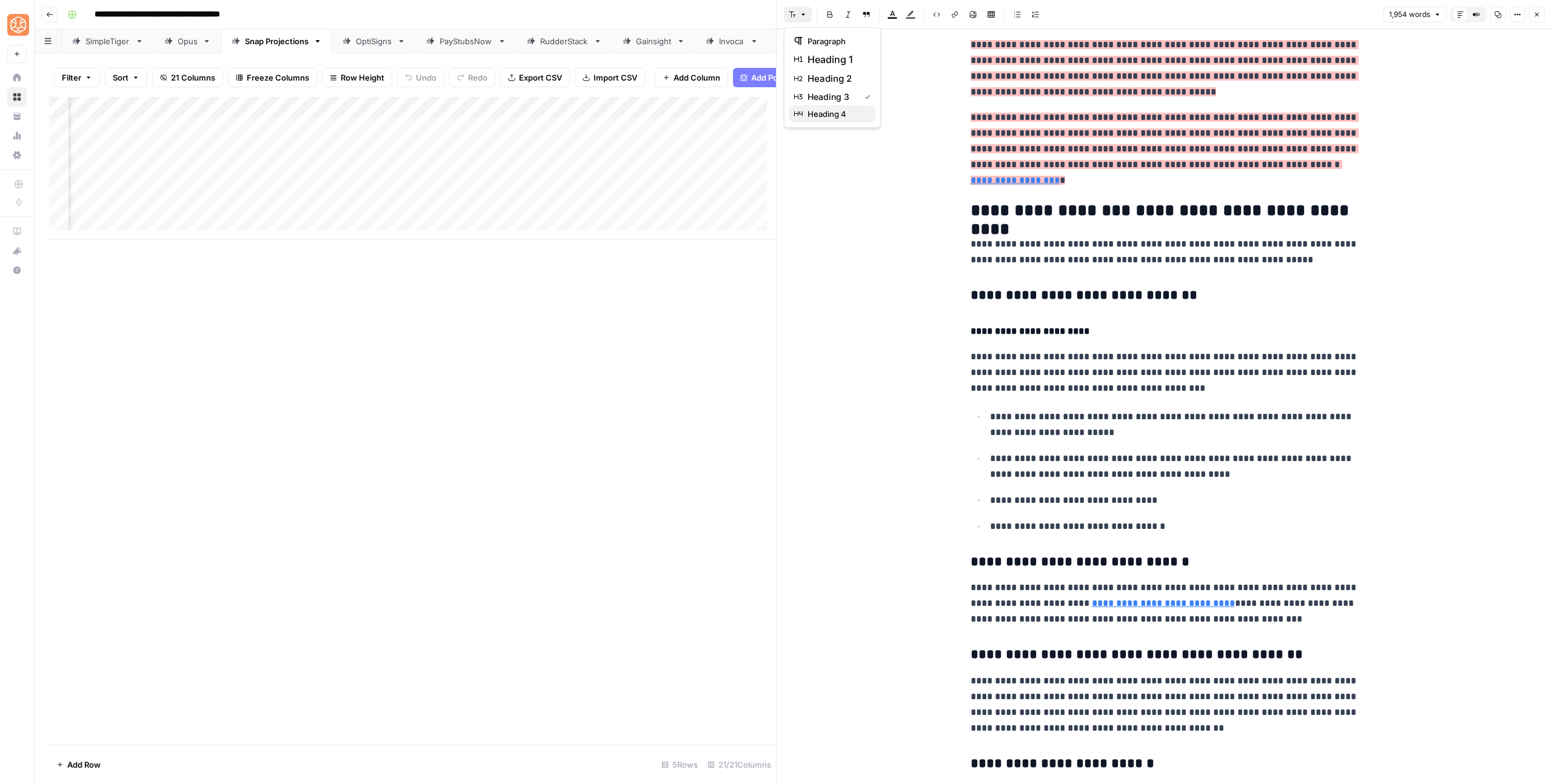 click on "heading 4" at bounding box center (837, 114) 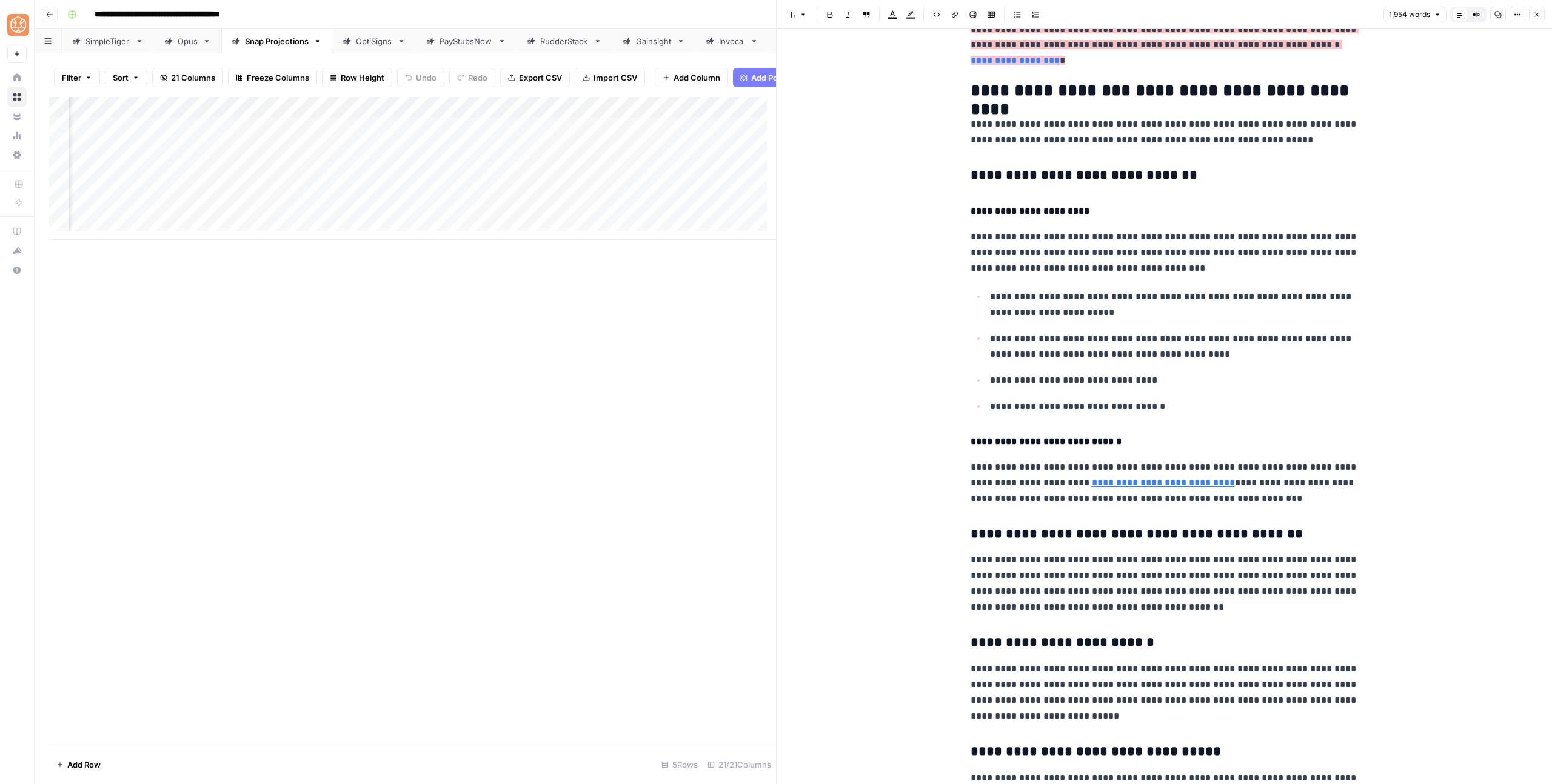 scroll, scrollTop: 2125, scrollLeft: 0, axis: vertical 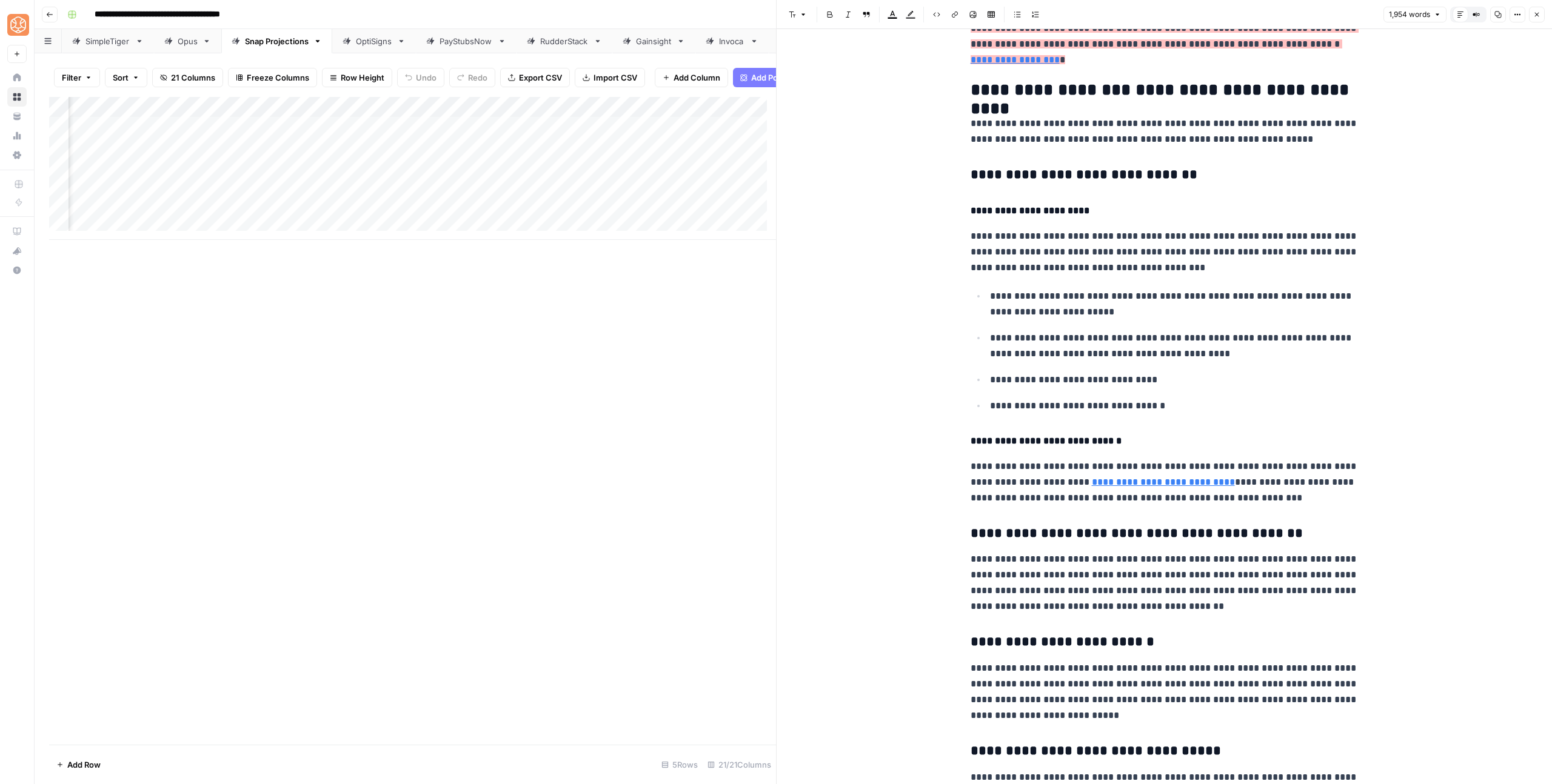click on "**********" at bounding box center [1165, 534] 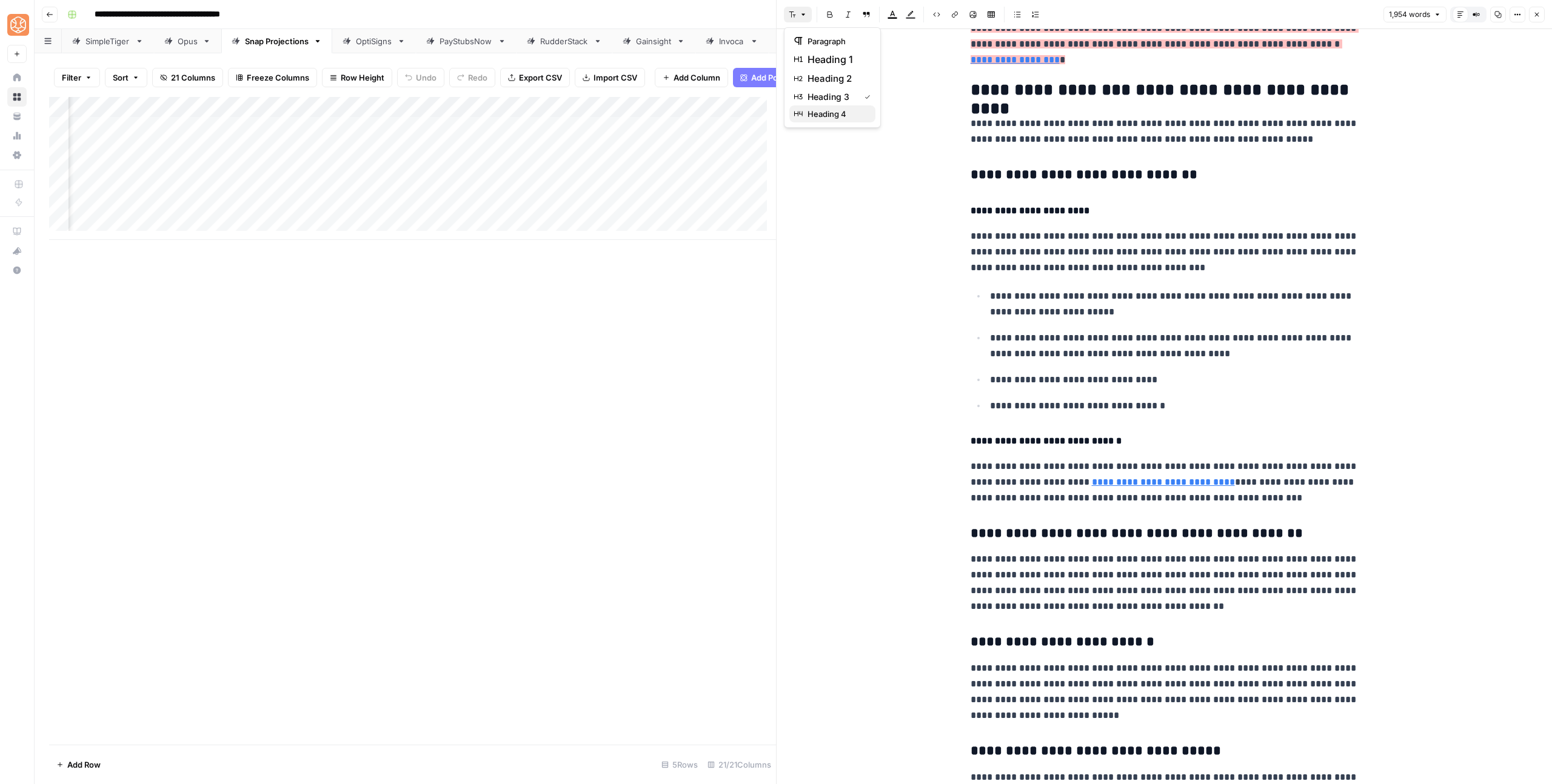 click on "heading 4" at bounding box center [832, 114] 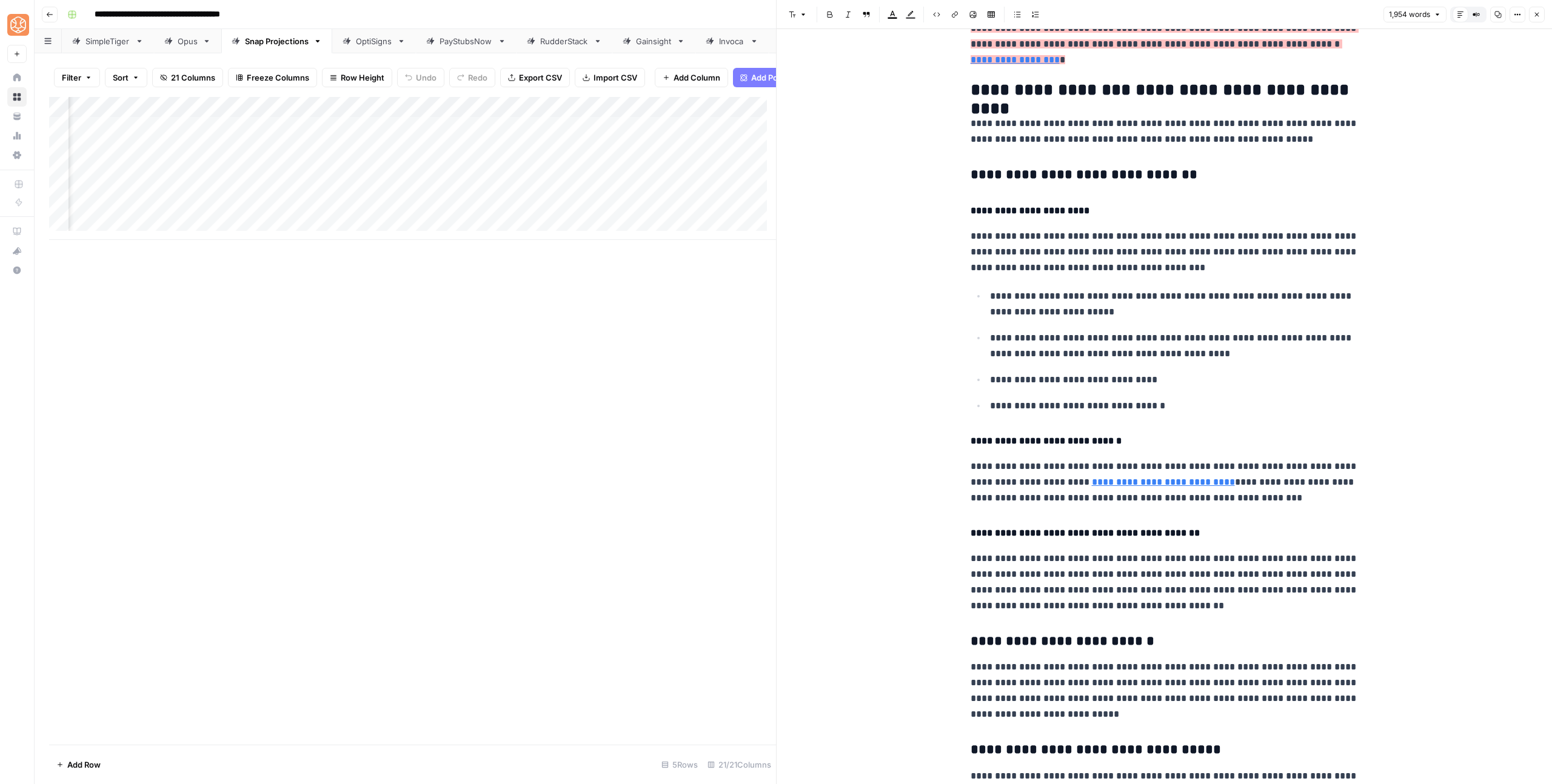click on "**********" at bounding box center [1165, 642] 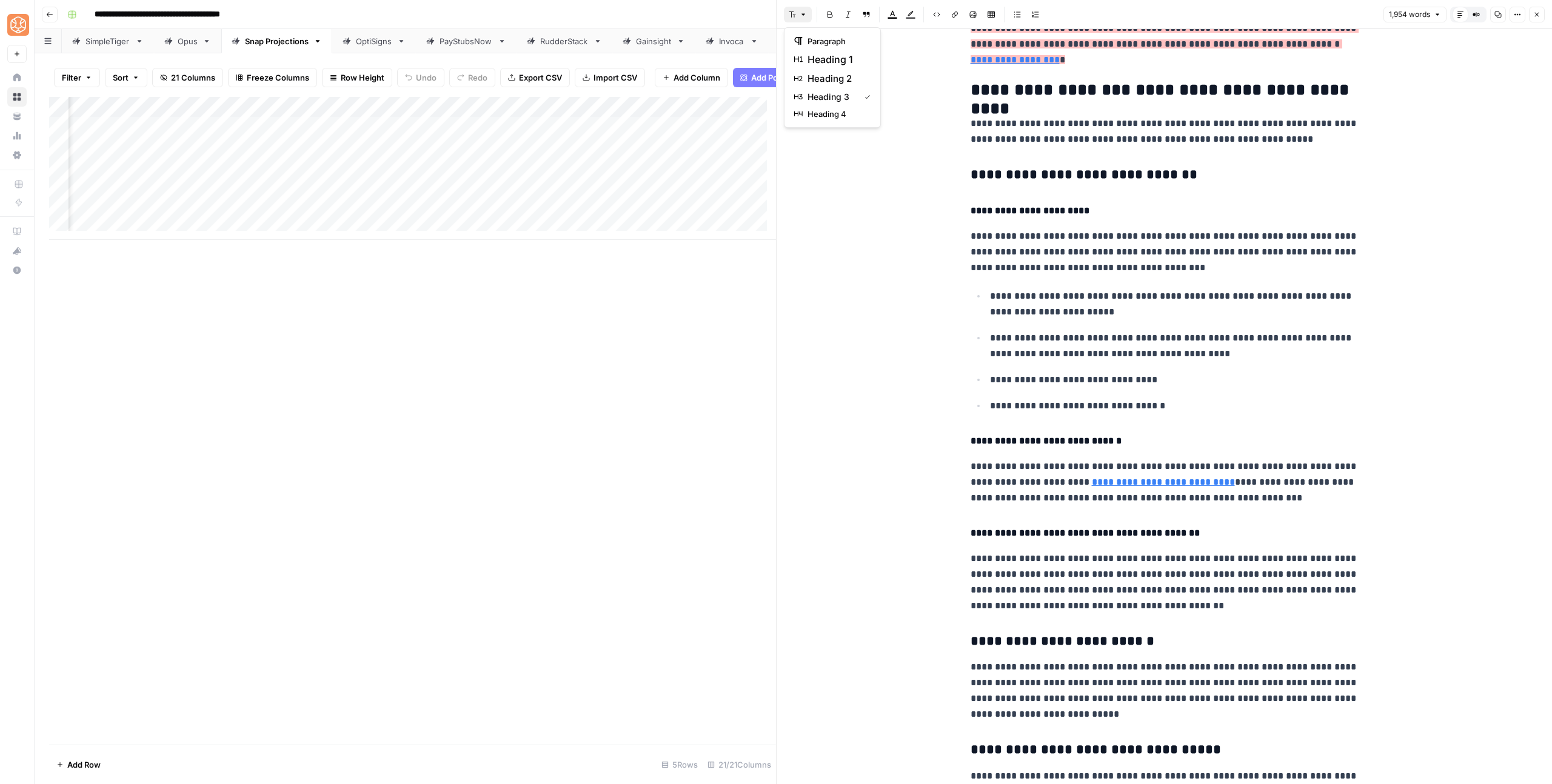 click 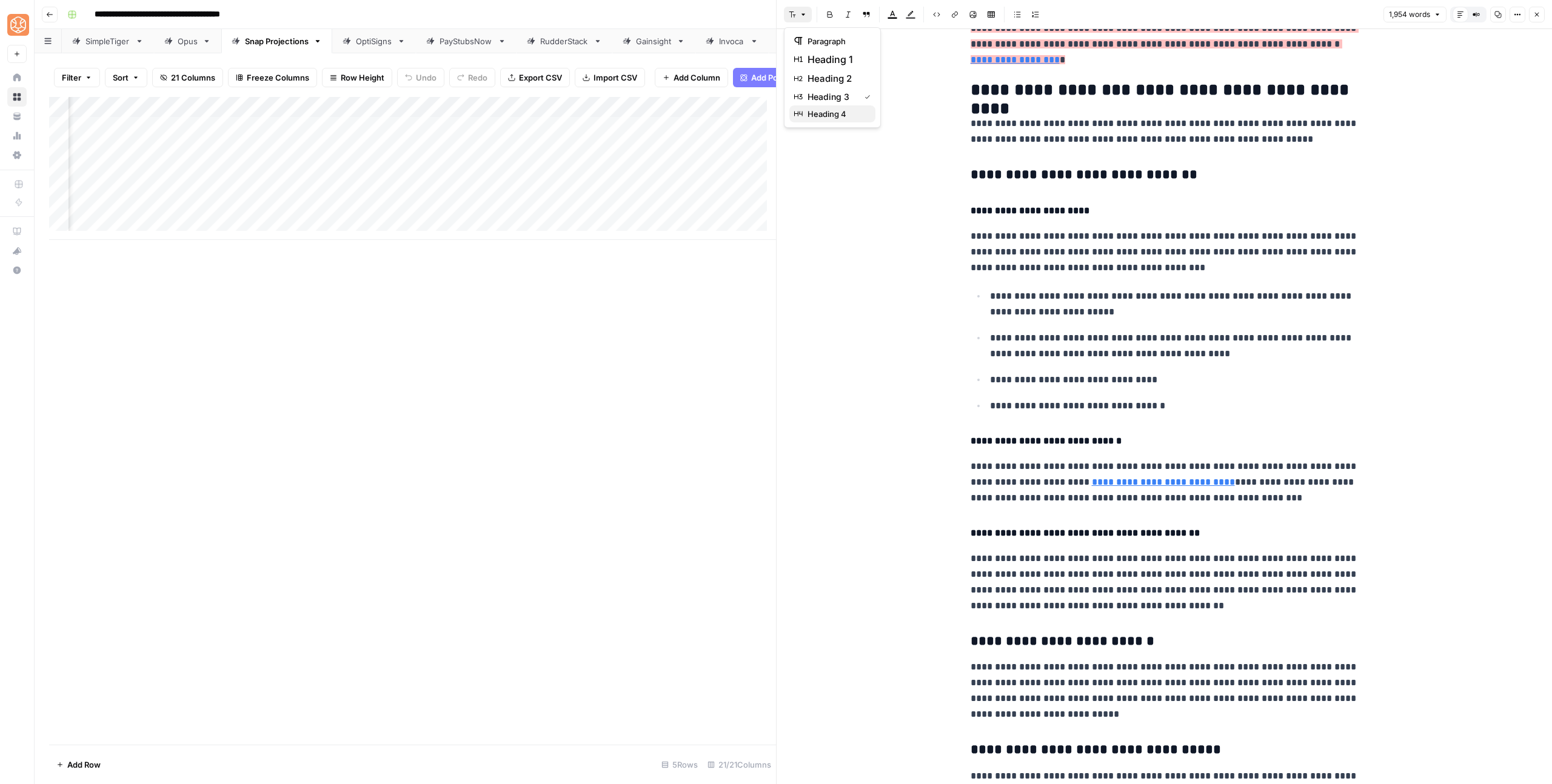 click on "heading 4" at bounding box center (832, 114) 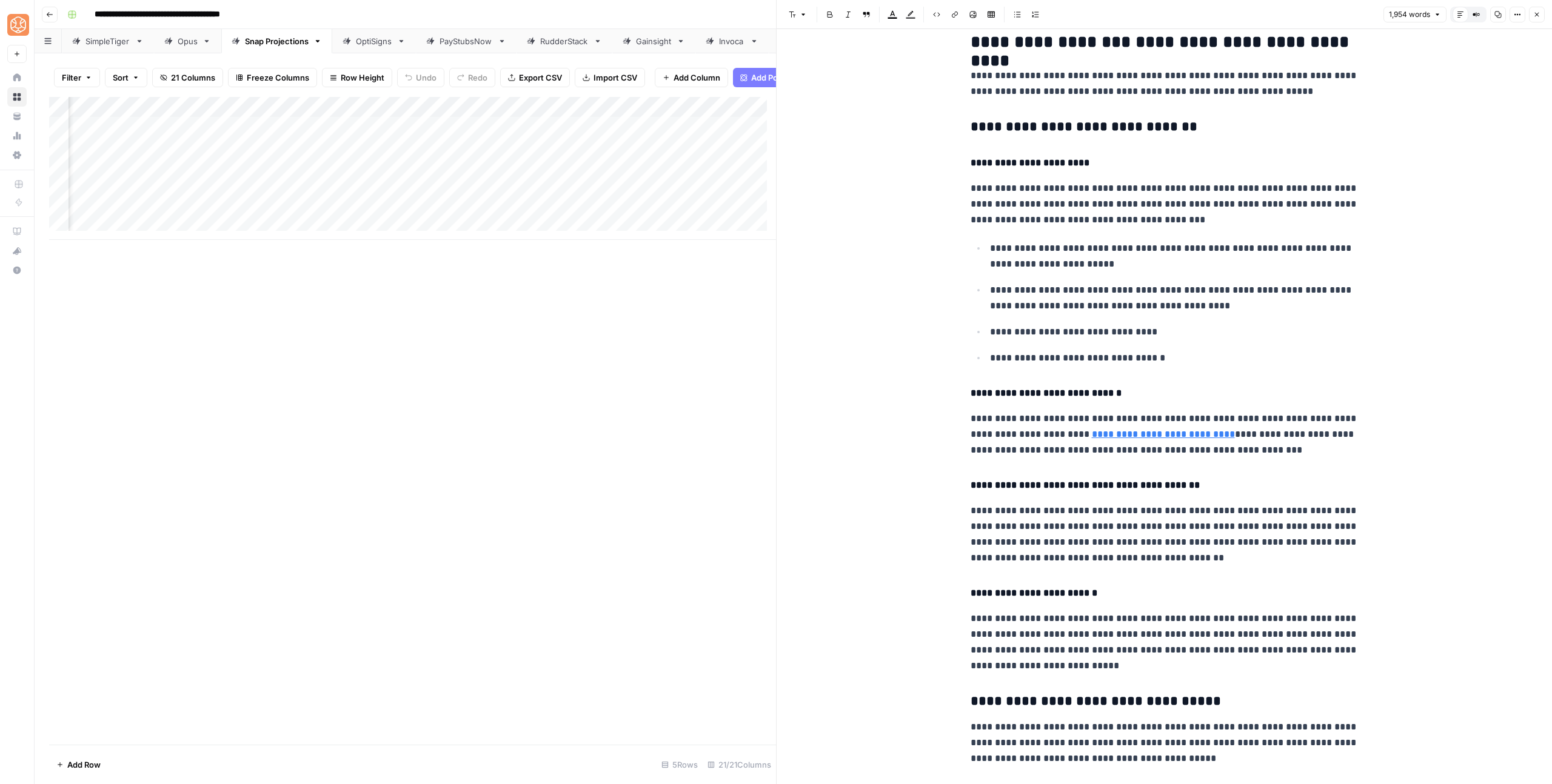 scroll, scrollTop: 2359, scrollLeft: 0, axis: vertical 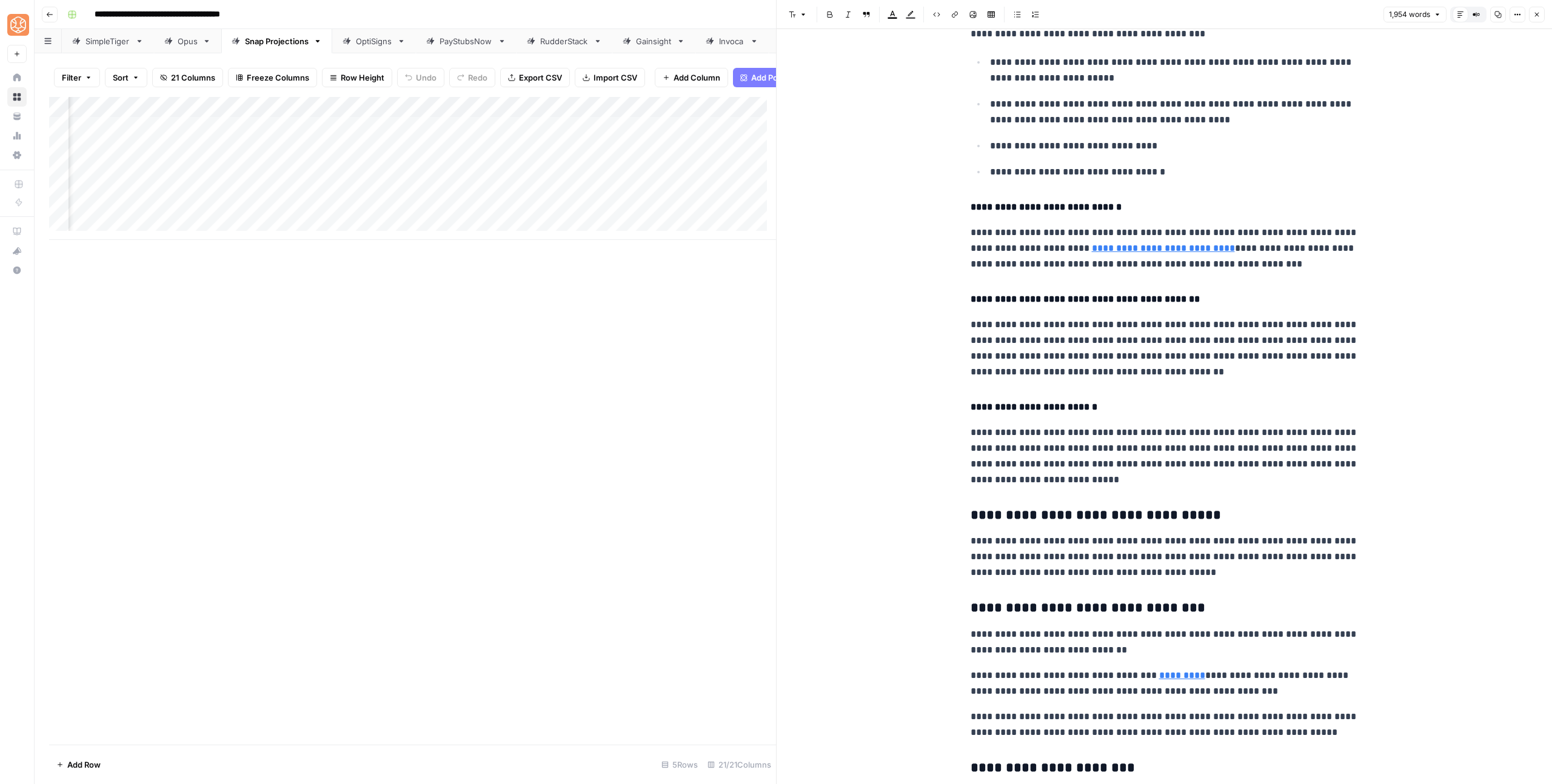 click on "**********" at bounding box center [1165, 248] 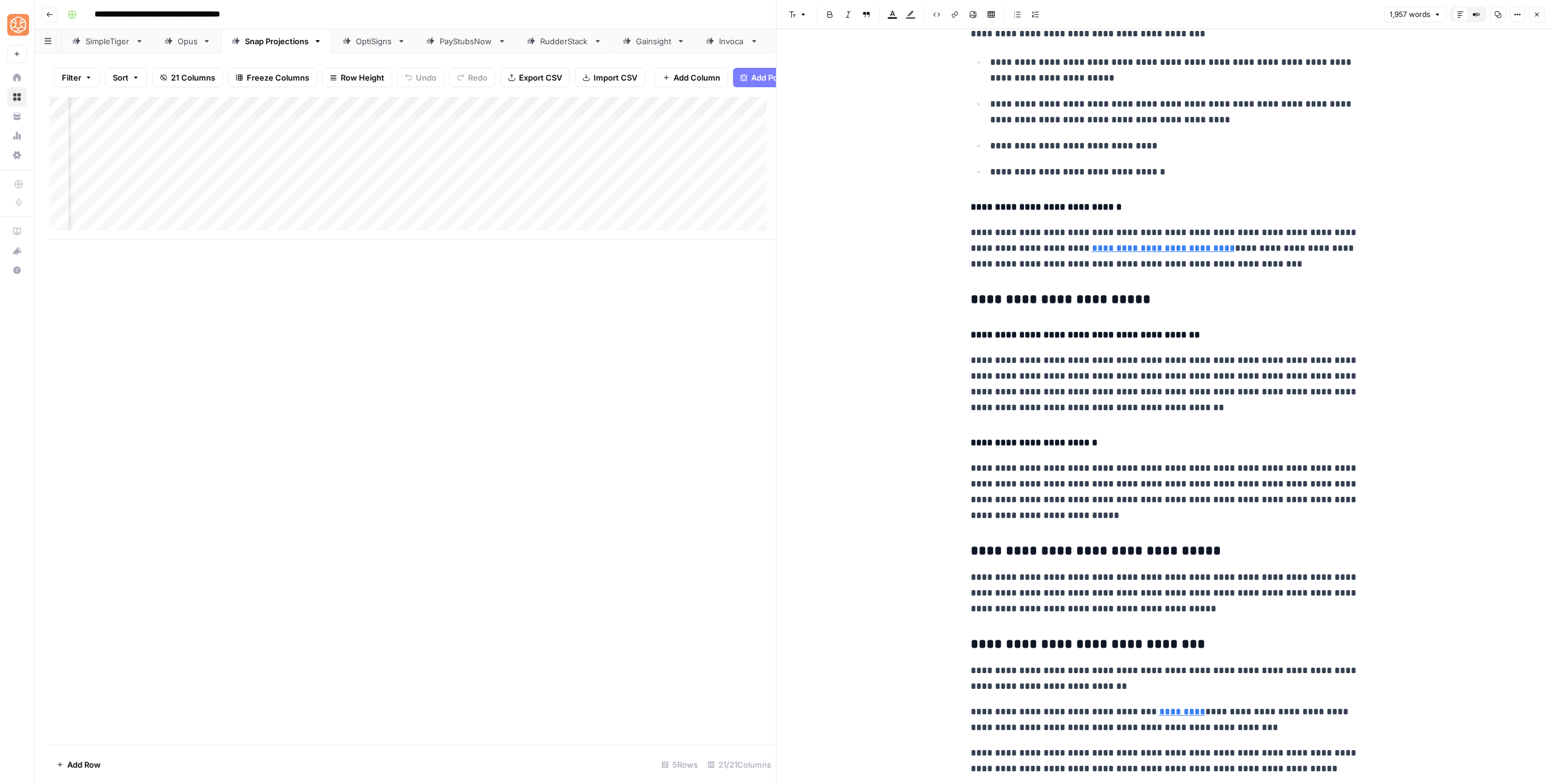 click on "**********" at bounding box center (1165, 551) 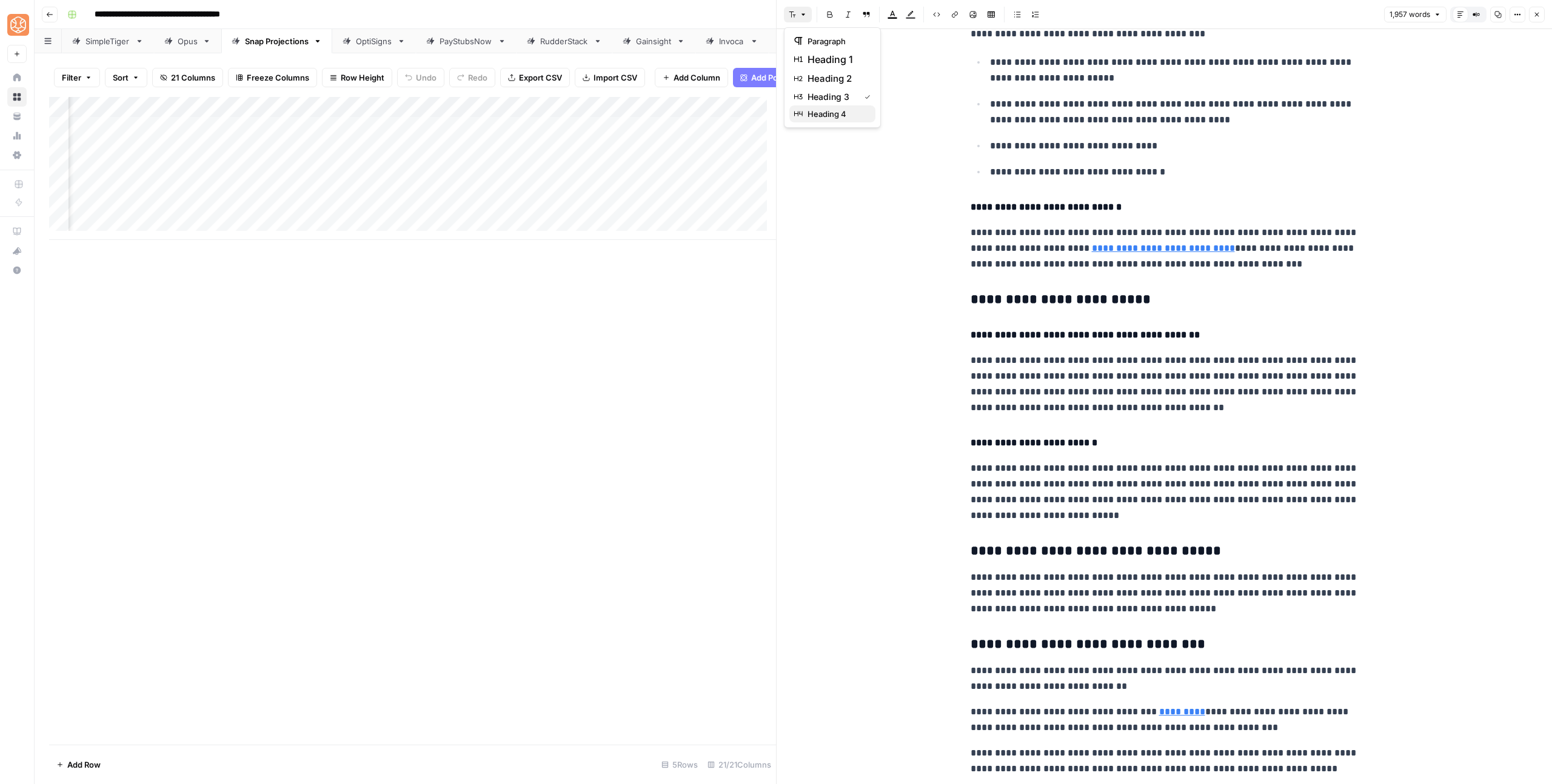click on "heading 4" at bounding box center (837, 114) 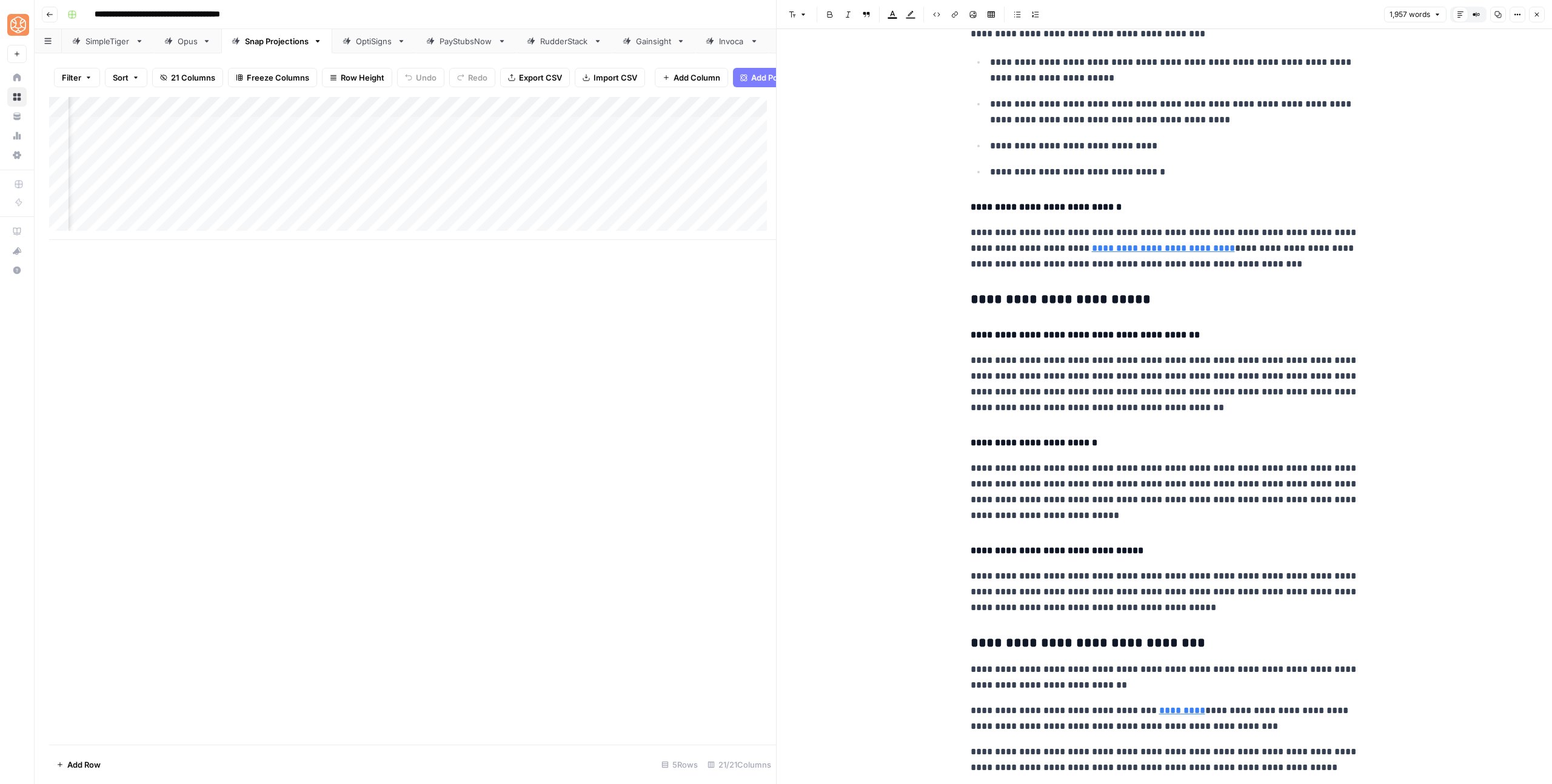 click on "**********" at bounding box center [1165, 643] 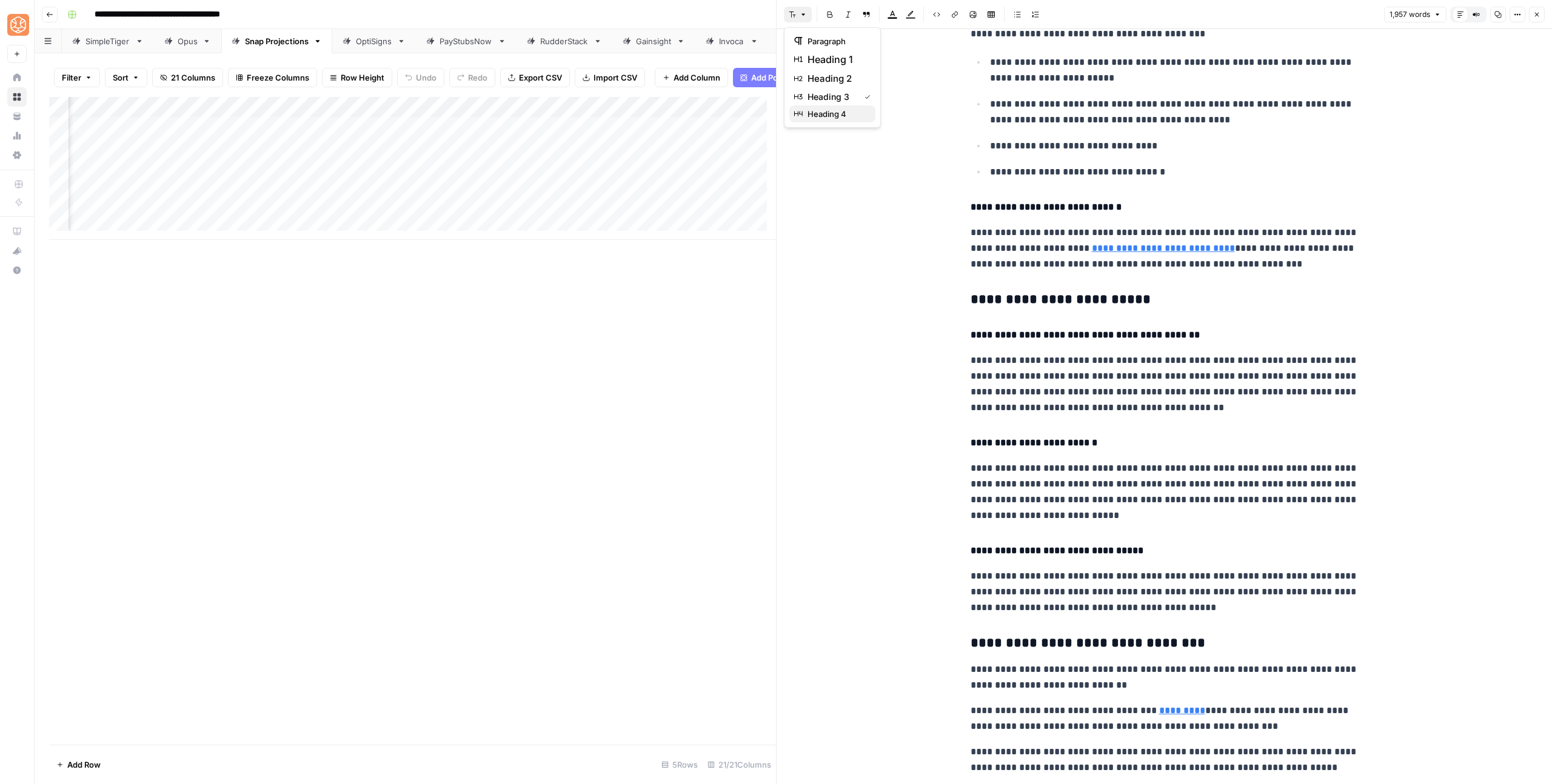 click on "heading 4" at bounding box center (832, 114) 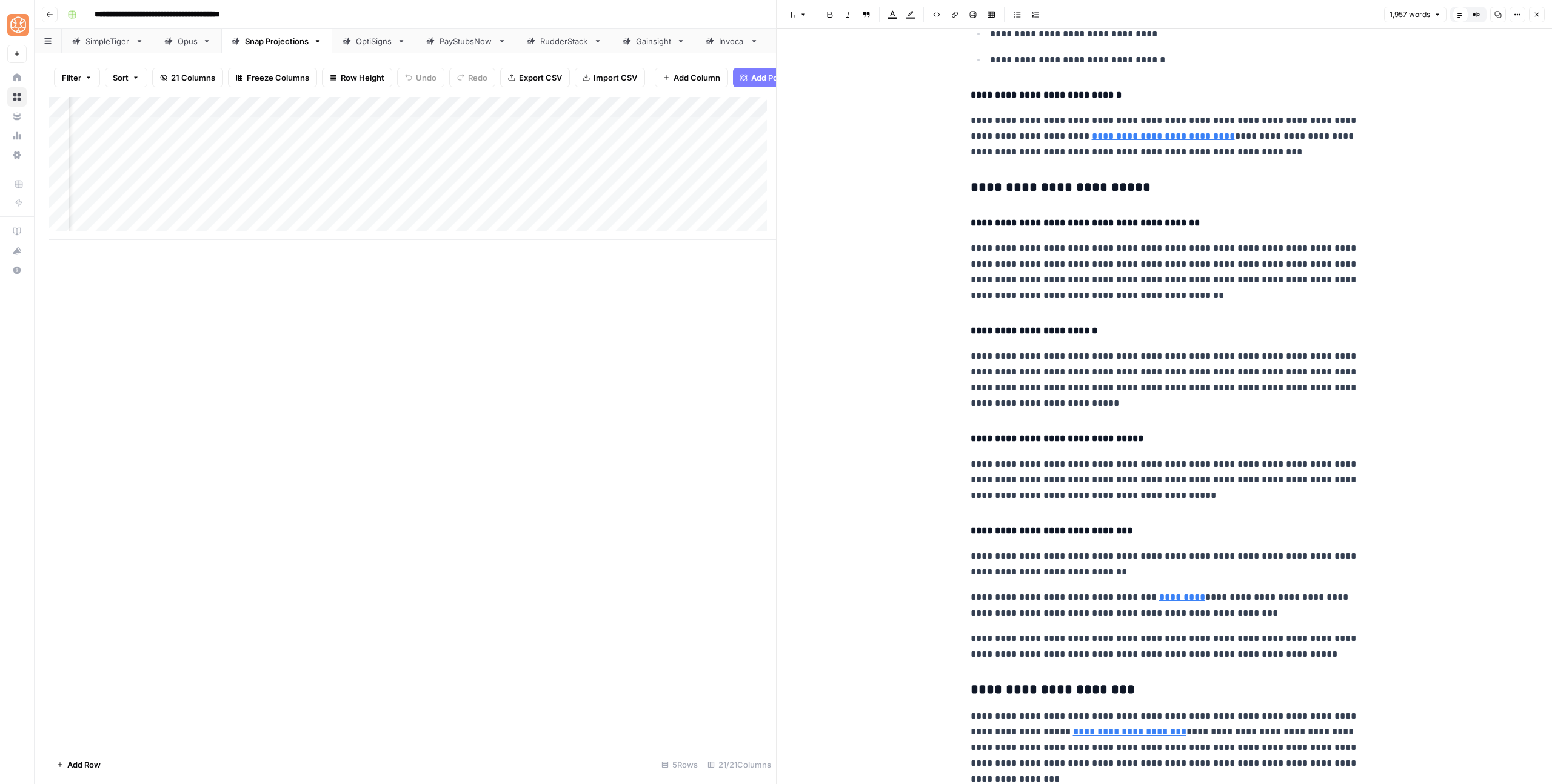 scroll, scrollTop: 2477, scrollLeft: 0, axis: vertical 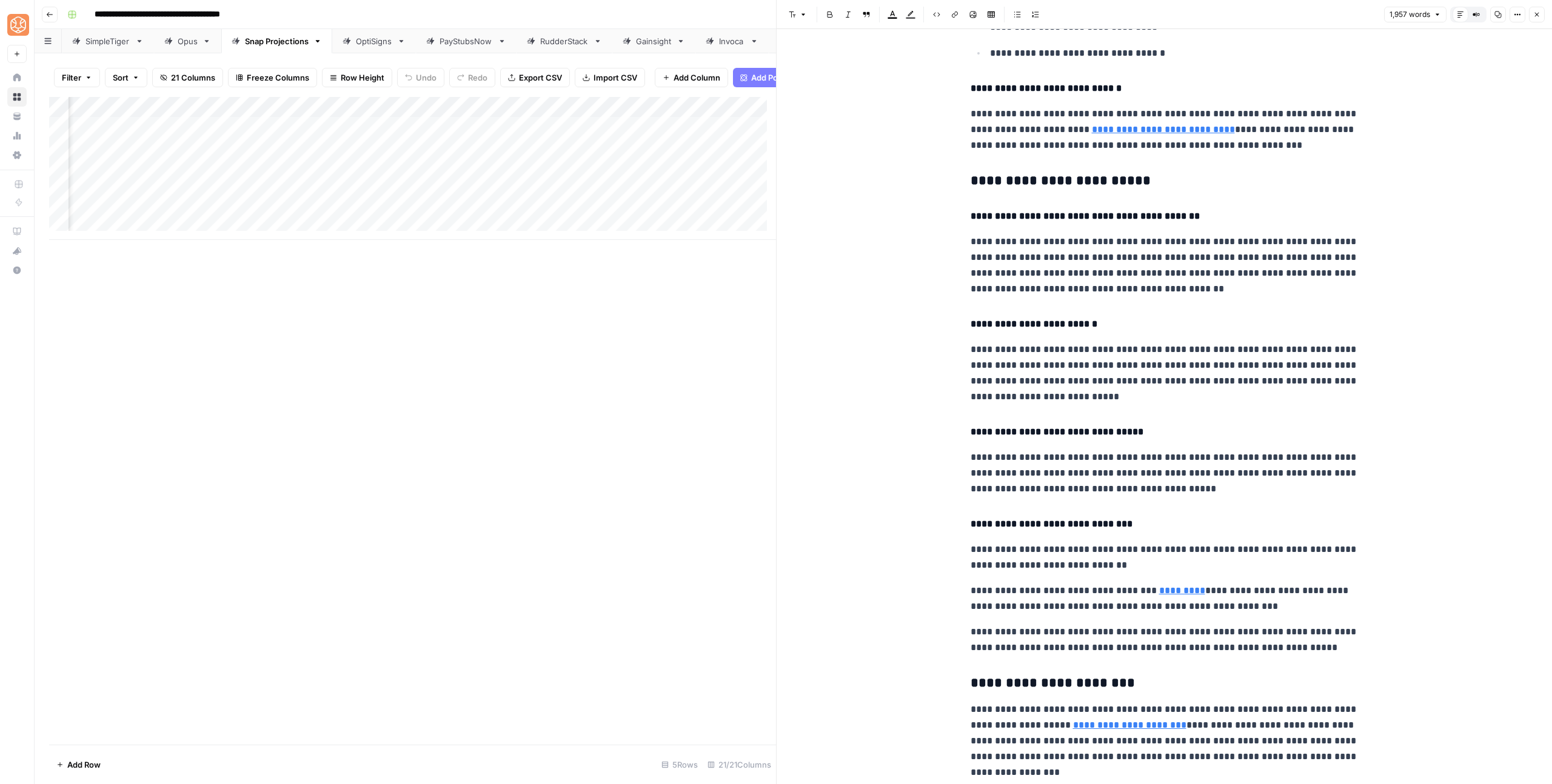 click on "**********" at bounding box center [1165, 159] 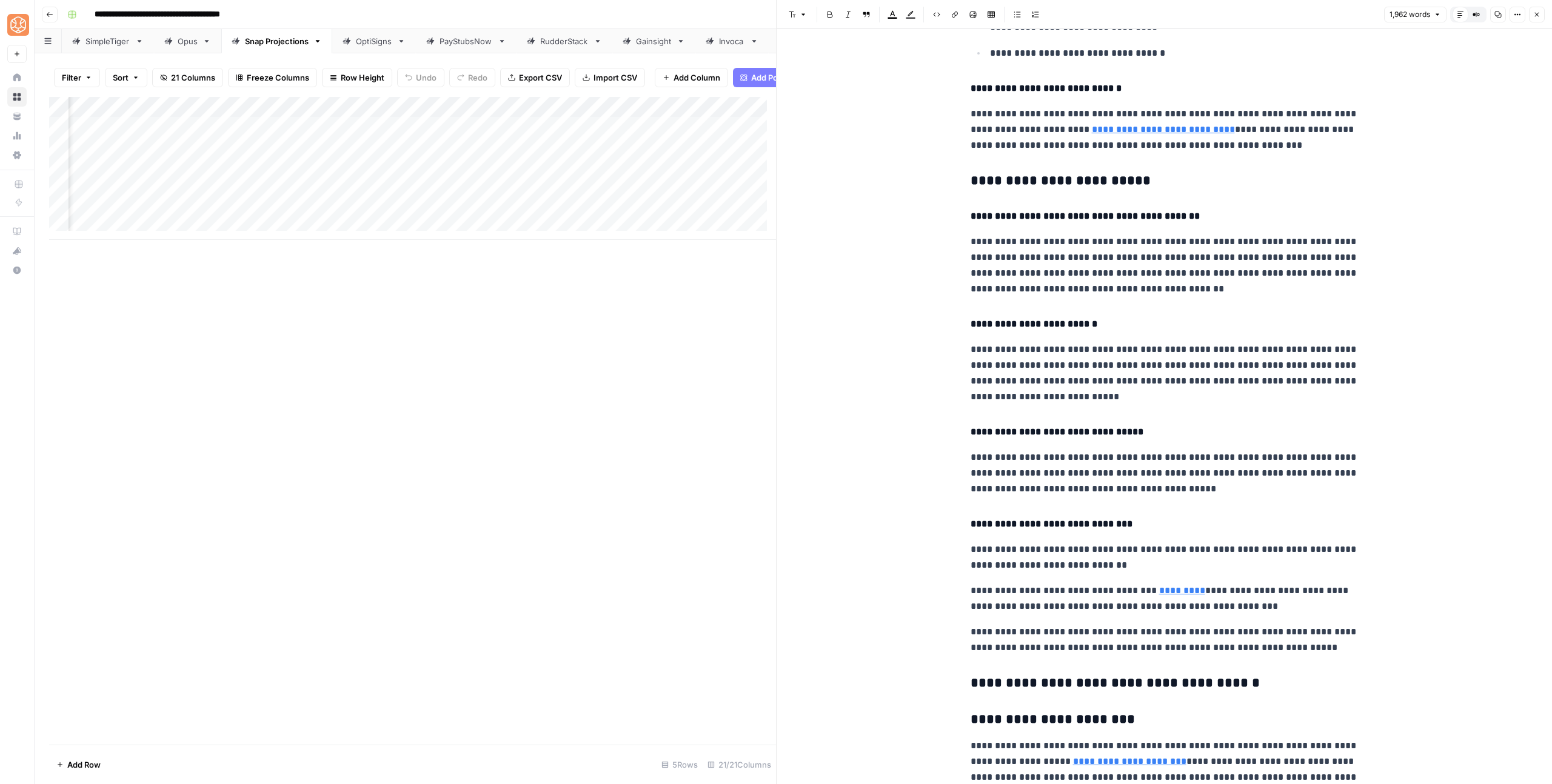 drag, startPoint x: 1067, startPoint y: 681, endPoint x: 999, endPoint y: 591, distance: 112.8007 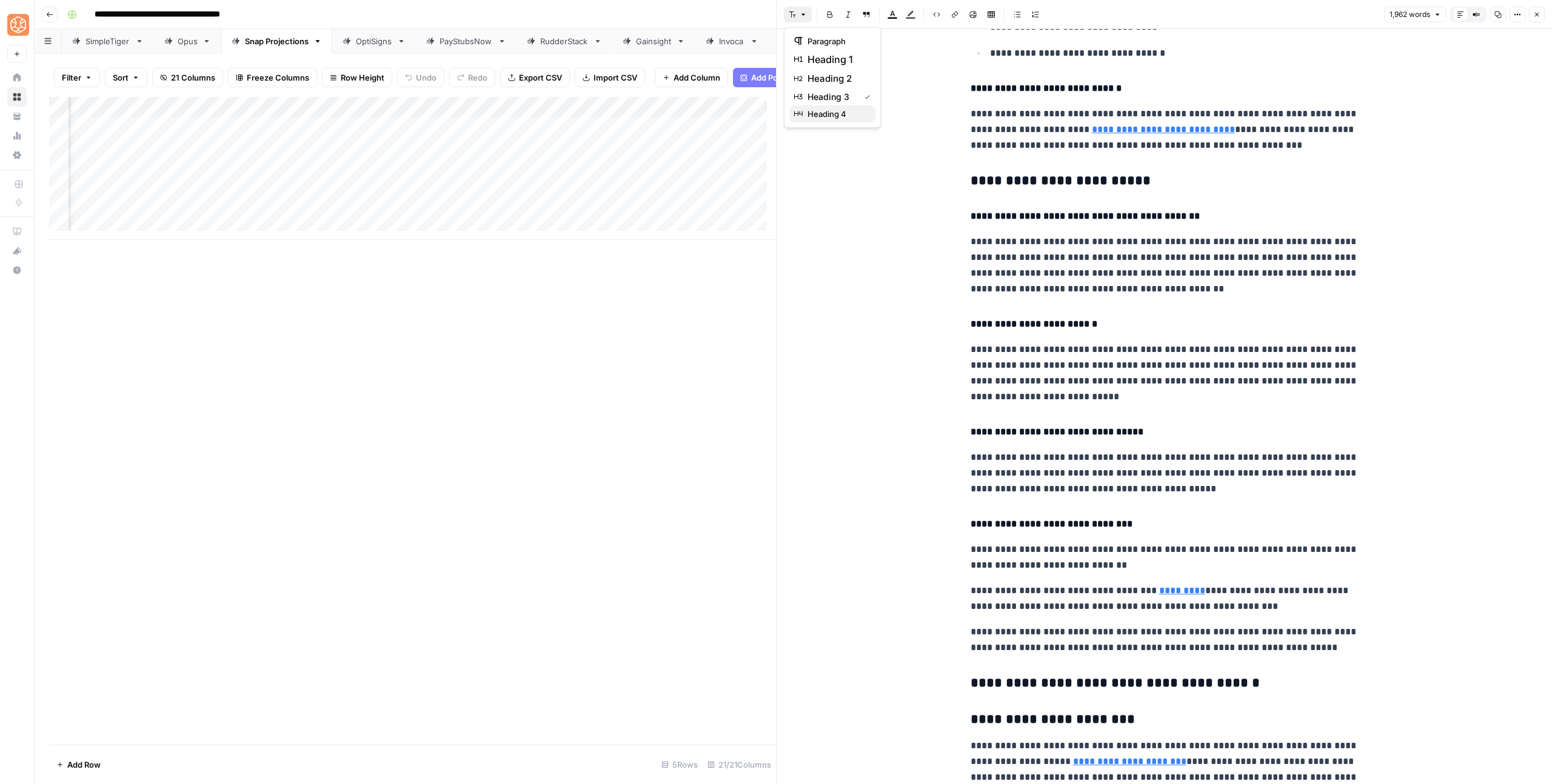 click on "heading 4" at bounding box center [837, 114] 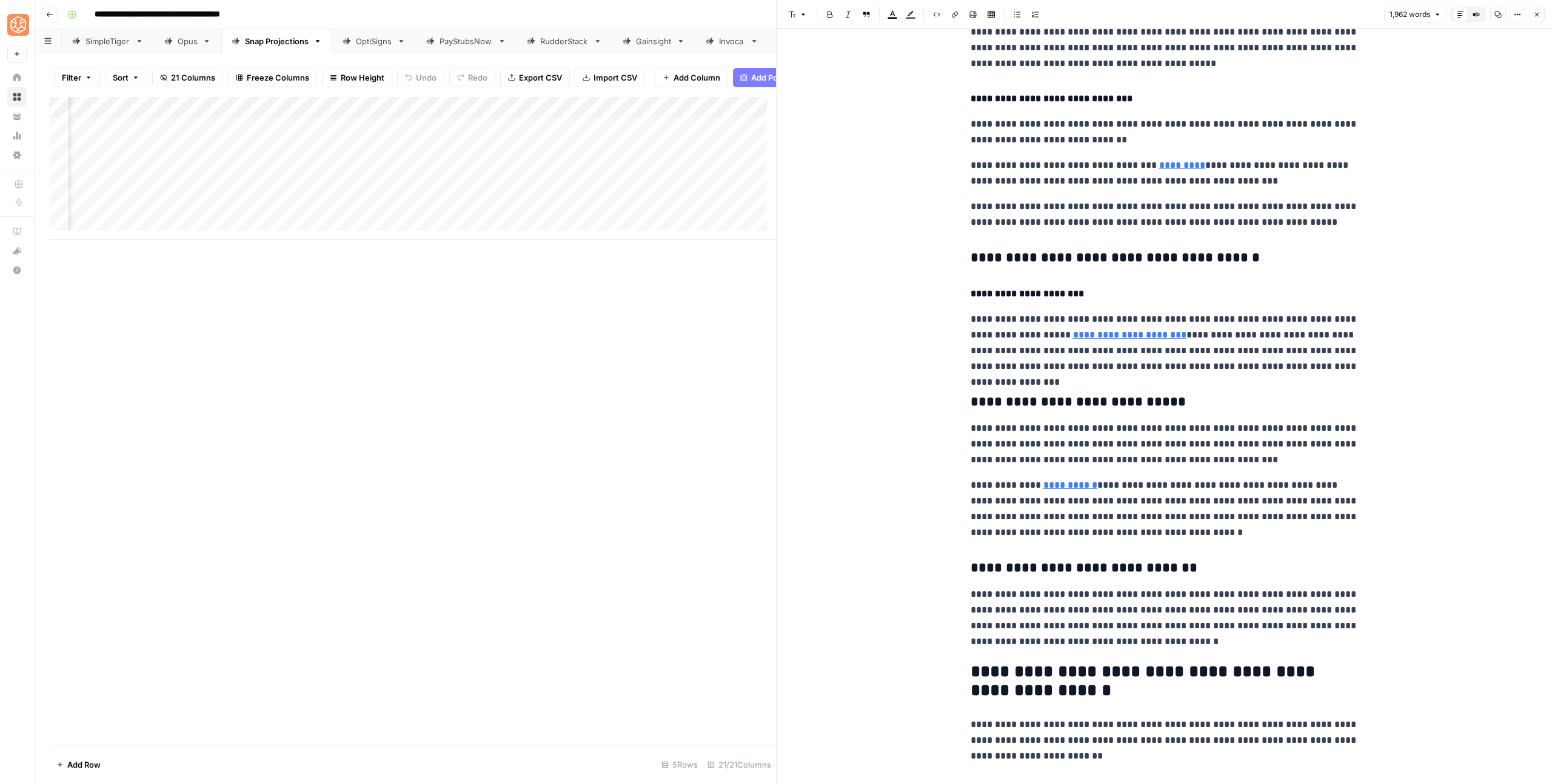 scroll, scrollTop: 2906, scrollLeft: 0, axis: vertical 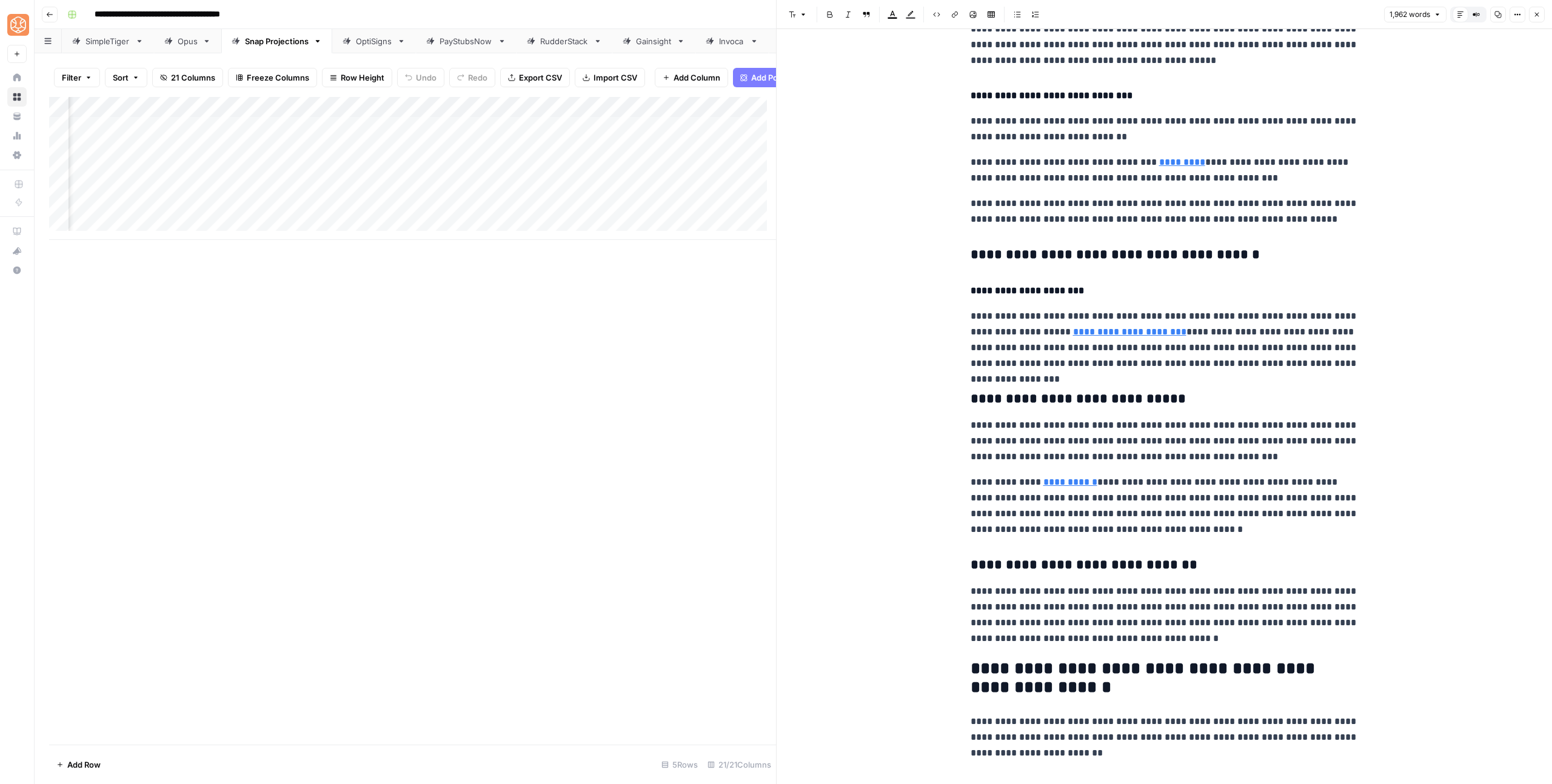 click on "**********" at bounding box center [1165, -252] 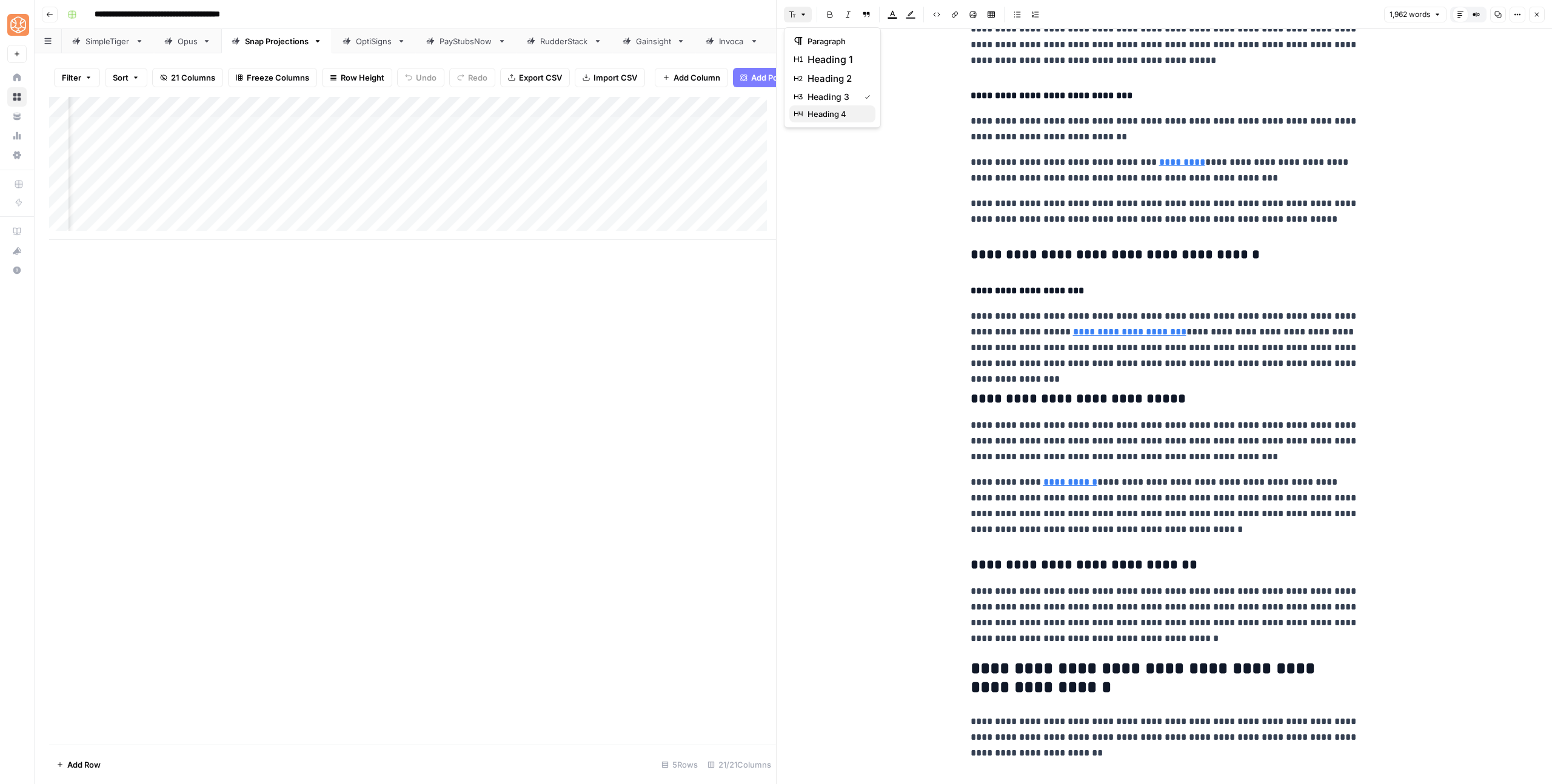 click on "heading 4" at bounding box center [837, 114] 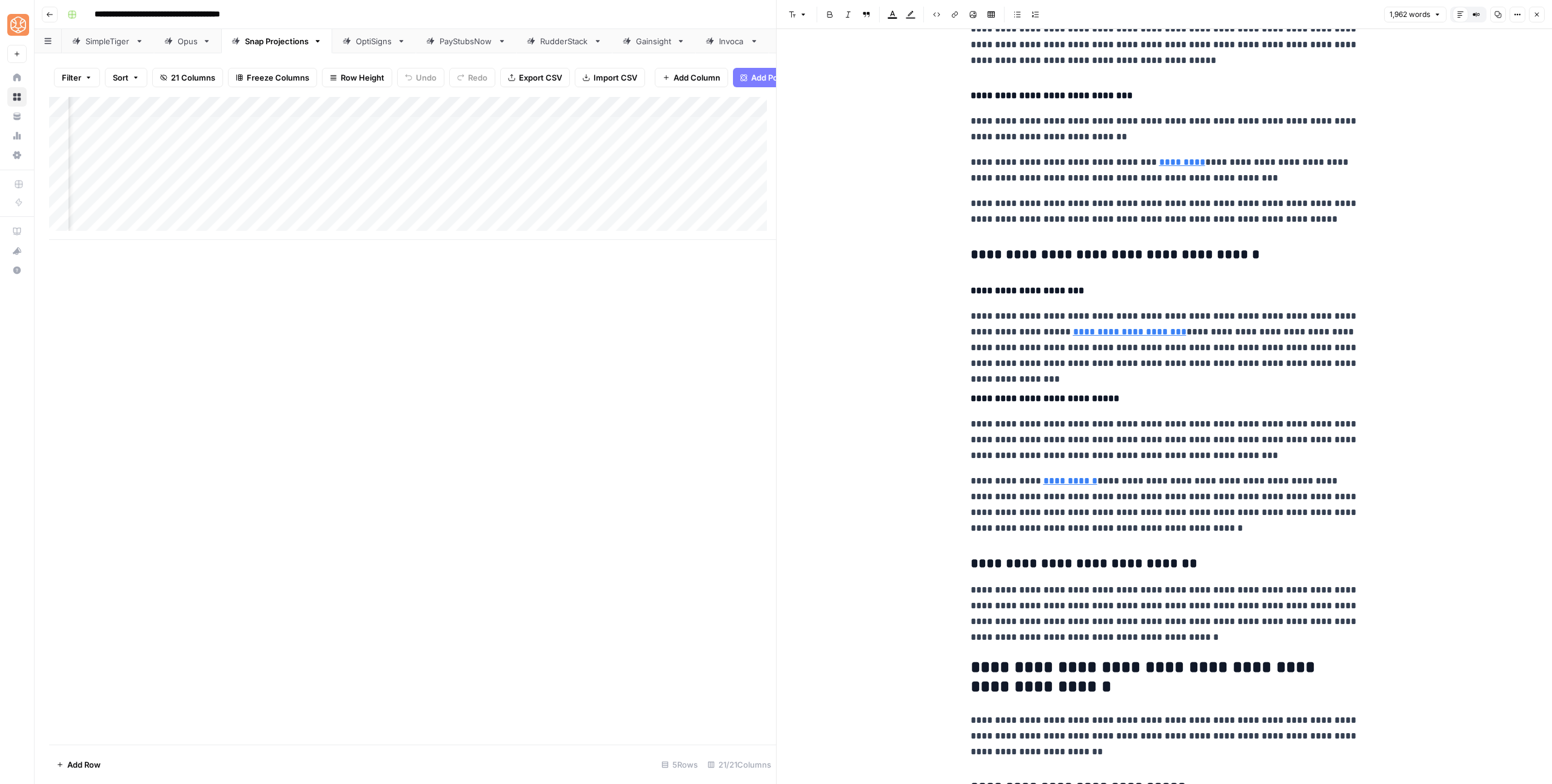 click on "**********" at bounding box center (1165, 564) 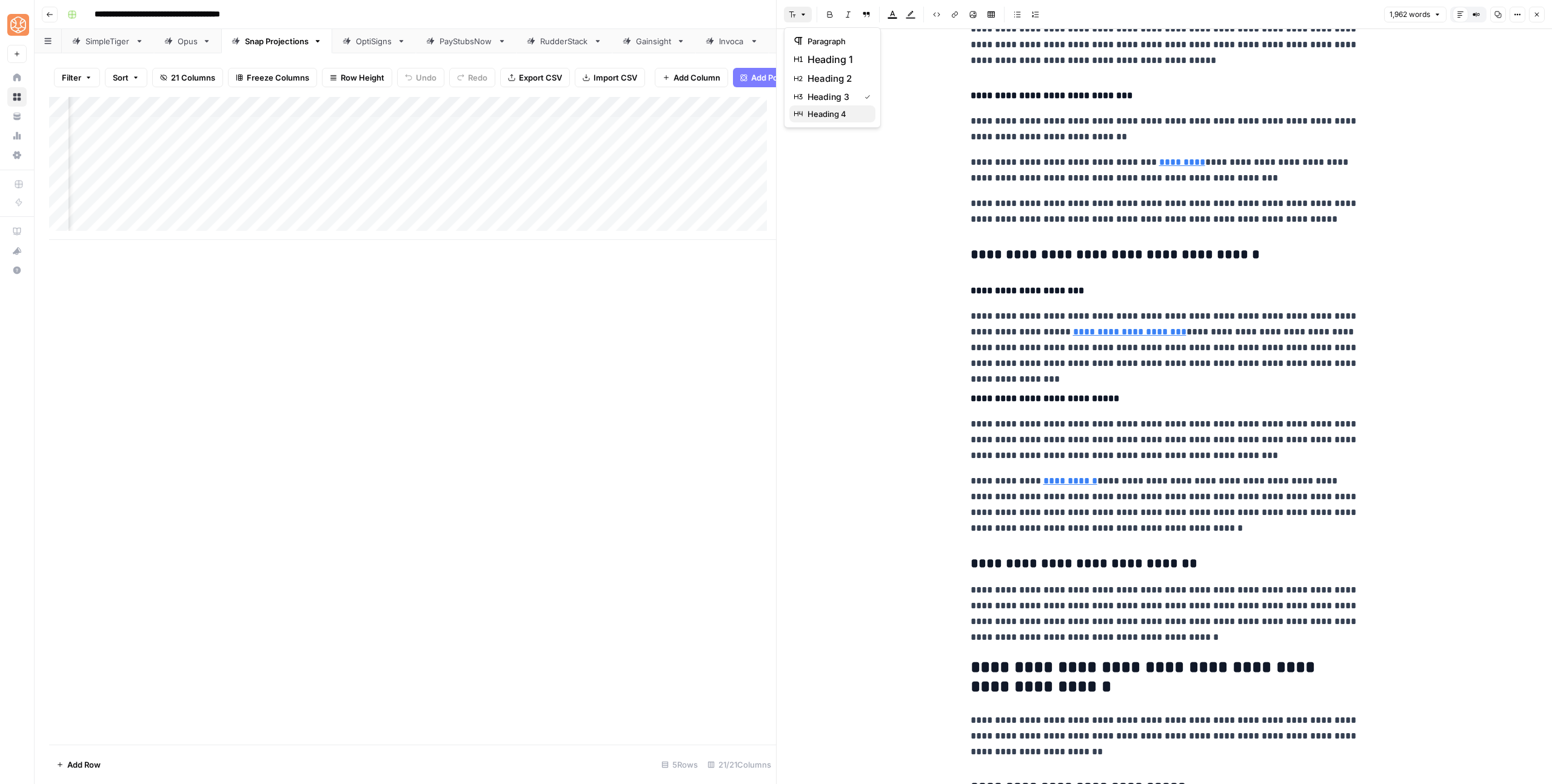 click on "heading 4" at bounding box center (837, 114) 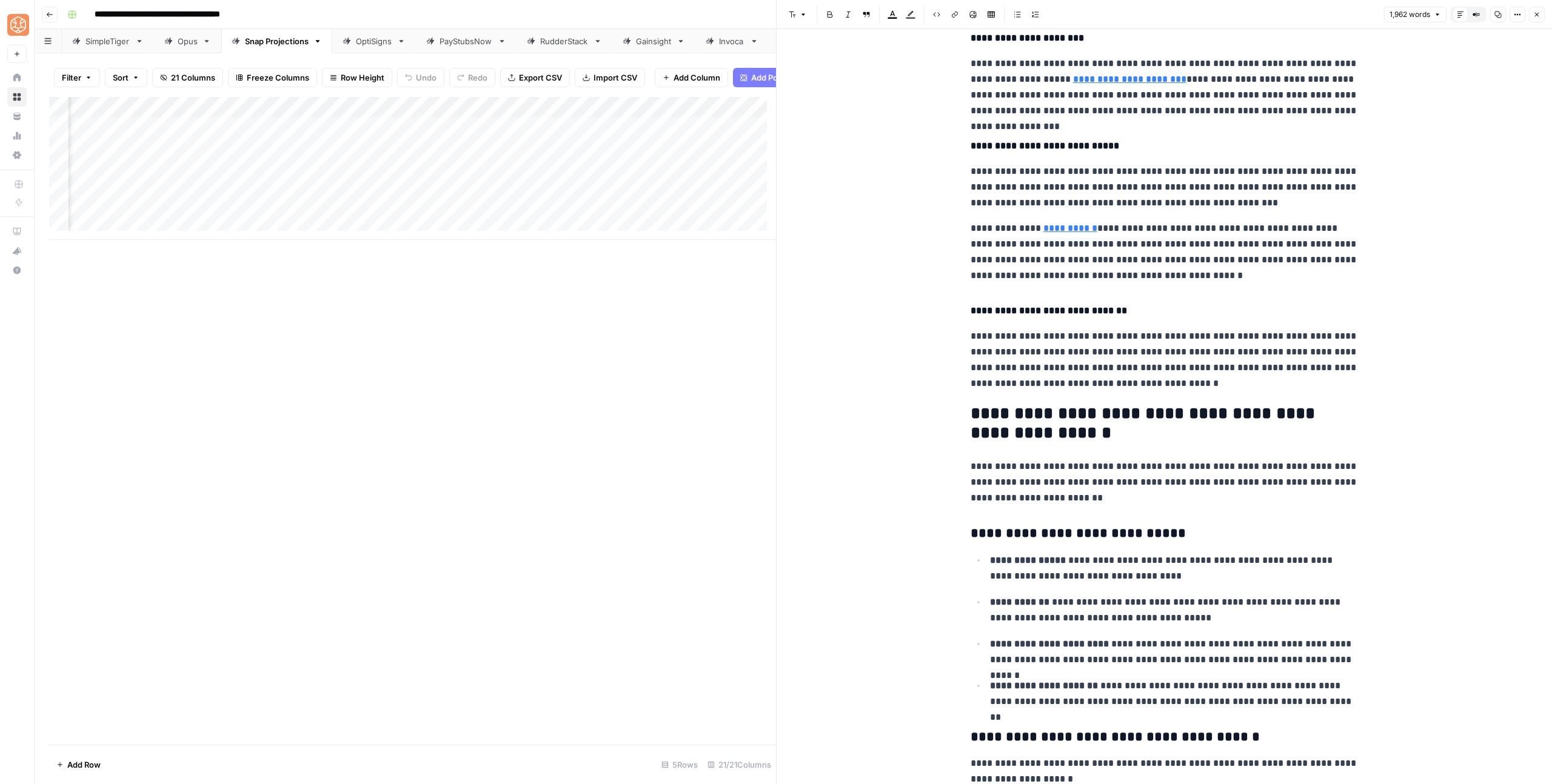 scroll, scrollTop: 3159, scrollLeft: 0, axis: vertical 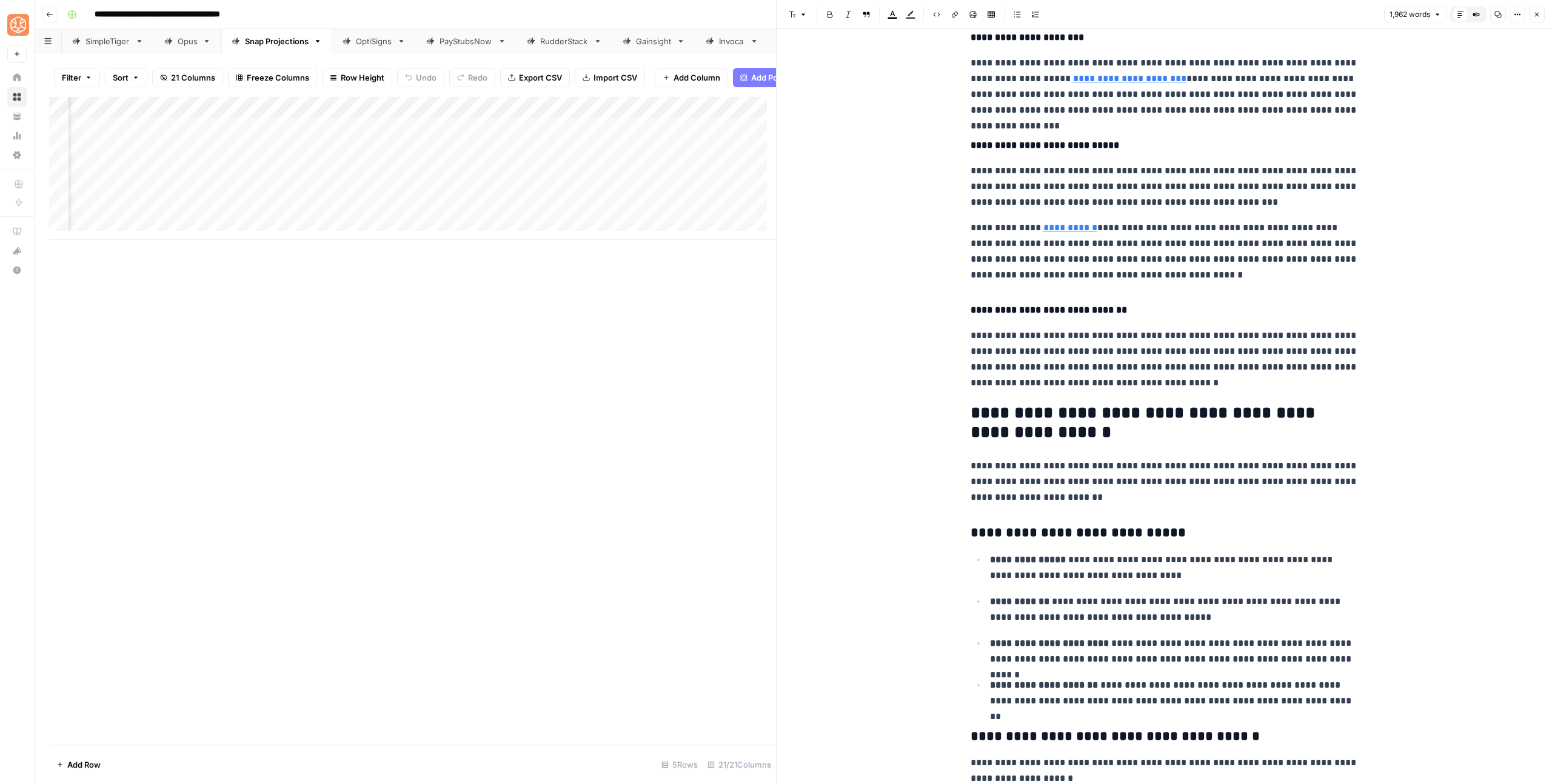 click on "**********" at bounding box center [1165, -507] 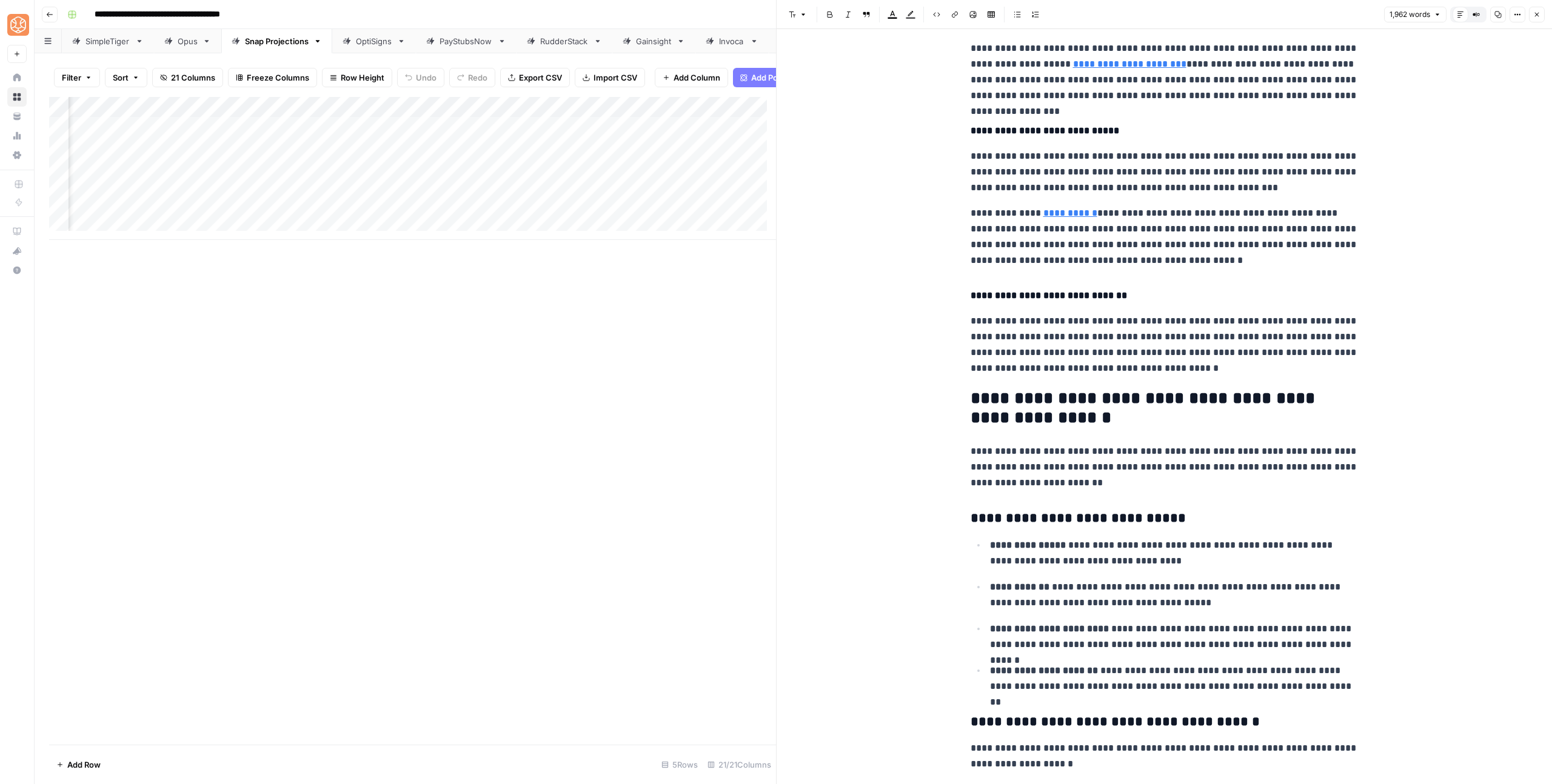 scroll, scrollTop: 3184, scrollLeft: 0, axis: vertical 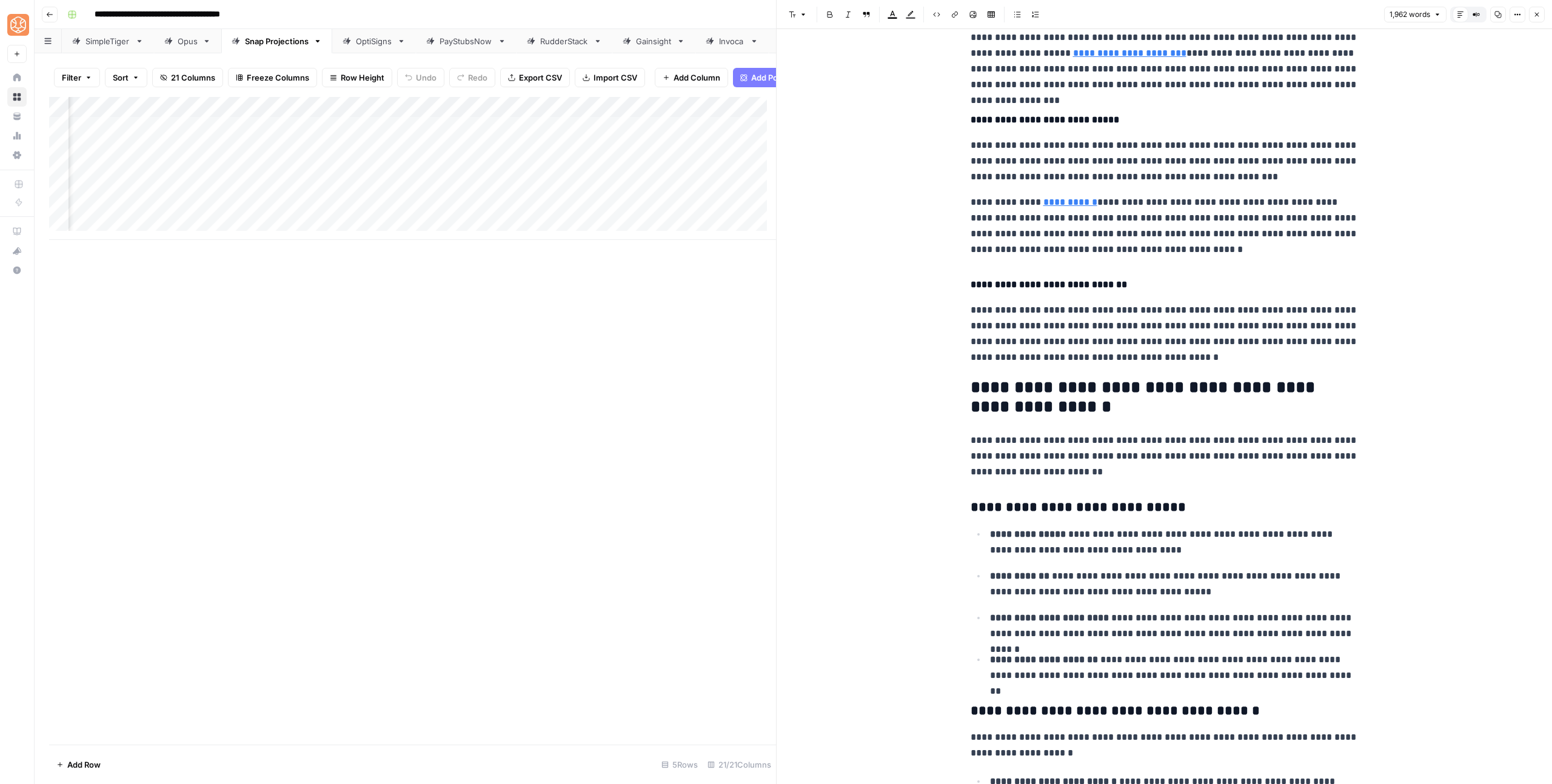 click on "**********" at bounding box center (1165, 334) 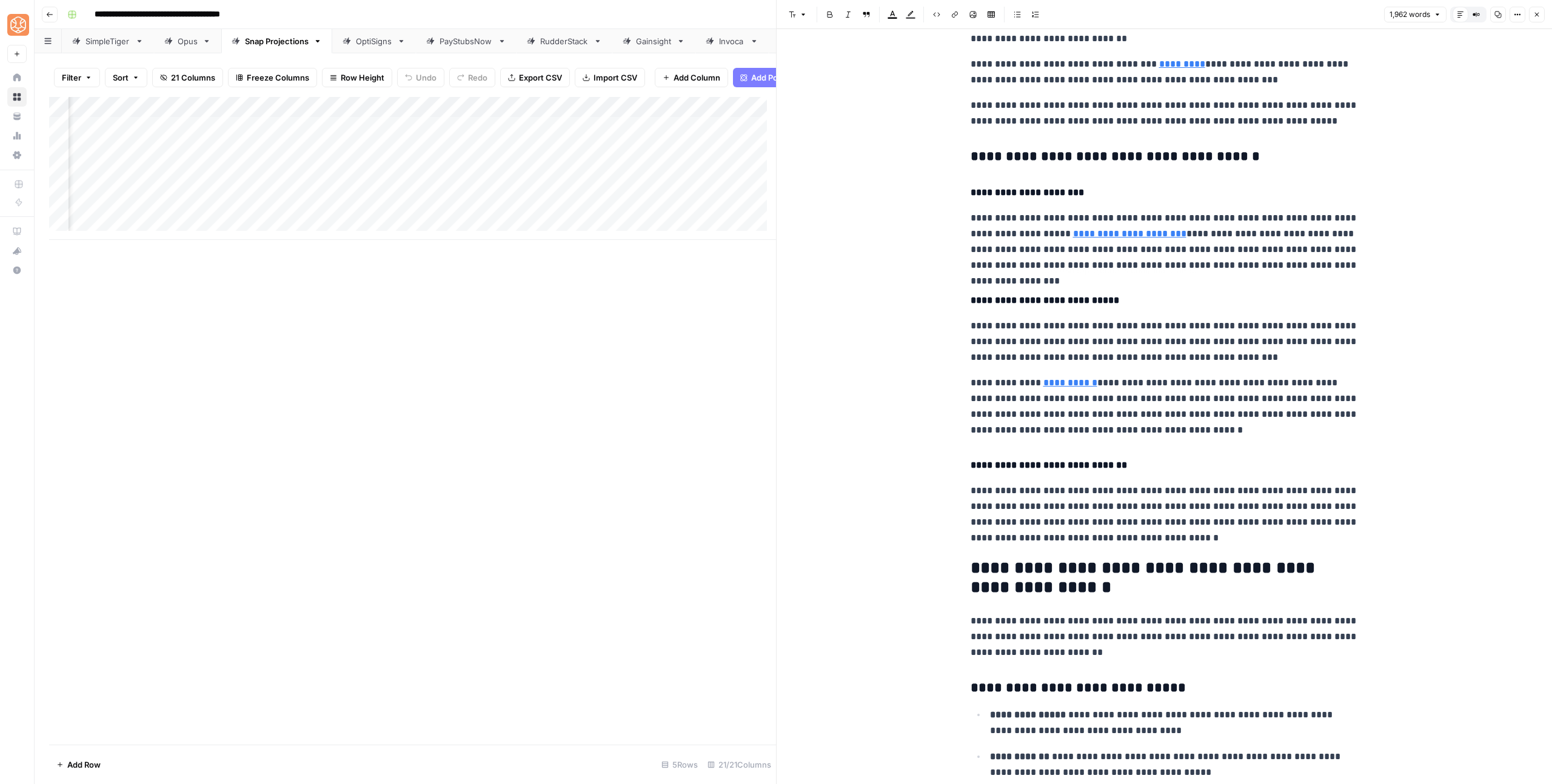 scroll, scrollTop: 2851, scrollLeft: 0, axis: vertical 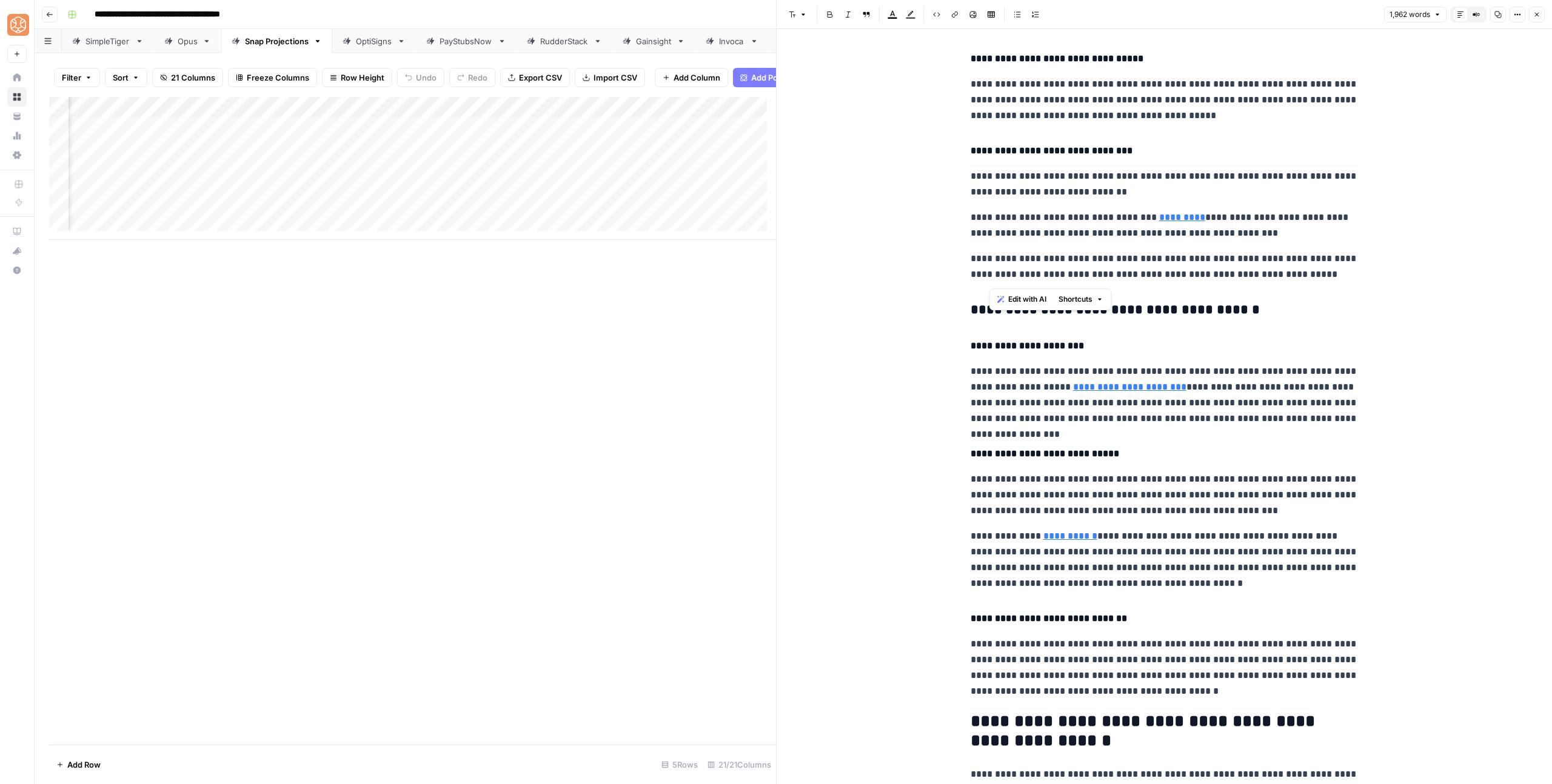 drag, startPoint x: 1170, startPoint y: 274, endPoint x: 951, endPoint y: 275, distance: 219.00228 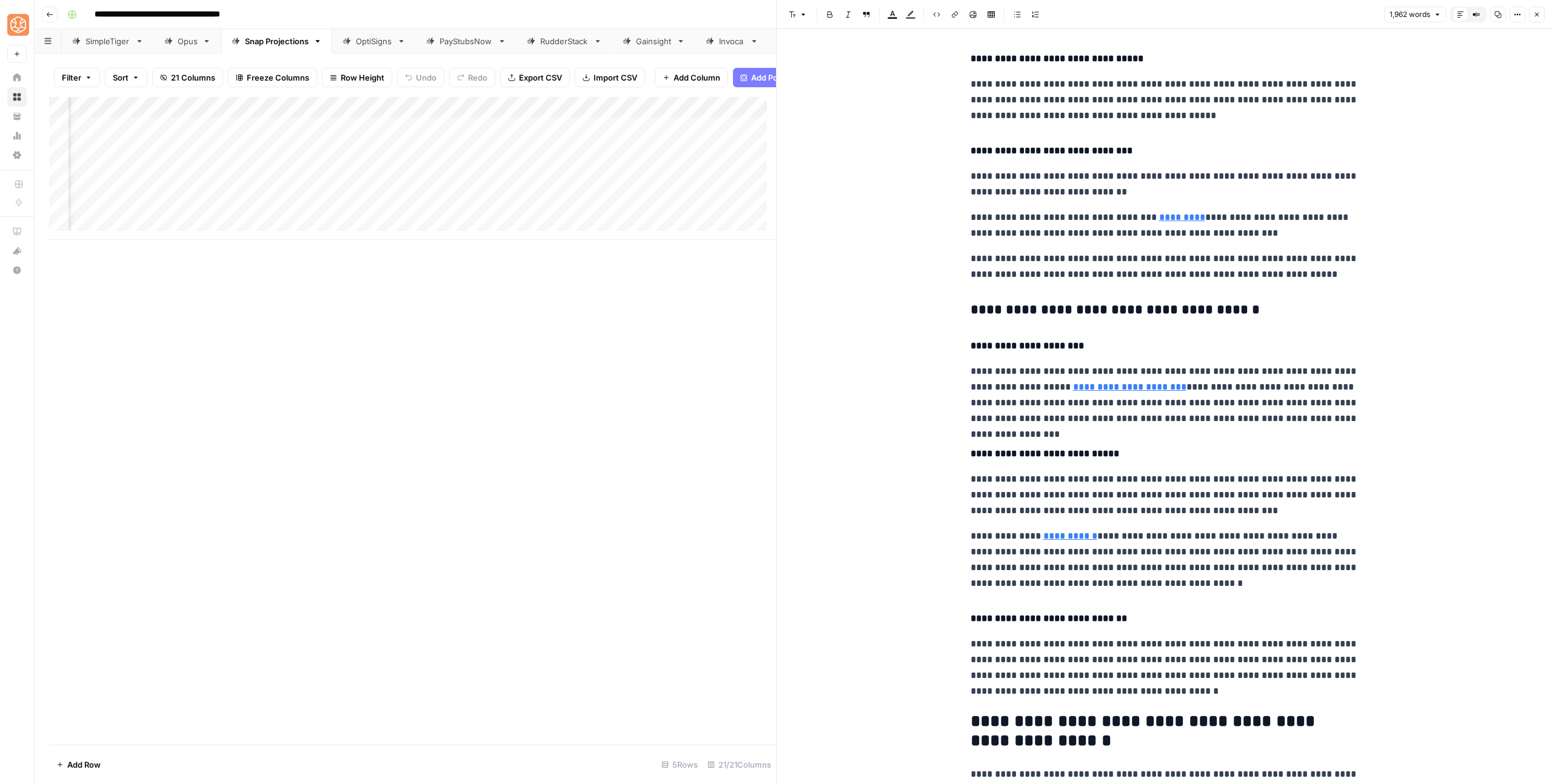 click 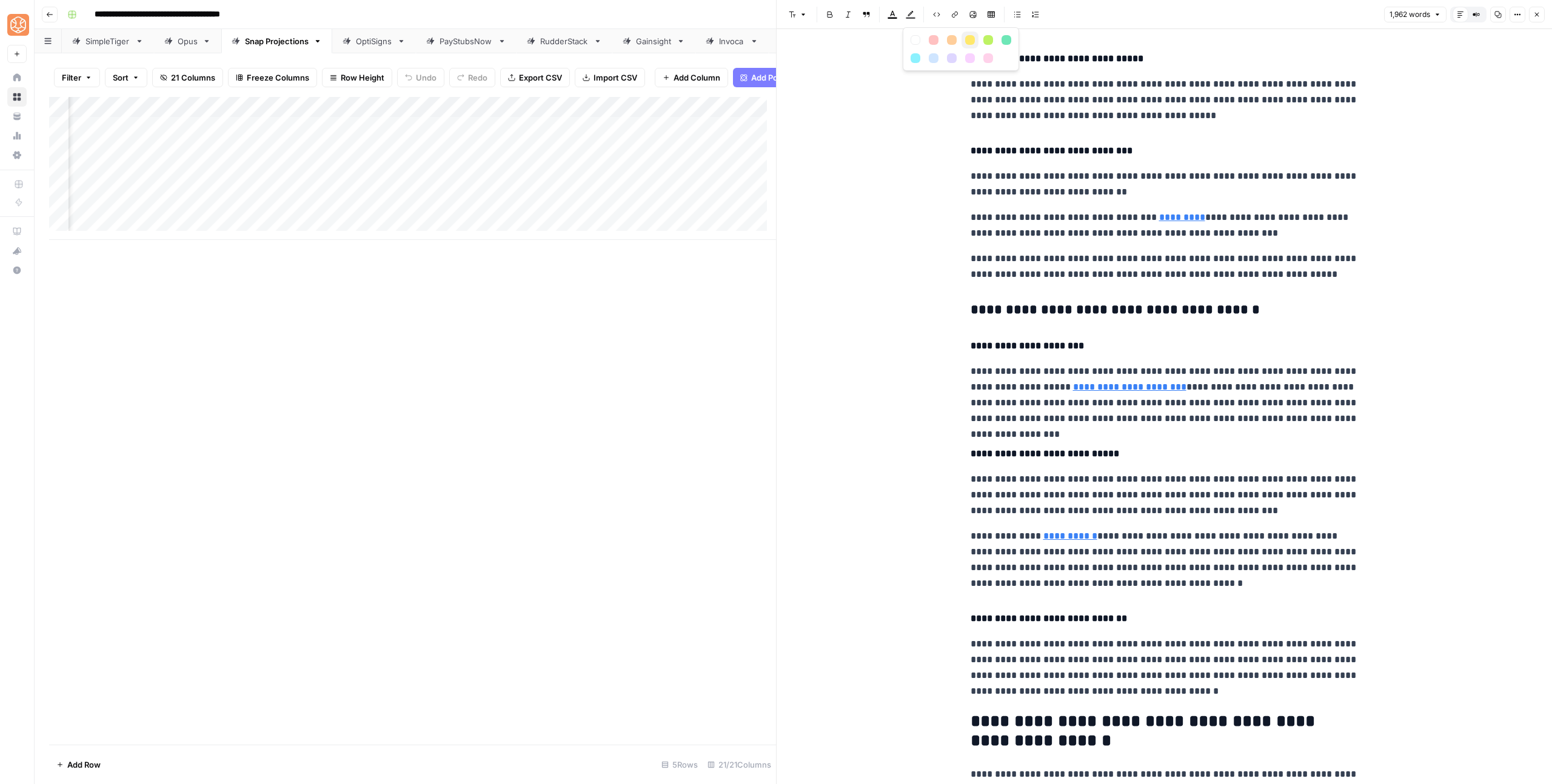 click at bounding box center (970, 40) 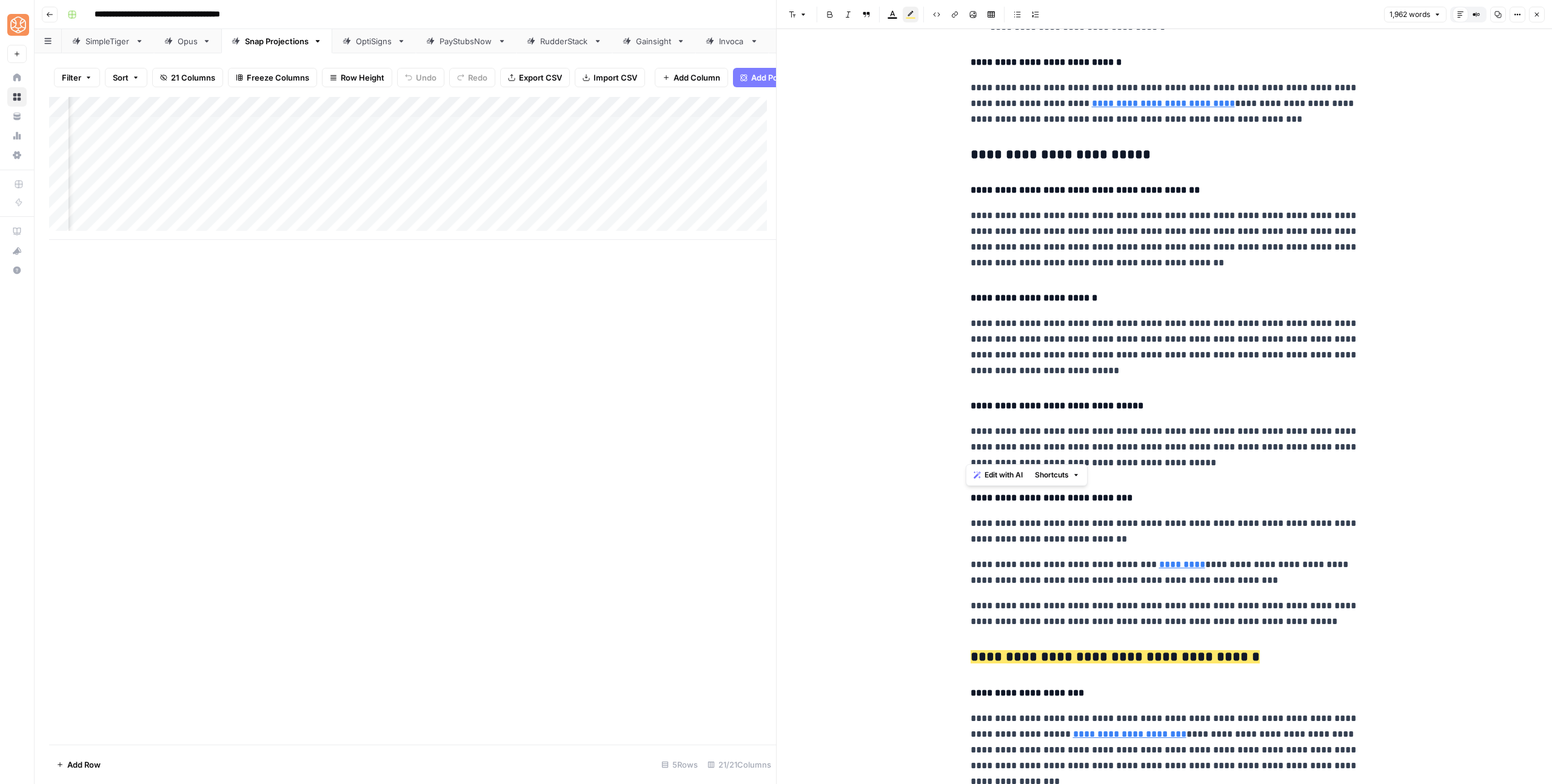 scroll, scrollTop: 2483, scrollLeft: 0, axis: vertical 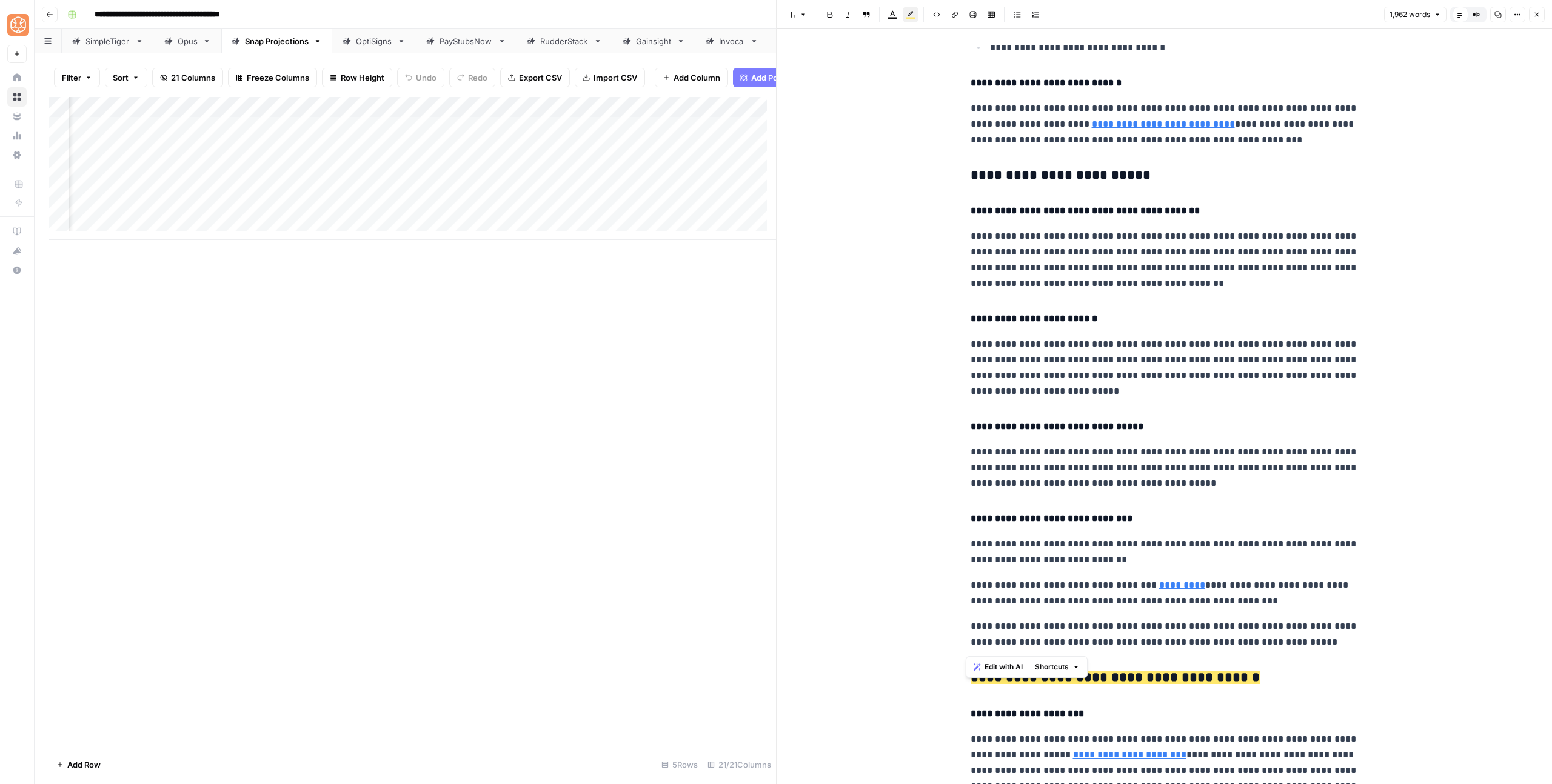 click on "**********" at bounding box center (1165, 176) 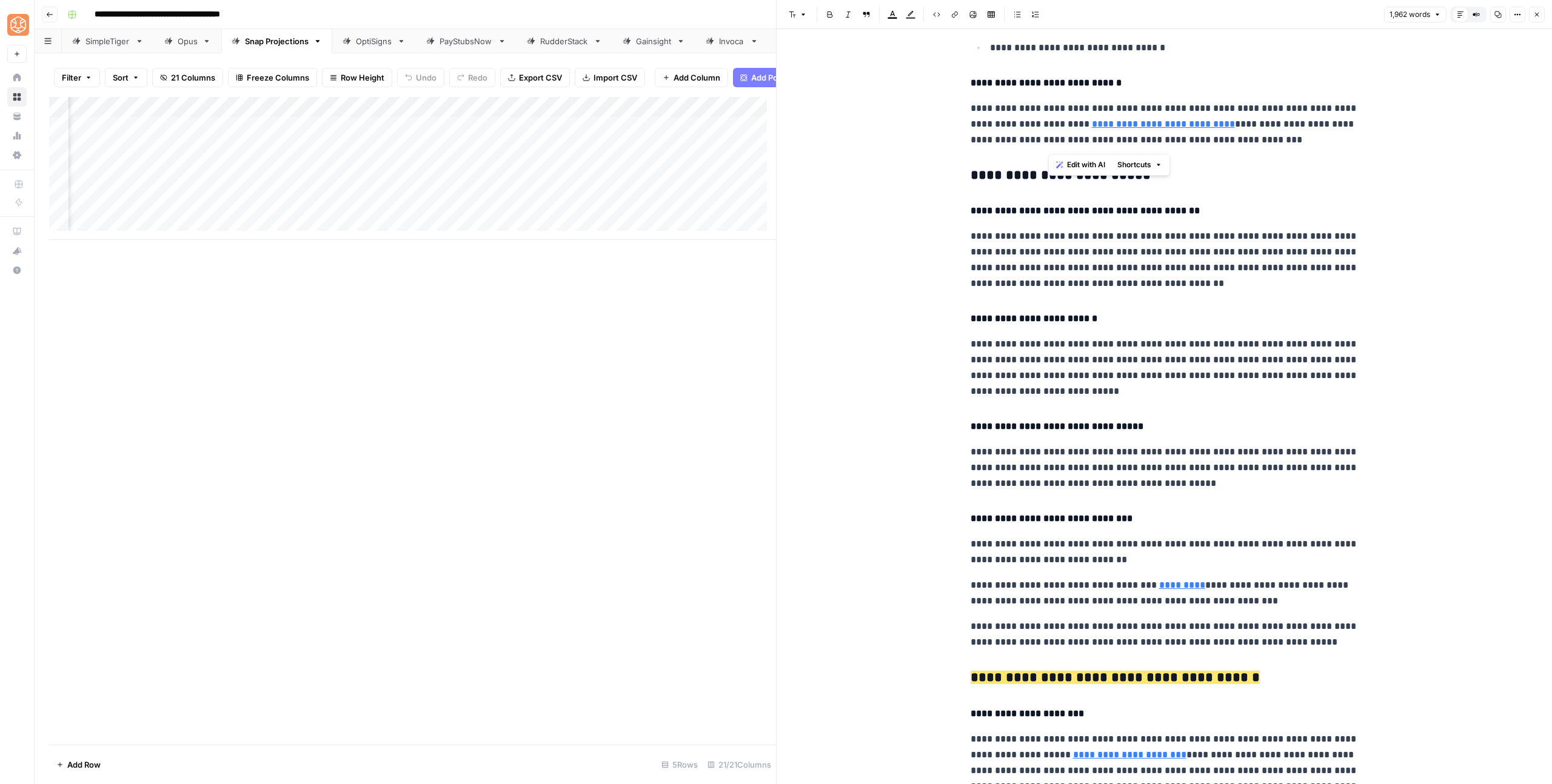 click on "**********" at bounding box center (1165, 176) 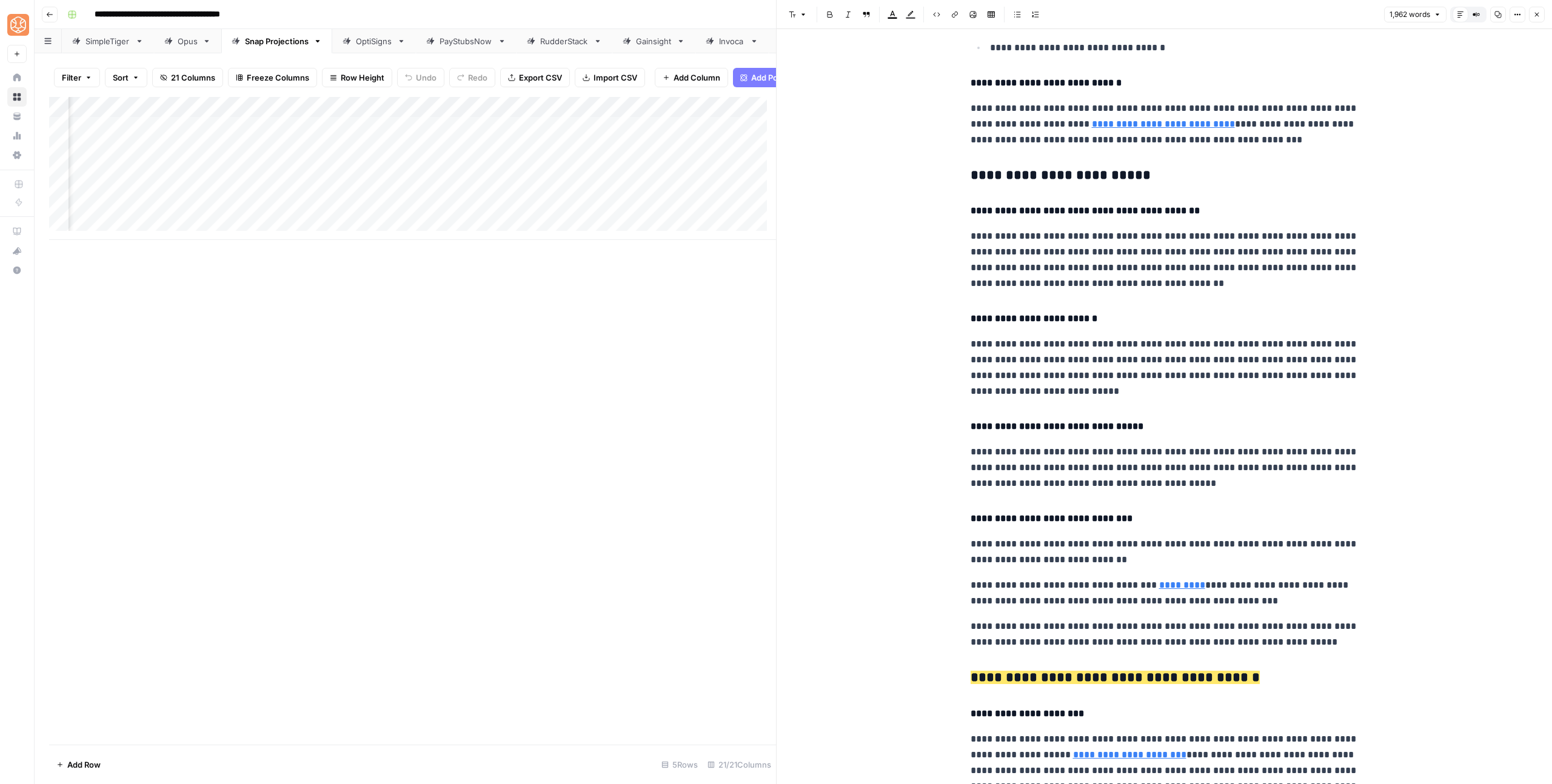 click 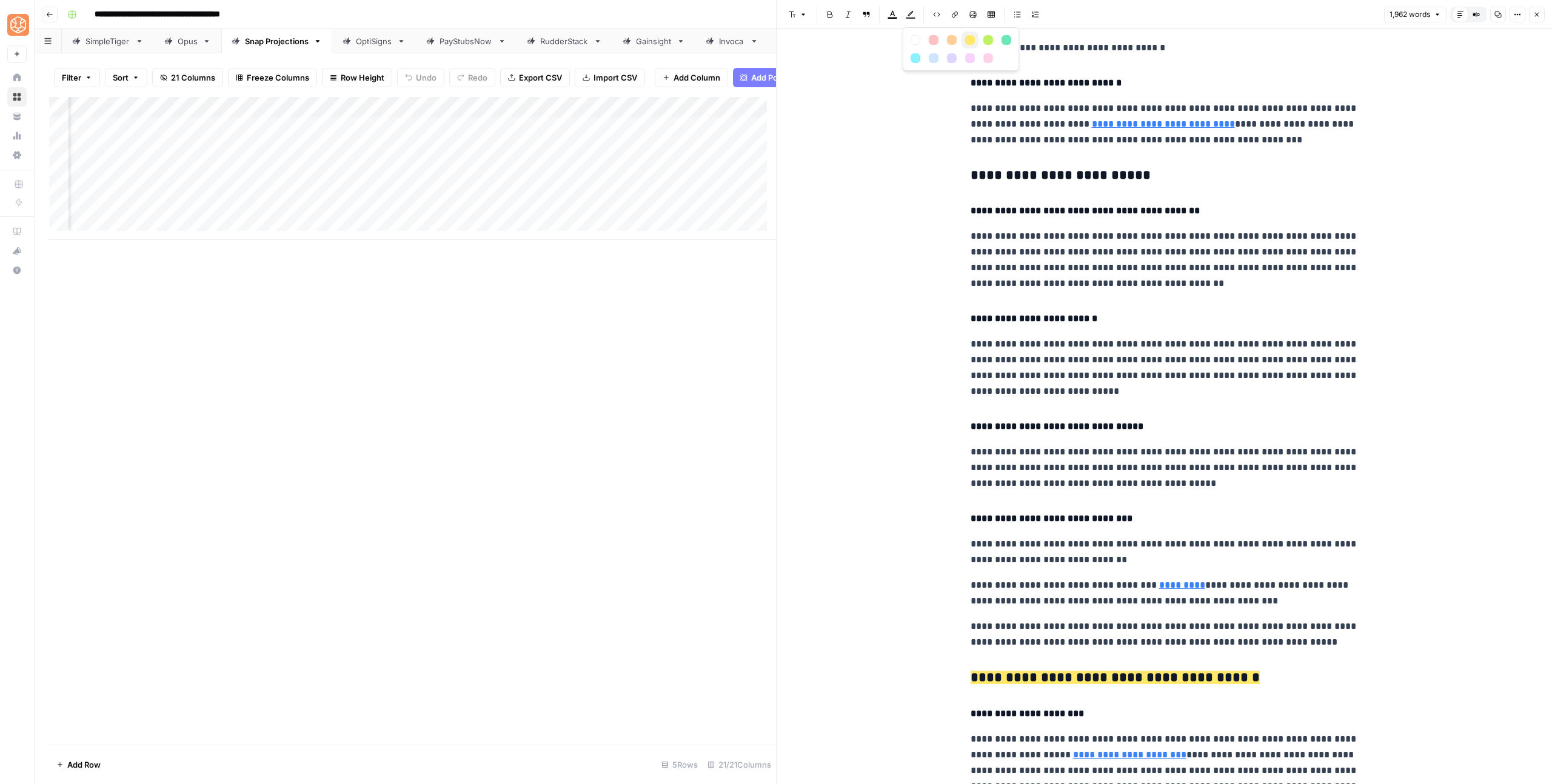 click at bounding box center (970, 40) 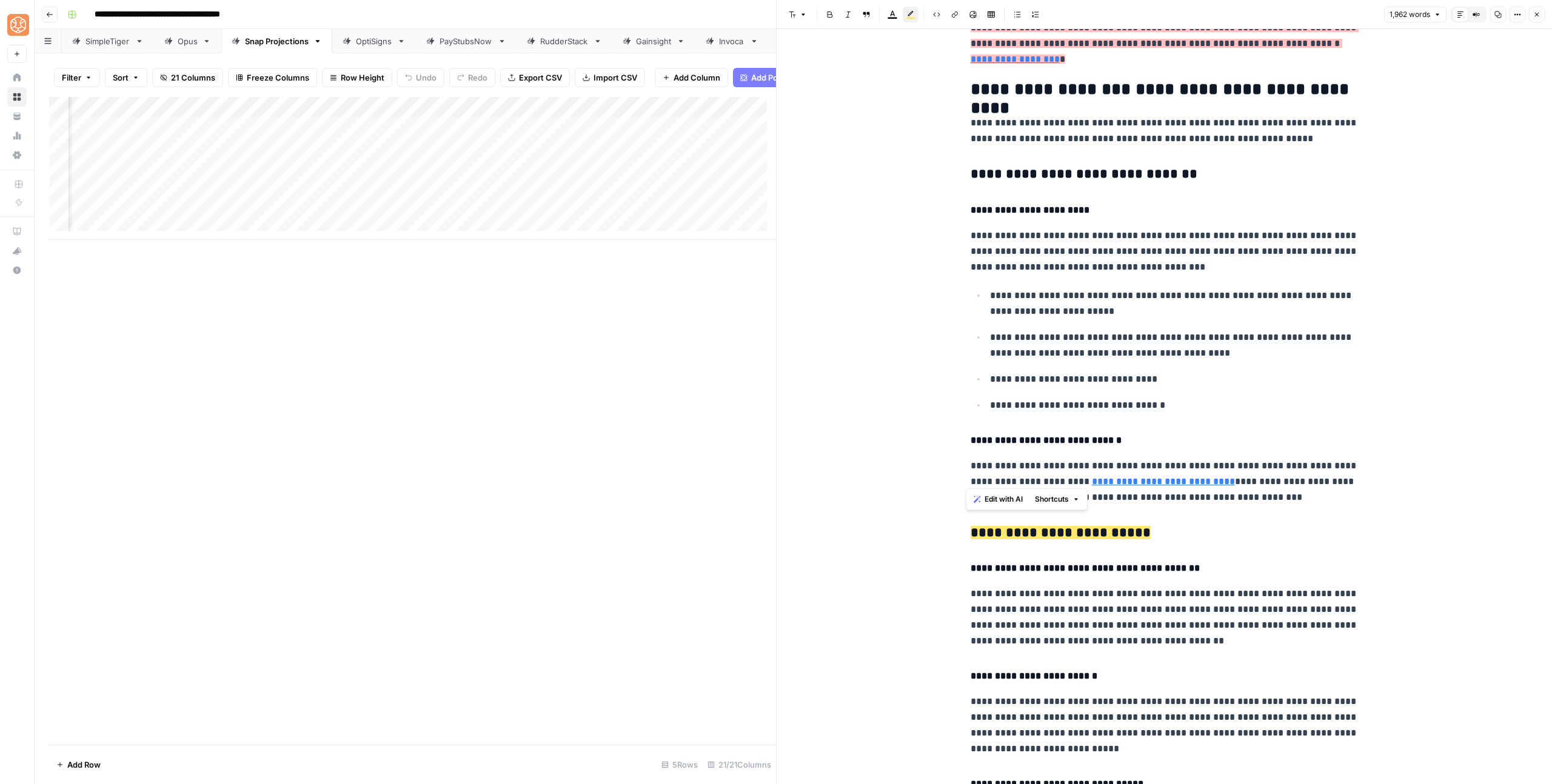 scroll, scrollTop: 2123, scrollLeft: 0, axis: vertical 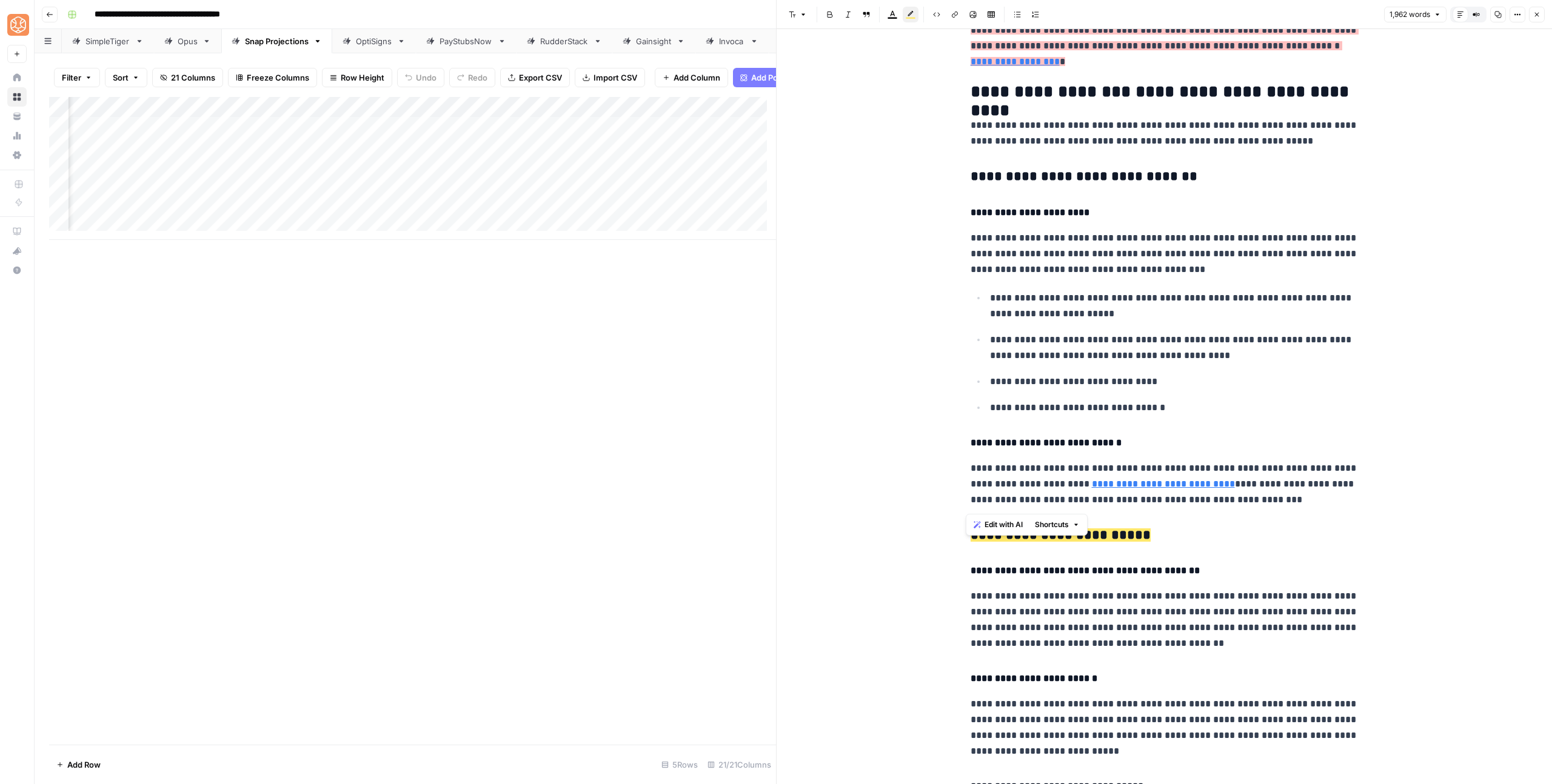 click on "**********" at bounding box center (1165, 177) 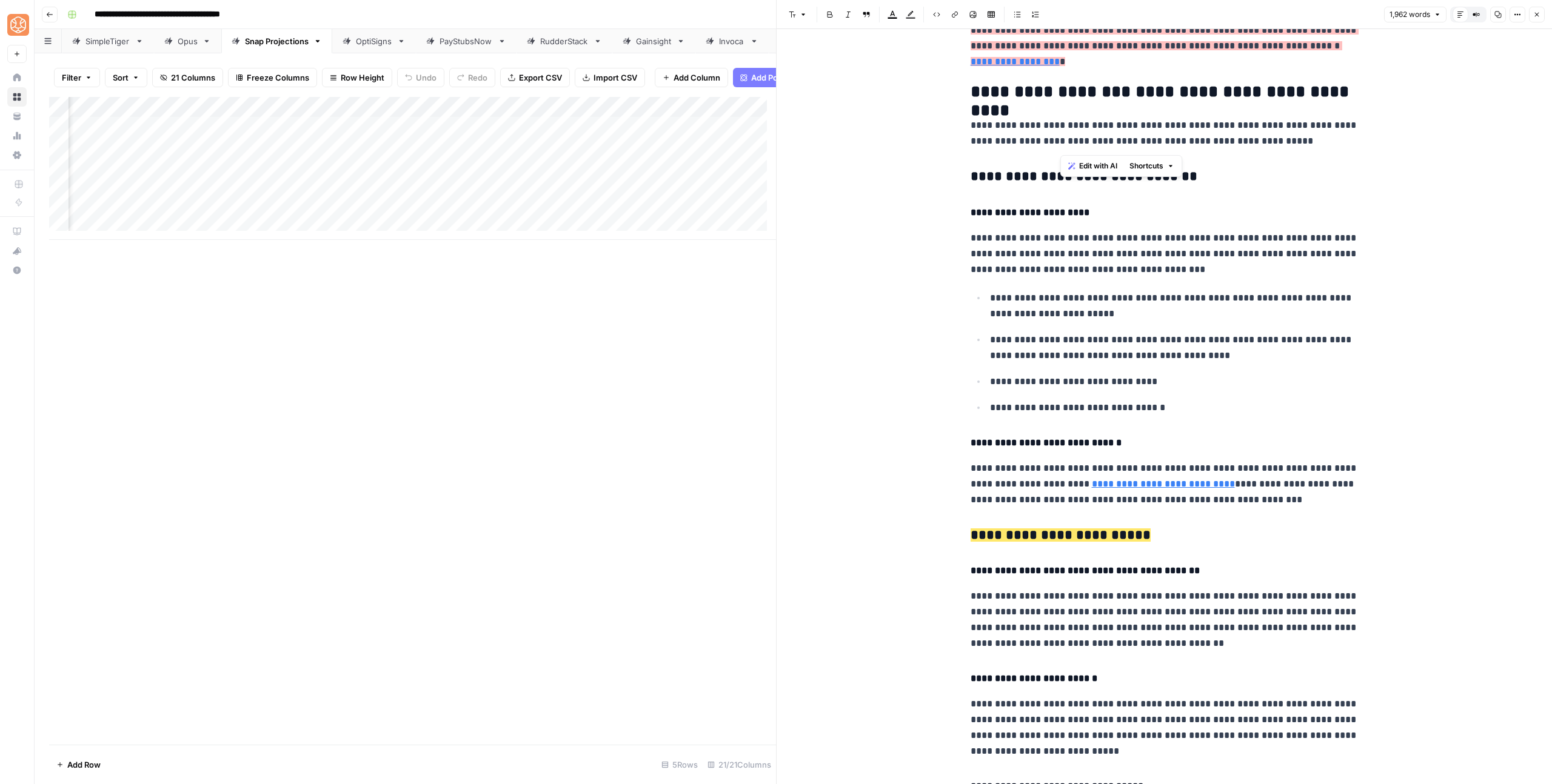 drag, startPoint x: 1060, startPoint y: 141, endPoint x: 1012, endPoint y: 122, distance: 51.6236 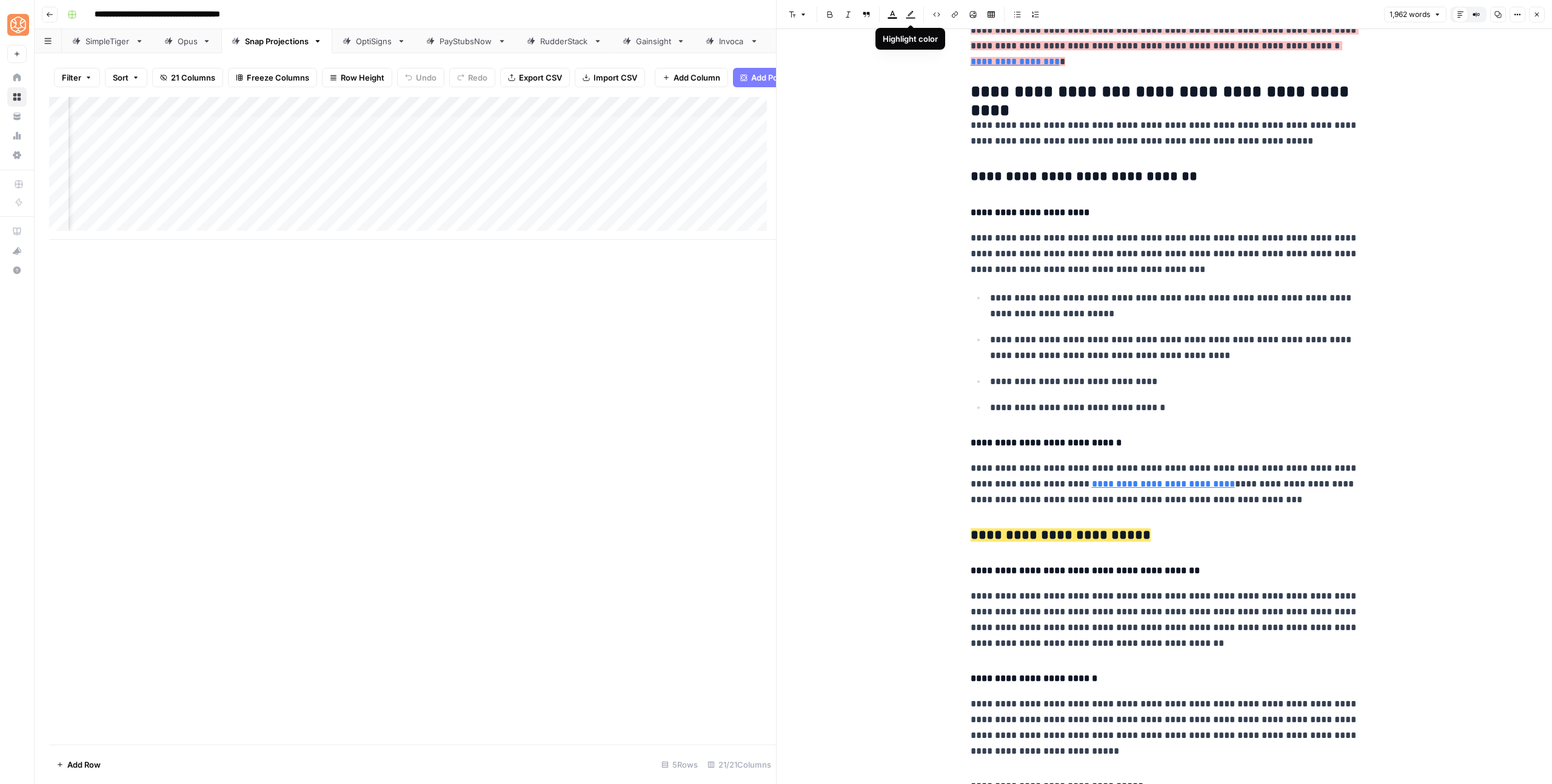 click 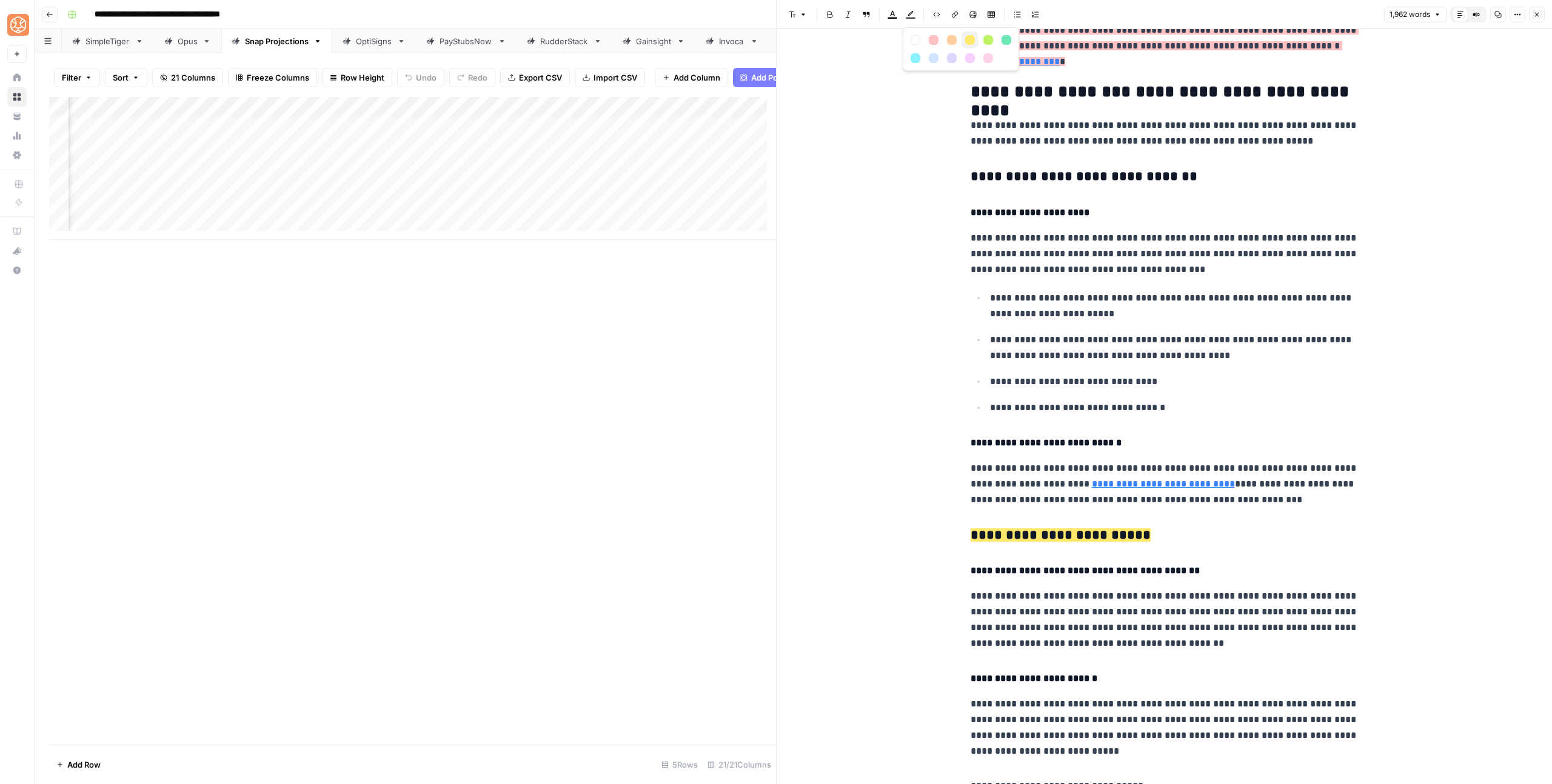 drag, startPoint x: 970, startPoint y: 40, endPoint x: 973, endPoint y: 53, distance: 13.341664 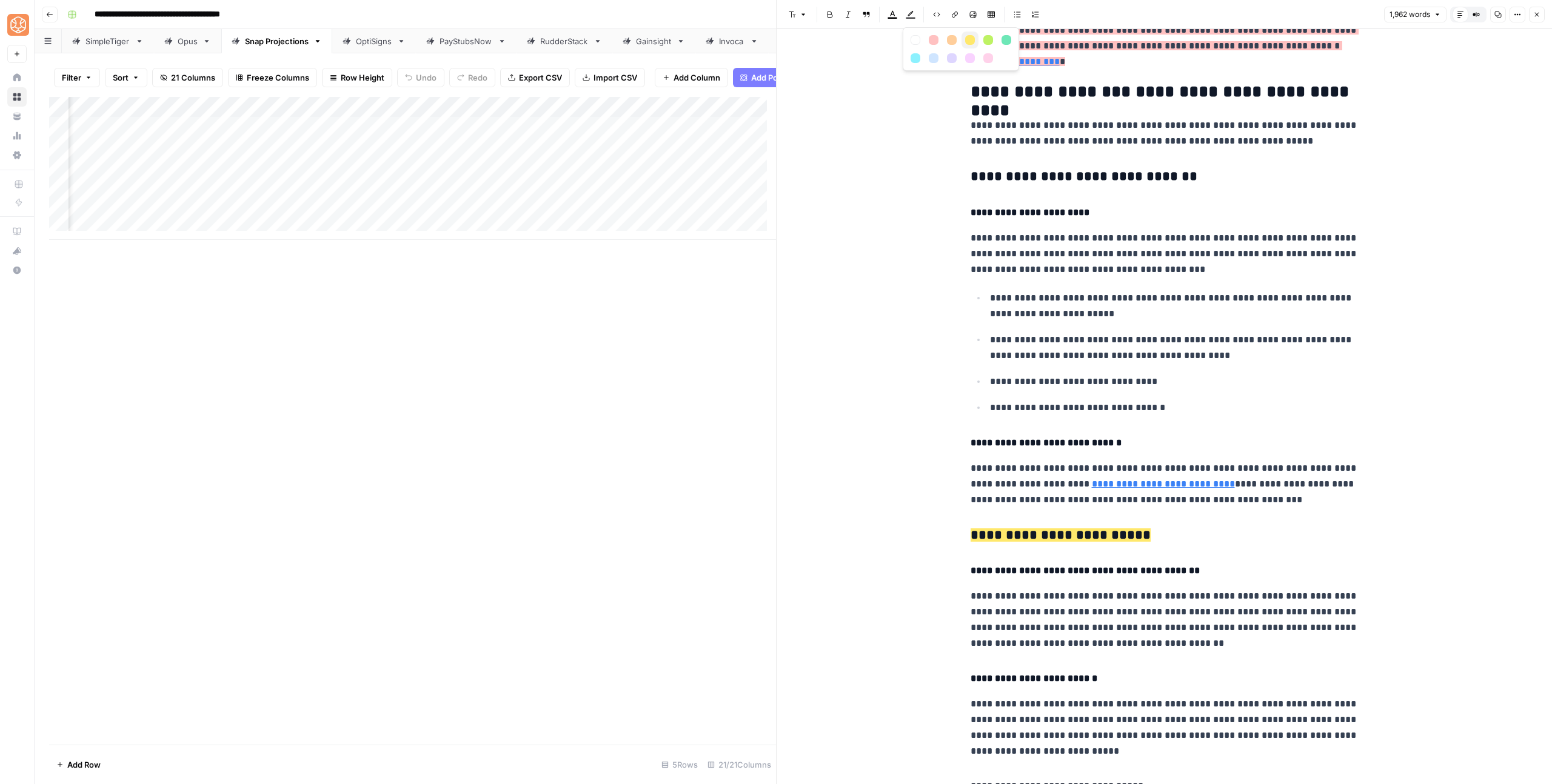click at bounding box center [970, 40] 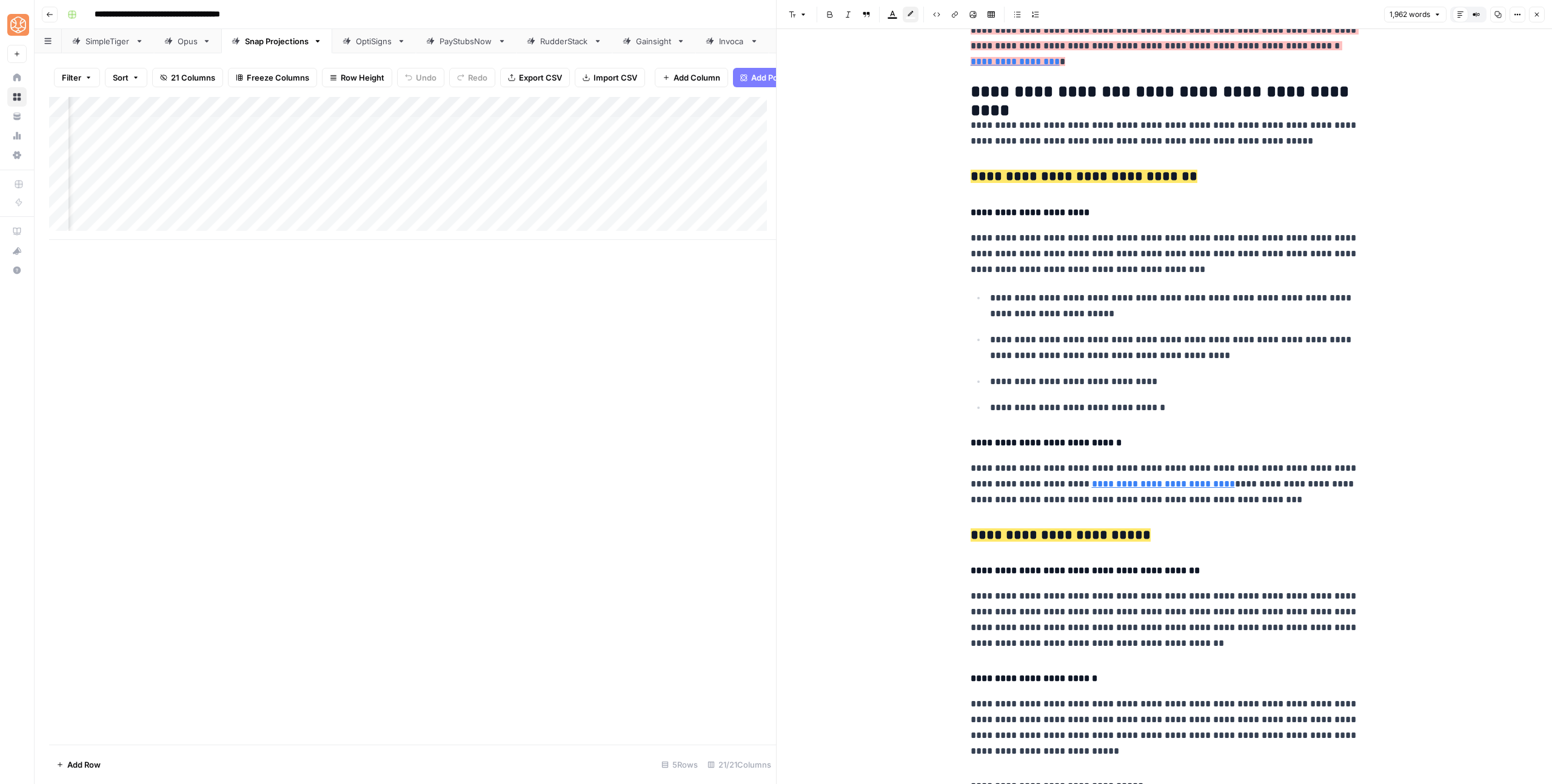 click on "**********" at bounding box center [1053, 91] 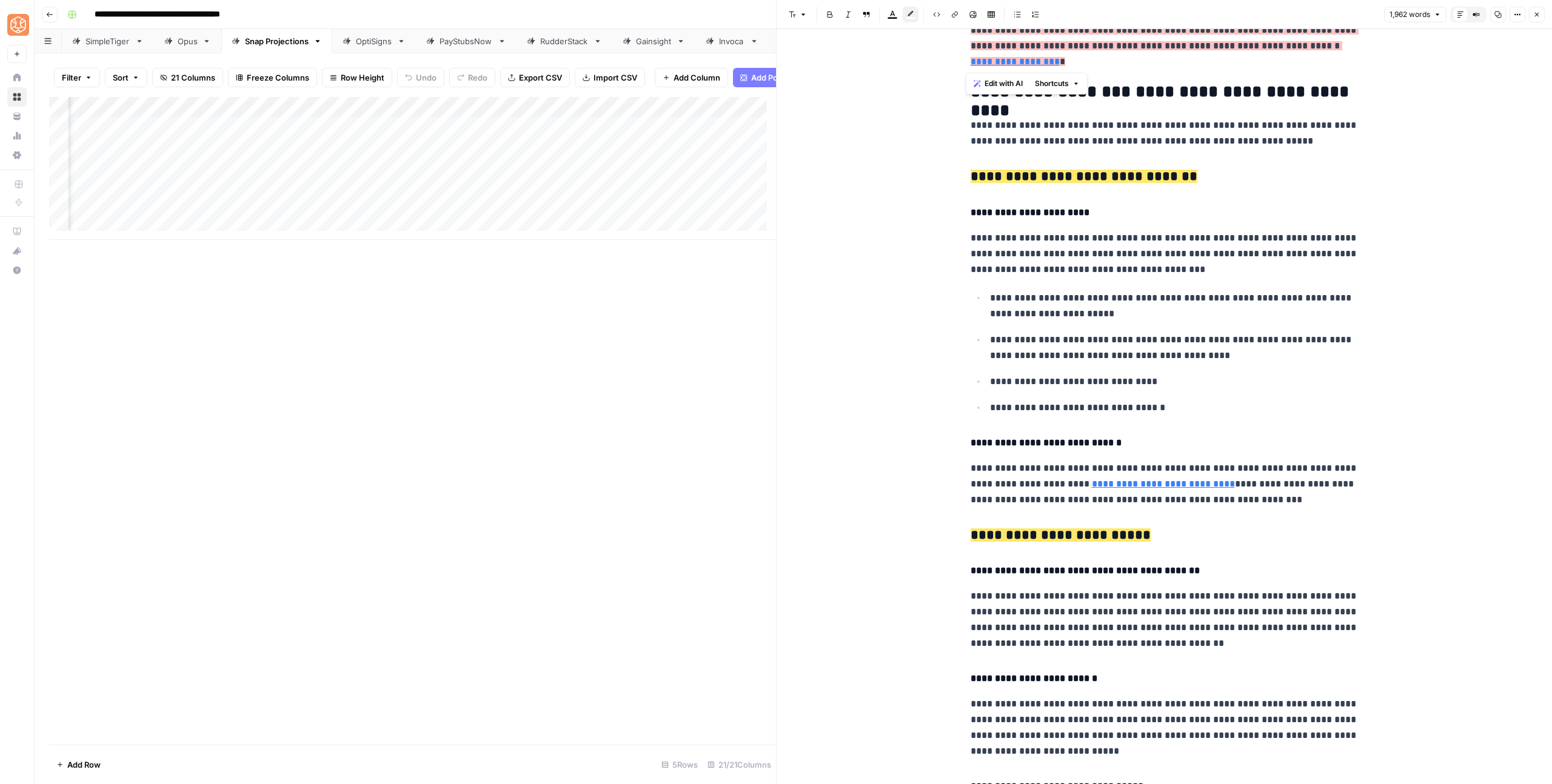 drag, startPoint x: 976, startPoint y: 54, endPoint x: 965, endPoint y: 54, distance: 11 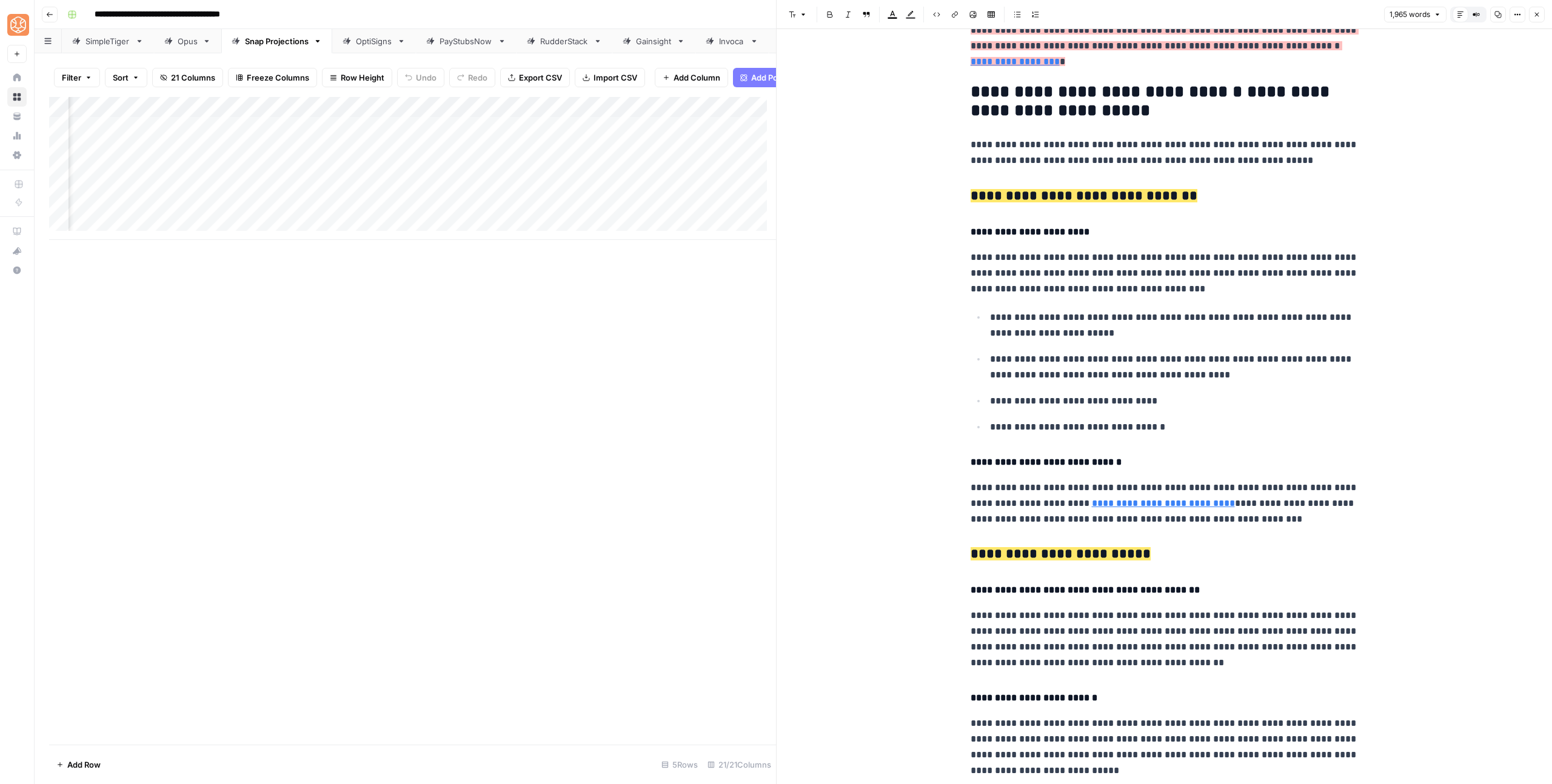 click on "**********" at bounding box center (1165, 102) 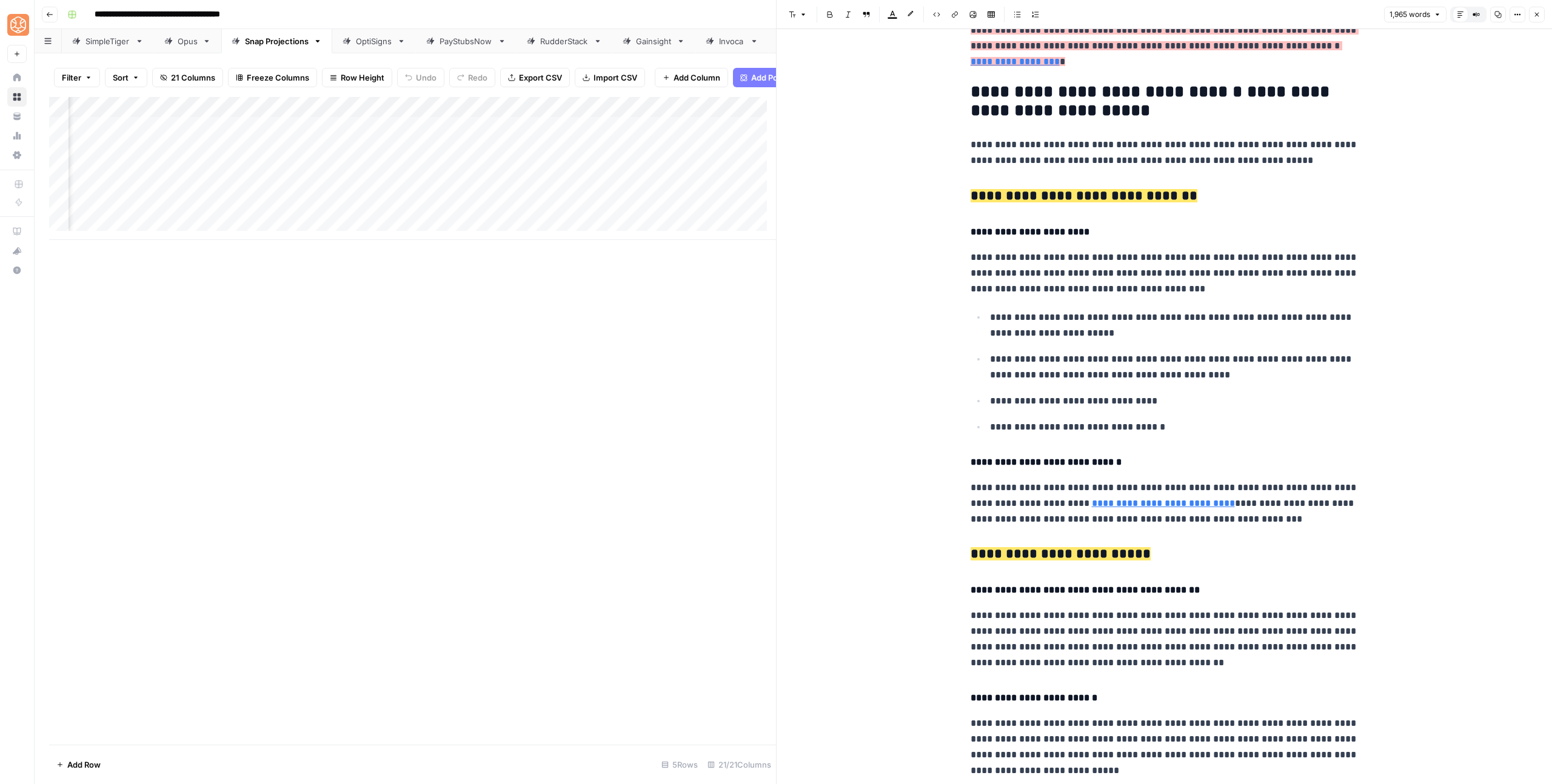 click 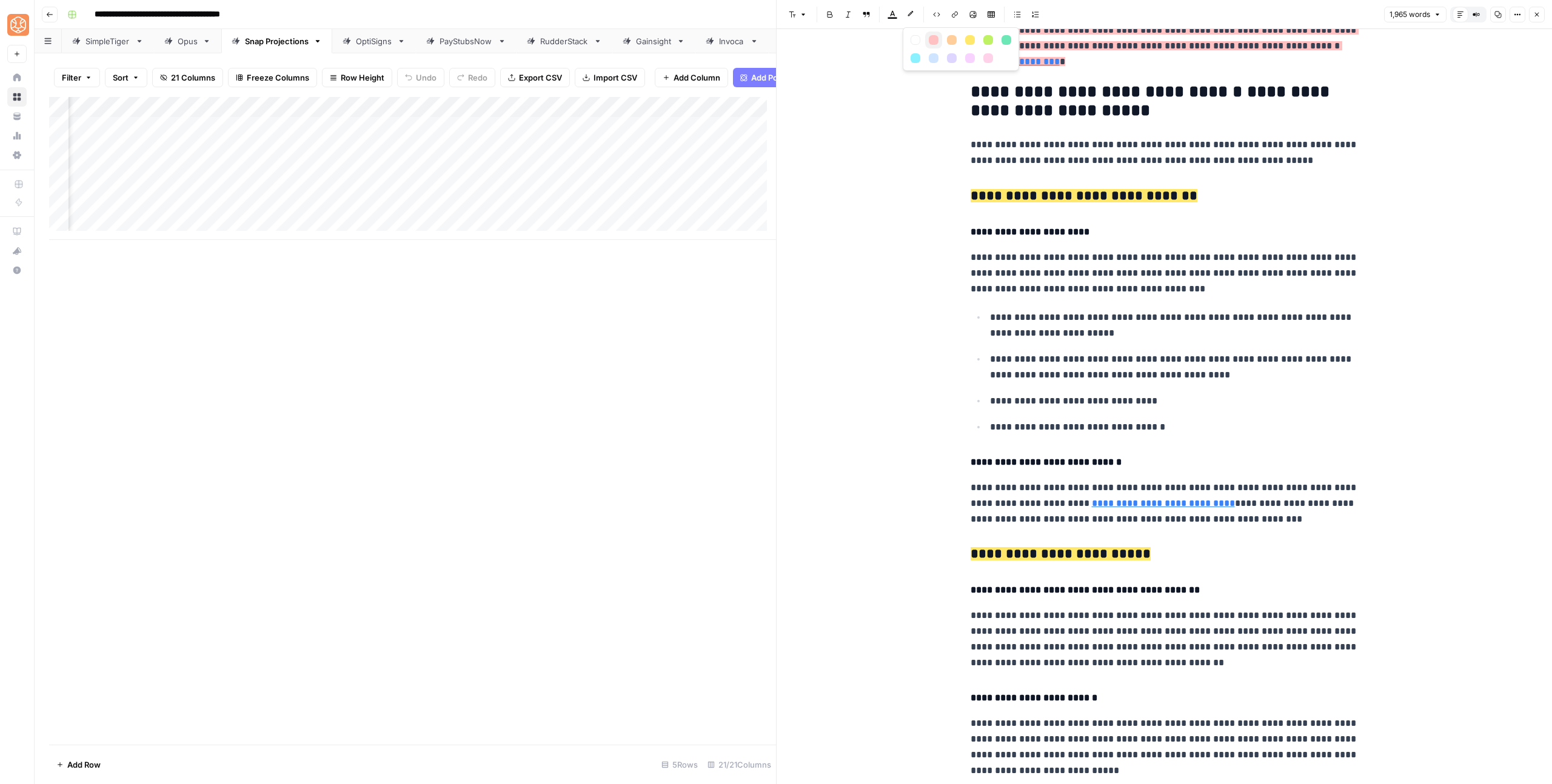 drag, startPoint x: 931, startPoint y: 37, endPoint x: 936, endPoint y: 41, distance: 6.403124 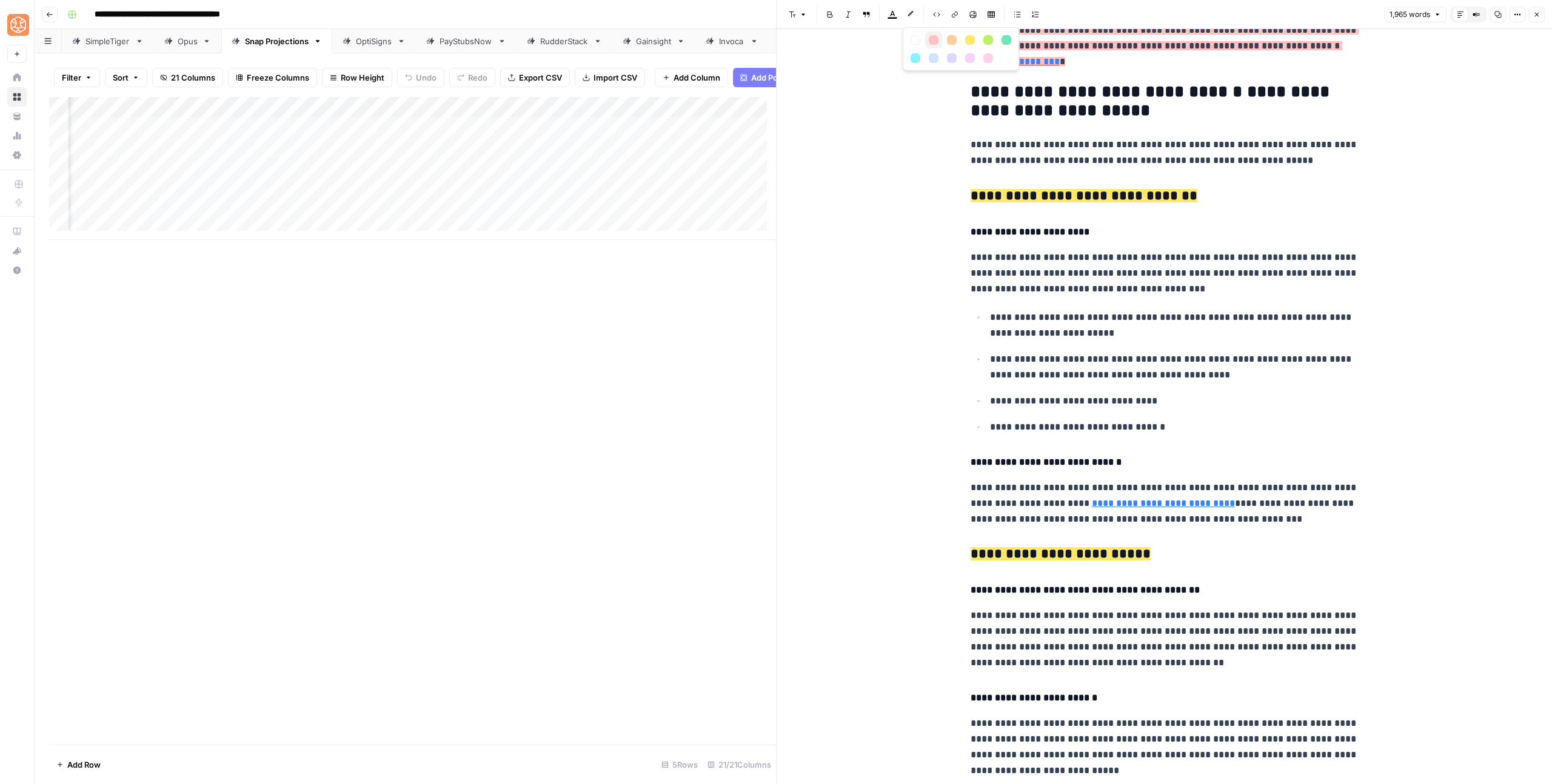 click at bounding box center [934, 40] 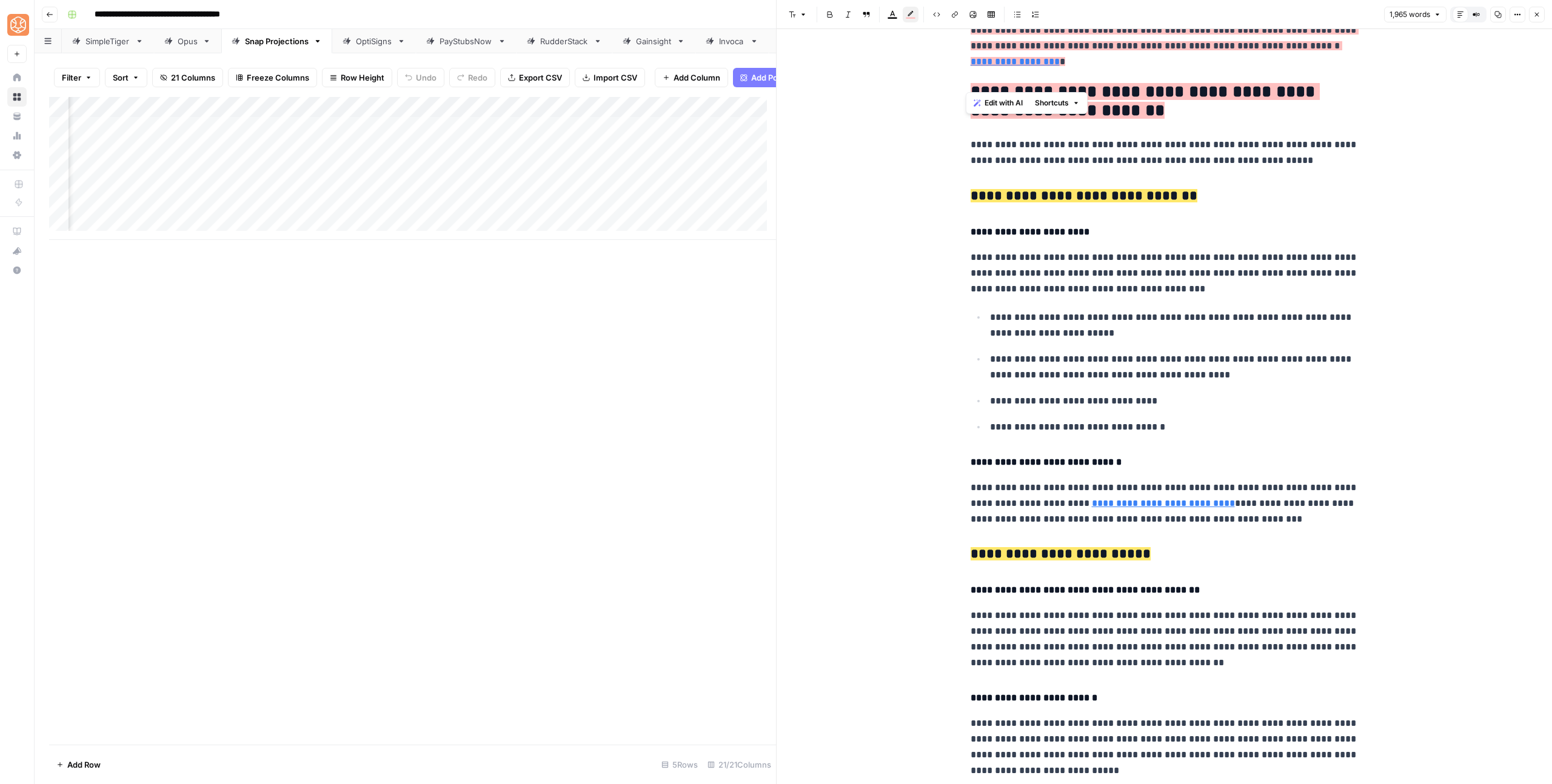 click on "**********" at bounding box center (1165, 273) 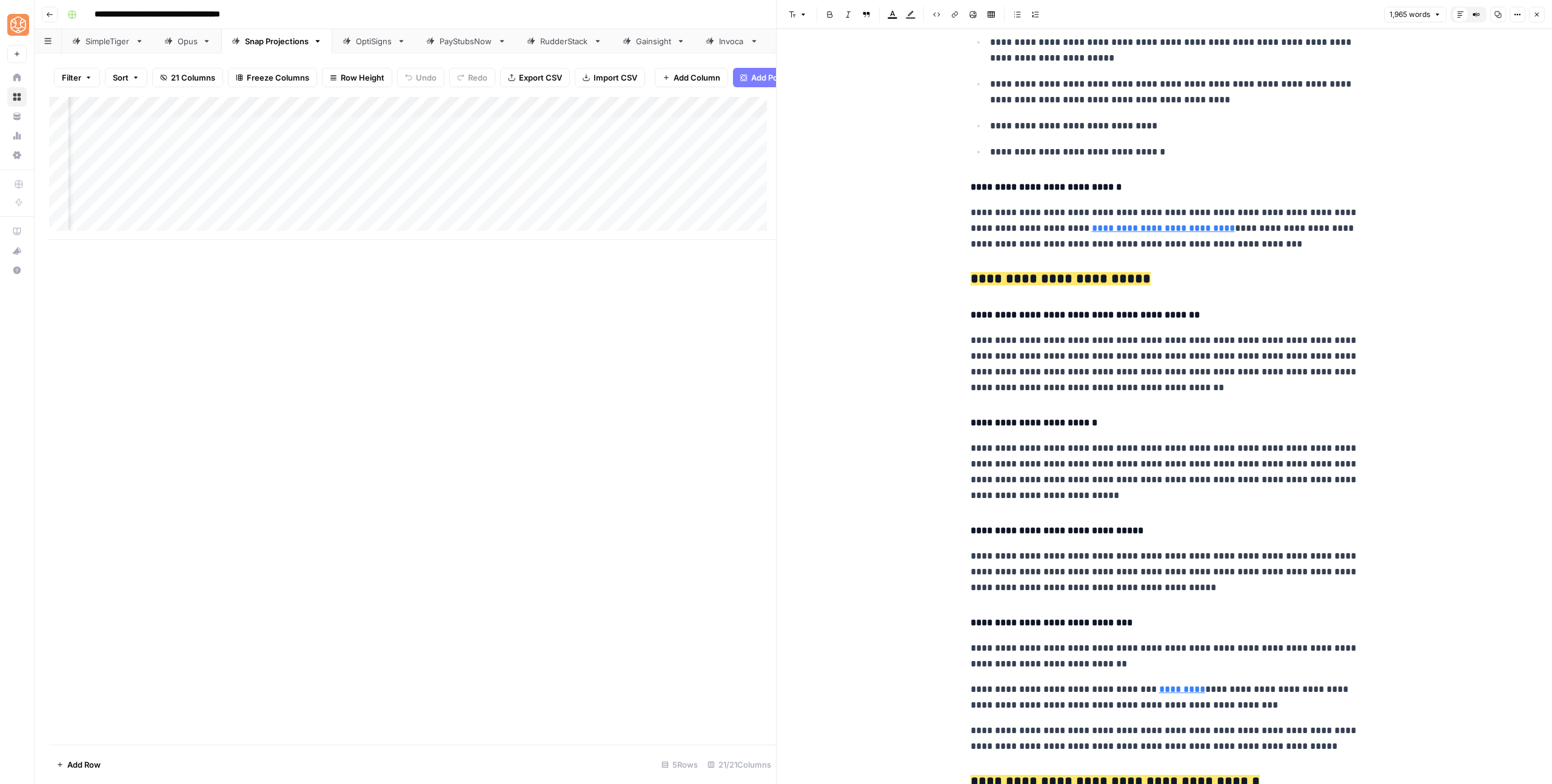 scroll, scrollTop: 2396, scrollLeft: 0, axis: vertical 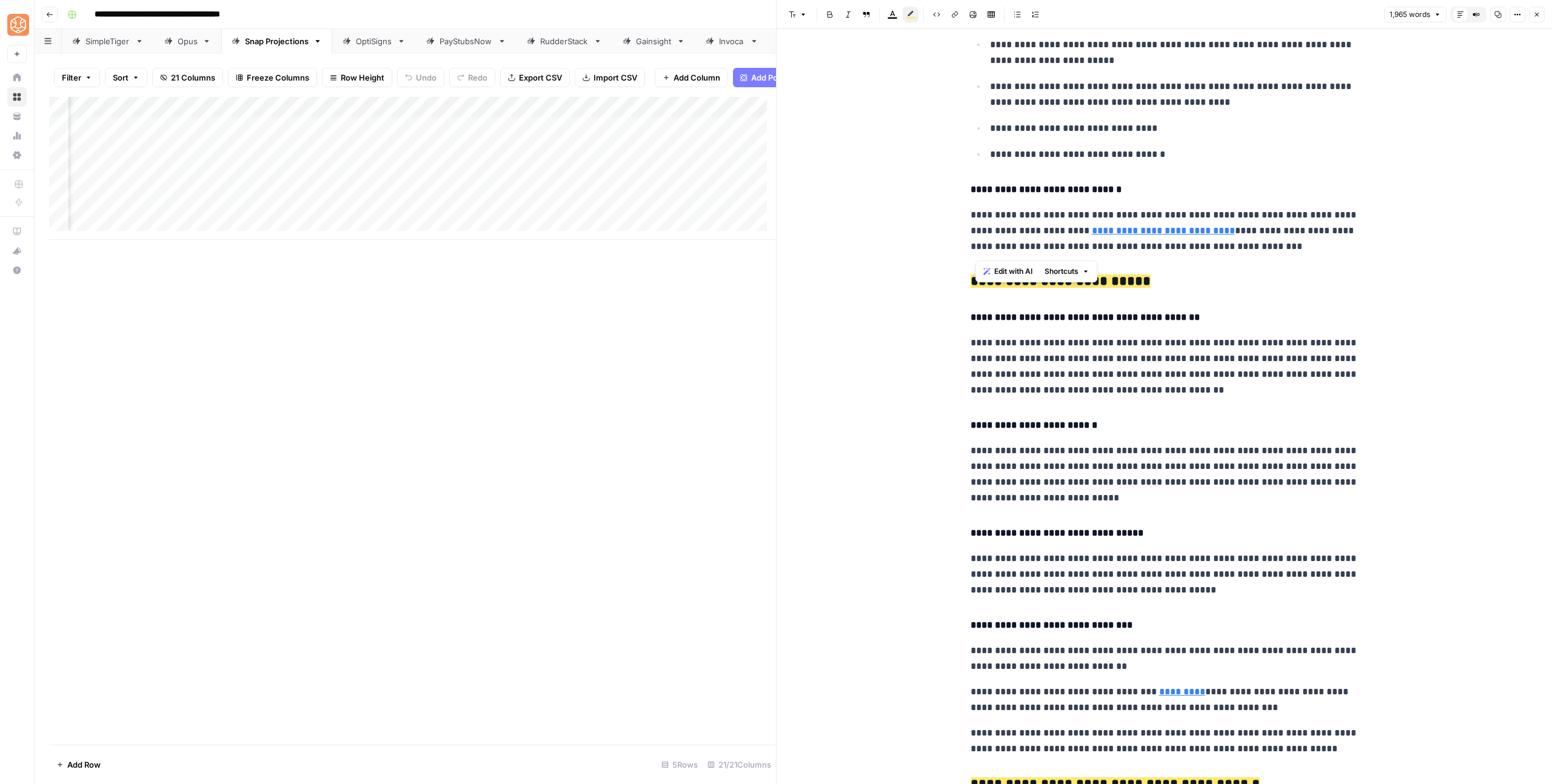 drag, startPoint x: 1128, startPoint y: 248, endPoint x: 972, endPoint y: 250, distance: 156.01282 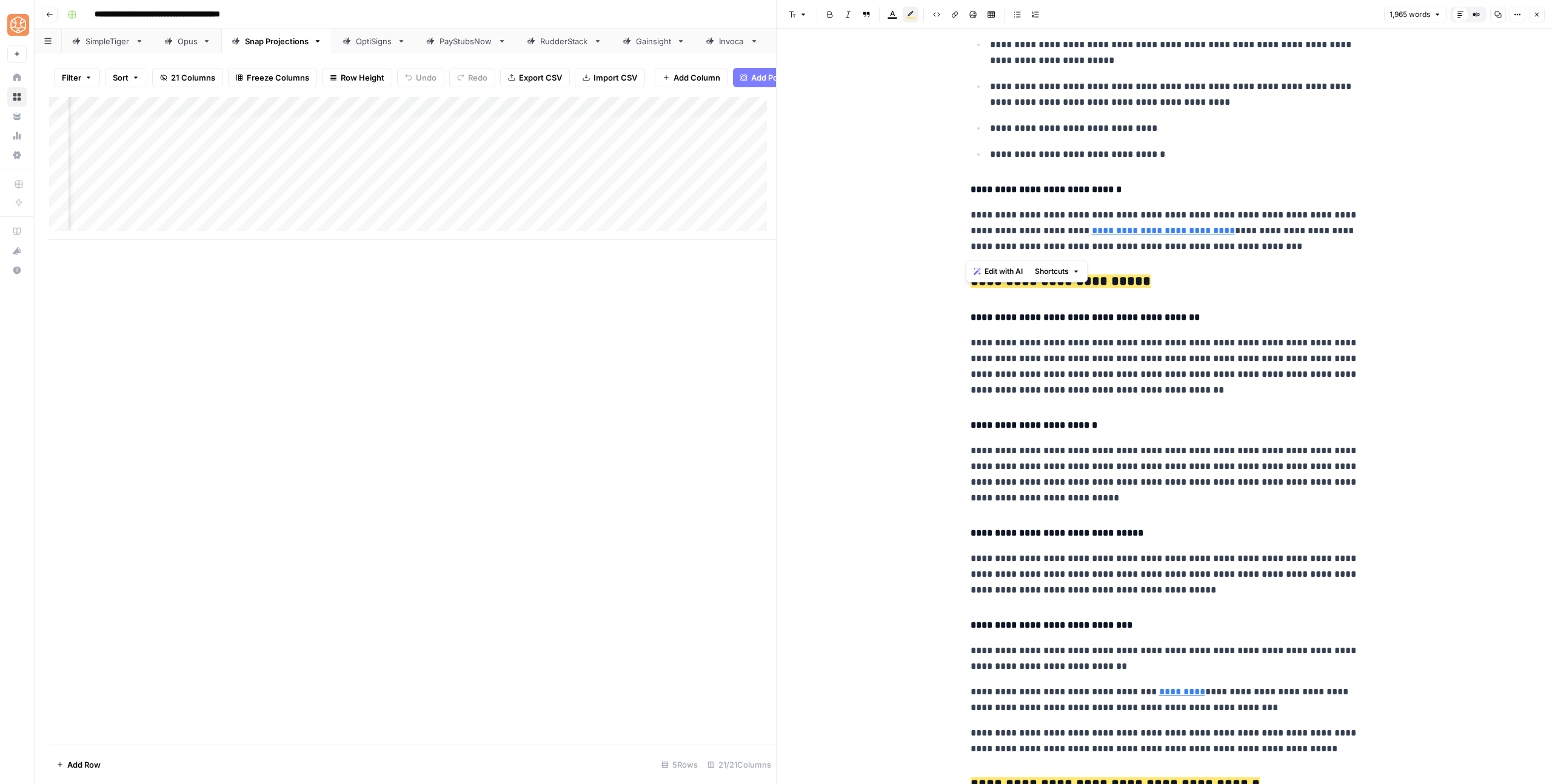 click on "**********" at bounding box center (1060, 281) 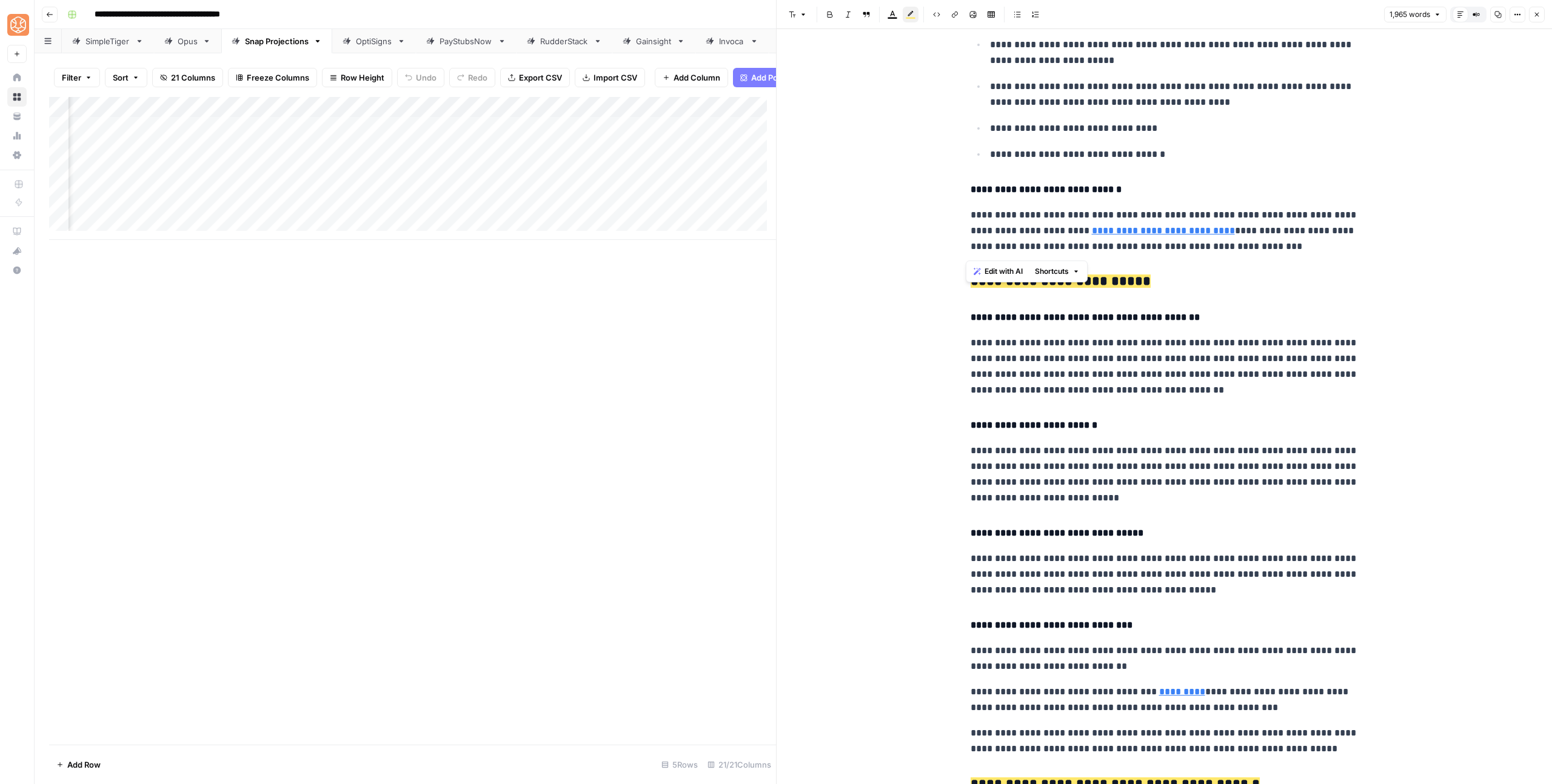 click on "**********" at bounding box center (1060, 281) 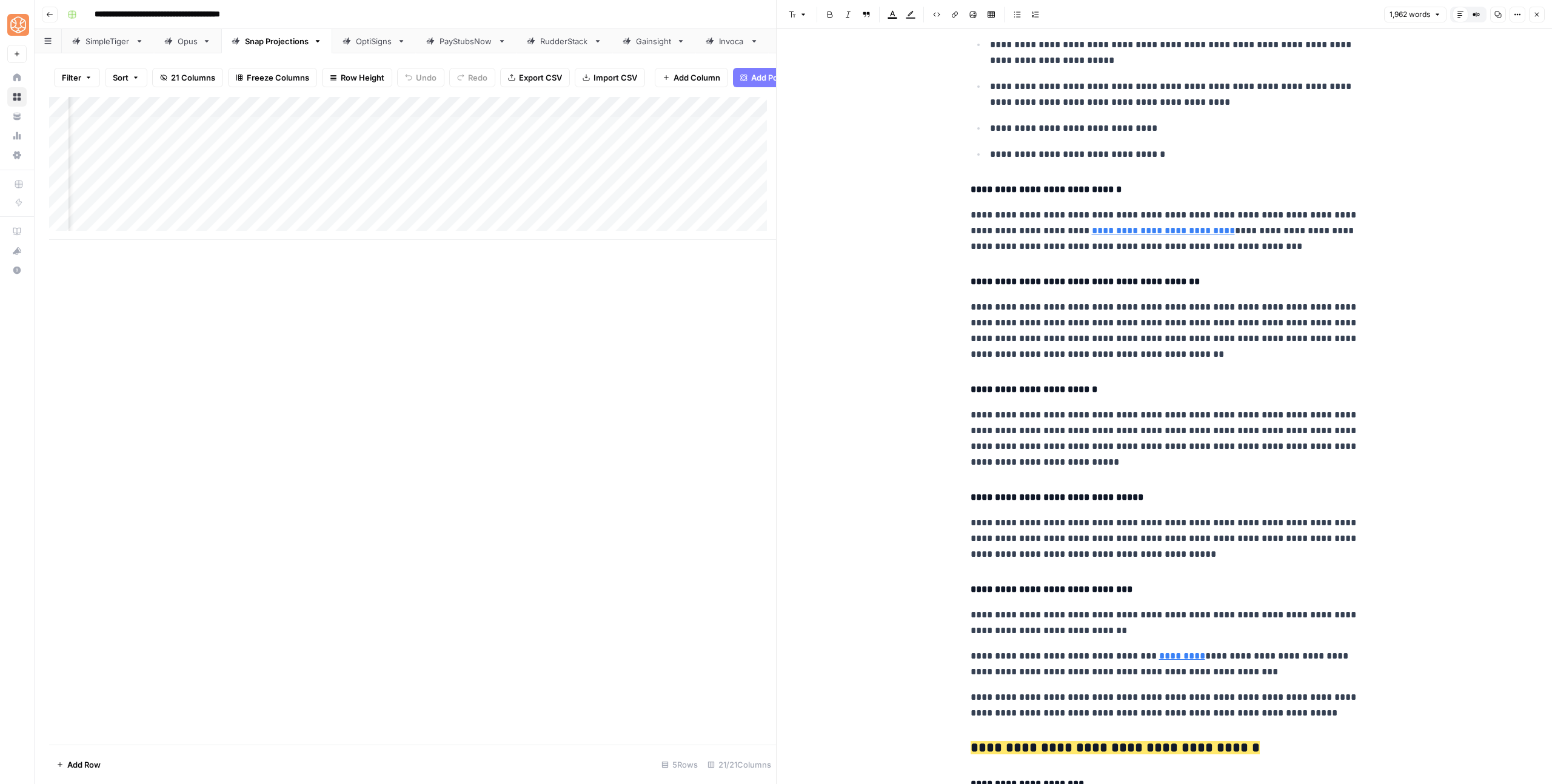 click on "**********" at bounding box center [1165, 248] 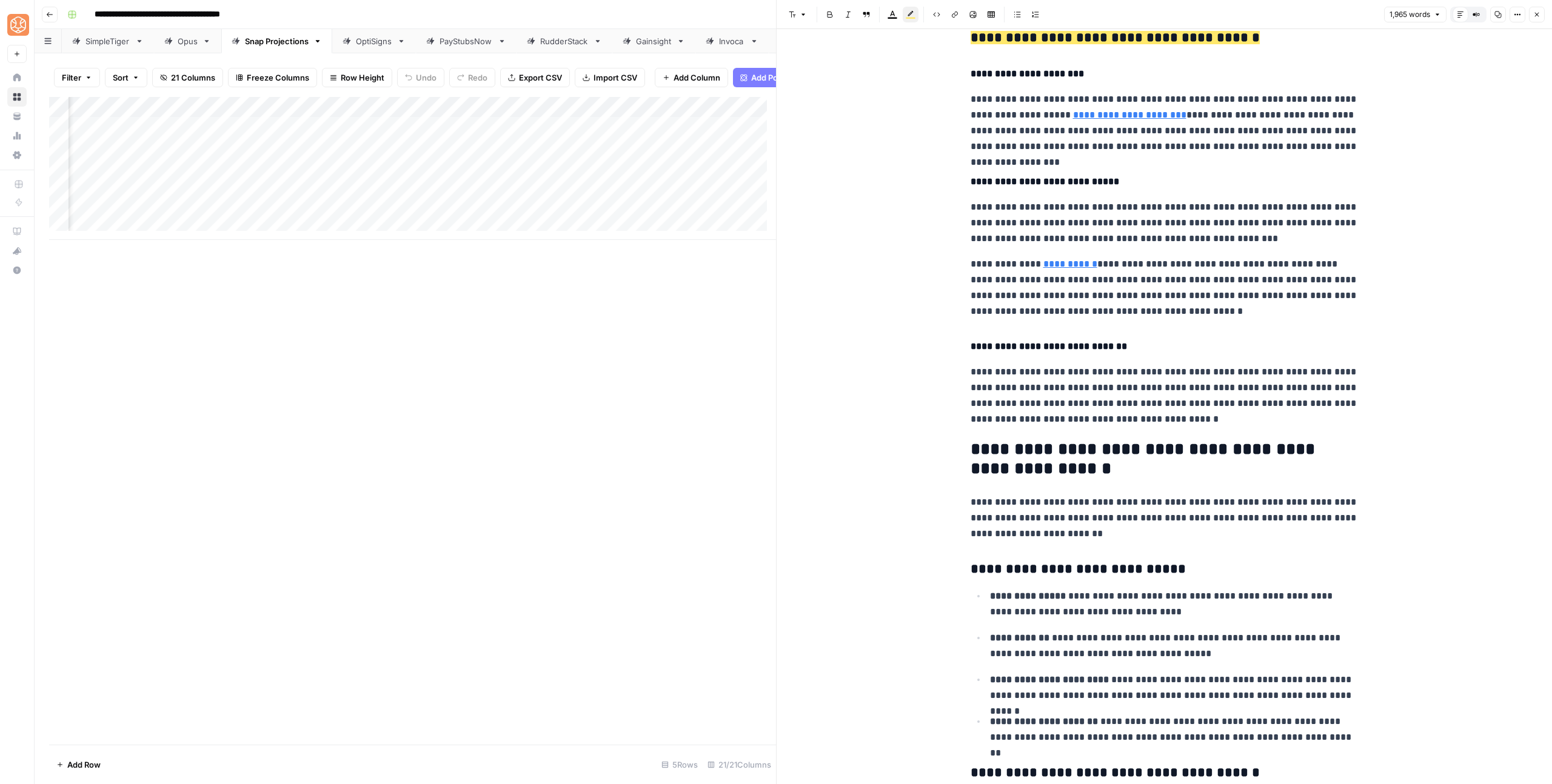 scroll, scrollTop: 3395, scrollLeft: 0, axis: vertical 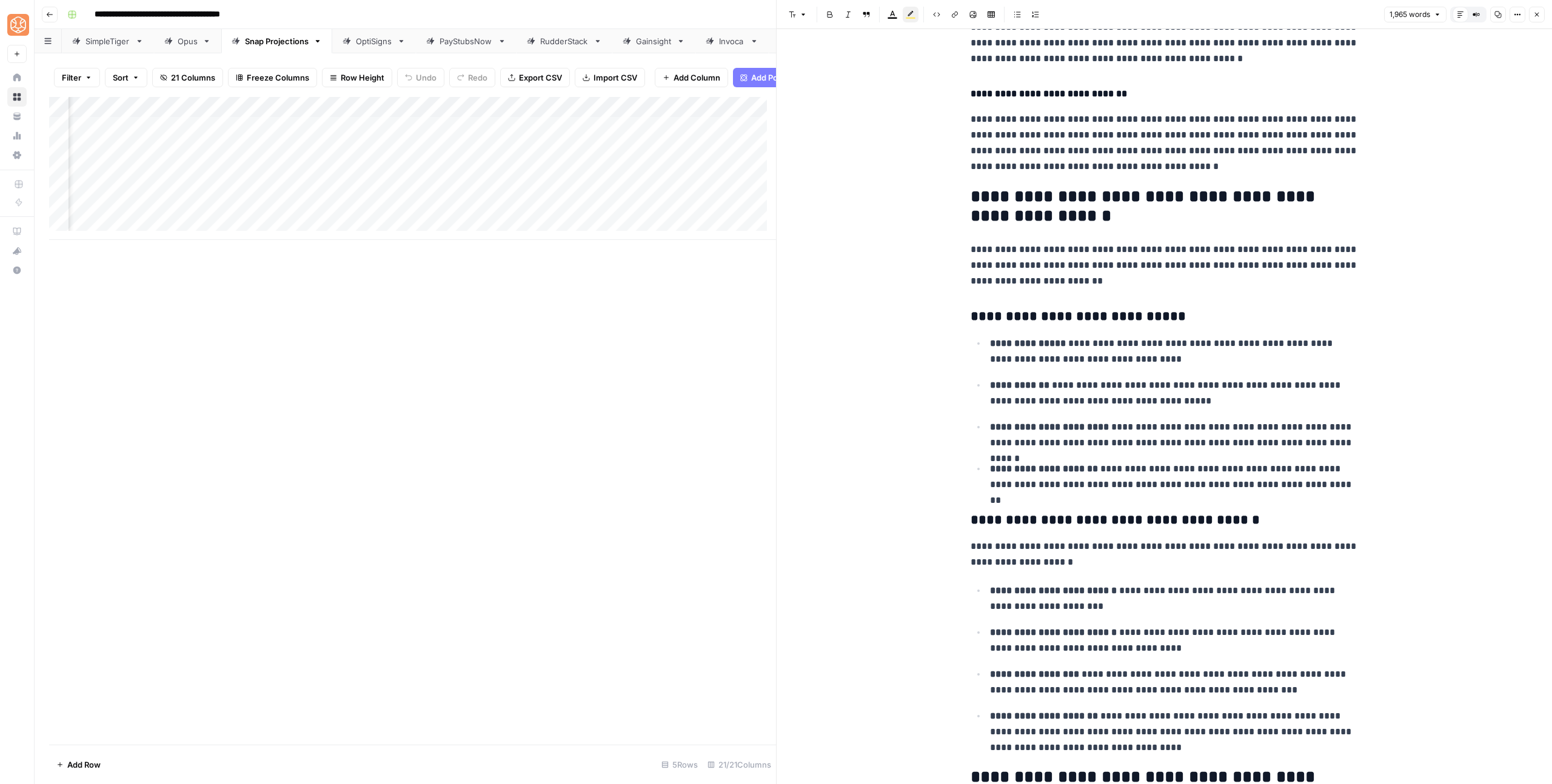 click on "**********" at bounding box center [1165, -733] 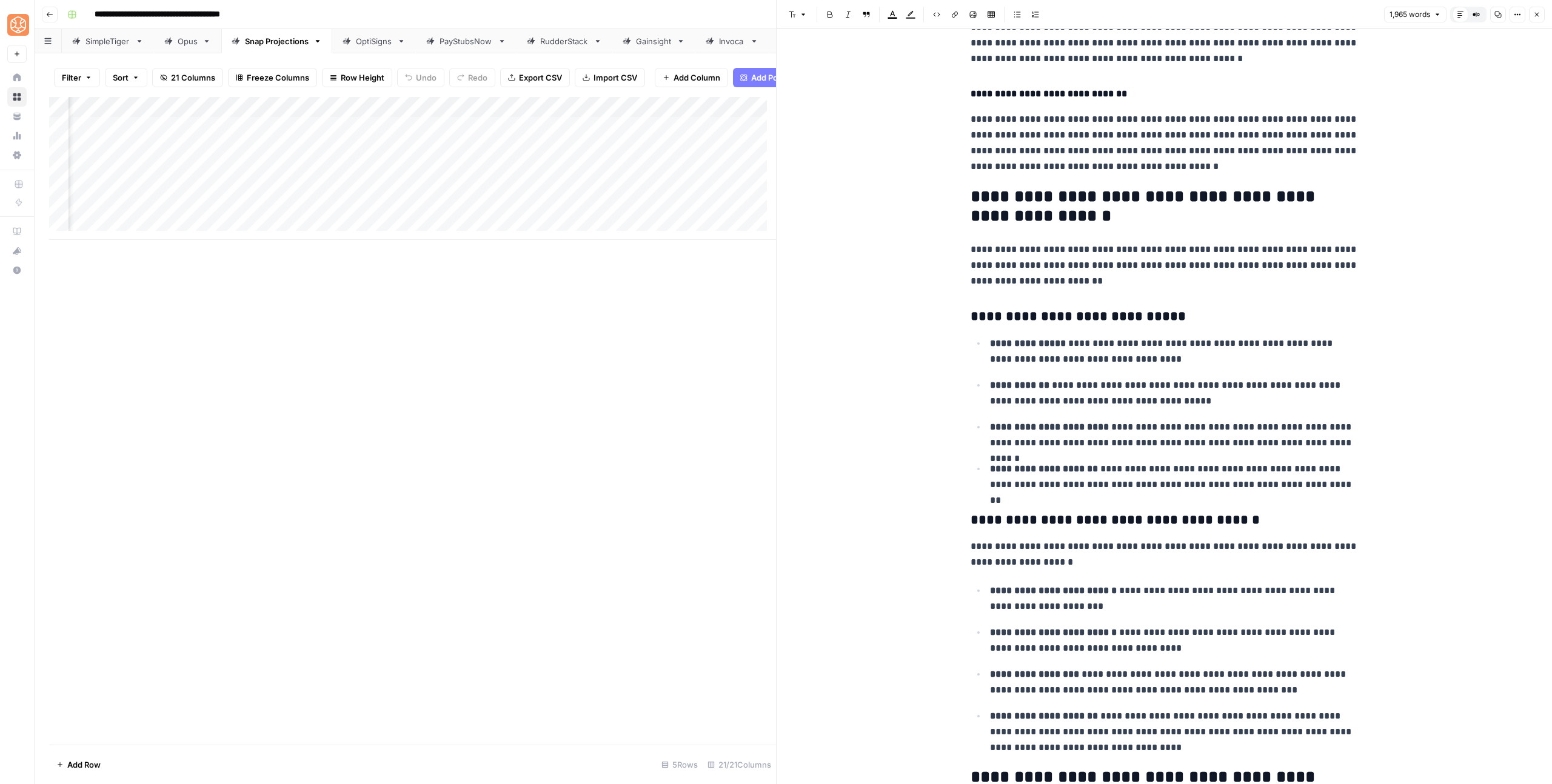 click on "**********" at bounding box center [1165, 520] 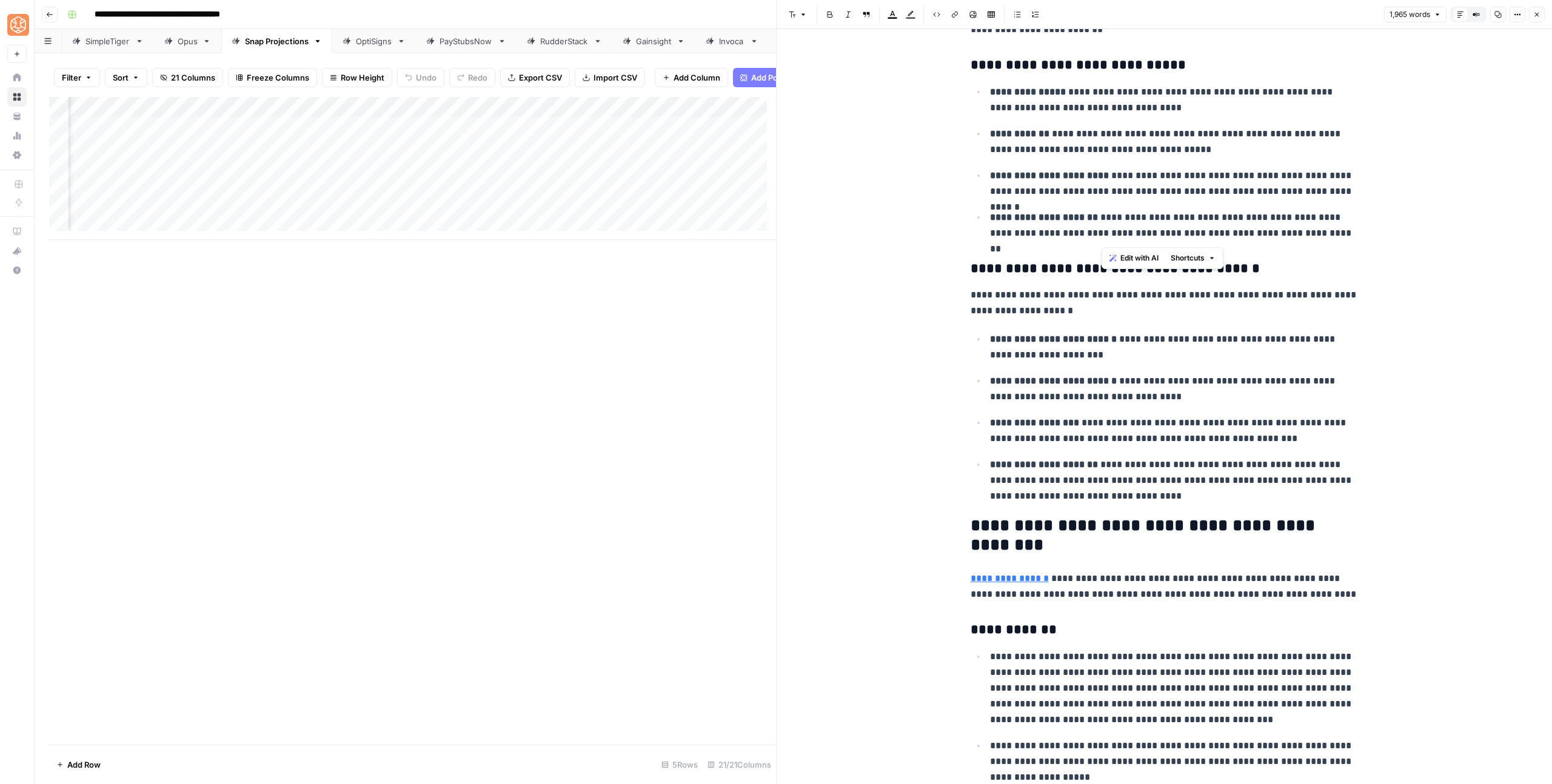 scroll, scrollTop: 3893, scrollLeft: 0, axis: vertical 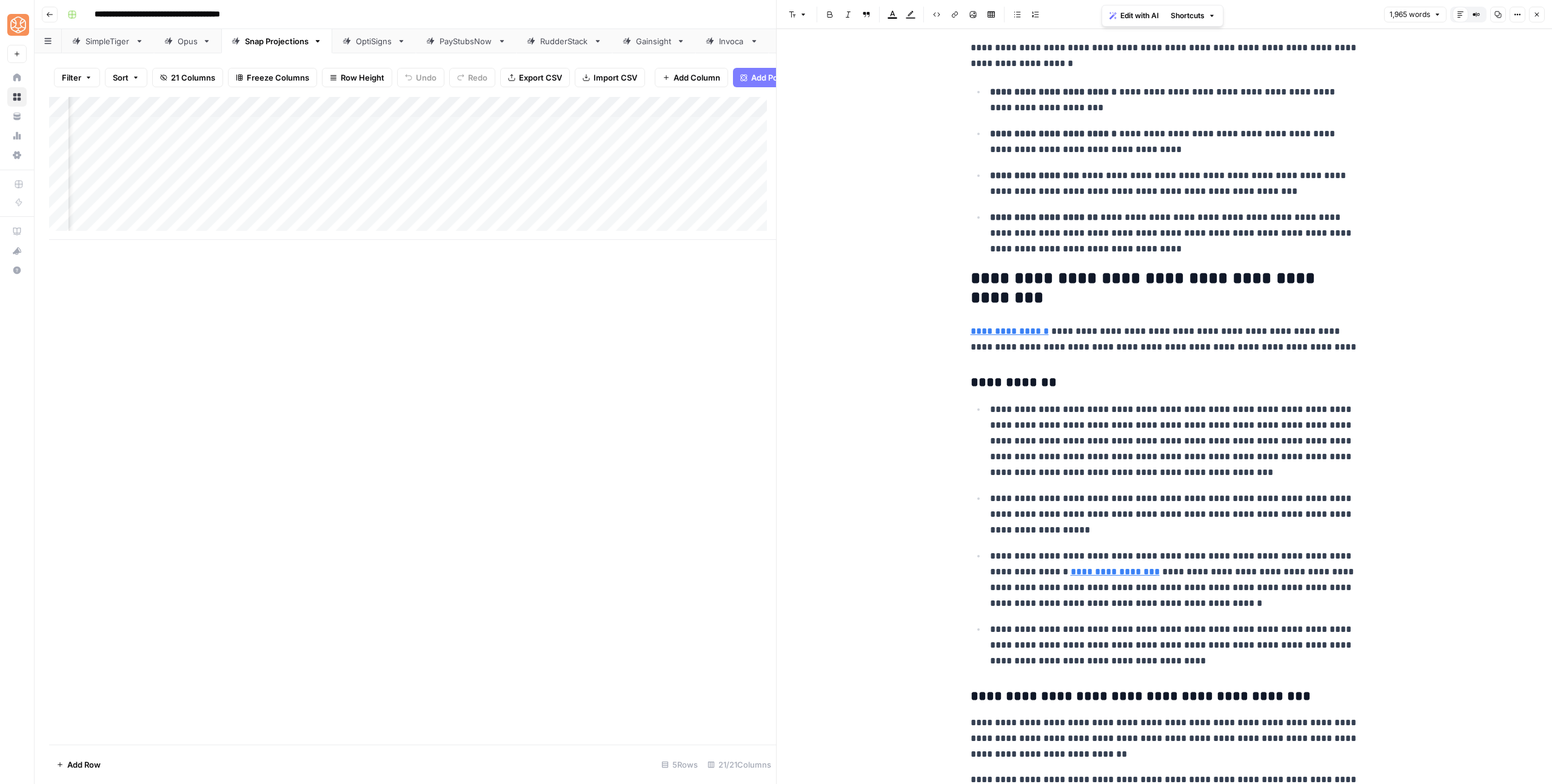 click on "**********" at bounding box center [1165, 288] 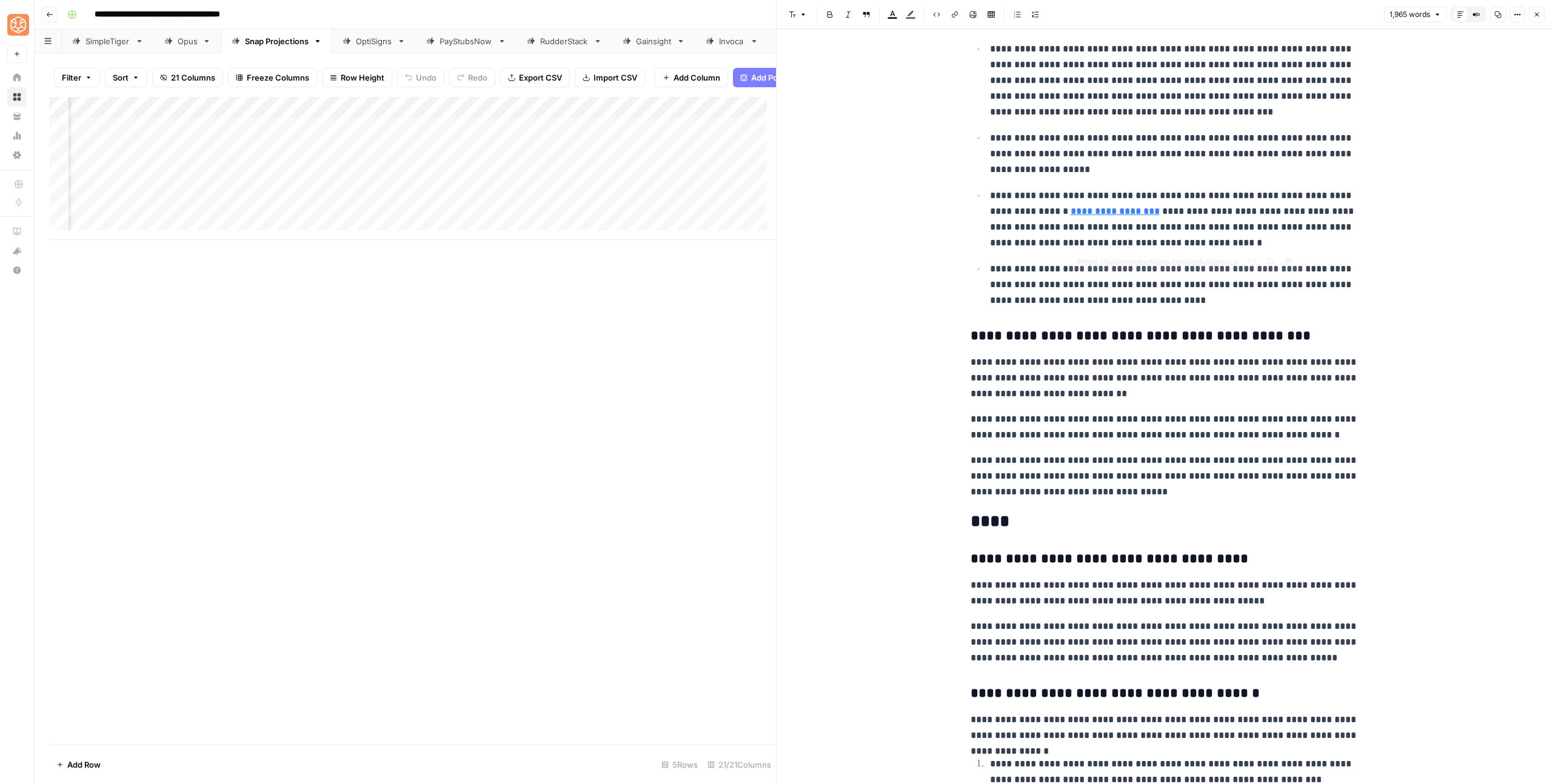 scroll, scrollTop: 4260, scrollLeft: 0, axis: vertical 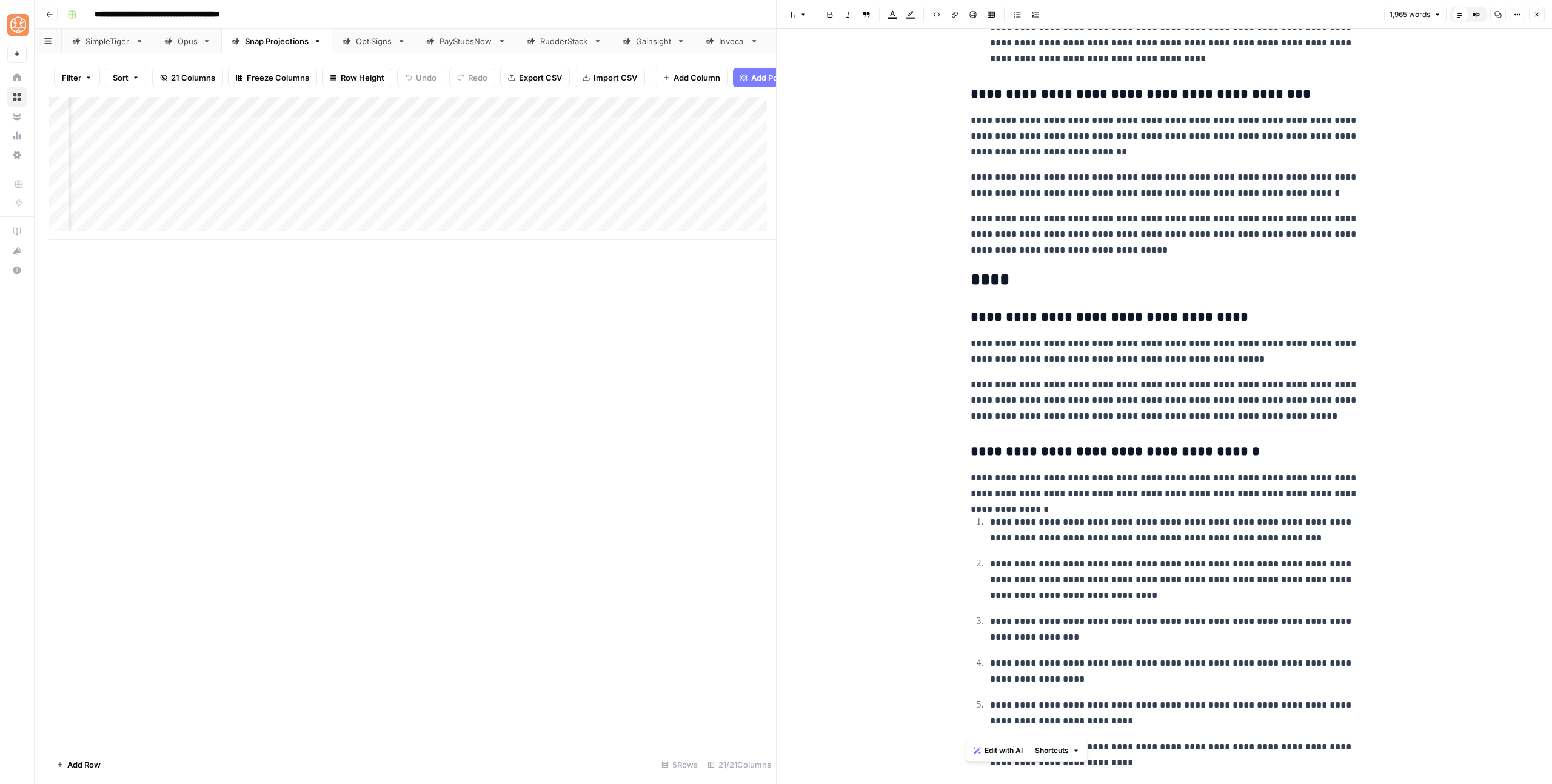 drag, startPoint x: 1129, startPoint y: 743, endPoint x: 960, endPoint y: 444, distance: 343.45597 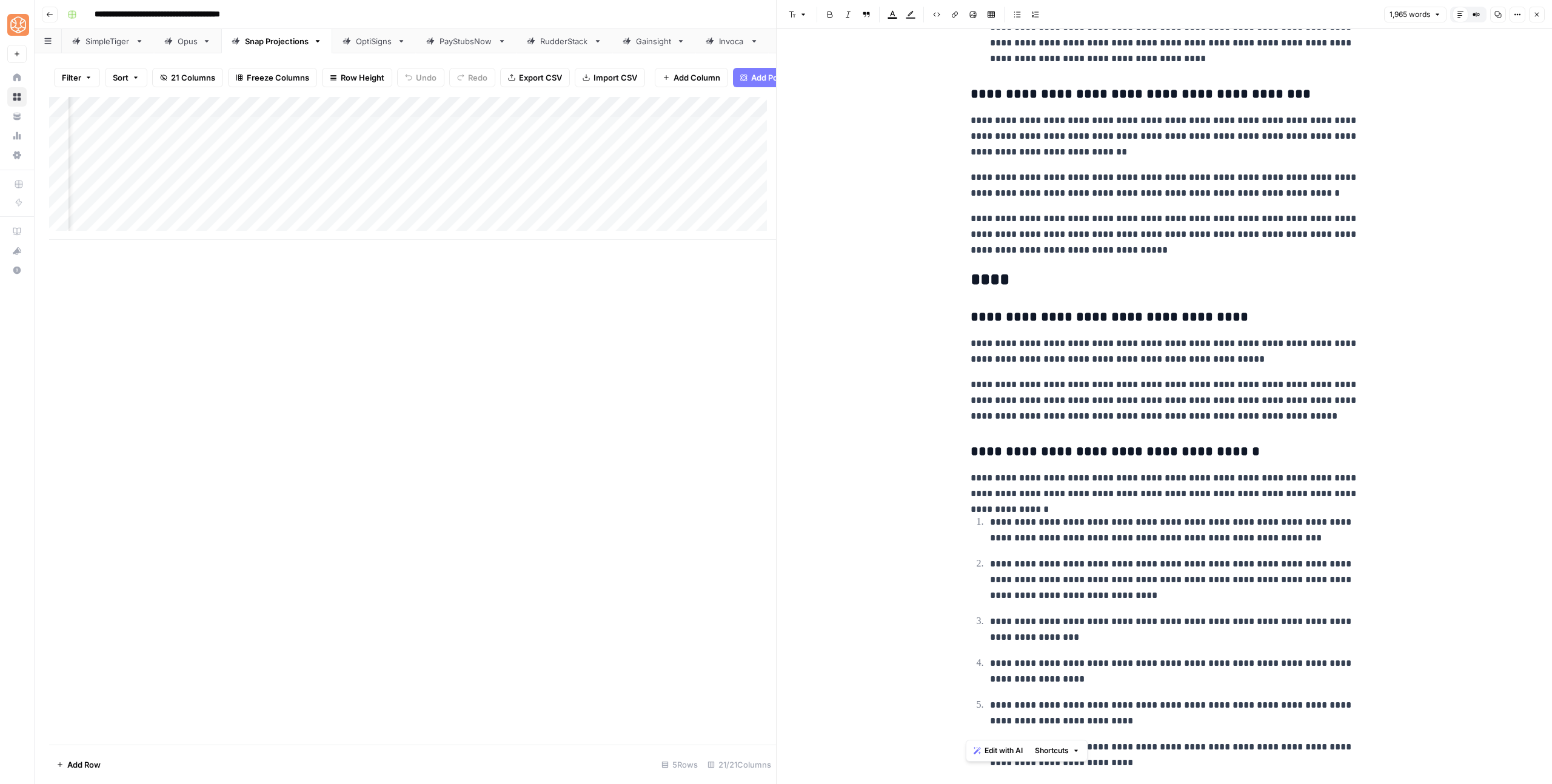 click on "**********" at bounding box center [1165, -1833] 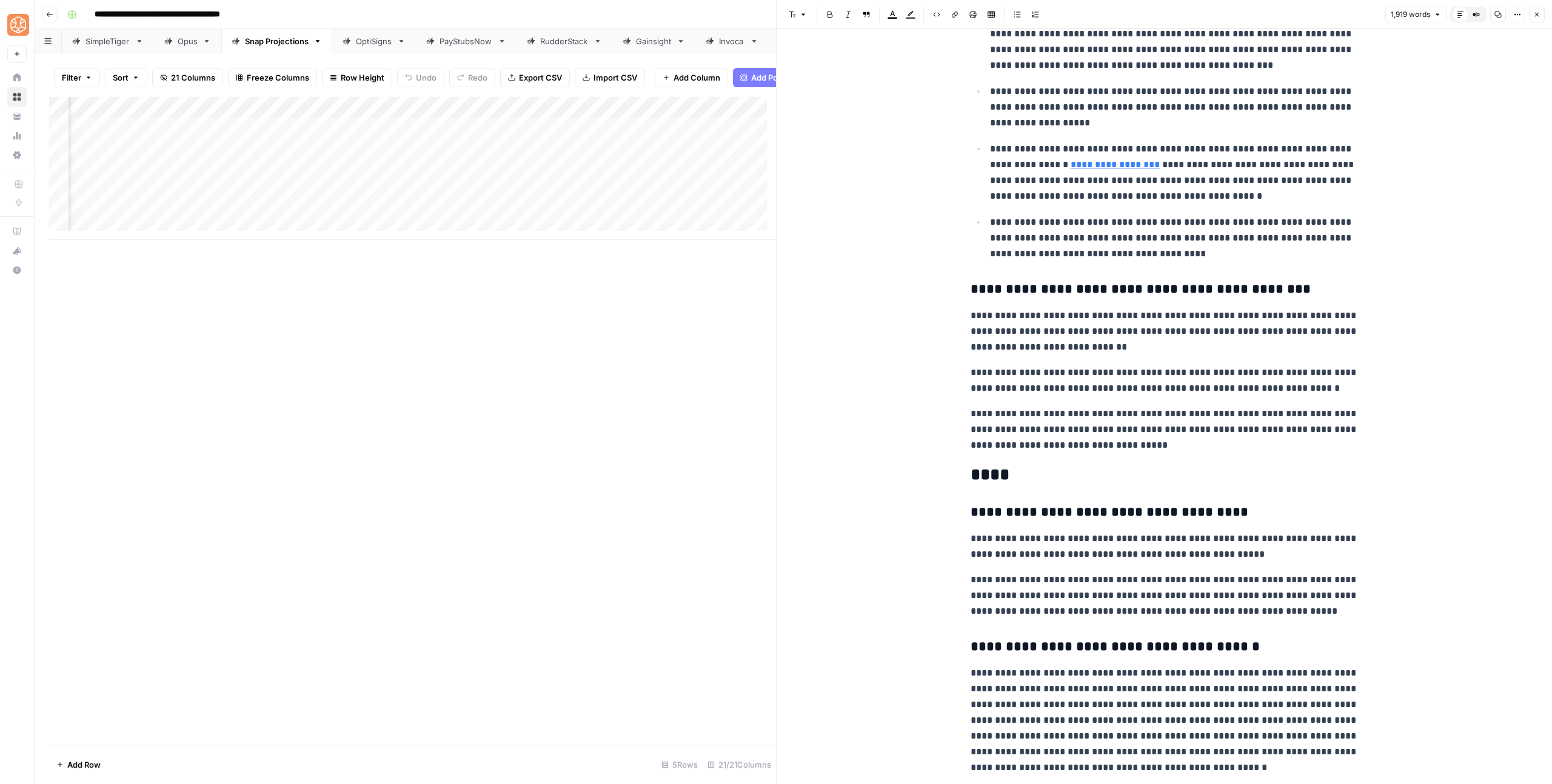 click on "**********" at bounding box center [1165, 720] 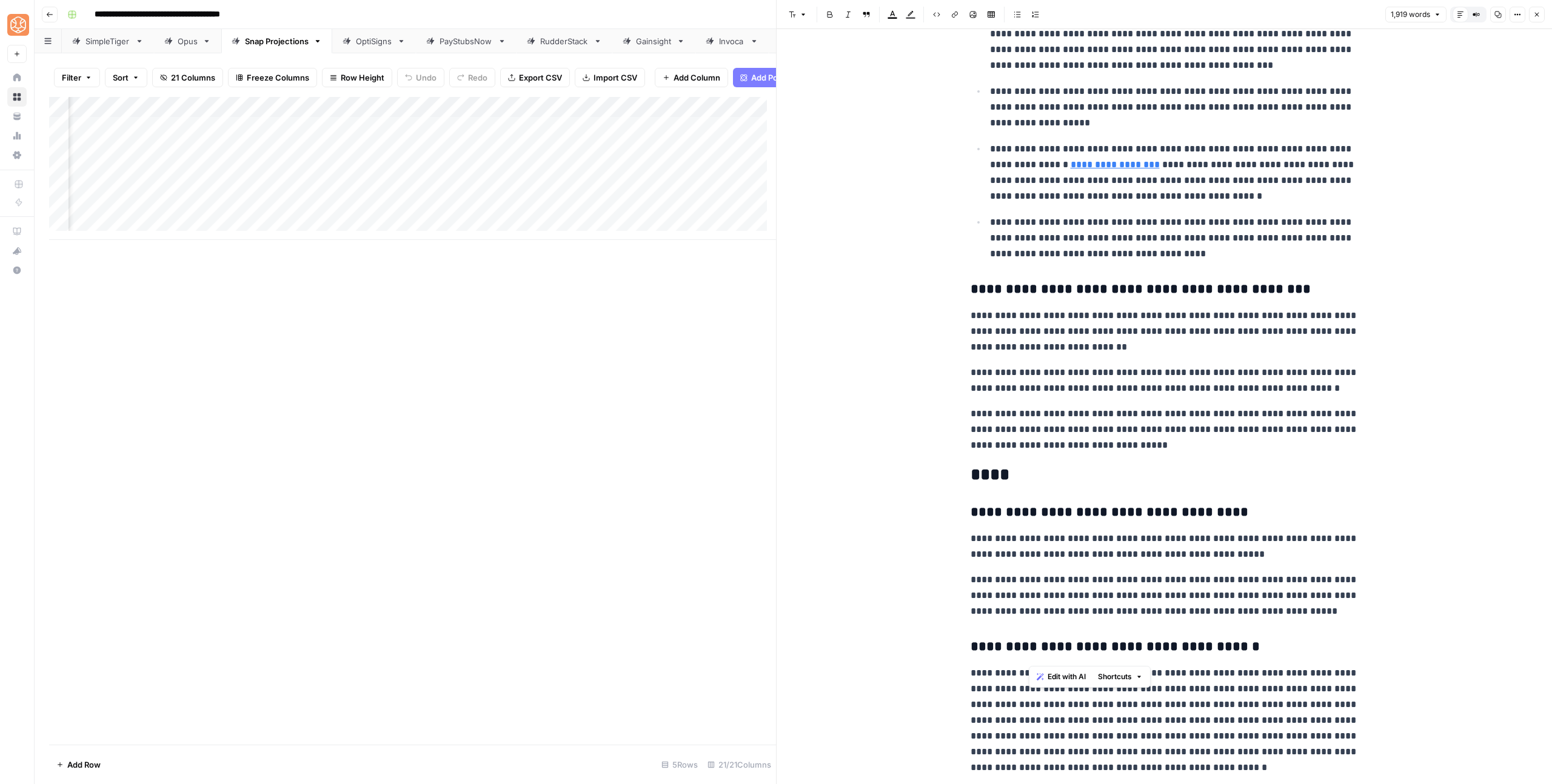 click on "**********" at bounding box center (1165, 720) 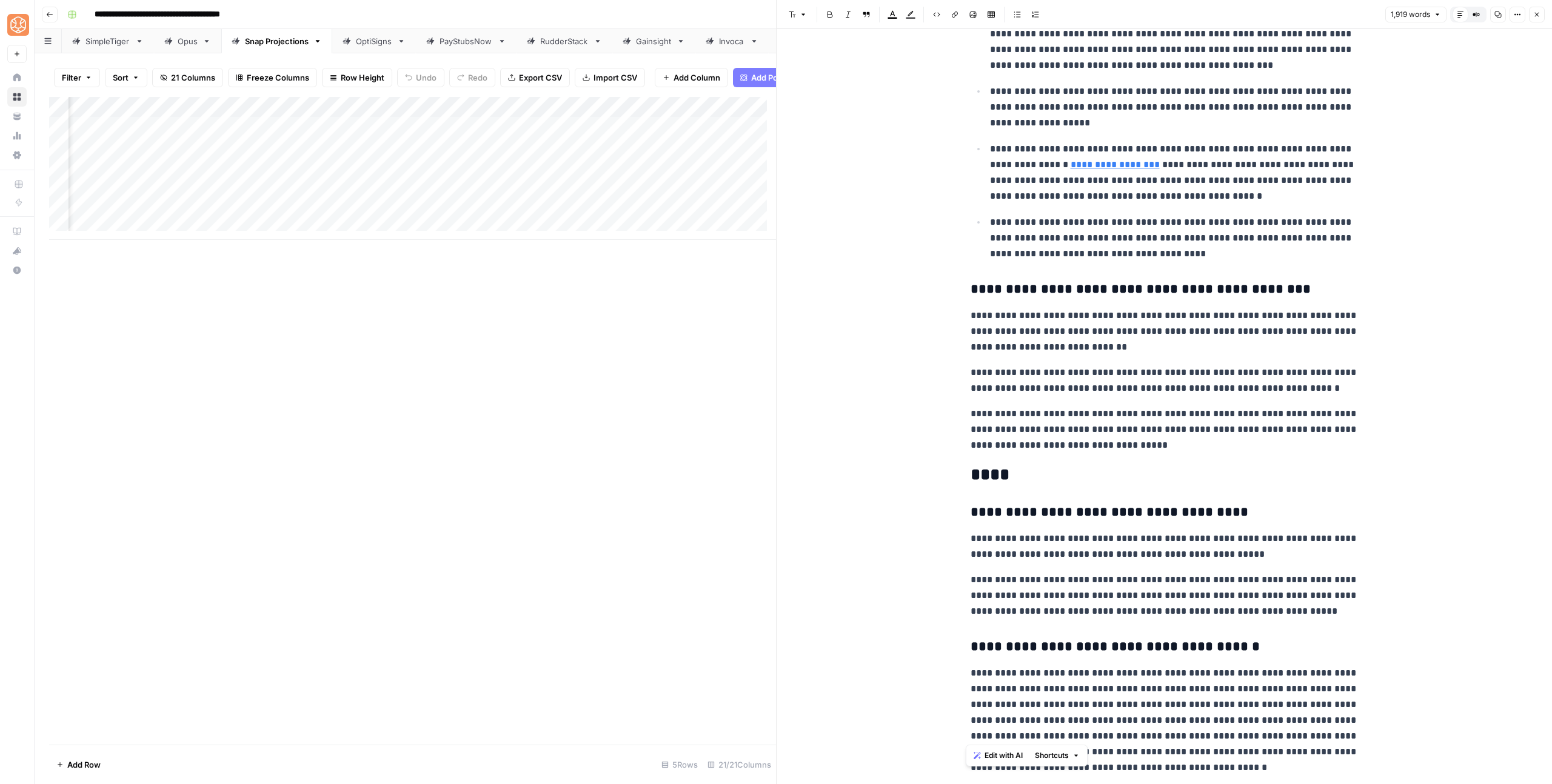 scroll, scrollTop: 4285, scrollLeft: 0, axis: vertical 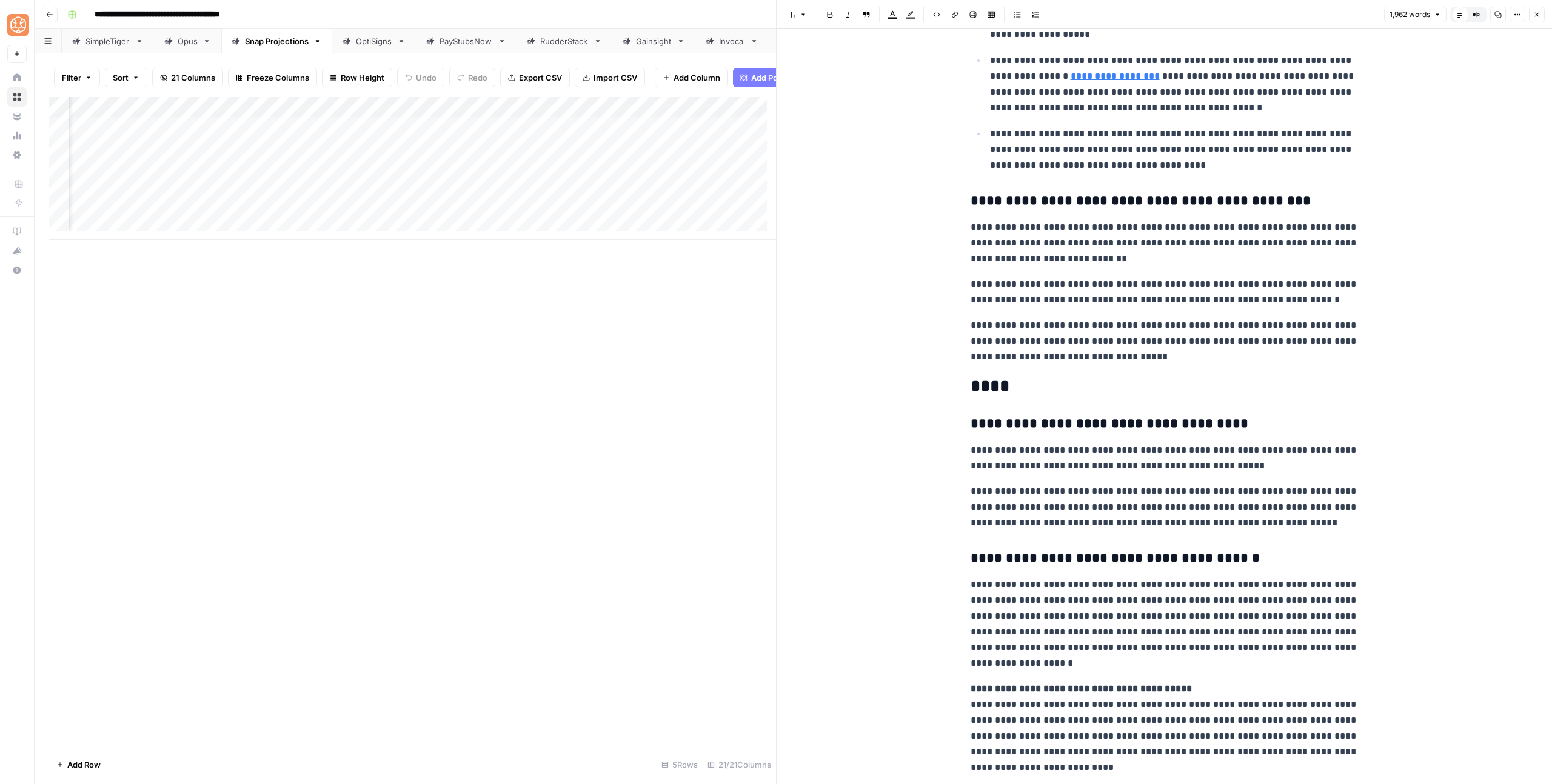 click on "**********" at bounding box center [1165, -1780] 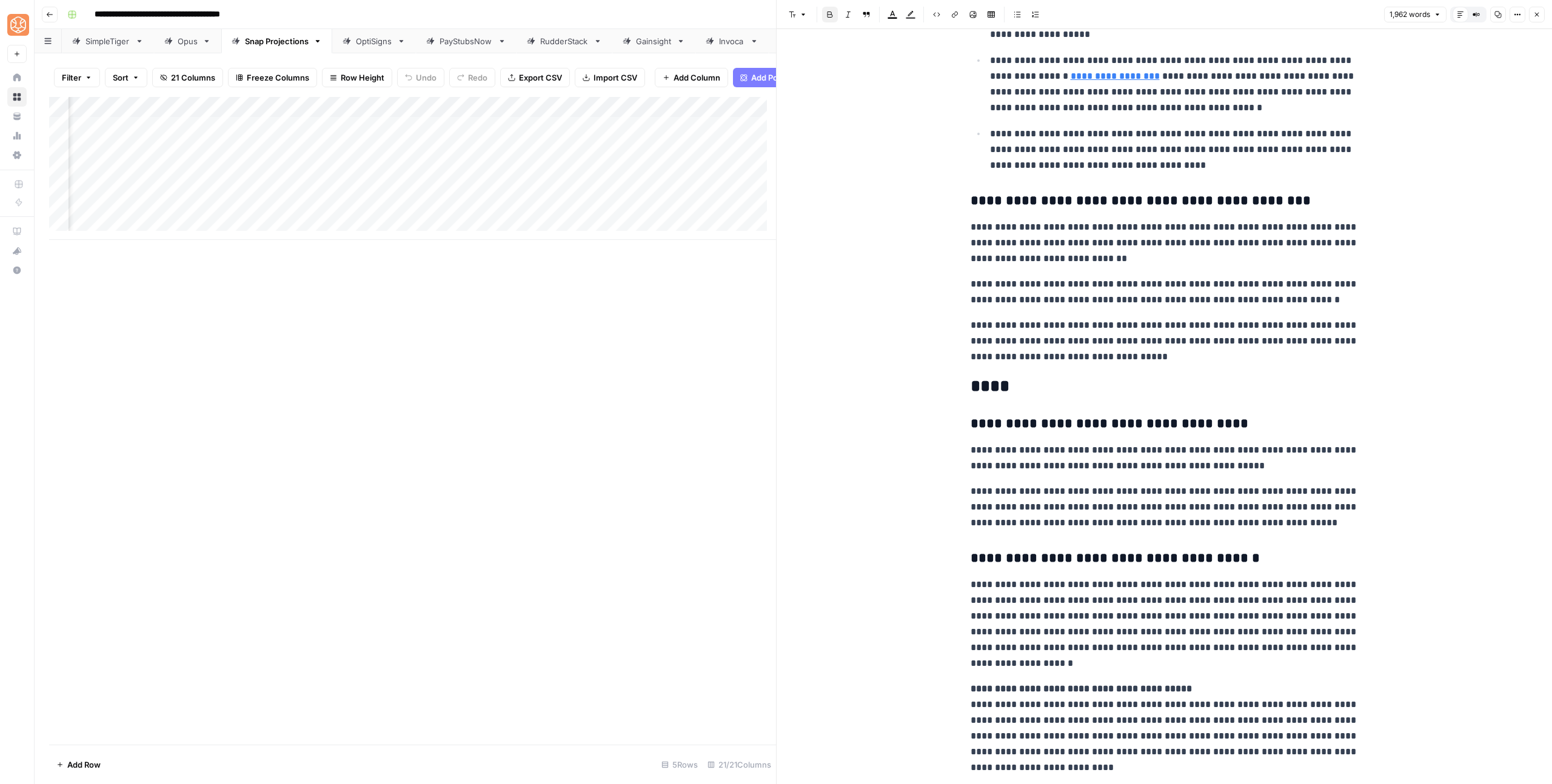 click on "**********" at bounding box center (1165, -1780) 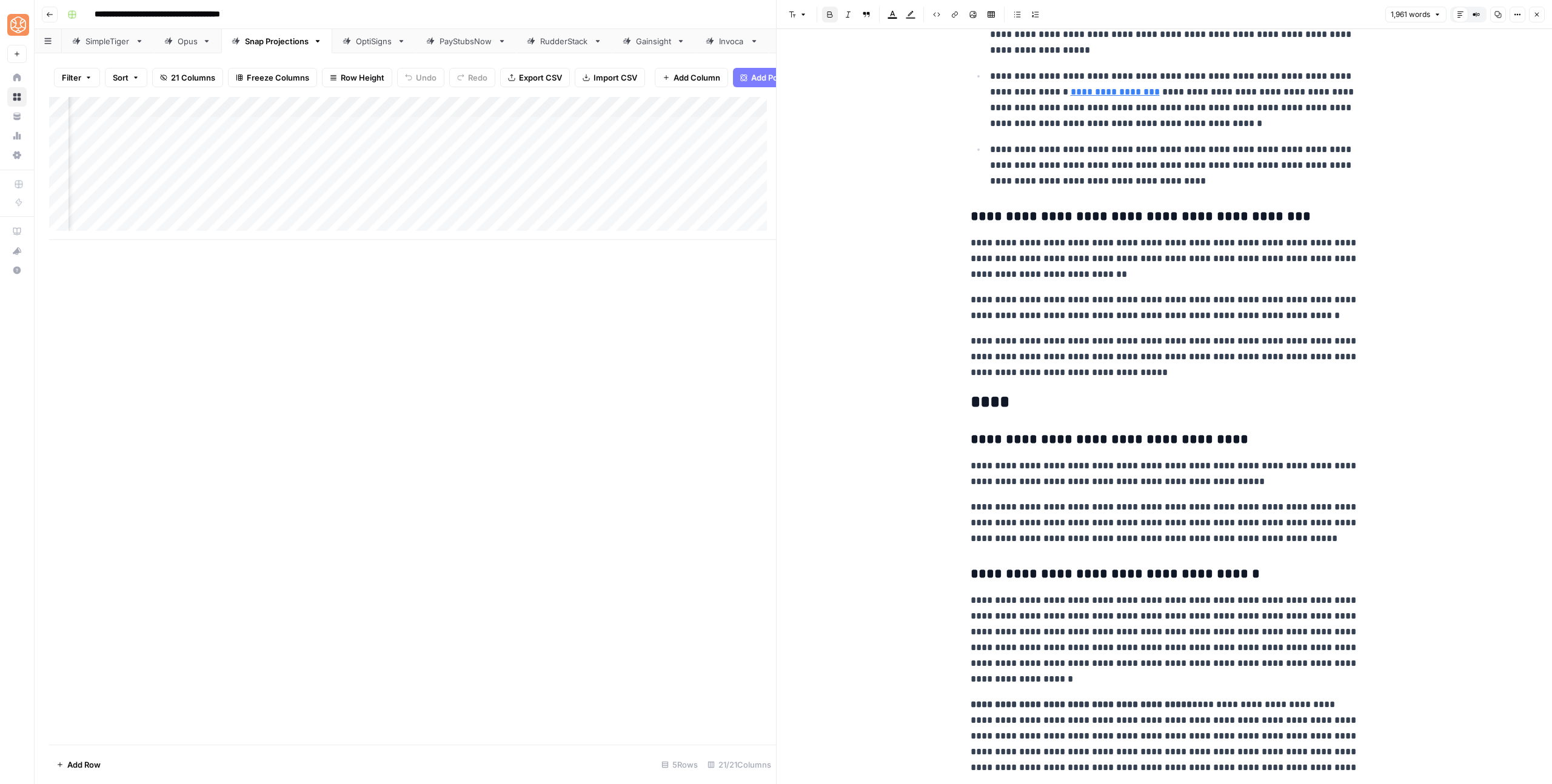 scroll, scrollTop: 4399, scrollLeft: 0, axis: vertical 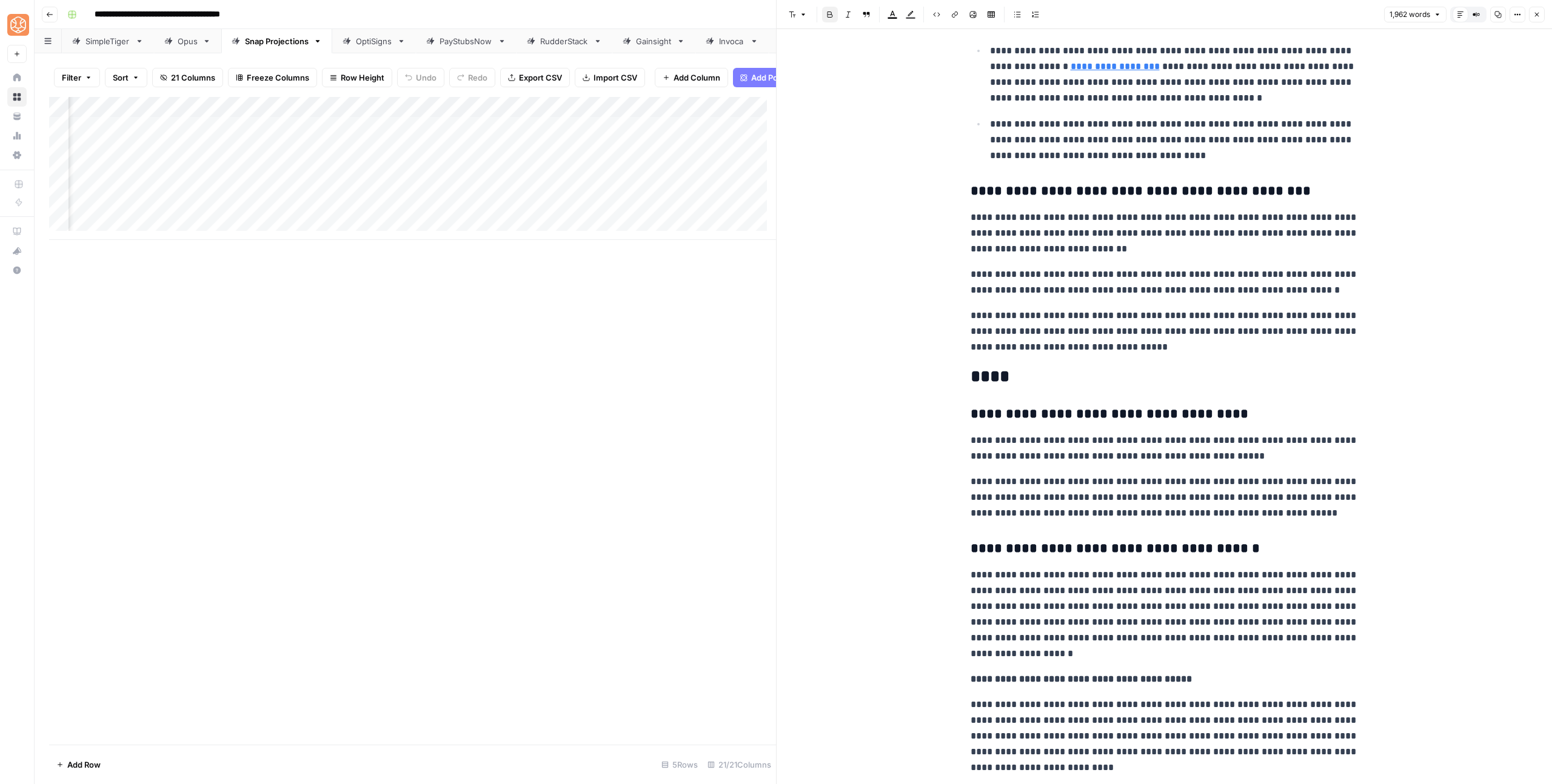 click on "**********" at bounding box center (1165, -1785) 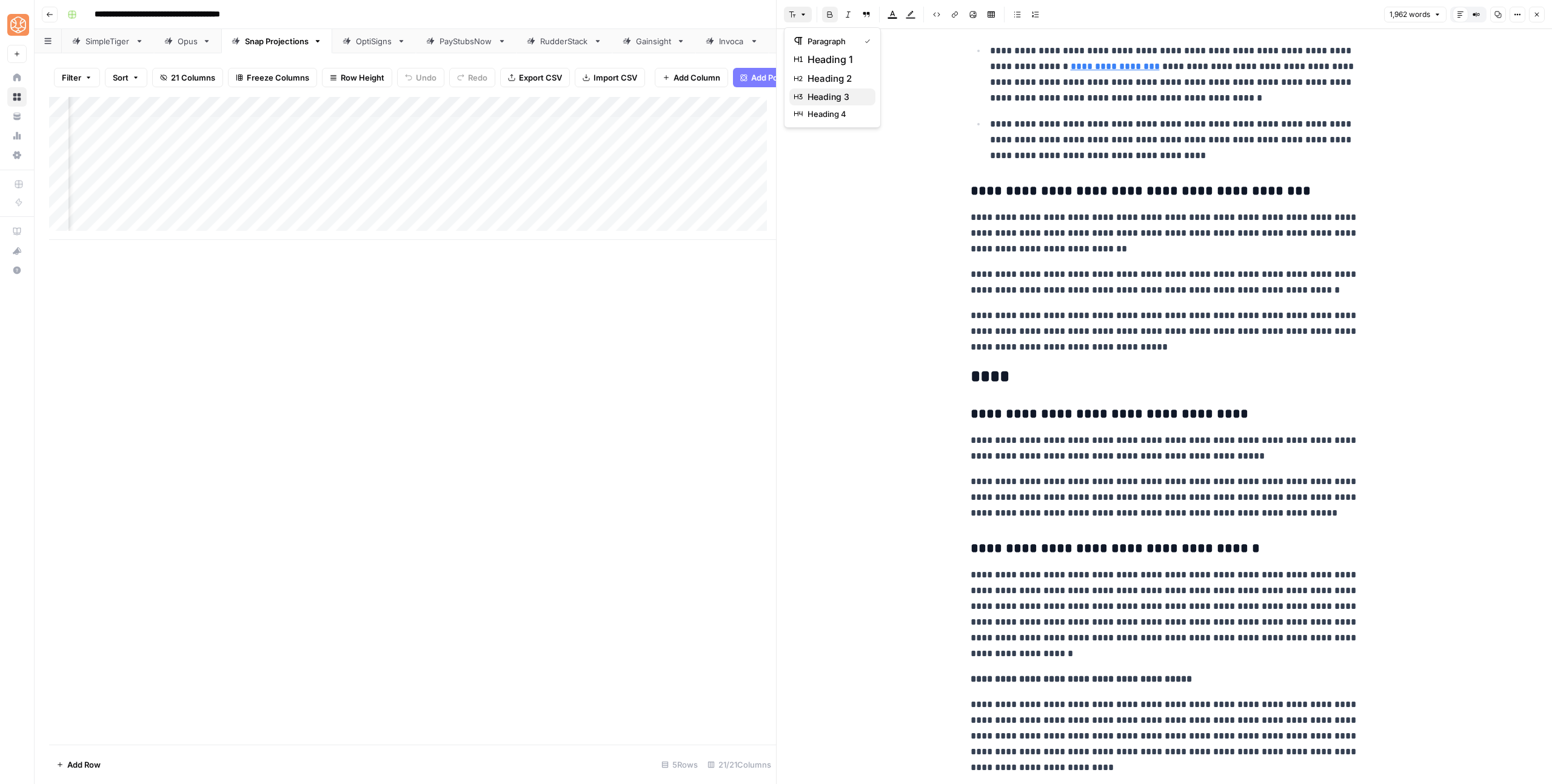 click 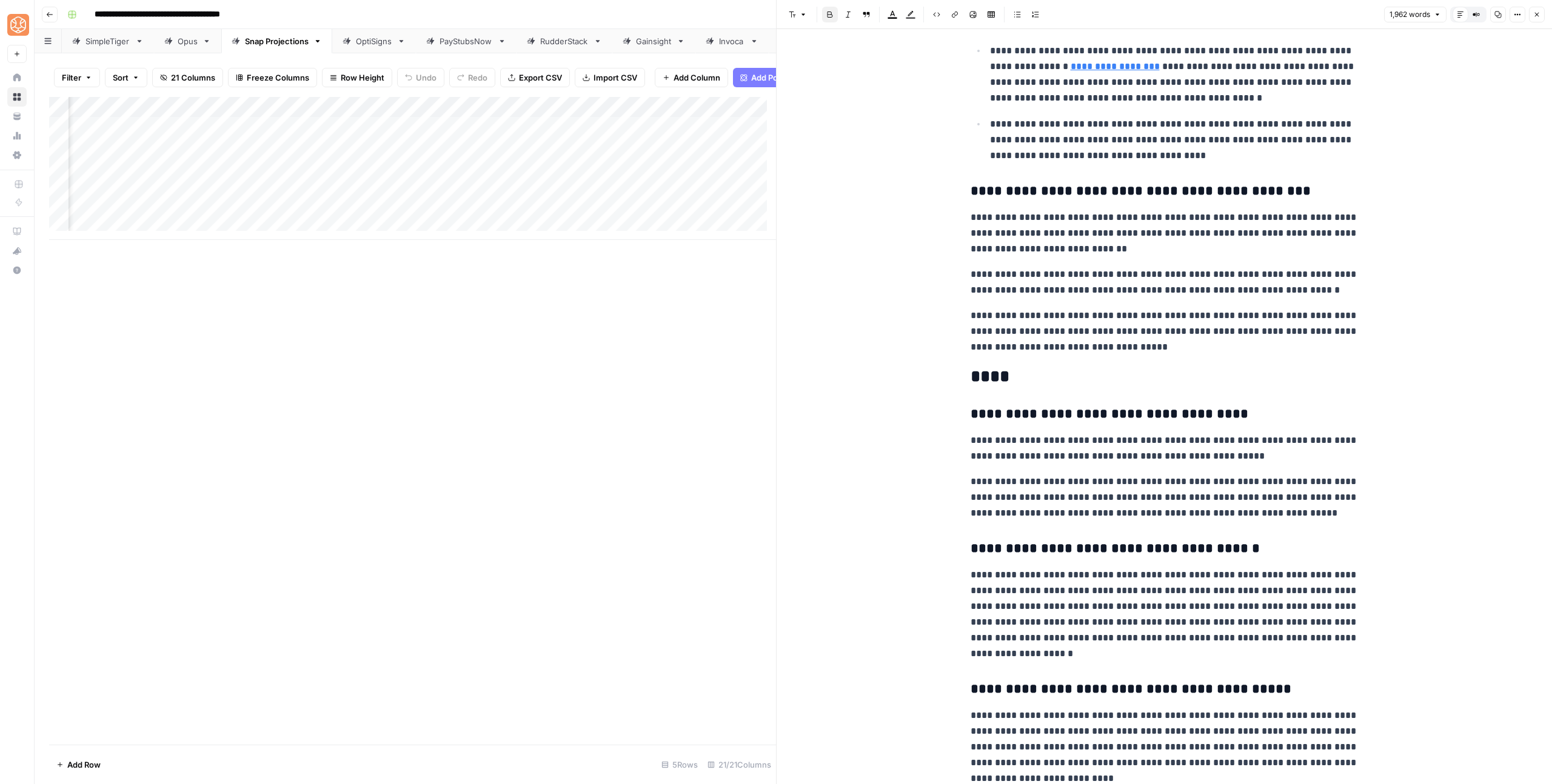 drag, startPoint x: 1089, startPoint y: 763, endPoint x: 1097, endPoint y: 752, distance: 13.601471 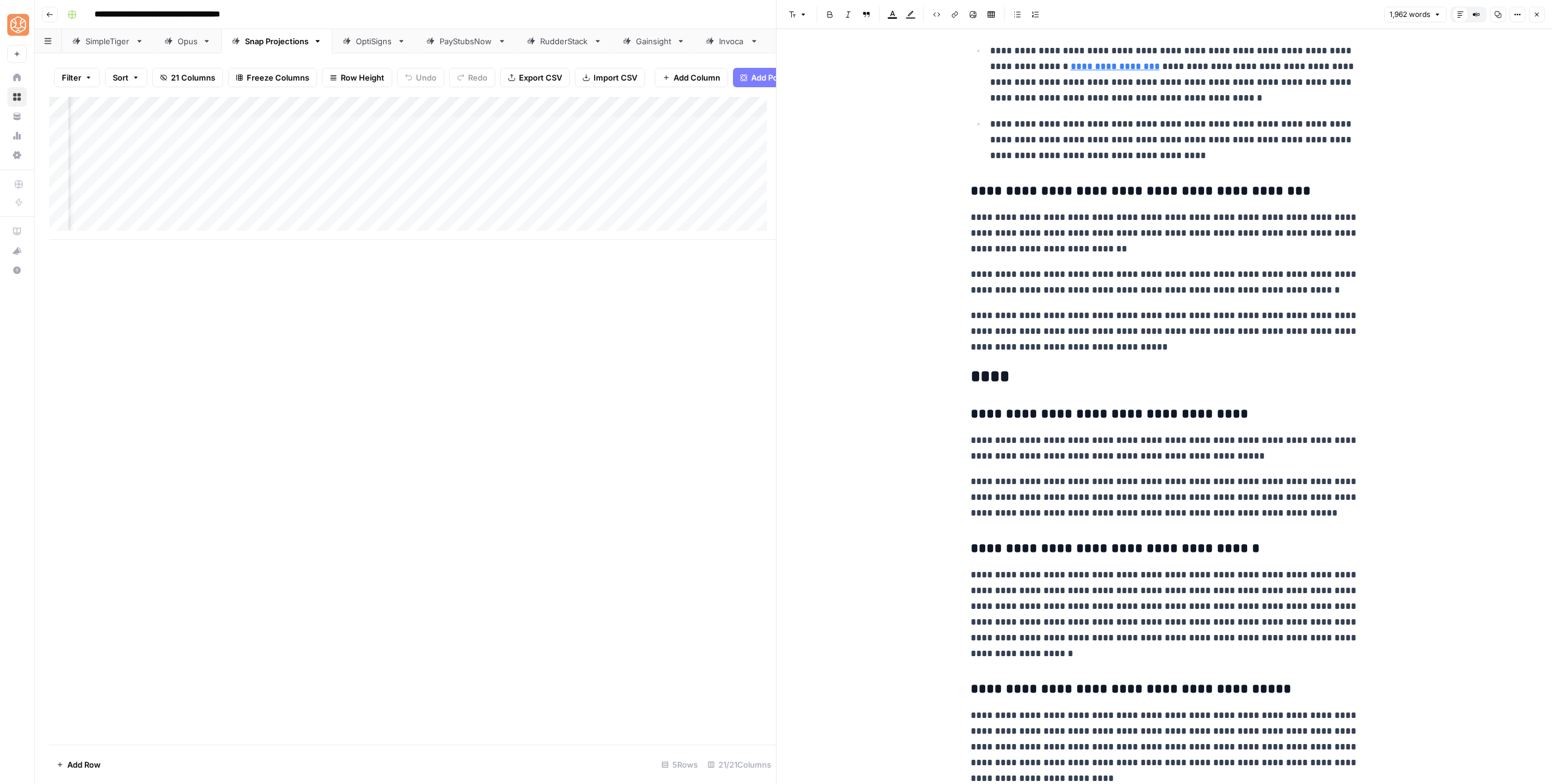 scroll, scrollTop: 4456, scrollLeft: 0, axis: vertical 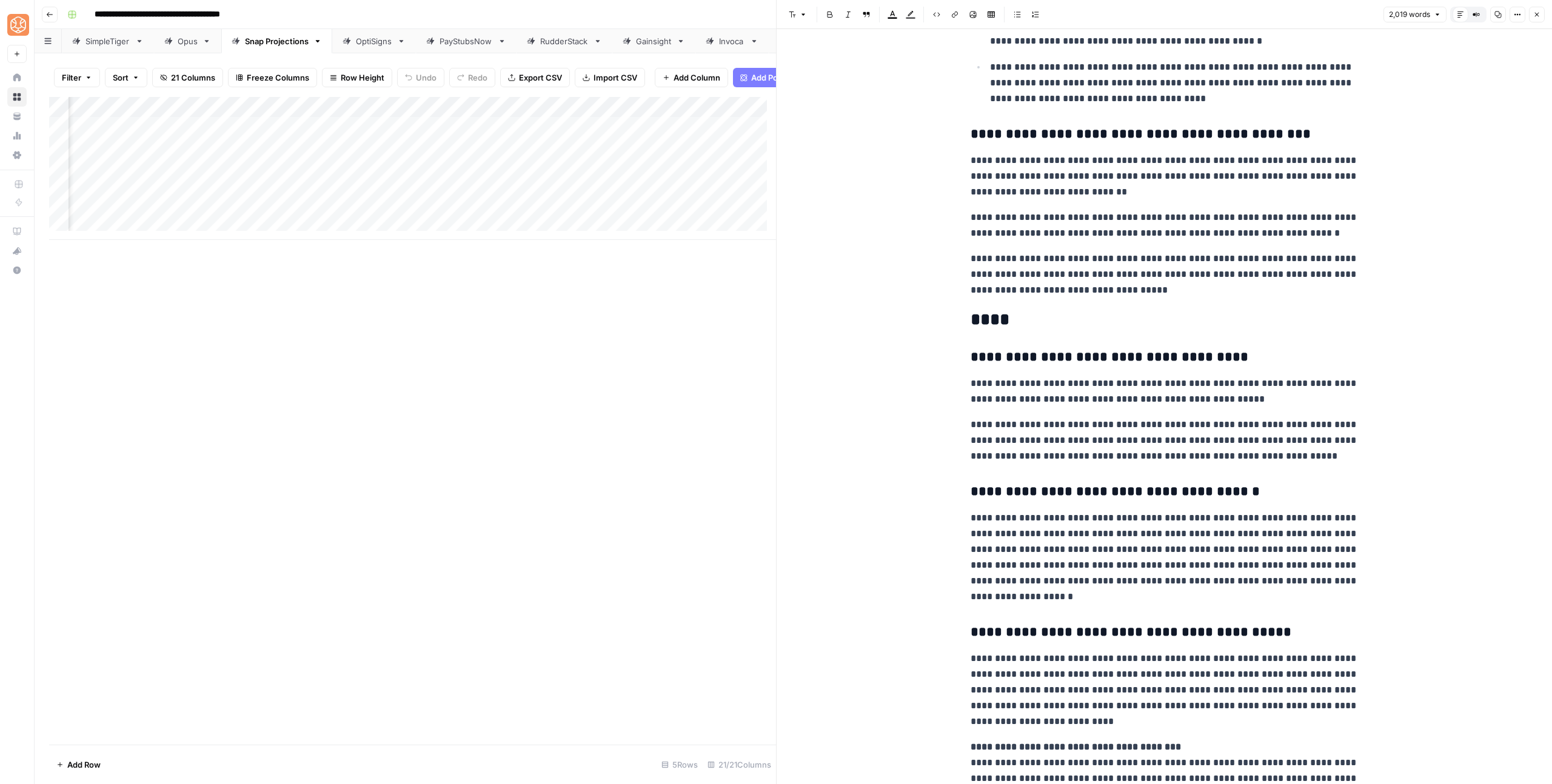 click on "**********" at bounding box center (1165, -1792) 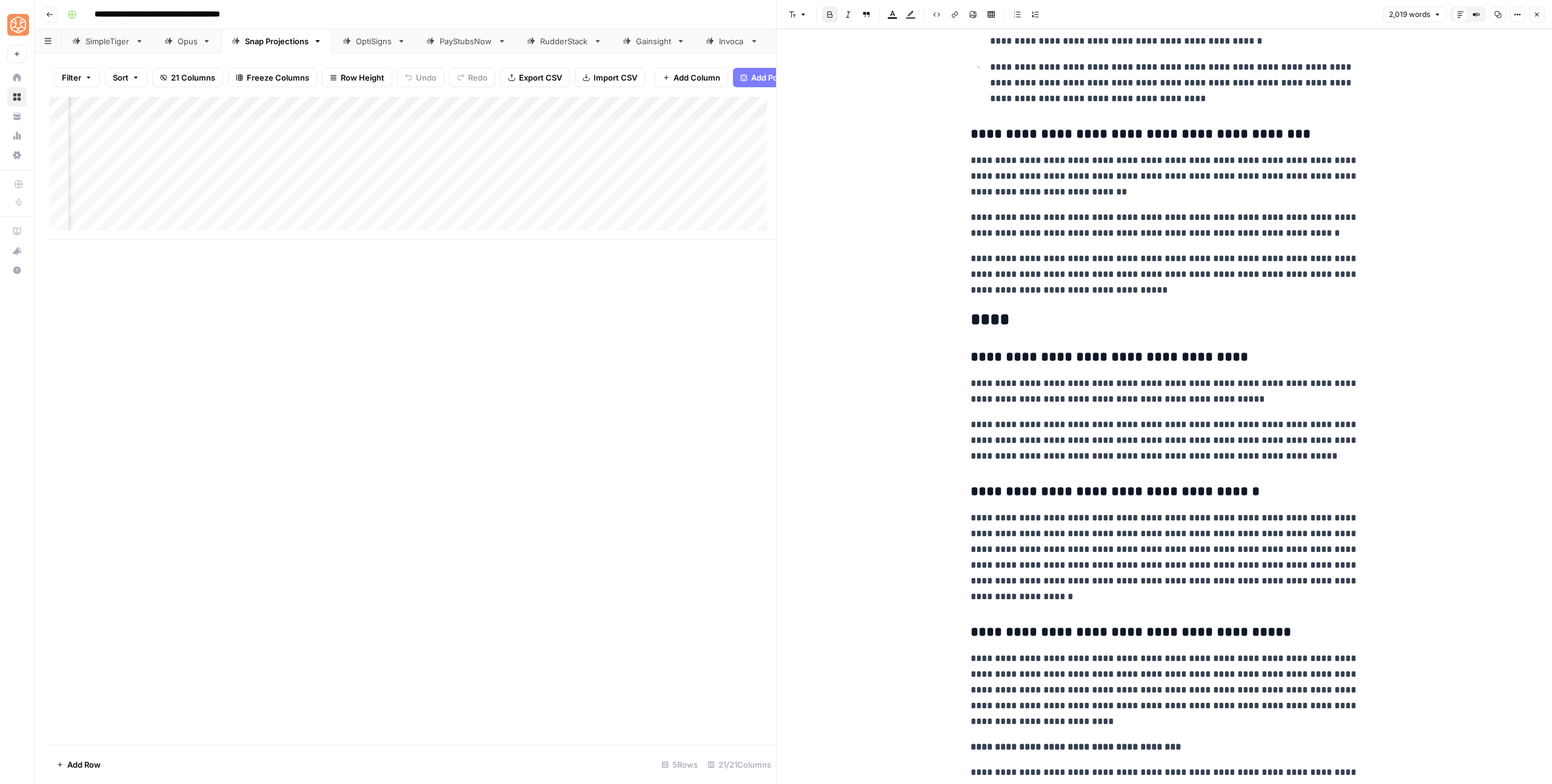 click on "**********" at bounding box center [1075, 746] 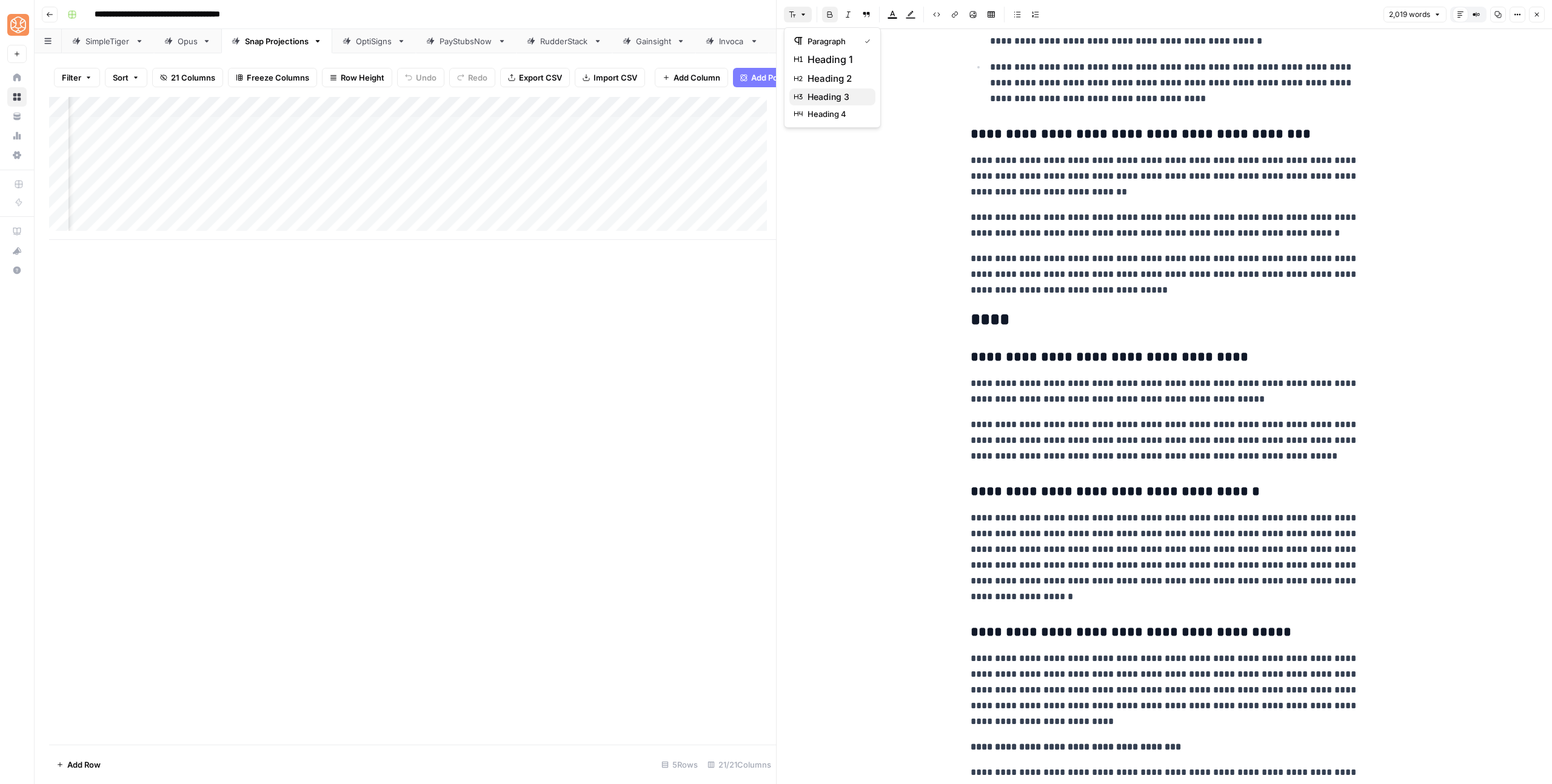 click on "heading 3" at bounding box center [837, 97] 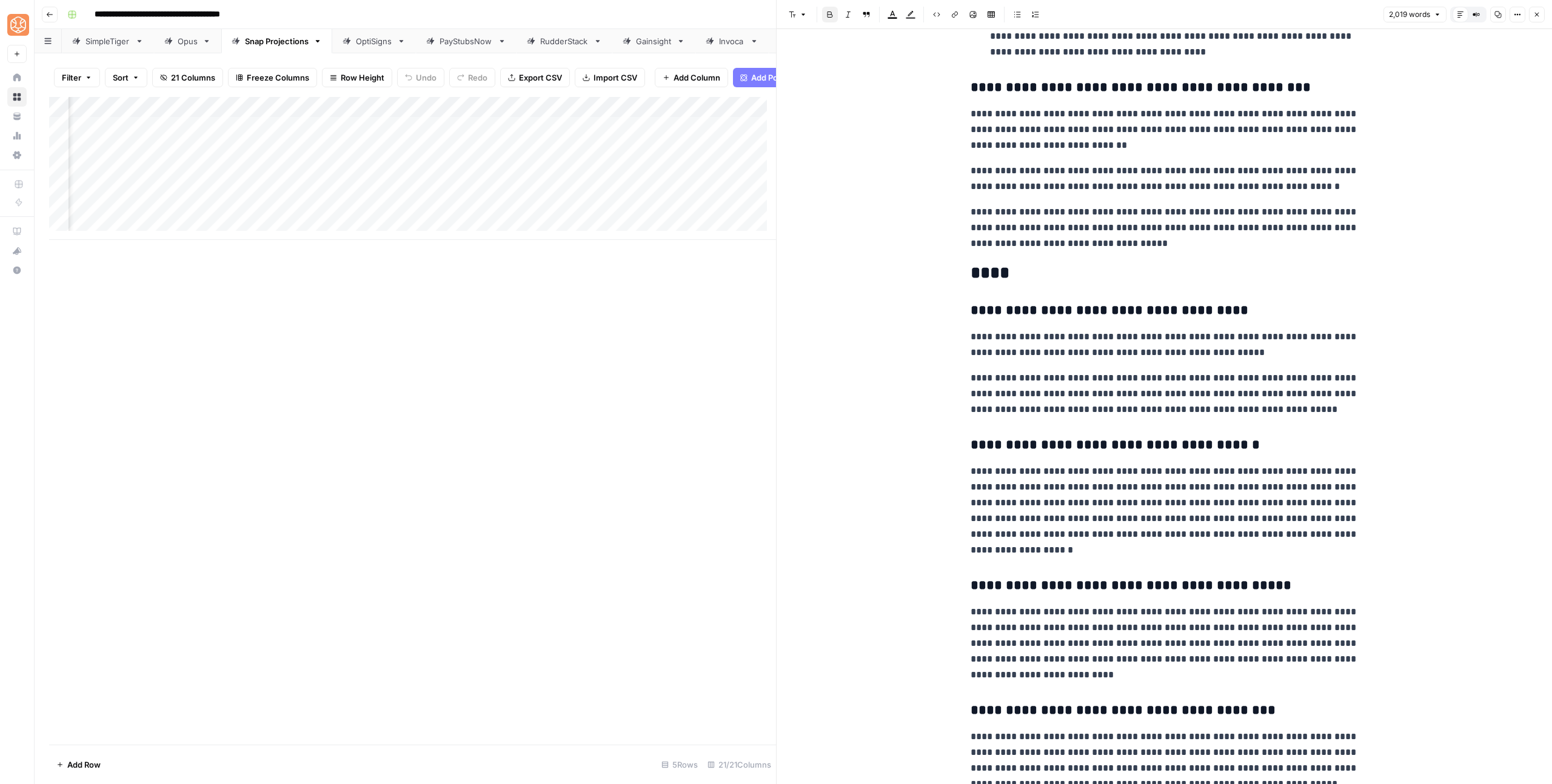 scroll, scrollTop: 4519, scrollLeft: 0, axis: vertical 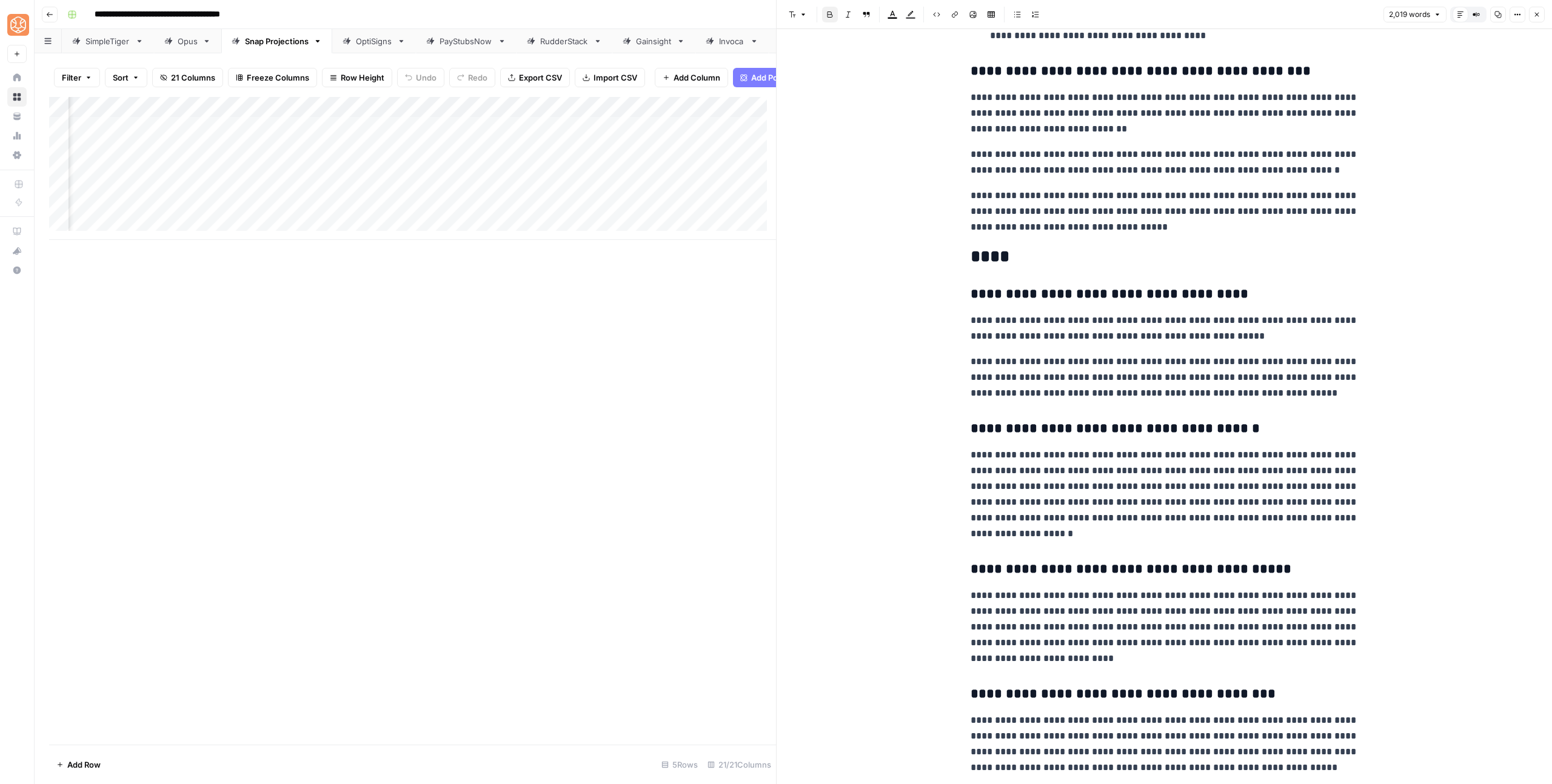 click on "**********" at bounding box center [1131, 569] 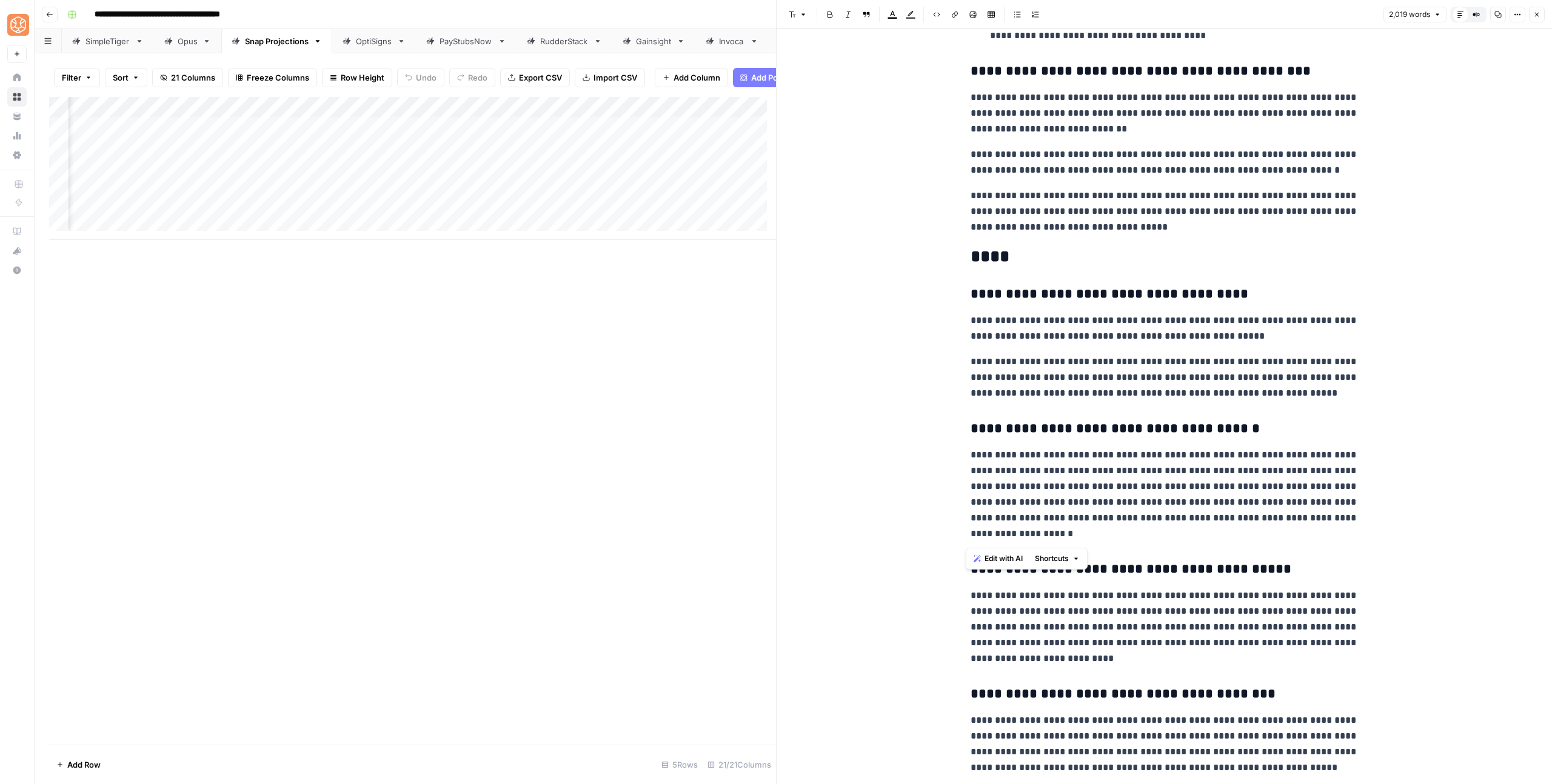 click on "**********" at bounding box center [1123, 694] 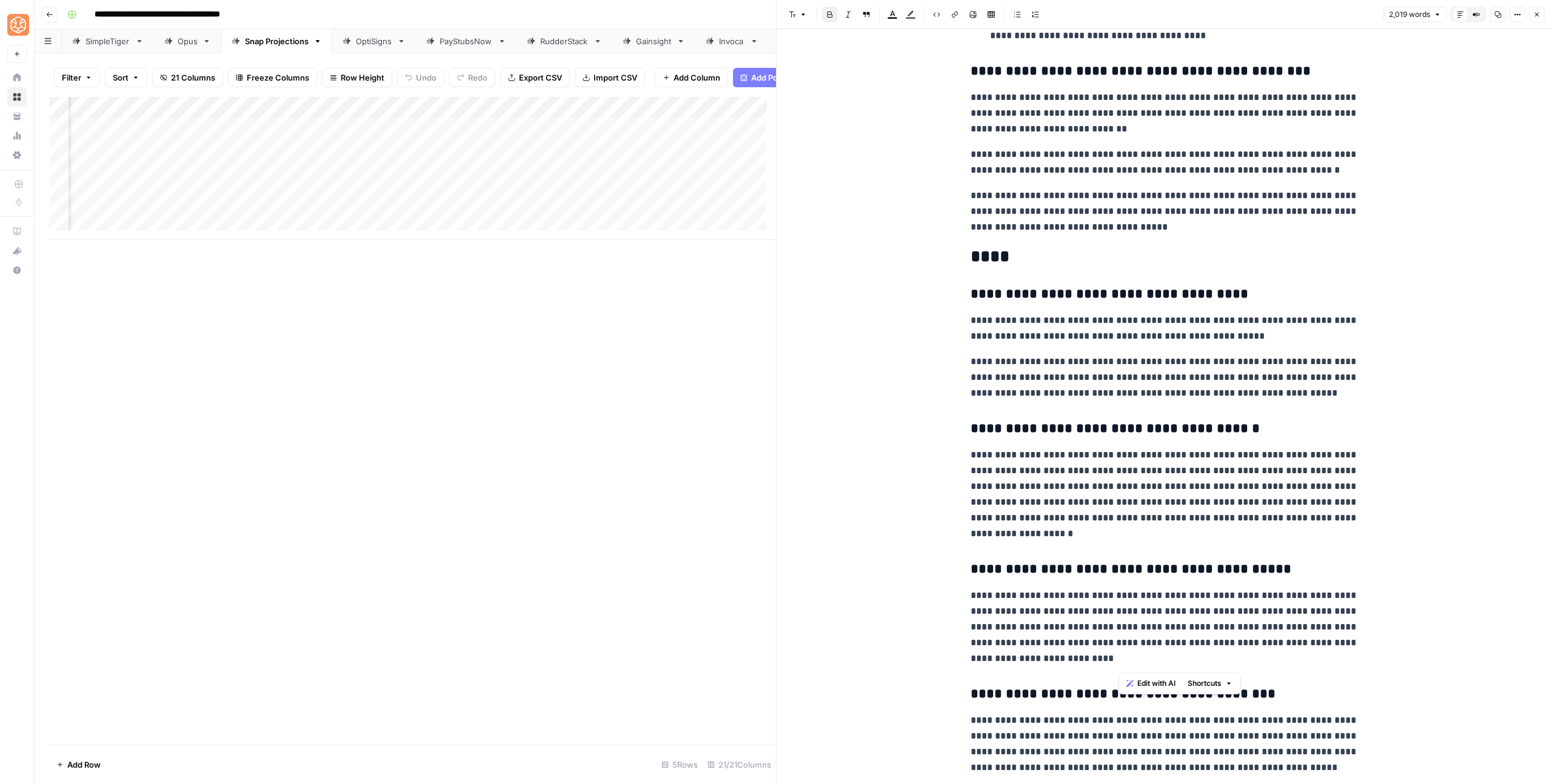 click on "**********" at bounding box center [1123, 694] 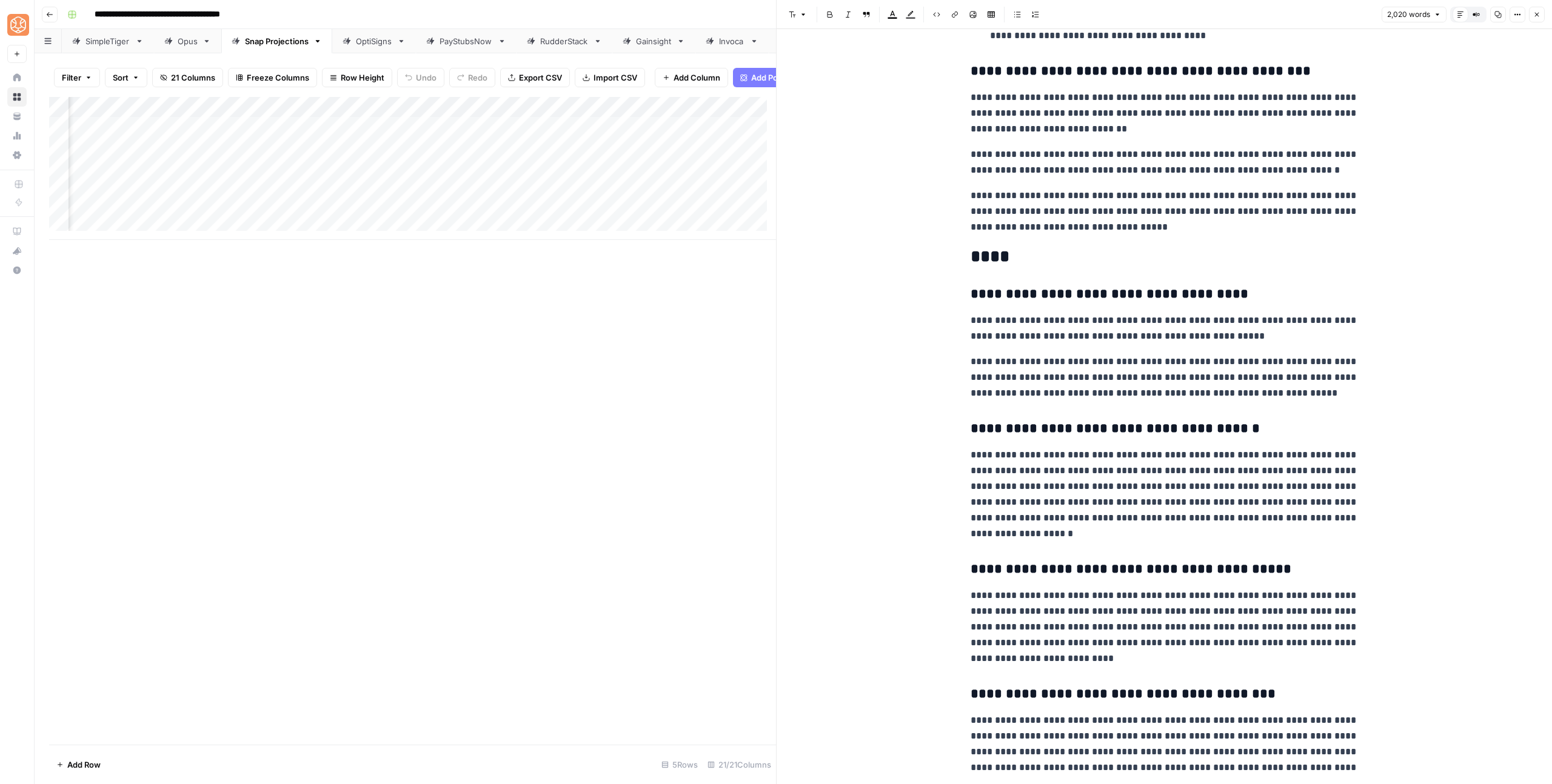 click on "**********" at bounding box center (1165, 744) 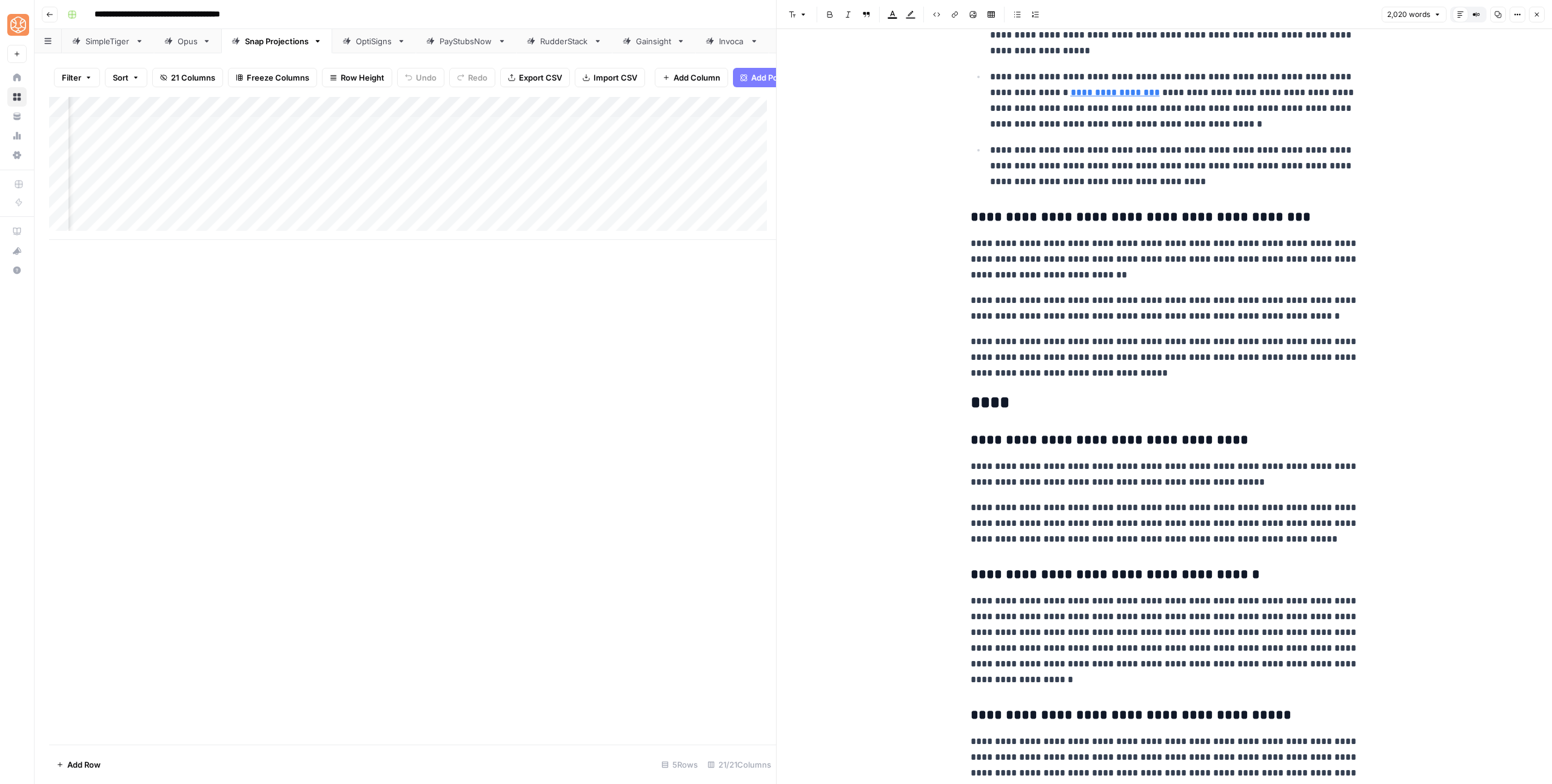 scroll, scrollTop: 4215, scrollLeft: 0, axis: vertical 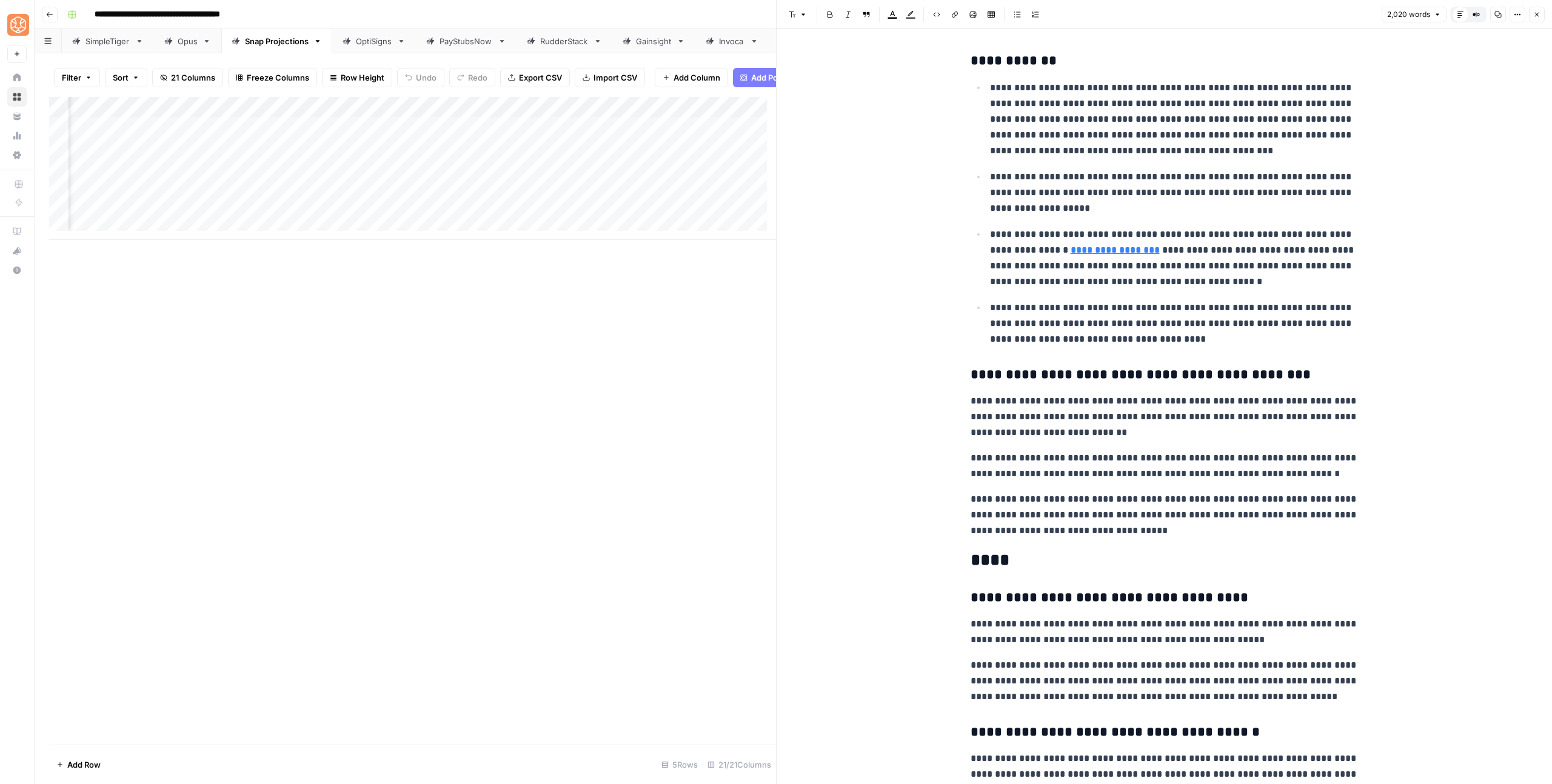 click on "**********" at bounding box center (1165, -1541) 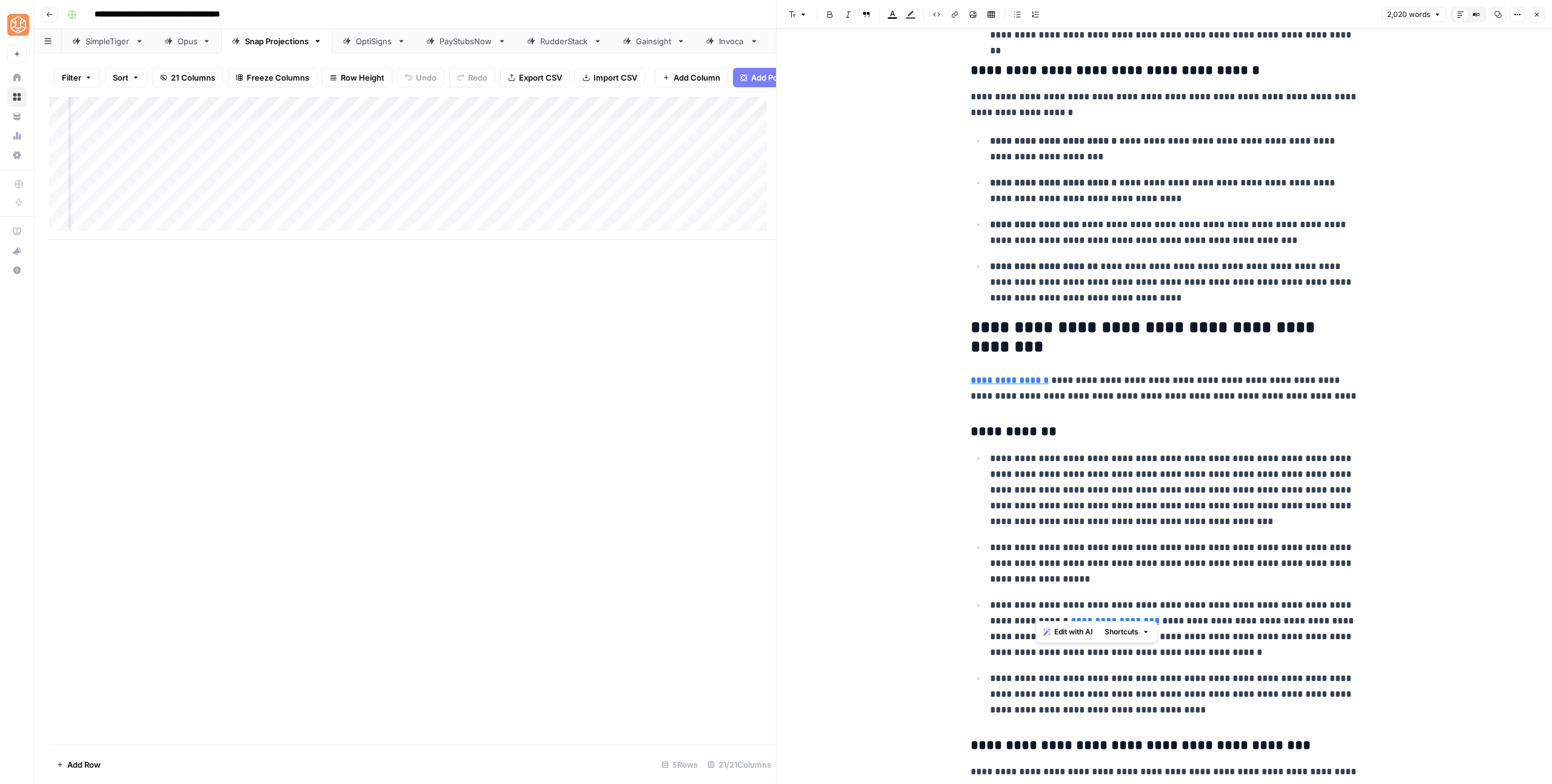 scroll, scrollTop: 3828, scrollLeft: 0, axis: vertical 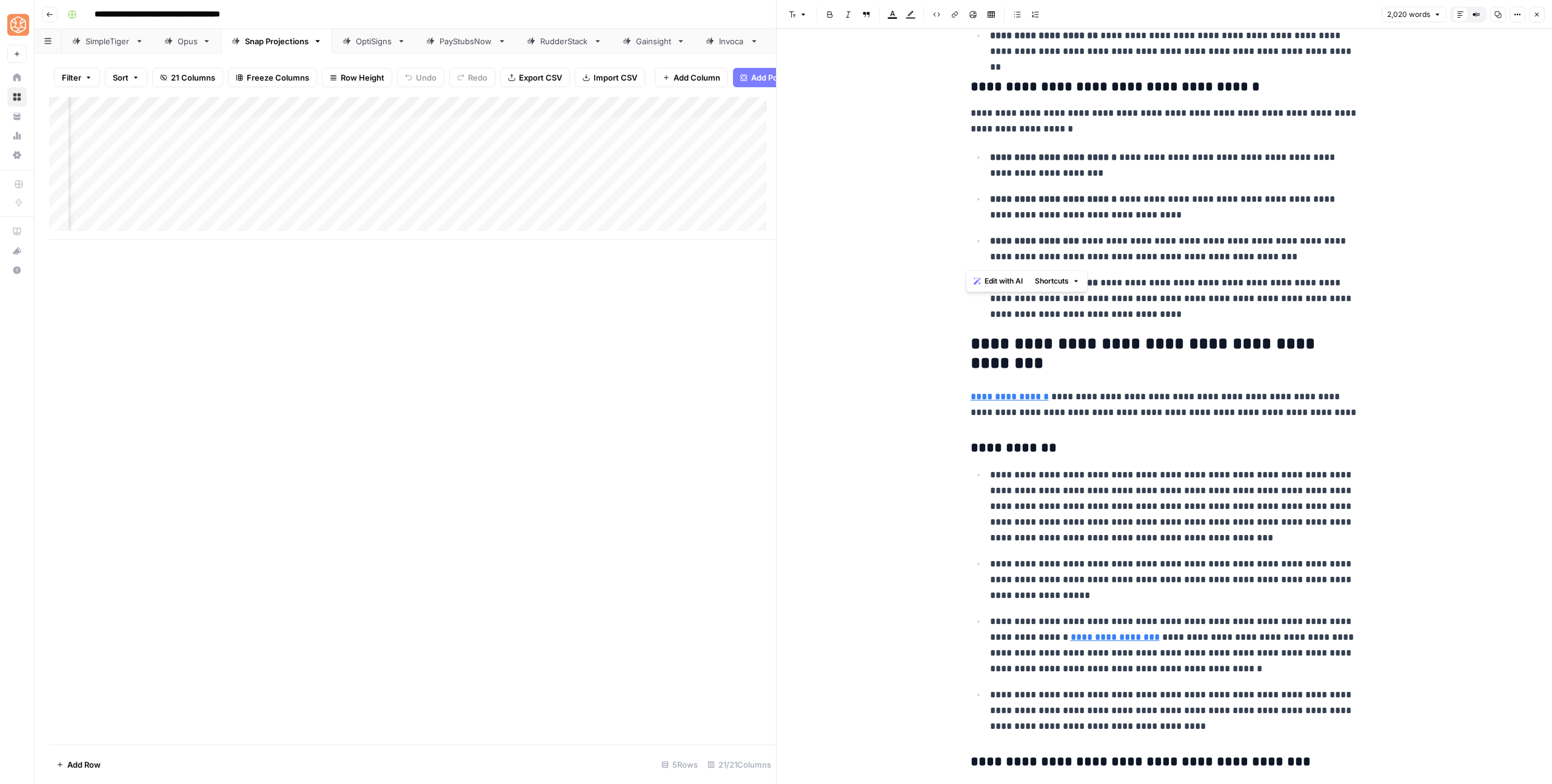 drag, startPoint x: 1160, startPoint y: 523, endPoint x: 958, endPoint y: 308, distance: 295.00678 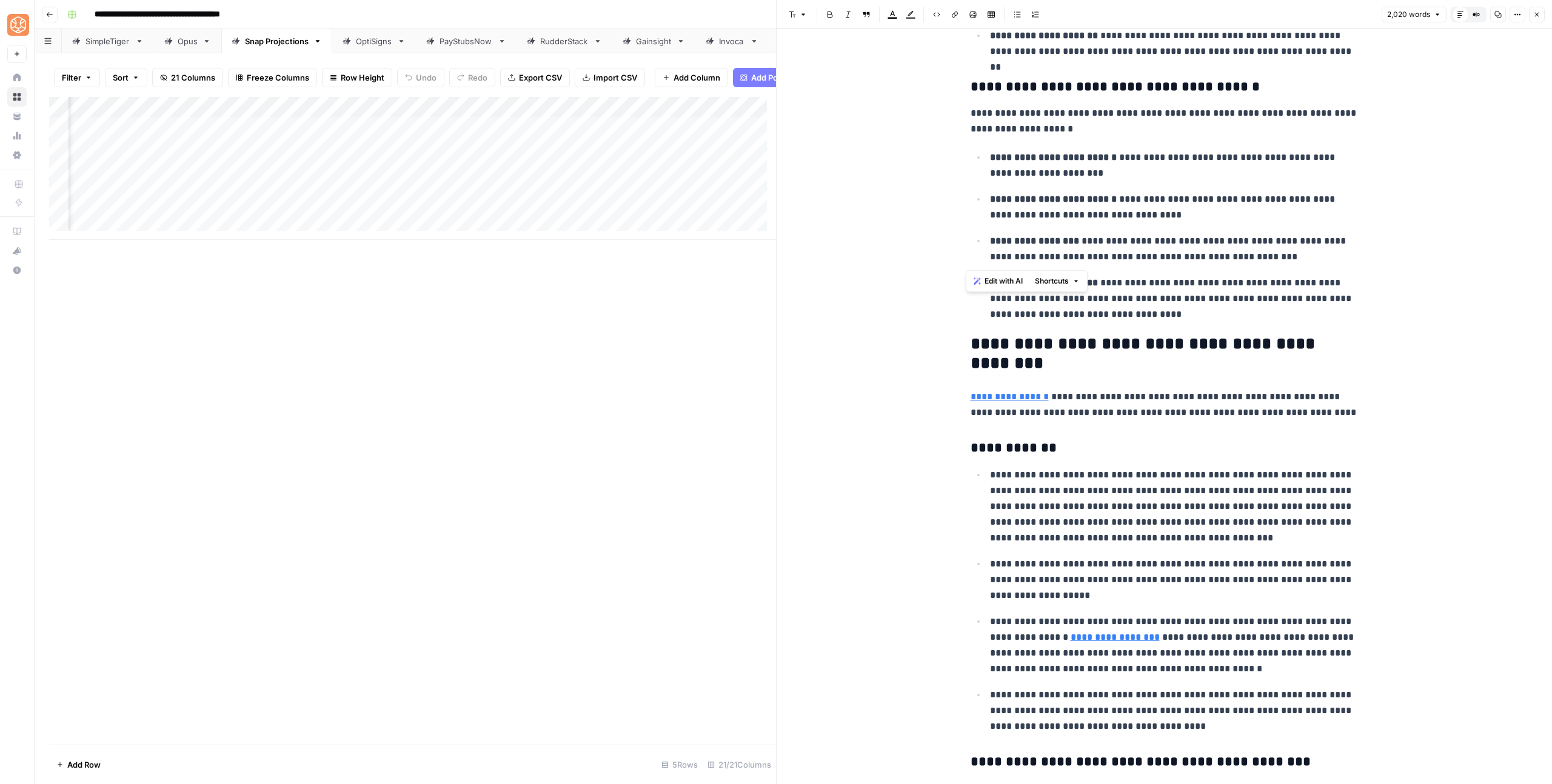 click on "**********" at bounding box center [1165, -1154] 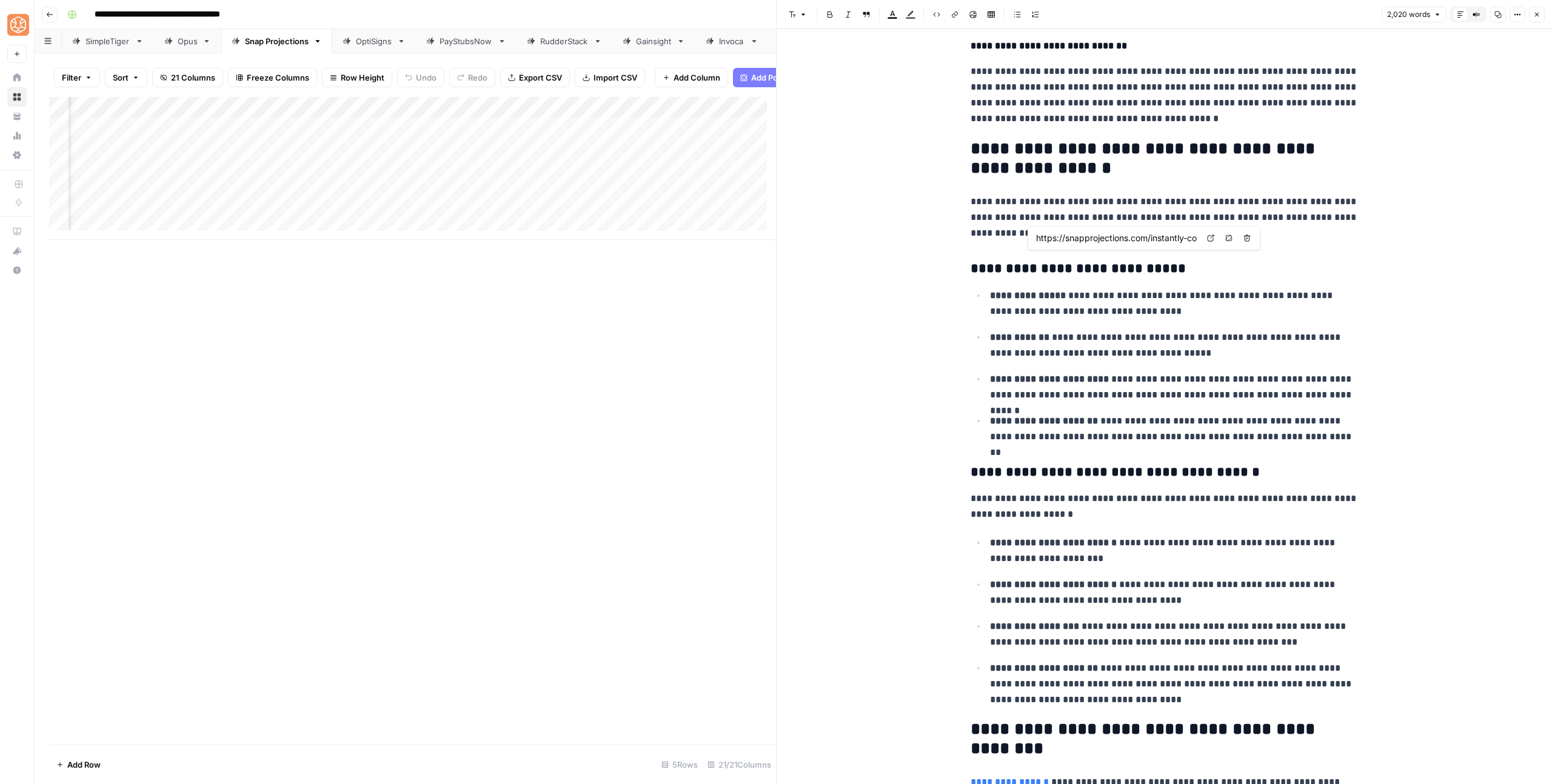 scroll, scrollTop: 3516, scrollLeft: 0, axis: vertical 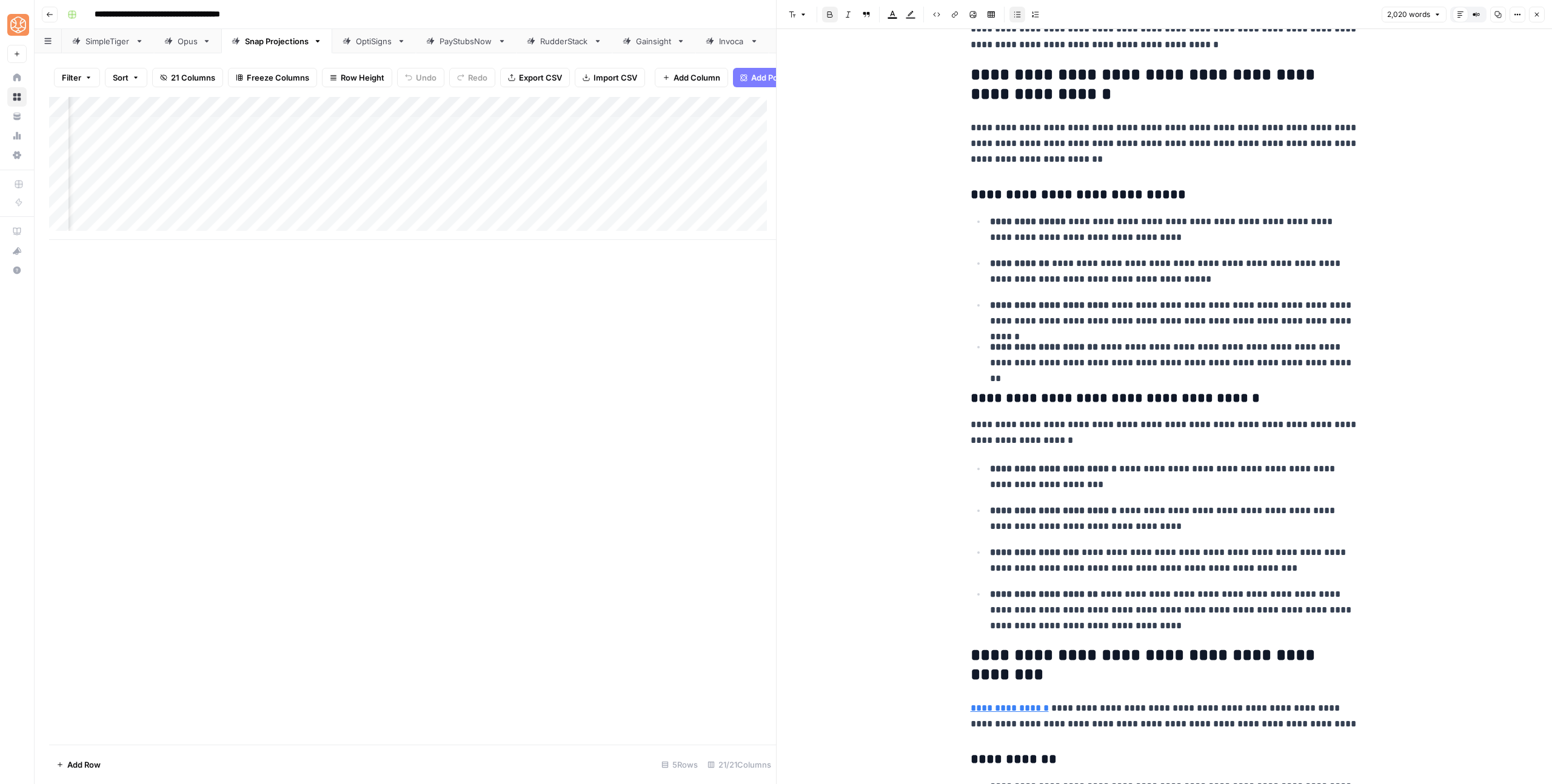 click on "**********" at bounding box center [1049, 305] 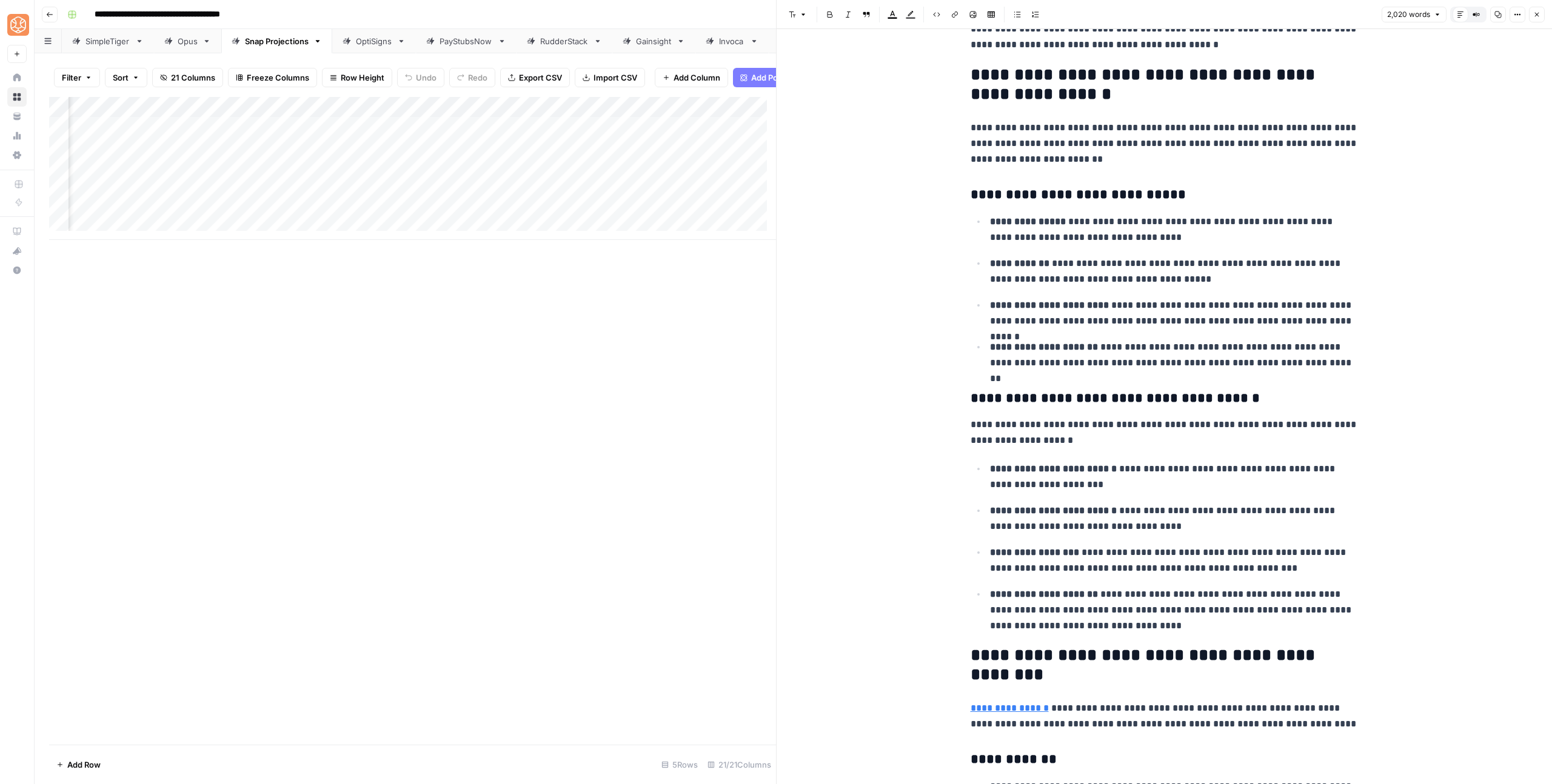 click on "**********" at bounding box center (1165, 85) 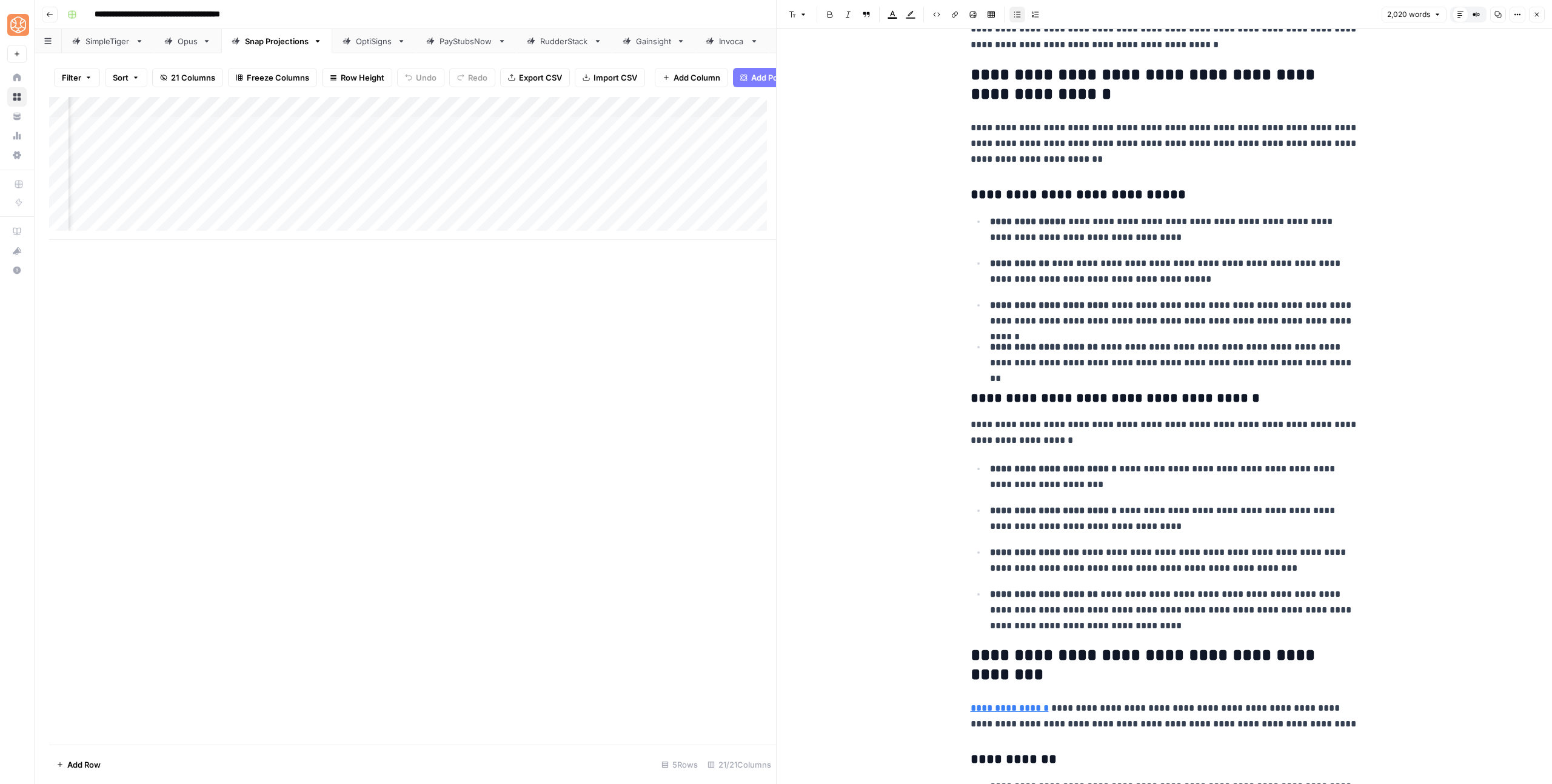 click on "**********" at bounding box center [1165, 144] 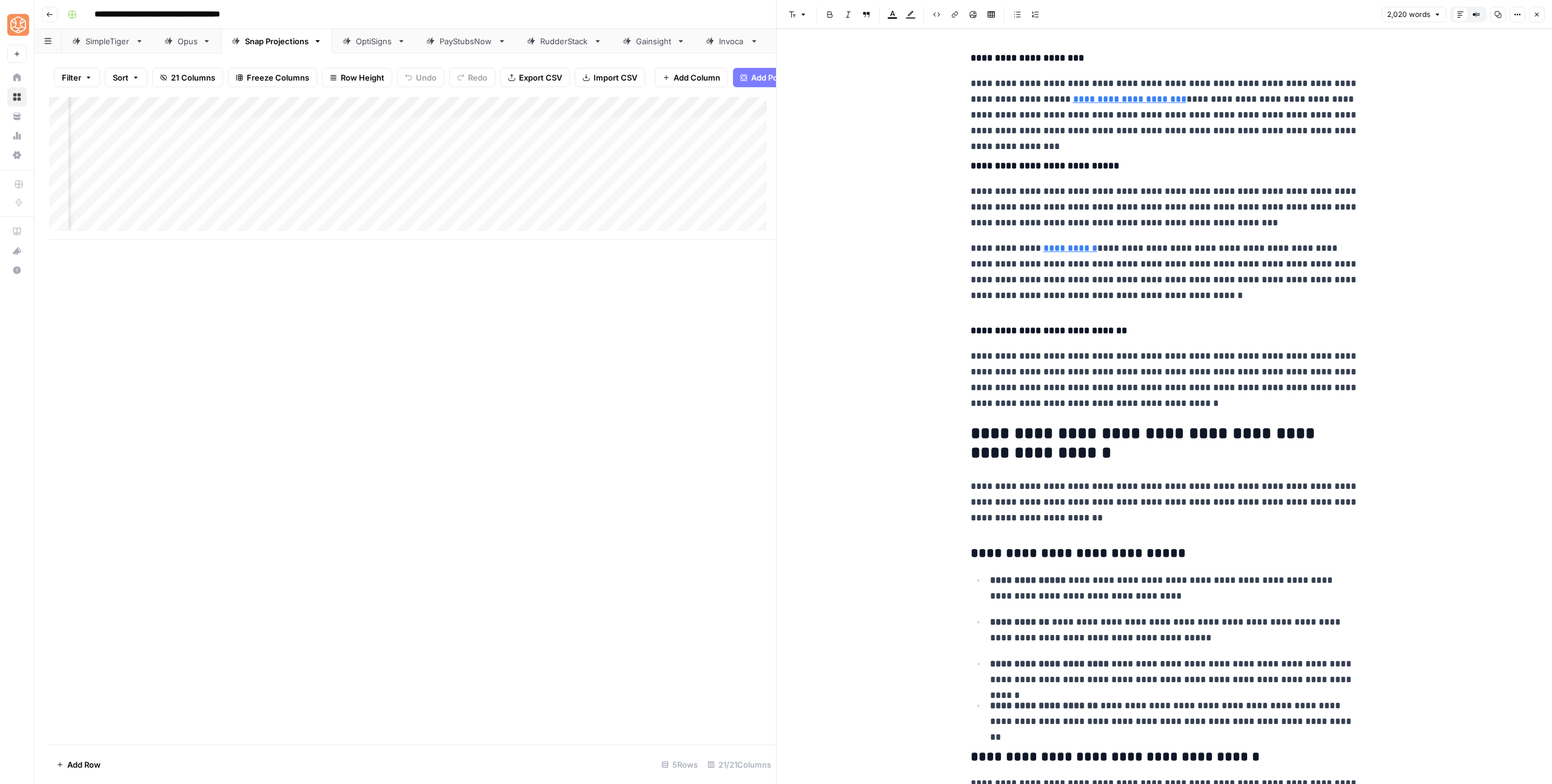scroll, scrollTop: 3157, scrollLeft: 0, axis: vertical 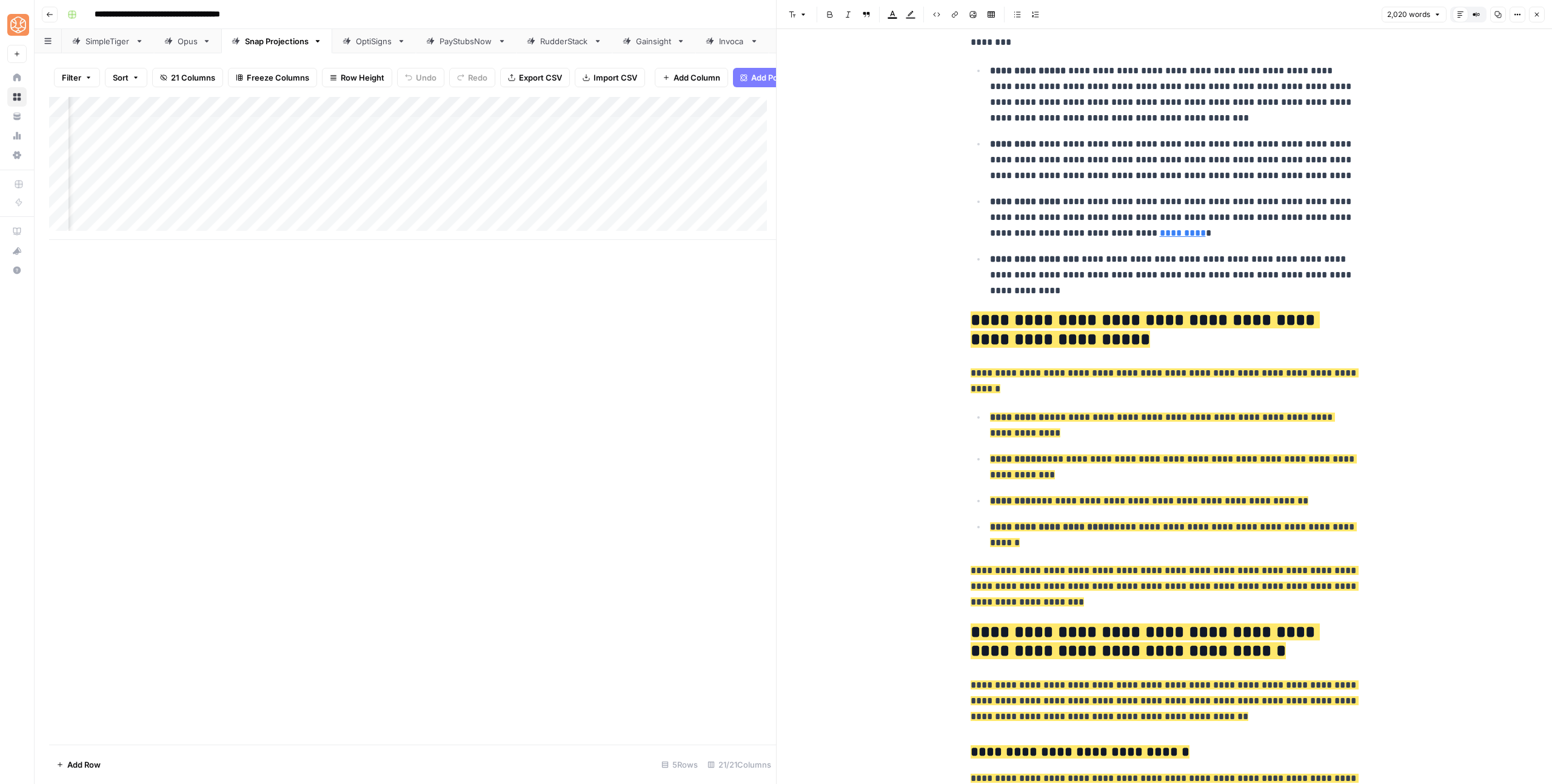 click on "**********" at bounding box center (1174, 425) 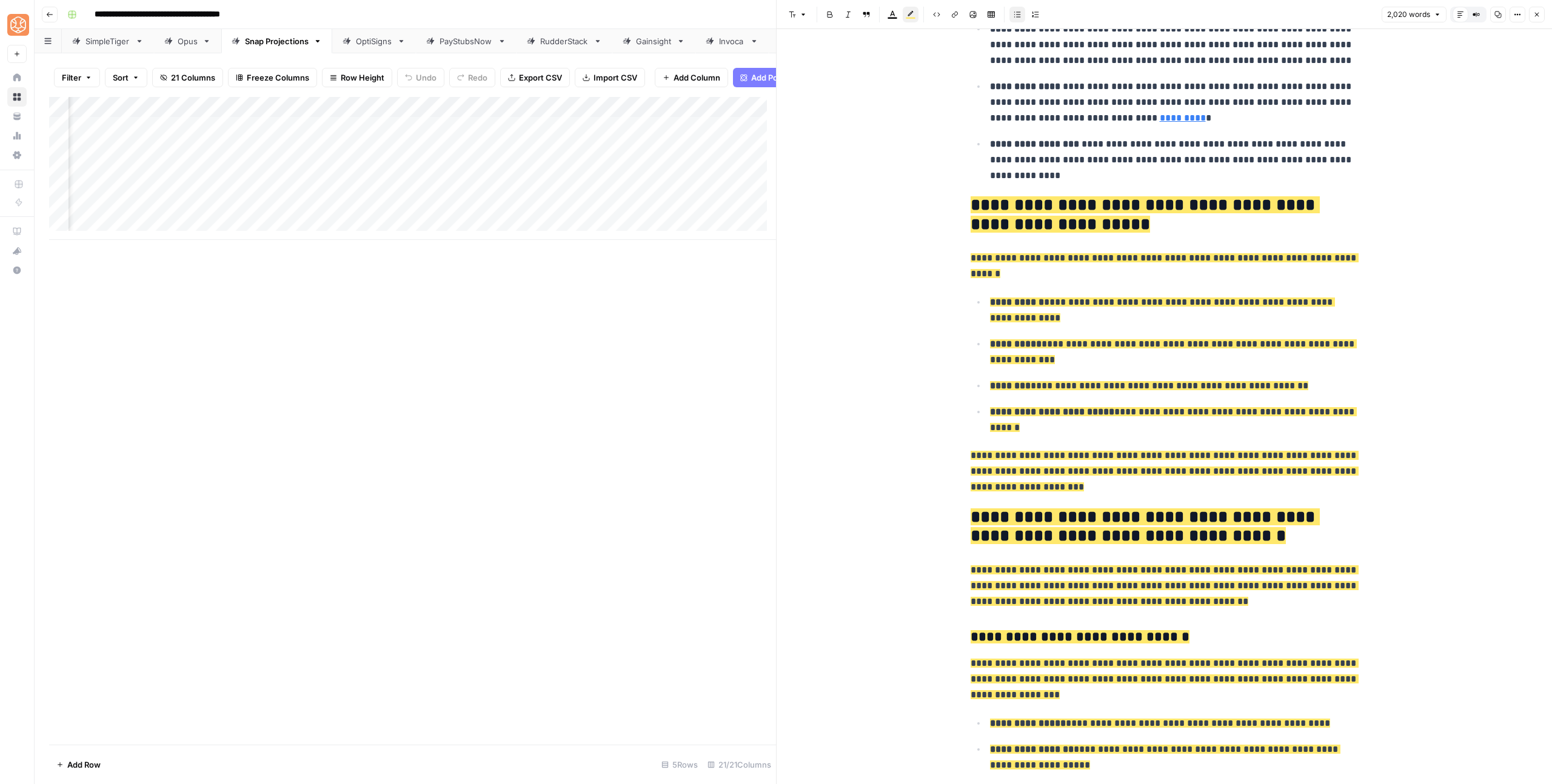 scroll, scrollTop: 742, scrollLeft: 0, axis: vertical 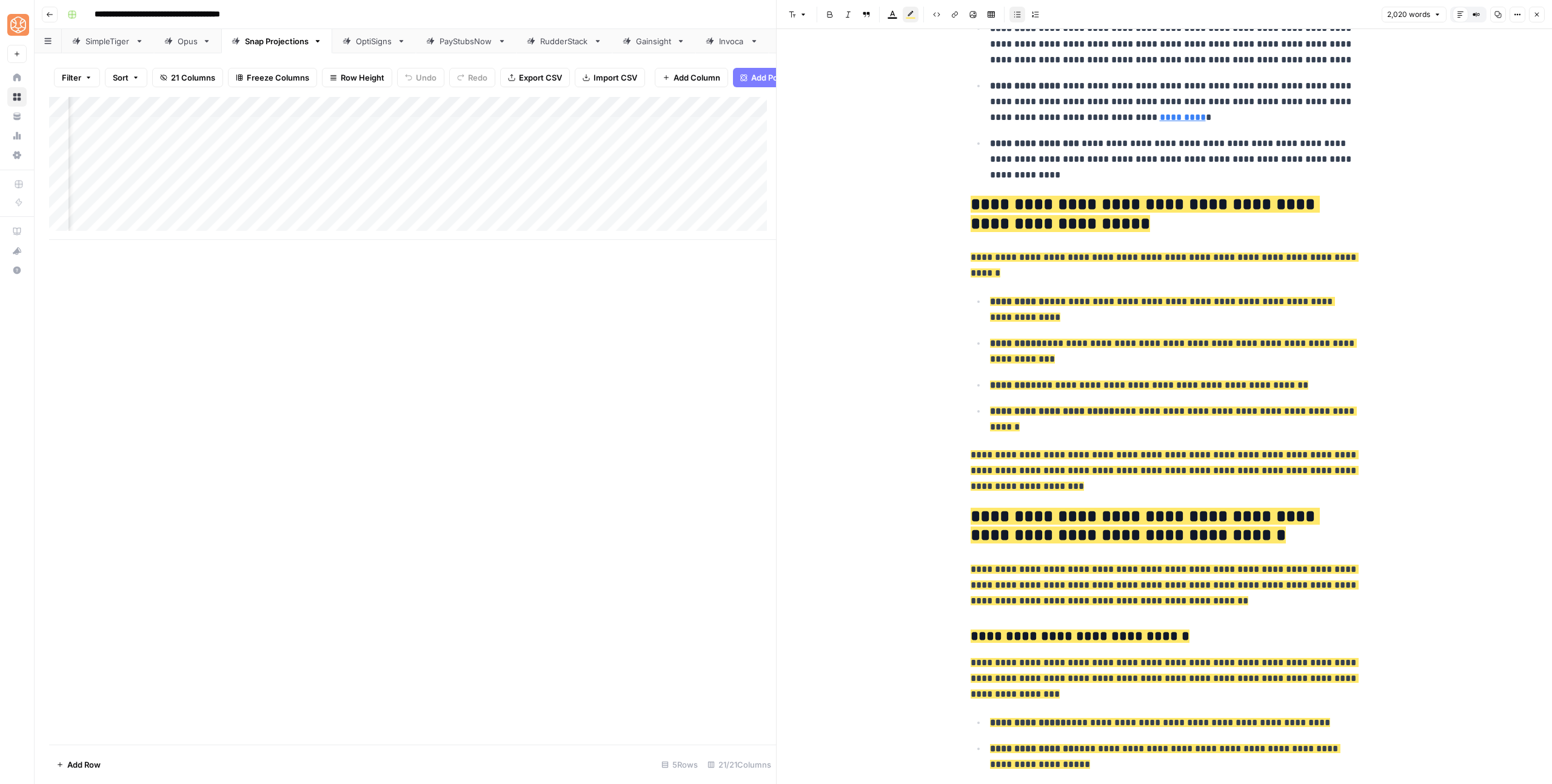 click on "**********" at bounding box center (1165, 364) 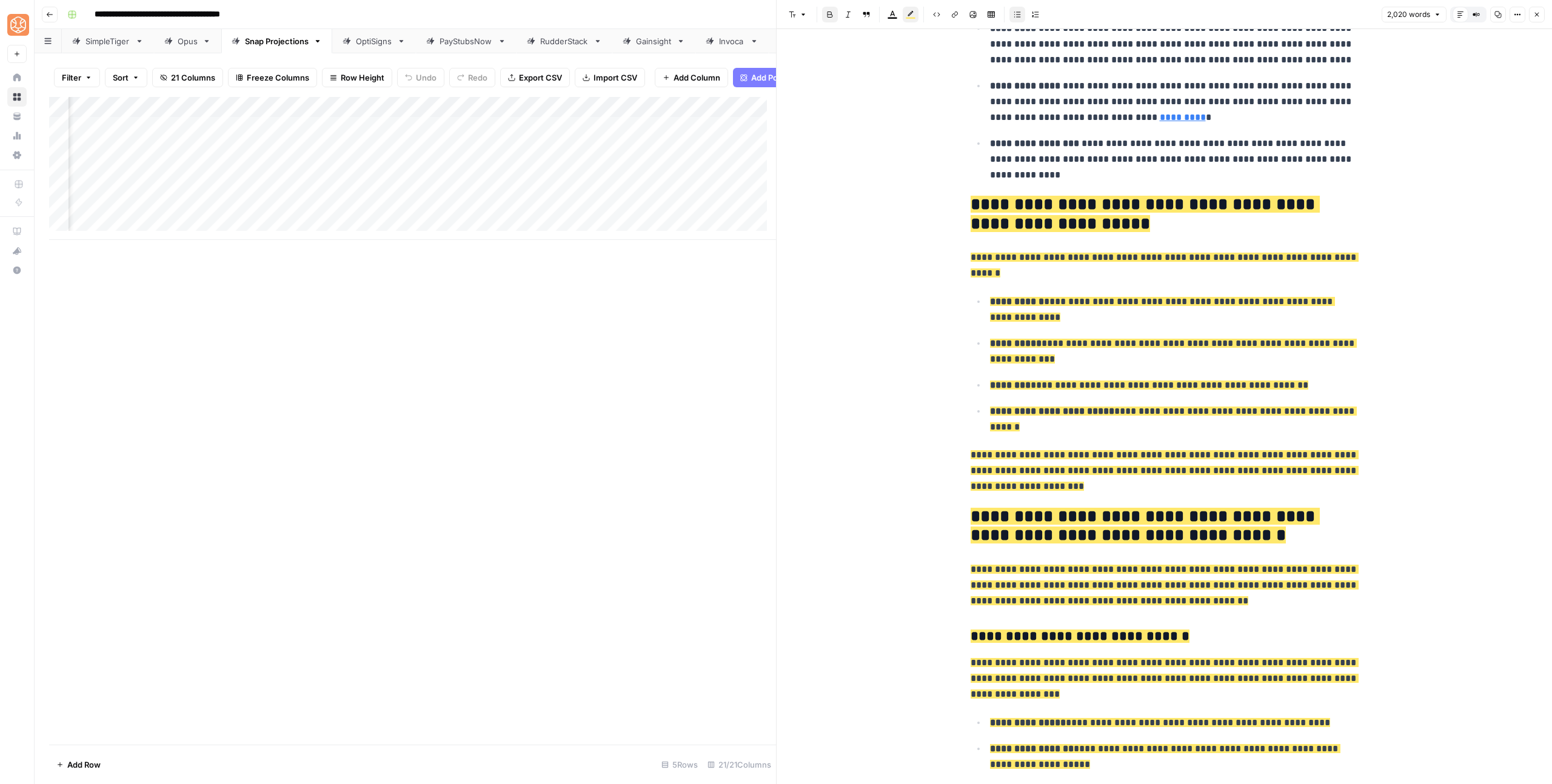 click on "**********" at bounding box center [1165, 471] 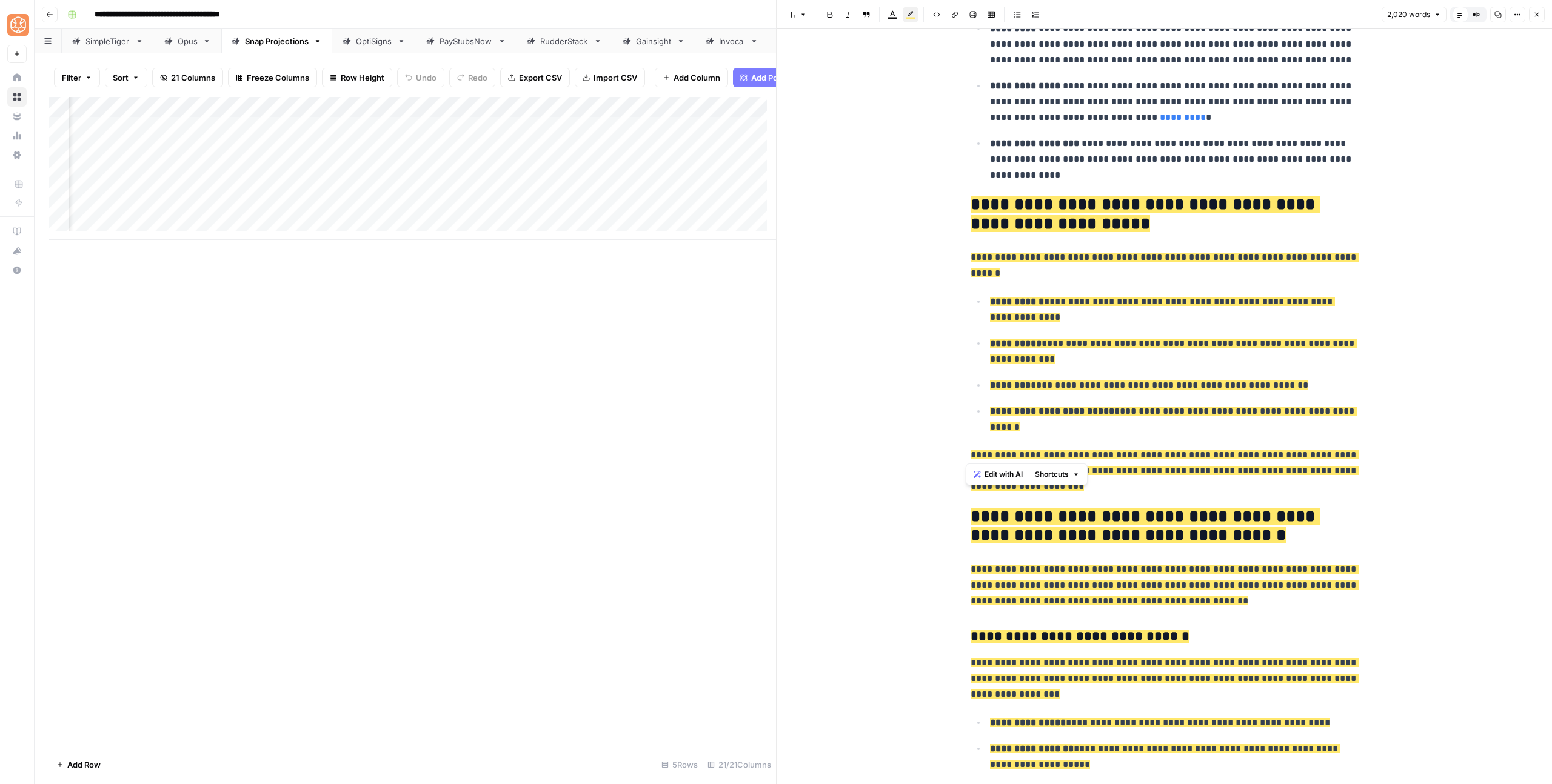 drag, startPoint x: 1155, startPoint y: 446, endPoint x: 960, endPoint y: 234, distance: 288.0434 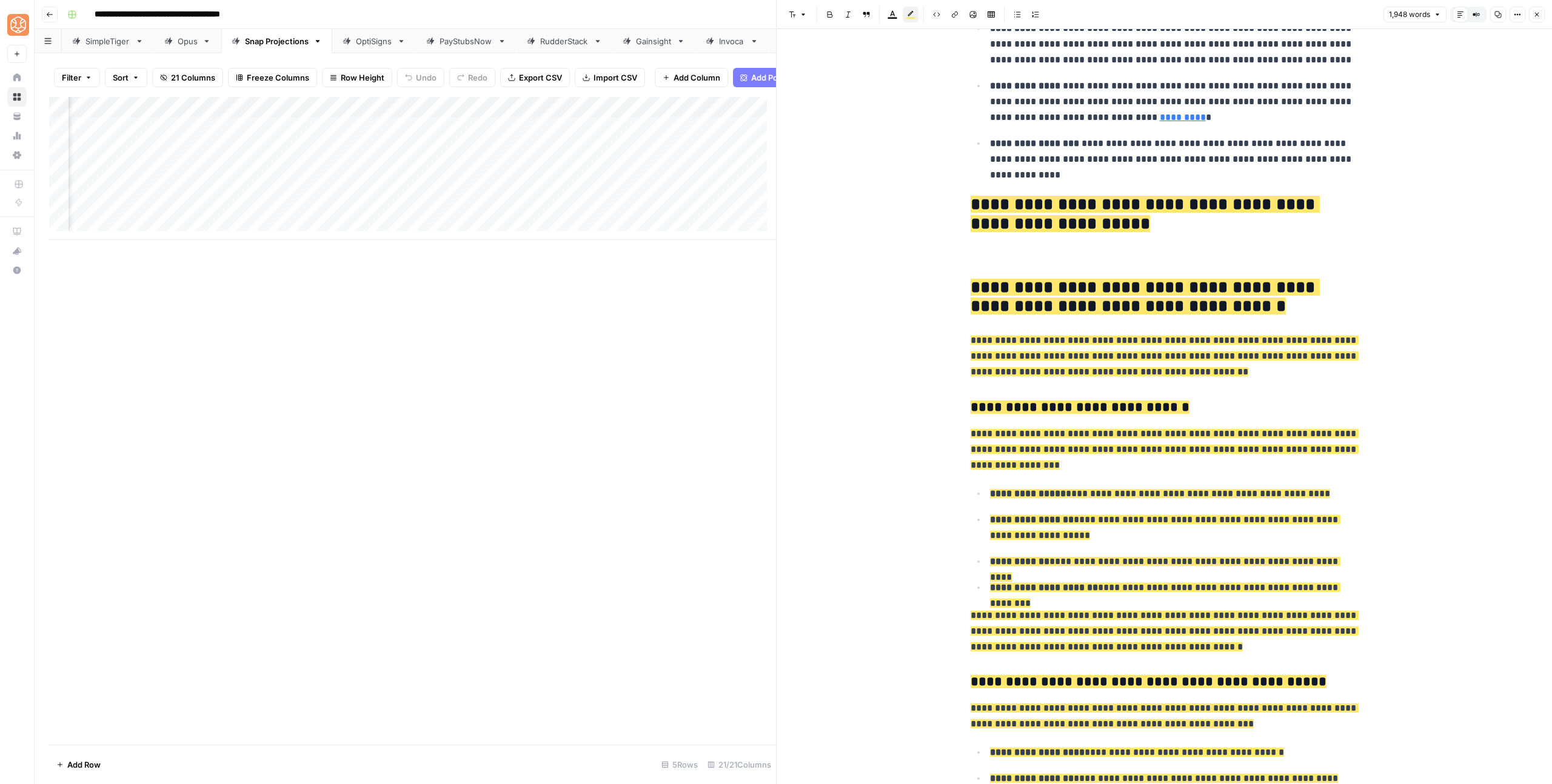 click on "**********" at bounding box center (1145, 214) 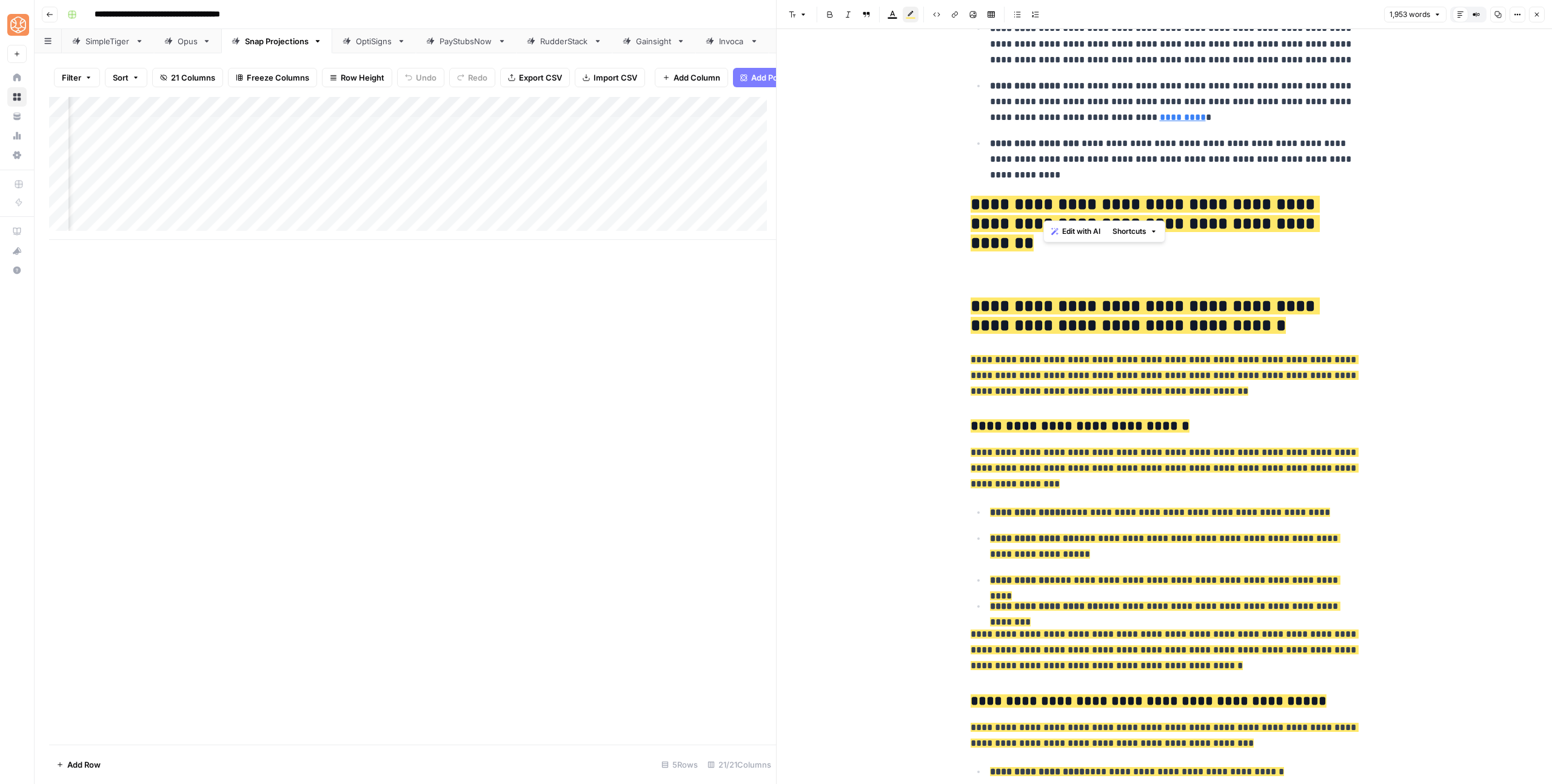 drag, startPoint x: 1152, startPoint y: 202, endPoint x: 1042, endPoint y: 203, distance: 110.00455 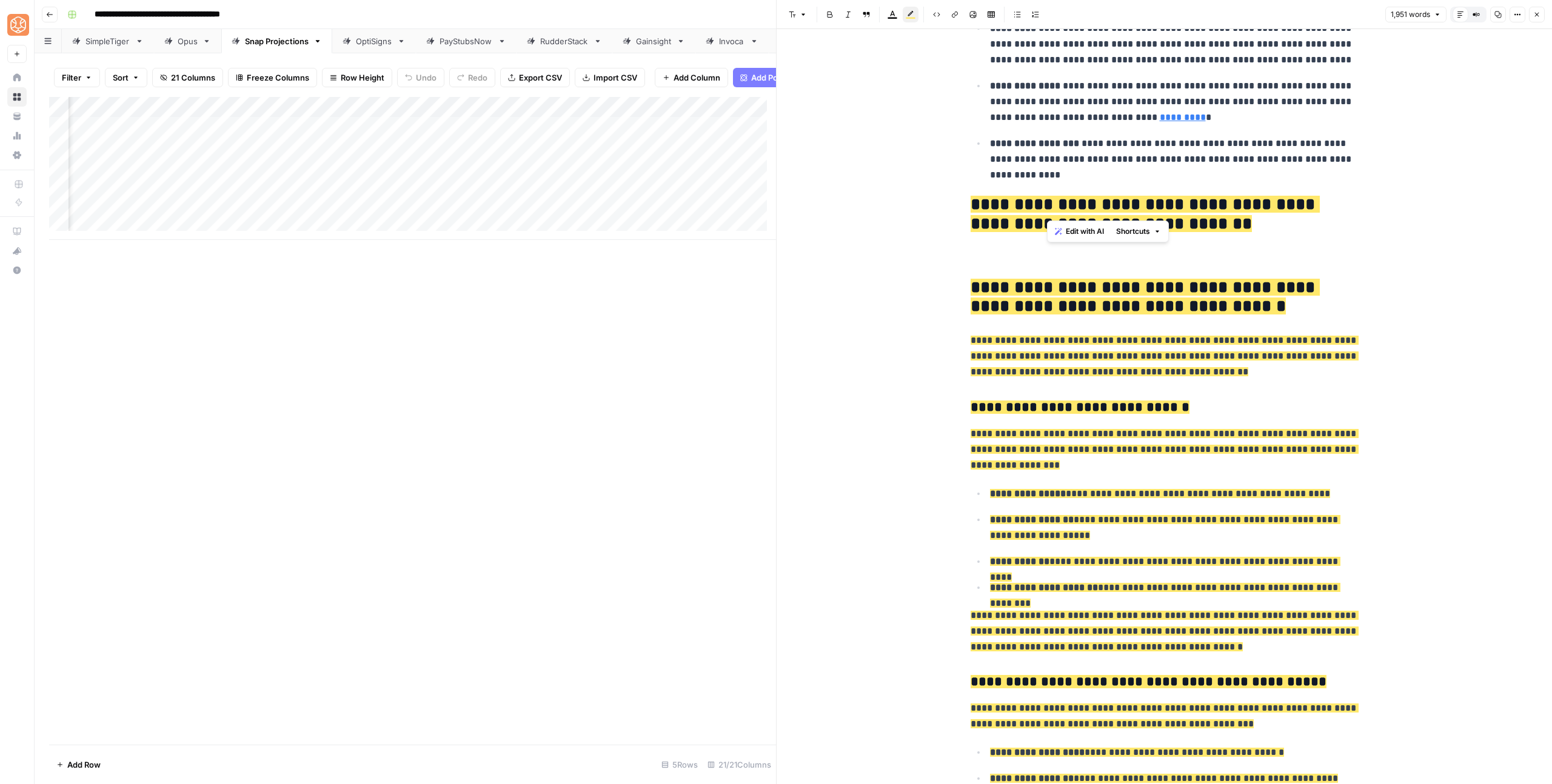 drag, startPoint x: 1296, startPoint y: 212, endPoint x: 1043, endPoint y: 208, distance: 253.03162 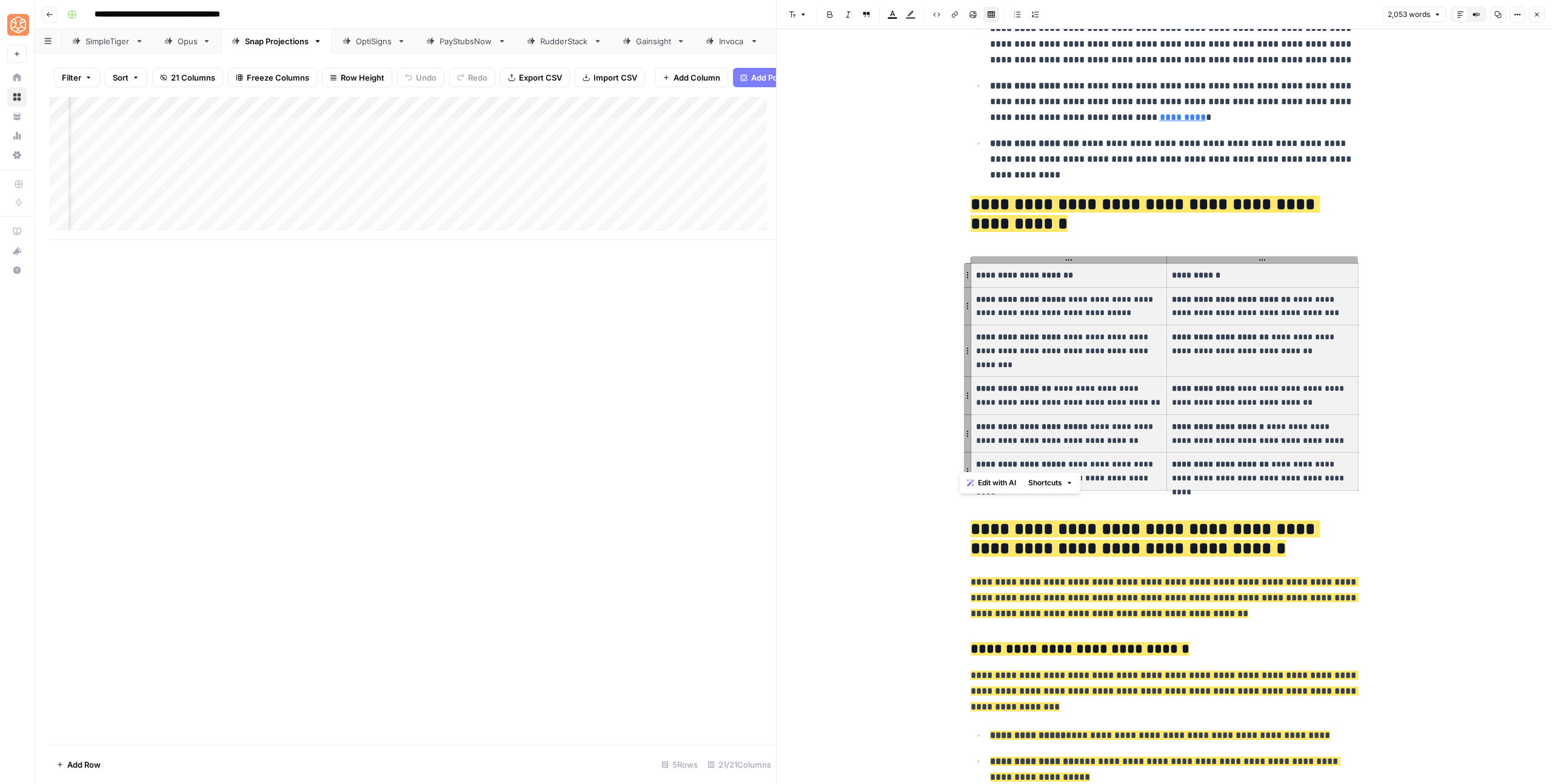 drag, startPoint x: 1340, startPoint y: 459, endPoint x: 976, endPoint y: 257, distance: 416.2932 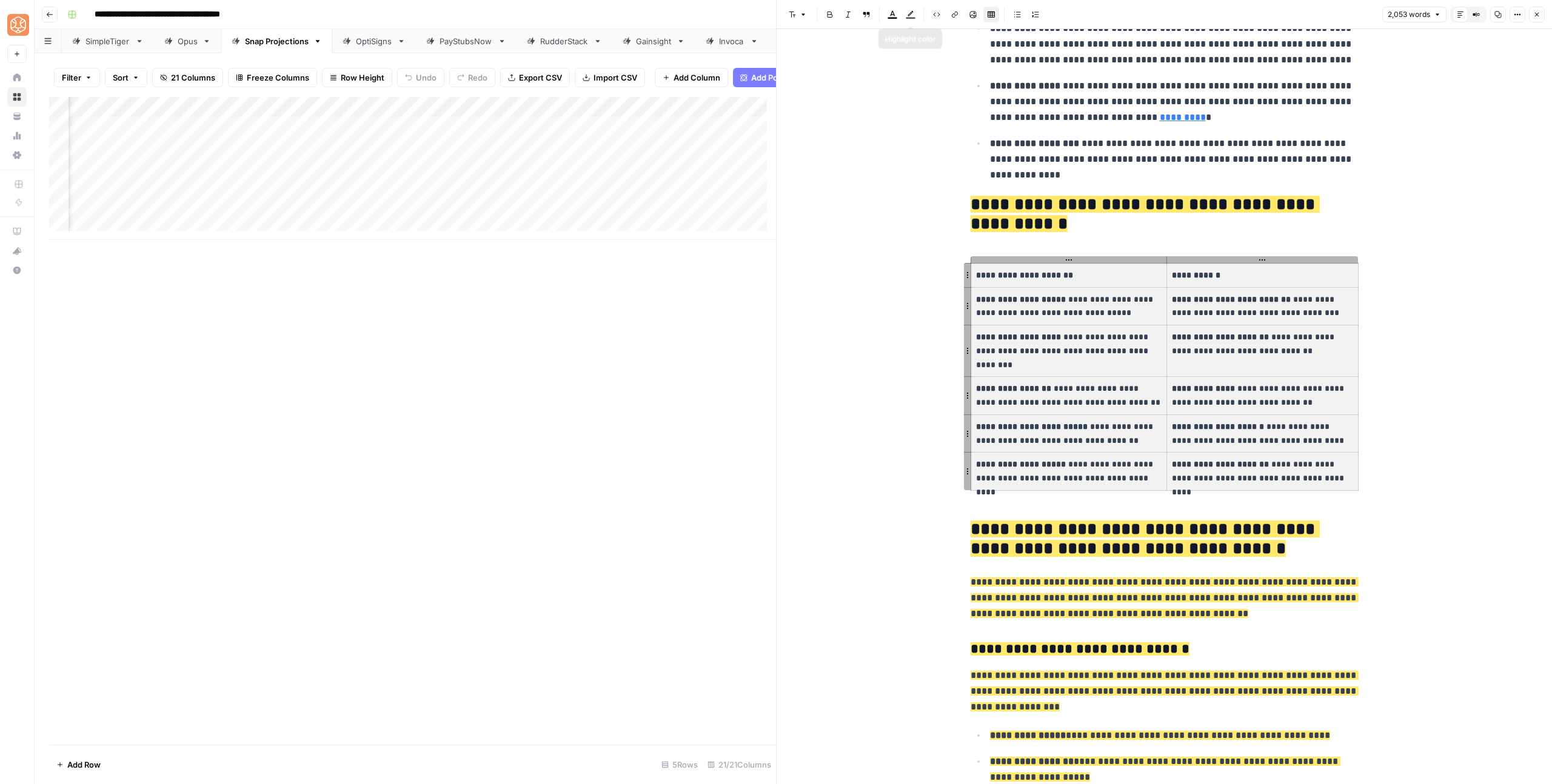 click 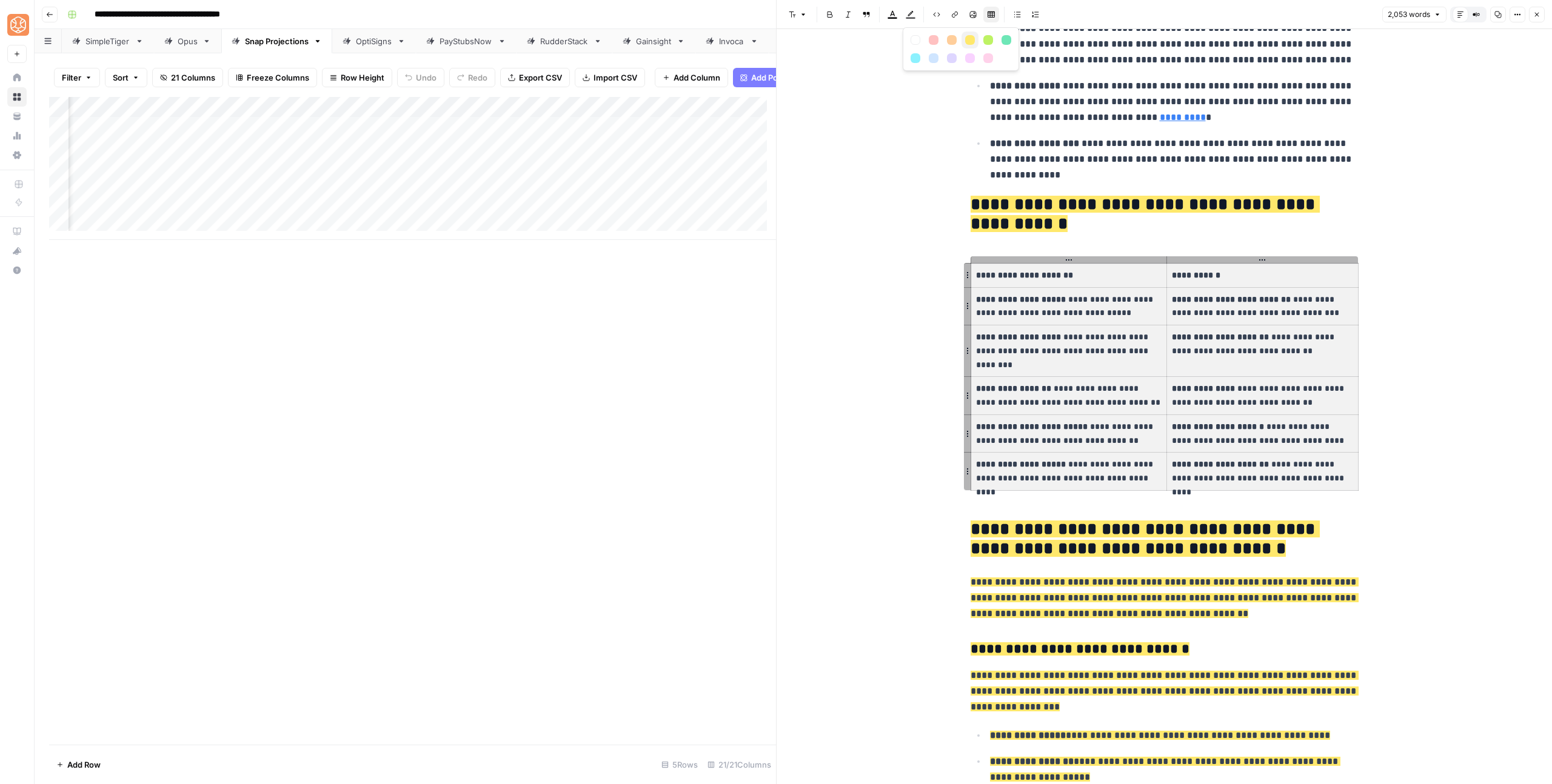 click at bounding box center [970, 40] 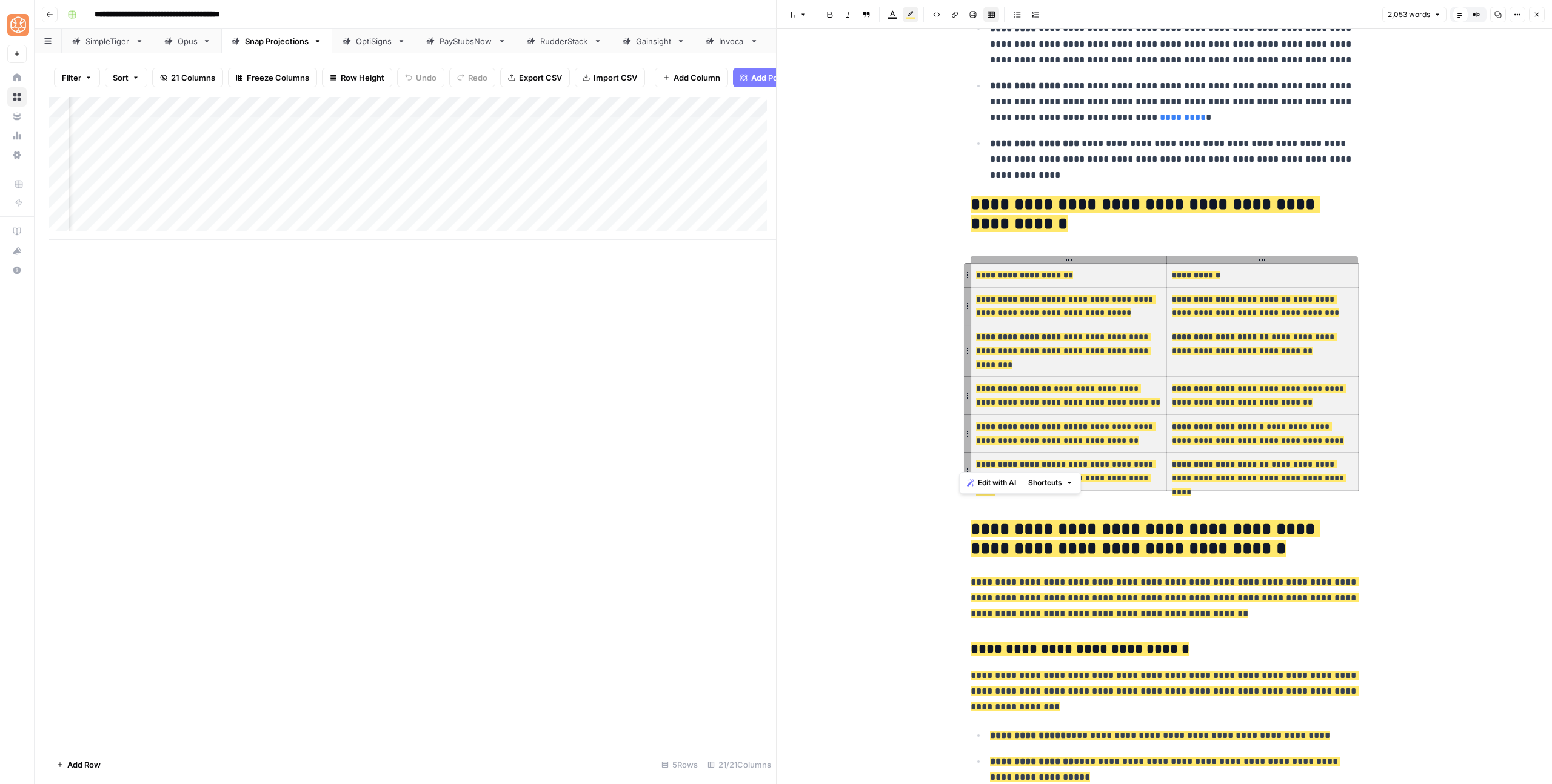 click on "**********" at bounding box center [1145, 214] 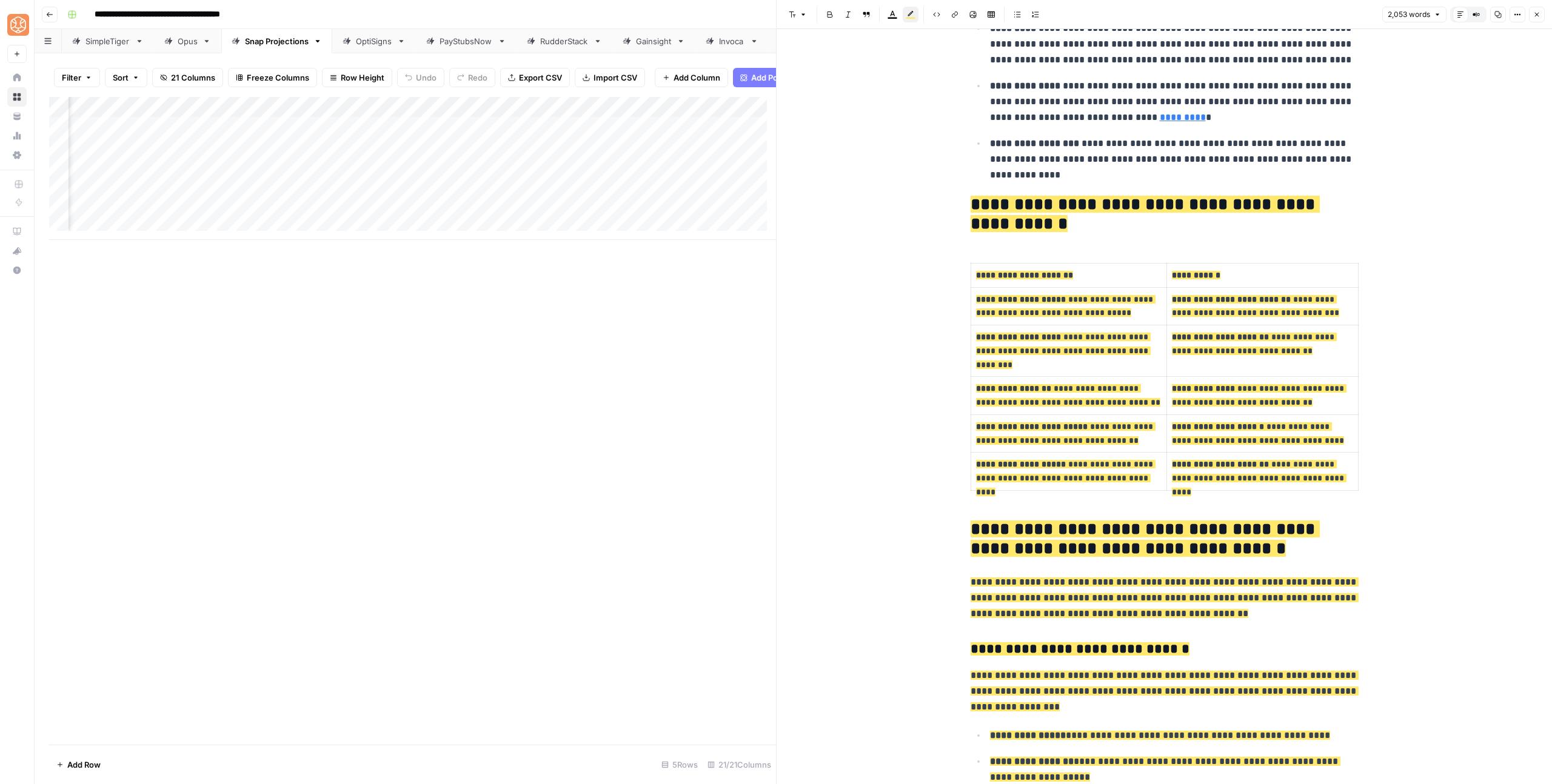click on "**********" at bounding box center (1066, 306) 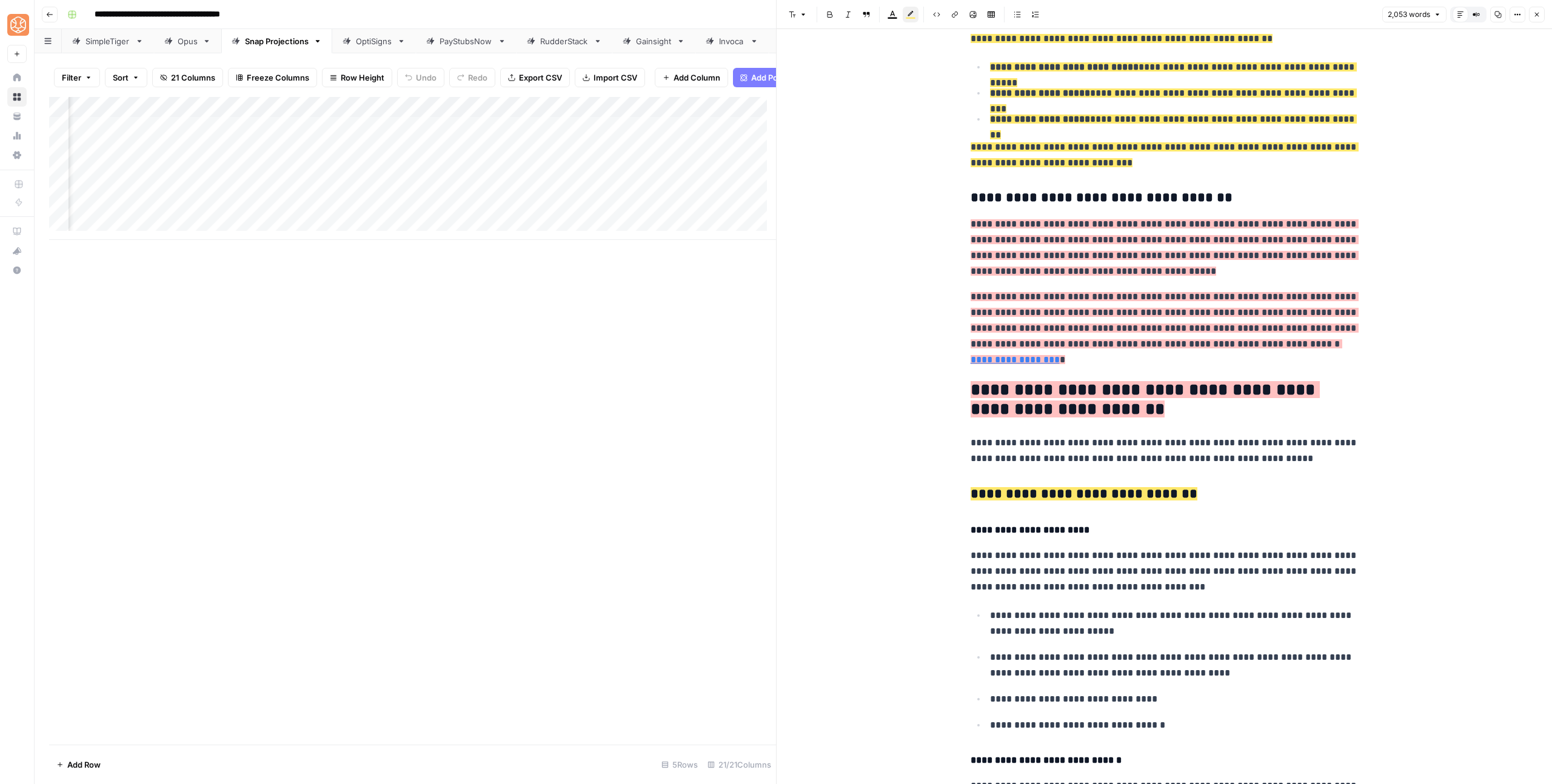 scroll, scrollTop: 1854, scrollLeft: 0, axis: vertical 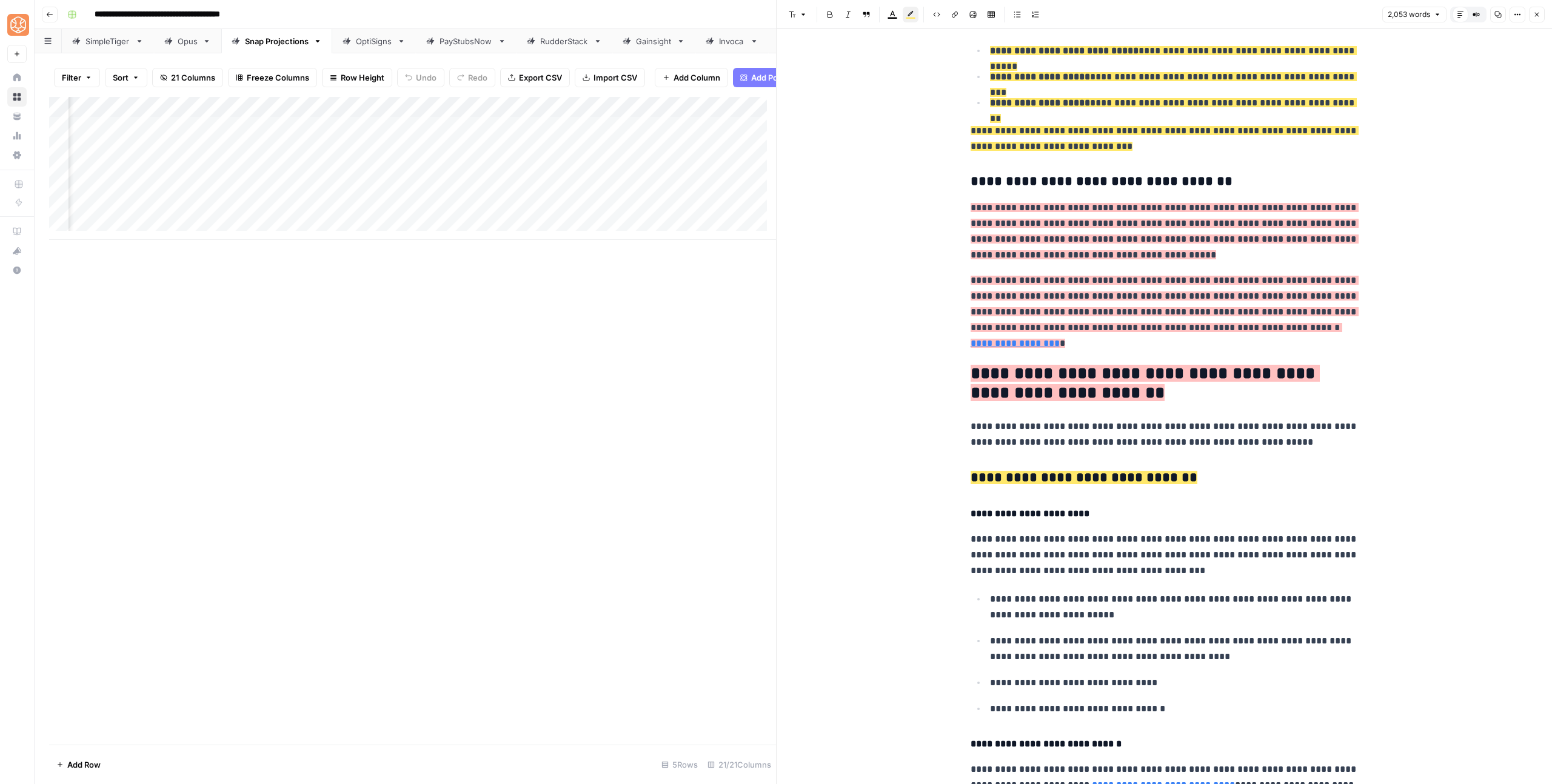 click on "**********" at bounding box center [1145, 383] 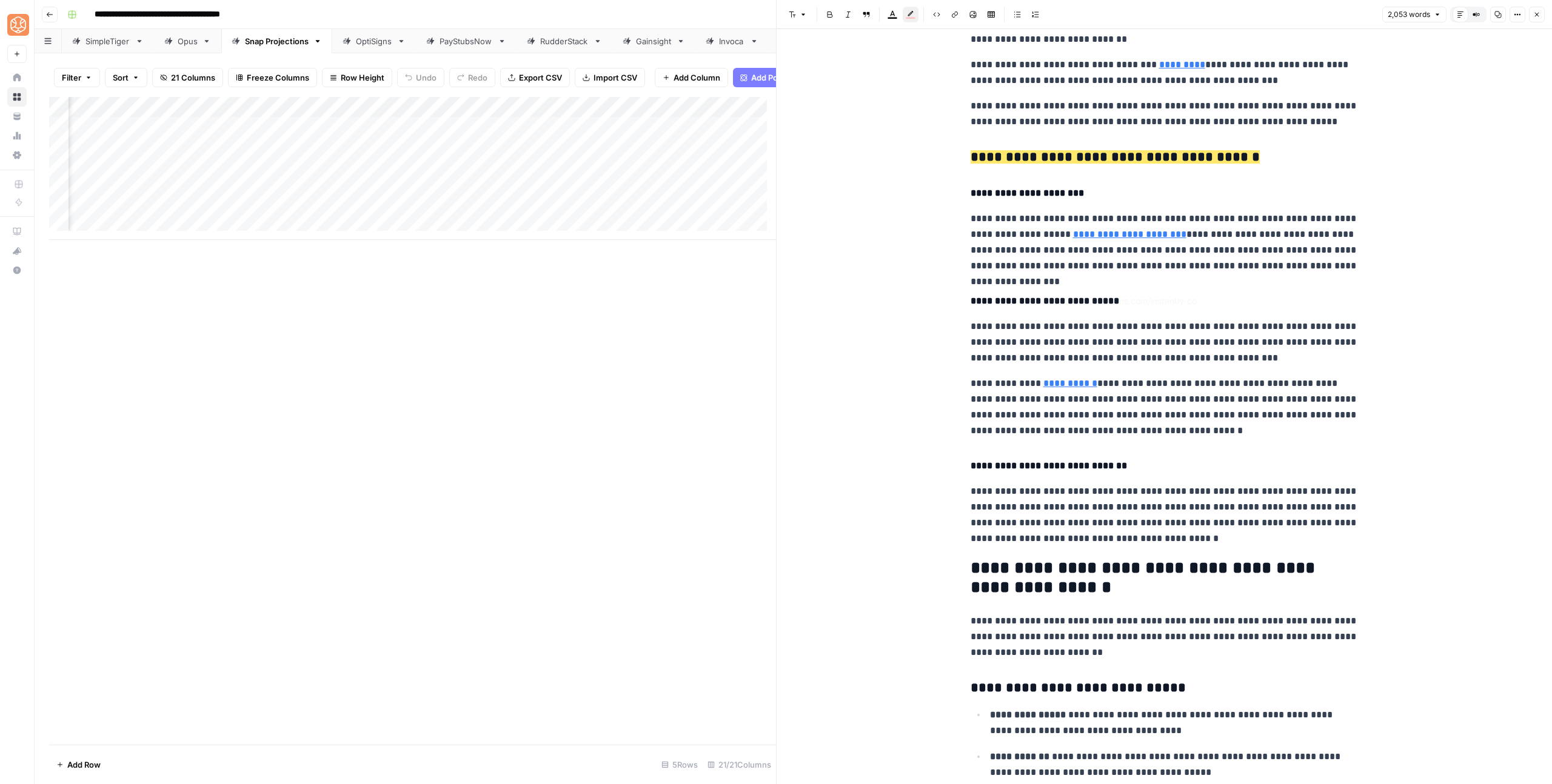 scroll, scrollTop: 3212, scrollLeft: 0, axis: vertical 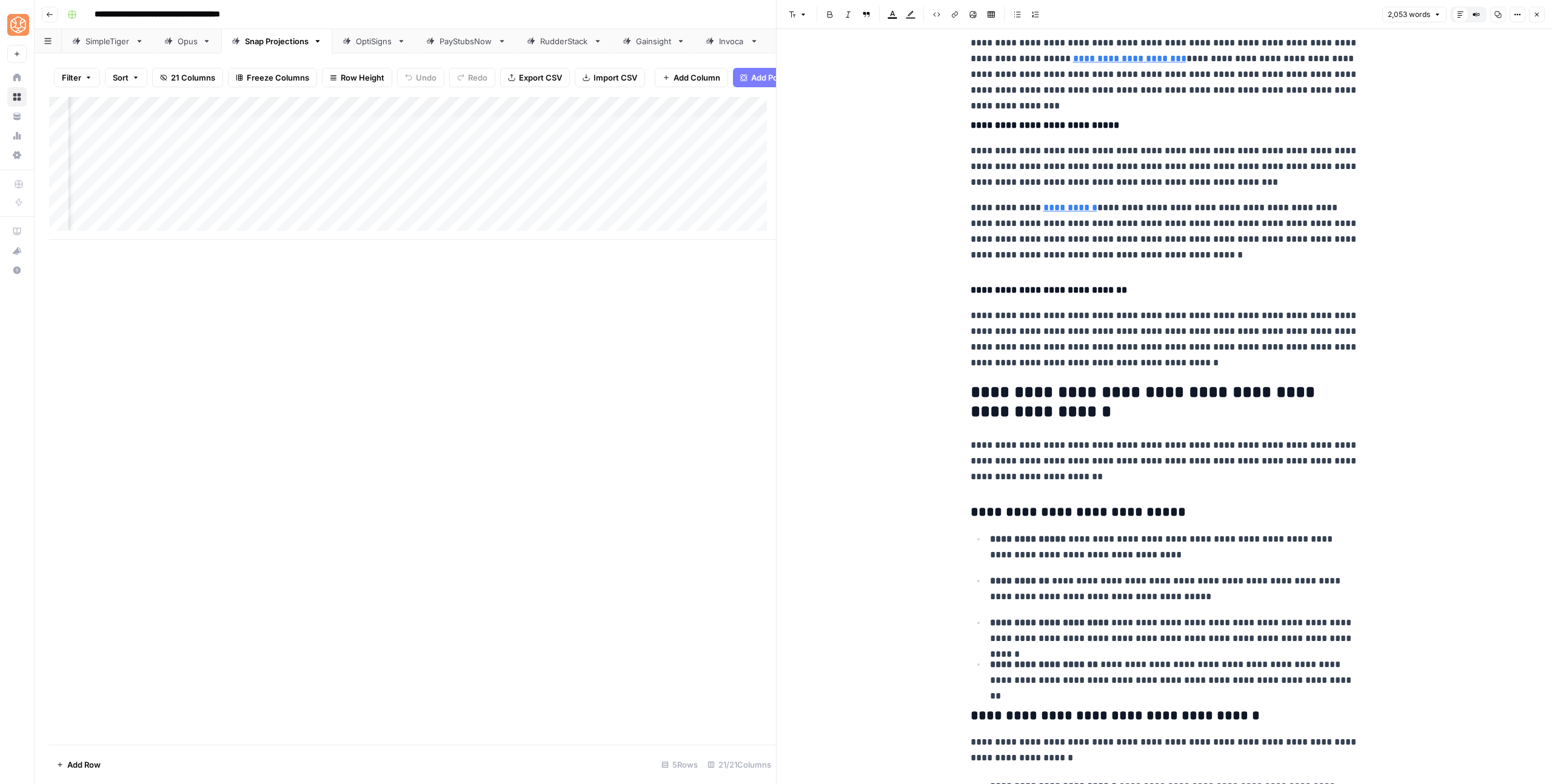 click on "**********" at bounding box center (1165, 402) 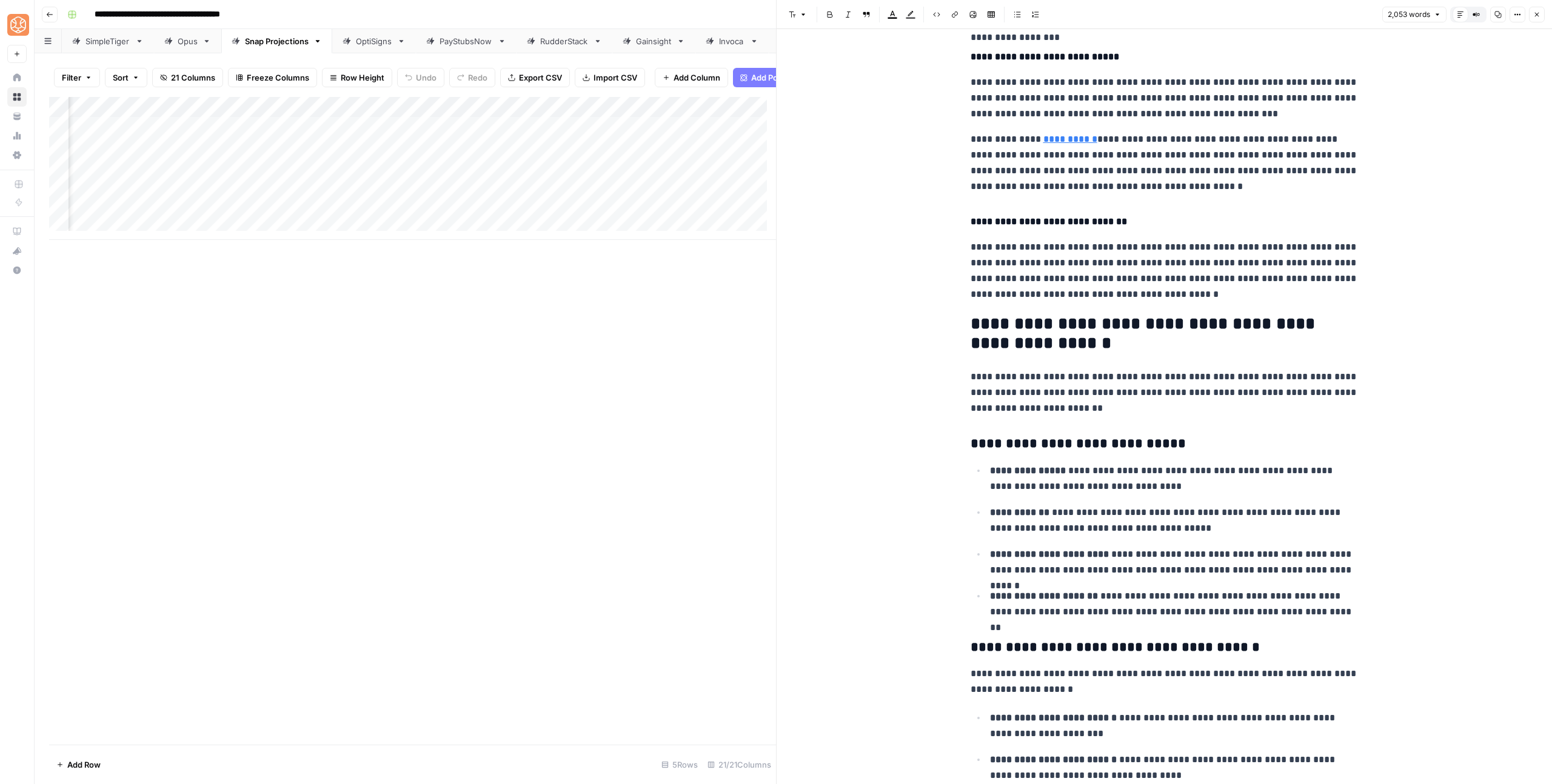 scroll, scrollTop: 3307, scrollLeft: 0, axis: vertical 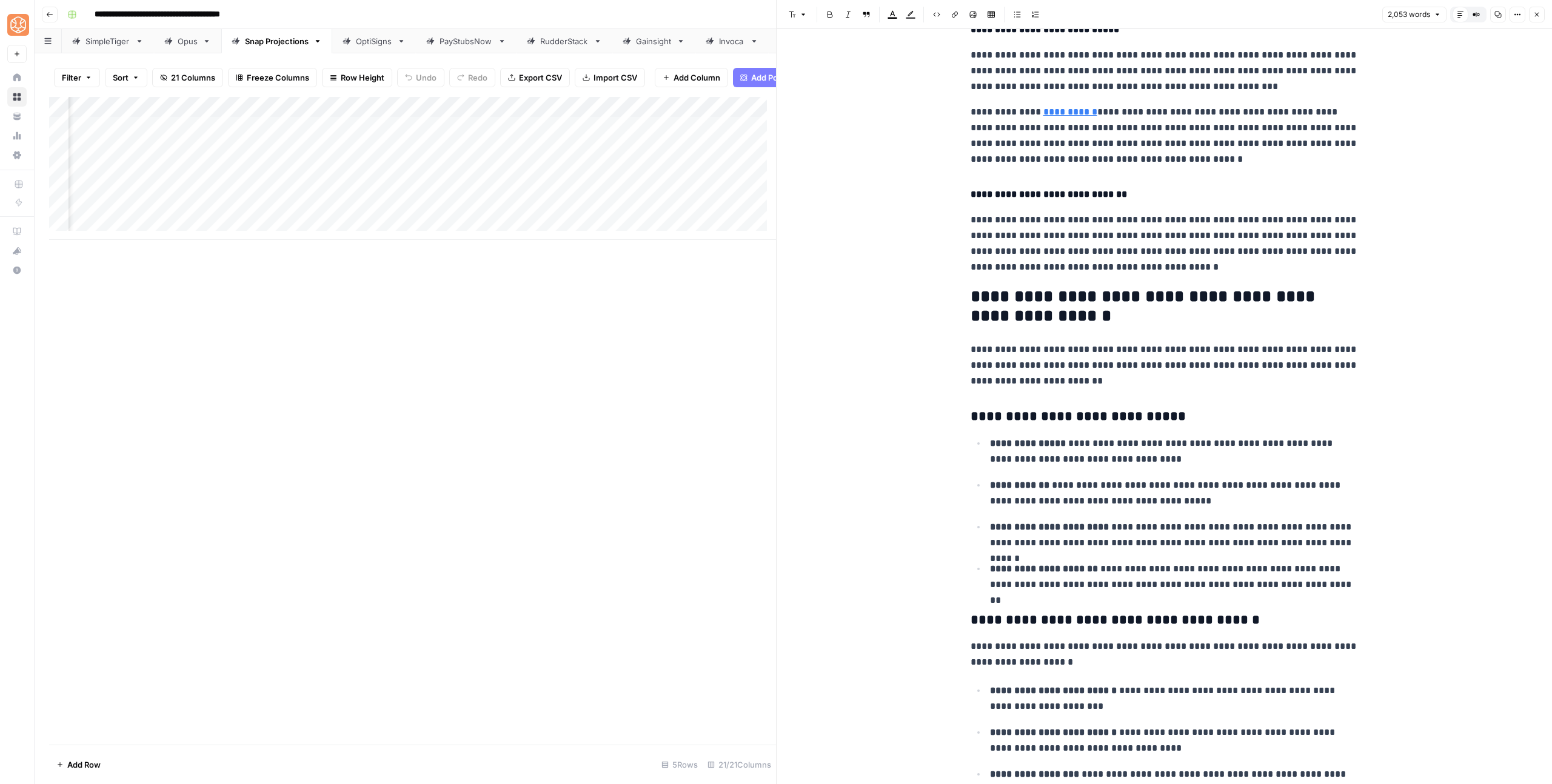 click on "**********" at bounding box center (1165, 365) 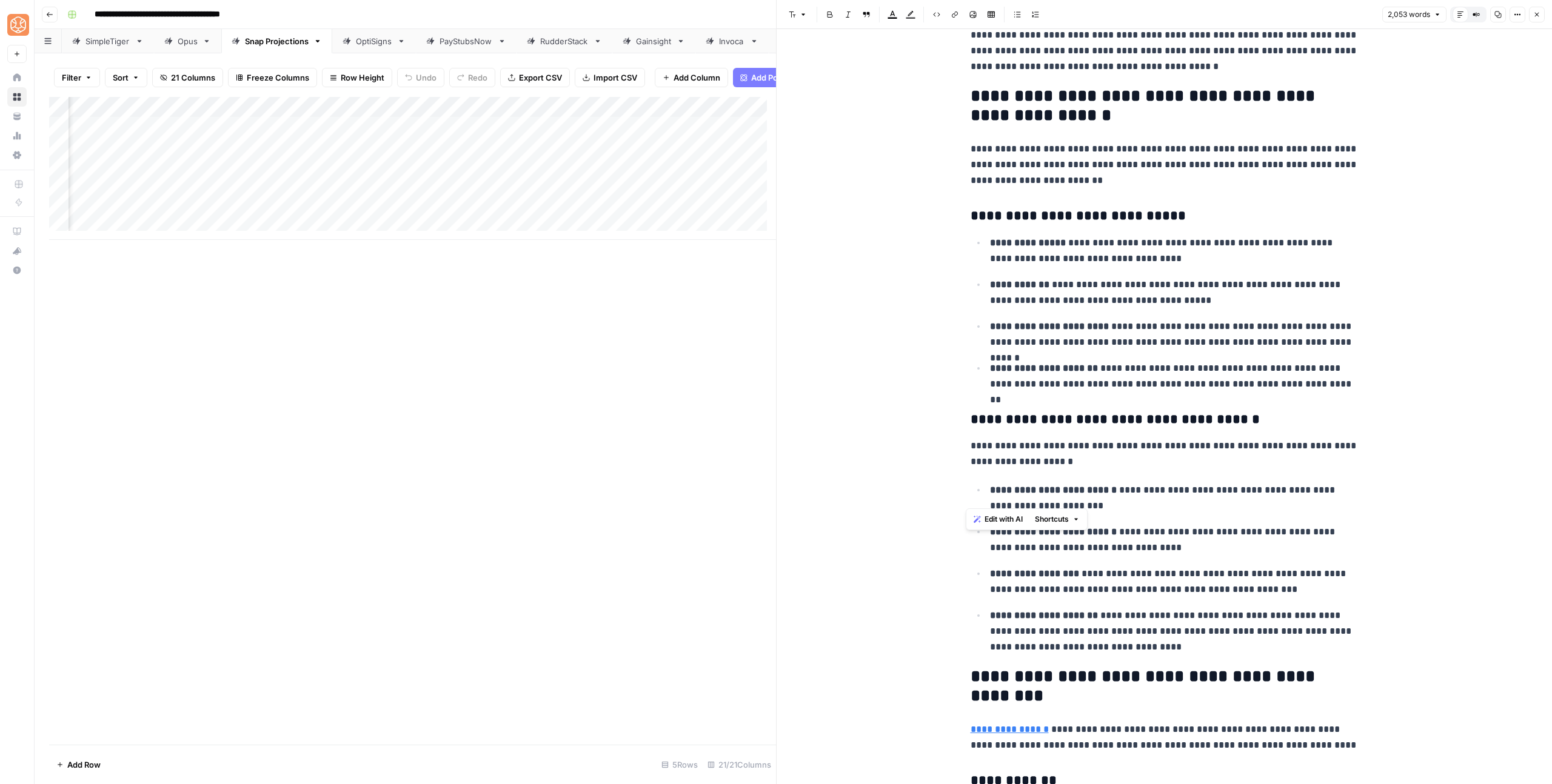 scroll, scrollTop: 3516, scrollLeft: 0, axis: vertical 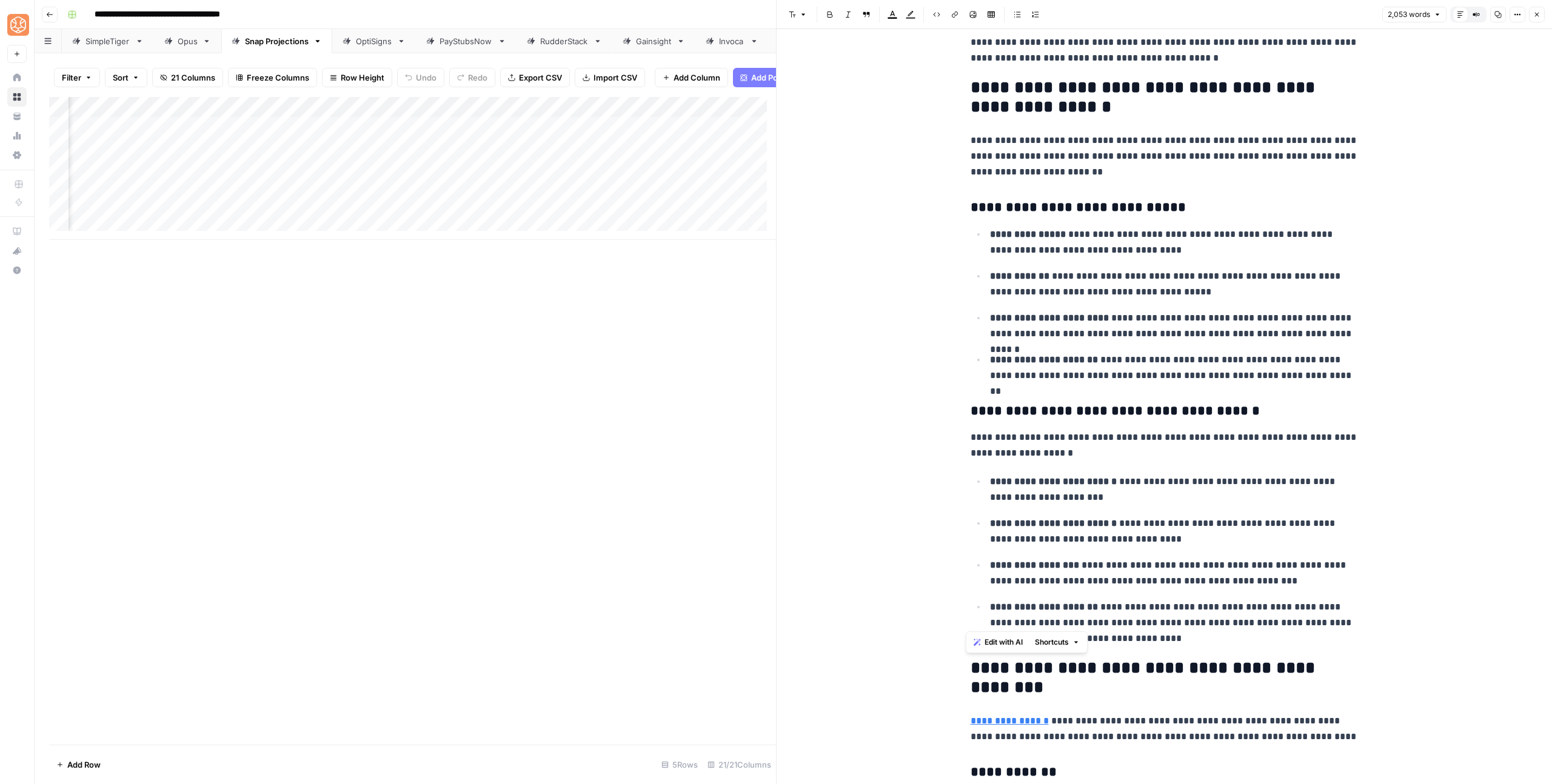 drag, startPoint x: 966, startPoint y: 275, endPoint x: 1155, endPoint y: 620, distance: 393.378 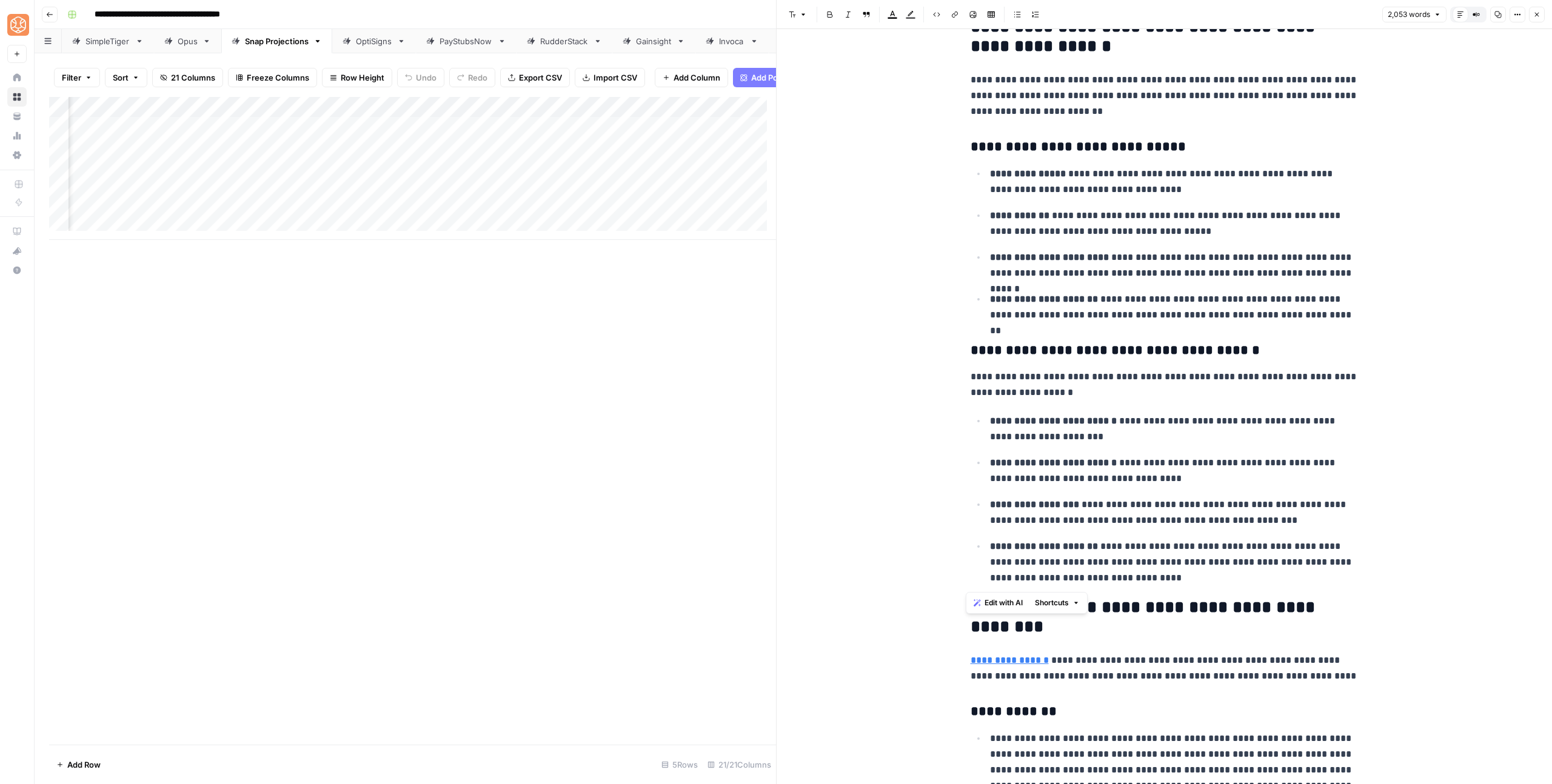 scroll, scrollTop: 3595, scrollLeft: 0, axis: vertical 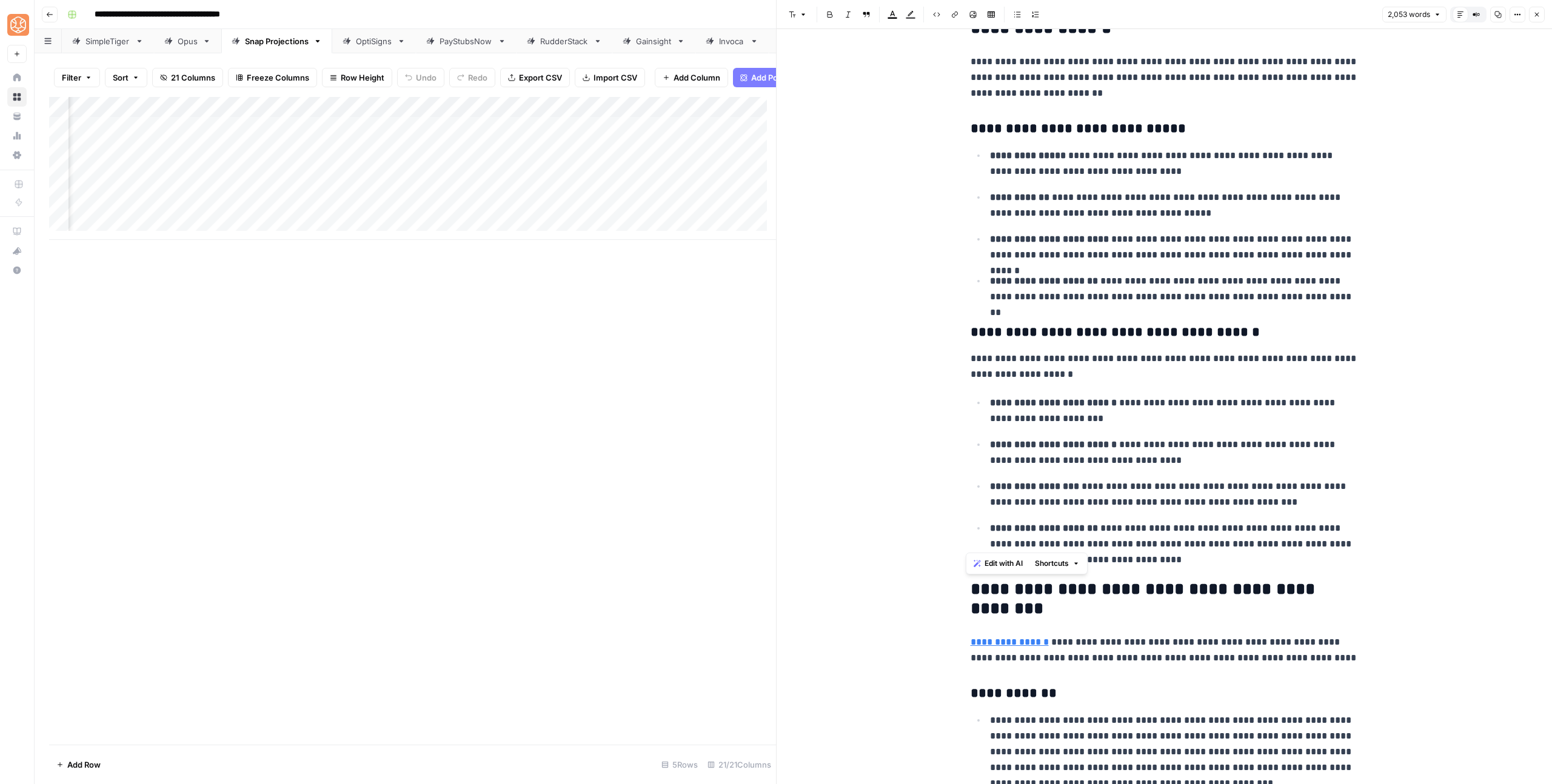 click on "**********" at bounding box center (1174, 289) 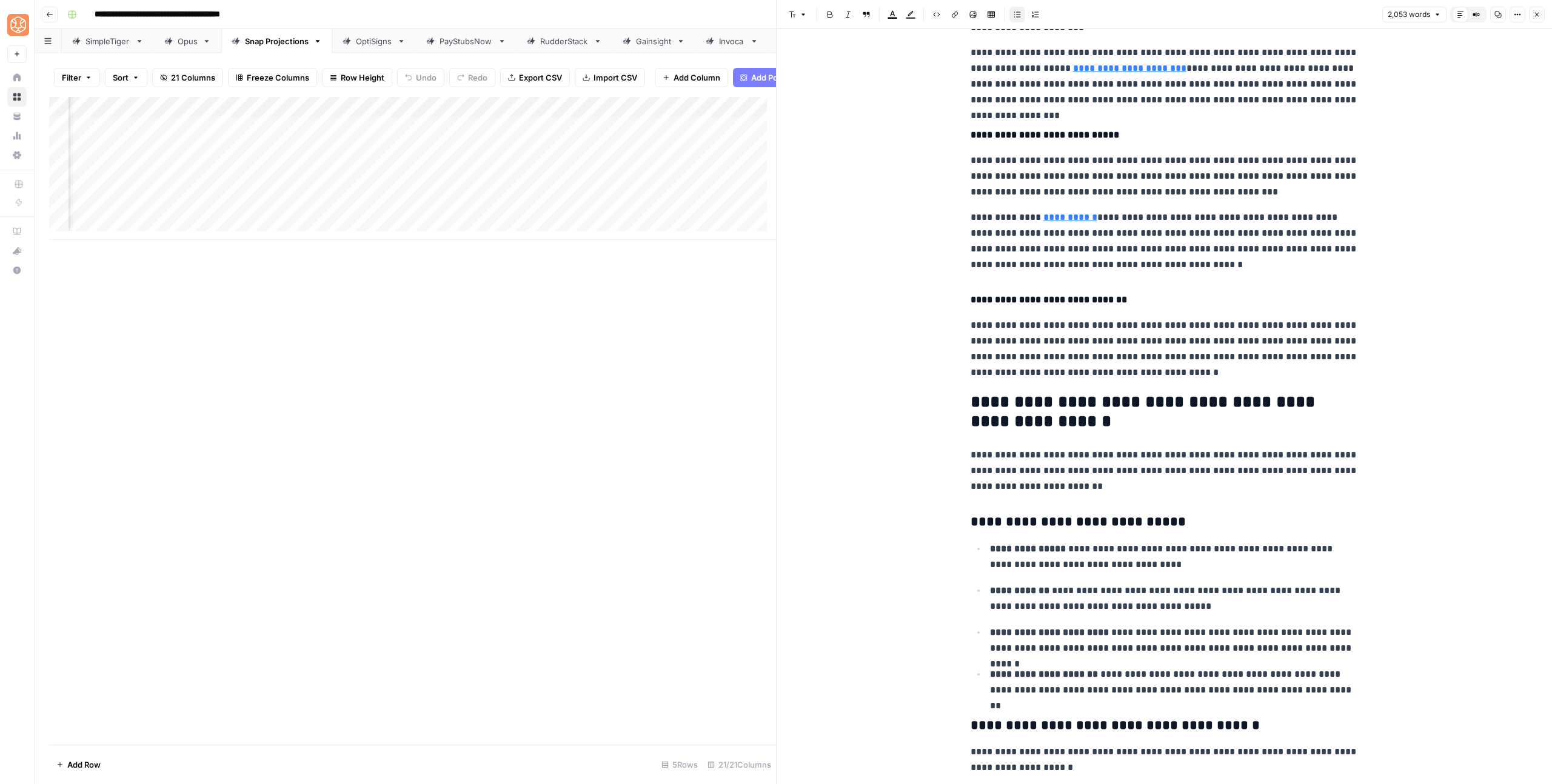 scroll, scrollTop: 3201, scrollLeft: 0, axis: vertical 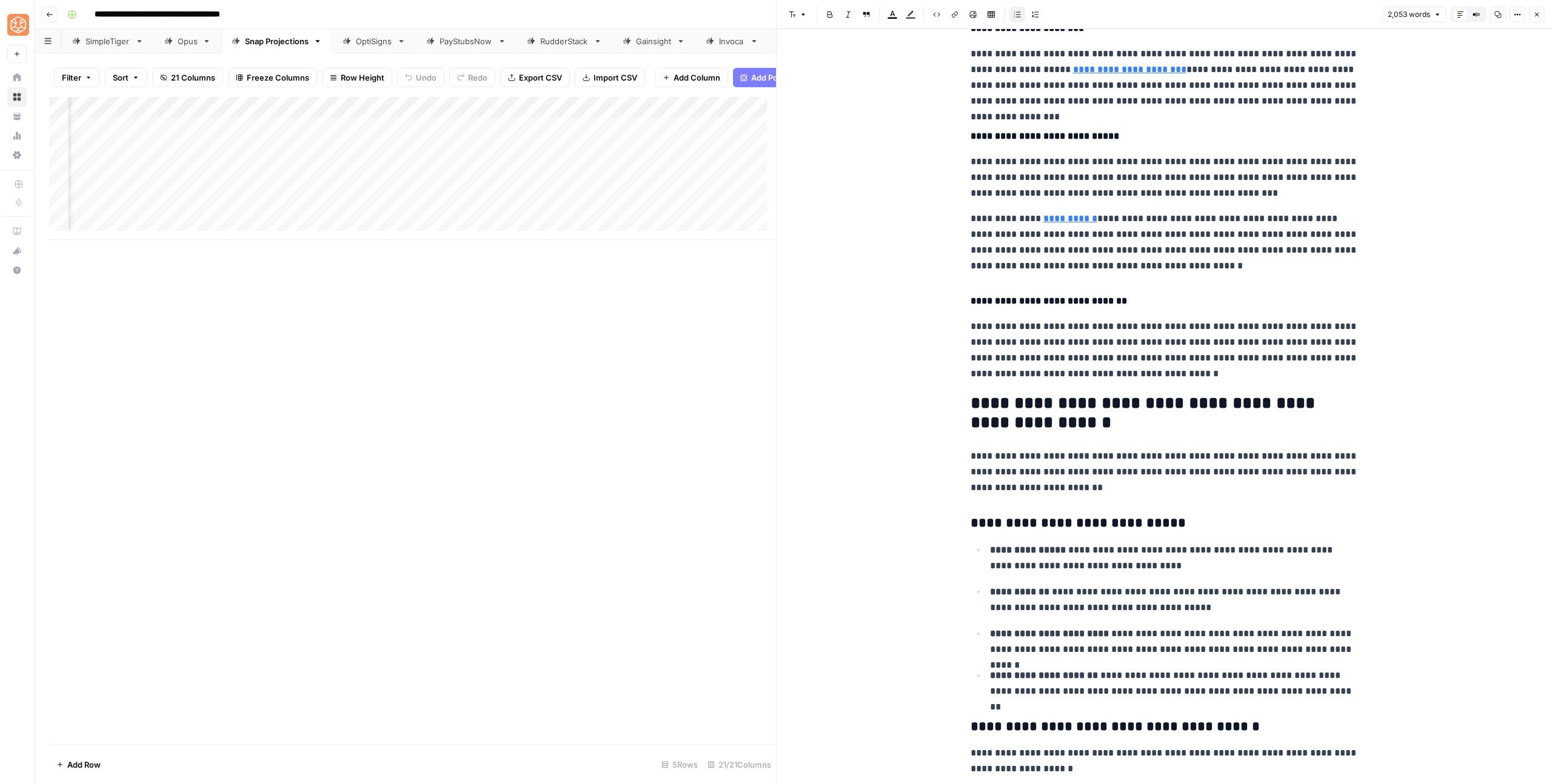 click on "**********" at bounding box center [1165, 413] 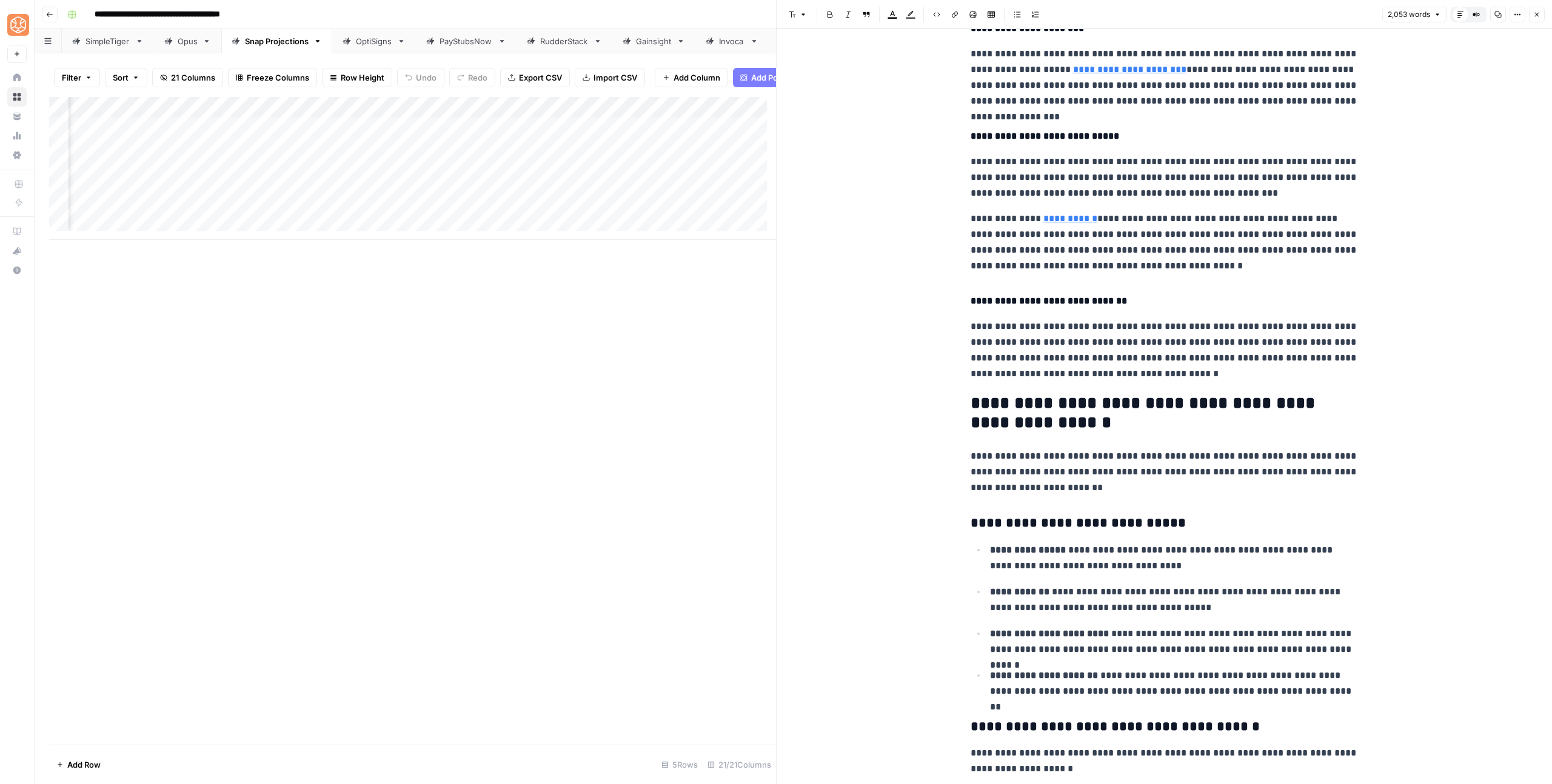 click on "**********" at bounding box center (1165, 413) 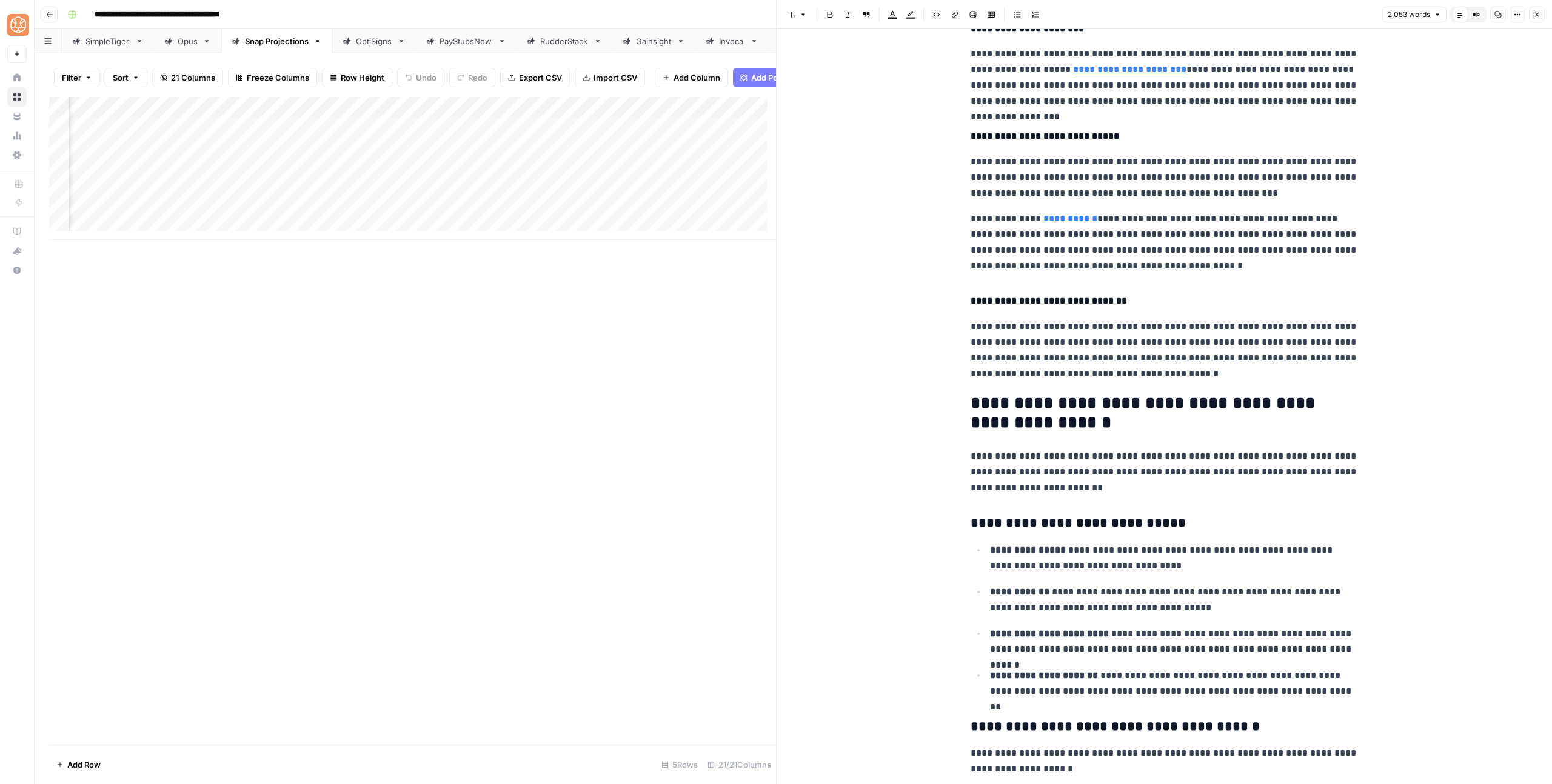 click on "**********" at bounding box center (1165, 413) 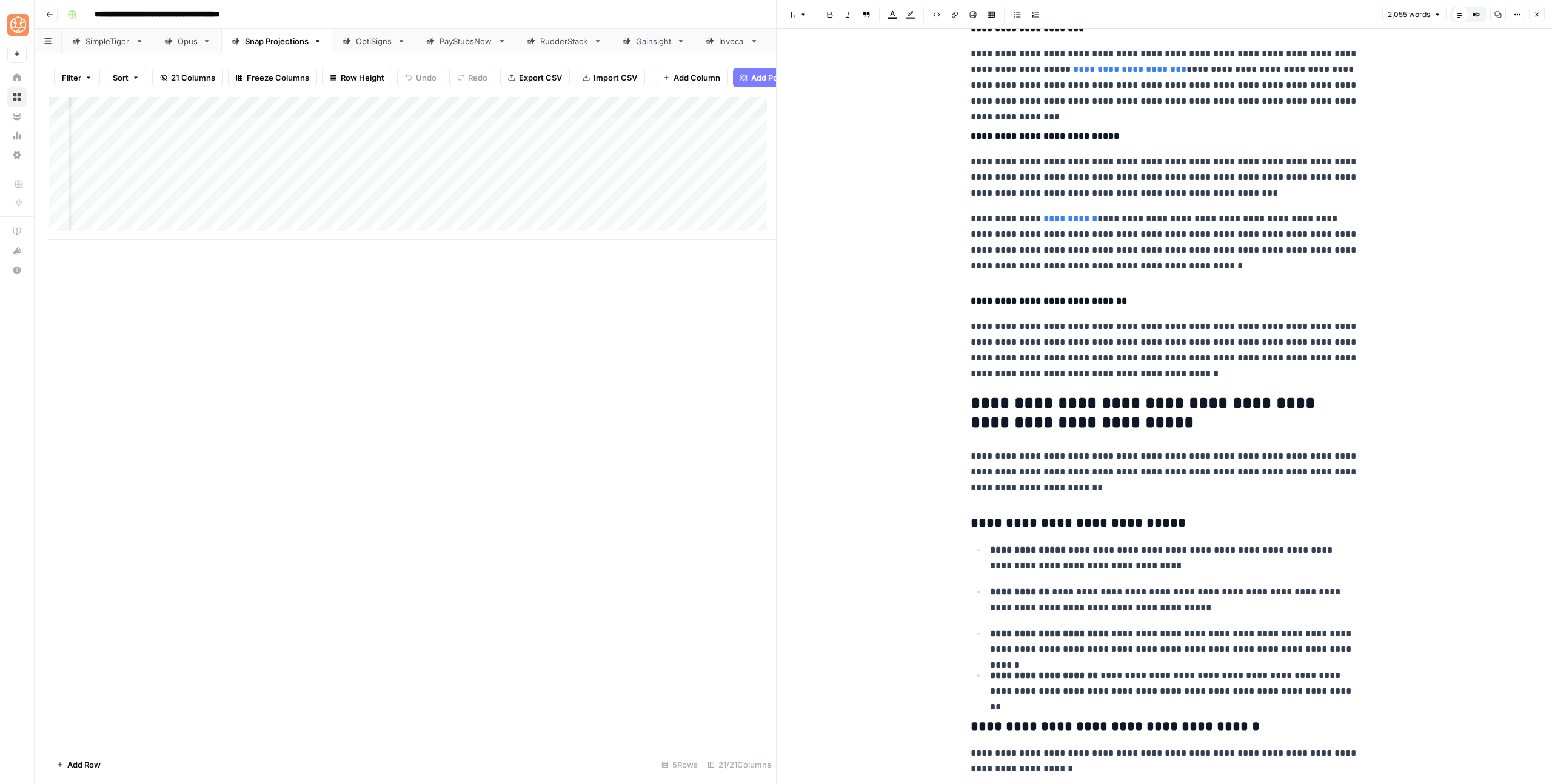 click on "**********" at bounding box center [1165, 413] 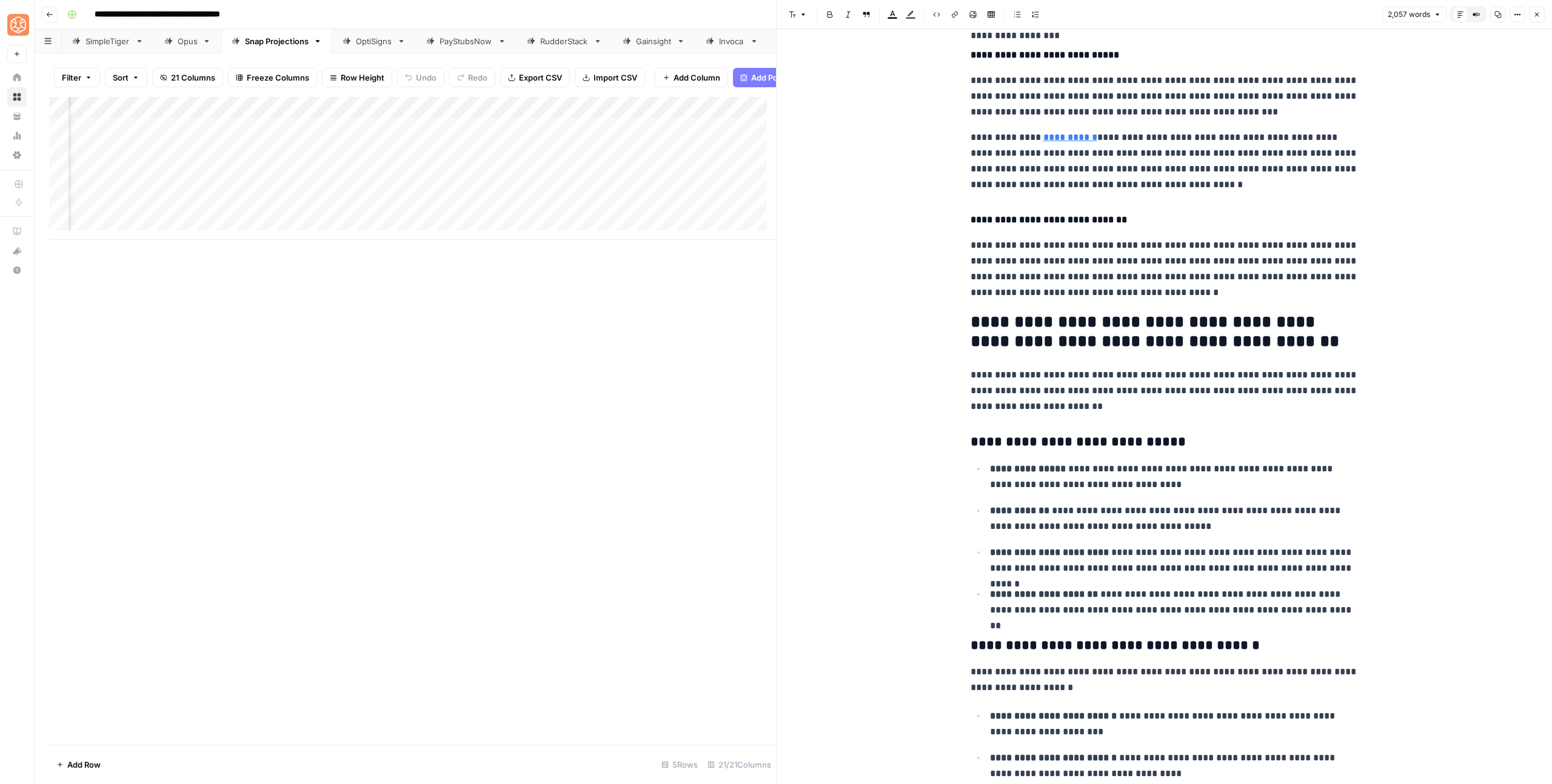 scroll, scrollTop: 3297, scrollLeft: 0, axis: vertical 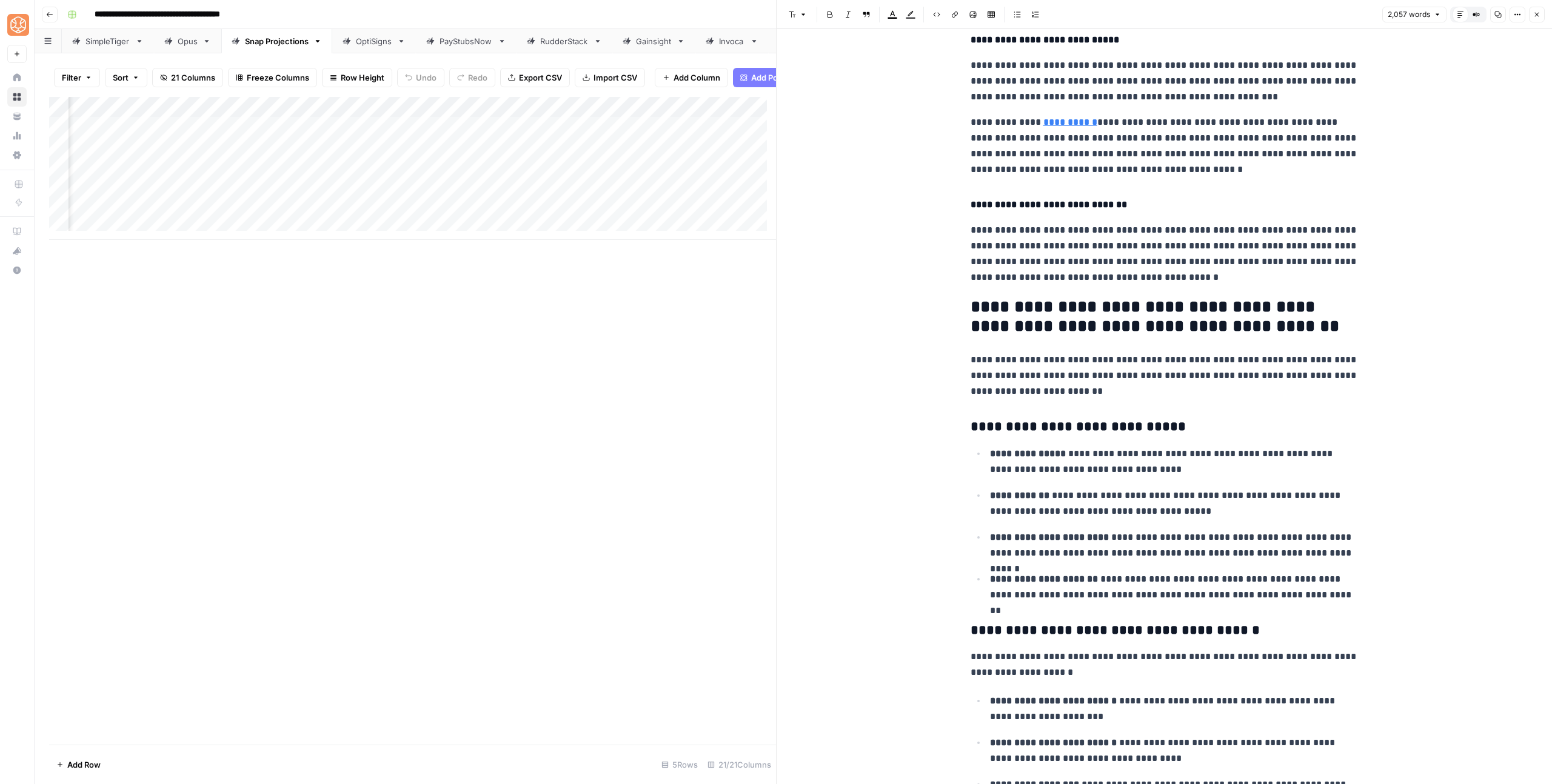 click on "**********" at bounding box center [1165, -617] 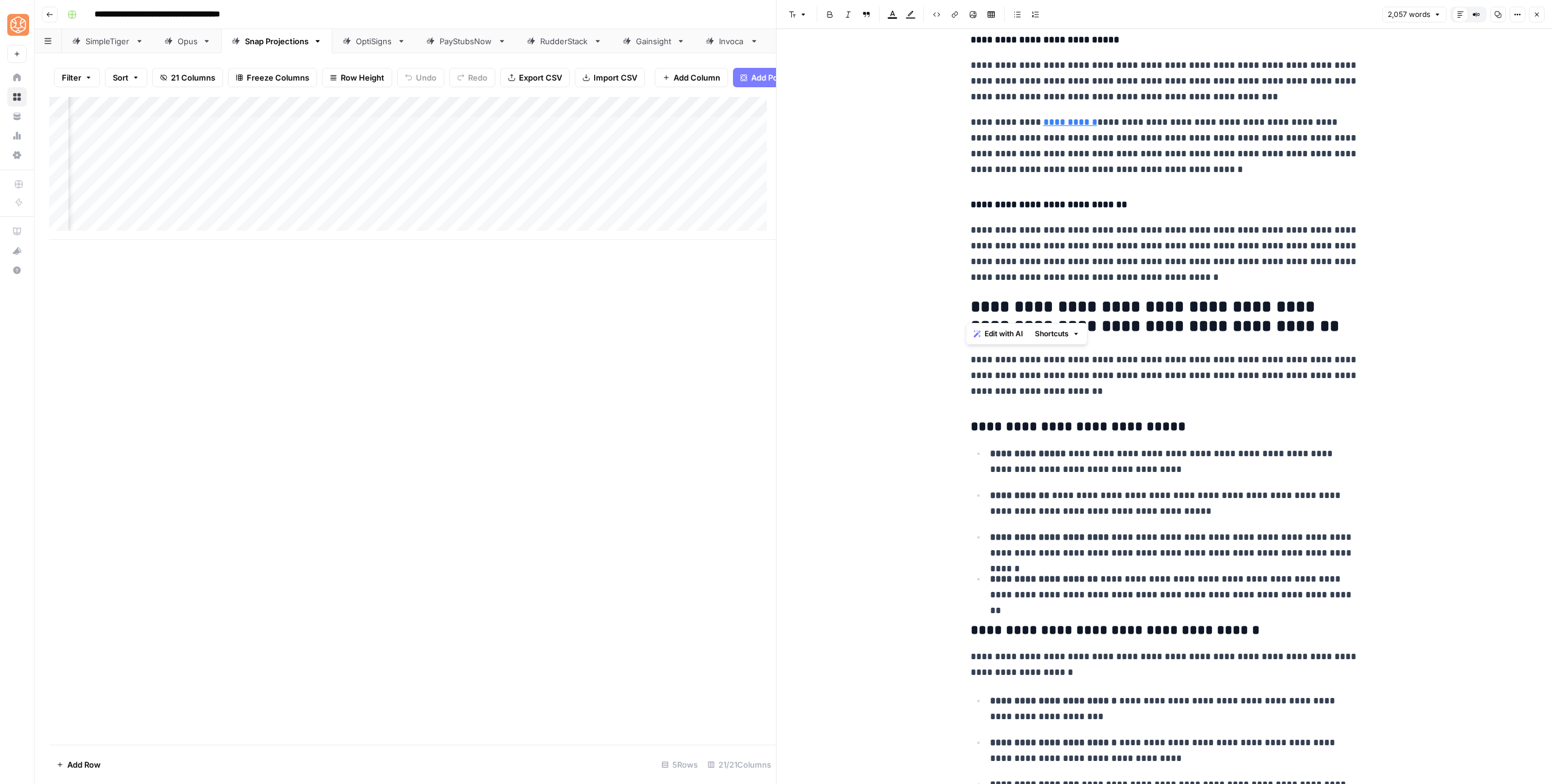 click on "**********" at bounding box center [1165, 317] 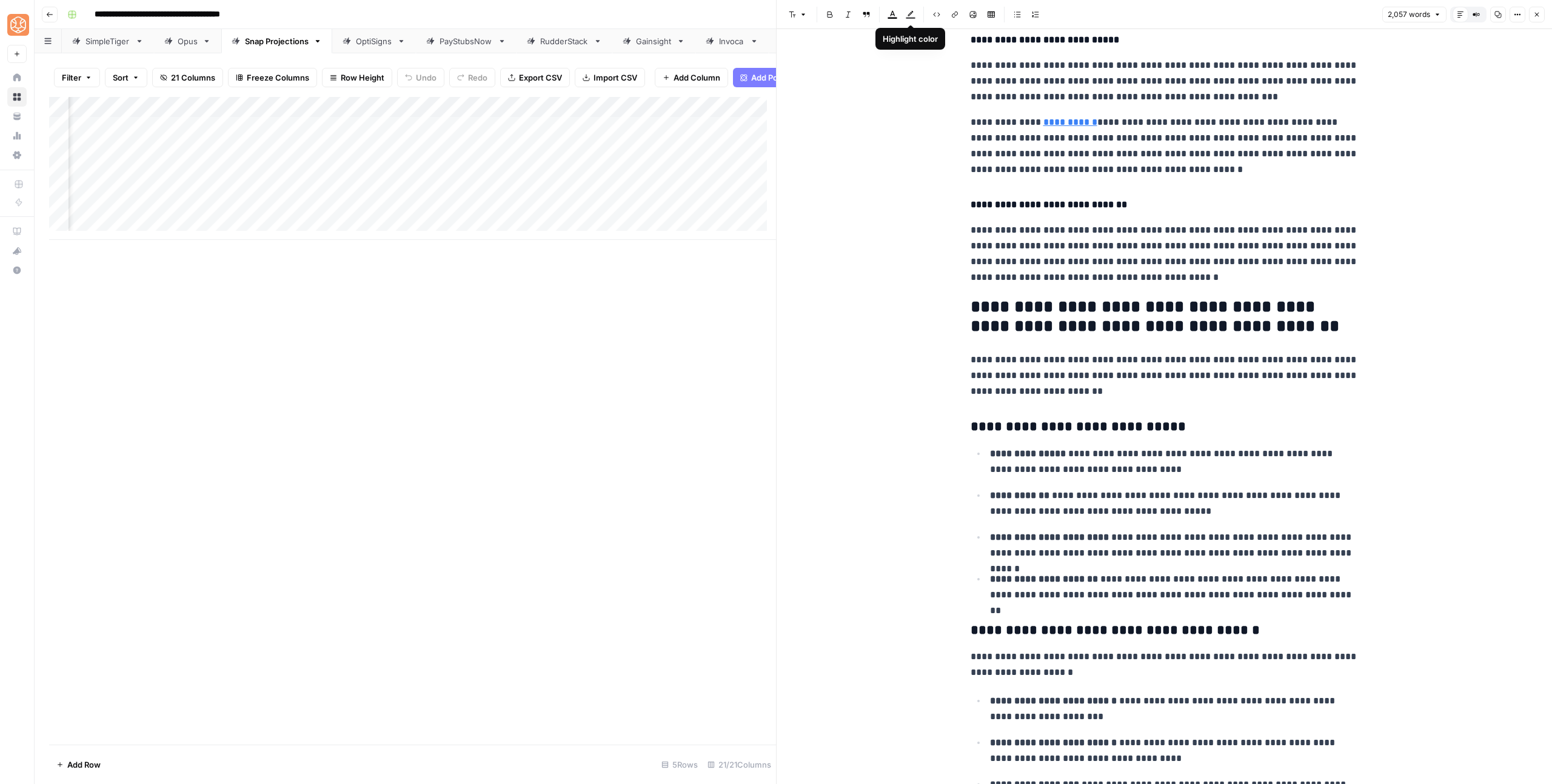 click on "Highlight color" at bounding box center [911, 15] 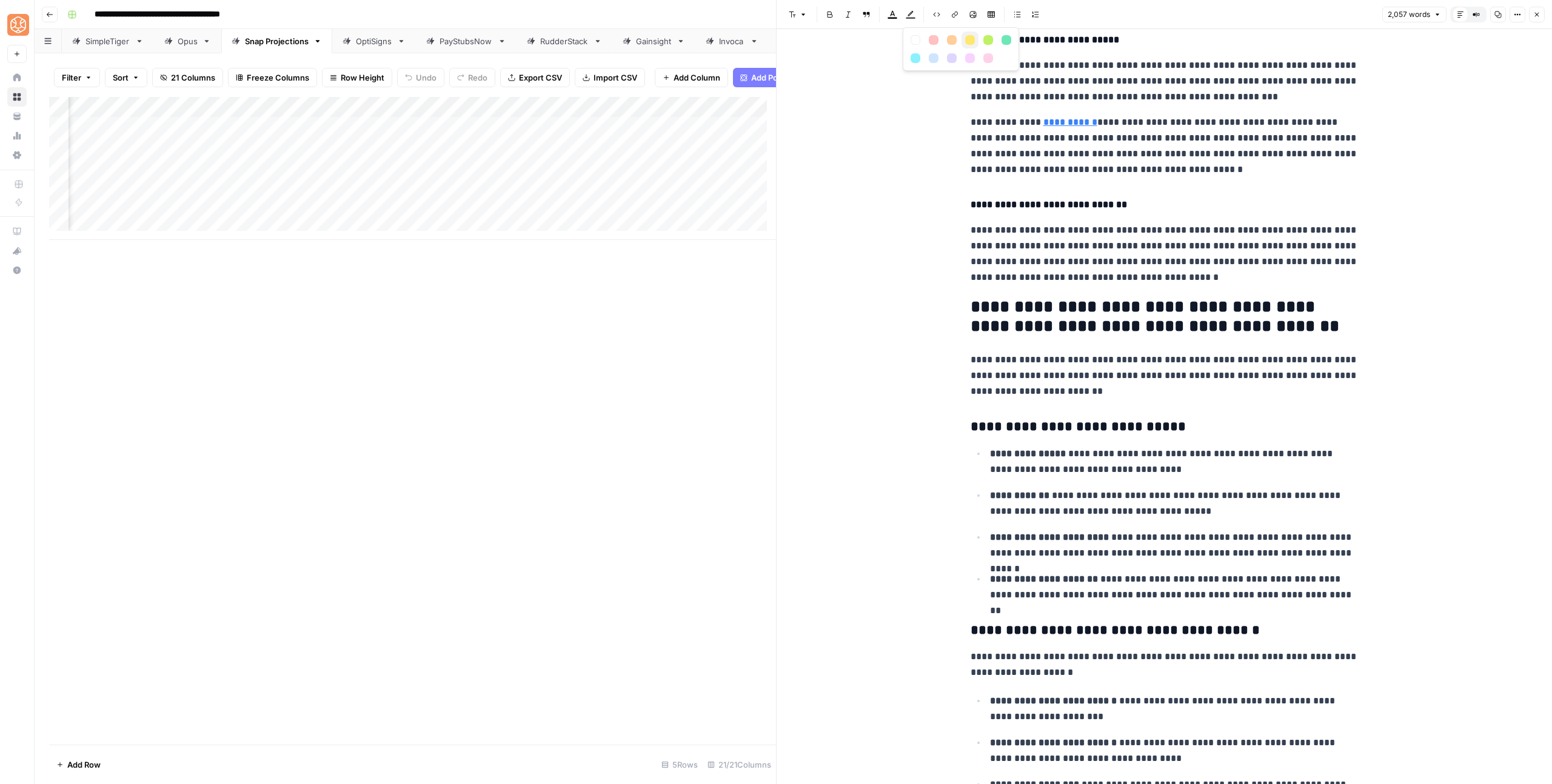 click at bounding box center [970, 40] 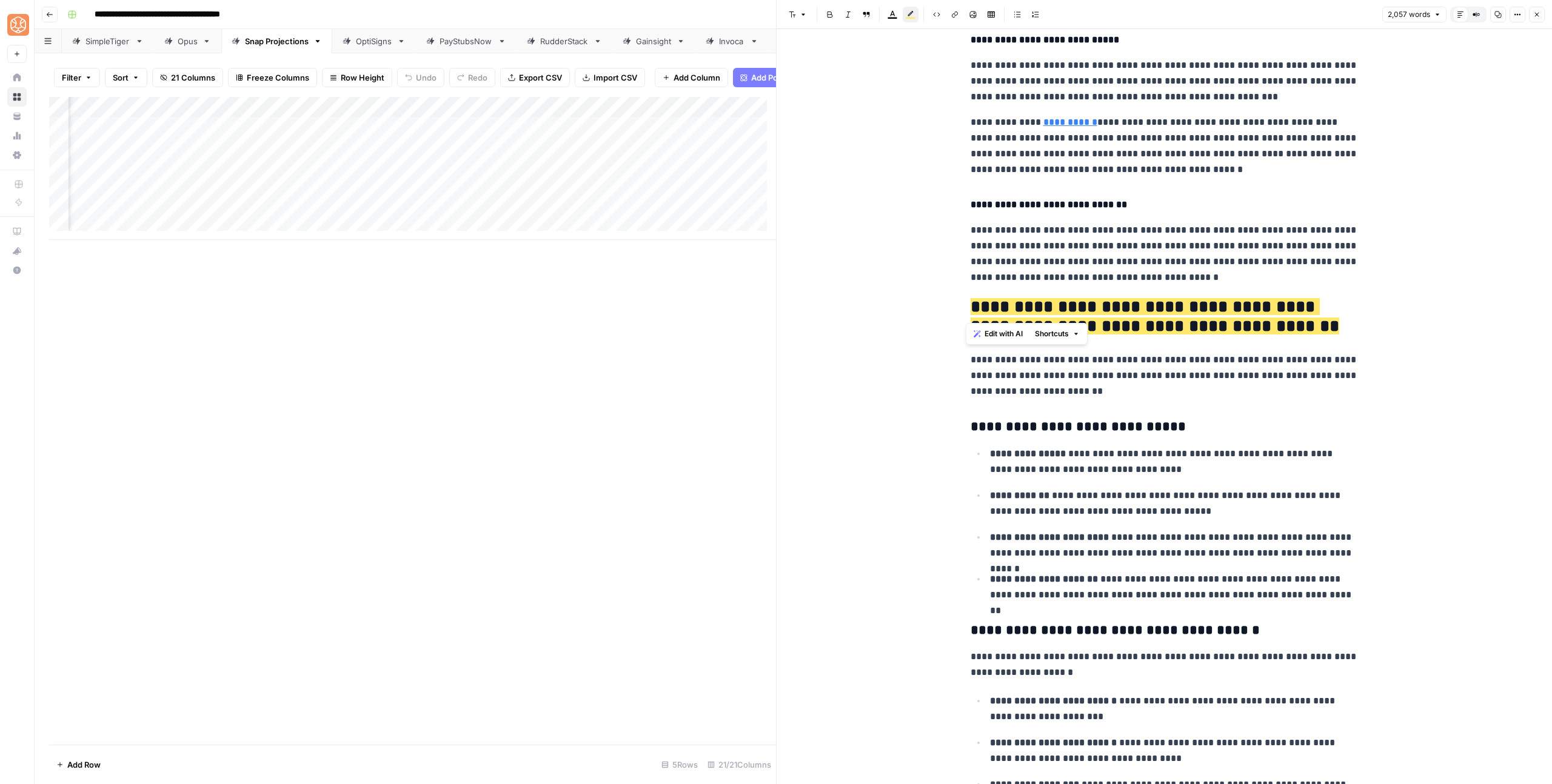click on "**********" at bounding box center [1165, 254] 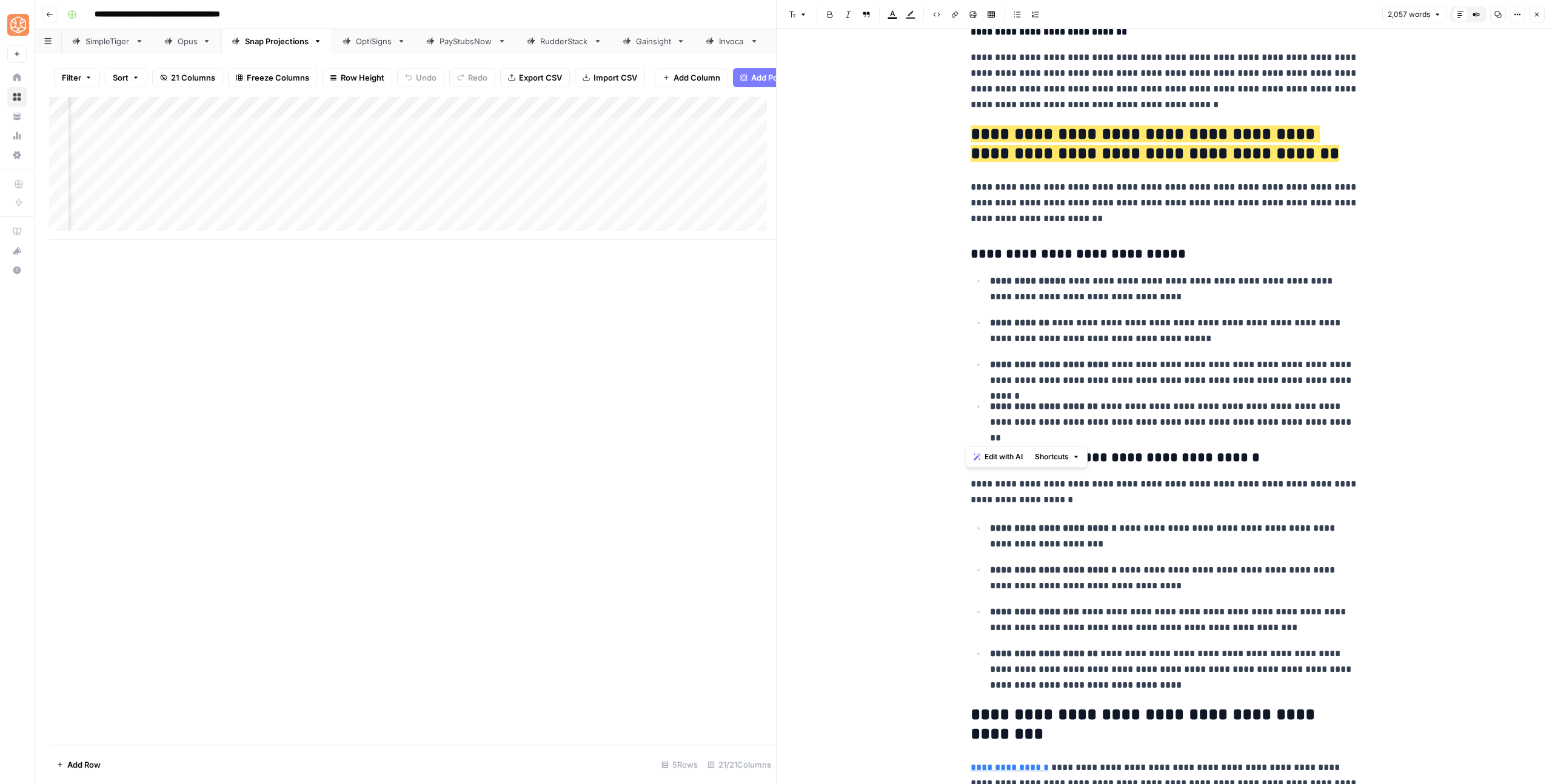 scroll, scrollTop: 3502, scrollLeft: 0, axis: vertical 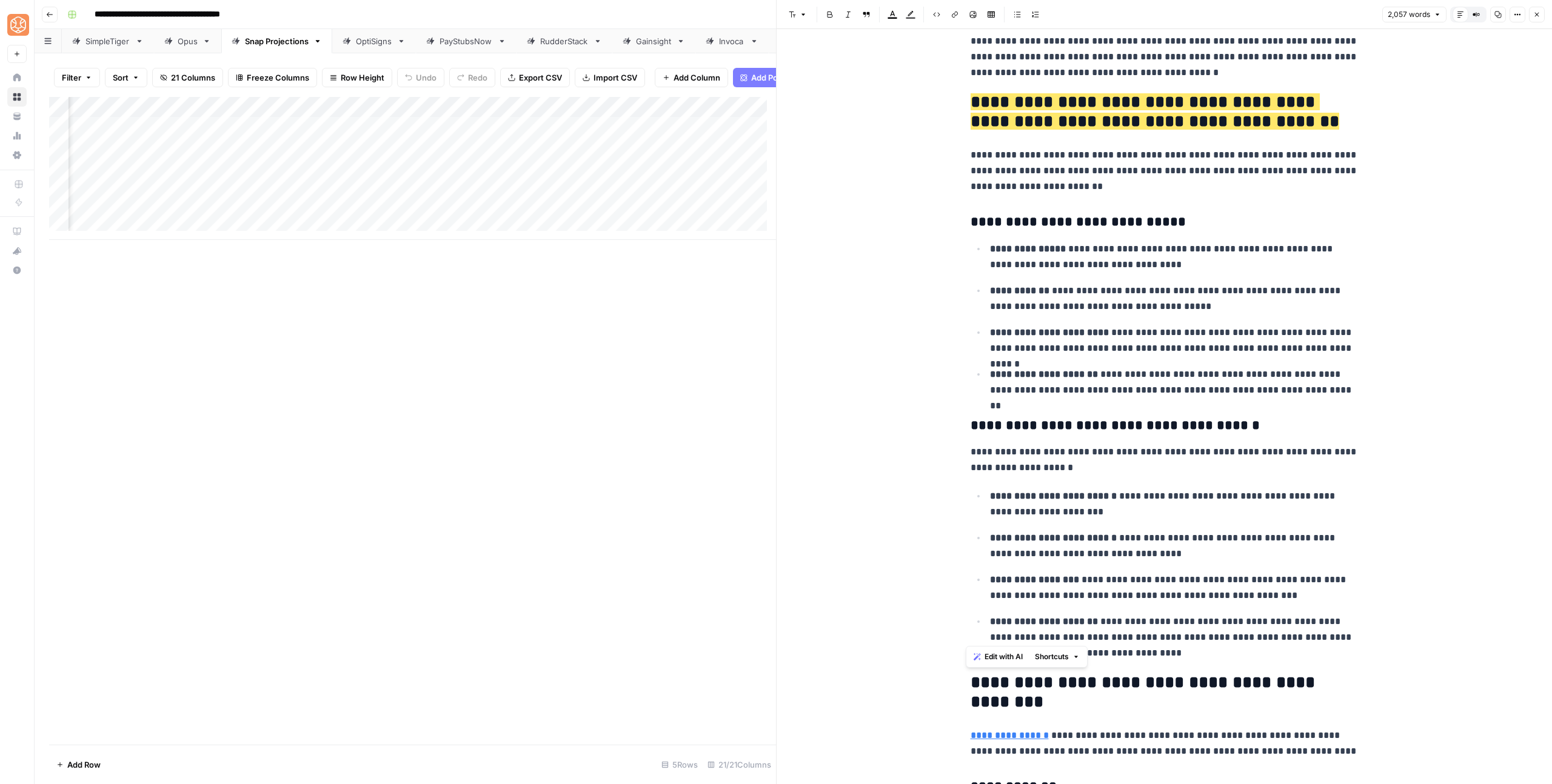 drag, startPoint x: 1018, startPoint y: 413, endPoint x: 1328, endPoint y: 626, distance: 376.12365 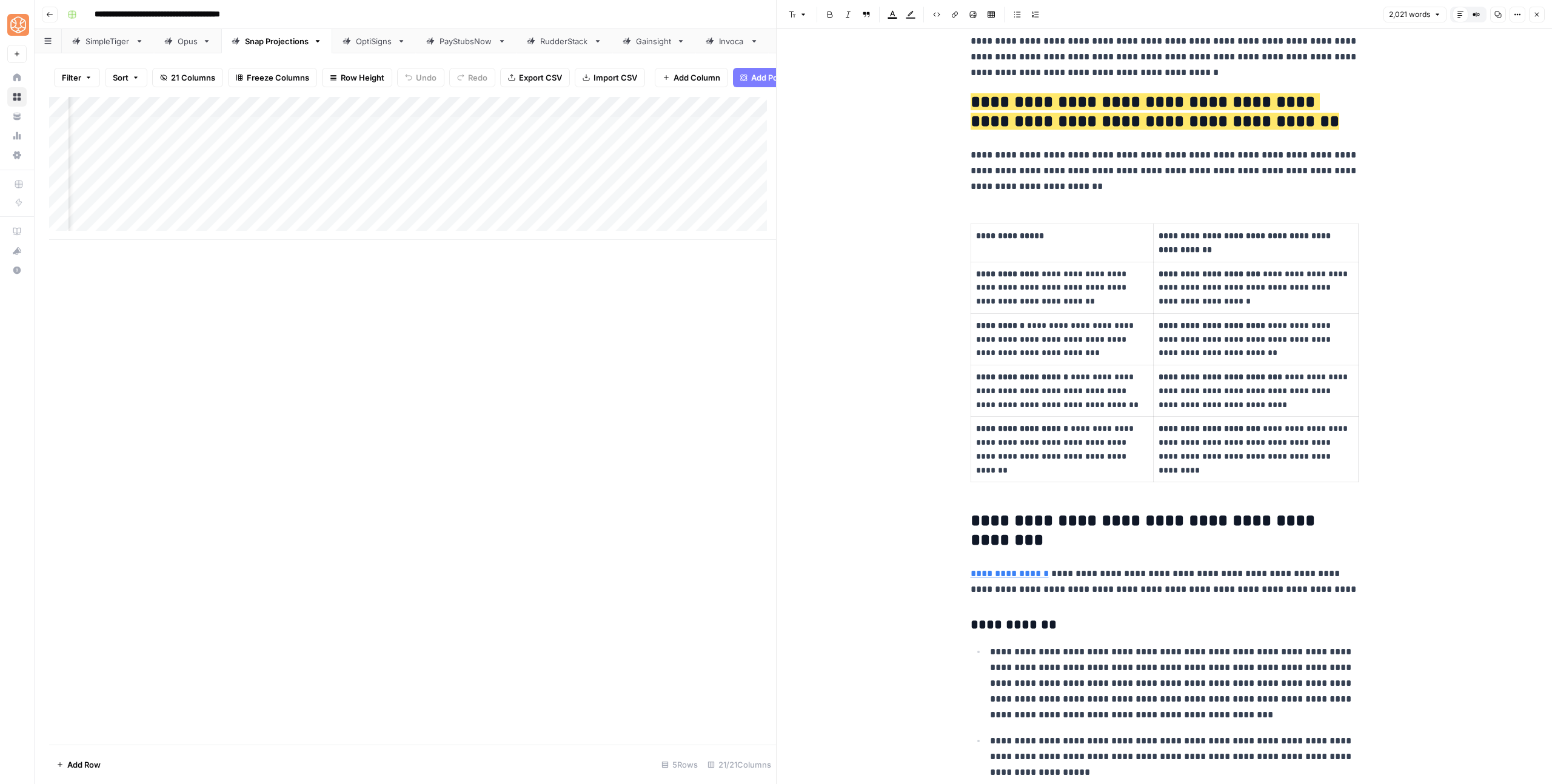 click on "**********" at bounding box center [1062, 339] 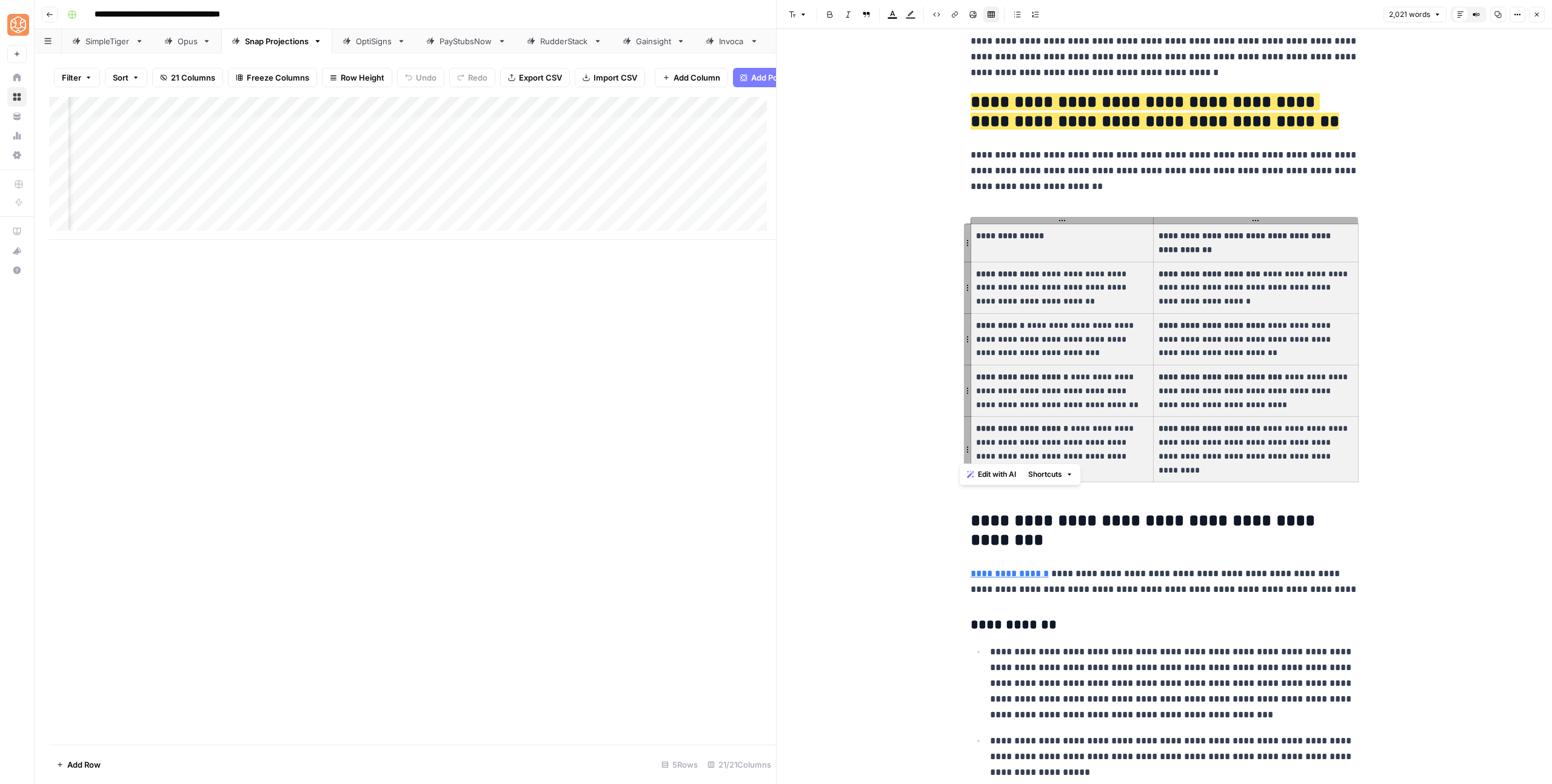 drag, startPoint x: 1222, startPoint y: 451, endPoint x: 993, endPoint y: 217, distance: 327.41 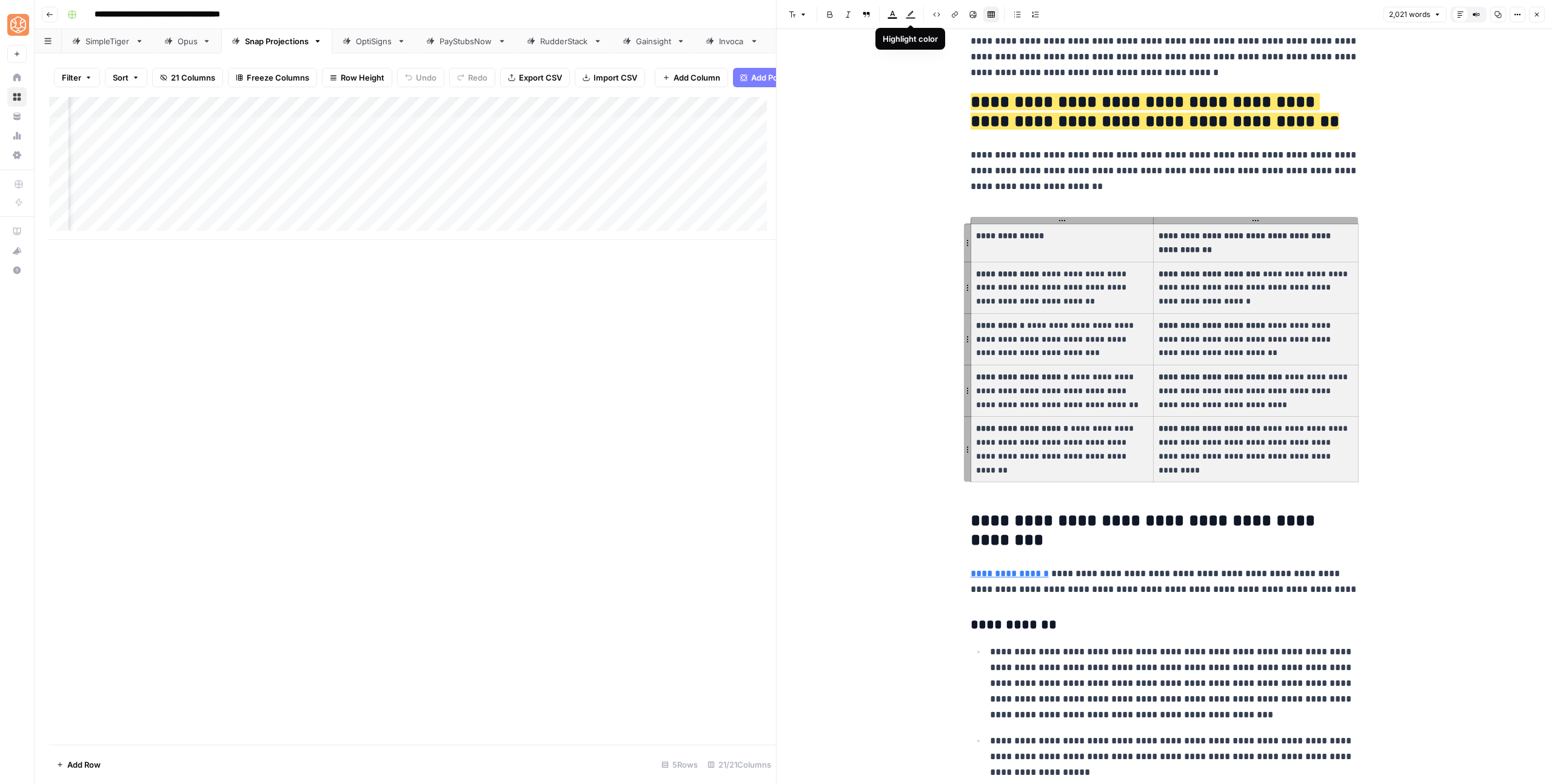 click 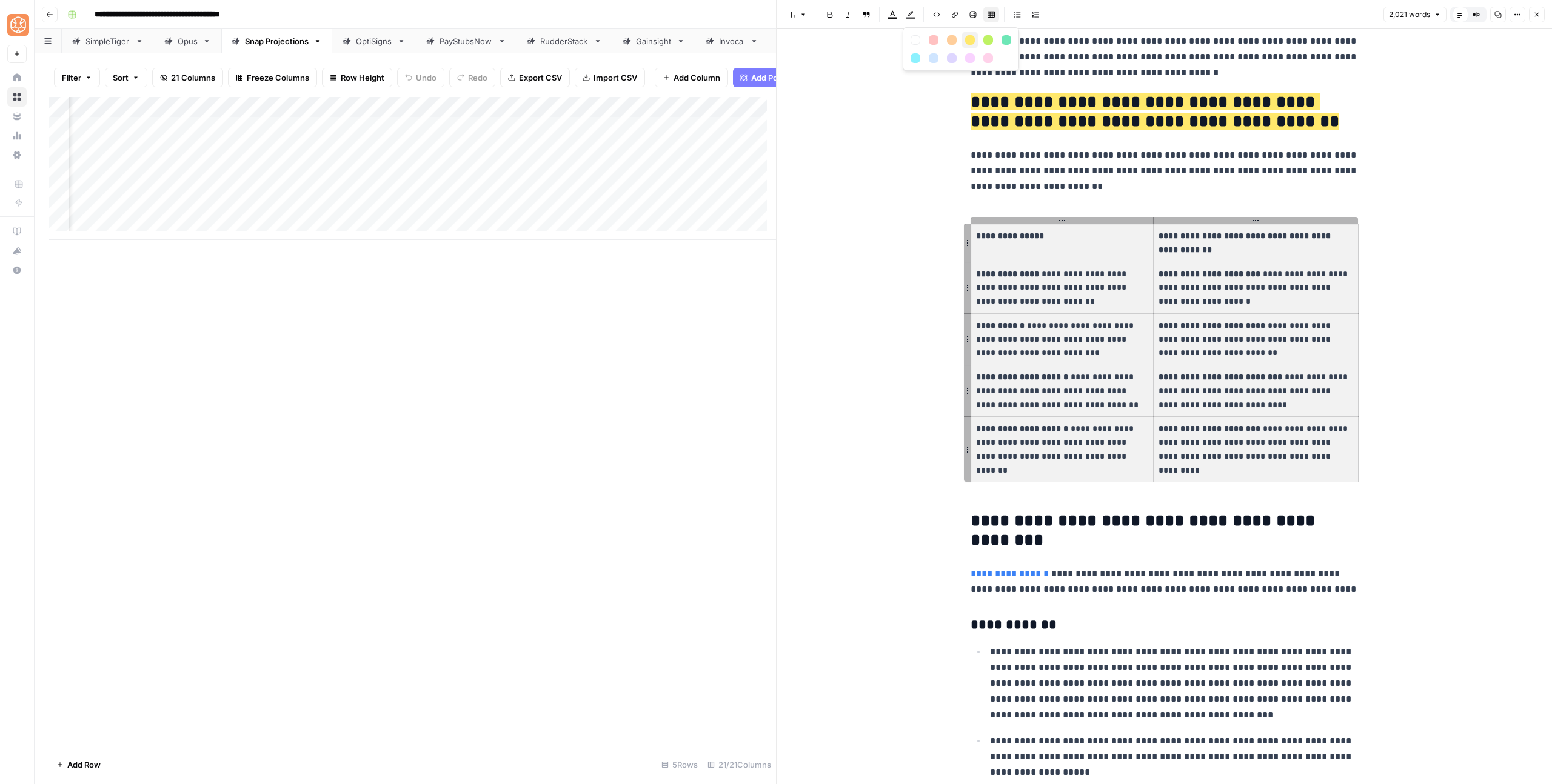 click at bounding box center [970, 40] 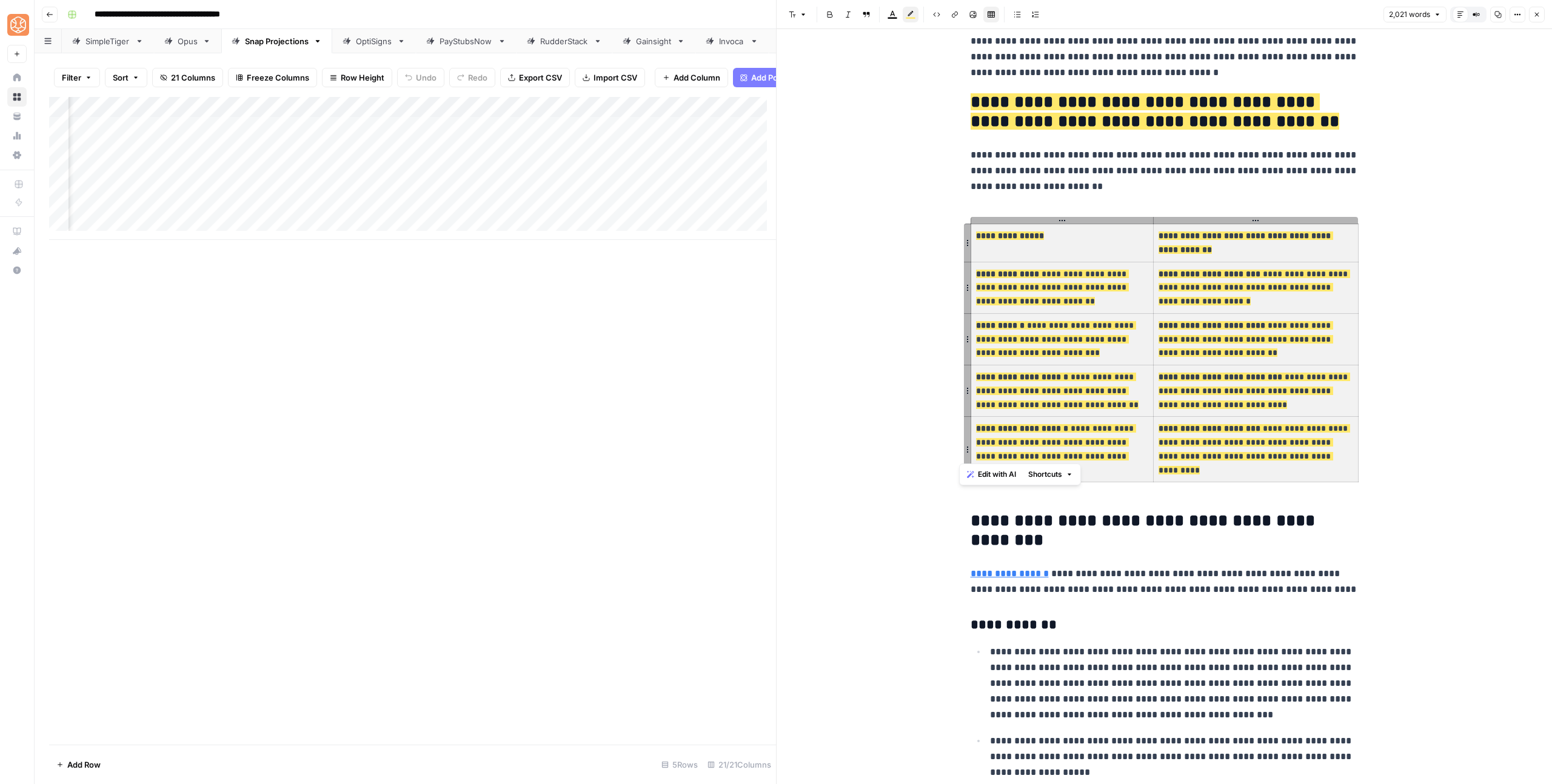 click on "**********" at bounding box center [1165, 171] 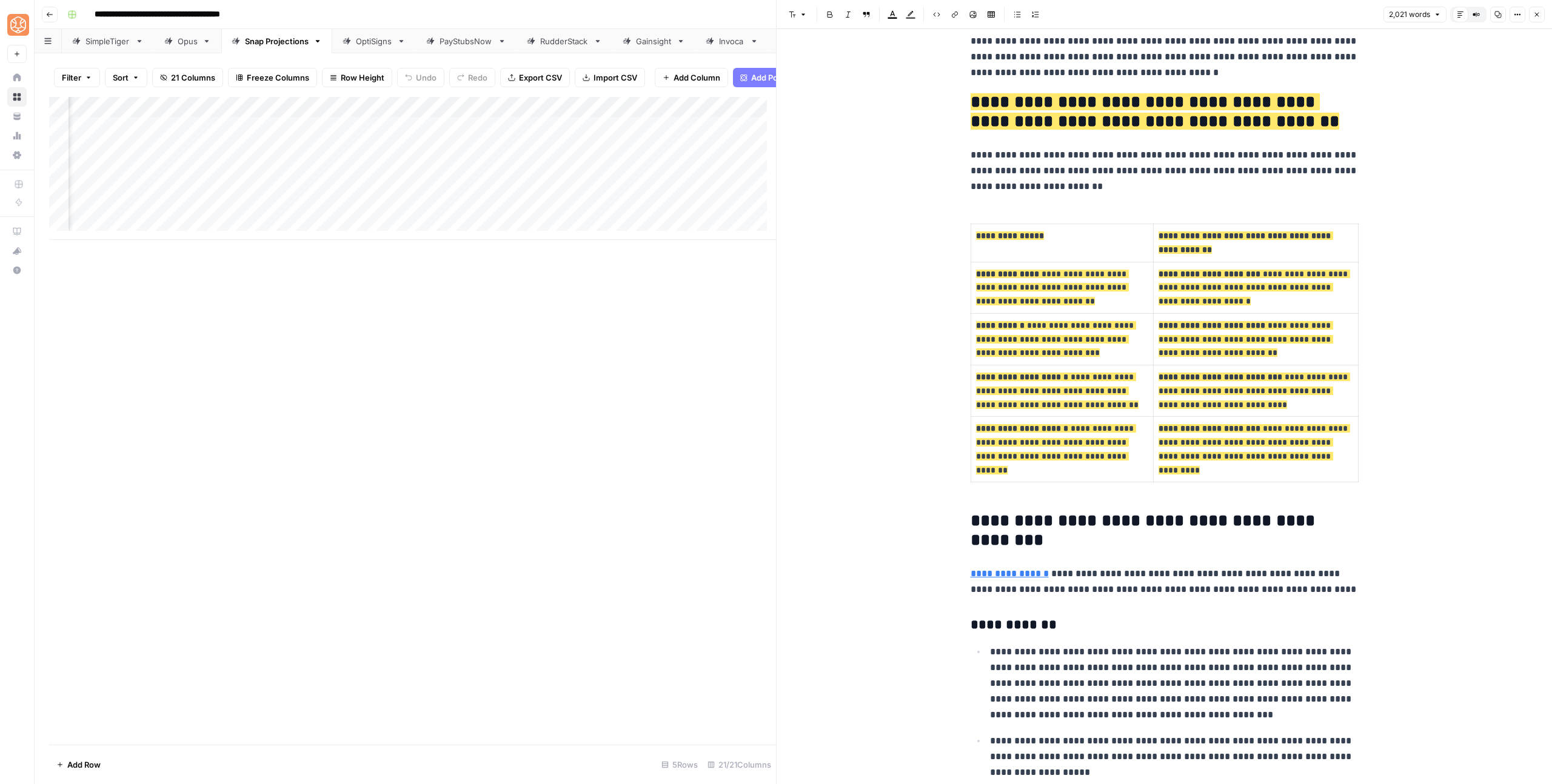 click on "**********" at bounding box center (1165, -903) 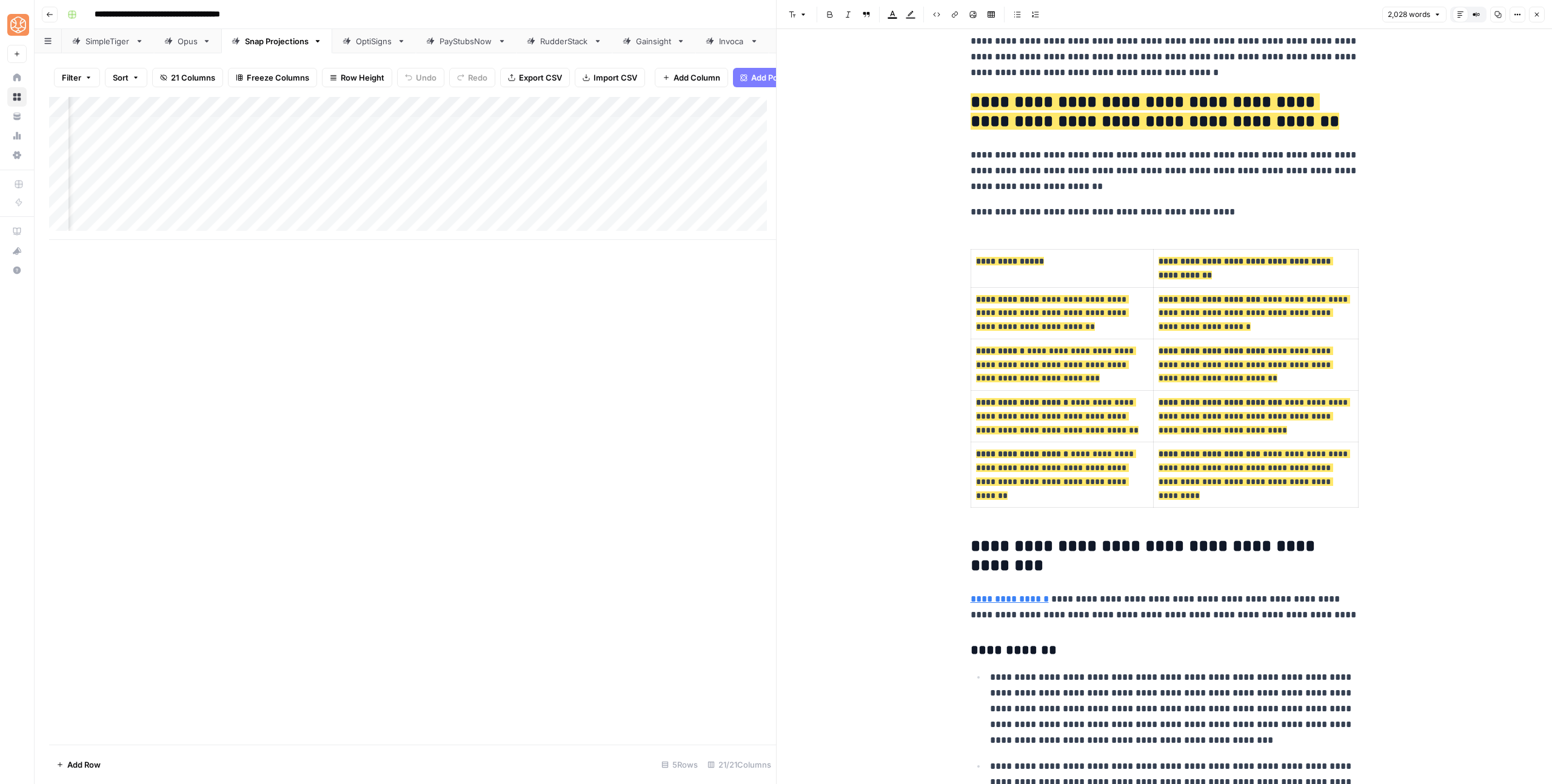 click on "**********" at bounding box center [1165, 212] 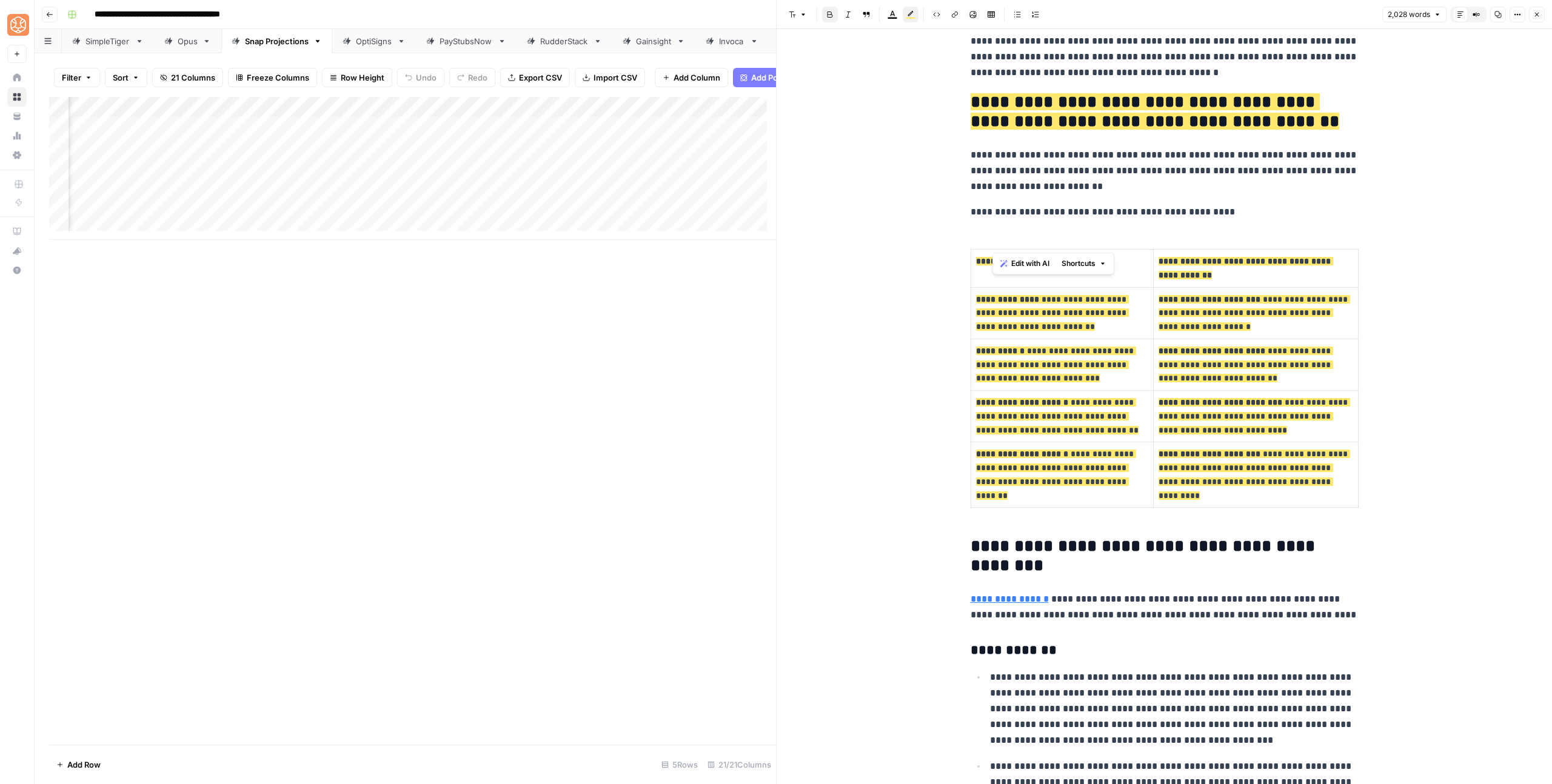 click on "**********" at bounding box center (1165, -890) 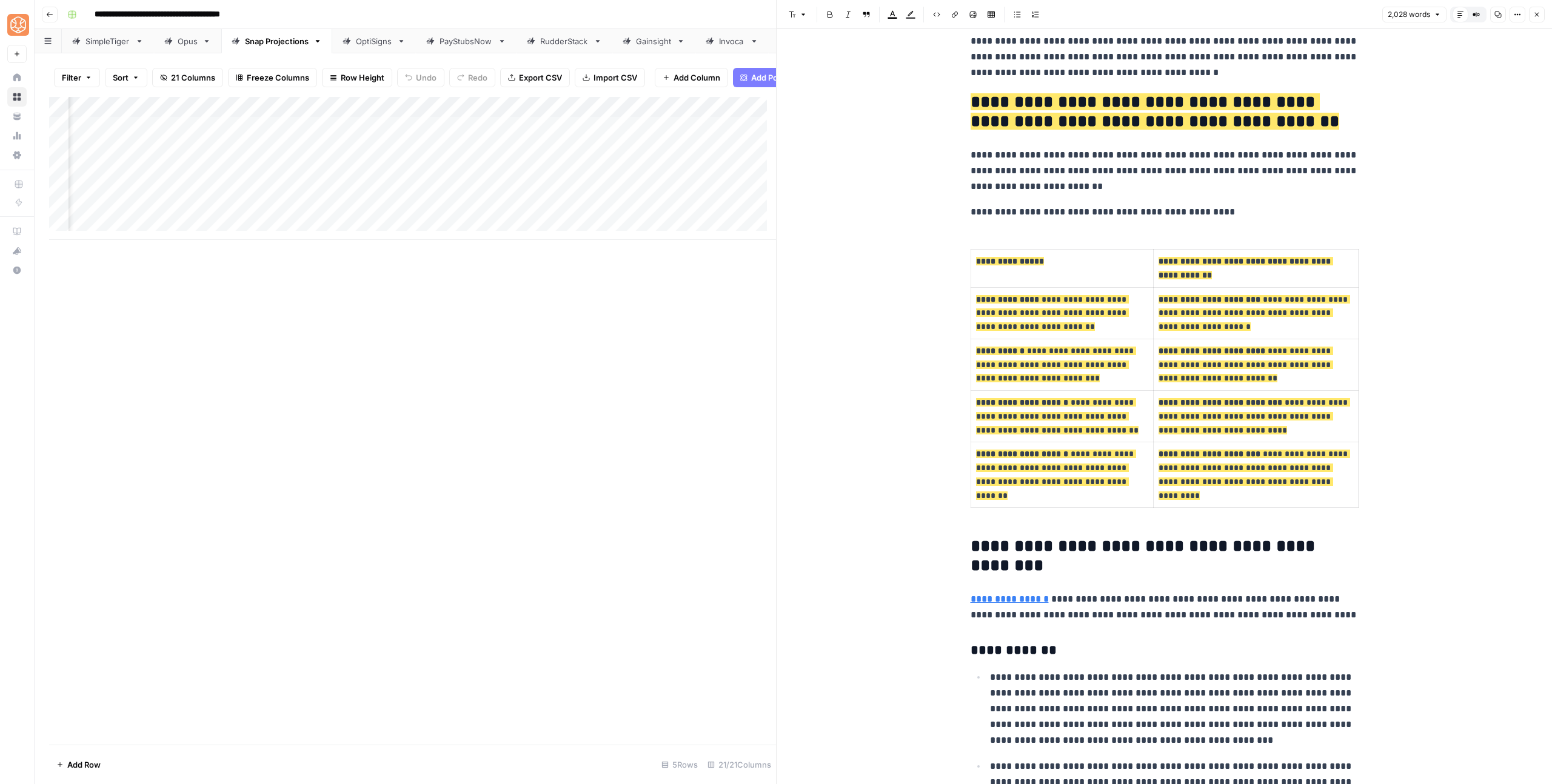 click on "**********" at bounding box center [1165, 212] 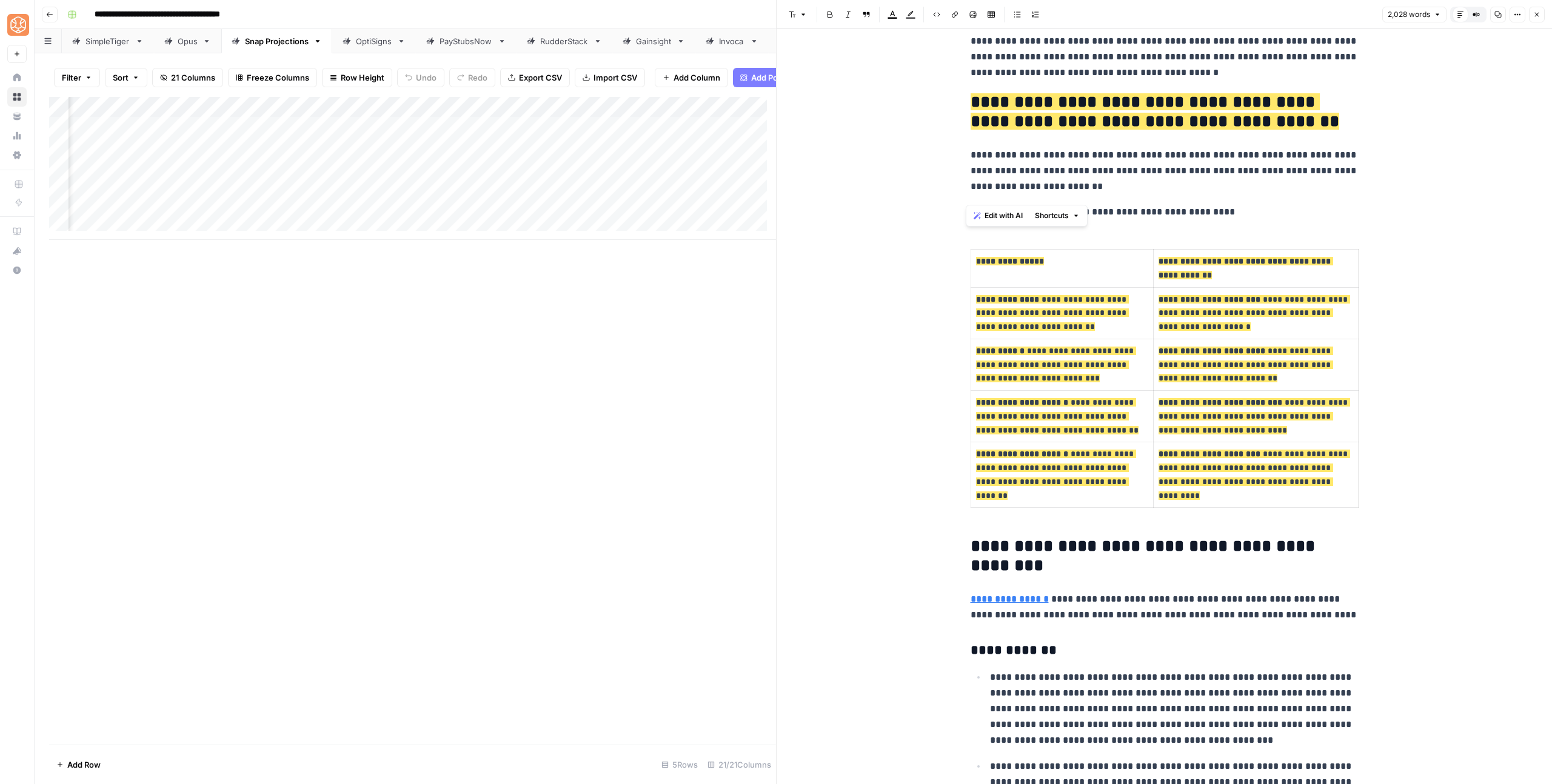 click on "**********" at bounding box center (1165, 212) 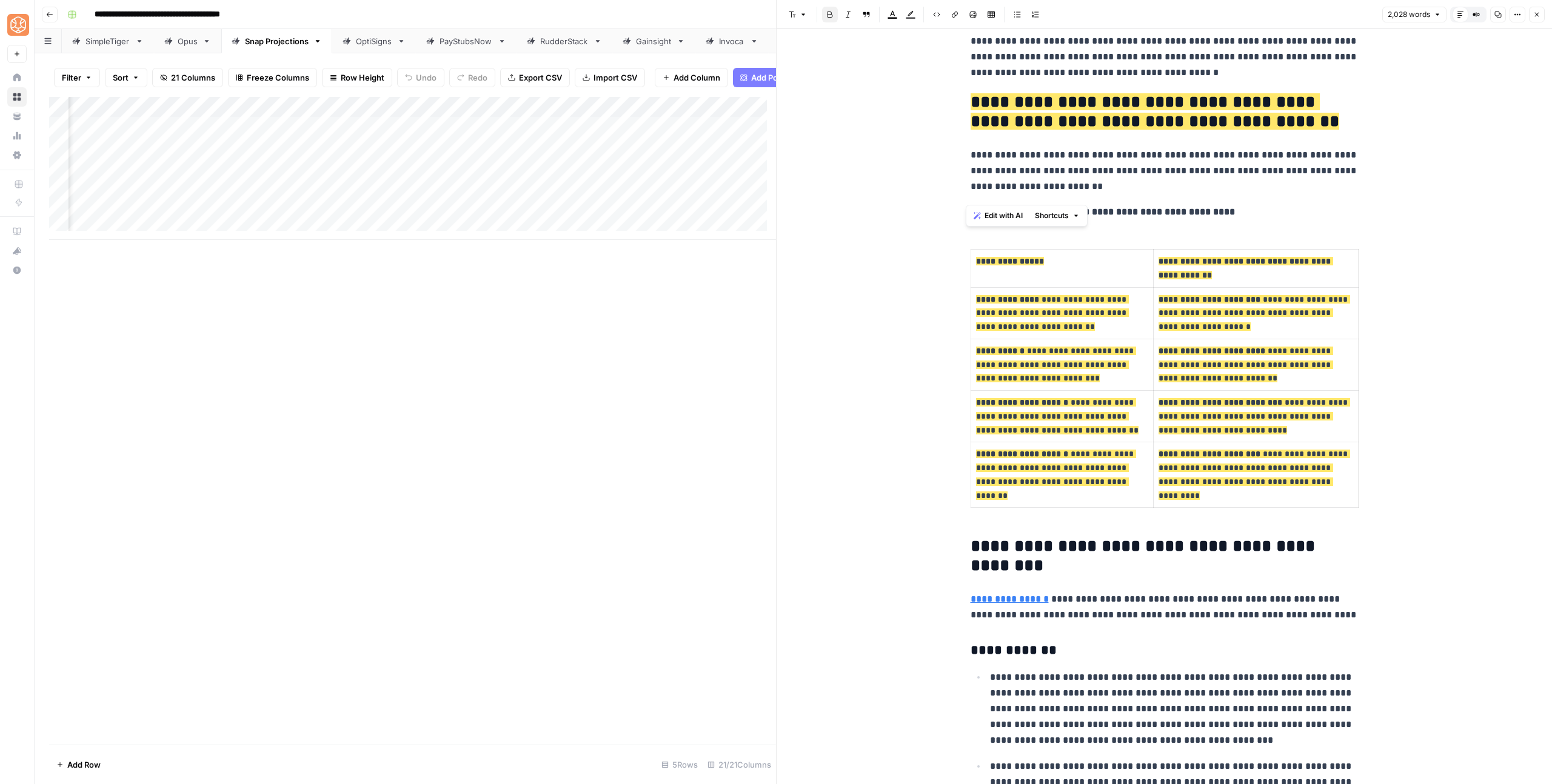 click on "**********" at bounding box center (1165, -890) 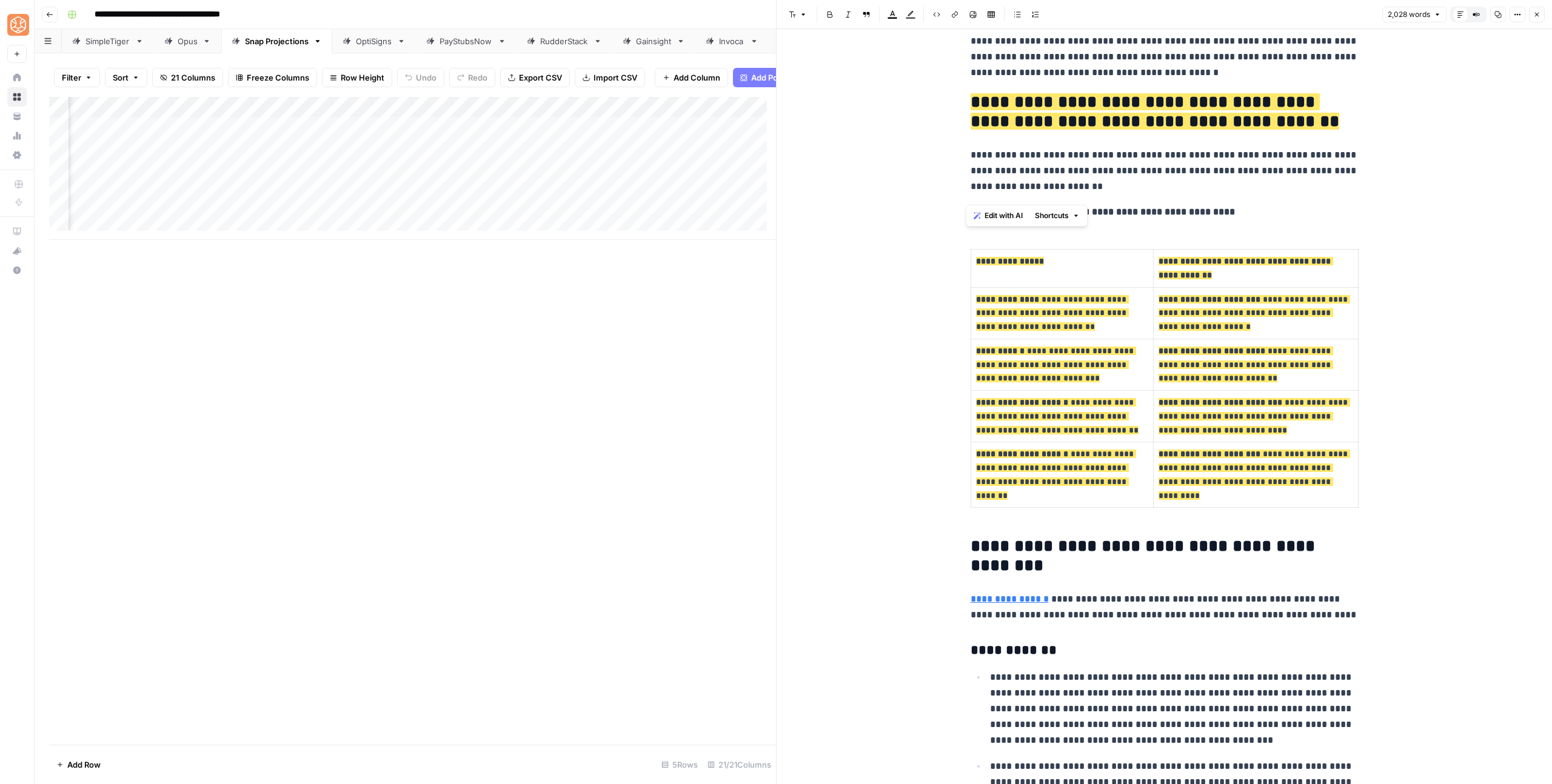 drag, startPoint x: 1243, startPoint y: 196, endPoint x: 960, endPoint y: 124, distance: 292.01541 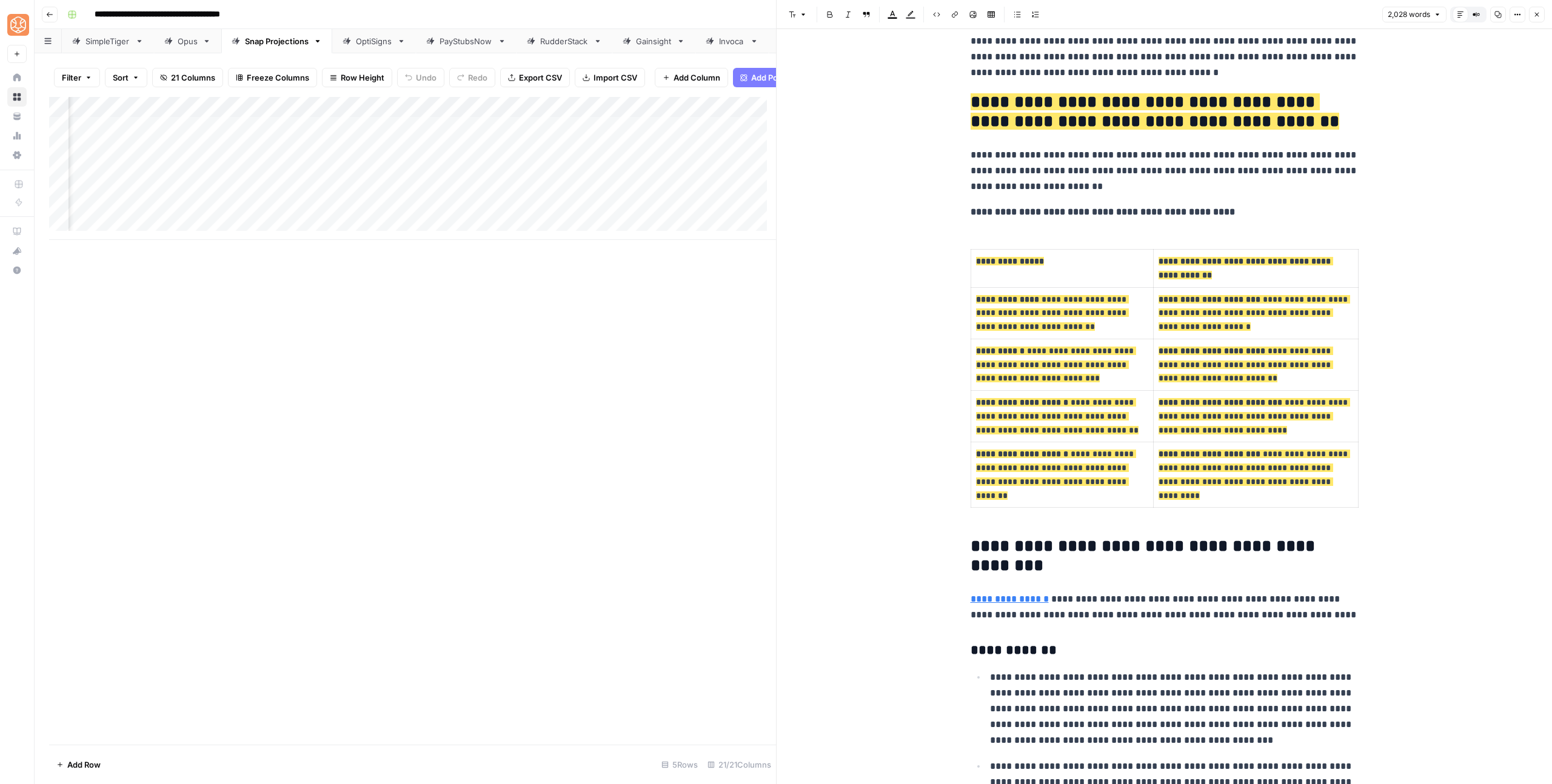 click on "Highlight color" at bounding box center (911, 15) 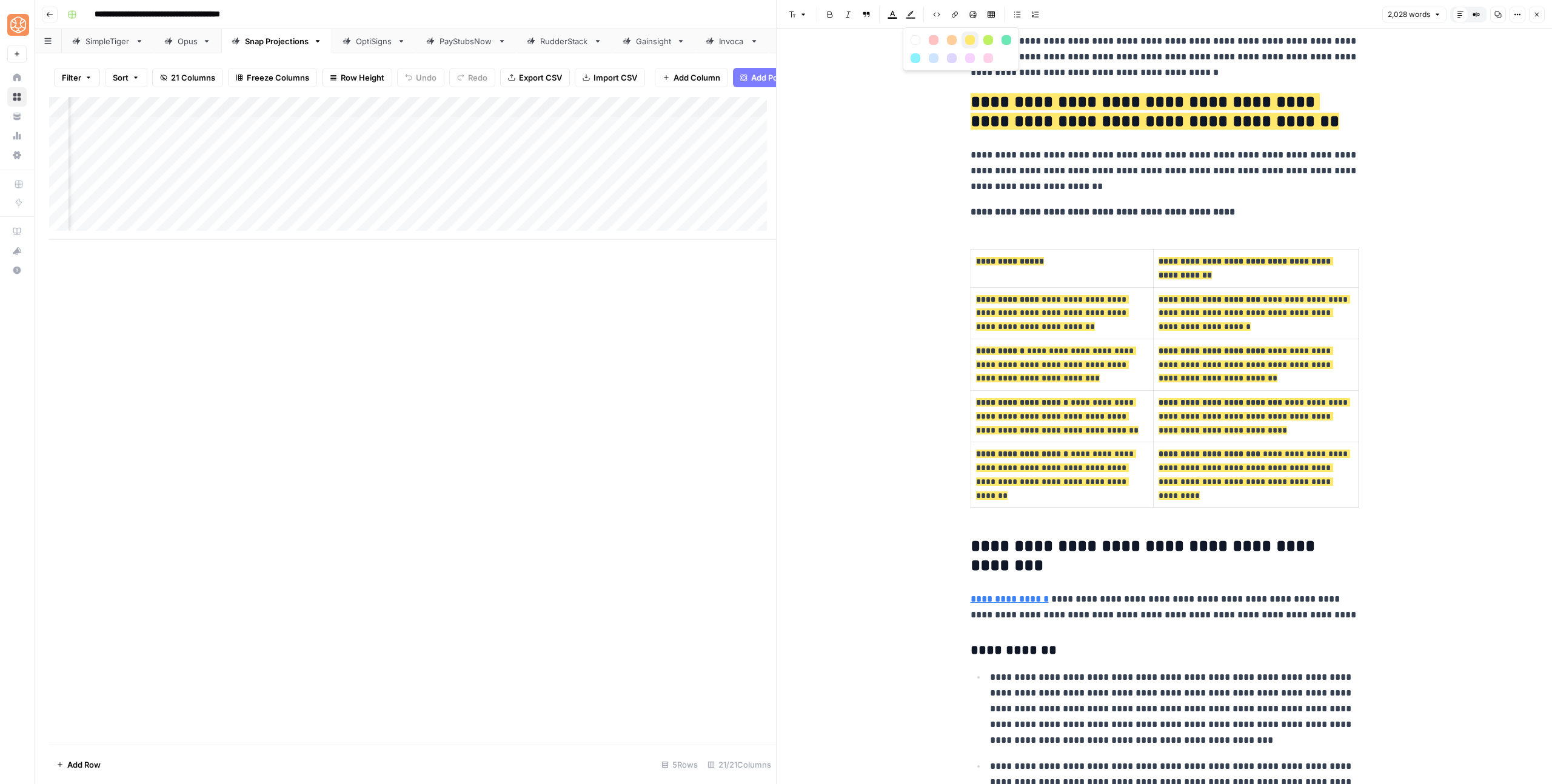 click at bounding box center [970, 40] 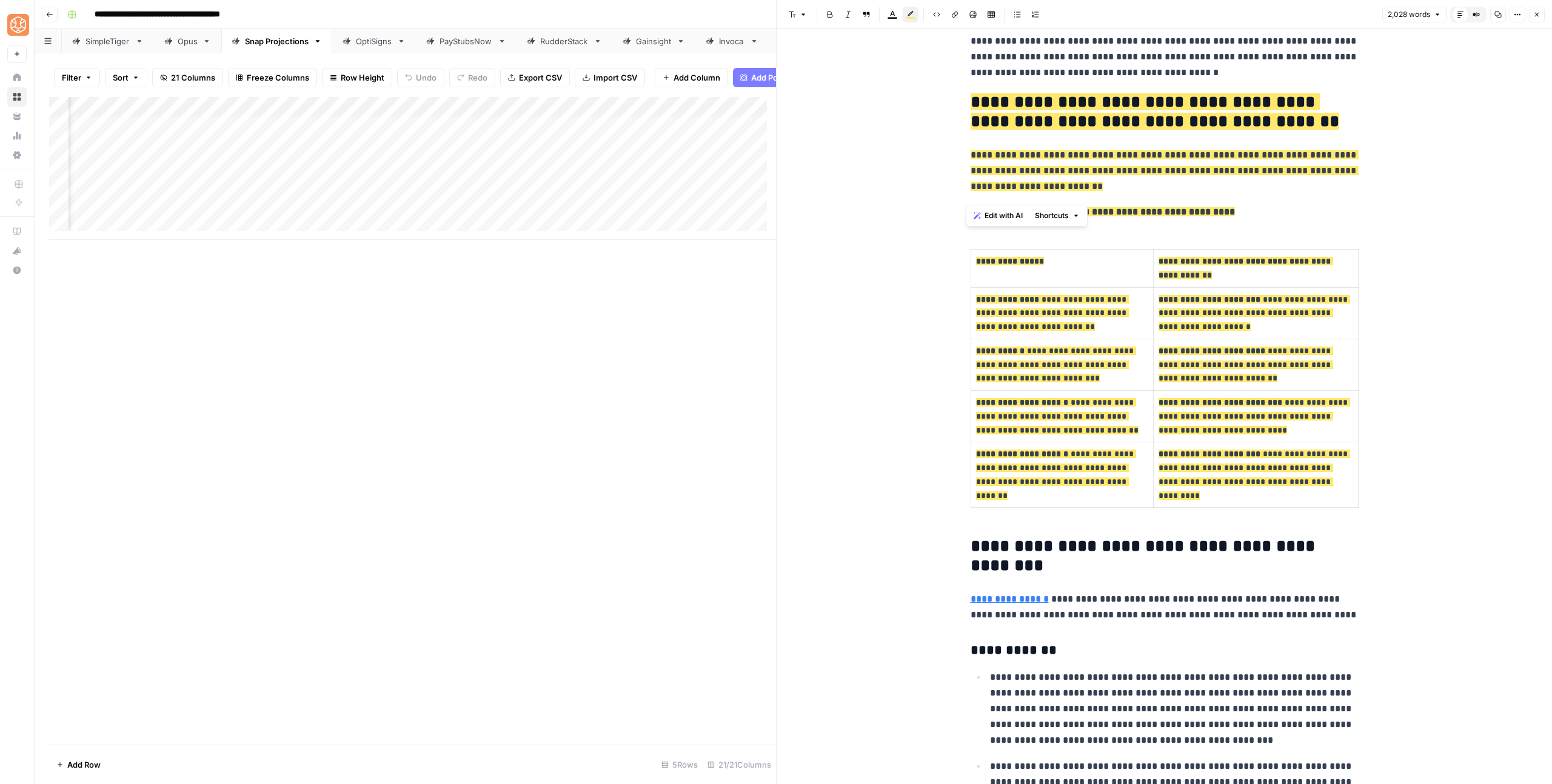 click on "Edit with AI Shortcuts" at bounding box center [1026, 216] 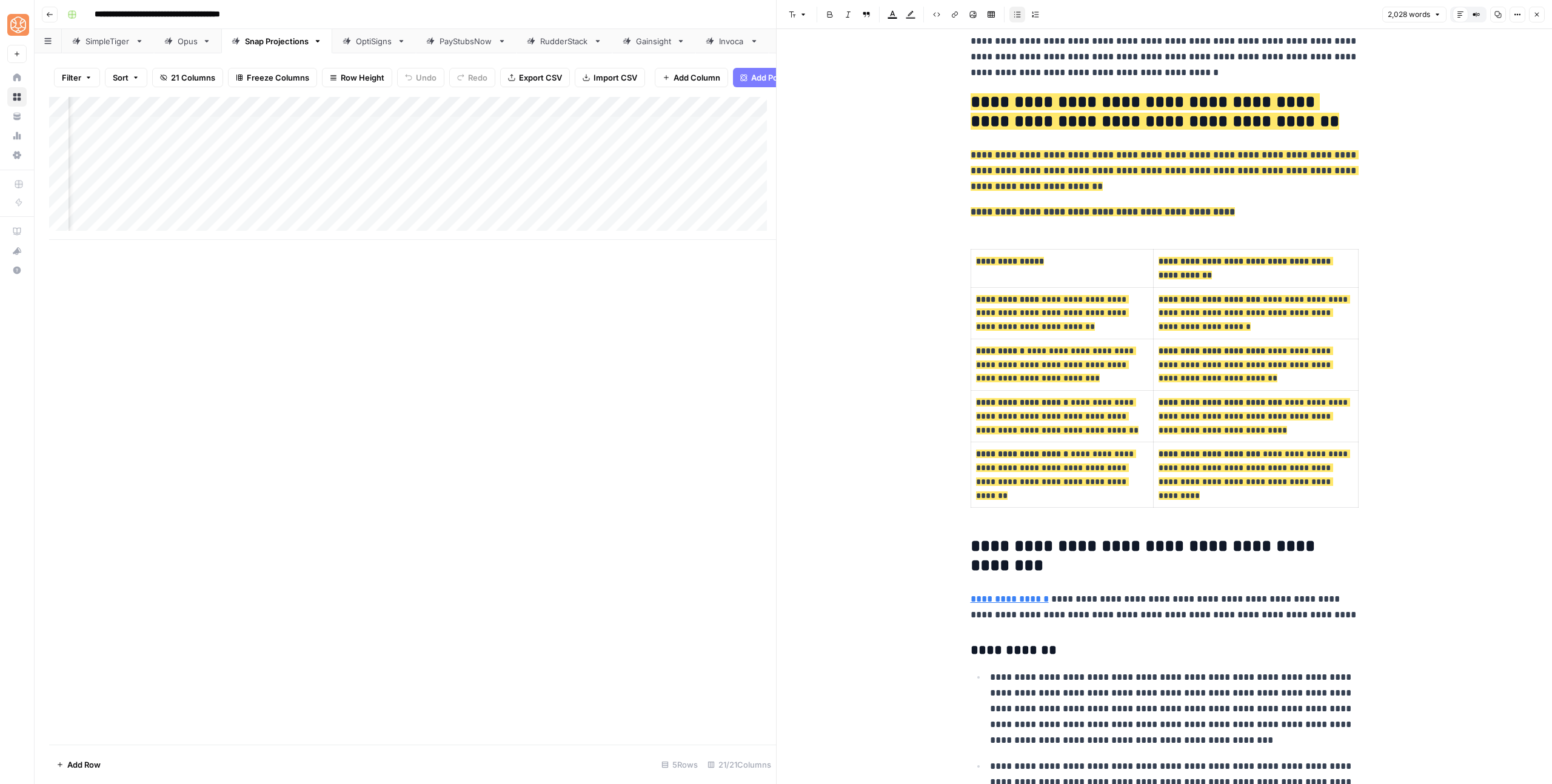 click on "**********" at bounding box center [1165, -890] 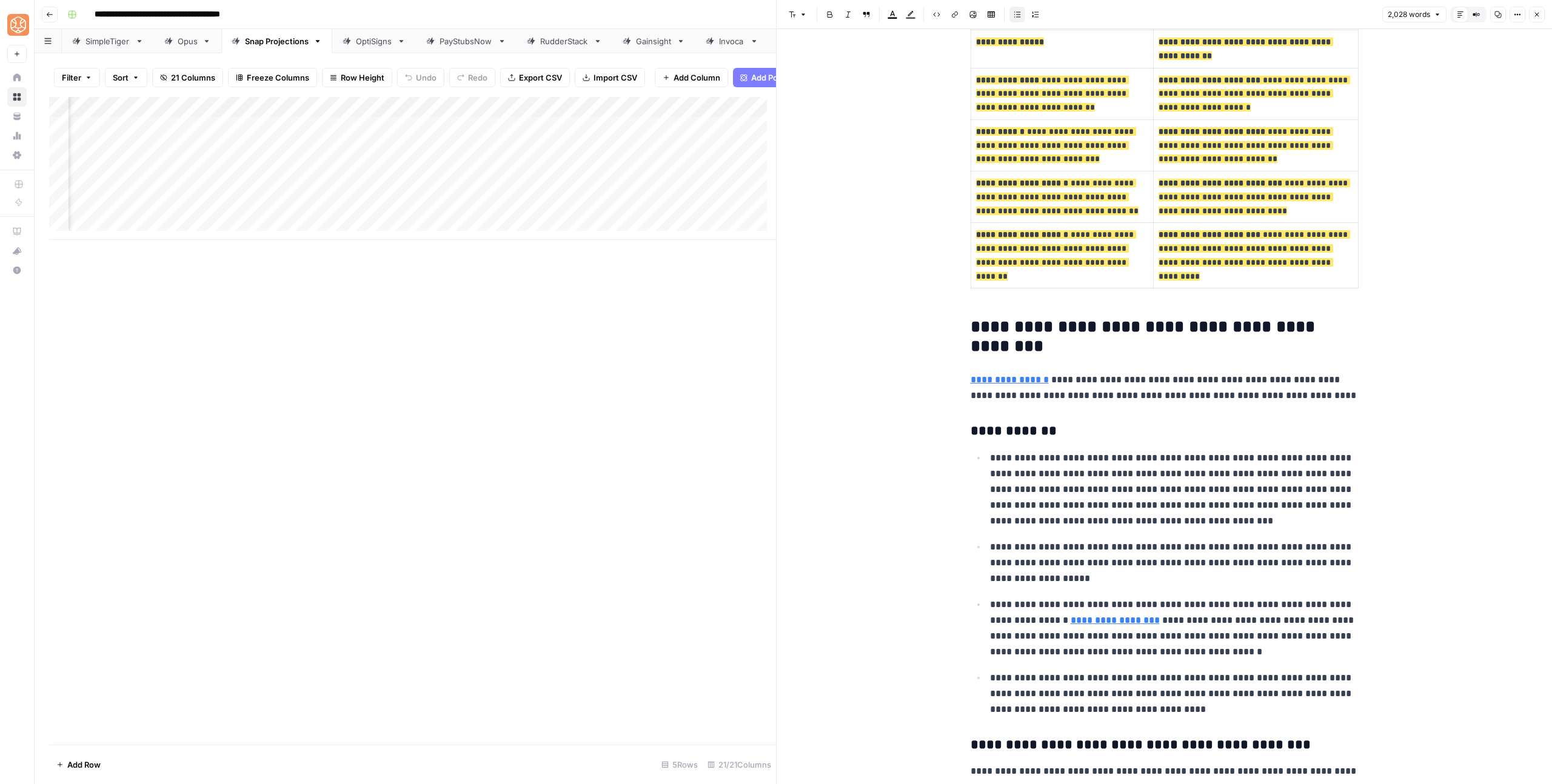 scroll, scrollTop: 3737, scrollLeft: 0, axis: vertical 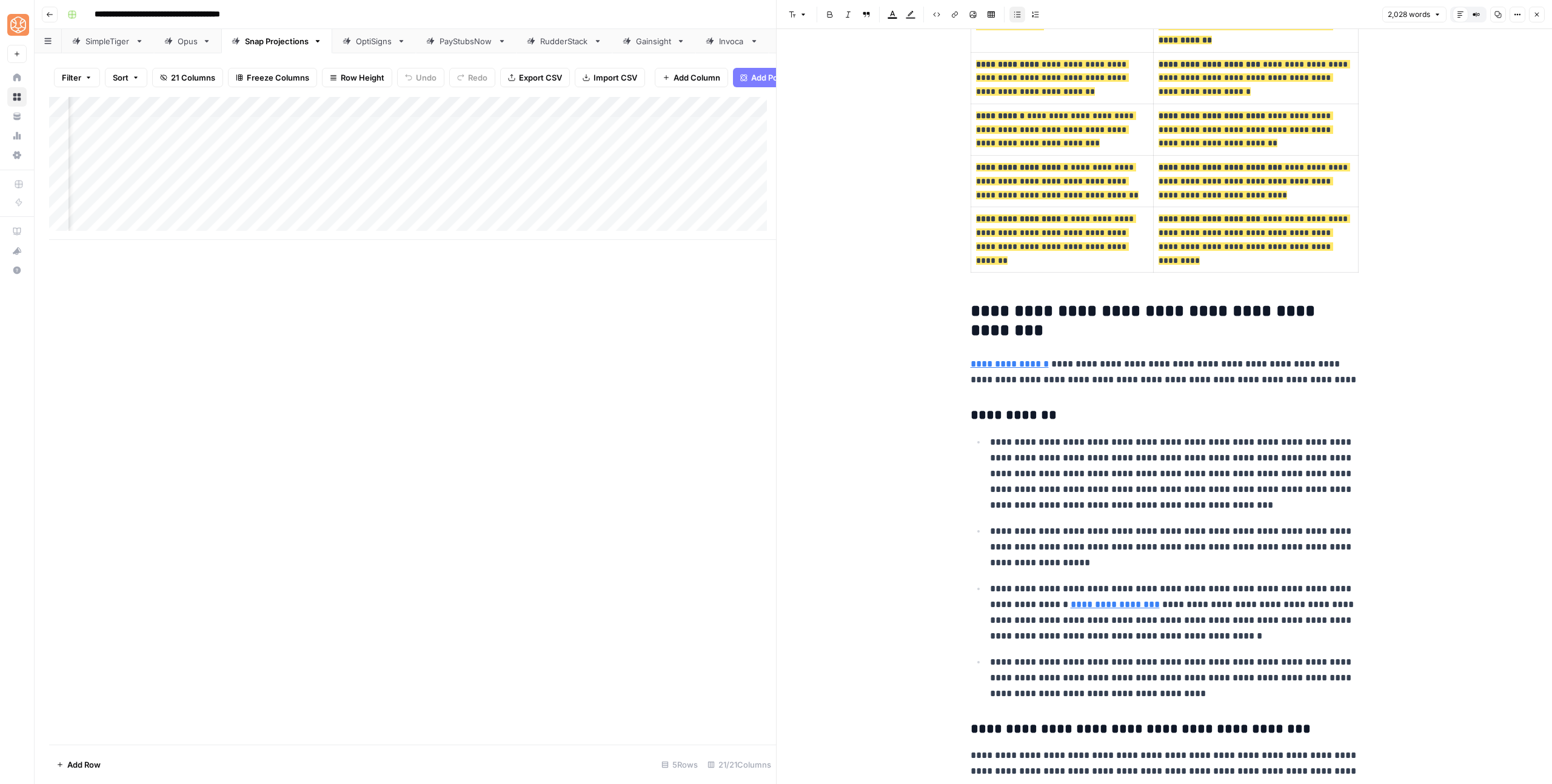 click on "**********" at bounding box center (1174, 474) 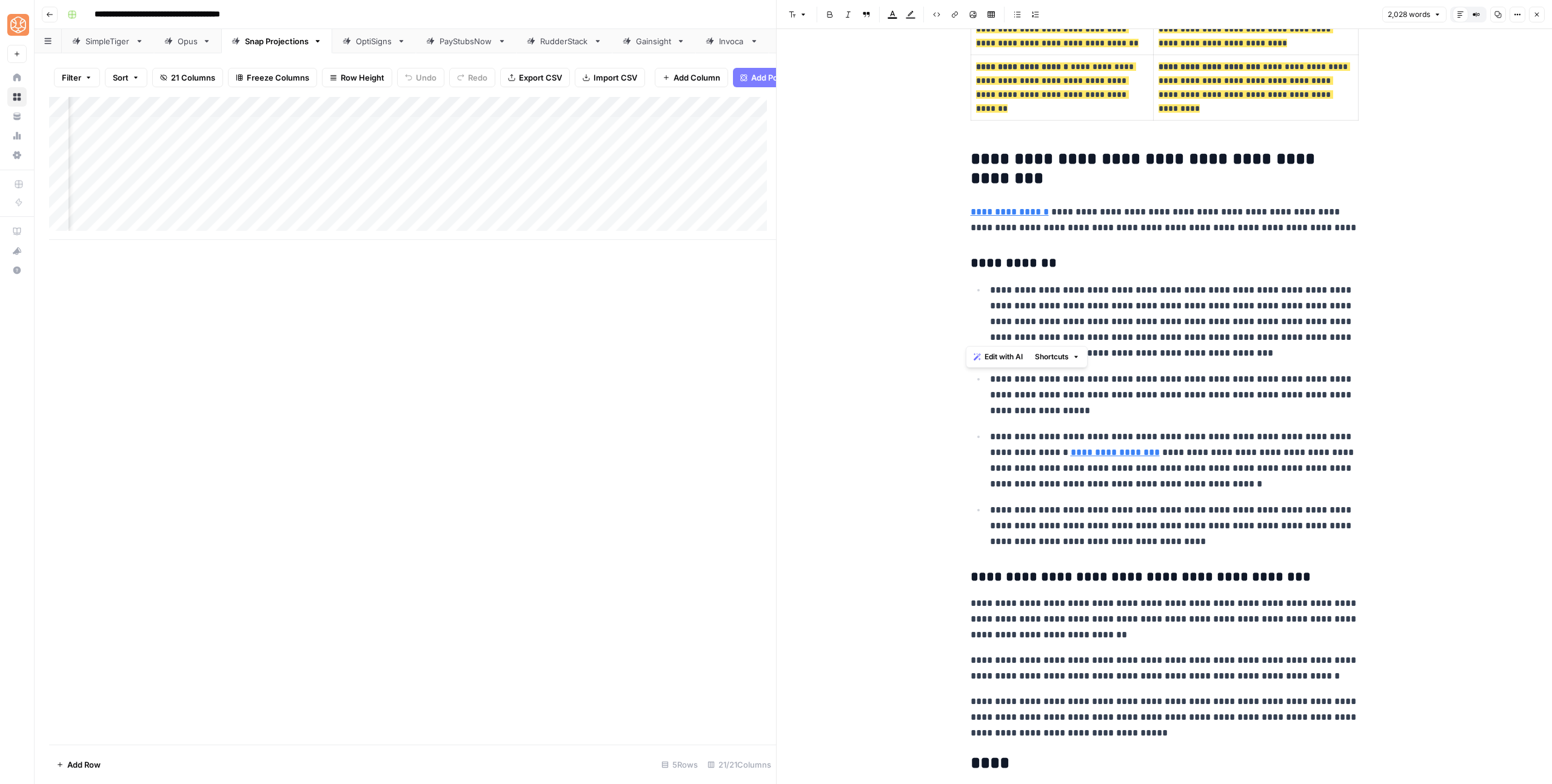 scroll, scrollTop: 4156, scrollLeft: 0, axis: vertical 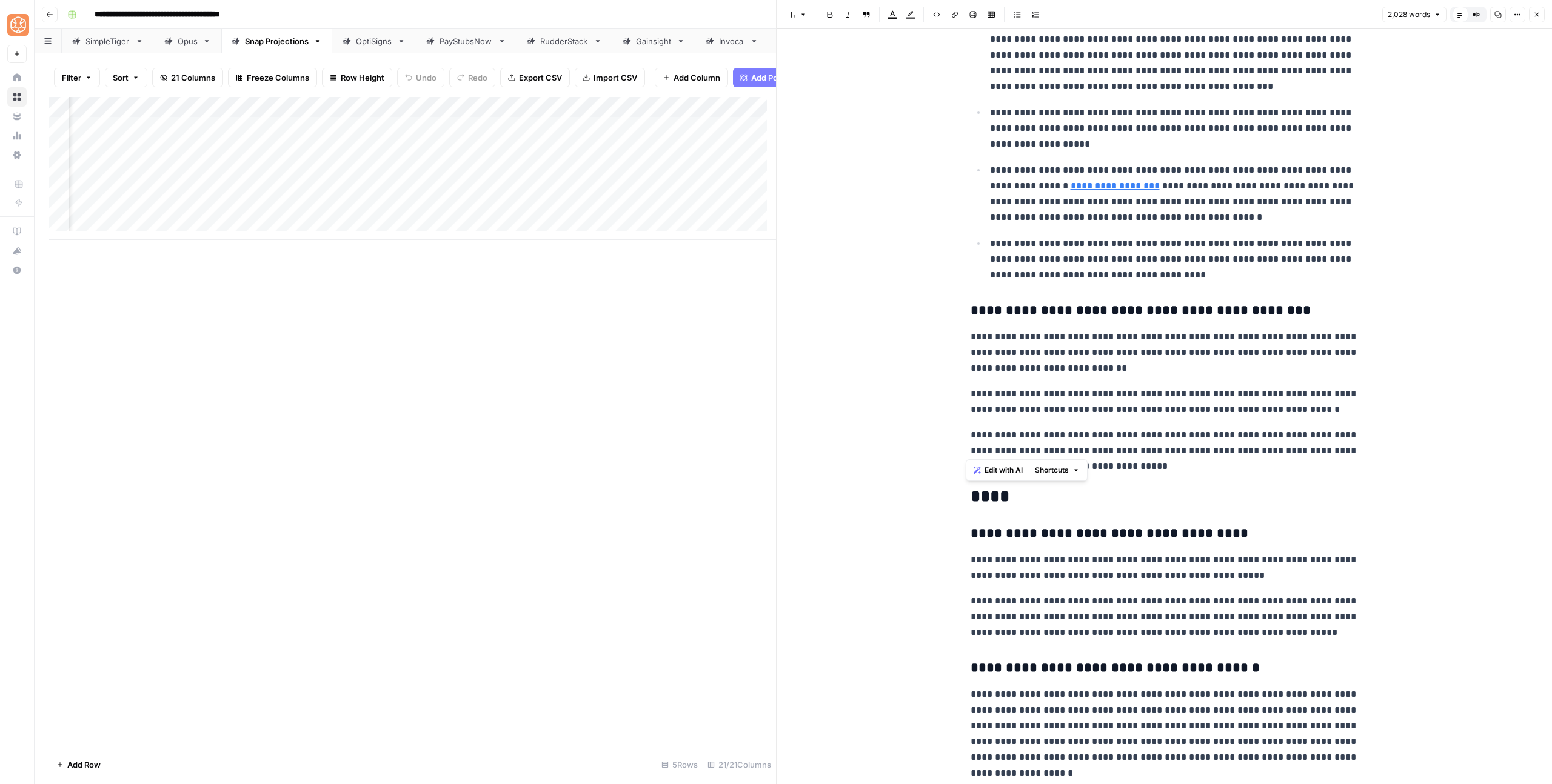 drag, startPoint x: 966, startPoint y: 282, endPoint x: 1177, endPoint y: 453, distance: 271.59161 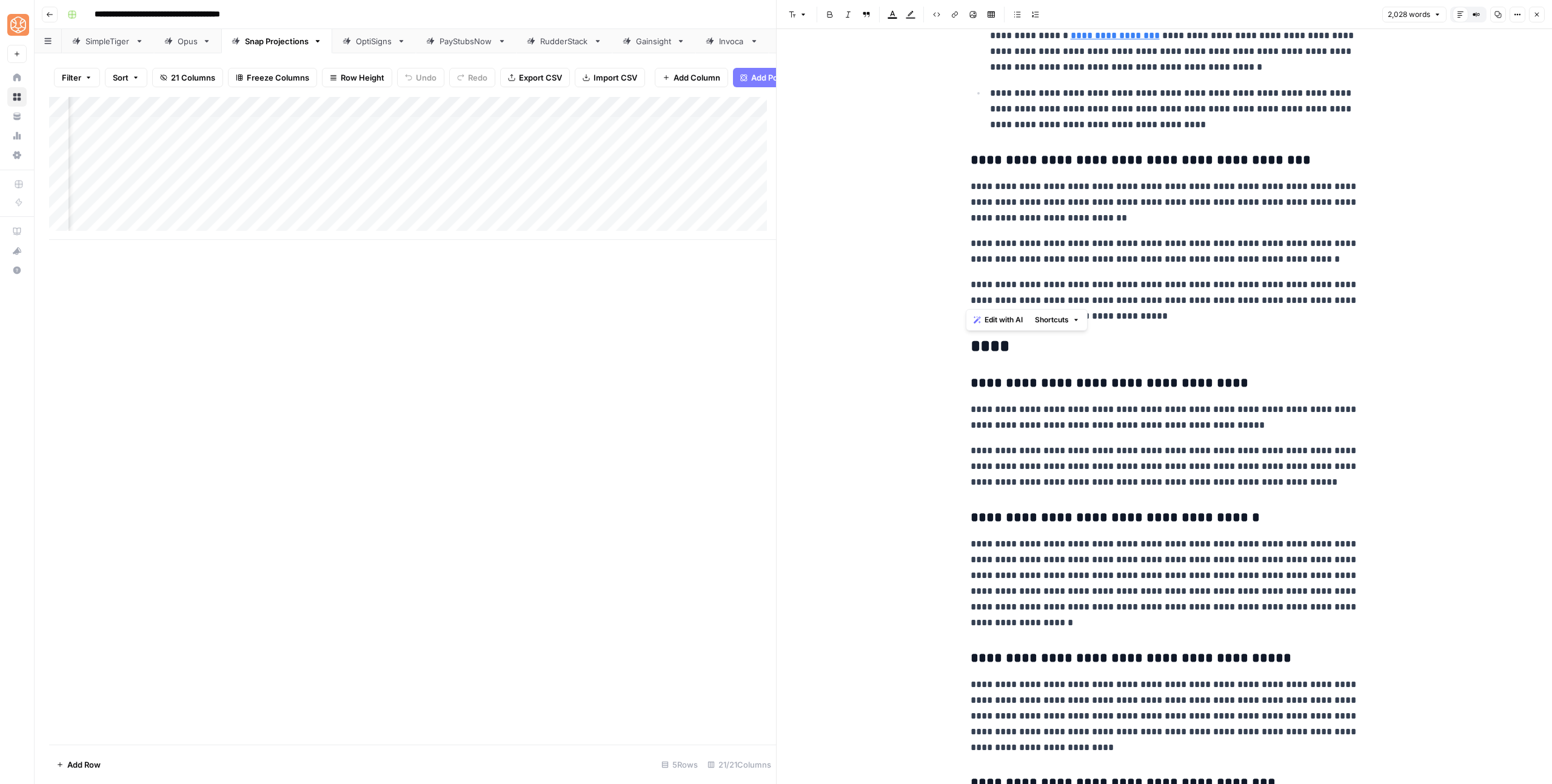 click on "**********" at bounding box center (1165, 716) 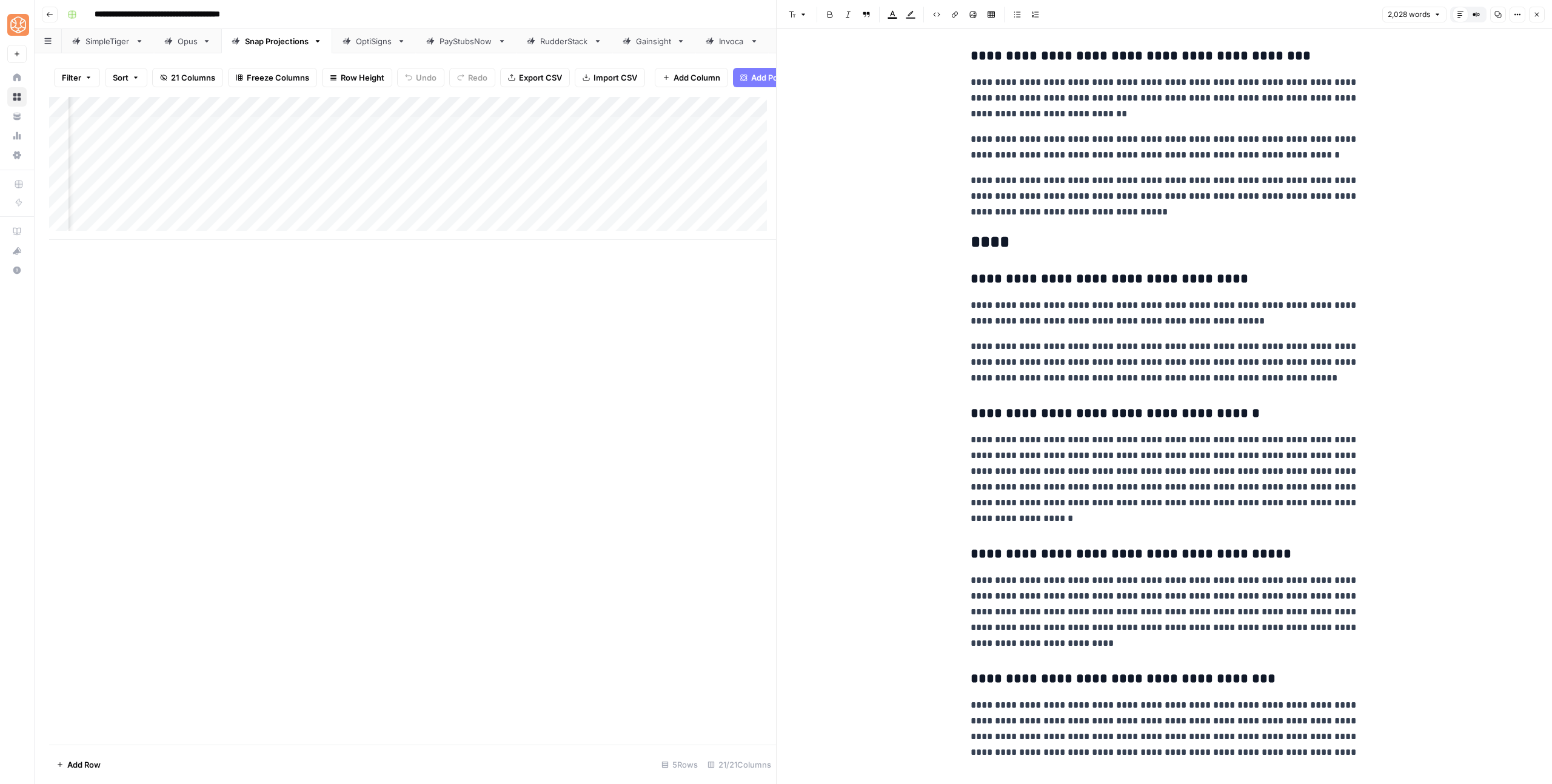 scroll, scrollTop: 4411, scrollLeft: 0, axis: vertical 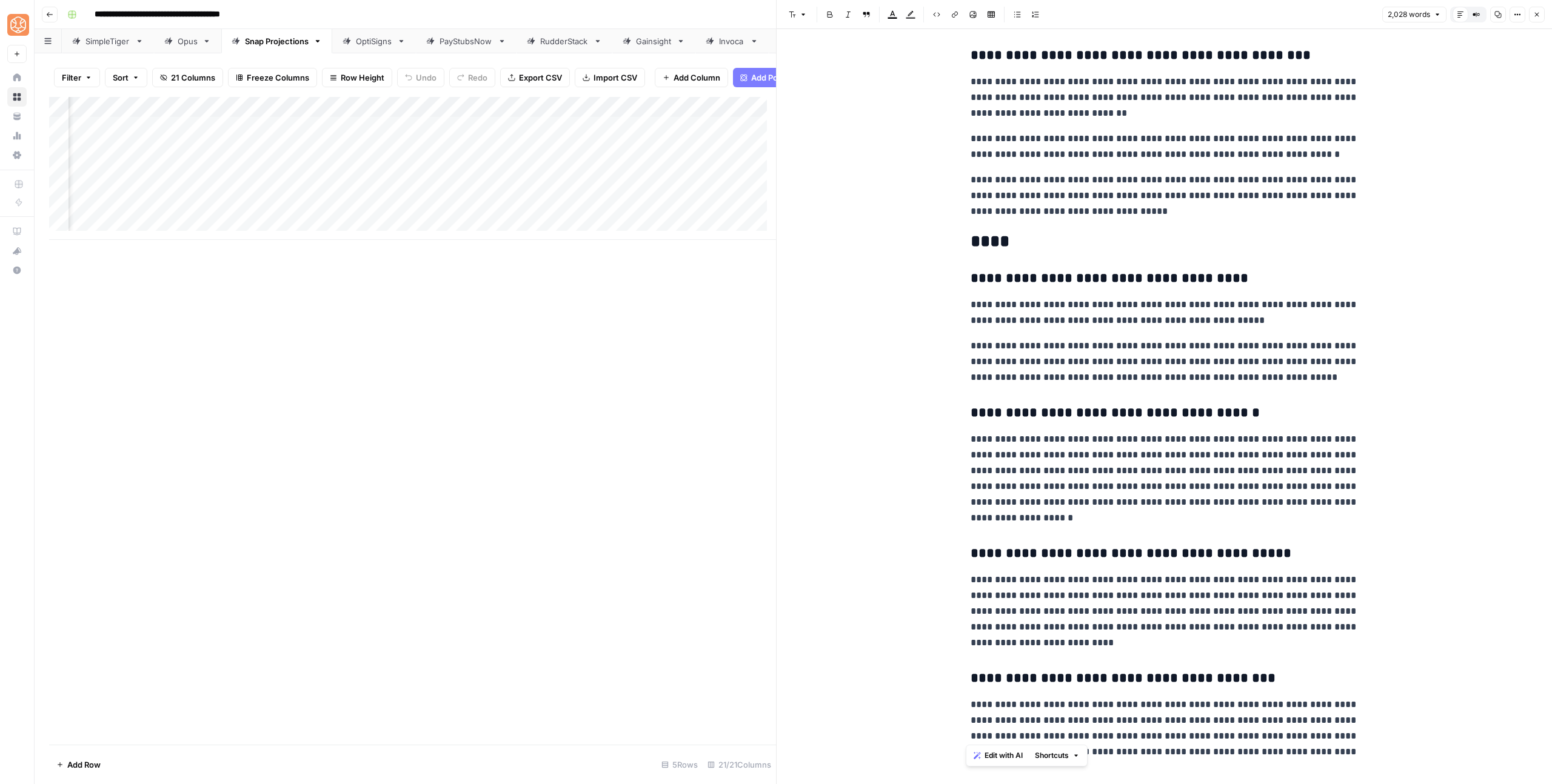 drag, startPoint x: 966, startPoint y: 391, endPoint x: 1363, endPoint y: 732, distance: 523.345 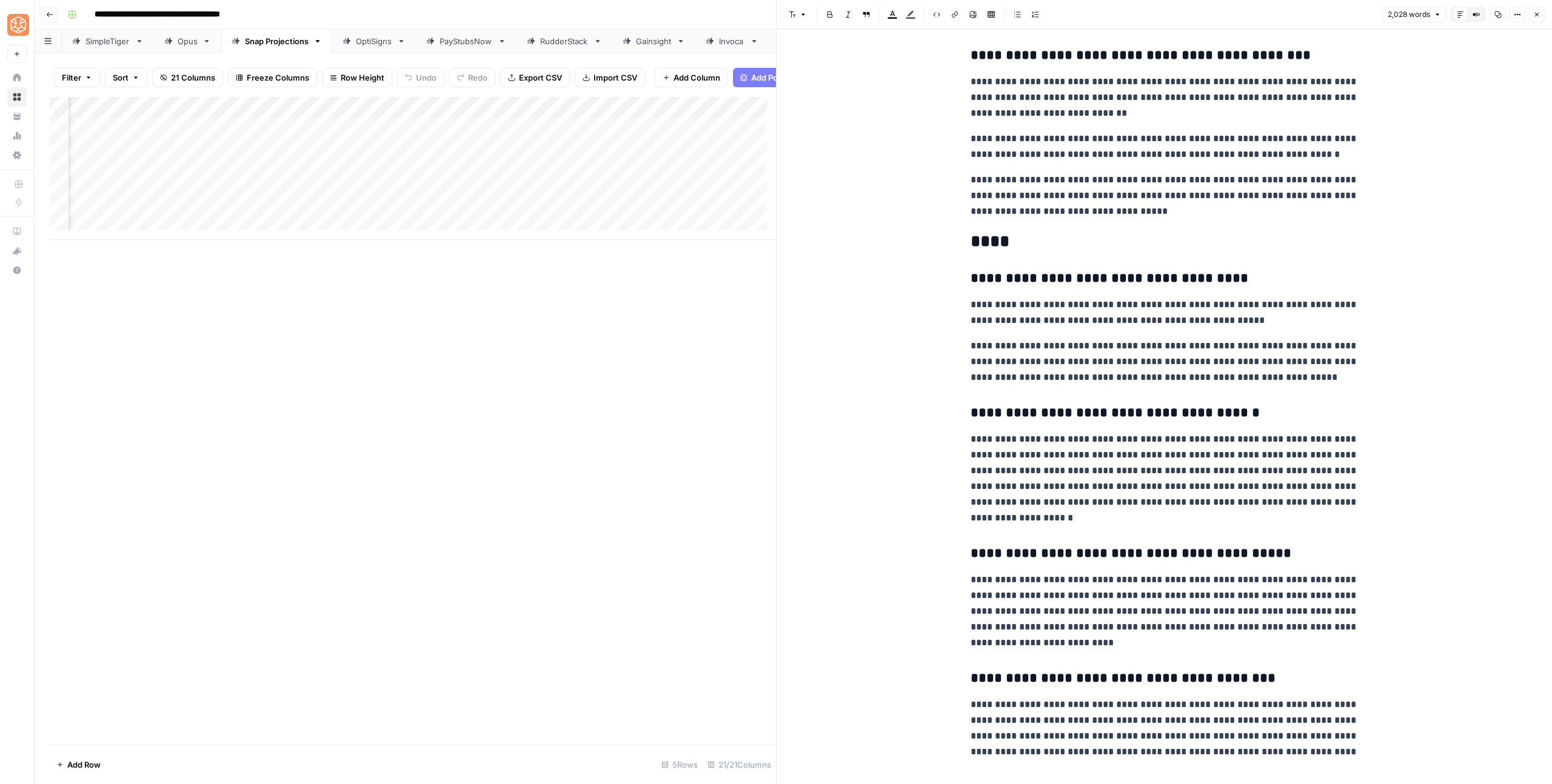 click 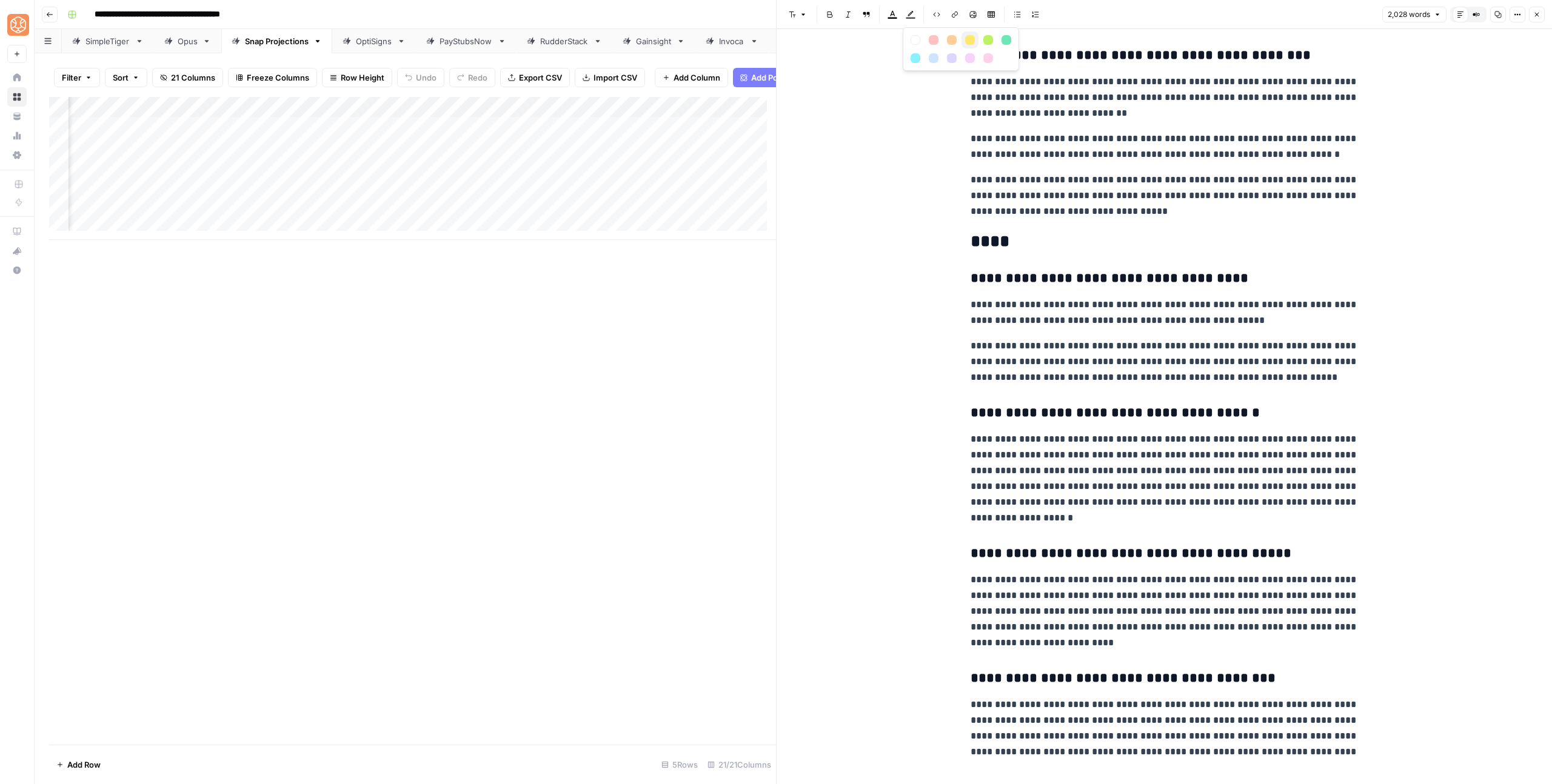 click at bounding box center (970, 40) 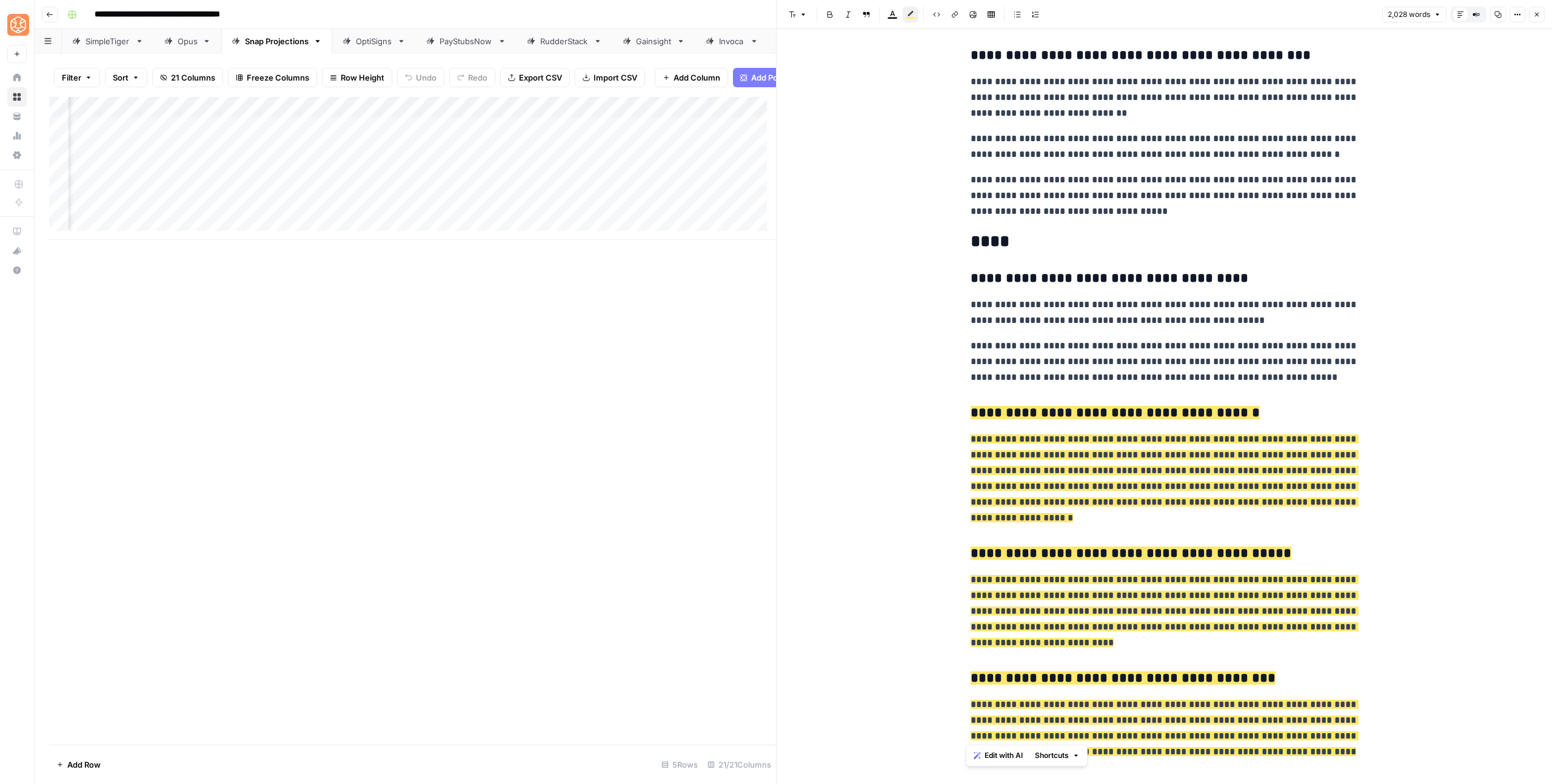 click on "**********" at bounding box center [1165, 611] 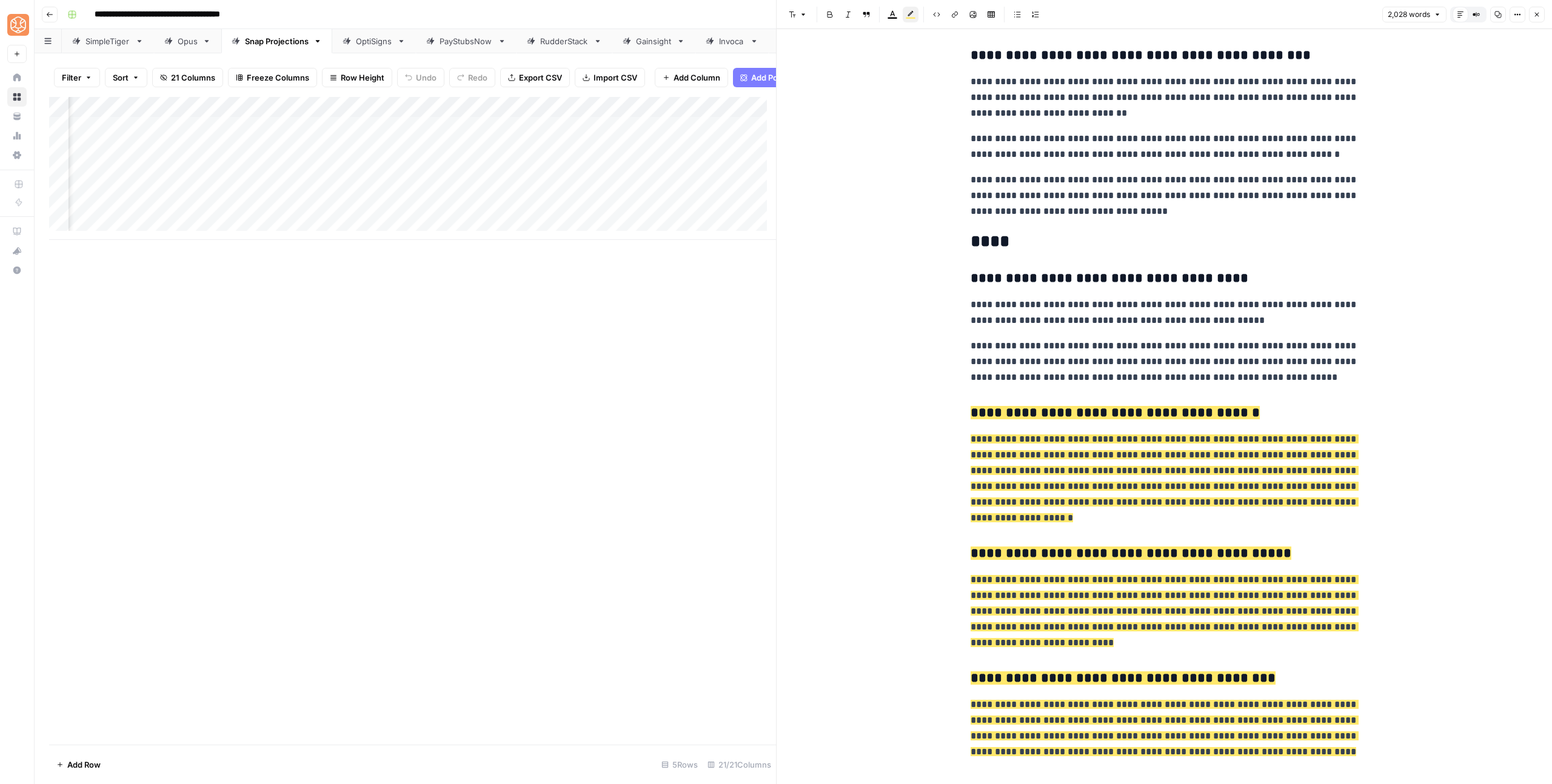 click on "**********" at bounding box center [1165, 362] 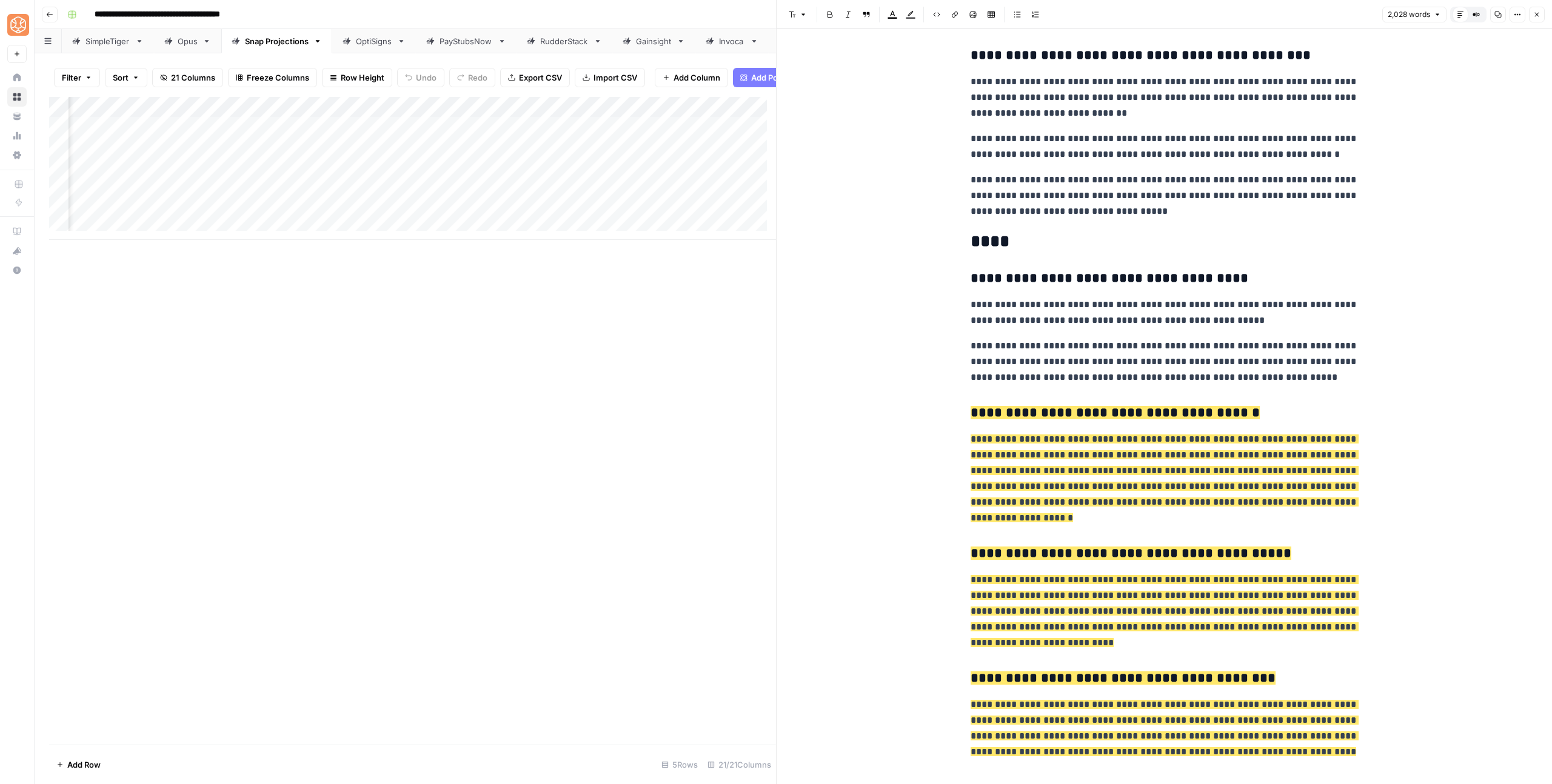 click on "**********" at bounding box center [1165, 478] 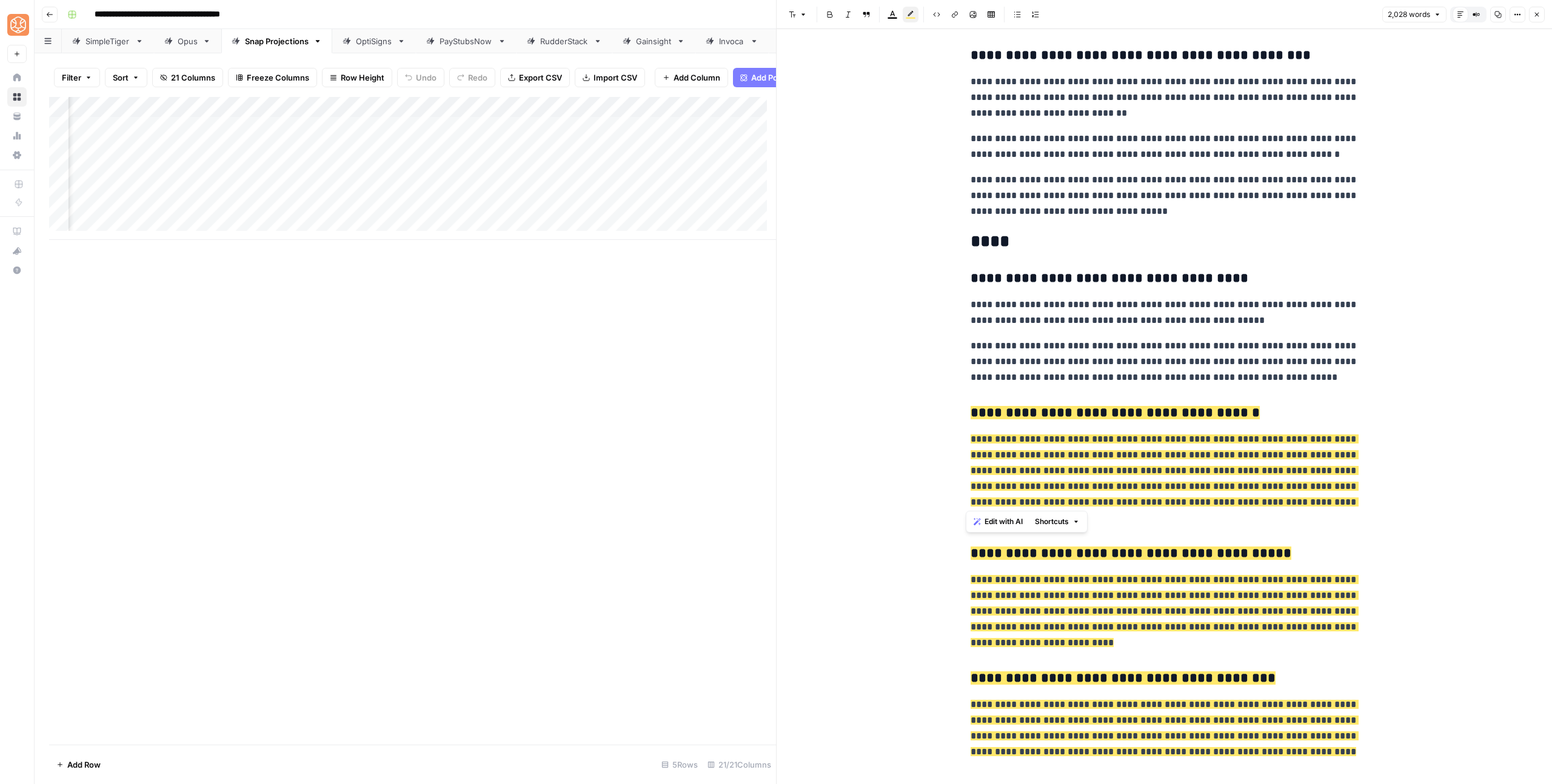 drag, startPoint x: 1038, startPoint y: 505, endPoint x: 951, endPoint y: 386, distance: 147.41099 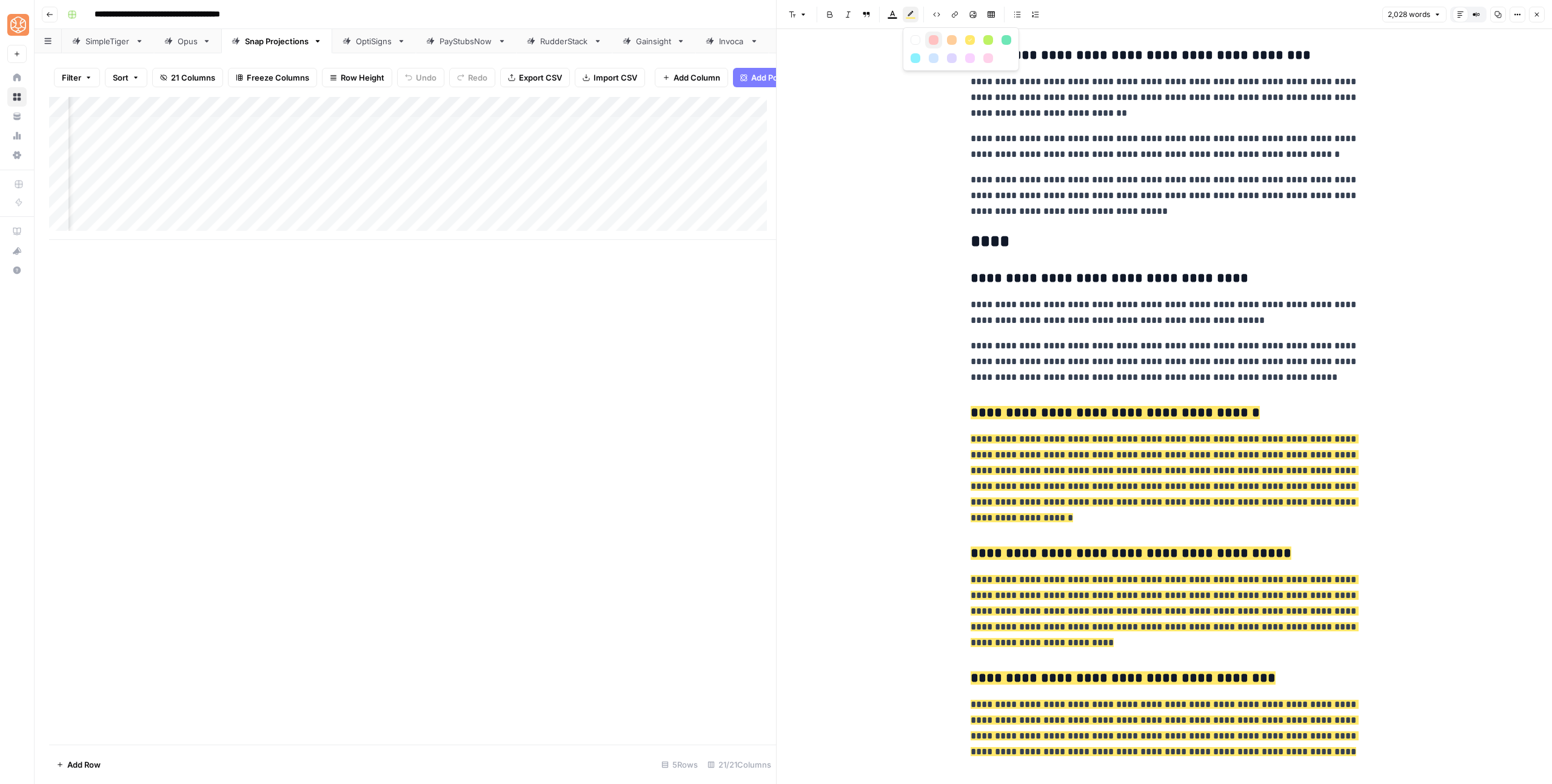 click at bounding box center (934, 40) 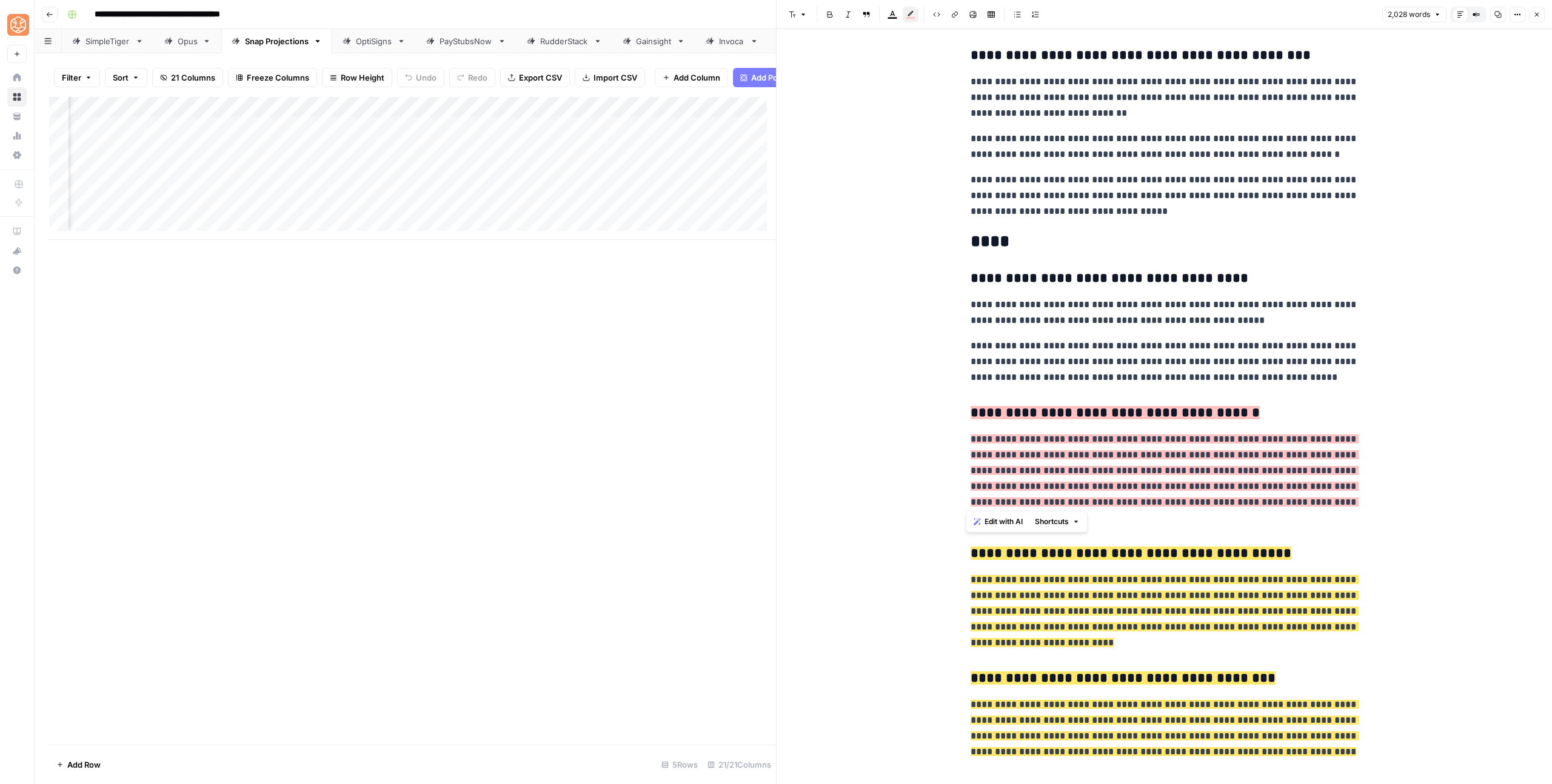 click on "**********" at bounding box center [1115, 413] 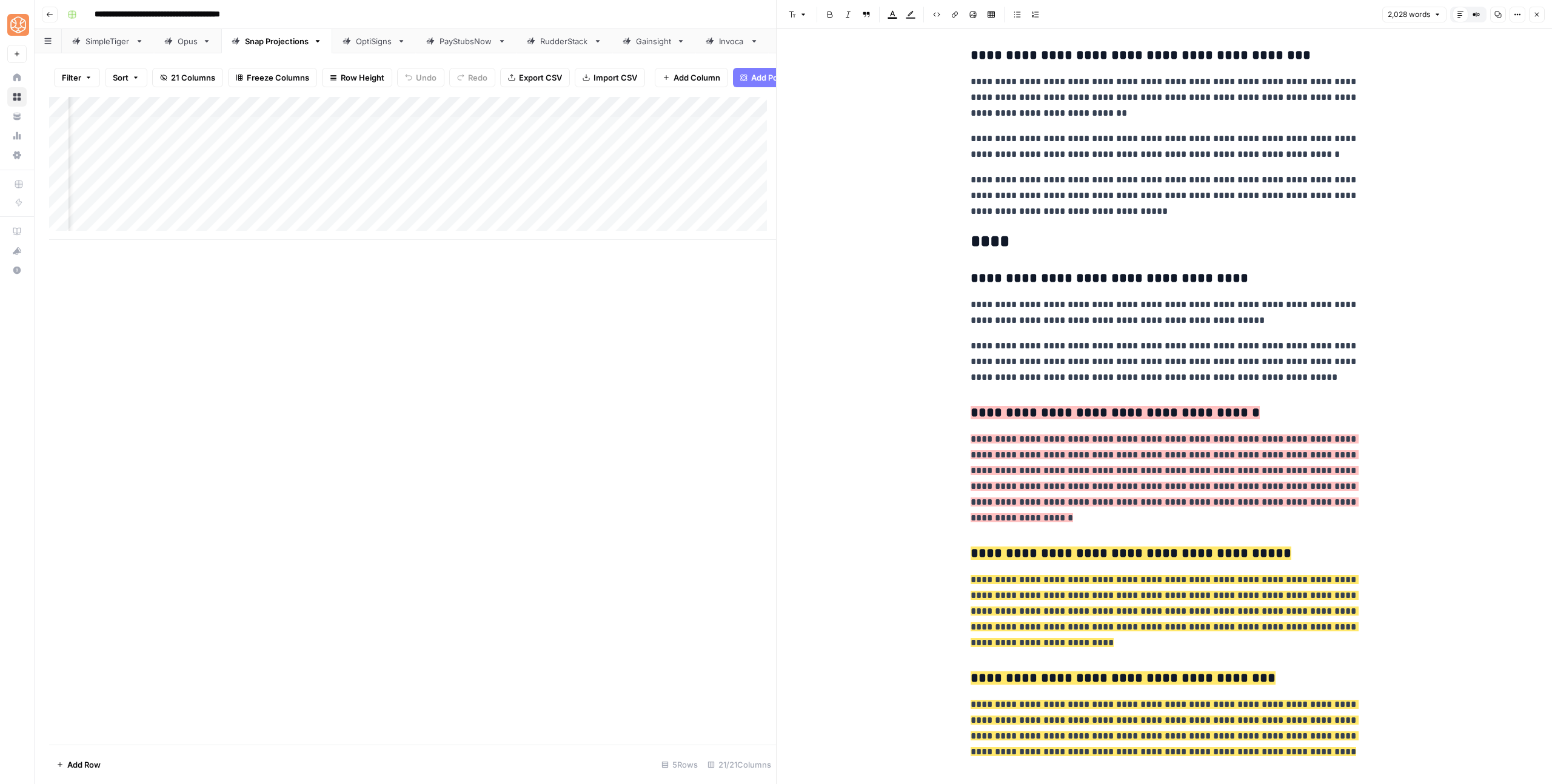 click on "**********" at bounding box center (1165, 313) 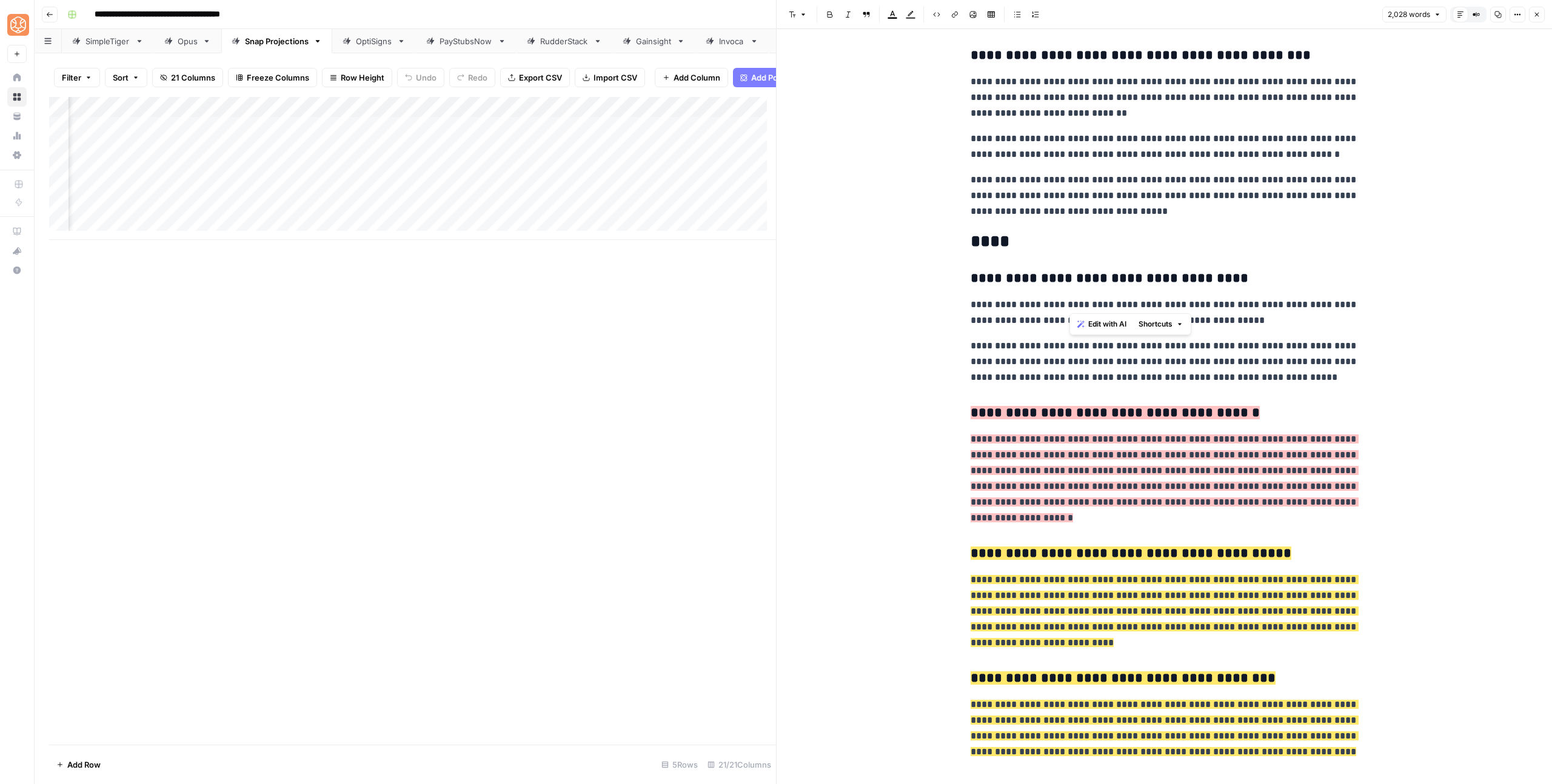 click on "**********" at bounding box center [1165, 313] 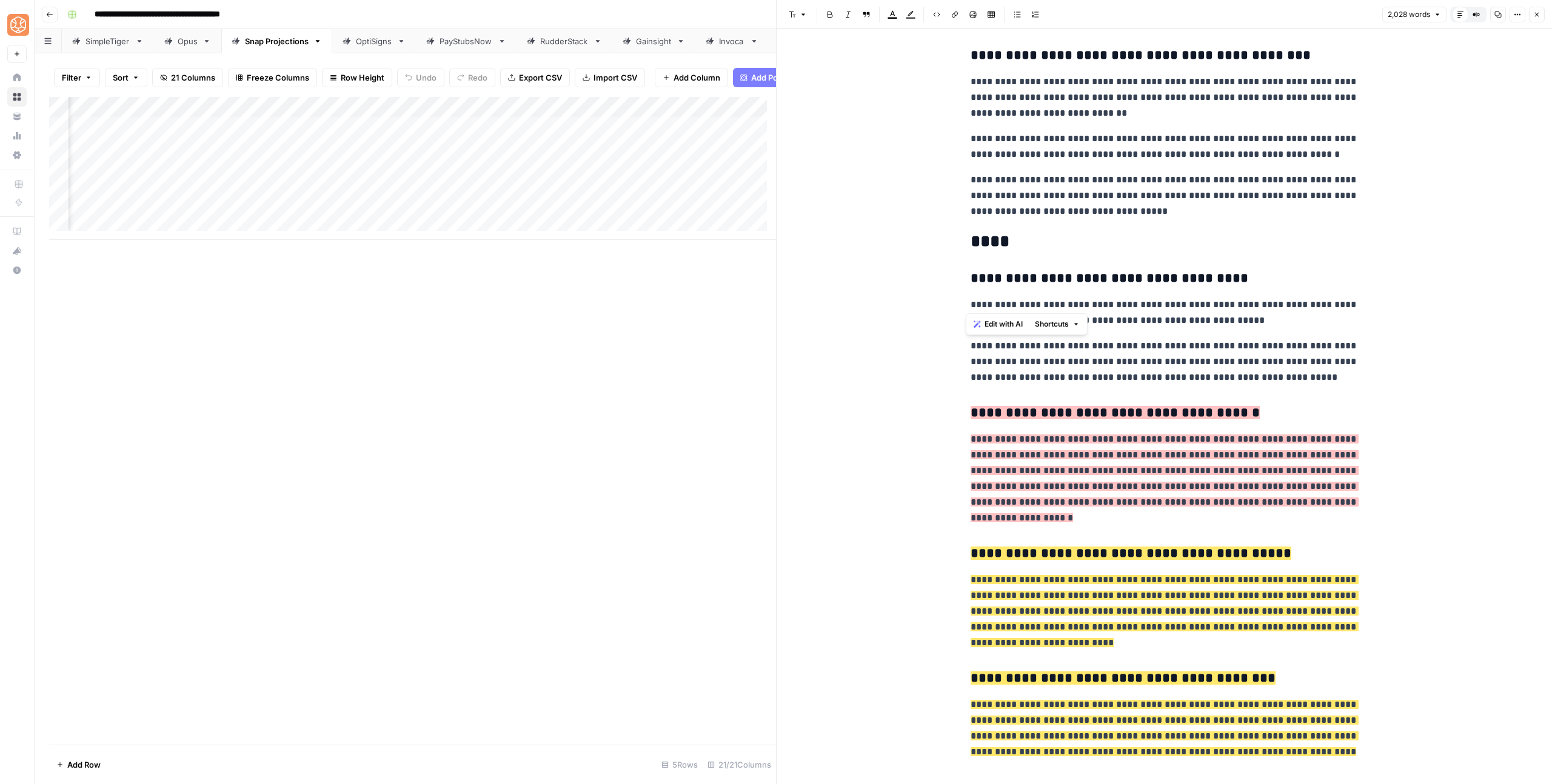 click on "**********" at bounding box center [1165, 362] 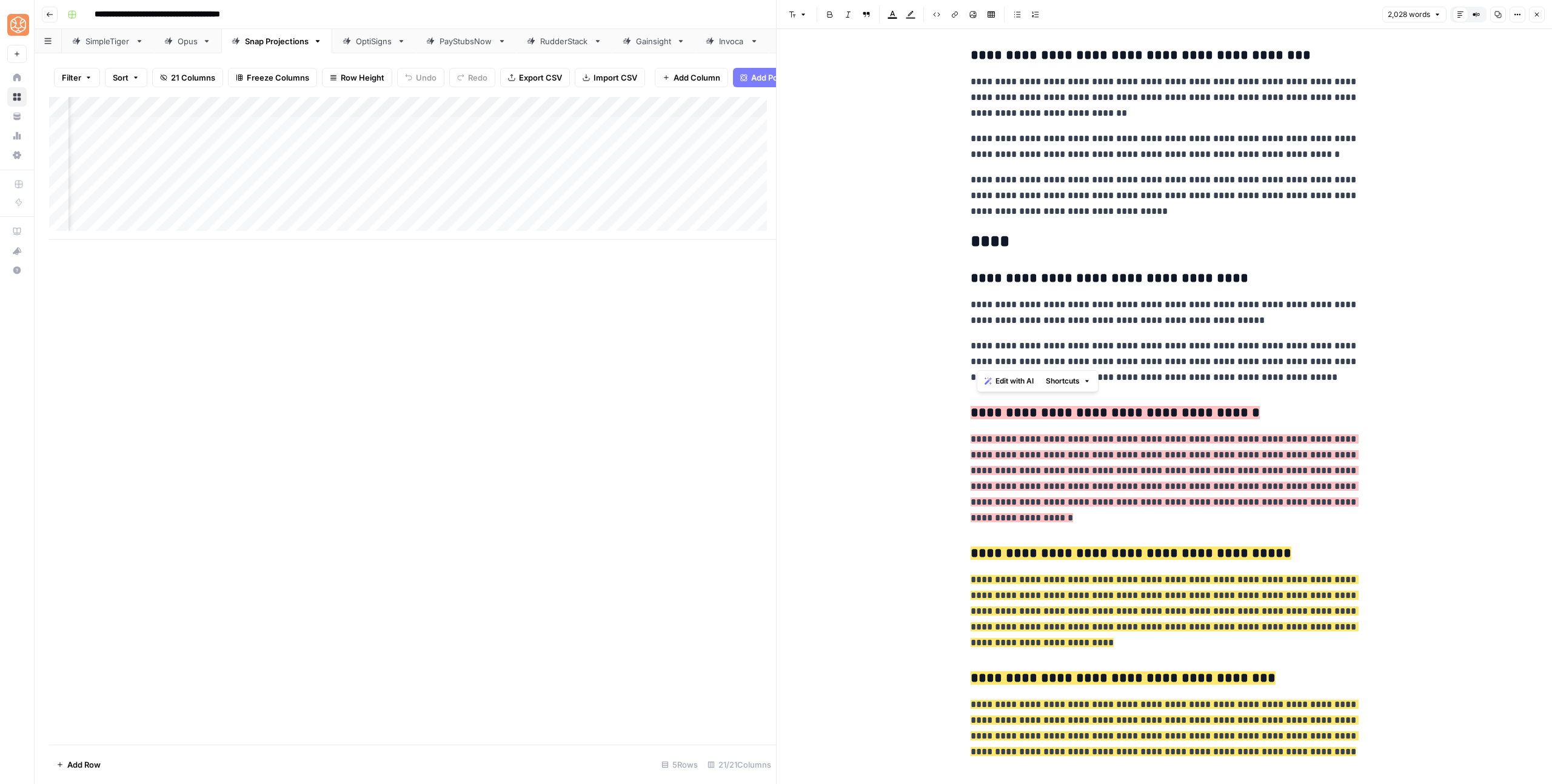 drag, startPoint x: 1223, startPoint y: 358, endPoint x: 937, endPoint y: 278, distance: 296.9781 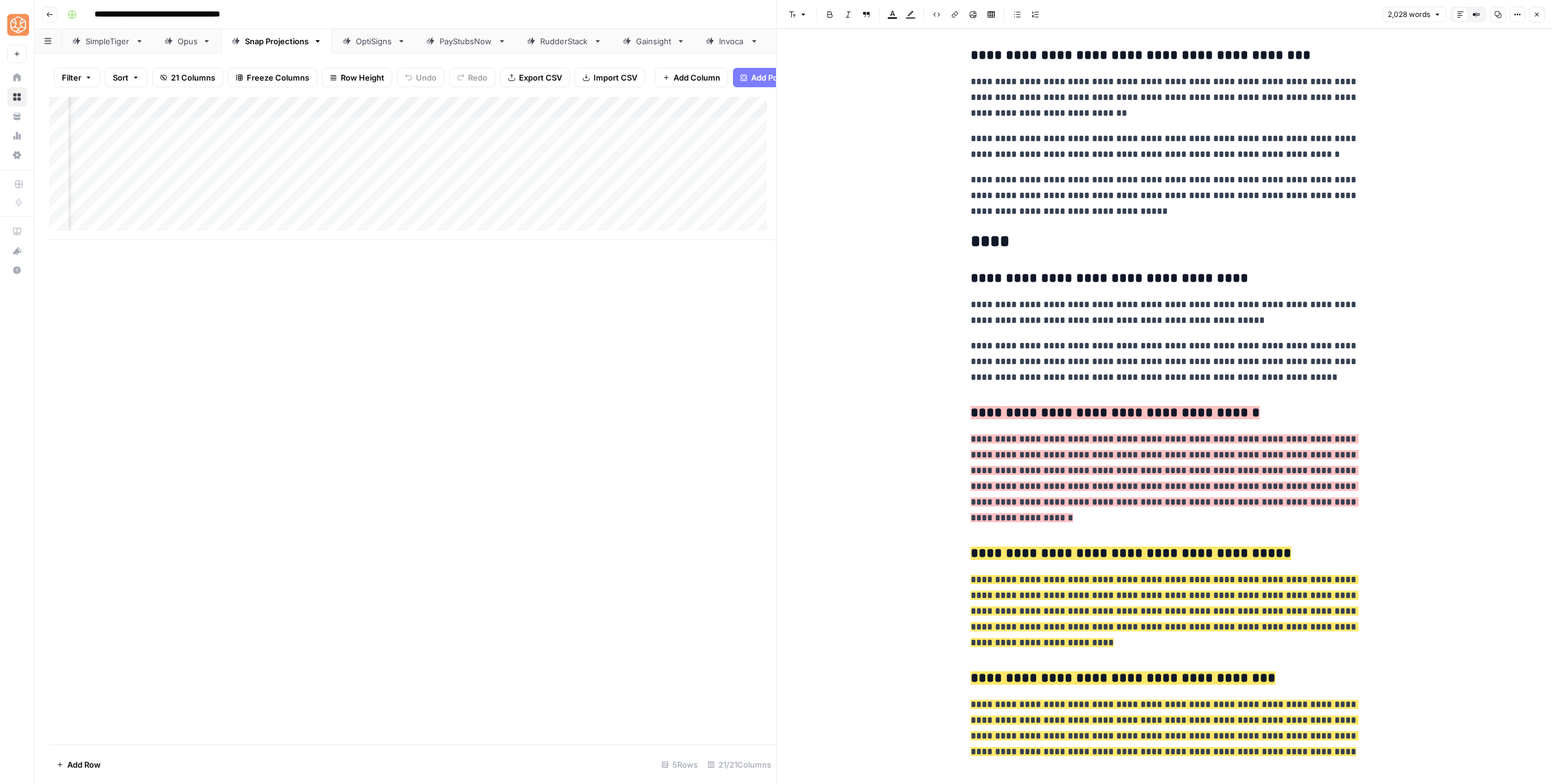 click on "Highlight color" at bounding box center [911, 15] 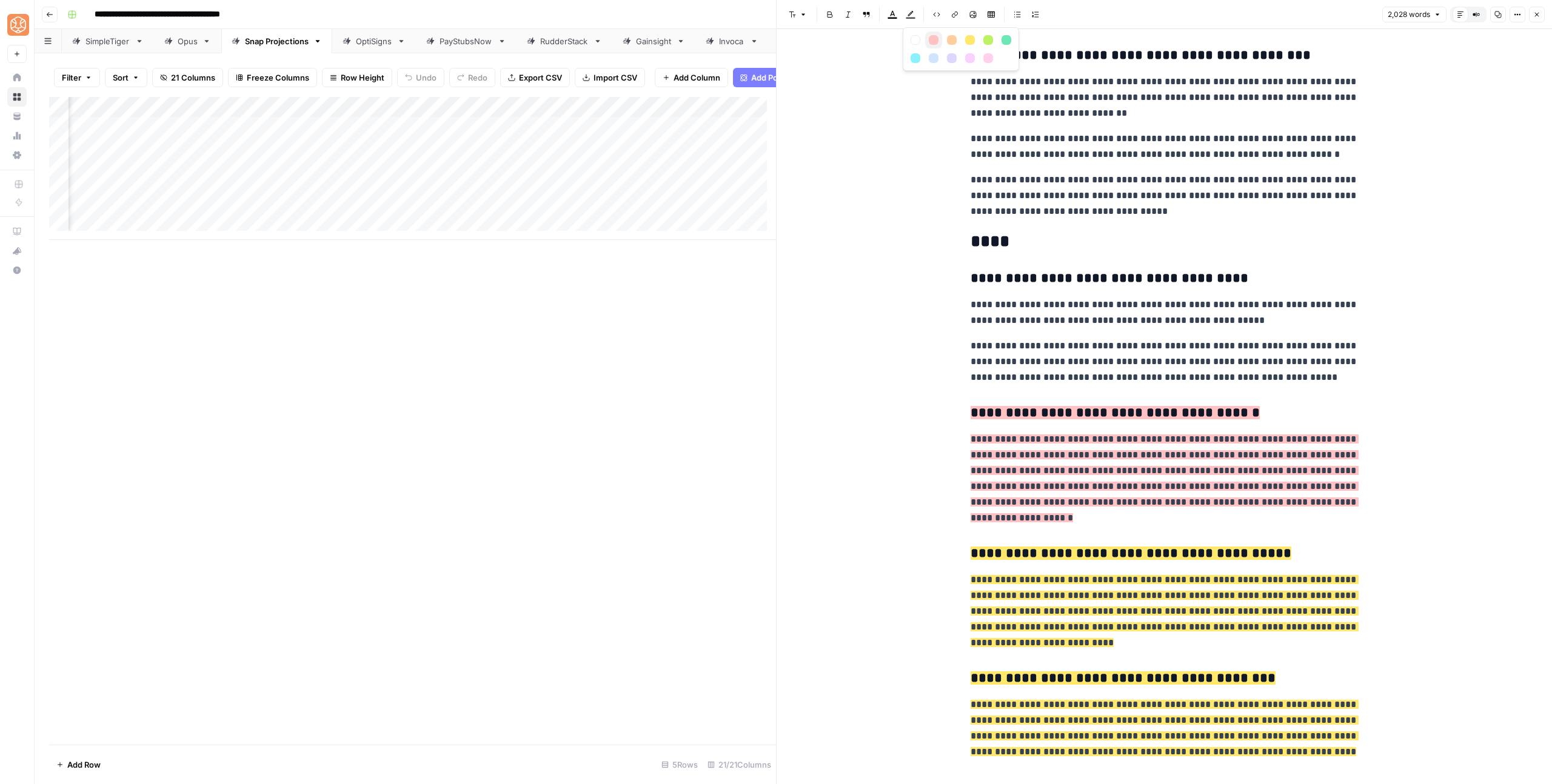 click at bounding box center [934, 40] 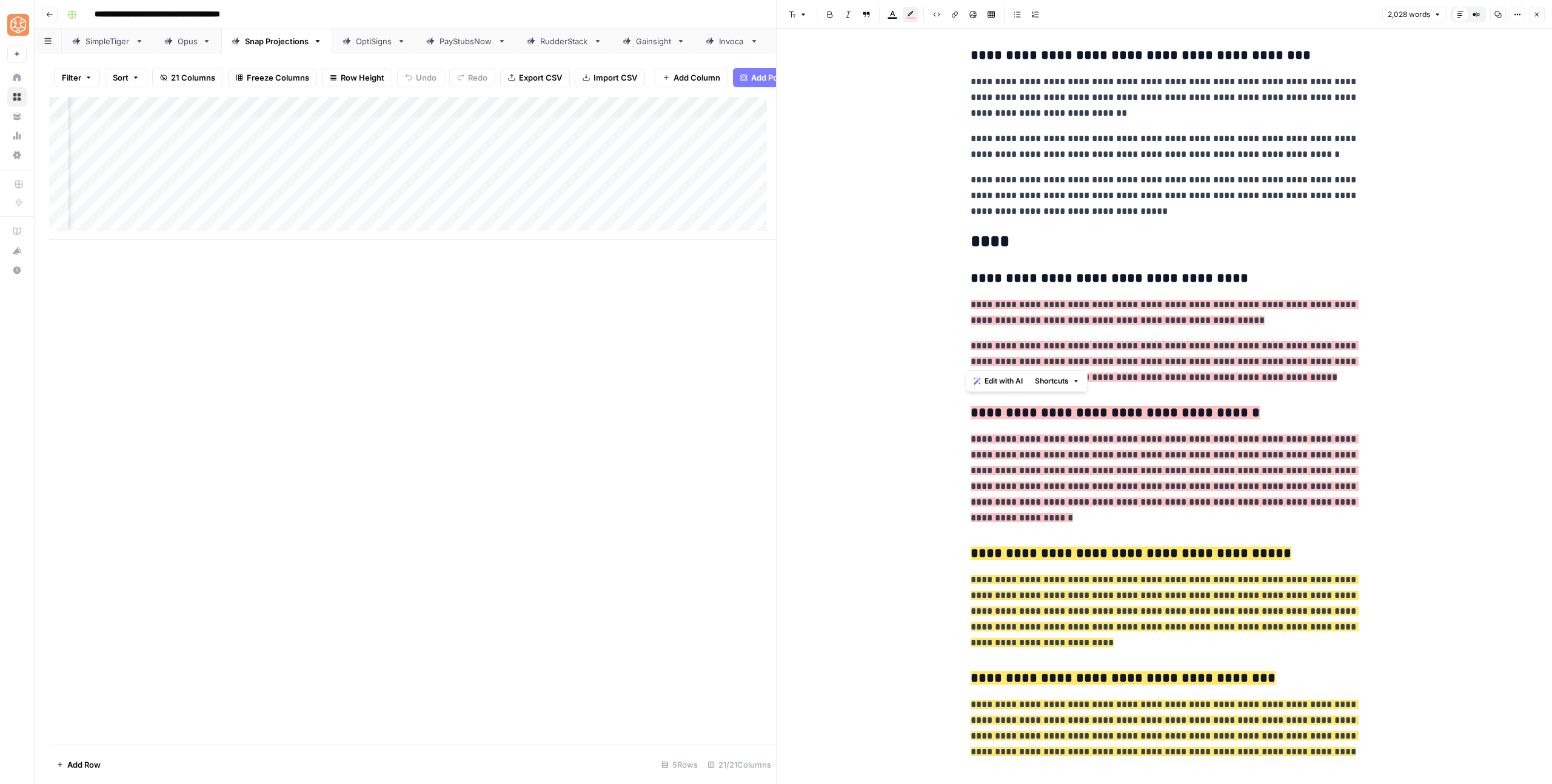 click on "**********" at bounding box center [1165, 279] 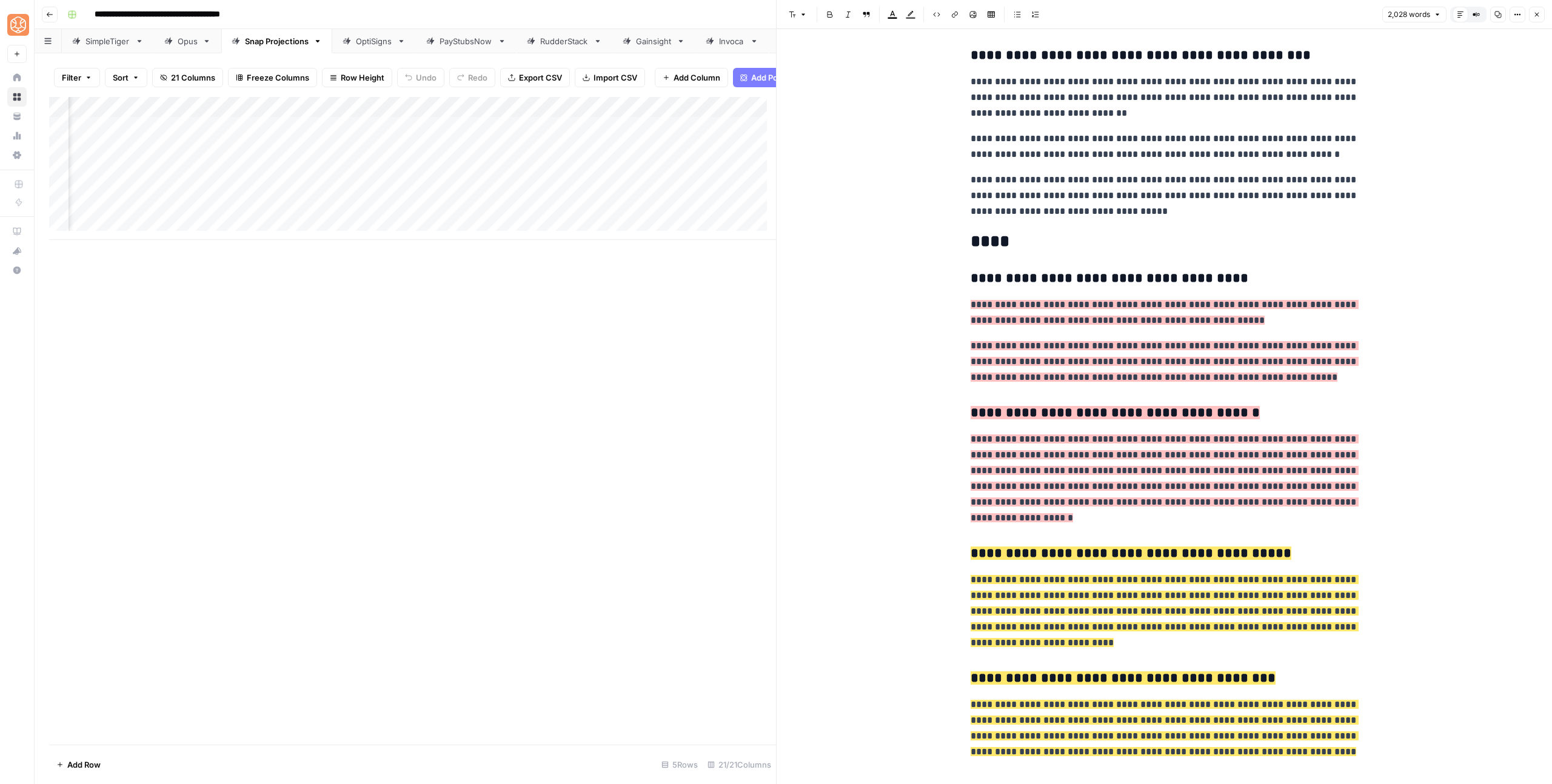 click on "**********" at bounding box center [1165, -1789] 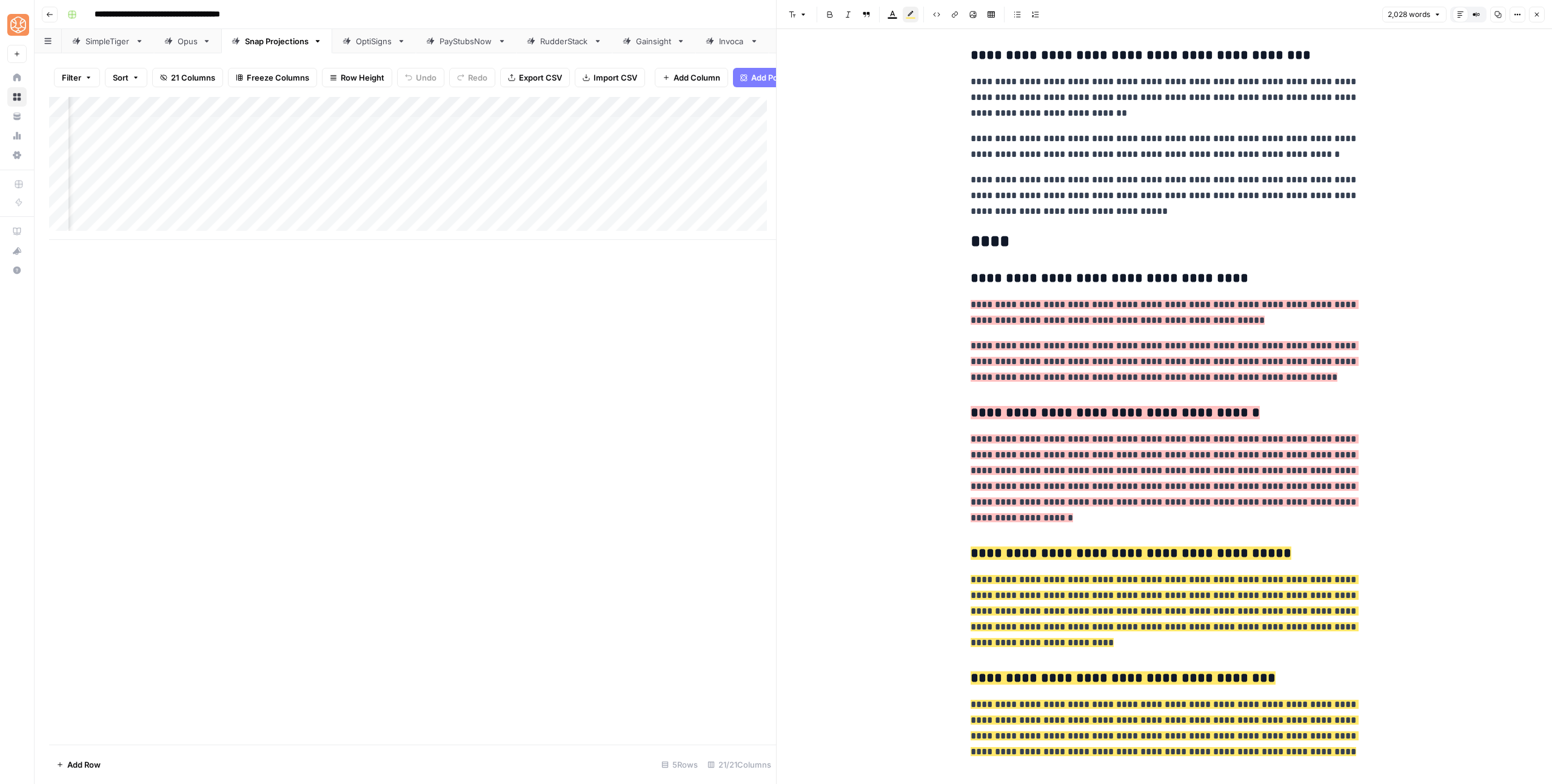 click on "**********" at bounding box center (1165, 728) 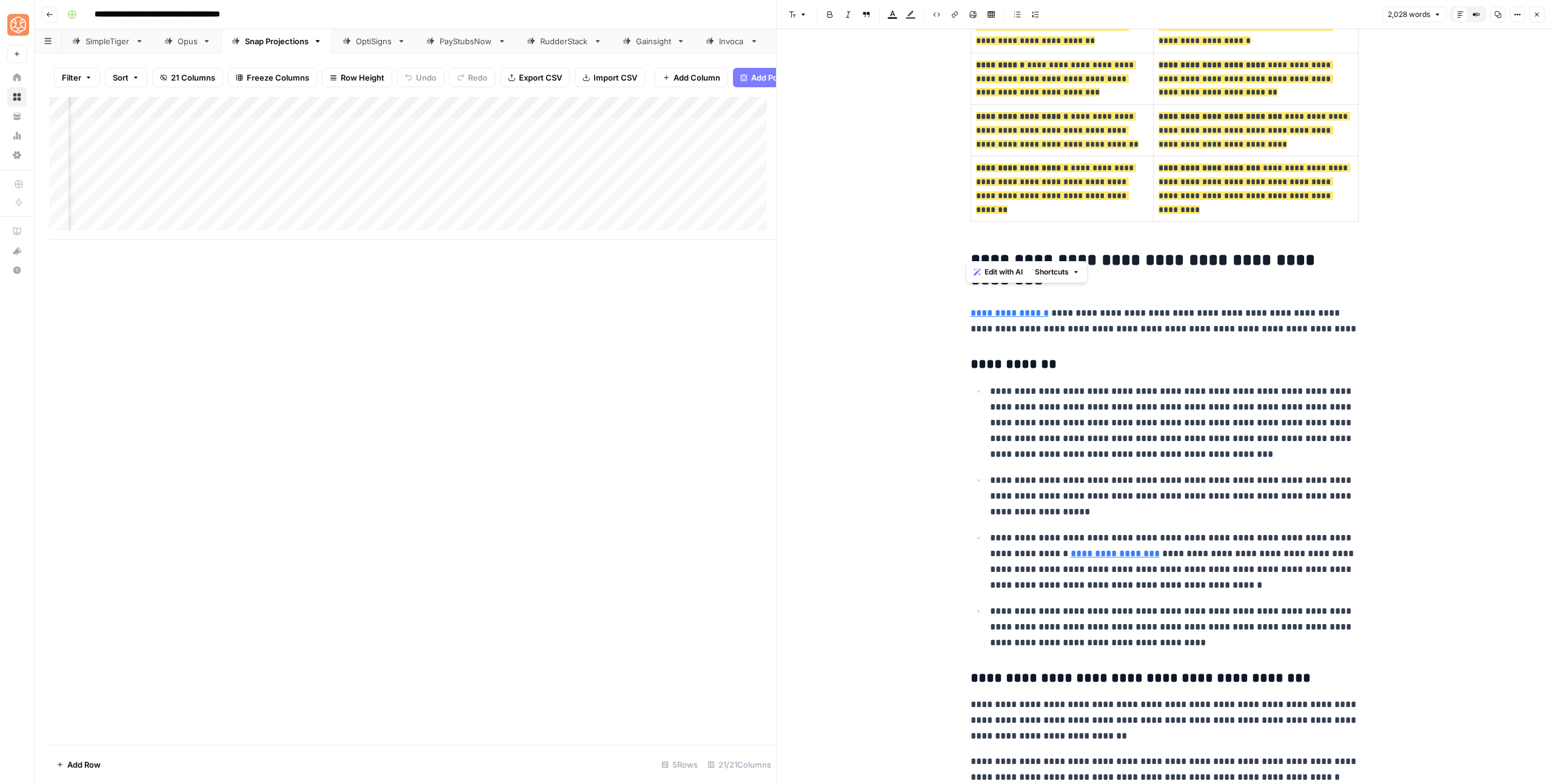 scroll, scrollTop: 3787, scrollLeft: 0, axis: vertical 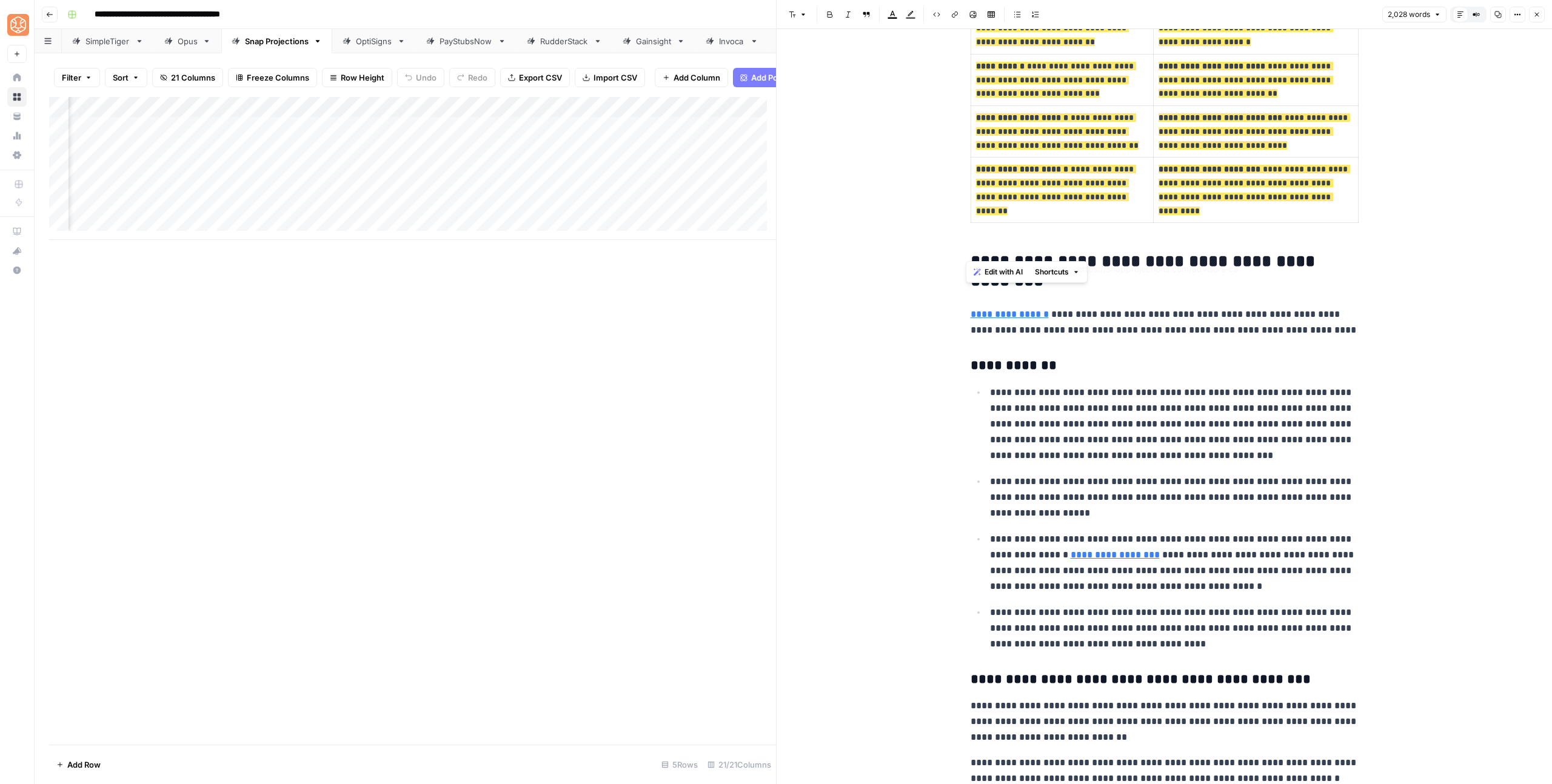 drag, startPoint x: 1163, startPoint y: 300, endPoint x: 1127, endPoint y: 282, distance: 40.24922 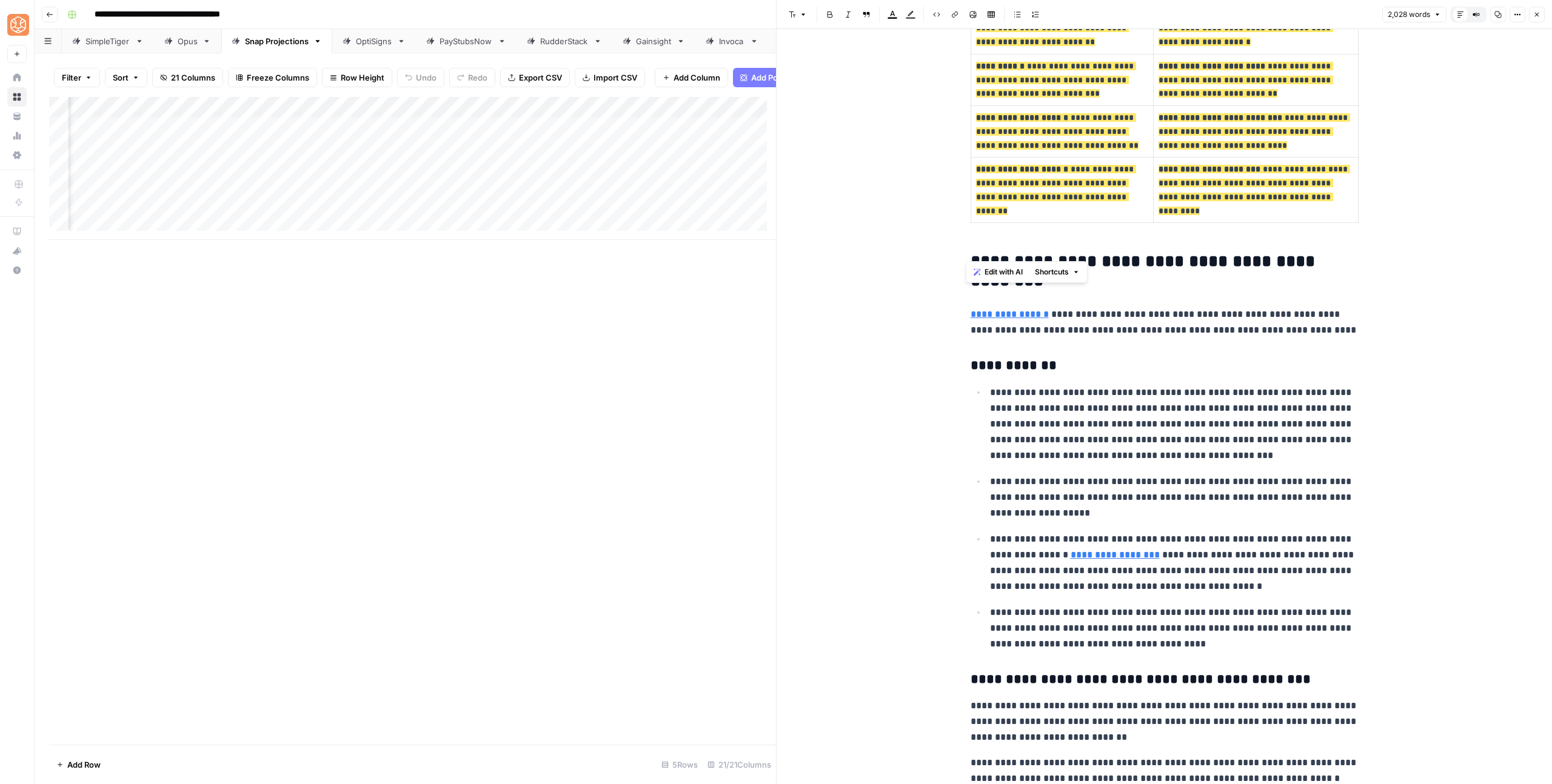 click on "**********" at bounding box center (1165, -1175) 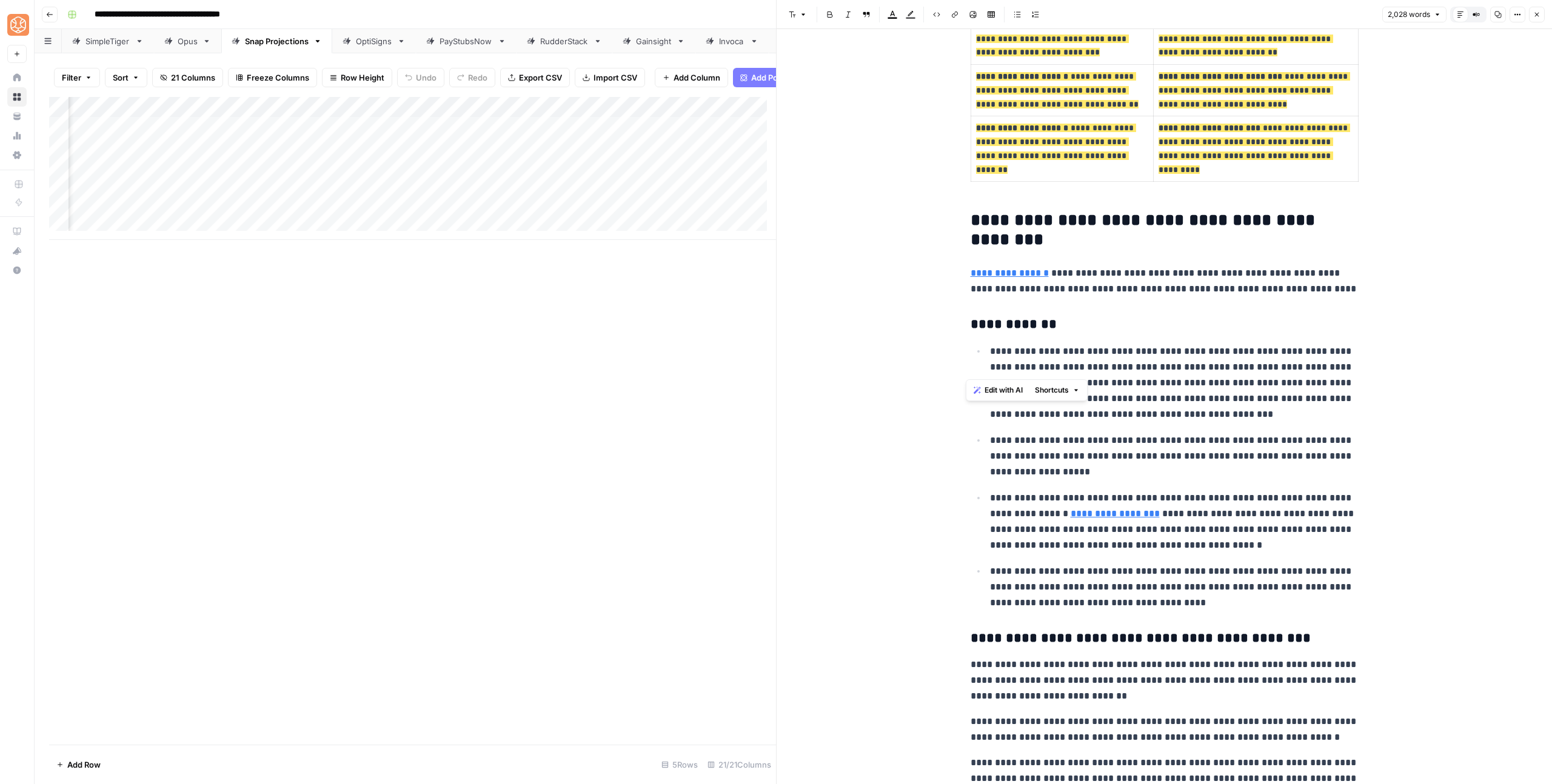 scroll, scrollTop: 3904, scrollLeft: 0, axis: vertical 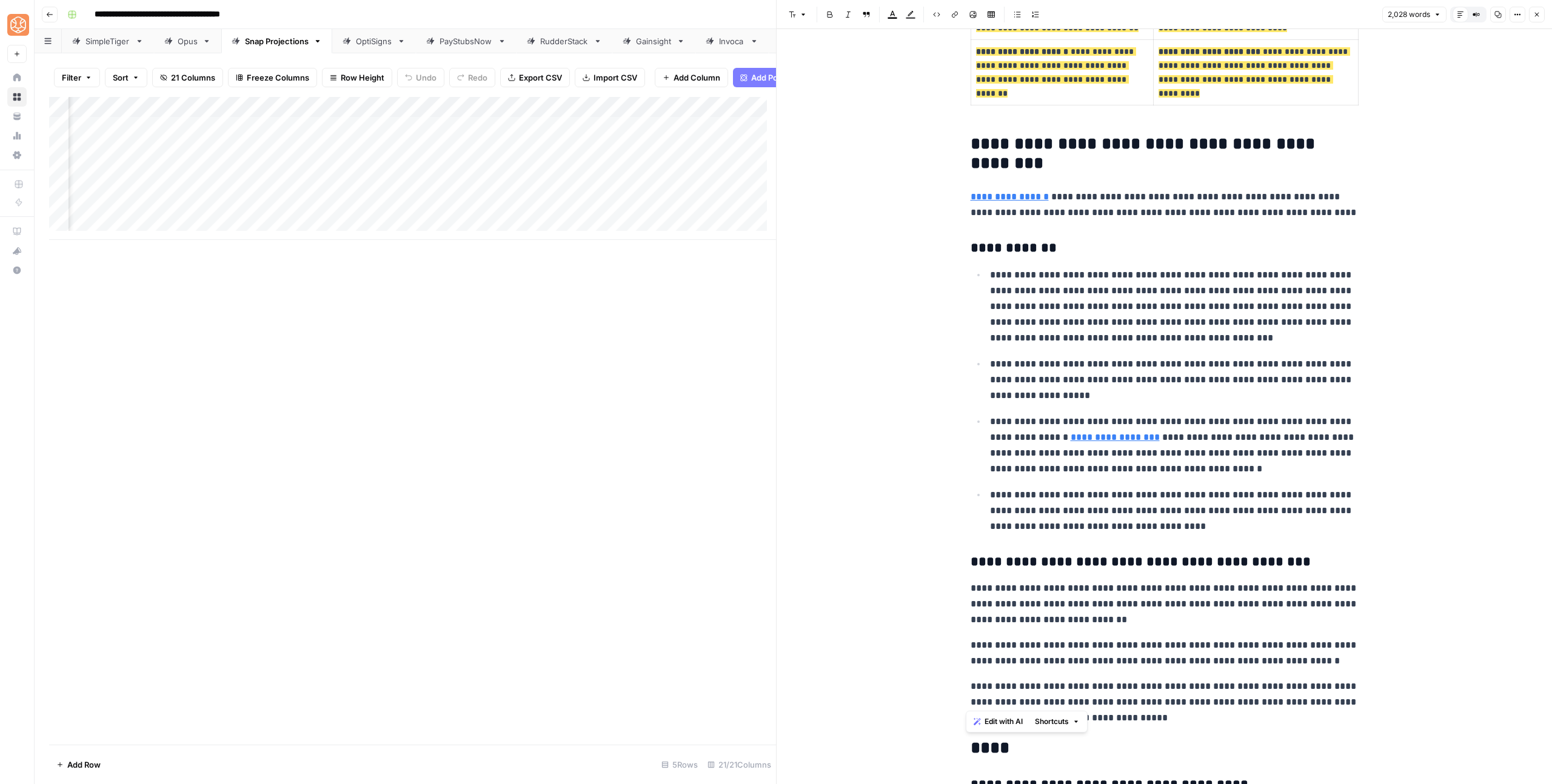 drag, startPoint x: 966, startPoint y: 346, endPoint x: 1202, endPoint y: 697, distance: 422.96217 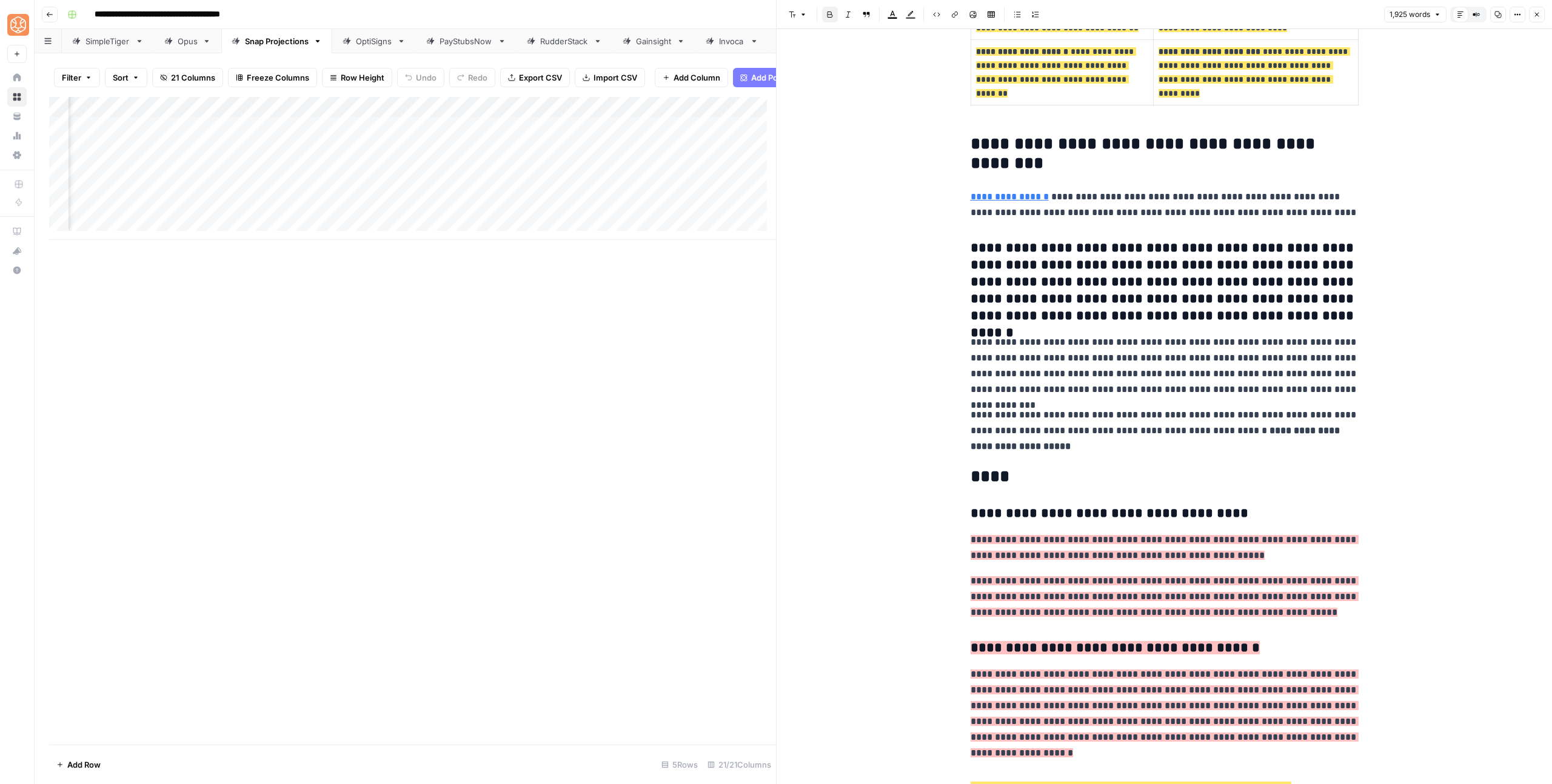 click on "**********" at bounding box center [1165, 282] 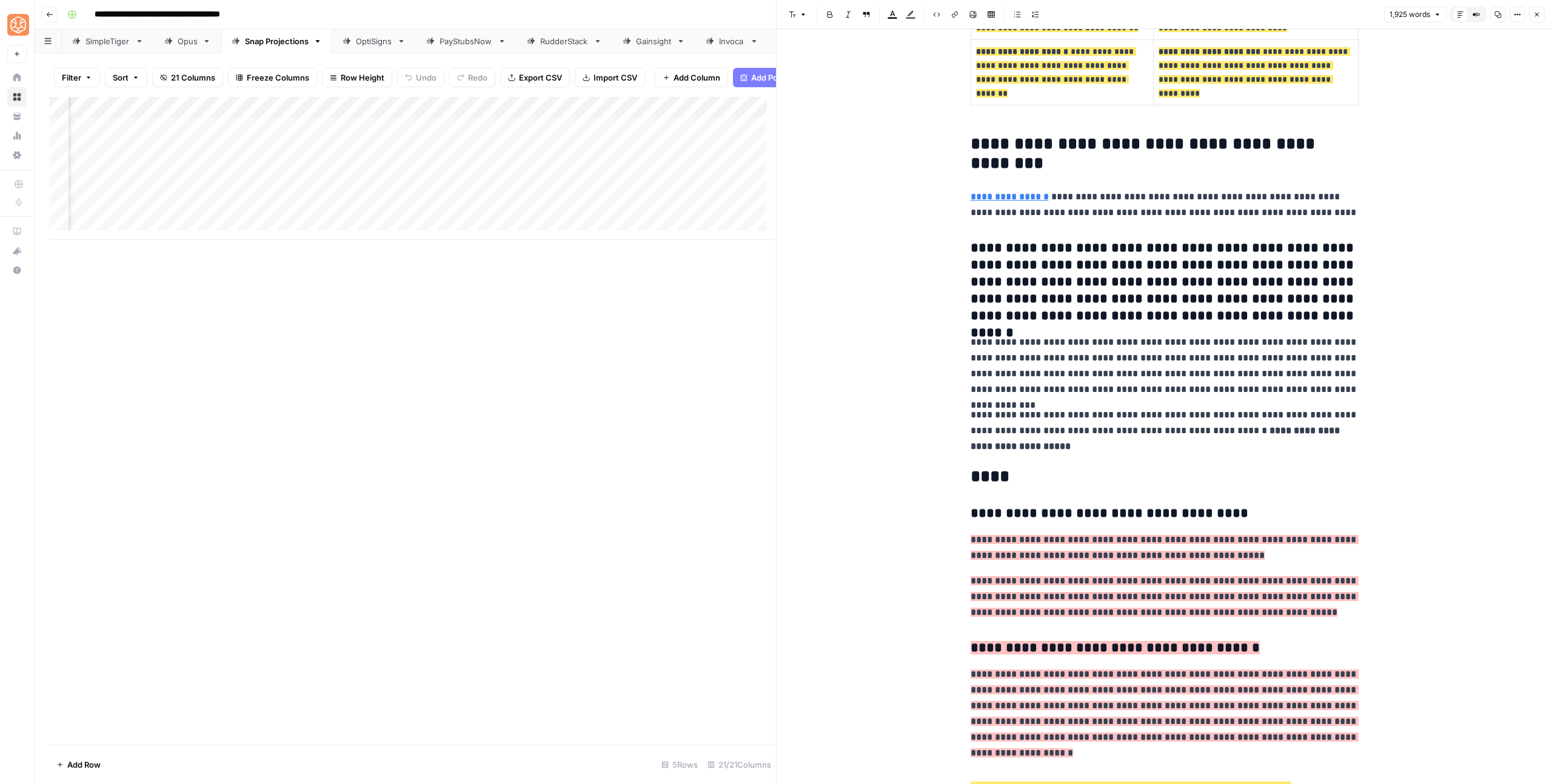 click 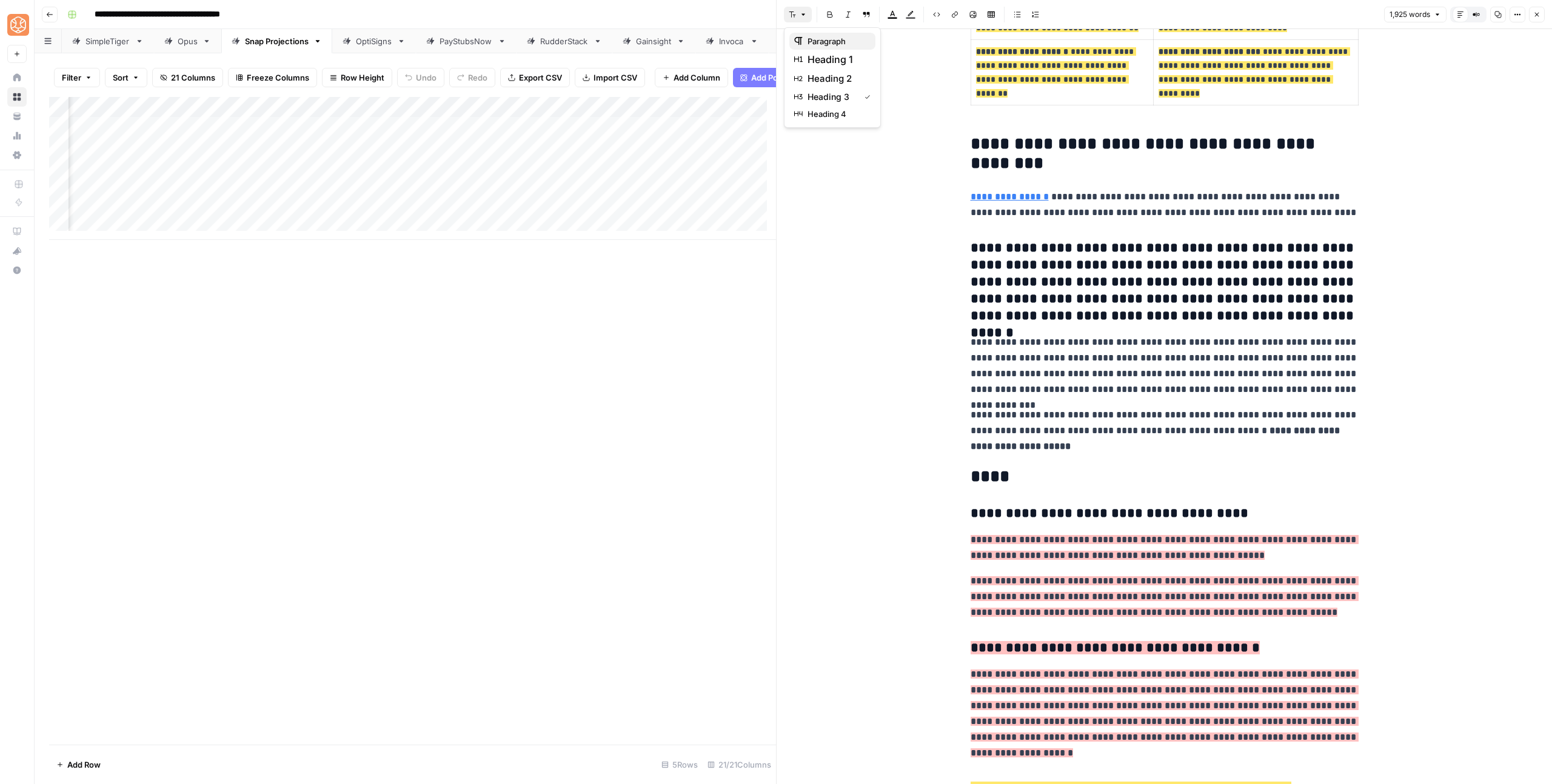click 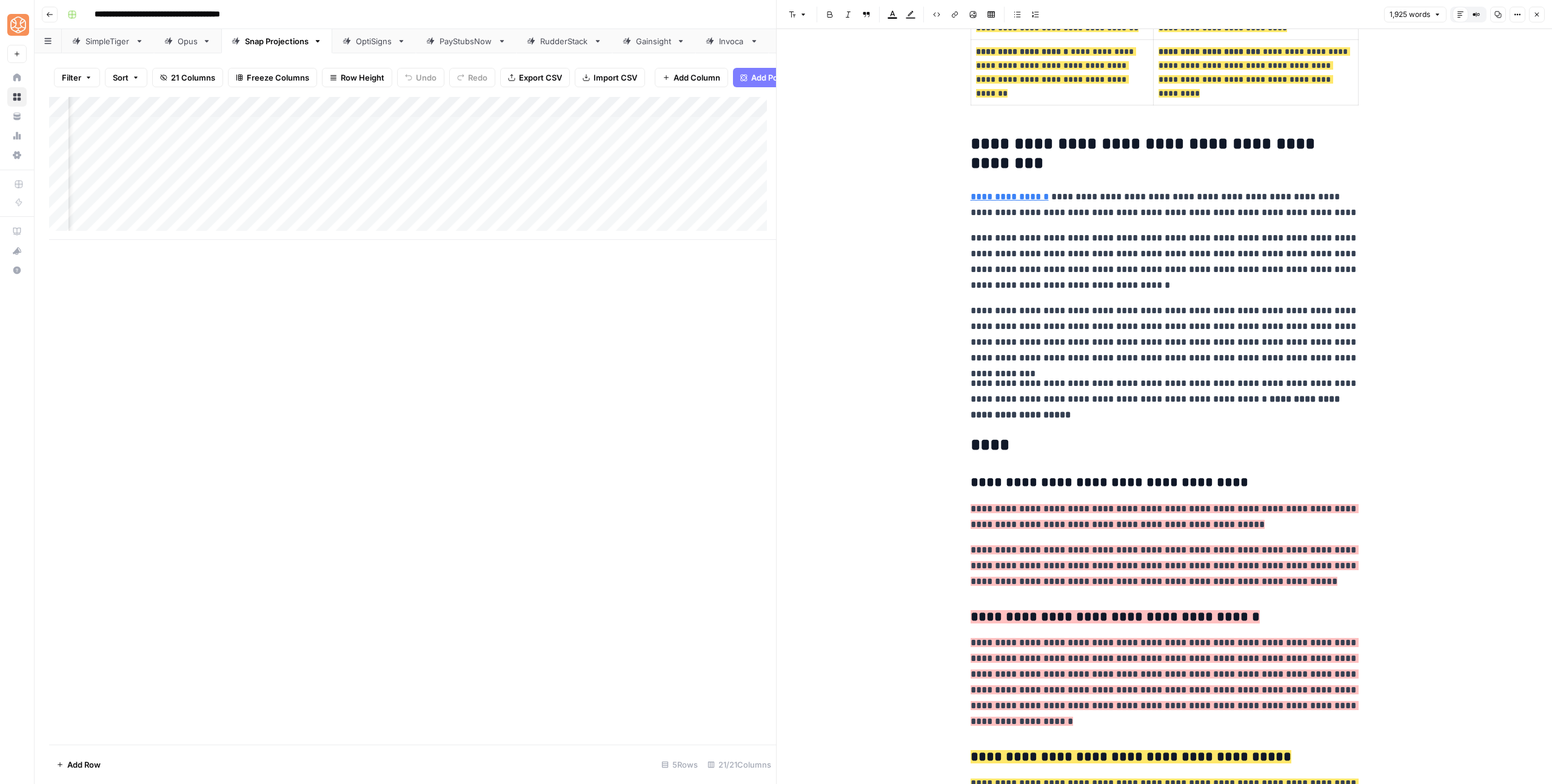 click on "**********" at bounding box center [1165, -1444] 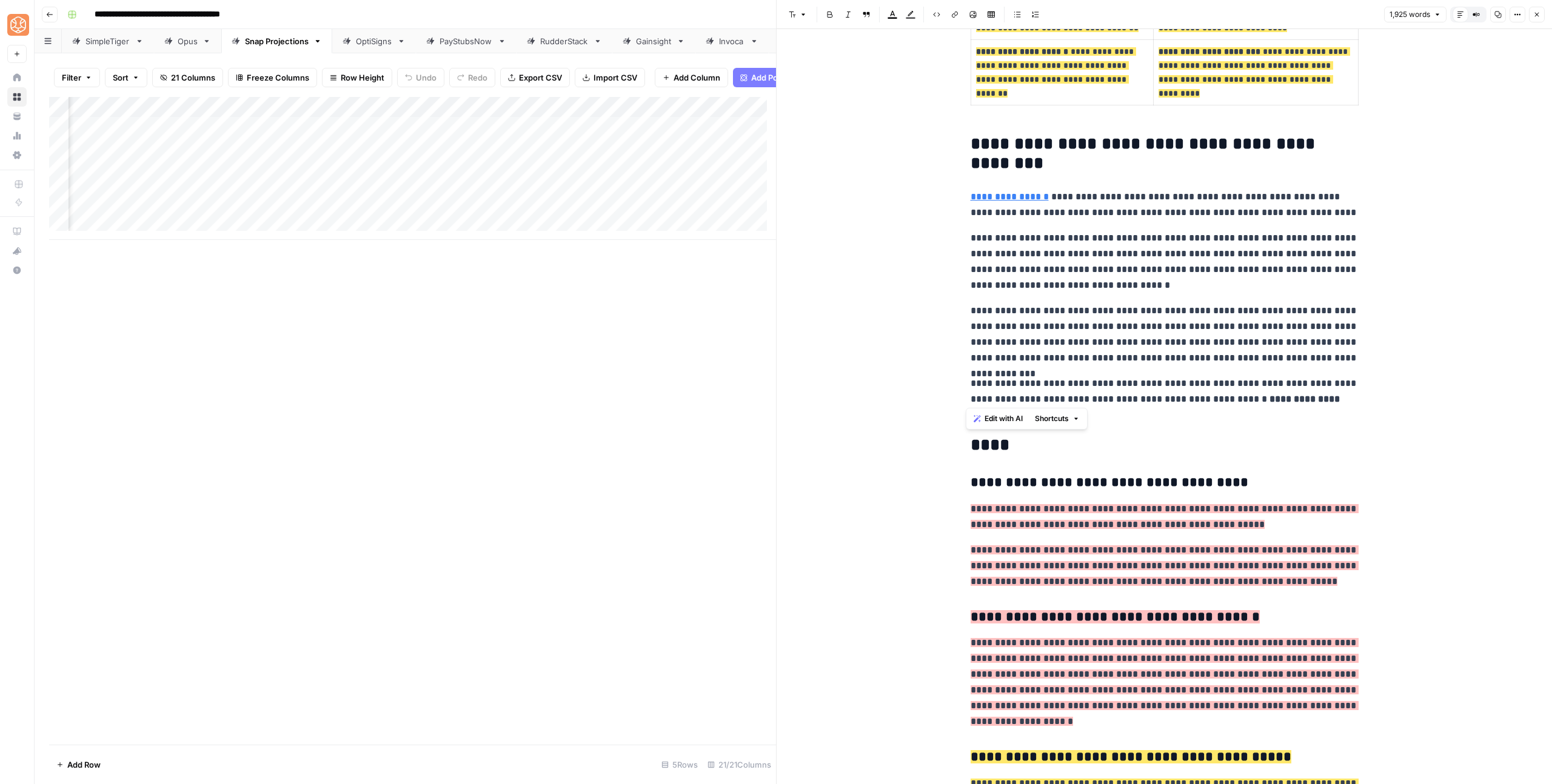 drag, startPoint x: 1009, startPoint y: 394, endPoint x: 957, endPoint y: 177, distance: 223.14345 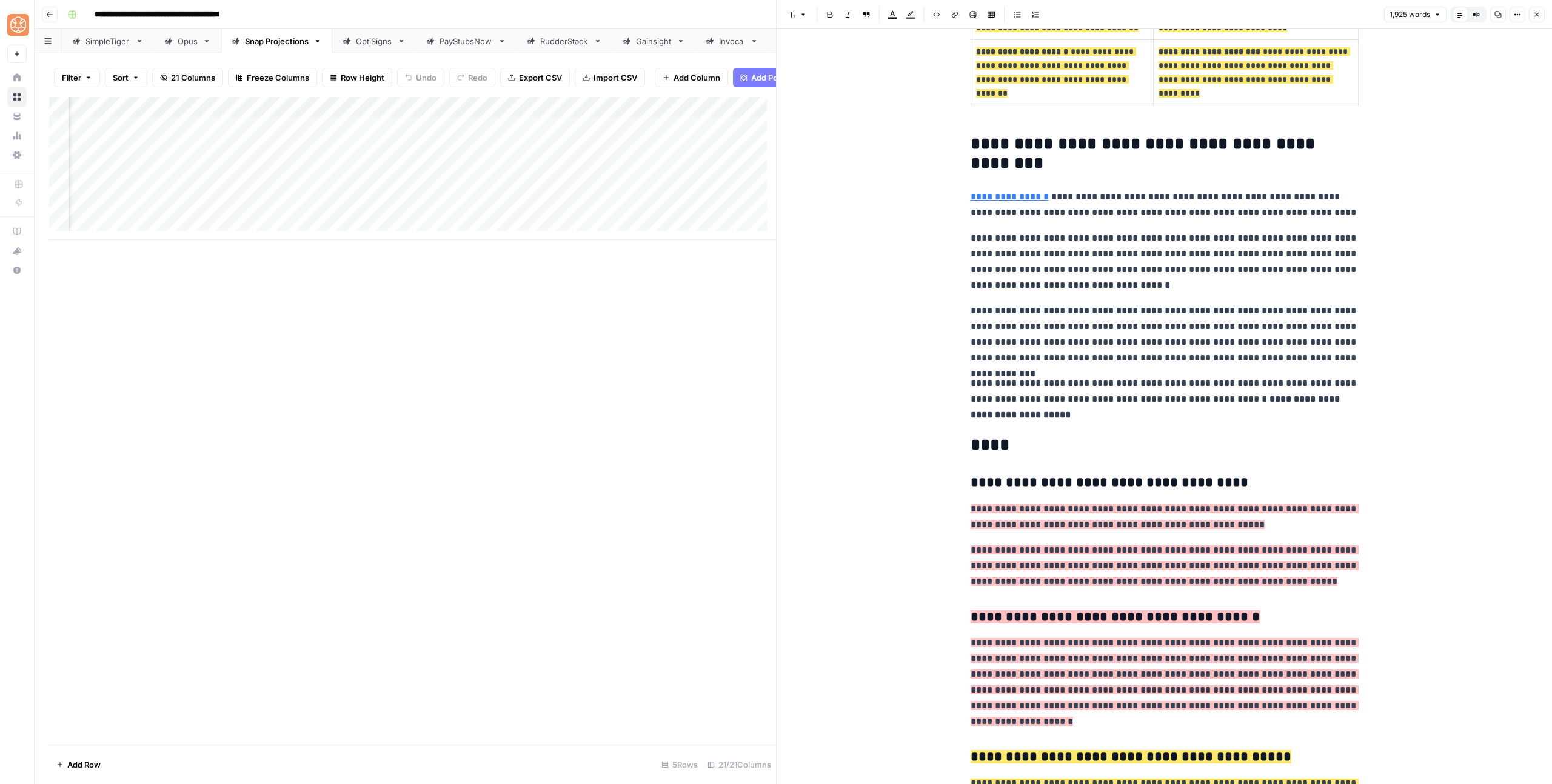 click 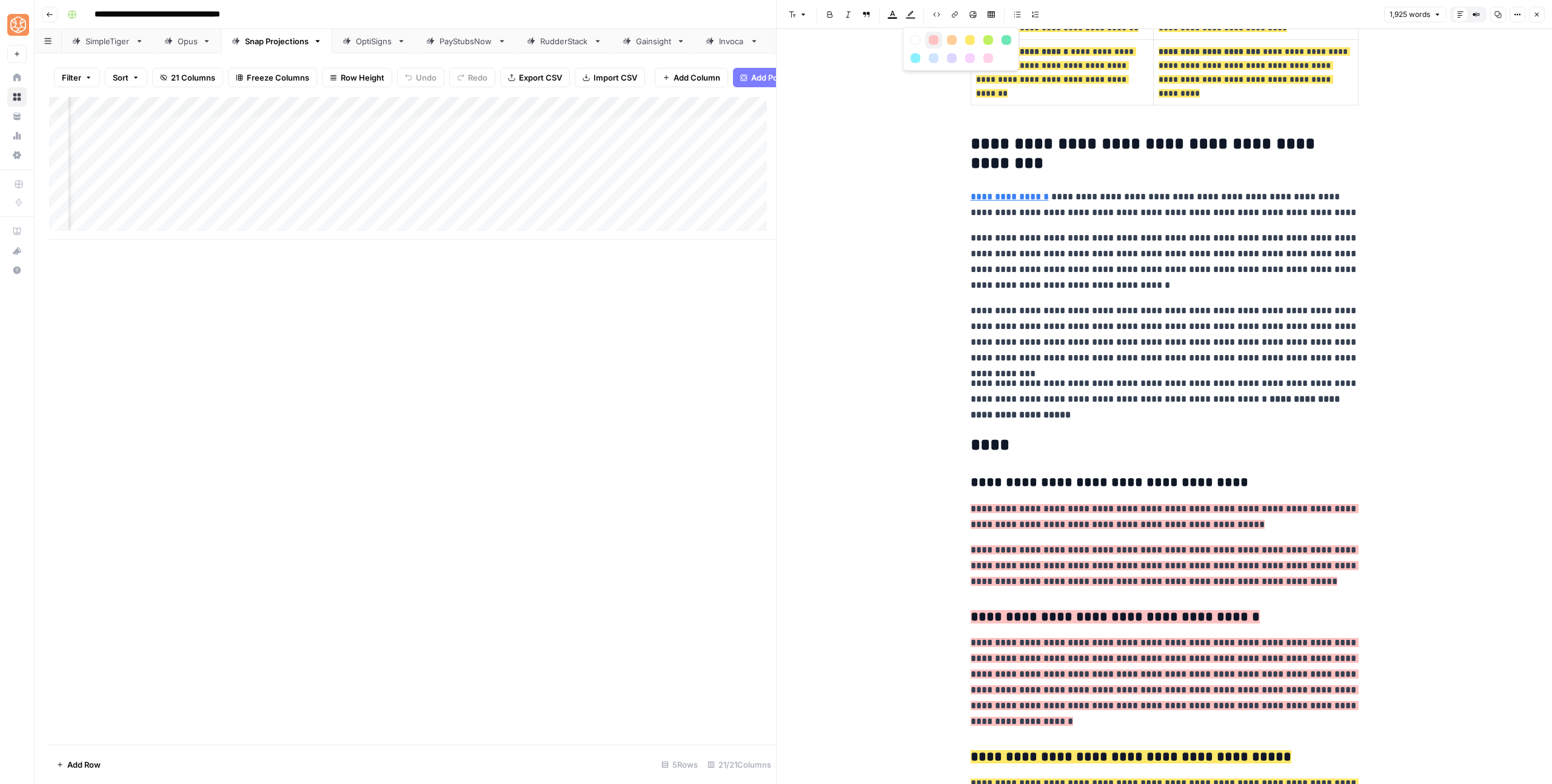 click at bounding box center (934, 40) 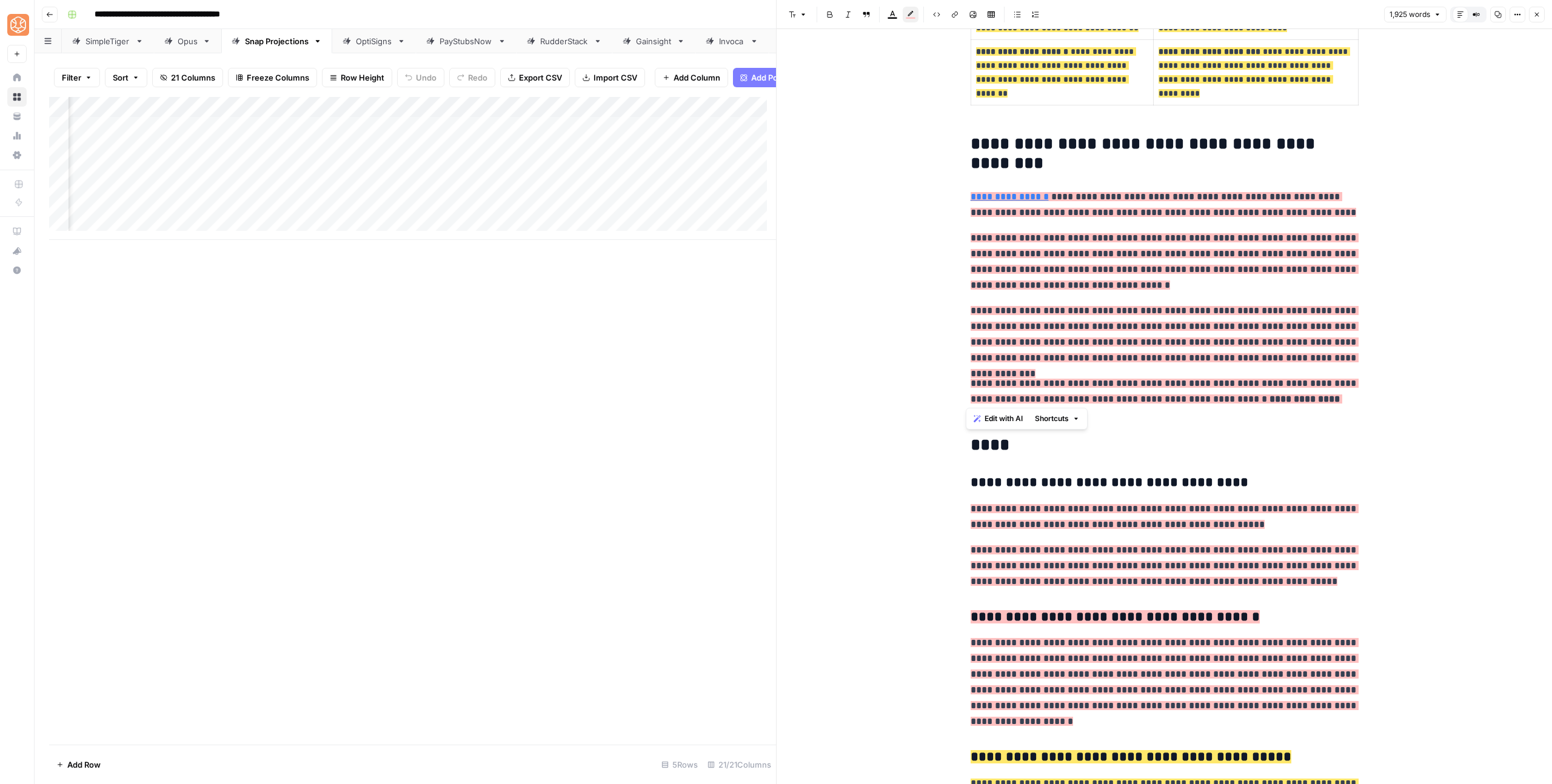 click on "**********" at bounding box center (1163, 204) 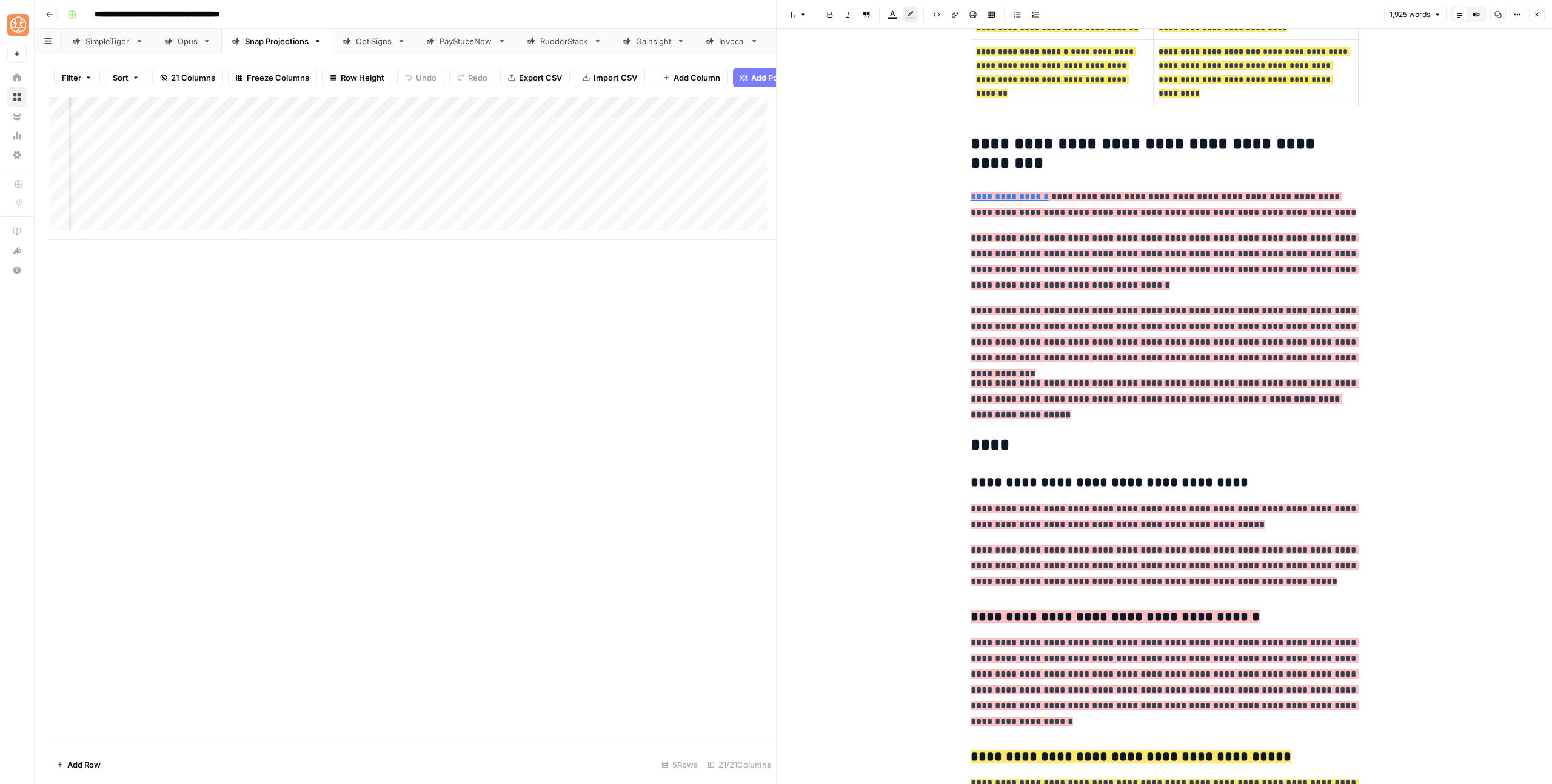 click on "**********" at bounding box center [1163, 204] 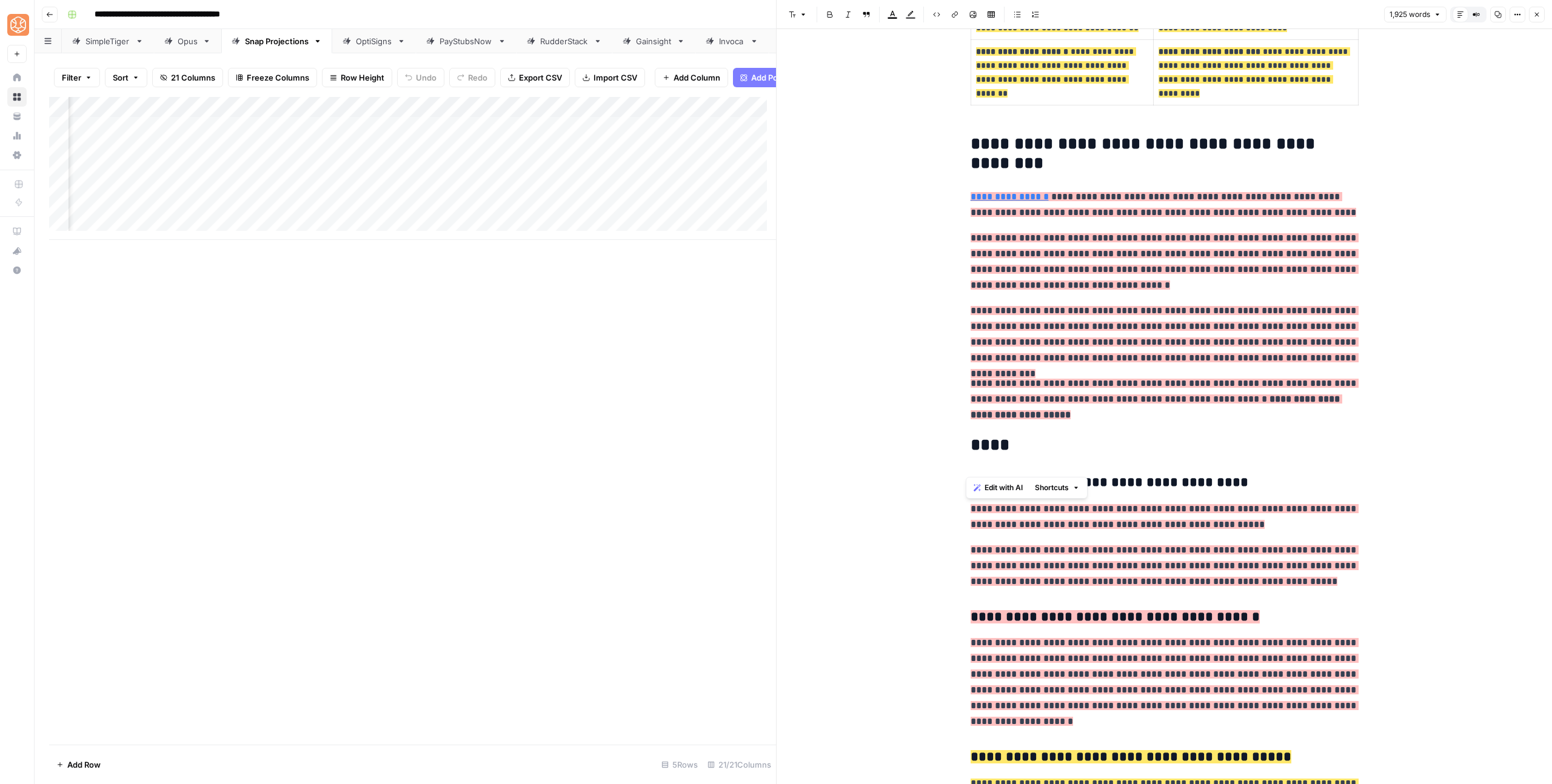 drag, startPoint x: 1213, startPoint y: 446, endPoint x: 1202, endPoint y: 402, distance: 45.35416 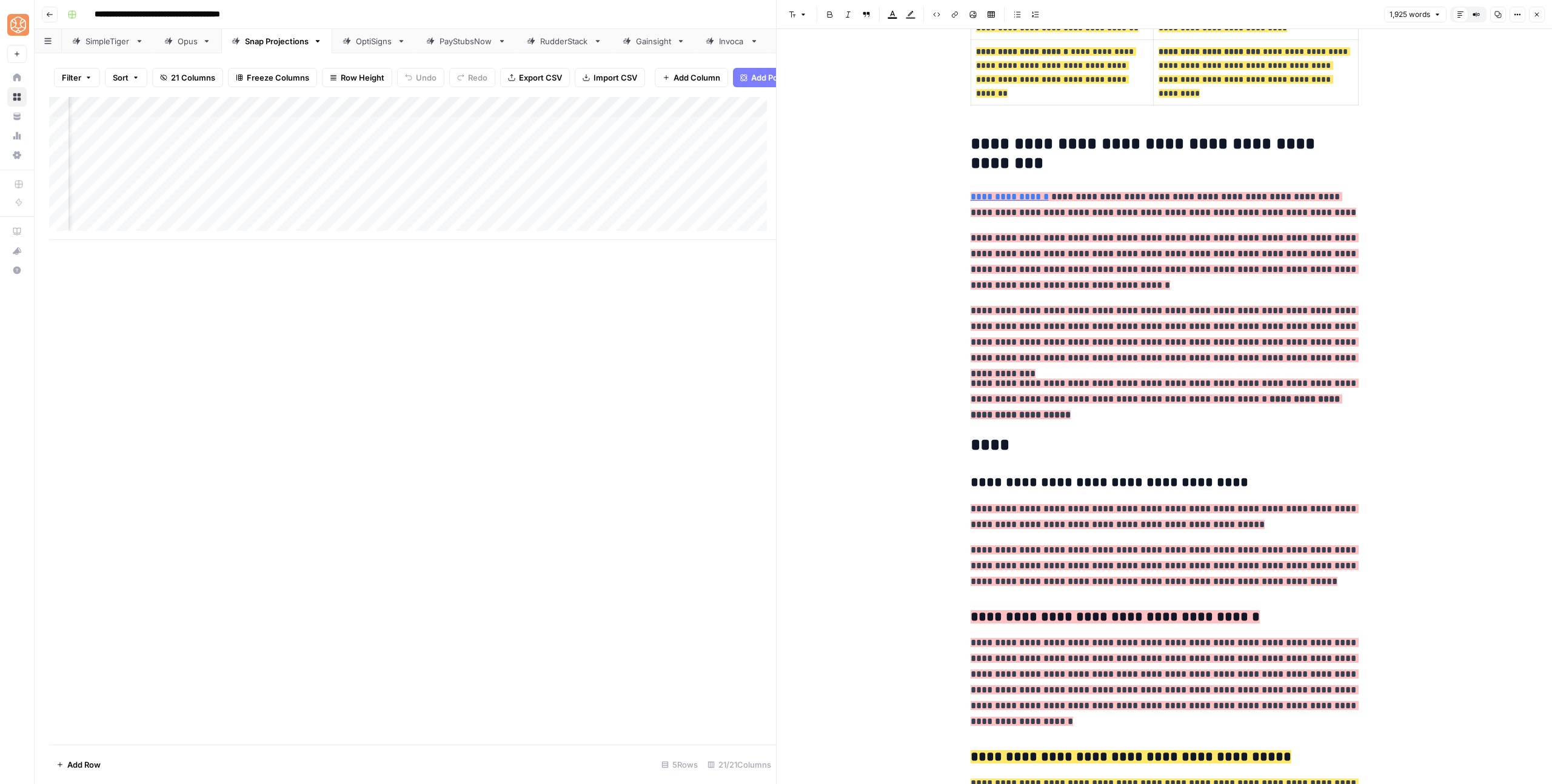 click on "Highlight color" at bounding box center [911, 15] 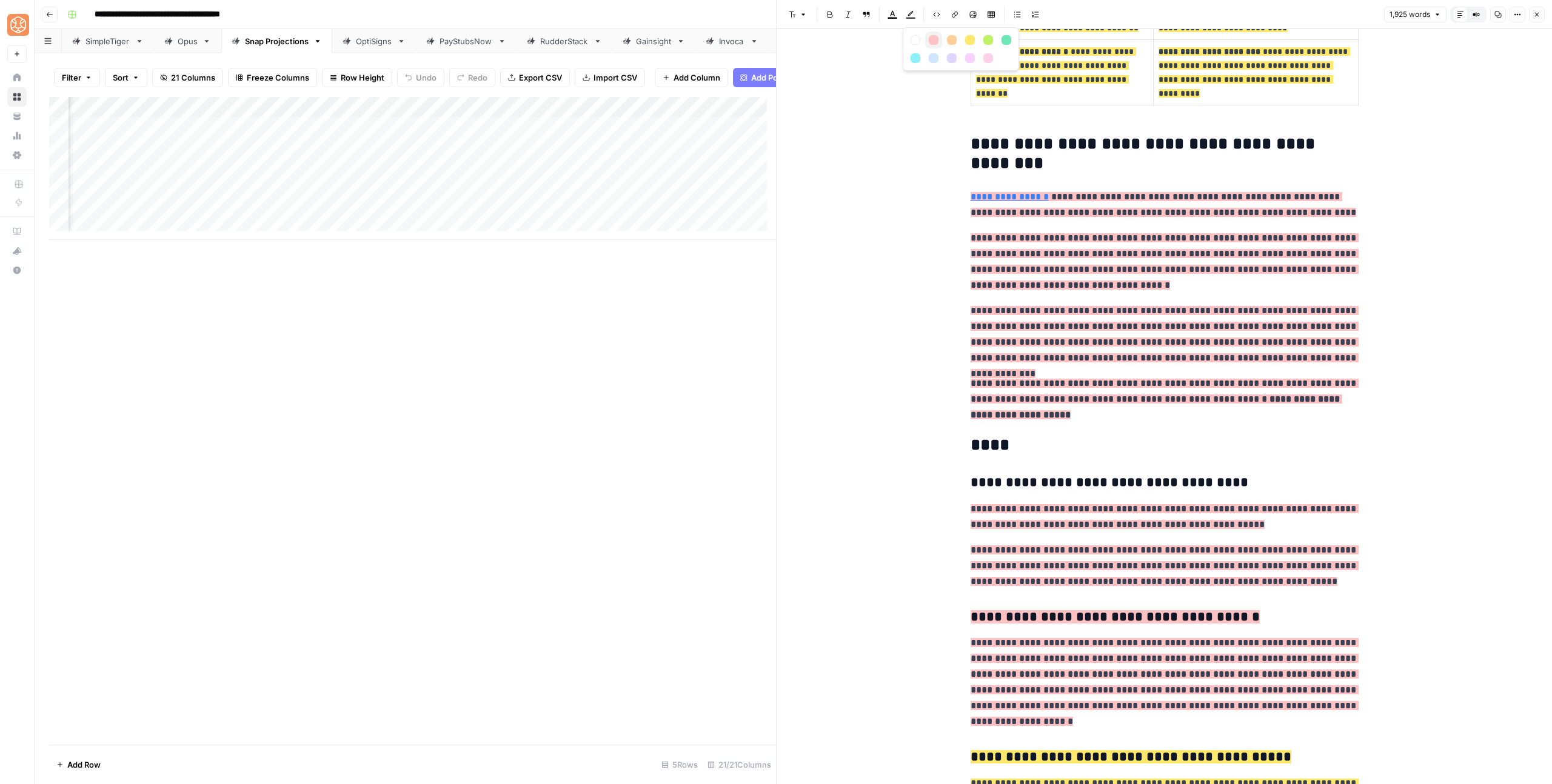 click at bounding box center (934, 40) 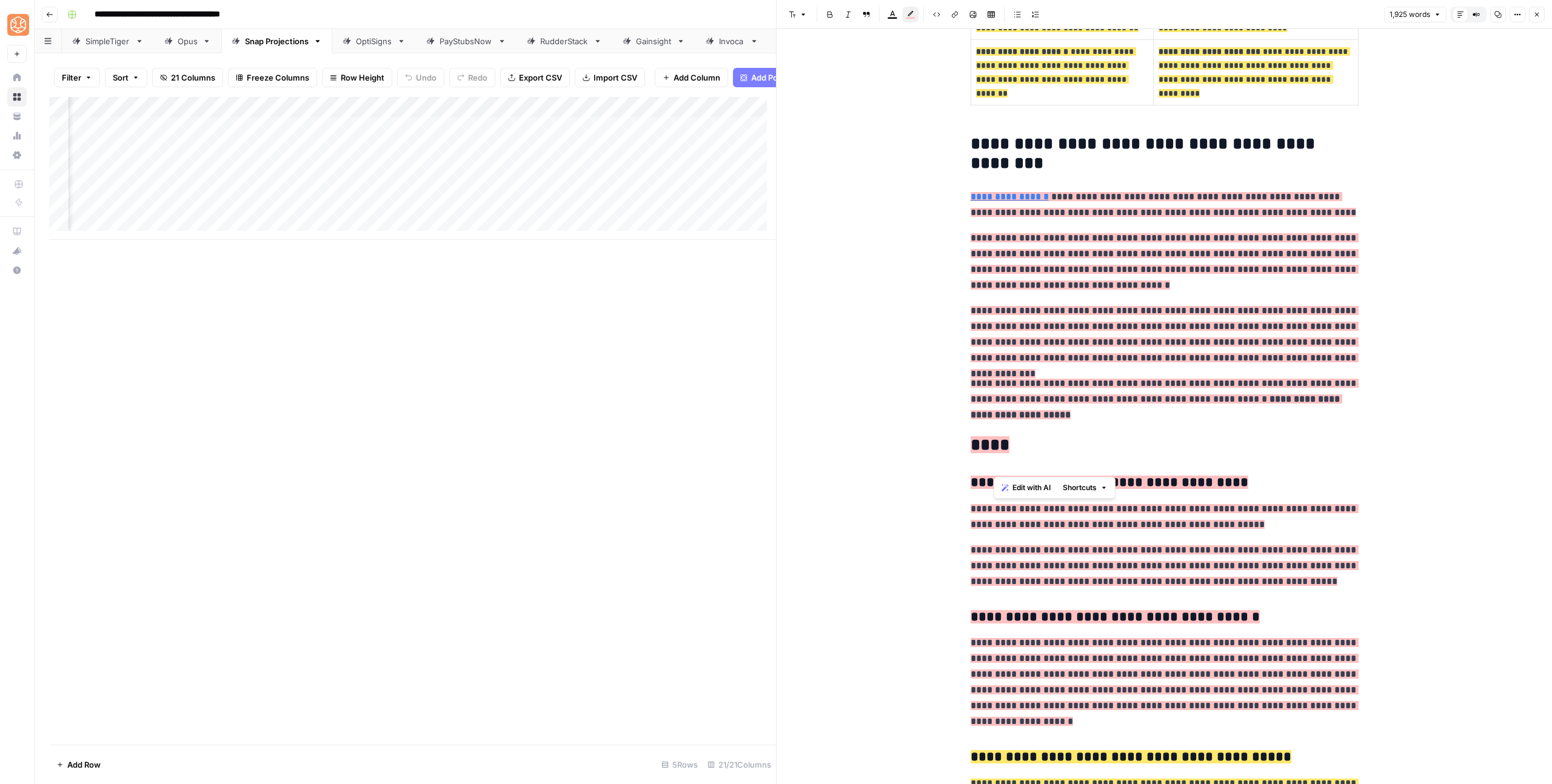 click on "**********" at bounding box center [1165, 154] 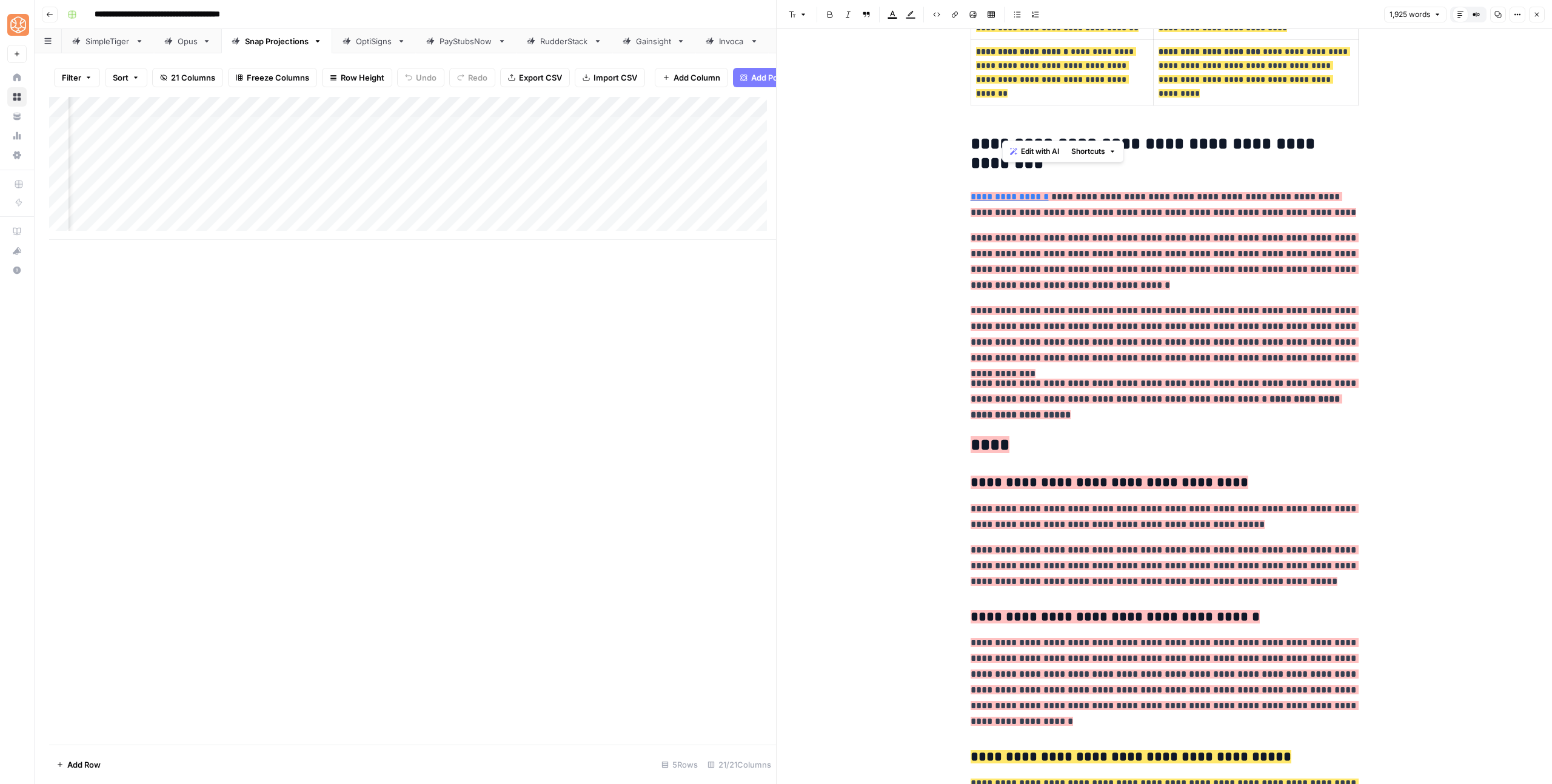 click on "**********" at bounding box center [1165, 154] 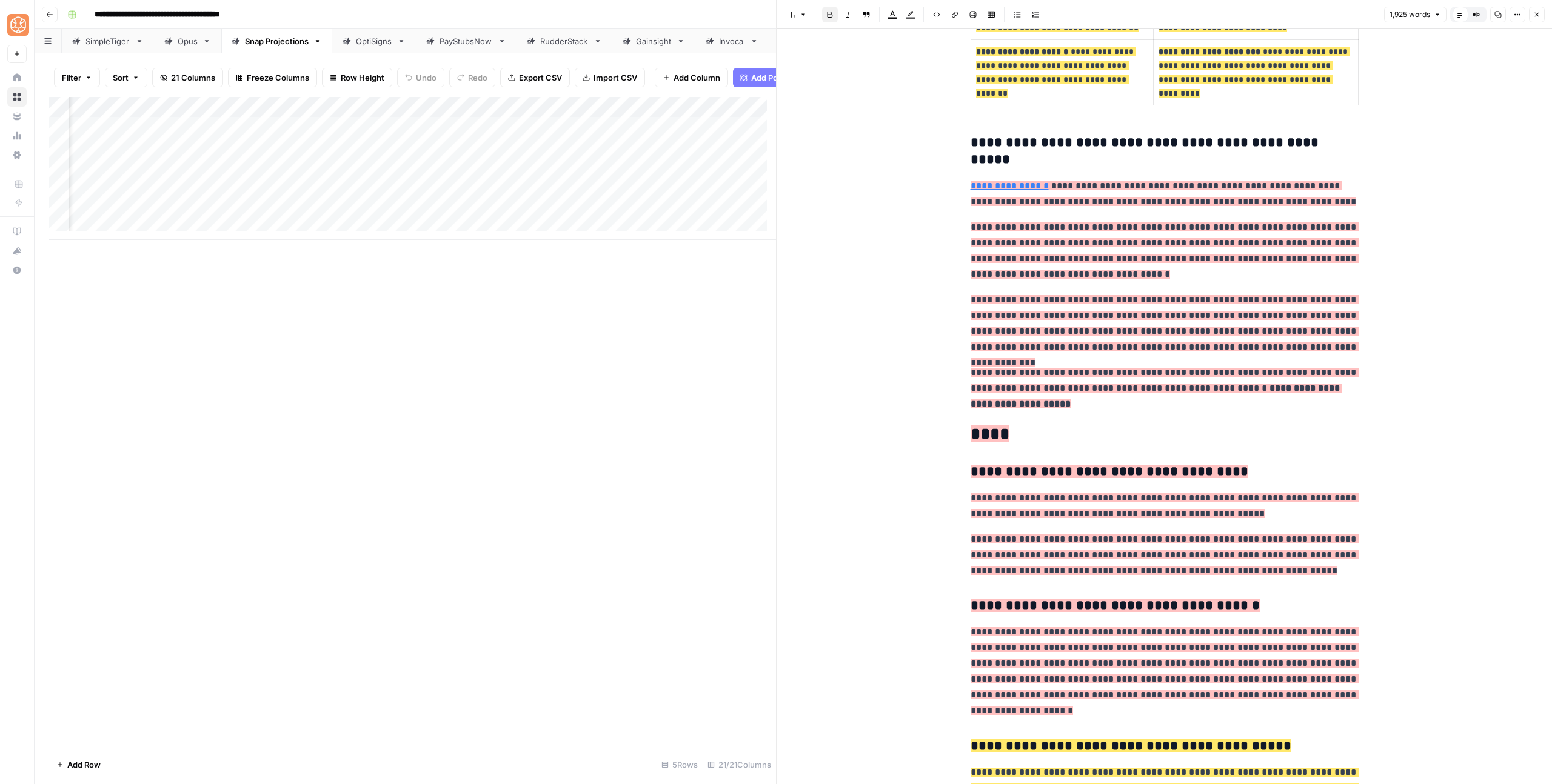 click on "Font style" at bounding box center (798, 15) 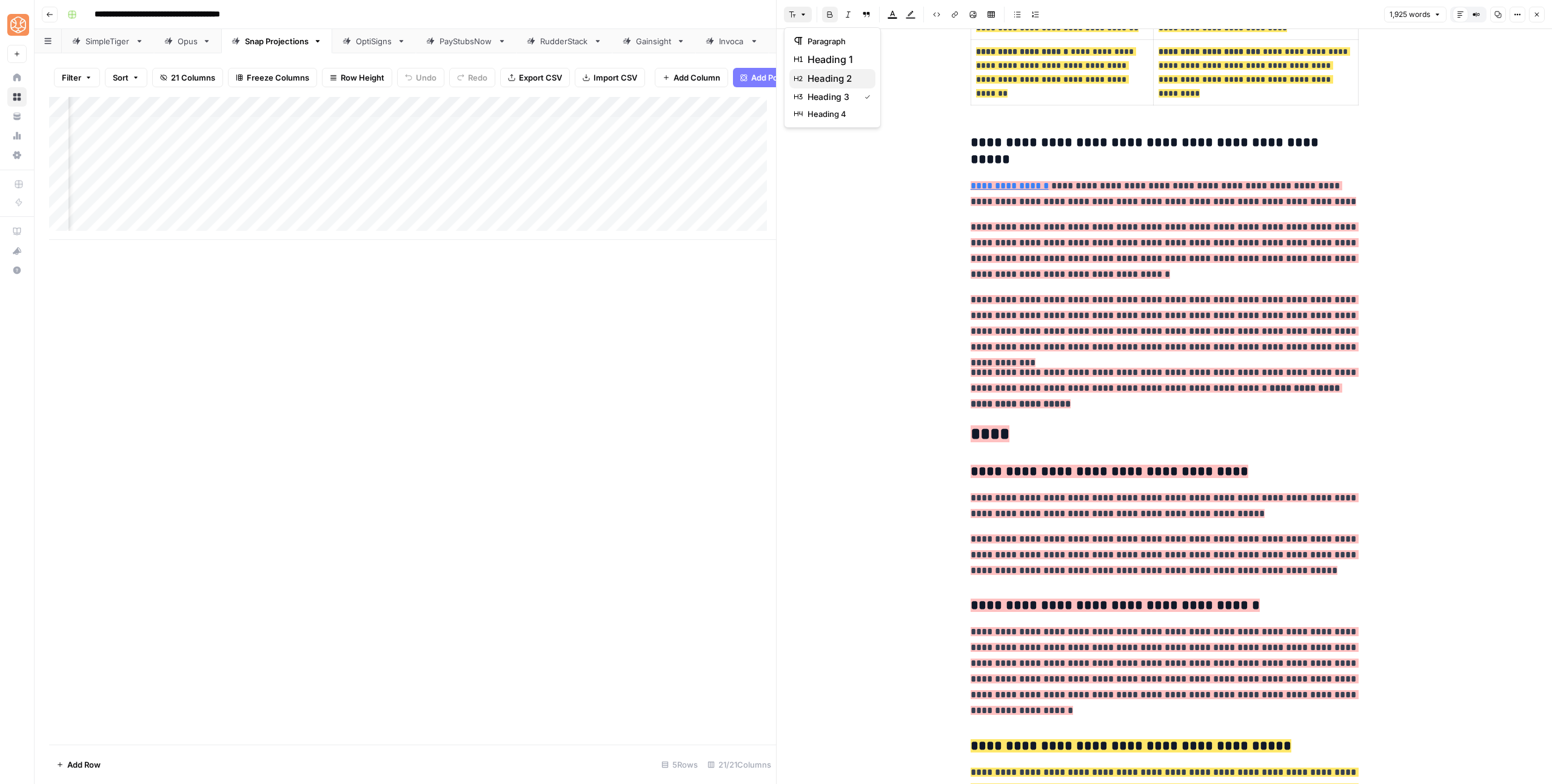 click on "heading 2" at bounding box center [832, 79] 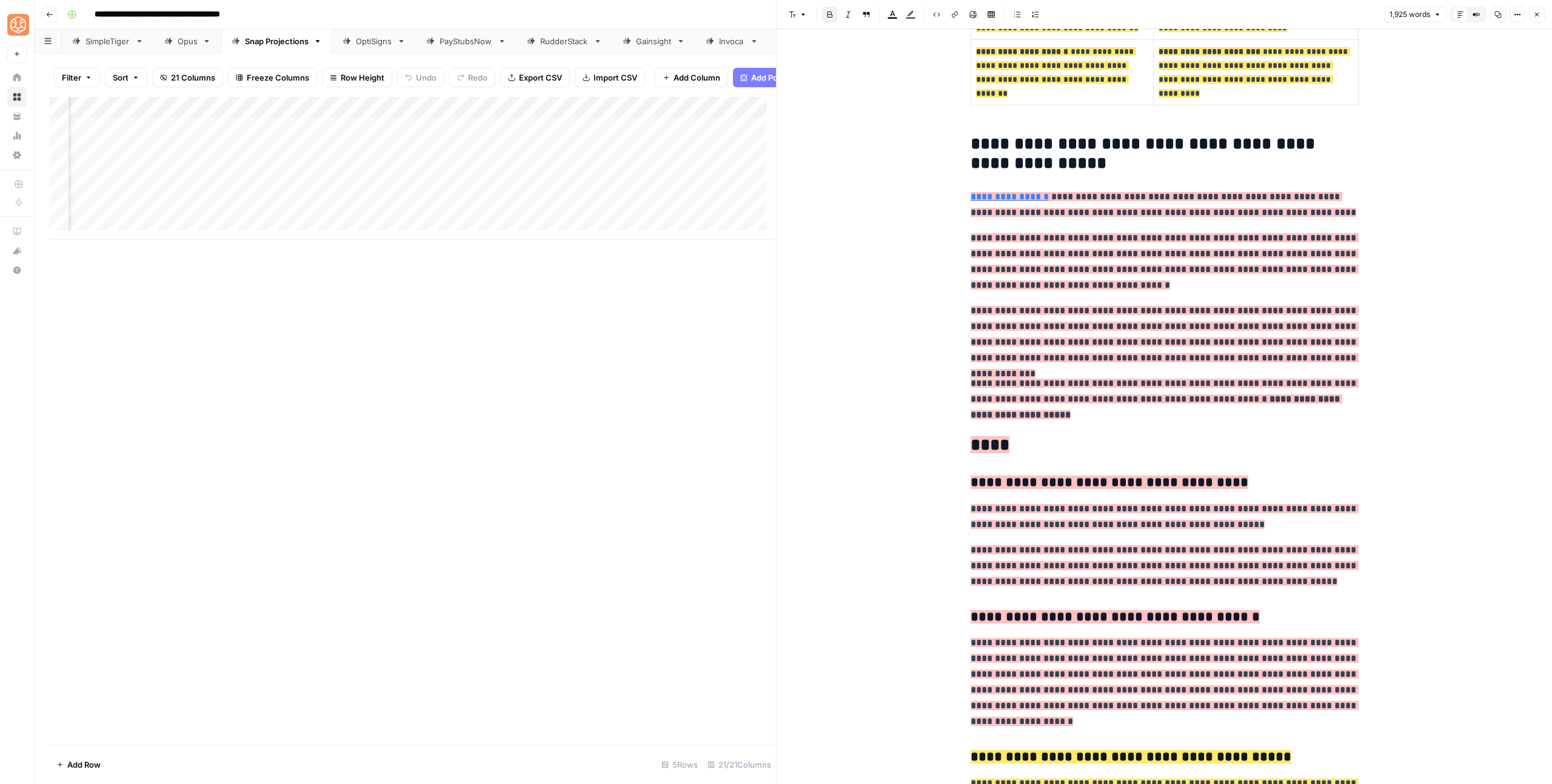 click on "**********" at bounding box center [1145, 153] 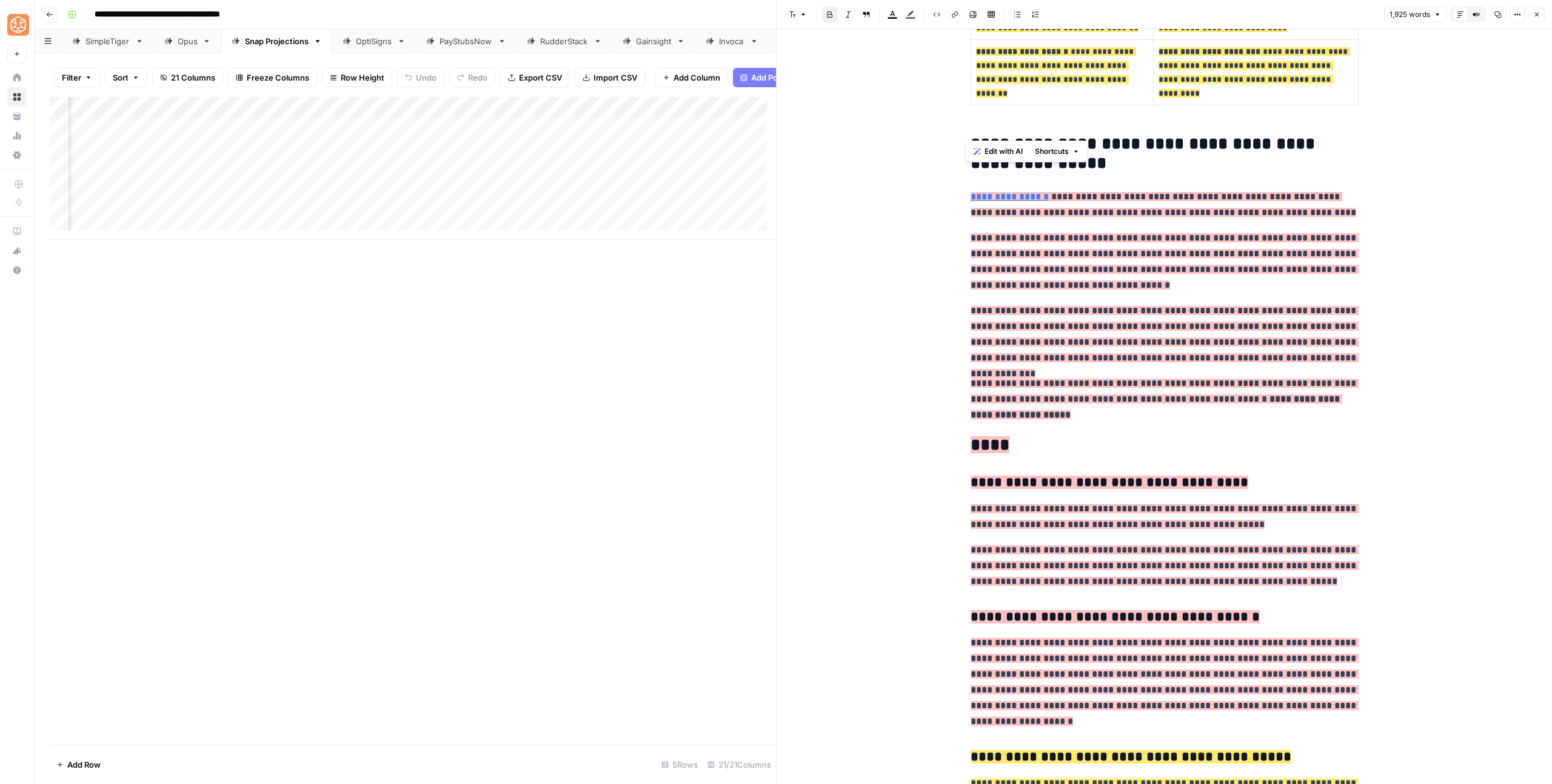 click on "**********" at bounding box center [1145, 153] 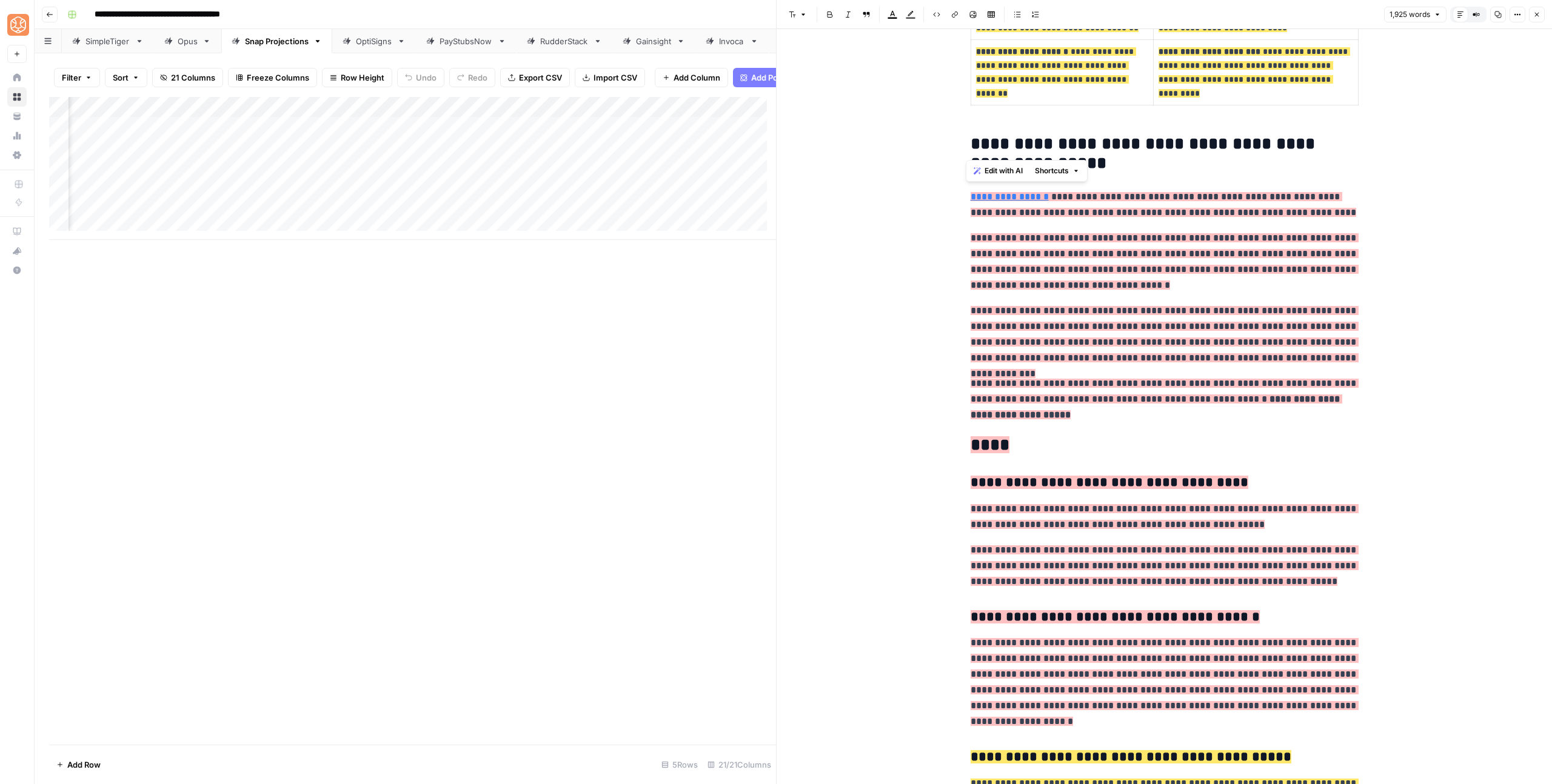click on "**********" at bounding box center (1165, 154) 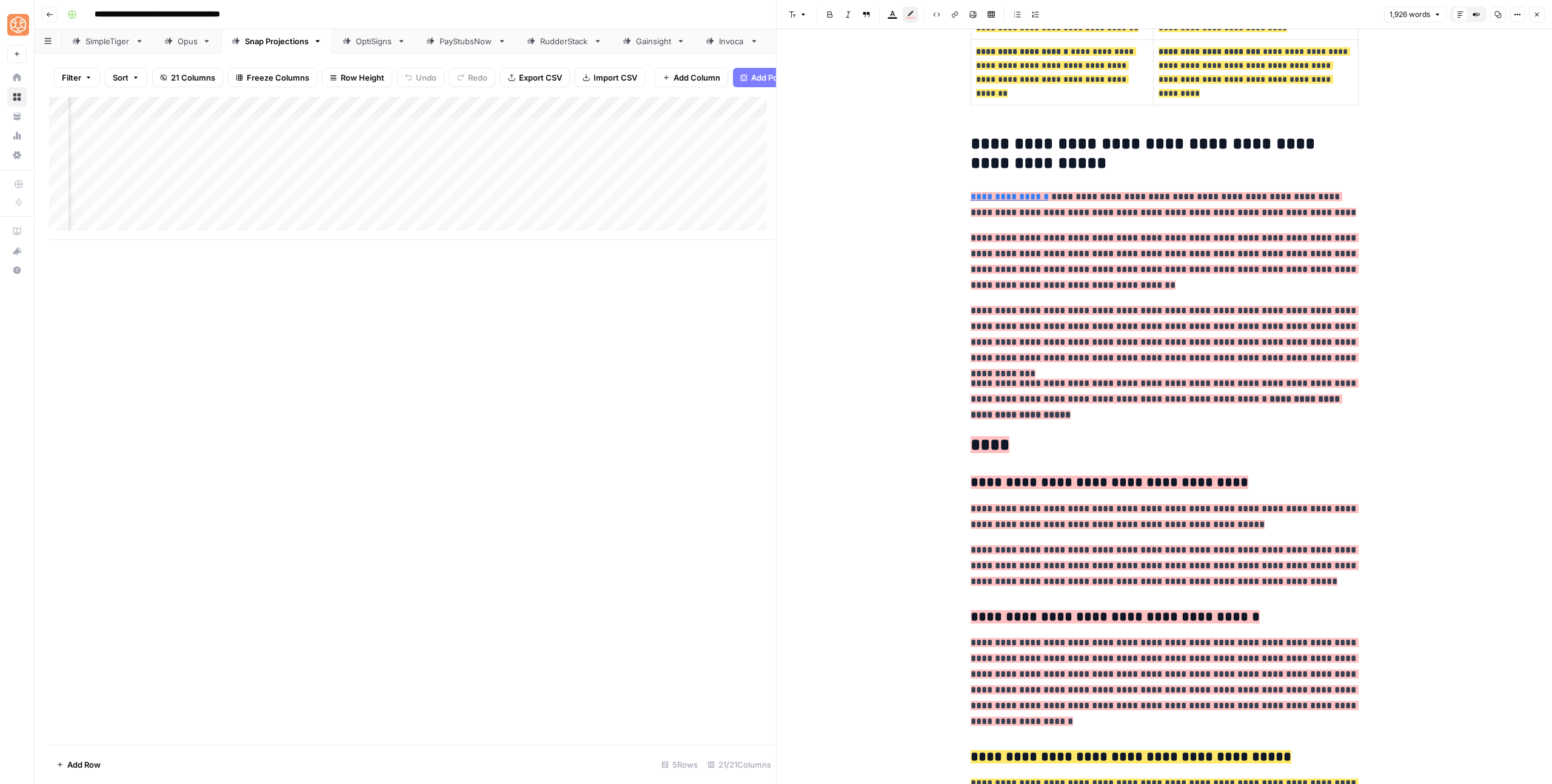 click on "**********" at bounding box center [1165, 342] 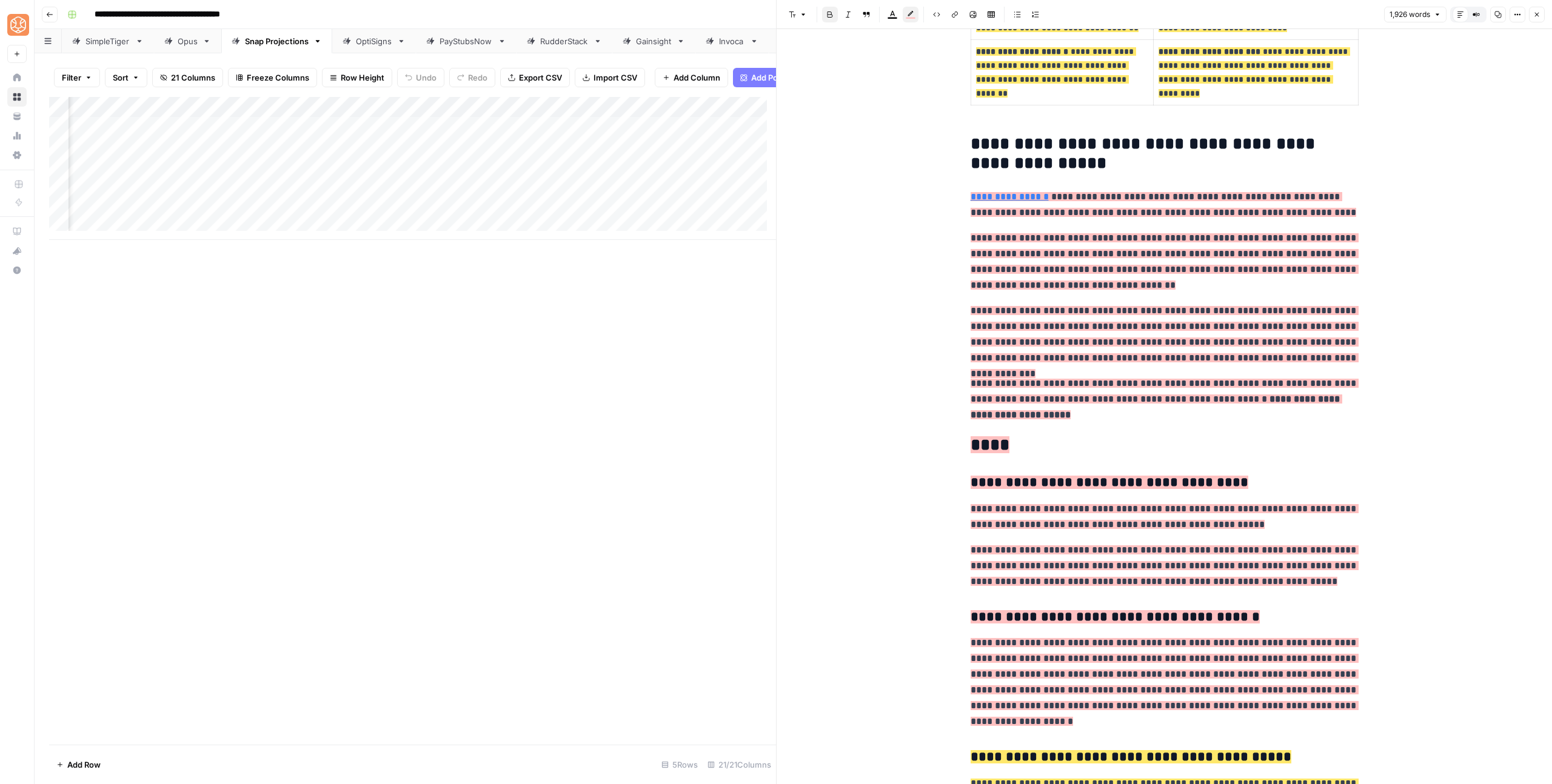 click on "**********" at bounding box center (1156, 407) 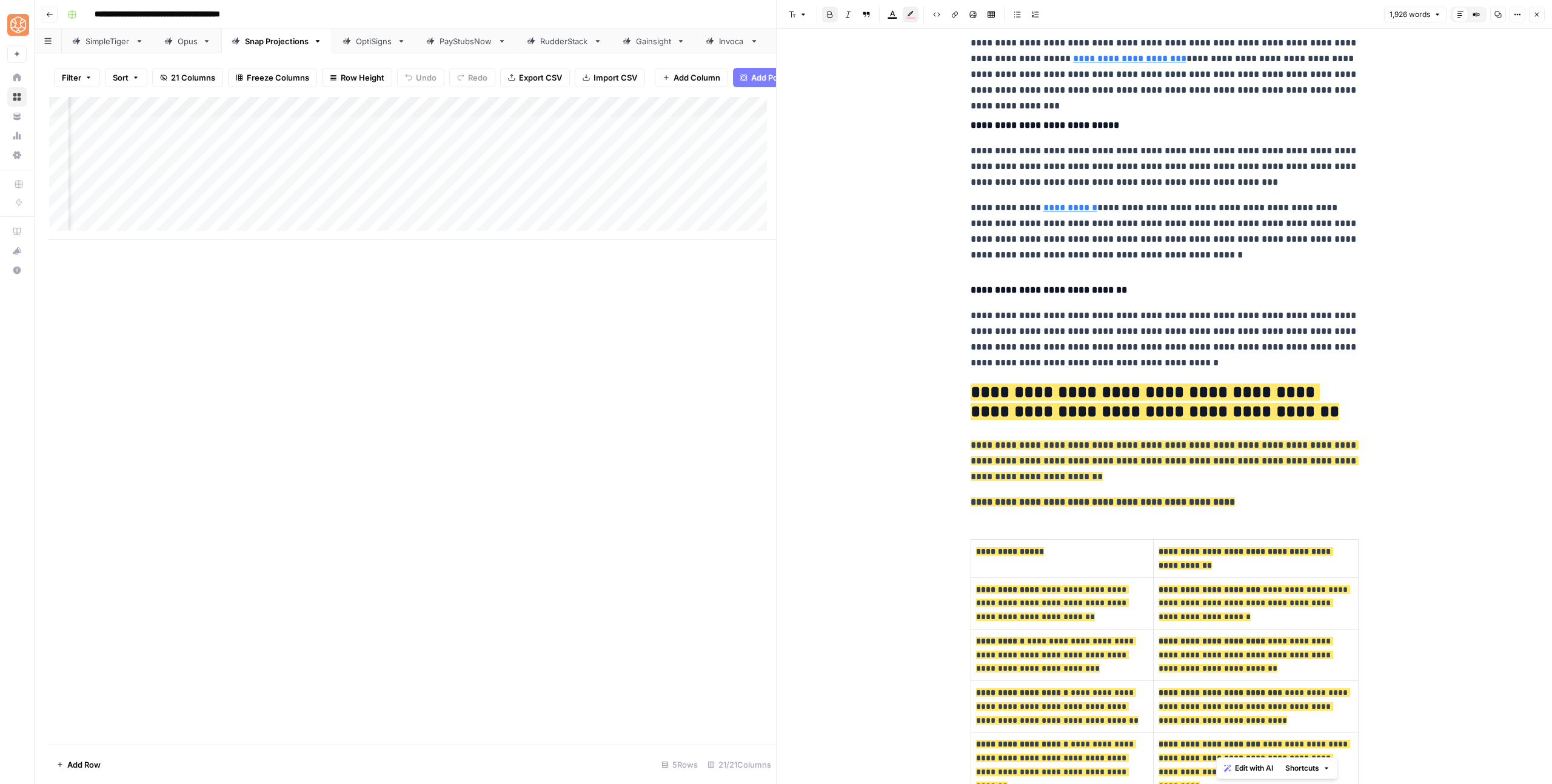 scroll, scrollTop: 3204, scrollLeft: 0, axis: vertical 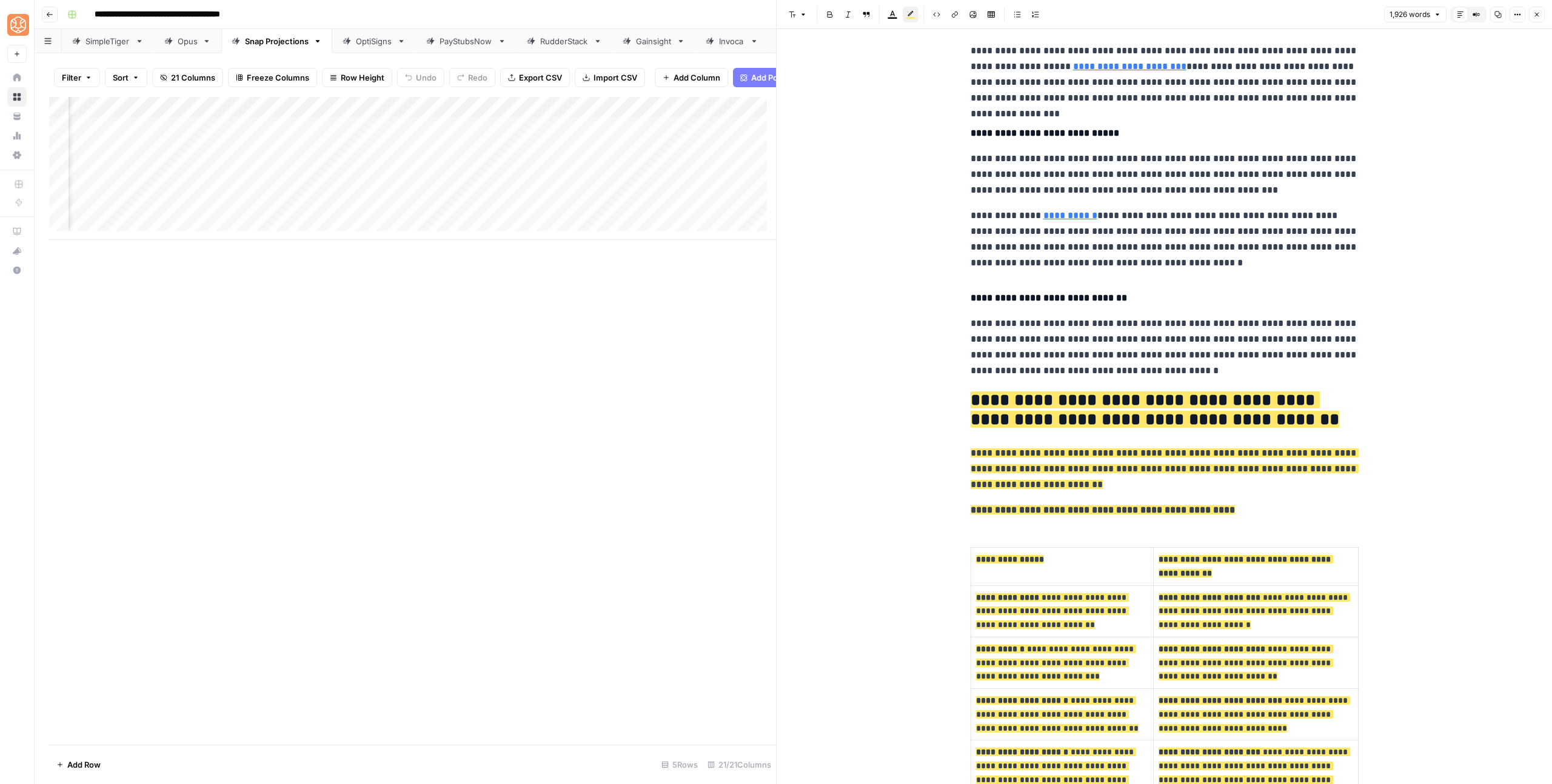 click on "**********" at bounding box center [1155, 410] 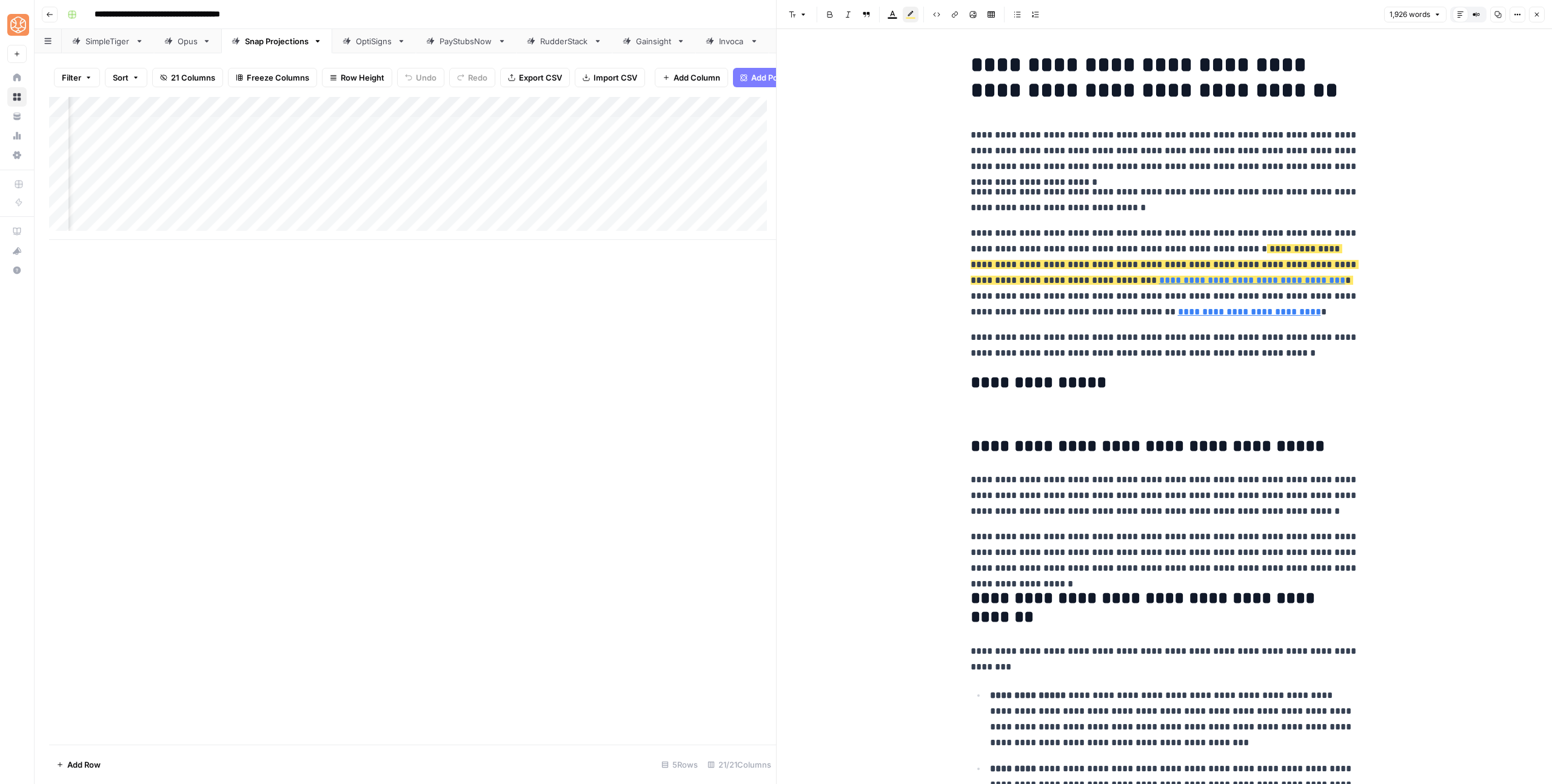 scroll, scrollTop: 0, scrollLeft: 0, axis: both 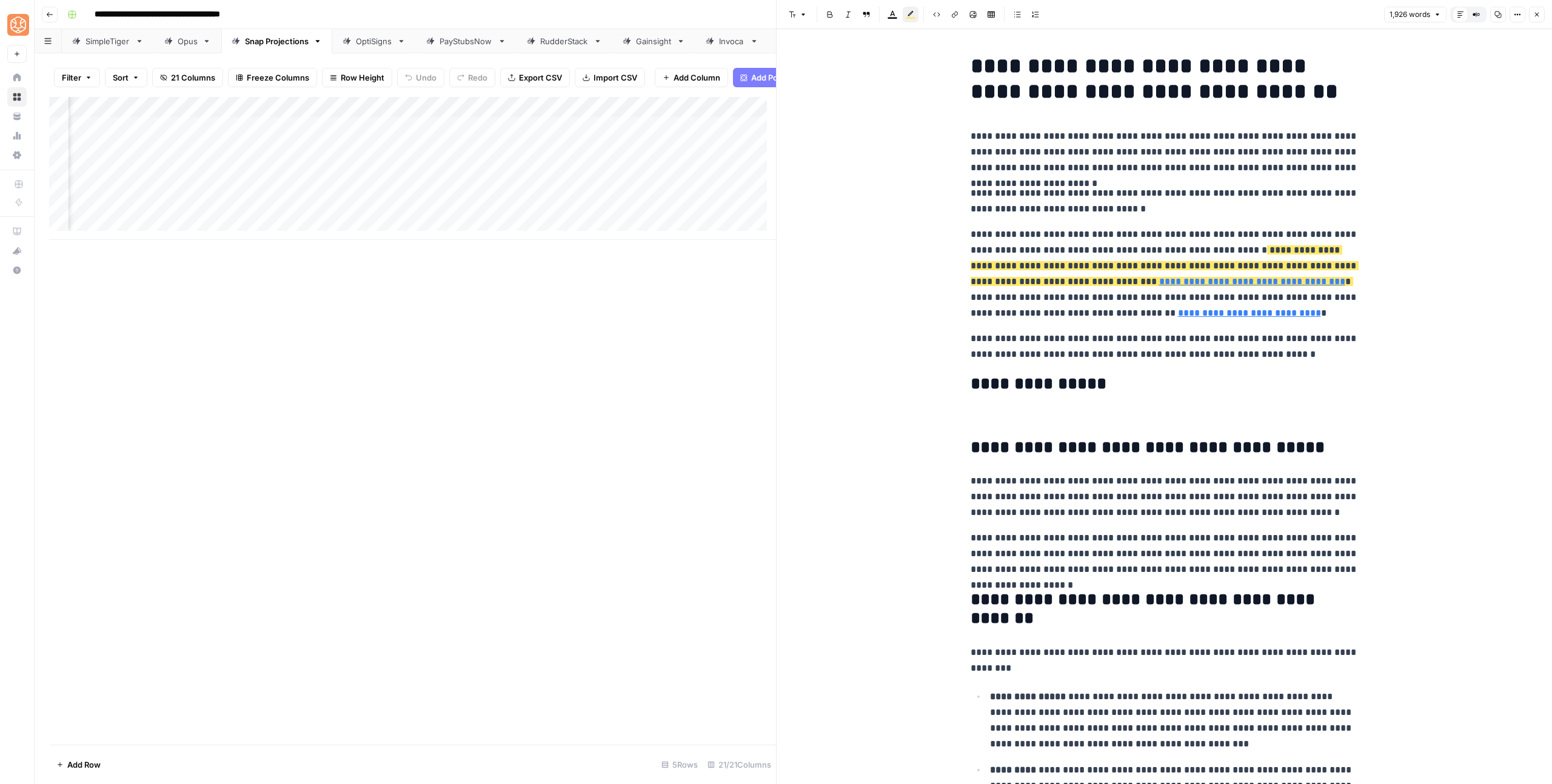 click on "**********" at bounding box center [1165, 2460] 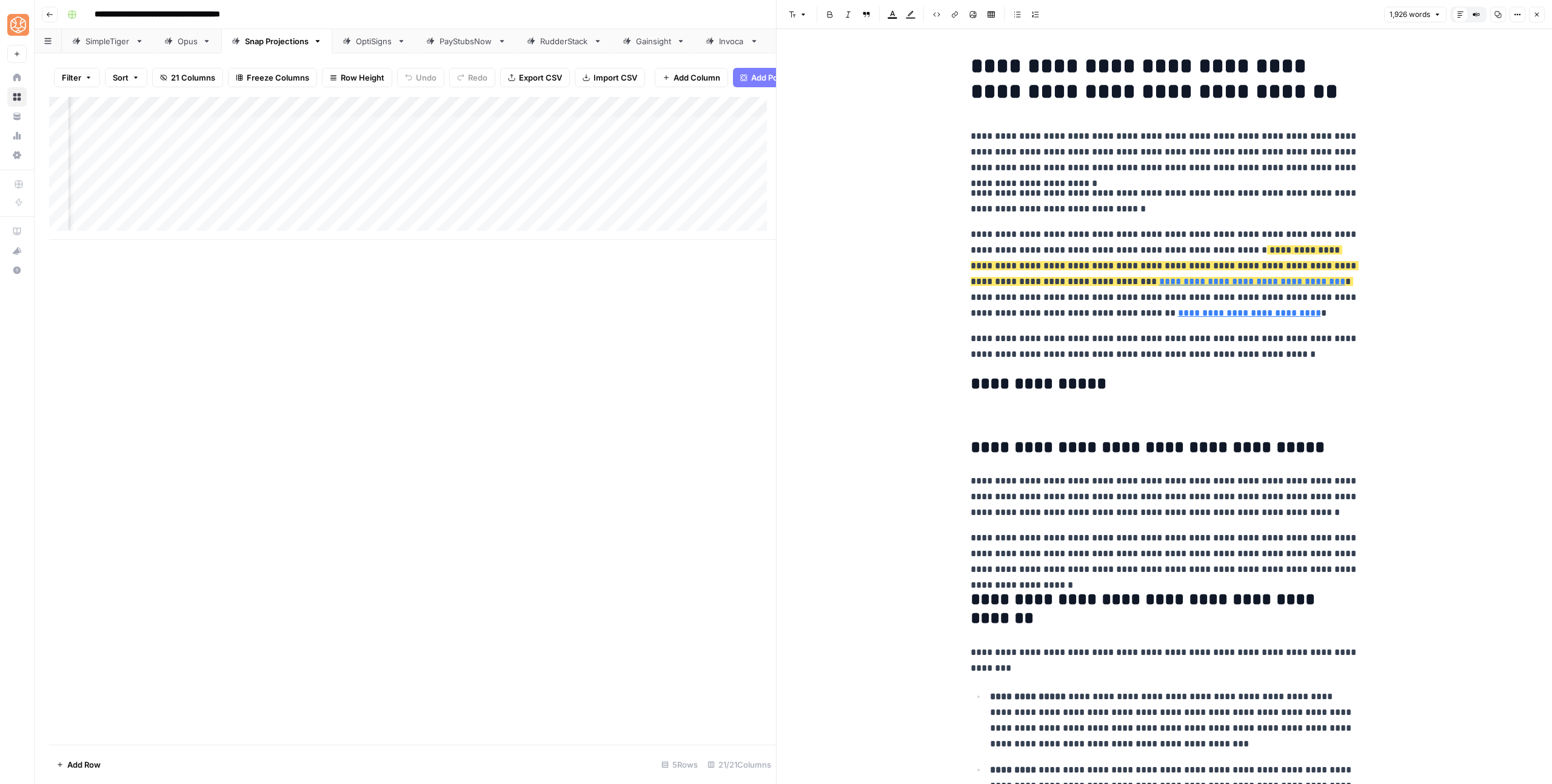 click on "**********" at bounding box center (1165, 2460) 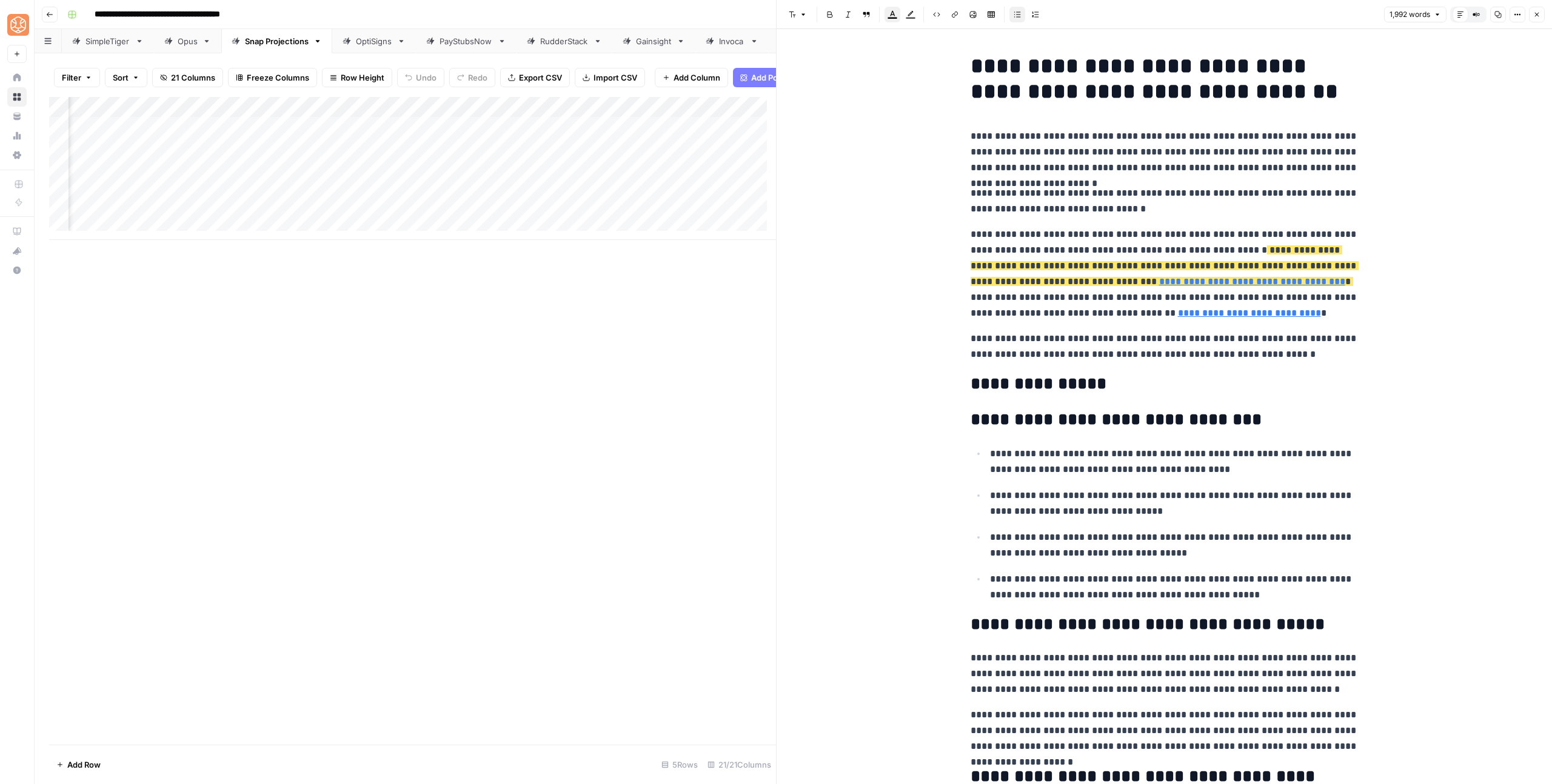 drag, startPoint x: 1104, startPoint y: 386, endPoint x: 908, endPoint y: 384, distance: 196.0102 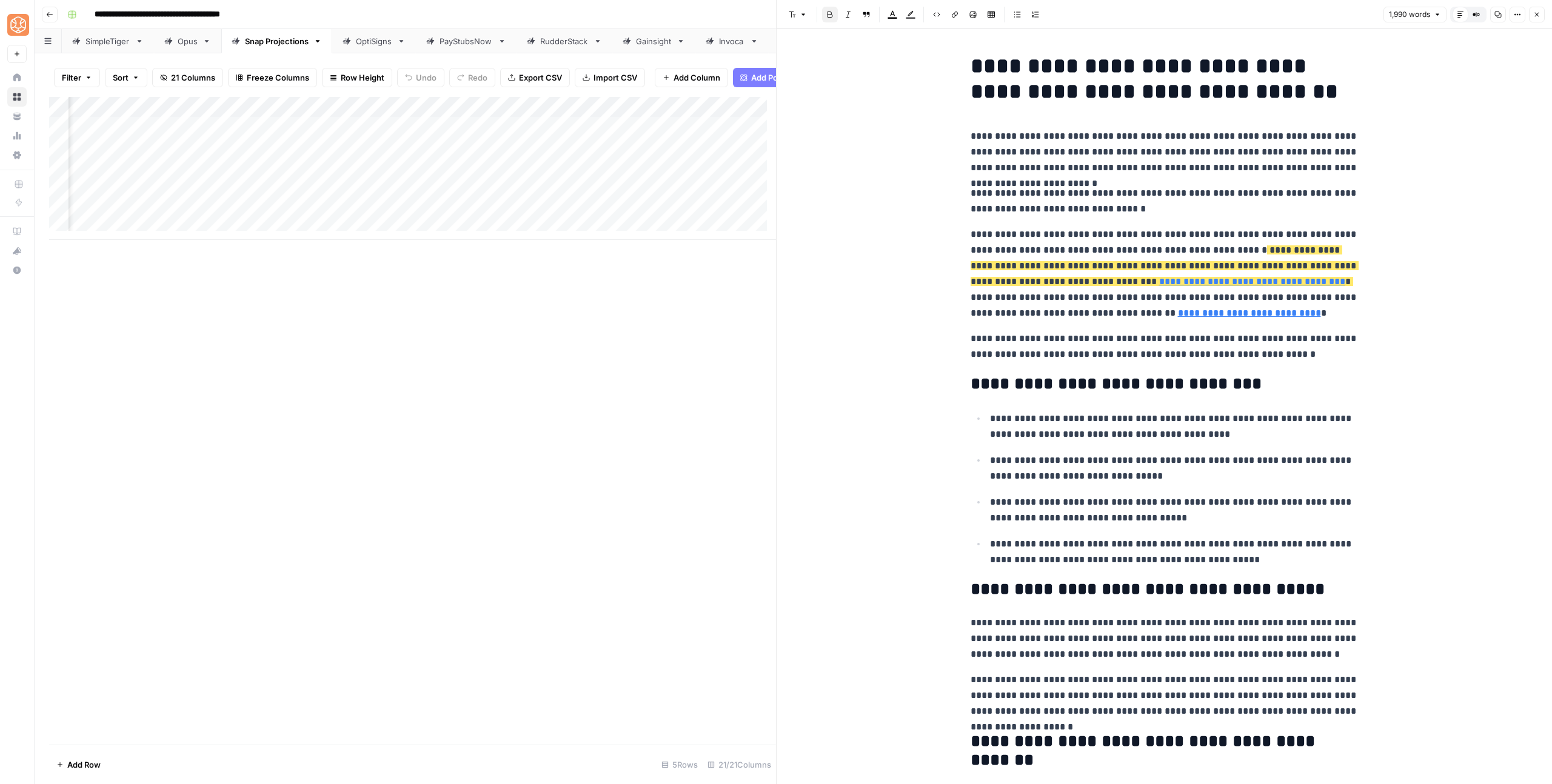 click on "**********" at bounding box center [1164, 2541] 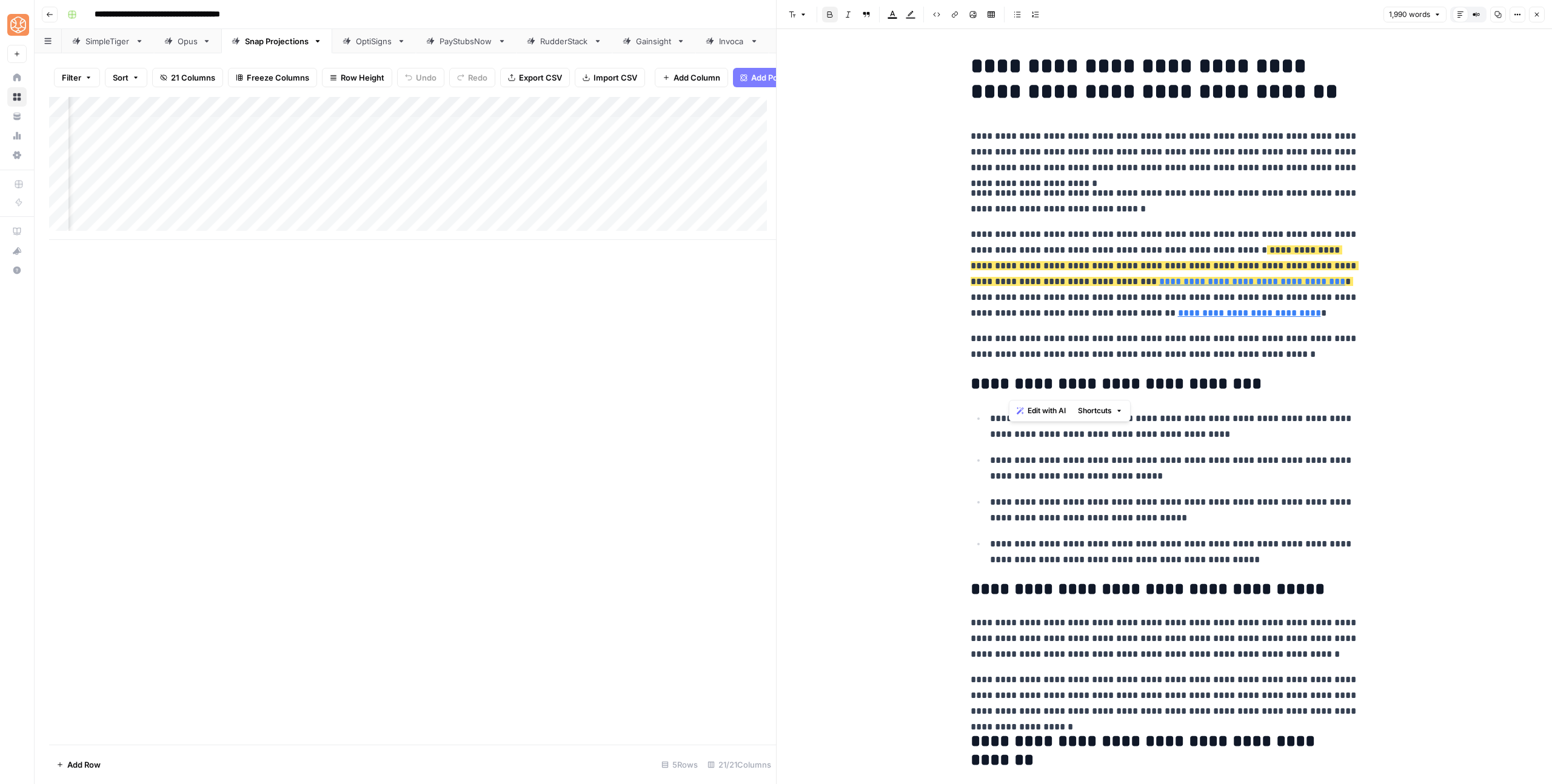 click on "**********" at bounding box center [1116, 384] 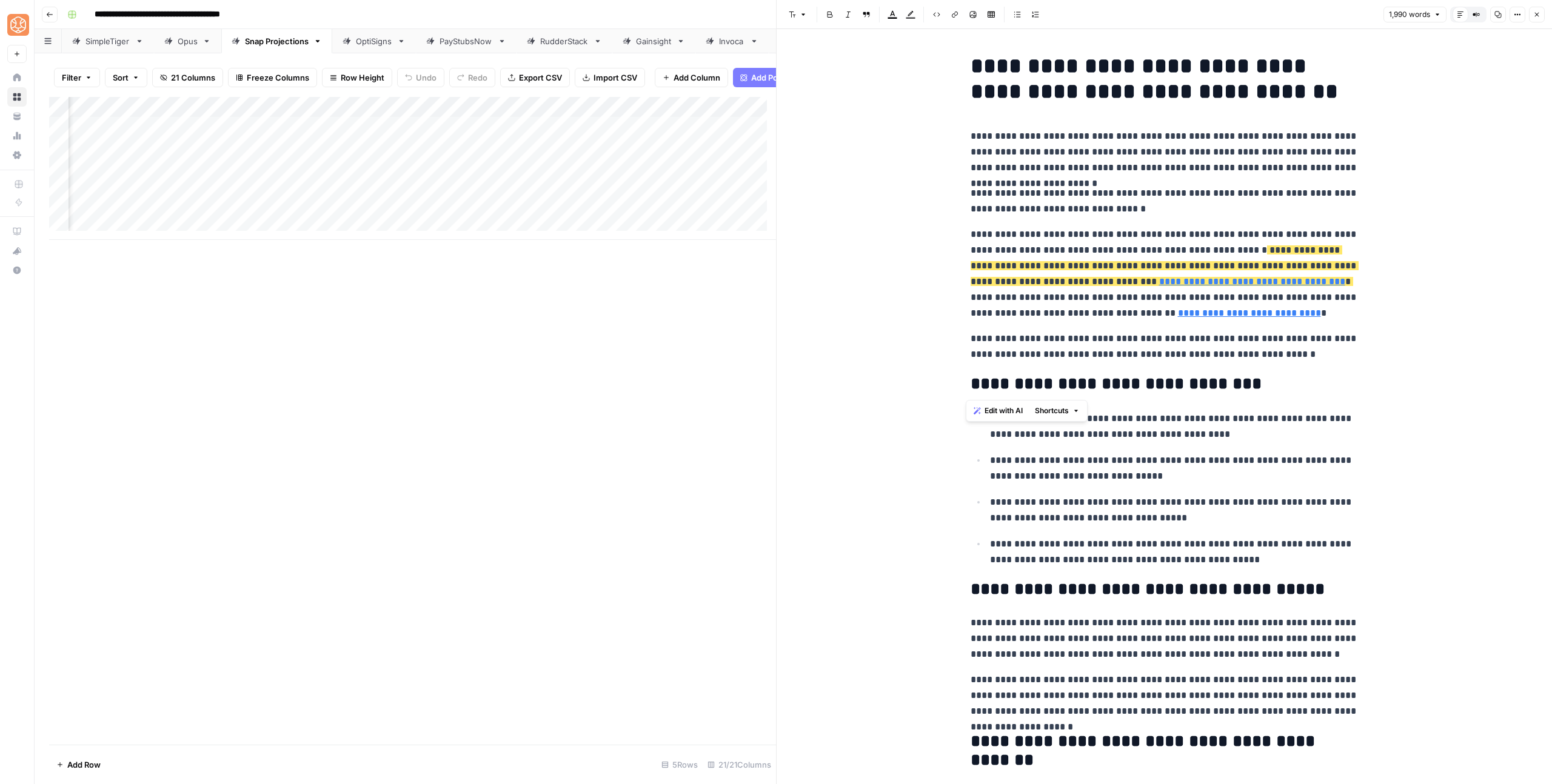 drag, startPoint x: 1169, startPoint y: 377, endPoint x: 1174, endPoint y: 389, distance: 13 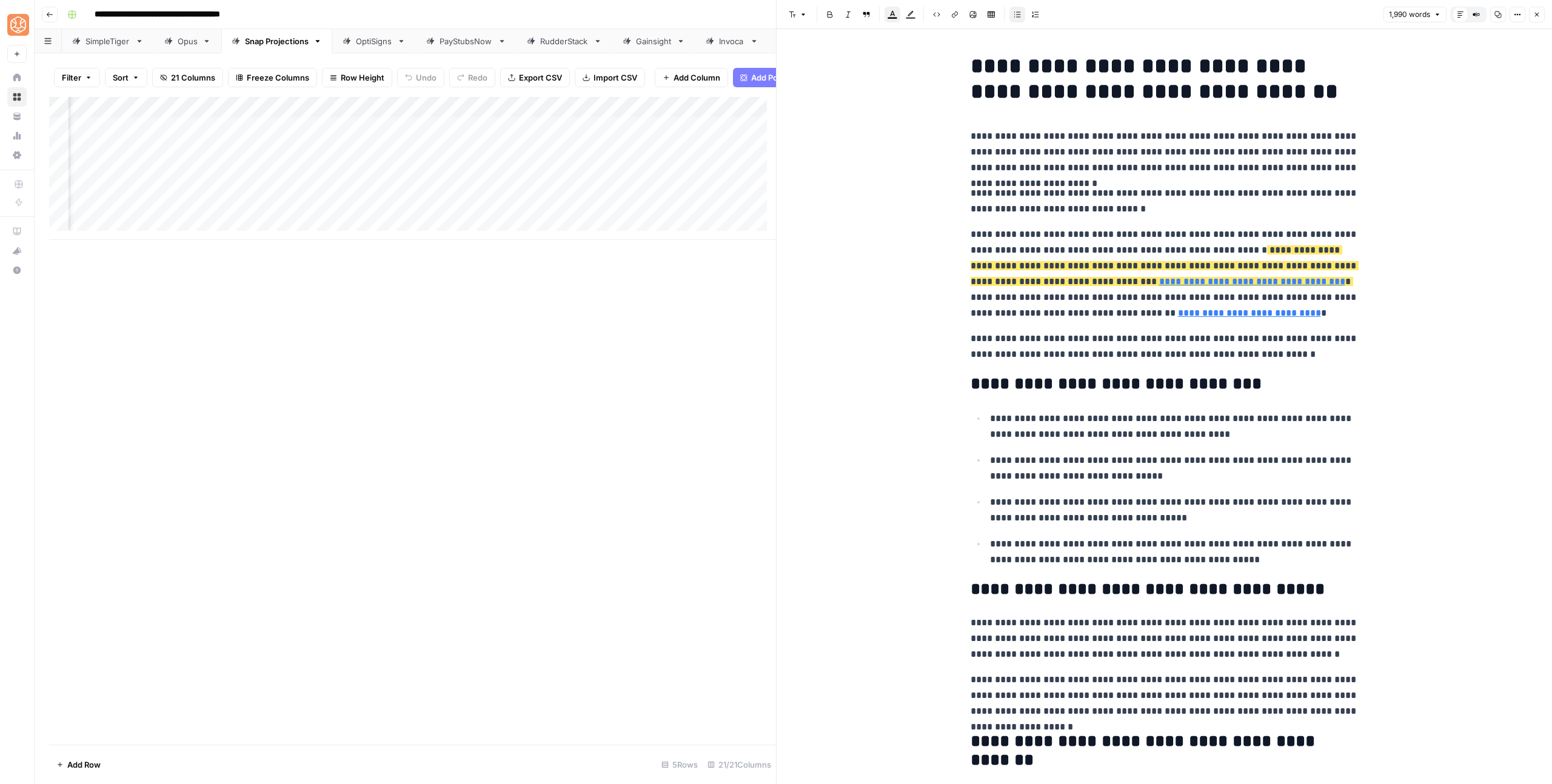 drag, startPoint x: 1197, startPoint y: 441, endPoint x: 1172, endPoint y: 439, distance: 25.07987 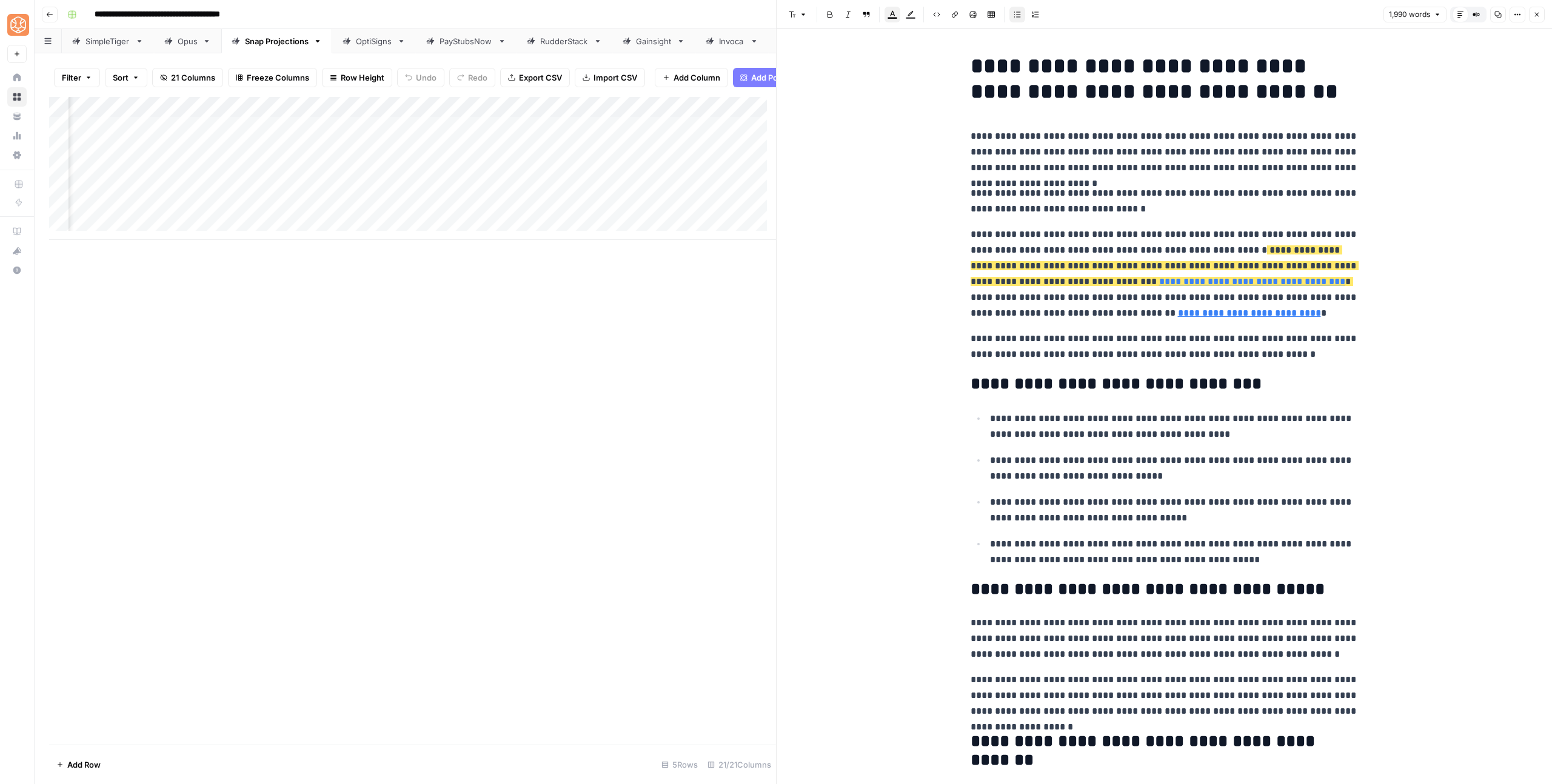 click on "**********" at bounding box center (1165, 2531) 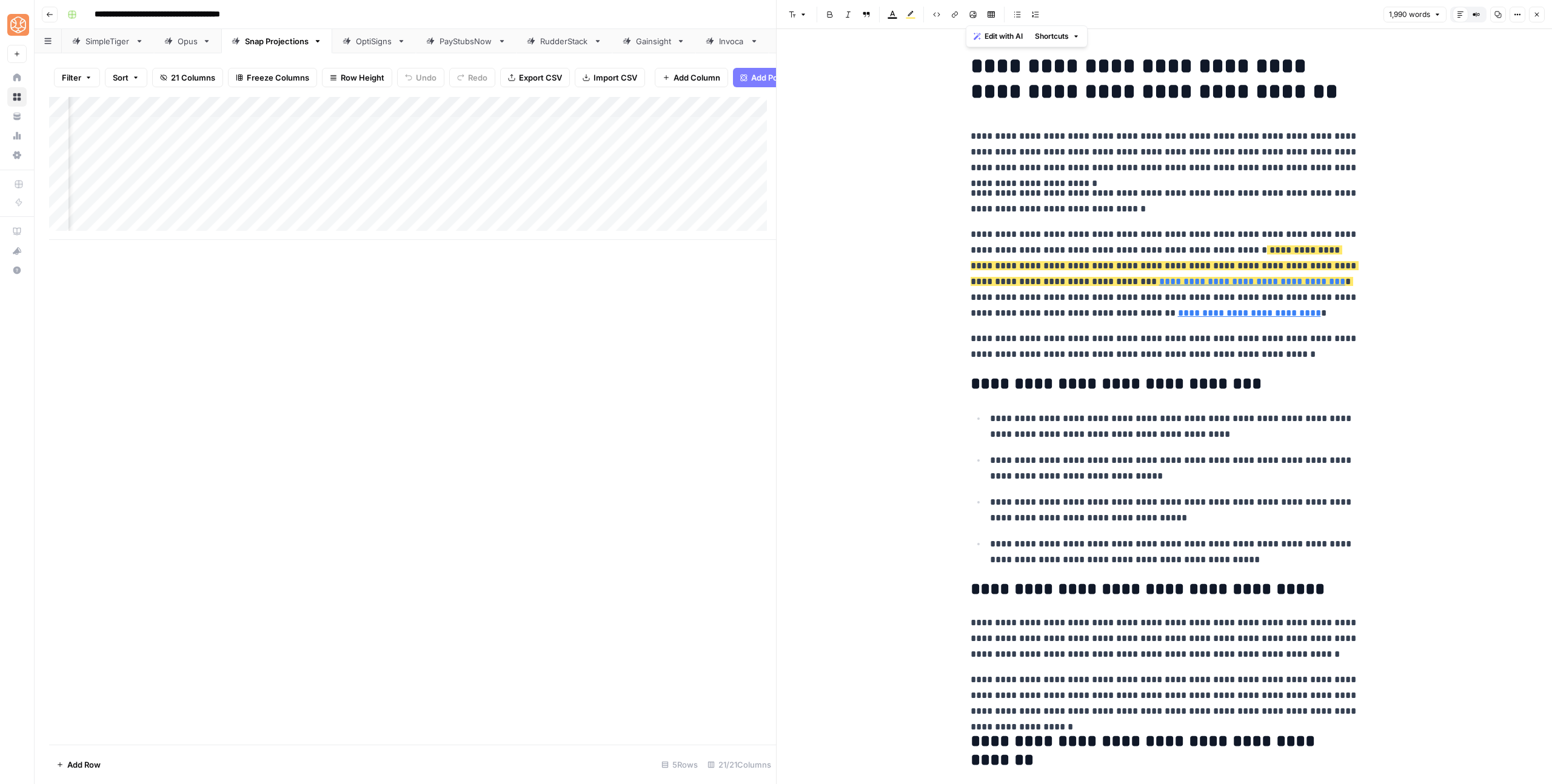 copy on "**********" 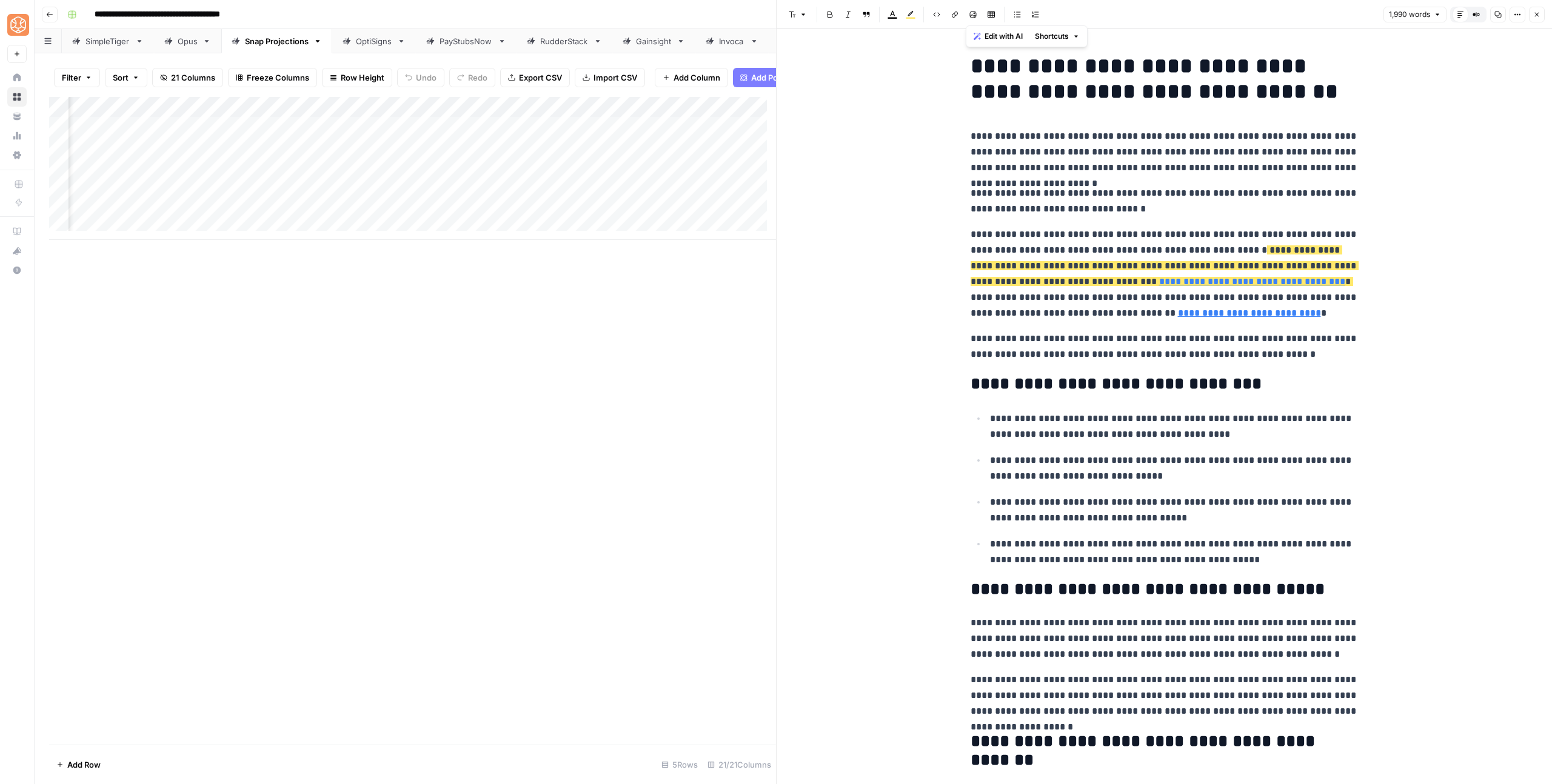 click on "**********" at bounding box center (1165, 274) 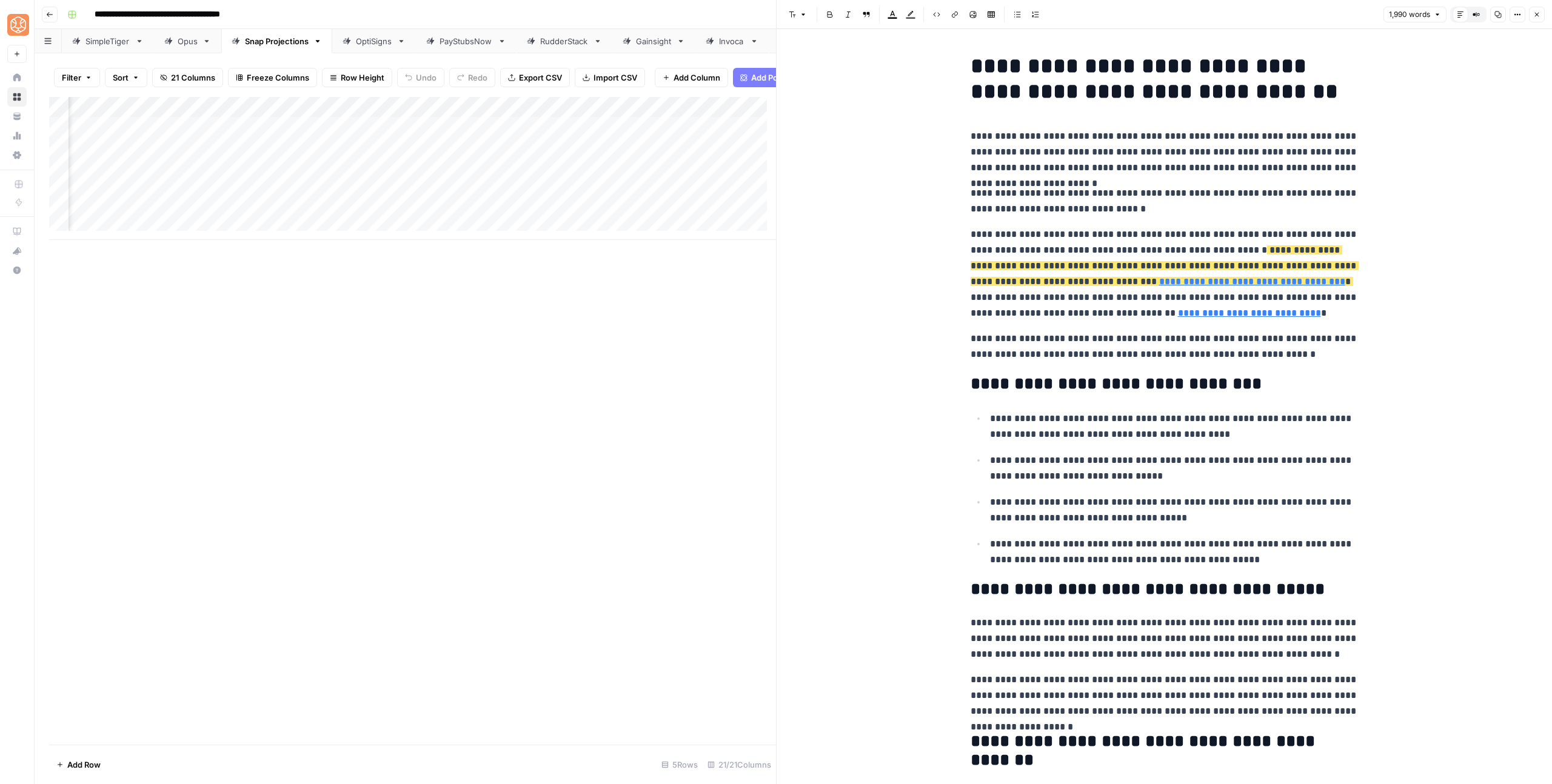 click on "**********" at bounding box center (1165, 2531) 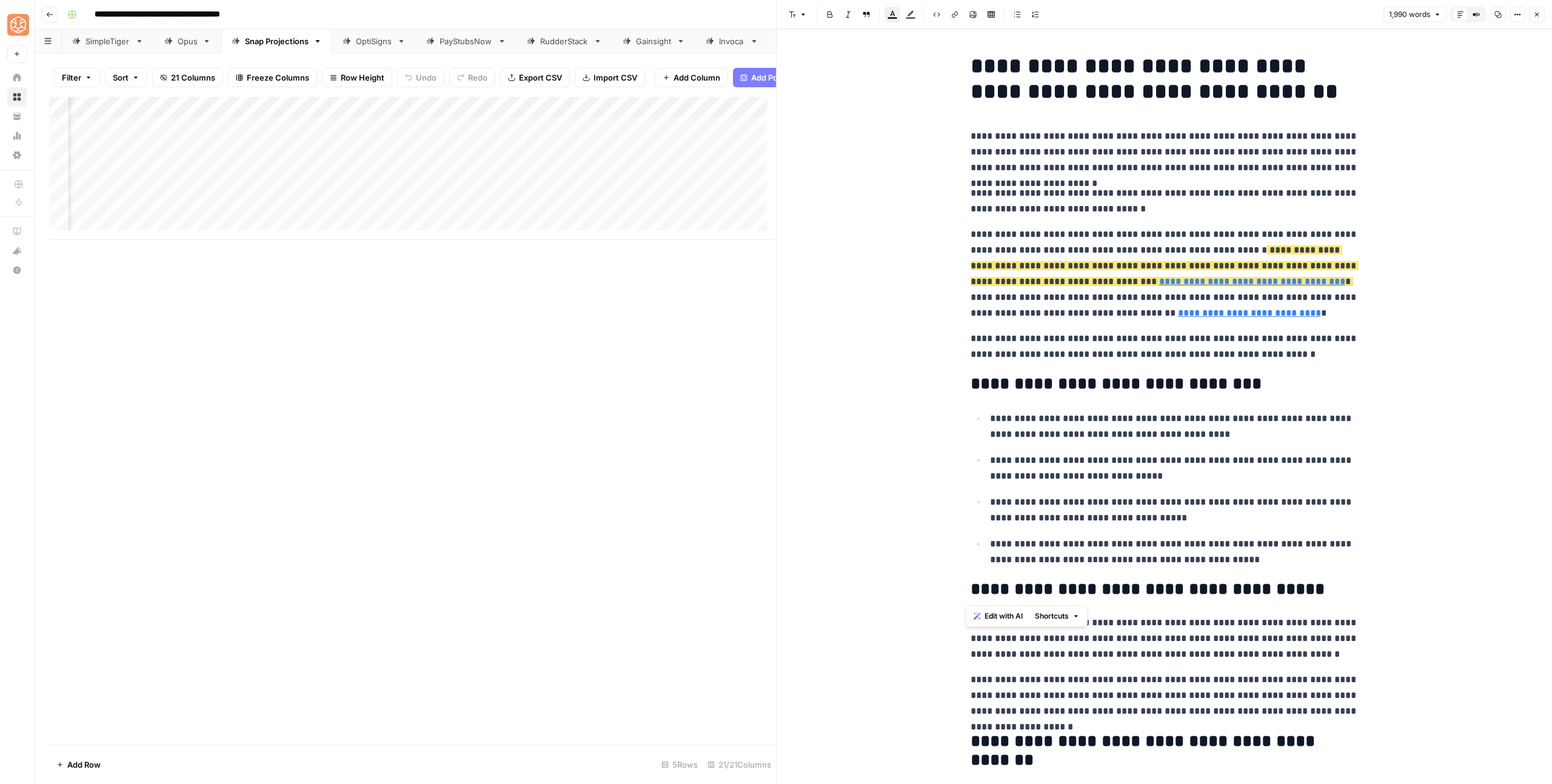 drag, startPoint x: 1239, startPoint y: 567, endPoint x: 987, endPoint y: 413, distance: 295.33032 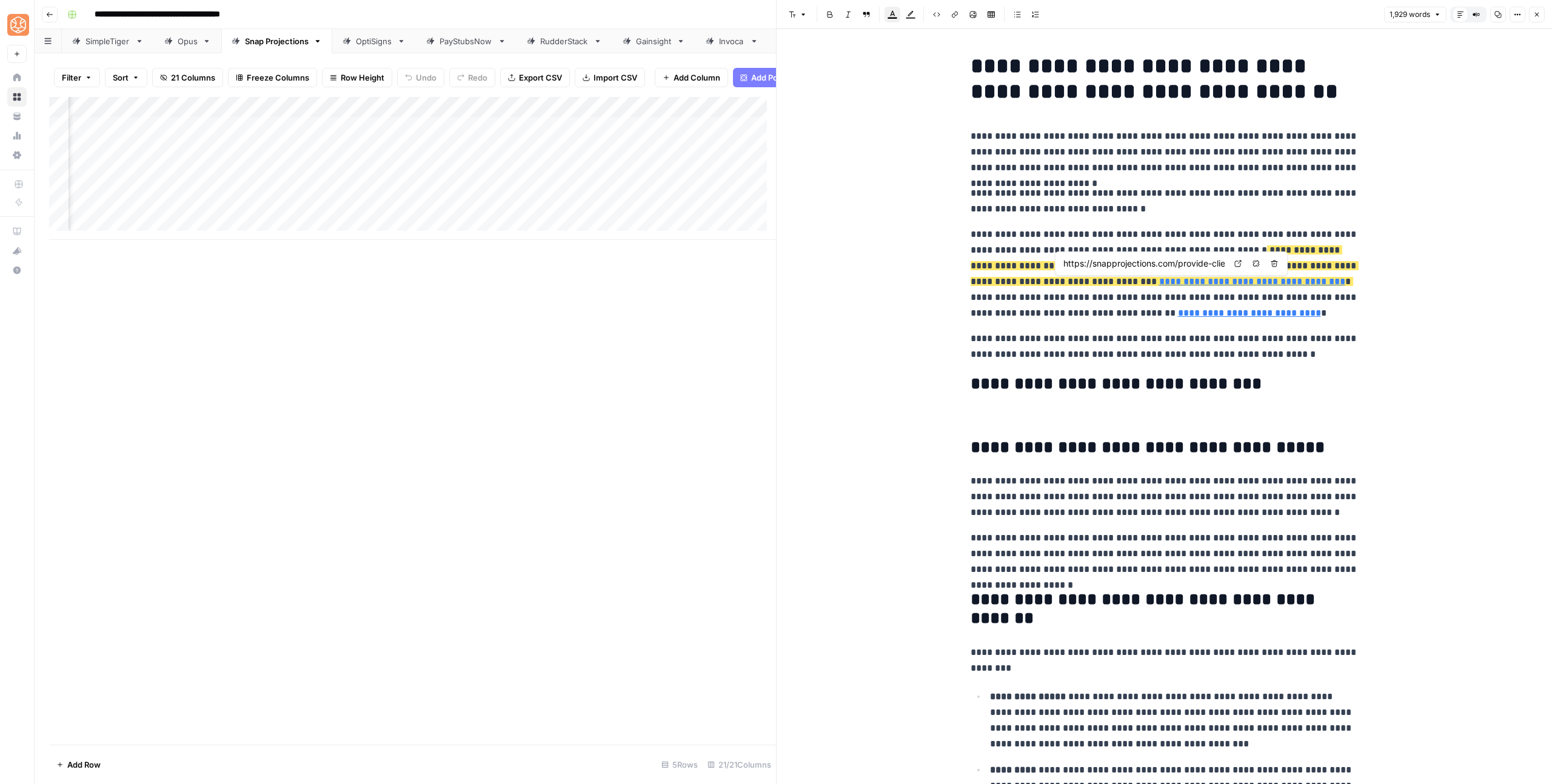 click on "Remove link and delete text" at bounding box center (1274, 264) 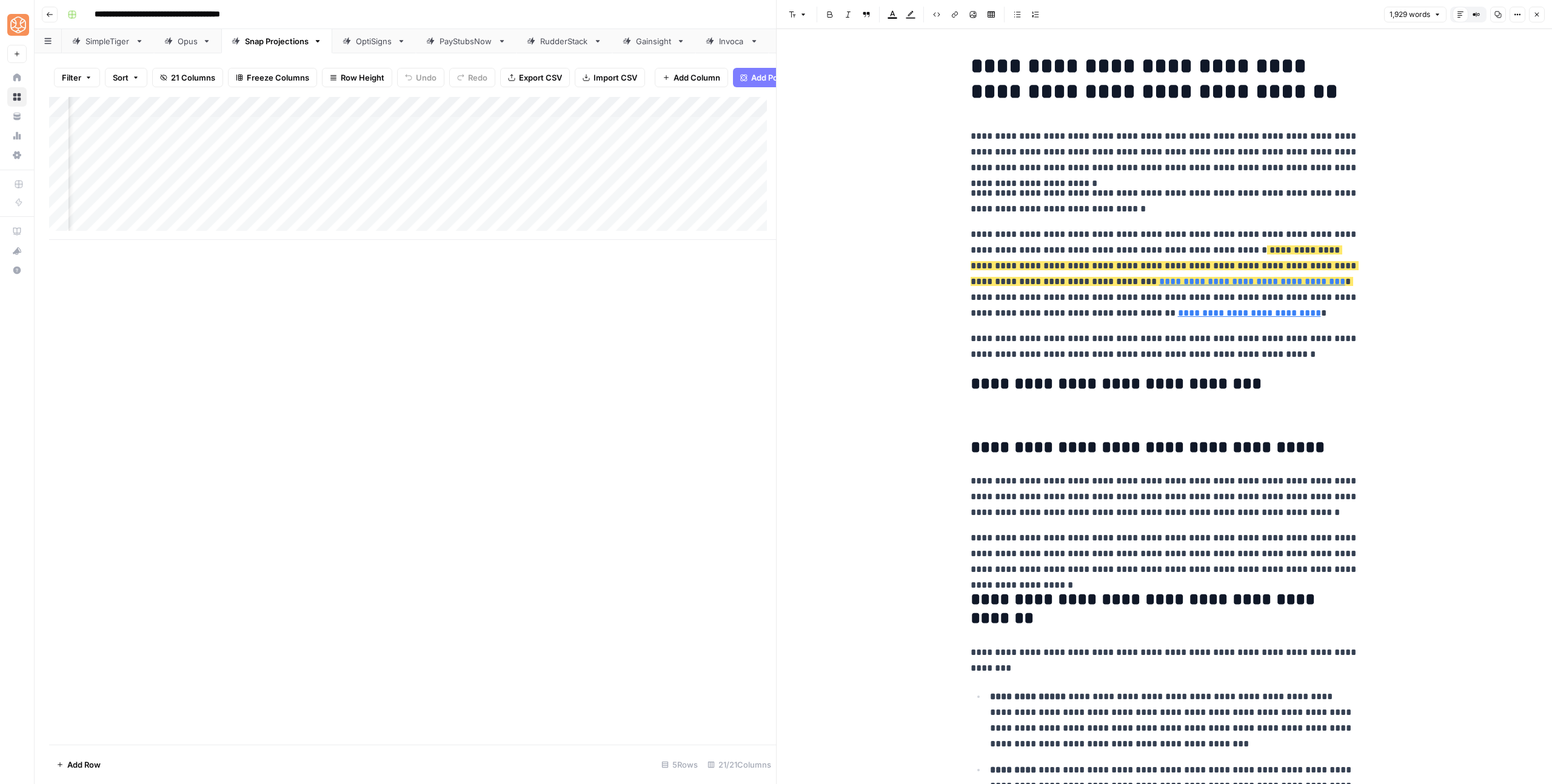 click on "**********" at bounding box center [1165, 274] 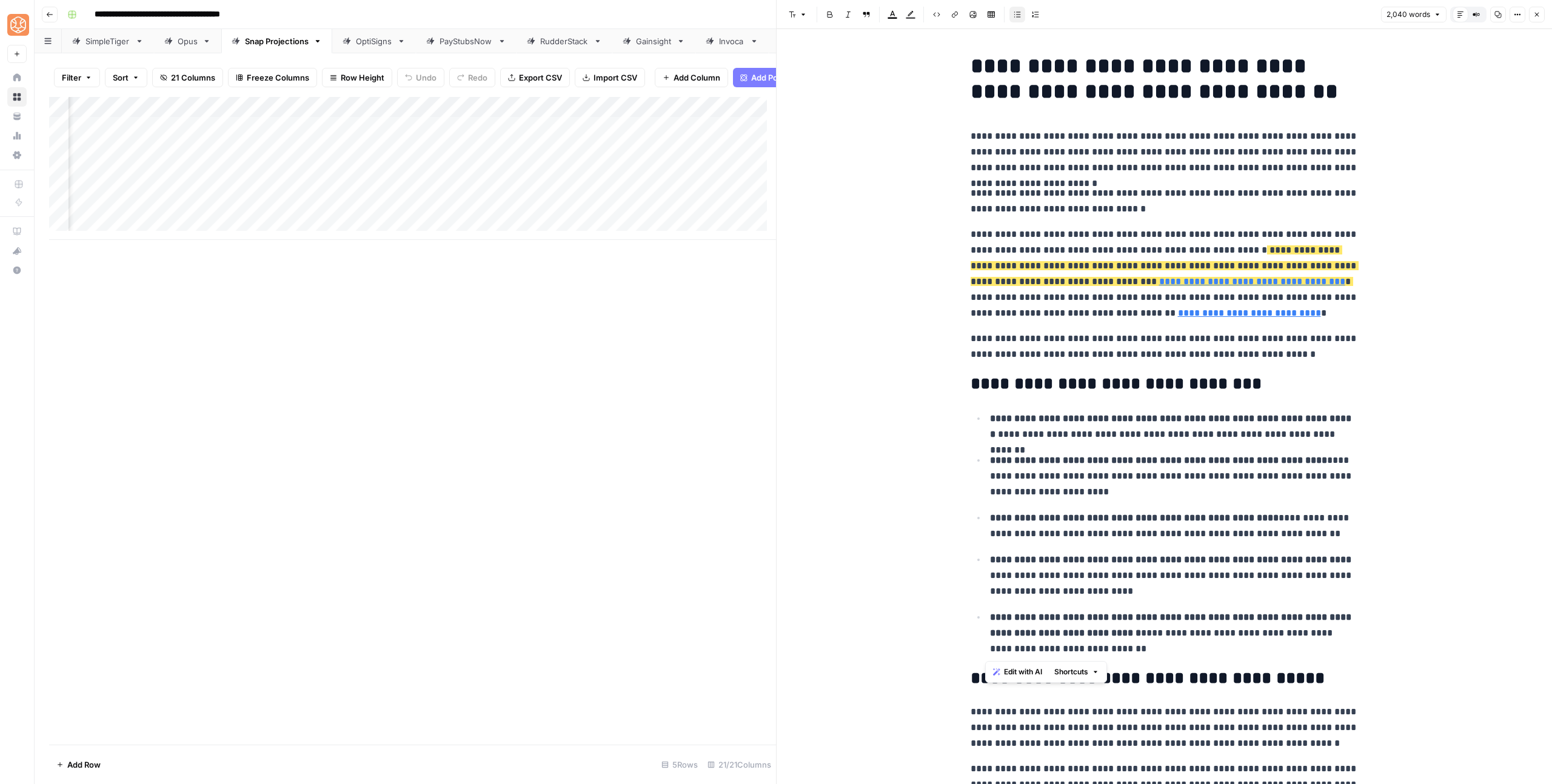 drag, startPoint x: 1083, startPoint y: 596, endPoint x: 981, endPoint y: 403, distance: 218.29567 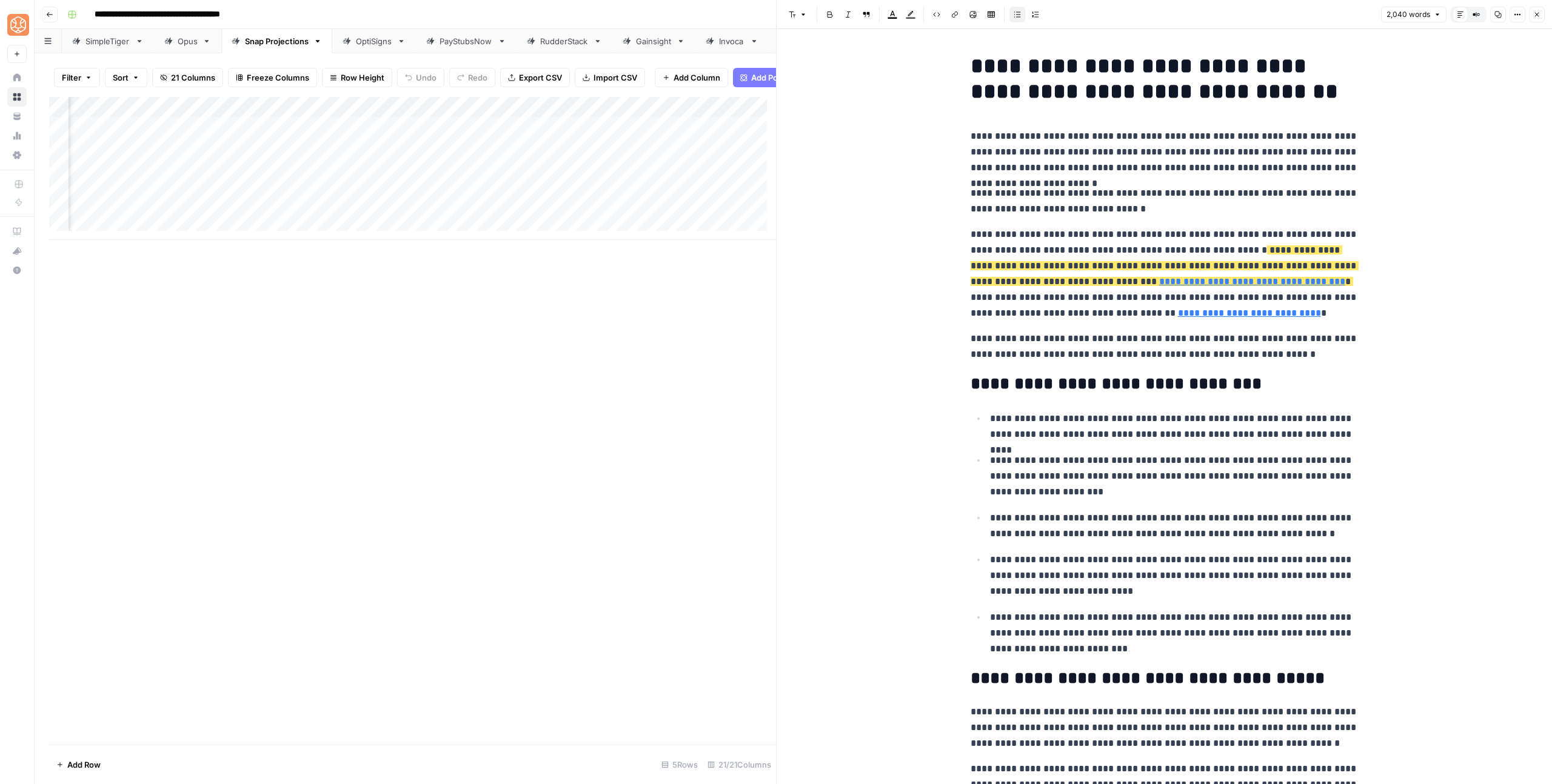 click 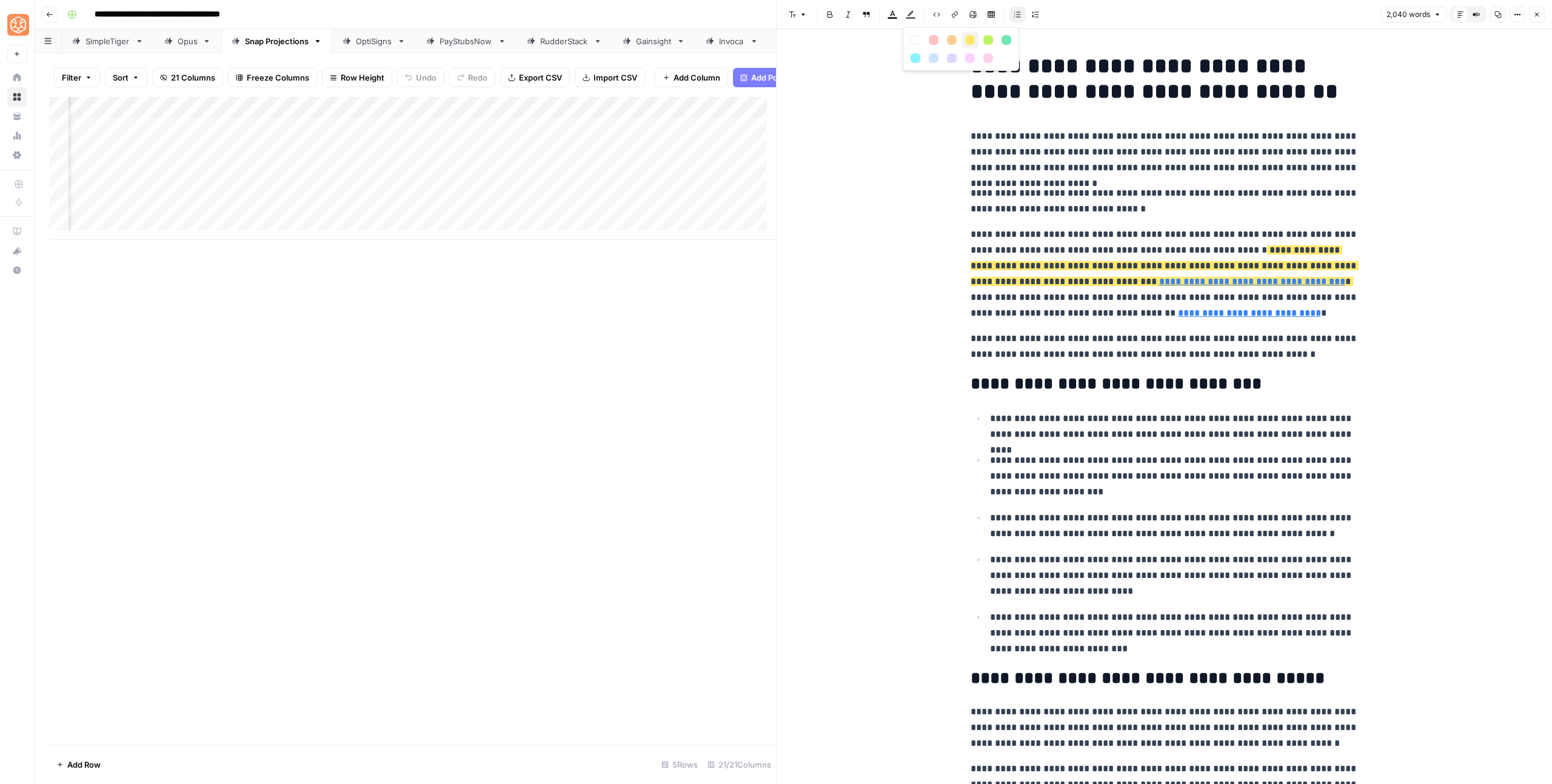 click at bounding box center [970, 40] 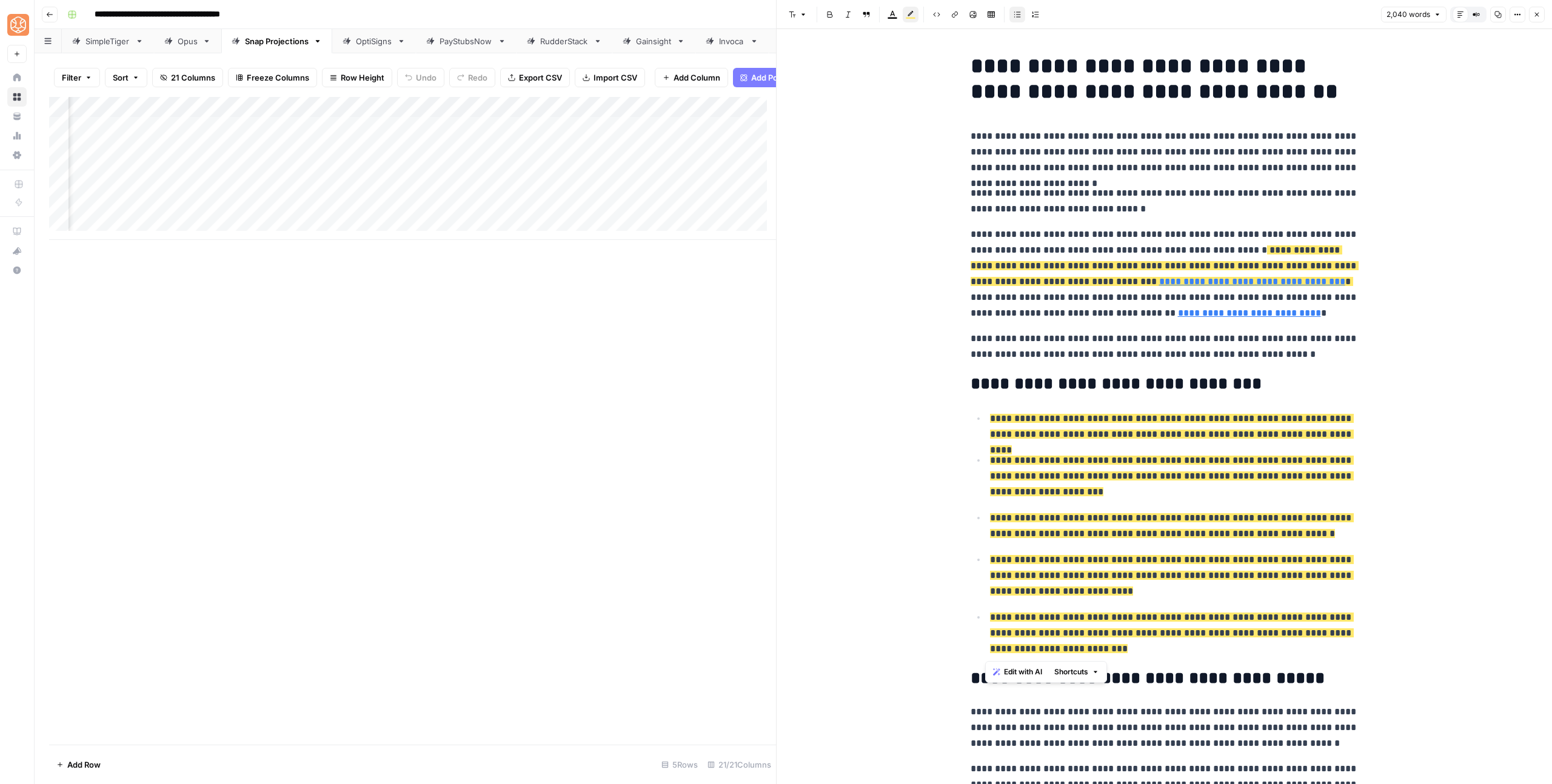 click on "**********" at bounding box center [1172, 476] 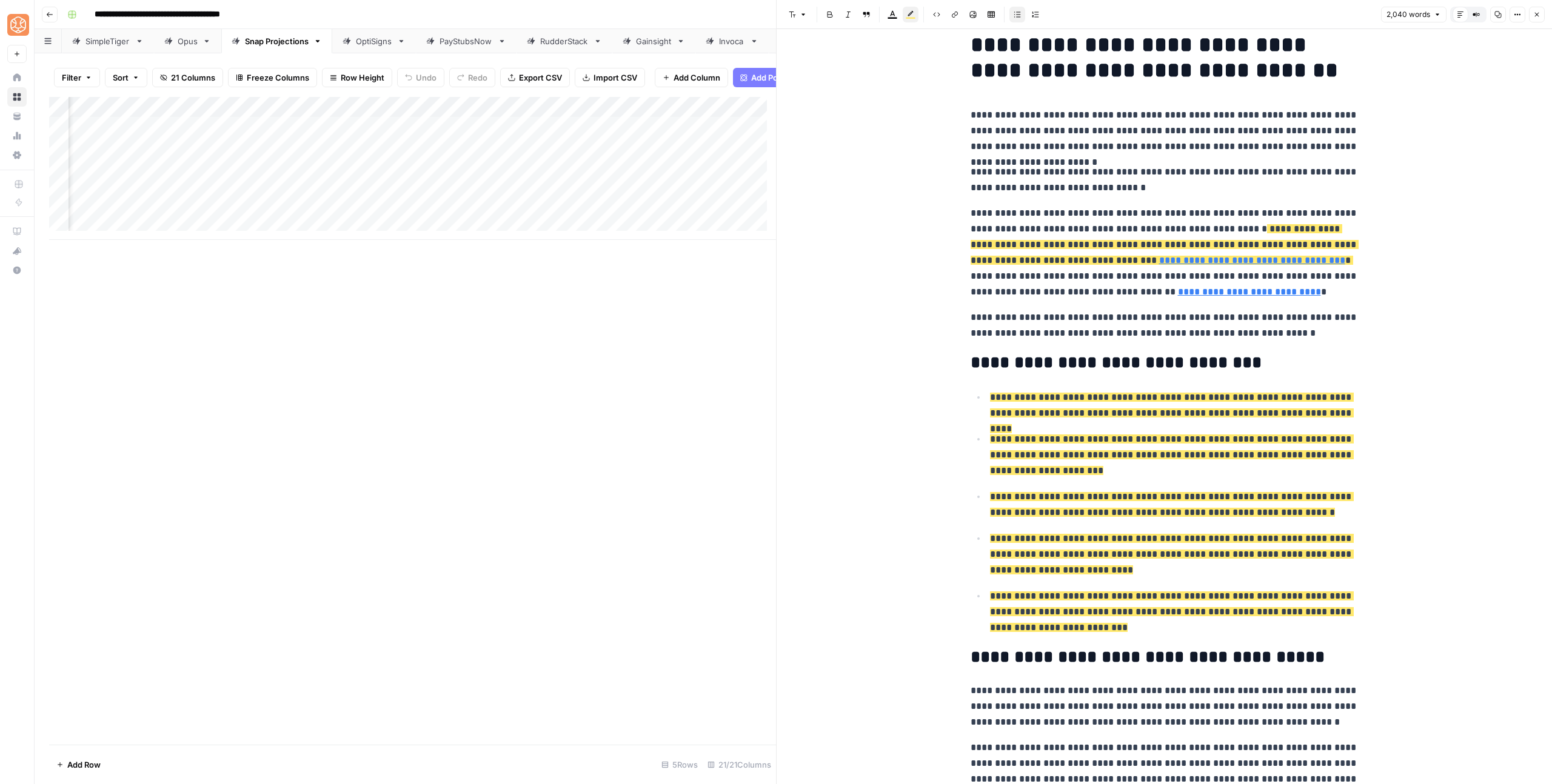scroll, scrollTop: 22, scrollLeft: 0, axis: vertical 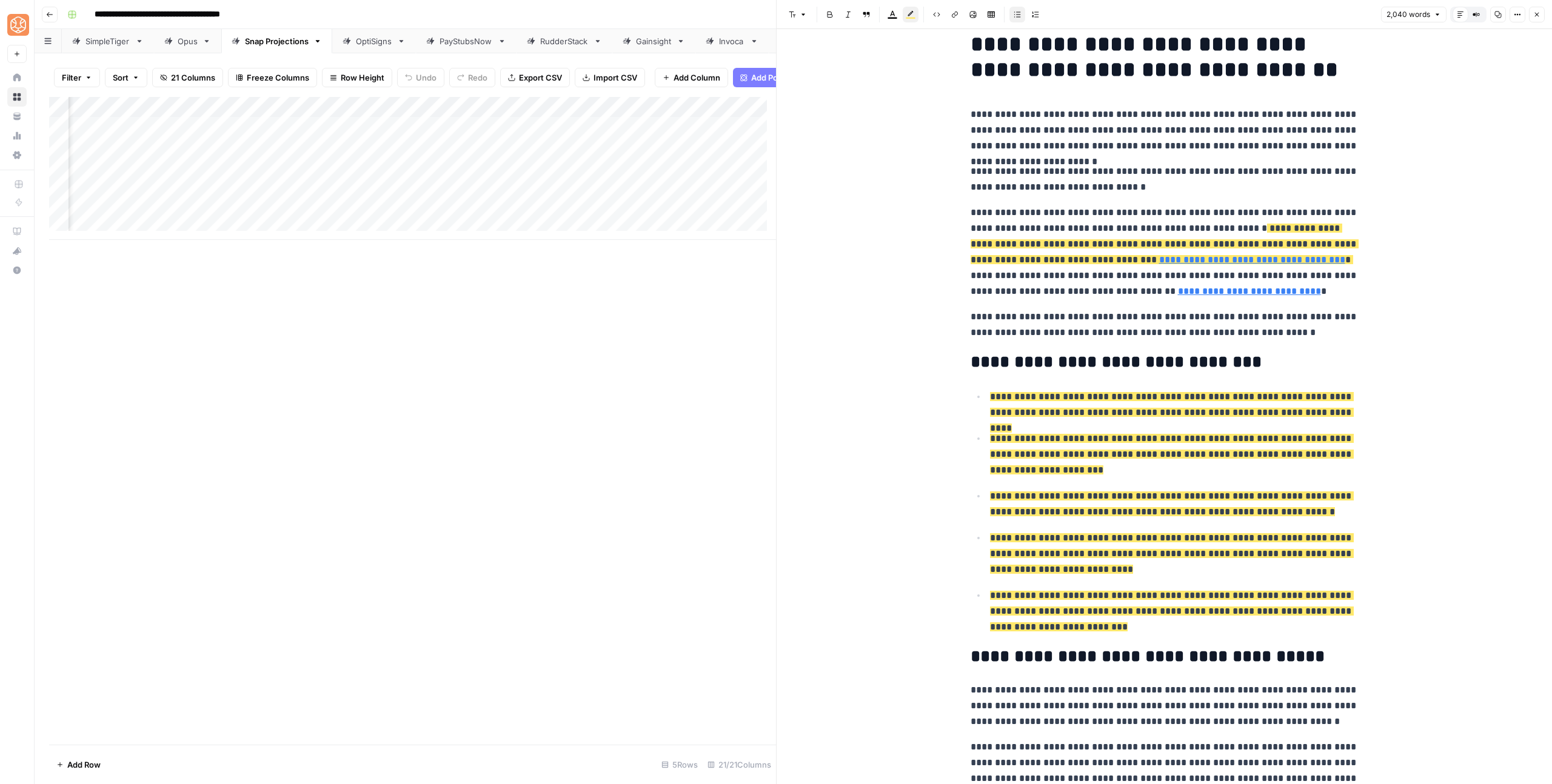 click on "**********" at bounding box center (1174, 454) 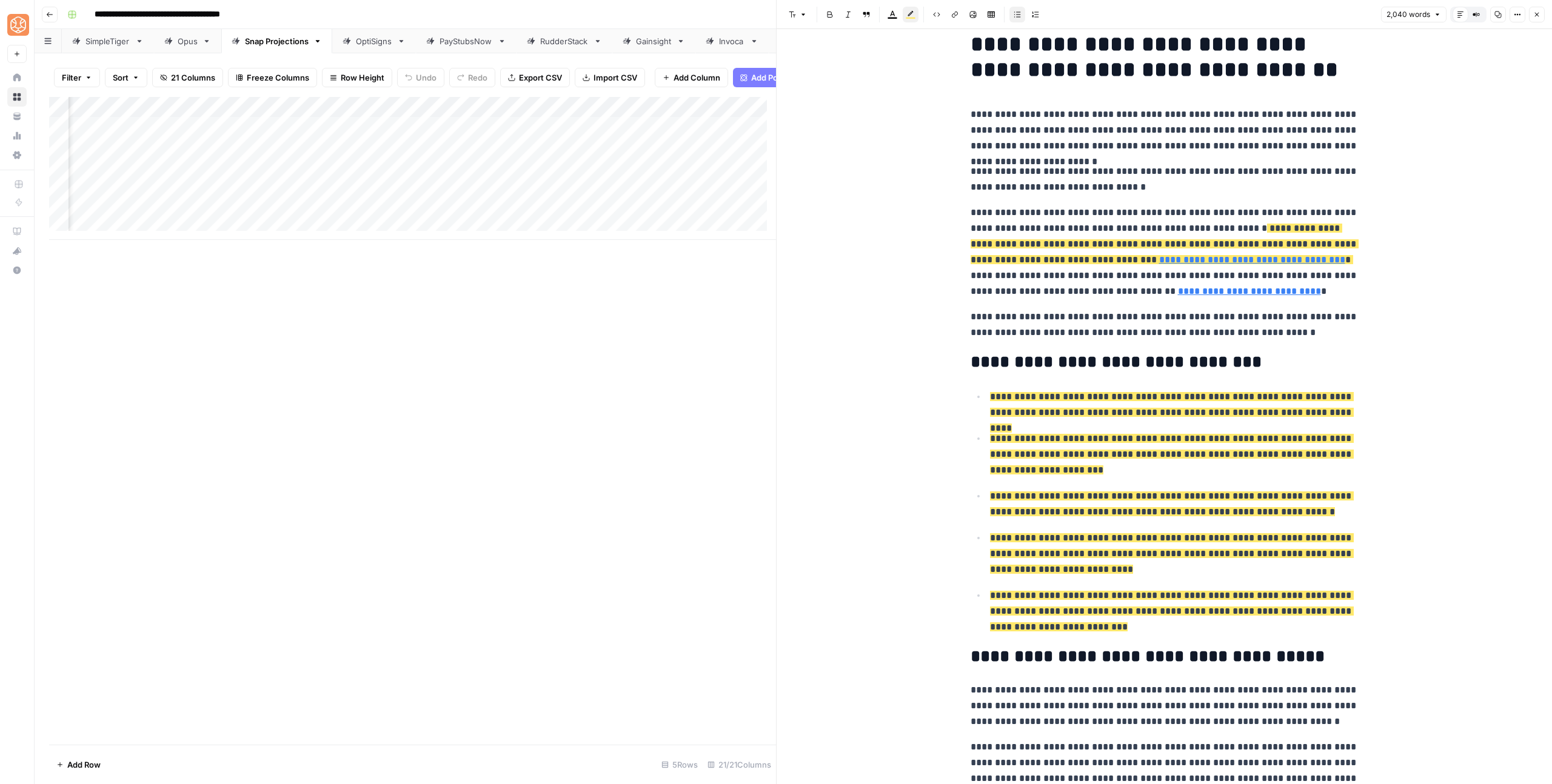 click on "**********" at bounding box center (1174, 611) 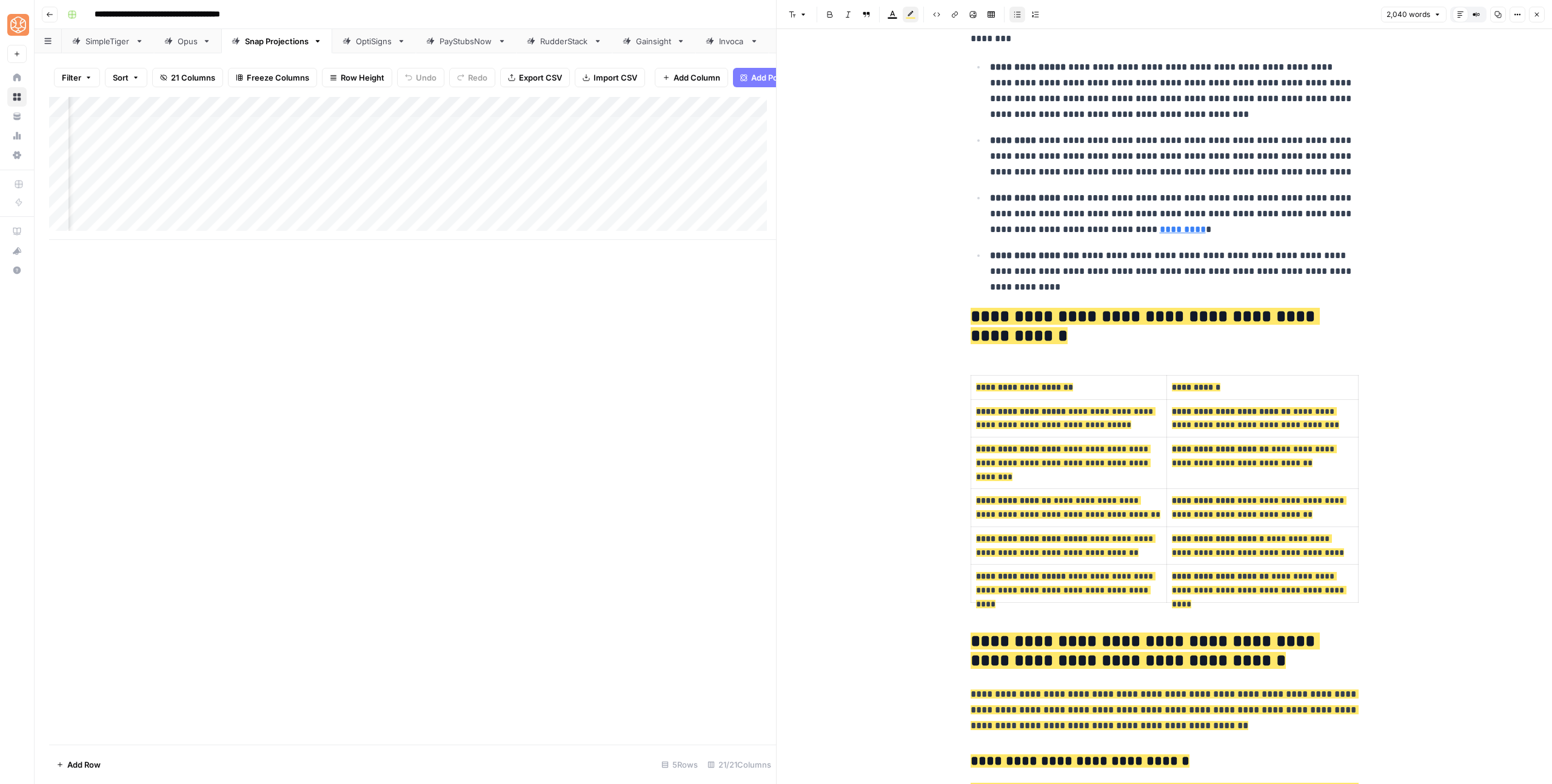 scroll, scrollTop: 872, scrollLeft: 0, axis: vertical 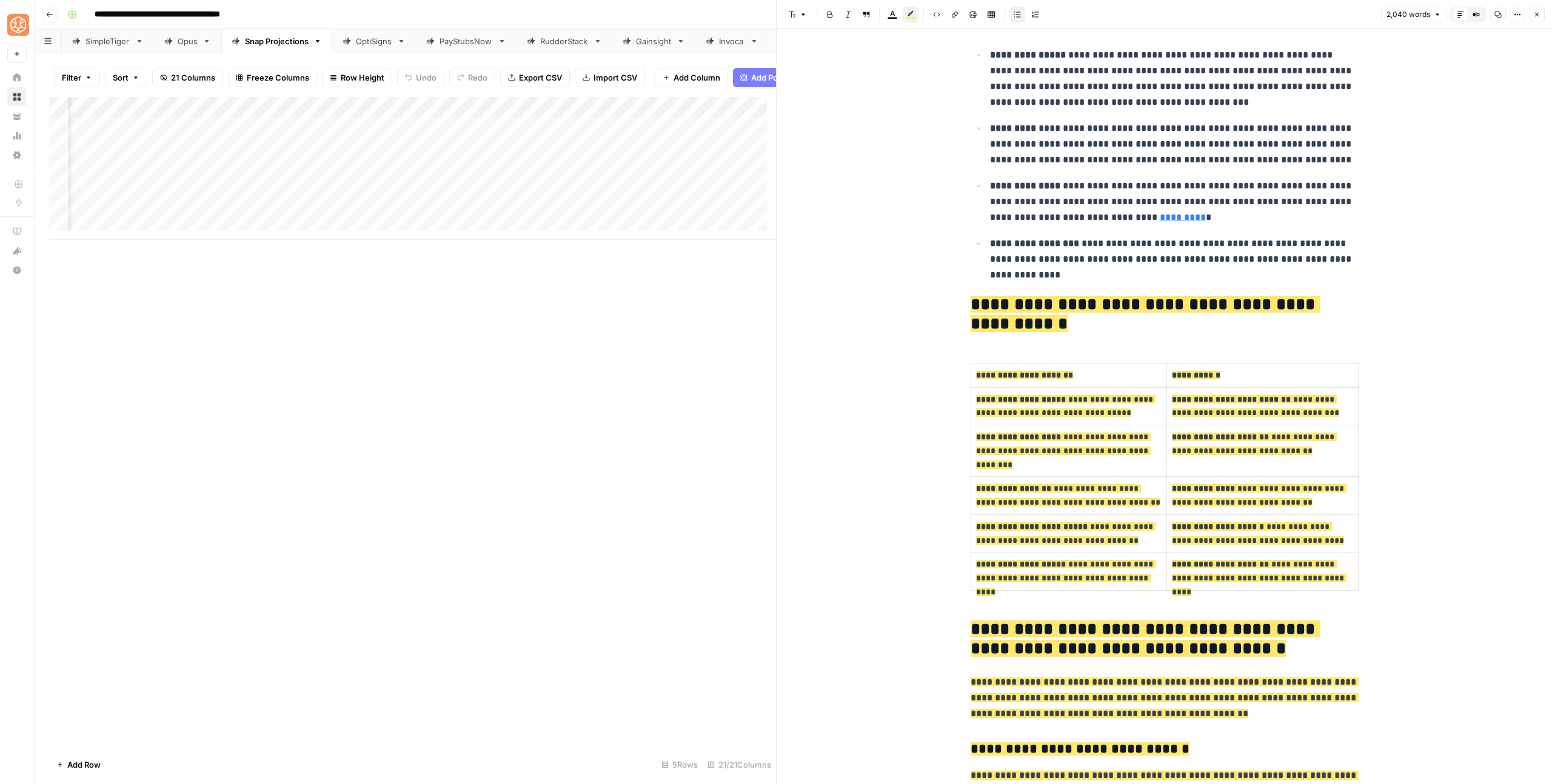 click on "**********" at bounding box center [1066, 578] 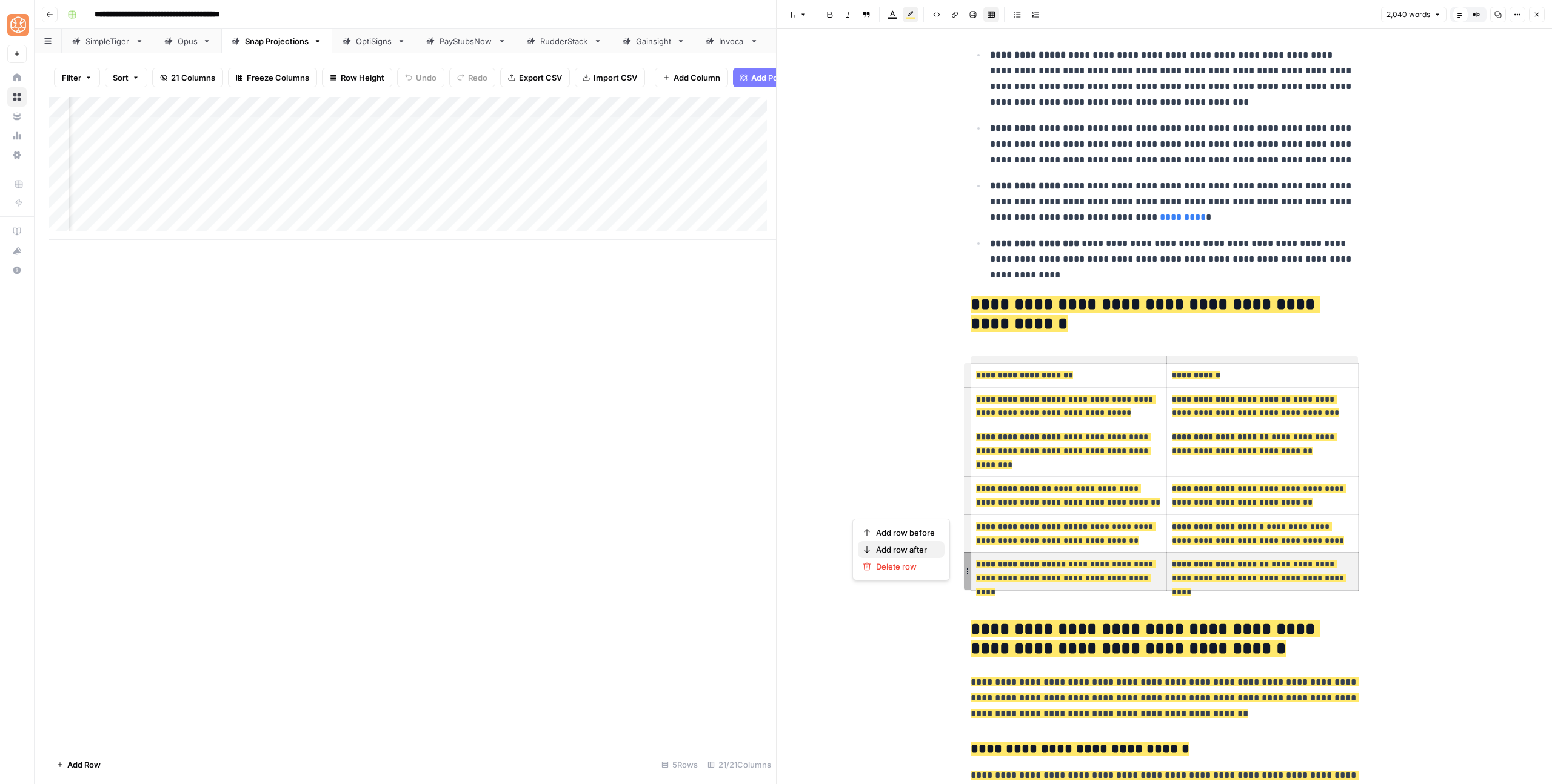 click on "Add row after" at bounding box center (905, 550) 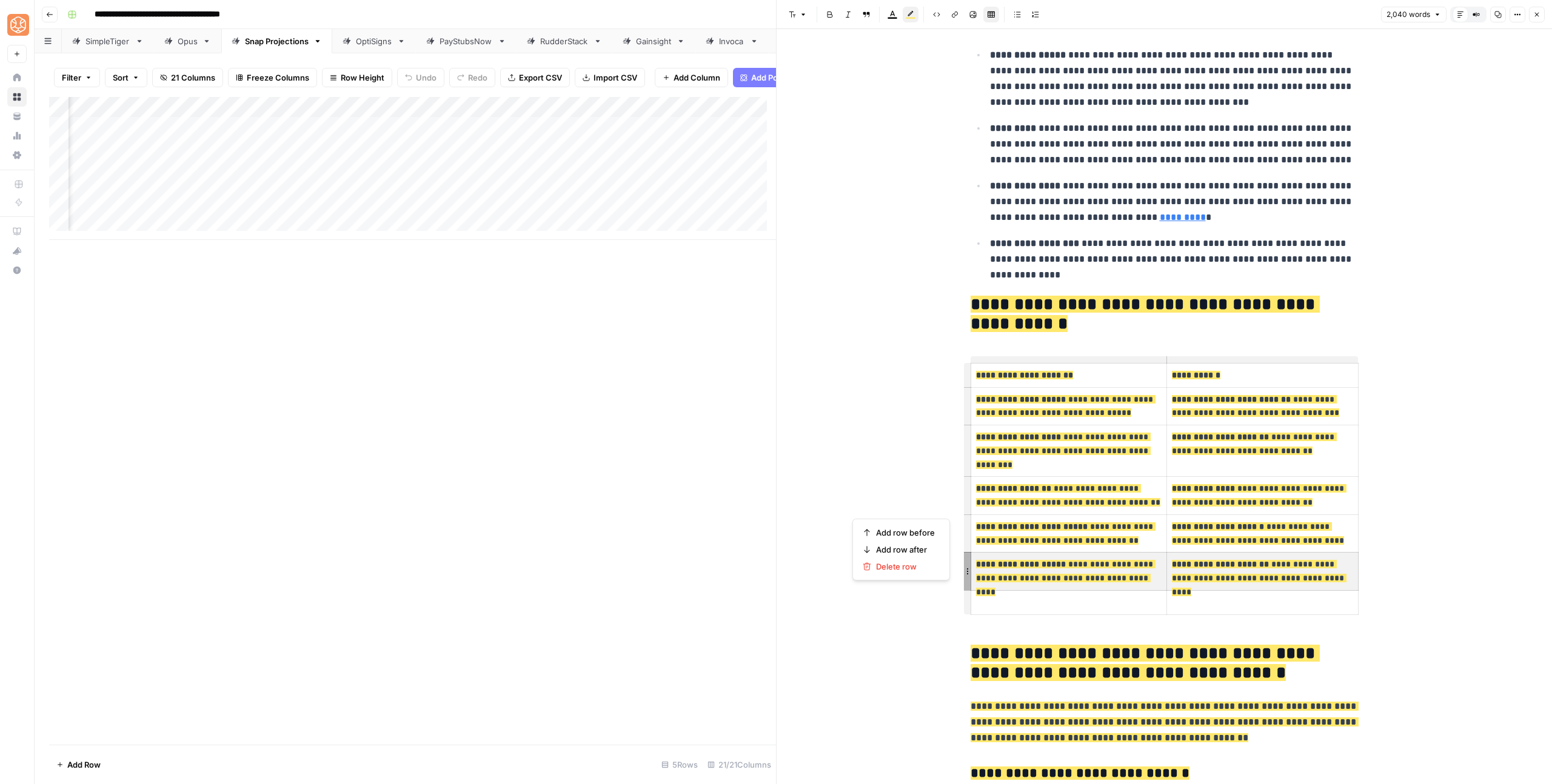 click at bounding box center [1069, 602] 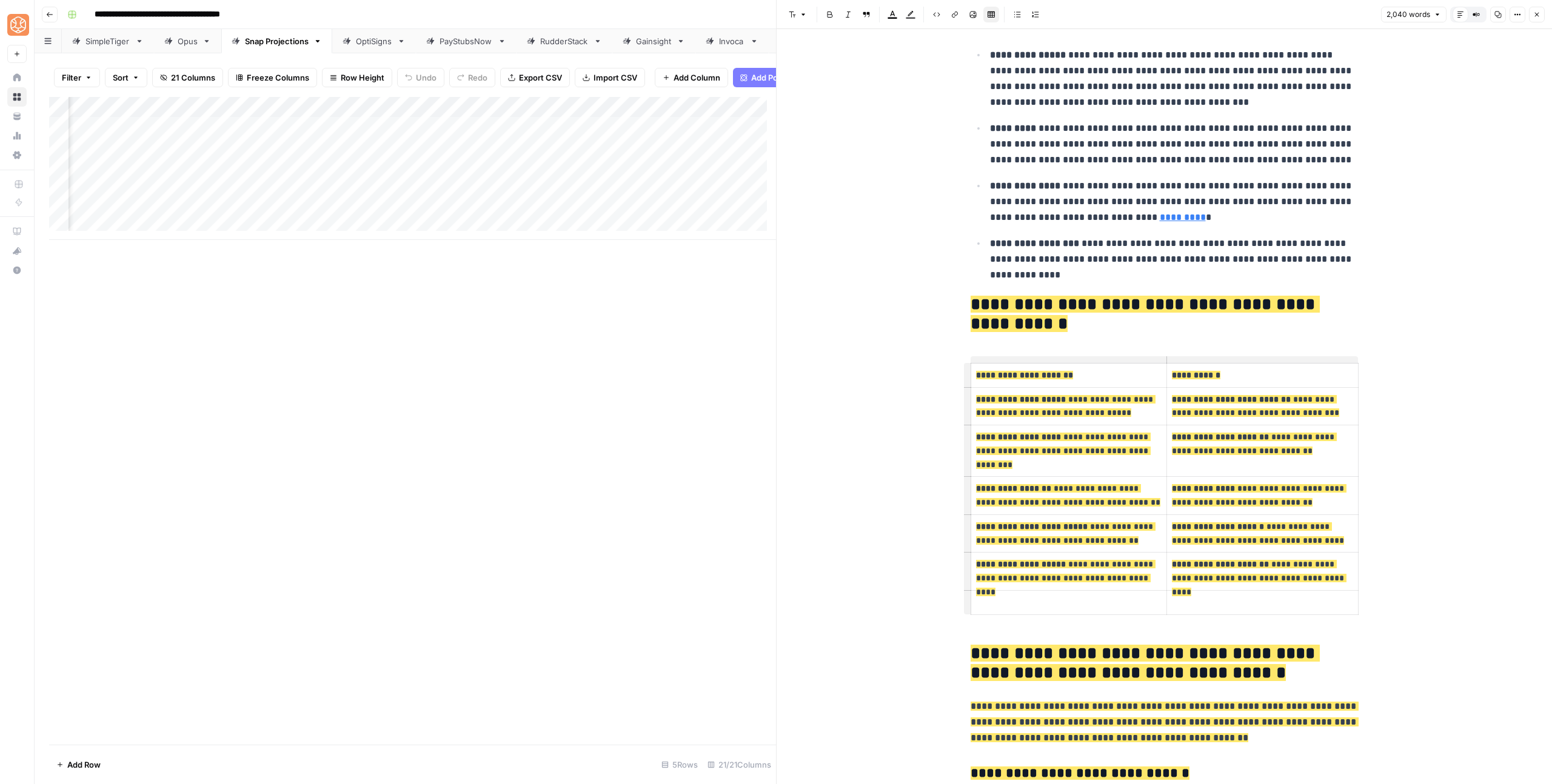 click on "**********" at bounding box center (1165, 1715) 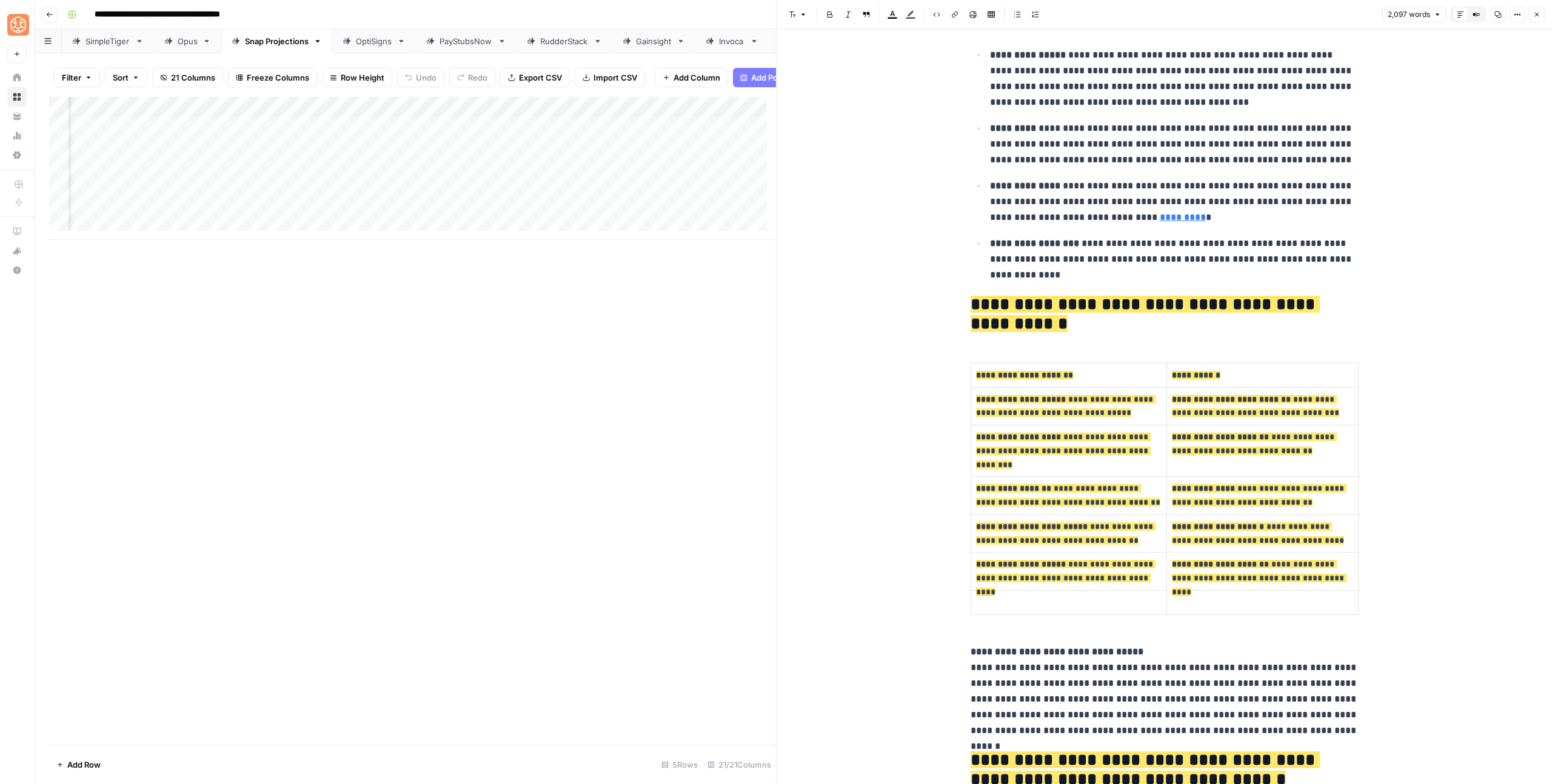 click on "**********" at bounding box center (1165, 1769) 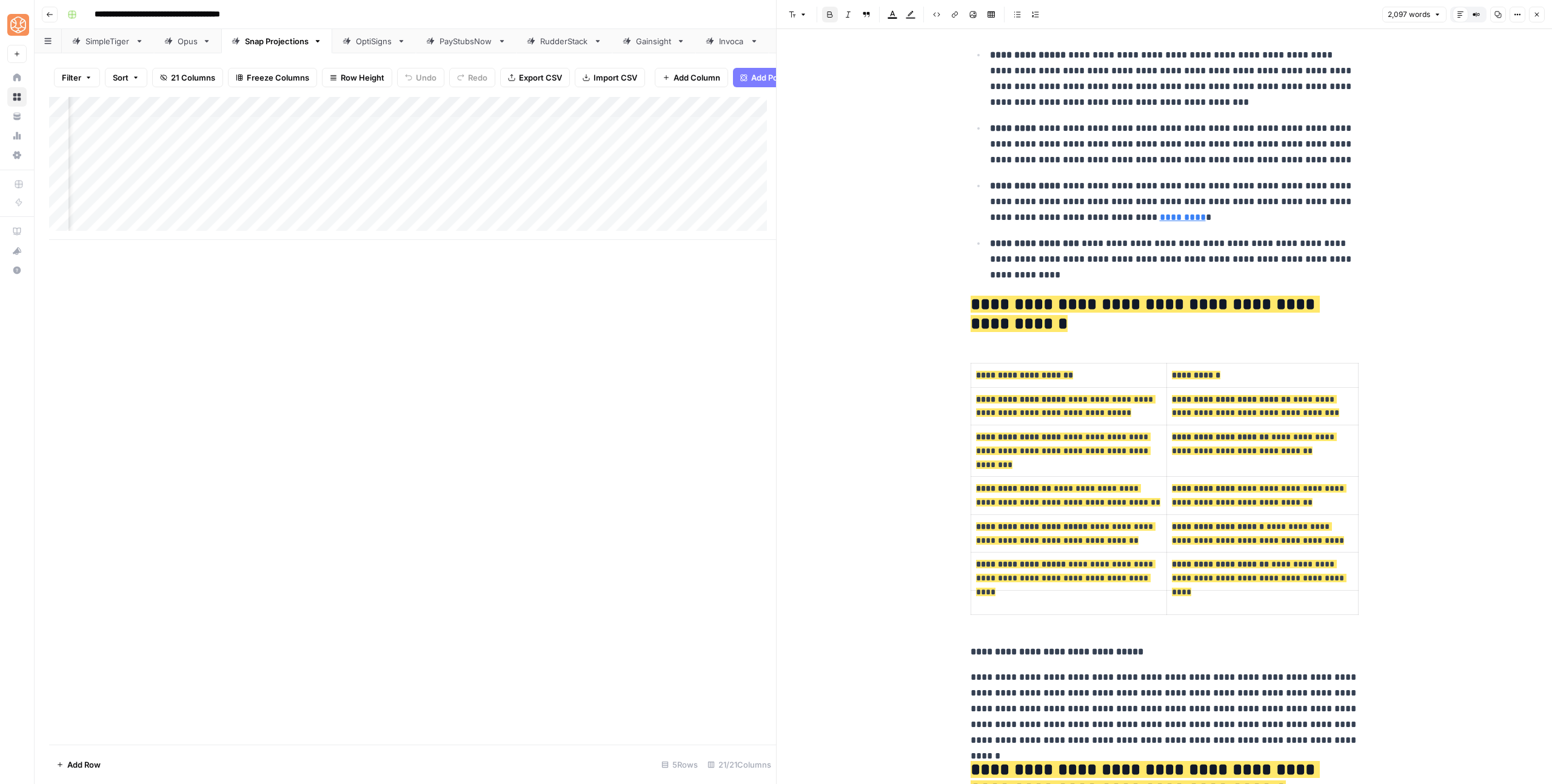 click on "**********" at bounding box center [1165, 1773] 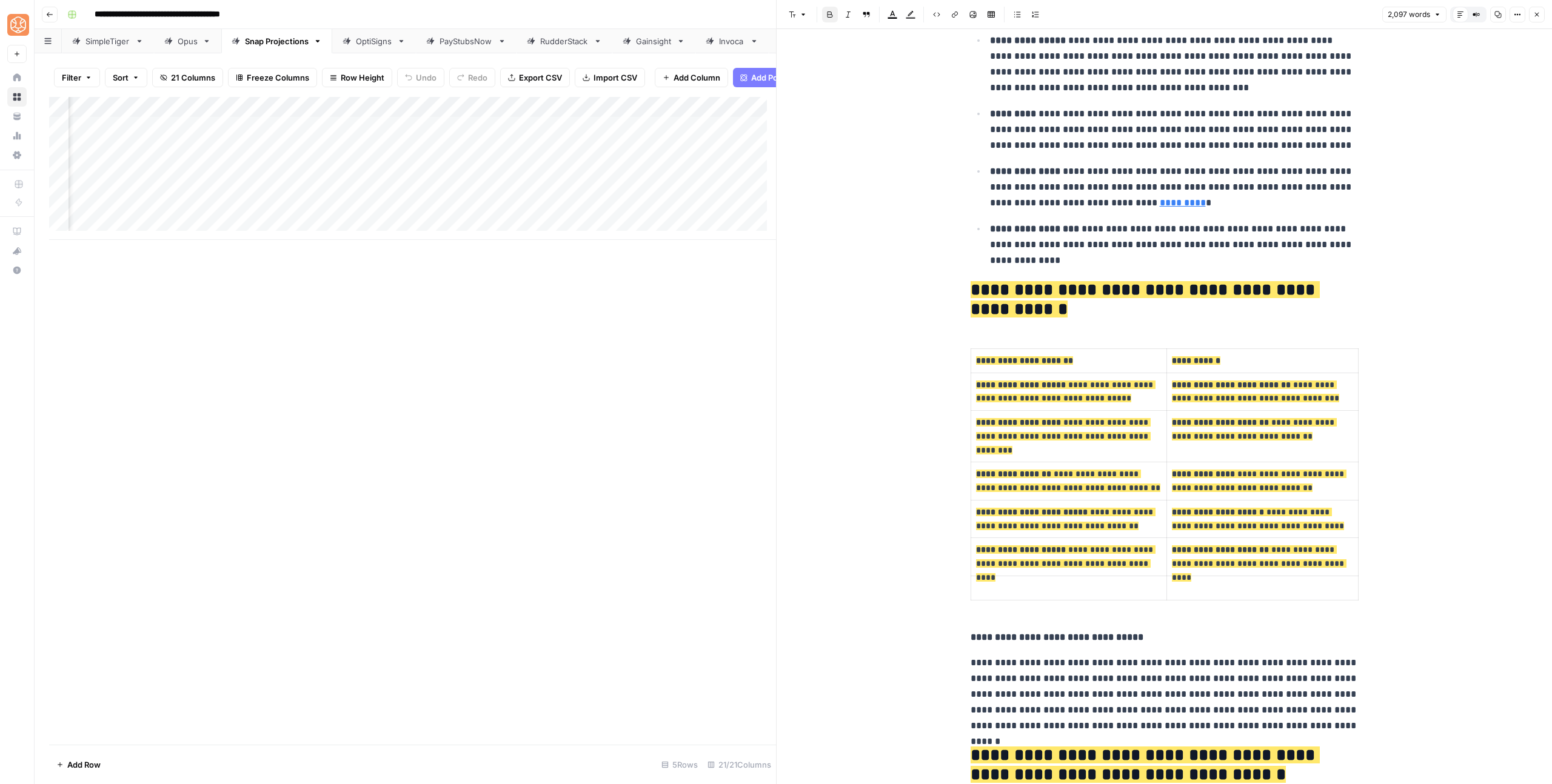 scroll, scrollTop: 897, scrollLeft: 0, axis: vertical 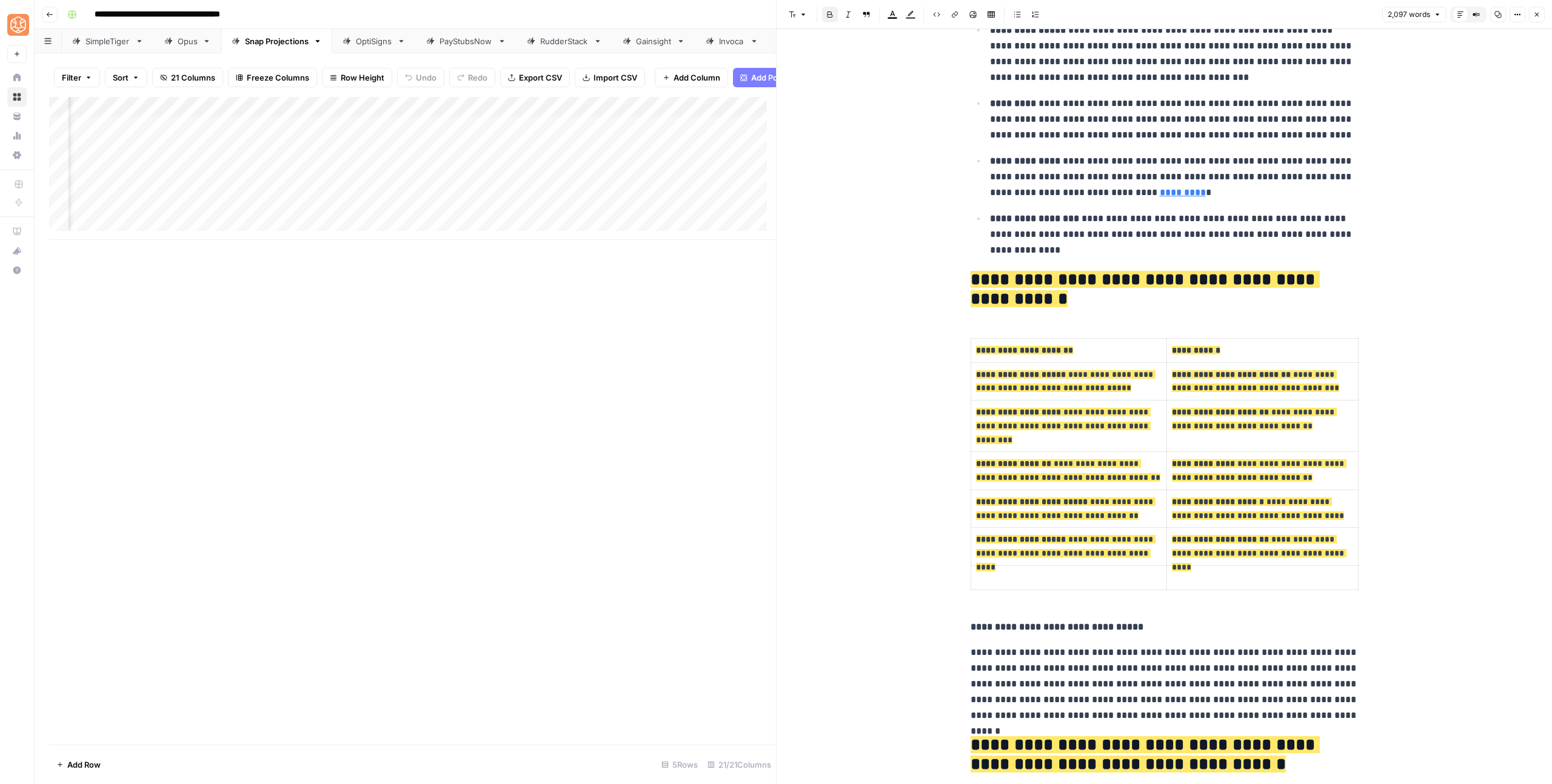 click on "**********" at bounding box center [1165, 684] 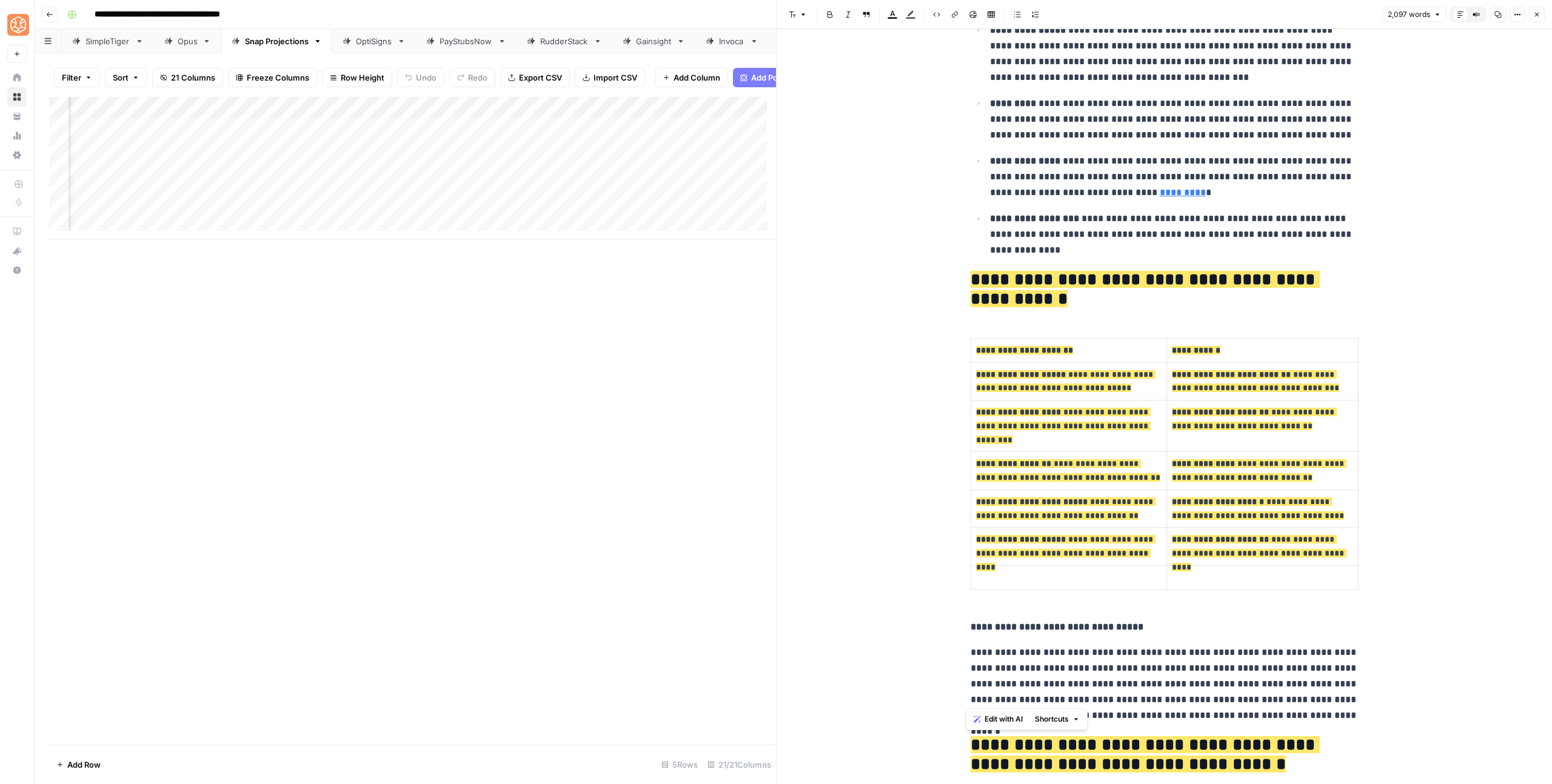 drag, startPoint x: 1291, startPoint y: 700, endPoint x: 938, endPoint y: 599, distance: 367.16481 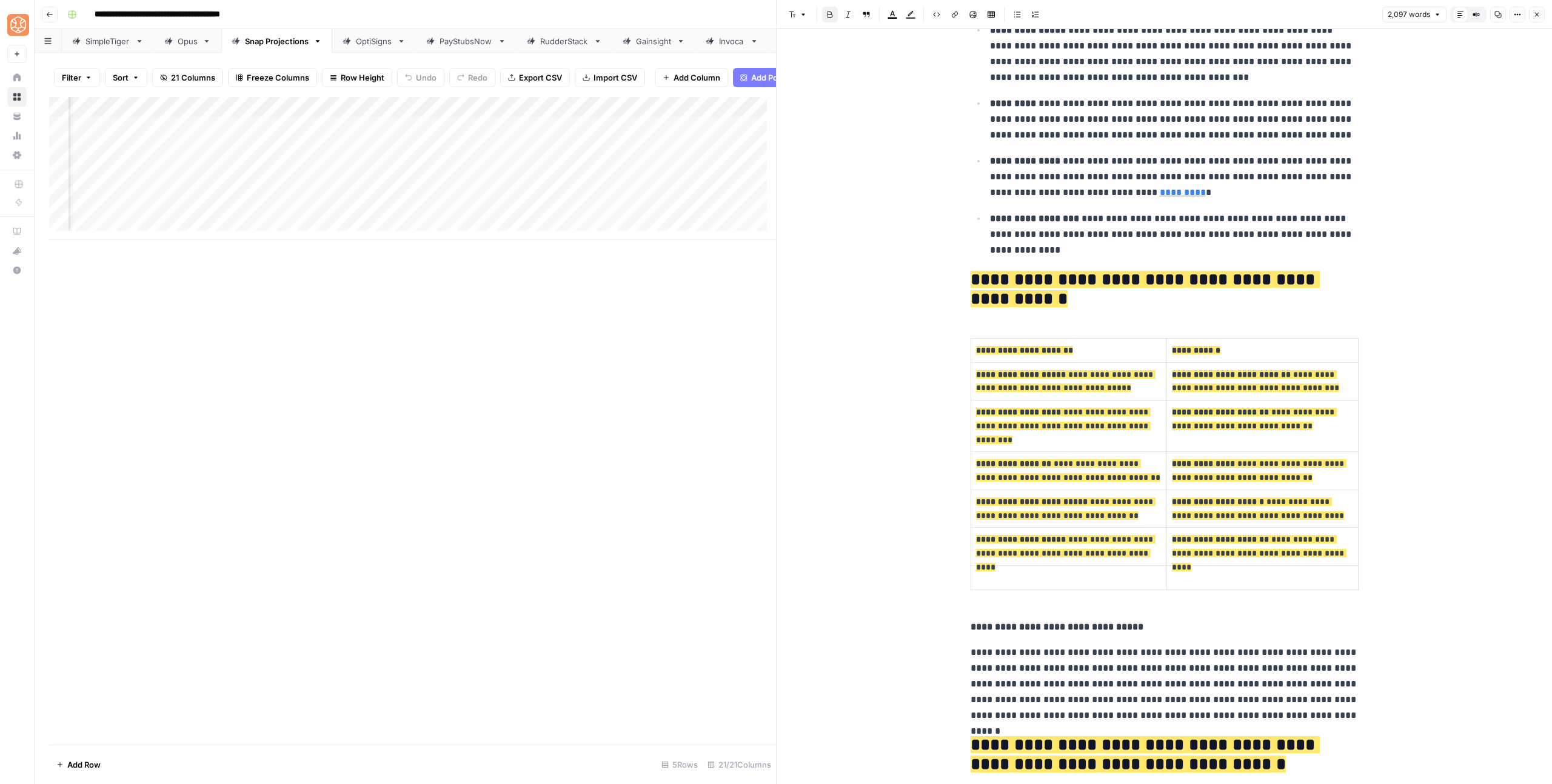 click on "**********" at bounding box center (1057, 626) 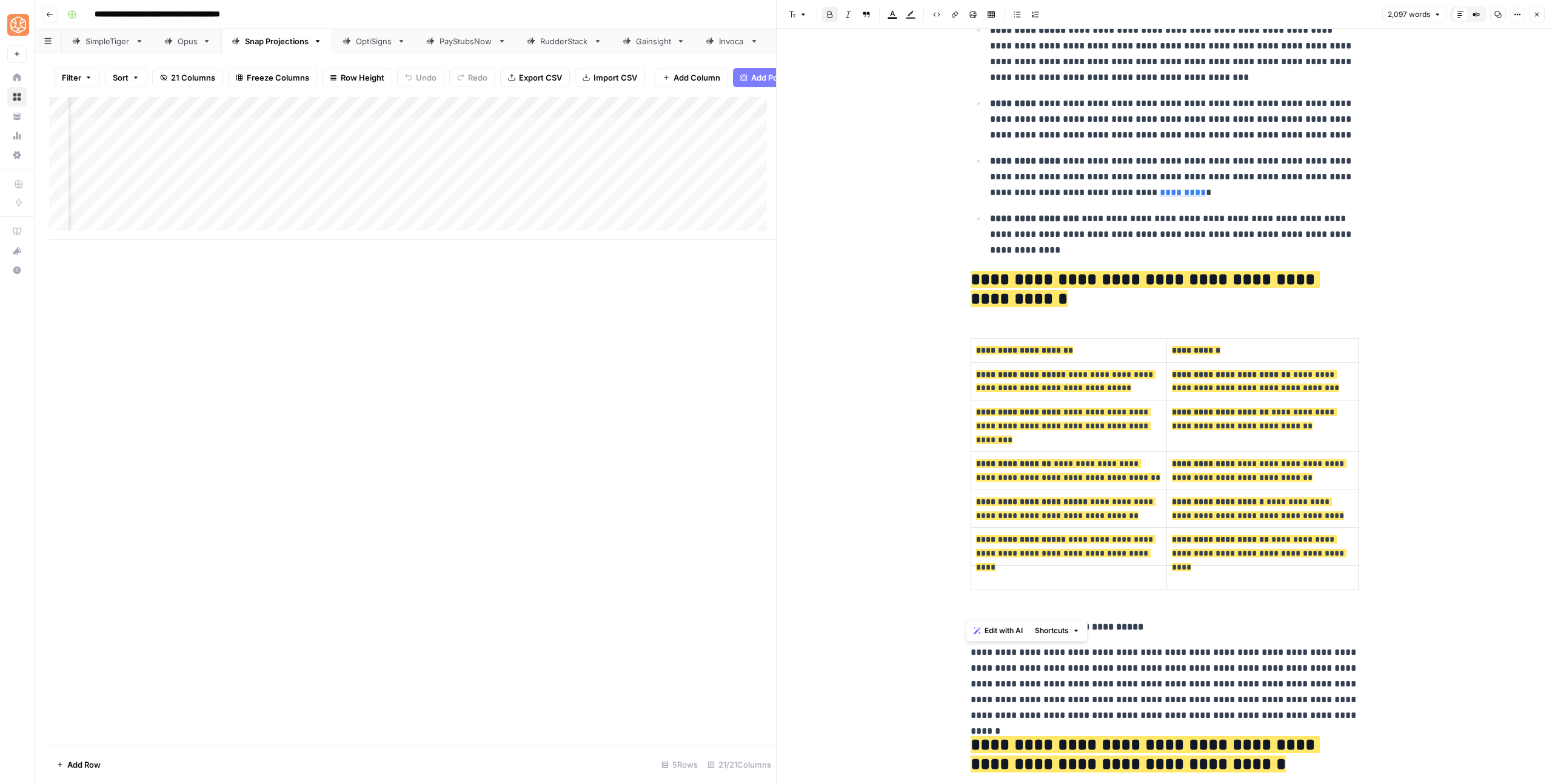 drag, startPoint x: 1136, startPoint y: 611, endPoint x: 965, endPoint y: 607, distance: 171.0468 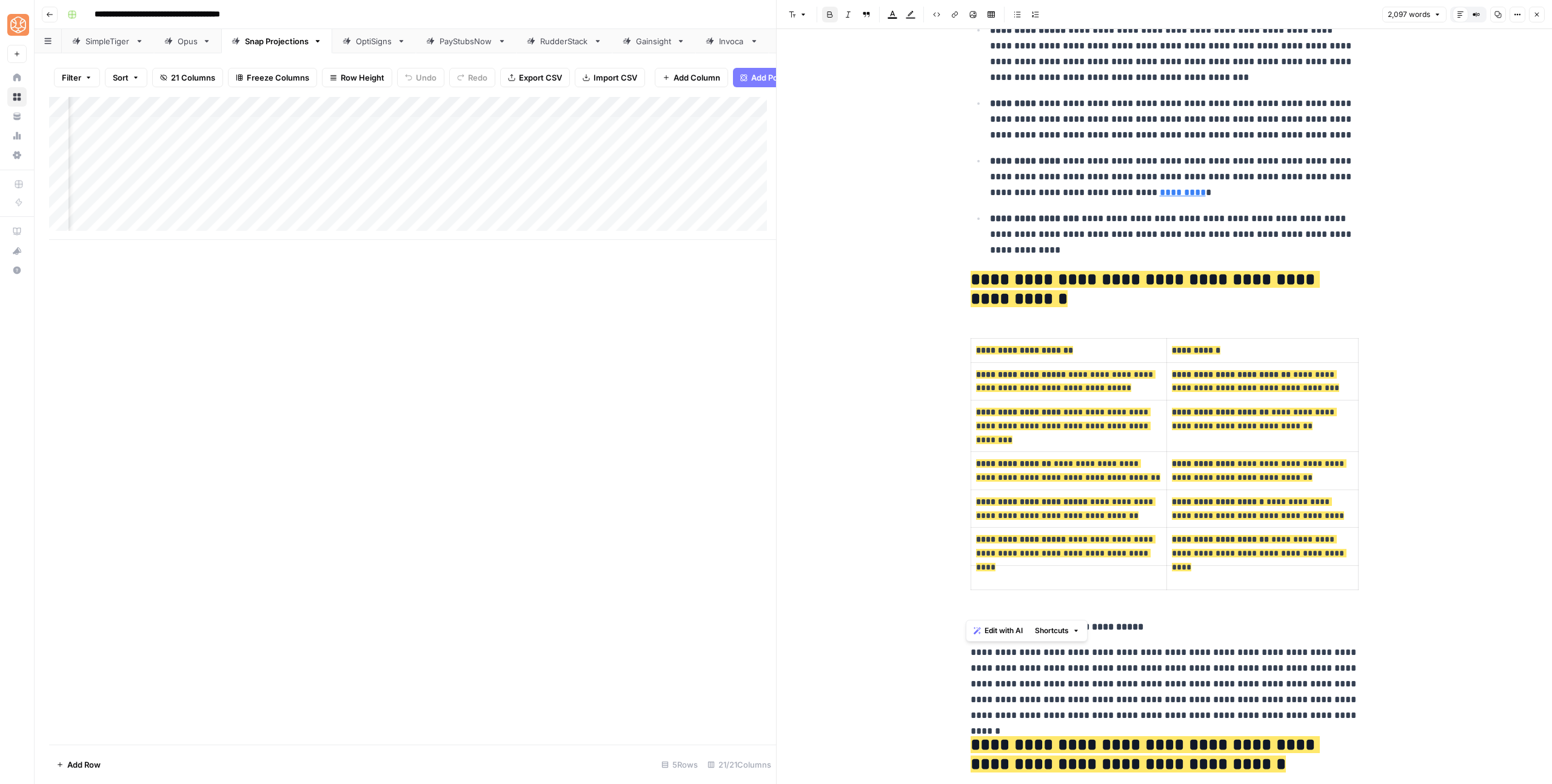 click on "**********" at bounding box center [1165, 1749] 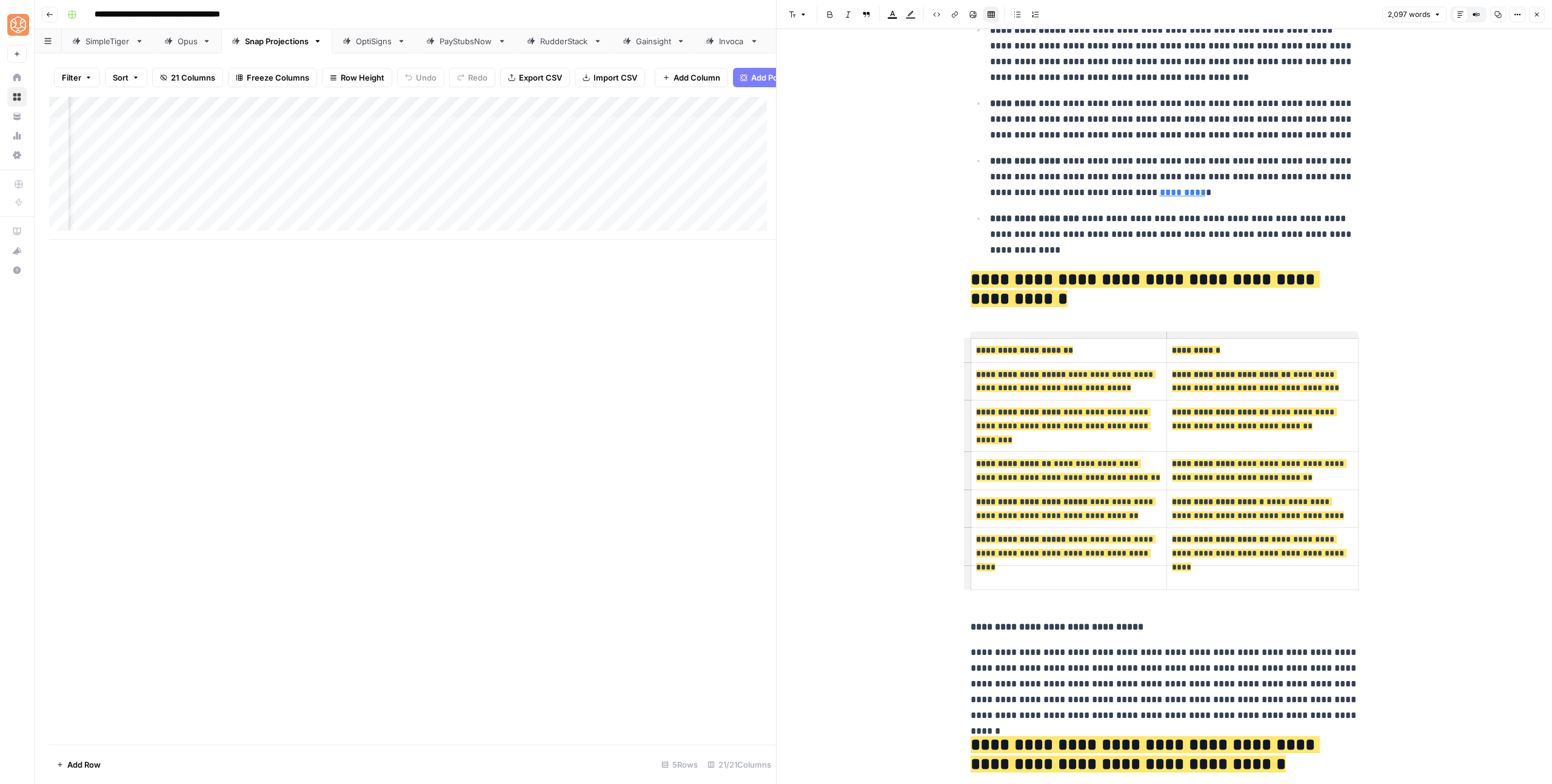 click at bounding box center (1069, 577) 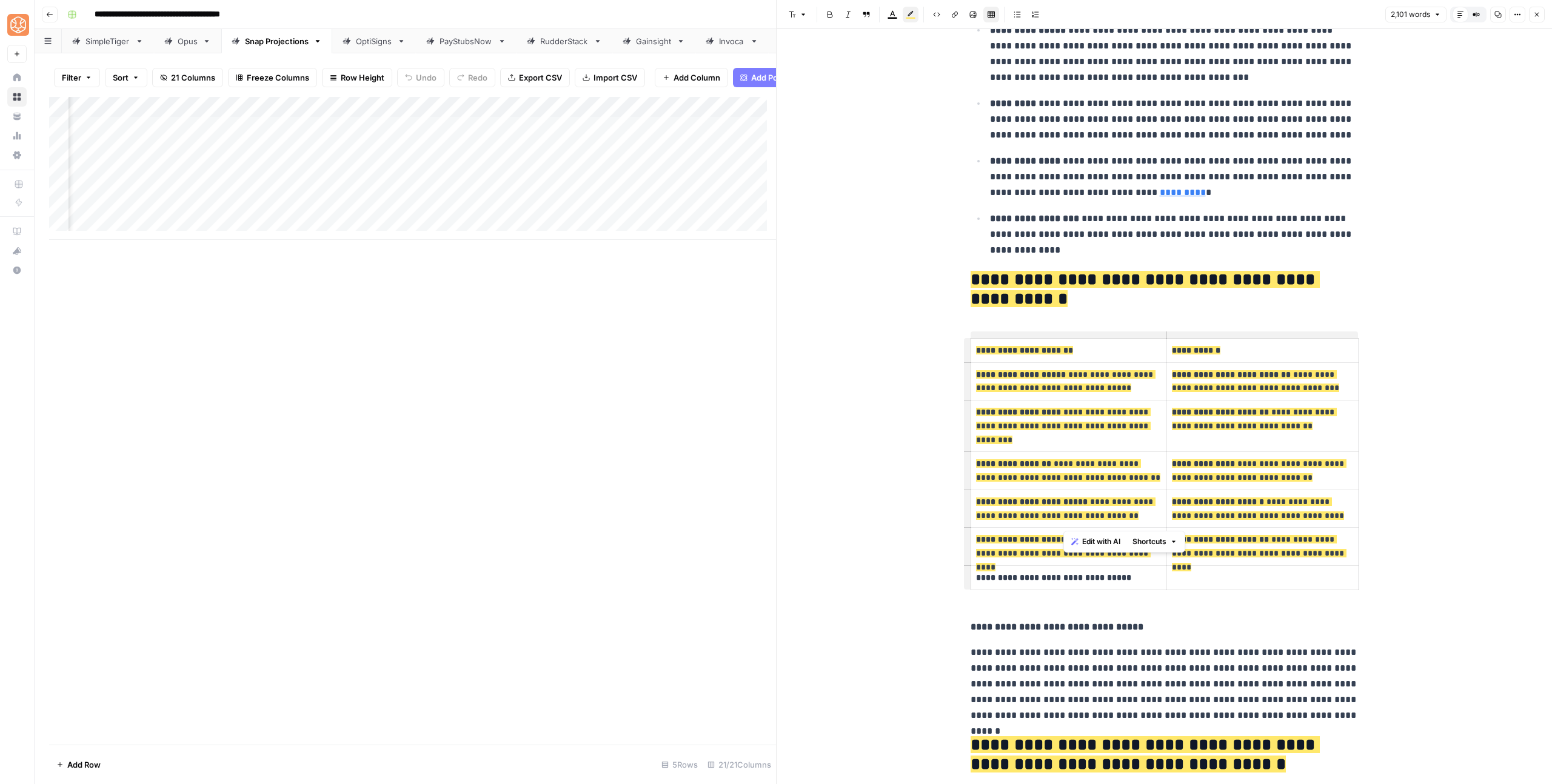 click on "**********" at bounding box center (1066, 553) 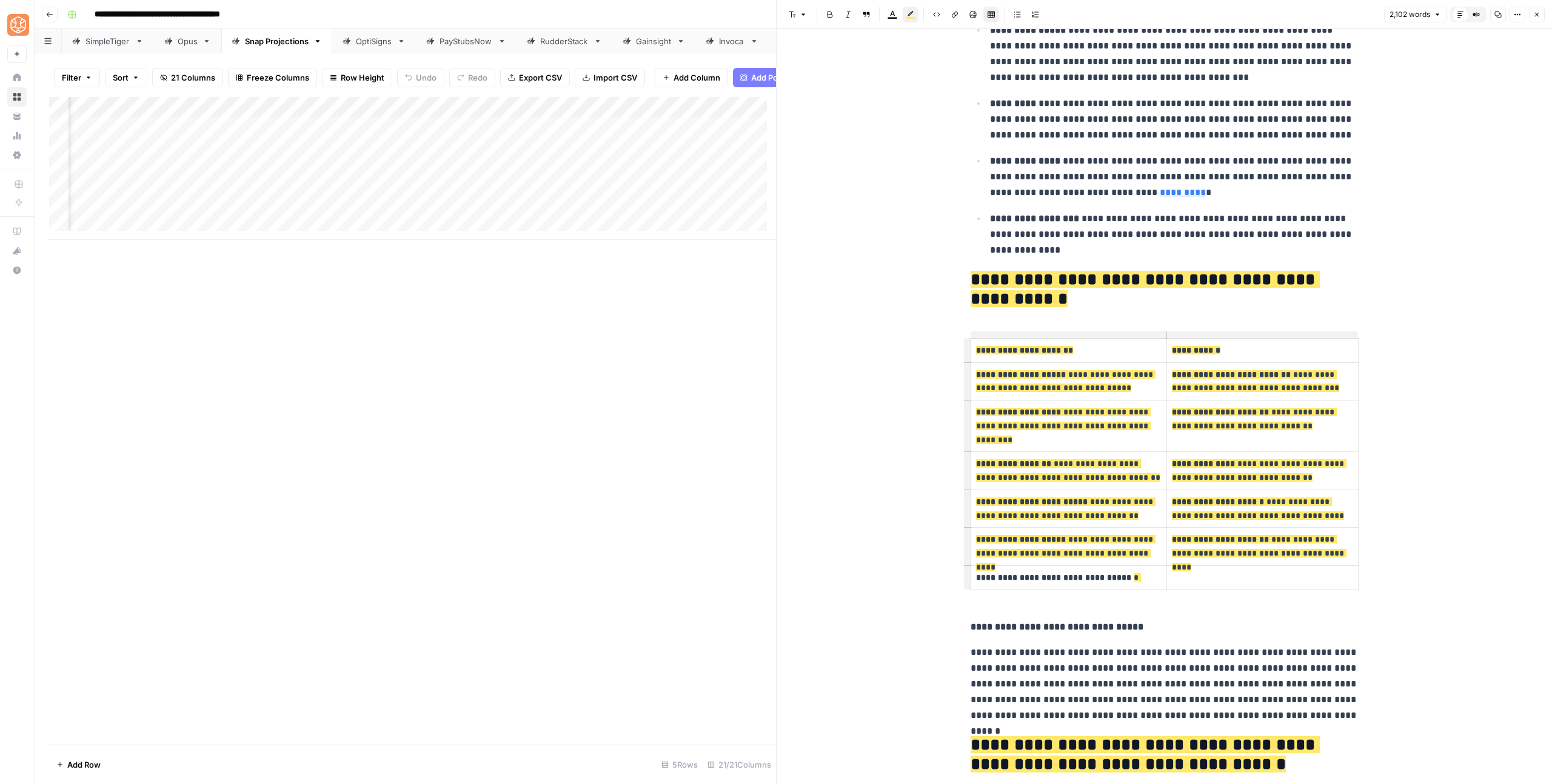 click on "**********" at bounding box center [1165, 684] 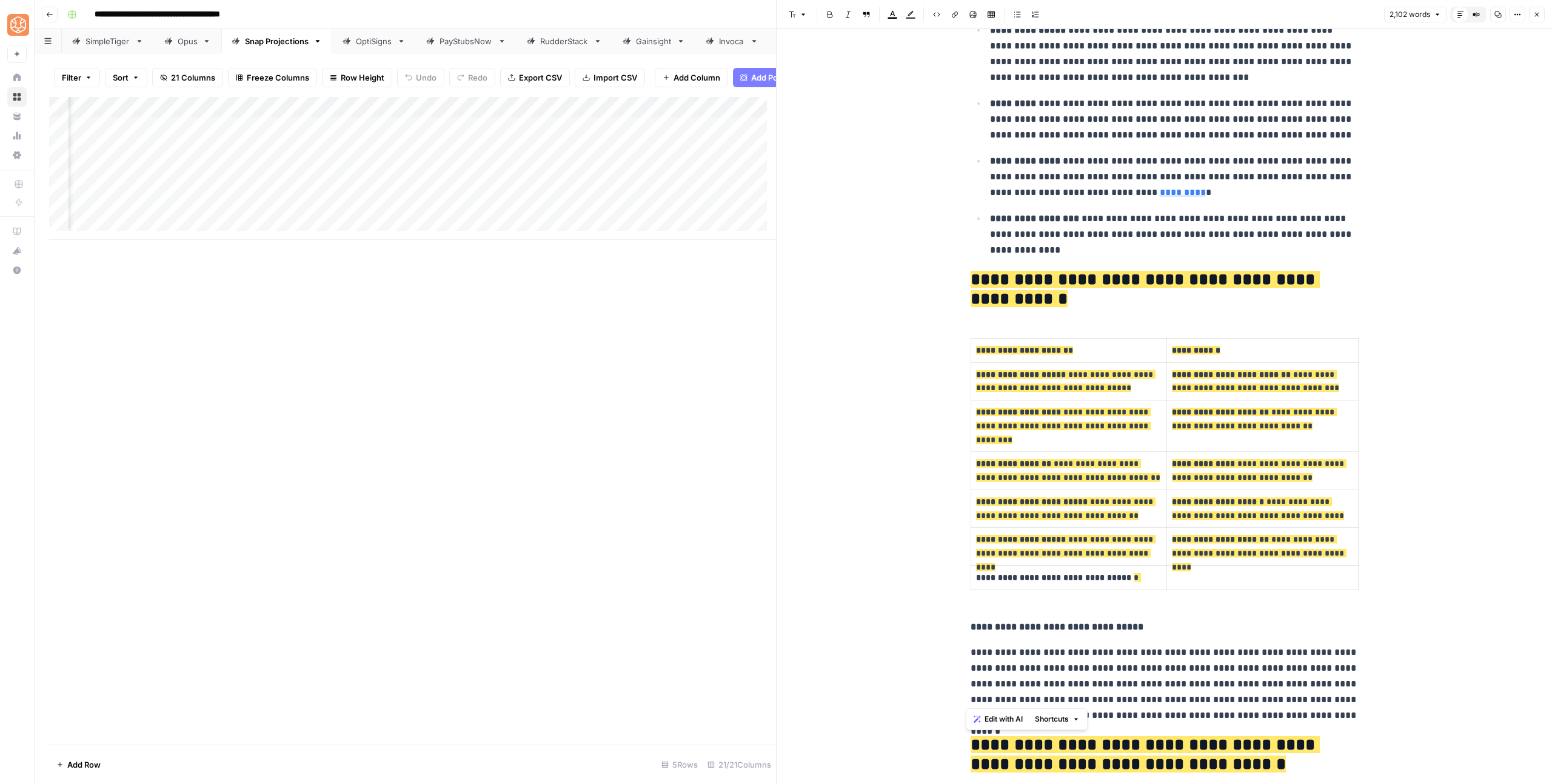 click on "**********" at bounding box center (1165, 684) 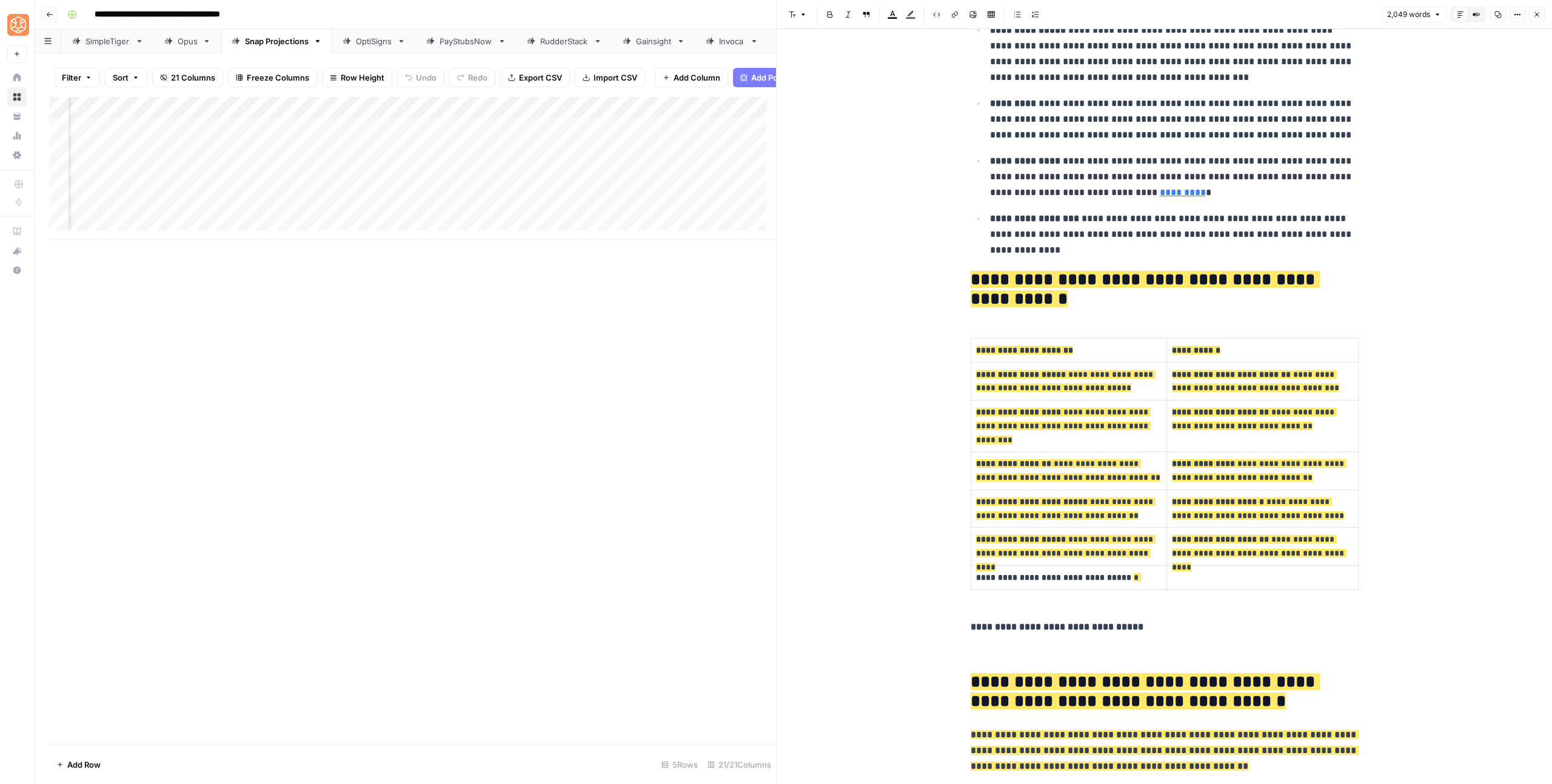 drag, startPoint x: 903, startPoint y: 605, endPoint x: 860, endPoint y: 605, distance: 43 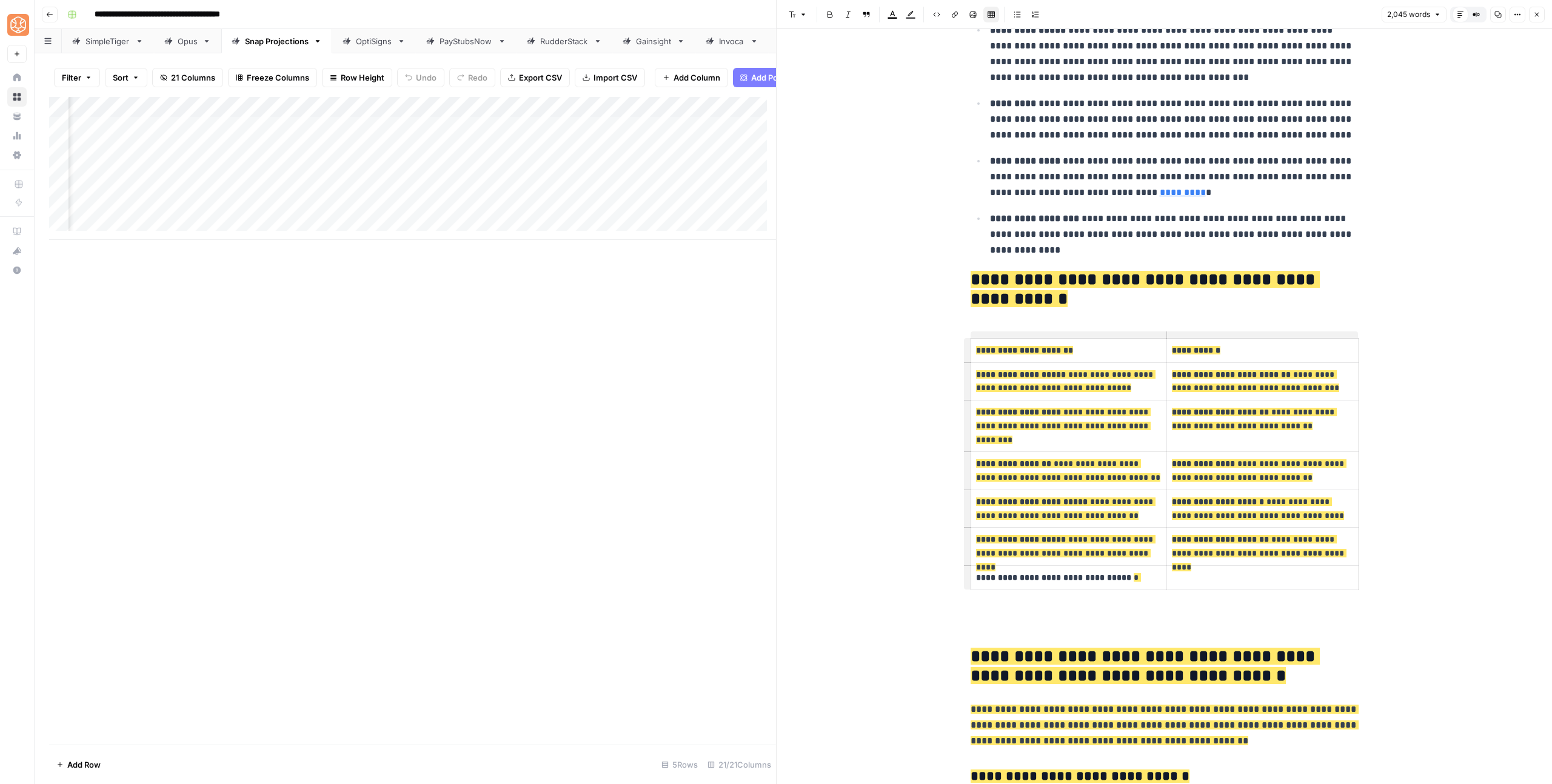 click on "**********" at bounding box center [1165, 1704] 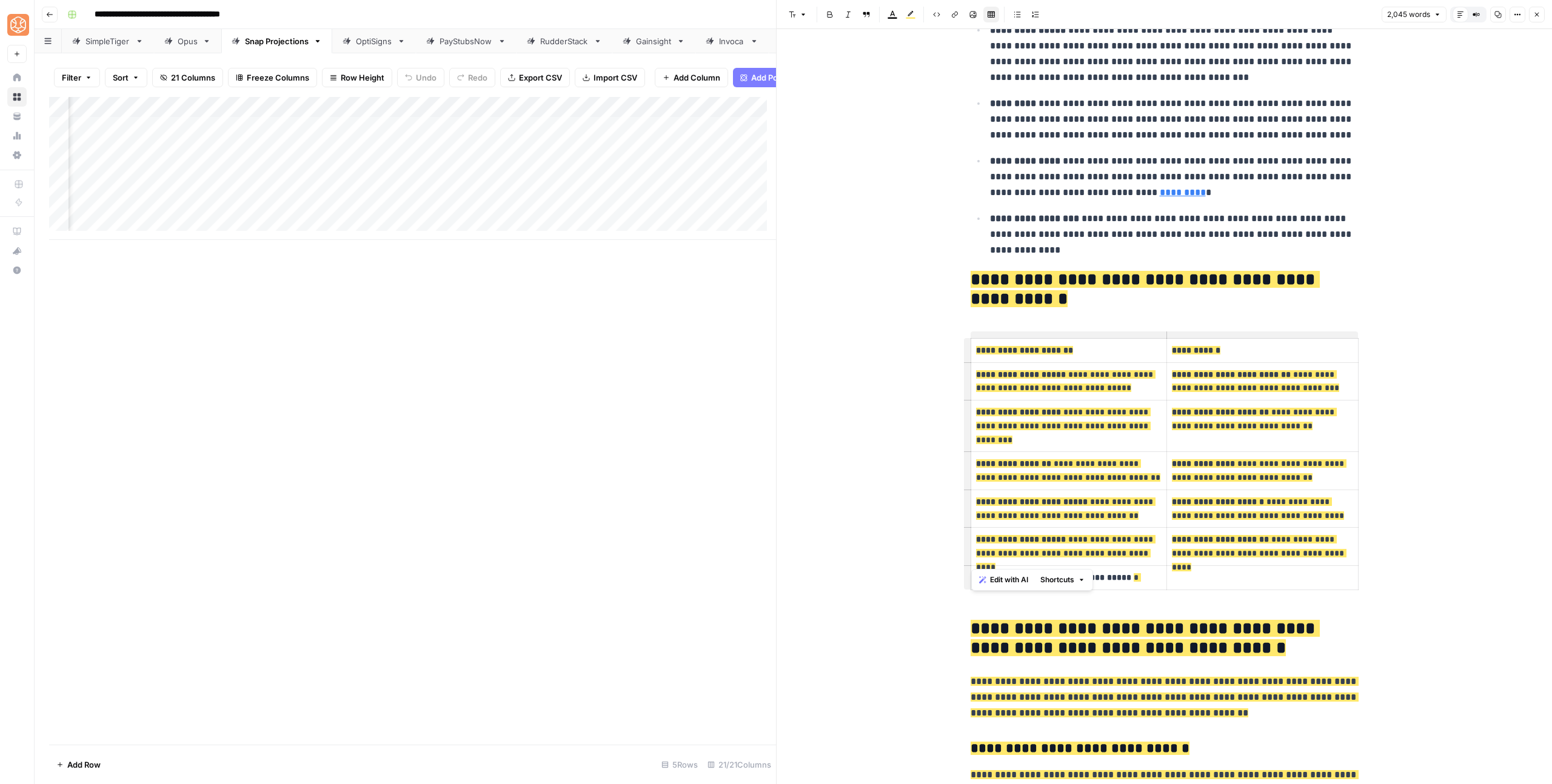 drag, startPoint x: 1139, startPoint y: 557, endPoint x: 971, endPoint y: 554, distance: 168.02678 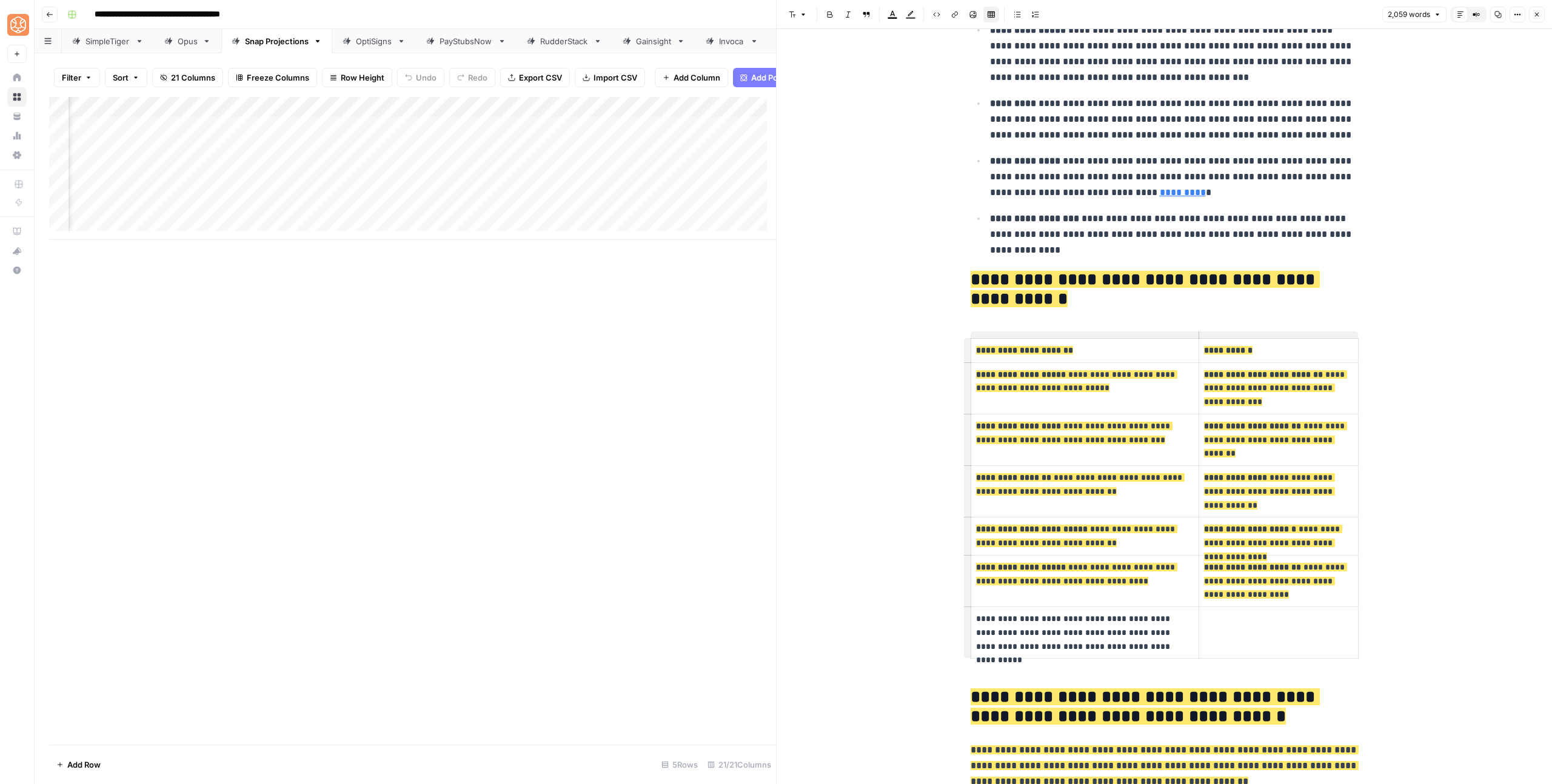 click on "**********" at bounding box center [1085, 633] 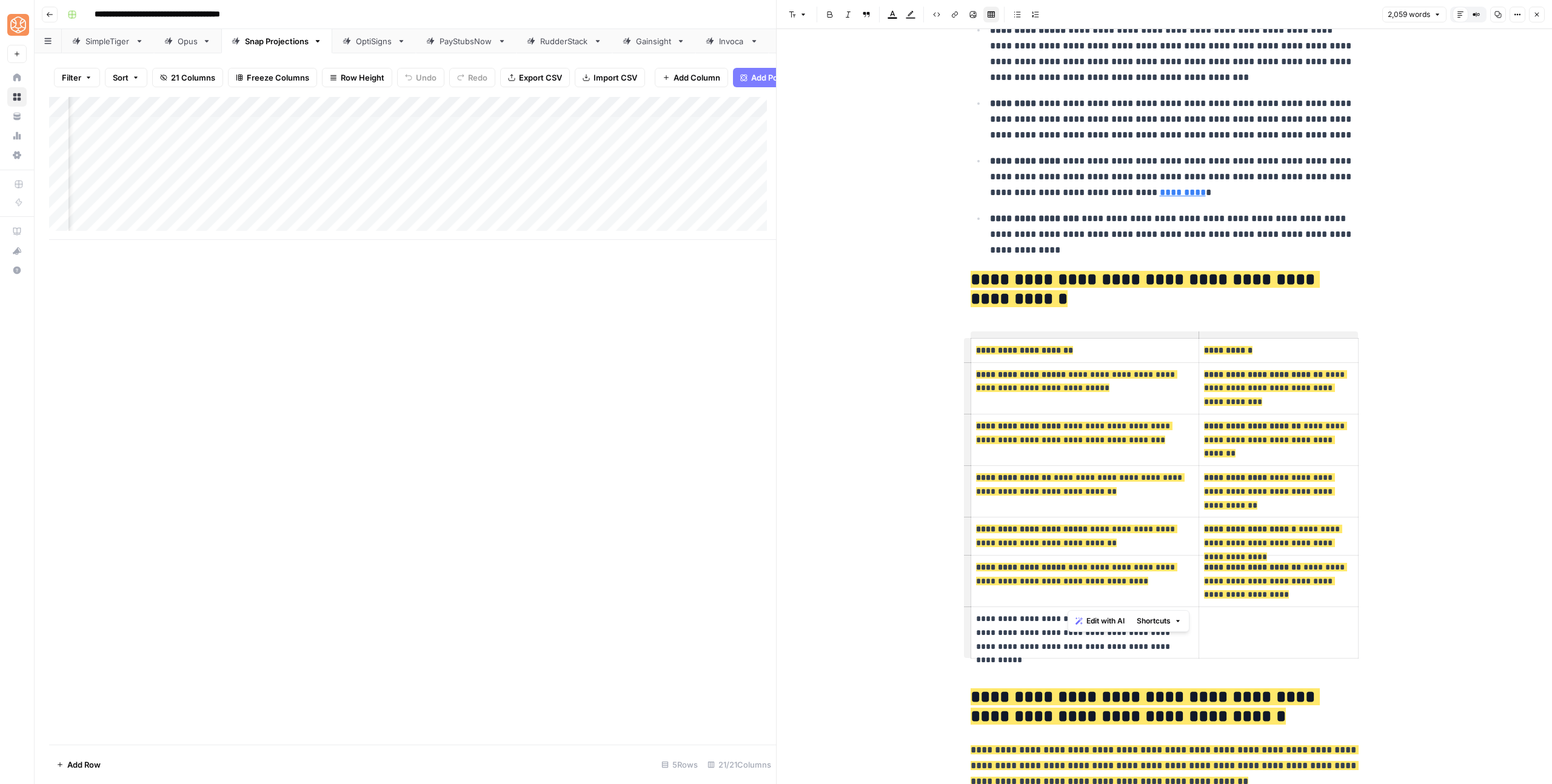 click on "**********" at bounding box center [1085, 633] 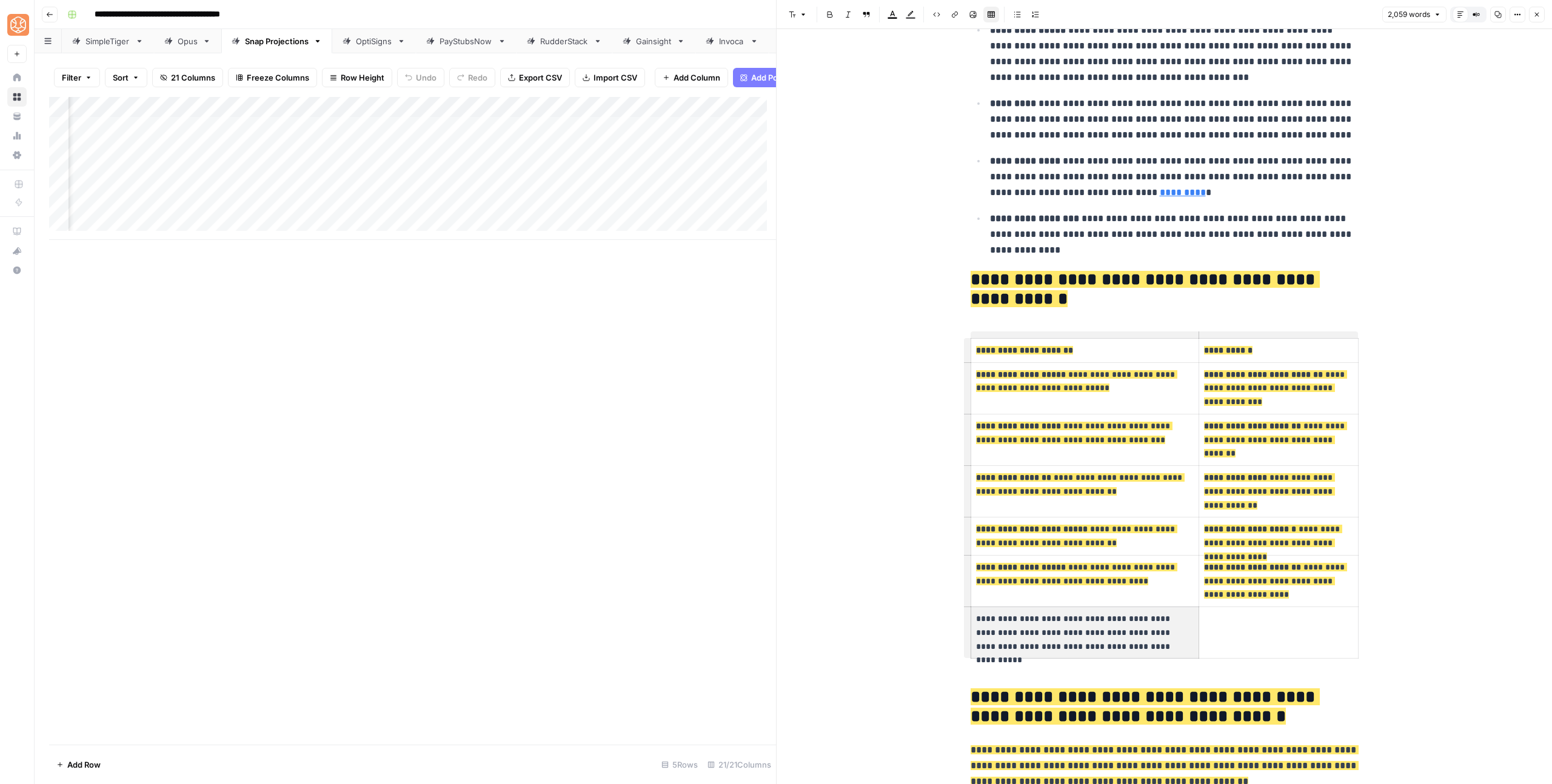 click 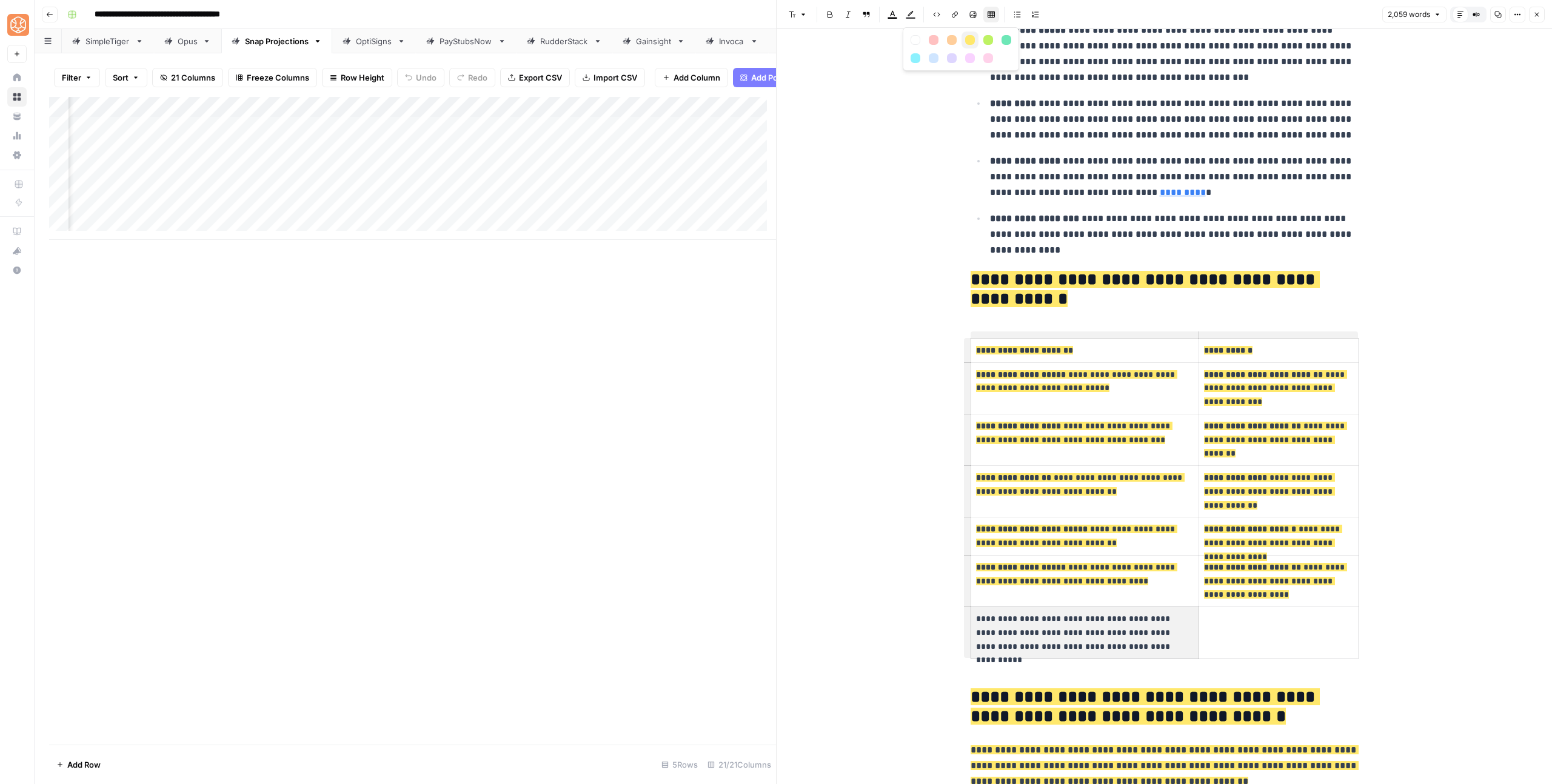click at bounding box center (970, 40) 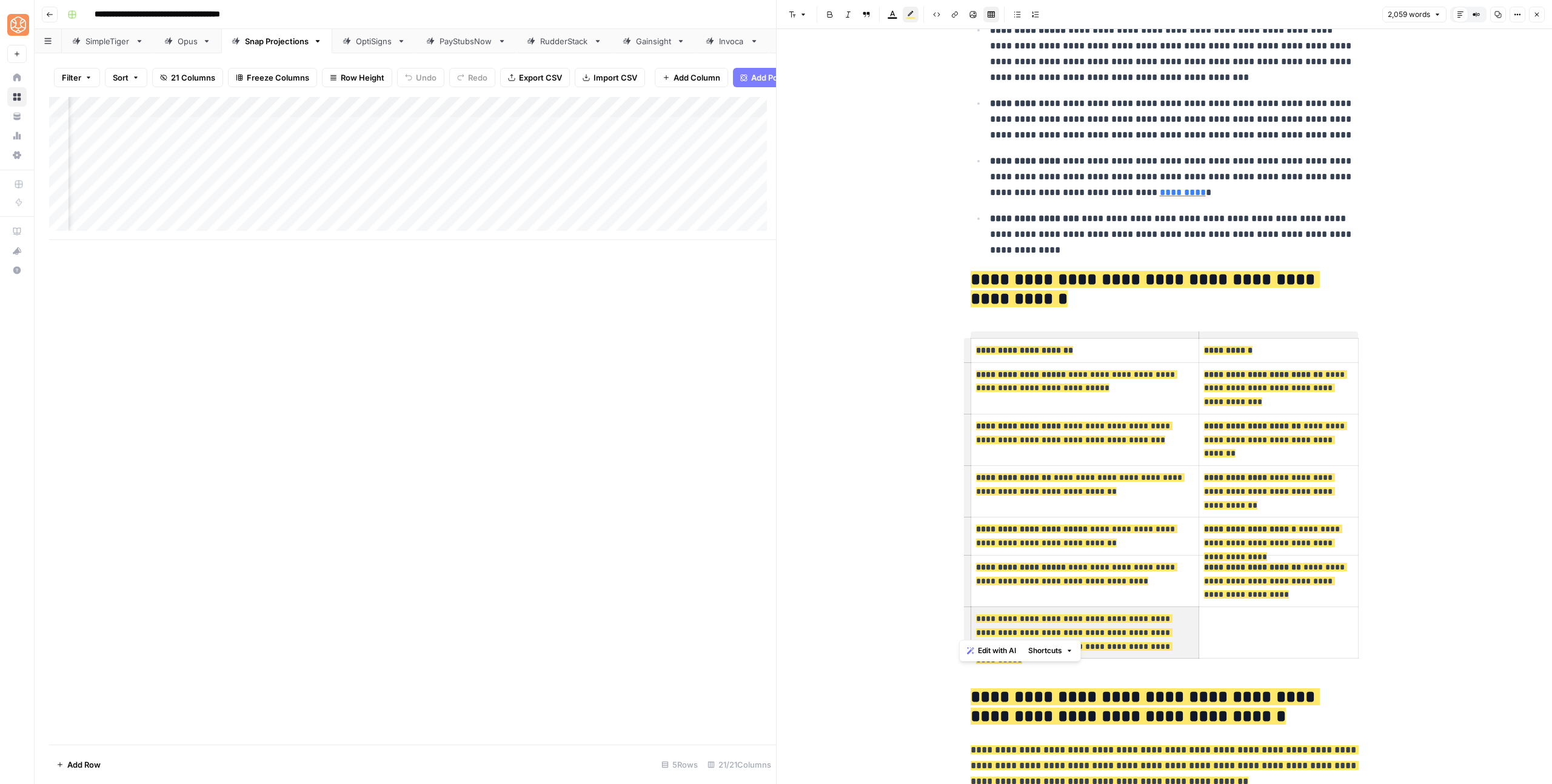 click at bounding box center [1279, 619] 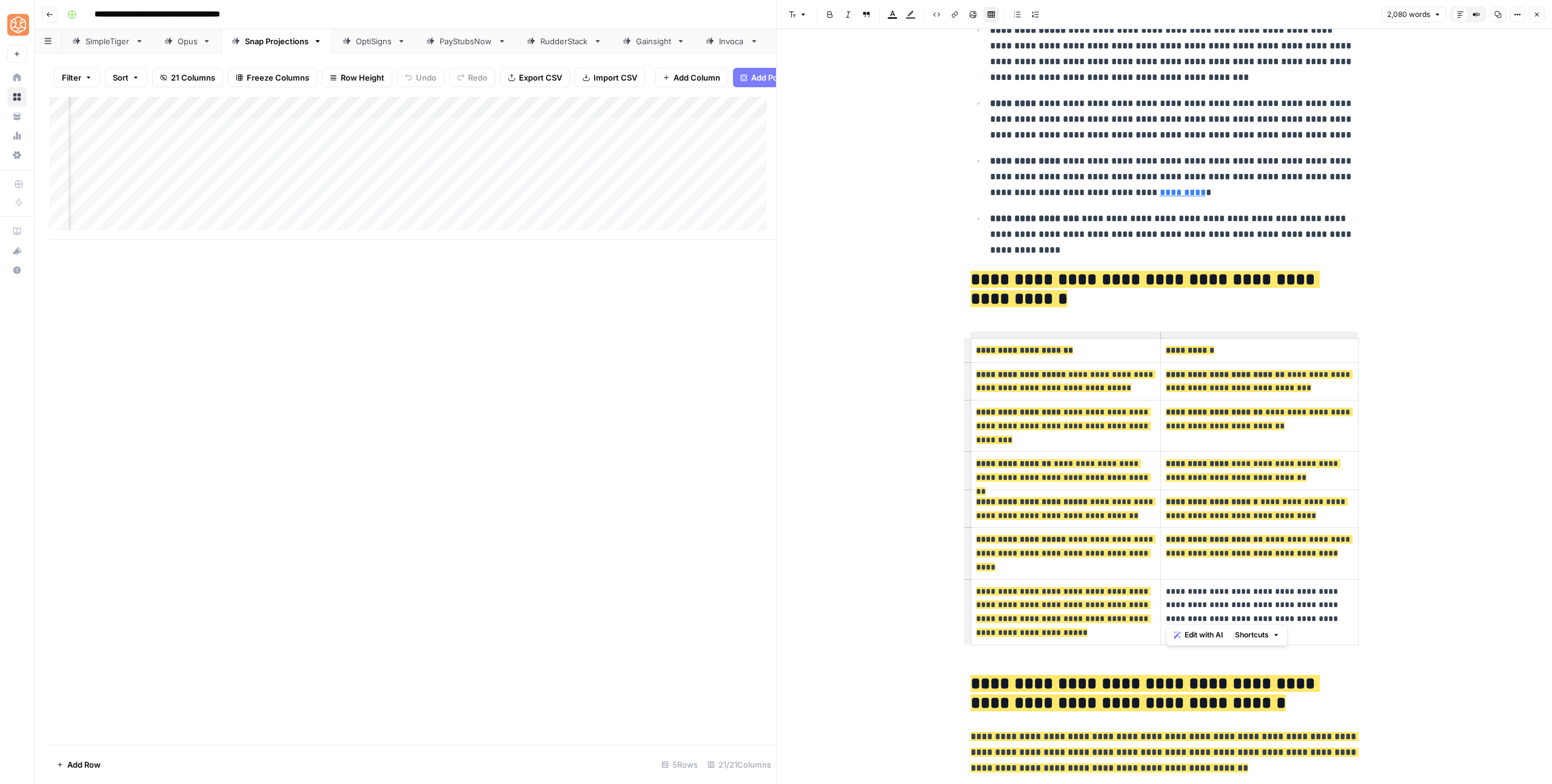 drag, startPoint x: 1183, startPoint y: 582, endPoint x: 1163, endPoint y: 566, distance: 25.6125 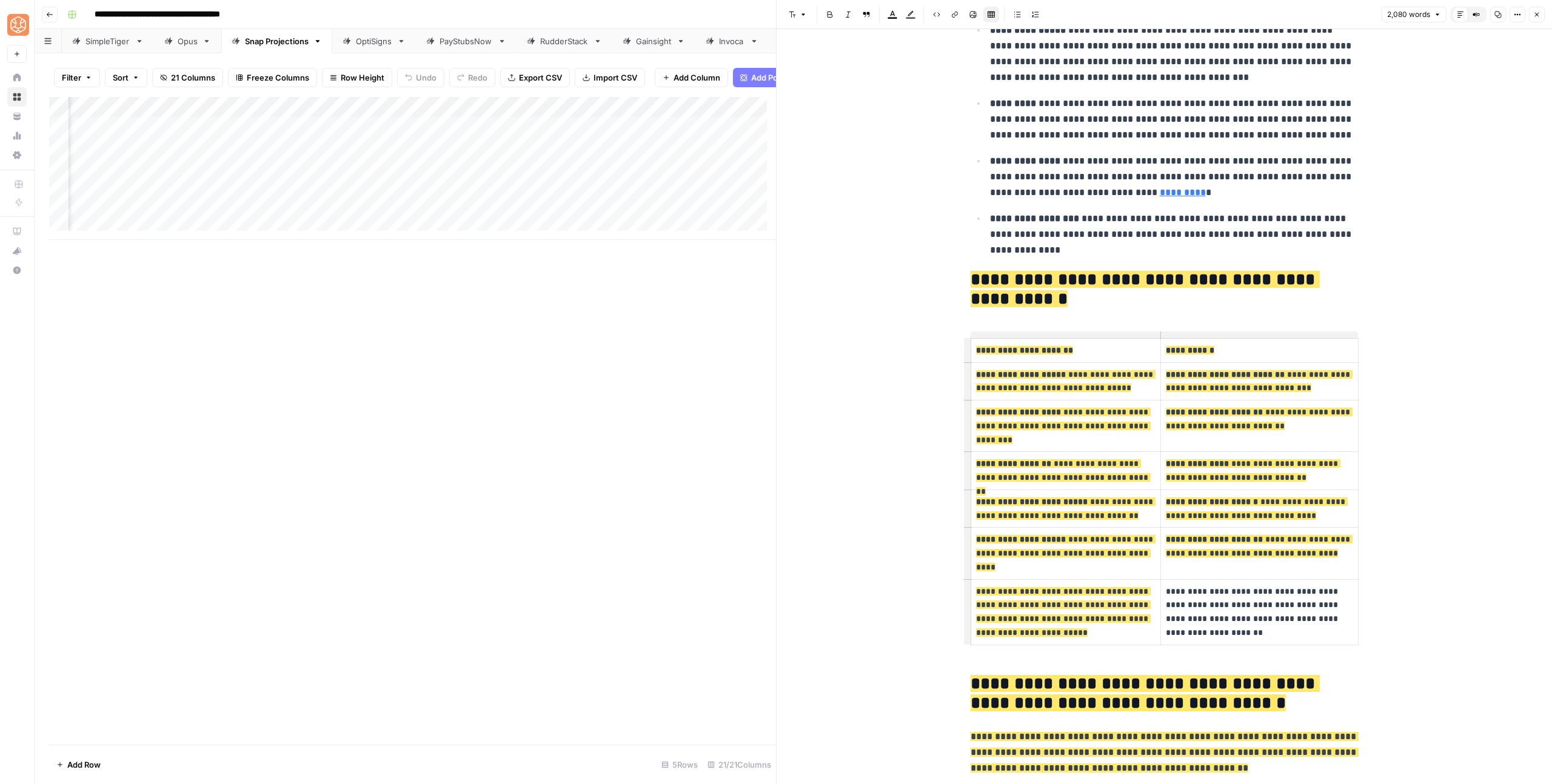 click 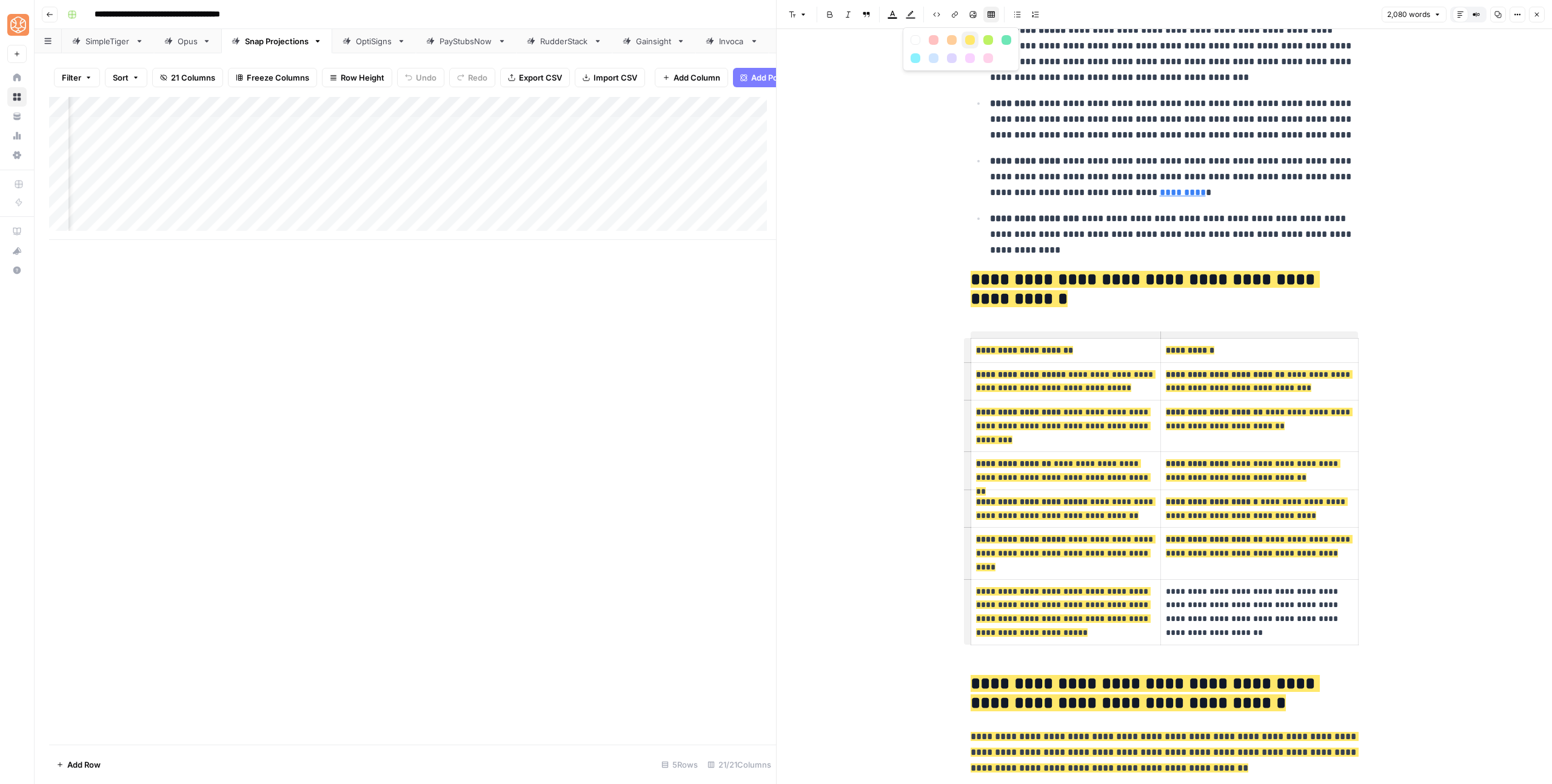 click at bounding box center [970, 40] 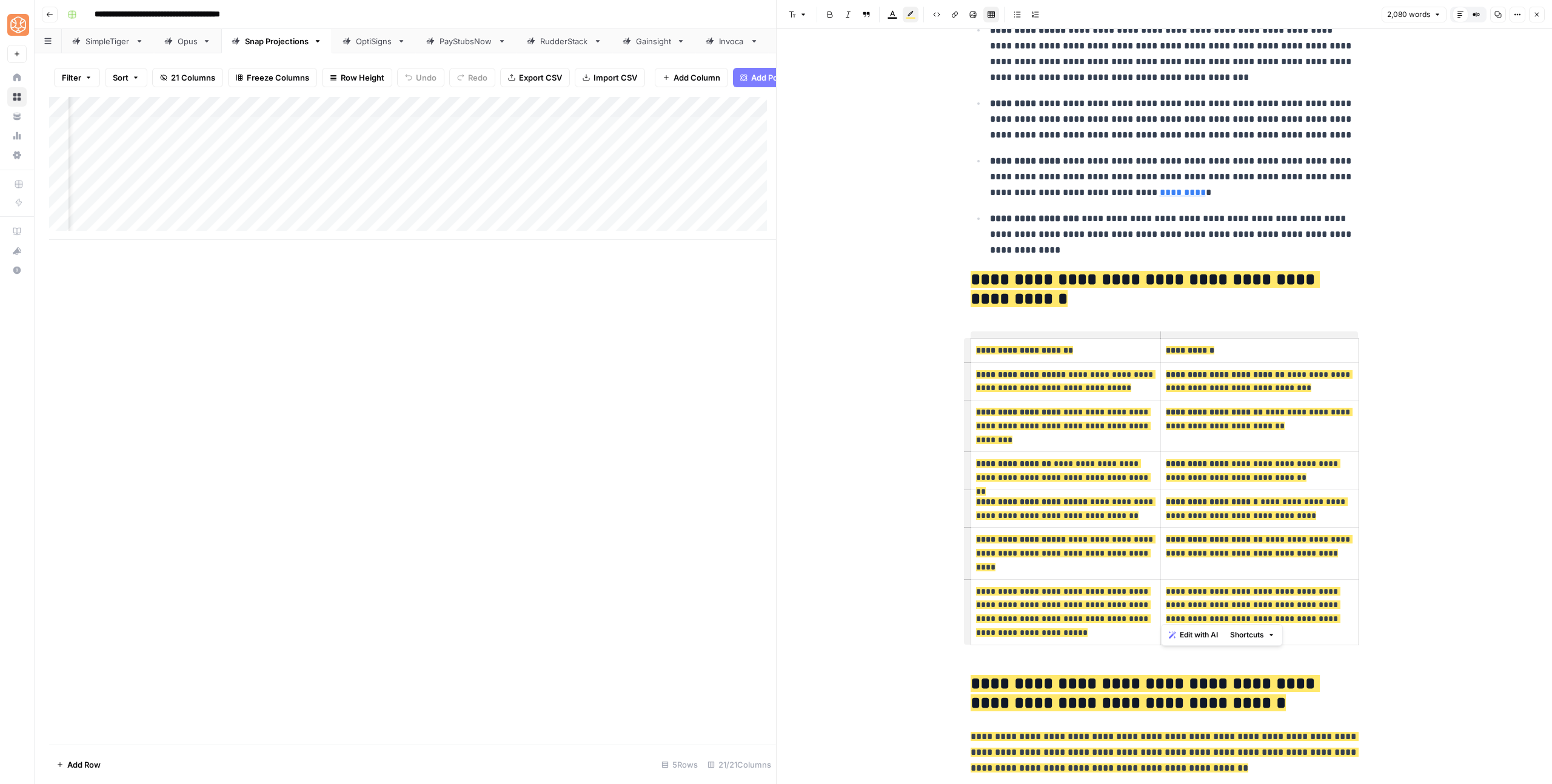 click on "**********" at bounding box center (1253, 612) 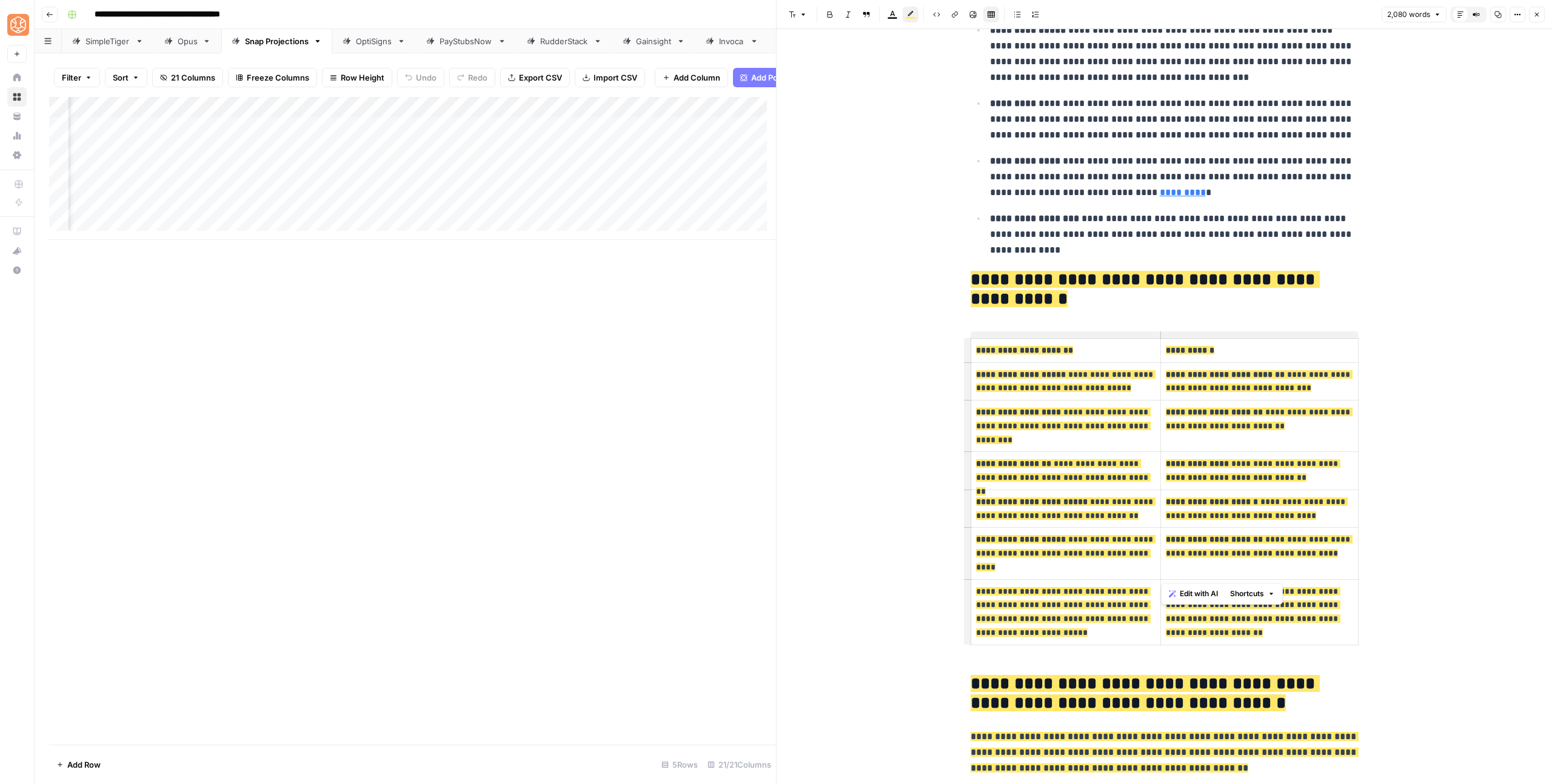drag, startPoint x: 1233, startPoint y: 574, endPoint x: 1162, endPoint y: 573, distance: 71.007042 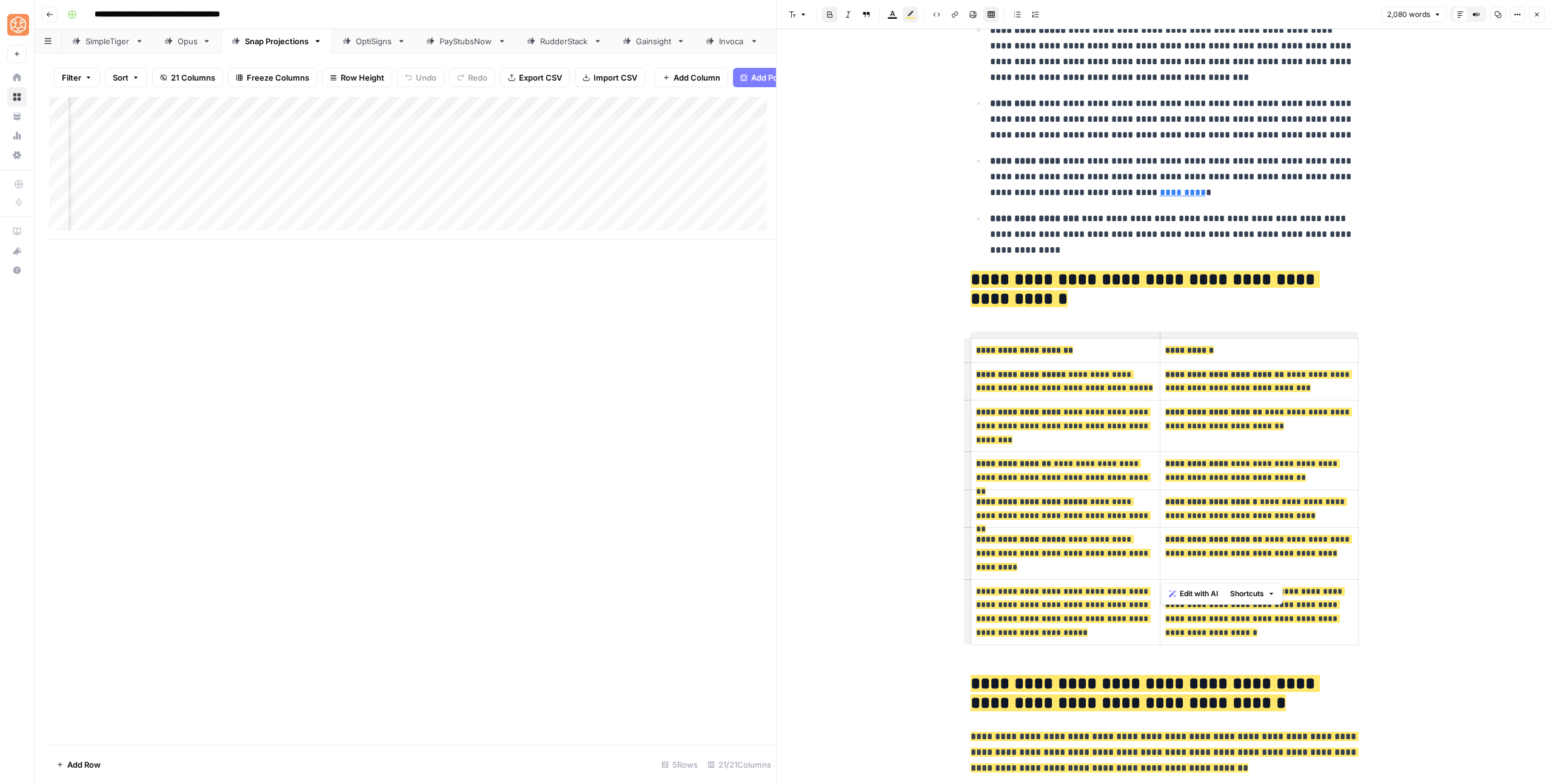 click on "**********" at bounding box center [1063, 612] 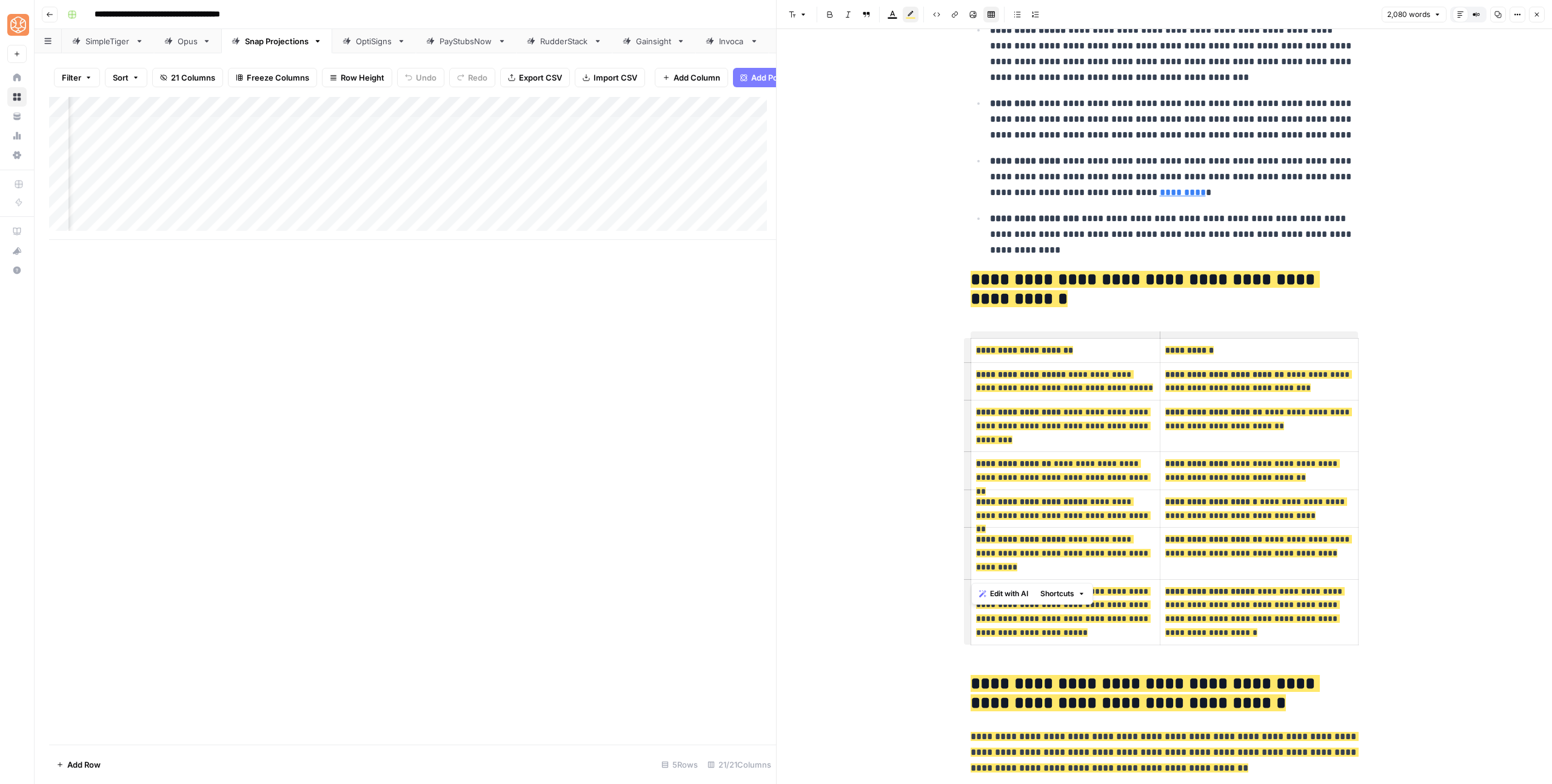 drag, startPoint x: 1061, startPoint y: 573, endPoint x: 968, endPoint y: 569, distance: 93.08598 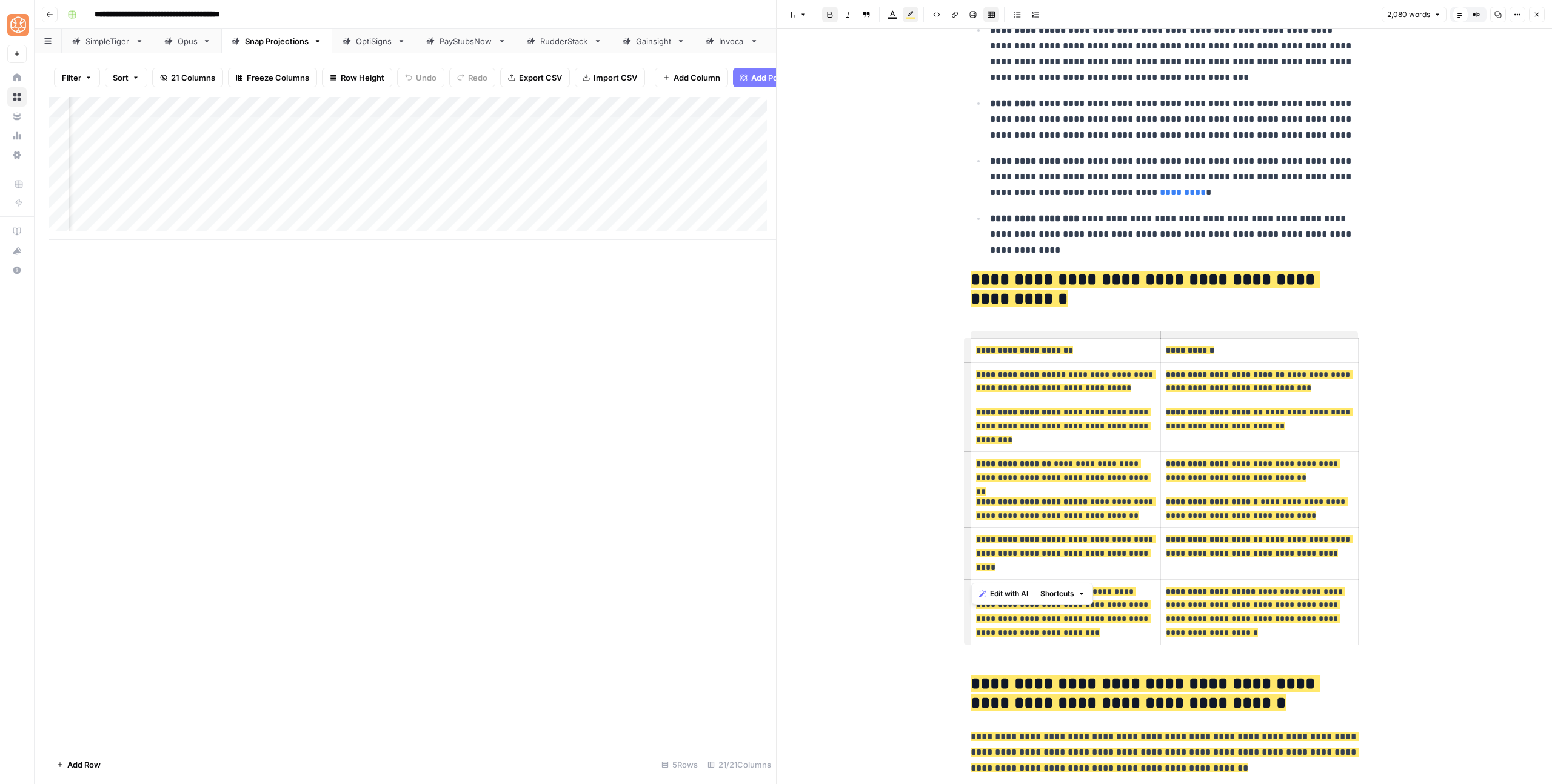 click on "**********" at bounding box center [1211, 591] 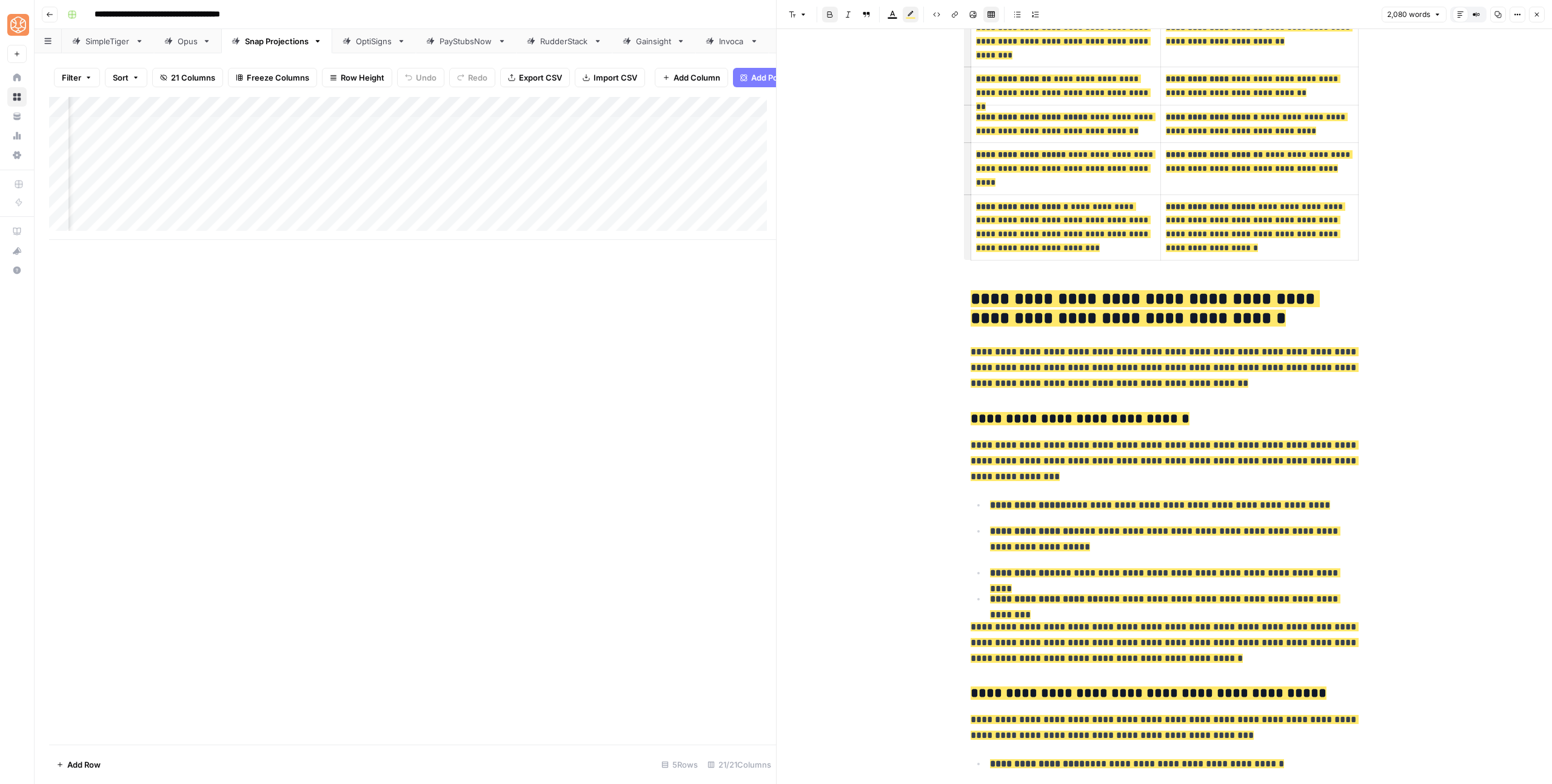 scroll, scrollTop: 1515, scrollLeft: 0, axis: vertical 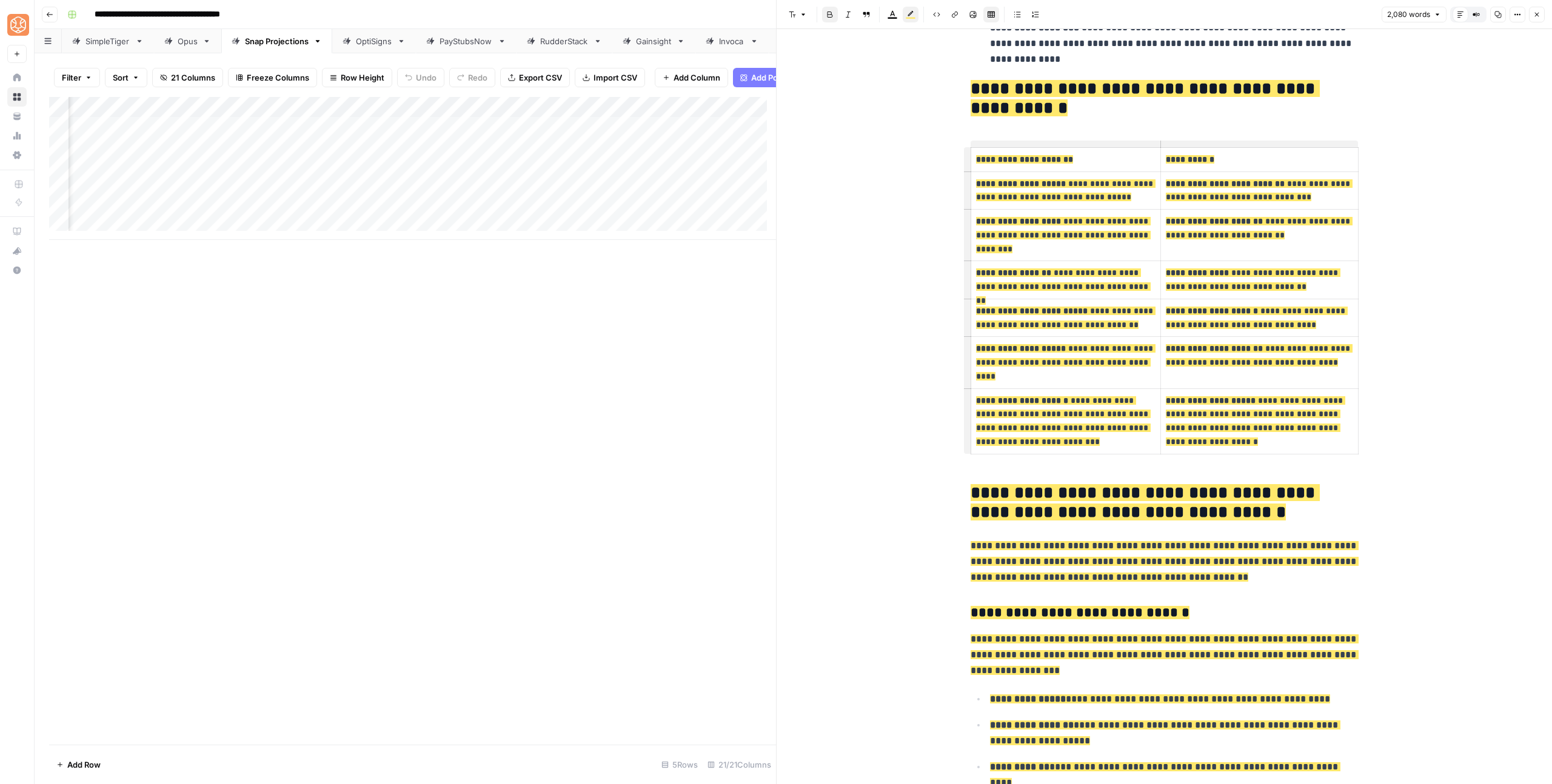 click on "**********" at bounding box center (1063, 421) 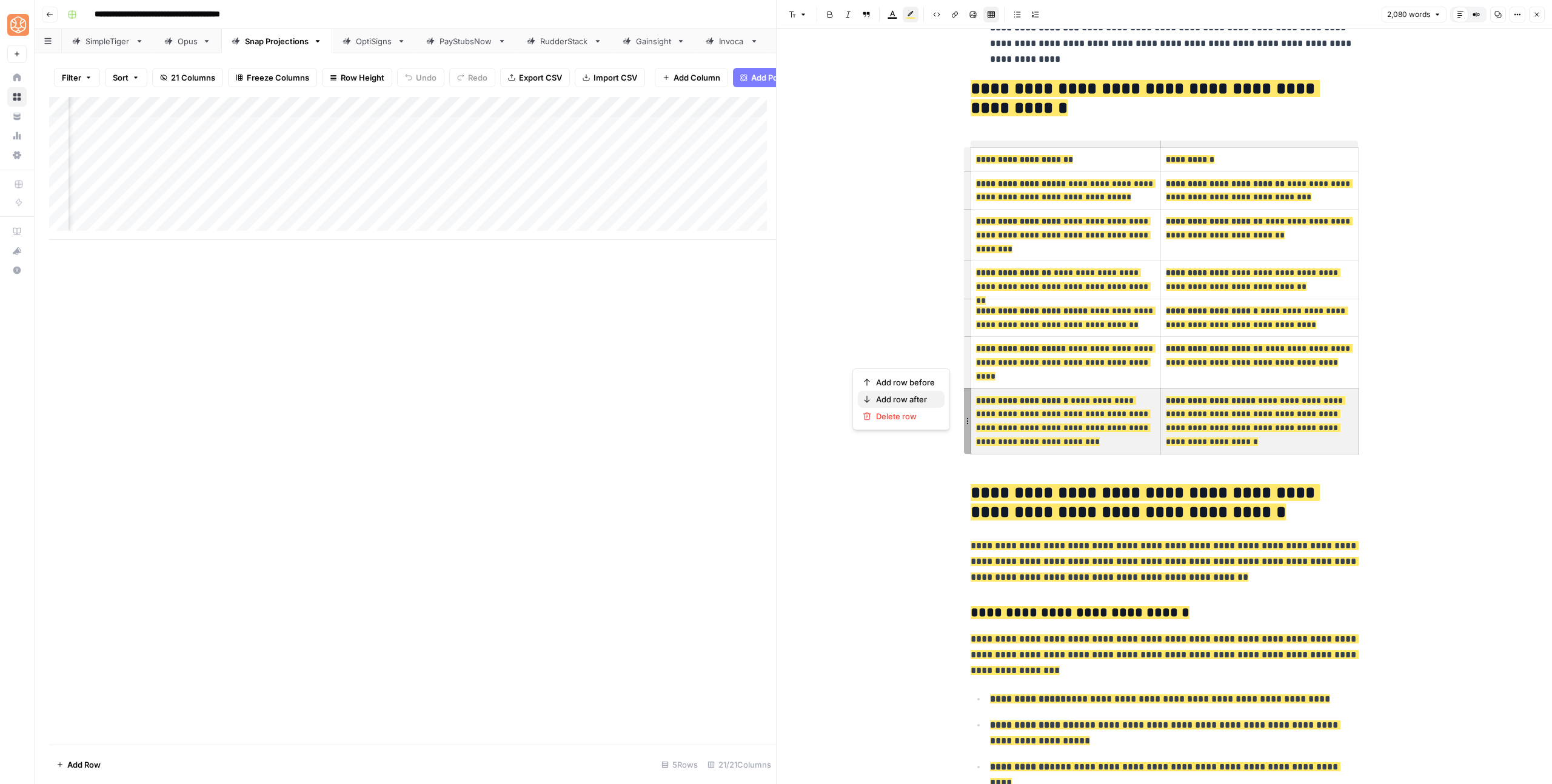 click on "Add row after" at bounding box center [905, 399] 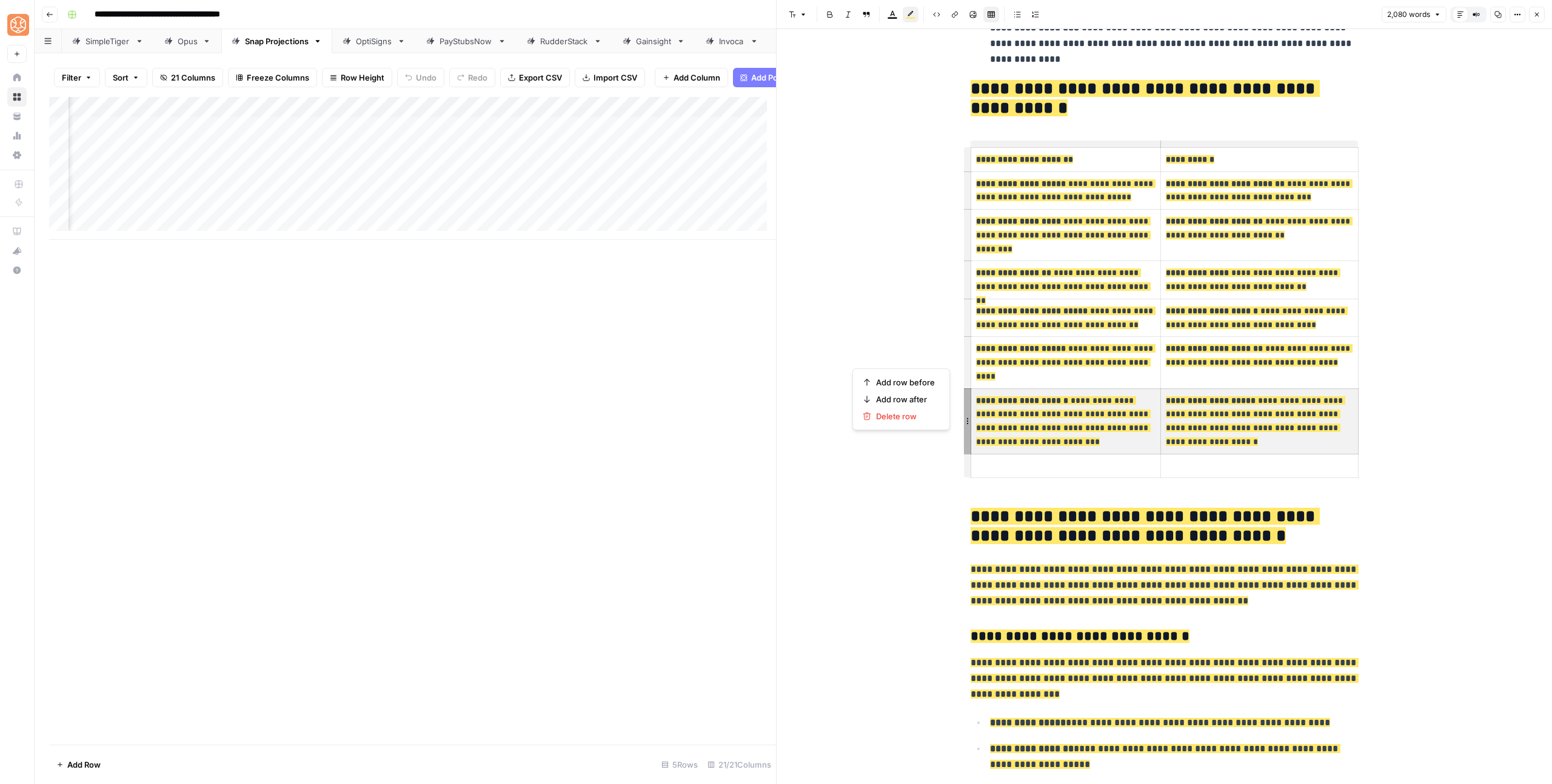 click at bounding box center [1066, 466] 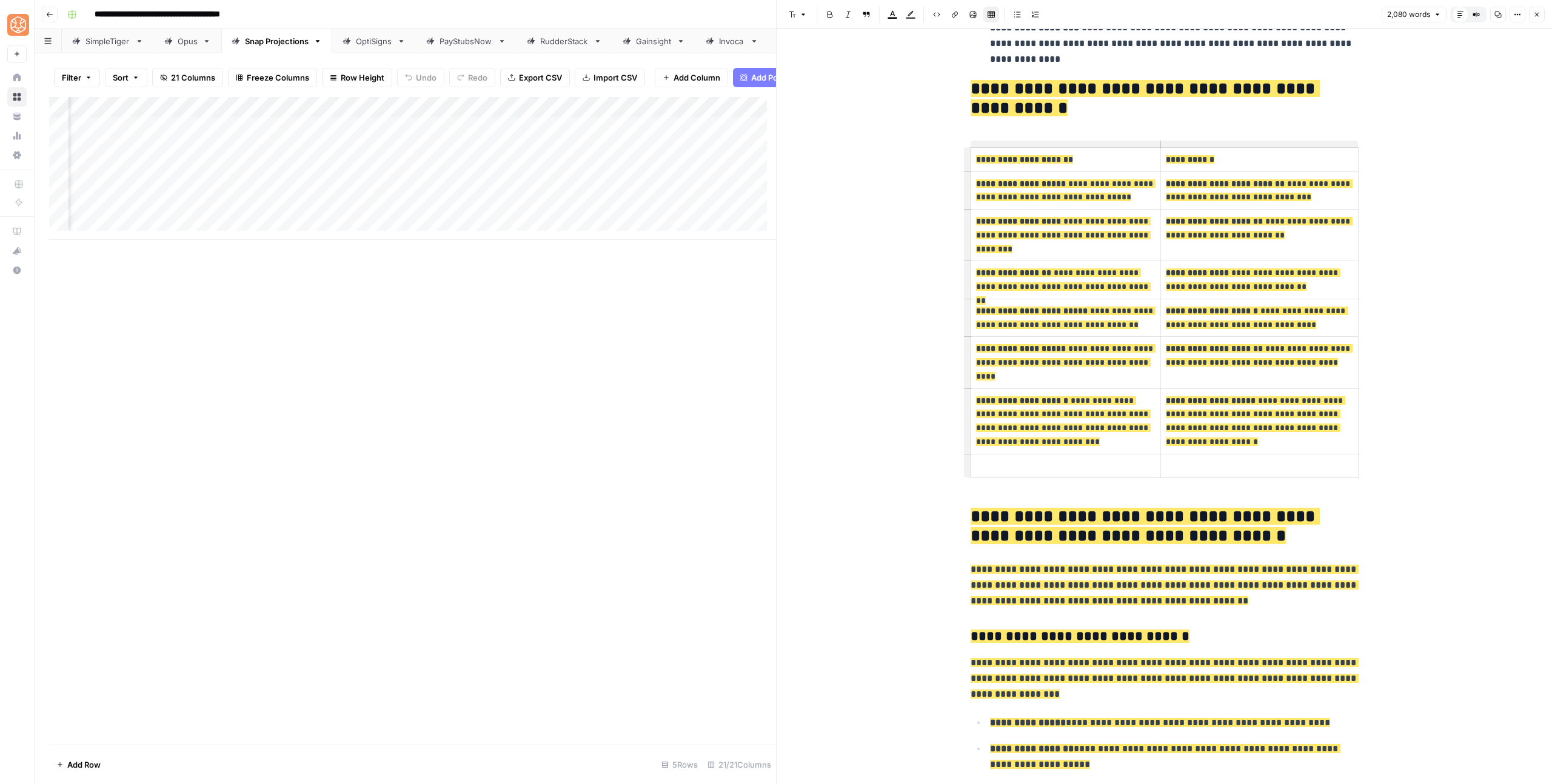 click on "**********" at bounding box center (1164, 1549) 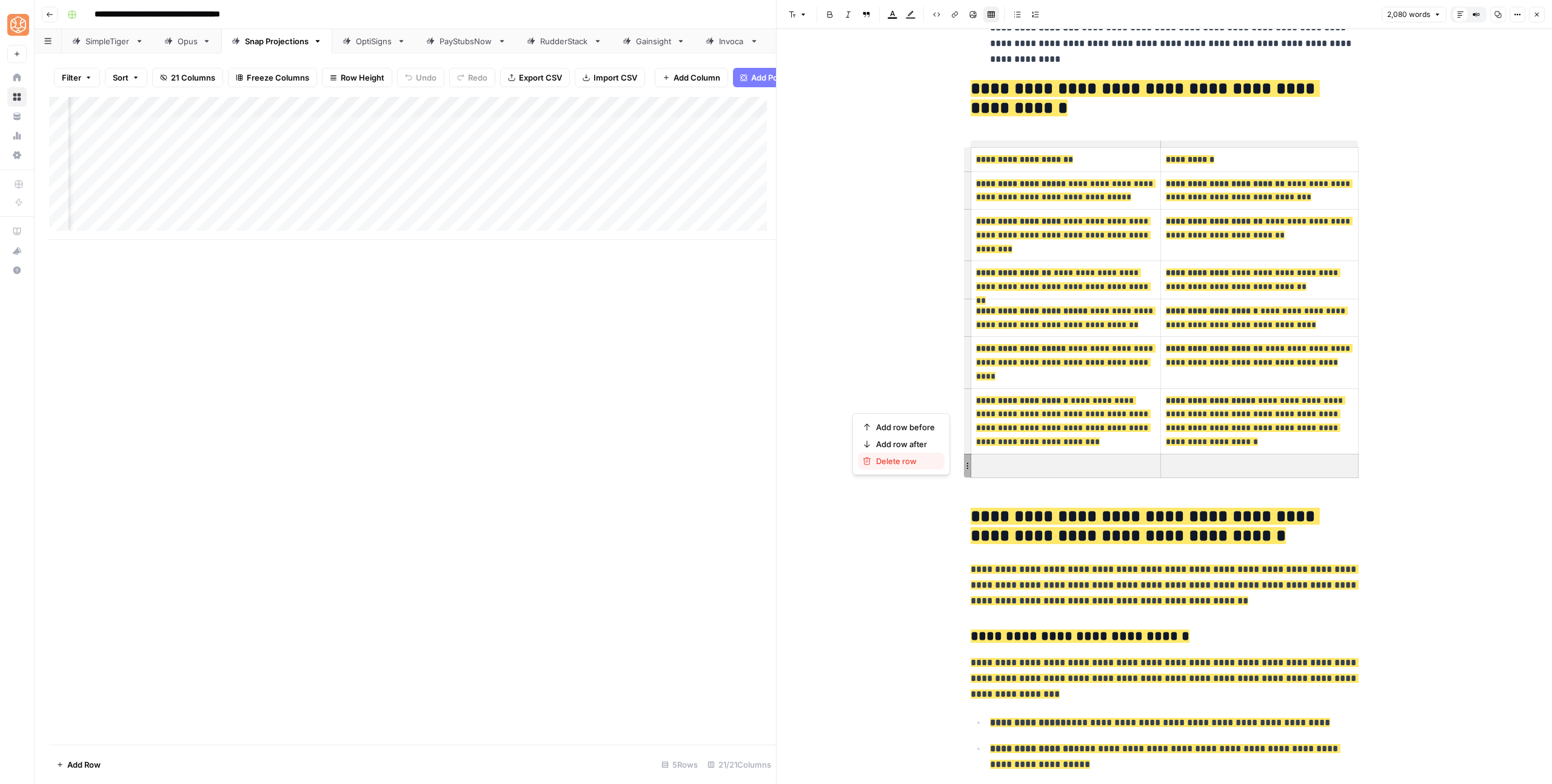 click on "Delete row" at bounding box center [905, 461] 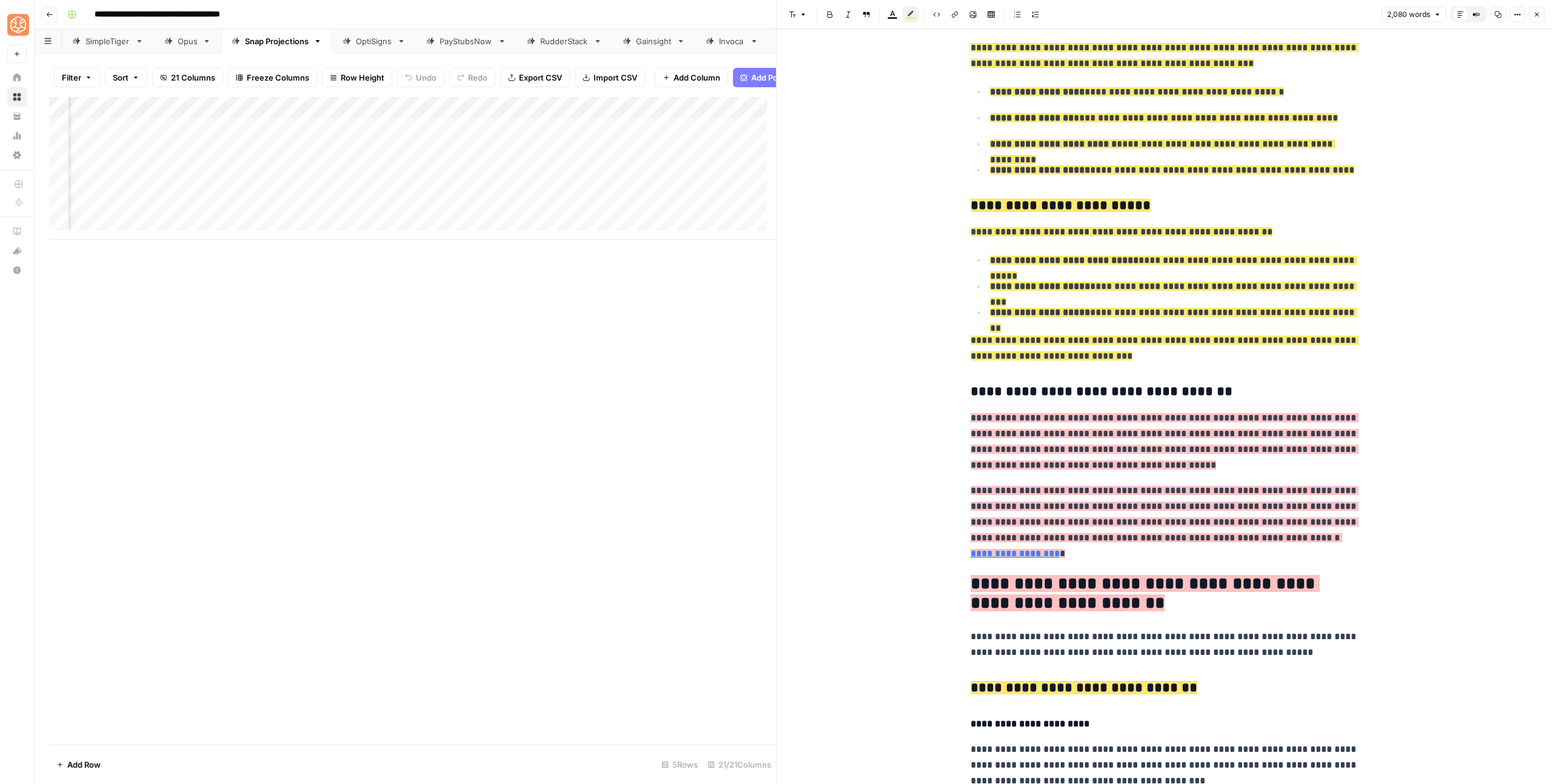 scroll, scrollTop: 2087, scrollLeft: 0, axis: vertical 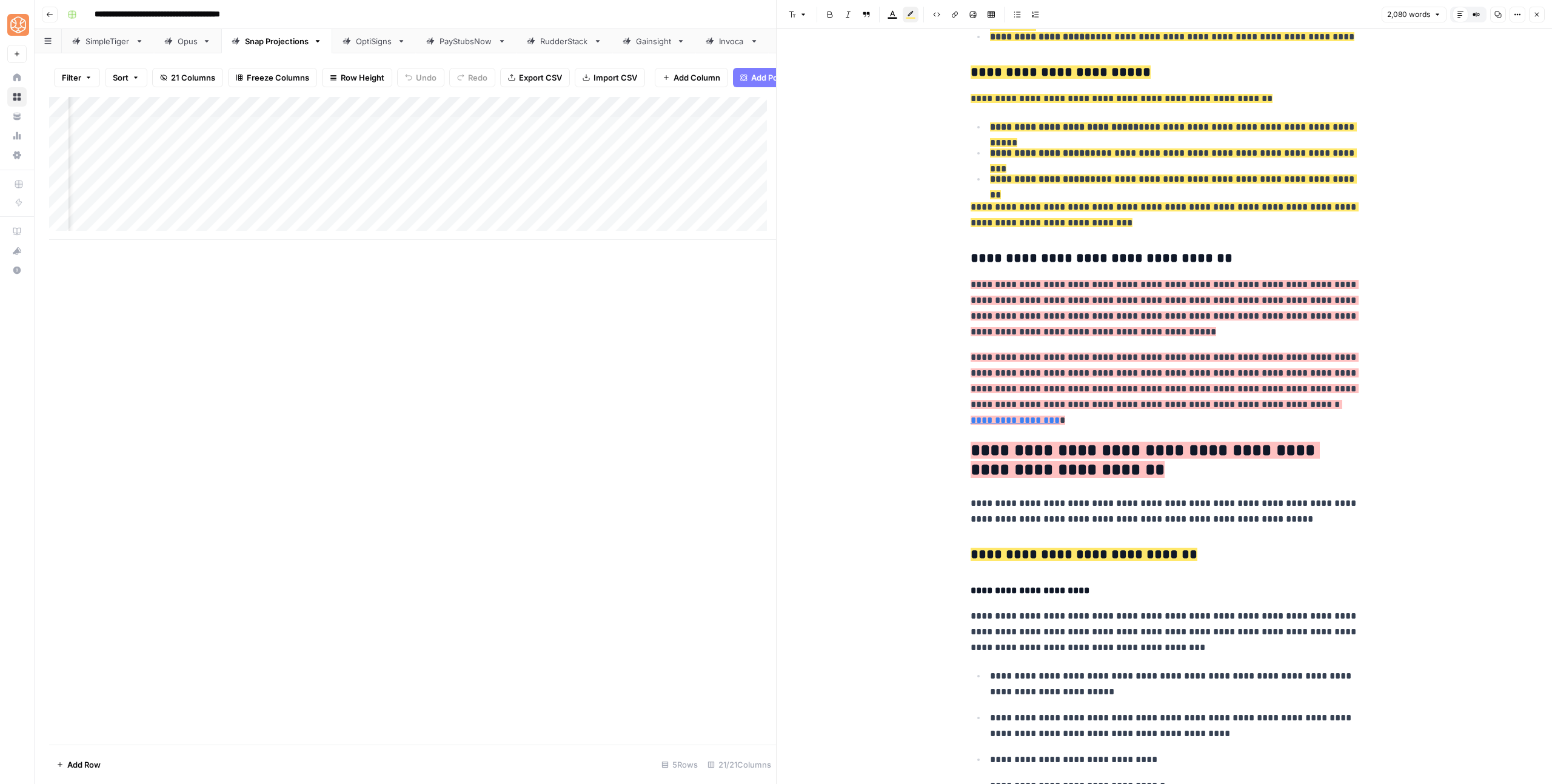 click on "**********" at bounding box center [1165, 389] 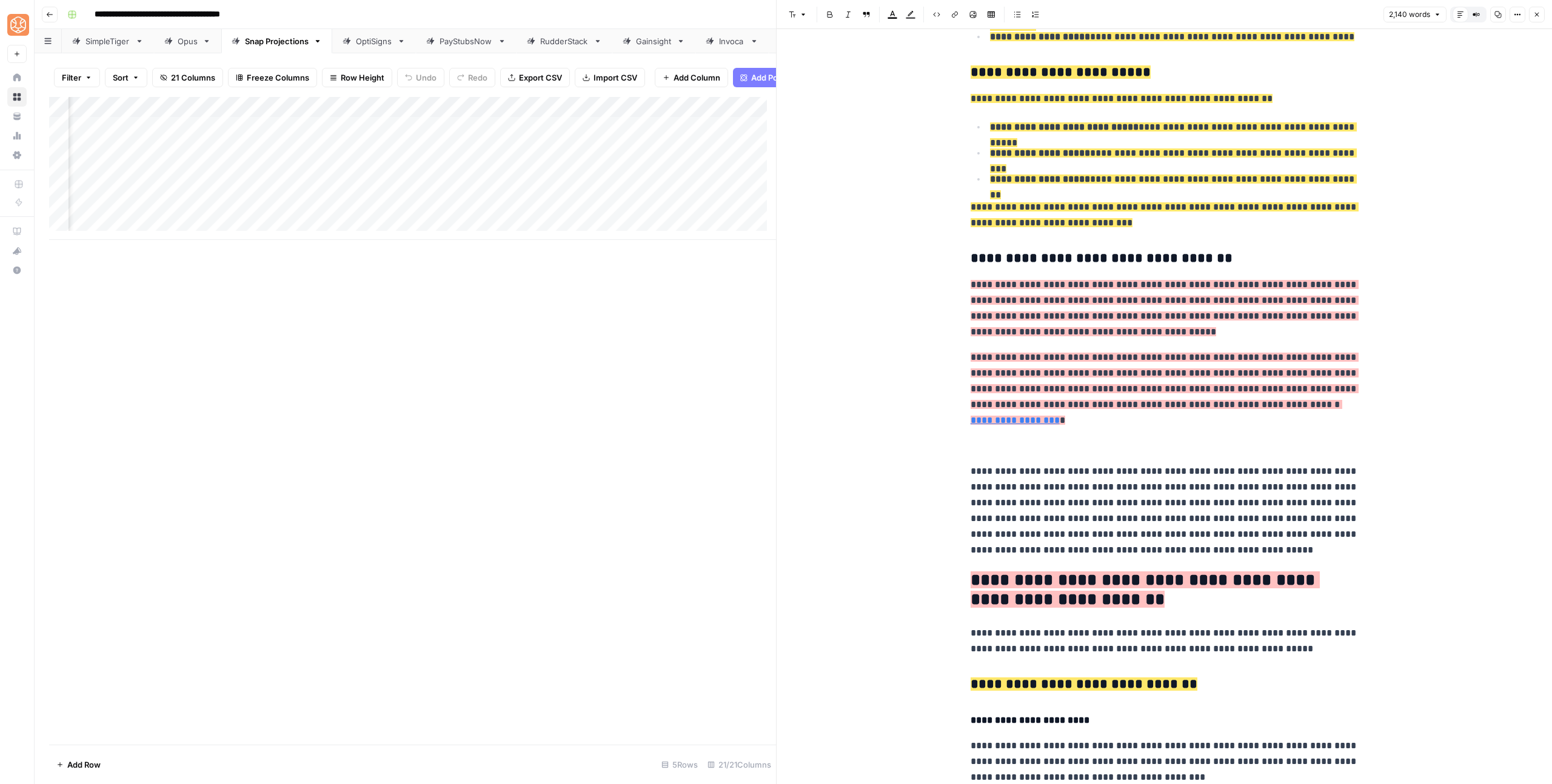 click on "**********" at bounding box center (1165, 593) 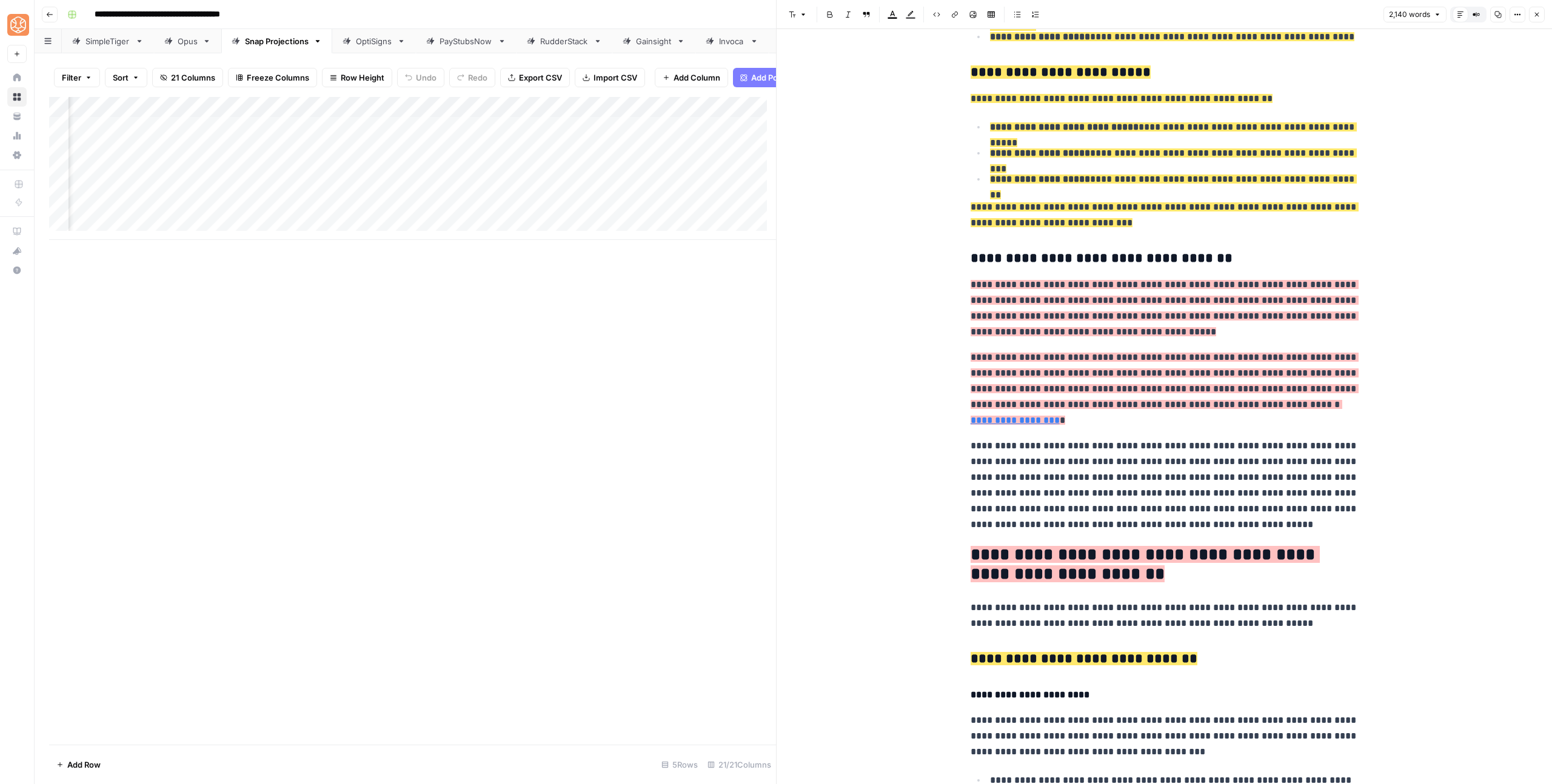click on "**********" at bounding box center (1165, 485) 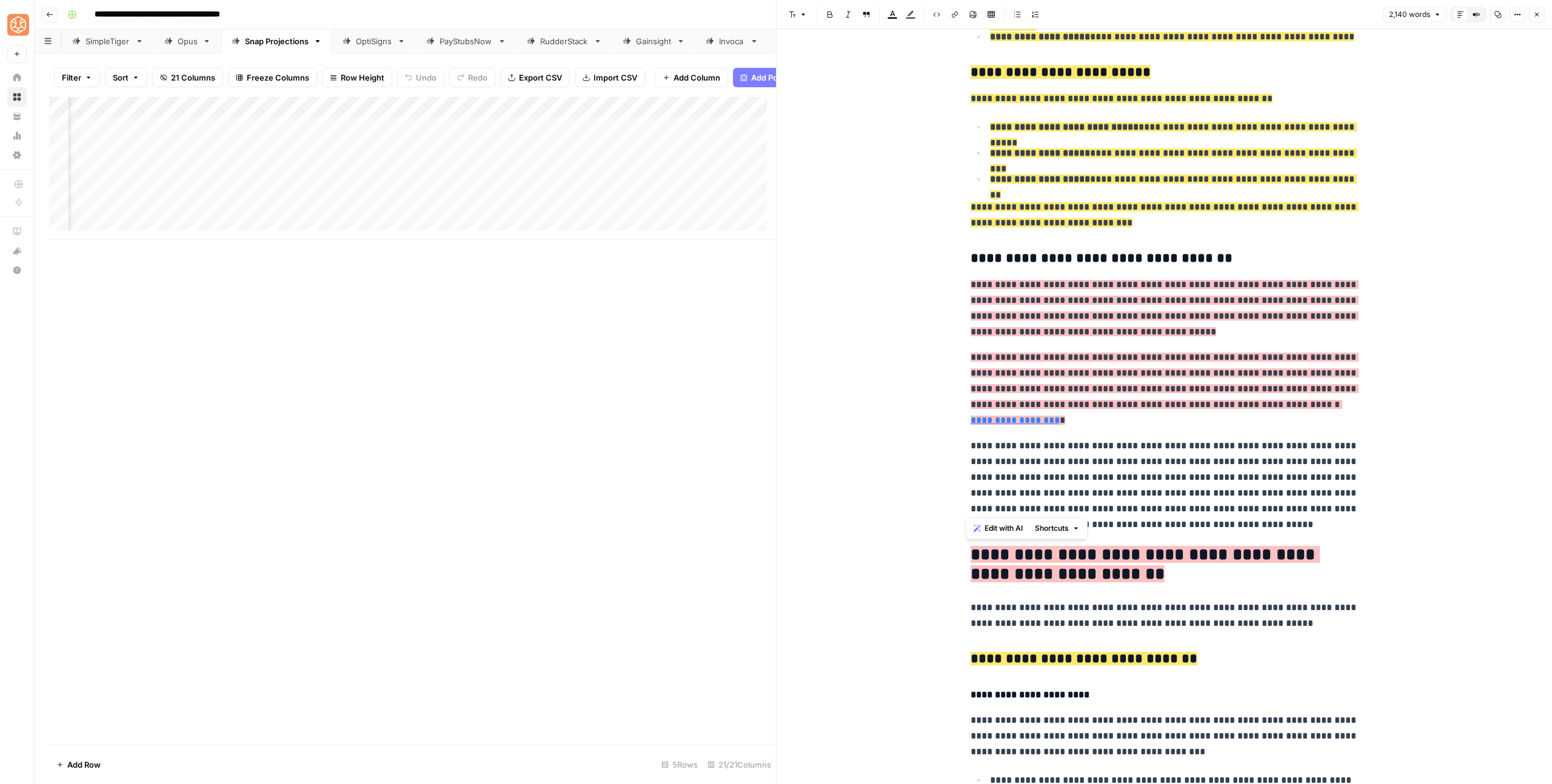 click on "**********" at bounding box center (1165, 485) 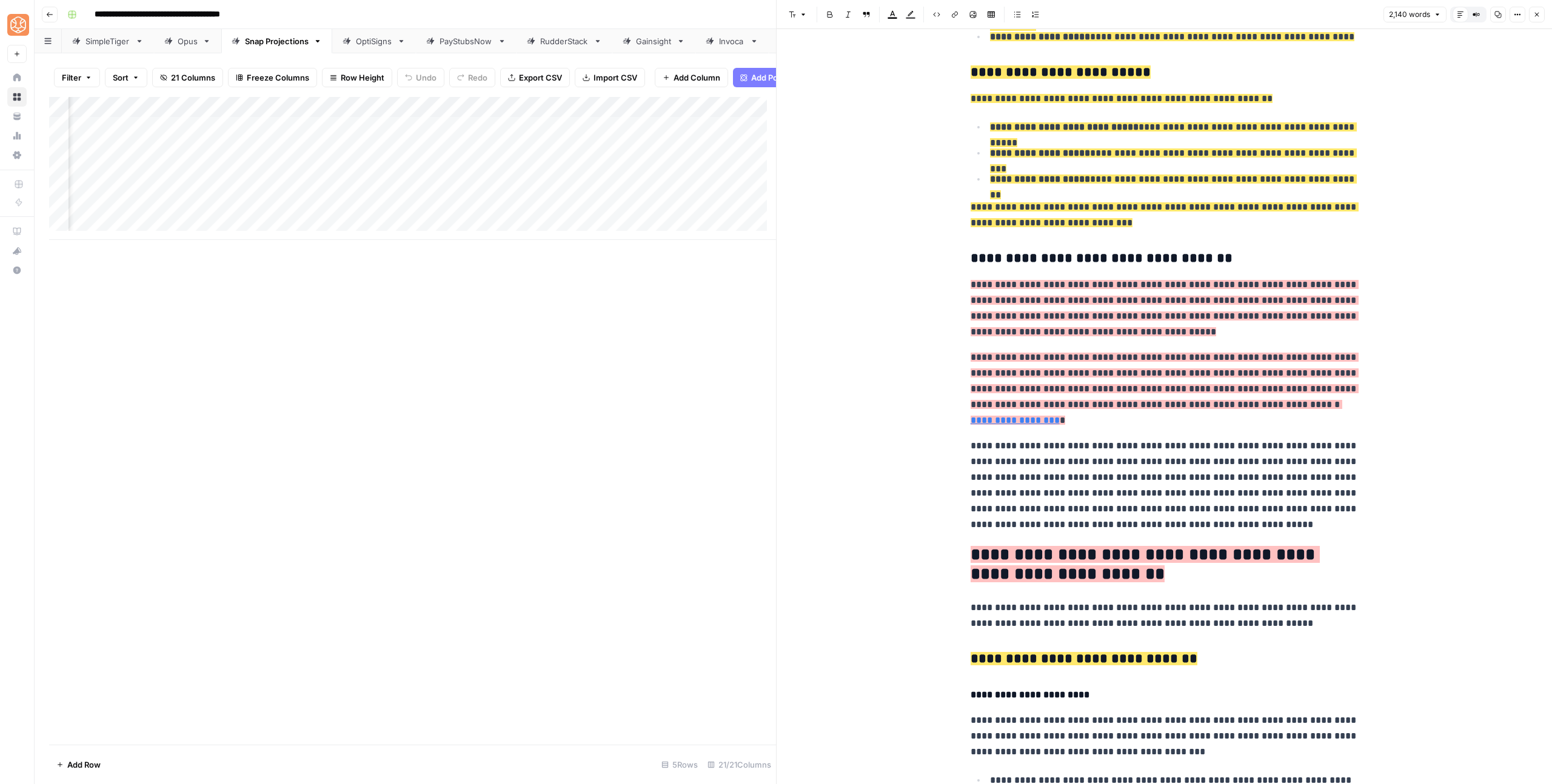 drag, startPoint x: 914, startPoint y: 16, endPoint x: 917, endPoint y: 48, distance: 32.140317 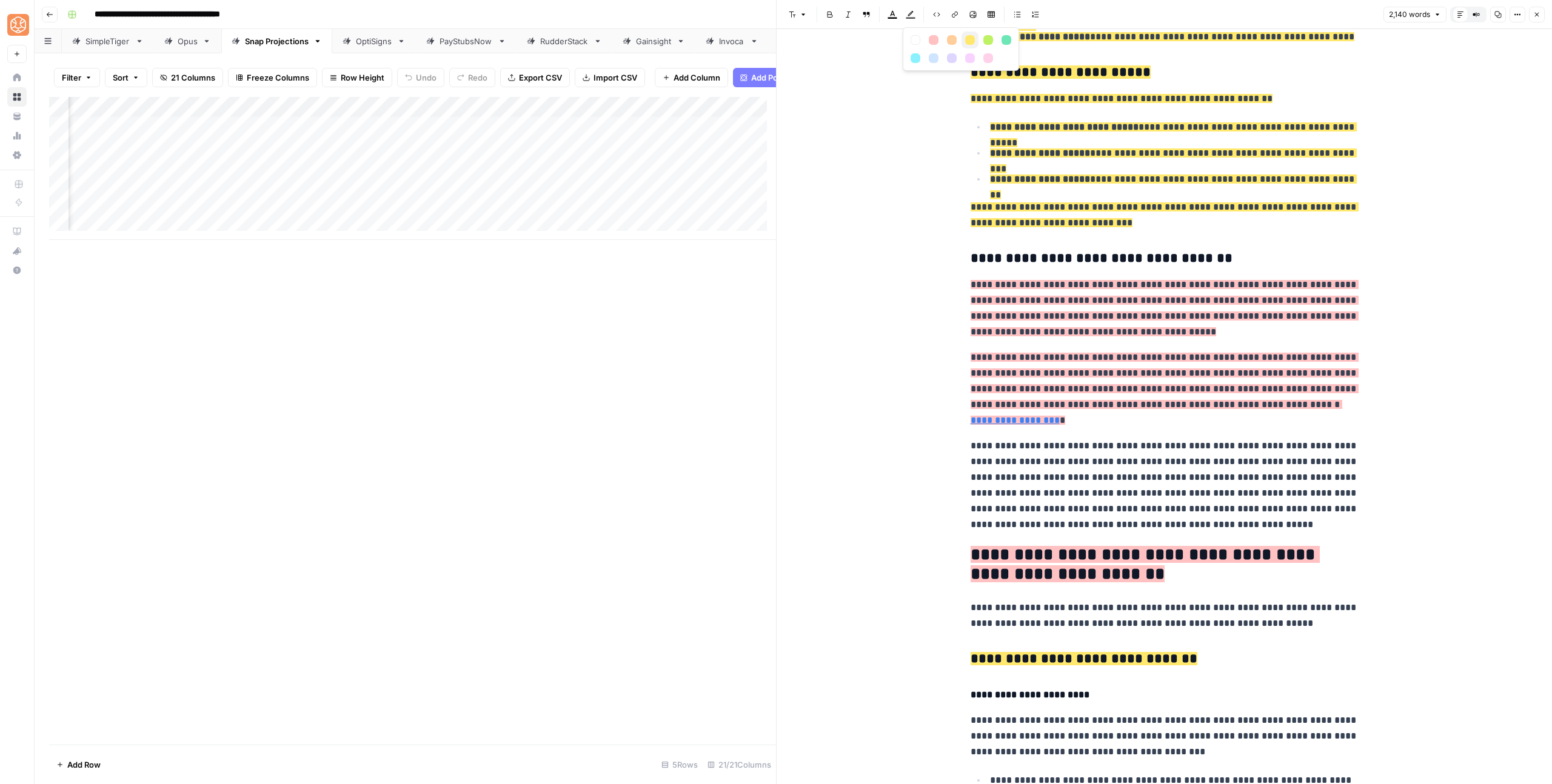 click at bounding box center [970, 40] 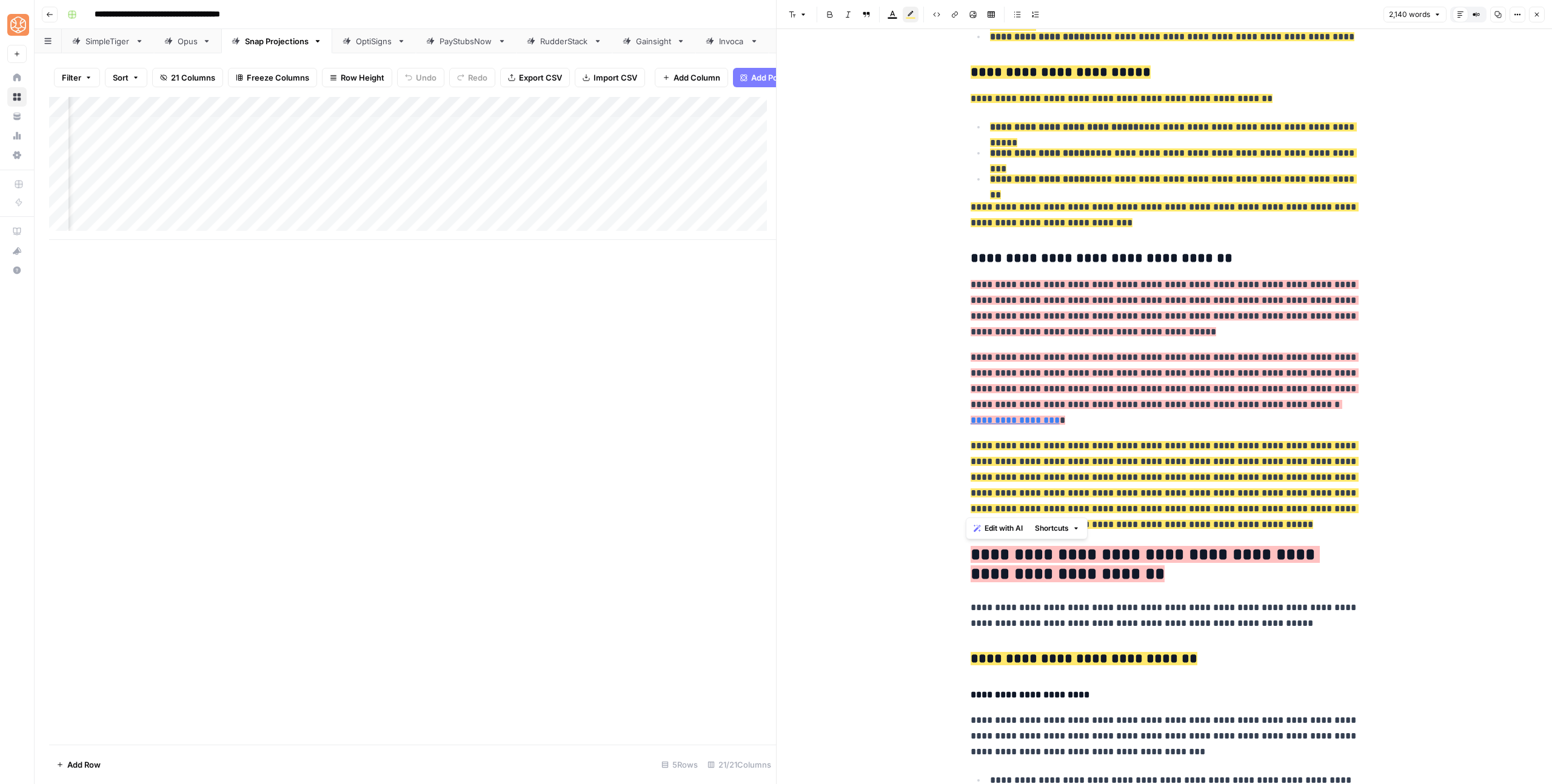 click on "**********" at bounding box center [1165, 485] 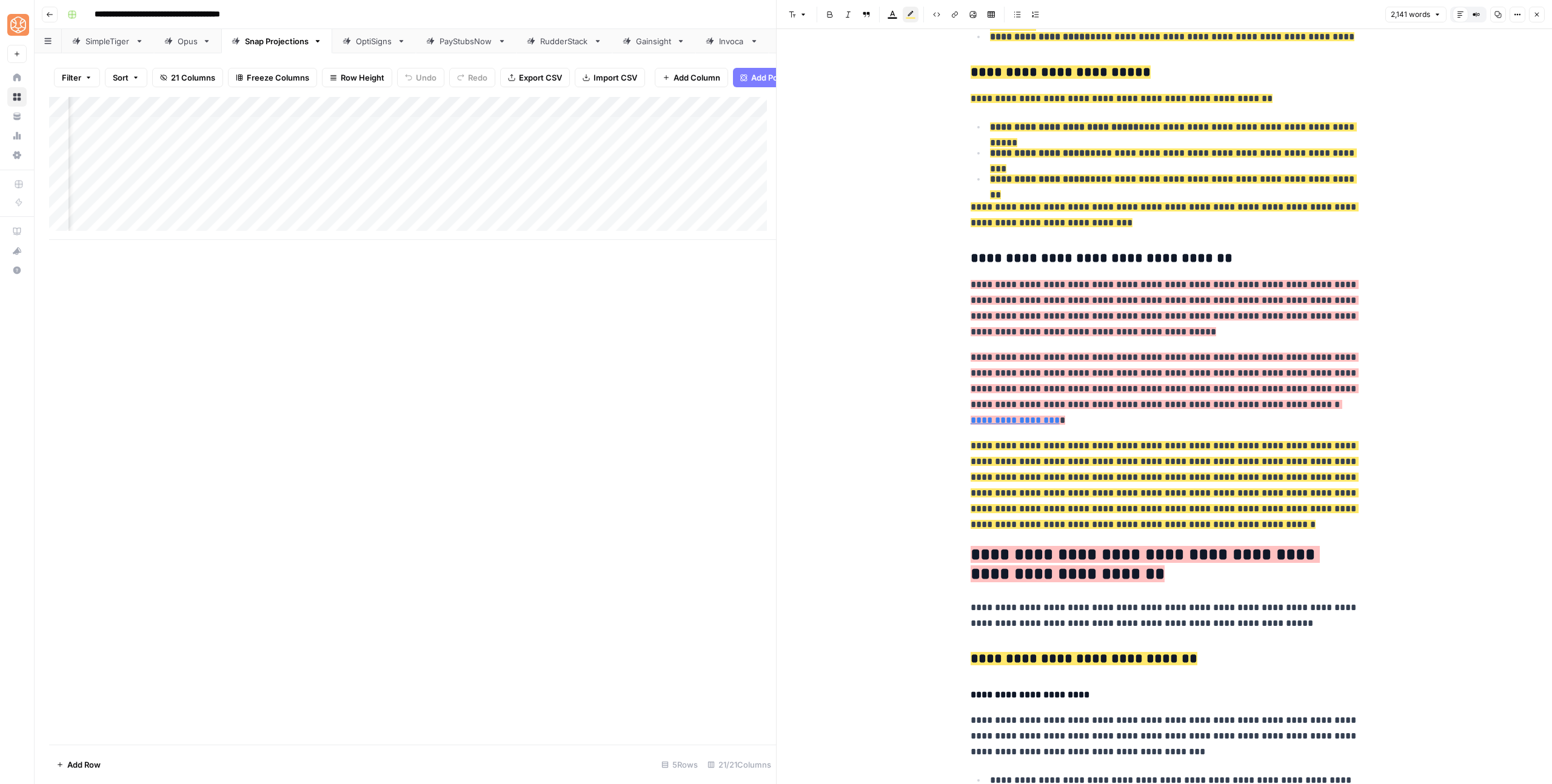 click on "**********" at bounding box center [1165, 485] 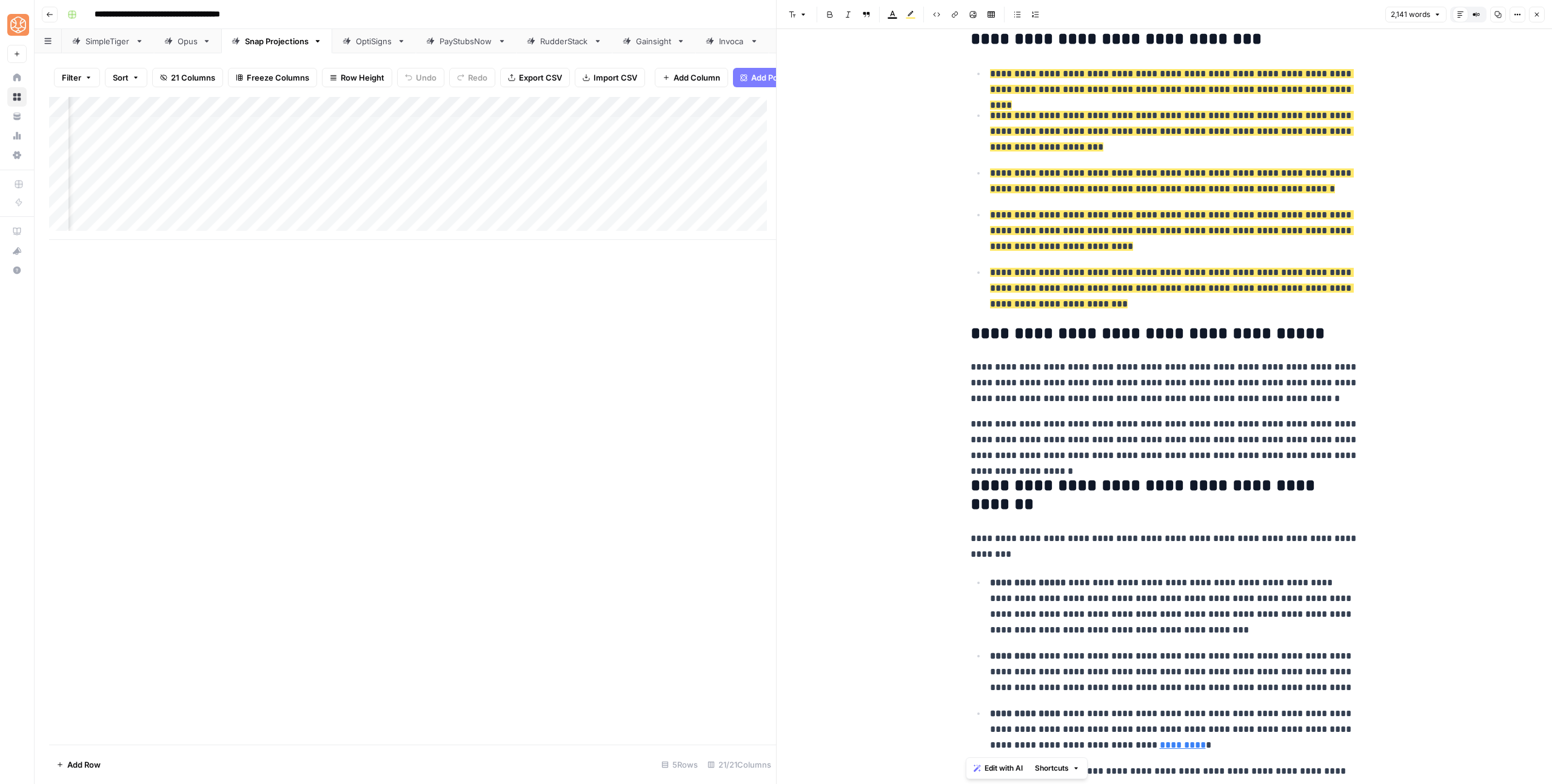 scroll, scrollTop: 0, scrollLeft: 0, axis: both 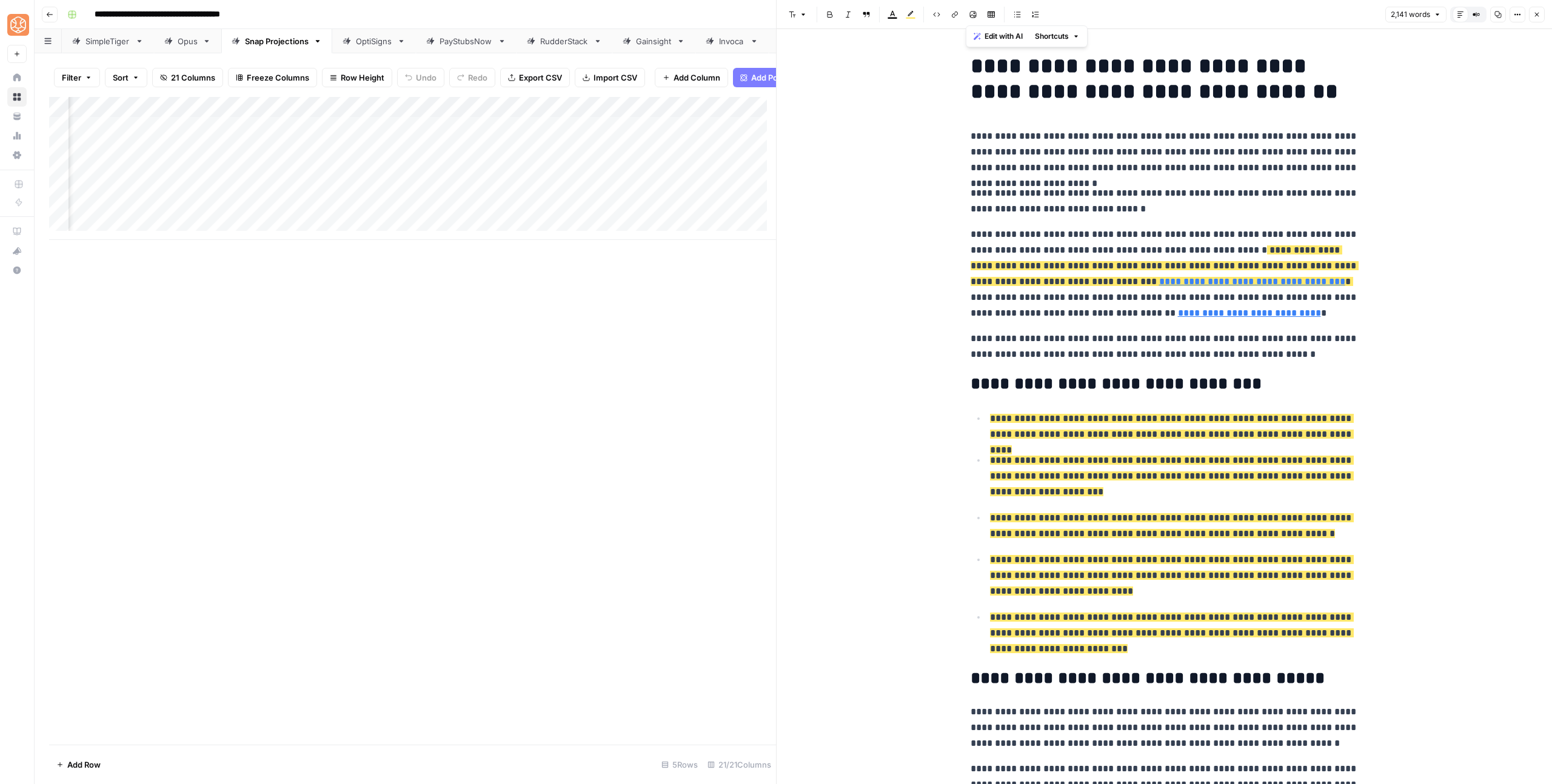 click 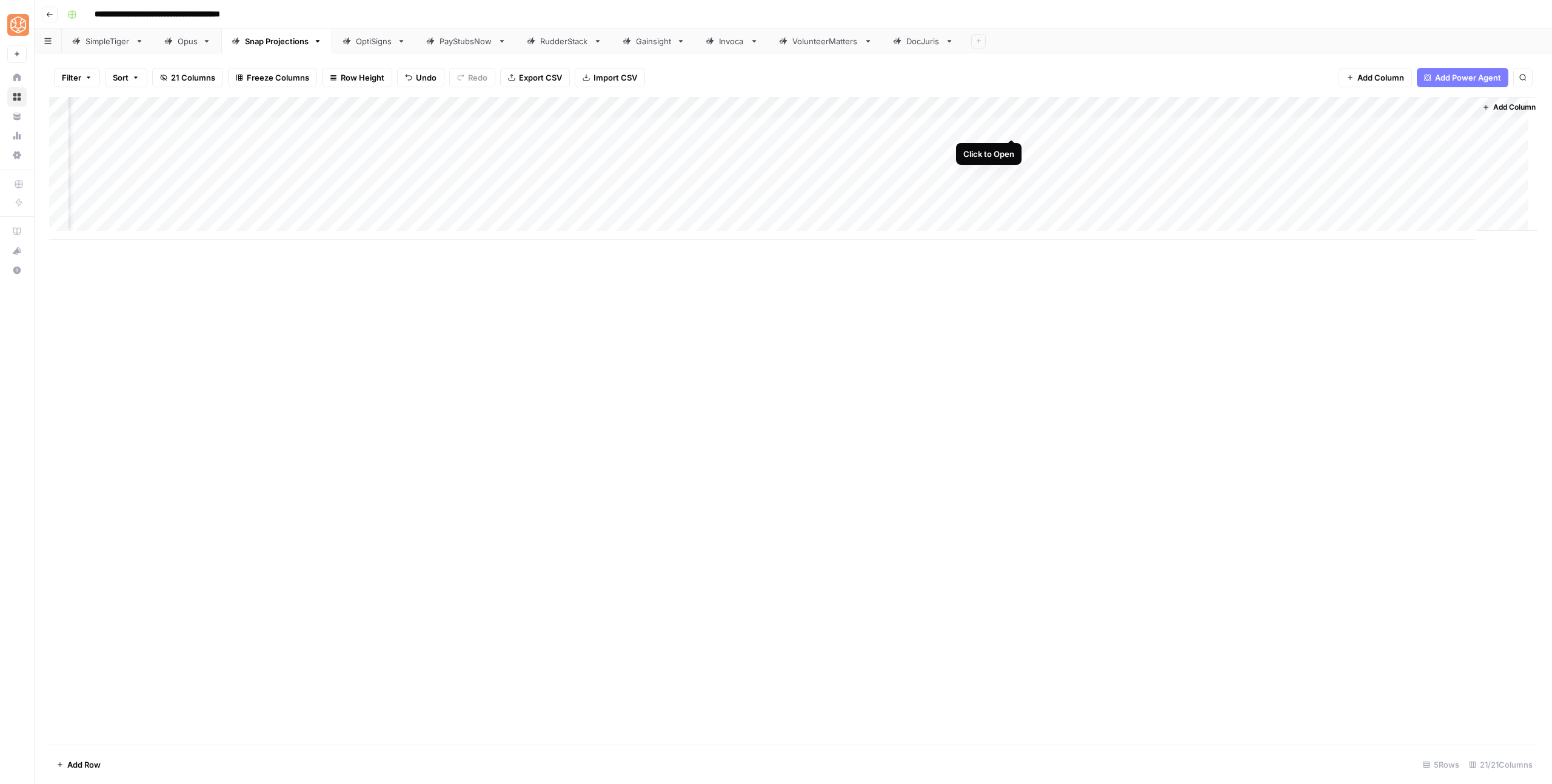 click on "Add Column" at bounding box center (793, 168) 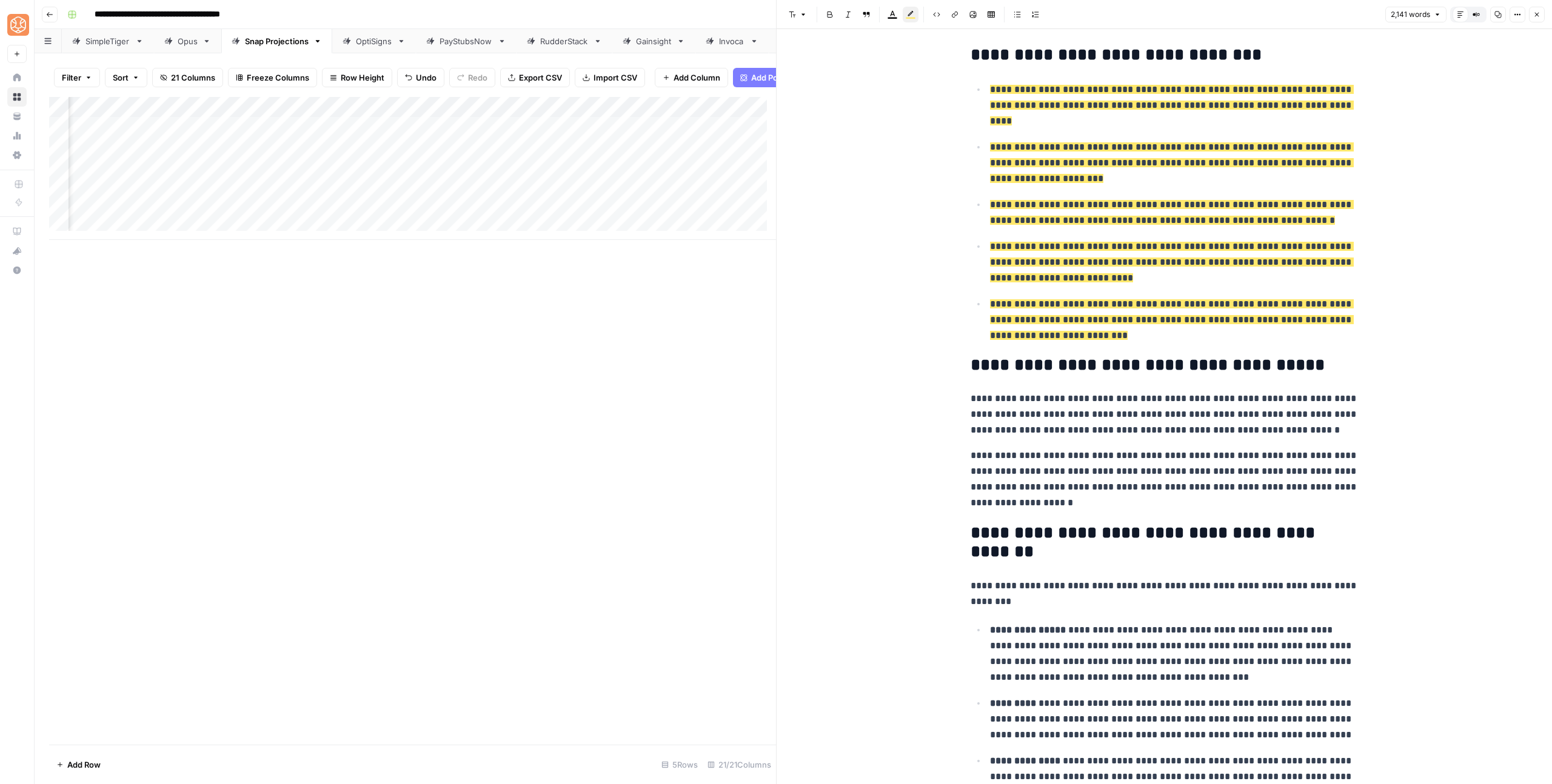 scroll, scrollTop: 0, scrollLeft: 0, axis: both 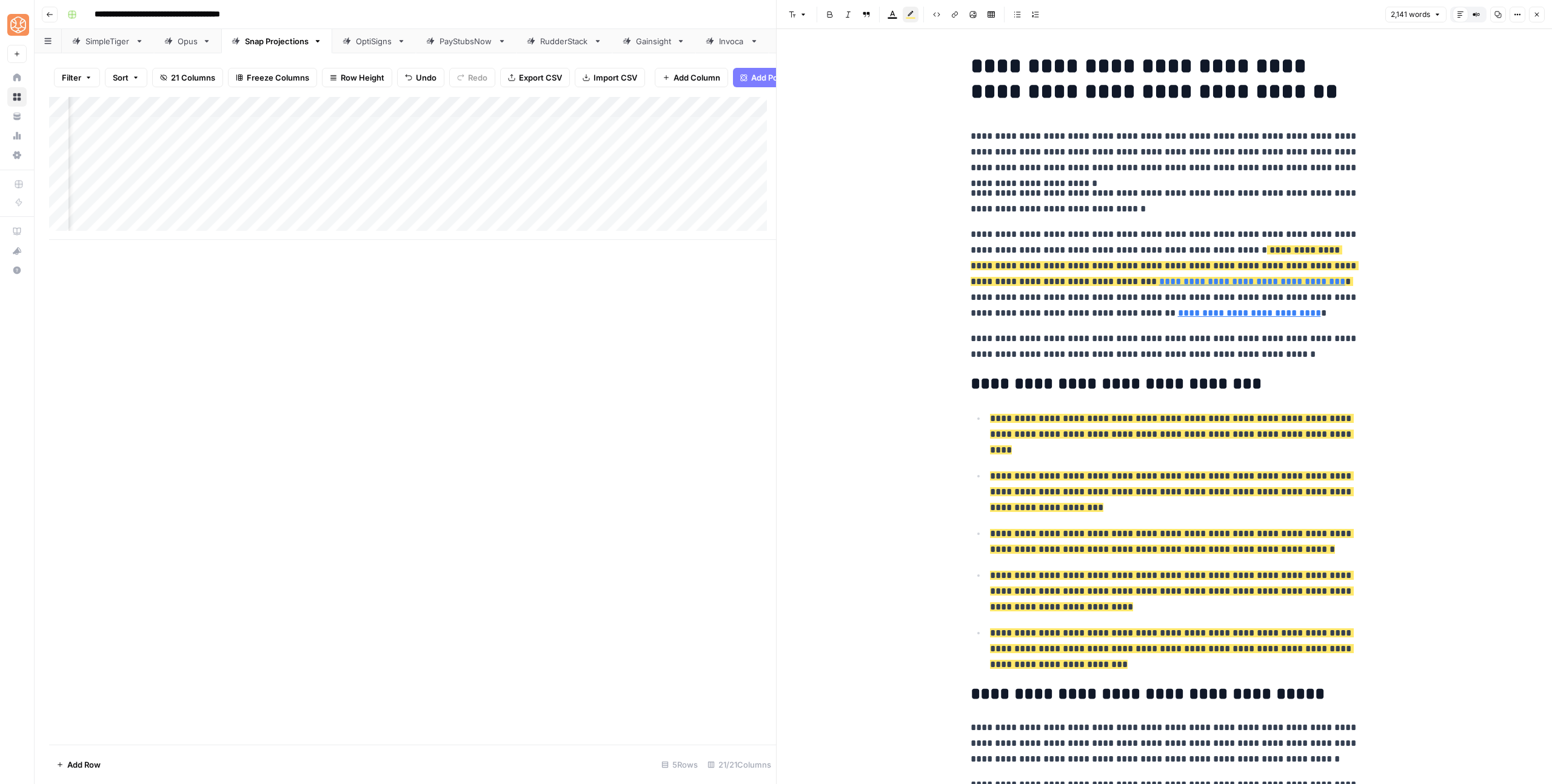 click 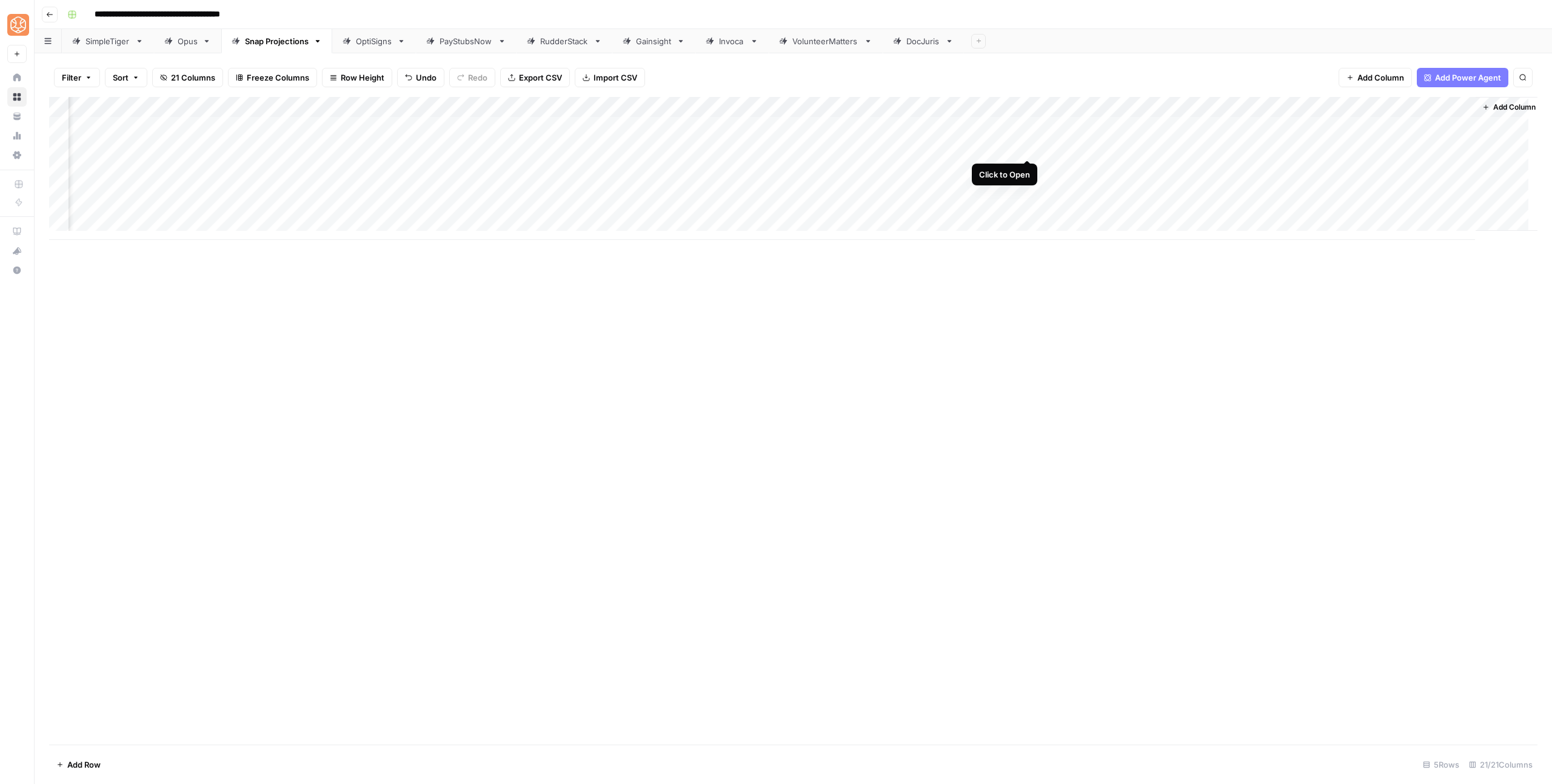 click on "Add Column" at bounding box center (793, 168) 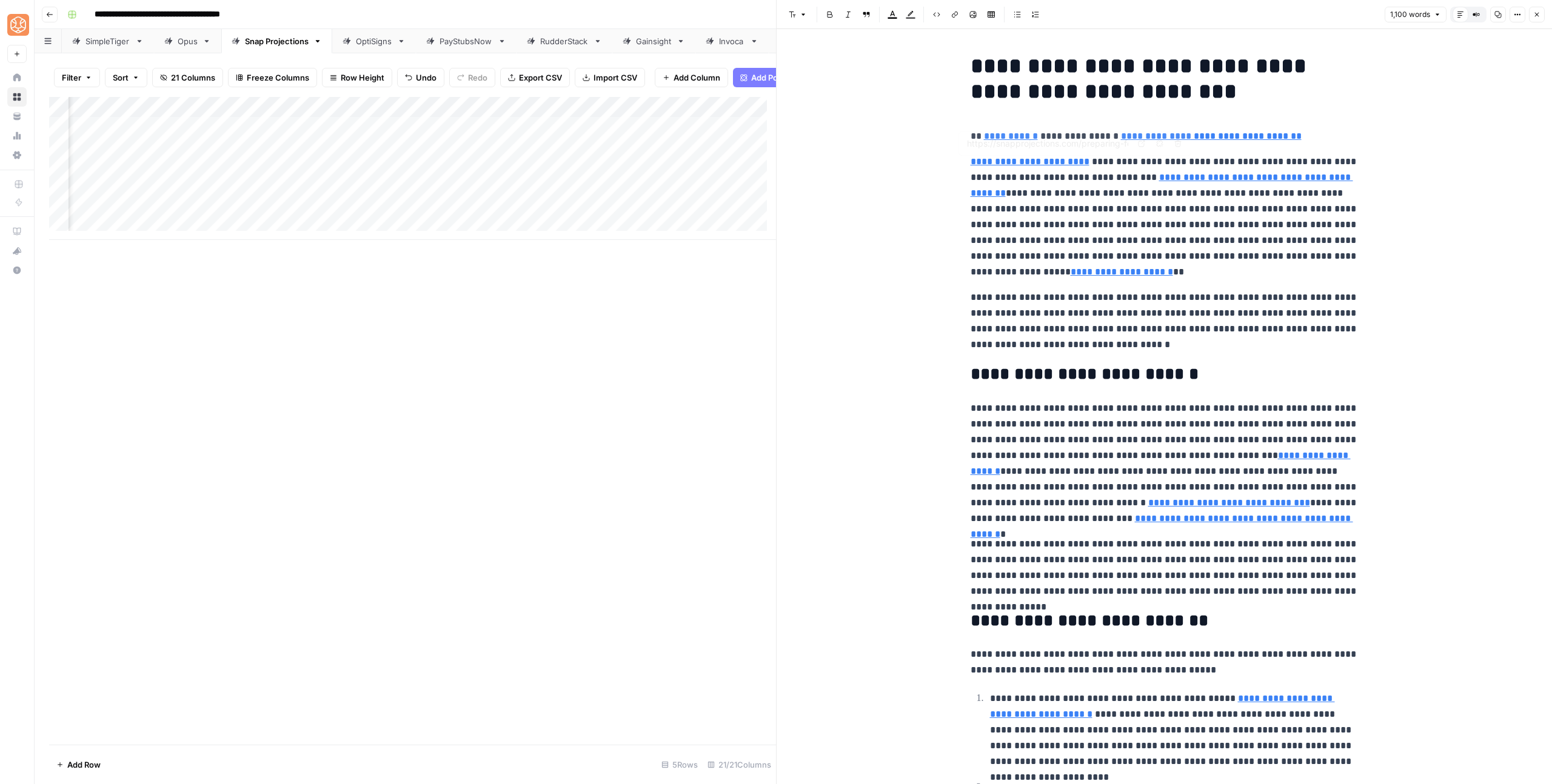 drag, startPoint x: 960, startPoint y: 156, endPoint x: 951, endPoint y: 128, distance: 29.41088 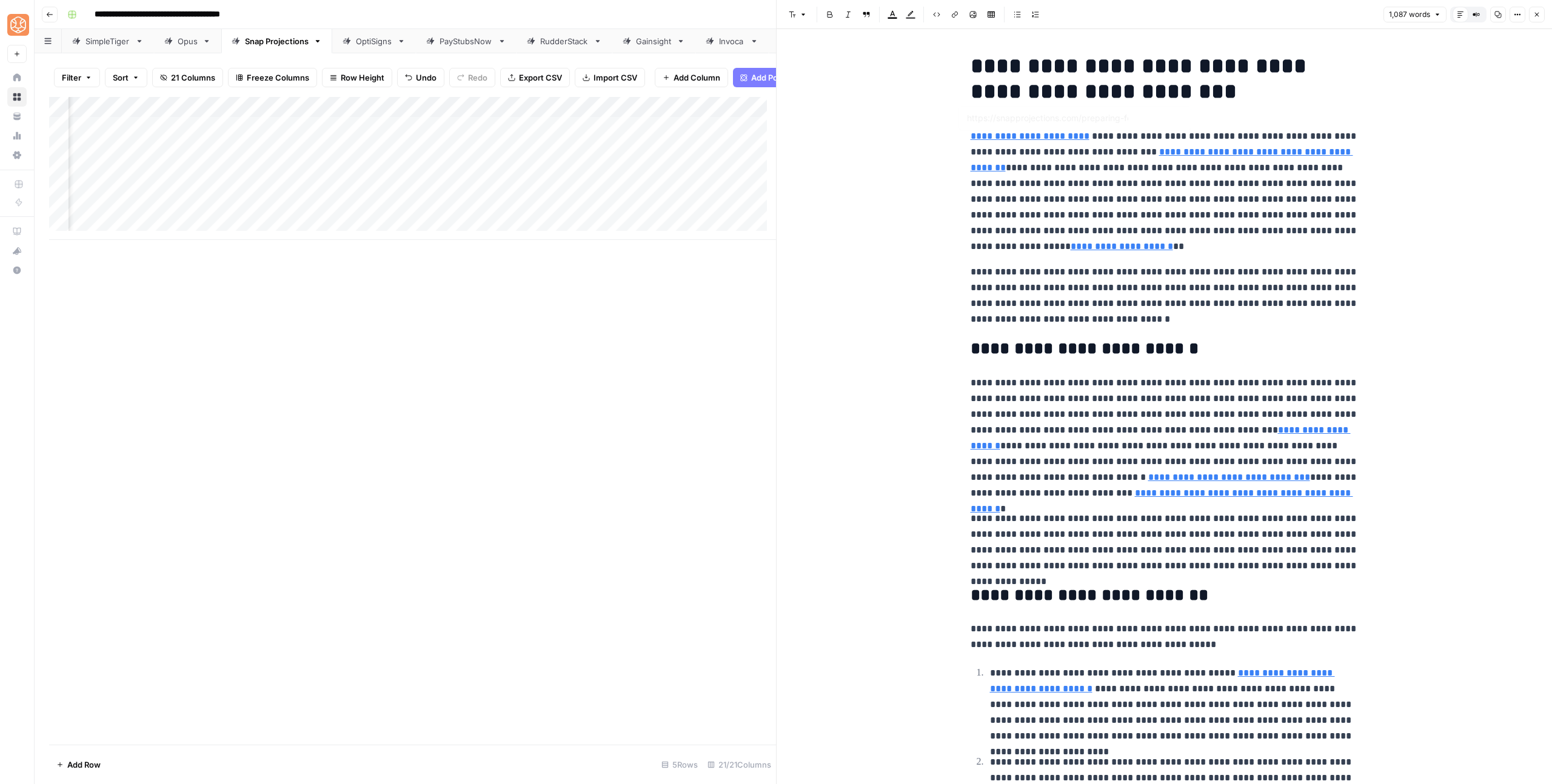 click on "**********" at bounding box center (1165, 191) 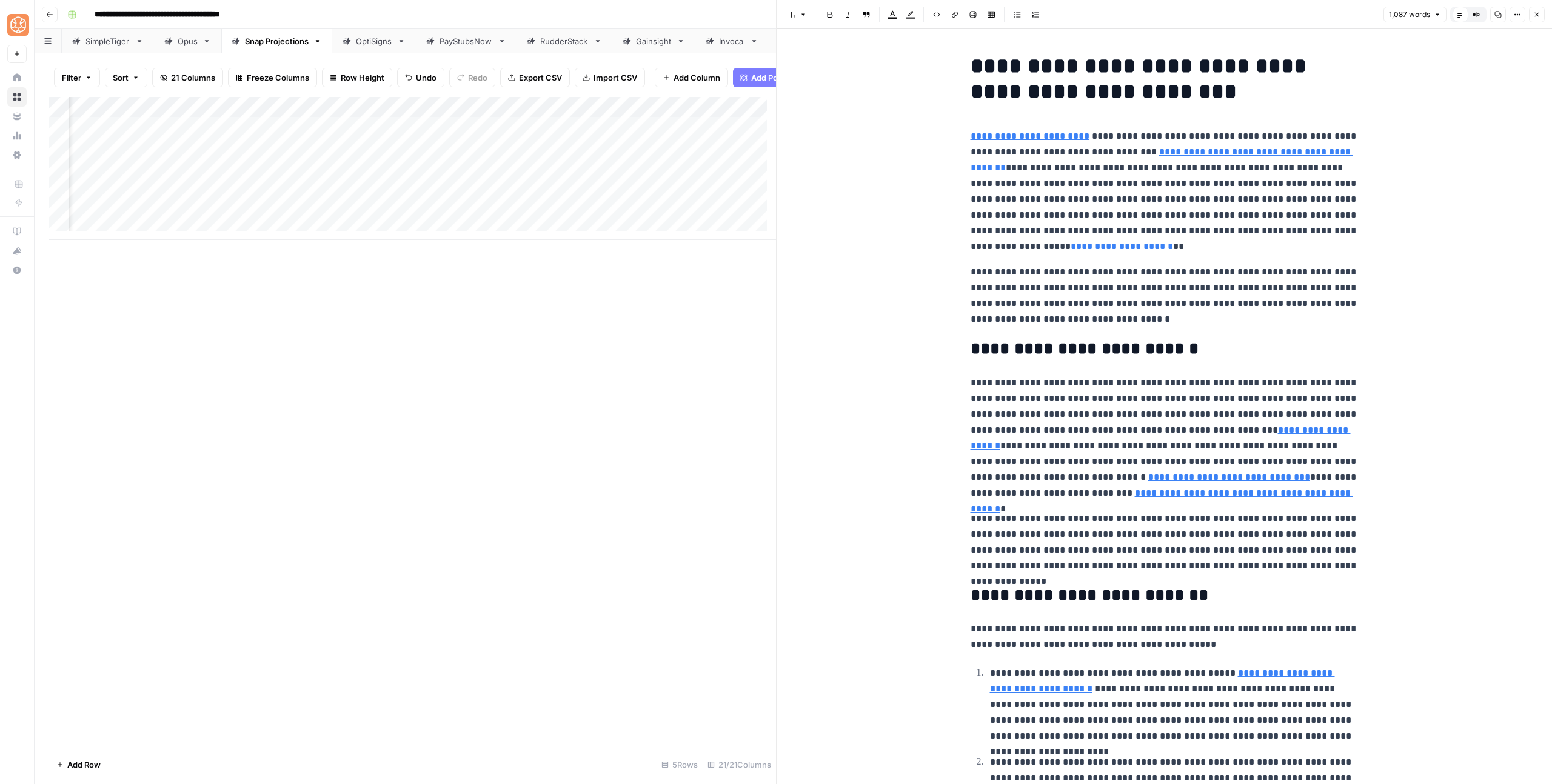 drag, startPoint x: 1134, startPoint y: 250, endPoint x: 1162, endPoint y: 299, distance: 56.4358 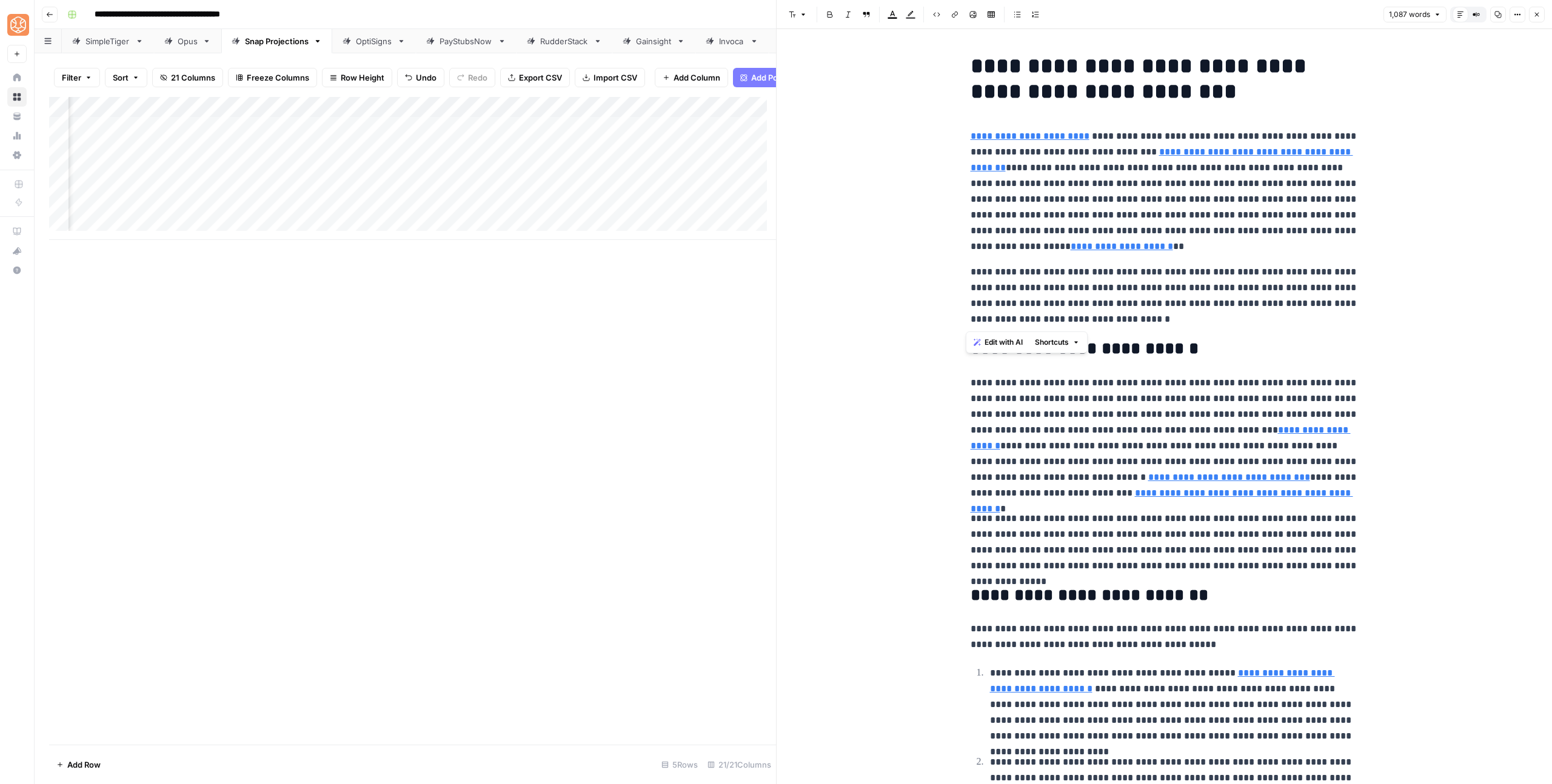 drag, startPoint x: 1131, startPoint y: 320, endPoint x: 960, endPoint y: 143, distance: 246.1097 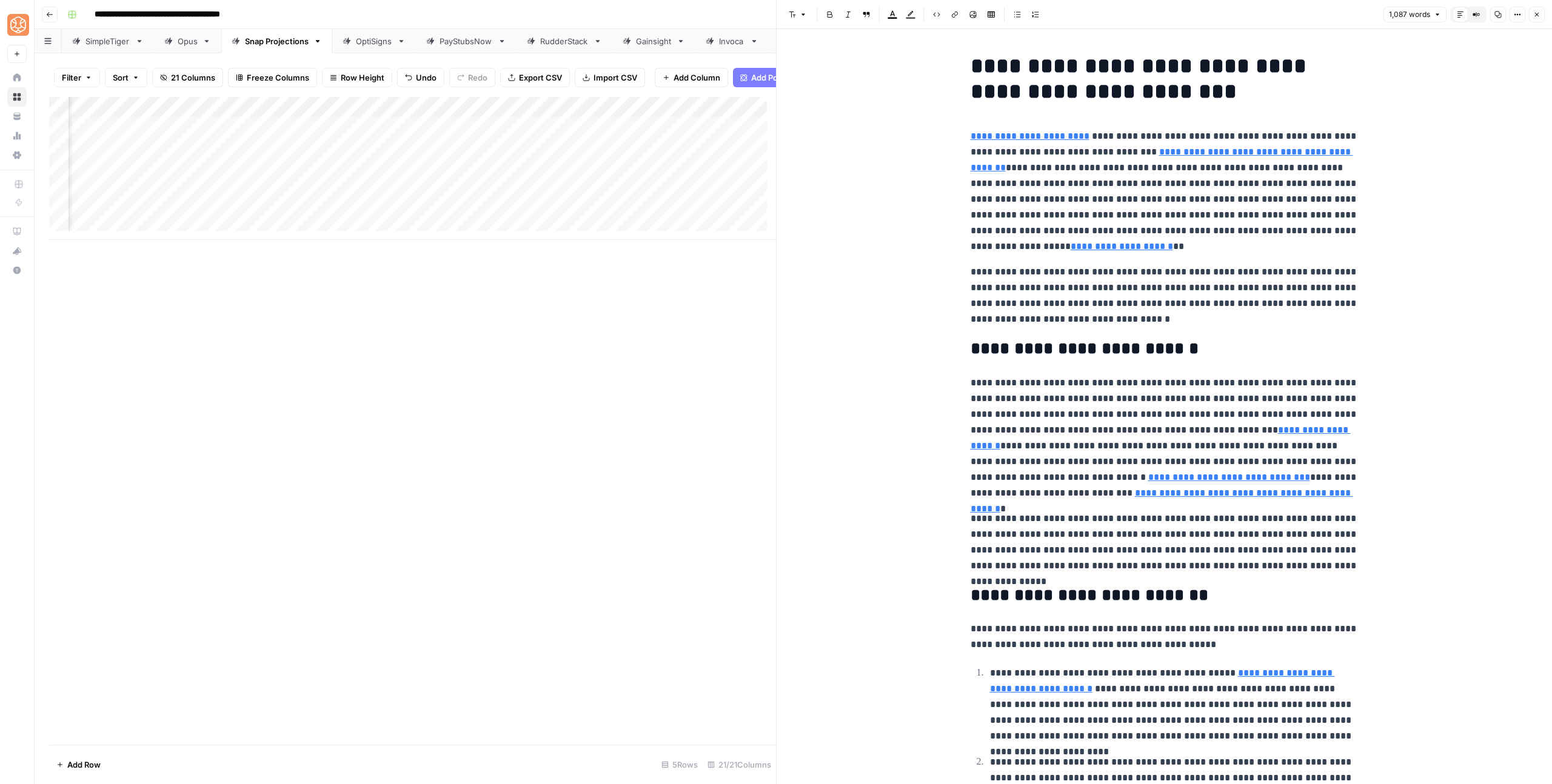 click on "Highlight color" at bounding box center (911, 15) 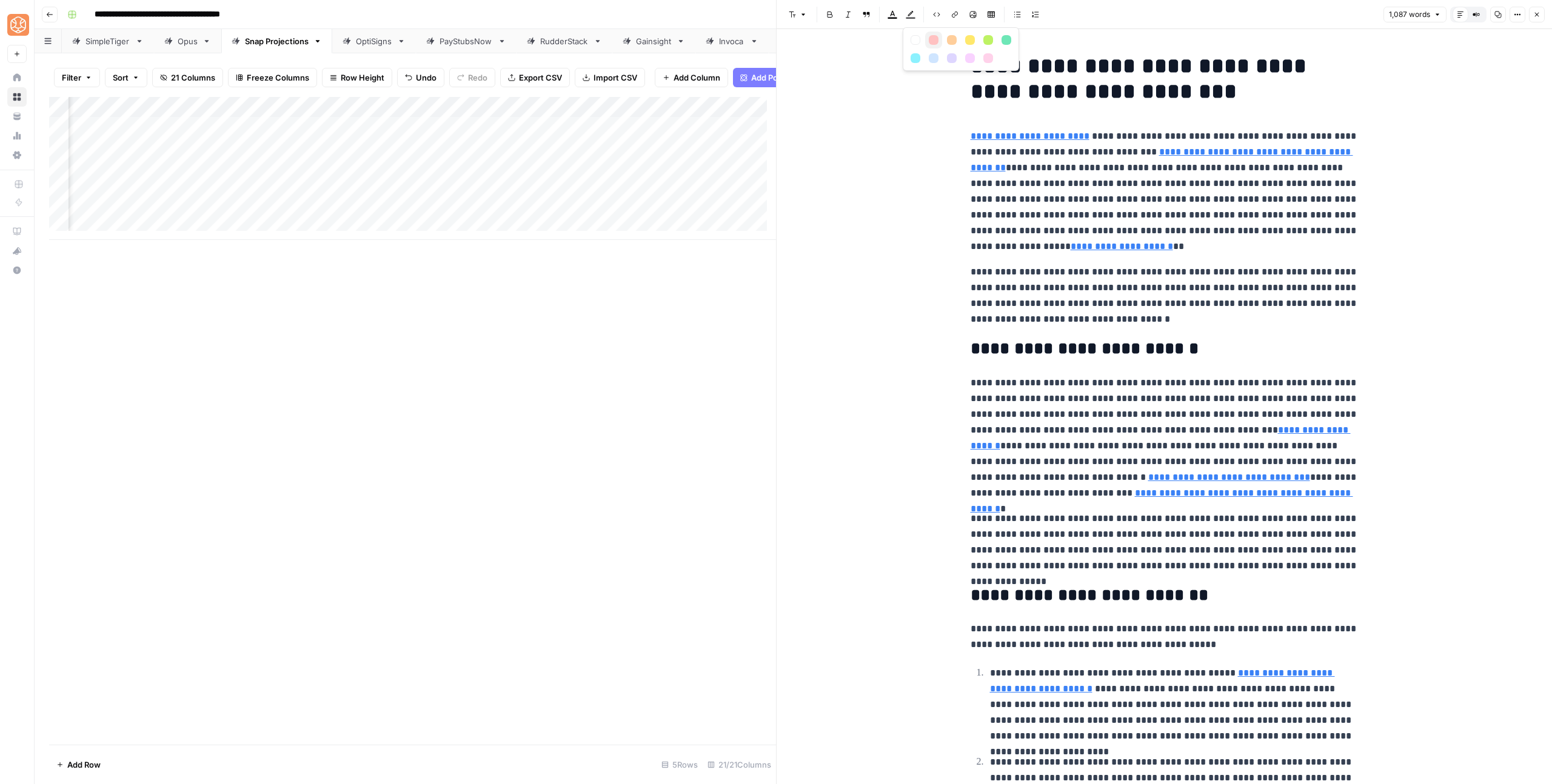 click at bounding box center (934, 40) 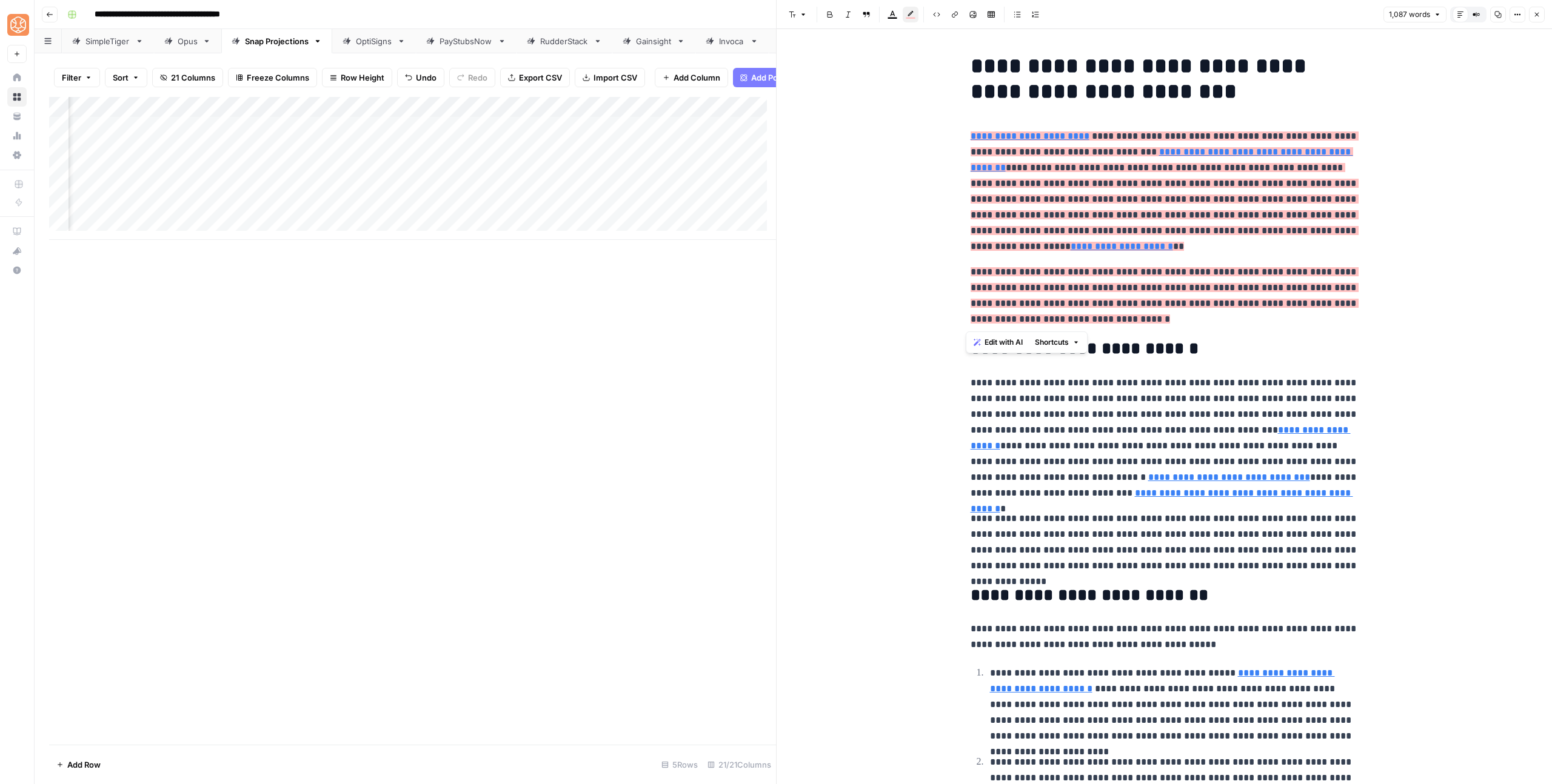 click on "**********" at bounding box center [1165, 295] 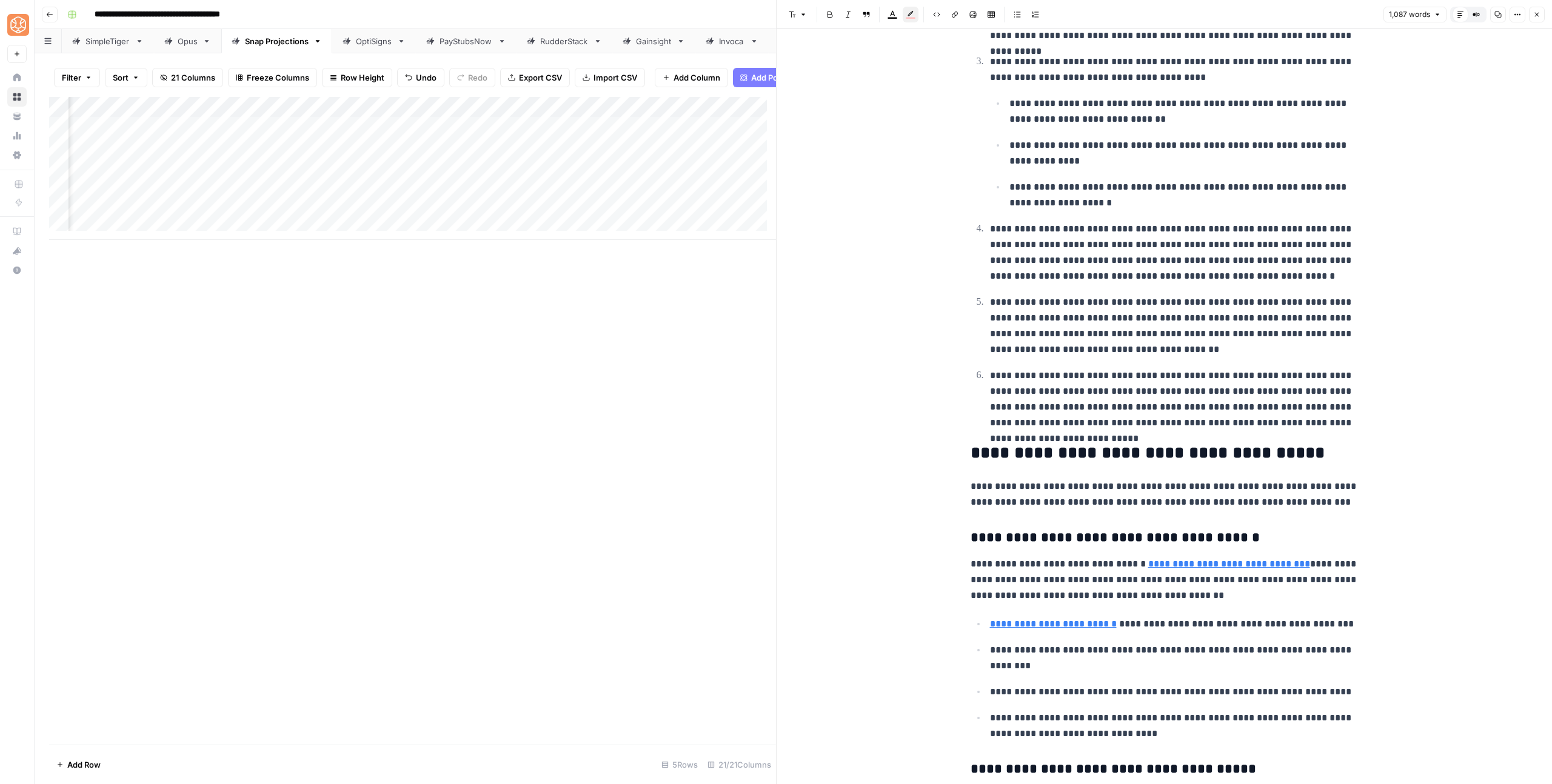 scroll, scrollTop: 791, scrollLeft: 0, axis: vertical 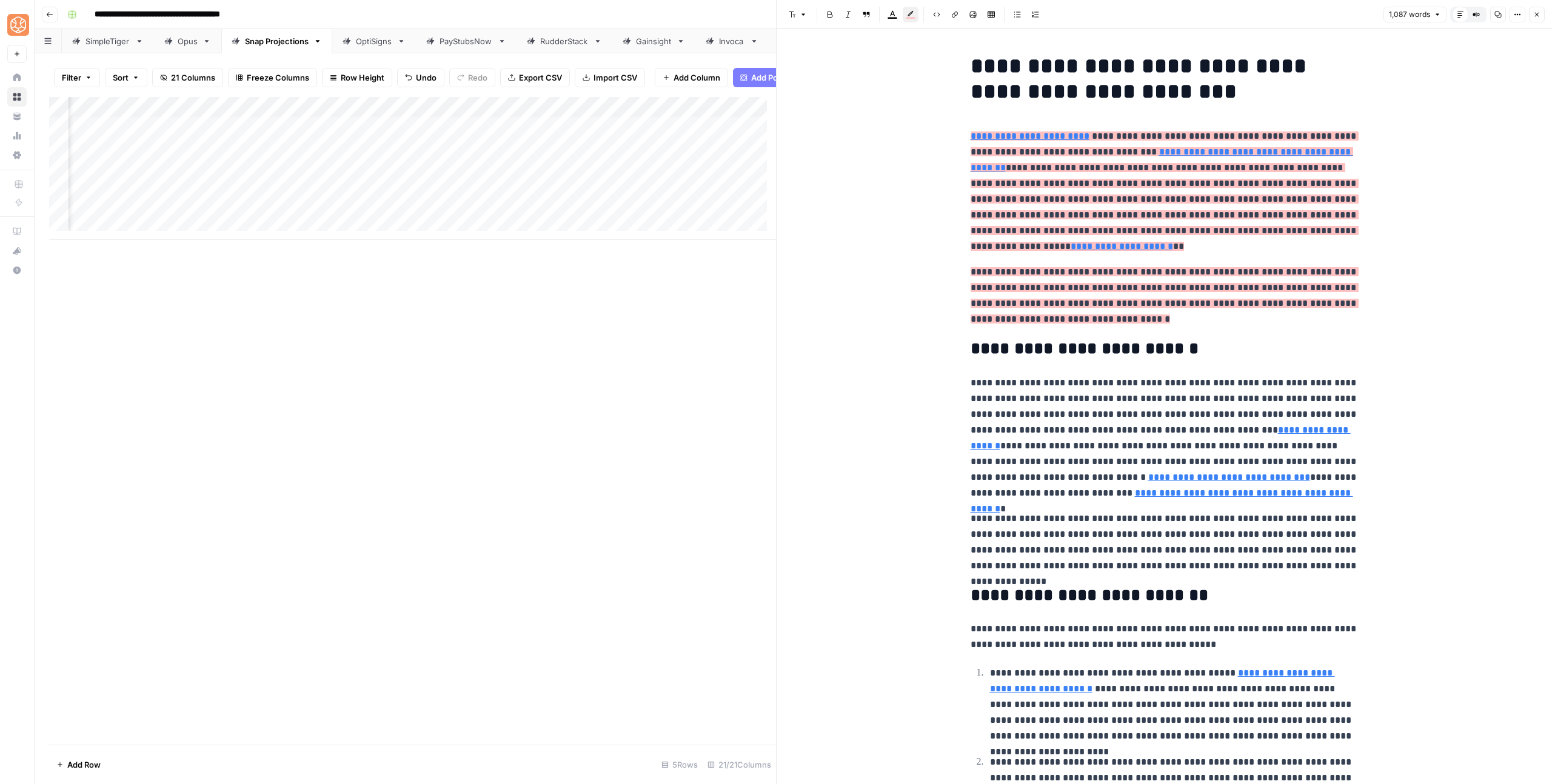 click on "**********" at bounding box center (1165, 296) 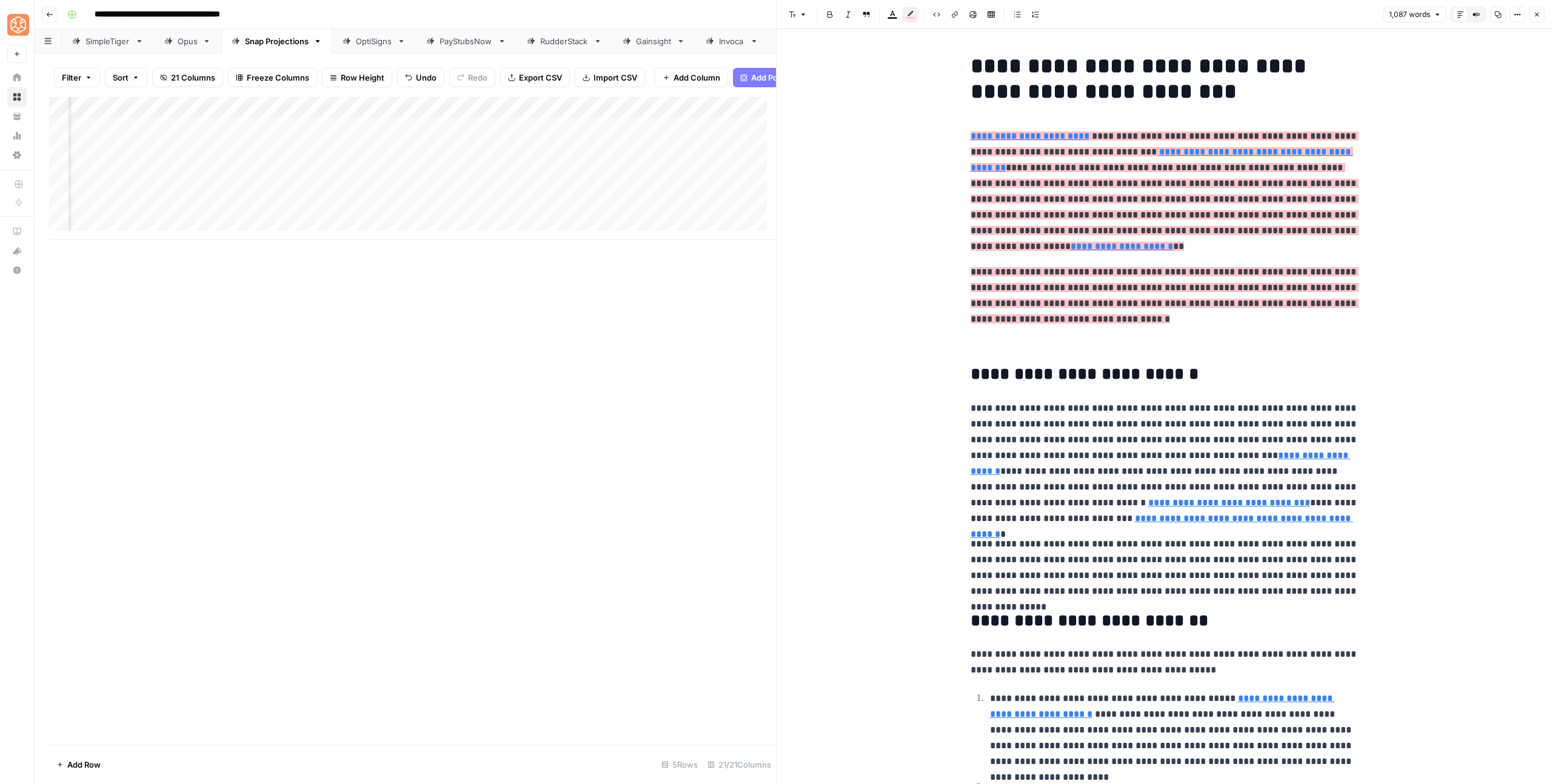 paste 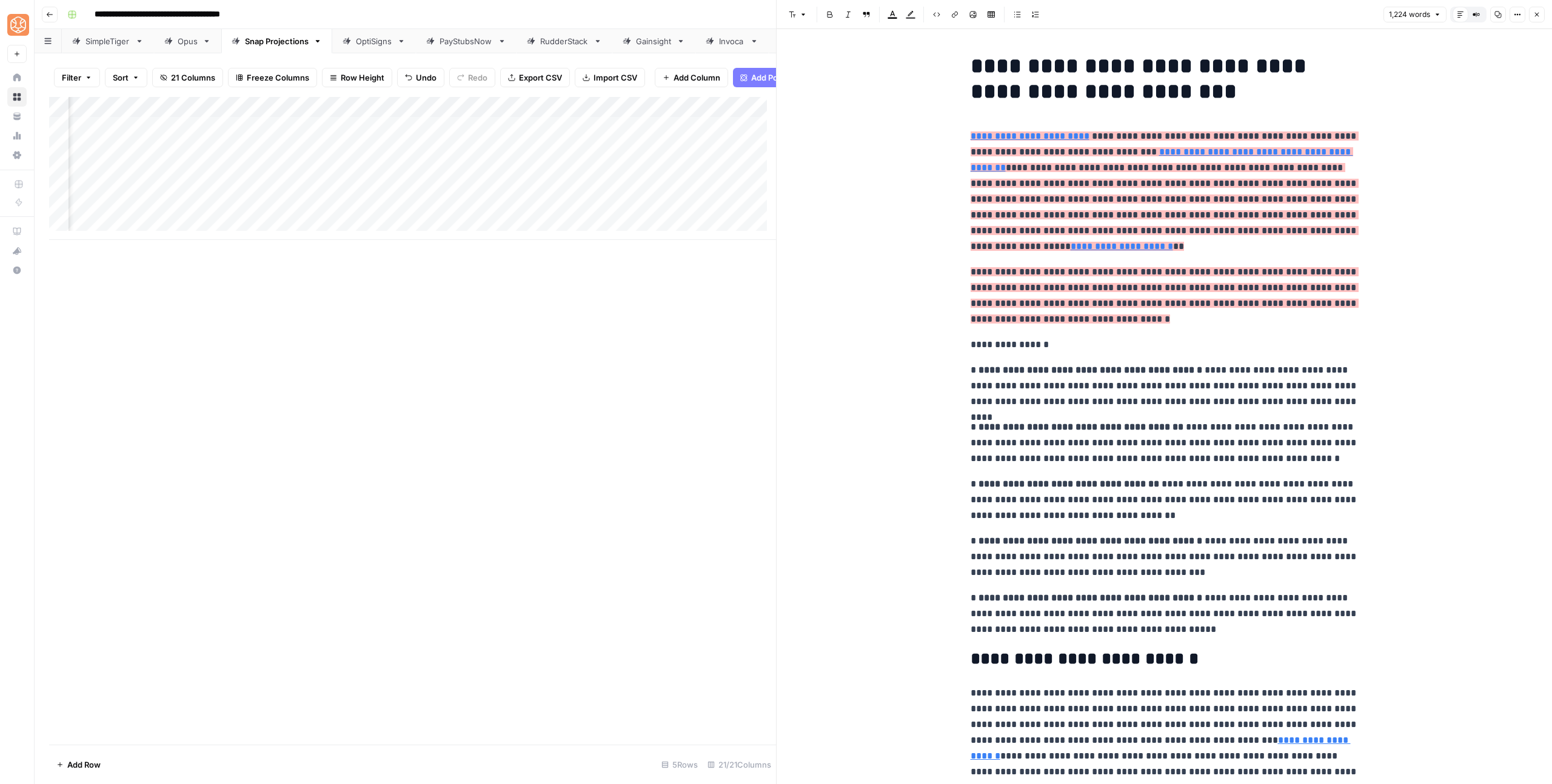 drag, startPoint x: 980, startPoint y: 348, endPoint x: 933, endPoint y: 345, distance: 47.09565 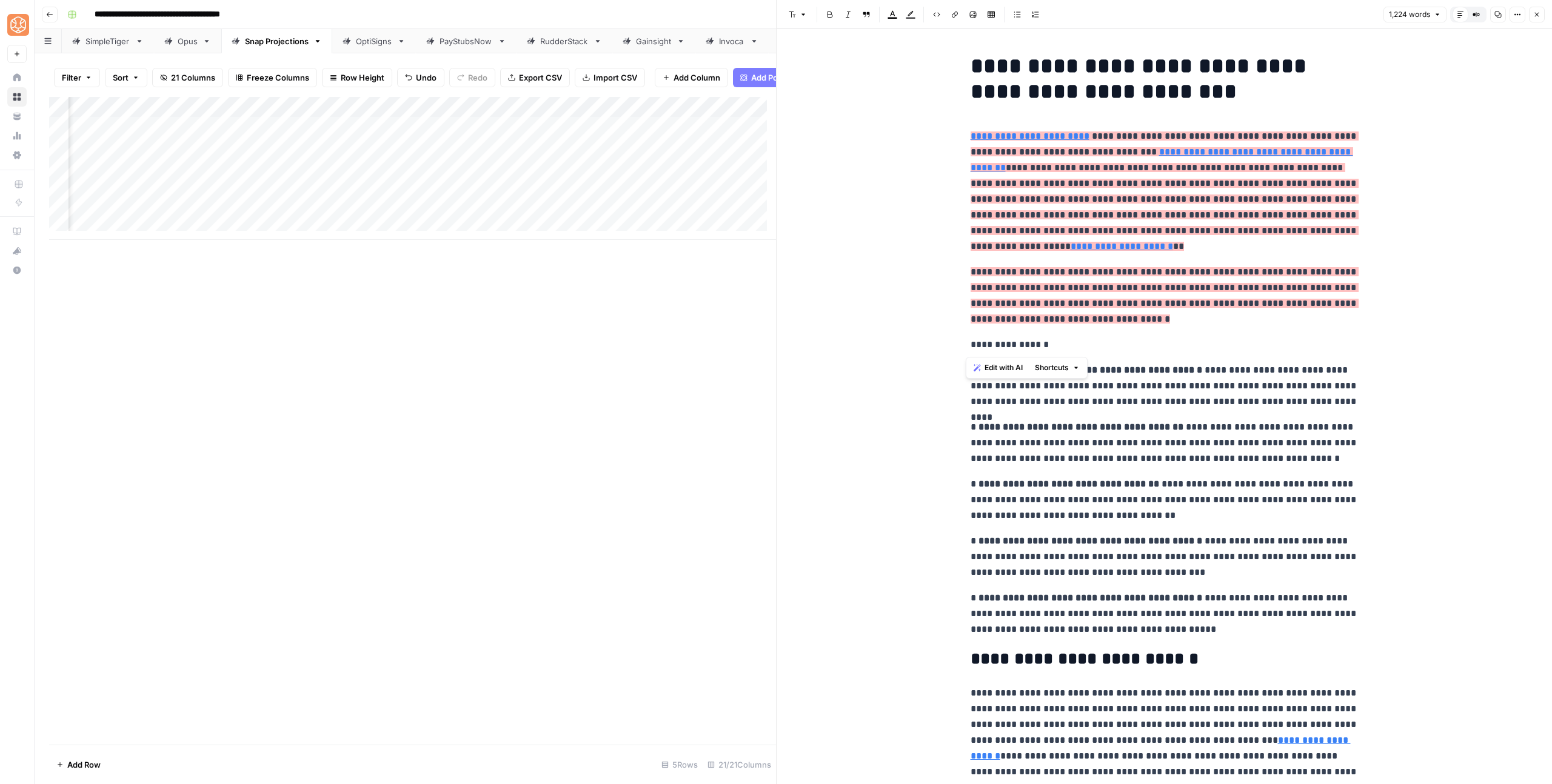 type 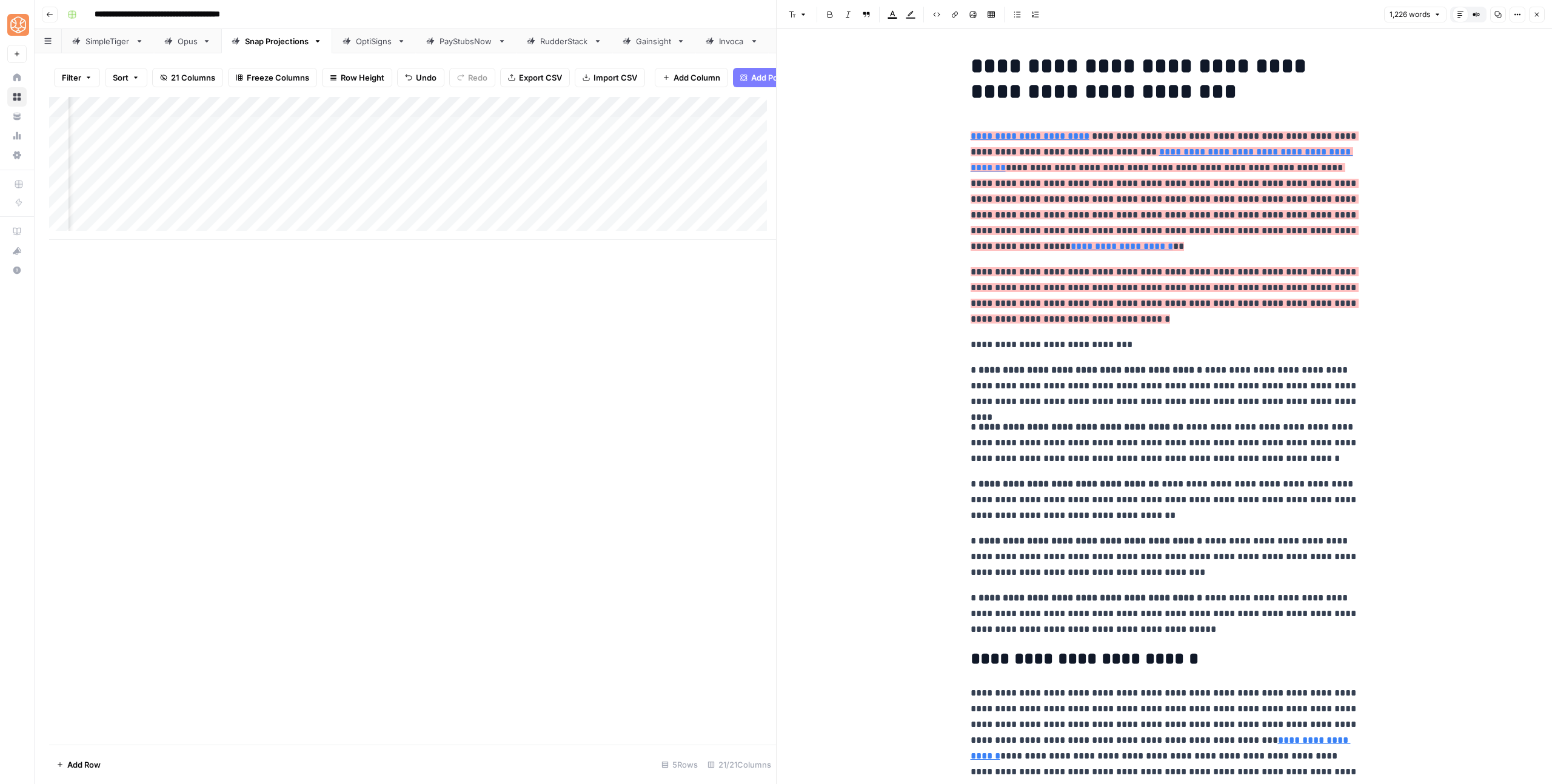 click 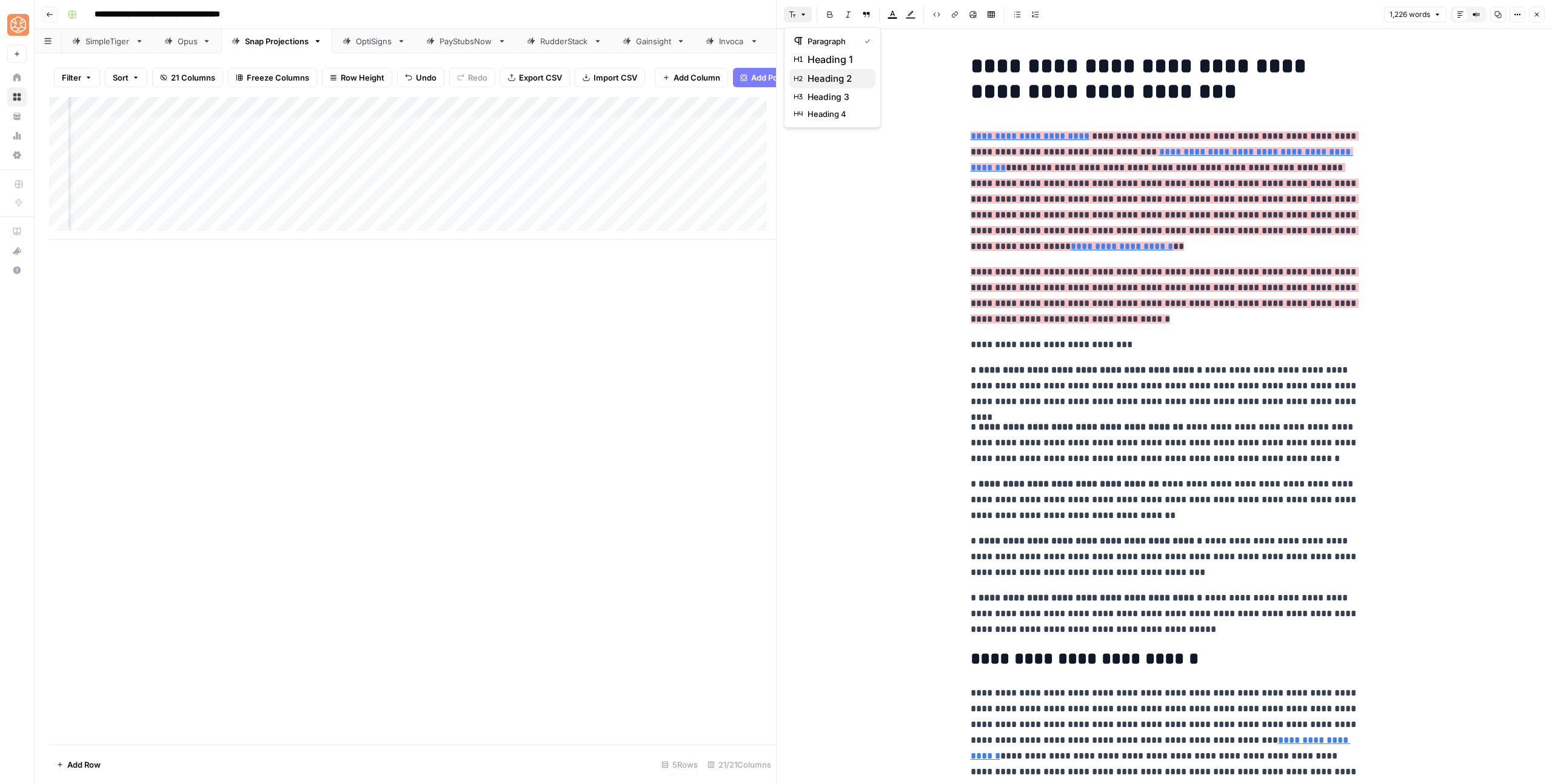 click on "heading 2" at bounding box center [837, 79] 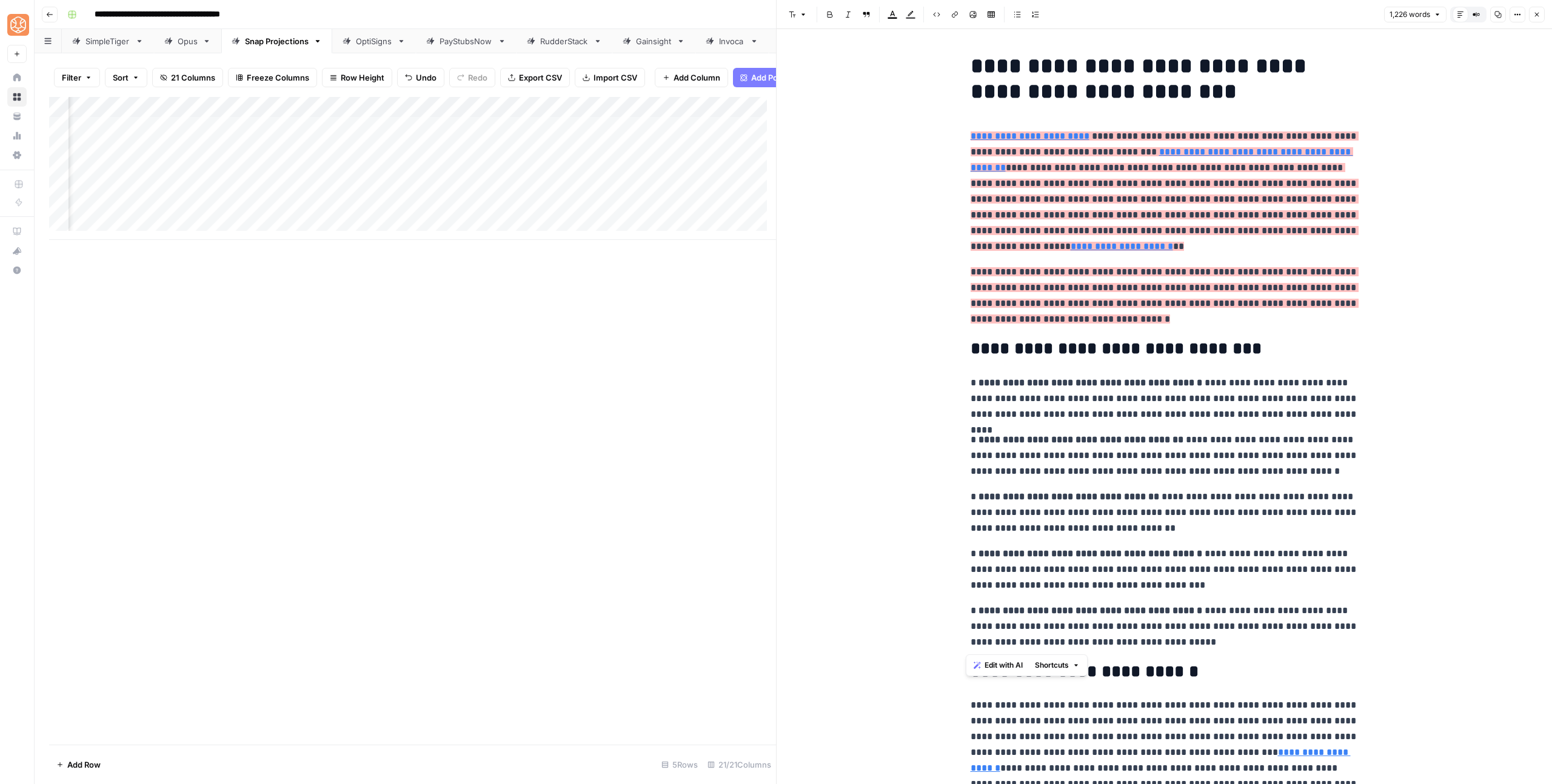 drag, startPoint x: 1091, startPoint y: 571, endPoint x: 951, endPoint y: 384, distance: 233.60009 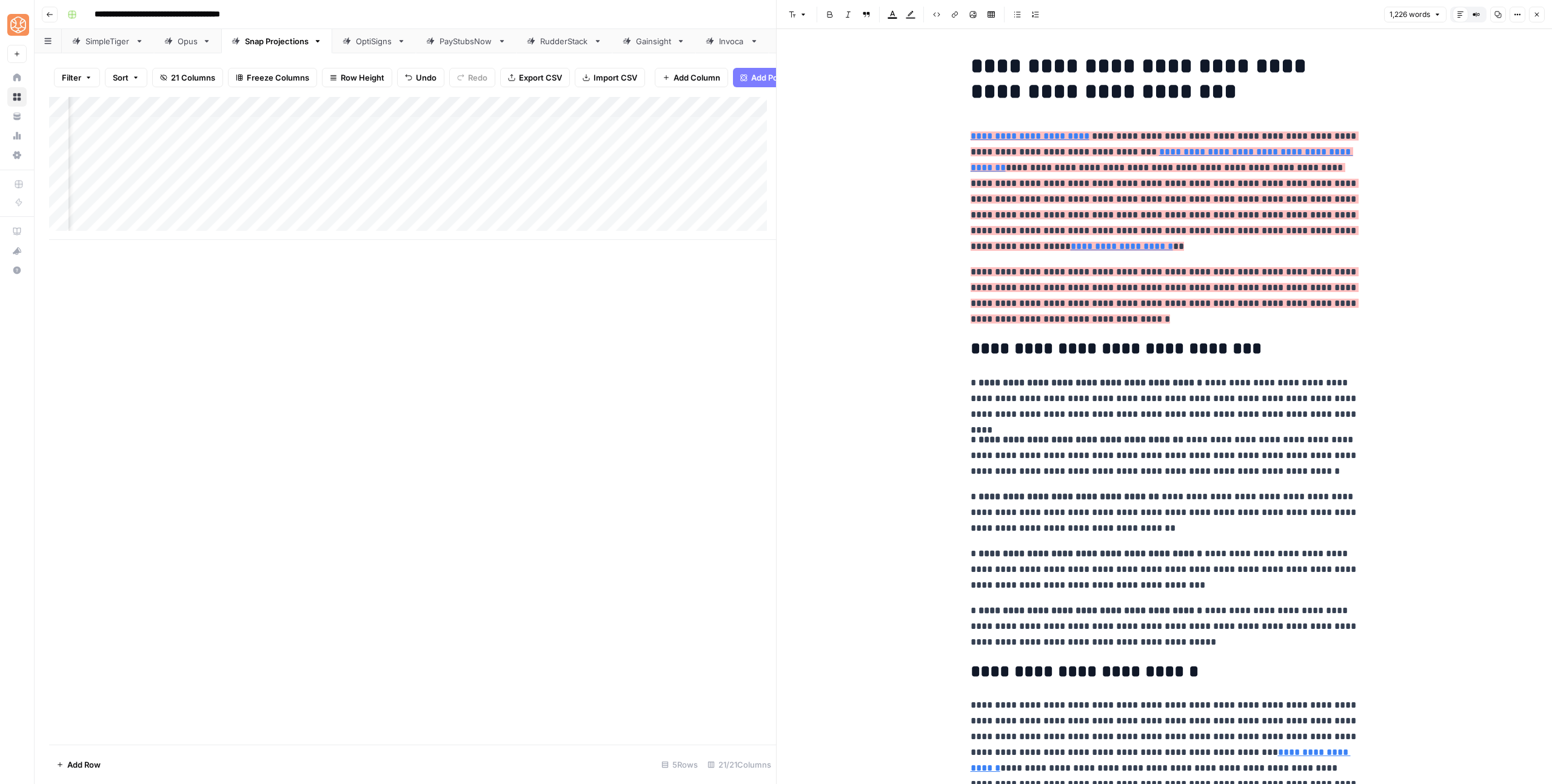 click 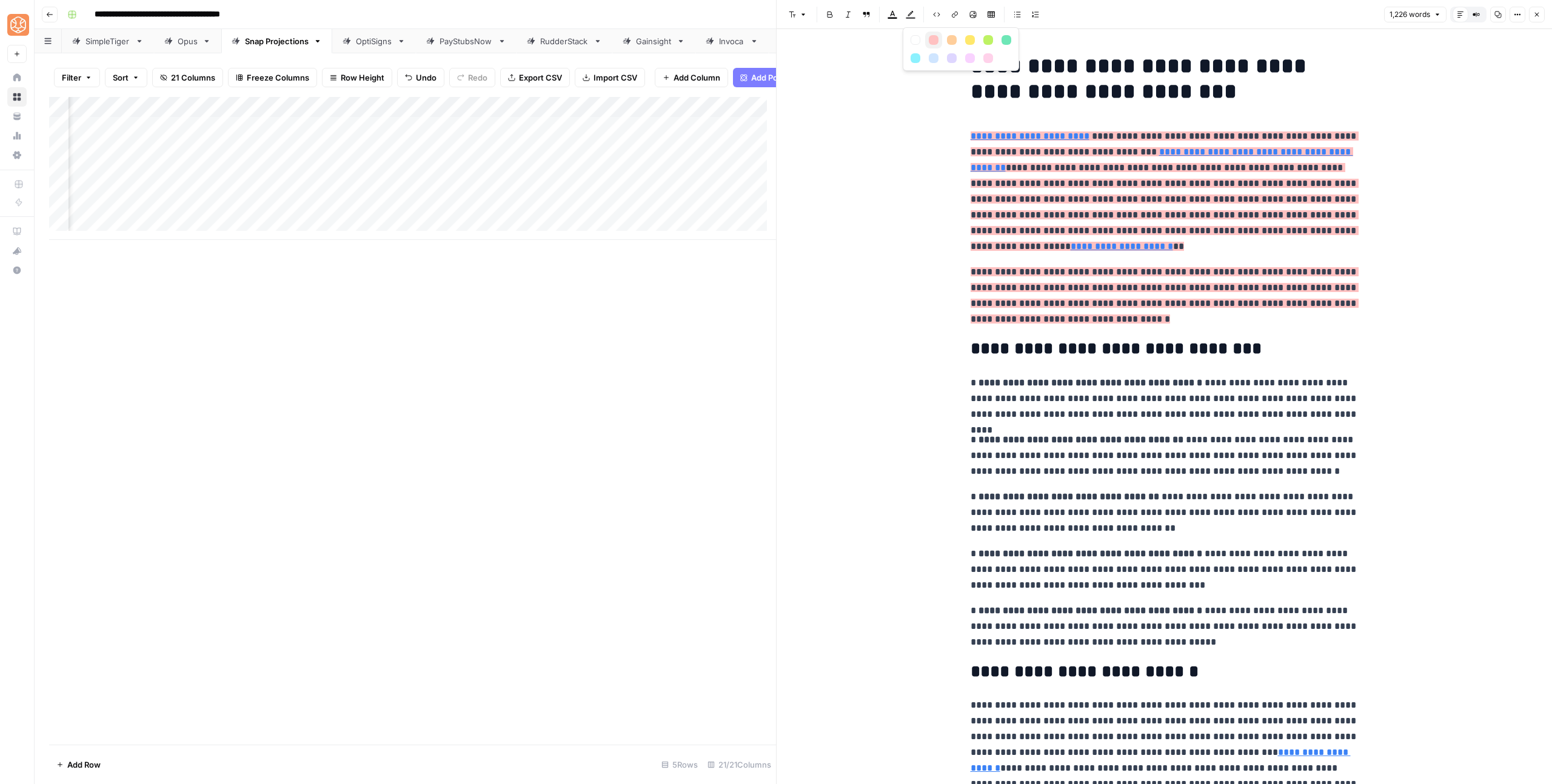 click at bounding box center [934, 40] 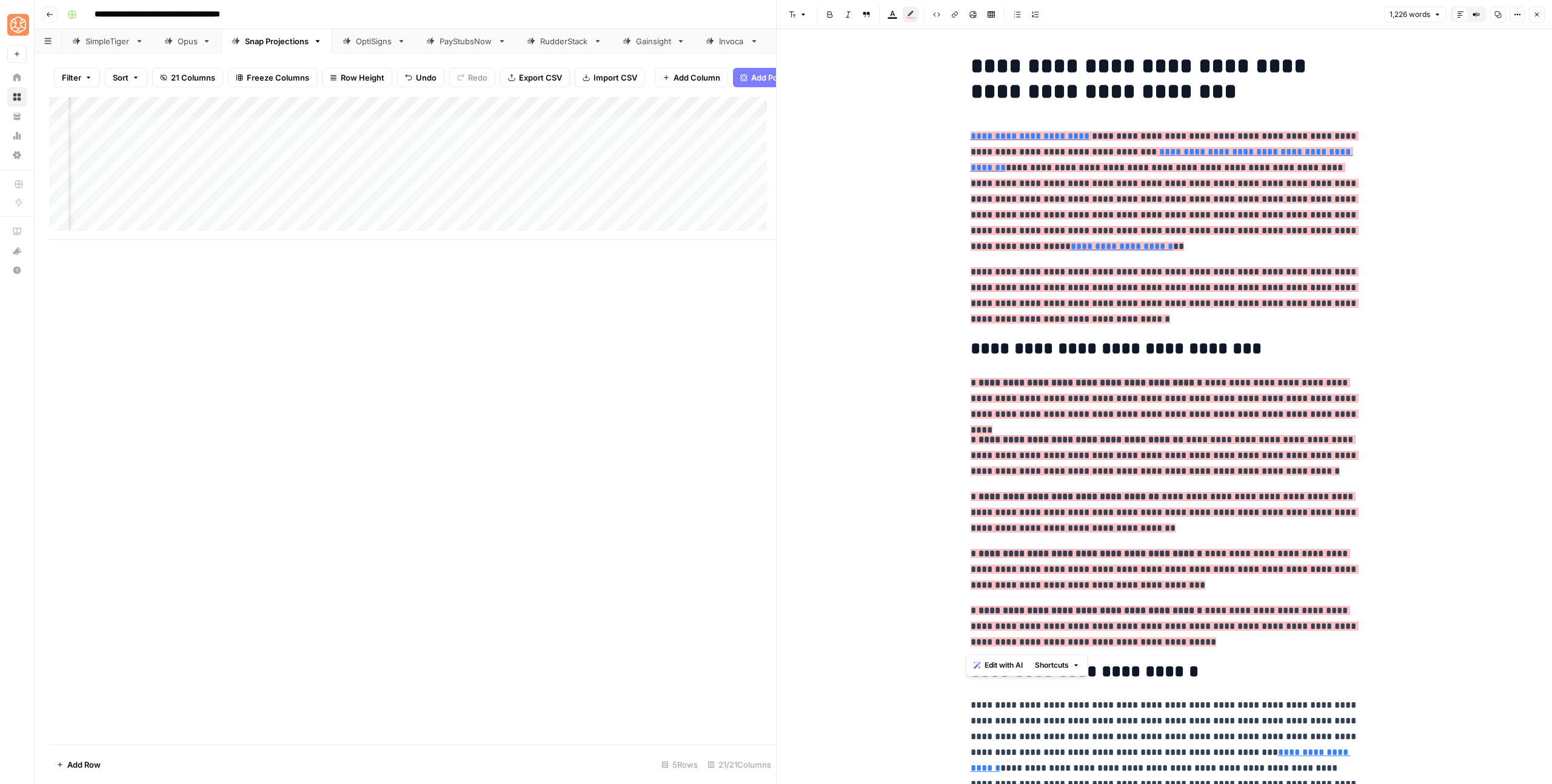 click on "**********" at bounding box center (1090, 382) 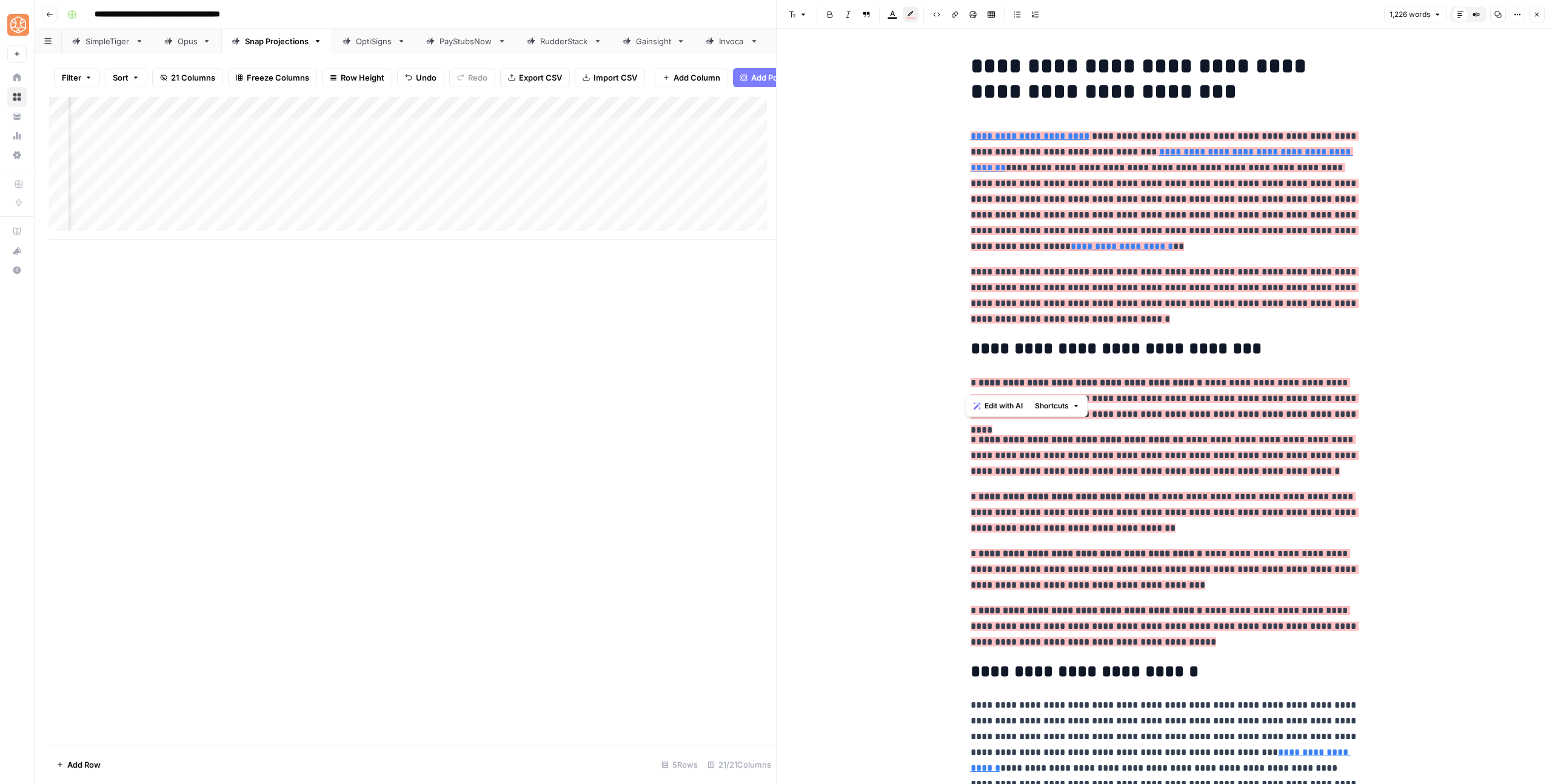 drag, startPoint x: 977, startPoint y: 384, endPoint x: 947, endPoint y: 375, distance: 31.32092 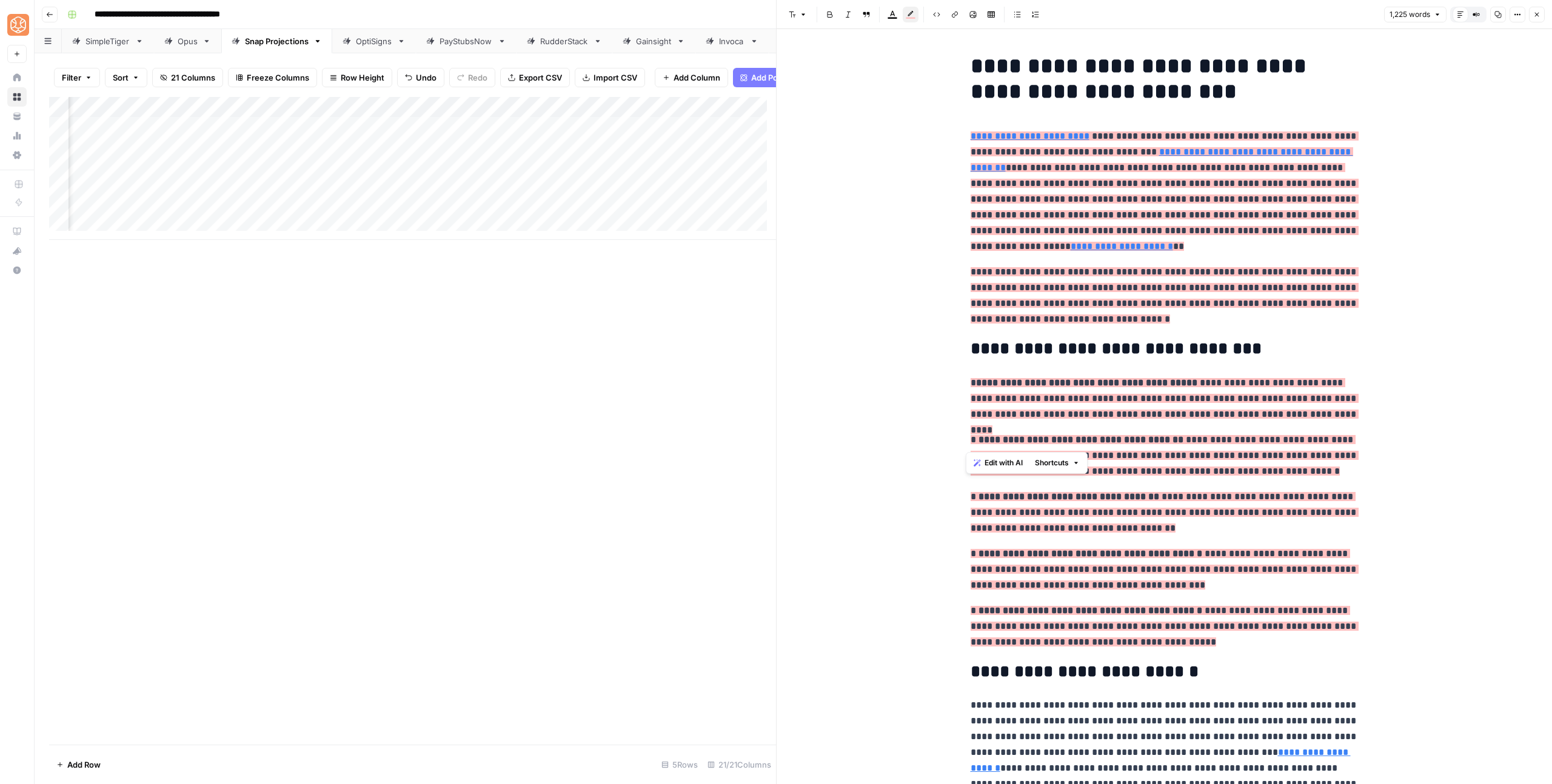 click on "**********" at bounding box center [1164, 1521] 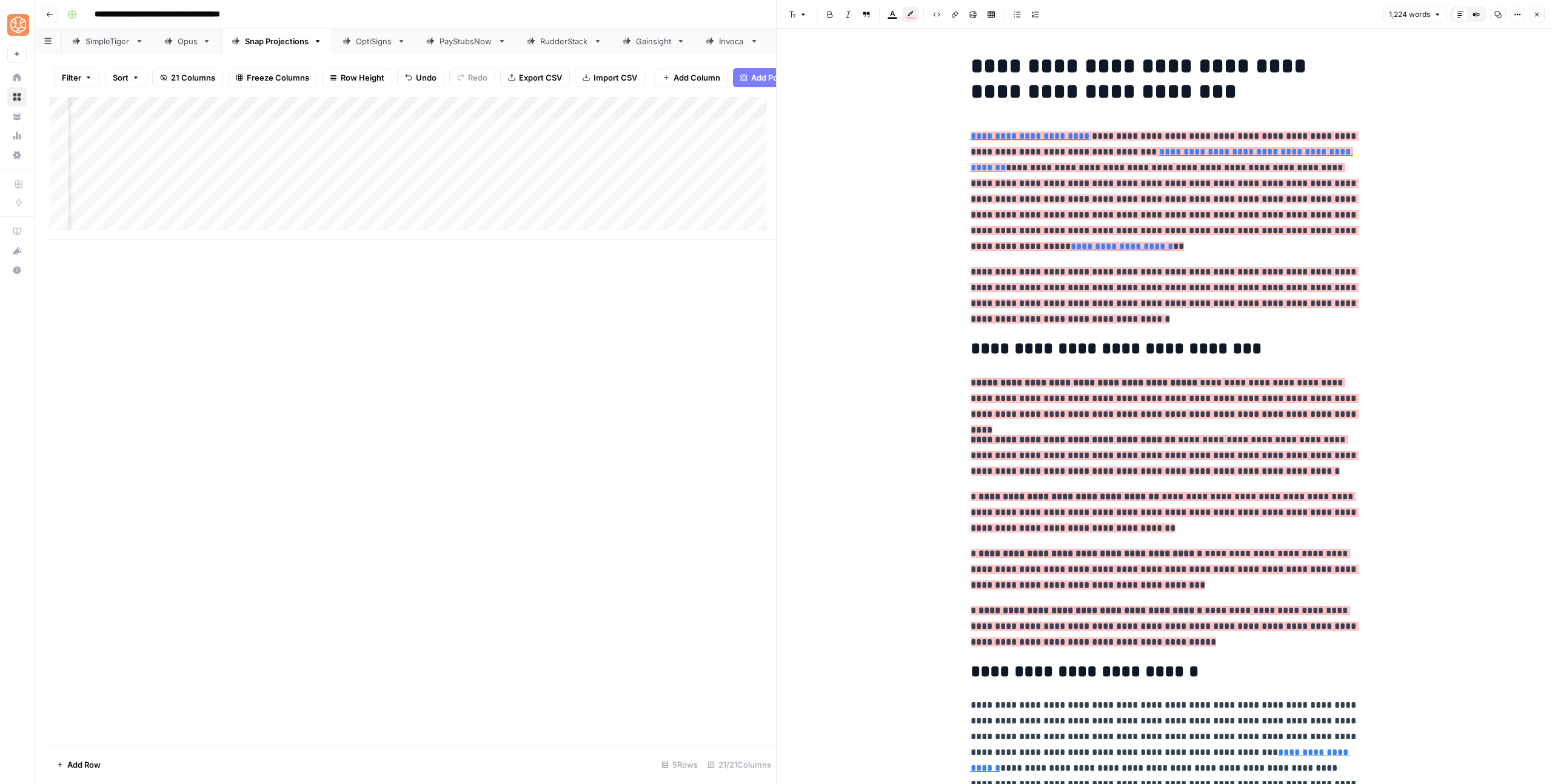 drag, startPoint x: 974, startPoint y: 499, endPoint x: 952, endPoint y: 502, distance: 22.203603 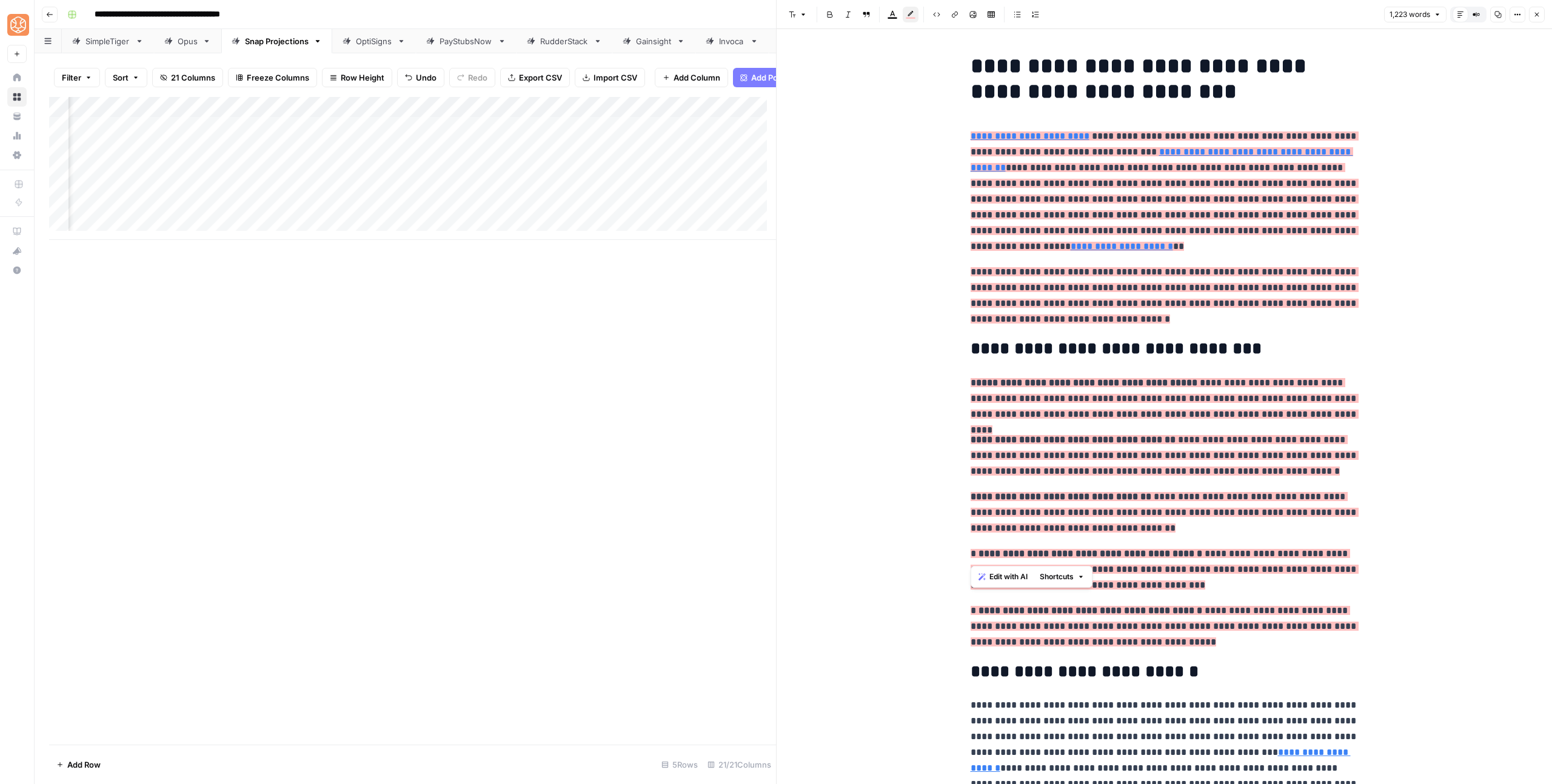 drag, startPoint x: 969, startPoint y: 552, endPoint x: 959, endPoint y: 549, distance: 10.440307 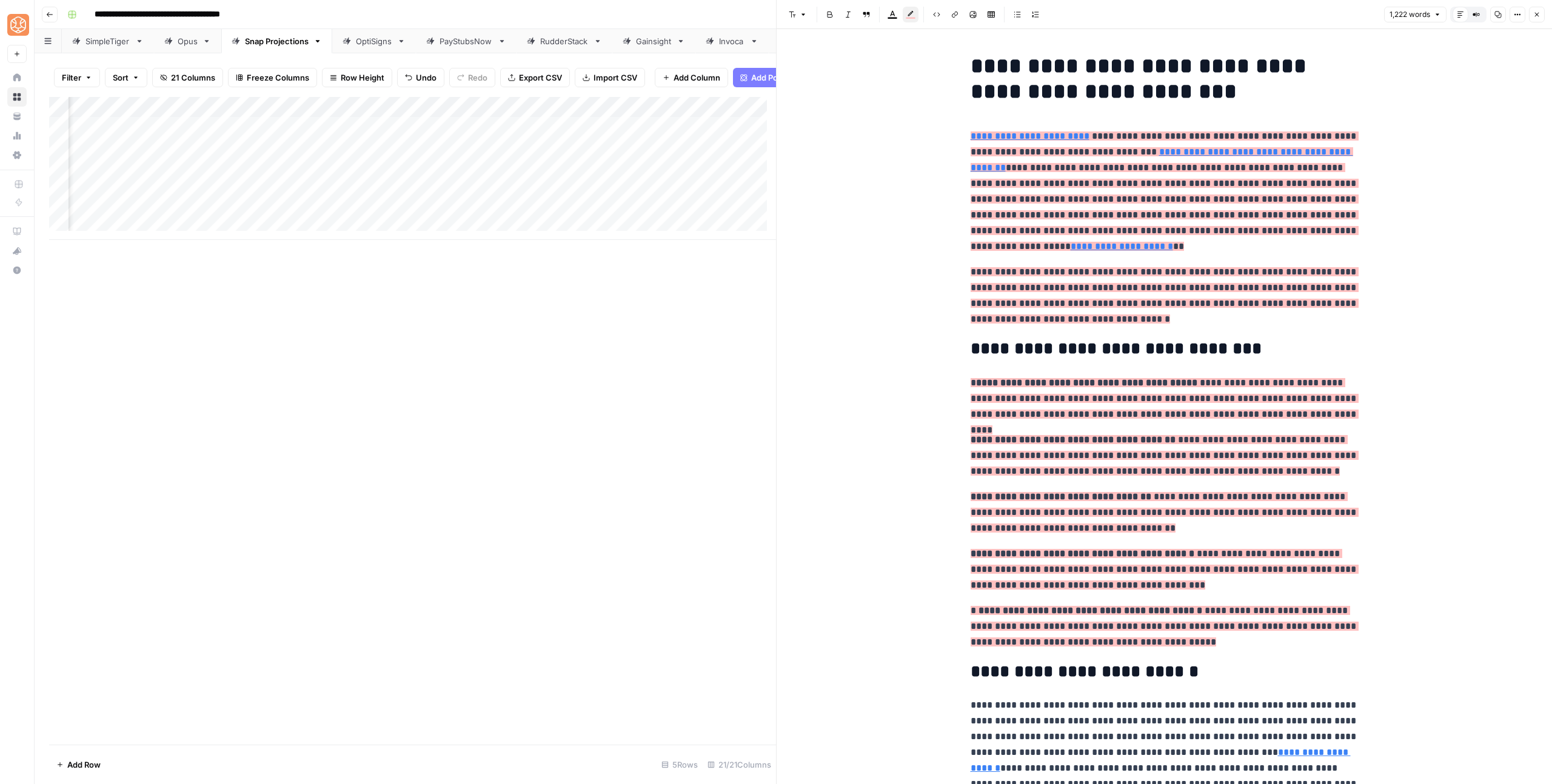 drag, startPoint x: 974, startPoint y: 613, endPoint x: 953, endPoint y: 606, distance: 22.135944 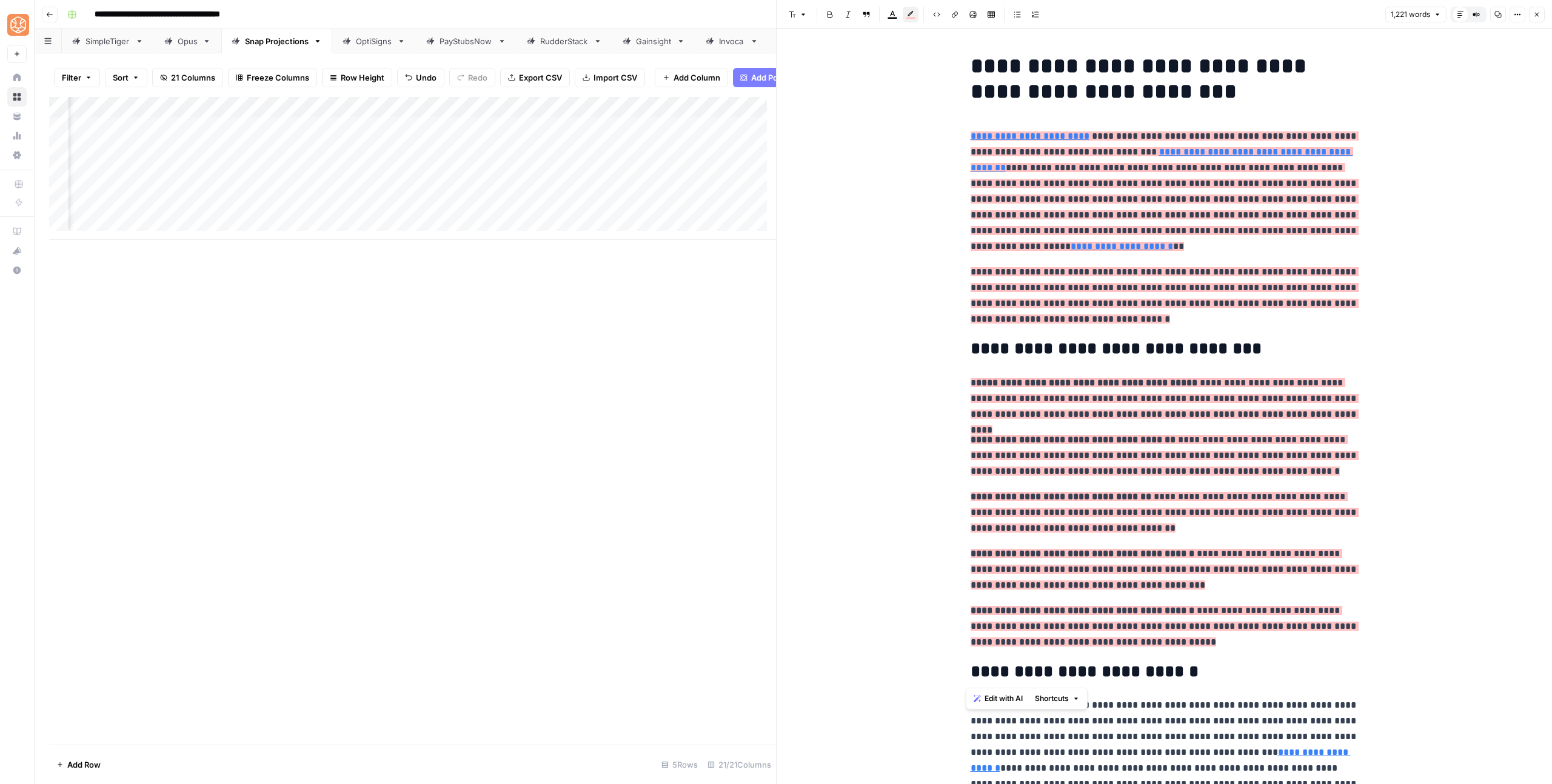 drag, startPoint x: 1137, startPoint y: 636, endPoint x: 971, endPoint y: 378, distance: 306.78983 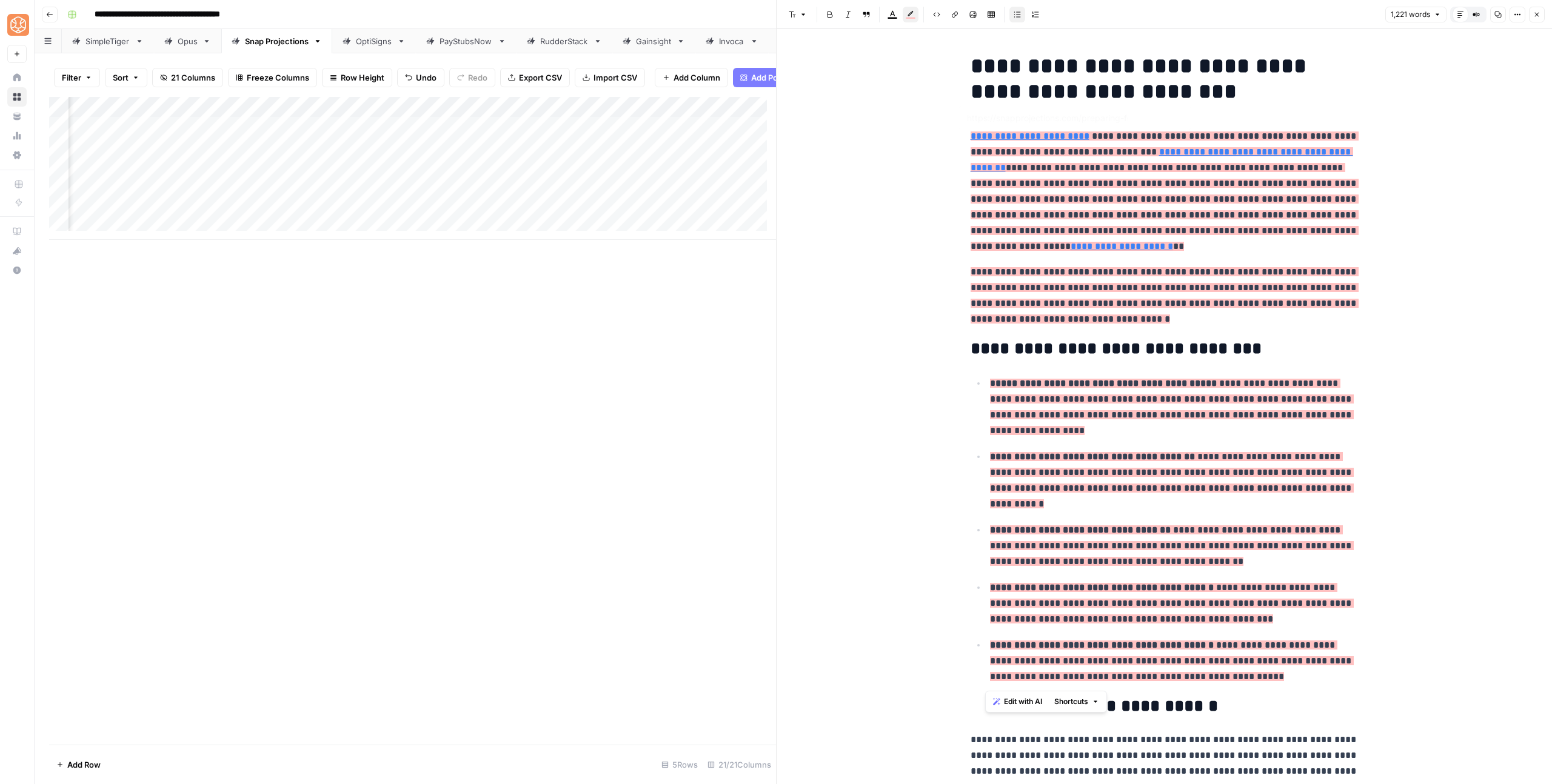 click on "**********" at bounding box center [1172, 407] 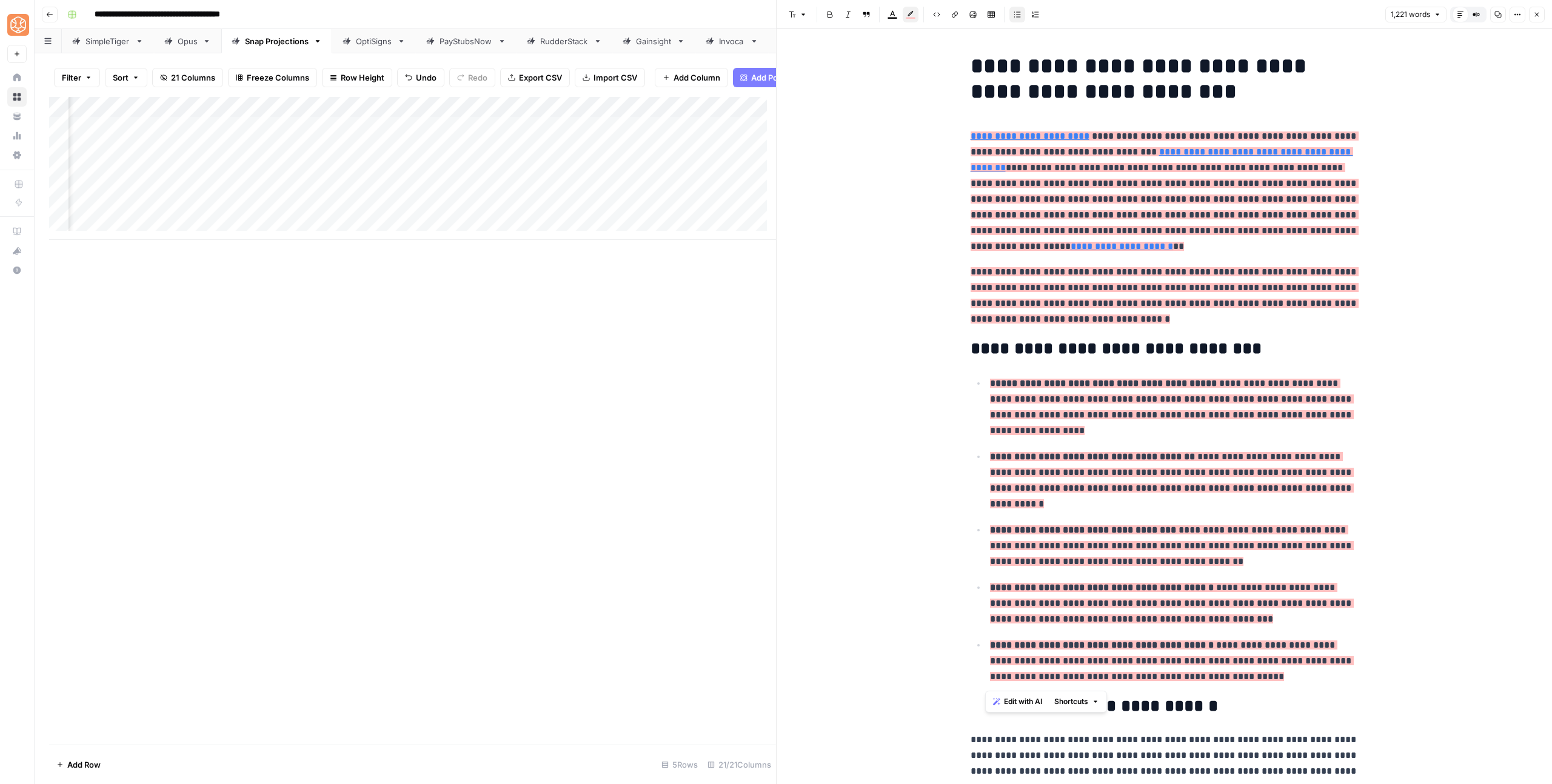 drag, startPoint x: 1222, startPoint y: 653, endPoint x: 981, endPoint y: 380, distance: 364.15656 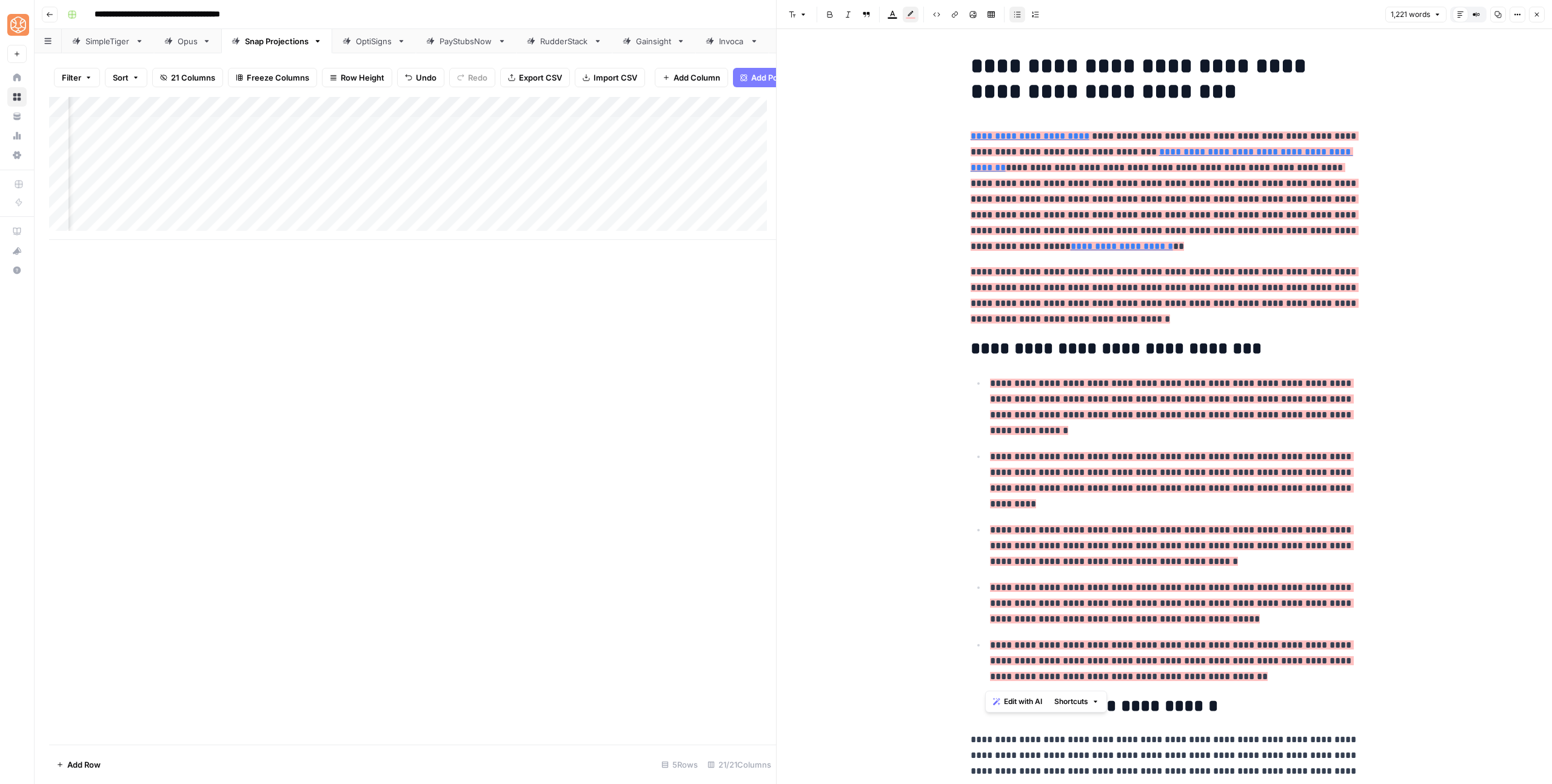 click on "**********" at bounding box center [1165, 545] 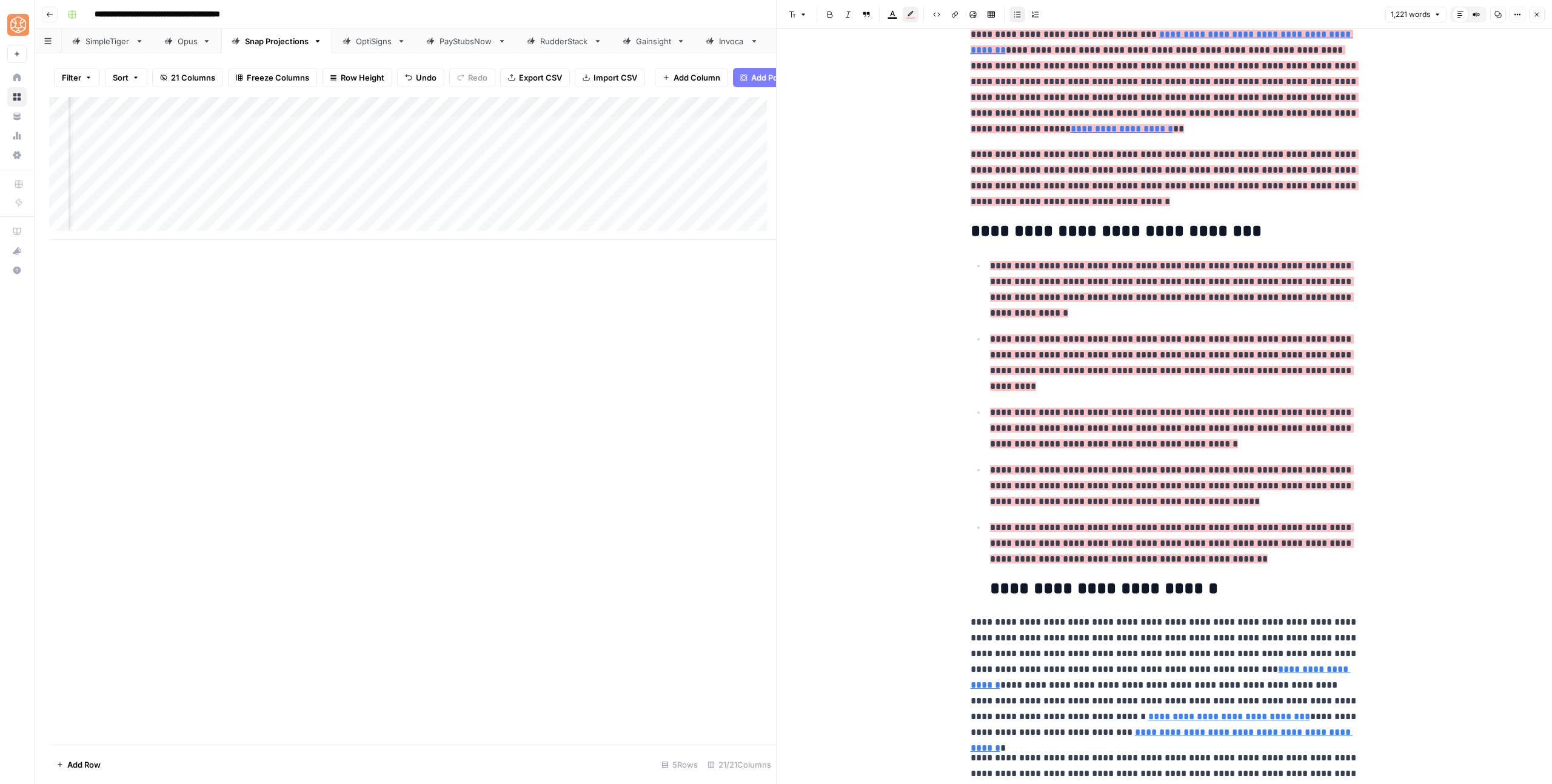 scroll, scrollTop: 256, scrollLeft: 0, axis: vertical 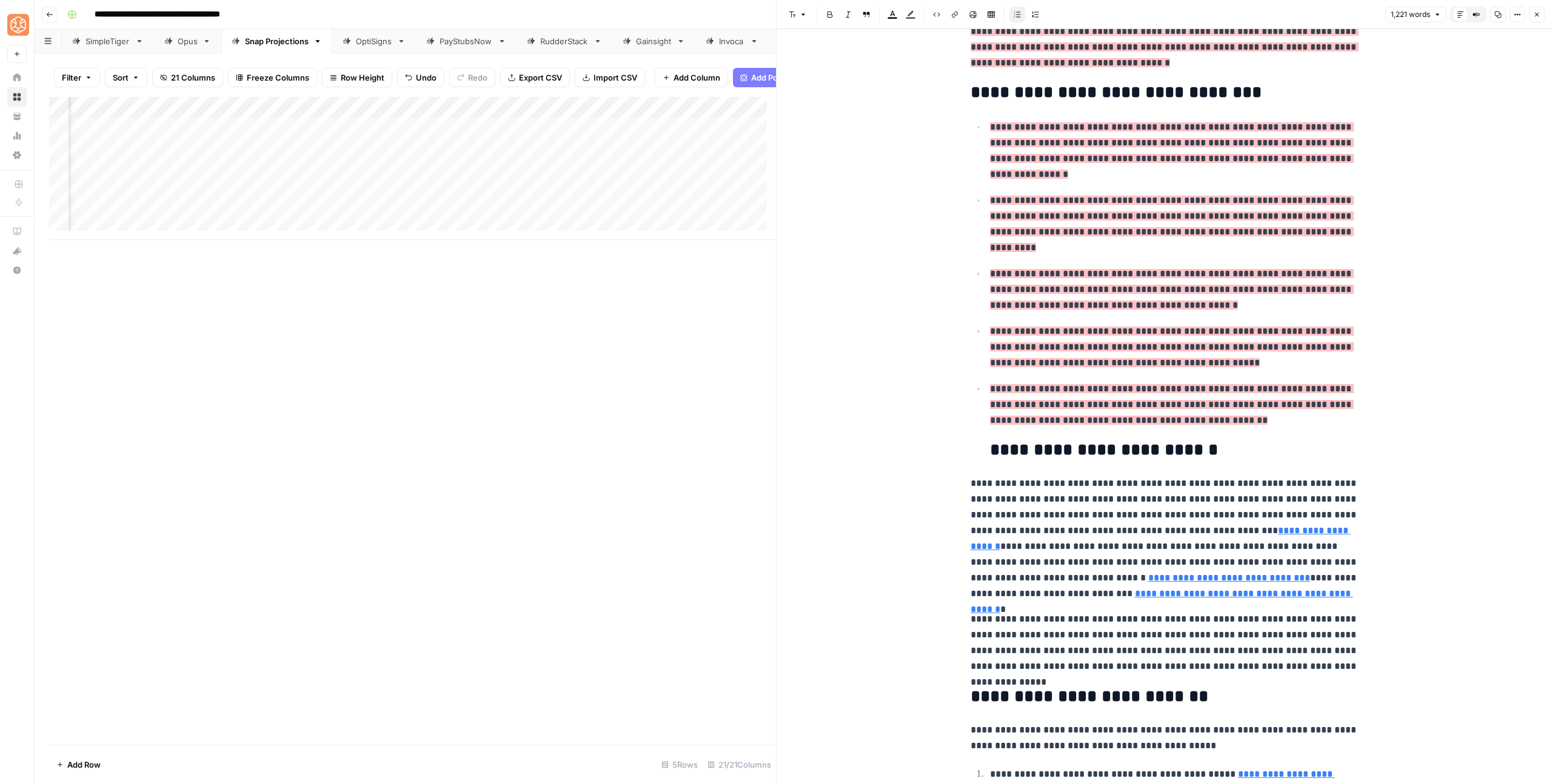 click on "**********" at bounding box center (1165, 289) 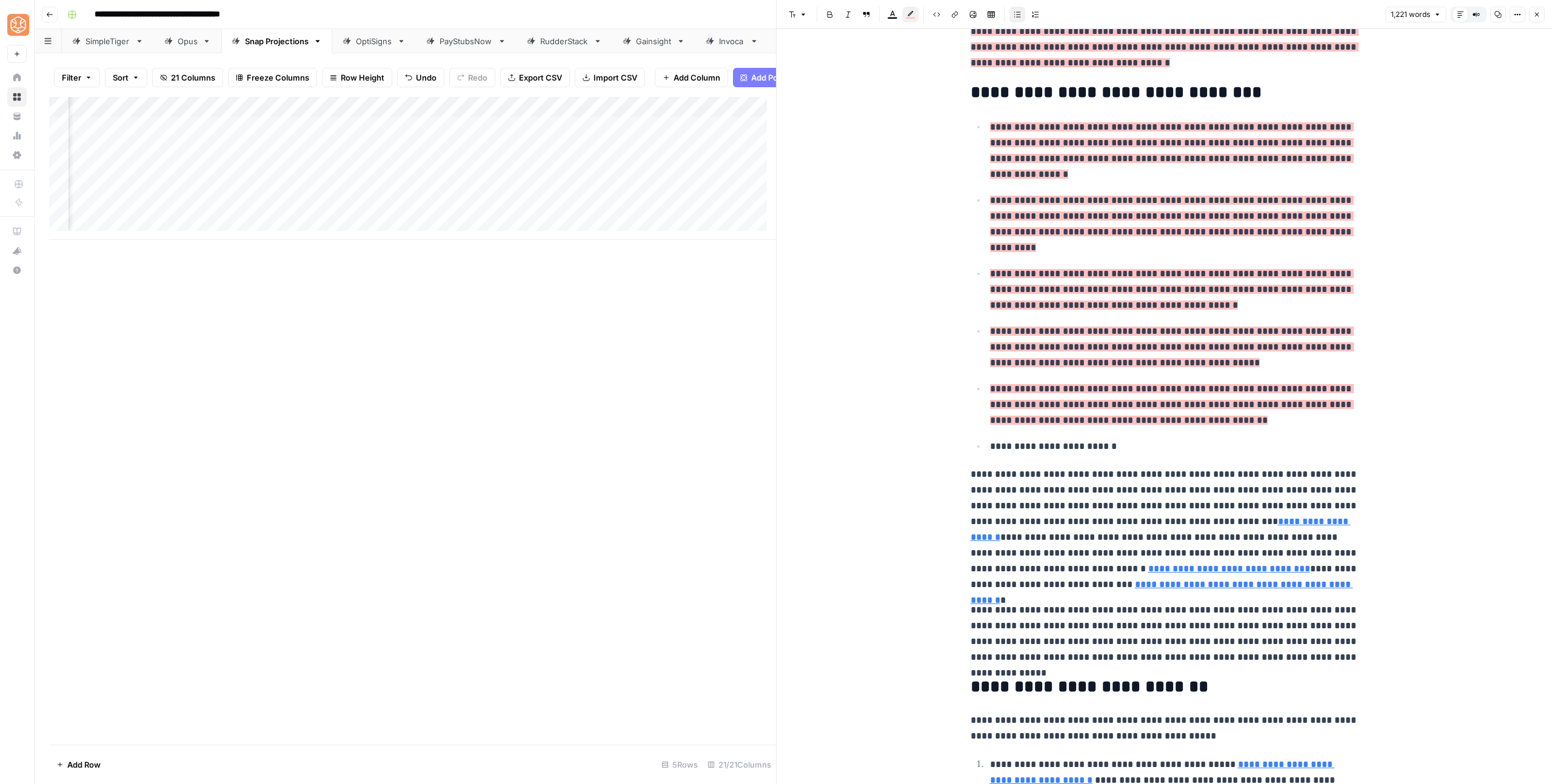 click on "Bulleted list" at bounding box center [1017, 15] 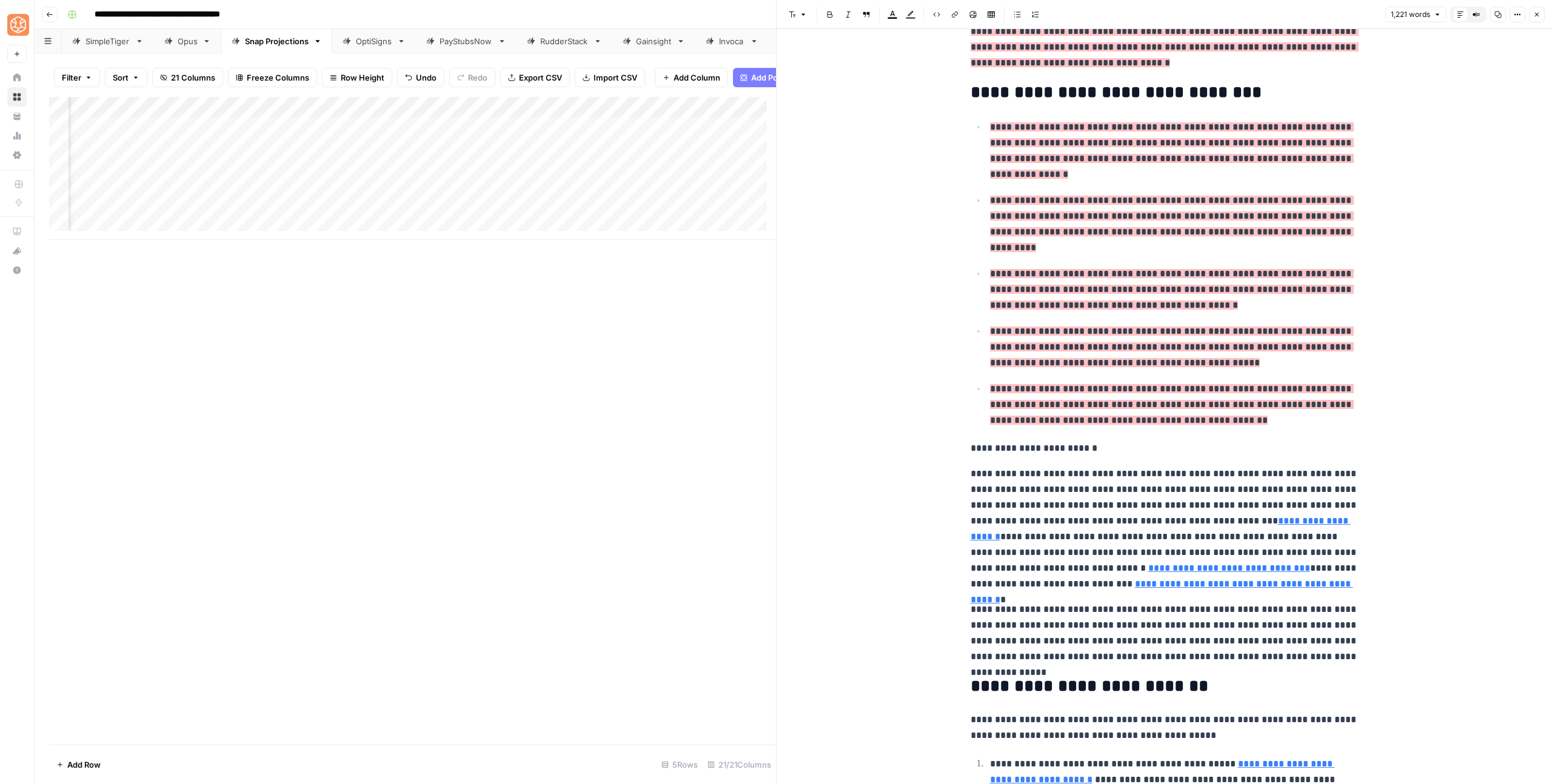 click 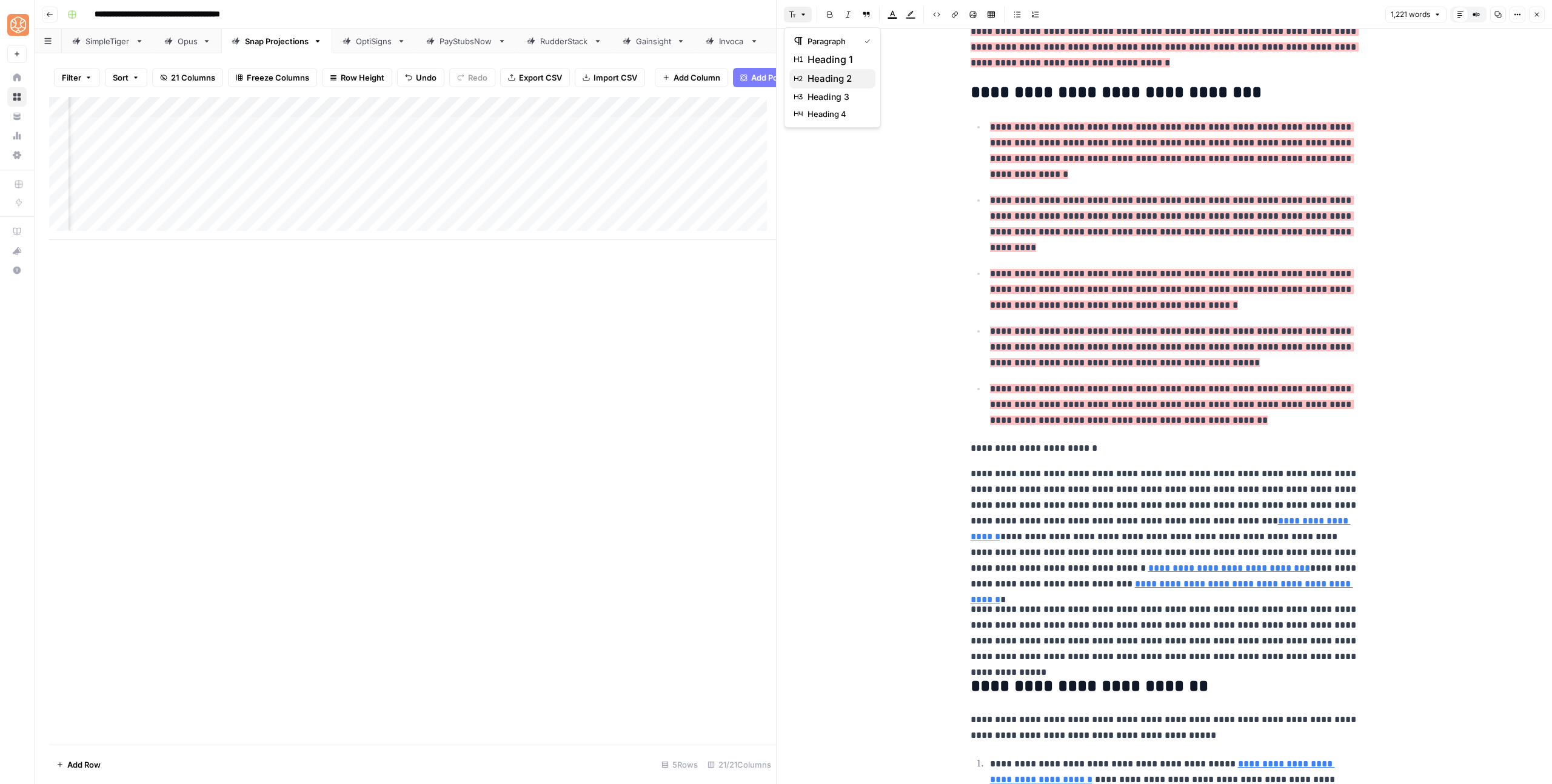 click 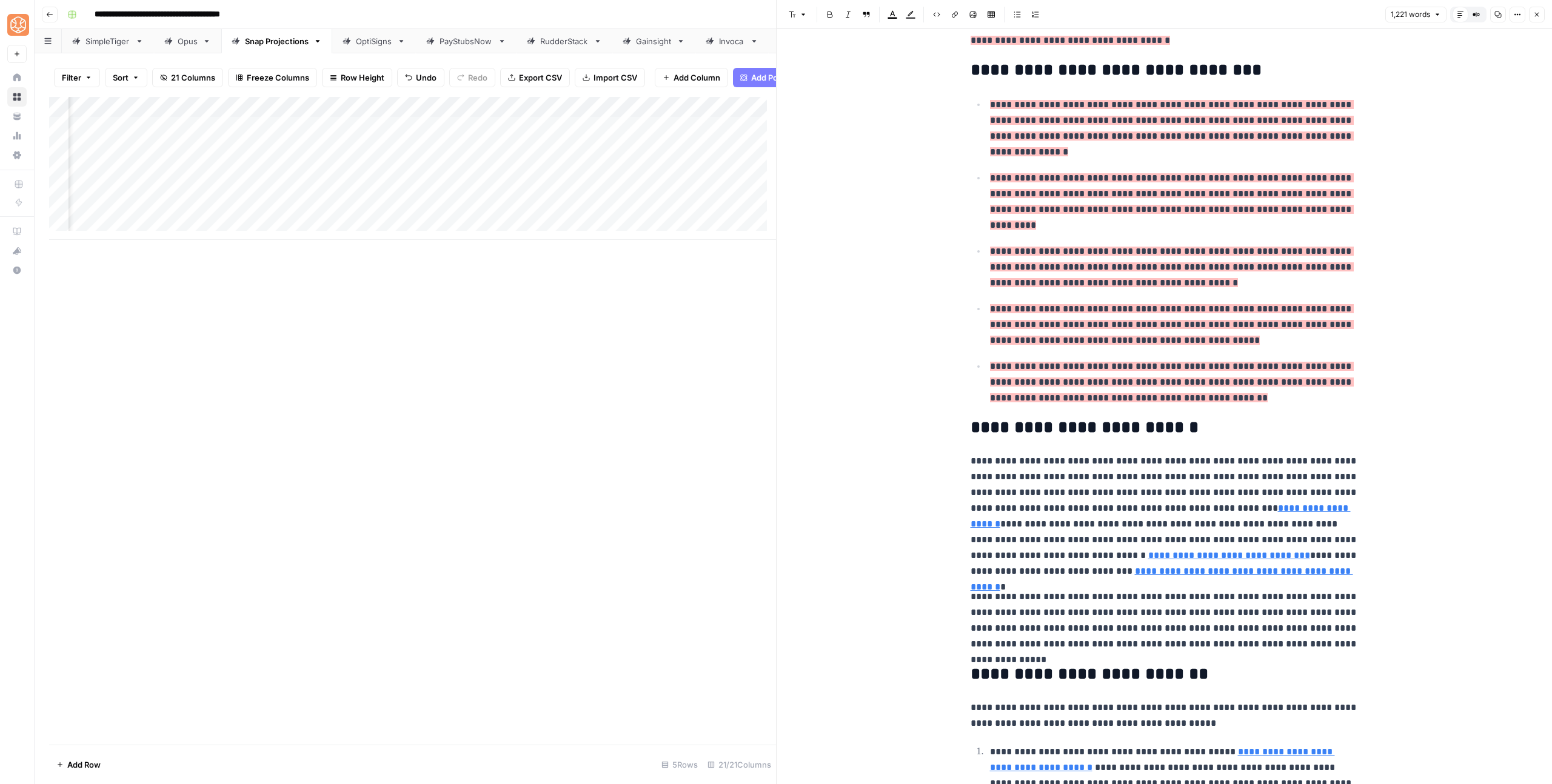 scroll, scrollTop: 280, scrollLeft: 0, axis: vertical 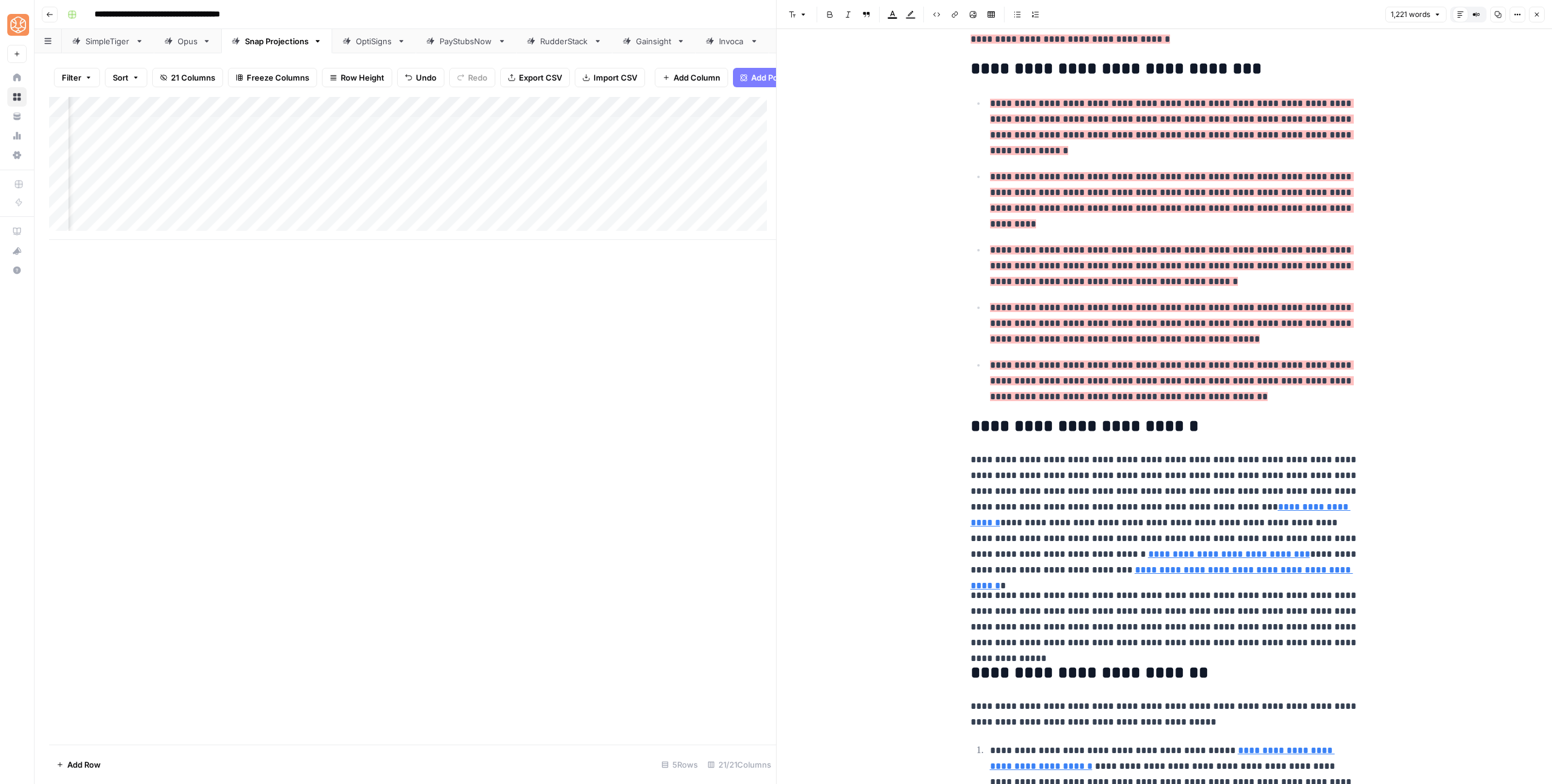click on "**********" at bounding box center (1165, 515) 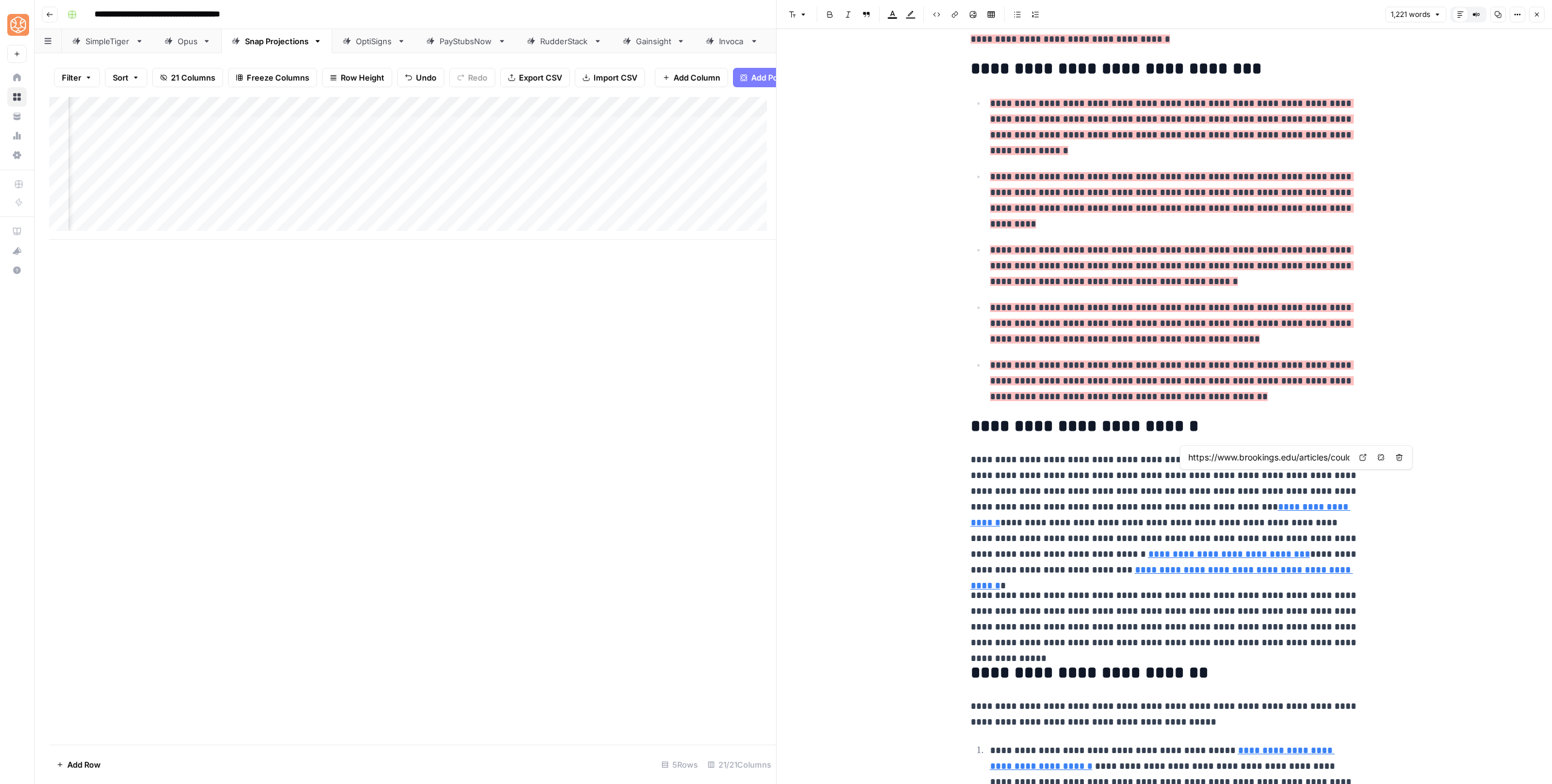 click on "**********" at bounding box center [1165, 515] 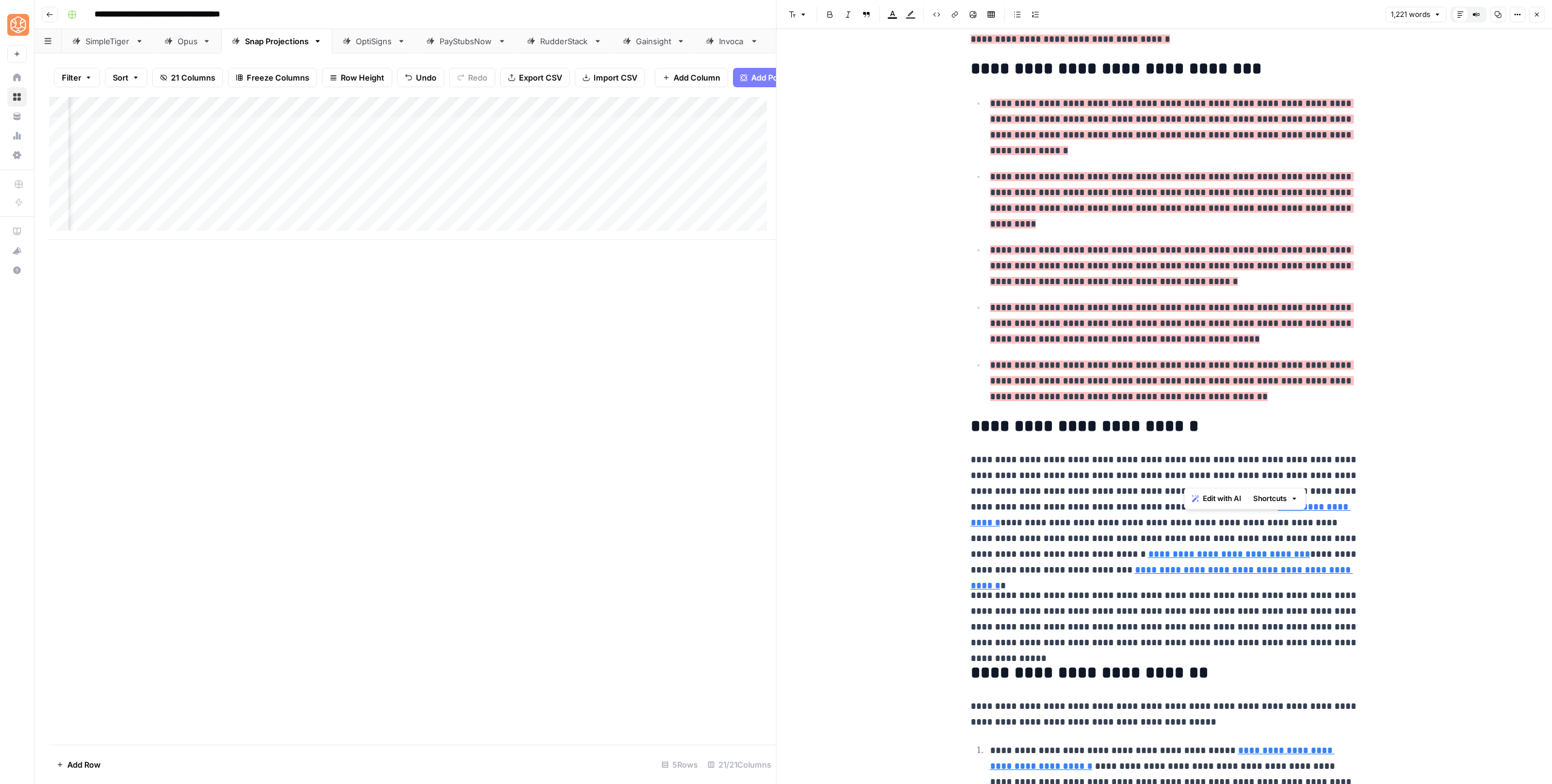 drag, startPoint x: 1281, startPoint y: 478, endPoint x: 1184, endPoint y: 481, distance: 97.04638 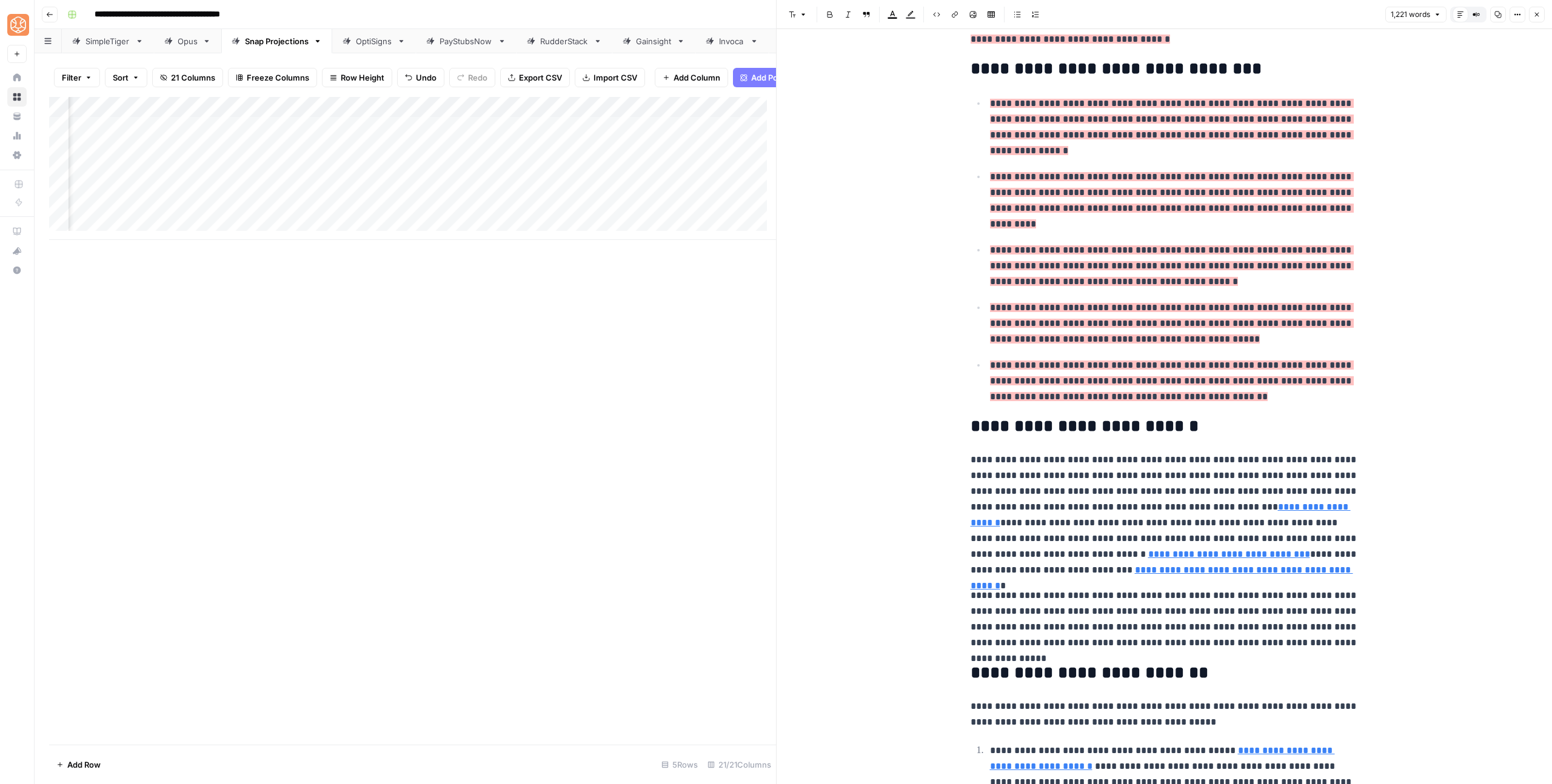 drag, startPoint x: 906, startPoint y: 14, endPoint x: 917, endPoint y: 35, distance: 23.706539 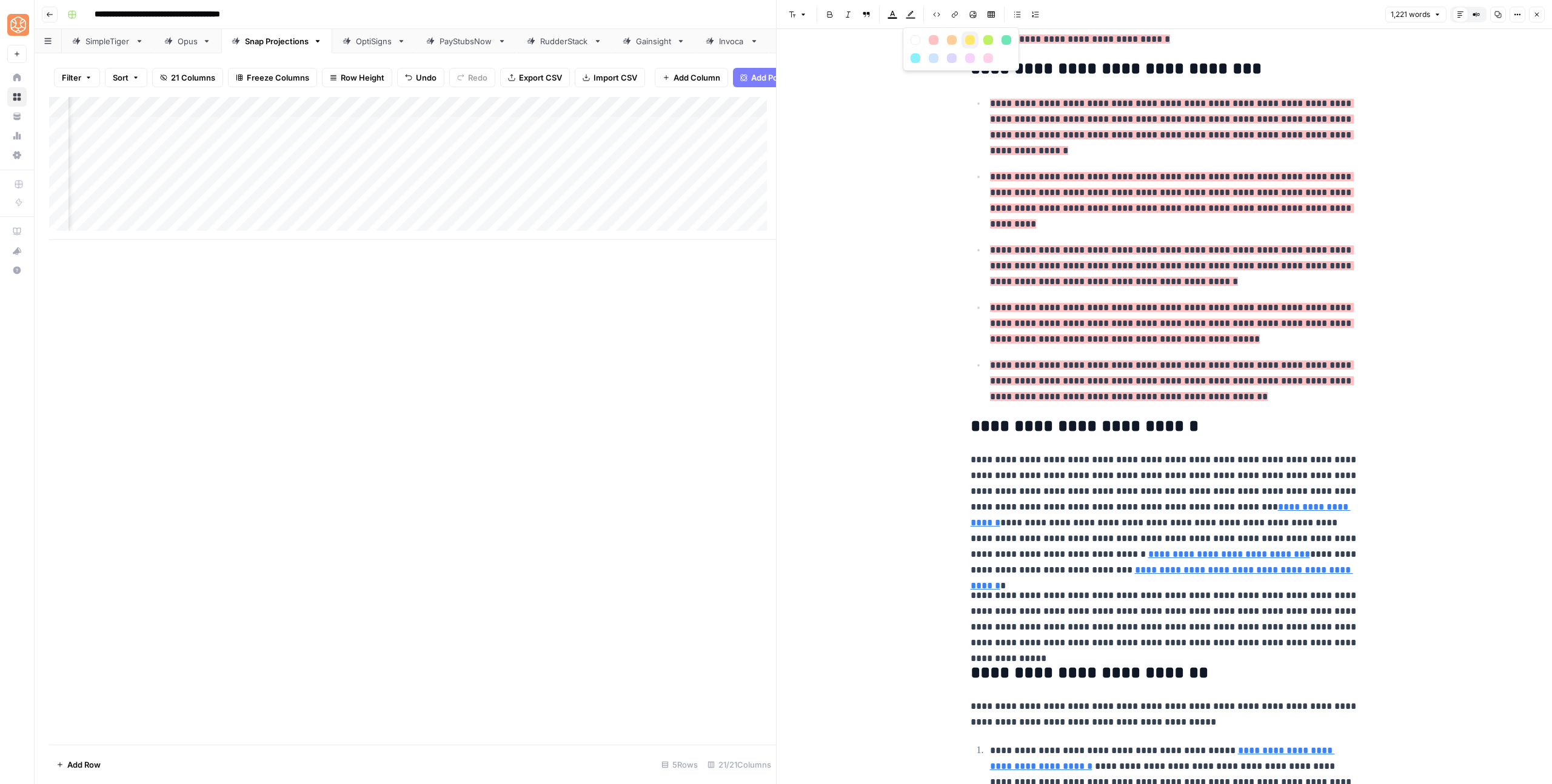 click at bounding box center [970, 40] 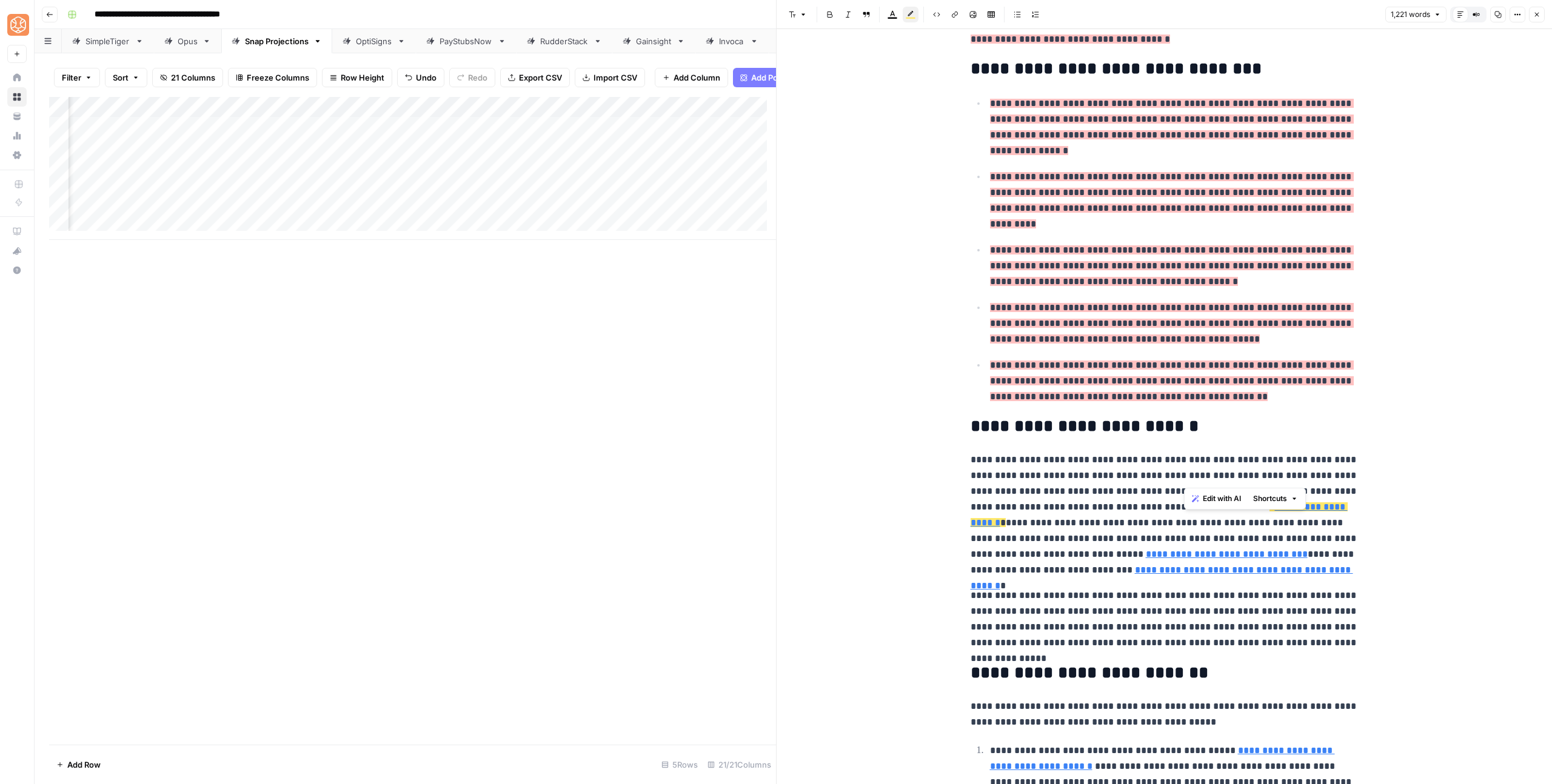 click on "**********" at bounding box center [1165, 515] 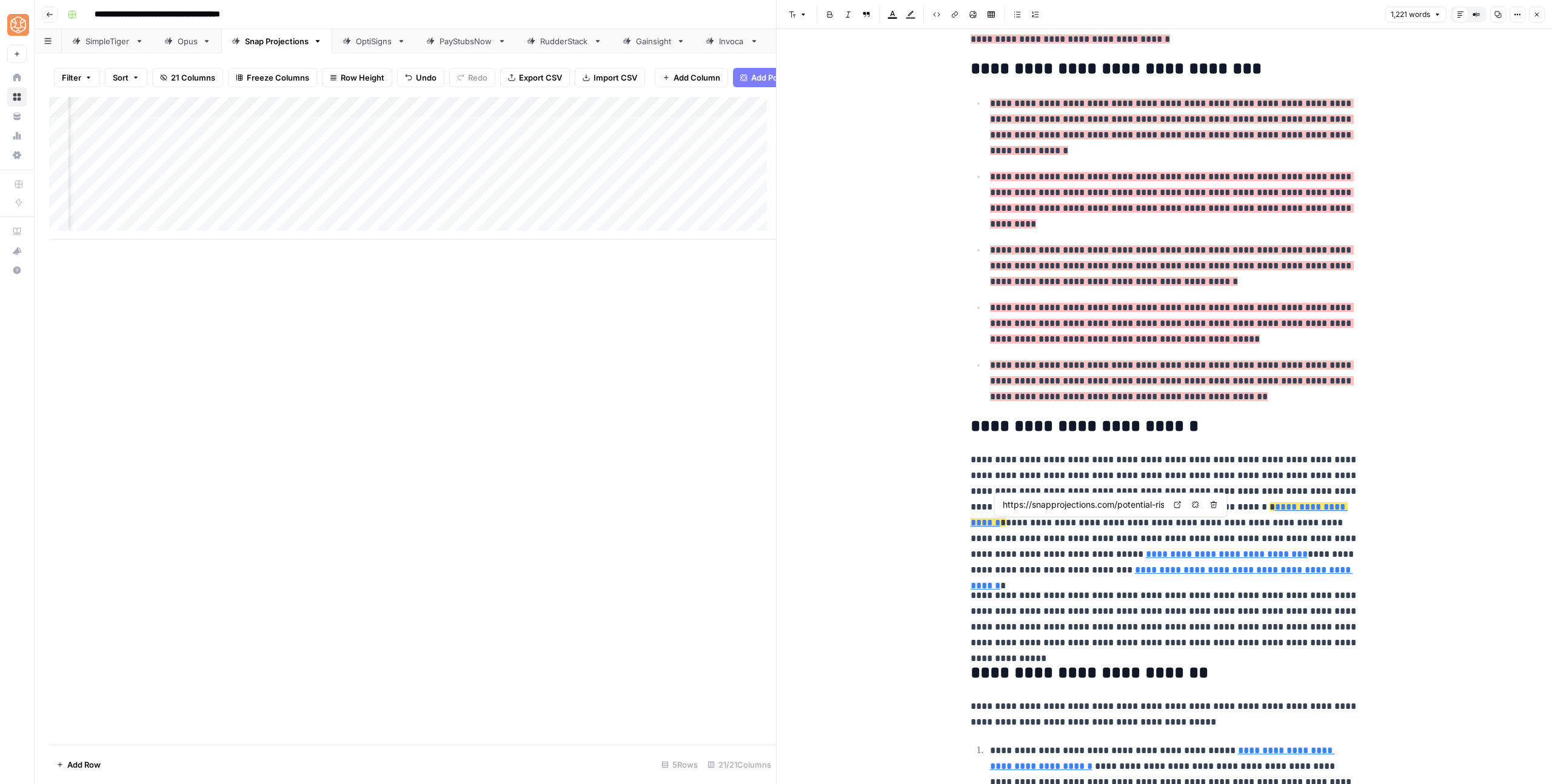 type on "https://snapprojections.com/prepare-for-uncertainty-and-make-informed-decisions" 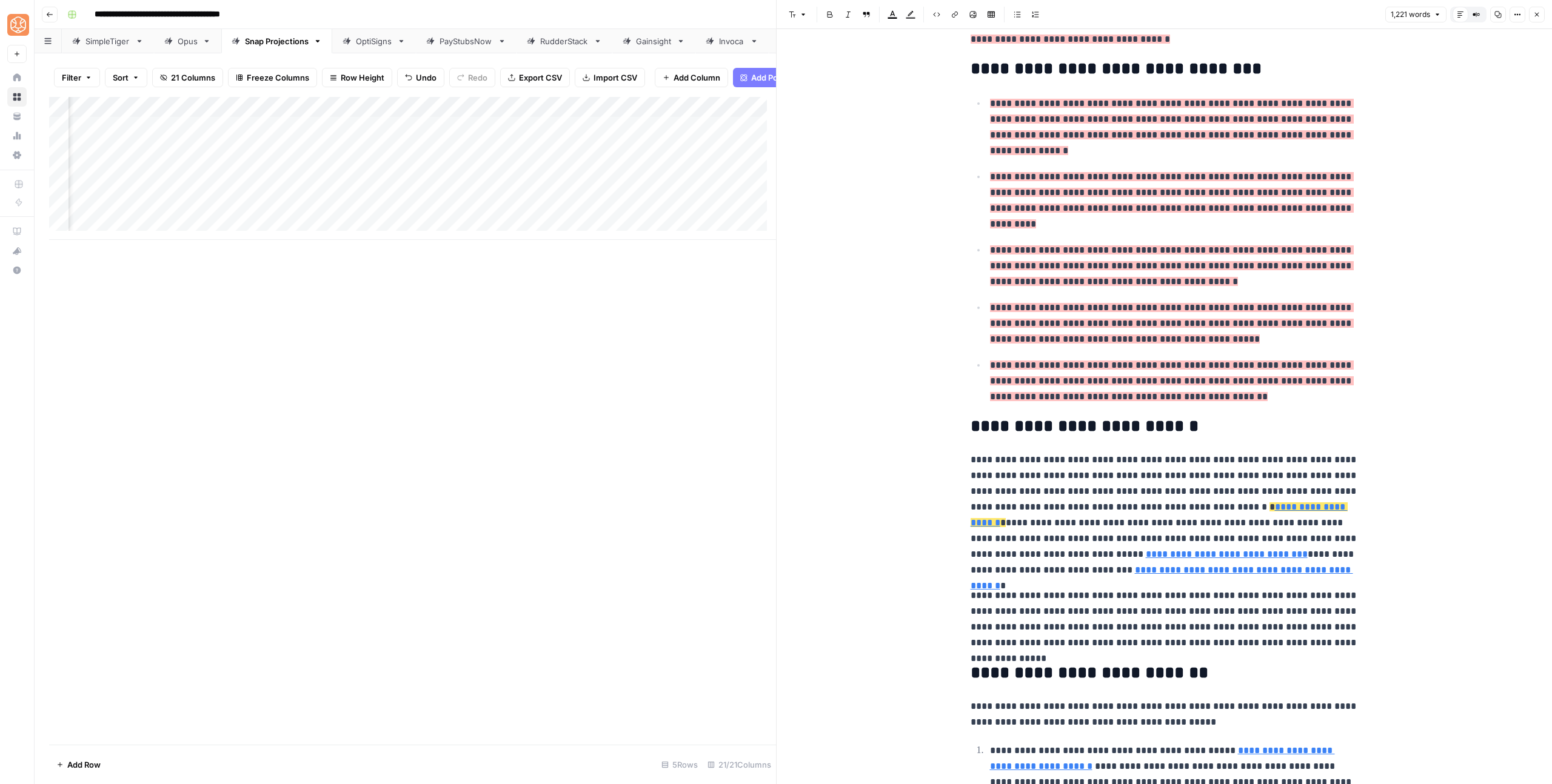 click on "**********" at bounding box center (1165, 619) 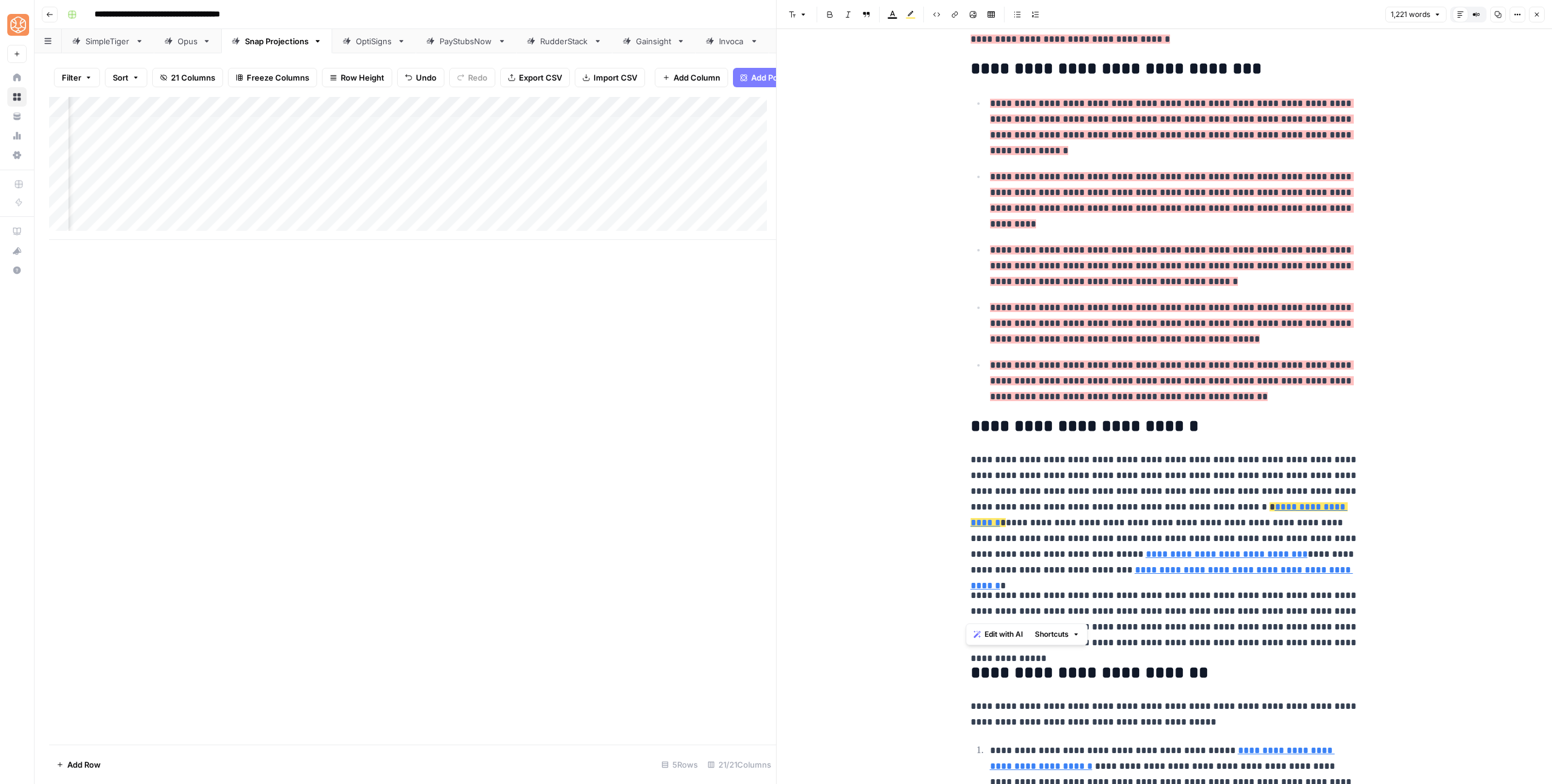 drag, startPoint x: 1348, startPoint y: 617, endPoint x: 963, endPoint y: 430, distance: 428.0117 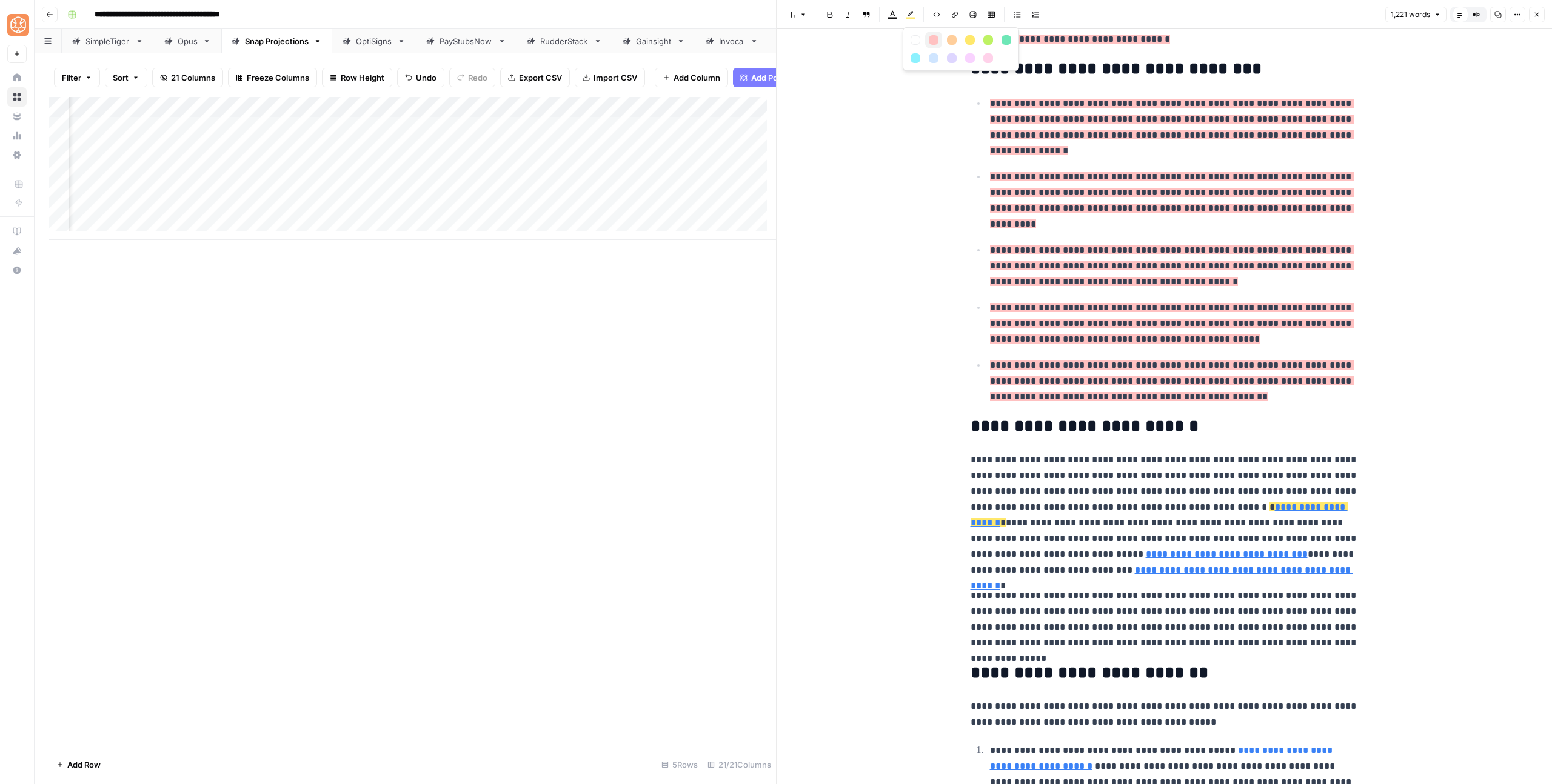 click at bounding box center [934, 40] 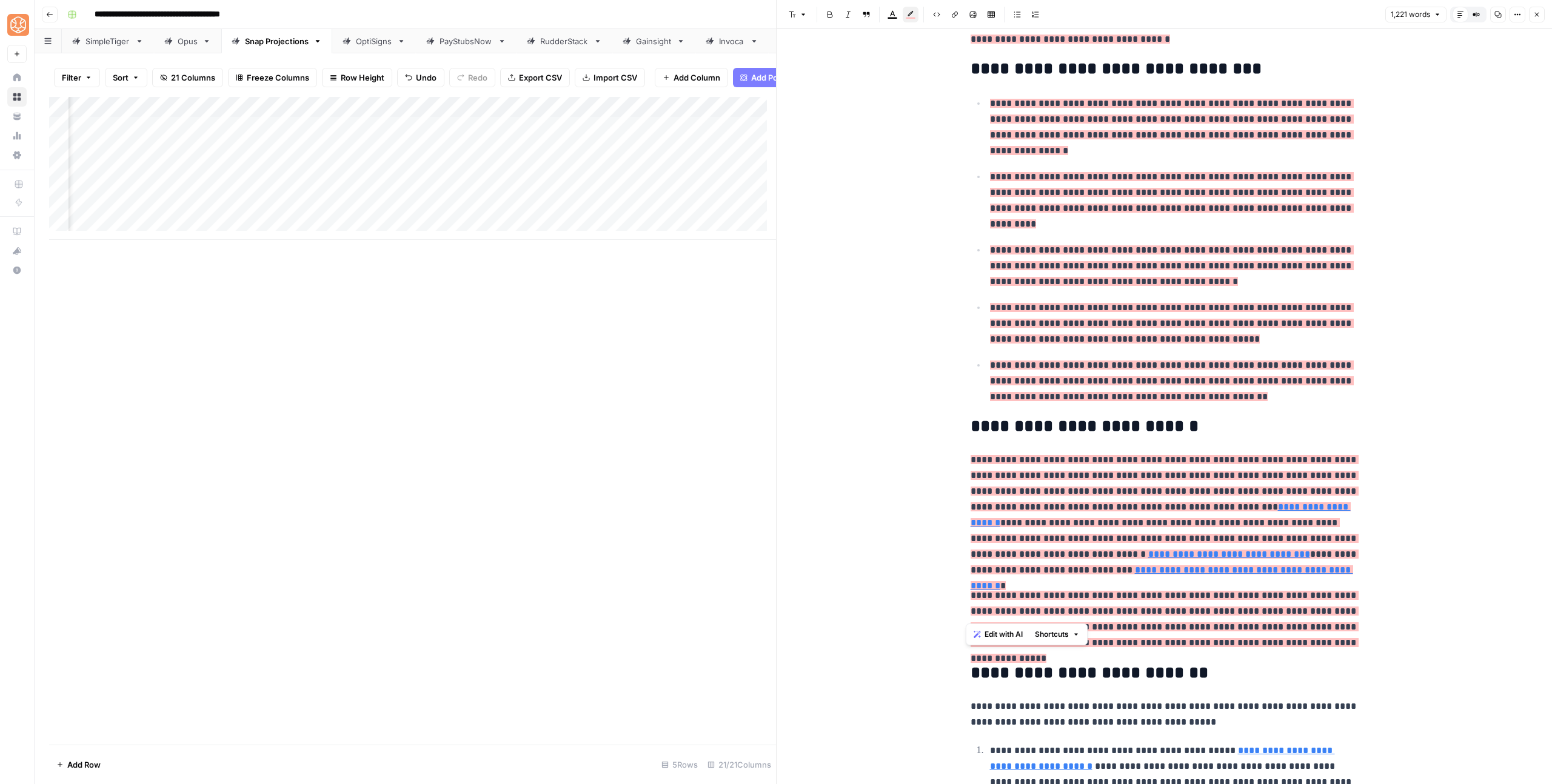 click on "**********" at bounding box center (1165, 515) 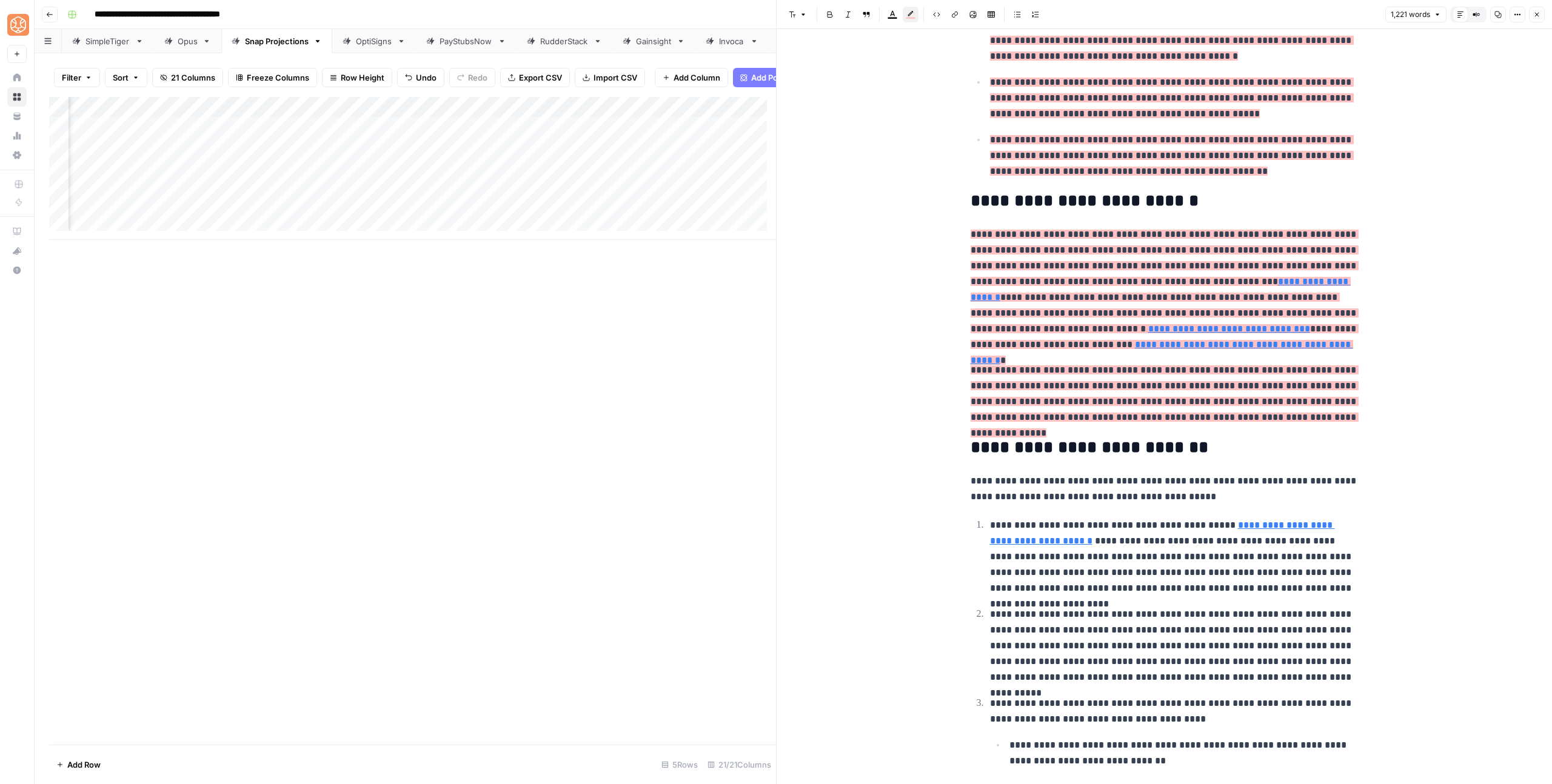 scroll, scrollTop: 515, scrollLeft: 0, axis: vertical 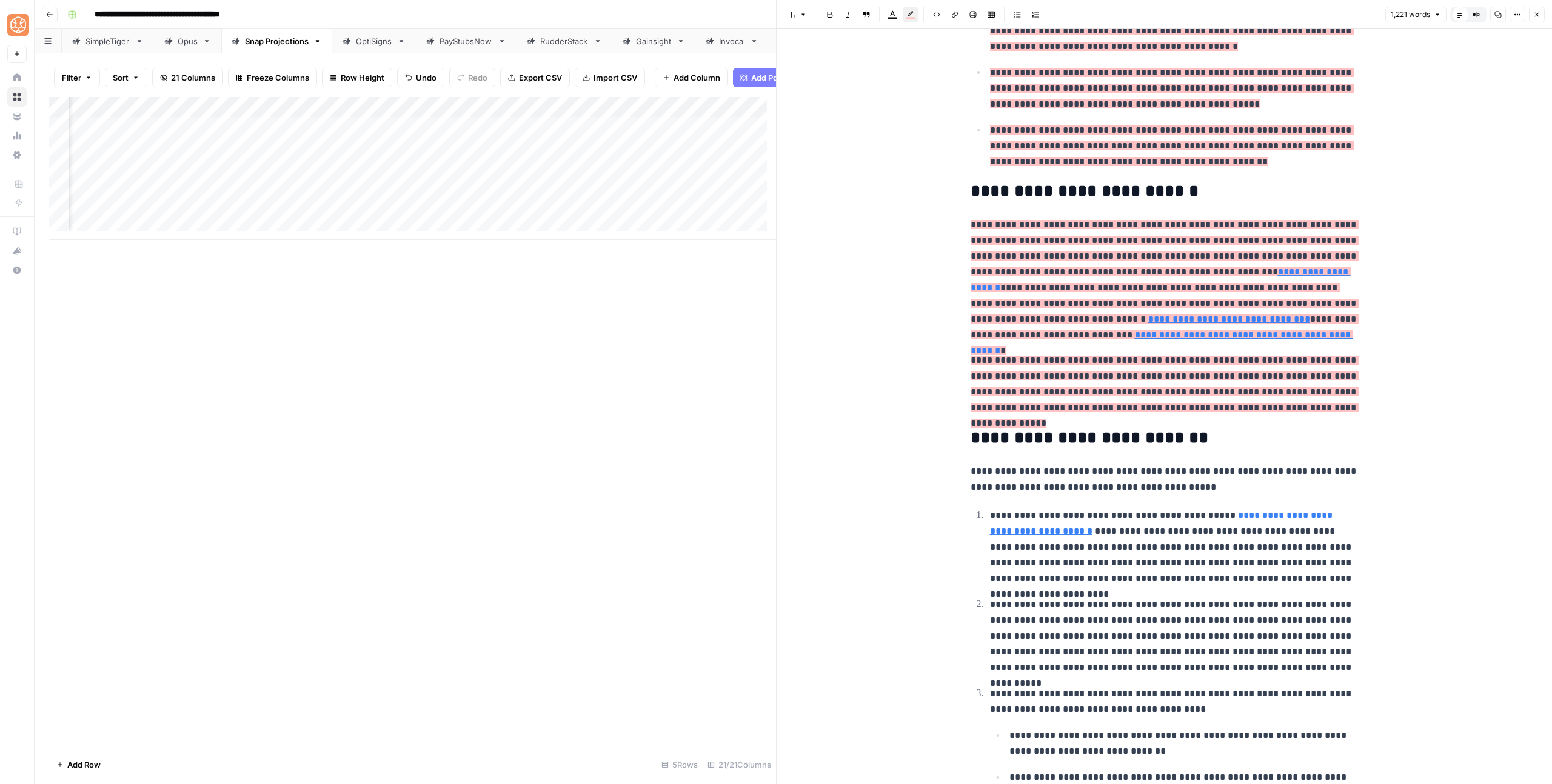 click on "**********" at bounding box center [1165, 1014] 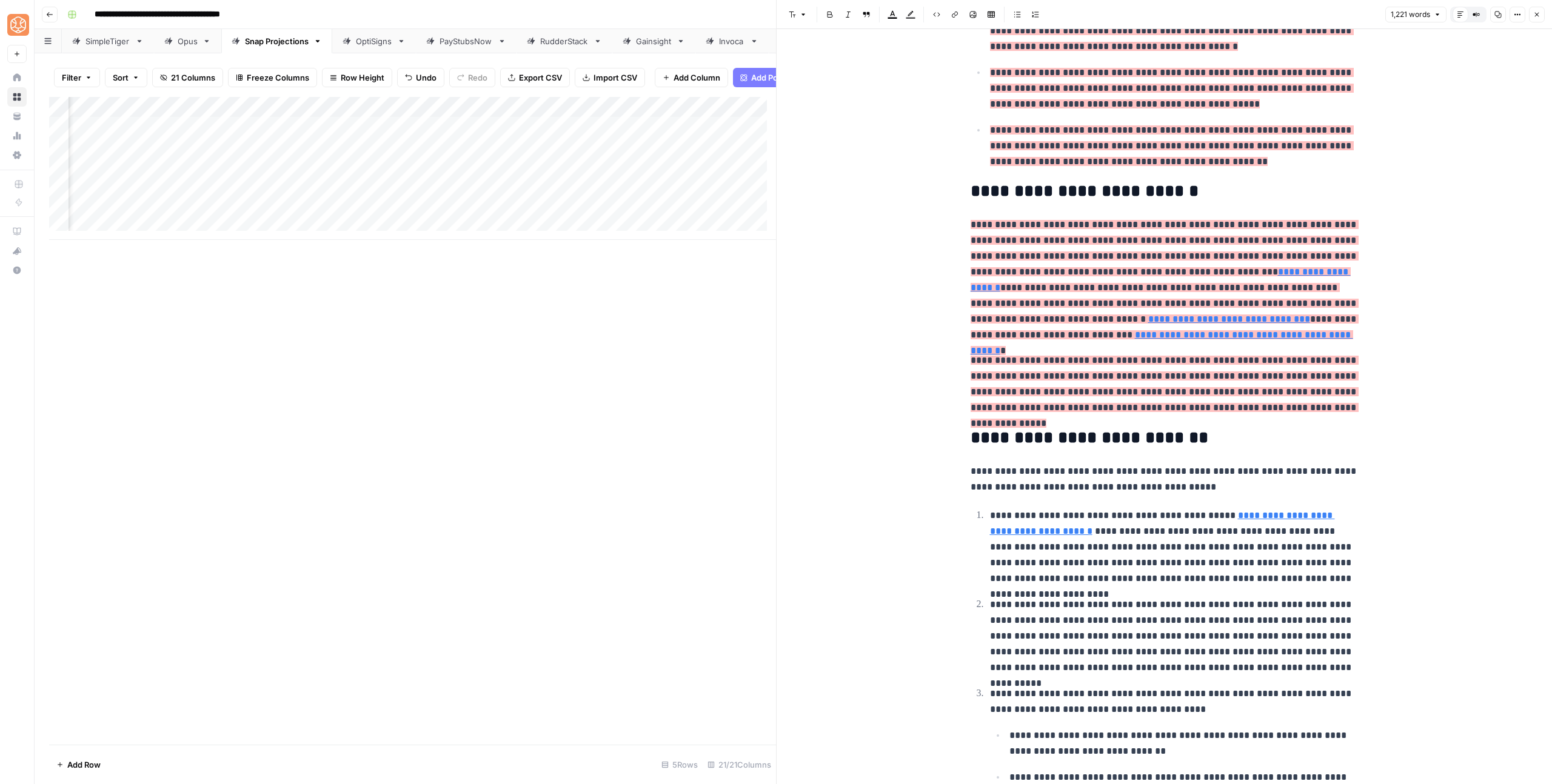 click on "**********" at bounding box center (1165, 438) 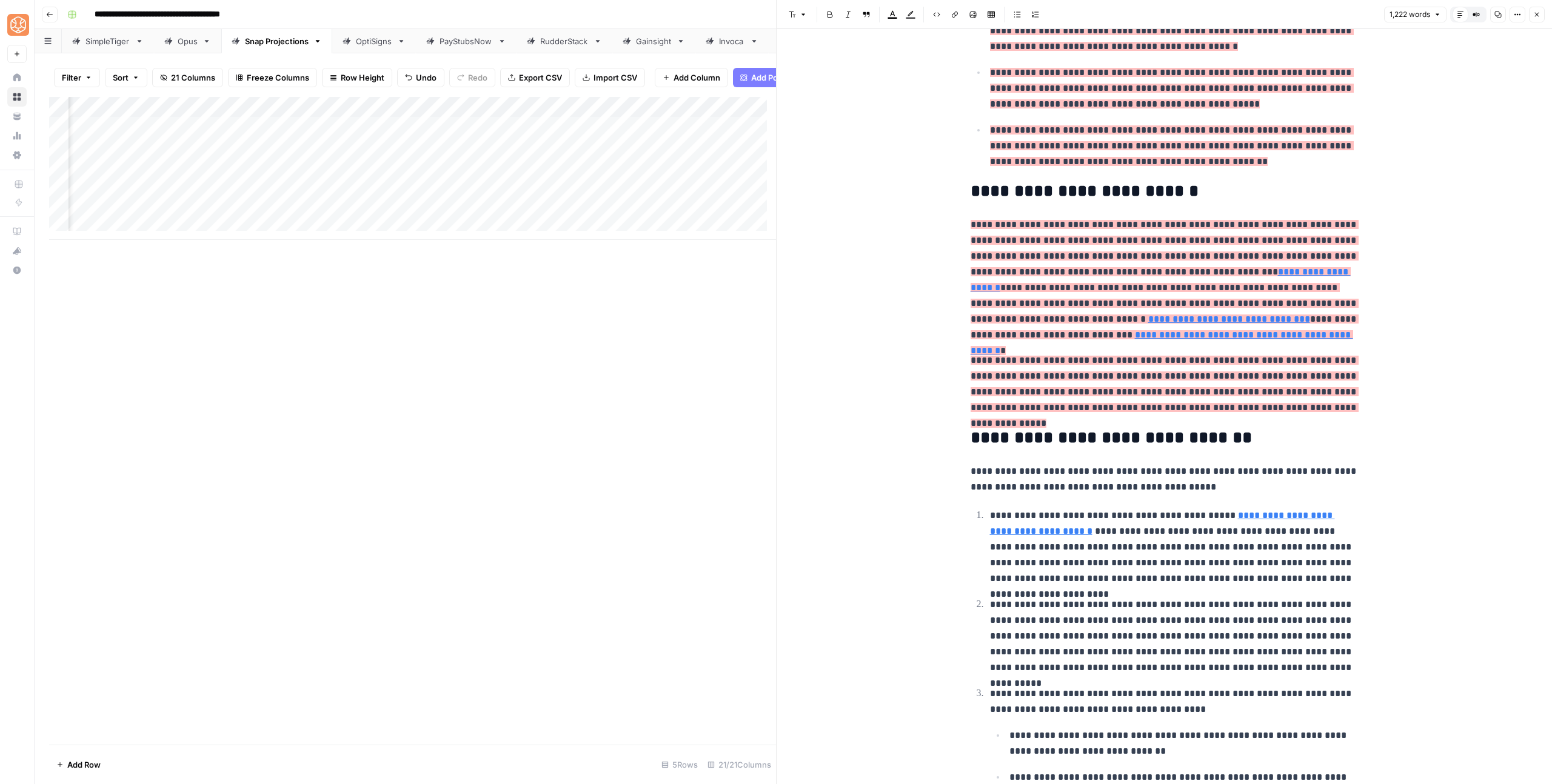 click on "**********" at bounding box center [1165, 438] 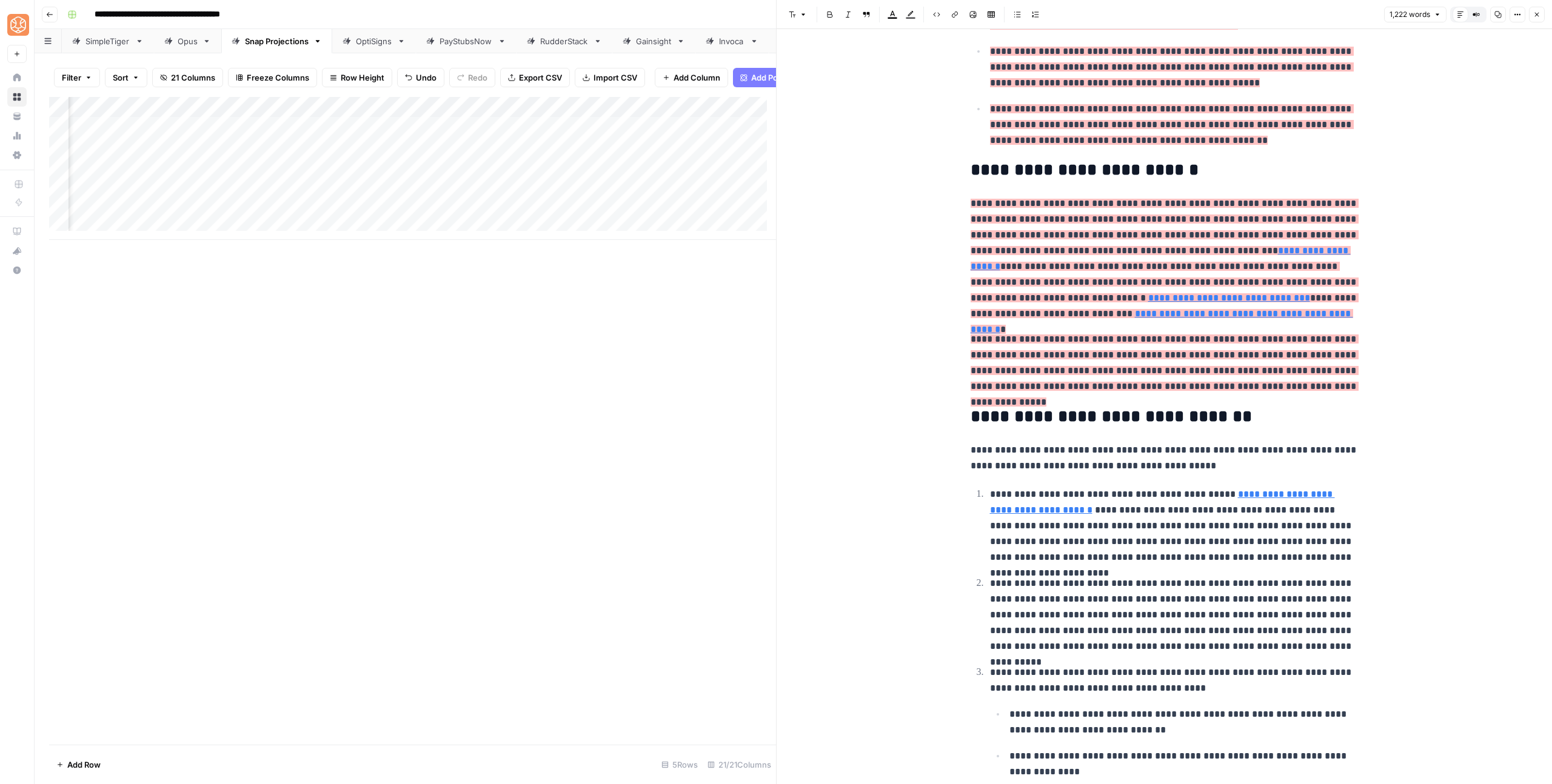 scroll, scrollTop: 537, scrollLeft: 0, axis: vertical 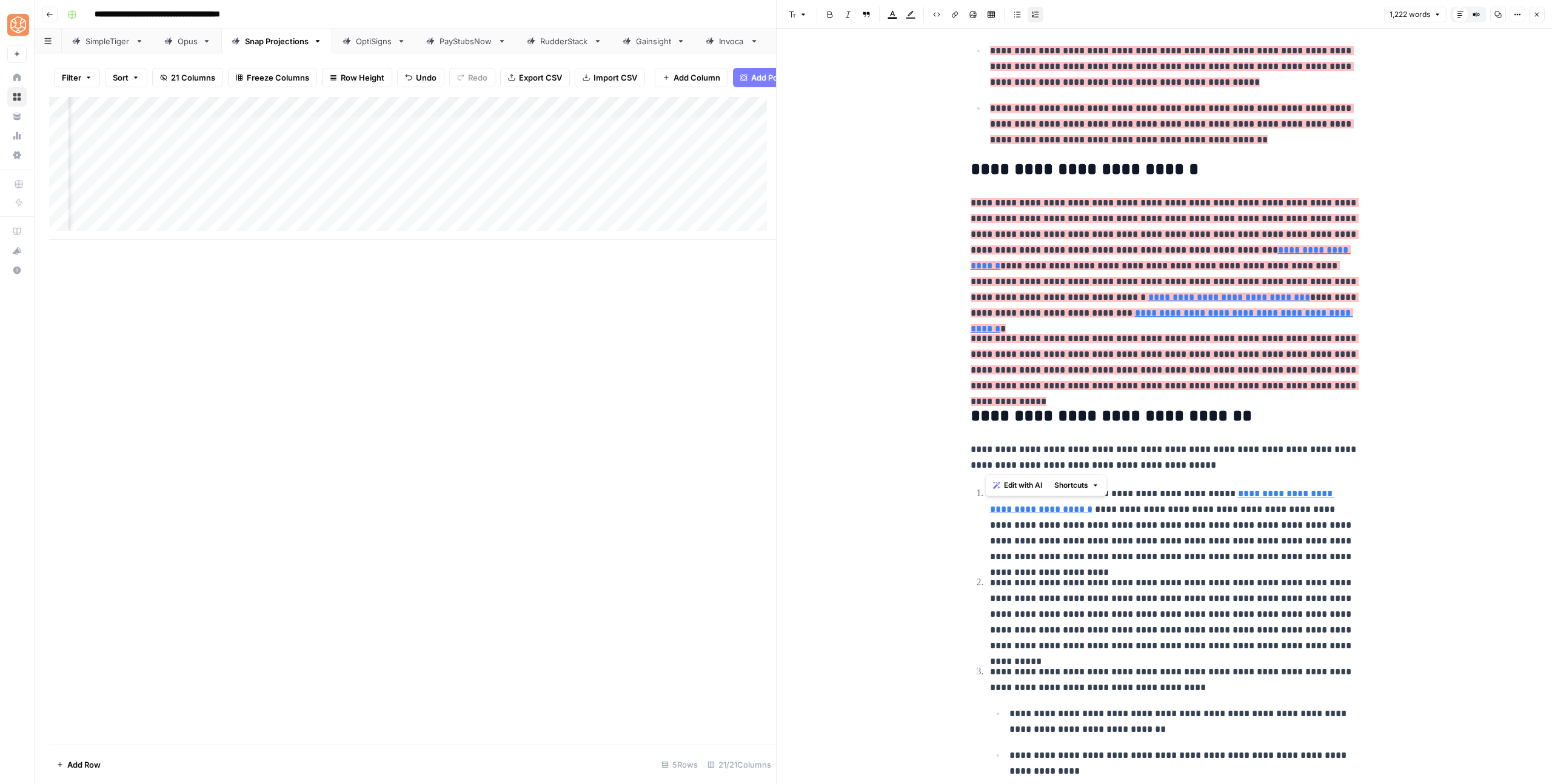 drag, startPoint x: 1127, startPoint y: 461, endPoint x: 980, endPoint y: 462, distance: 147.0034 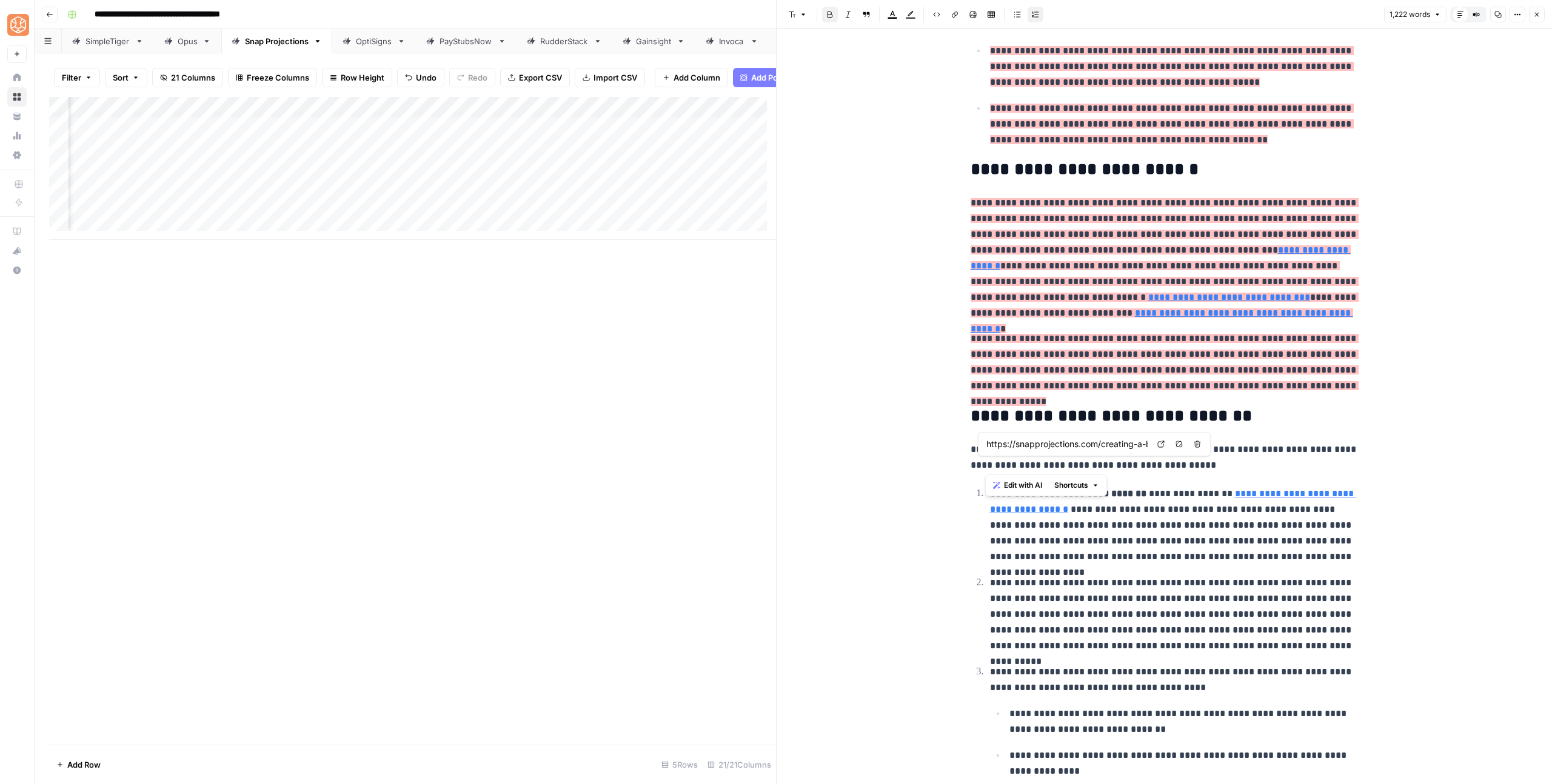click on "**********" at bounding box center [1173, 501] 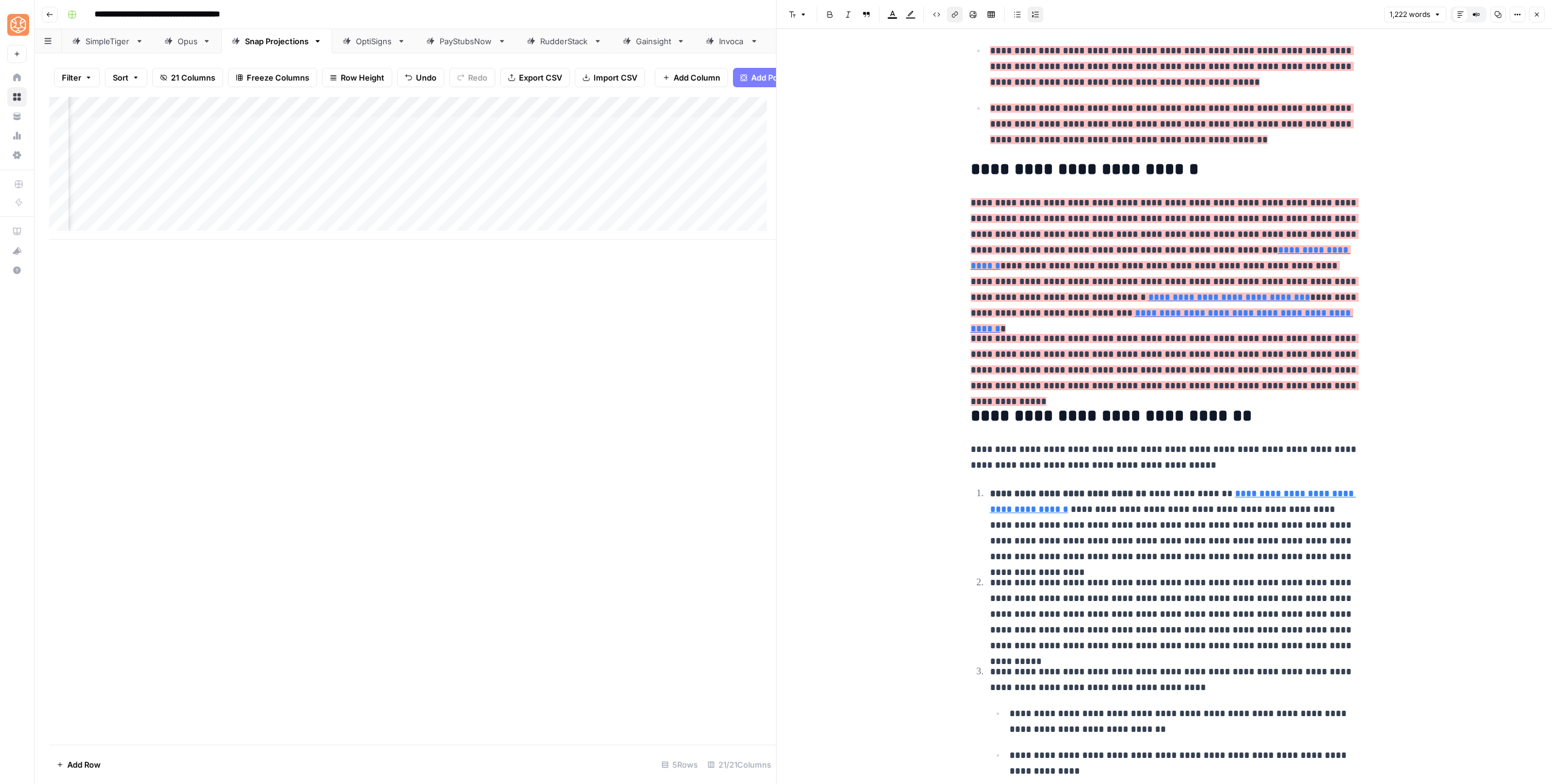 click on "**********" at bounding box center (1173, 501) 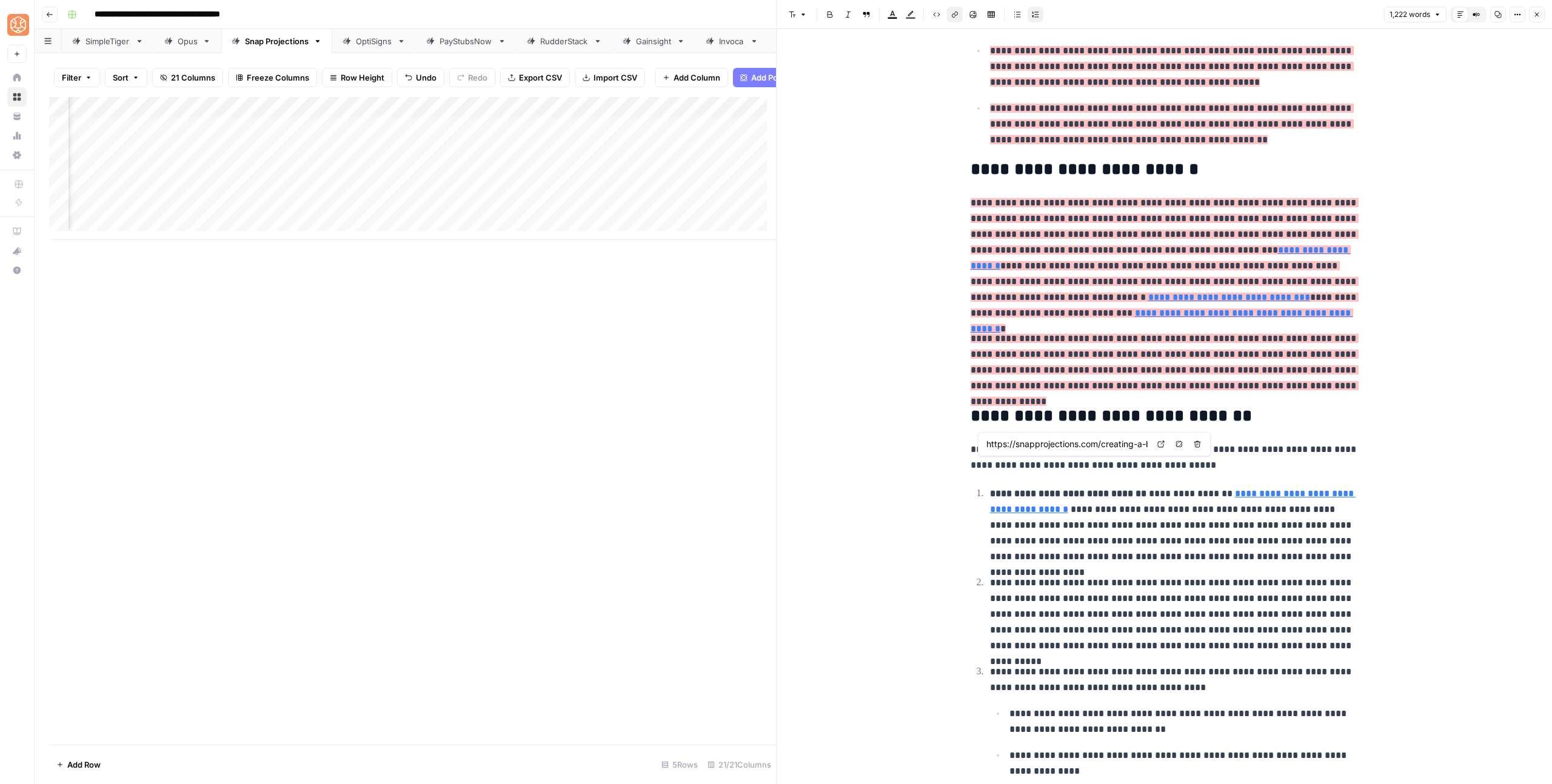 click on "**********" at bounding box center [1165, 457] 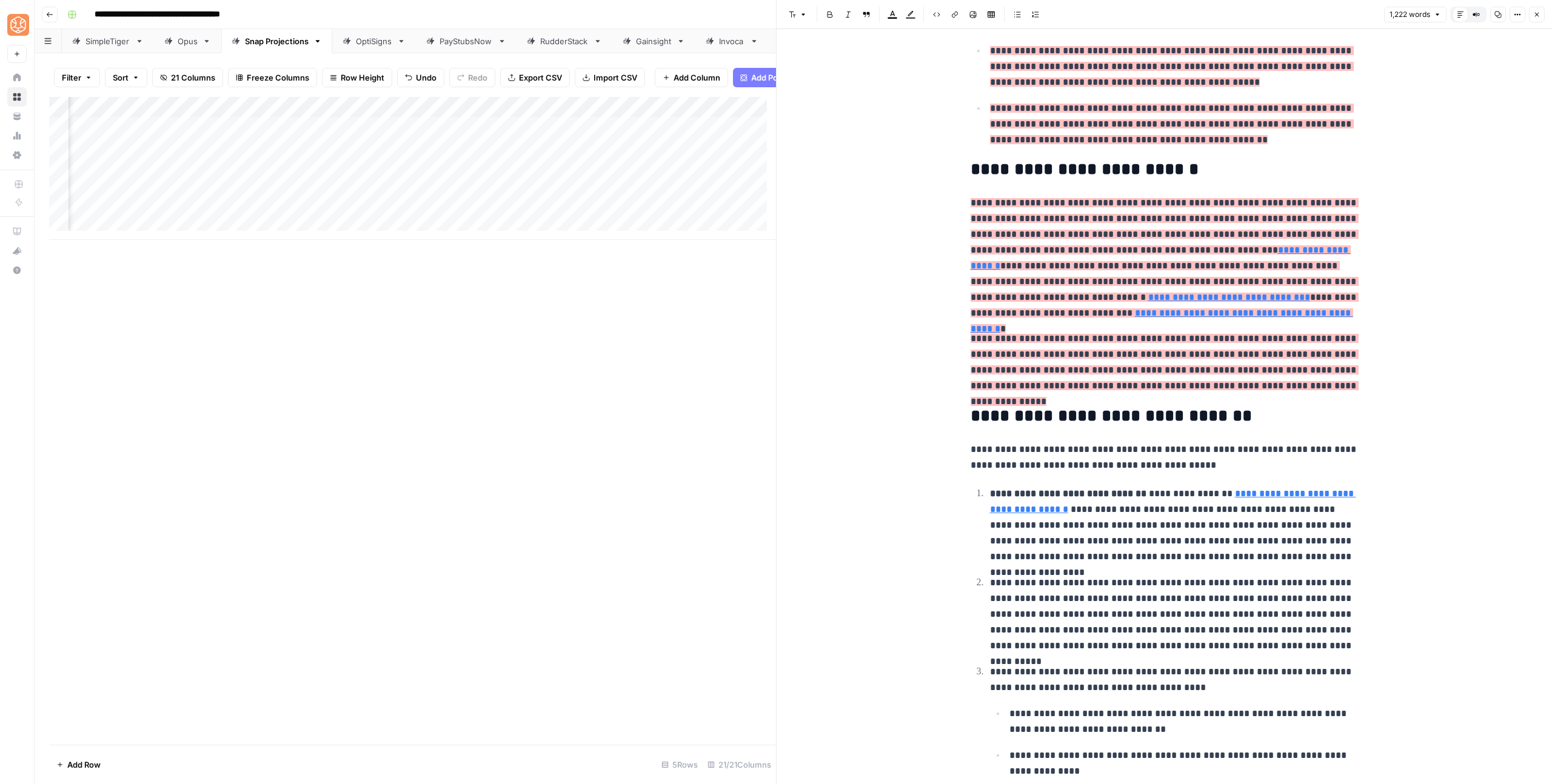 click on "**********" at bounding box center [1174, 525] 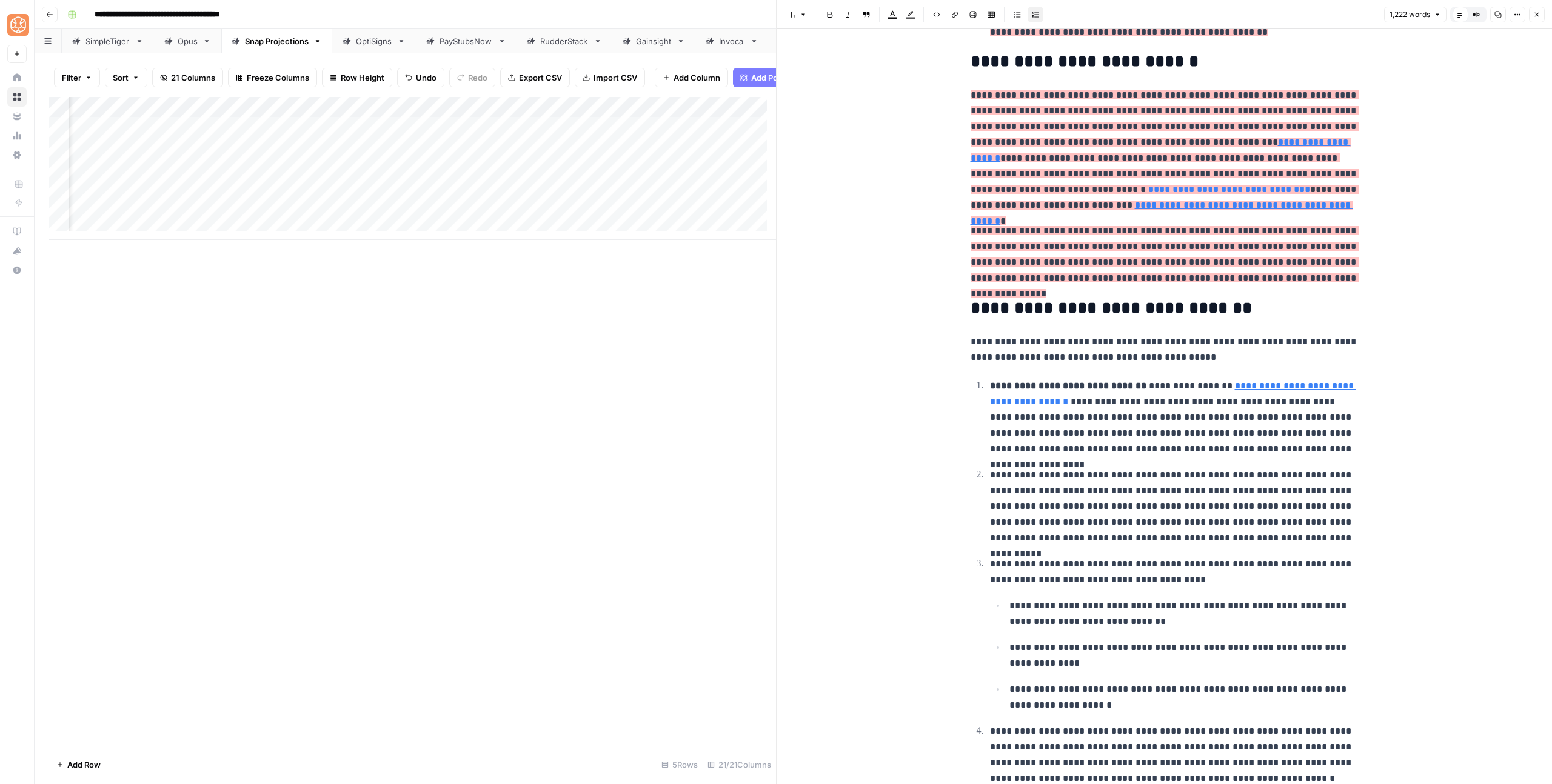 scroll, scrollTop: 646, scrollLeft: 0, axis: vertical 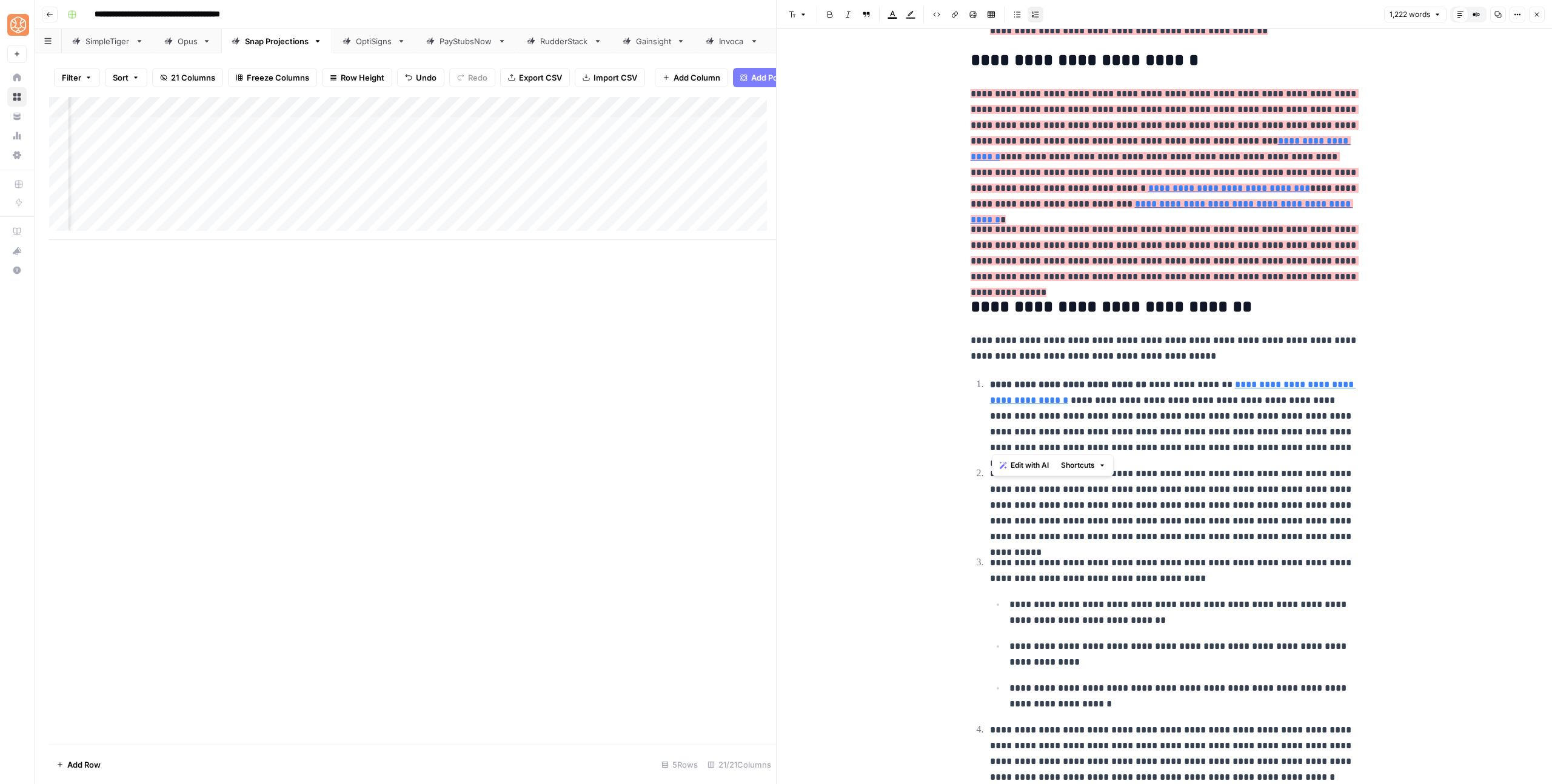 drag, startPoint x: 1060, startPoint y: 445, endPoint x: 966, endPoint y: 443, distance: 94.02127 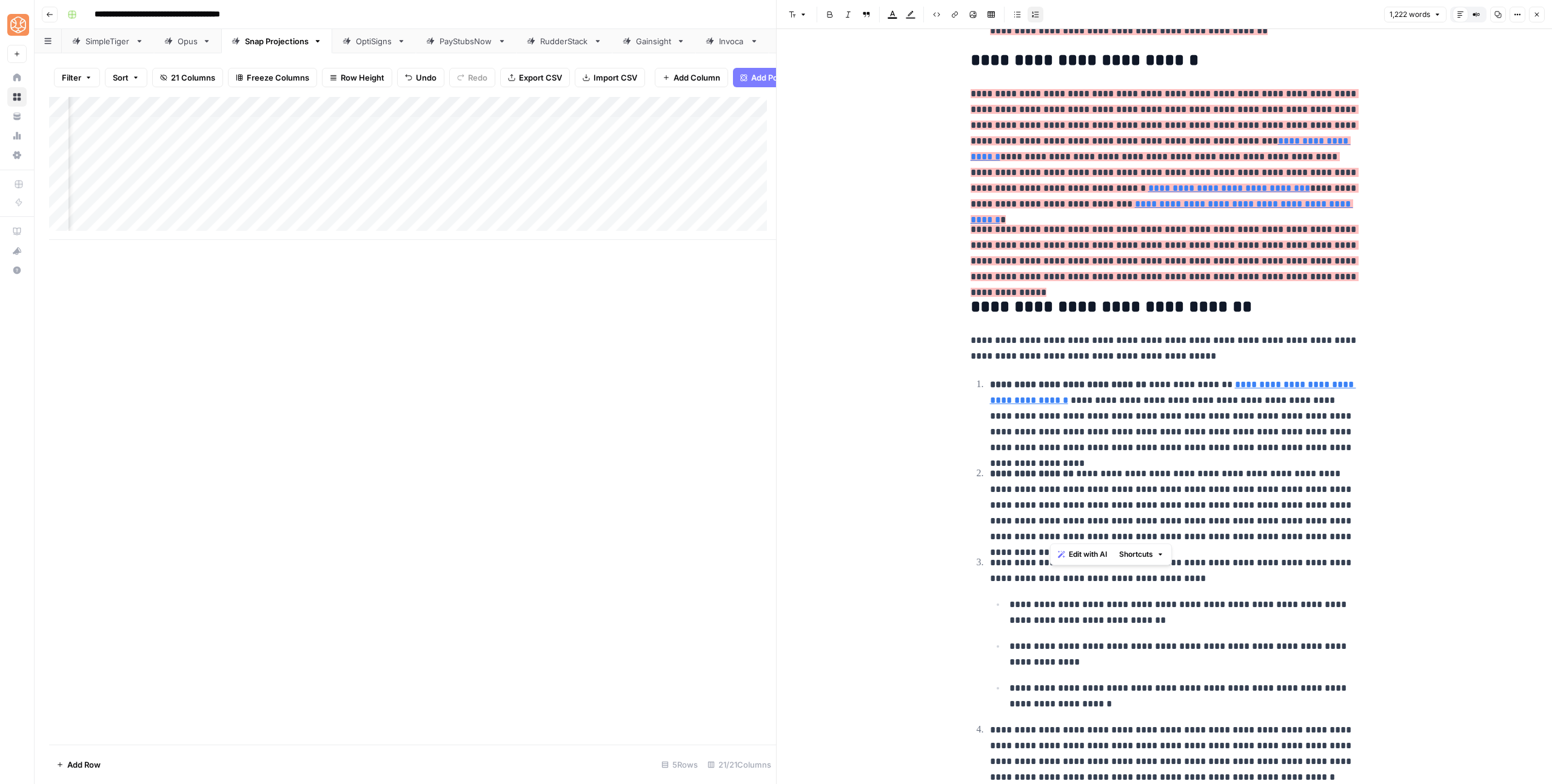 drag, startPoint x: 1065, startPoint y: 532, endPoint x: 965, endPoint y: 530, distance: 100.02 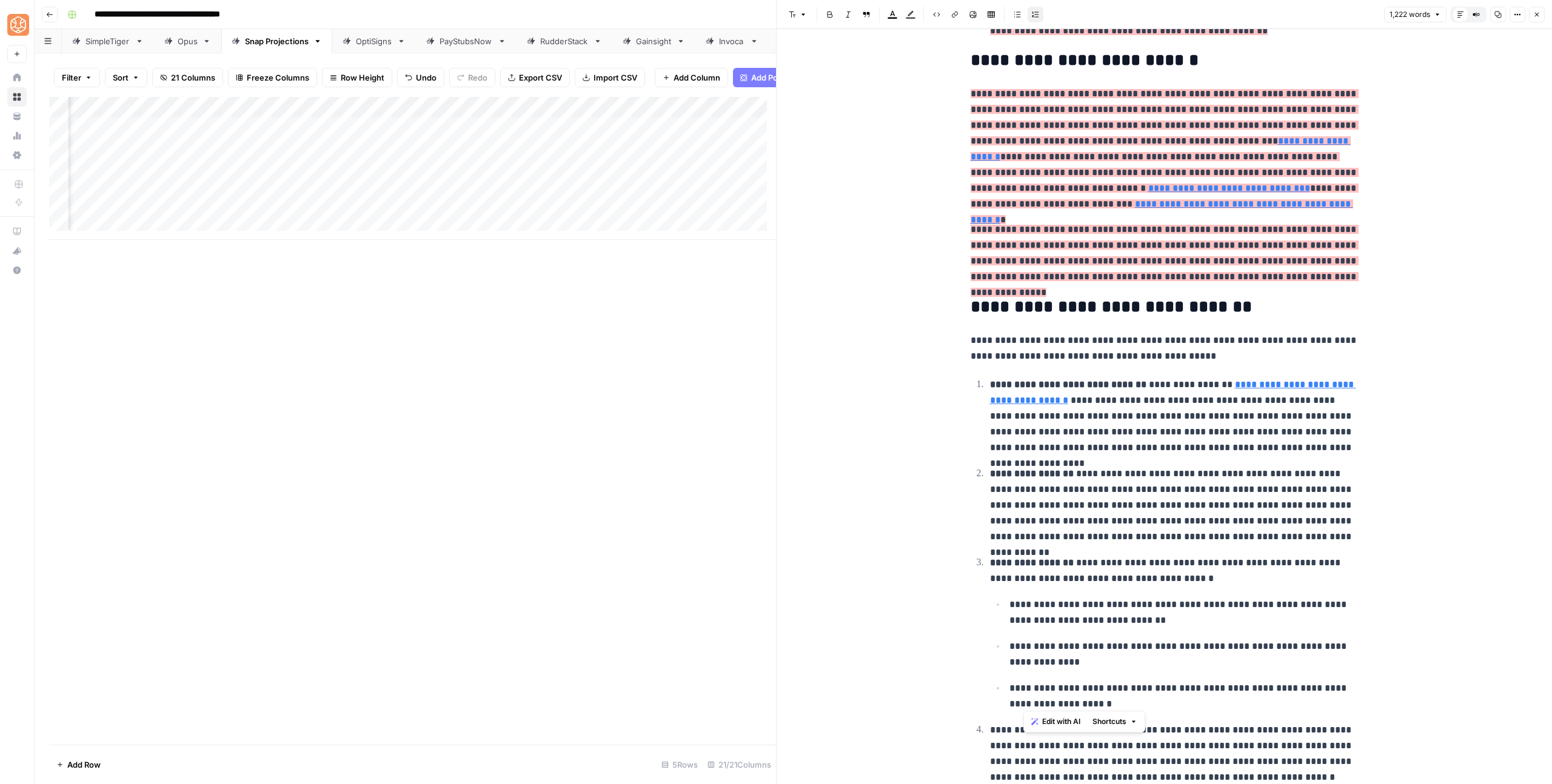 drag, startPoint x: 1076, startPoint y: 698, endPoint x: 963, endPoint y: 691, distance: 113.21661 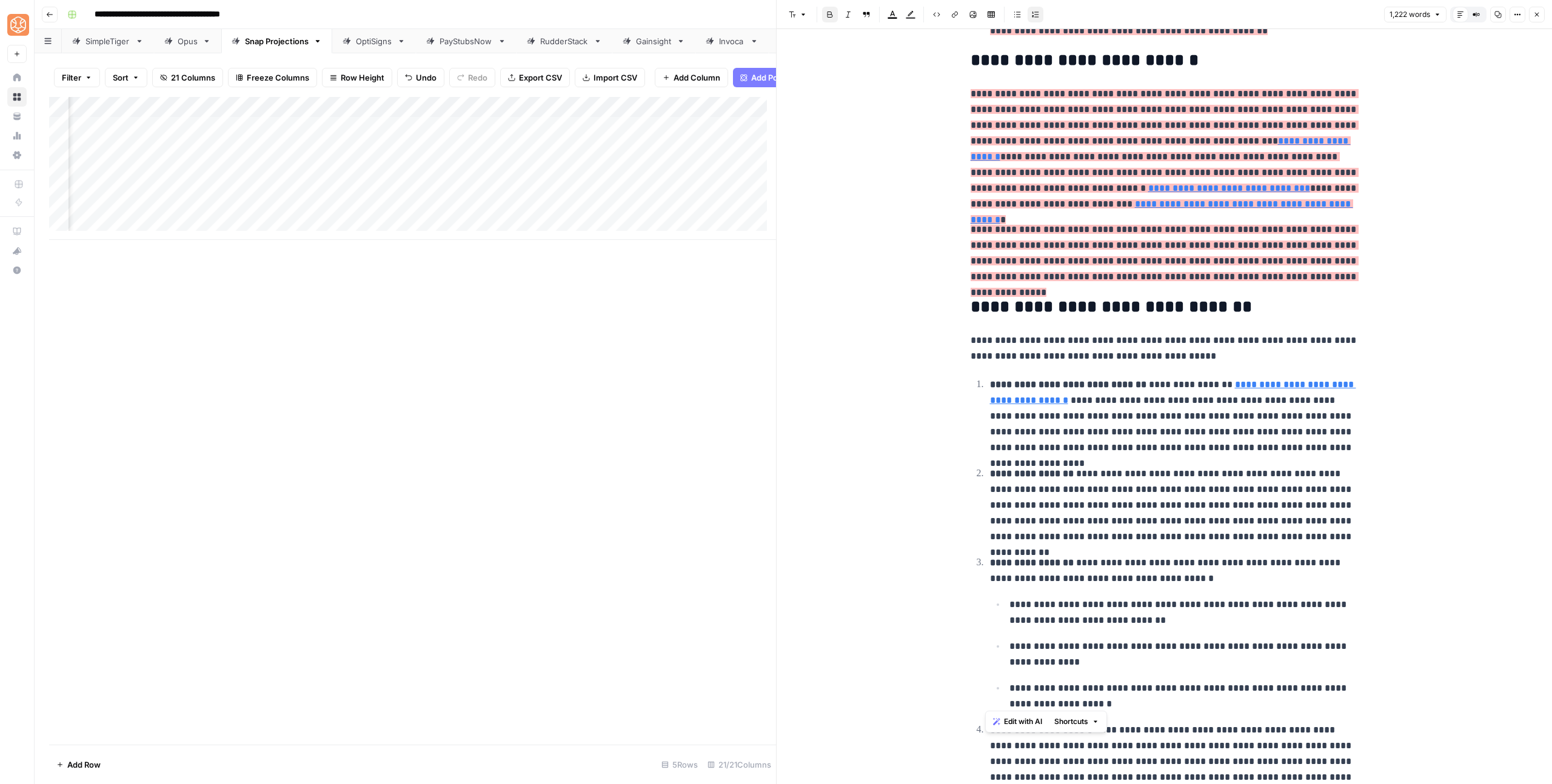 click on "**********" at bounding box center (1184, 613) 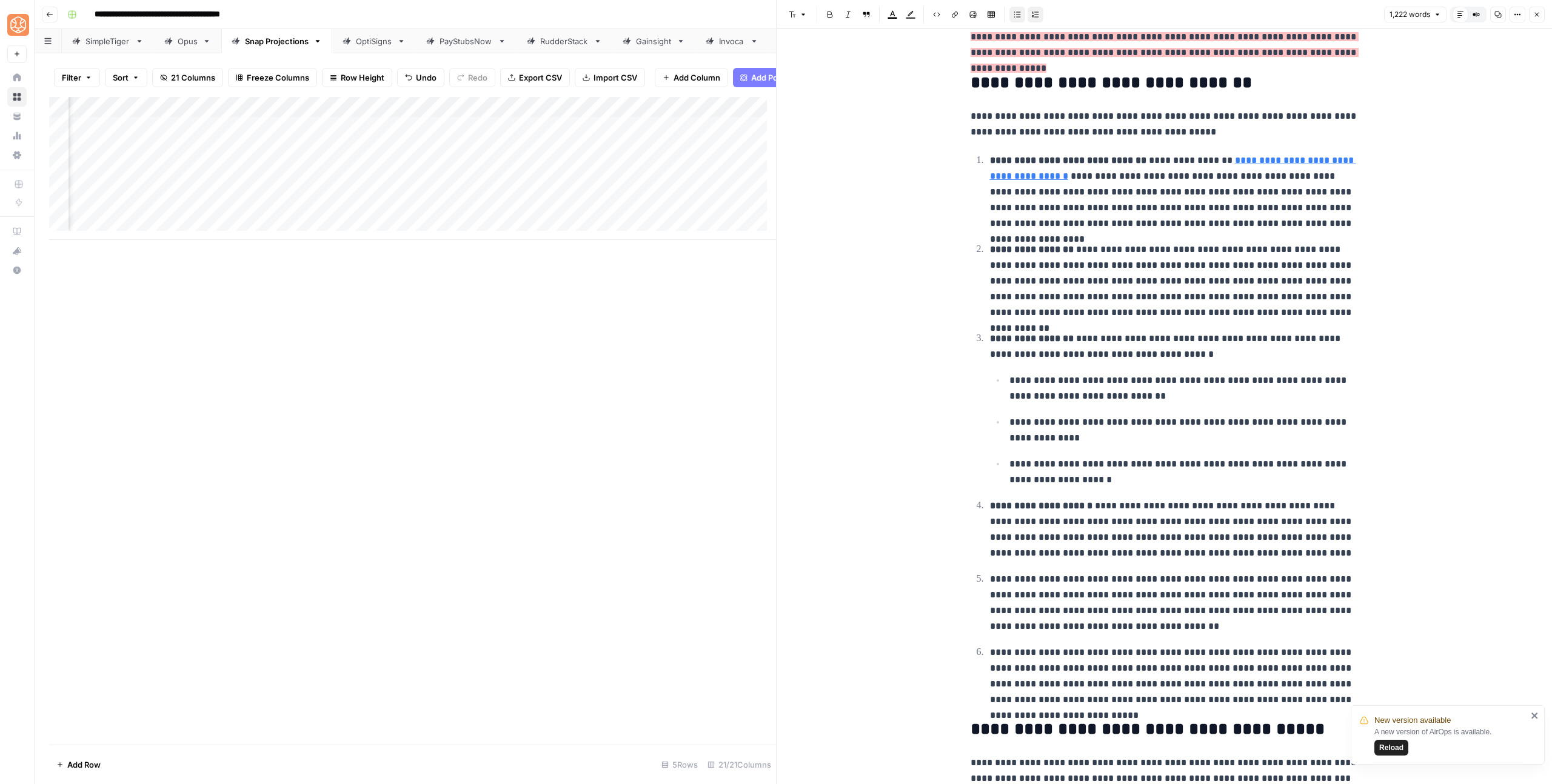scroll, scrollTop: 872, scrollLeft: 0, axis: vertical 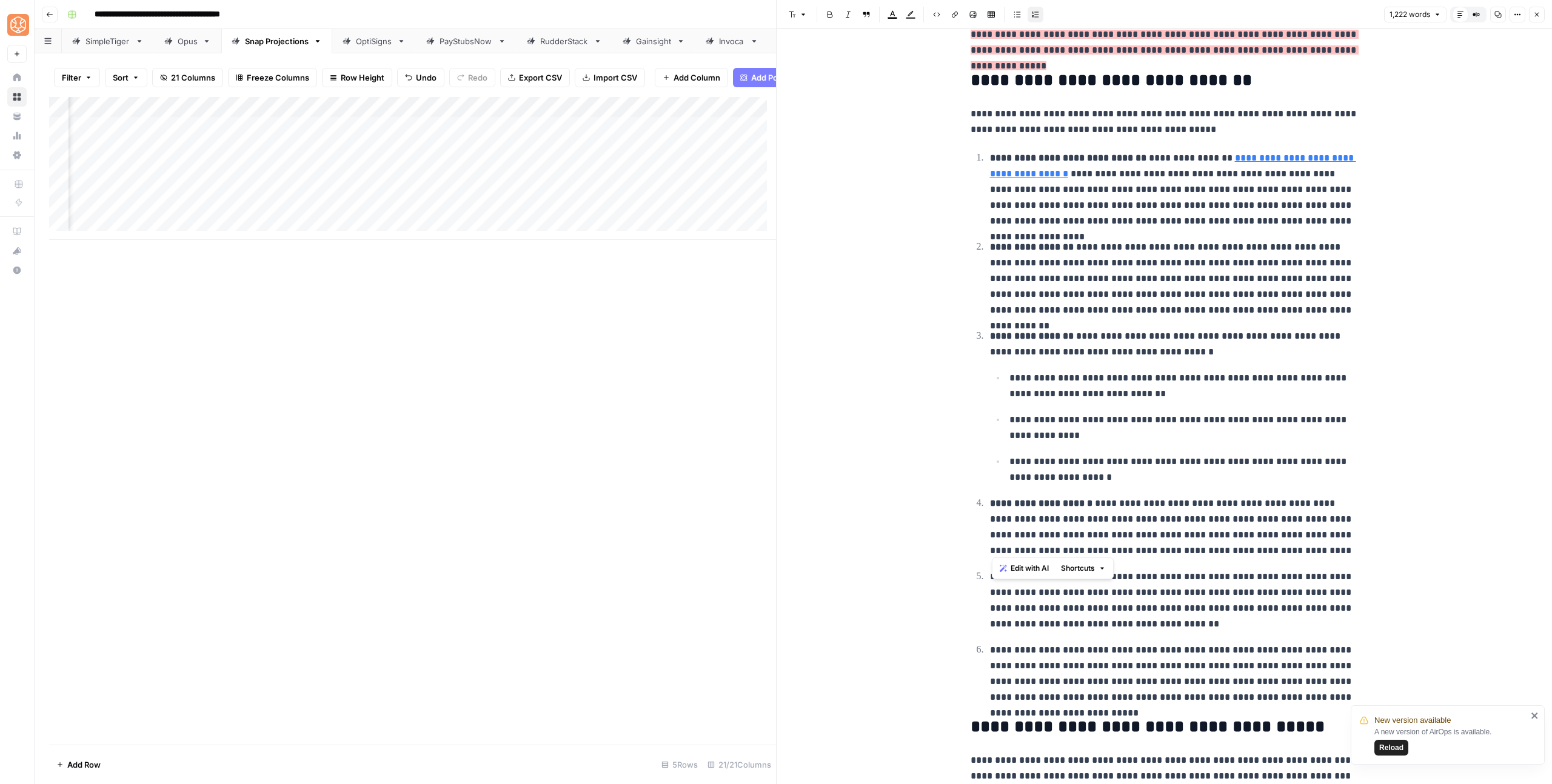 drag, startPoint x: 1077, startPoint y: 547, endPoint x: 978, endPoint y: 546, distance: 99.00505 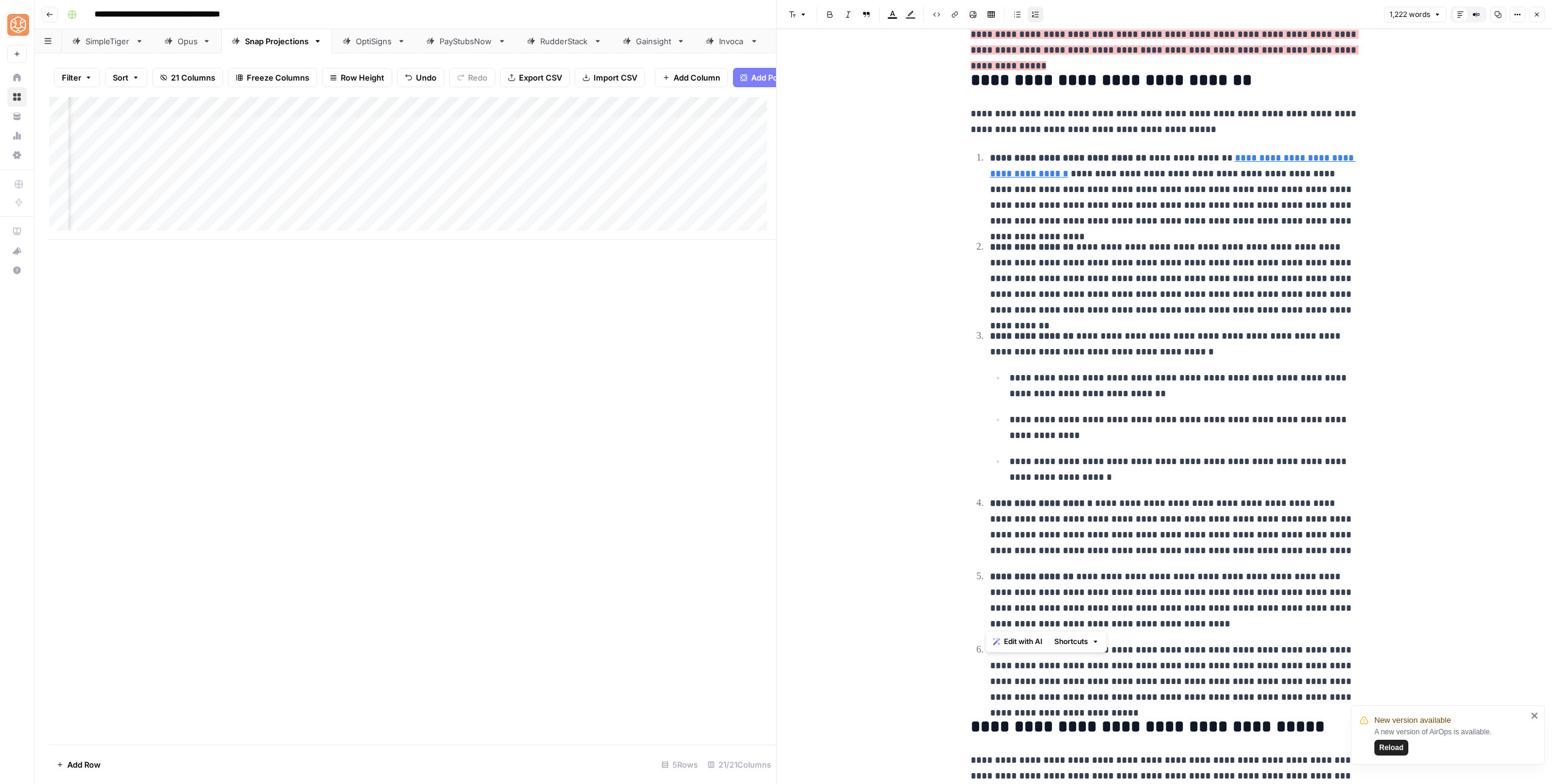 drag, startPoint x: 1059, startPoint y: 619, endPoint x: 969, endPoint y: 614, distance: 90.13878 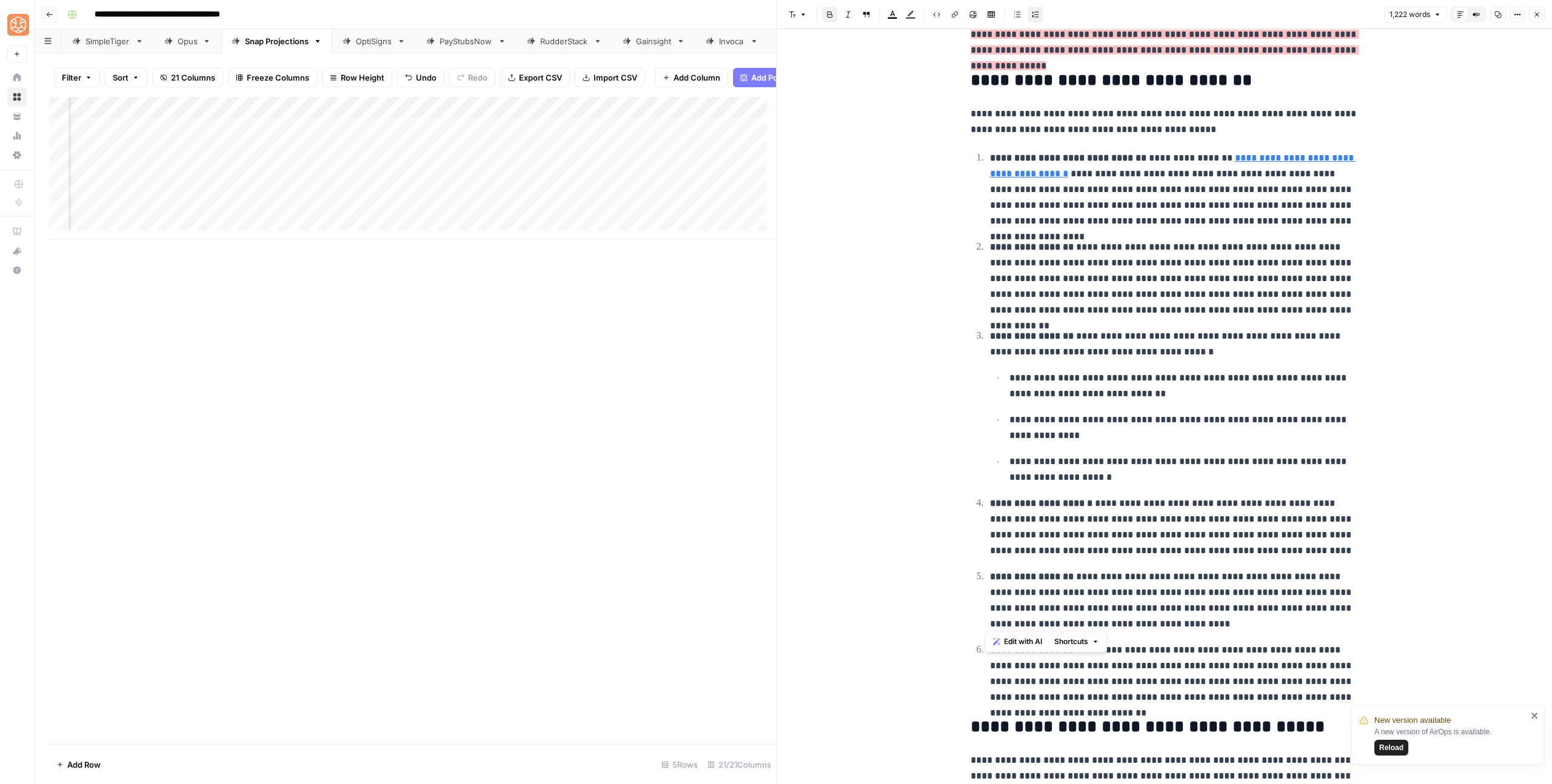 click on "**********" at bounding box center [1174, 600] 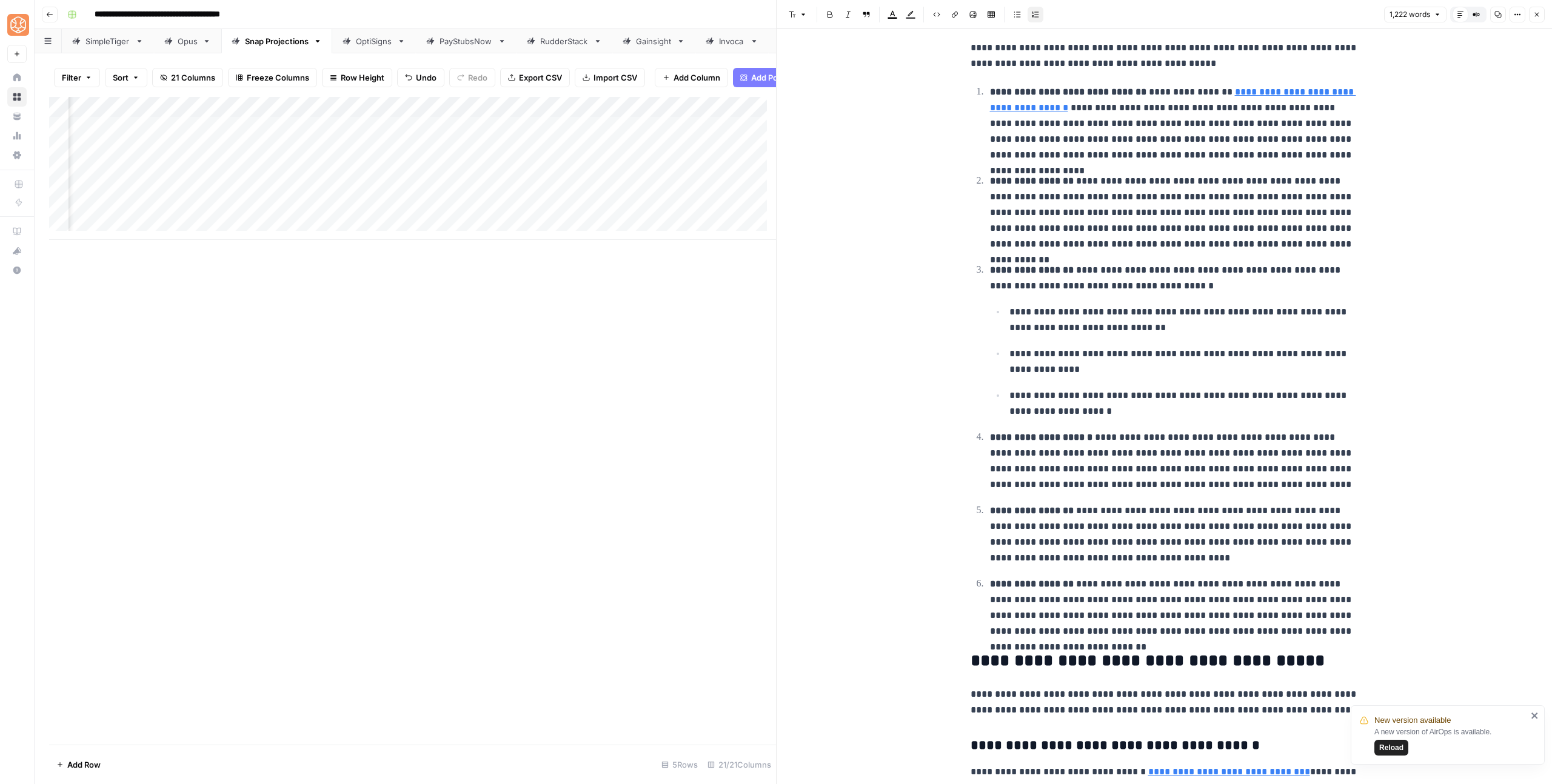 scroll, scrollTop: 1111, scrollLeft: 0, axis: vertical 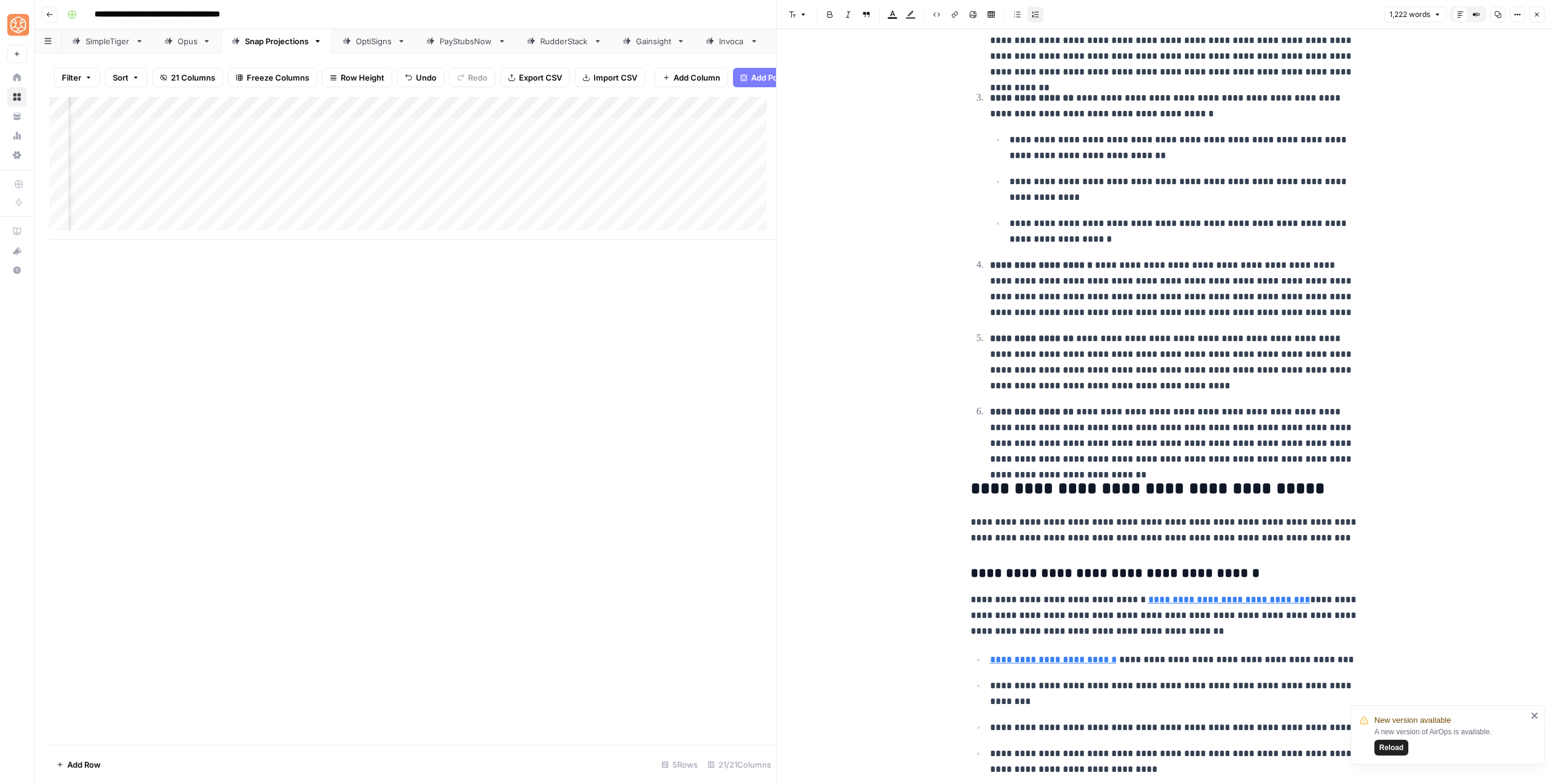 click on "**********" at bounding box center [1165, 489] 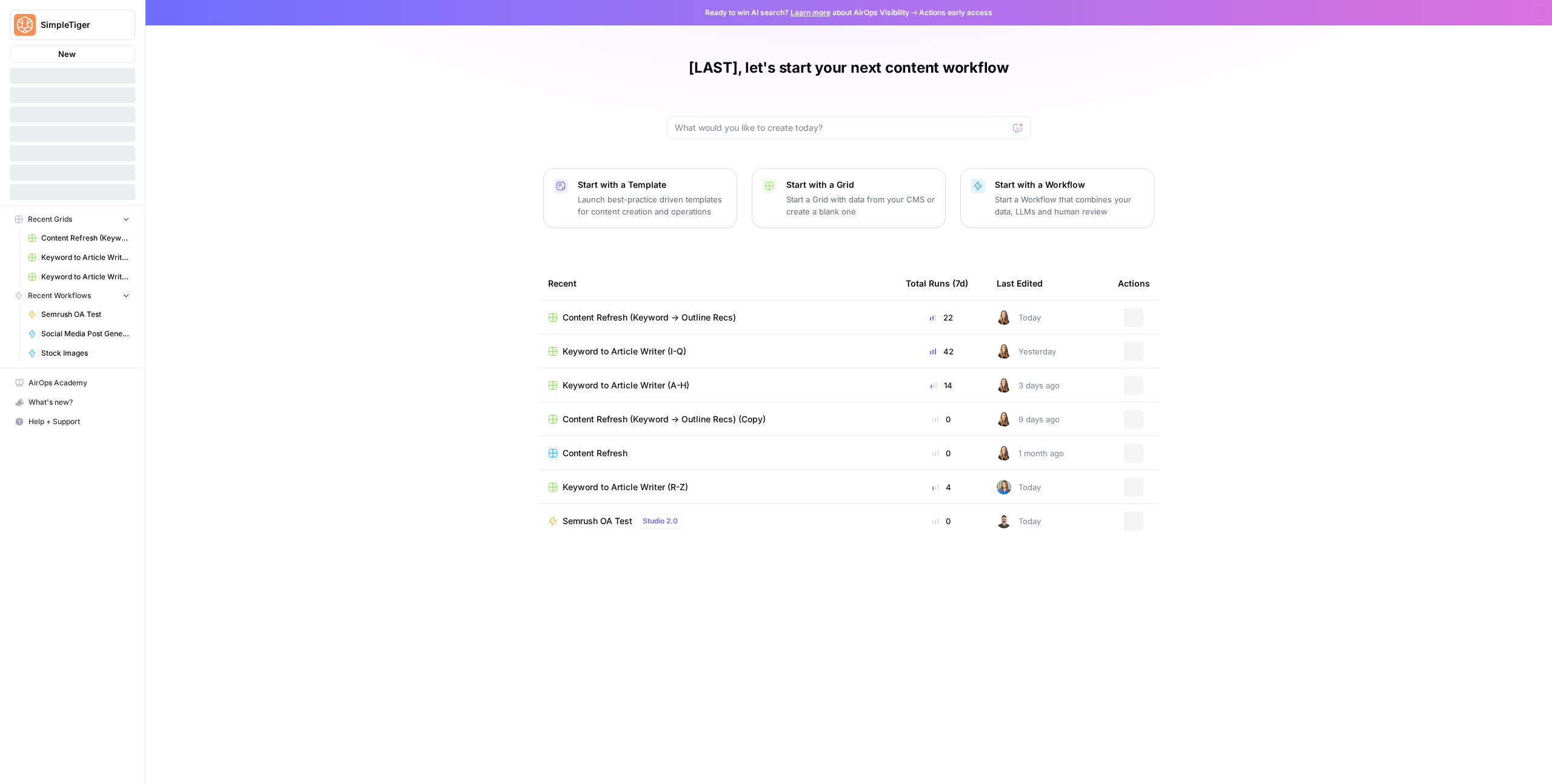 scroll, scrollTop: 0, scrollLeft: 0, axis: both 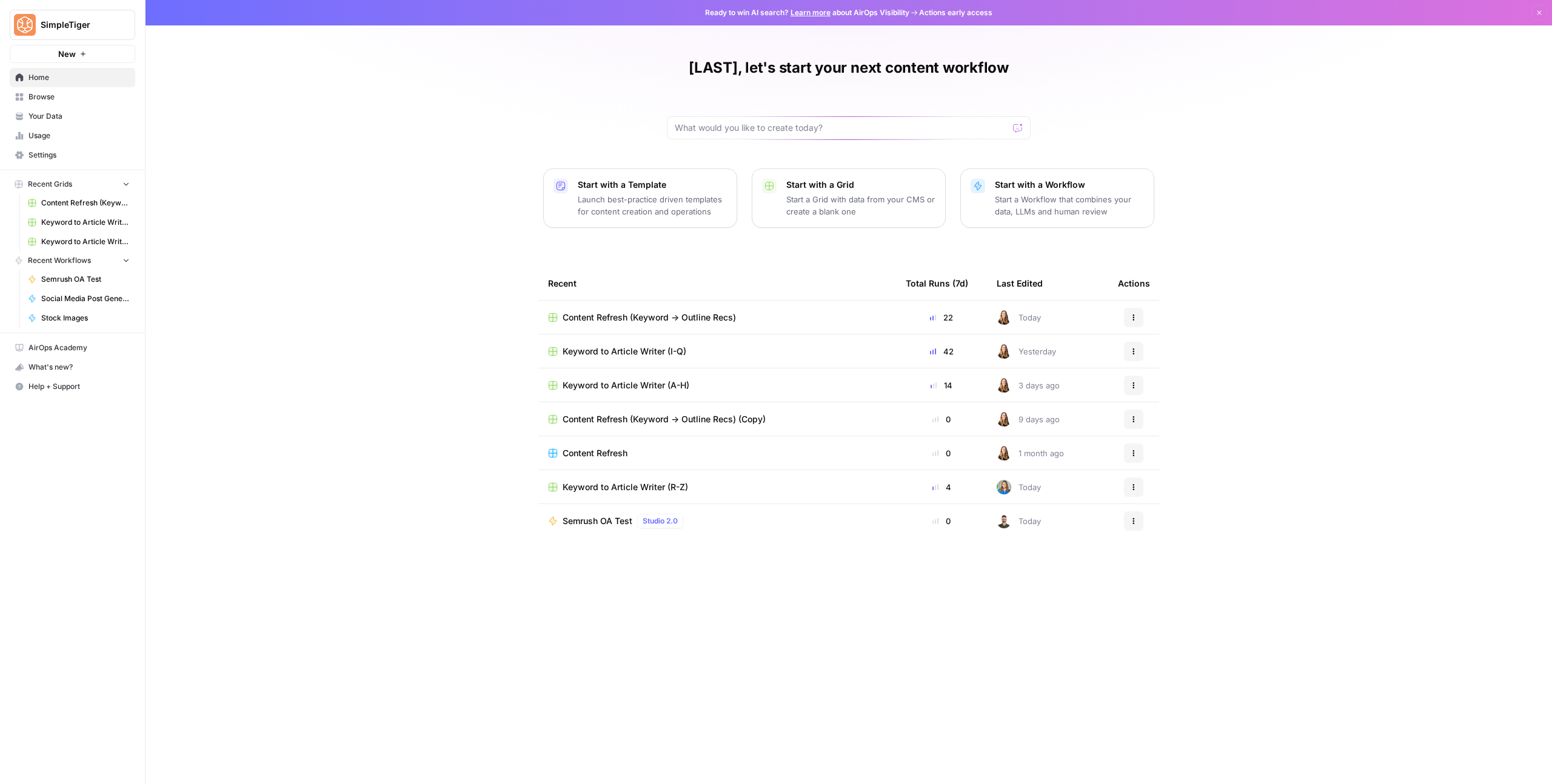 click on "Your Data" at bounding box center [79, 116] 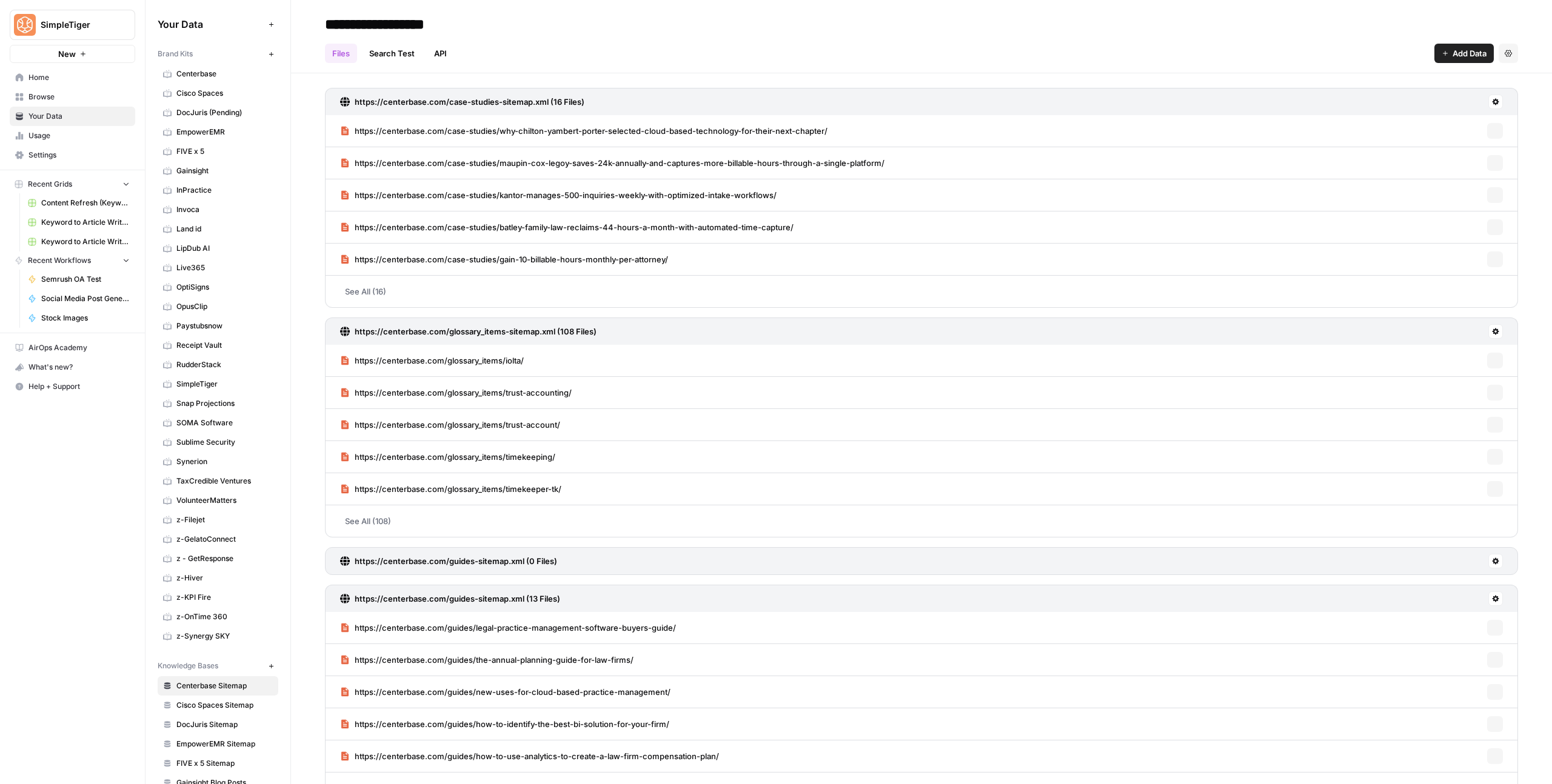 scroll, scrollTop: 408, scrollLeft: 0, axis: vertical 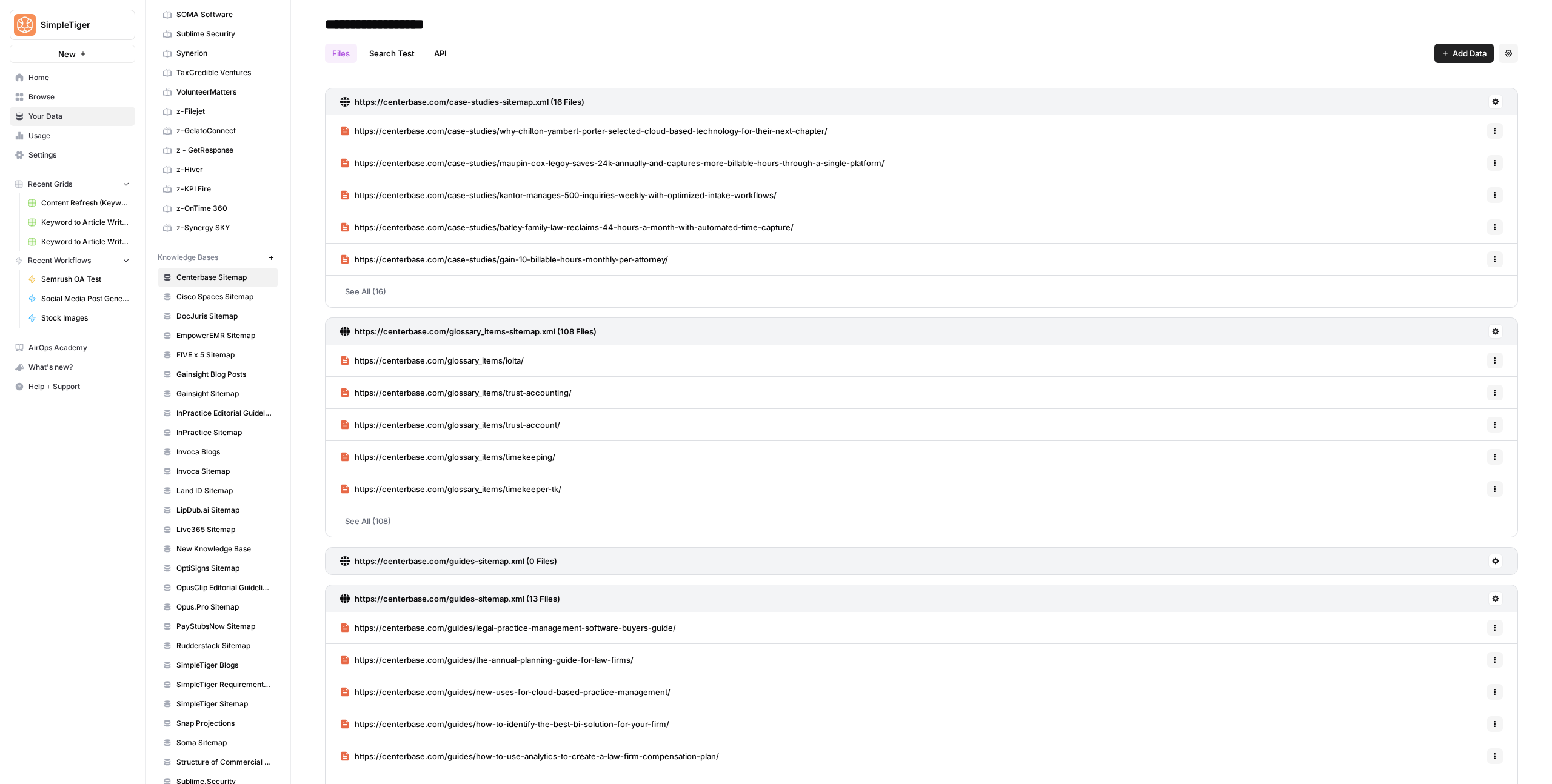click on "Gainsight Sitemap" at bounding box center [224, 394] 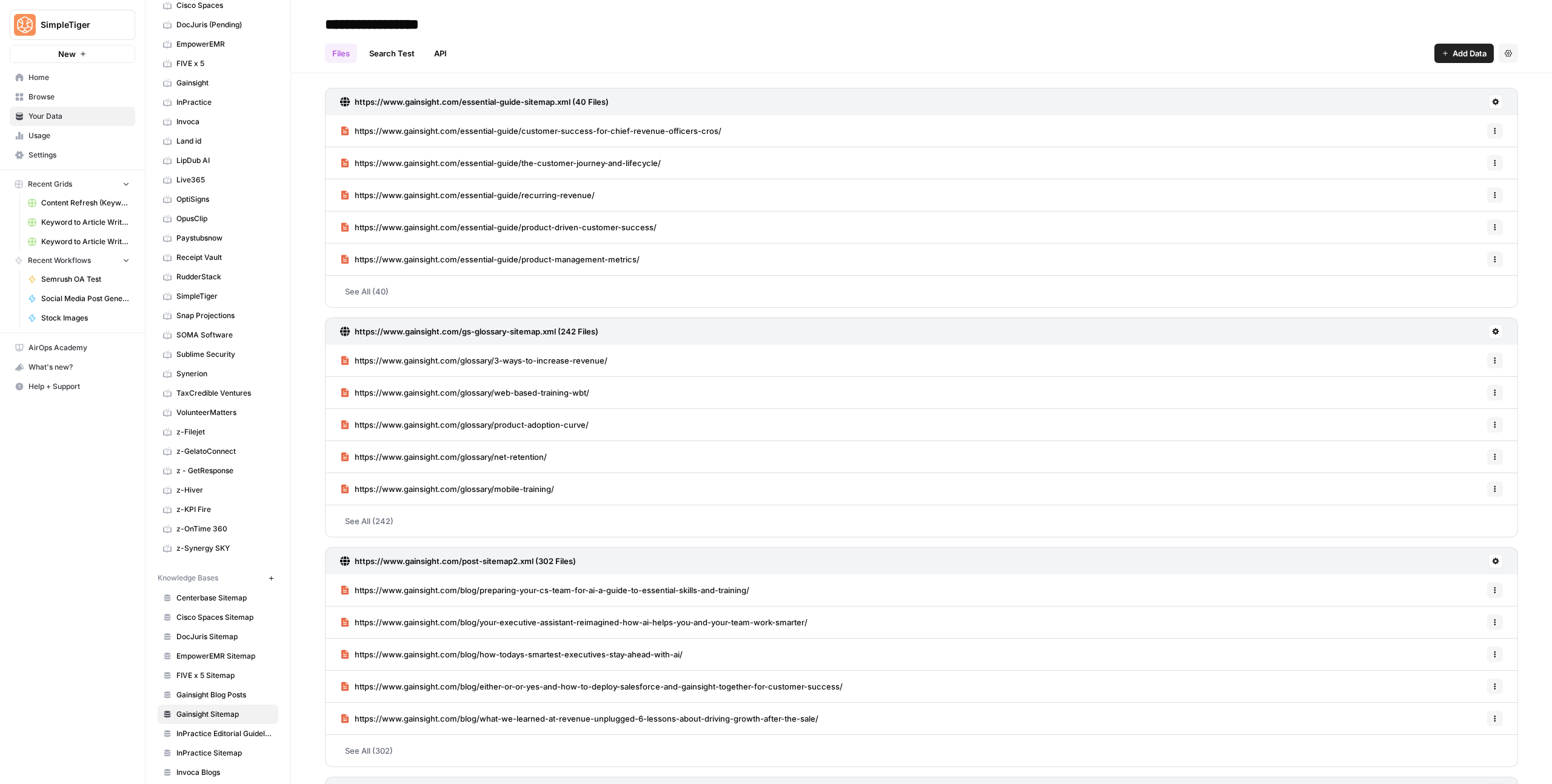 scroll, scrollTop: 0, scrollLeft: 0, axis: both 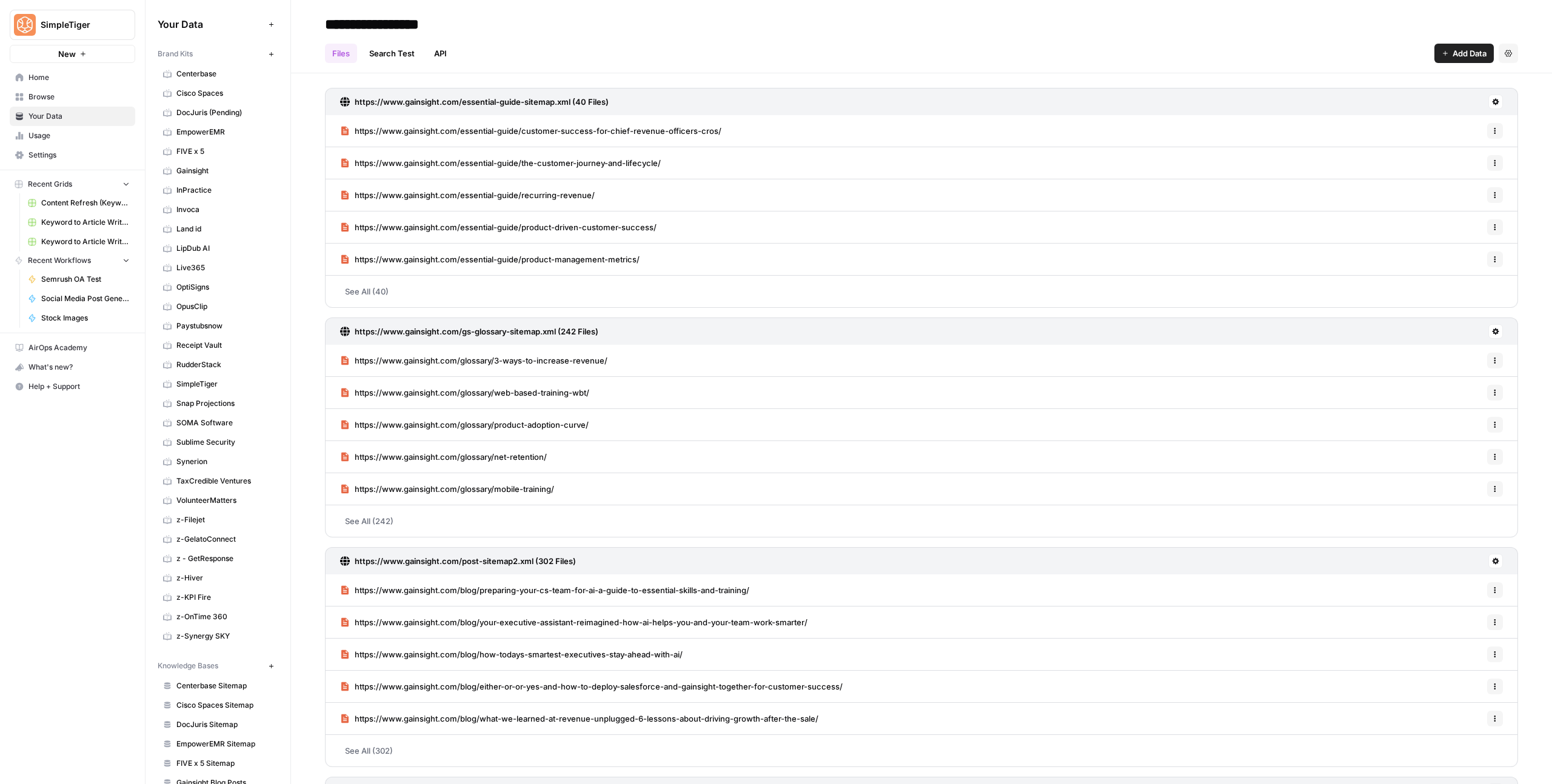 click on "Gainsight" at bounding box center [224, 171] 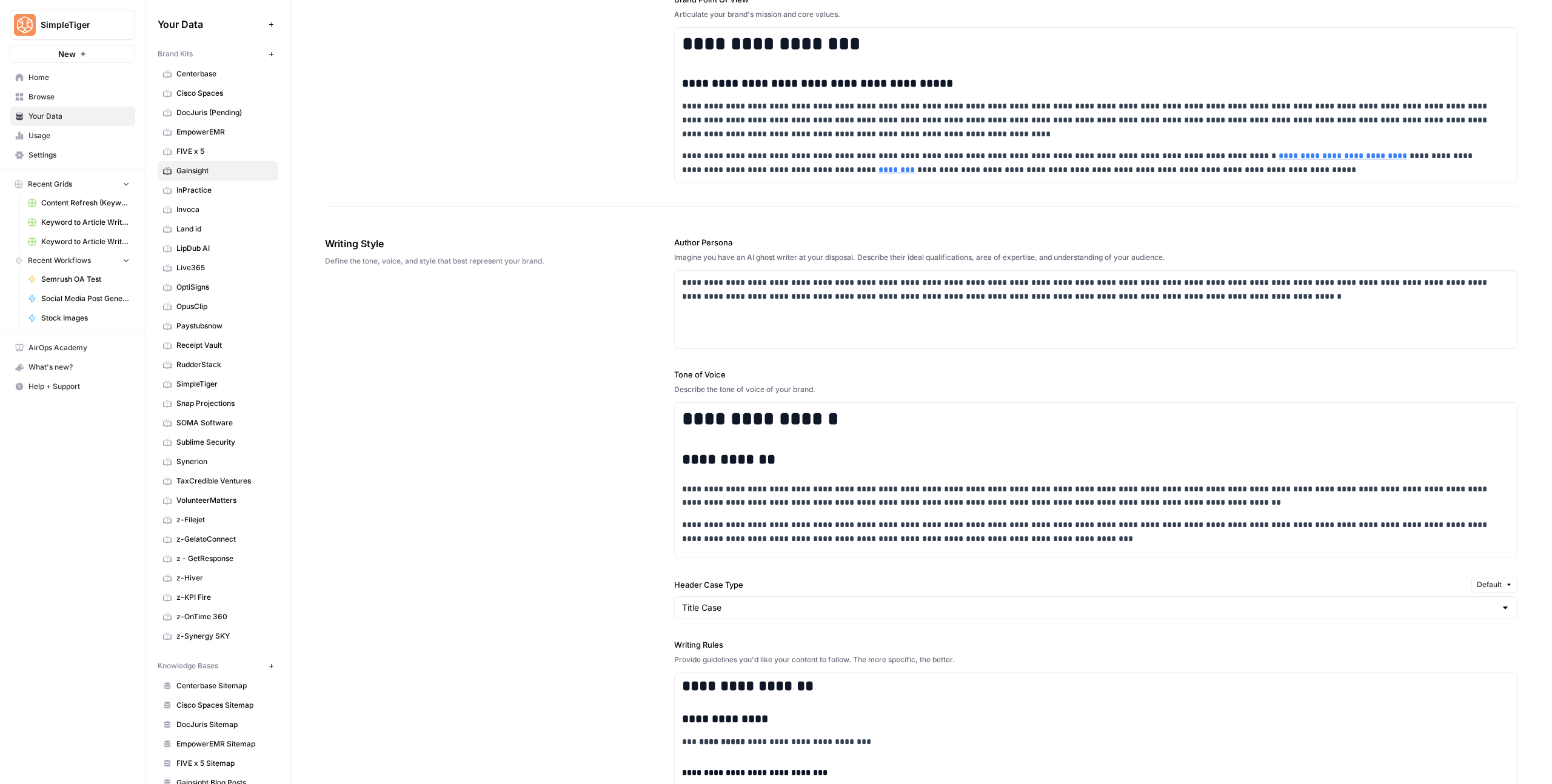 scroll, scrollTop: 1229, scrollLeft: 0, axis: vertical 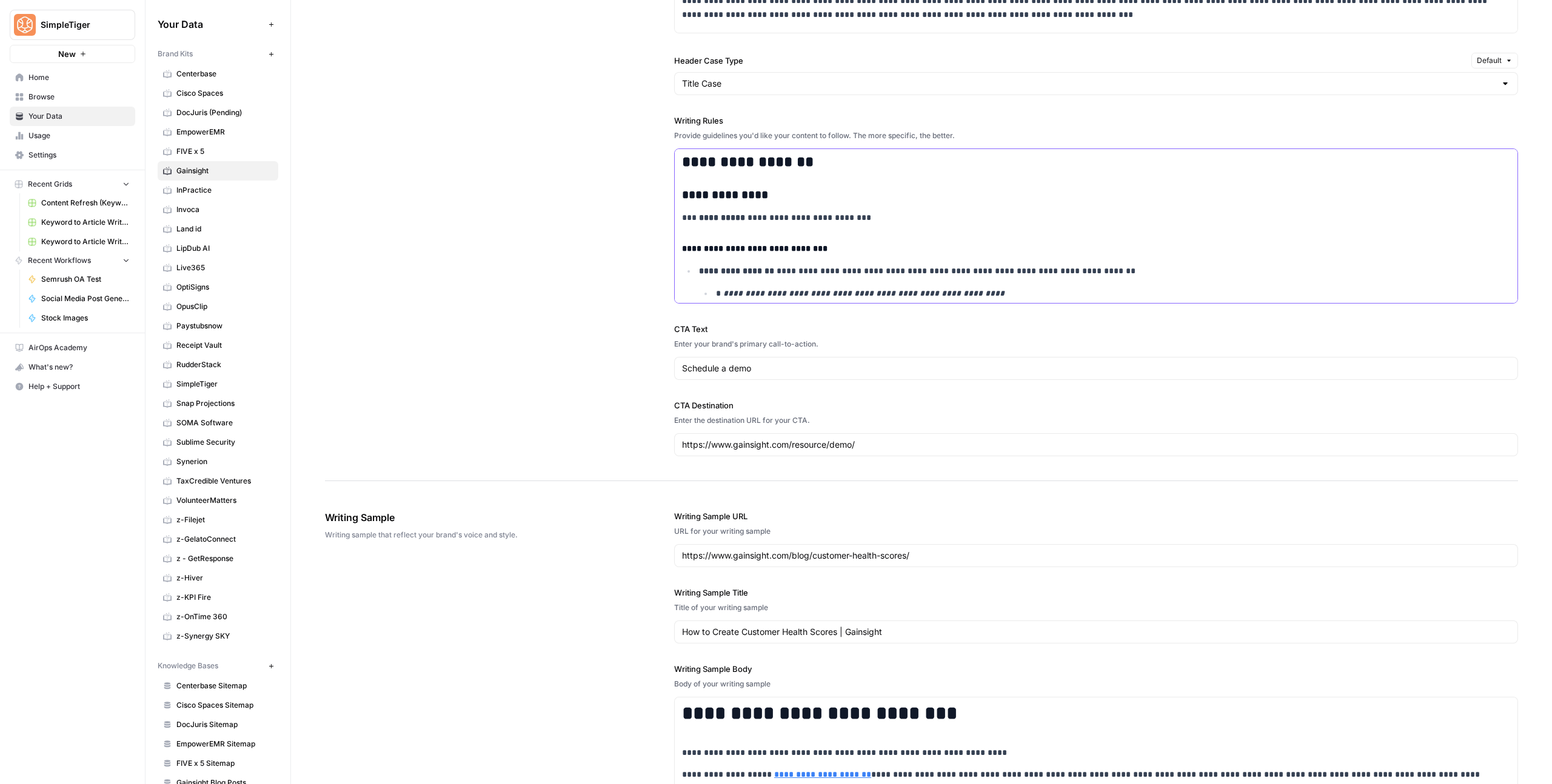 drag, startPoint x: 770, startPoint y: 224, endPoint x: 785, endPoint y: 230, distance: 16.155494 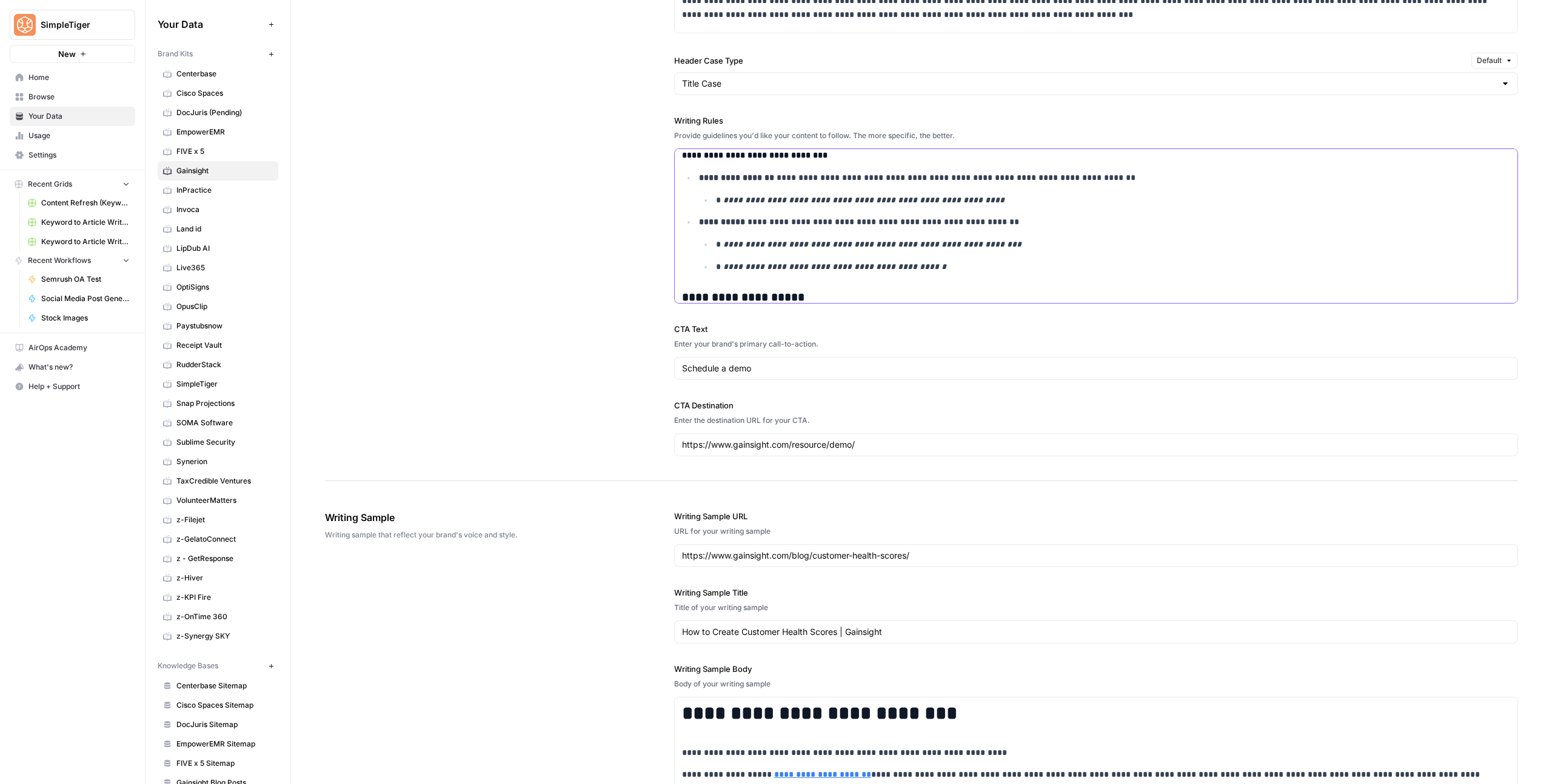scroll, scrollTop: 93, scrollLeft: 0, axis: vertical 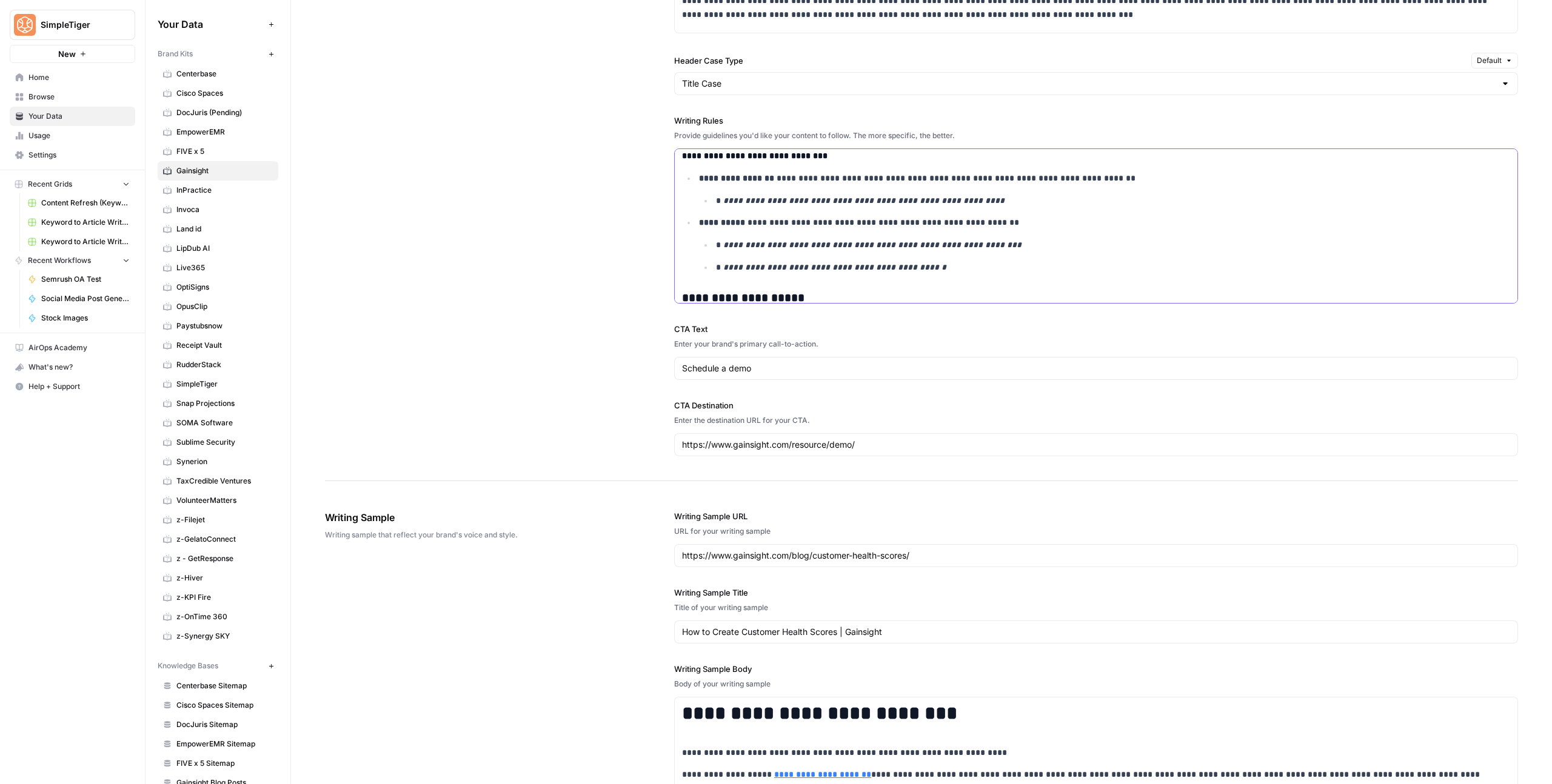 click on "**********" at bounding box center [1105, 267] 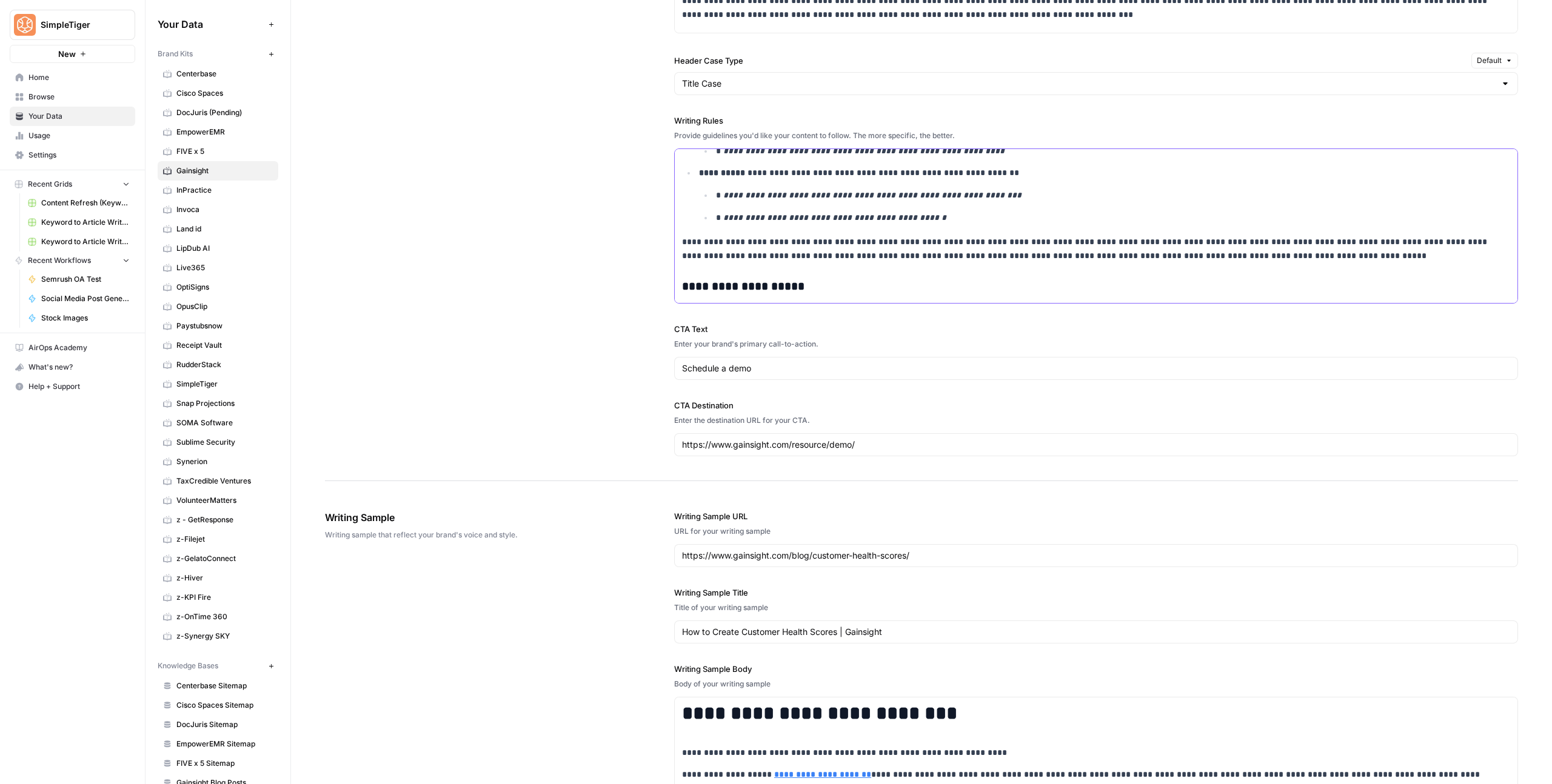 scroll, scrollTop: 143, scrollLeft: 0, axis: vertical 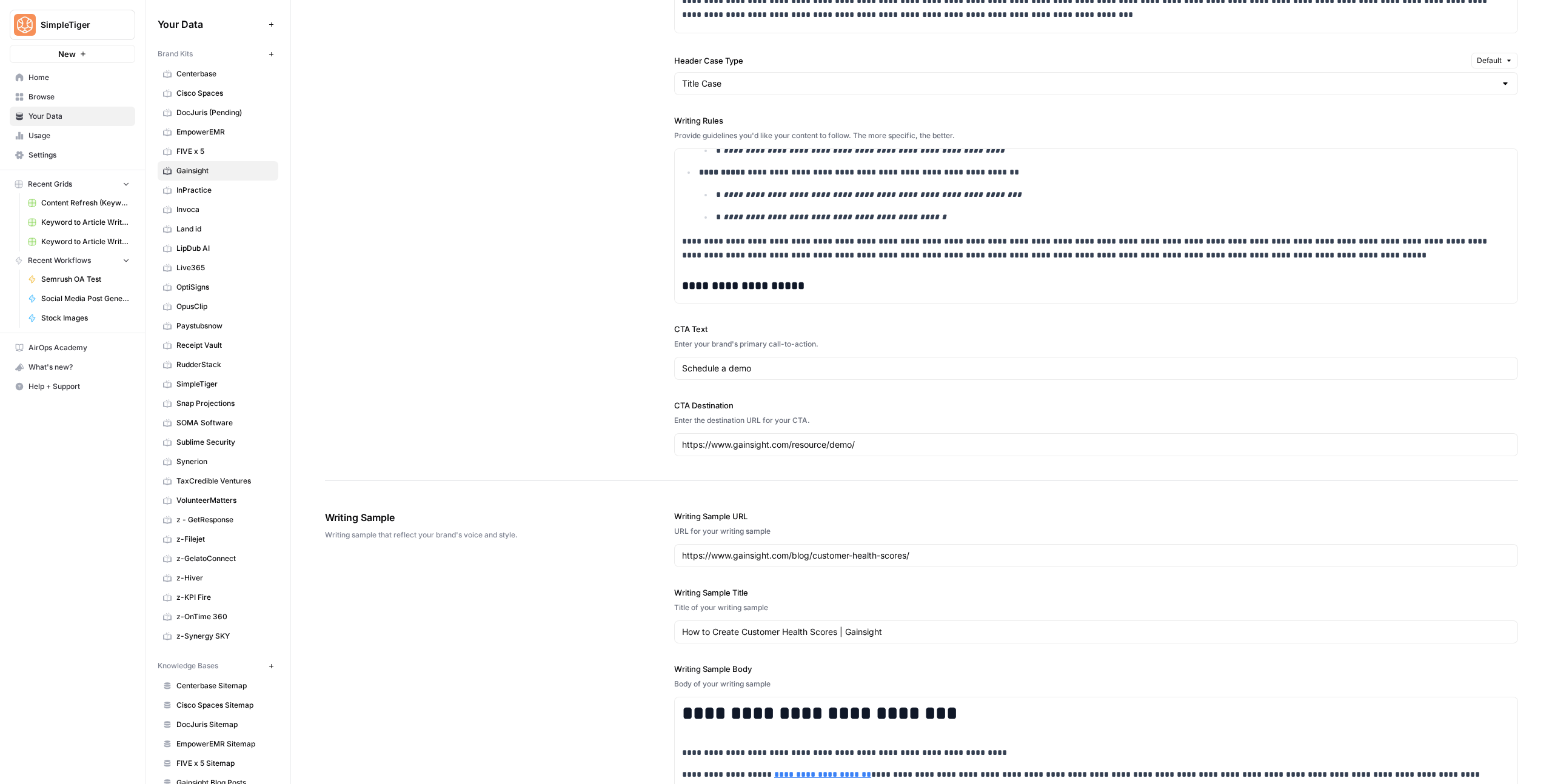 click on "**********" at bounding box center [921, 84] 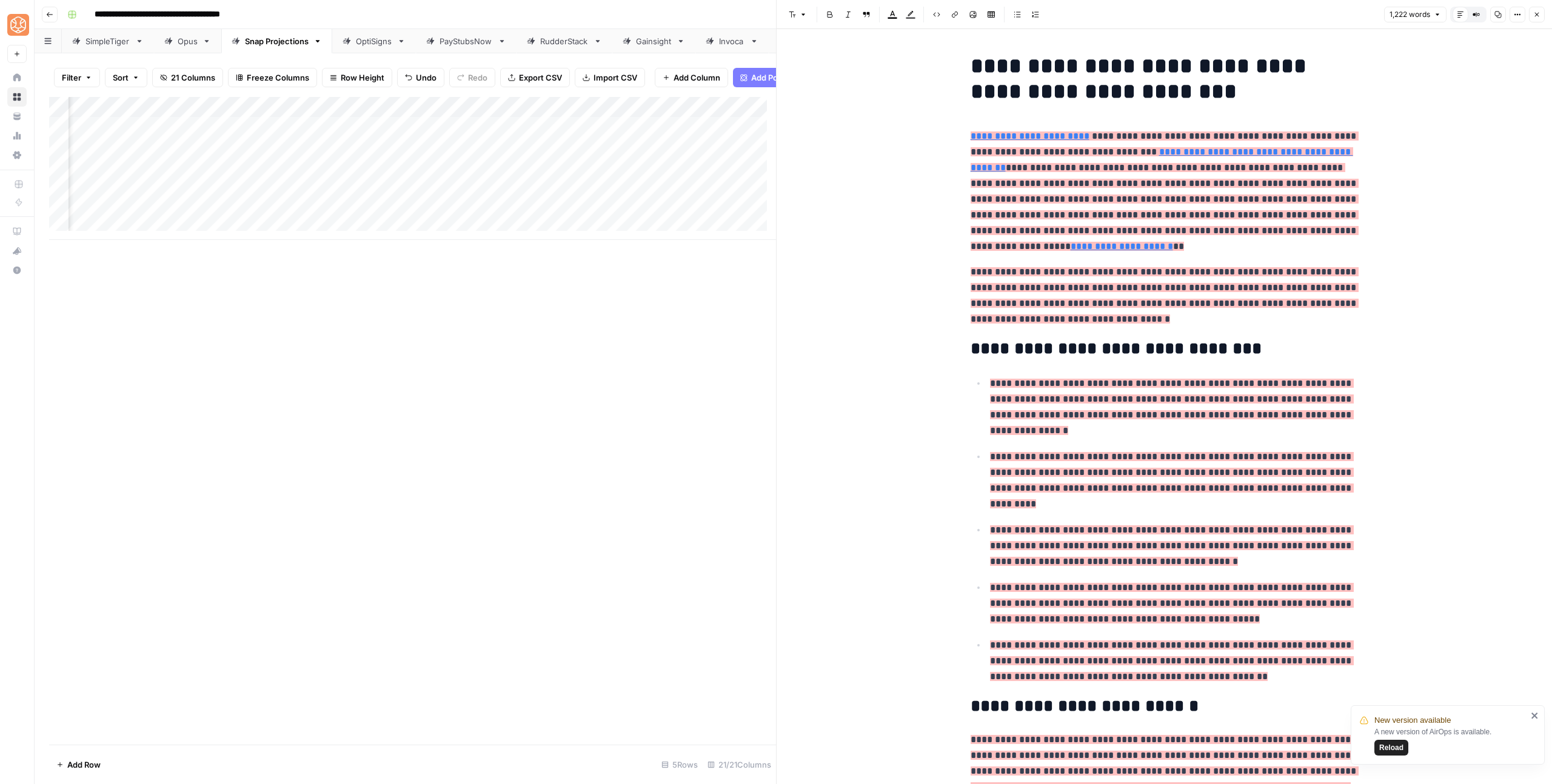 scroll, scrollTop: 0, scrollLeft: 0, axis: both 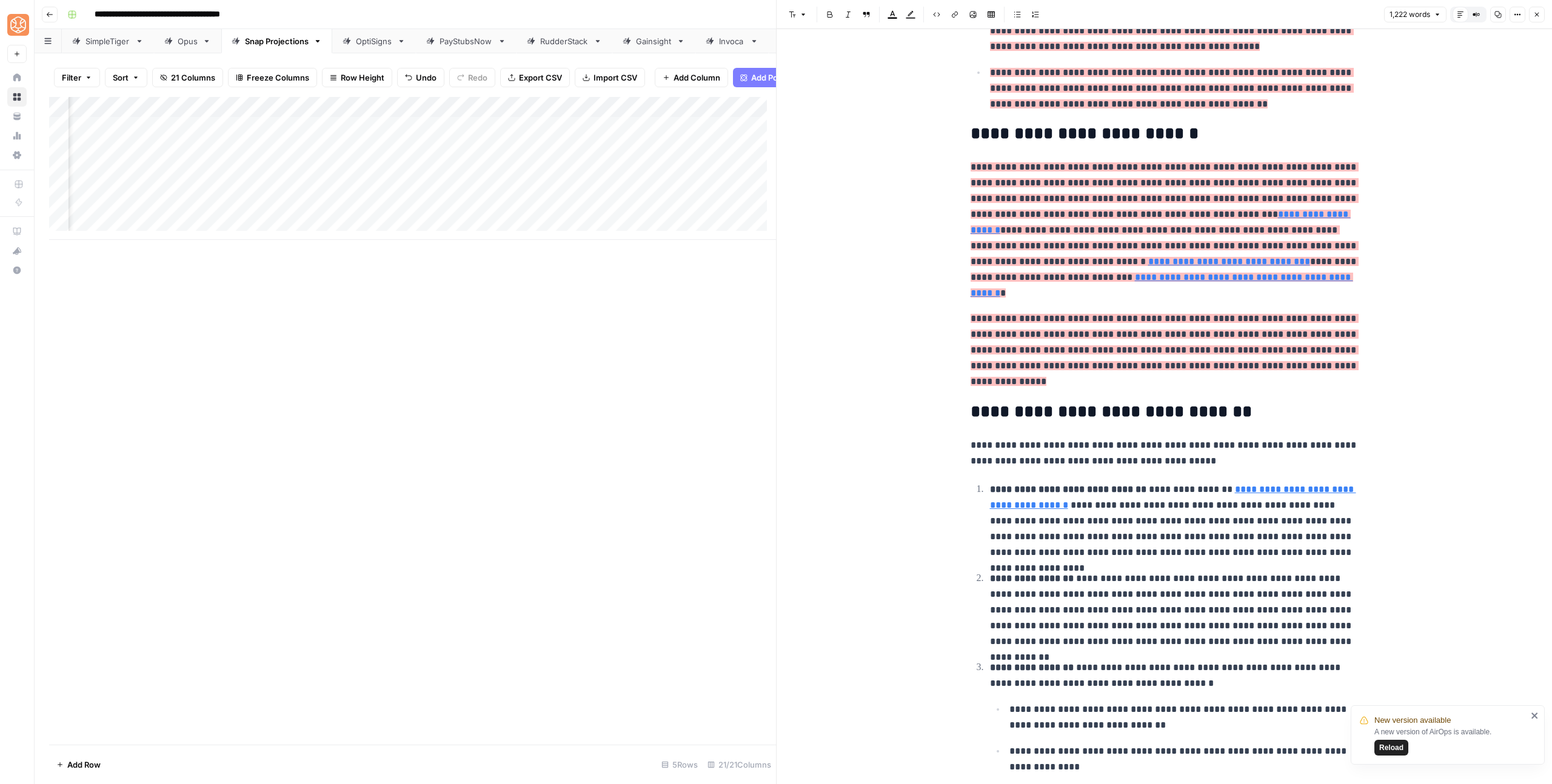 click on "**********" at bounding box center (1165, 350) 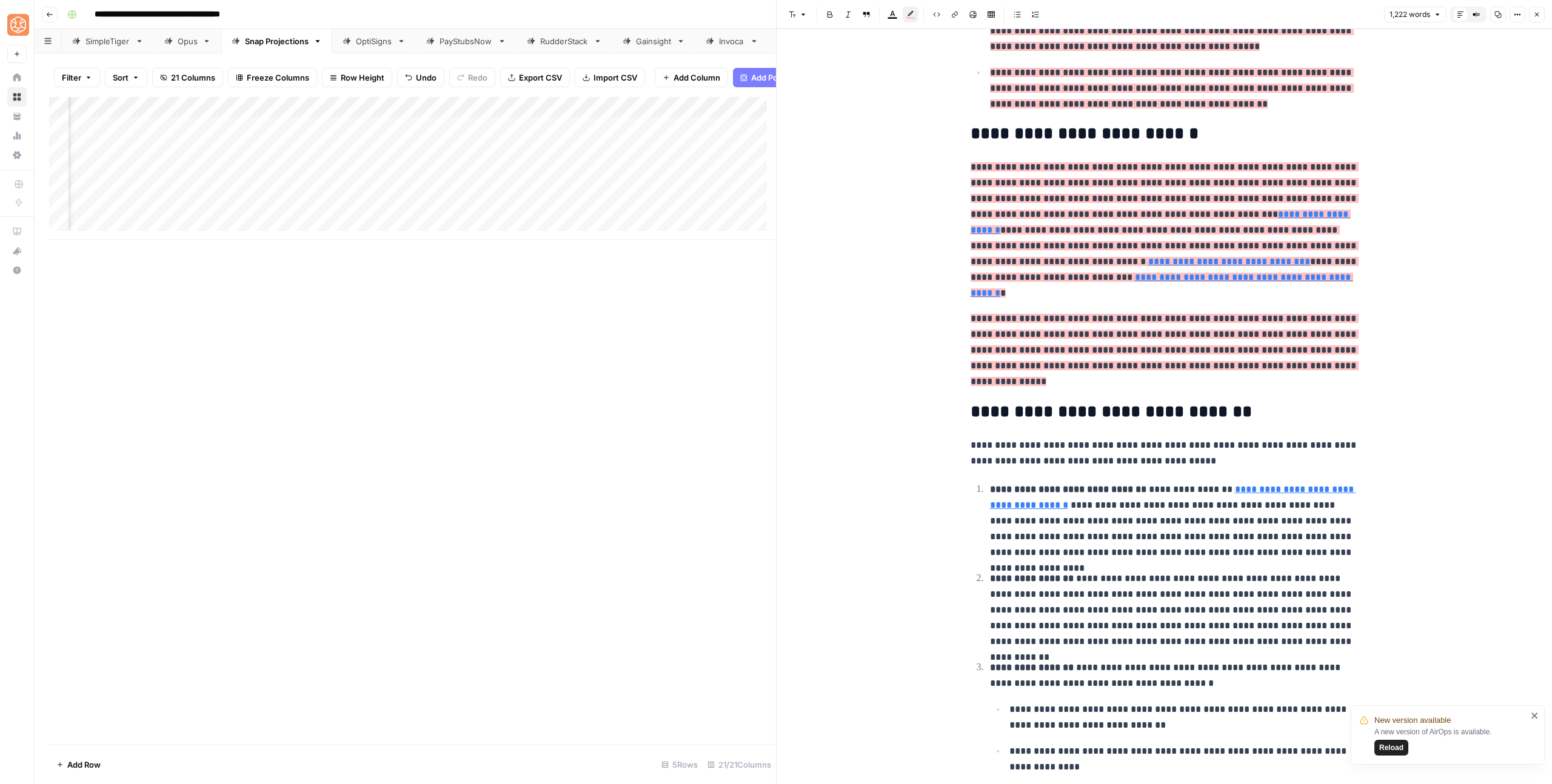 click on "**********" at bounding box center [1165, 350] 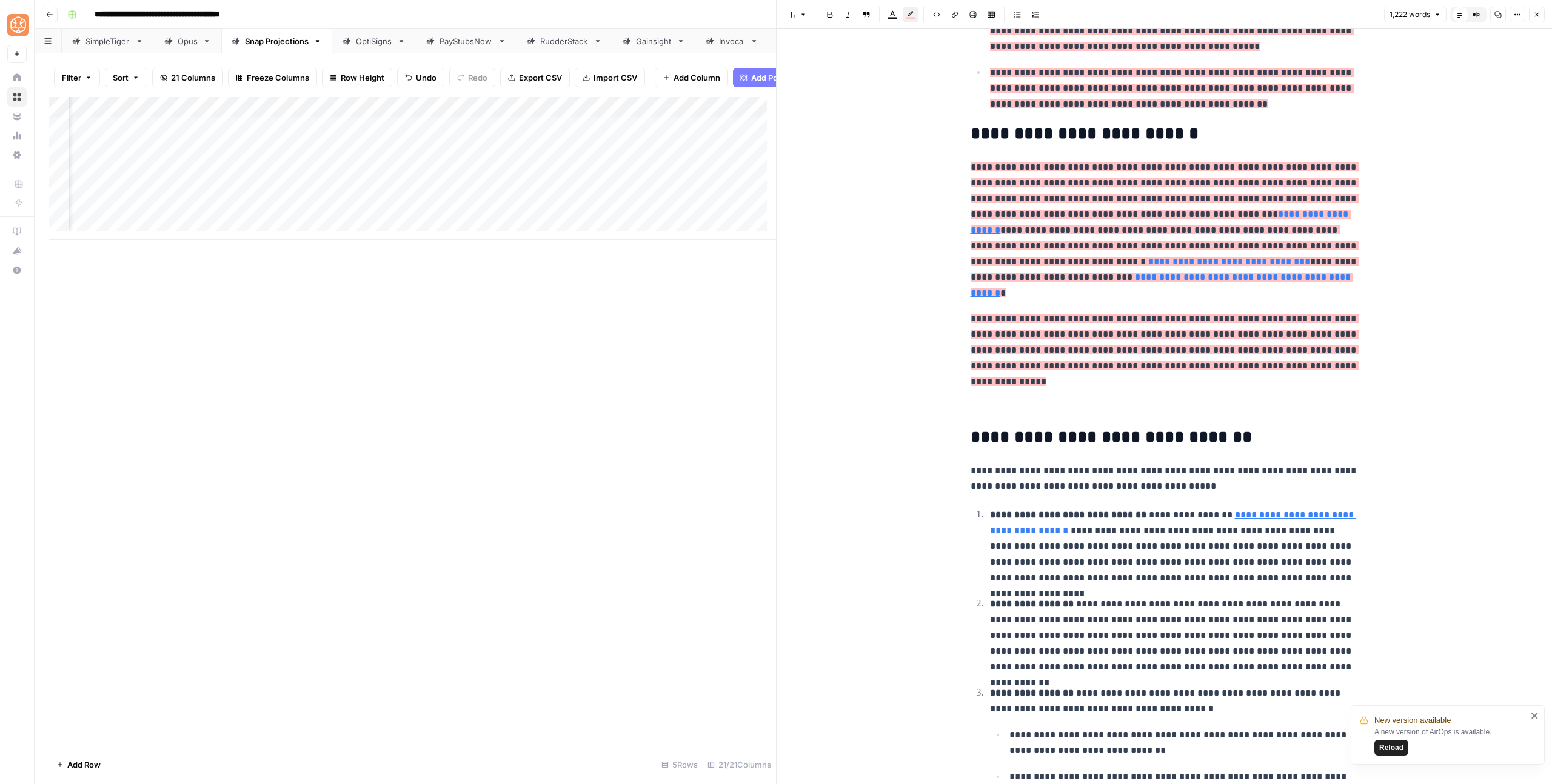 click on "**********" at bounding box center [1165, 245] 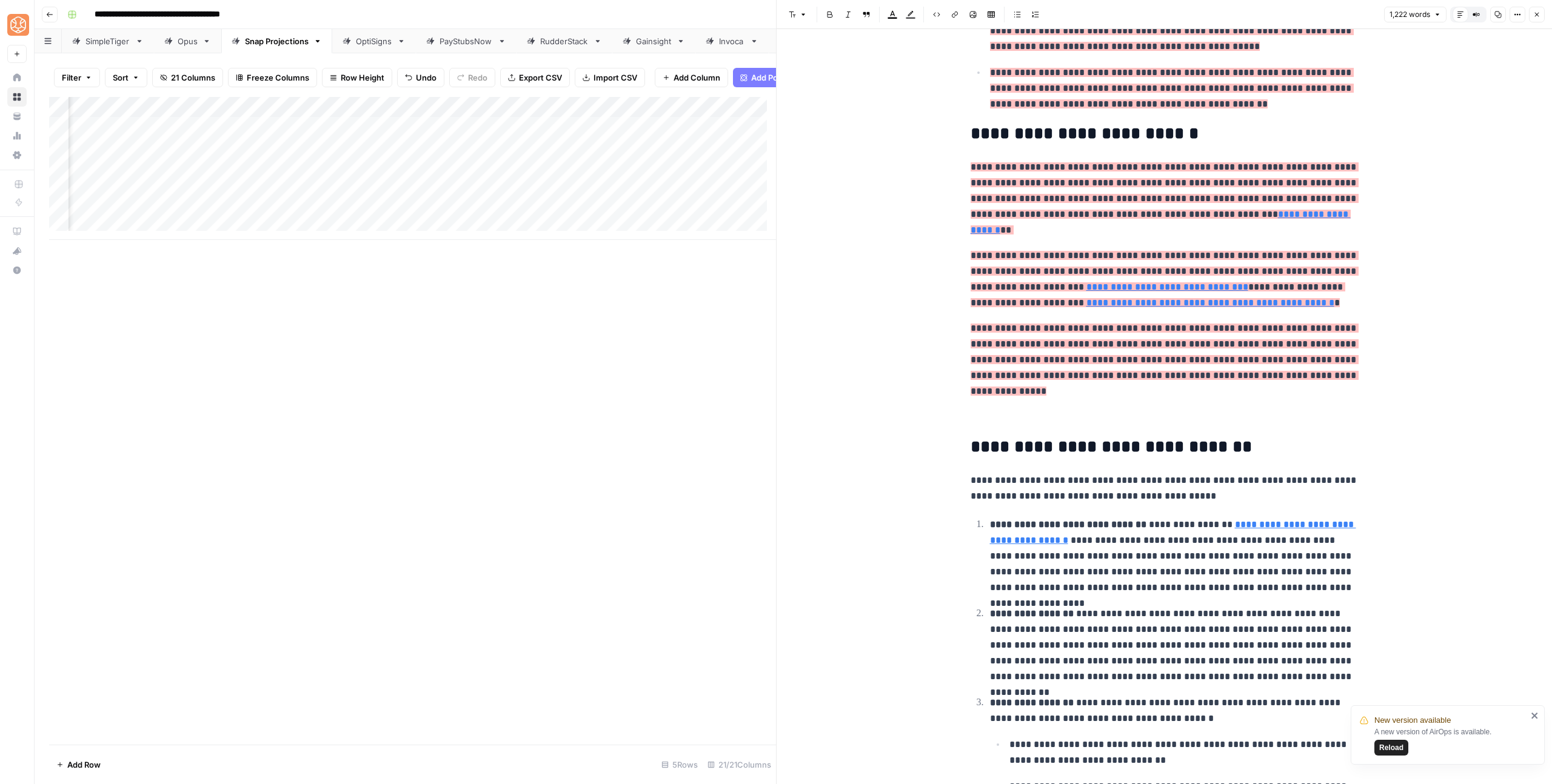 click at bounding box center (1165, 417) 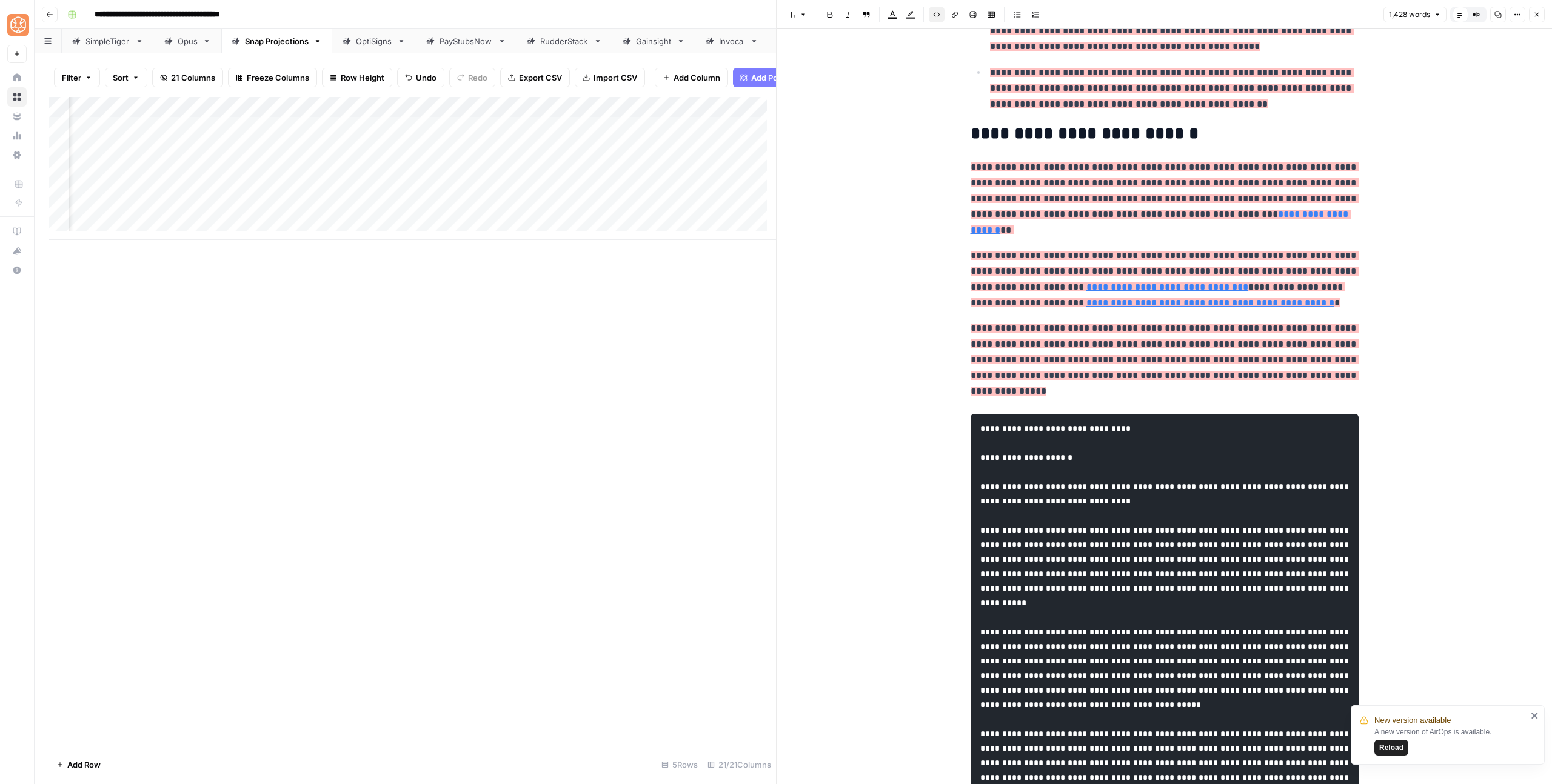 scroll, scrollTop: 583, scrollLeft: 0, axis: vertical 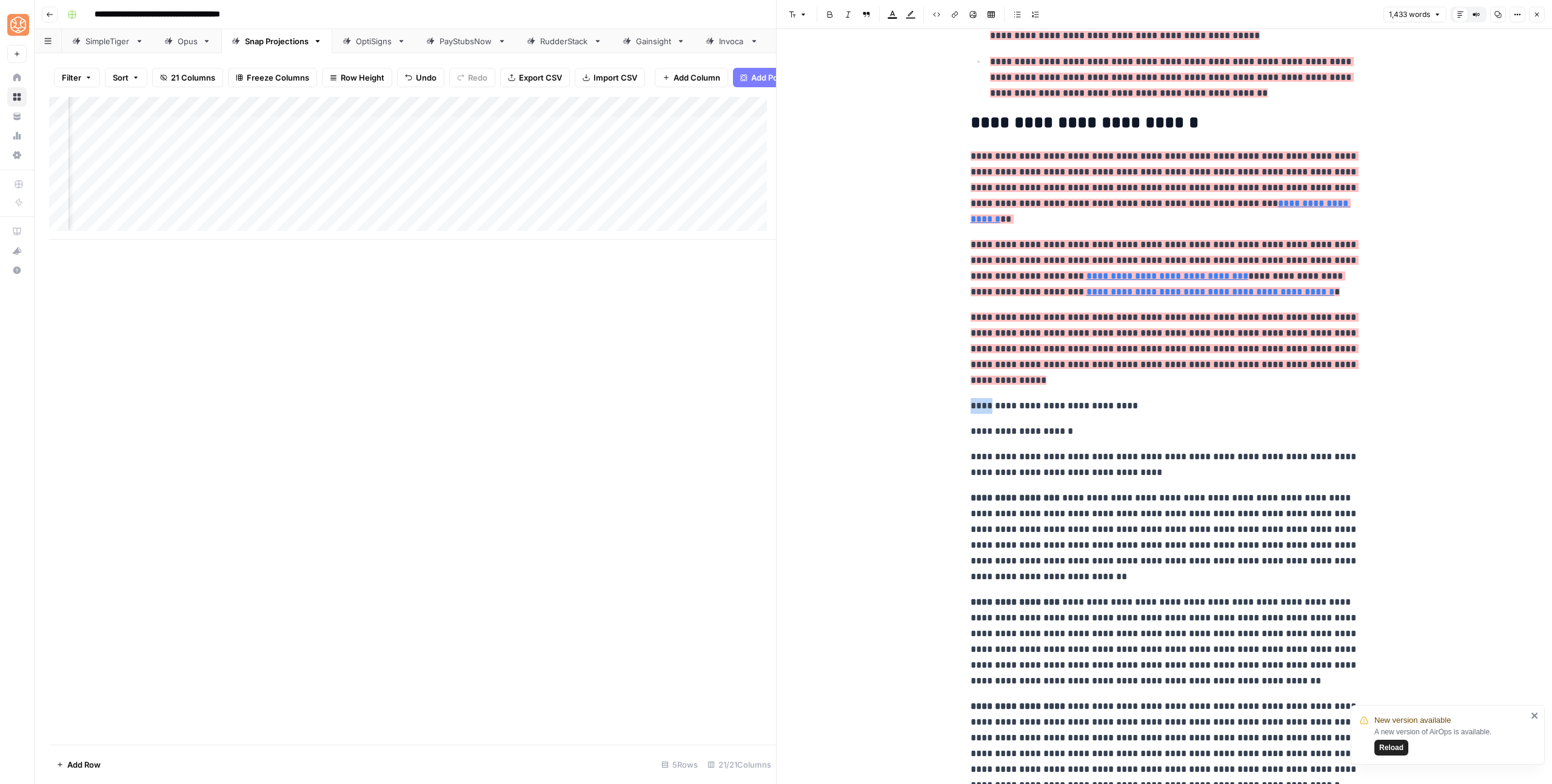 drag, startPoint x: 988, startPoint y: 346, endPoint x: 952, endPoint y: 346, distance: 36 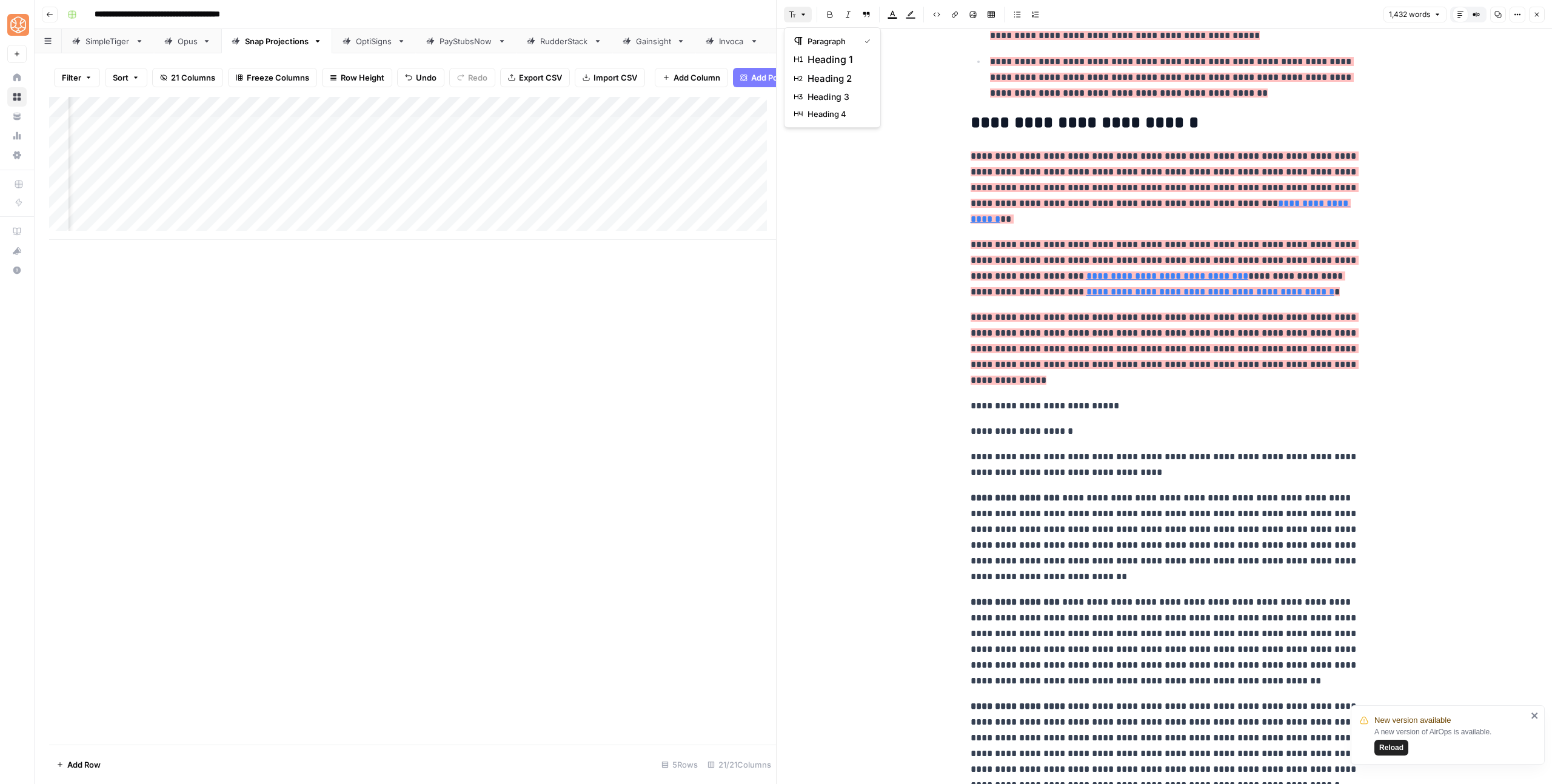 click on "Font style" at bounding box center (798, 15) 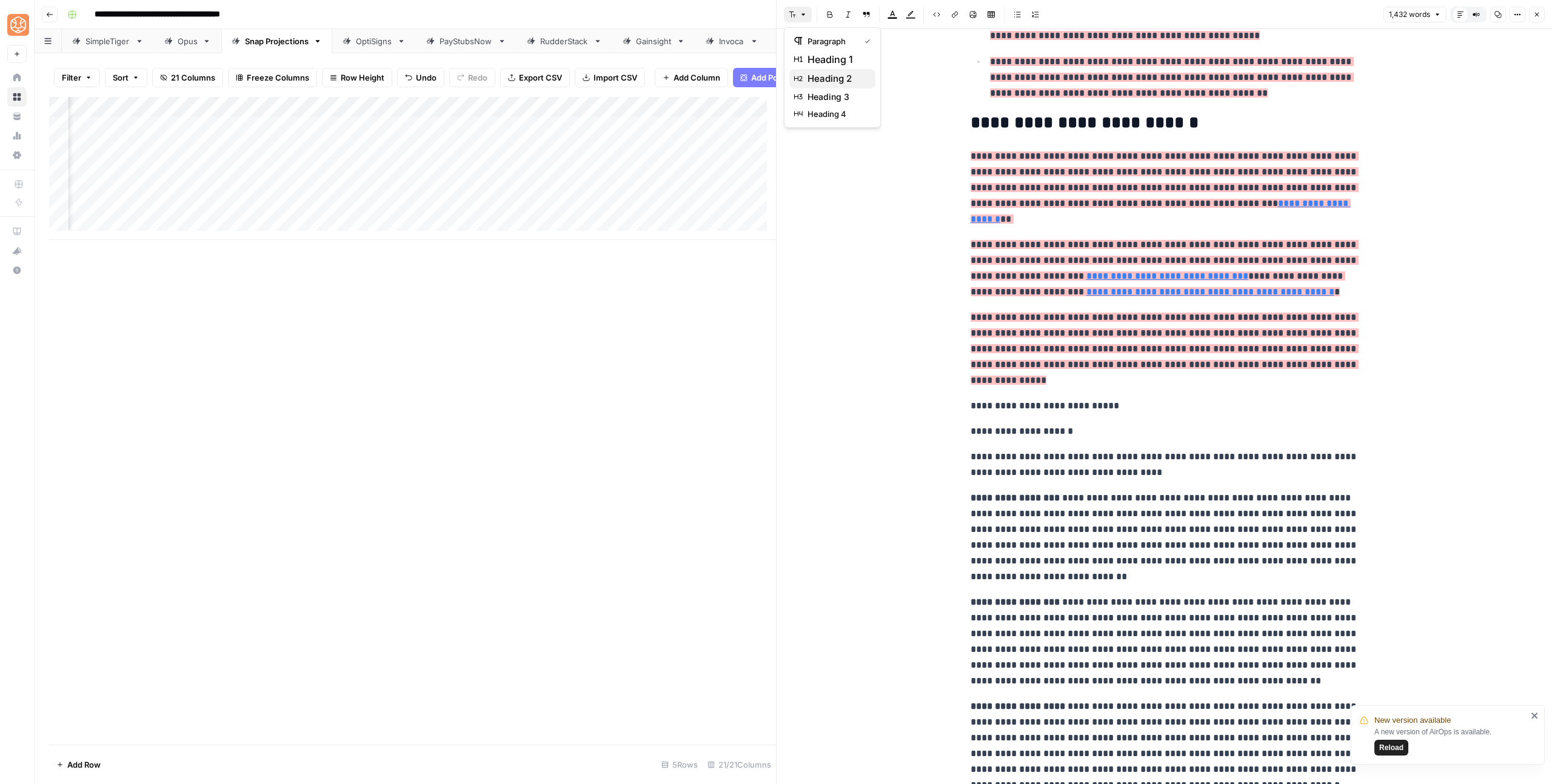 click on "heading 2" at bounding box center [837, 79] 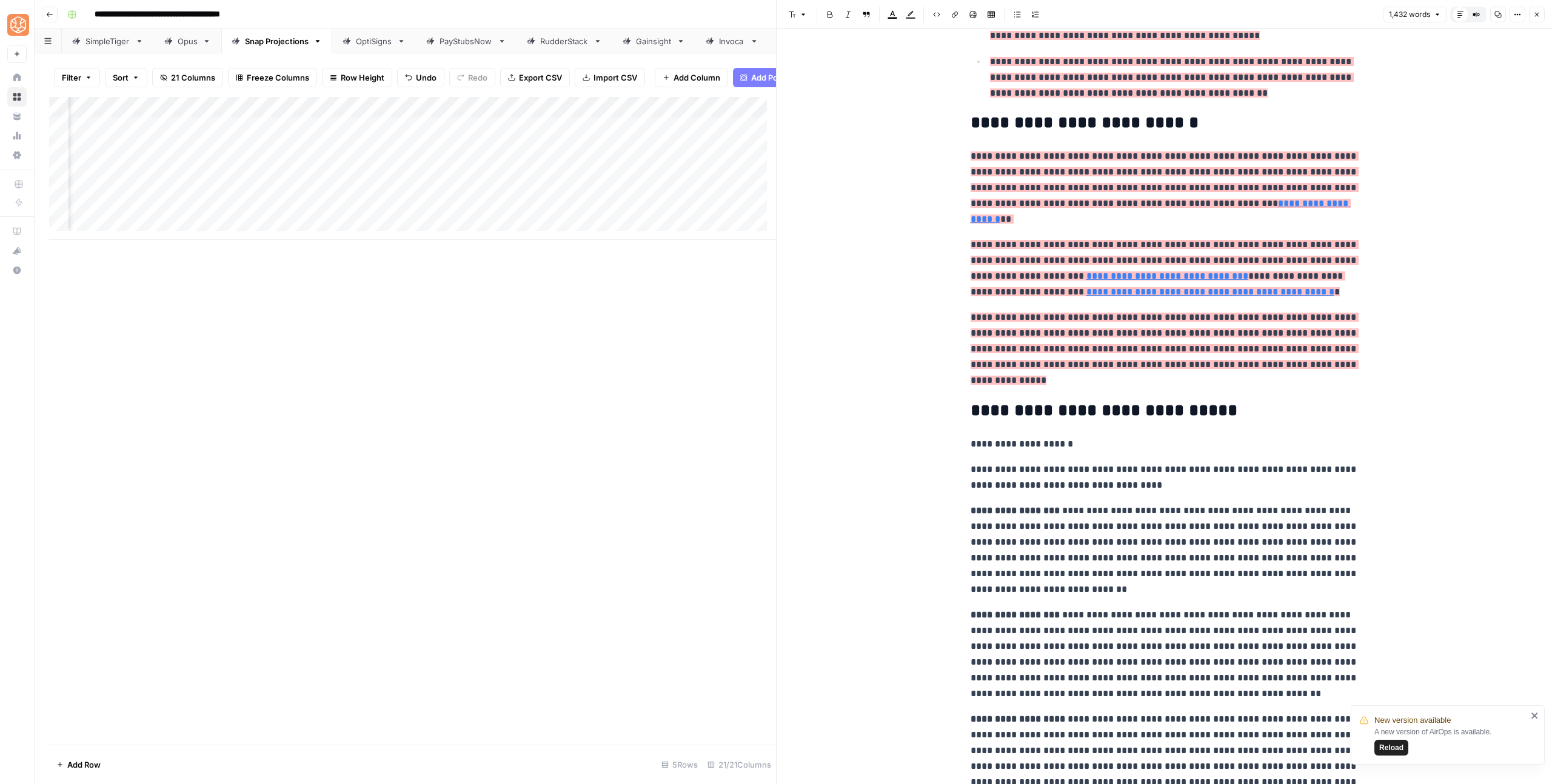 type 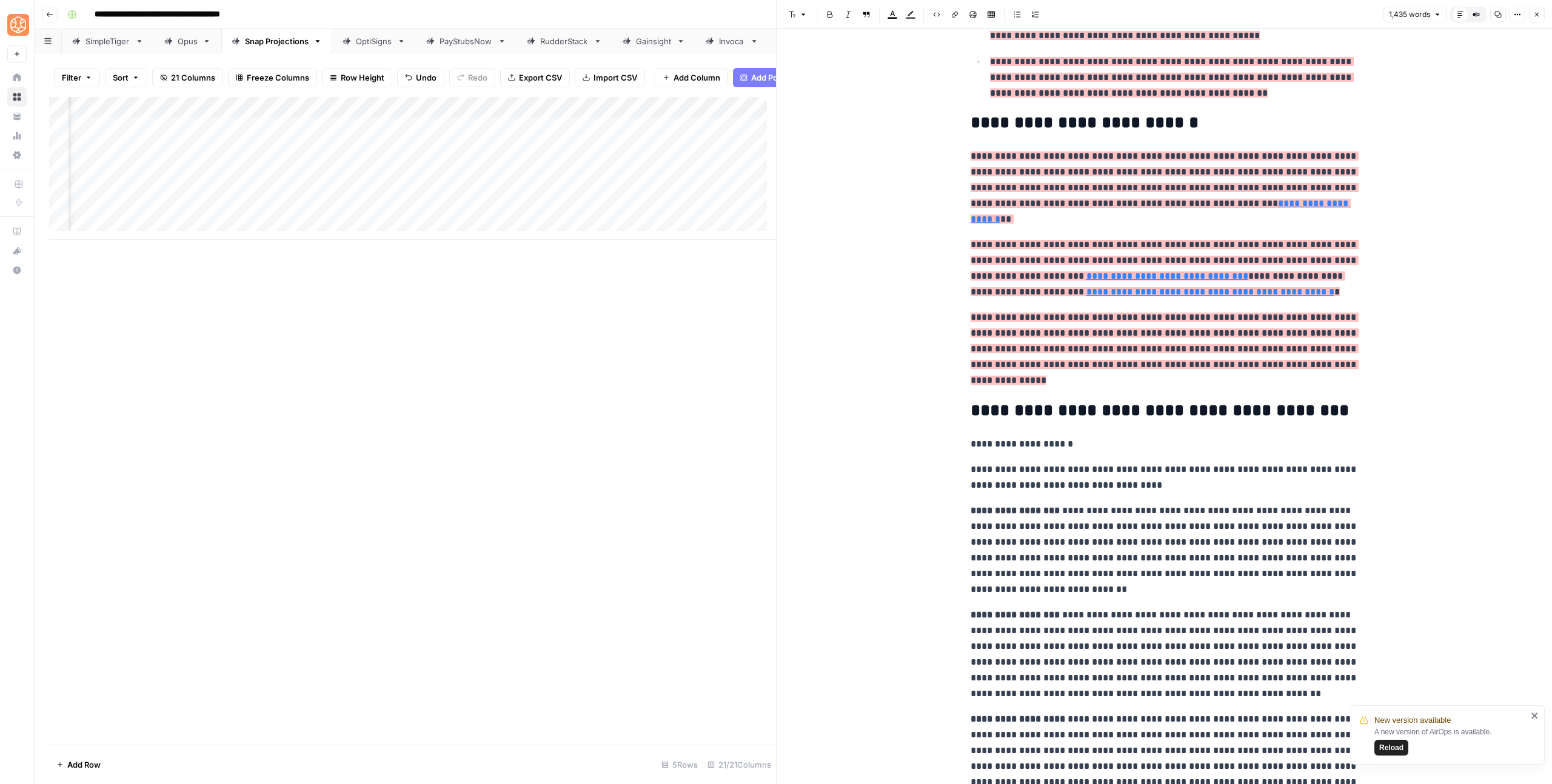drag, startPoint x: 1009, startPoint y: 384, endPoint x: 938, endPoint y: 384, distance: 71 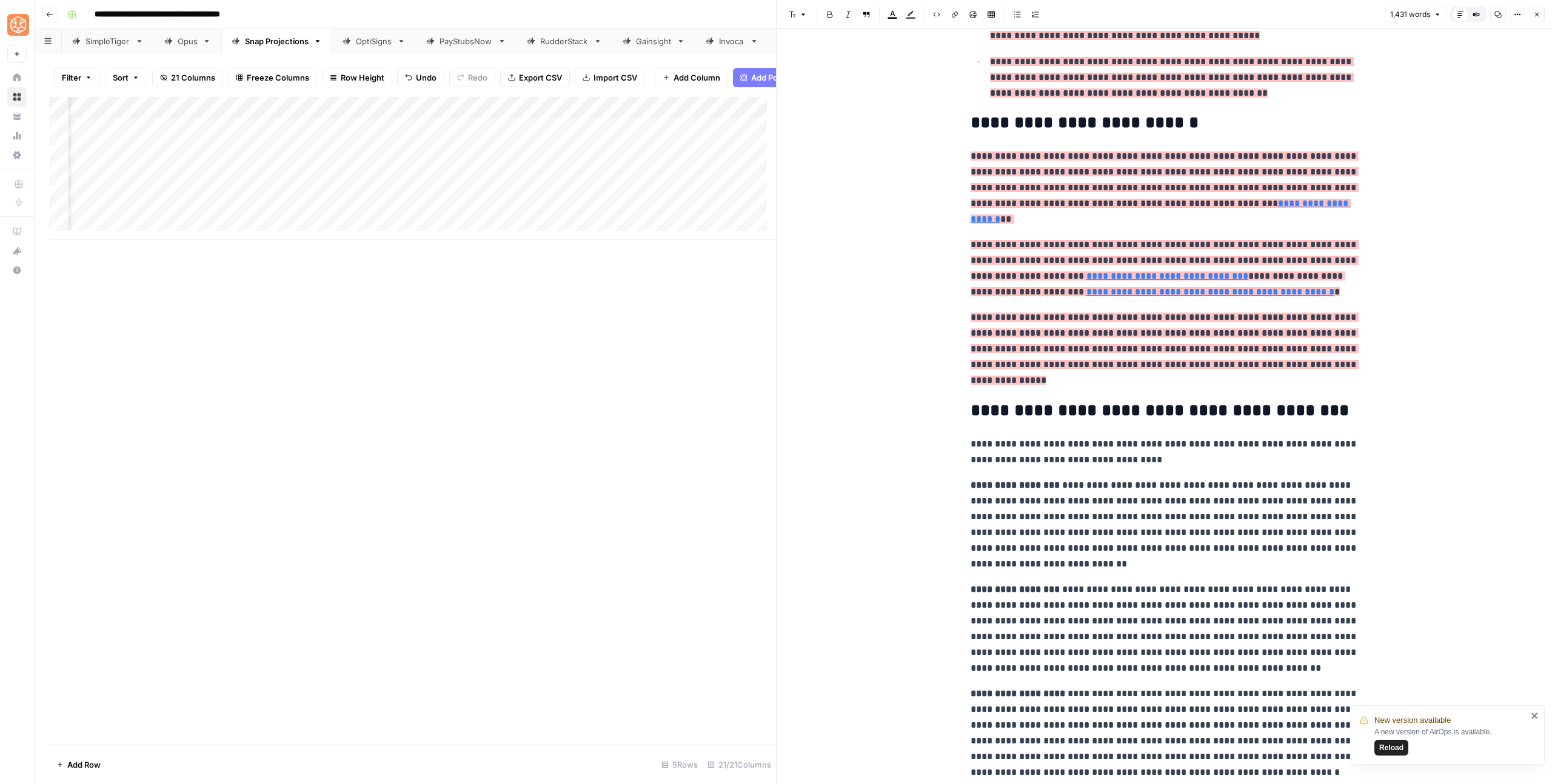 click on "**********" at bounding box center [1165, 411] 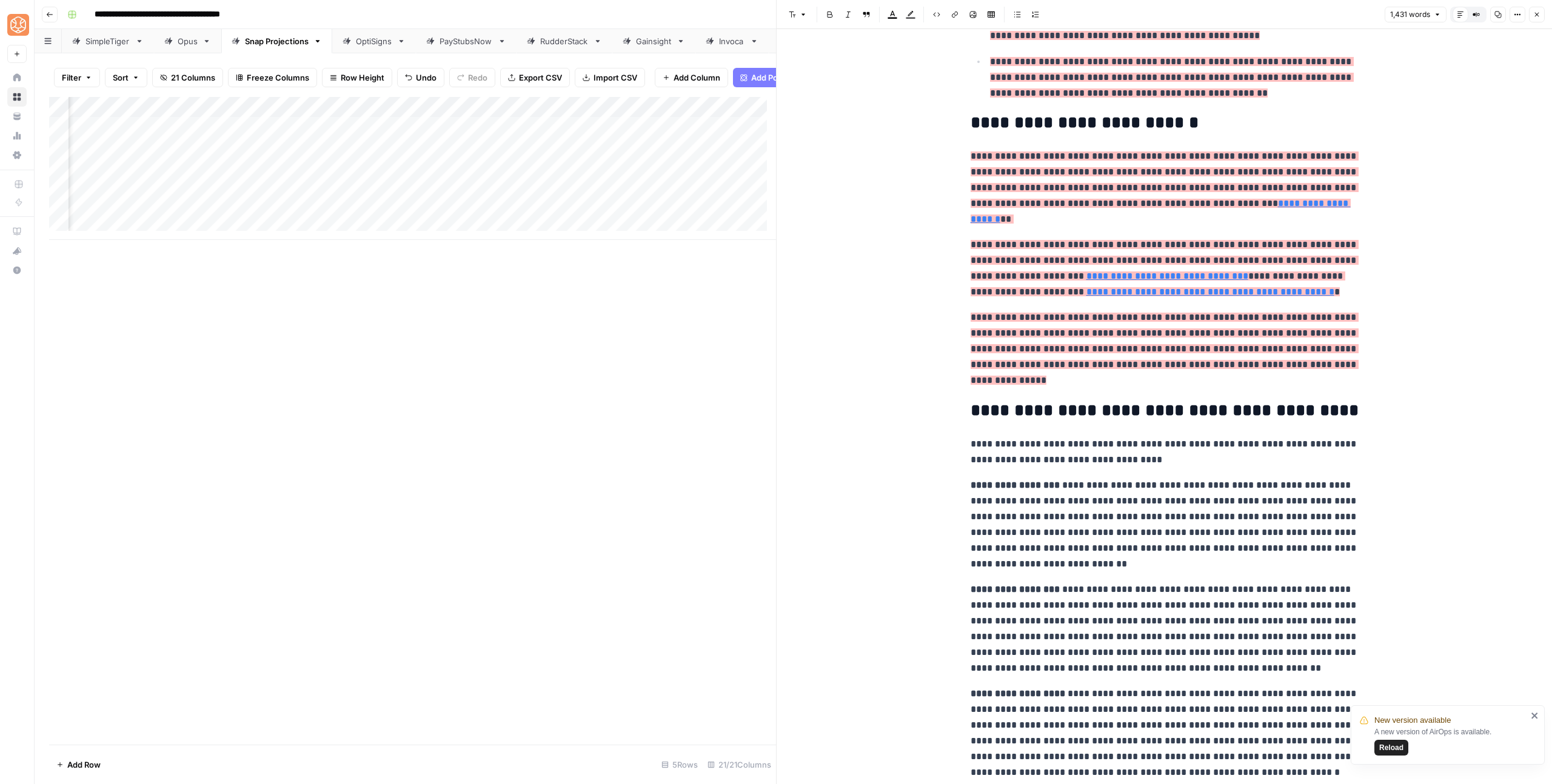 click on "**********" at bounding box center (1165, 733) 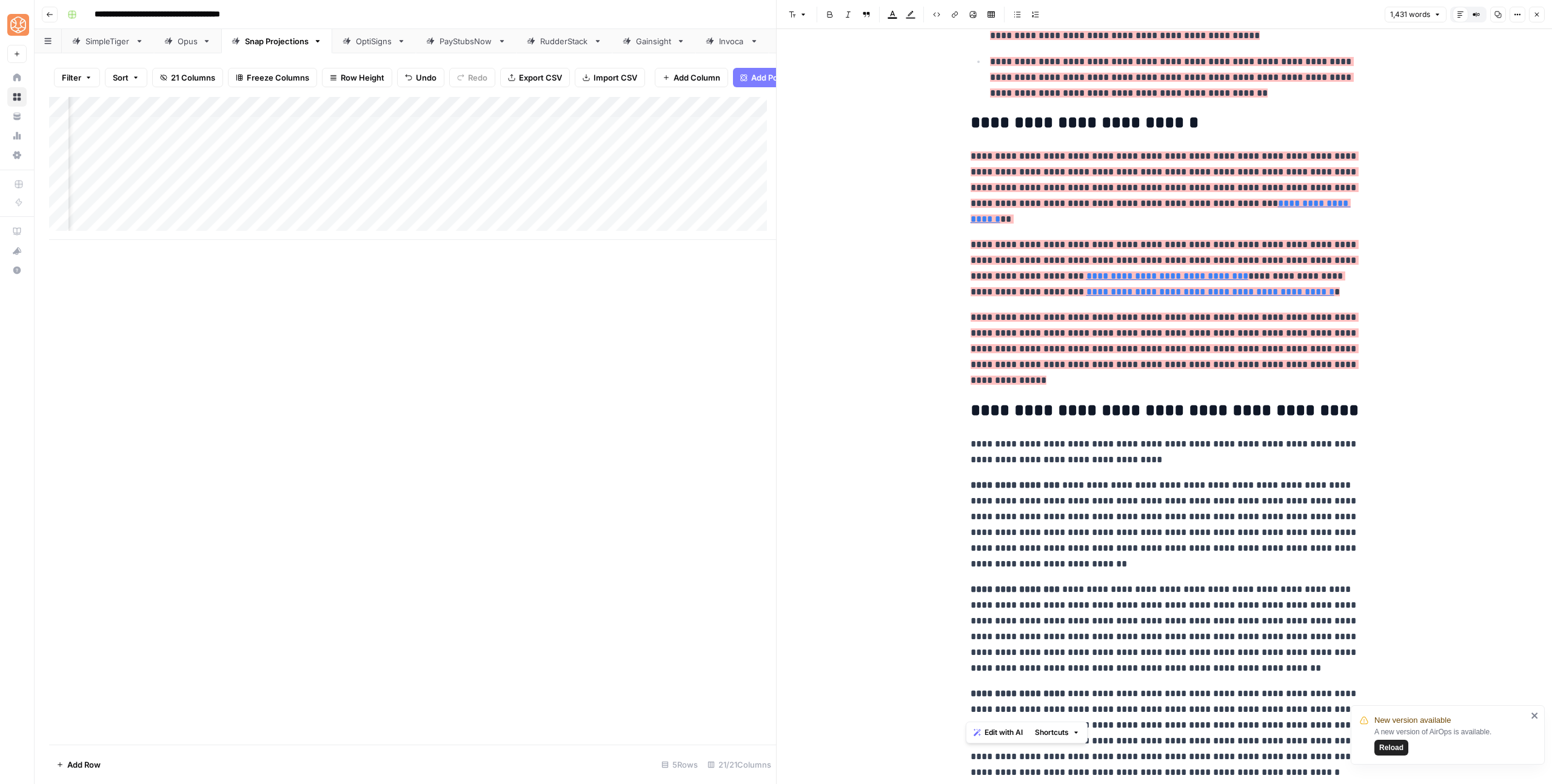 drag, startPoint x: 1186, startPoint y: 697, endPoint x: 953, endPoint y: 354, distance: 414.65407 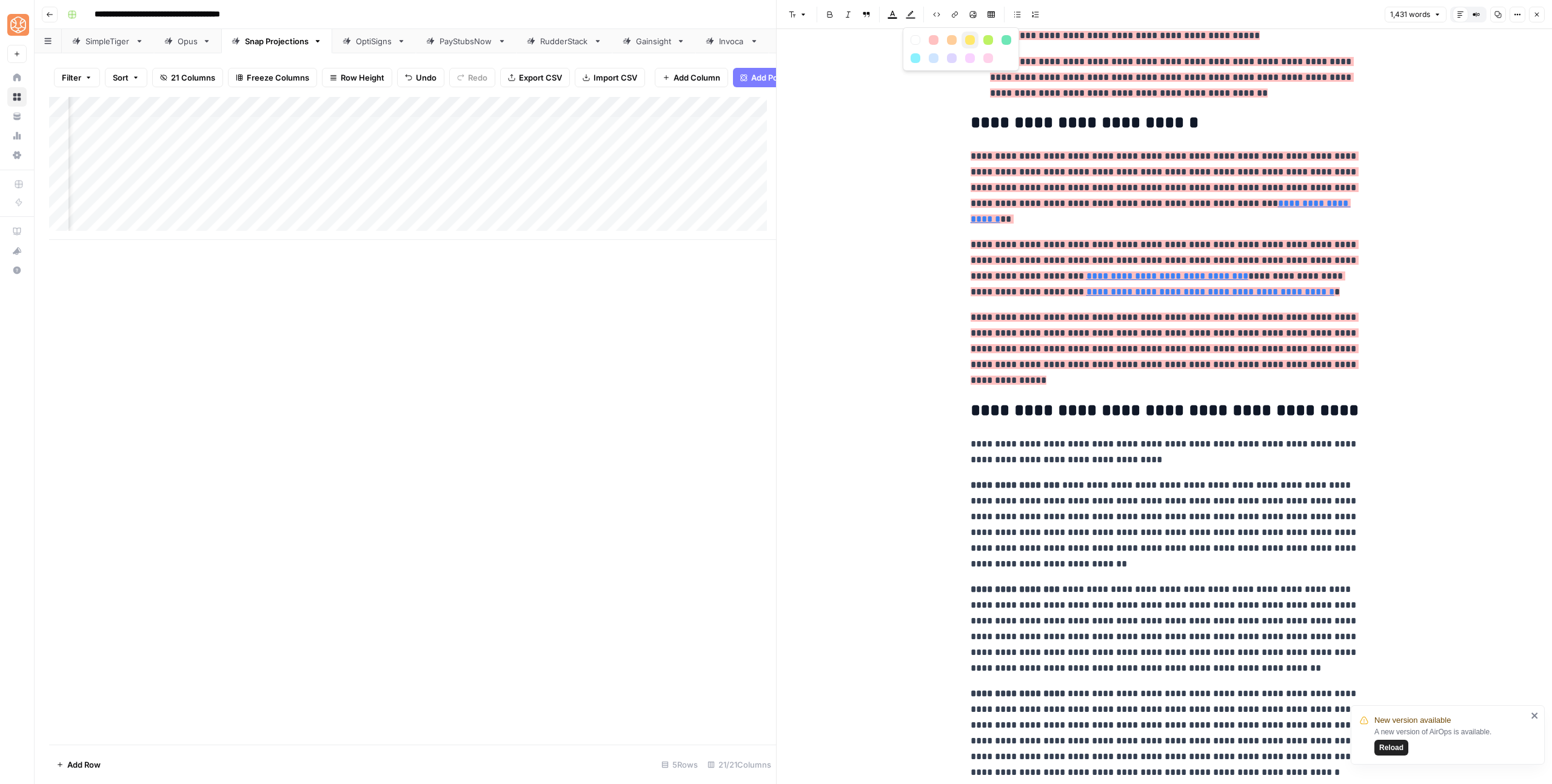 click at bounding box center (970, 40) 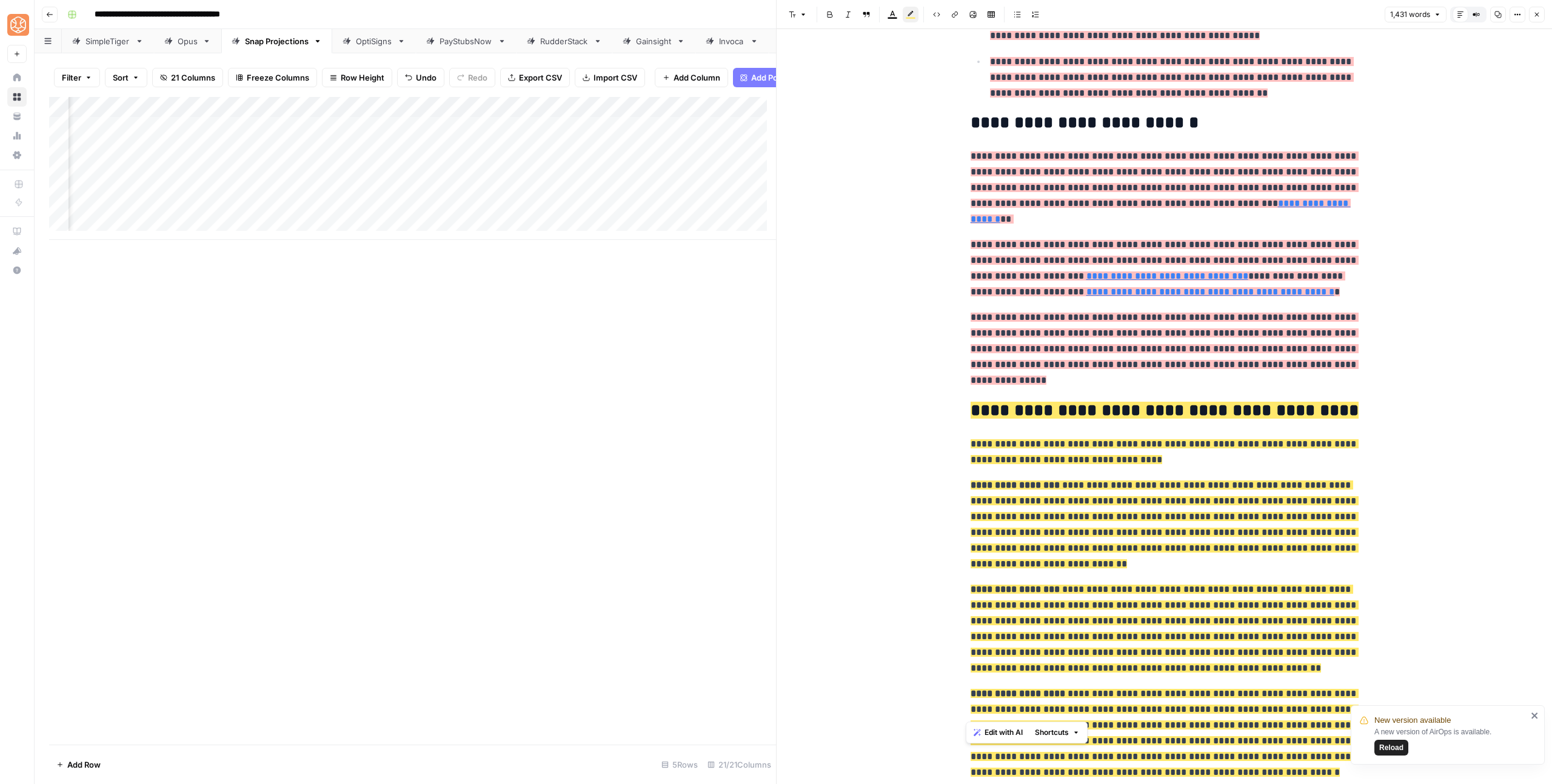 click on "**********" at bounding box center [1165, 1162] 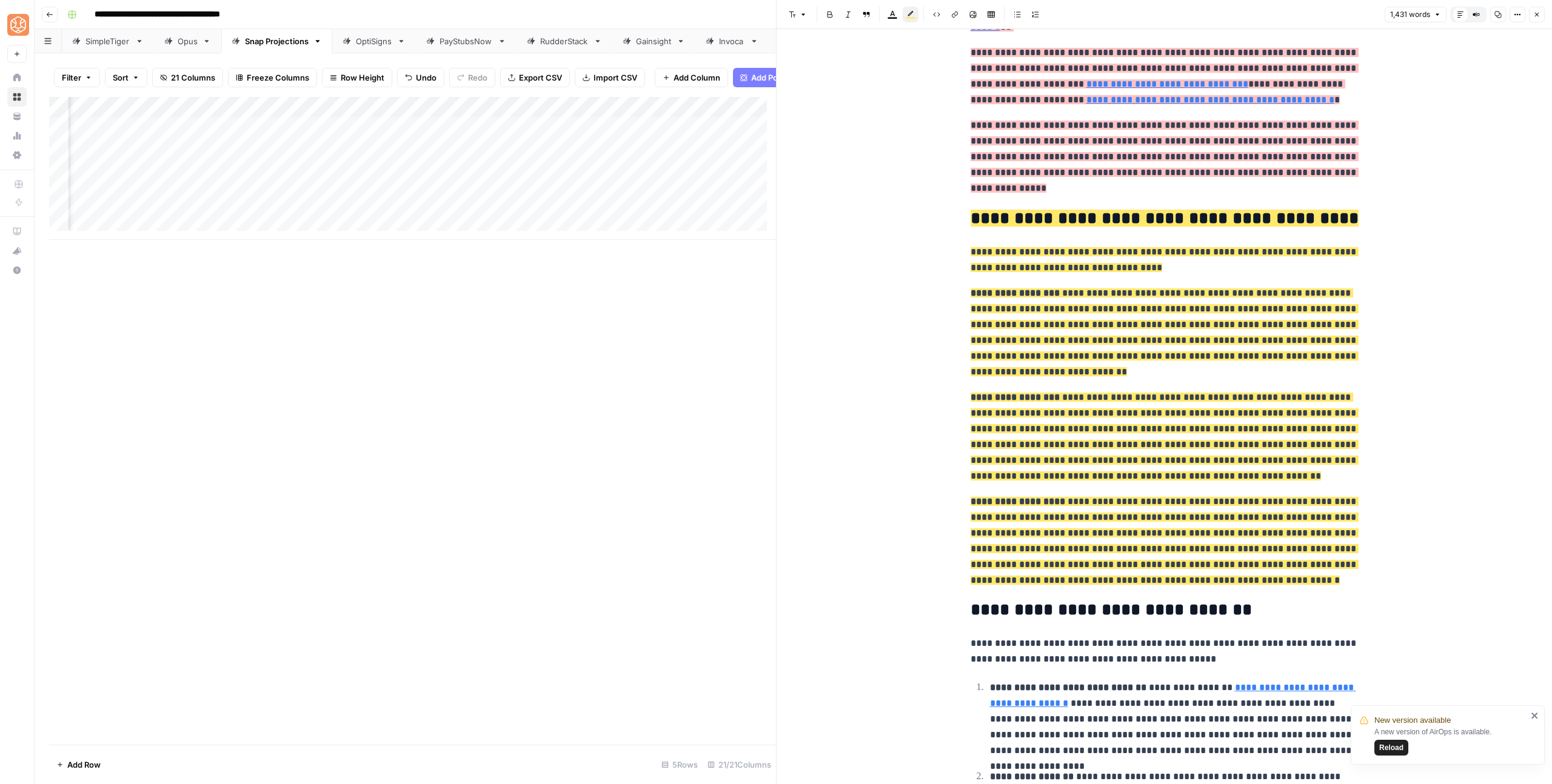 scroll, scrollTop: 803, scrollLeft: 0, axis: vertical 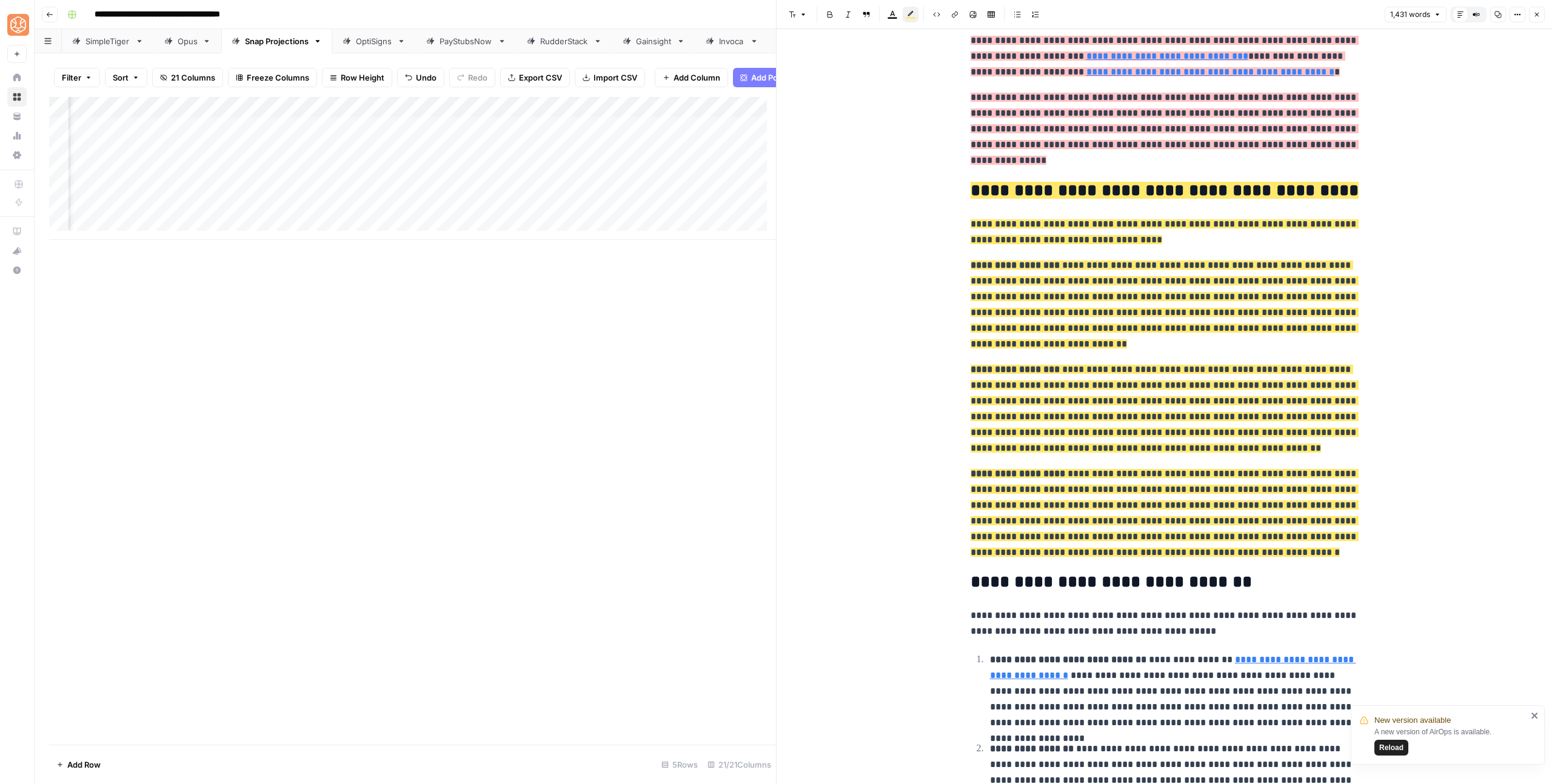 click on "**********" at bounding box center (1165, 513) 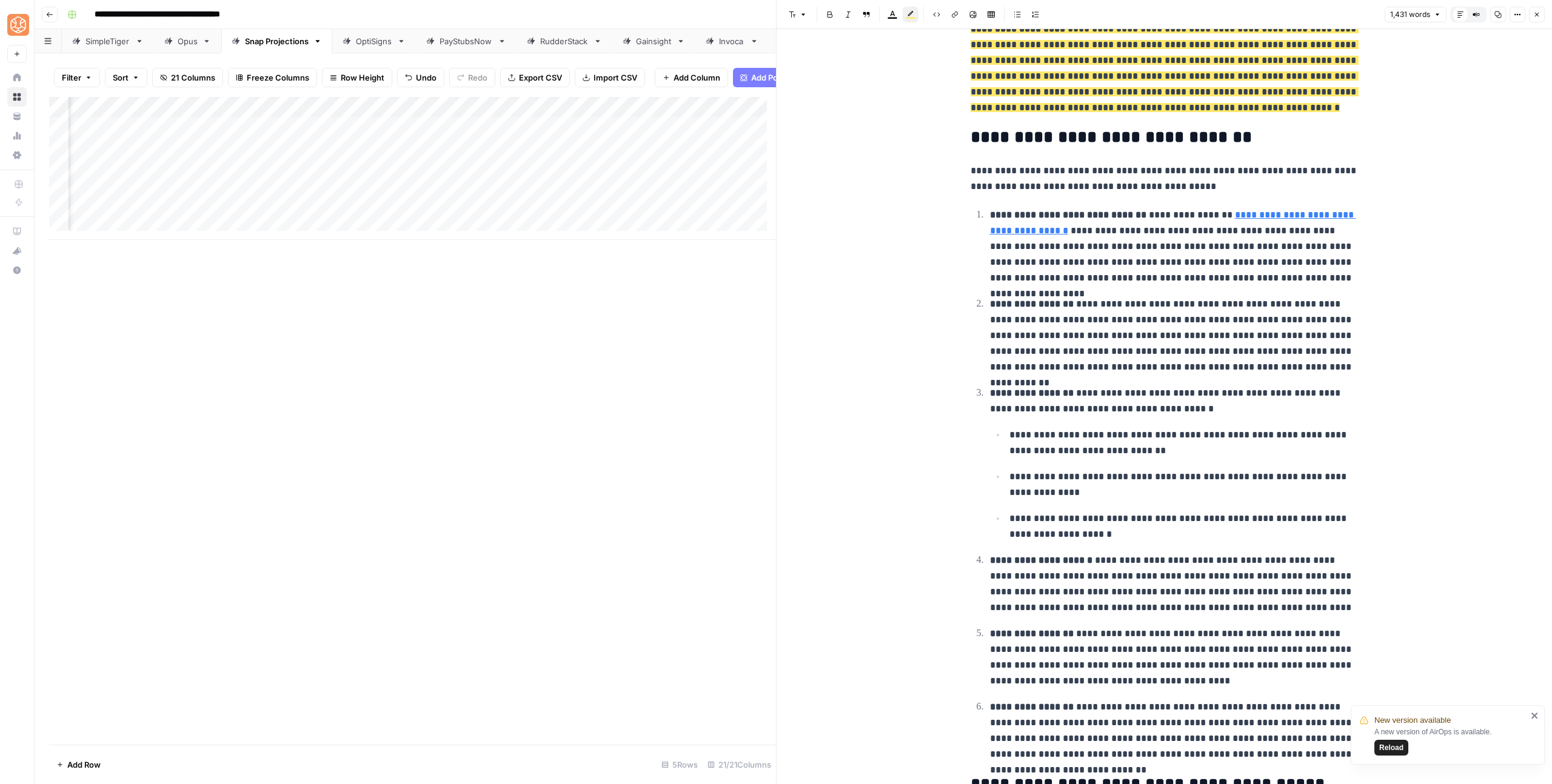 scroll, scrollTop: 1321, scrollLeft: 0, axis: vertical 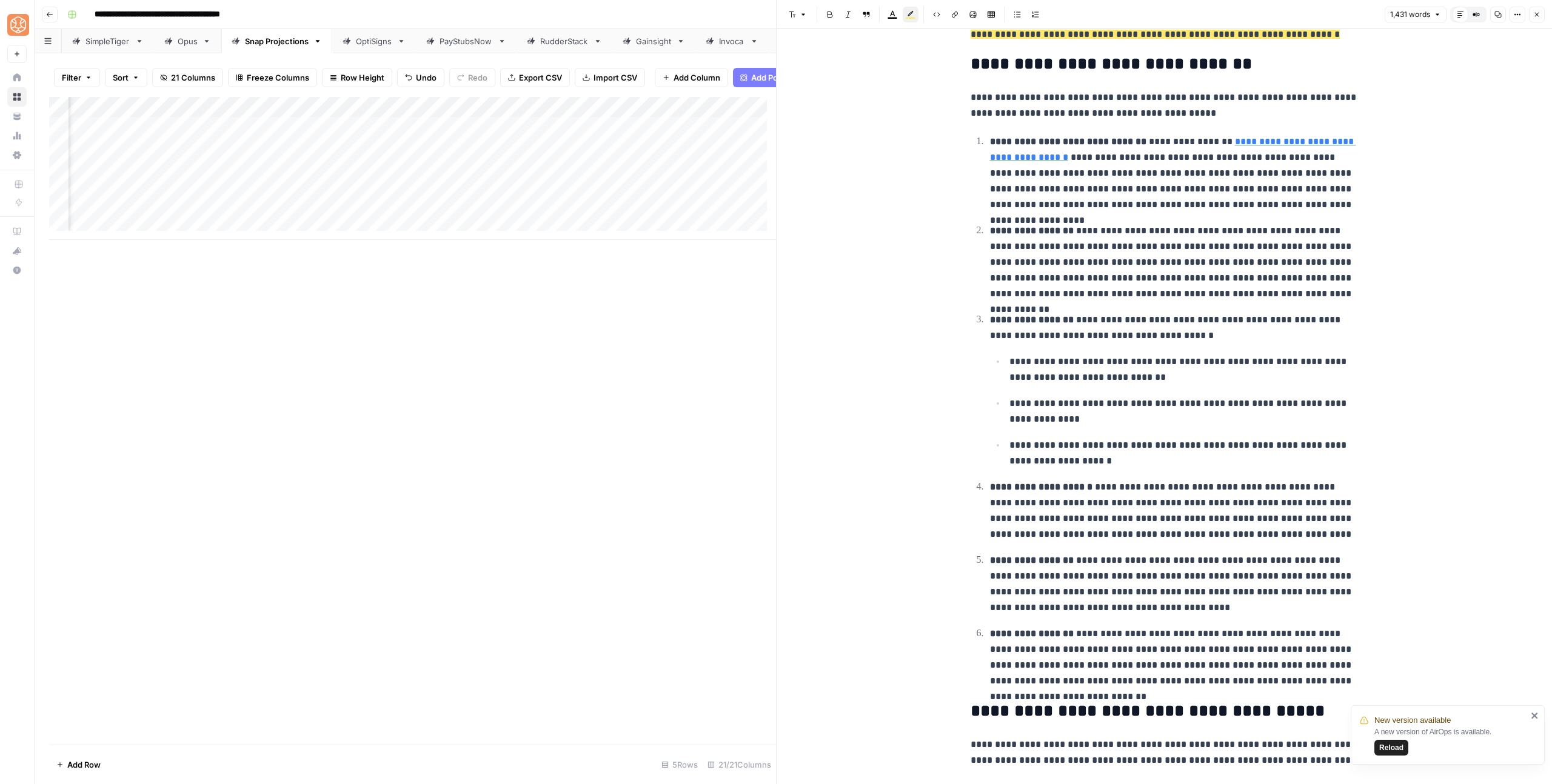 click on "**********" at bounding box center [1174, 657] 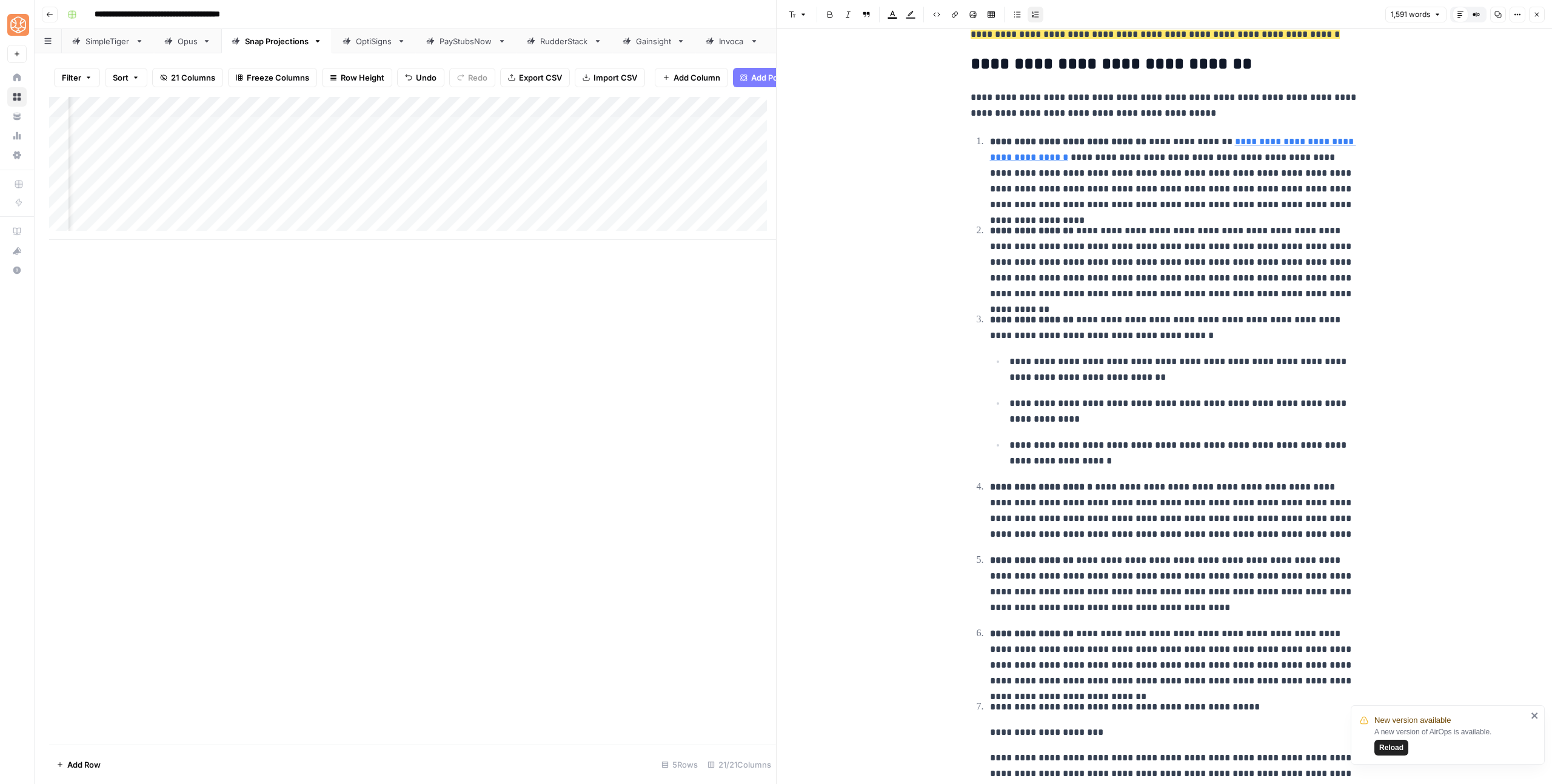 scroll, scrollTop: 1497, scrollLeft: 0, axis: vertical 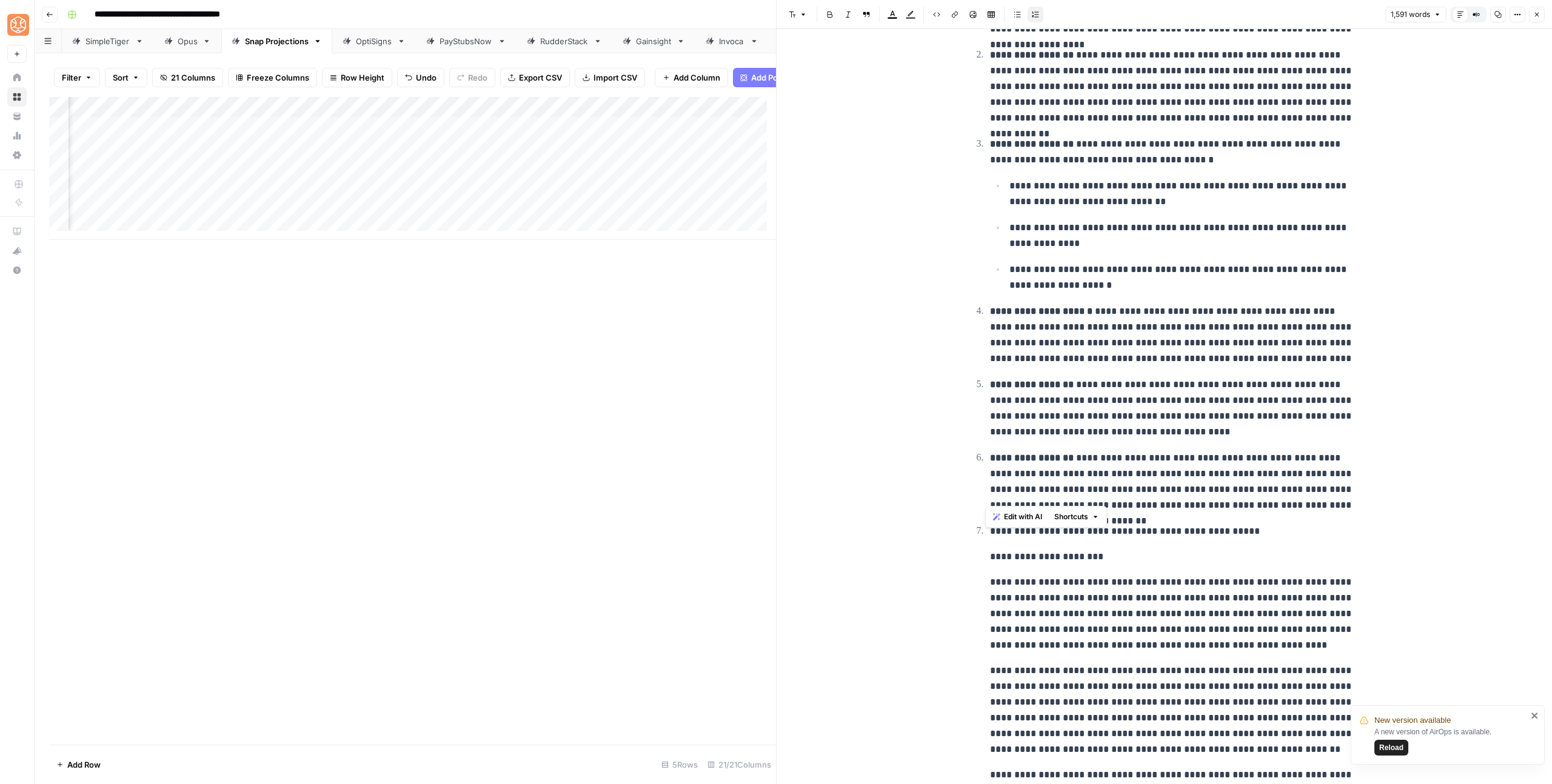 drag, startPoint x: 1051, startPoint y: 498, endPoint x: 982, endPoint y: 495, distance: 69.06519 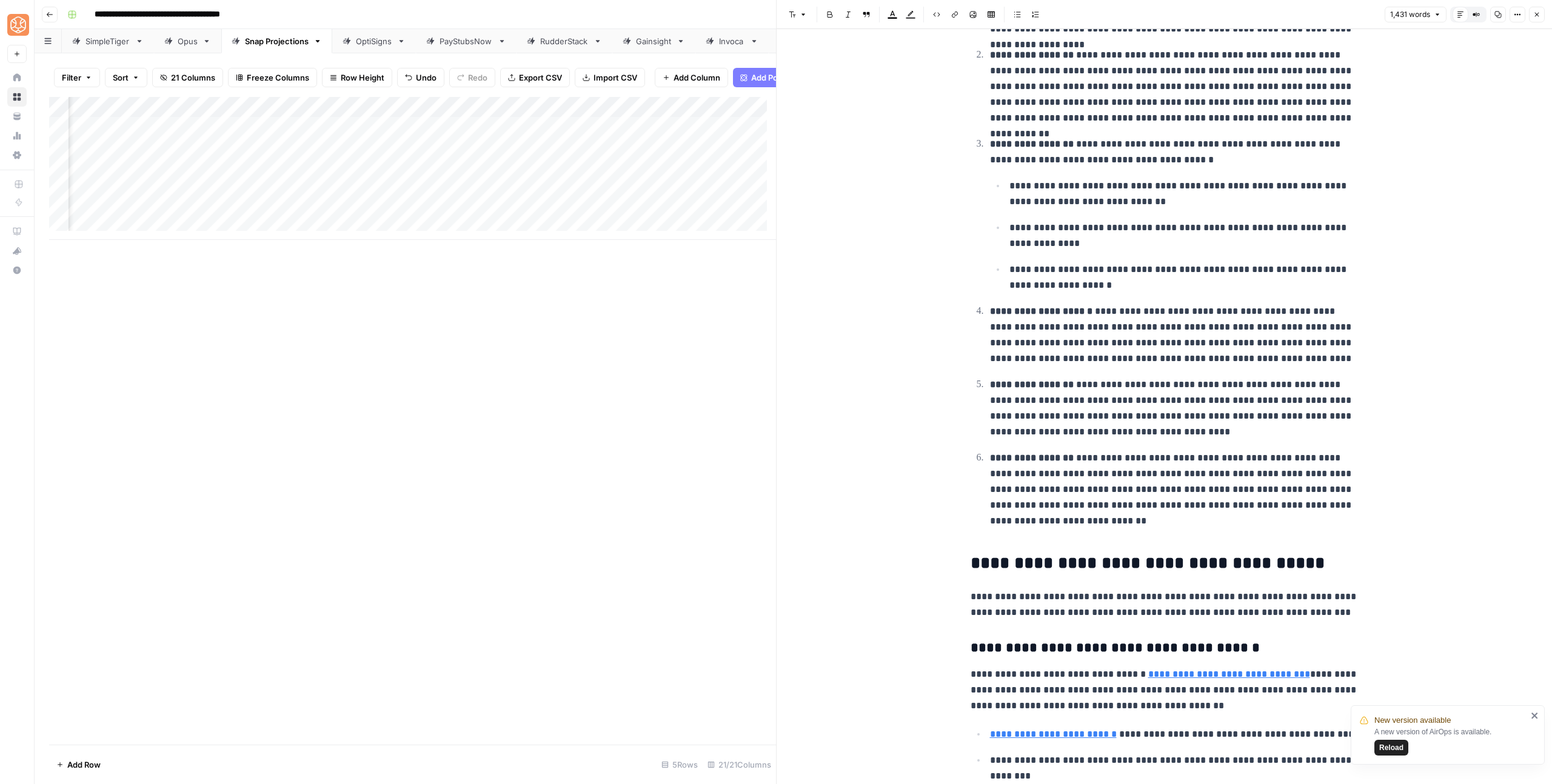 scroll, scrollTop: 1535, scrollLeft: 0, axis: vertical 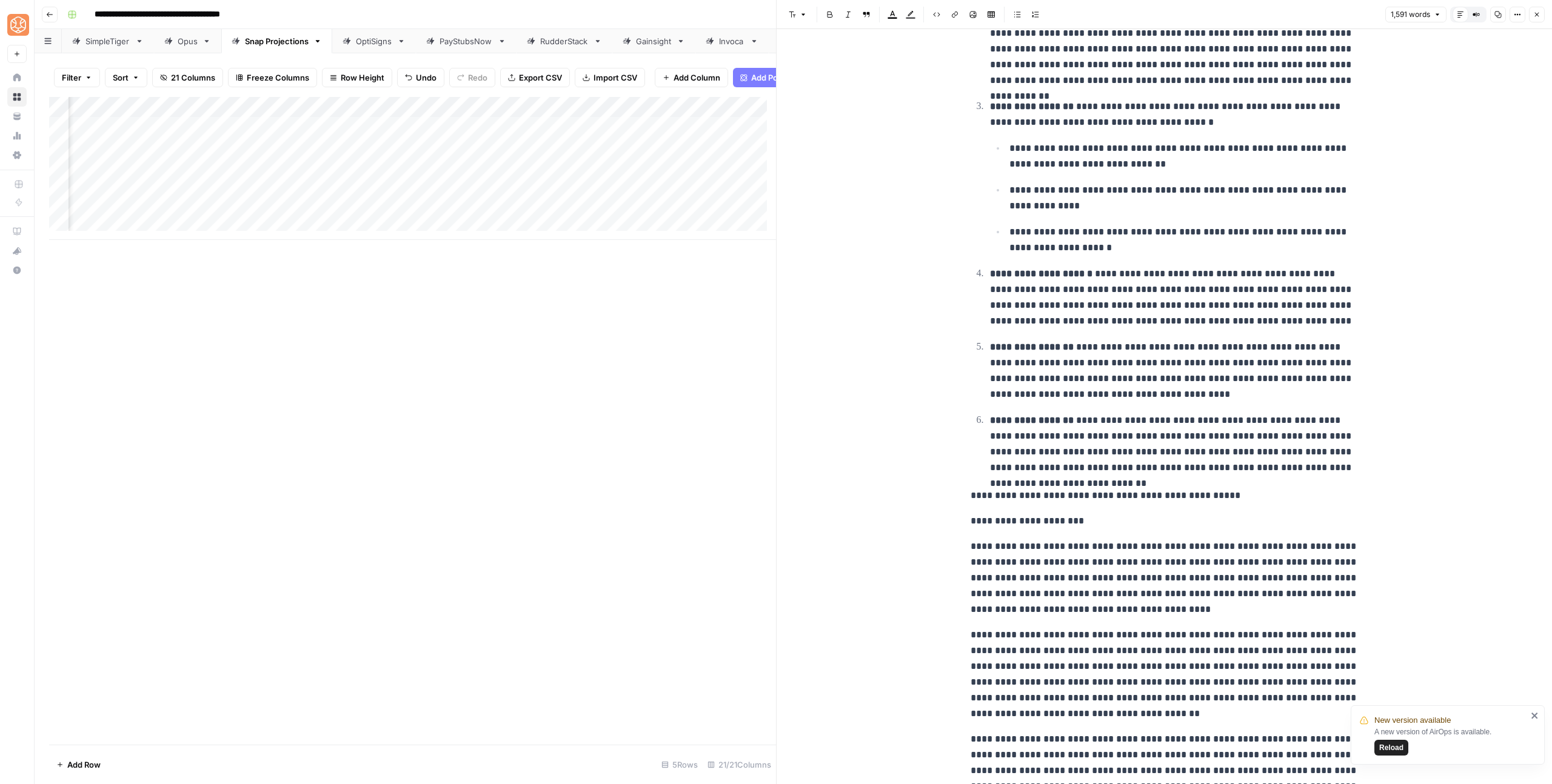 click on "**********" at bounding box center [1165, 496] 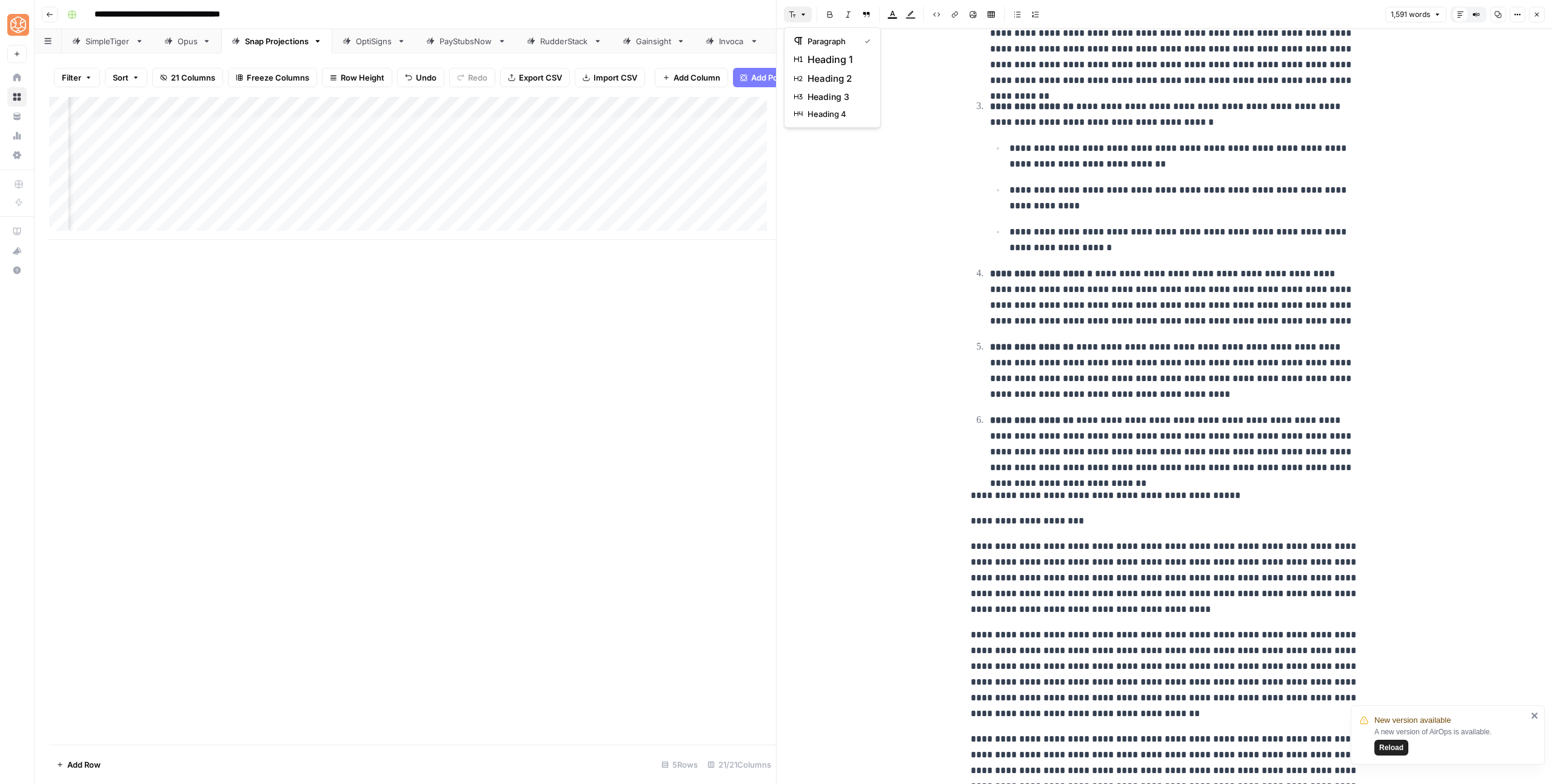 click on "heading 2" at bounding box center [837, 79] 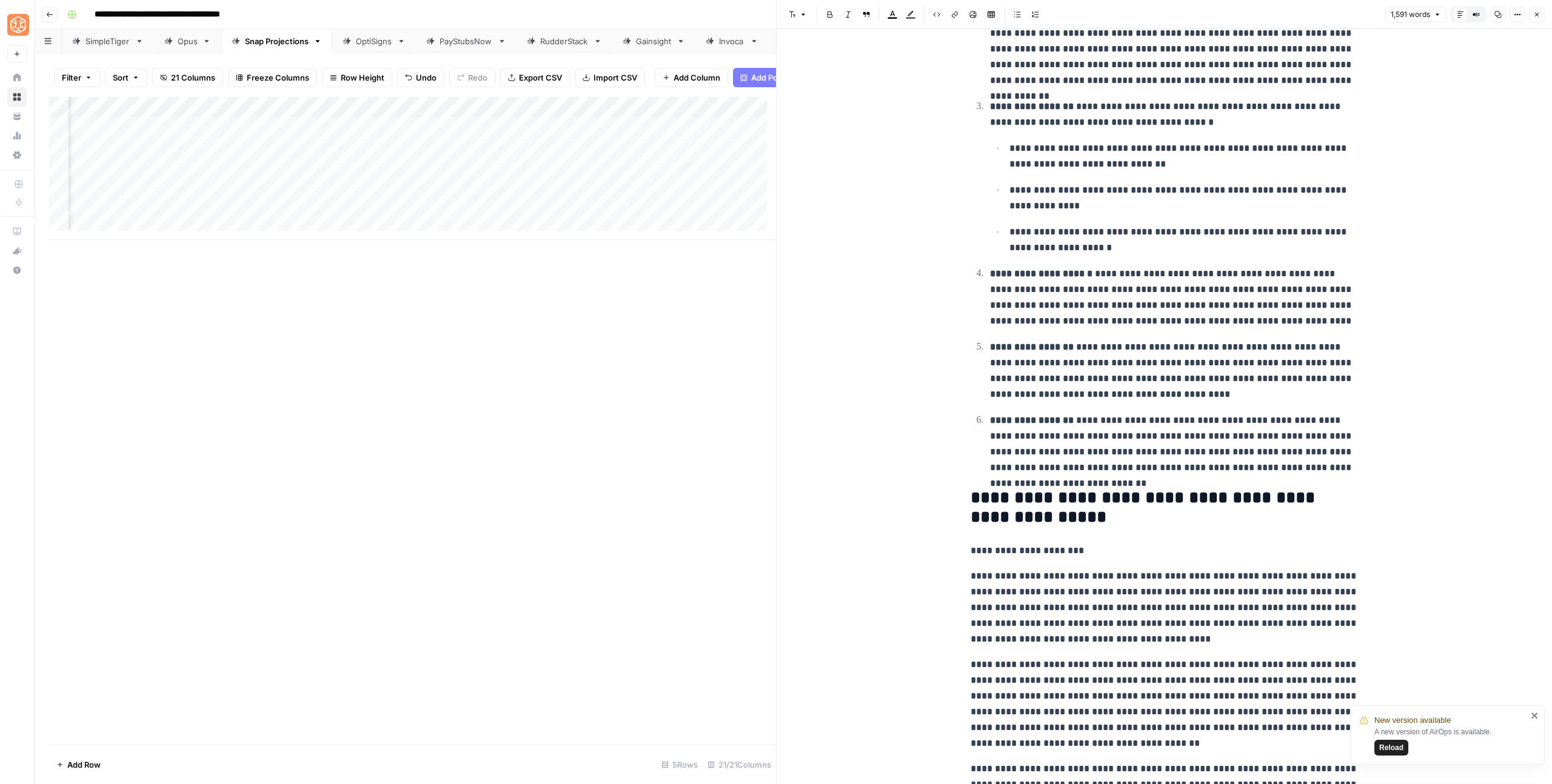 click on "**********" at bounding box center [1165, 508] 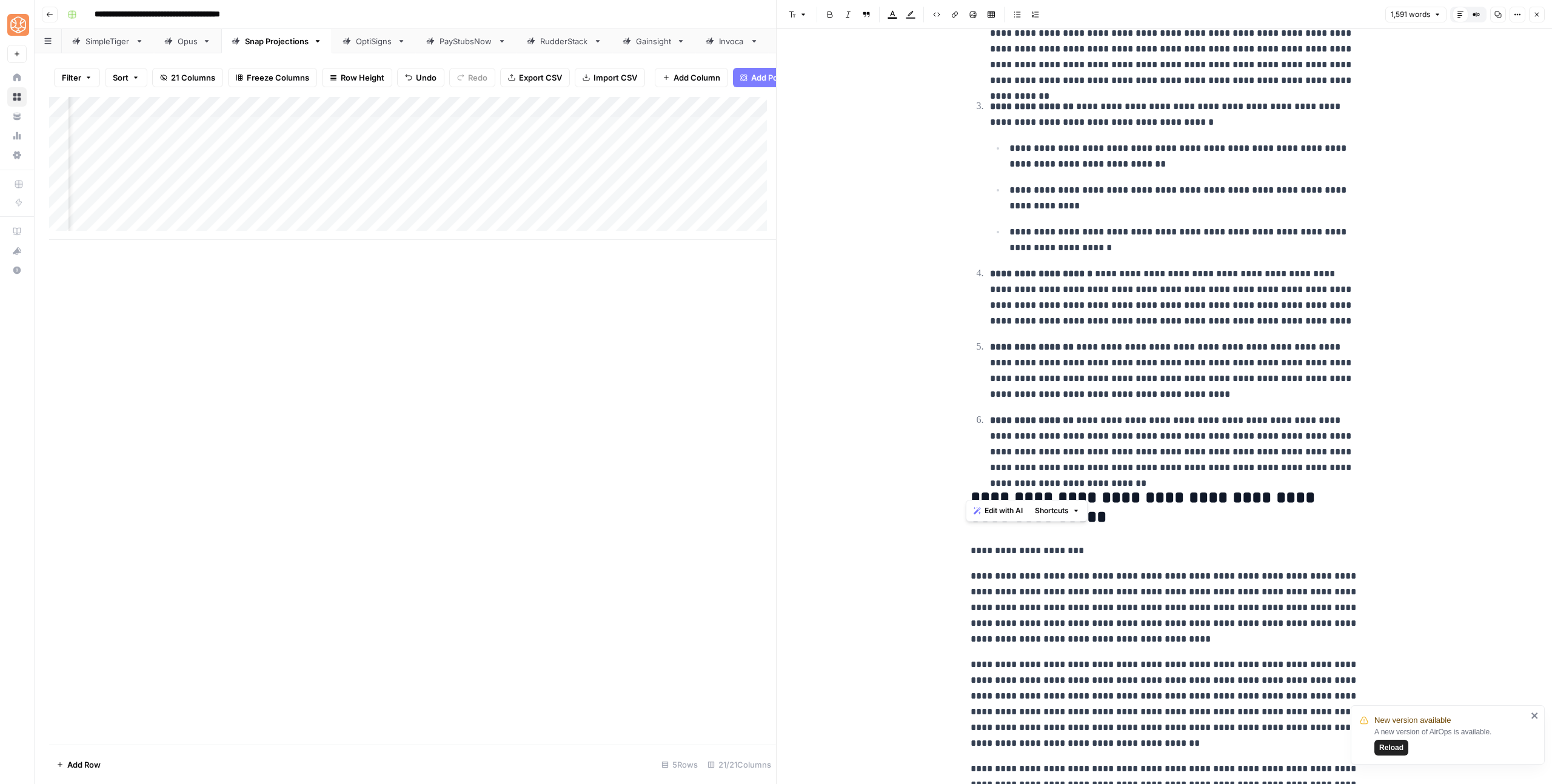 drag, startPoint x: 1022, startPoint y: 490, endPoint x: 963, endPoint y: 489, distance: 59.00847 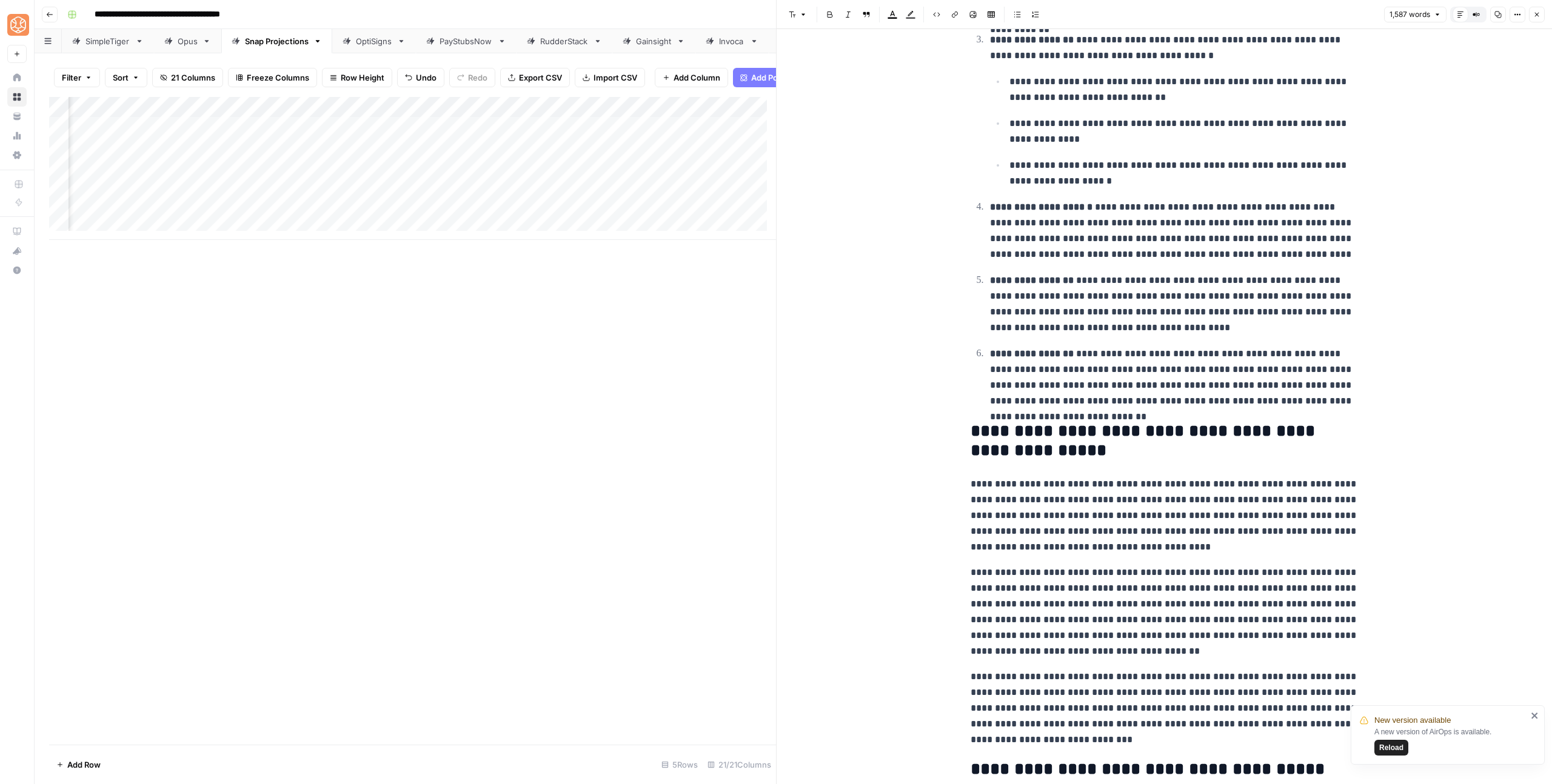scroll, scrollTop: 1625, scrollLeft: 0, axis: vertical 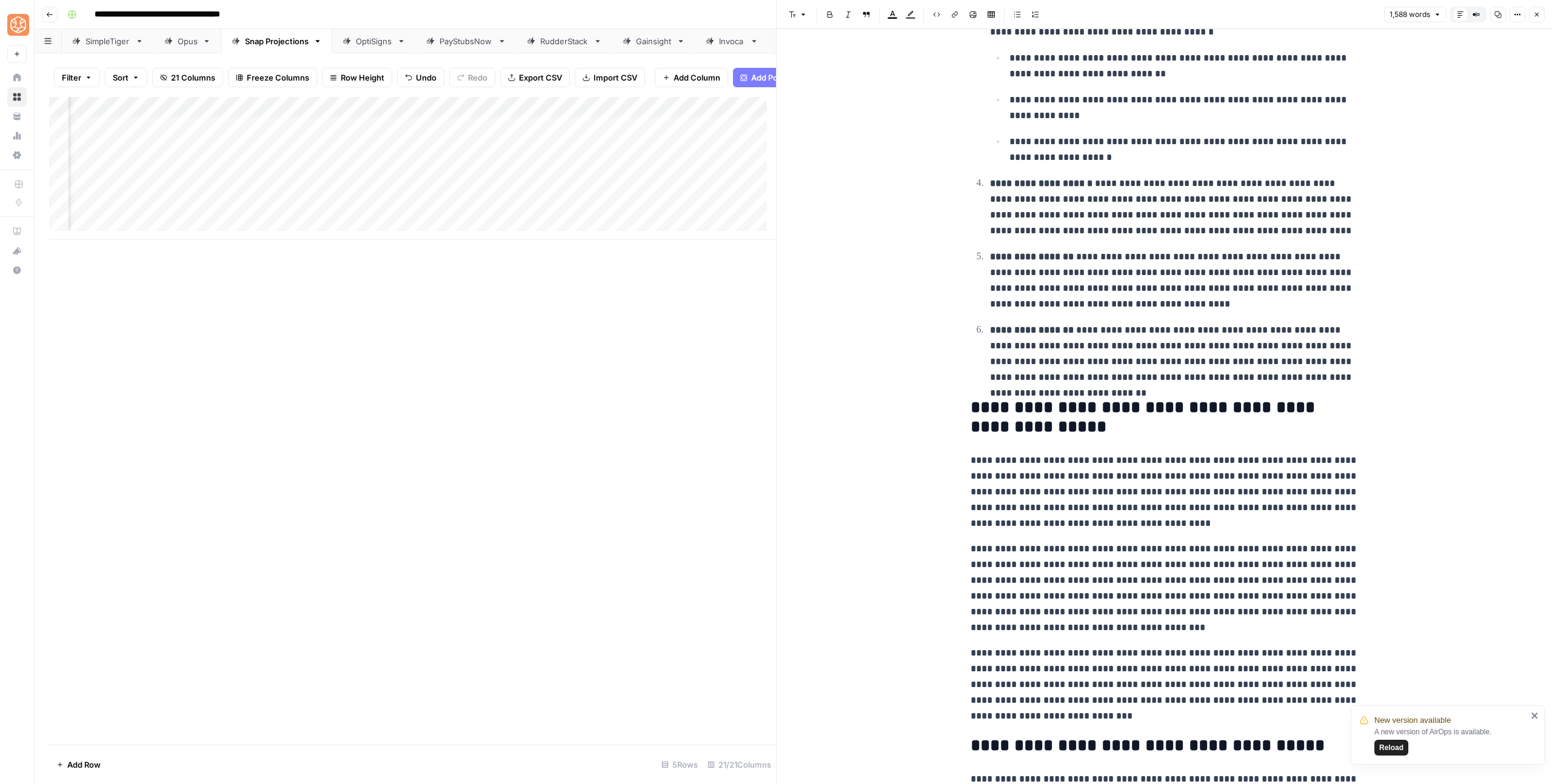 click on "**********" at bounding box center [1165, 685] 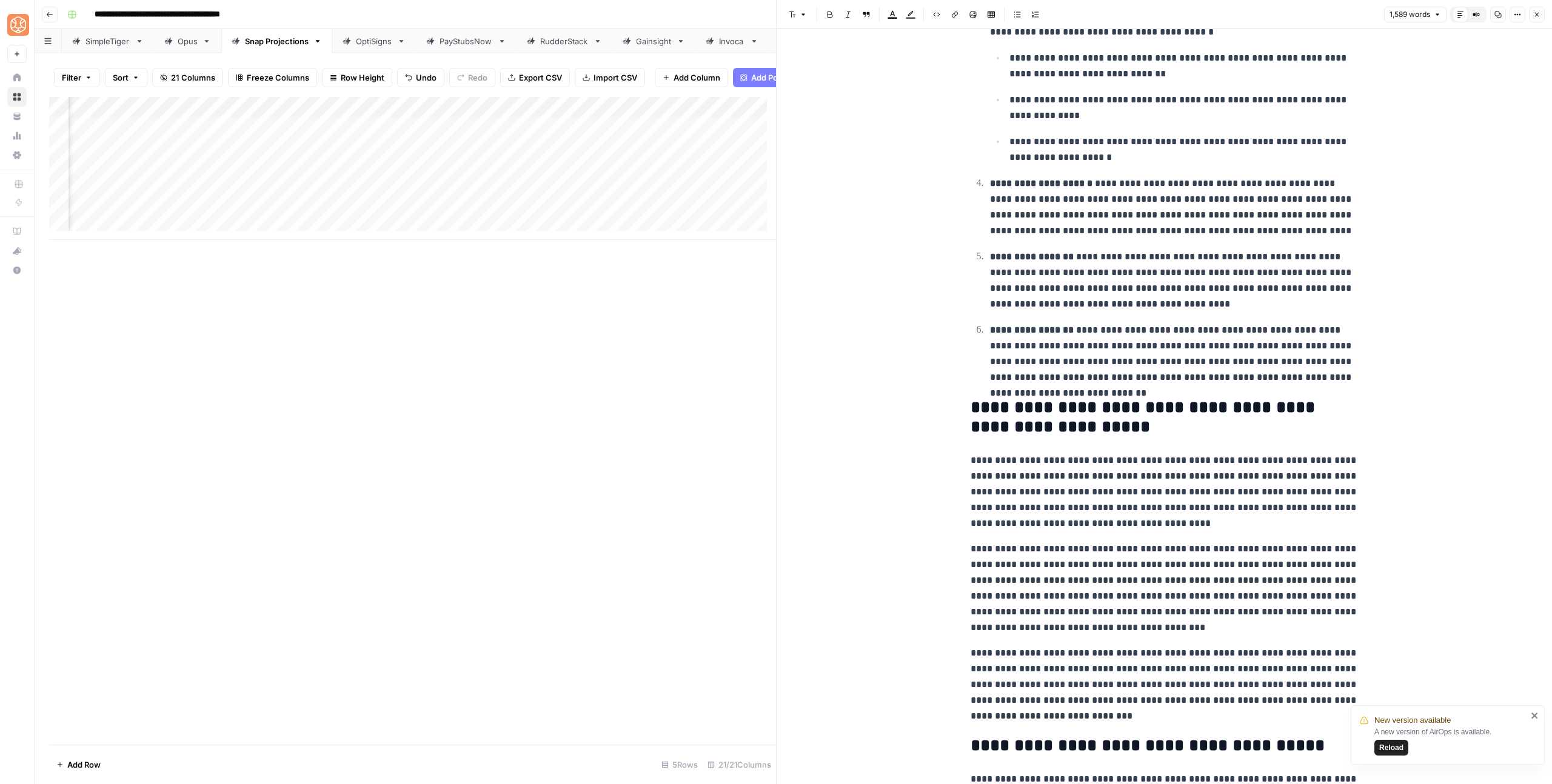 click on "**********" at bounding box center (1165, 417) 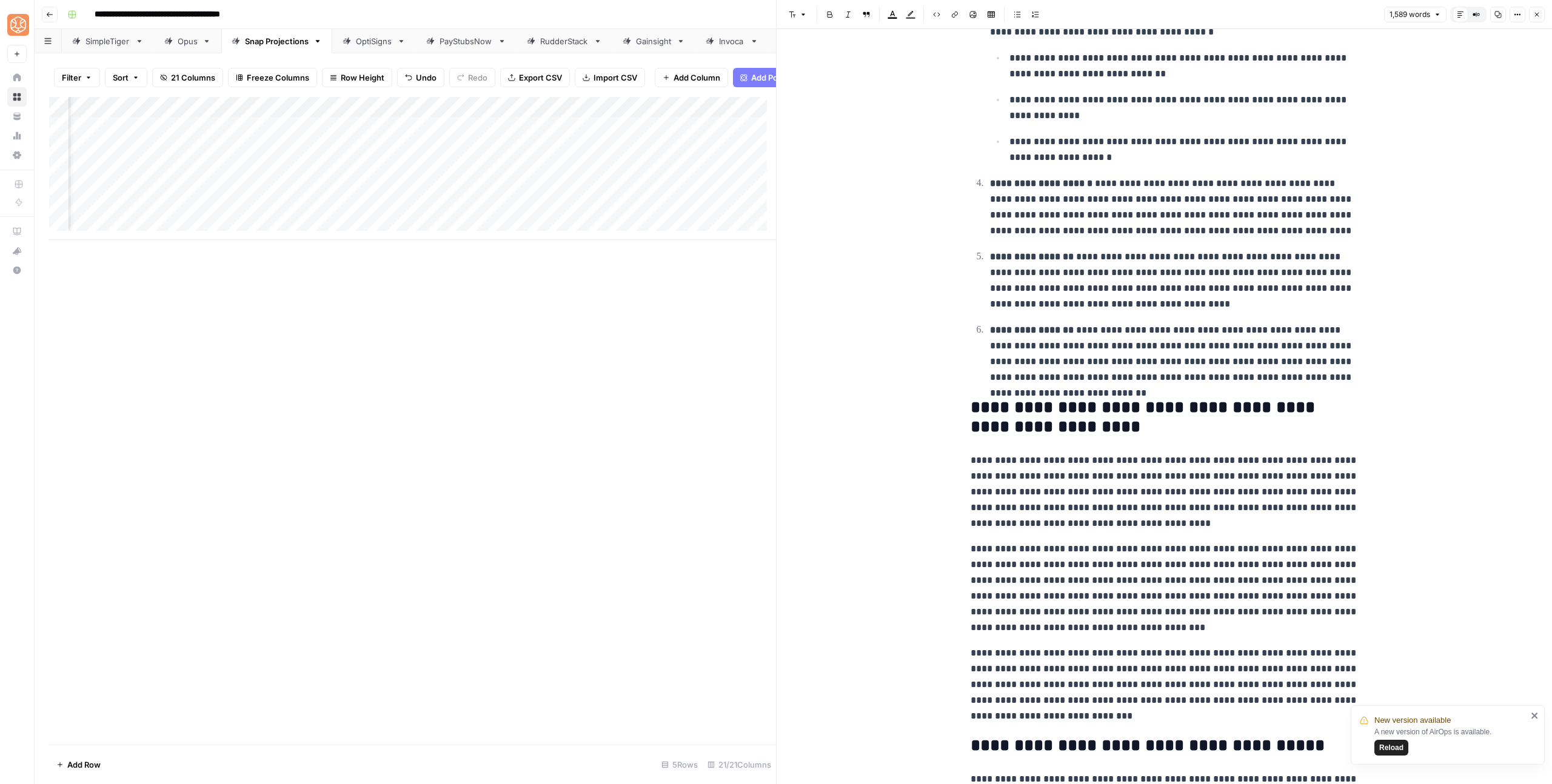 click on "**********" at bounding box center (1165, 417) 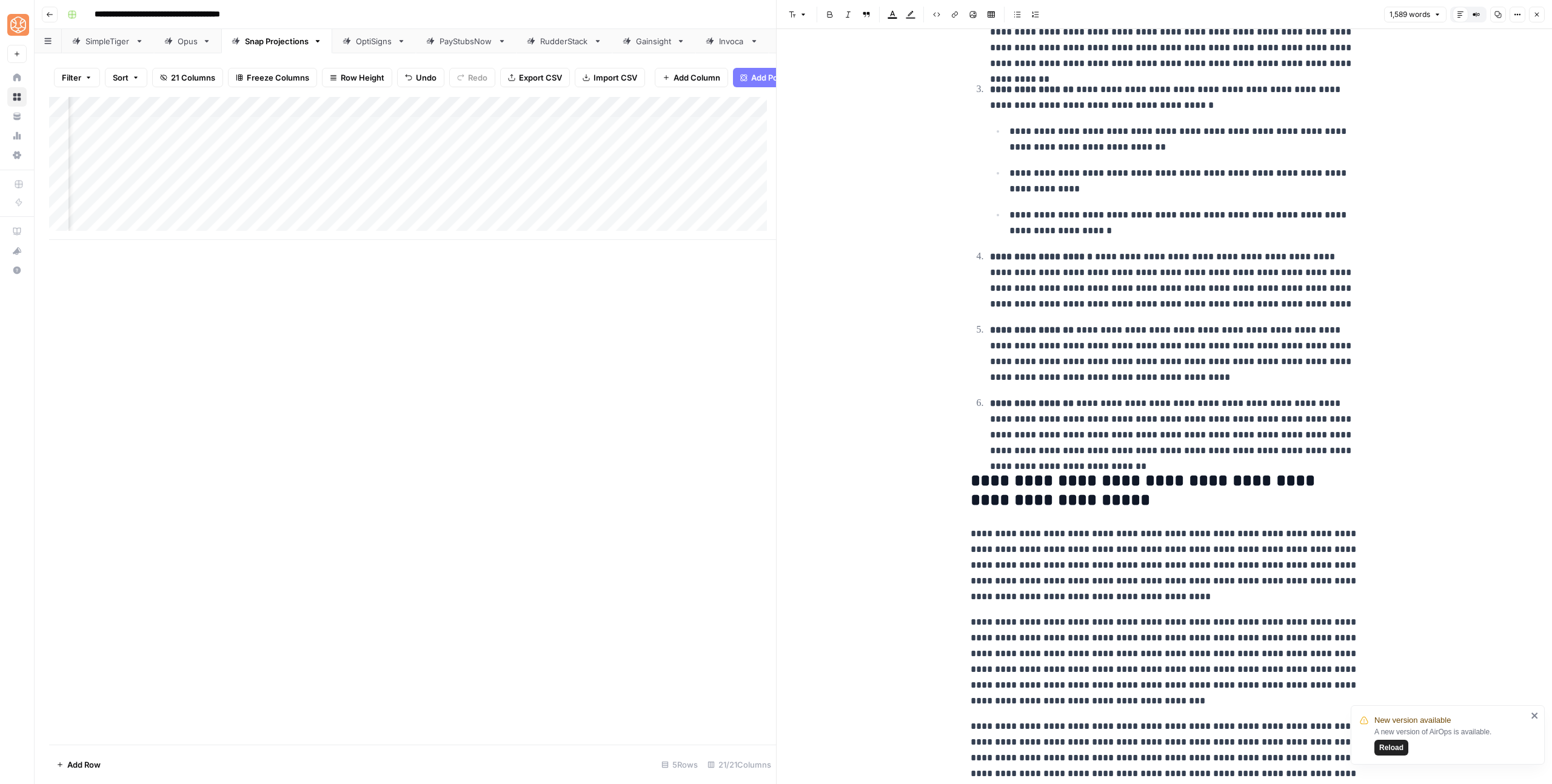 scroll, scrollTop: 1670, scrollLeft: 0, axis: vertical 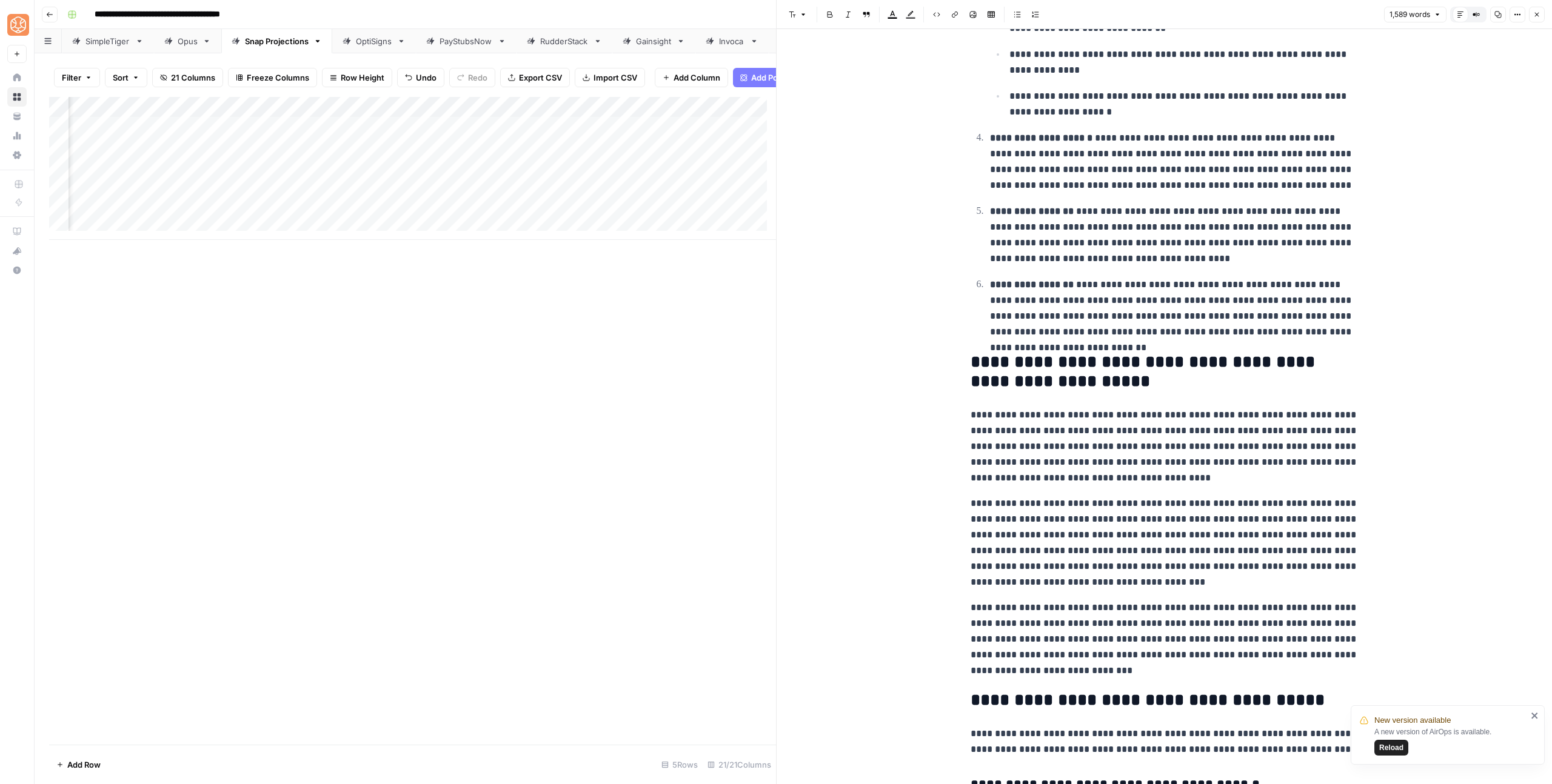 click on "**********" at bounding box center [1165, 447] 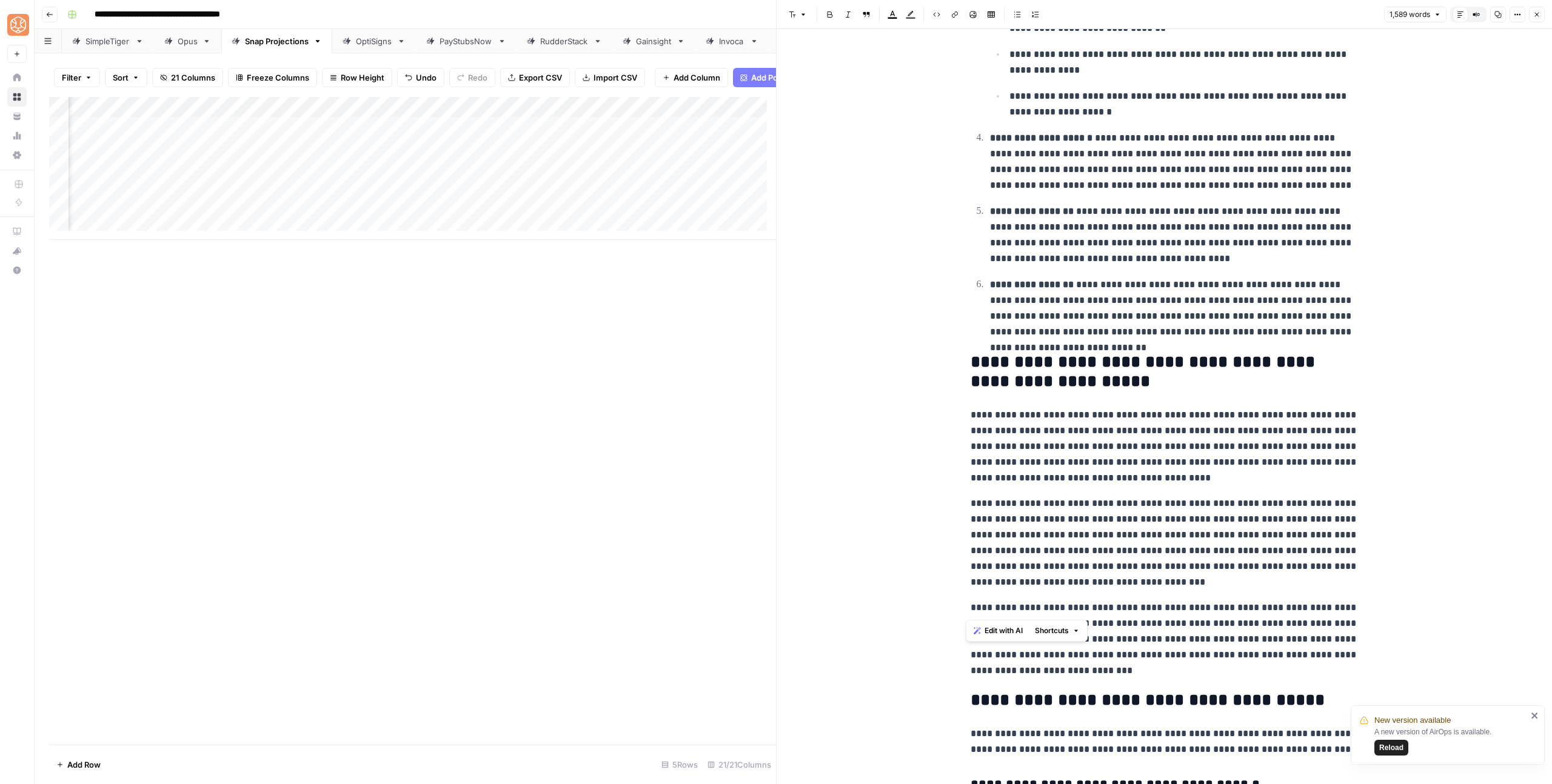 drag, startPoint x: 1063, startPoint y: 611, endPoint x: 968, endPoint y: 303, distance: 322.31817 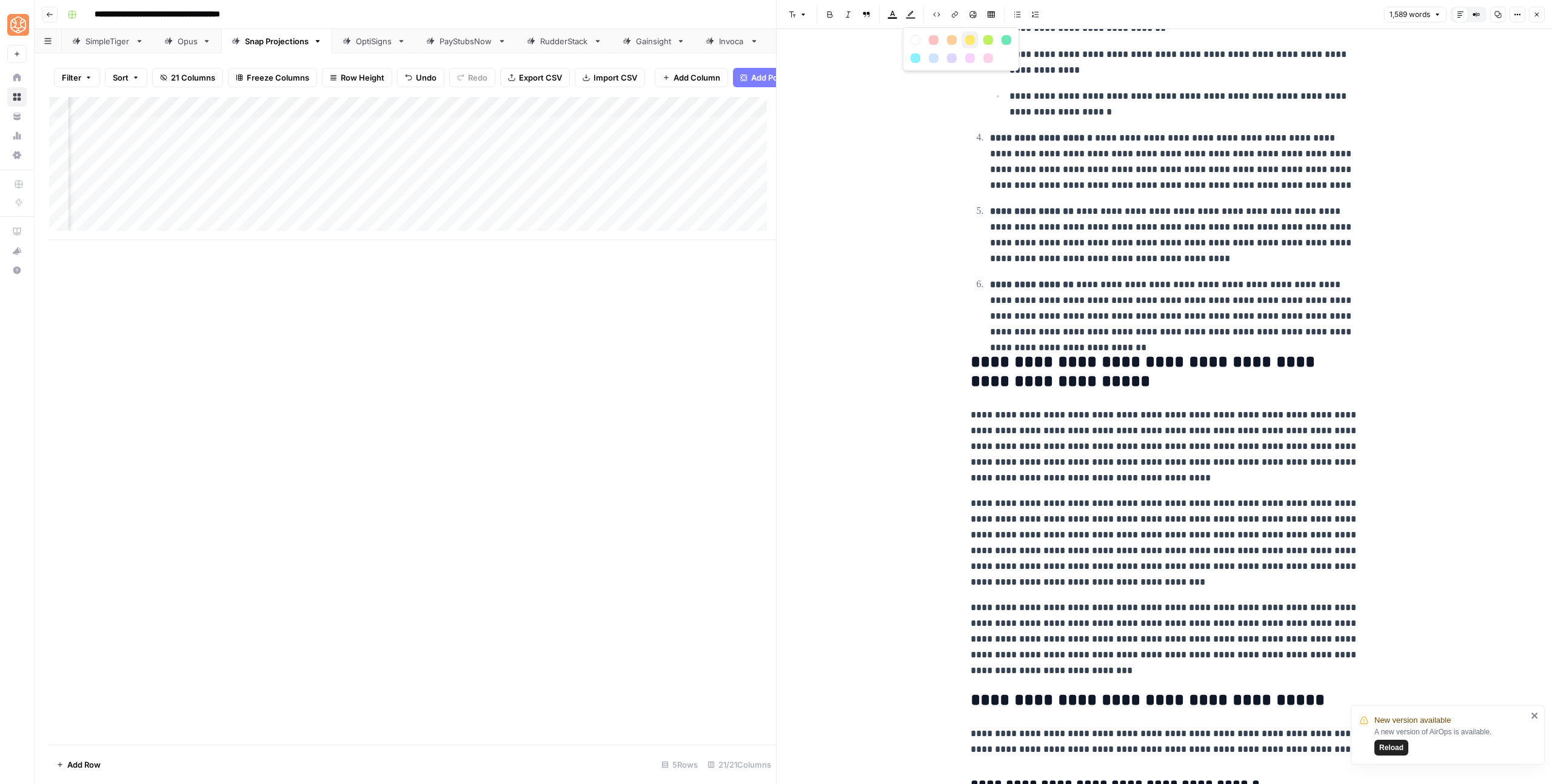 click at bounding box center [970, 40] 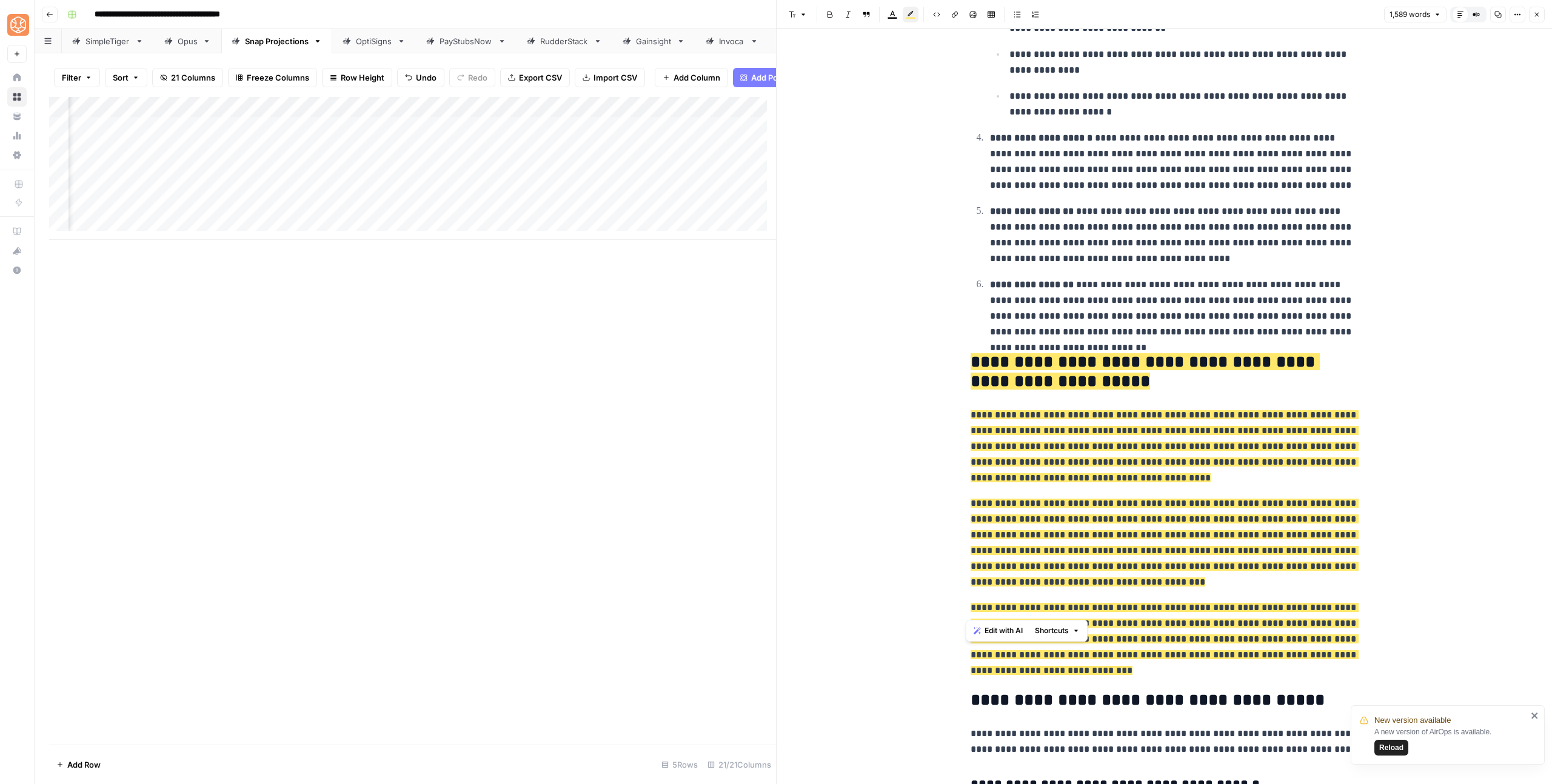 click on "**********" at bounding box center (1174, 308) 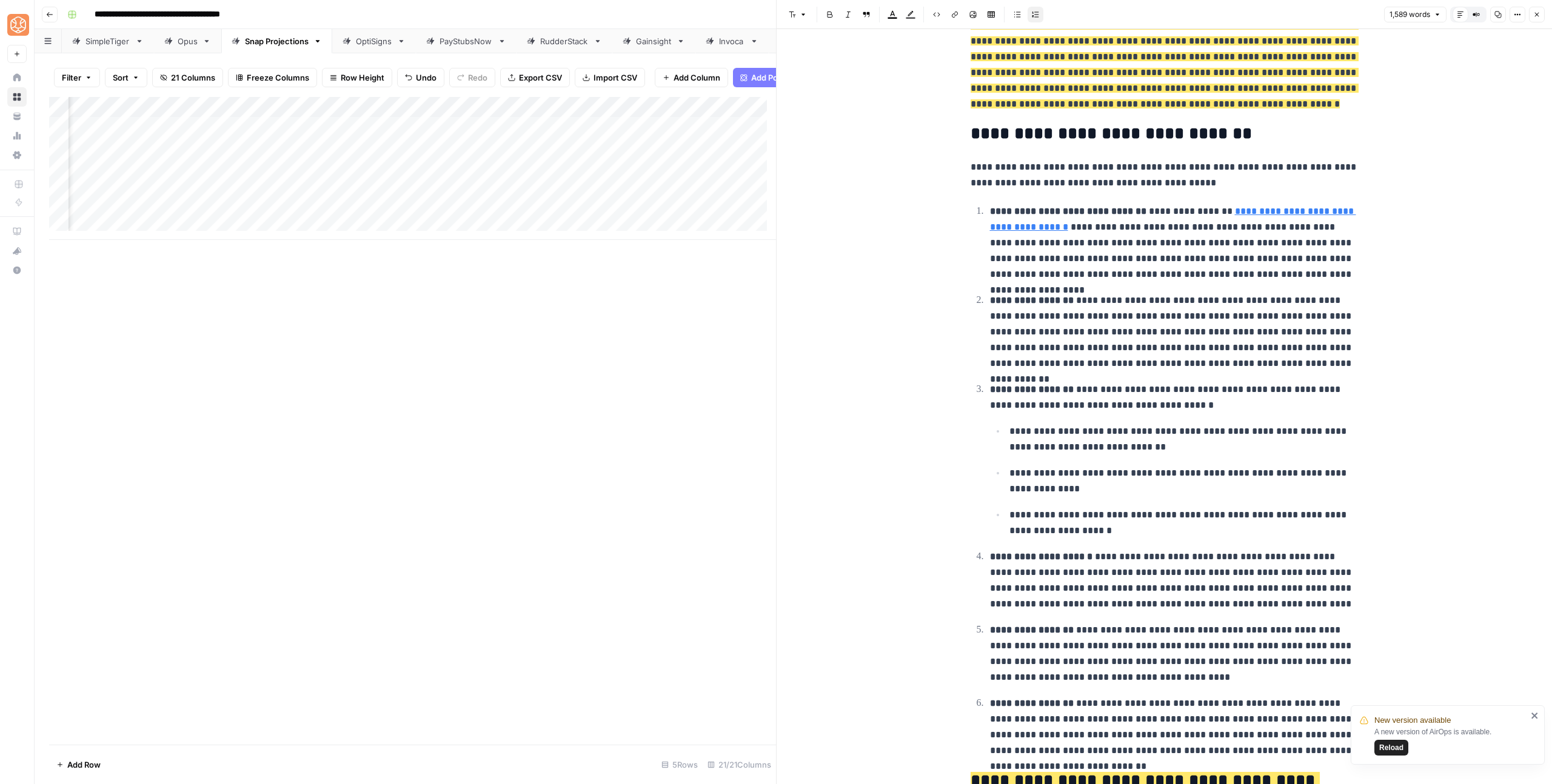 scroll, scrollTop: 1252, scrollLeft: 0, axis: vertical 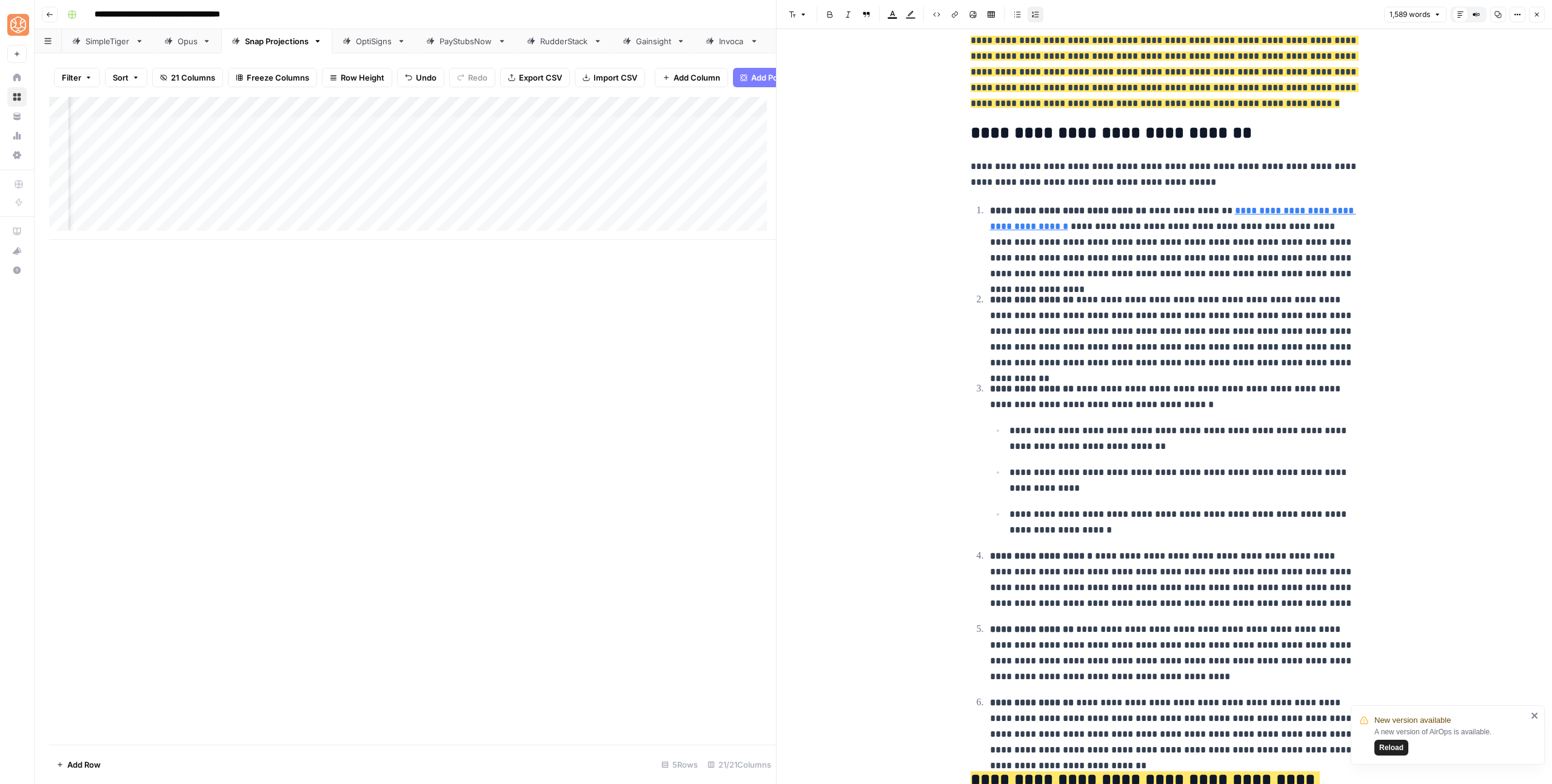 click on "**********" at bounding box center [1184, 522] 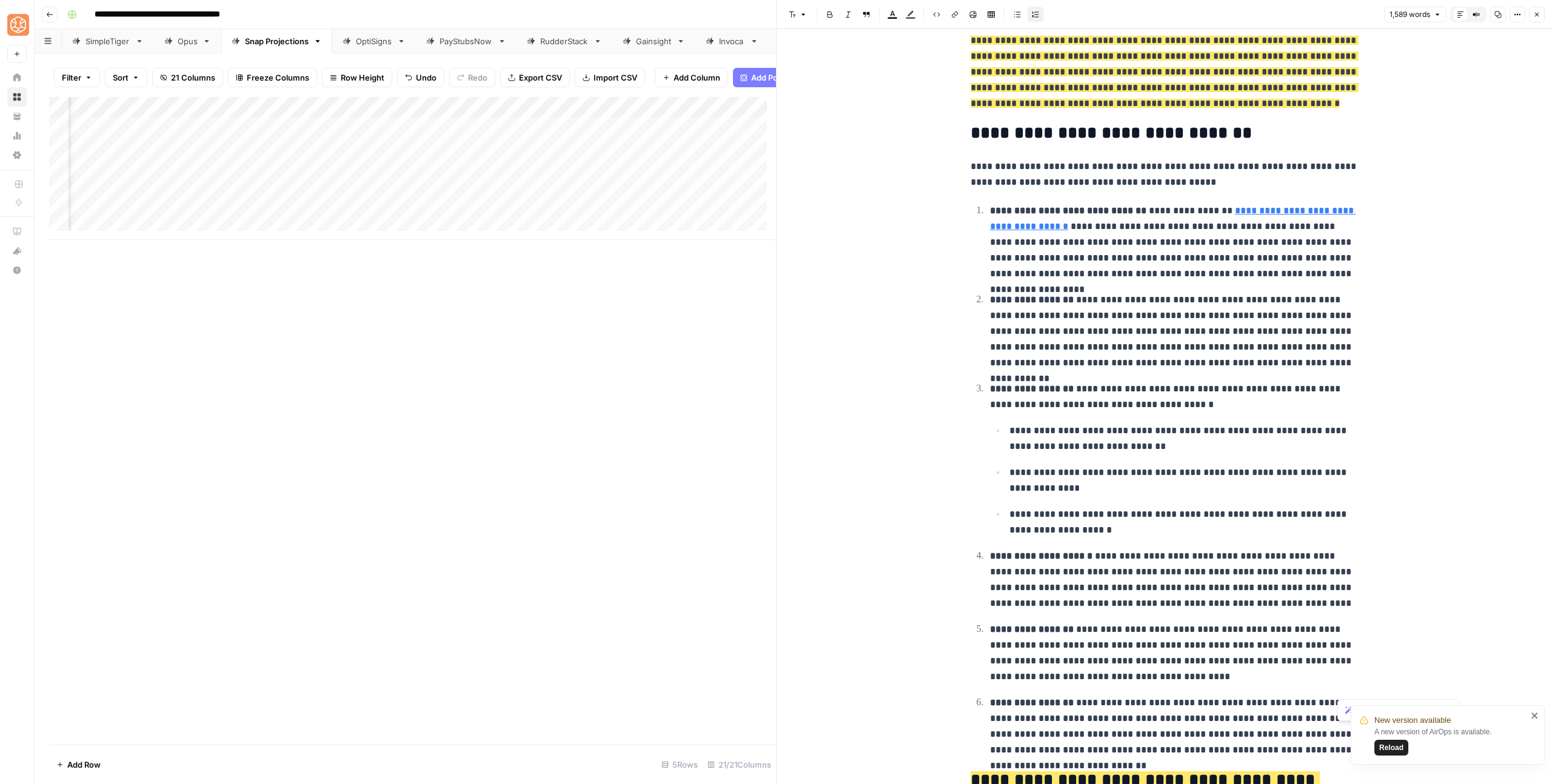 drag, startPoint x: 1365, startPoint y: 689, endPoint x: 1339, endPoint y: 679, distance: 27.856777 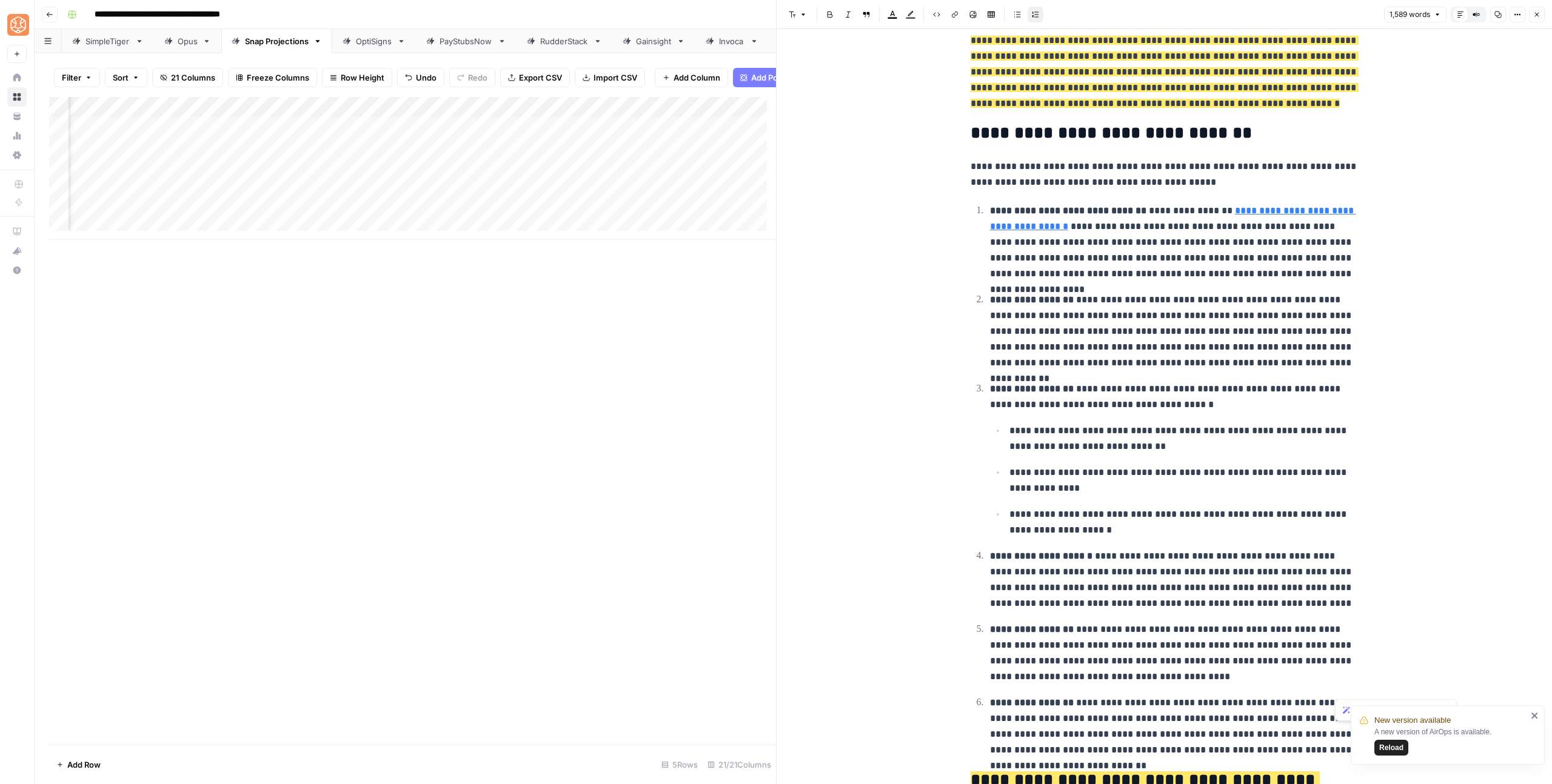 click on "**********" at bounding box center [1174, 726] 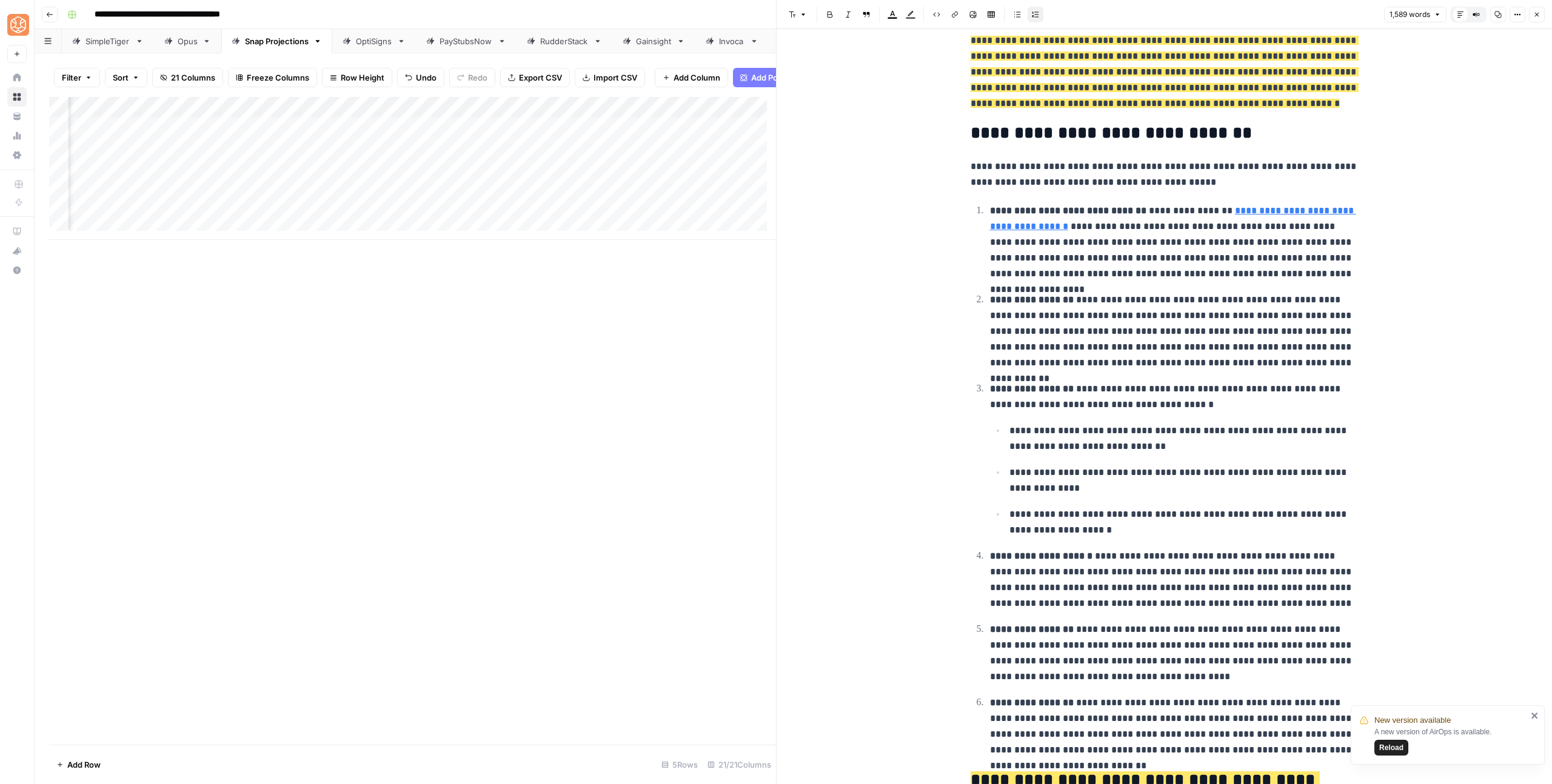click on "**********" at bounding box center [1164, 672] 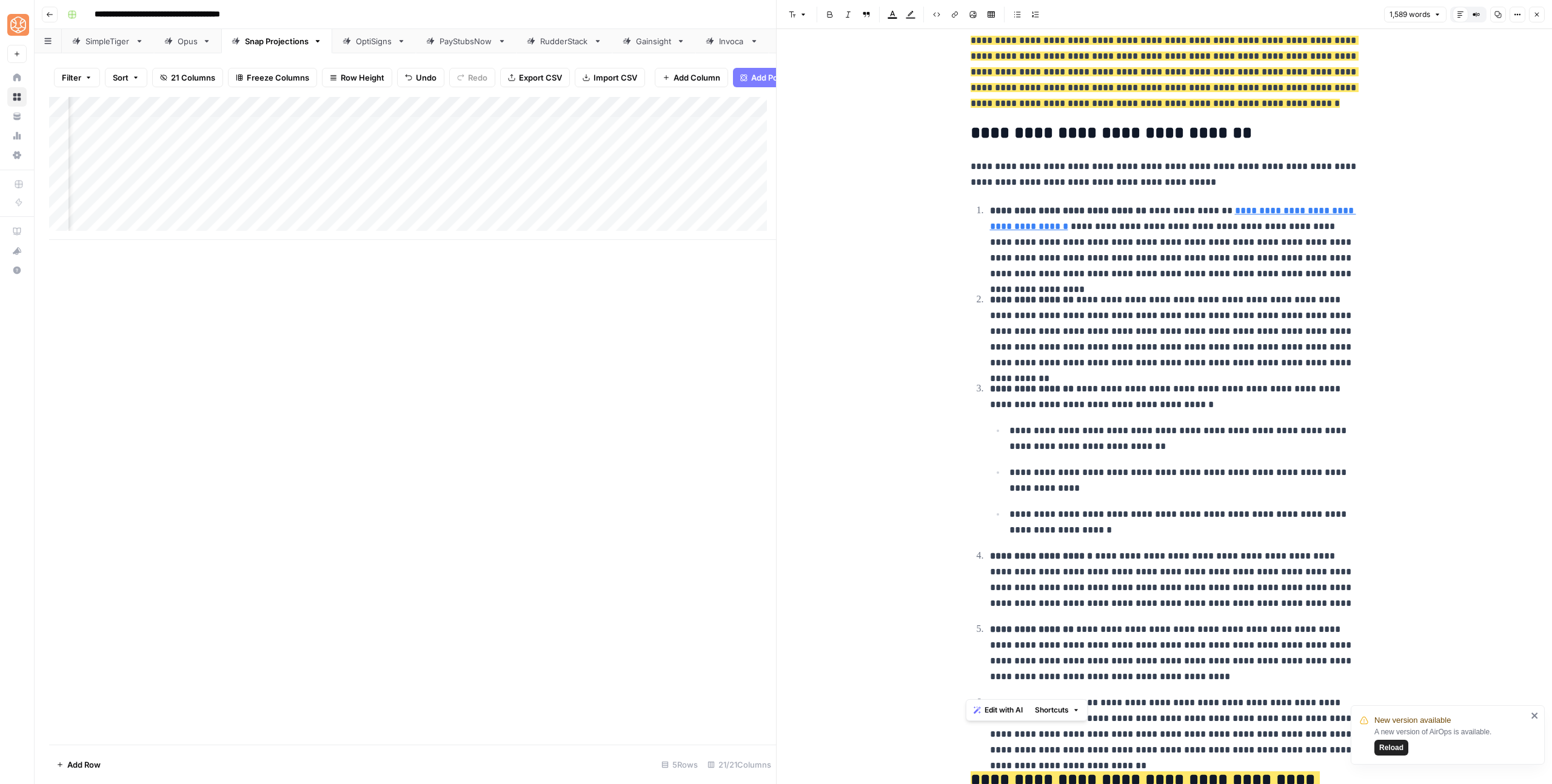 drag, startPoint x: 1353, startPoint y: 685, endPoint x: 968, endPoint y: 69, distance: 726.4165 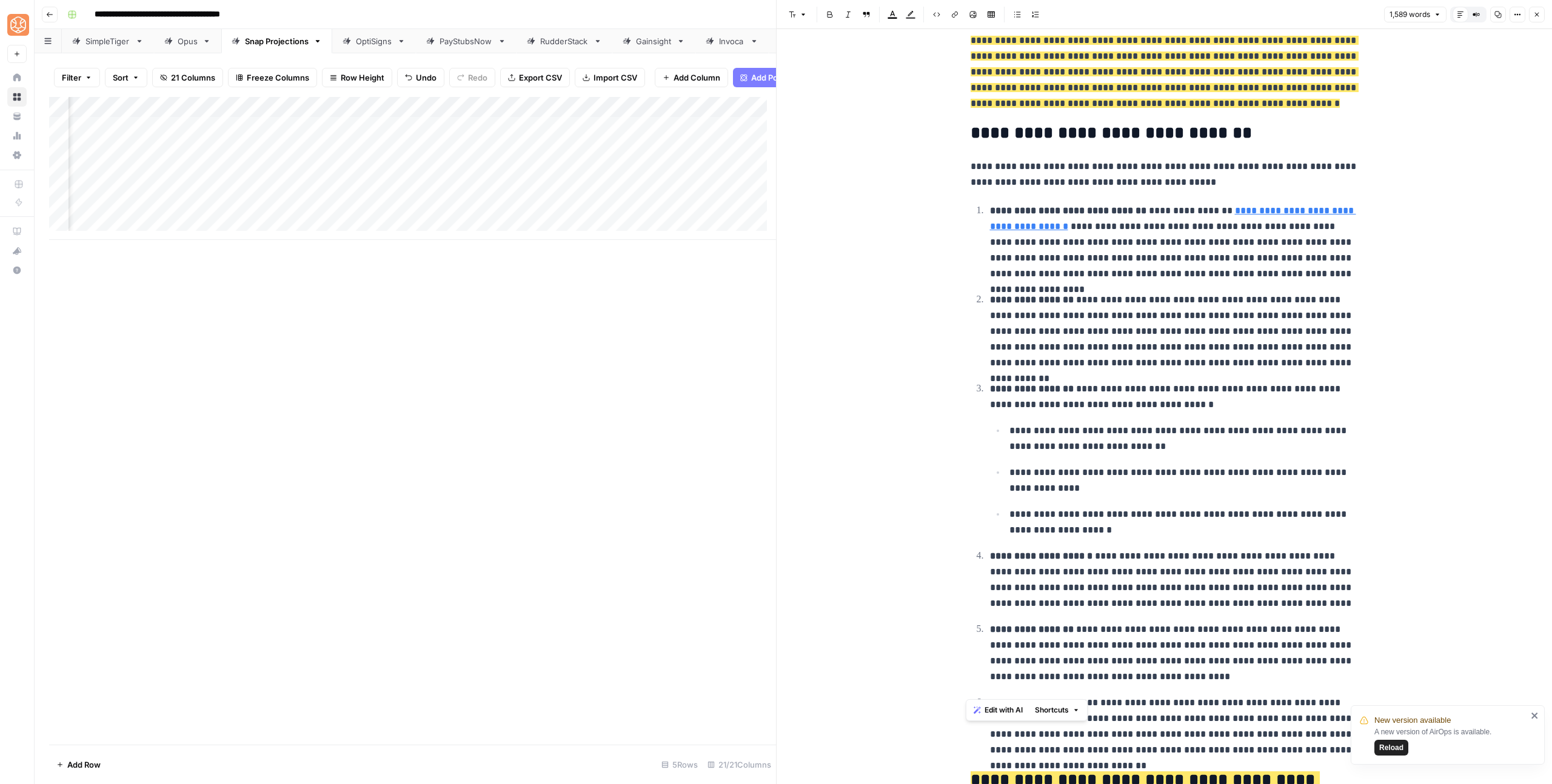 click on "**********" at bounding box center (1165, 662) 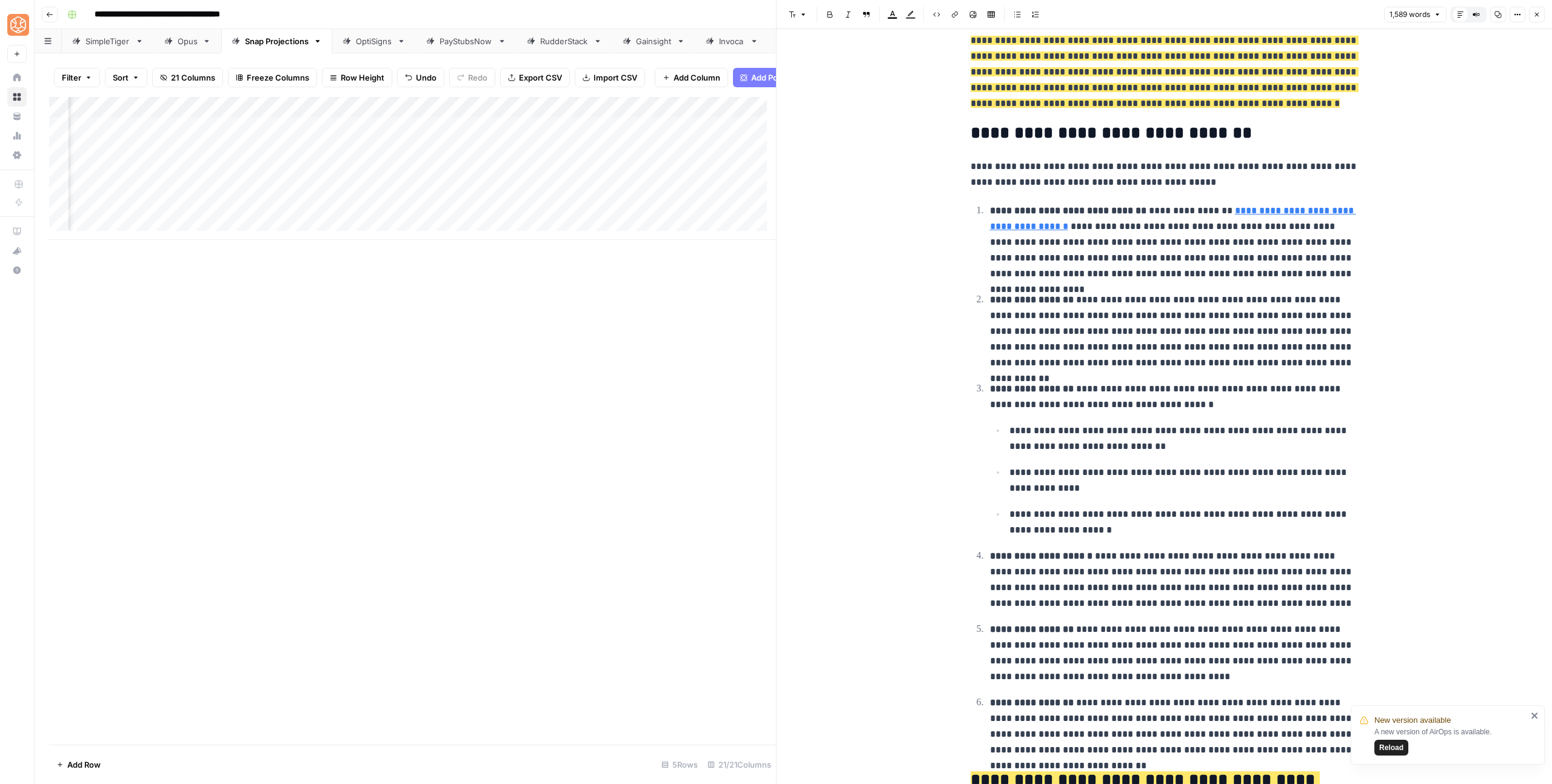 click 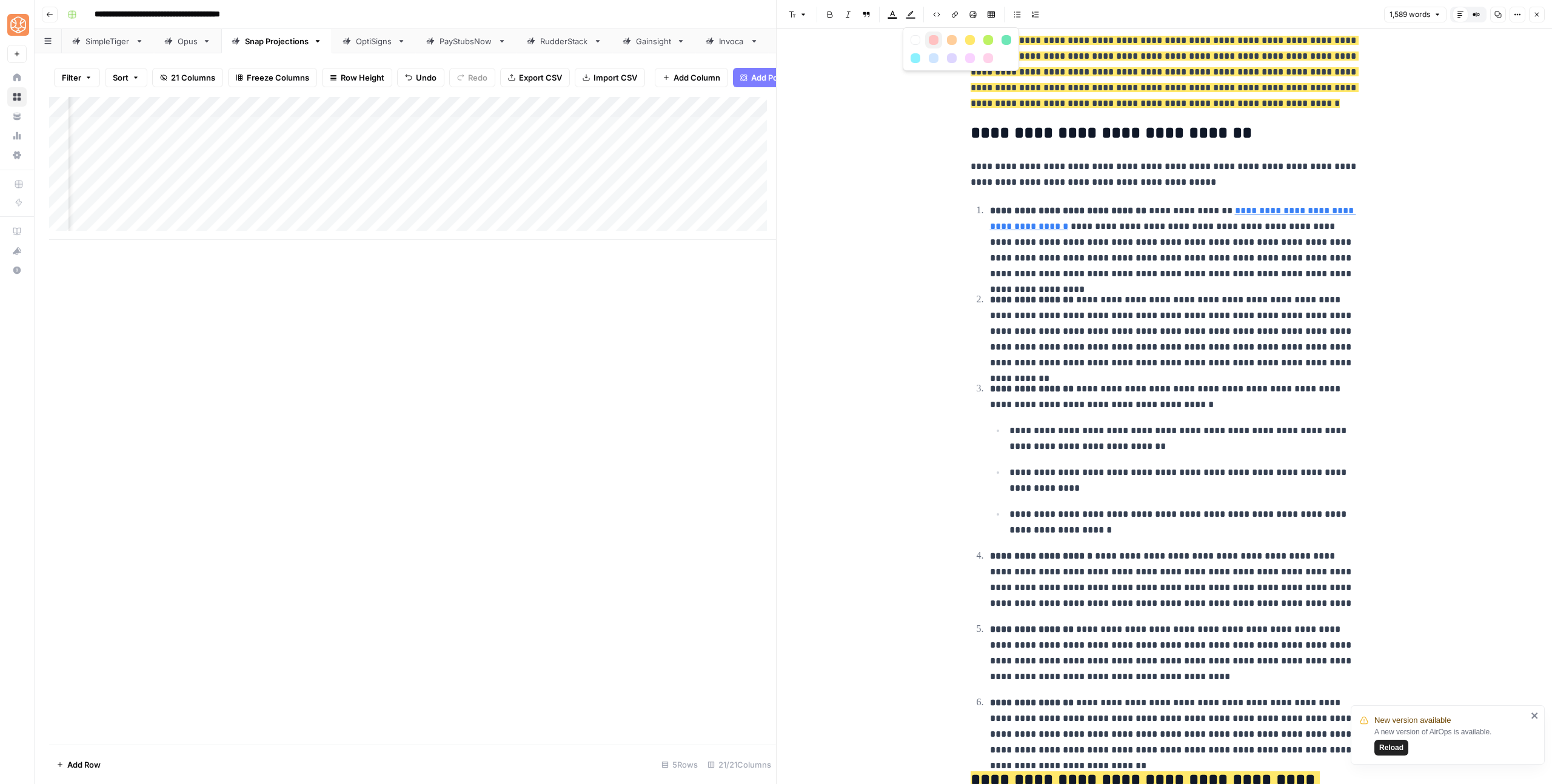click at bounding box center [934, 40] 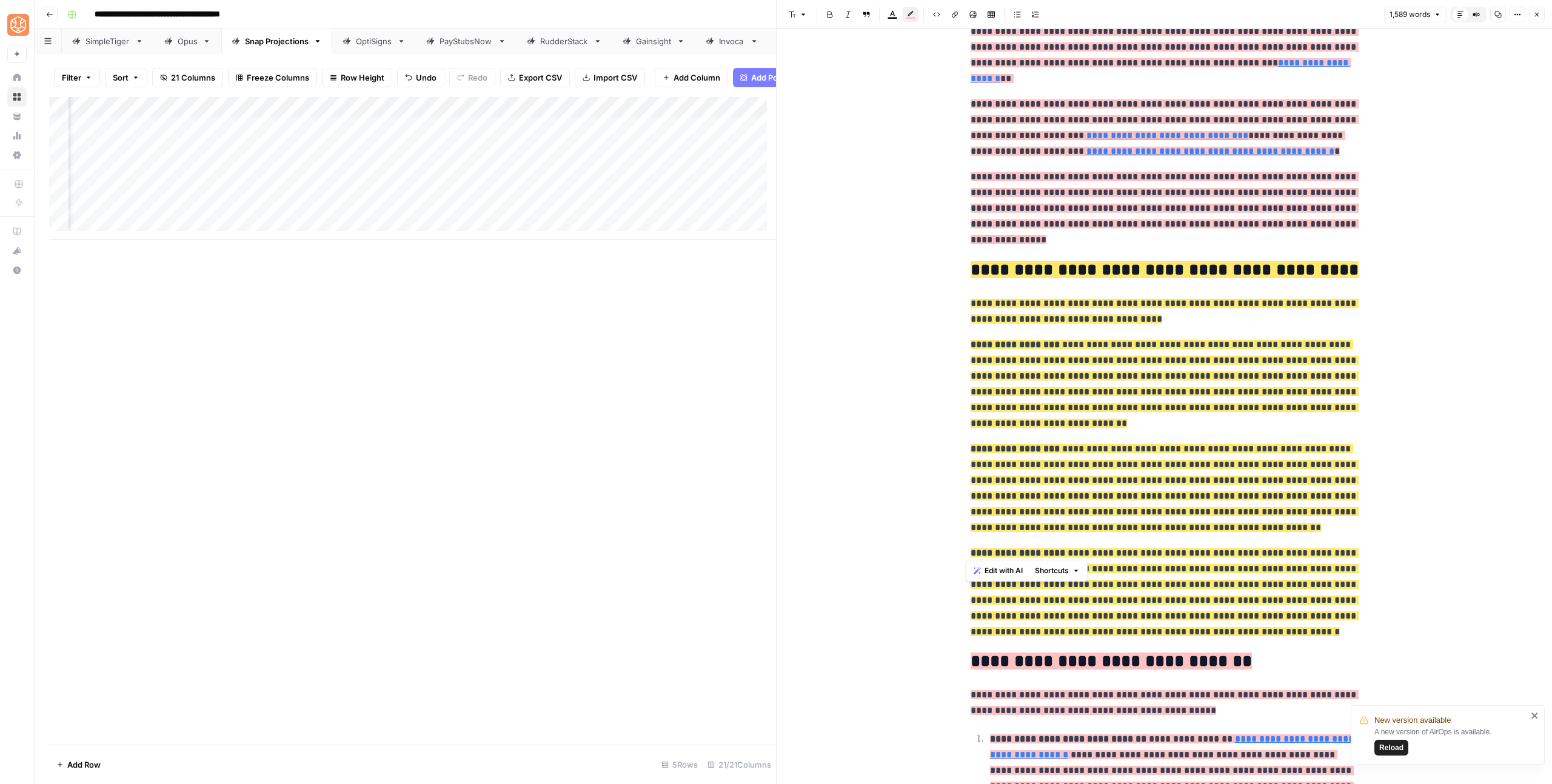 click on "**********" at bounding box center (1165, 384) 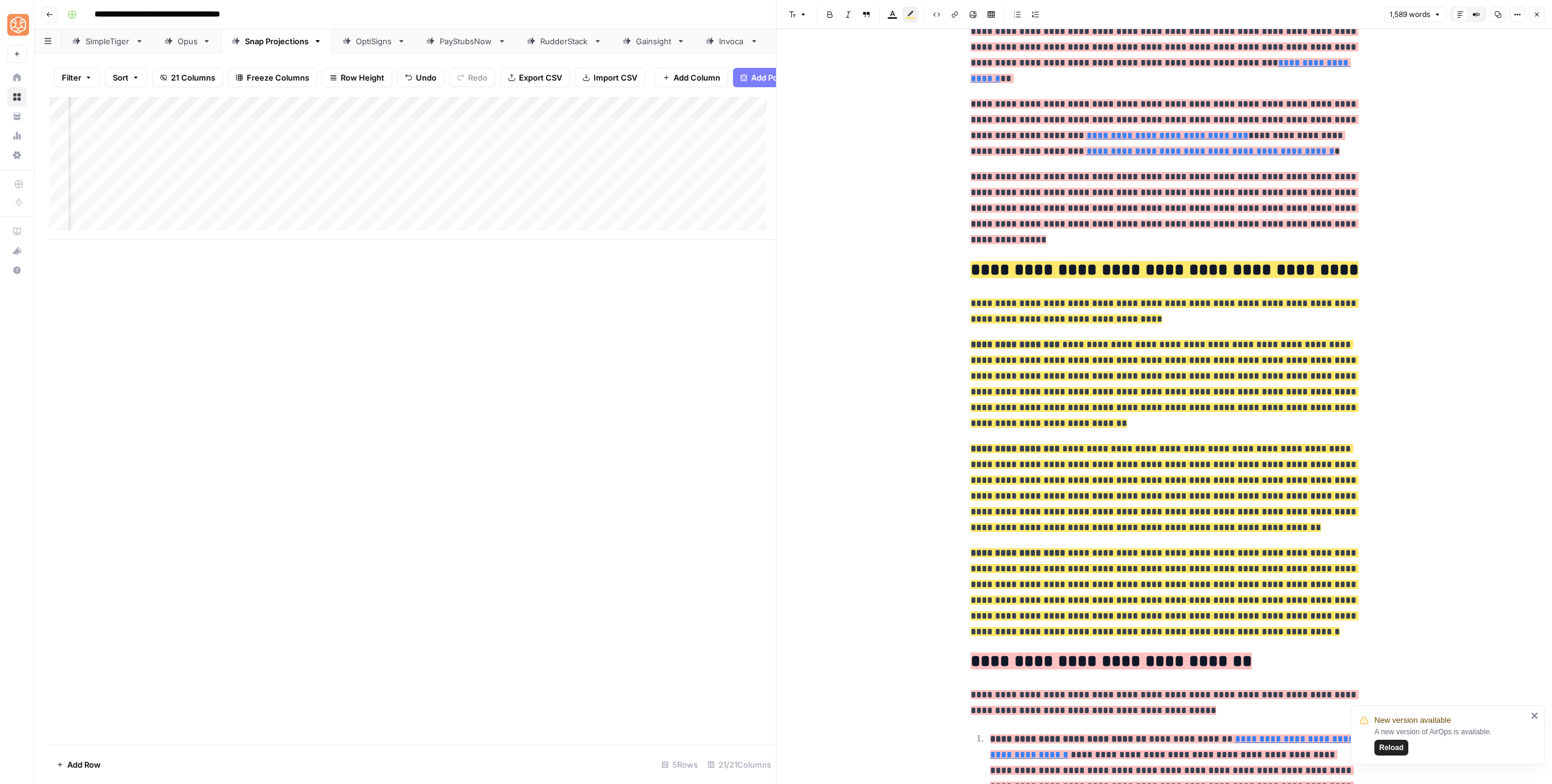 scroll, scrollTop: 498, scrollLeft: 0, axis: vertical 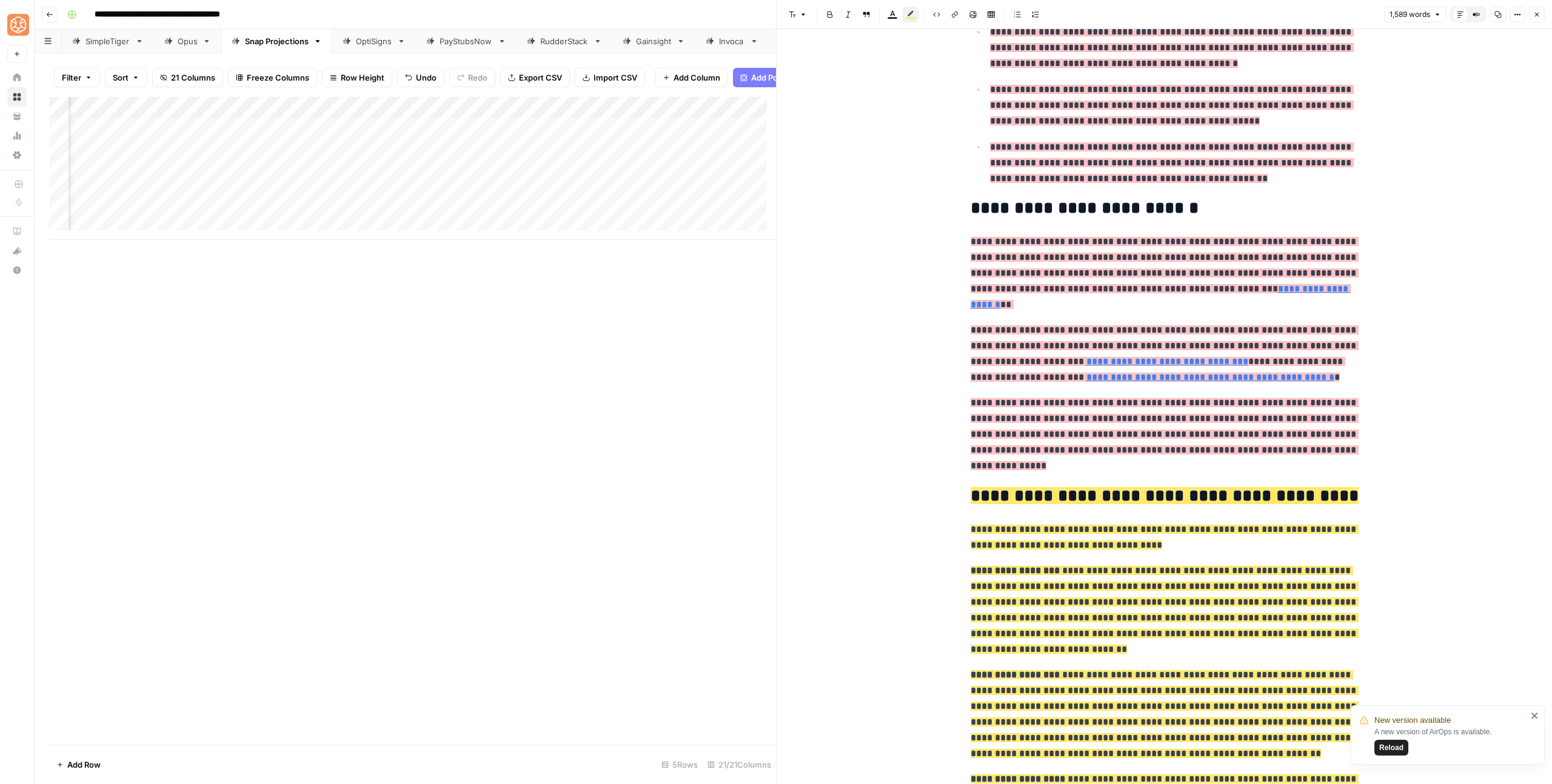 click on "**********" at bounding box center (1165, 208) 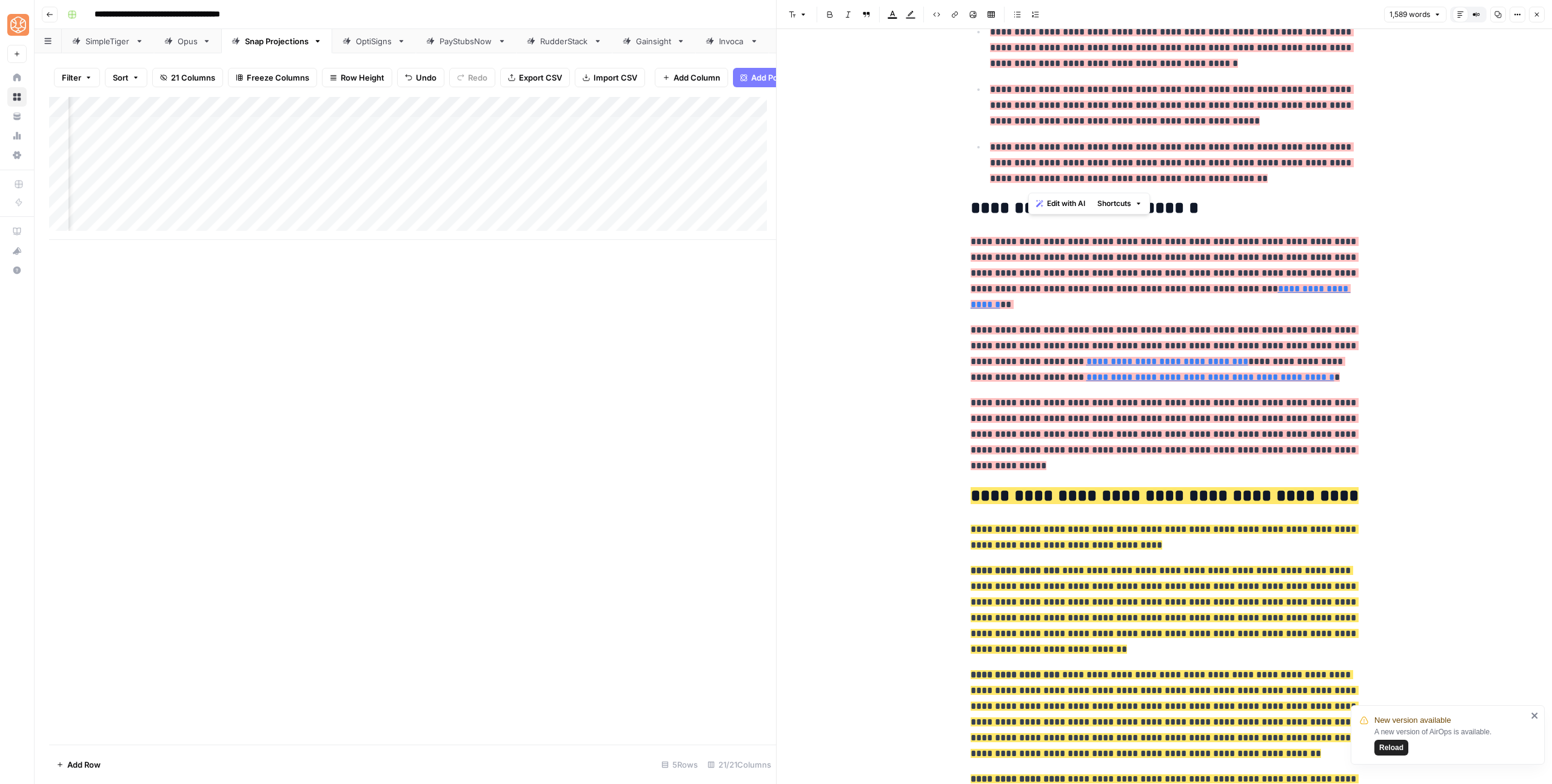click on "**********" at bounding box center (1165, 208) 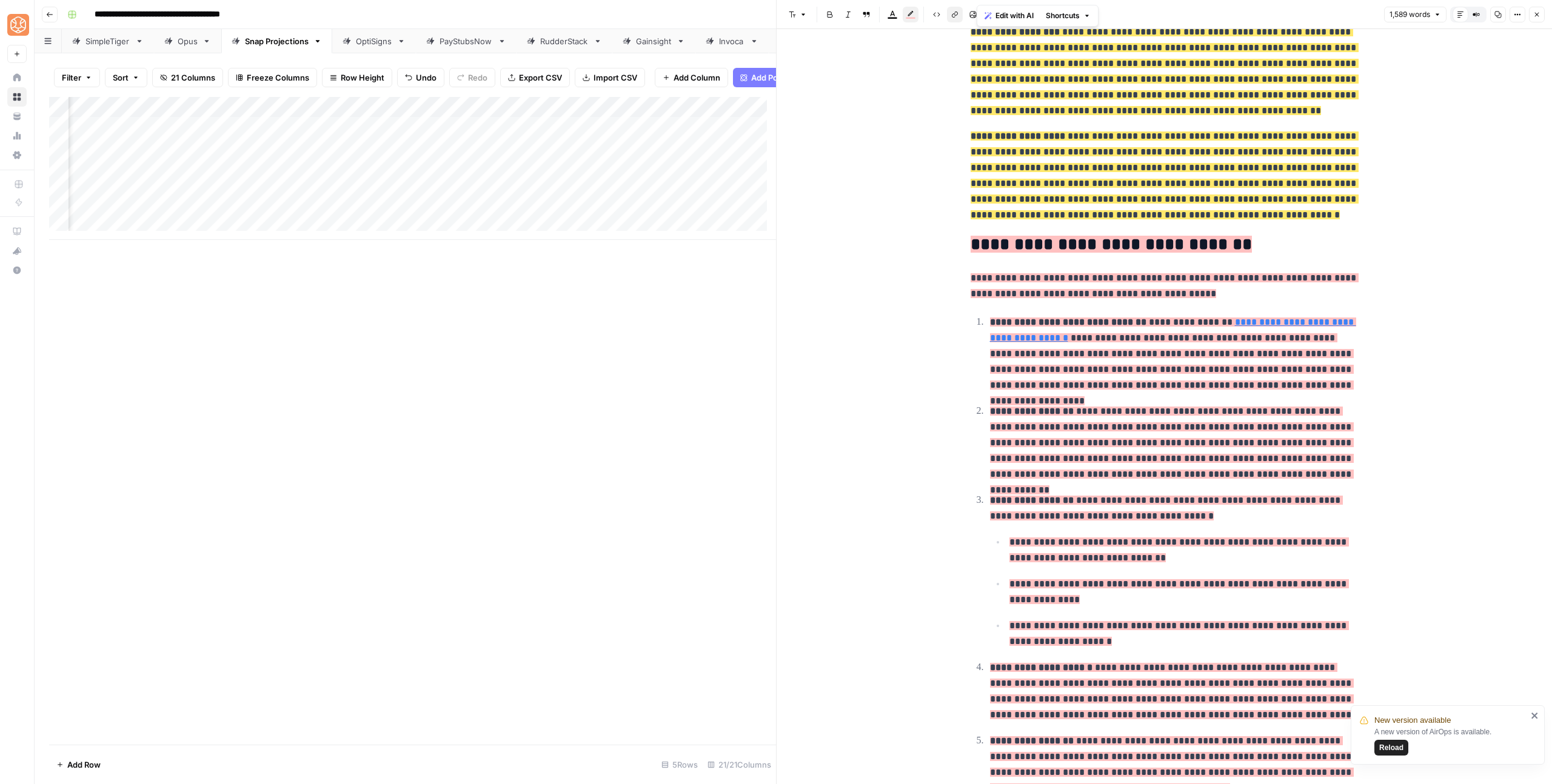 scroll, scrollTop: 1326, scrollLeft: 0, axis: vertical 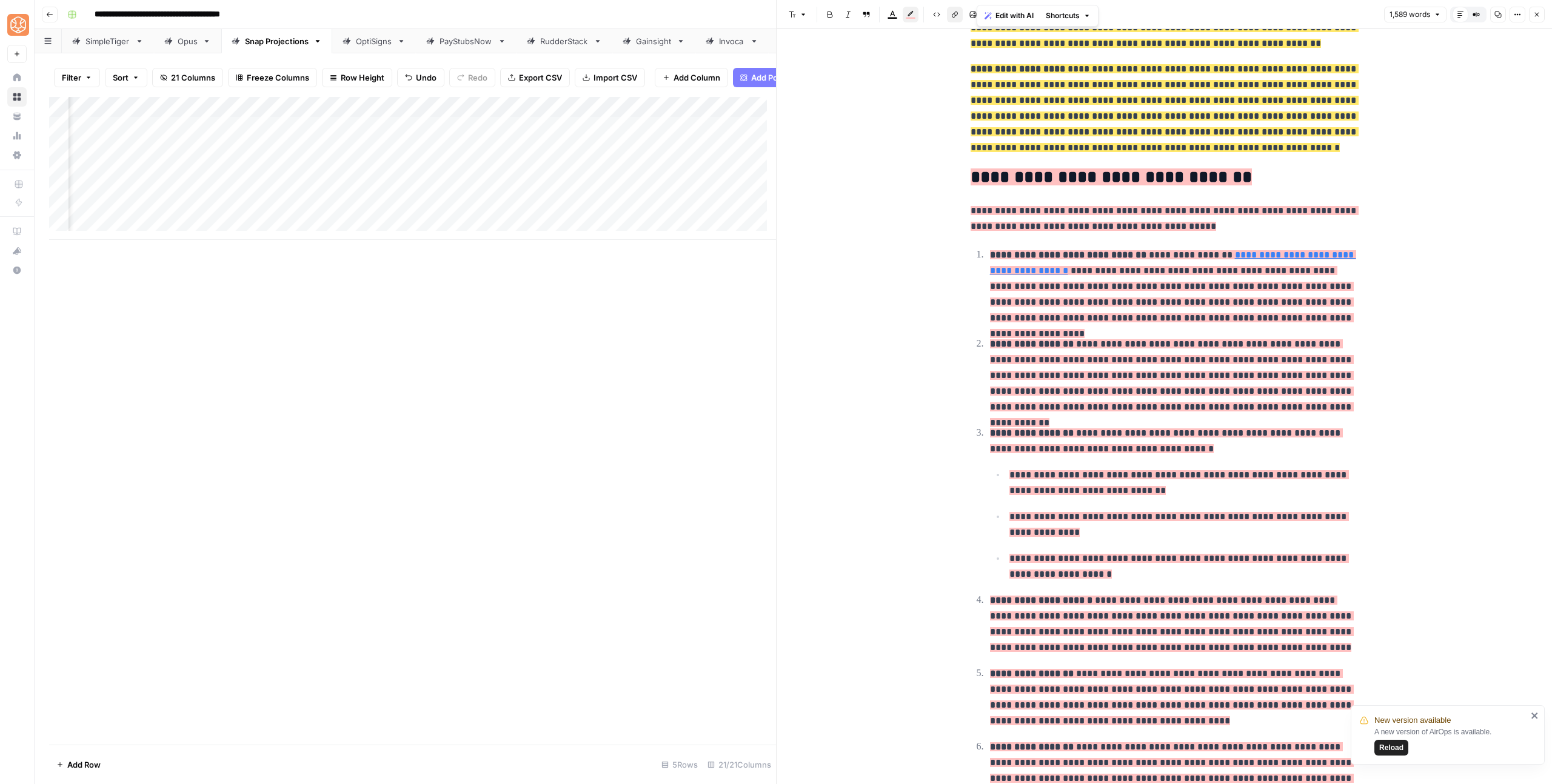 click on "**********" at bounding box center (1165, 524) 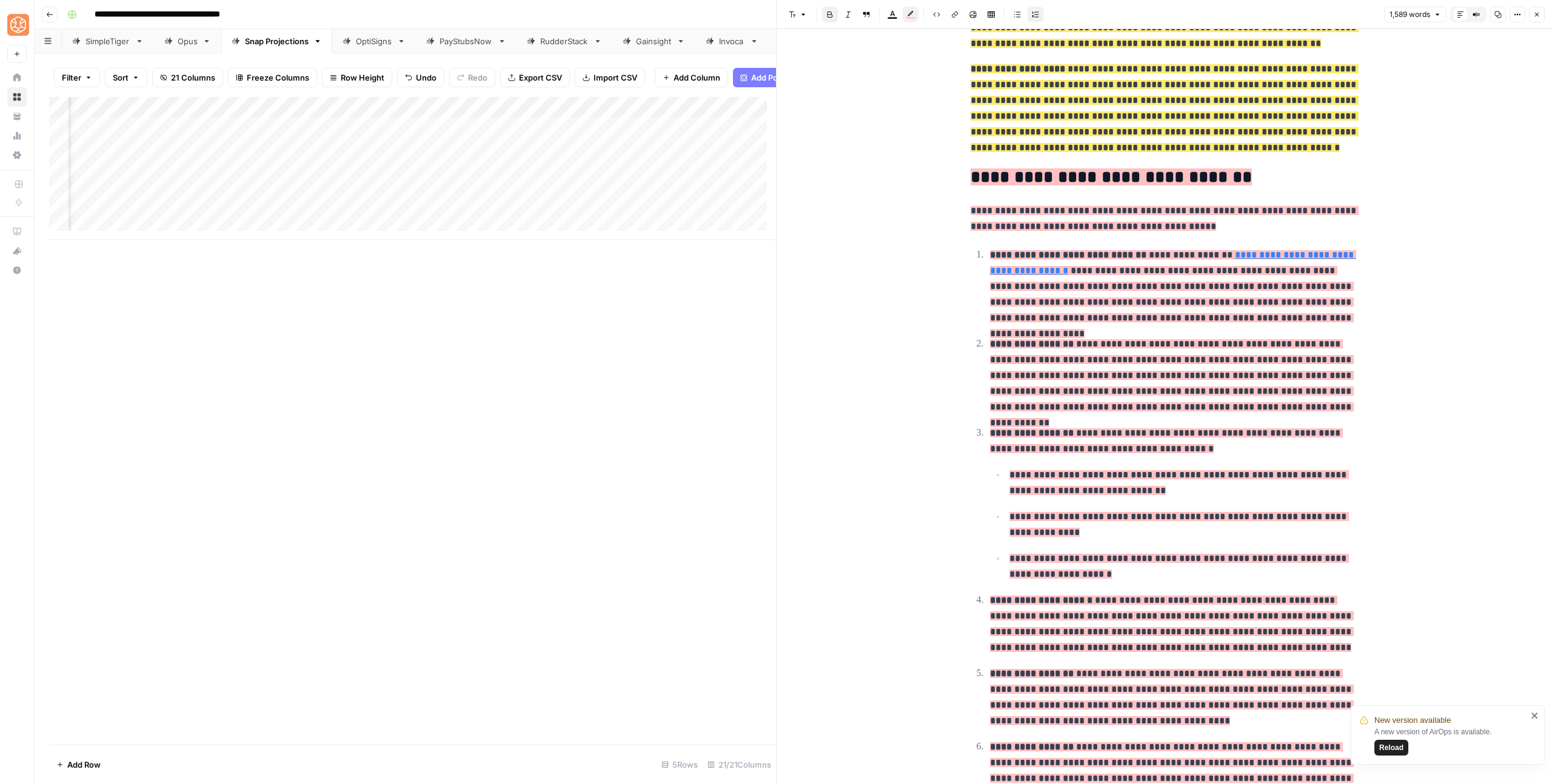 click on "**********" at bounding box center [1172, 302] 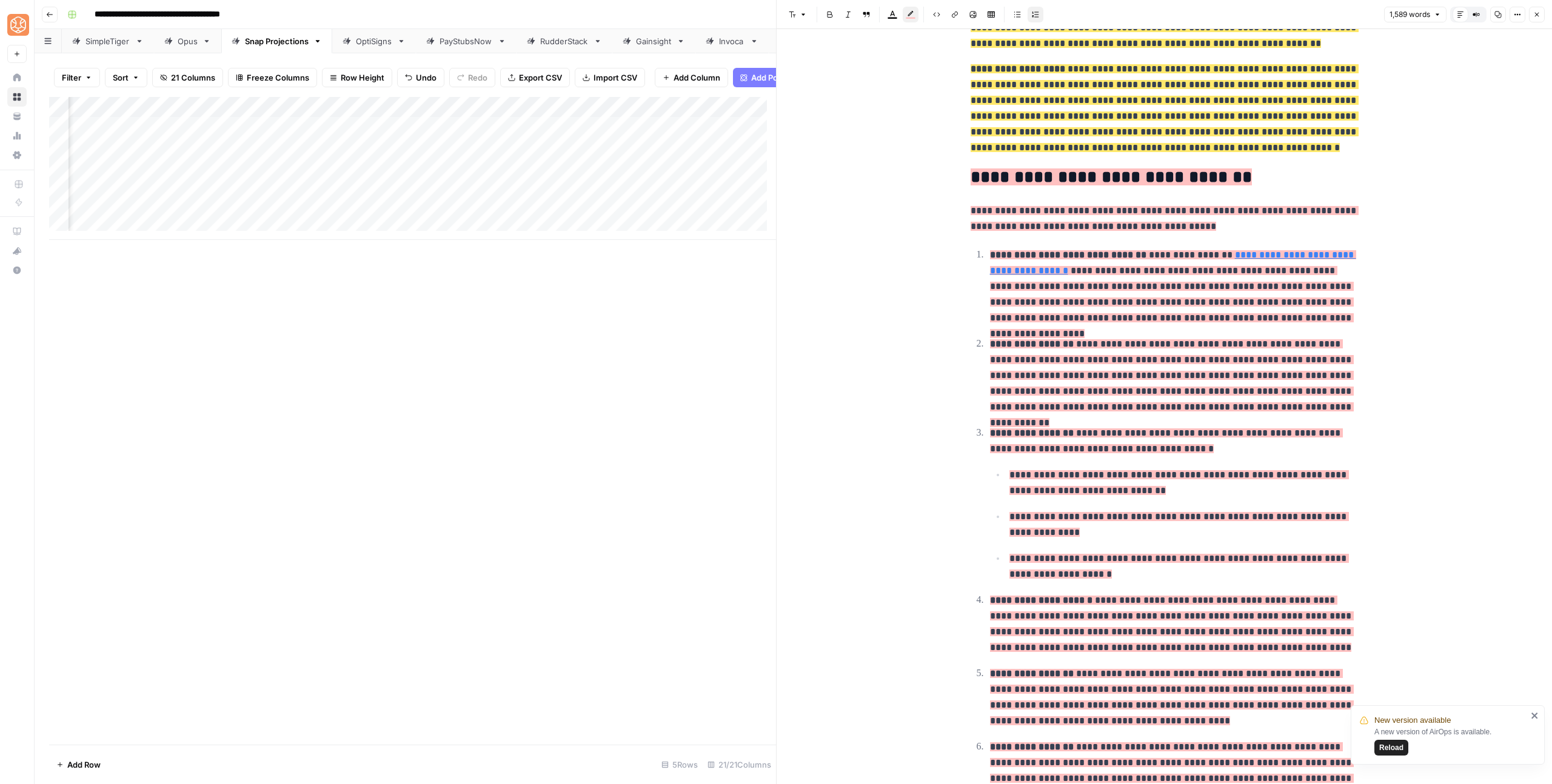 click on "**********" at bounding box center [1172, 383] 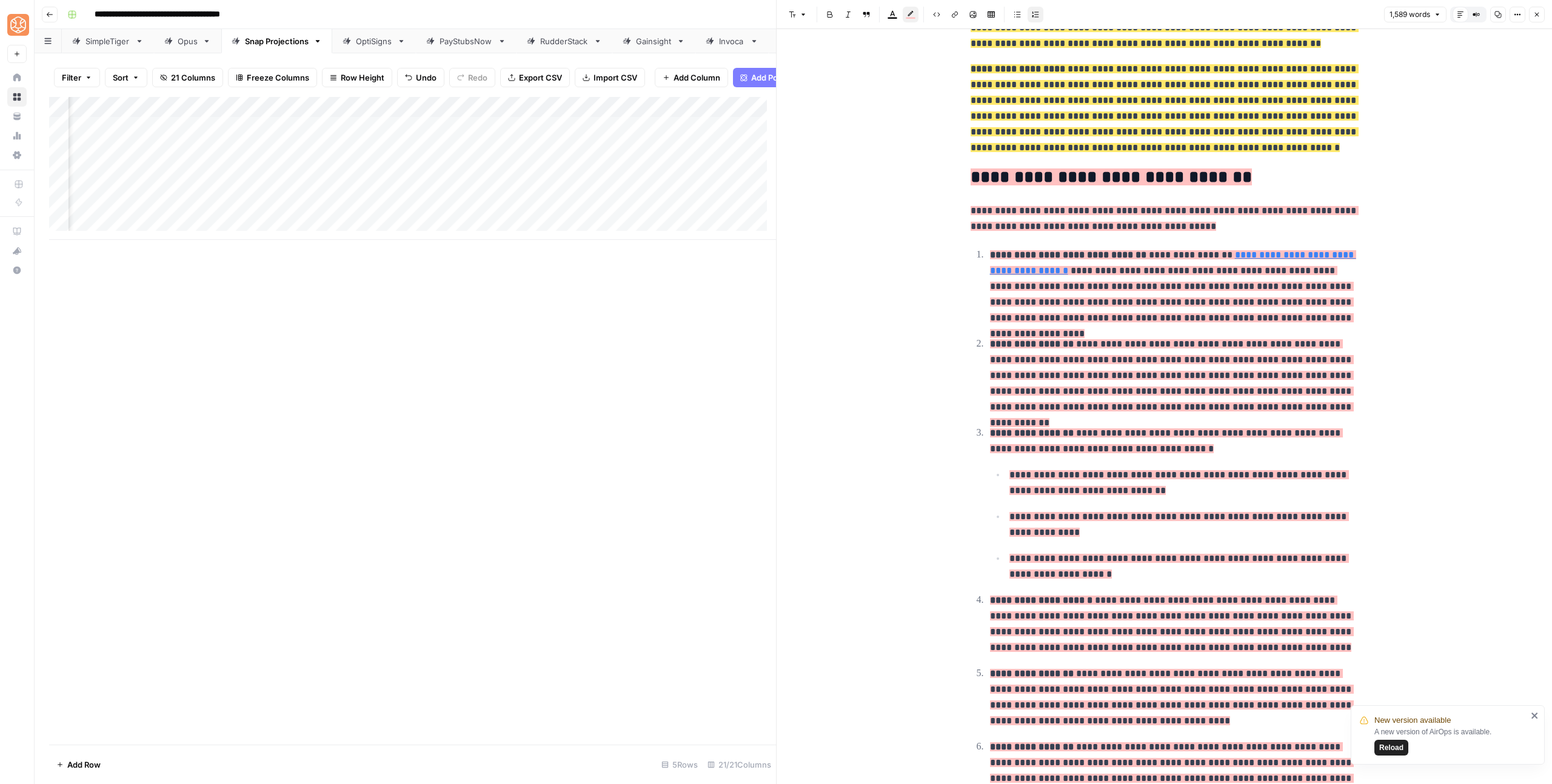 click on "**********" at bounding box center (1174, 287) 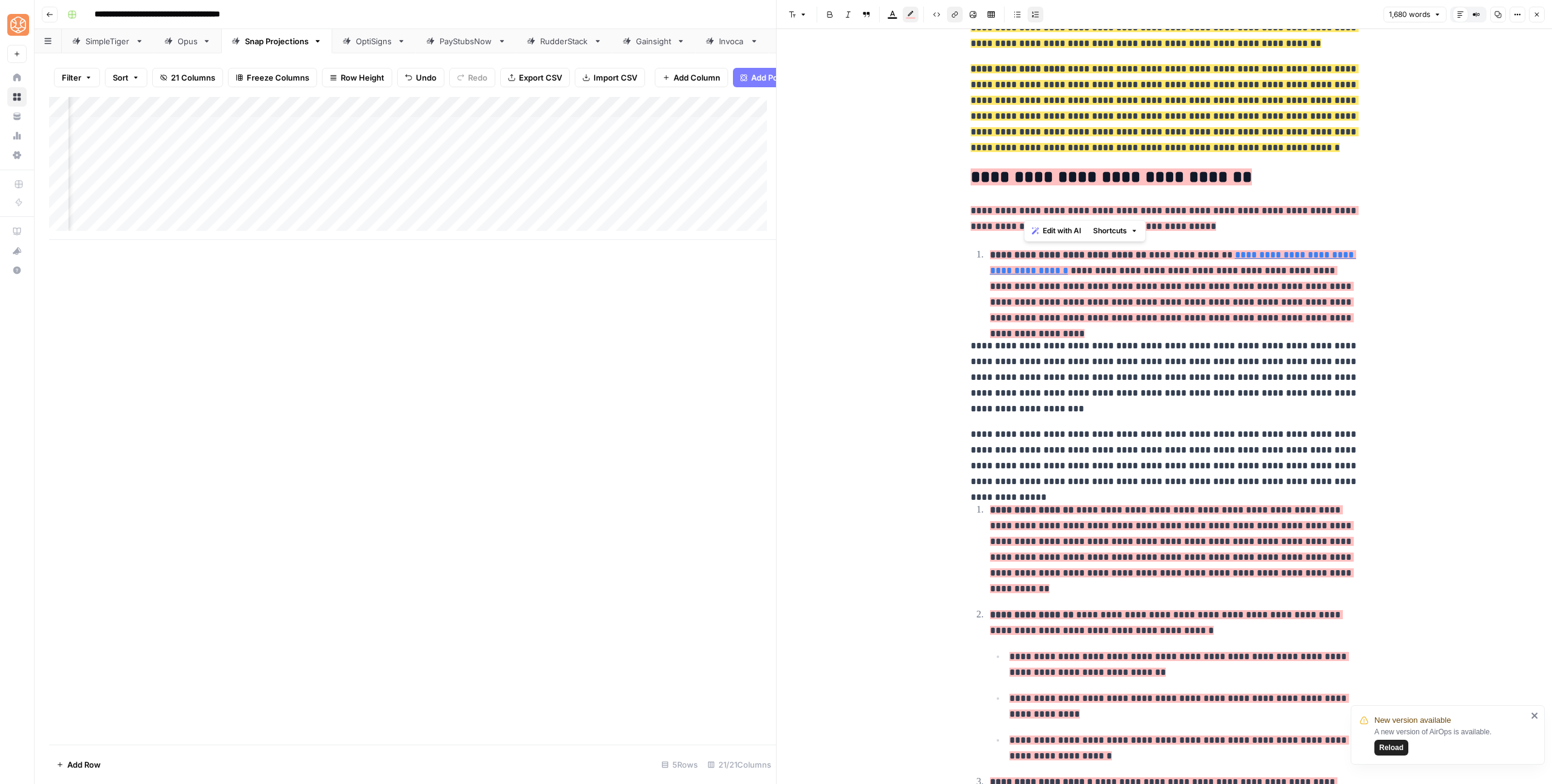drag, startPoint x: 1022, startPoint y: 206, endPoint x: 1202, endPoint y: 191, distance: 180.62392 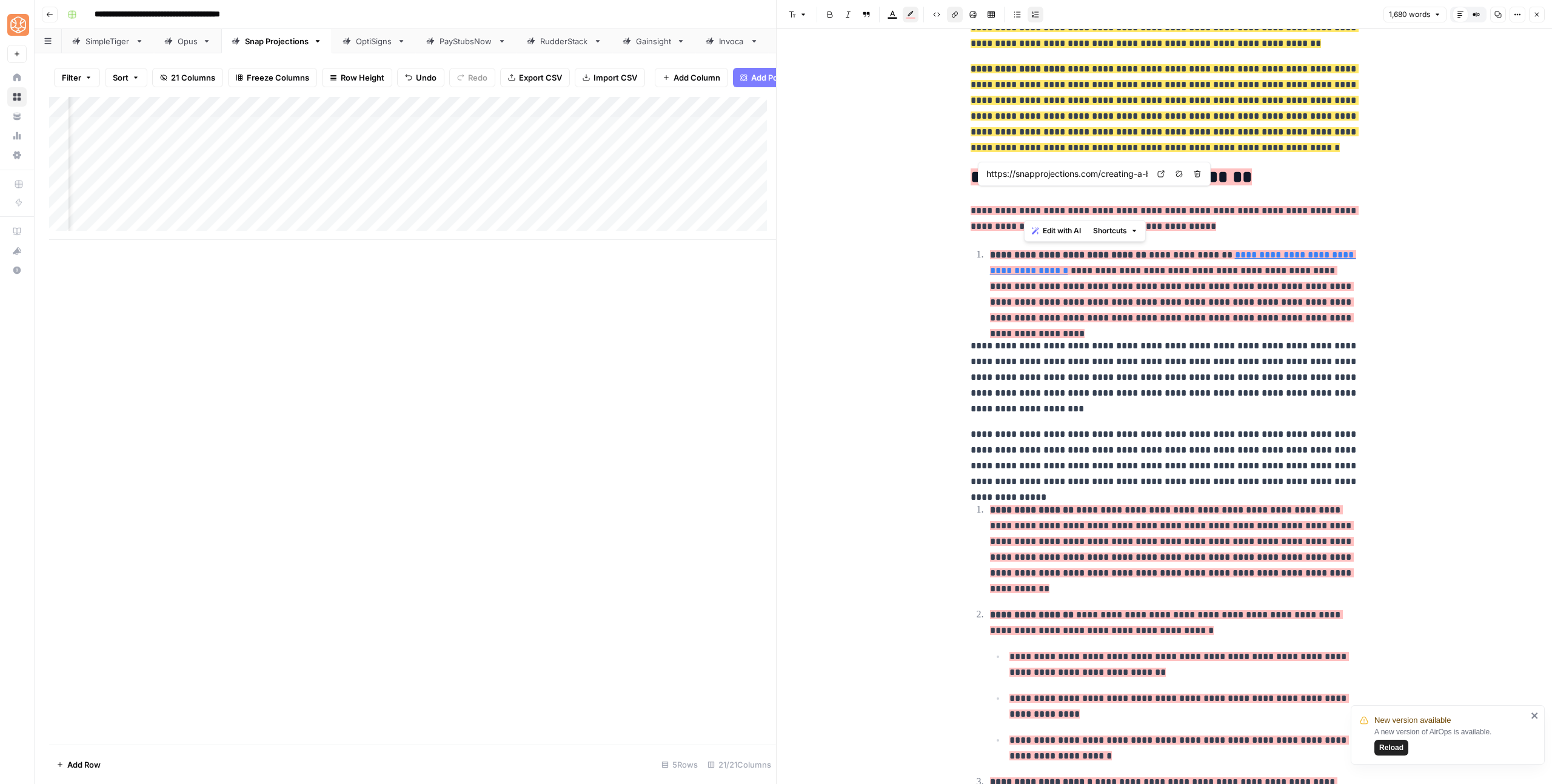 copy on "**********" 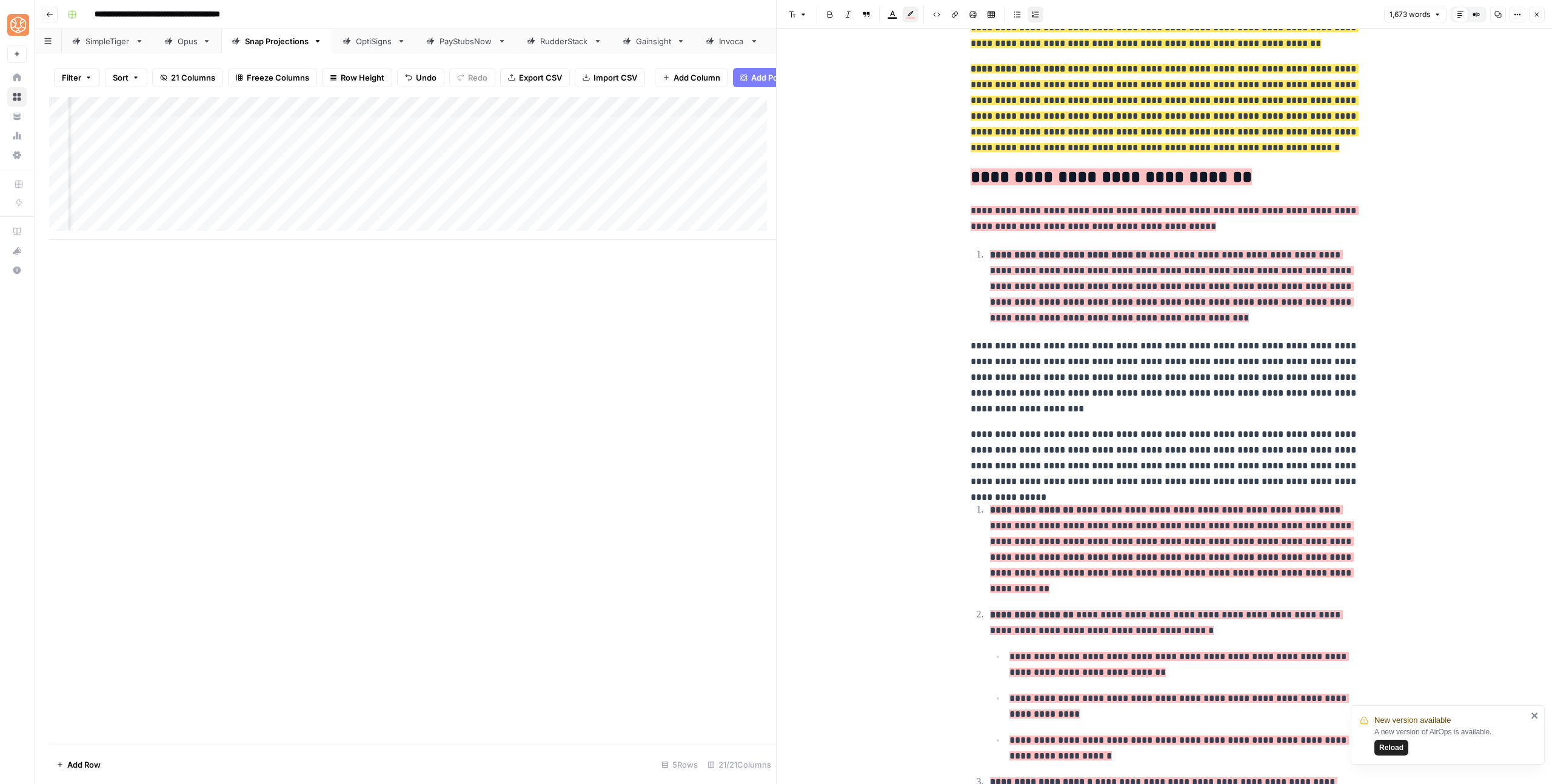 click on "**********" at bounding box center [1165, 377] 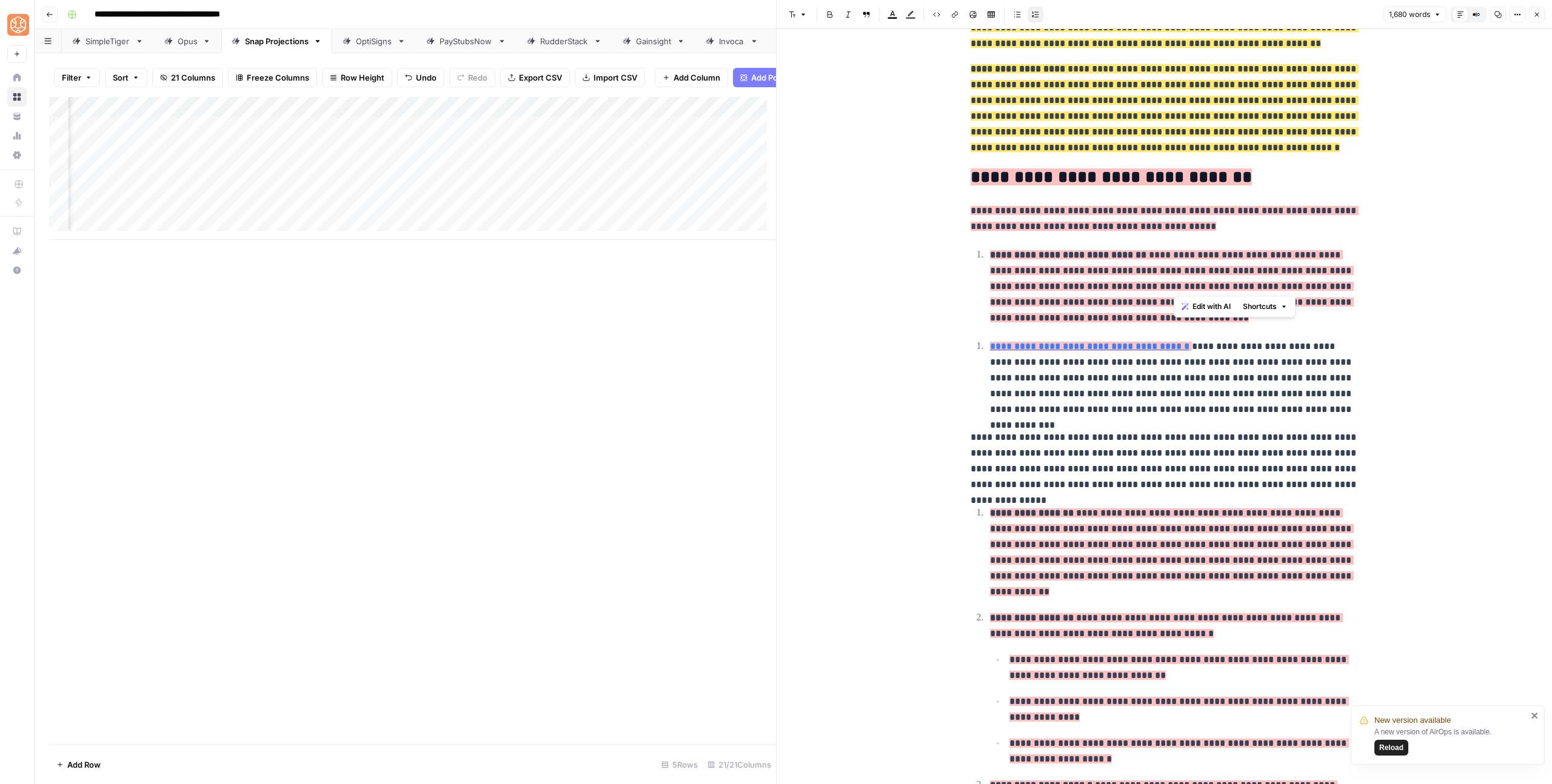 drag, startPoint x: 1300, startPoint y: 282, endPoint x: 1175, endPoint y: 281, distance: 125.004 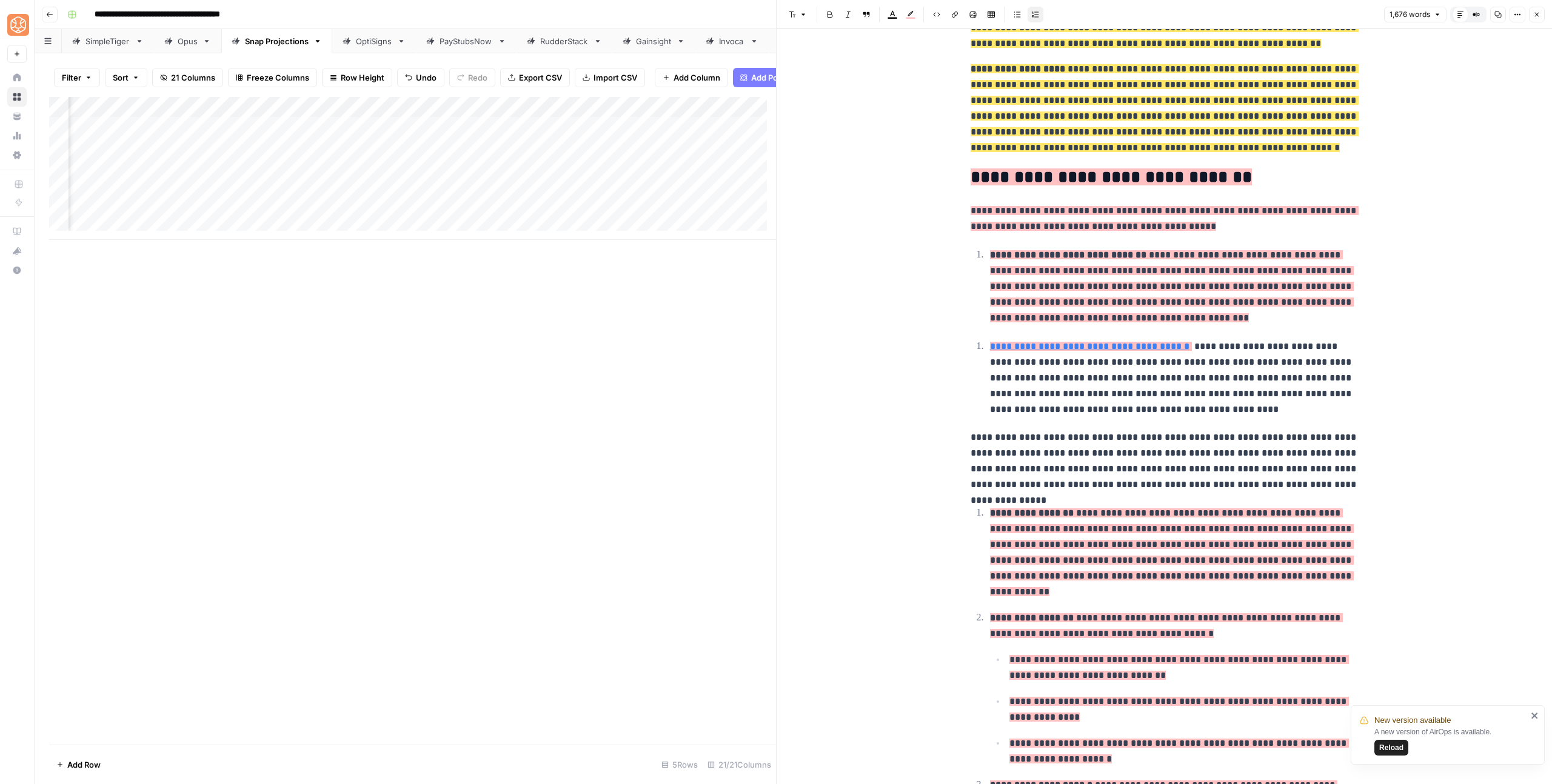 click on "**********" at bounding box center (1089, 346) 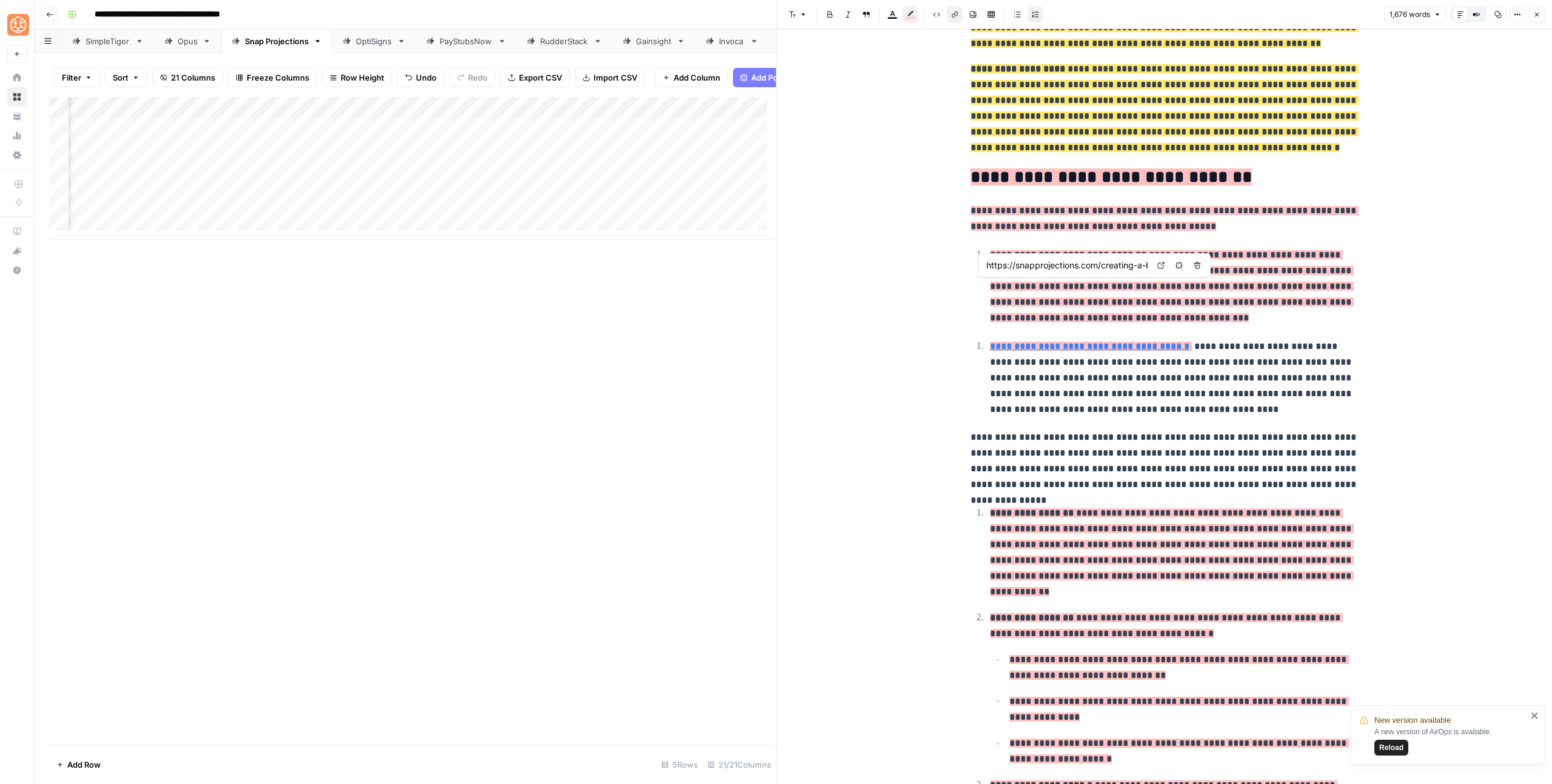 click on "**********" at bounding box center [1089, 346] 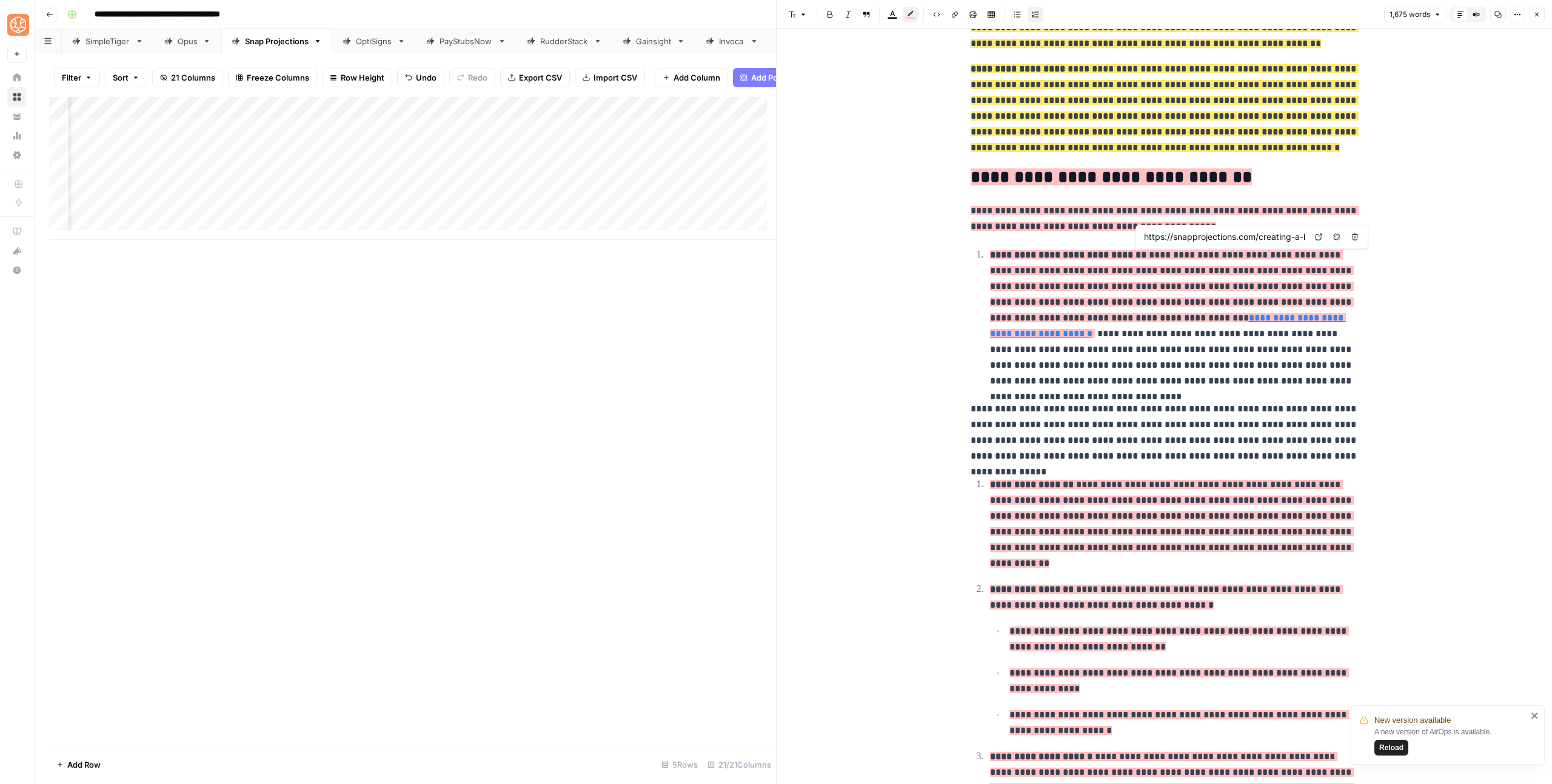 click on "**********" at bounding box center (1174, 318) 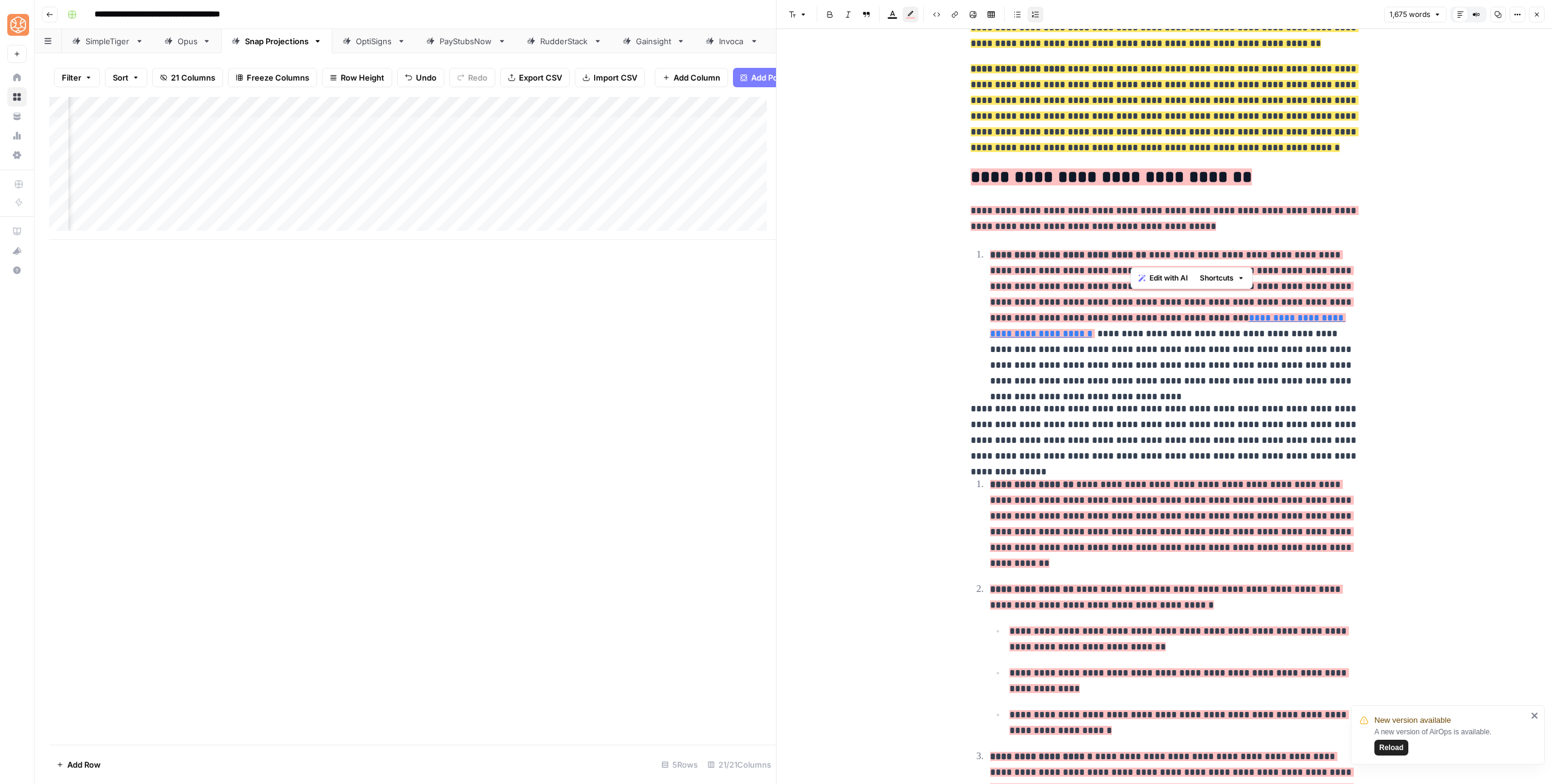 drag, startPoint x: 1142, startPoint y: 257, endPoint x: 1131, endPoint y: 190, distance: 67.89698 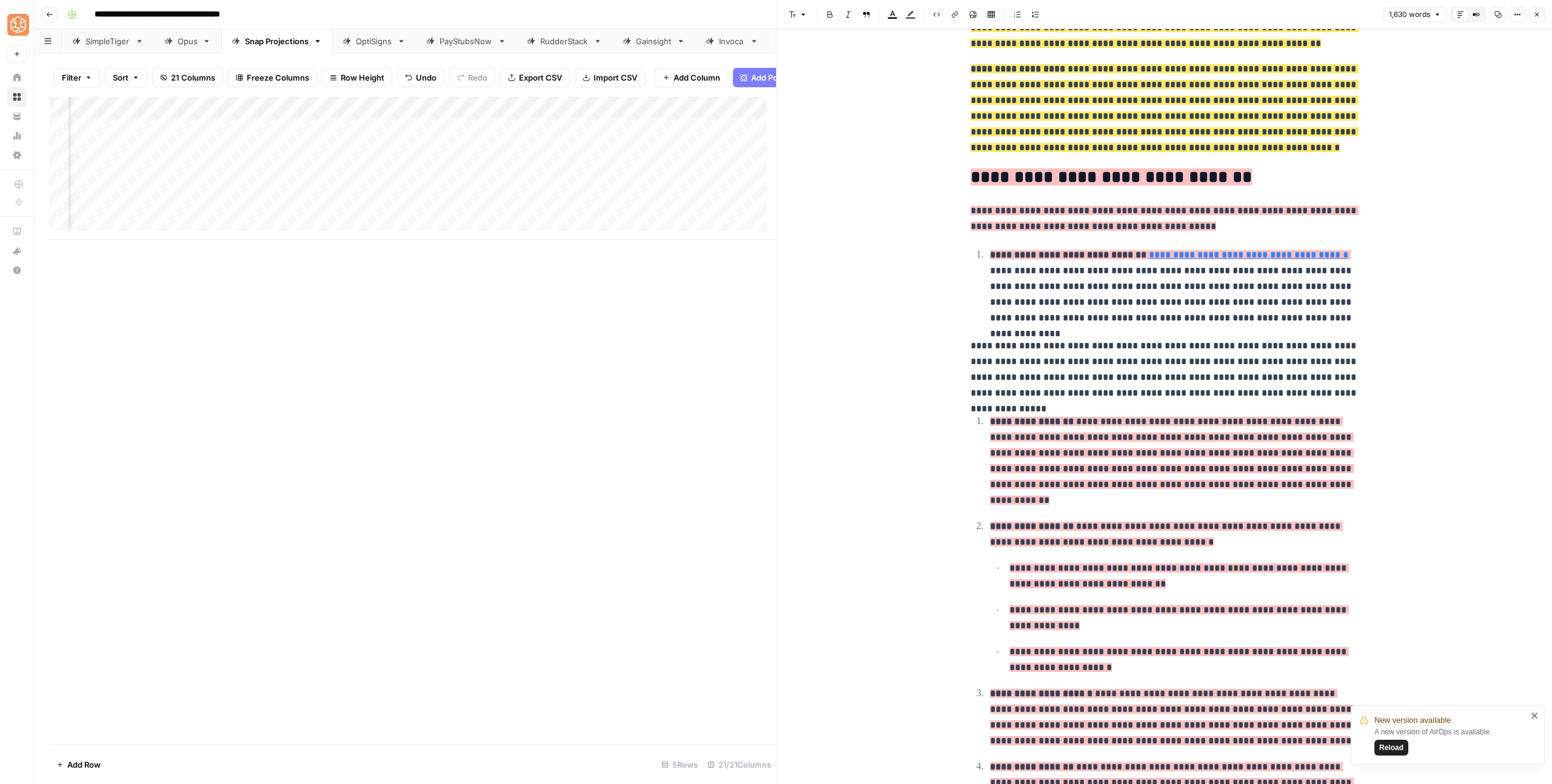 click on "**********" at bounding box center (1165, 370) 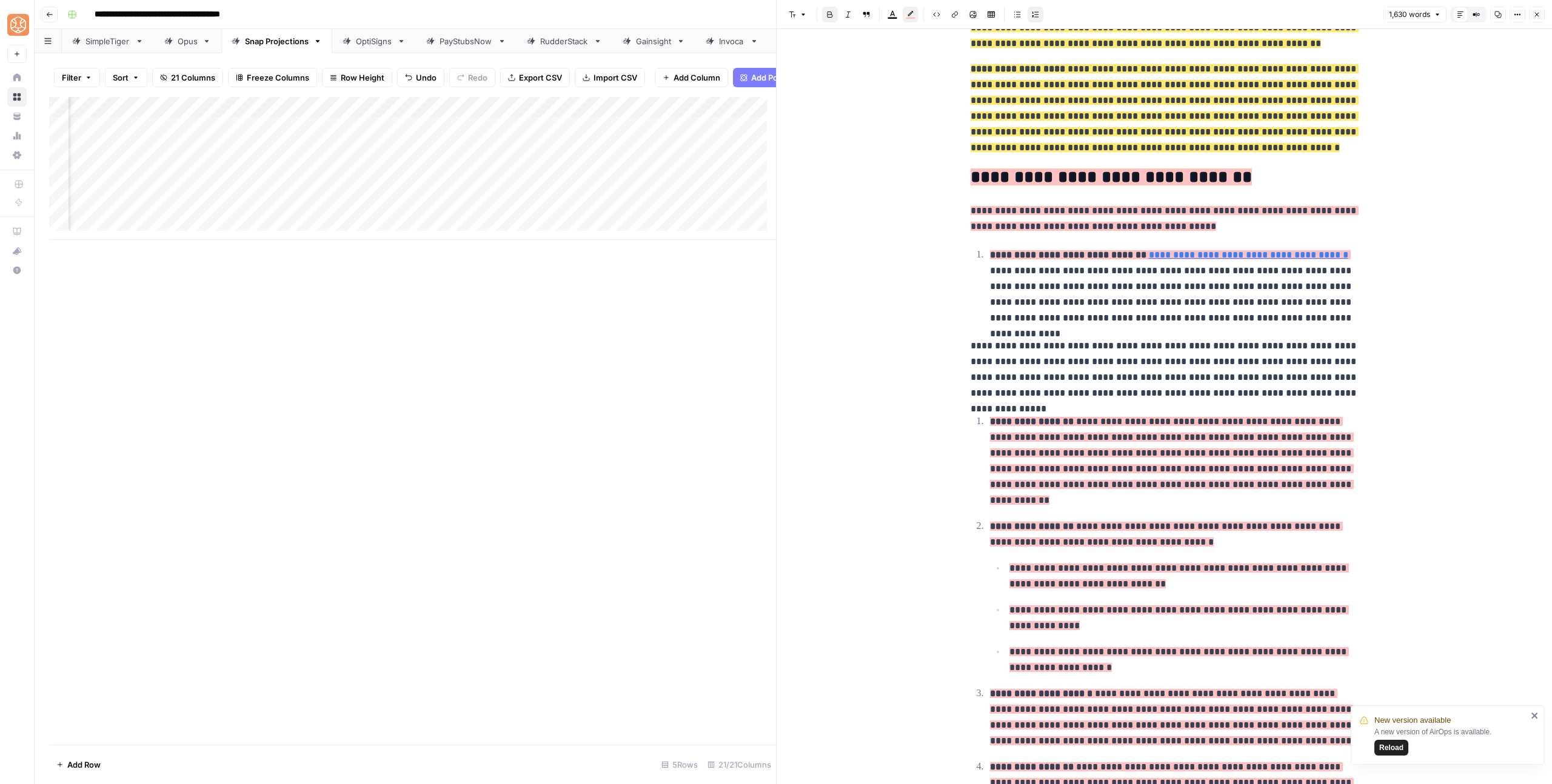 click on "**********" at bounding box center [1172, 286] 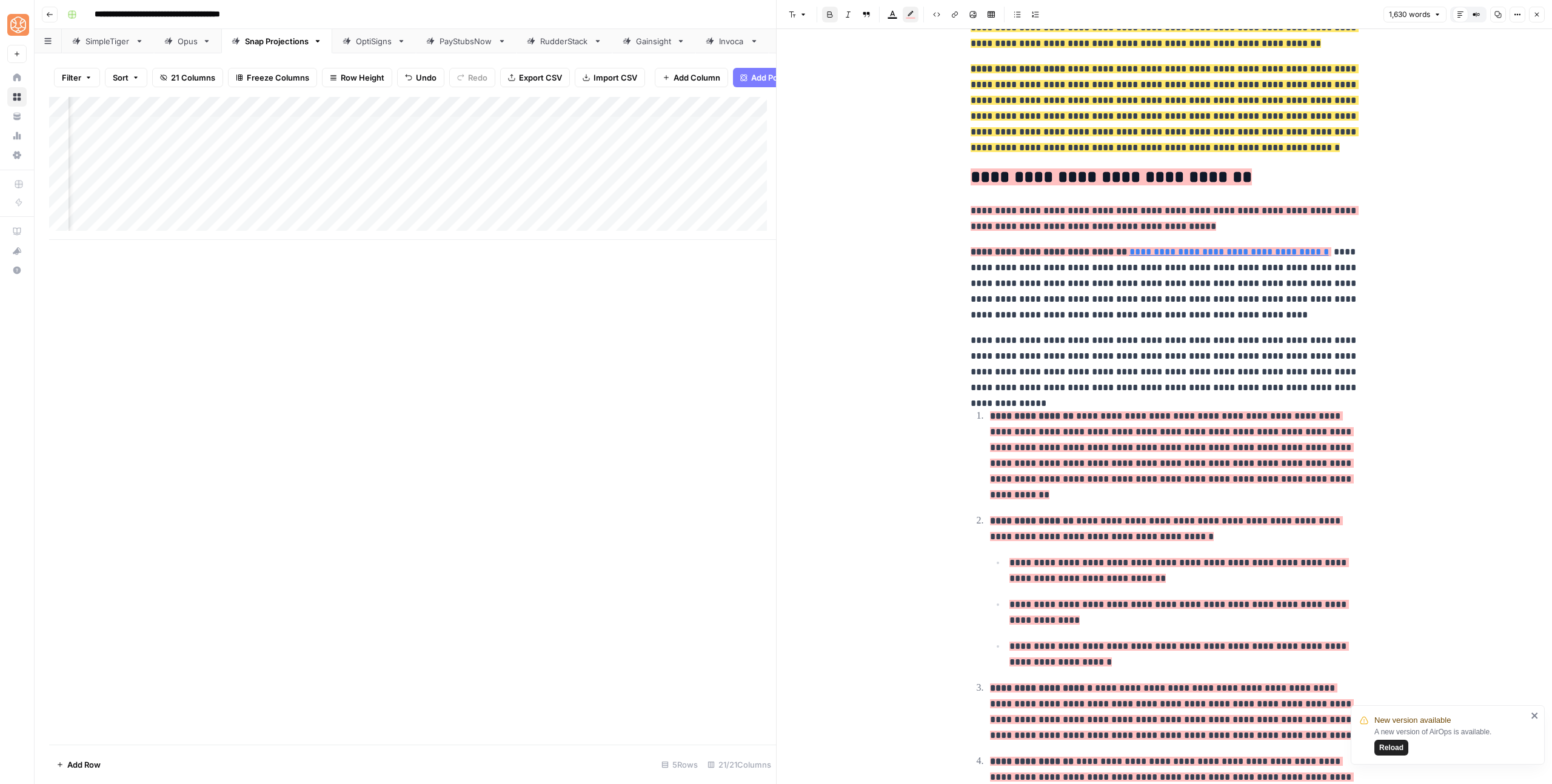 drag, startPoint x: 1105, startPoint y: 192, endPoint x: 1113, endPoint y: 200, distance: 11.313708 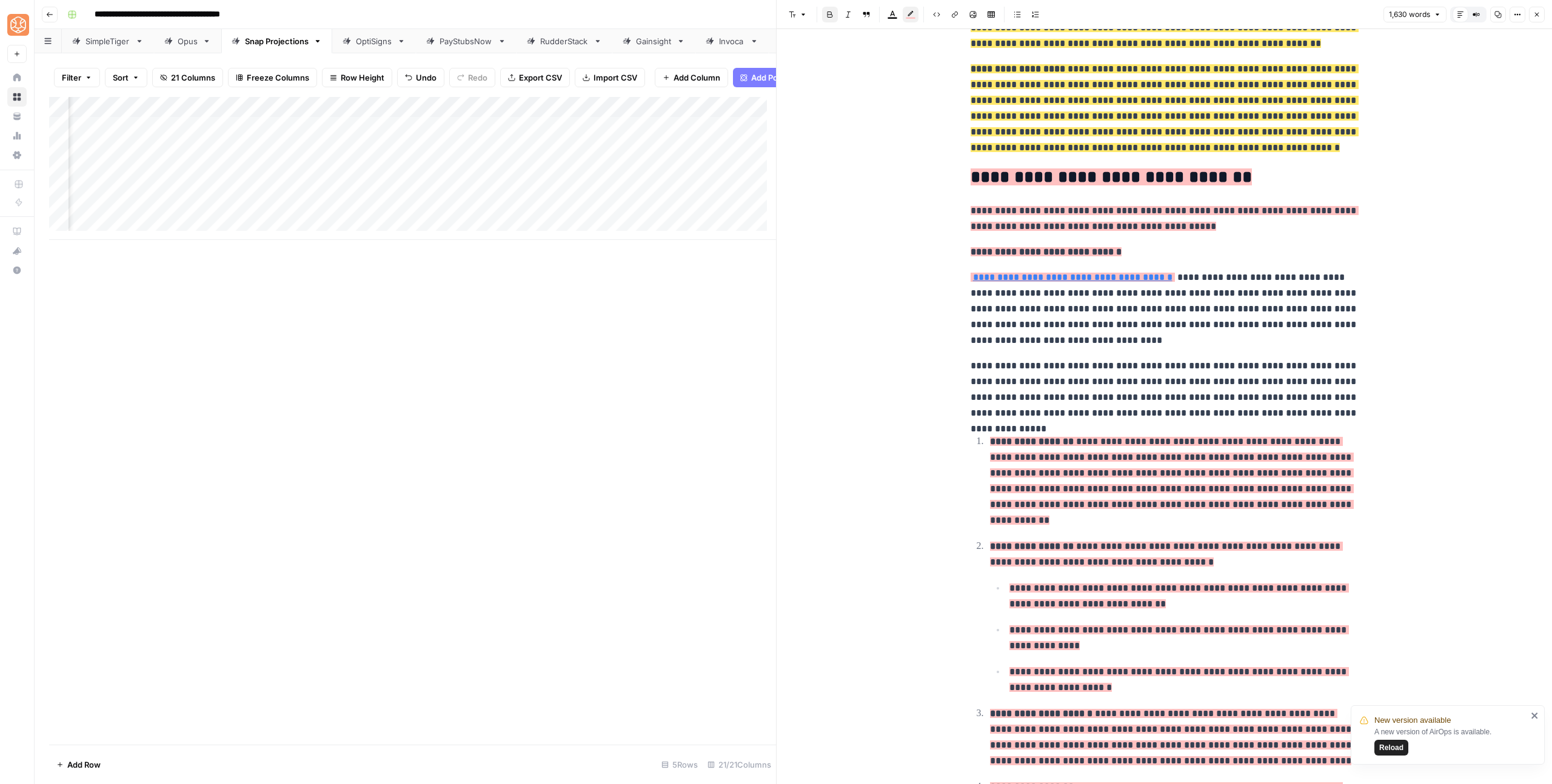 click on "**********" at bounding box center (1165, 771) 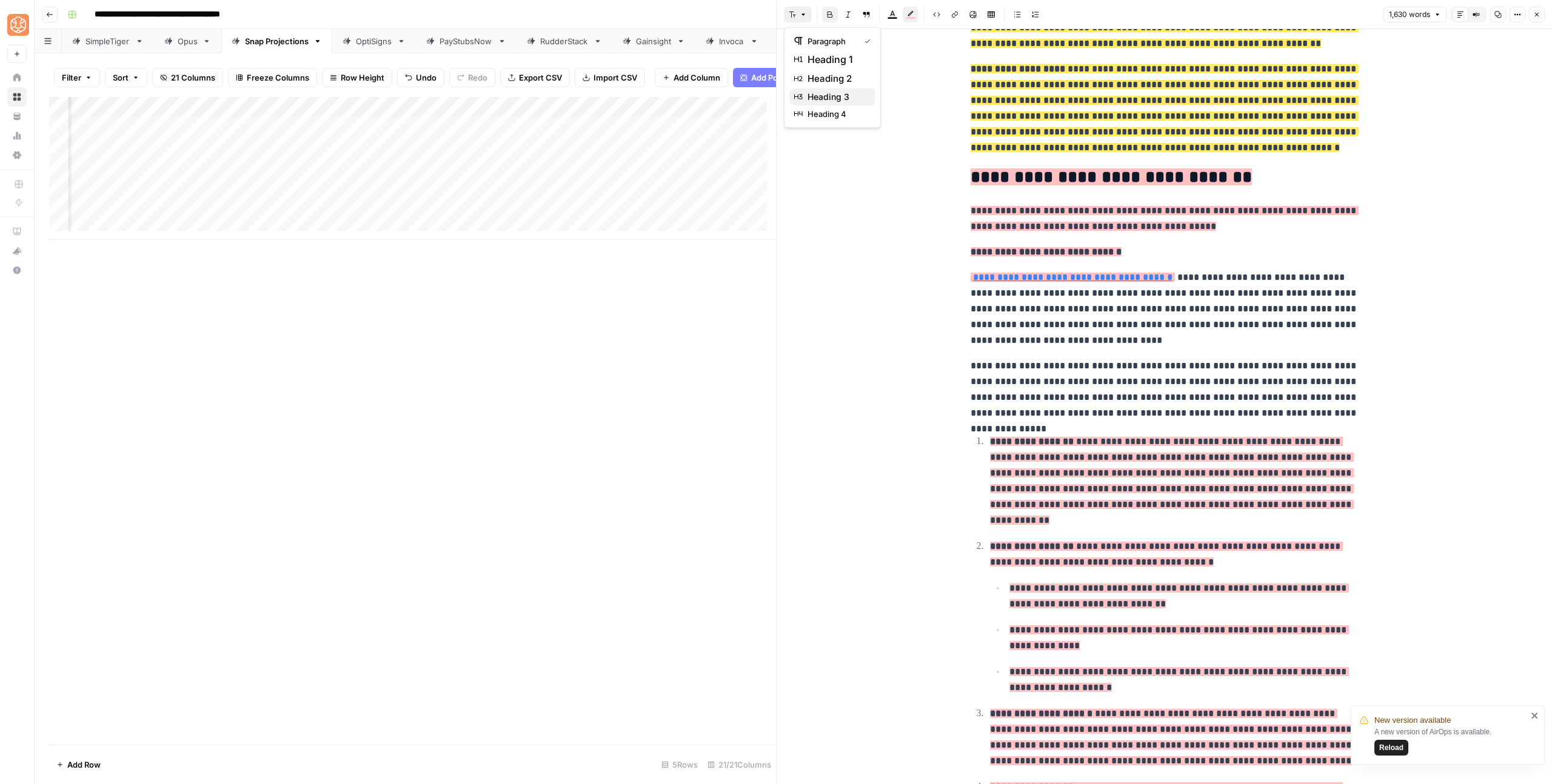 click on "heading 3" at bounding box center [832, 97] 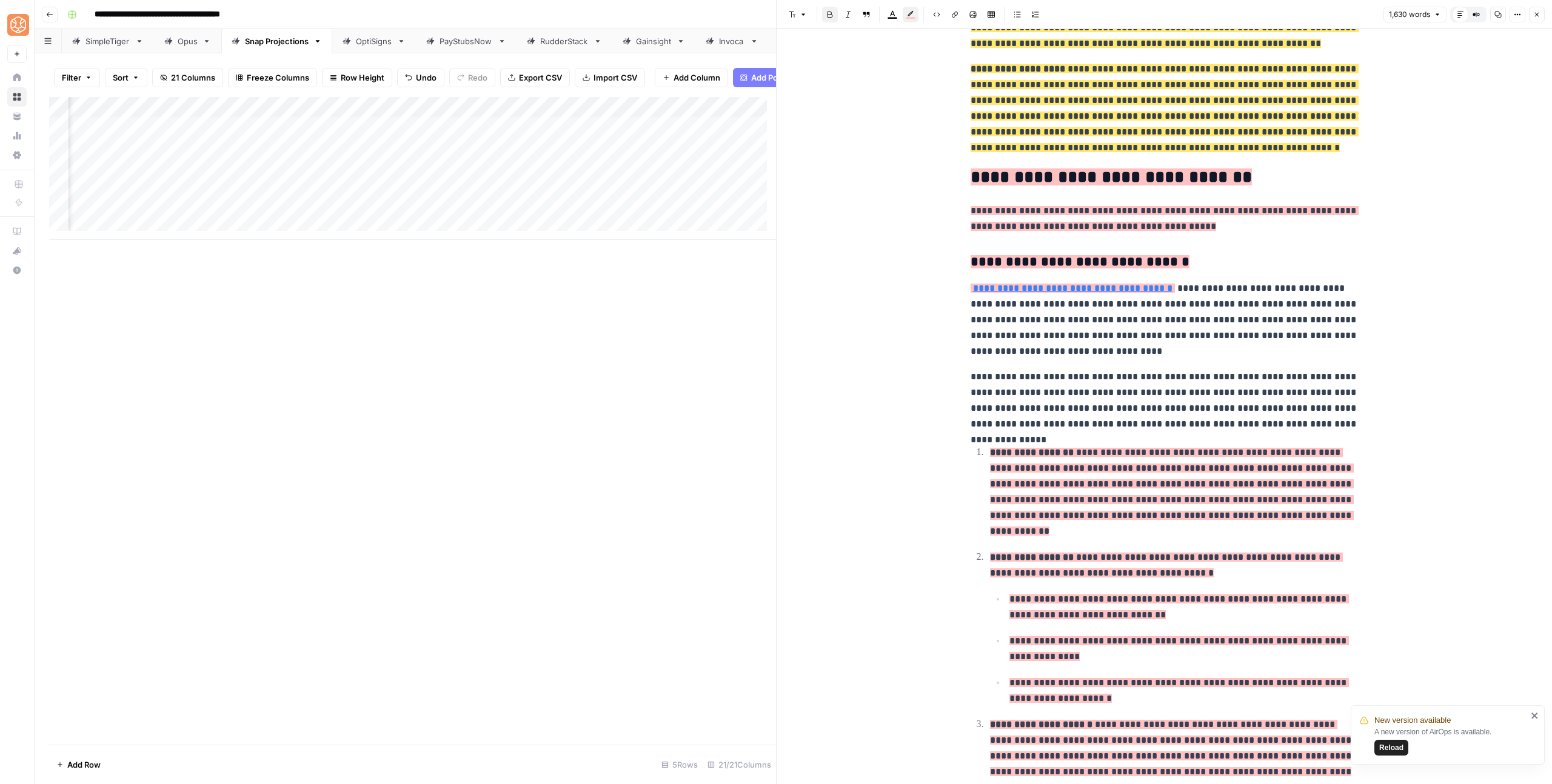 click on "https://snapprojections.com/creating-a-baseline-or-base-case-scenario" at bounding box center [1050, 207] 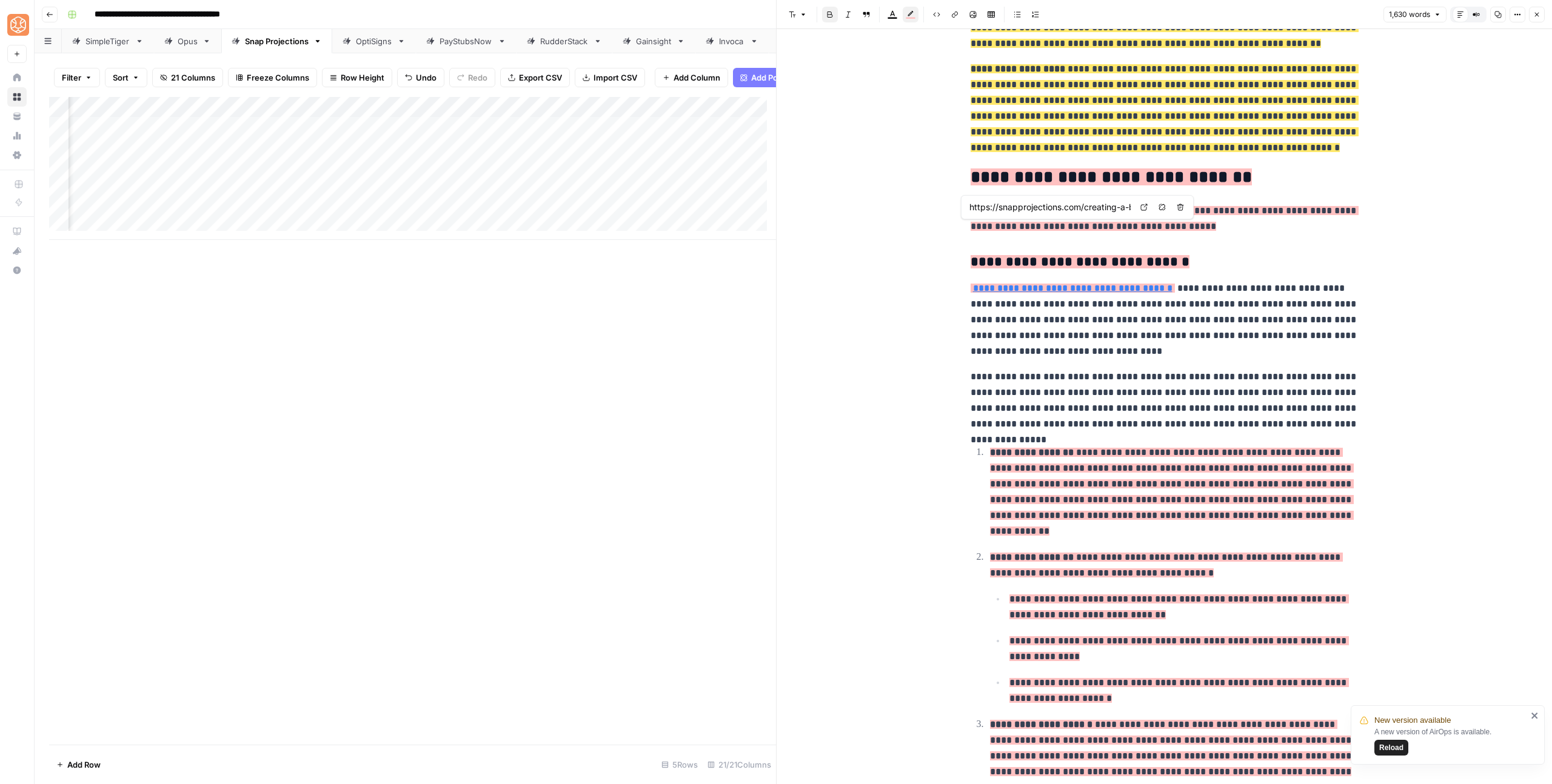 click on "https://snapprojections.com/creating-a-baseline-or-base-case-scenario" at bounding box center [1050, 207] 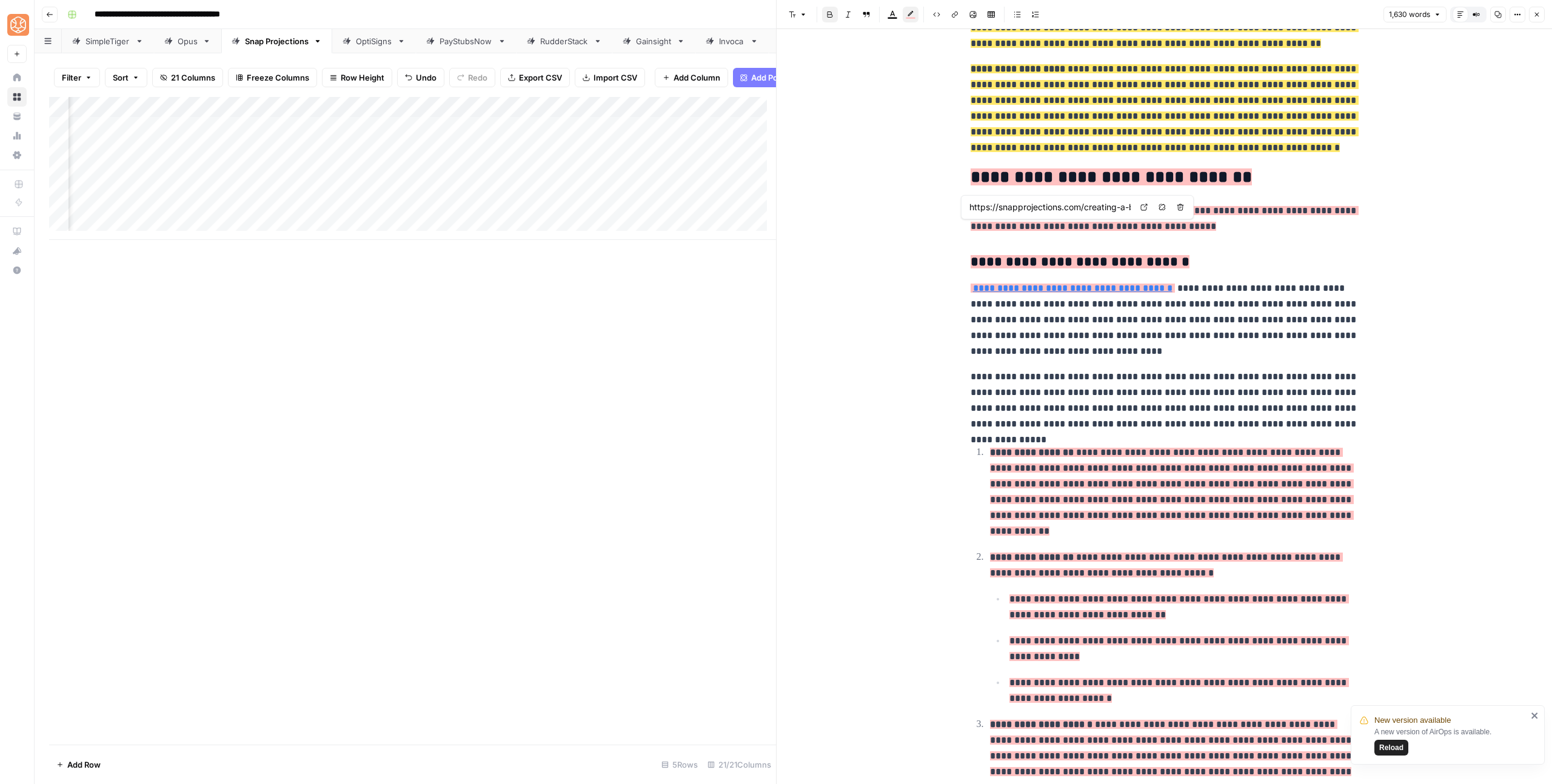 click on "**********" at bounding box center [1165, 777] 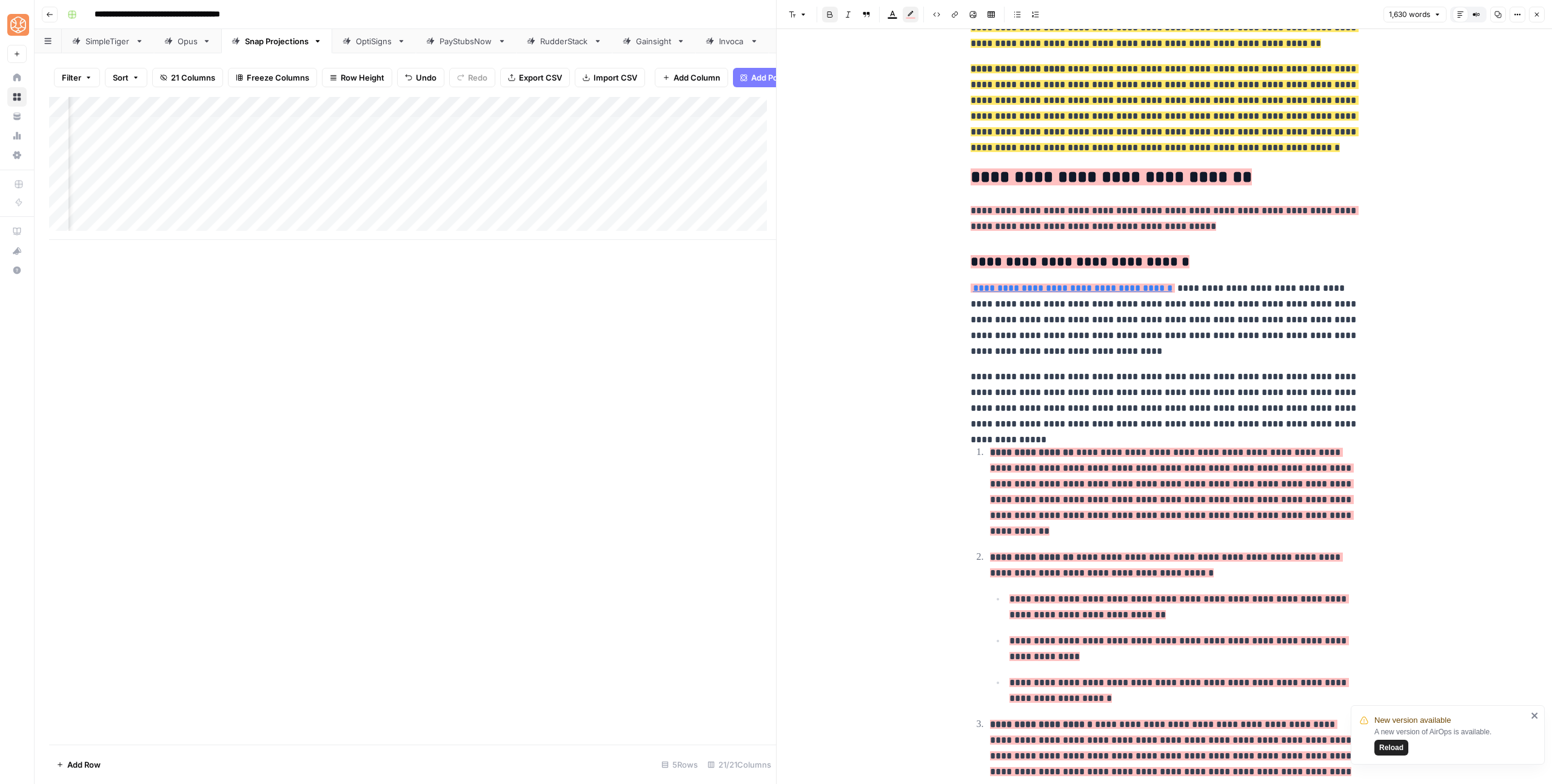 click on "**********" at bounding box center (1080, 262) 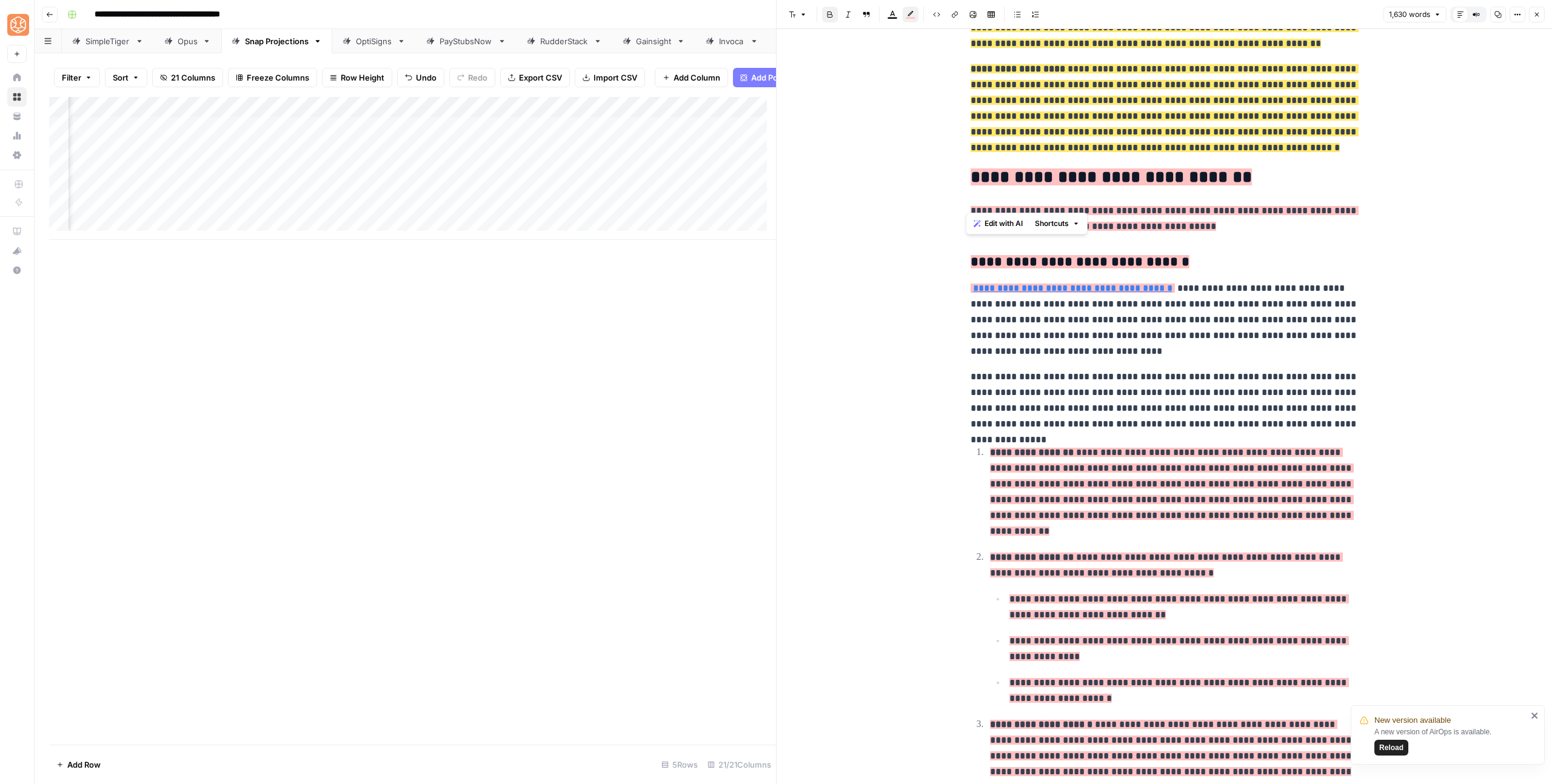 click on "**********" at bounding box center [1080, 262] 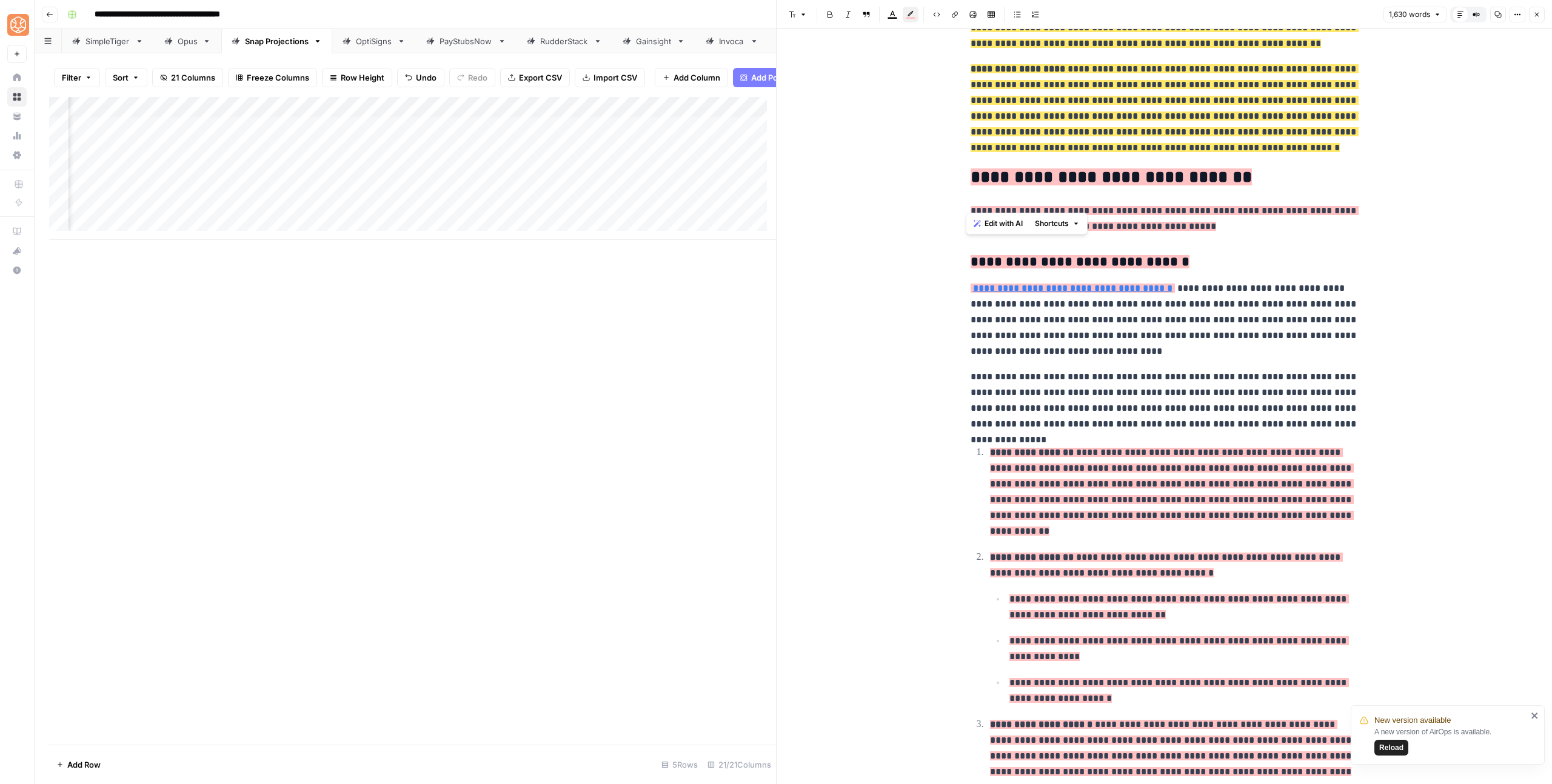 click on "**********" at bounding box center [1165, 320] 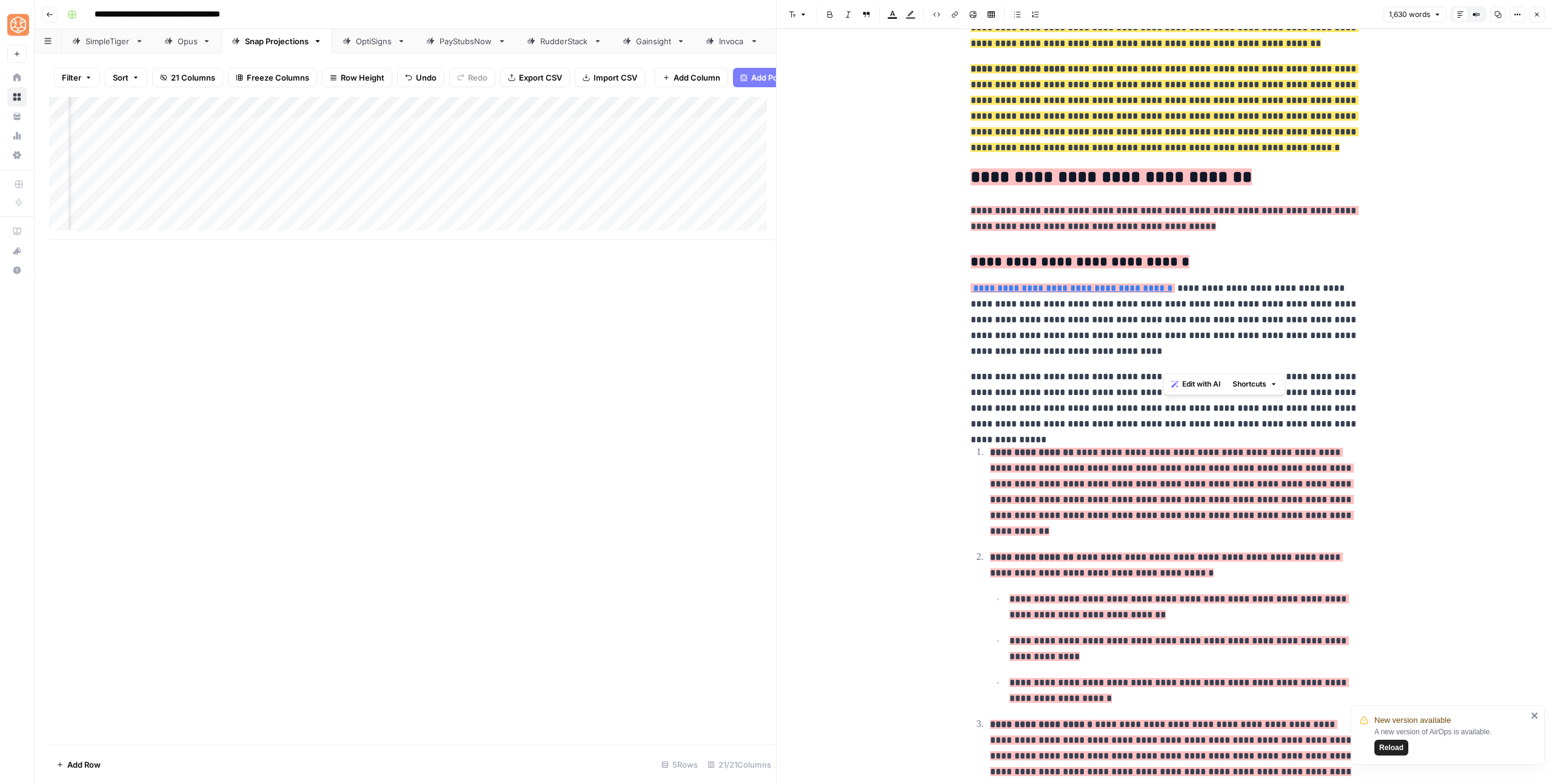 drag, startPoint x: 1328, startPoint y: 360, endPoint x: 1159, endPoint y: 224, distance: 216.92625 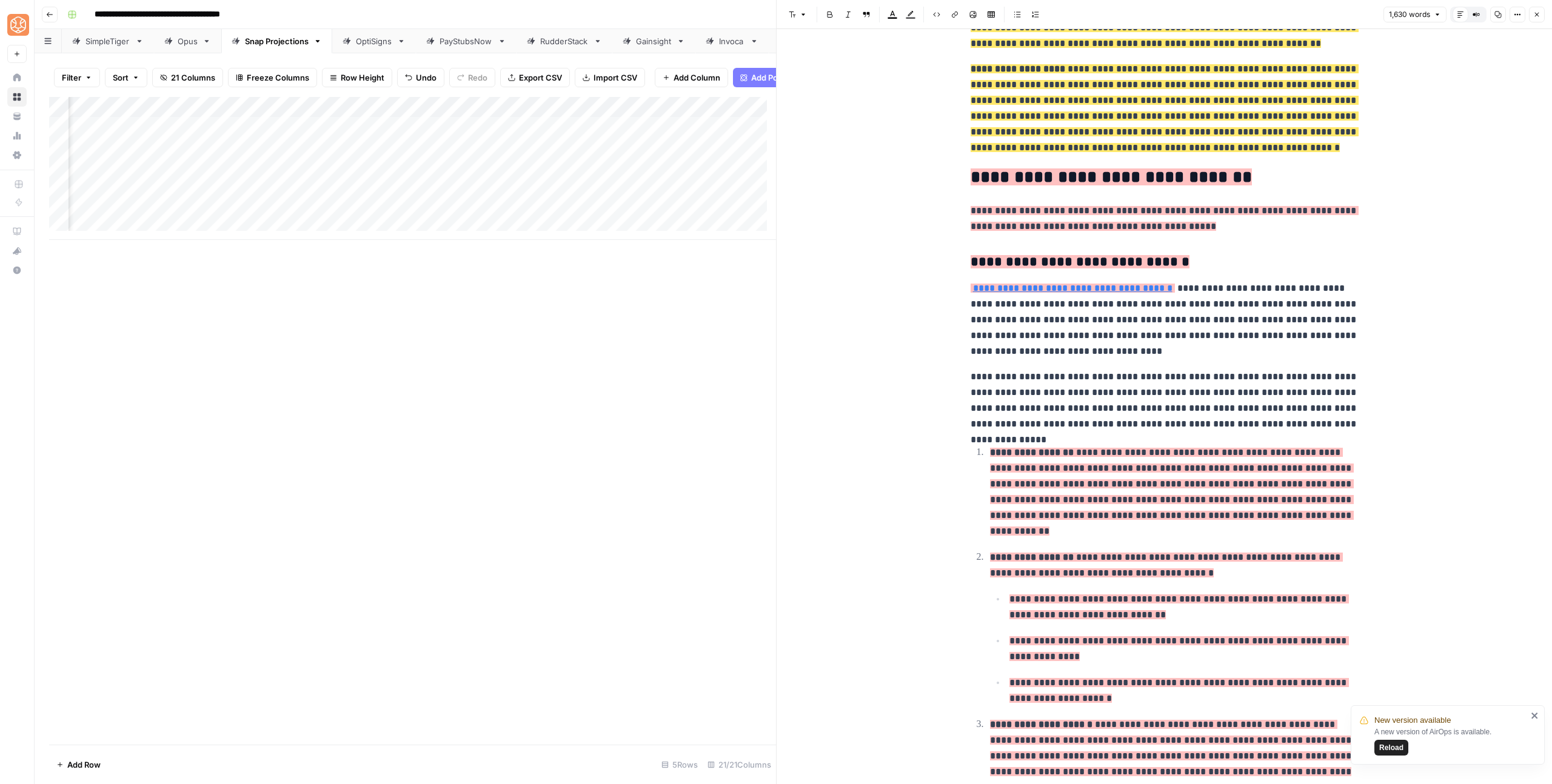 click 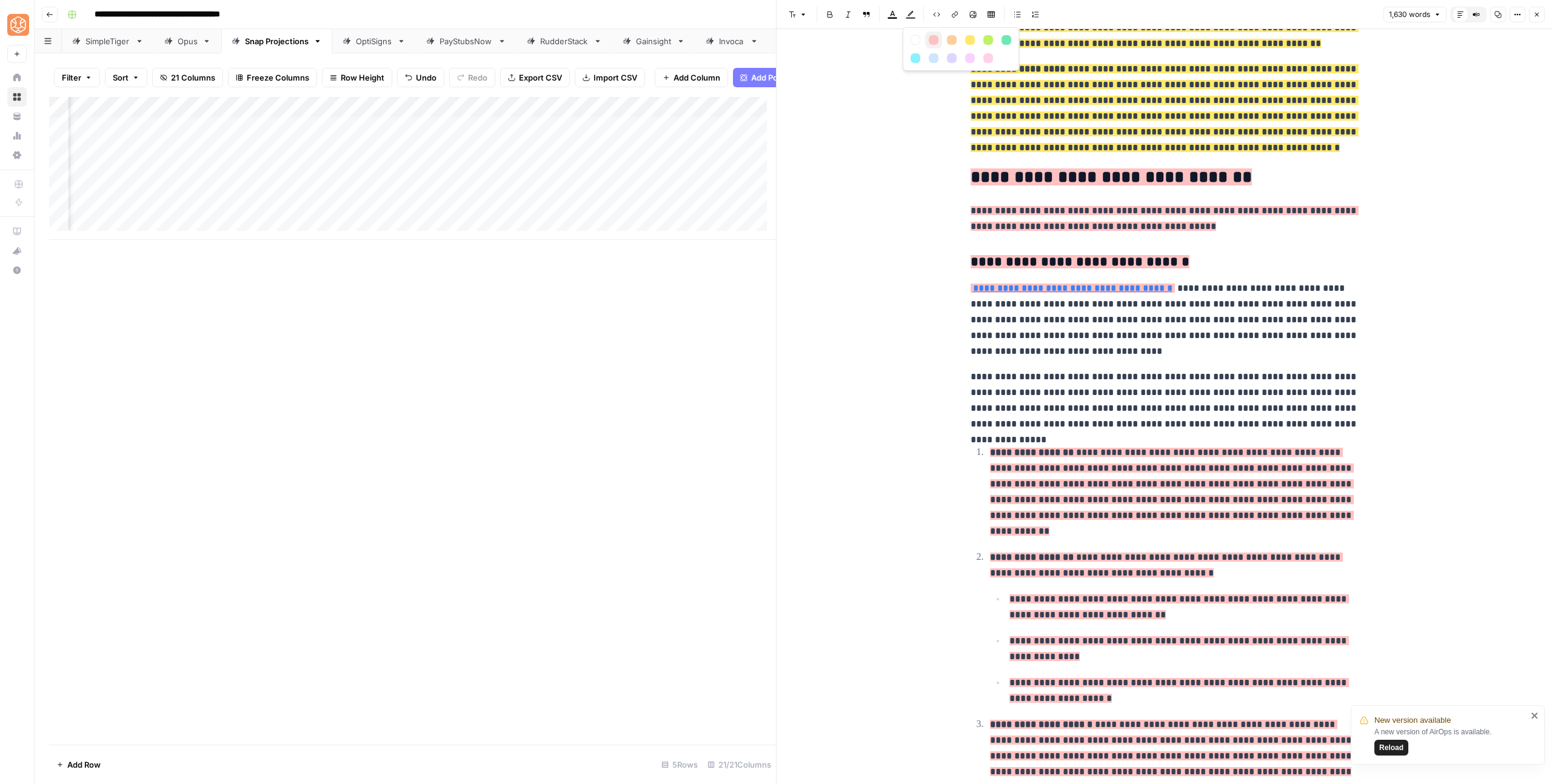 click at bounding box center (934, 40) 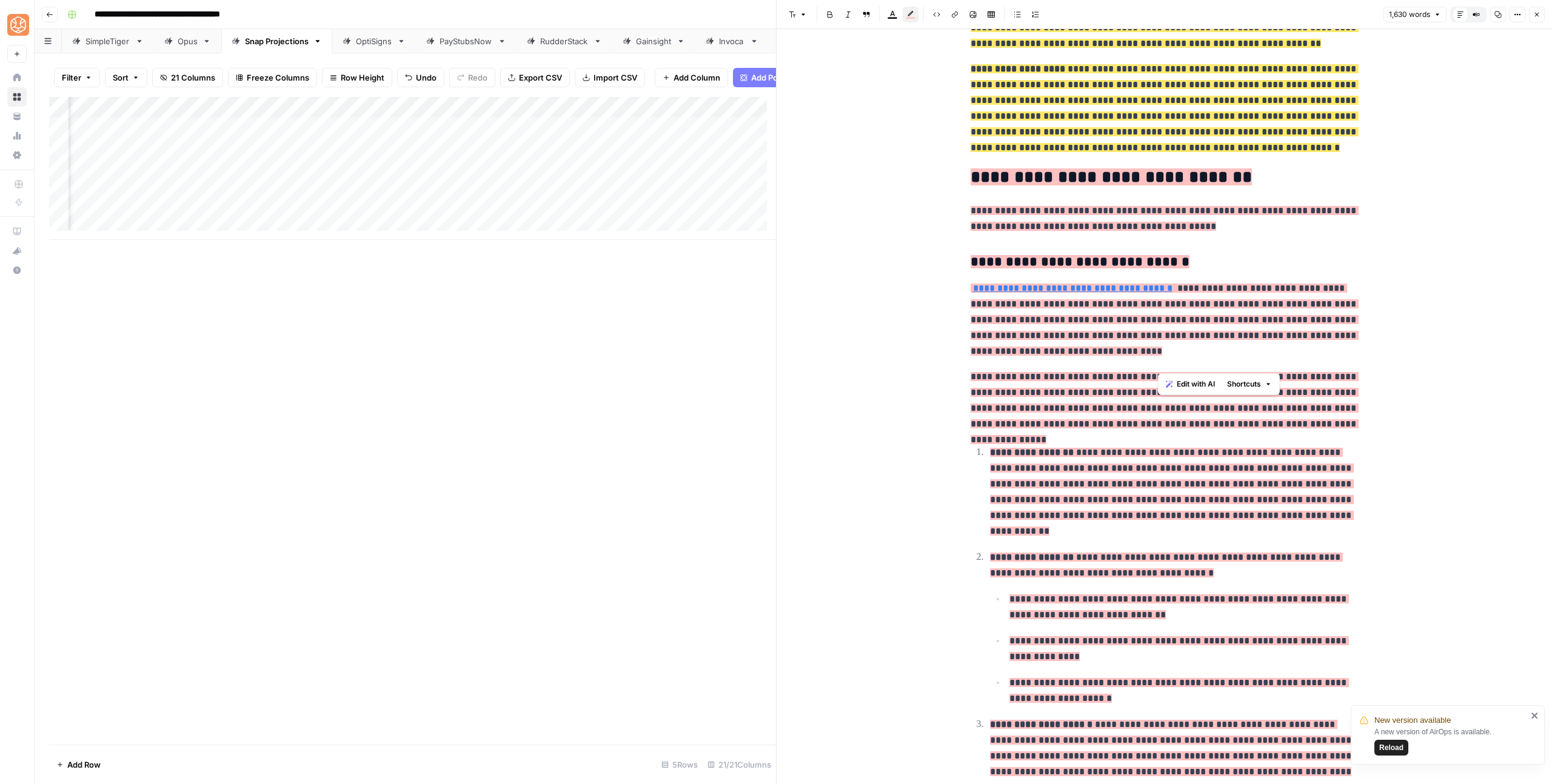 click on "**********" at bounding box center [1165, 408] 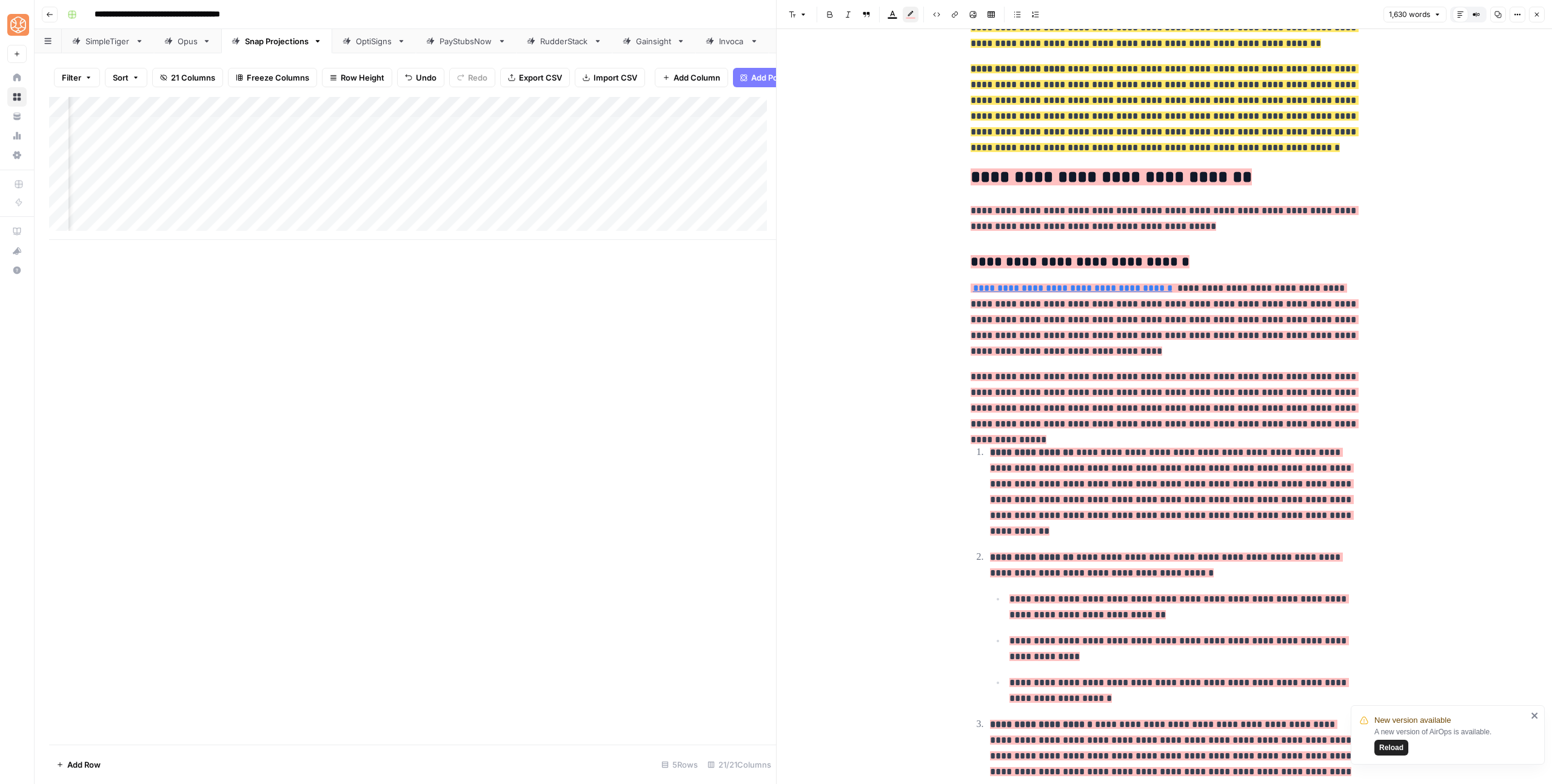 click on "**********" at bounding box center [1172, 491] 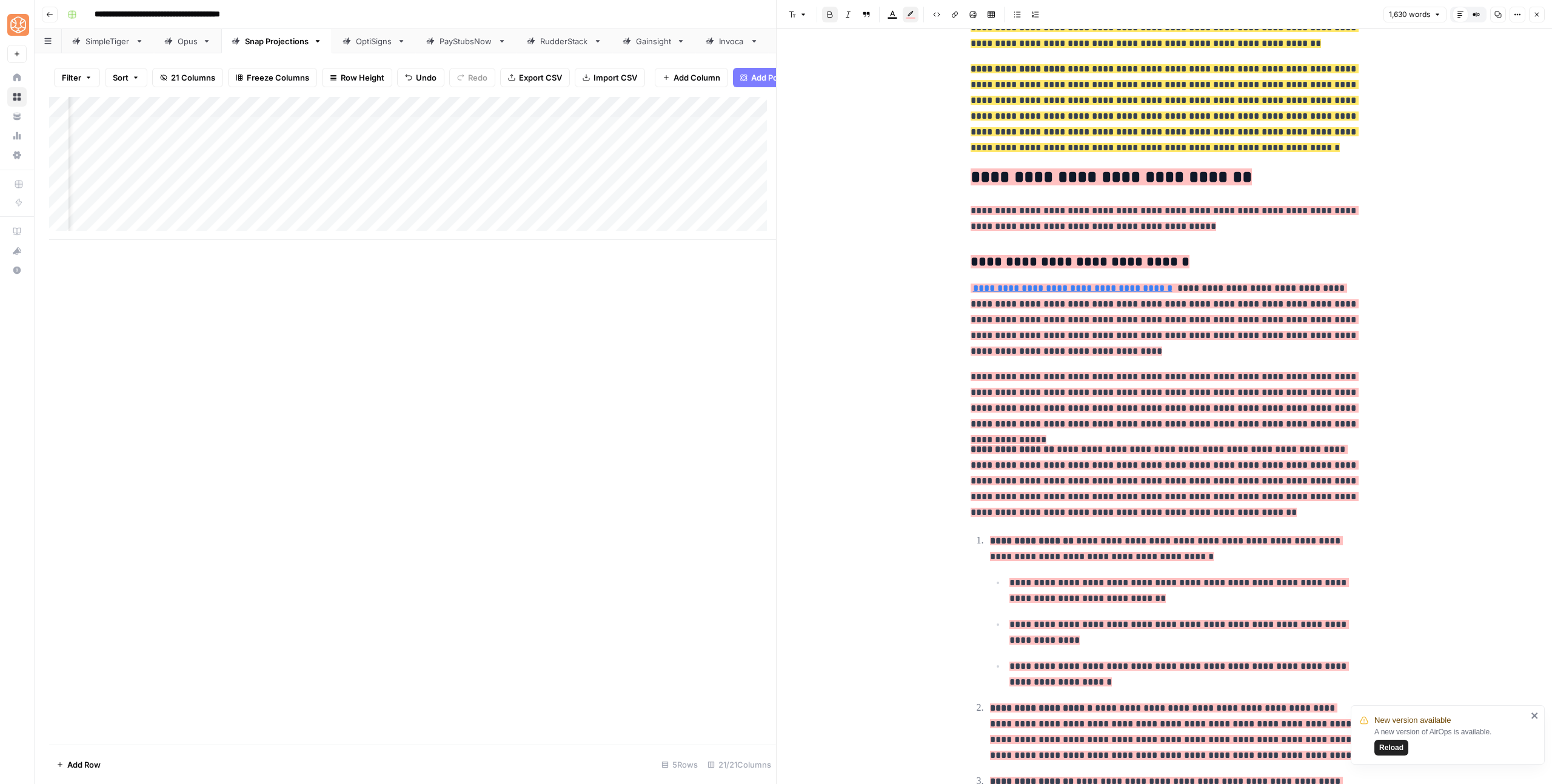 click on "**********" at bounding box center [1033, 540] 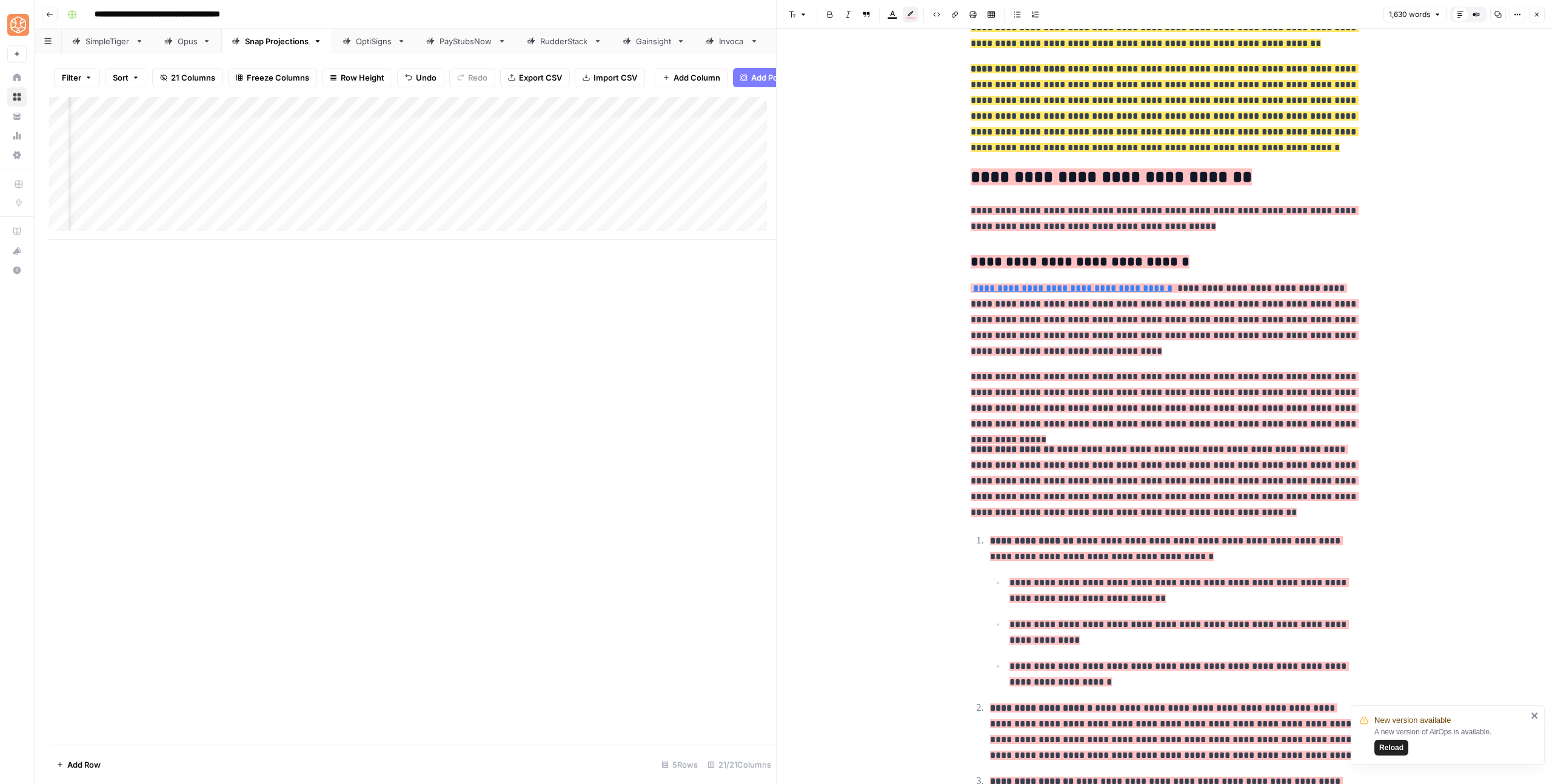 click on "**********" at bounding box center [1165, 768] 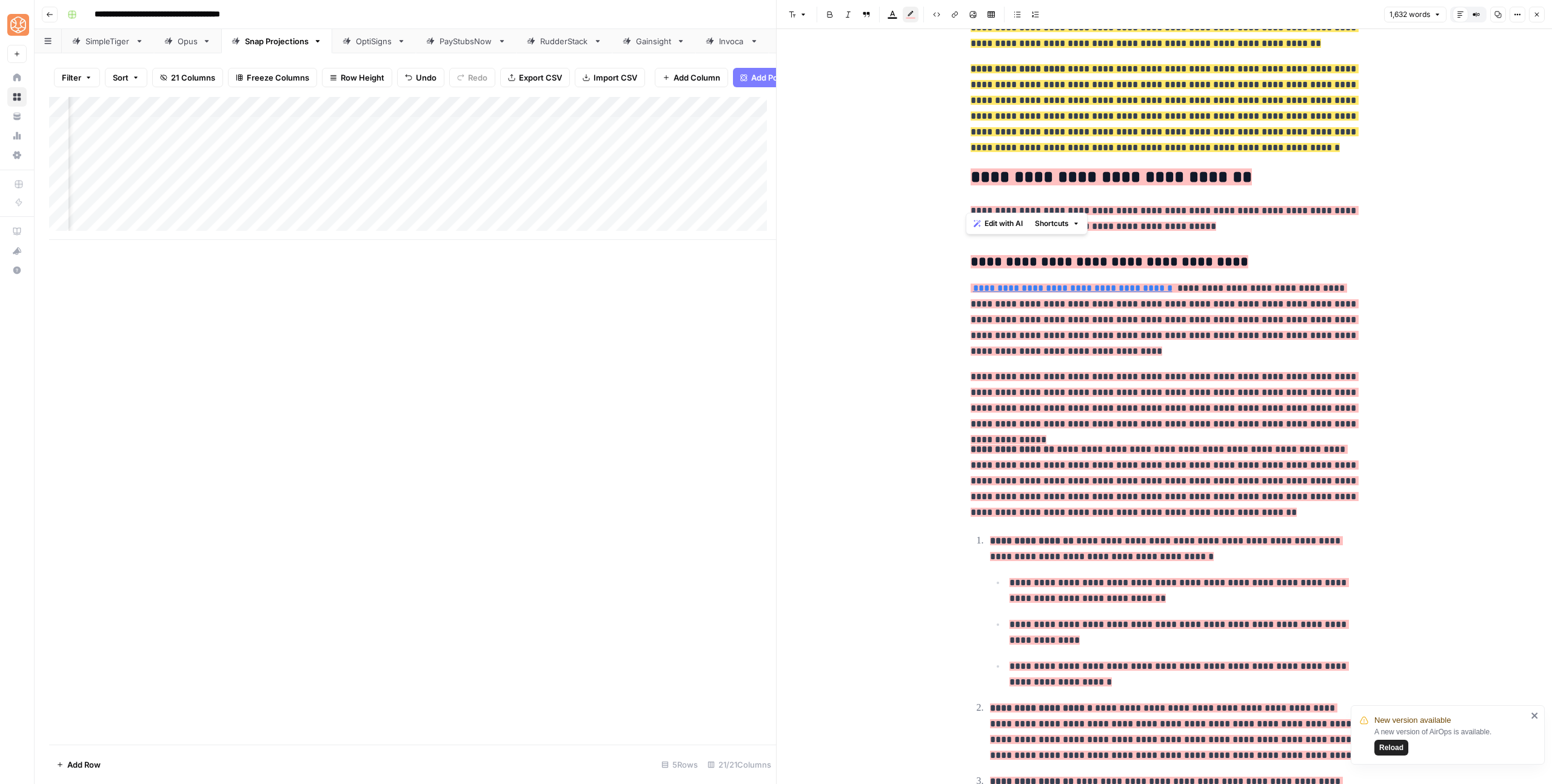 copy on "********" 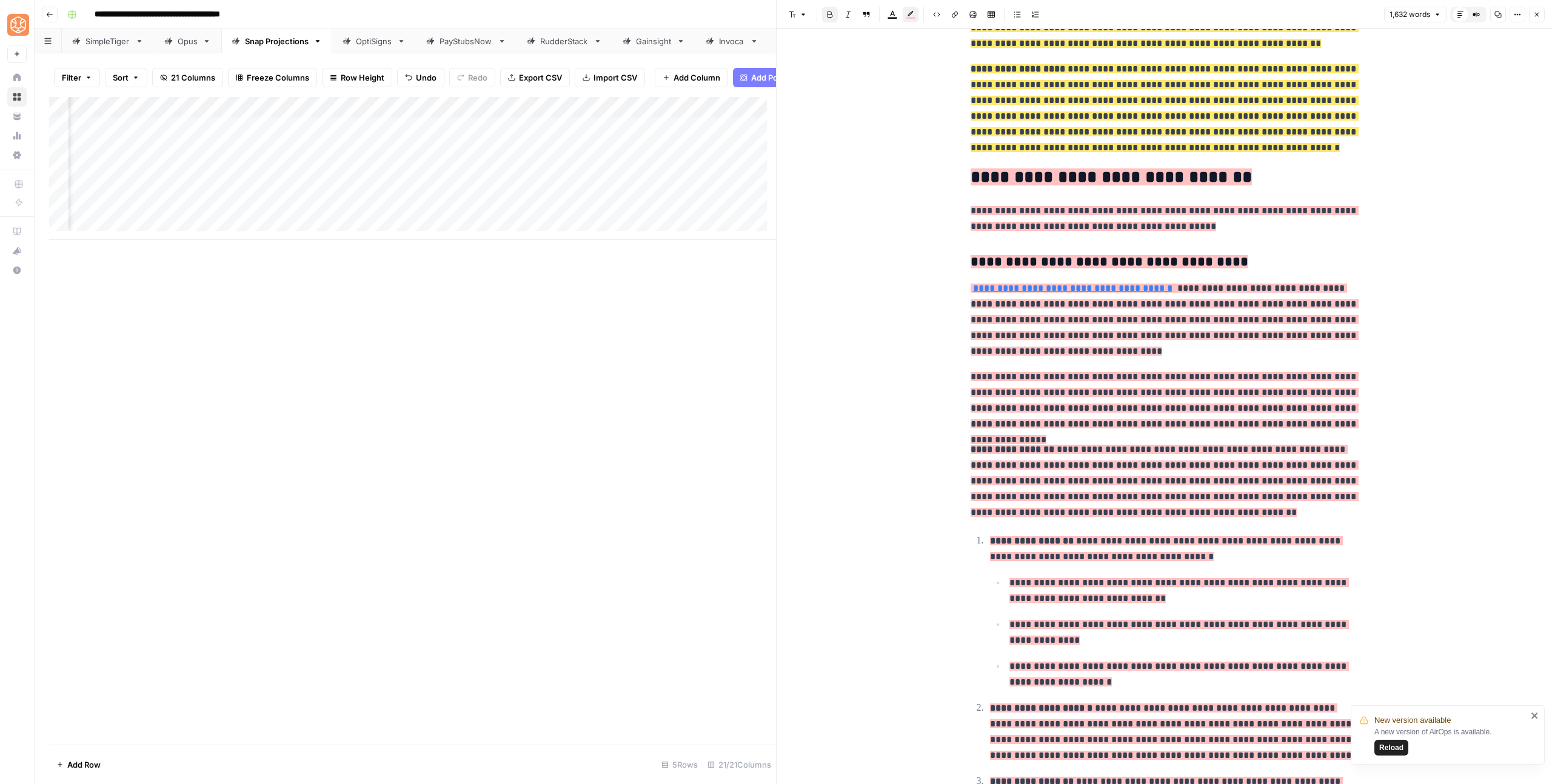 click on "**********" at bounding box center [1165, 480] 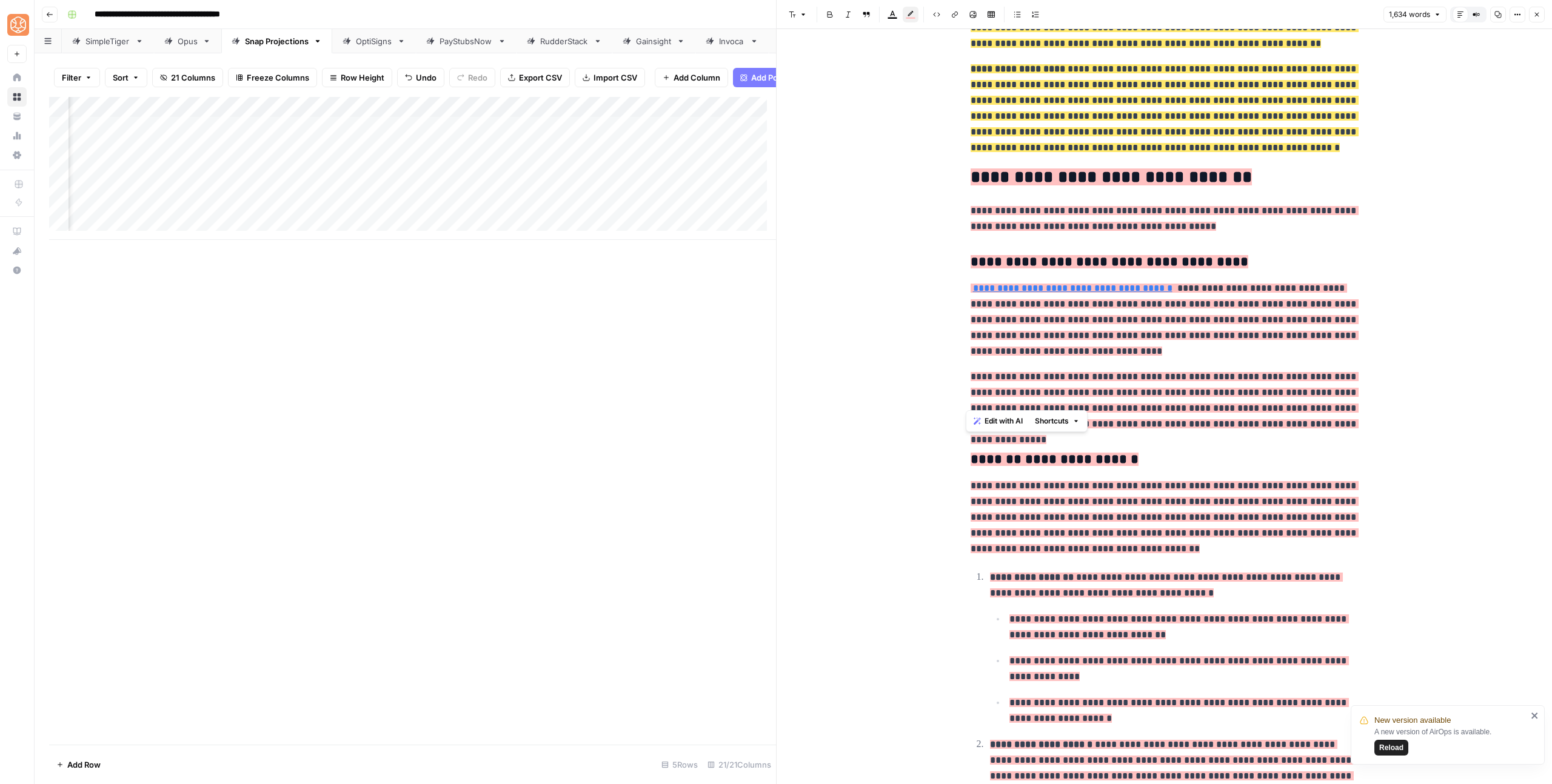 drag, startPoint x: 920, startPoint y: 396, endPoint x: 894, endPoint y: 396, distance: 26 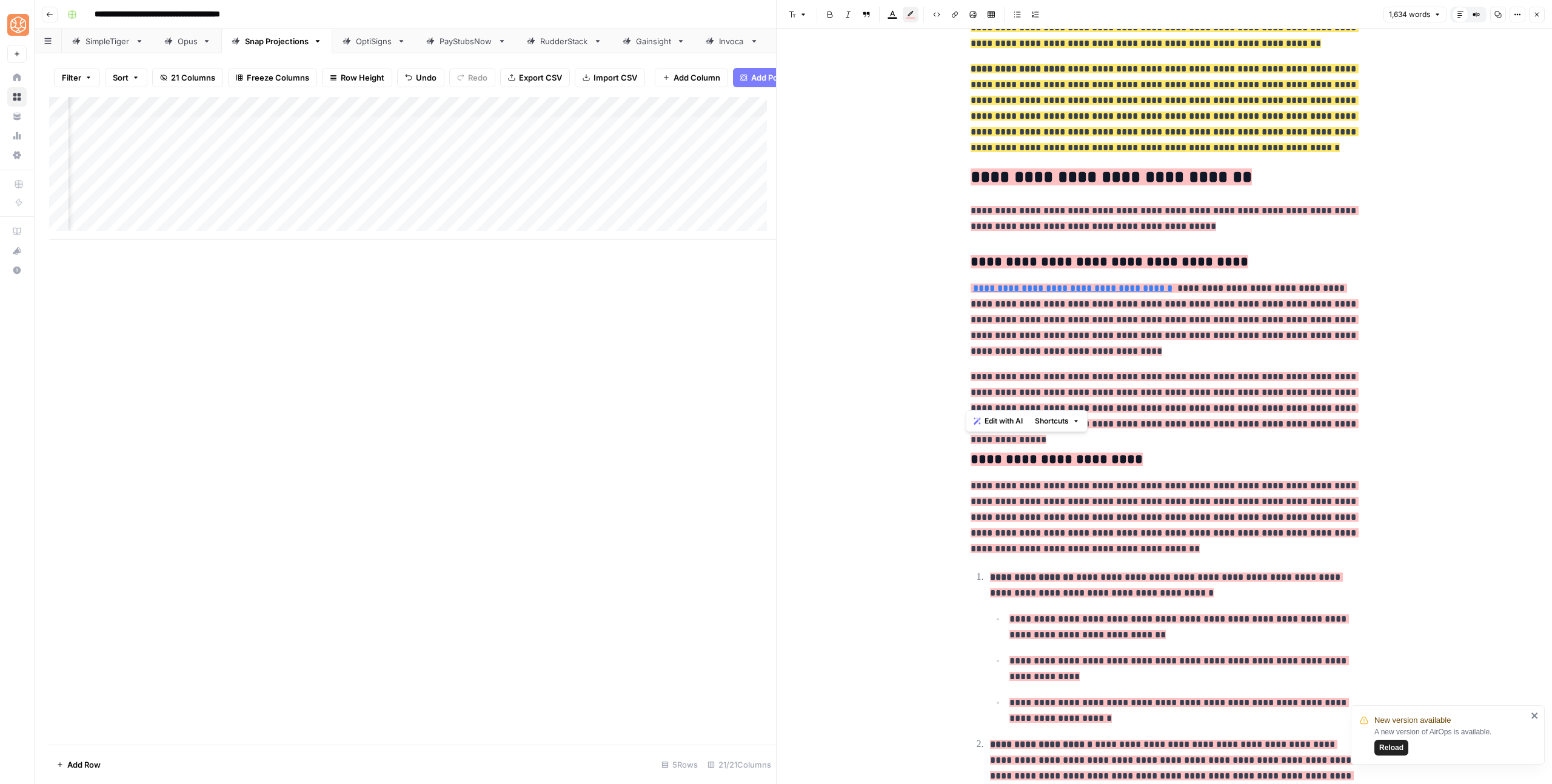 click on "**********" at bounding box center [1165, 460] 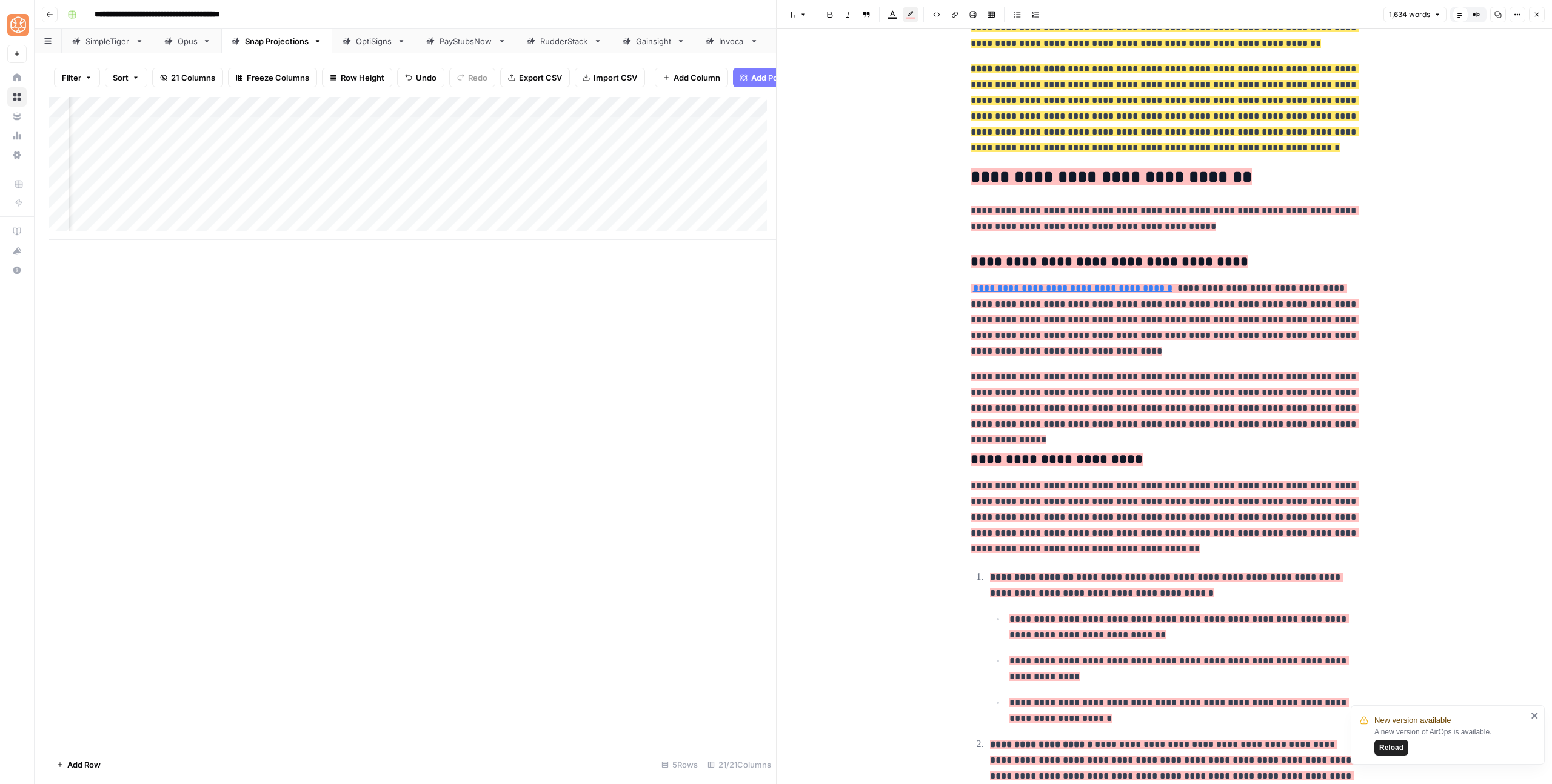 click on "**********" at bounding box center [1057, 459] 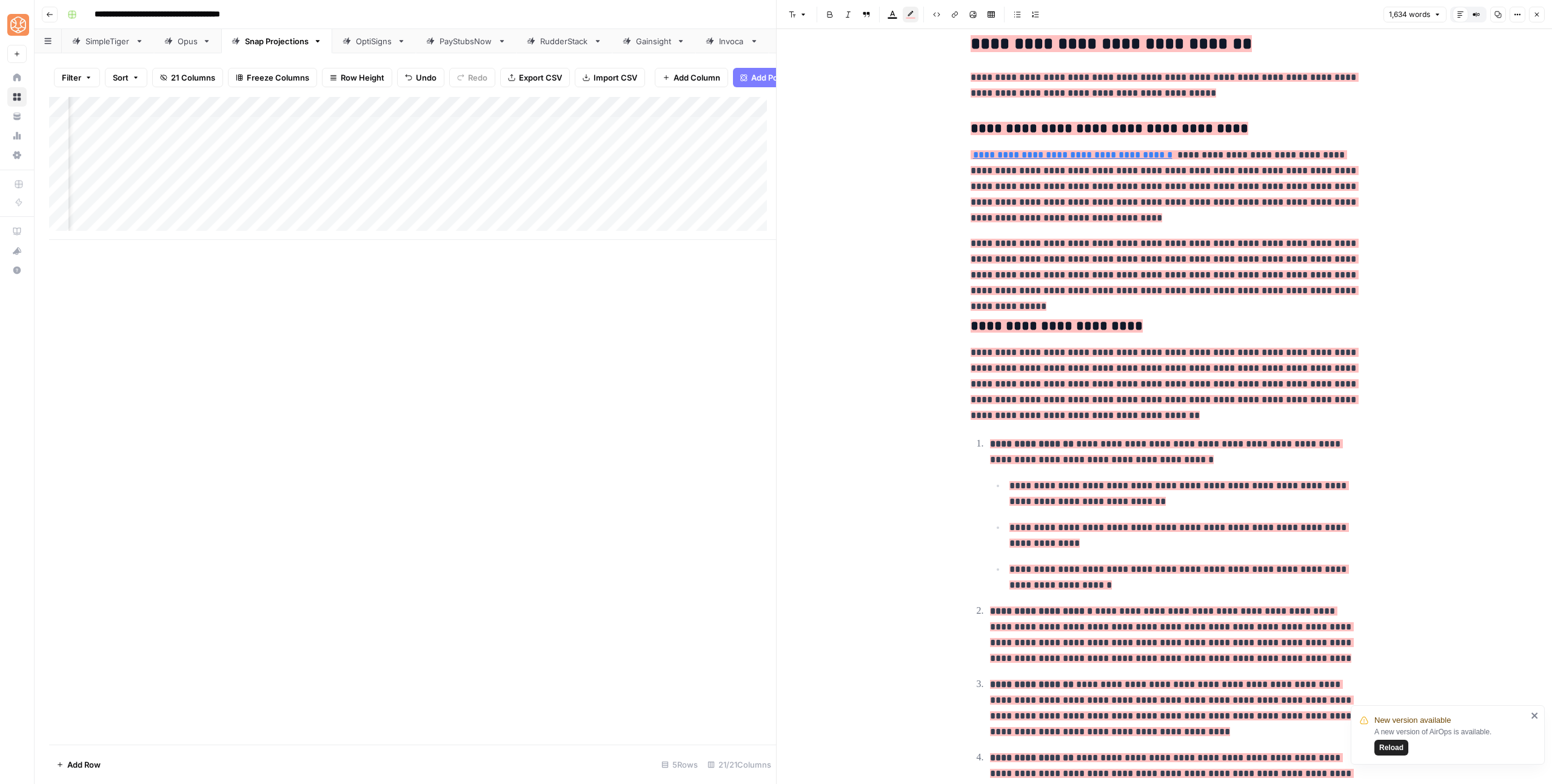 scroll, scrollTop: 1467, scrollLeft: 0, axis: vertical 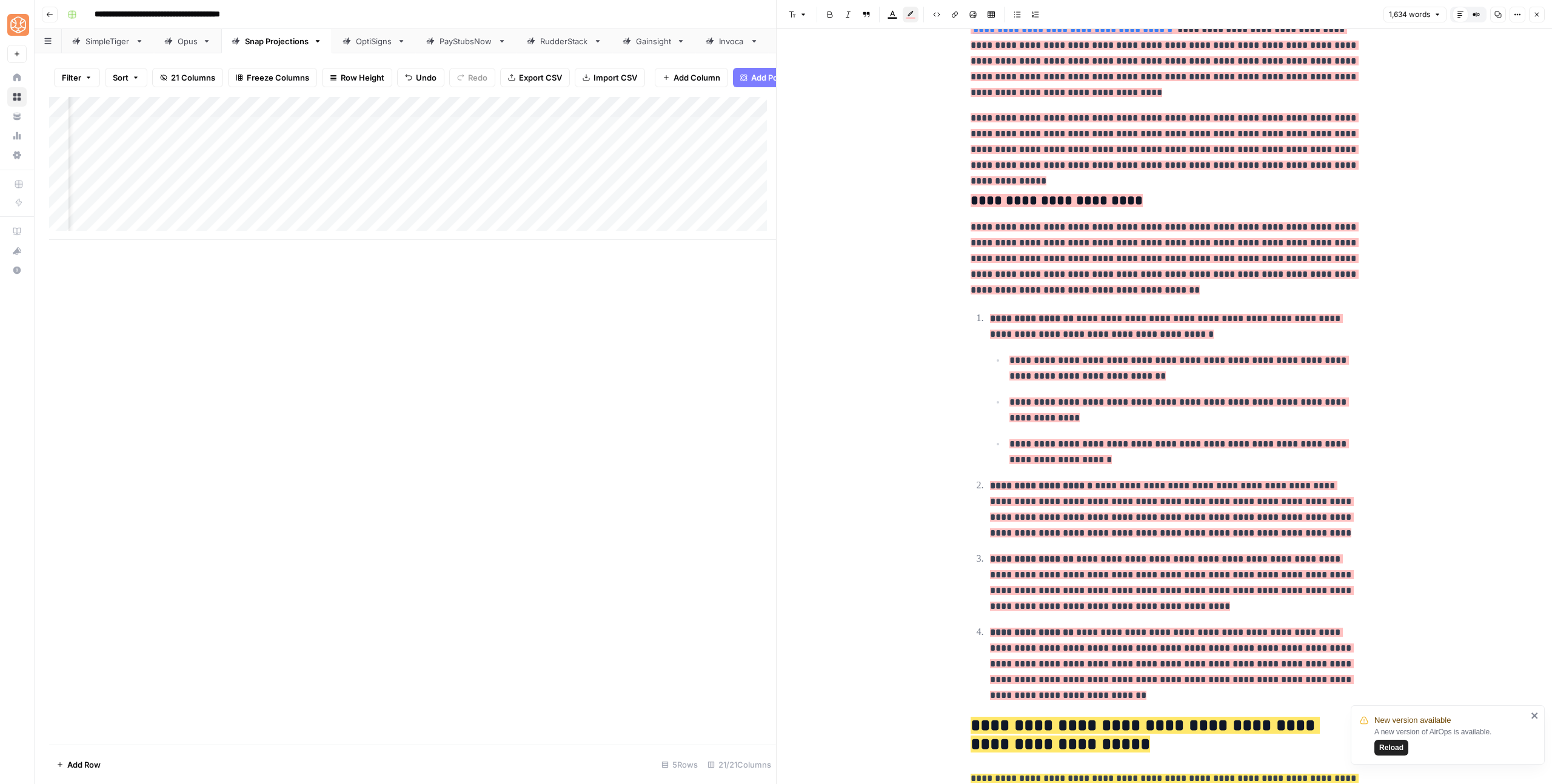 click on "**********" at bounding box center [1033, 318] 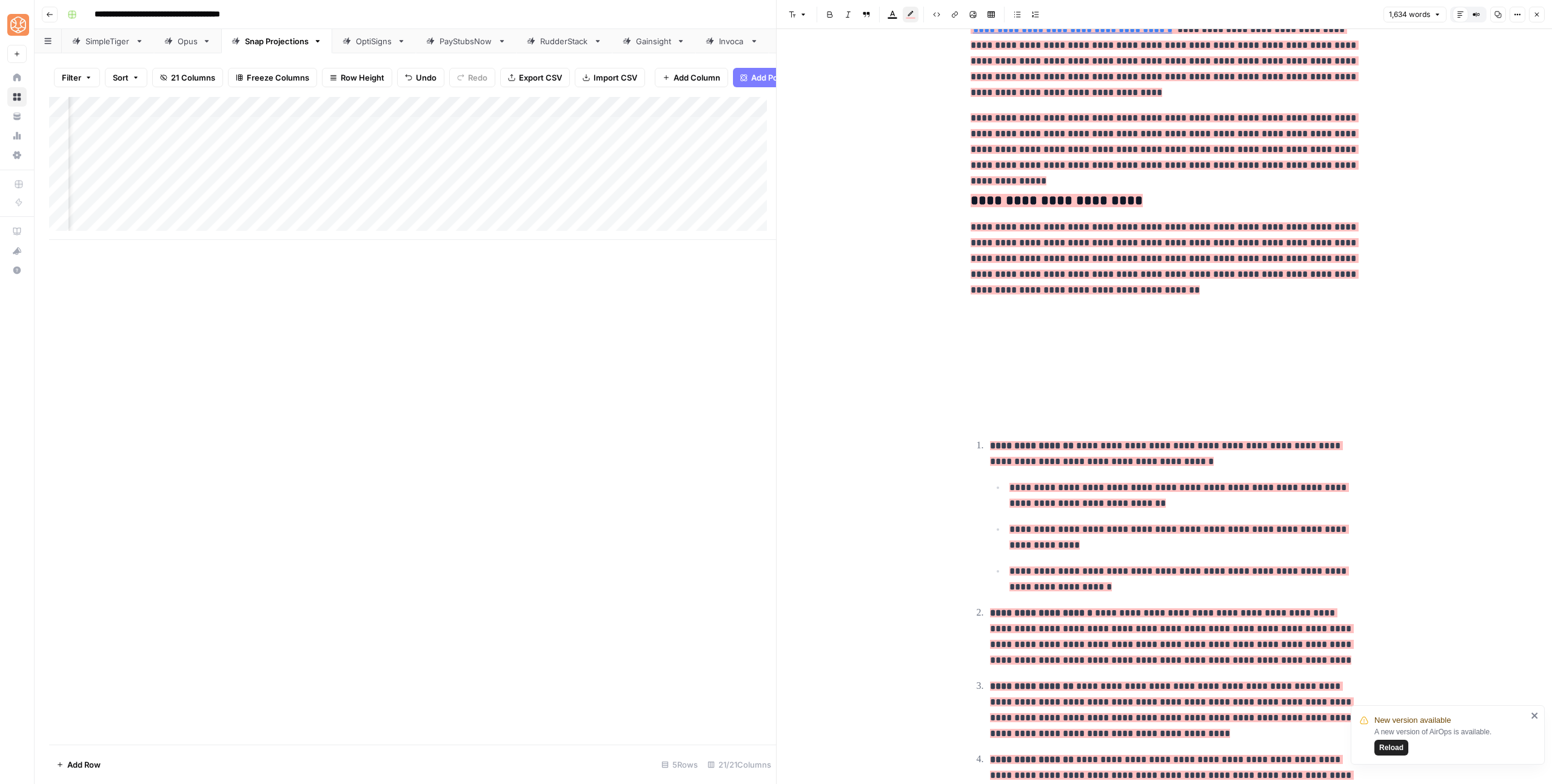 click on "**********" at bounding box center [1165, 259] 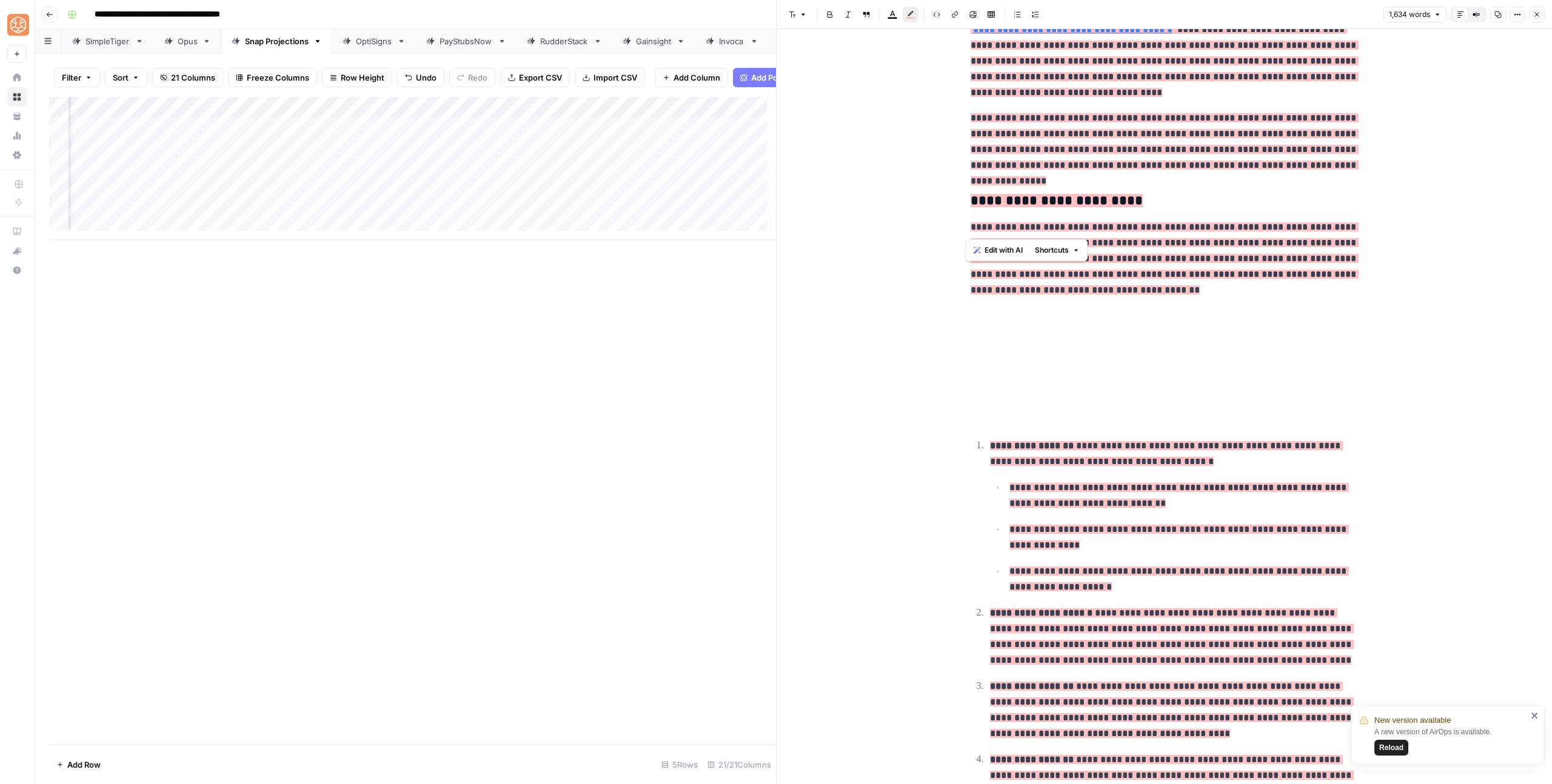 click on "**********" at bounding box center [1165, 259] 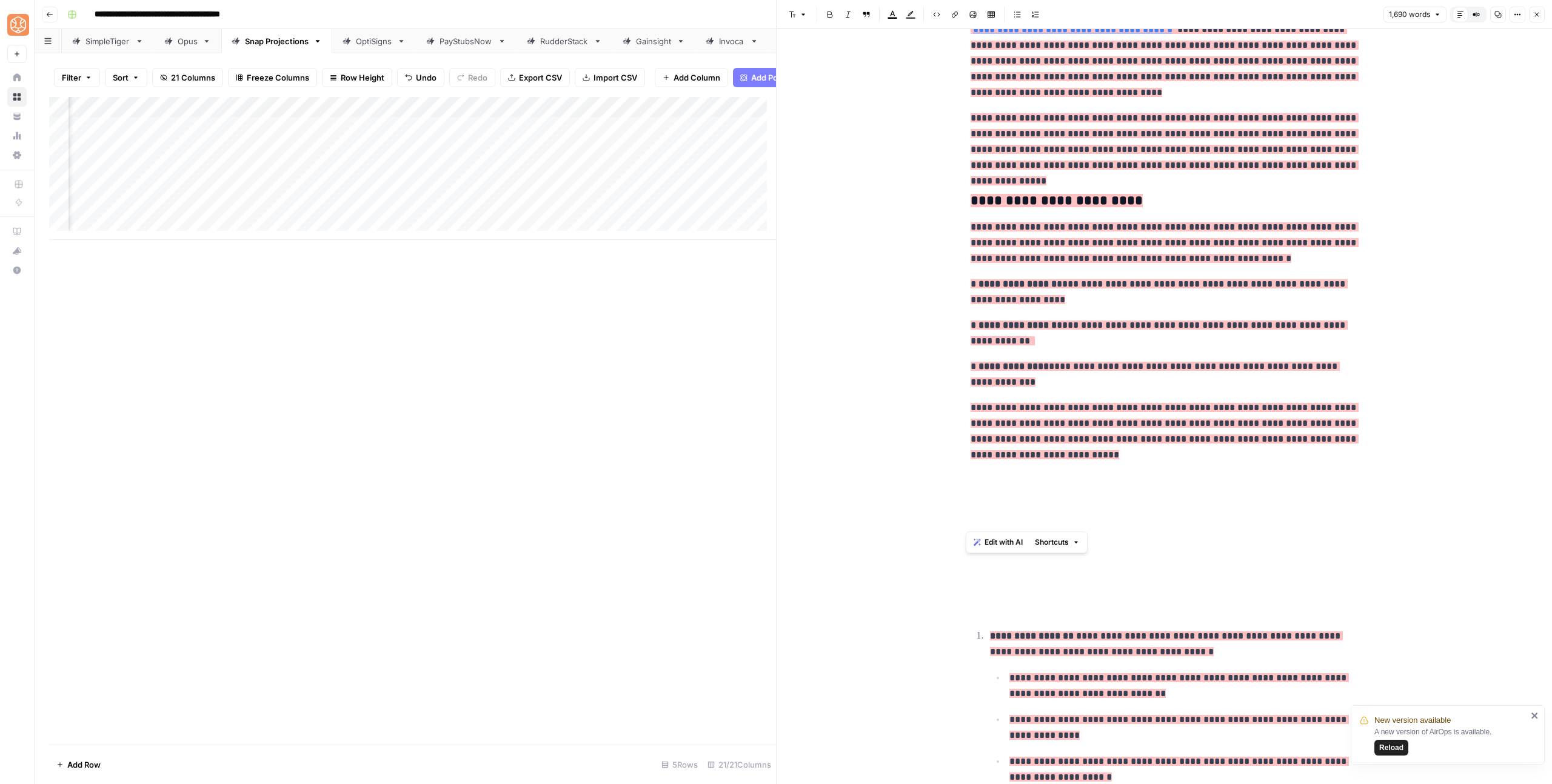 drag, startPoint x: 1042, startPoint y: 519, endPoint x: 1051, endPoint y: 416, distance: 103.39246 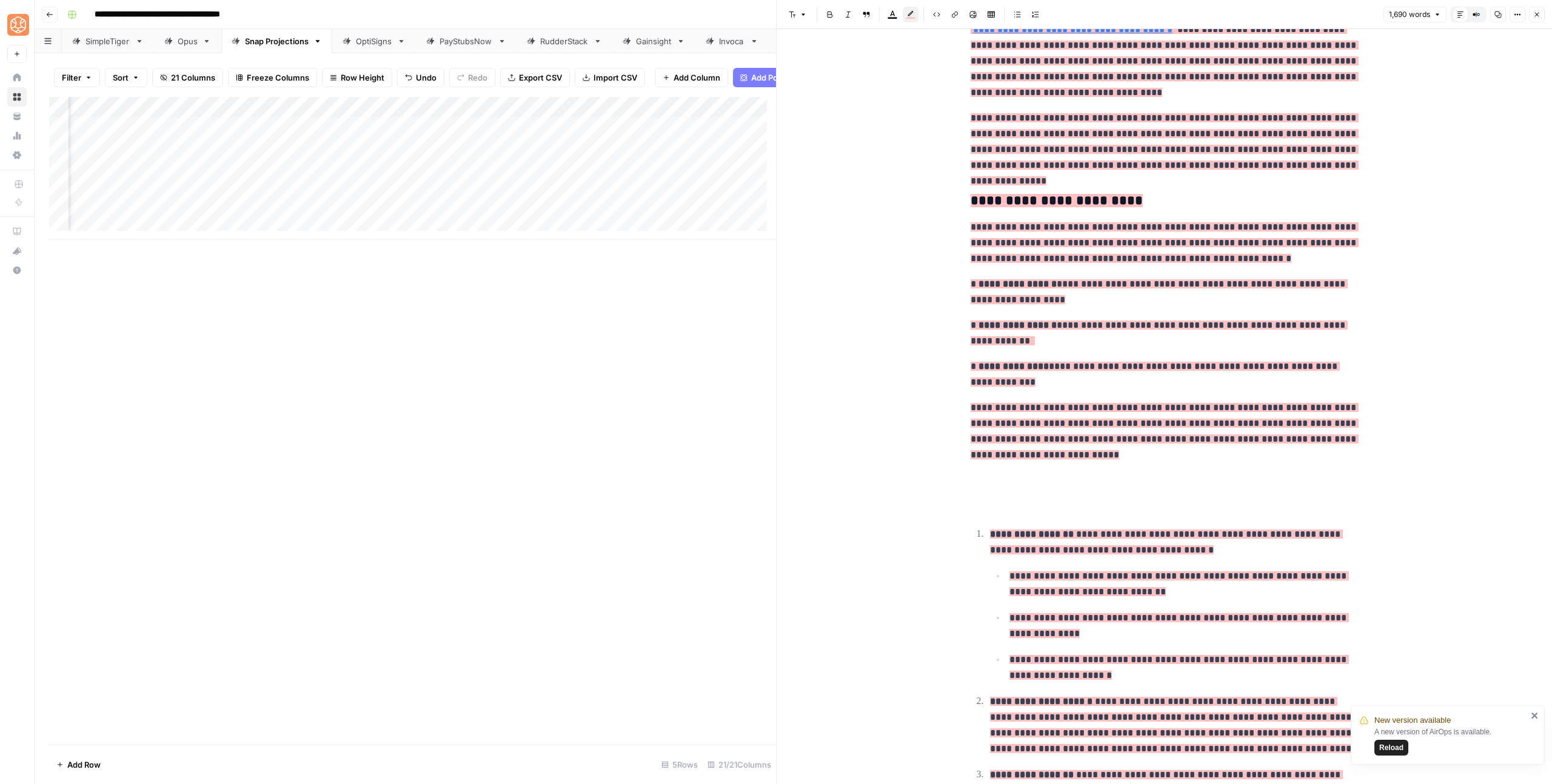 drag, startPoint x: 1003, startPoint y: 141, endPoint x: 948, endPoint y: 137, distance: 55.14526 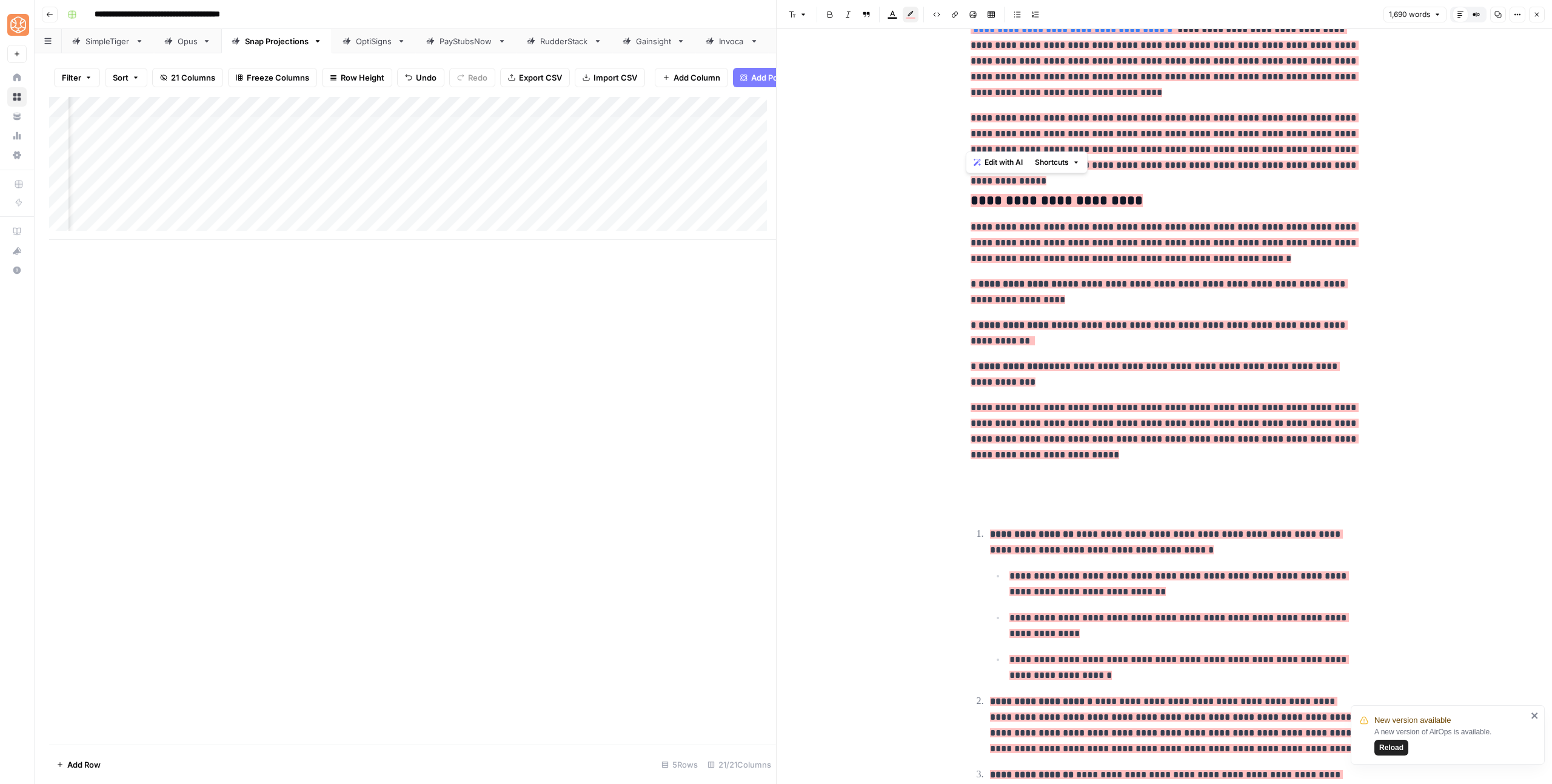 copy on "******" 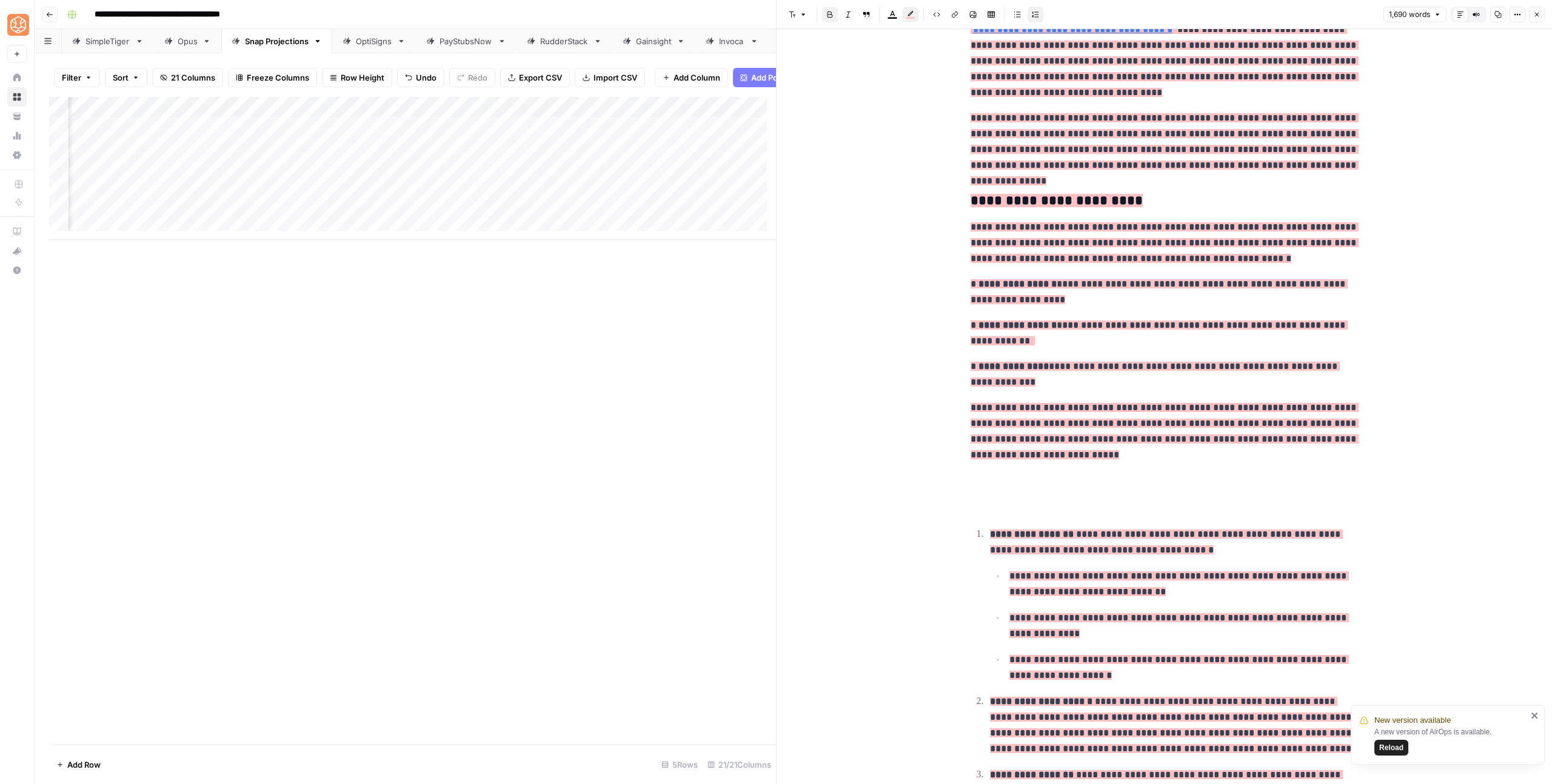 click on "Numbered list" at bounding box center (1035, 15) 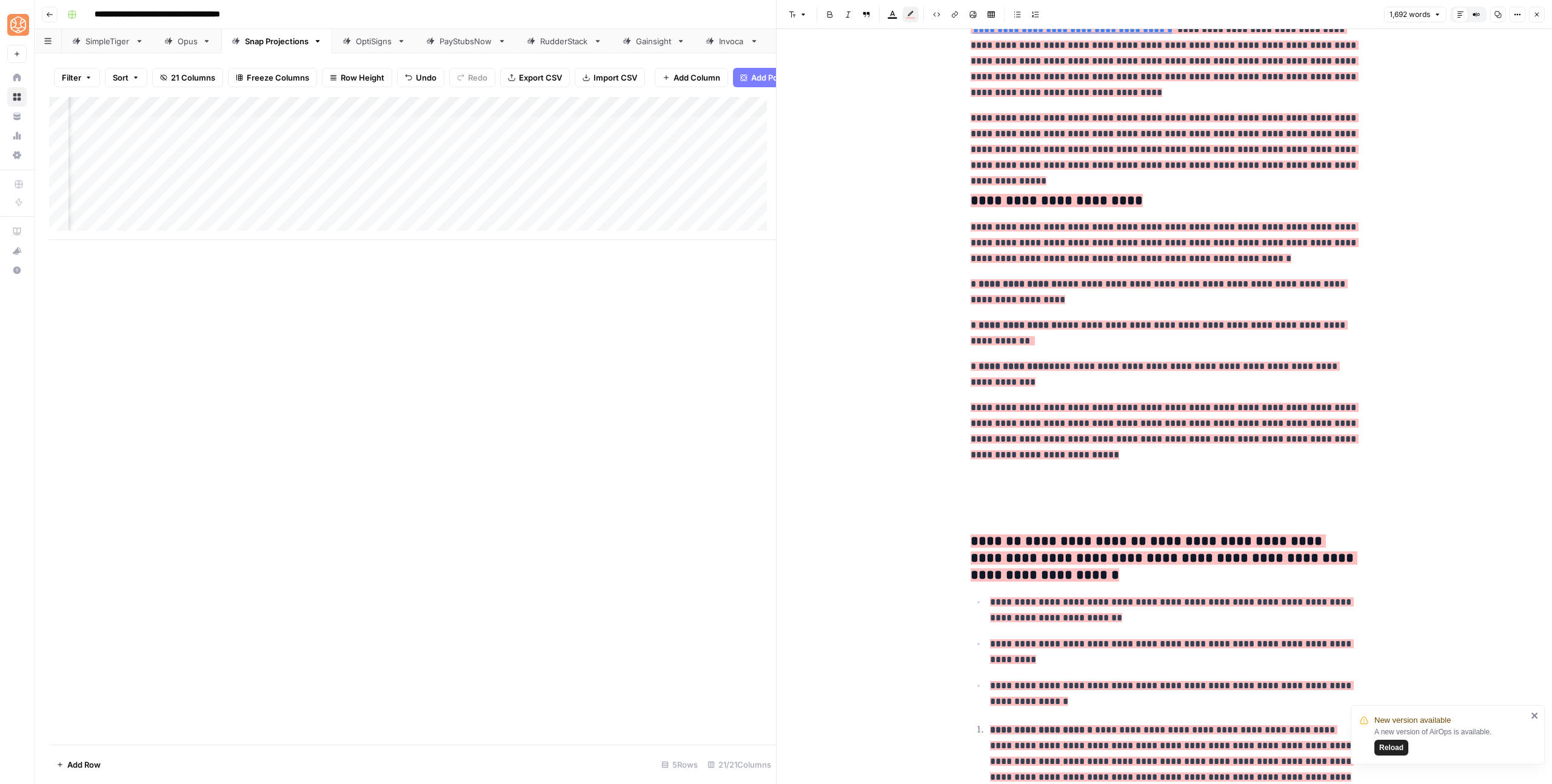 click on "**********" at bounding box center (1164, 558) 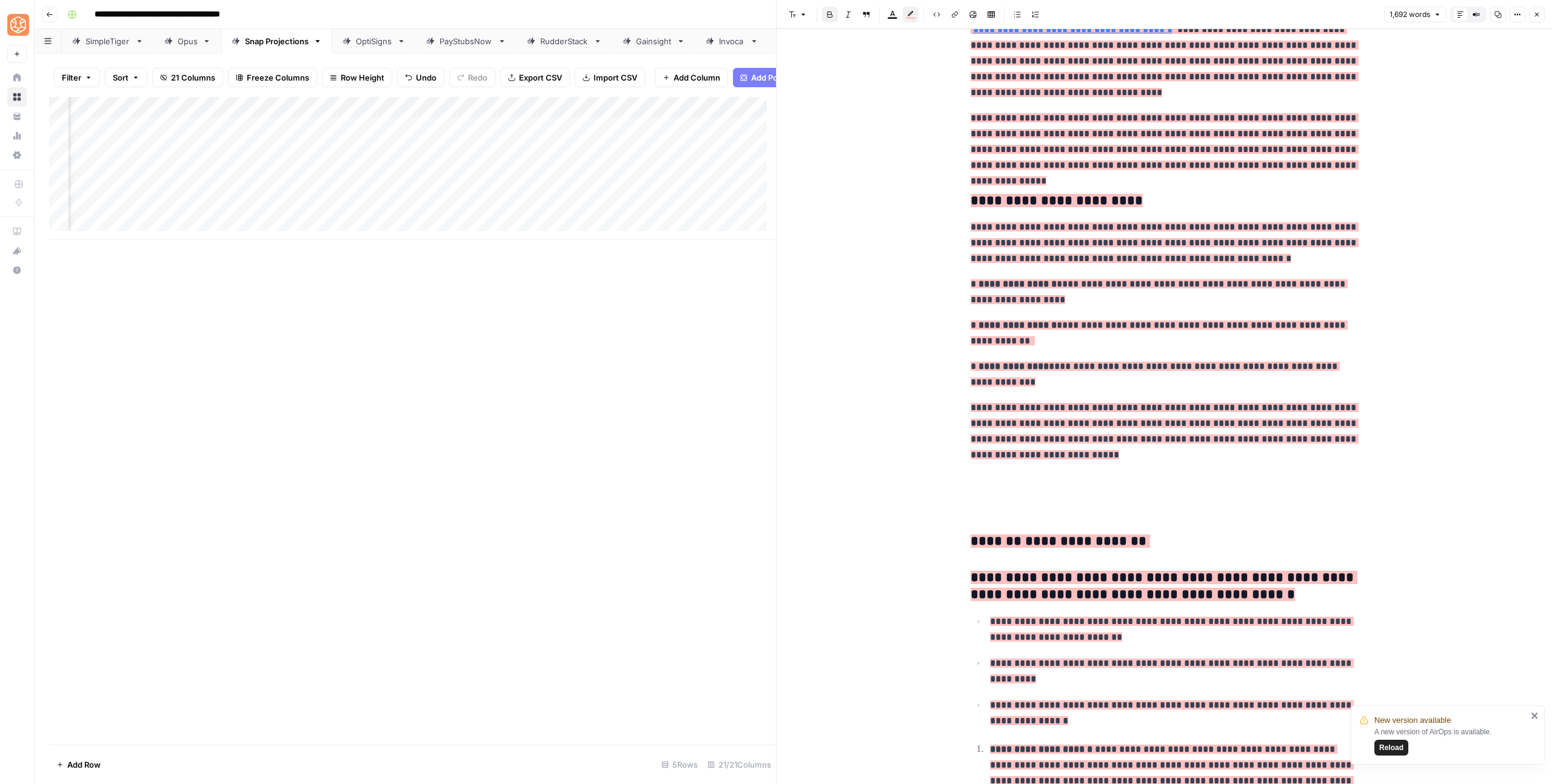 drag, startPoint x: 805, startPoint y: 16, endPoint x: 801, endPoint y: 25, distance: 9.848858 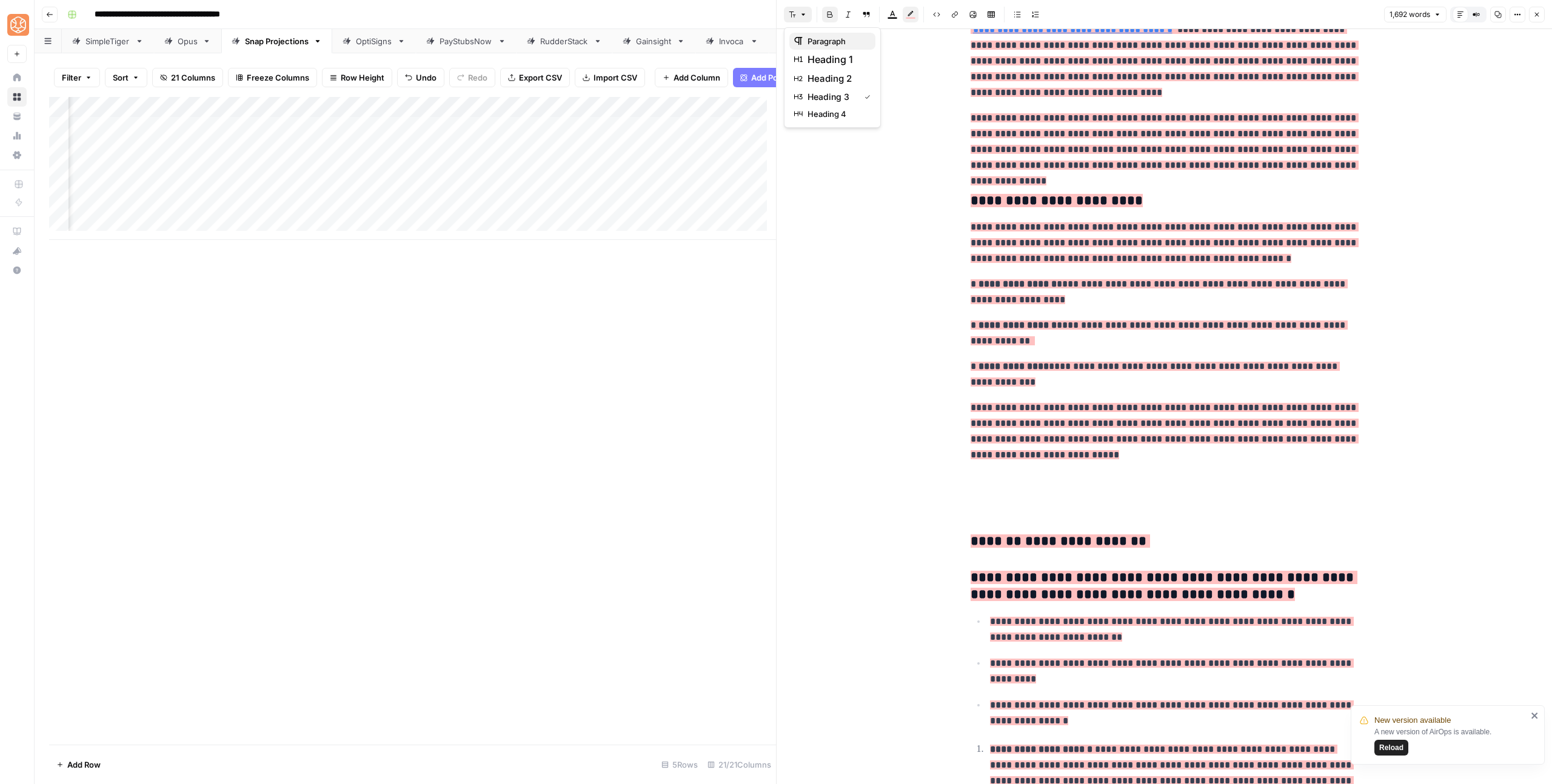 click 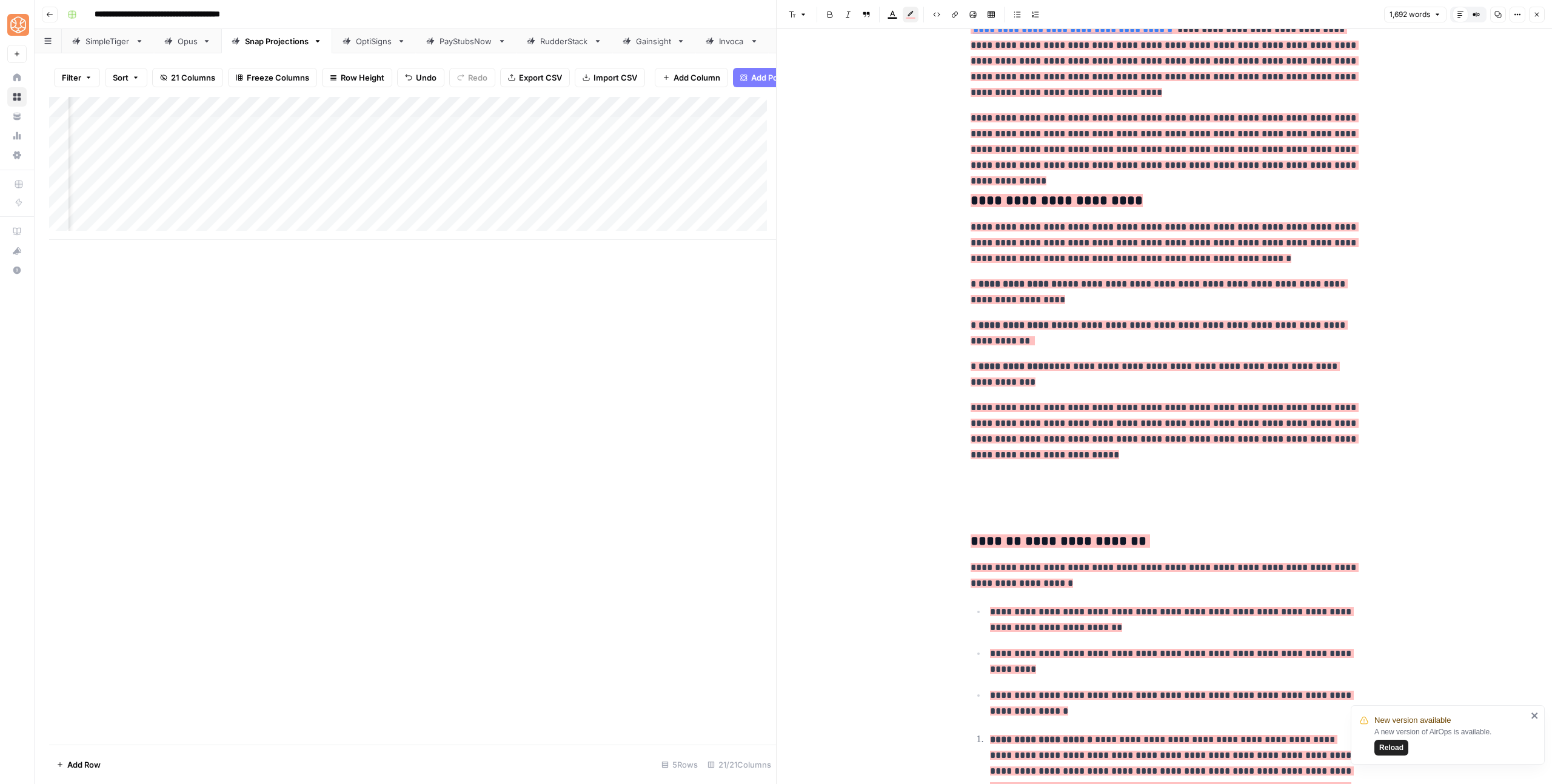 drag, startPoint x: 973, startPoint y: 305, endPoint x: 948, endPoint y: 299, distance: 25.70992 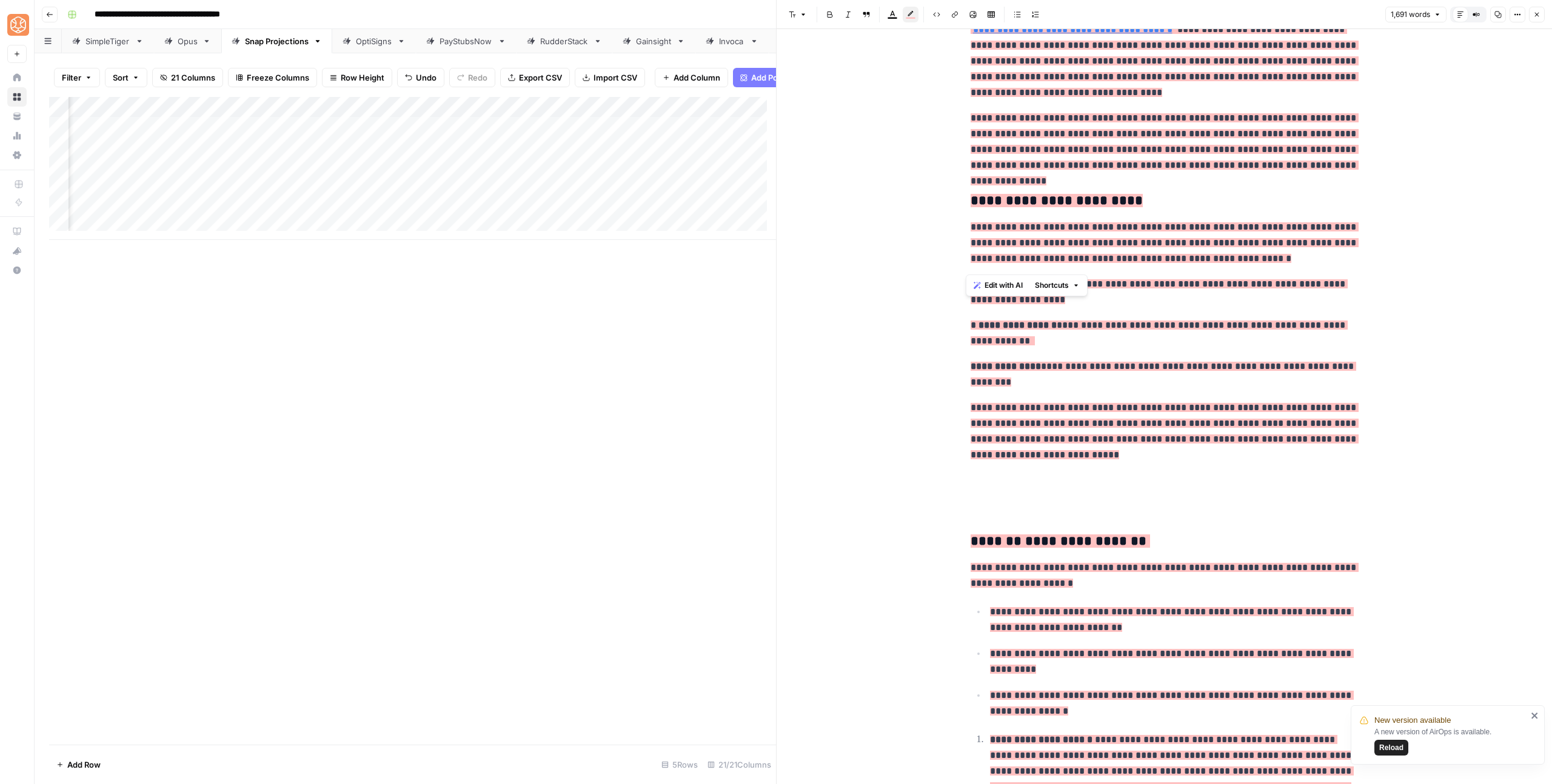 drag, startPoint x: 972, startPoint y: 261, endPoint x: 955, endPoint y: 255, distance: 18.027756 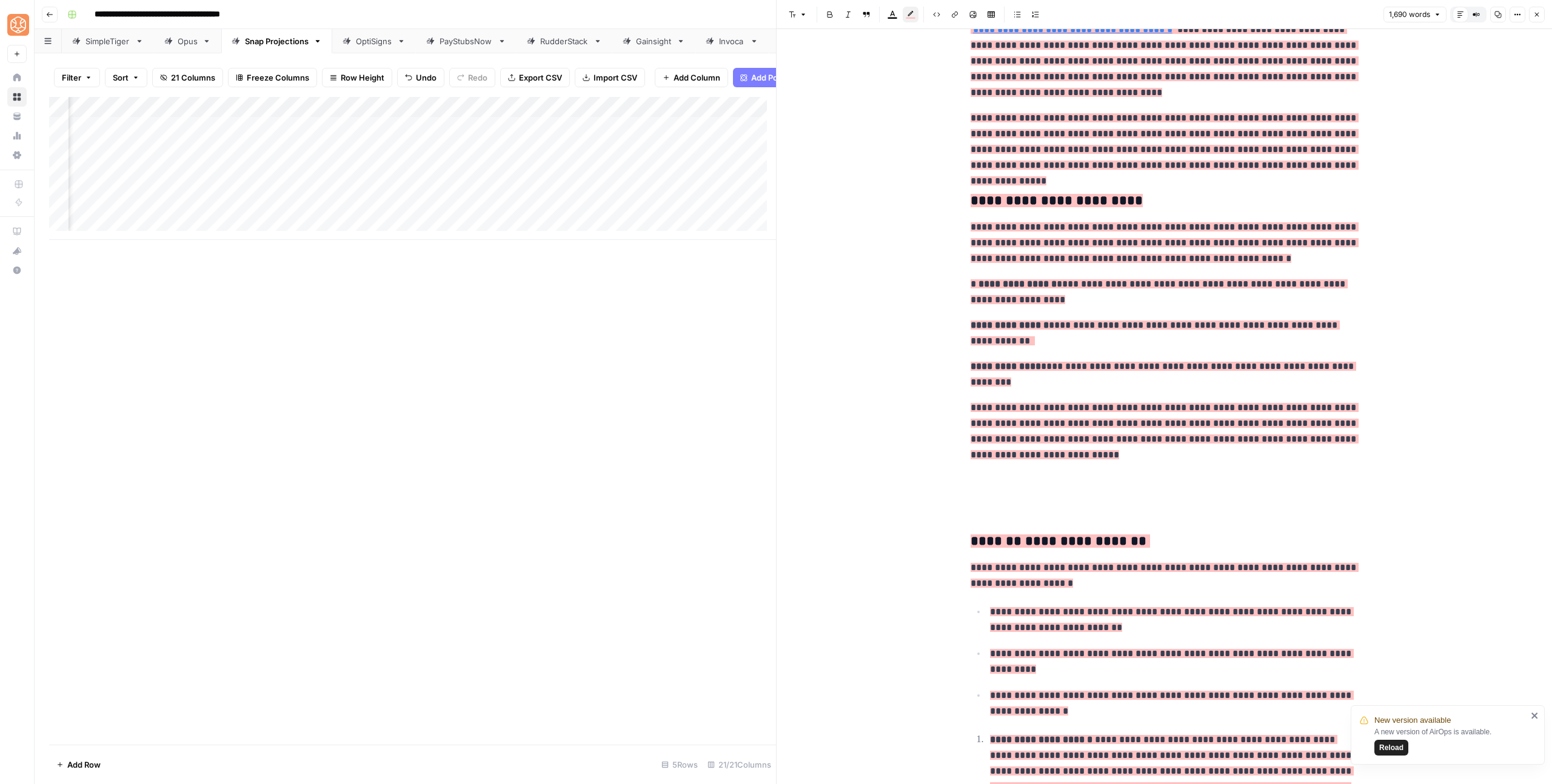 drag, startPoint x: 973, startPoint y: 222, endPoint x: 963, endPoint y: 219, distance: 10.440307 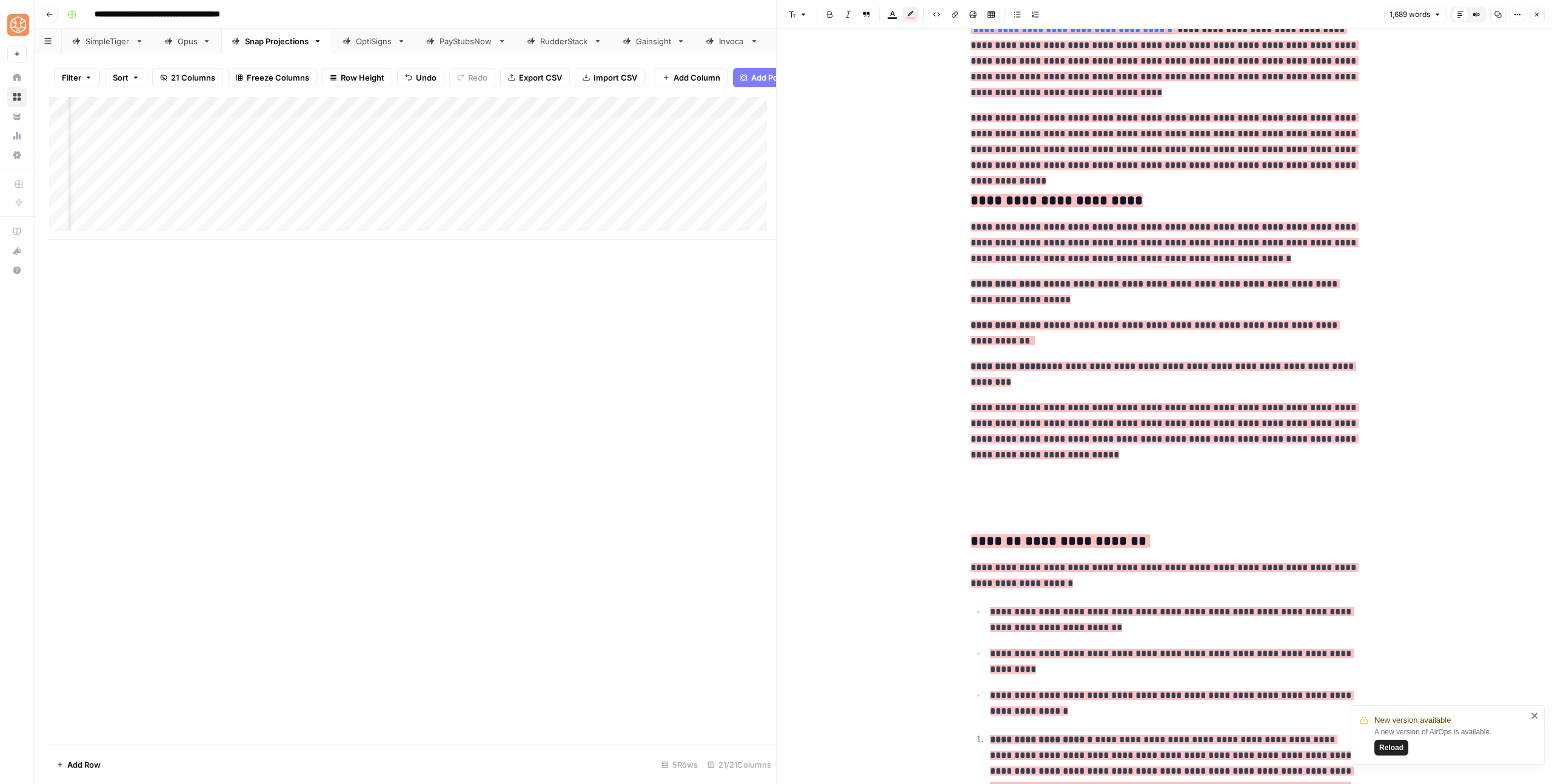 click on "**********" at bounding box center [1165, 292] 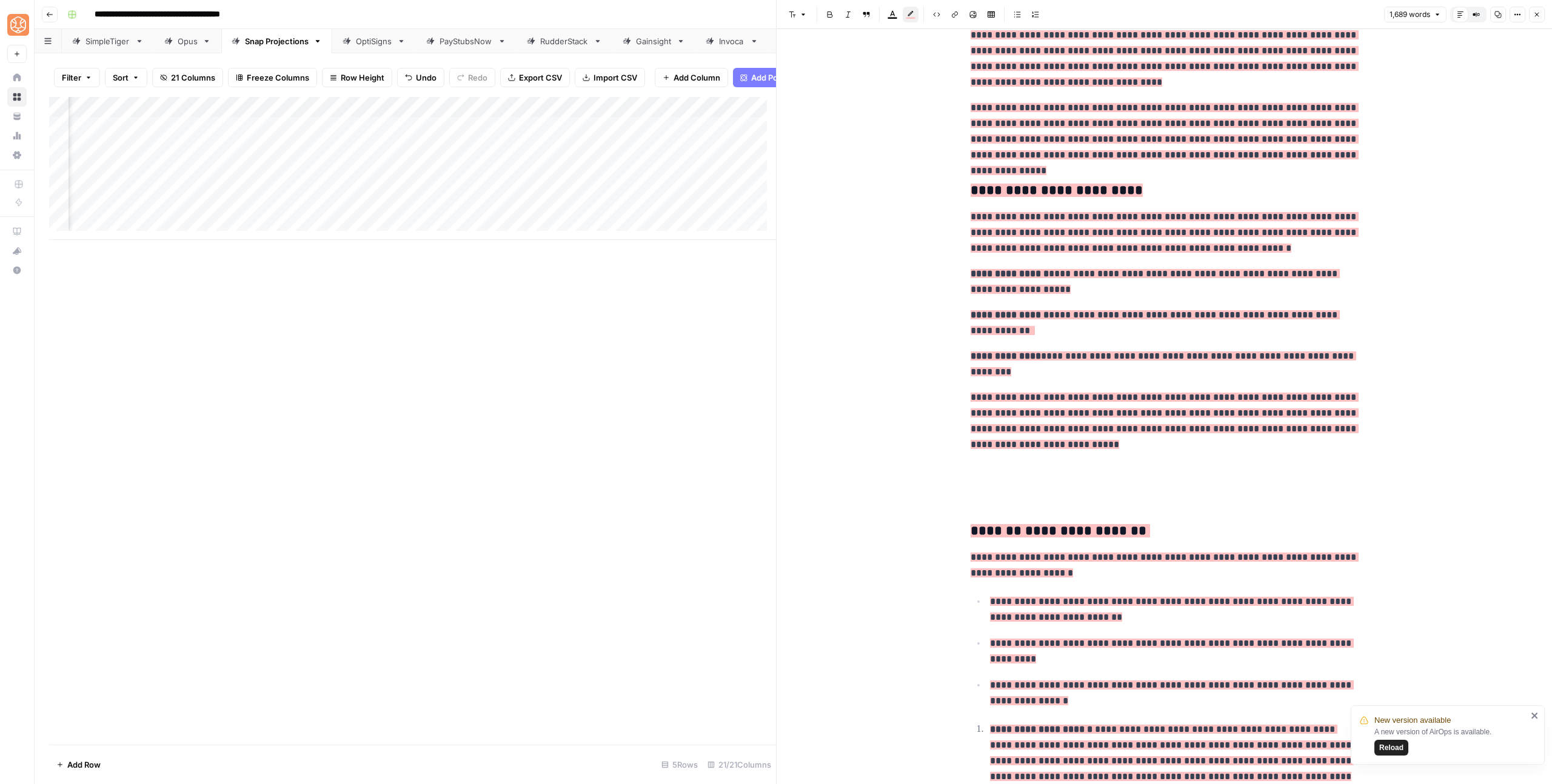scroll, scrollTop: 1488, scrollLeft: 0, axis: vertical 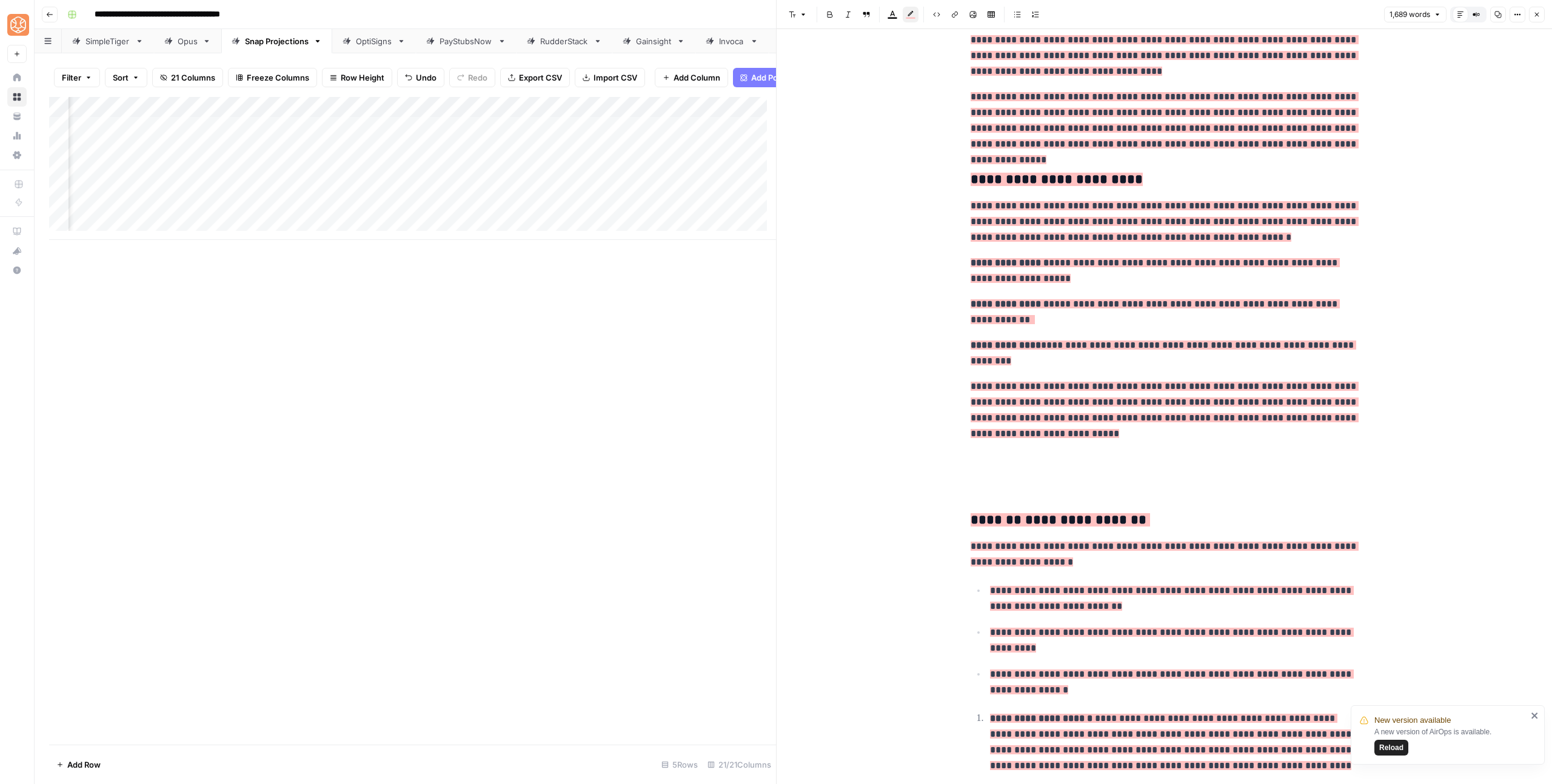 click on "*******" at bounding box center [998, 520] 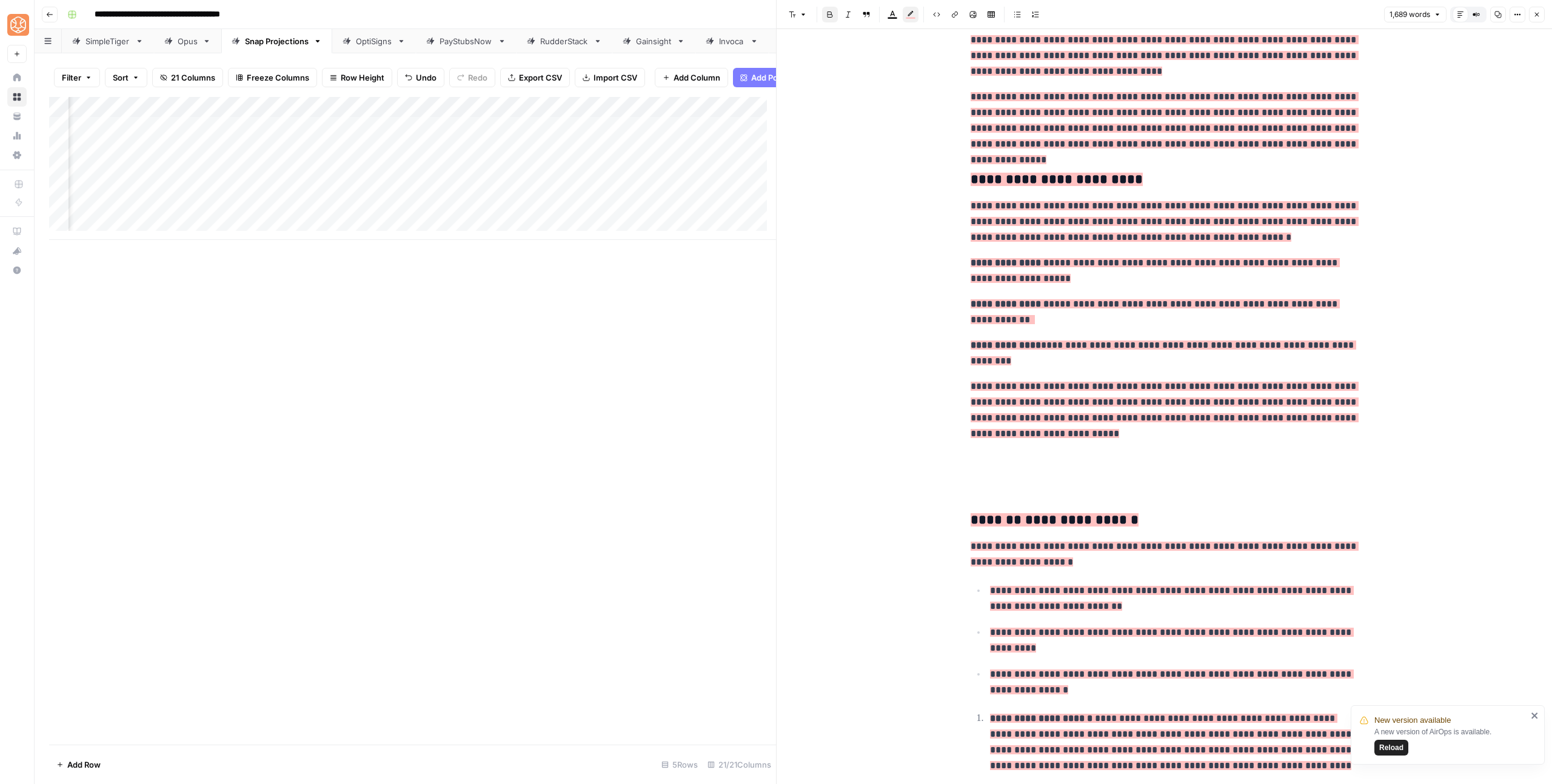 click on "**********" at bounding box center (1057, 179) 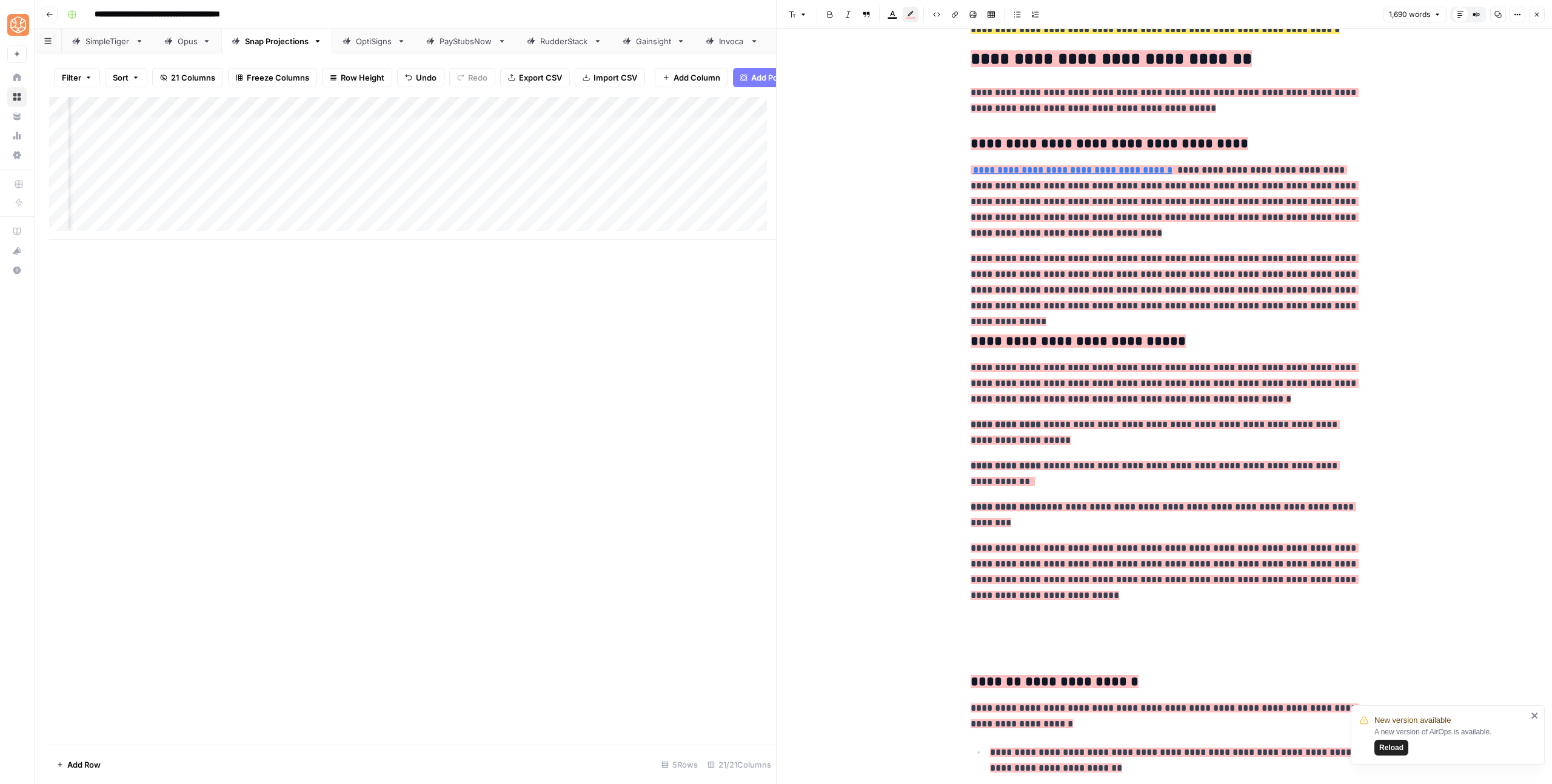 scroll, scrollTop: 1327, scrollLeft: 0, axis: vertical 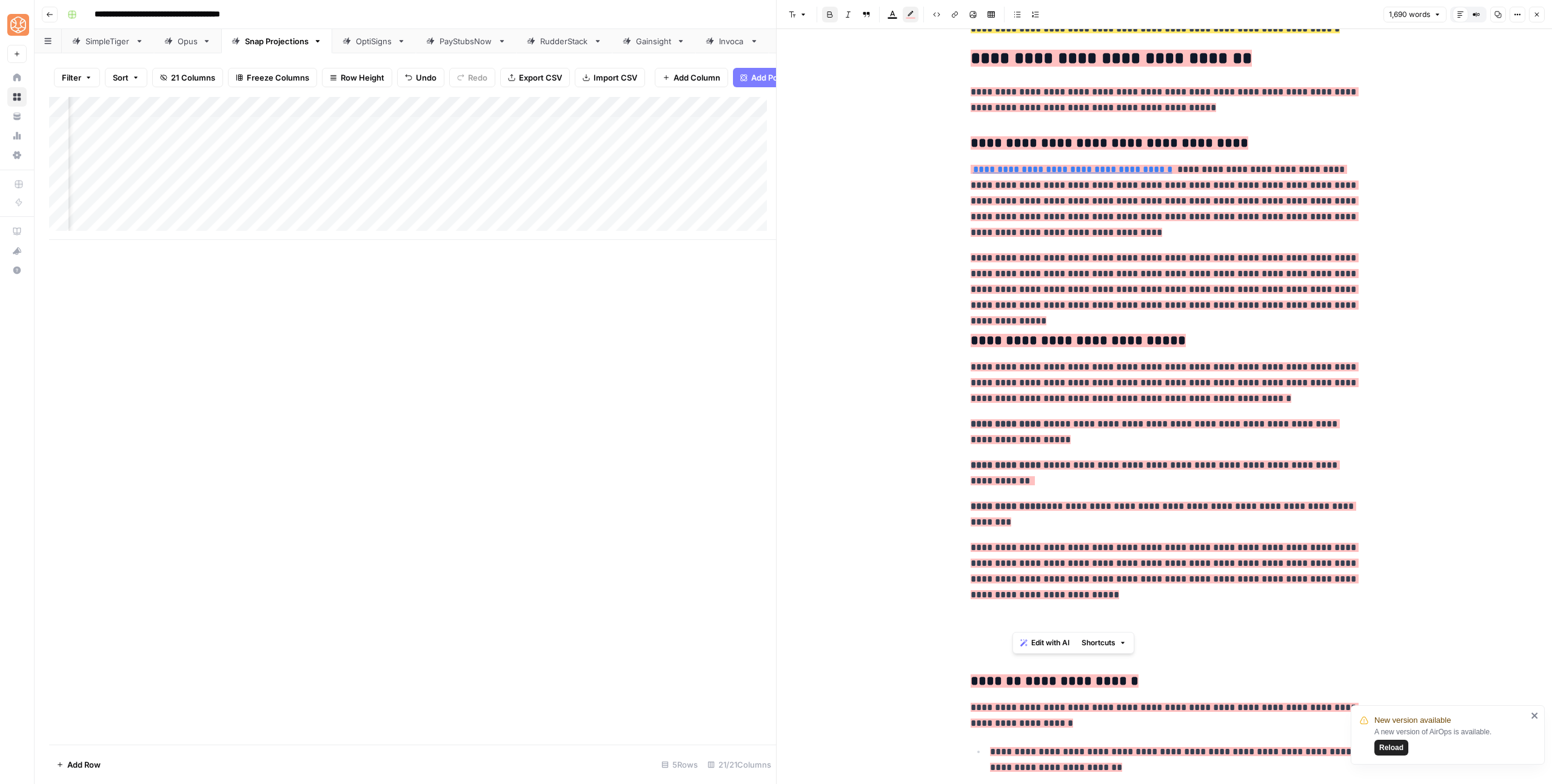 drag, startPoint x: 1131, startPoint y: 616, endPoint x: 1014, endPoint y: 617, distance: 117.0043 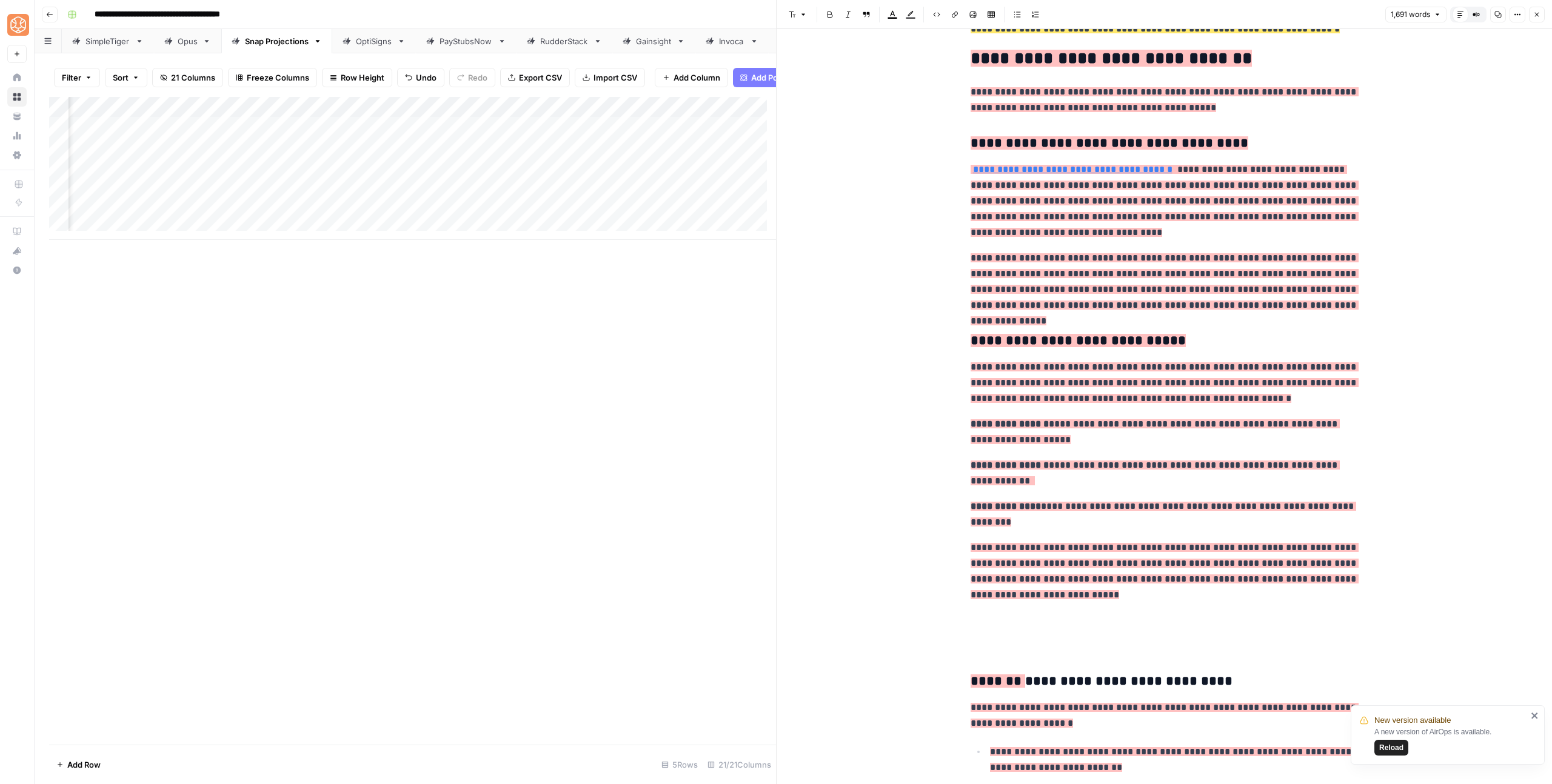 click on "**********" at bounding box center (1165, 795) 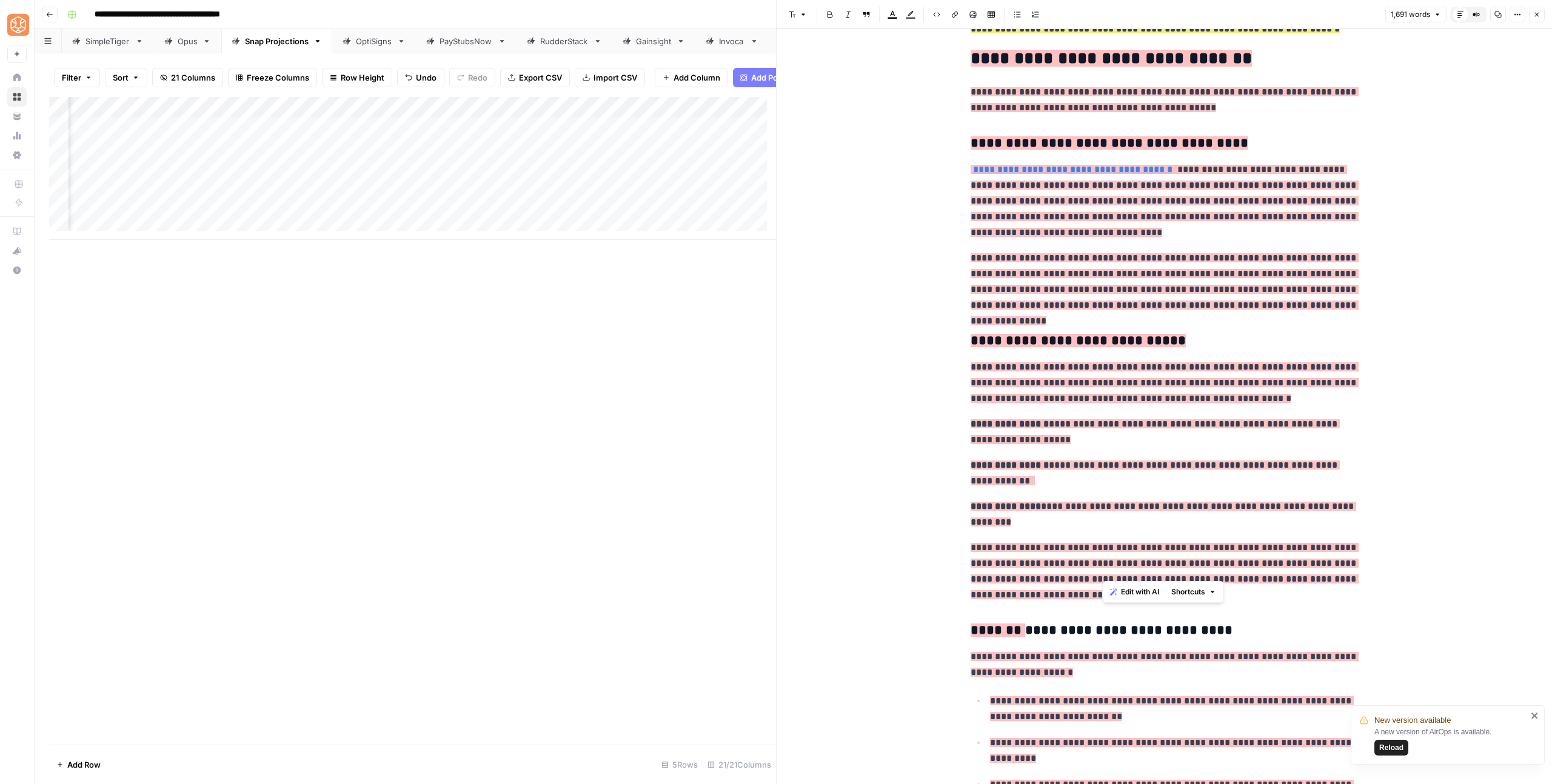 drag, startPoint x: 1154, startPoint y: 570, endPoint x: 1018, endPoint y: 571, distance: 136.00368 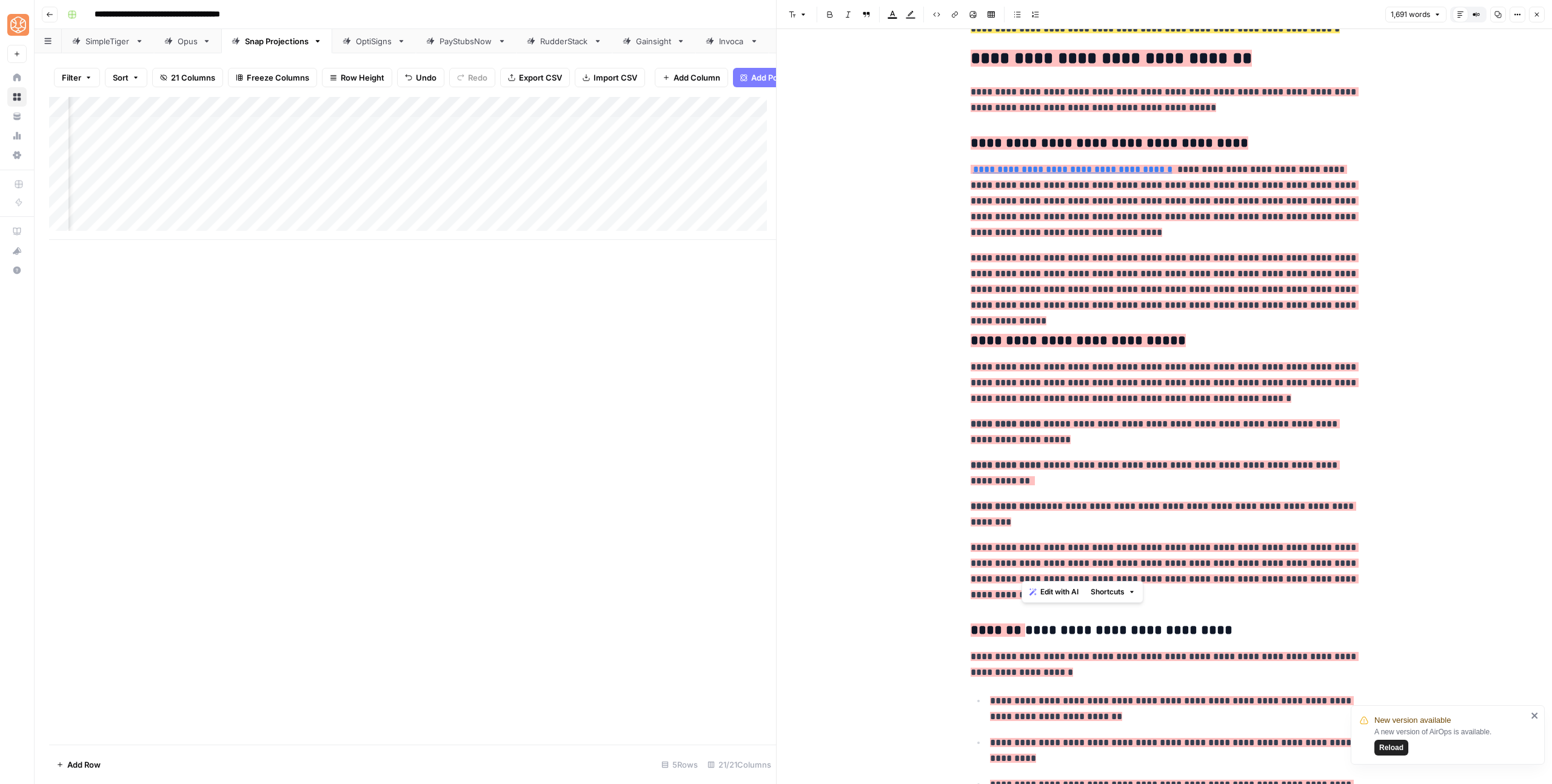 click on "*******" at bounding box center [998, 630] 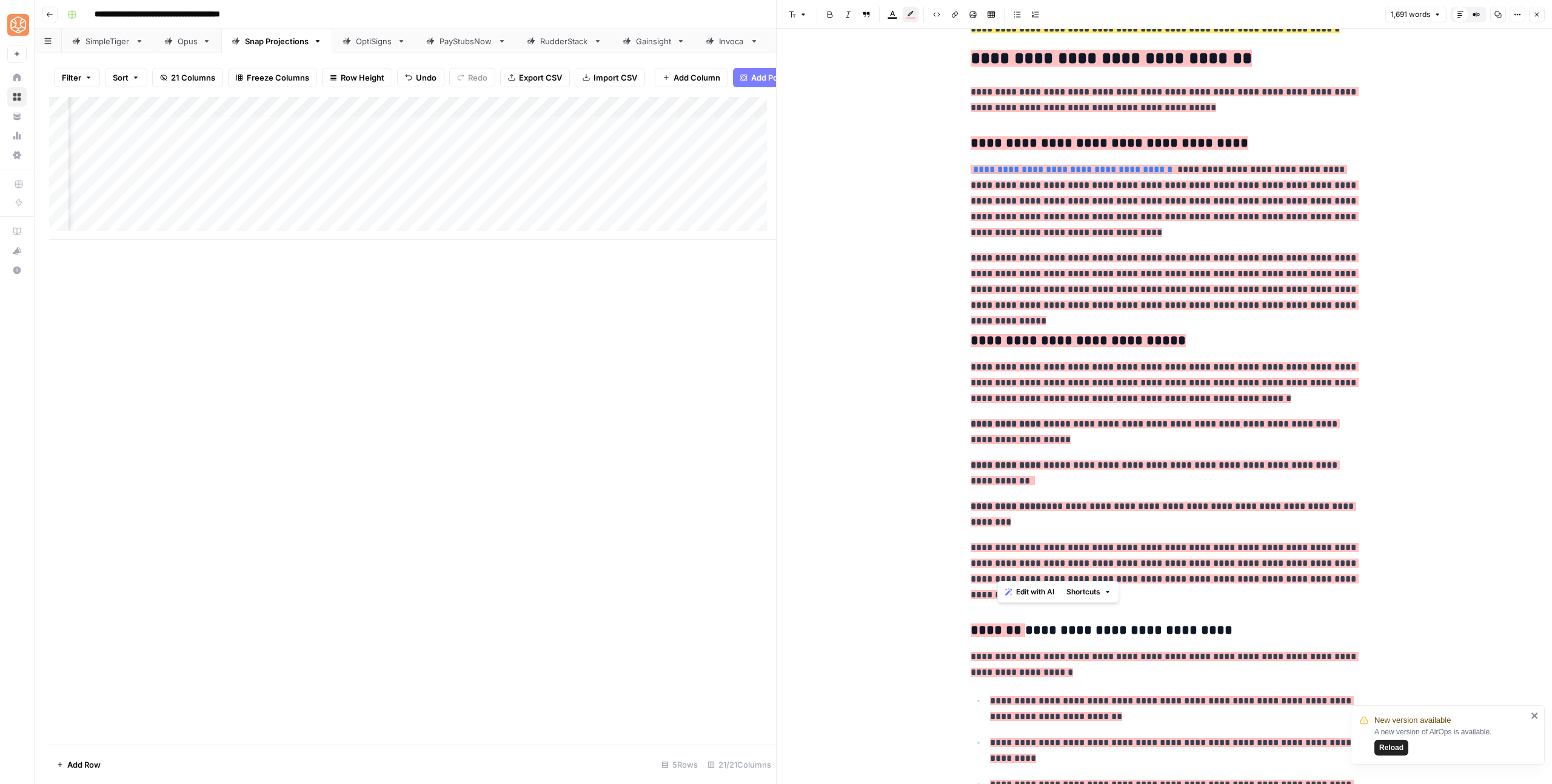 click on "*******" at bounding box center [998, 630] 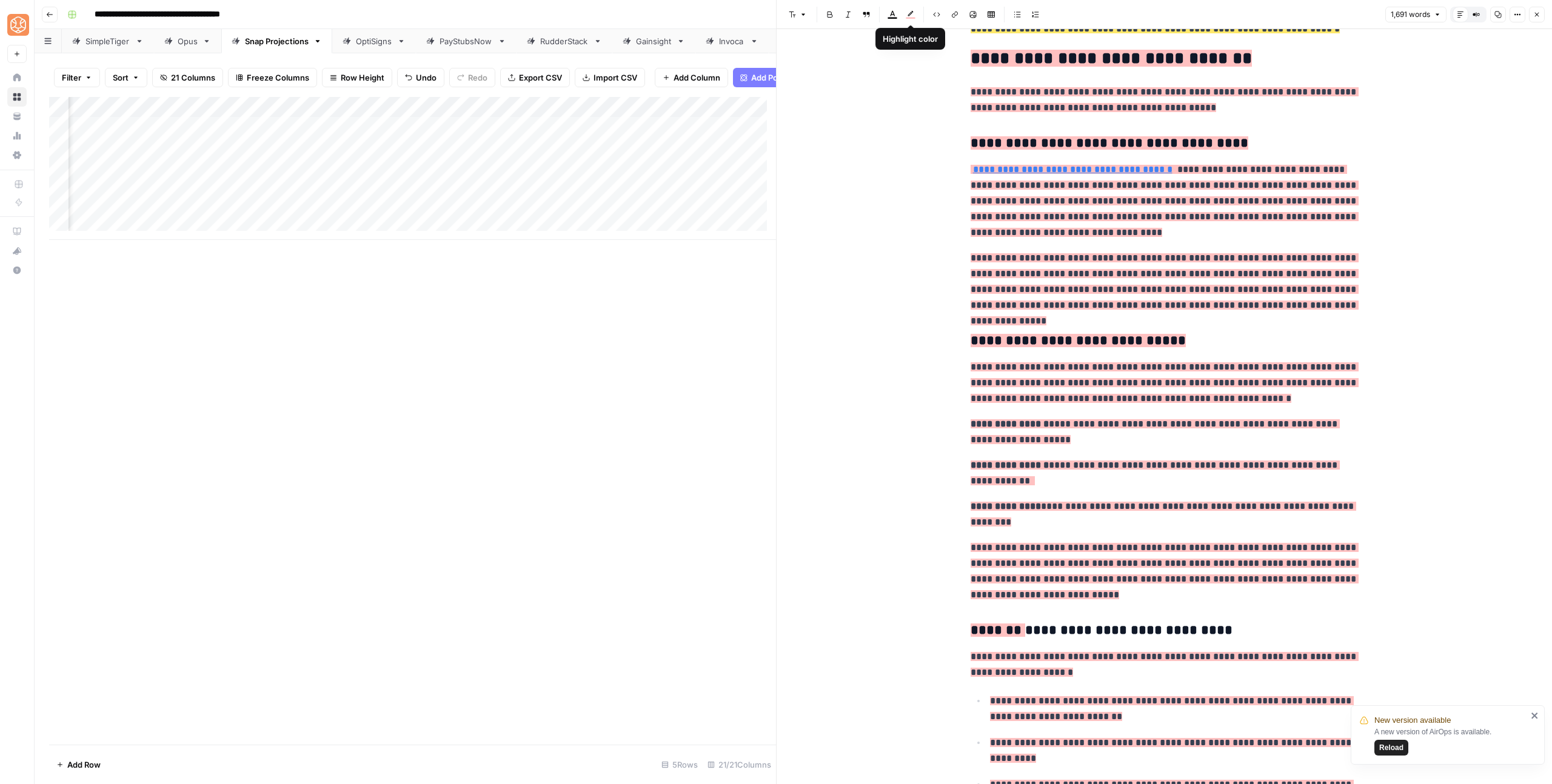 click 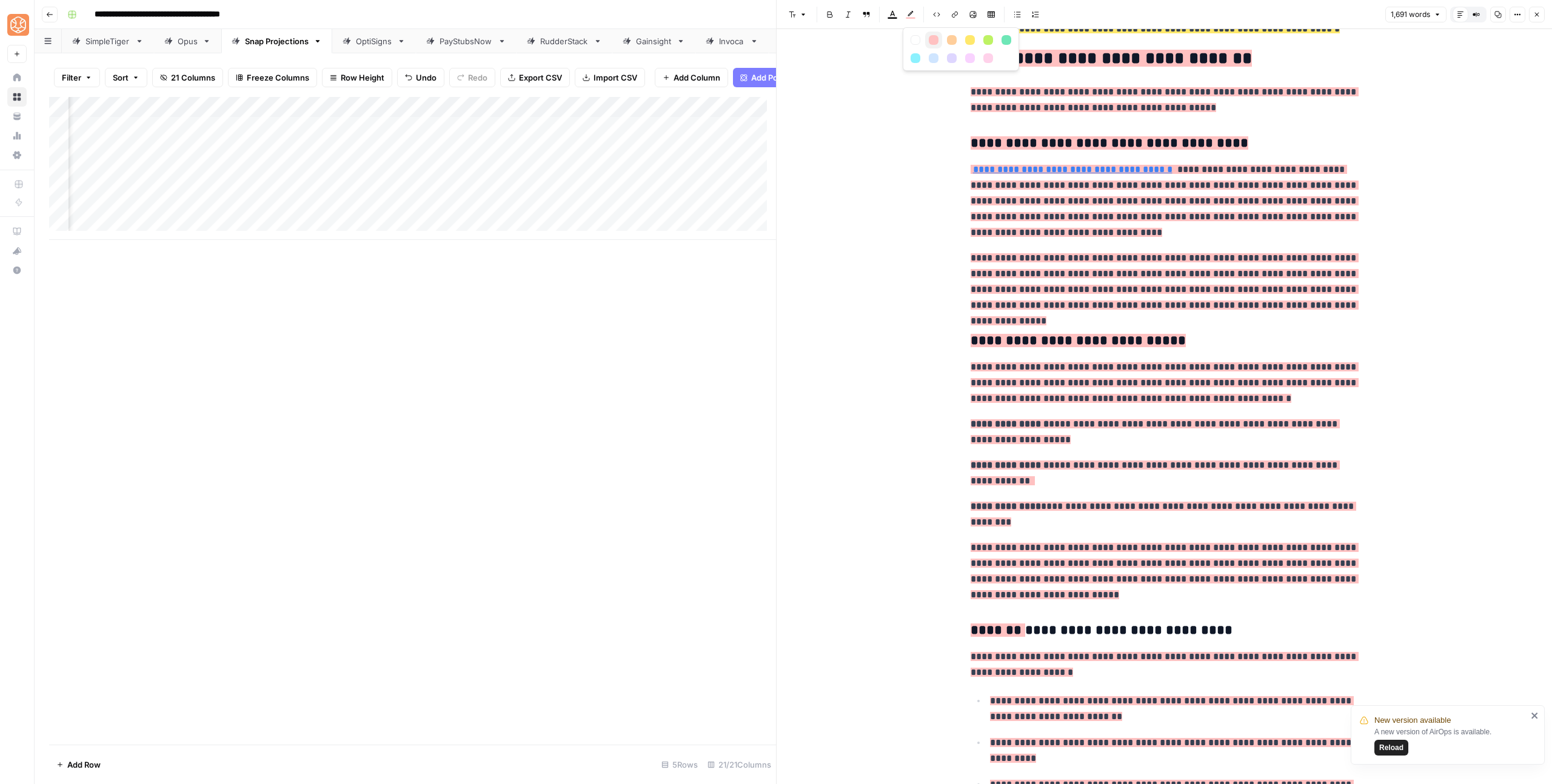click at bounding box center (934, 40) 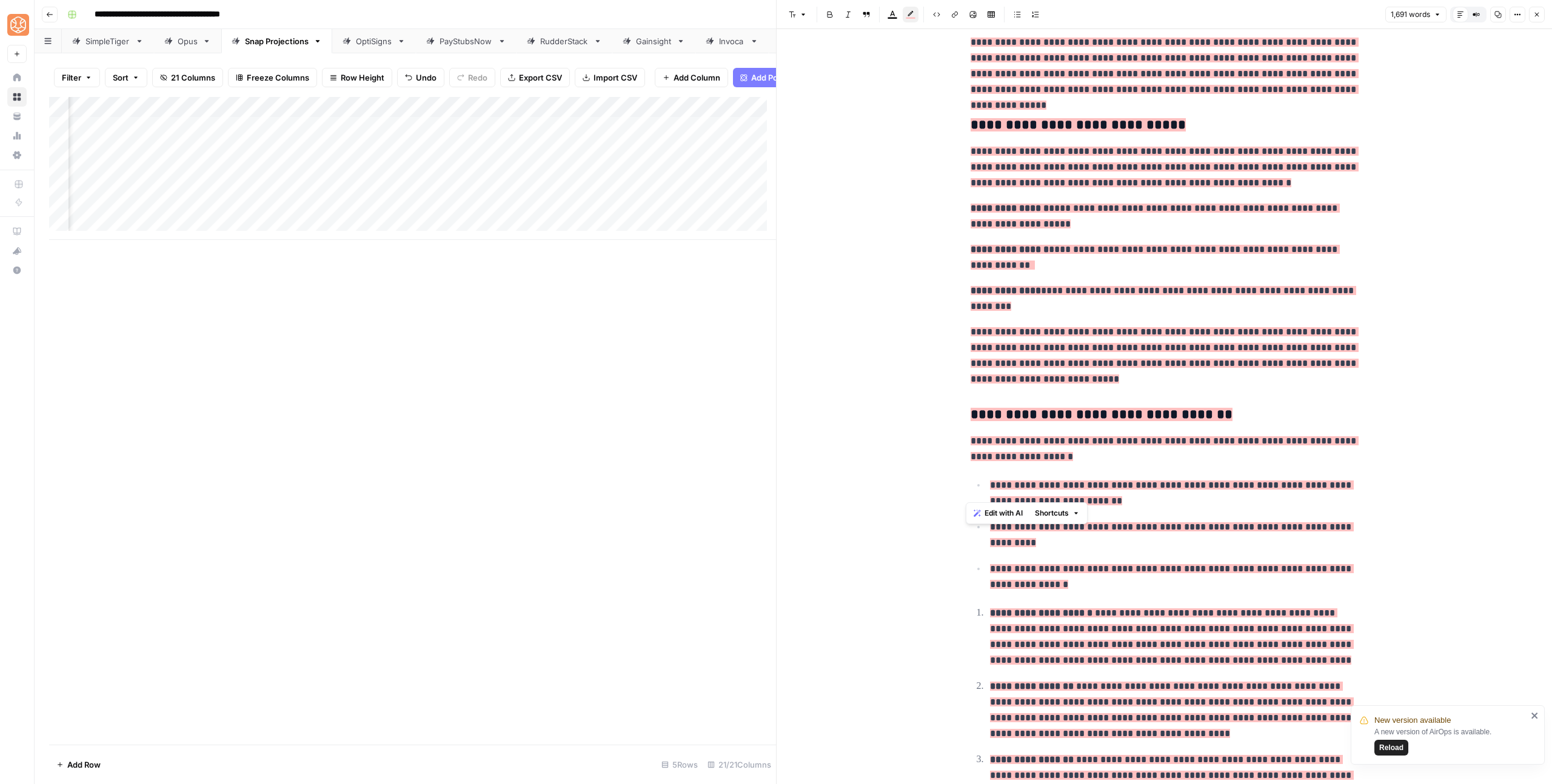 scroll, scrollTop: 1555, scrollLeft: 0, axis: vertical 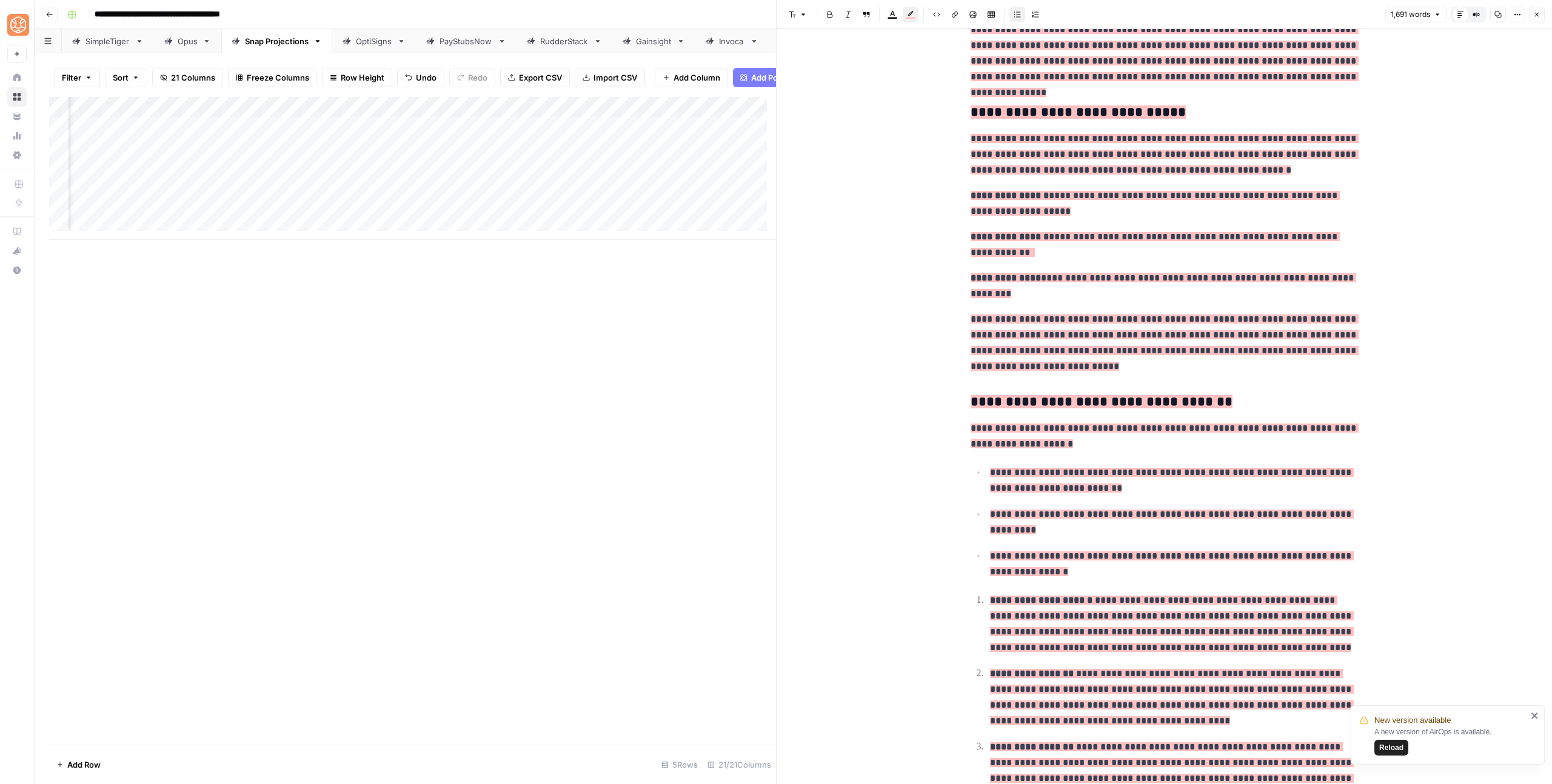 click on "**********" at bounding box center [1174, 480] 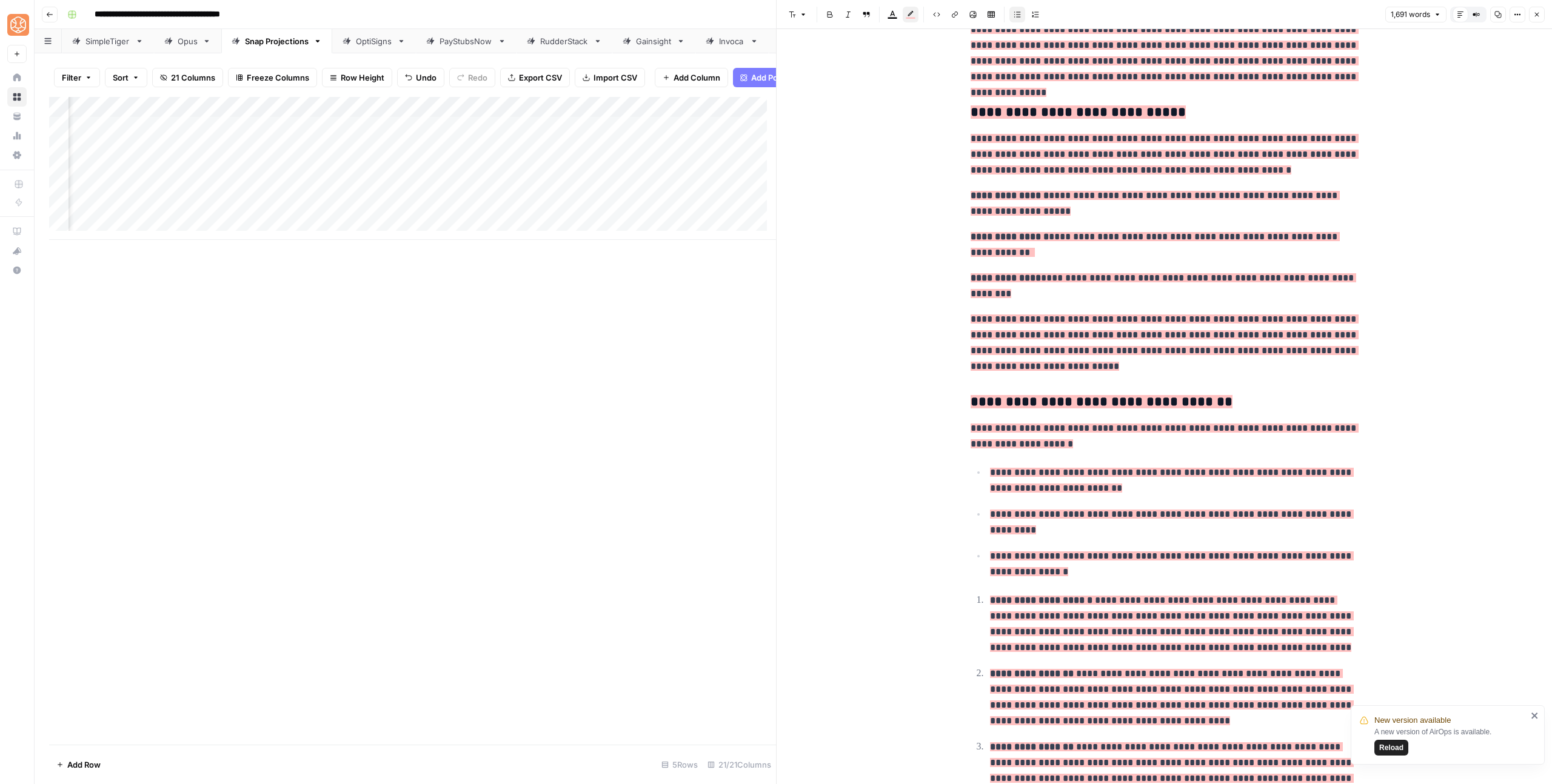 click on "**********" at bounding box center [1174, 564] 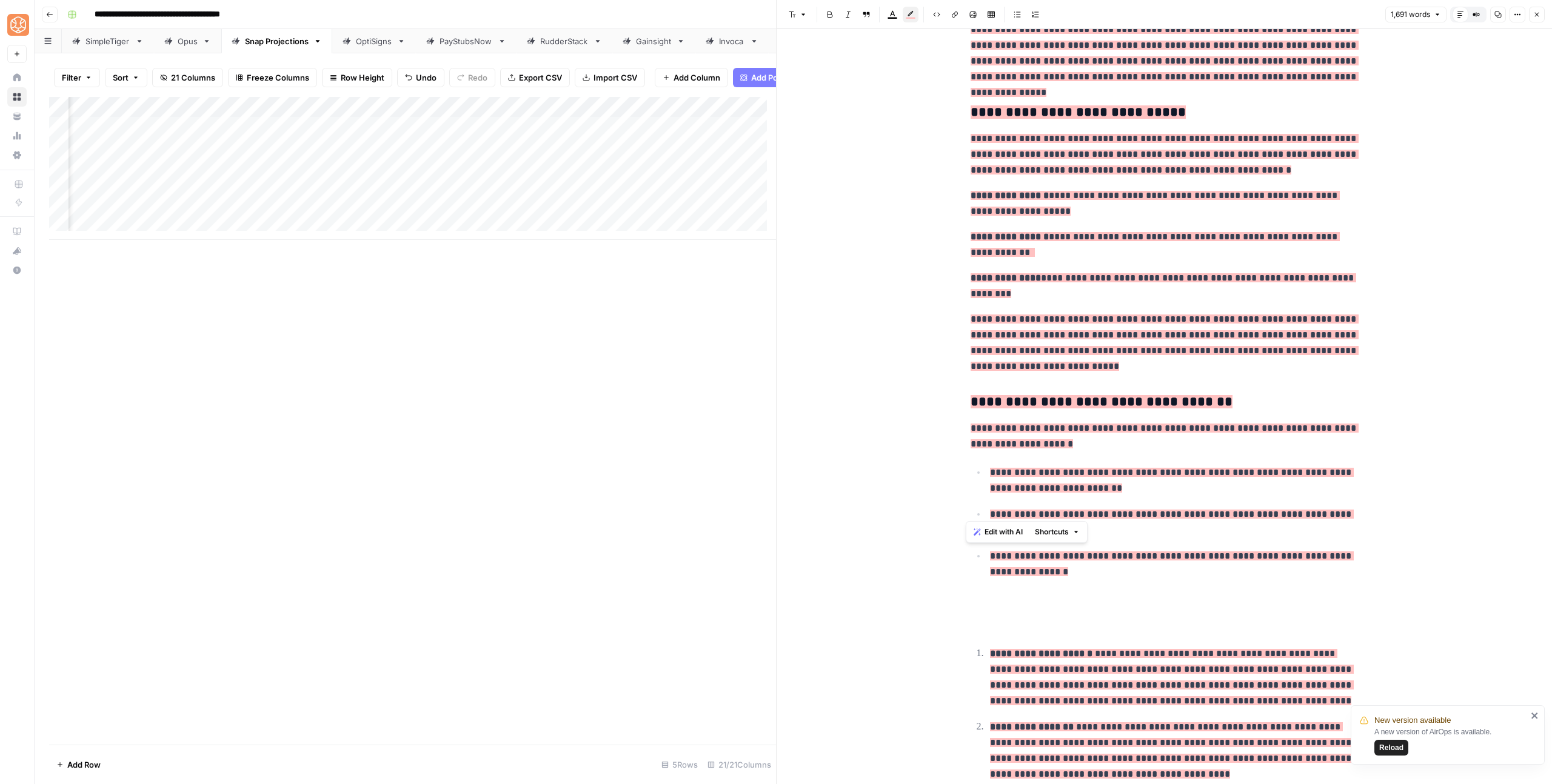 drag, startPoint x: 1065, startPoint y: 508, endPoint x: 949, endPoint y: 371, distance: 179.51323 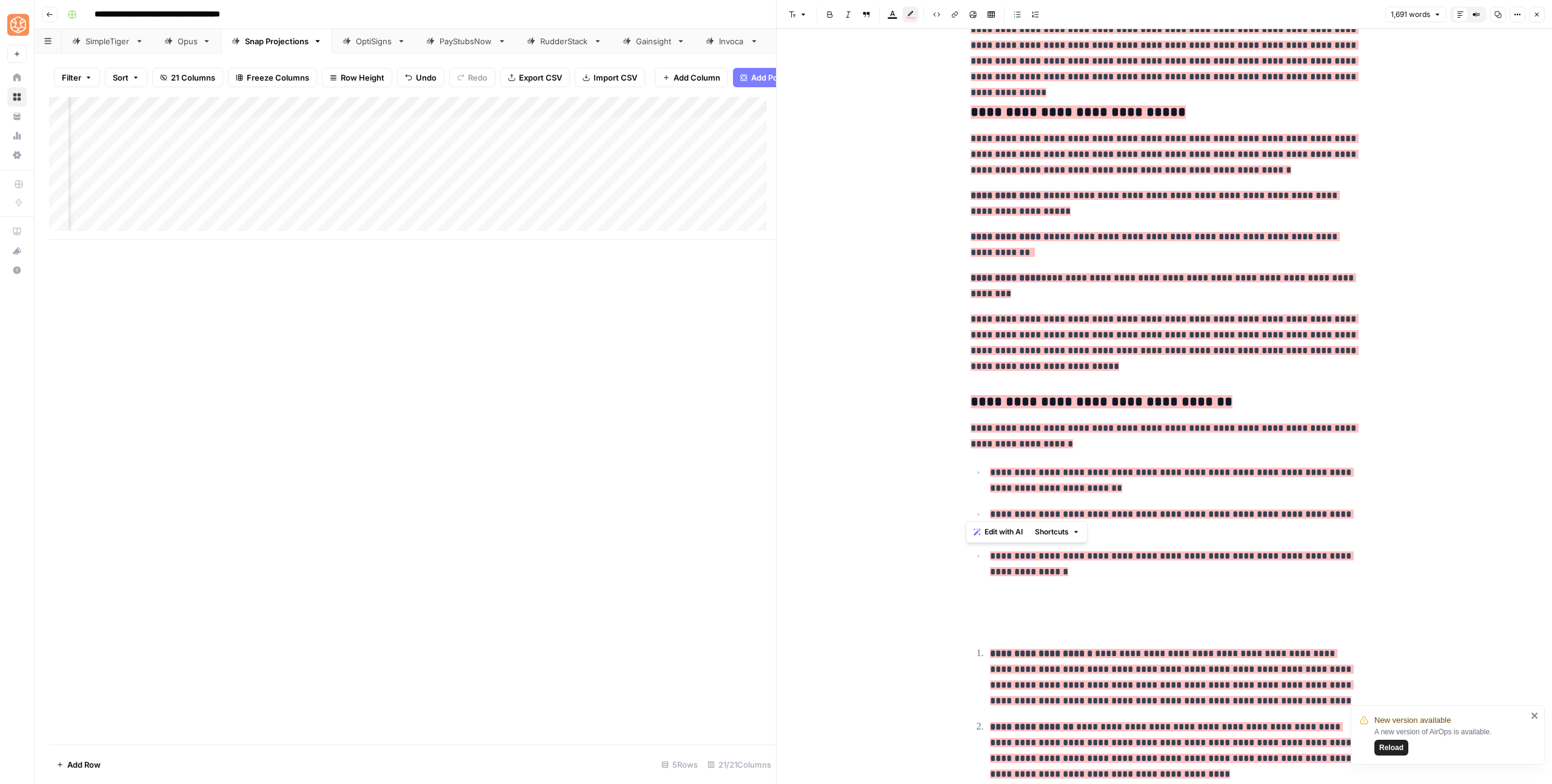 click on "**********" at bounding box center [1164, 577] 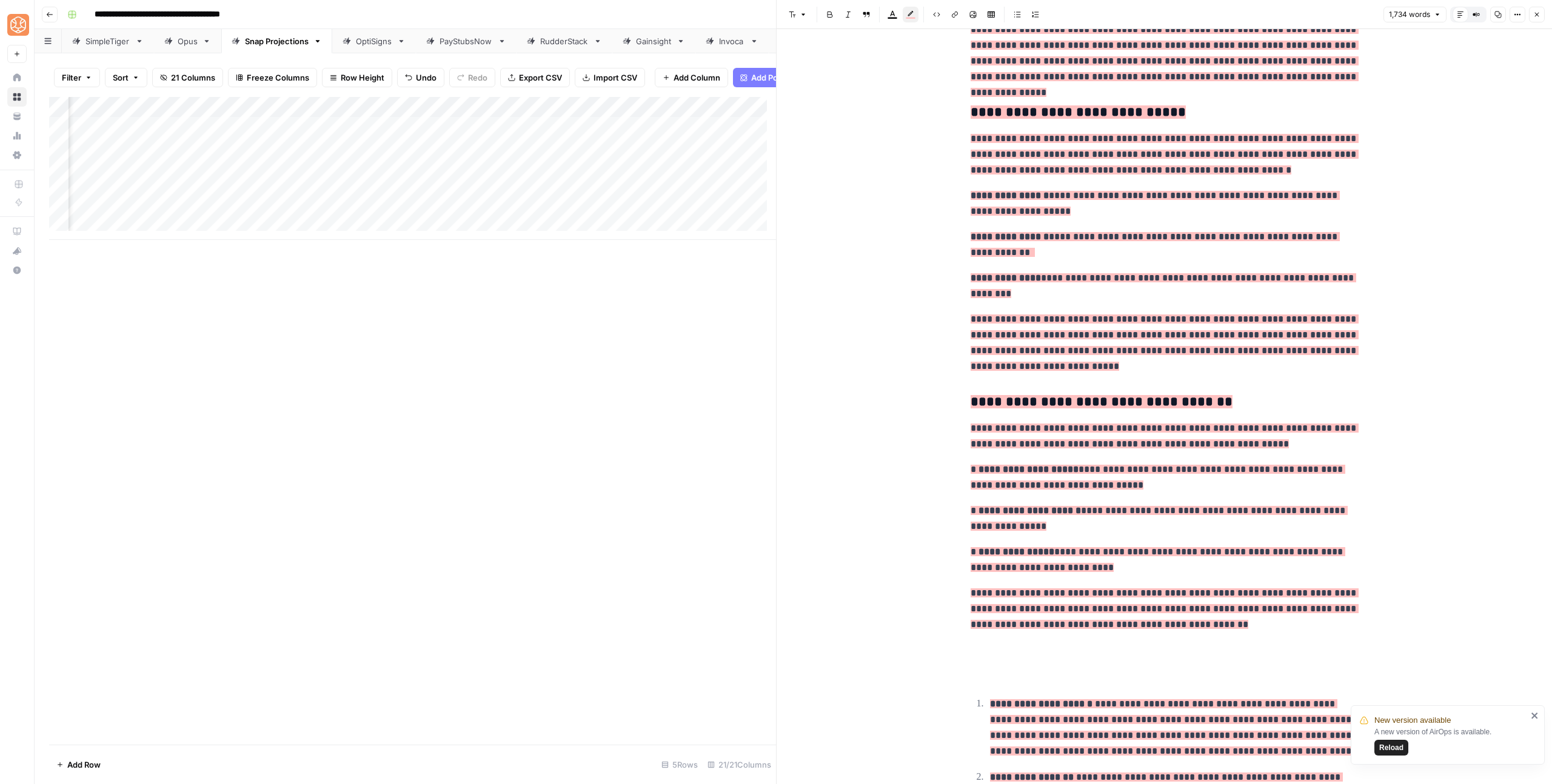 click at bounding box center [1165, 676] 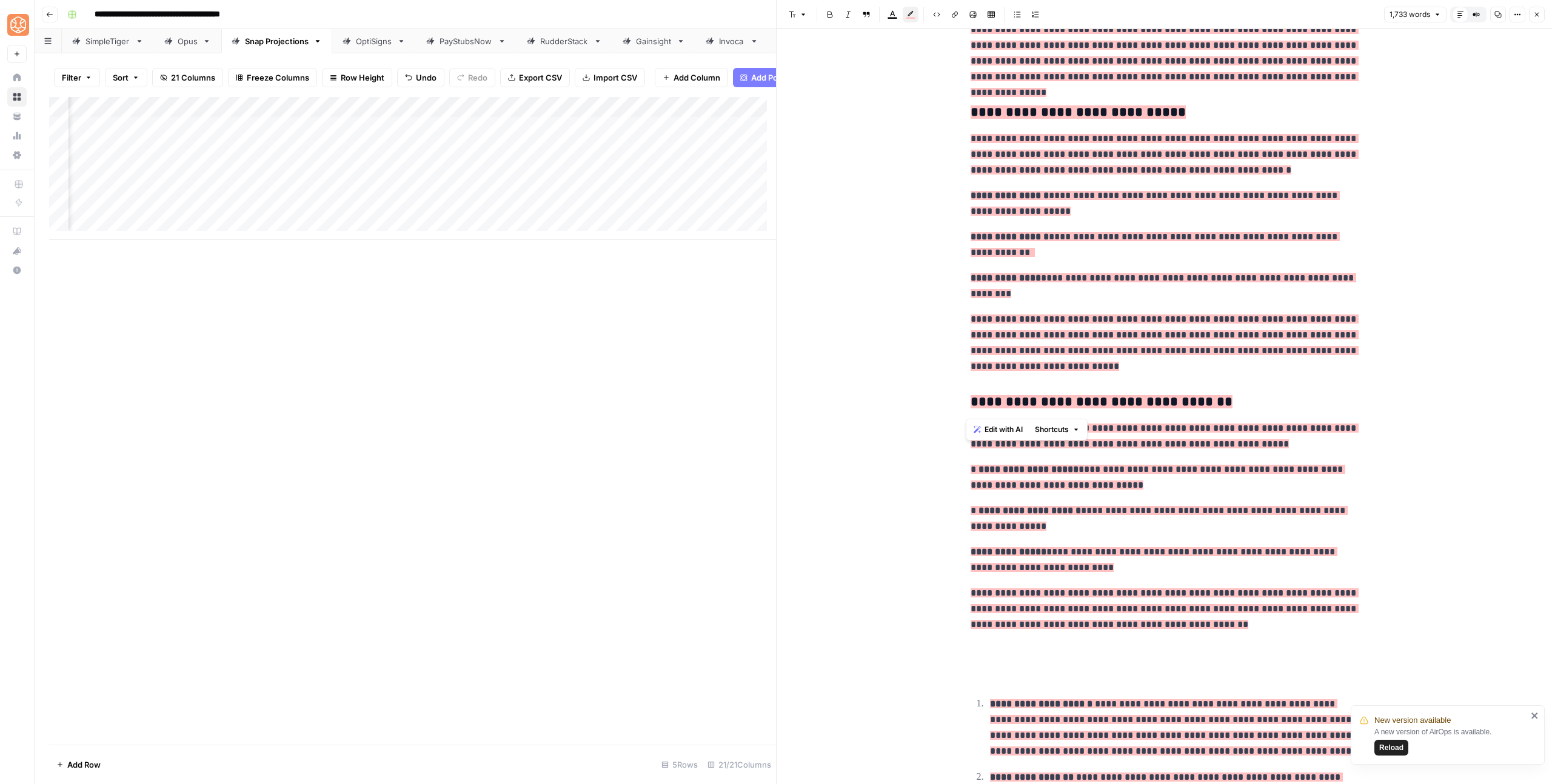 click on "**********" at bounding box center [1165, 593] 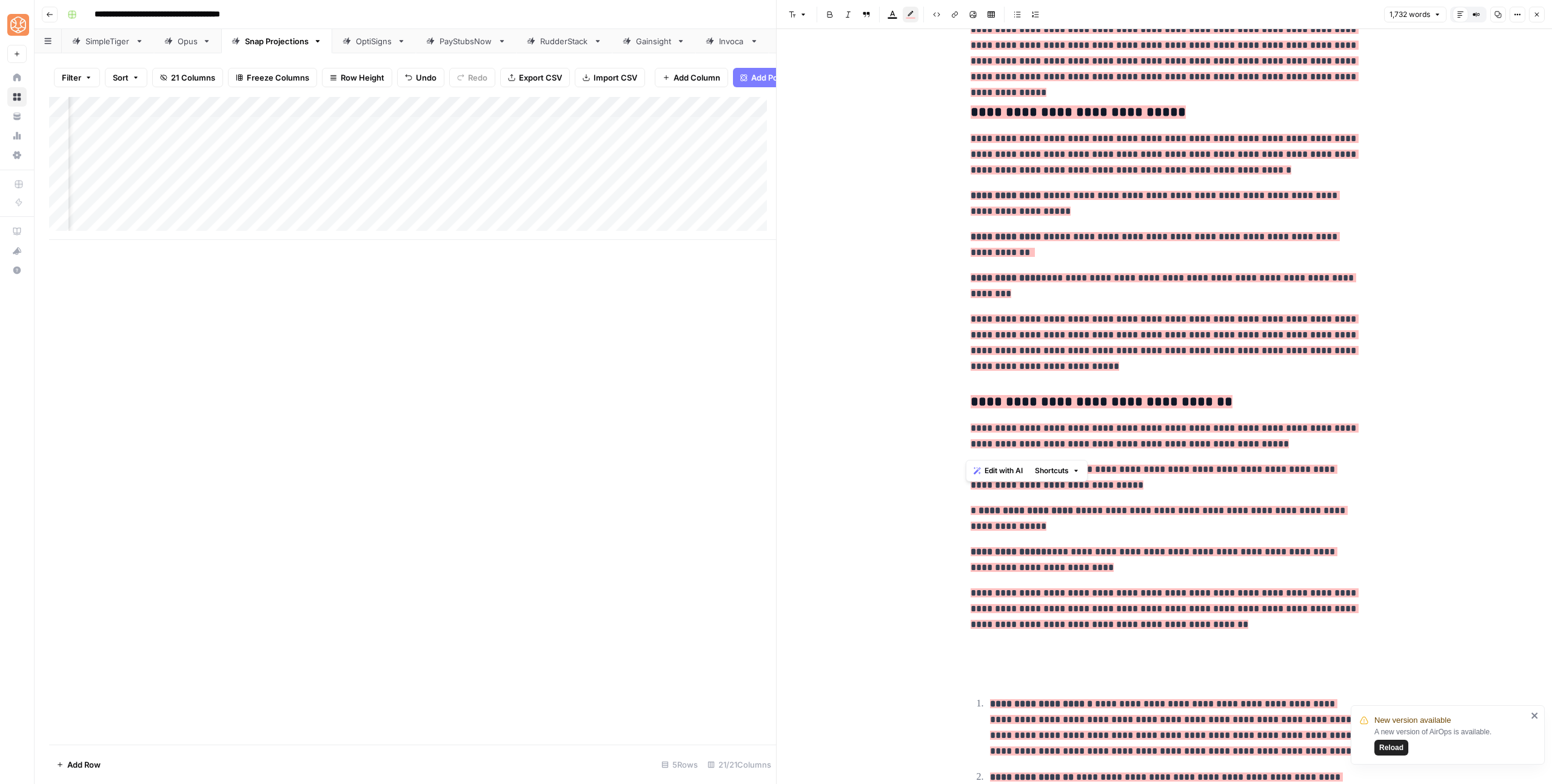 drag, startPoint x: 974, startPoint y: 443, endPoint x: 956, endPoint y: 441, distance: 18.11077 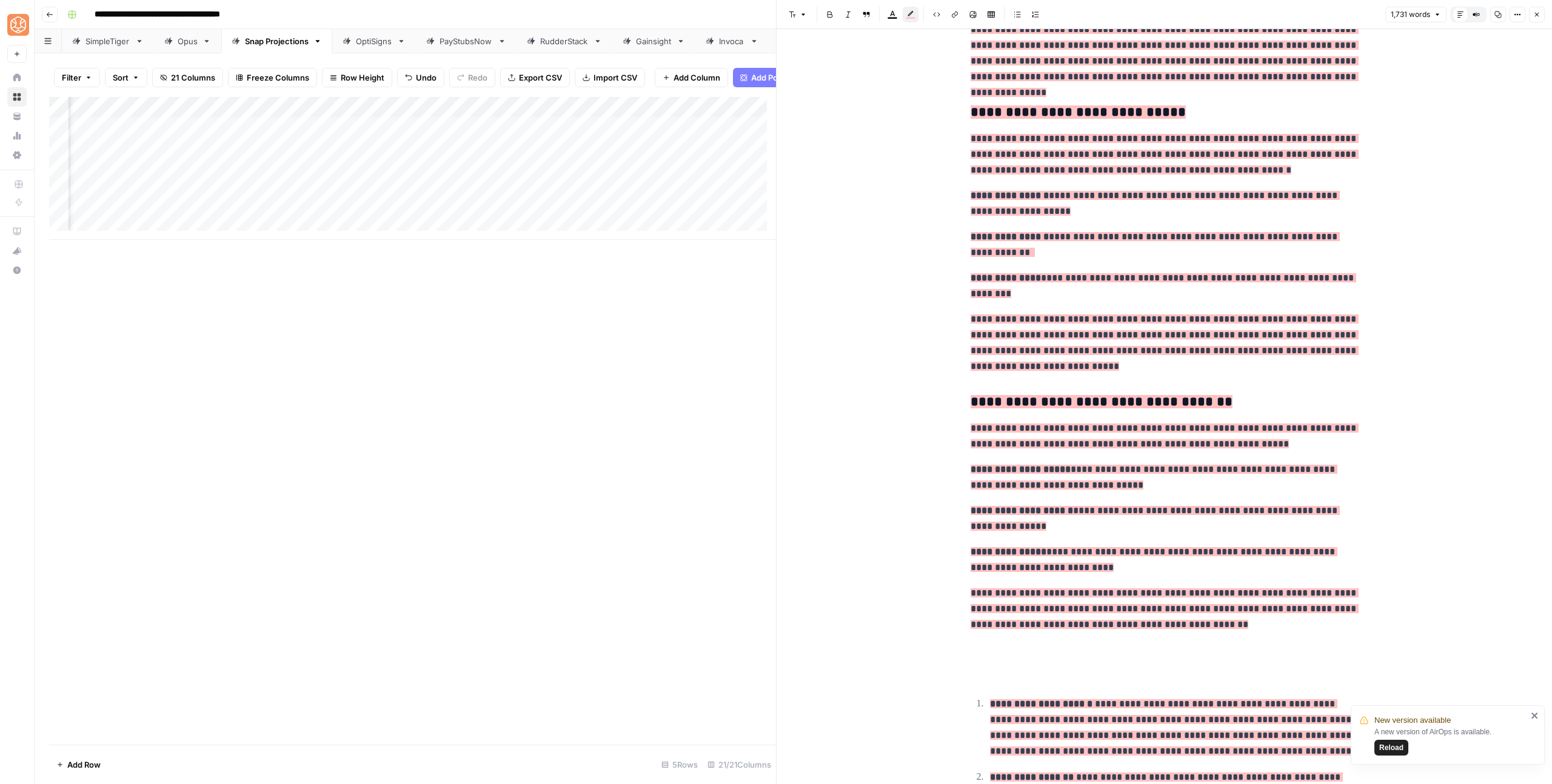 click on "**********" at bounding box center (1165, 593) 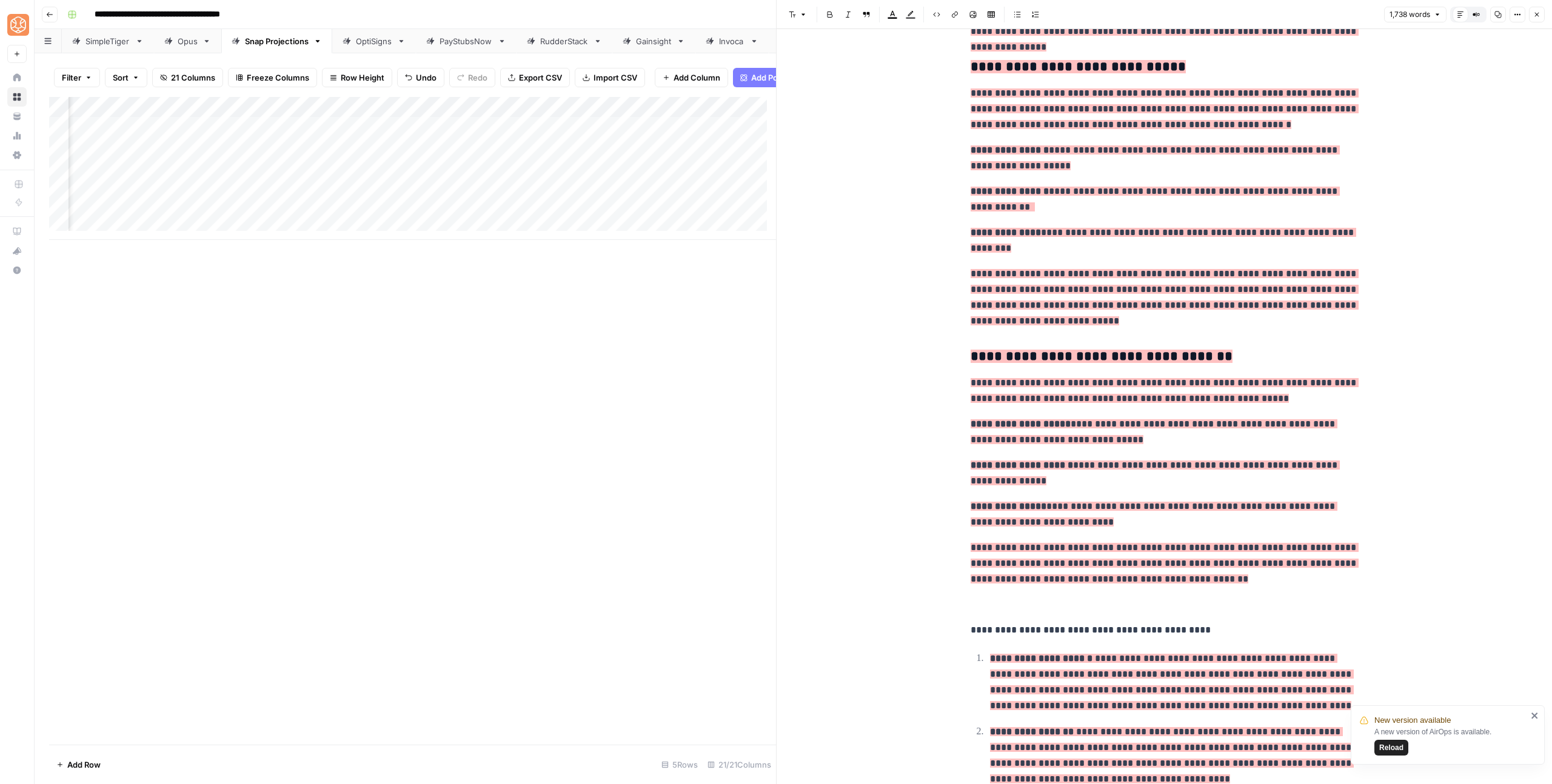 scroll, scrollTop: 1675, scrollLeft: 0, axis: vertical 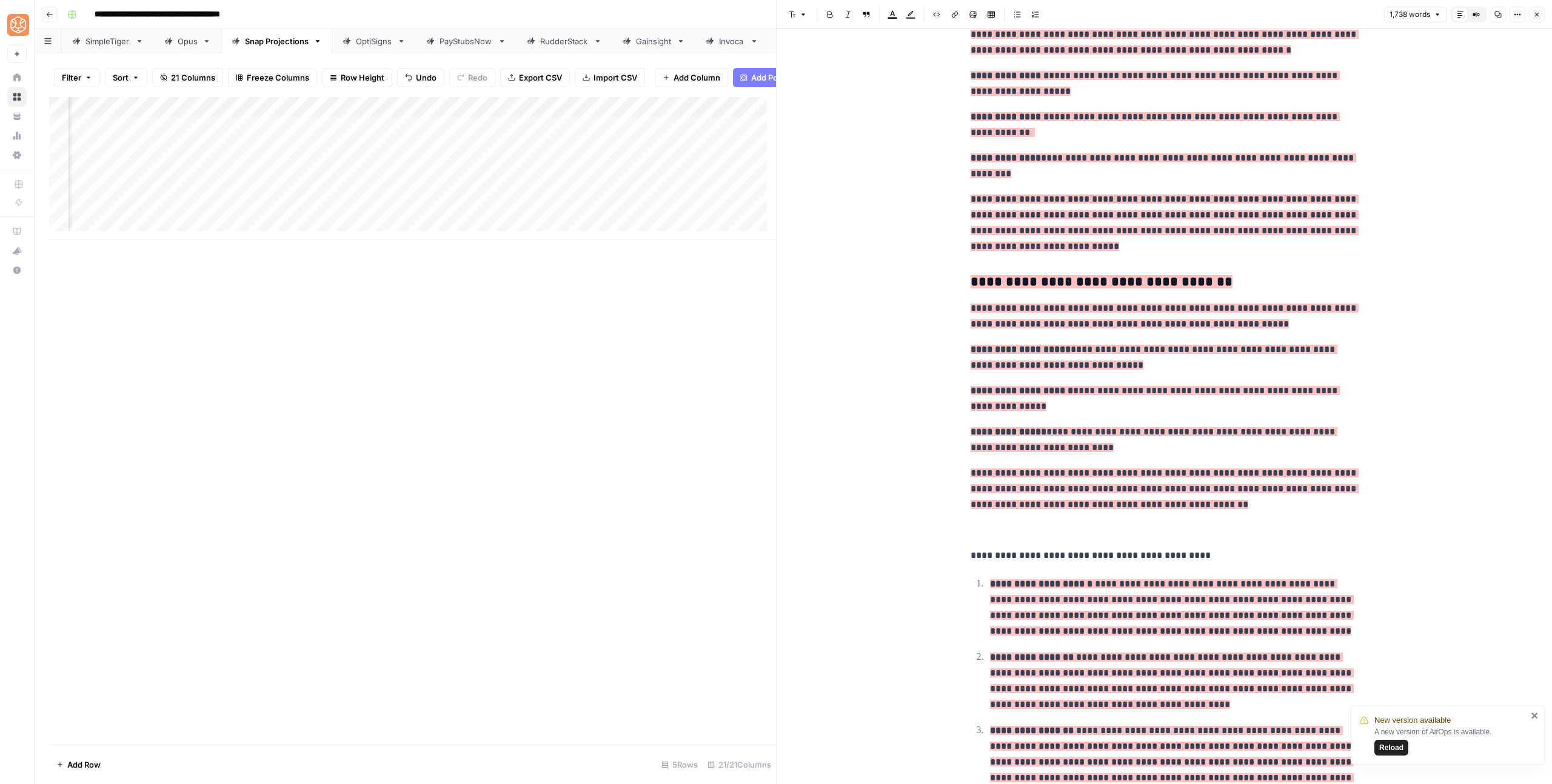 click at bounding box center (1165, 530) 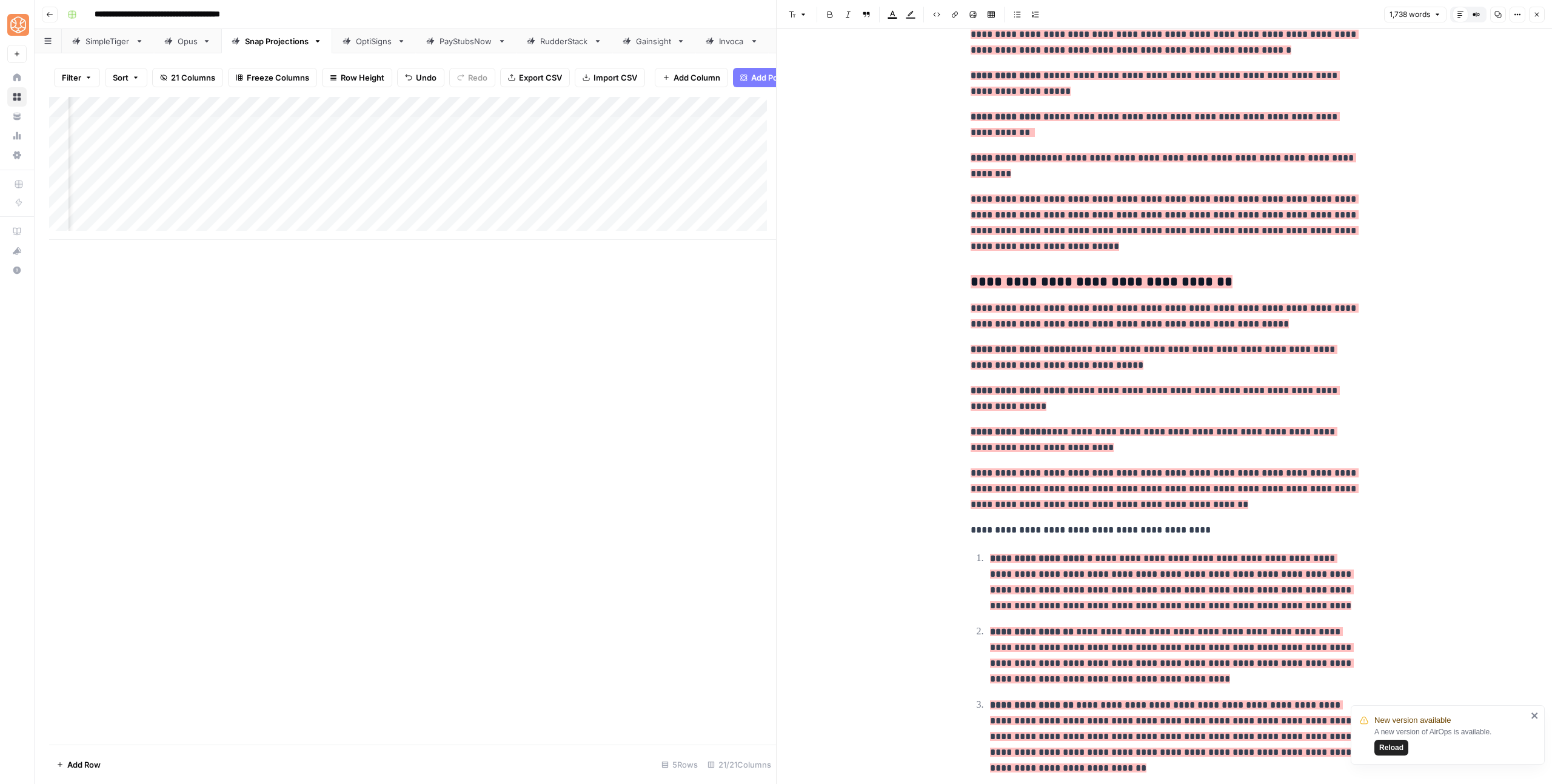 click 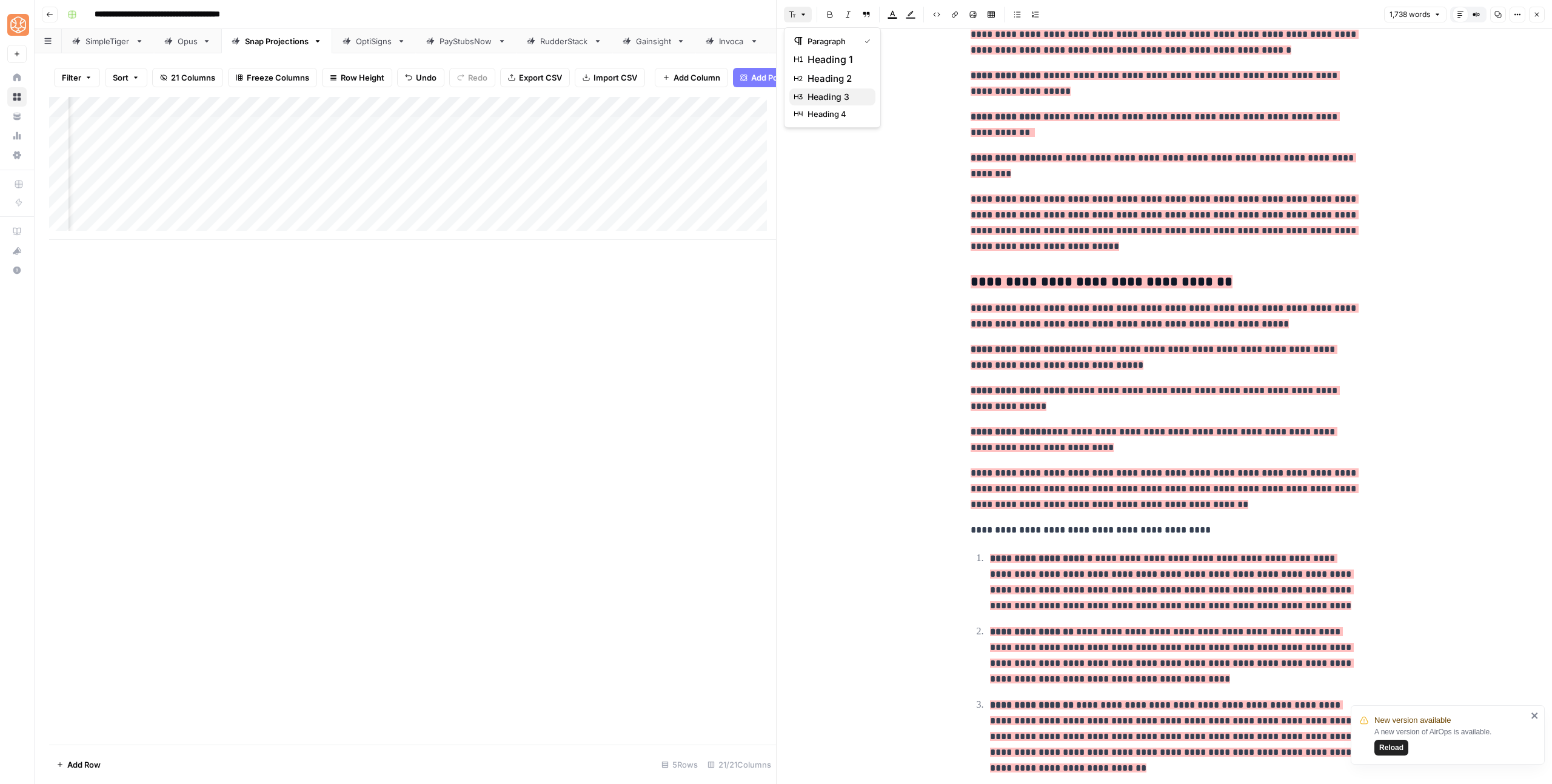 click on "heading 3" at bounding box center [837, 97] 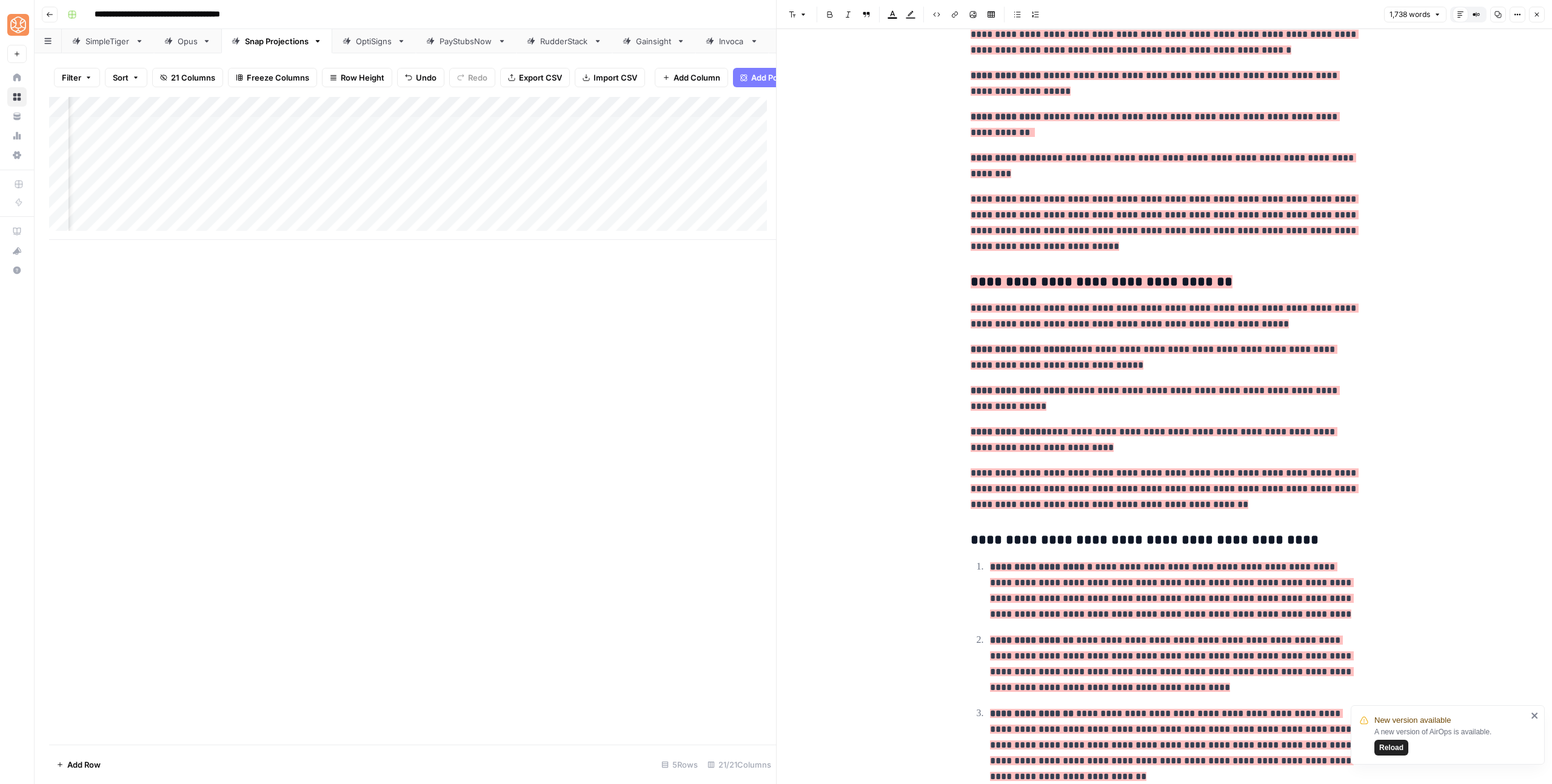 click on "**********" at bounding box center (1165, 540) 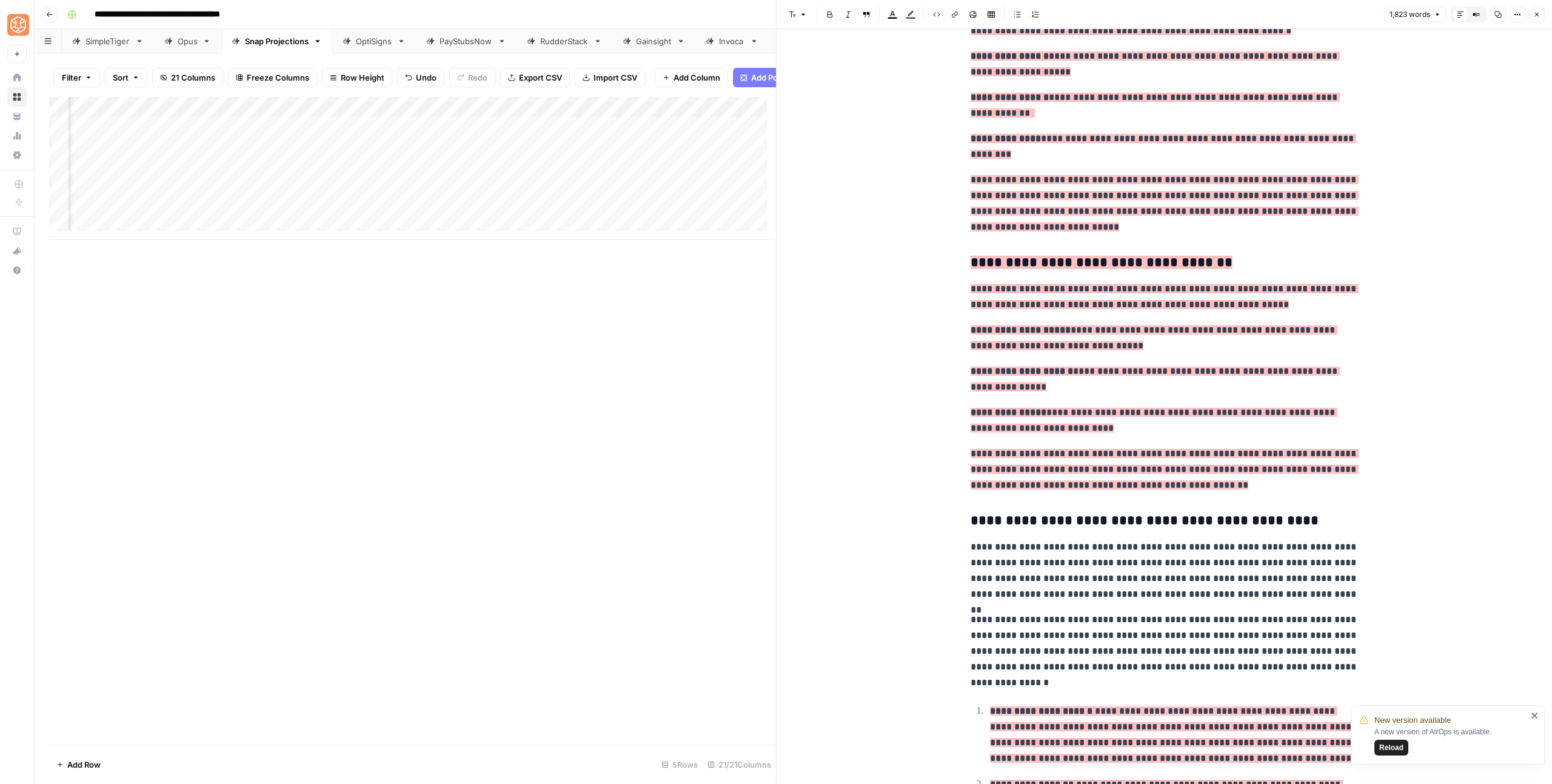 scroll, scrollTop: 1938, scrollLeft: 0, axis: vertical 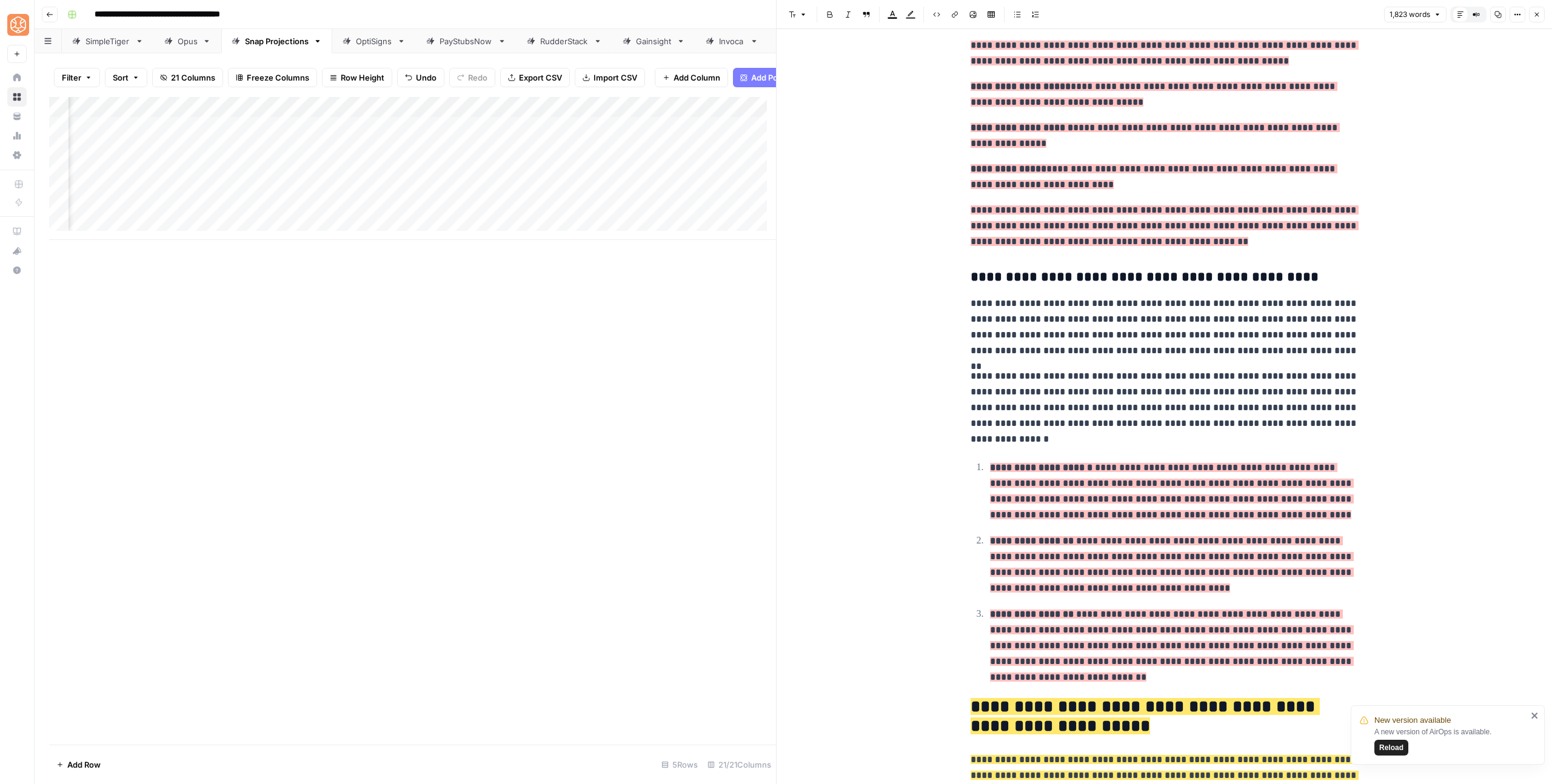 click on "**********" at bounding box center [1172, 491] 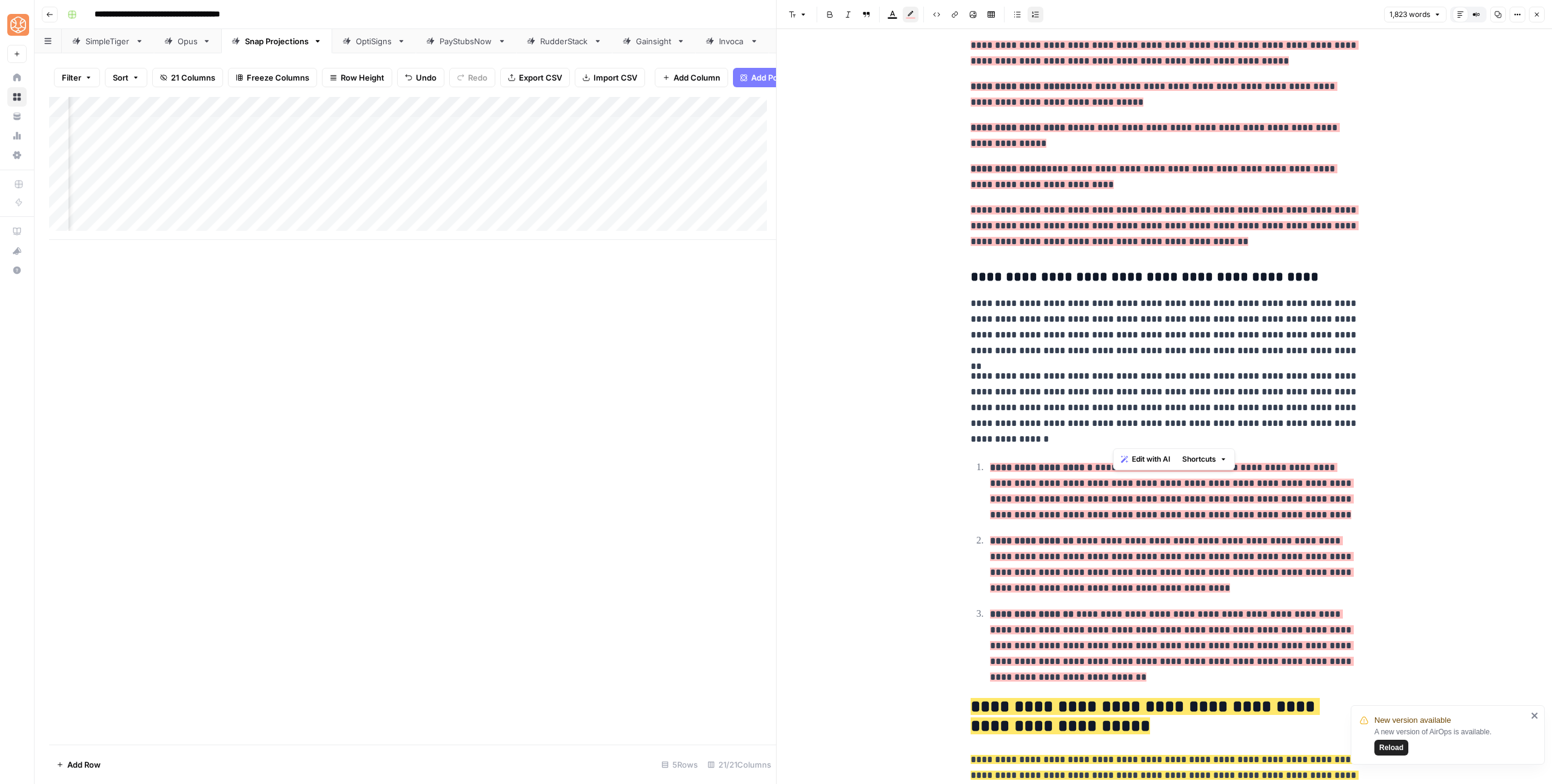 click on "**********" at bounding box center (1172, 491) 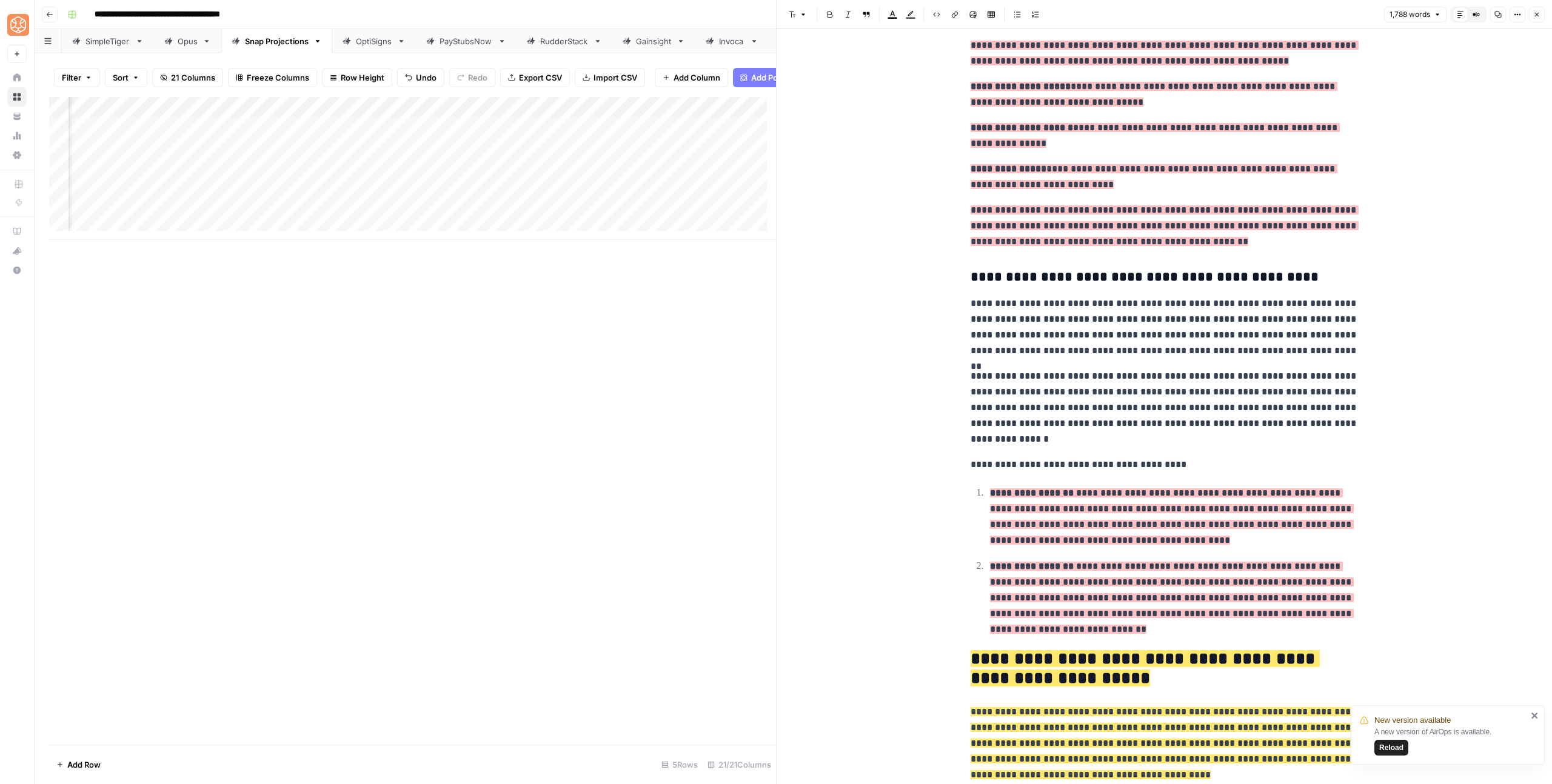 click on "**********" at bounding box center (1174, 598) 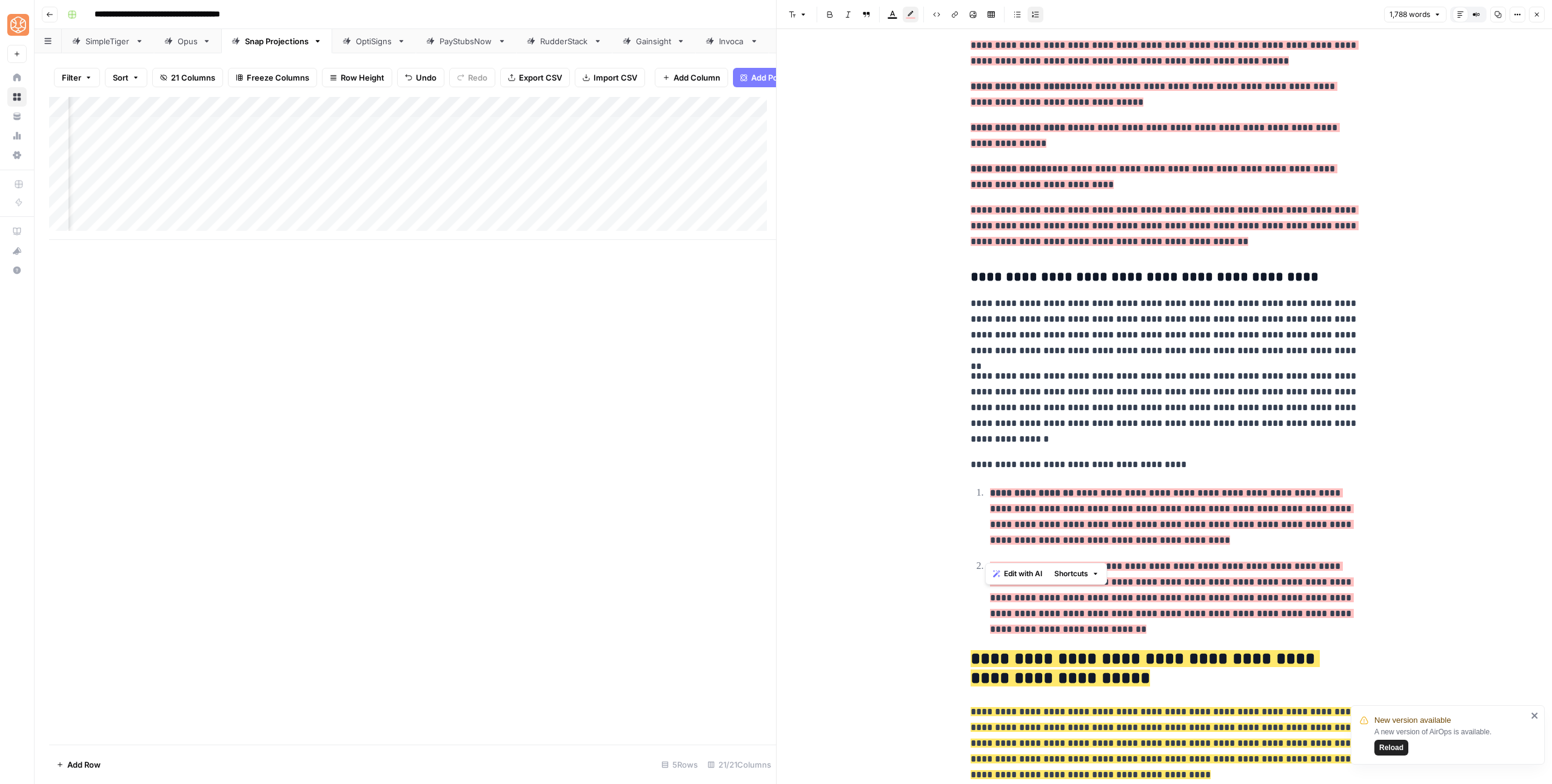 drag, startPoint x: 1354, startPoint y: 553, endPoint x: 966, endPoint y: 429, distance: 407.33279 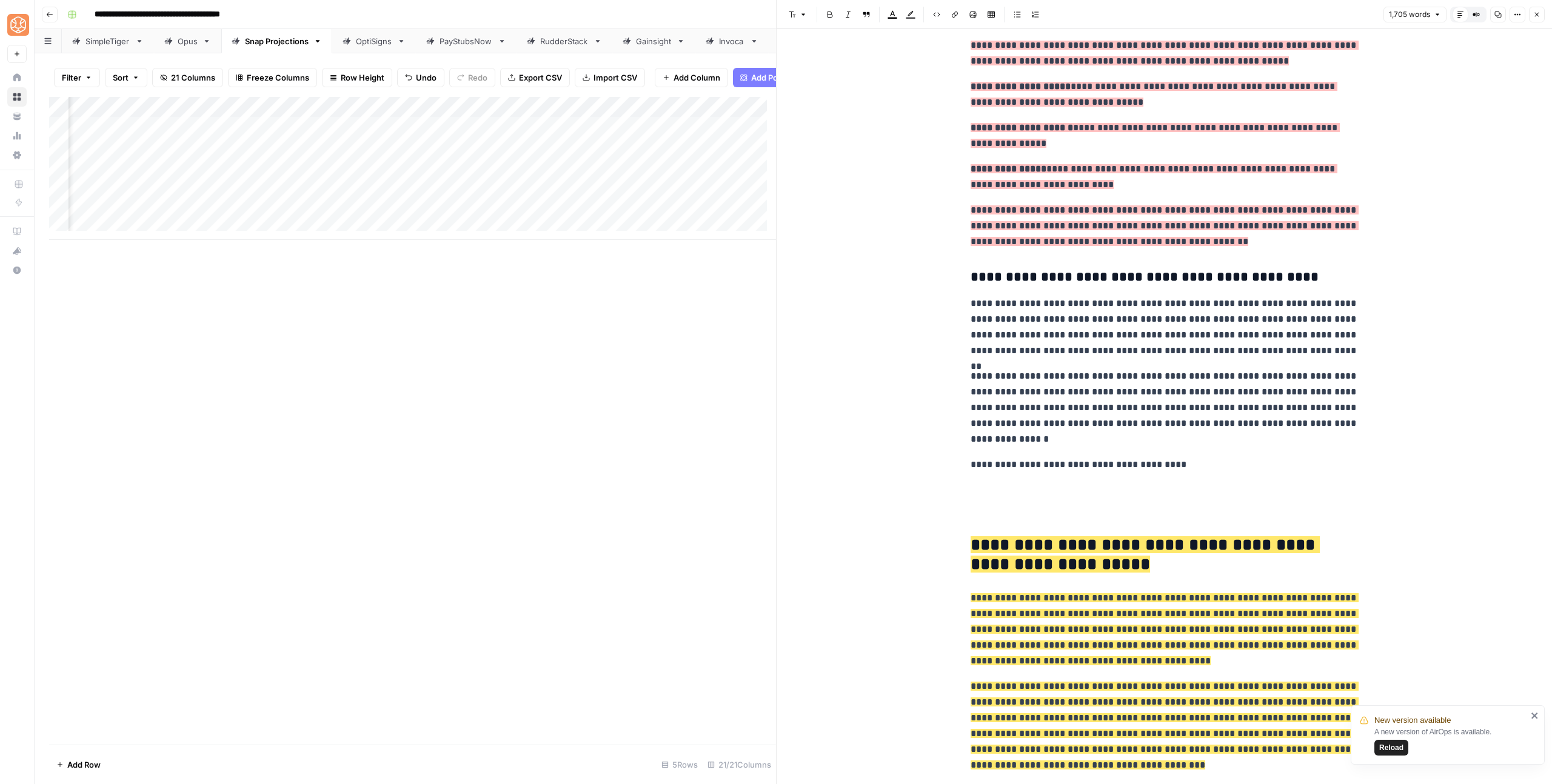 click on "**********" at bounding box center [1165, 465] 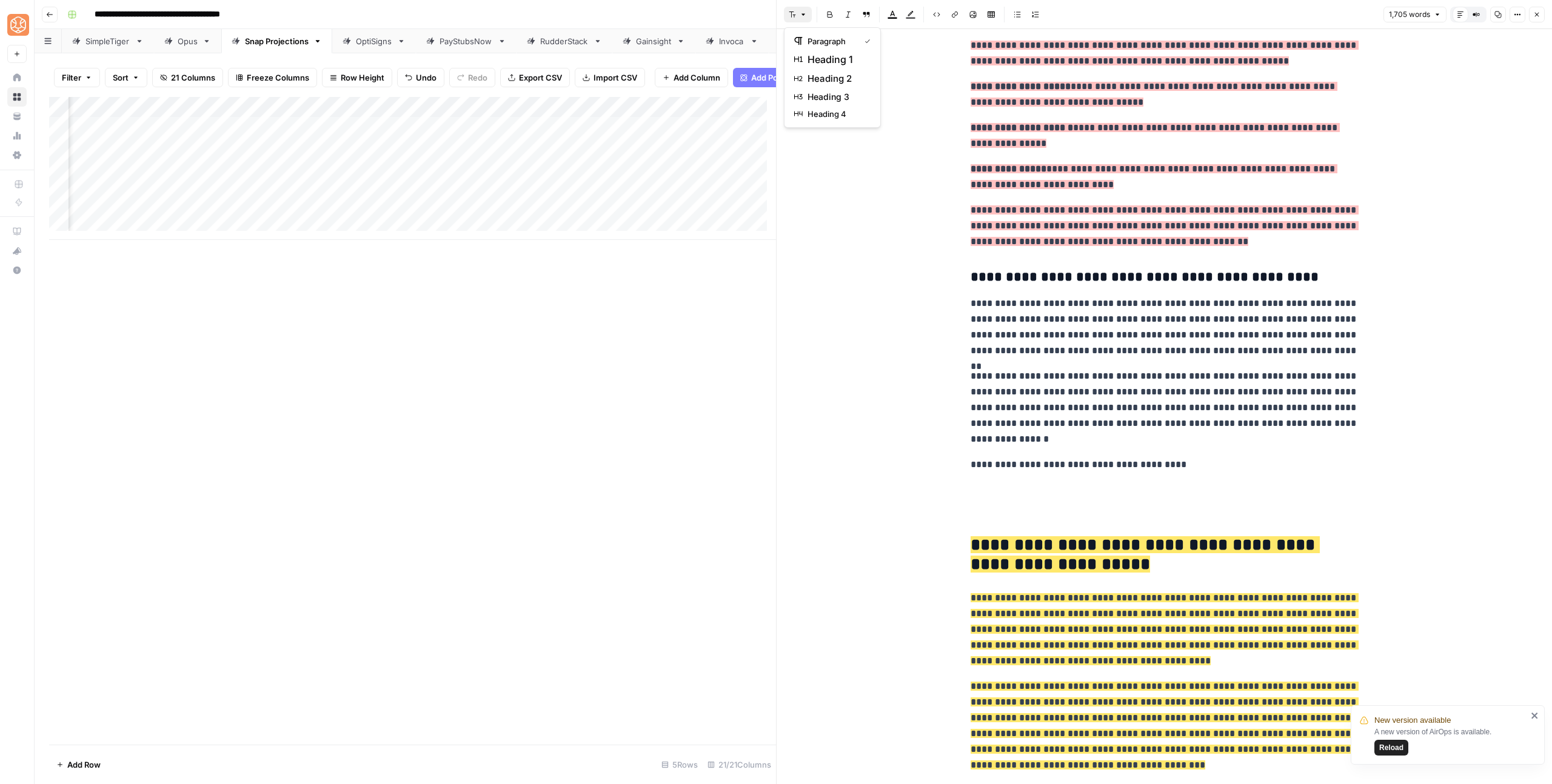 click 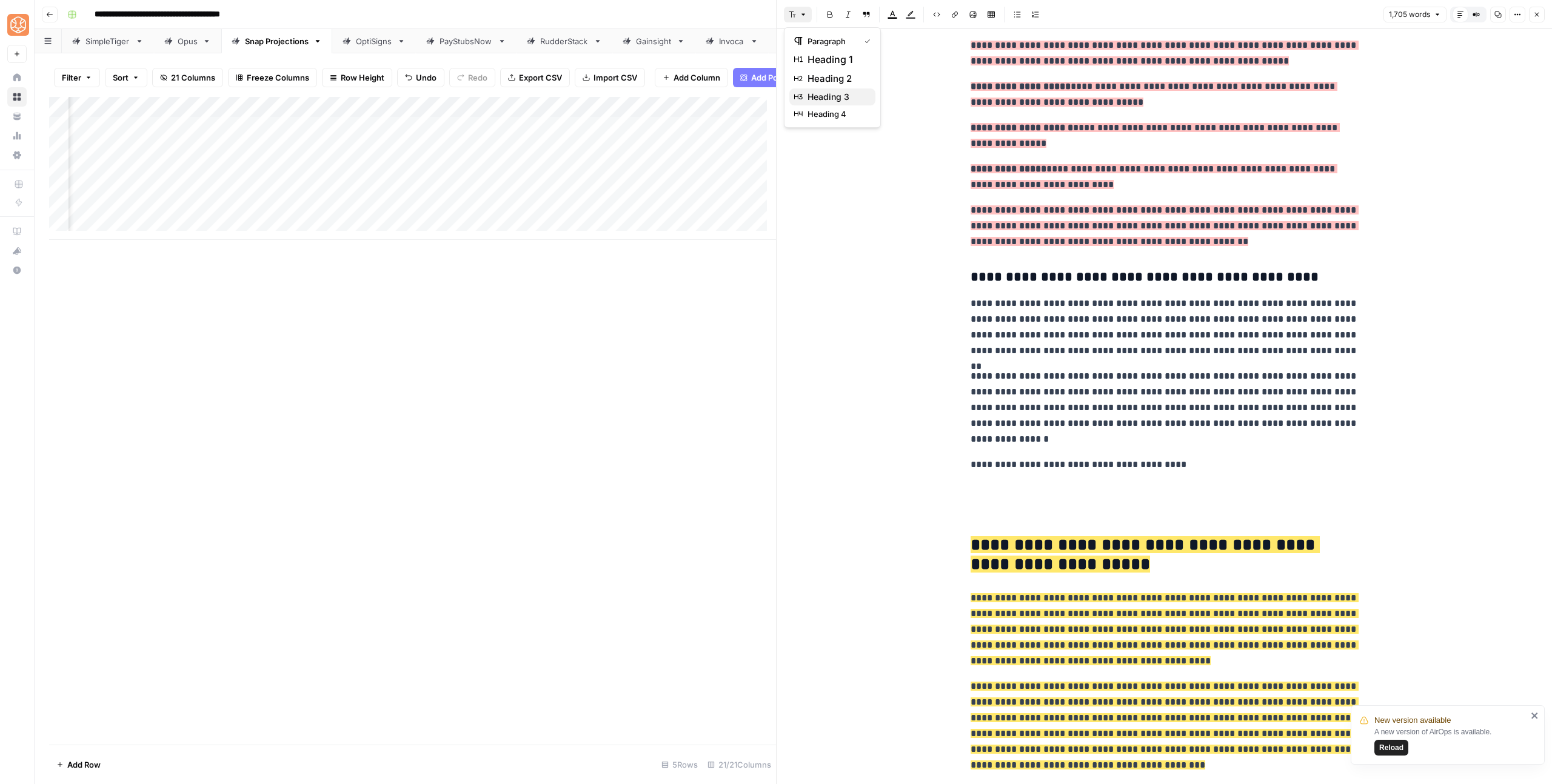 click on "heading 3" at bounding box center (837, 97) 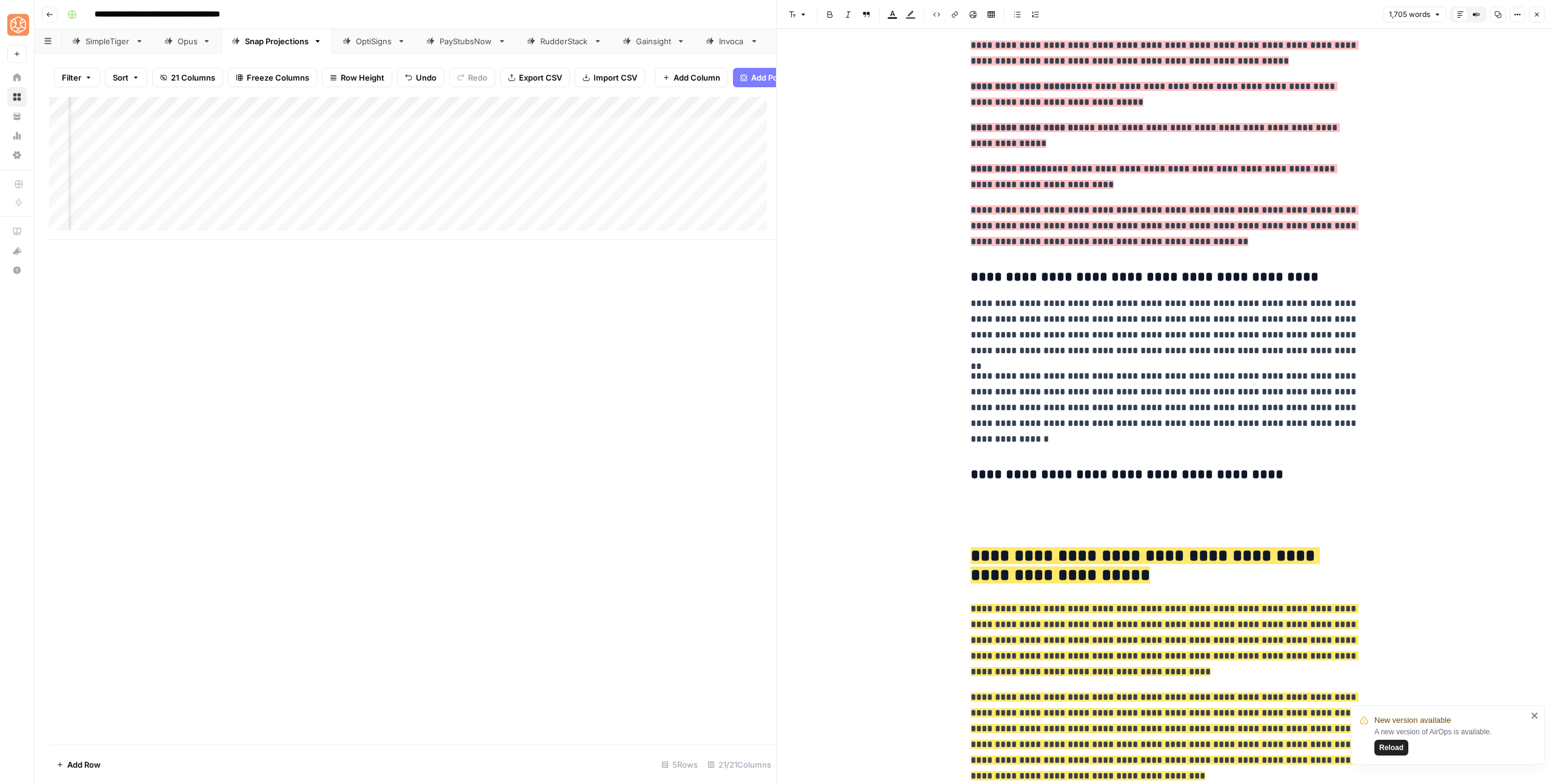 click at bounding box center (1165, 501) 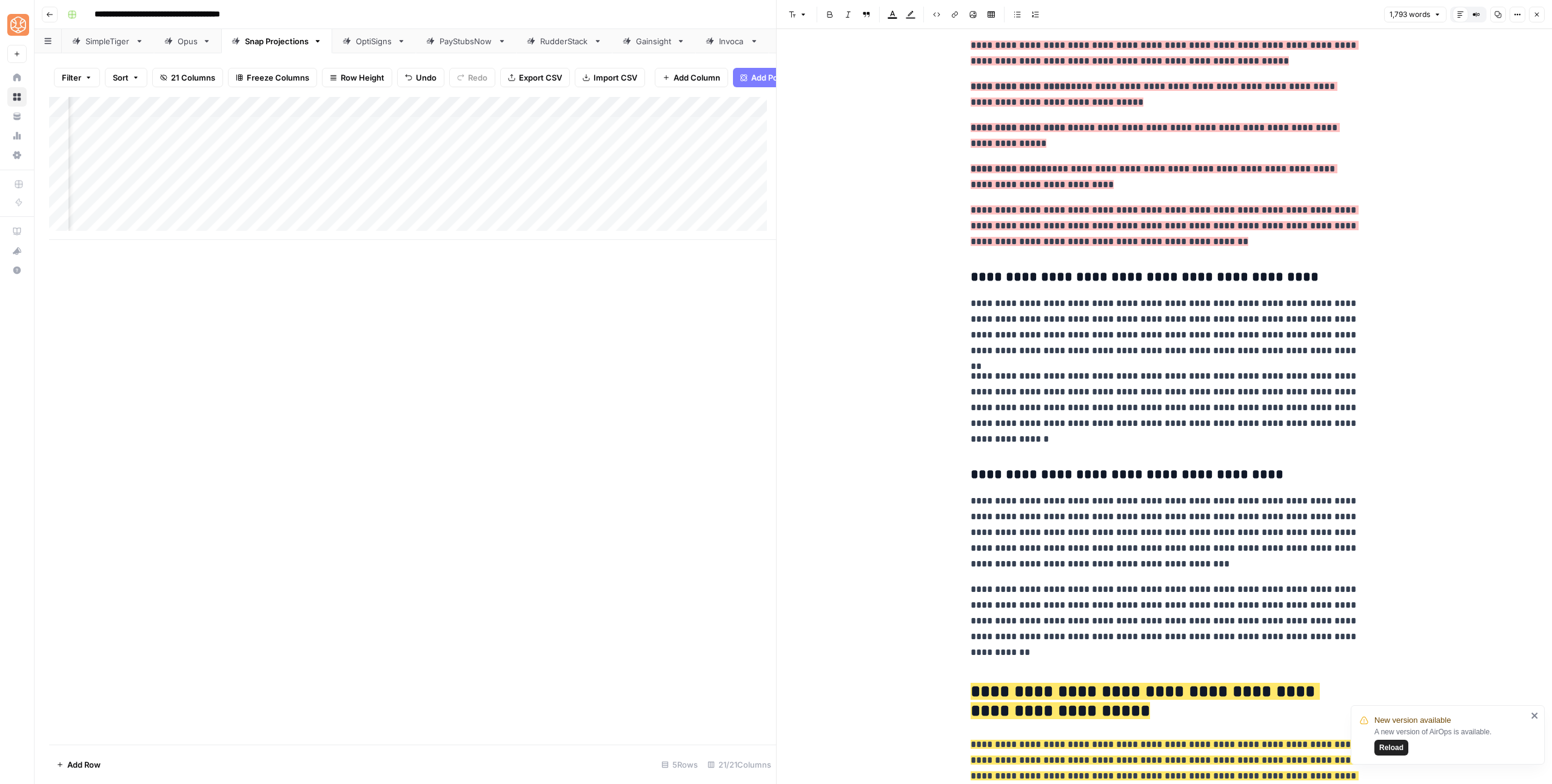 click on "**********" at bounding box center (1165, 613) 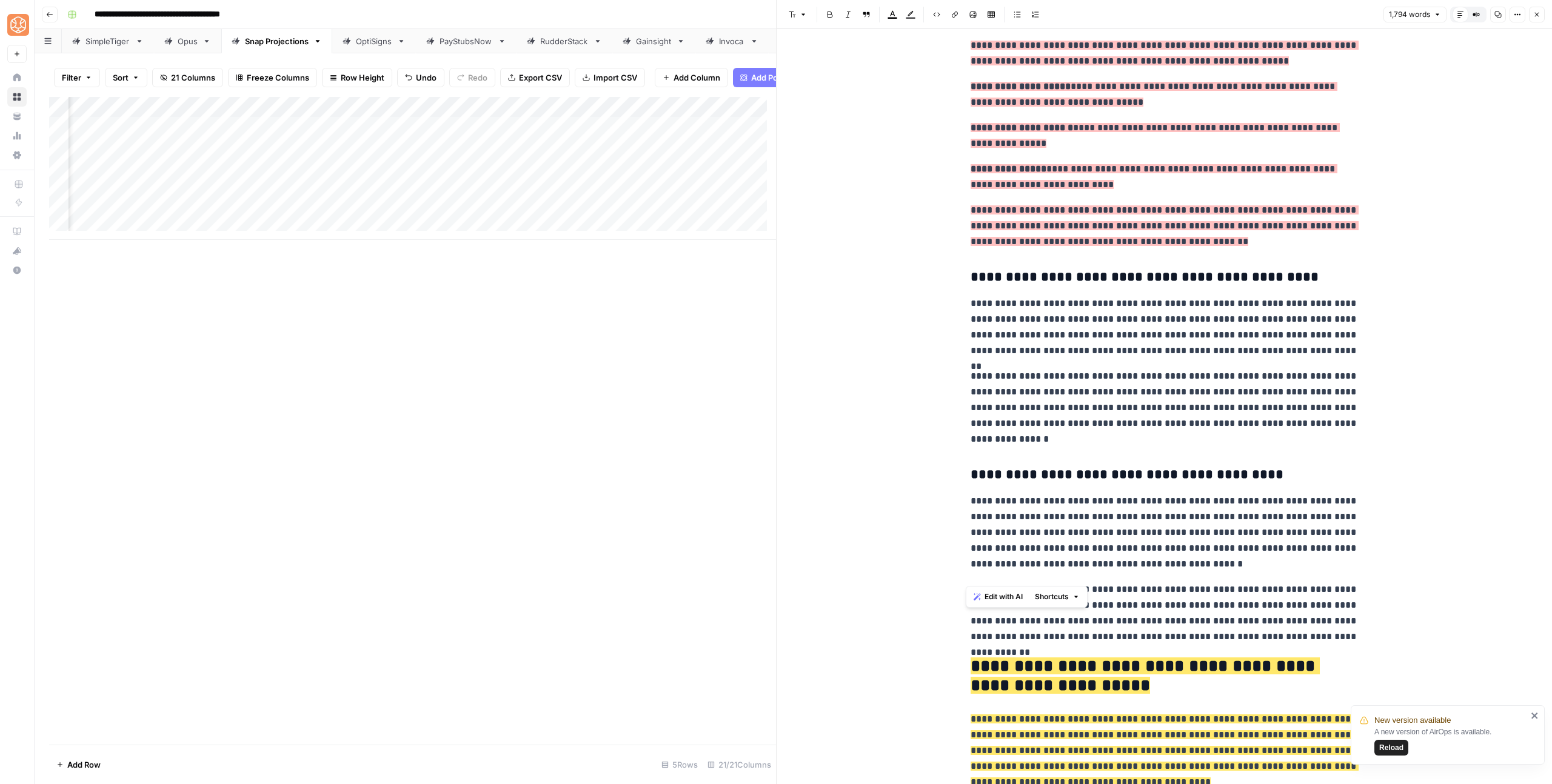 drag, startPoint x: 1365, startPoint y: 582, endPoint x: 956, endPoint y: 212, distance: 551.52606 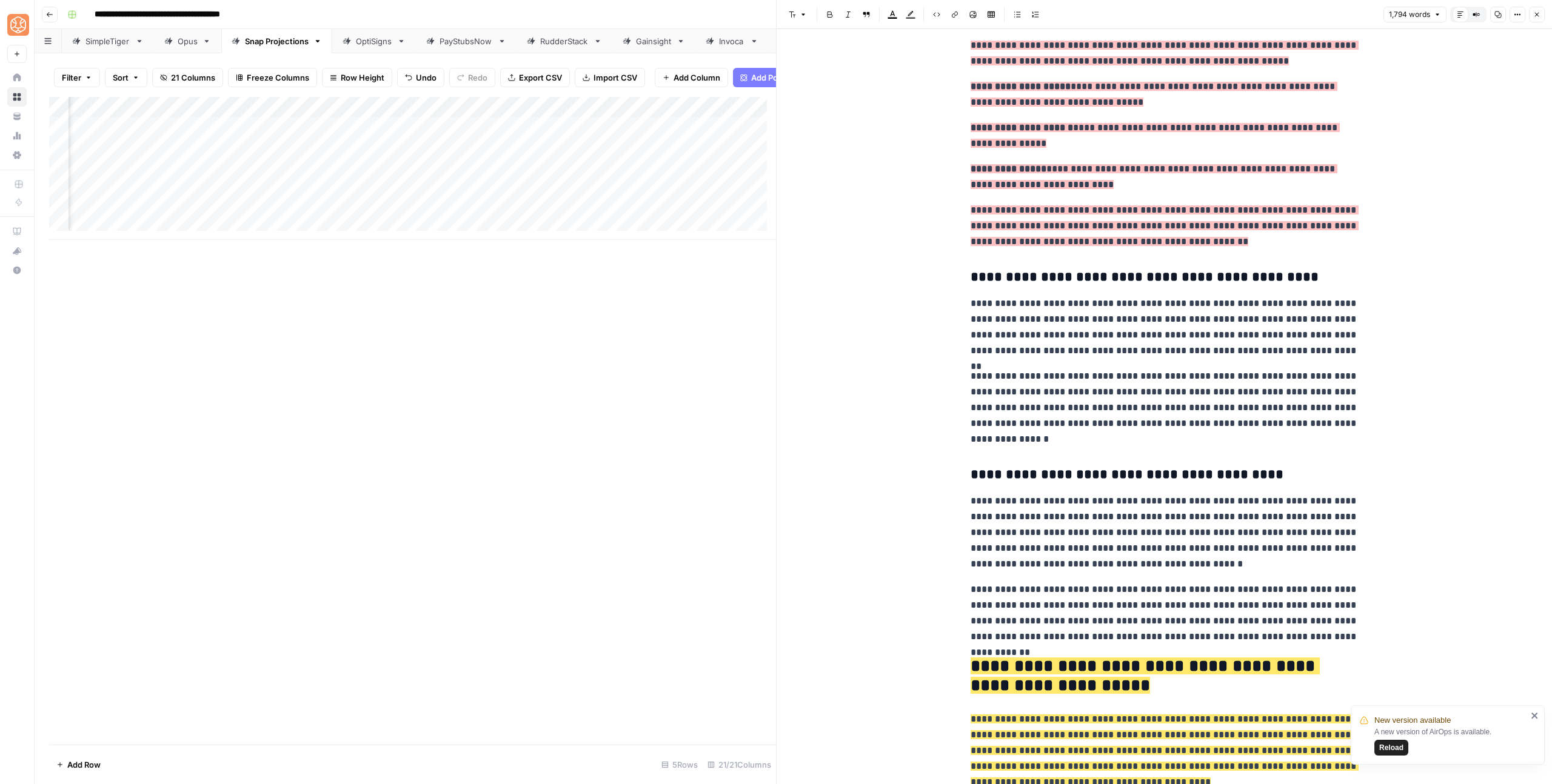 click on "Highlight color" at bounding box center [911, 15] 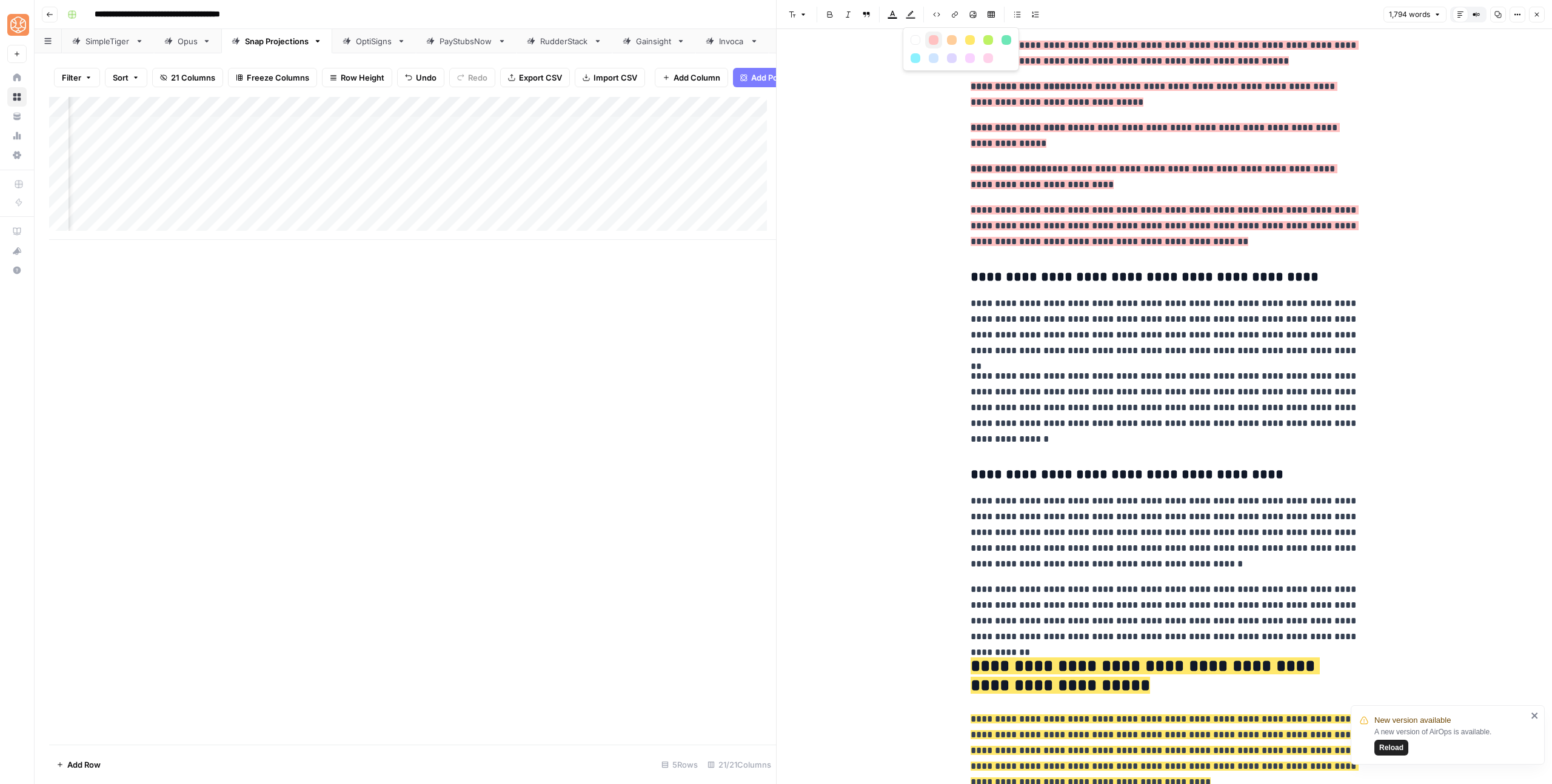 click at bounding box center [934, 40] 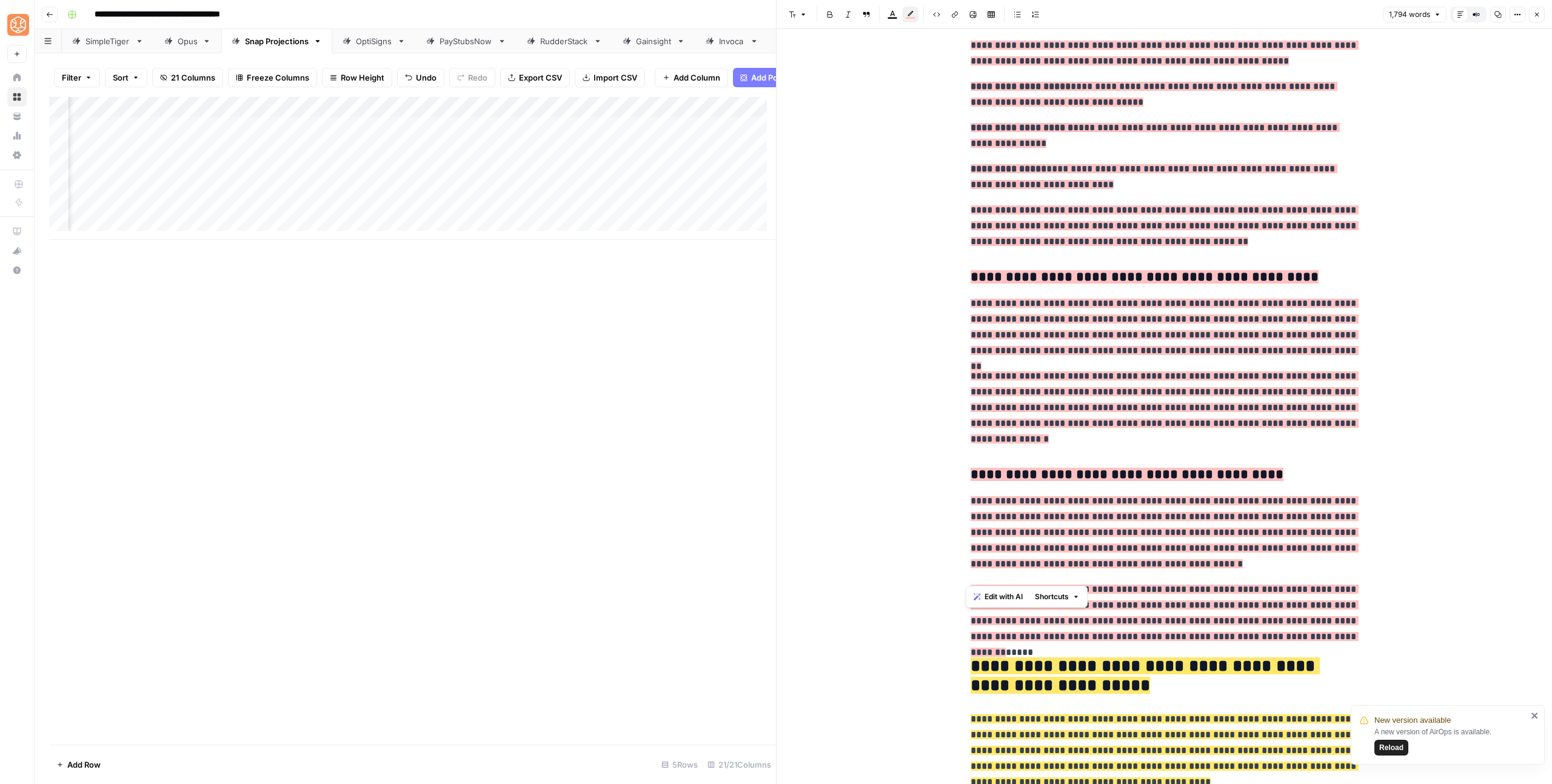 click on "**********" at bounding box center [1165, 262] 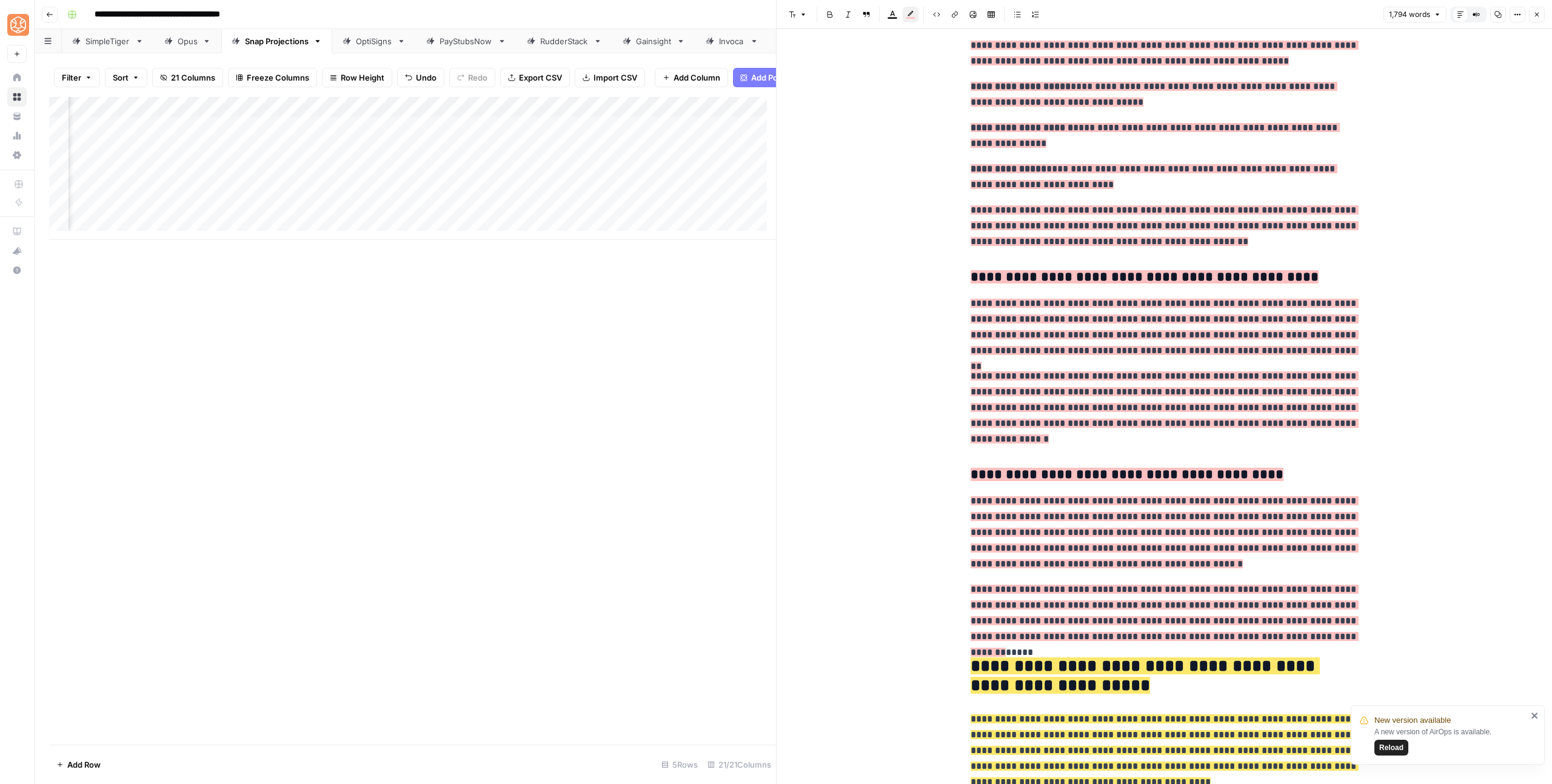 click on "**********" at bounding box center [1165, 475] 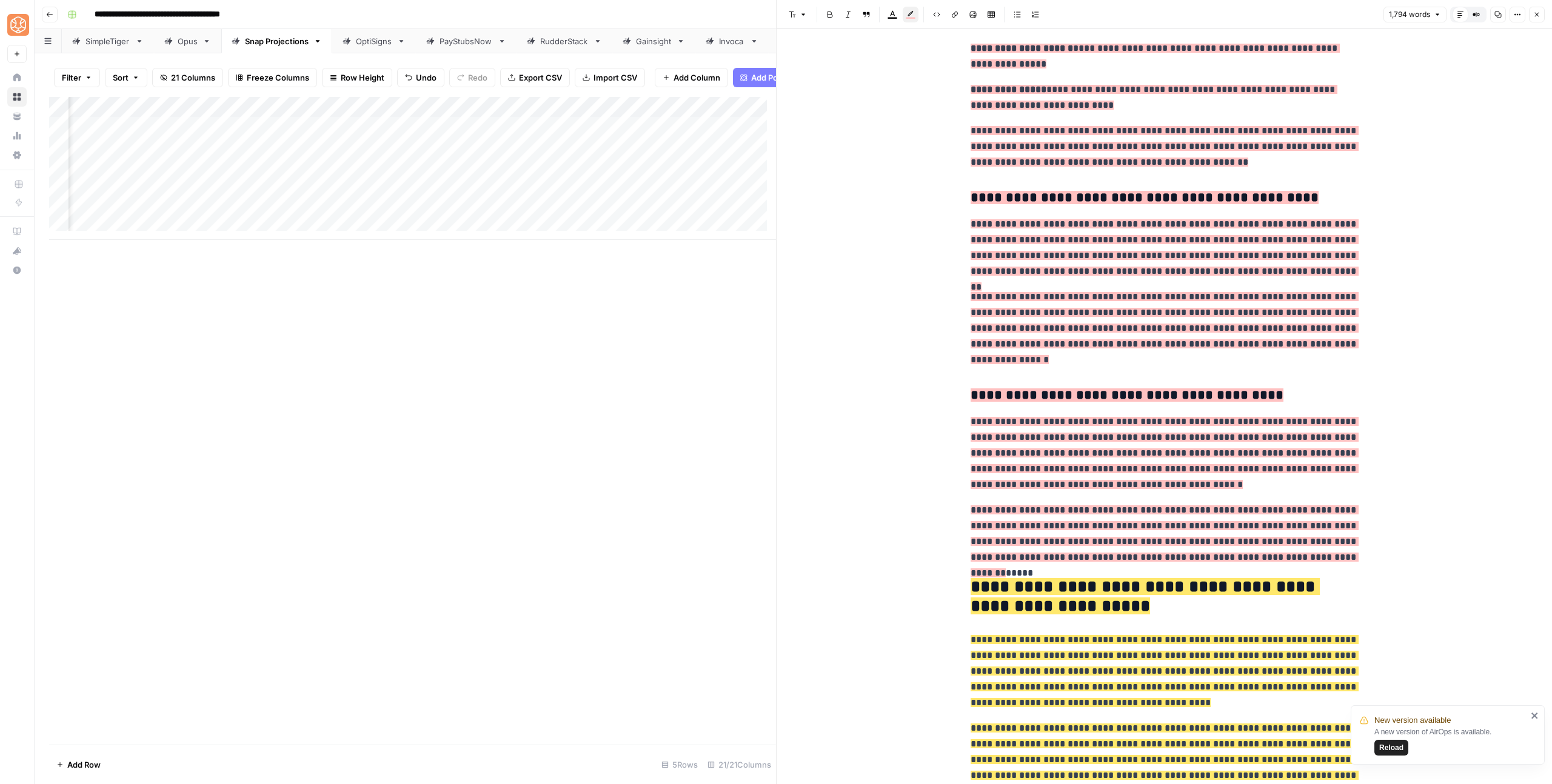scroll, scrollTop: 2031, scrollLeft: 0, axis: vertical 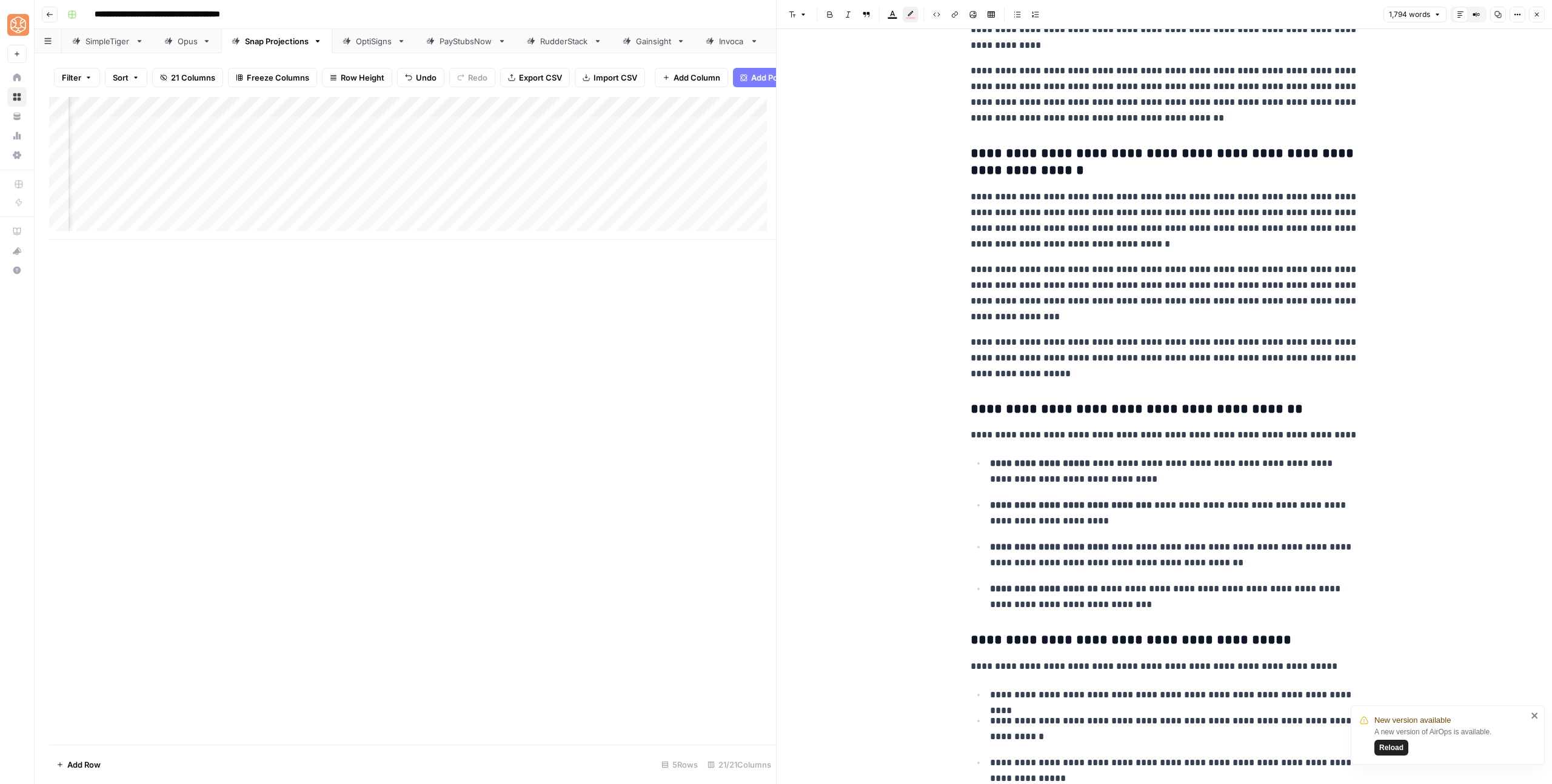 click on "**********" at bounding box center (1174, 471) 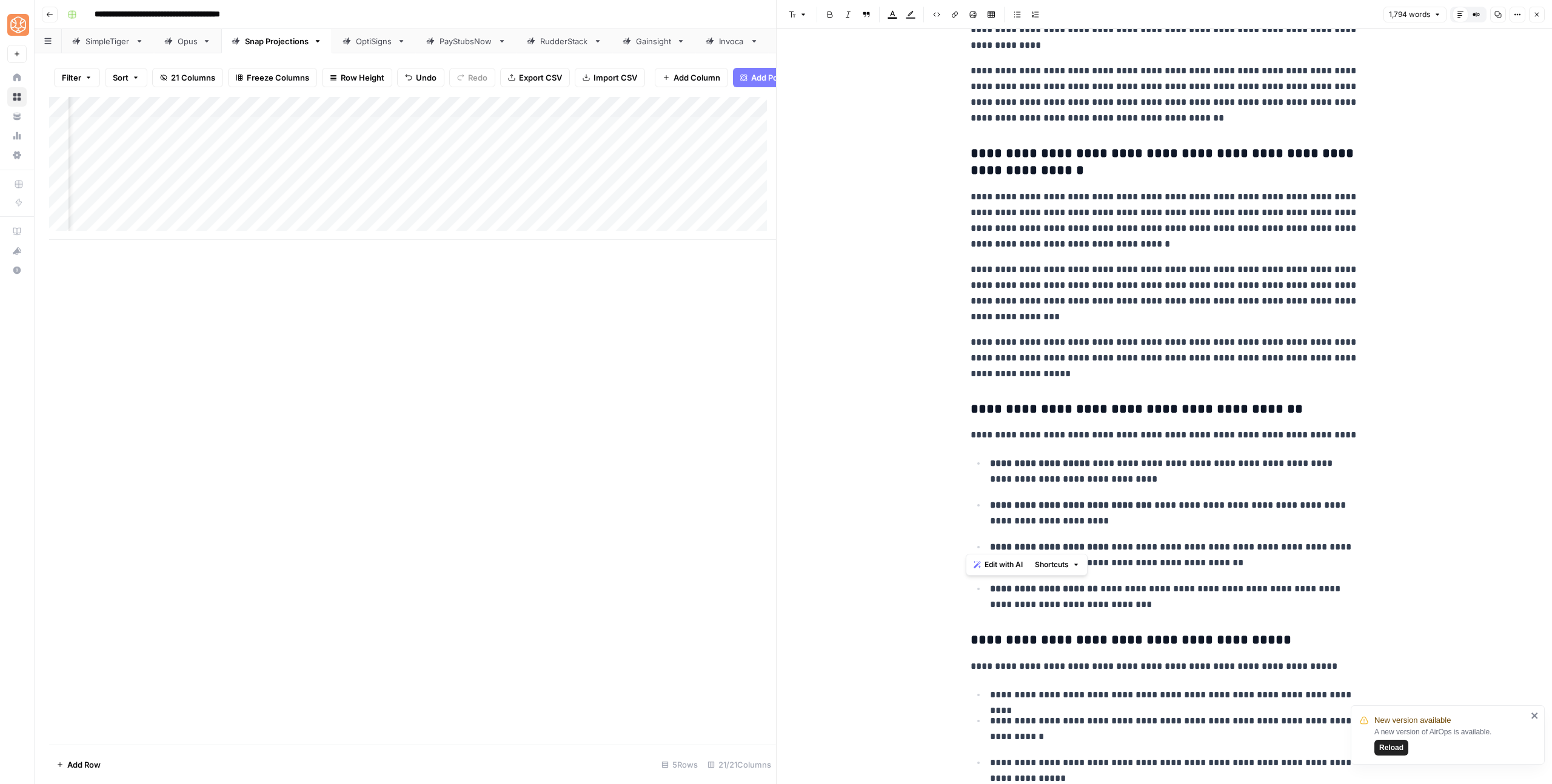 drag, startPoint x: 966, startPoint y: 344, endPoint x: 1239, endPoint y: 553, distance: 343.8168 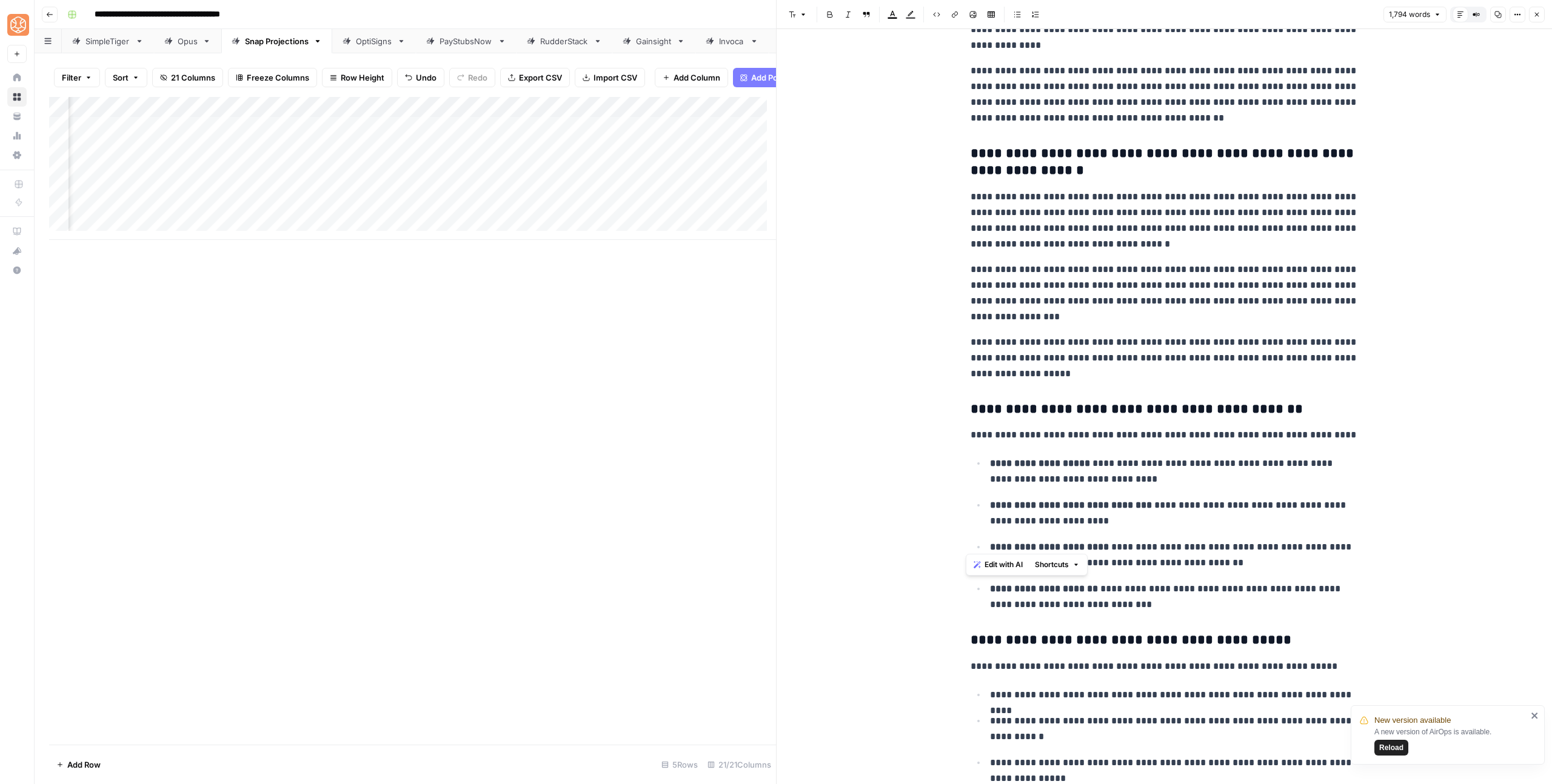 click on "**********" at bounding box center (1165, -1292) 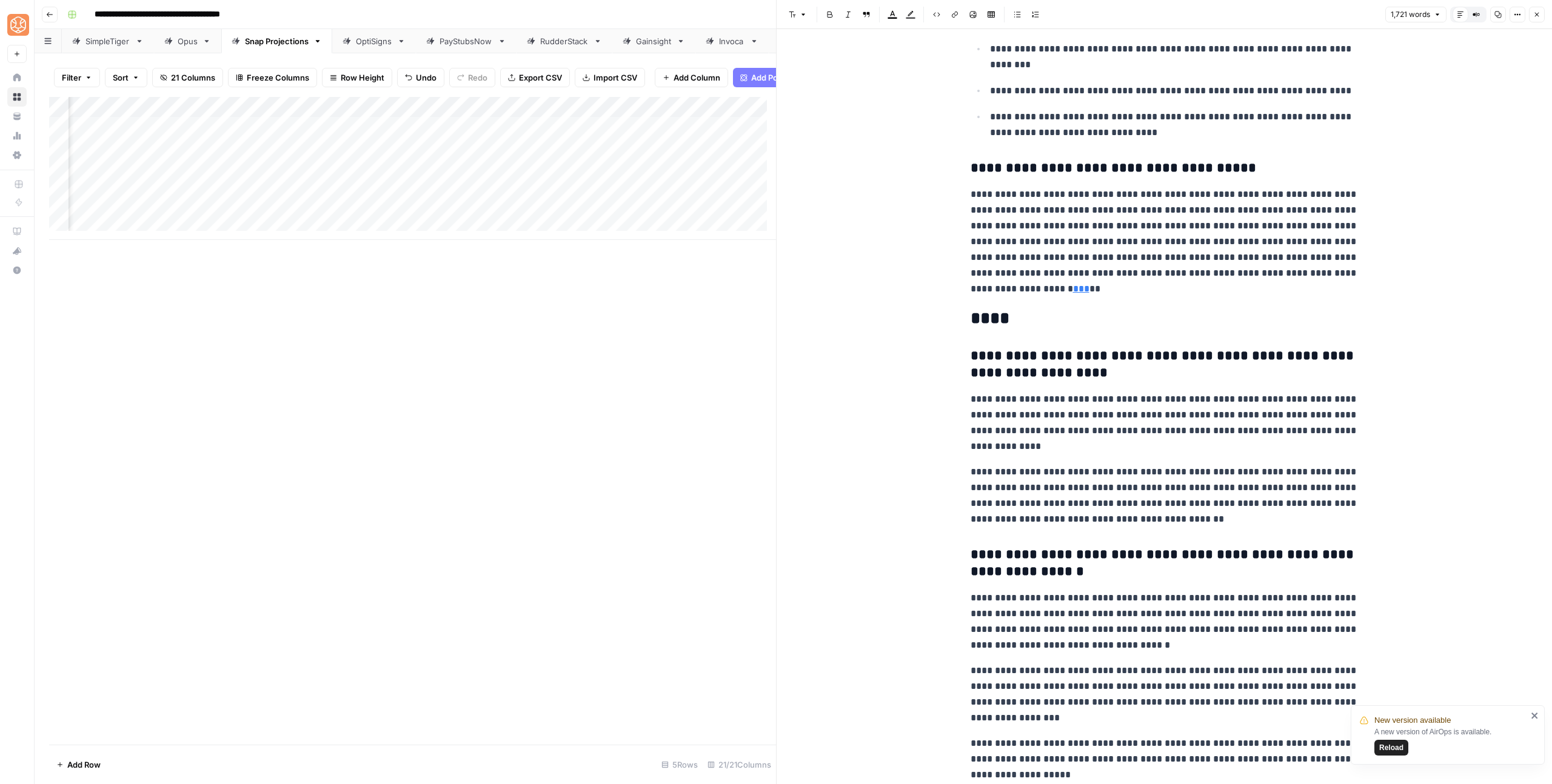 scroll, scrollTop: 2987, scrollLeft: 0, axis: vertical 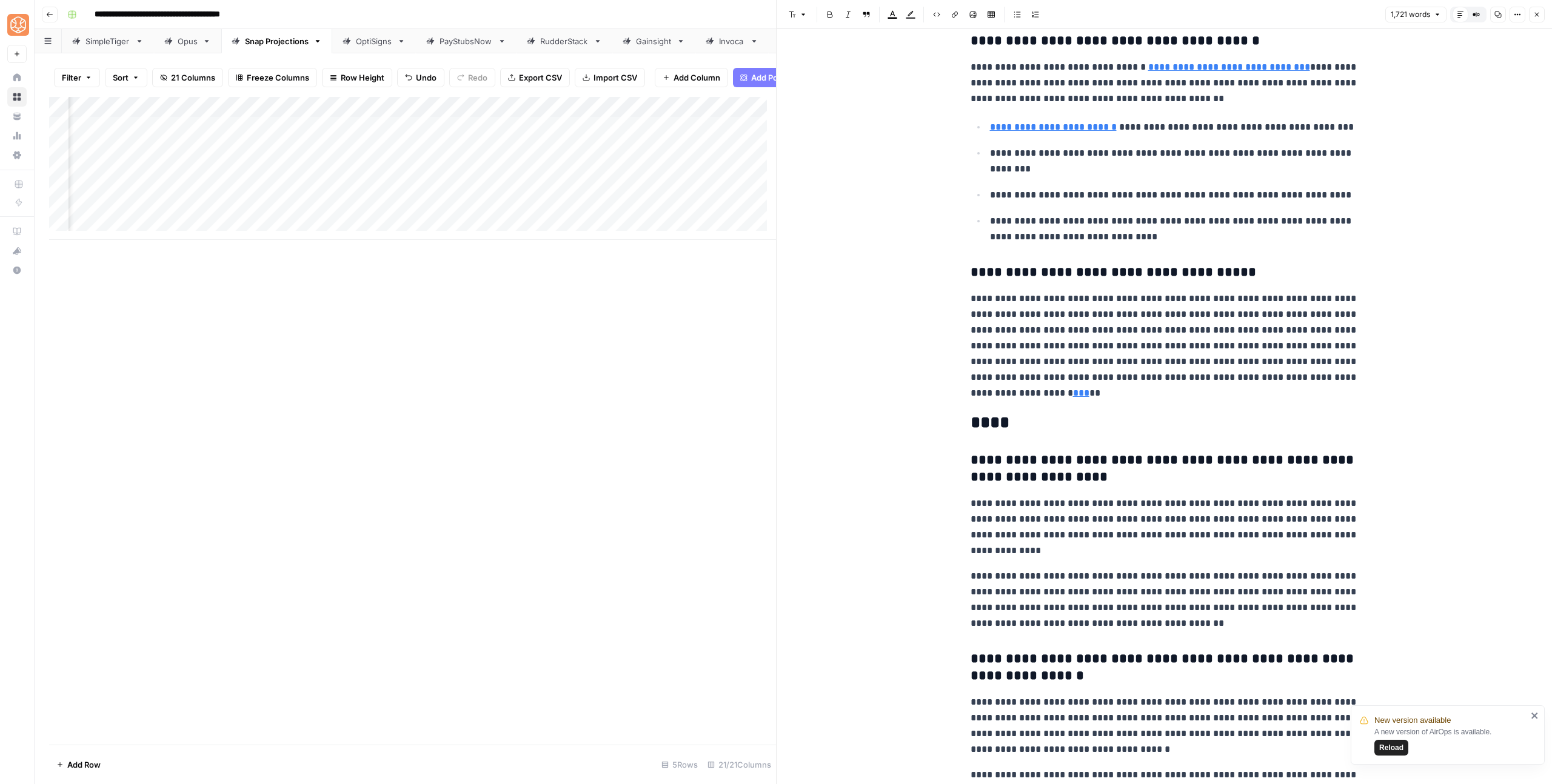 click on "**********" at bounding box center (1165, 346) 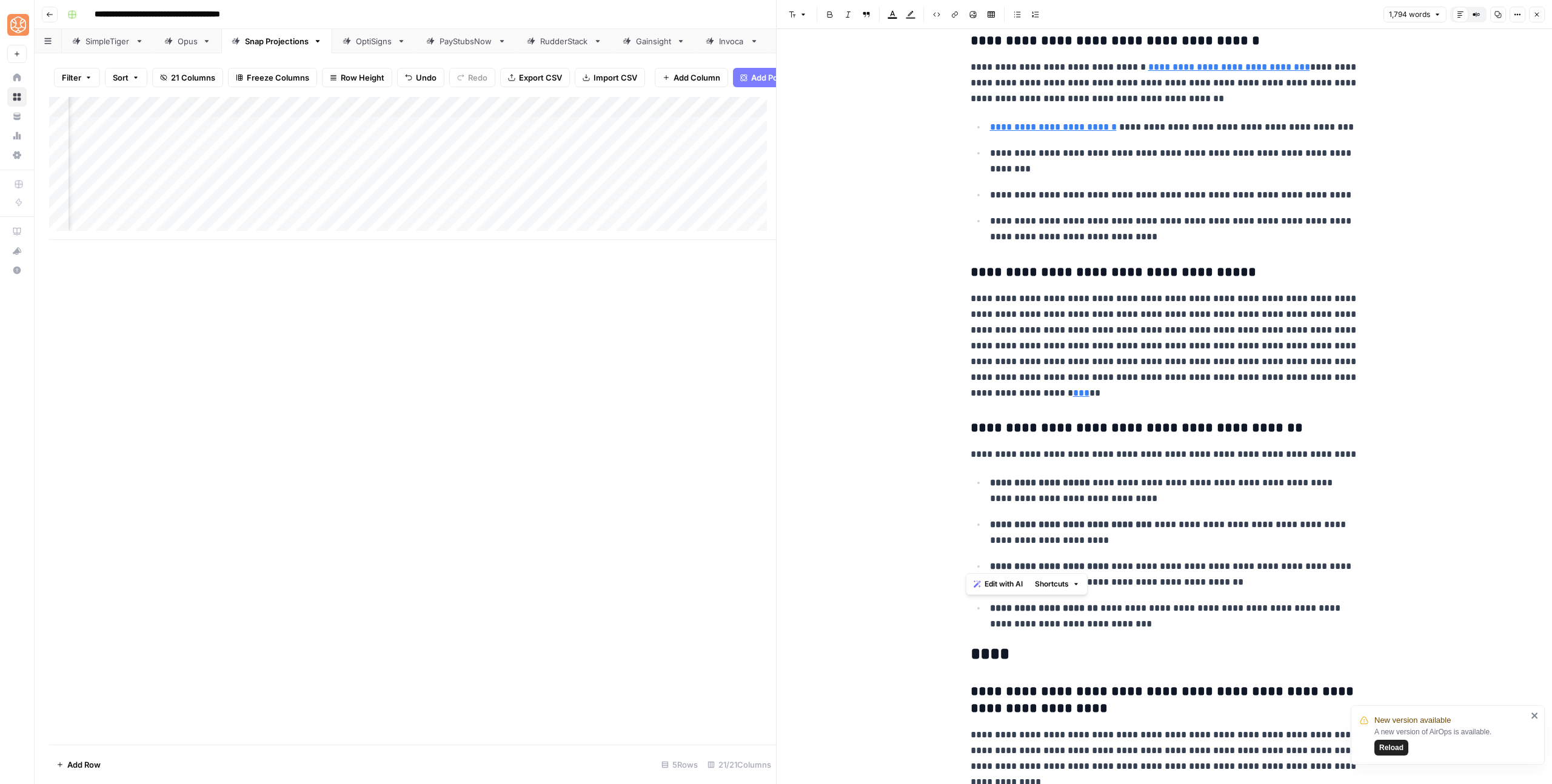 drag, startPoint x: 1134, startPoint y: 562, endPoint x: 938, endPoint y: 365, distance: 277.89386 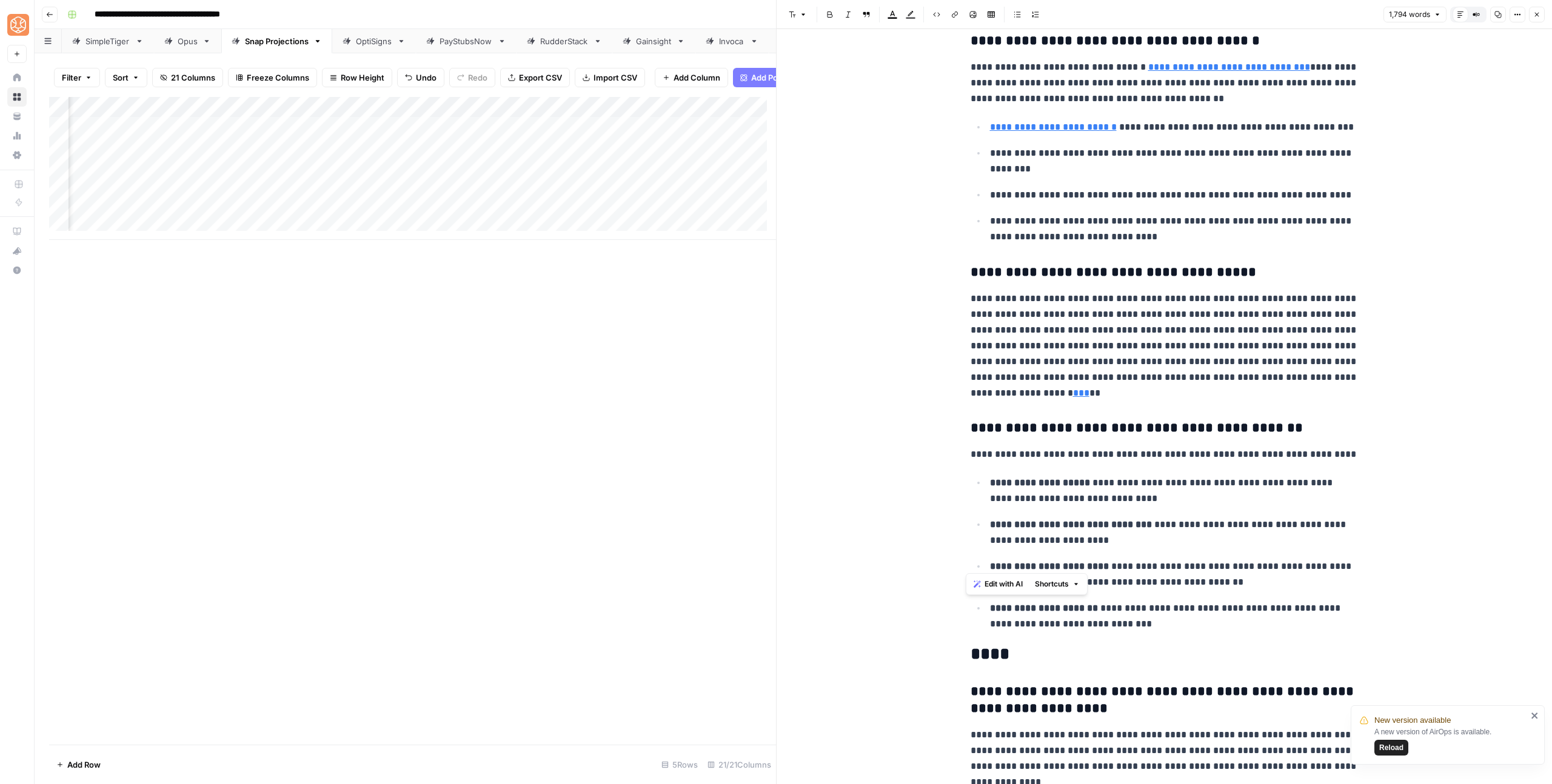 click on "**********" at bounding box center (1164, -777) 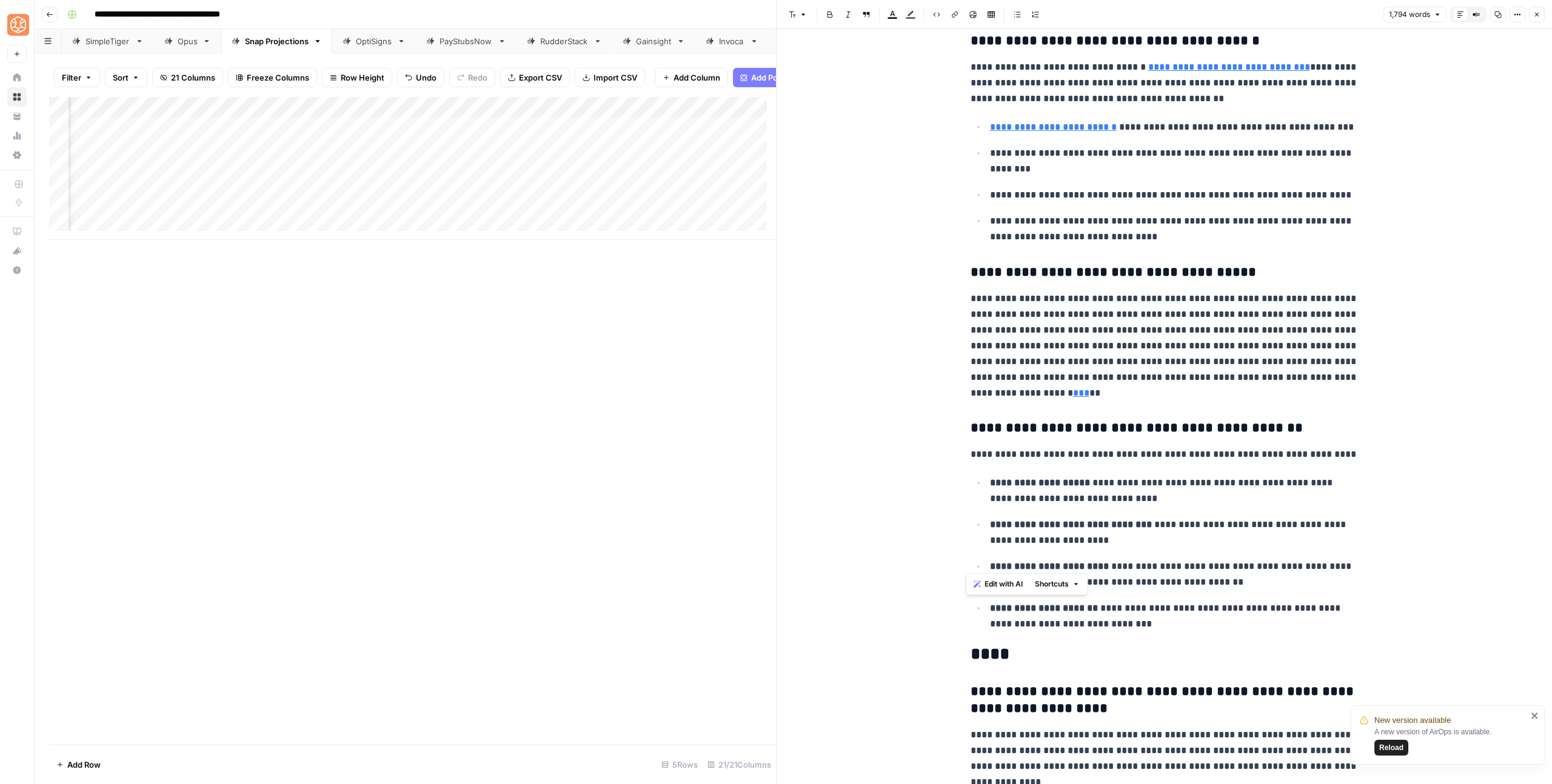 drag, startPoint x: 1119, startPoint y: 509, endPoint x: 1123, endPoint y: 523, distance: 15 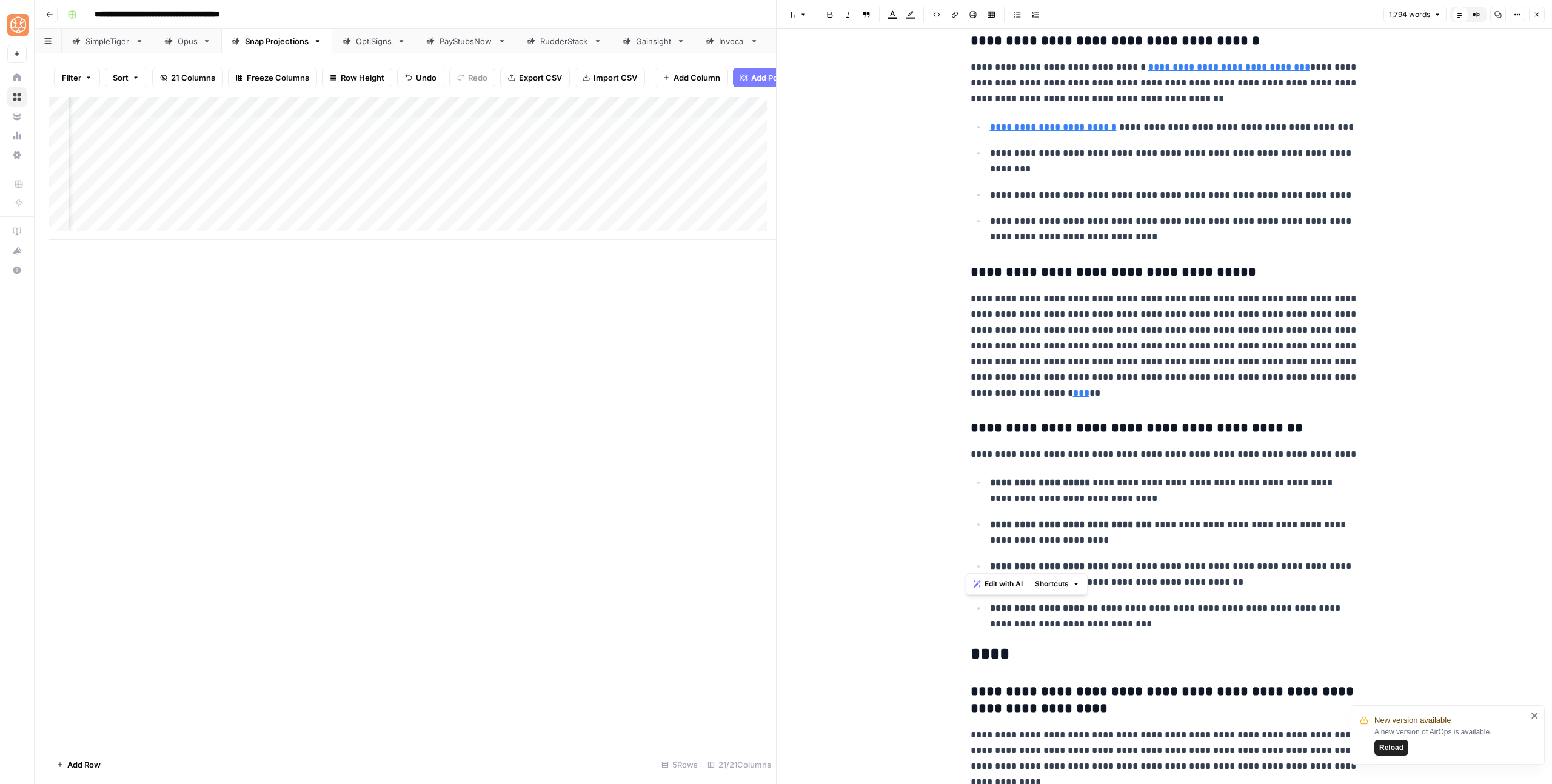 click on "**********" at bounding box center [1174, 574] 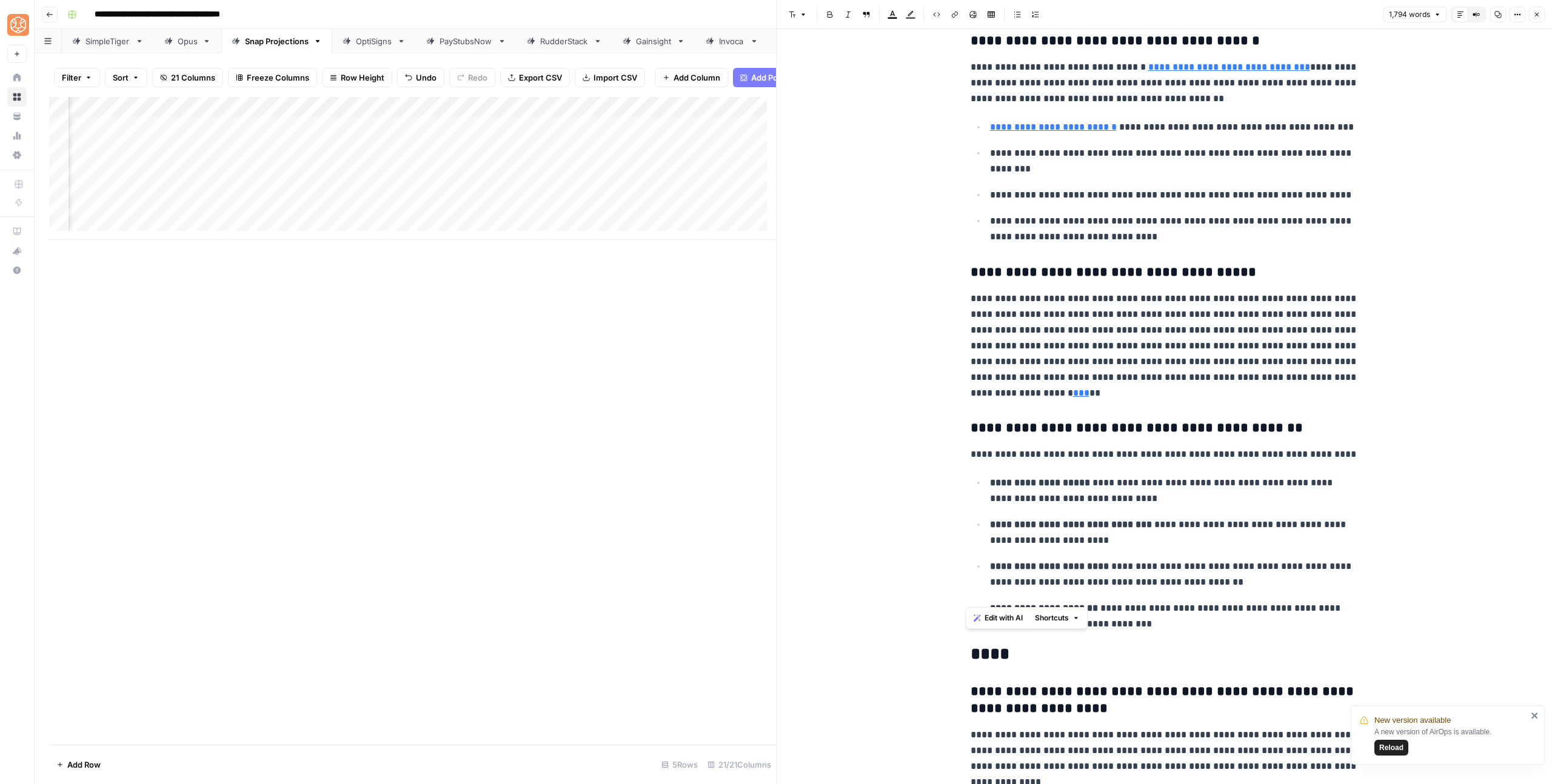 drag, startPoint x: 1121, startPoint y: 560, endPoint x: 960, endPoint y: 362, distance: 255.196 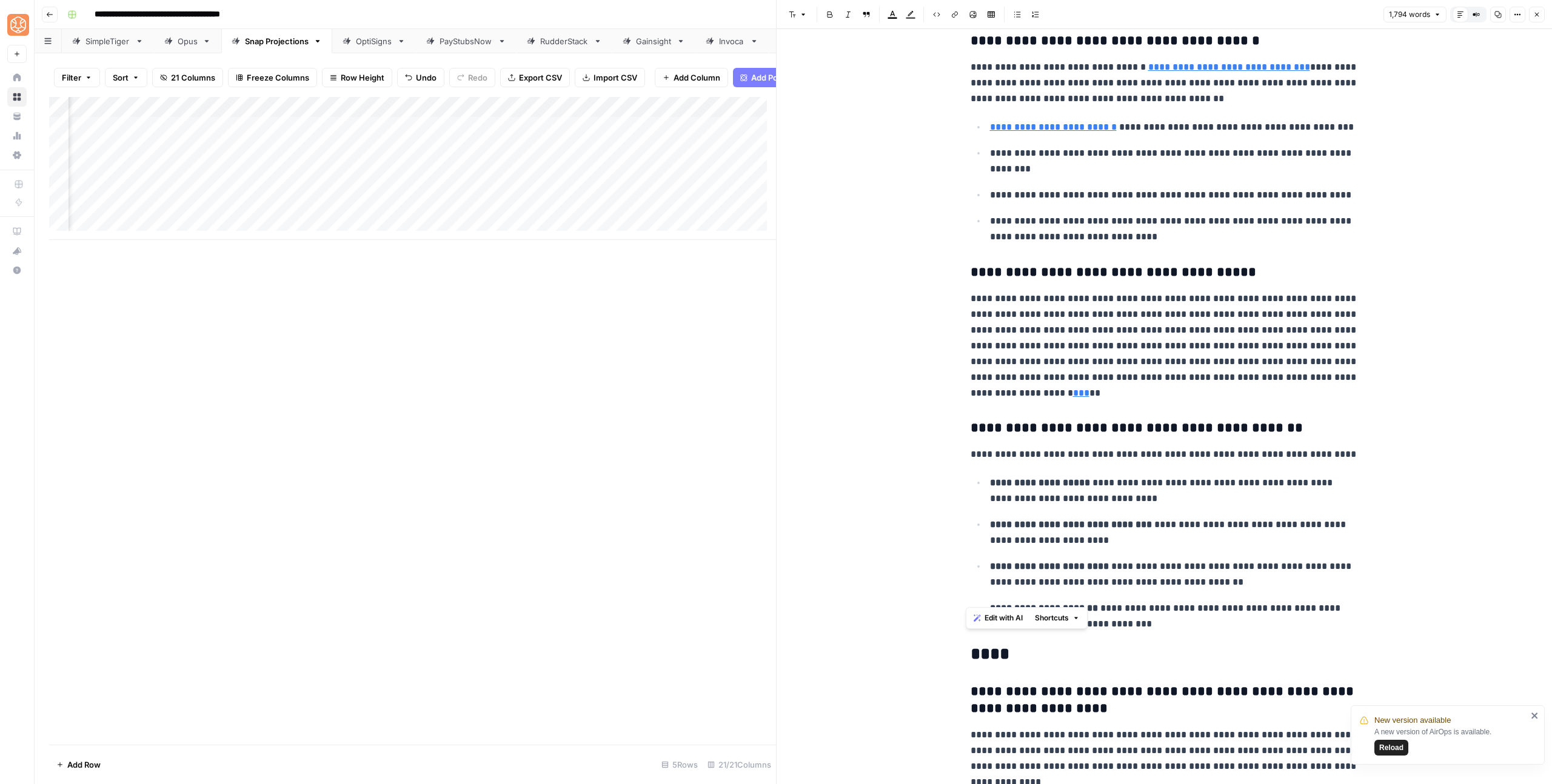 click on "**********" at bounding box center (1165, -786) 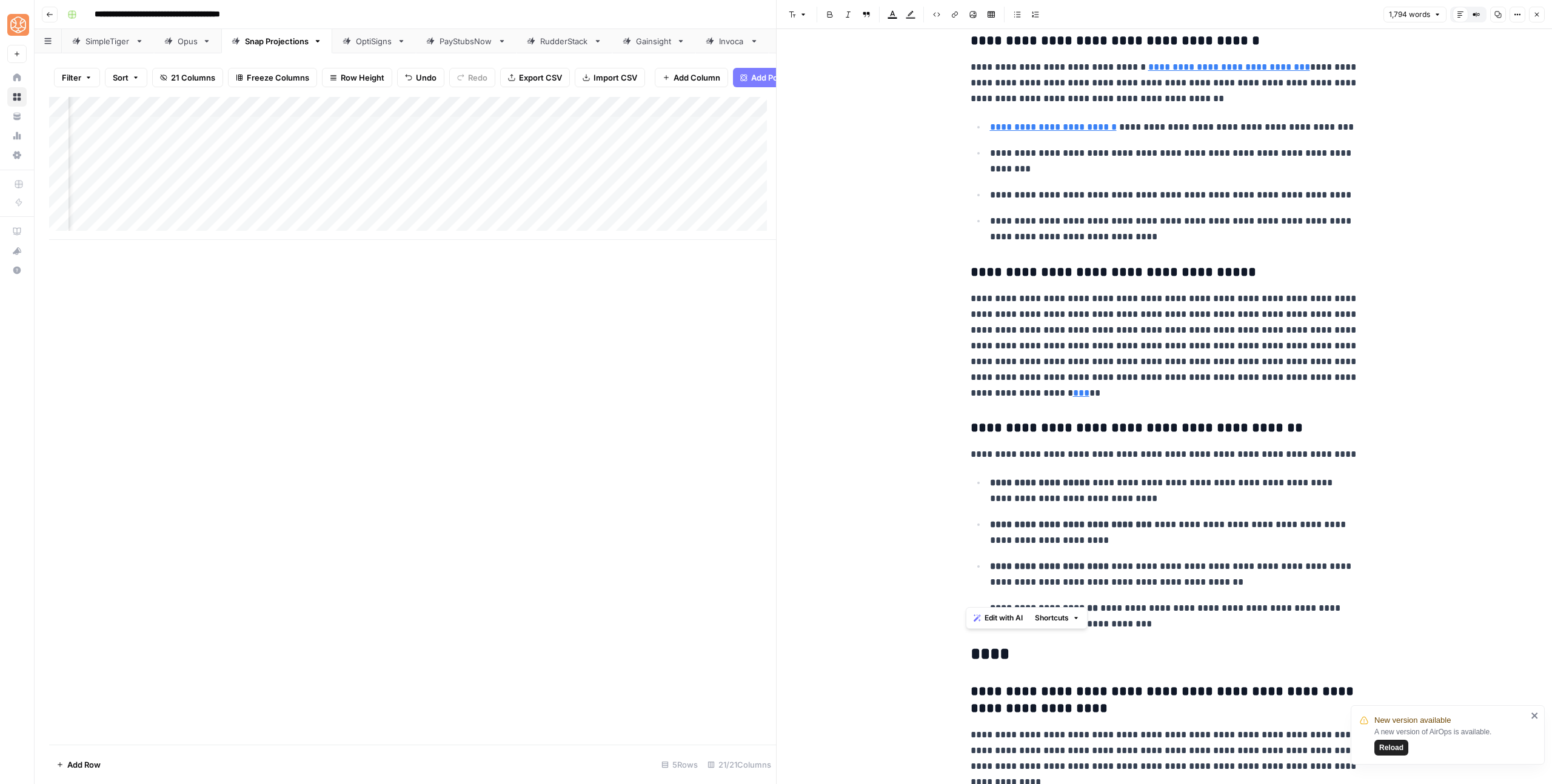 click on "**********" at bounding box center [1165, 553] 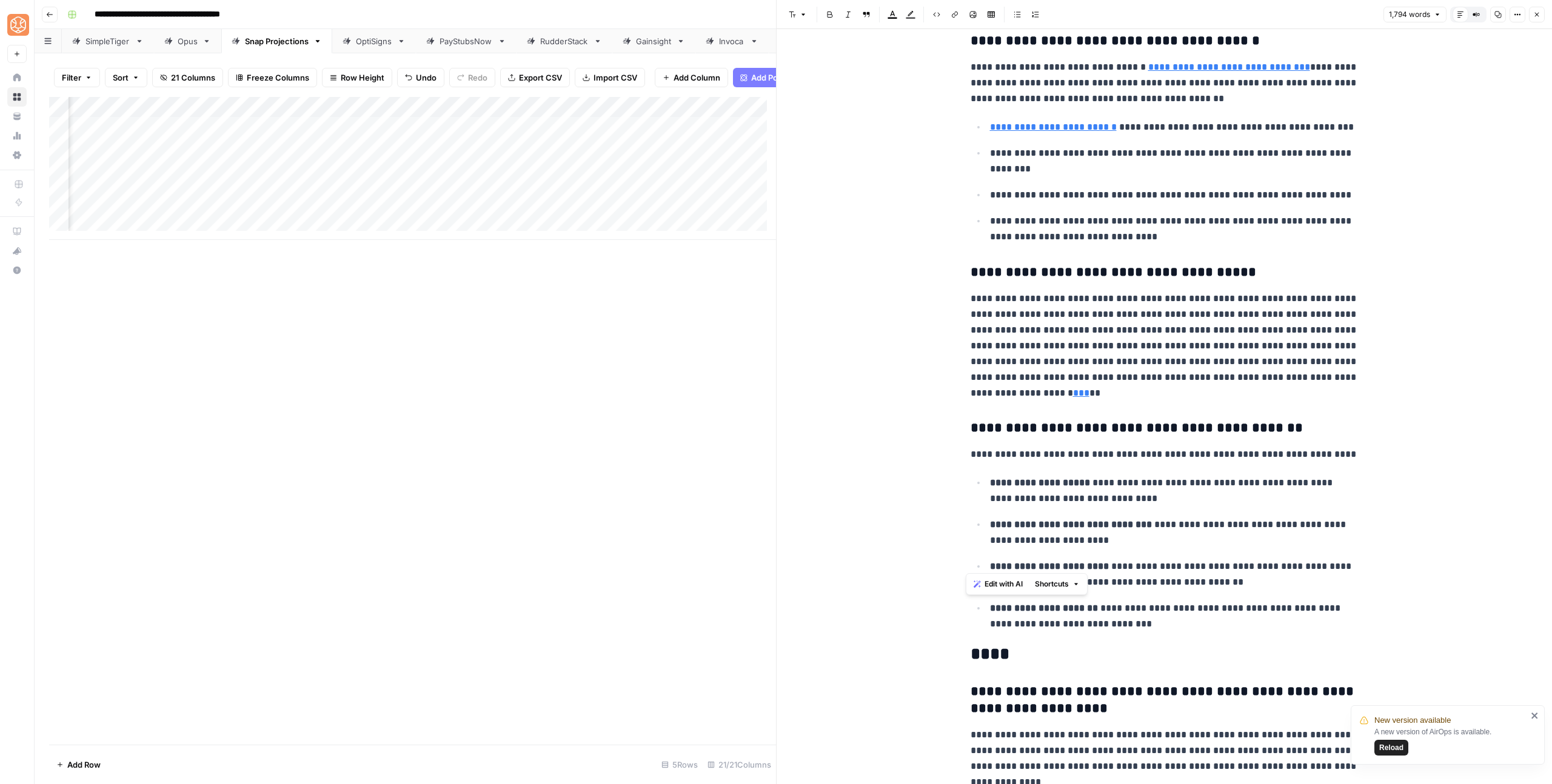drag, startPoint x: 1123, startPoint y: 563, endPoint x: 972, endPoint y: 356, distance: 256.22256 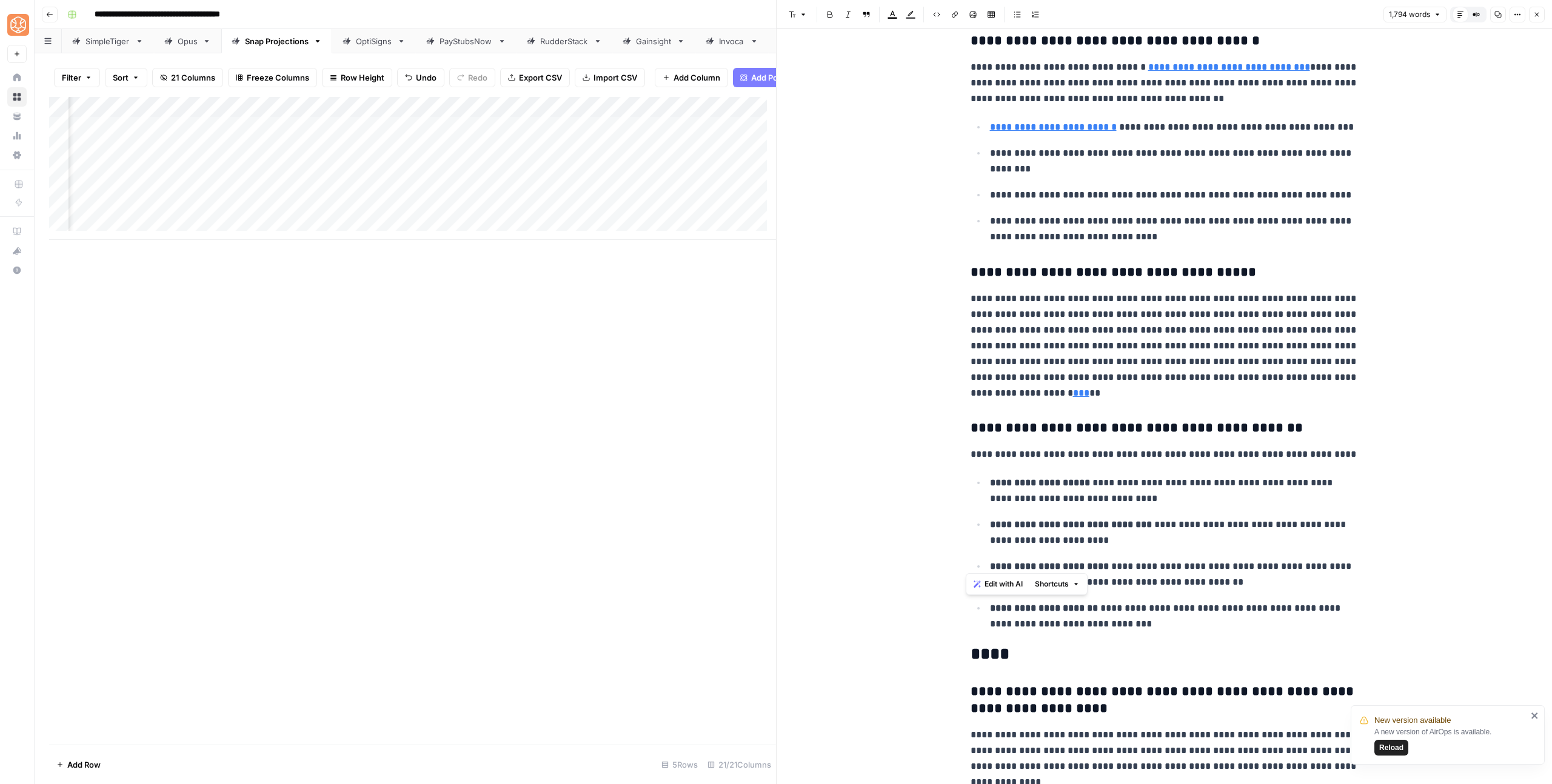 click on "**********" at bounding box center (1165, -786) 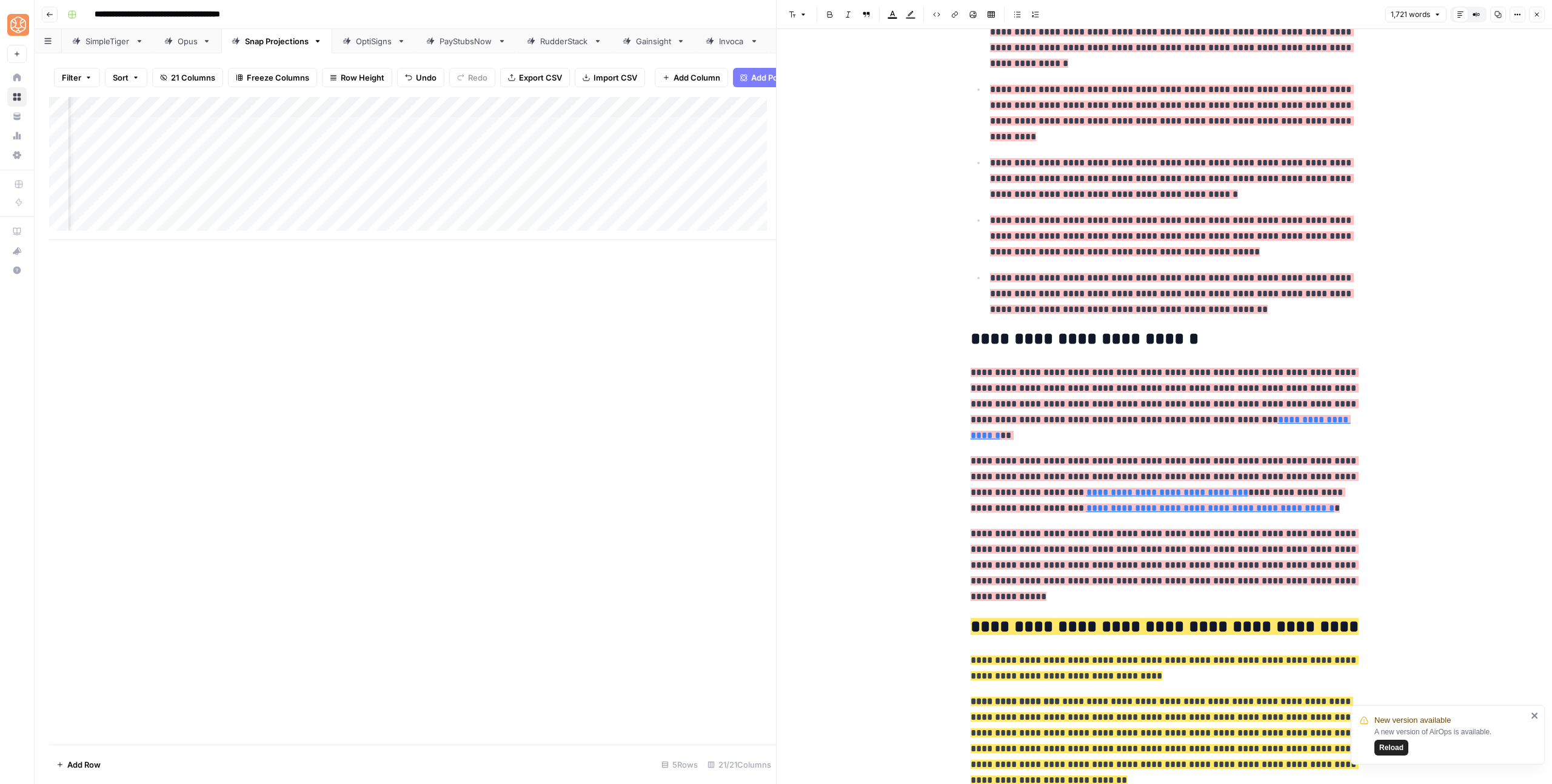 scroll, scrollTop: 771, scrollLeft: 0, axis: vertical 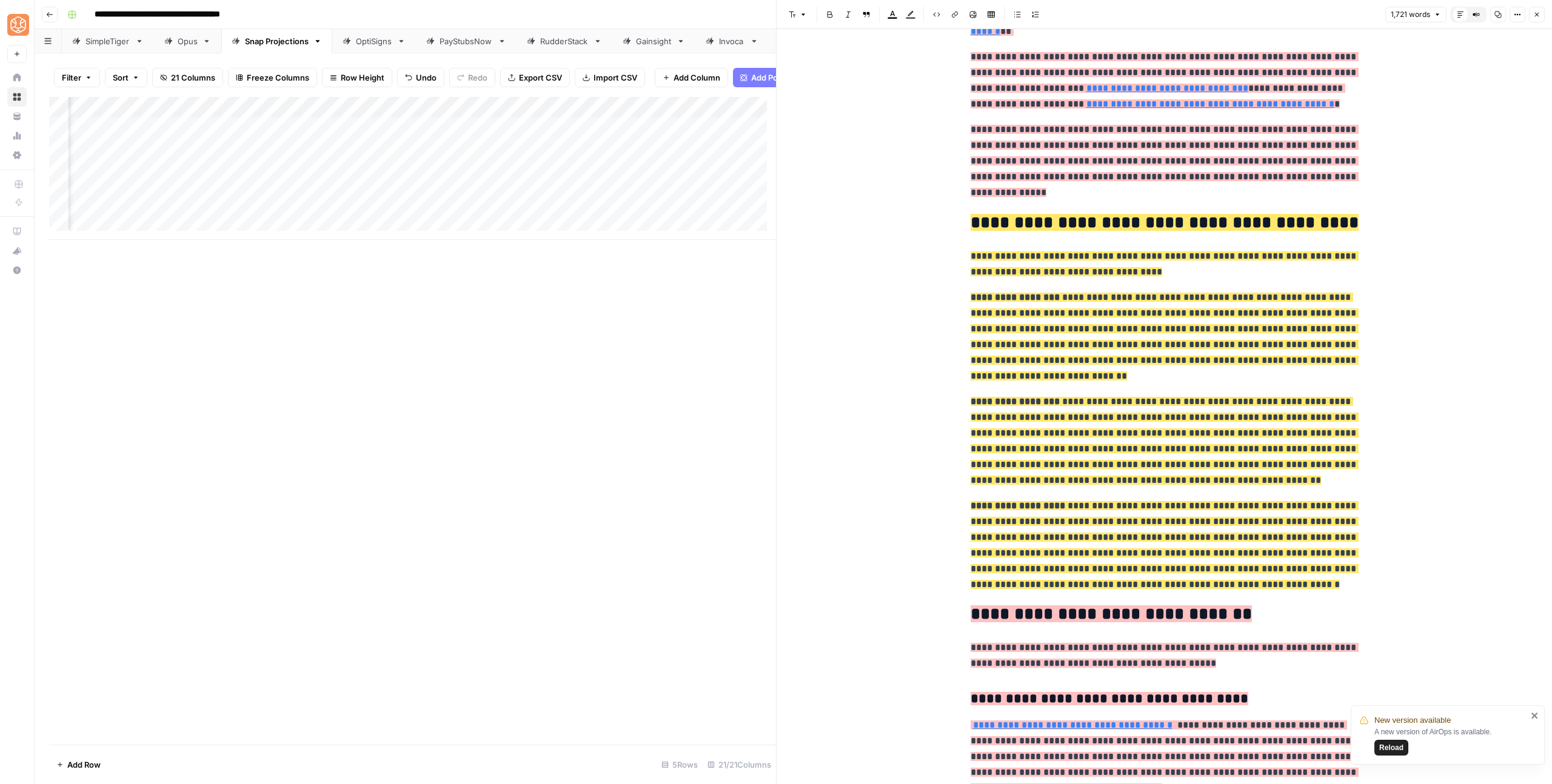 click on "**********" at bounding box center [1165, 161] 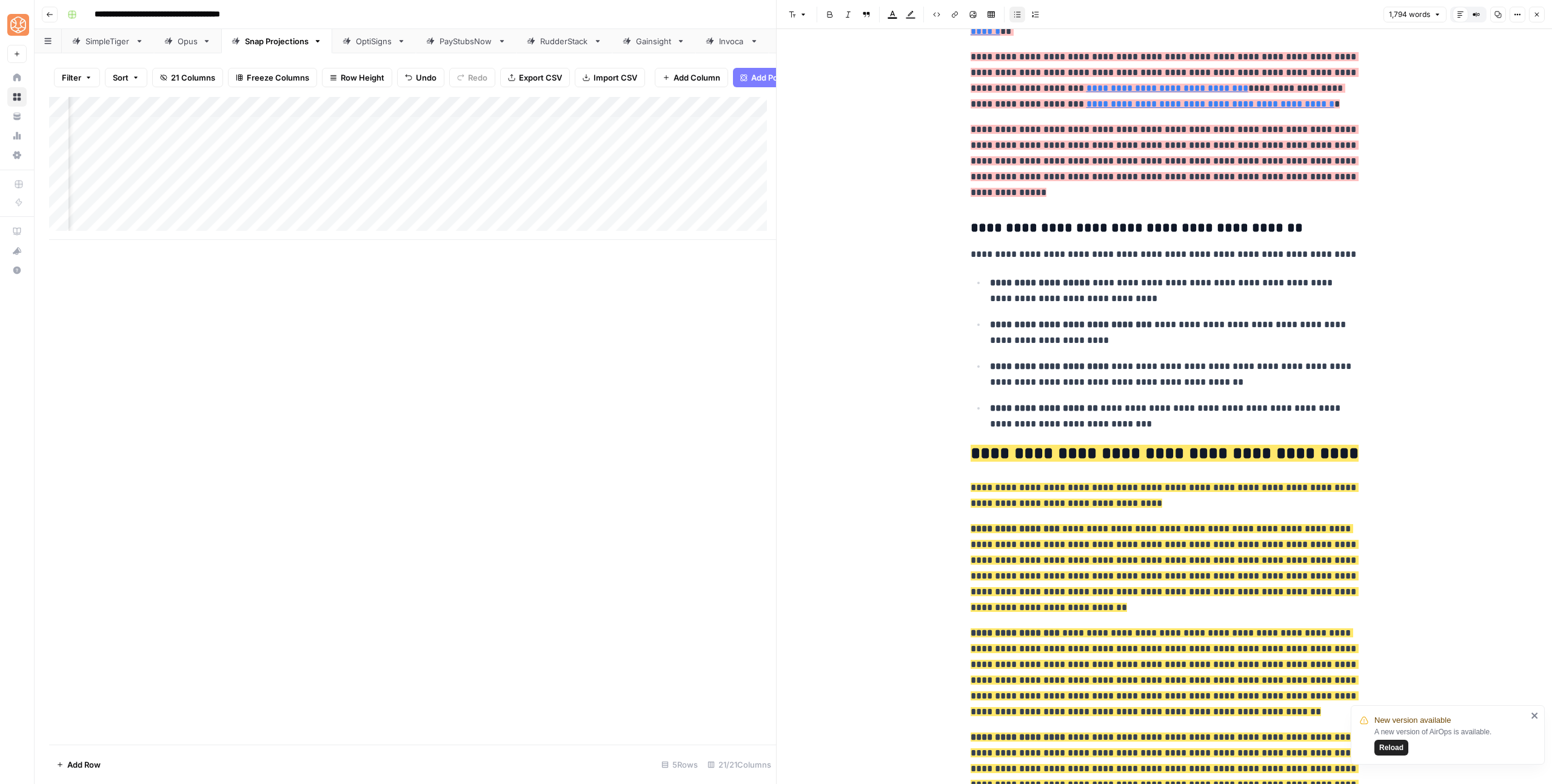 drag, startPoint x: 1044, startPoint y: 179, endPoint x: 1043, endPoint y: 172, distance: 7.07107 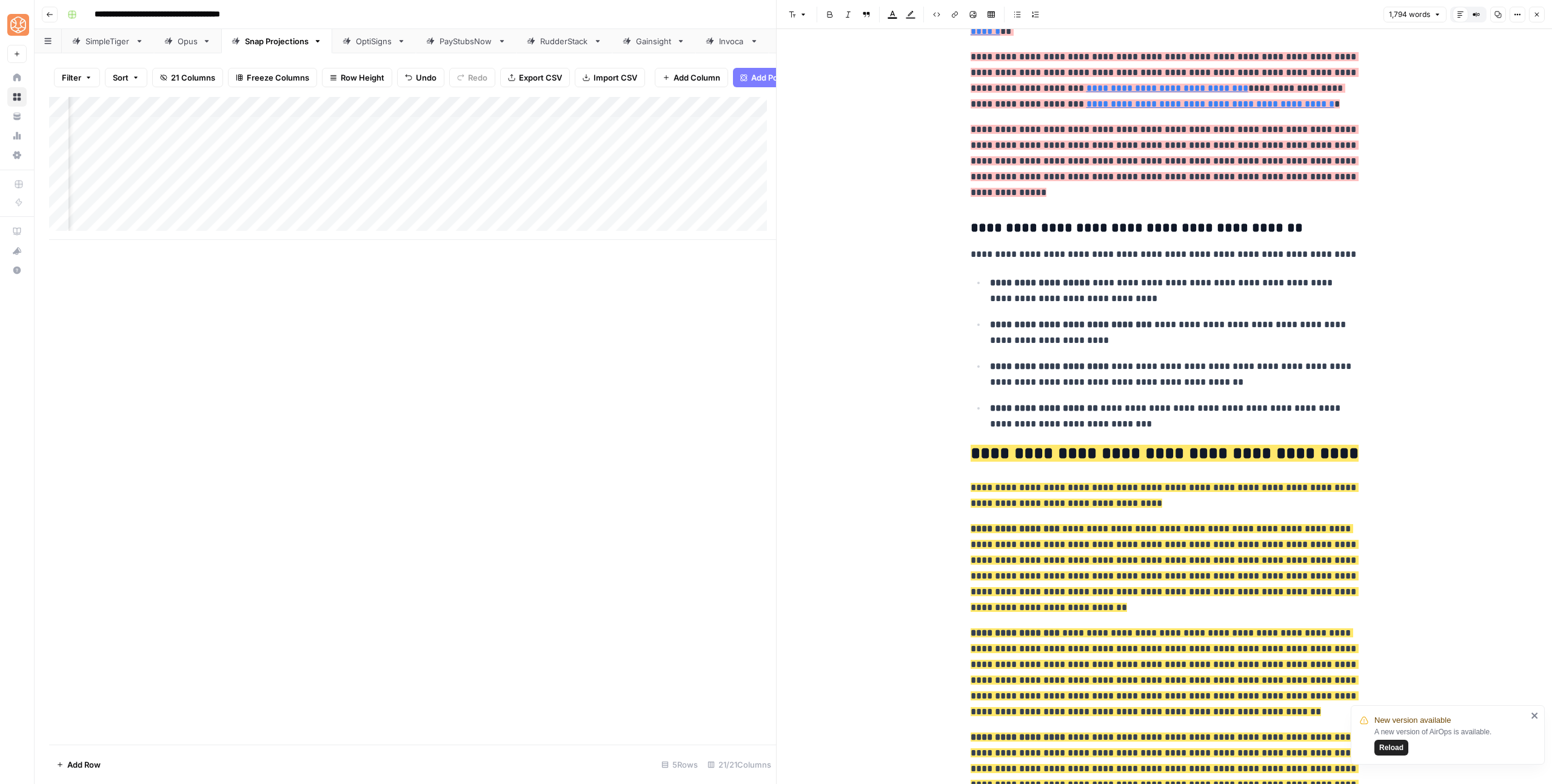 click on "**********" at bounding box center (1165, 228) 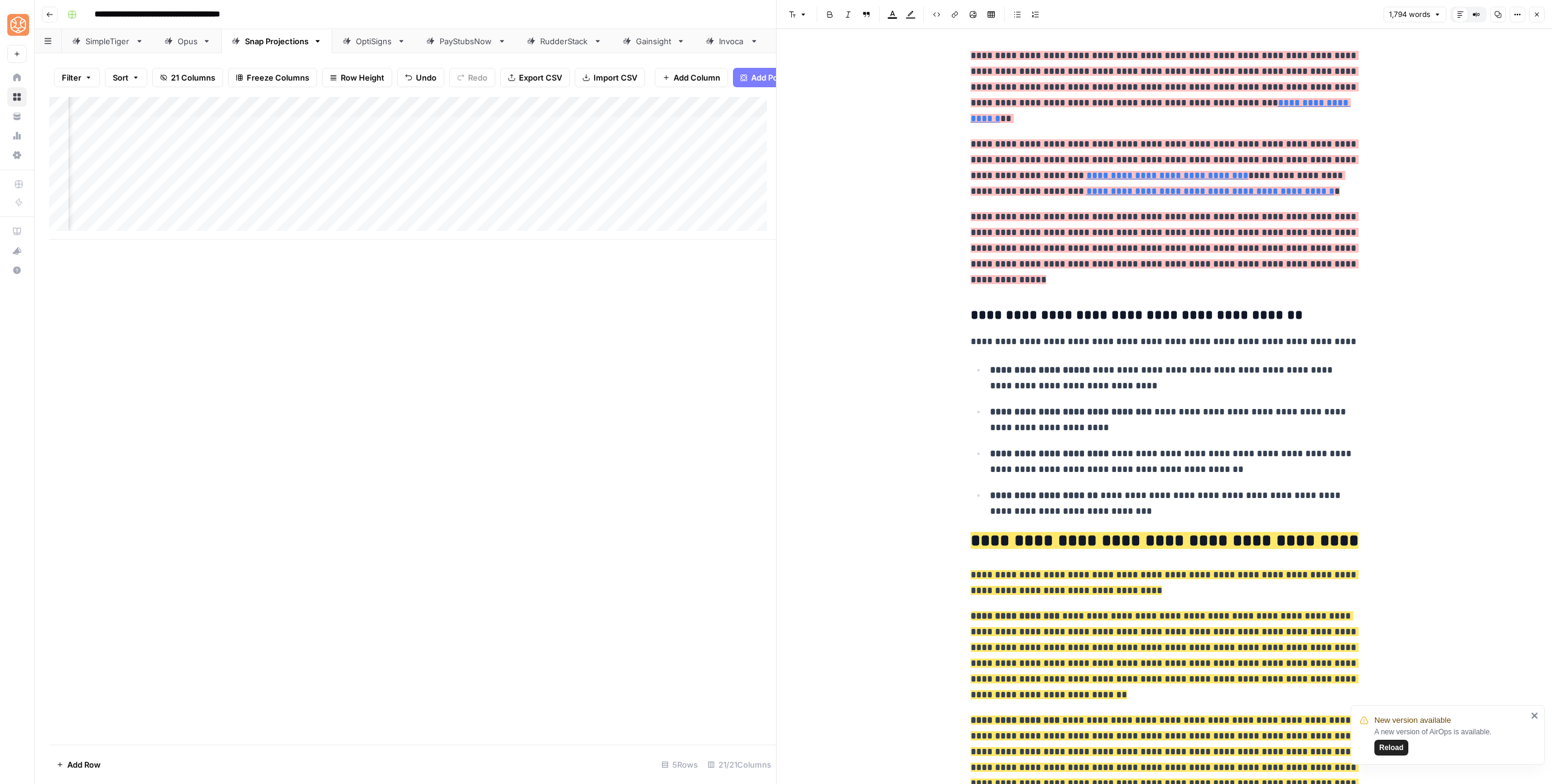 scroll, scrollTop: 523, scrollLeft: 0, axis: vertical 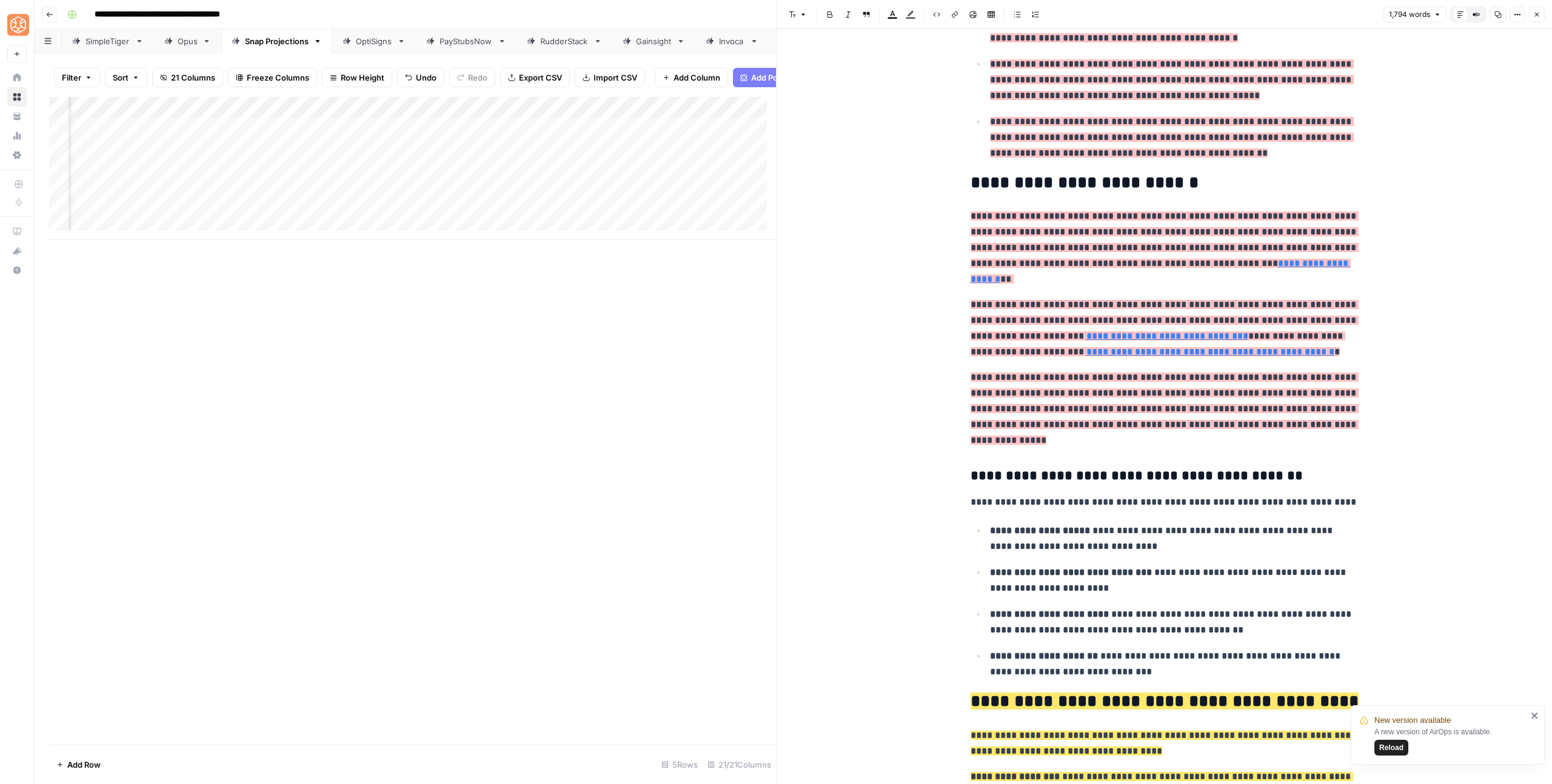 drag, startPoint x: 792, startPoint y: 15, endPoint x: 806, endPoint y: 41, distance: 29.529646 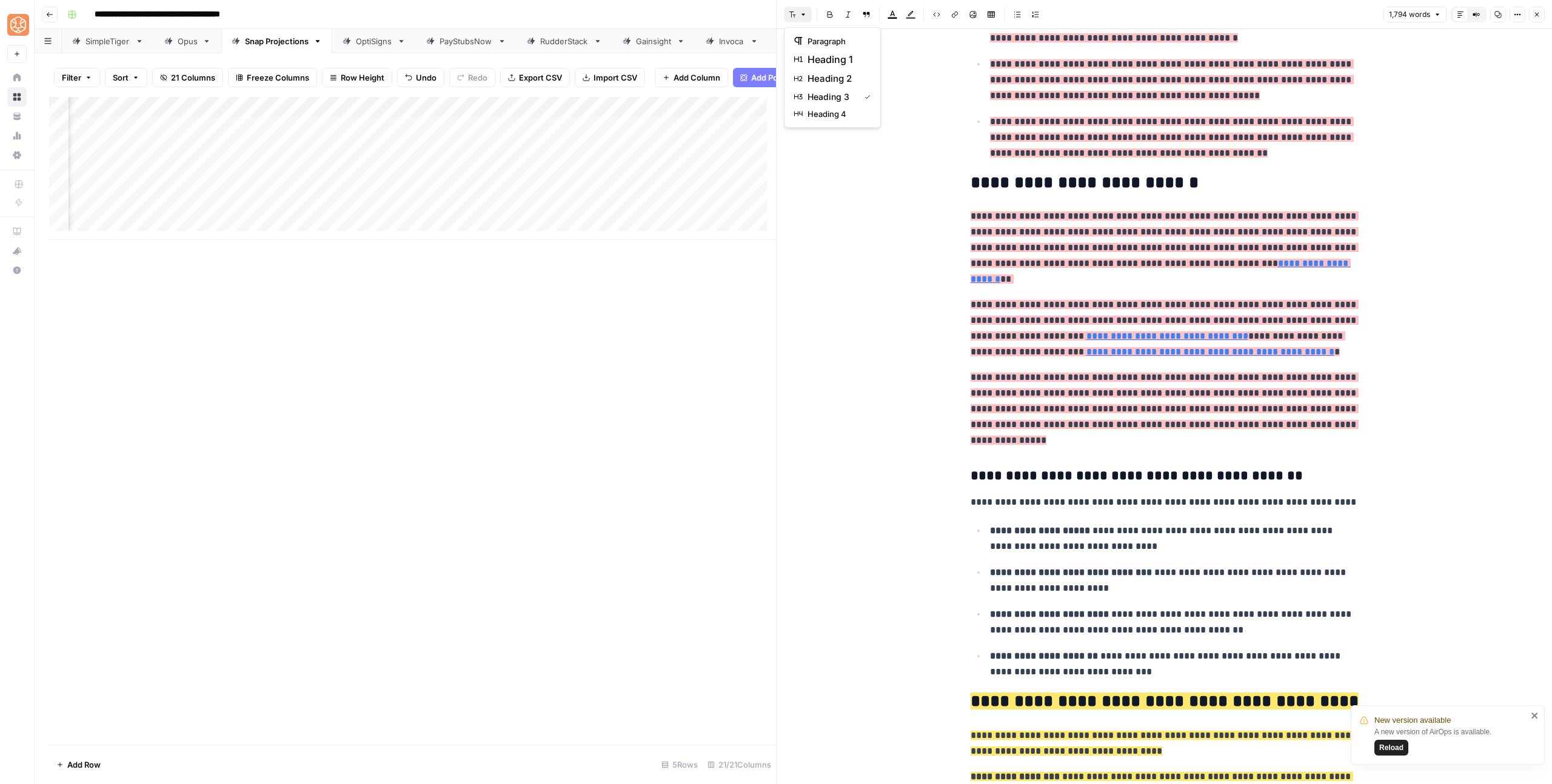 click on "heading 2" at bounding box center [837, 79] 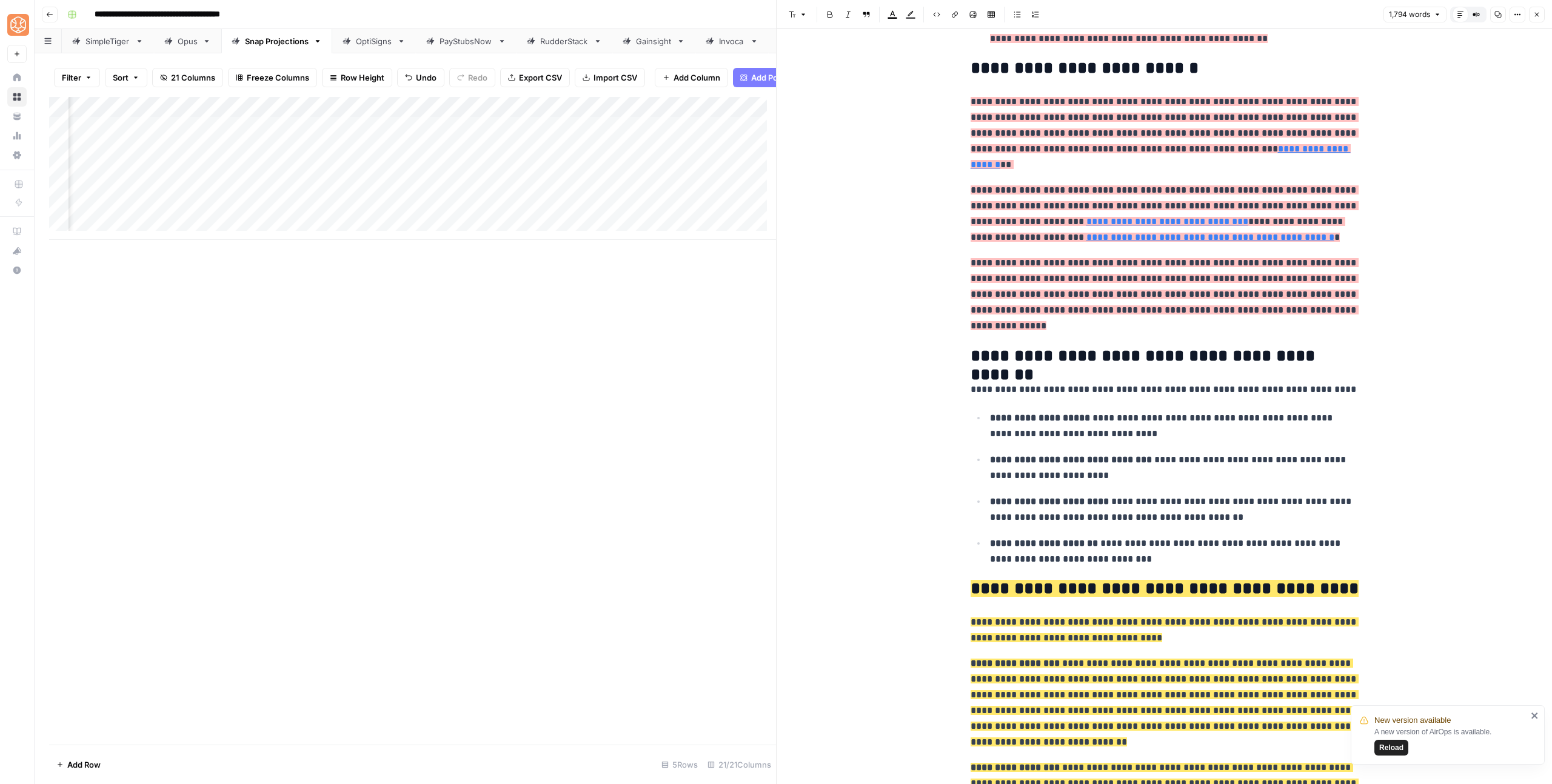 scroll, scrollTop: 640, scrollLeft: 0, axis: vertical 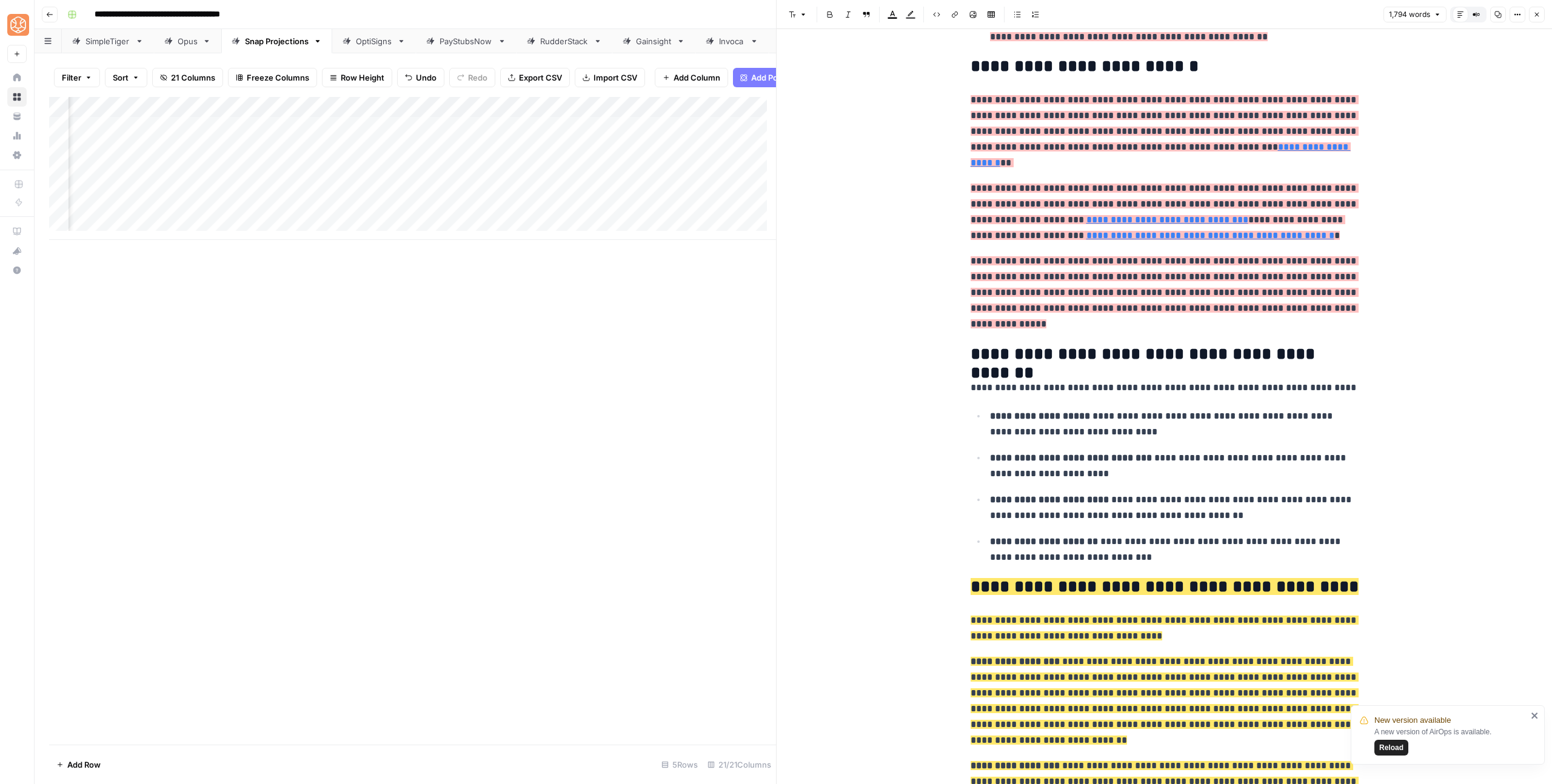 click on "**********" at bounding box center [1165, 388] 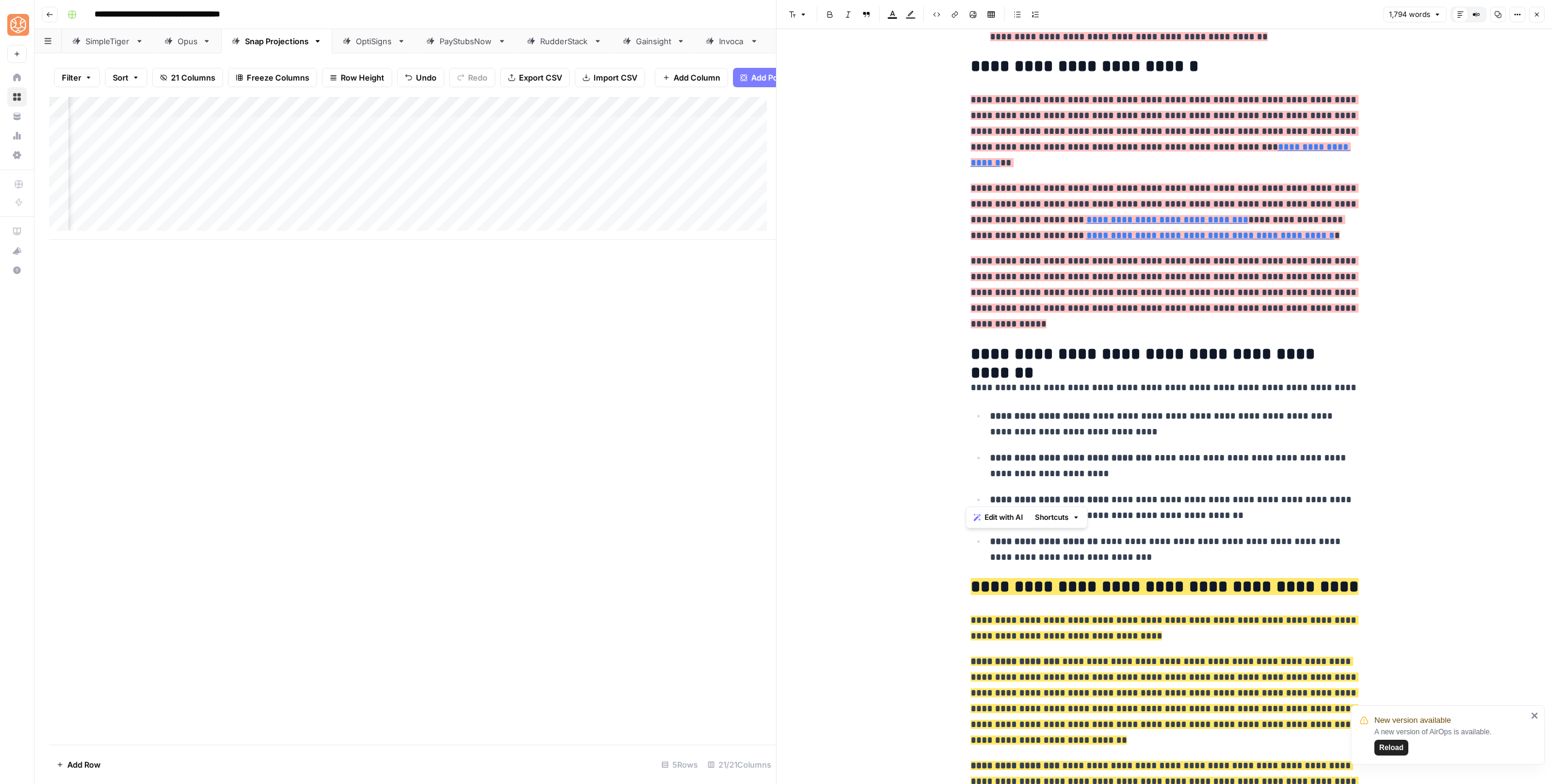 drag, startPoint x: 1117, startPoint y: 499, endPoint x: 949, endPoint y: 286, distance: 271.2803 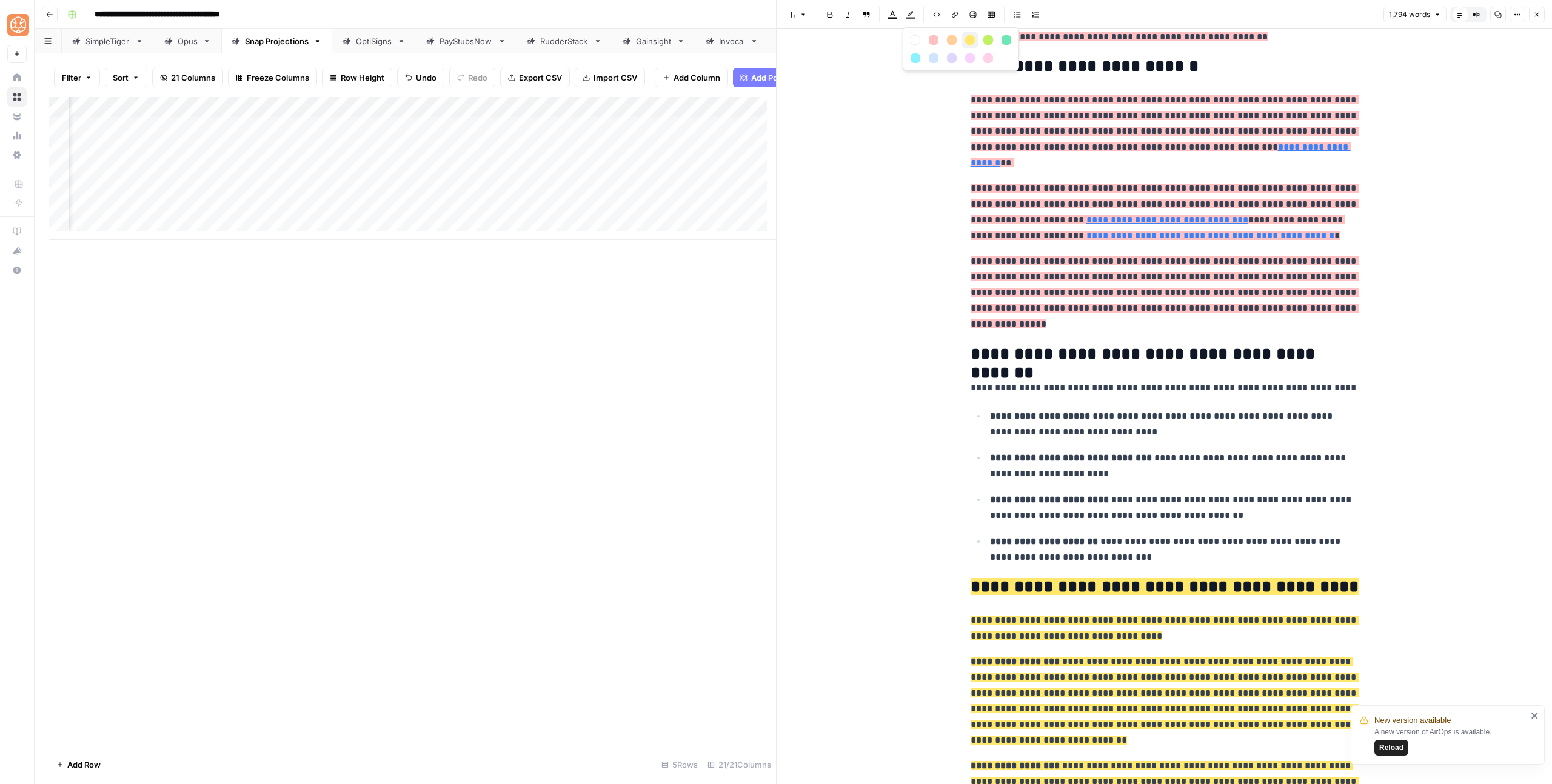 click at bounding box center [970, 40] 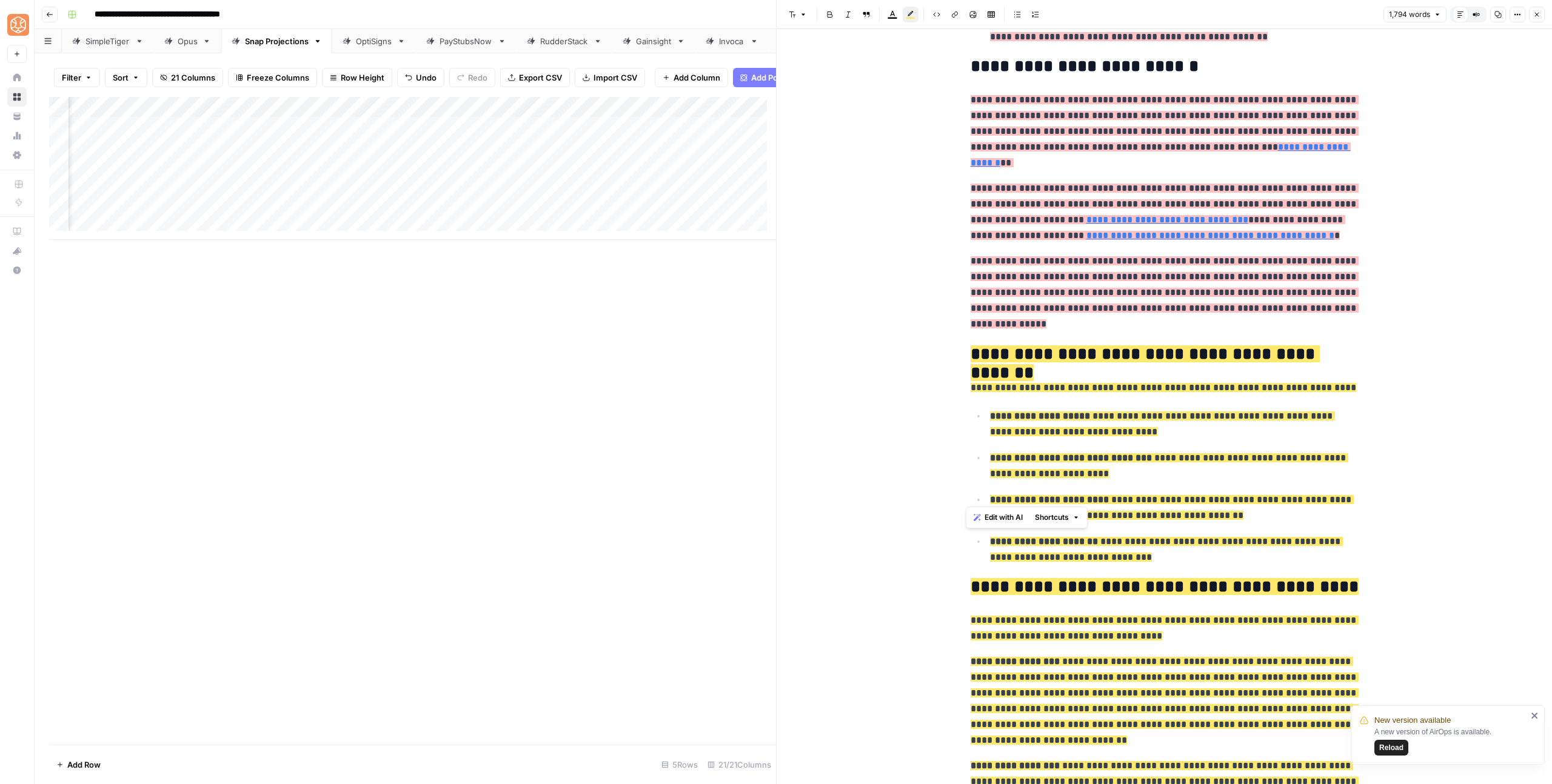 click on "**********" at bounding box center (1165, 1580) 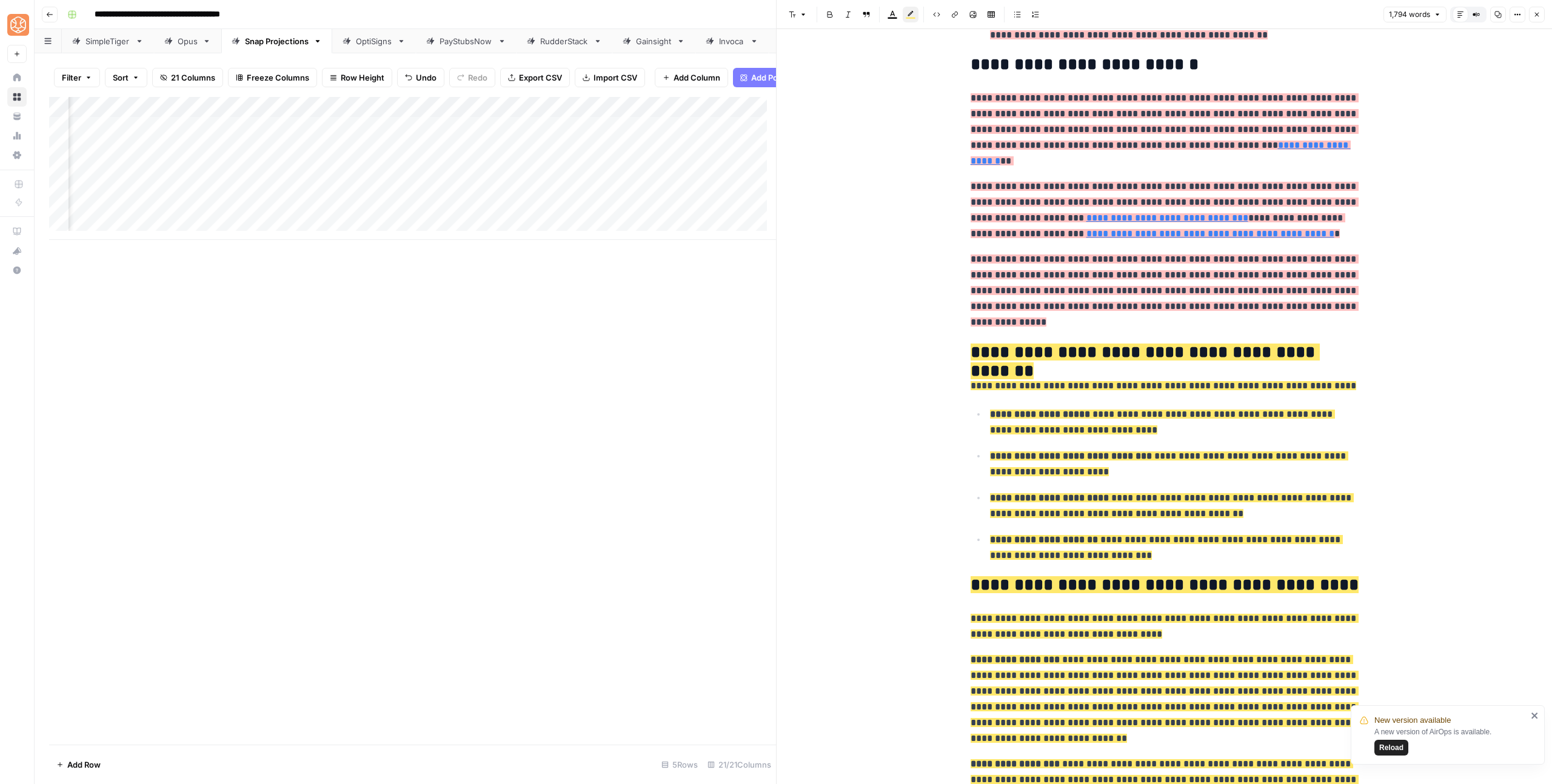 scroll, scrollTop: 642, scrollLeft: 0, axis: vertical 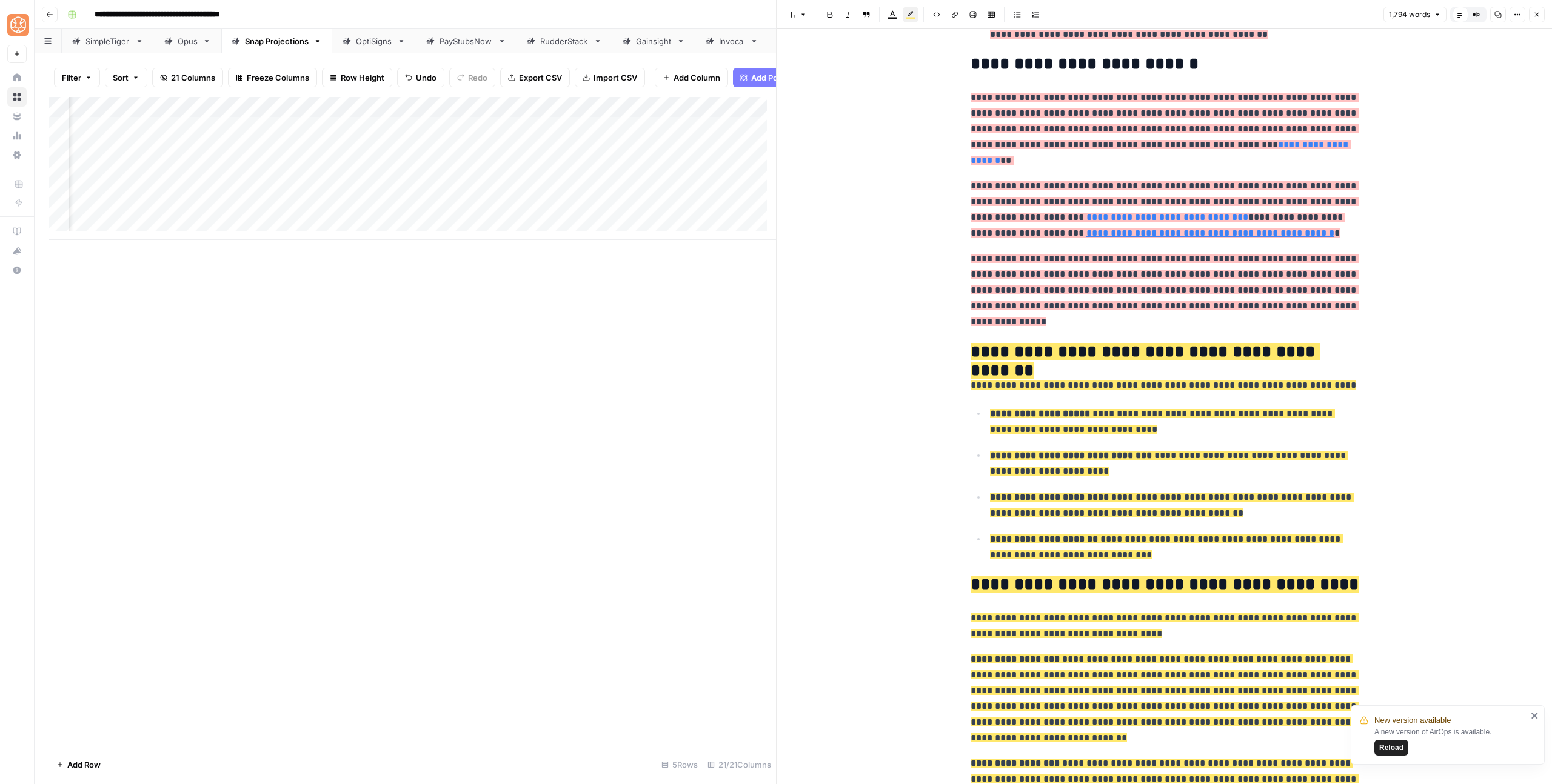 click 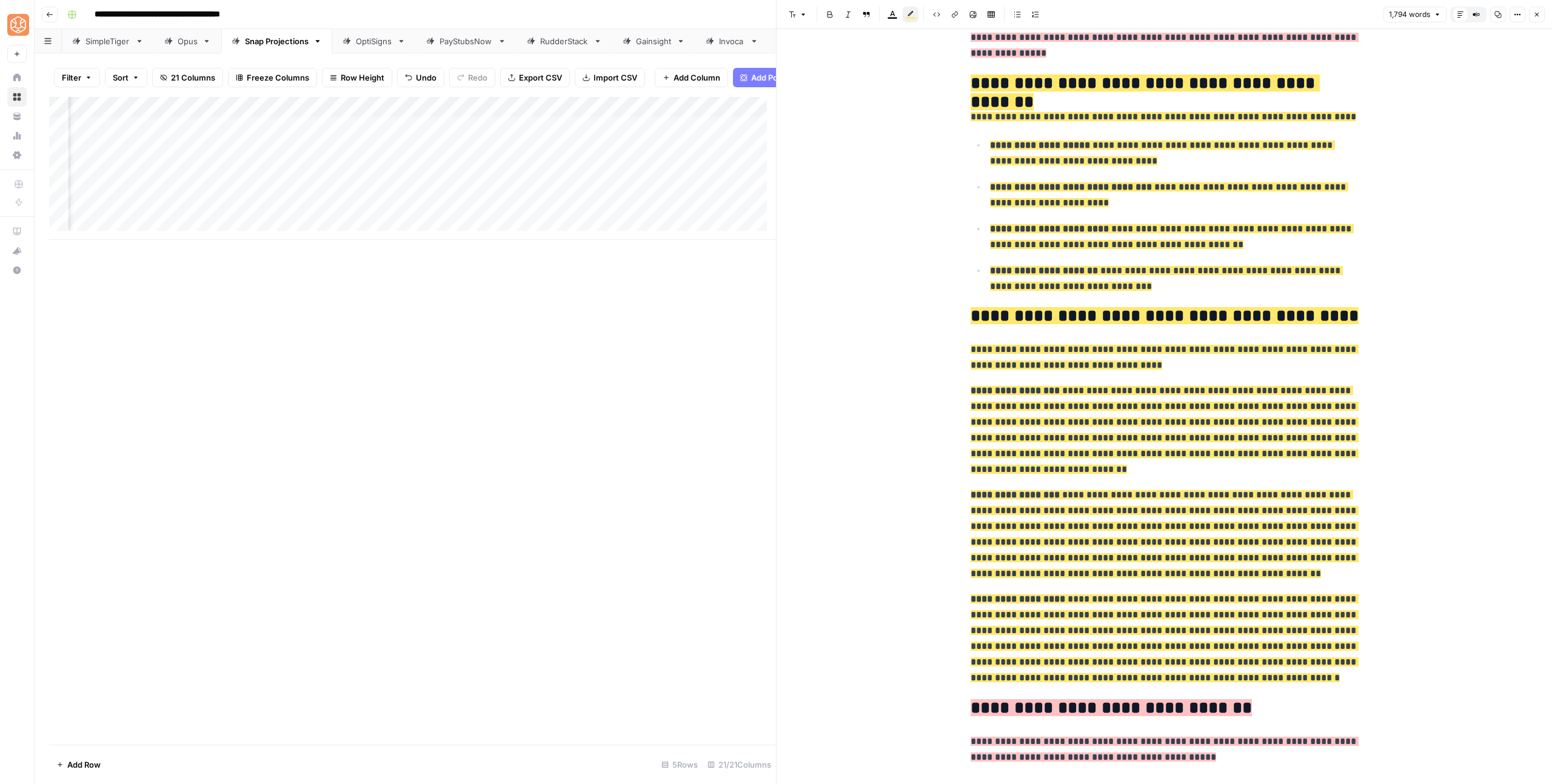 scroll, scrollTop: 926, scrollLeft: 0, axis: vertical 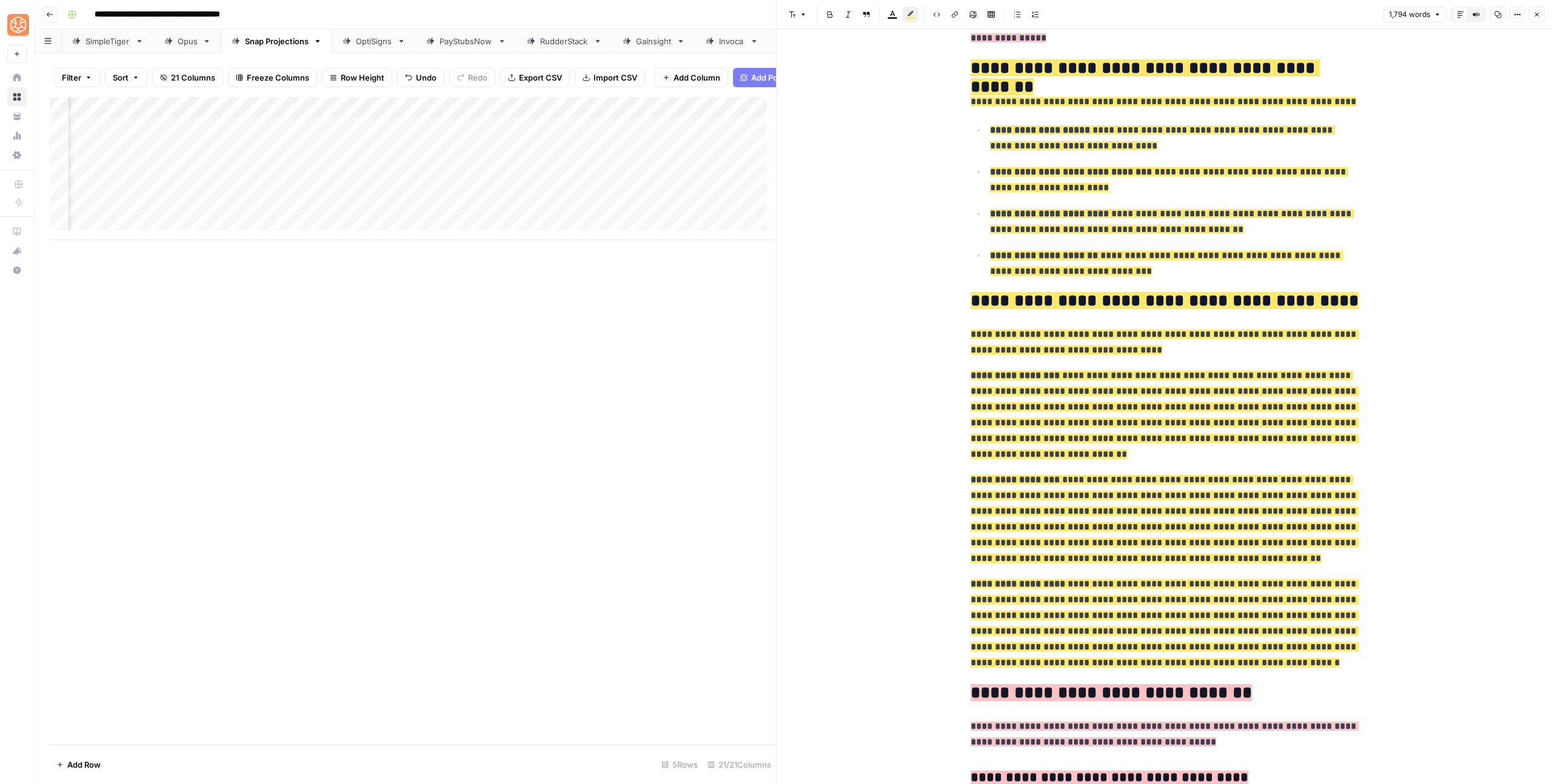 click on "**********" at bounding box center [1165, 415] 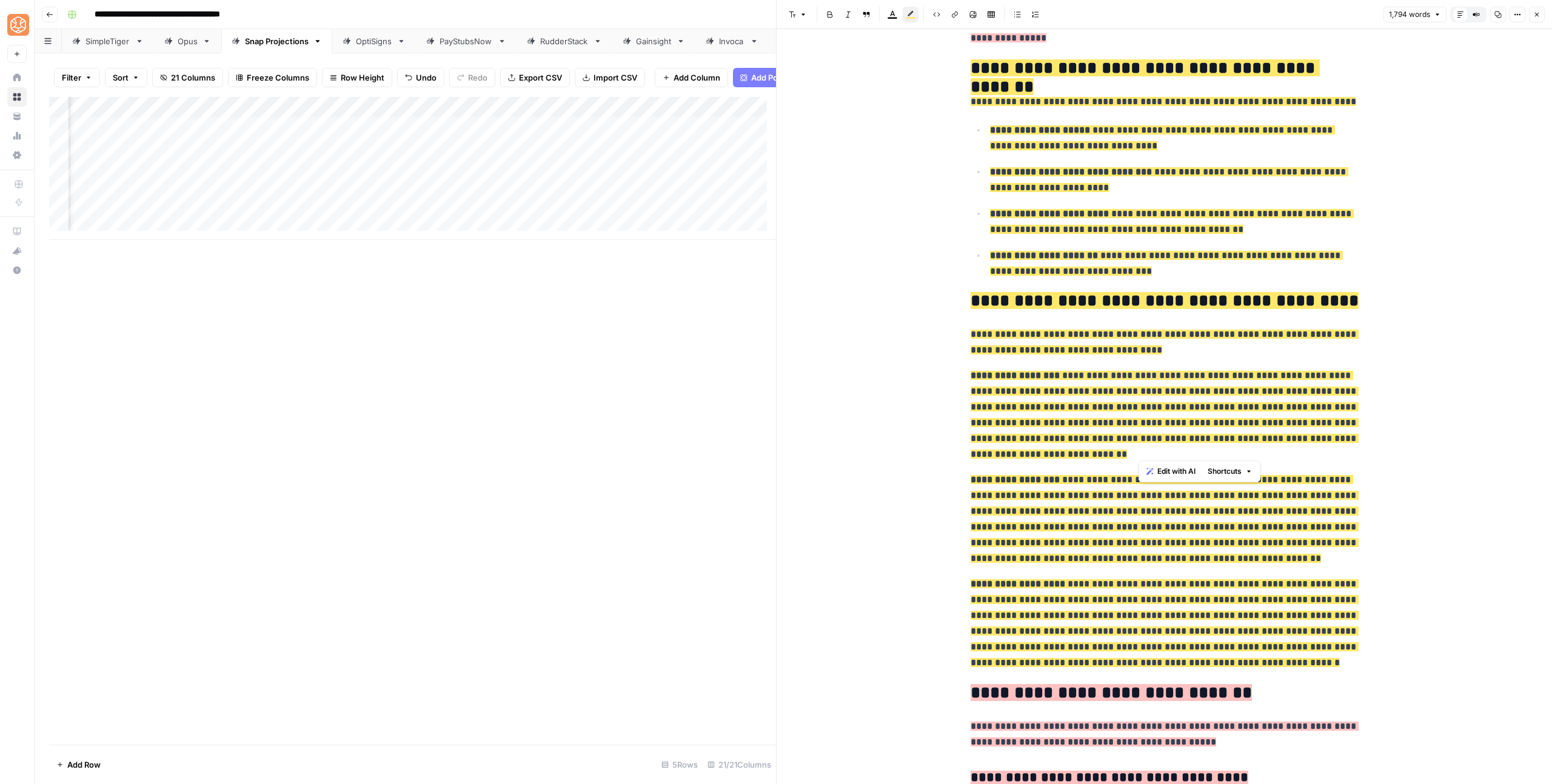 click on "**********" at bounding box center (1165, 519) 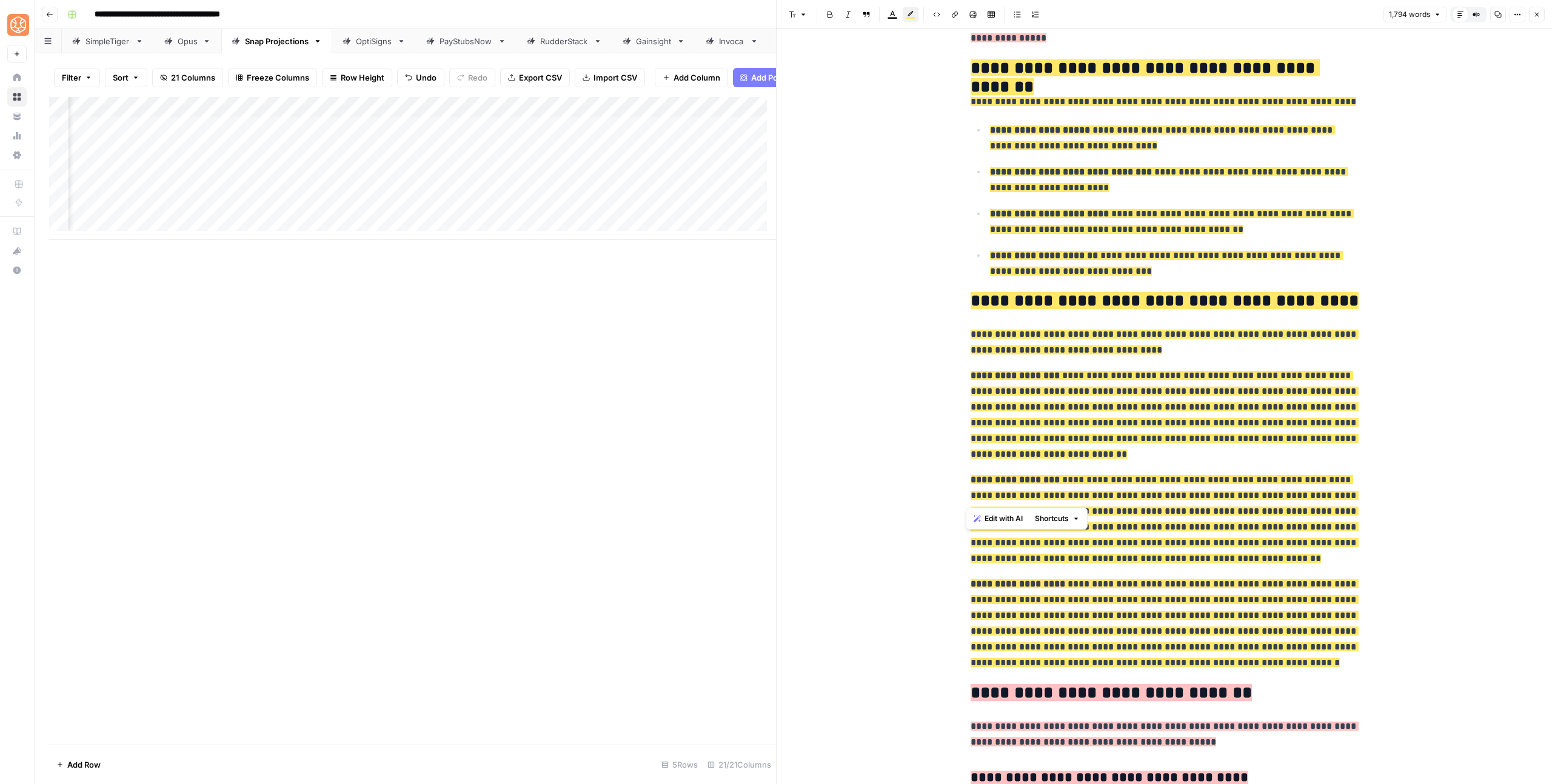 click on "**********" at bounding box center (1165, 519) 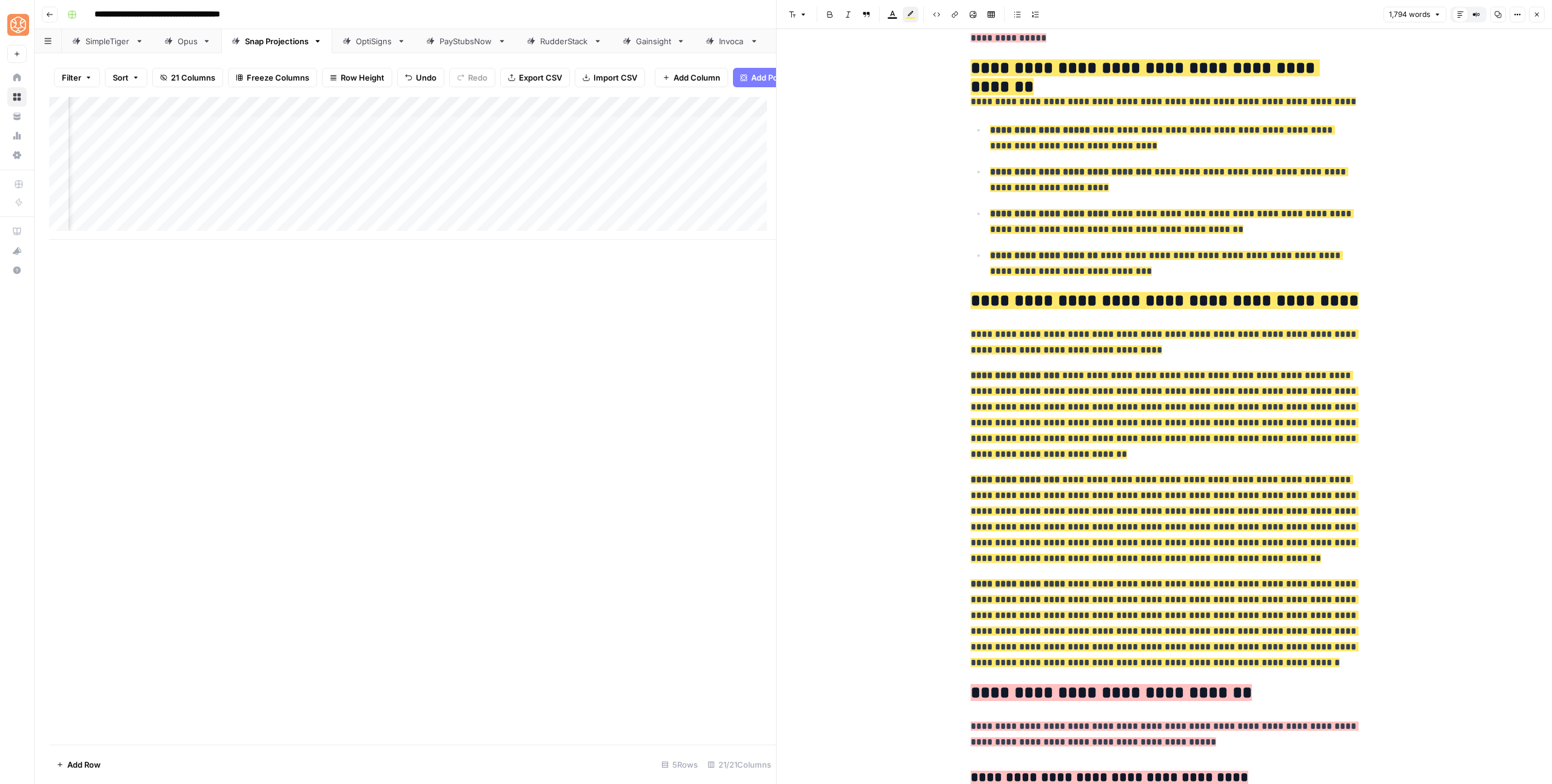 click on "**********" at bounding box center (1165, 623) 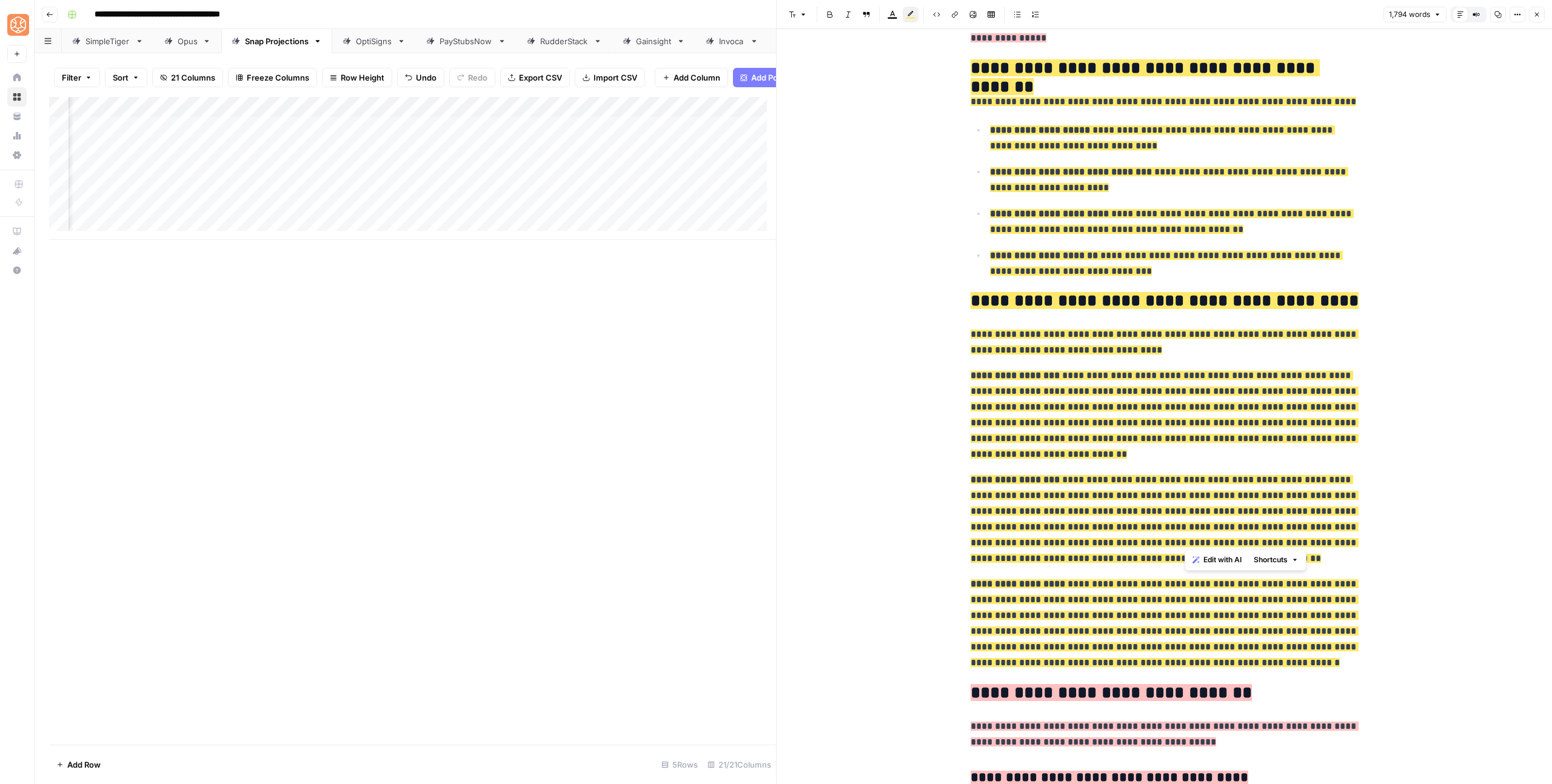 click on "**********" at bounding box center [1165, 623] 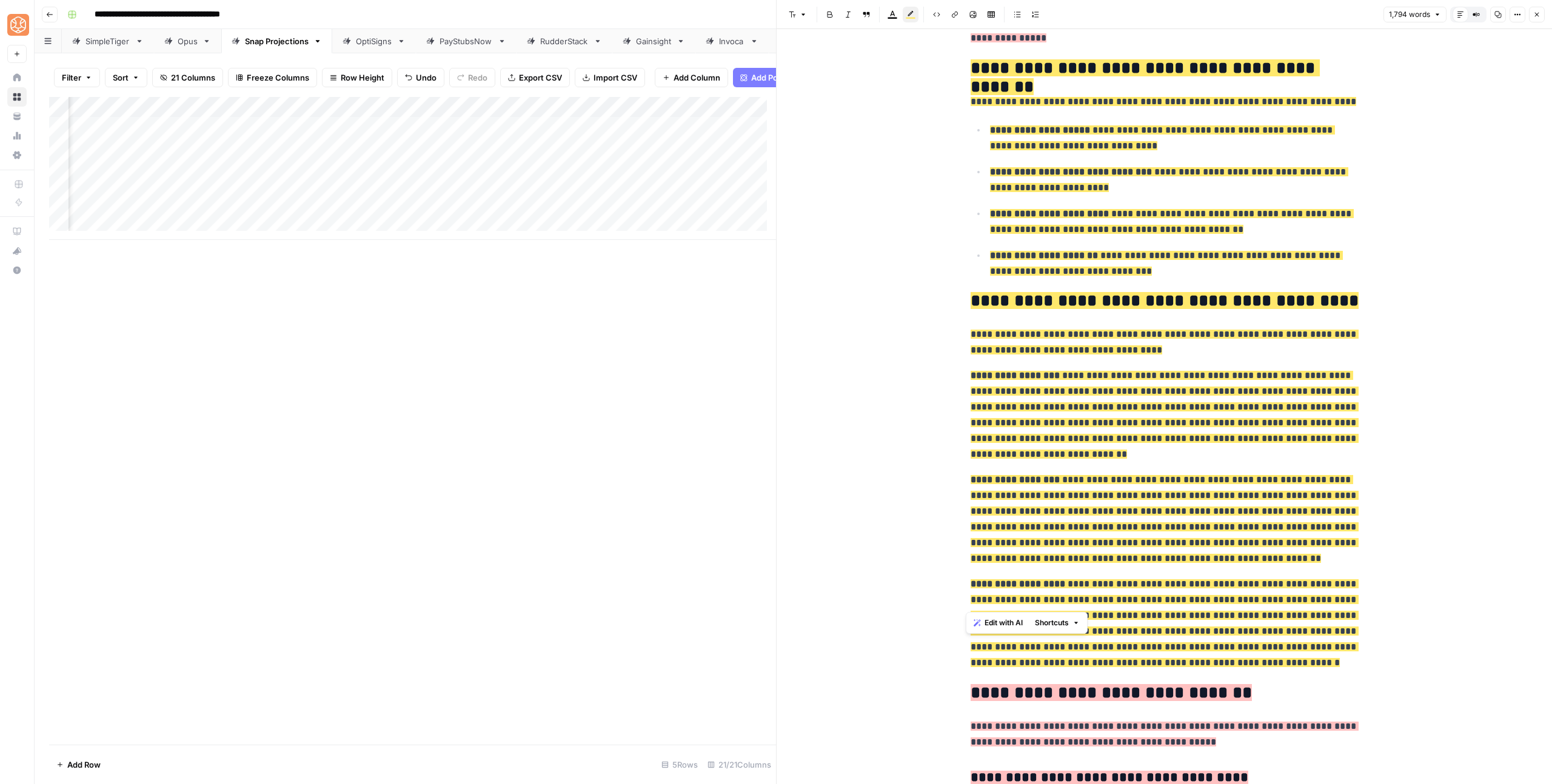 click on "**********" at bounding box center [1165, 623] 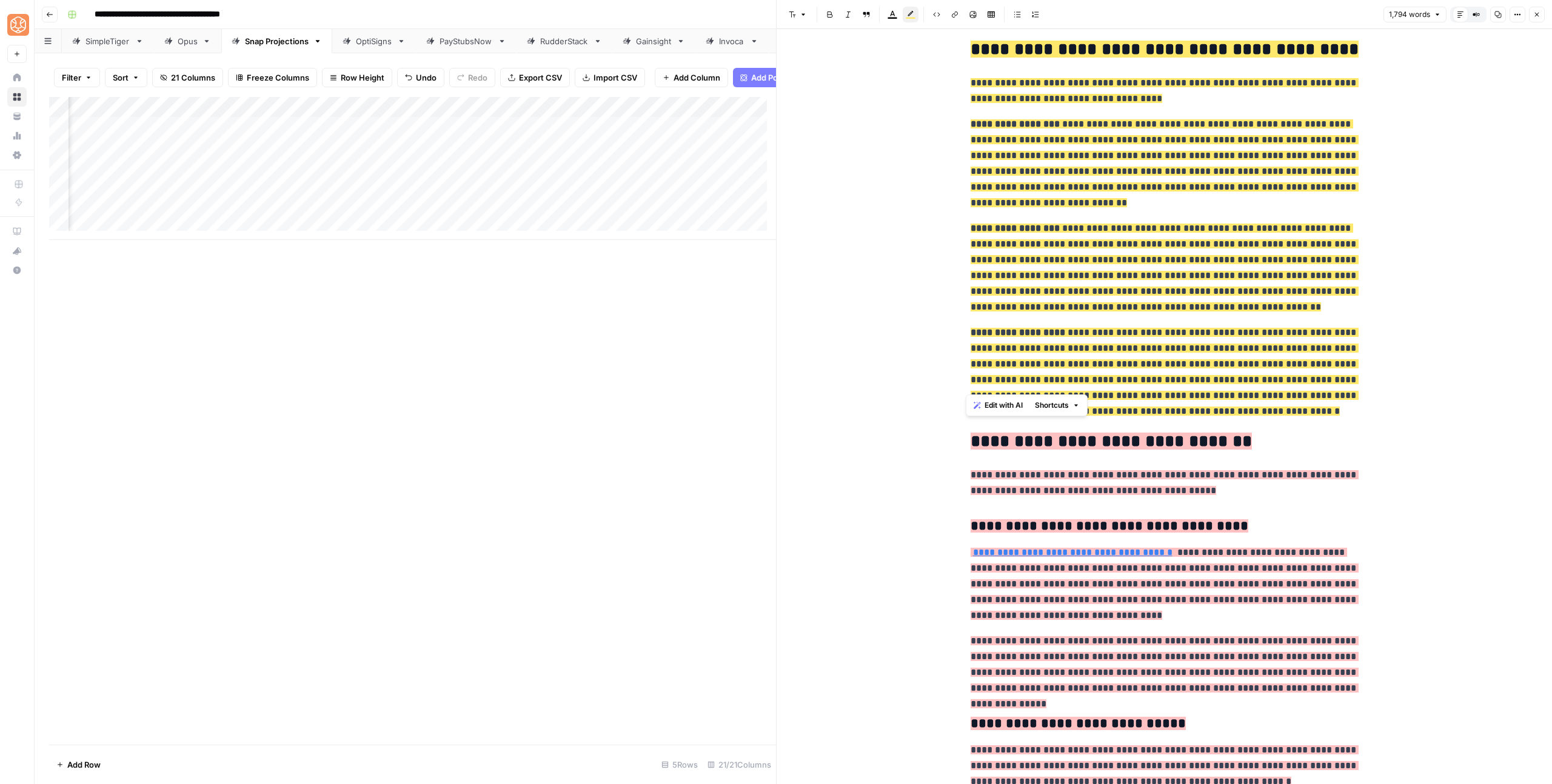click on "**********" at bounding box center (1165, 583) 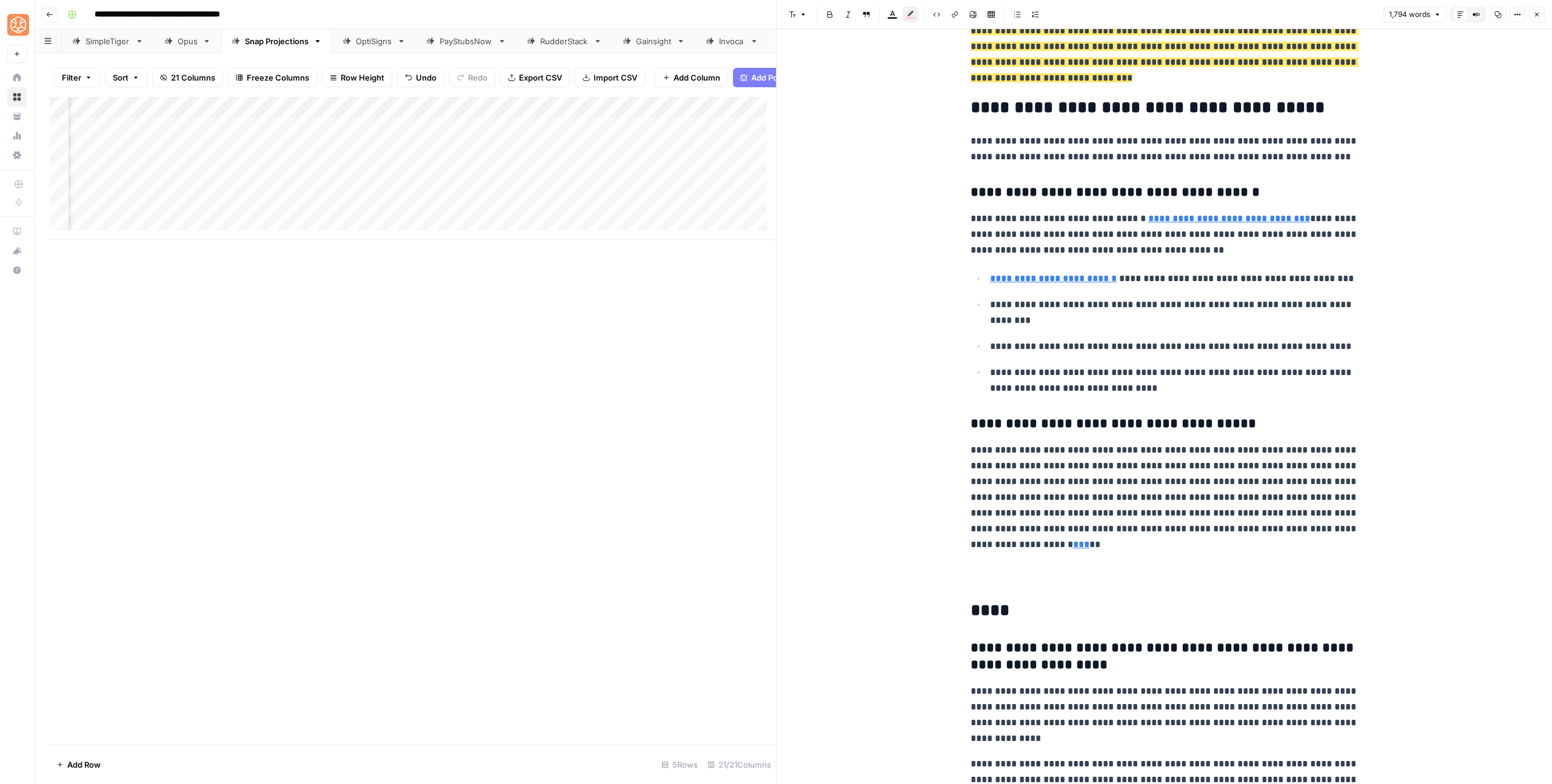 scroll, scrollTop: 3071, scrollLeft: 0, axis: vertical 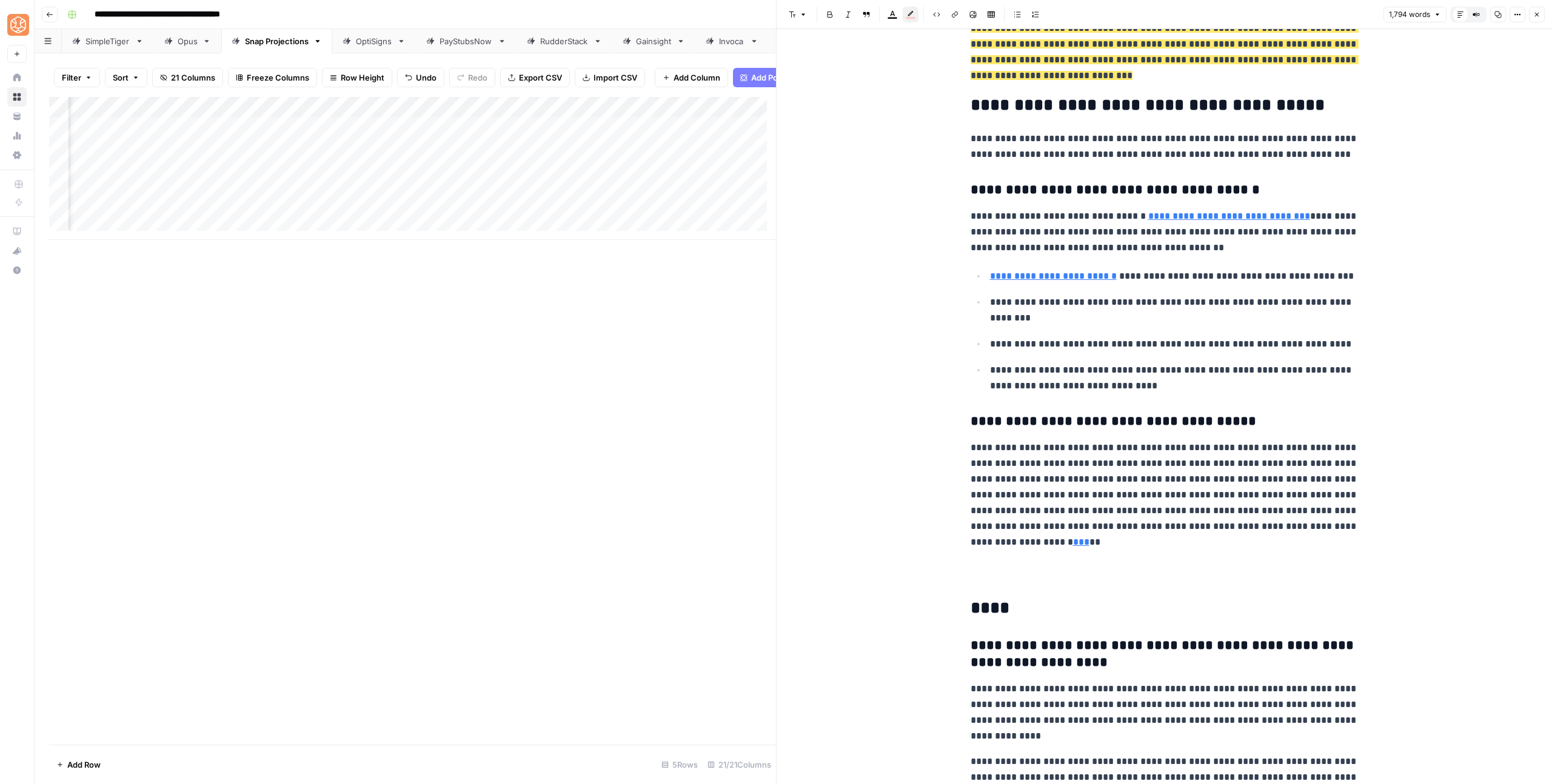 click on "**********" at bounding box center (1165, 495) 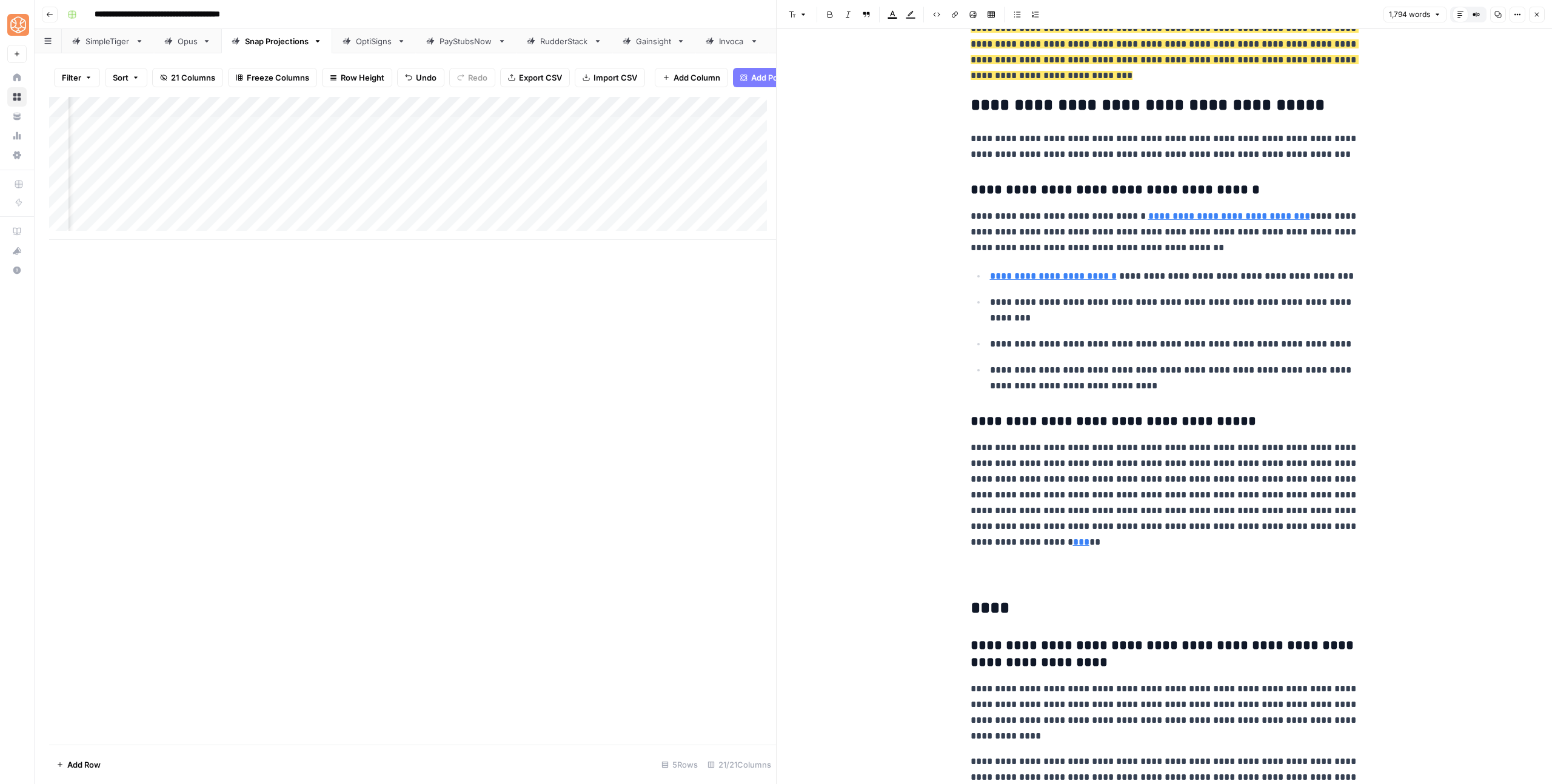 click on "**********" at bounding box center [1165, 495] 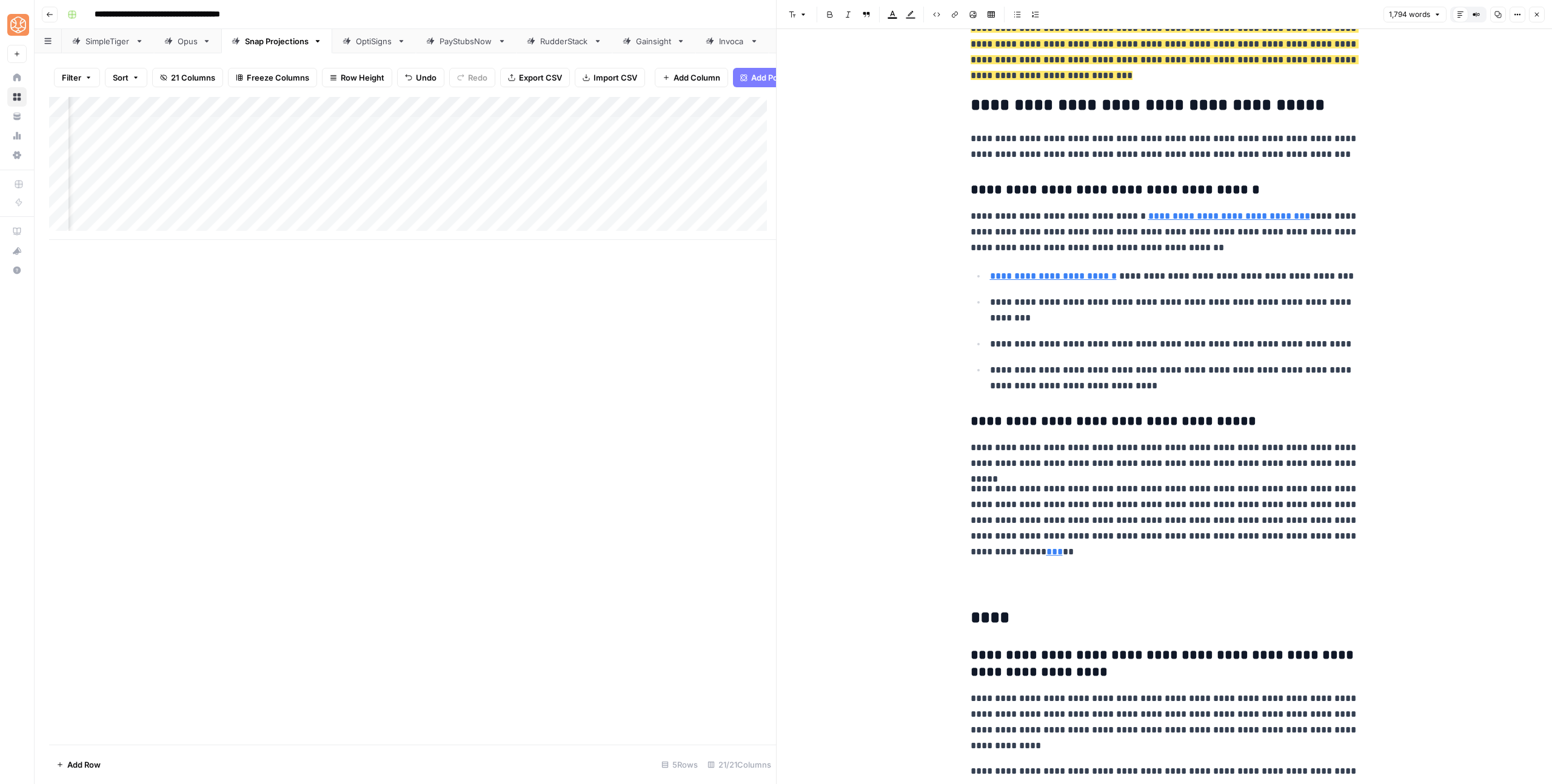 click on "**********" at bounding box center (1165, 520) 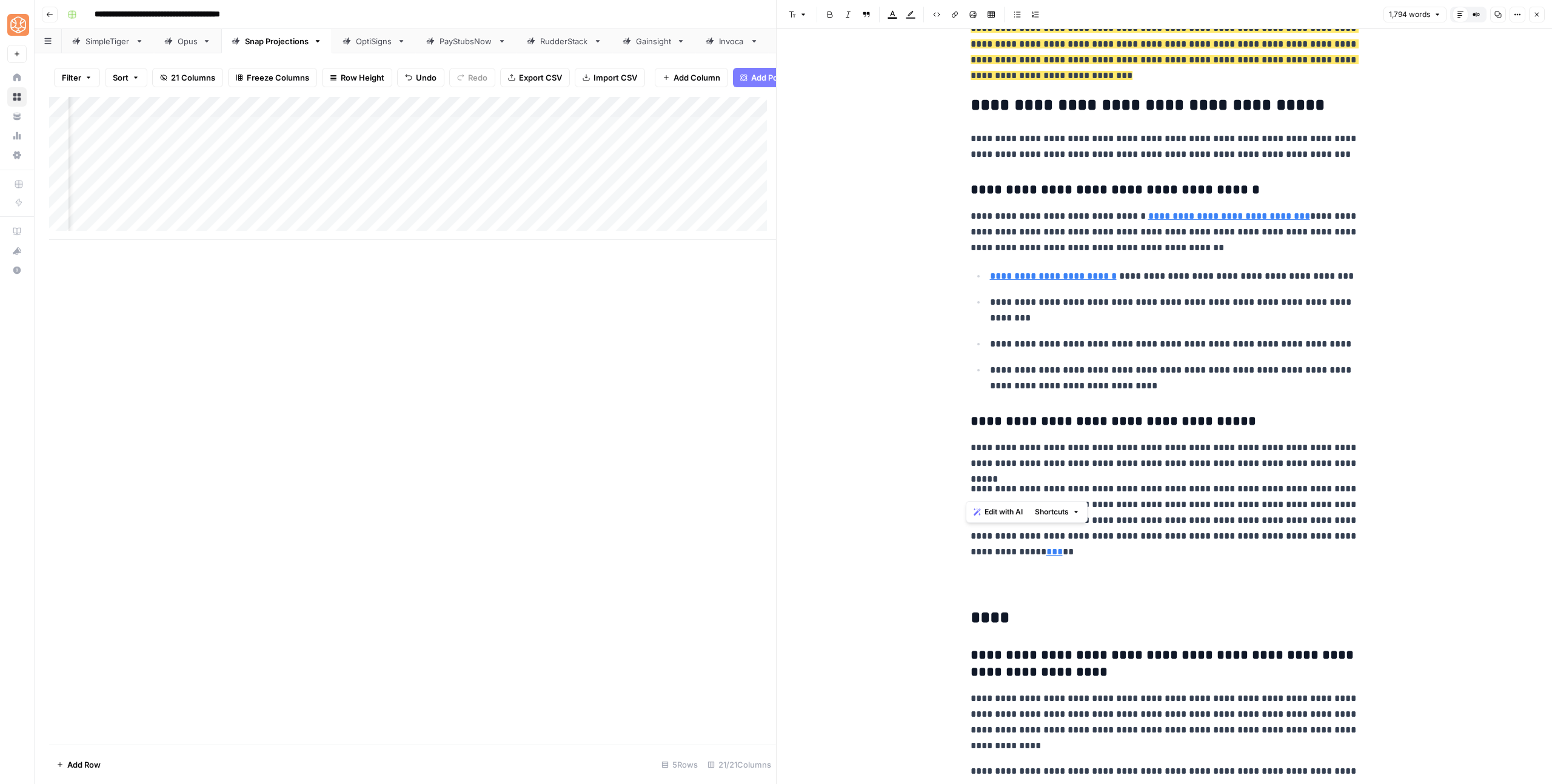 click on "**********" at bounding box center (1165, 520) 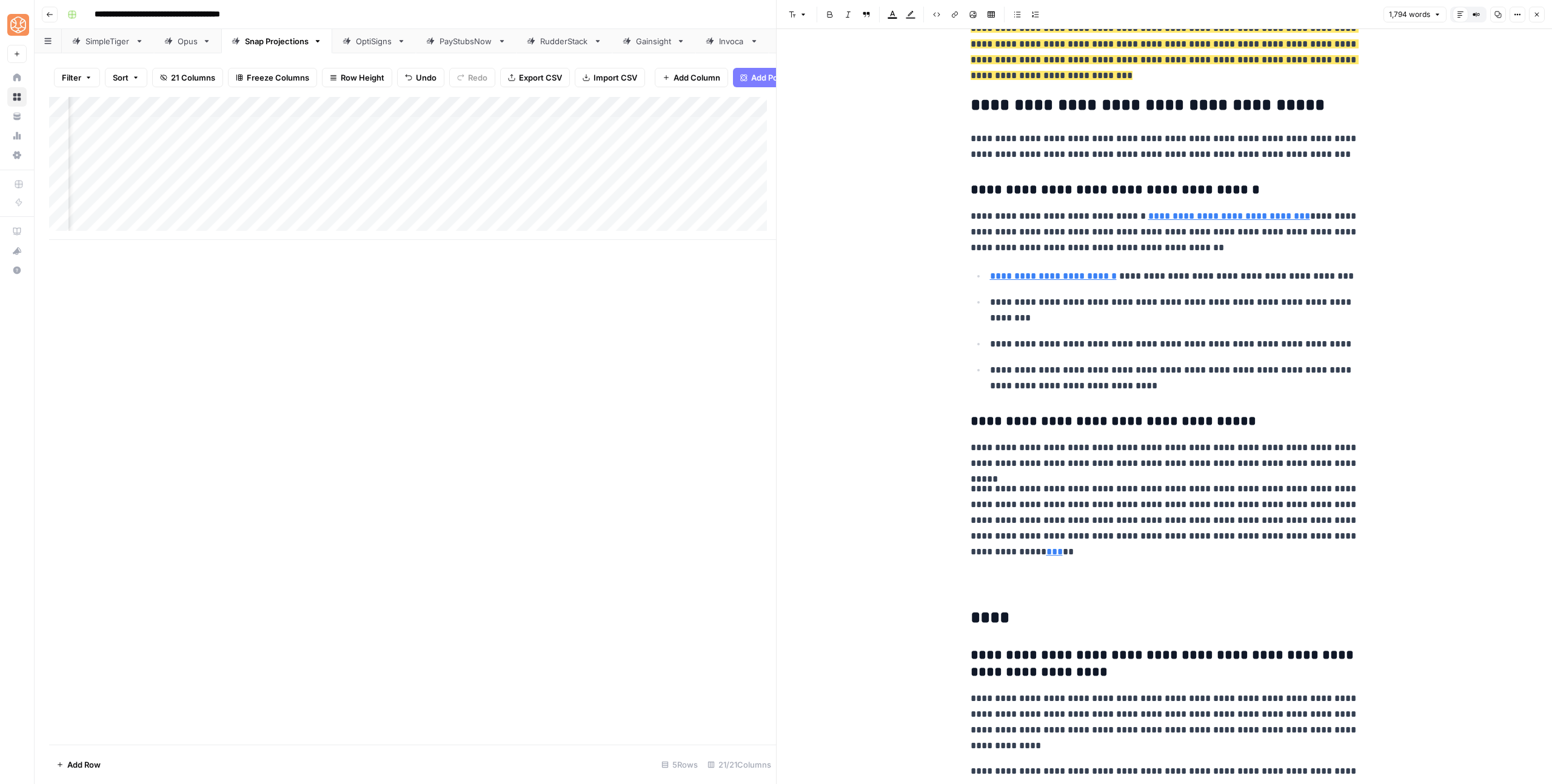 click on "**********" at bounding box center (1165, -846) 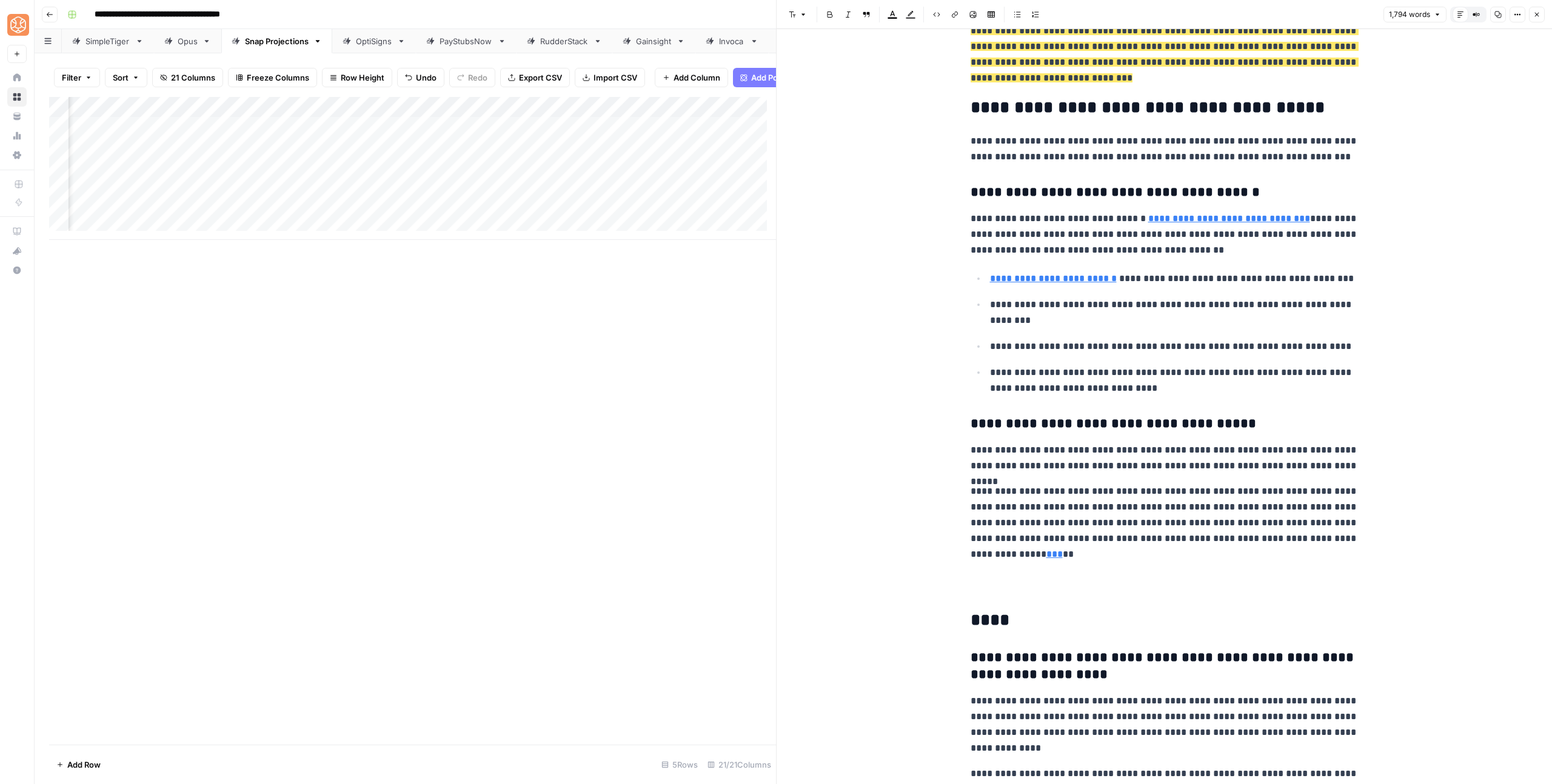 click on "**********" at bounding box center (1165, -843) 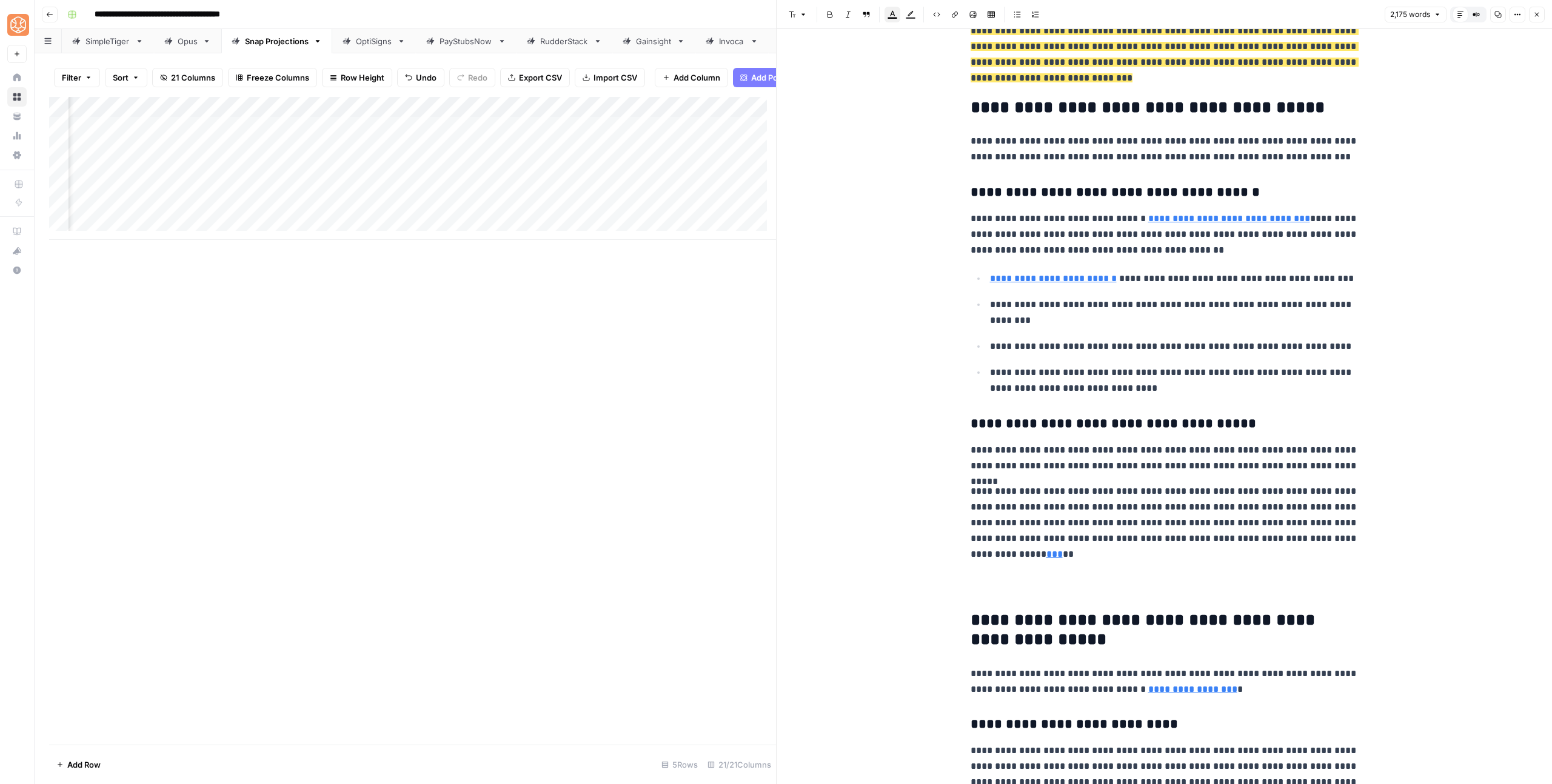 scroll, scrollTop: 3559, scrollLeft: 0, axis: vertical 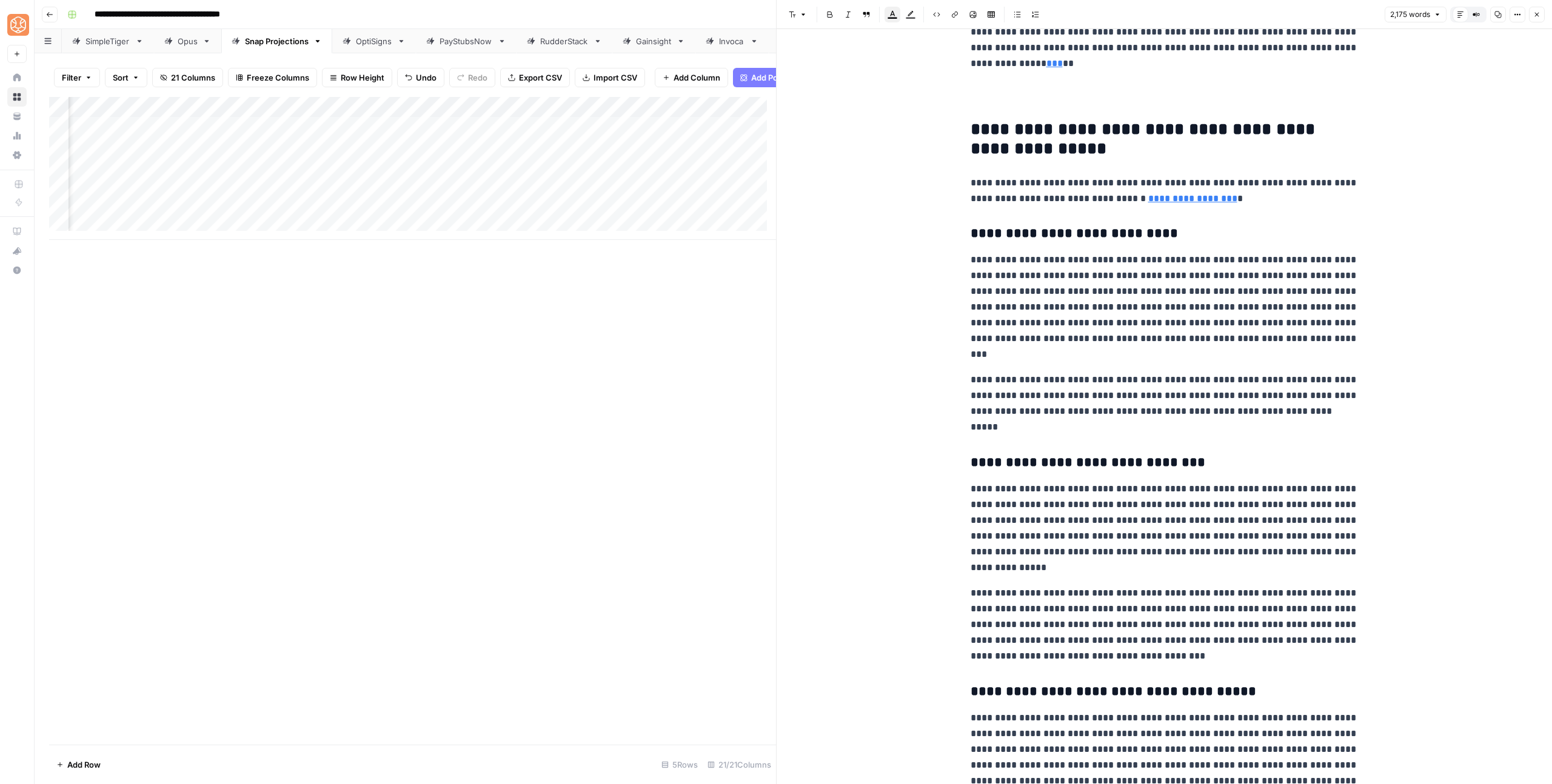 click on "**********" at bounding box center (1145, 139) 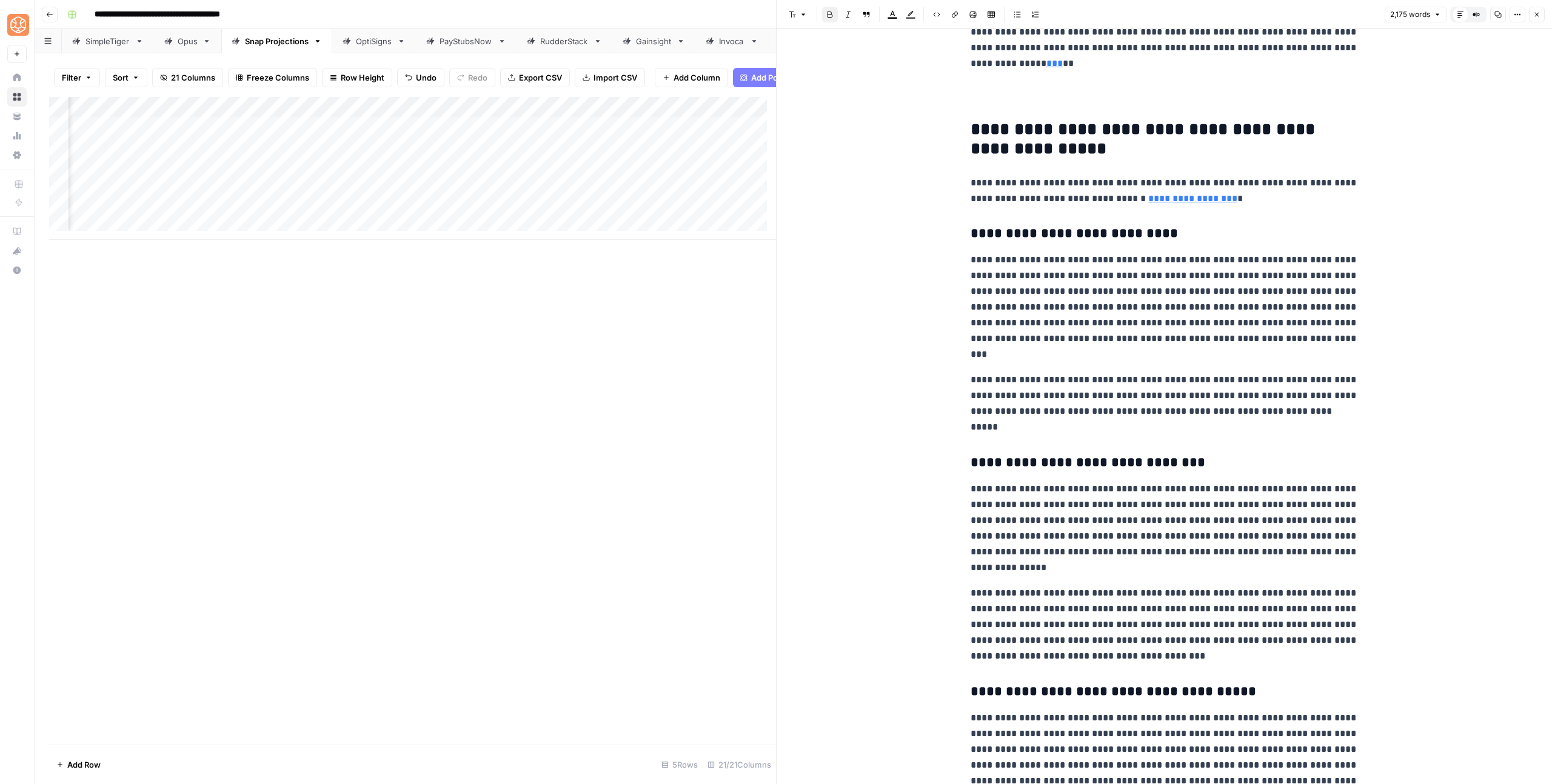 click on "**********" at bounding box center (1145, 139) 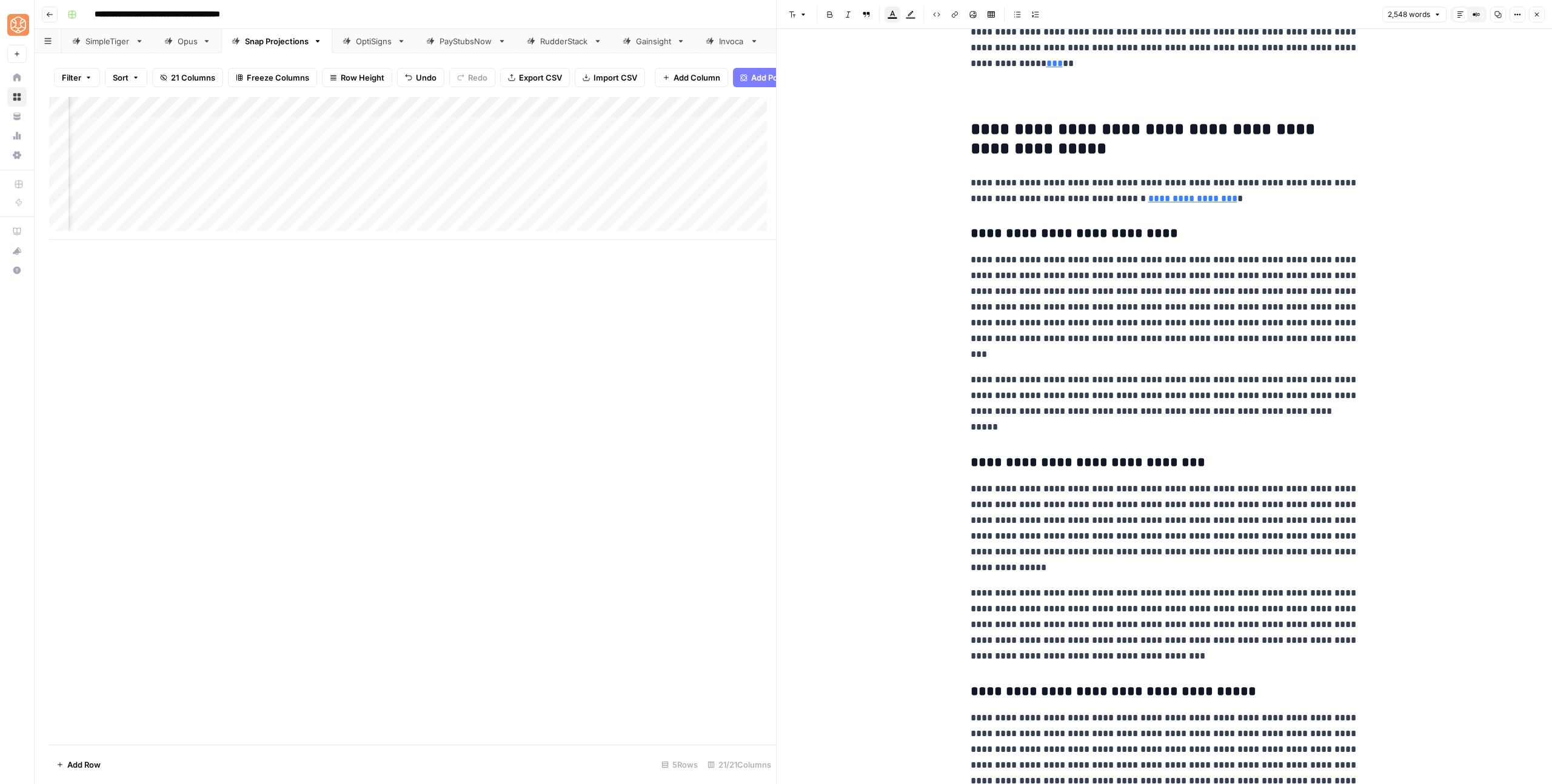 click on "**********" at bounding box center [1145, 139] 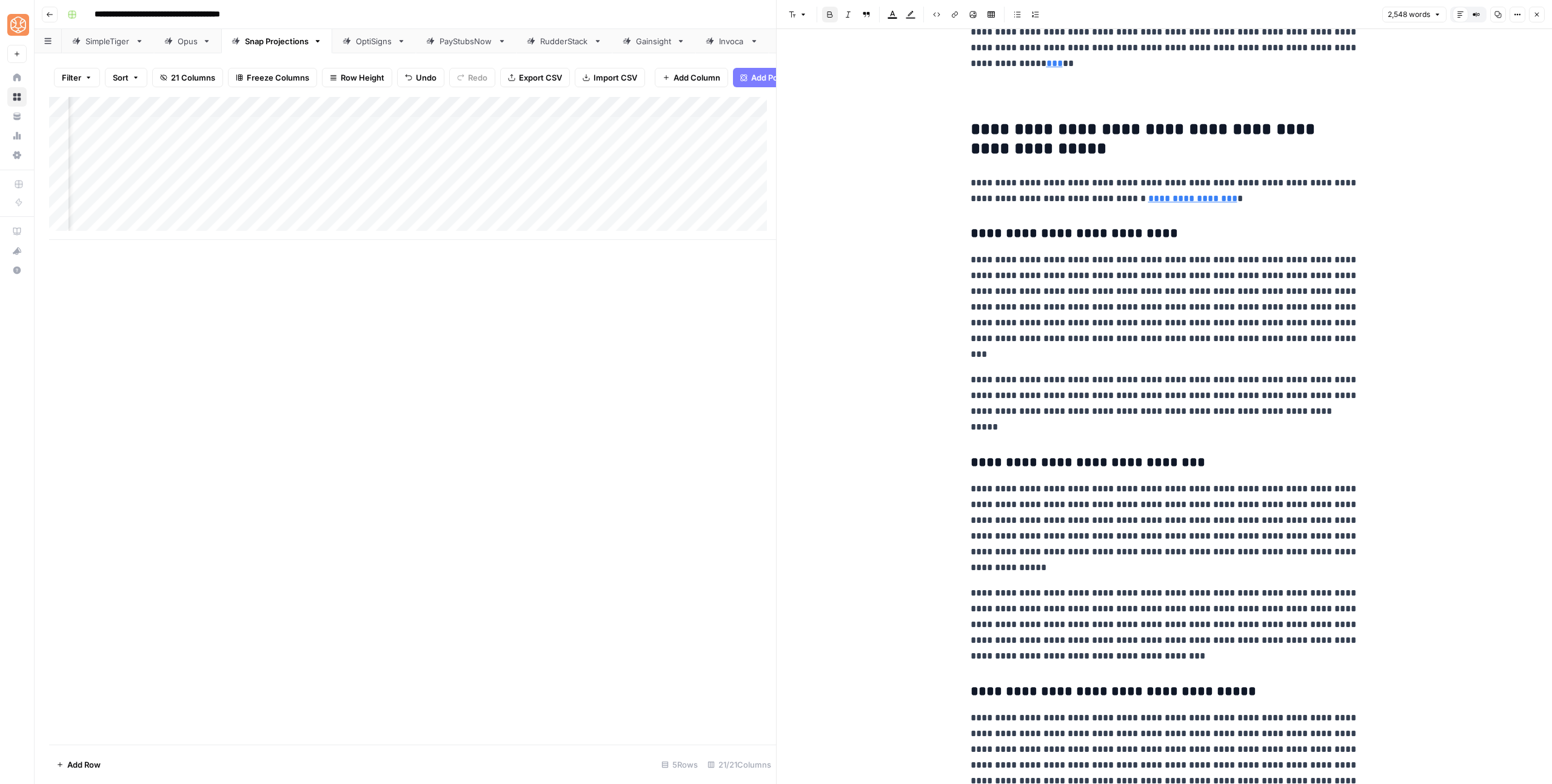 click on "**********" at bounding box center (1145, 139) 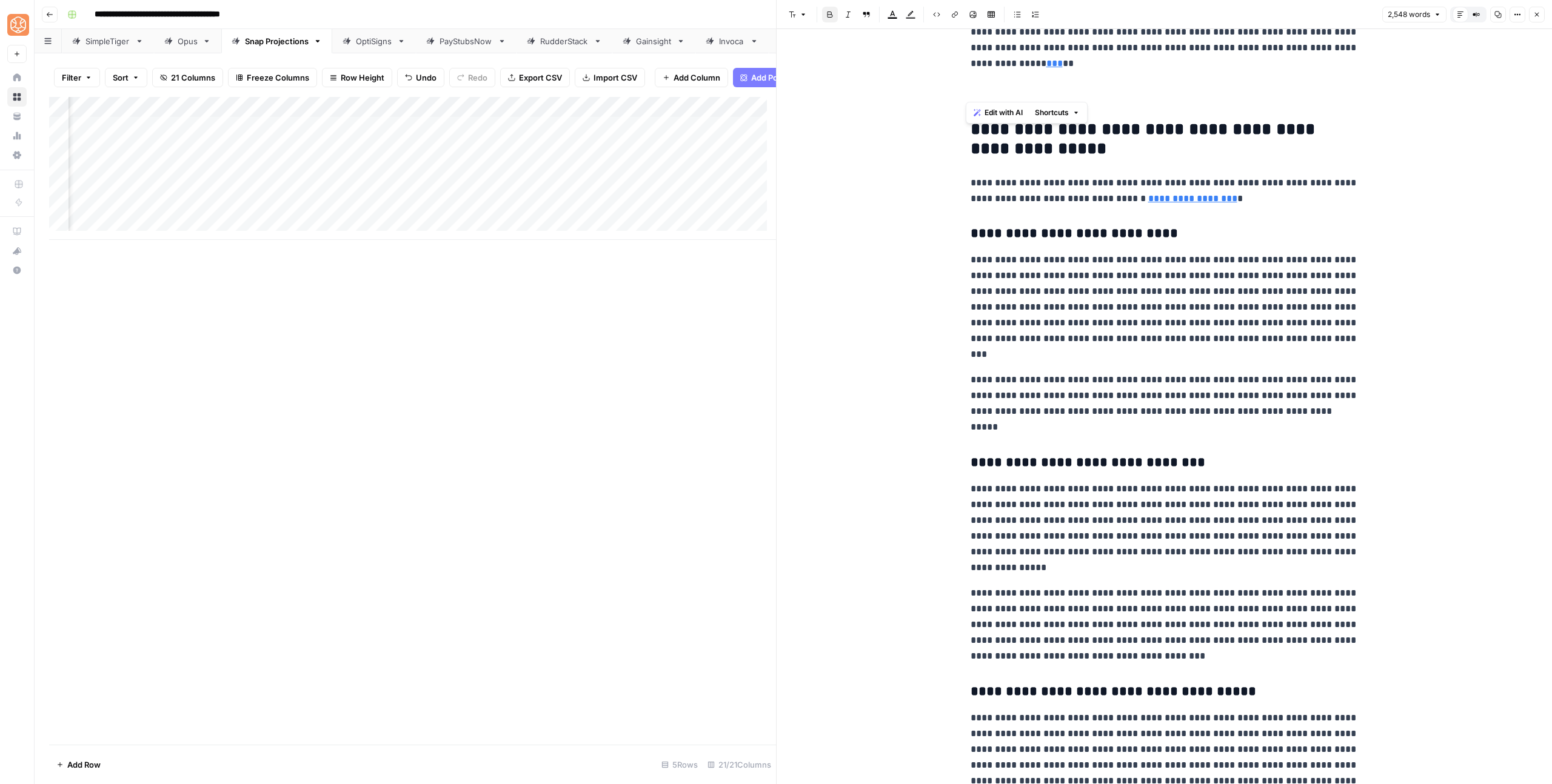 click on "**********" at bounding box center (1145, 139) 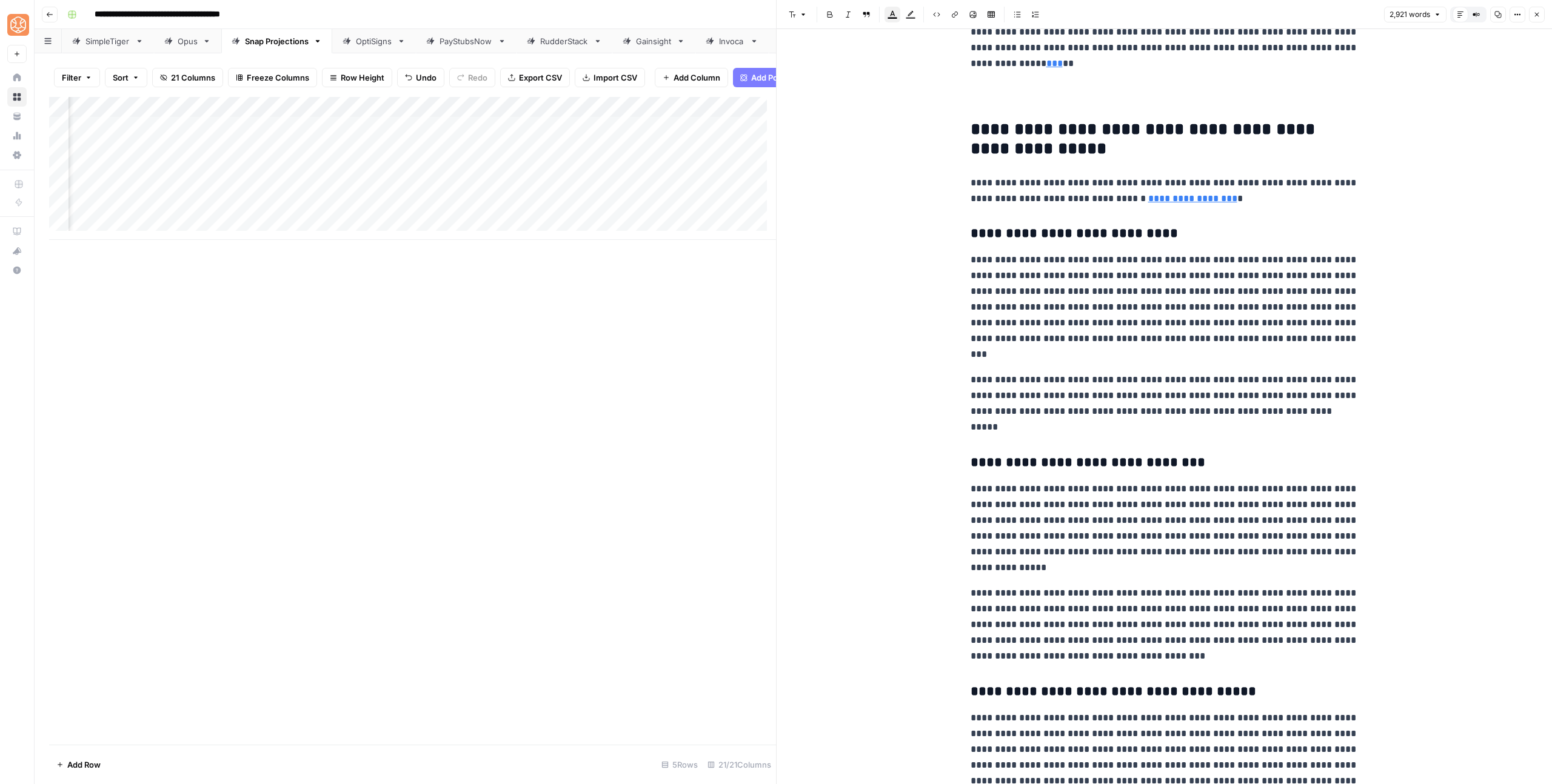 click on "**********" at bounding box center [1145, 139] 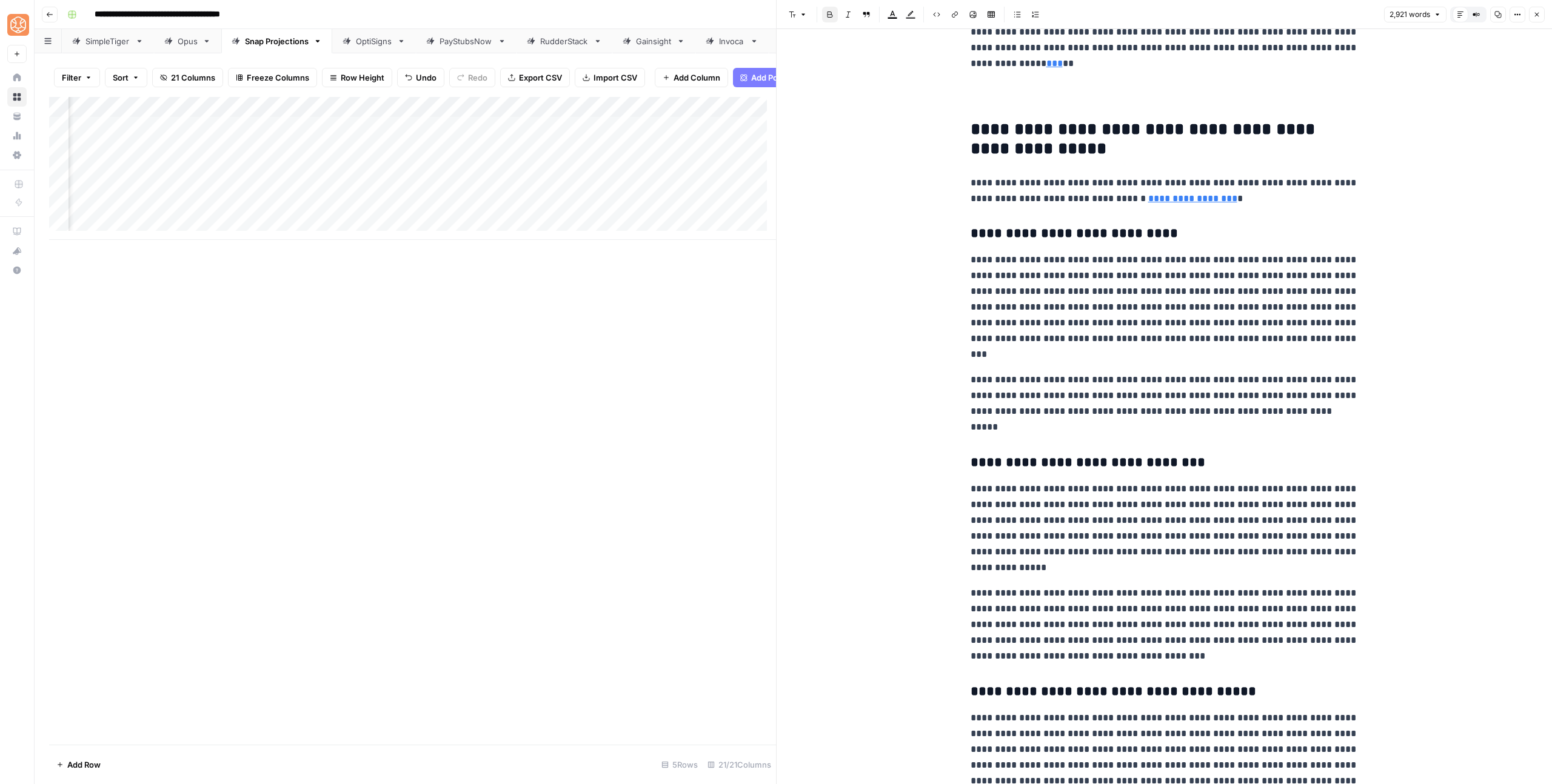 click on "**********" at bounding box center [1145, 139] 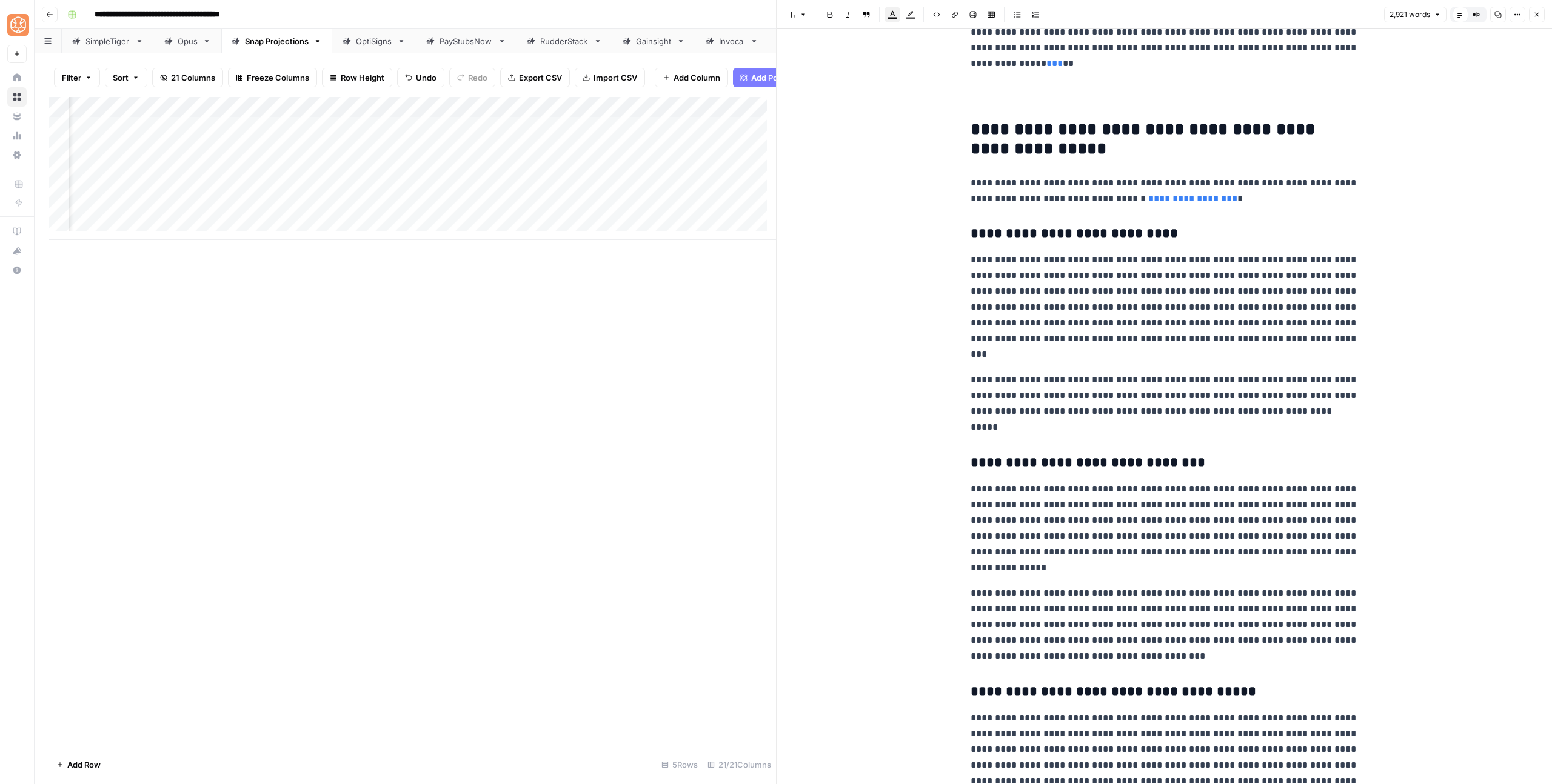 click on "**********" at bounding box center (1165, -190) 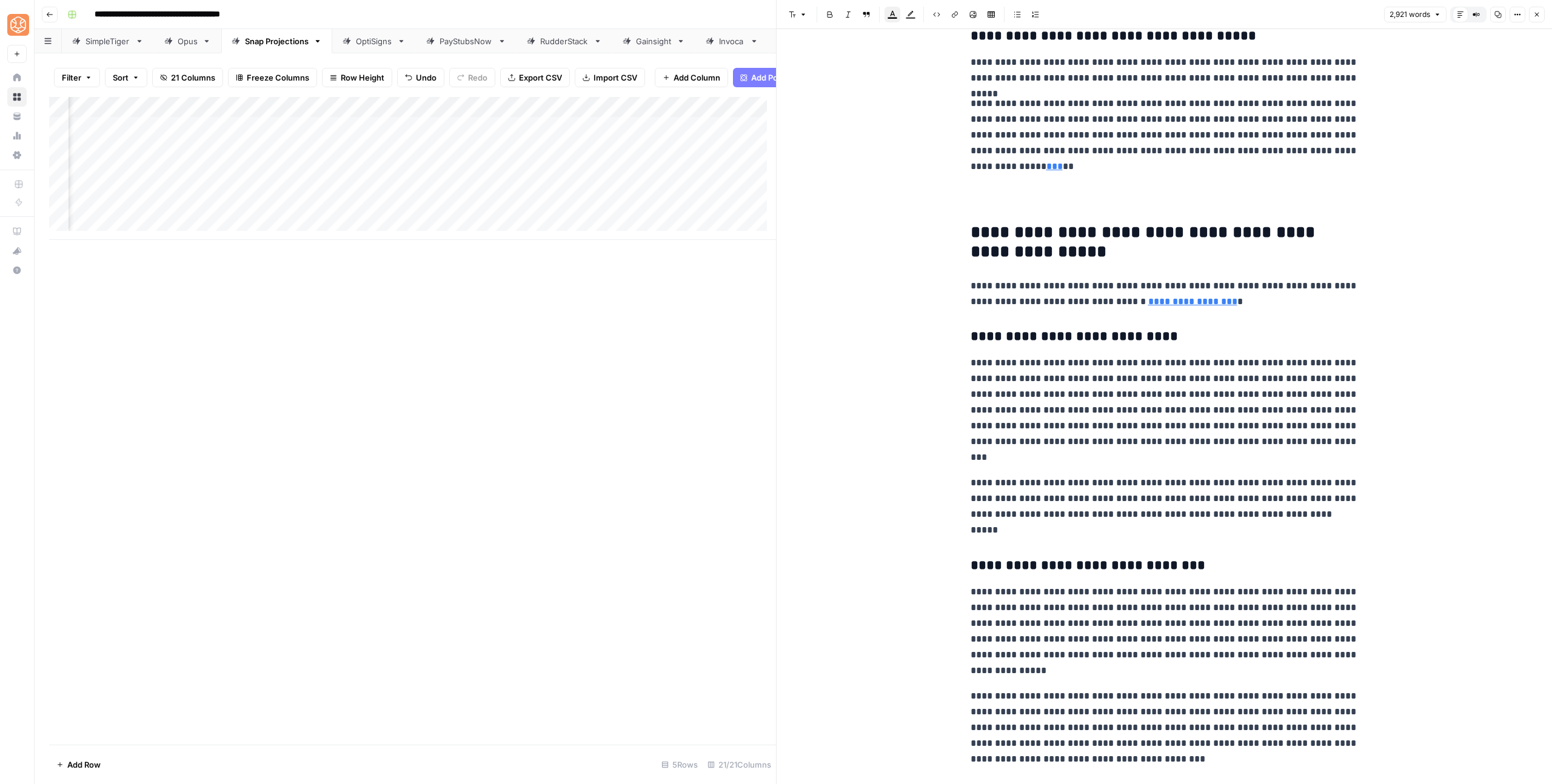 scroll, scrollTop: 3453, scrollLeft: 0, axis: vertical 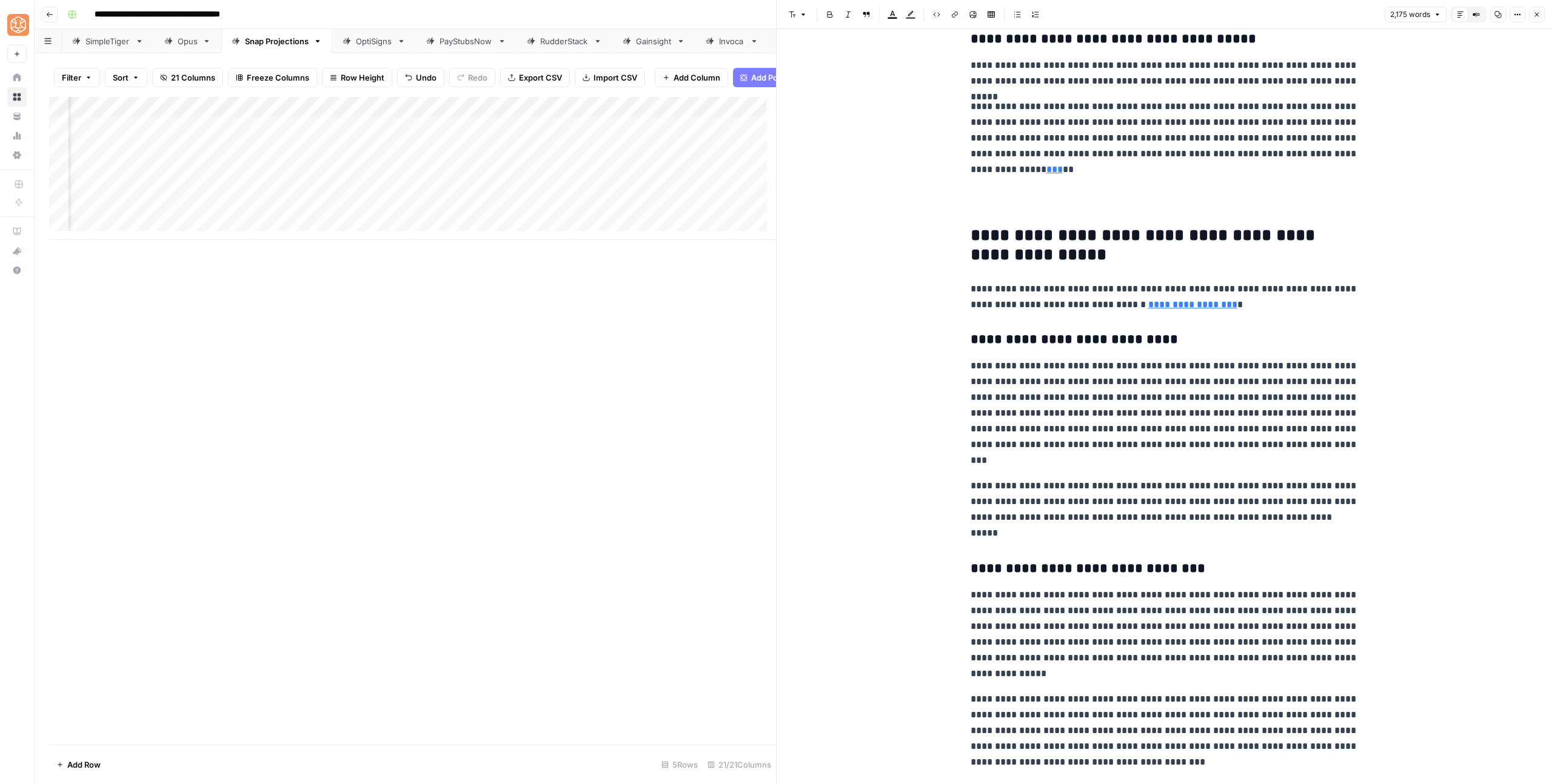 click at bounding box center [1165, 205] 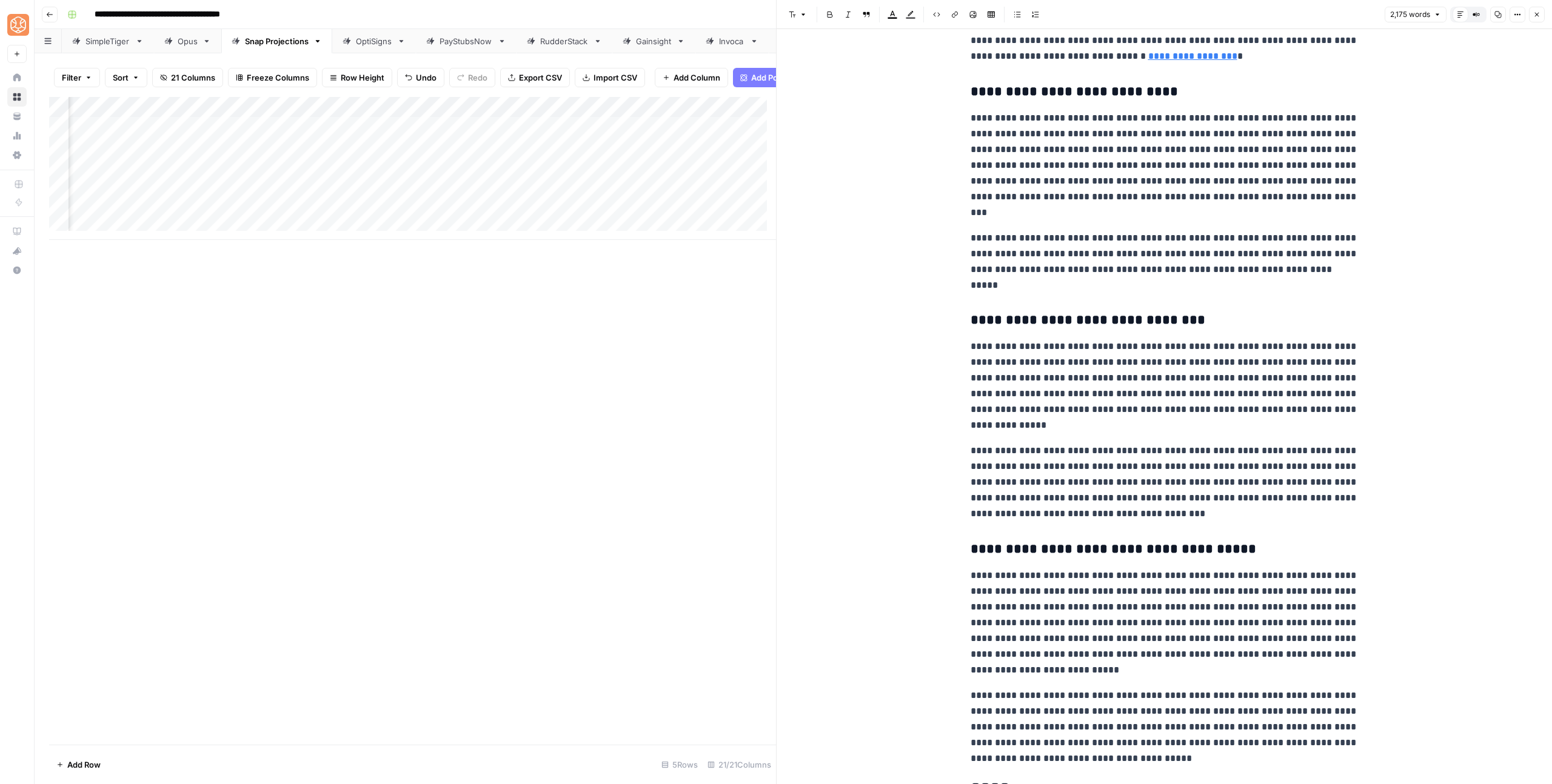 scroll, scrollTop: 3667, scrollLeft: 0, axis: vertical 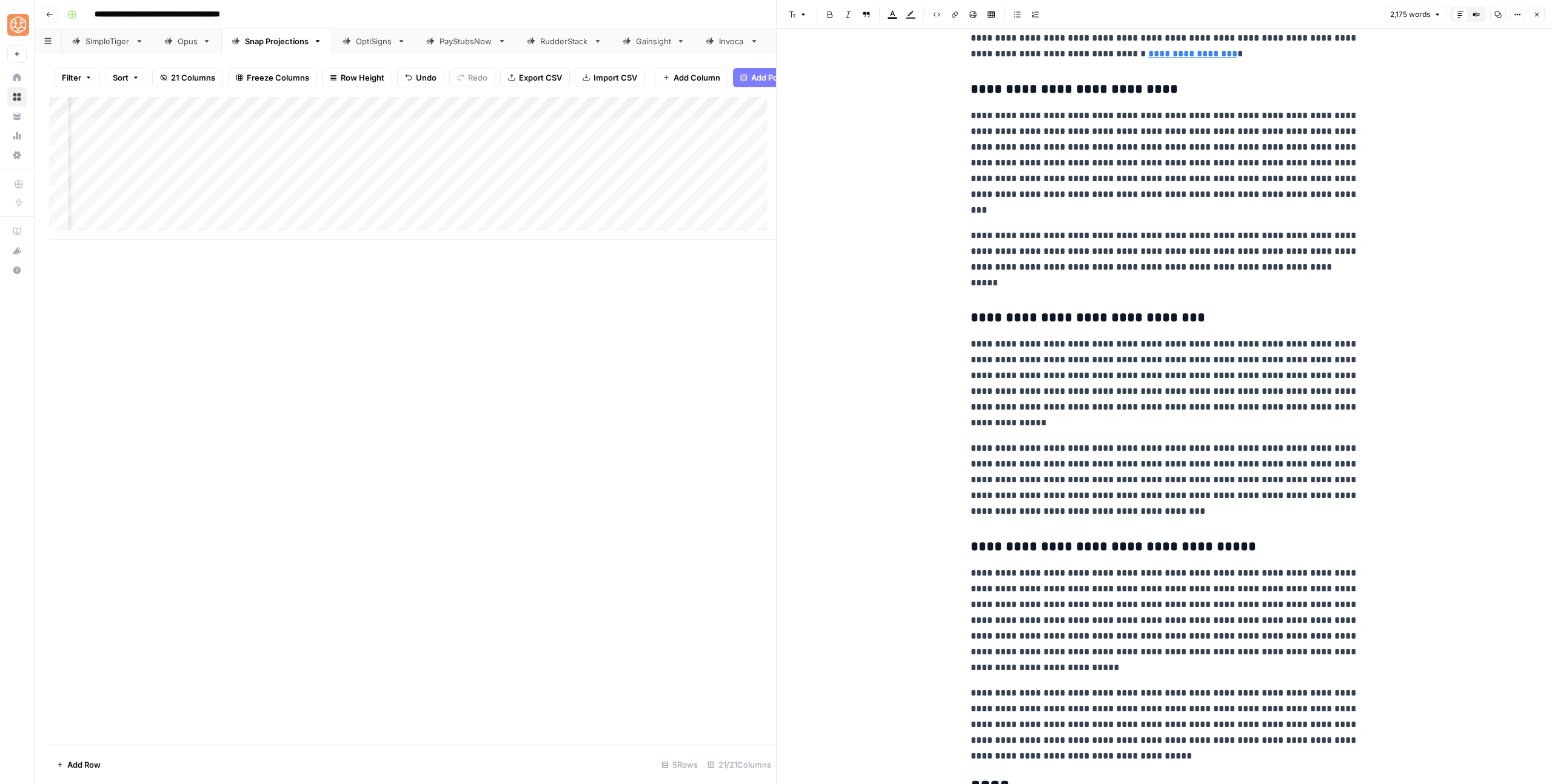 click on "**********" at bounding box center [1165, 725] 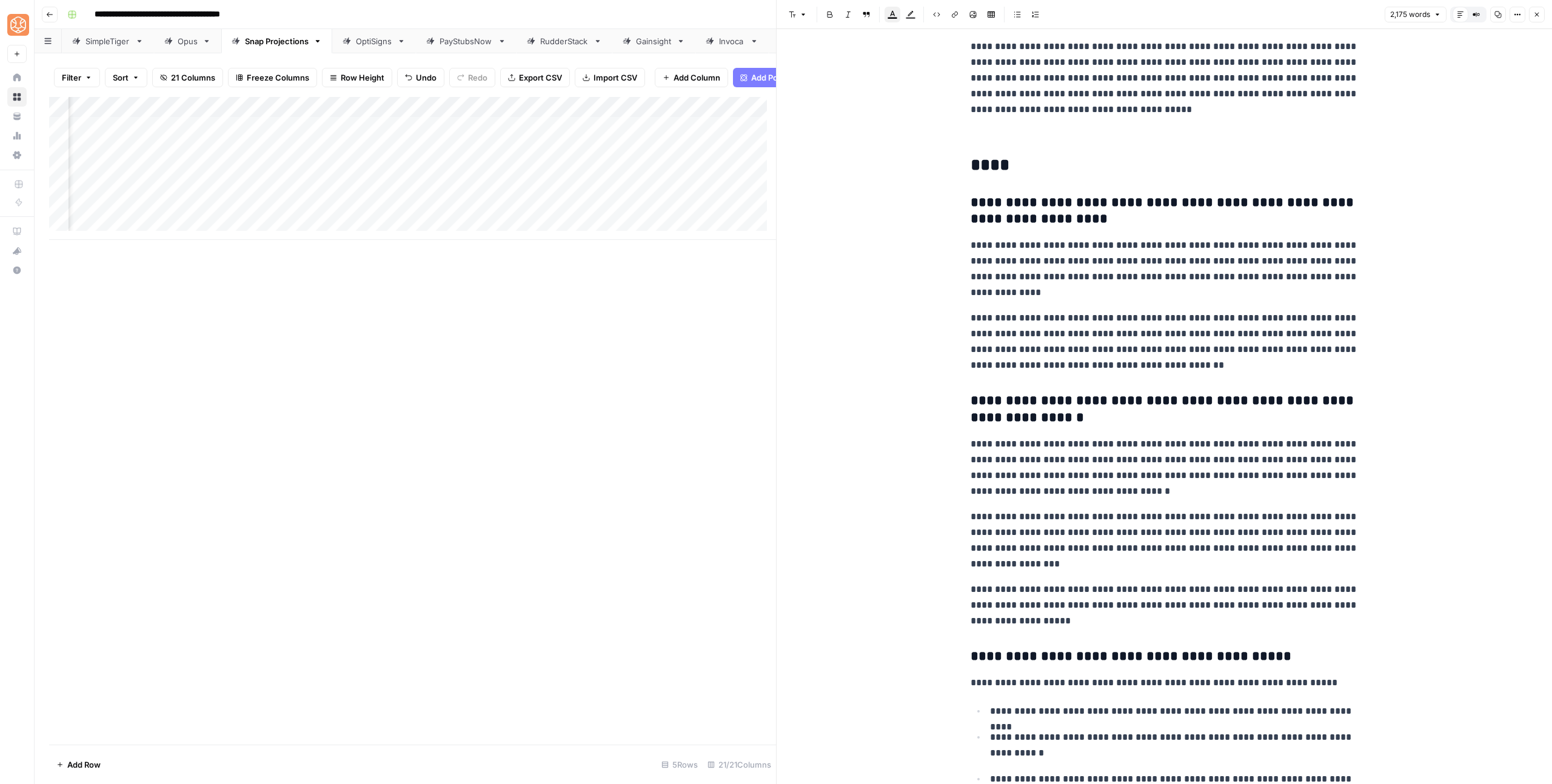 scroll, scrollTop: 4320, scrollLeft: 0, axis: vertical 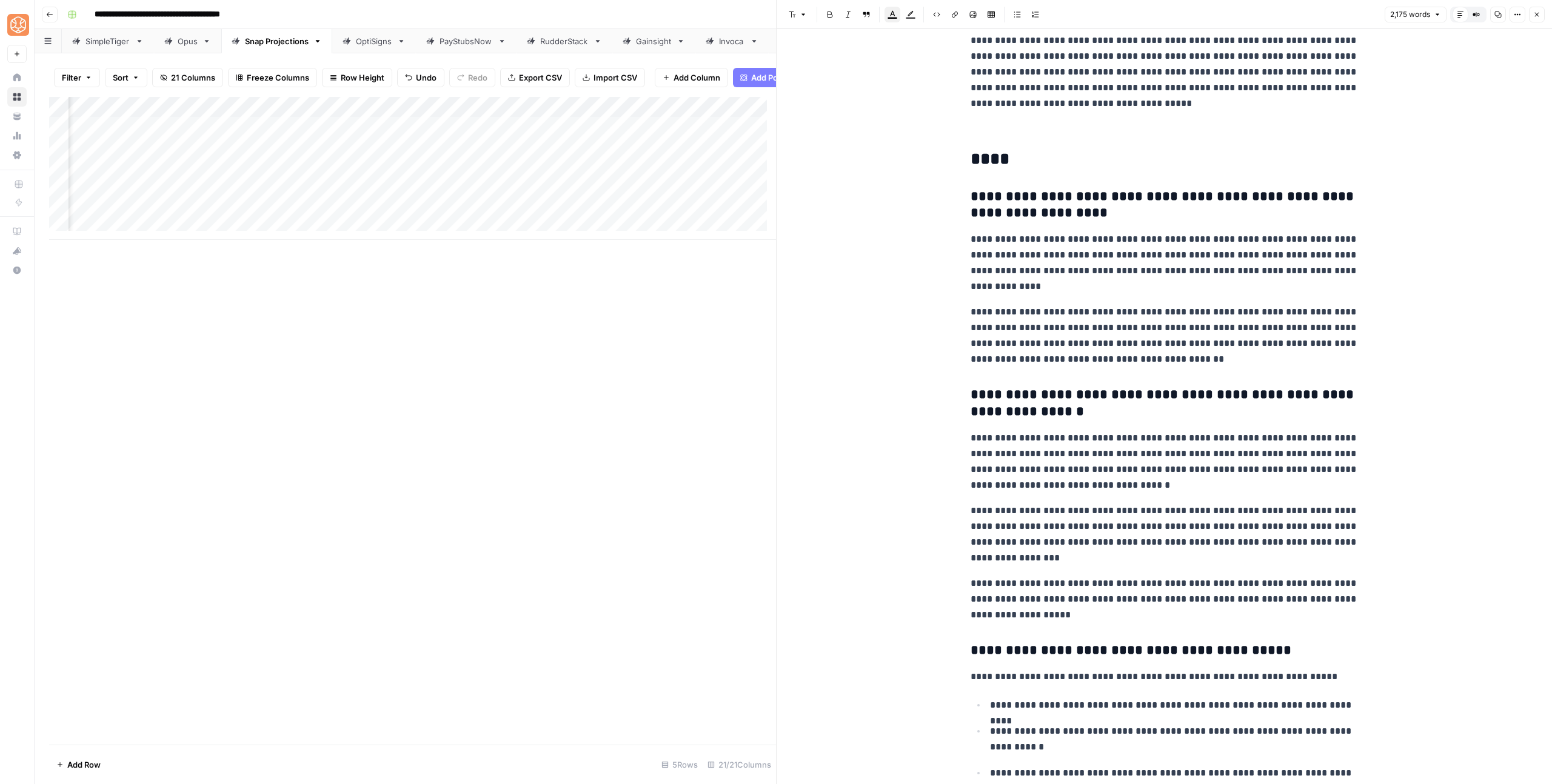 click on "**********" at bounding box center [1165, -1700] 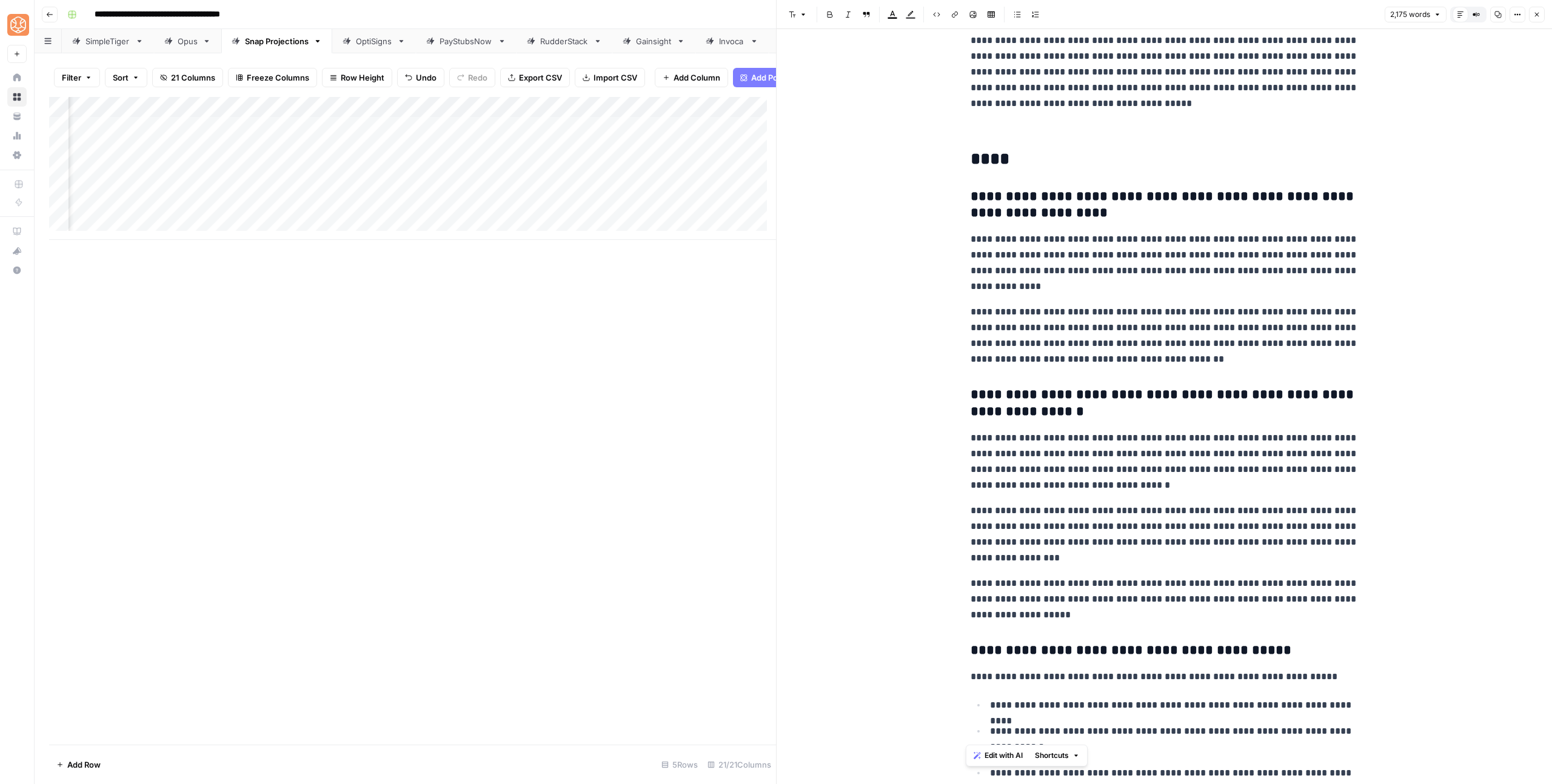 drag, startPoint x: 1157, startPoint y: 736, endPoint x: 969, endPoint y: 516, distance: 289.38556 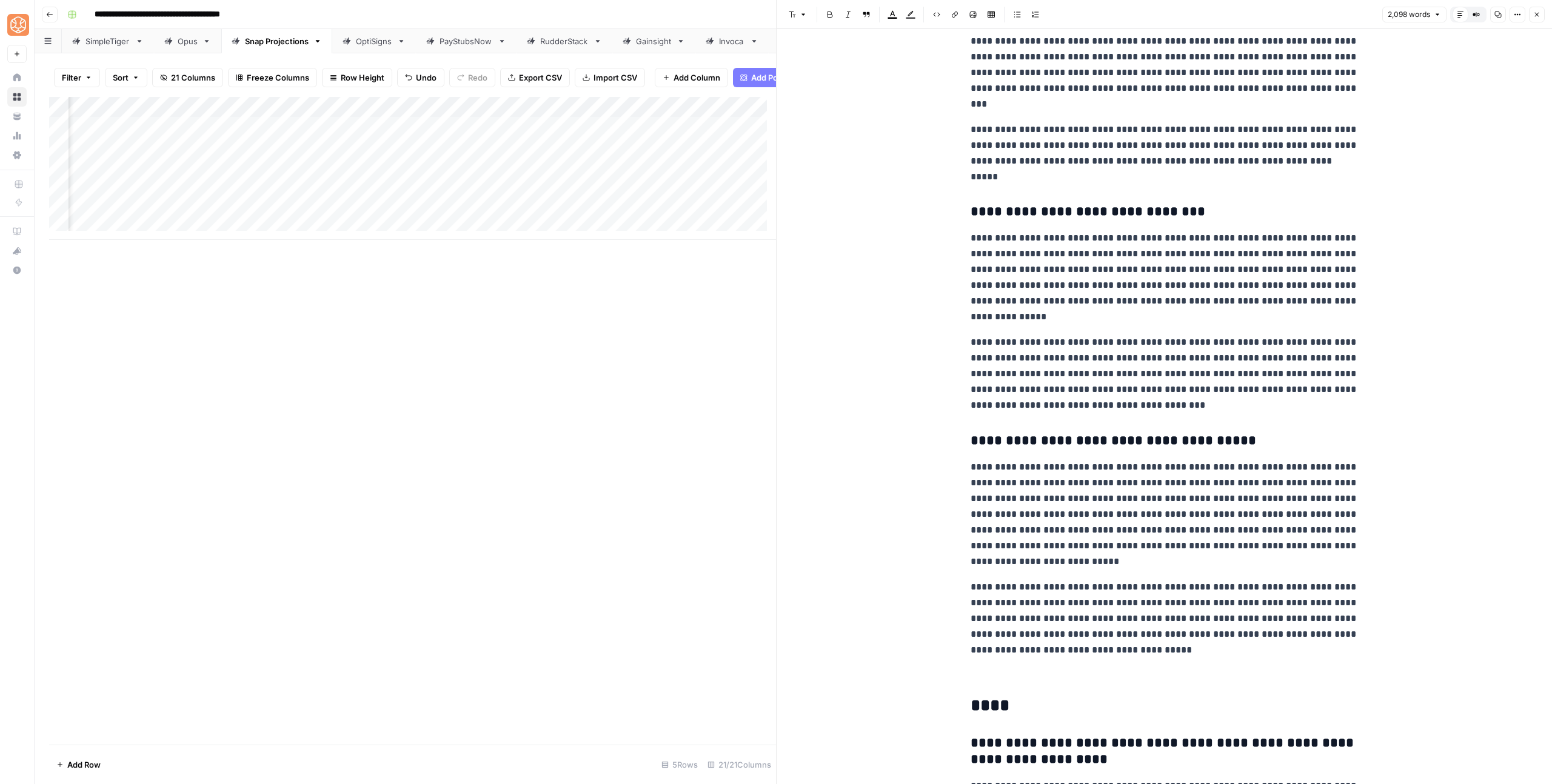 scroll, scrollTop: 3758, scrollLeft: 0, axis: vertical 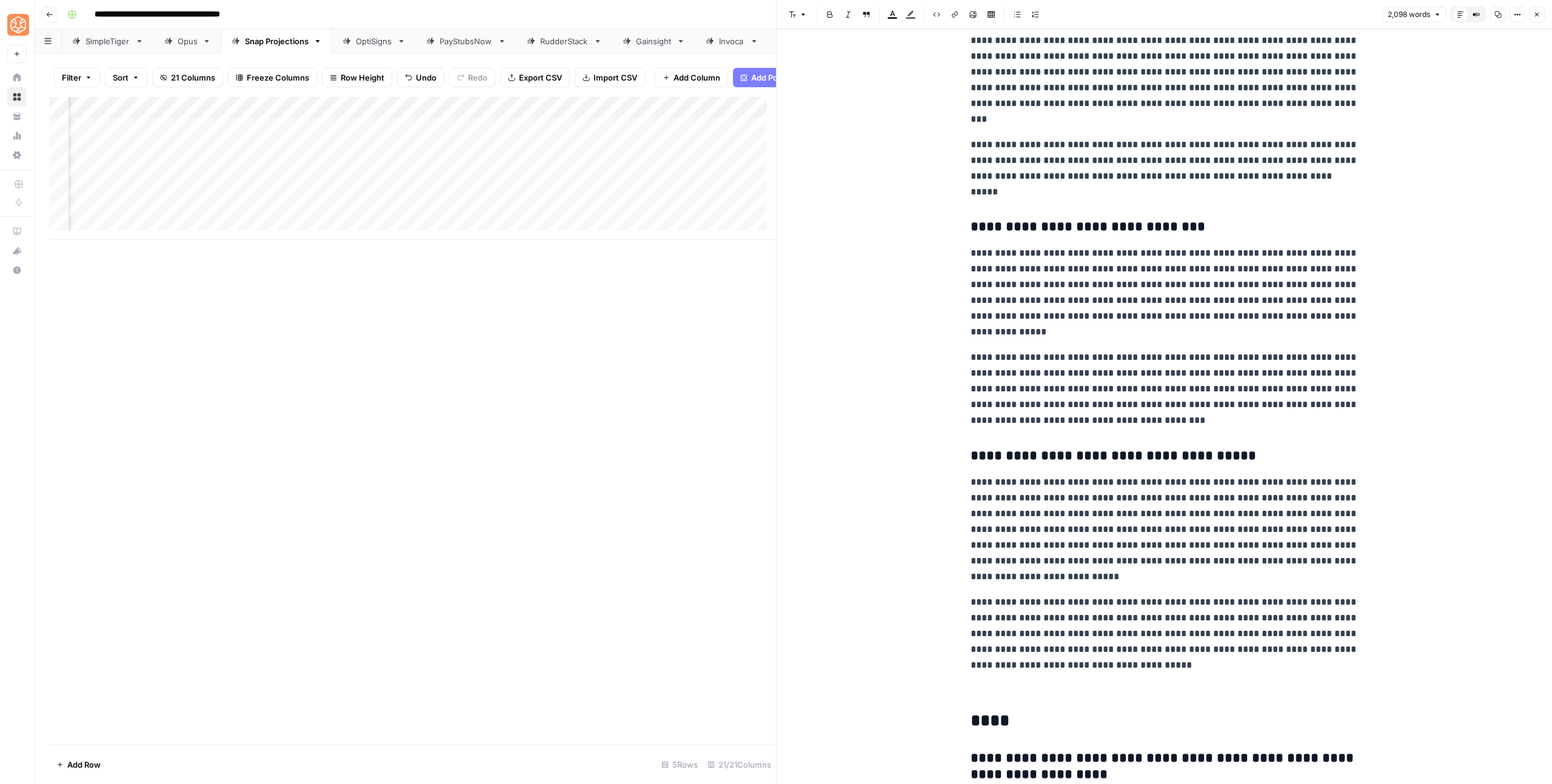 click on "**********" at bounding box center (1113, 456) 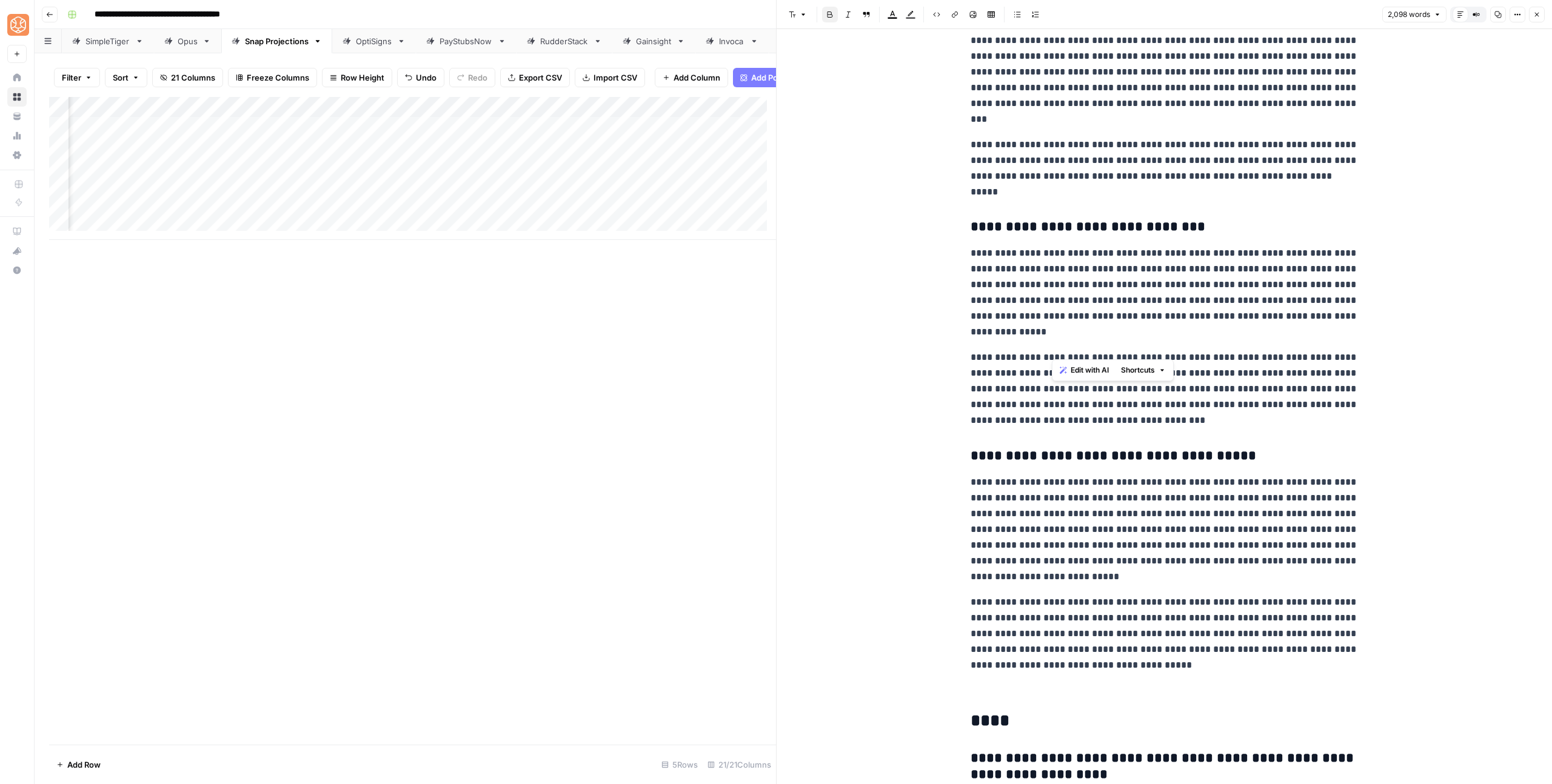 click on "**********" at bounding box center (1113, 456) 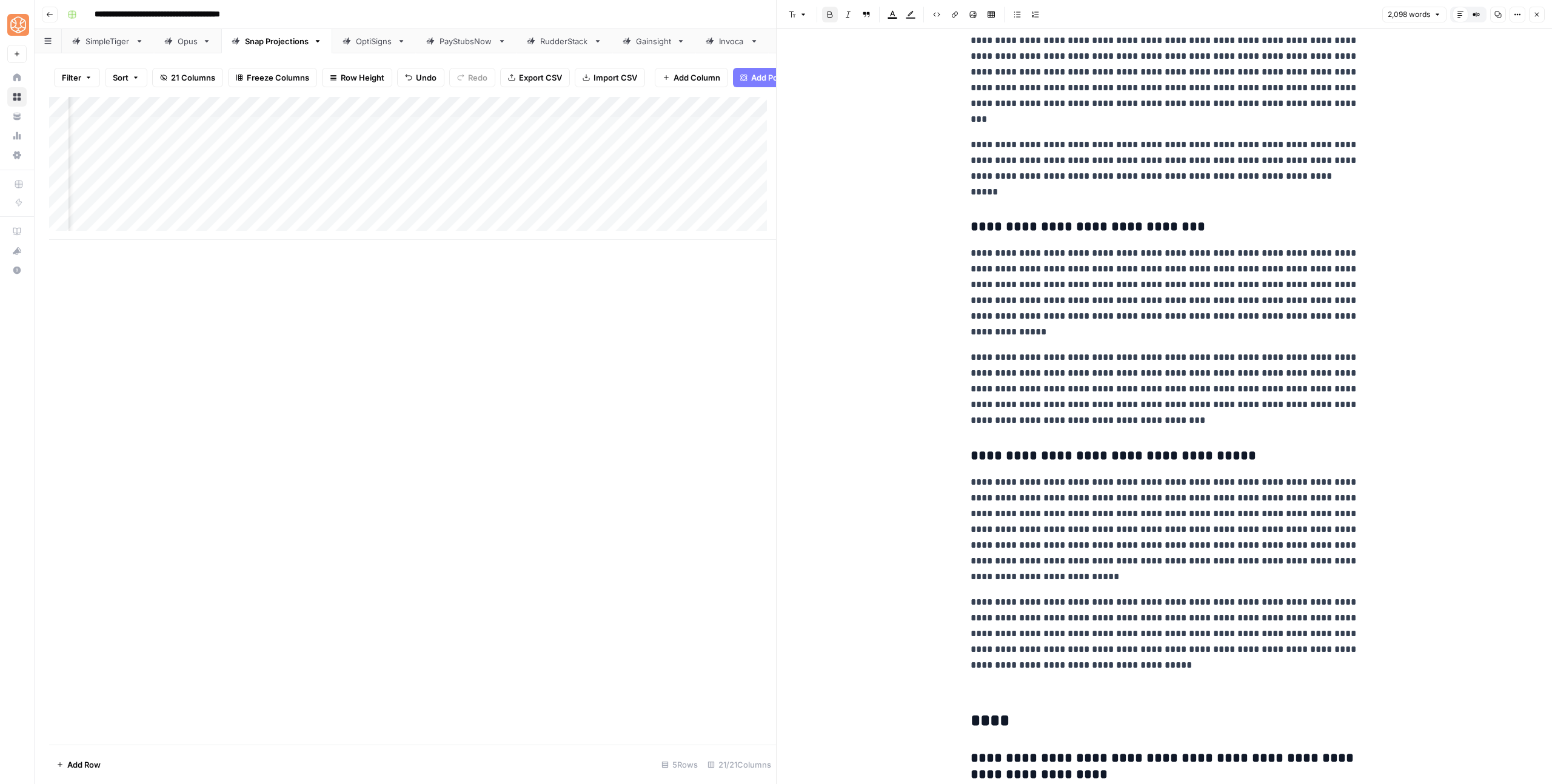 click on "**********" at bounding box center [1088, 227] 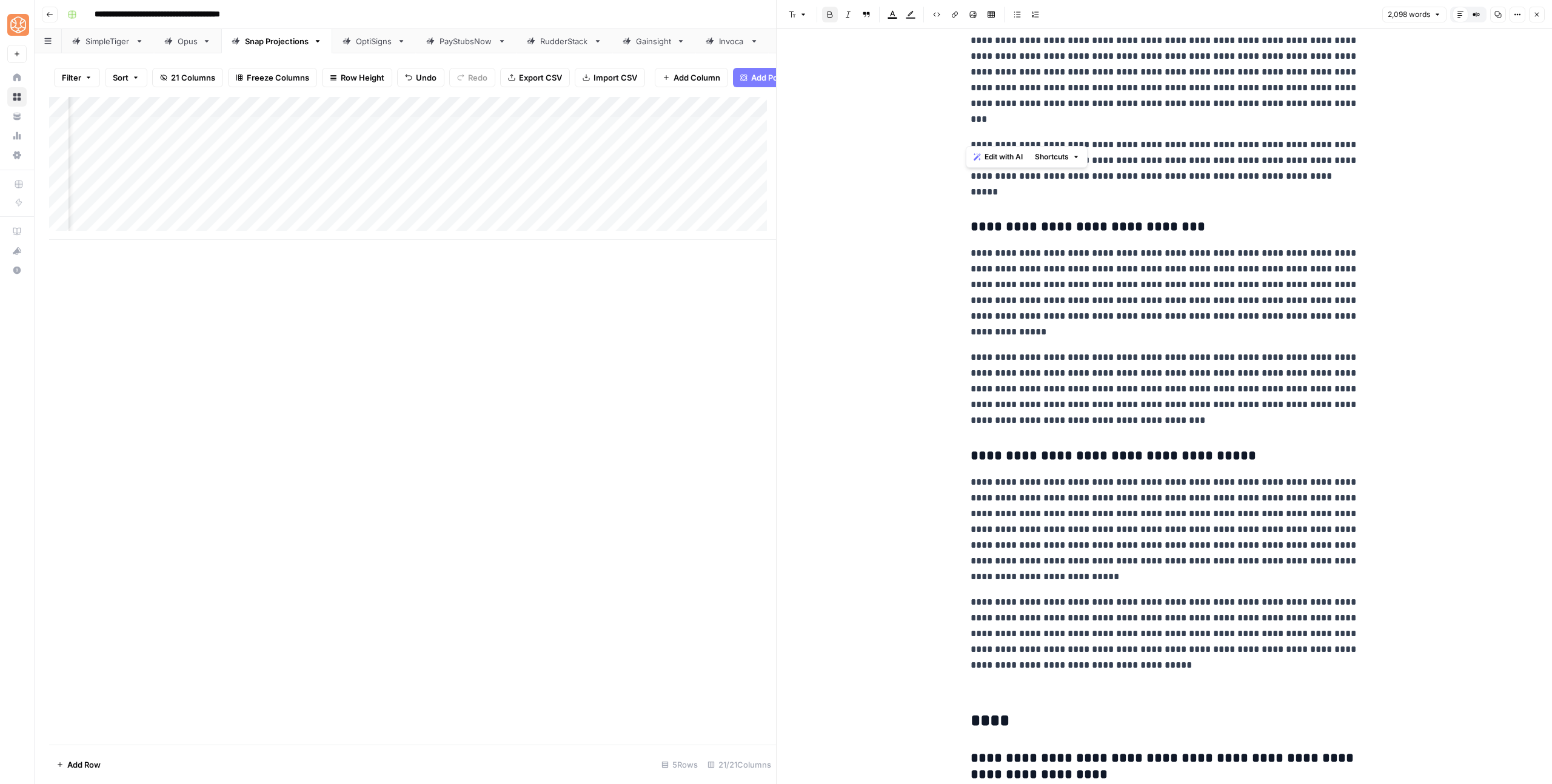 click on "**********" at bounding box center [1088, 227] 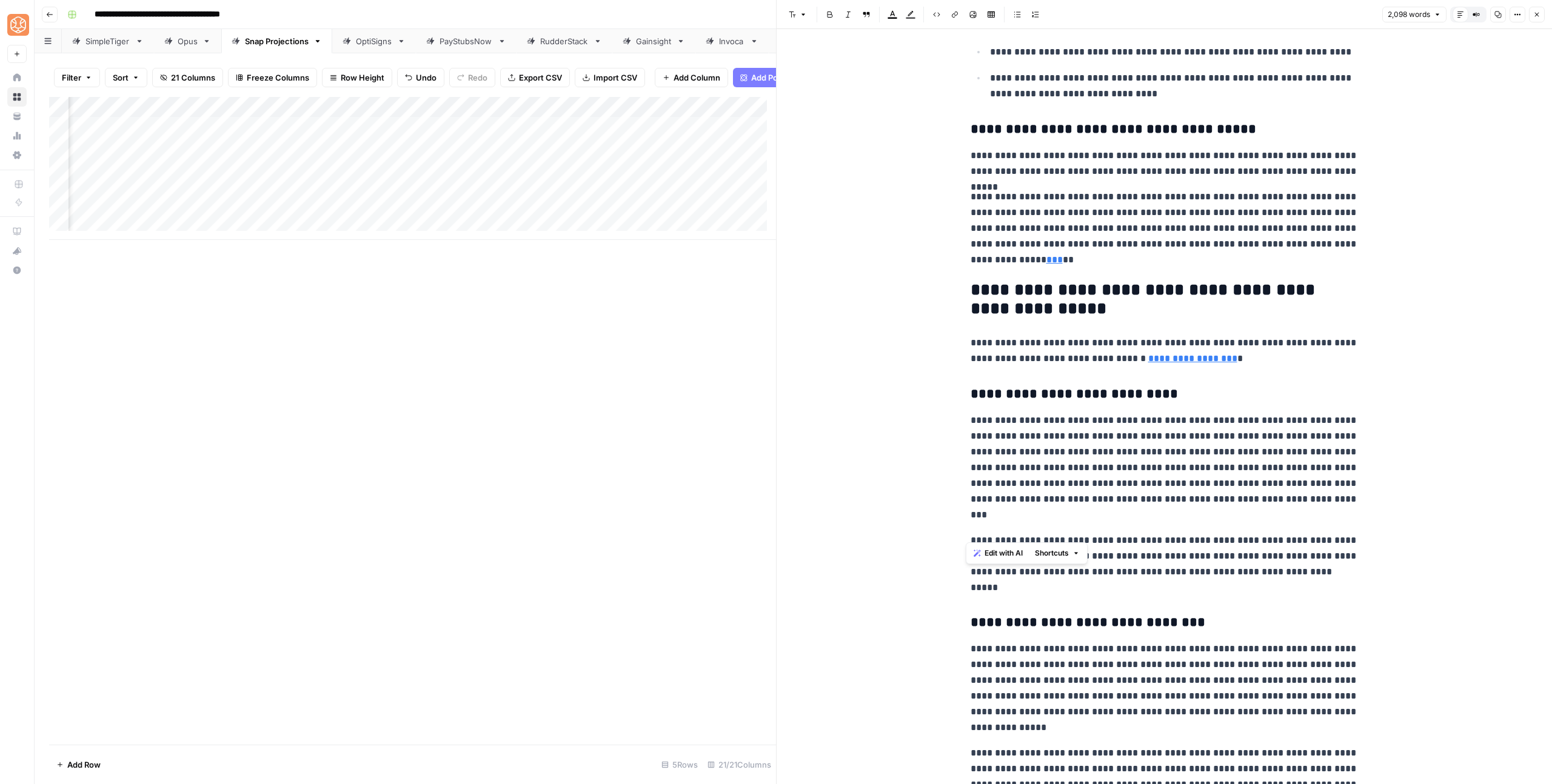 scroll, scrollTop: 3362, scrollLeft: 0, axis: vertical 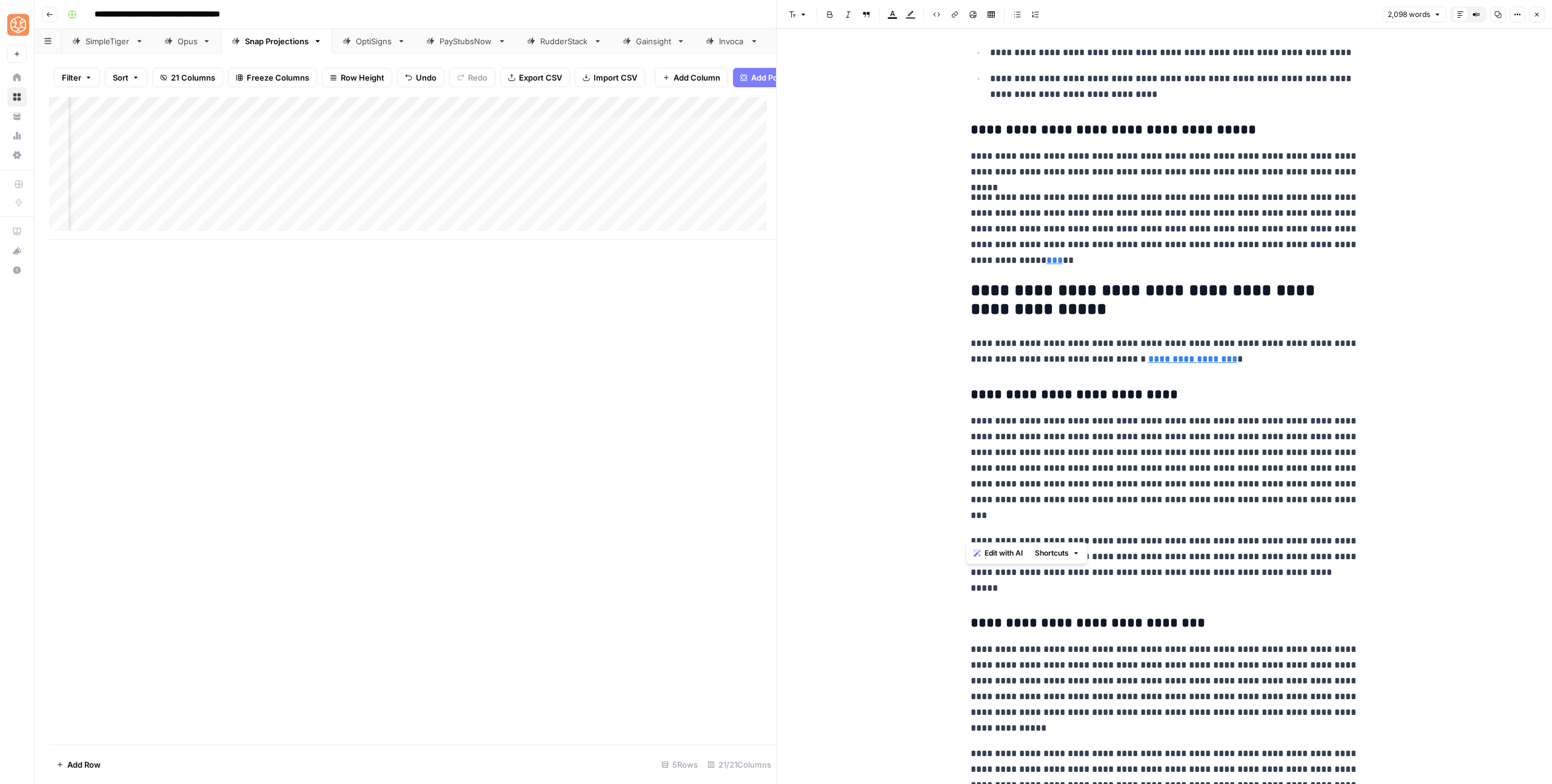 click on "**********" at bounding box center [1074, 394] 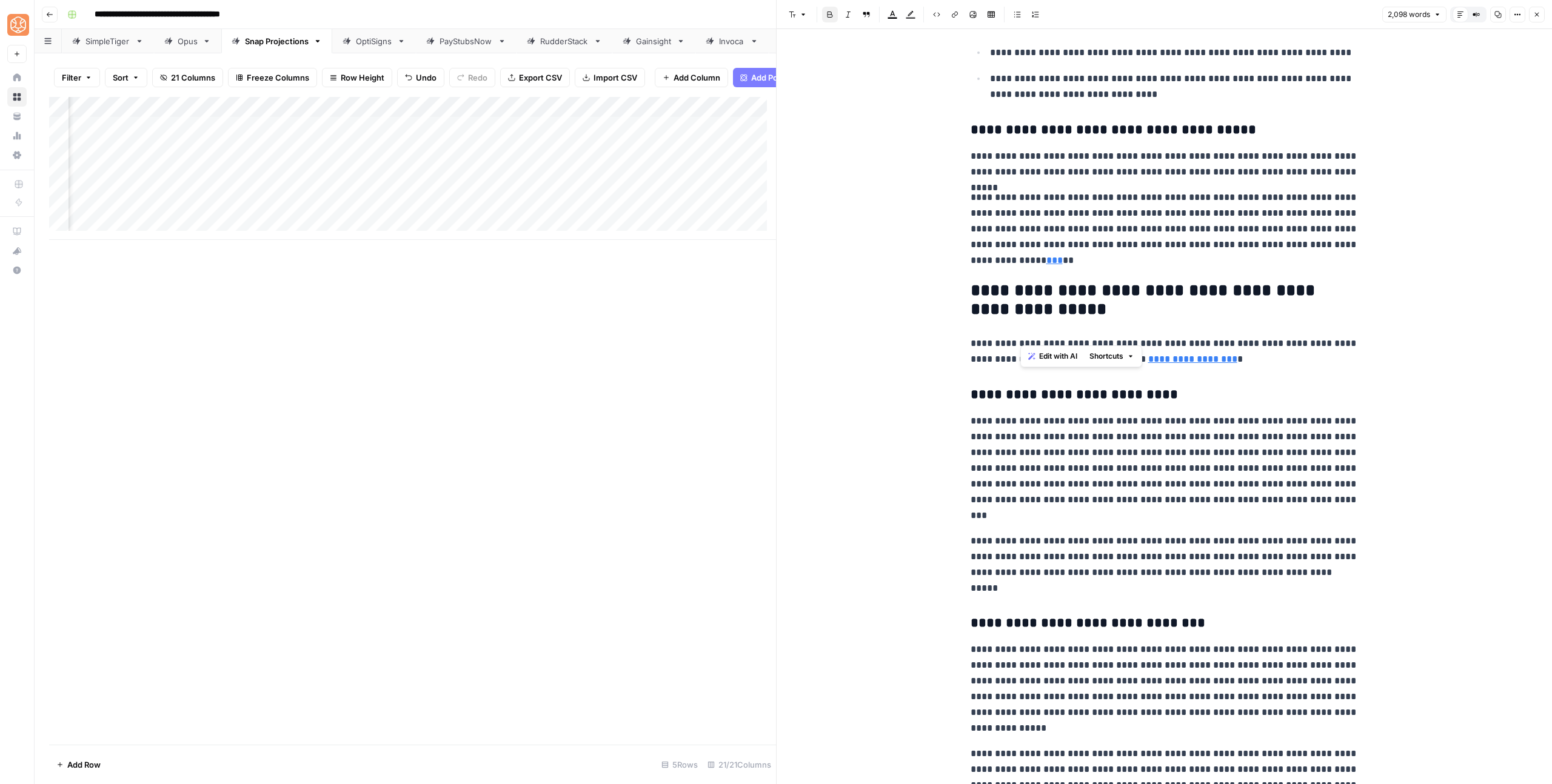 click on "**********" at bounding box center (1074, 394) 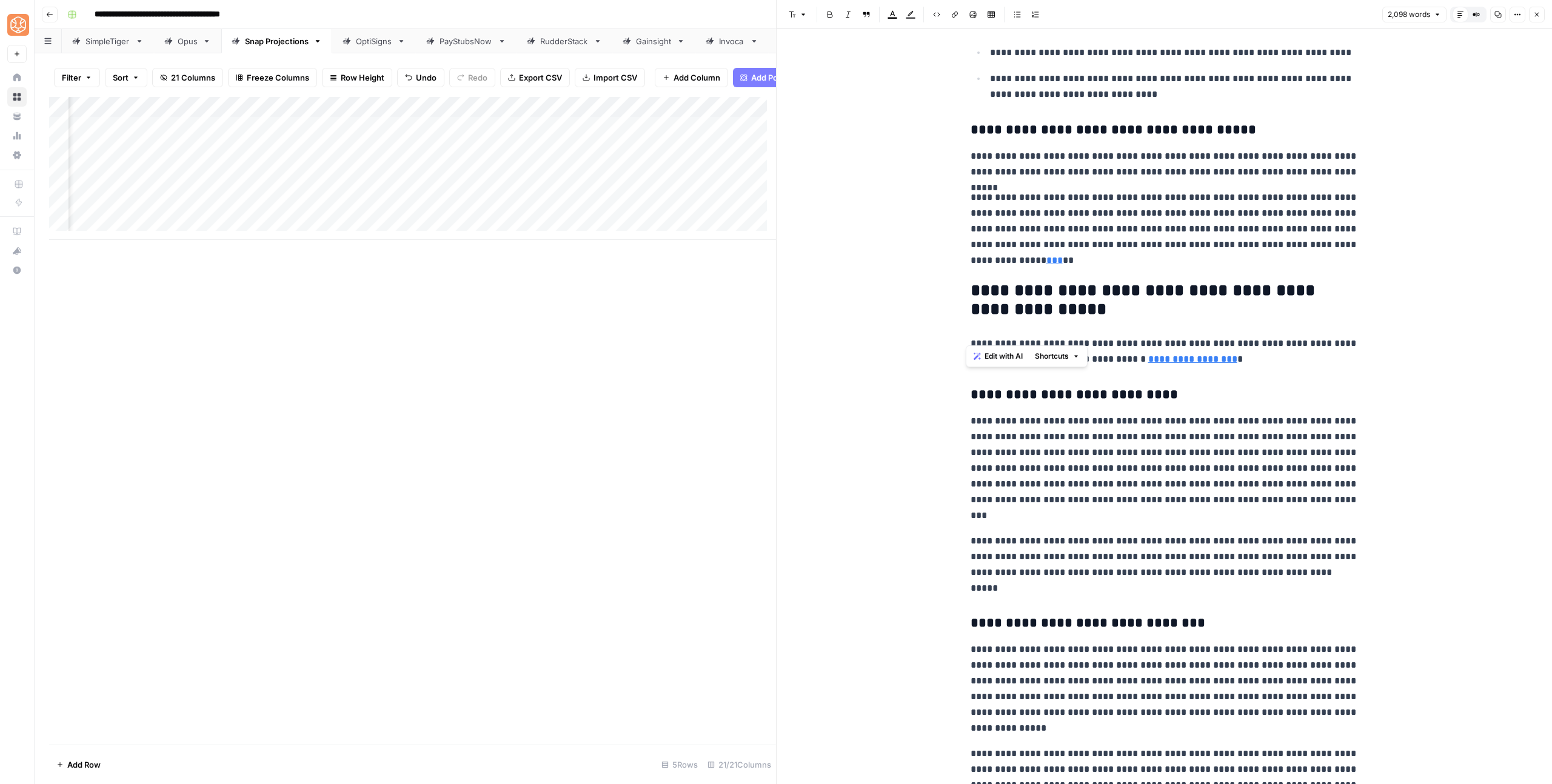 click on "**********" at bounding box center [1165, -841] 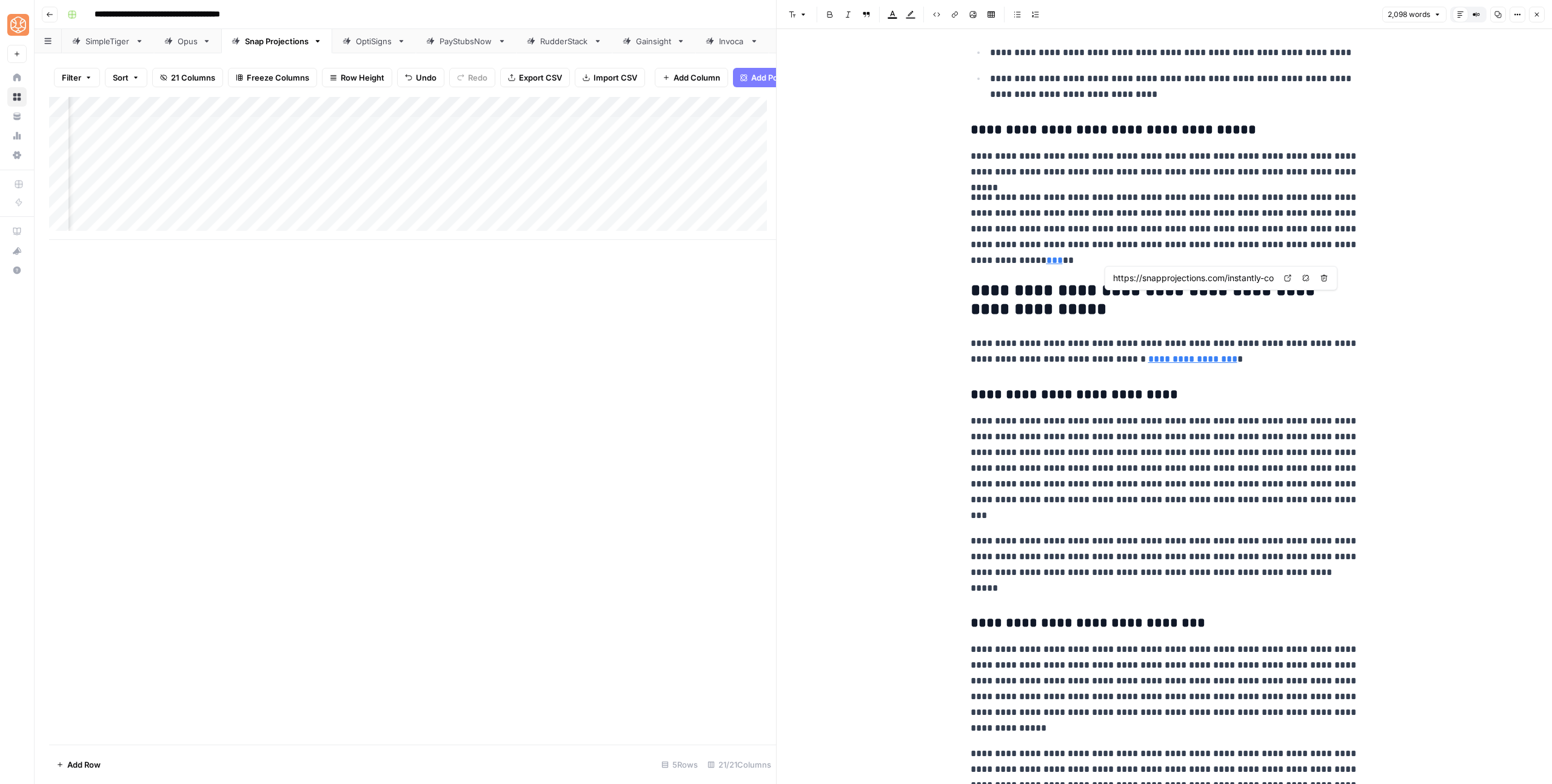 click on "**********" at bounding box center [1165, 395] 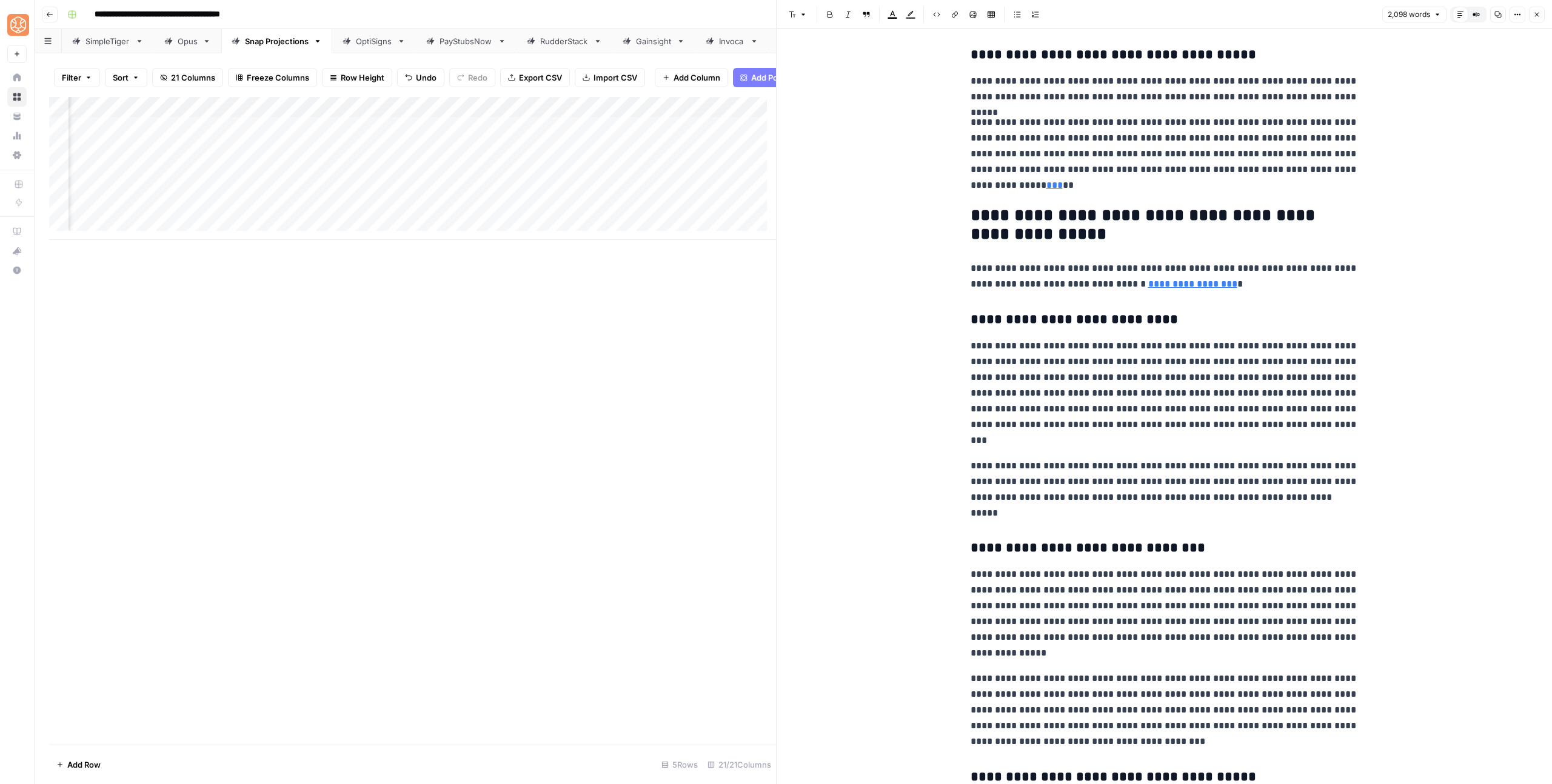 scroll, scrollTop: 3009, scrollLeft: 0, axis: vertical 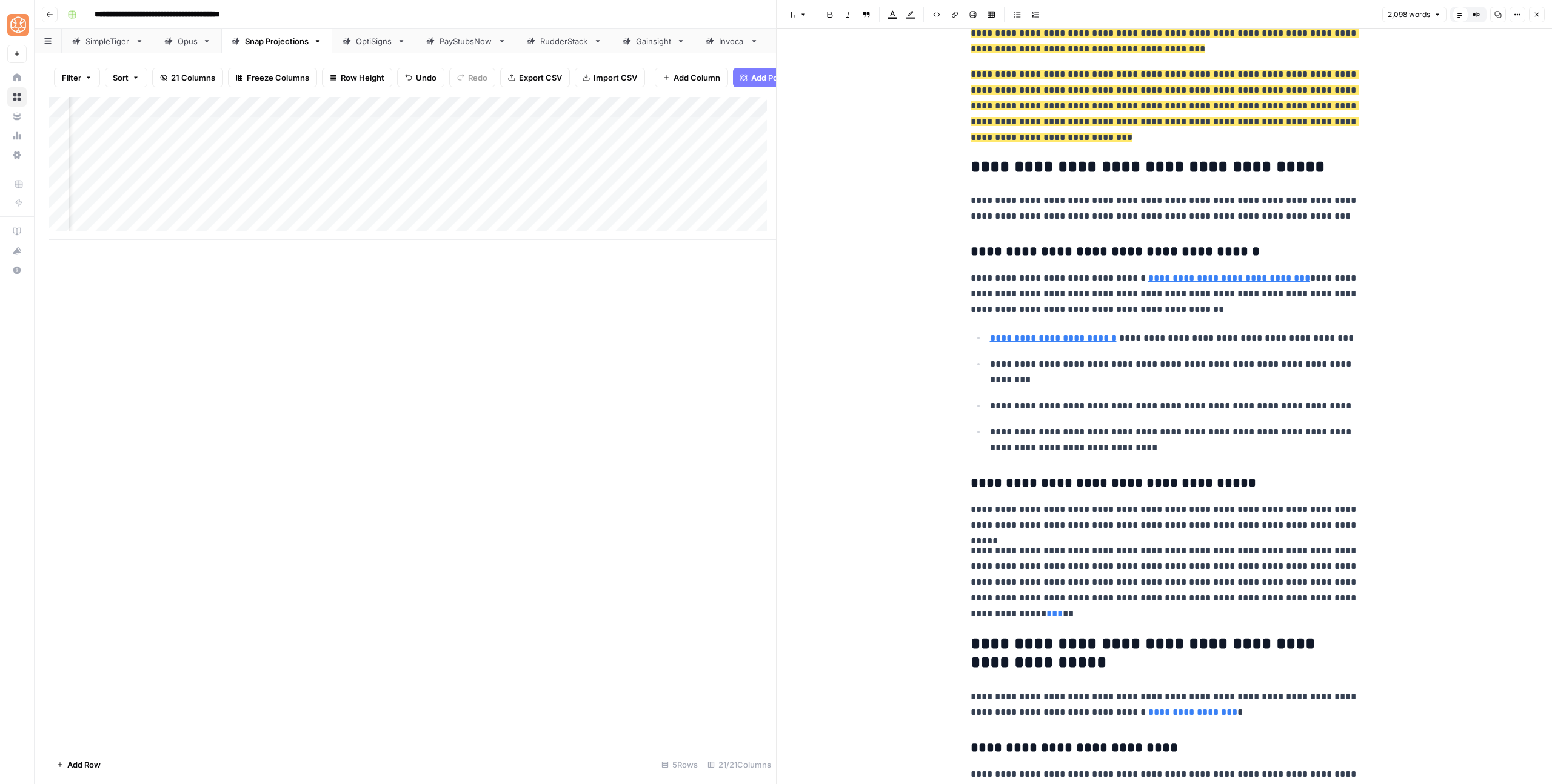 click on "**********" at bounding box center (1165, 582) 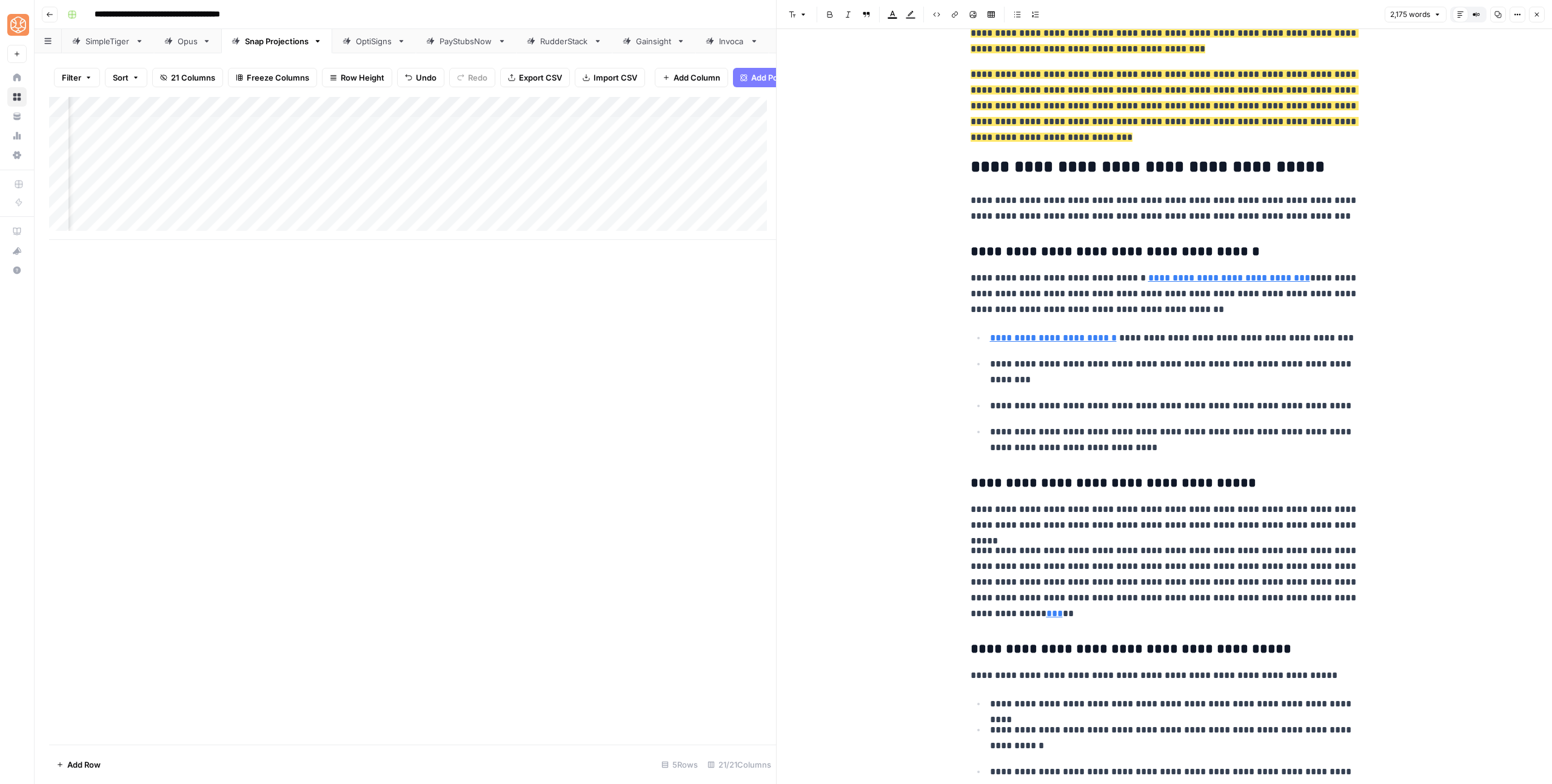 scroll, scrollTop: 3028, scrollLeft: 0, axis: vertical 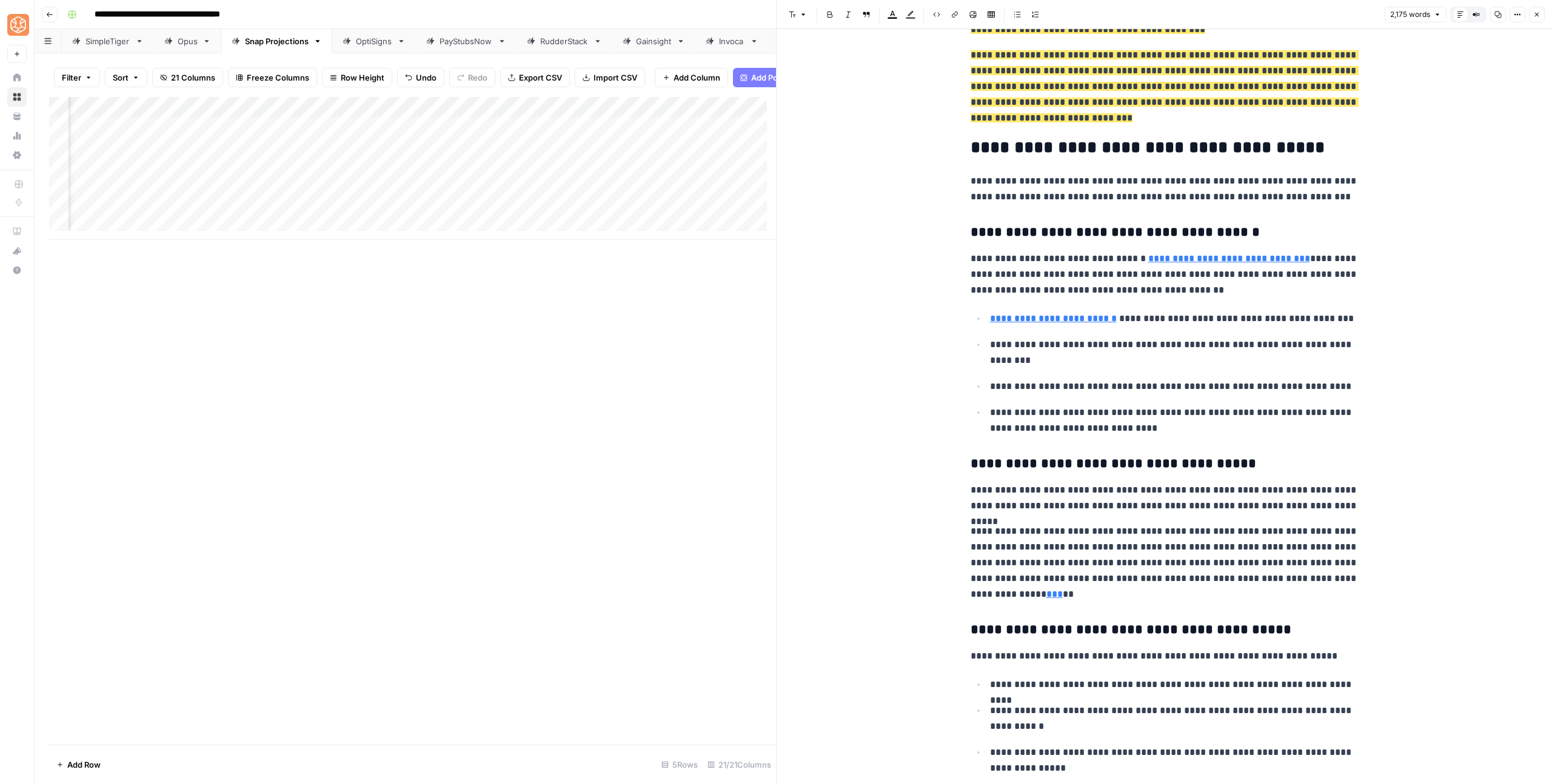 click on "**********" at bounding box center [1165, 630] 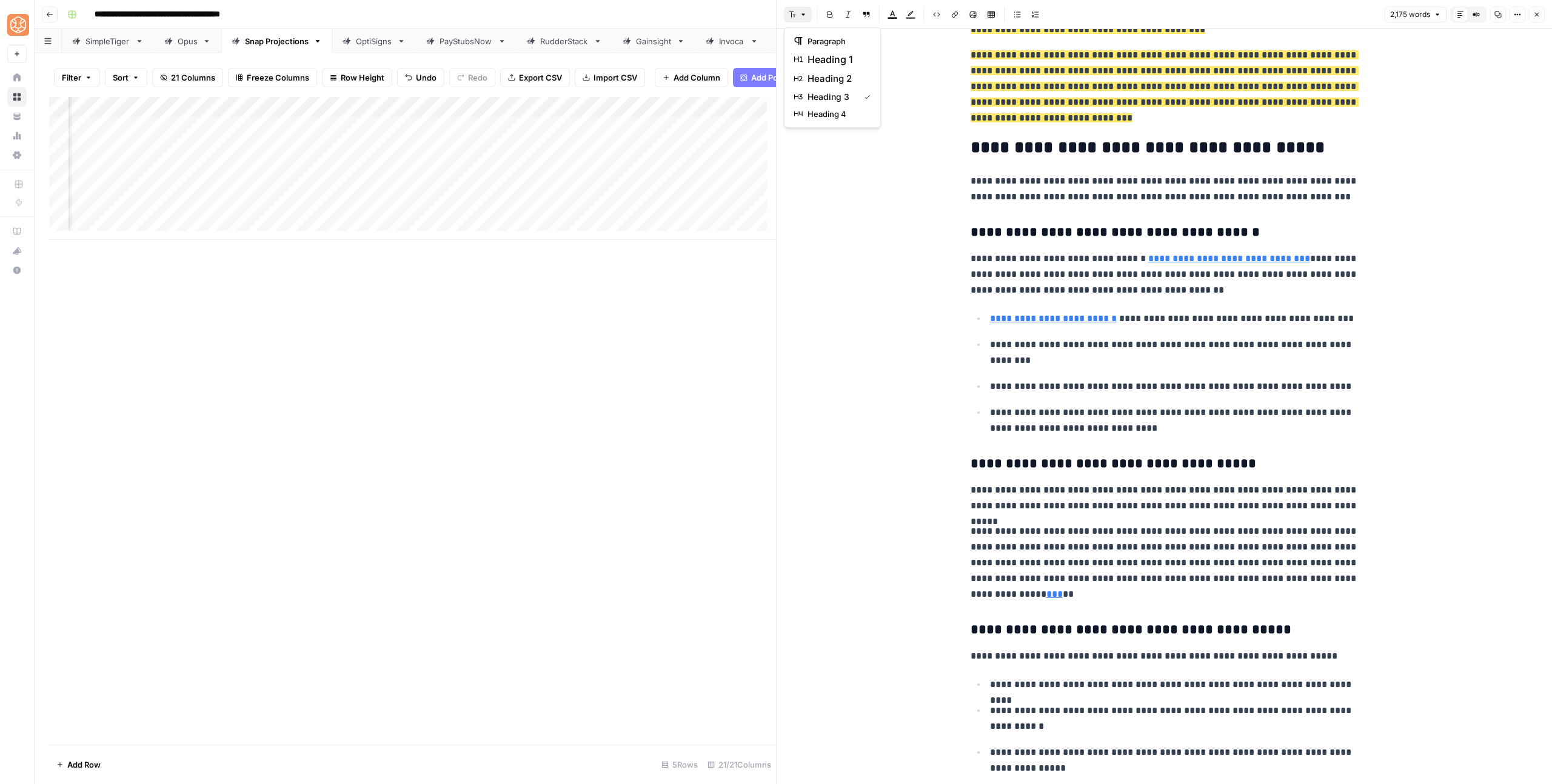 drag, startPoint x: 814, startPoint y: 71, endPoint x: 835, endPoint y: 134, distance: 66.40783 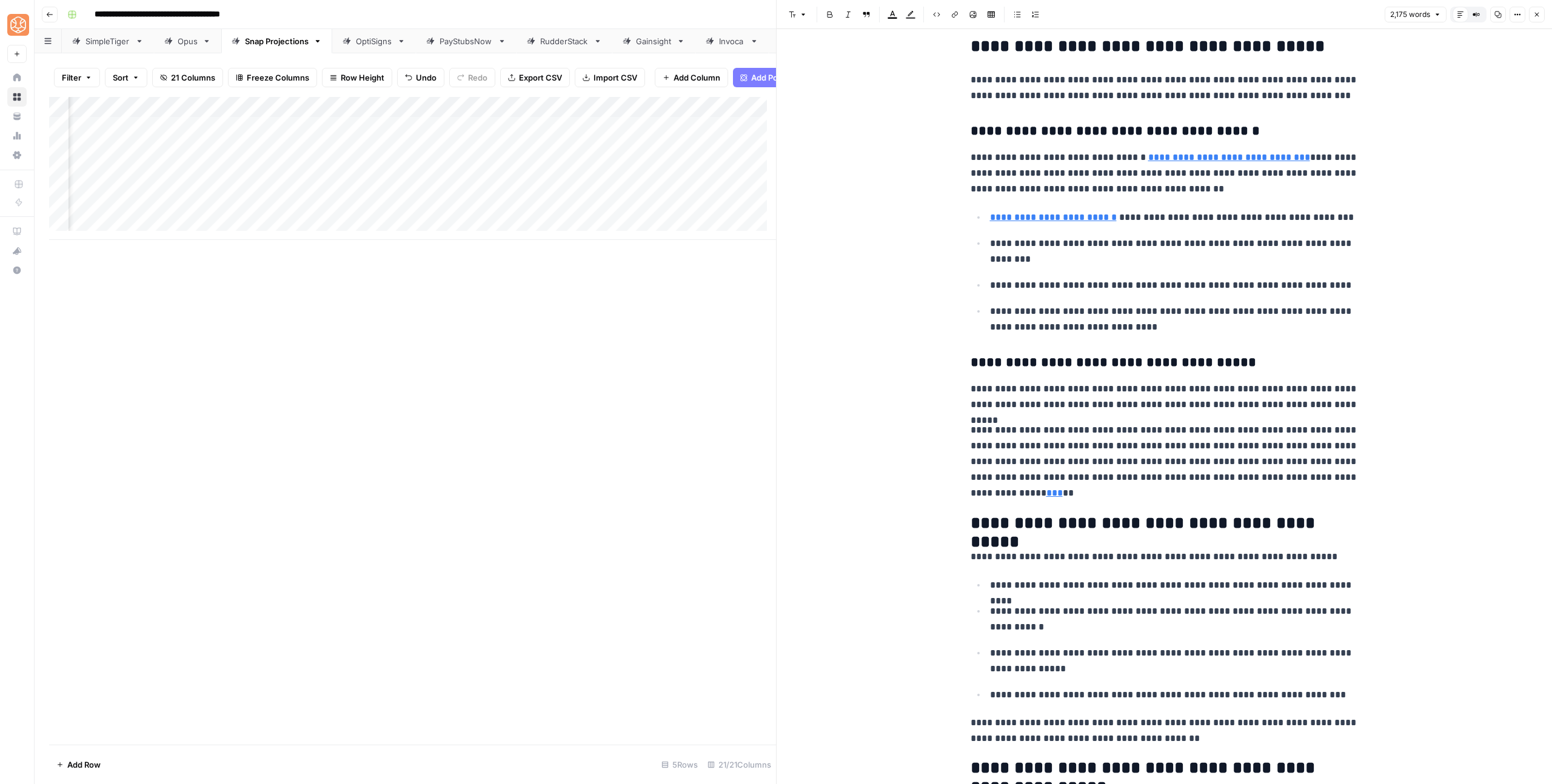 scroll, scrollTop: 3131, scrollLeft: 0, axis: vertical 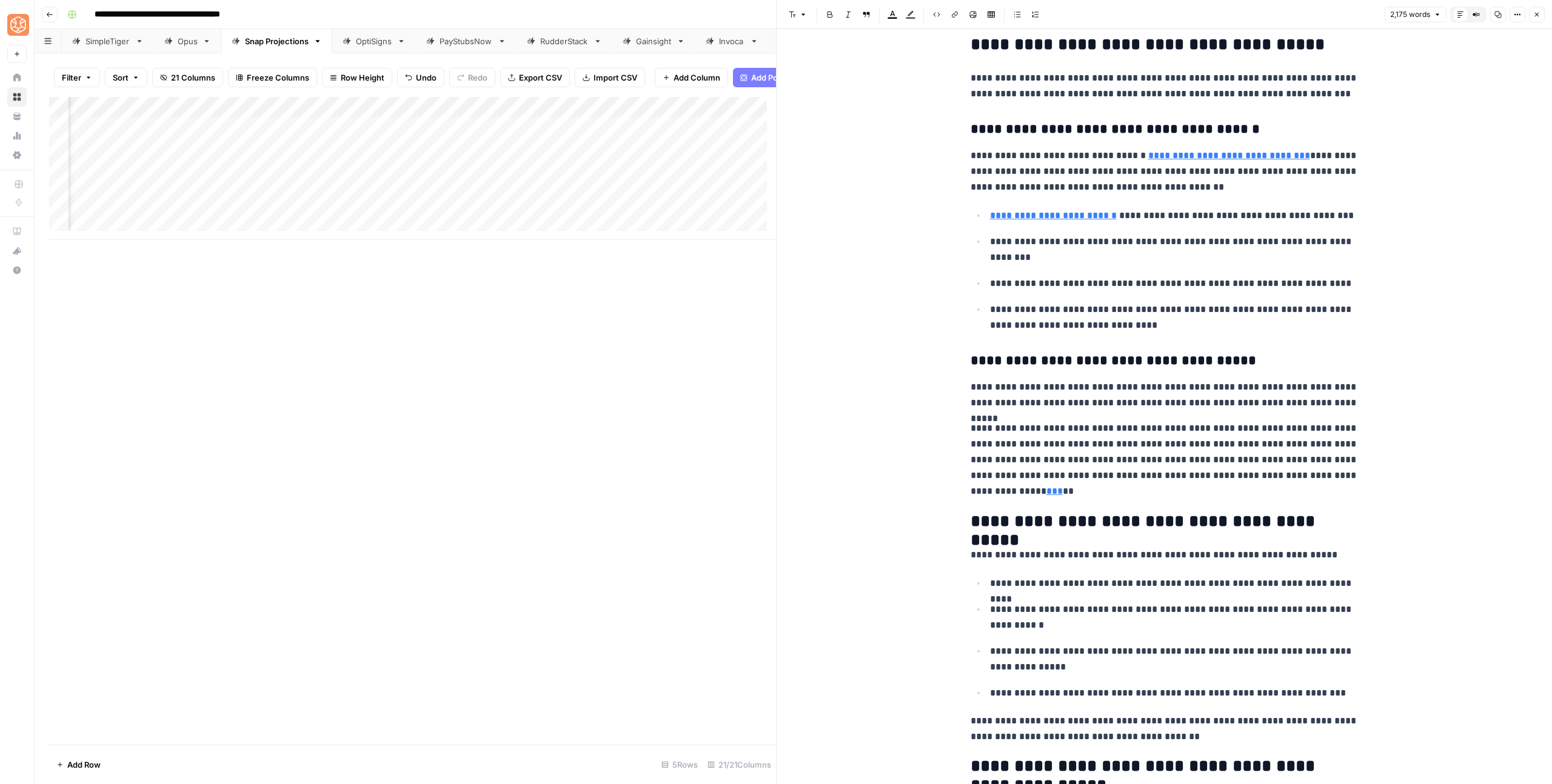 click on "**********" at bounding box center [1174, 659] 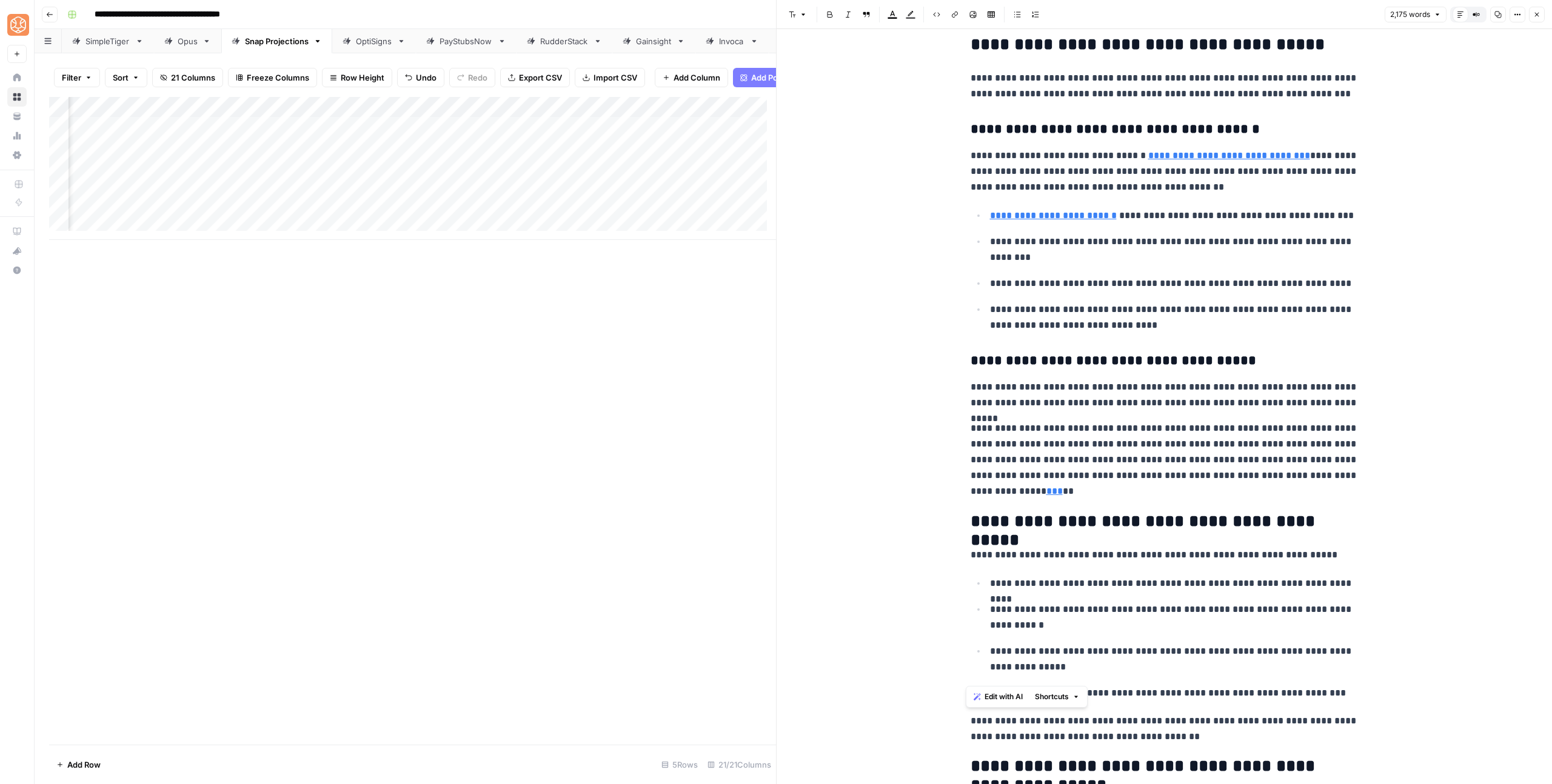 drag, startPoint x: 1146, startPoint y: 676, endPoint x: 966, endPoint y: 462, distance: 279.63548 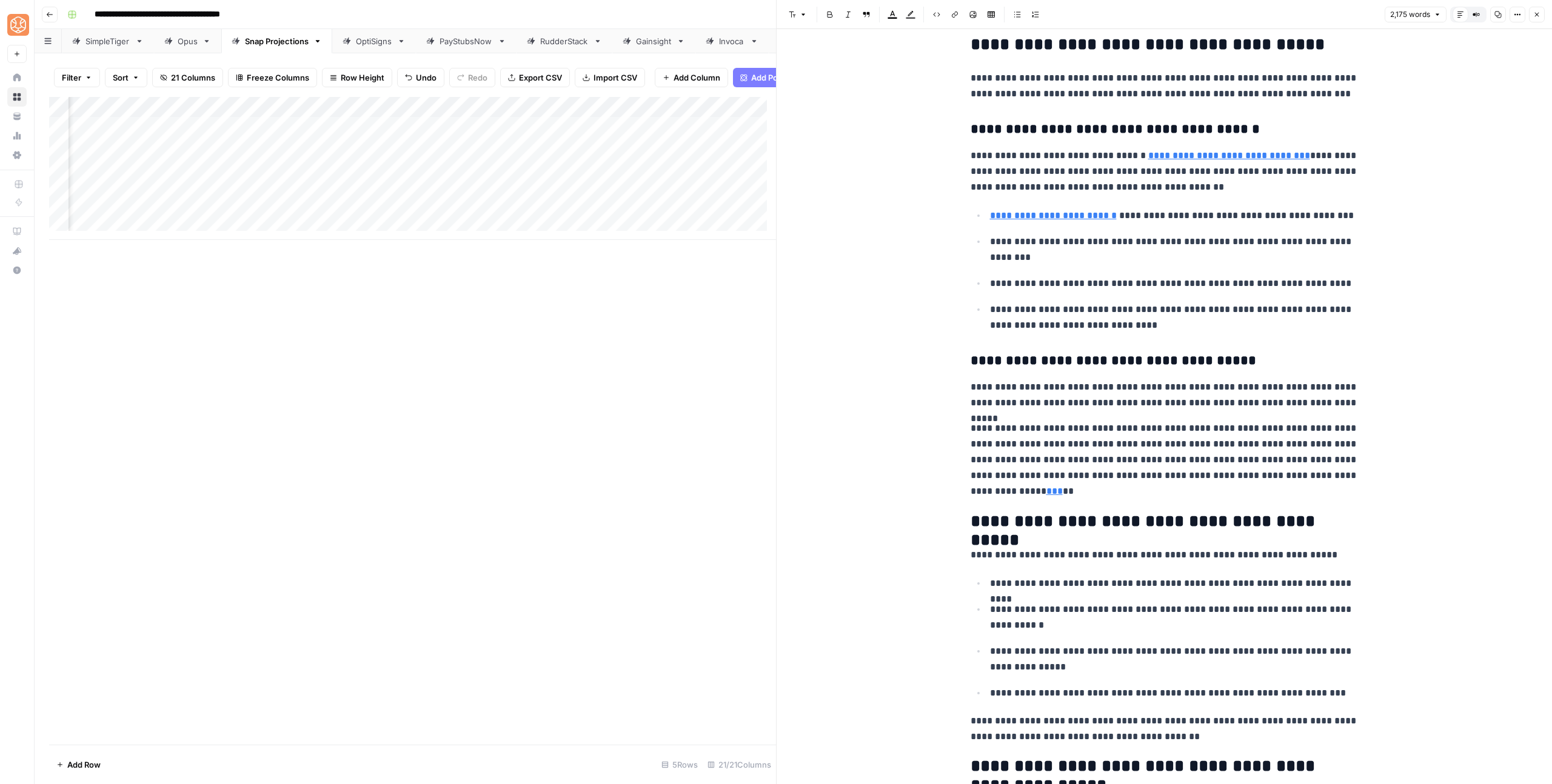 click on "Highlight color" at bounding box center (911, 15) 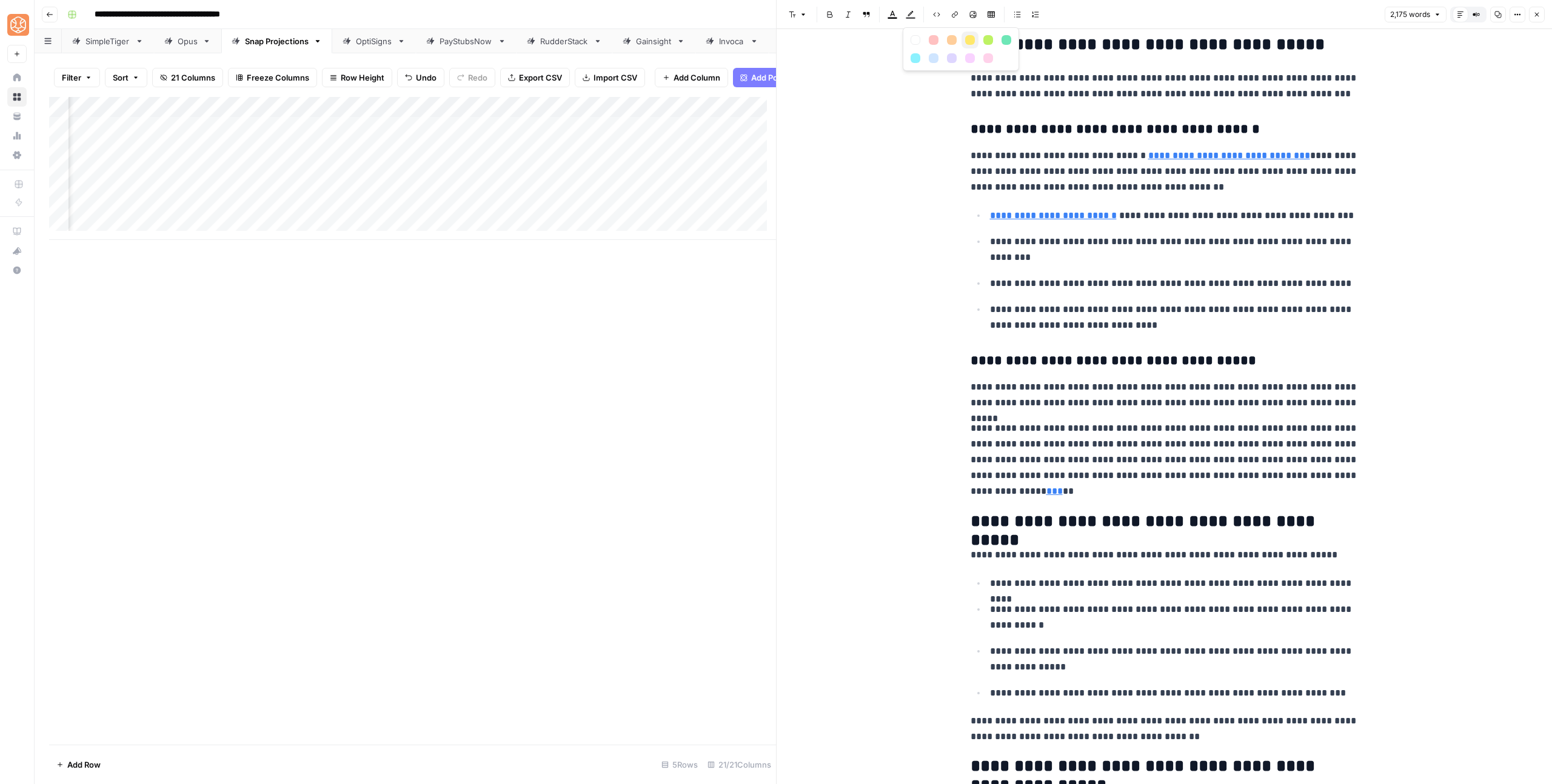 click at bounding box center (970, 40) 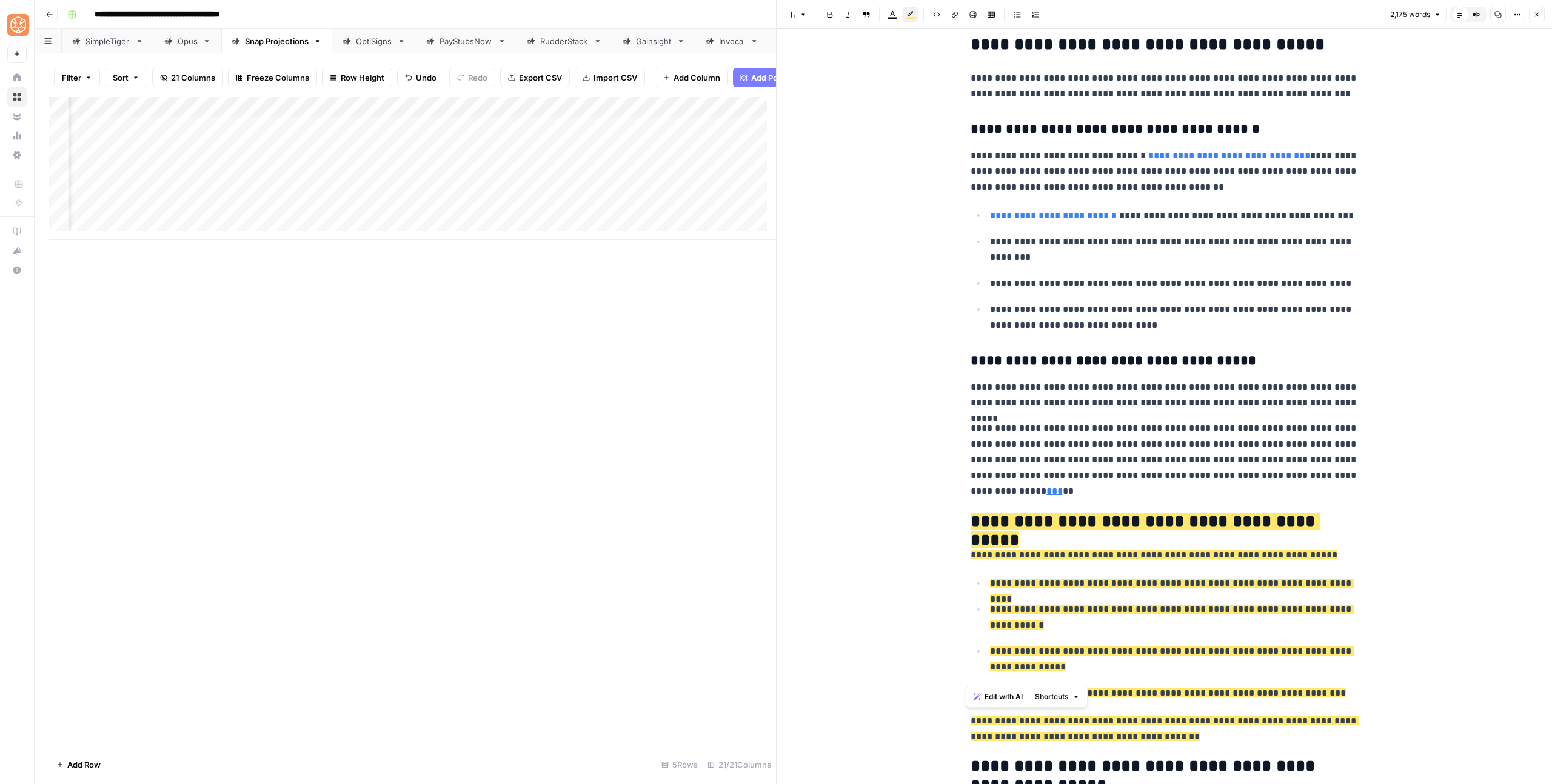 click on "**********" at bounding box center (1174, 317) 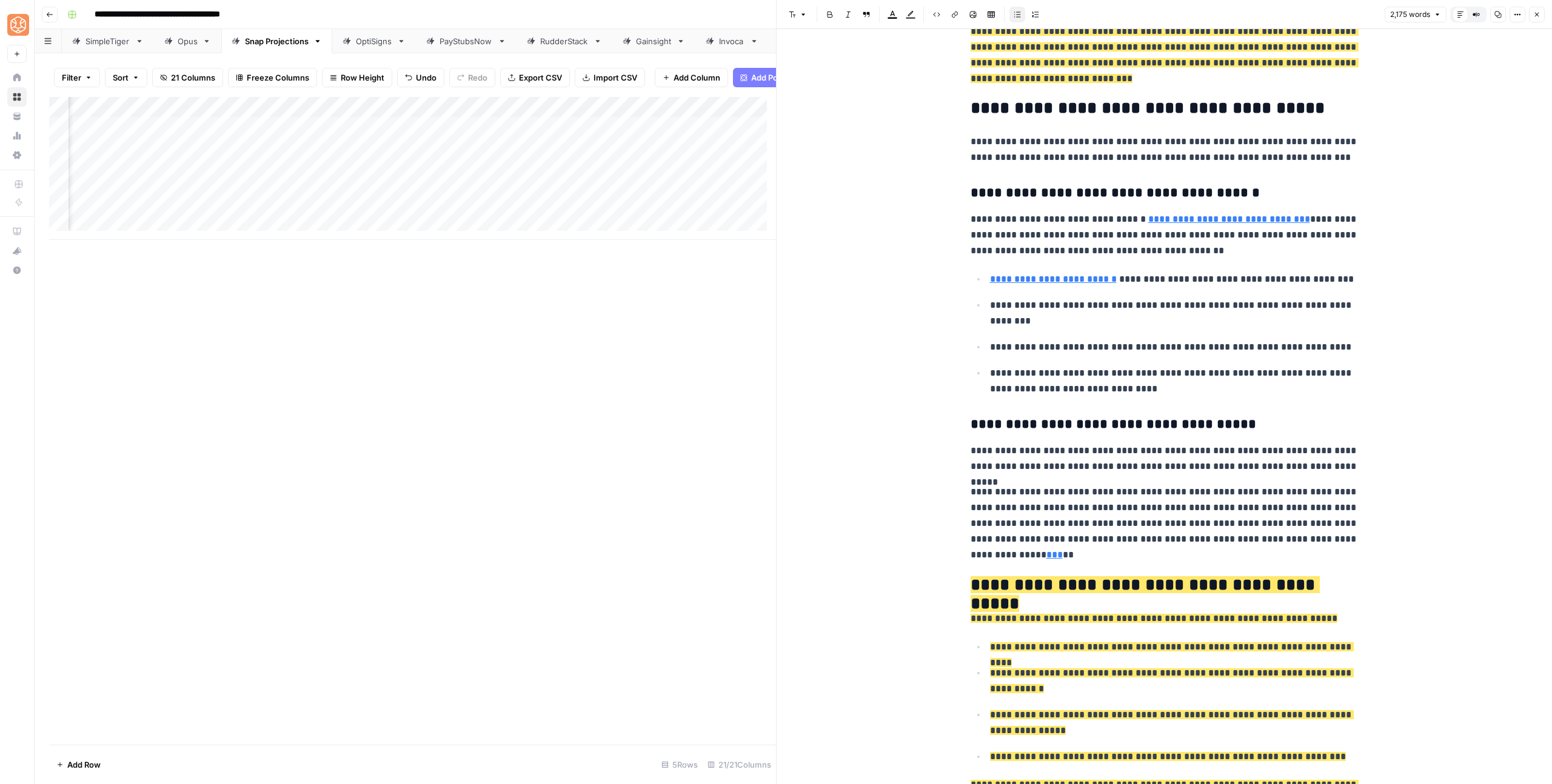 scroll, scrollTop: 3047, scrollLeft: 0, axis: vertical 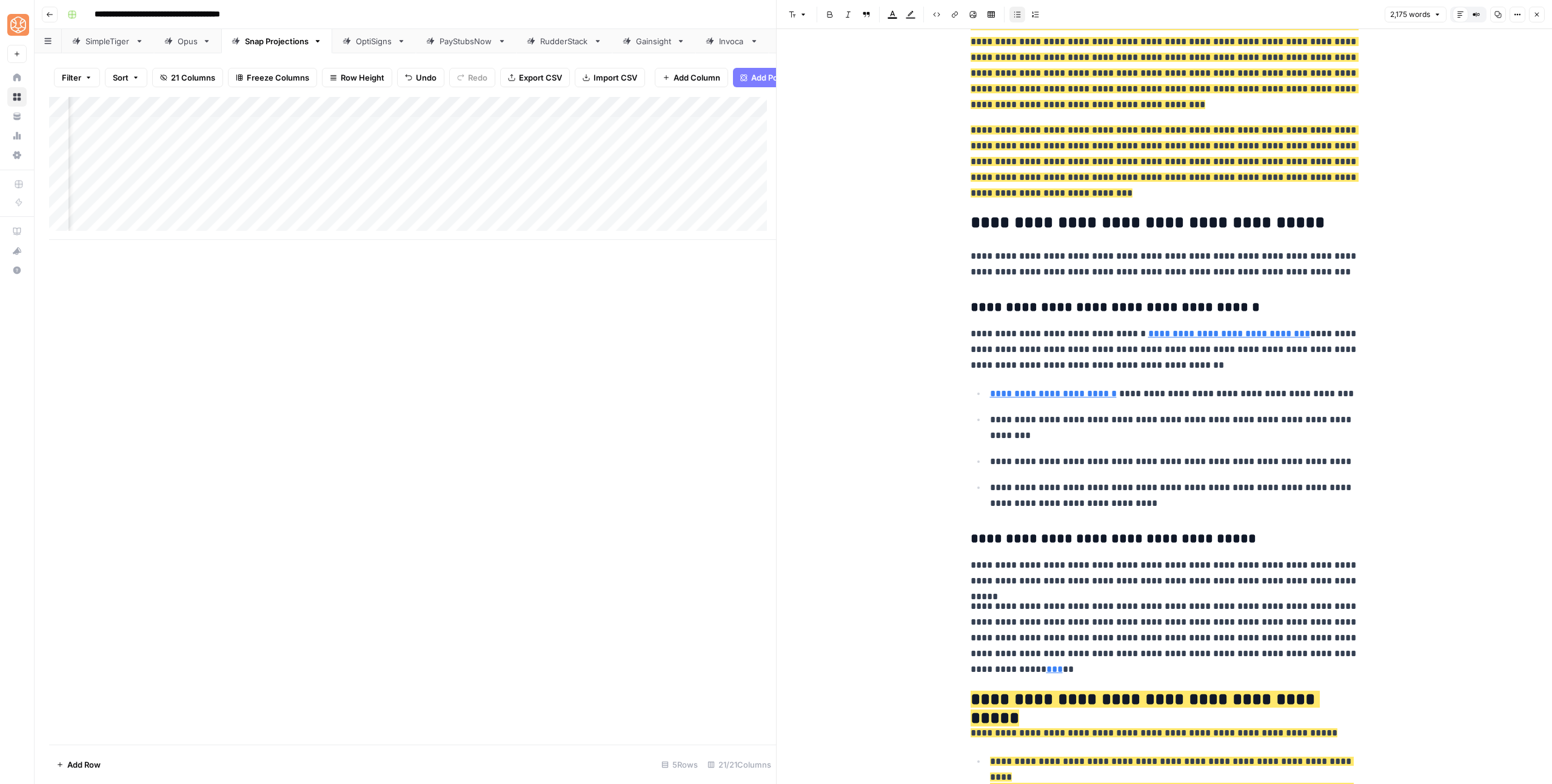 click on "**********" at bounding box center [1165, 638] 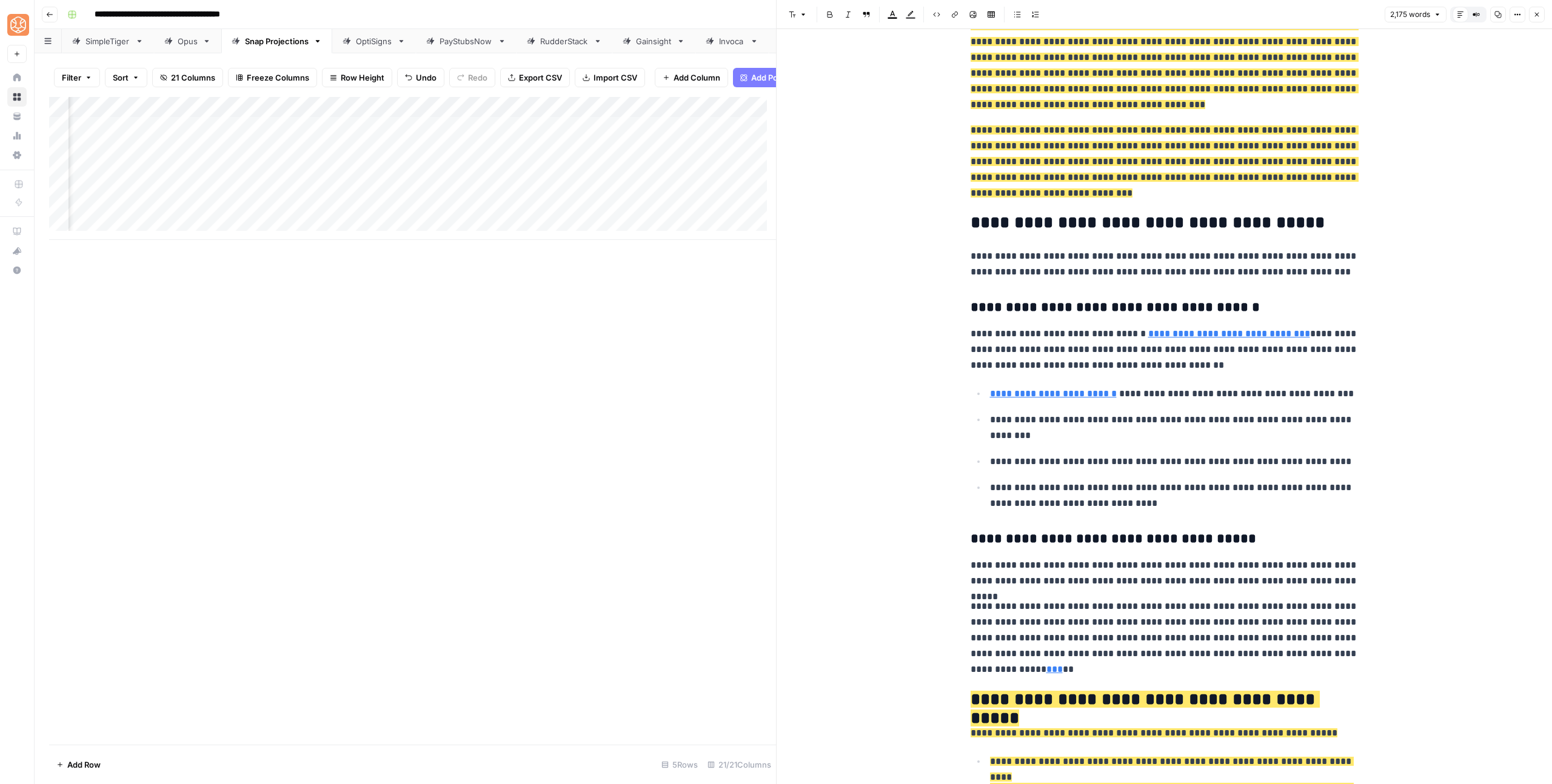click on "**********" at bounding box center (1165, 638) 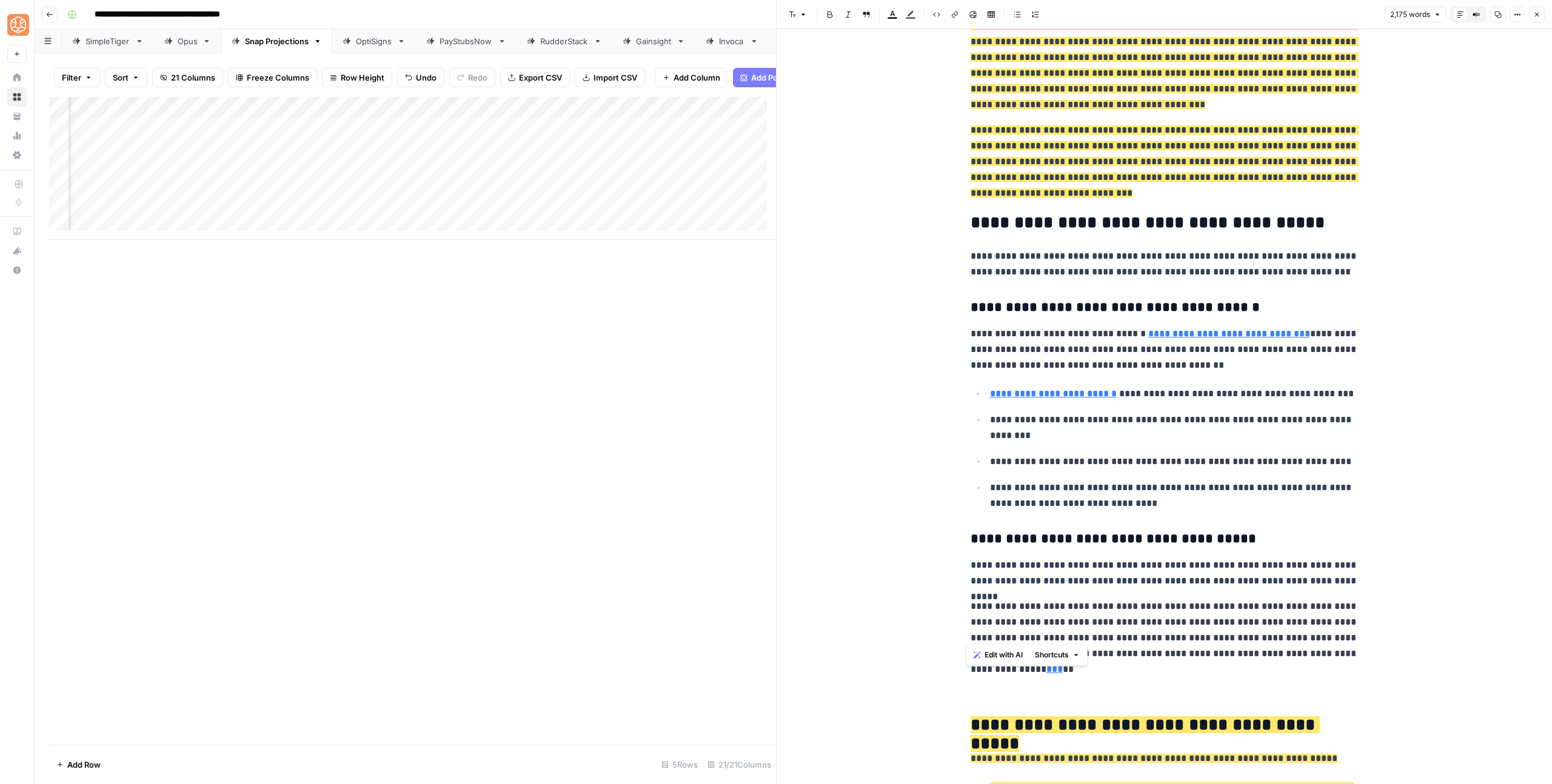 drag, startPoint x: 1058, startPoint y: 620, endPoint x: 954, endPoint y: 503, distance: 156.5407 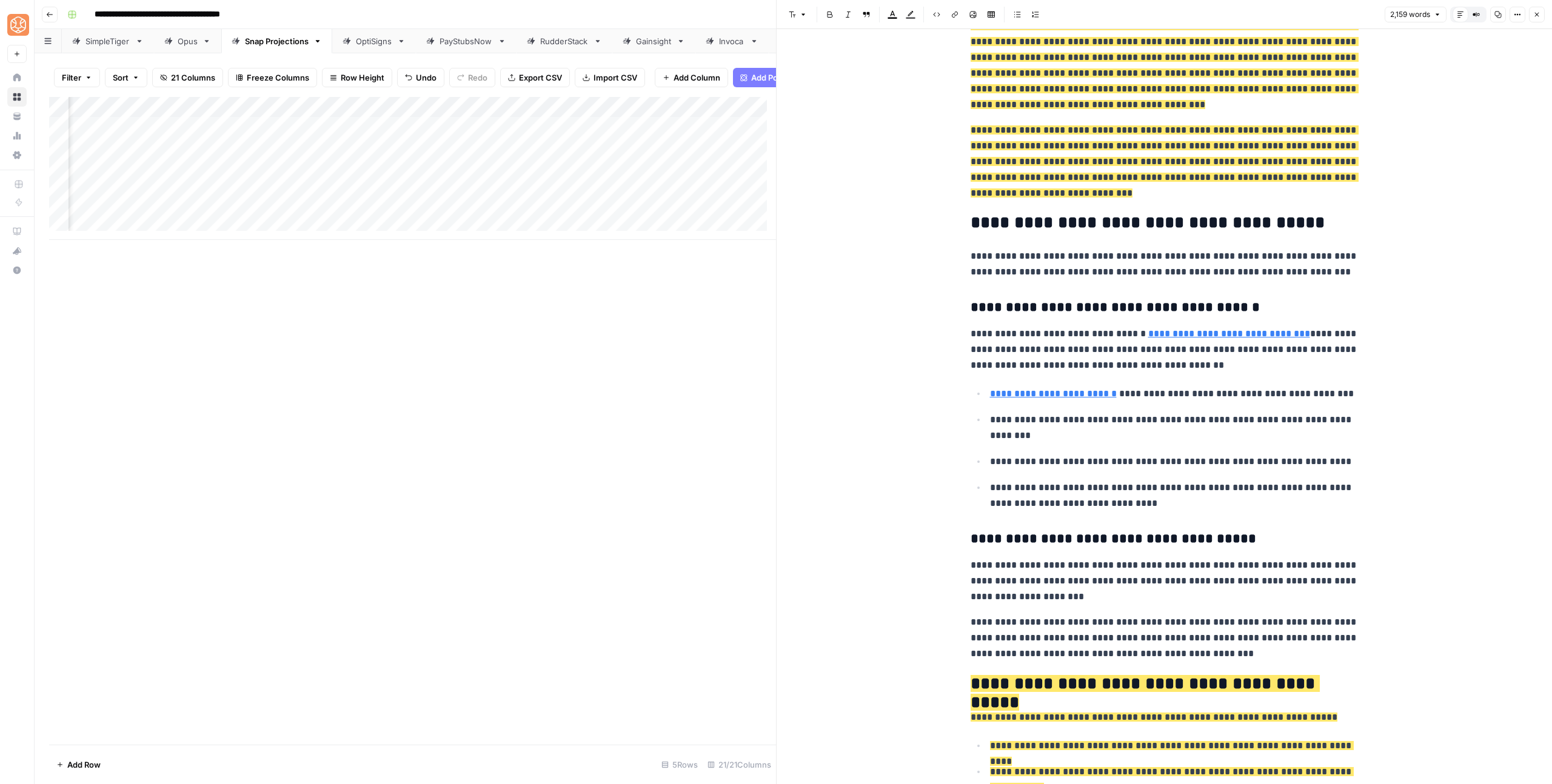 click on "**********" at bounding box center (1165, 638) 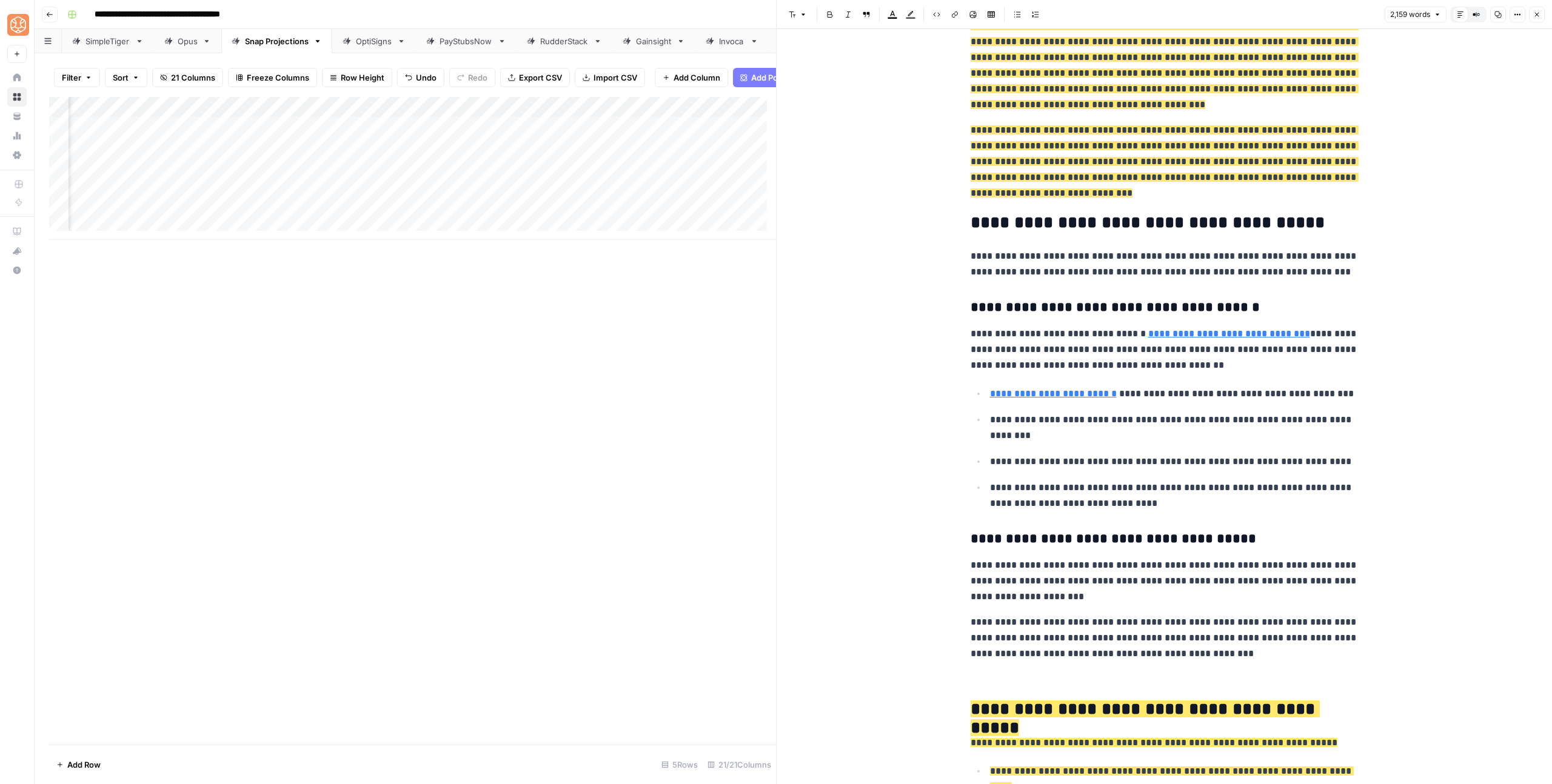 scroll, scrollTop: 3713, scrollLeft: 0, axis: vertical 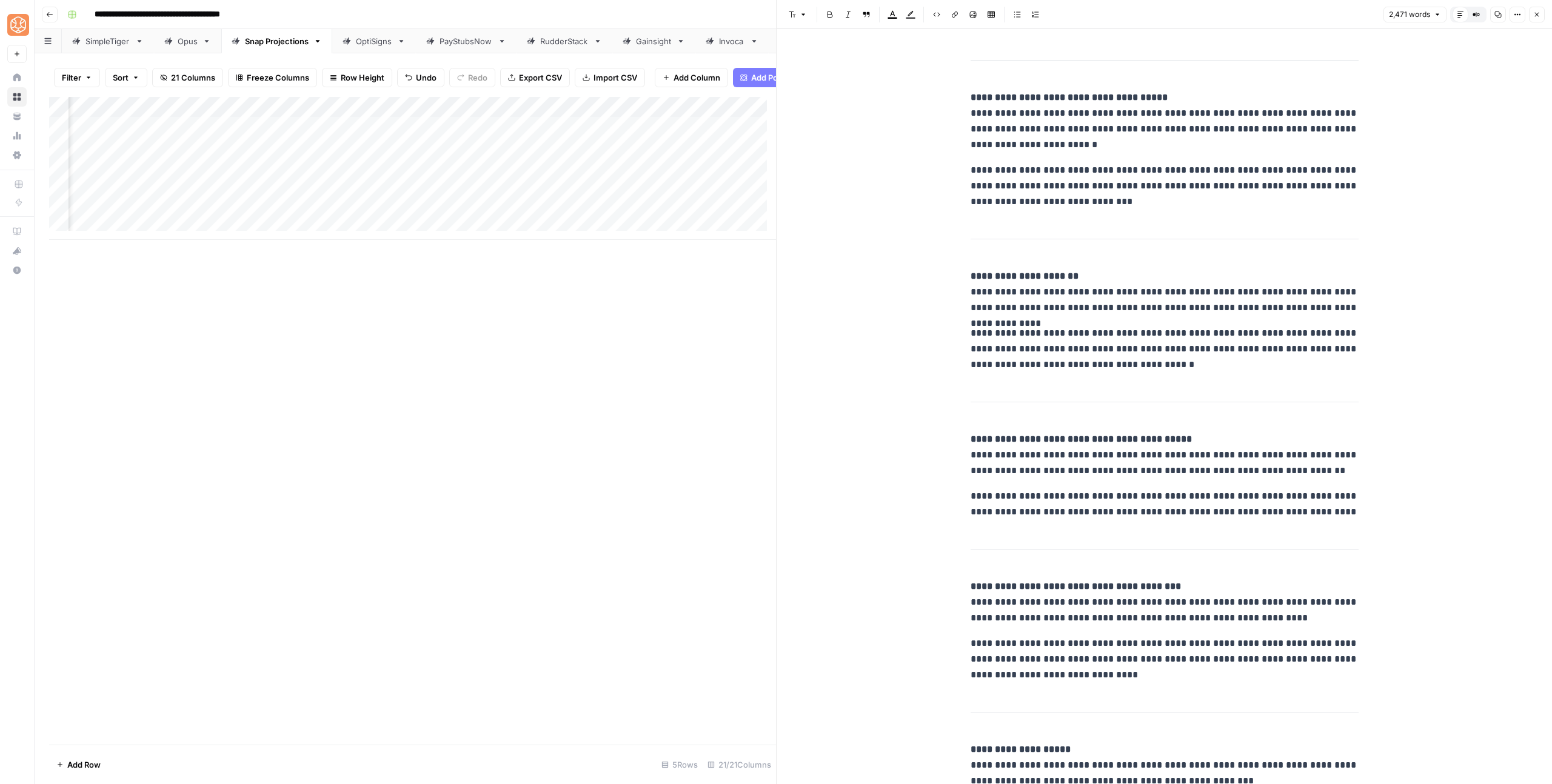 click on "**********" at bounding box center [1165, -605] 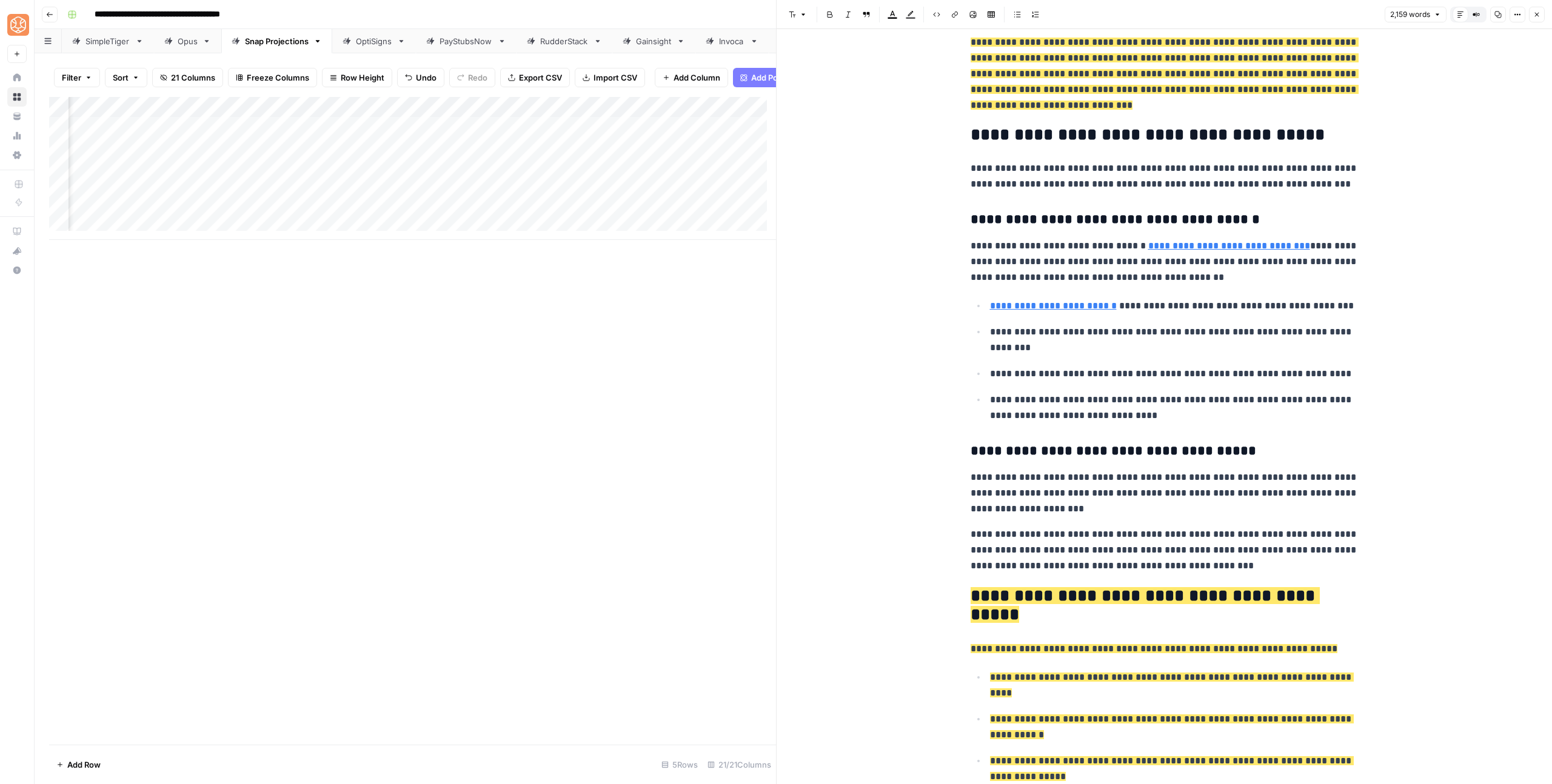 scroll, scrollTop: 2917, scrollLeft: 0, axis: vertical 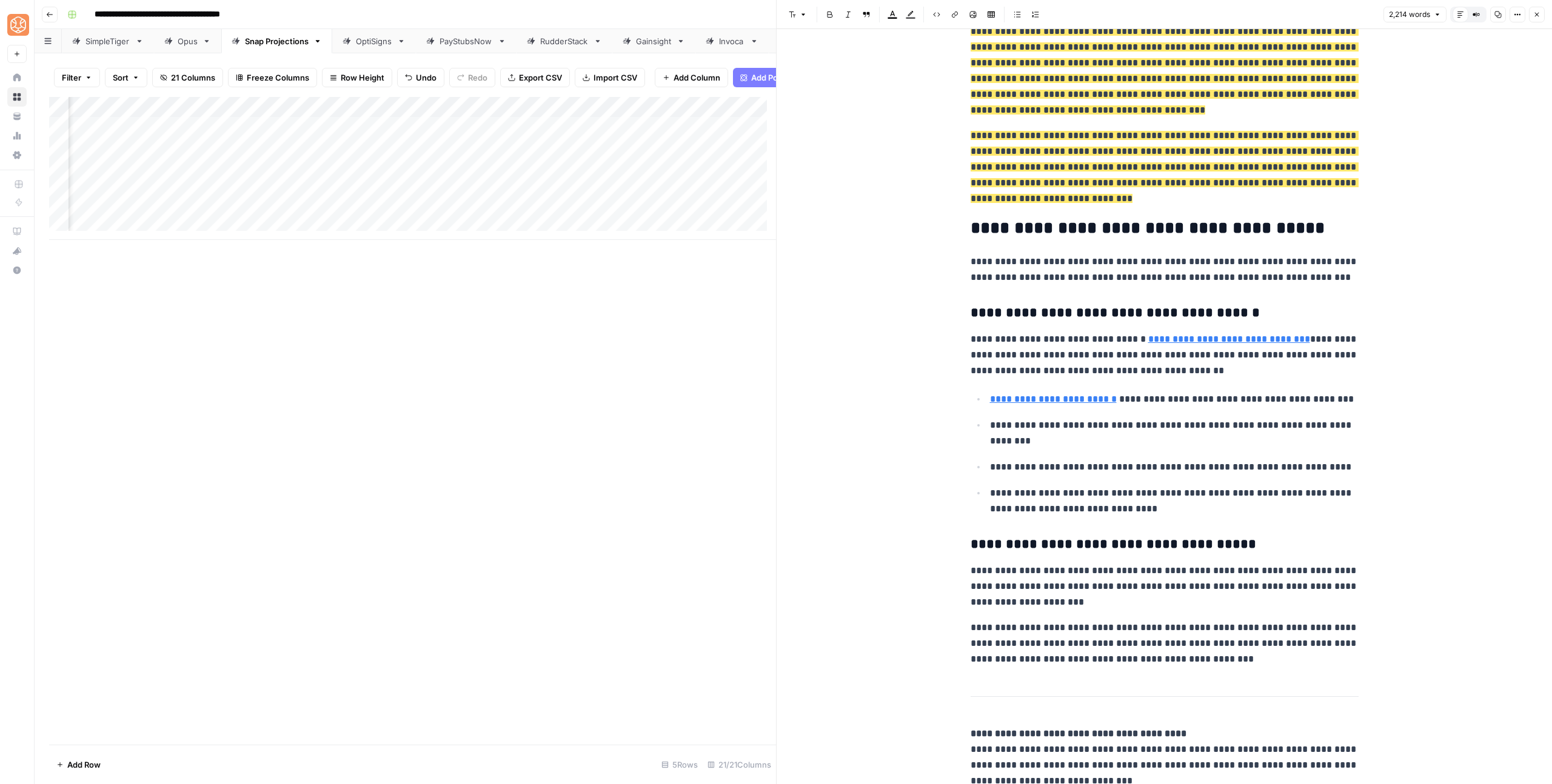 click on "**********" at bounding box center (1165, -205) 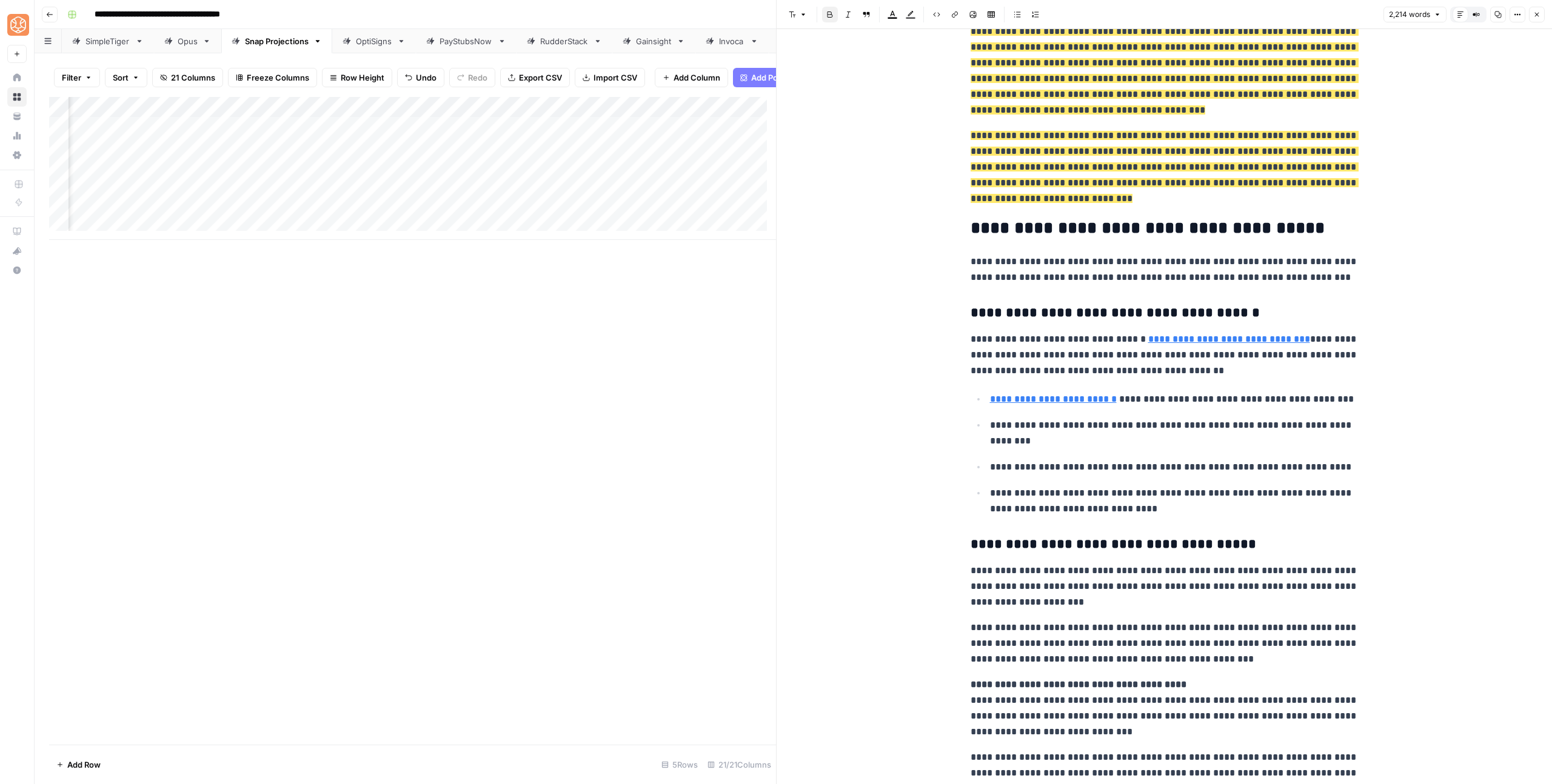 click on "**********" at bounding box center (1165, -230) 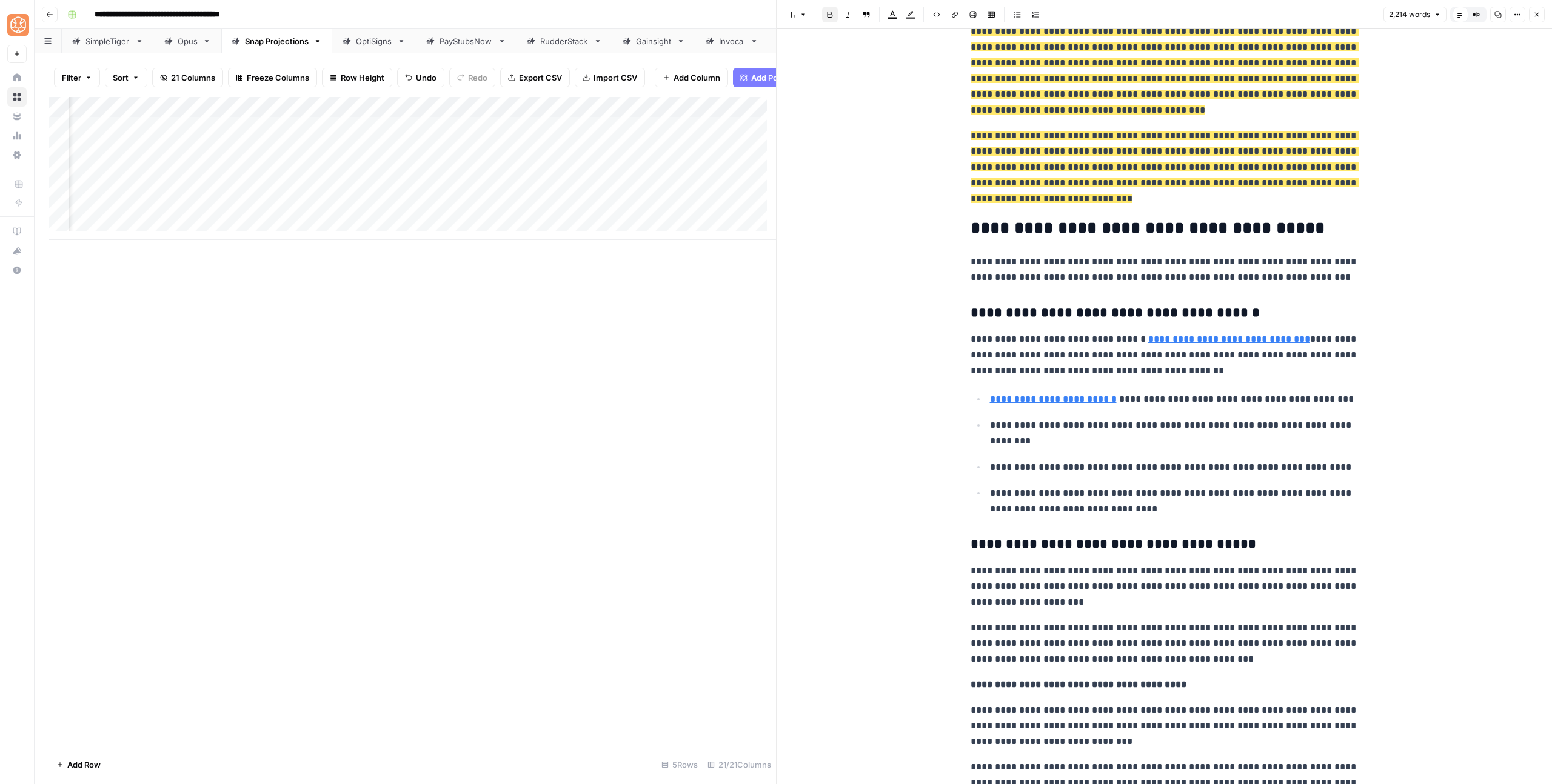 click on "**********" at bounding box center [1165, -225] 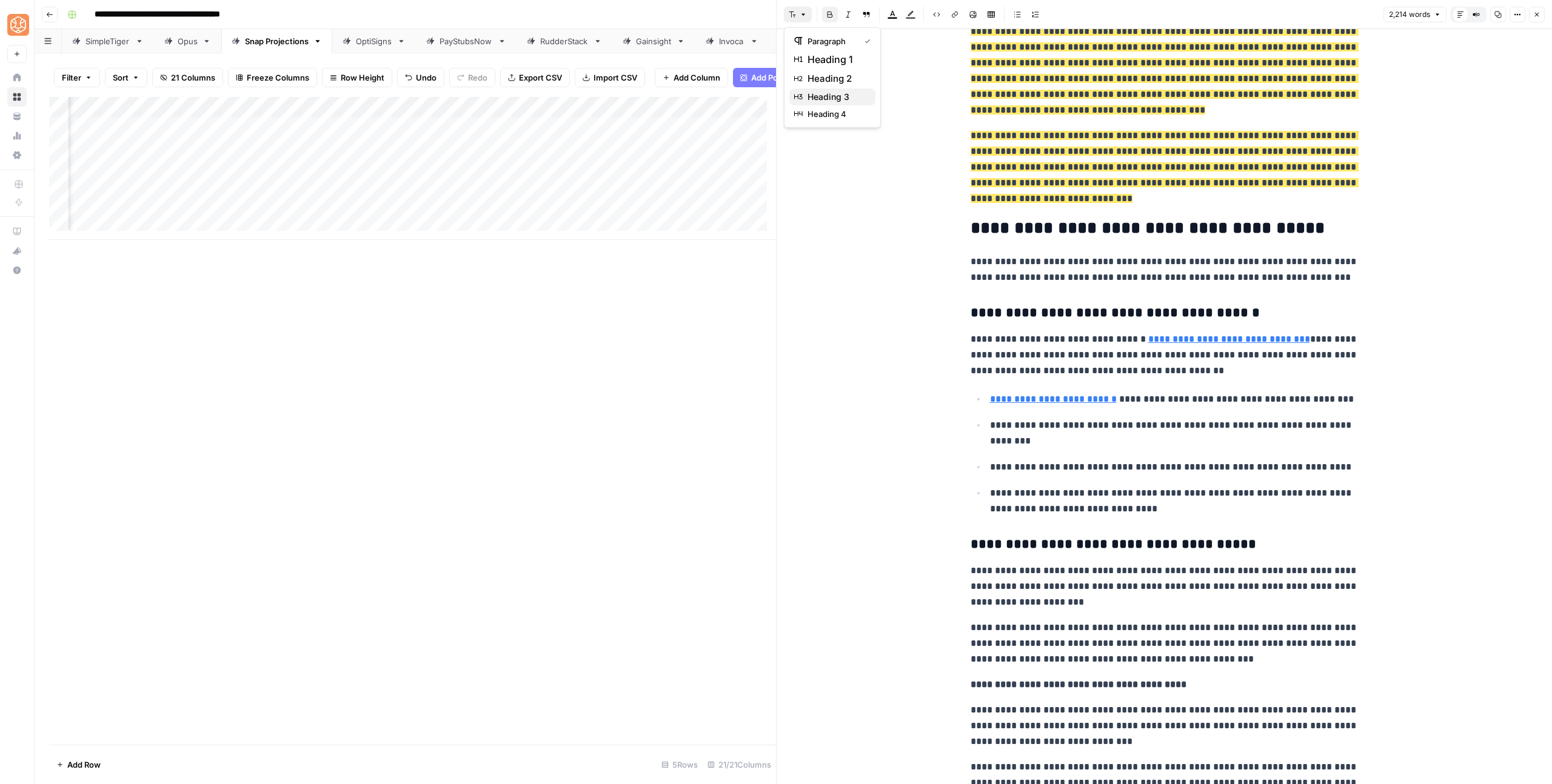 click on "heading 3" at bounding box center [837, 97] 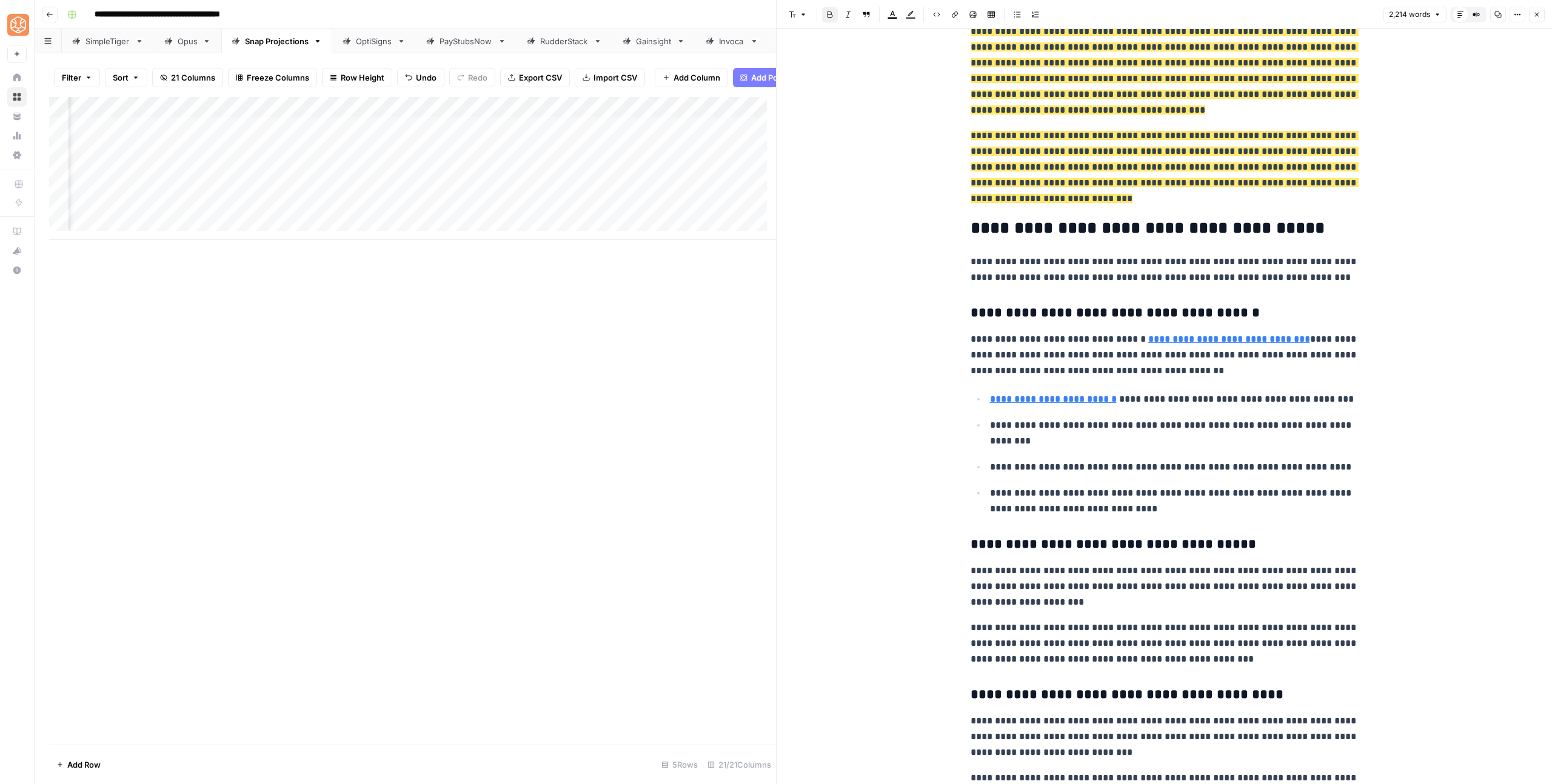 click on "**********" at bounding box center [1127, 694] 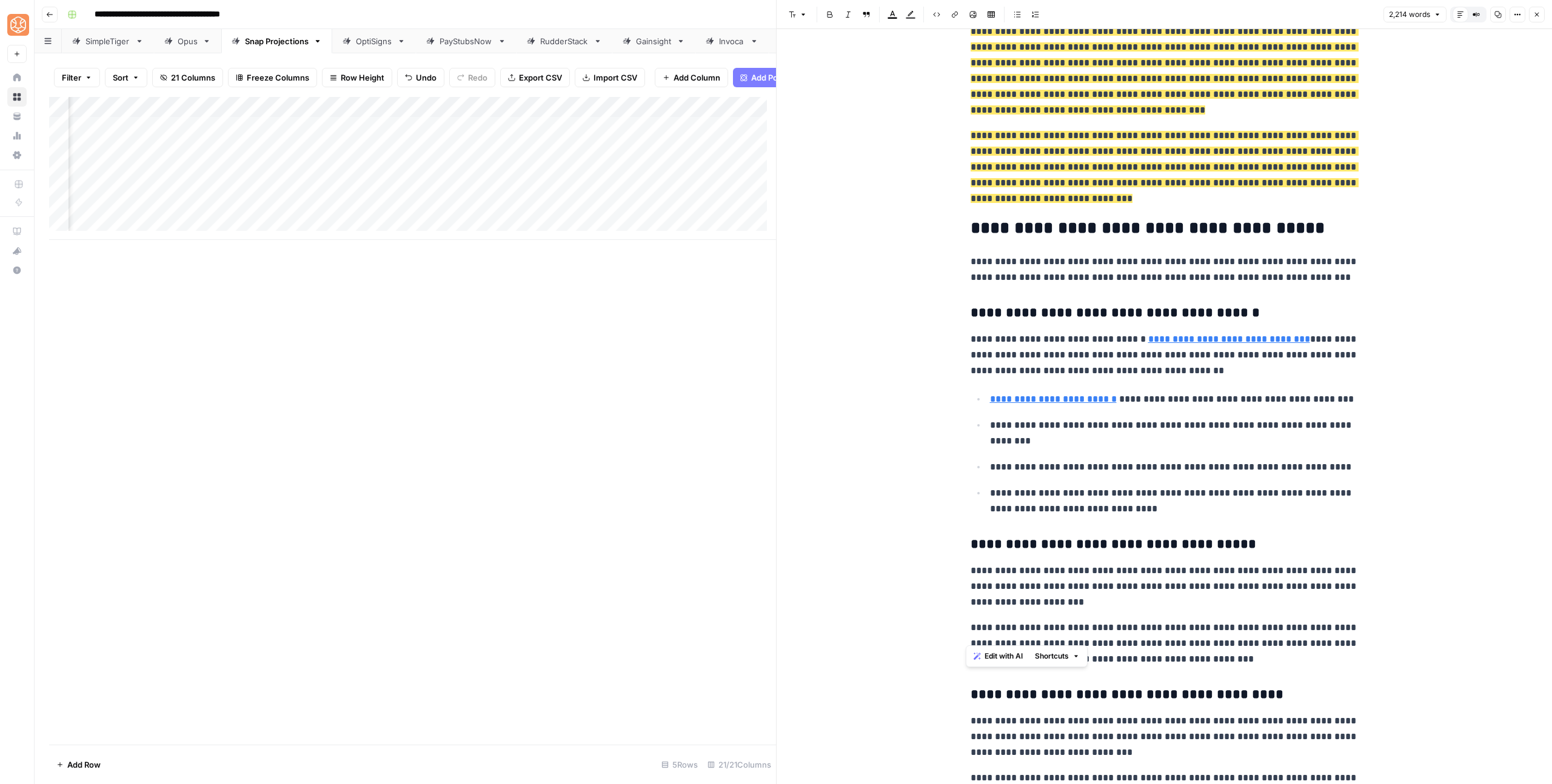 click on "**********" at bounding box center [1165, -219] 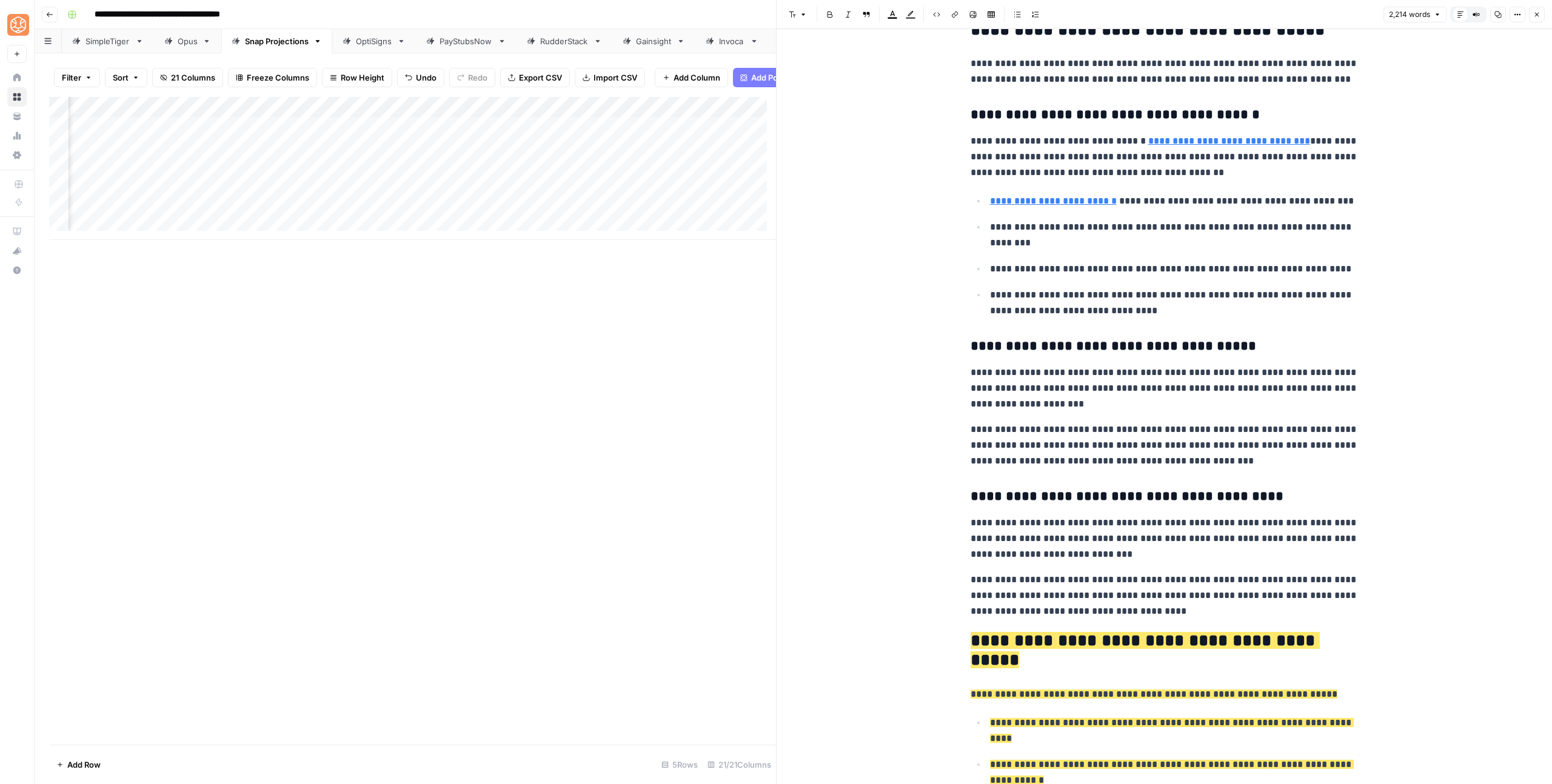 scroll, scrollTop: 3154, scrollLeft: 0, axis: vertical 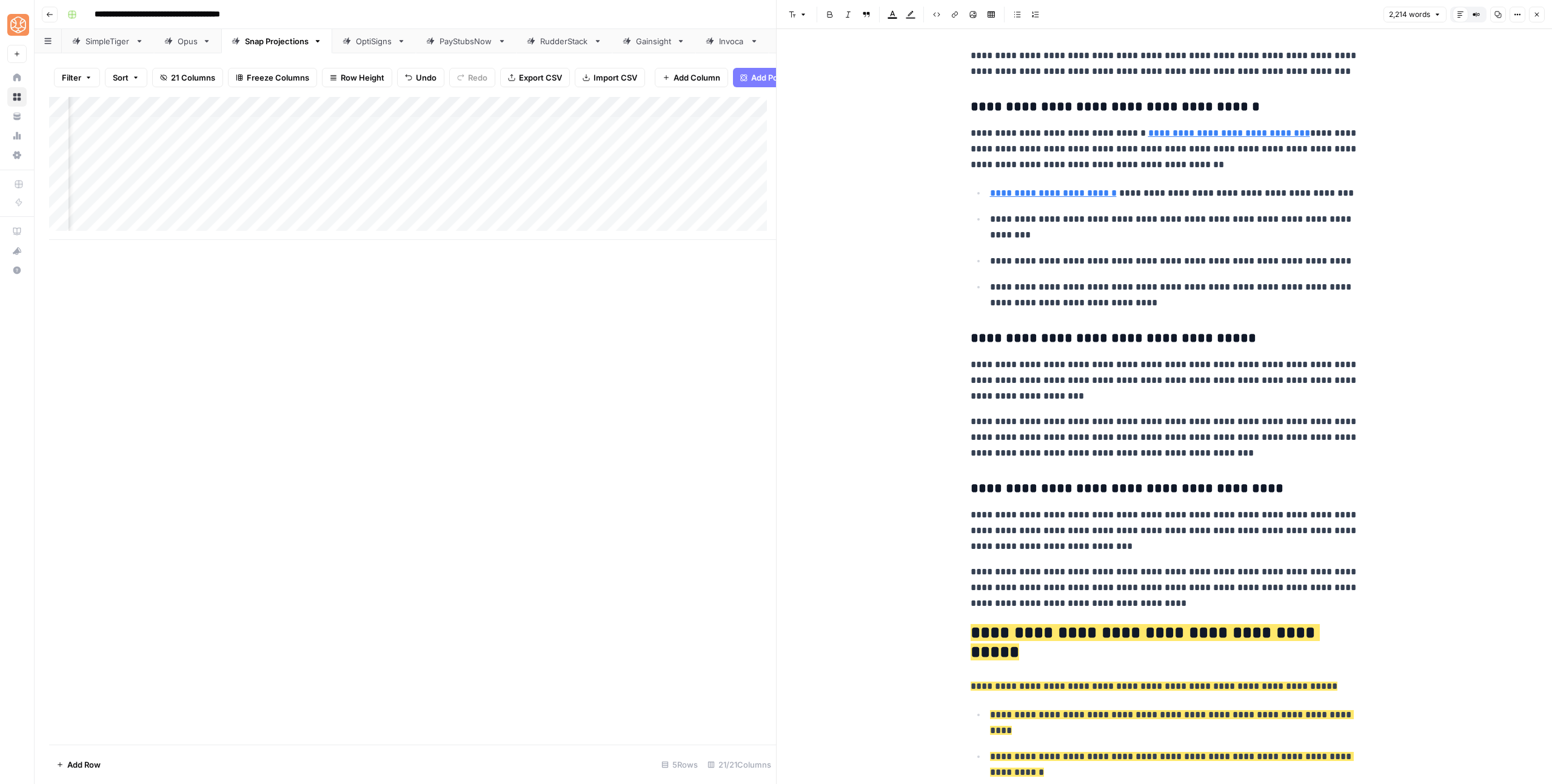 click on "**********" at bounding box center (1165, 588) 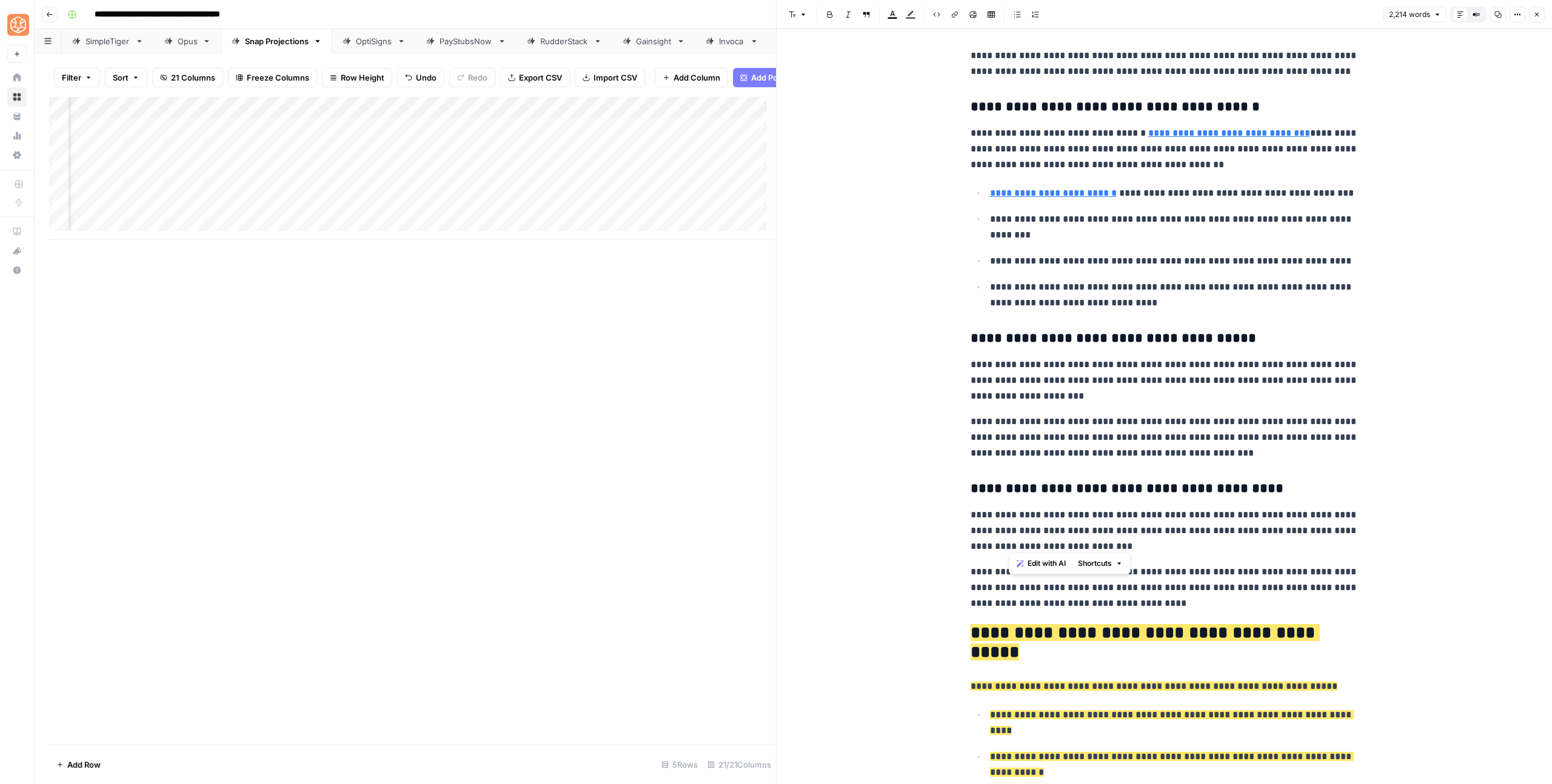 scroll, scrollTop: 2906, scrollLeft: 0, axis: vertical 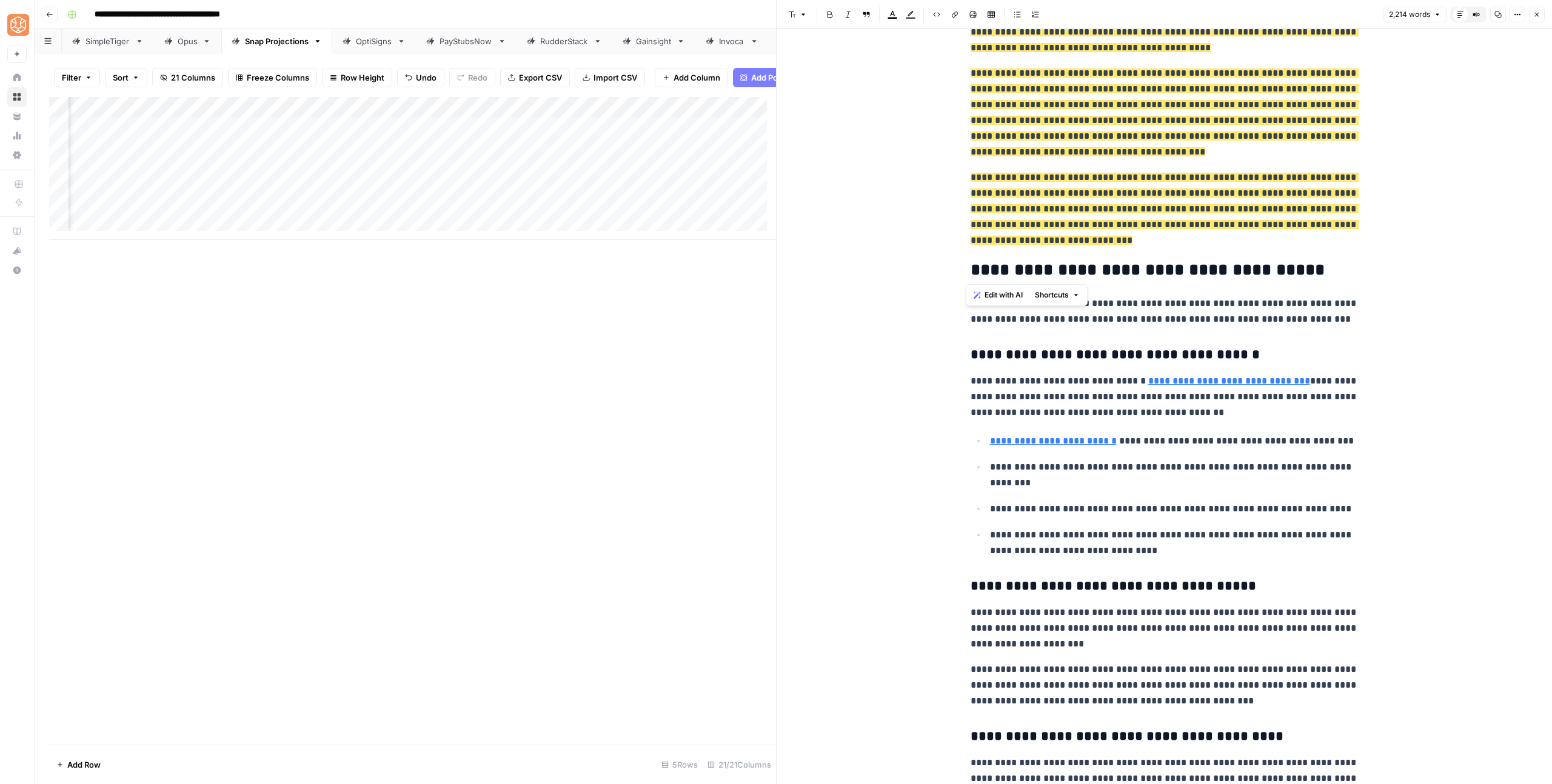 drag, startPoint x: 1156, startPoint y: 547, endPoint x: 938, endPoint y: 302, distance: 327.94664 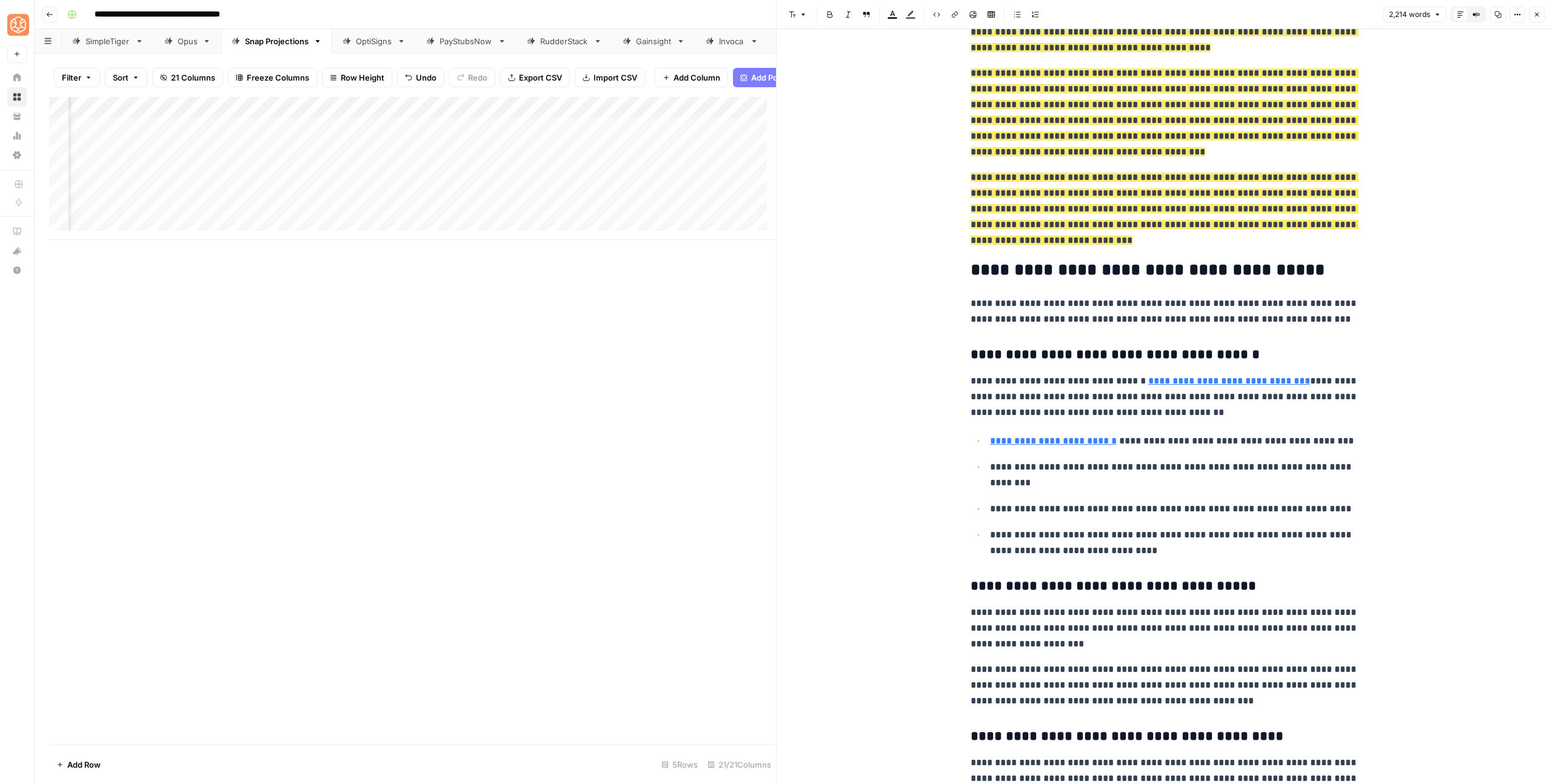 click on "Highlight color" at bounding box center (911, 15) 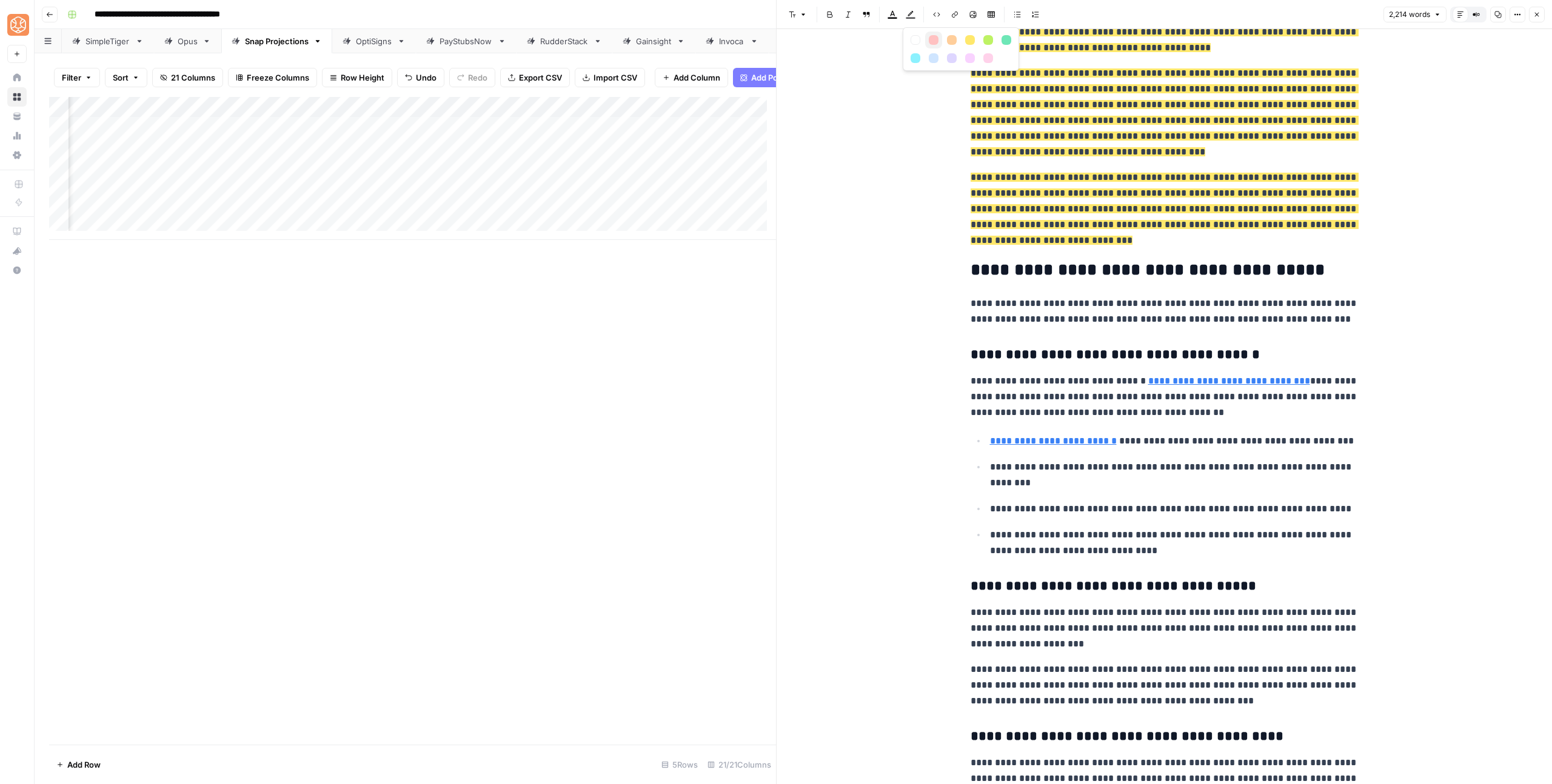 click at bounding box center [934, 40] 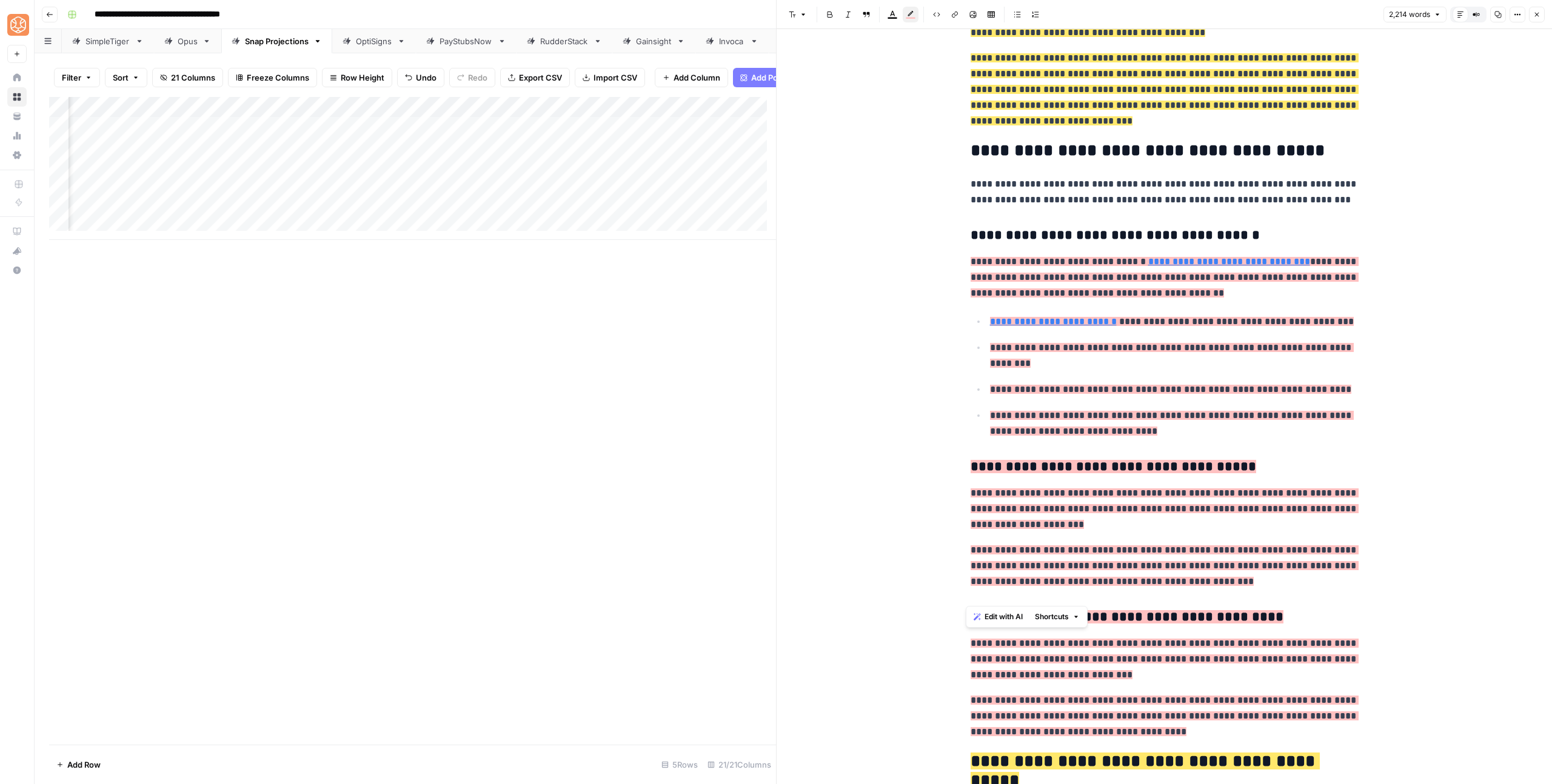 scroll, scrollTop: 3329, scrollLeft: 0, axis: vertical 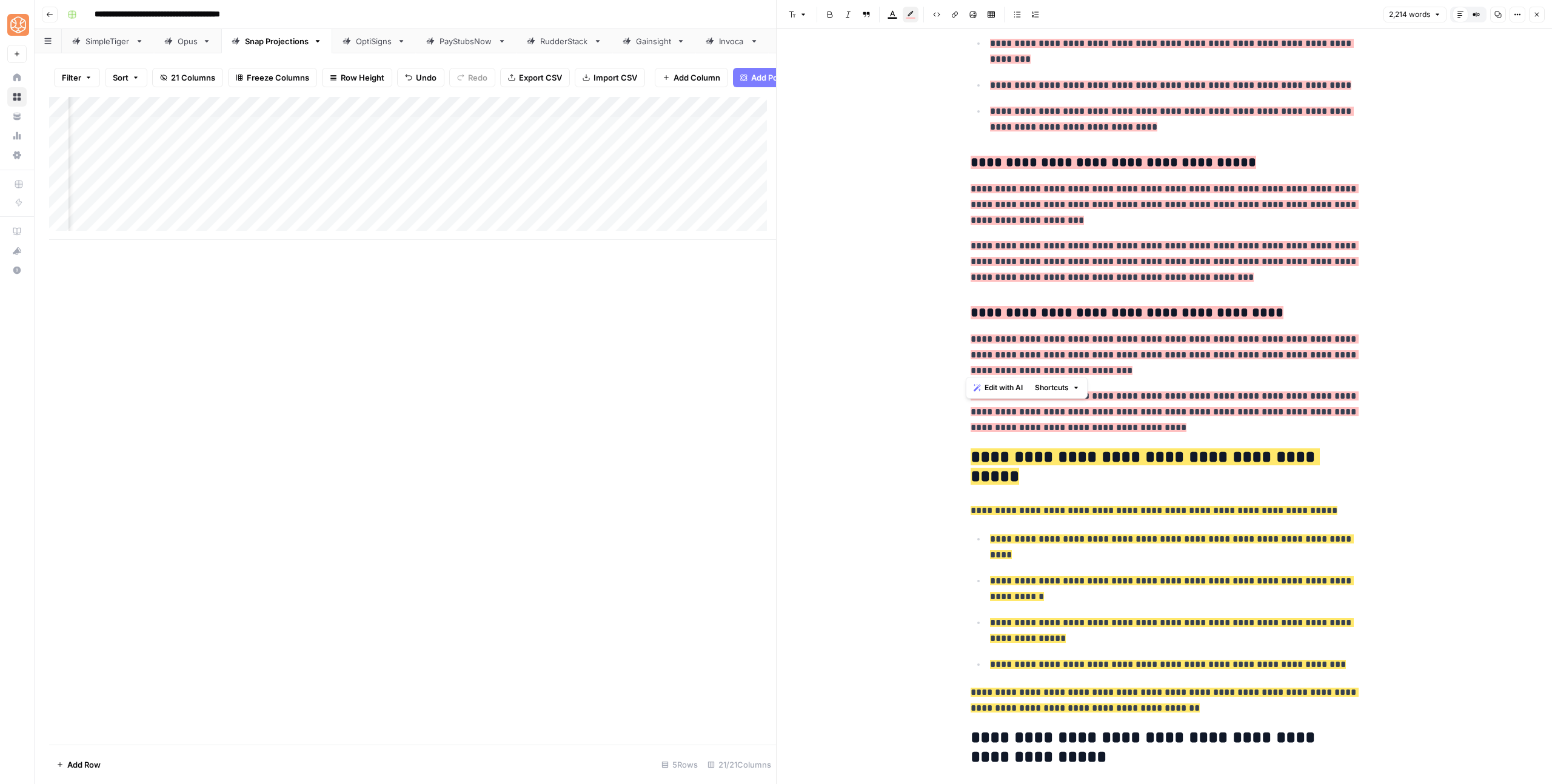 click on "**********" at bounding box center (1172, 546) 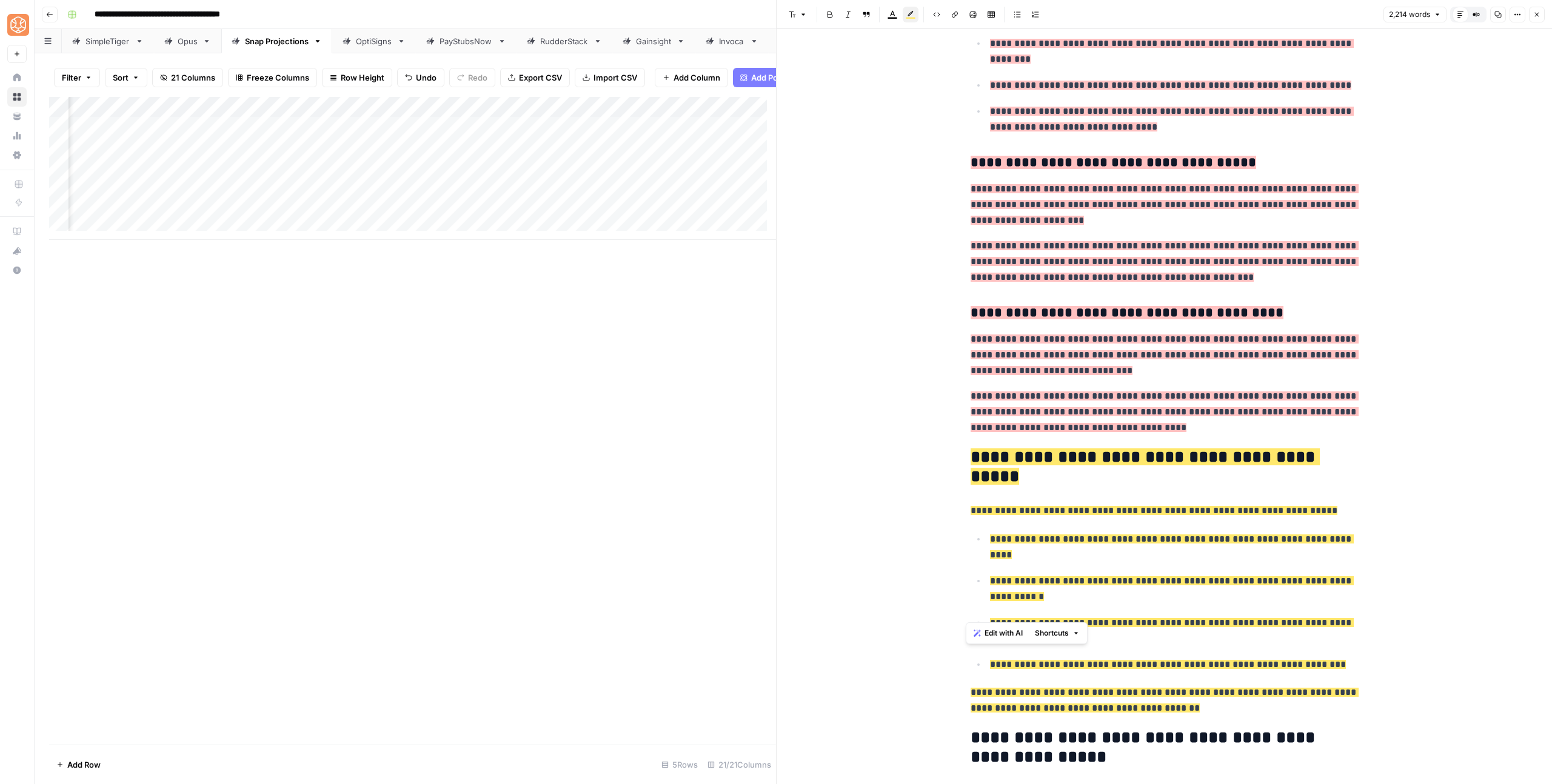 drag, startPoint x: 969, startPoint y: 386, endPoint x: 1210, endPoint y: 613, distance: 331.07401 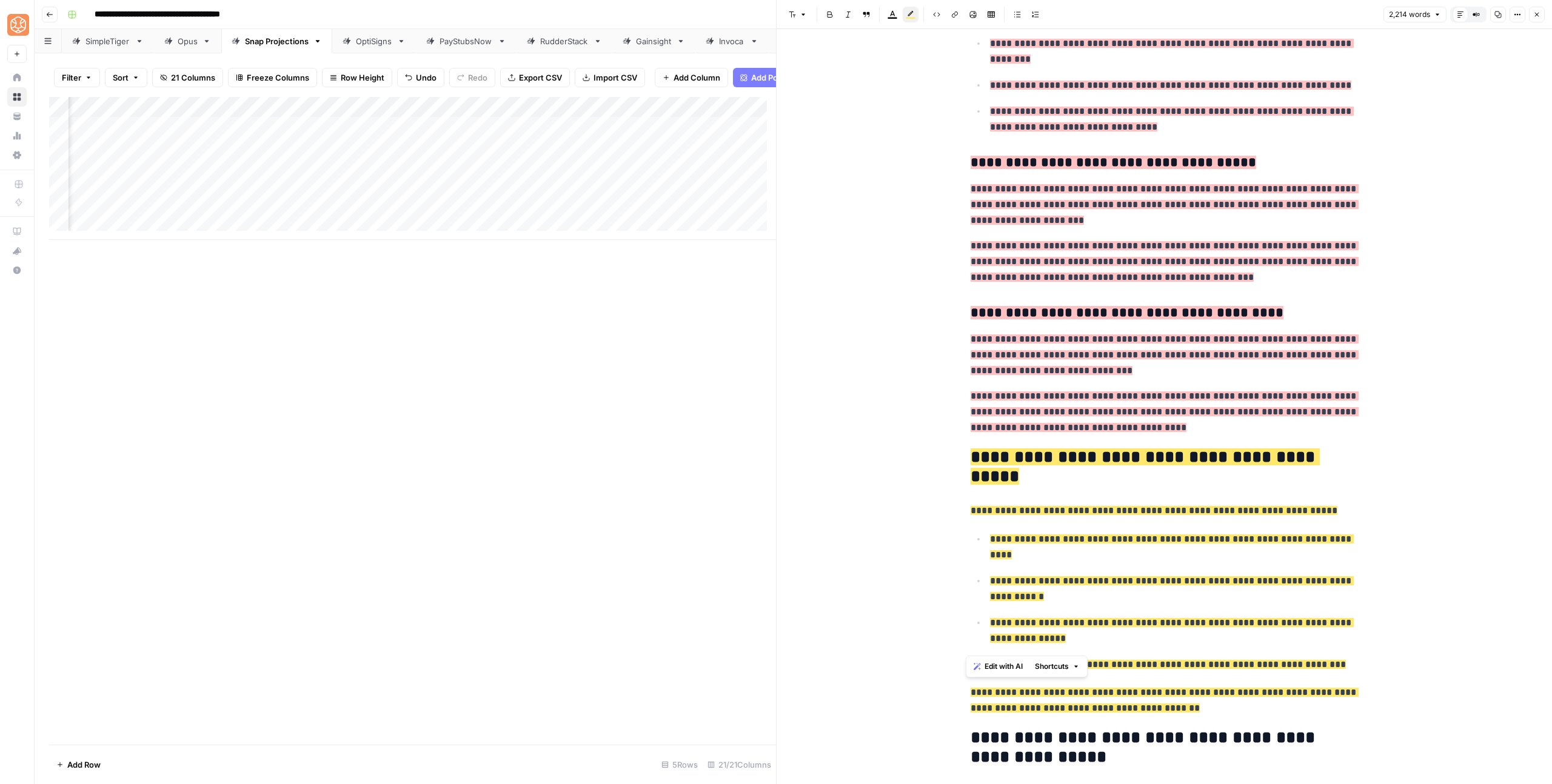 drag, startPoint x: 969, startPoint y: 393, endPoint x: 1153, endPoint y: 620, distance: 292.2071 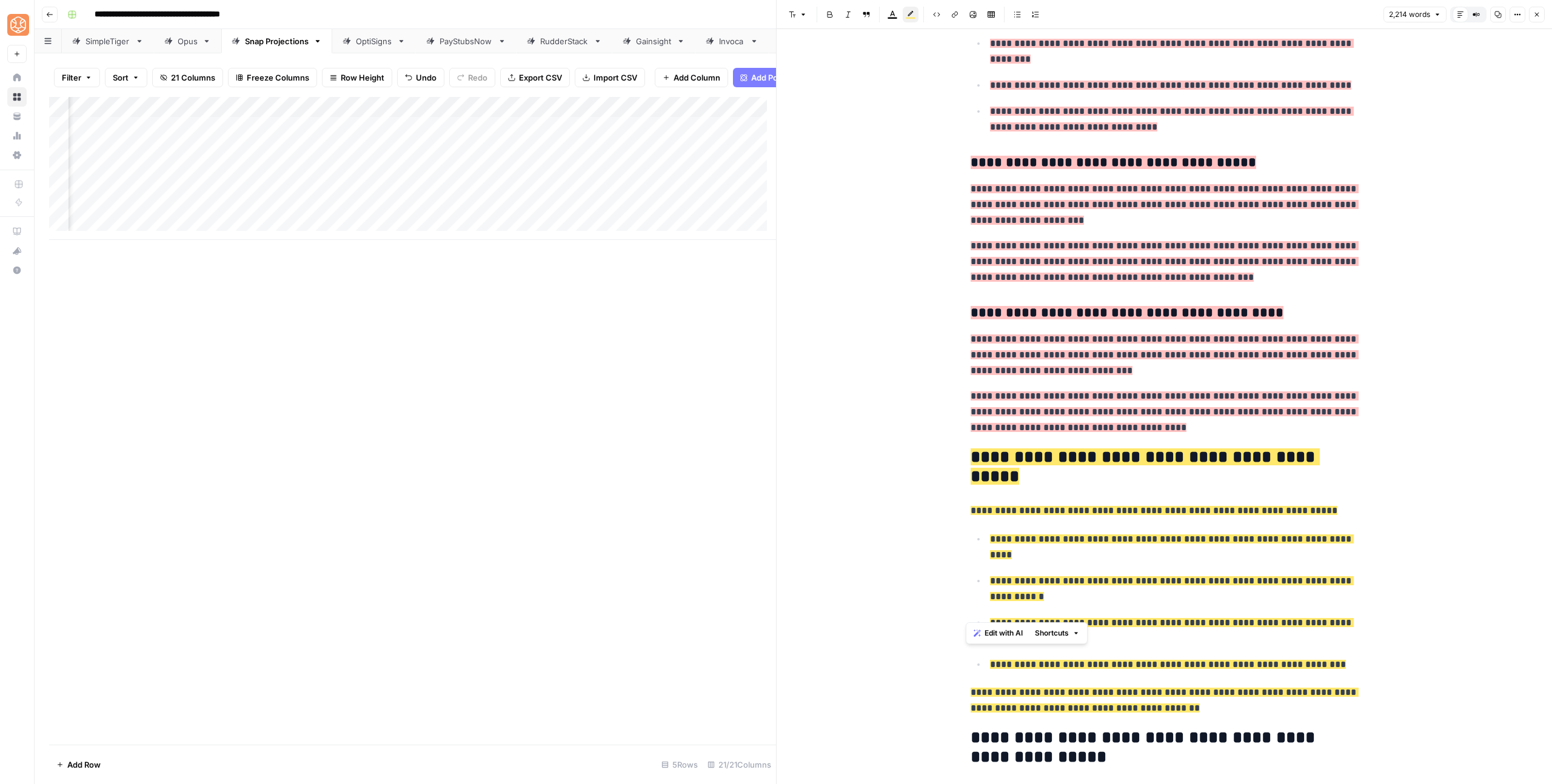 drag, startPoint x: 1145, startPoint y: 614, endPoint x: 955, endPoint y: 431, distance: 263.79727 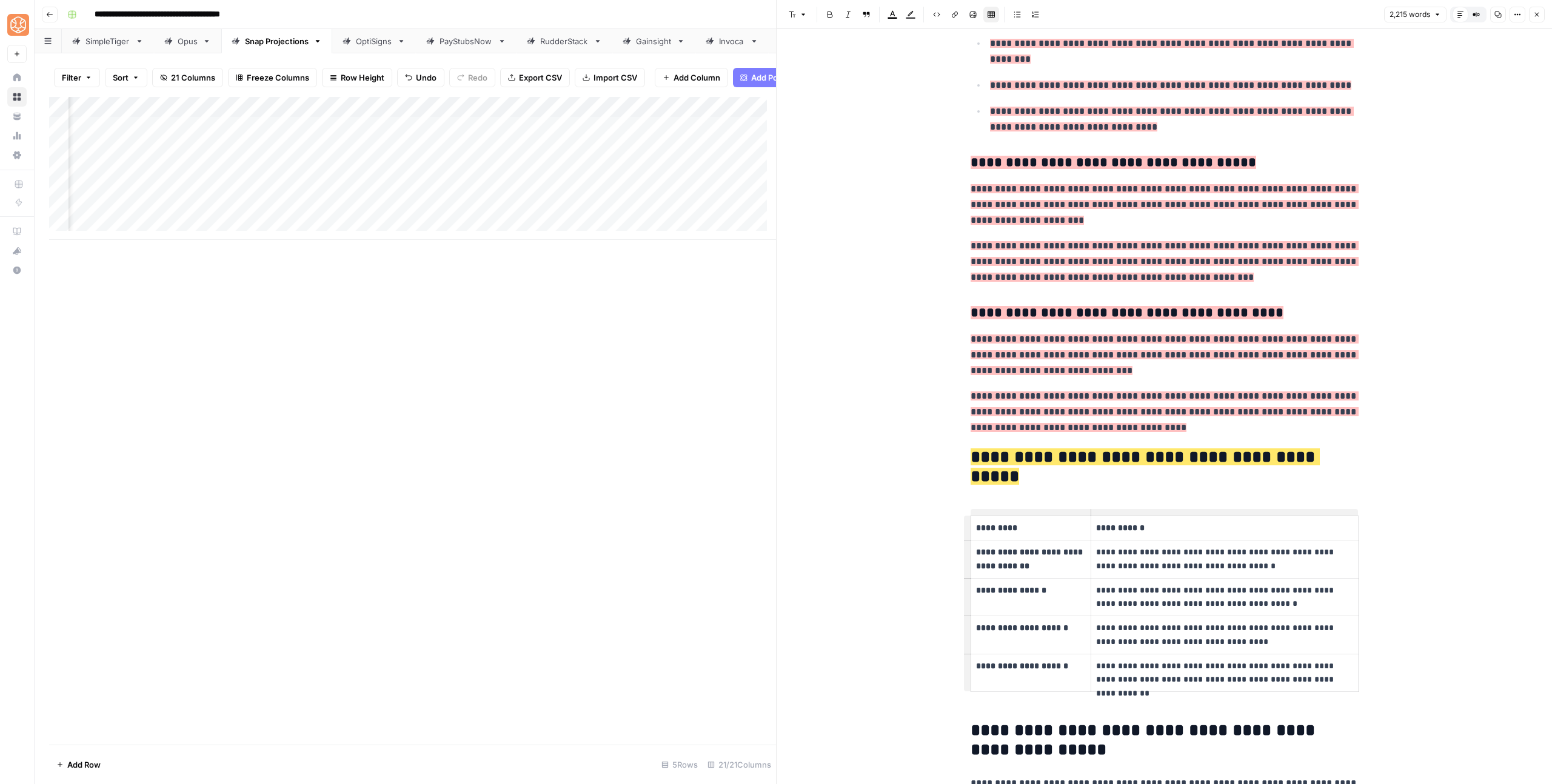 click on "**********" at bounding box center [1165, 740] 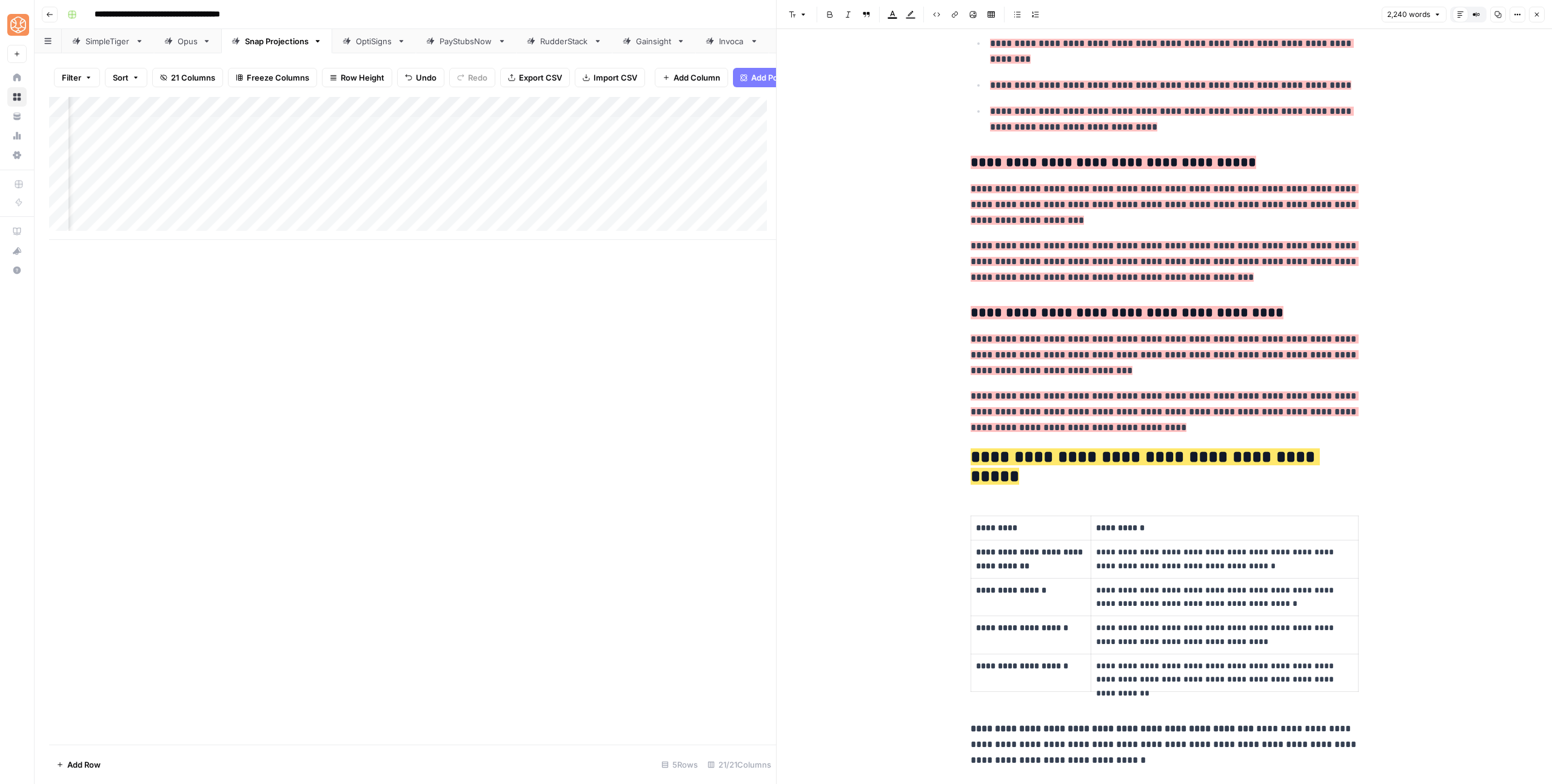 click on "**********" at bounding box center (1112, 728) 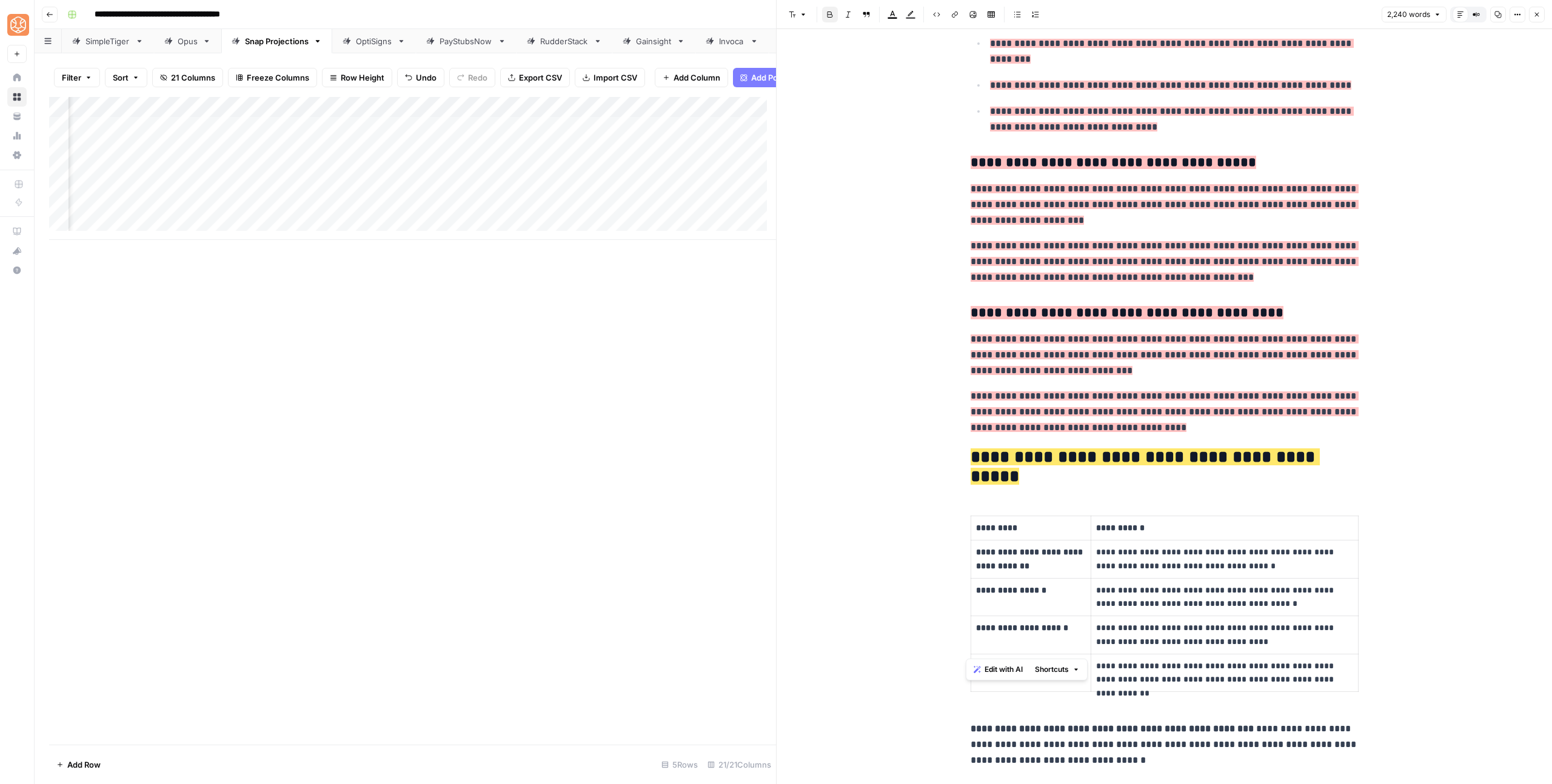 click on "**********" at bounding box center (1112, 728) 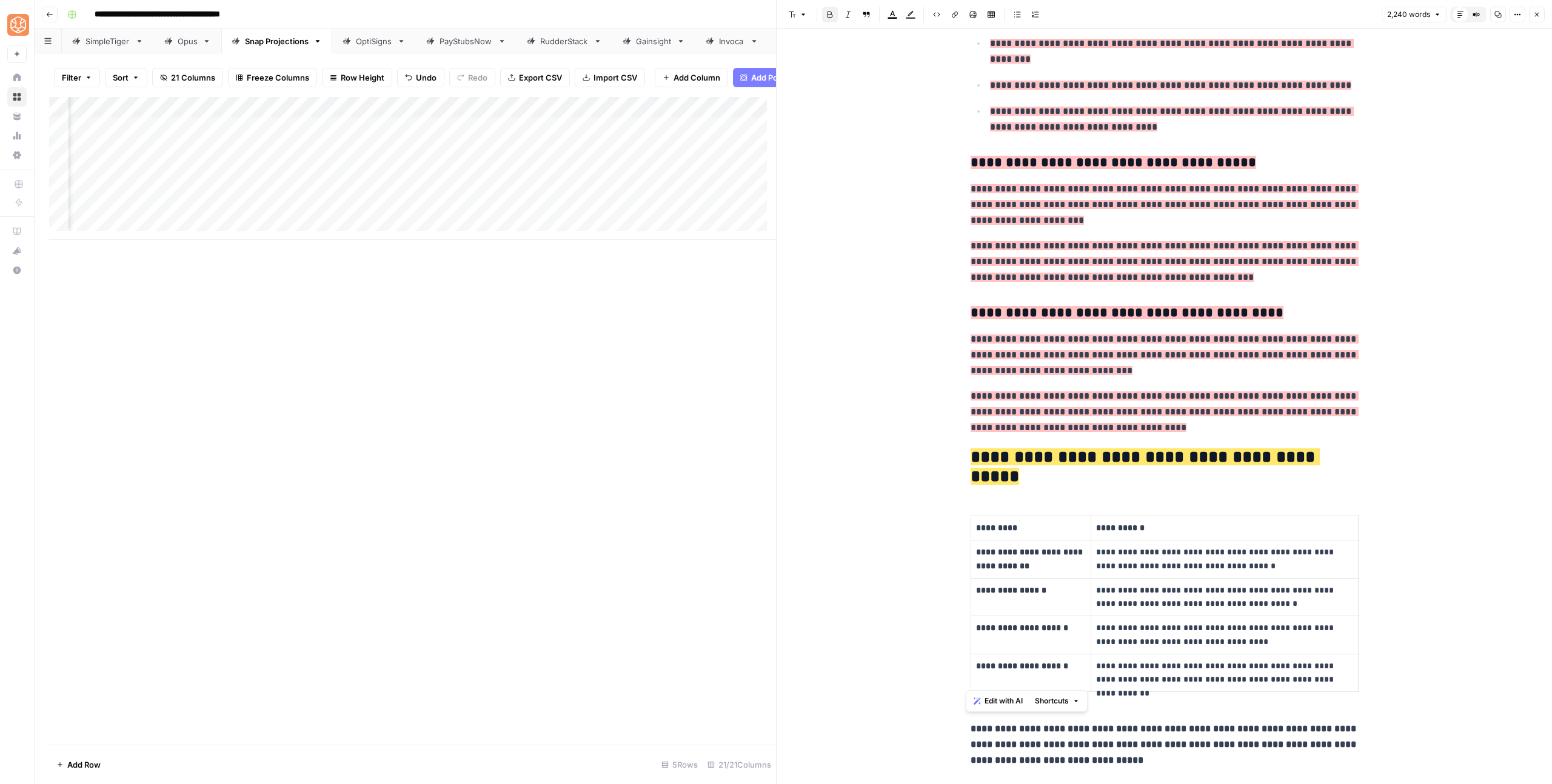 click on "**********" at bounding box center [1165, -575] 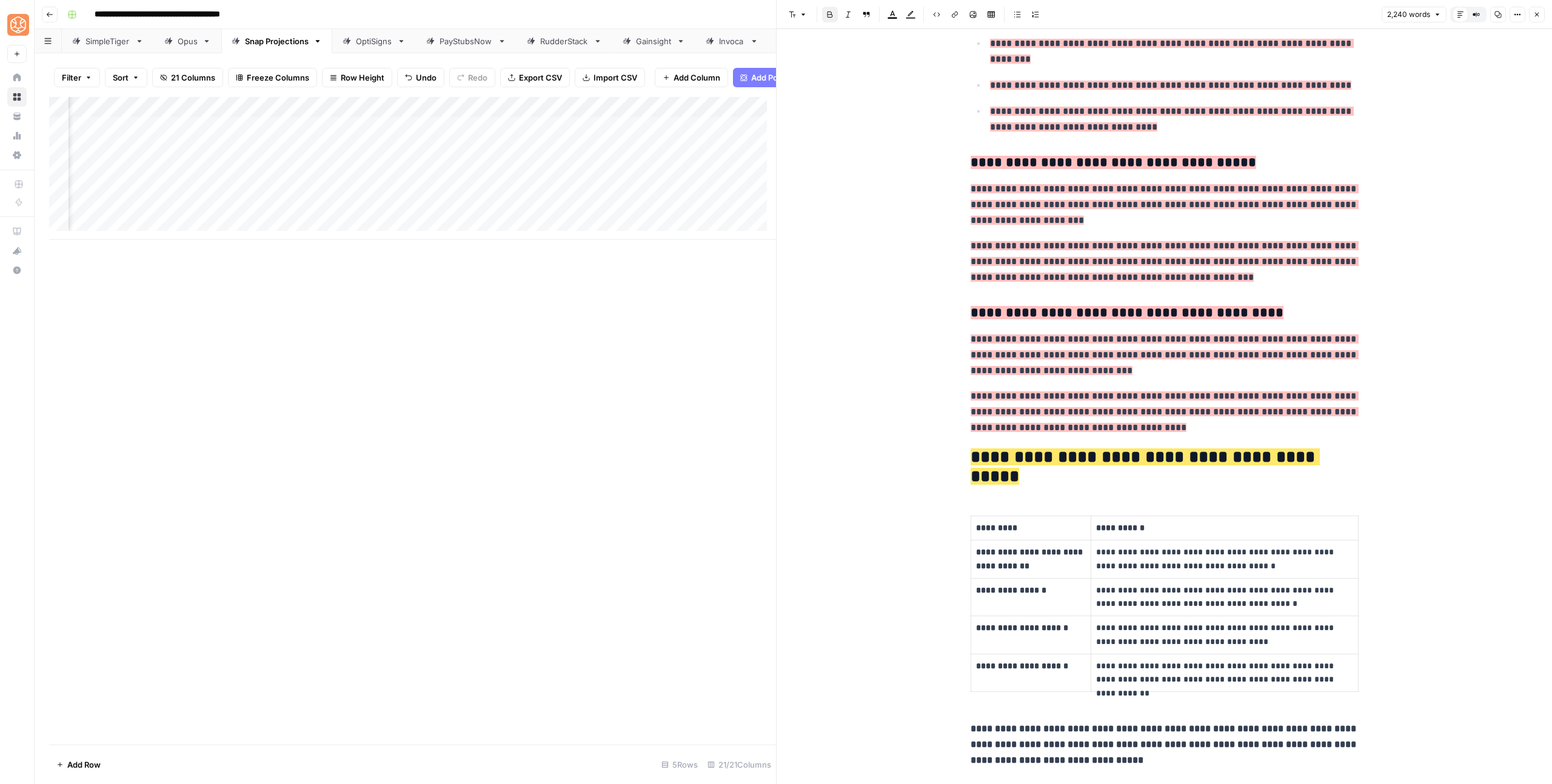 click on "**********" at bounding box center [1165, 744] 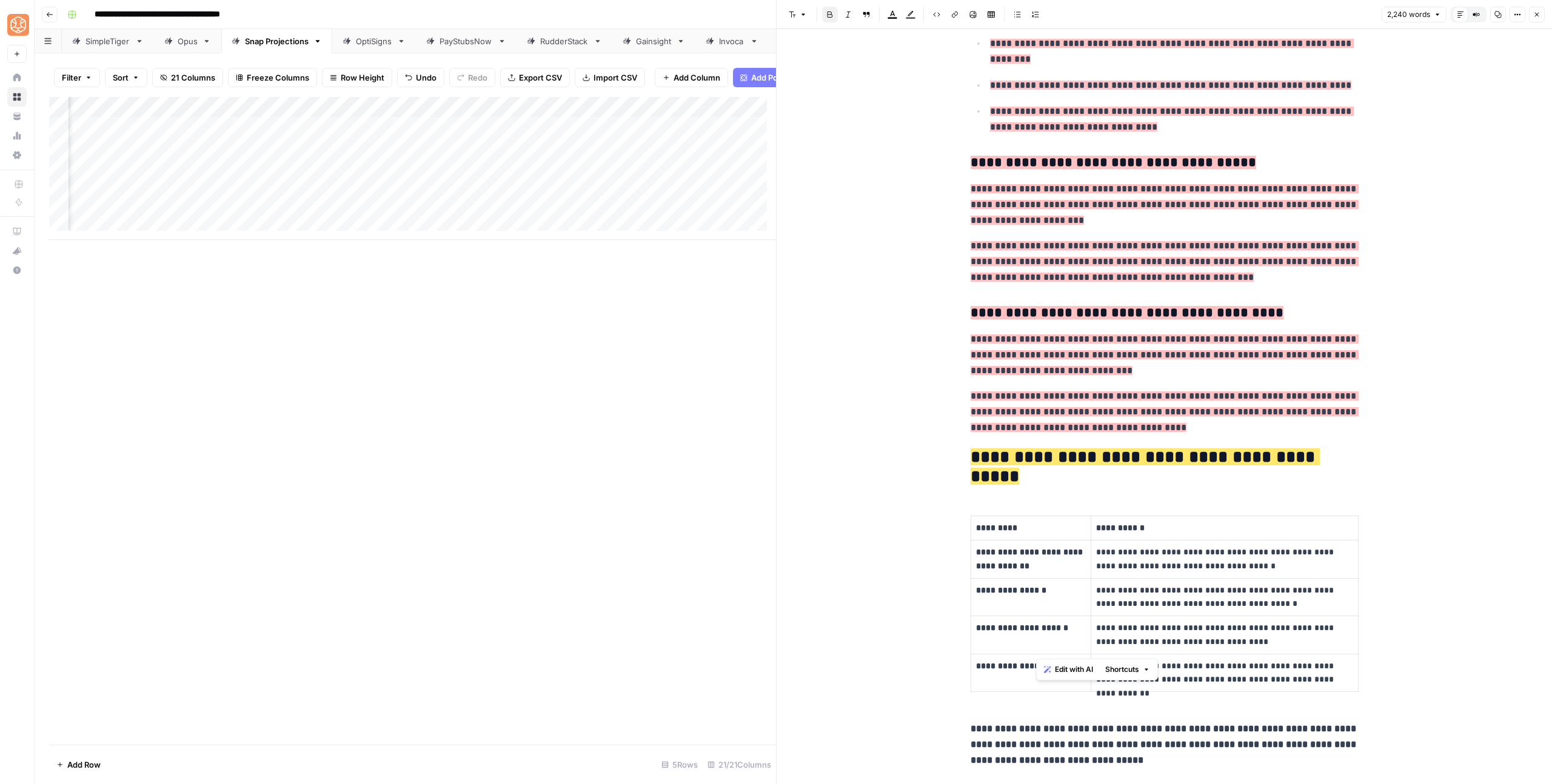 click on "**********" at bounding box center [1165, 744] 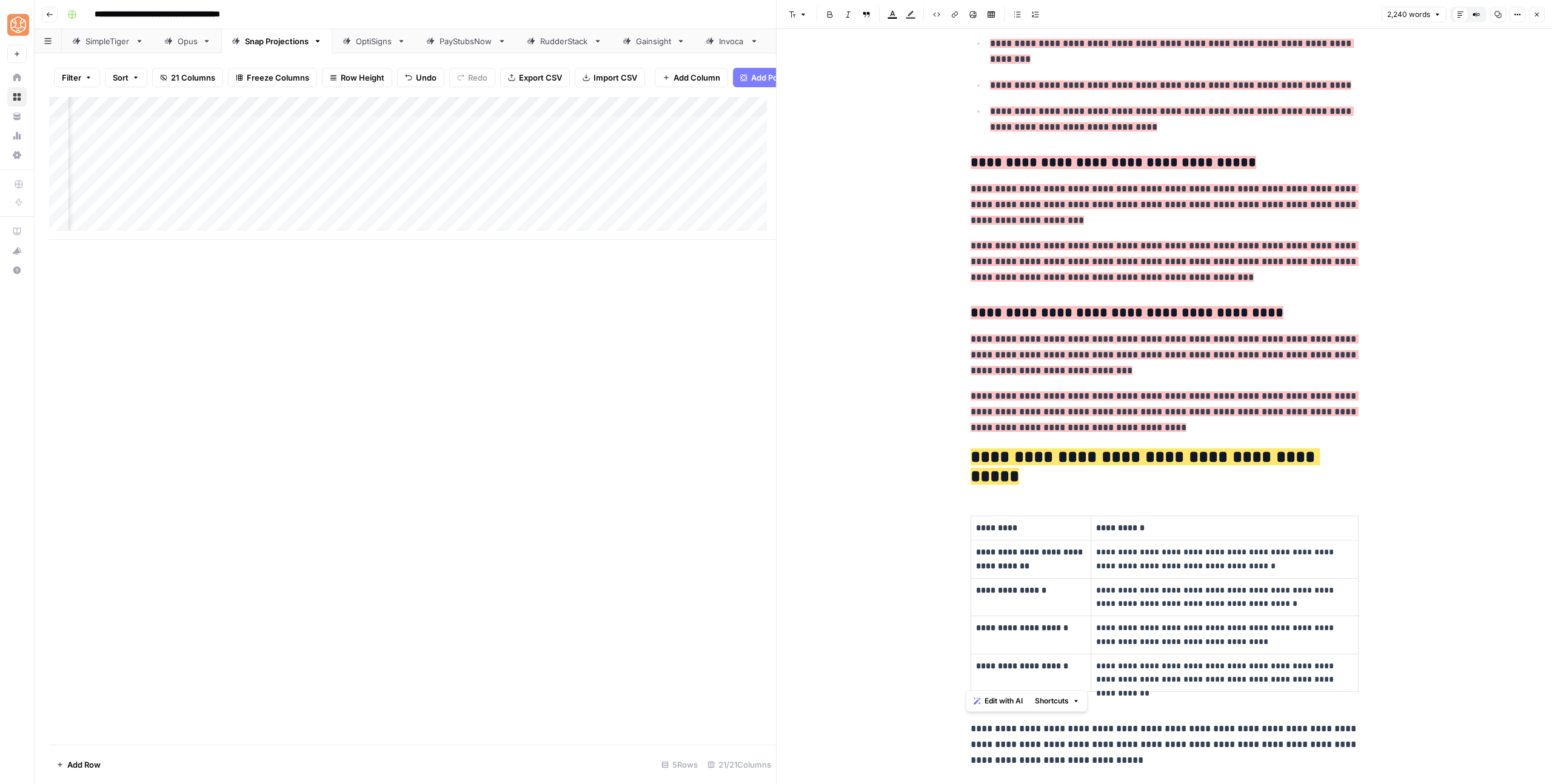 click on "**********" at bounding box center (1165, -575) 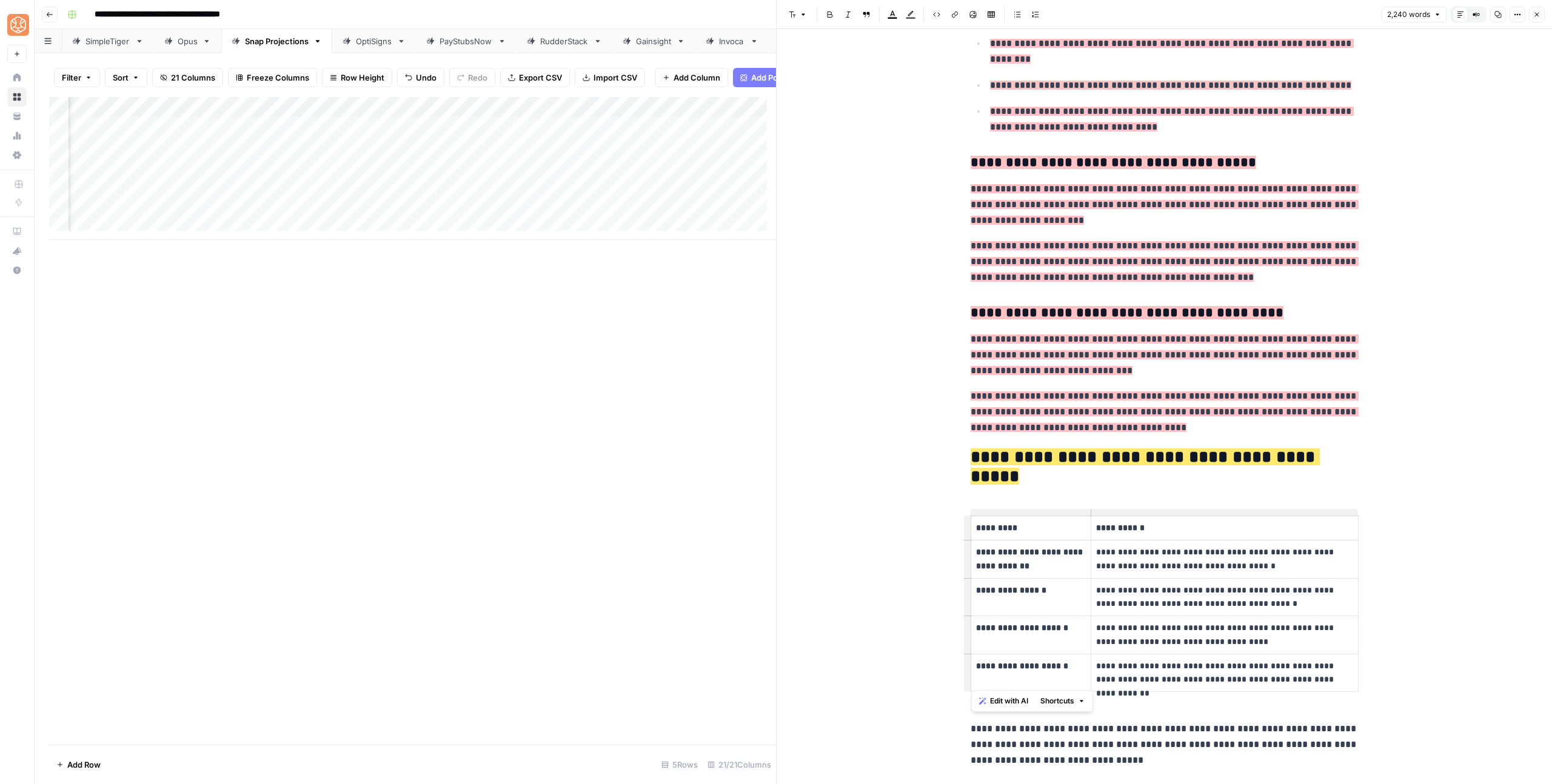 drag, startPoint x: 1119, startPoint y: 677, endPoint x: 968, endPoint y: 443, distance: 278.49057 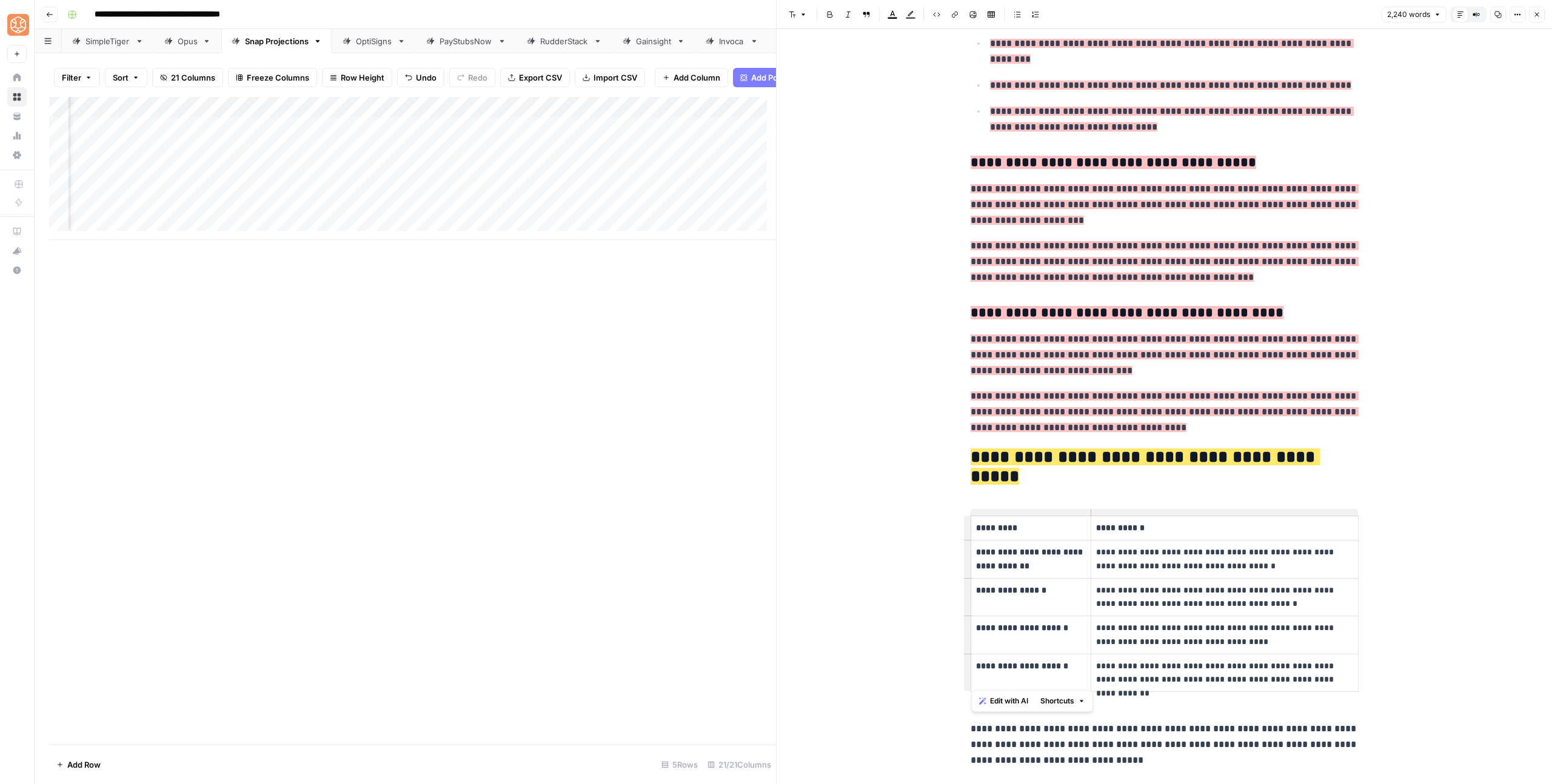 click on "**********" at bounding box center [1165, -575] 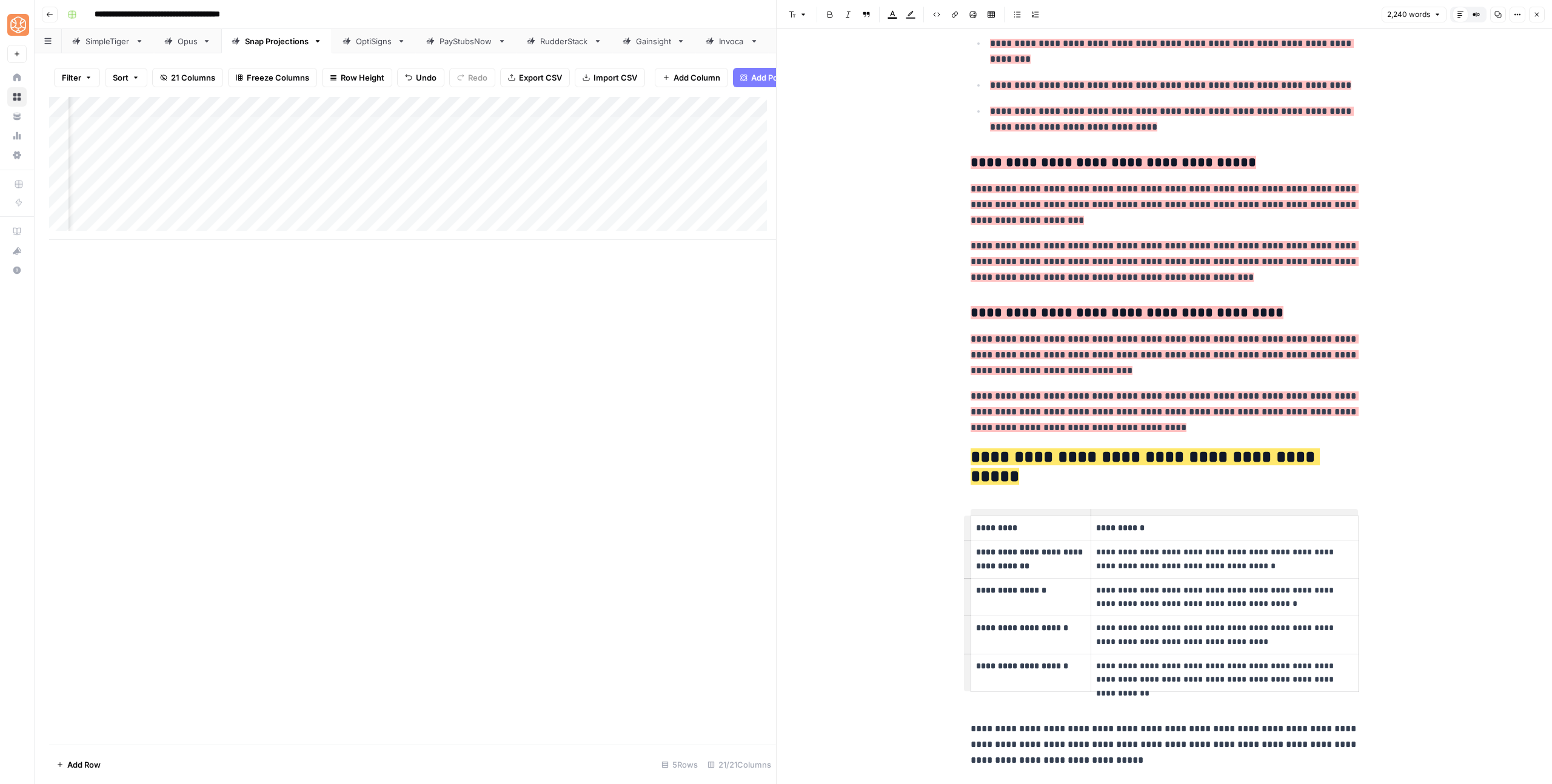 click 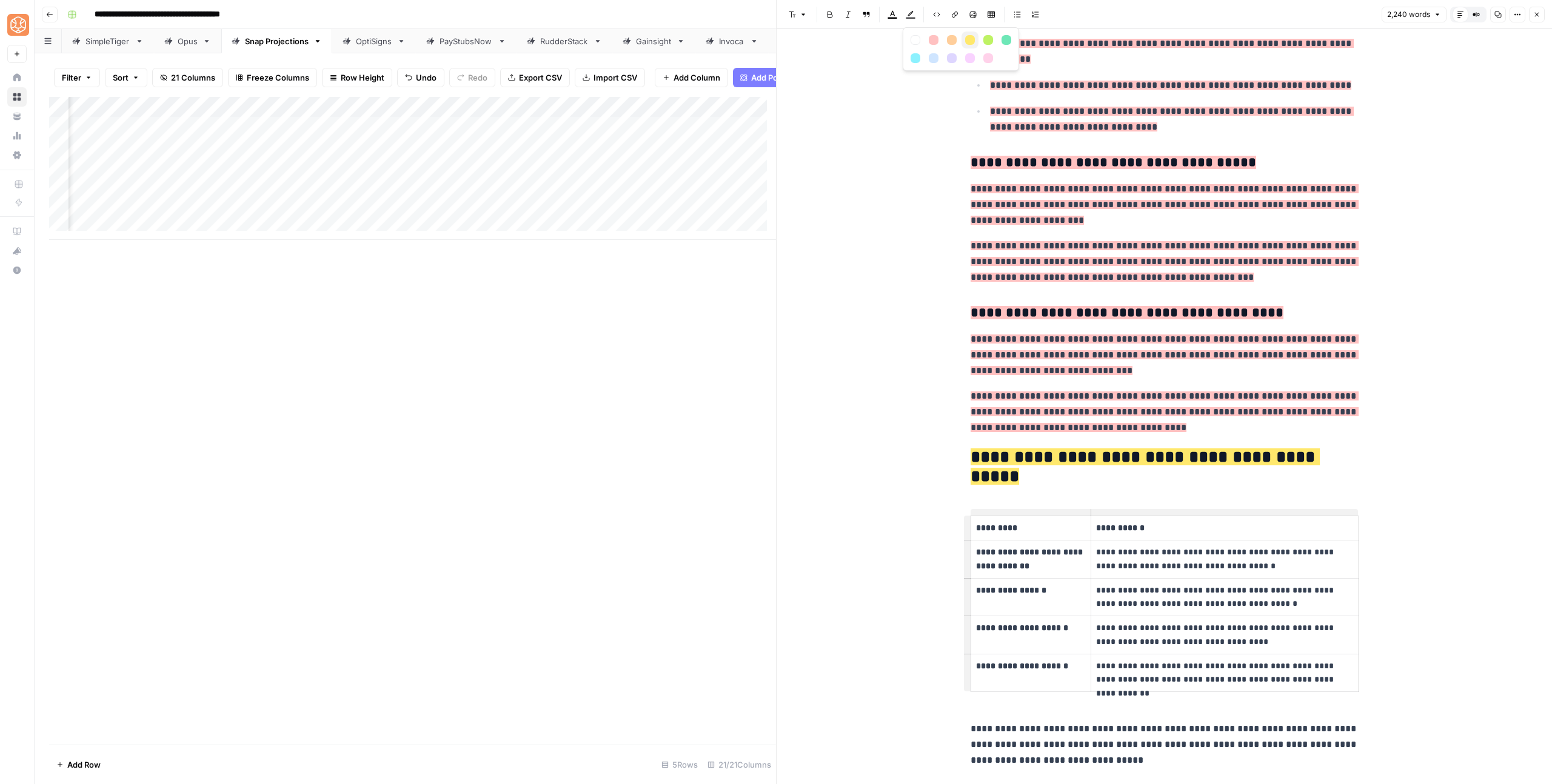 click at bounding box center (970, 40) 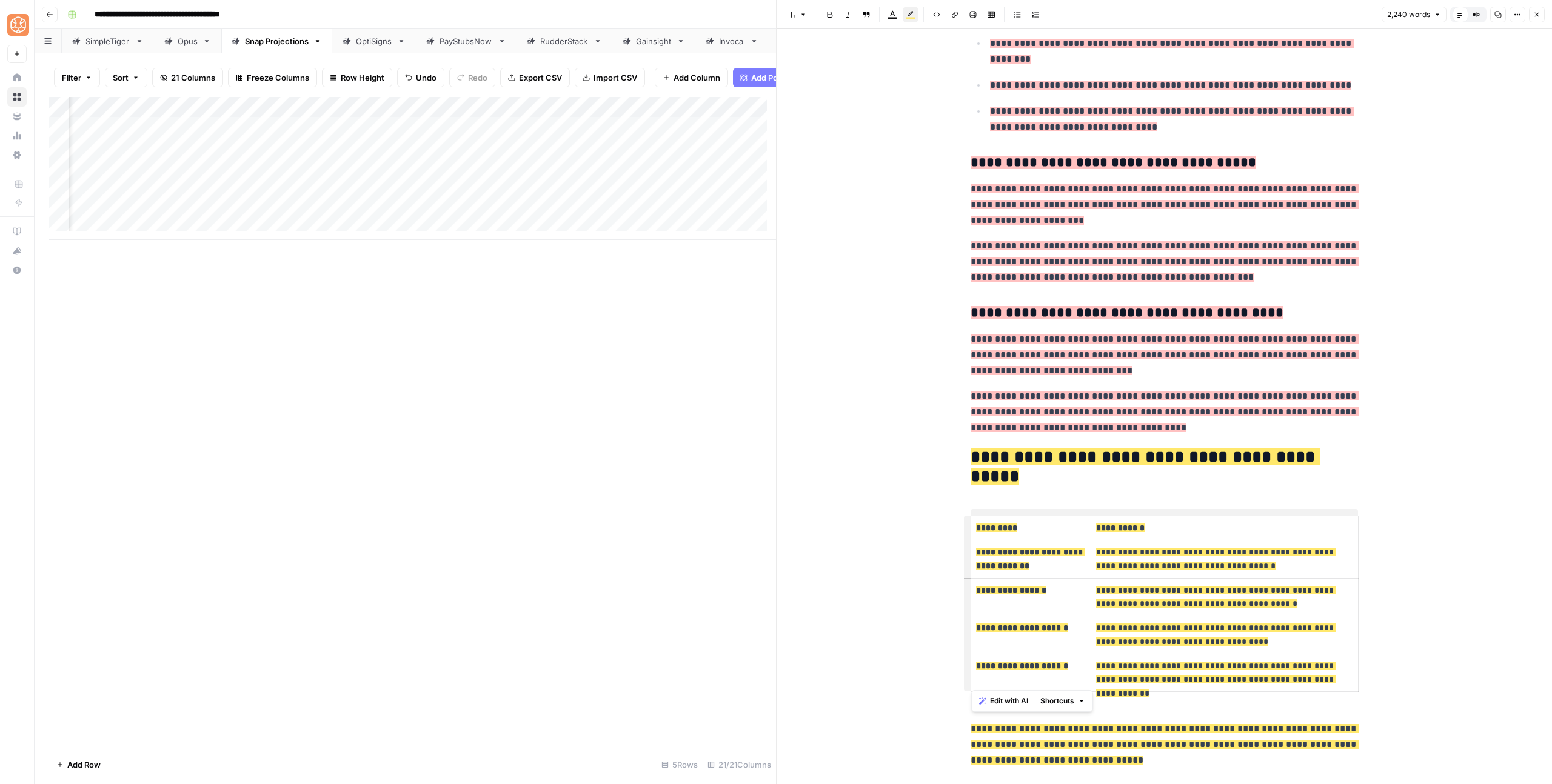 click on "**********" at bounding box center [1165, 411] 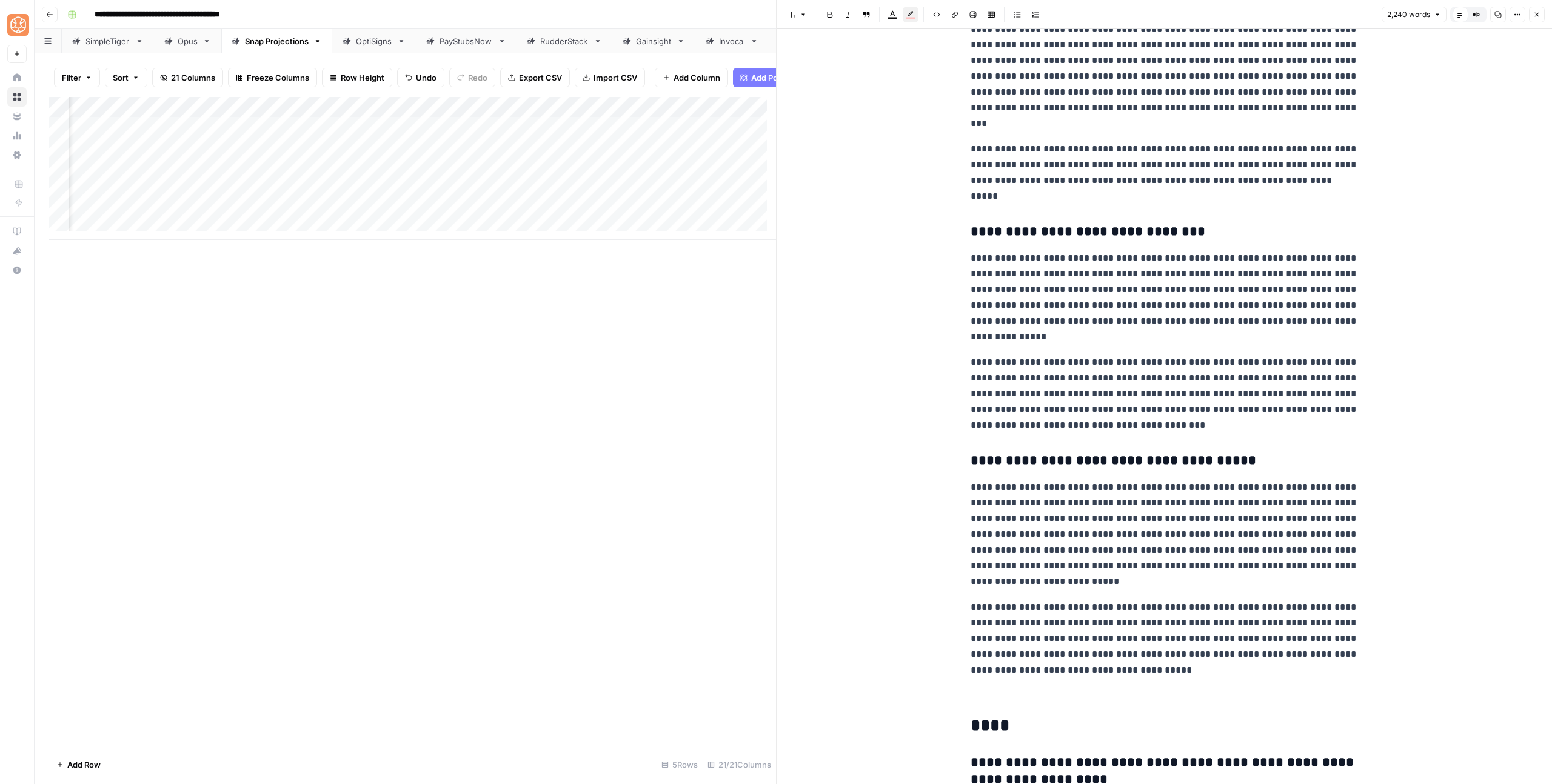 scroll, scrollTop: 4362, scrollLeft: 0, axis: vertical 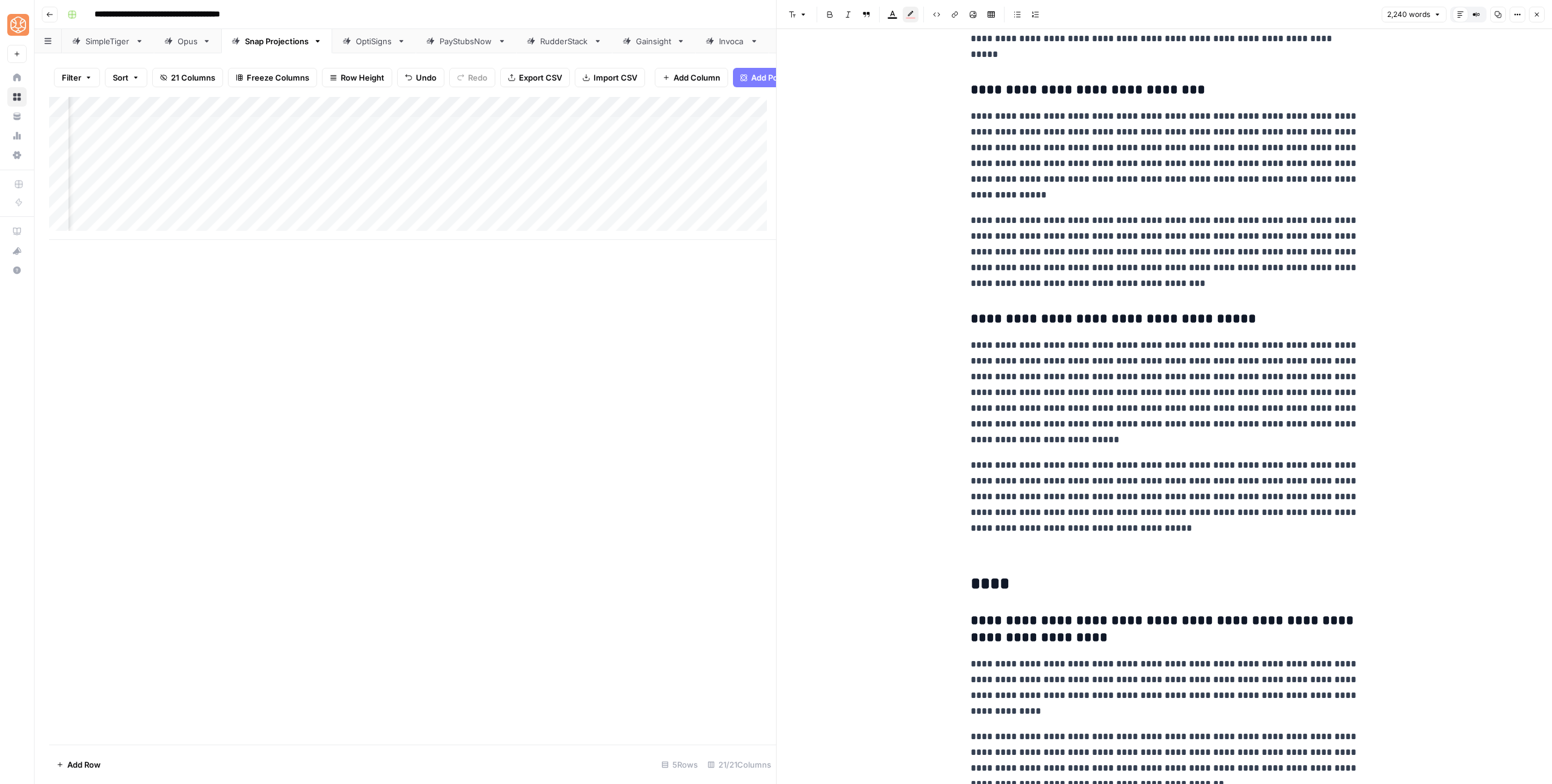 click on "**********" at bounding box center (1165, -1608) 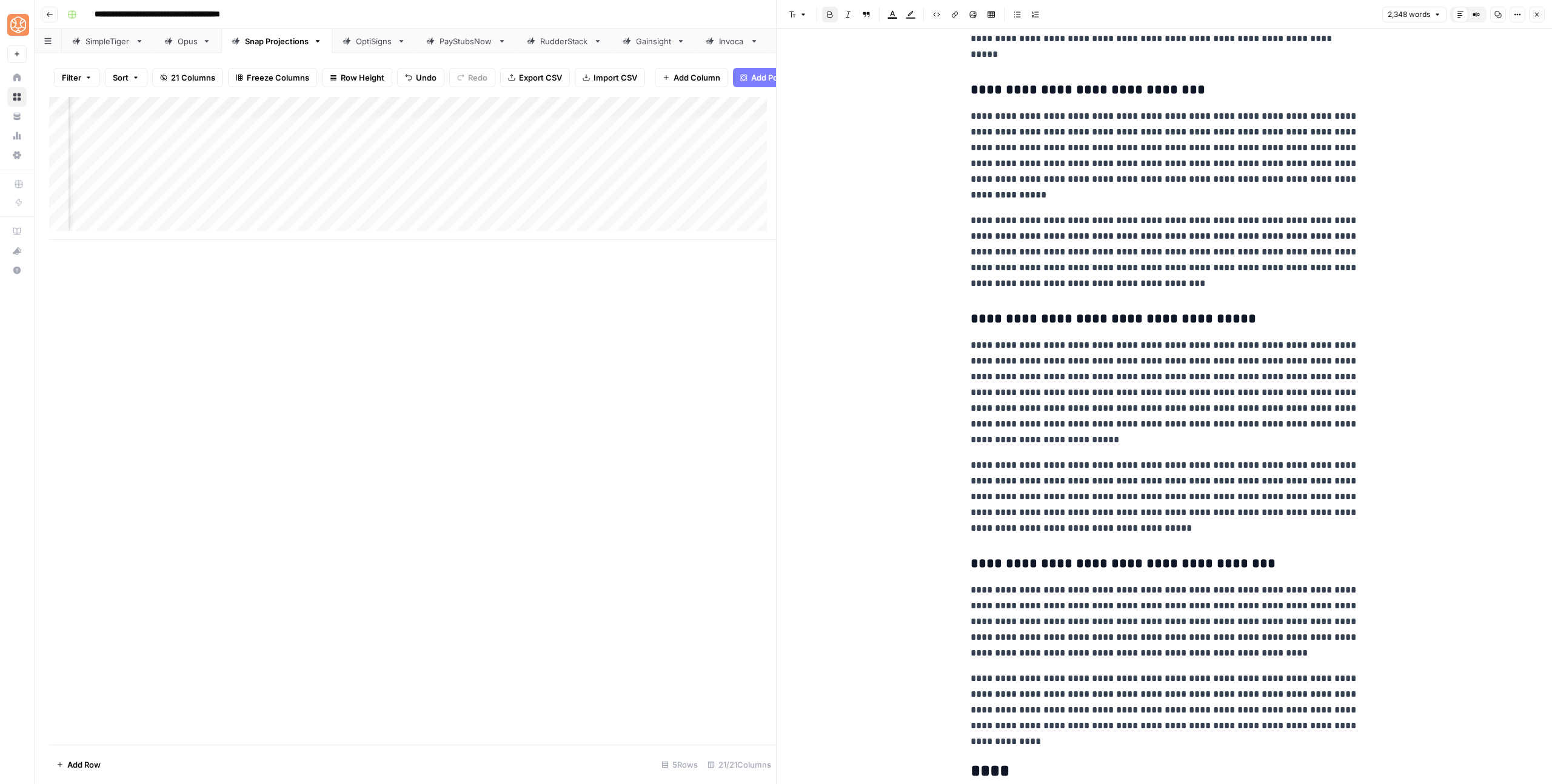 click on "**********" at bounding box center (1123, 563) 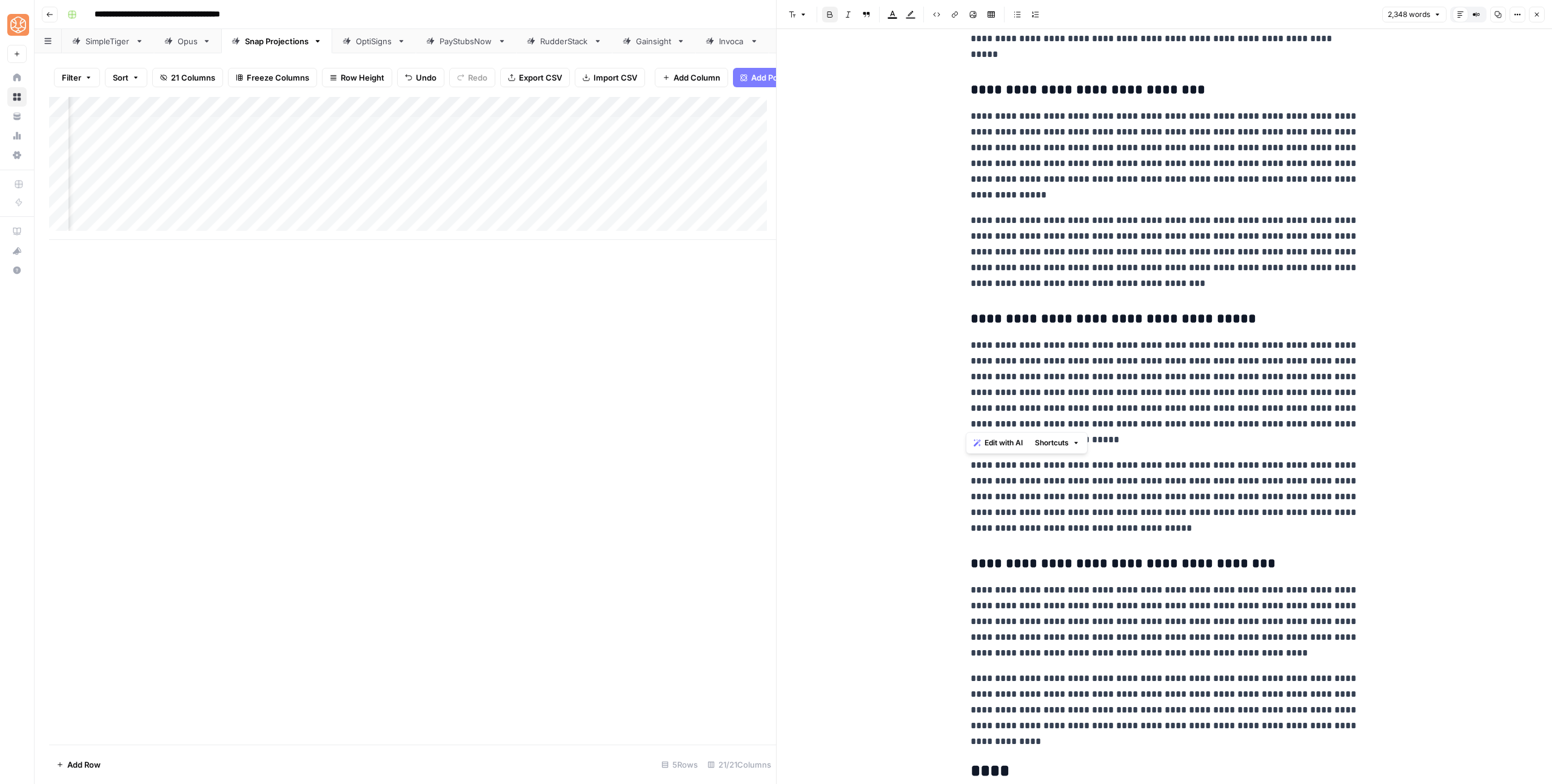 click on "**********" at bounding box center [1123, 563] 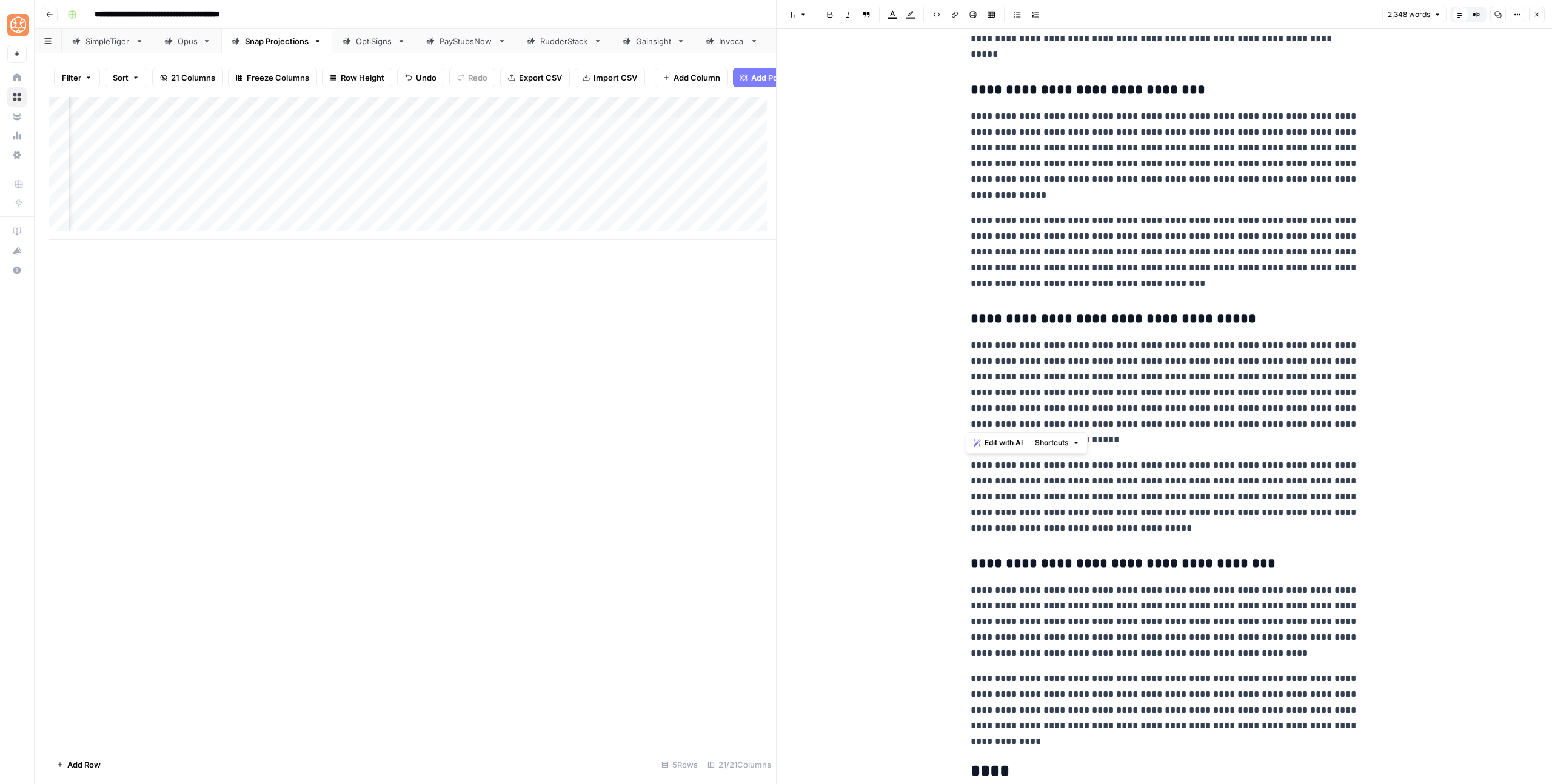 click on "**********" at bounding box center (1165, -1514) 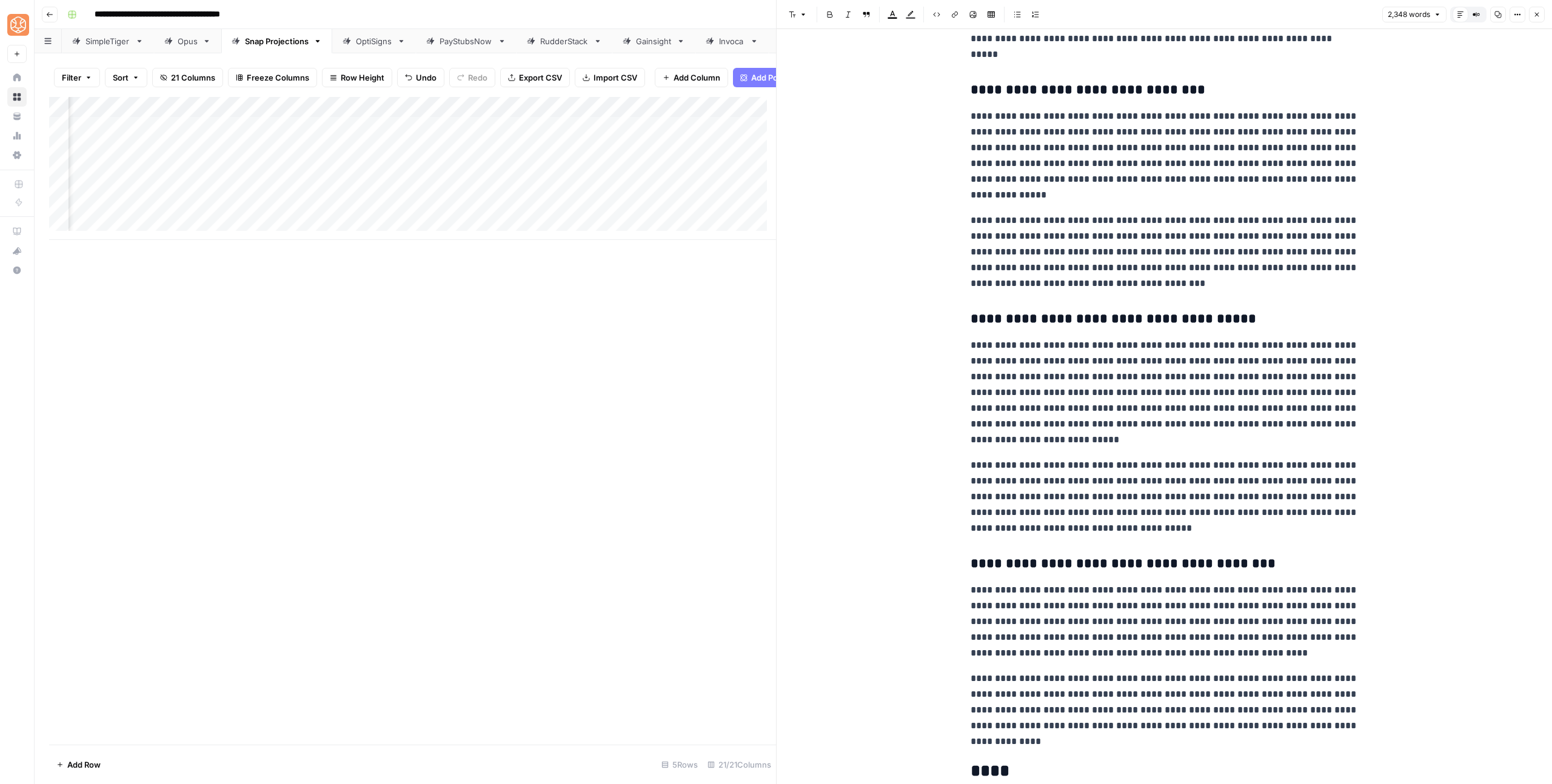 click on "**********" at bounding box center [1165, 710] 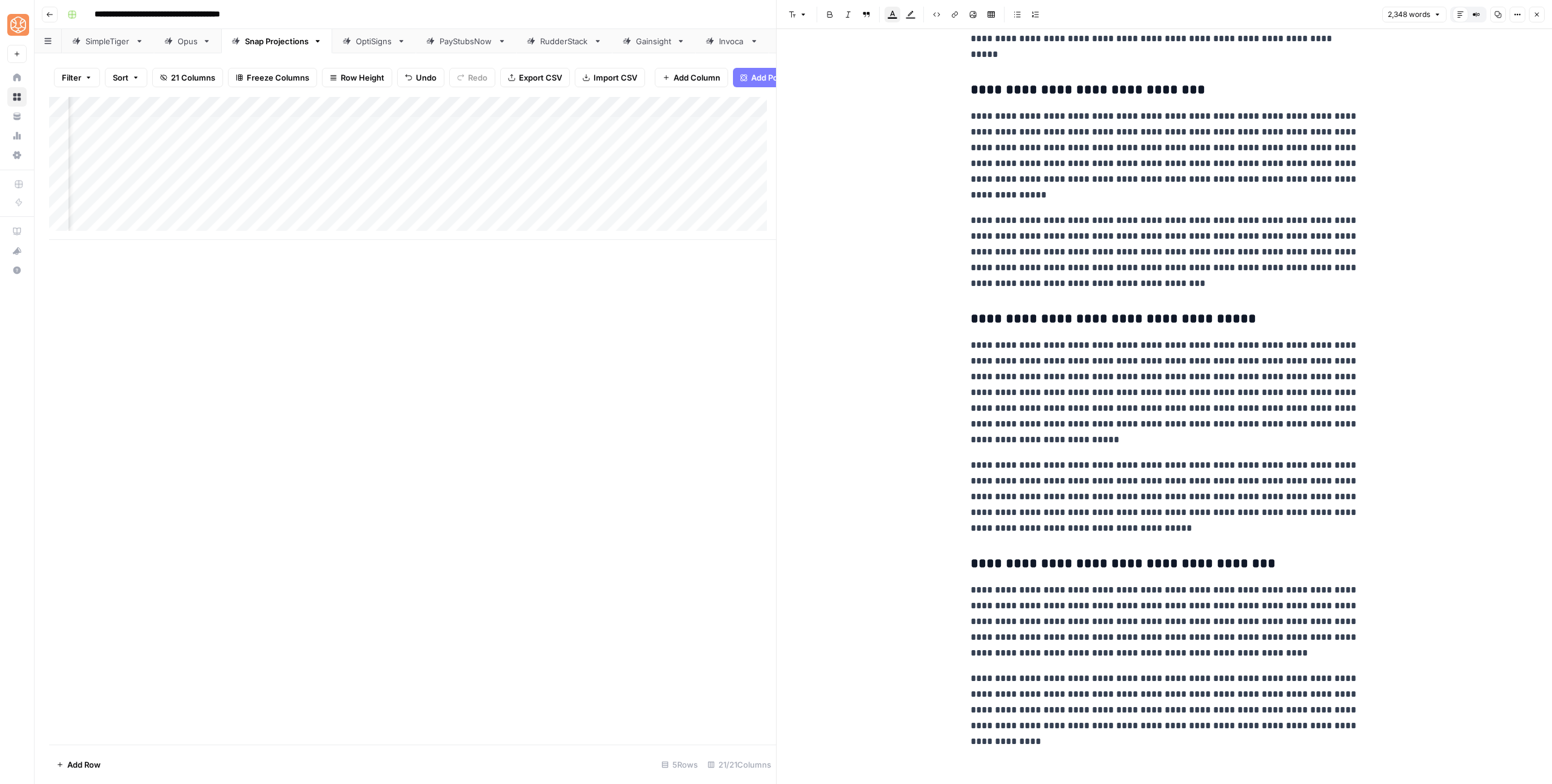 scroll, scrollTop: 4396, scrollLeft: 0, axis: vertical 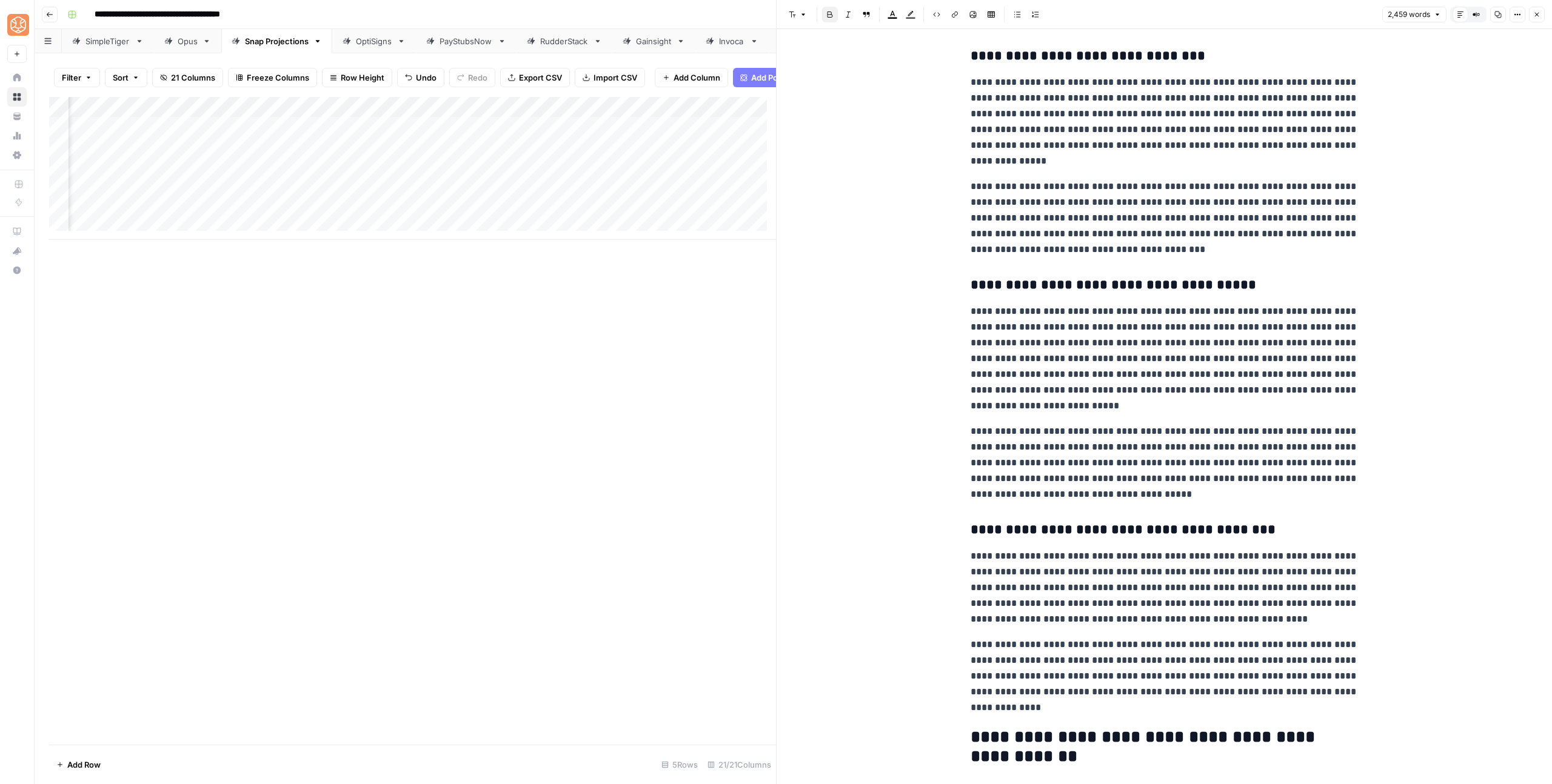 click on "**********" at bounding box center [1145, 746] 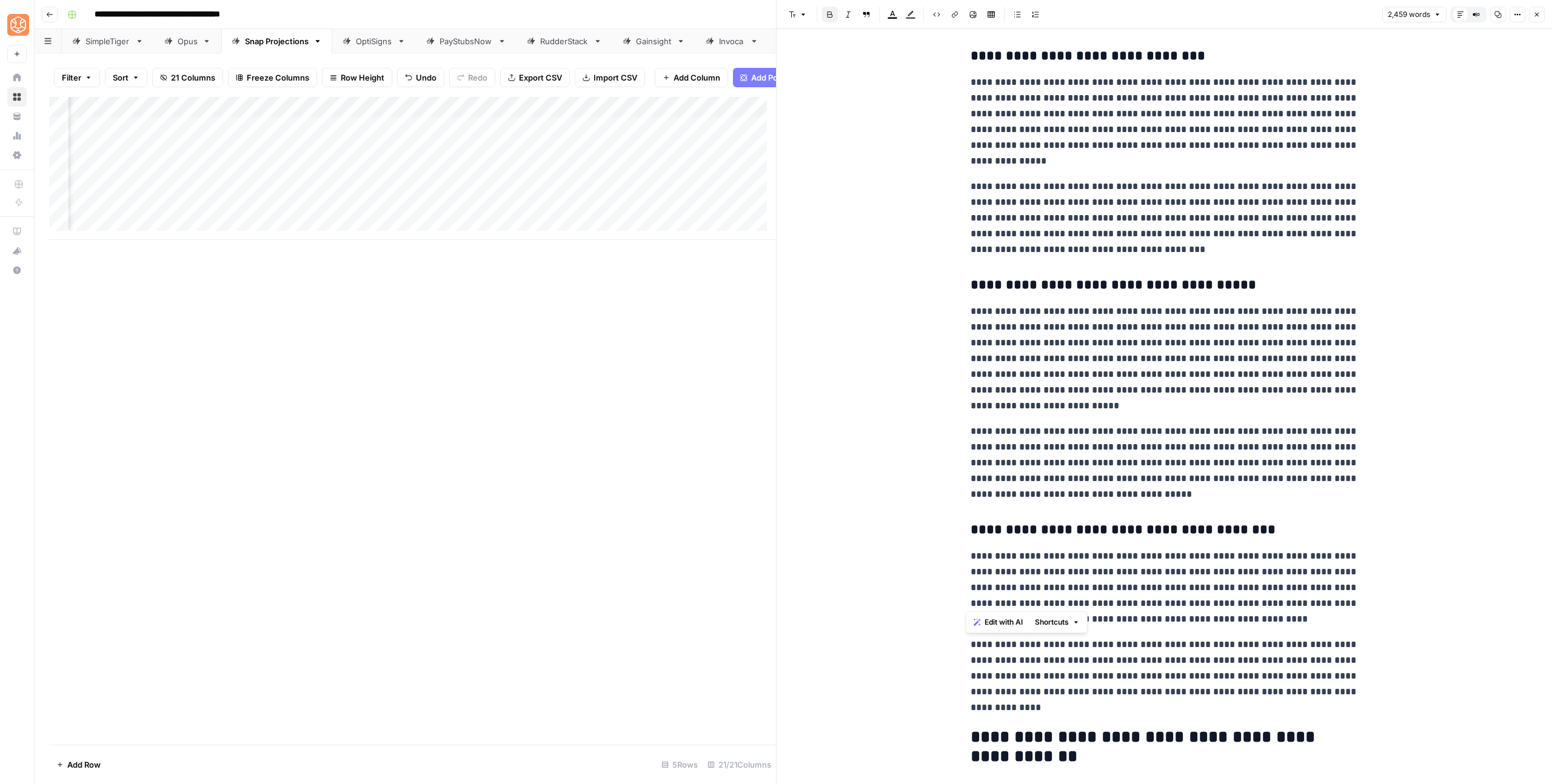 click on "**********" at bounding box center [1145, 746] 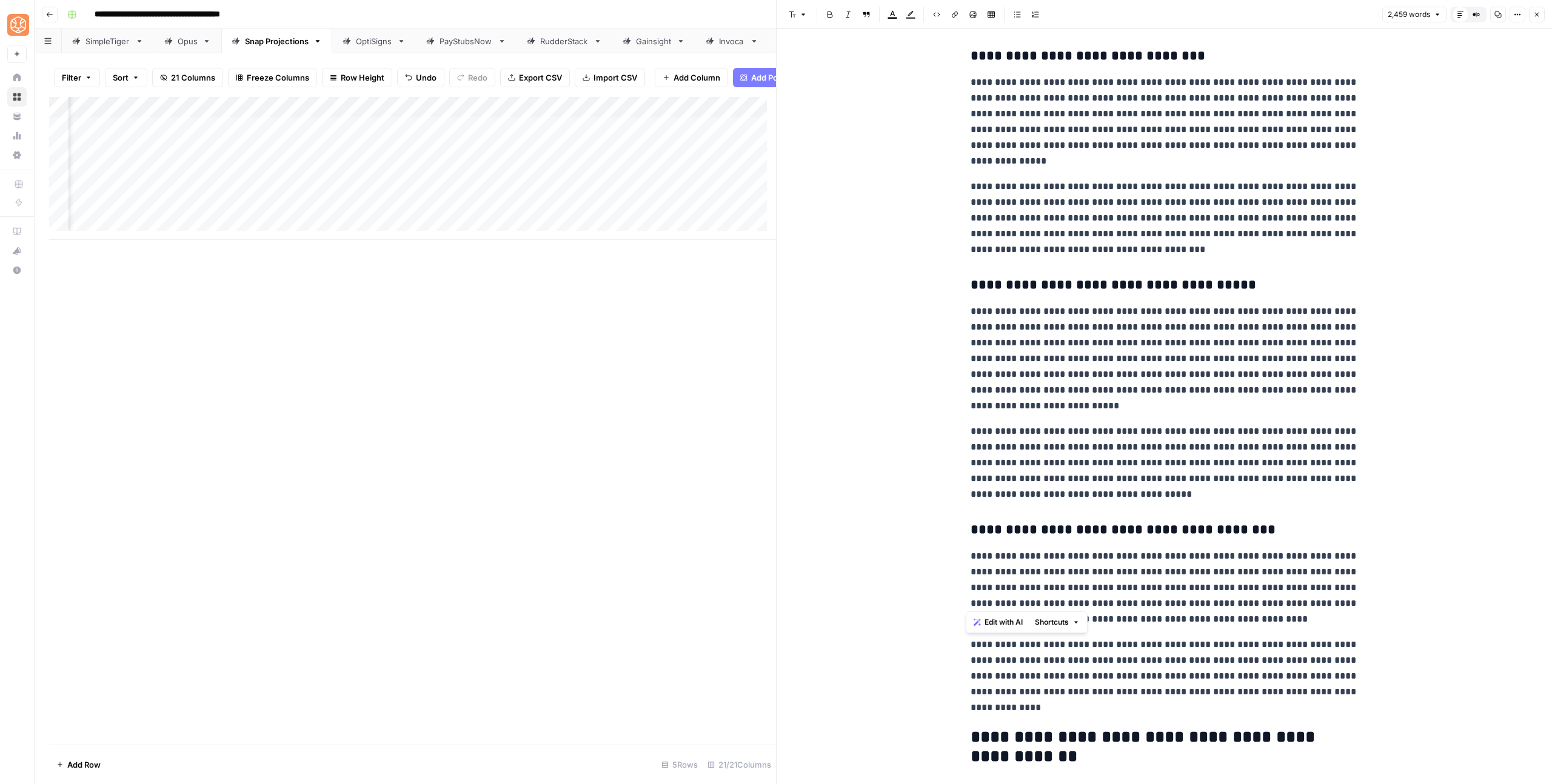 click on "**********" at bounding box center [1165, 747] 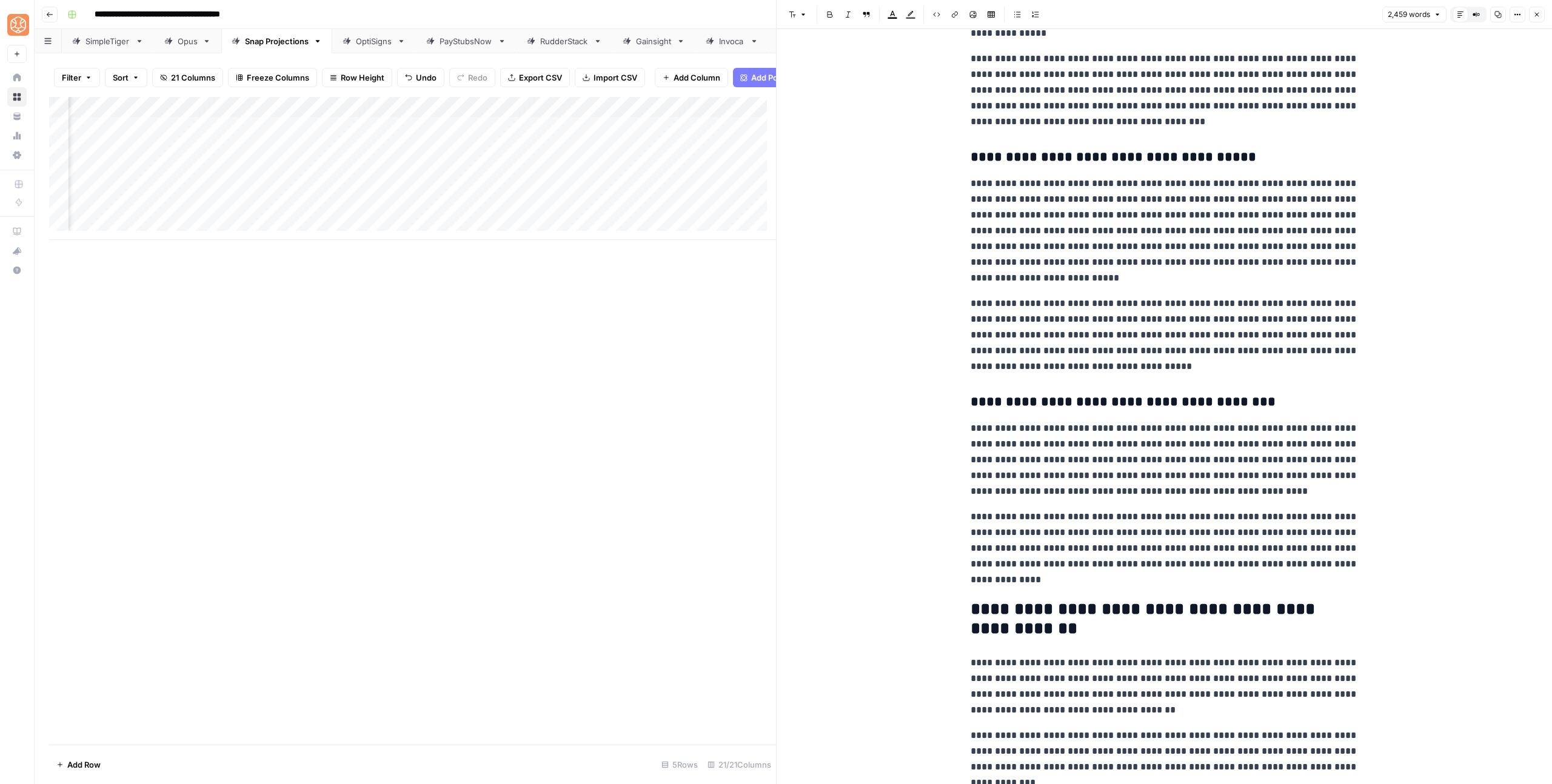 scroll, scrollTop: 4613, scrollLeft: 0, axis: vertical 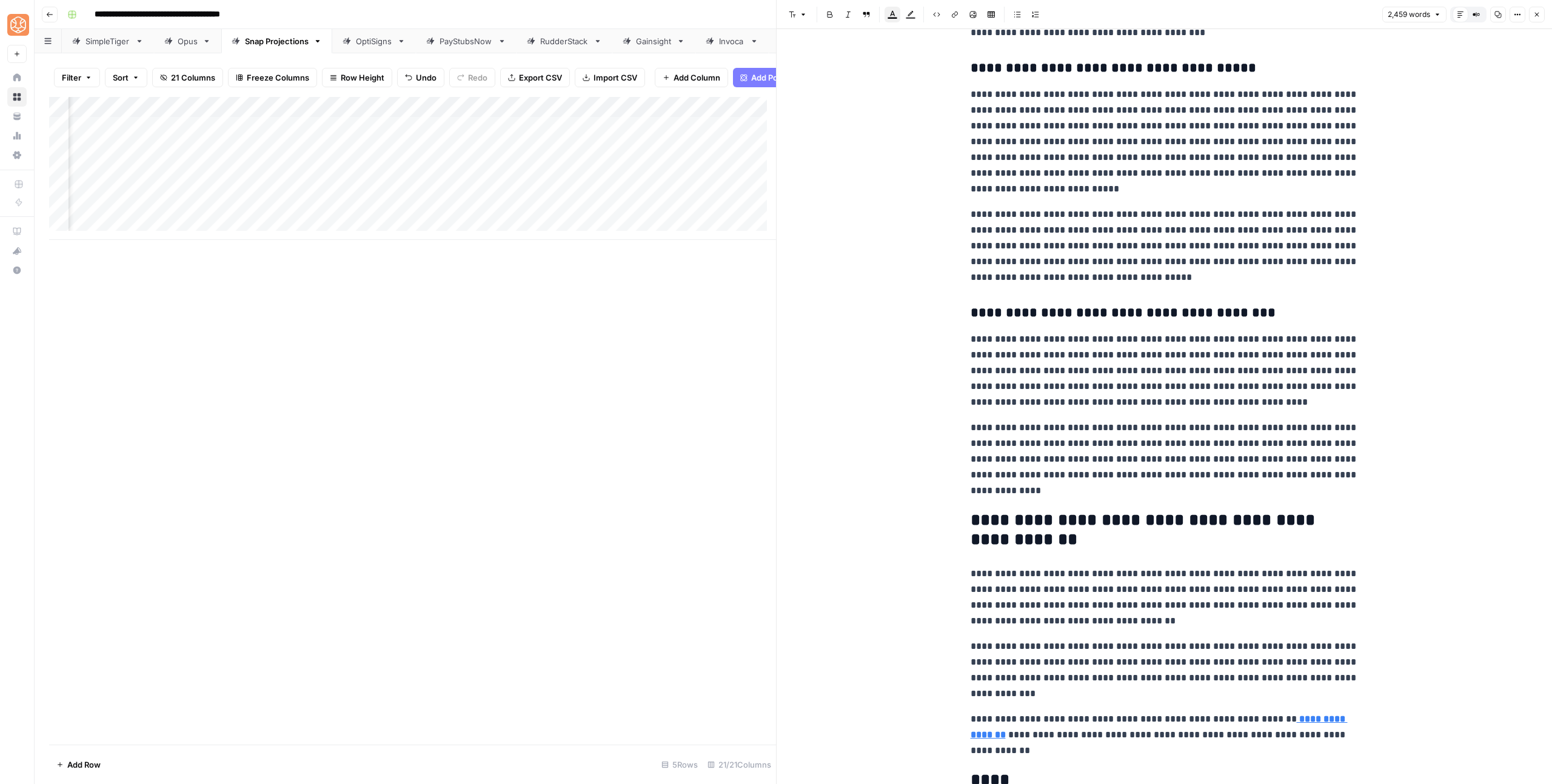 click on "**********" at bounding box center (1165, 670) 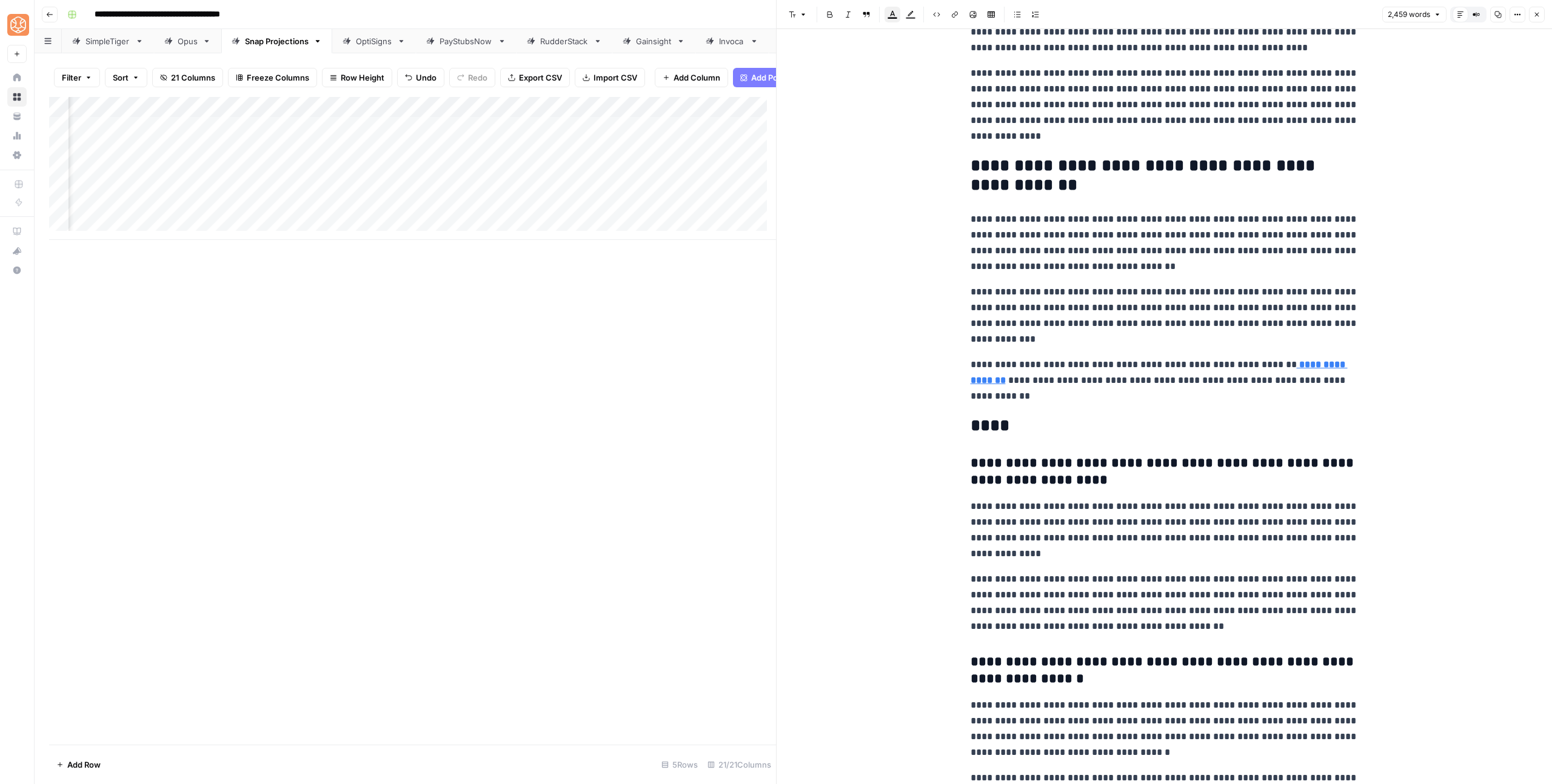 scroll, scrollTop: 4971, scrollLeft: 0, axis: vertical 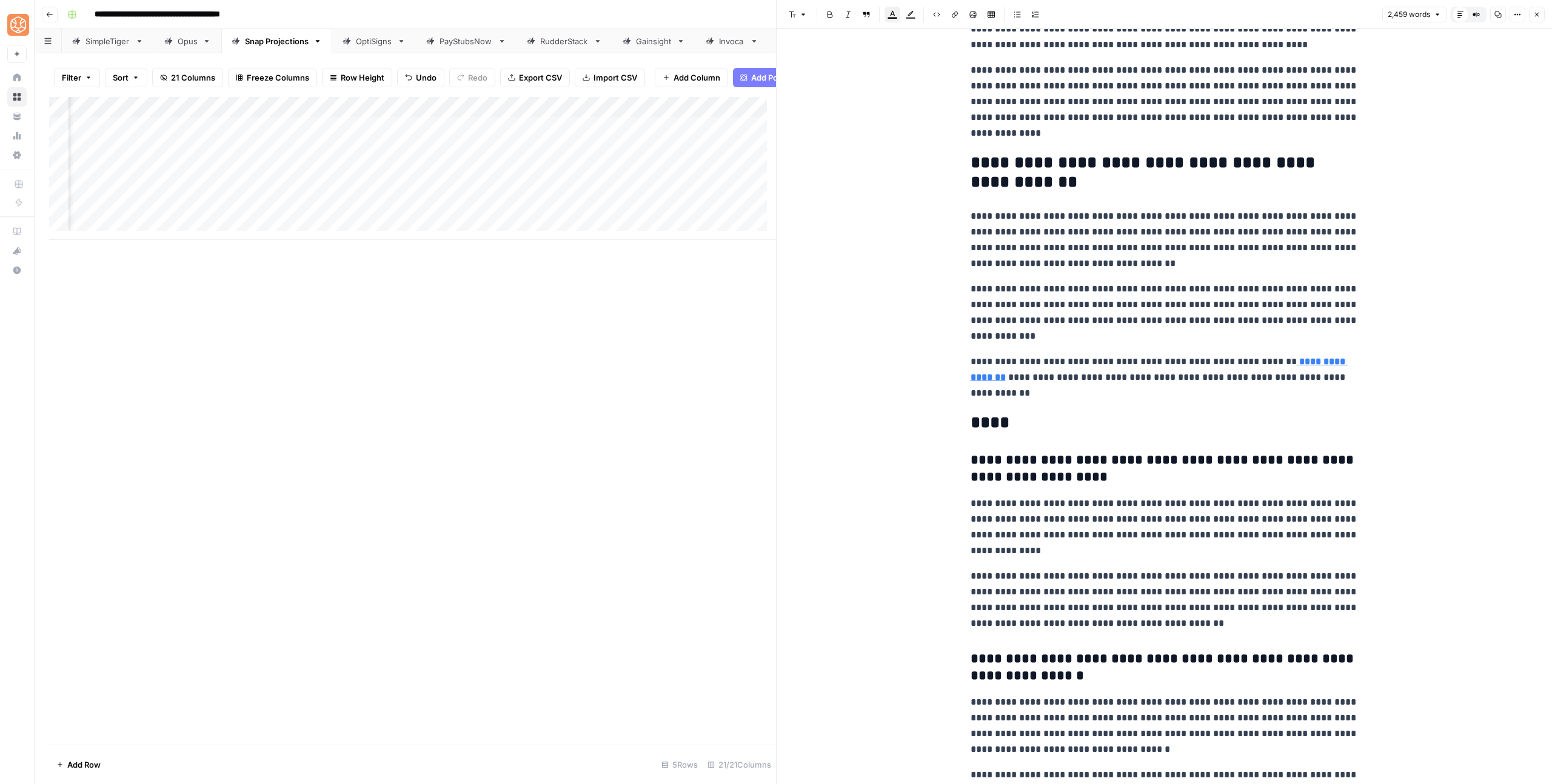 click at bounding box center (1165, 914) 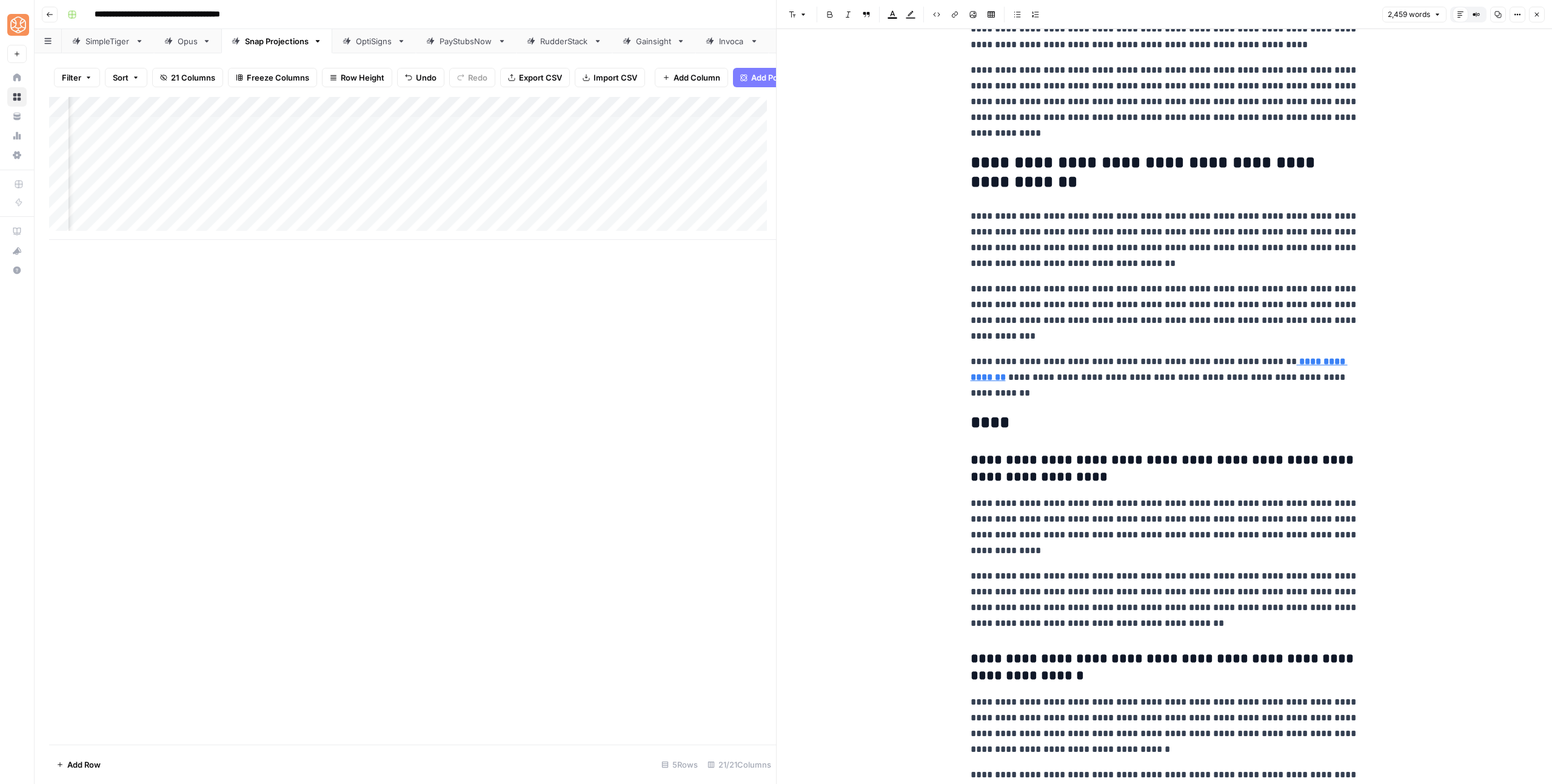 scroll, scrollTop: 6772, scrollLeft: 0, axis: vertical 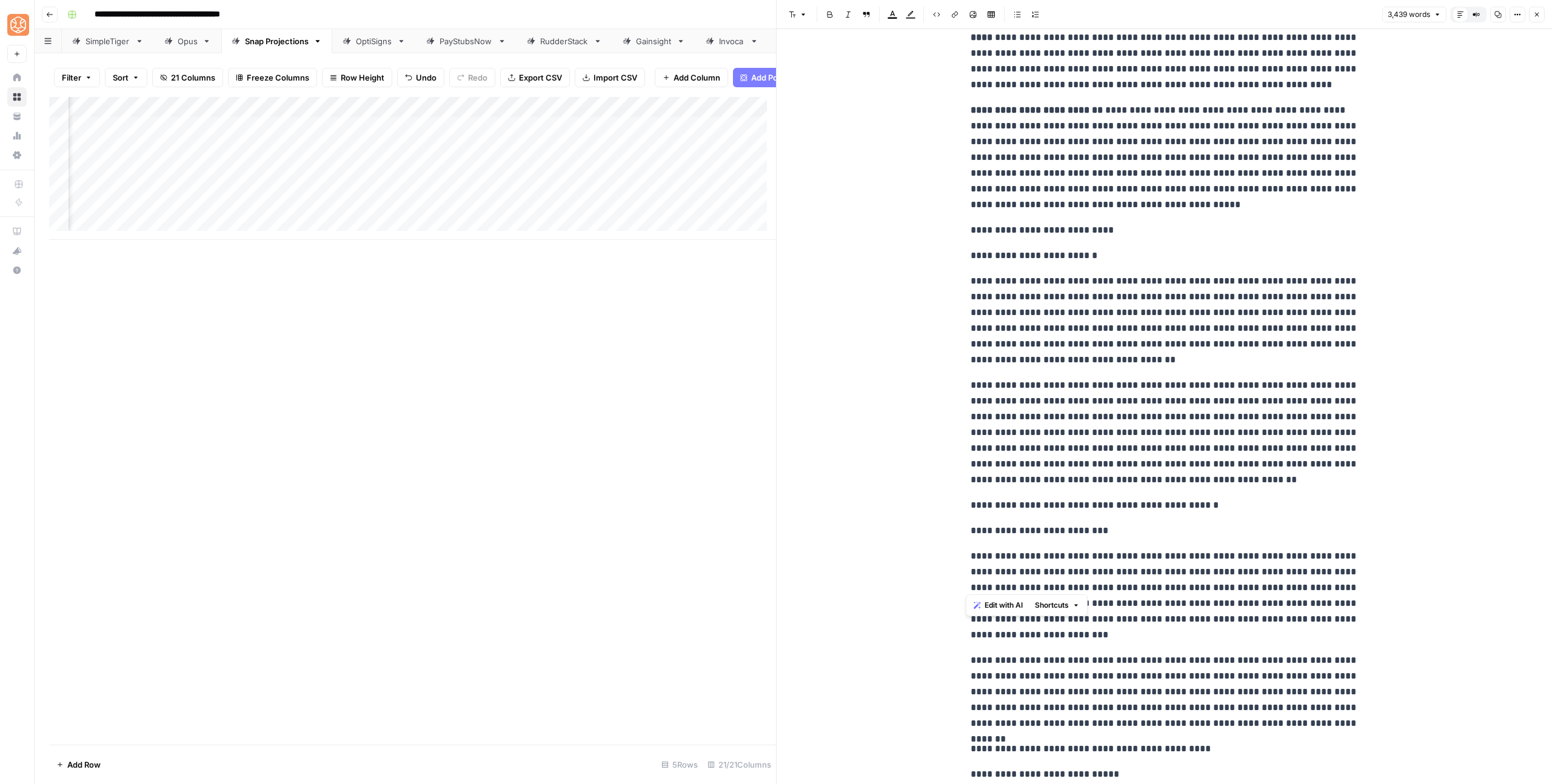 drag, startPoint x: 1114, startPoint y: 586, endPoint x: 925, endPoint y: 582, distance: 189.04232 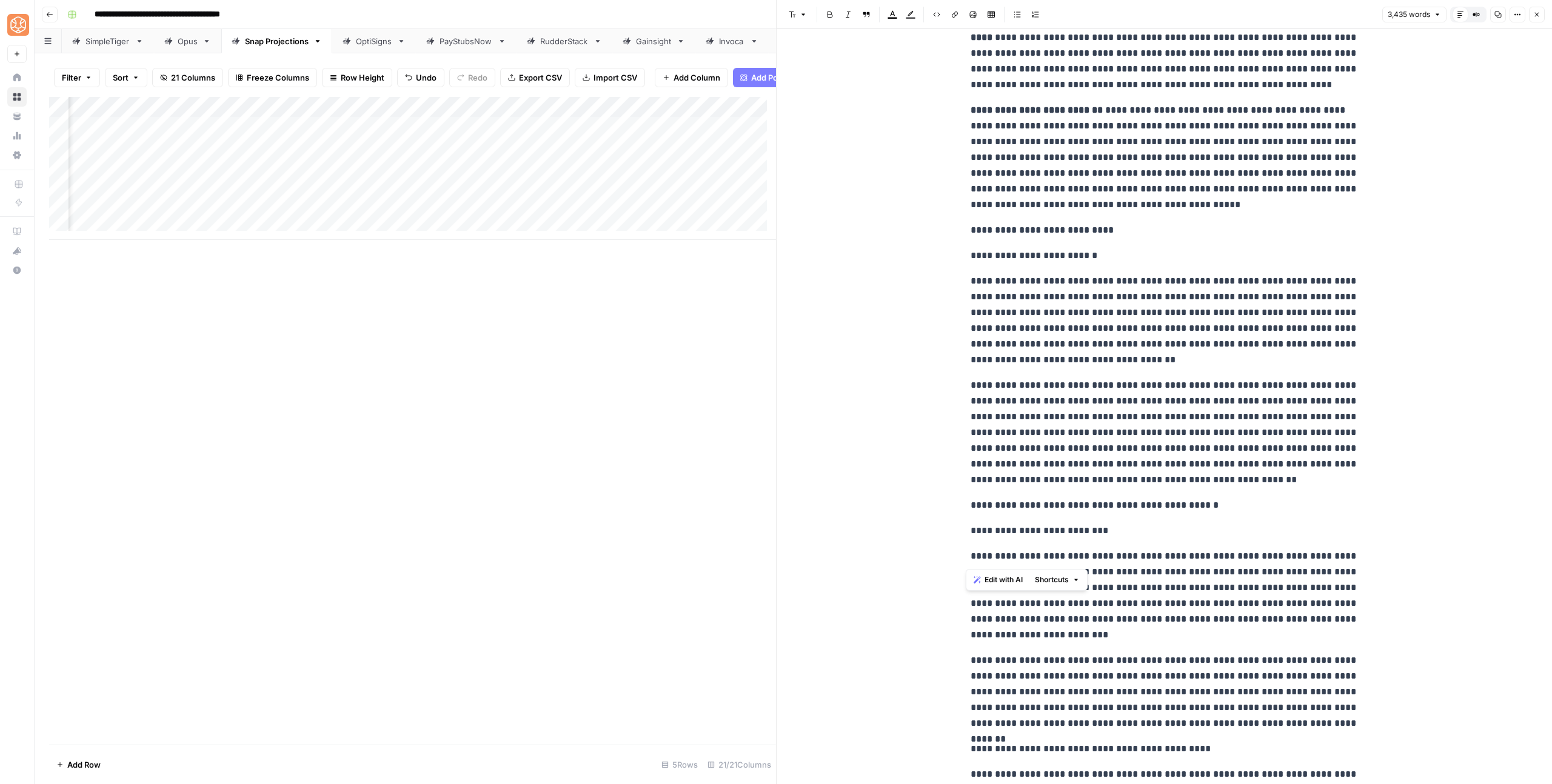 drag, startPoint x: 987, startPoint y: 557, endPoint x: 931, endPoint y: 553, distance: 56.14268 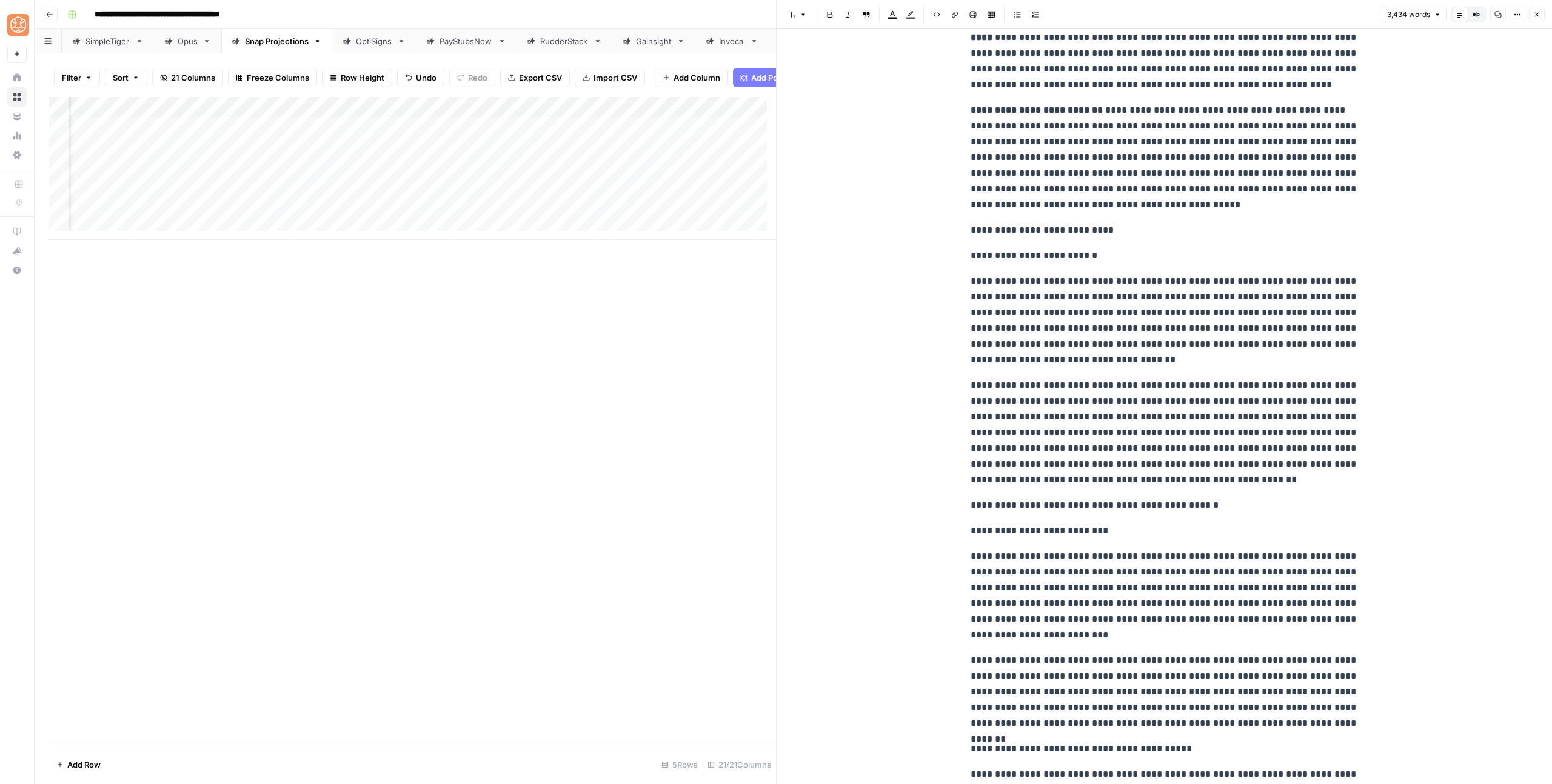 click on "Font style" at bounding box center (798, 15) 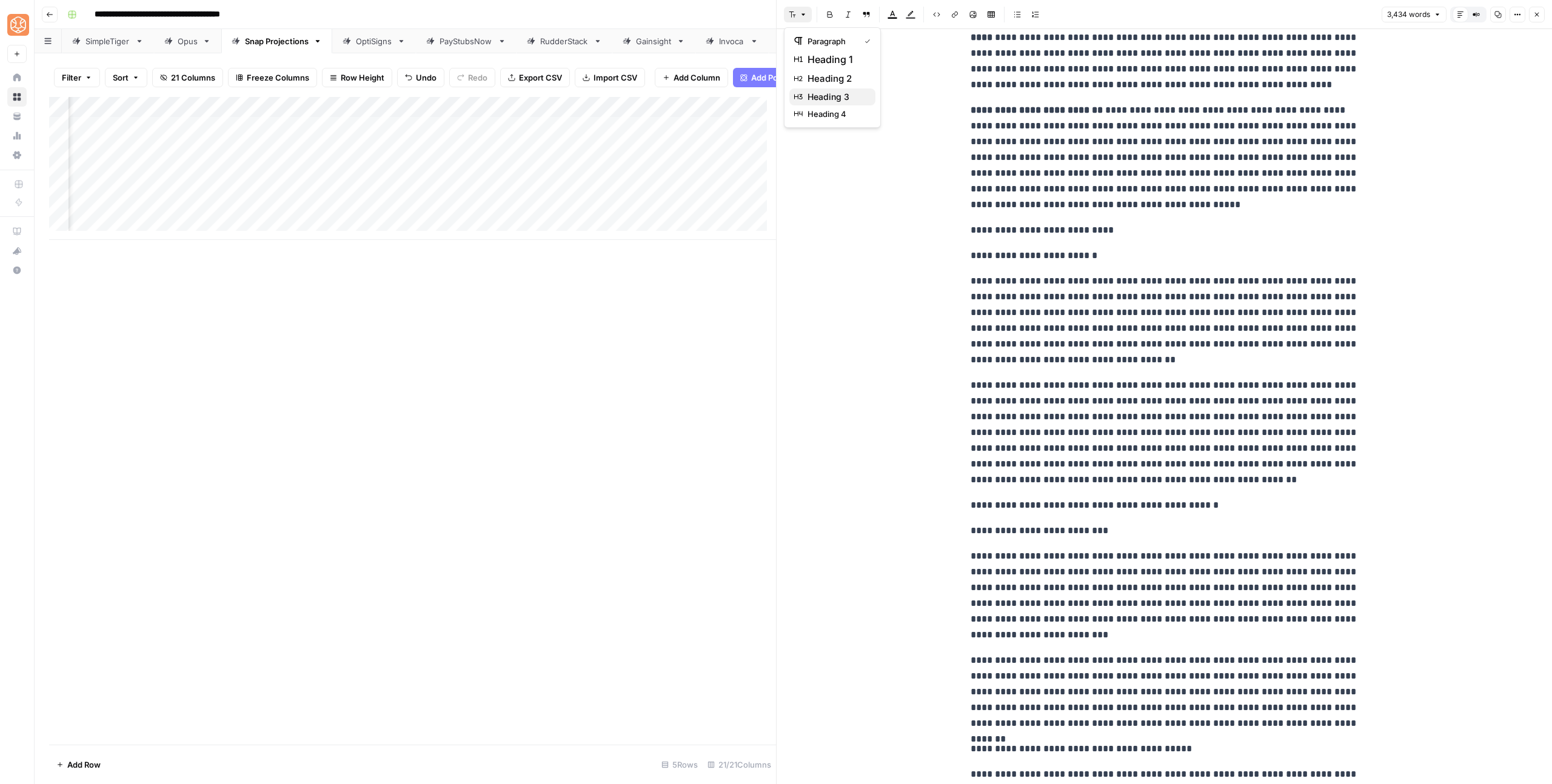 click on "heading 3" at bounding box center (837, 97) 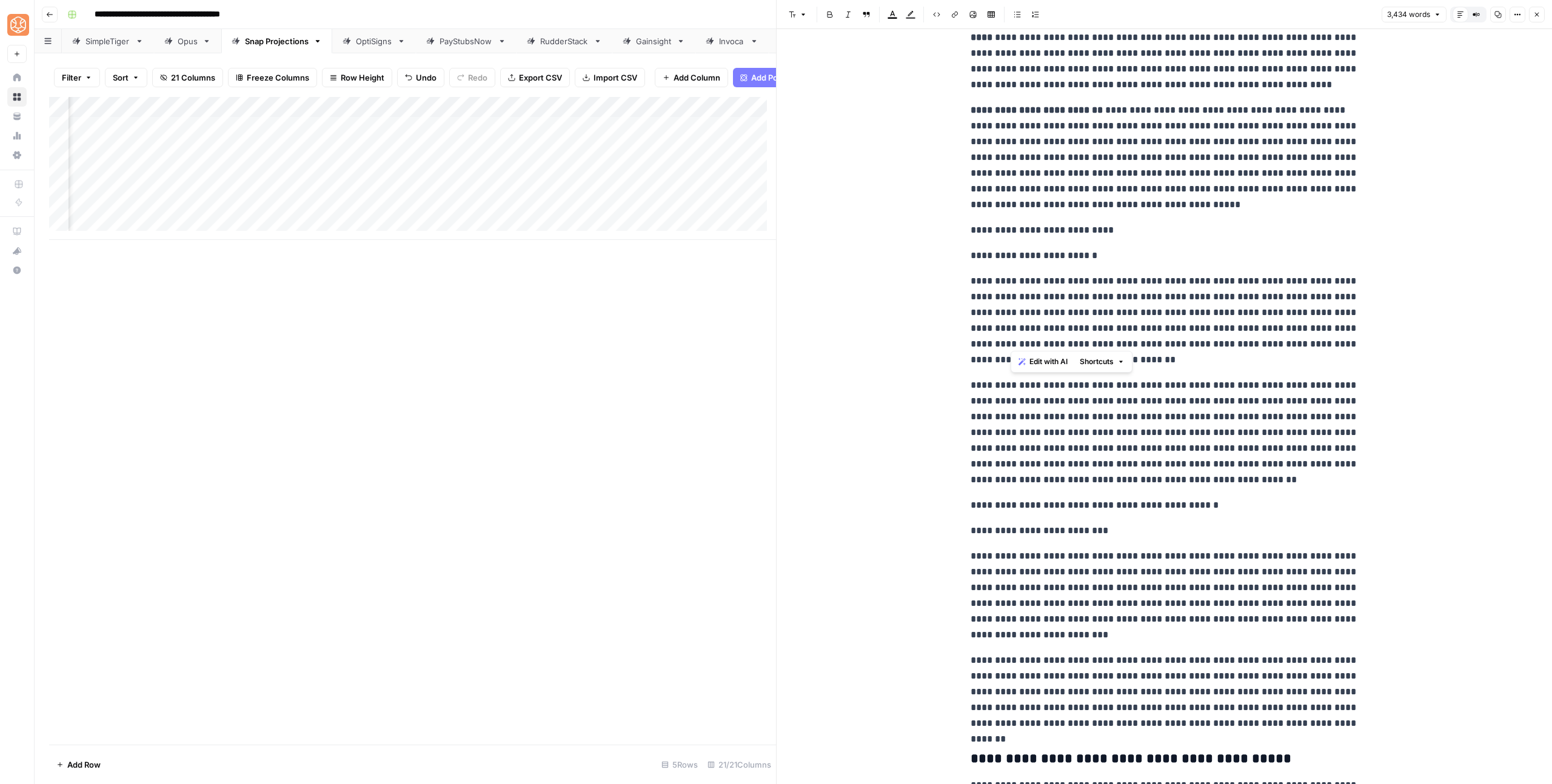 drag, startPoint x: 1009, startPoint y: 337, endPoint x: 958, endPoint y: 331, distance: 51.35173 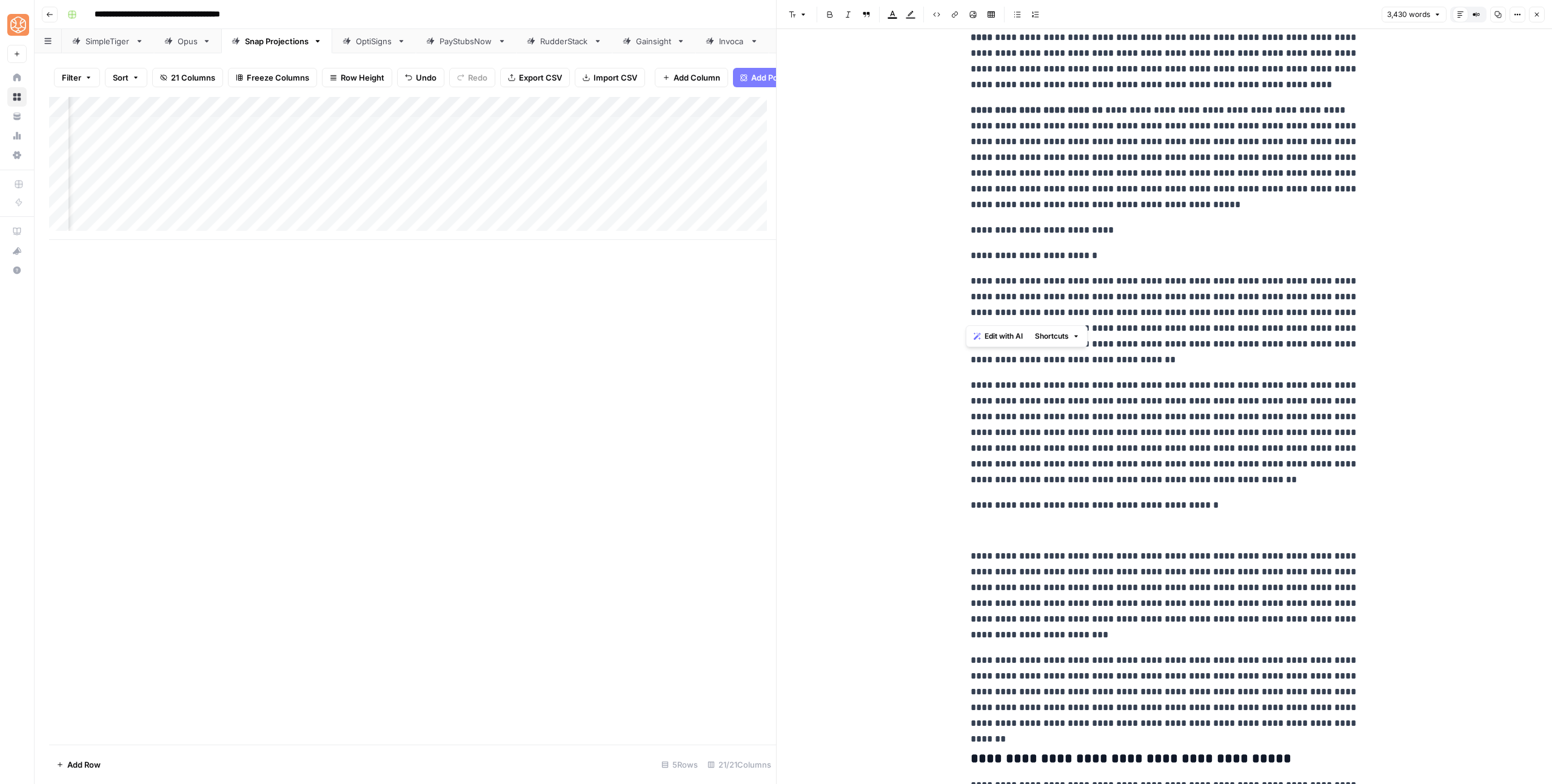 drag, startPoint x: 989, startPoint y: 313, endPoint x: 927, endPoint y: 310, distance: 62.072538 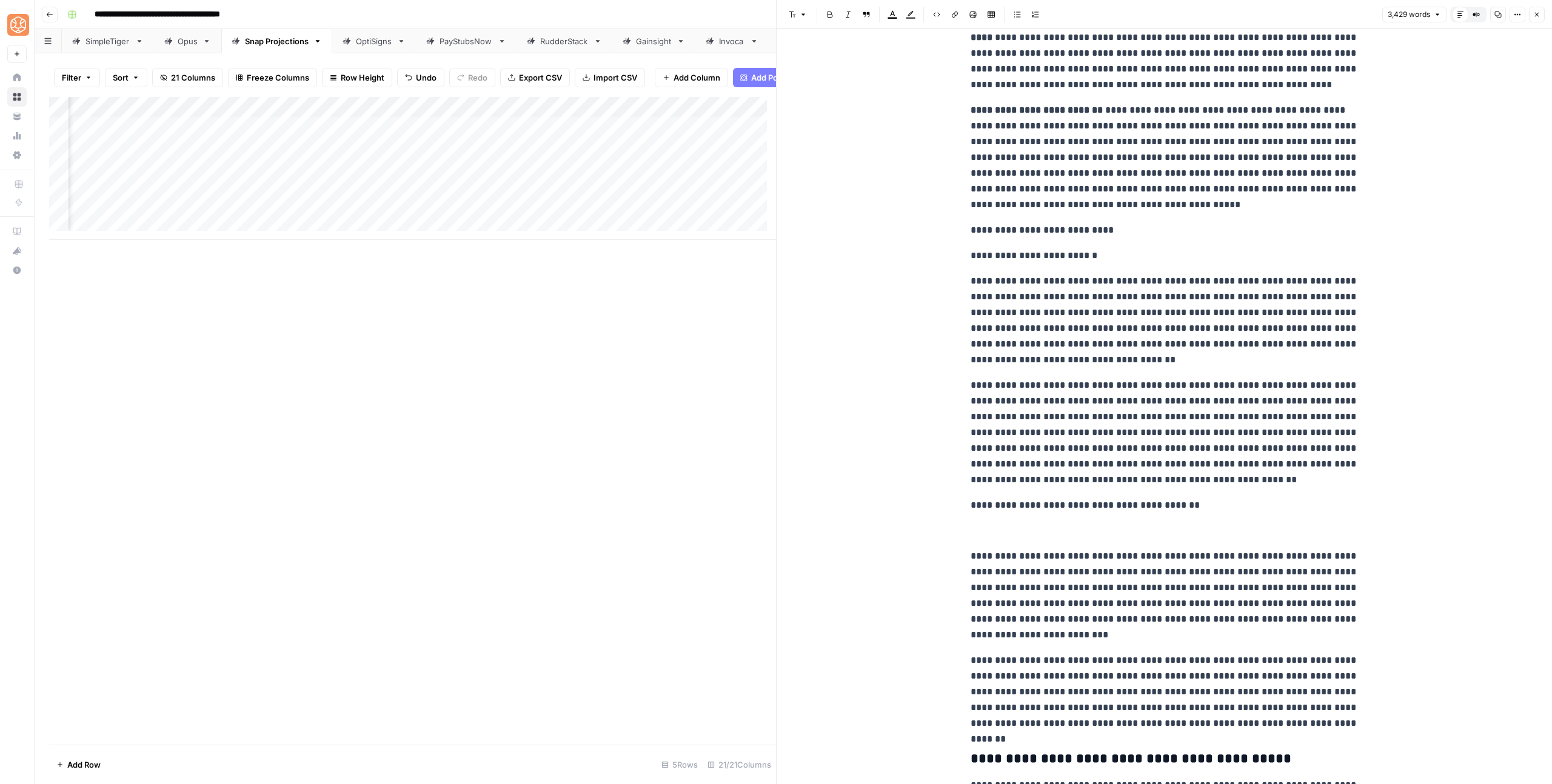 click on "**********" at bounding box center [1165, -2880] 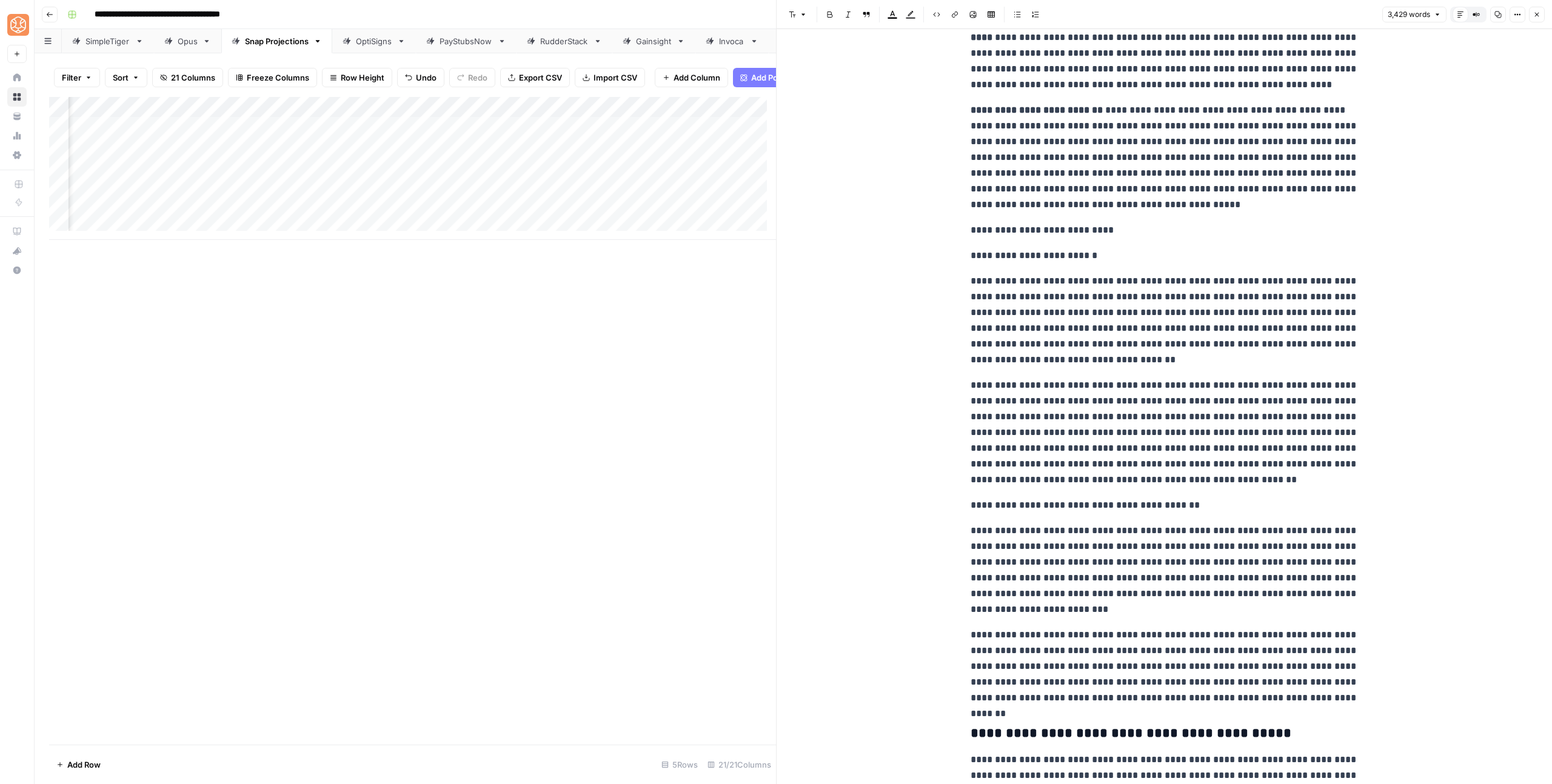 click on "**********" at bounding box center (1165, 505) 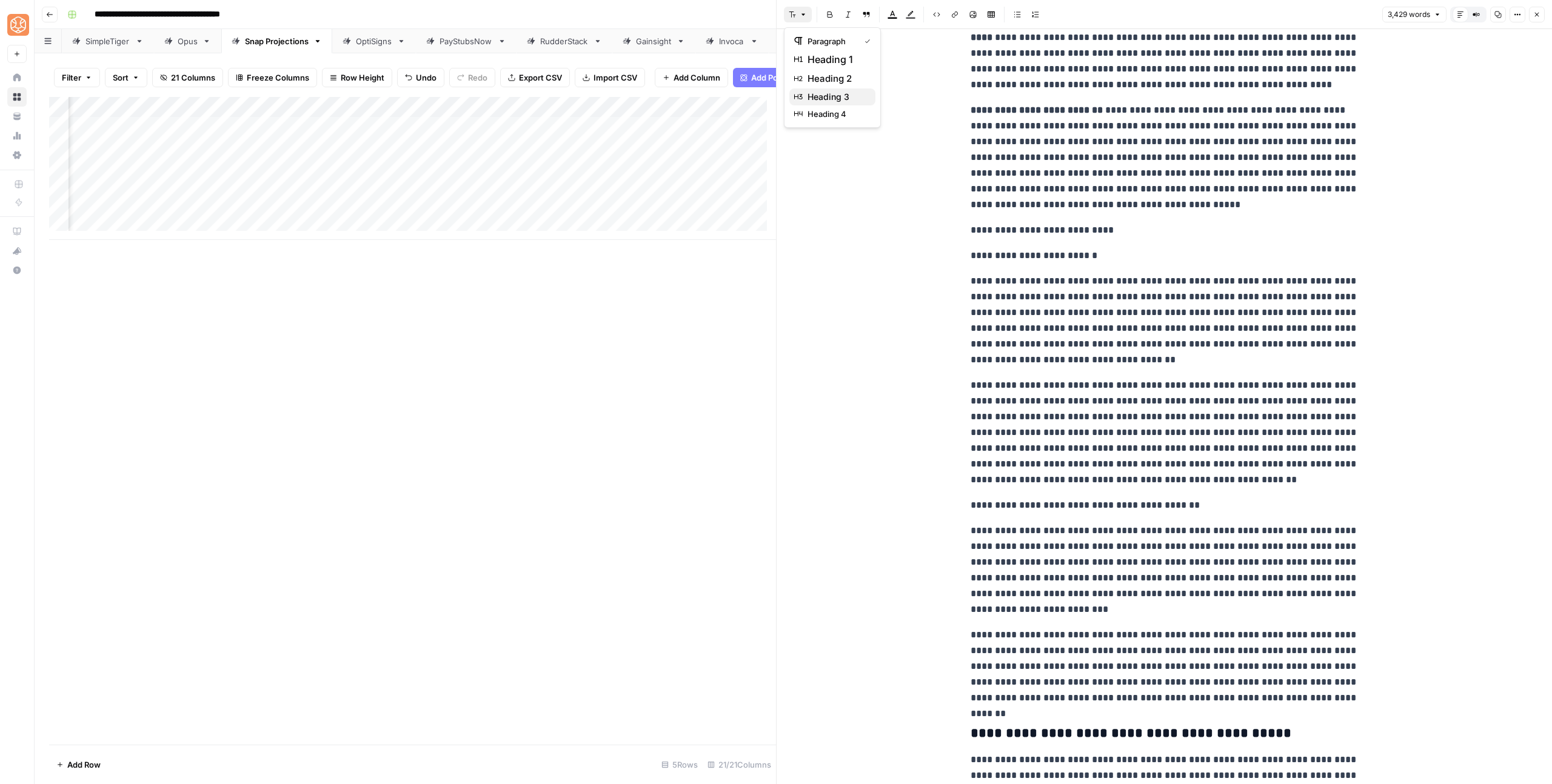 click on "heading 3" at bounding box center (837, 97) 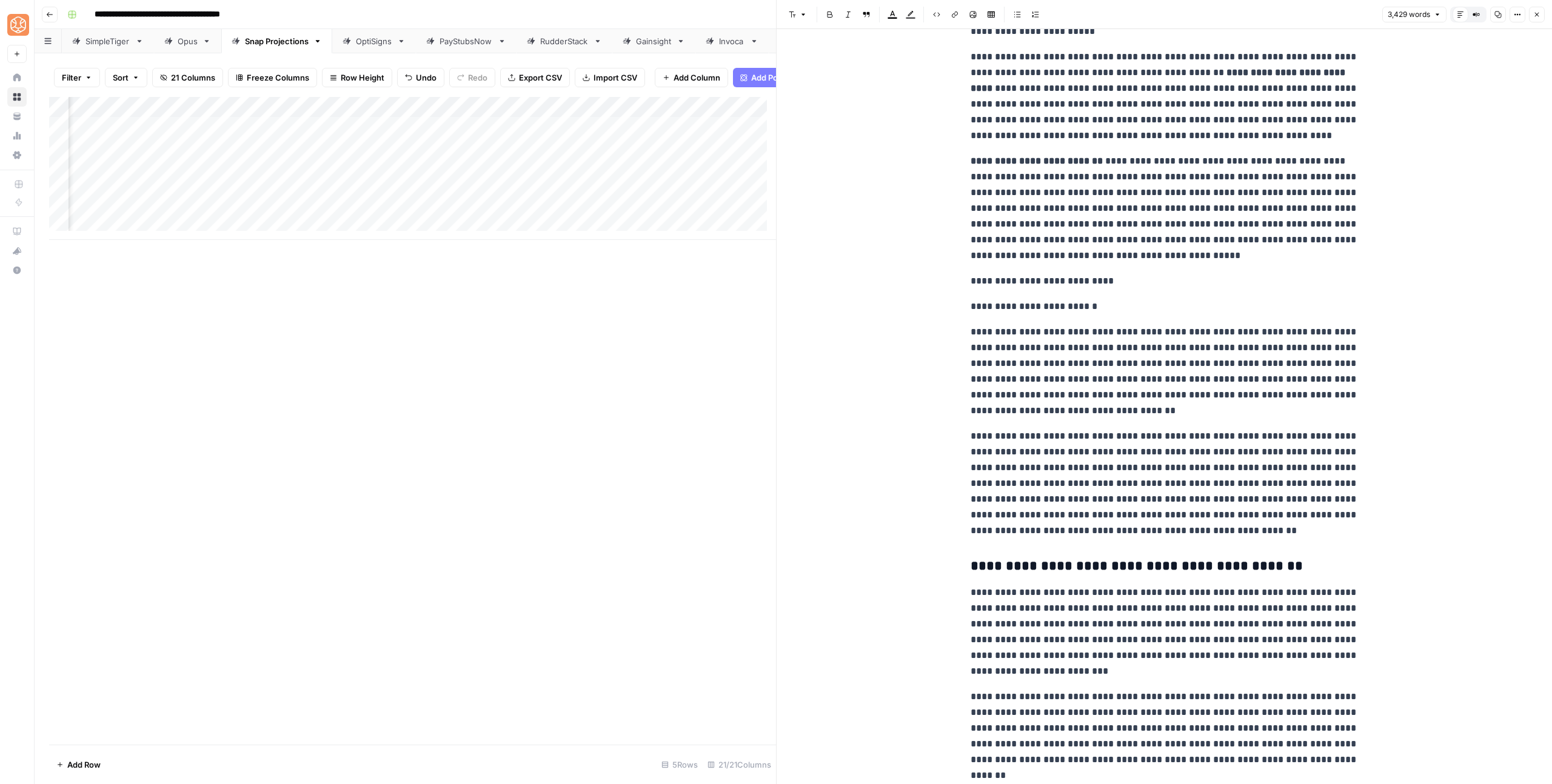 scroll, scrollTop: 6638, scrollLeft: 0, axis: vertical 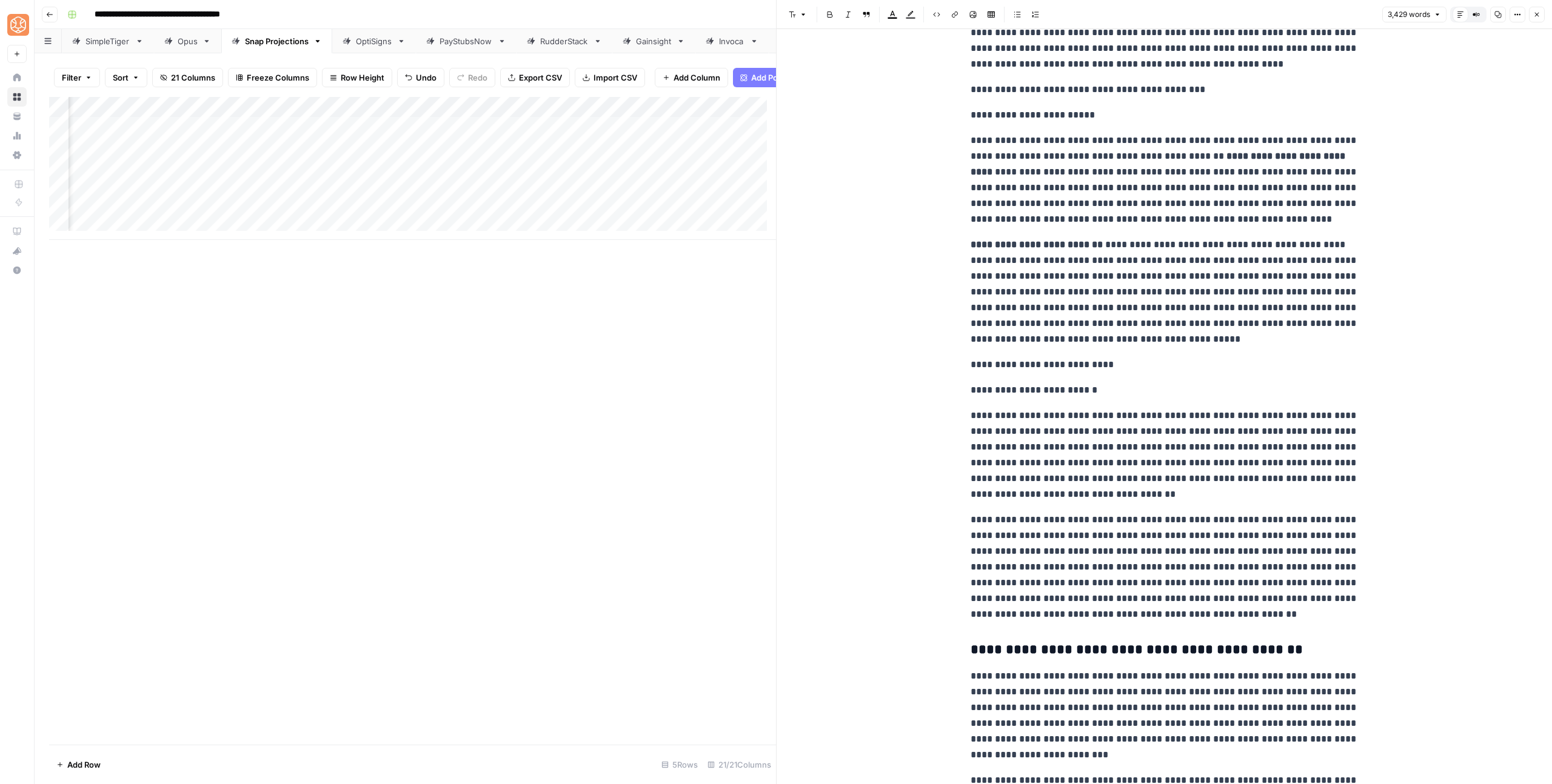drag, startPoint x: 1100, startPoint y: 201, endPoint x: 975, endPoint y: 198, distance: 125.03599 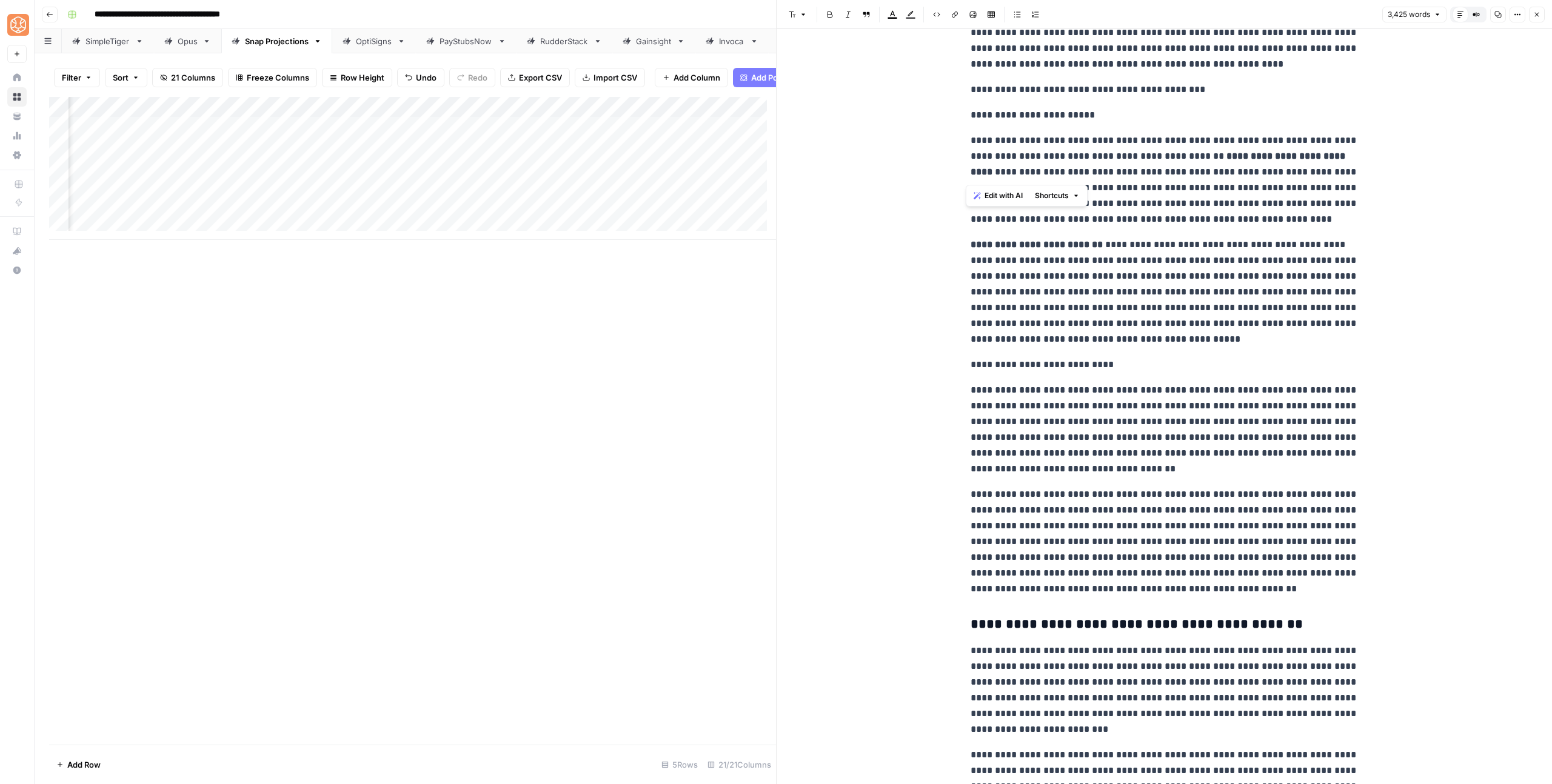 drag, startPoint x: 988, startPoint y: 173, endPoint x: 955, endPoint y: 170, distance: 33.13608 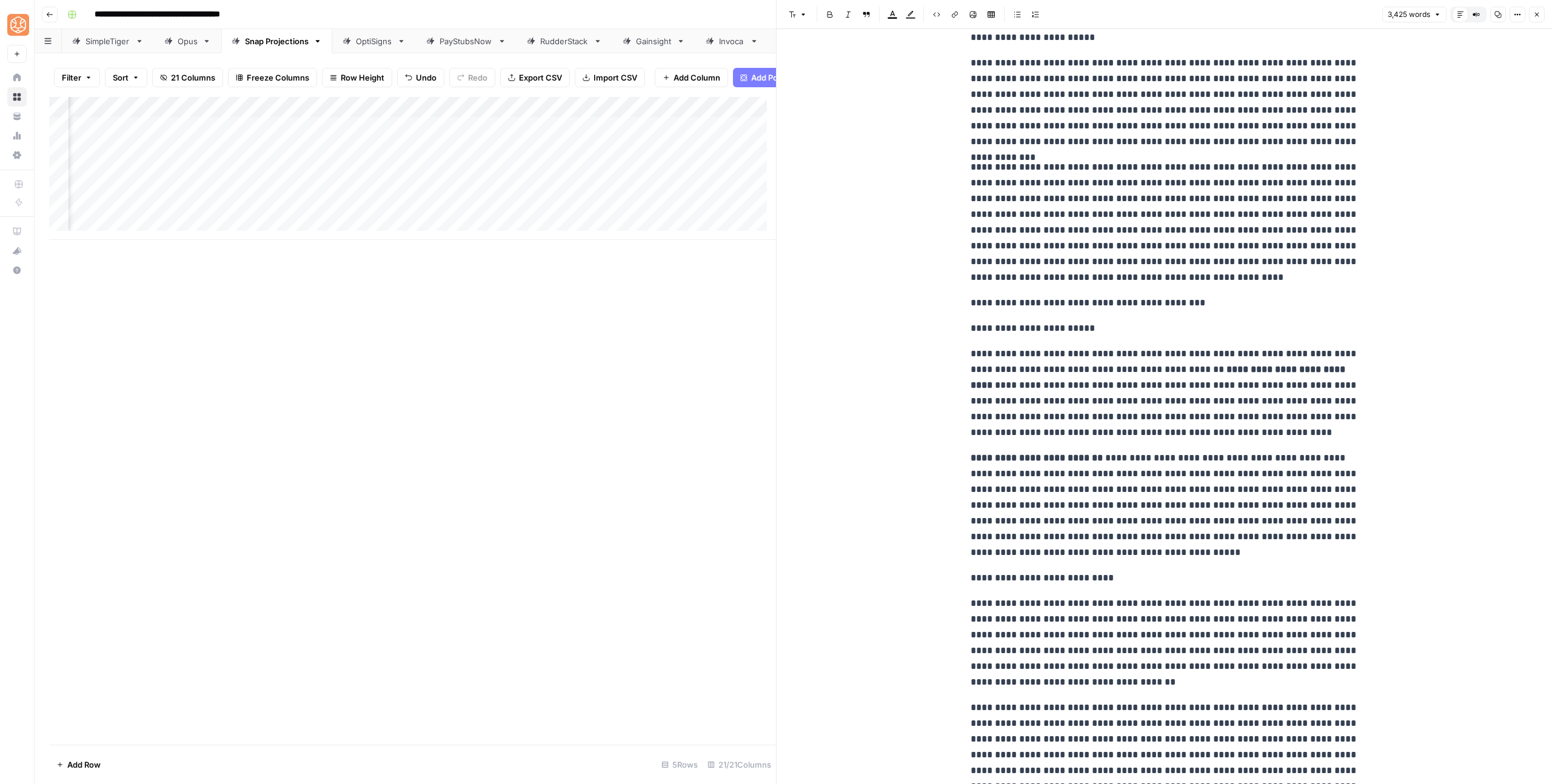 scroll, scrollTop: 6408, scrollLeft: 0, axis: vertical 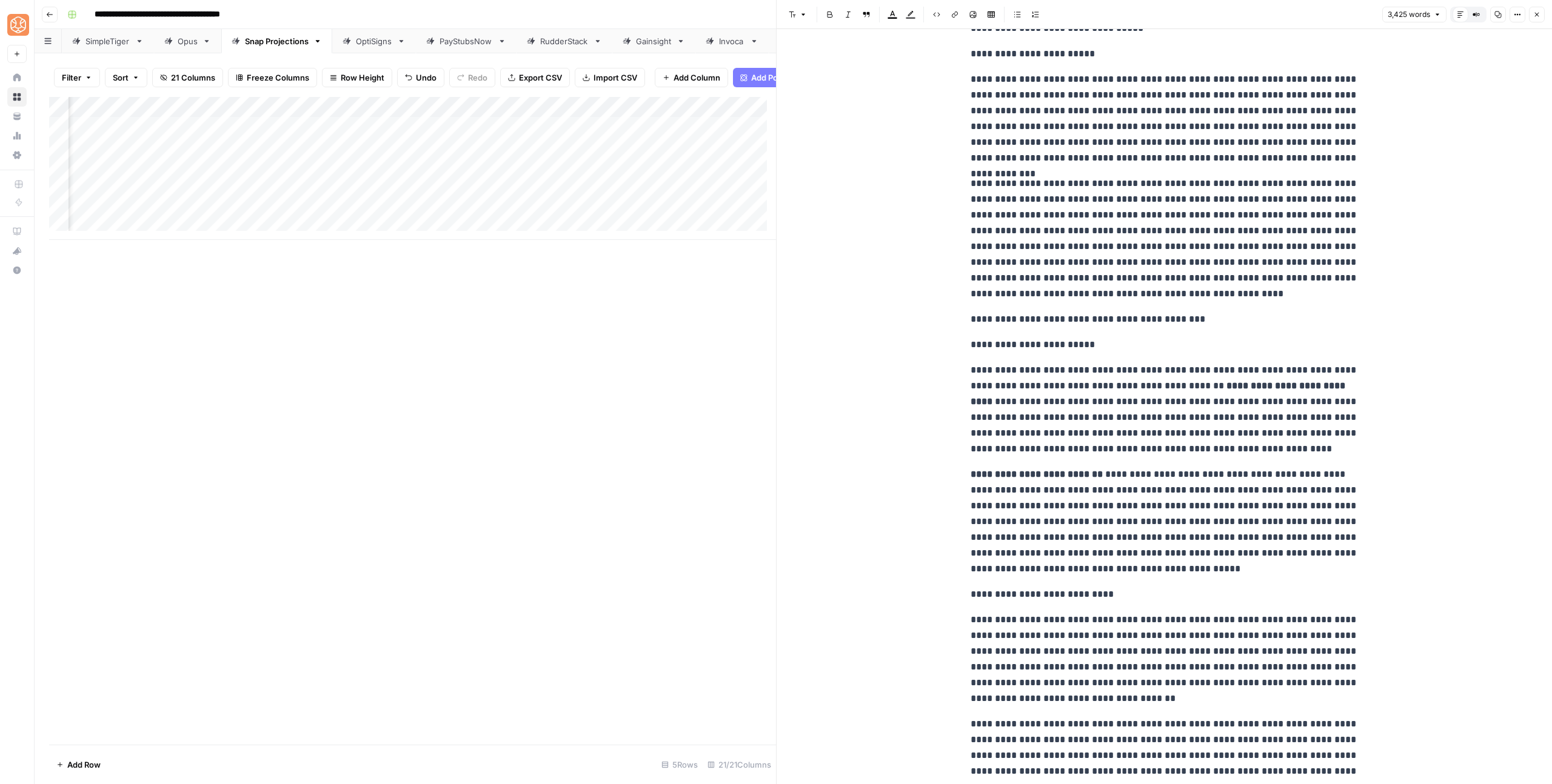 click on "**********" at bounding box center [1165, 659] 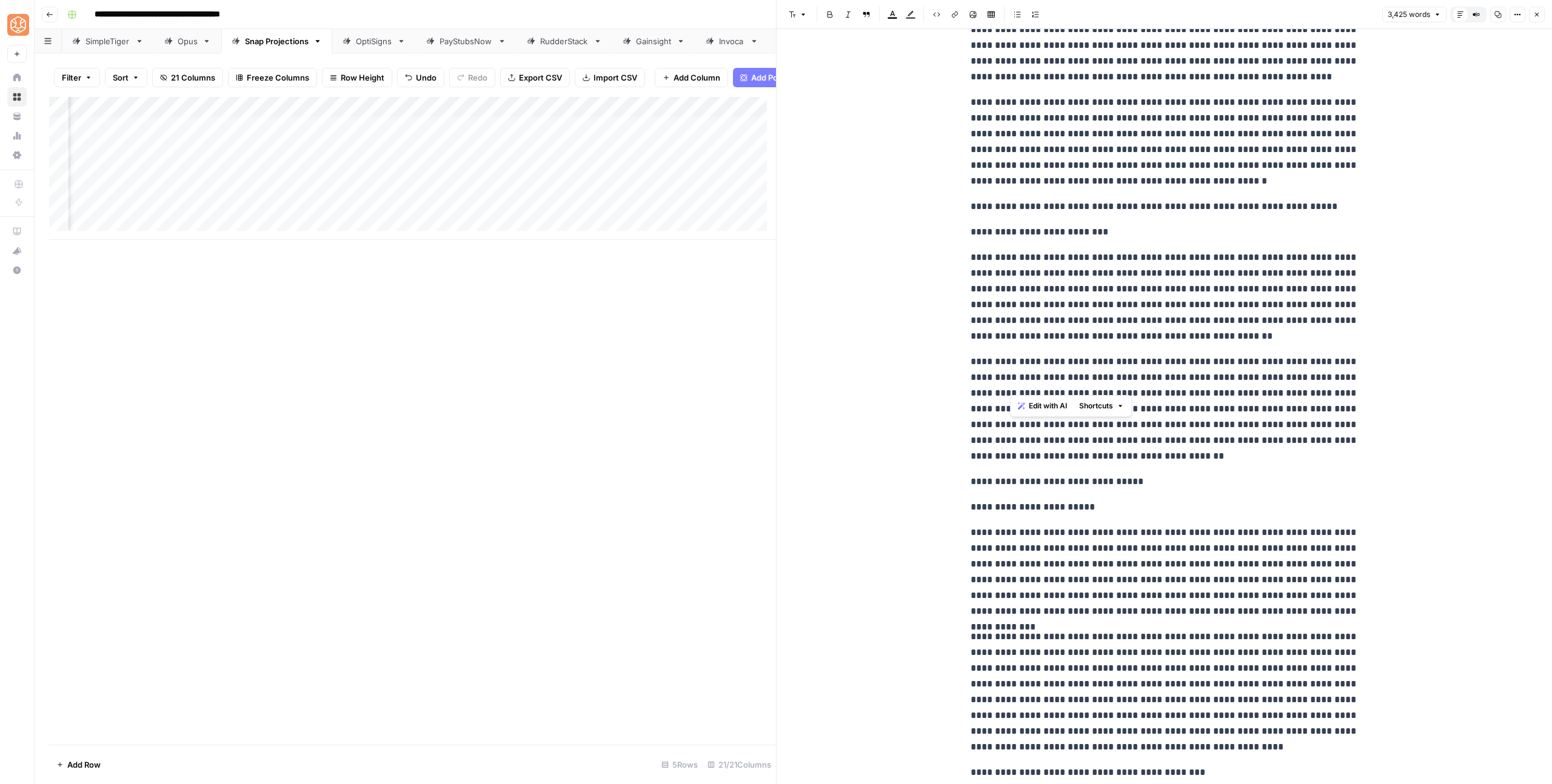 scroll, scrollTop: 5914, scrollLeft: 0, axis: vertical 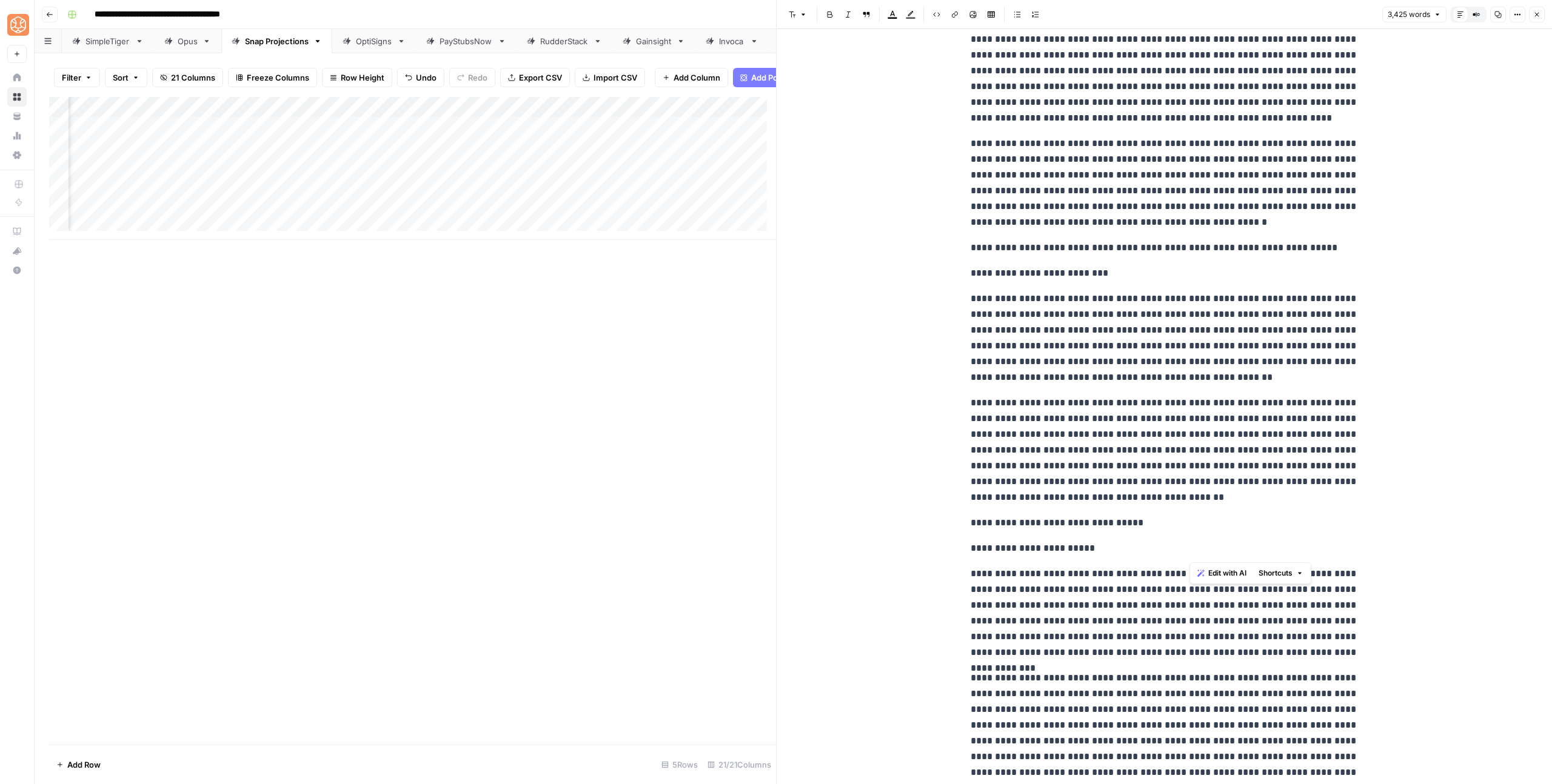 drag, startPoint x: 1253, startPoint y: 768, endPoint x: 1254, endPoint y: 603, distance: 165.00303 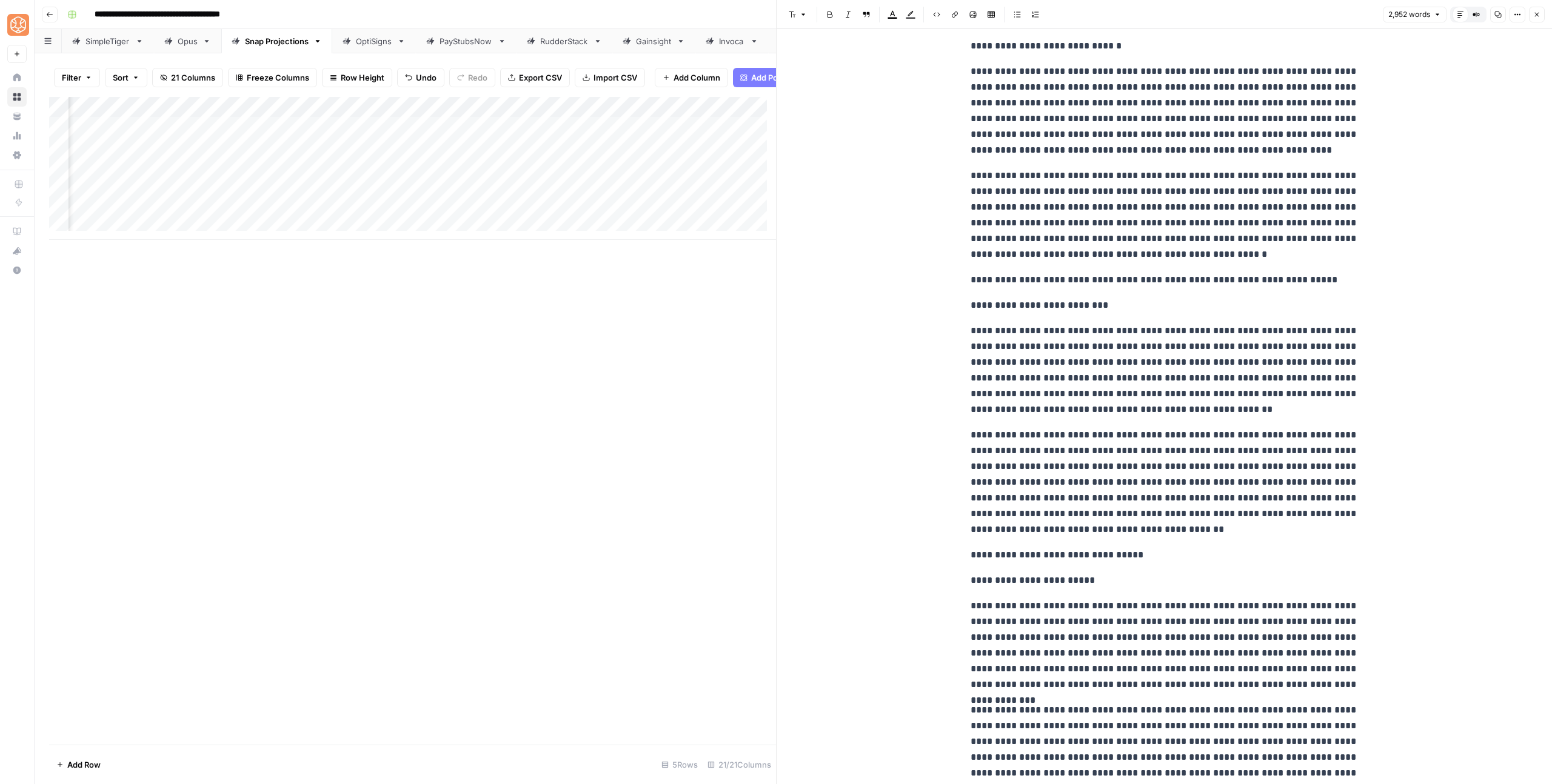 drag, startPoint x: 986, startPoint y: 362, endPoint x: 926, endPoint y: 361, distance: 60.01 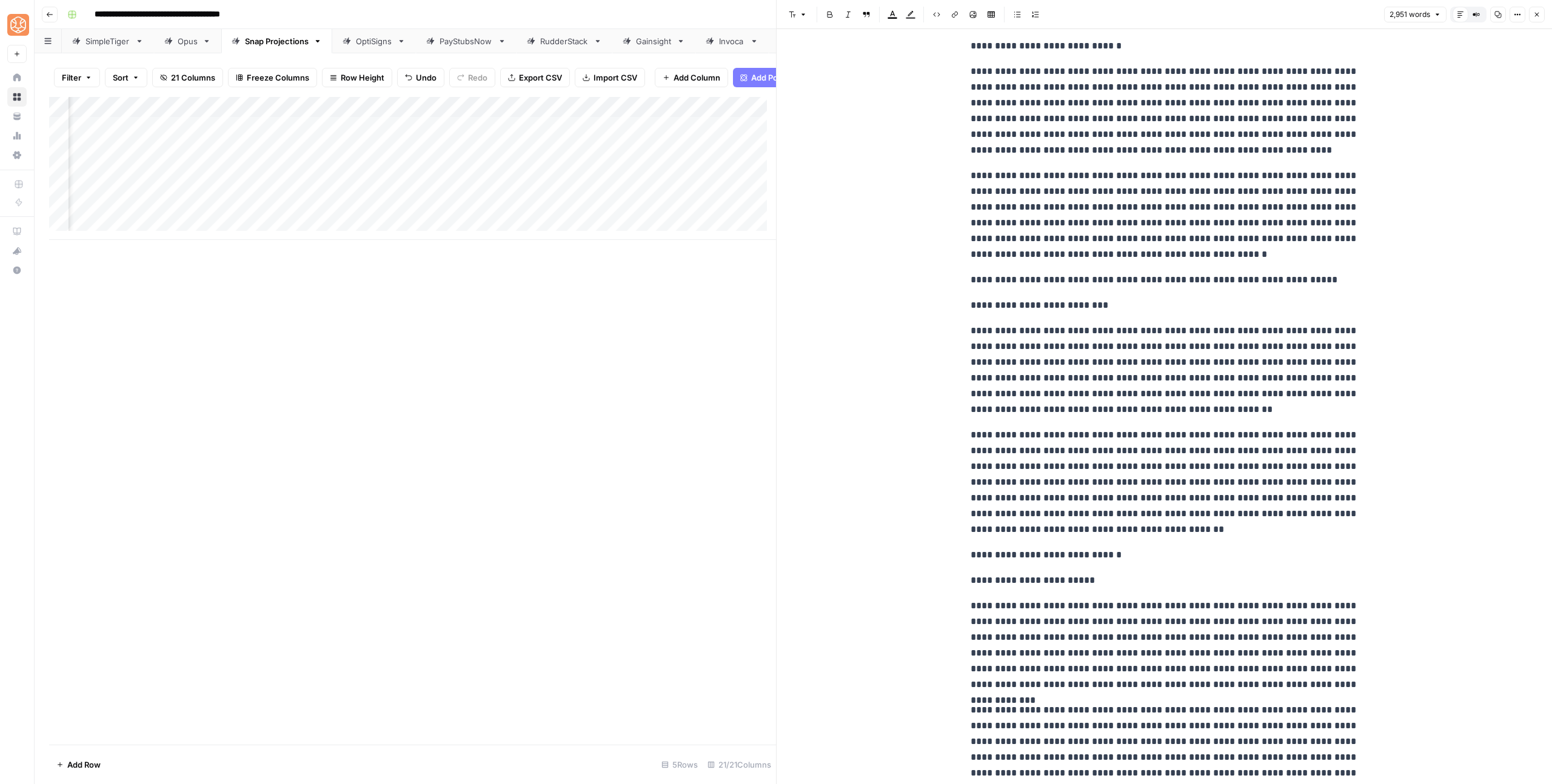 drag, startPoint x: 1088, startPoint y: 396, endPoint x: 917, endPoint y: 389, distance: 171.1432 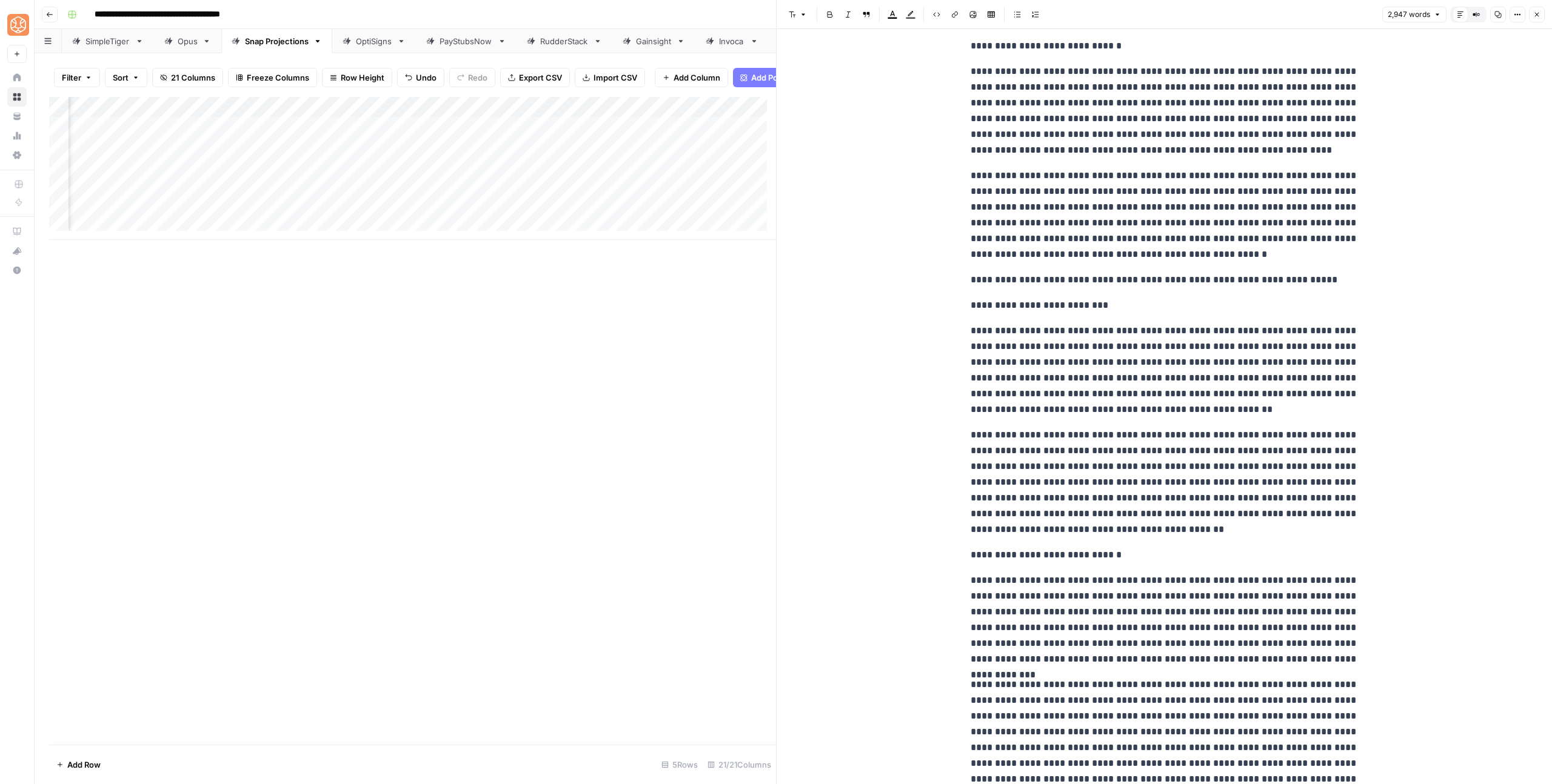 scroll, scrollTop: 5856, scrollLeft: 0, axis: vertical 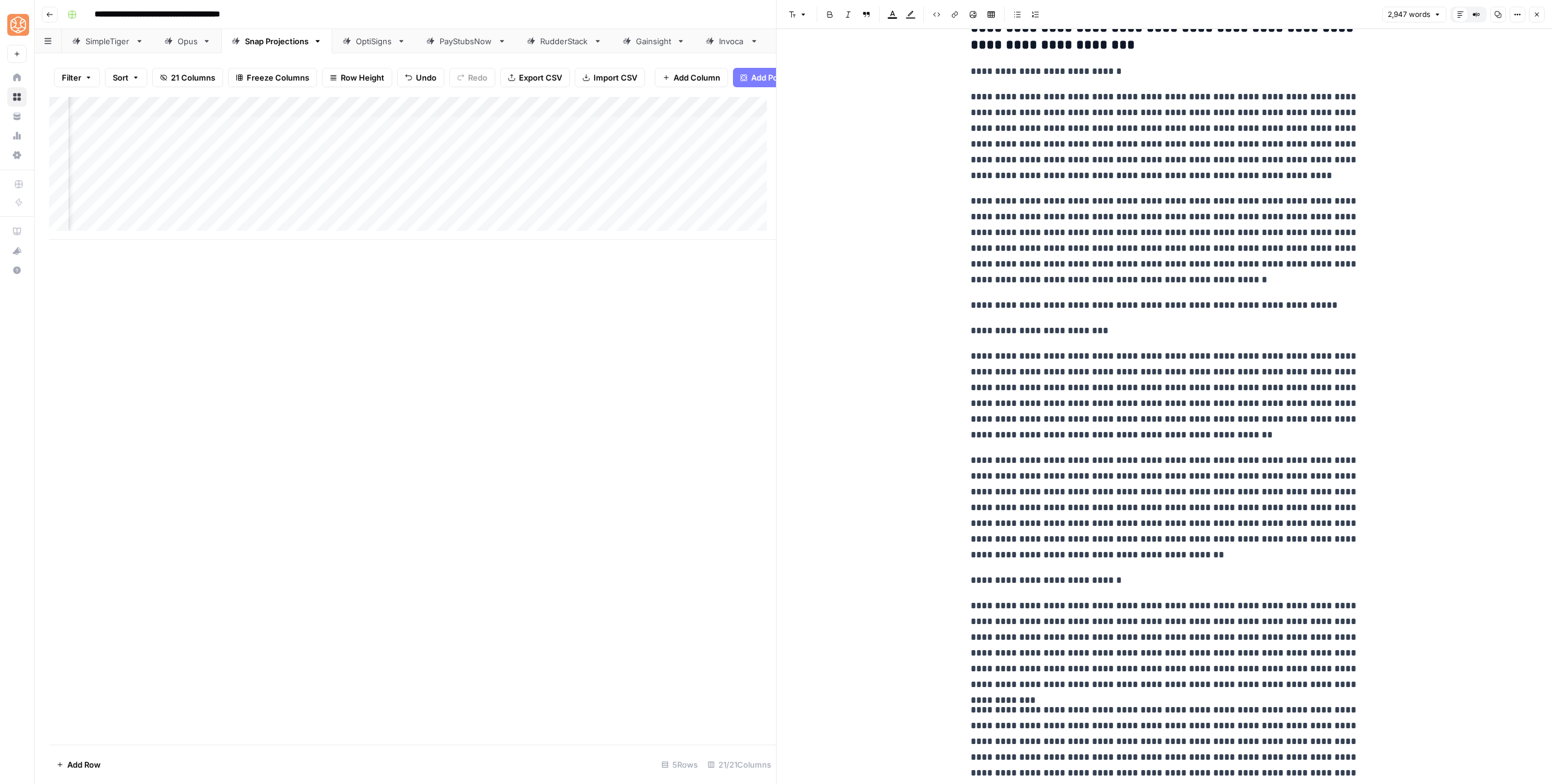 click on "**********" at bounding box center [1165, 580] 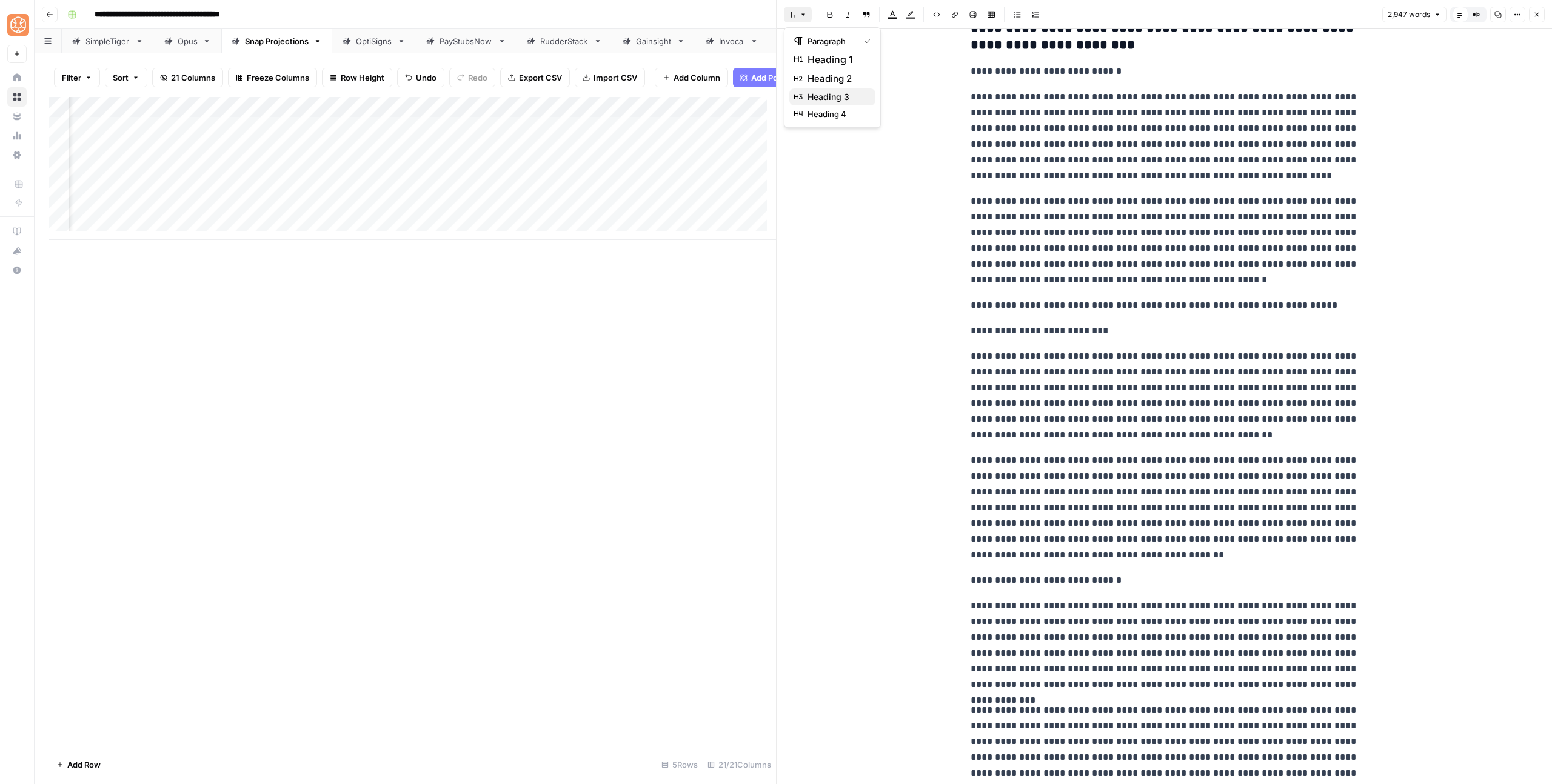 click on "heading 3" at bounding box center [837, 97] 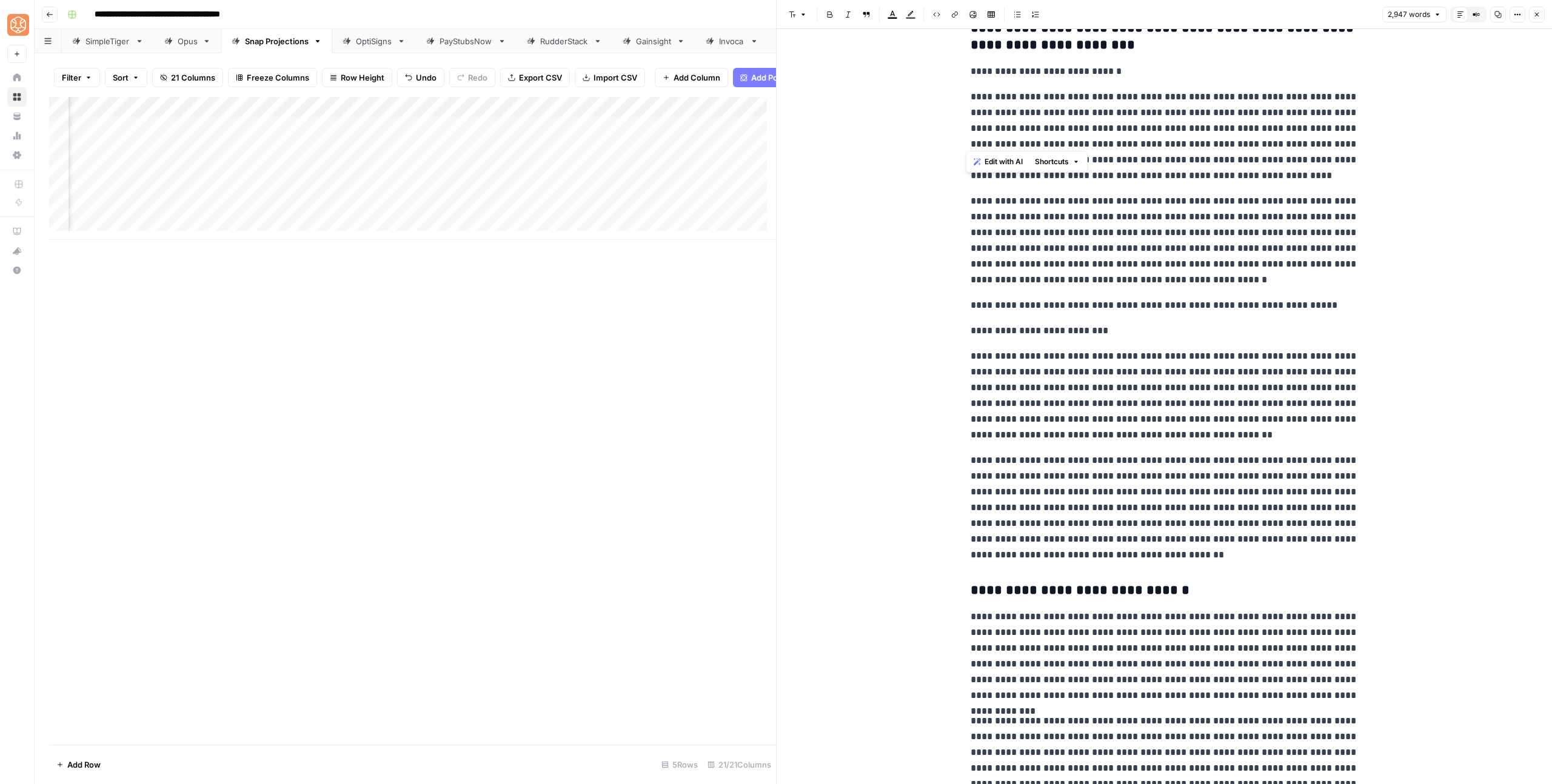 drag, startPoint x: 992, startPoint y: 135, endPoint x: 945, endPoint y: 135, distance: 47 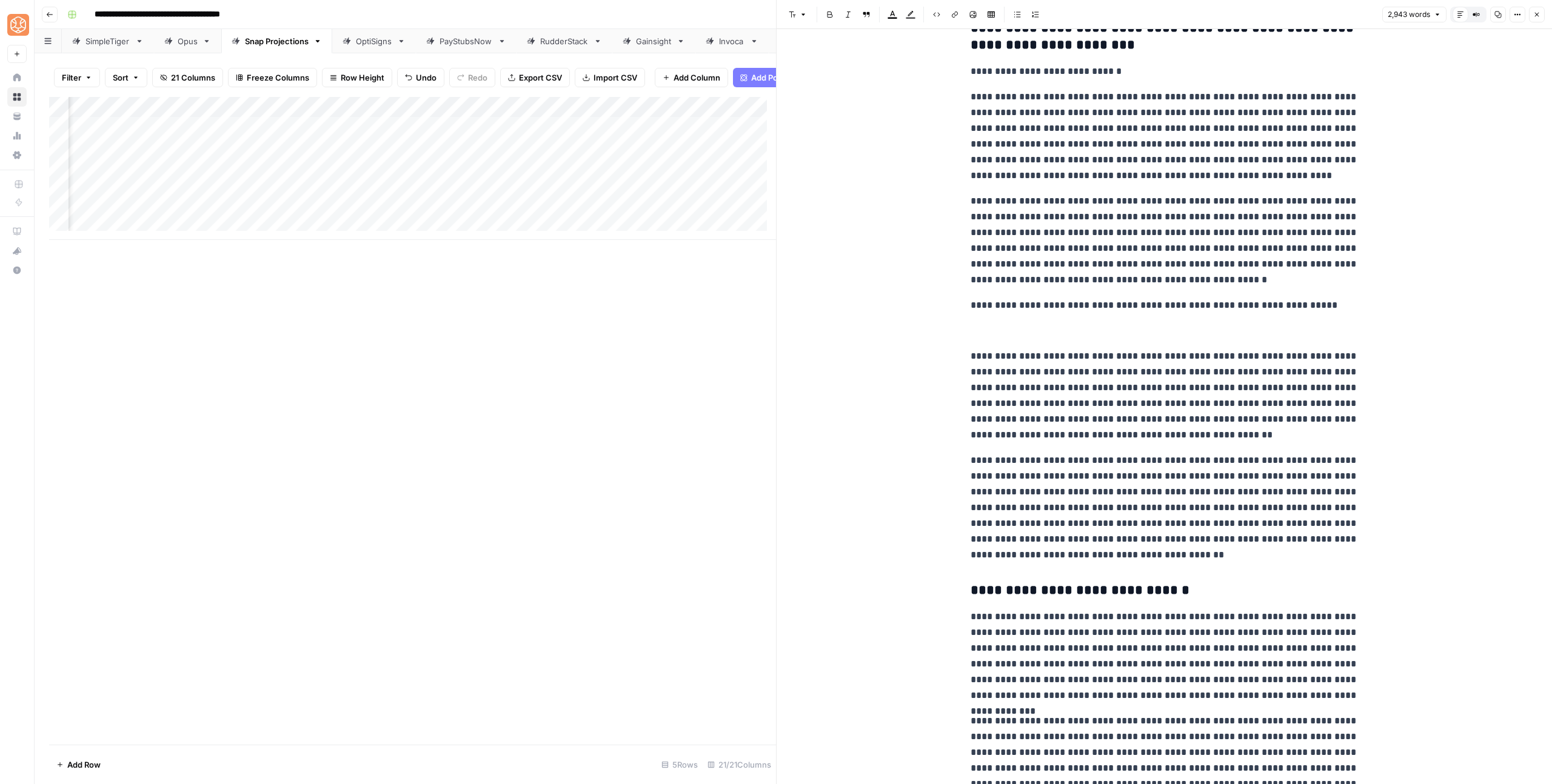 drag, startPoint x: 991, startPoint y: 115, endPoint x: 934, endPoint y: 113, distance: 57.035077 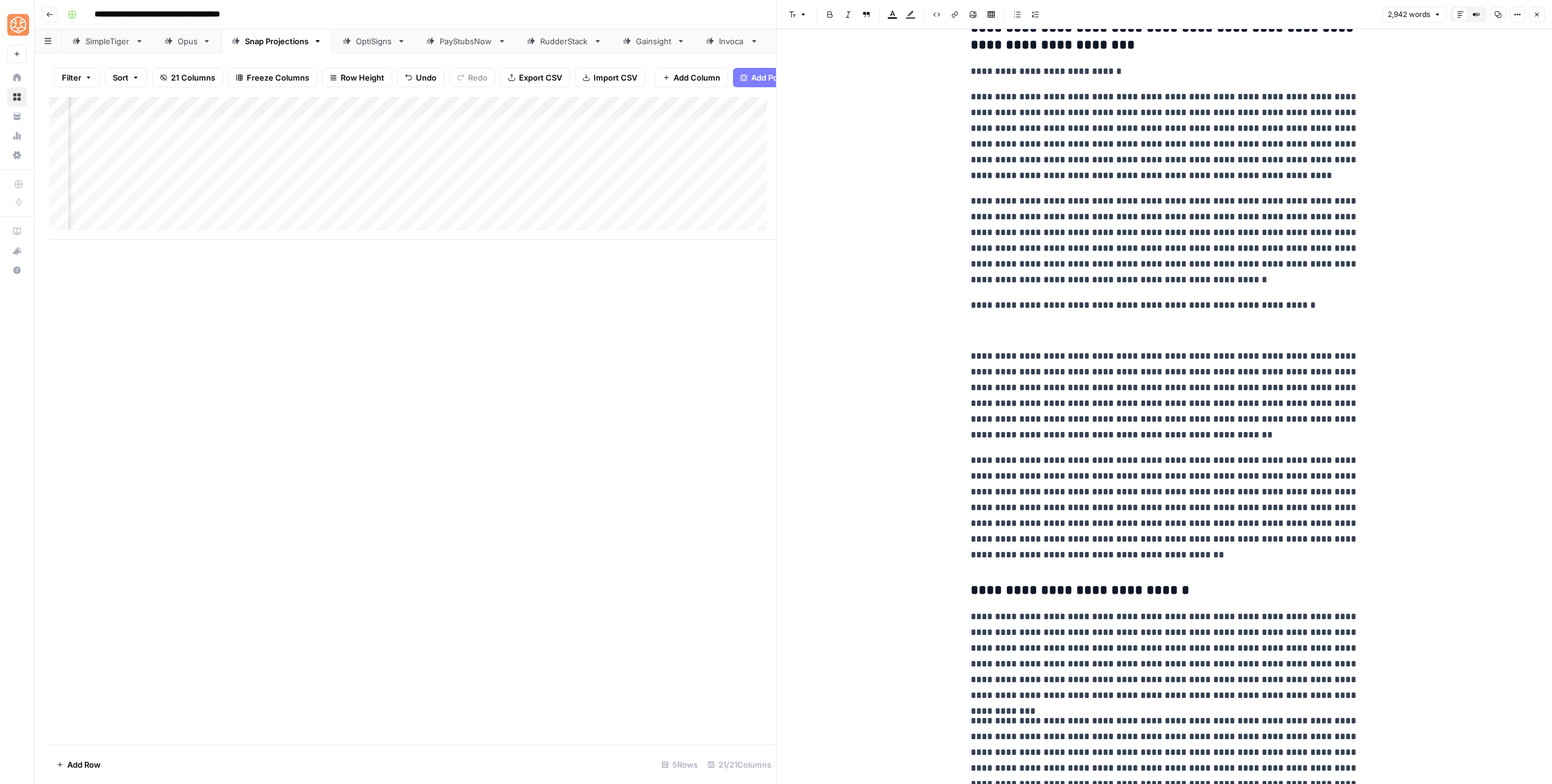 click on "Font style" at bounding box center [798, 15] 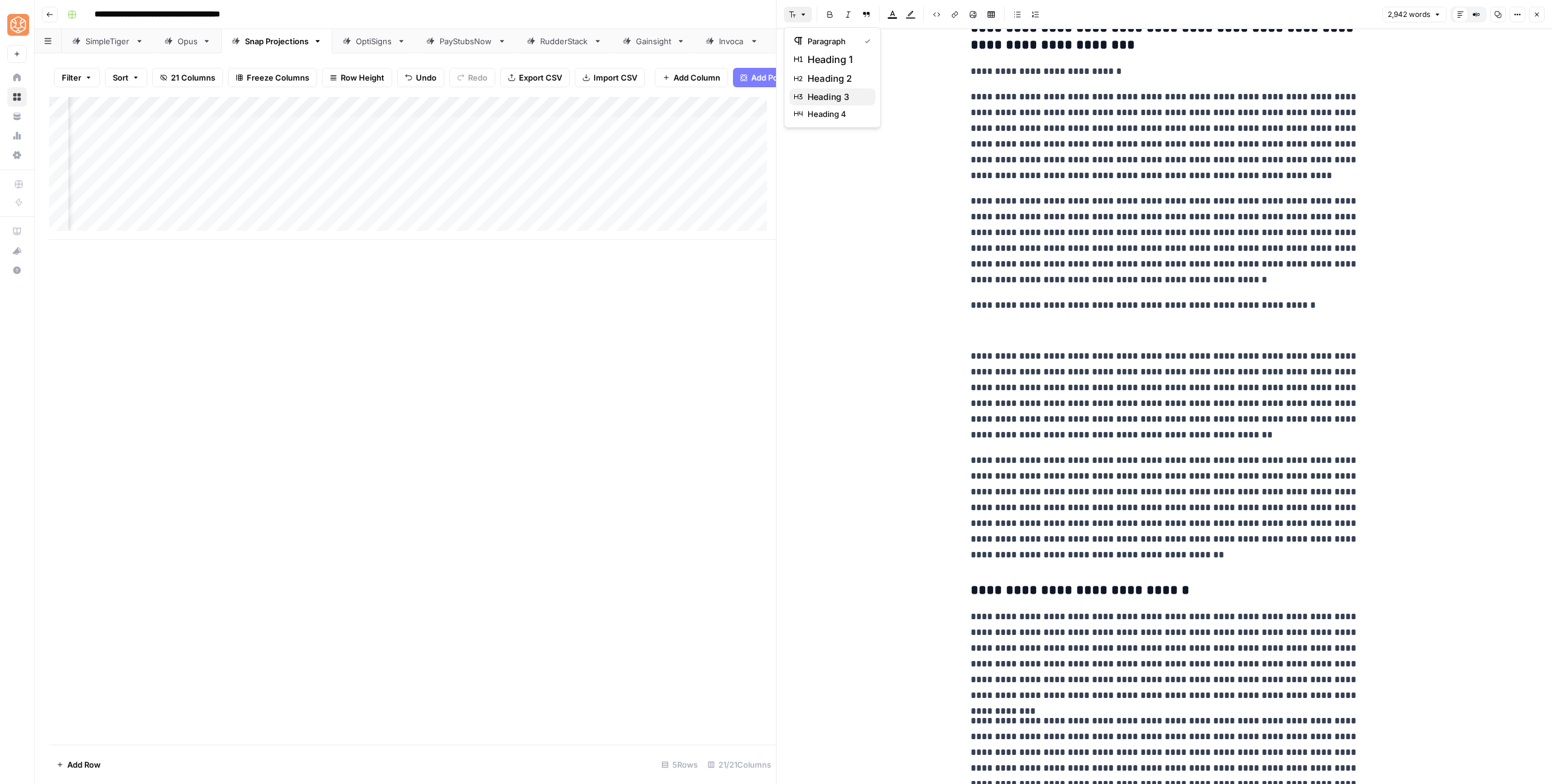 click on "heading 3" at bounding box center (837, 97) 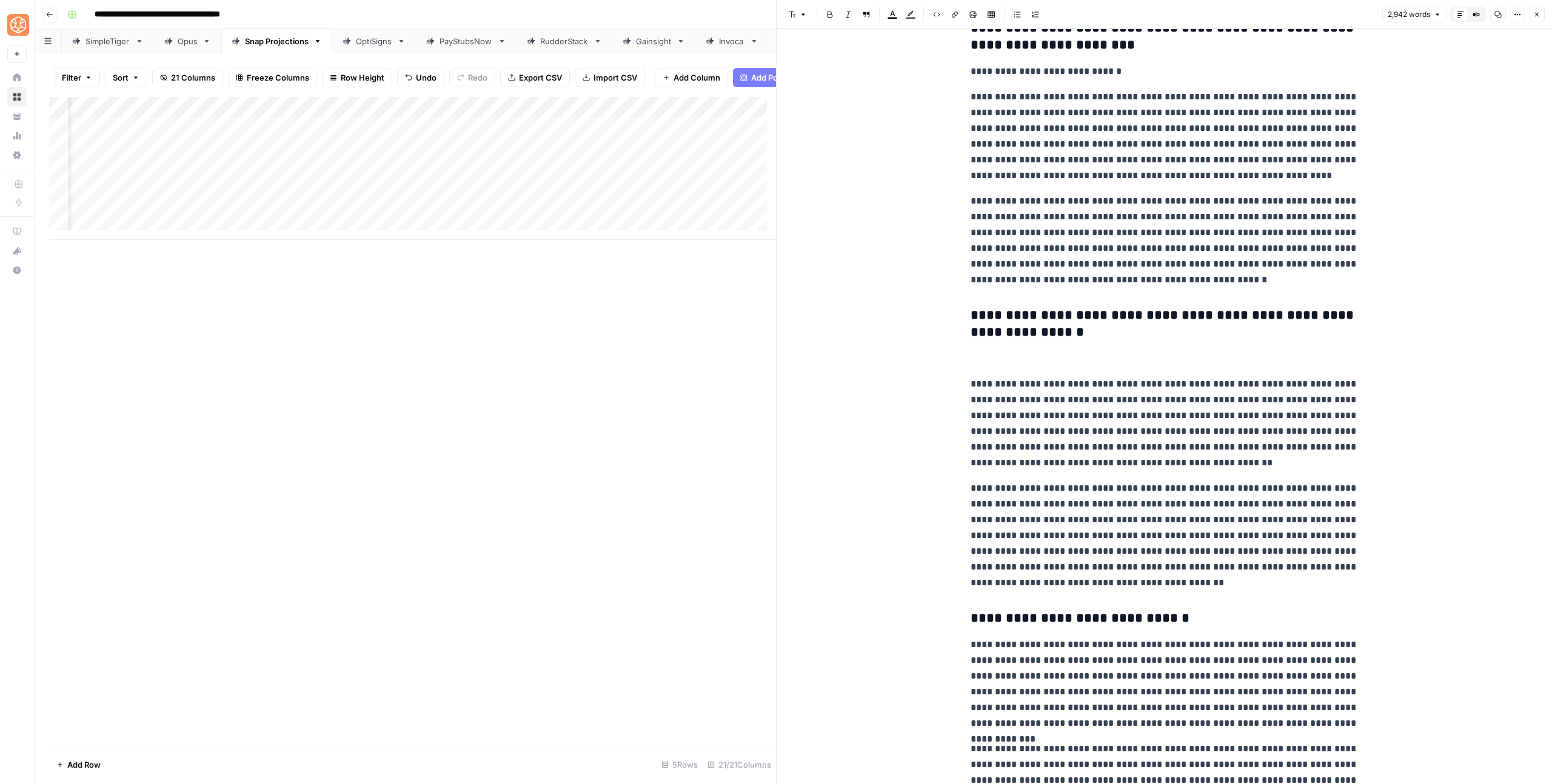 click at bounding box center (1165, 359) 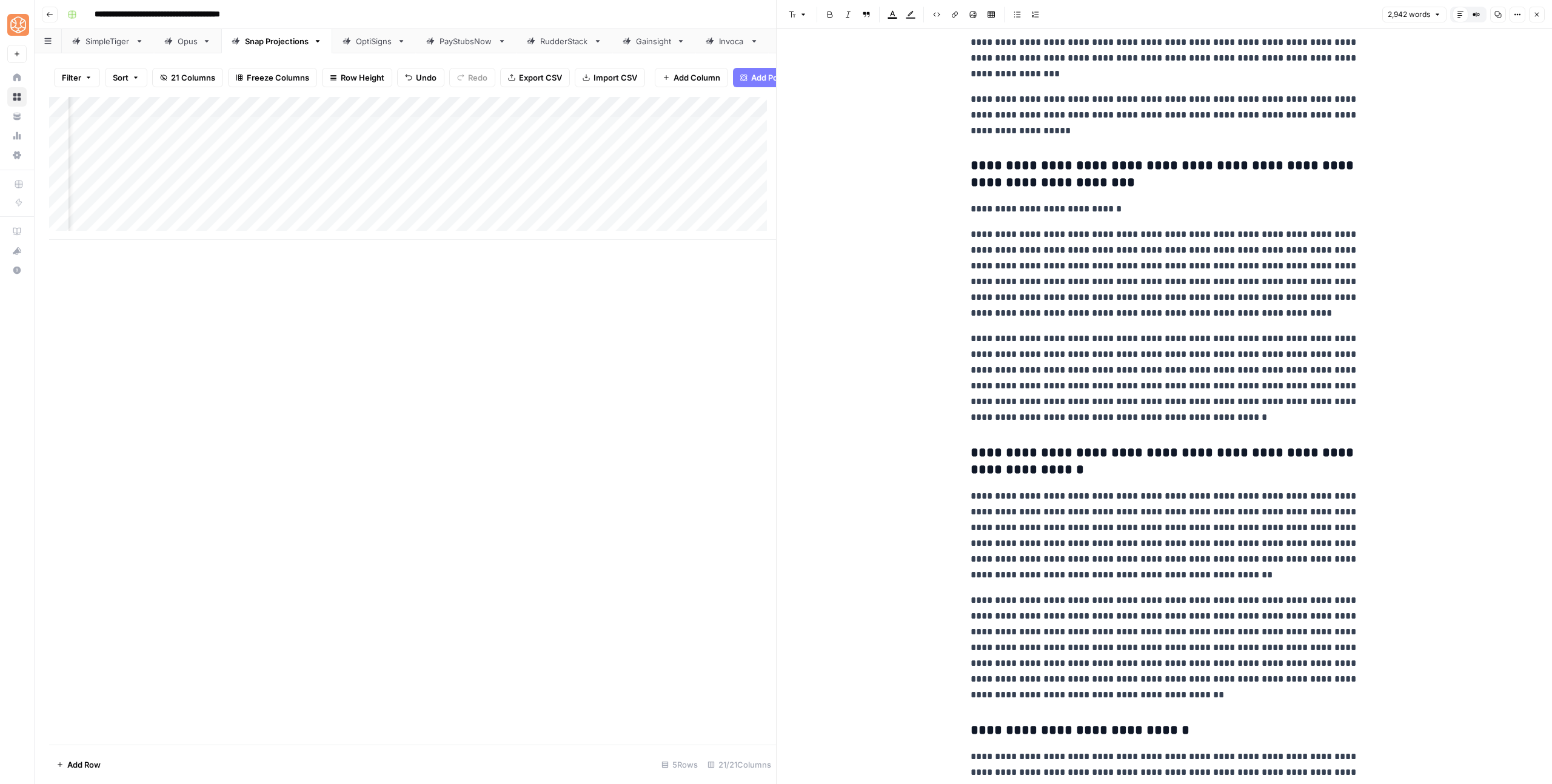 scroll, scrollTop: 5645, scrollLeft: 0, axis: vertical 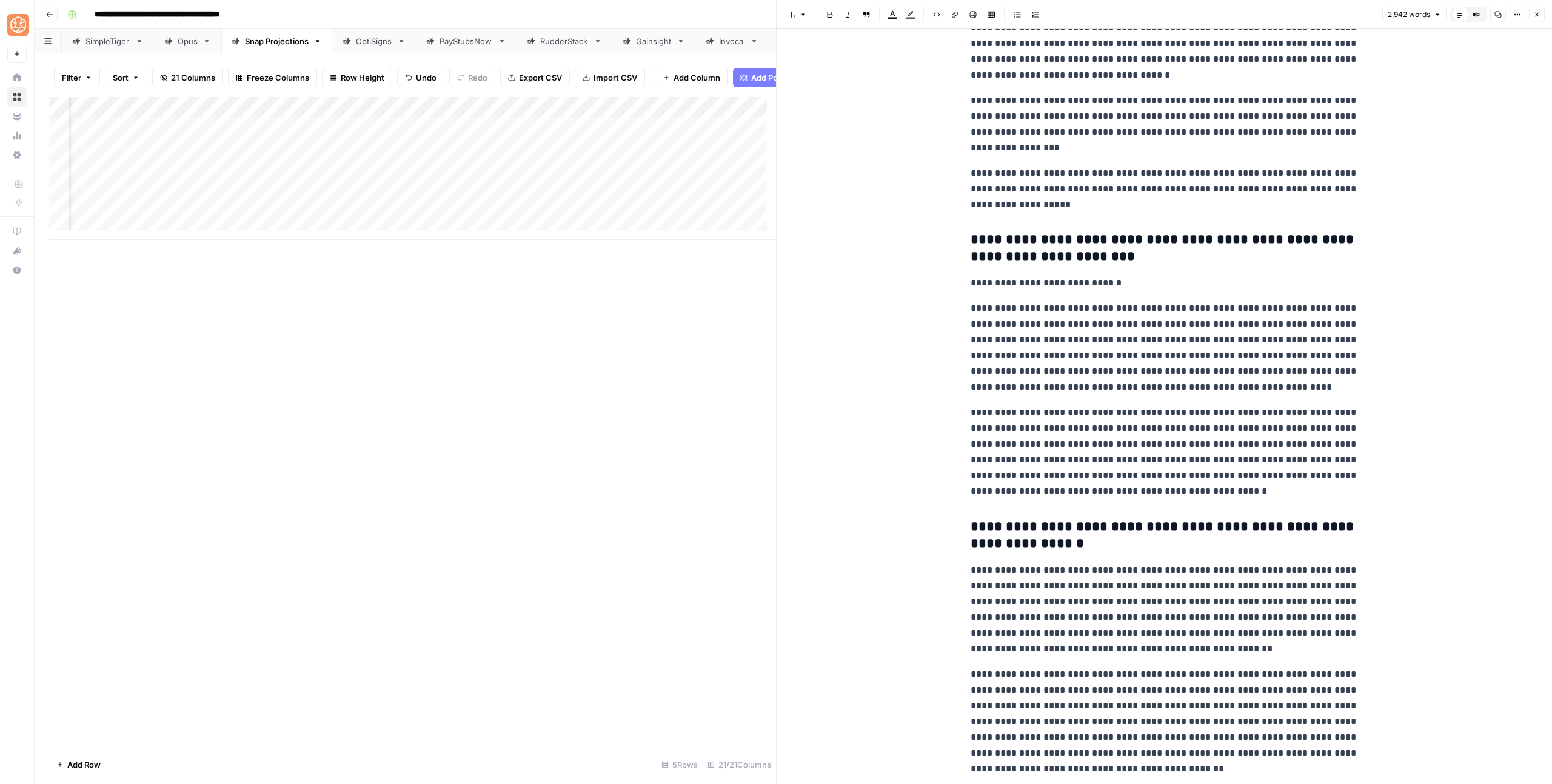 drag, startPoint x: 1108, startPoint y: 89, endPoint x: 957, endPoint y: 90, distance: 151.00331 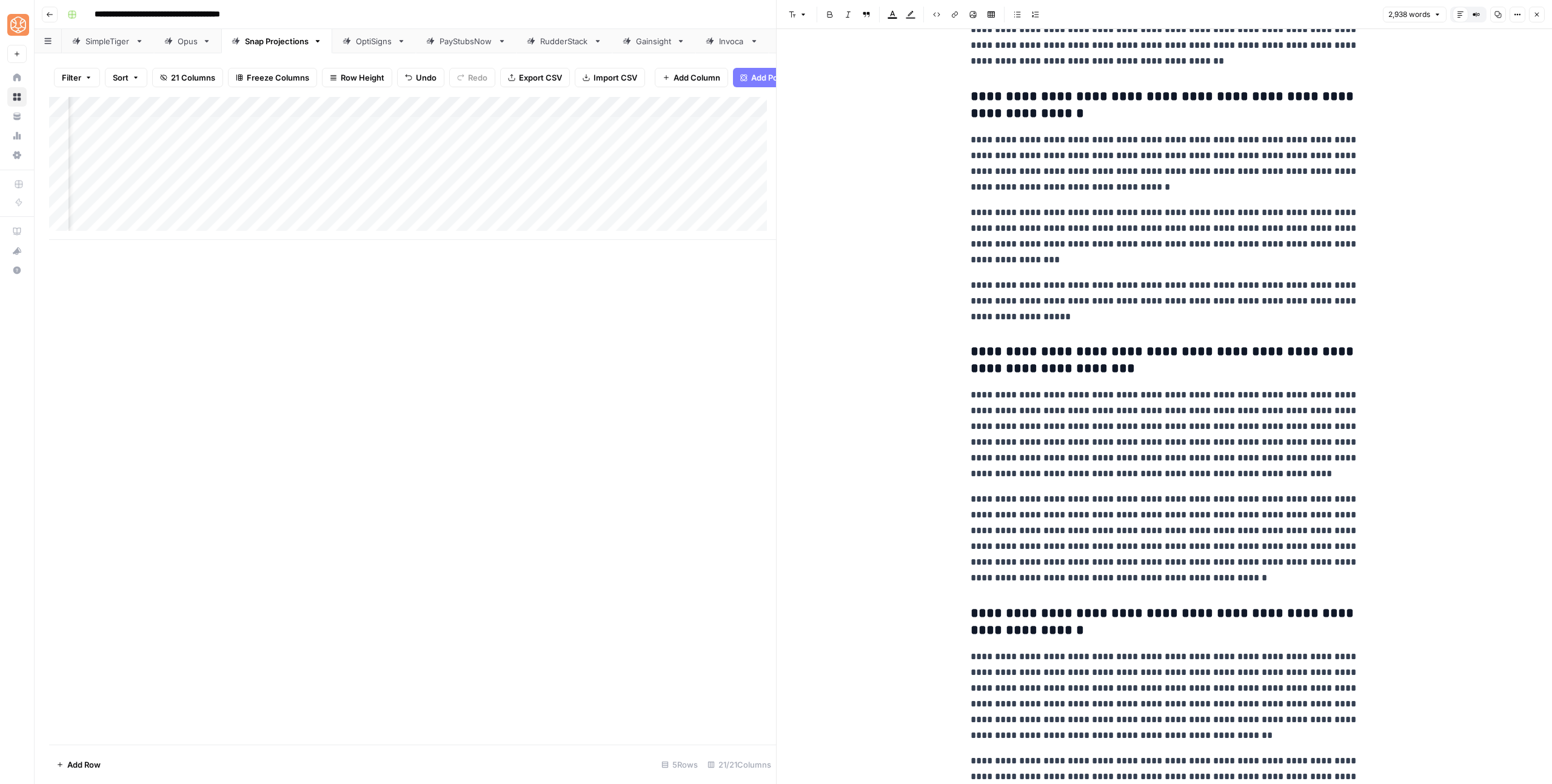 scroll, scrollTop: 5531, scrollLeft: 0, axis: vertical 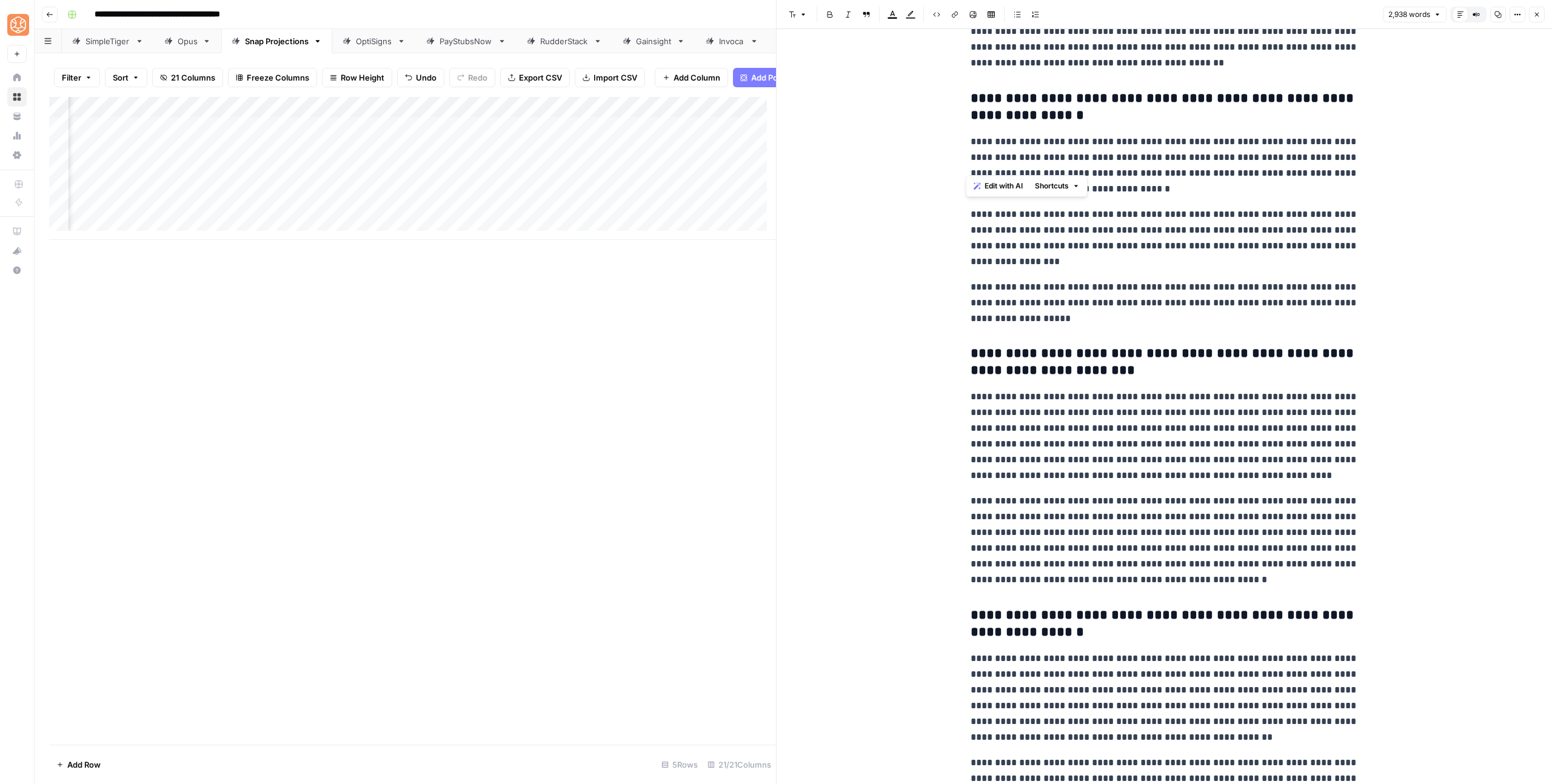 drag, startPoint x: 994, startPoint y: 162, endPoint x: 939, endPoint y: 157, distance: 55.226805 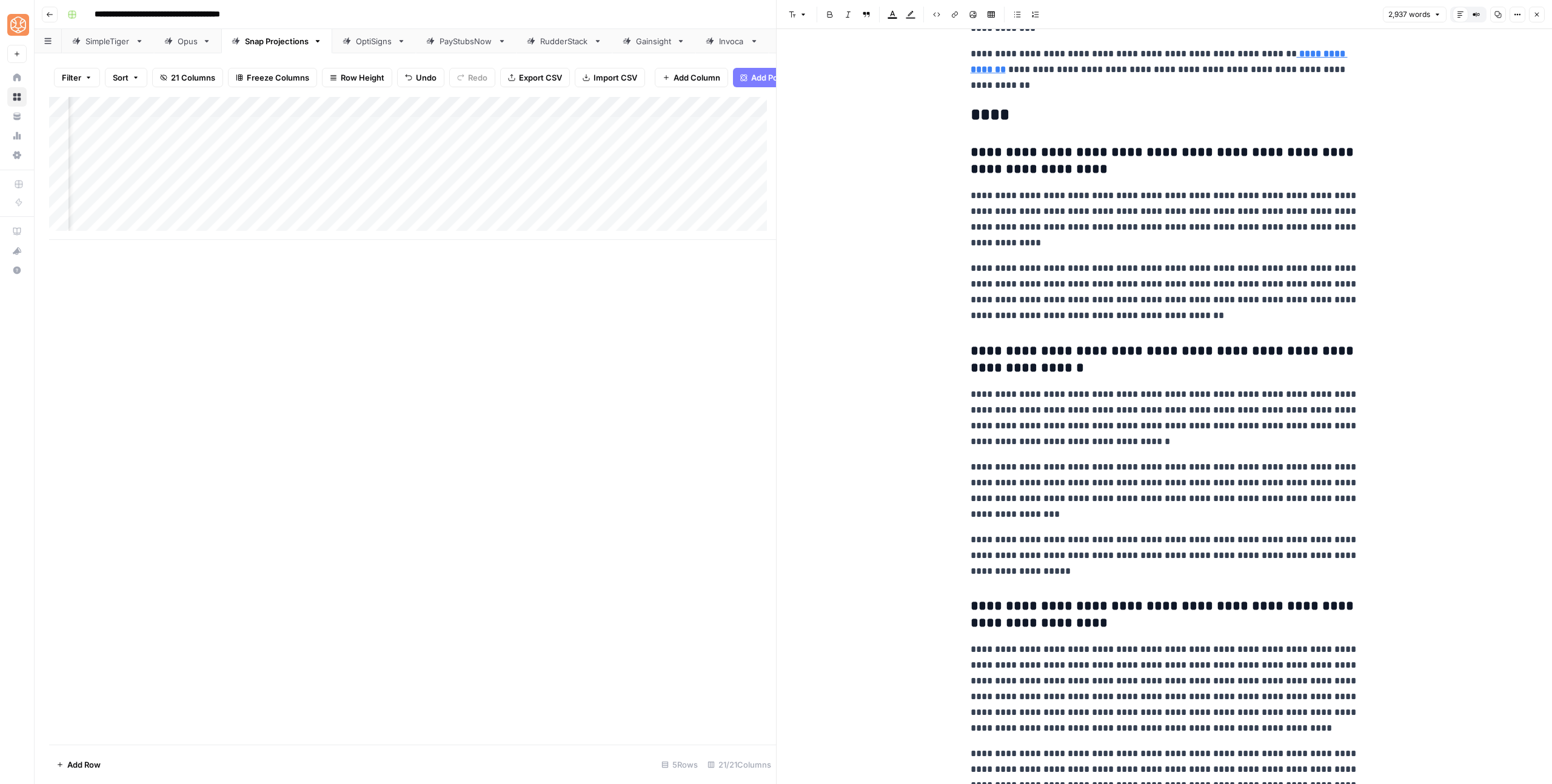 scroll, scrollTop: 5272, scrollLeft: 0, axis: vertical 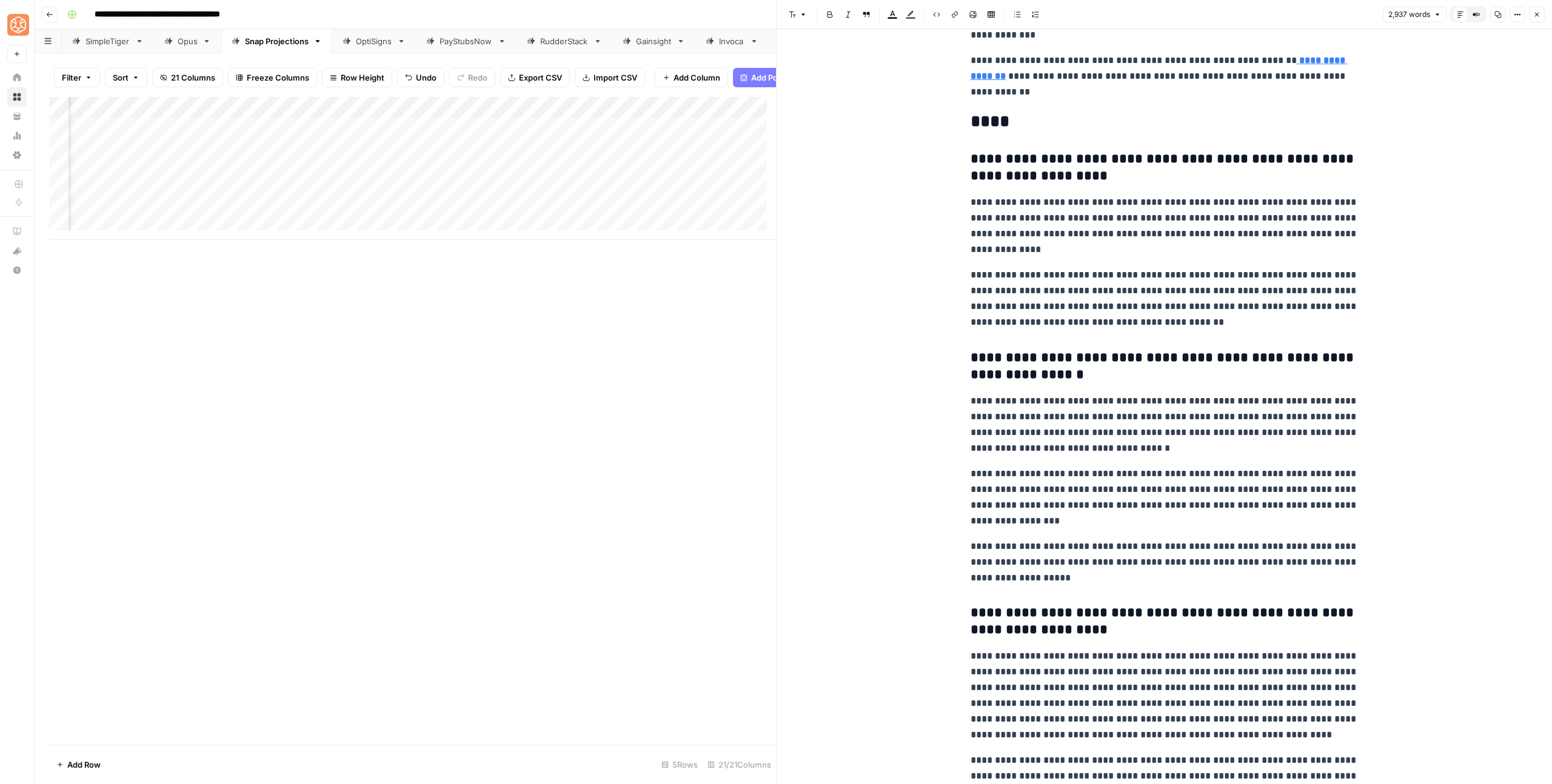 click on "**********" at bounding box center (1165, 367) 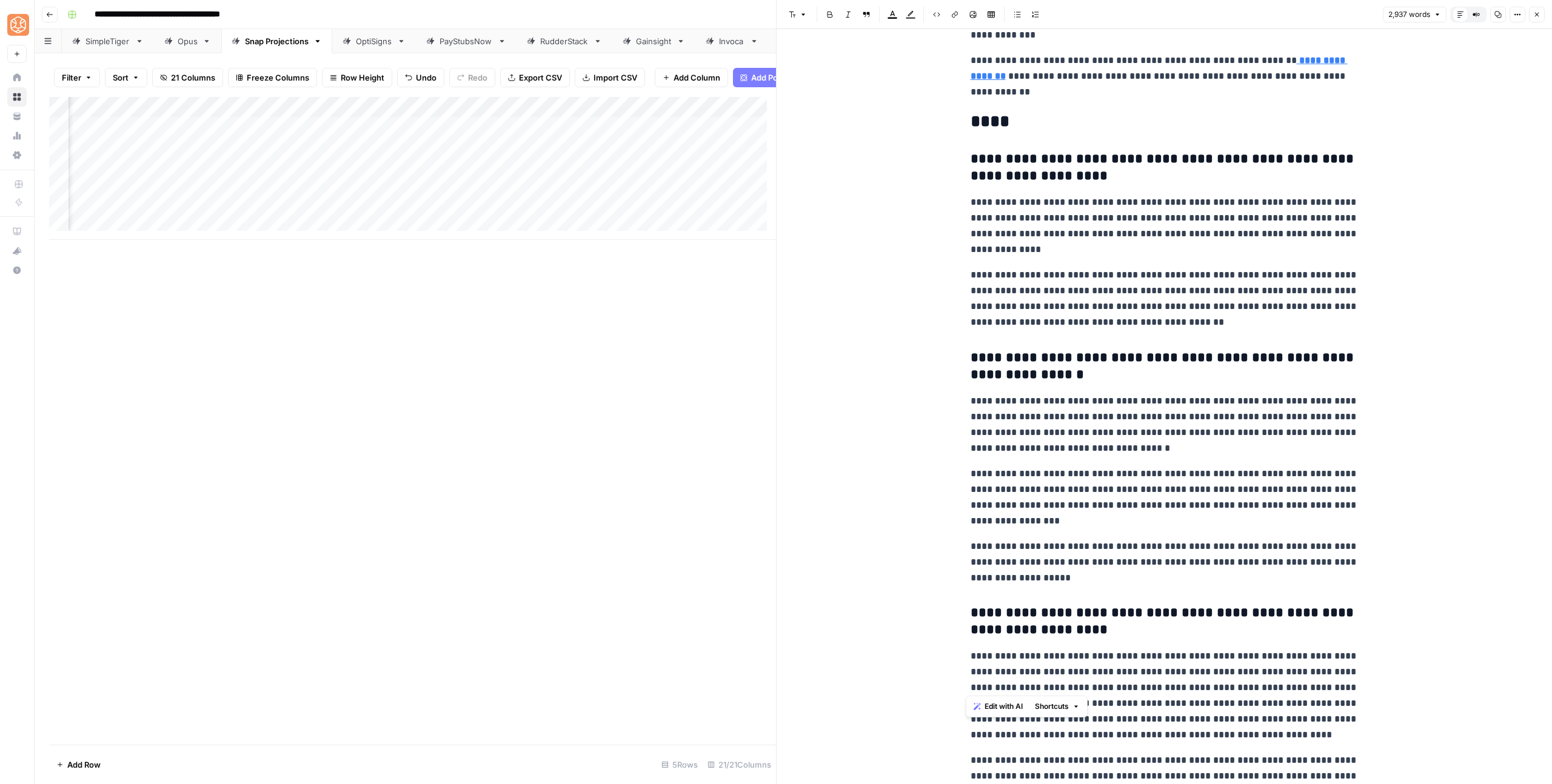 drag, startPoint x: 988, startPoint y: 425, endPoint x: 1356, endPoint y: 664, distance: 438.7995 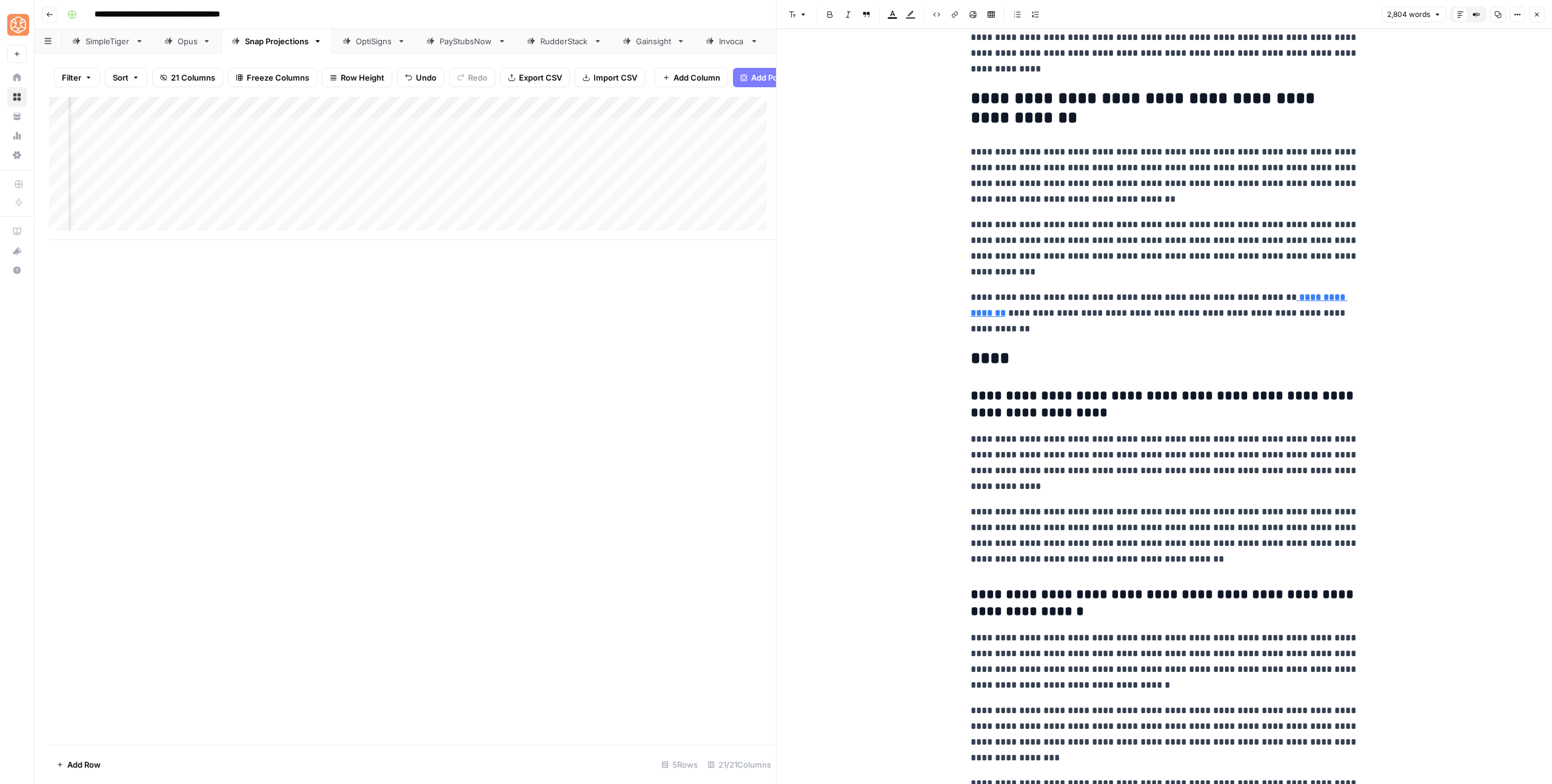 scroll, scrollTop: 5031, scrollLeft: 0, axis: vertical 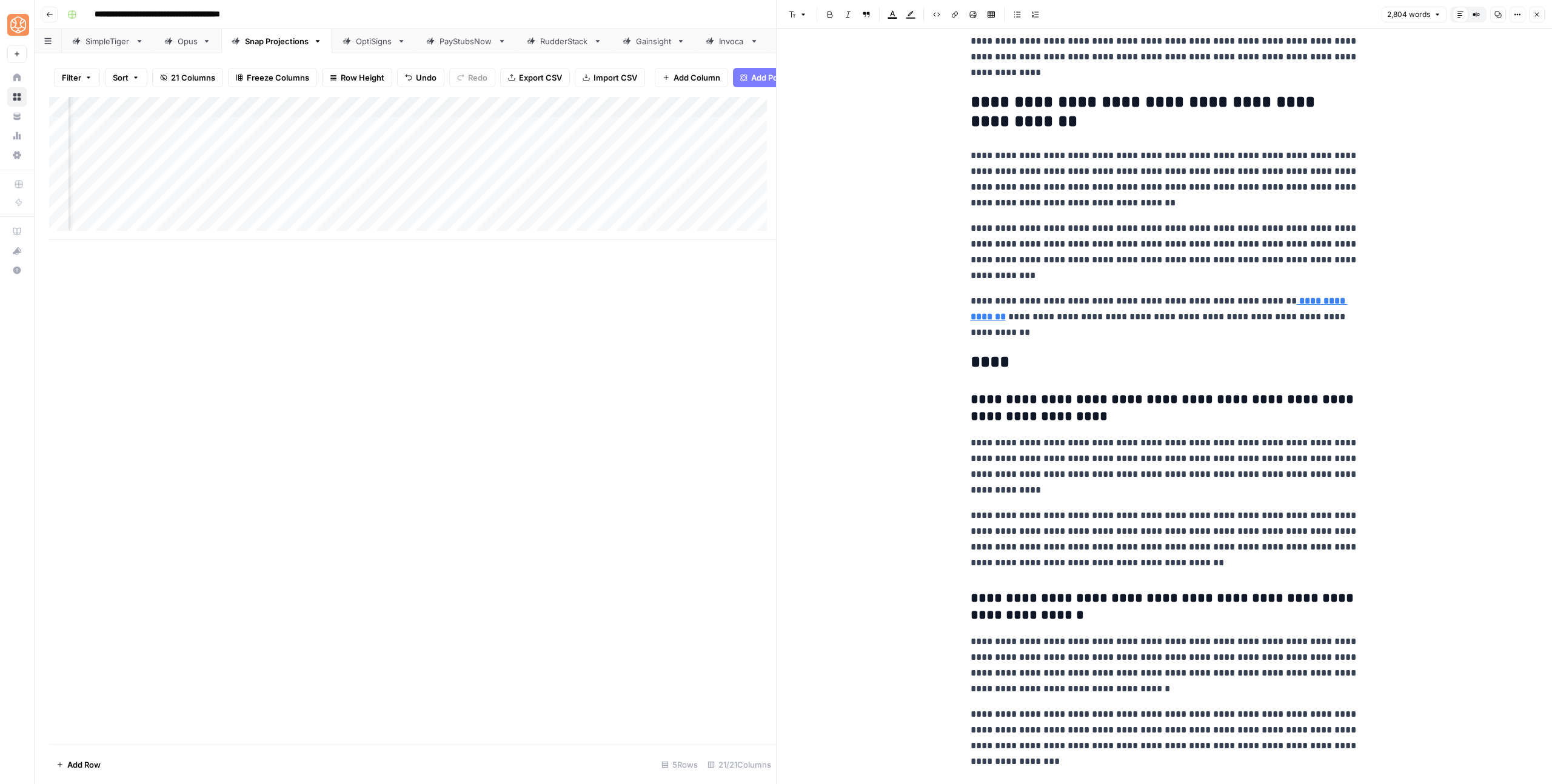 click on "**********" at bounding box center [1165, 467] 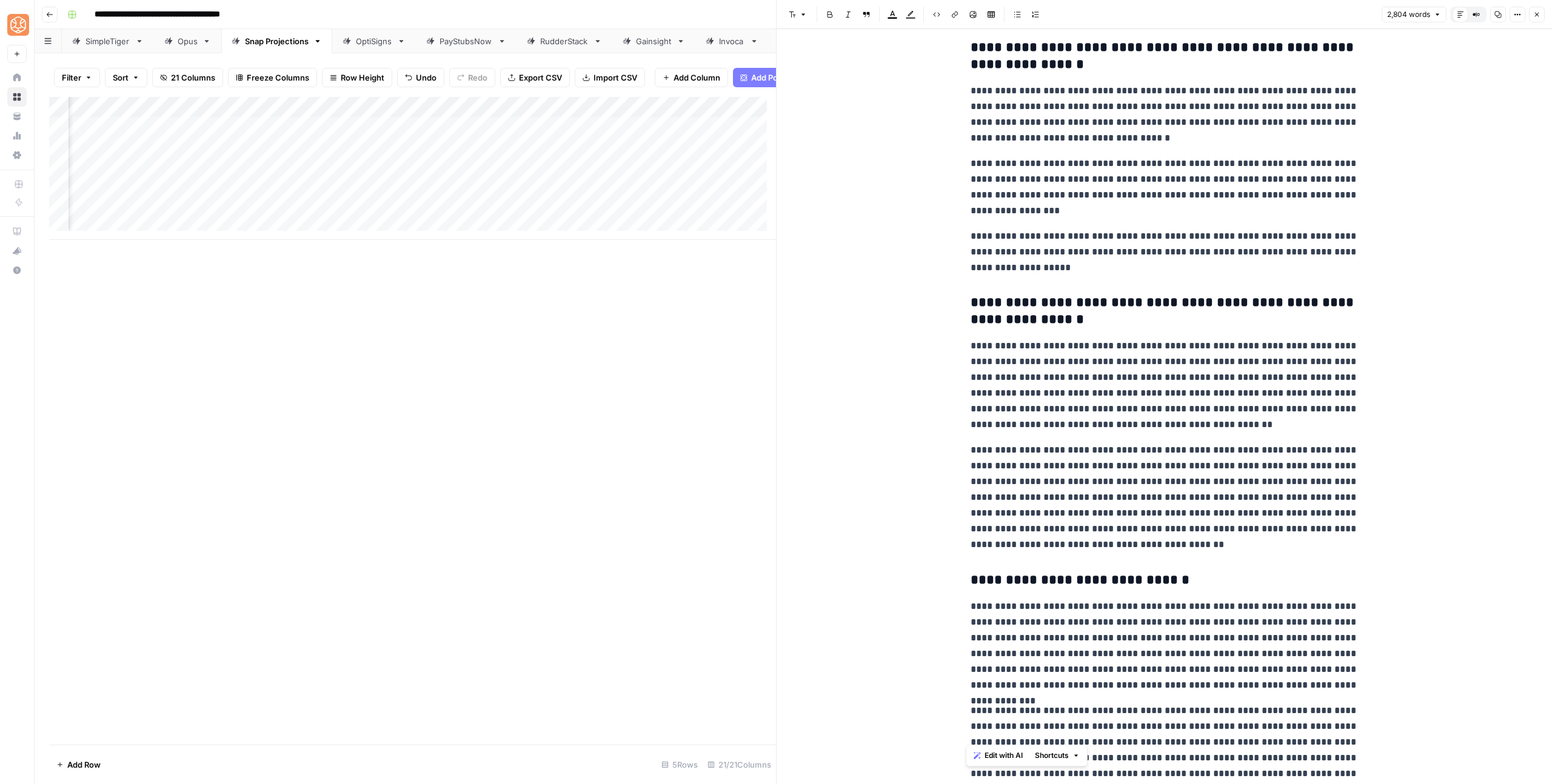 drag, startPoint x: 965, startPoint y: 204, endPoint x: 1444, endPoint y: 783, distance: 751.4533 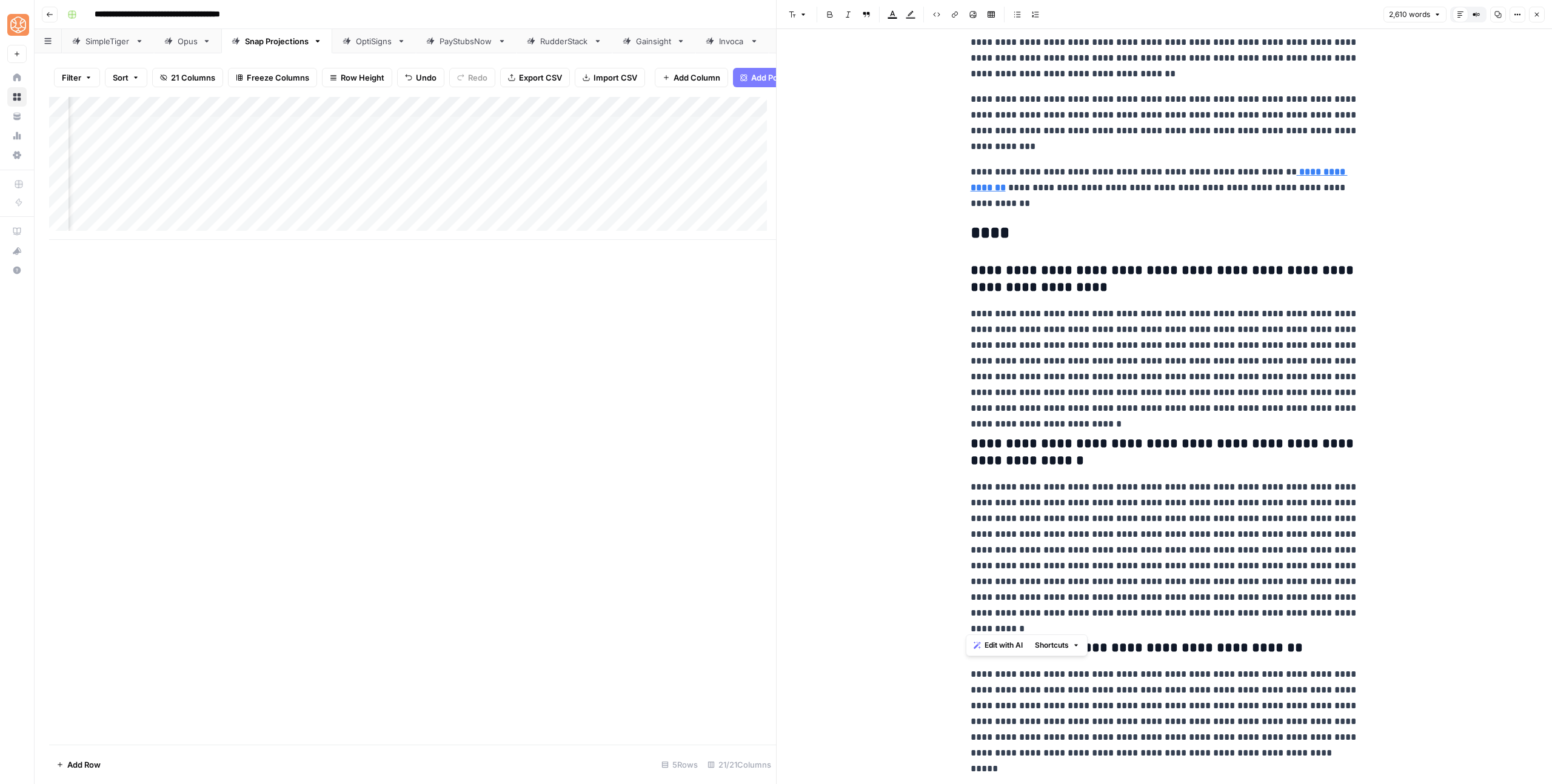 drag, startPoint x: 1259, startPoint y: 606, endPoint x: 936, endPoint y: 83, distance: 614.7016 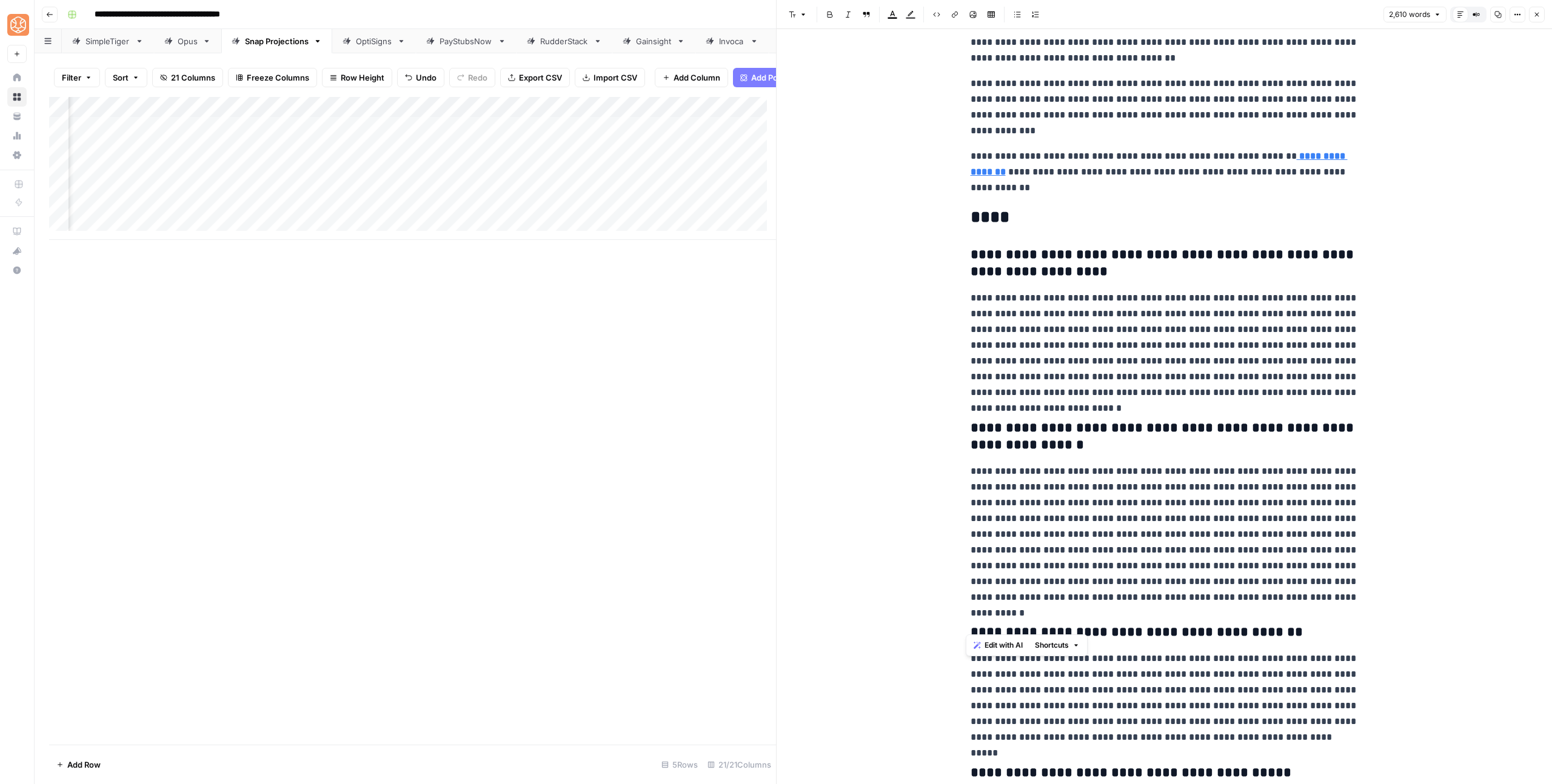 scroll, scrollTop: 5160, scrollLeft: 0, axis: vertical 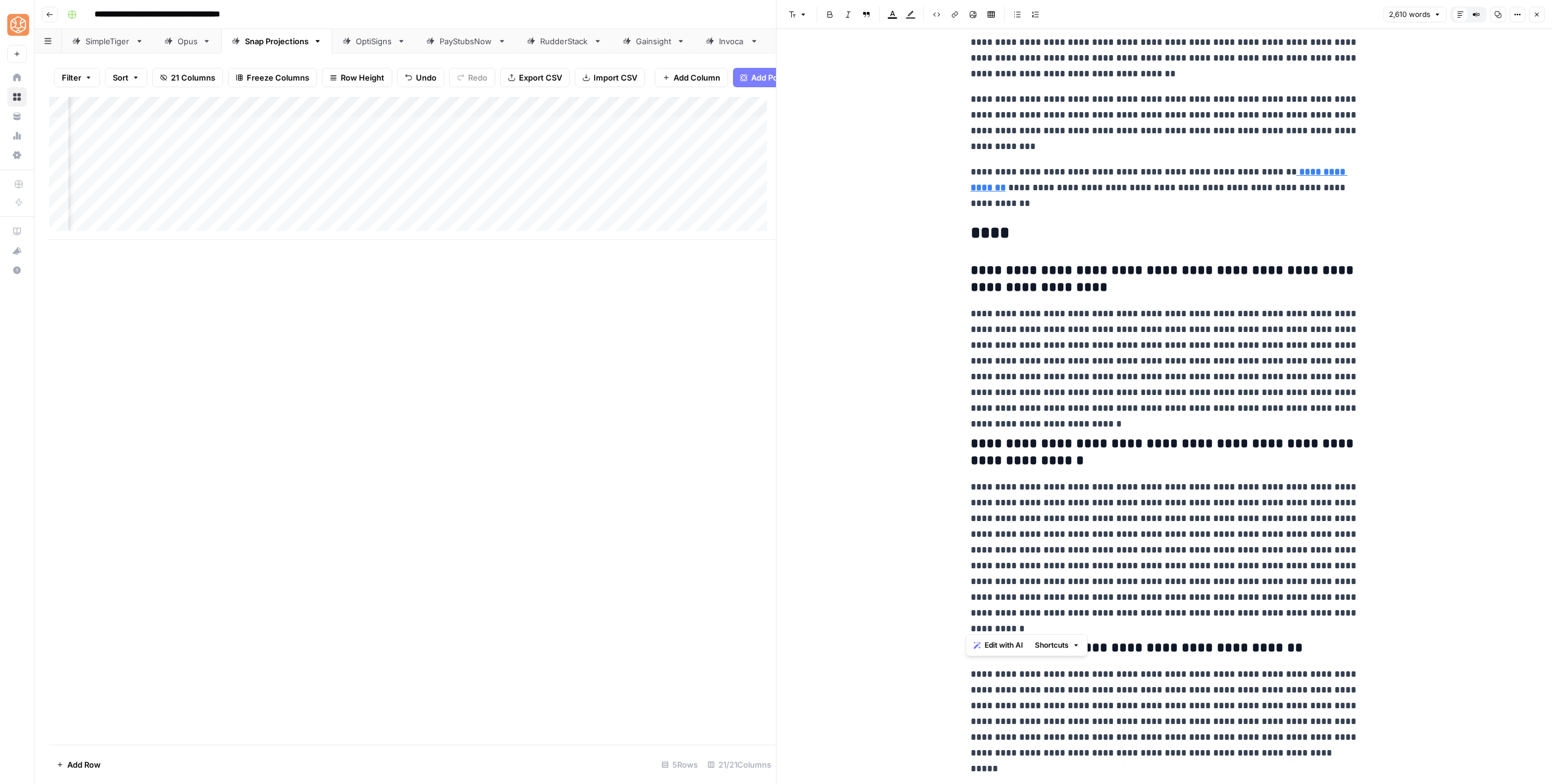 click on "**********" at bounding box center (1165, 453) 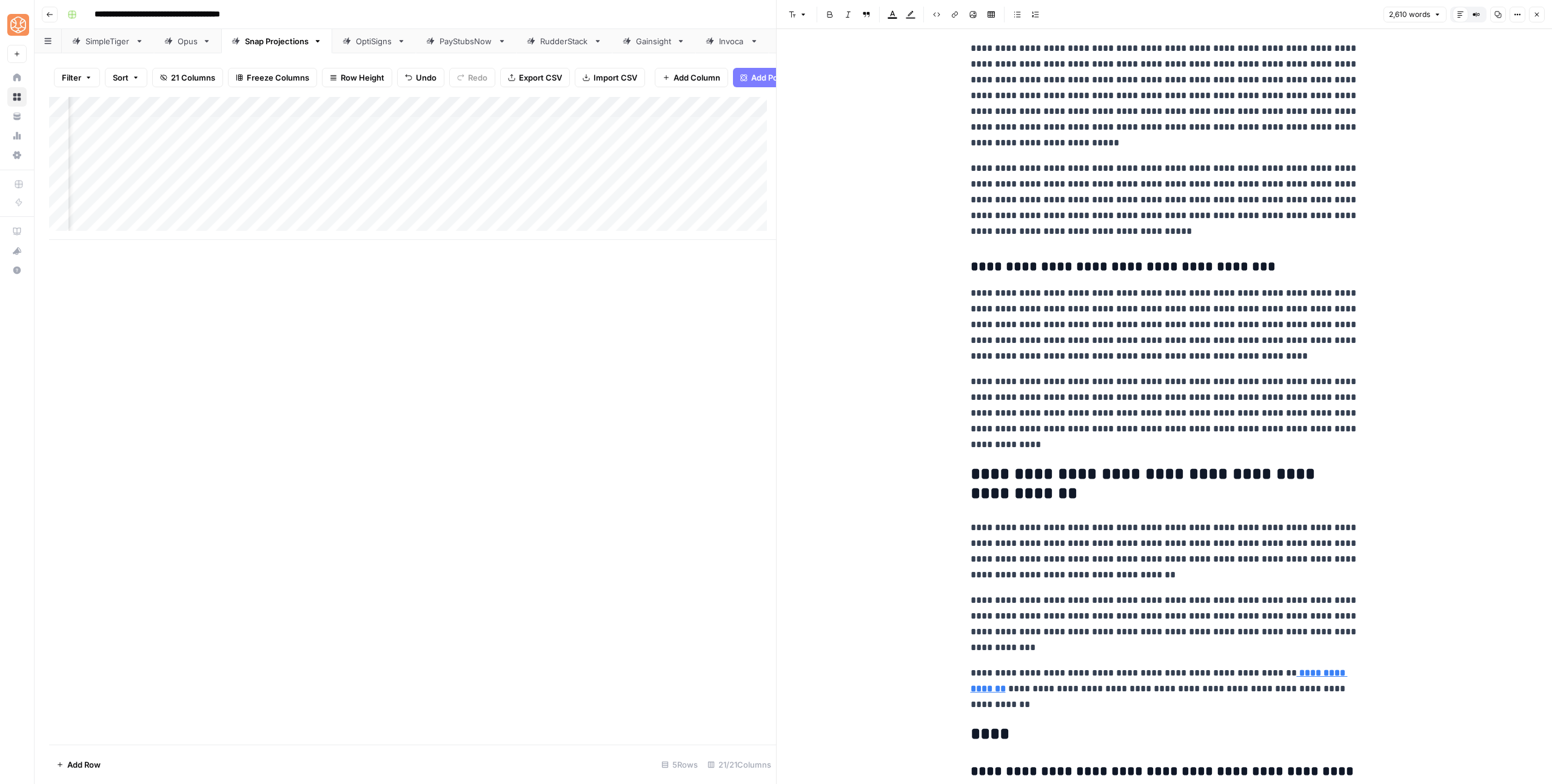 scroll, scrollTop: 4657, scrollLeft: 0, axis: vertical 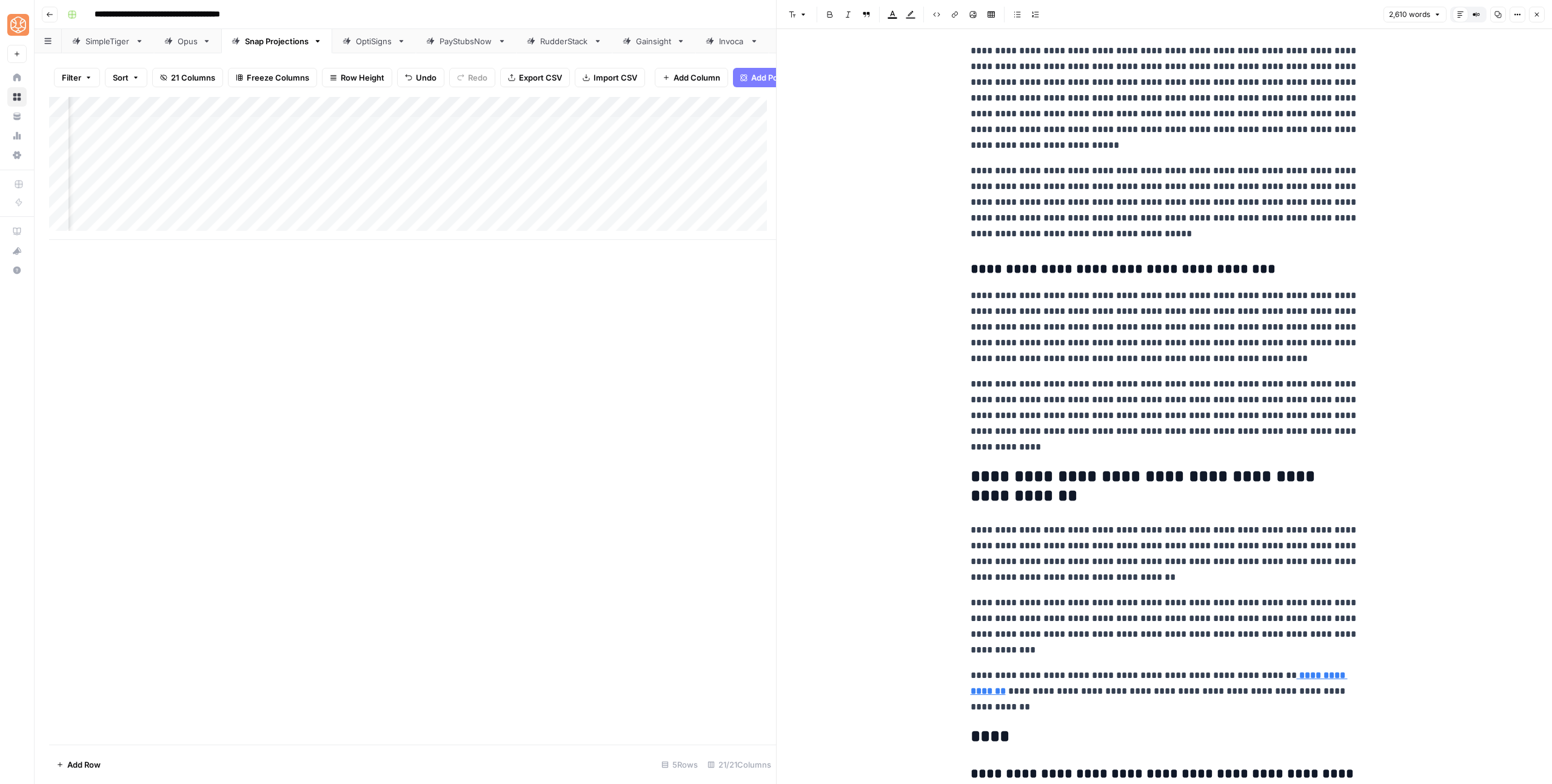 click on "****" at bounding box center (1165, 737) 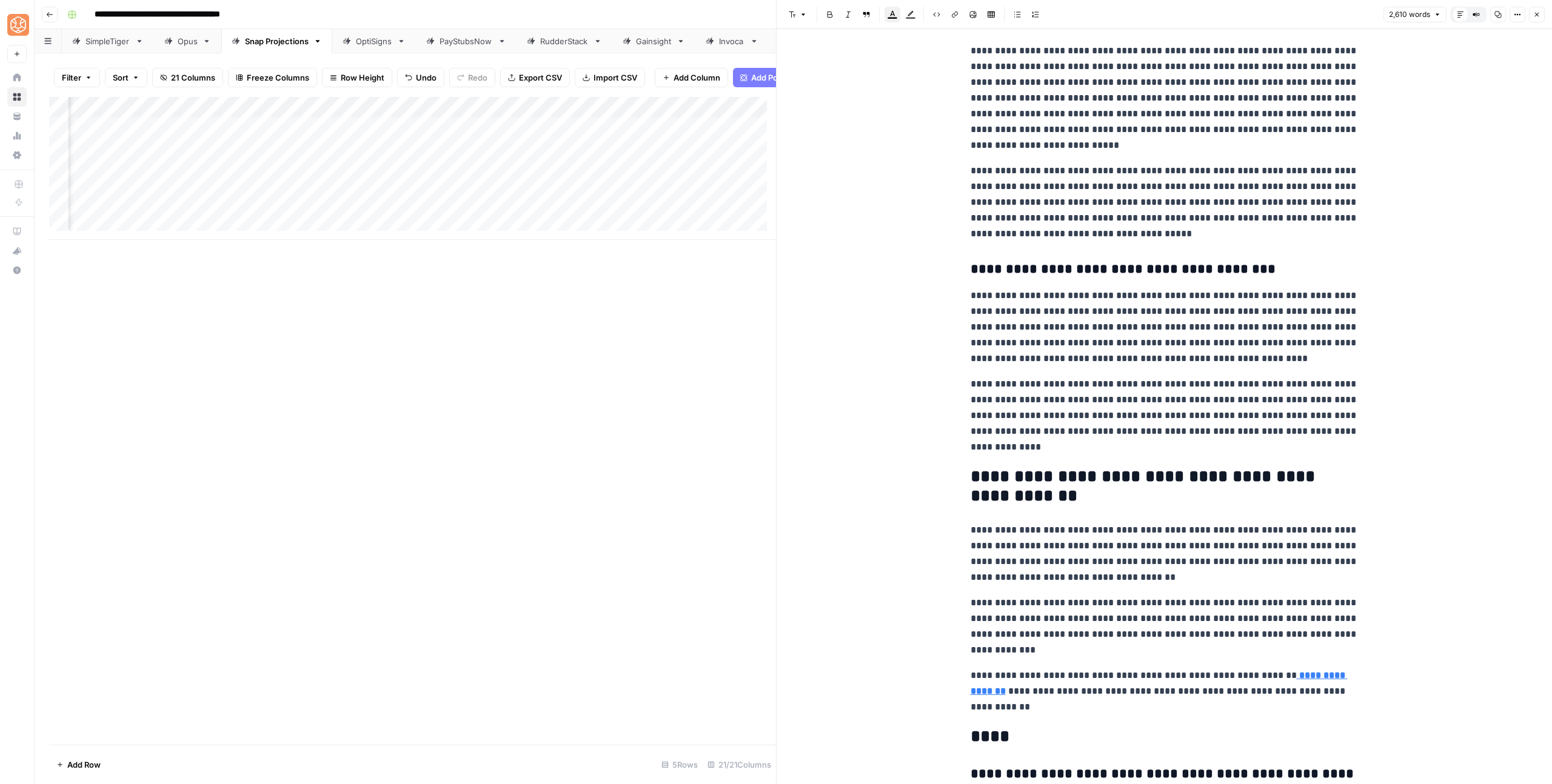 click on "**********" at bounding box center (1165, -1584) 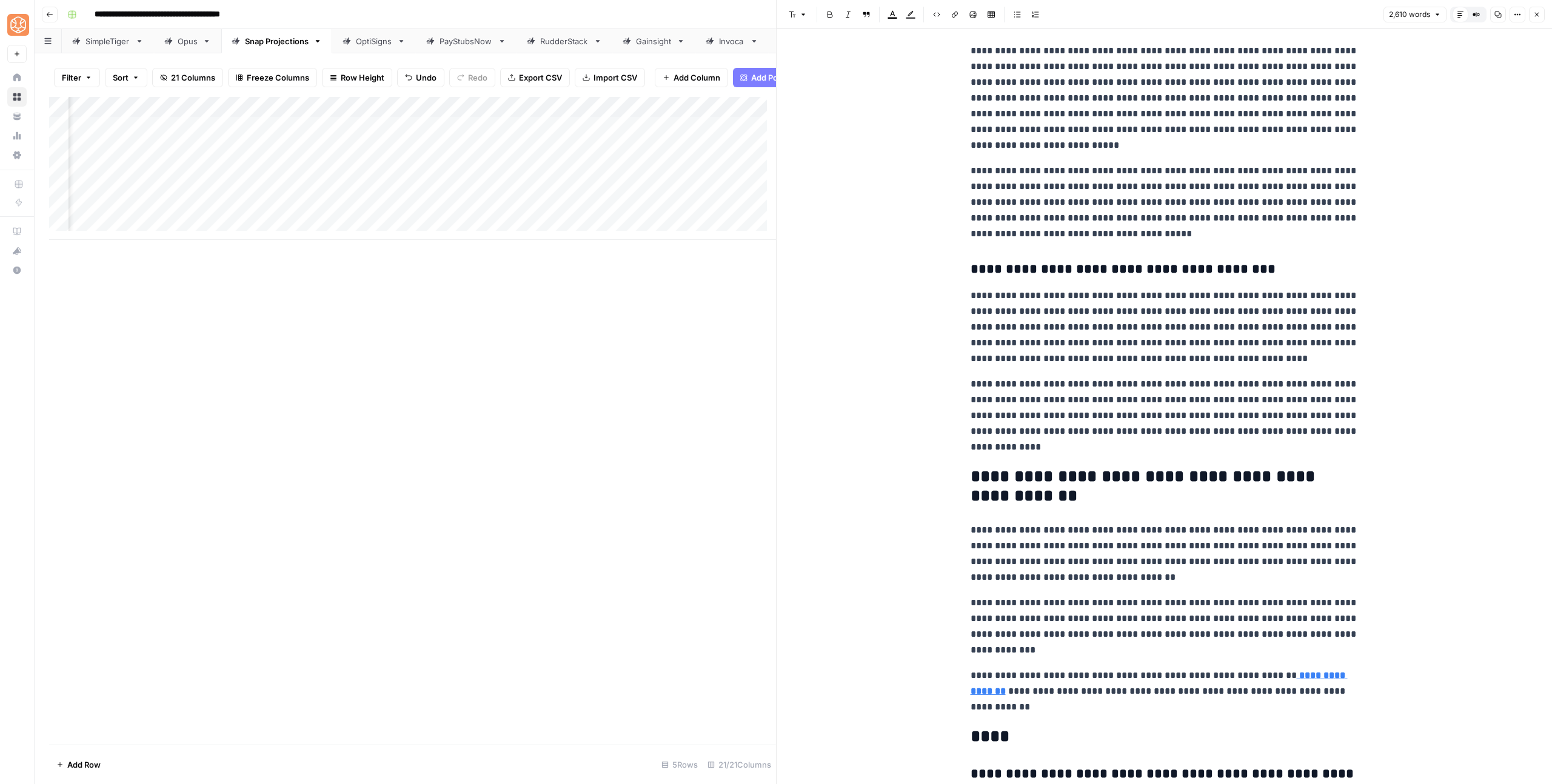 click on "**********" at bounding box center (1165, 626) 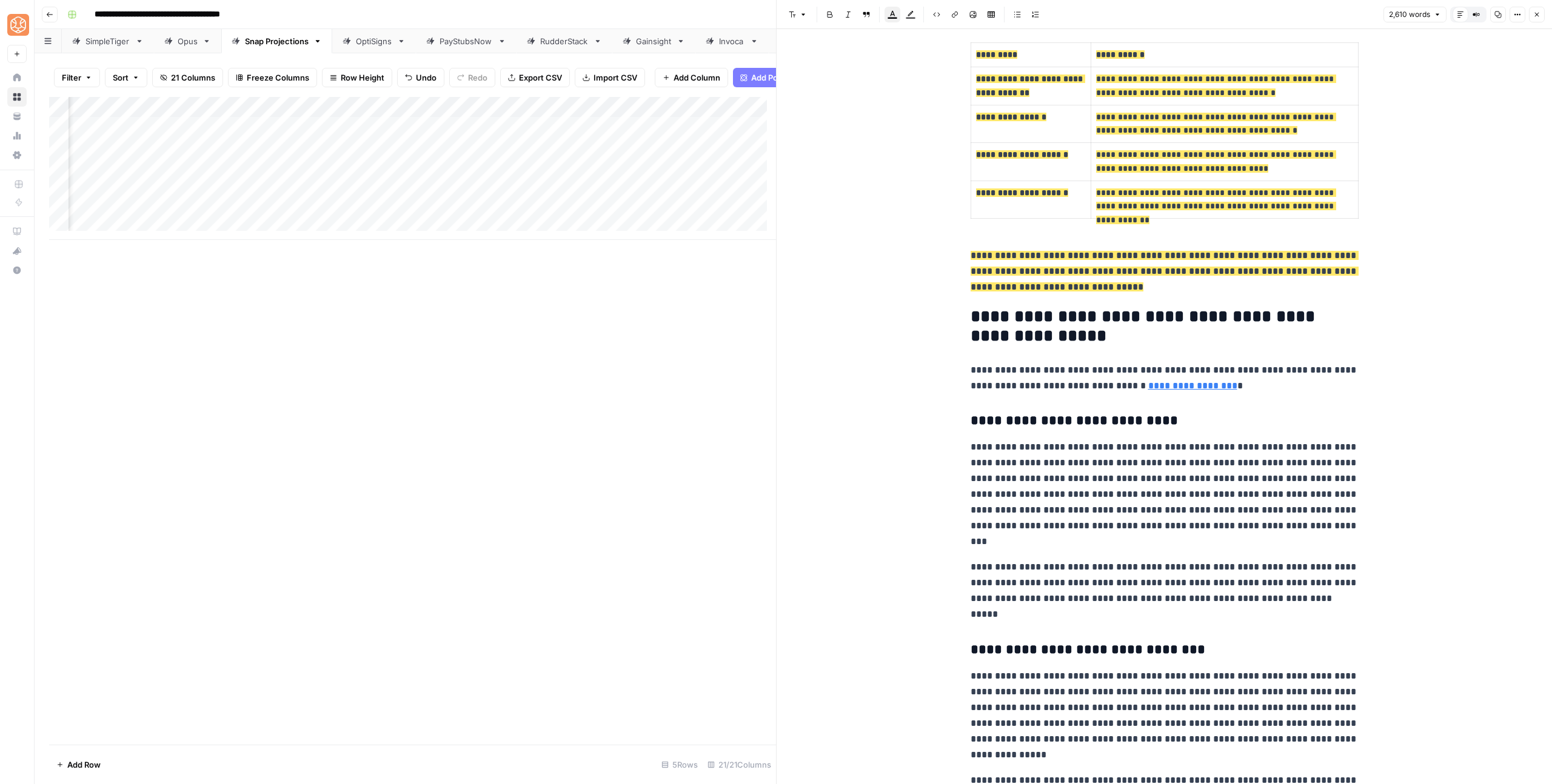 scroll, scrollTop: 3802, scrollLeft: 0, axis: vertical 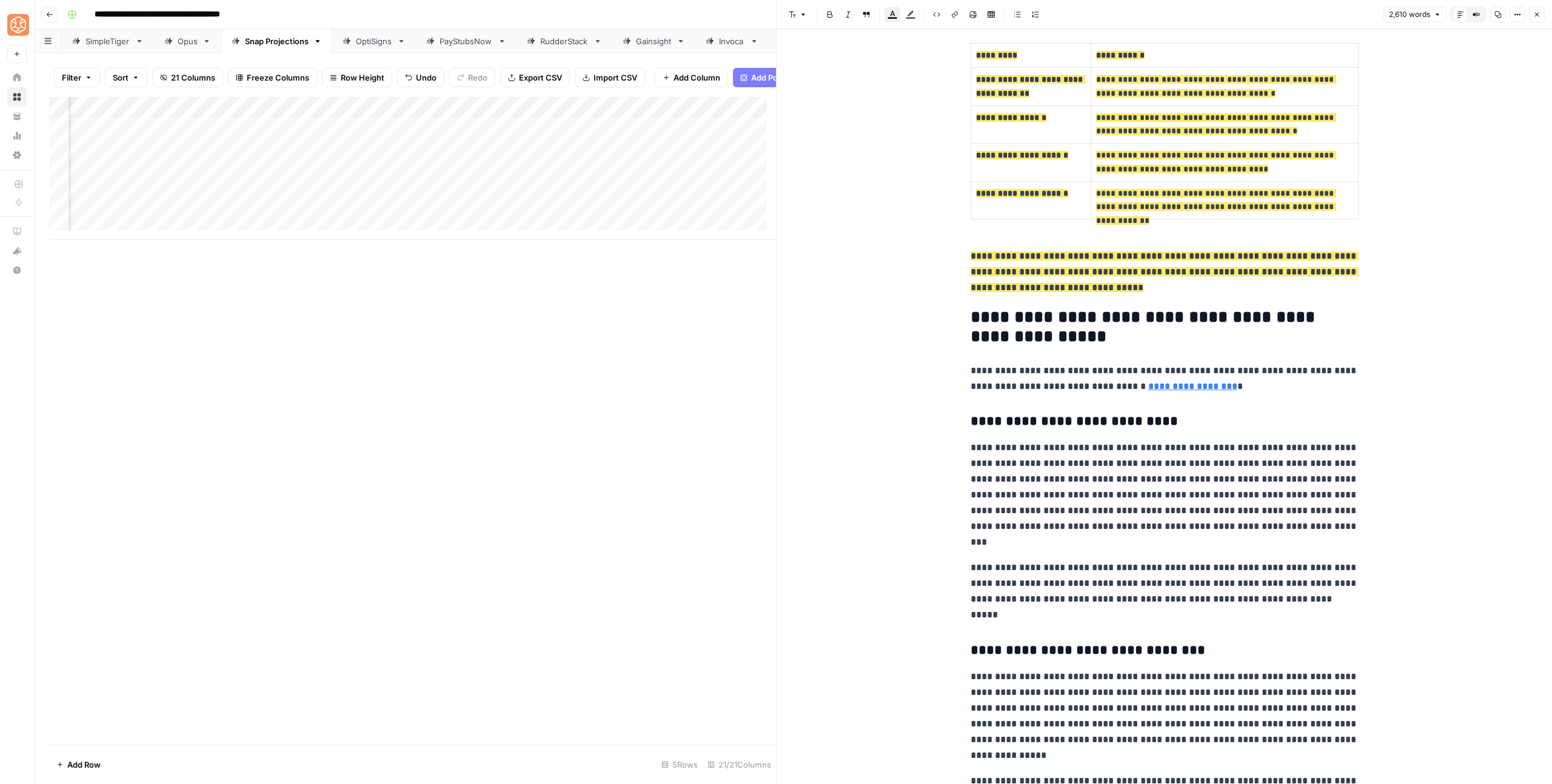 click on "**********" at bounding box center (1165, -729) 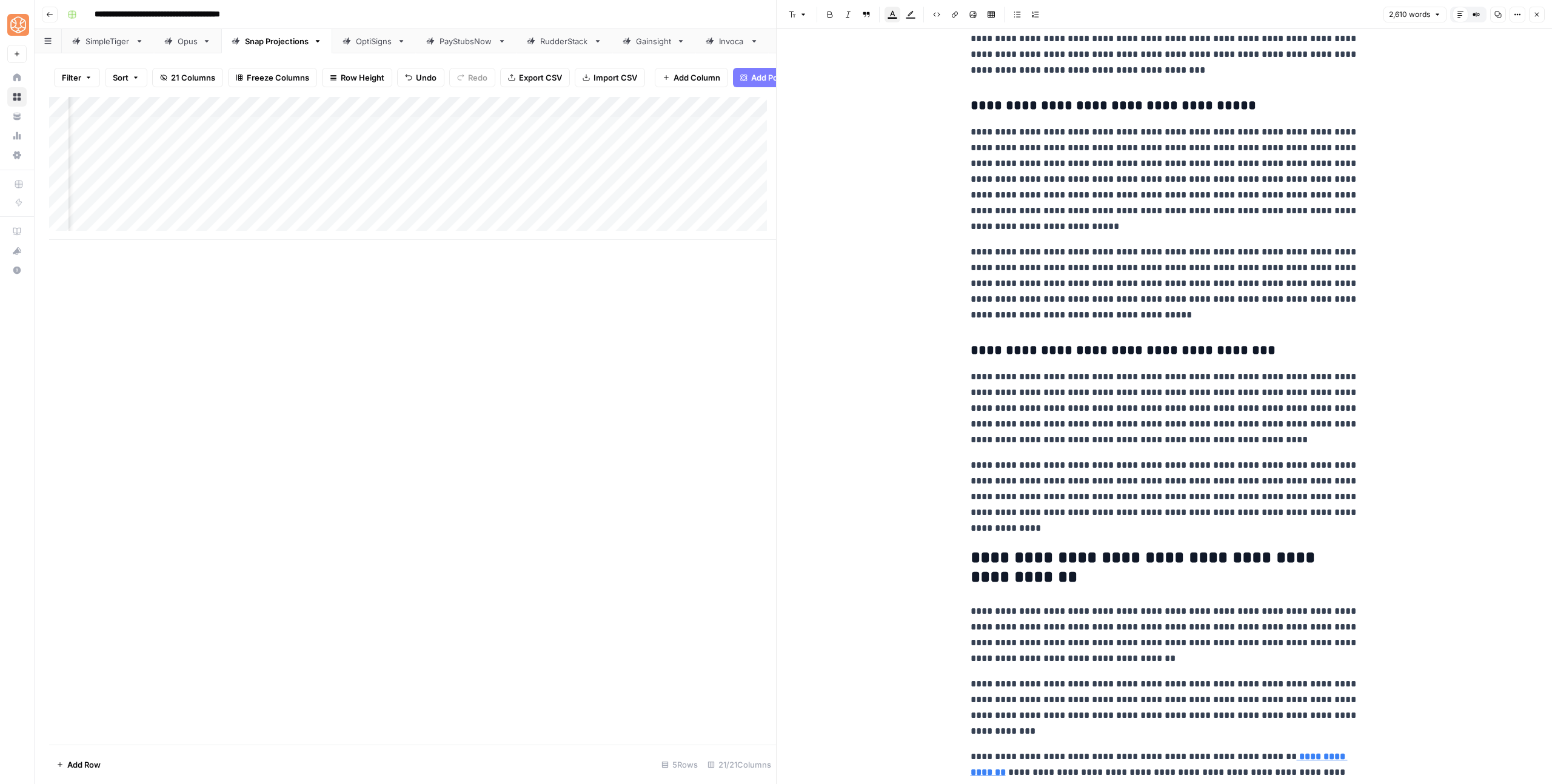 scroll, scrollTop: 4580, scrollLeft: 0, axis: vertical 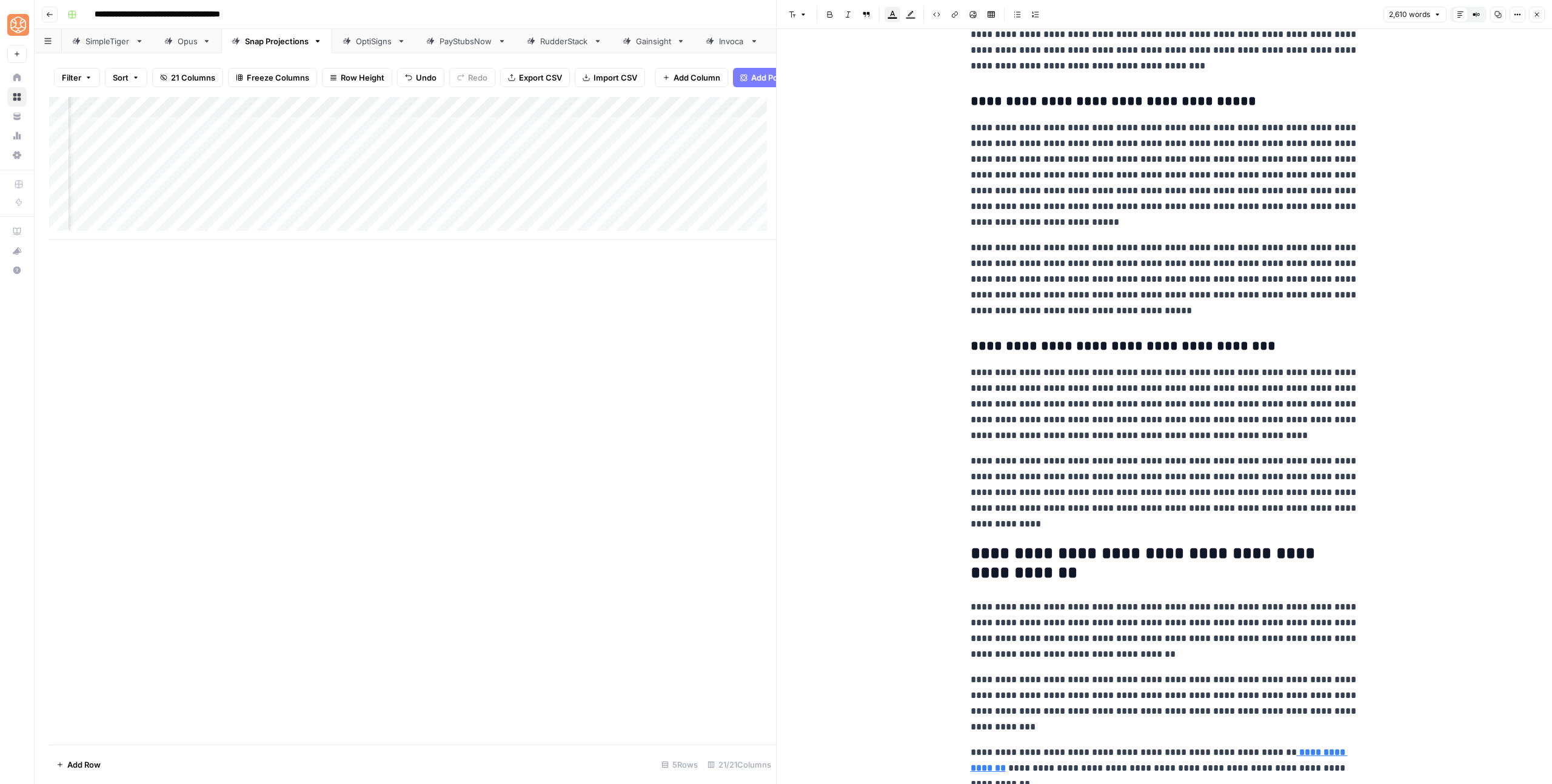 click on "**********" at bounding box center (1165, 630) 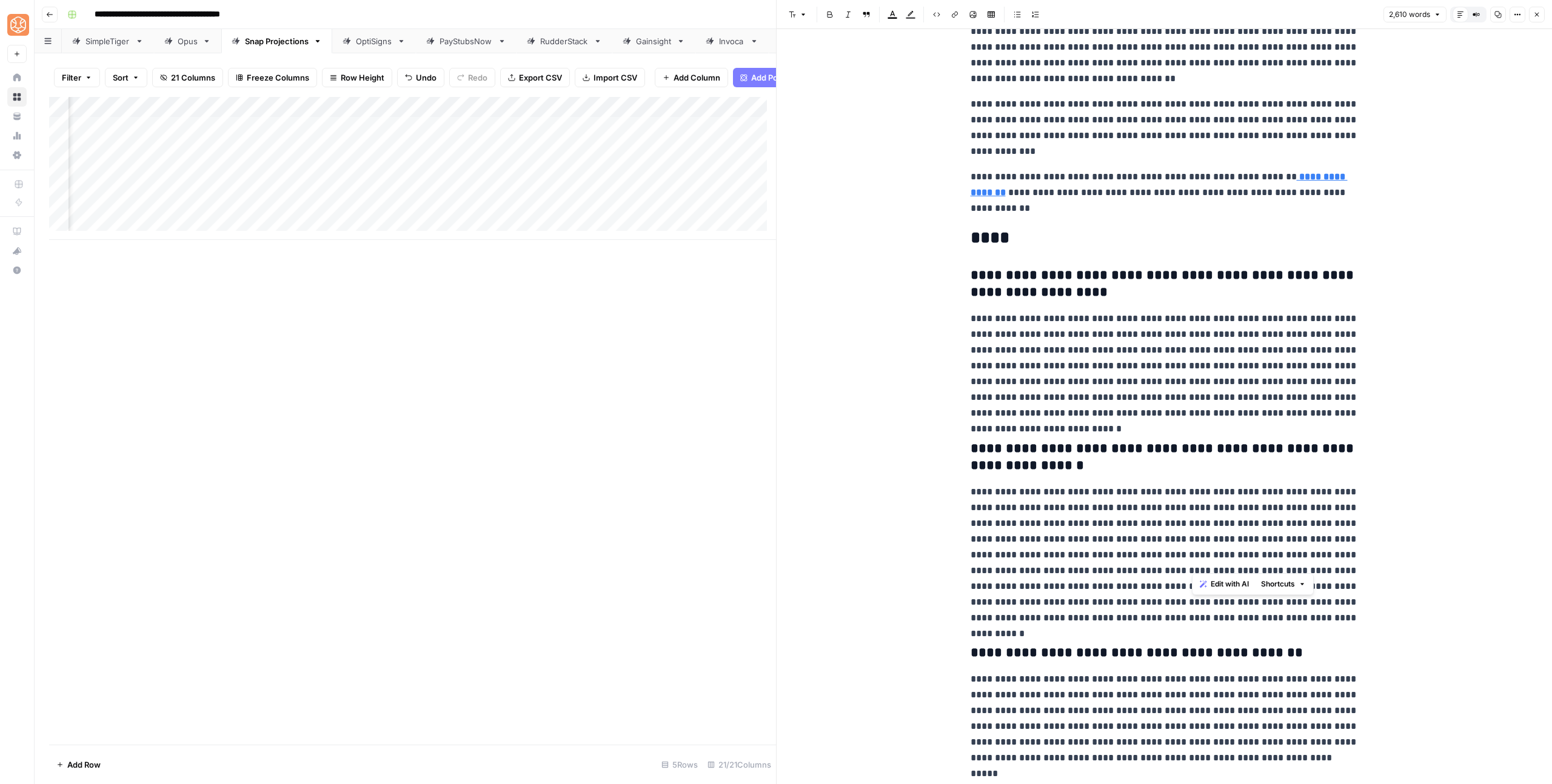 scroll, scrollTop: 5160, scrollLeft: 0, axis: vertical 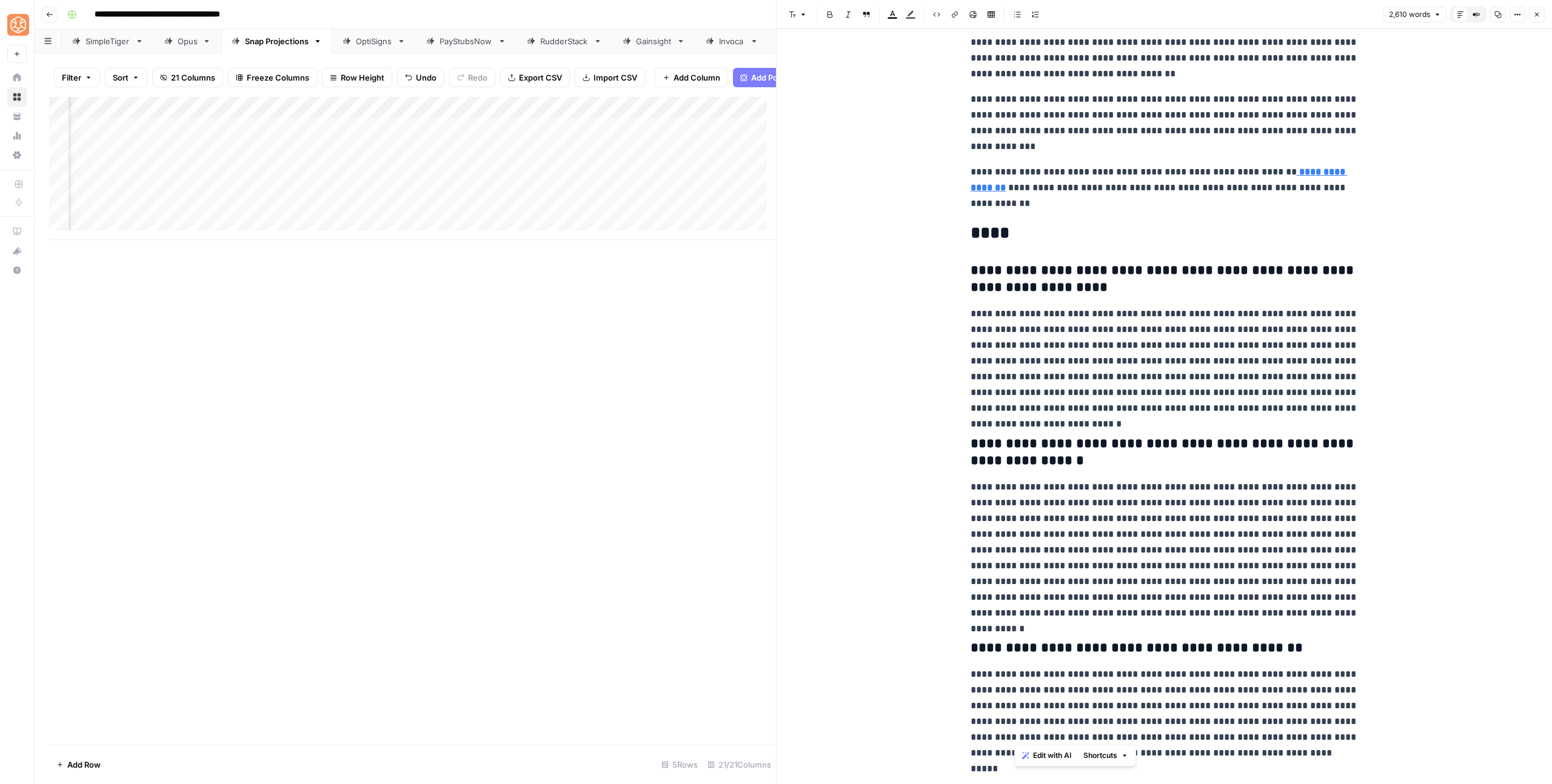 drag, startPoint x: 968, startPoint y: 614, endPoint x: 1273, endPoint y: 783, distance: 348.69184 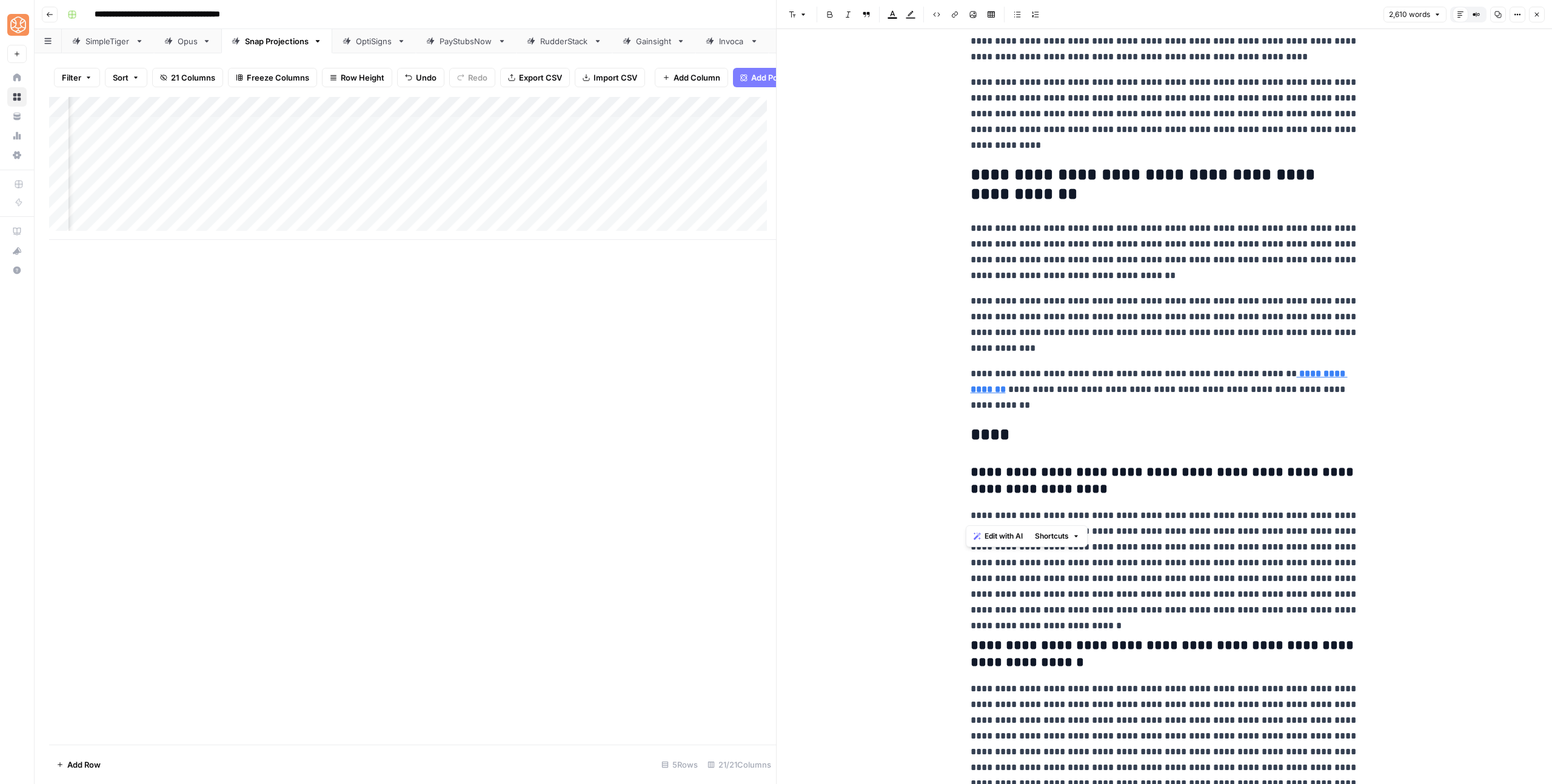 scroll, scrollTop: 4768, scrollLeft: 0, axis: vertical 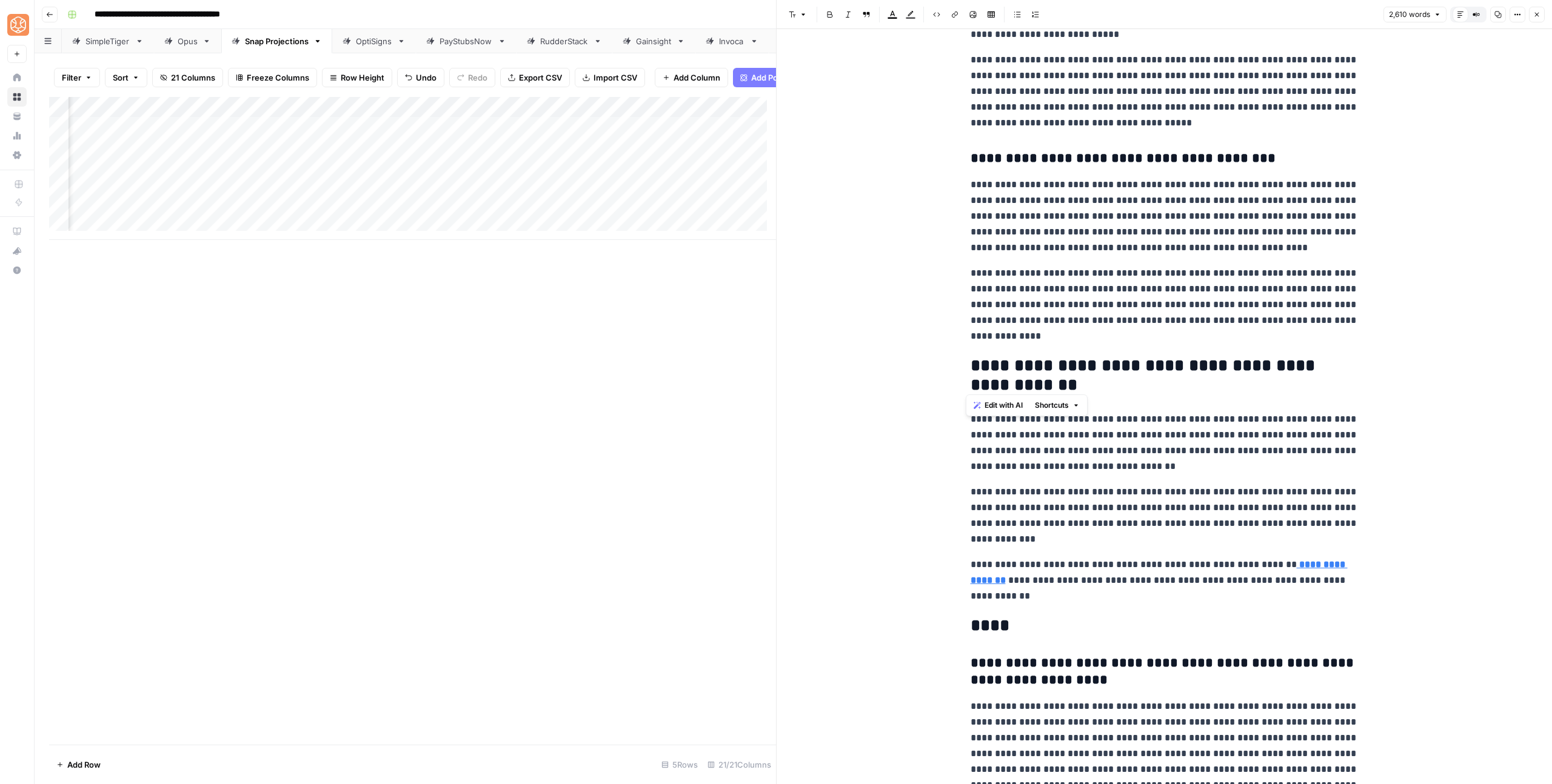 drag, startPoint x: 1100, startPoint y: 732, endPoint x: 964, endPoint y: 437, distance: 324.83996 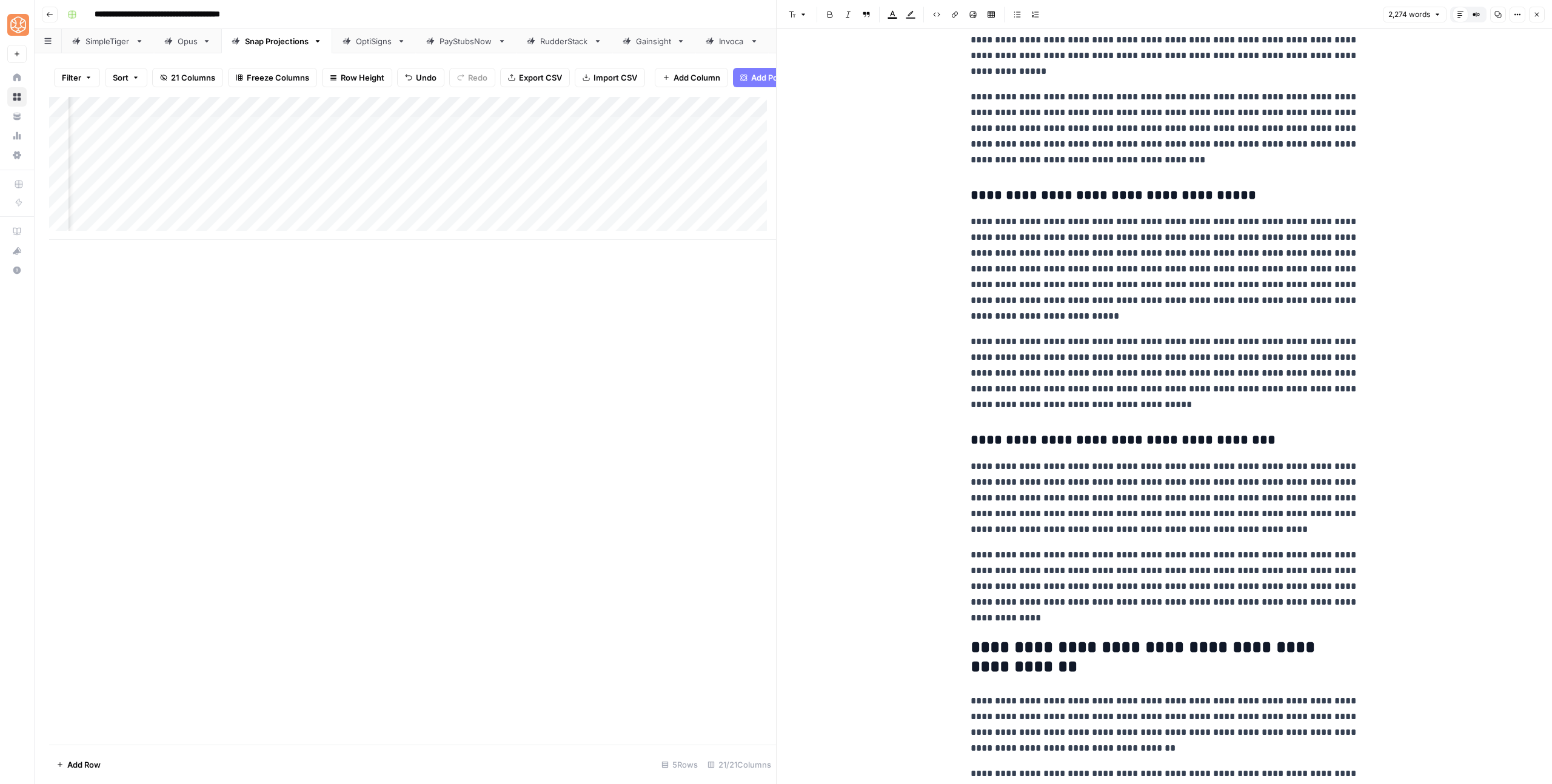 scroll, scrollTop: 4768, scrollLeft: 0, axis: vertical 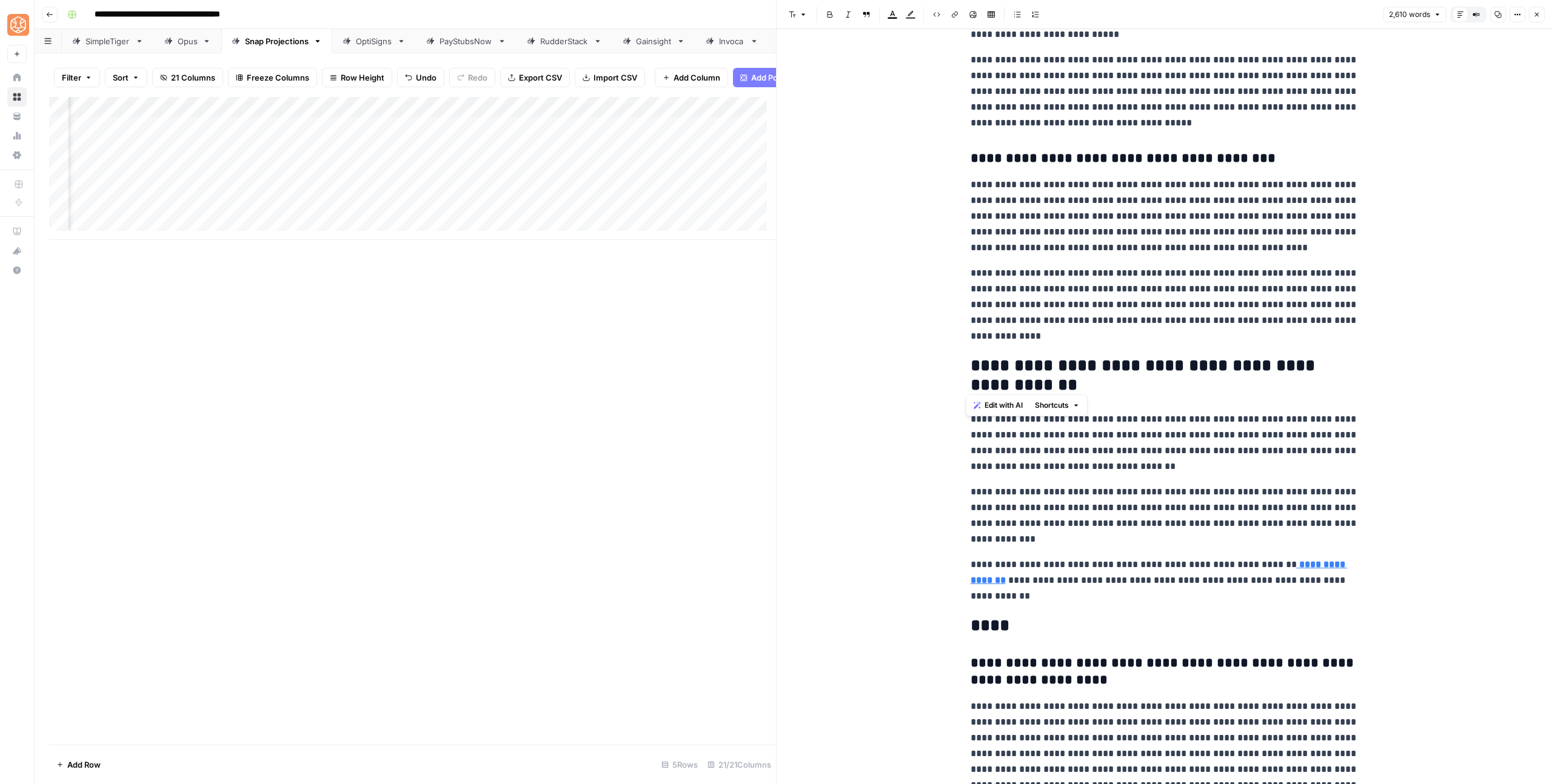 click on "**********" at bounding box center [1165, 442] 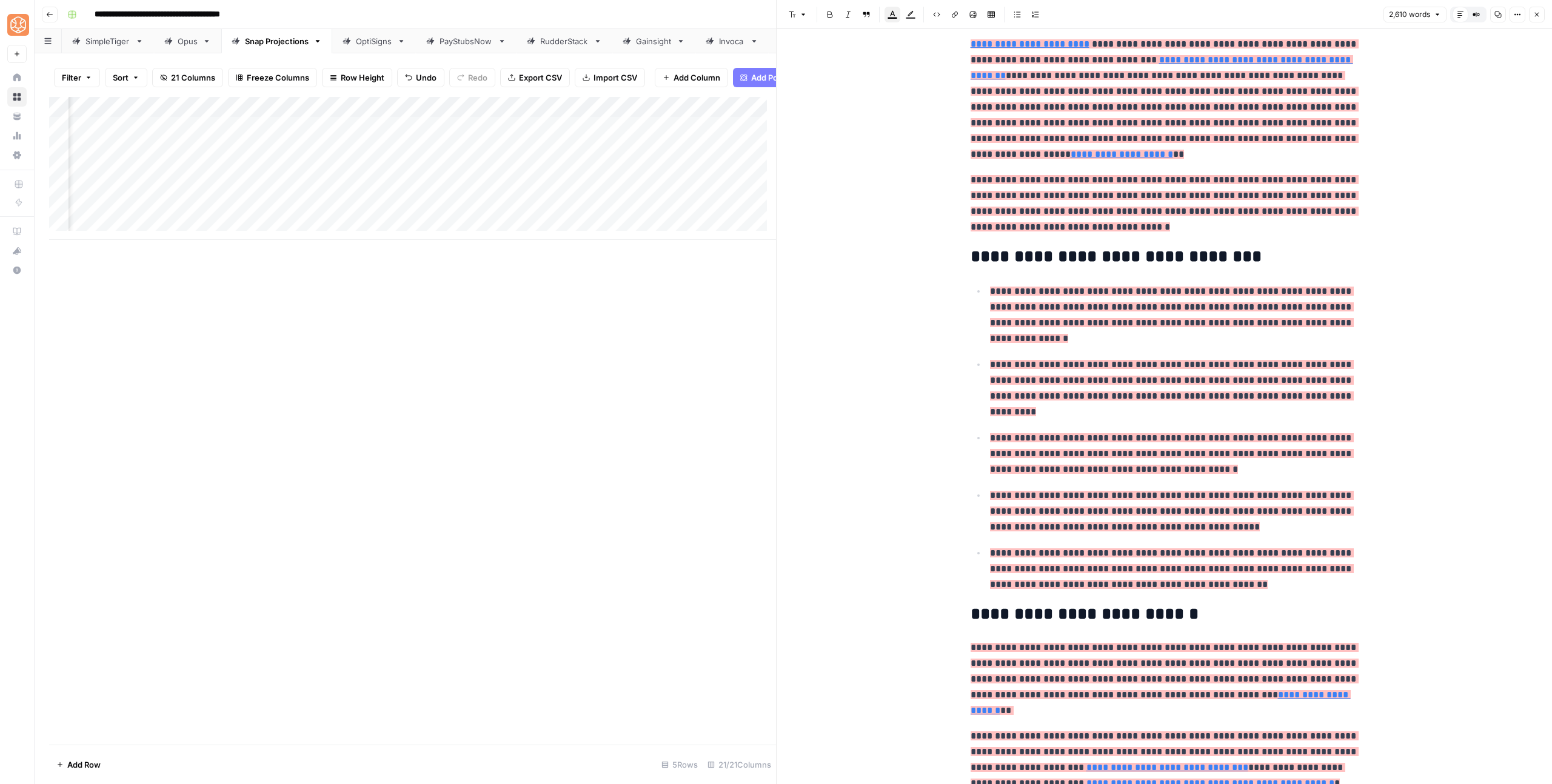 scroll, scrollTop: 0, scrollLeft: 0, axis: both 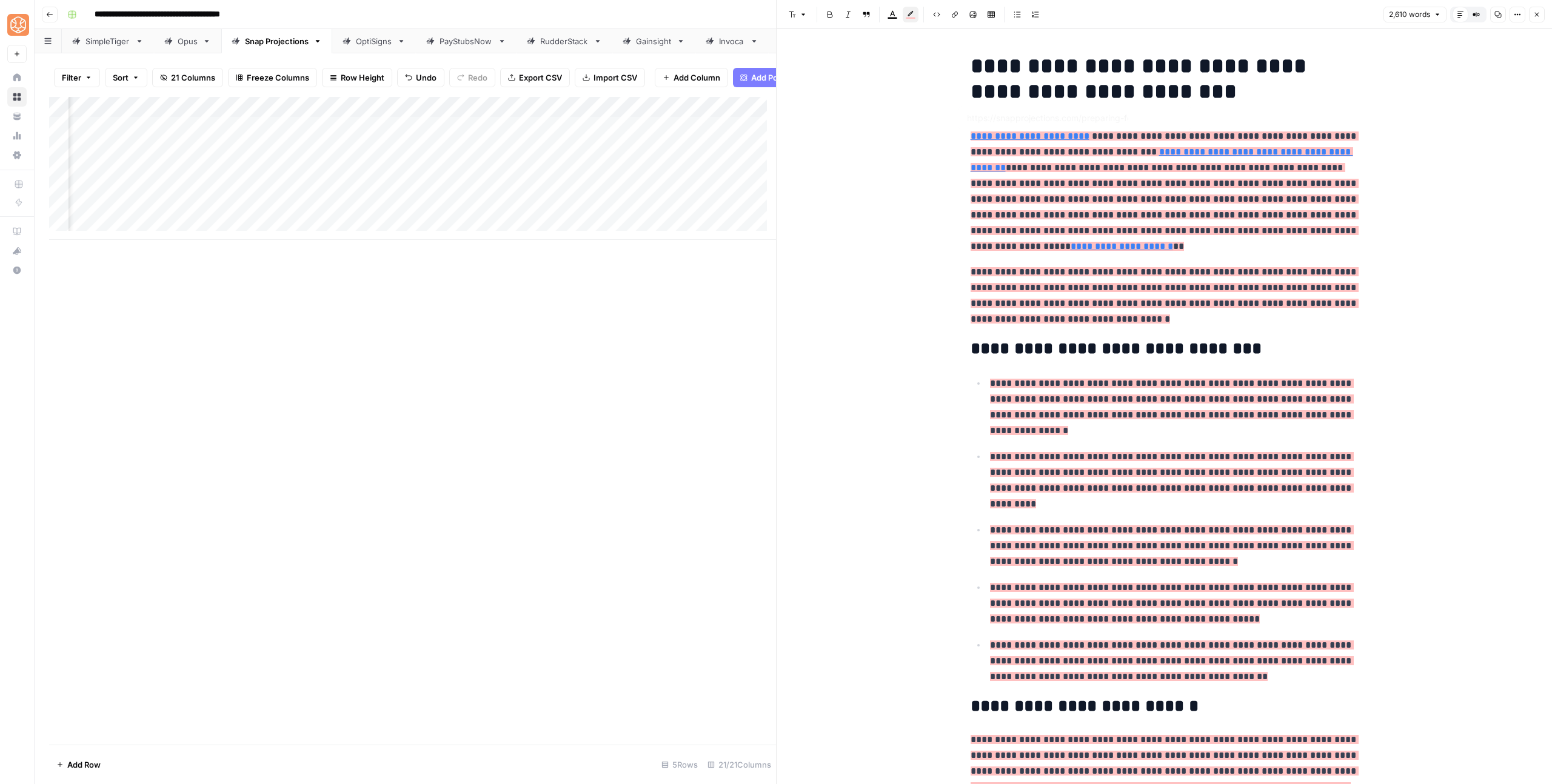 click on "**********" at bounding box center (1165, 191) 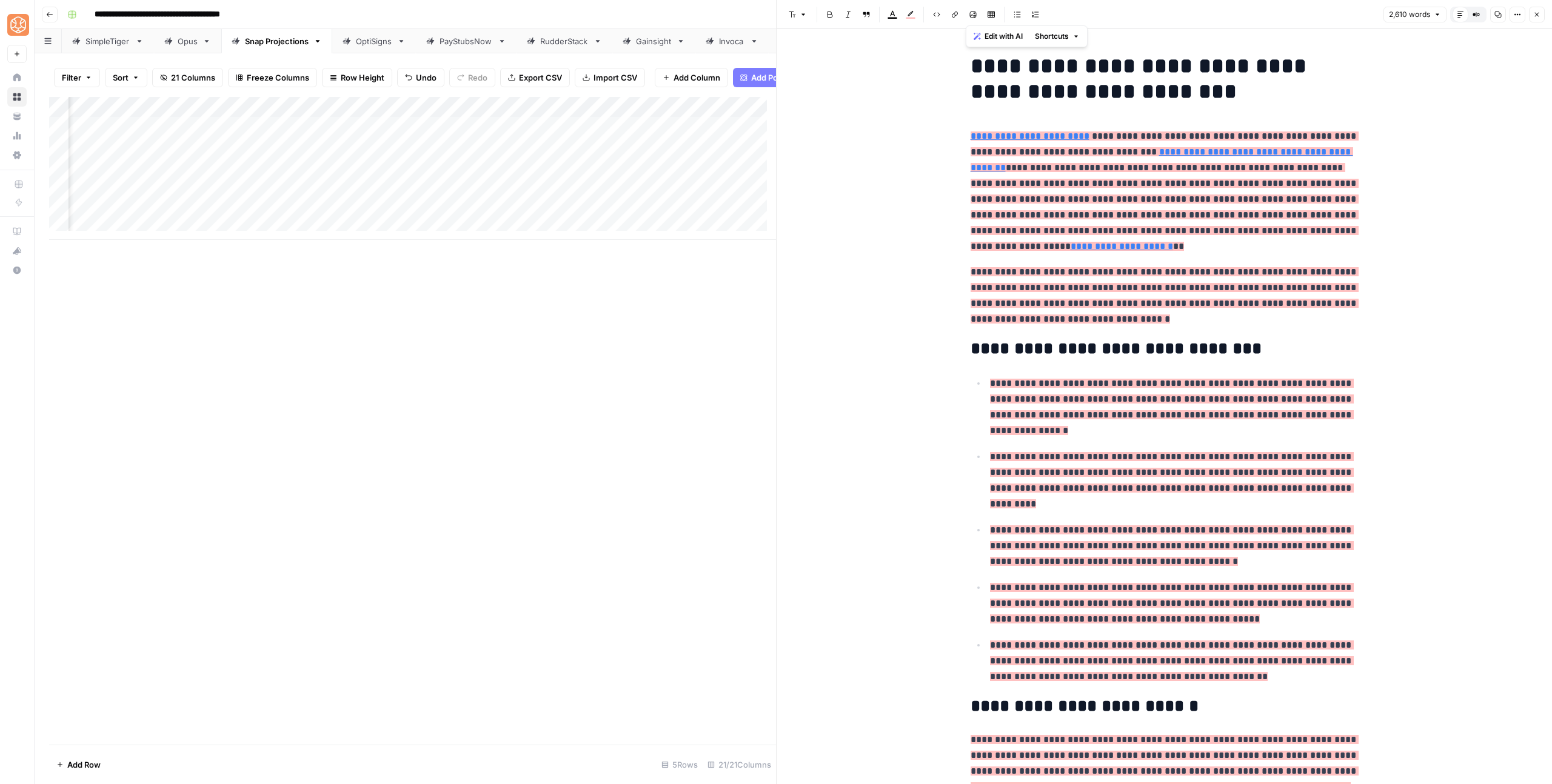 click on "**********" at bounding box center [1165, 207] 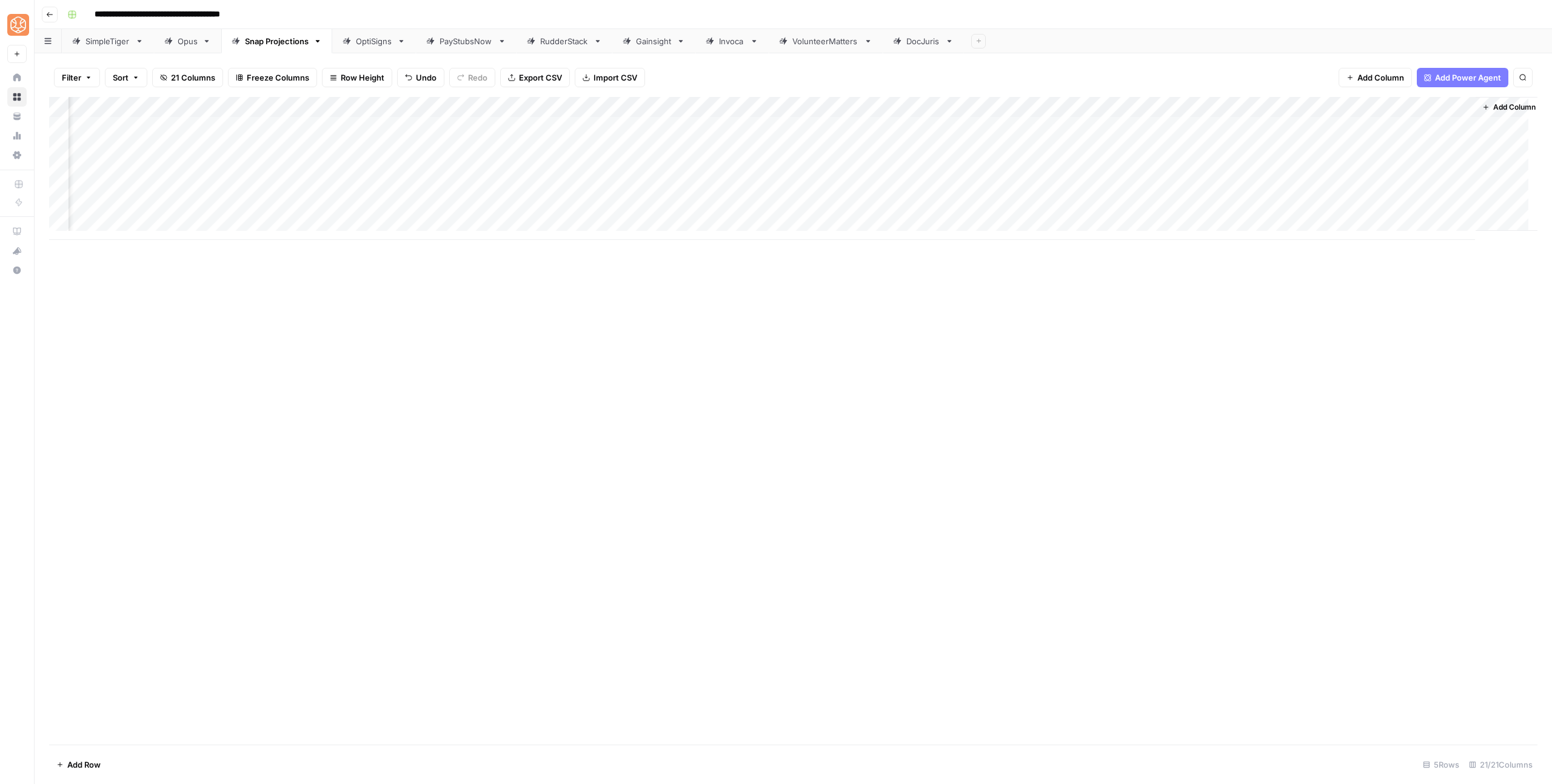click on "Add Column" at bounding box center (793, 168) 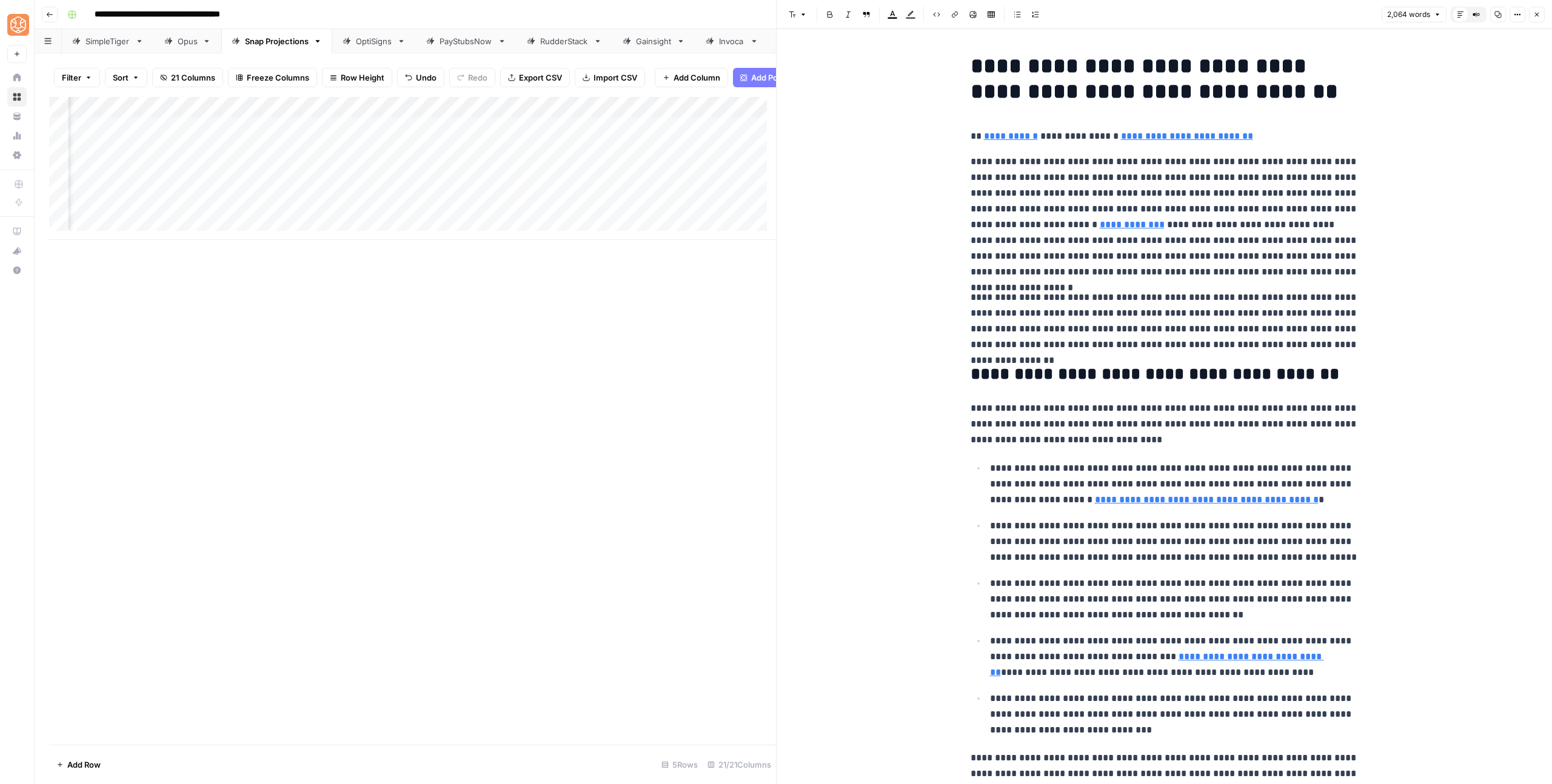 click on "**********" at bounding box center [1165, 2256] 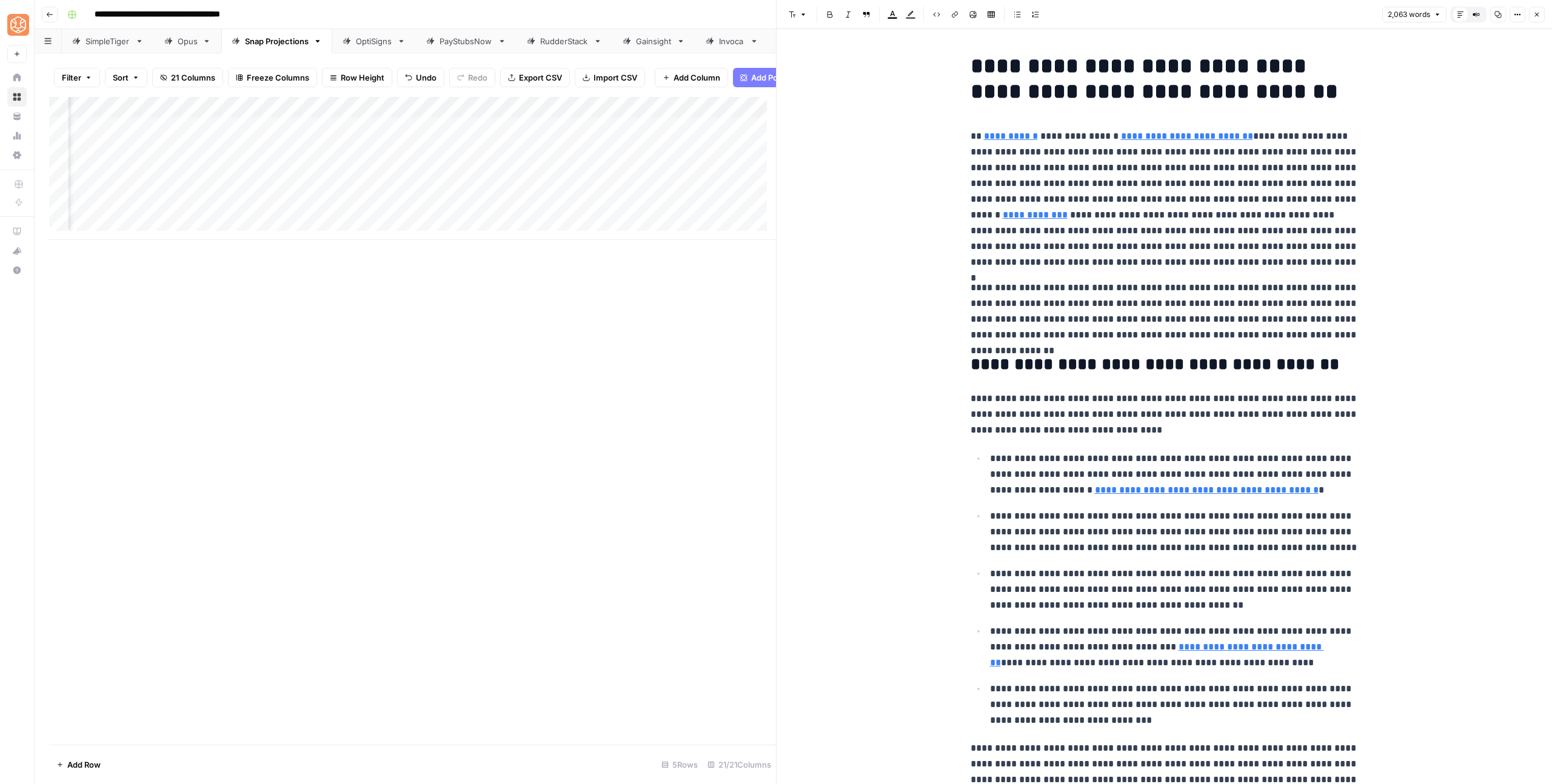 type 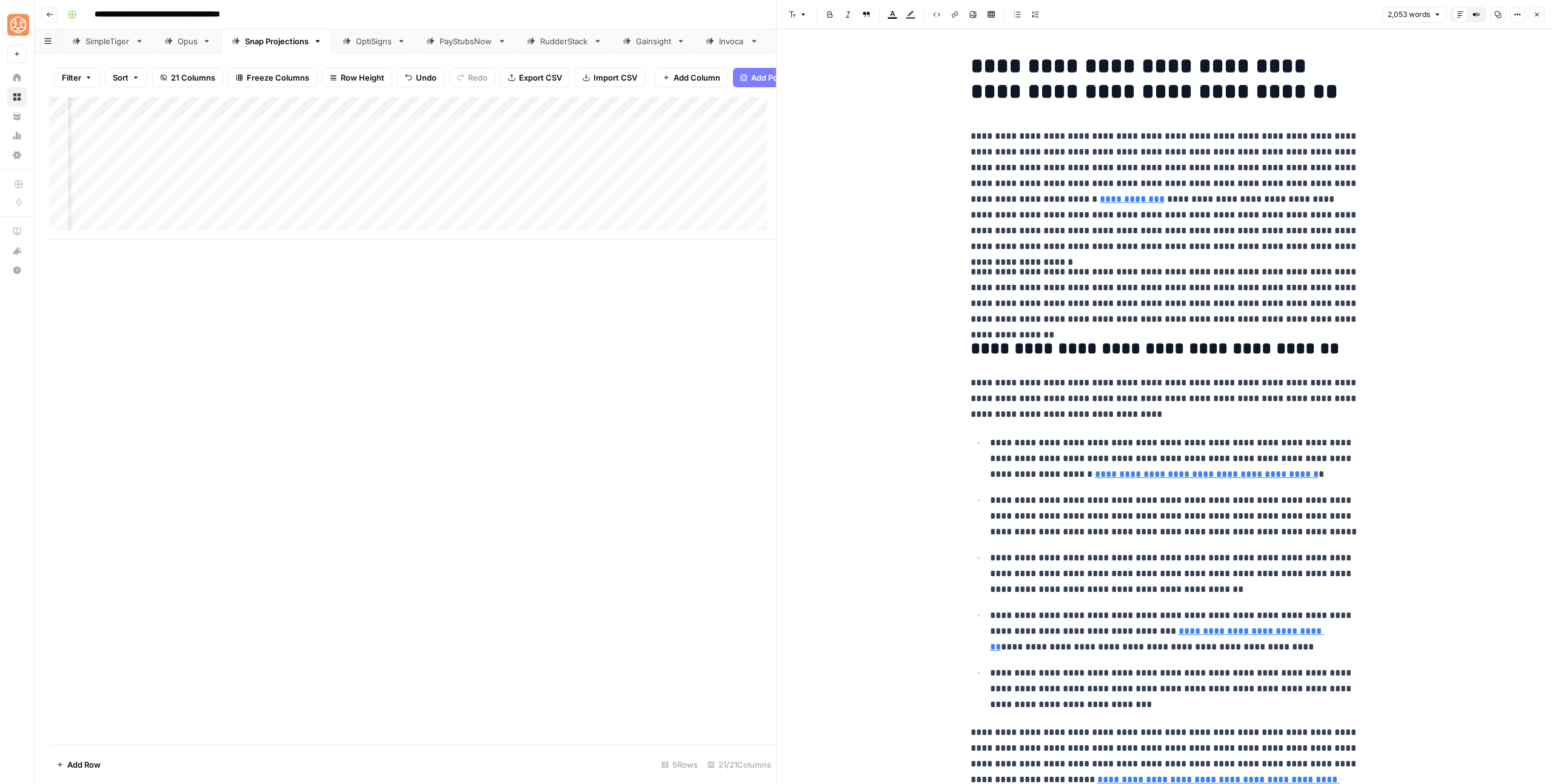 click on "**********" at bounding box center (1165, 191) 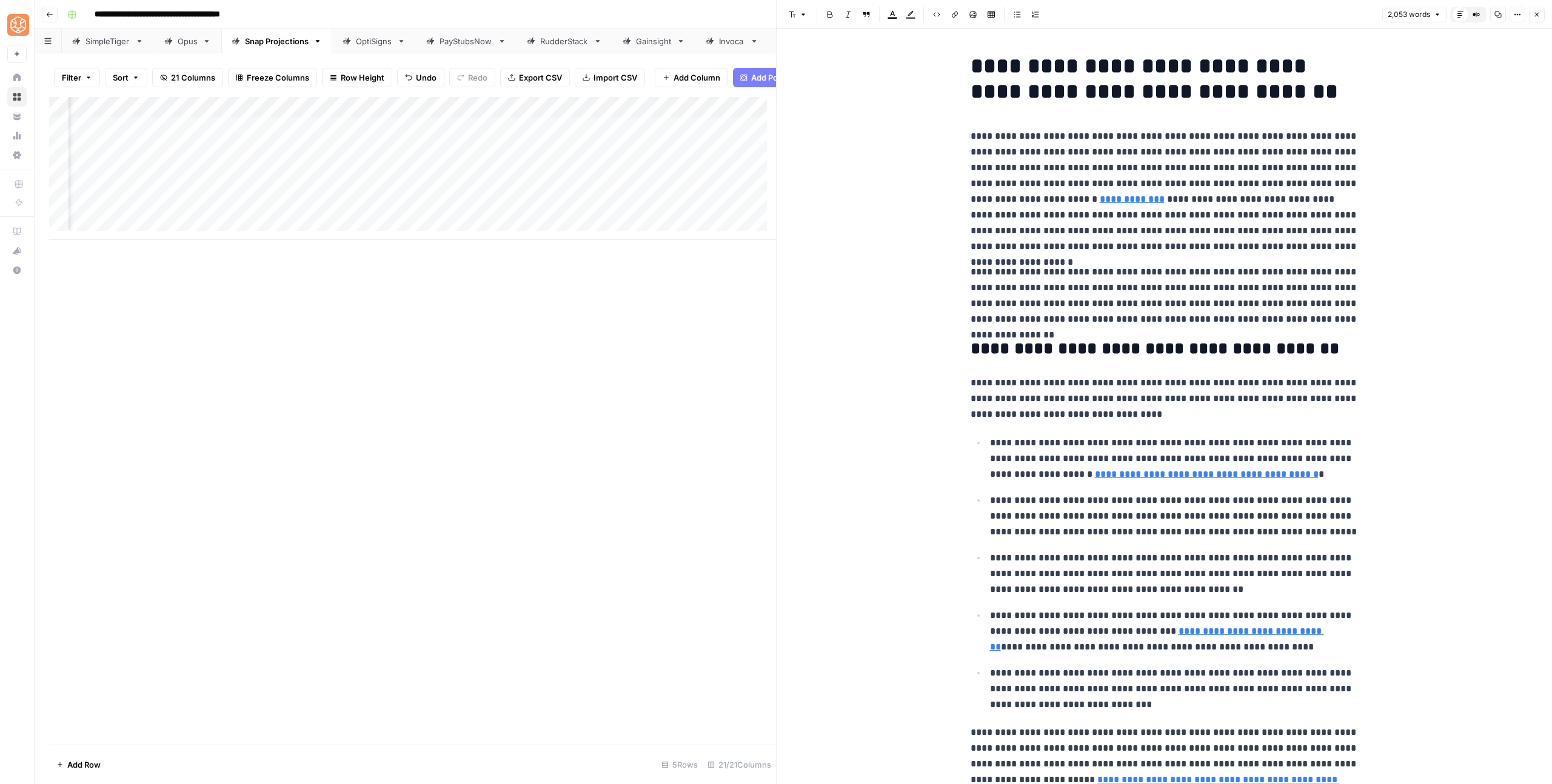click on "**********" at bounding box center [1165, 191] 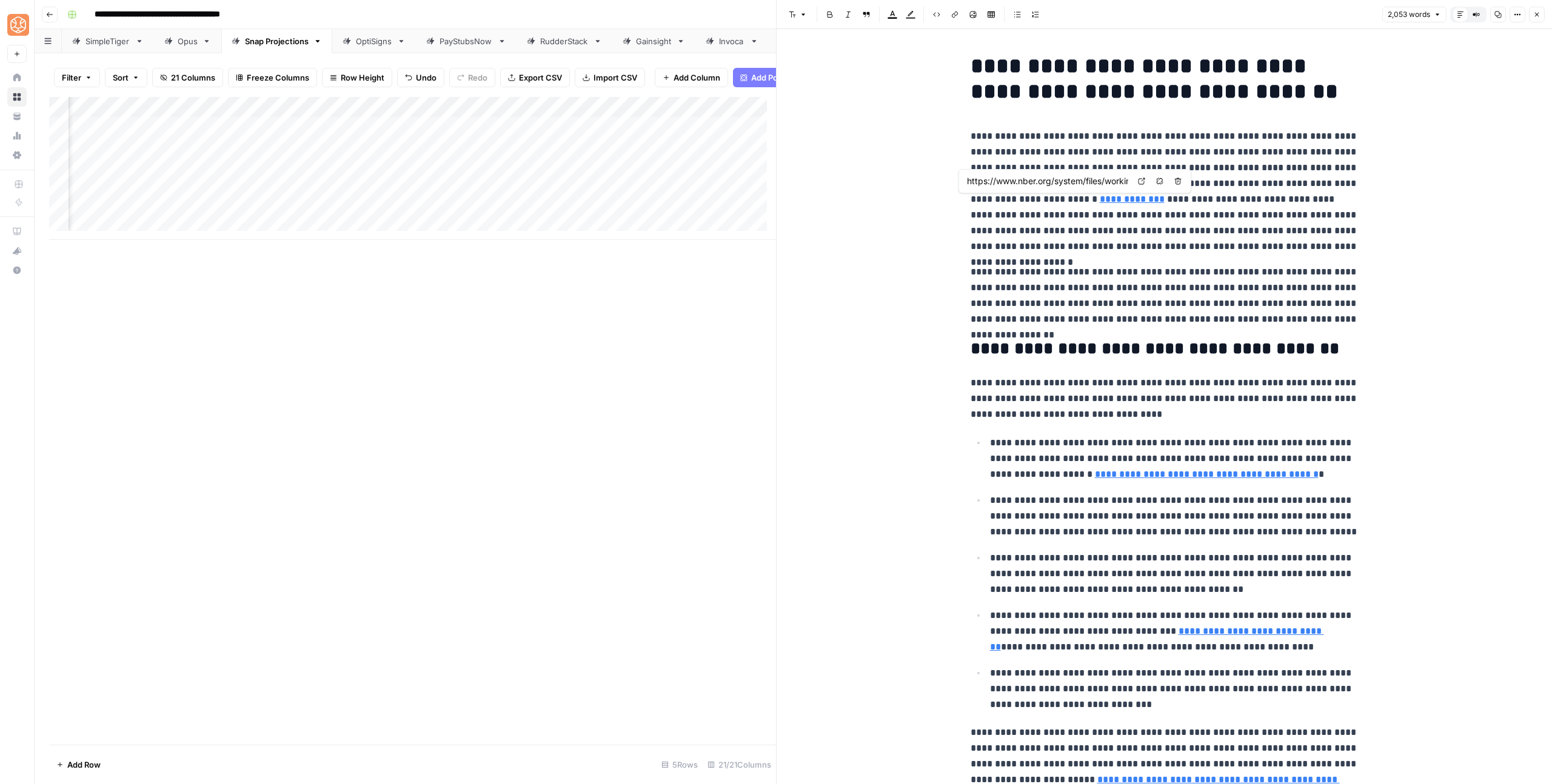 click on "**********" at bounding box center [1132, 199] 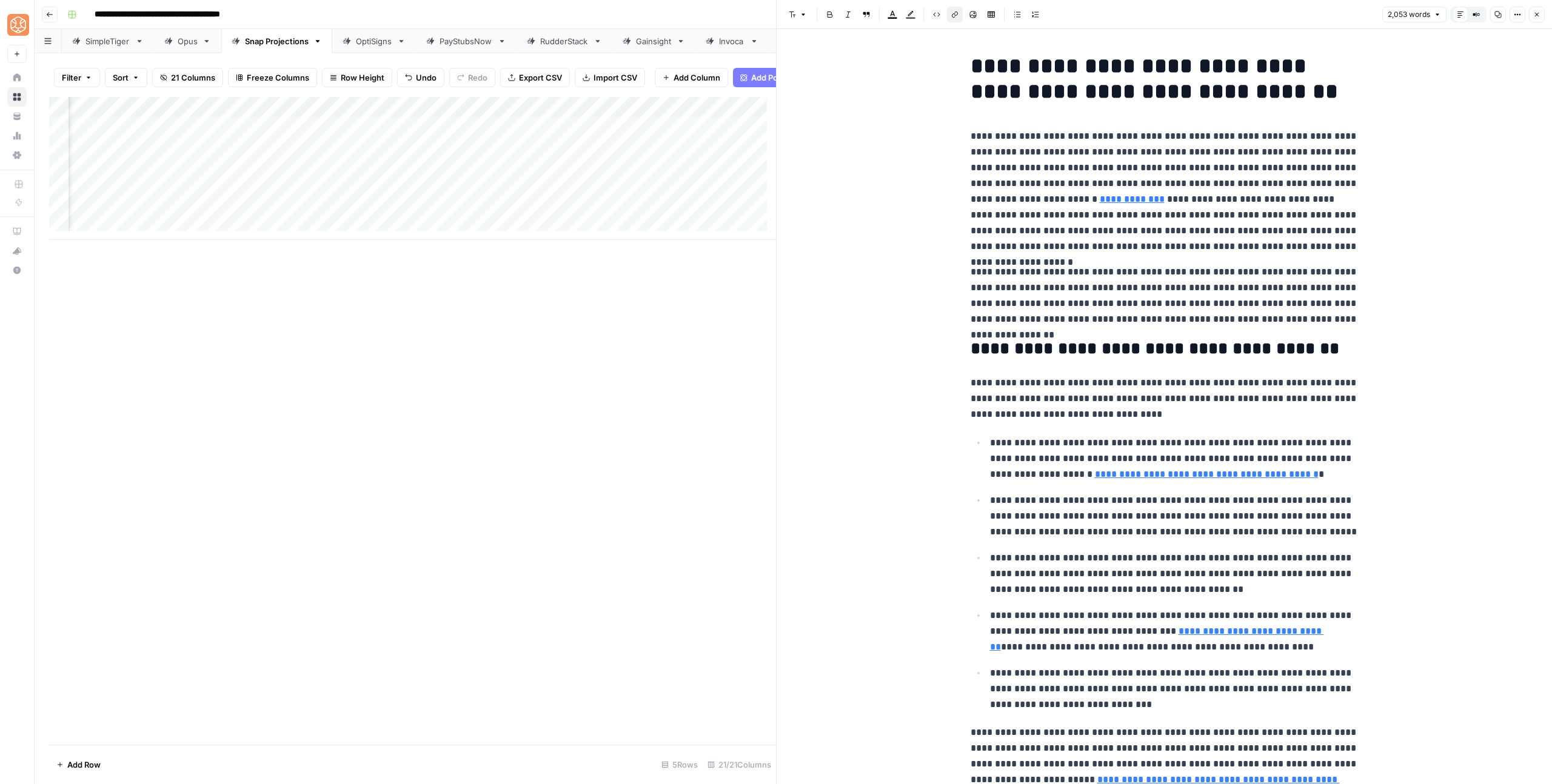 click on "**********" at bounding box center (1165, 191) 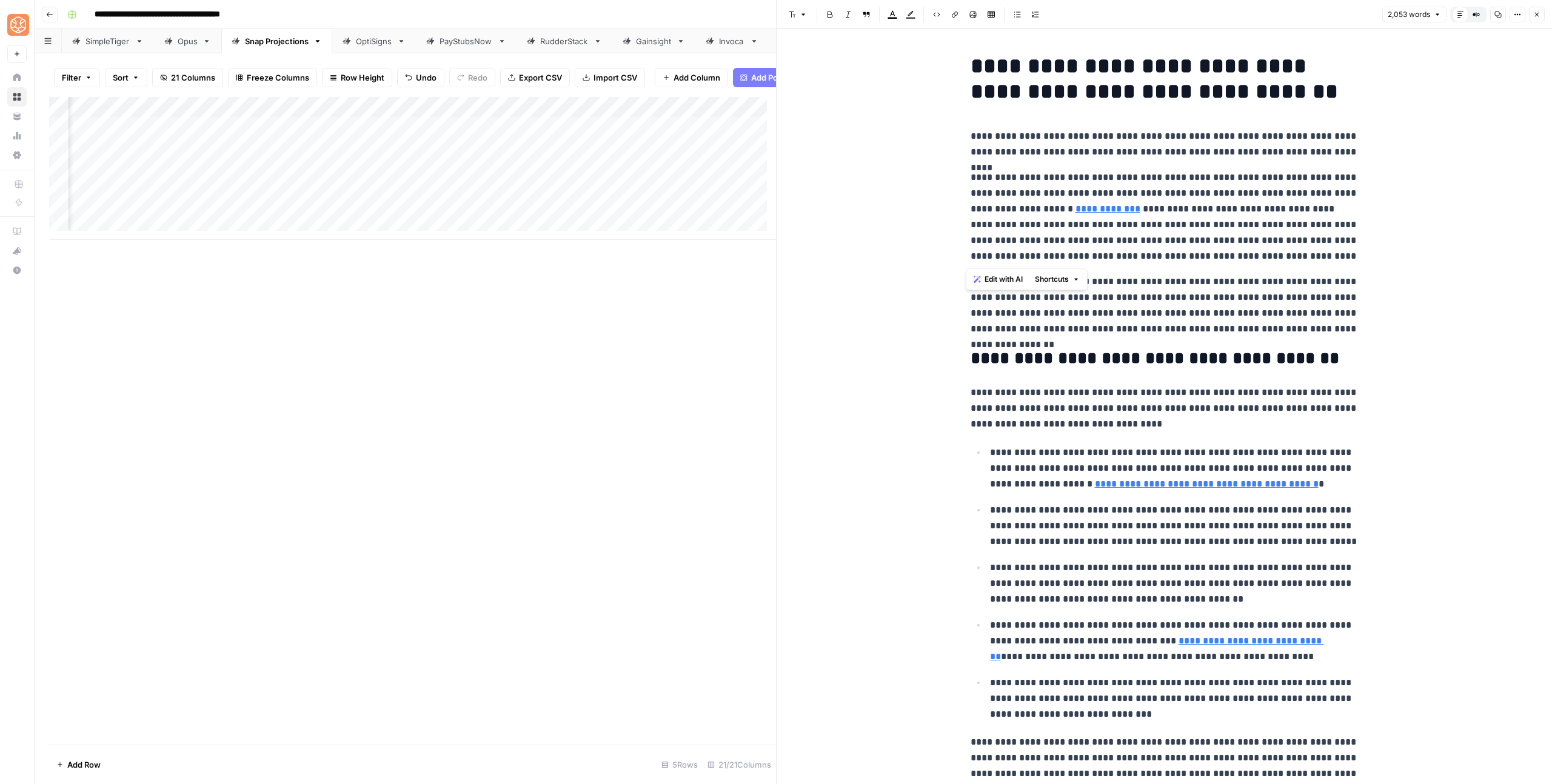 drag, startPoint x: 1228, startPoint y: 251, endPoint x: 939, endPoint y: 184, distance: 296.66479 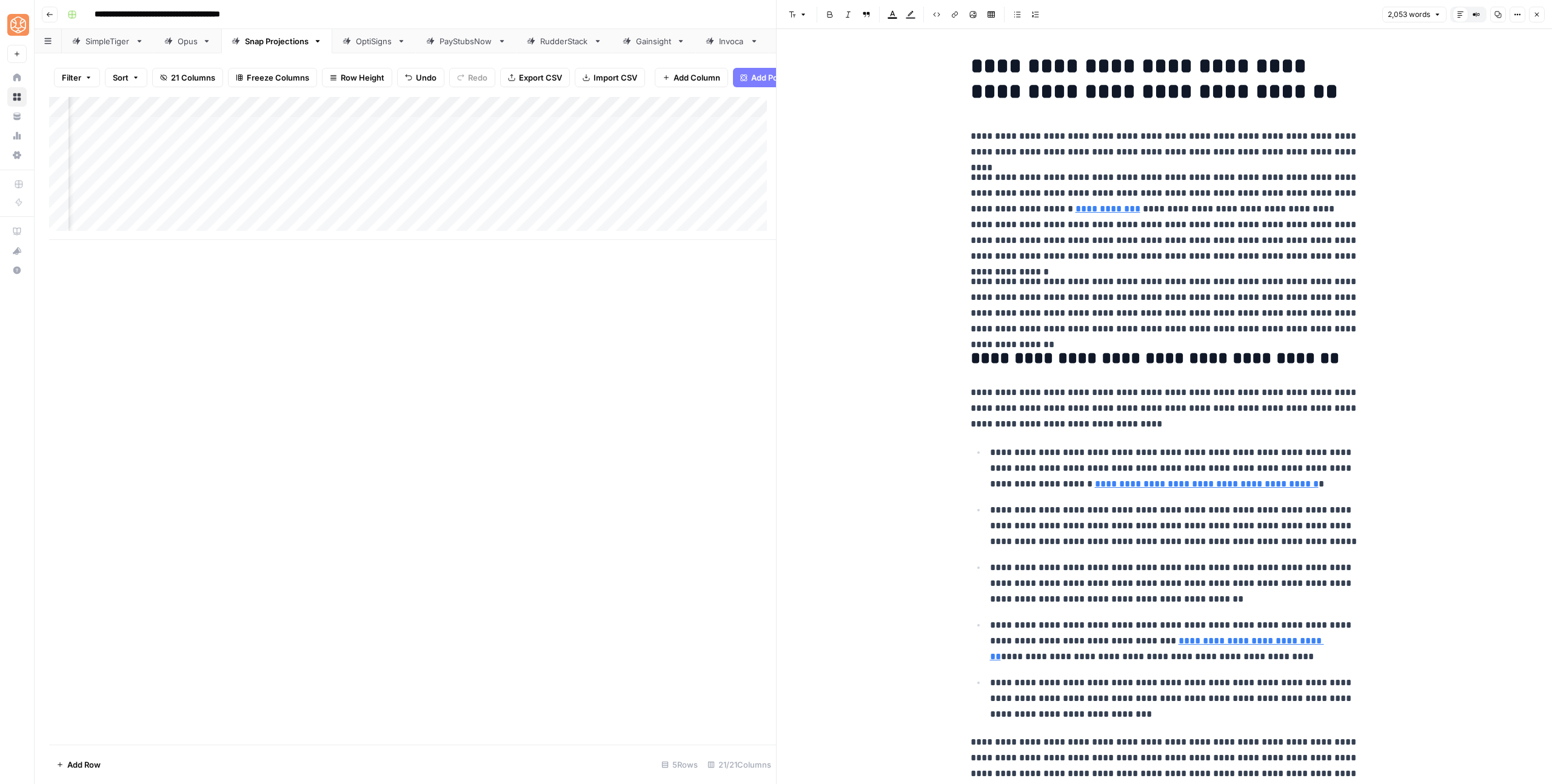 click 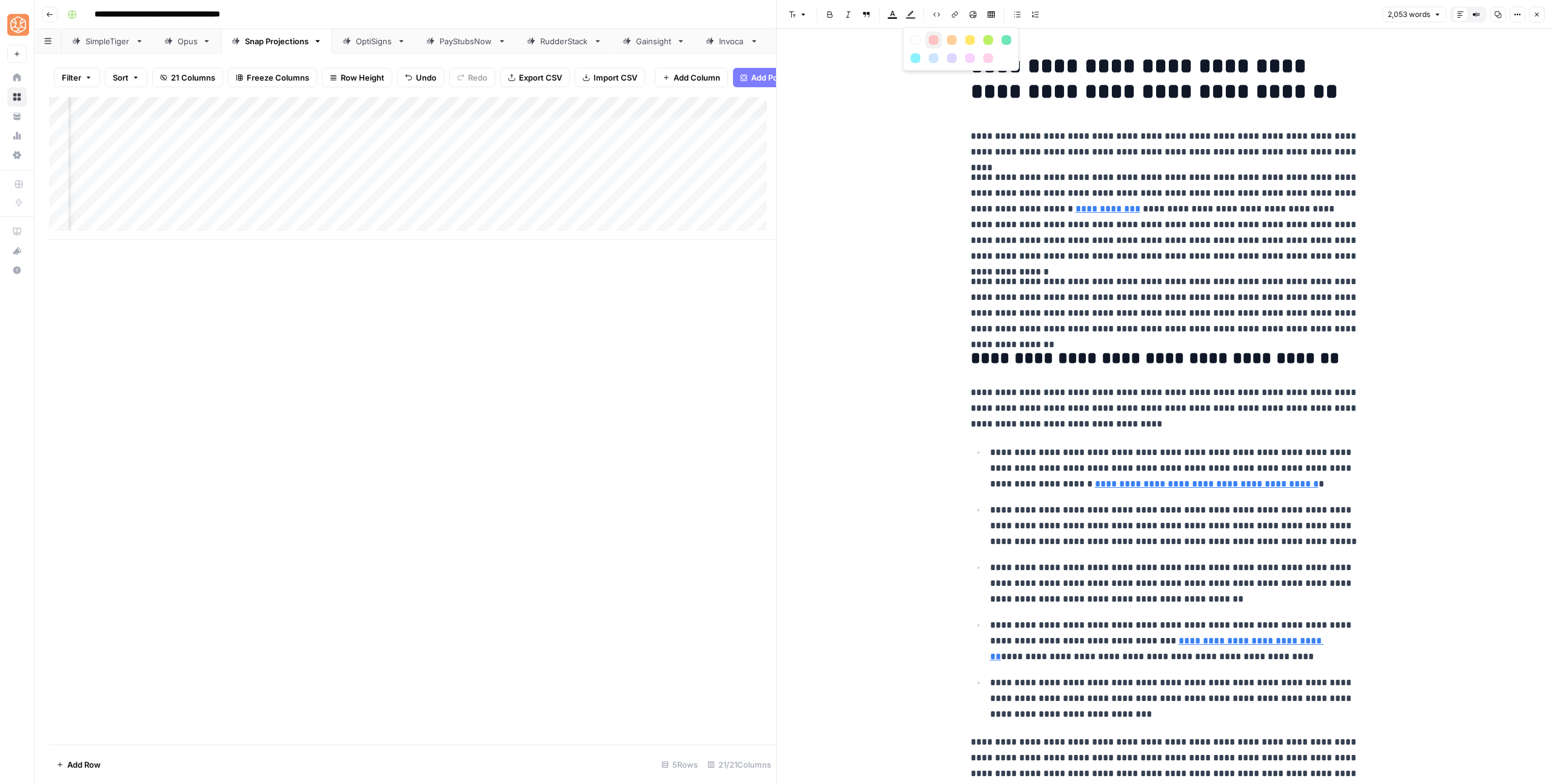 click at bounding box center (934, 40) 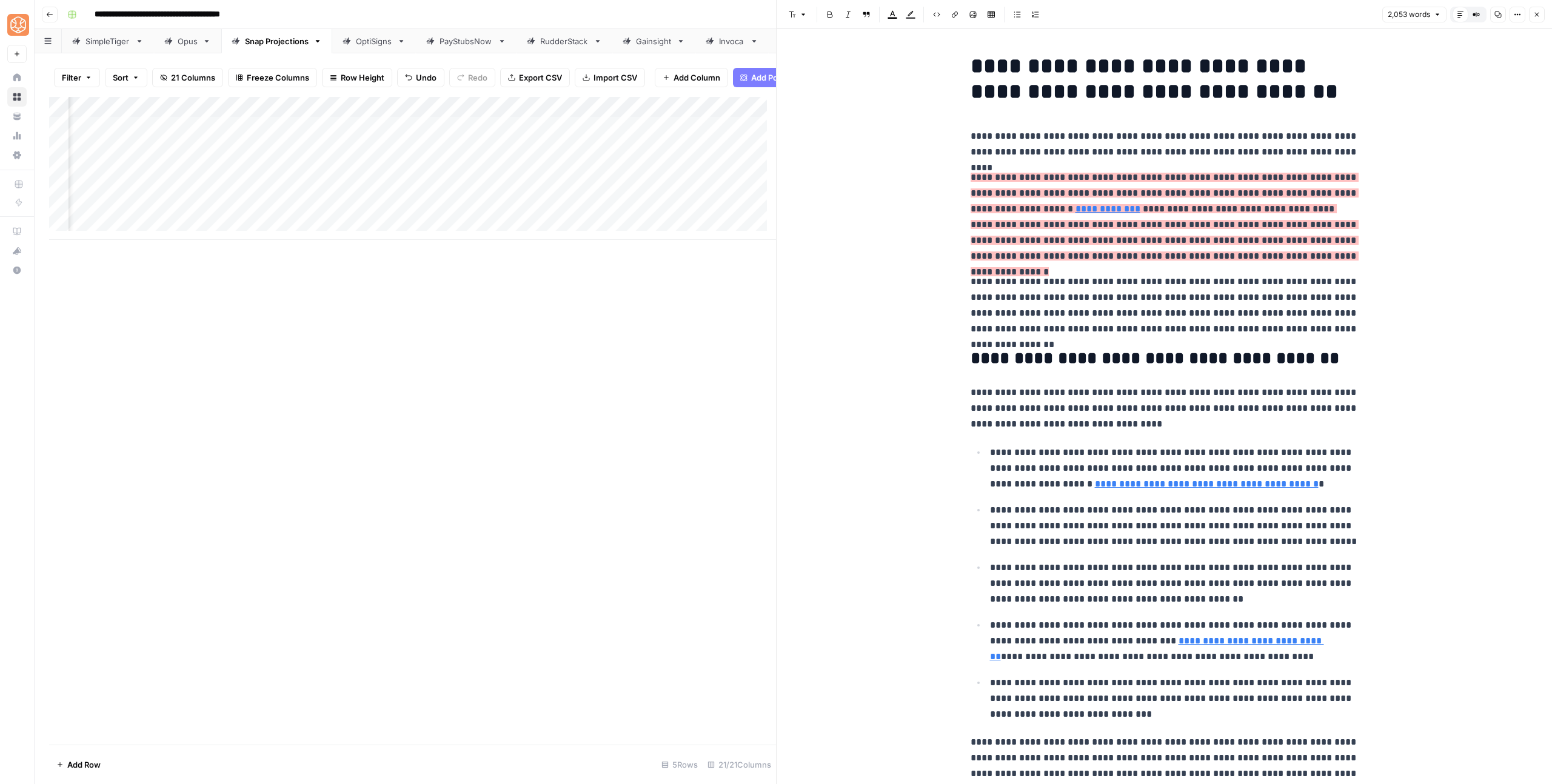 click on "**********" at bounding box center (1165, 144) 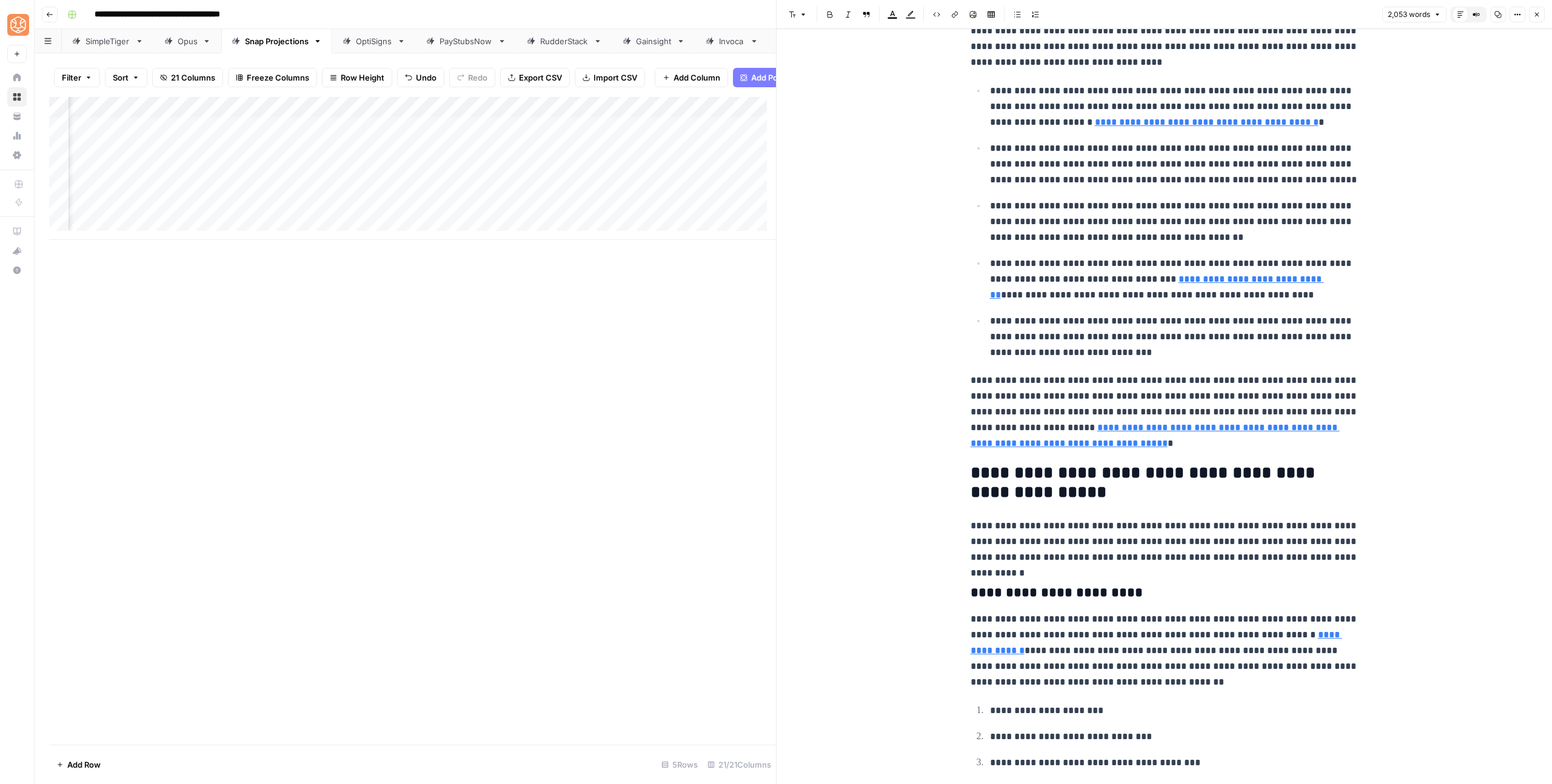scroll, scrollTop: 370, scrollLeft: 0, axis: vertical 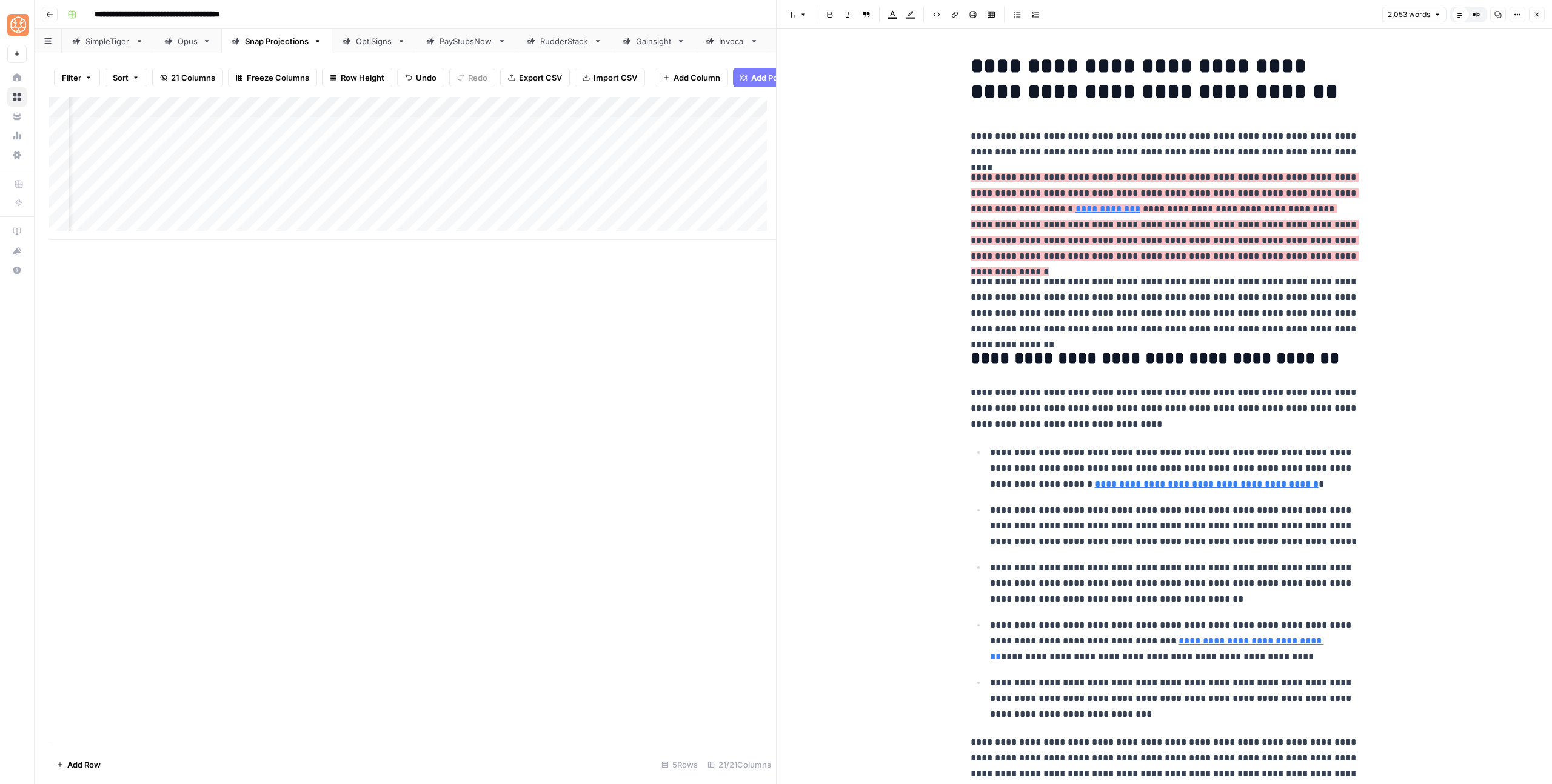 click on "**********" at bounding box center [1165, 305] 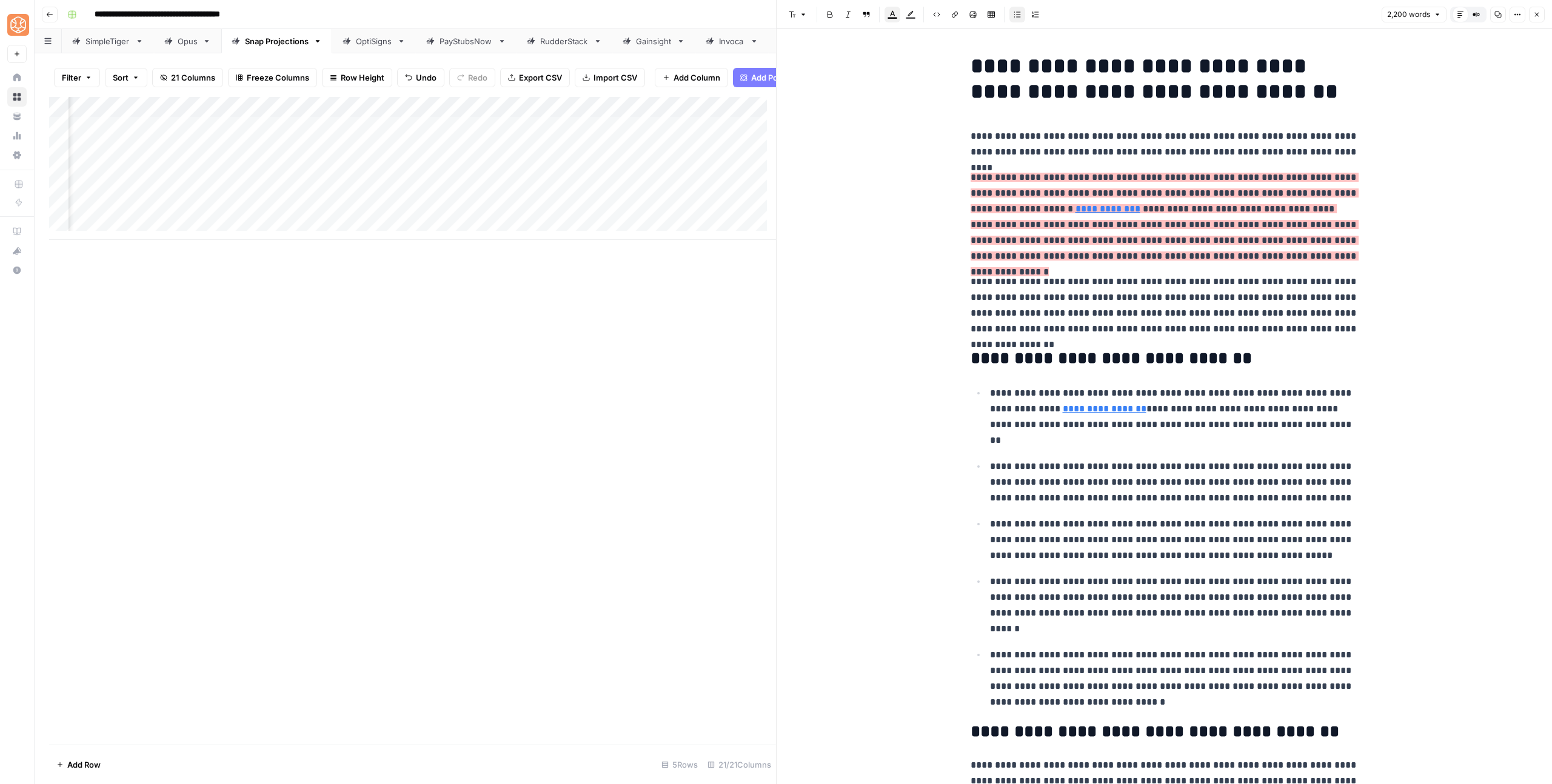 click on "**********" at bounding box center [1111, 358] 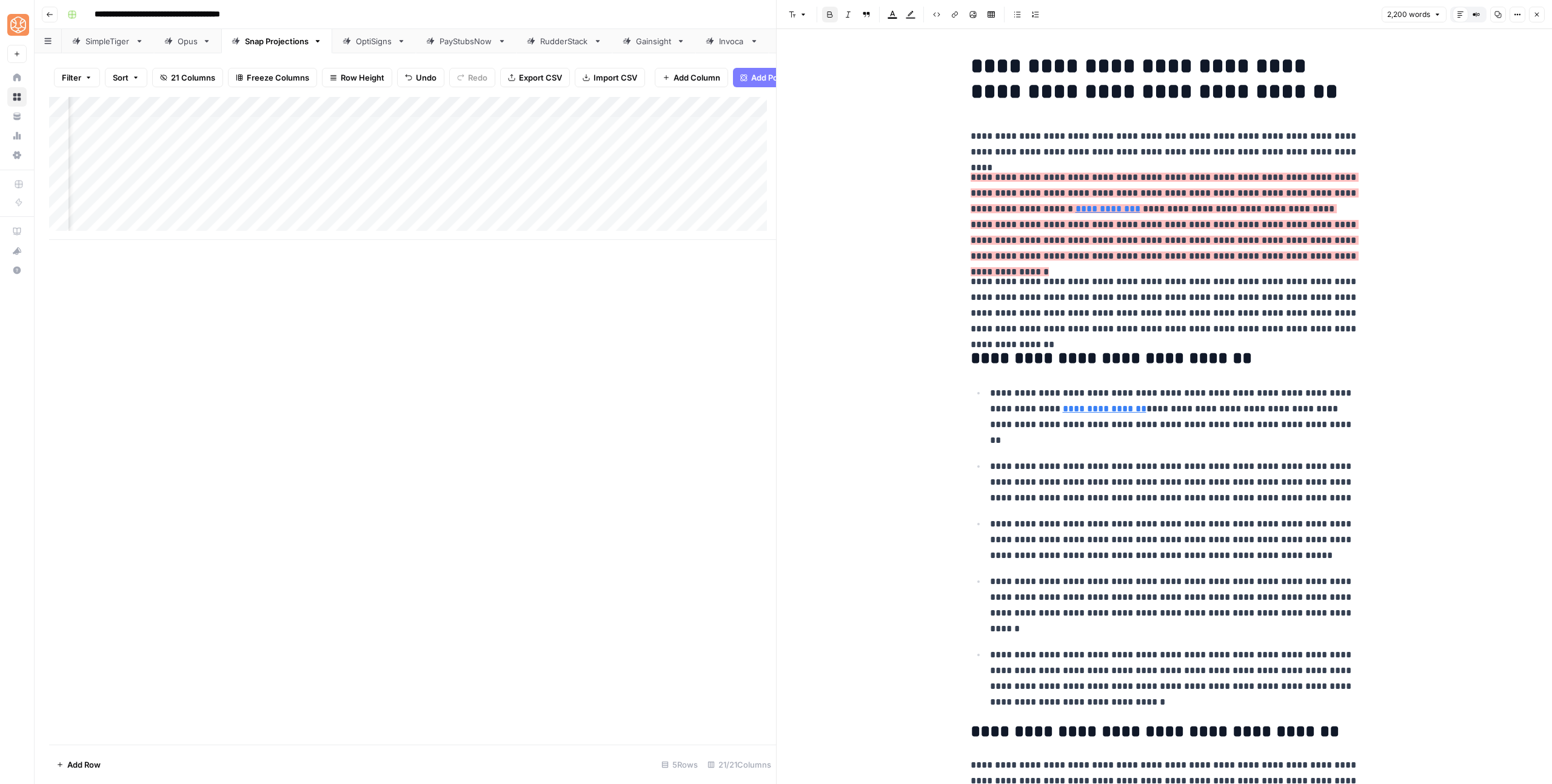 click on "**********" at bounding box center [1111, 358] 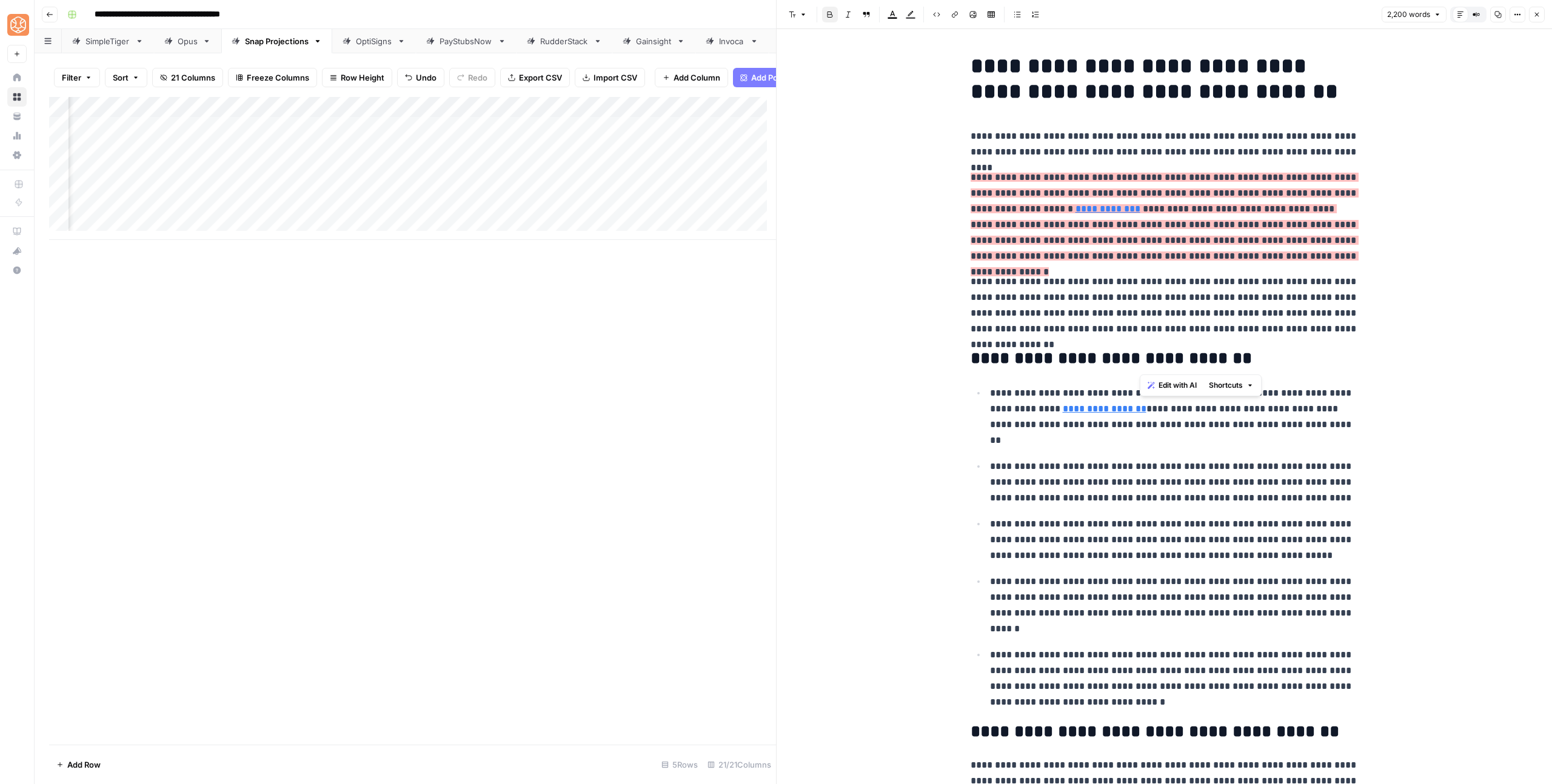 click on "**********" at bounding box center (1111, 358) 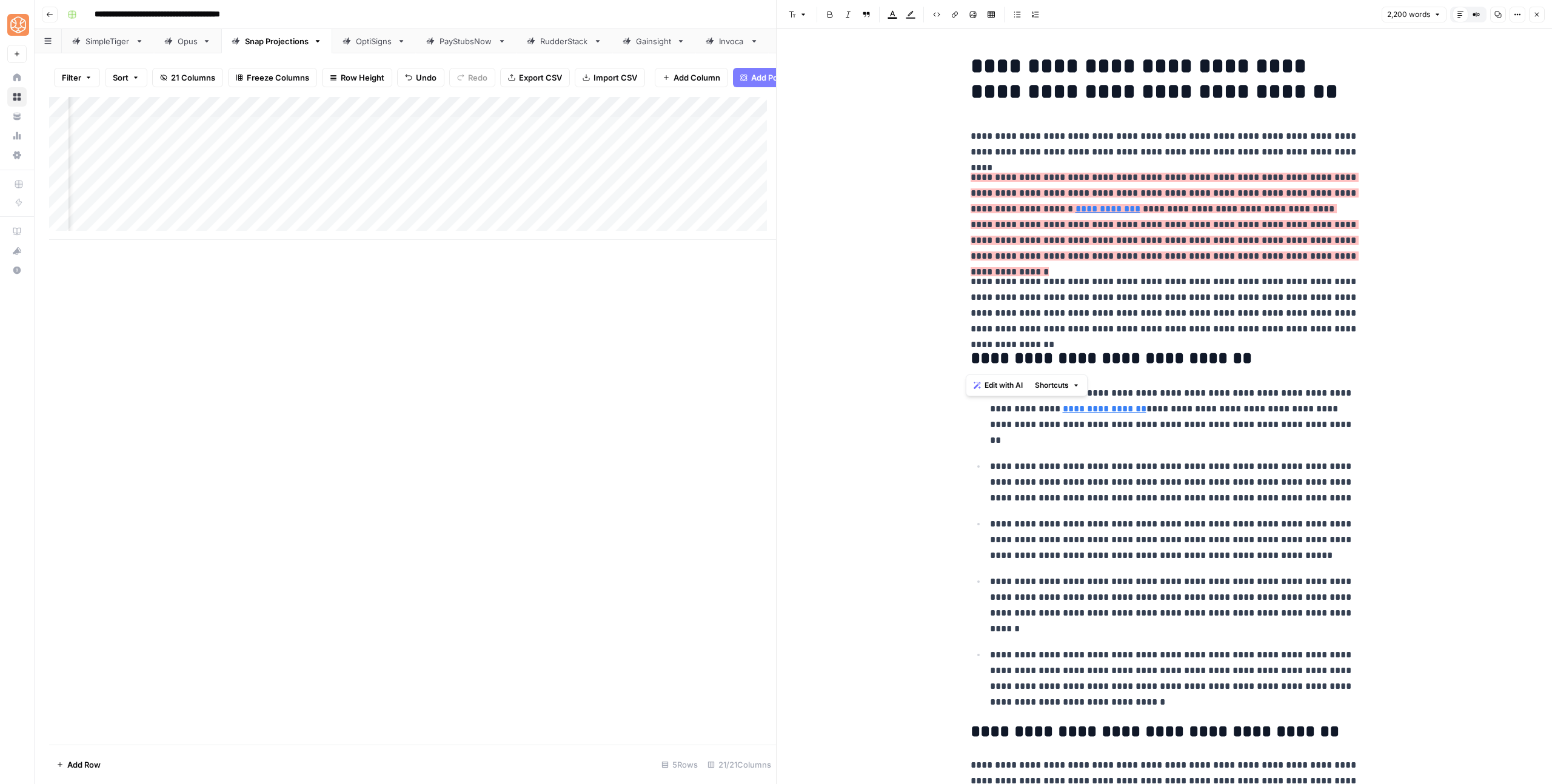click on "**********" at bounding box center [1165, 359] 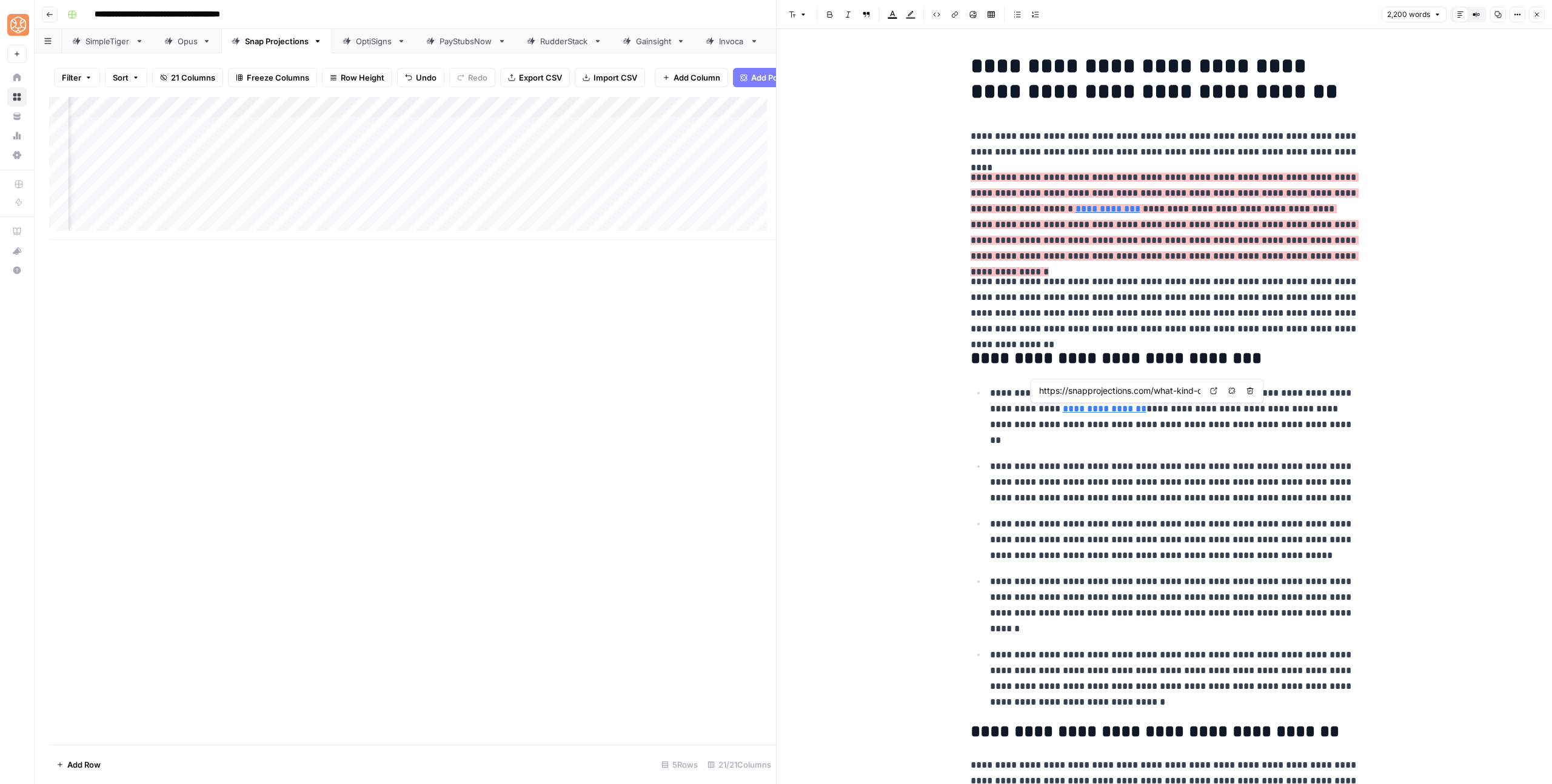 click on "**********" at bounding box center [1105, 408] 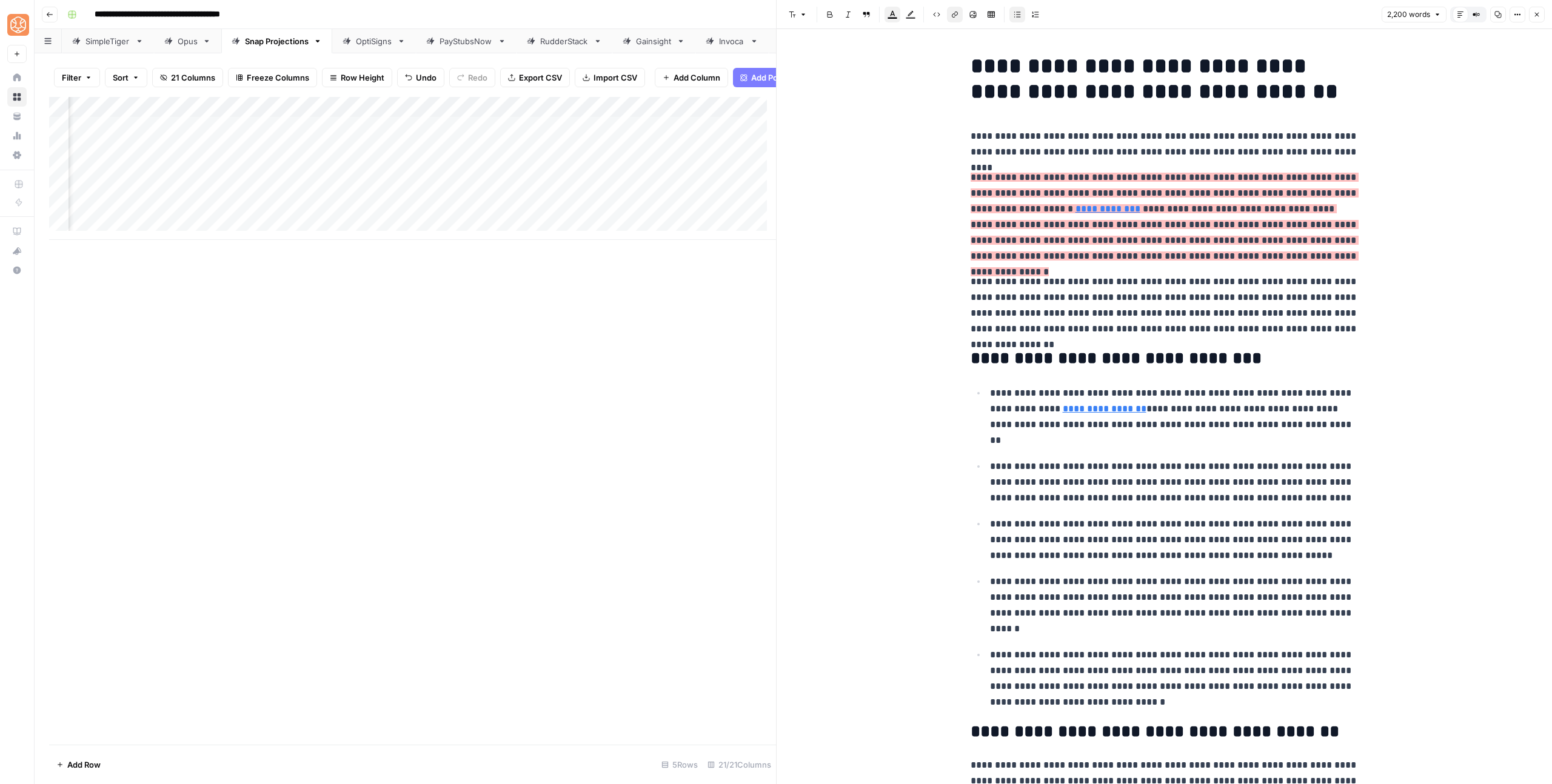 click on "**********" at bounding box center (1174, 482) 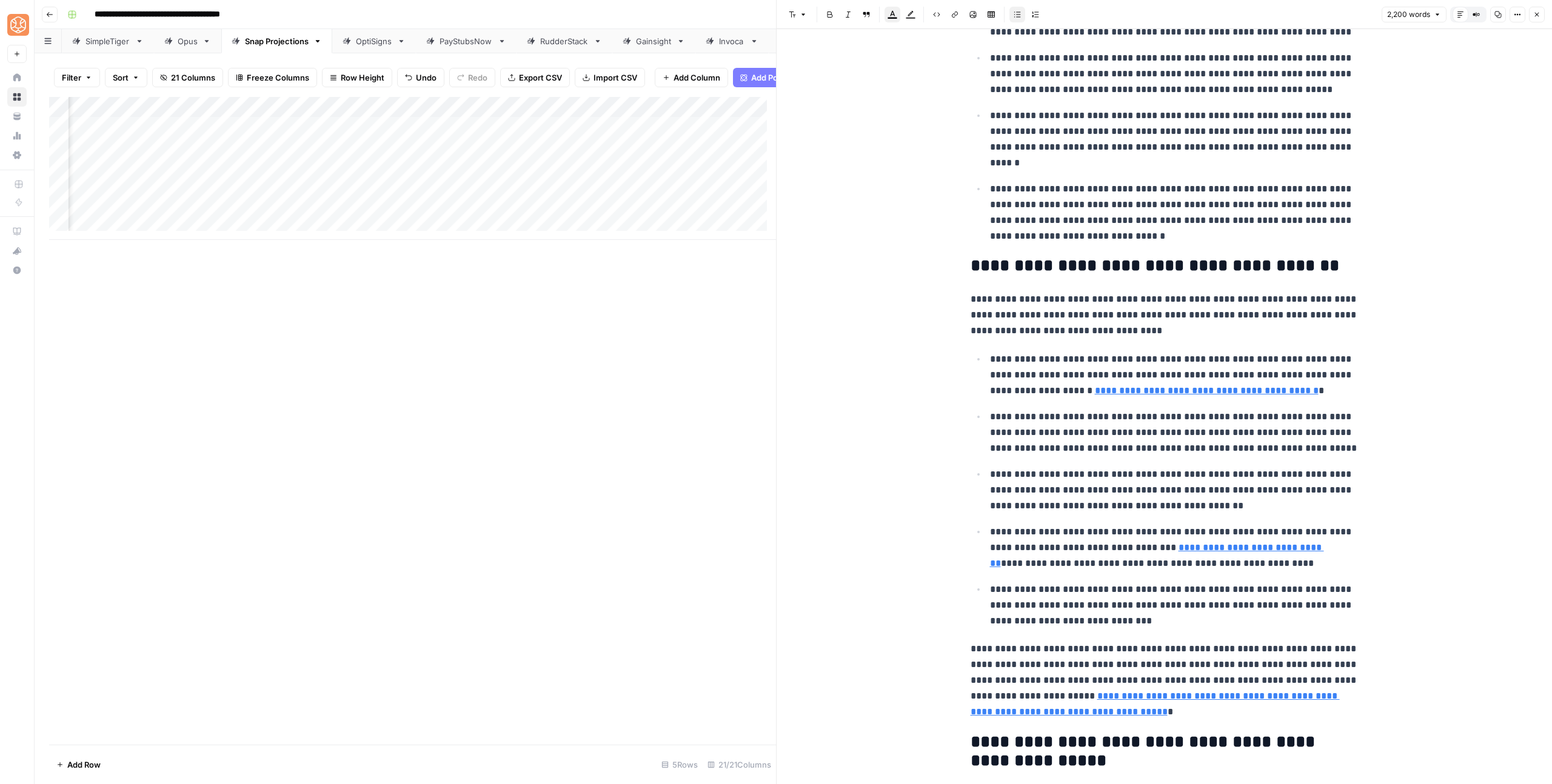 scroll, scrollTop: 0, scrollLeft: 0, axis: both 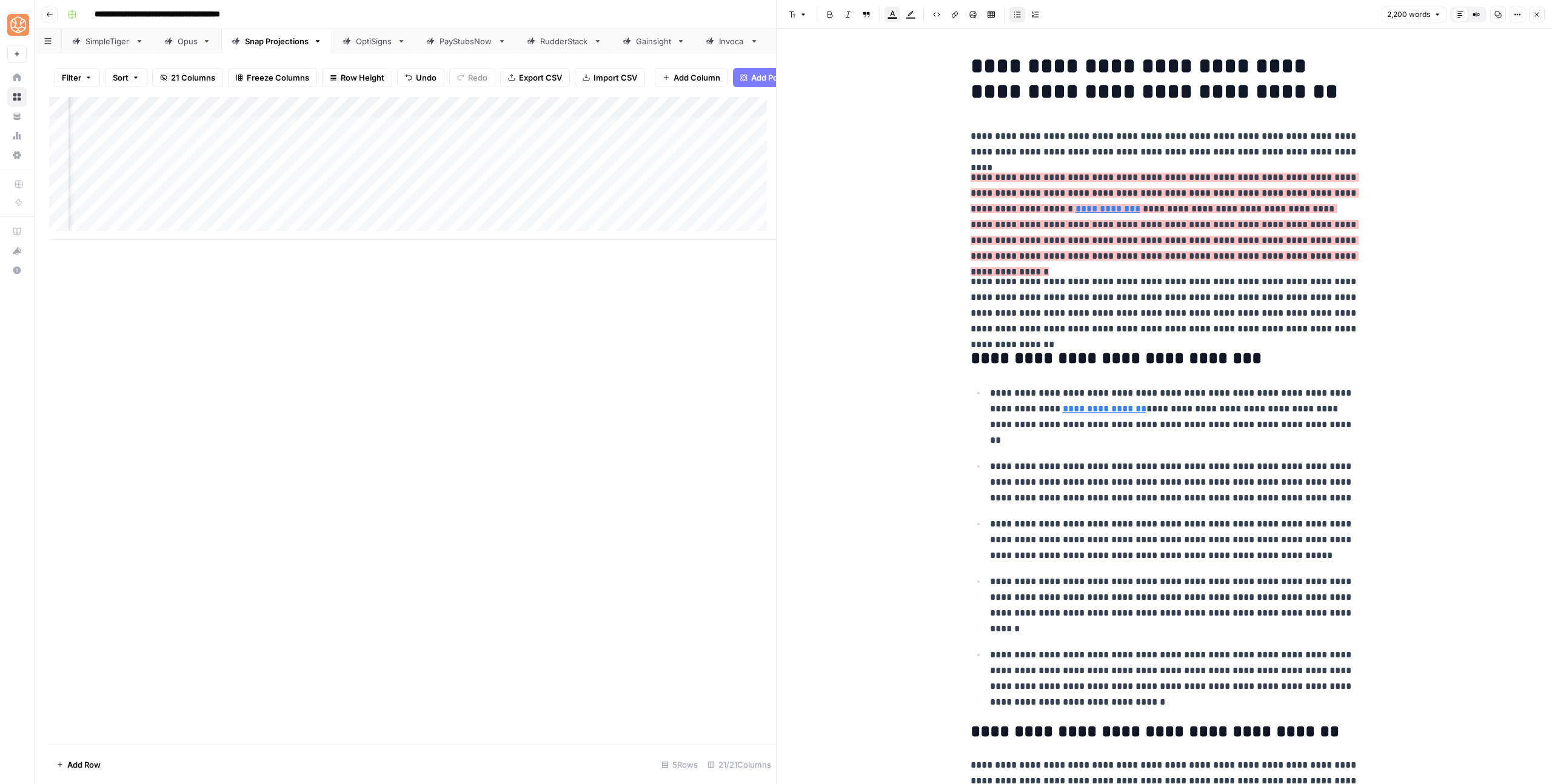 click on "**********" at bounding box center (1165, 2434) 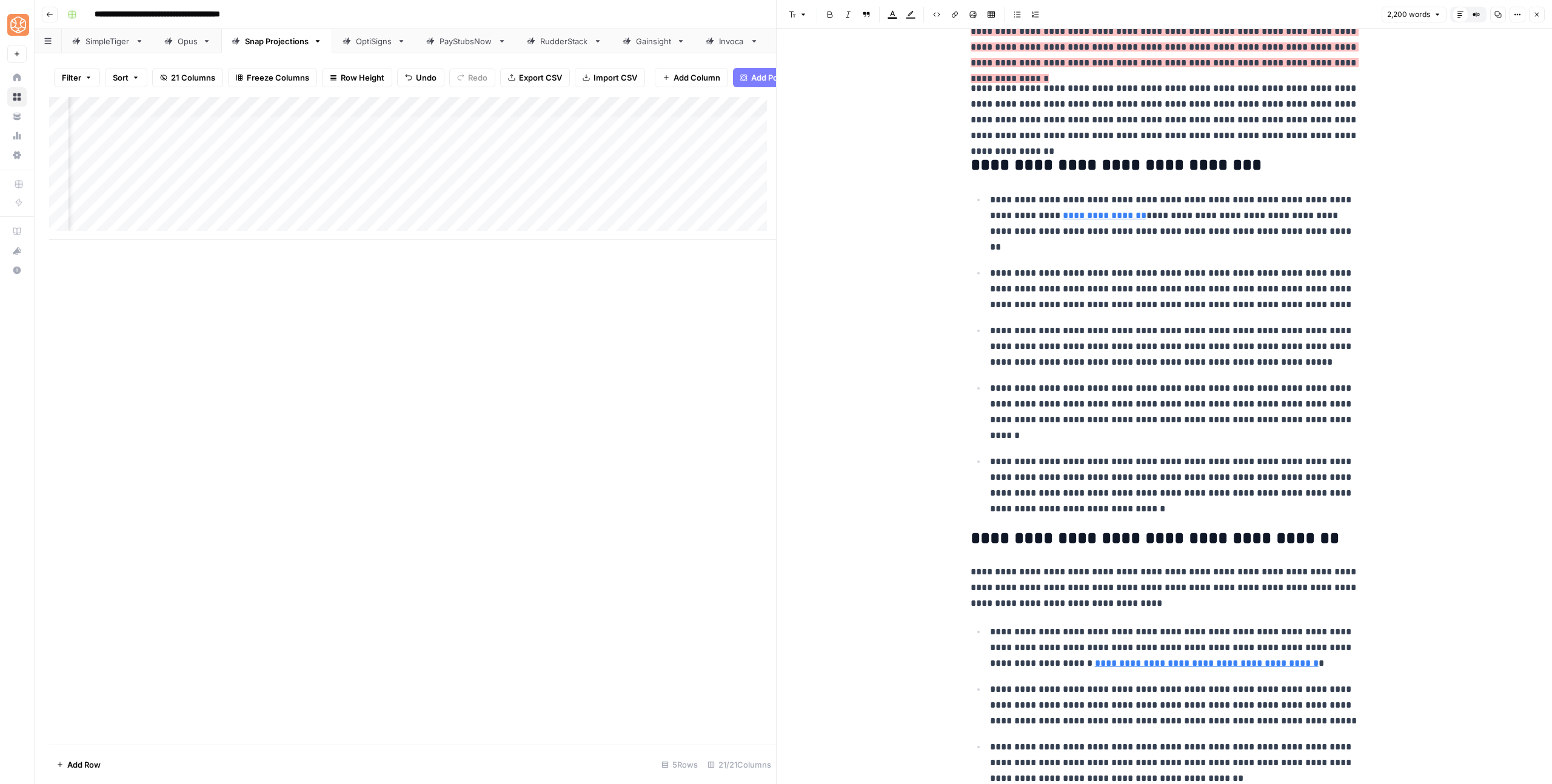 scroll, scrollTop: 226, scrollLeft: 0, axis: vertical 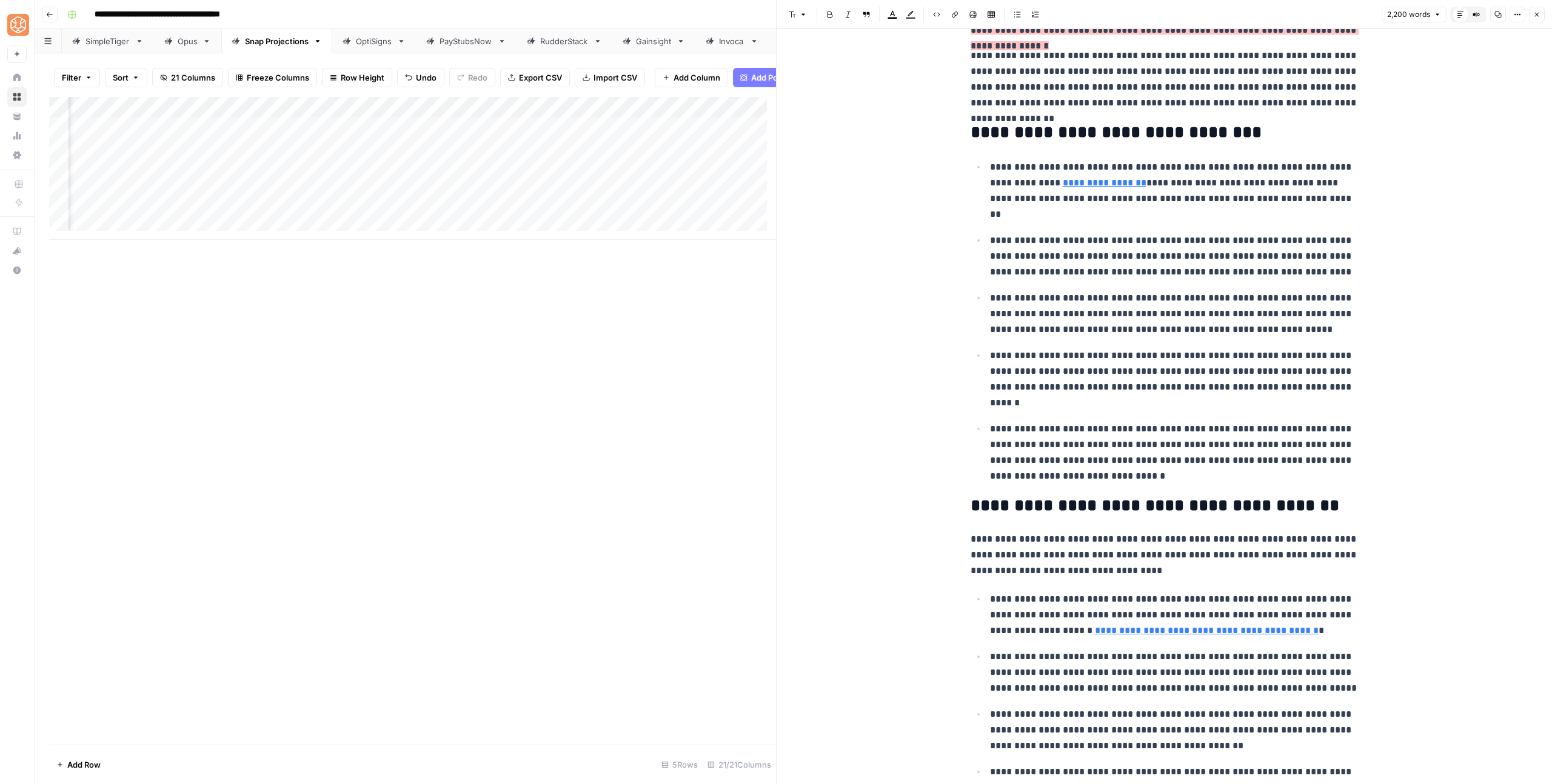 click on "**********" at bounding box center (1174, 453) 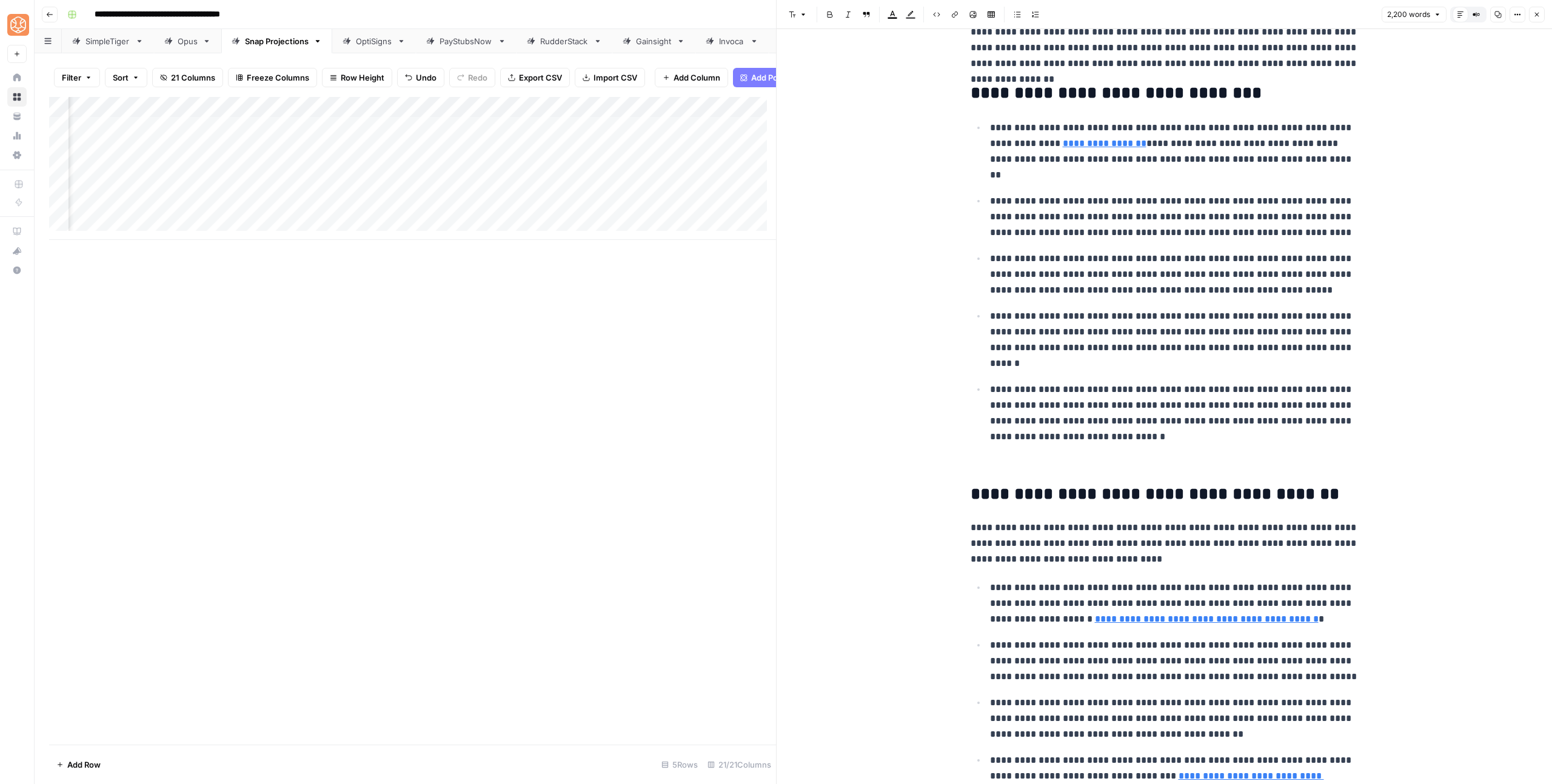 scroll, scrollTop: 285, scrollLeft: 0, axis: vertical 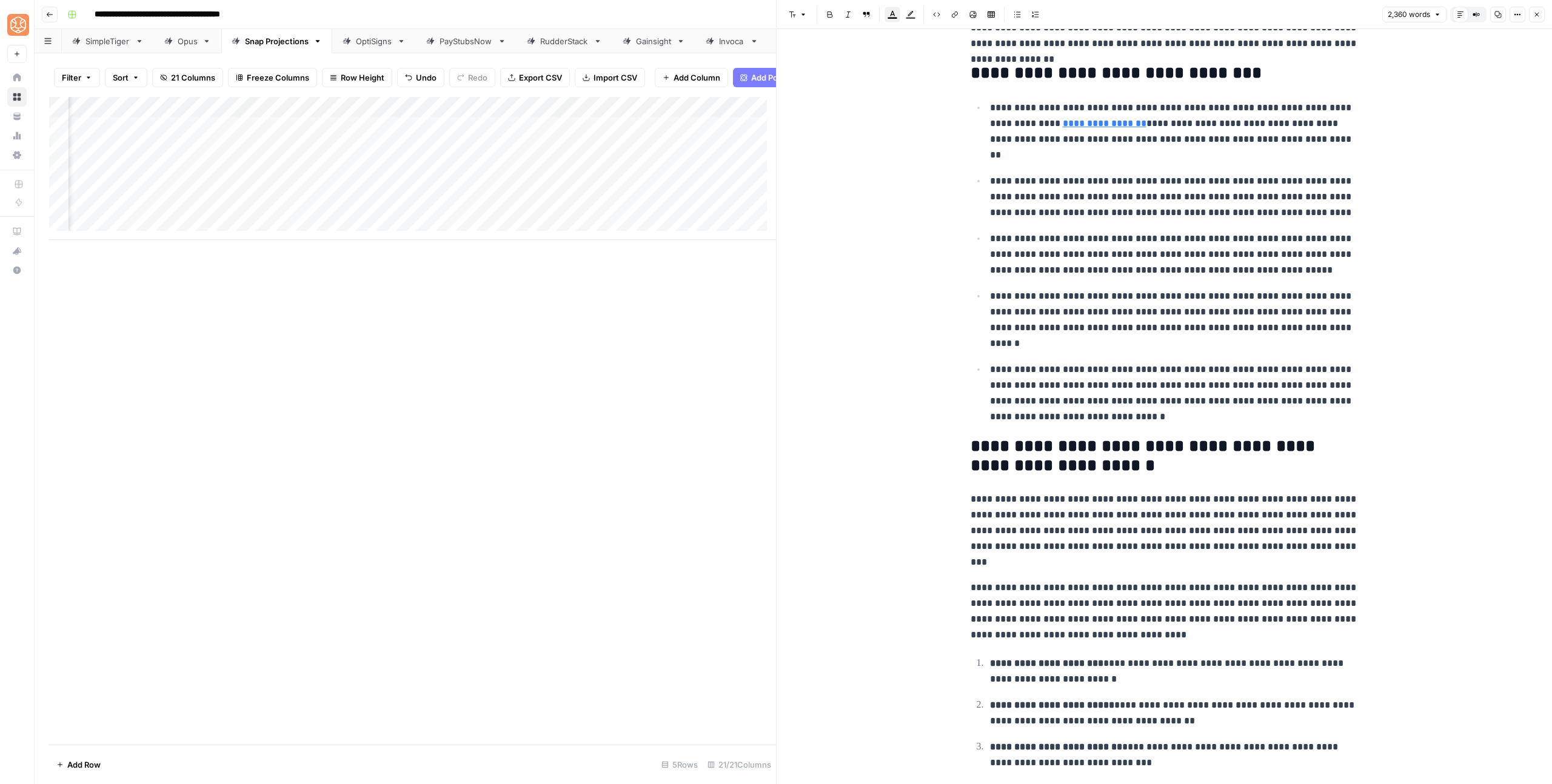 click on "**********" at bounding box center (1145, 456) 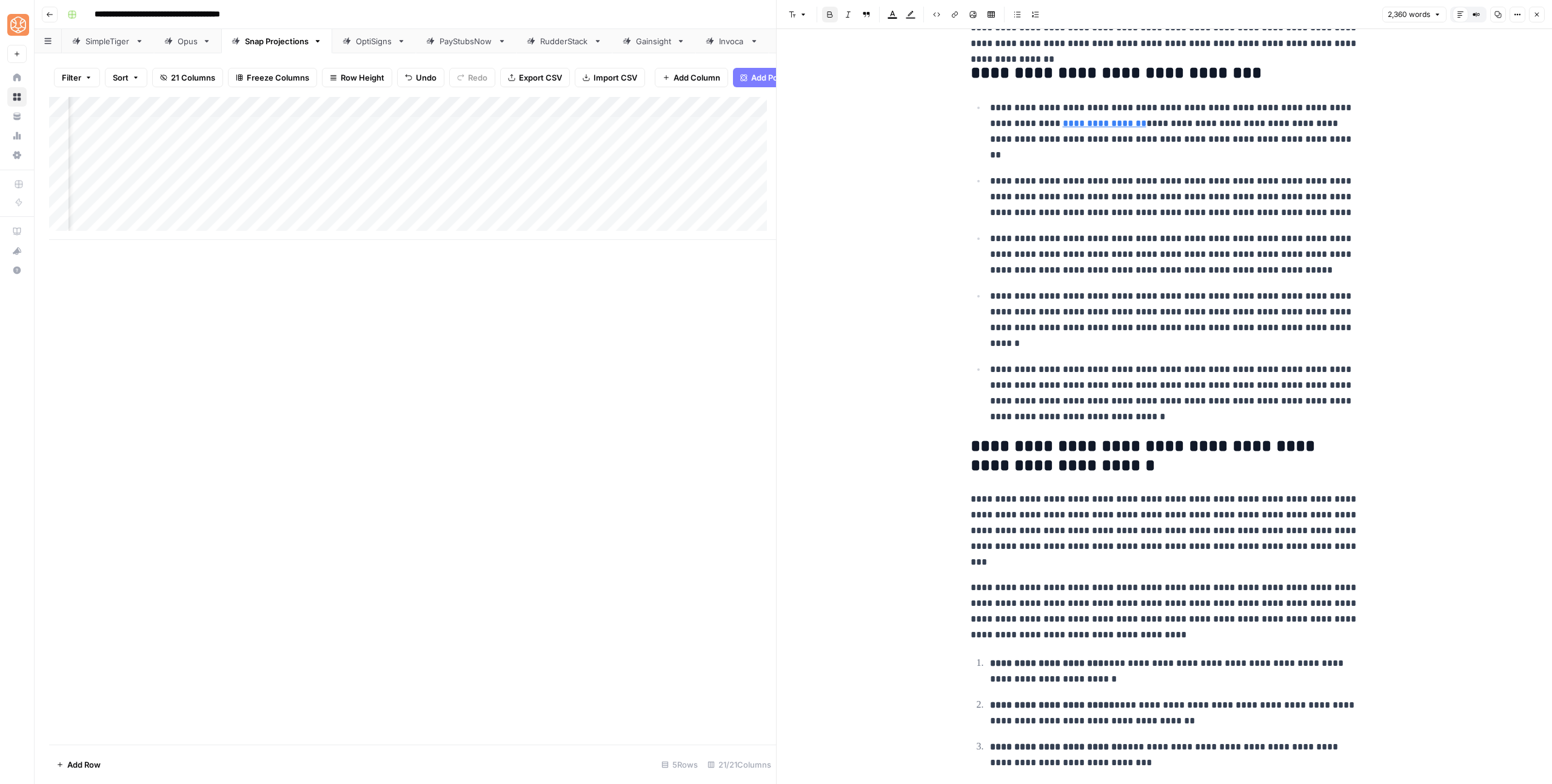 click on "**********" at bounding box center [1145, 456] 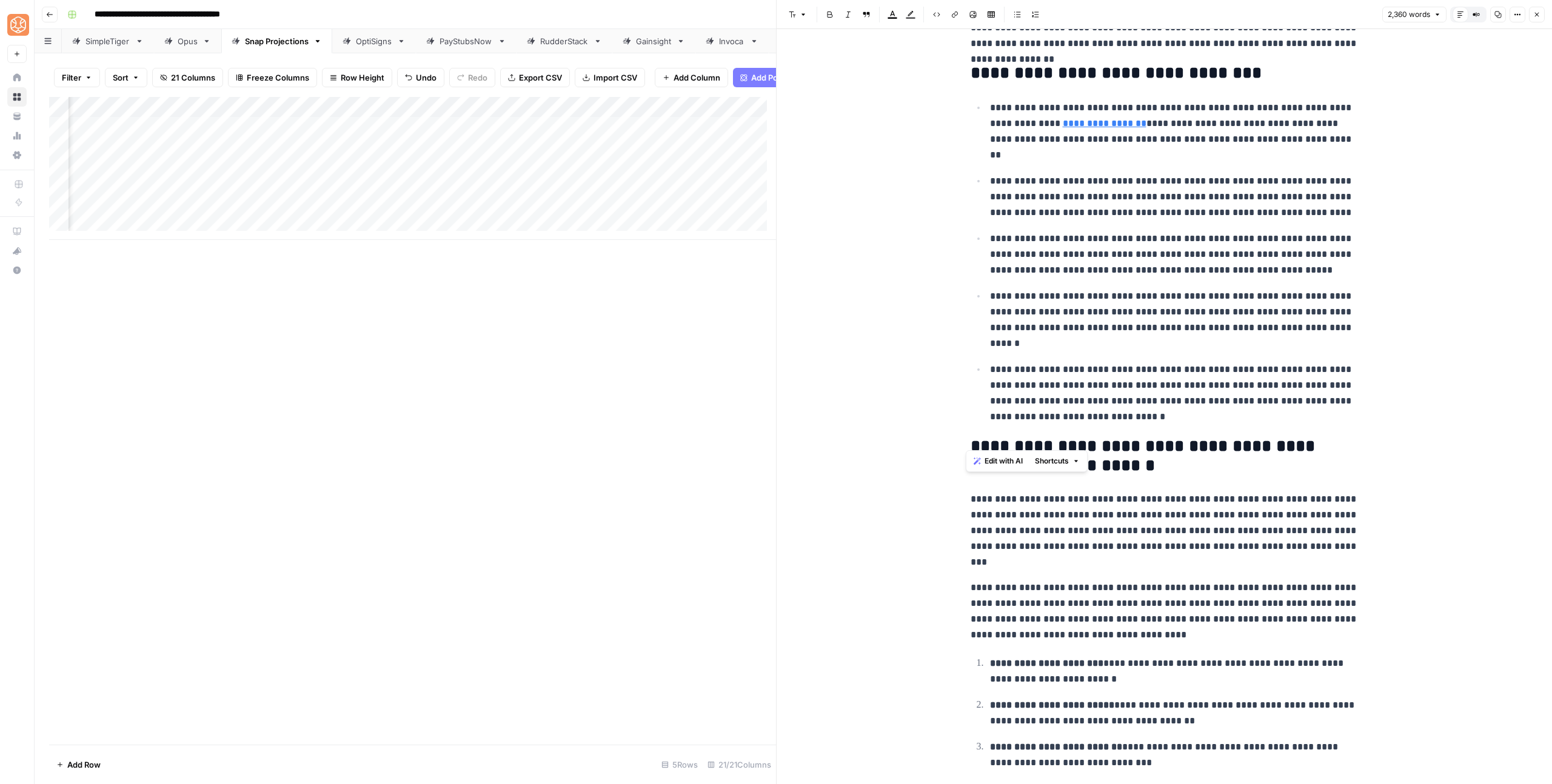 click on "**********" at bounding box center [1165, 456] 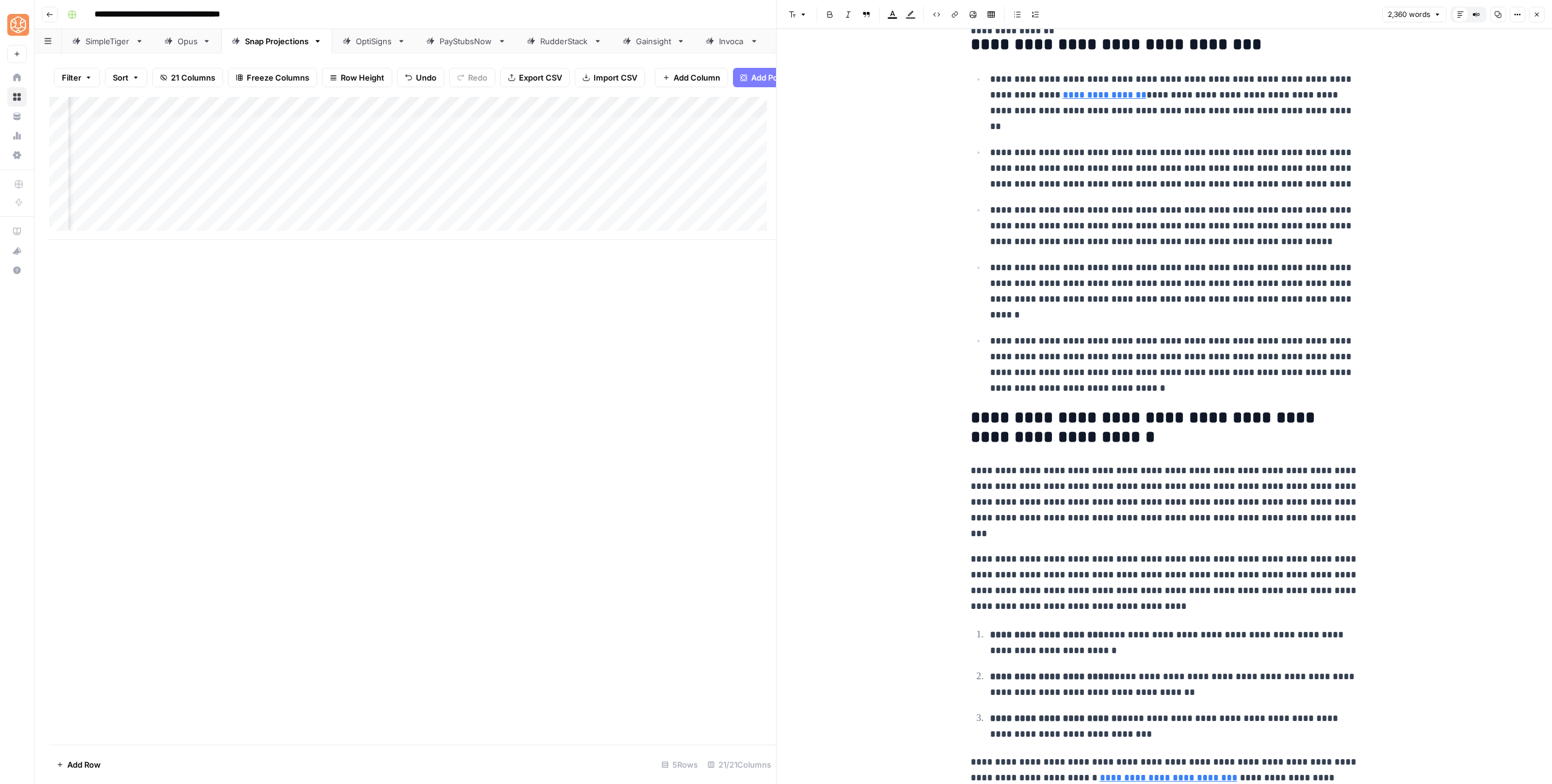 click on "**********" at bounding box center [1165, 502] 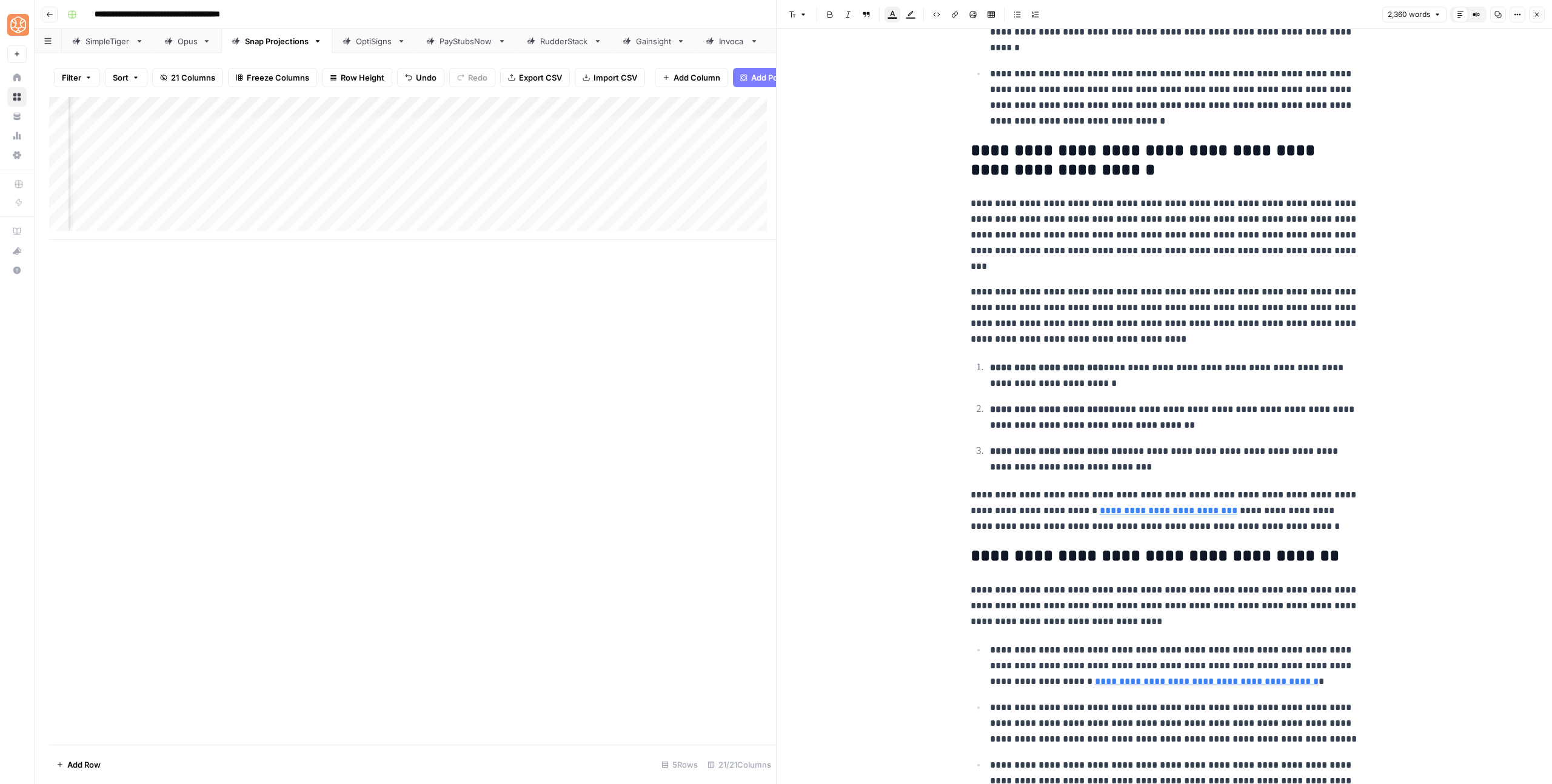 scroll, scrollTop: 594, scrollLeft: 0, axis: vertical 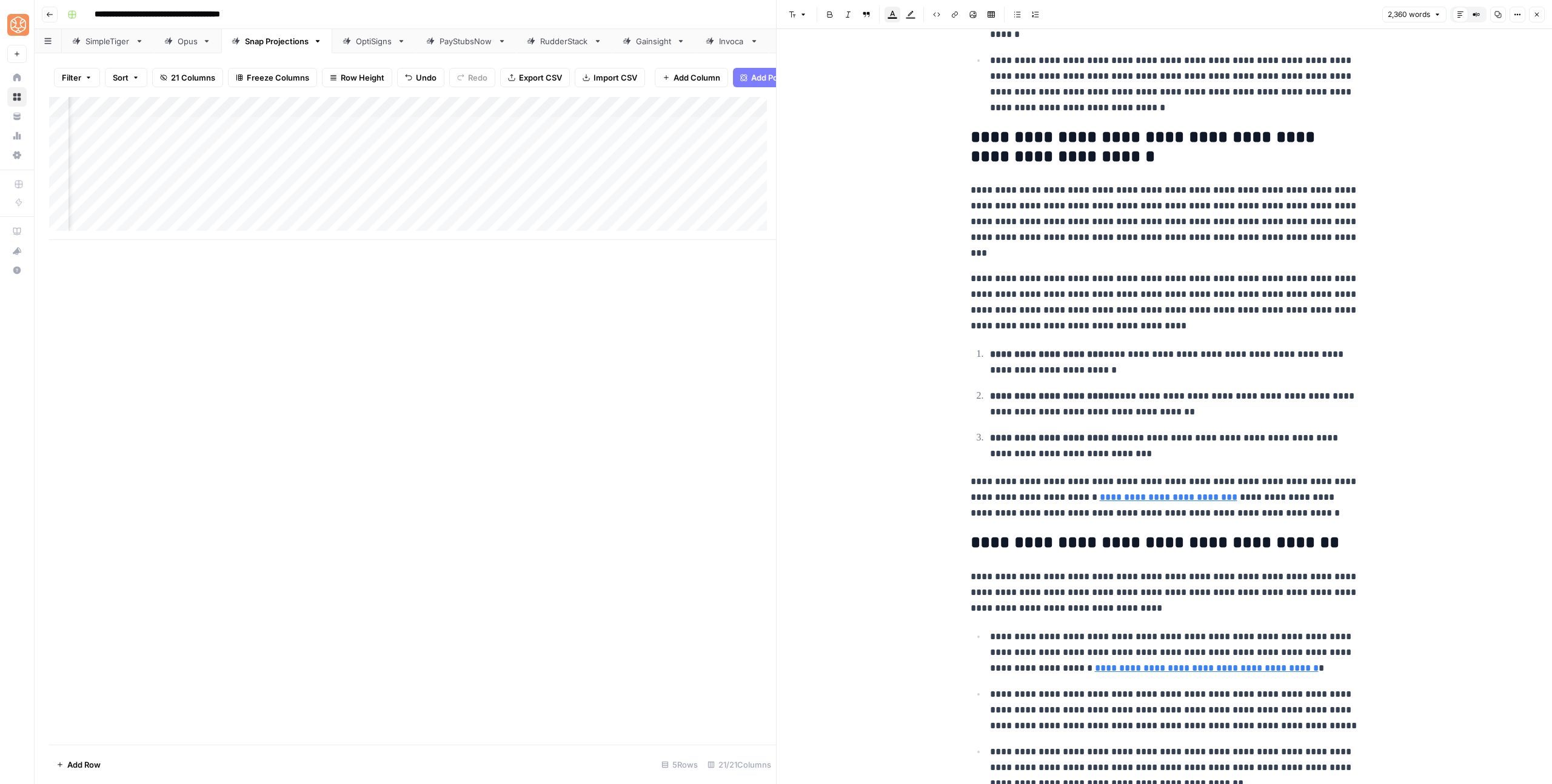 click on "**********" at bounding box center [1165, 497] 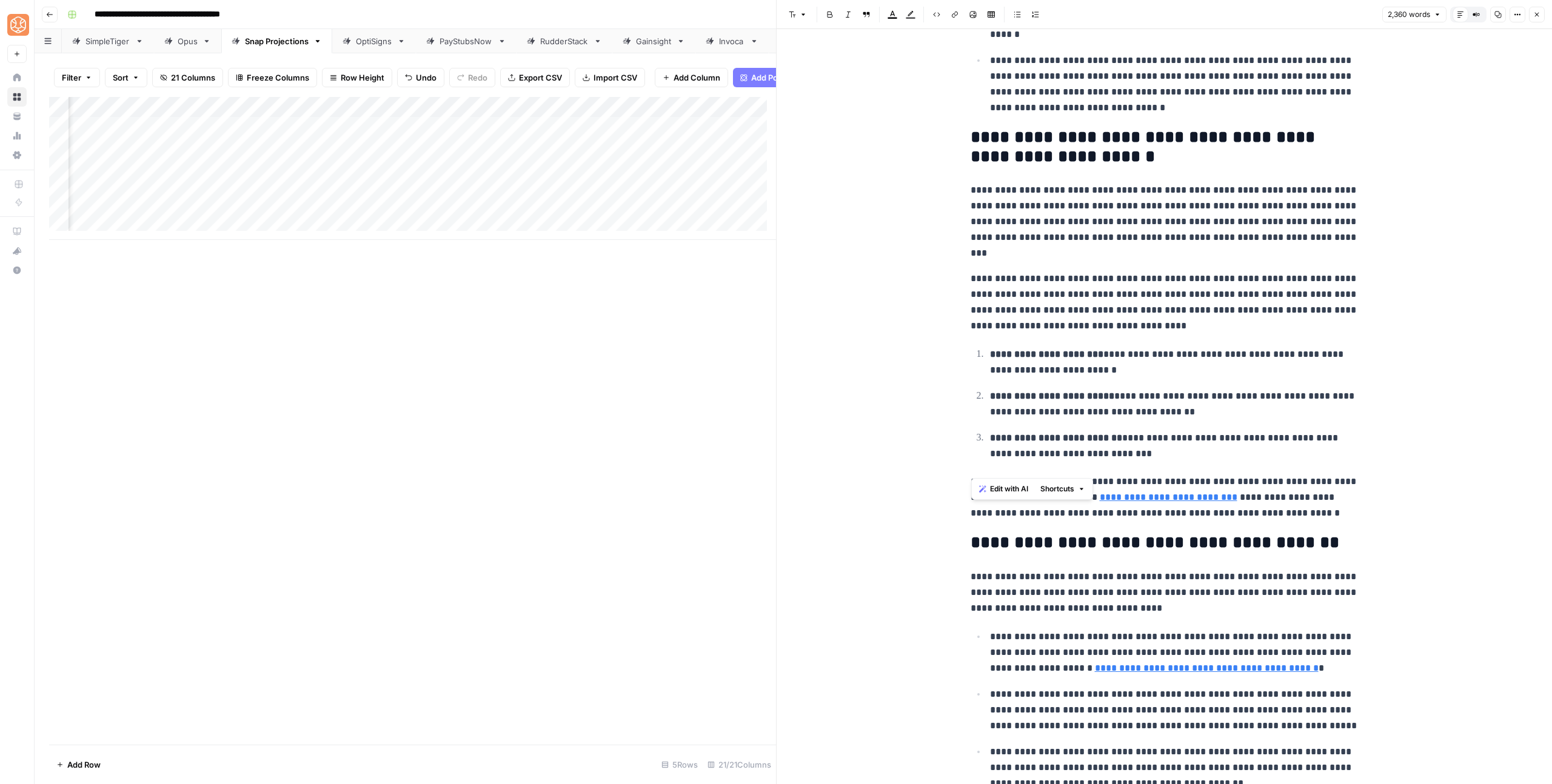 drag, startPoint x: 1282, startPoint y: 467, endPoint x: 972, endPoint y: 168, distance: 430.69827 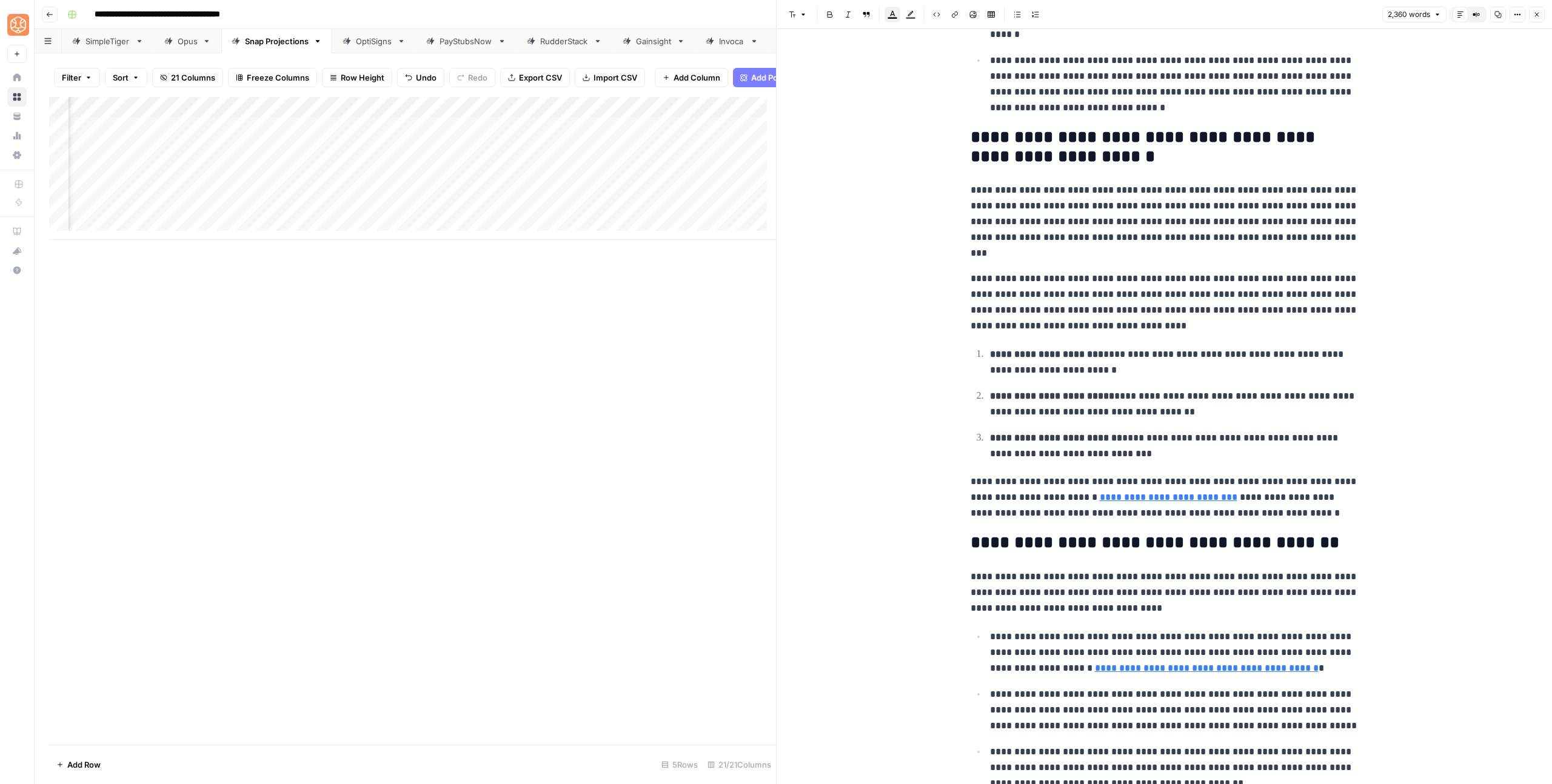 drag, startPoint x: 970, startPoint y: 164, endPoint x: 963, endPoint y: 120, distance: 44.55334 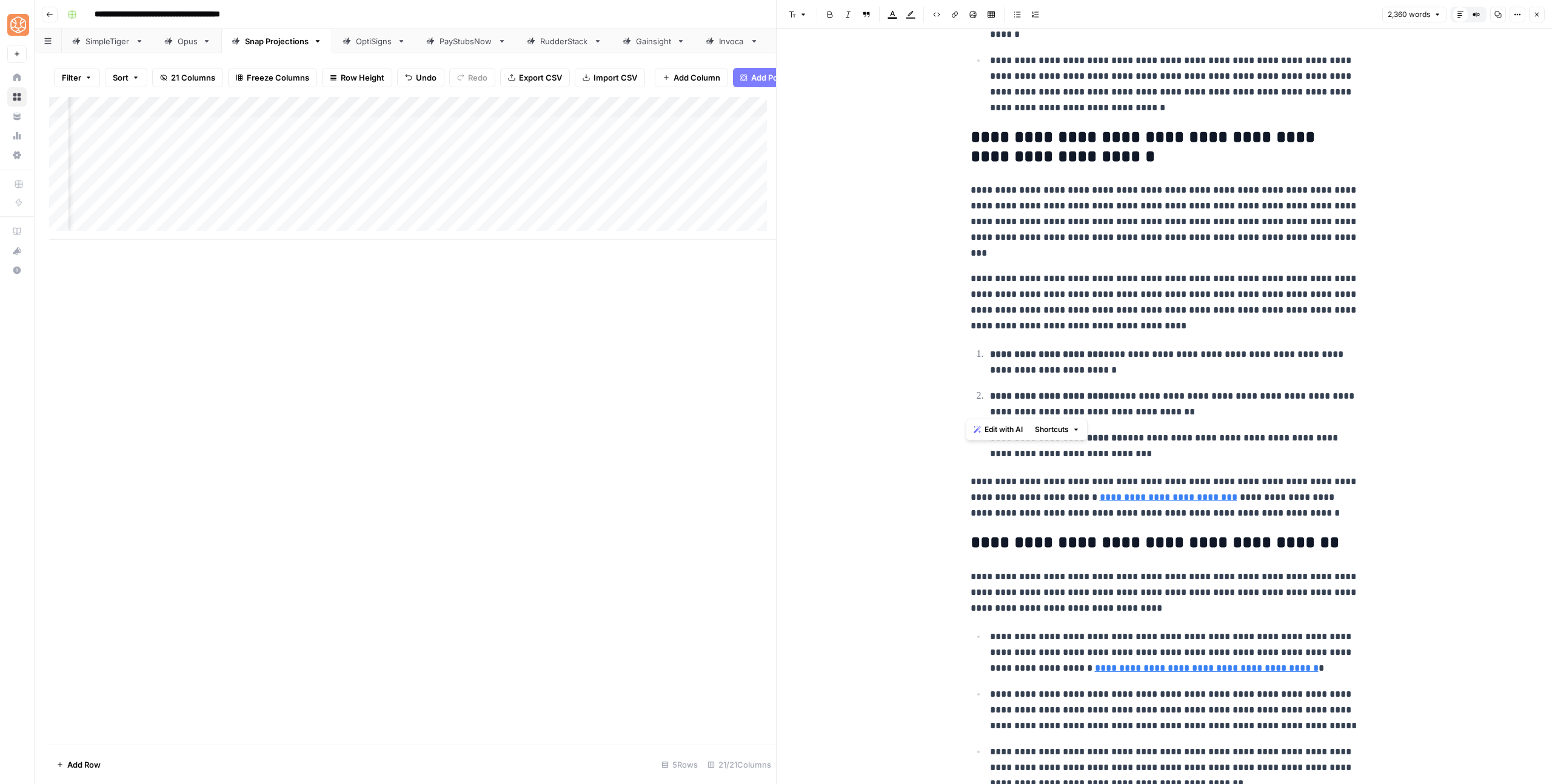drag, startPoint x: 966, startPoint y: 98, endPoint x: 1238, endPoint y: 412, distance: 415.4275 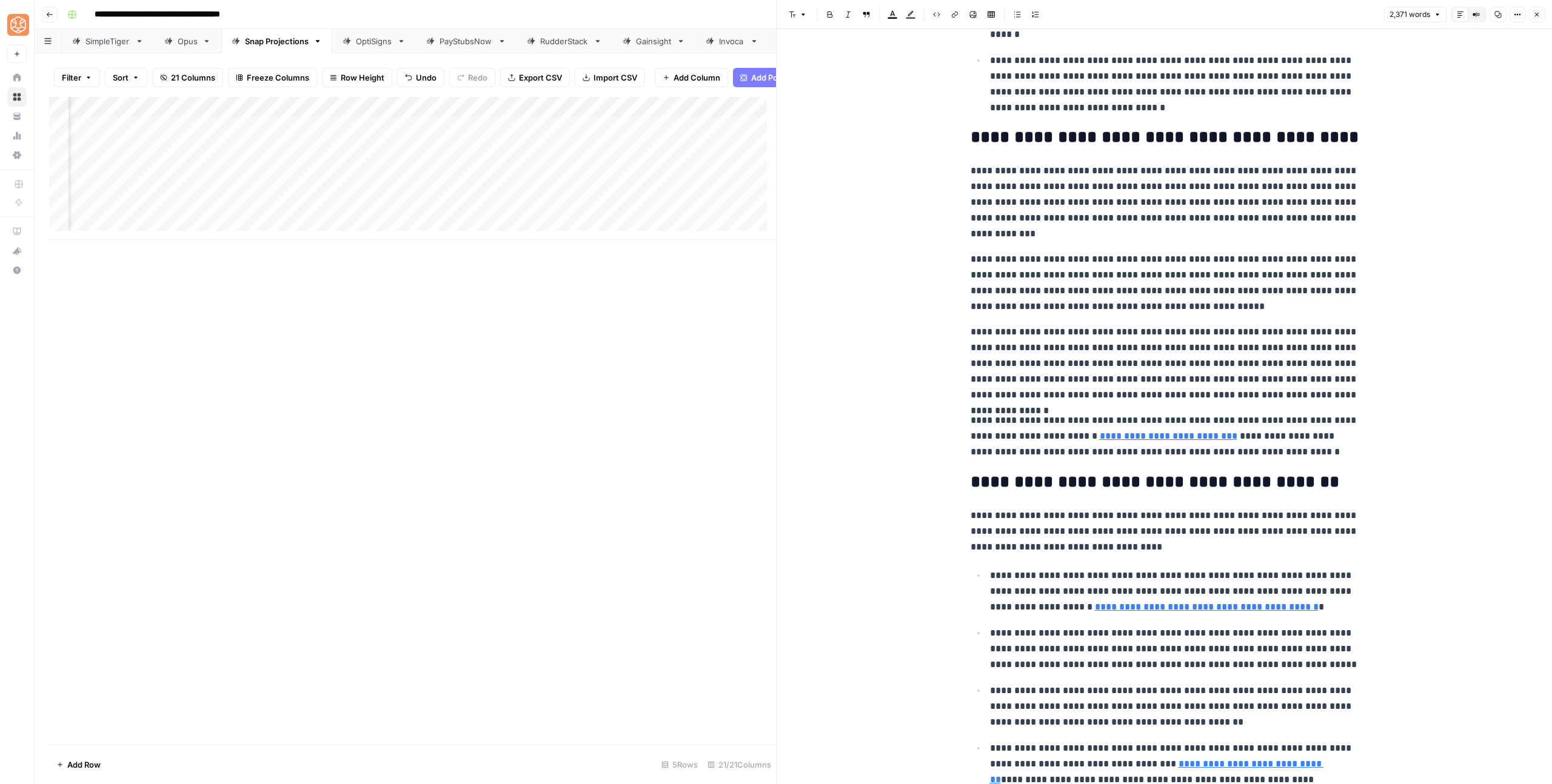 click on "**********" at bounding box center [1165, 364] 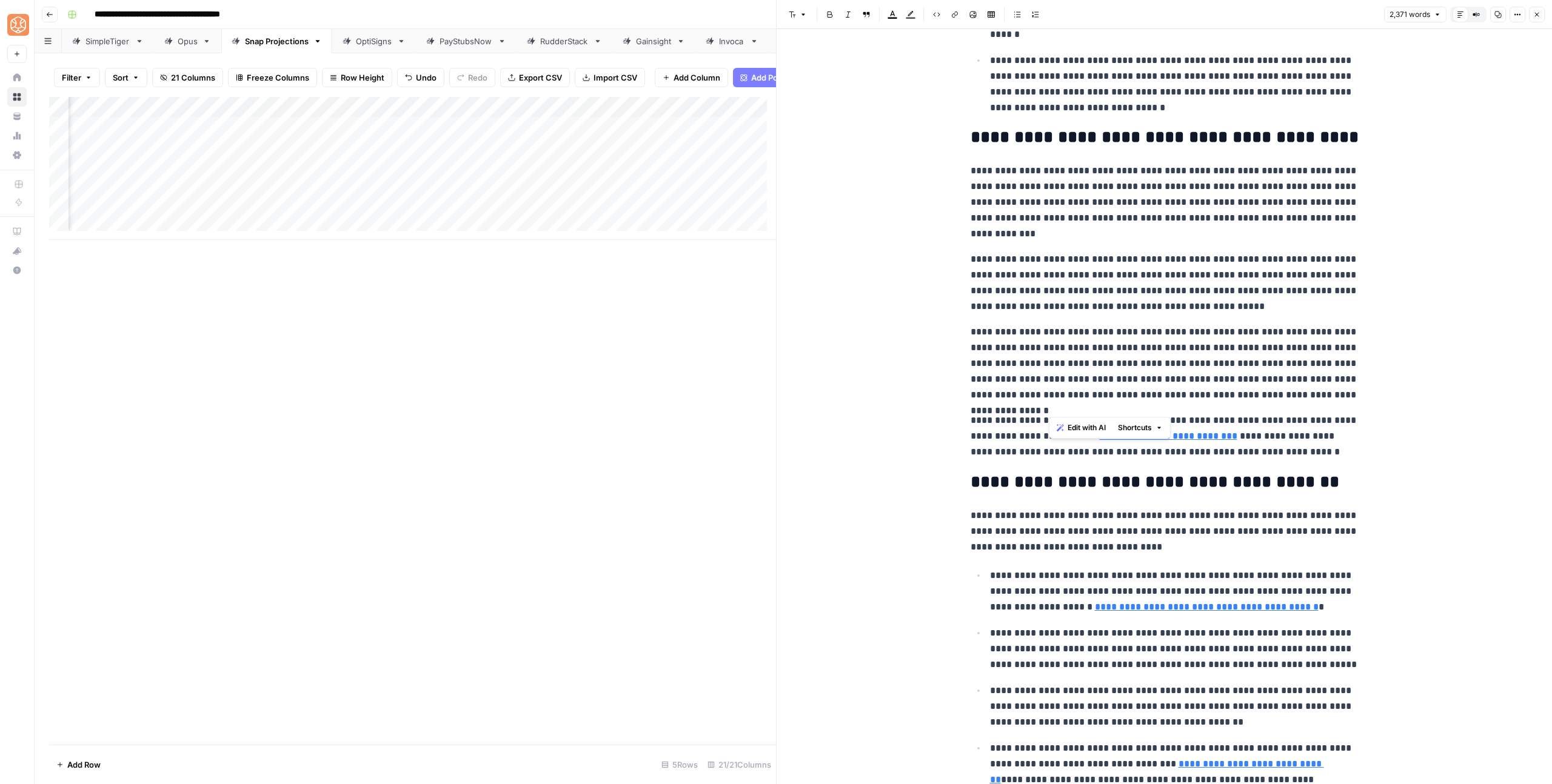 drag, startPoint x: 1049, startPoint y: 407, endPoint x: 1219, endPoint y: 351, distance: 178.986 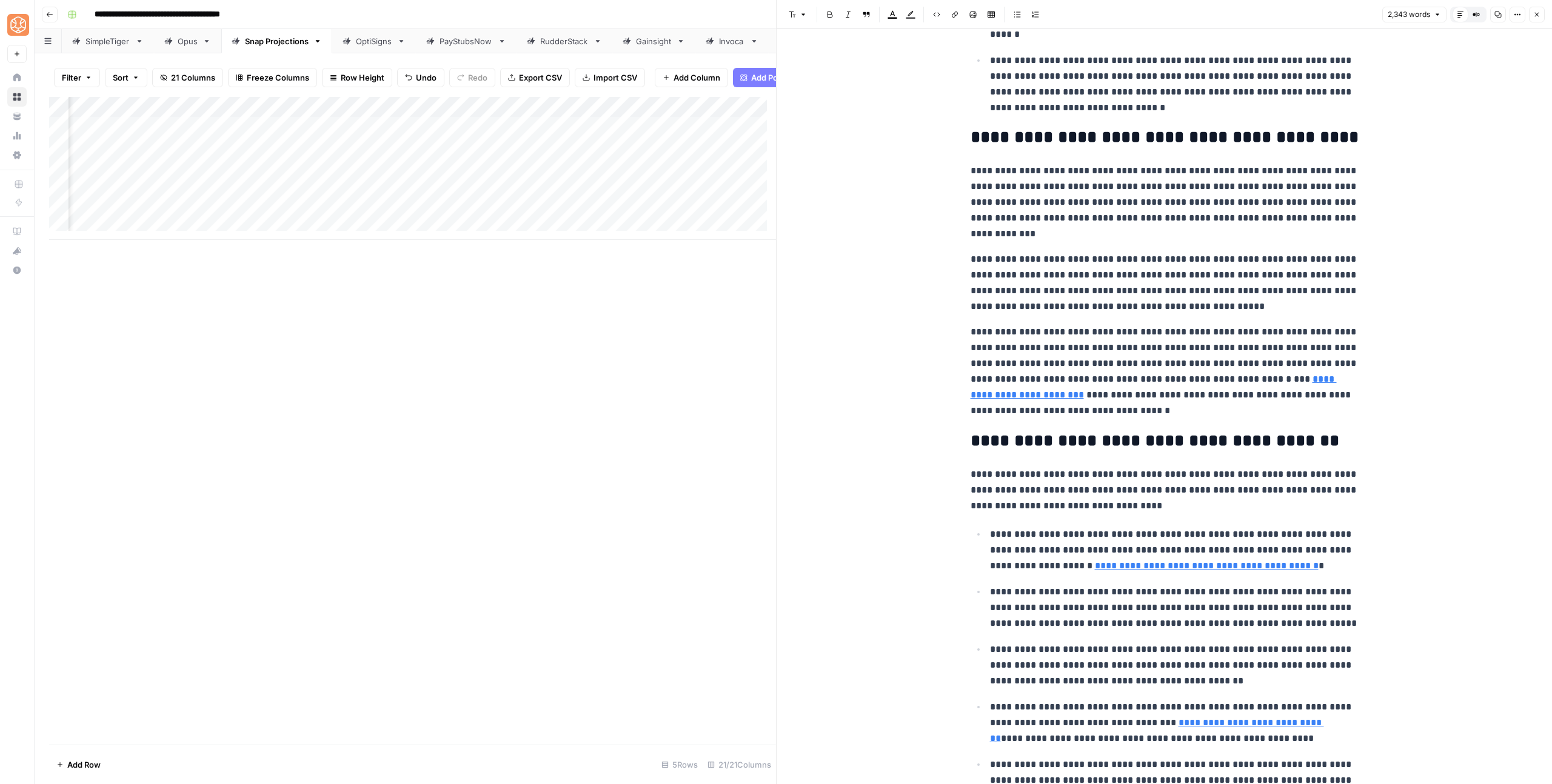 click on "**********" at bounding box center (1165, 371) 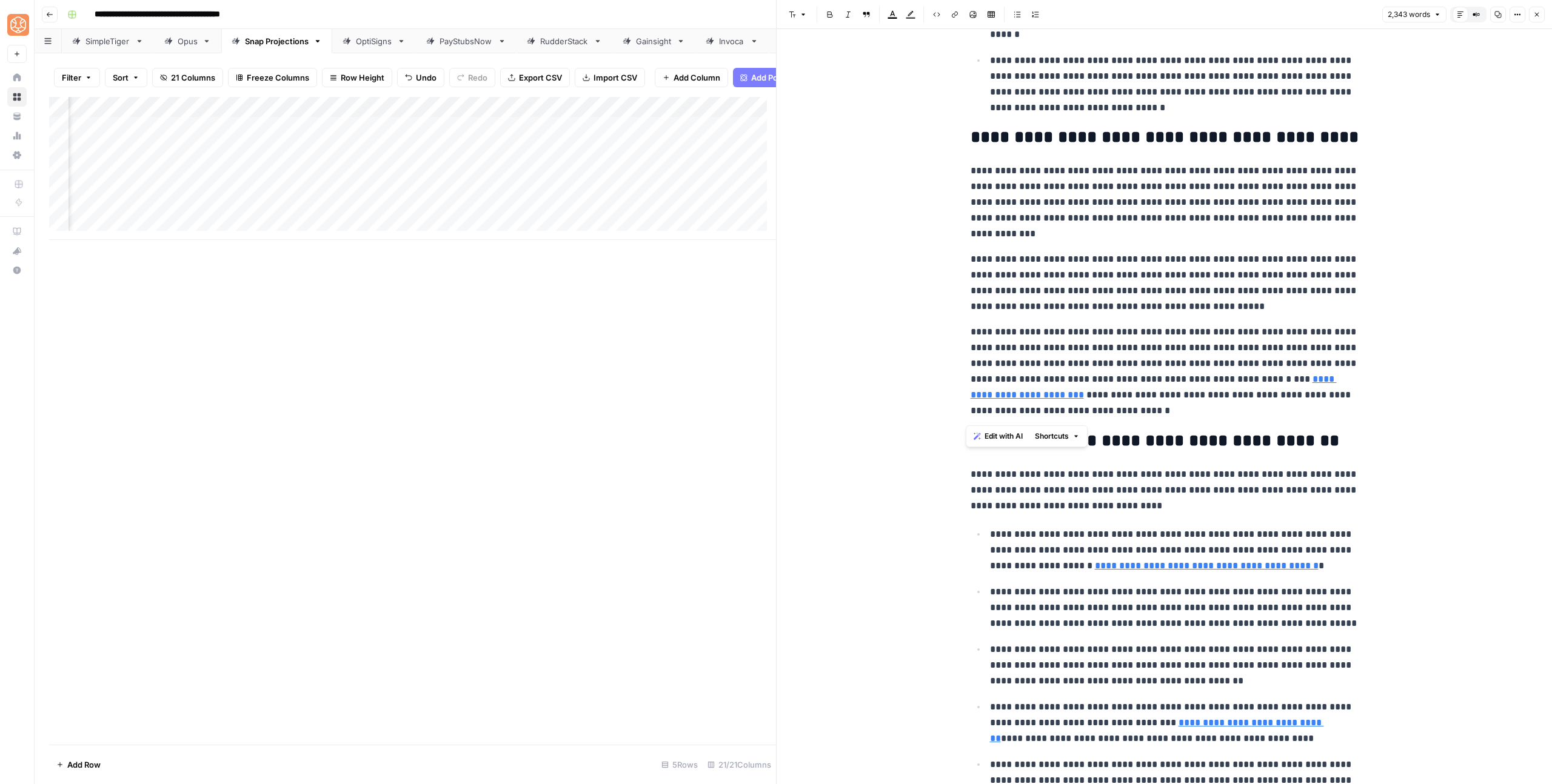 drag, startPoint x: 1072, startPoint y: 389, endPoint x: 962, endPoint y: 102, distance: 307.3581 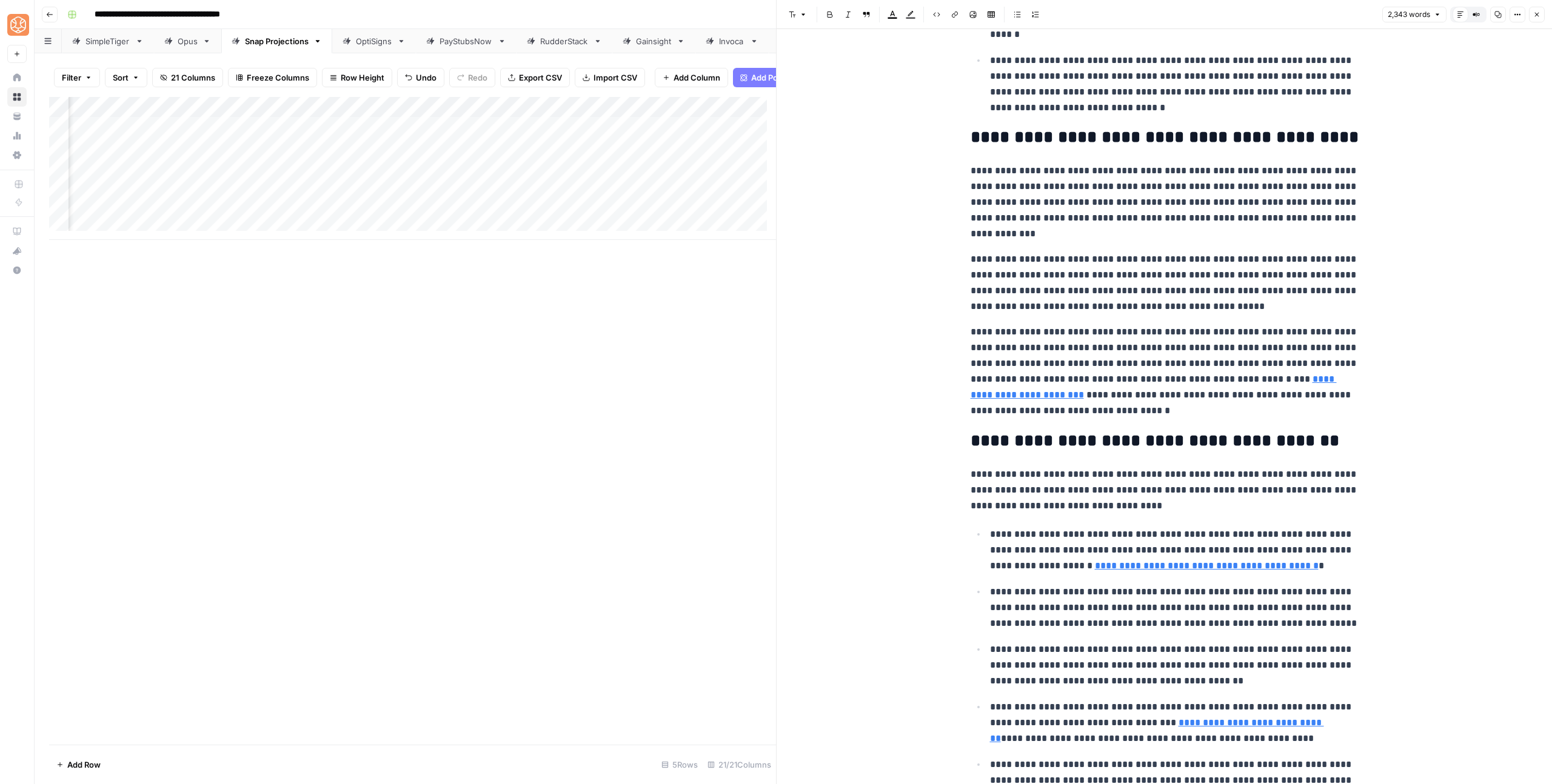 click 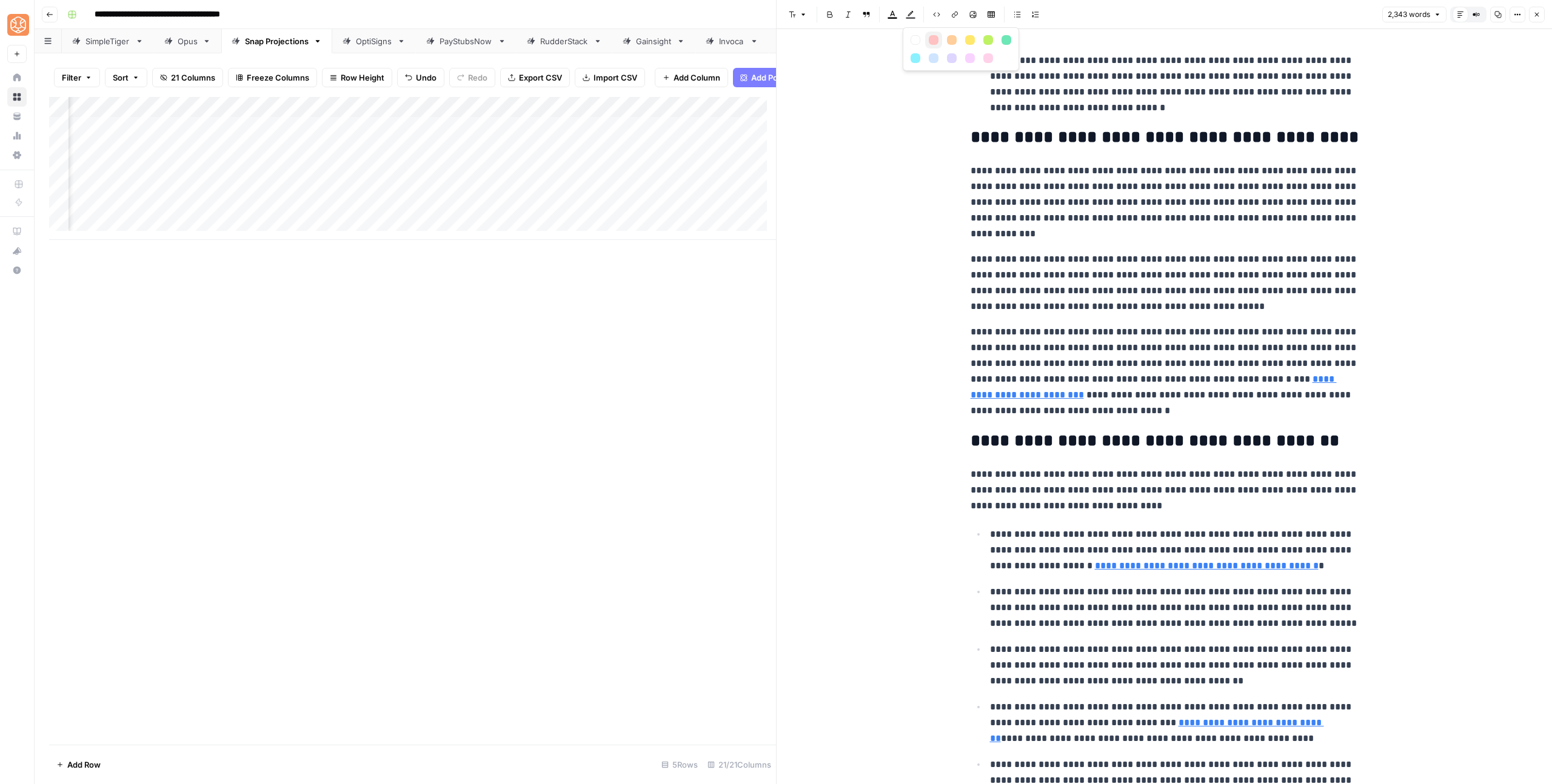 click at bounding box center (934, 40) 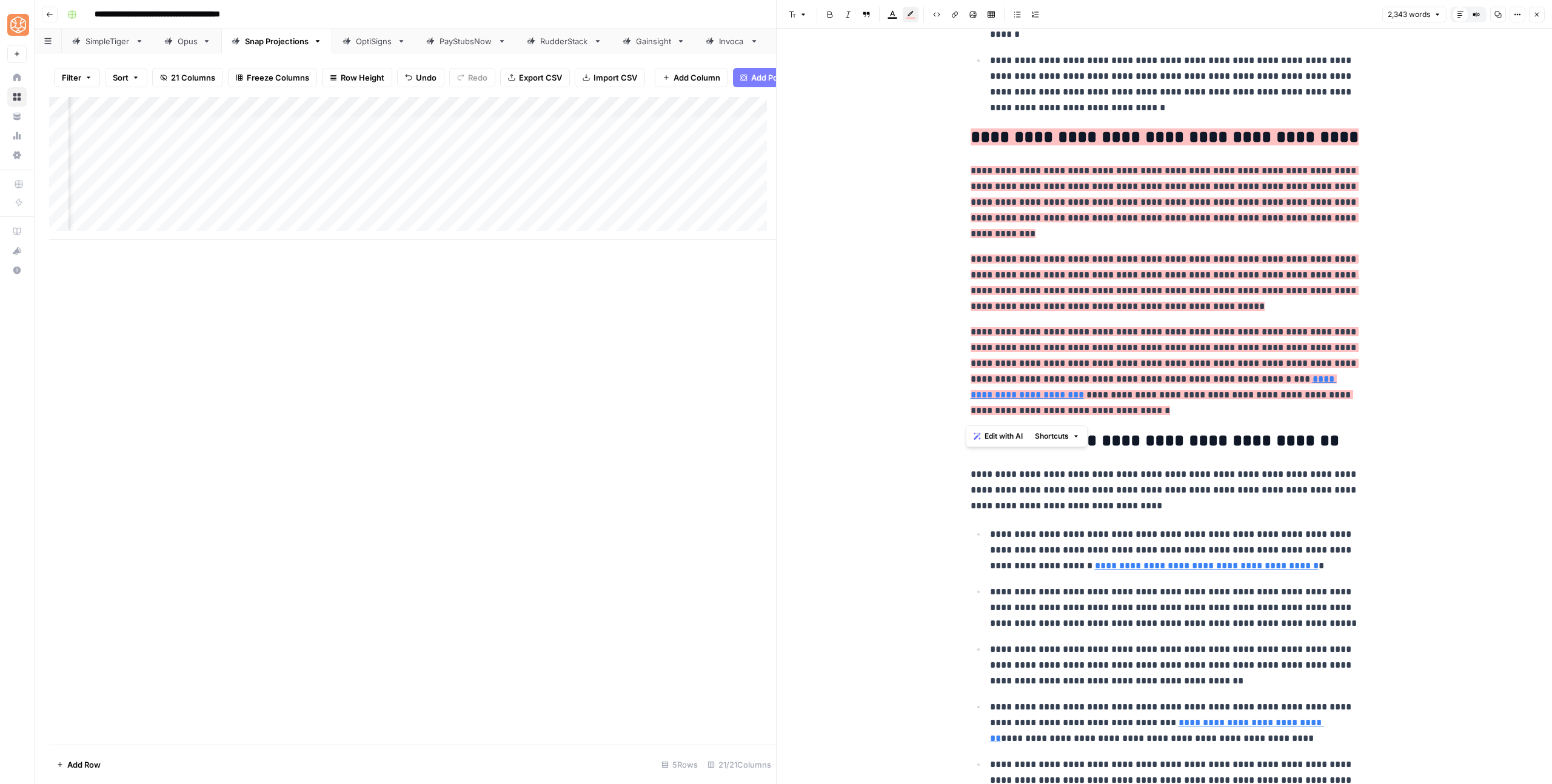 click on "**********" at bounding box center [1165, 202] 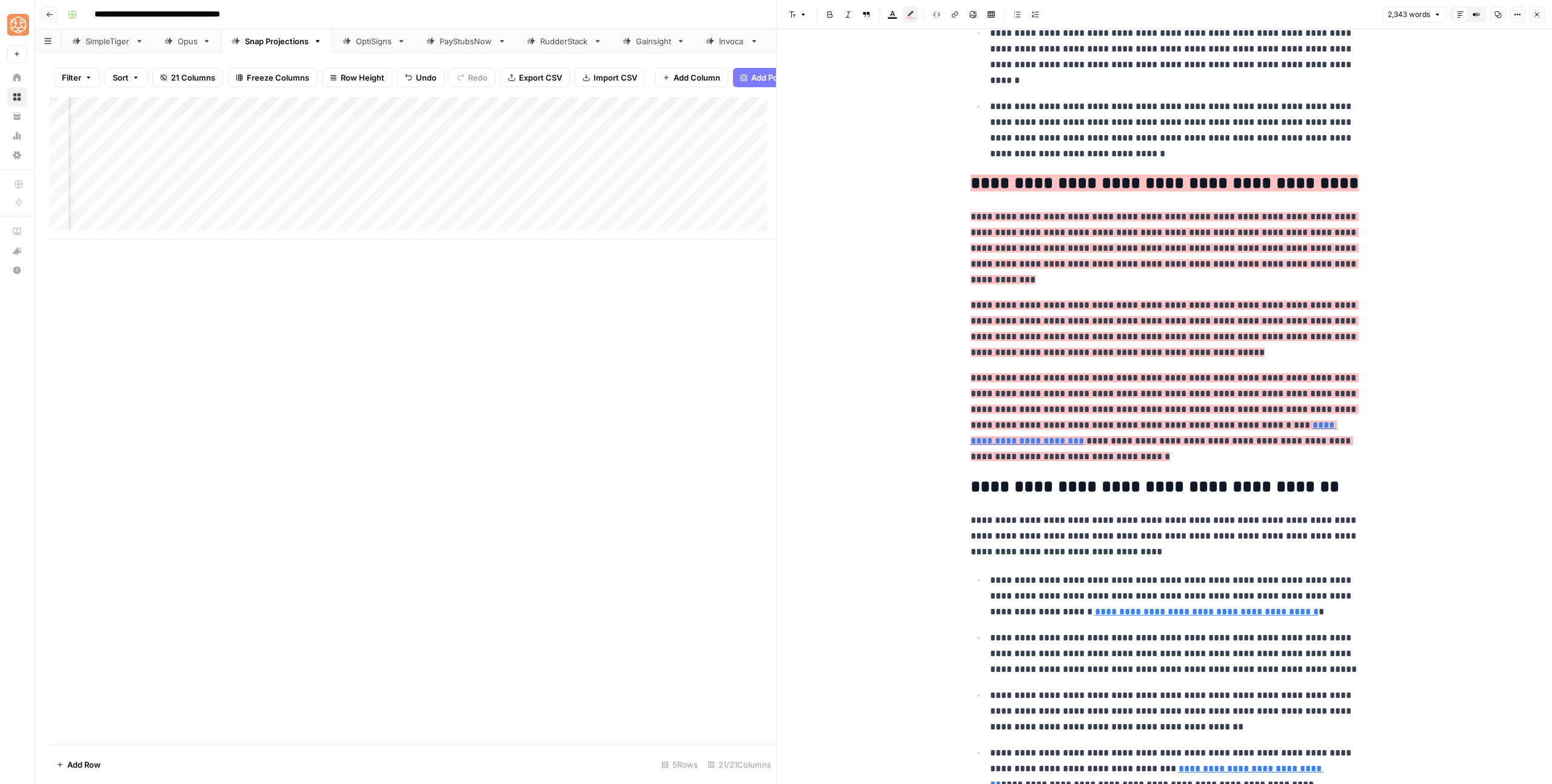 scroll, scrollTop: 527, scrollLeft: 0, axis: vertical 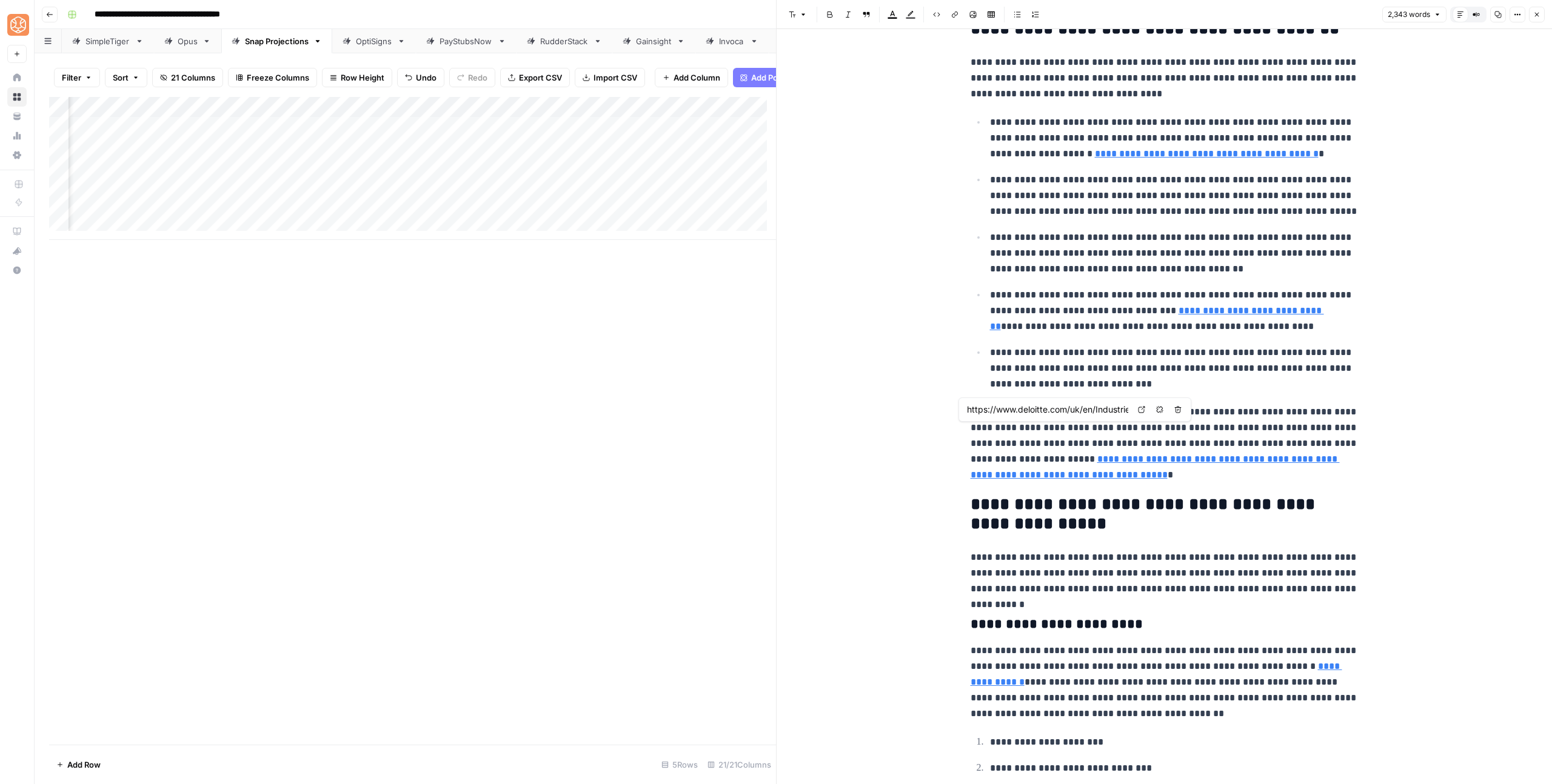 click on "**********" at bounding box center (1165, 1580) 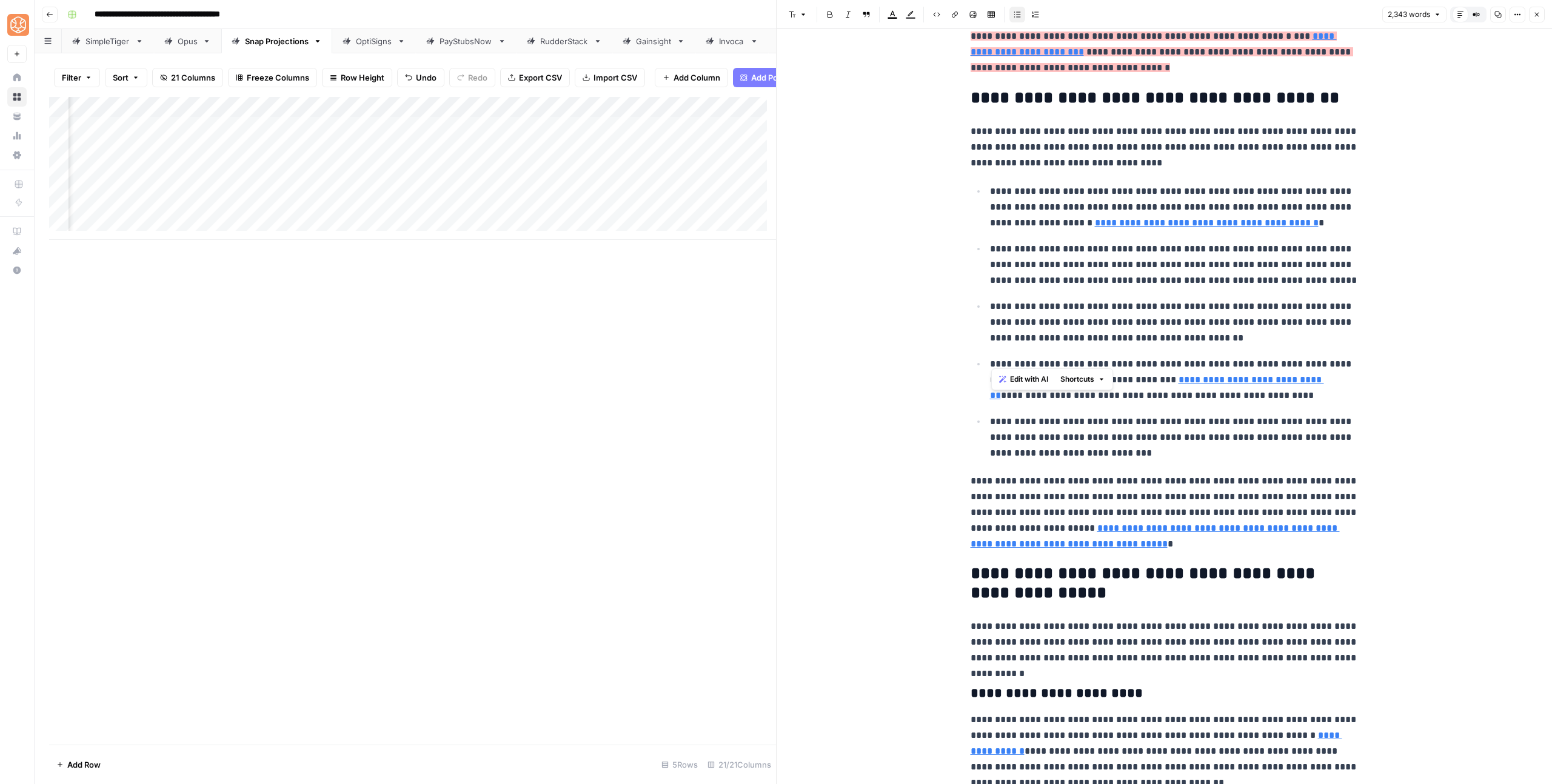 scroll, scrollTop: 923, scrollLeft: 0, axis: vertical 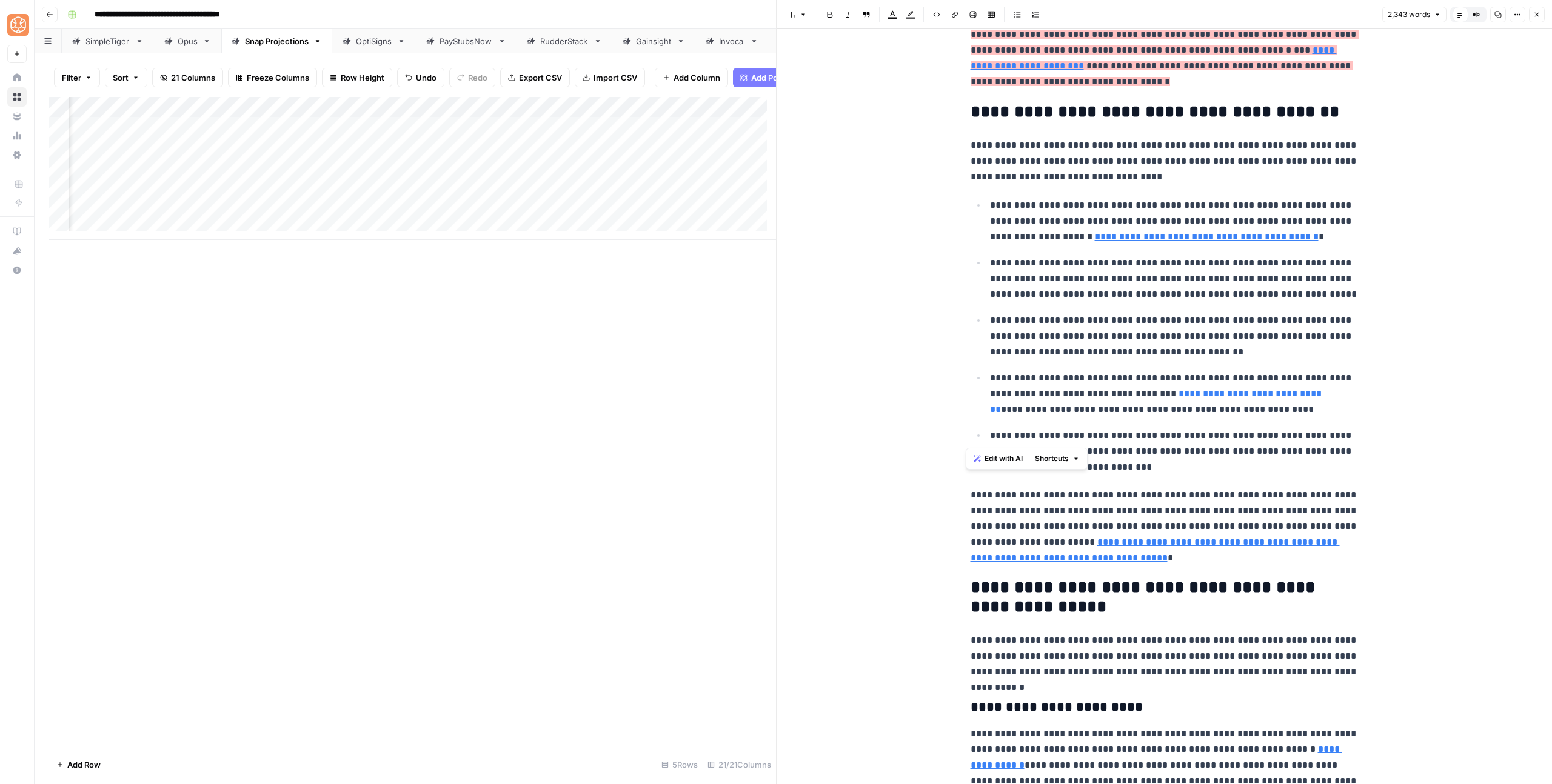 drag, startPoint x: 1096, startPoint y: 351, endPoint x: 958, endPoint y: 82, distance: 302.3326 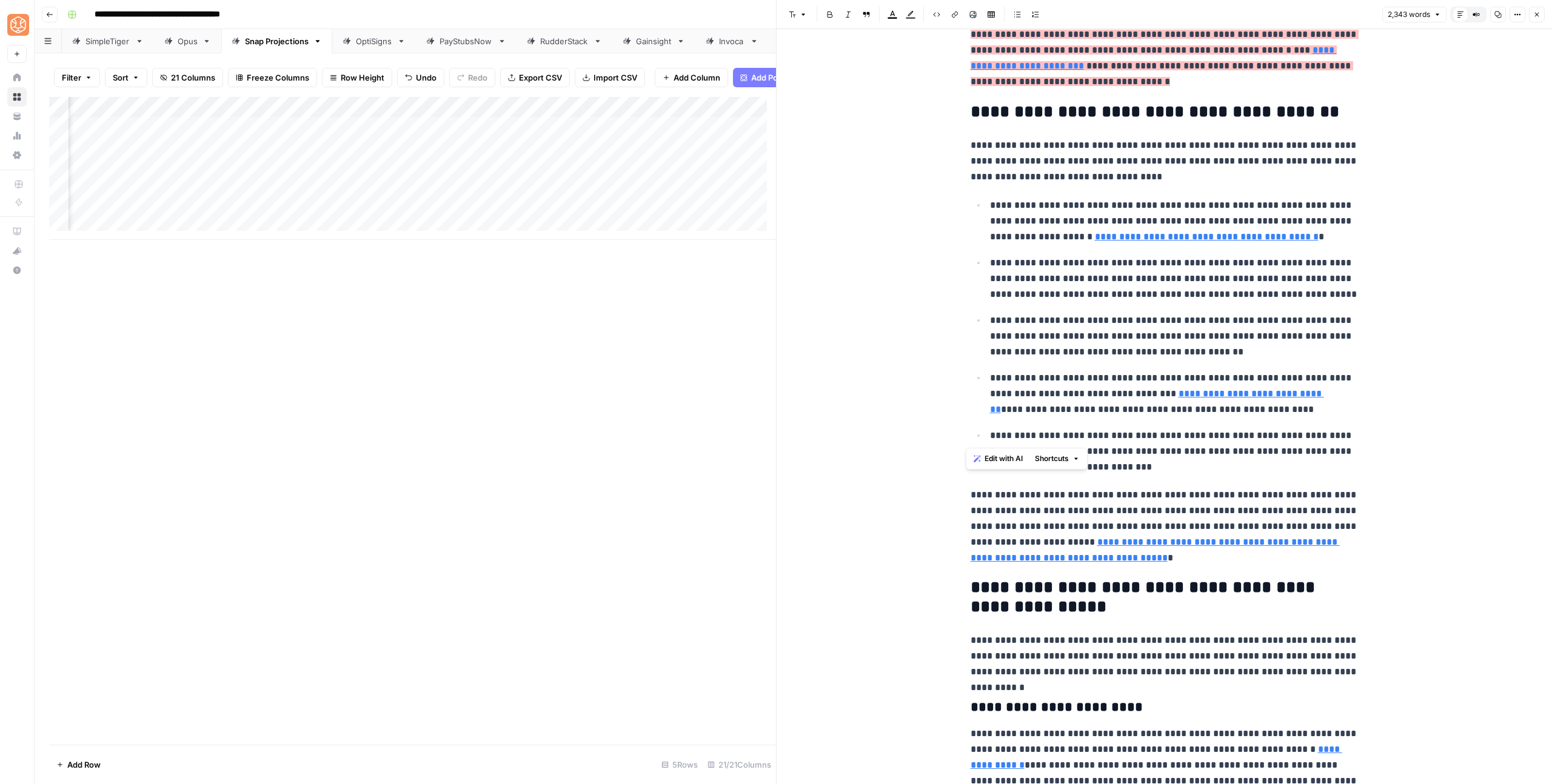 click on "**********" at bounding box center [1165, 1663] 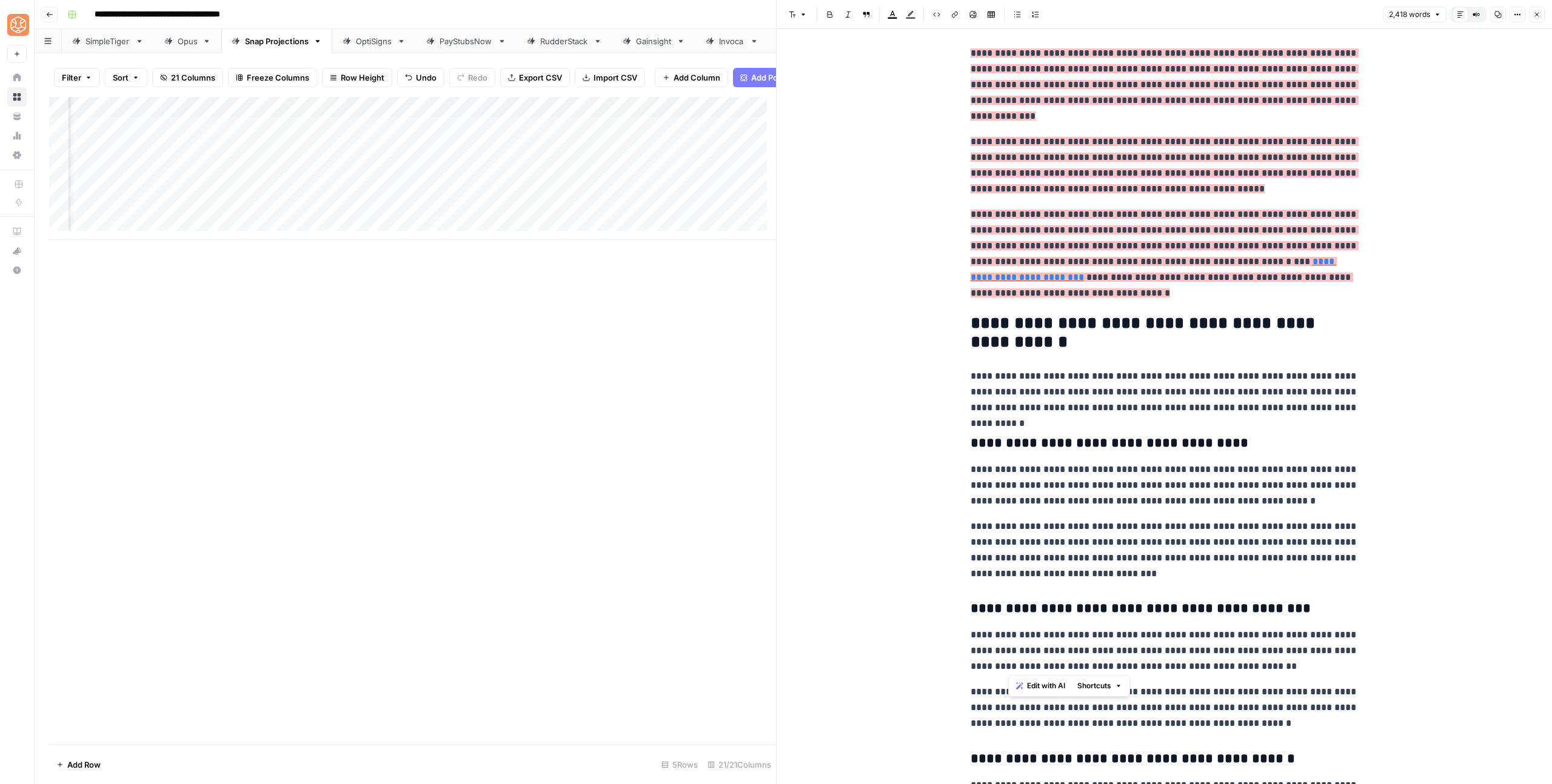 scroll, scrollTop: 689, scrollLeft: 0, axis: vertical 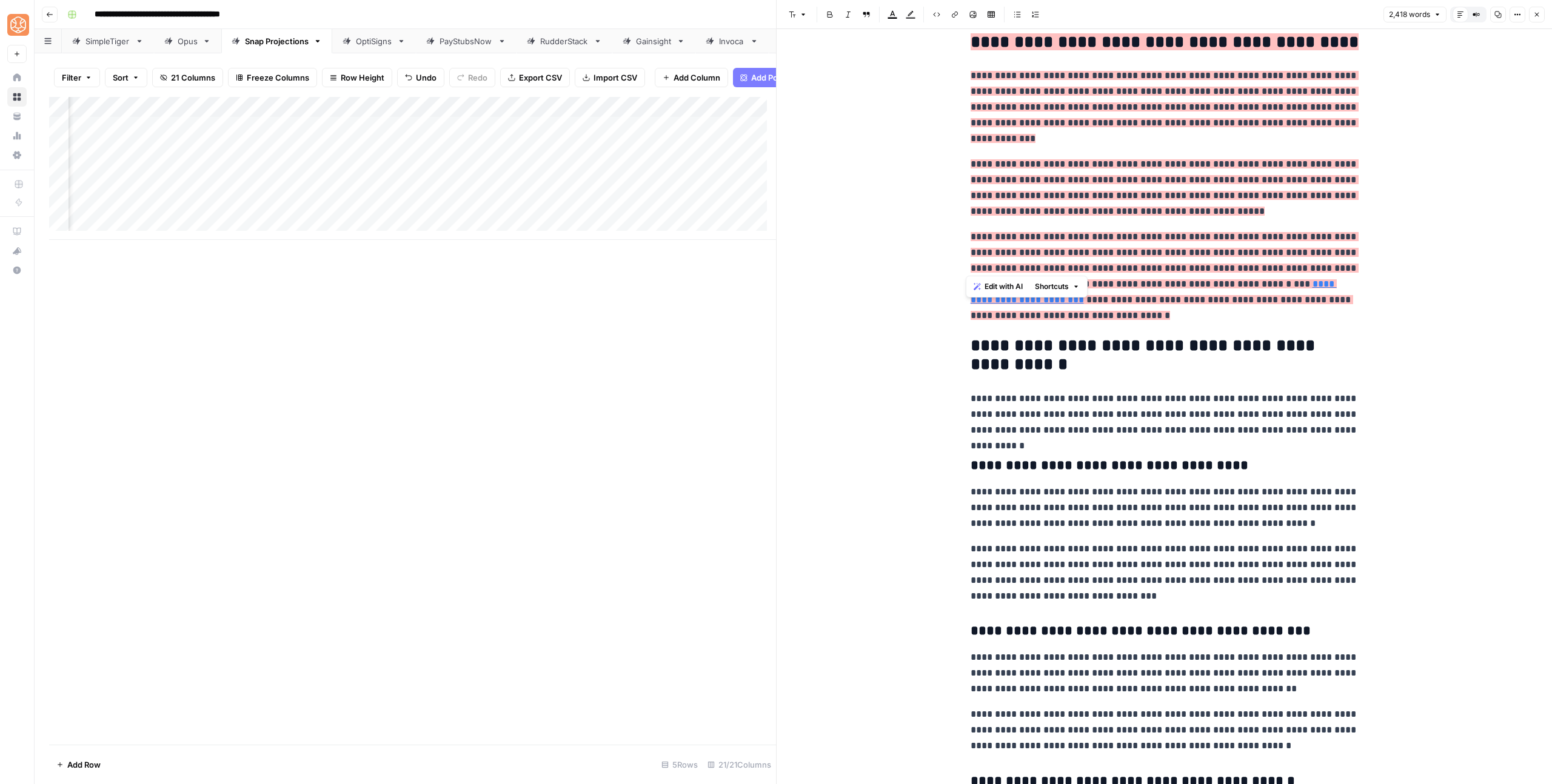 drag, startPoint x: 1078, startPoint y: 632, endPoint x: 957, endPoint y: 313, distance: 341.1774 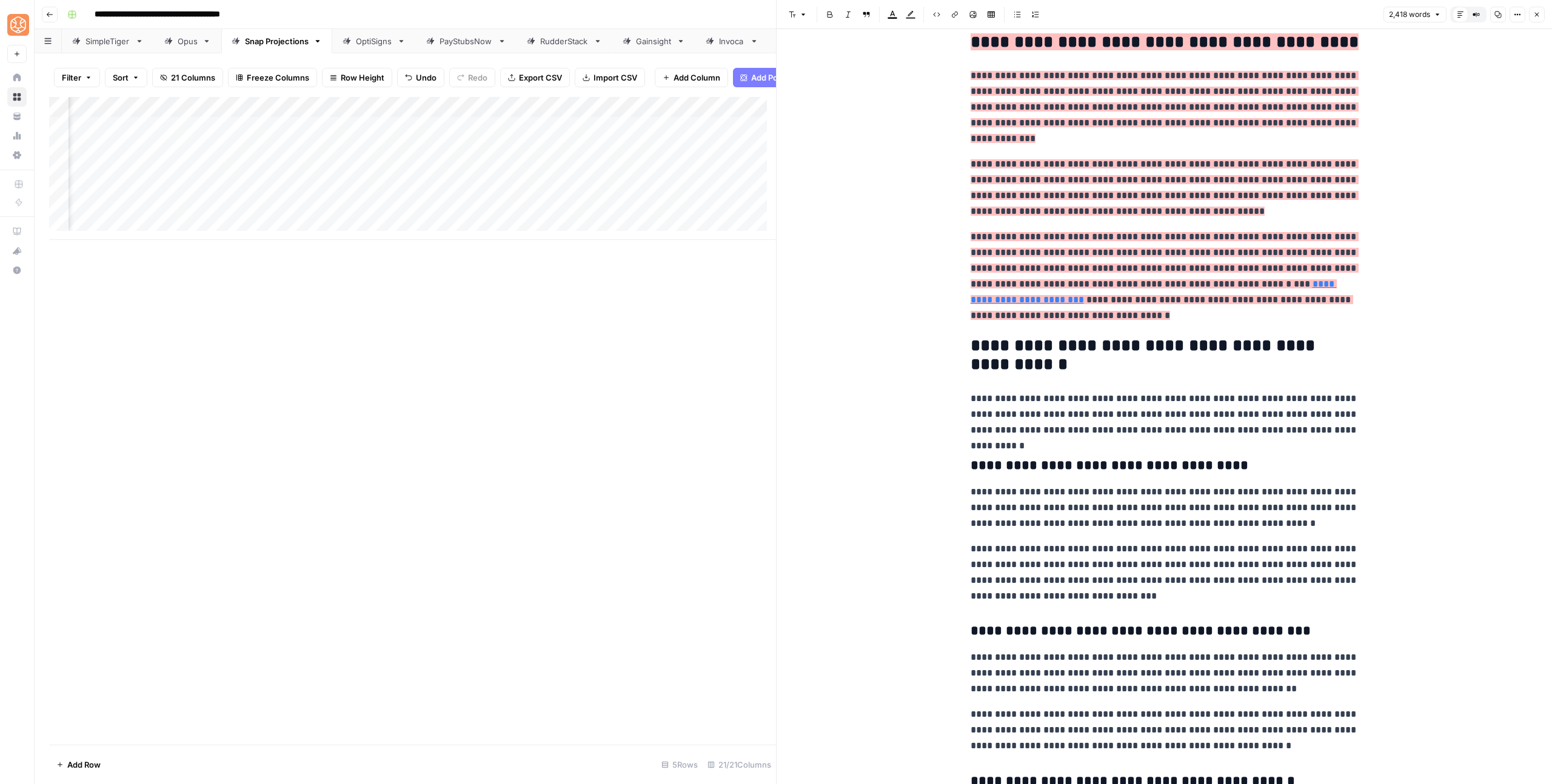 click on "Highlight color" at bounding box center (911, 15) 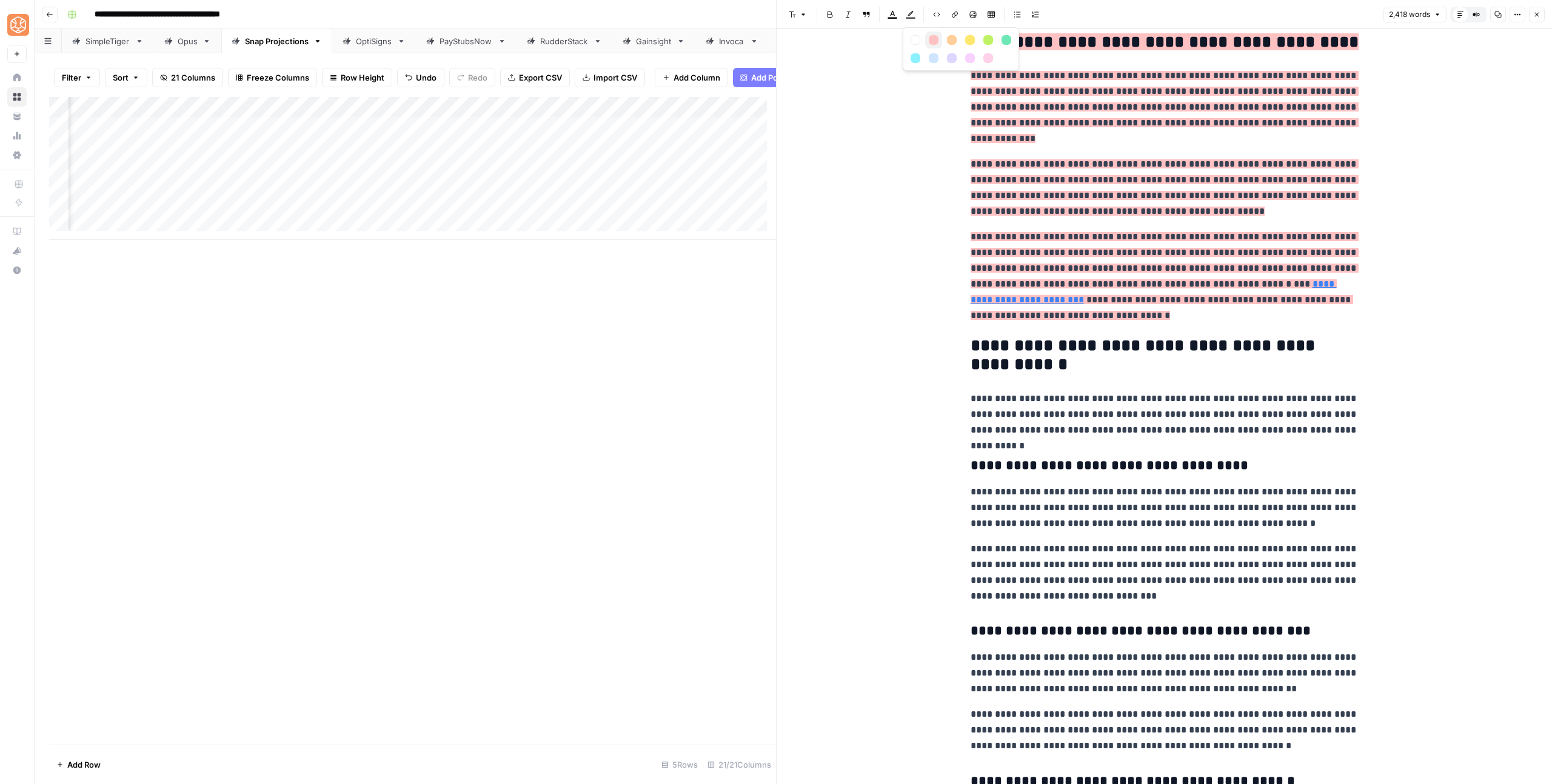 click at bounding box center (934, 40) 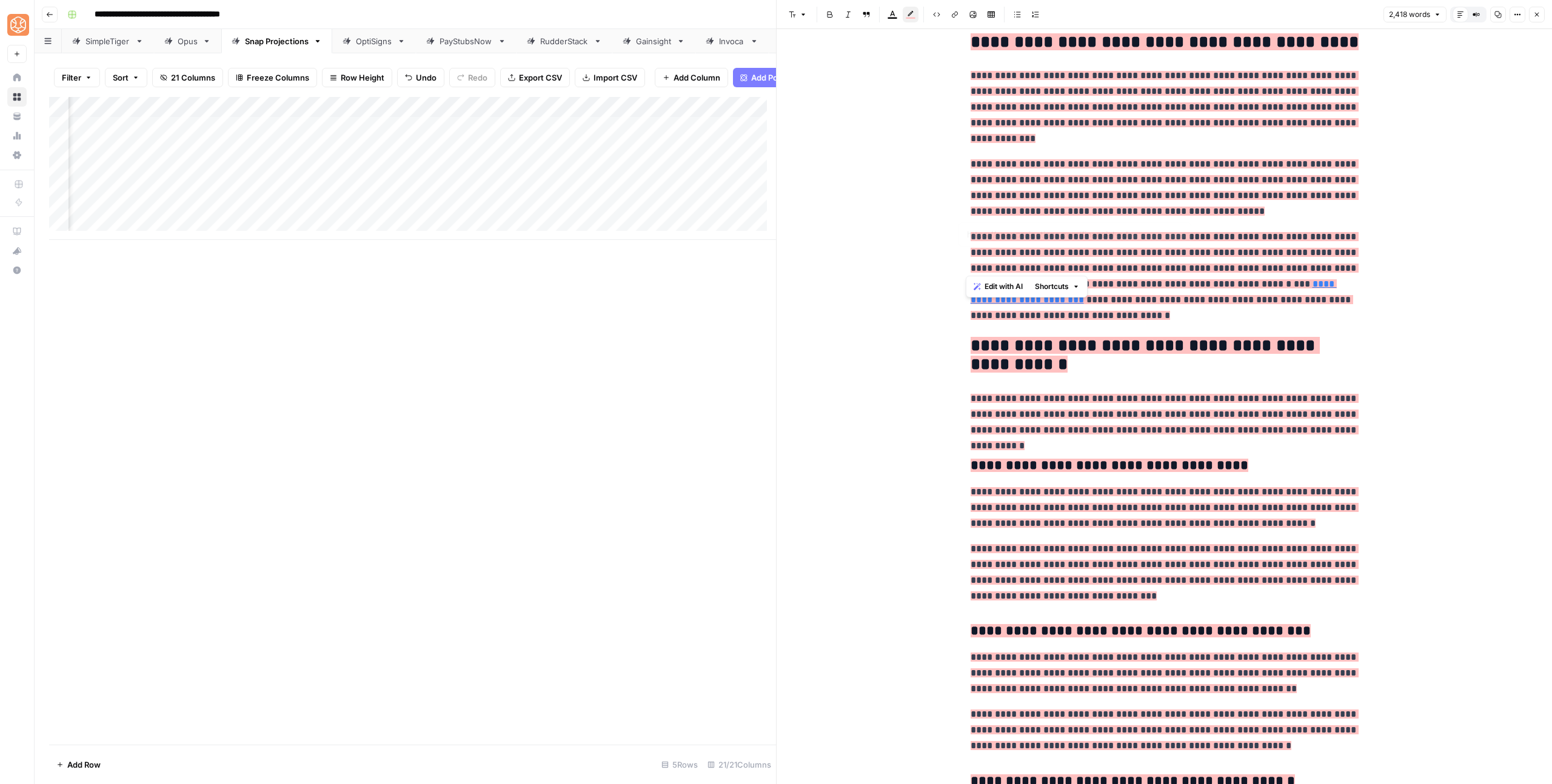 click on "**********" at bounding box center (1165, 356) 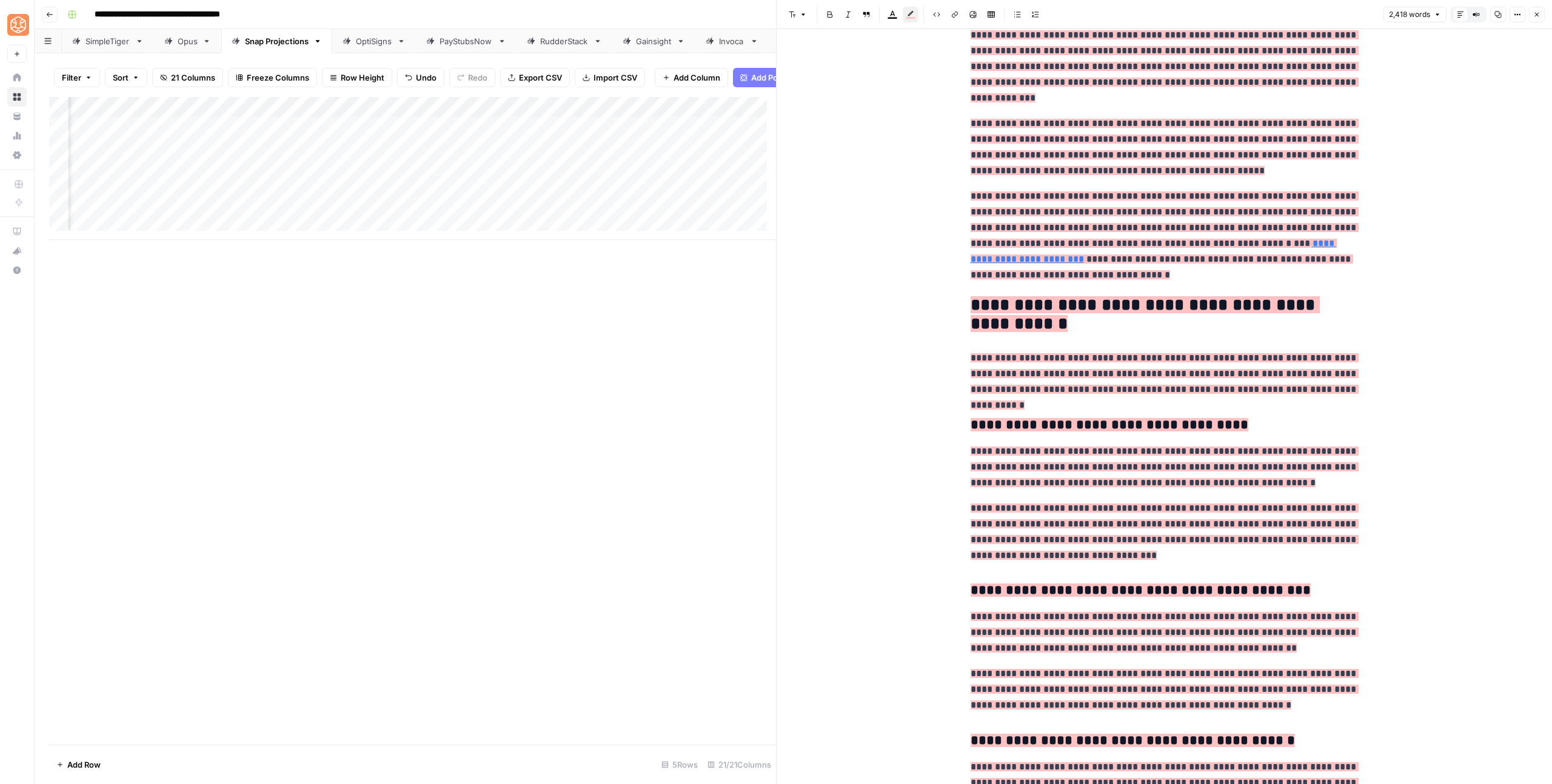 scroll, scrollTop: 914, scrollLeft: 0, axis: vertical 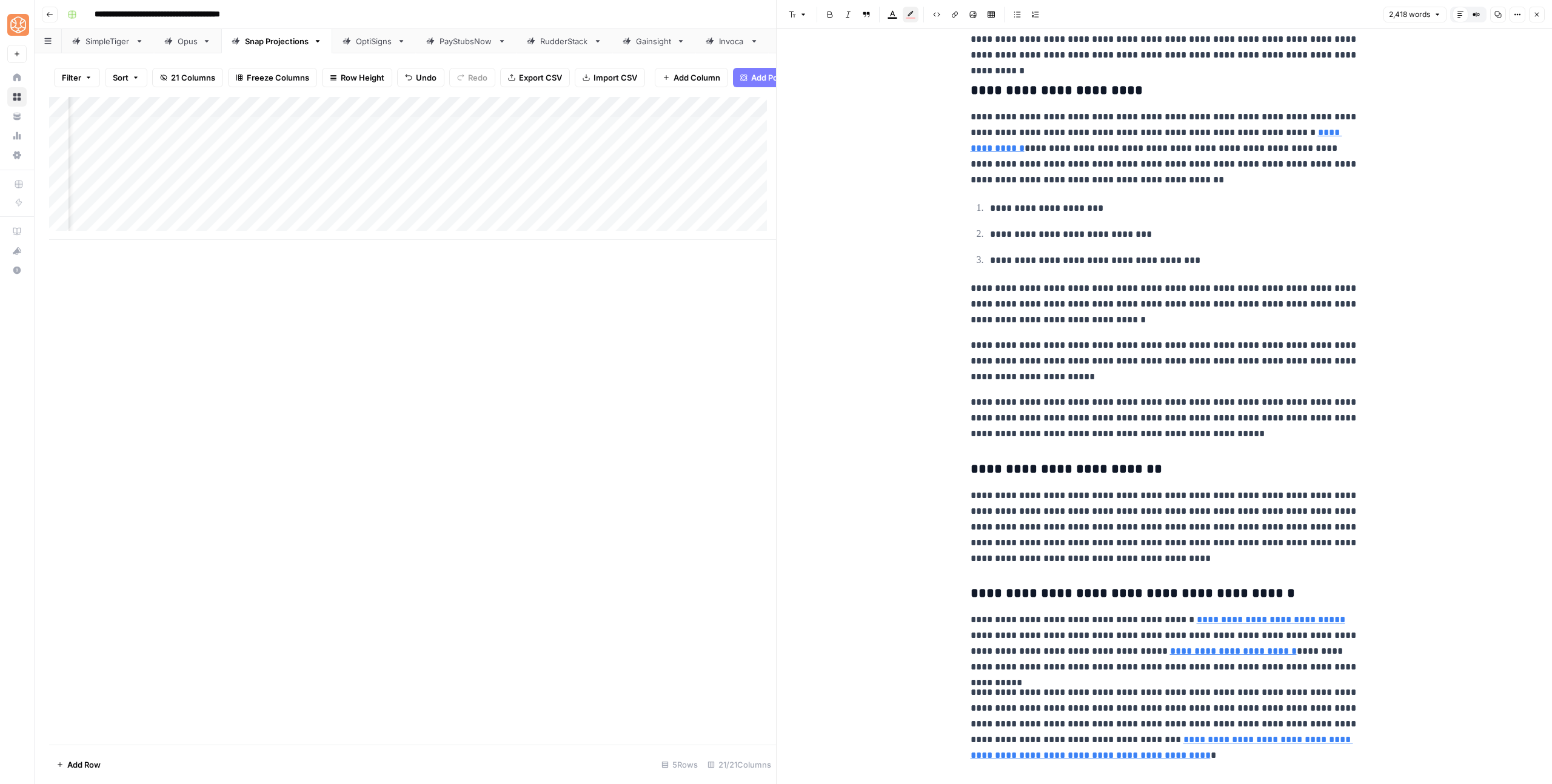 click on "**********" at bounding box center (1165, 527) 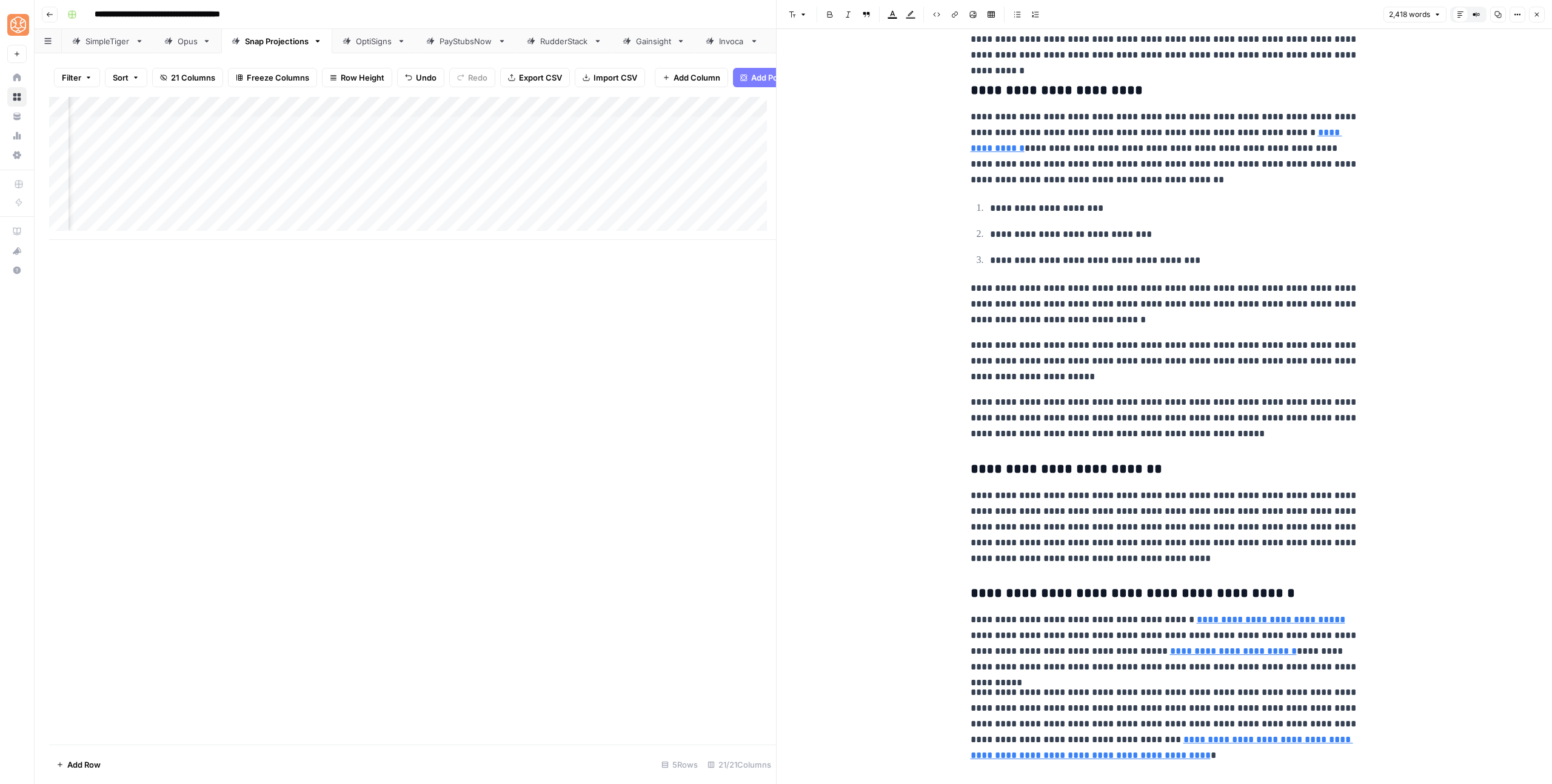 click on "**********" at bounding box center (1165, 527) 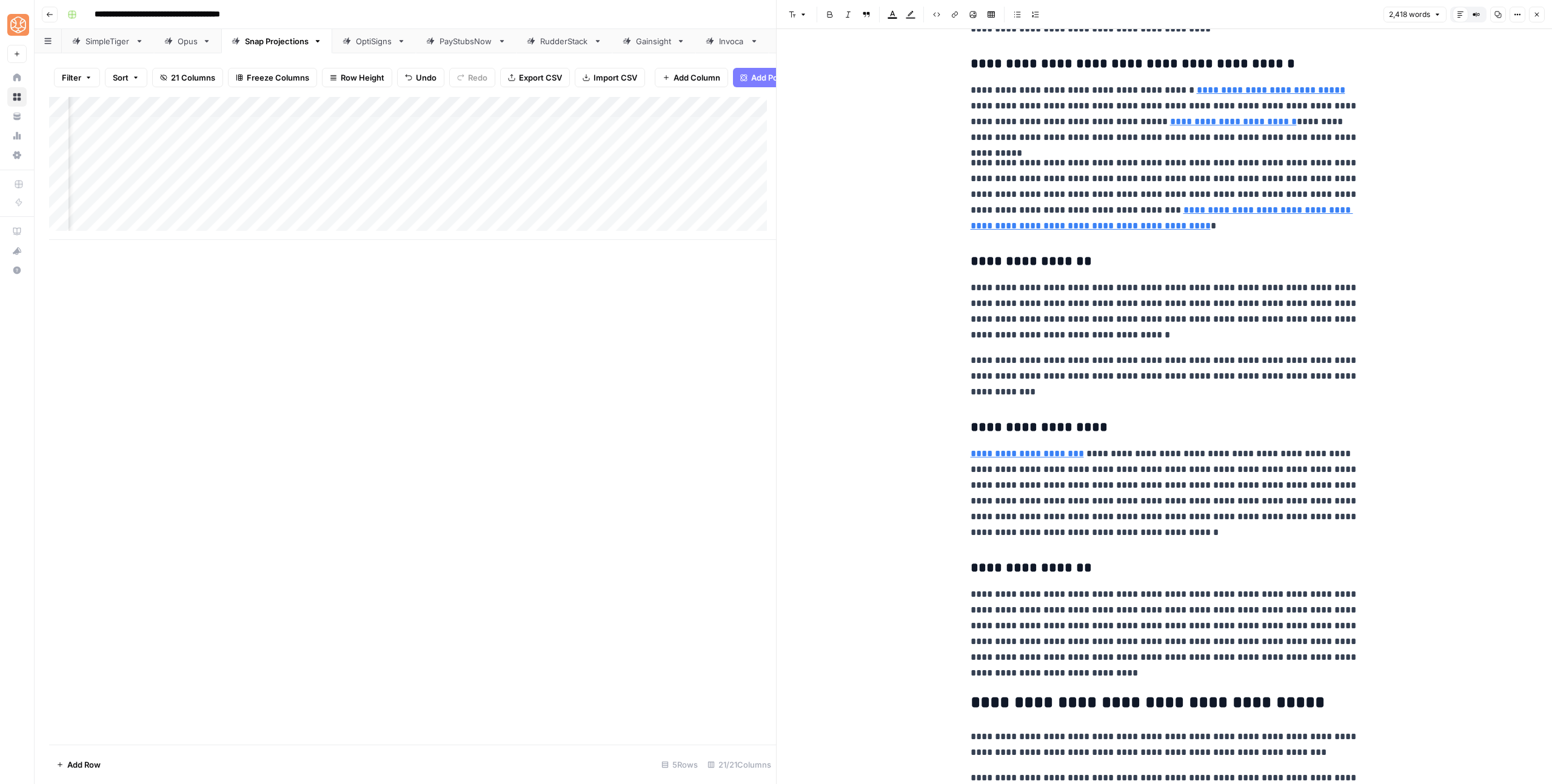scroll, scrollTop: 2289, scrollLeft: 0, axis: vertical 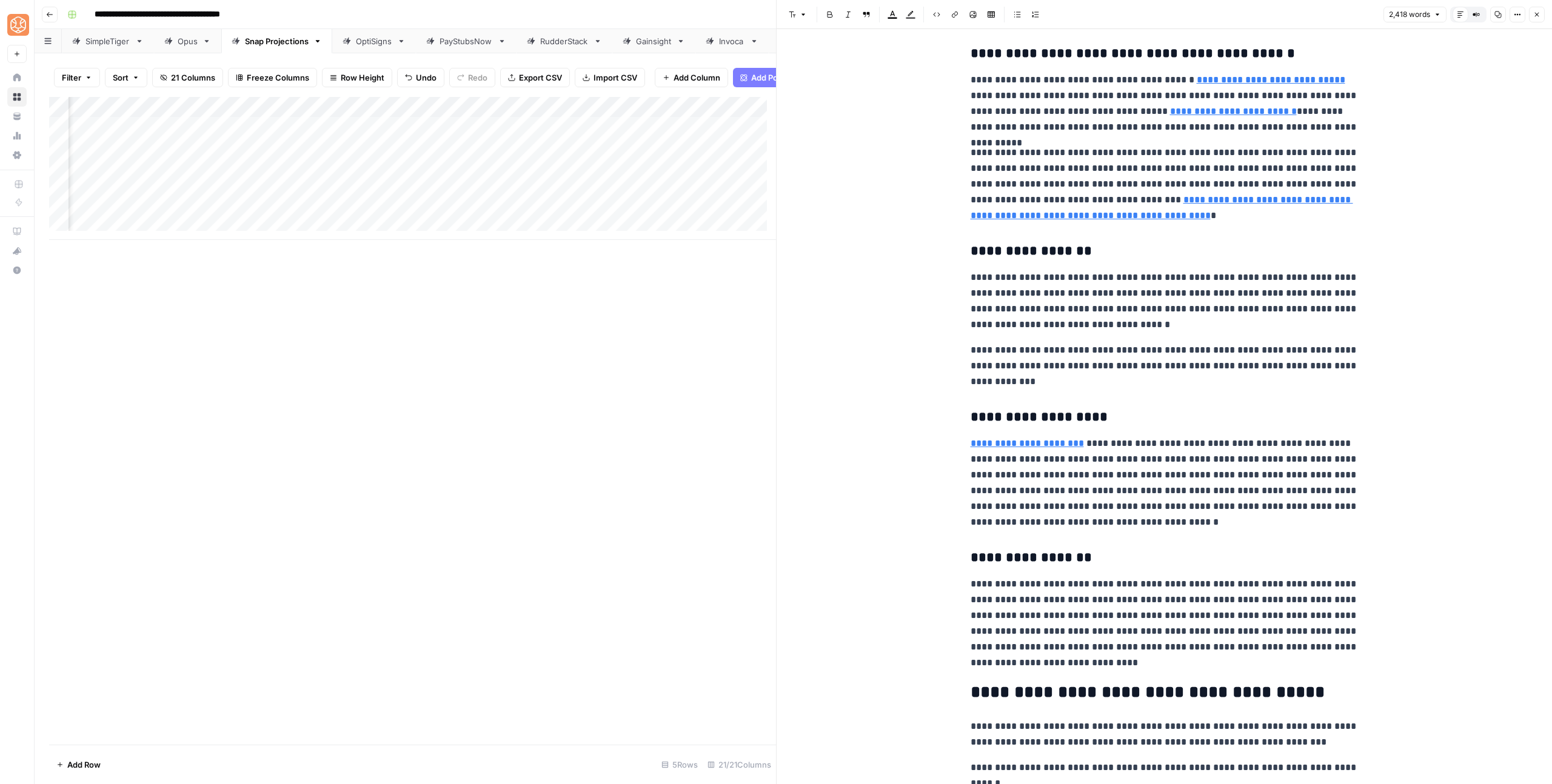 click on "**********" at bounding box center (1165, 623) 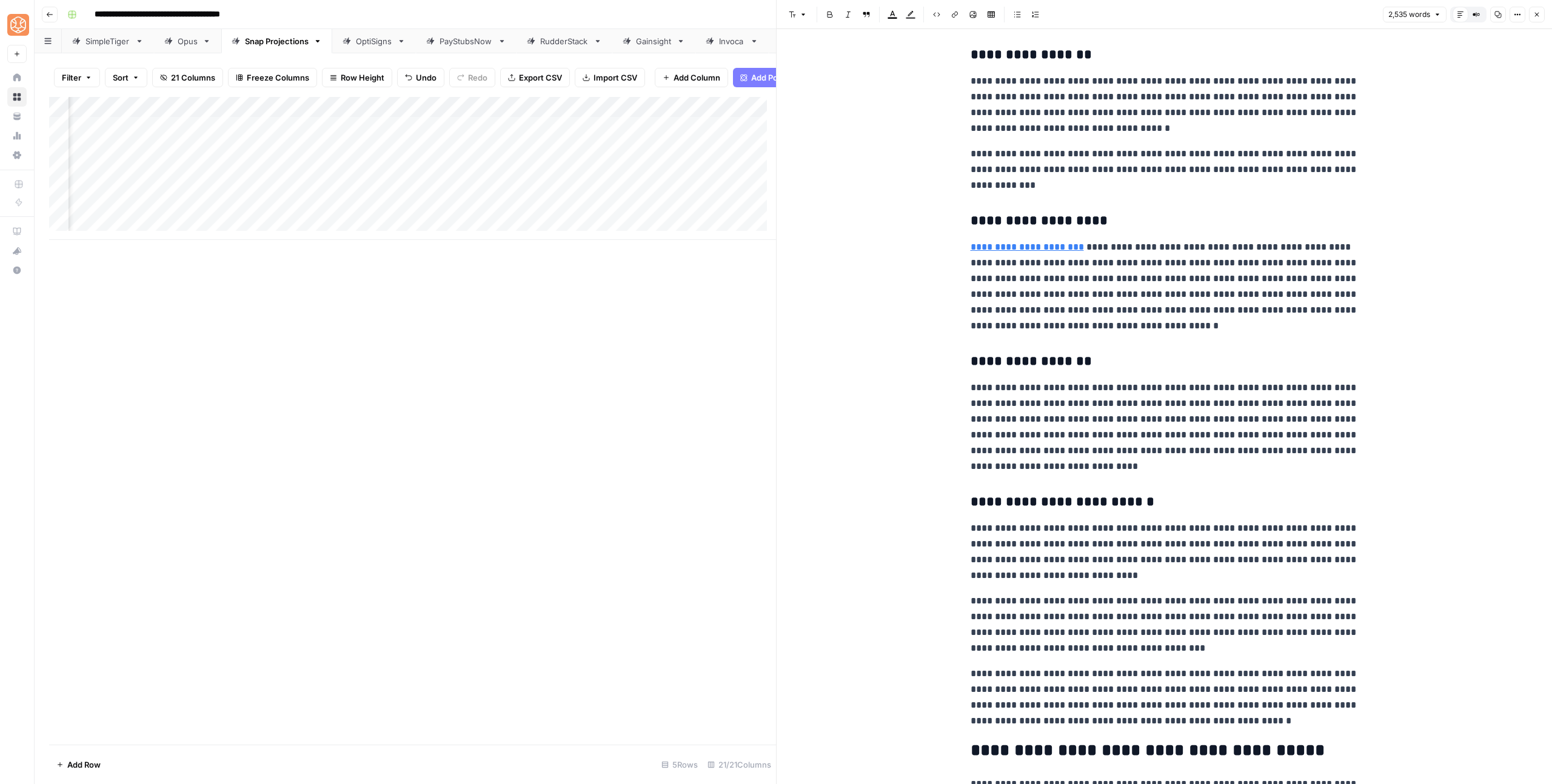 scroll, scrollTop: 2494, scrollLeft: 0, axis: vertical 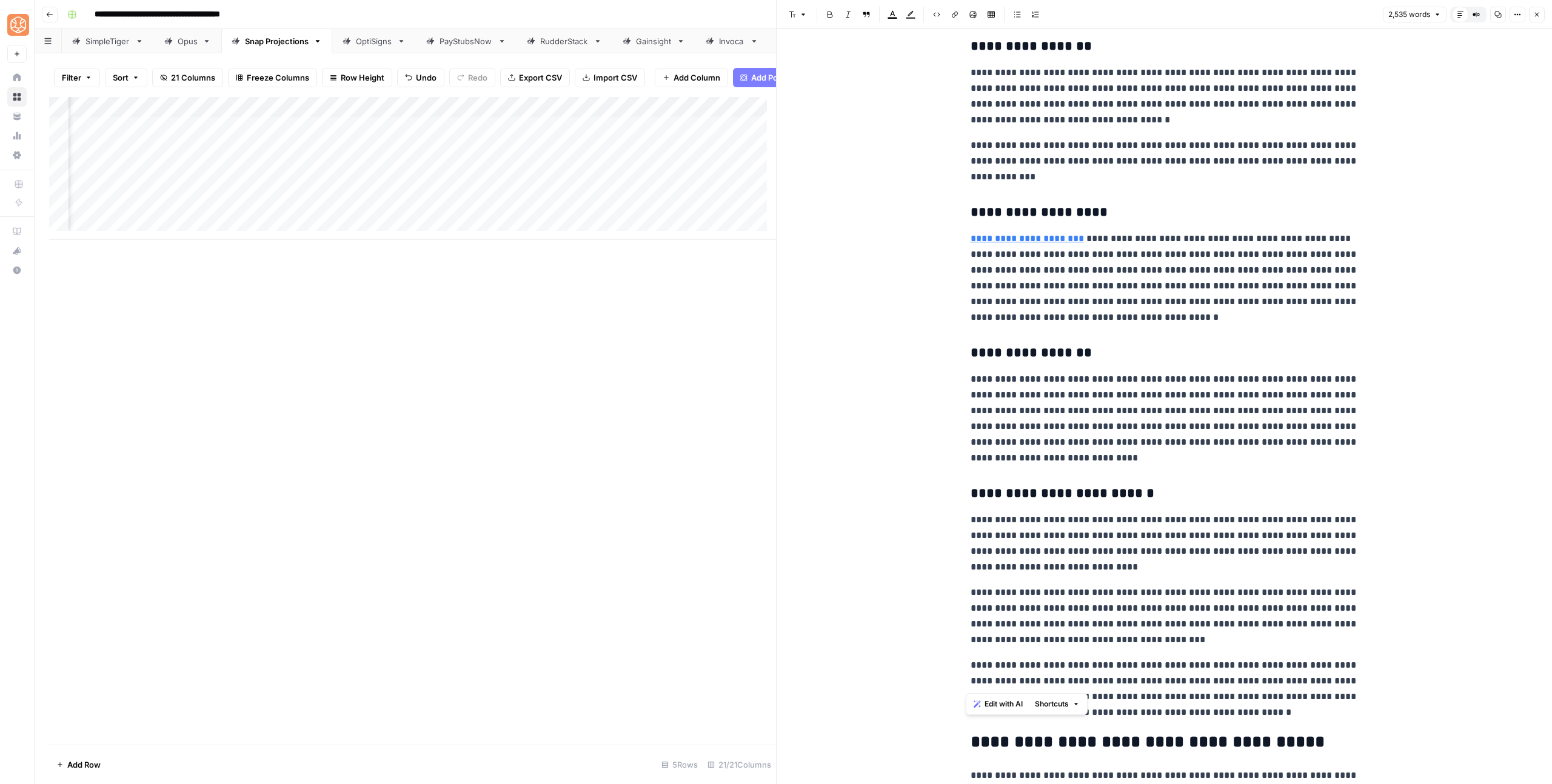 drag, startPoint x: 1263, startPoint y: 686, endPoint x: 966, endPoint y: 463, distance: 371.4001 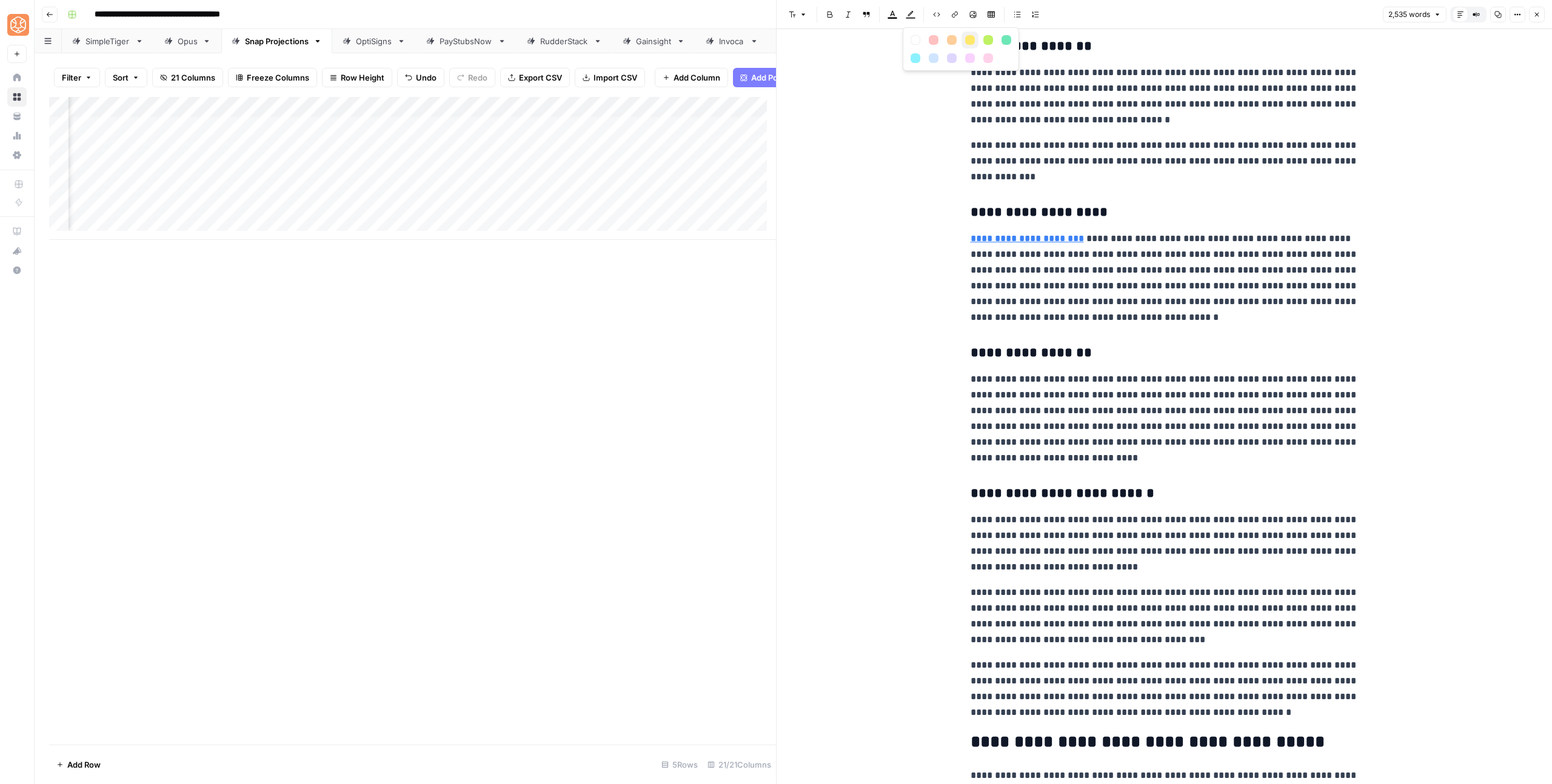 click at bounding box center (970, 40) 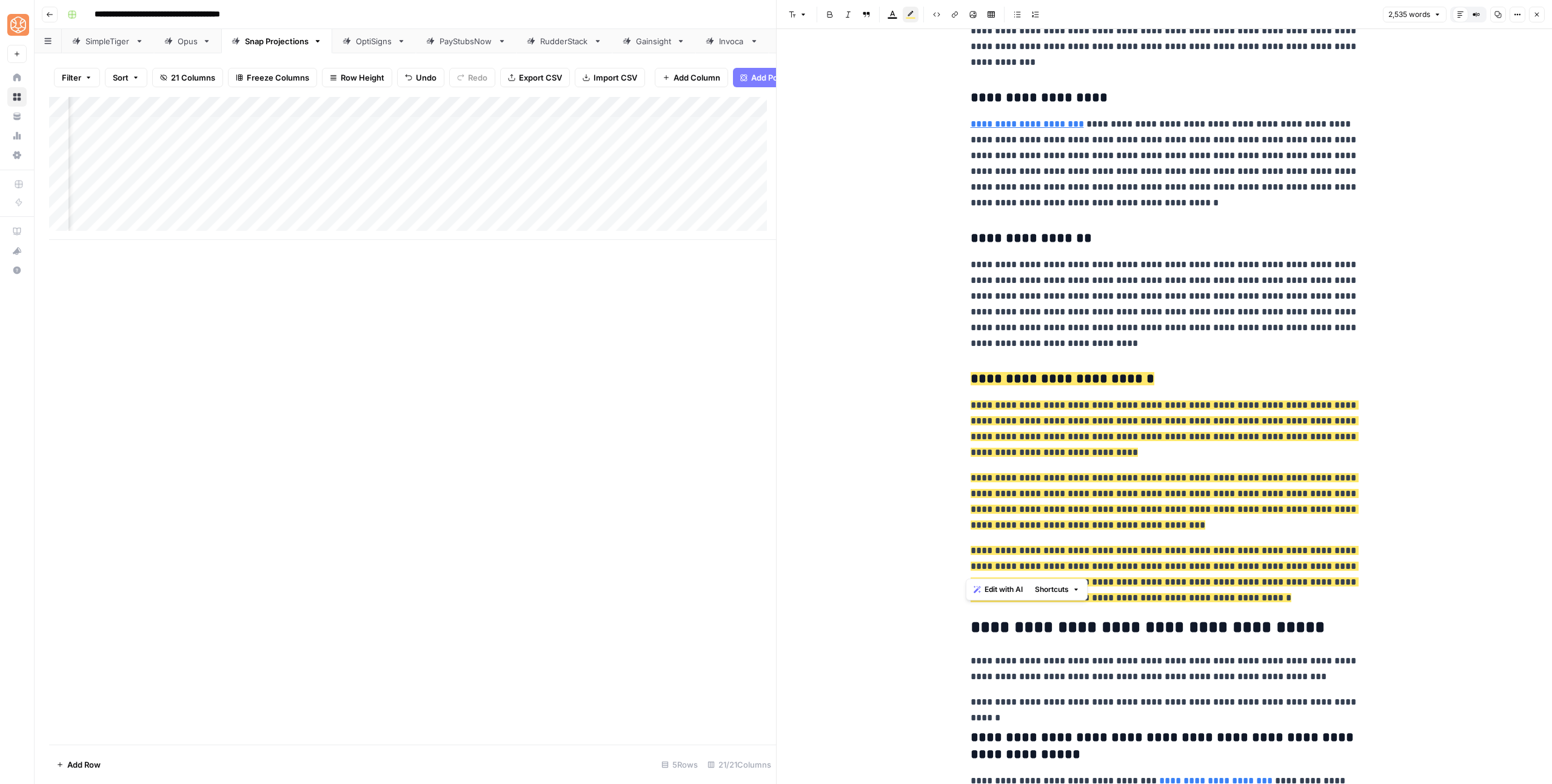 click on "**********" at bounding box center [1165, 209] 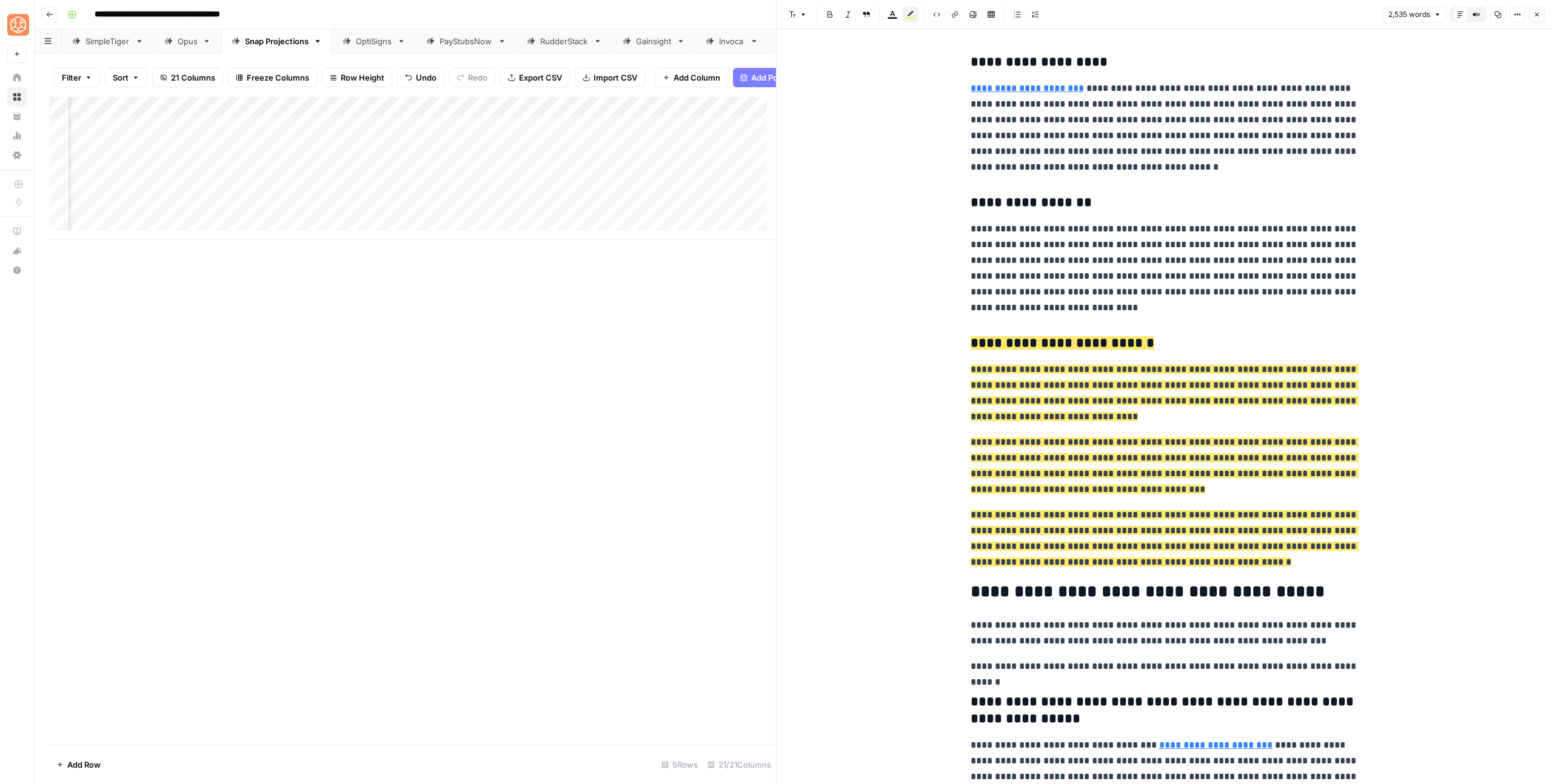 scroll, scrollTop: 2719, scrollLeft: 0, axis: vertical 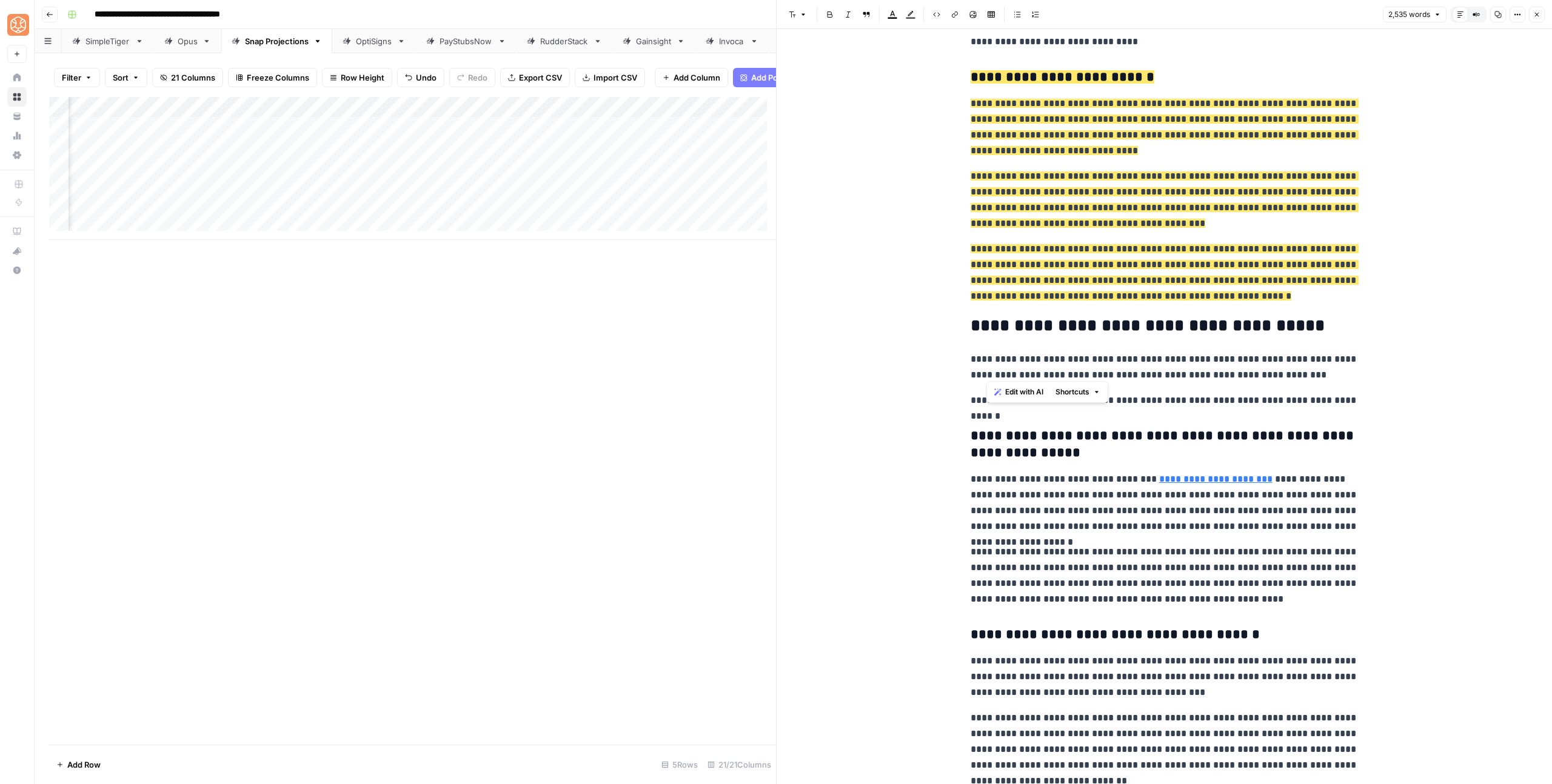 drag, startPoint x: 1342, startPoint y: 366, endPoint x: 956, endPoint y: 293, distance: 392.8422 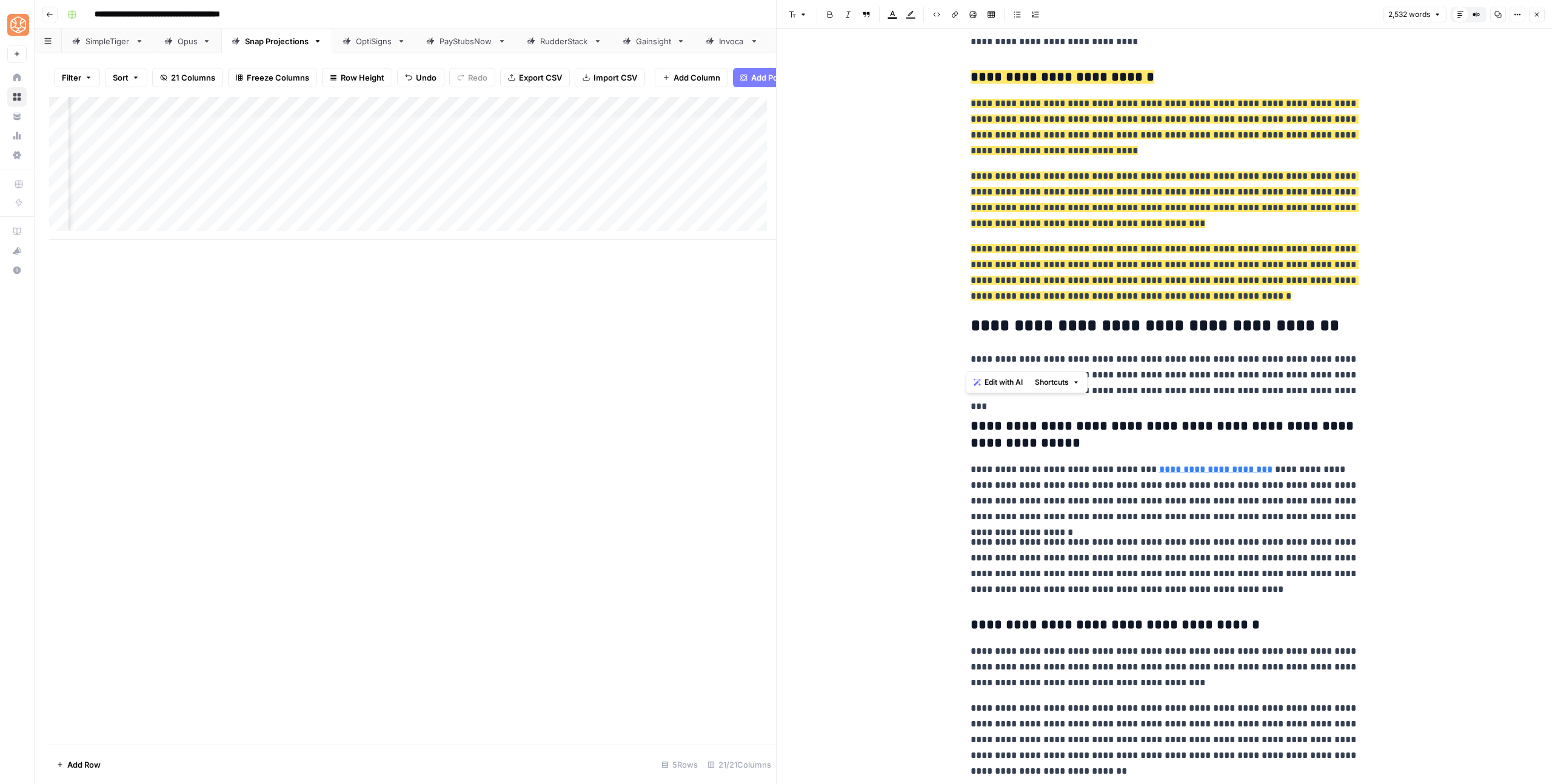 drag, startPoint x: 1171, startPoint y: 330, endPoint x: 1002, endPoint y: 297, distance: 172.1918 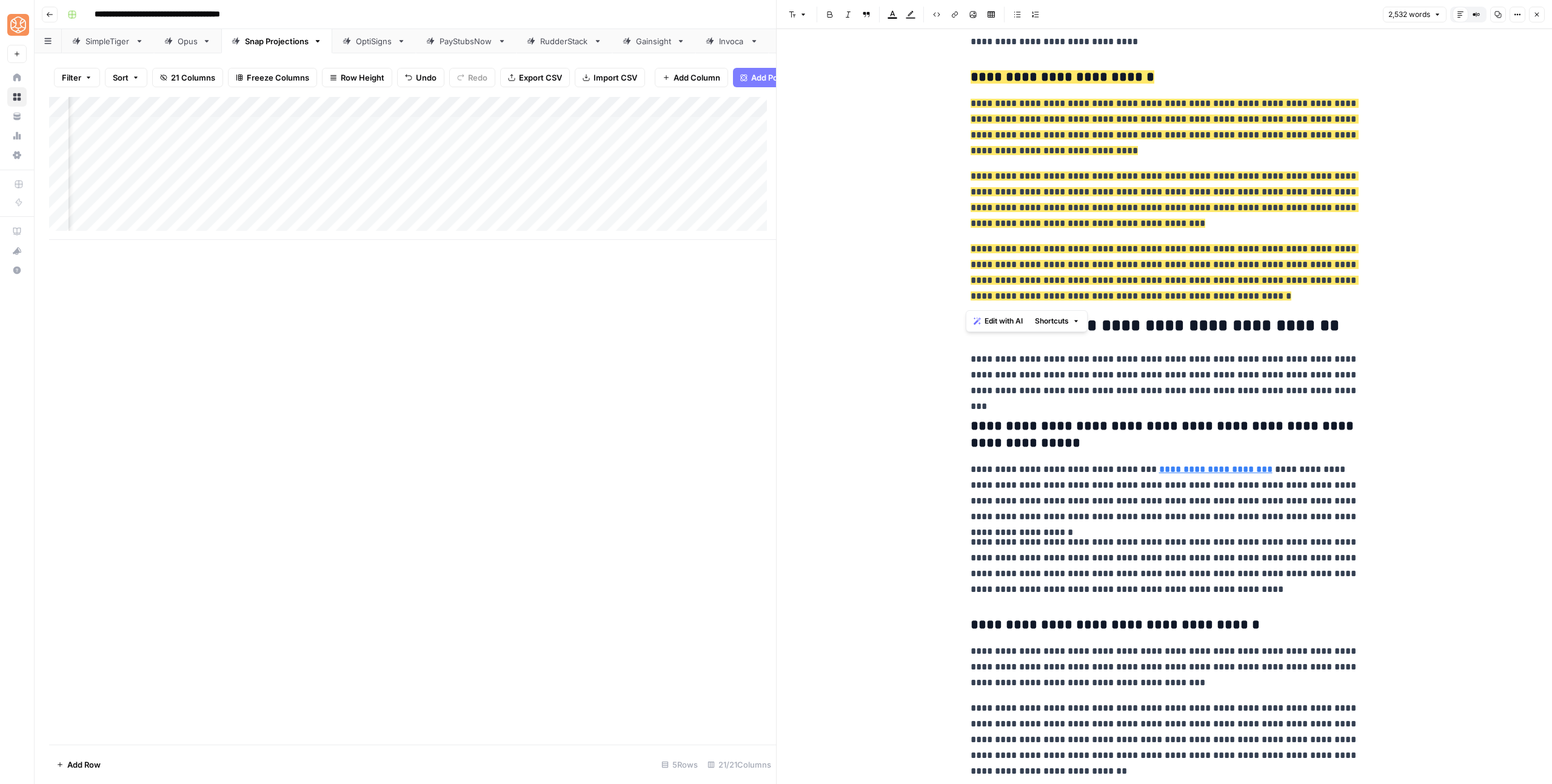 click on "**********" at bounding box center (1165, 326) 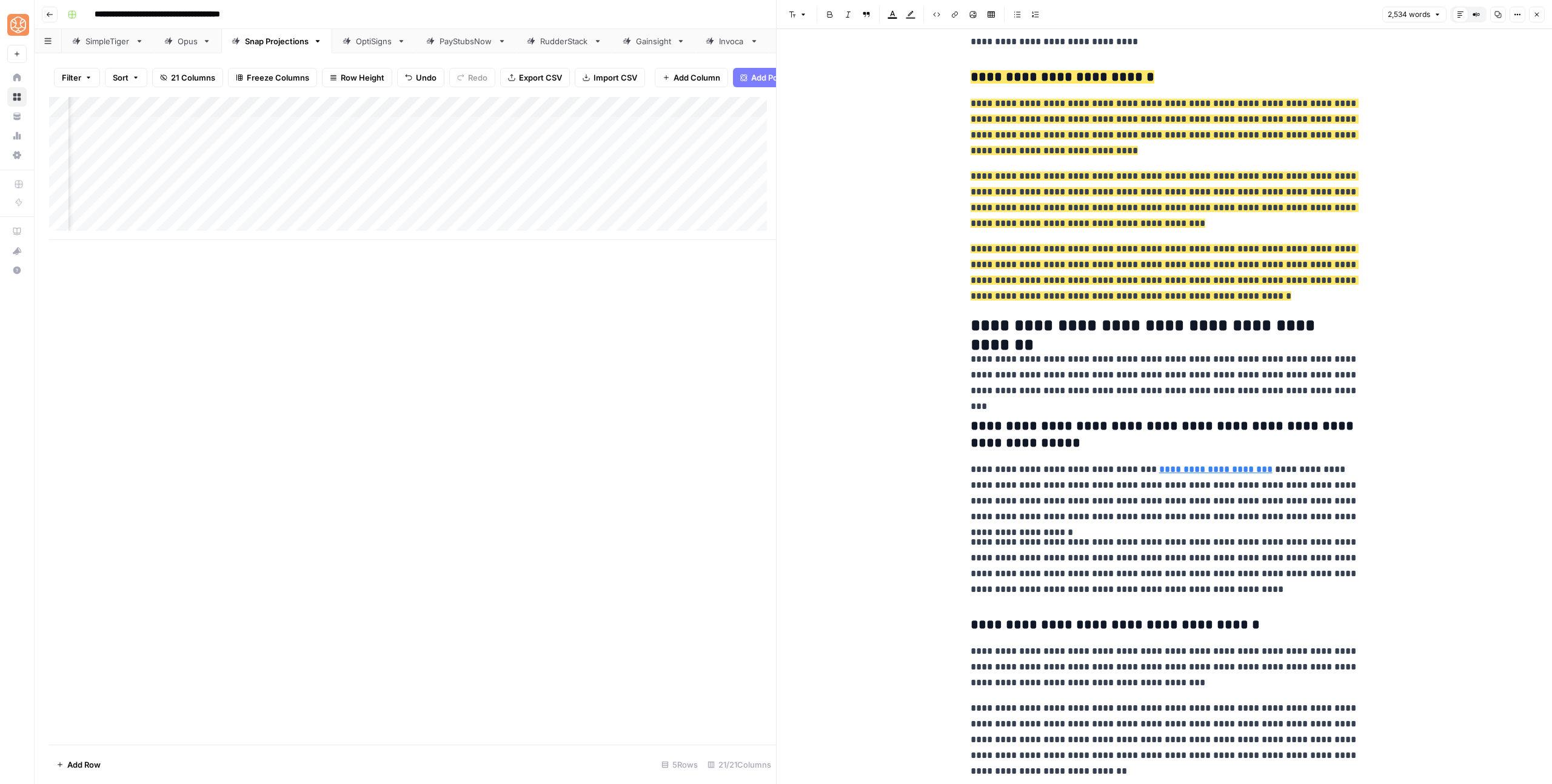 click on "**********" at bounding box center (1165, 326) 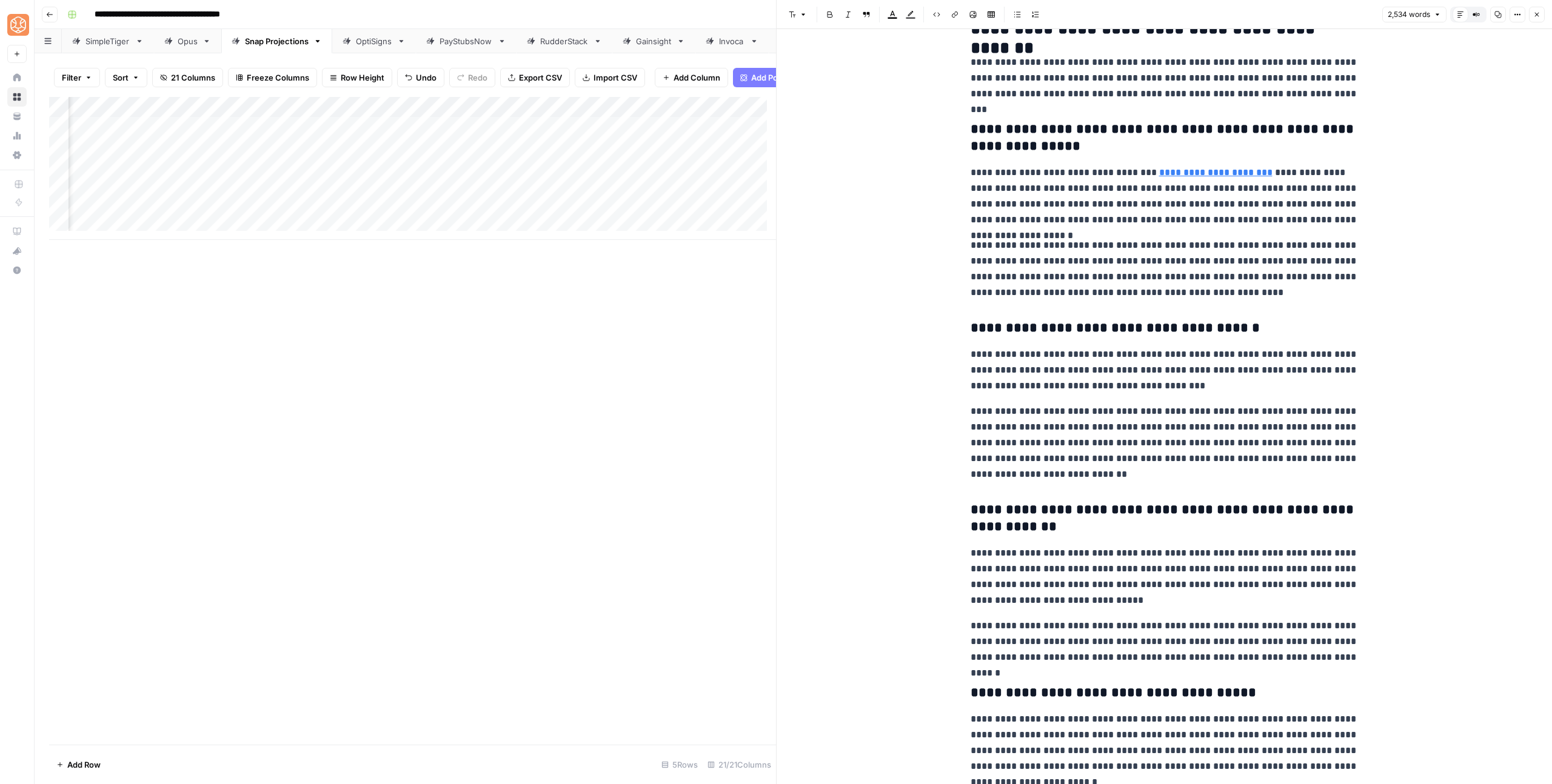 scroll, scrollTop: 3207, scrollLeft: 0, axis: vertical 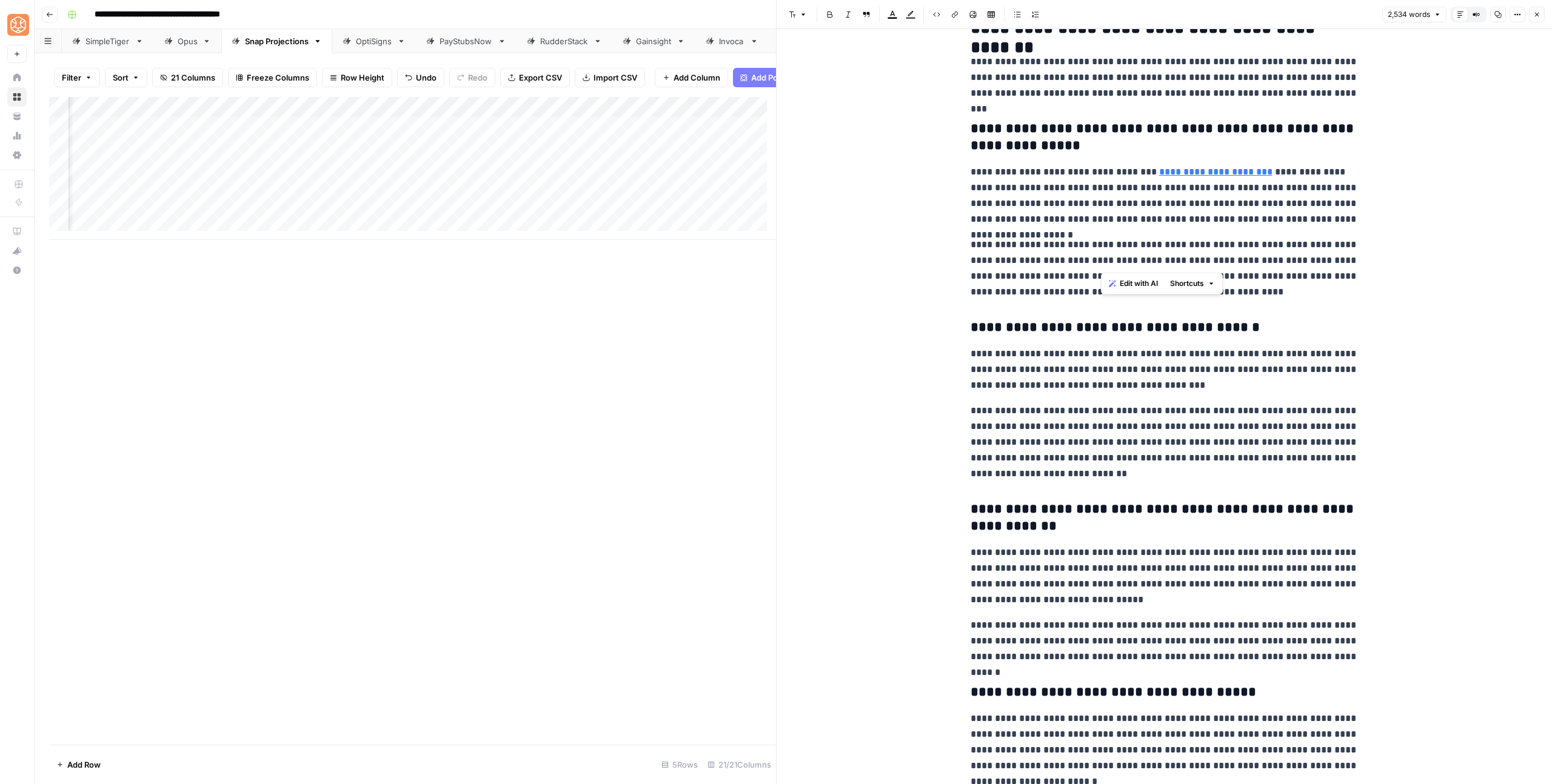 drag, startPoint x: 1100, startPoint y: 155, endPoint x: 1184, endPoint y: 259, distance: 133.6862 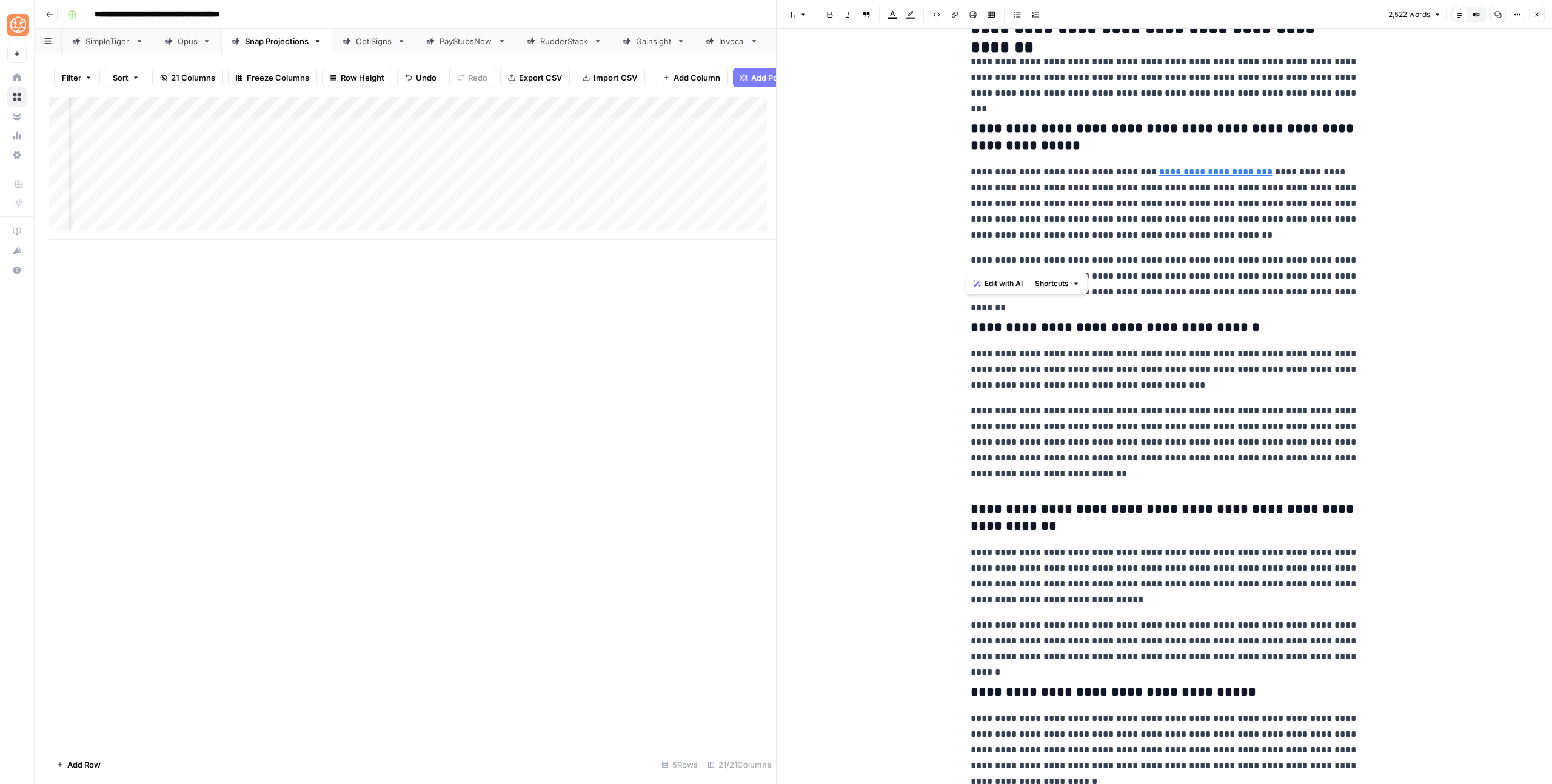drag, startPoint x: 1297, startPoint y: 254, endPoint x: 985, endPoint y: 131, distance: 335.36994 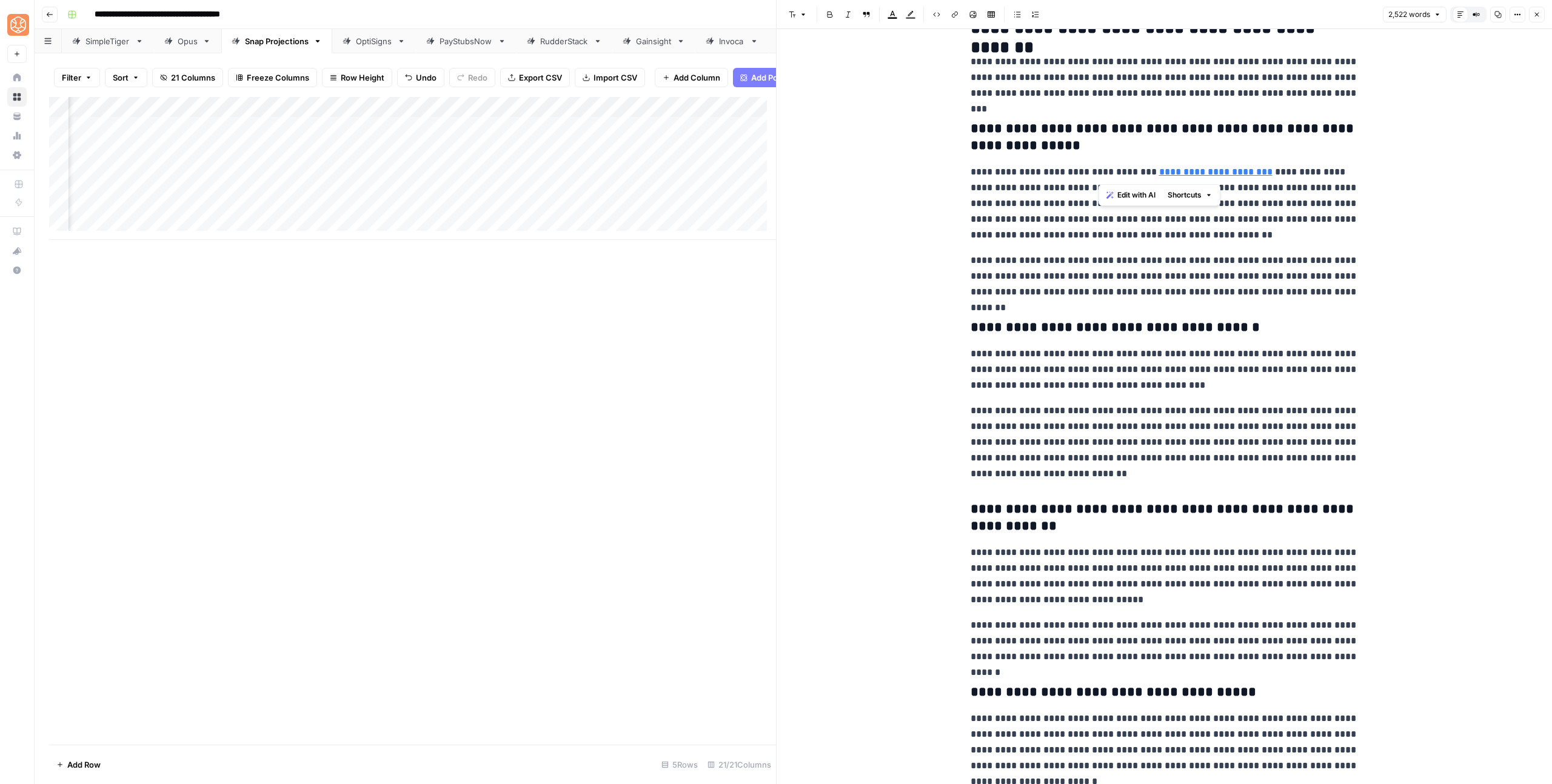 drag, startPoint x: 965, startPoint y: 187, endPoint x: 1099, endPoint y: 152, distance: 138.49549 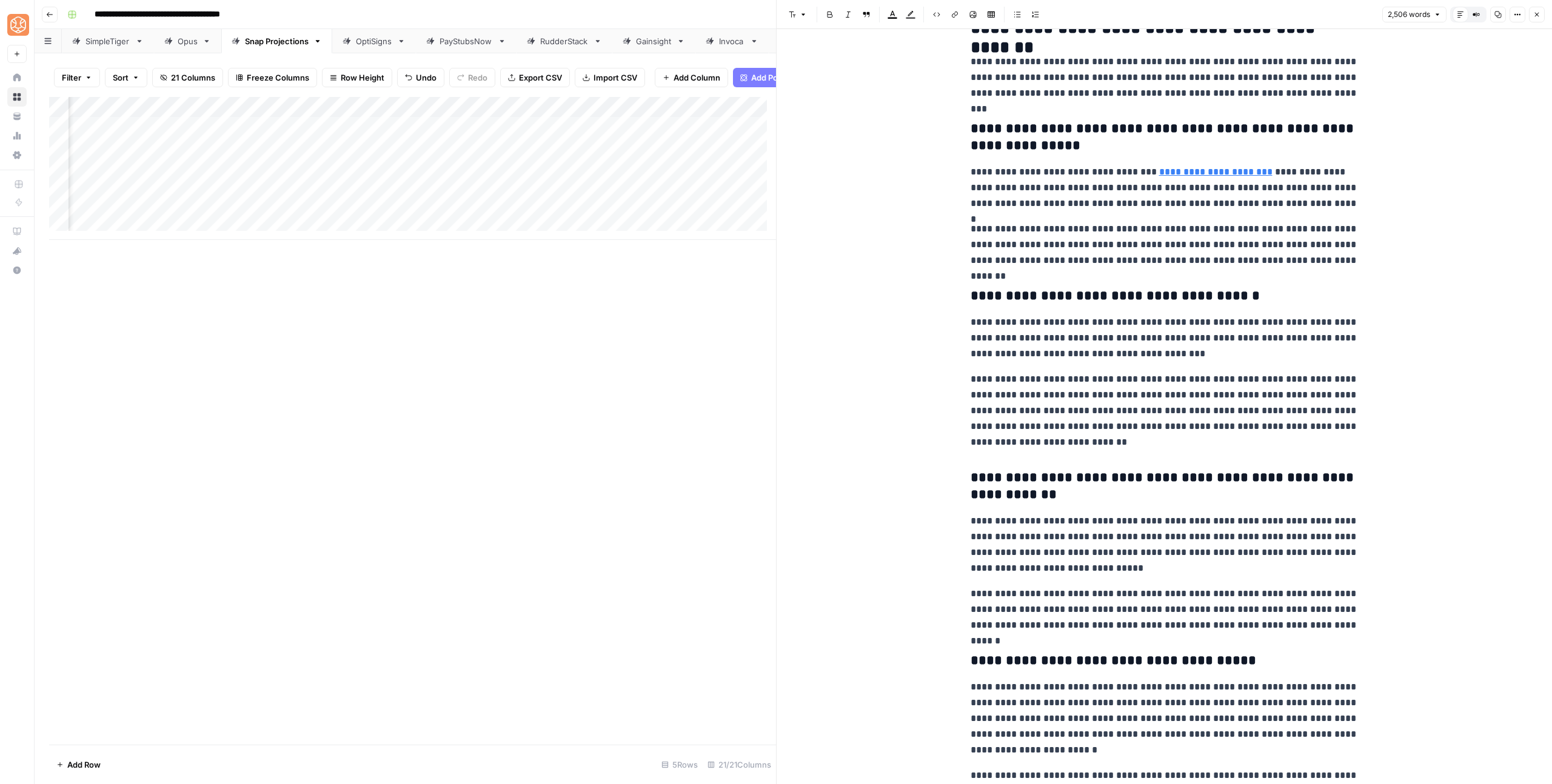 click on "**********" at bounding box center [1165, 245] 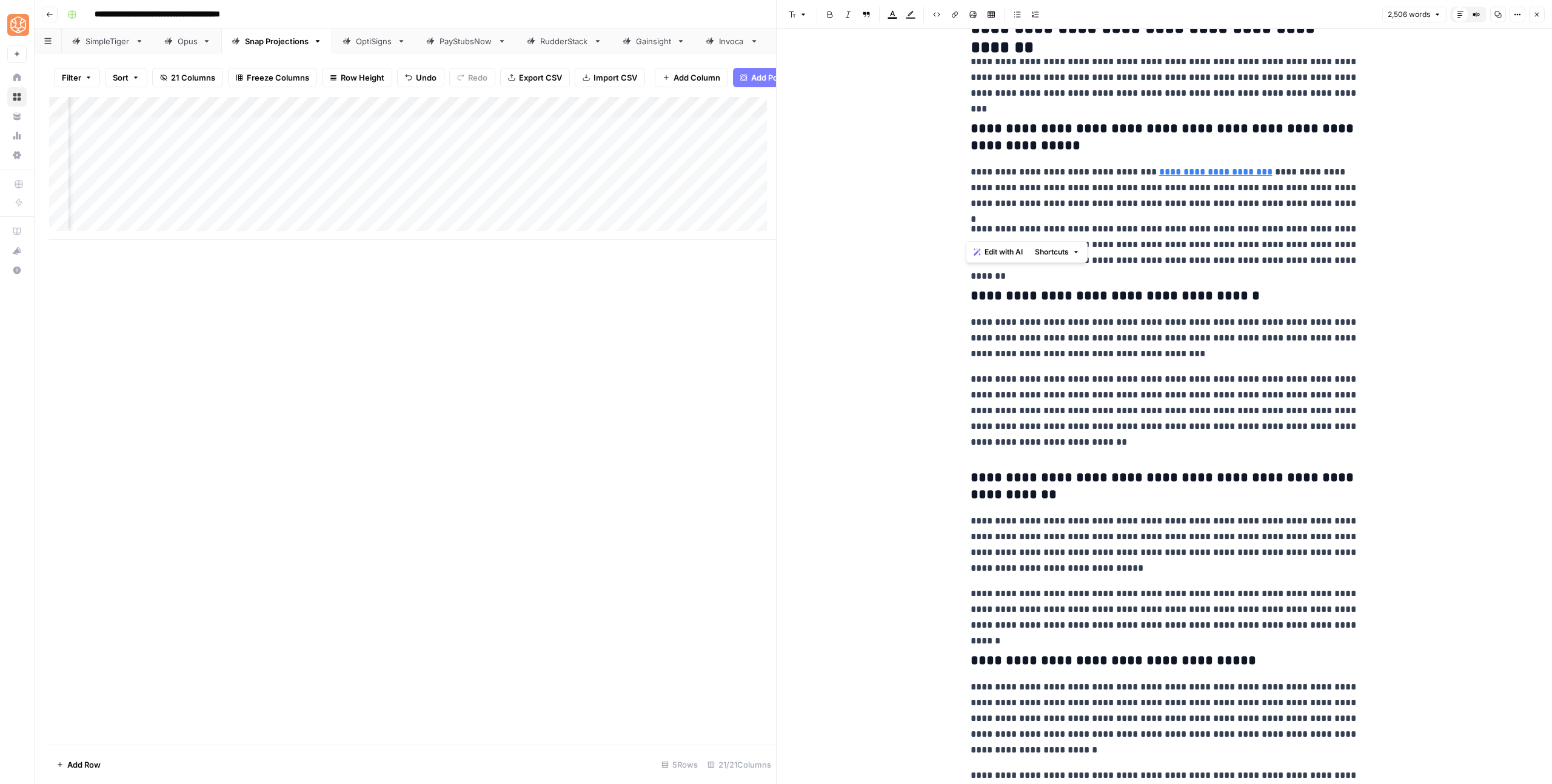 drag, startPoint x: 1330, startPoint y: 232, endPoint x: 960, endPoint y: 145, distance: 380.0908 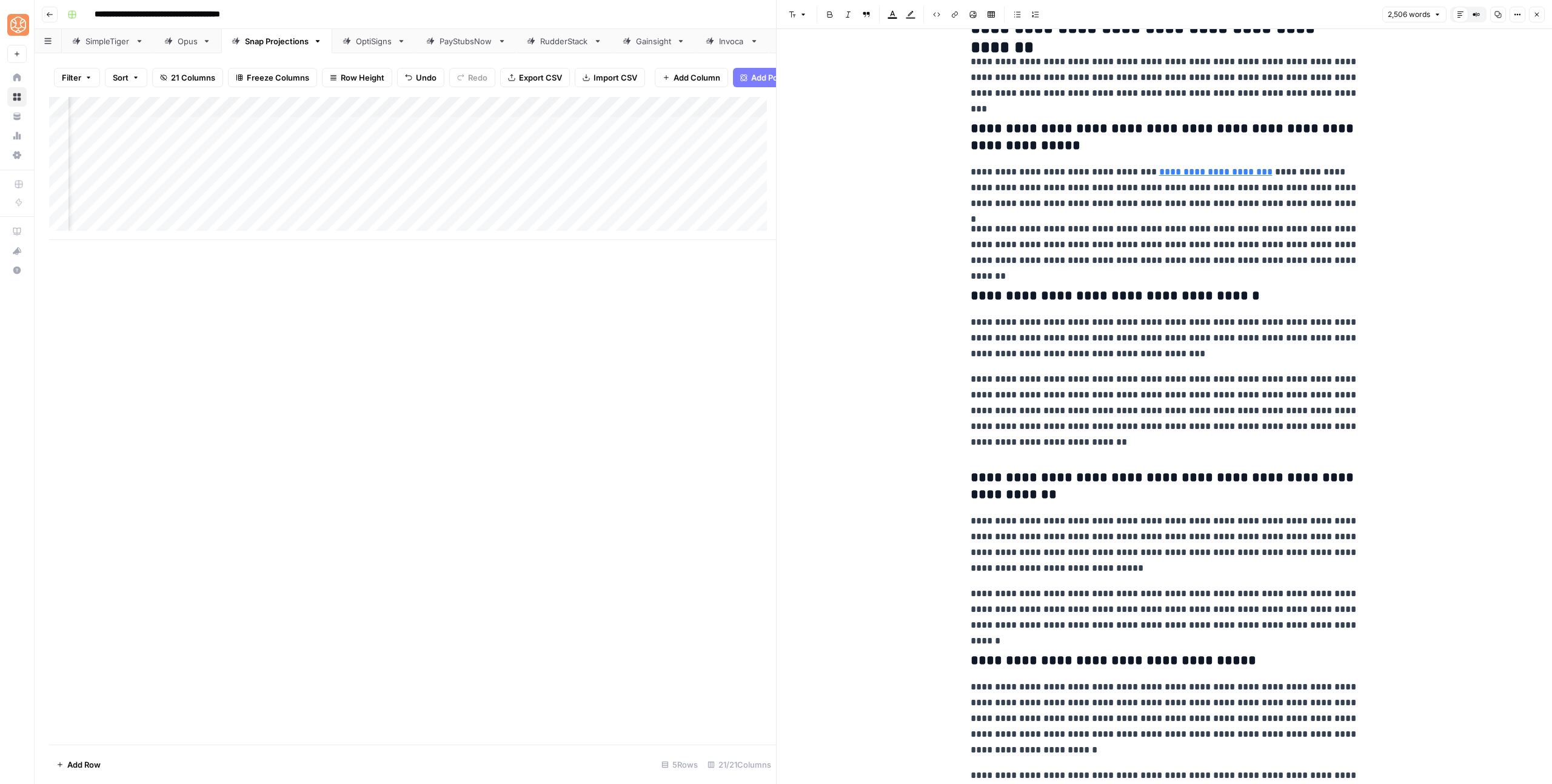 click on "Font style Bold Italic Block quote Text color Highlight color Code block Link Image Insert Table Bulleted list Numbered list 2,506 words Default Editor Compare Old vs New Content Copy Options Close" at bounding box center (1164, 15) 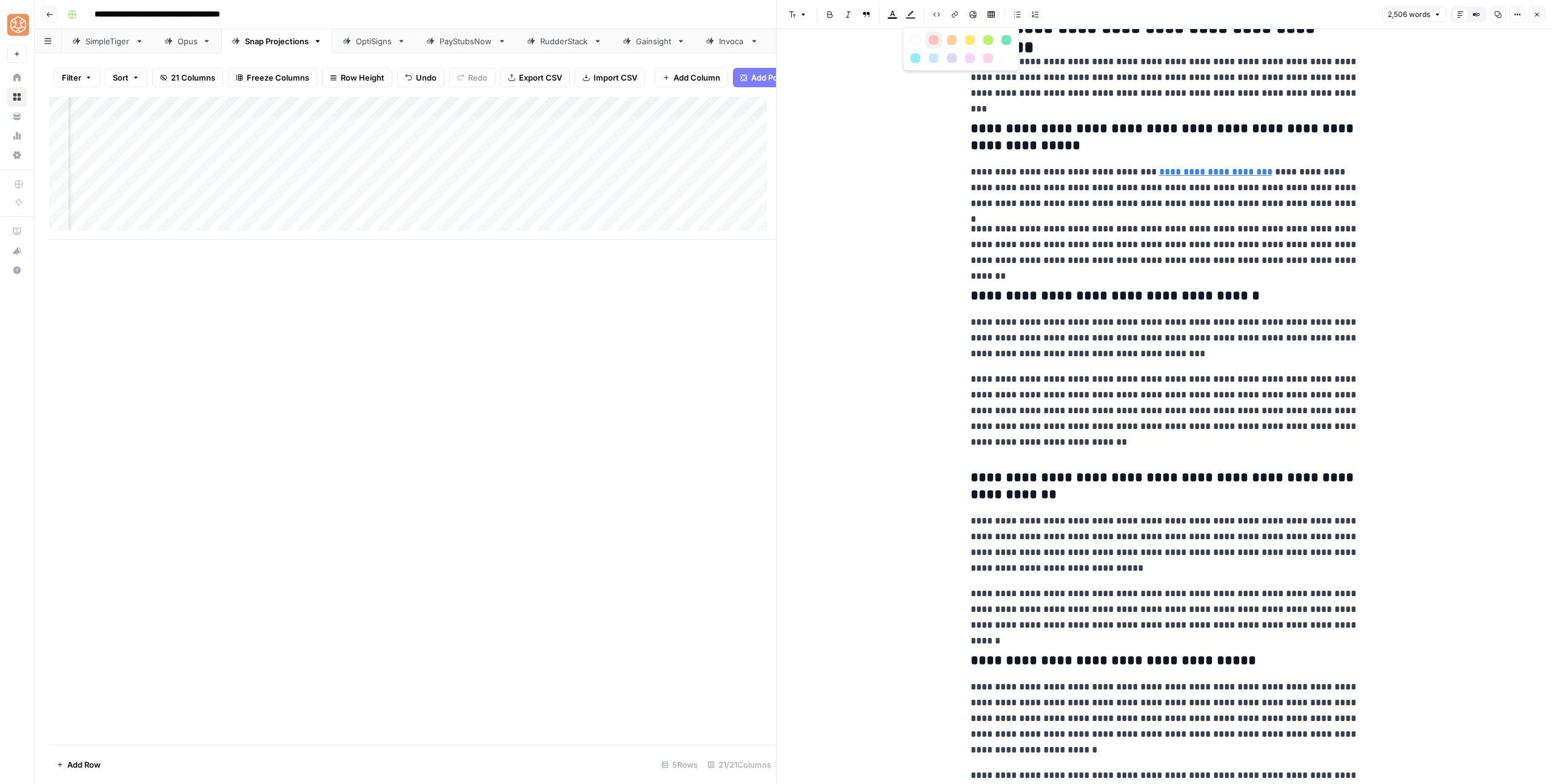 click at bounding box center [934, 40] 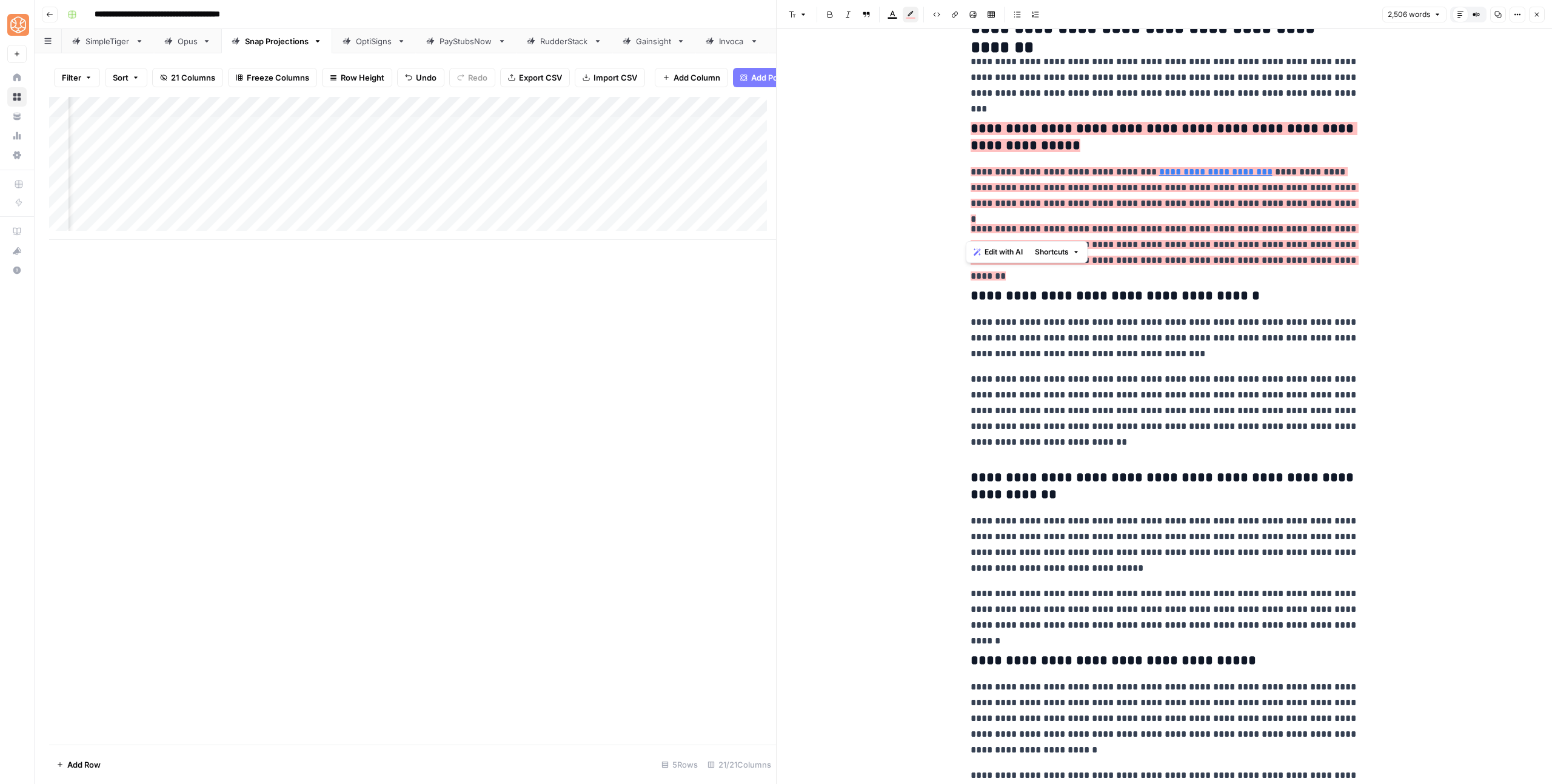 click on "**********" at bounding box center (1165, 188) 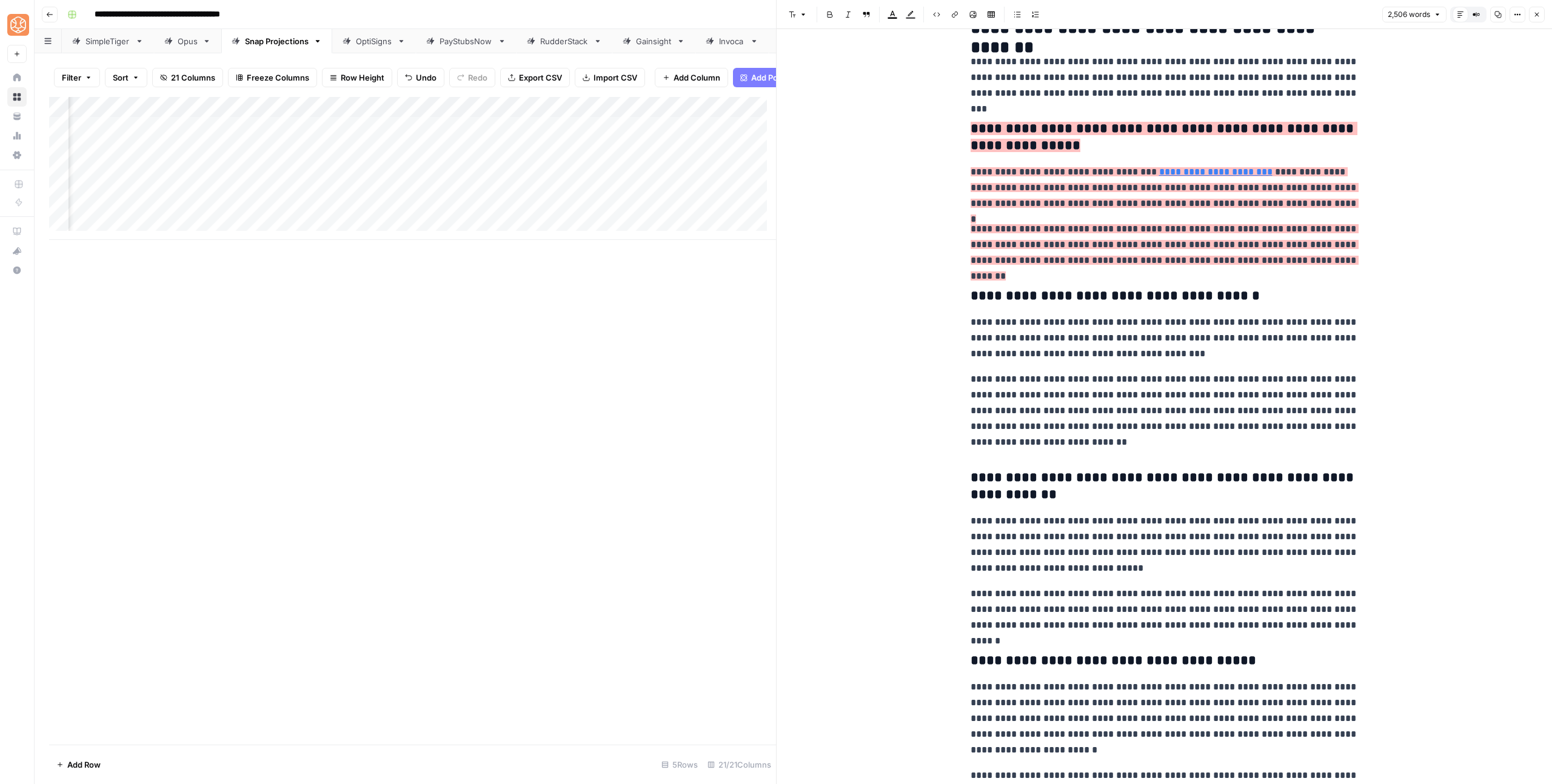 click on "**********" at bounding box center (1165, 411) 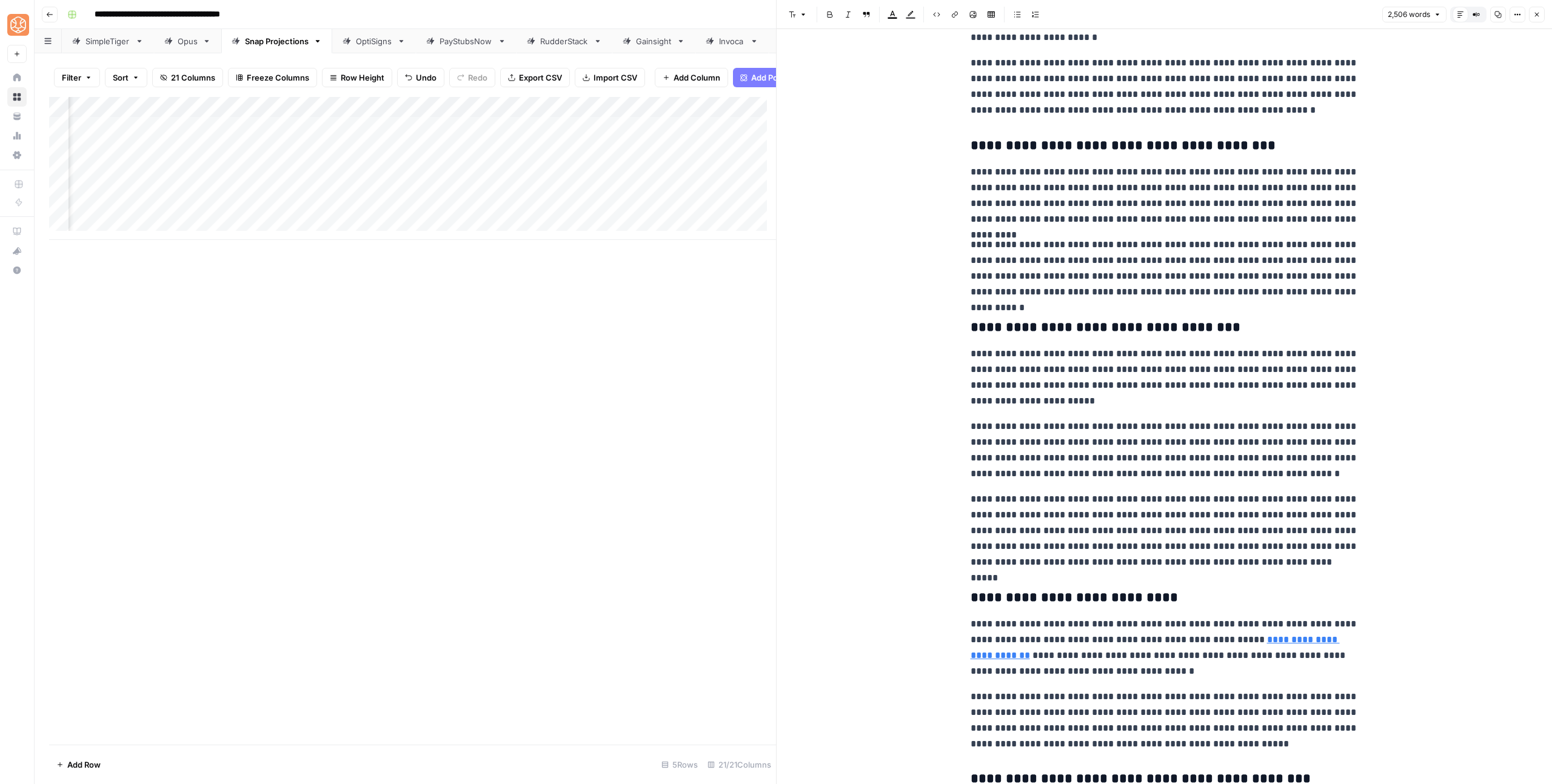 scroll, scrollTop: 3923, scrollLeft: 0, axis: vertical 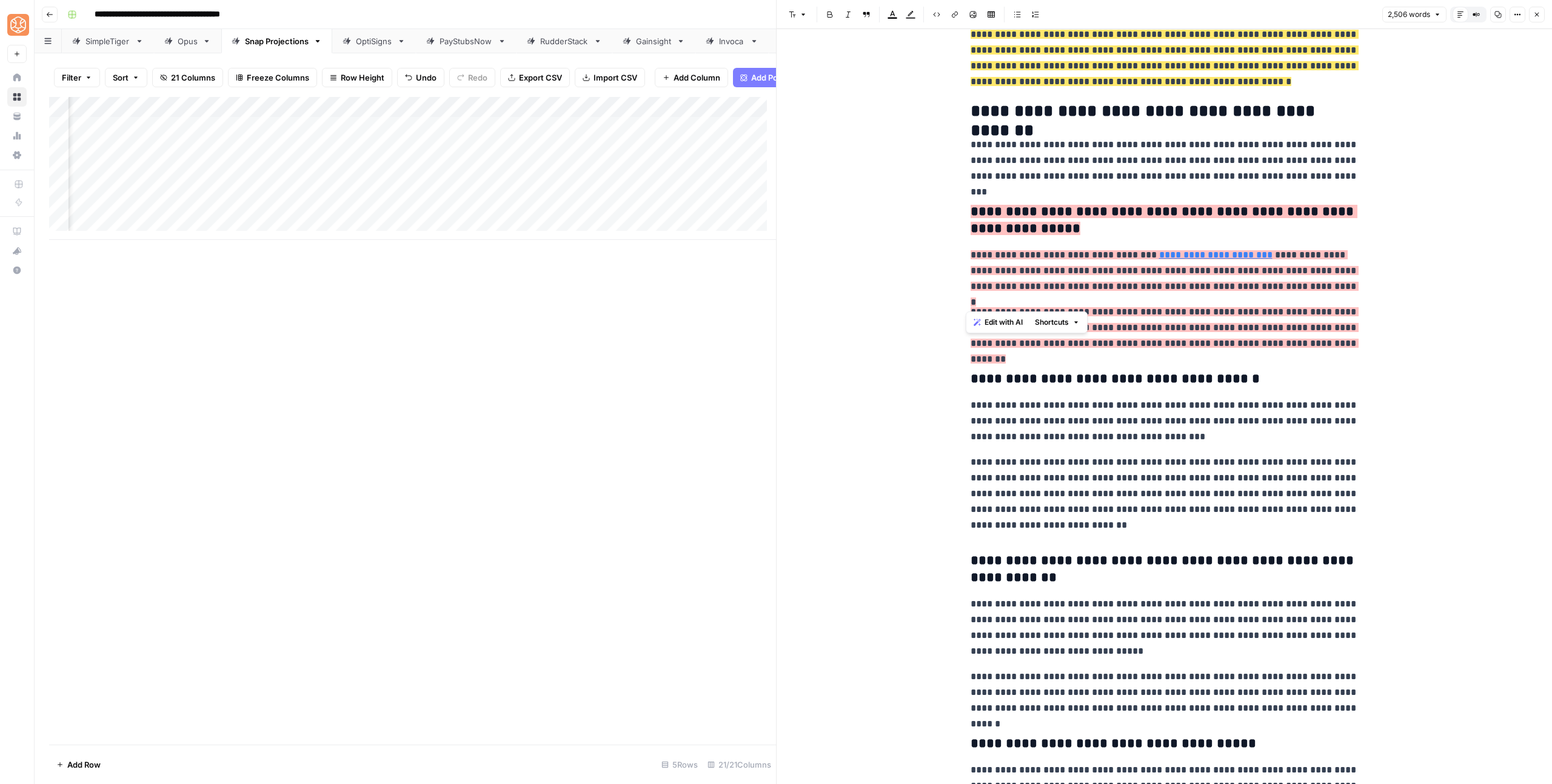 drag, startPoint x: 1056, startPoint y: 536, endPoint x: 951, endPoint y: 350, distance: 213.591 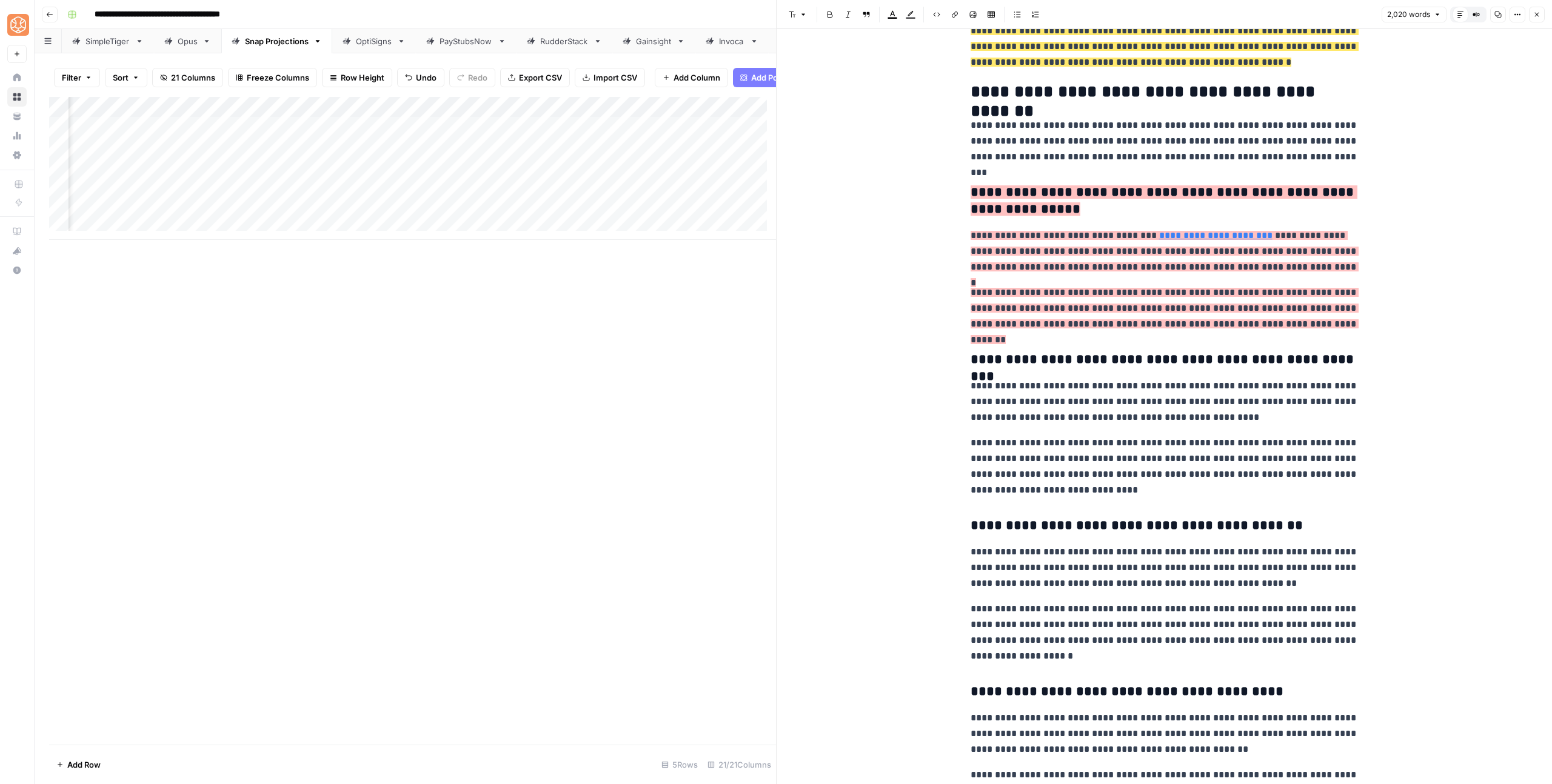 click on "**********" at bounding box center [1165, 467] 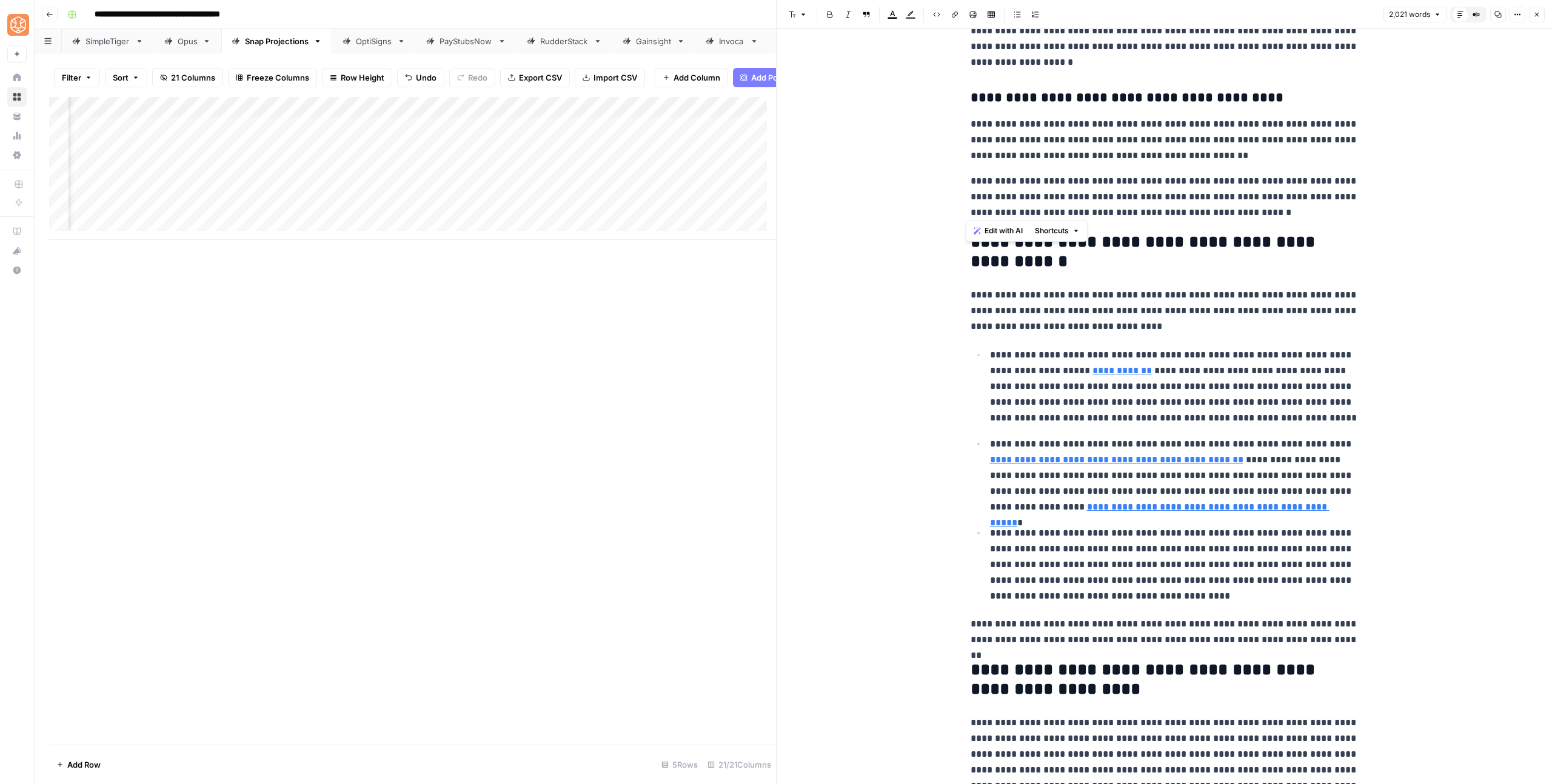 scroll, scrollTop: 3775, scrollLeft: 0, axis: vertical 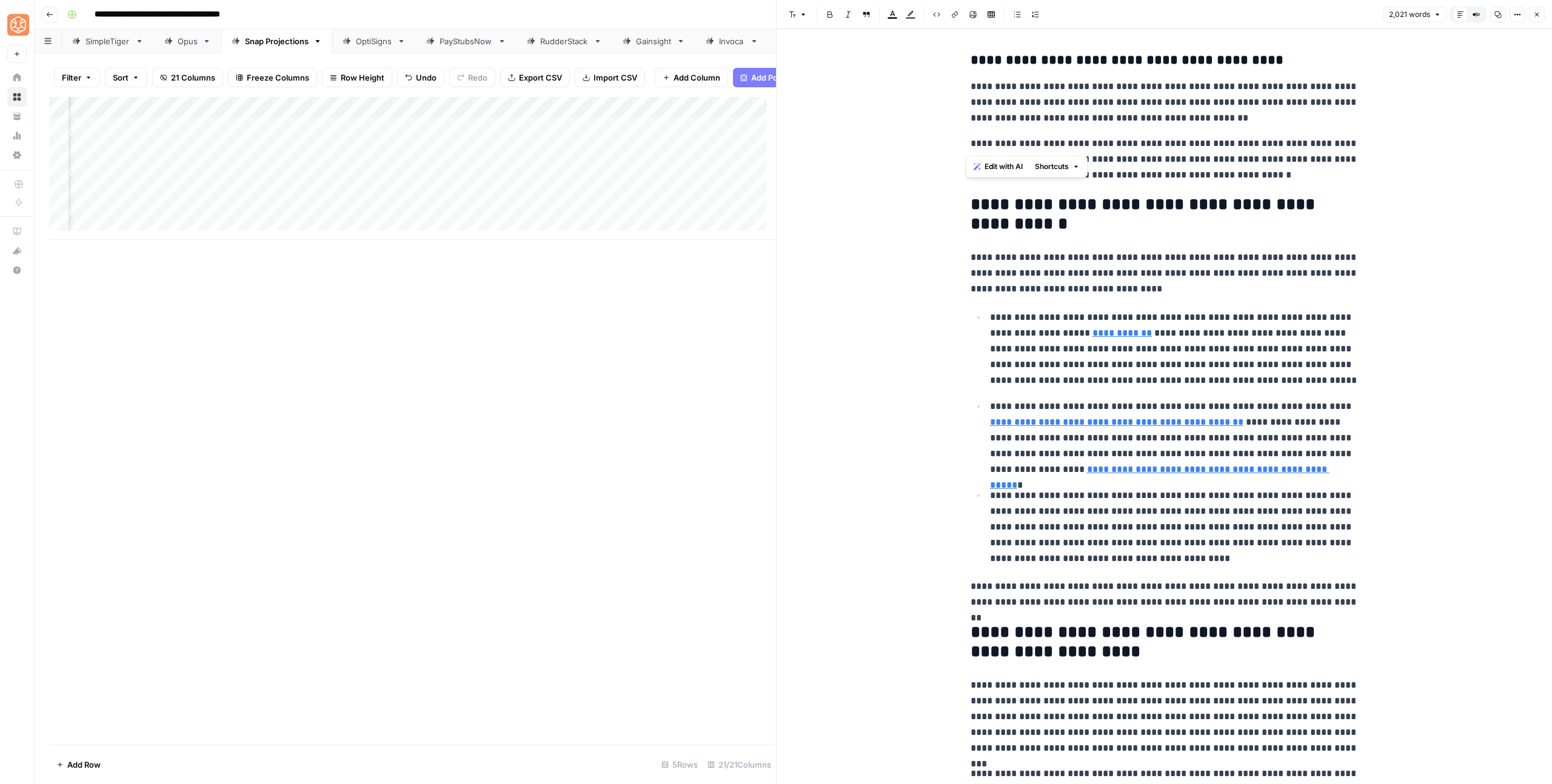 drag, startPoint x: 966, startPoint y: 87, endPoint x: 1336, endPoint y: 145, distance: 374.5184 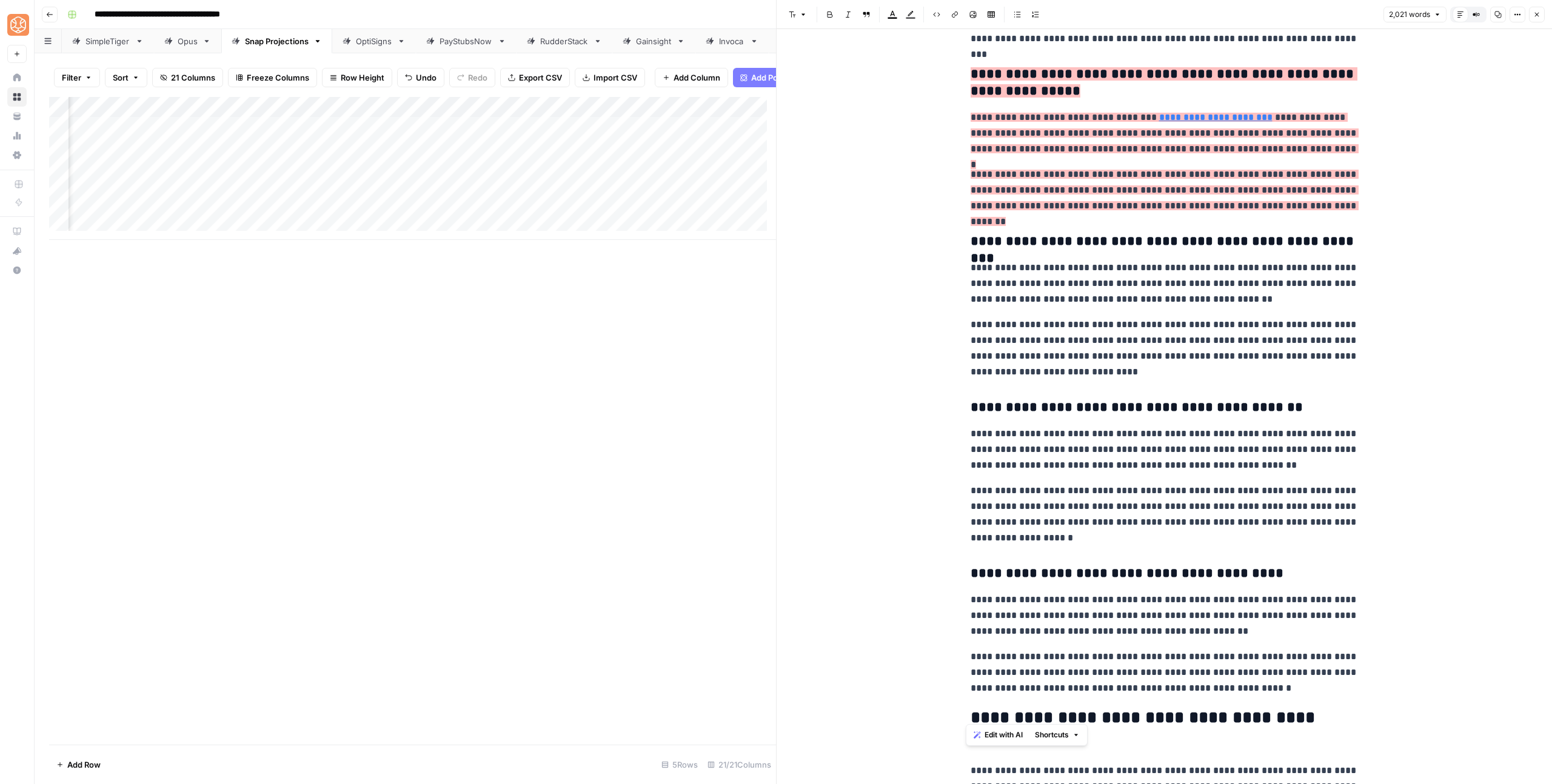 scroll, scrollTop: 2991, scrollLeft: 0, axis: vertical 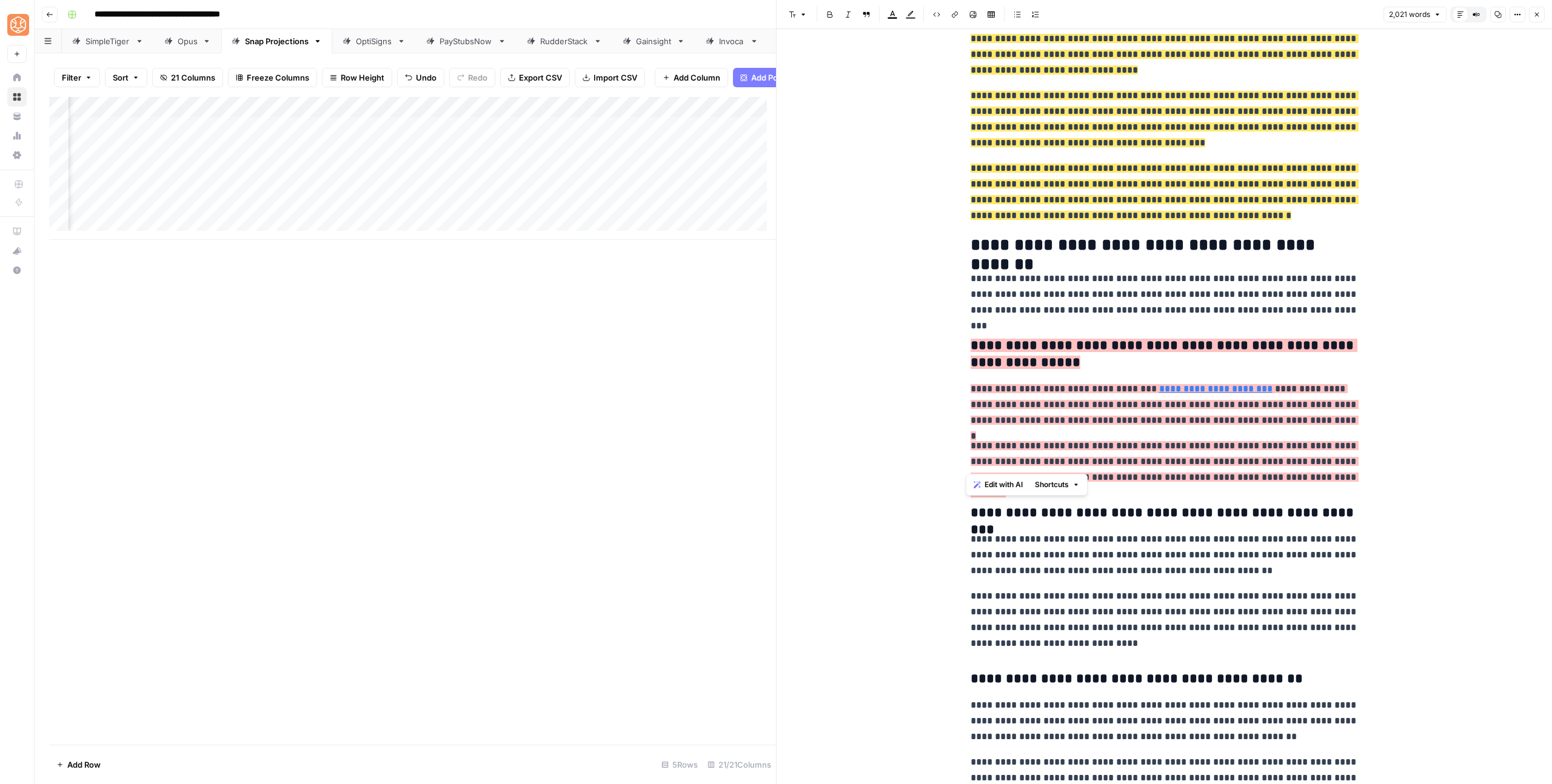 click on "Highlight color" at bounding box center [911, 15] 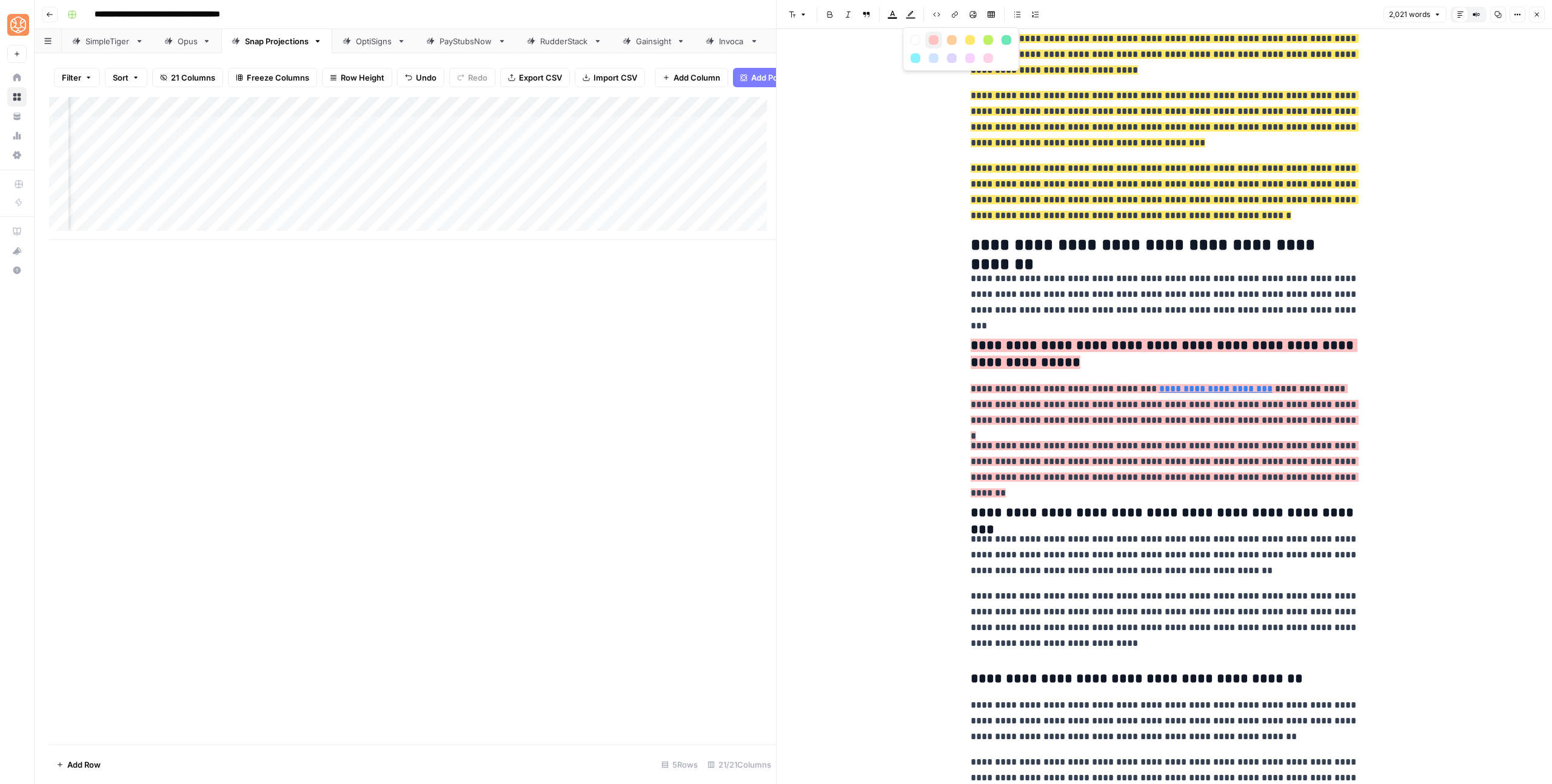 click at bounding box center (934, 40) 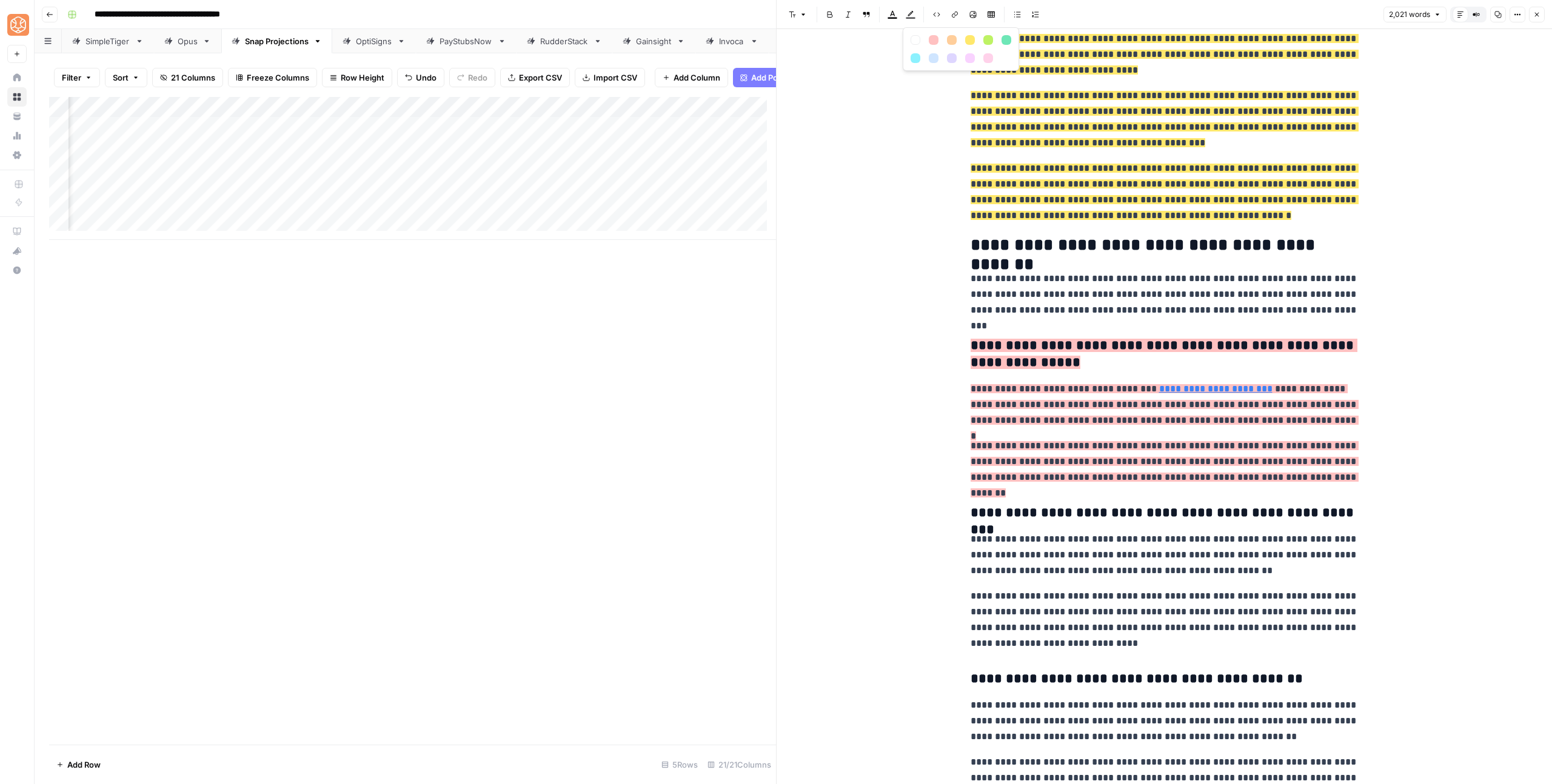 scroll, scrollTop: 3144, scrollLeft: 0, axis: vertical 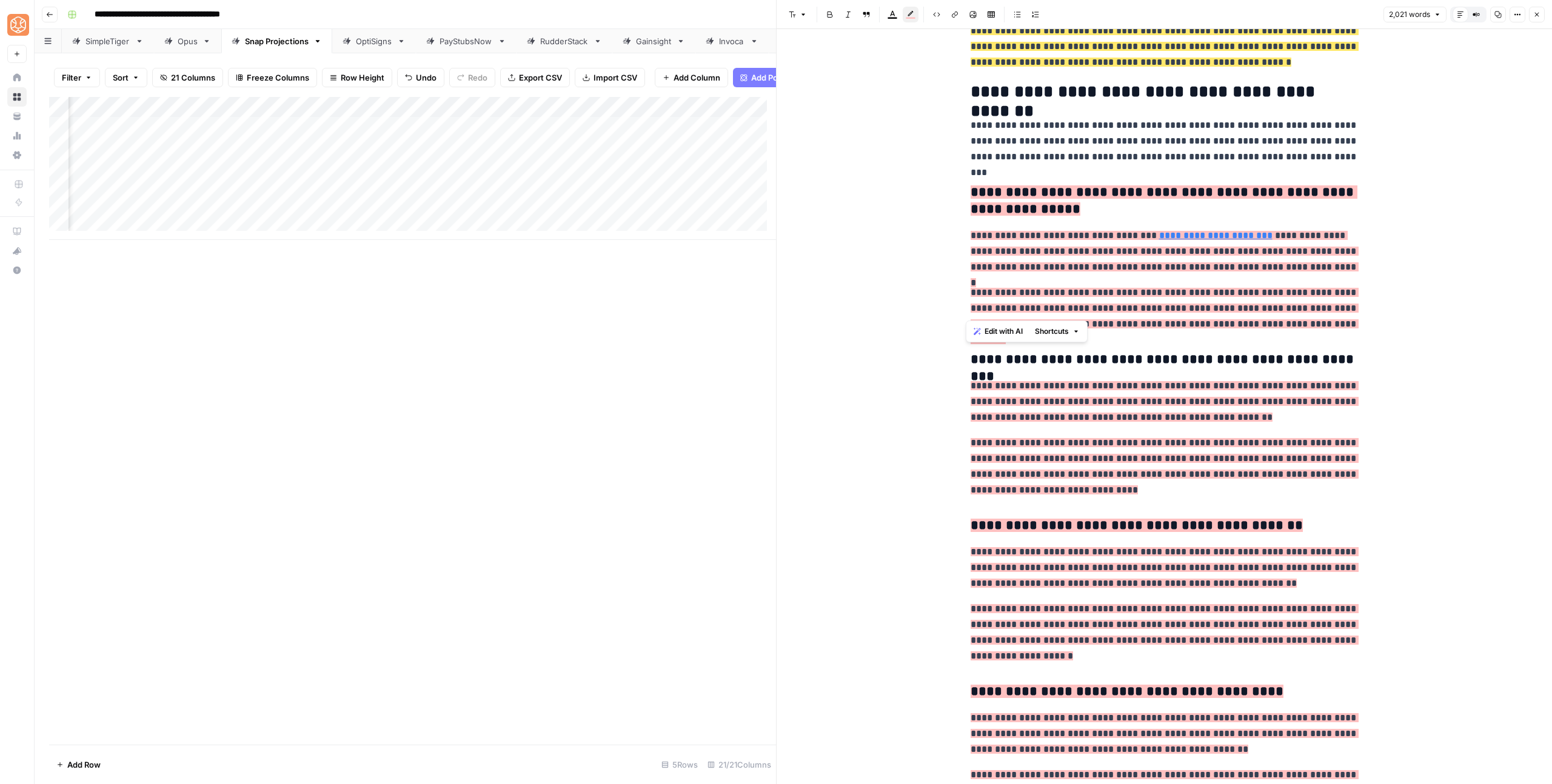 click on "**********" at bounding box center (1165, 402) 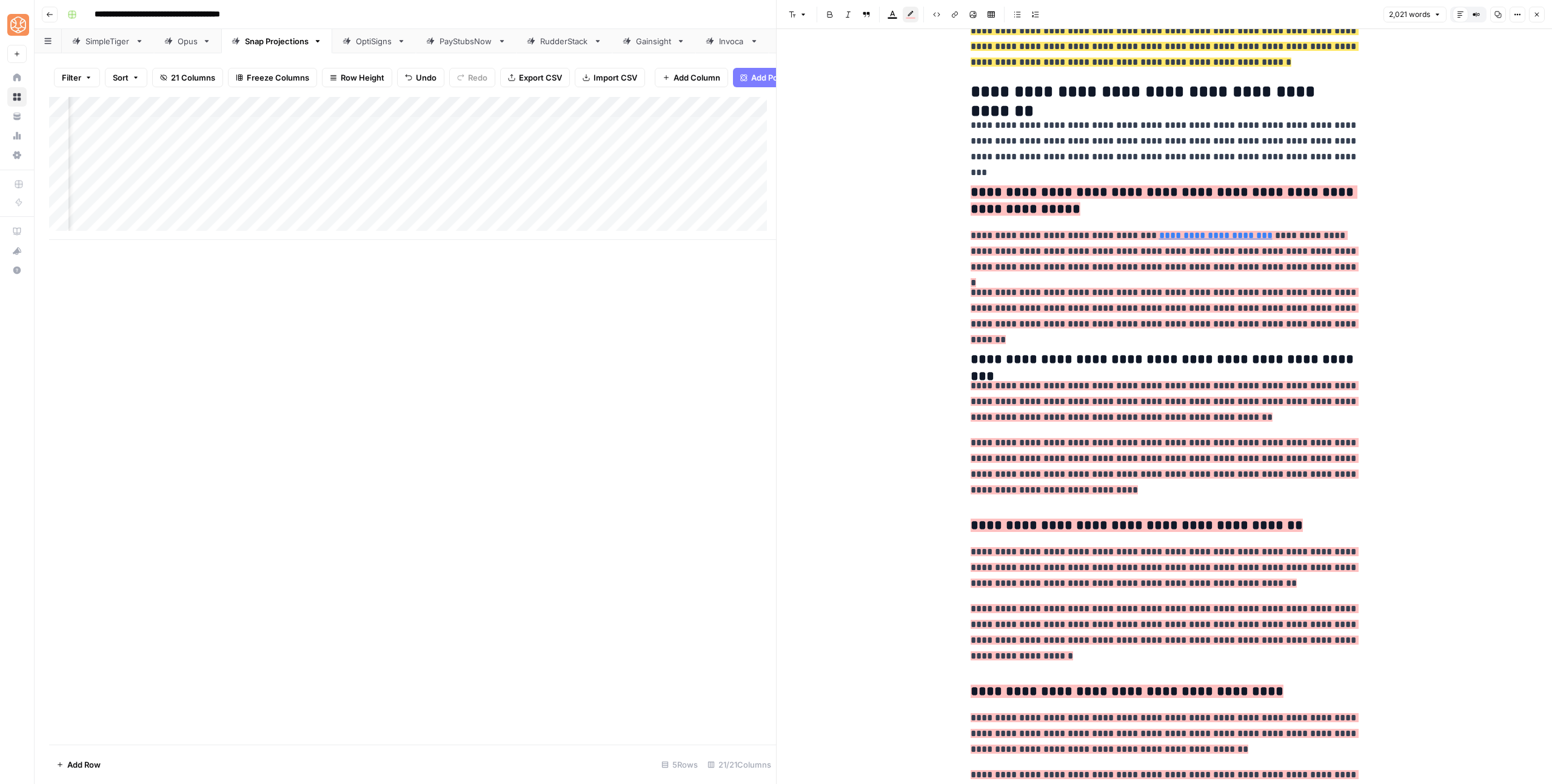 click on "**********" at bounding box center (1165, 360) 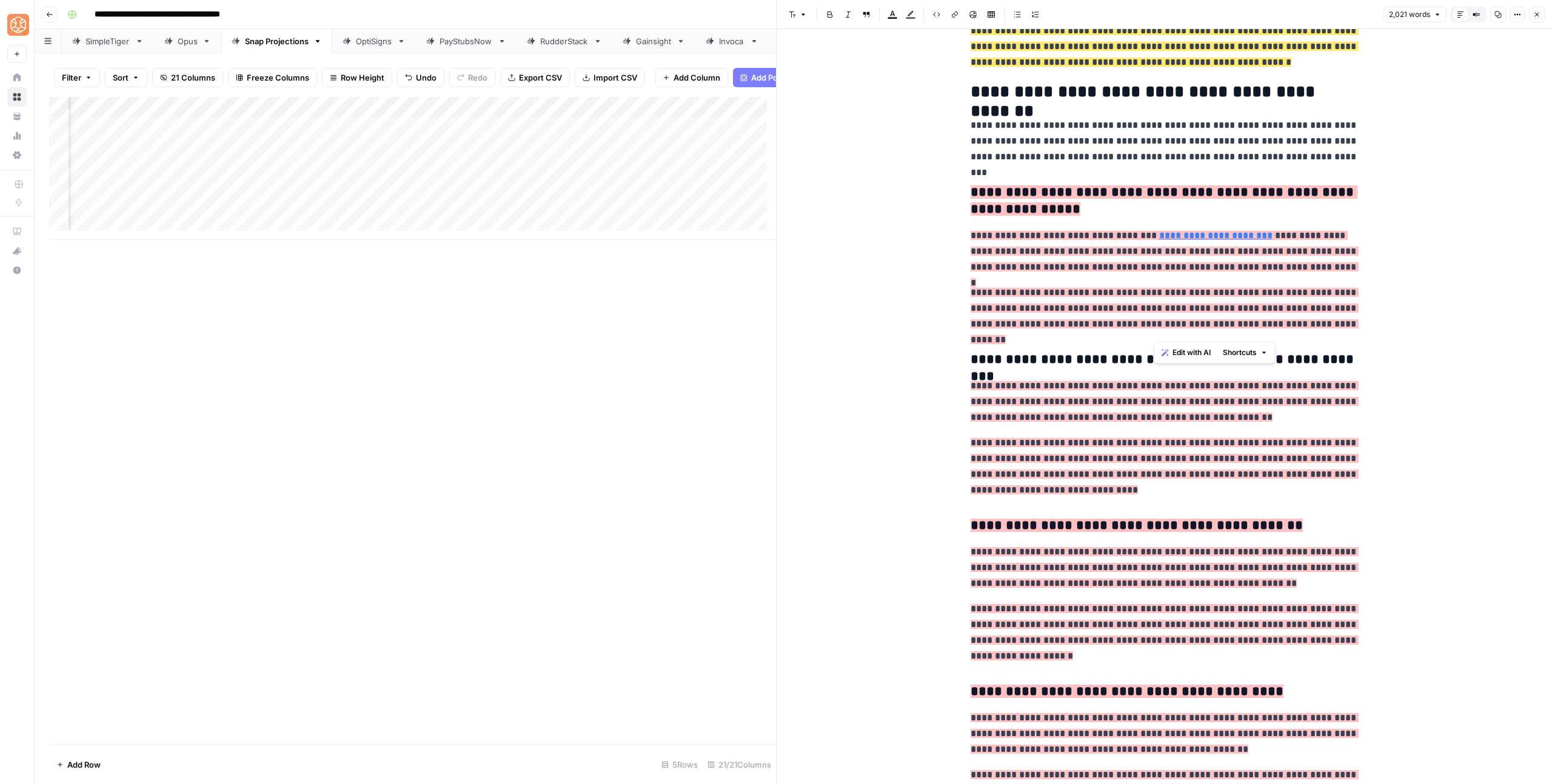click on "**********" at bounding box center (1165, 360) 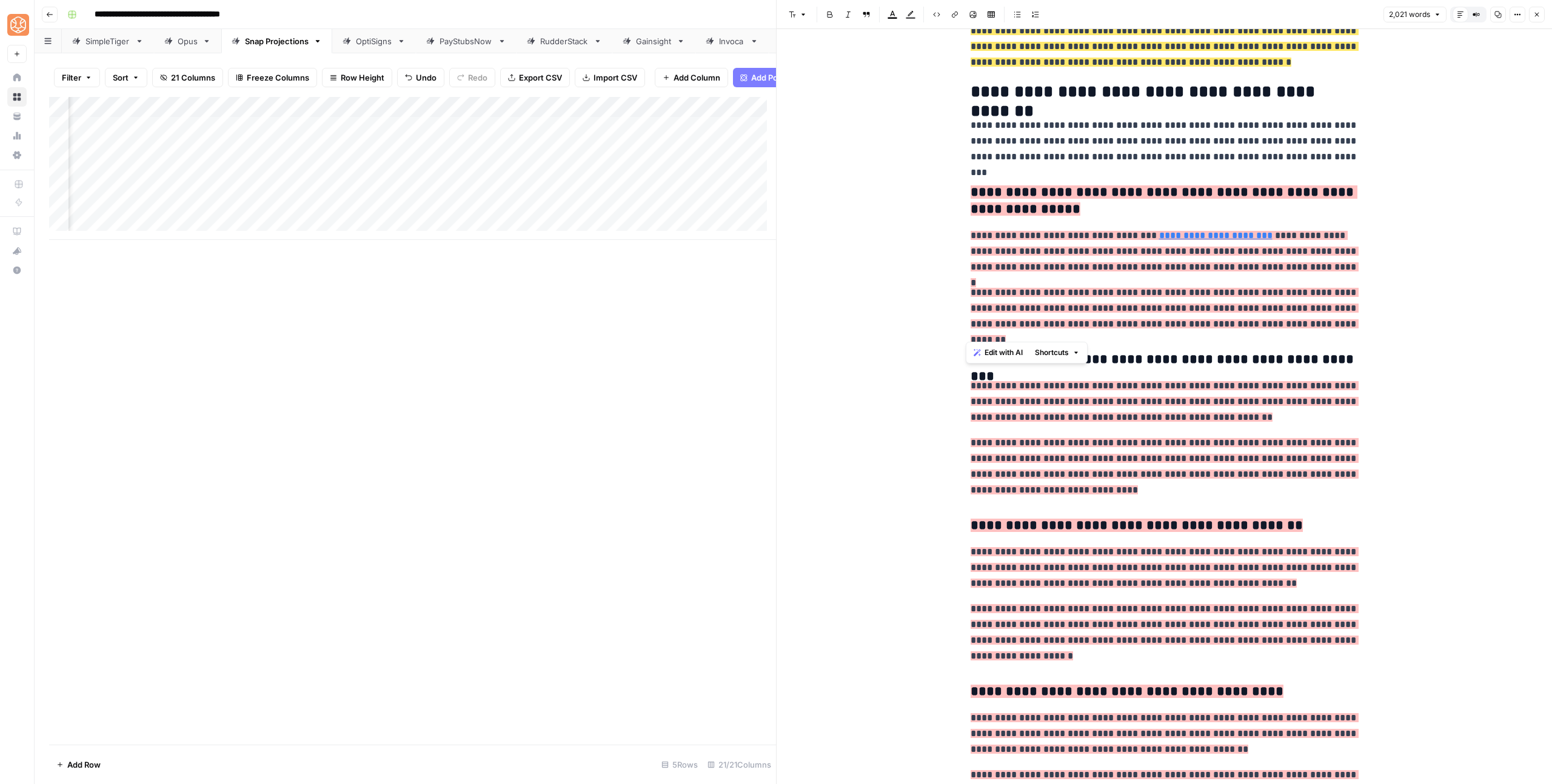 click on "**********" at bounding box center [1165, 259] 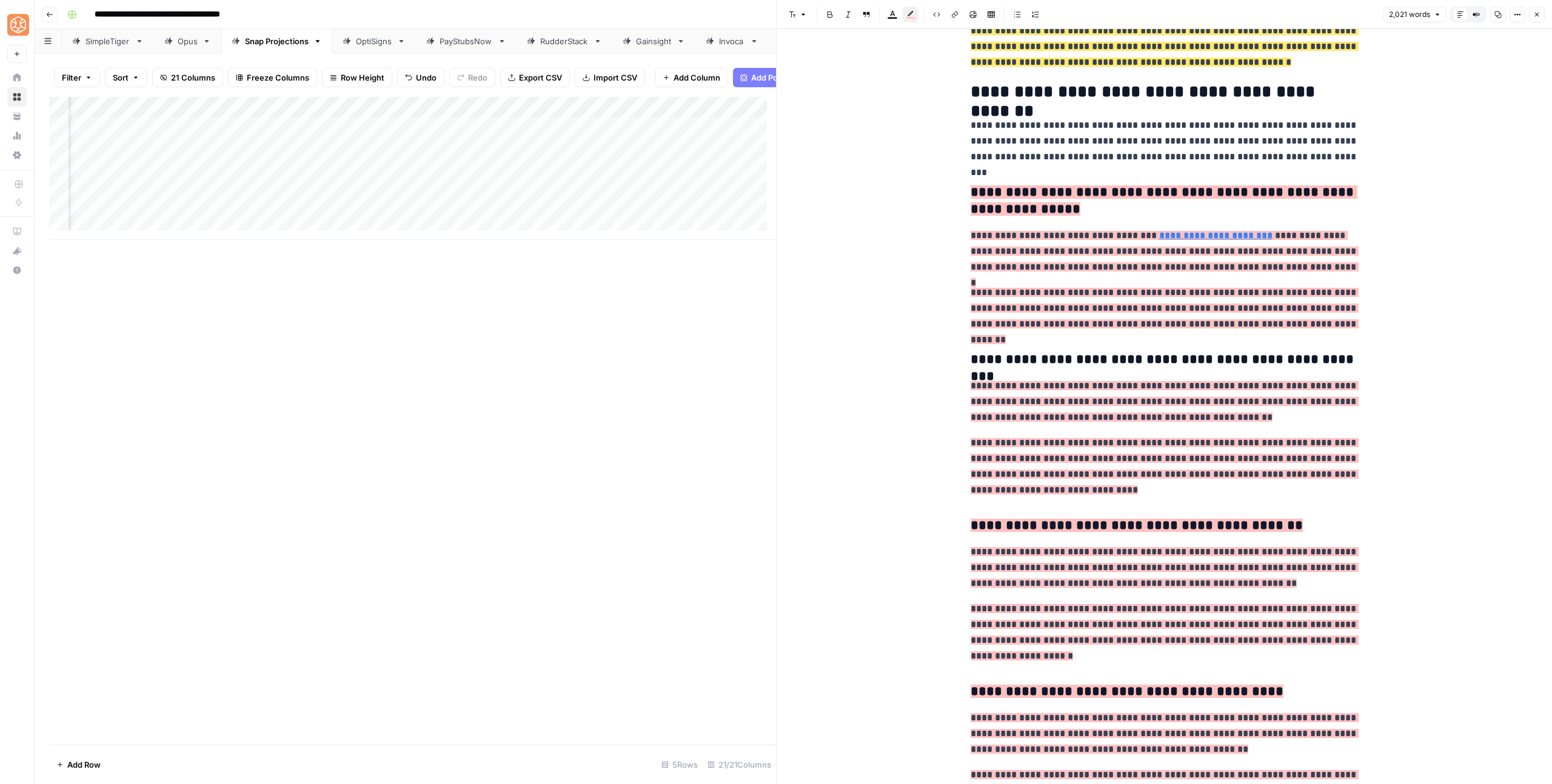 click on "**********" at bounding box center [1165, -787] 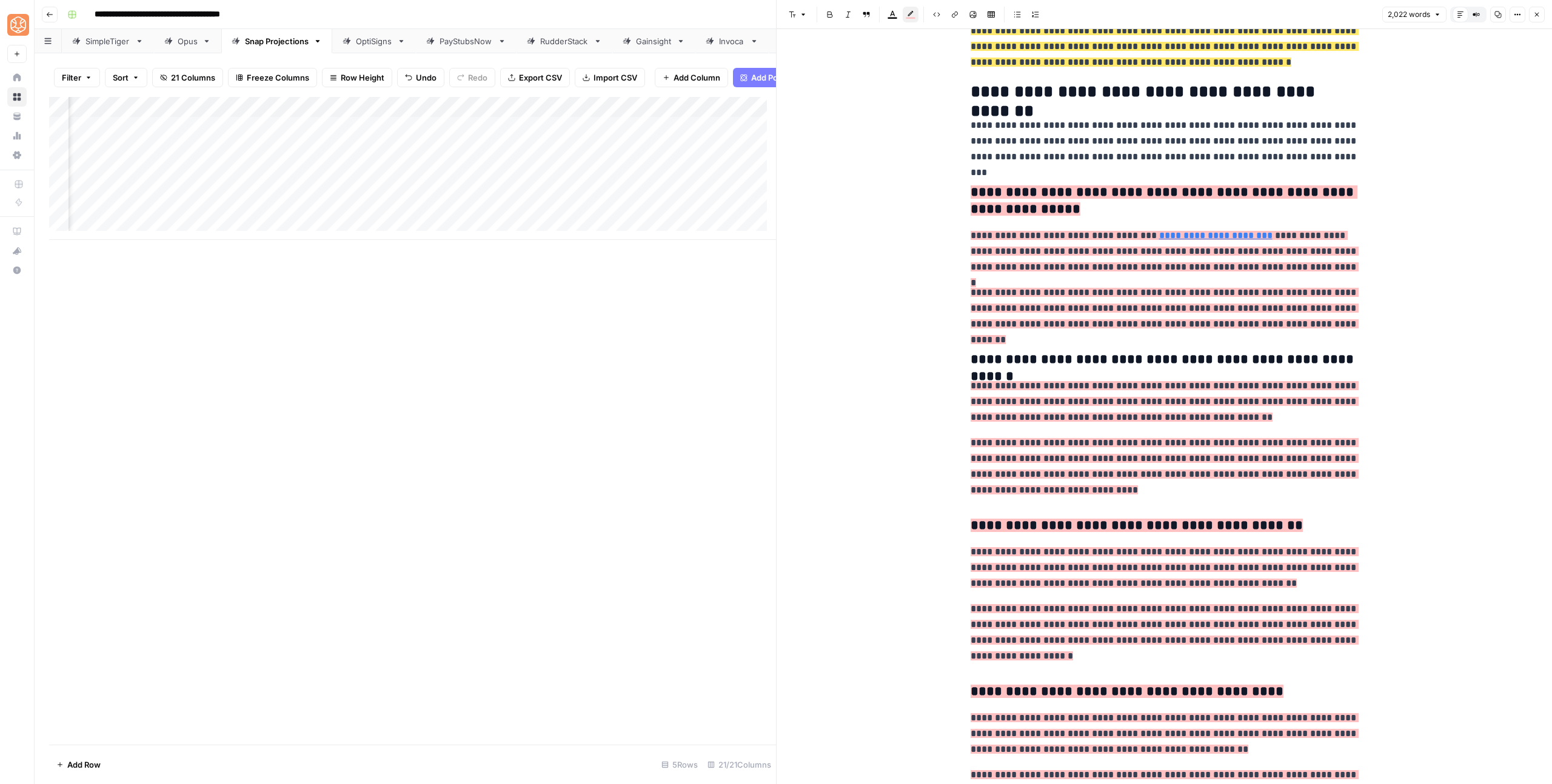 click on "**********" at bounding box center (1165, -787) 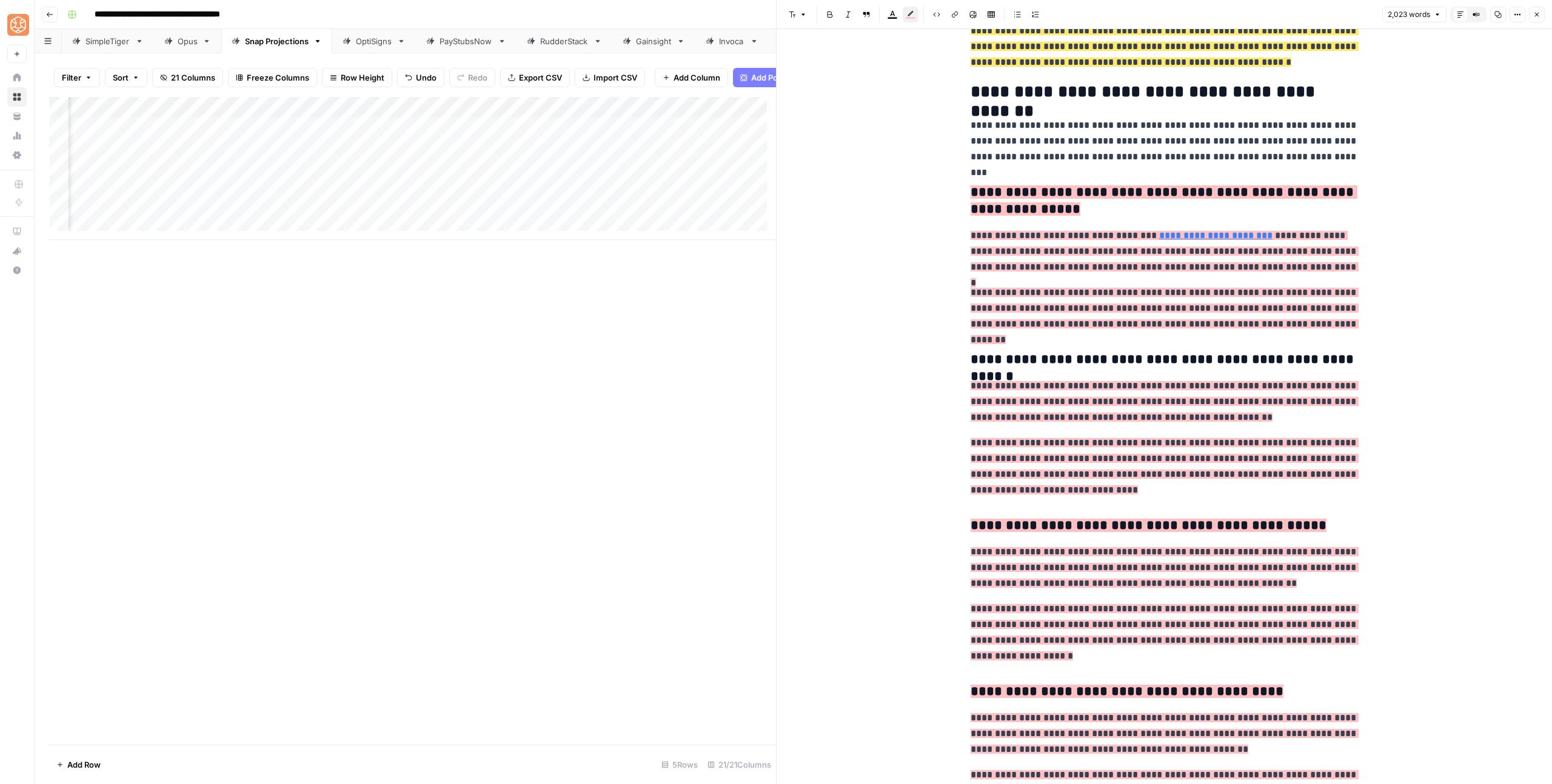 click on "**********" at bounding box center [1127, 691] 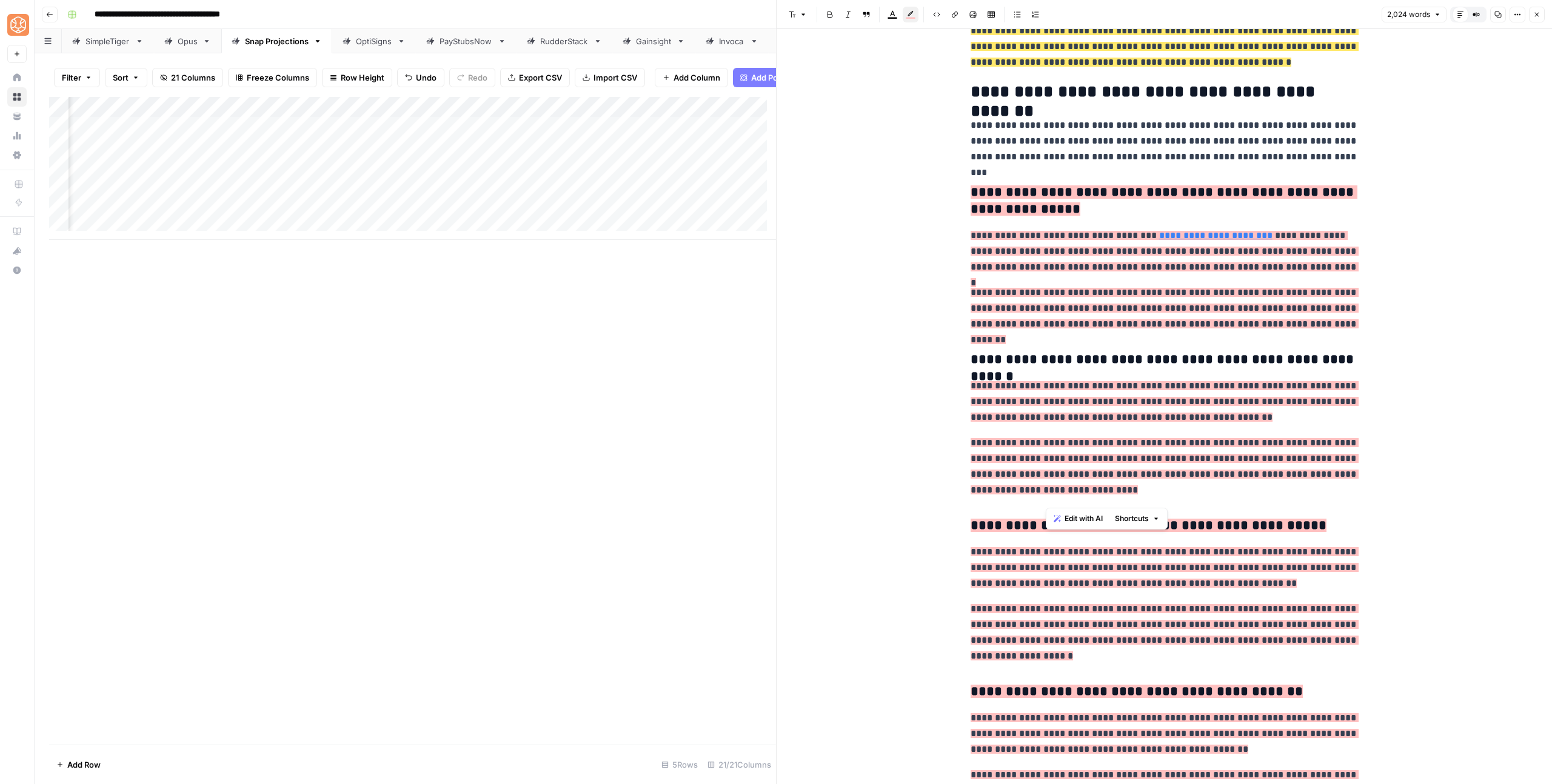 drag, startPoint x: 1066, startPoint y: 495, endPoint x: 1045, endPoint y: 496, distance: 21.023796 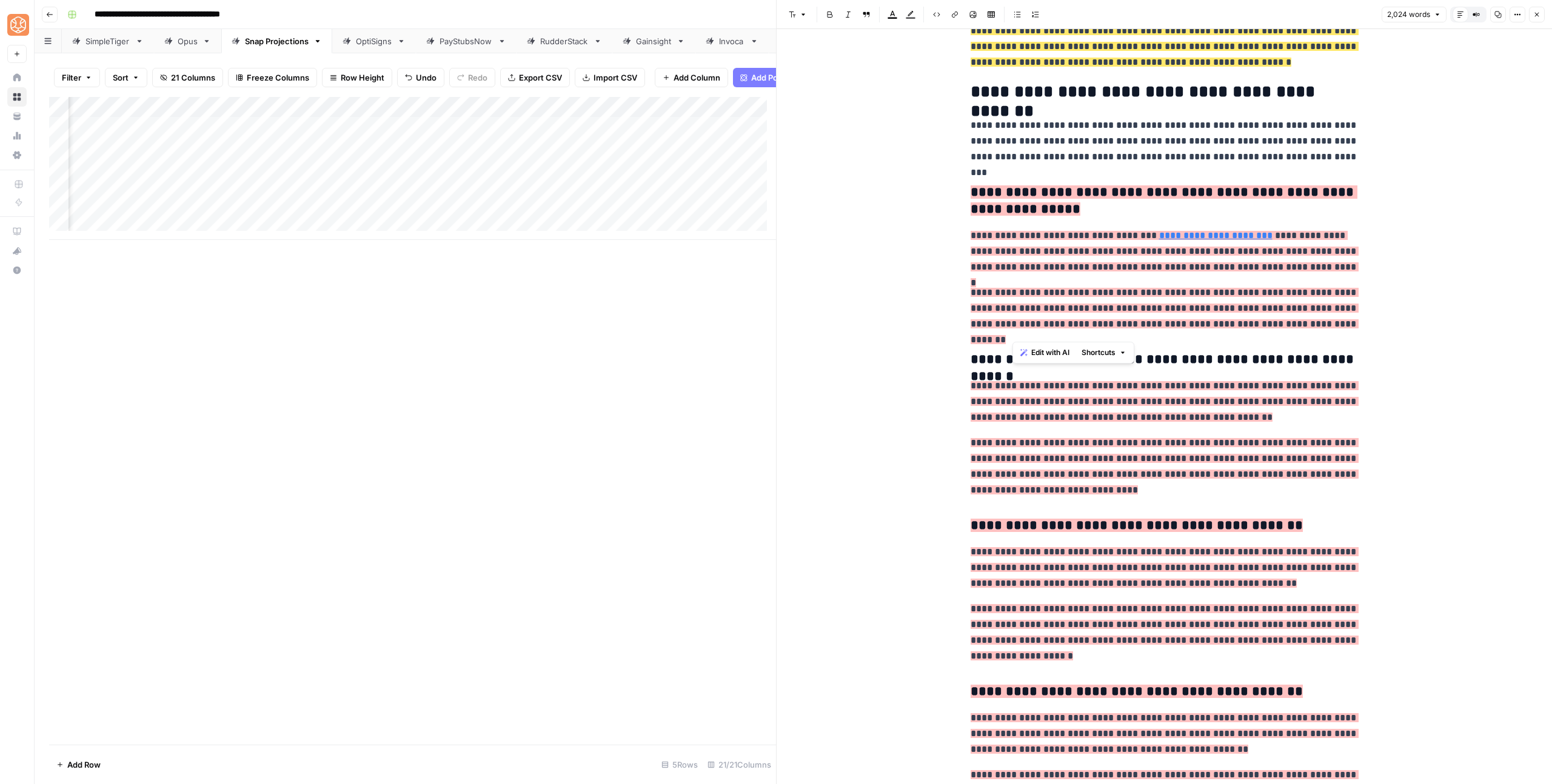 drag, startPoint x: 1033, startPoint y: 327, endPoint x: 1012, endPoint y: 327, distance: 21 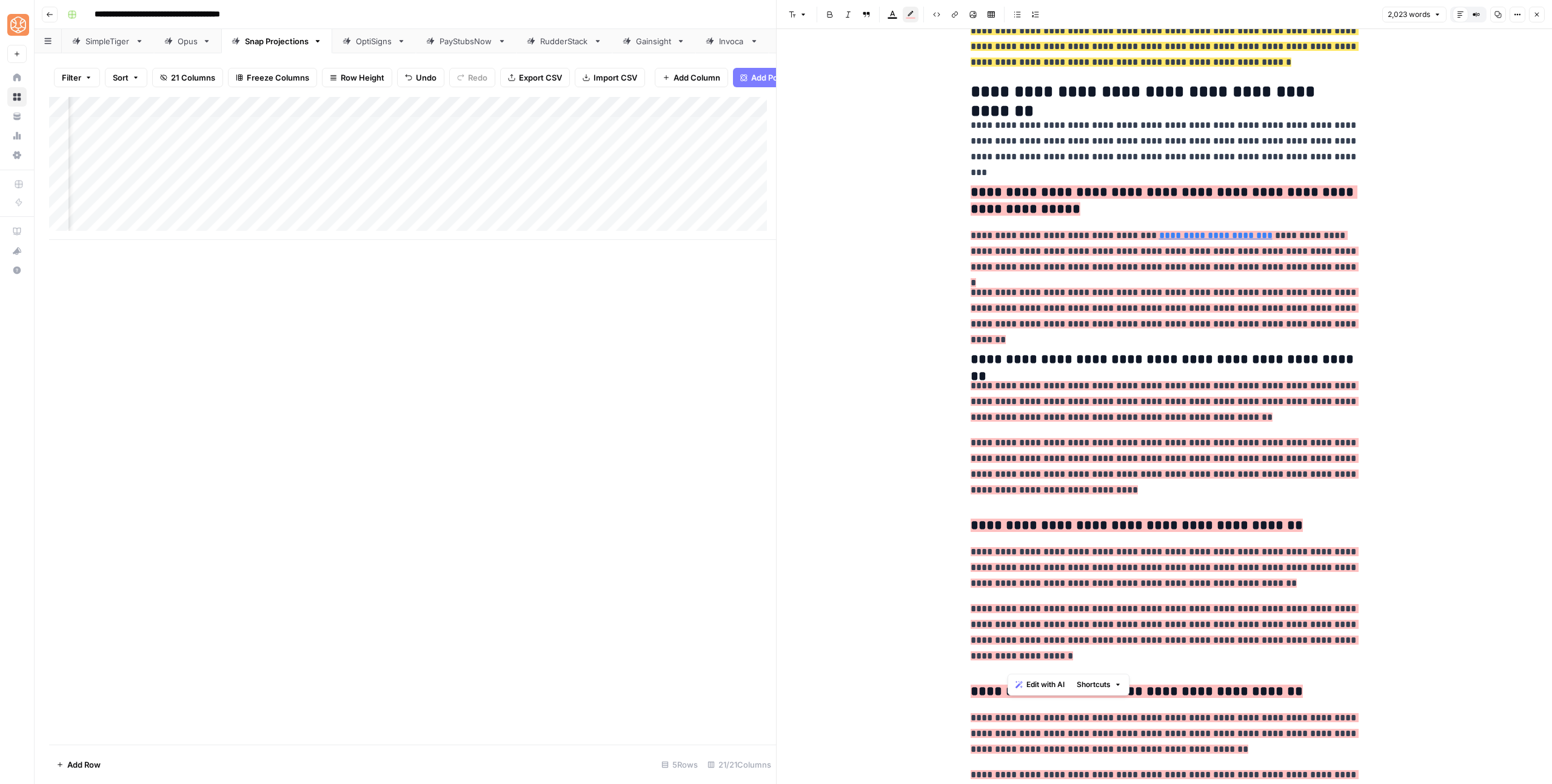 drag, startPoint x: 1035, startPoint y: 668, endPoint x: 1012, endPoint y: 663, distance: 23.5372 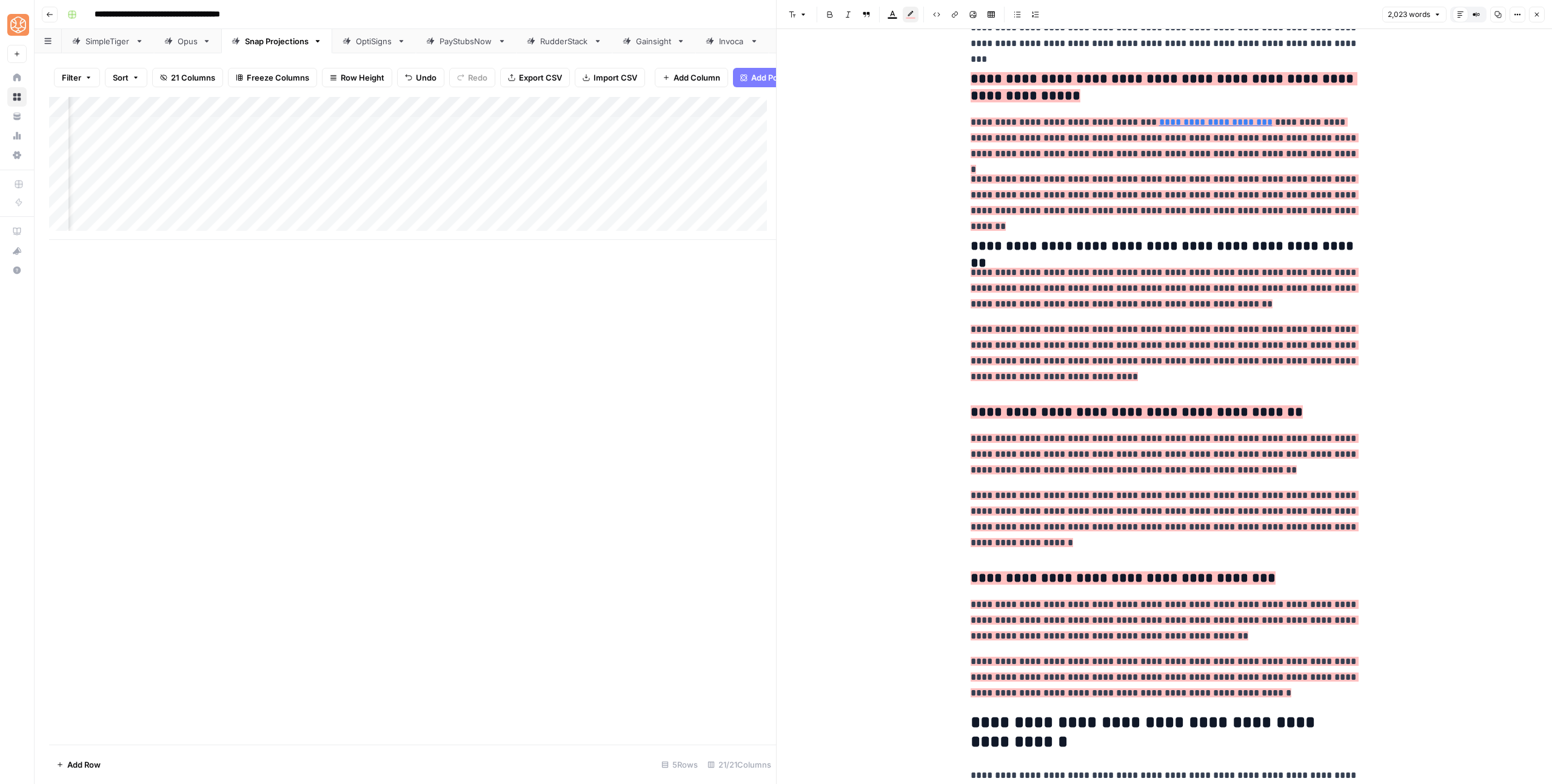 scroll, scrollTop: 3258, scrollLeft: 0, axis: vertical 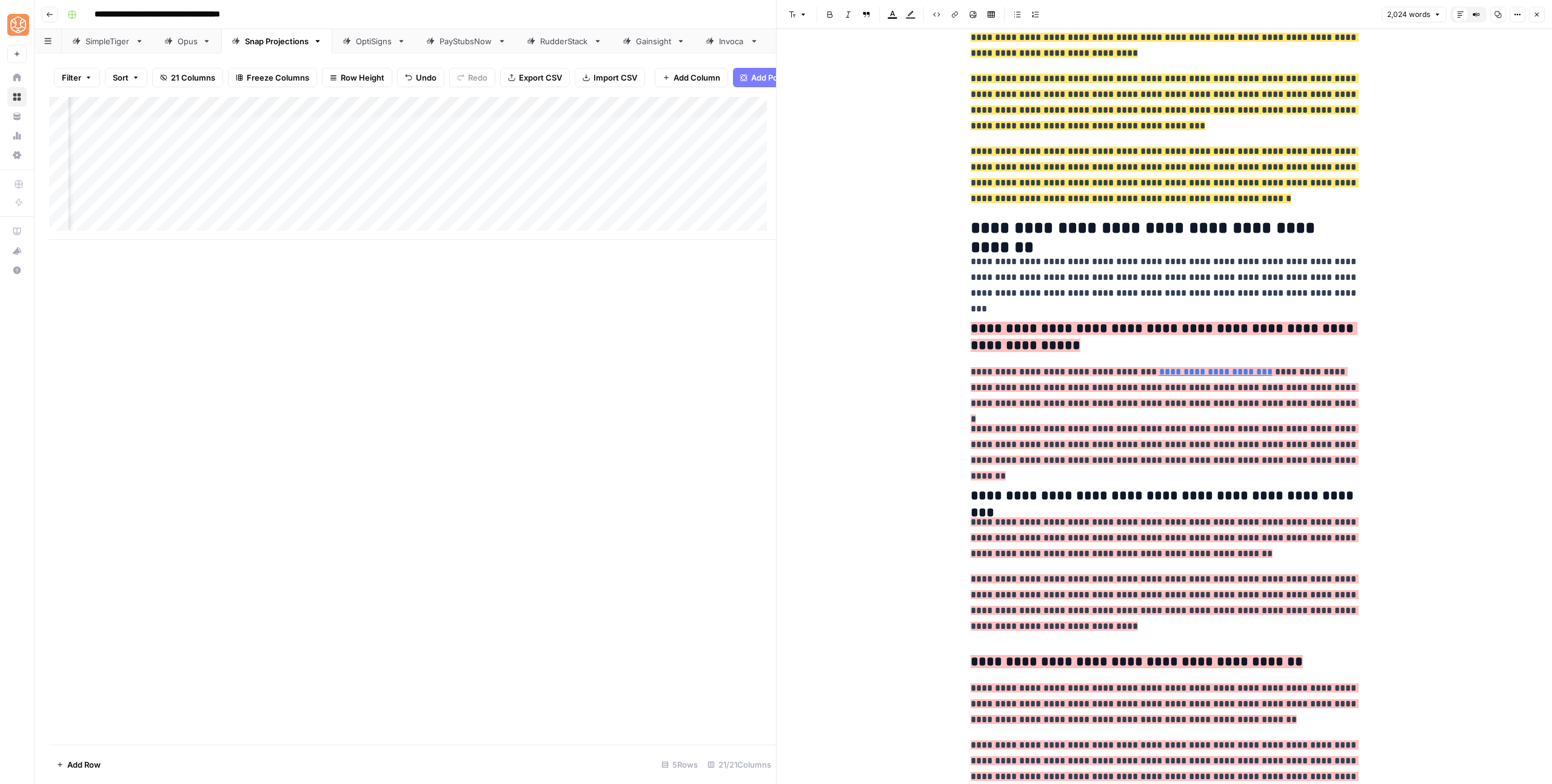 click on "**********" at bounding box center [1165, 496] 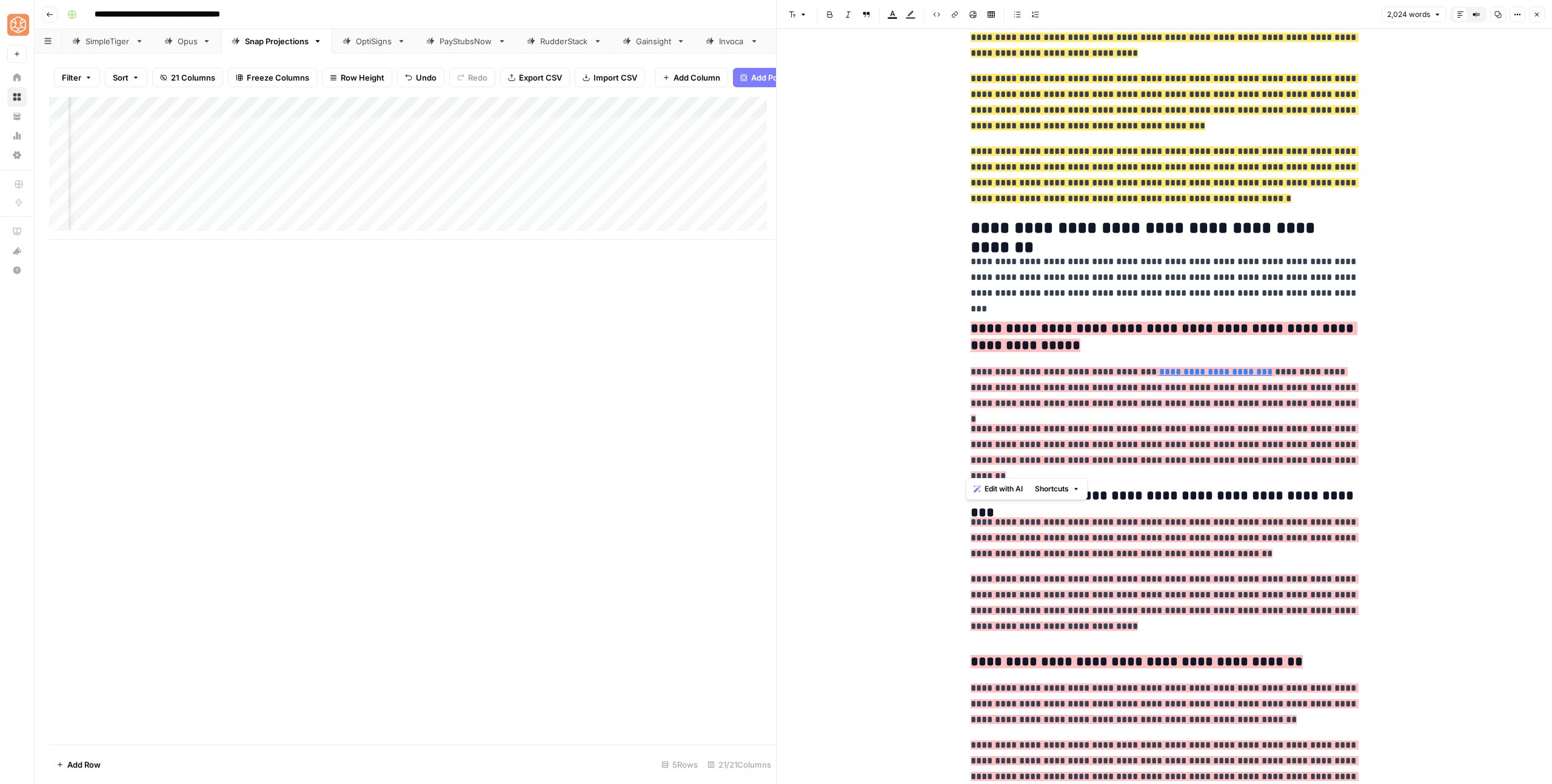 click on "Font style Bold Italic Block quote Text color Highlight color Code block Link Image Insert Table Bulleted list Numbered list" at bounding box center [914, 15] 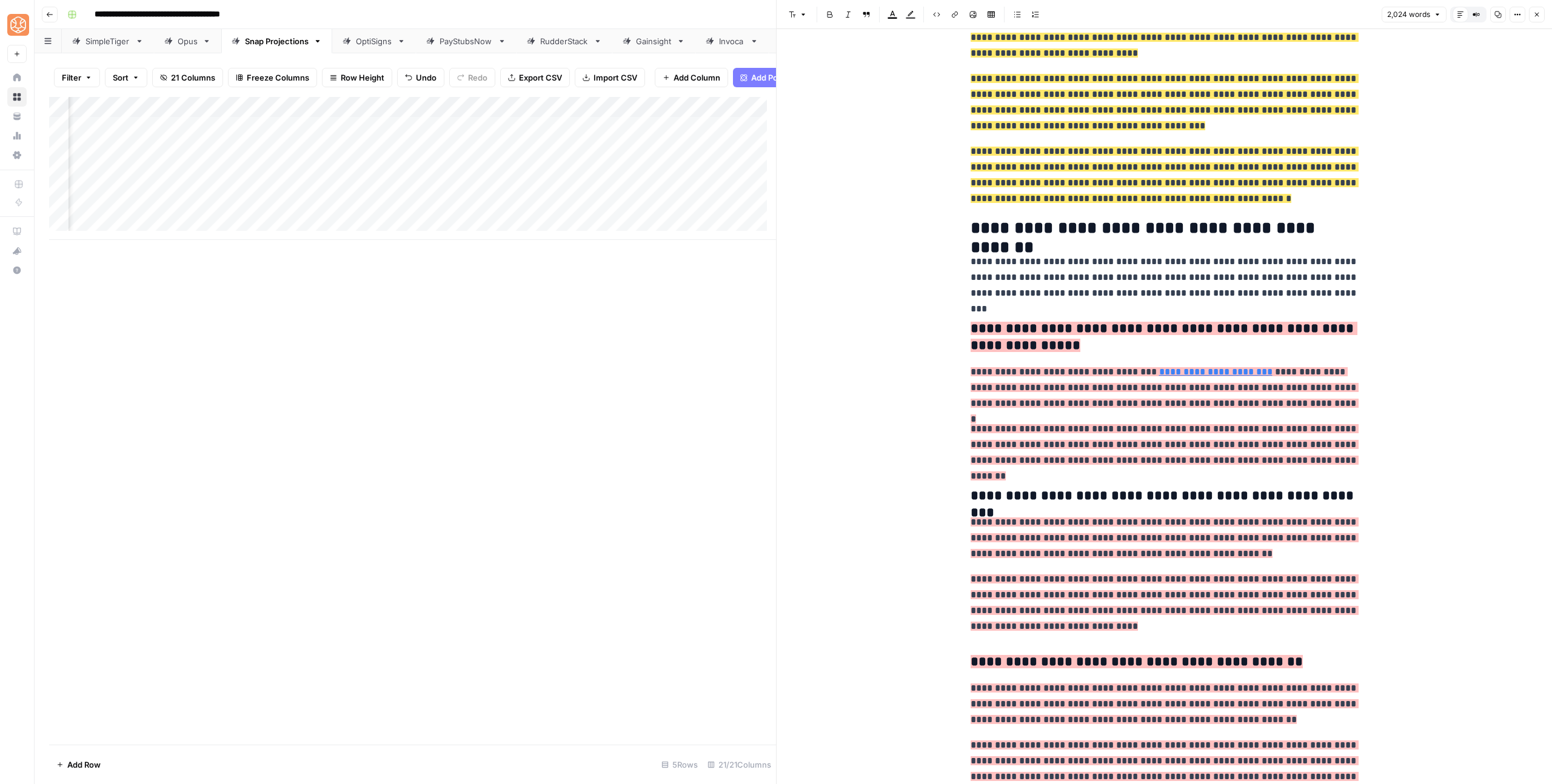 click 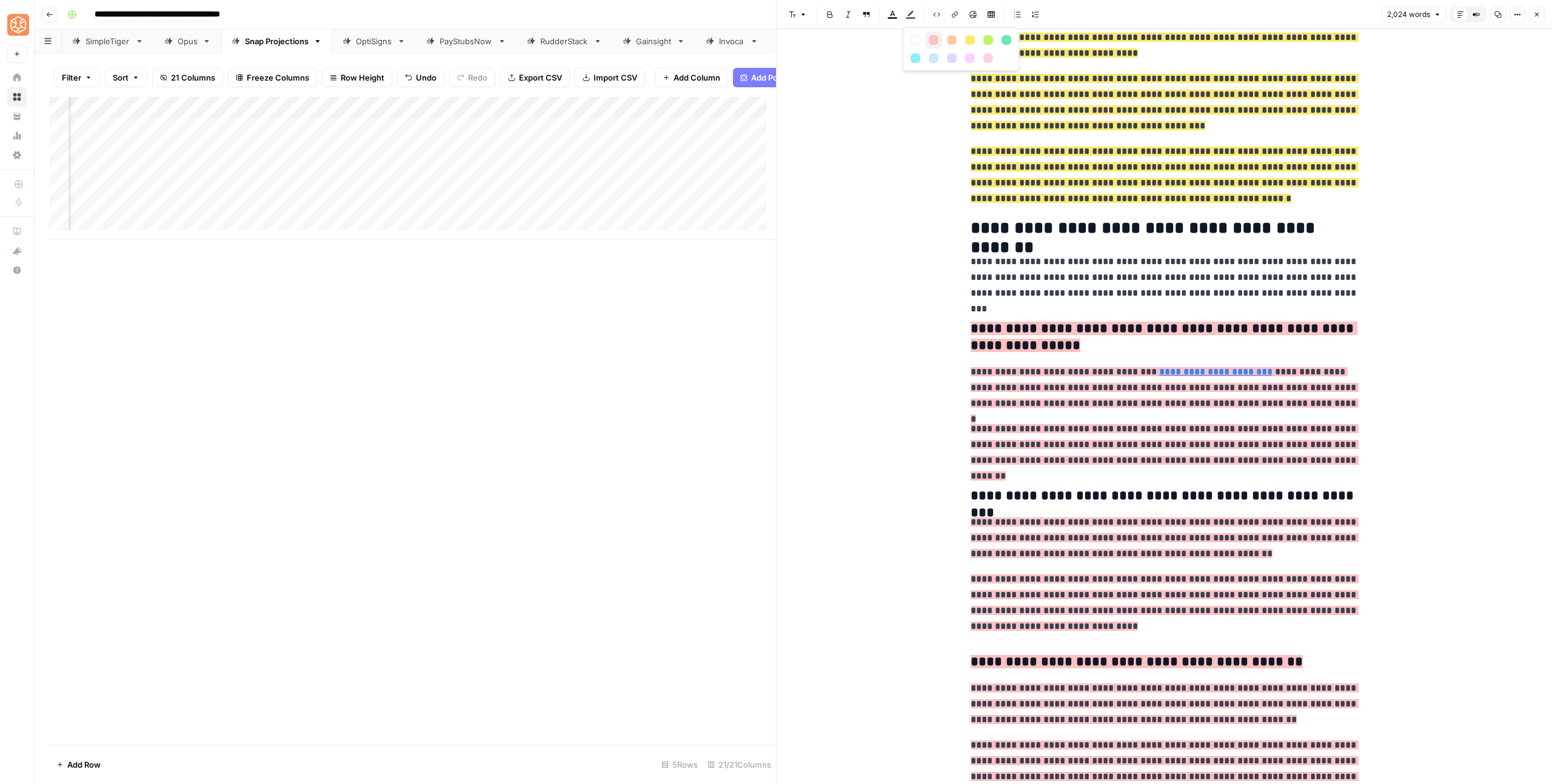 click at bounding box center (934, 40) 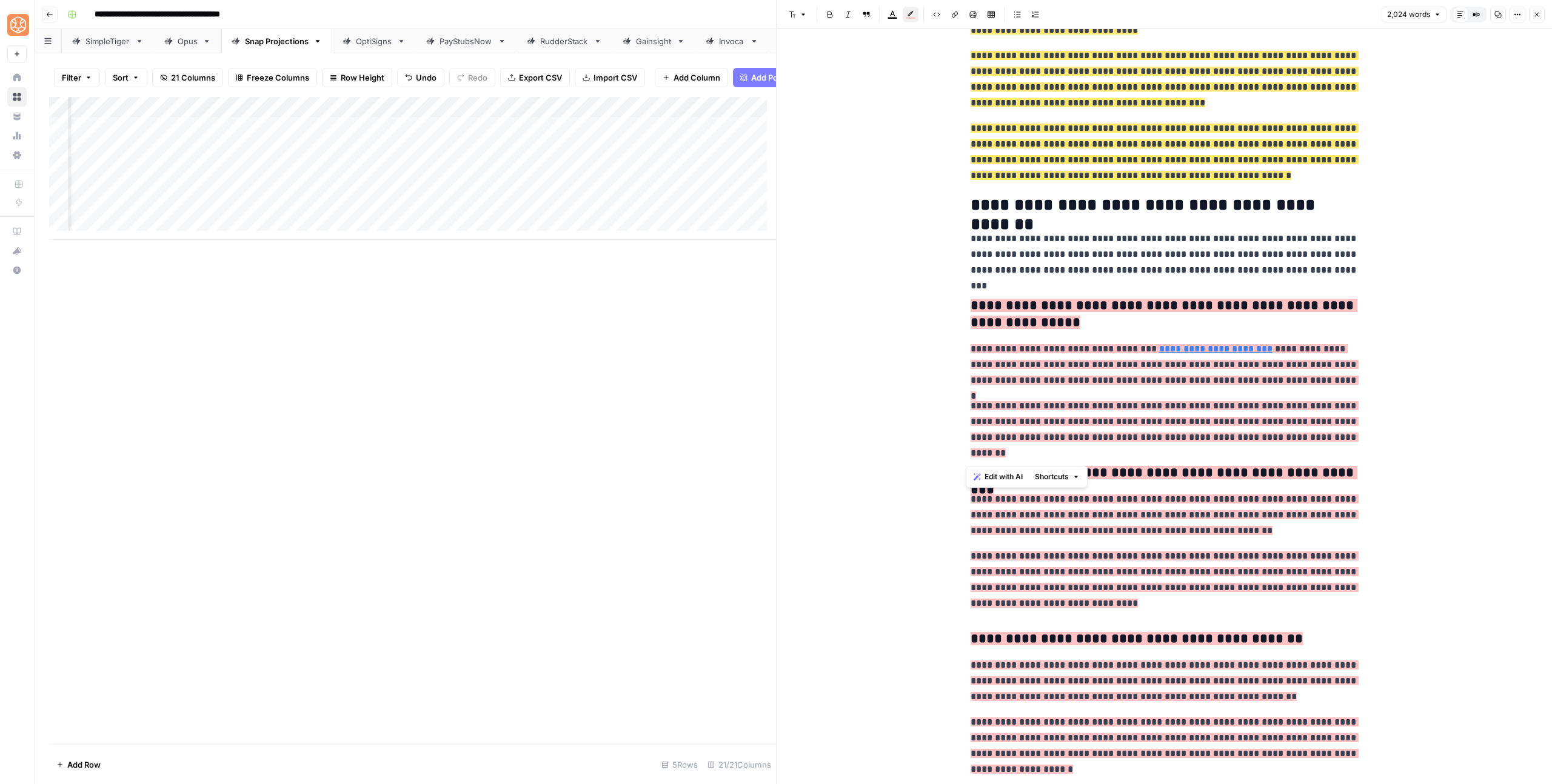 scroll, scrollTop: 3031, scrollLeft: 0, axis: vertical 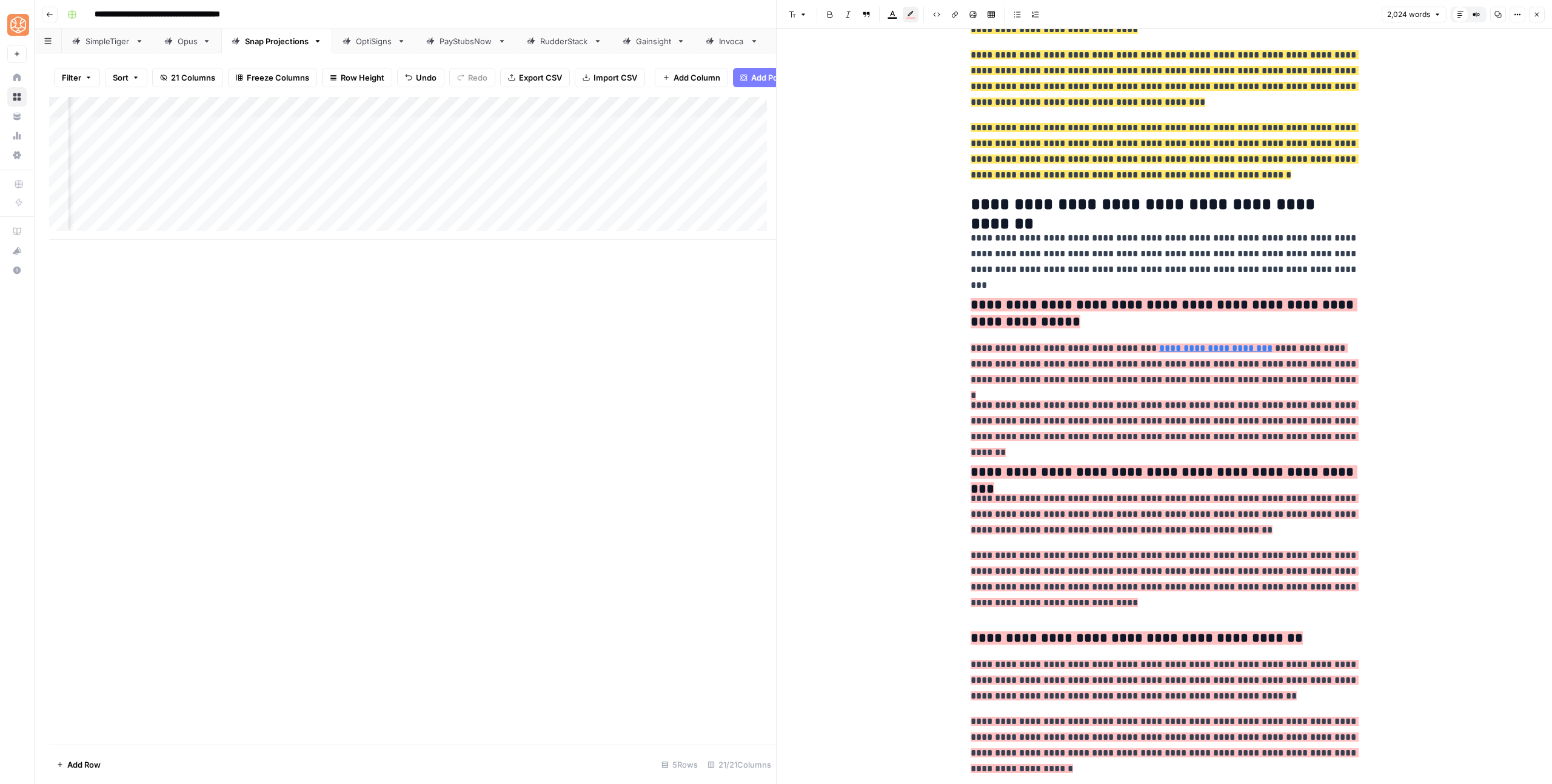 click on "**********" at bounding box center [1165, 428] 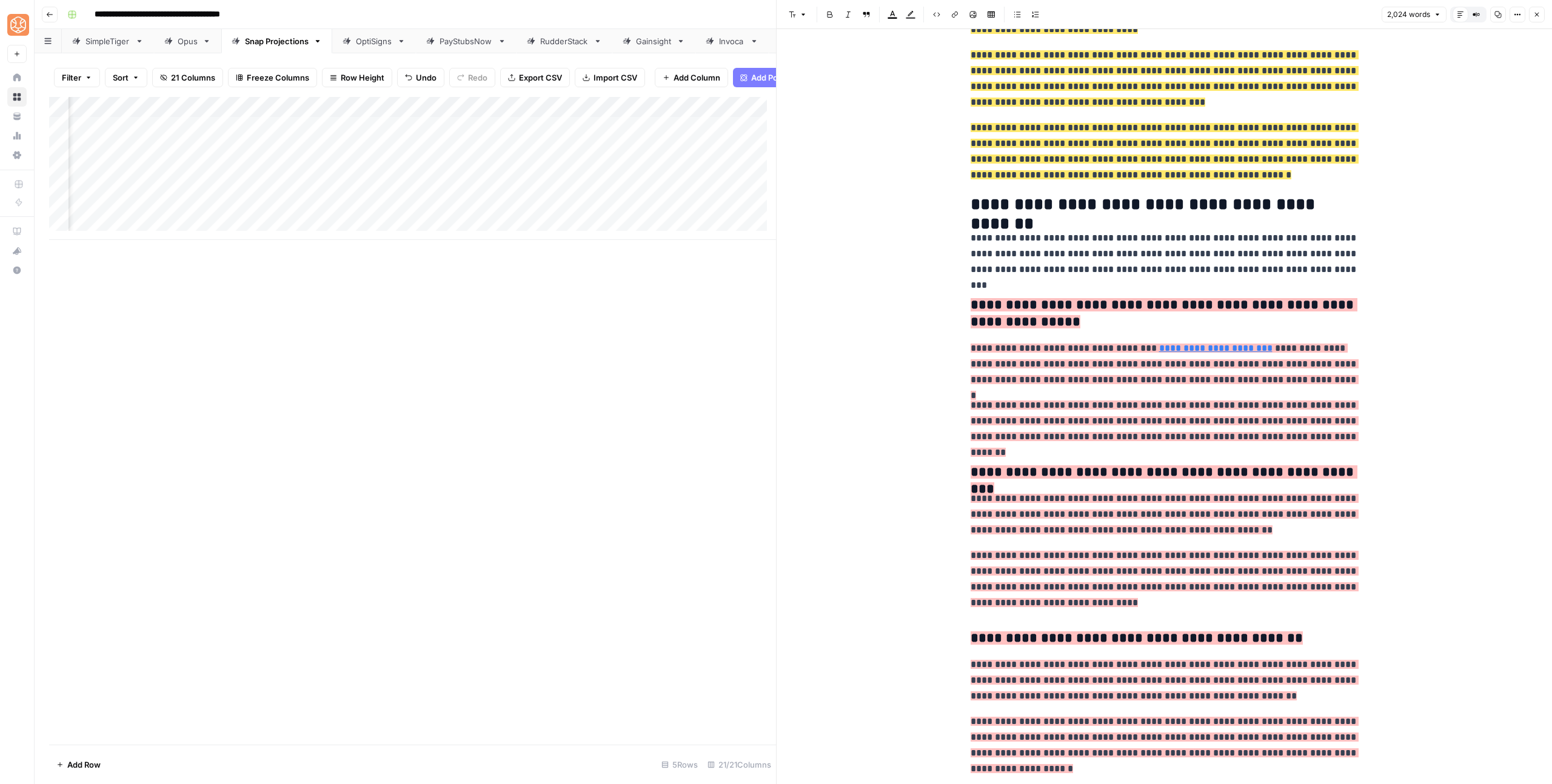 click on "**********" at bounding box center [1165, 254] 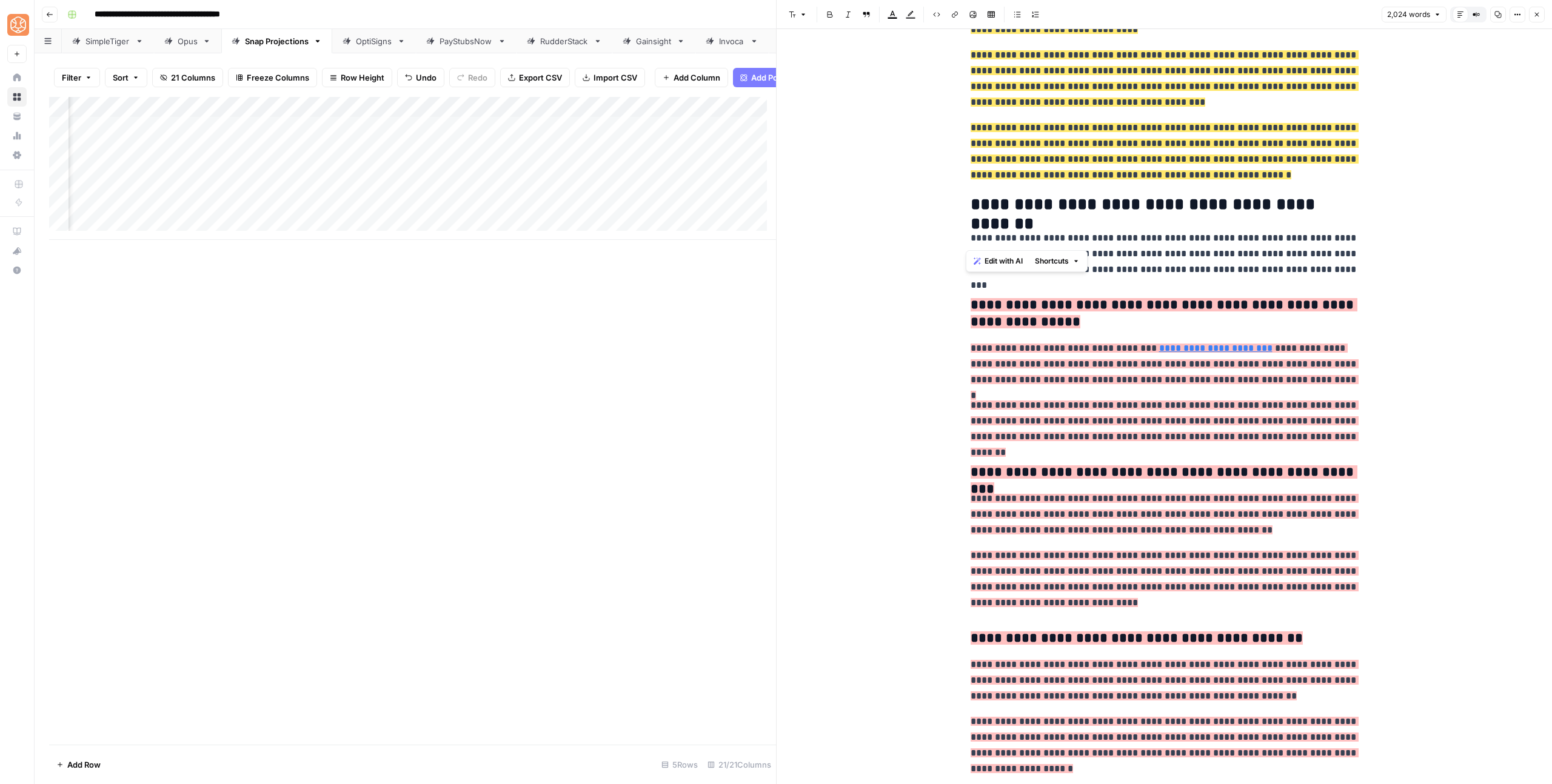 click on "**********" at bounding box center [1165, 254] 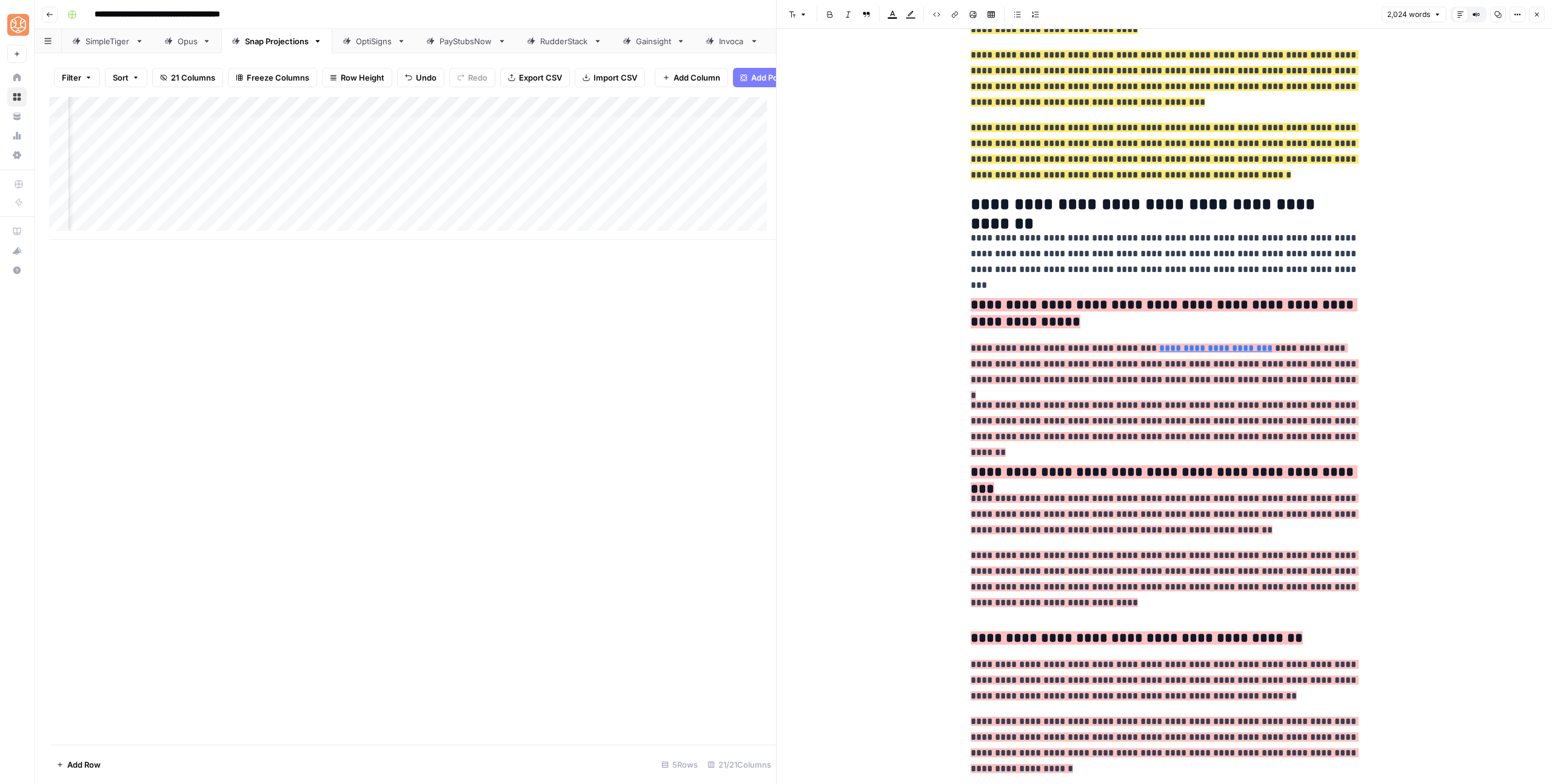 click 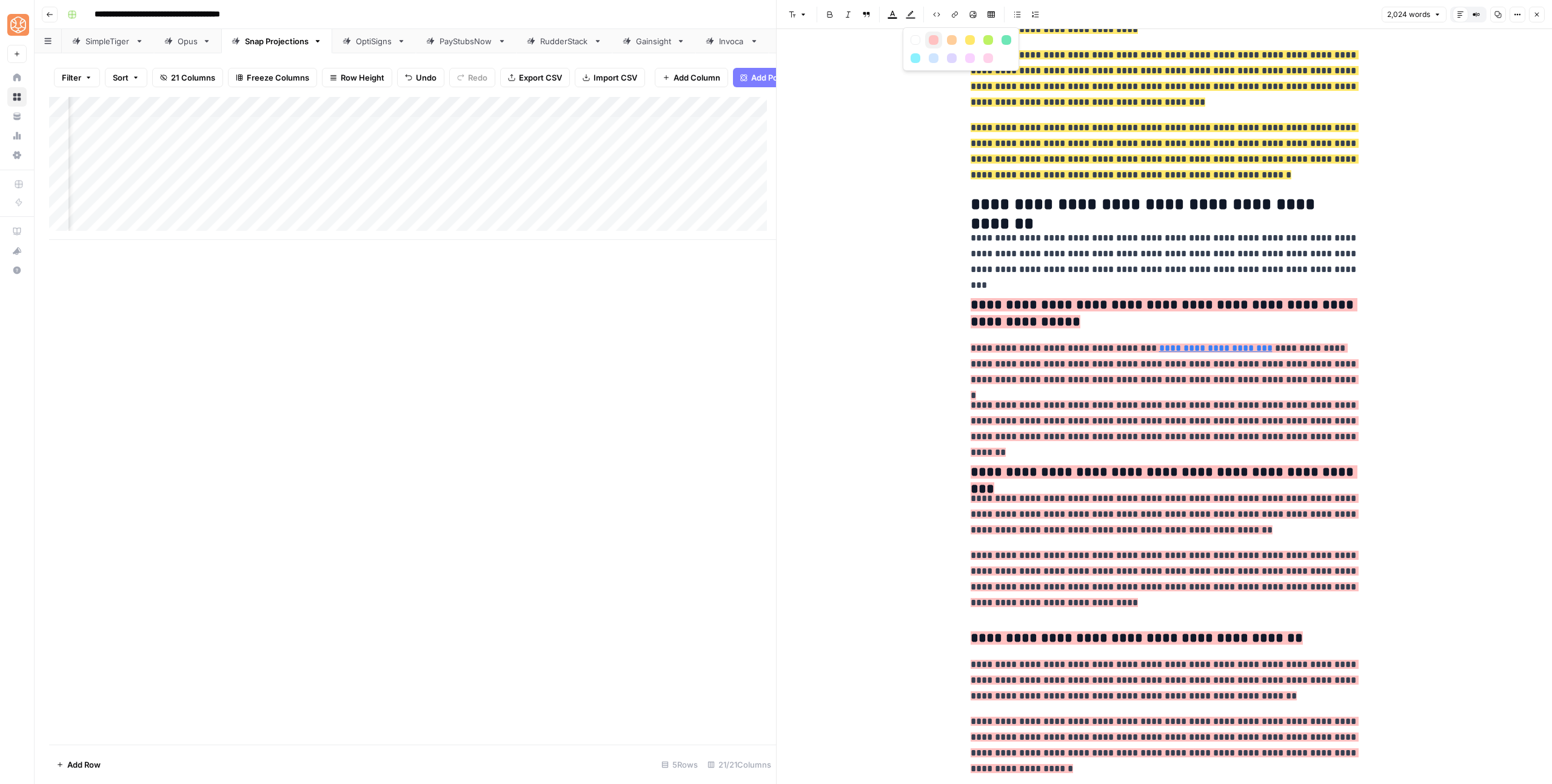 click at bounding box center (934, 40) 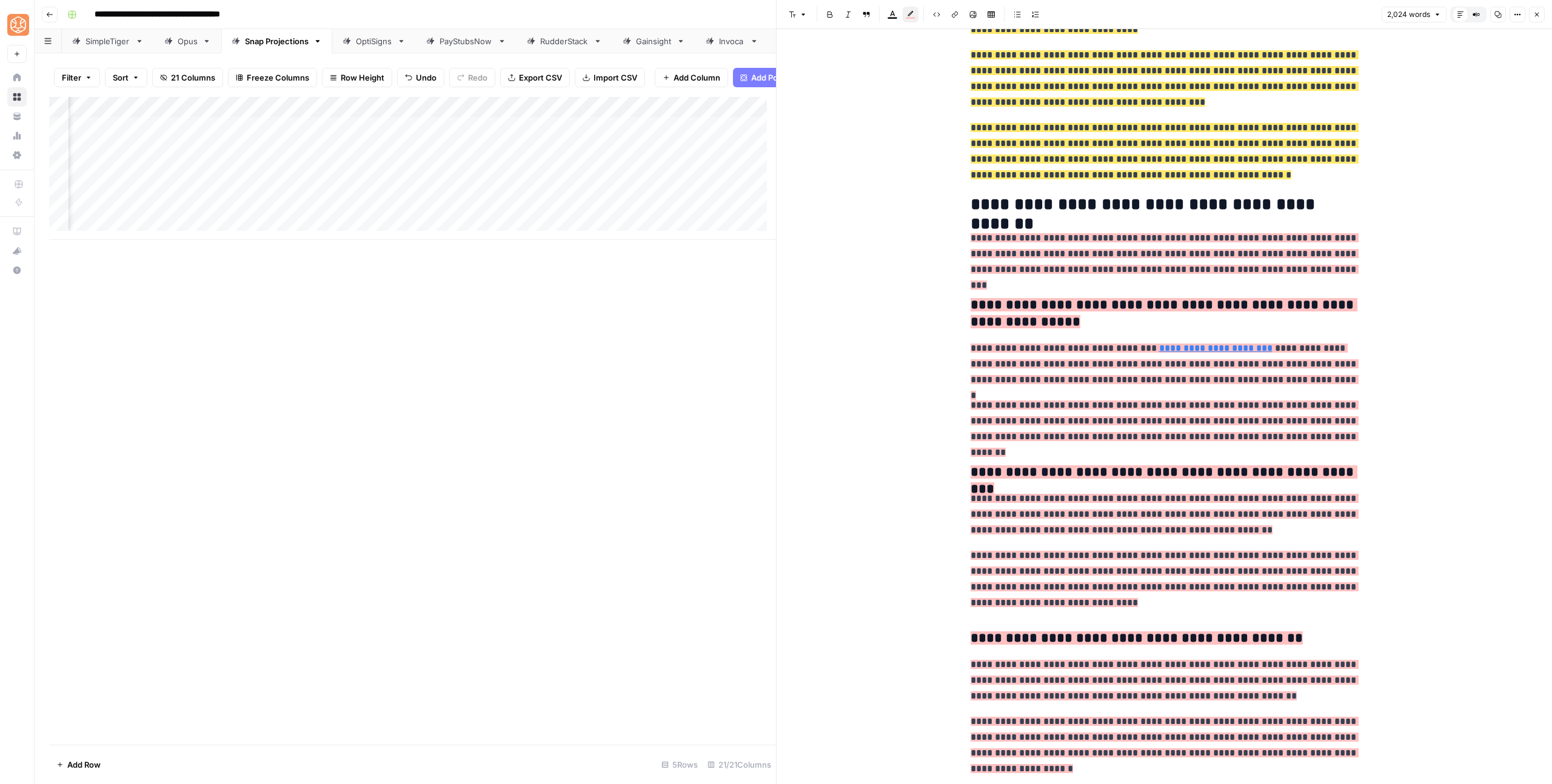 click on "**********" at bounding box center [1164, 313] 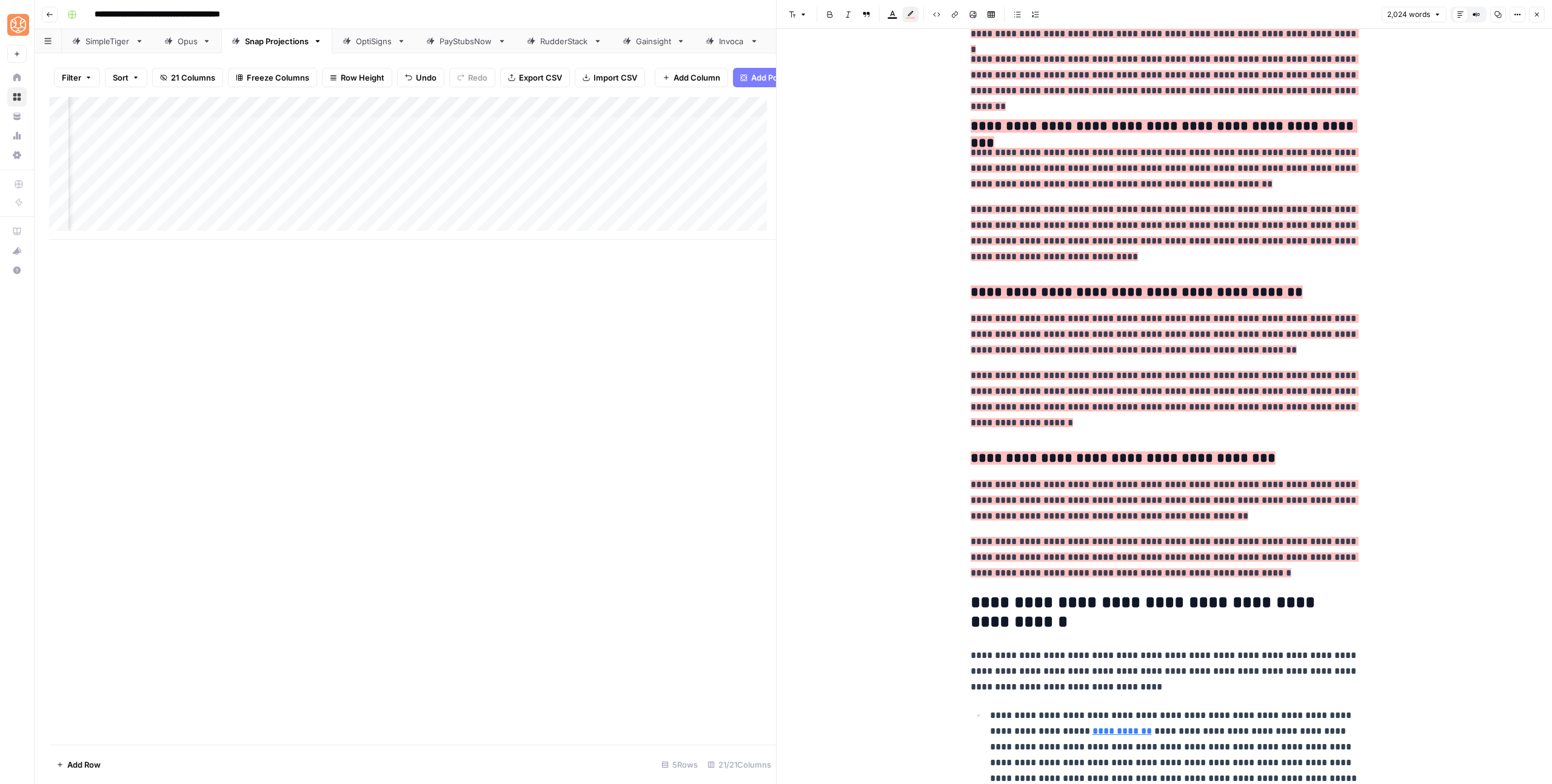 scroll, scrollTop: 3386, scrollLeft: 0, axis: vertical 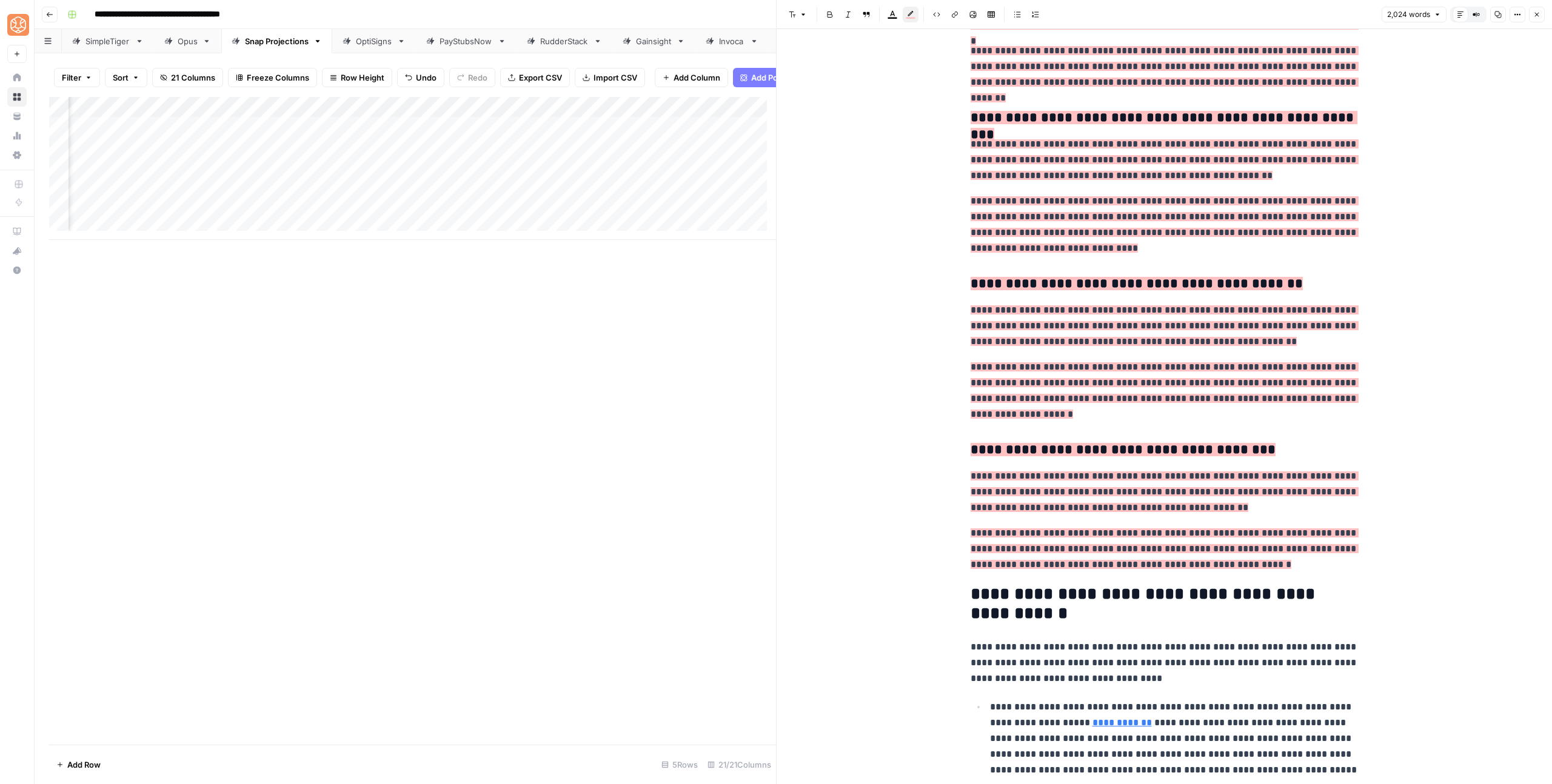 click on "**********" at bounding box center (1165, 549) 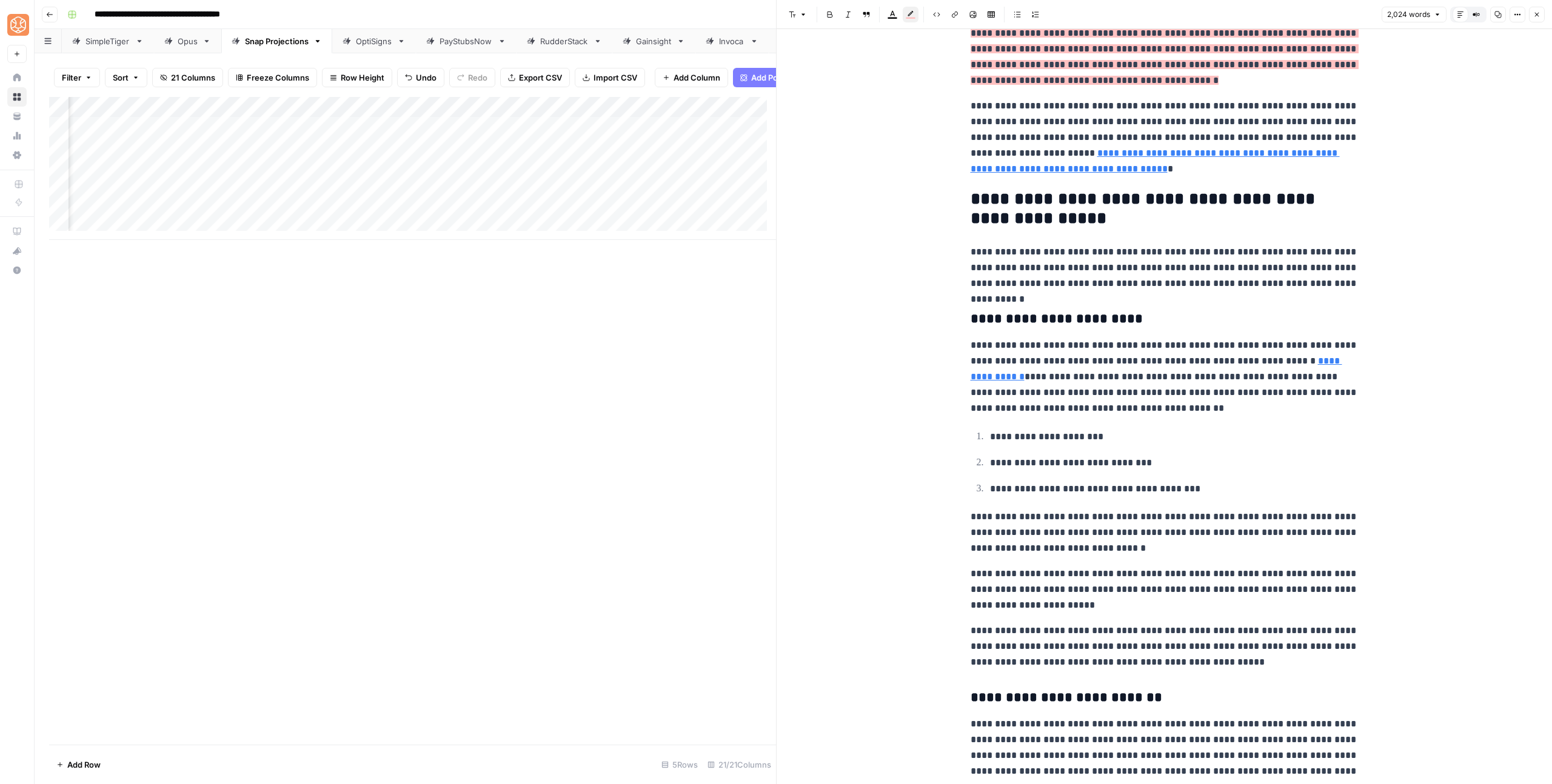 scroll, scrollTop: 1446, scrollLeft: 0, axis: vertical 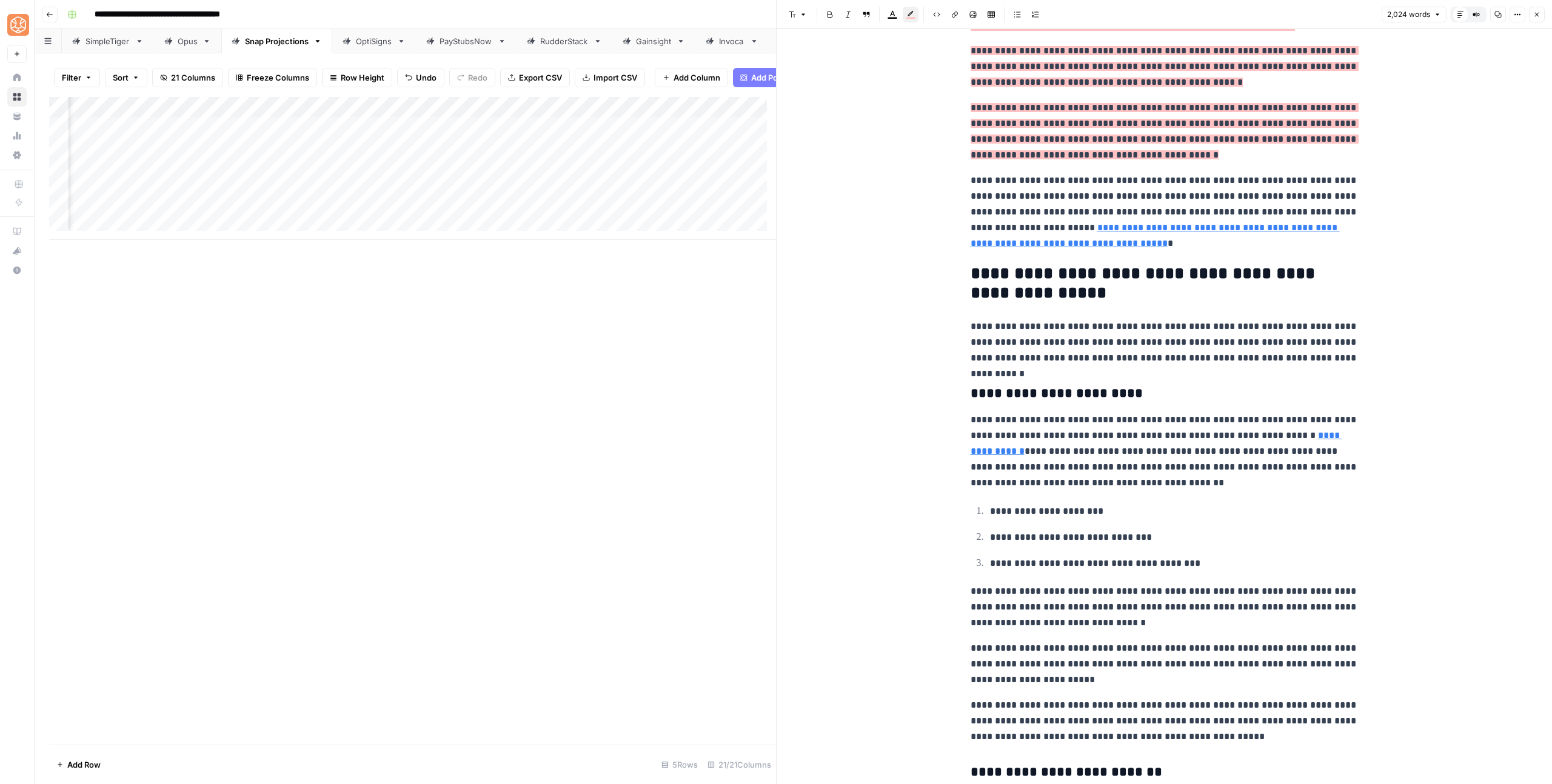 click on "**********" at bounding box center [1165, 284] 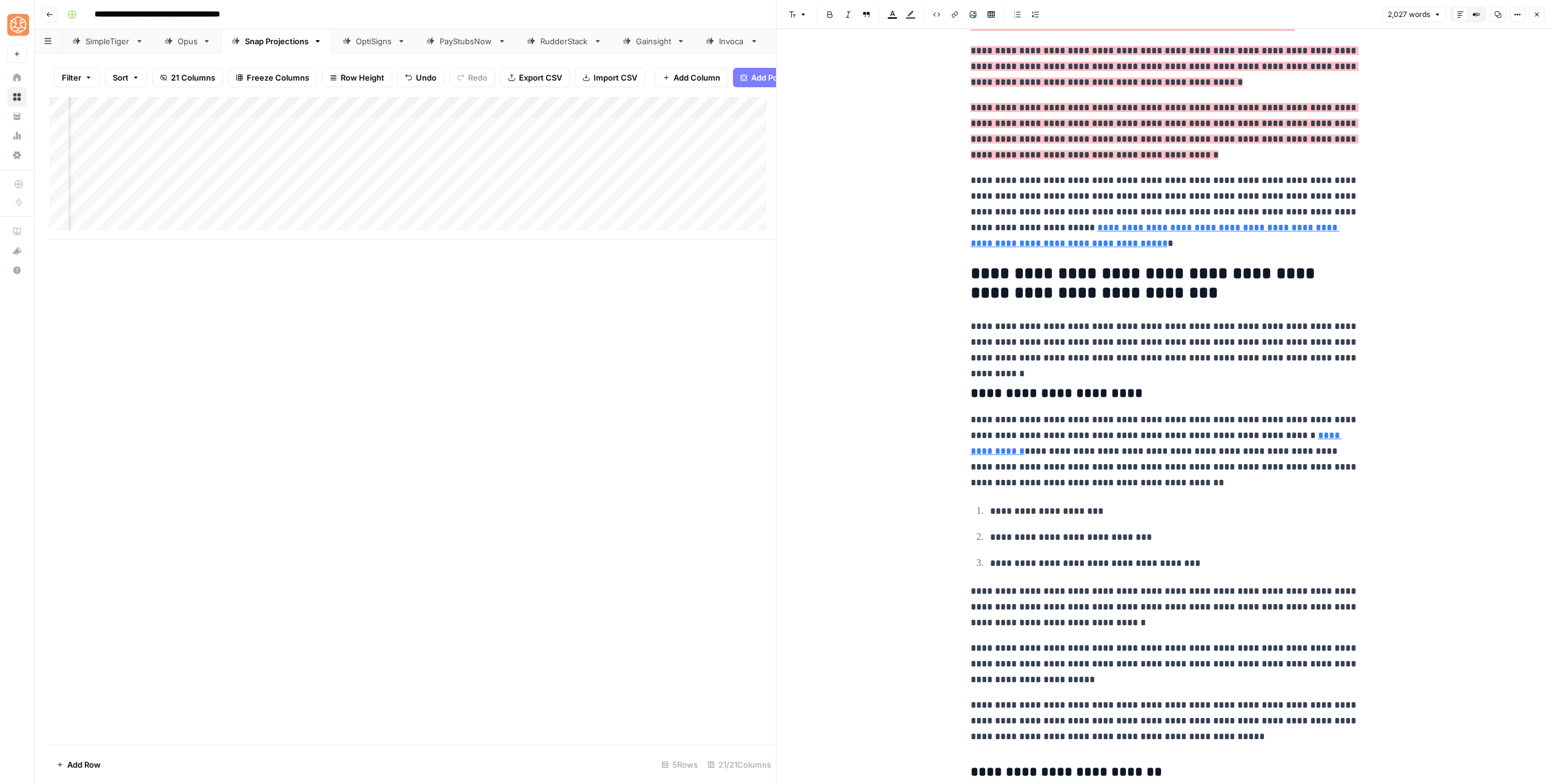 click on "**********" at bounding box center (1165, 284) 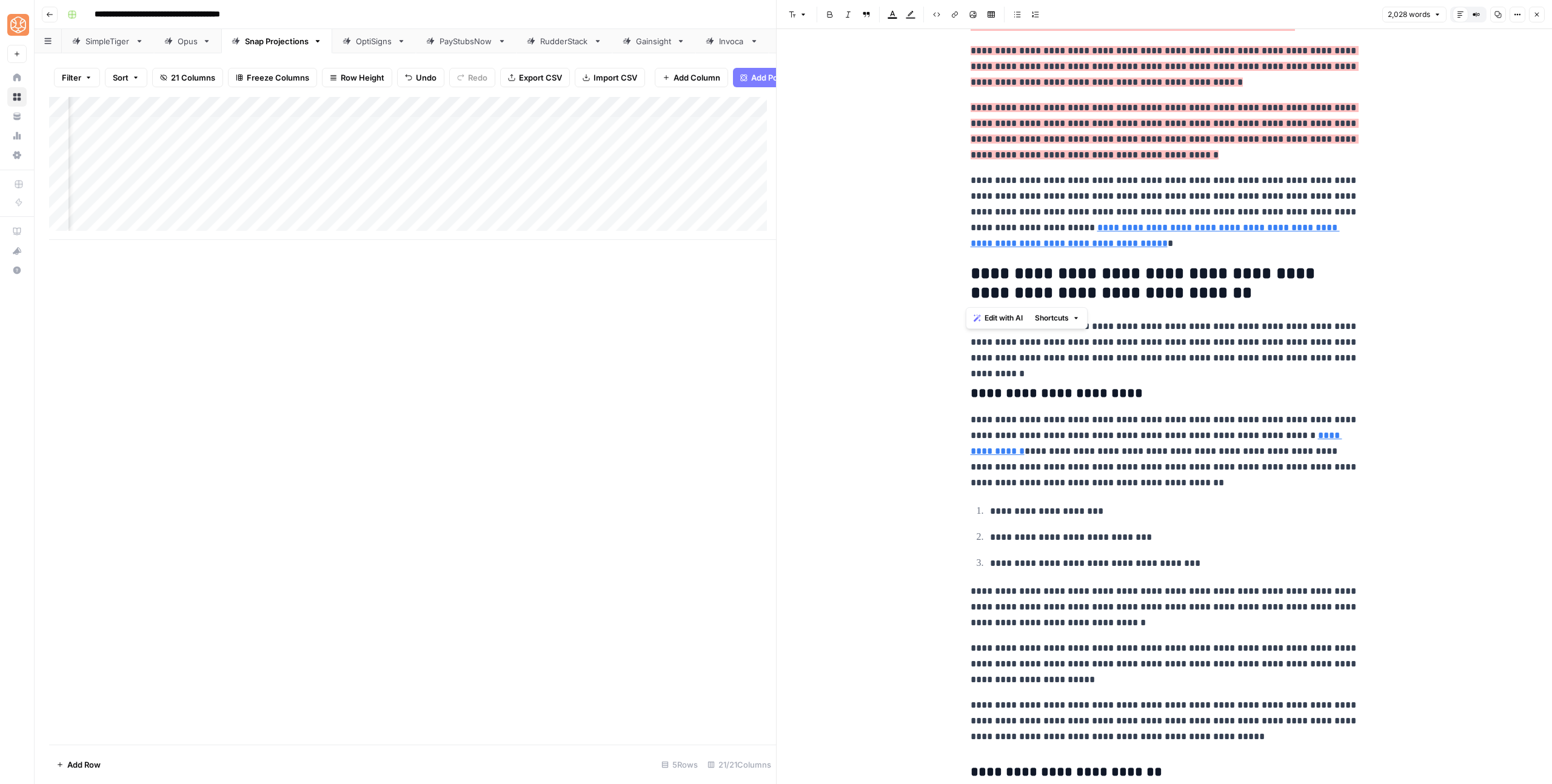drag, startPoint x: 1174, startPoint y: 268, endPoint x: 1045, endPoint y: 263, distance: 129.09686 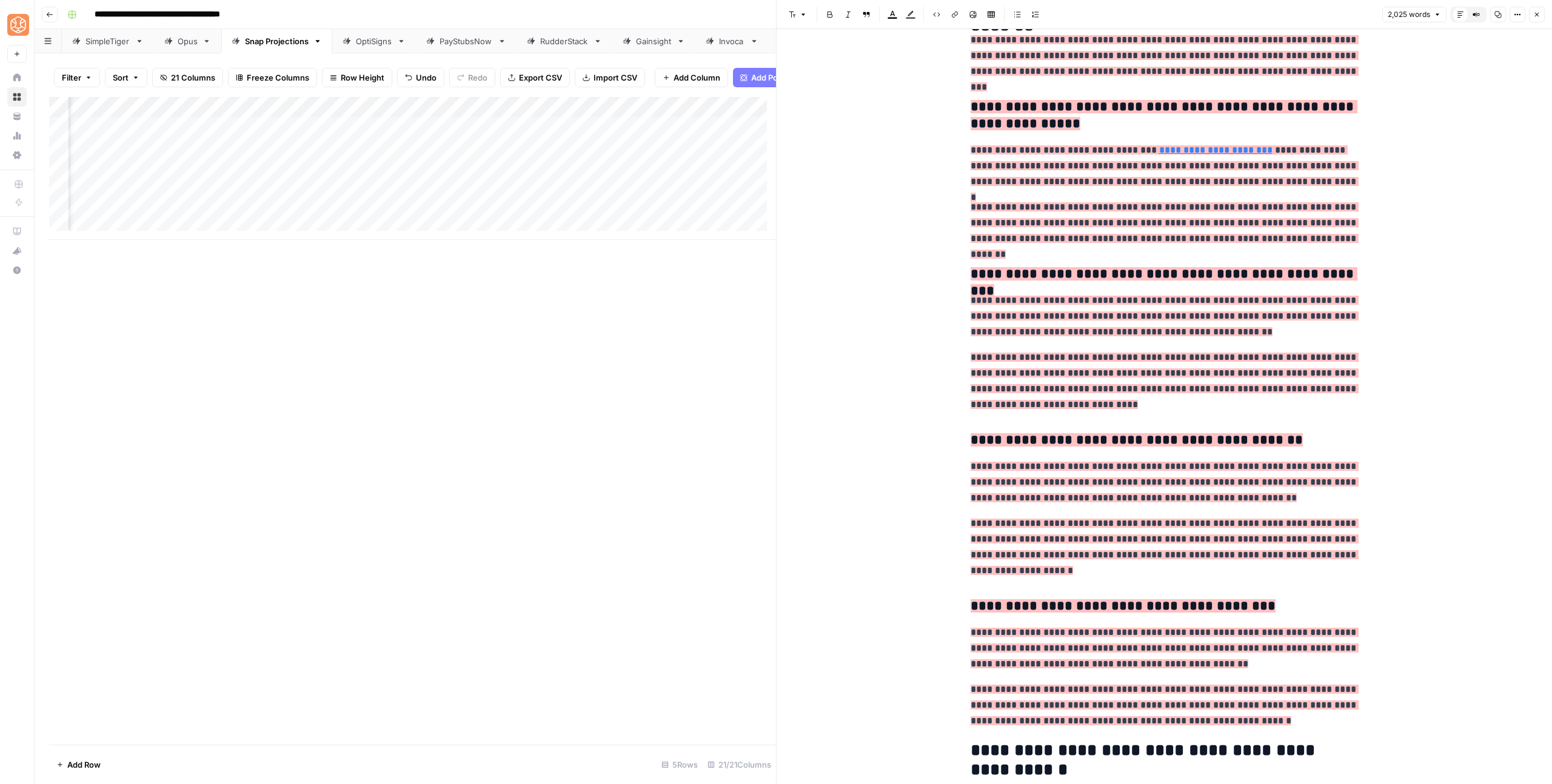 scroll, scrollTop: 3479, scrollLeft: 0, axis: vertical 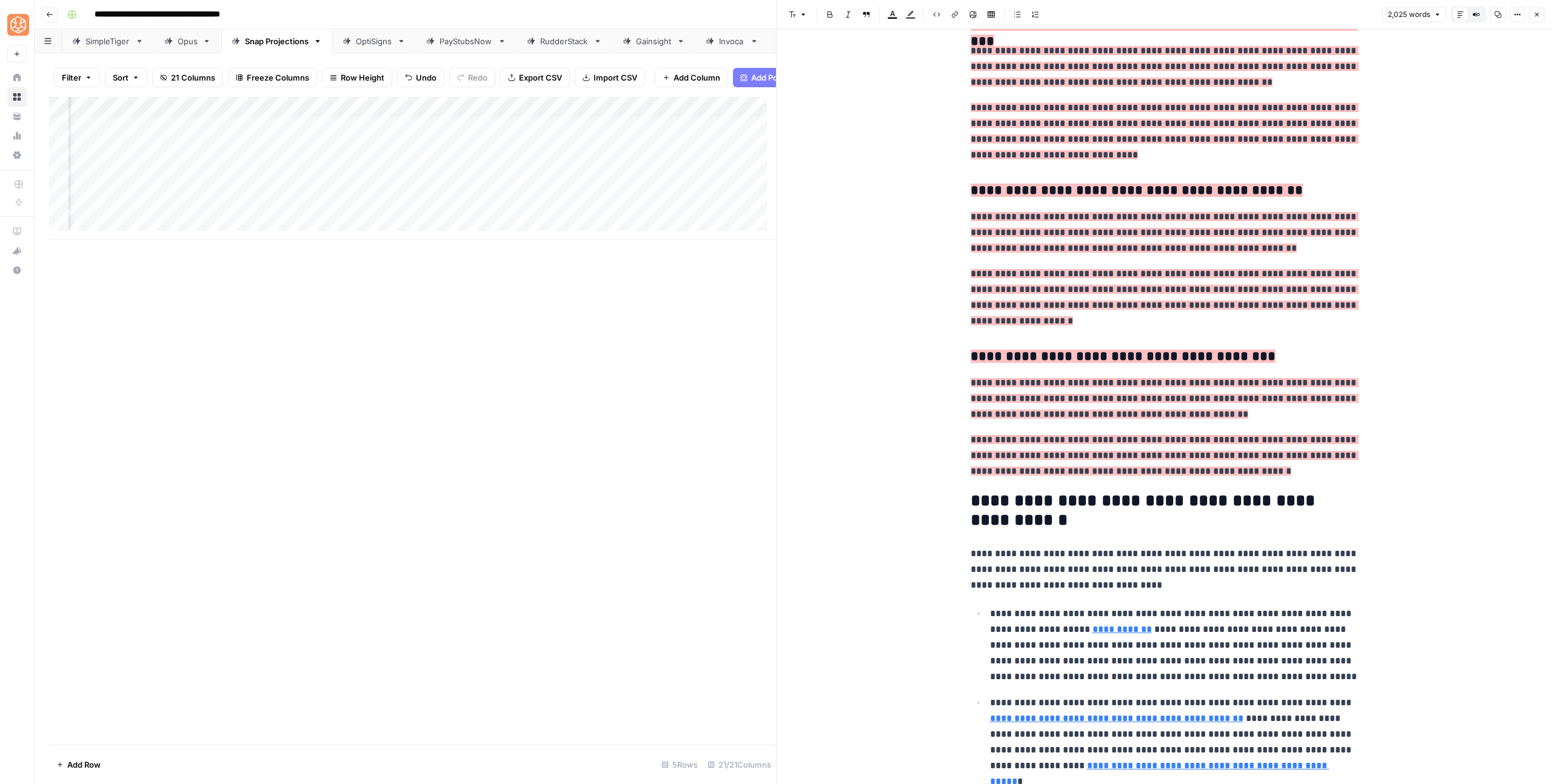 click on "**********" at bounding box center [1165, 456] 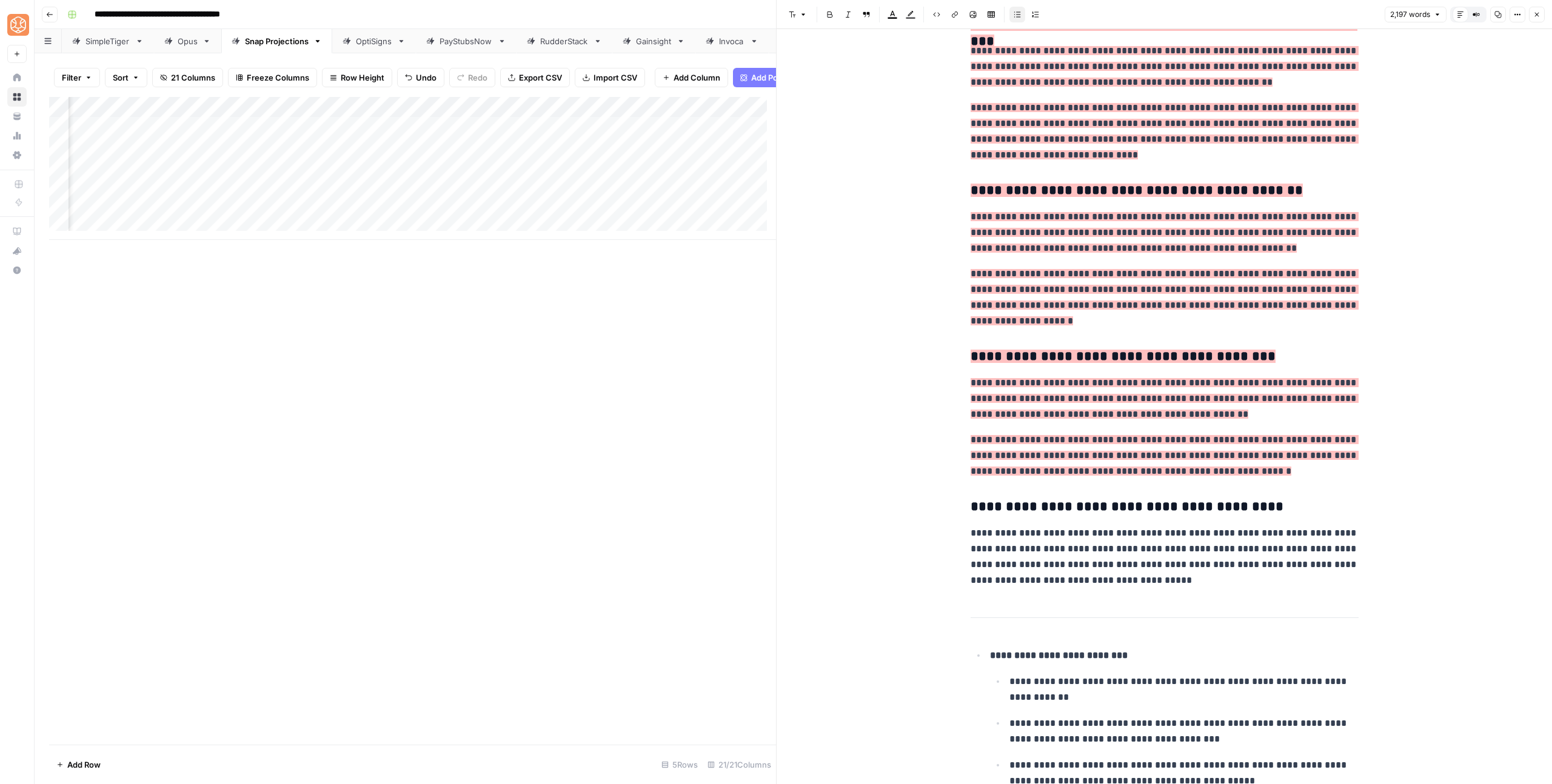 scroll, scrollTop: 3855, scrollLeft: 0, axis: vertical 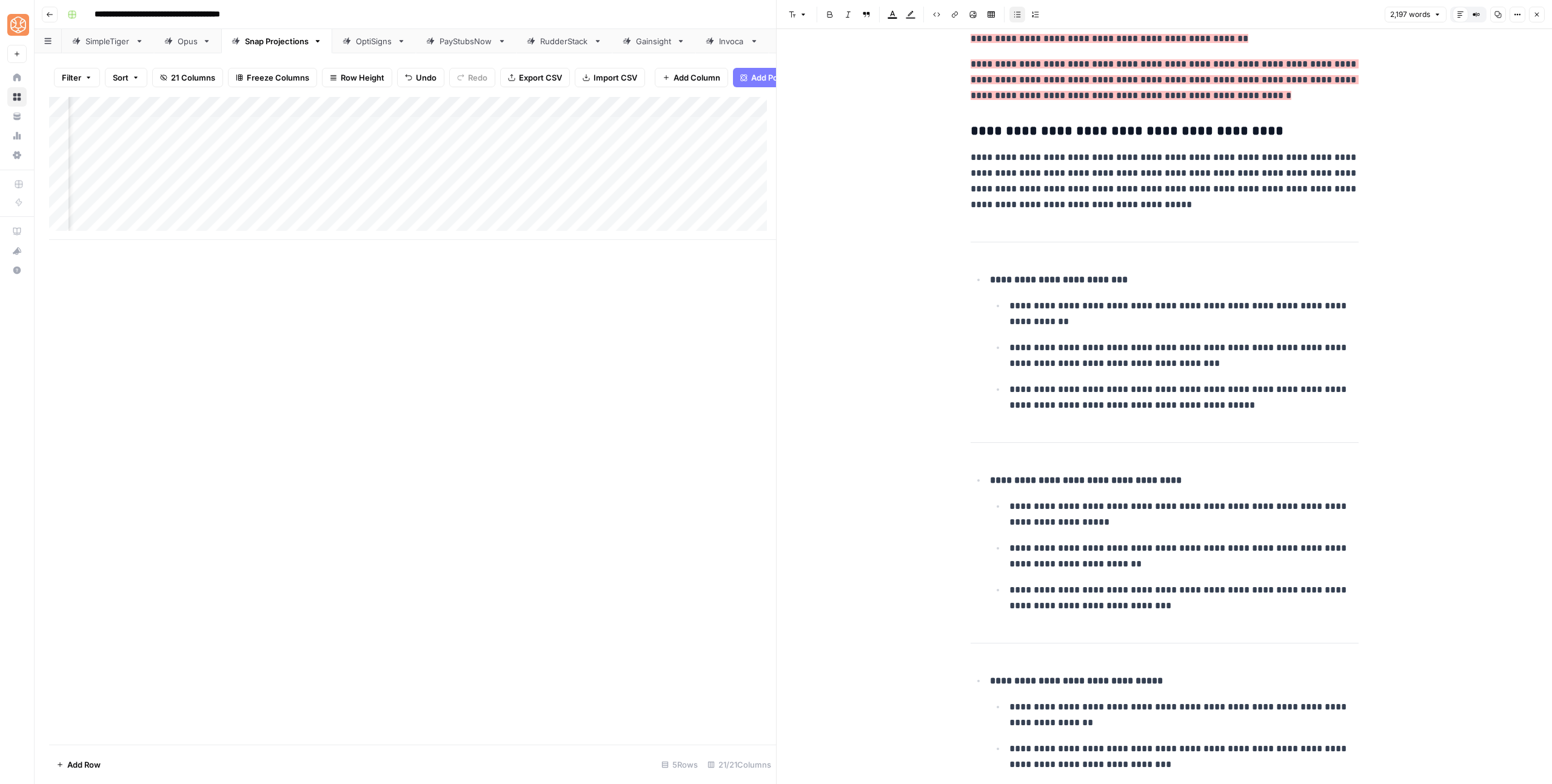 click on "**********" at bounding box center (1165, 131) 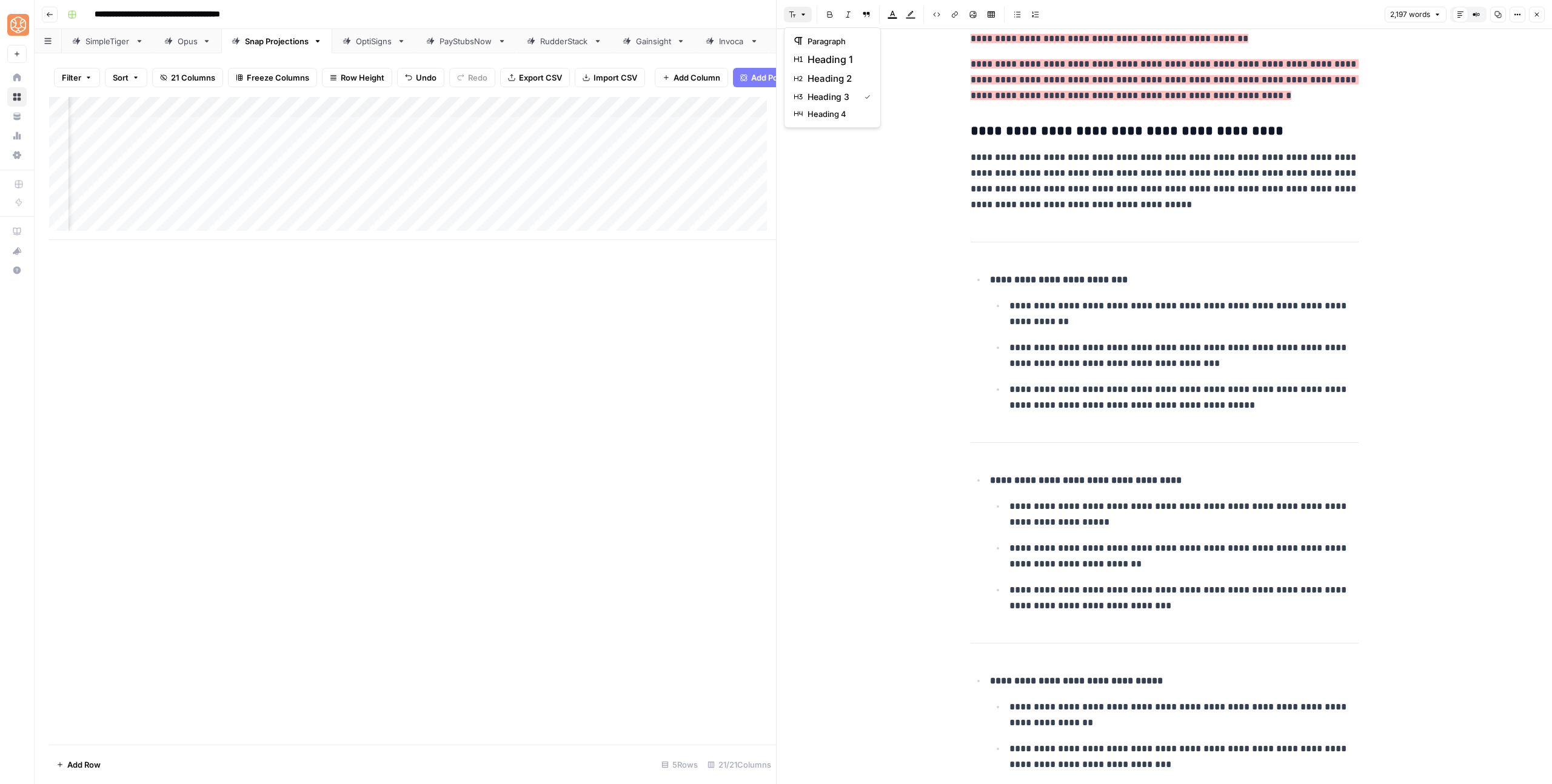 click 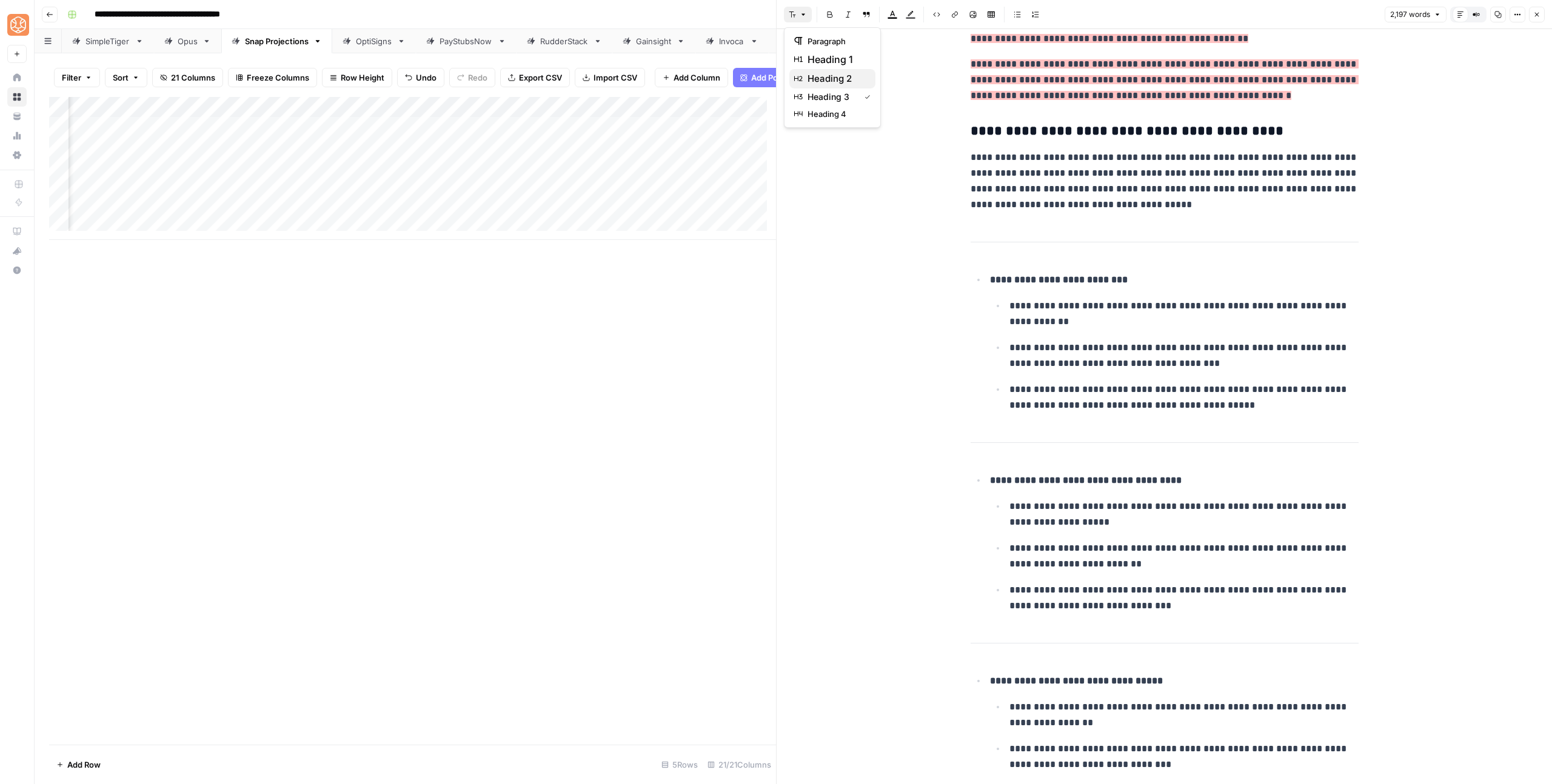 click on "heading 2" at bounding box center [837, 79] 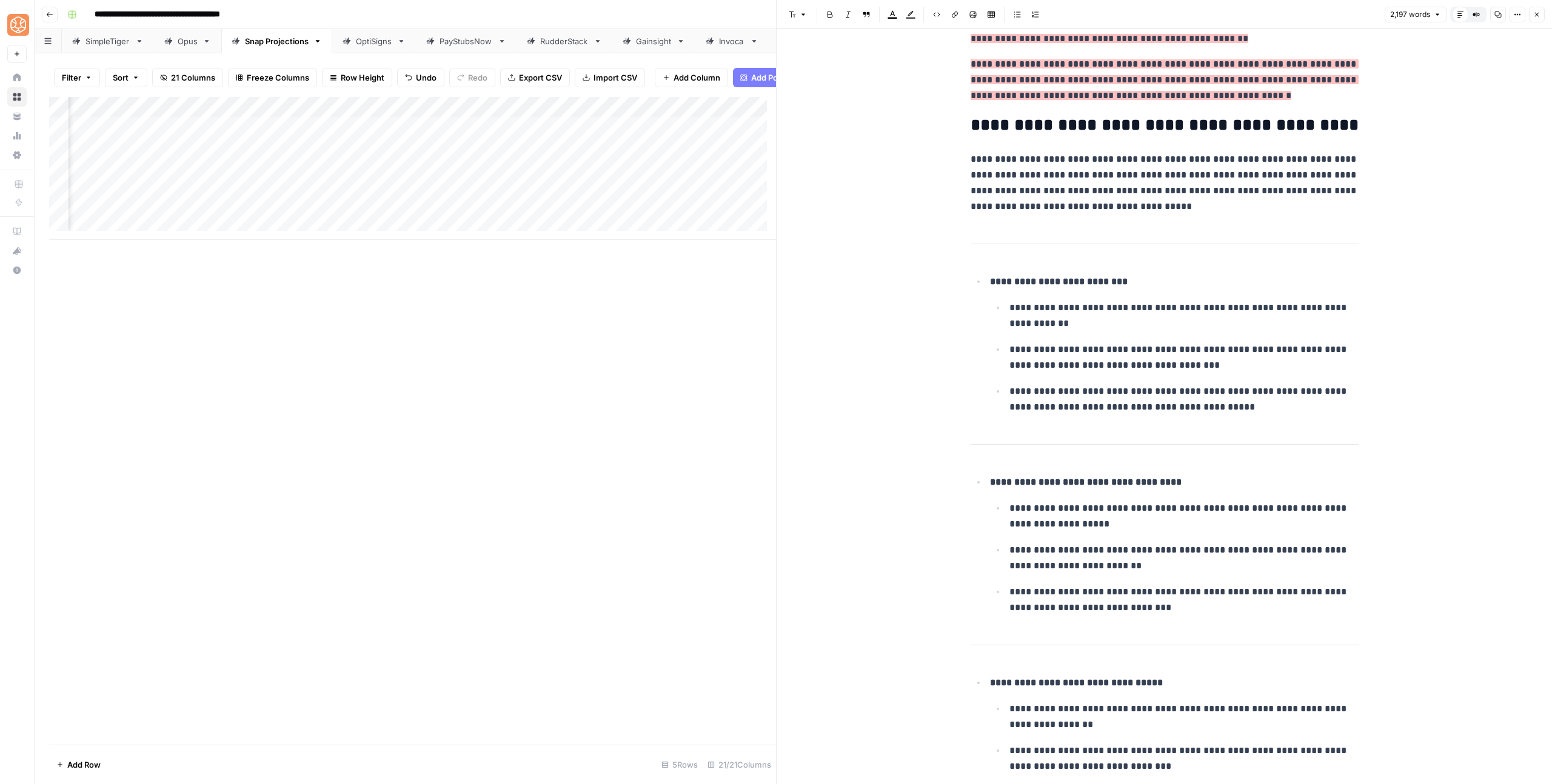 click on "**********" at bounding box center (1165, 125) 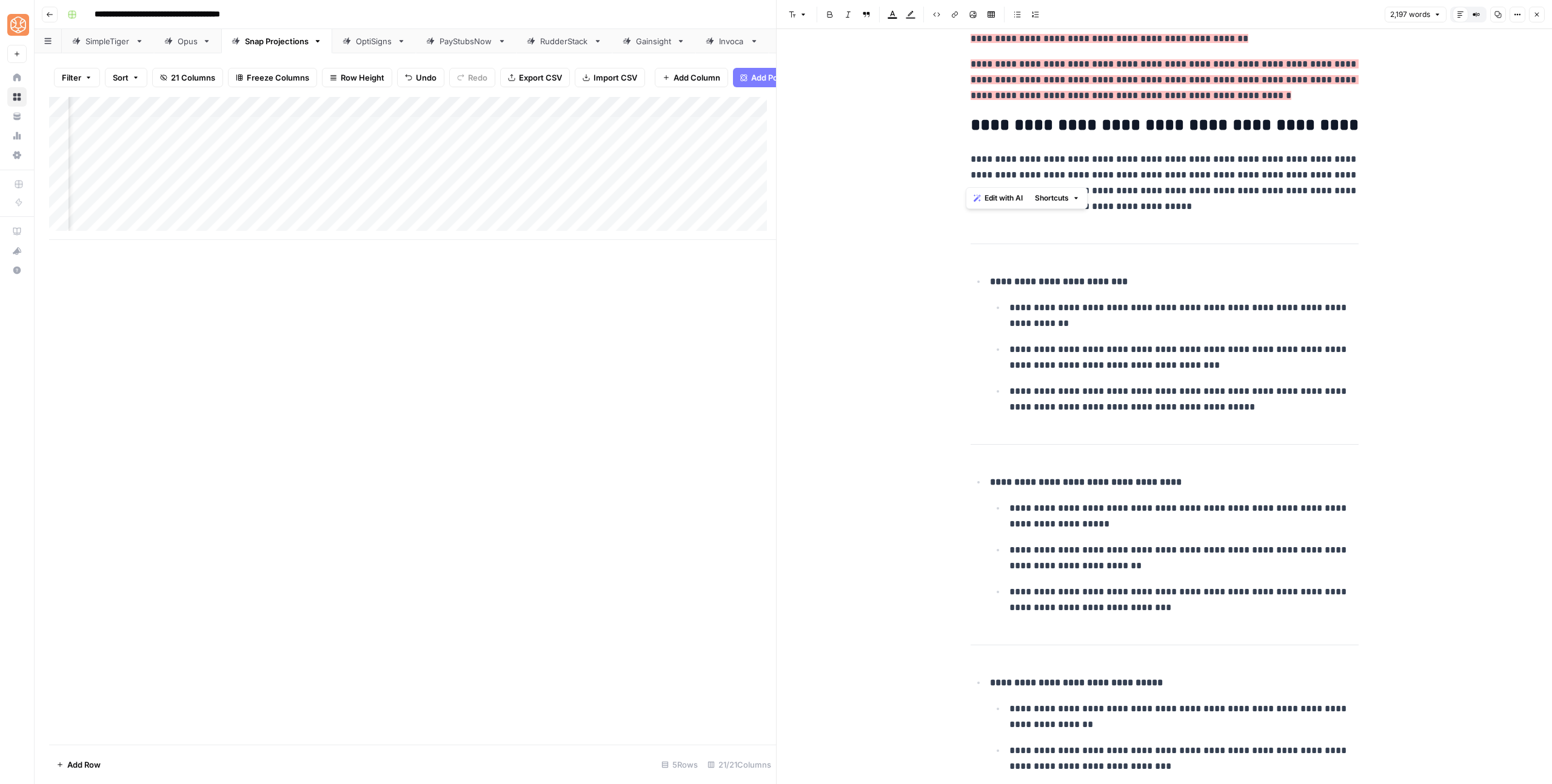 drag, startPoint x: 960, startPoint y: 96, endPoint x: 1186, endPoint y: 179, distance: 240.75922 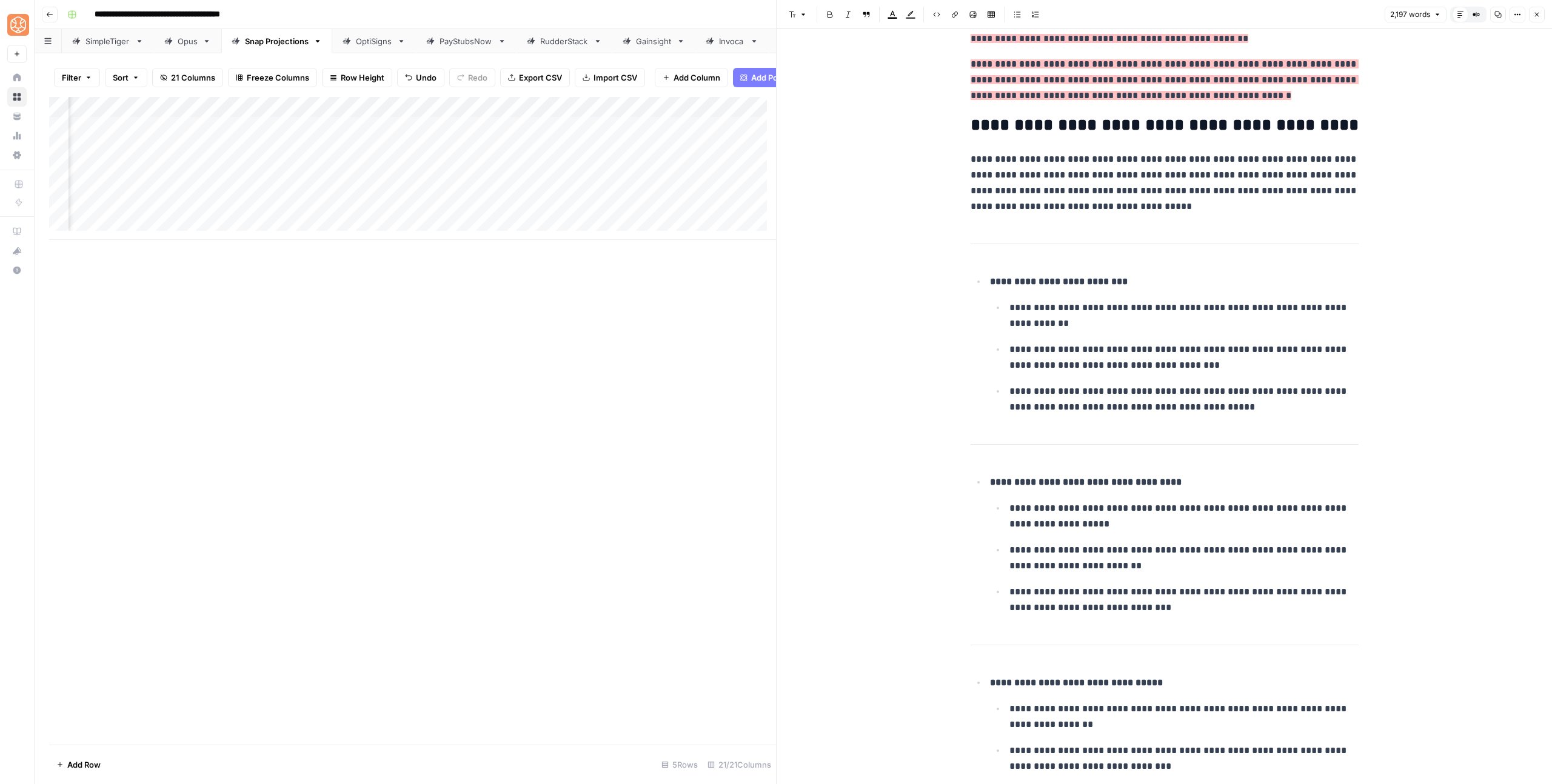 click 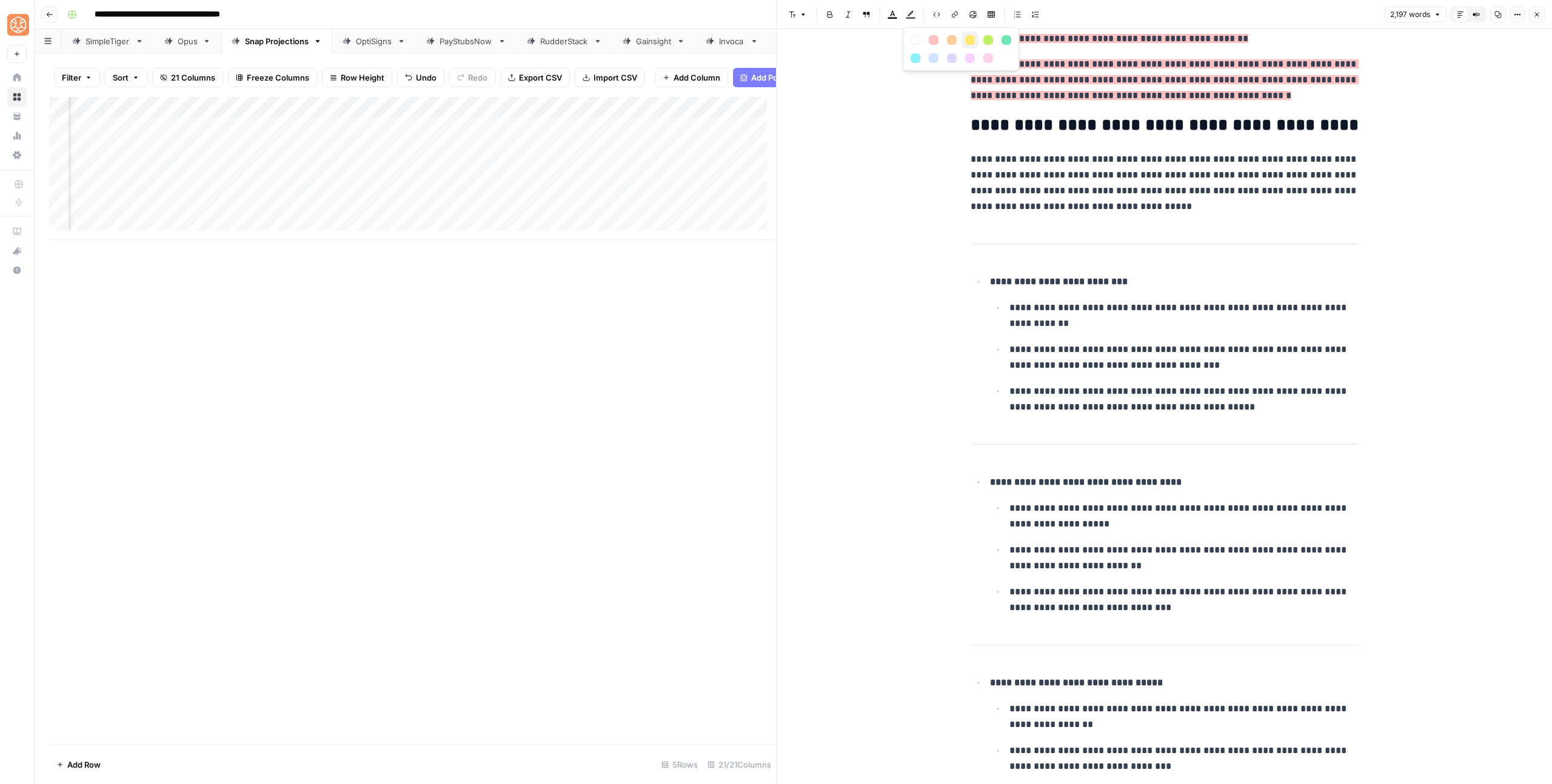 click at bounding box center [970, 40] 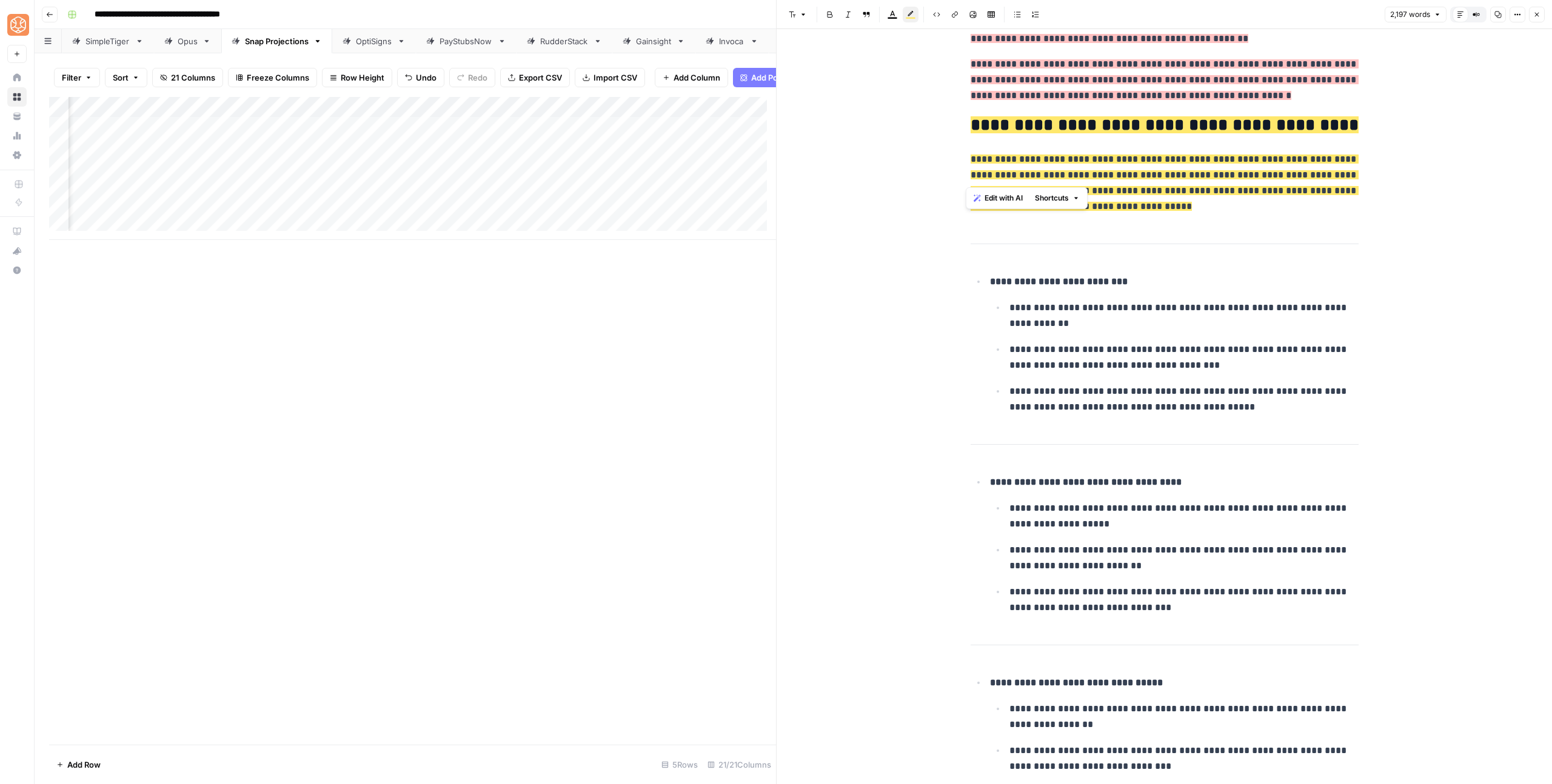 click on "**********" at bounding box center [1165, 182] 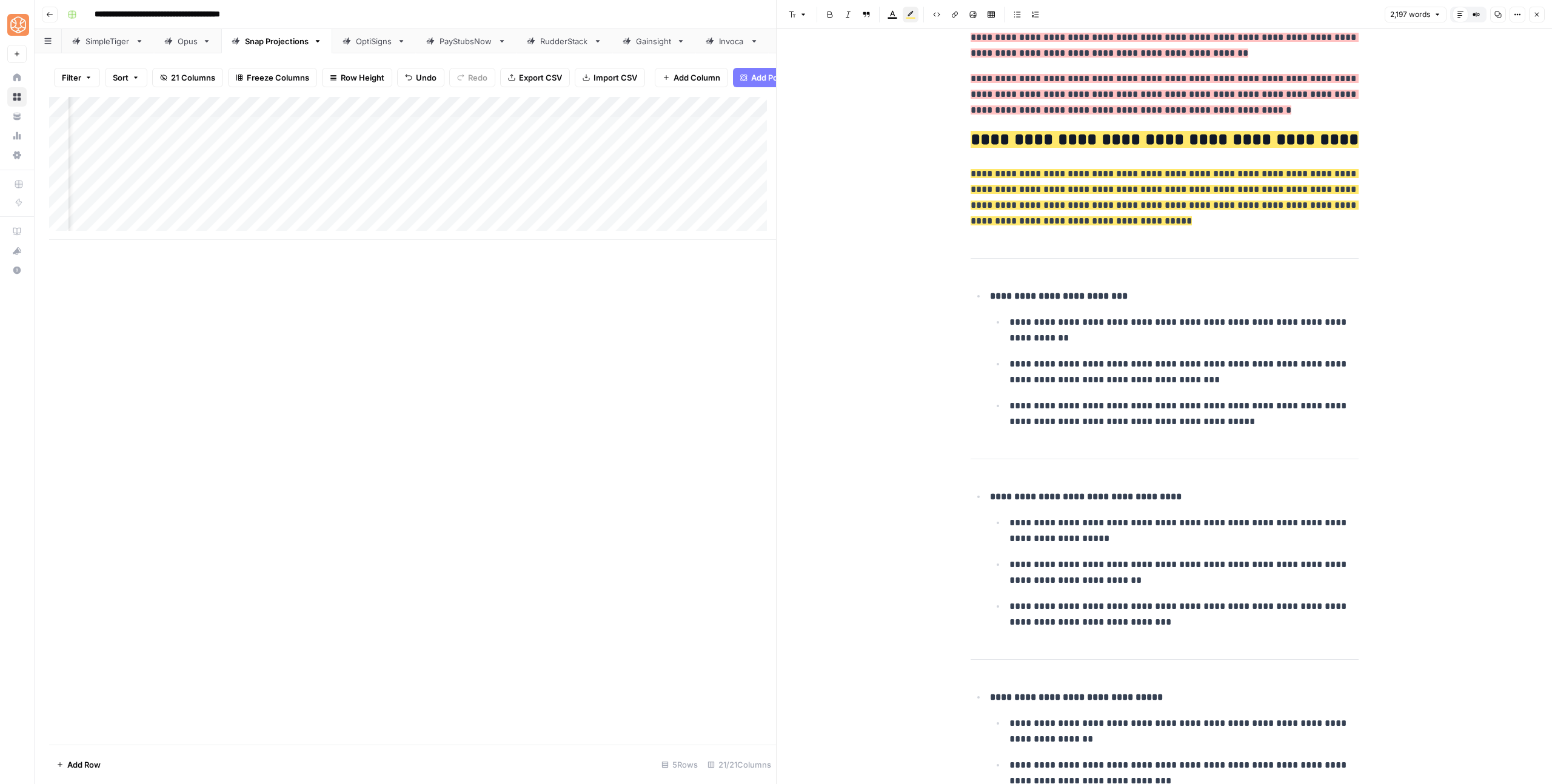 scroll, scrollTop: 3747, scrollLeft: 0, axis: vertical 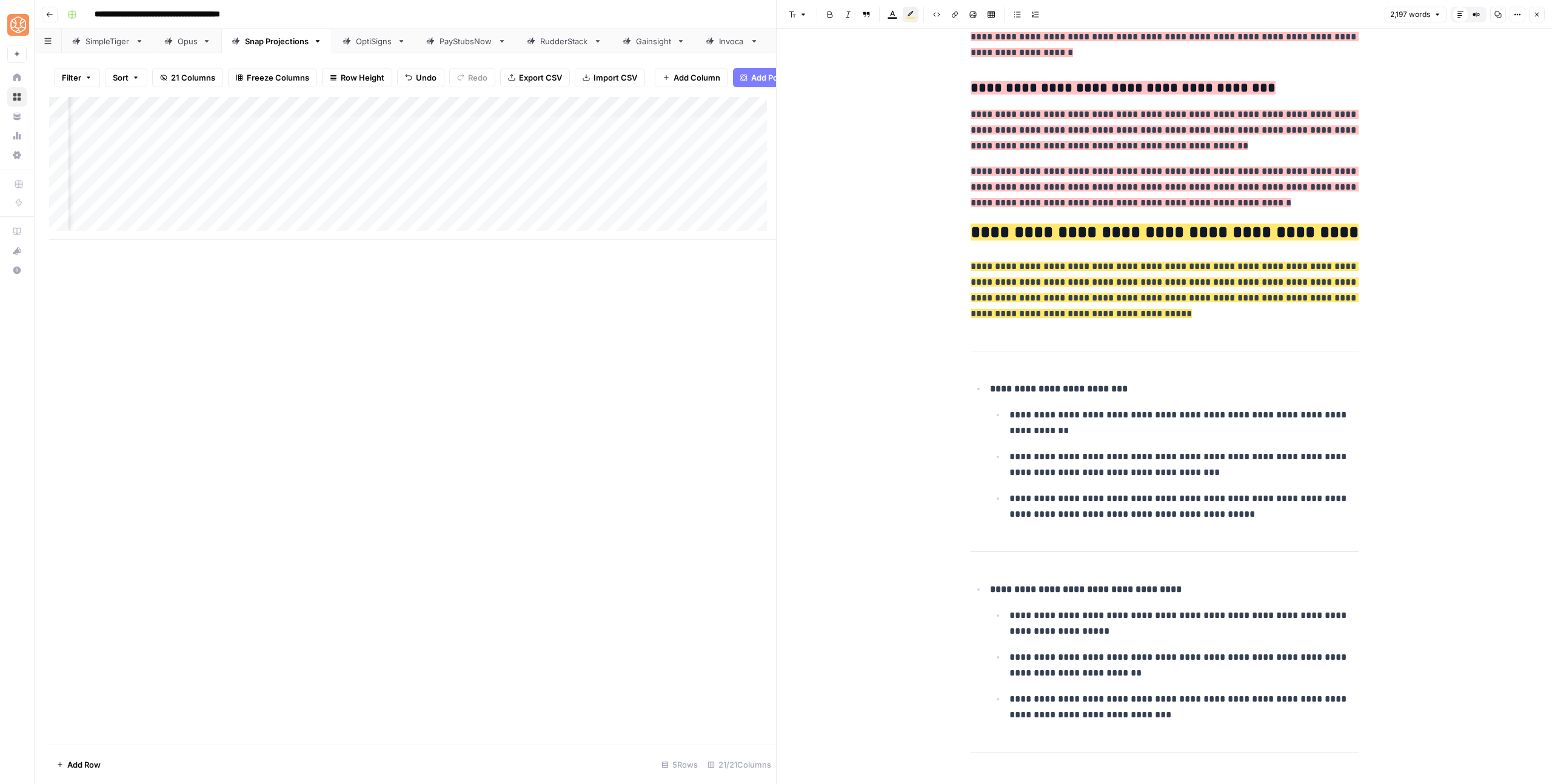click on "**********" at bounding box center (1059, 388) 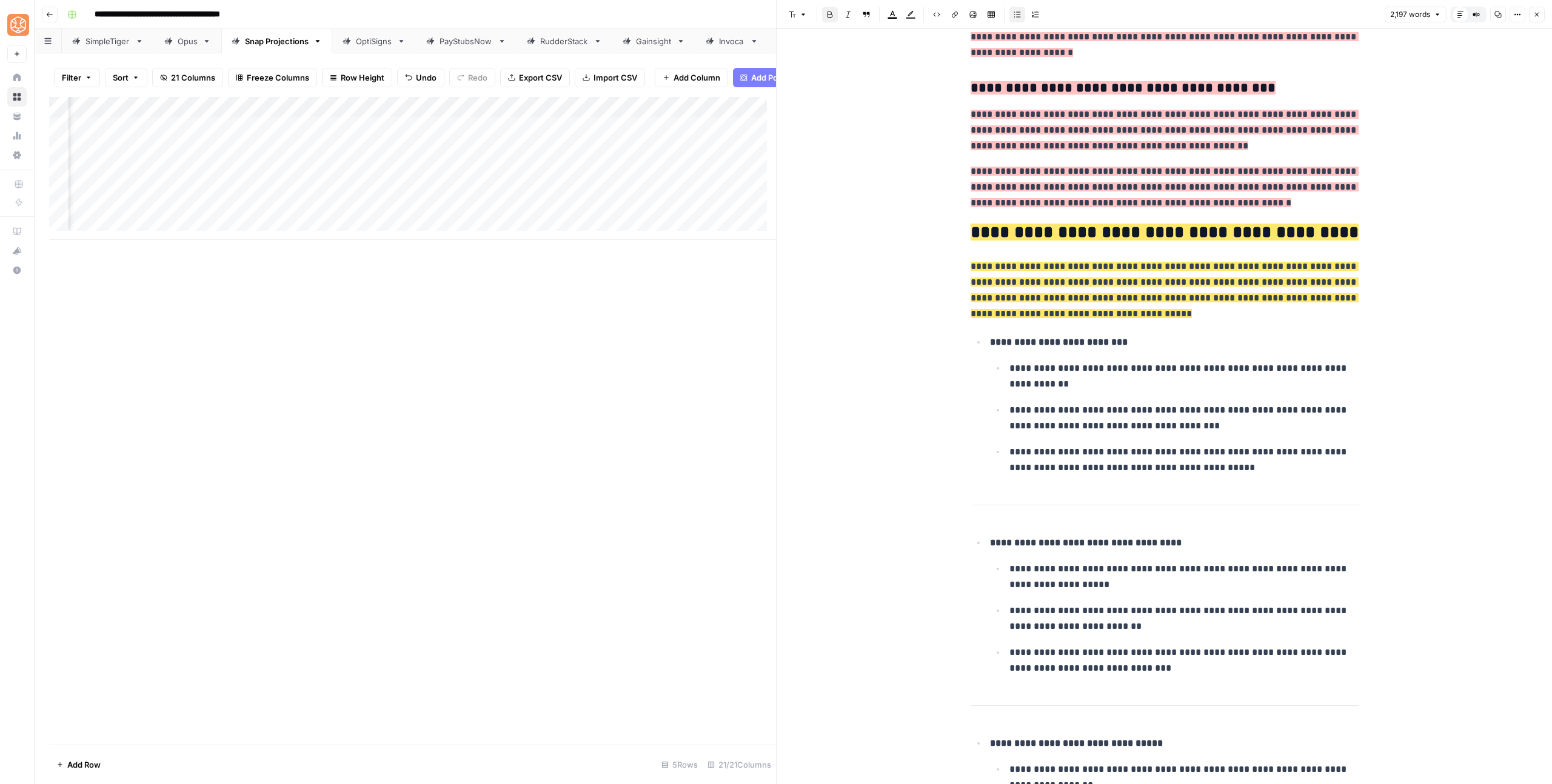 click 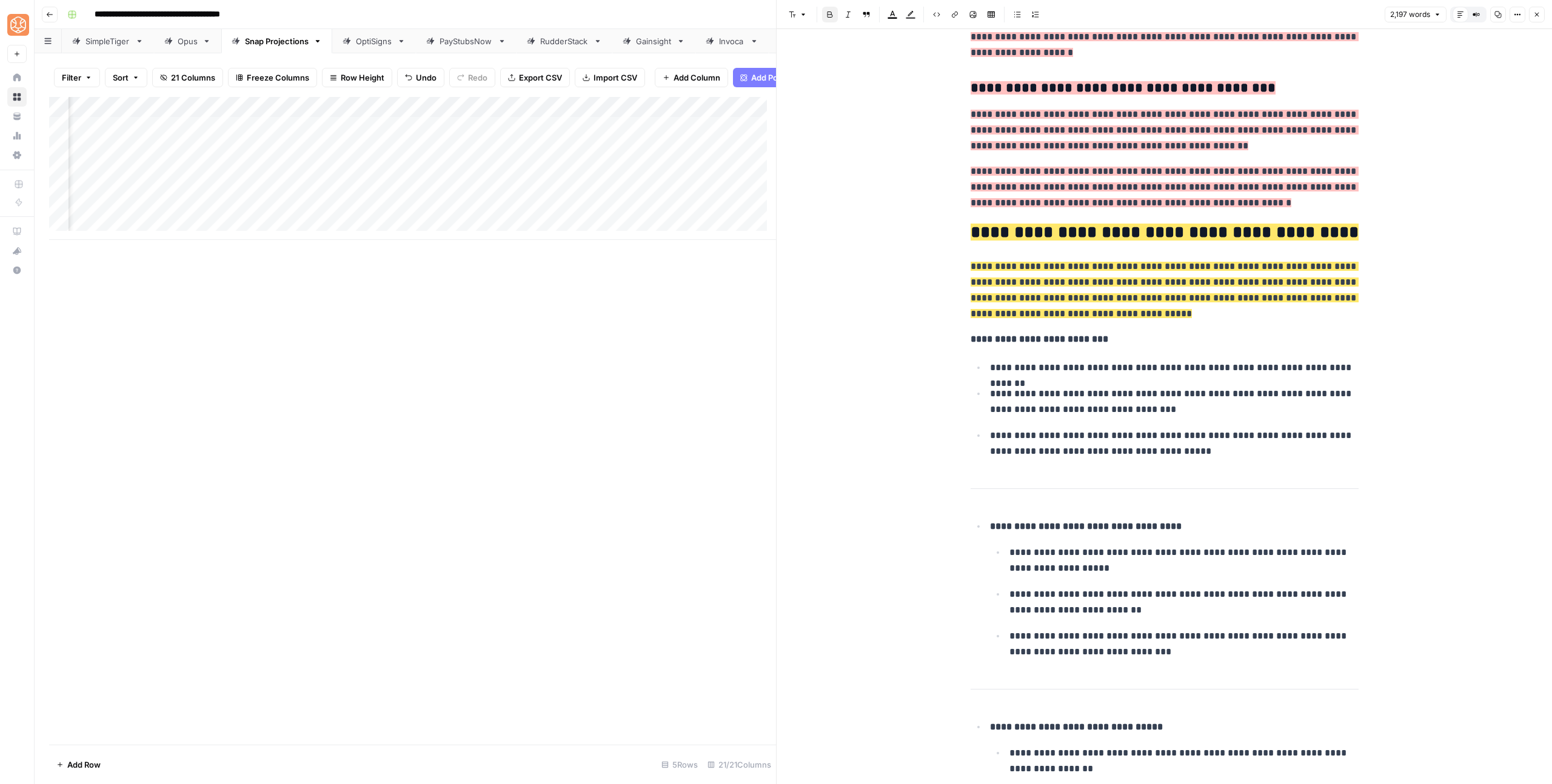 click on "**********" at bounding box center [1086, 526] 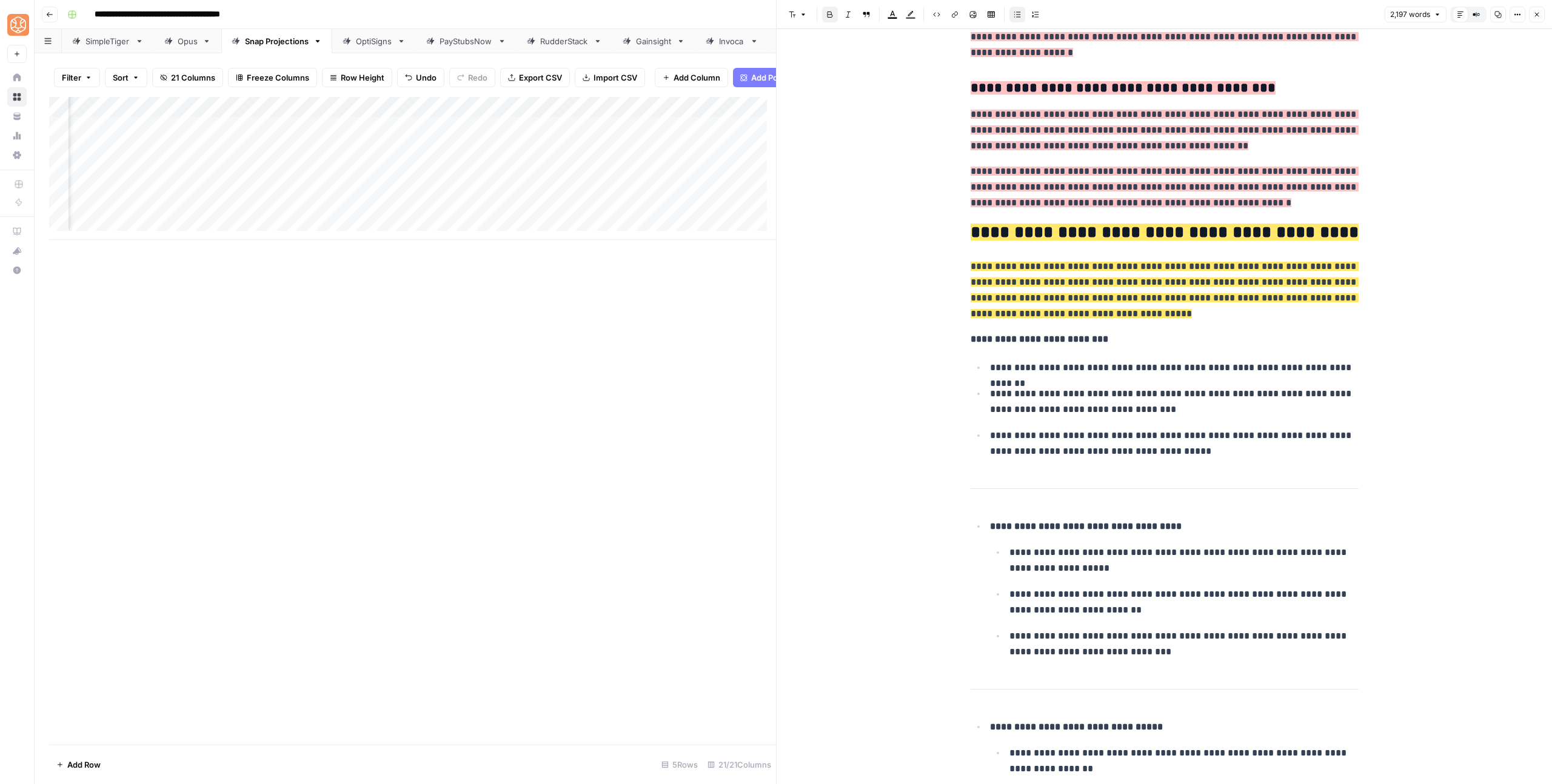 click on "Bulleted list" at bounding box center (1017, 15) 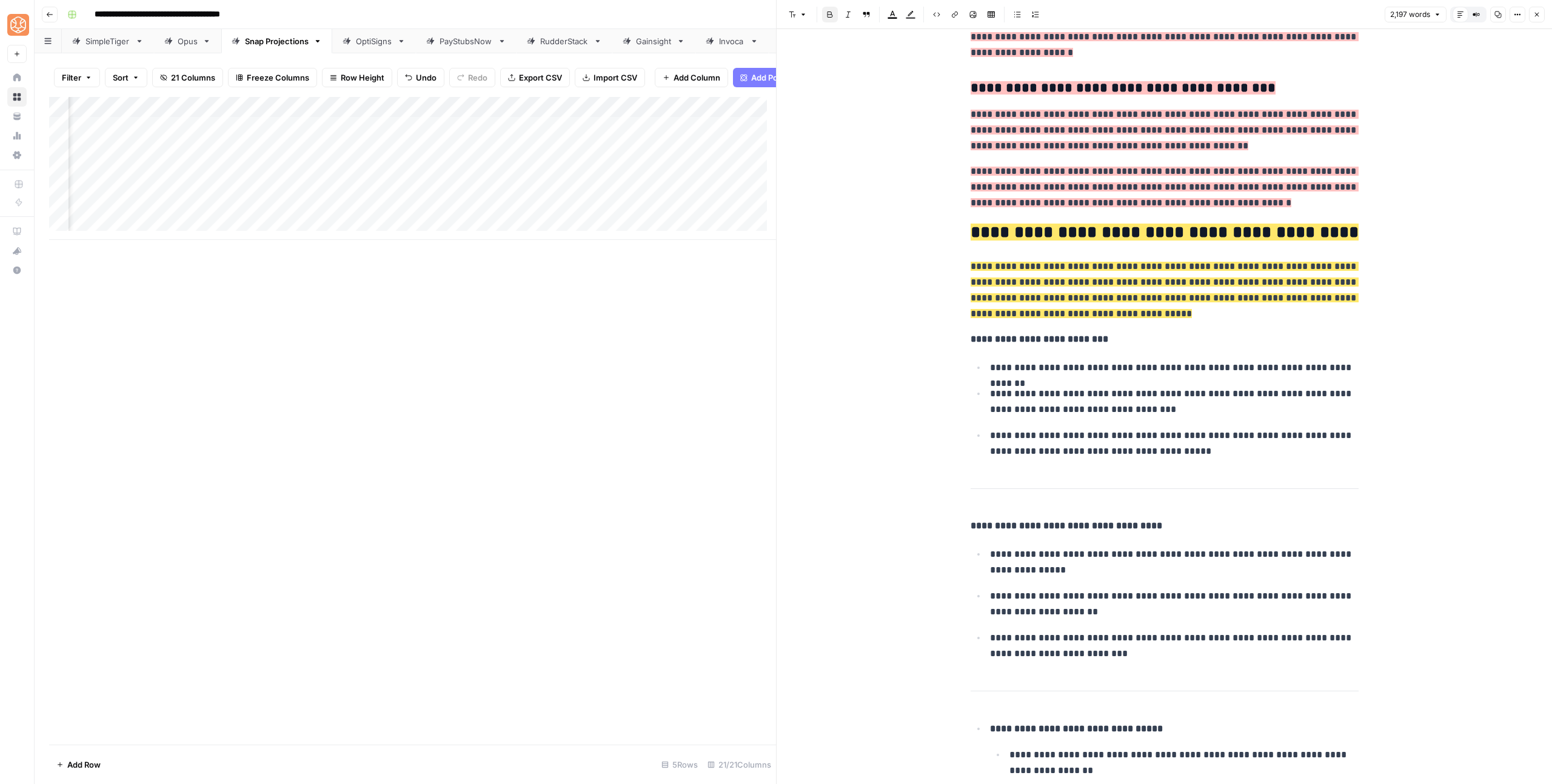 click on "**********" at bounding box center [1076, 728] 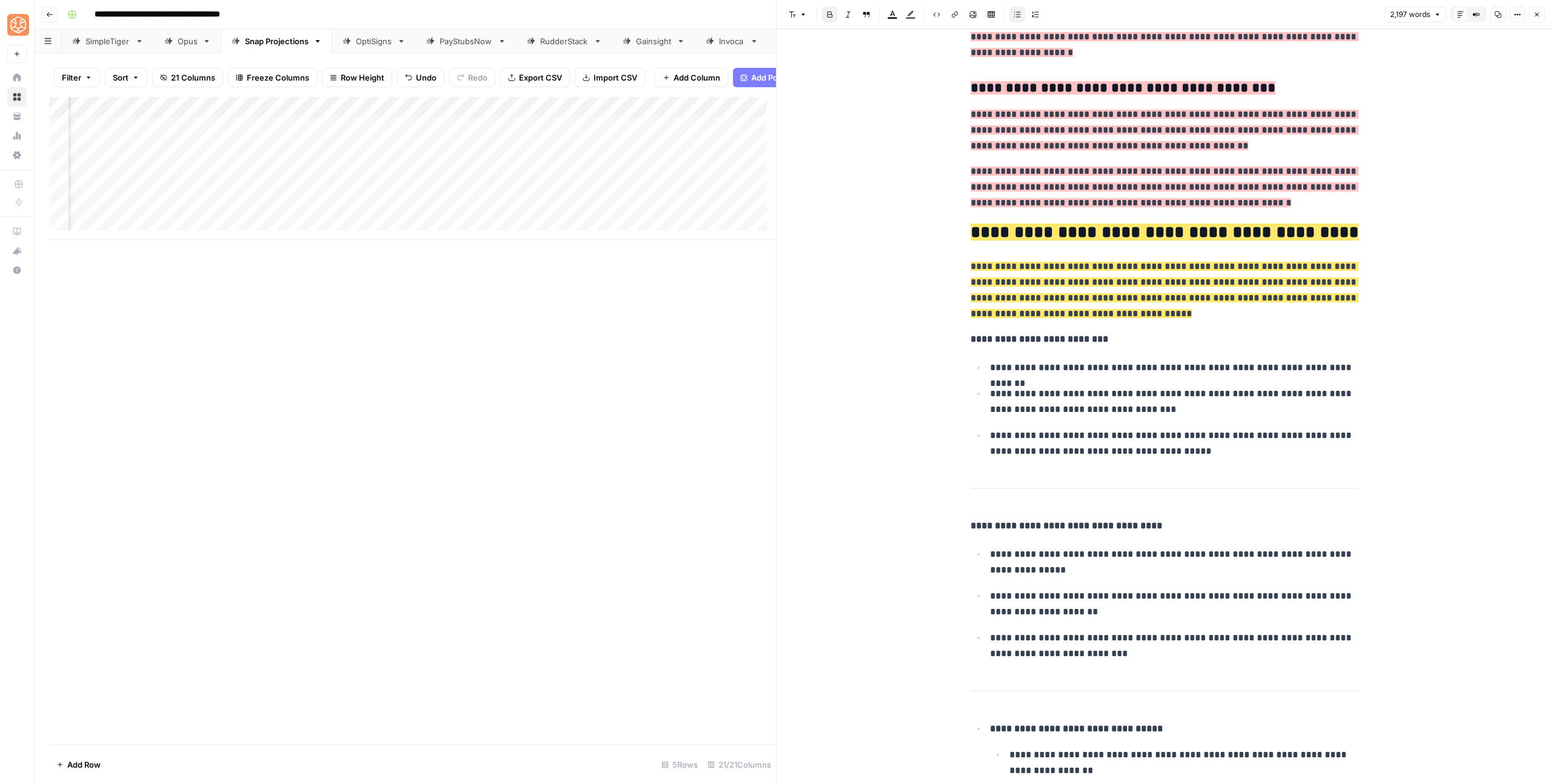 click 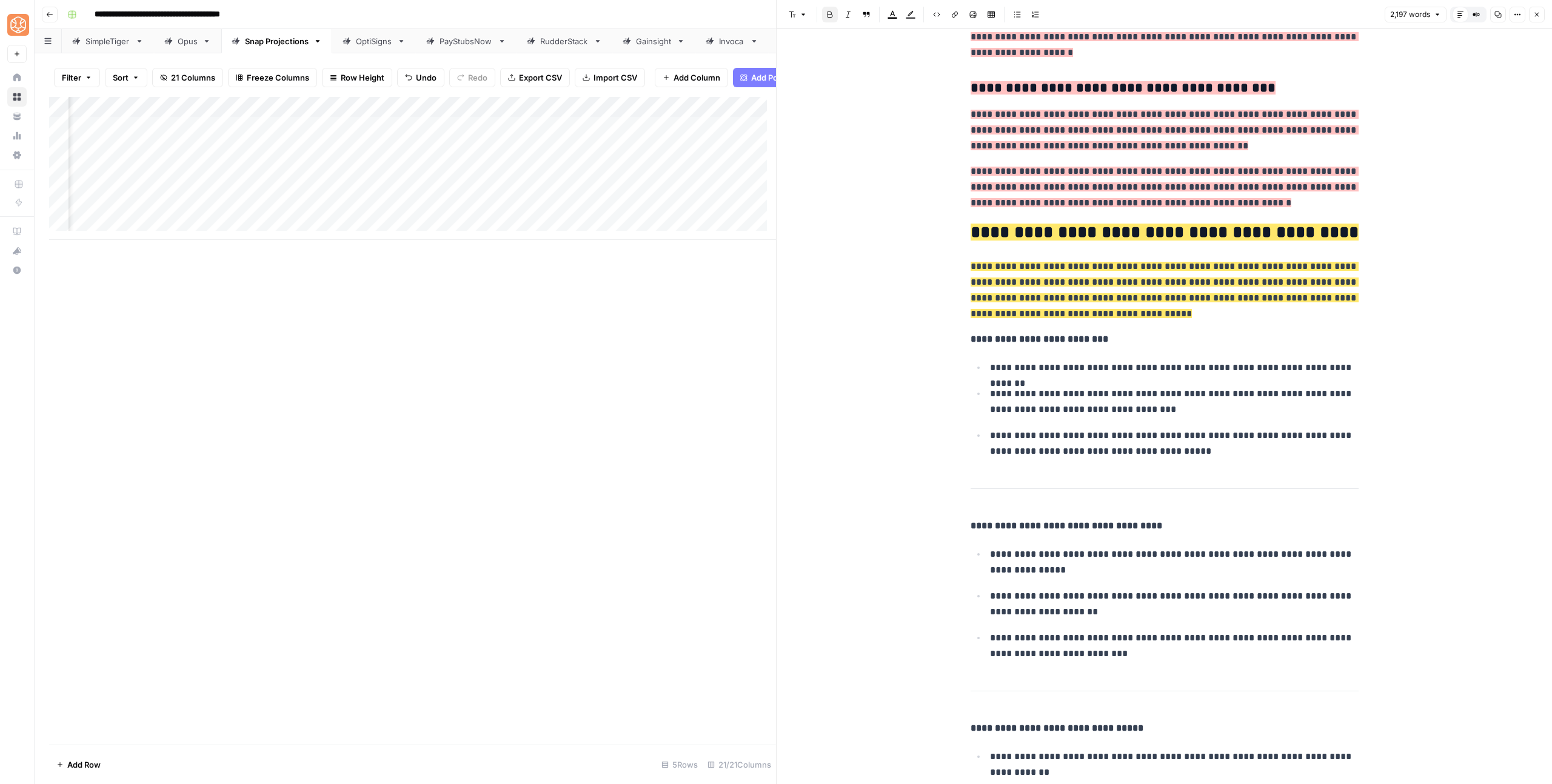 click on "**********" at bounding box center (1165, -1064) 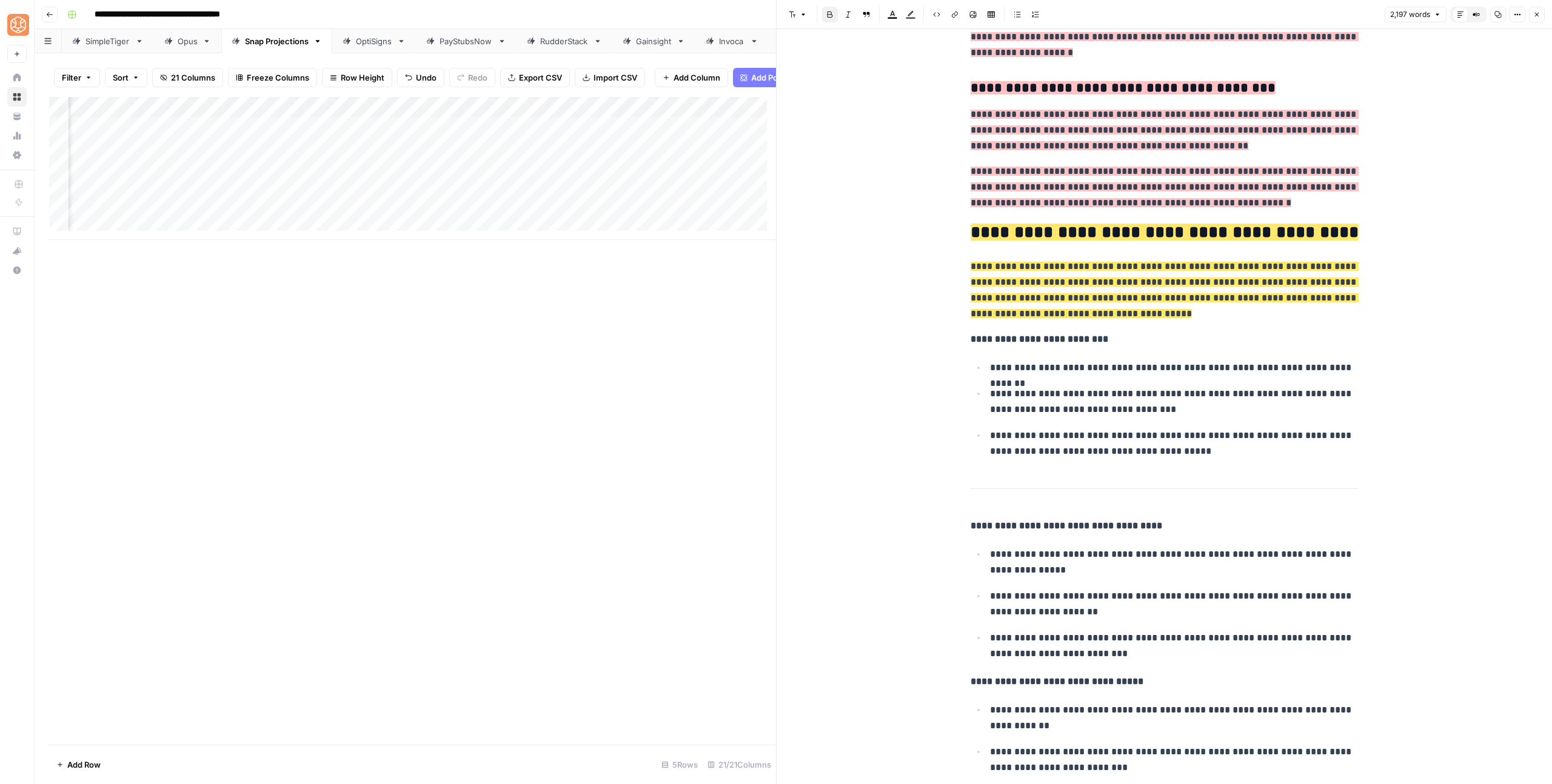 click on "**********" at bounding box center (1165, -1087) 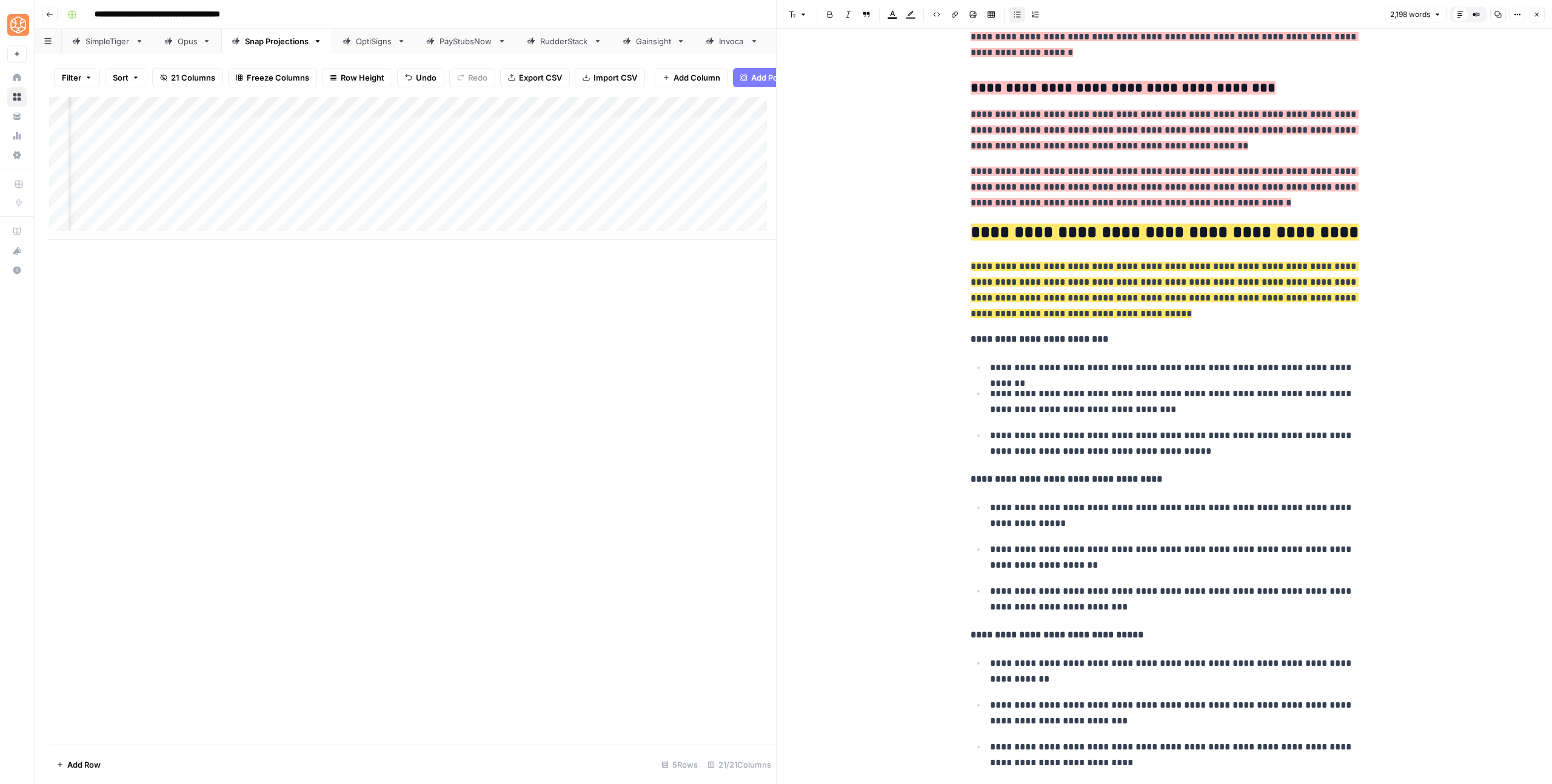 click on "**********" at bounding box center (1165, -1111) 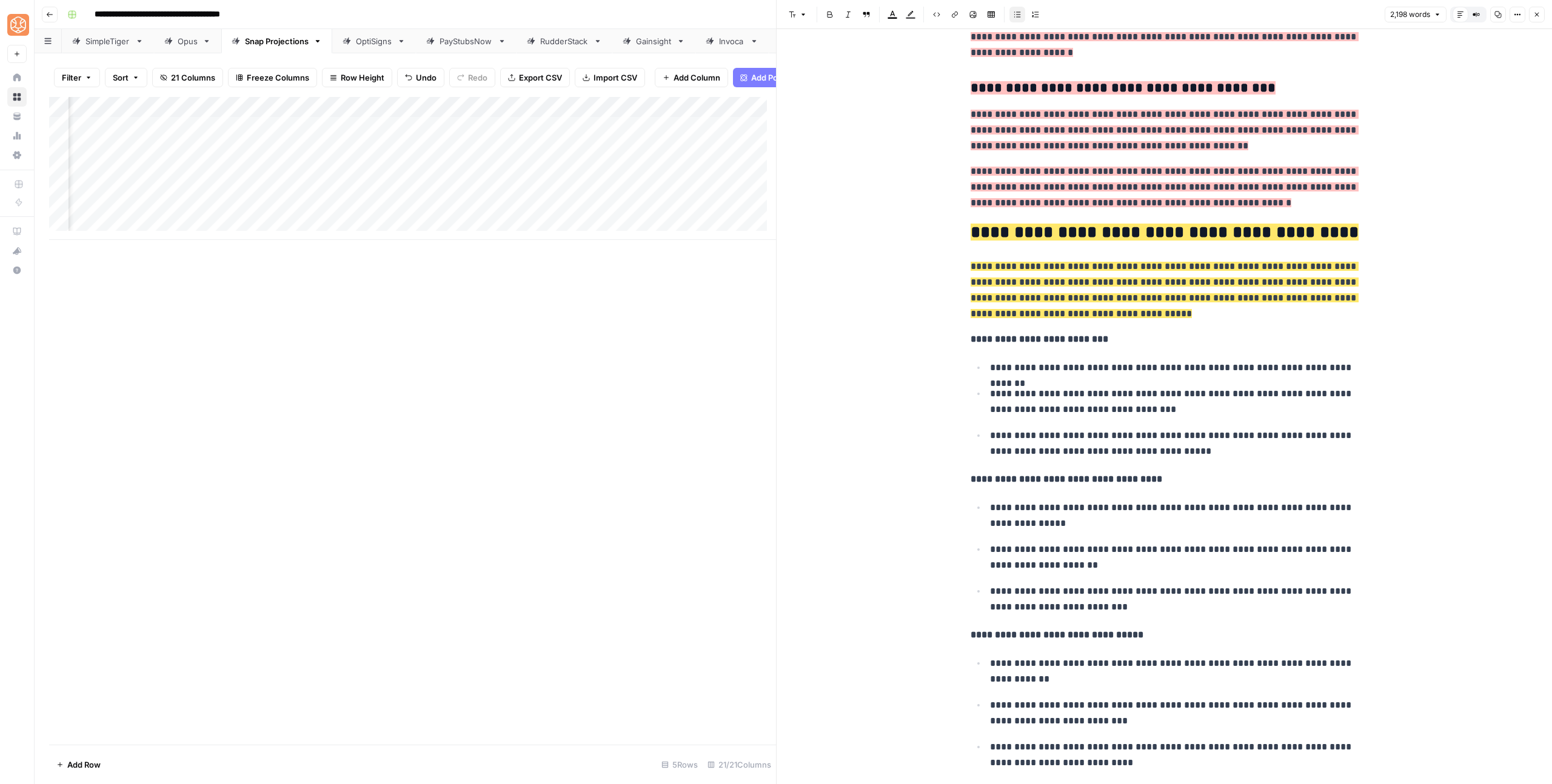 click on "**********" at bounding box center (1165, 232) 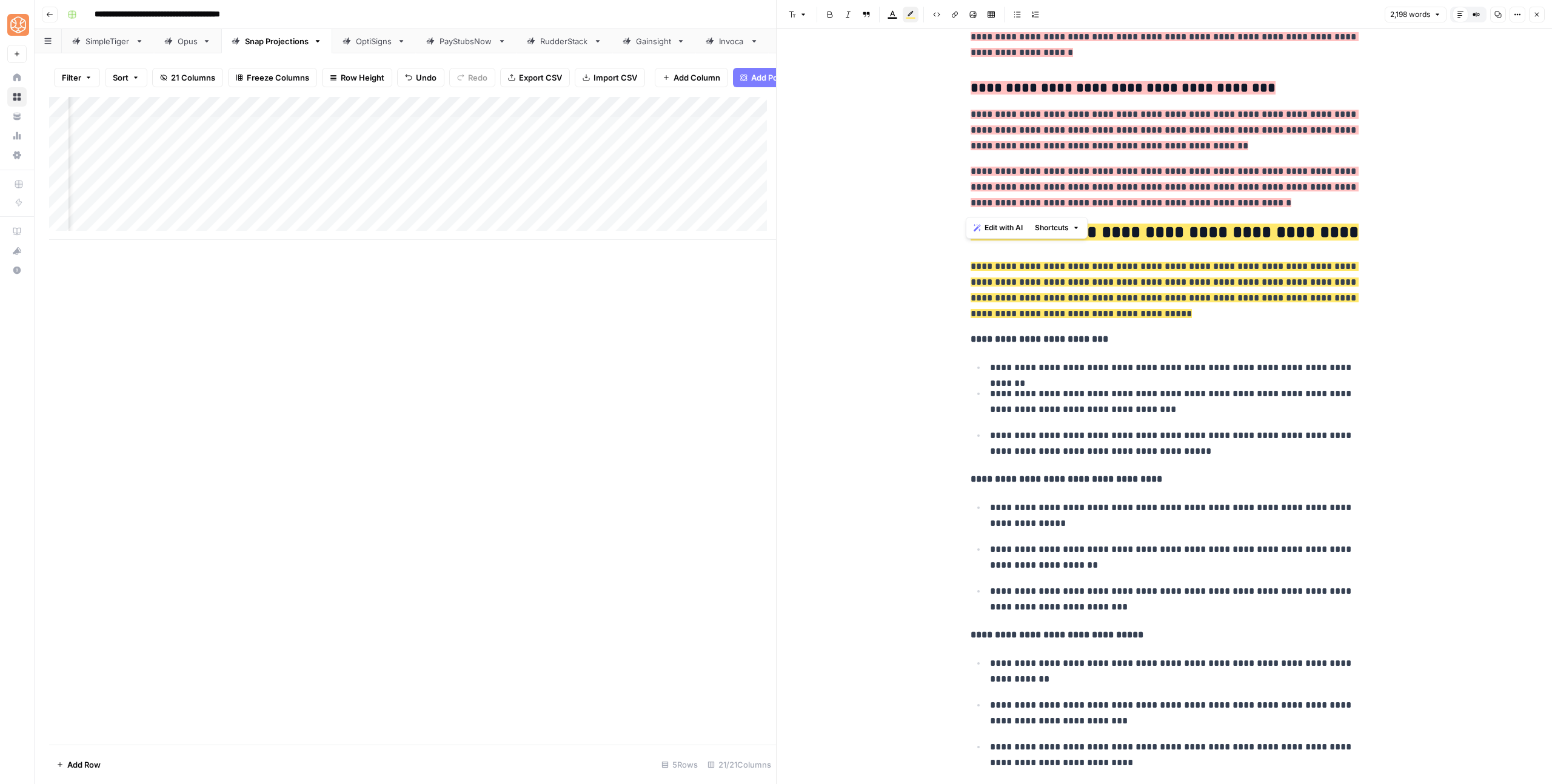 click on "**********" at bounding box center (1165, 232) 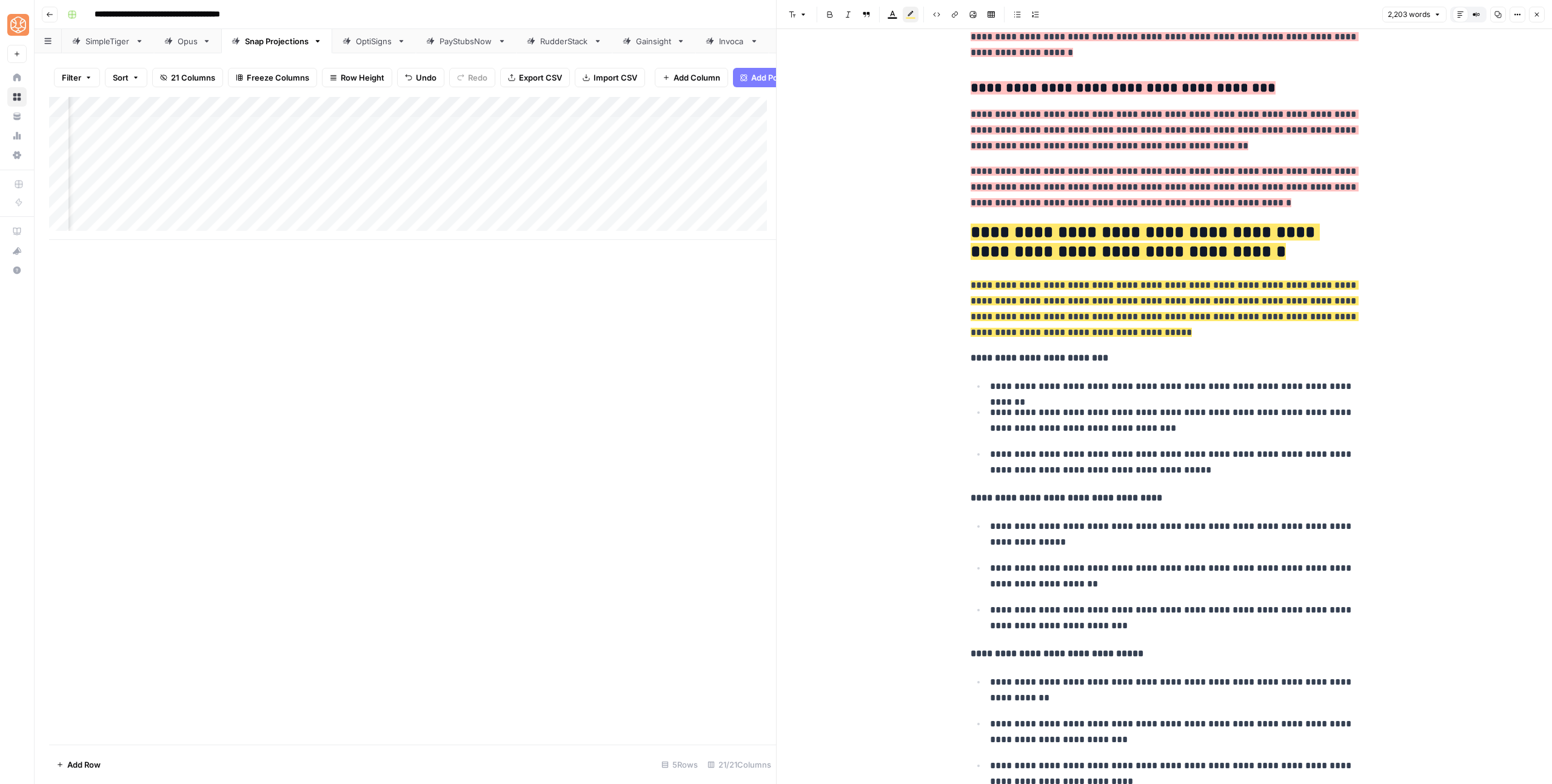 click on "**********" at bounding box center (1165, -1101) 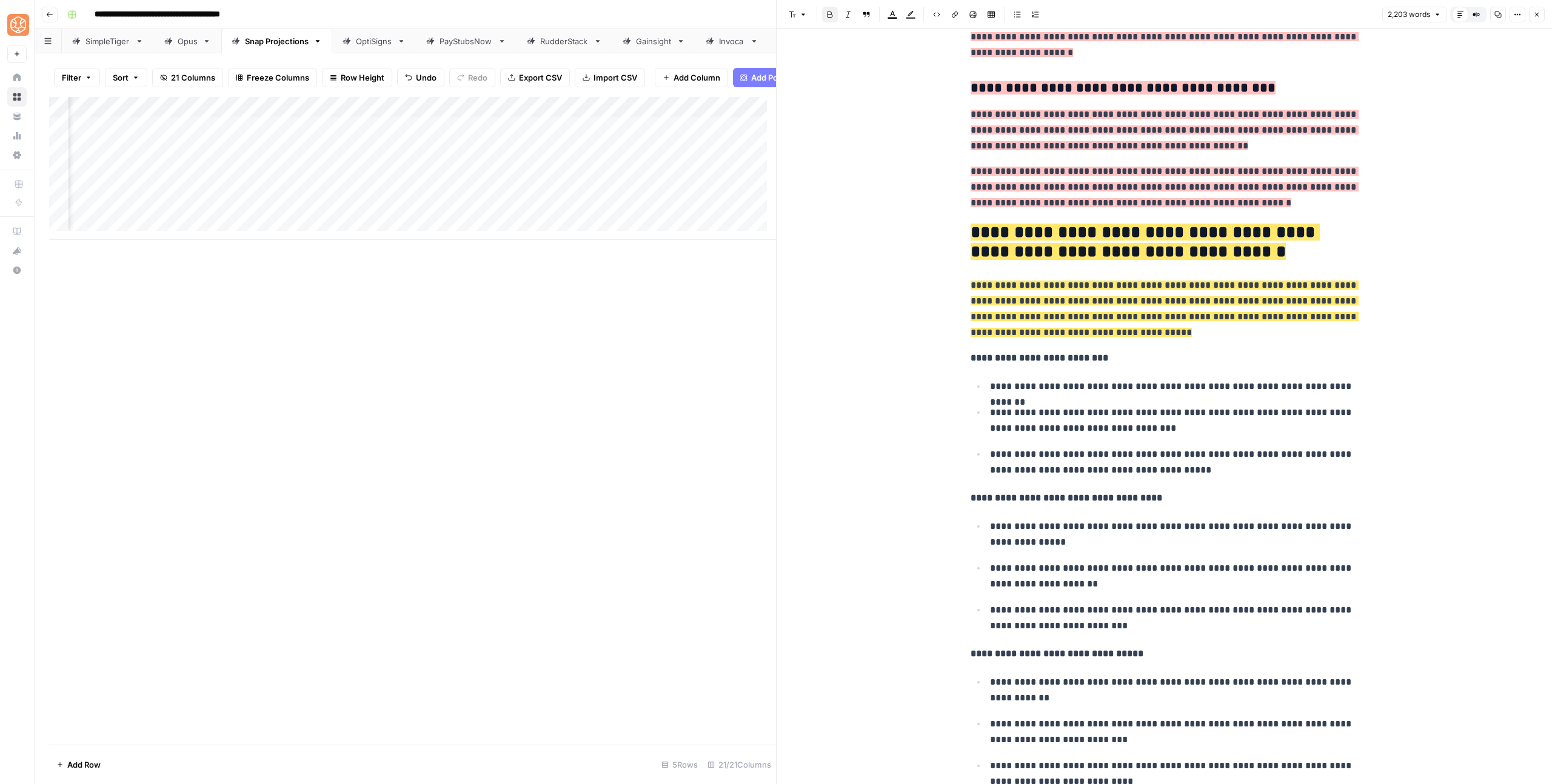click on "Font style Bold Italic Block quote Text color Highlight color Code block Link Image Insert Table Bulleted list Numbered list 2,203 words Default Editor Compare Old vs New Content Copy Options Close" at bounding box center (1164, 15) 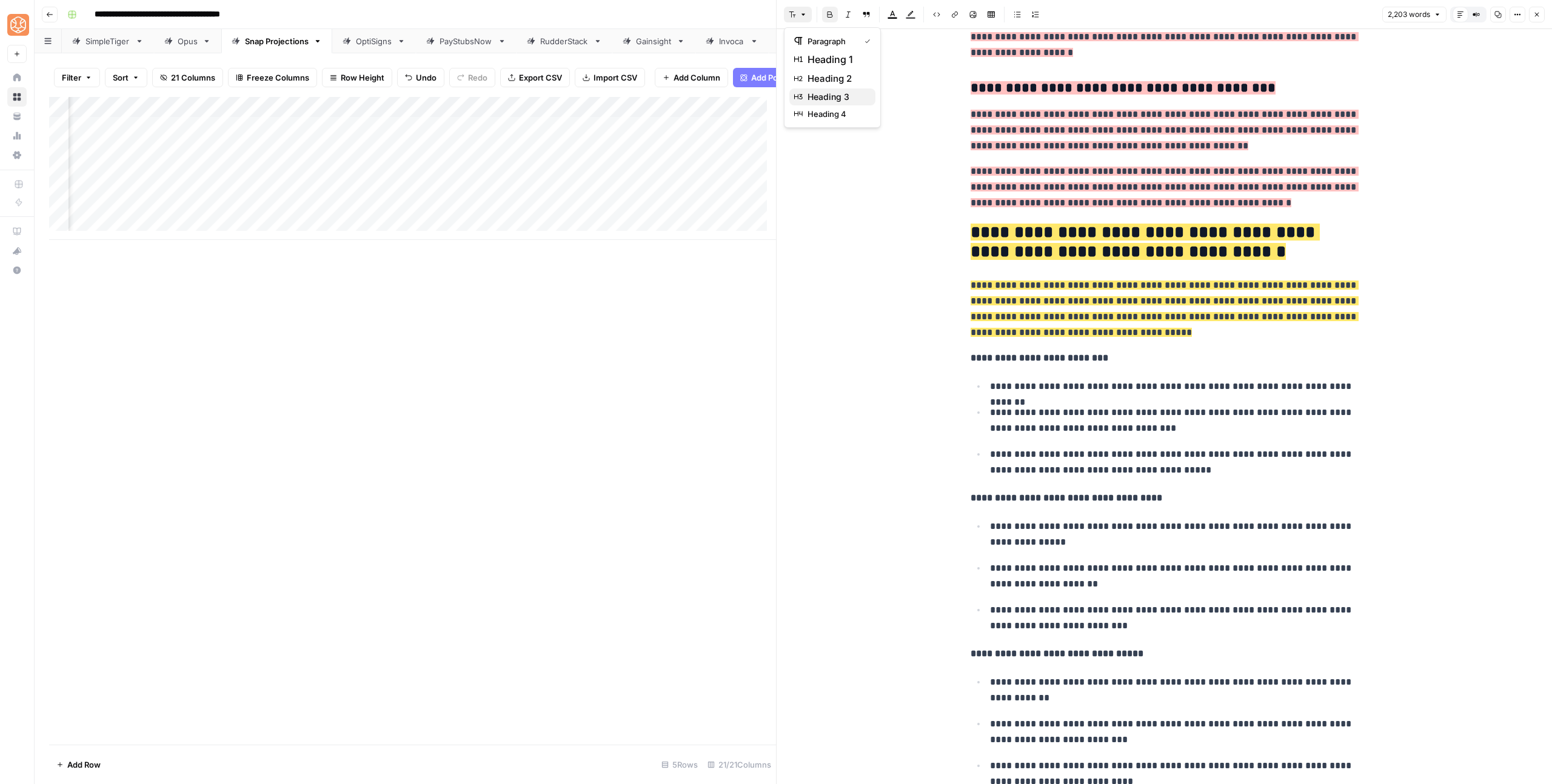 click on "heading 3" at bounding box center (832, 97) 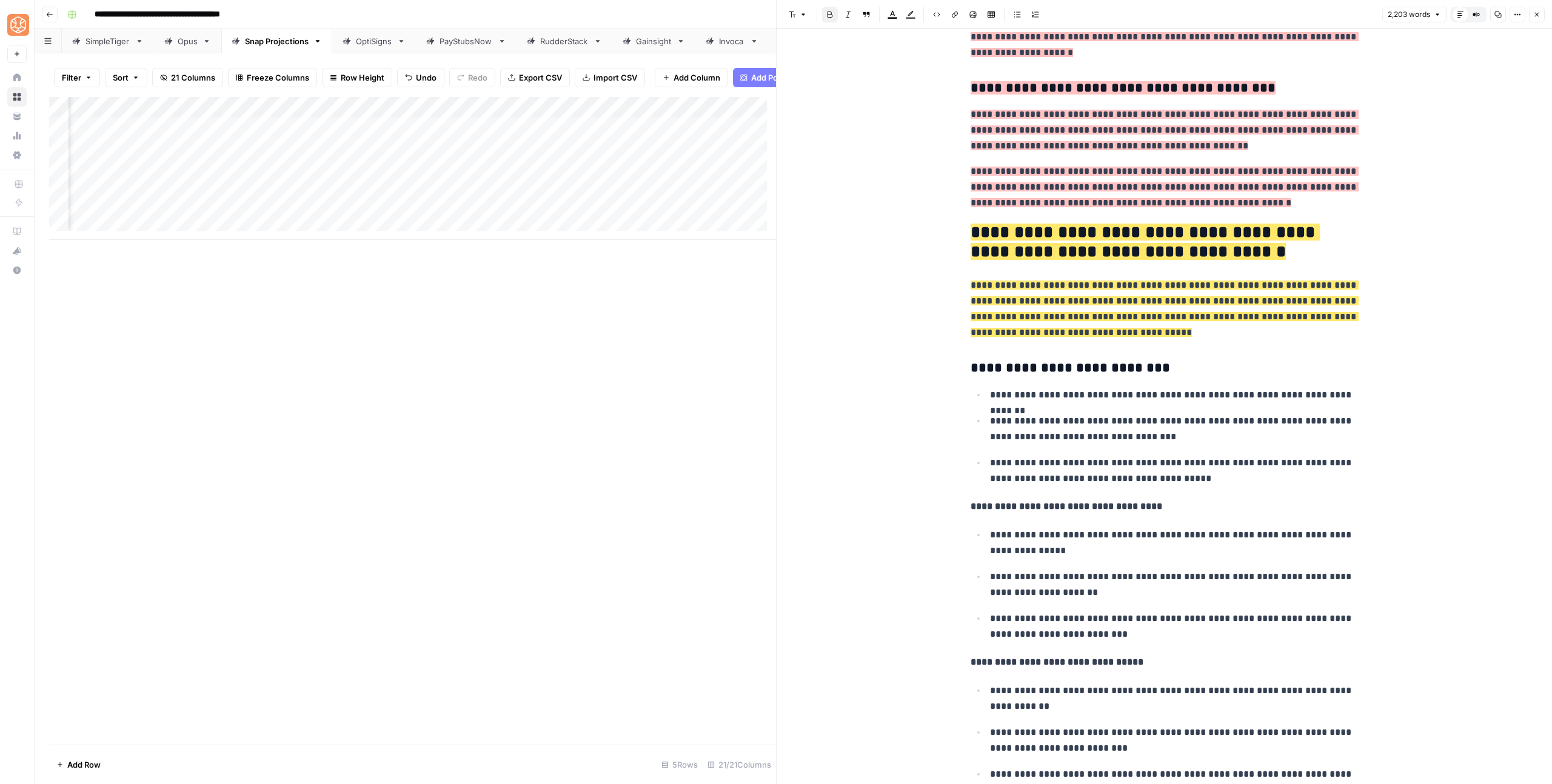 click on "**********" at bounding box center [1165, -1097] 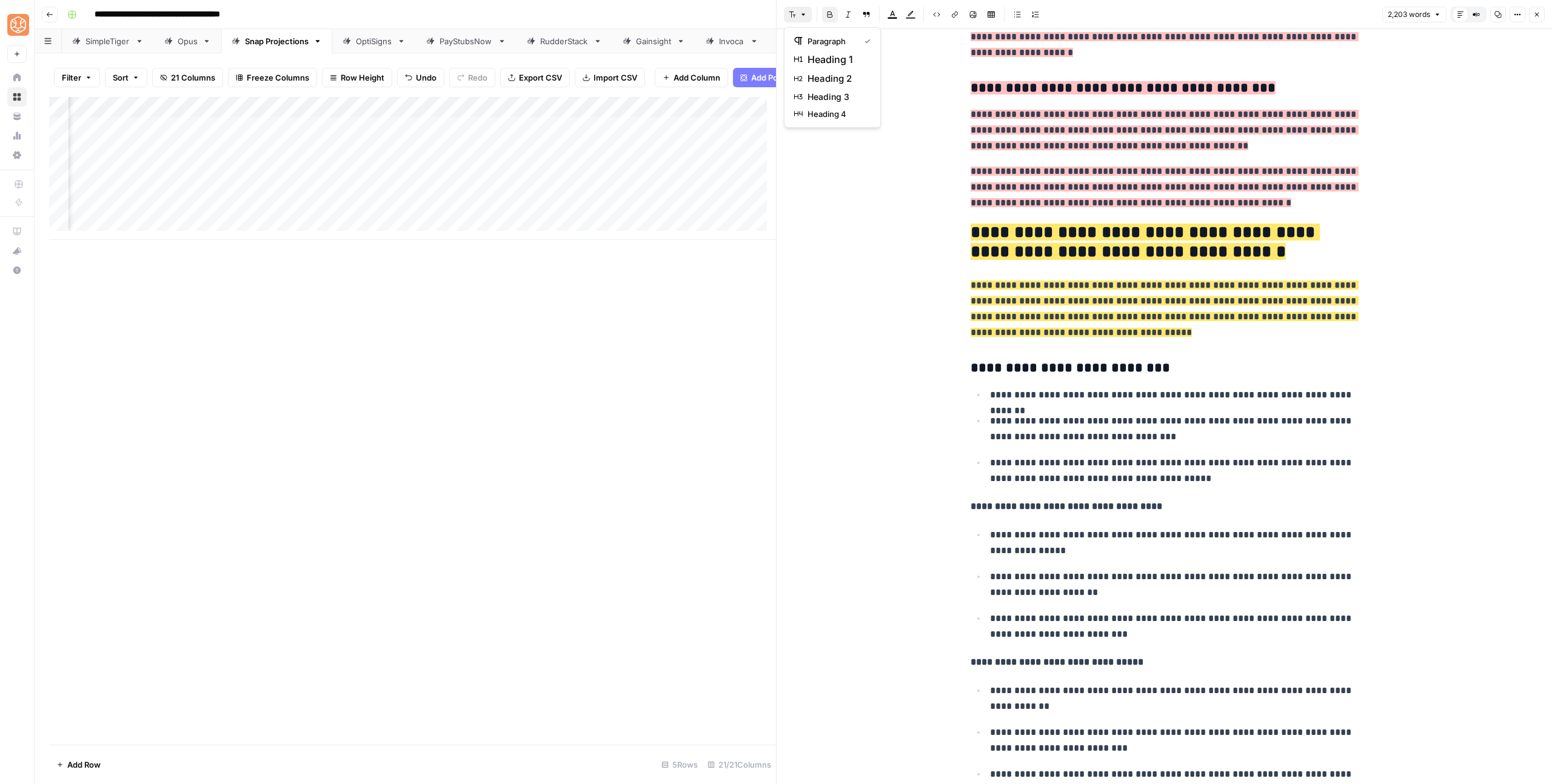 click on "Font style" at bounding box center (798, 15) 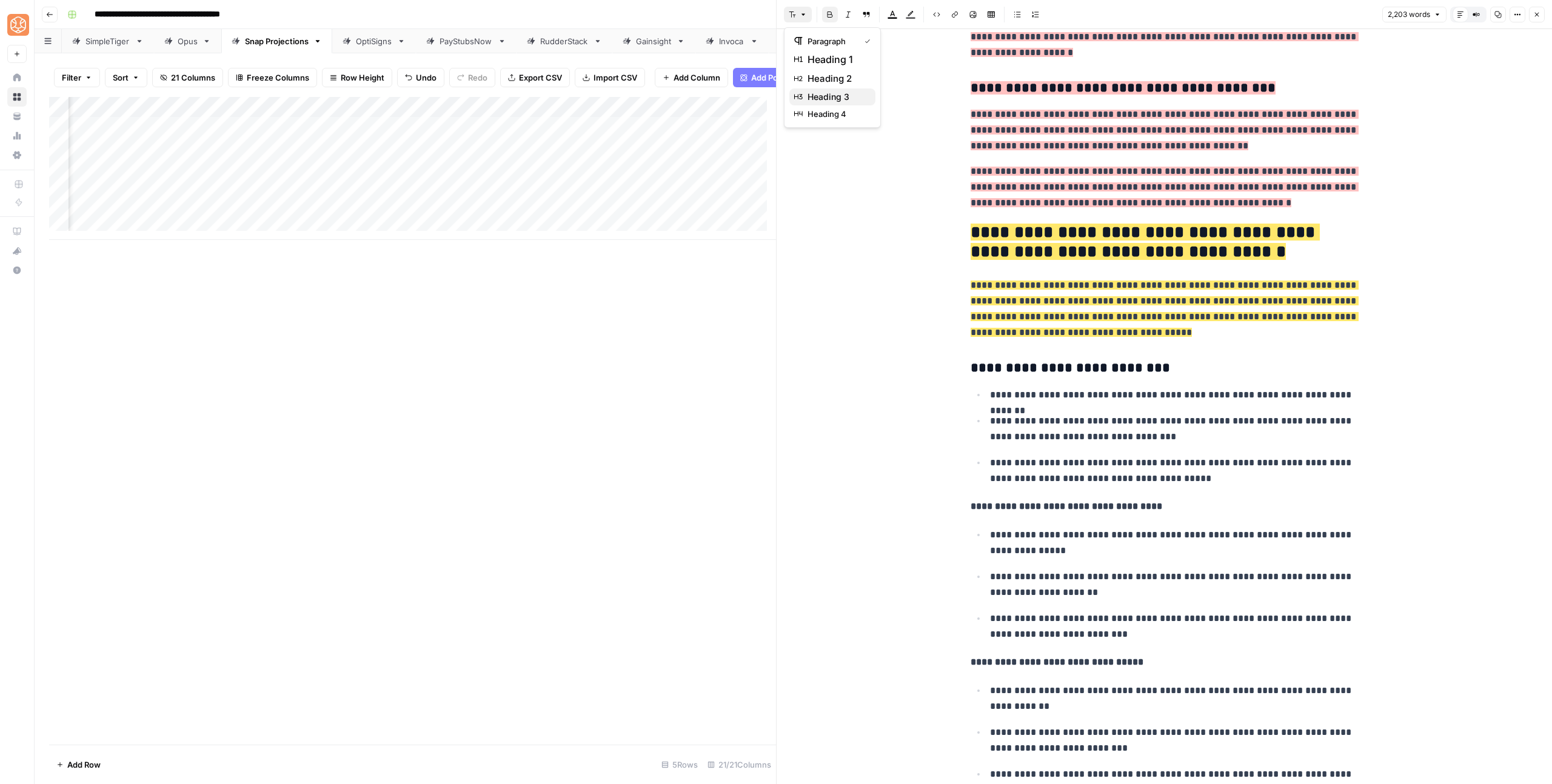 click on "heading 3" at bounding box center (832, 97) 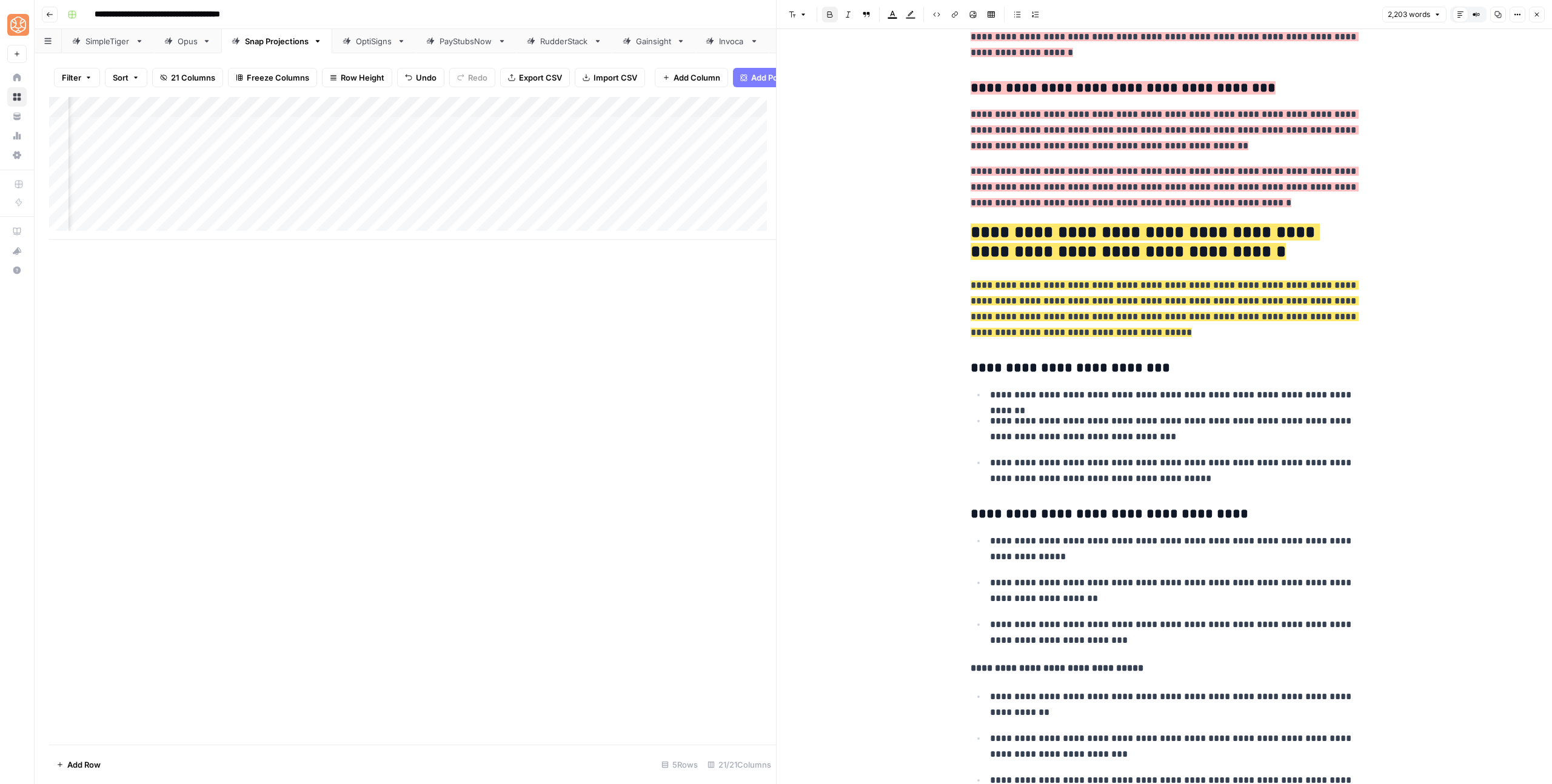 click on "**********" at bounding box center [1057, 668] 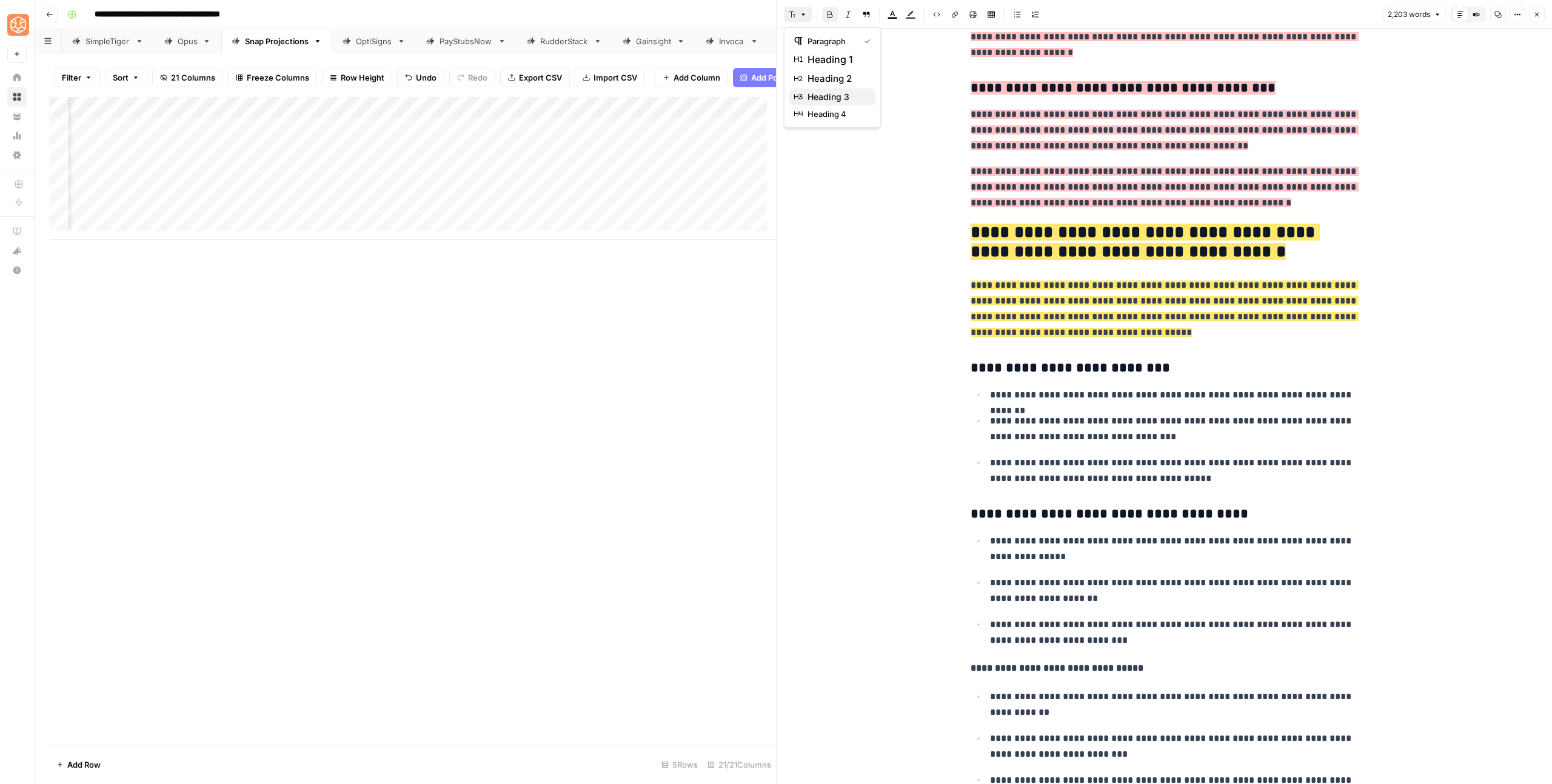 click on "heading 3" at bounding box center (837, 97) 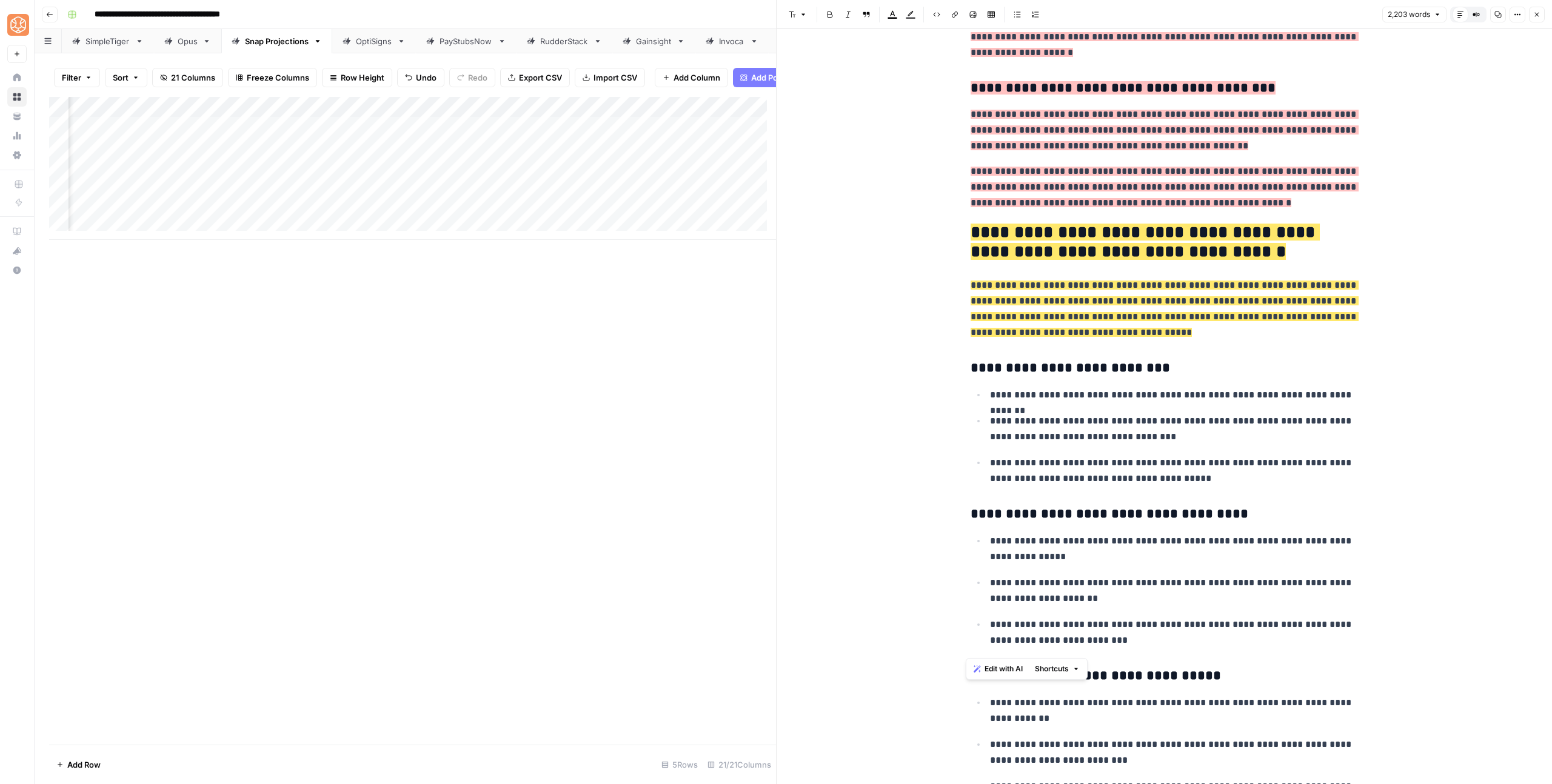 drag, startPoint x: 1182, startPoint y: 651, endPoint x: 986, endPoint y: 320, distance: 384.6778 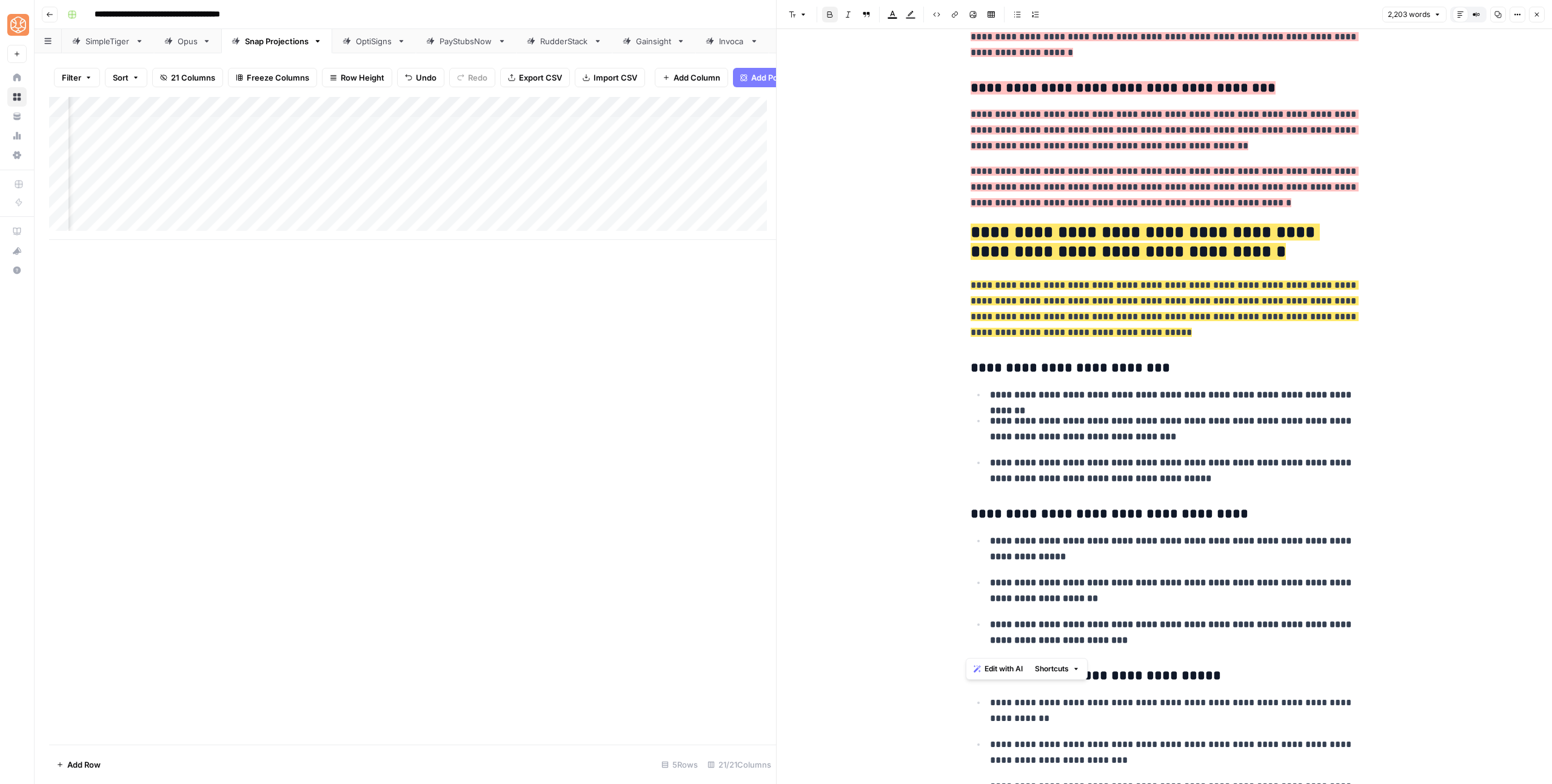click on "**********" at bounding box center (1165, -1091) 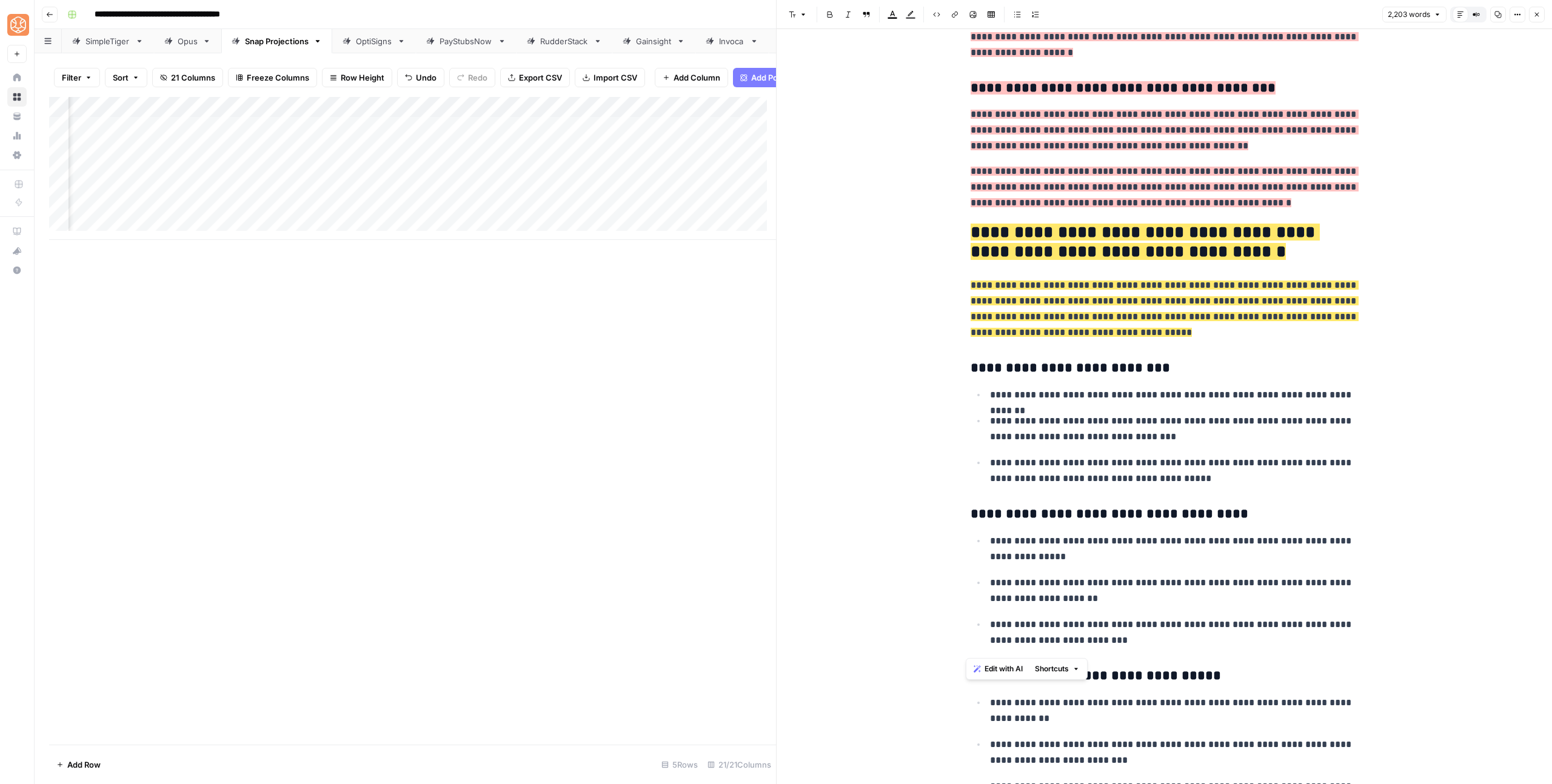 click on "**********" at bounding box center (1165, 436) 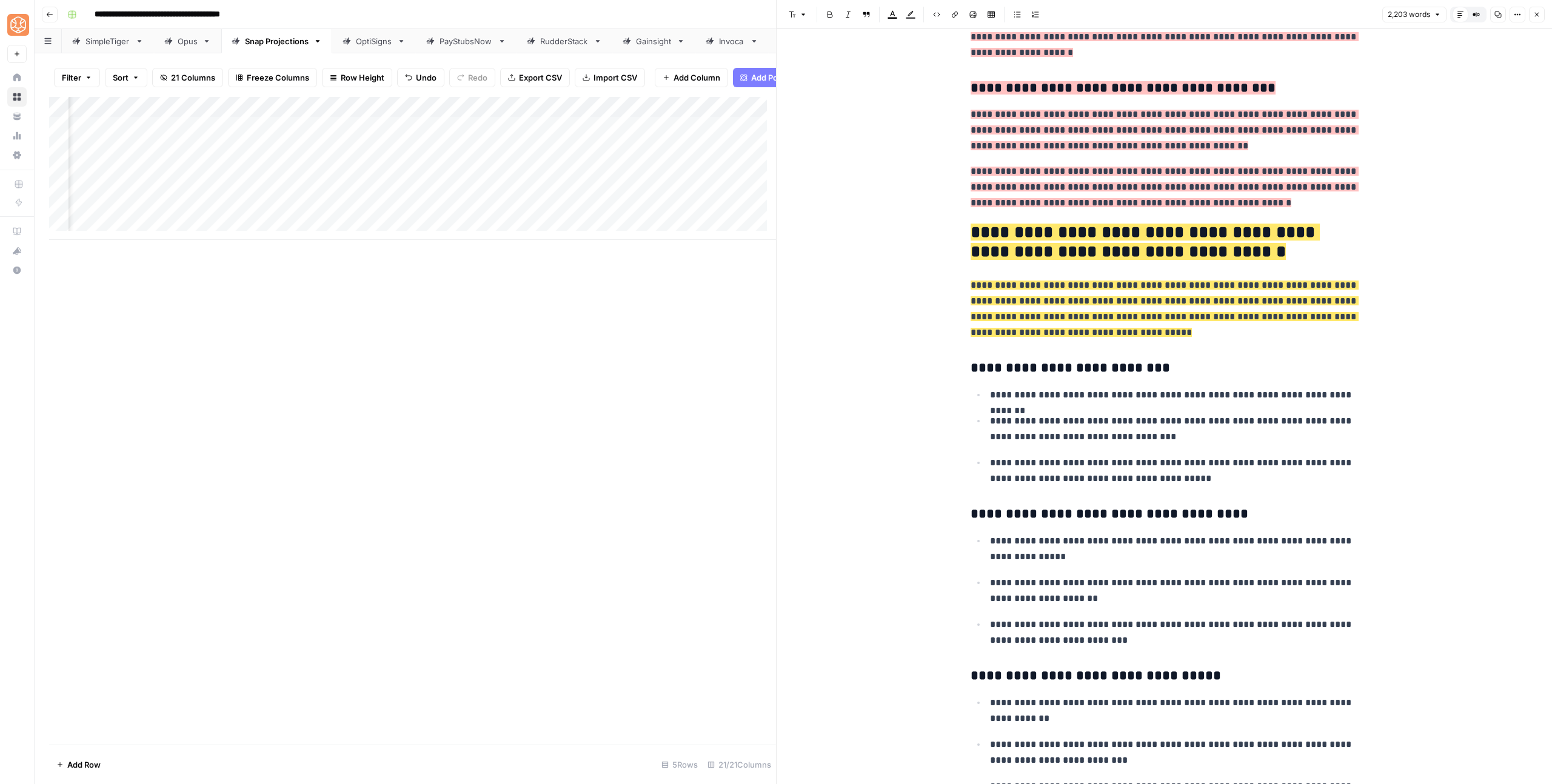 click on "**********" at bounding box center (1165, 368) 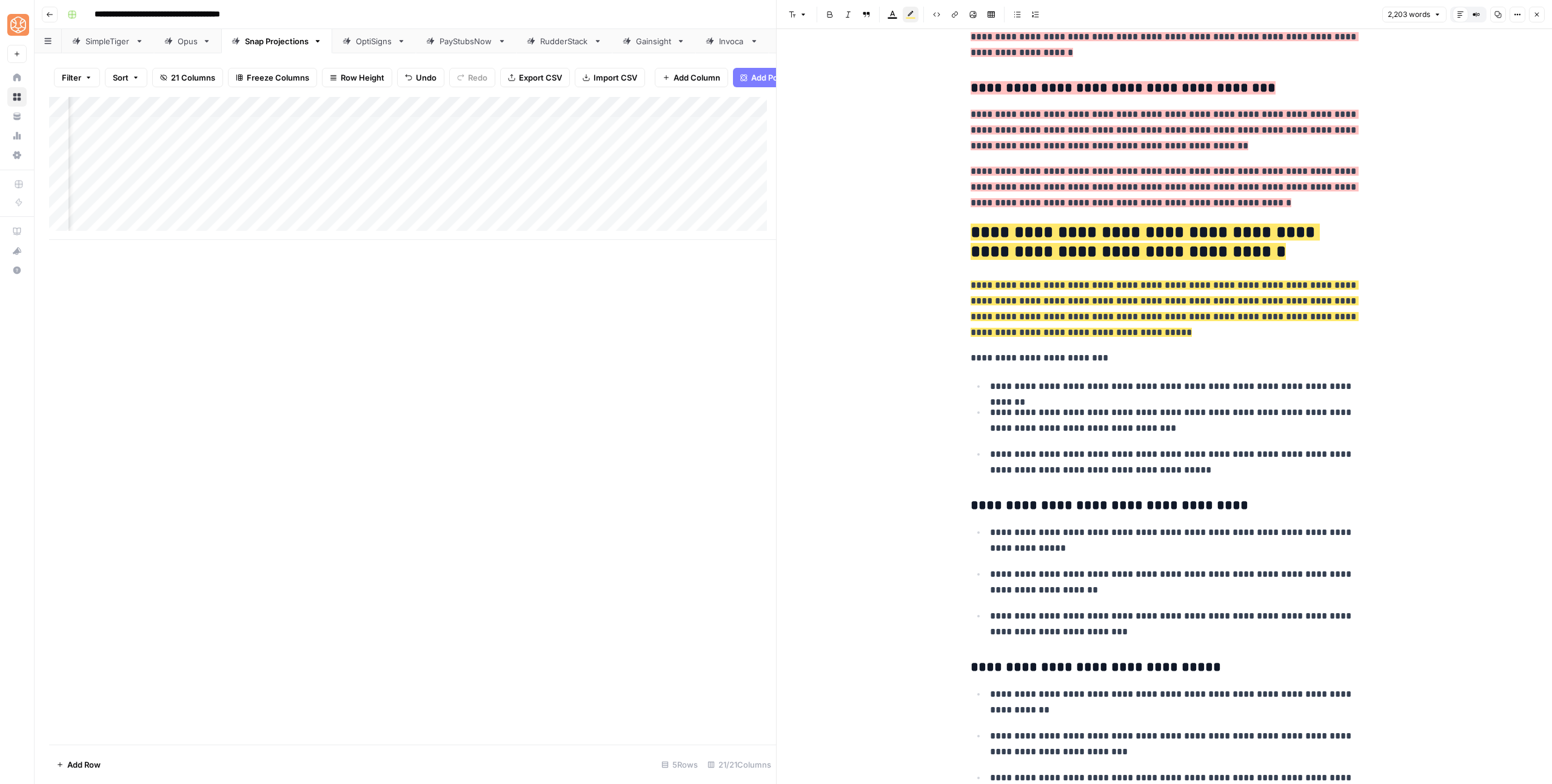 click 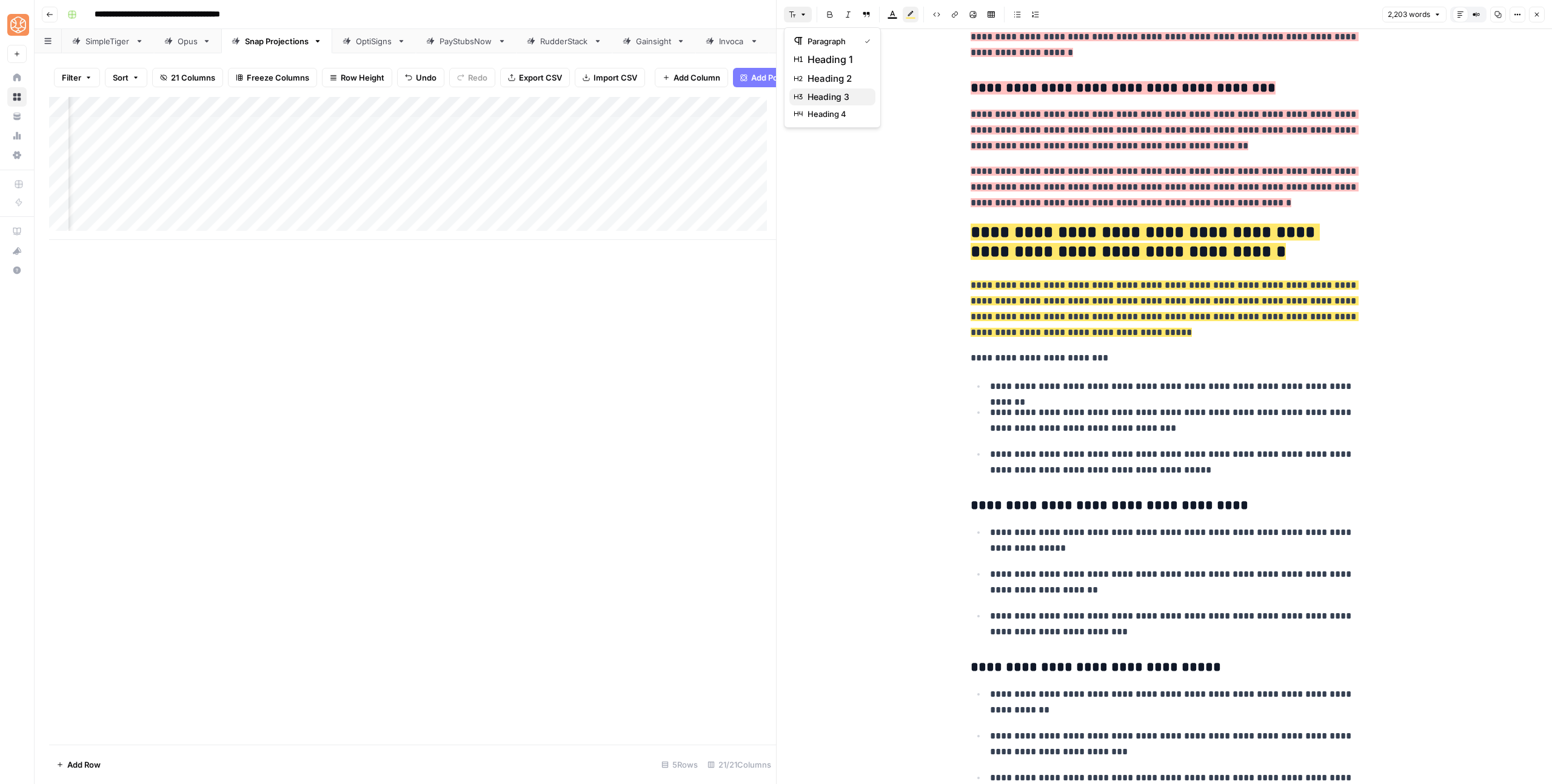 click on "heading 3" at bounding box center (837, 97) 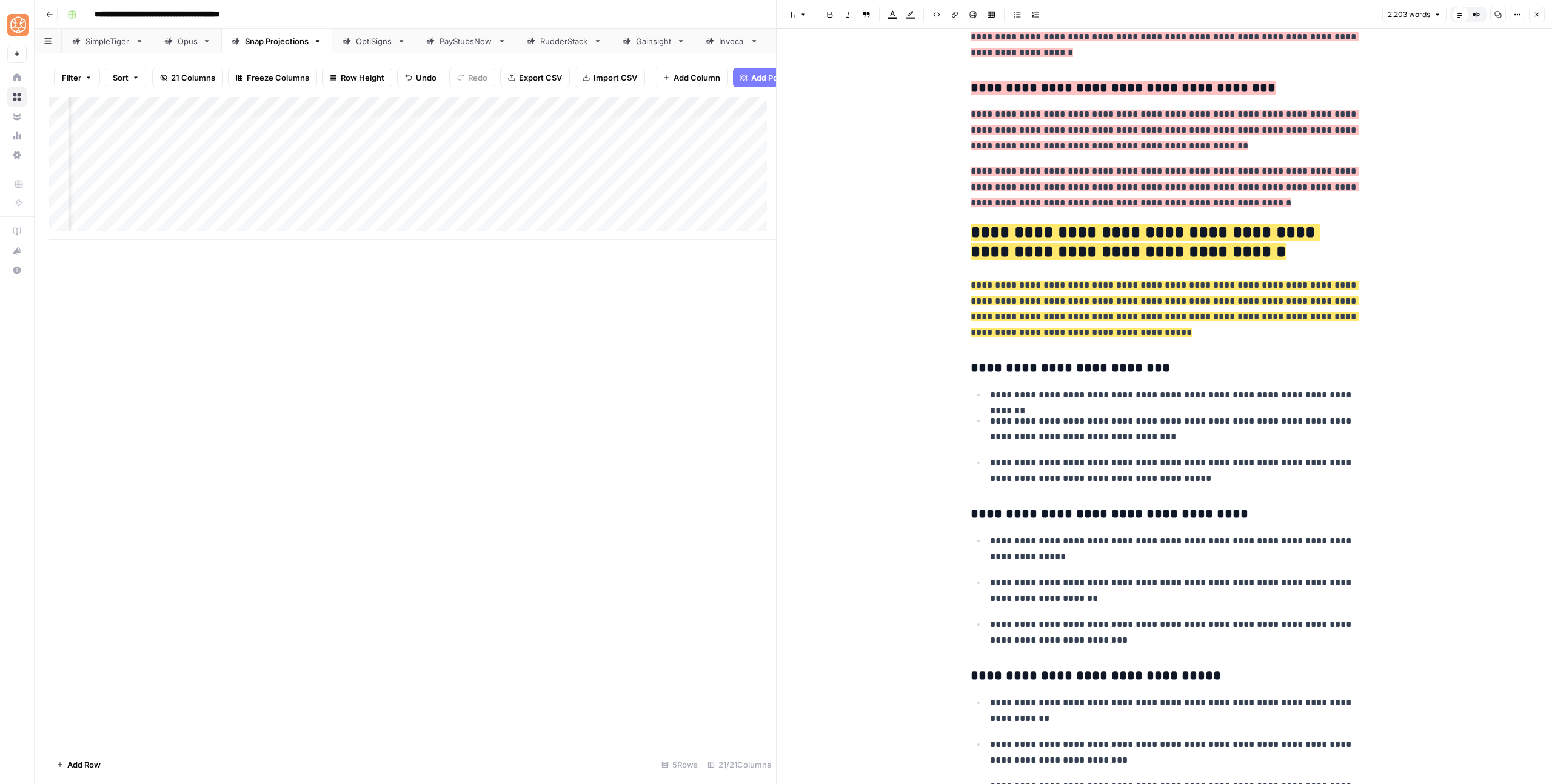click on "**********" at bounding box center (1165, 514) 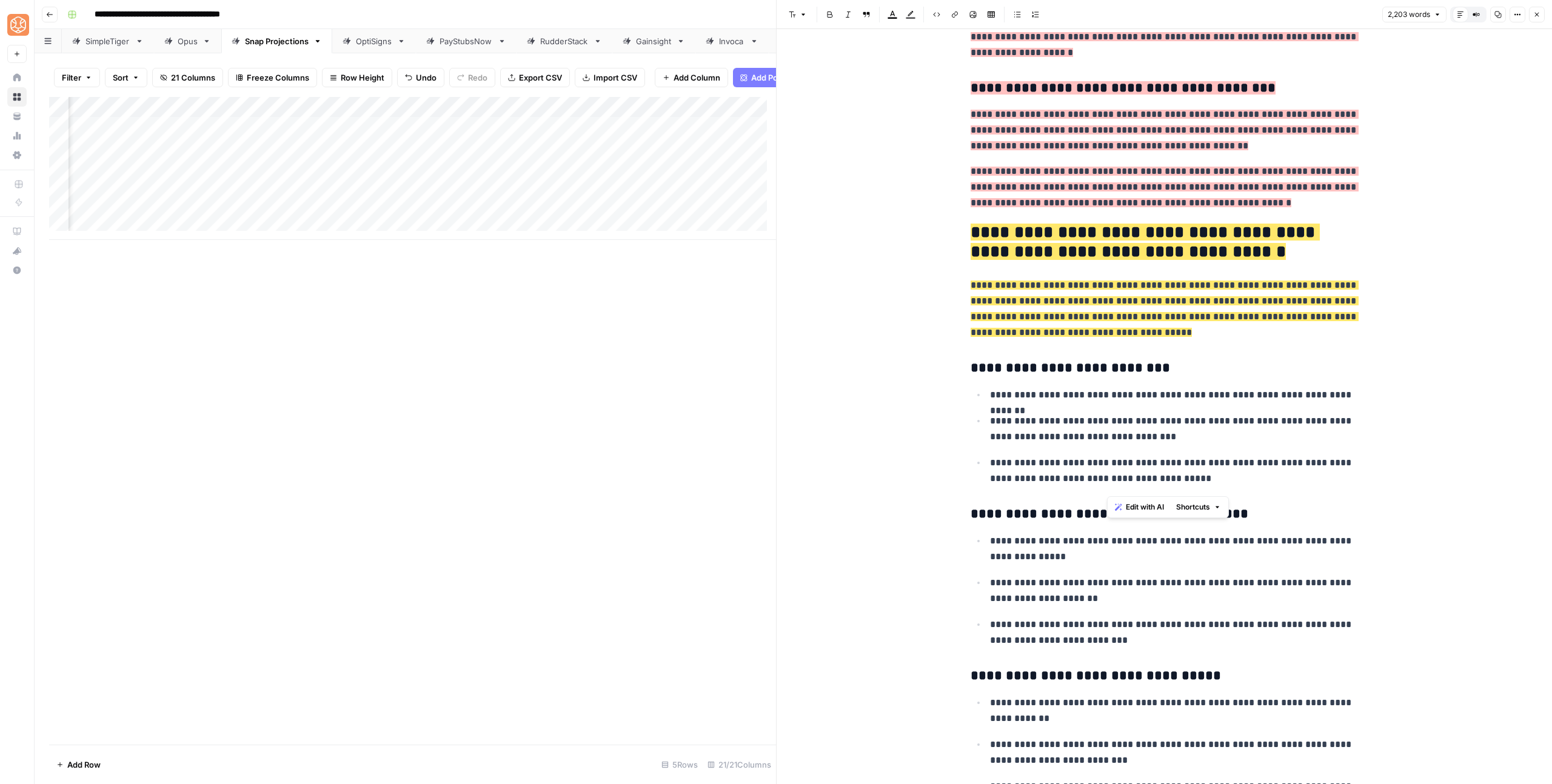 click on "**********" at bounding box center [1165, 514] 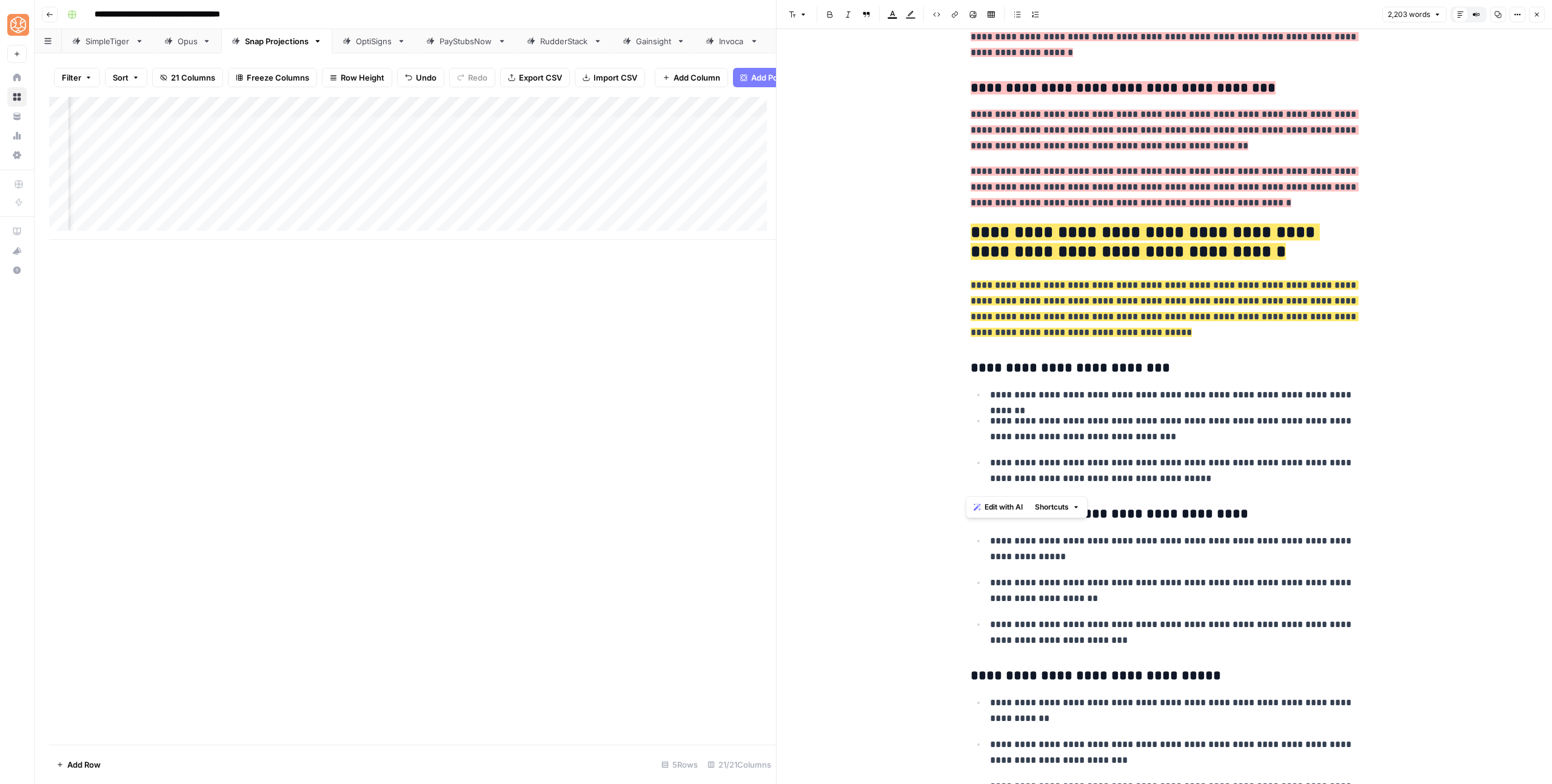 click on "**********" at bounding box center (1165, 676) 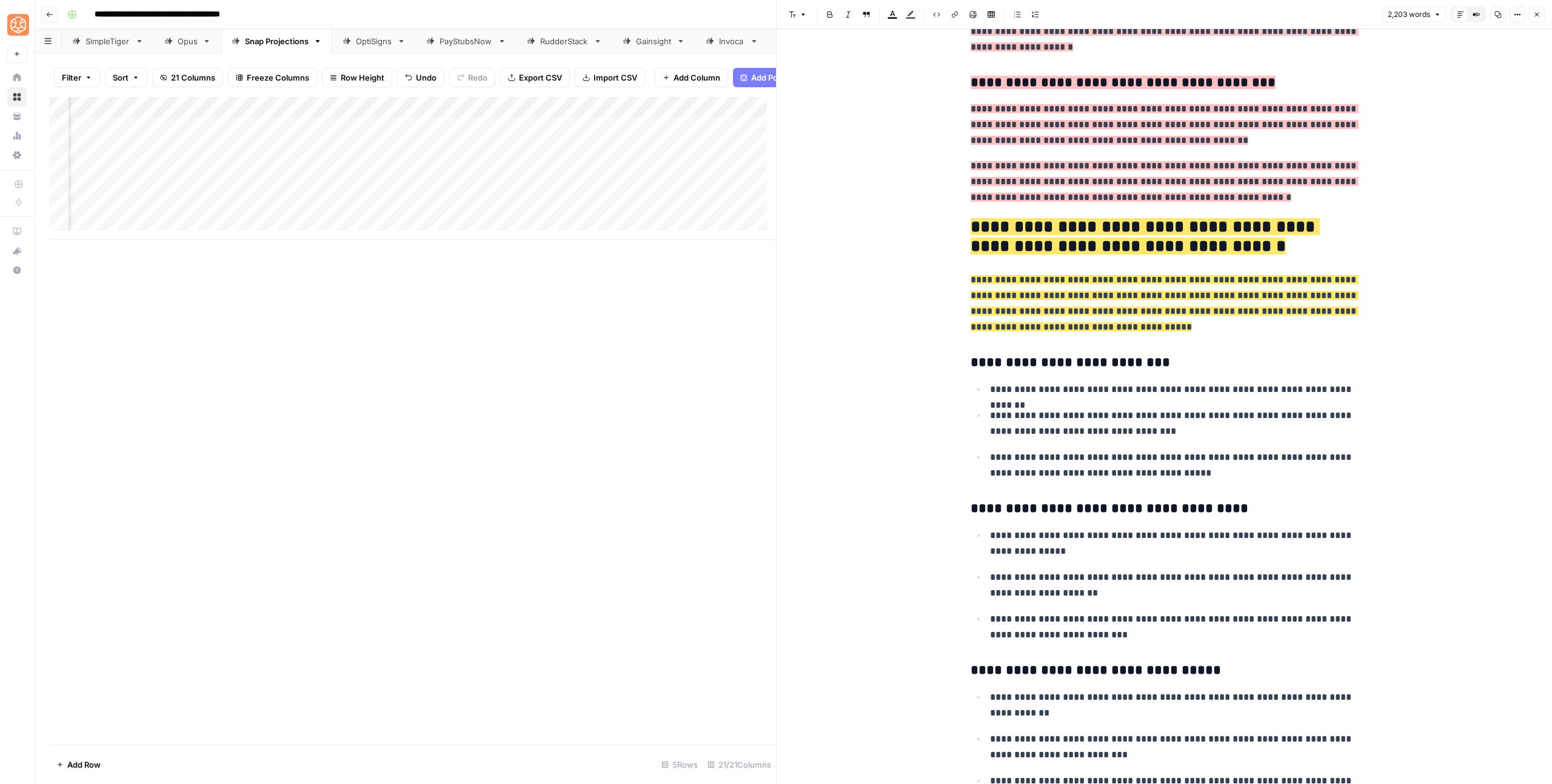 scroll, scrollTop: 3849, scrollLeft: 0, axis: vertical 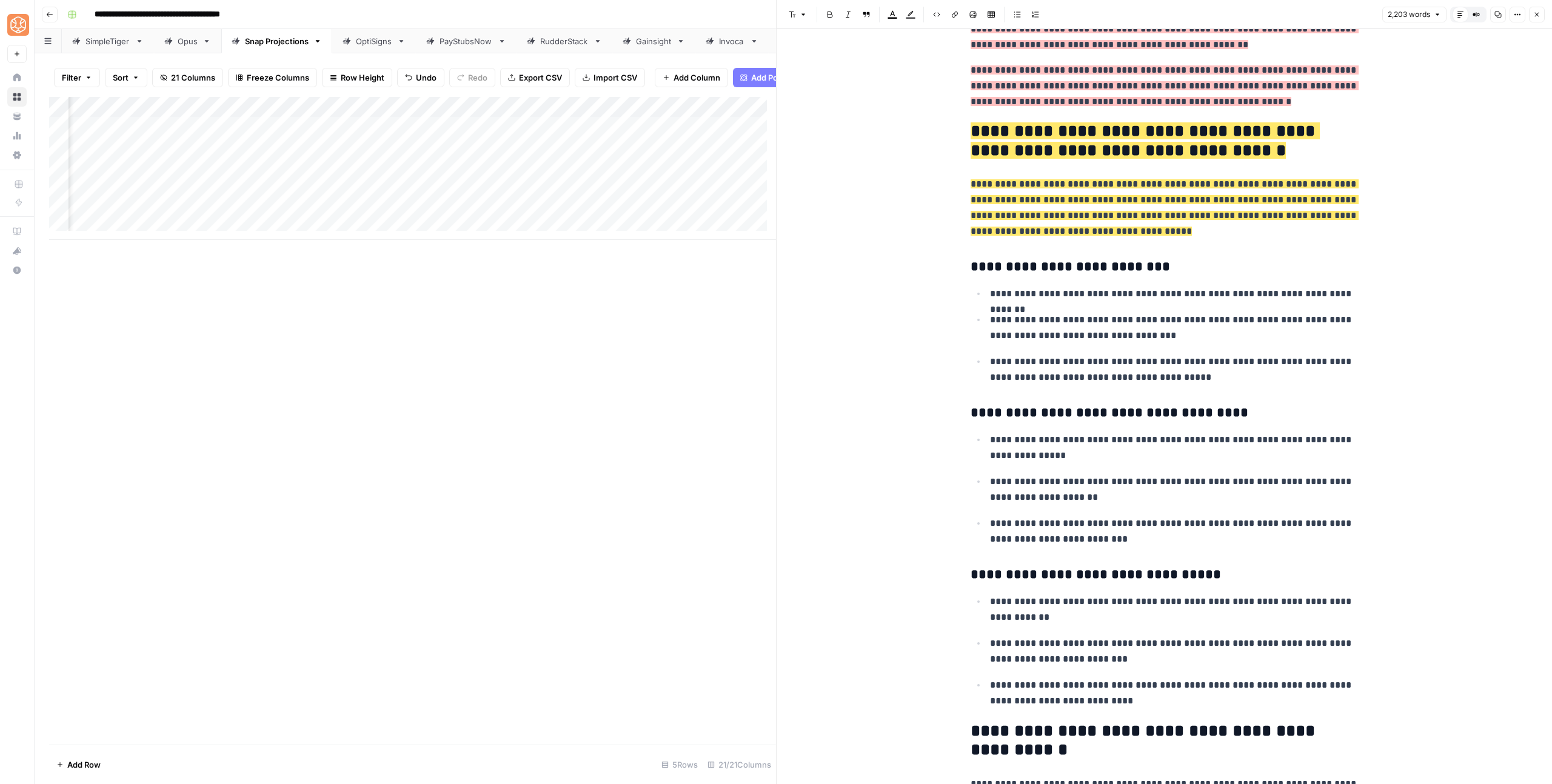 click on "**********" at bounding box center (1165, -1192) 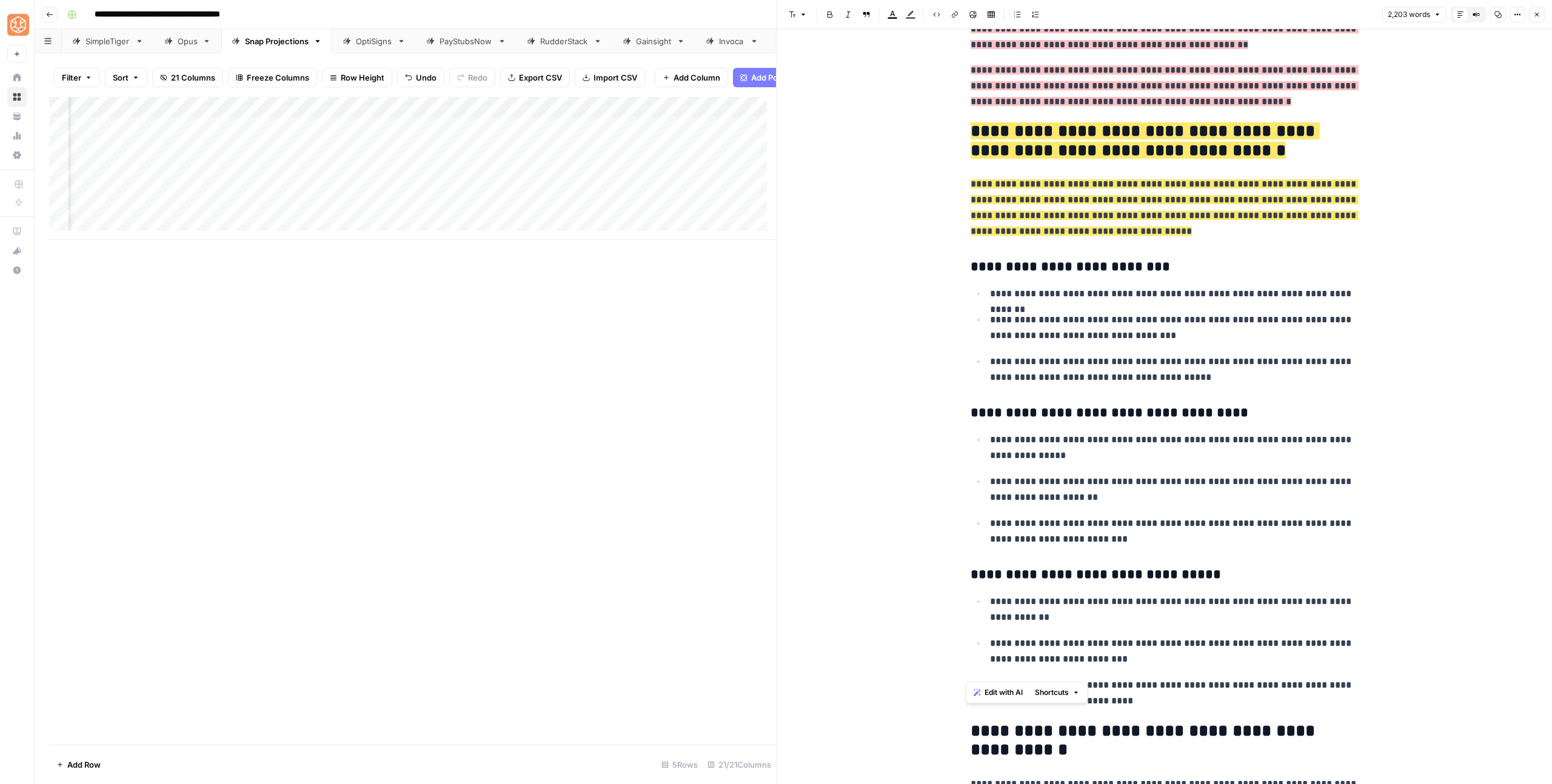 drag, startPoint x: 1096, startPoint y: 611, endPoint x: 951, endPoint y: 225, distance: 412.336 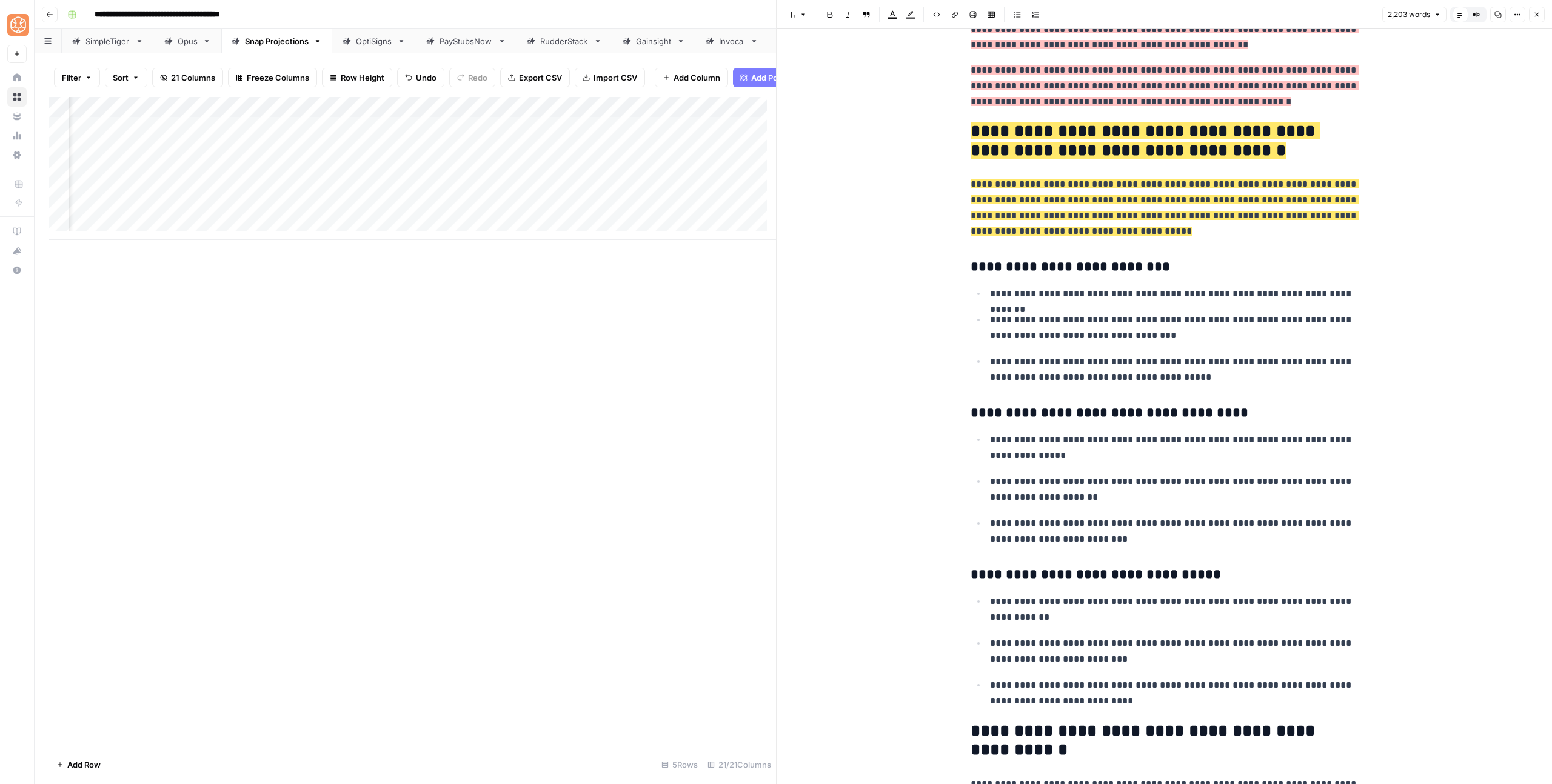 drag, startPoint x: 905, startPoint y: 10, endPoint x: 920, endPoint y: 36, distance: 30.01666 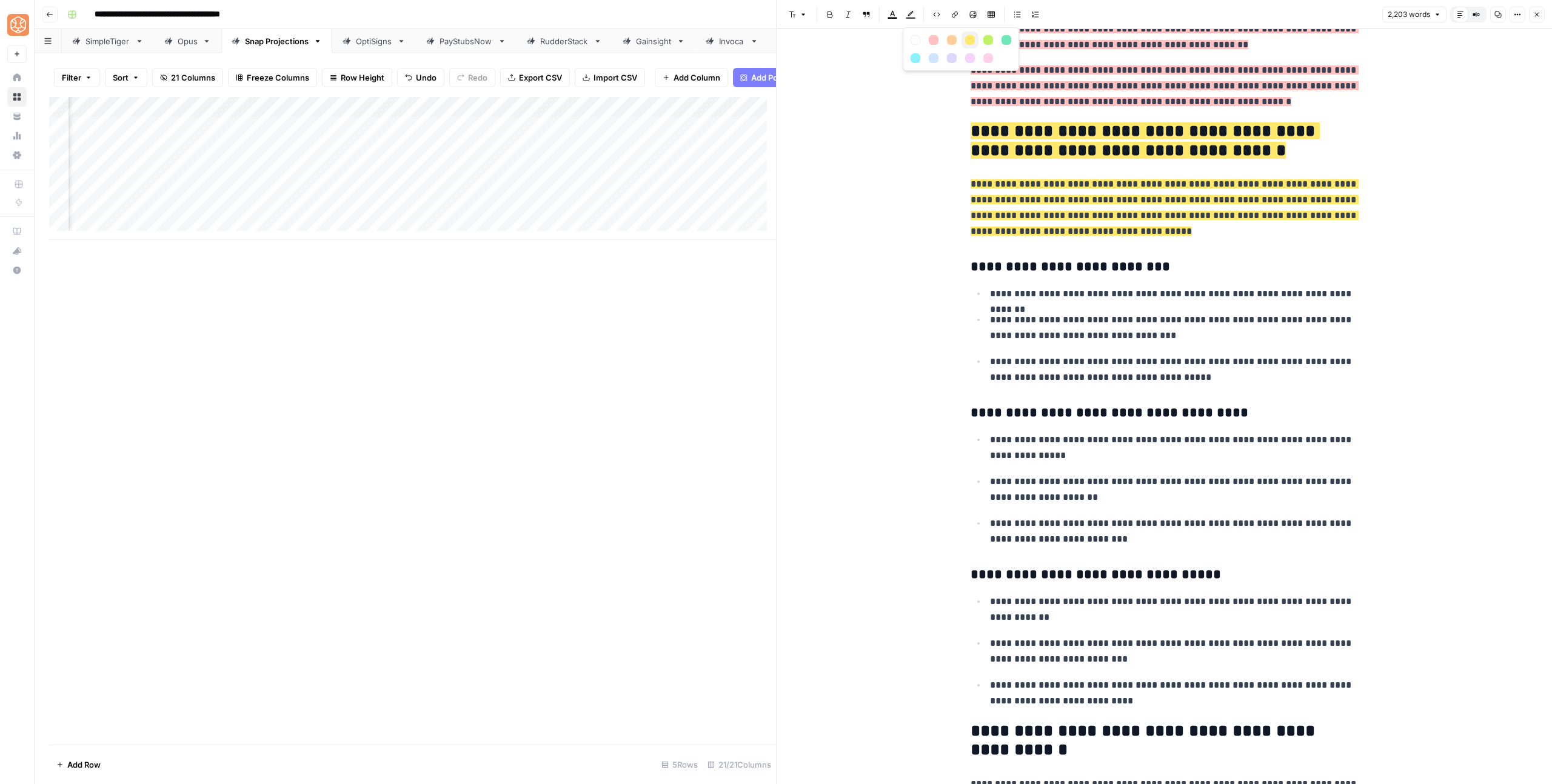 drag, startPoint x: 968, startPoint y: 38, endPoint x: 971, endPoint y: 48, distance: 10.440307 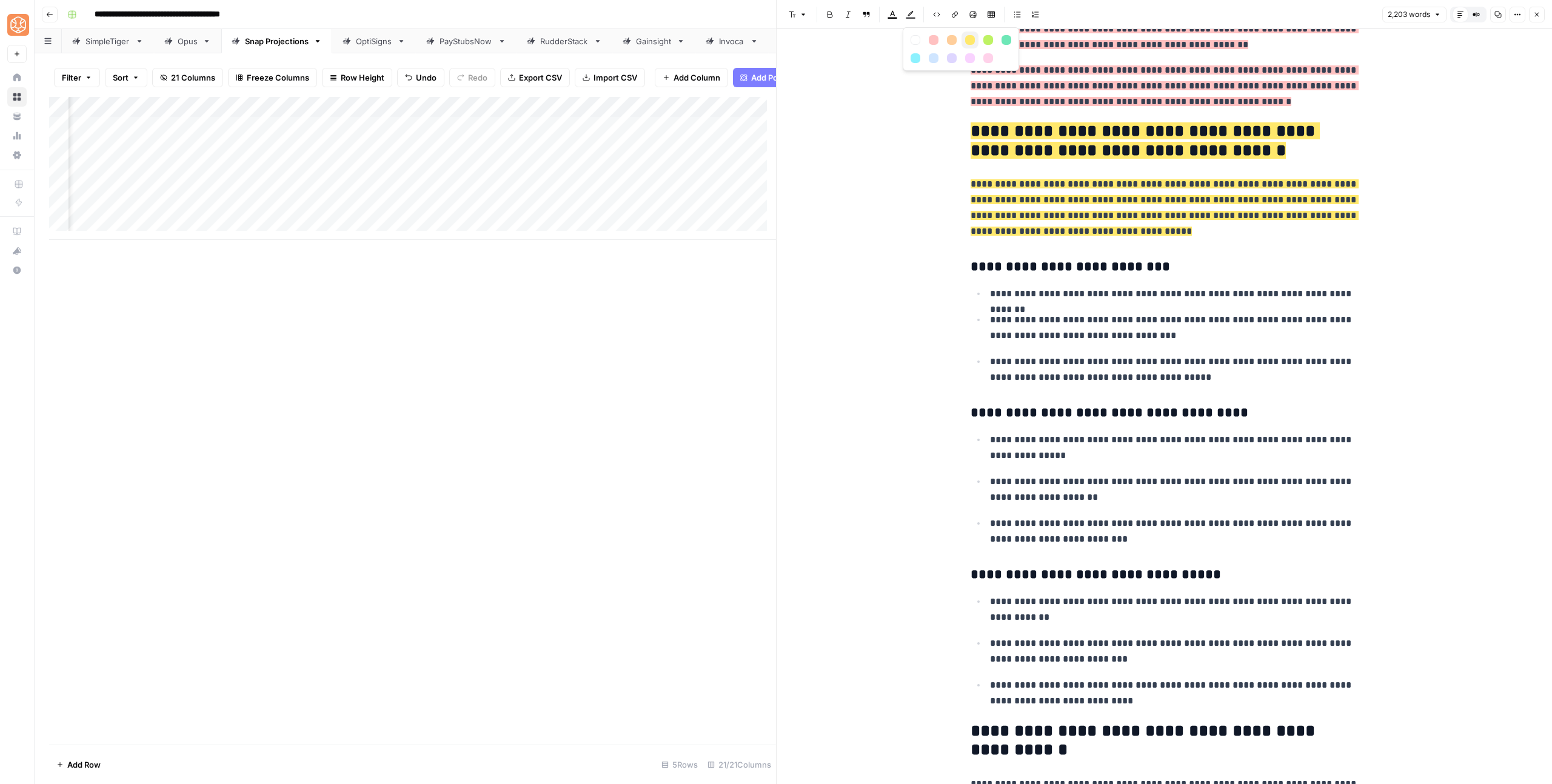 click at bounding box center (970, 40) 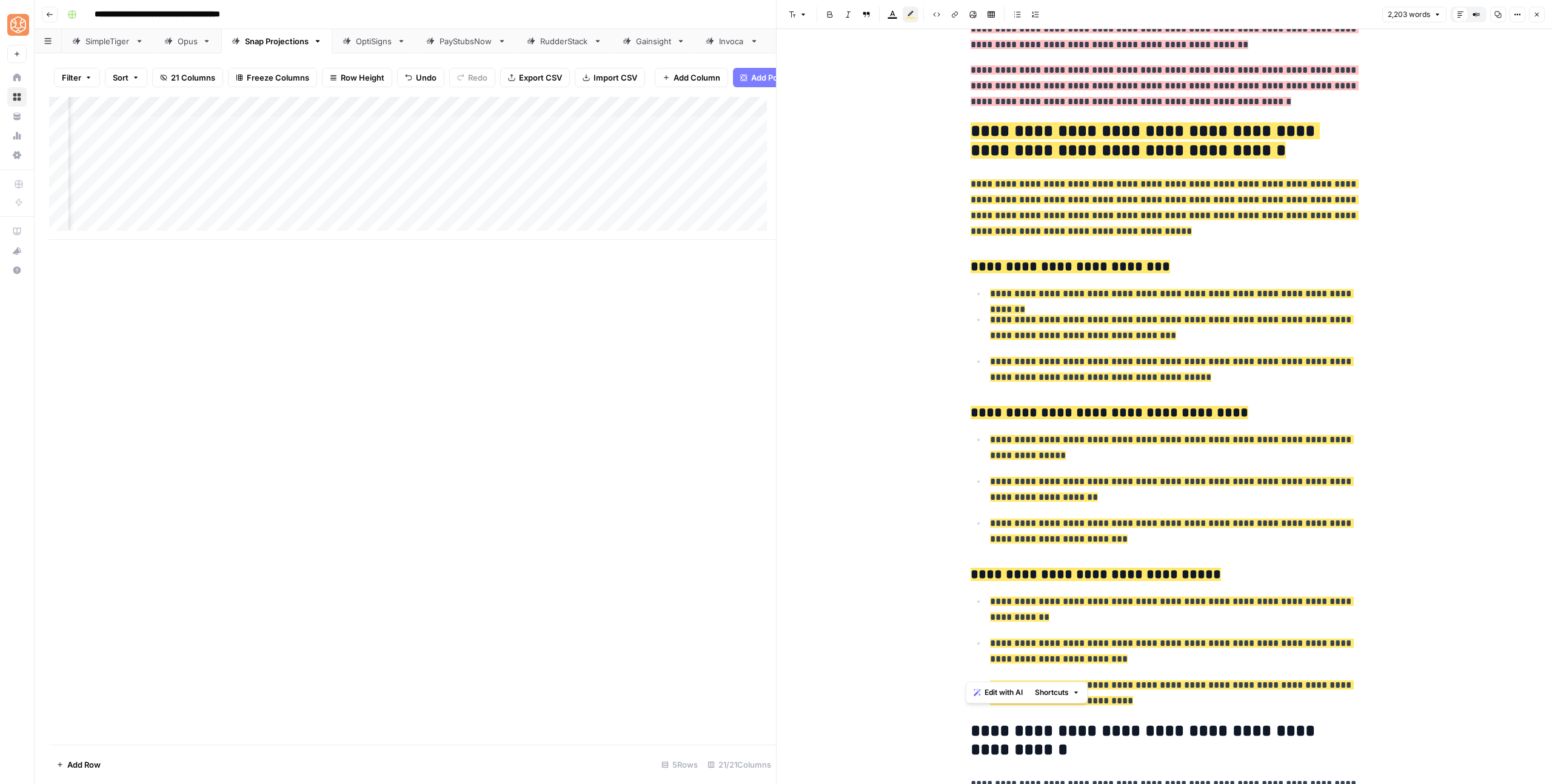 click on "**********" at bounding box center [1165, -1192] 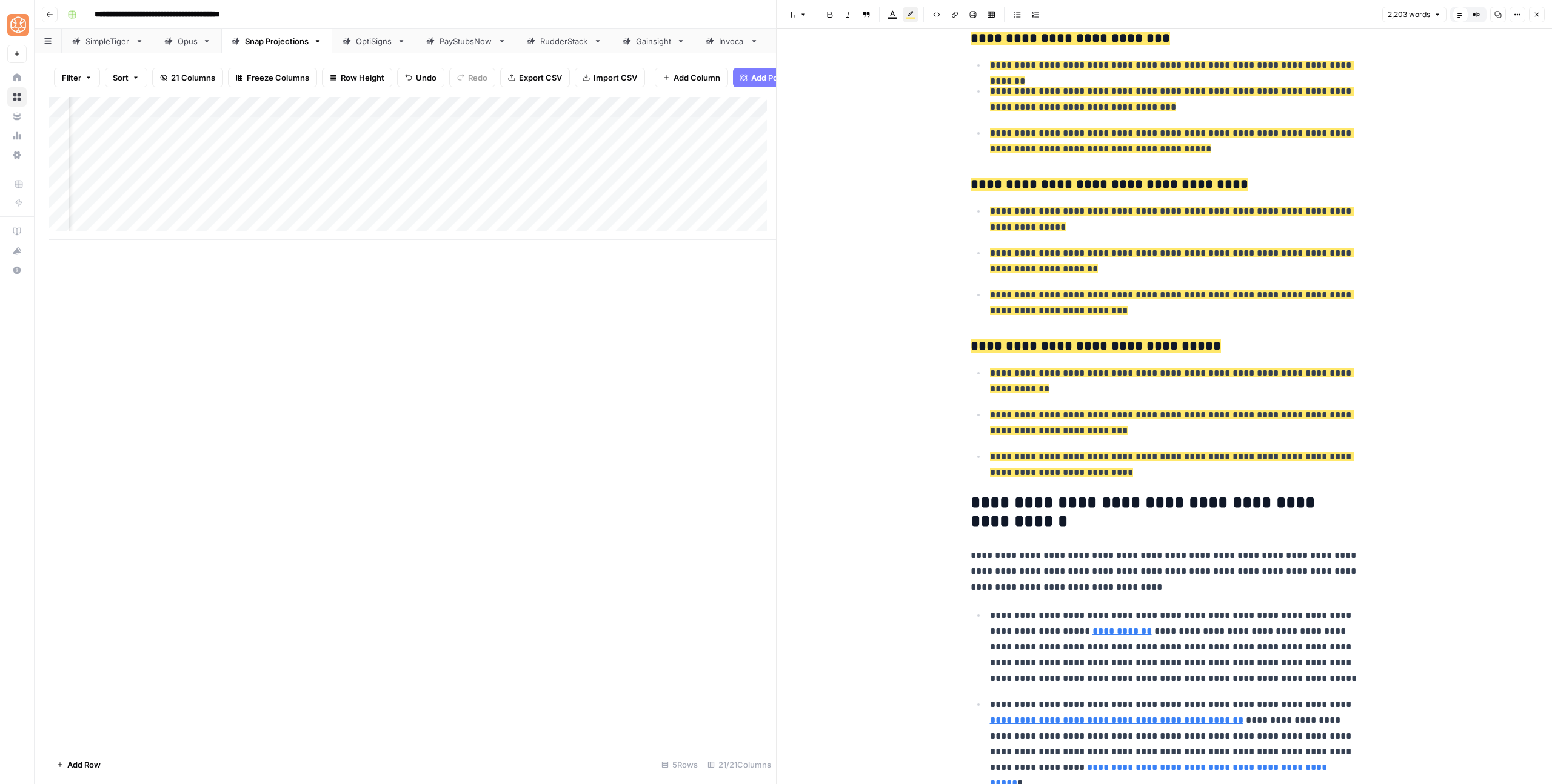 scroll, scrollTop: 4079, scrollLeft: 0, axis: vertical 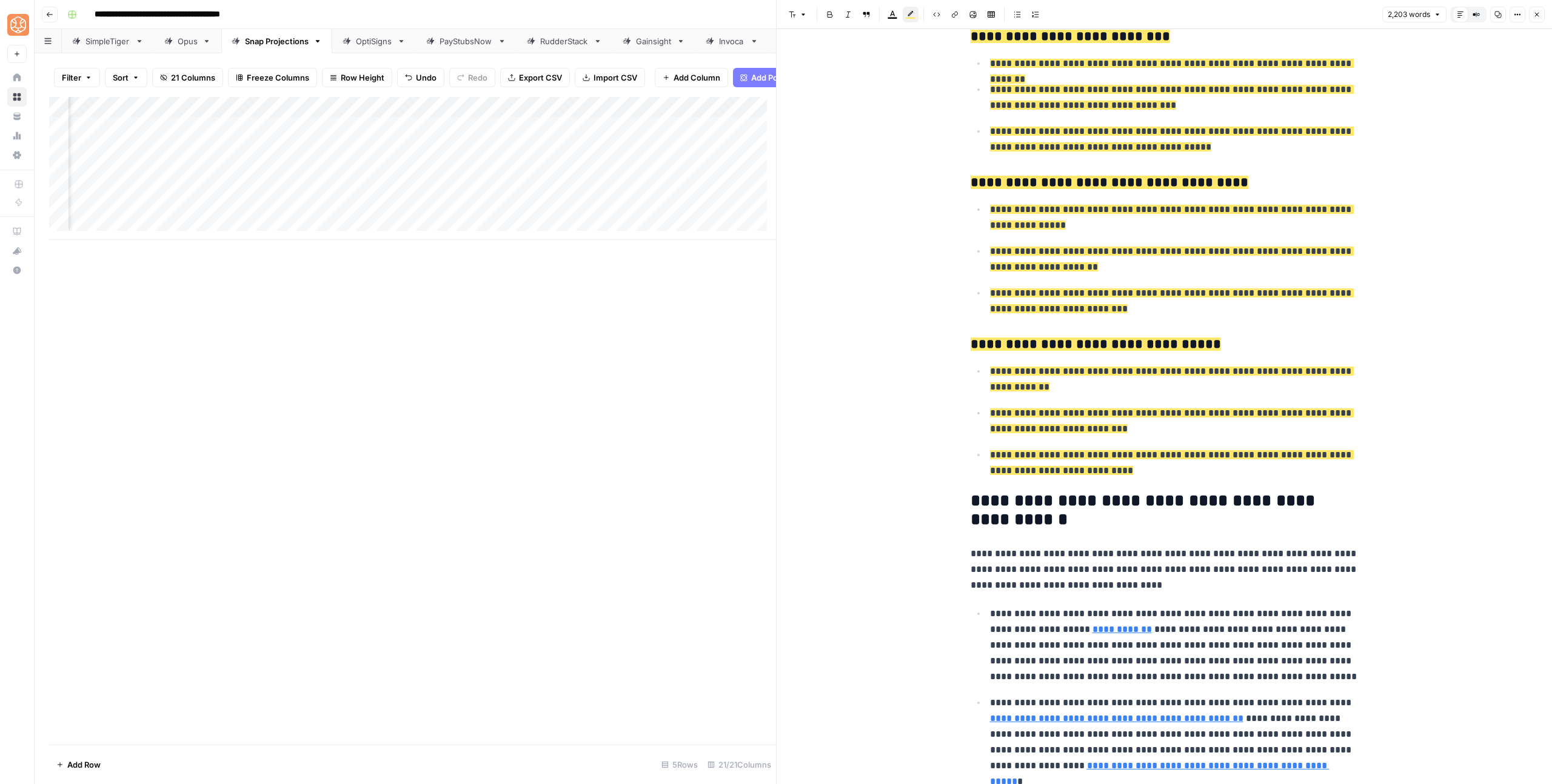 click on "**********" at bounding box center (1165, -1422) 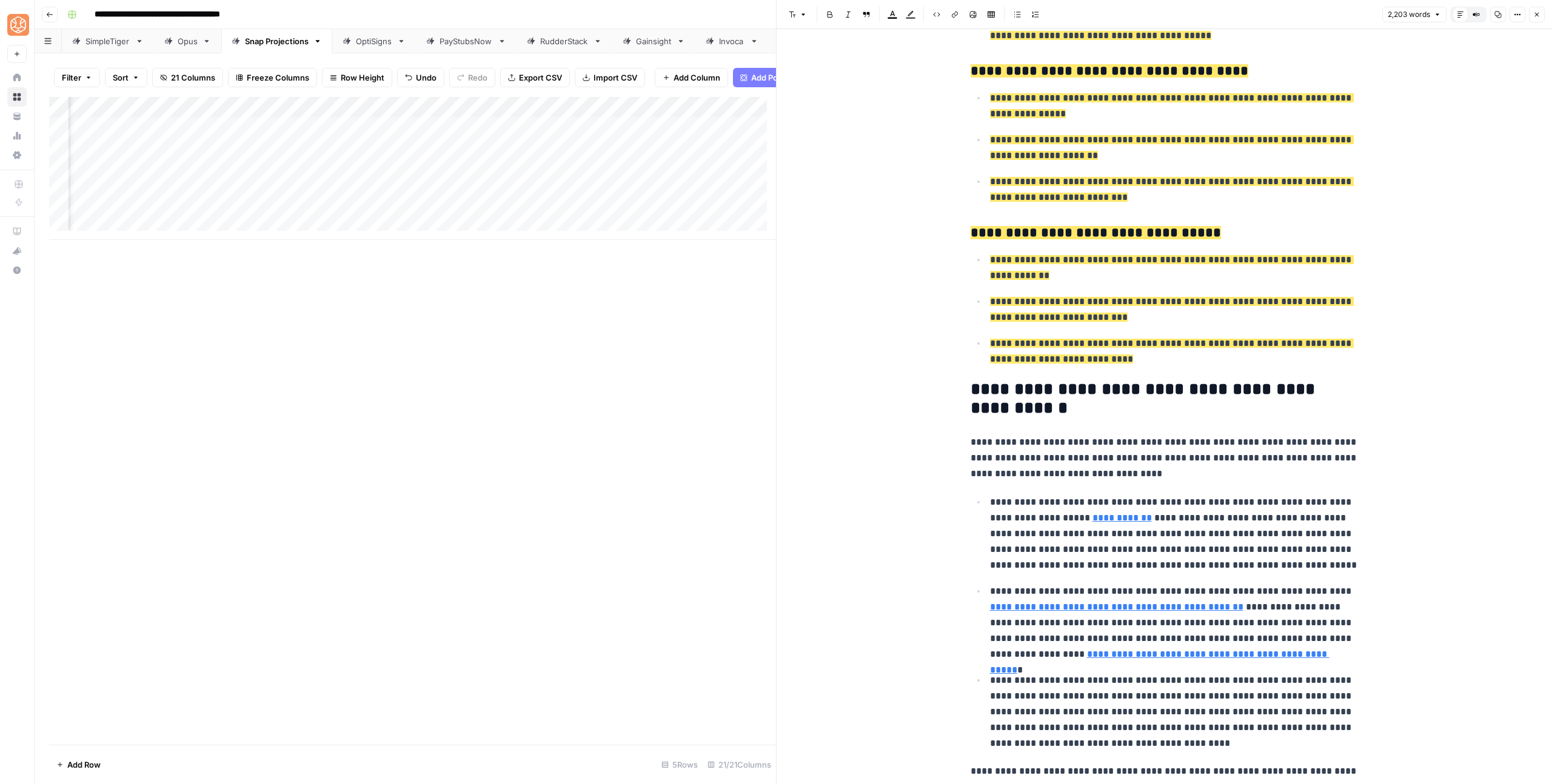 scroll, scrollTop: 4196, scrollLeft: 0, axis: vertical 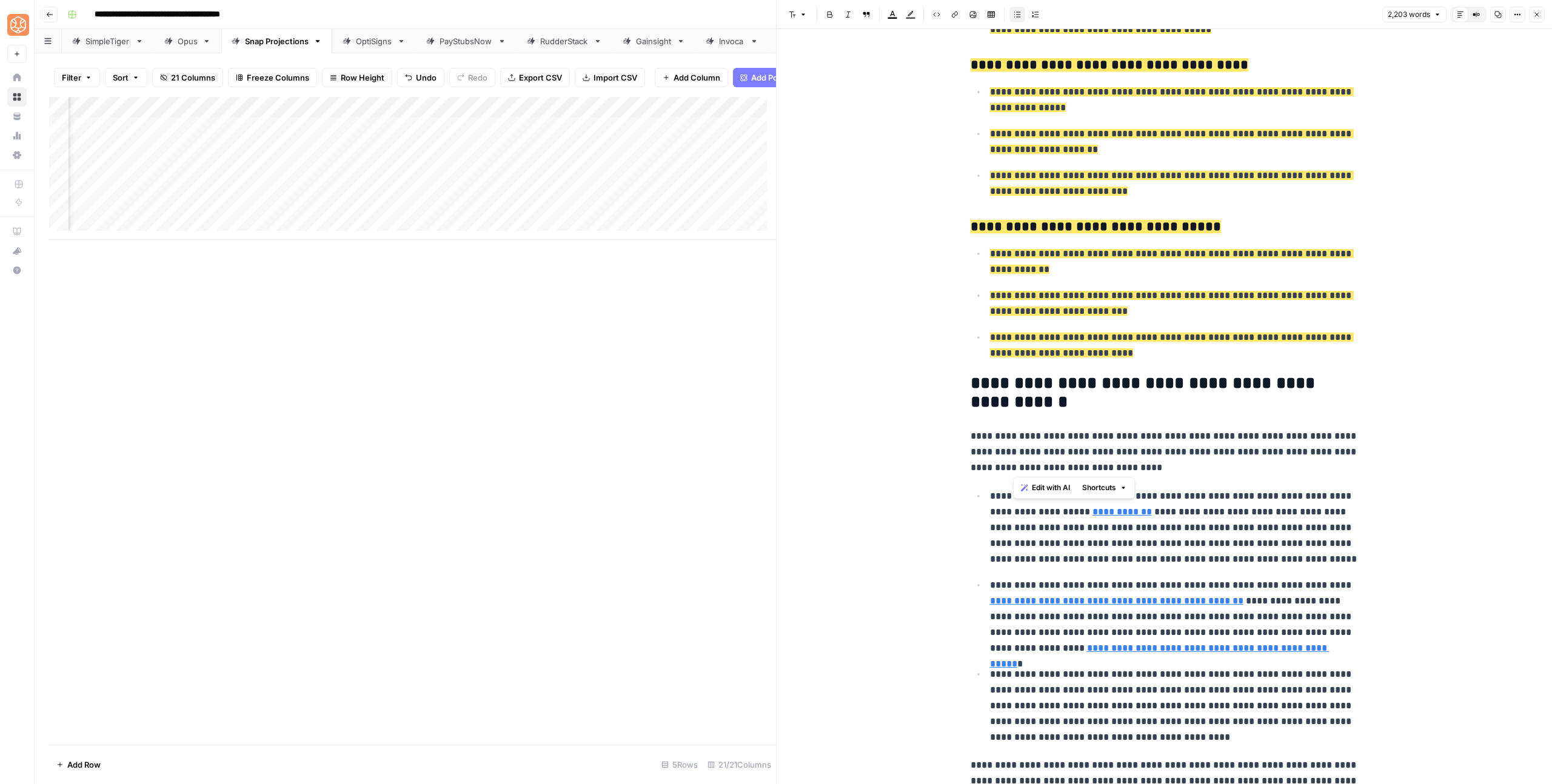 drag, startPoint x: 1085, startPoint y: 464, endPoint x: 994, endPoint y: 464, distance: 91 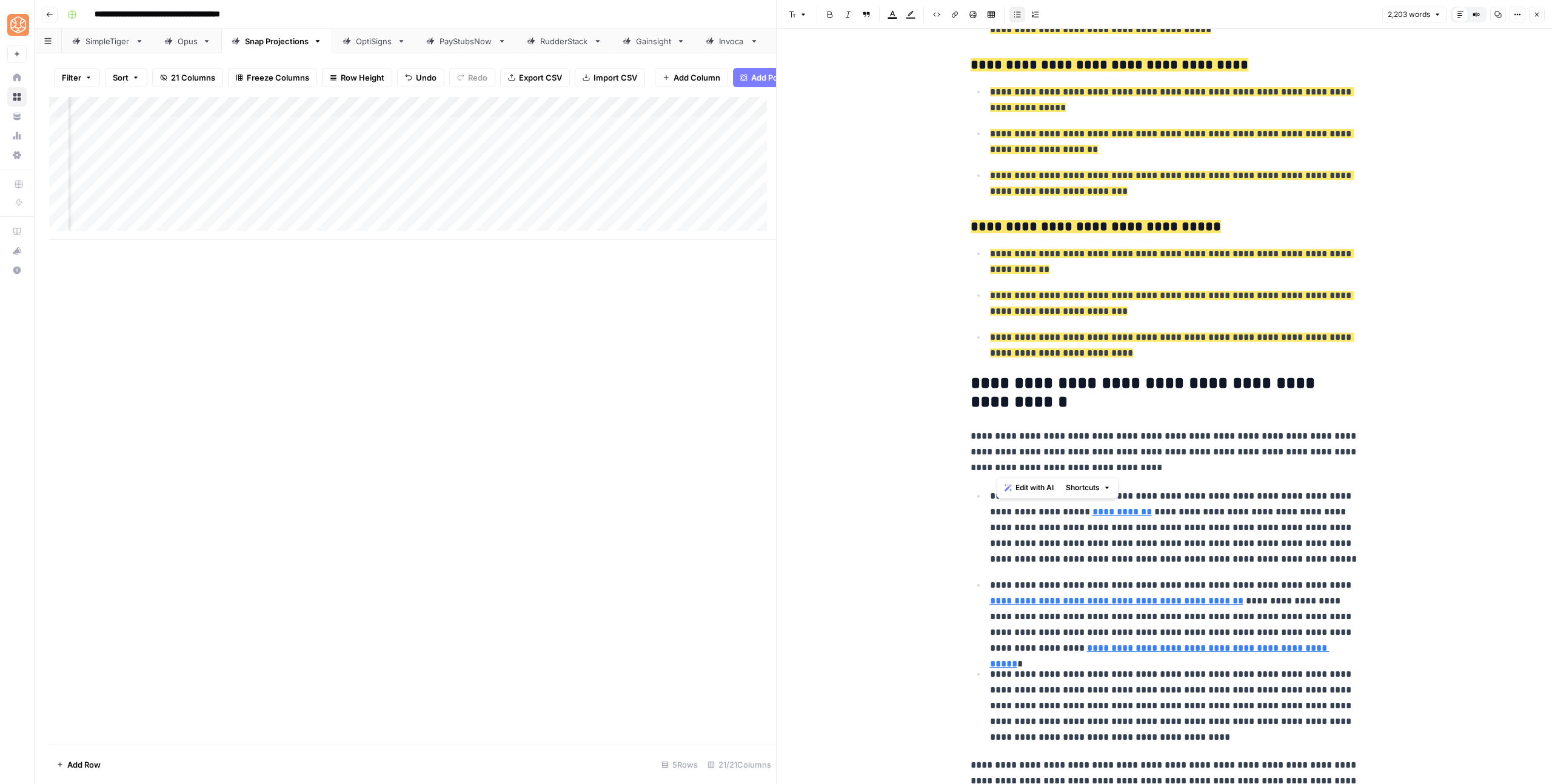 click on "**********" at bounding box center [1174, 528] 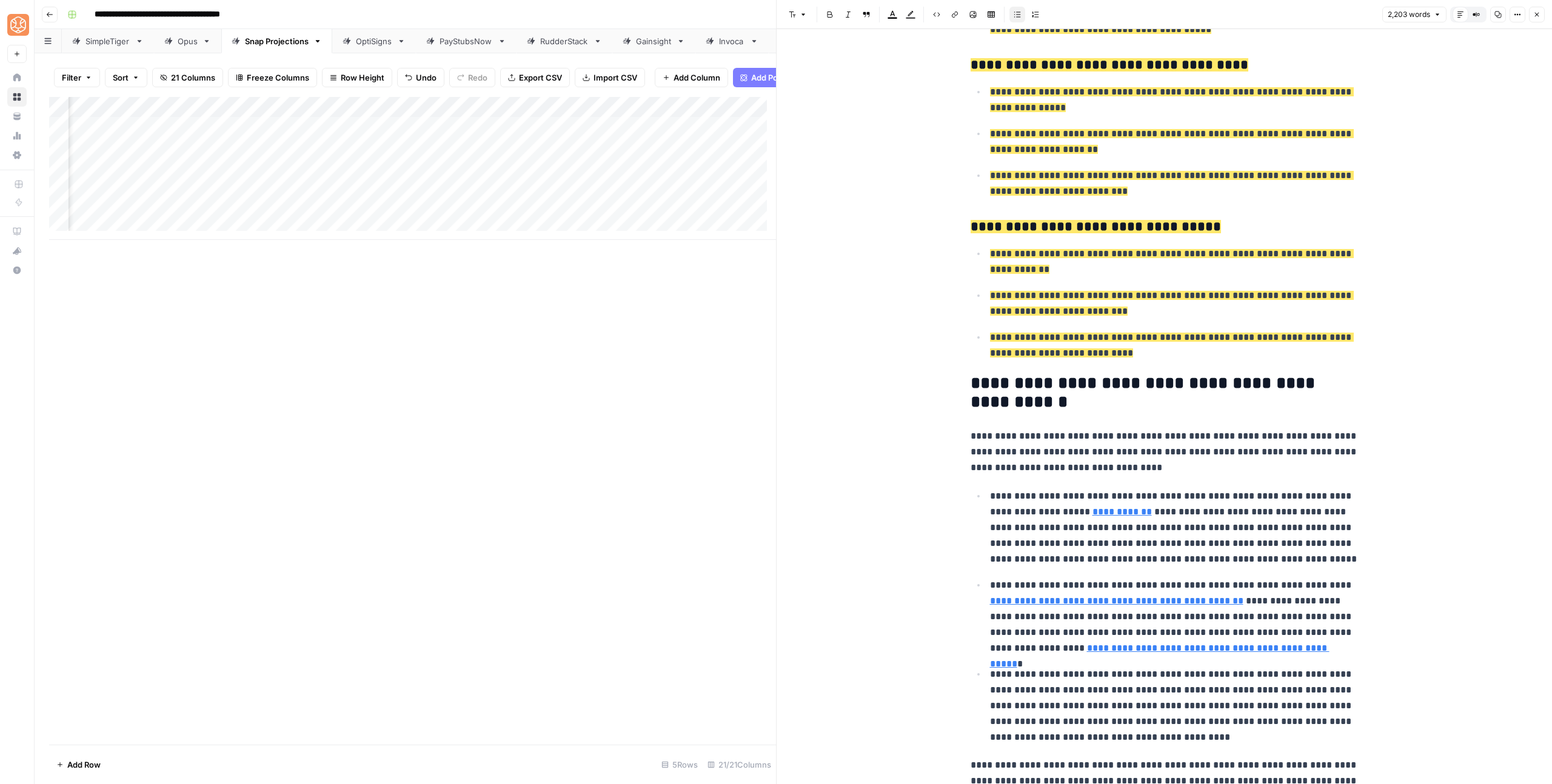 click on "**********" at bounding box center [1172, 527] 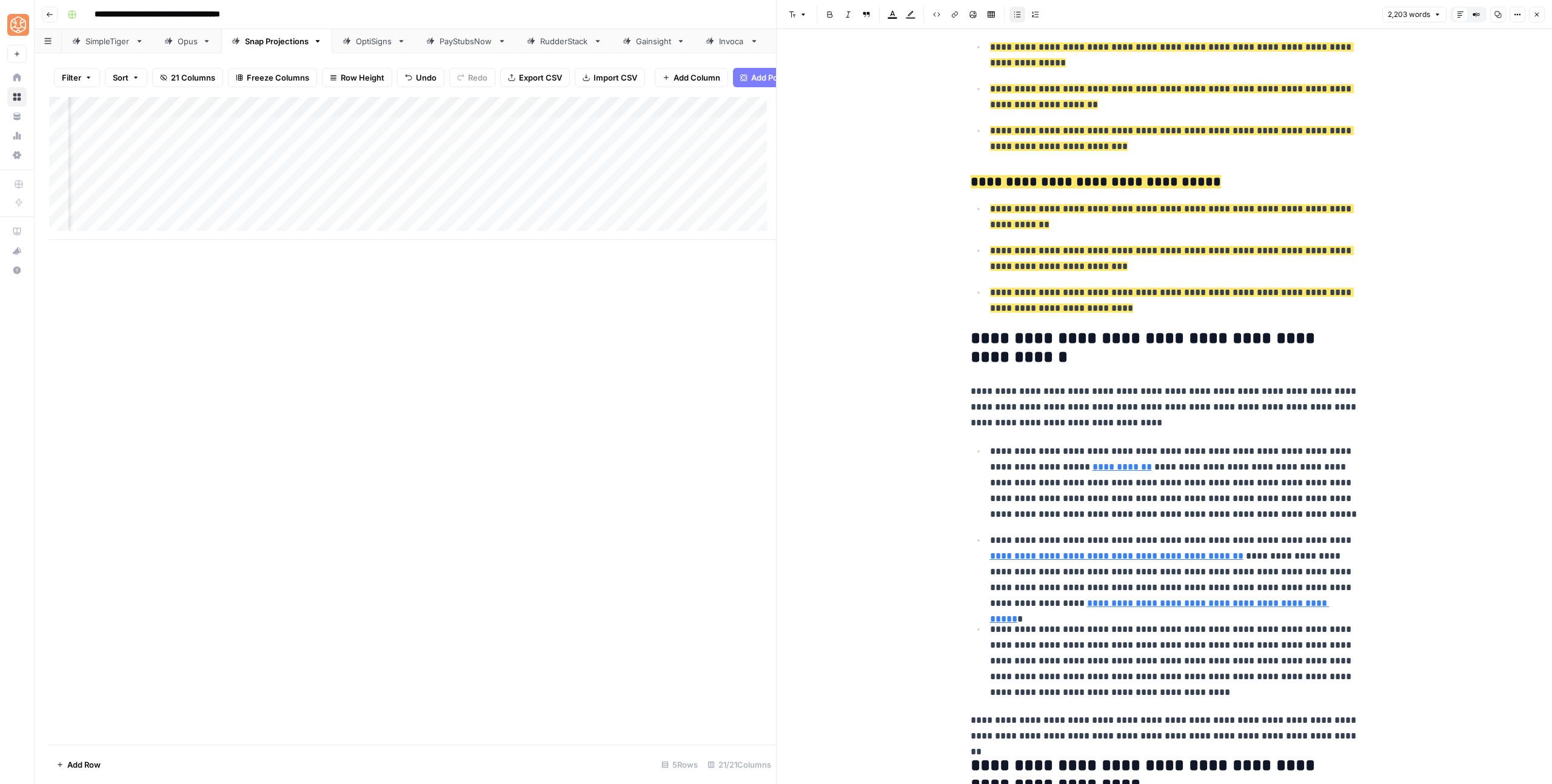 scroll, scrollTop: 4436, scrollLeft: 0, axis: vertical 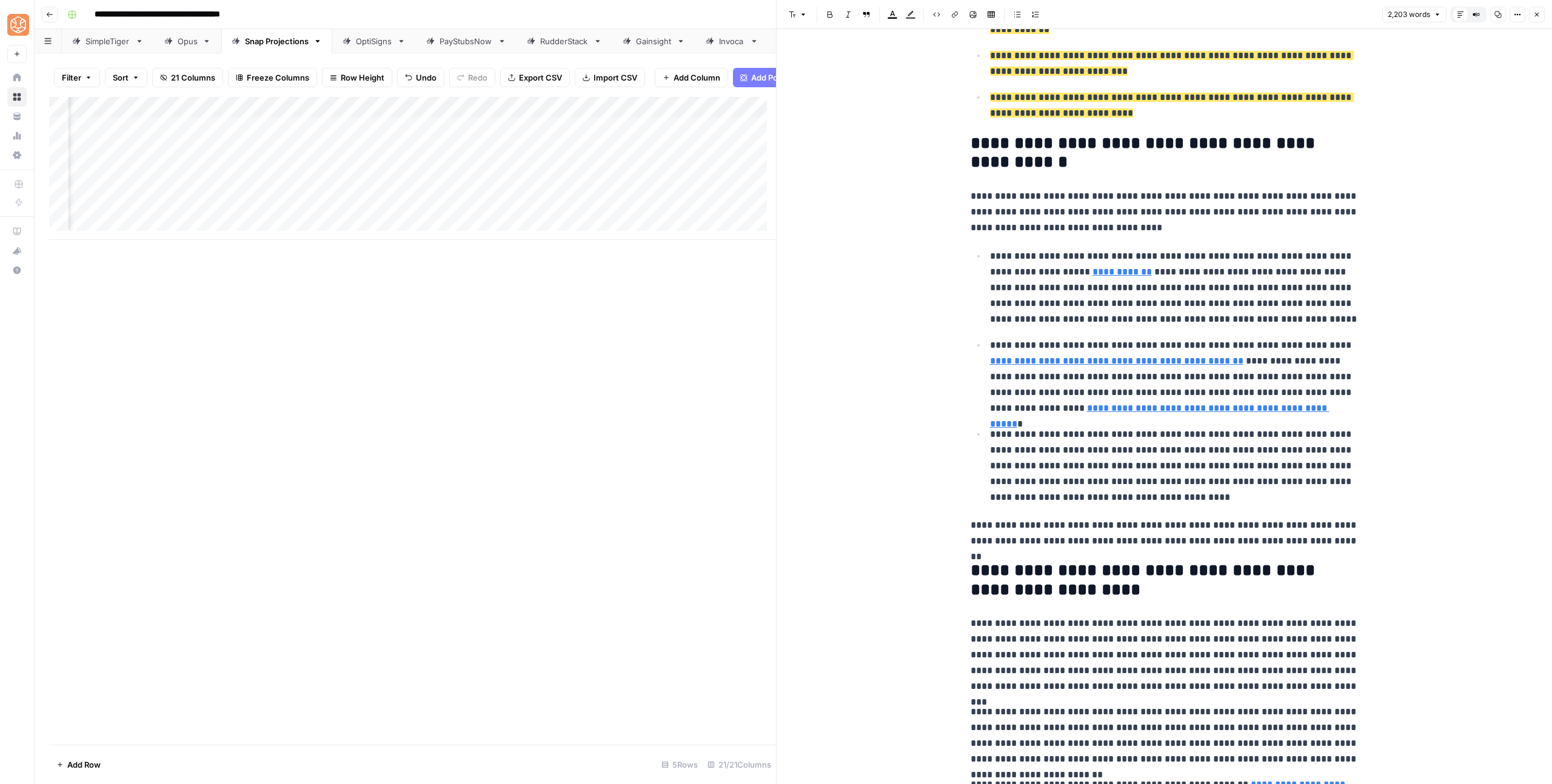 drag, startPoint x: 1060, startPoint y: 137, endPoint x: 1010, endPoint y: 124, distance: 51.66237 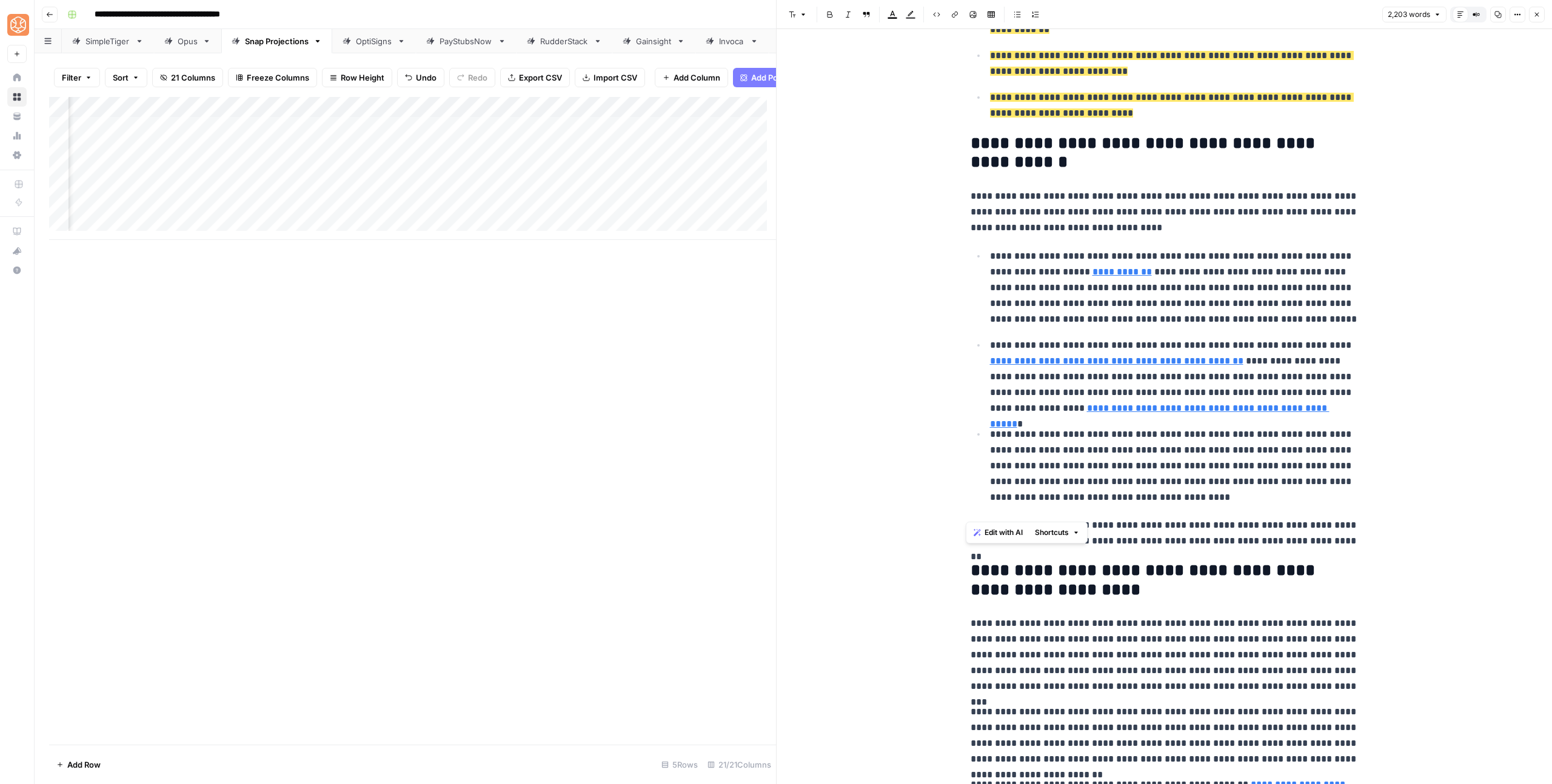 drag, startPoint x: 978, startPoint y: 120, endPoint x: 1331, endPoint y: 505, distance: 522.33514 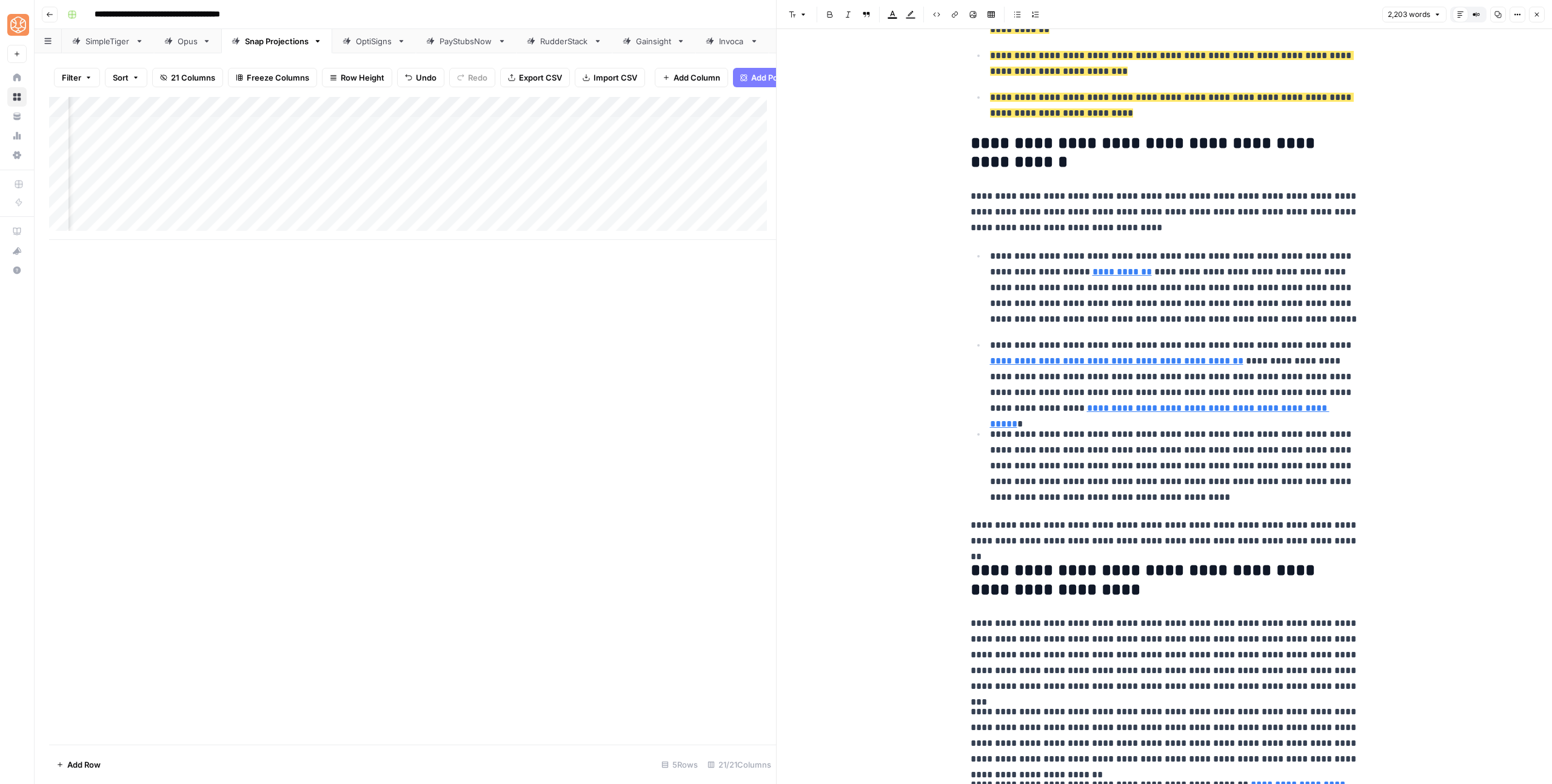 click on "**********" at bounding box center (1165, 153) 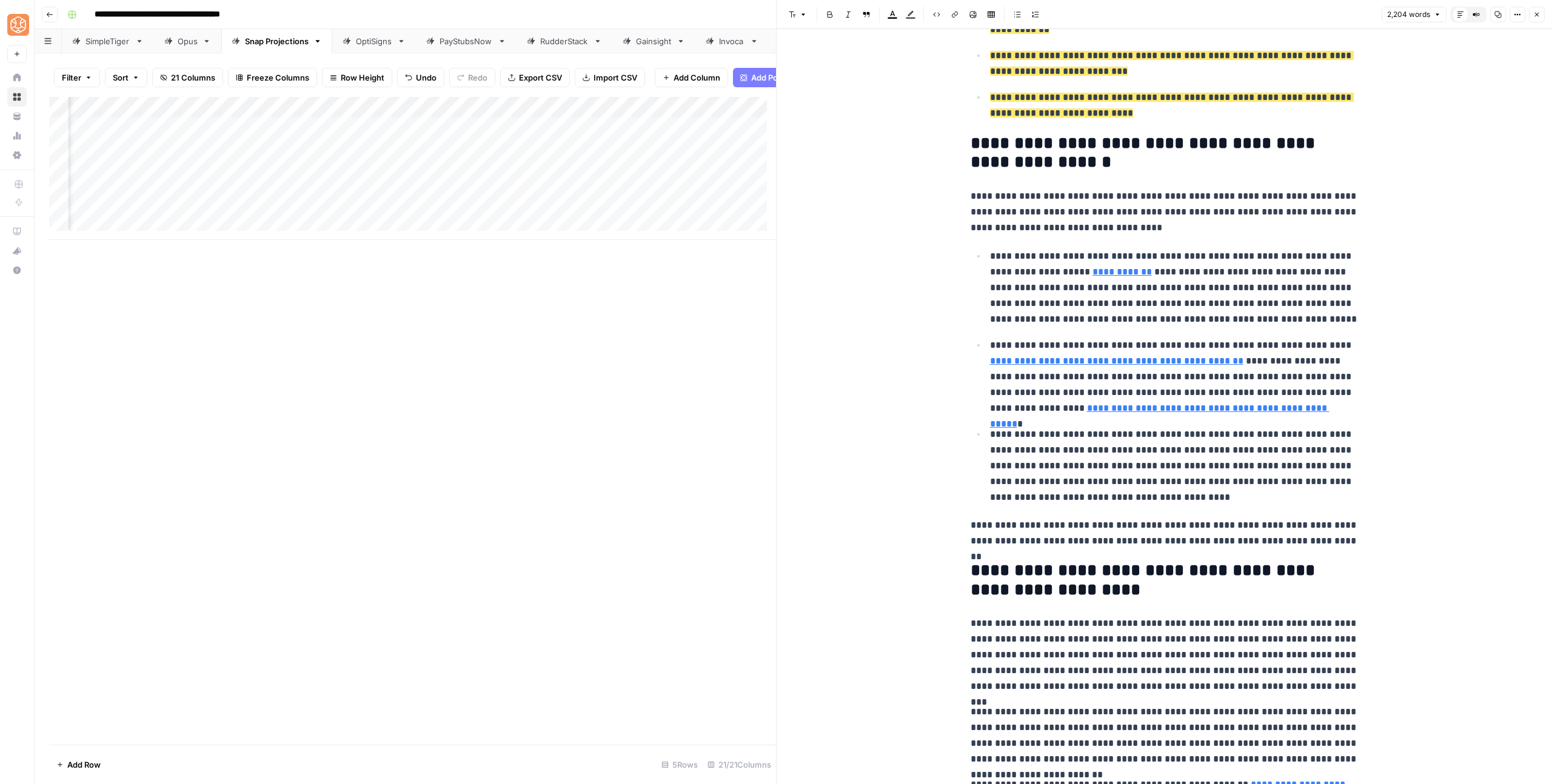 click on "**********" at bounding box center (1165, 153) 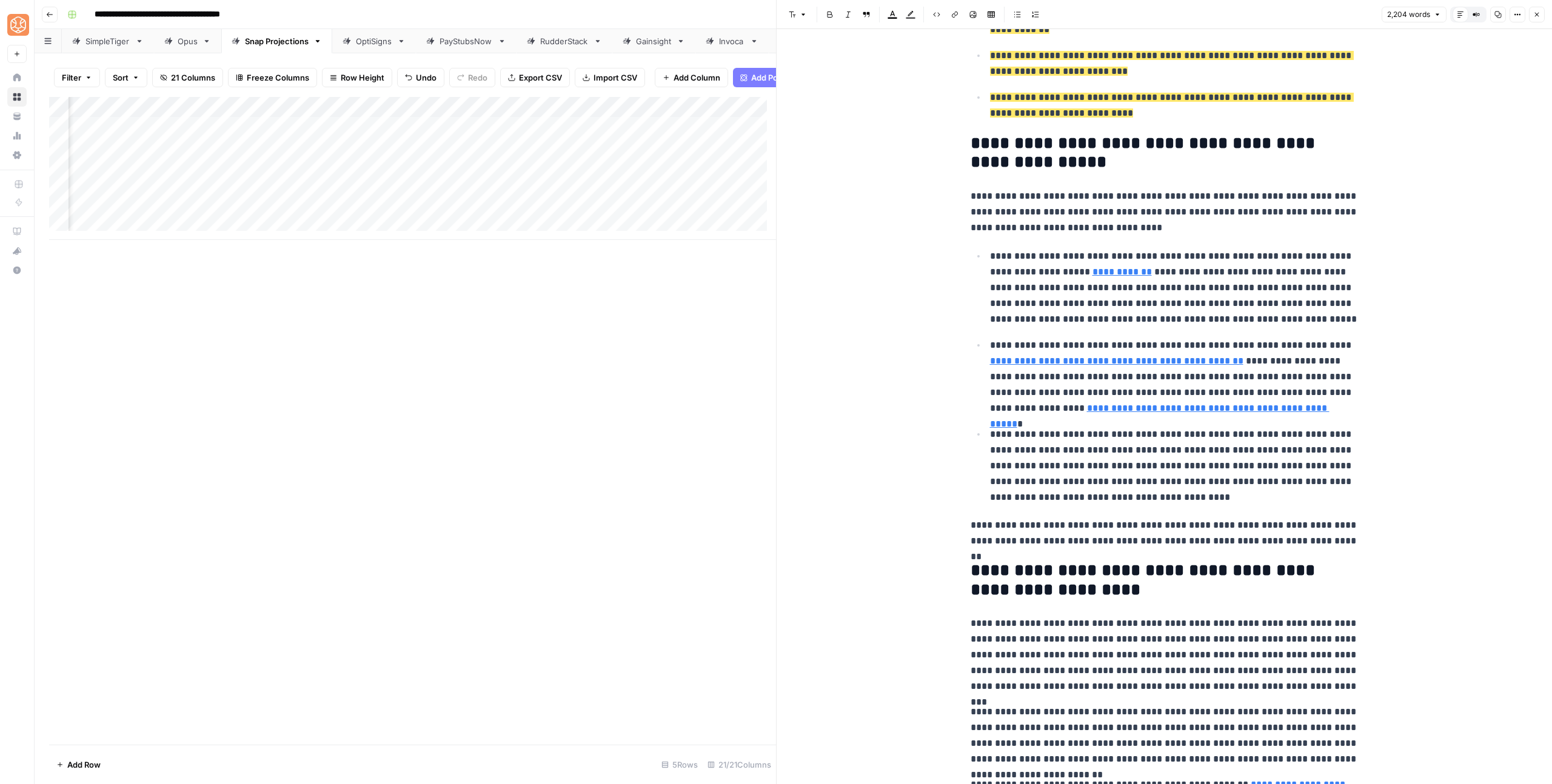 click on "**********" at bounding box center [1165, 153] 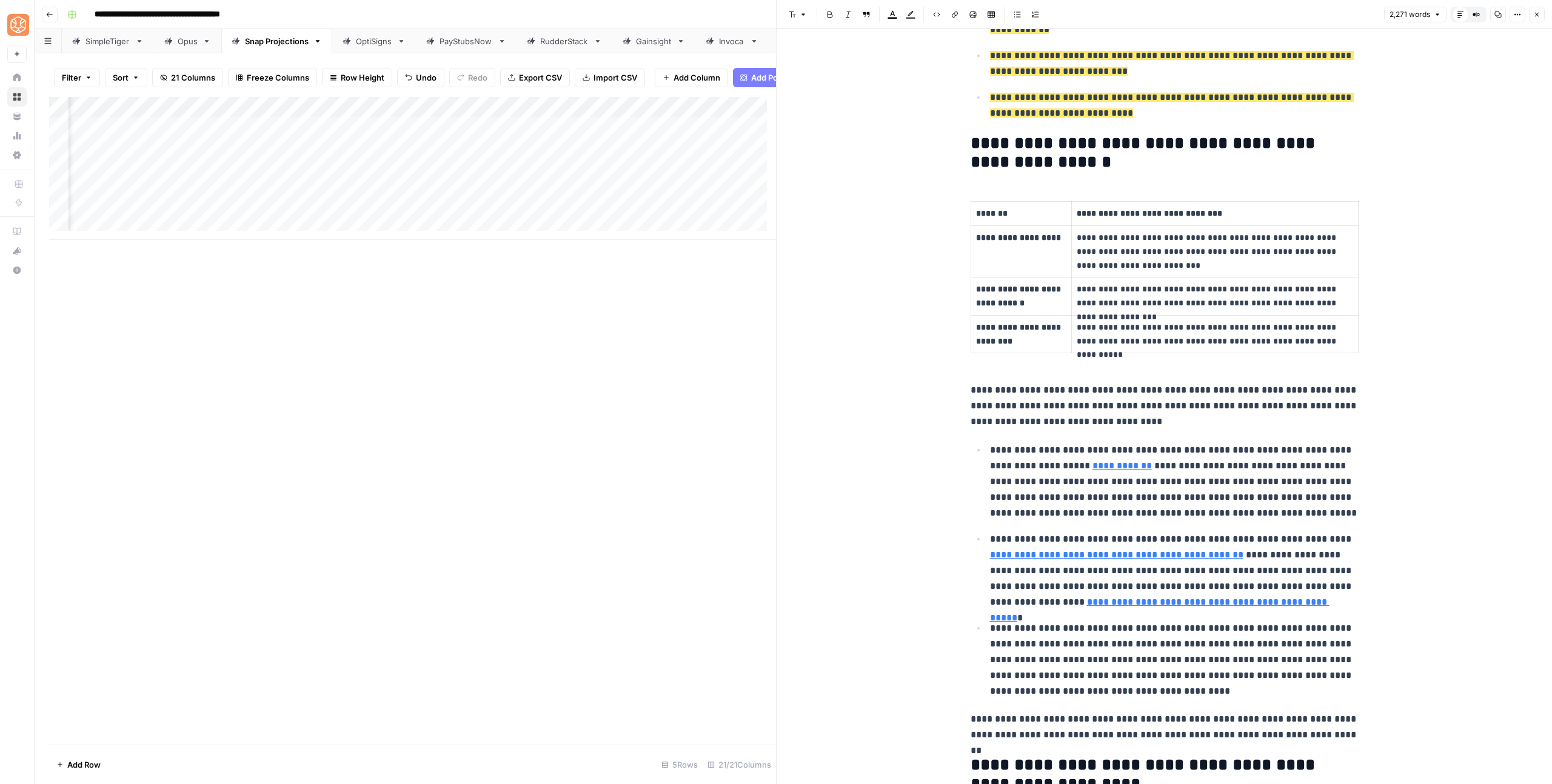click on "**********" at bounding box center (1165, -1683) 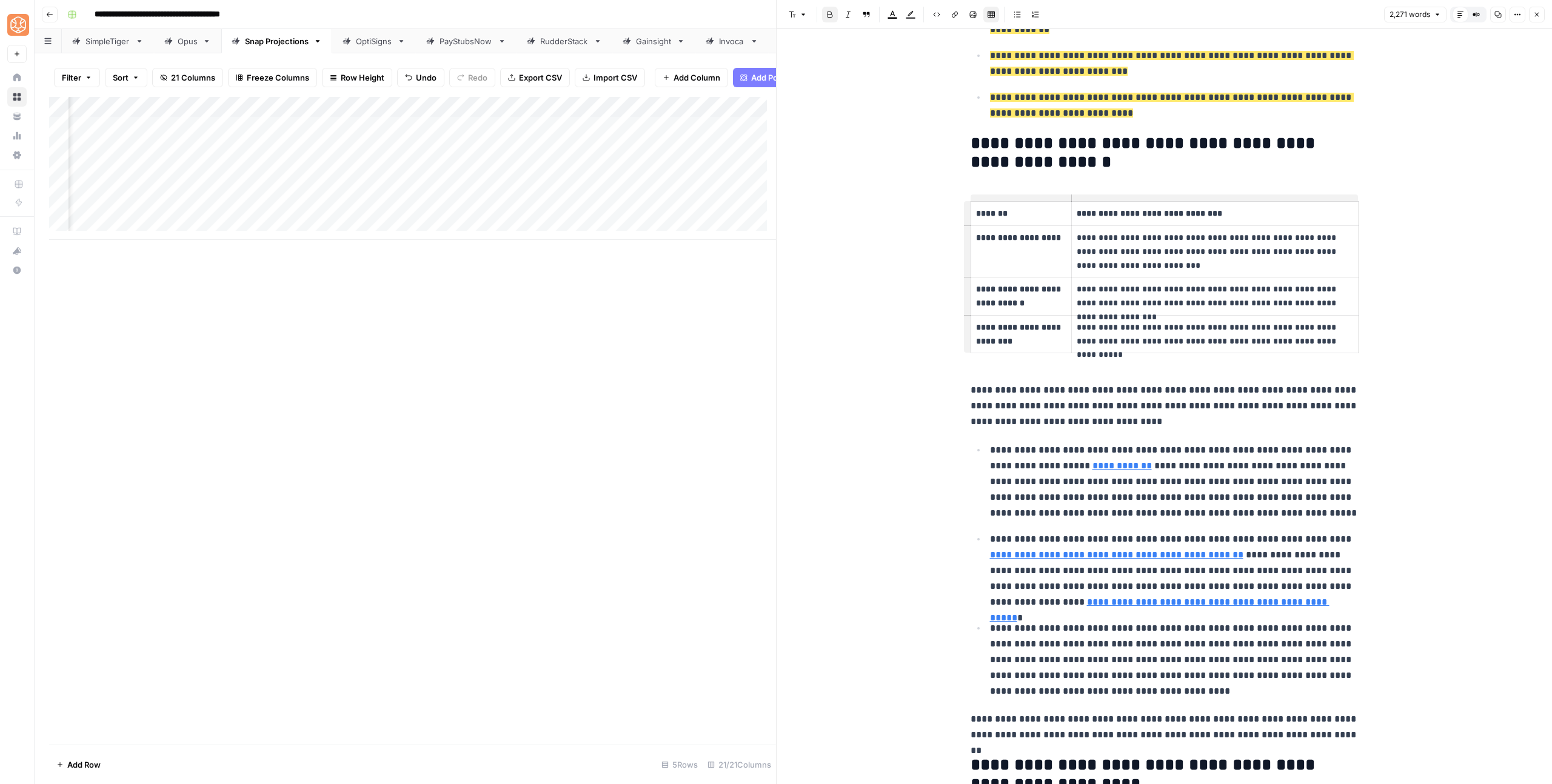 click on "**********" at bounding box center (1165, 153) 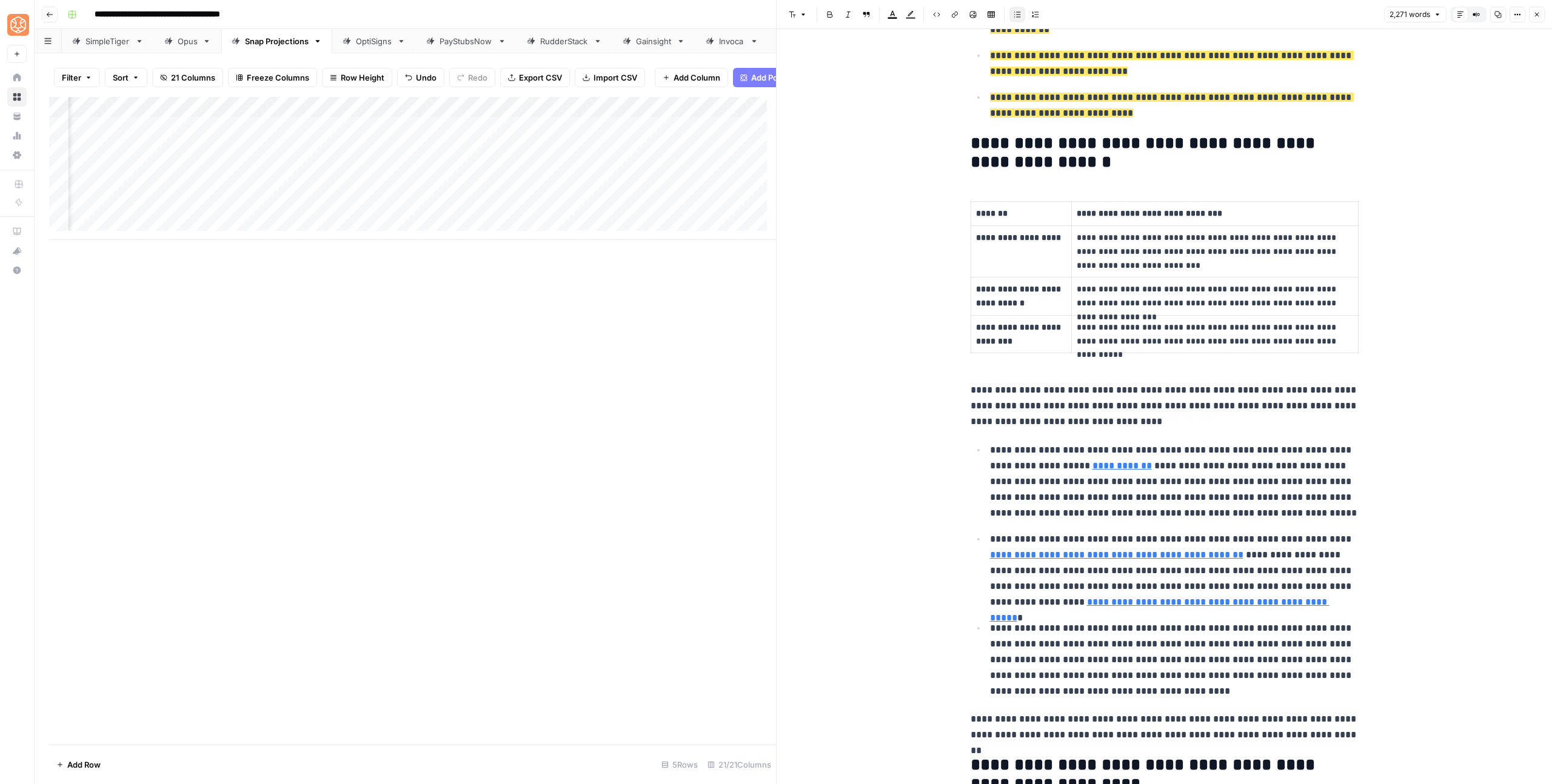 click on "**********" at bounding box center [1174, 482] 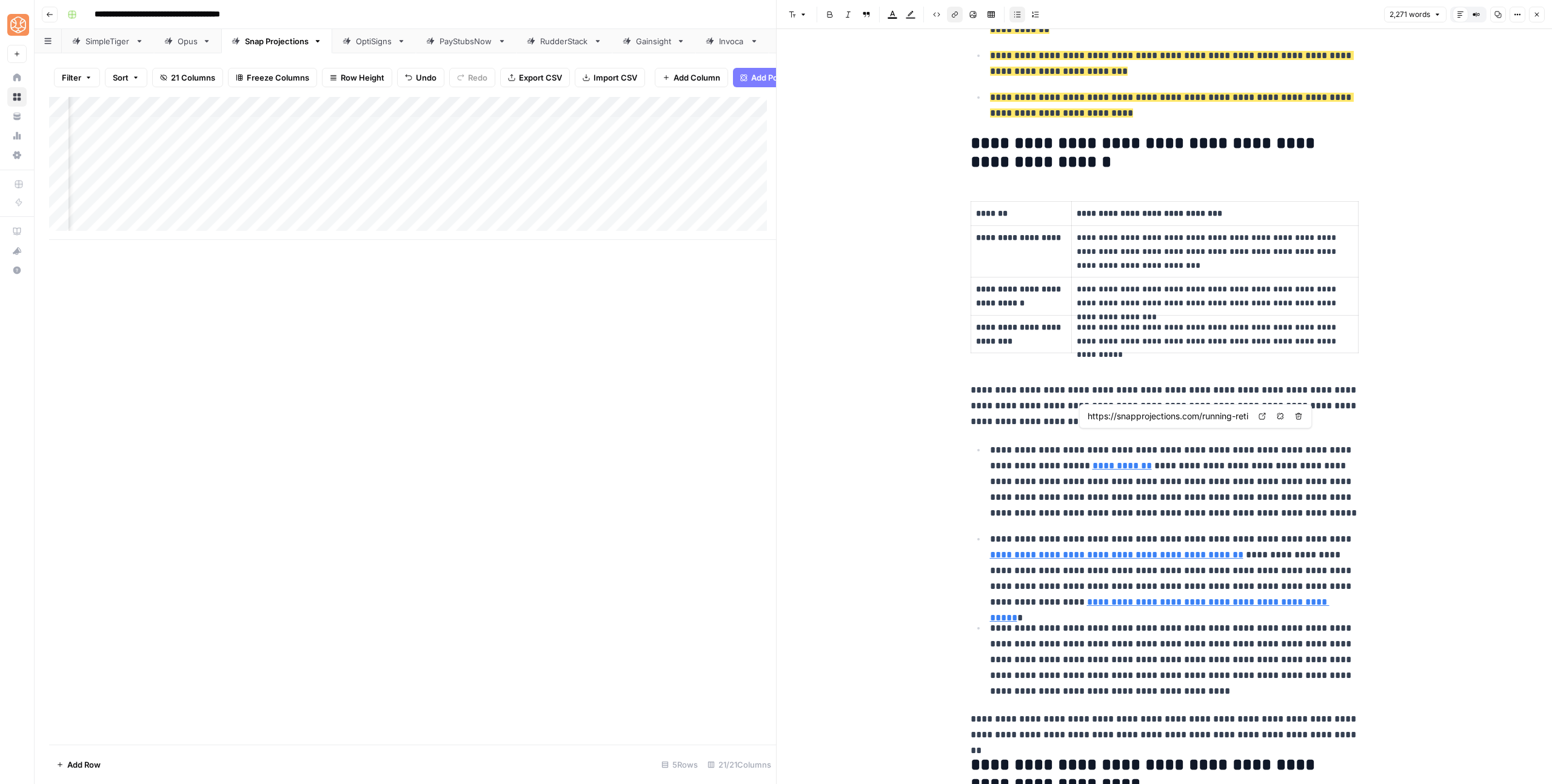click on "**********" at bounding box center (1122, 465) 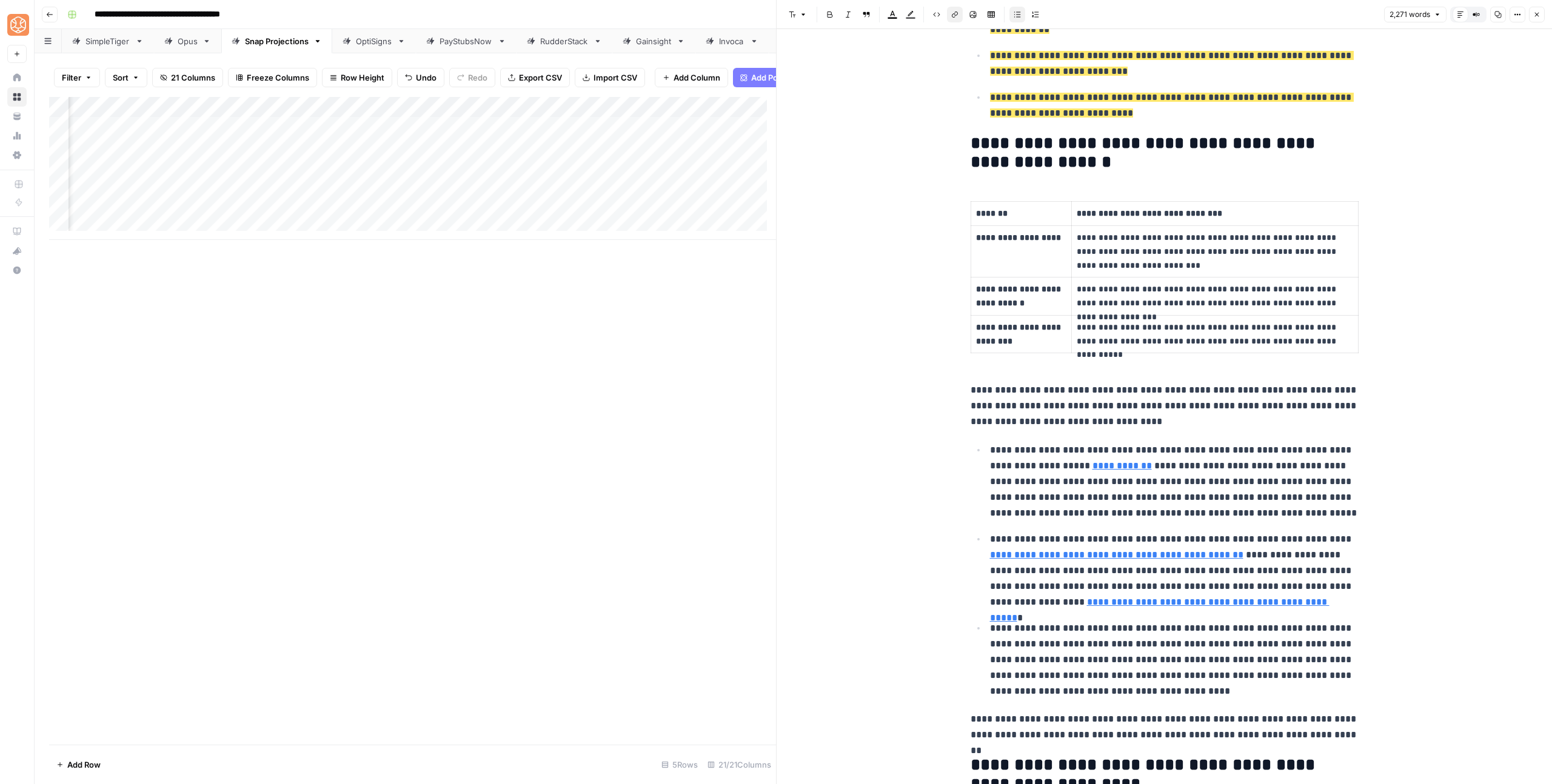click on "**********" at bounding box center (1117, 554) 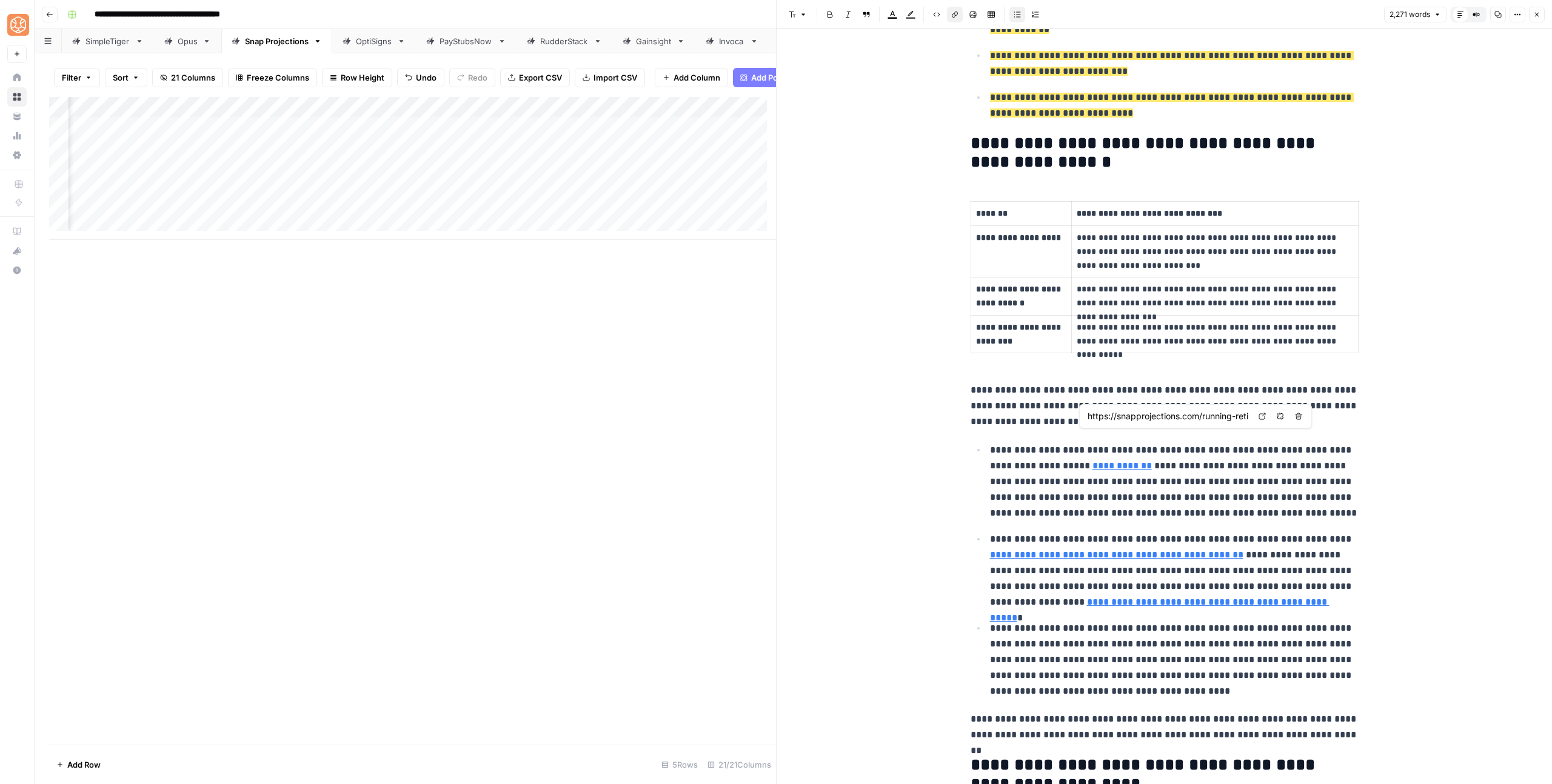 click on "https://snapprojections.com/running-retirement-projections-with-clients/" at bounding box center [1168, 416] 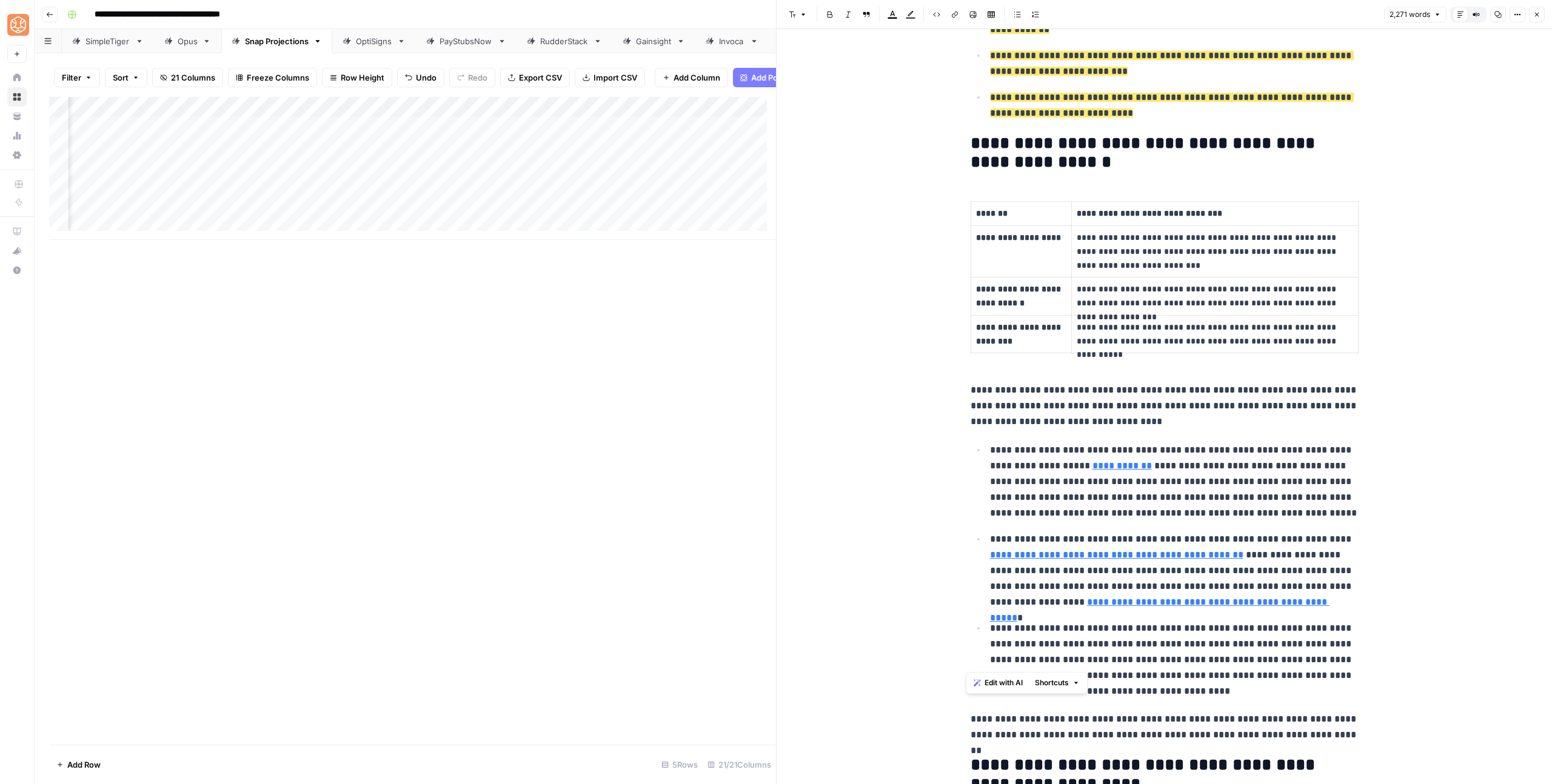 drag, startPoint x: 1163, startPoint y: 658, endPoint x: 937, endPoint y: 347, distance: 384.44375 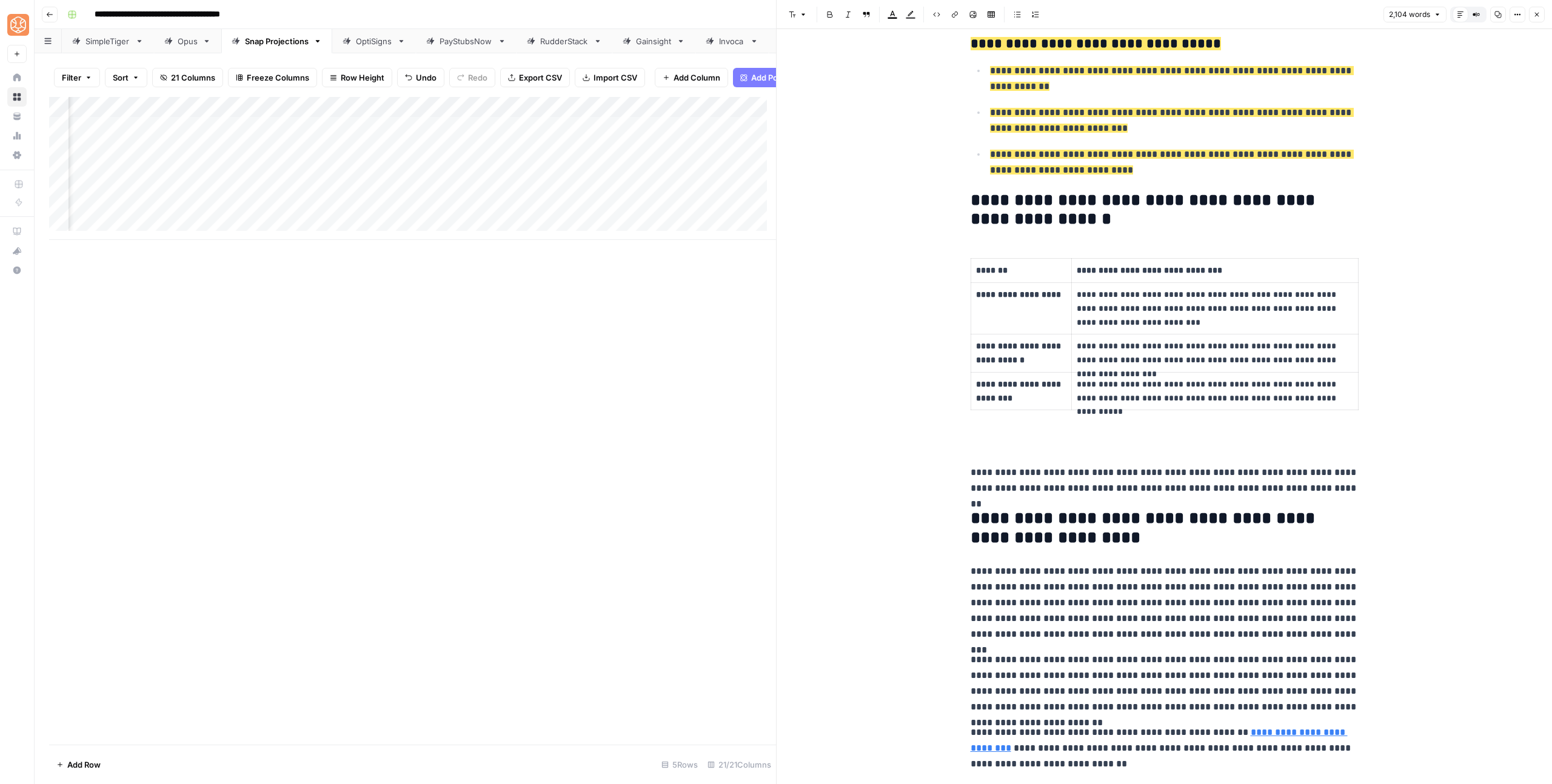 scroll, scrollTop: 4354, scrollLeft: 0, axis: vertical 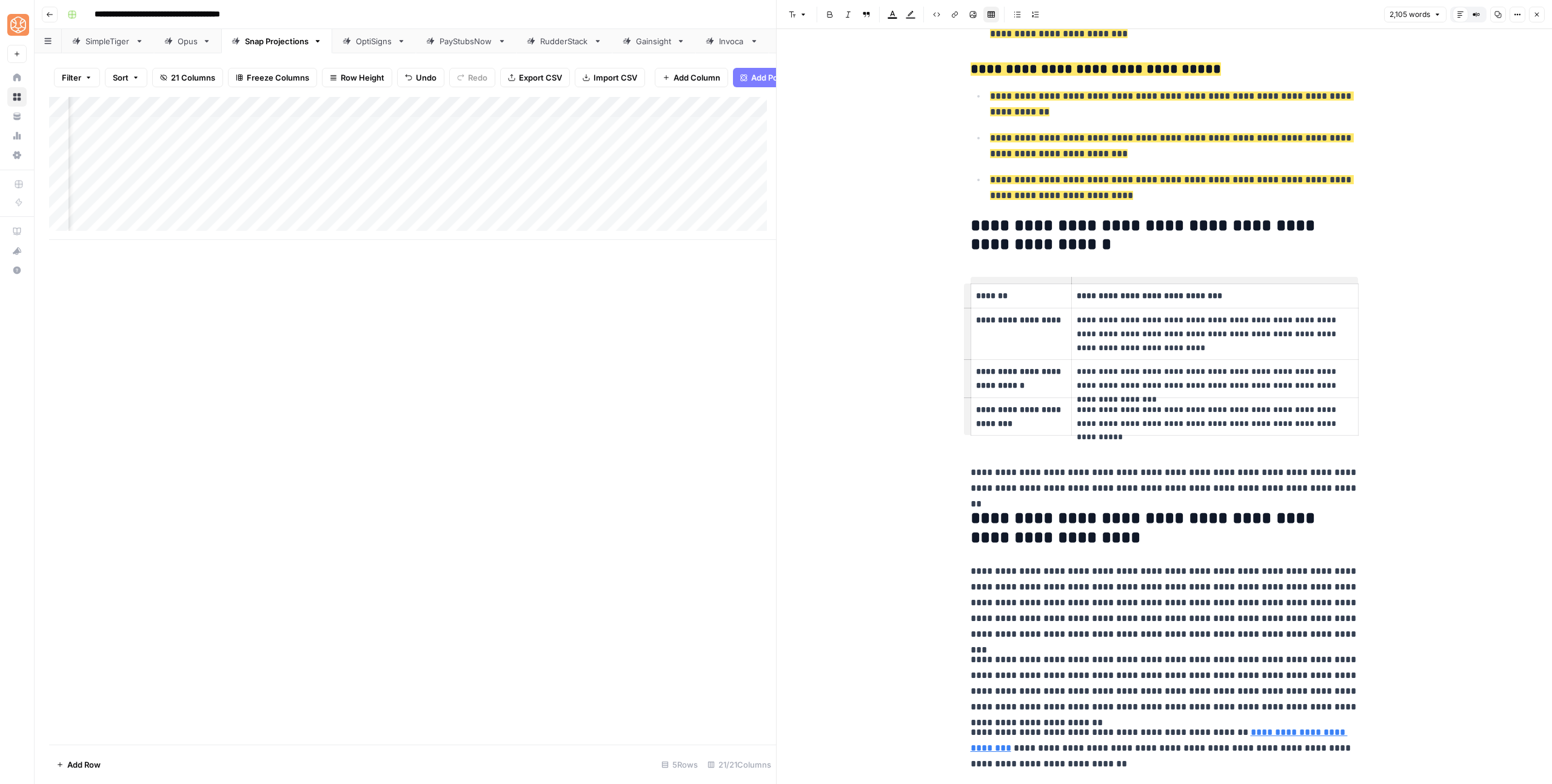 click on "**********" at bounding box center [1165, -1764] 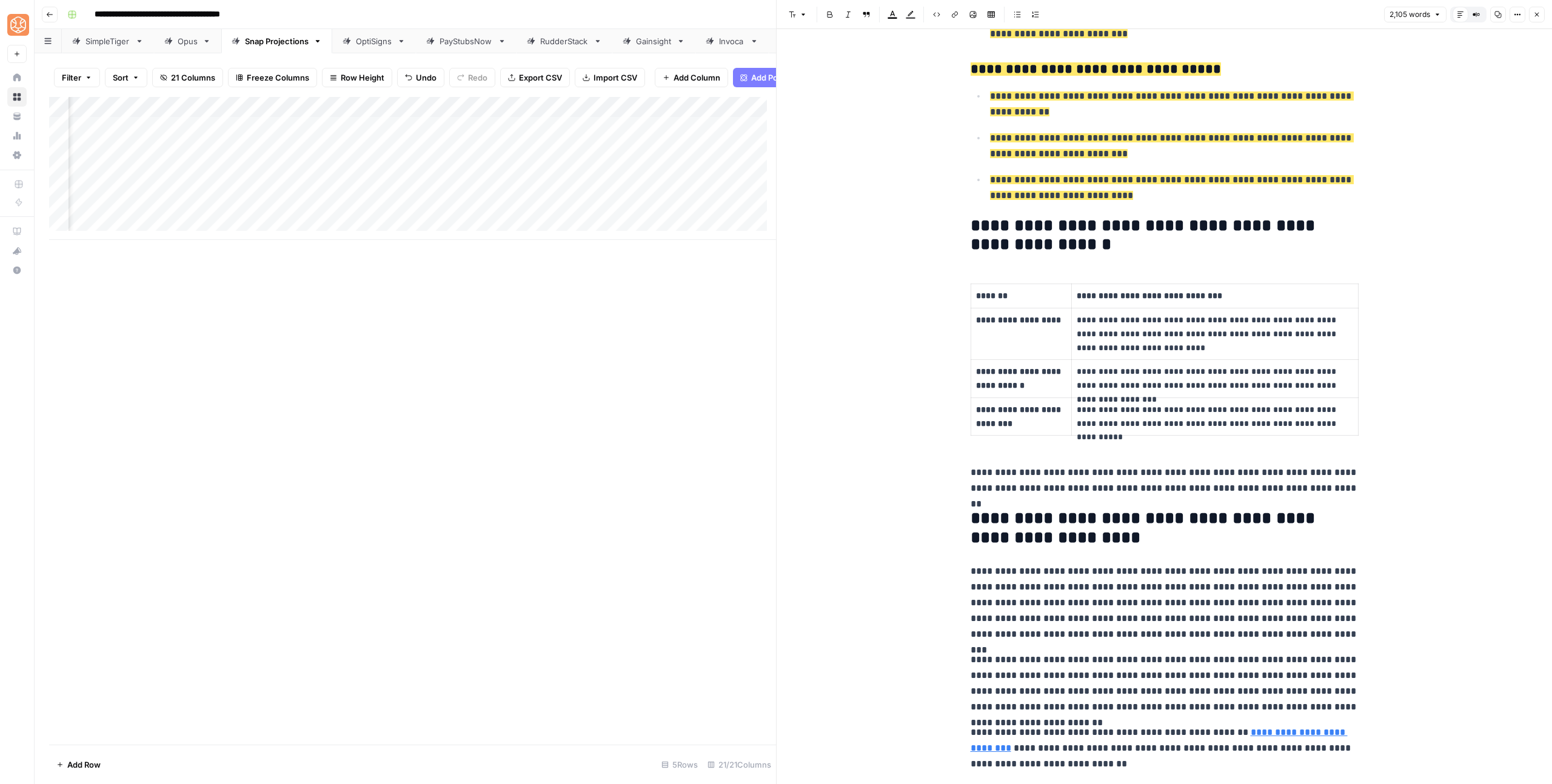 click on "**********" at bounding box center (1165, 528) 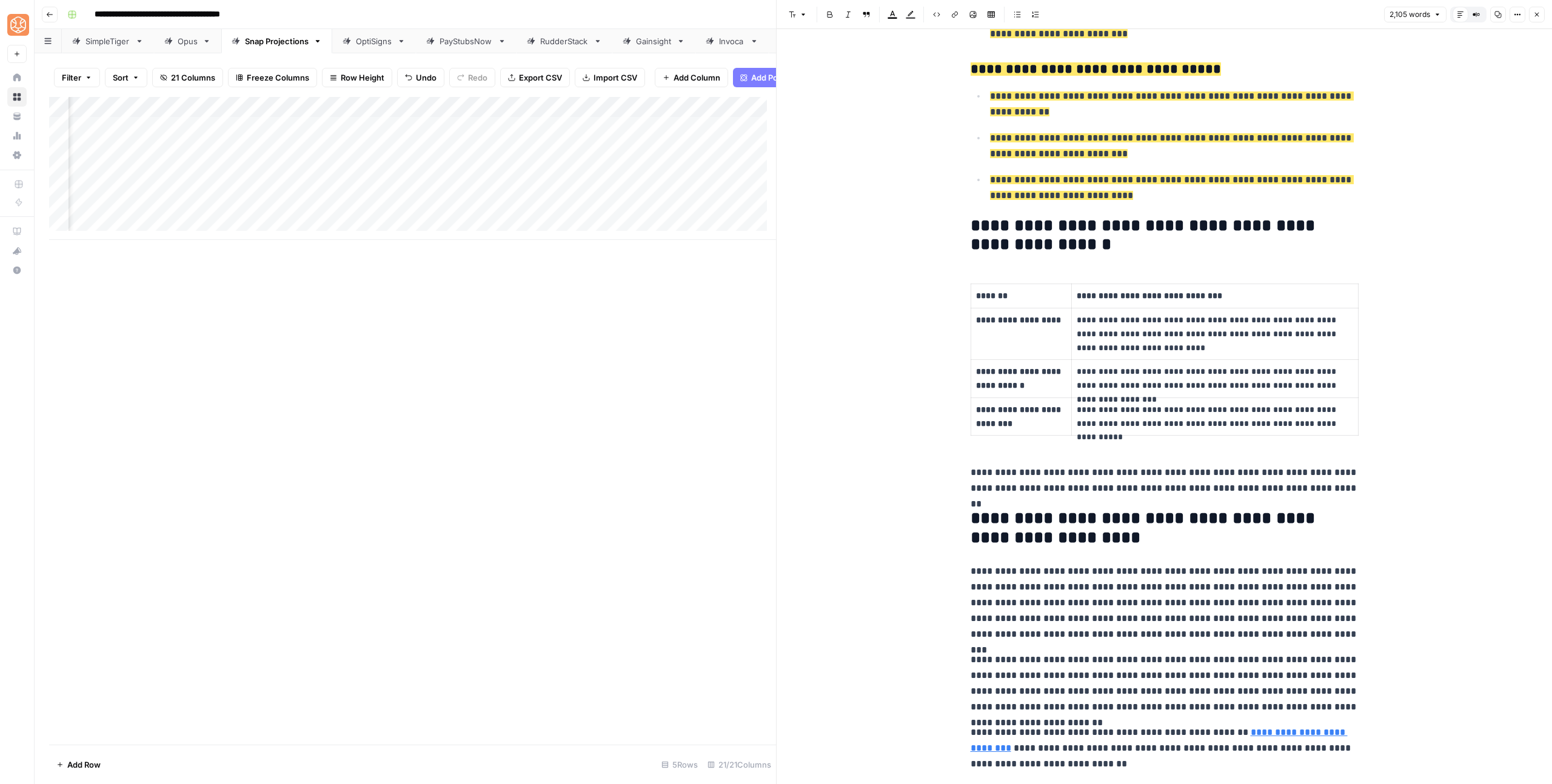click on "**********" at bounding box center [1165, 603] 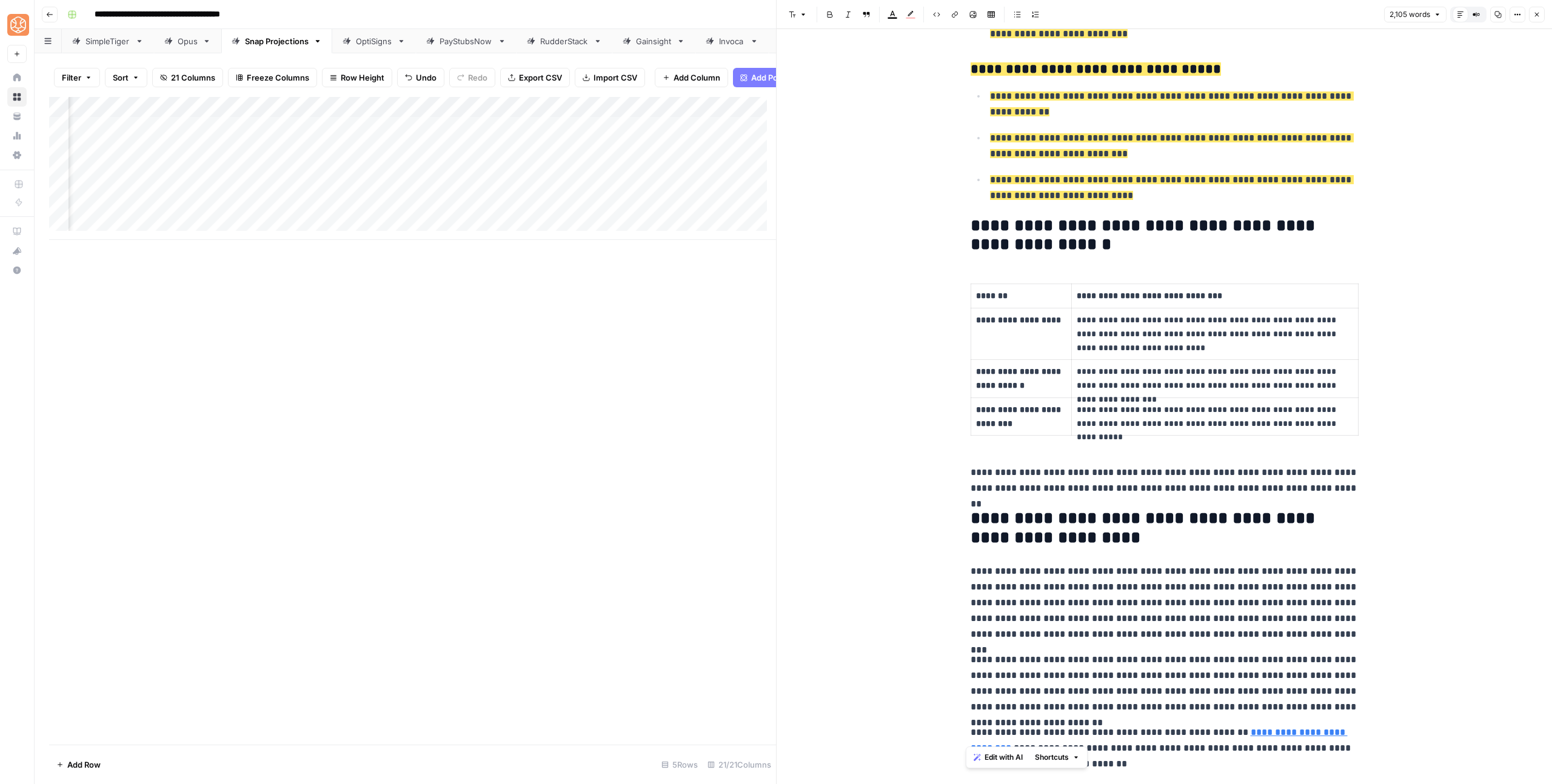 copy on "**********" 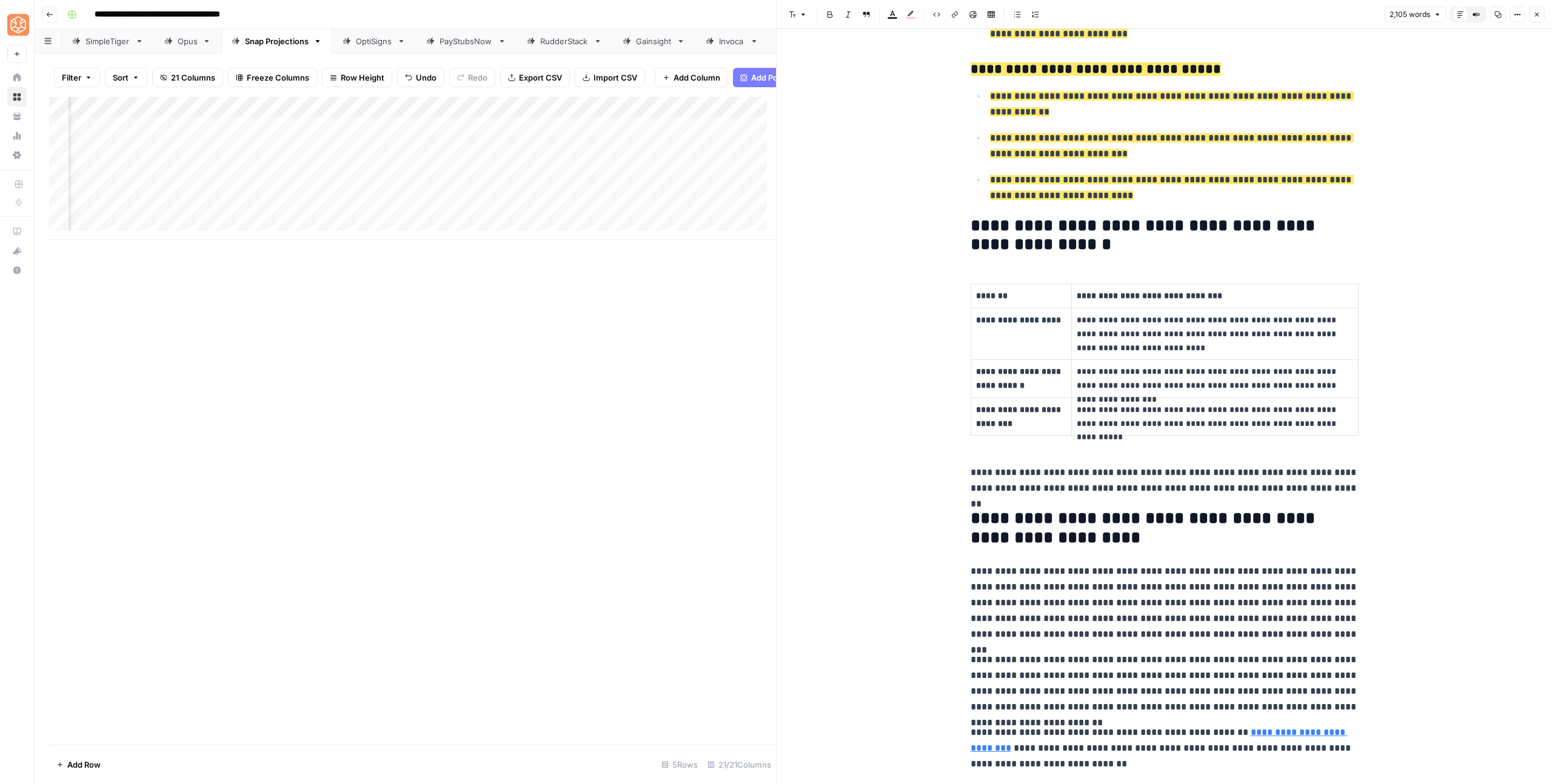click on "Close" at bounding box center [1537, 15] 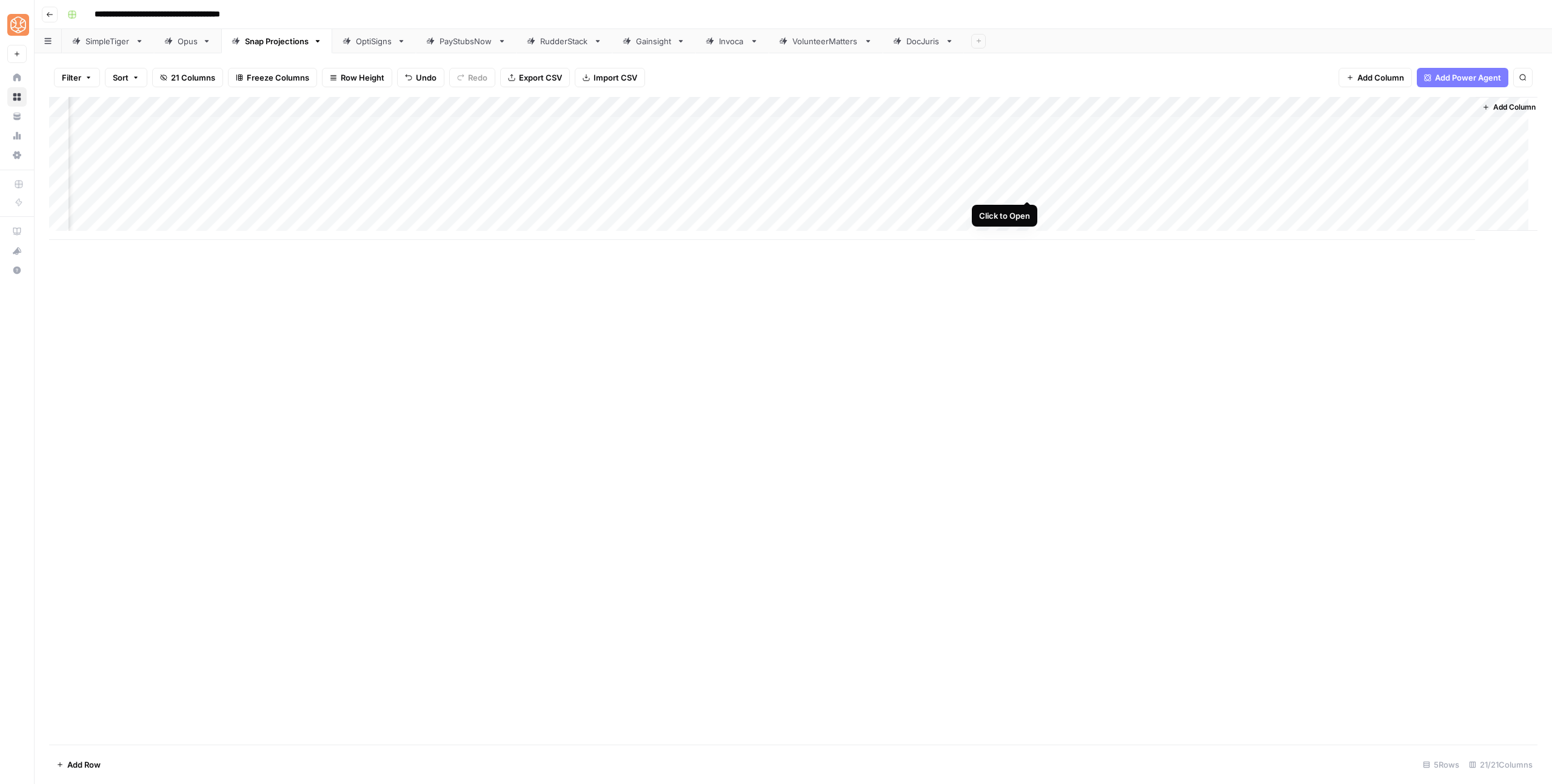 click on "Add Column" at bounding box center (793, 168) 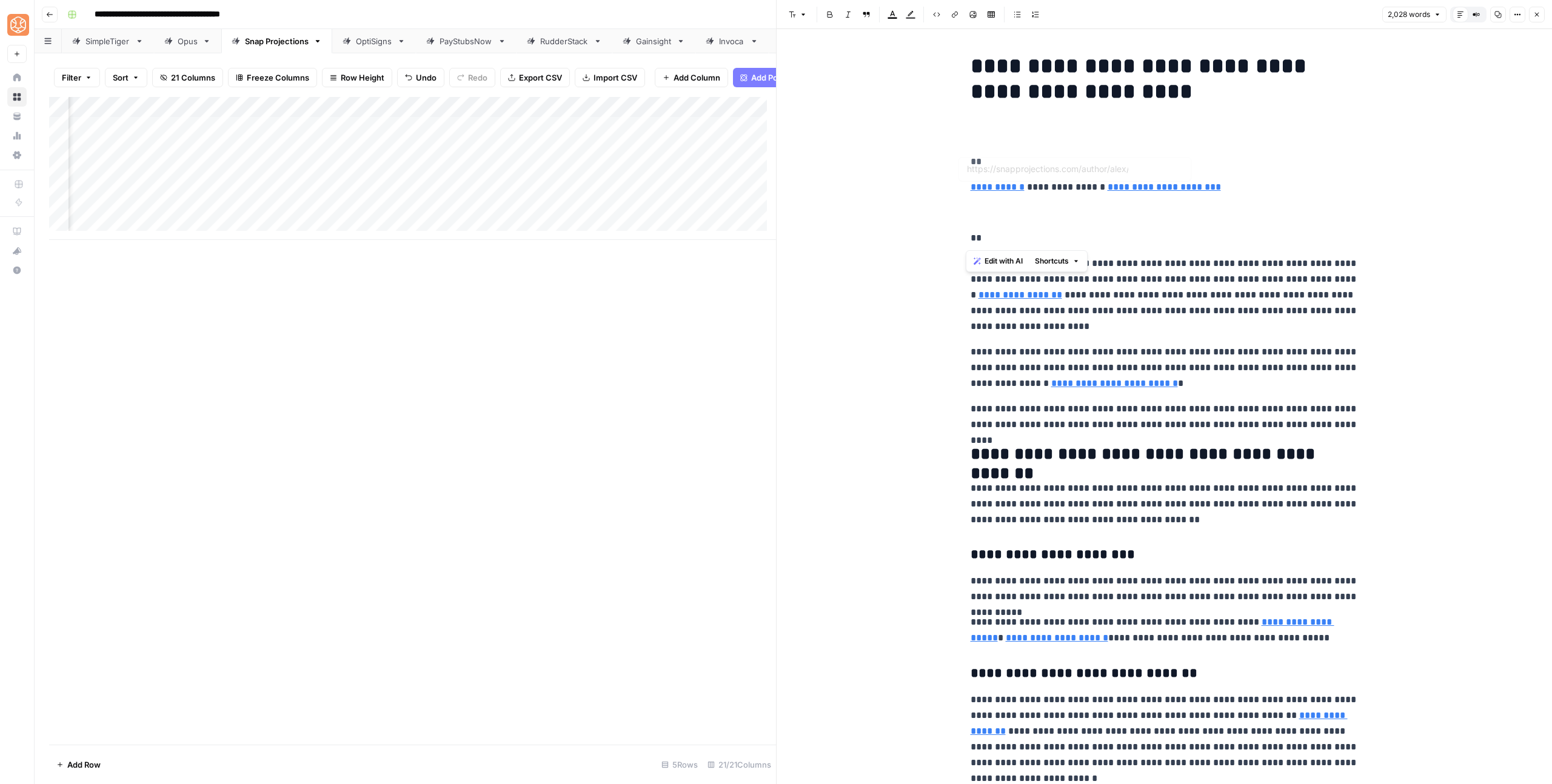 drag, startPoint x: 1040, startPoint y: 237, endPoint x: 963, endPoint y: 147, distance: 118.44408 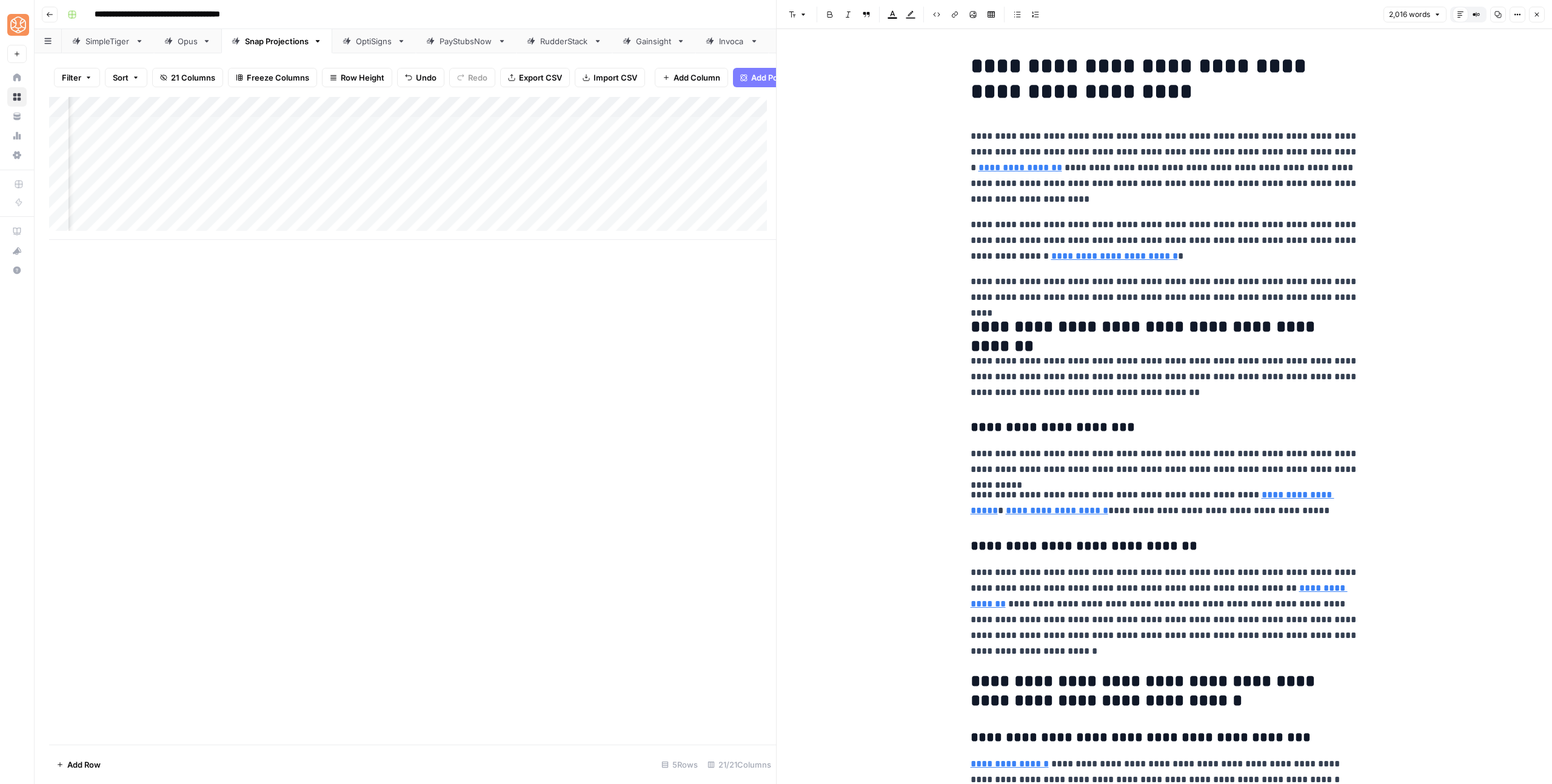 click on "**********" at bounding box center [1165, 327] 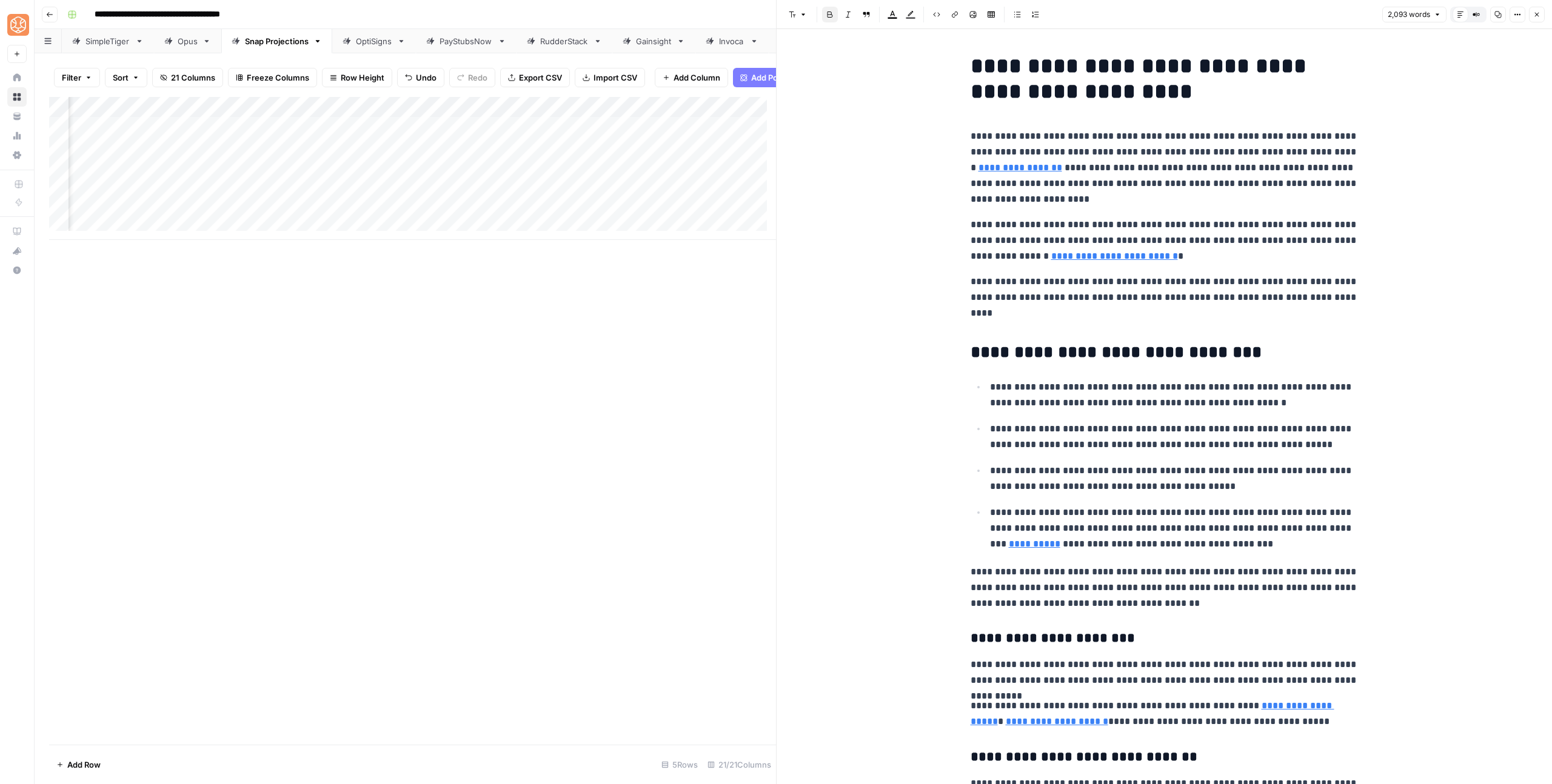 drag, startPoint x: 1082, startPoint y: 357, endPoint x: 975, endPoint y: 347, distance: 107.46627 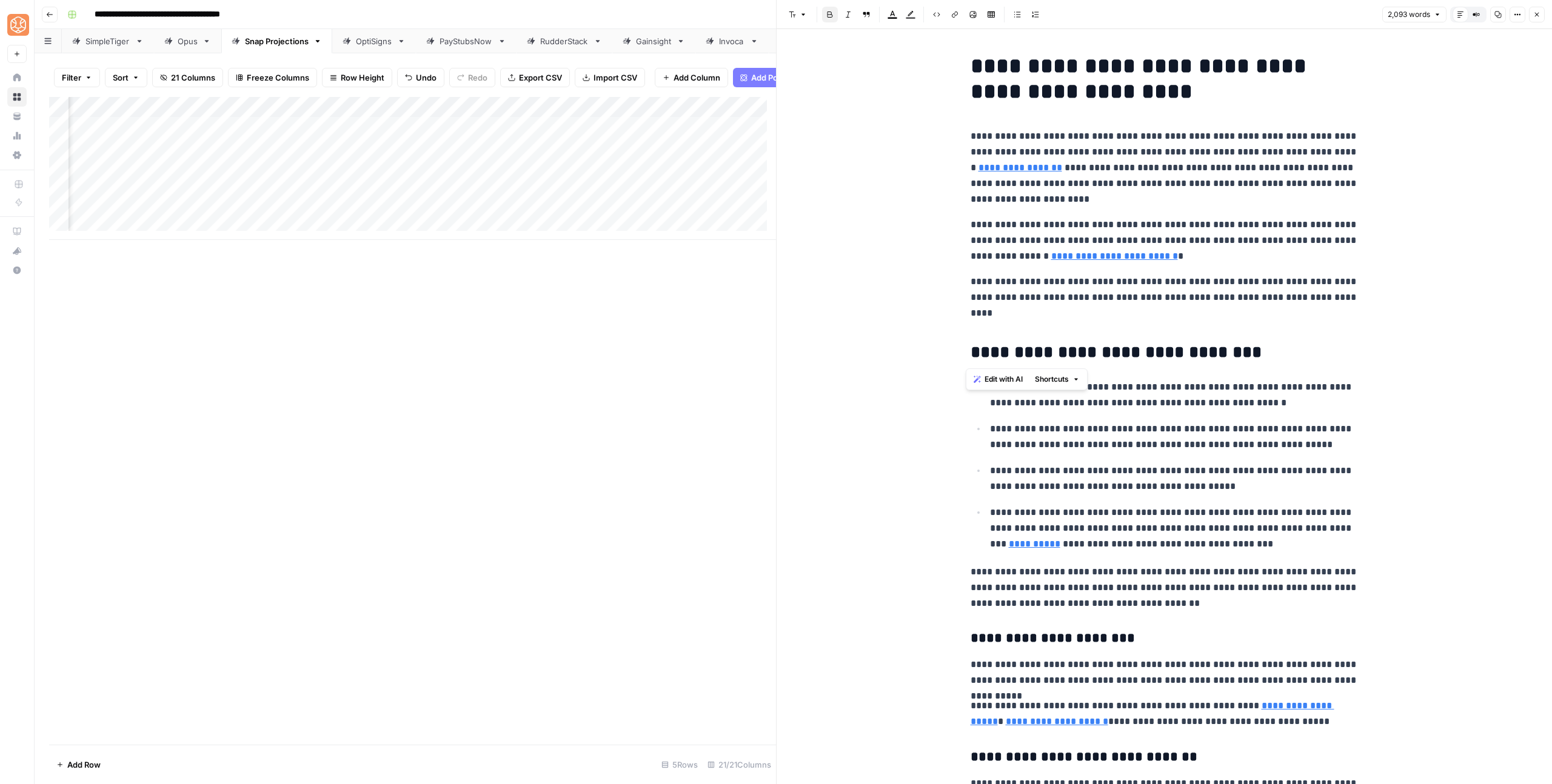 click on "**********" at bounding box center [1116, 352] 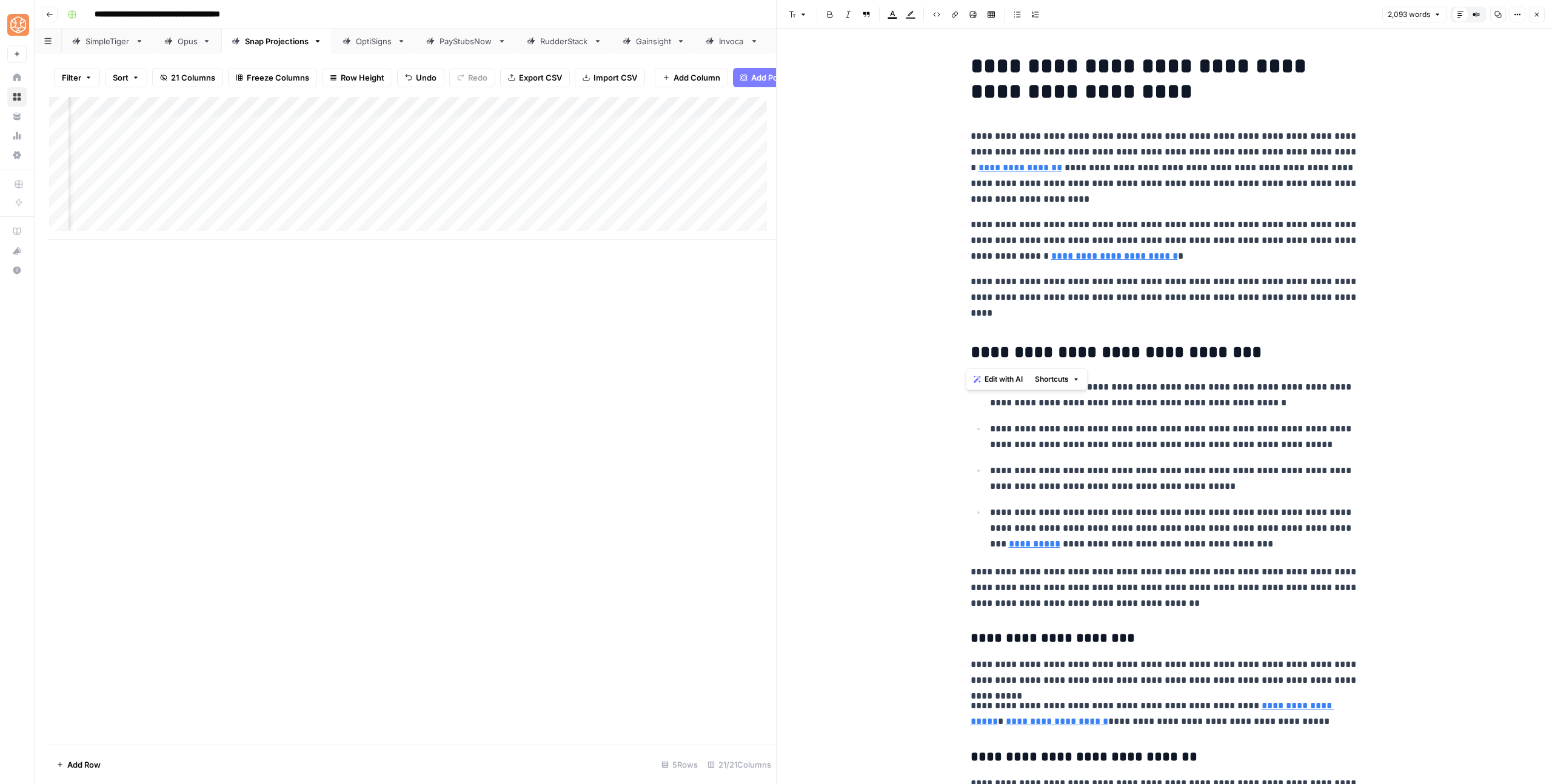 click at bounding box center (1165, 323) 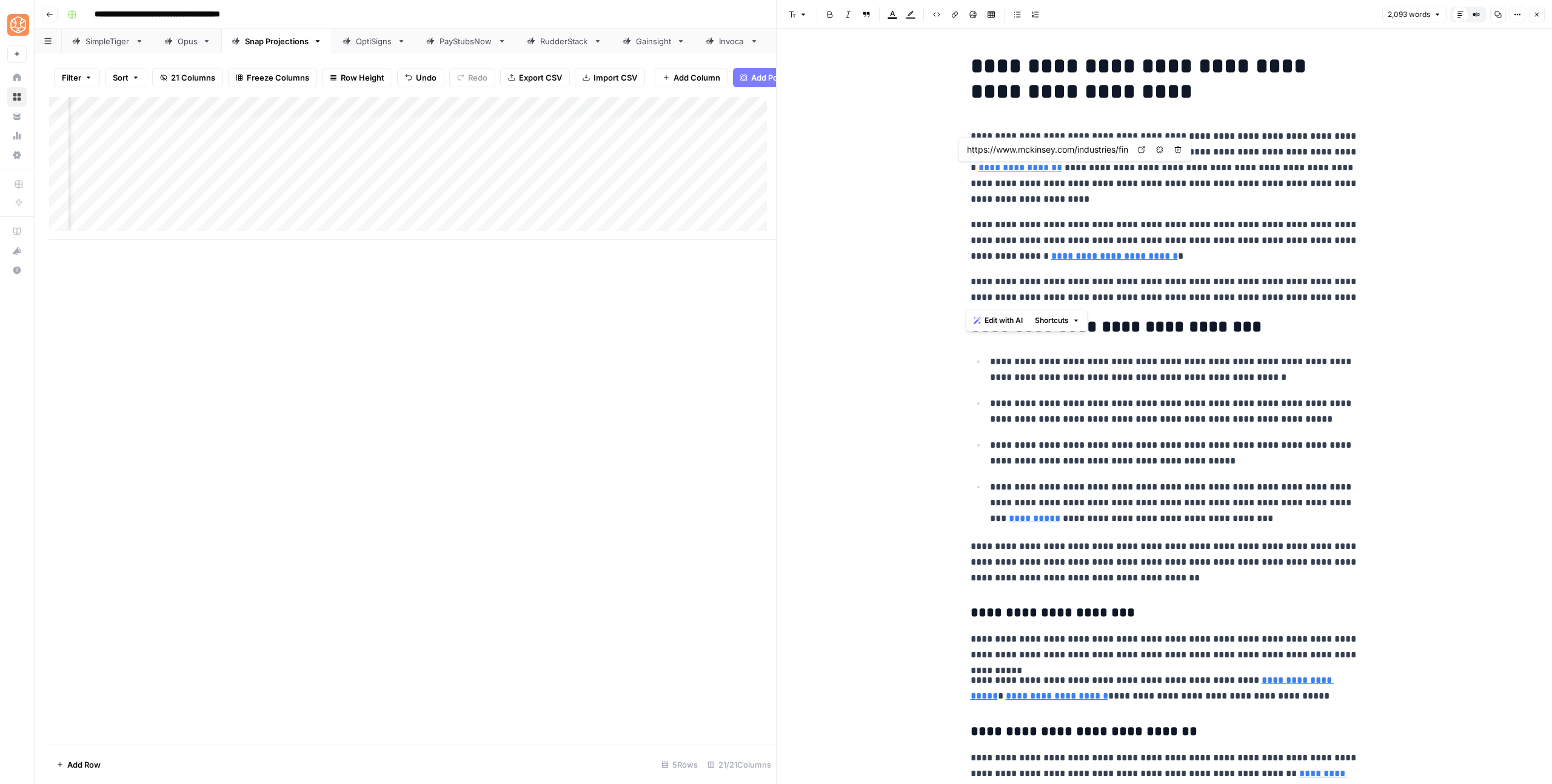 drag, startPoint x: 1326, startPoint y: 298, endPoint x: 938, endPoint y: 113, distance: 429.8476 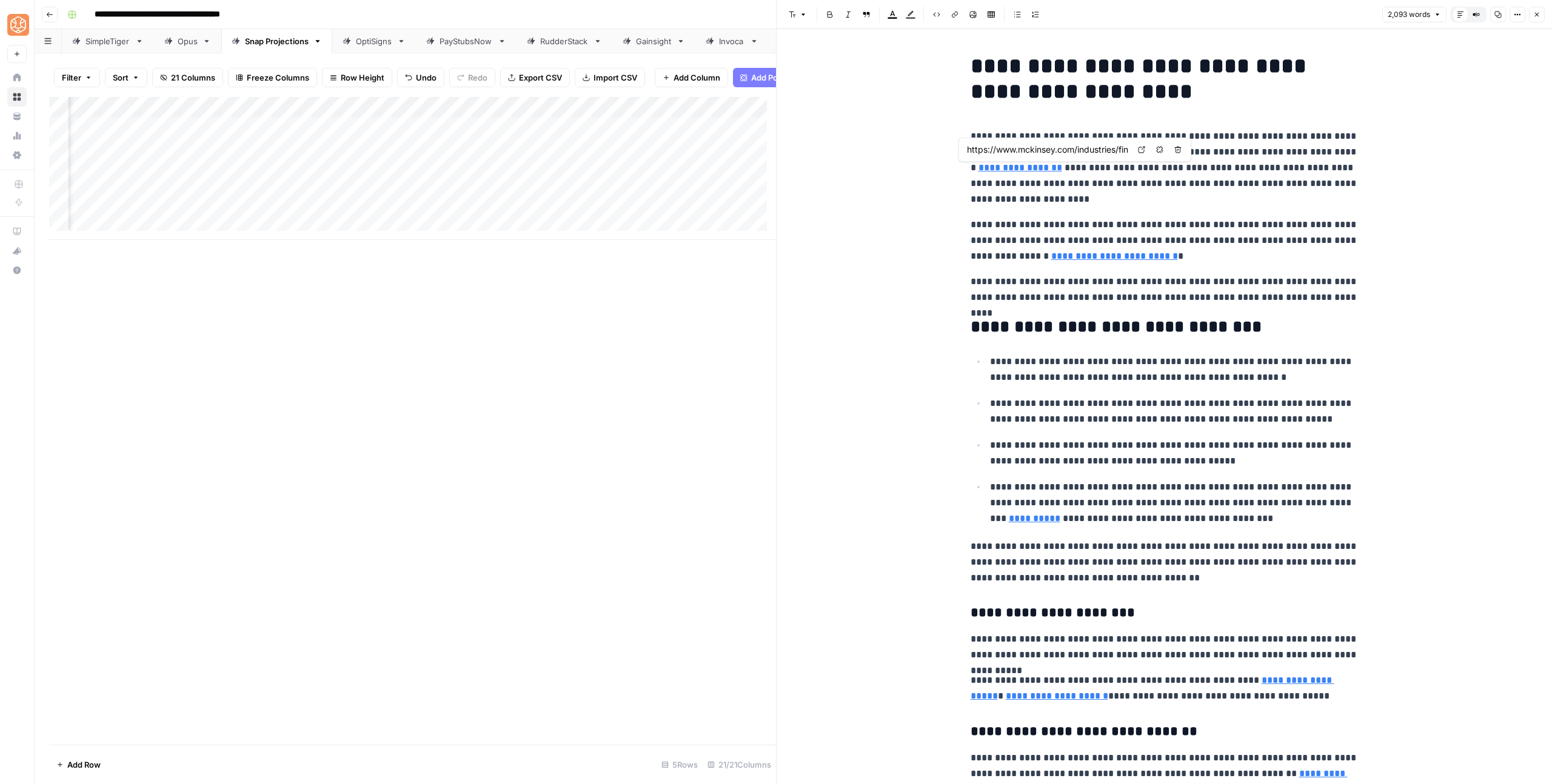 click on "Highlight color" at bounding box center [911, 15] 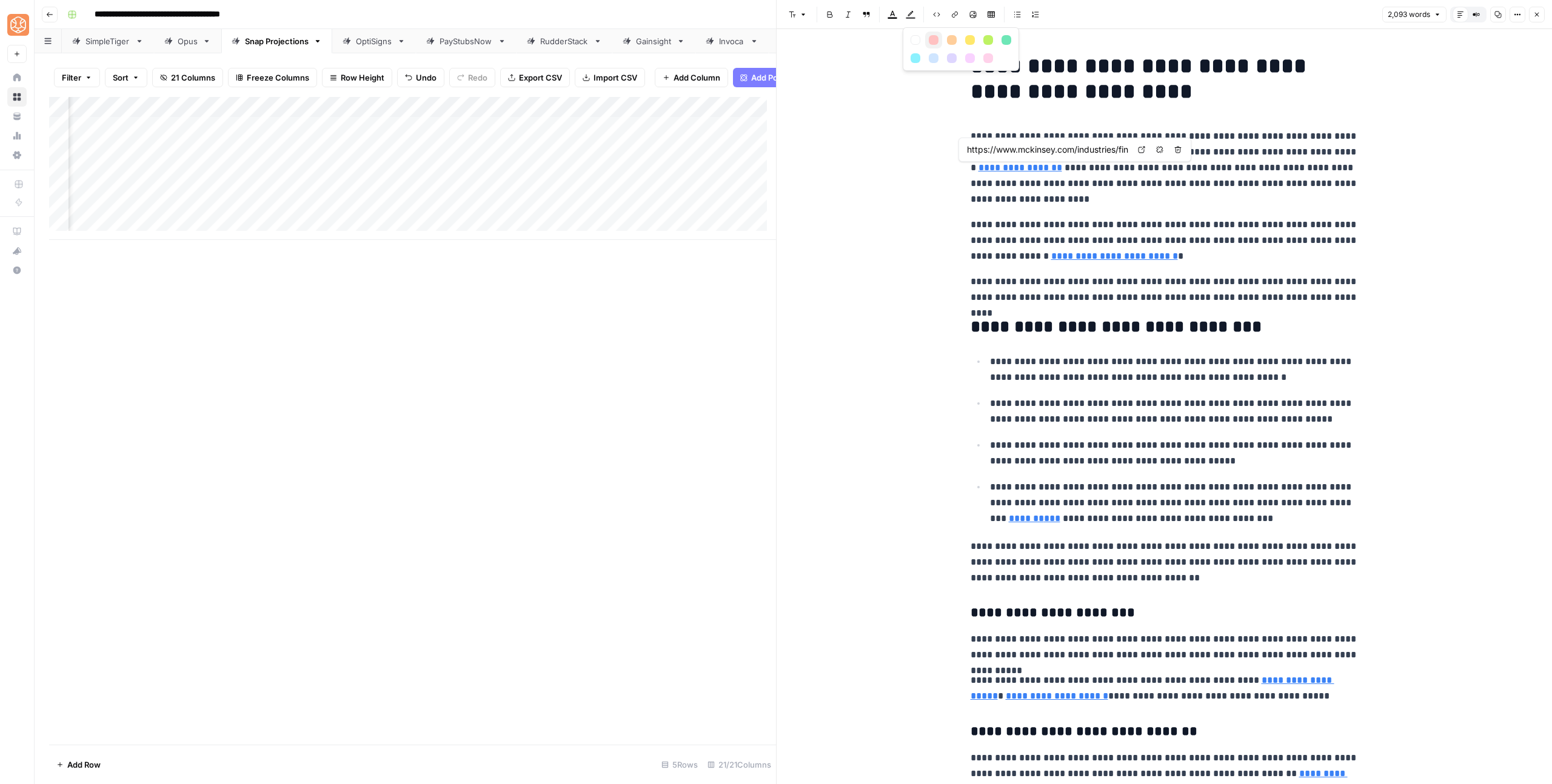click at bounding box center [934, 40] 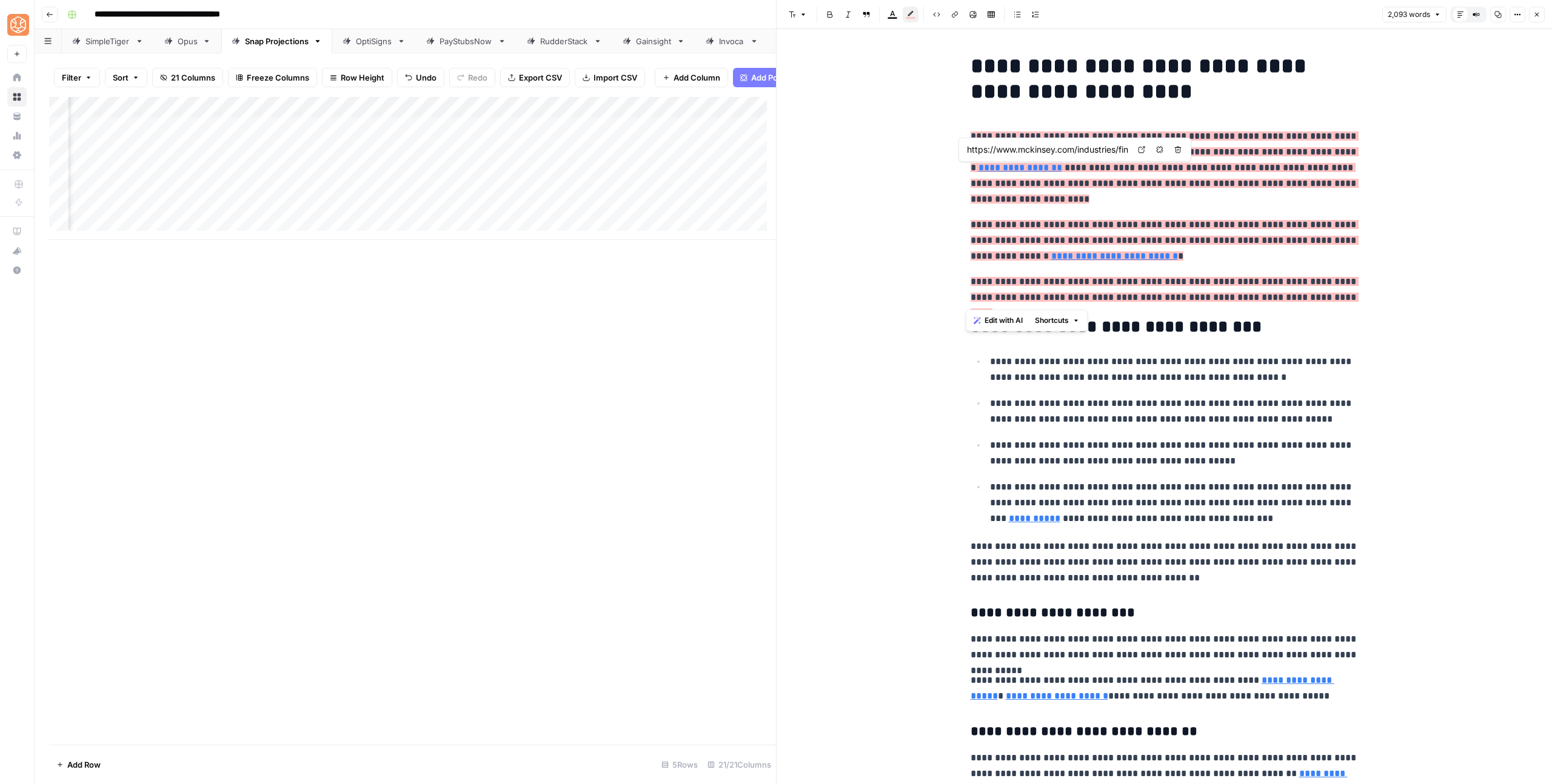 click on "**********" at bounding box center (1165, 241) 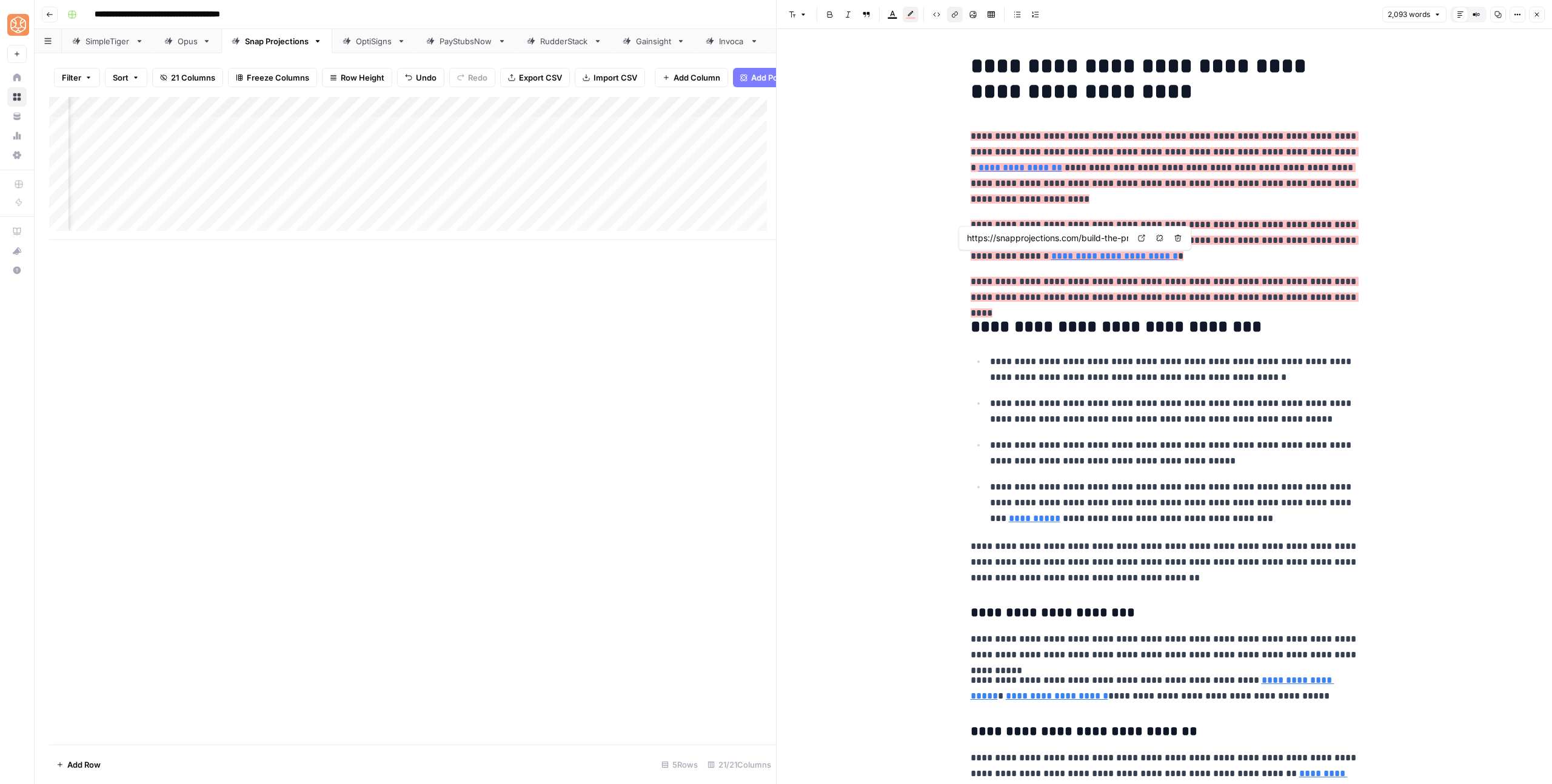 click on "**********" at bounding box center [1114, 256] 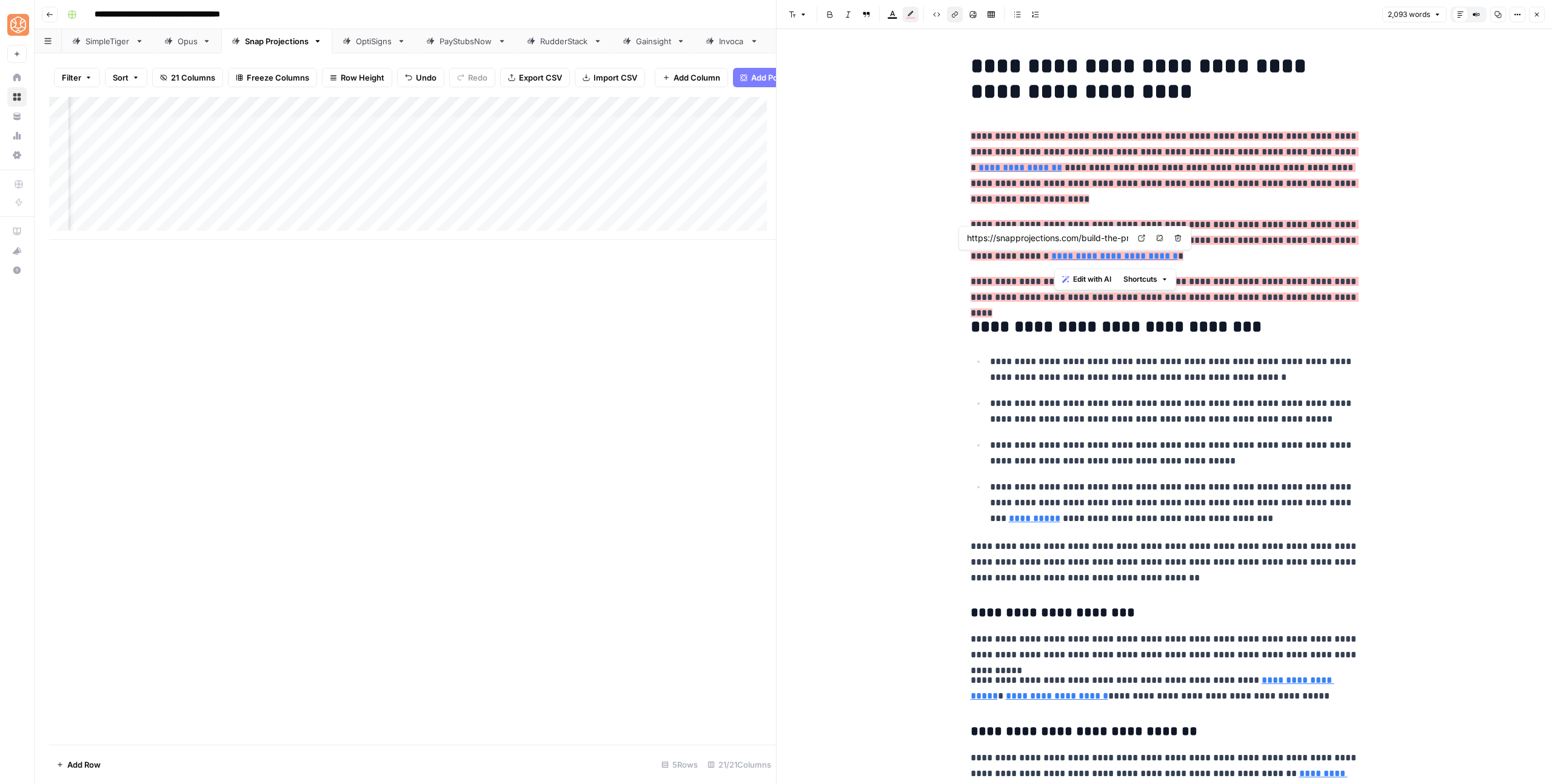 click on "**********" at bounding box center [1114, 256] 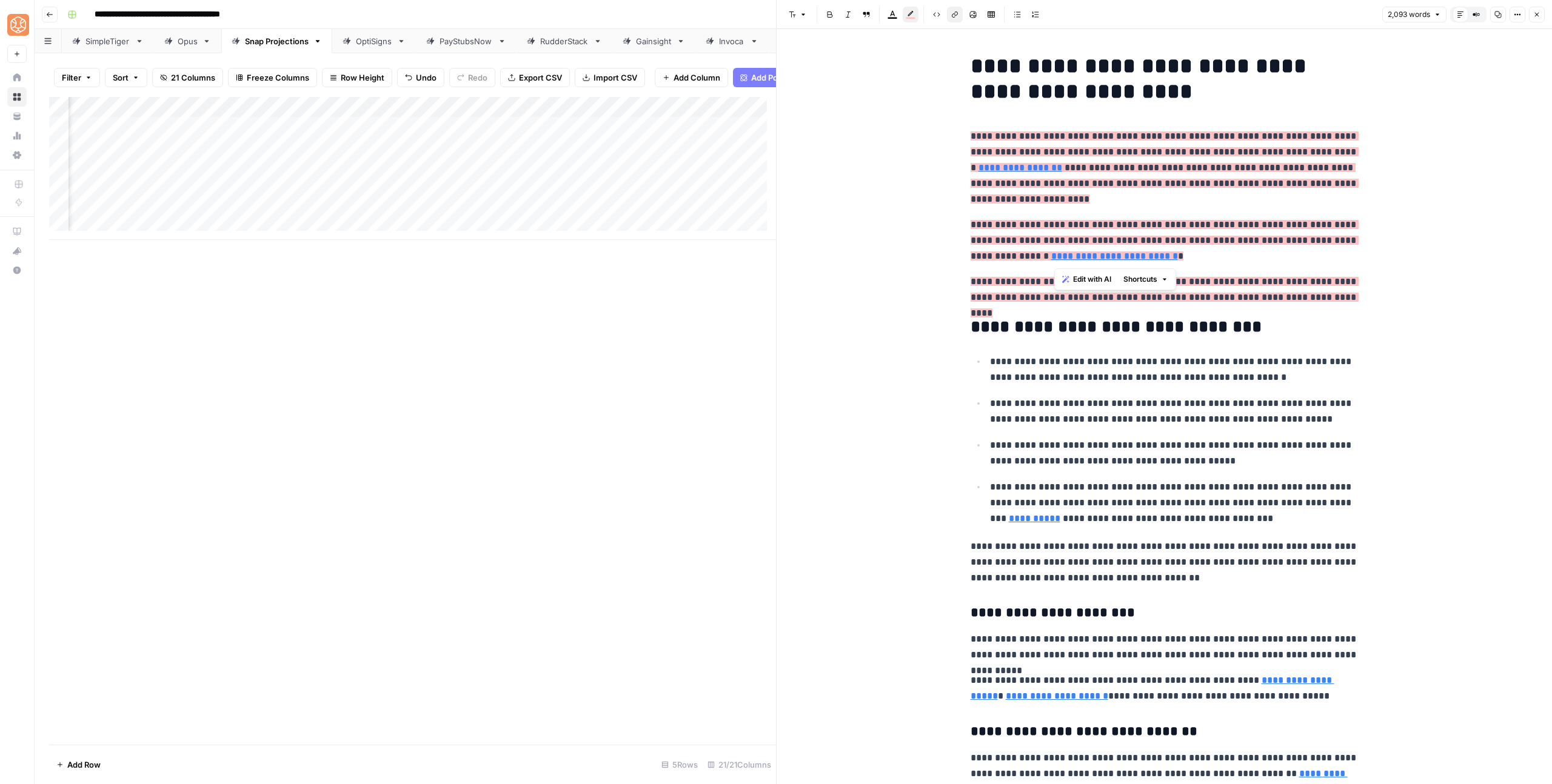 click on "**********" at bounding box center (1114, 256) 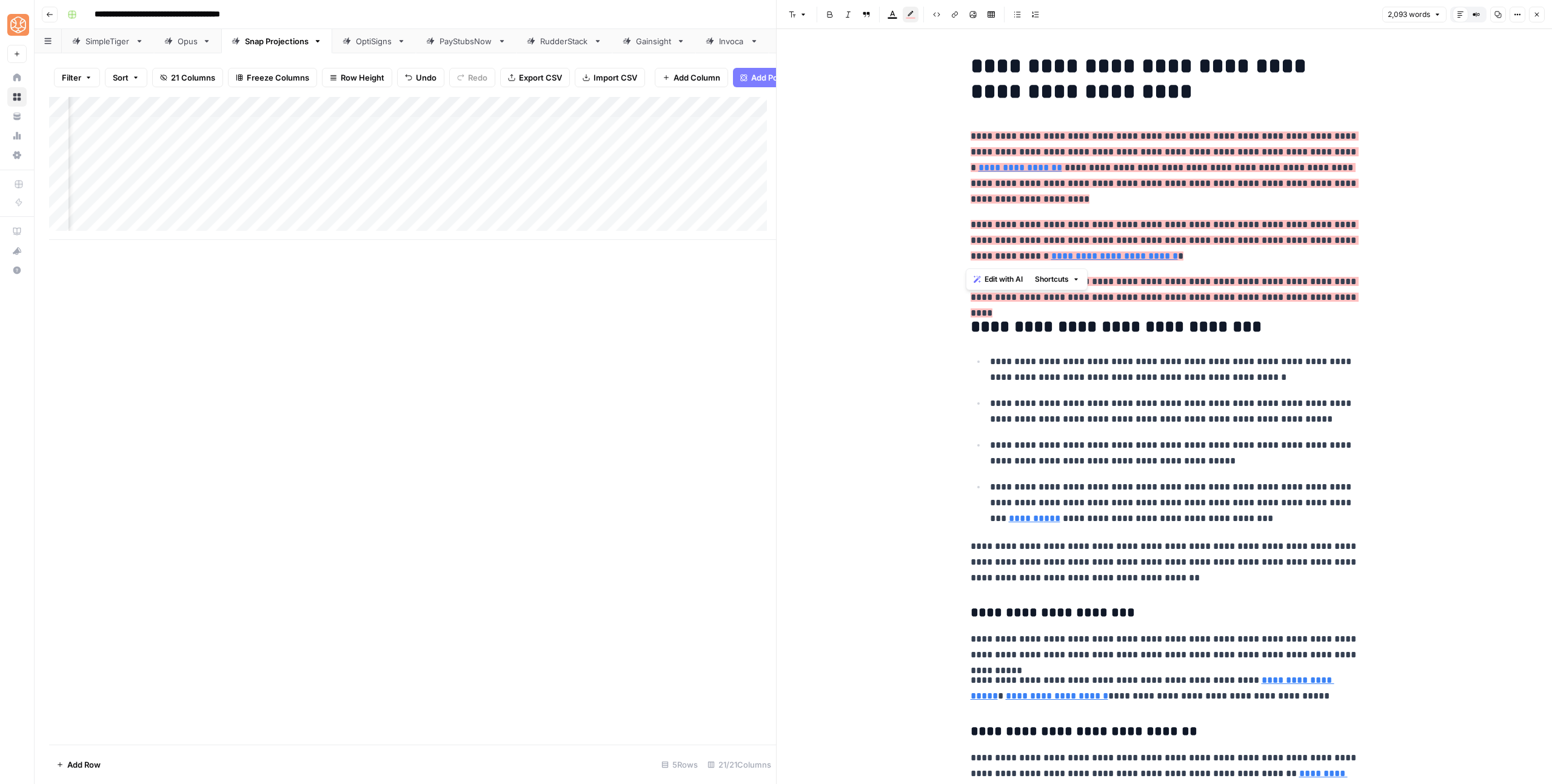 click on "**********" at bounding box center (1114, 256) 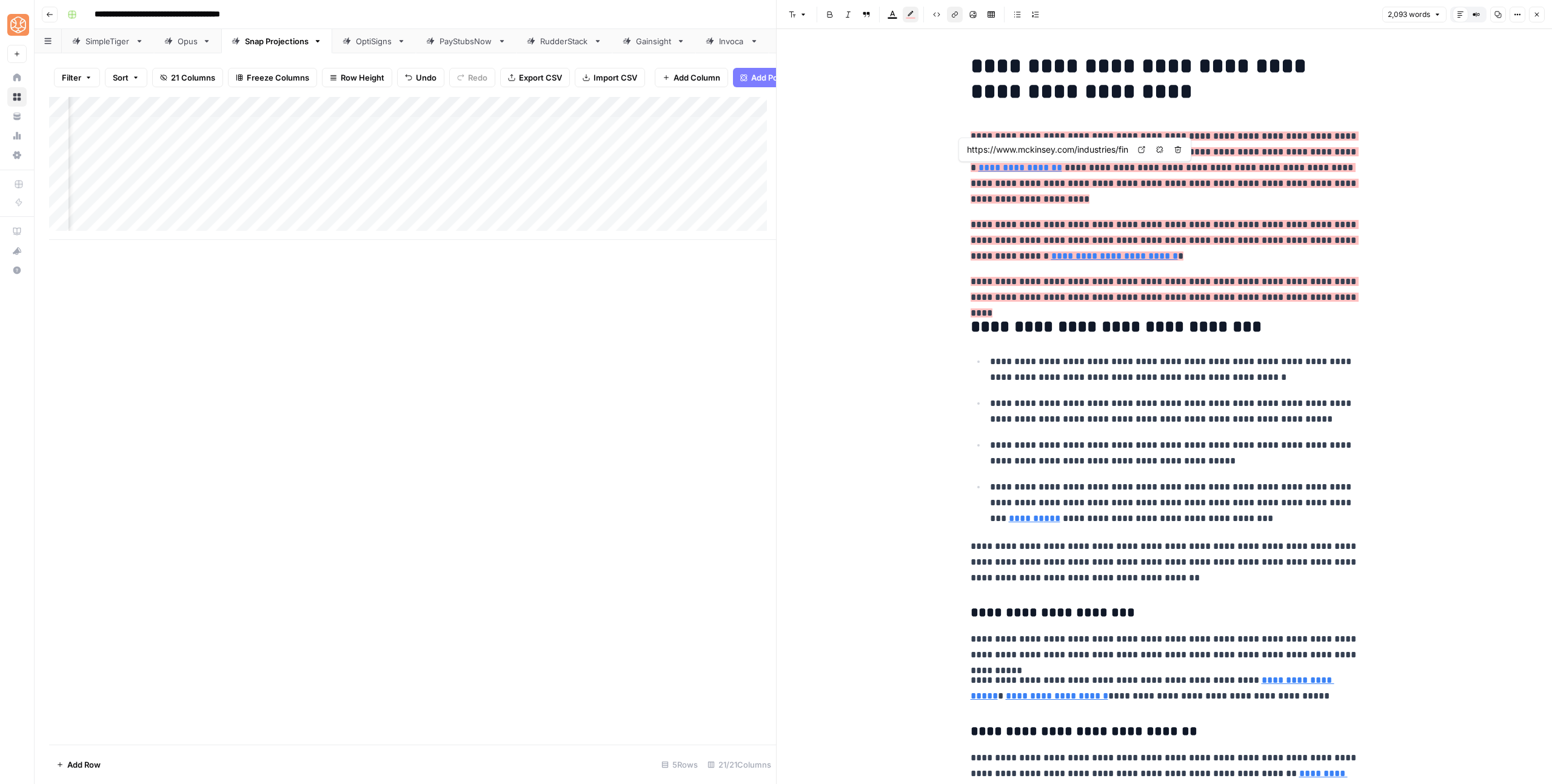 click on "**********" at bounding box center [1020, 167] 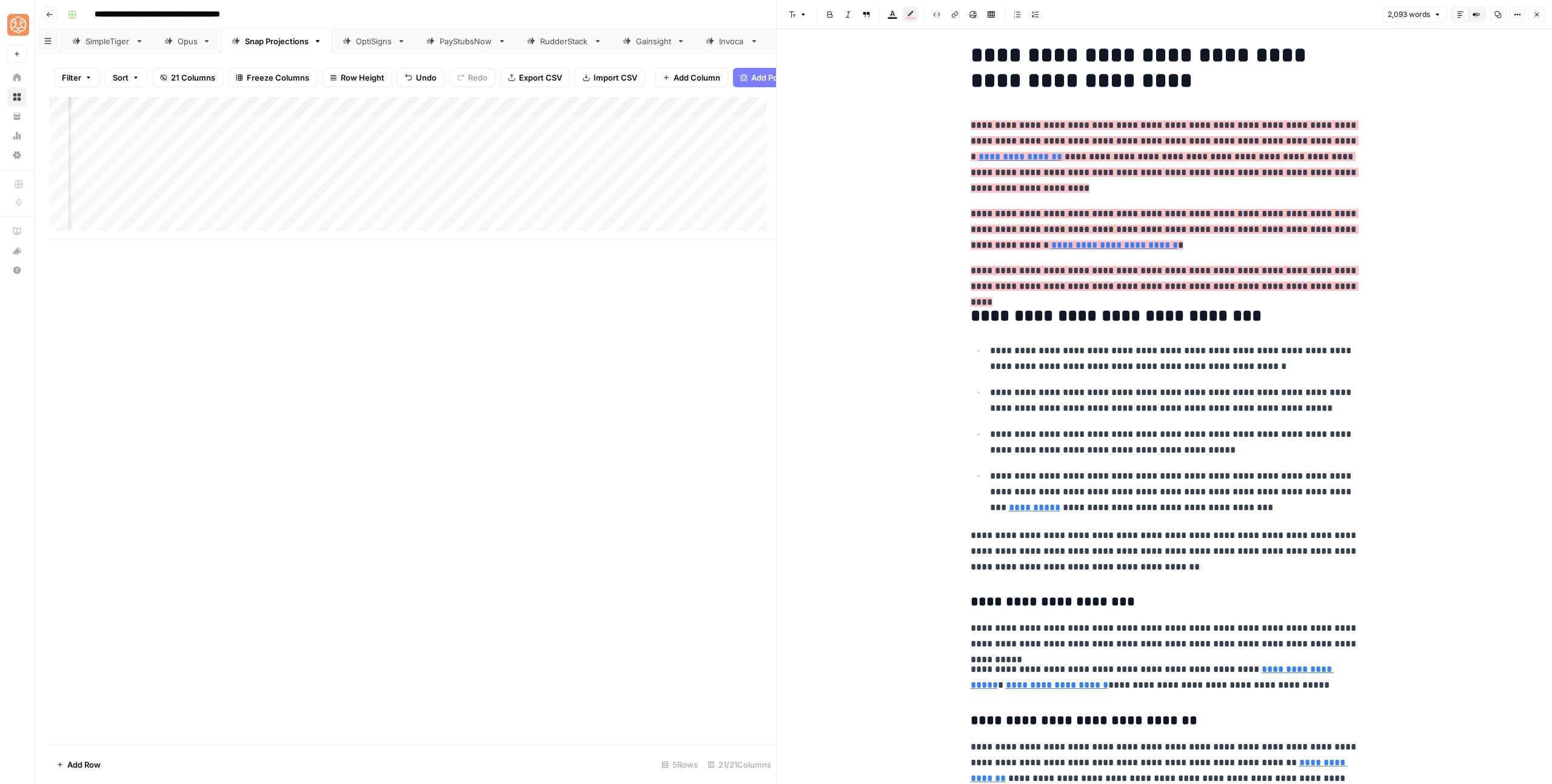 scroll, scrollTop: 23, scrollLeft: 0, axis: vertical 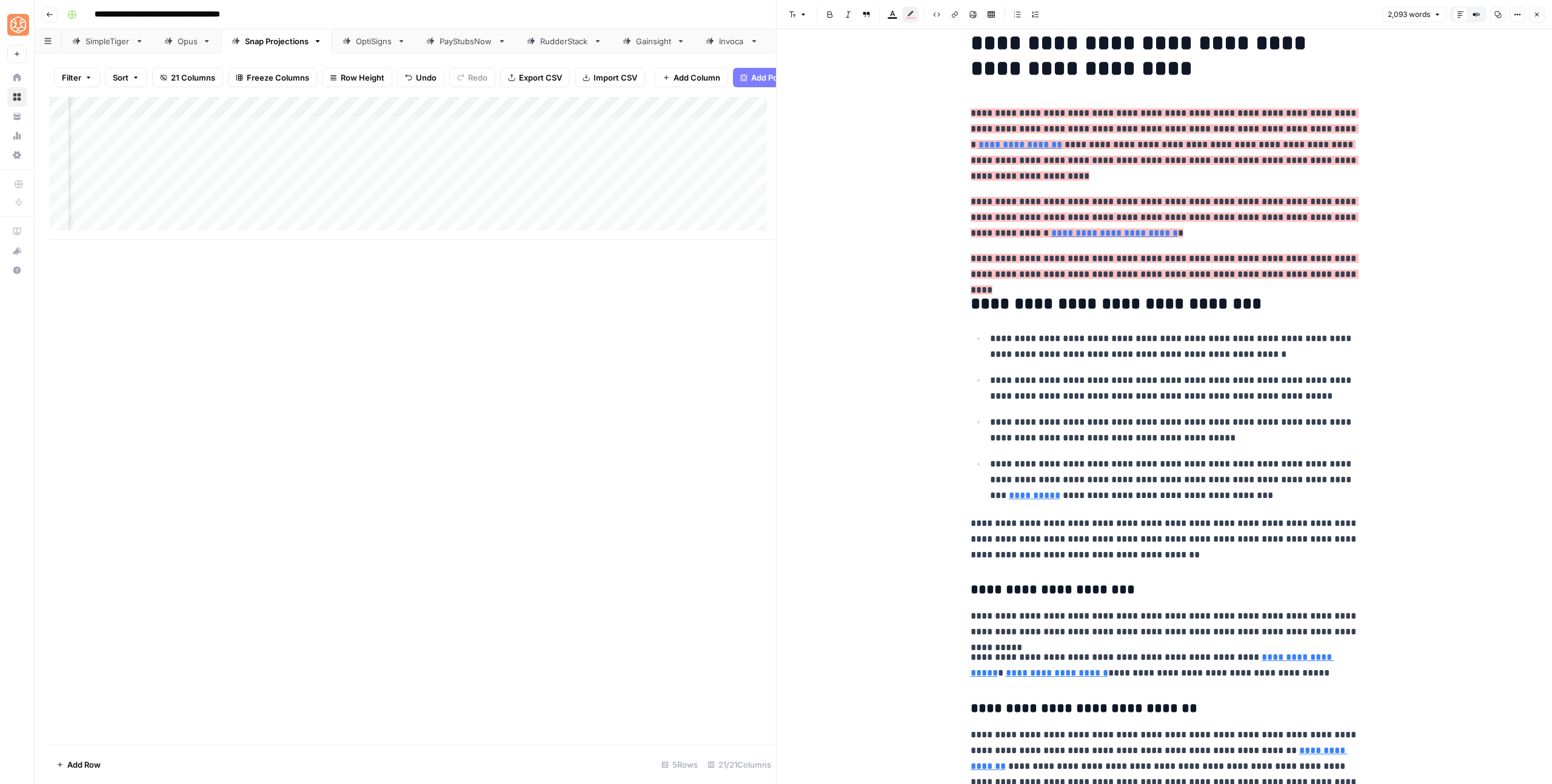 click on "**********" at bounding box center (1172, 388) 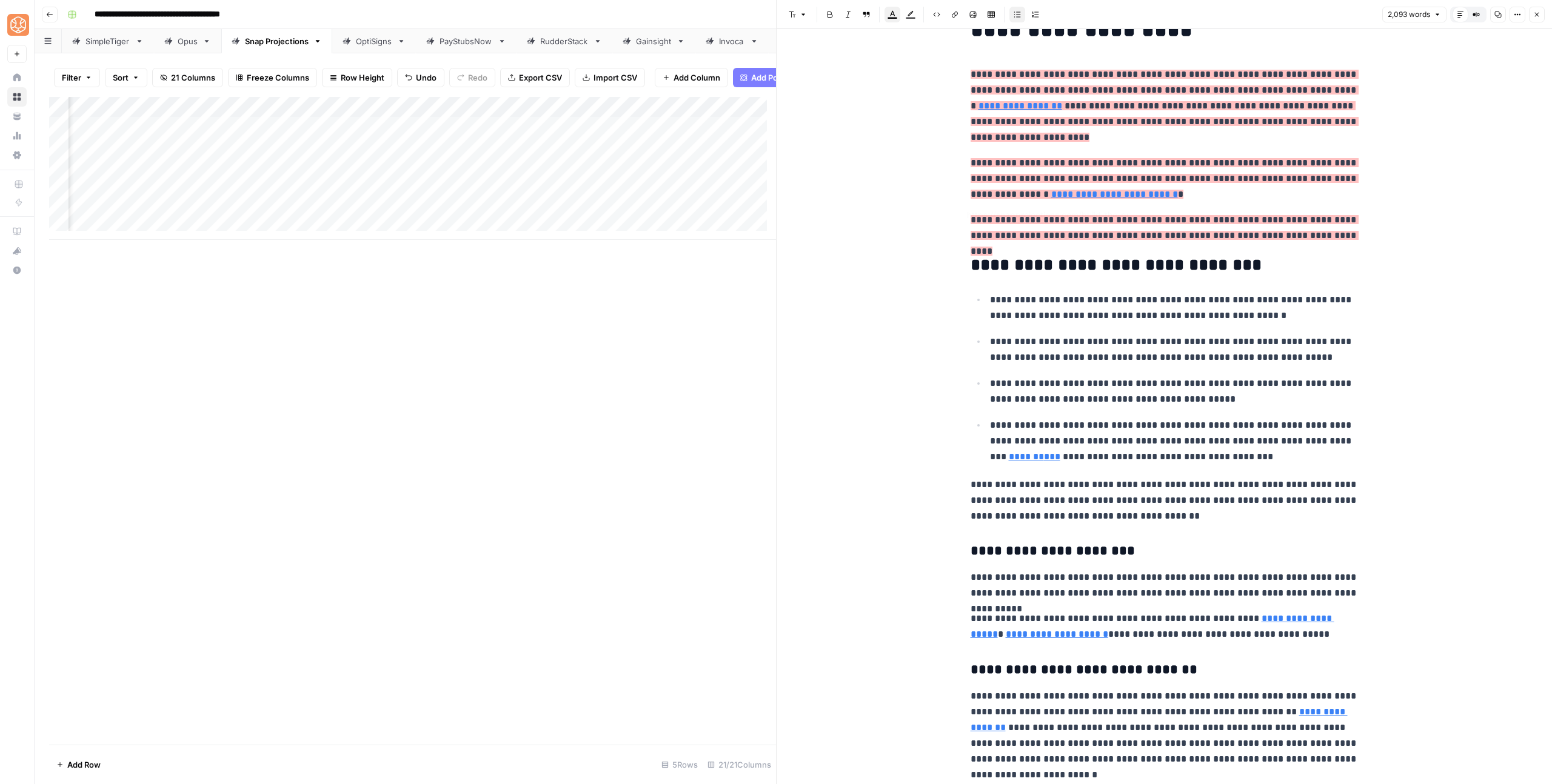 scroll, scrollTop: 277, scrollLeft: 0, axis: vertical 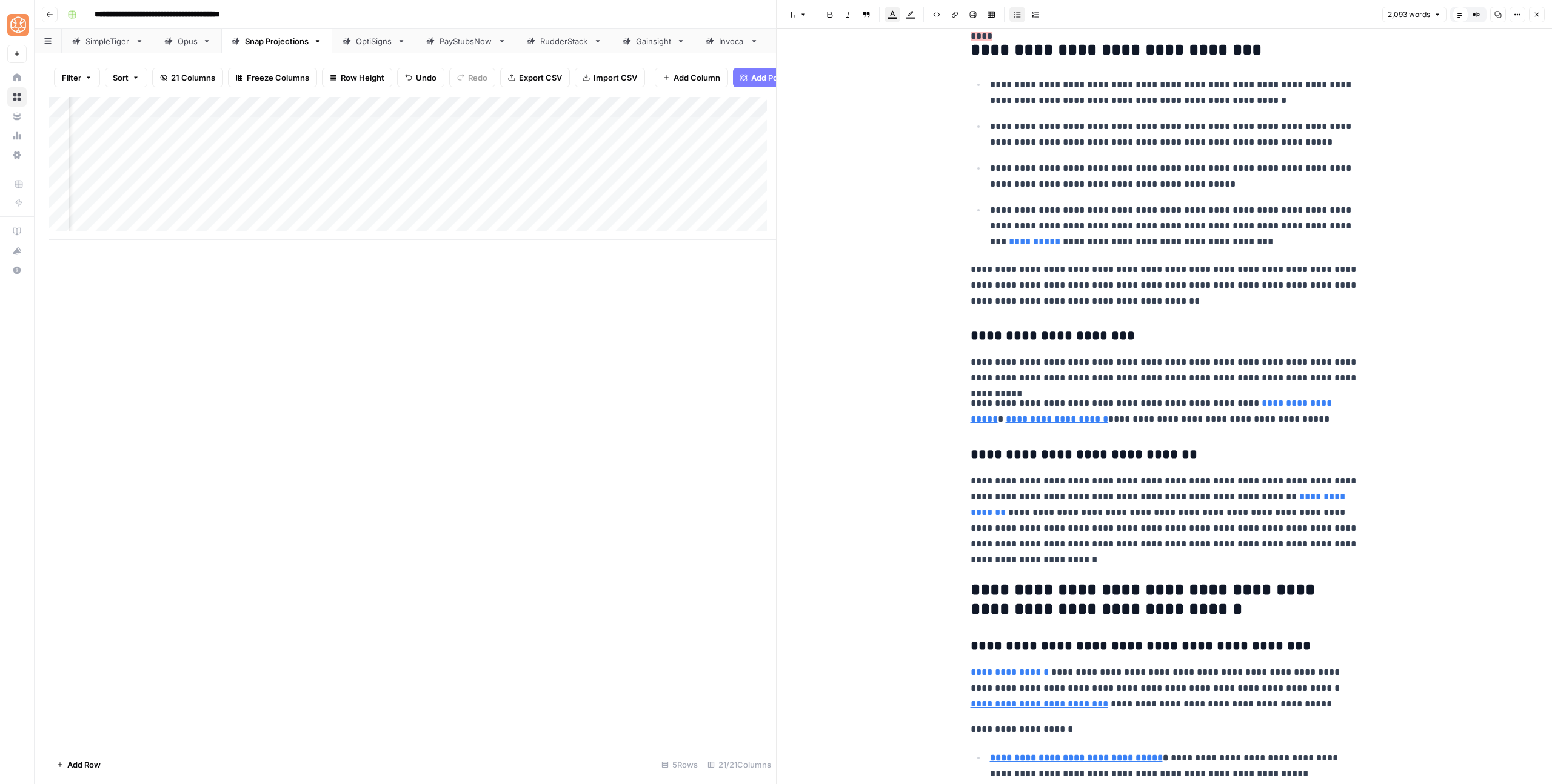 click on "**********" at bounding box center (1165, 285) 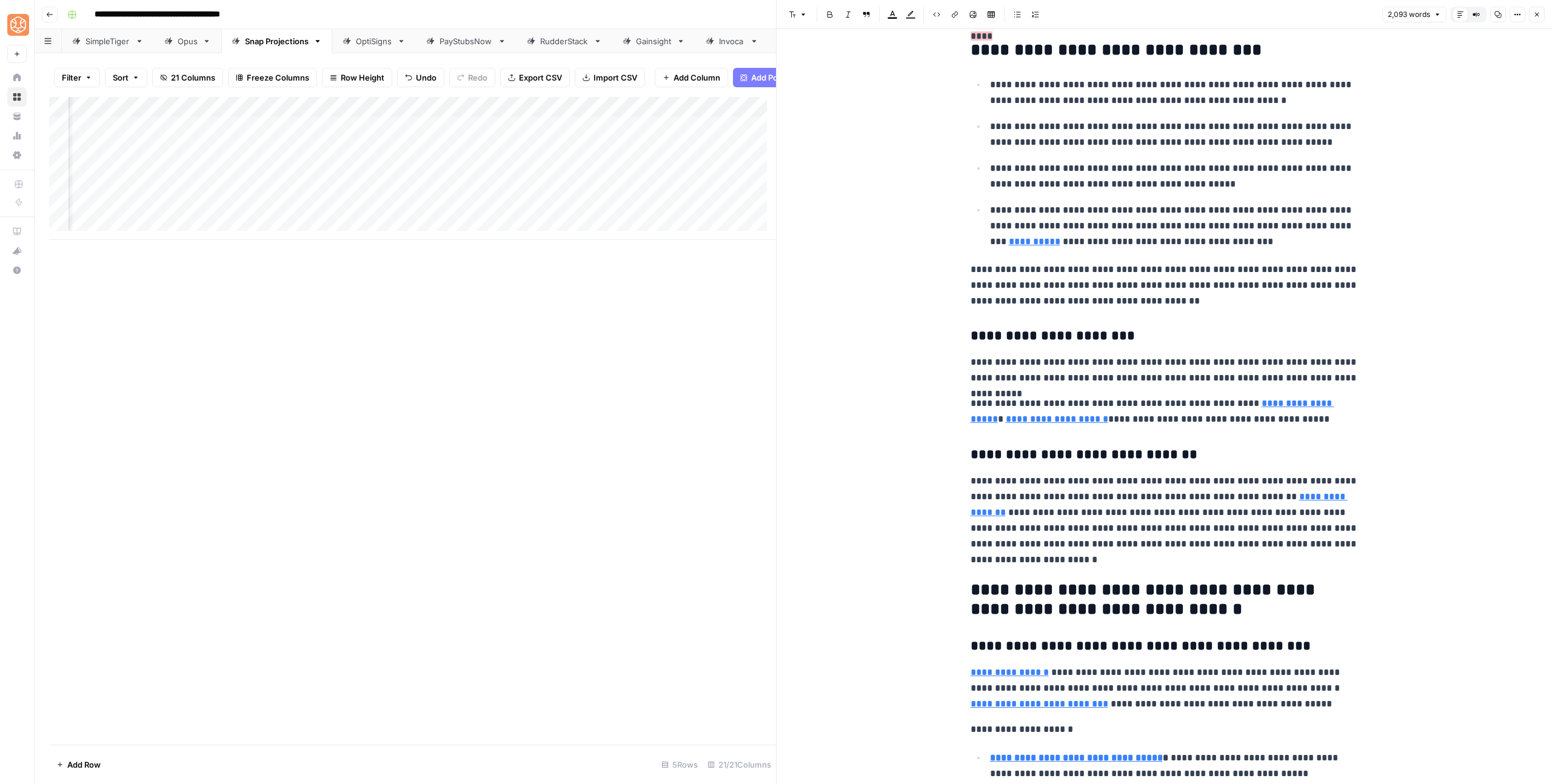 click on "**********" at bounding box center (1165, 285) 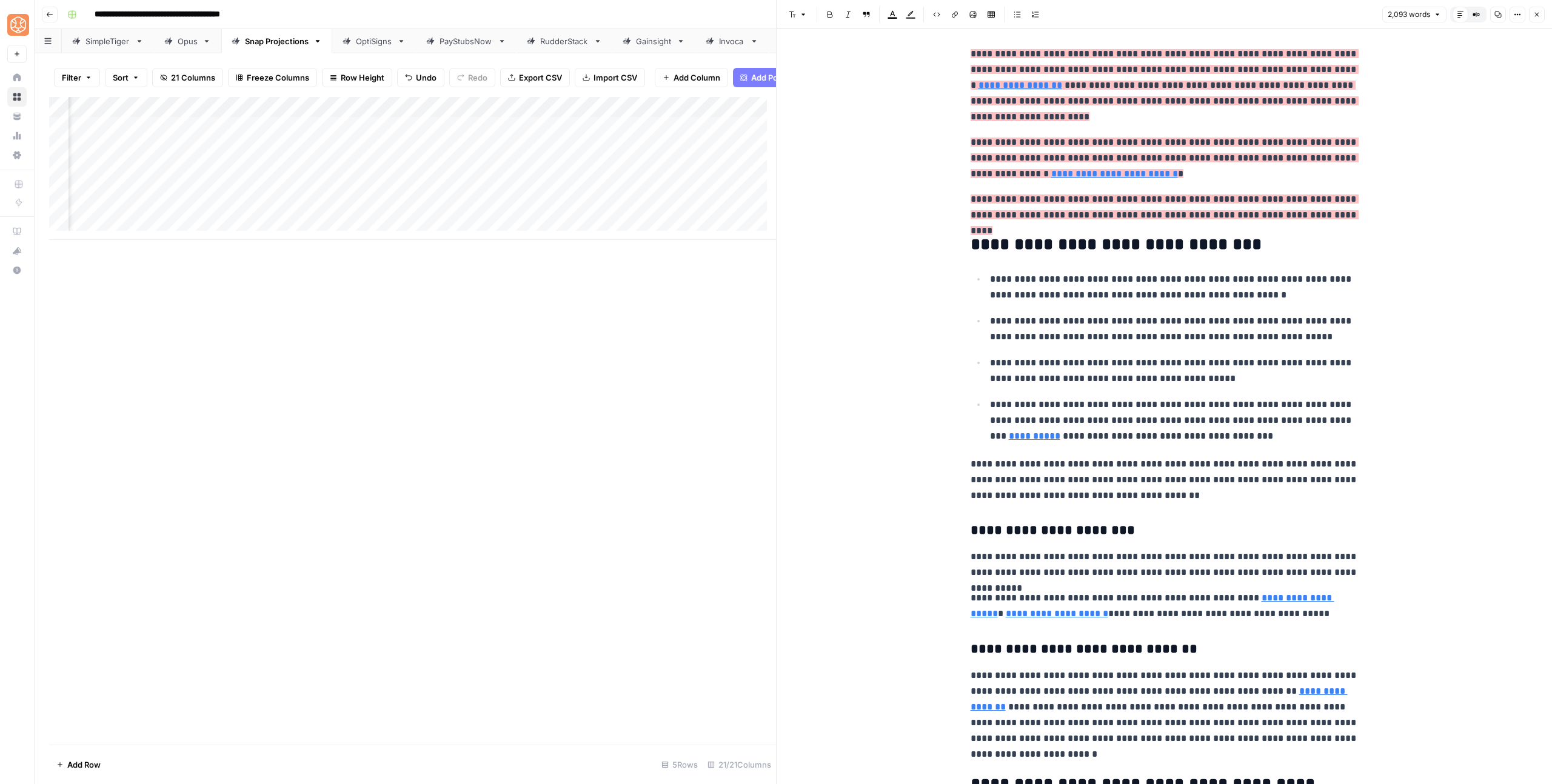 scroll, scrollTop: 243, scrollLeft: 0, axis: vertical 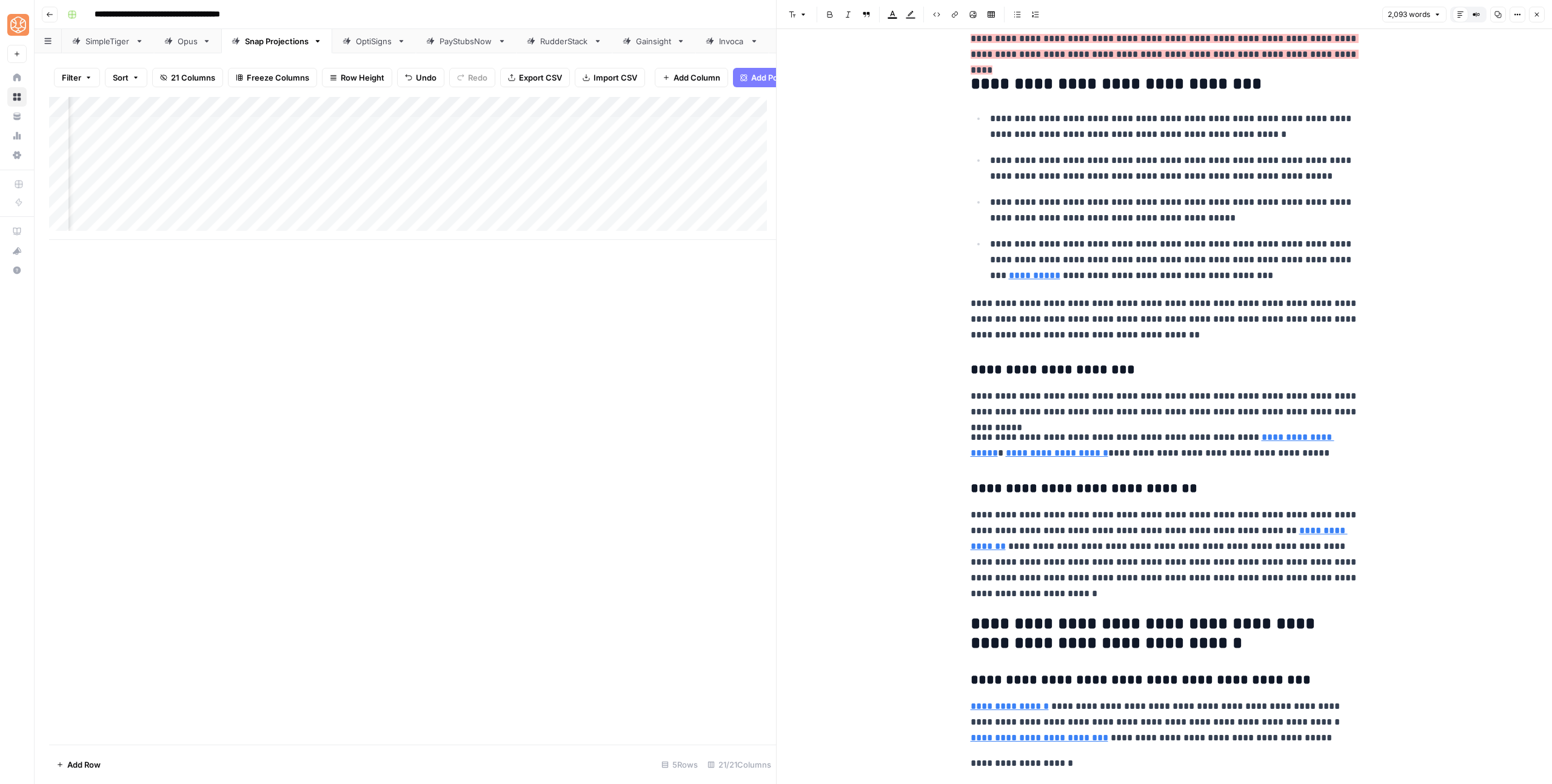 click on "**********" at bounding box center (1174, 260) 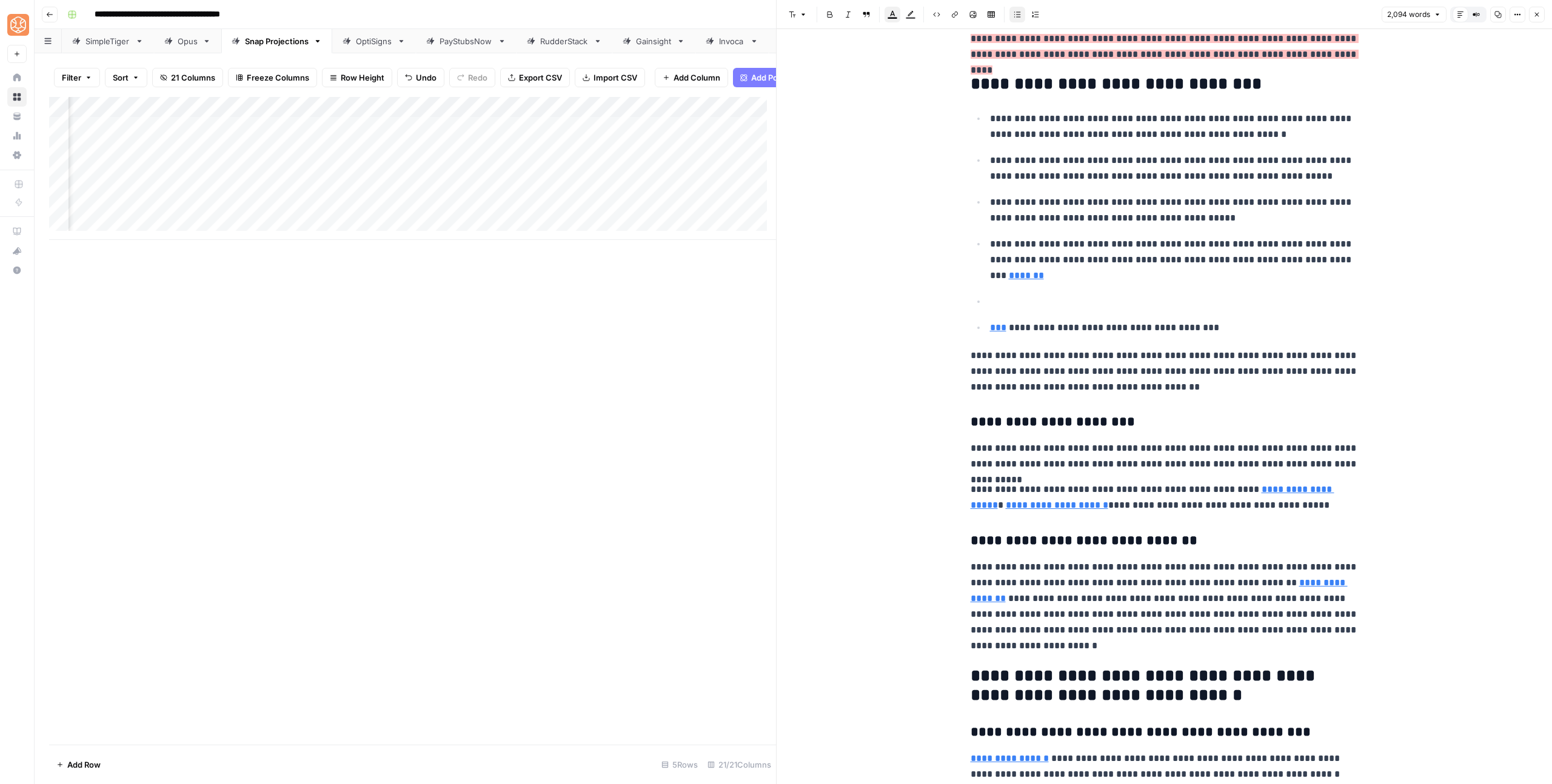click on "Bulleted list" at bounding box center (1017, 15) 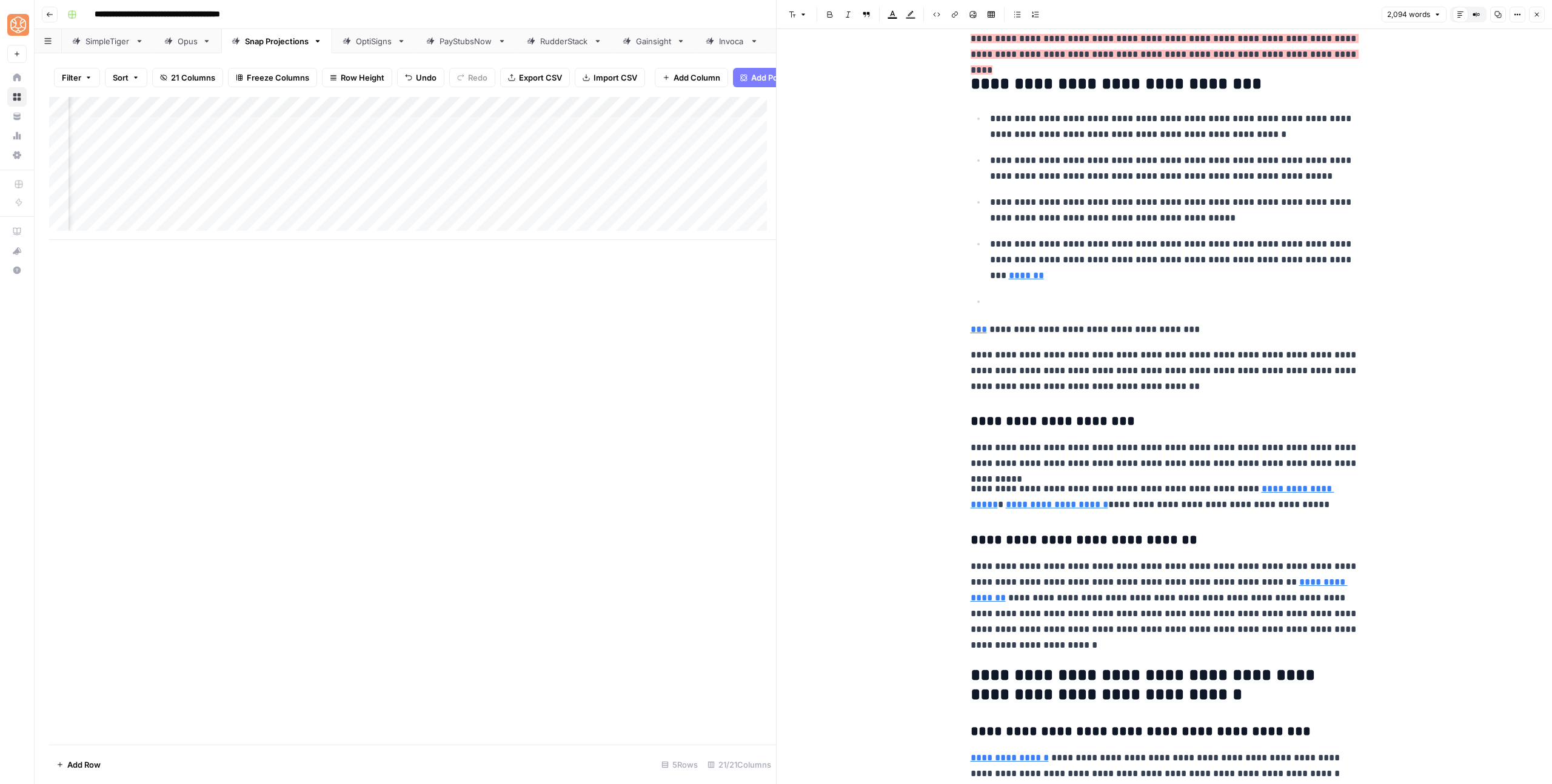 click 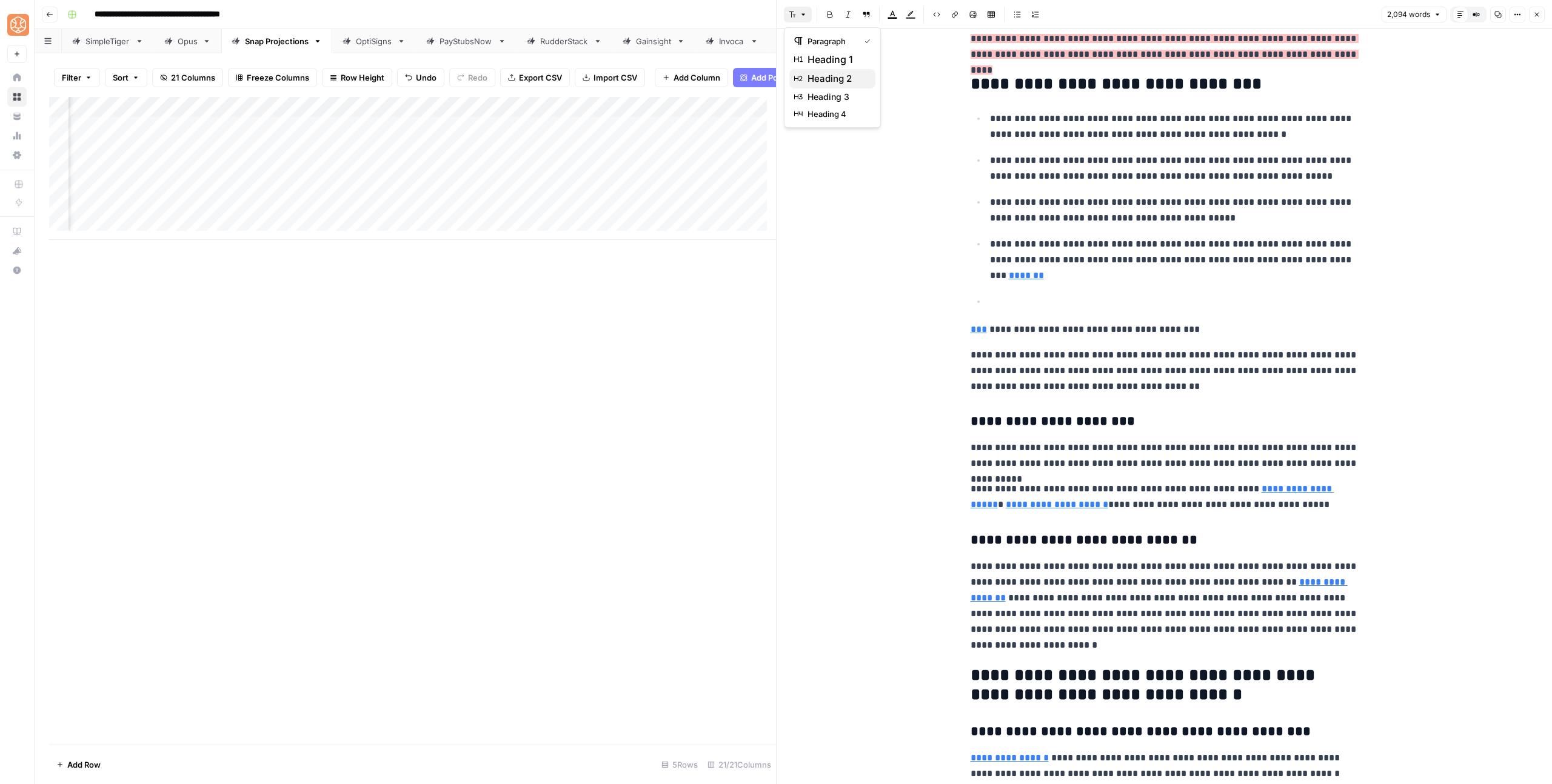 click on "heading 2" at bounding box center [837, 79] 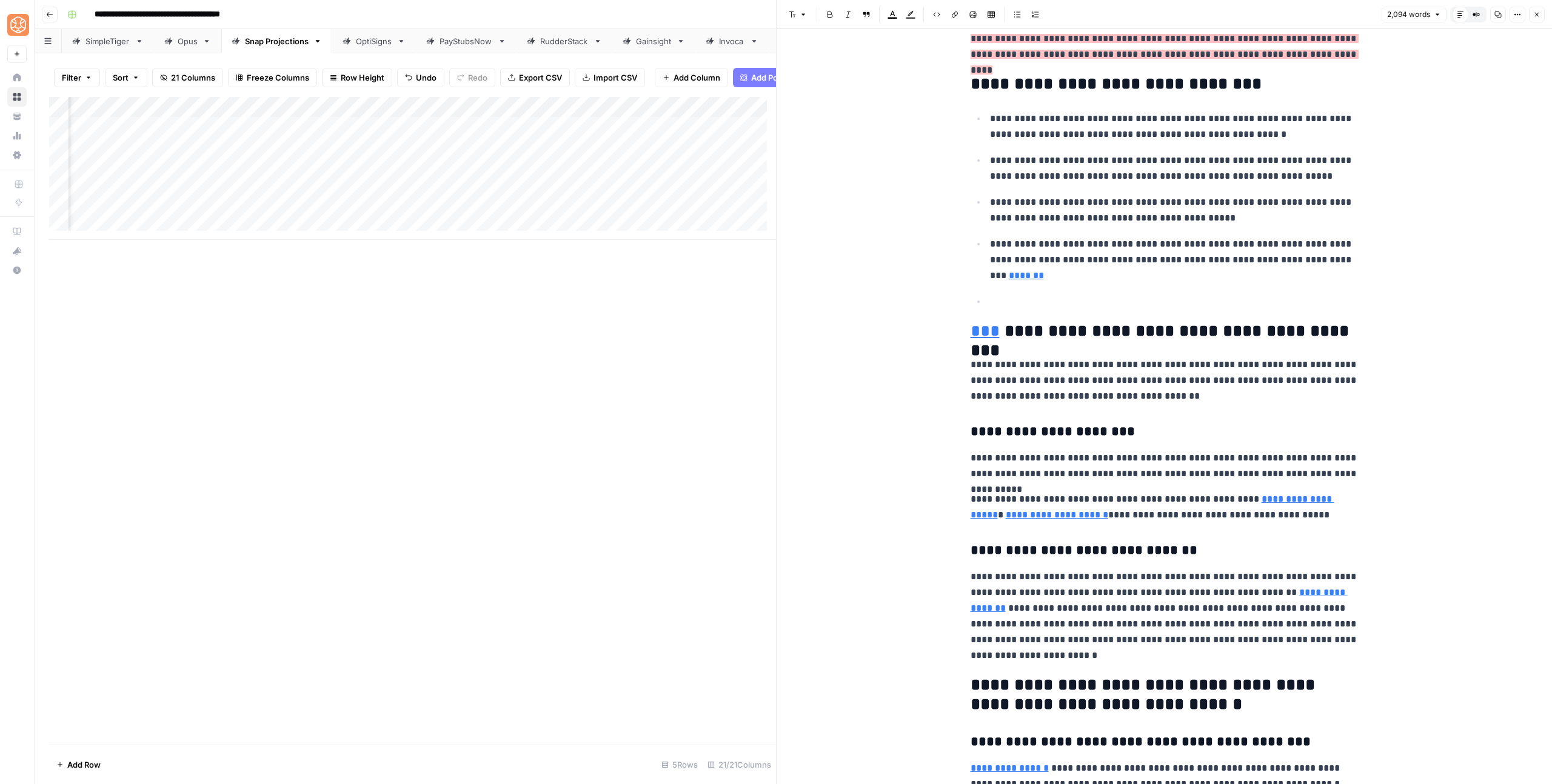 click on "***" at bounding box center (985, 331) 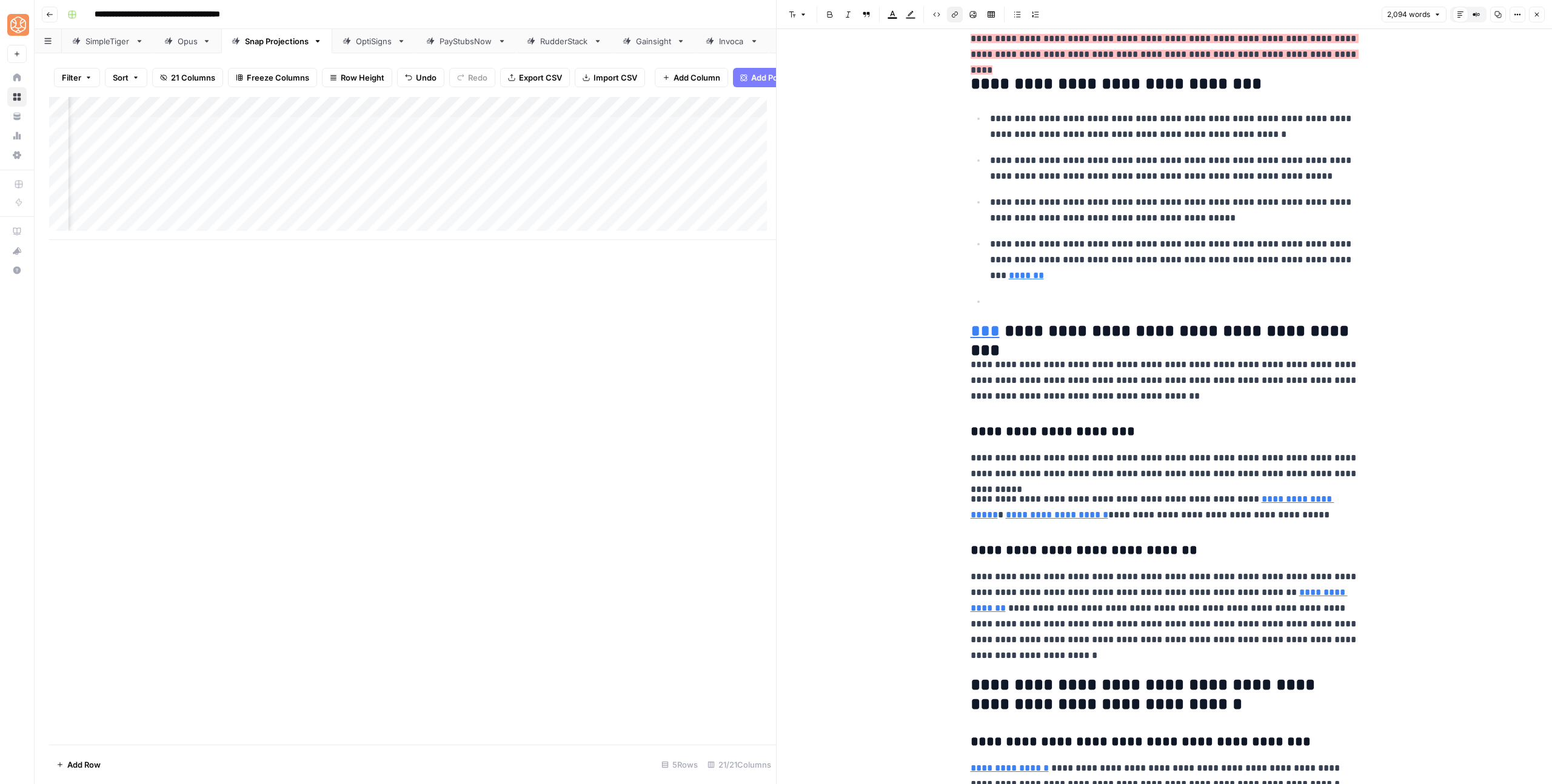 click 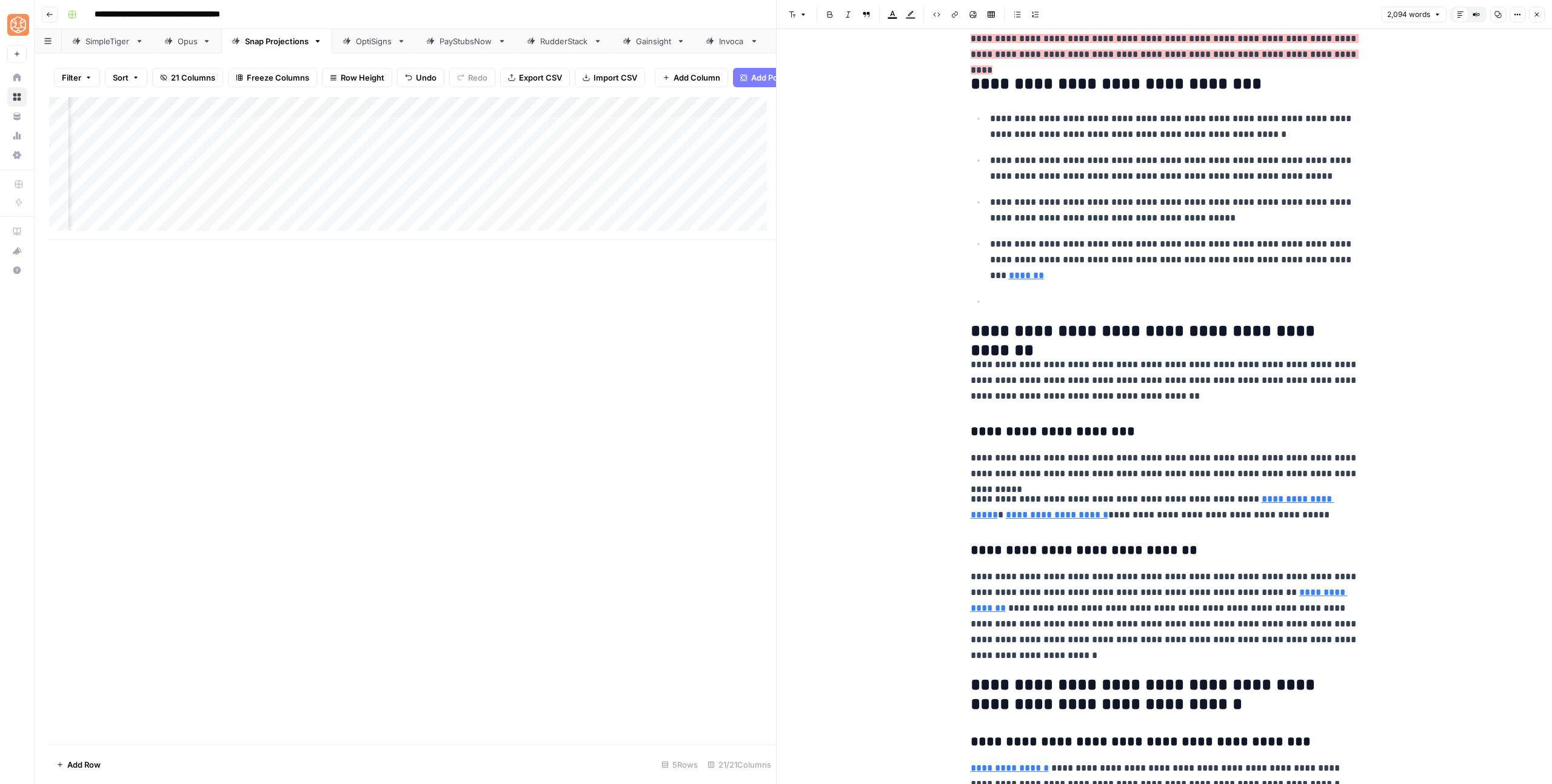 click on "**********" at bounding box center [1174, 260] 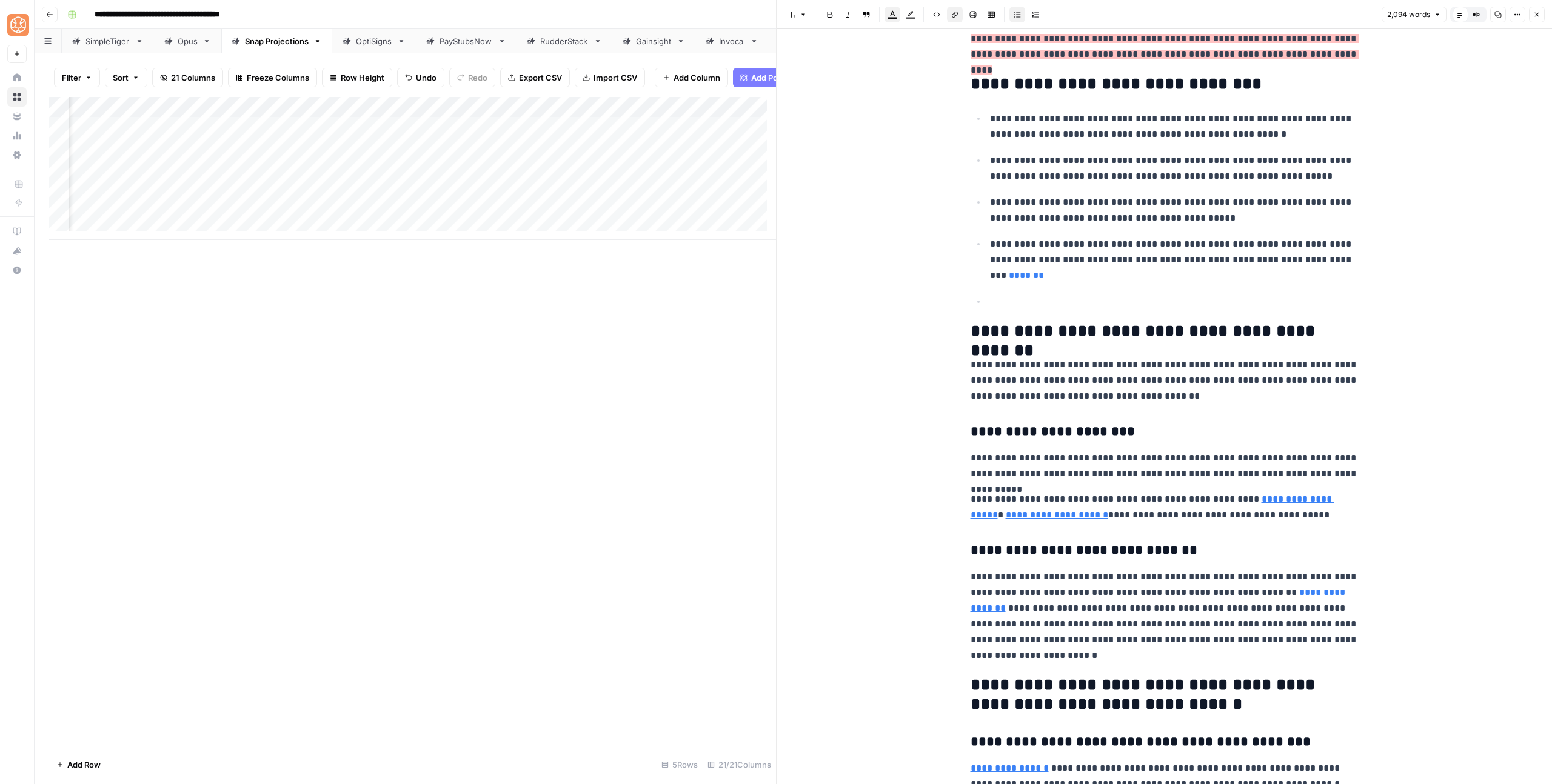 click 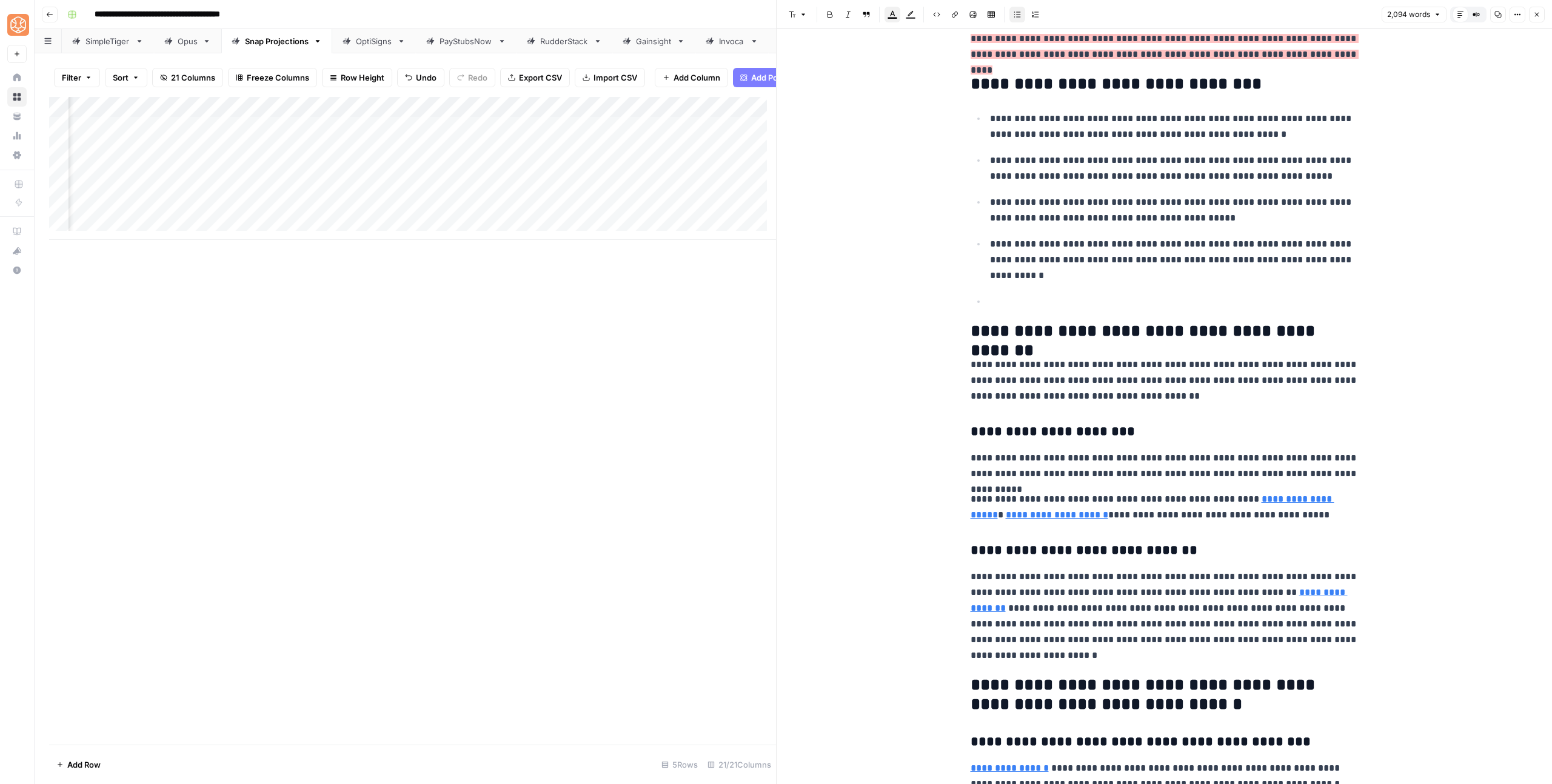 click on "**********" at bounding box center [1165, 2574] 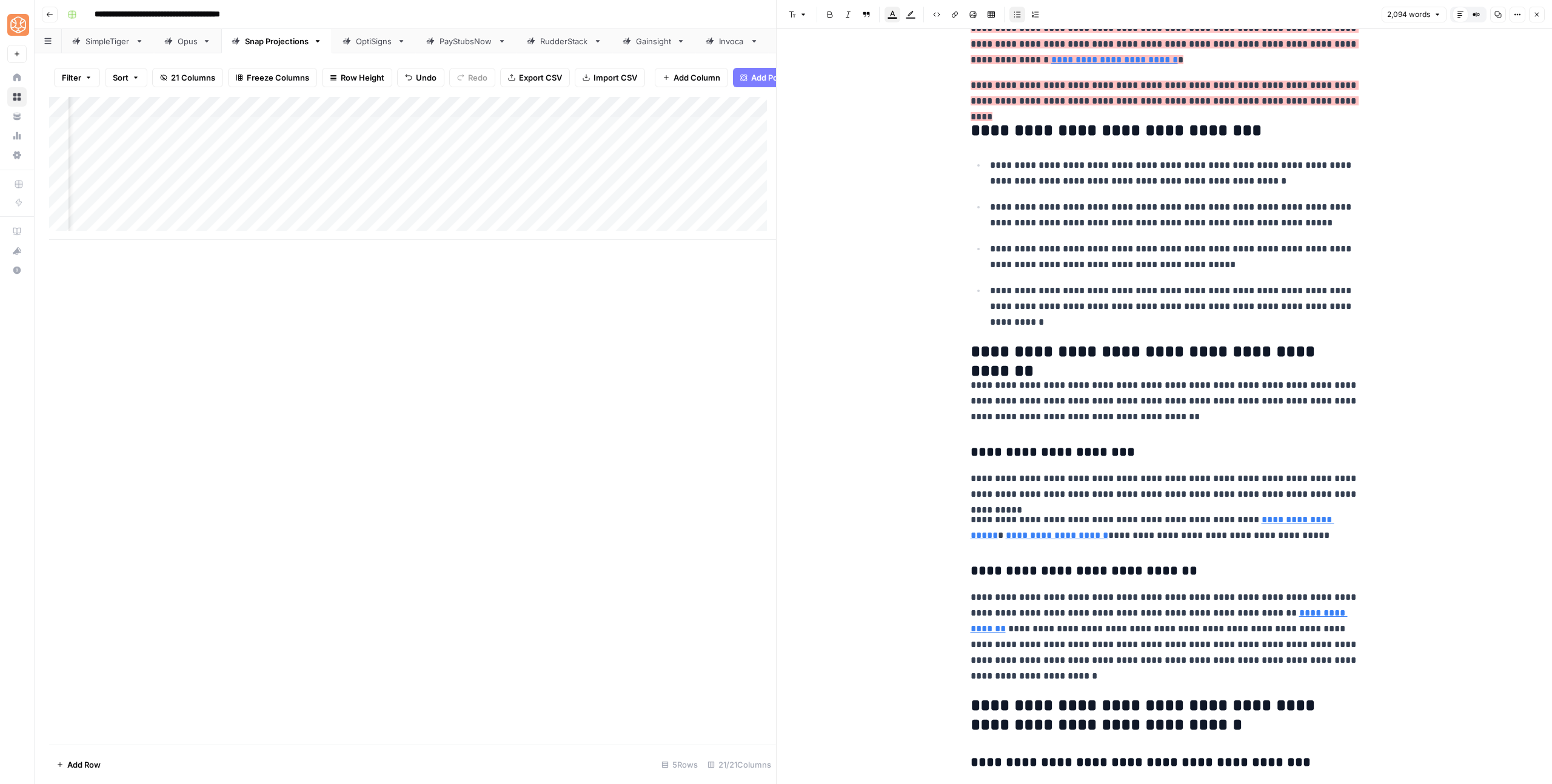 scroll, scrollTop: 211, scrollLeft: 0, axis: vertical 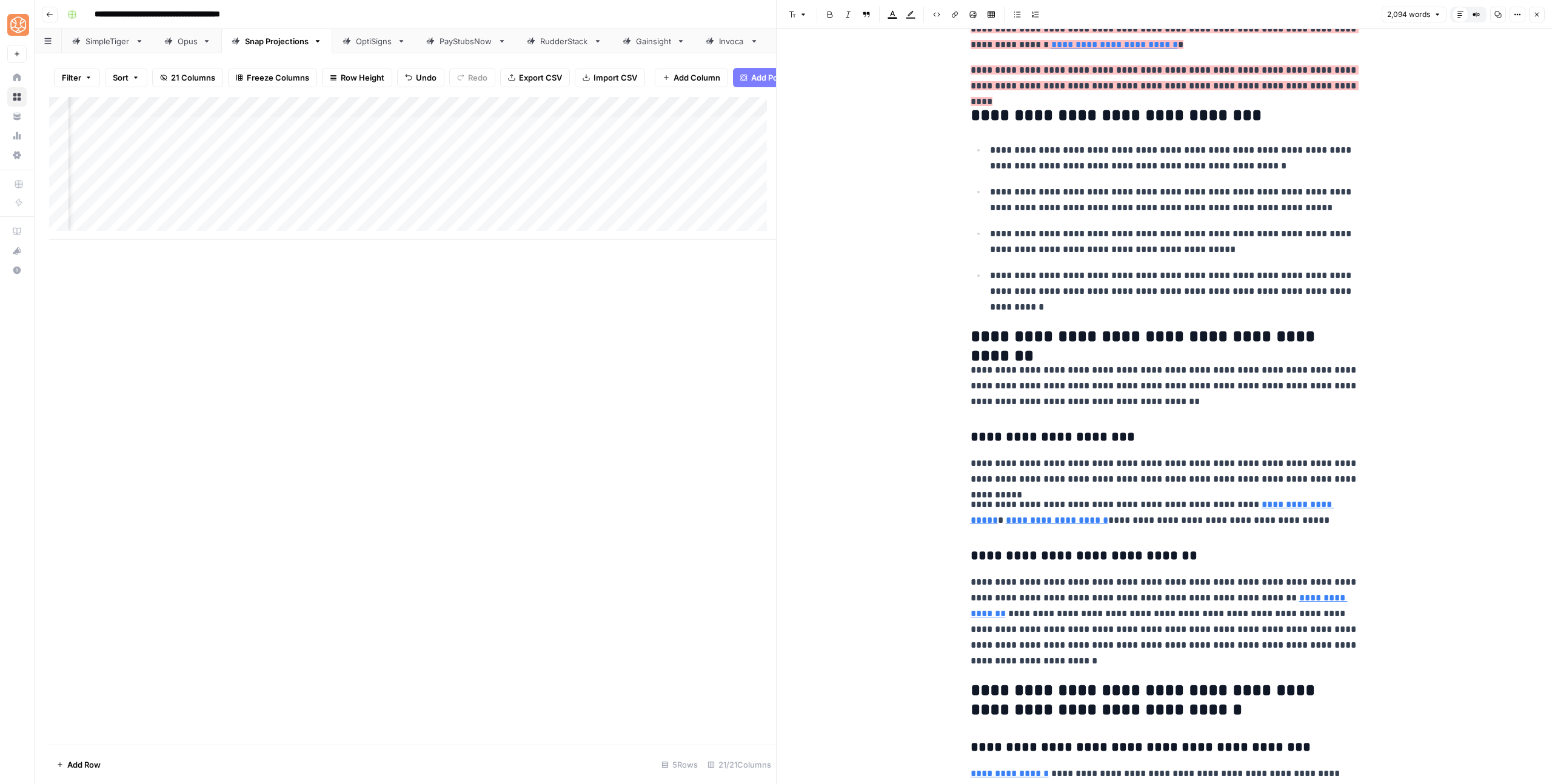 click on "**********" at bounding box center (1165, 2592) 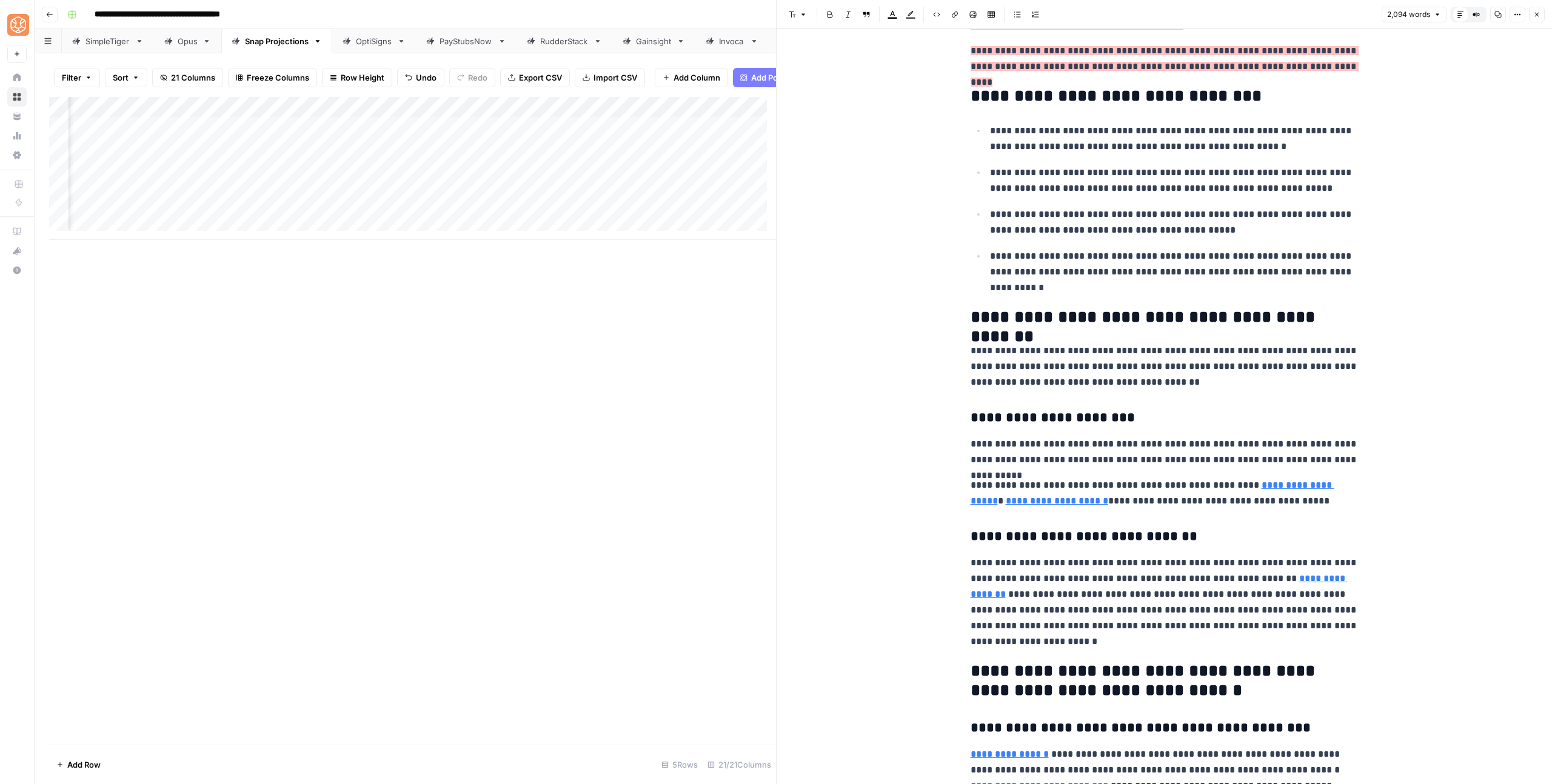 scroll, scrollTop: 232, scrollLeft: 0, axis: vertical 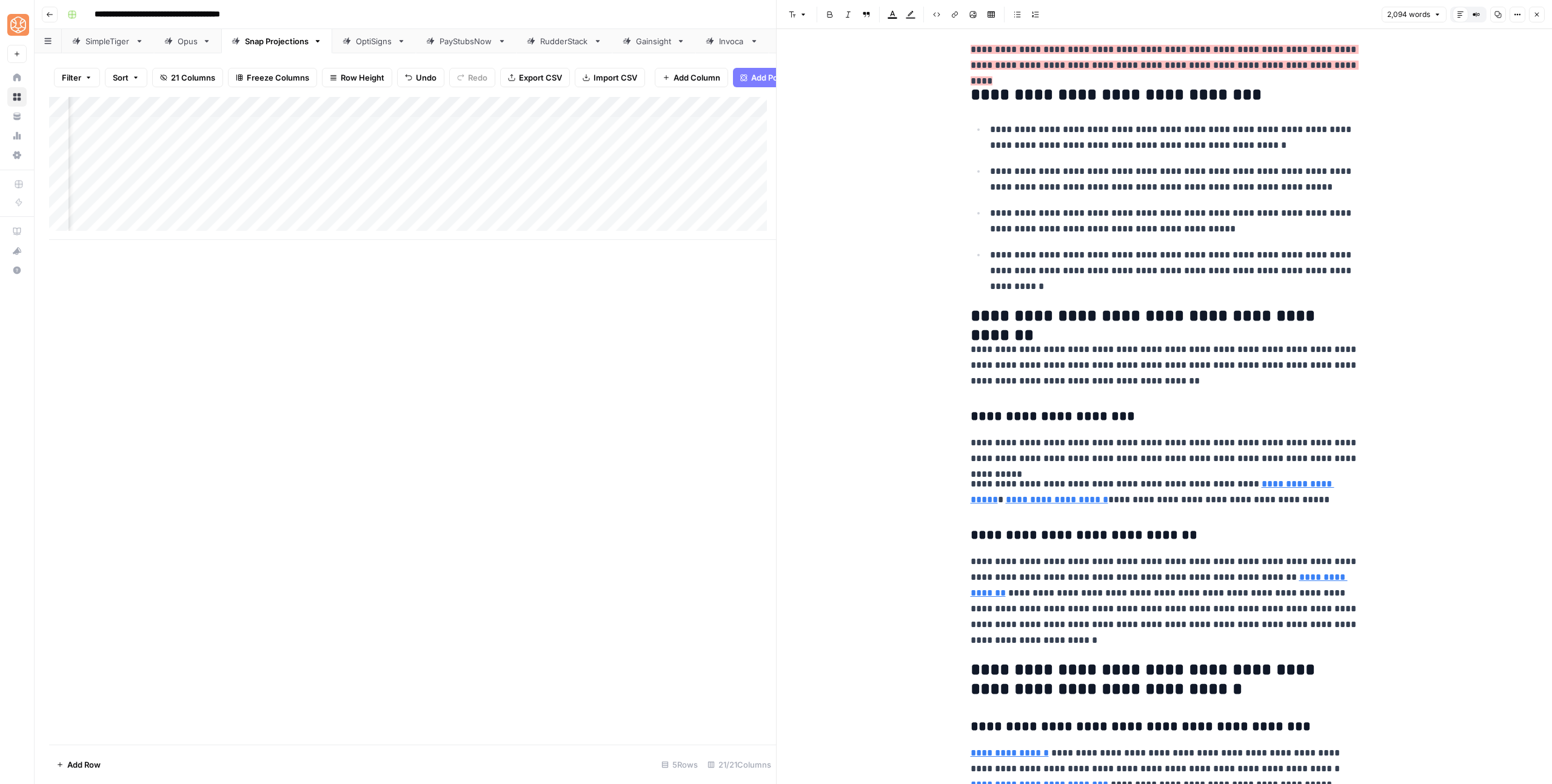 click on "**********" at bounding box center (1145, 679) 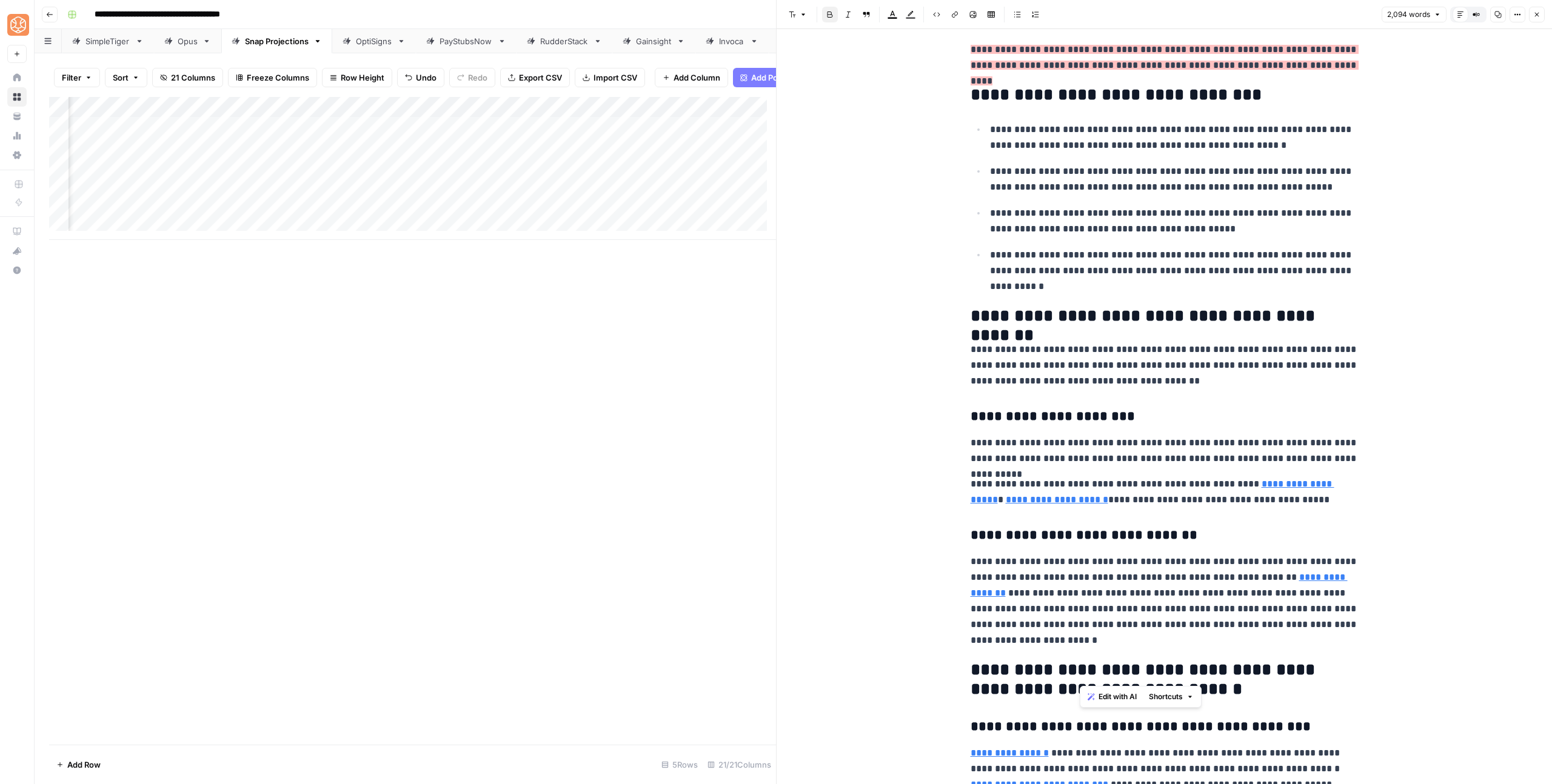 click on "**********" at bounding box center (1145, 679) 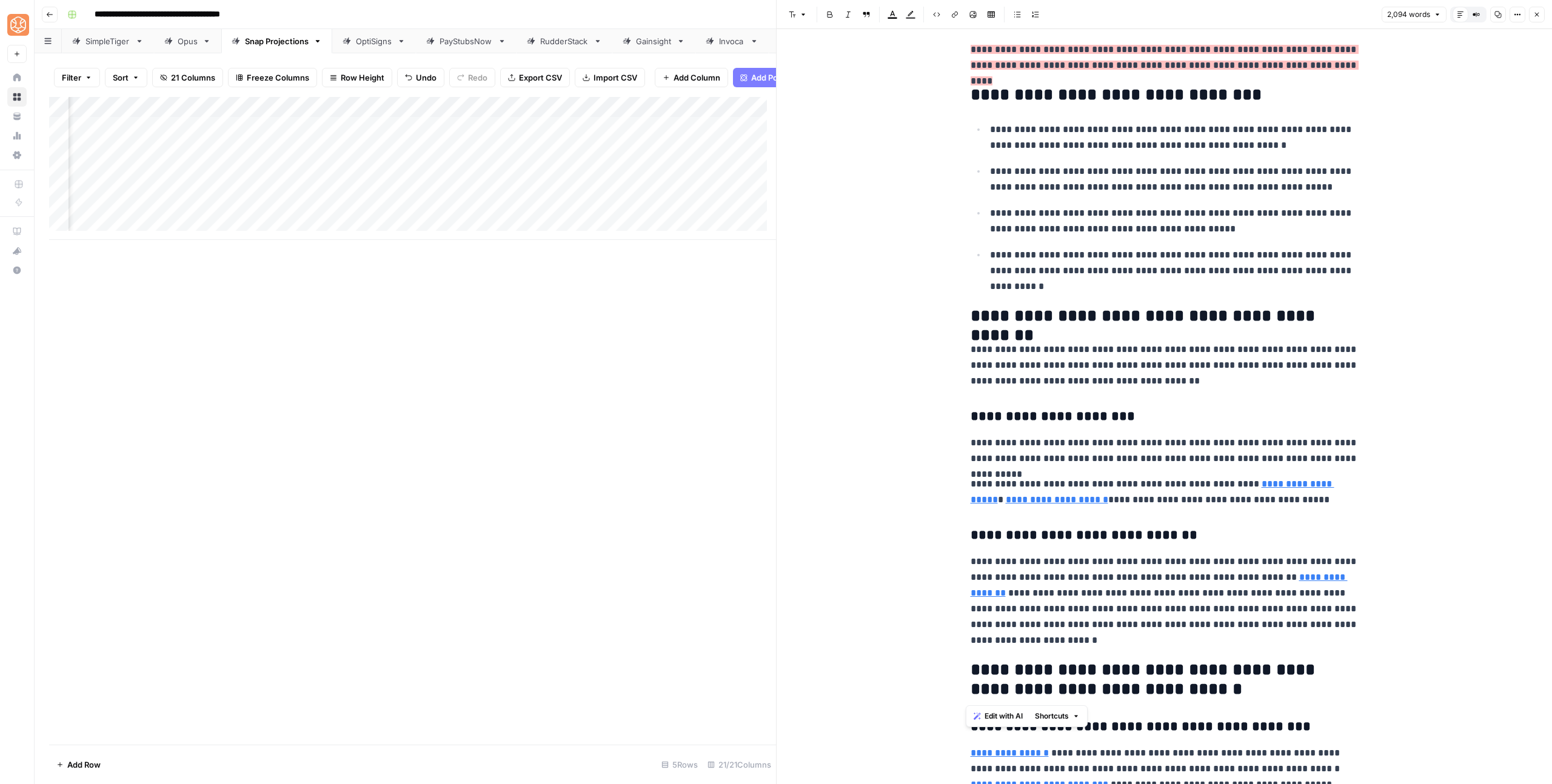 click on "**********" at bounding box center [1165, 601] 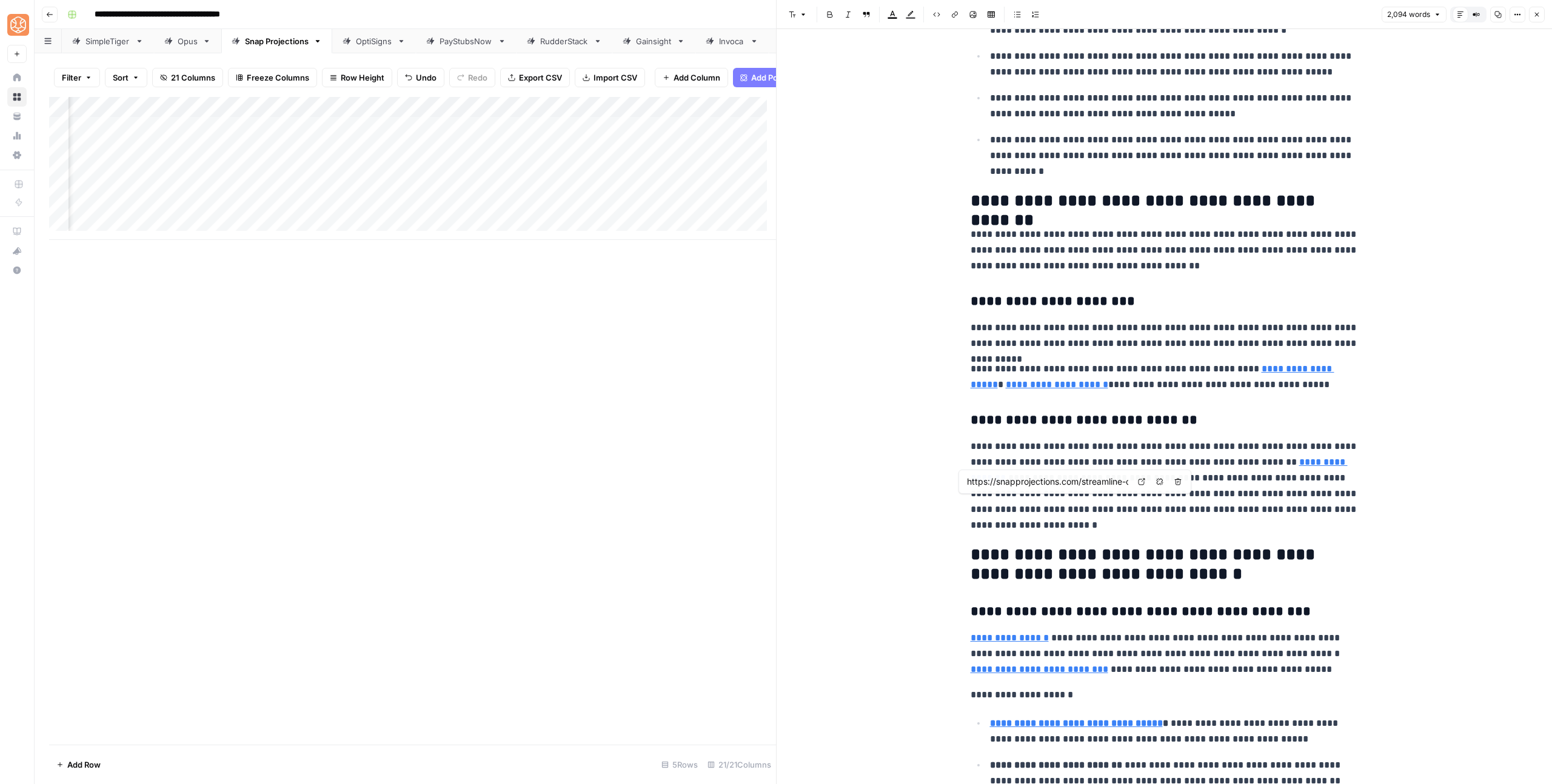 scroll, scrollTop: 348, scrollLeft: 0, axis: vertical 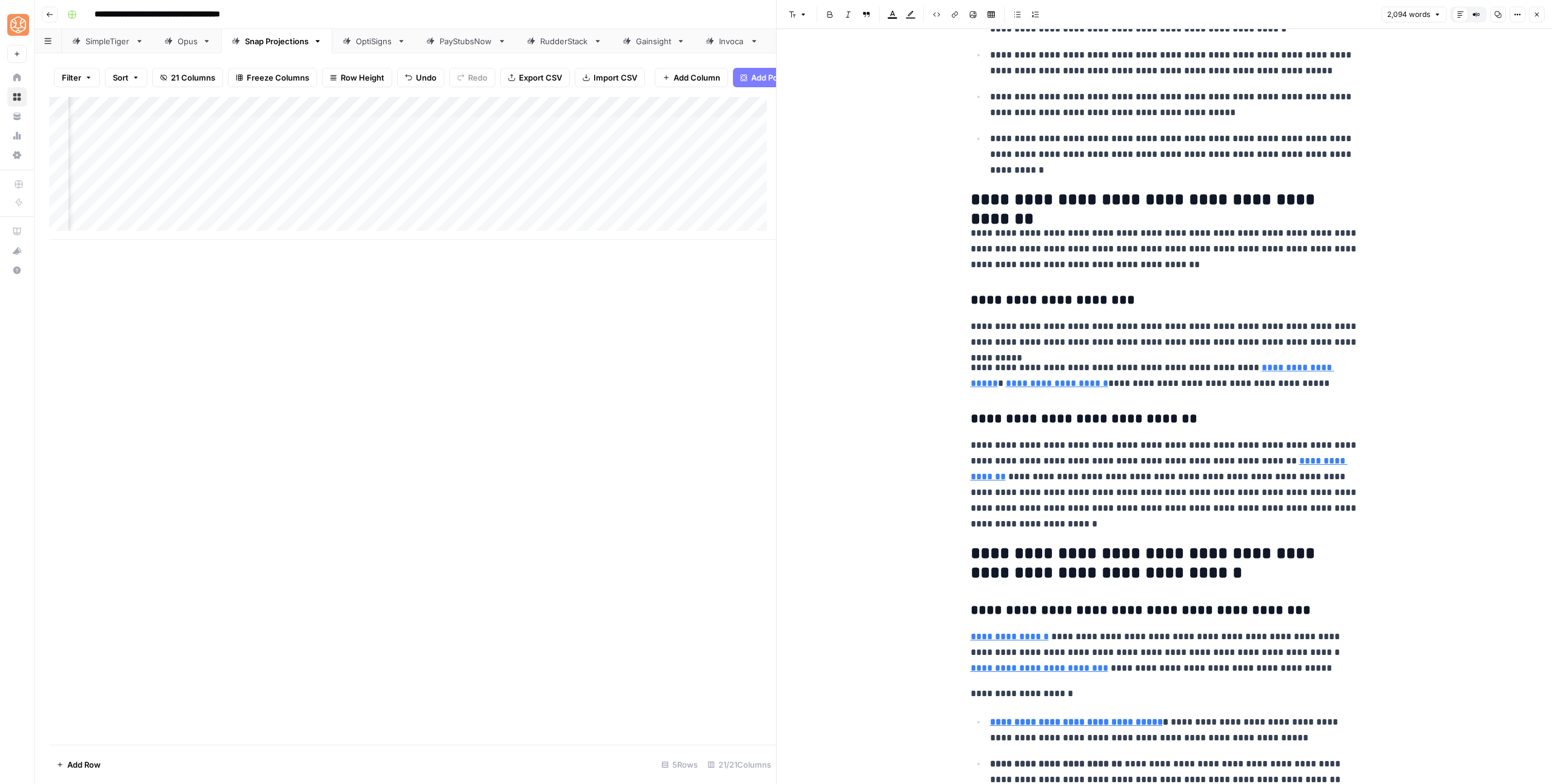click on "**********" at bounding box center (1165, 334) 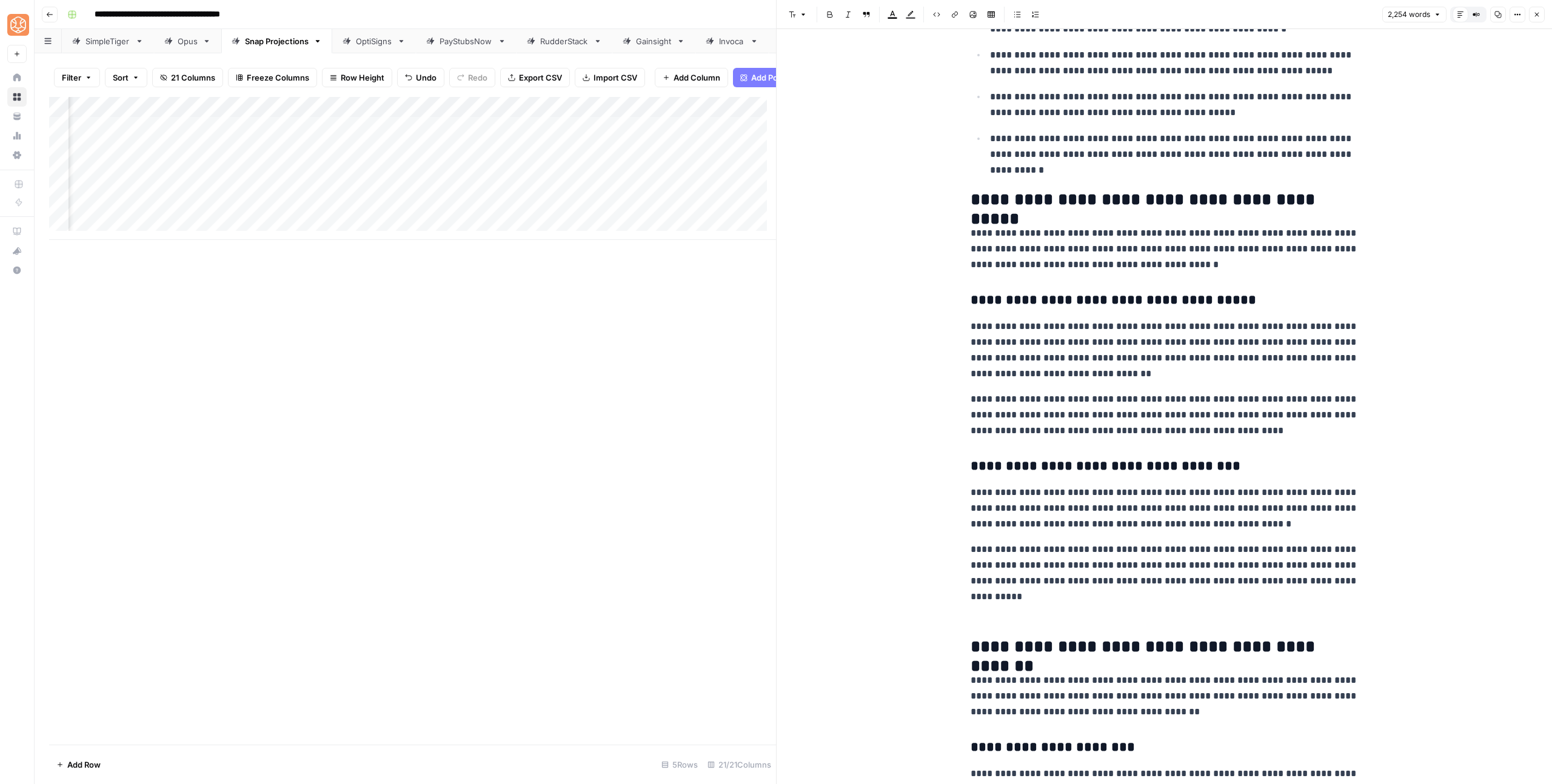 click on "**********" at bounding box center [1165, 200] 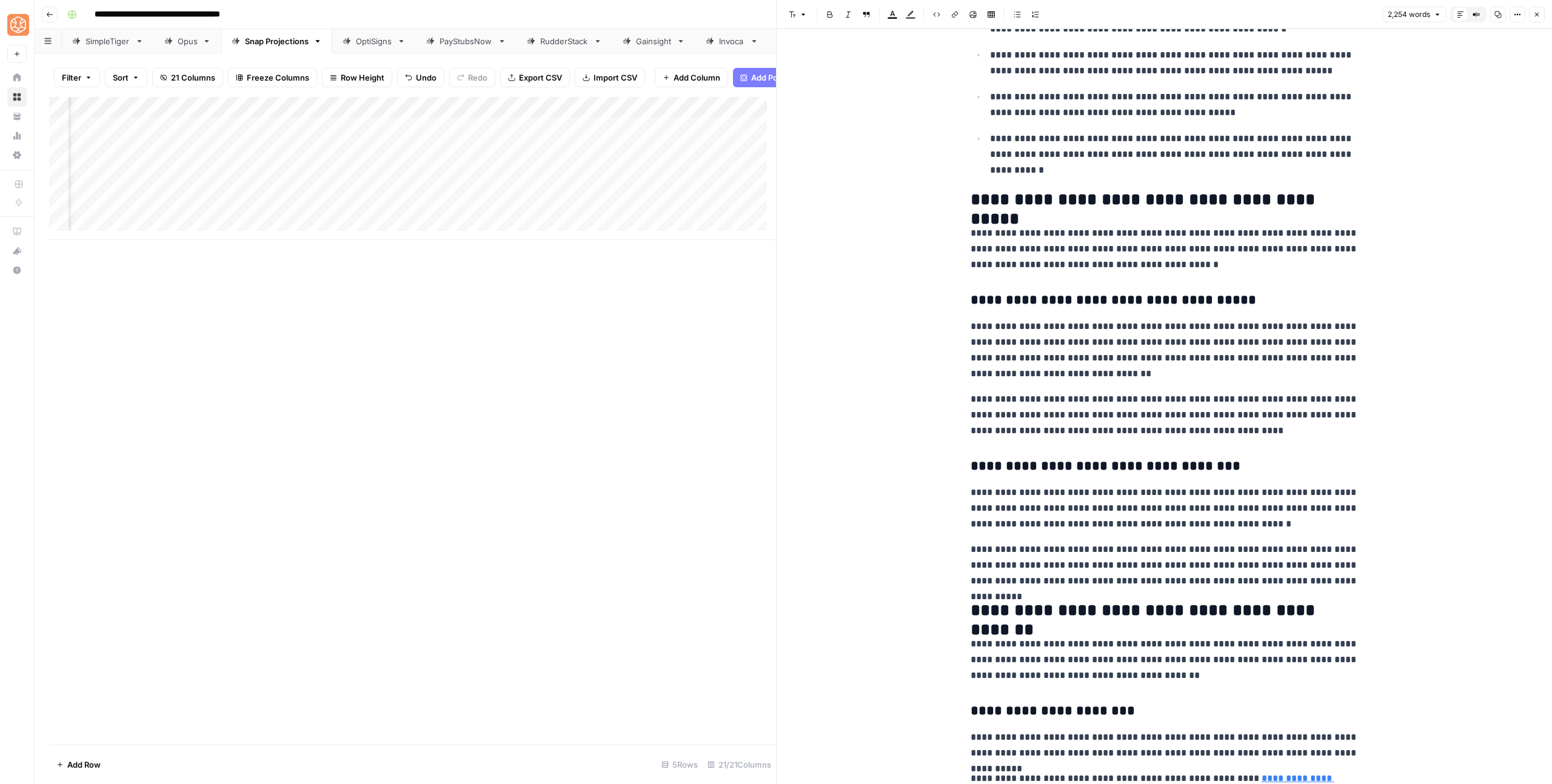 click on "**********" at bounding box center (1164, 2670) 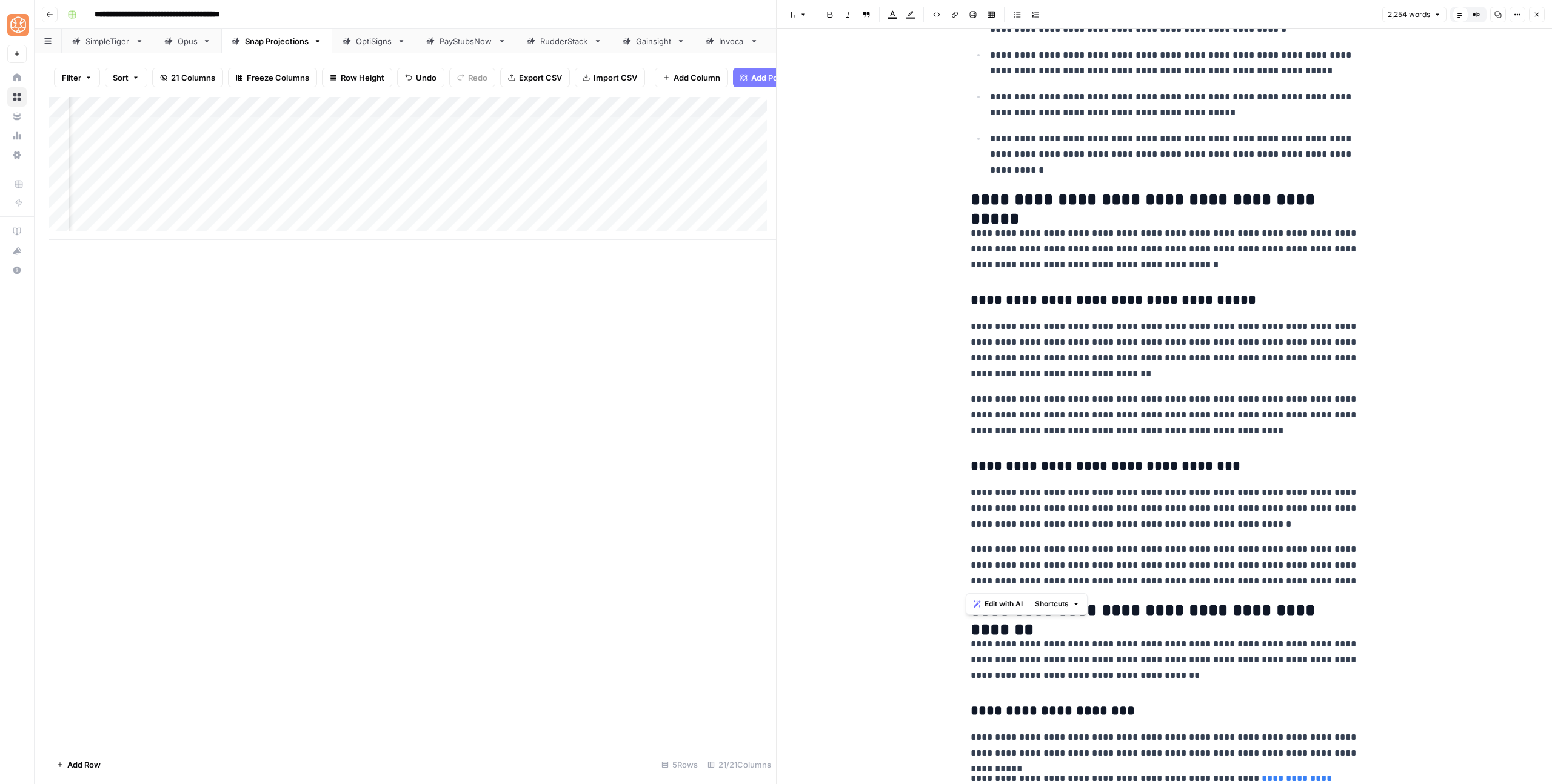 drag, startPoint x: 1350, startPoint y: 582, endPoint x: 951, endPoint y: 195, distance: 555.8507 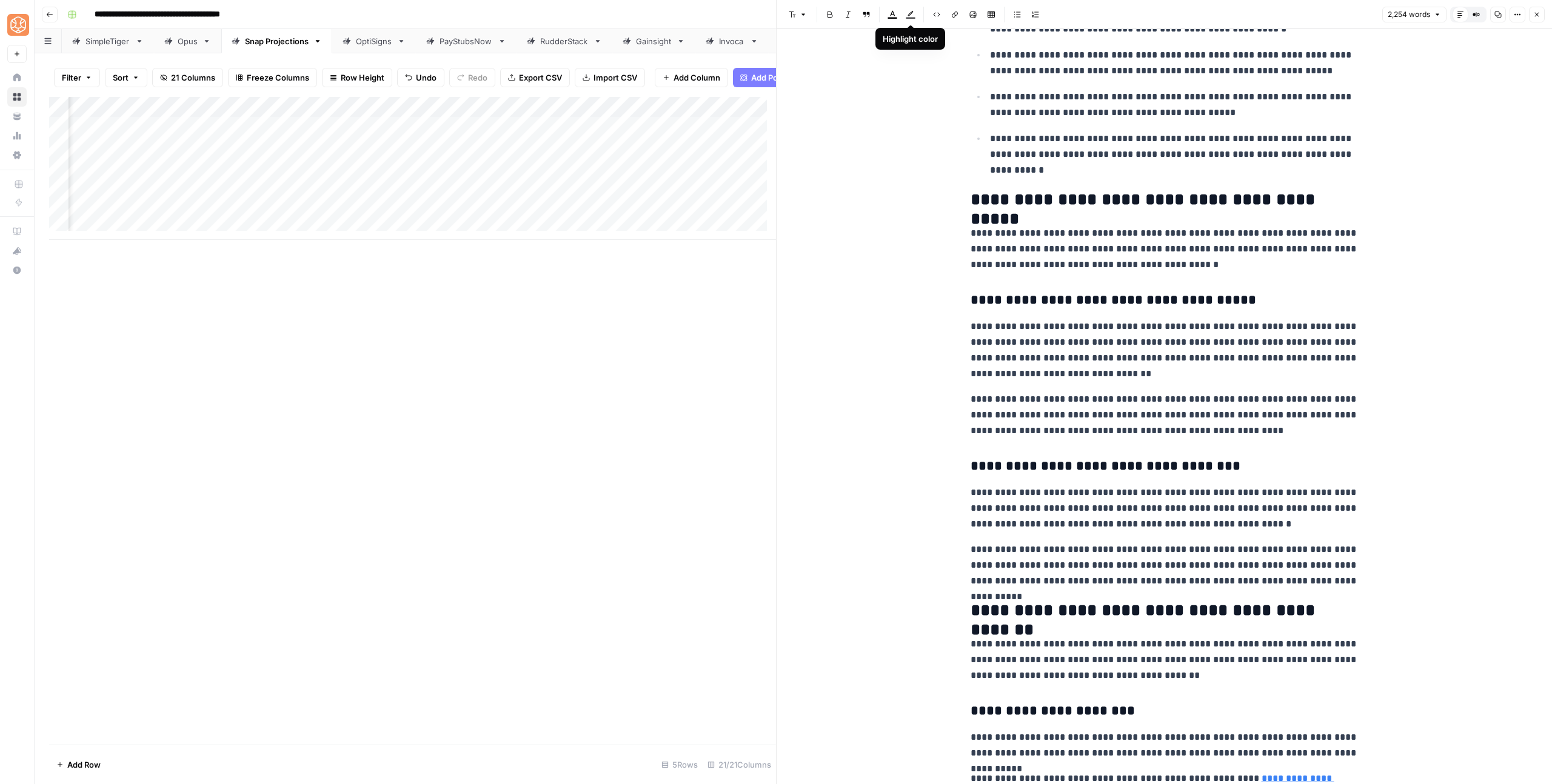 click 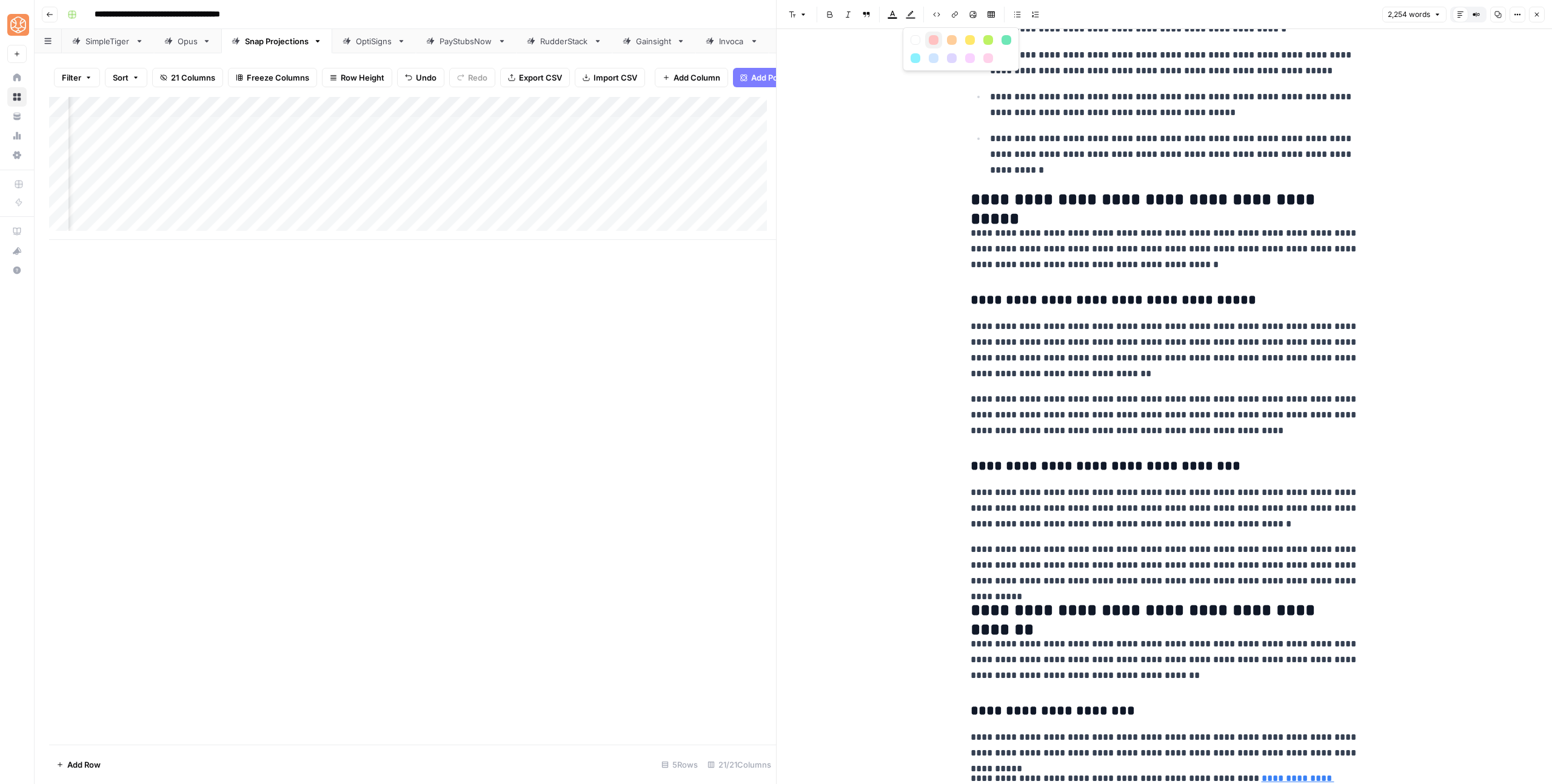 drag, startPoint x: 930, startPoint y: 41, endPoint x: 935, endPoint y: 45, distance: 6.403124 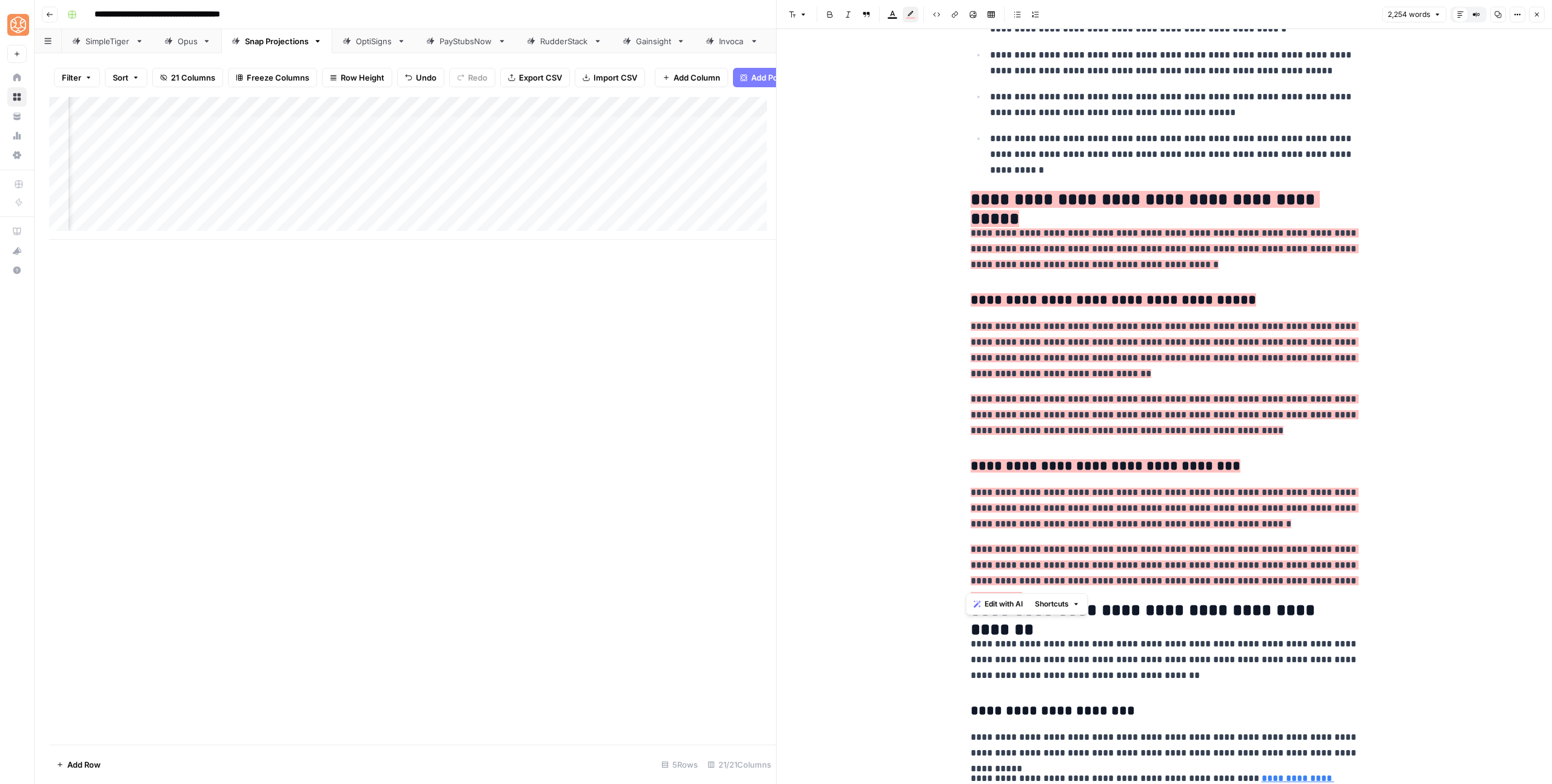 click on "**********" at bounding box center [1165, 248] 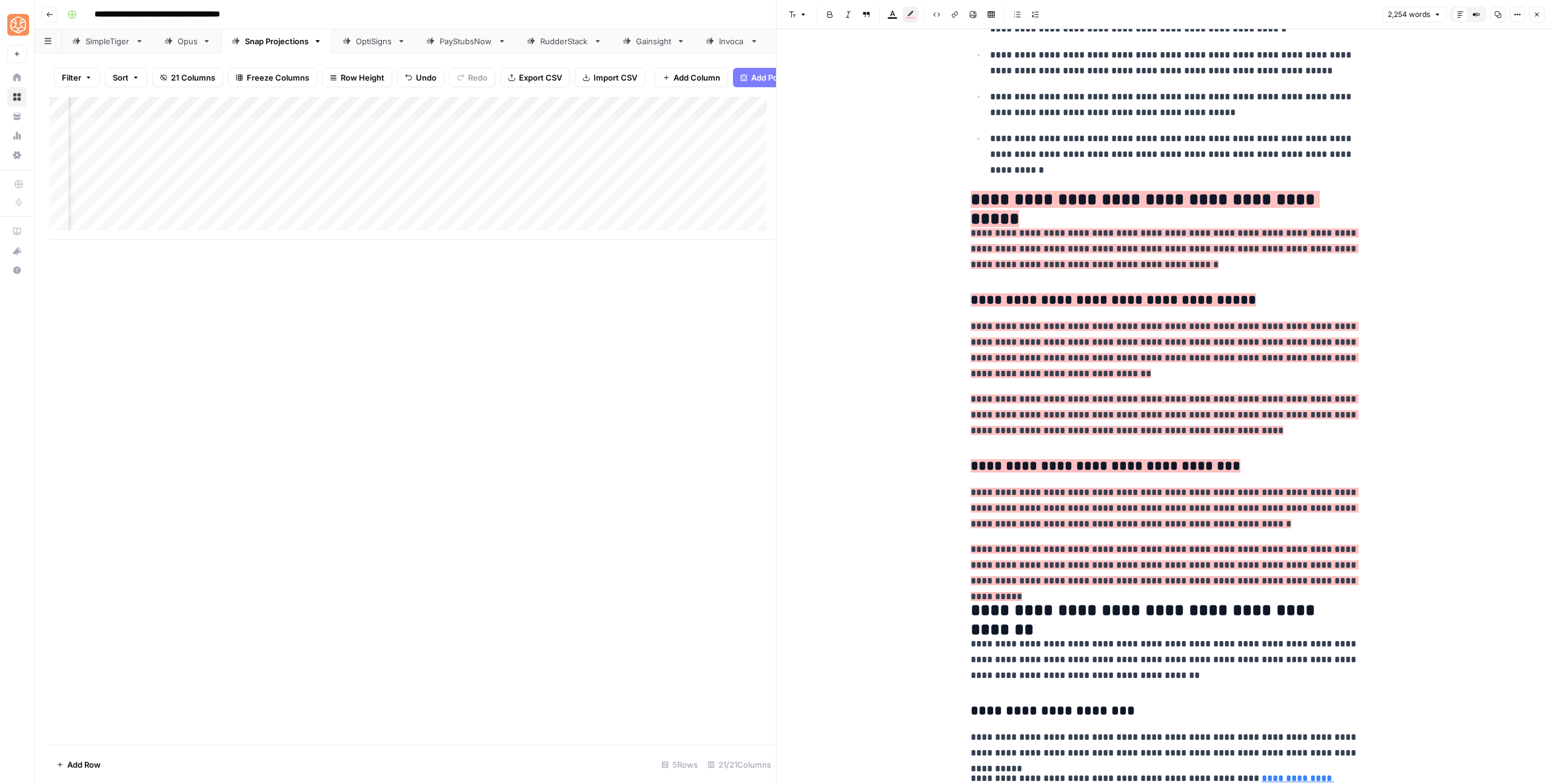 click on "**********" at bounding box center [1165, 2660] 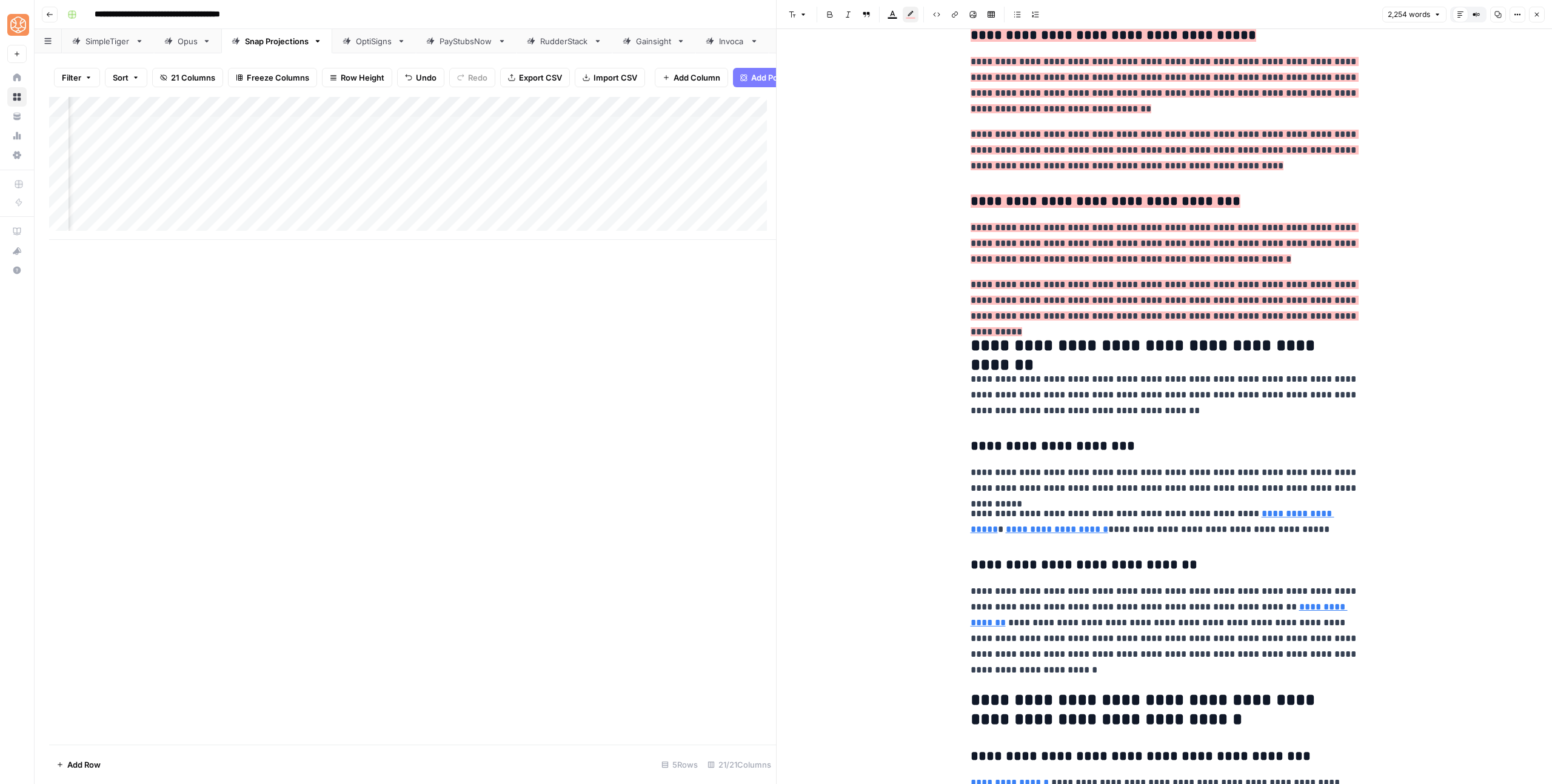 scroll, scrollTop: 622, scrollLeft: 0, axis: vertical 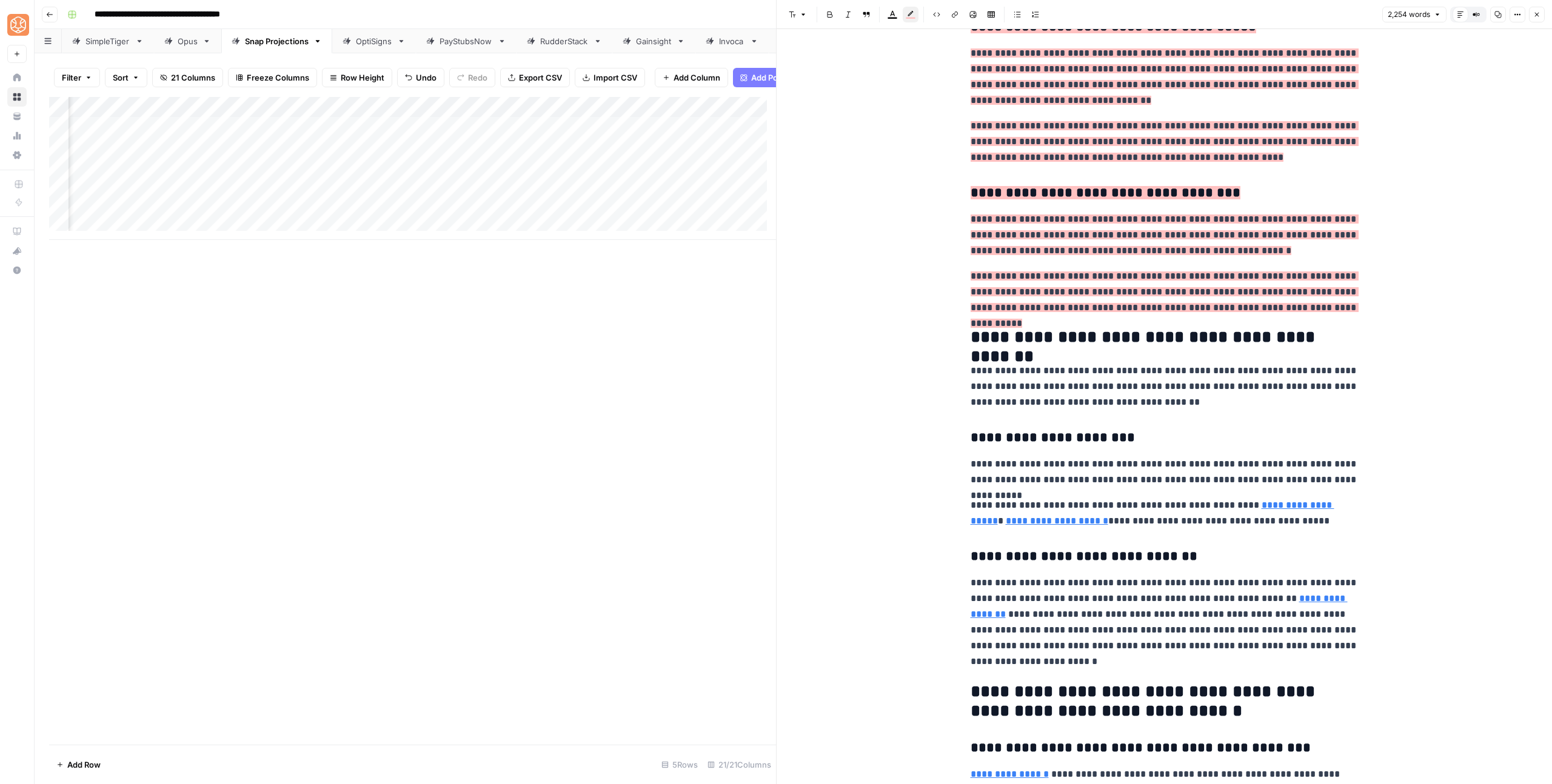 click on "**********" at bounding box center [1165, 387] 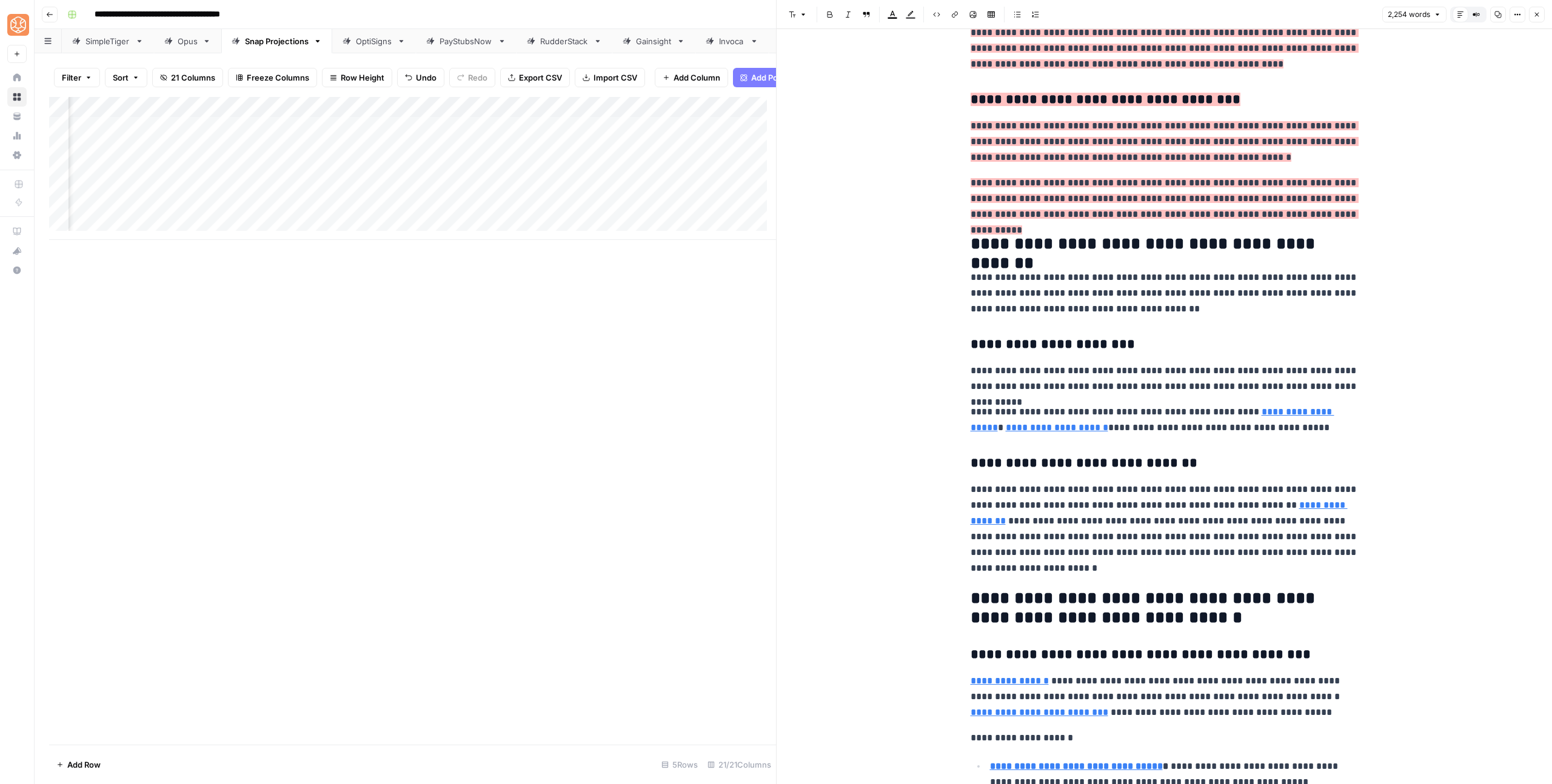 scroll, scrollTop: 729, scrollLeft: 0, axis: vertical 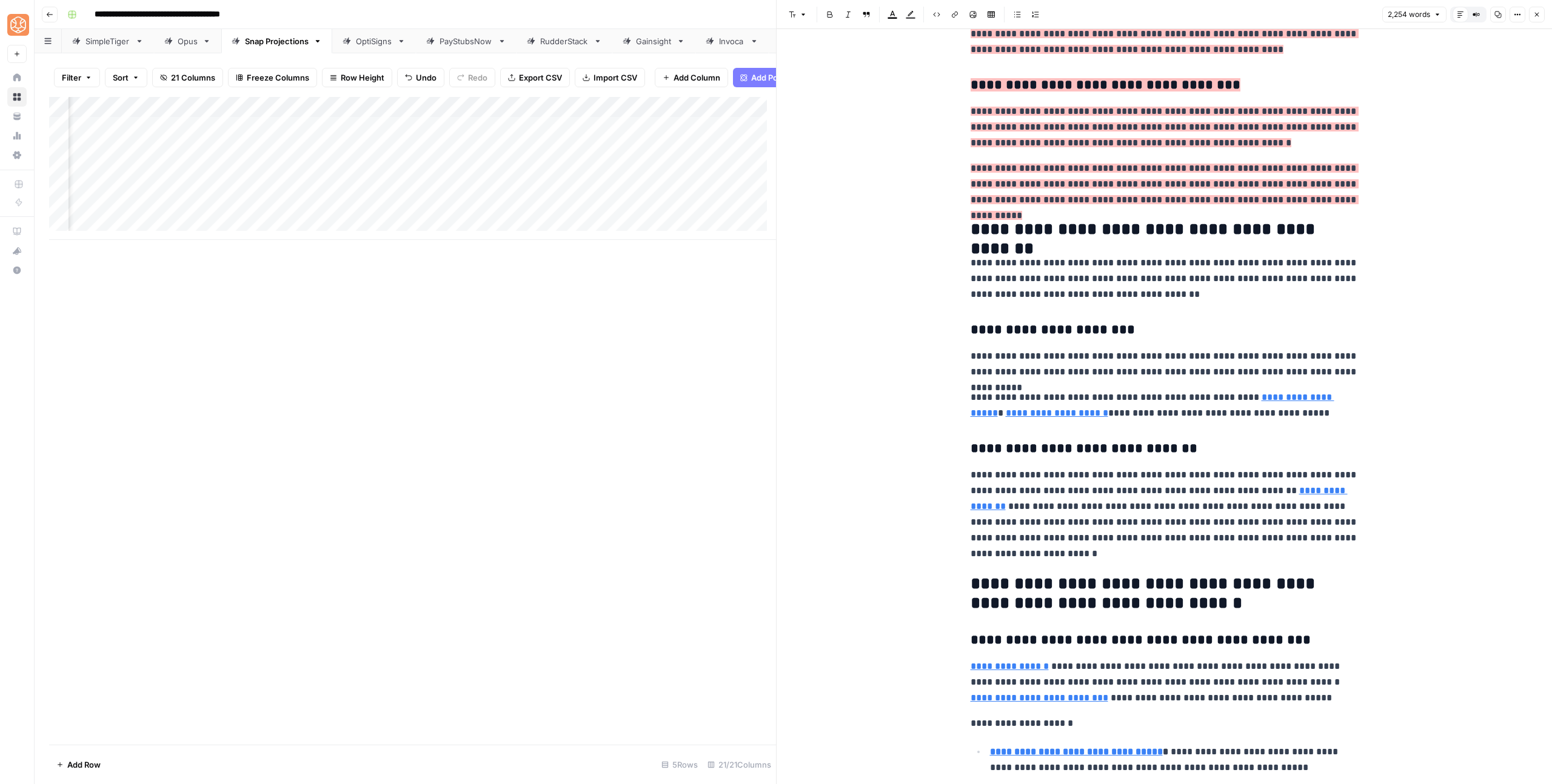 click on "**********" at bounding box center (1165, 279) 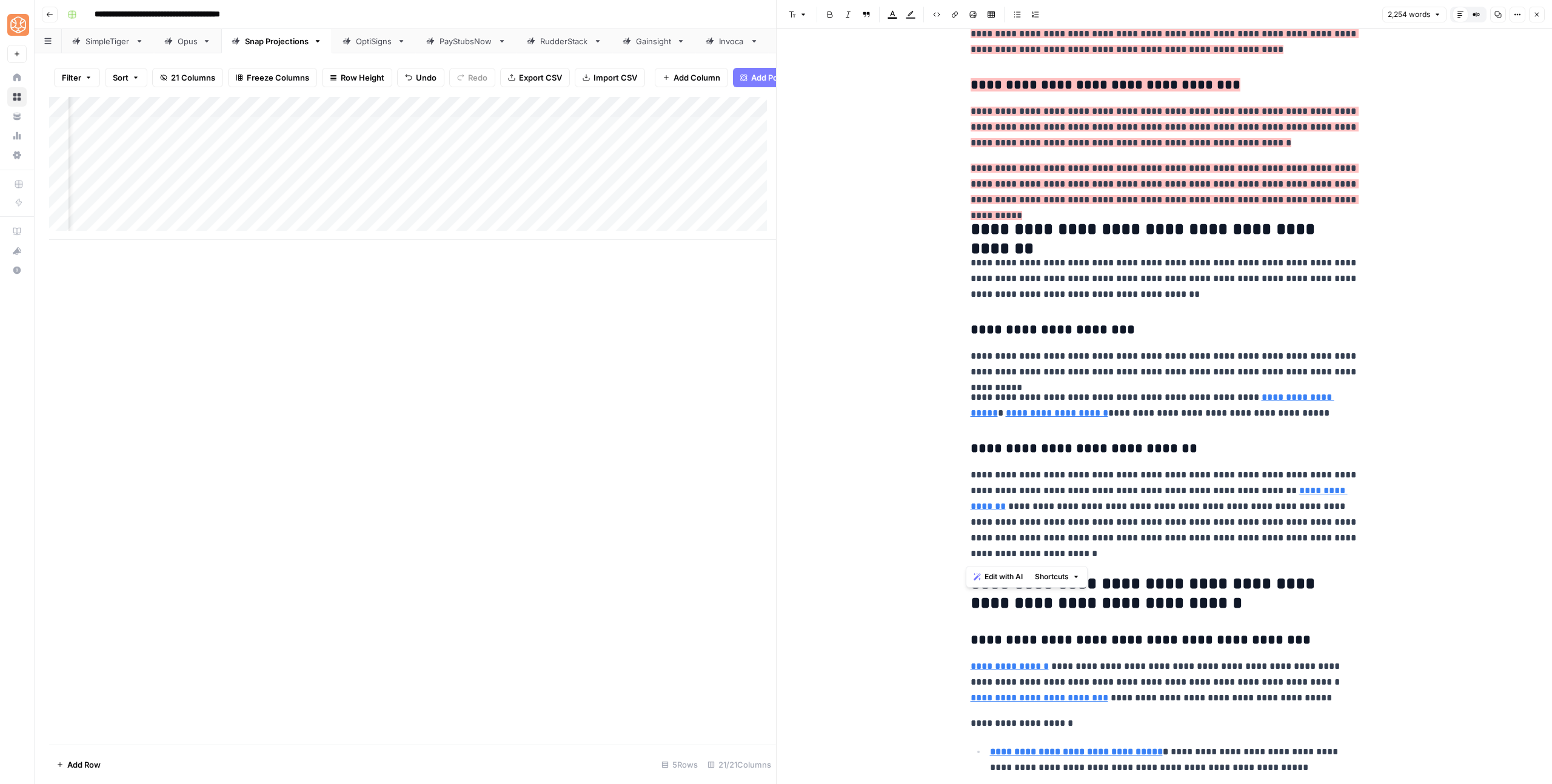 drag, startPoint x: 1055, startPoint y: 536, endPoint x: 968, endPoint y: 251, distance: 297.98322 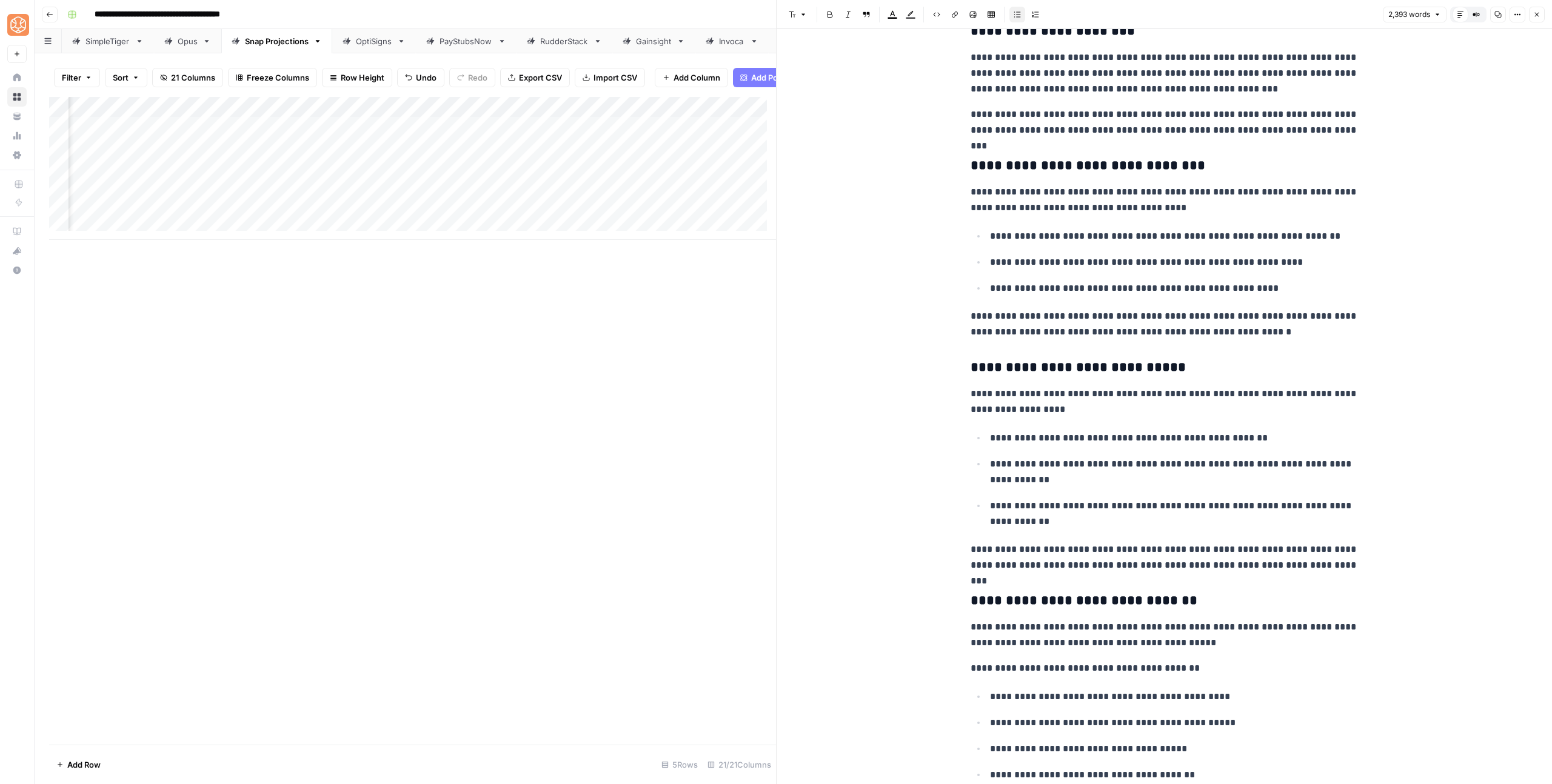 scroll, scrollTop: 1341, scrollLeft: 0, axis: vertical 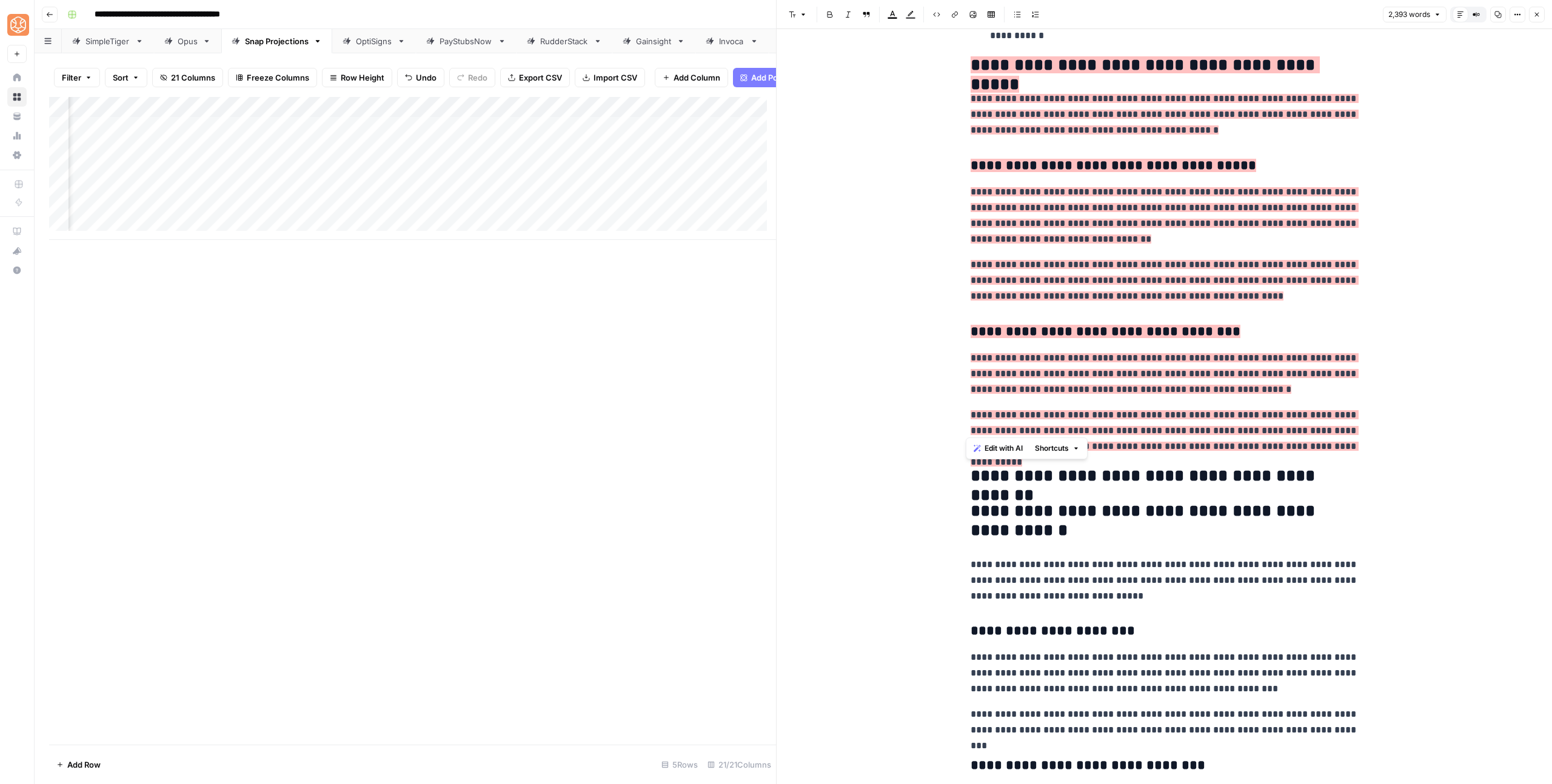 drag, startPoint x: 1145, startPoint y: 482, endPoint x: 1088, endPoint y: 462, distance: 60.40695 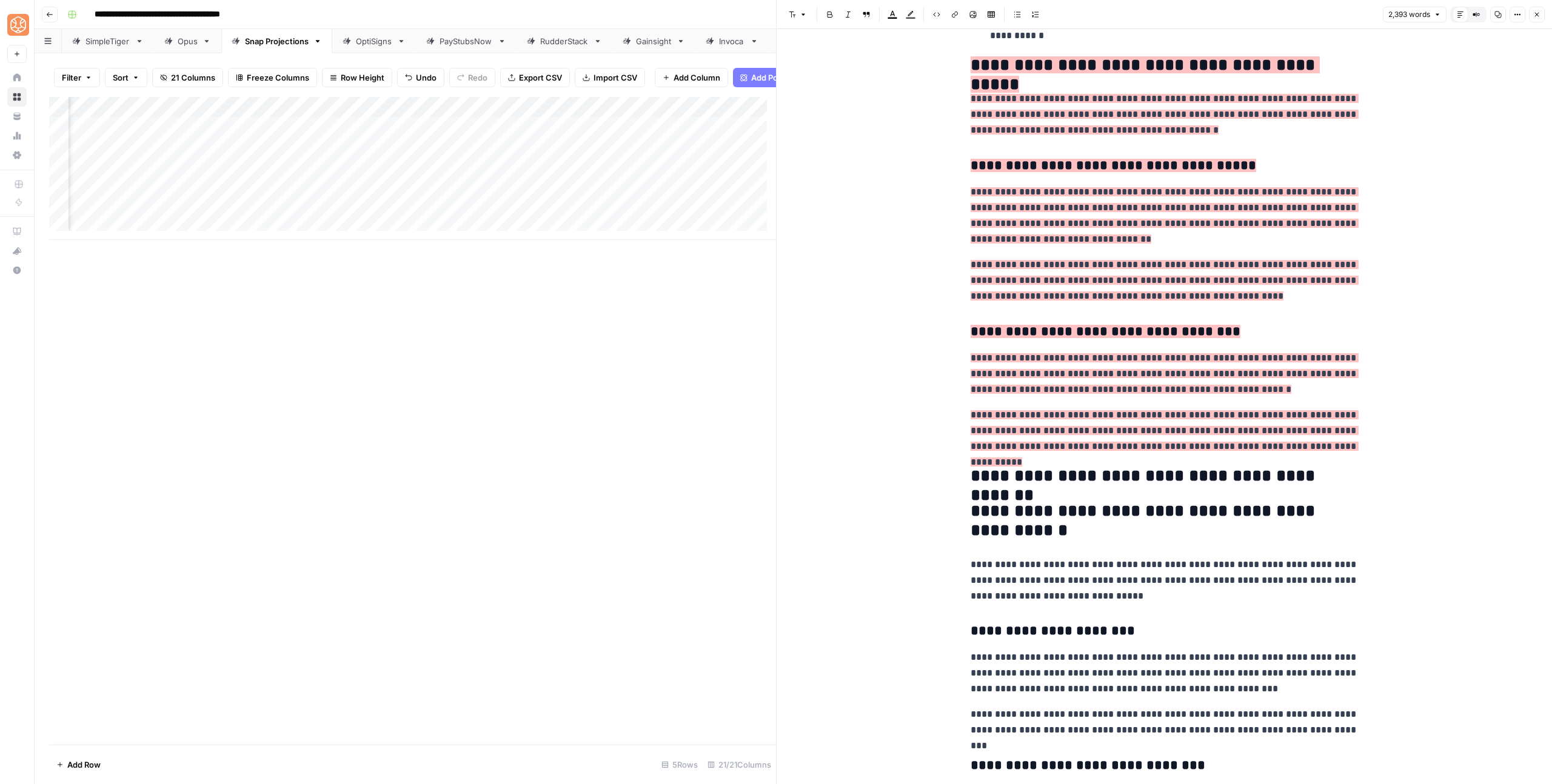 click on "**********" at bounding box center [1165, 521] 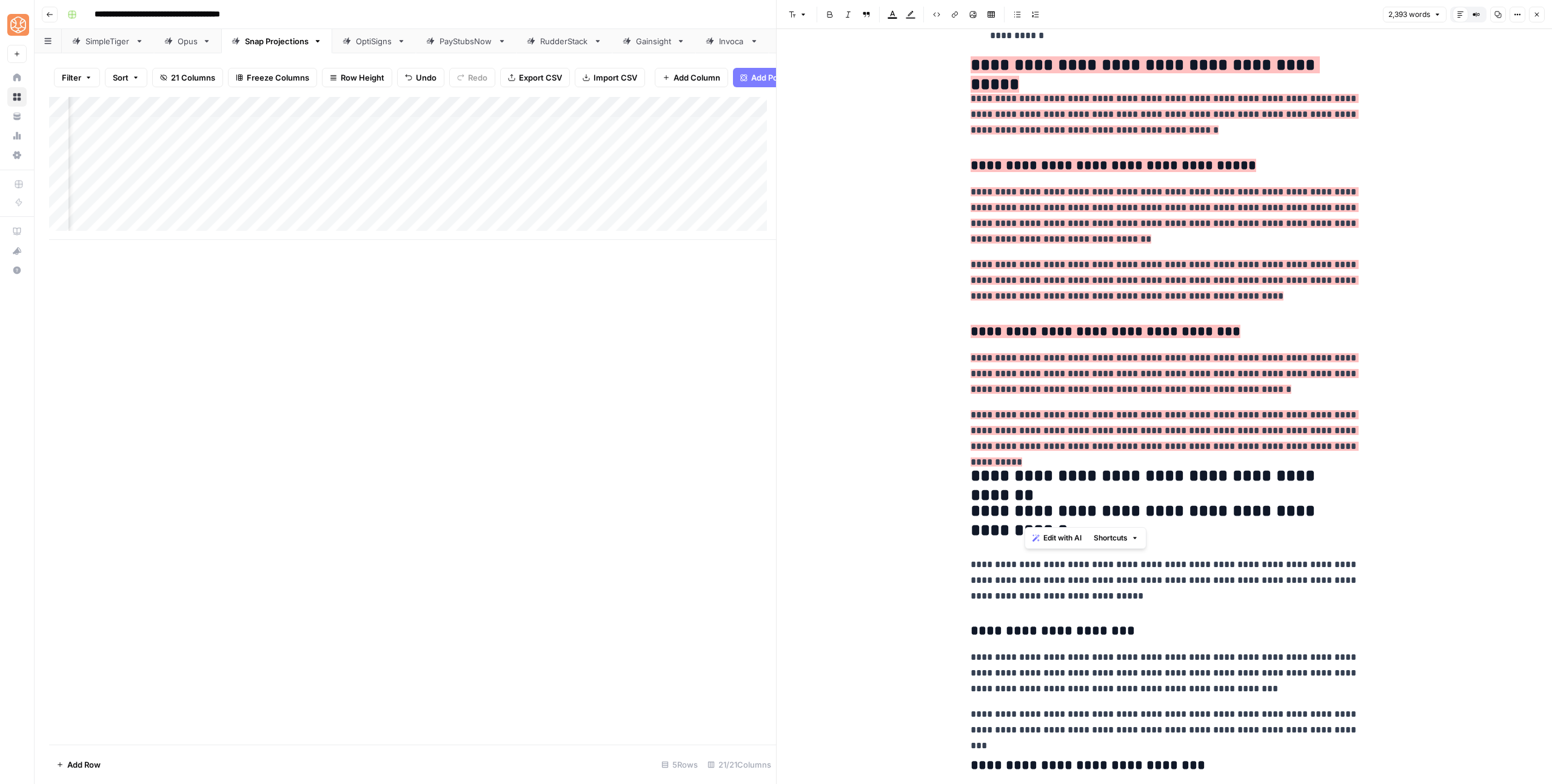 click on "**********" at bounding box center (1165, 521) 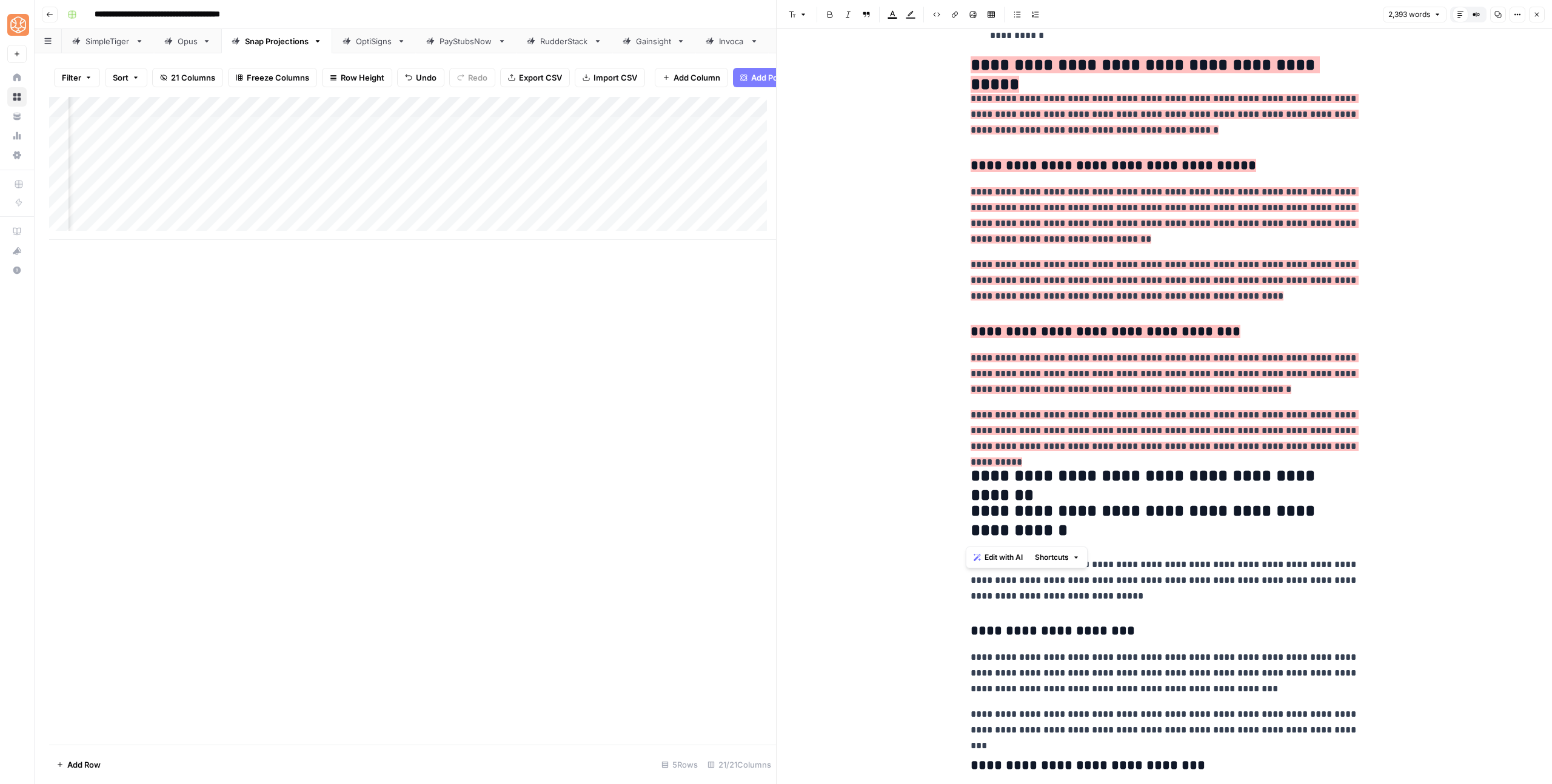 click on "**********" at bounding box center [1165, 476] 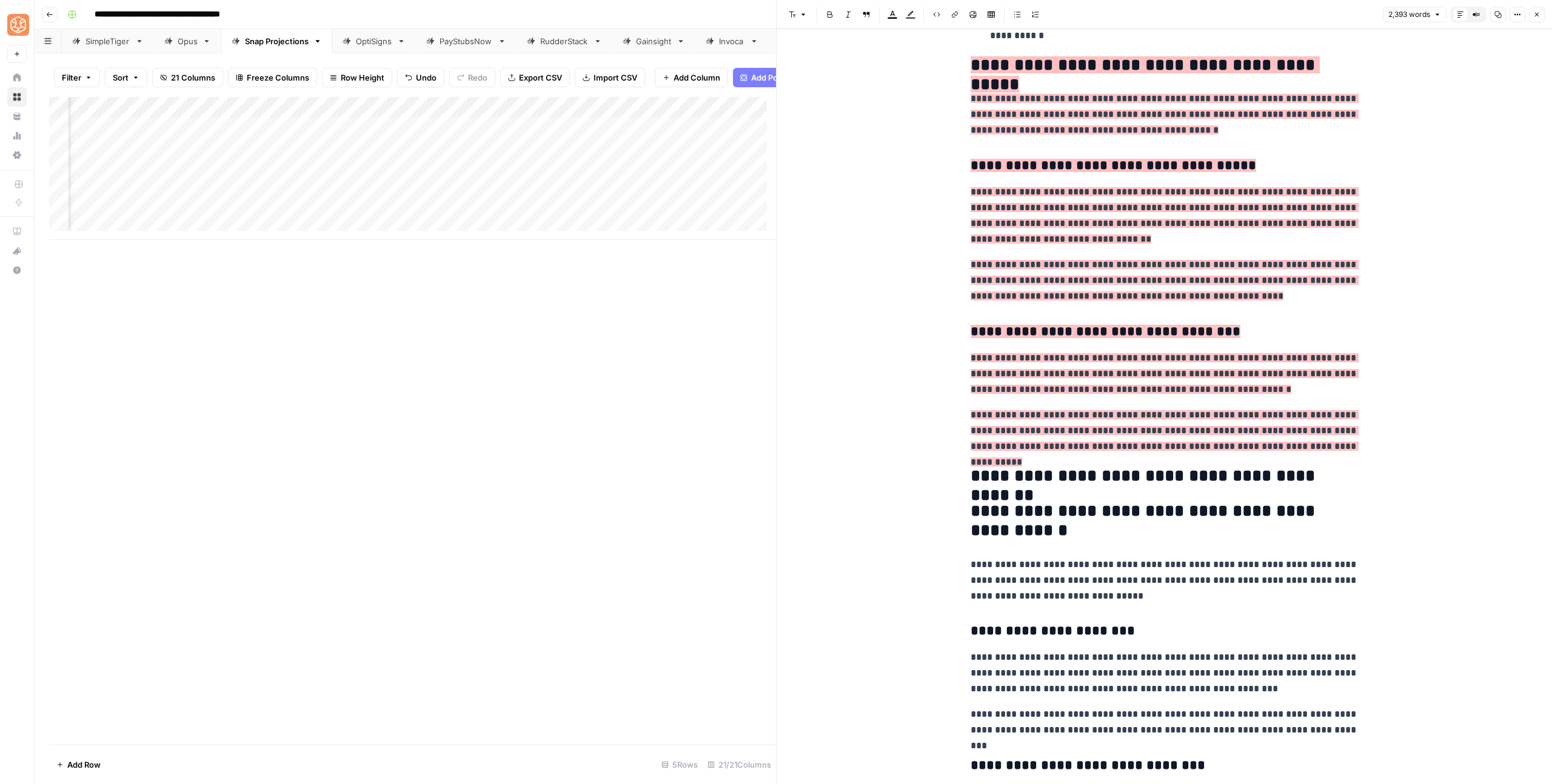 click on "**********" at bounding box center [1165, 476] 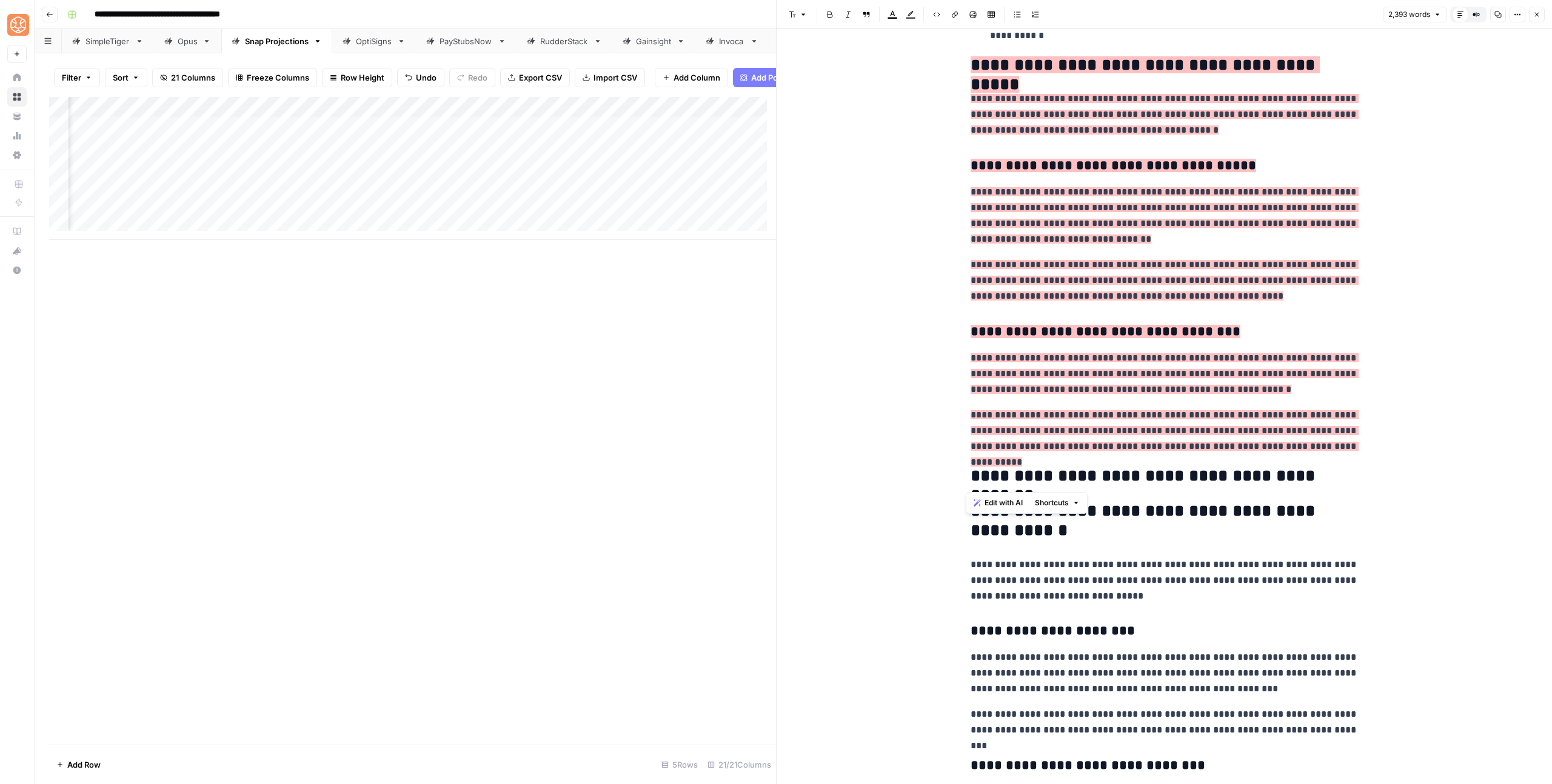 click on "**********" at bounding box center [1165, 476] 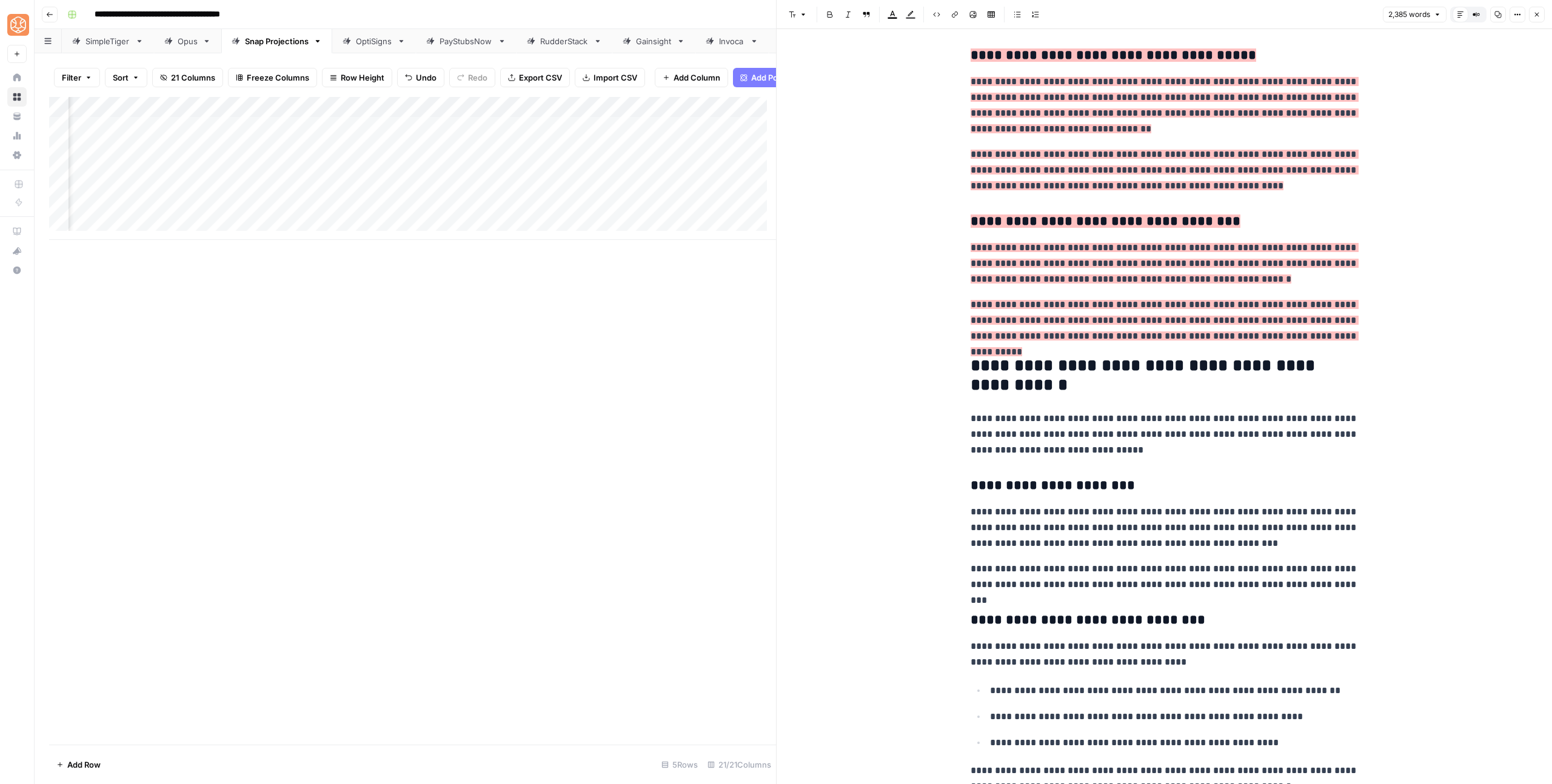 click on "**********" at bounding box center (1165, 528) 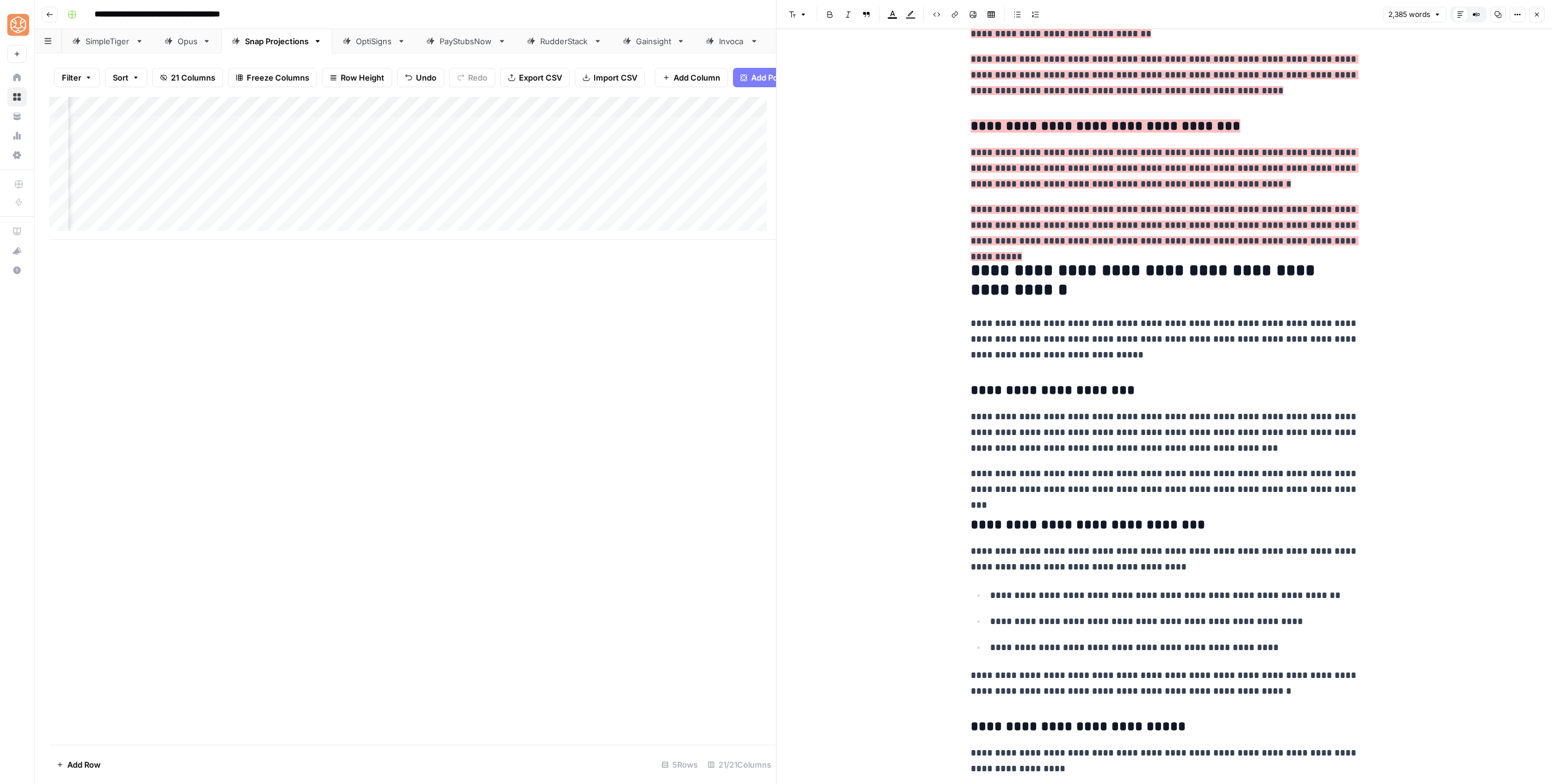 scroll, scrollTop: 703, scrollLeft: 0, axis: vertical 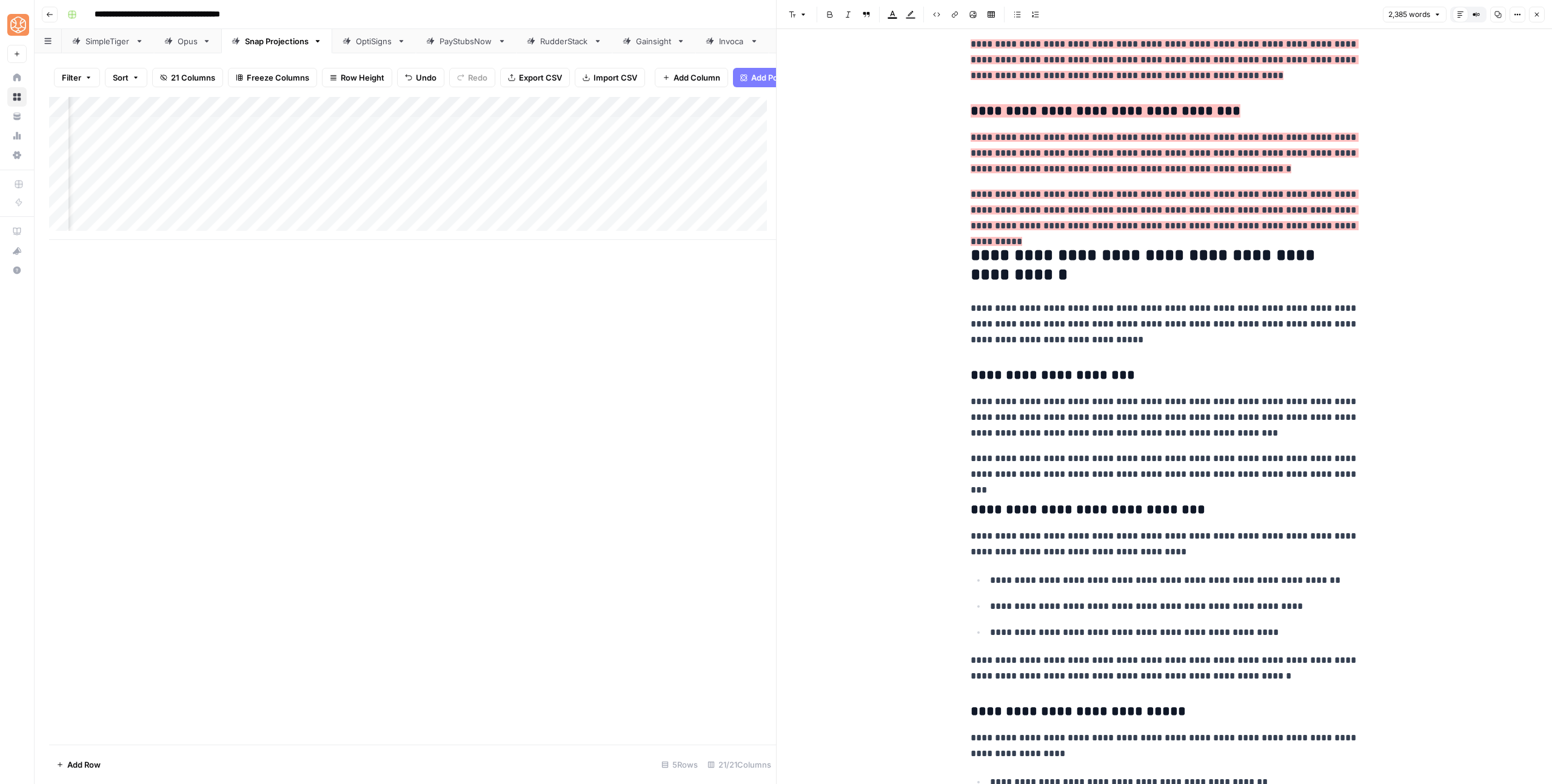 click on "**********" at bounding box center (1165, 510) 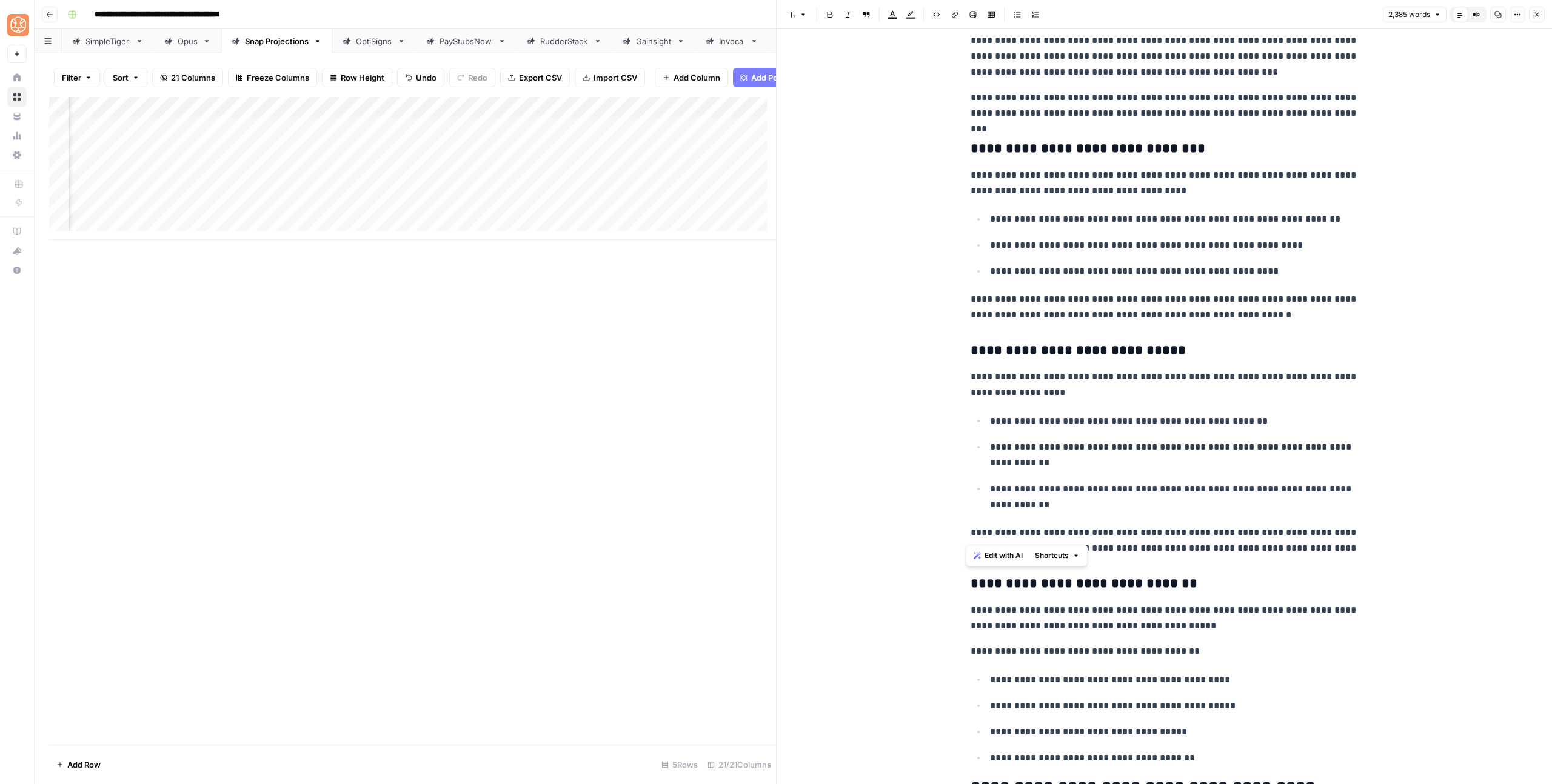 scroll, scrollTop: 1077, scrollLeft: 0, axis: vertical 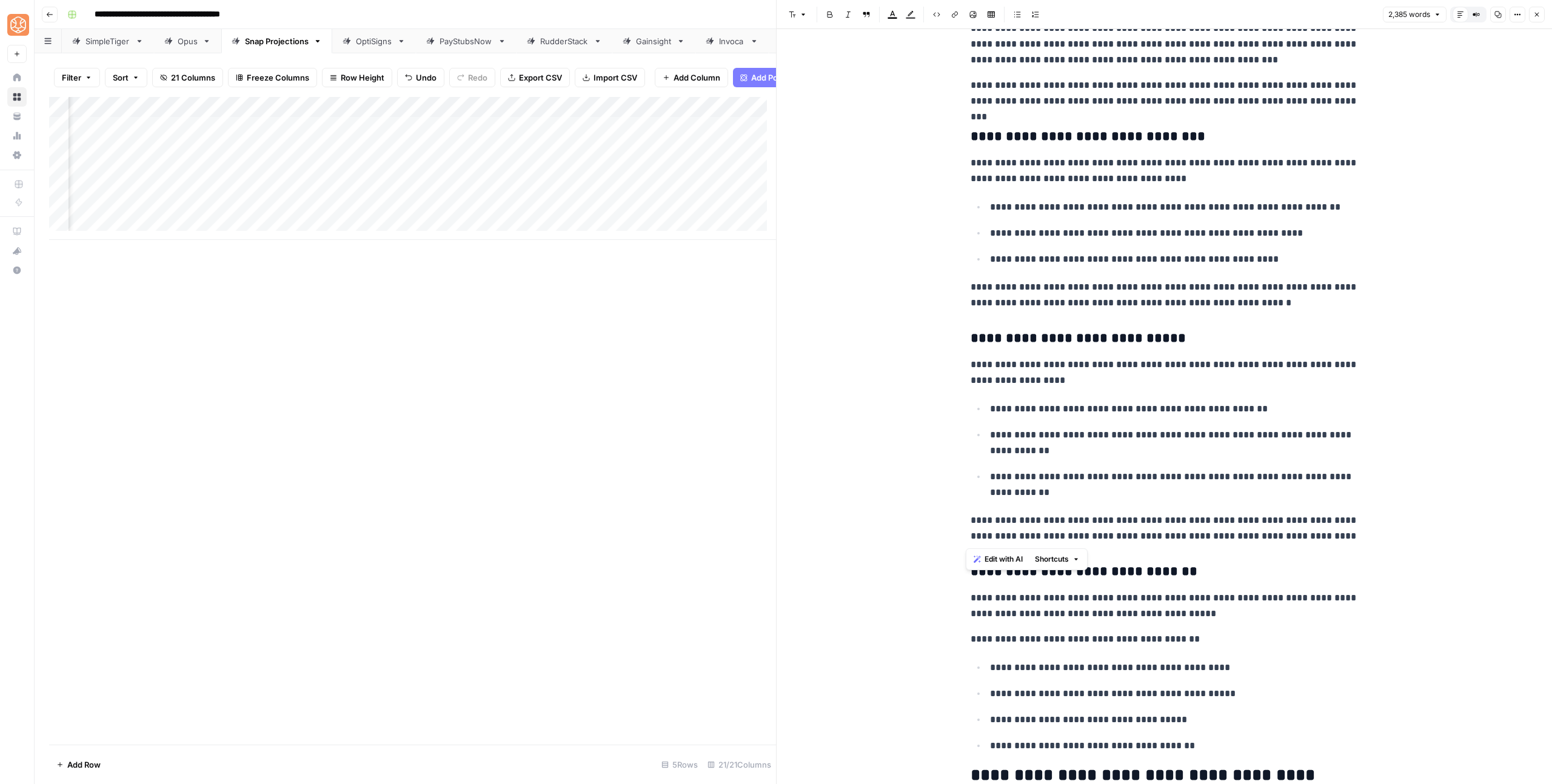 drag, startPoint x: 965, startPoint y: 509, endPoint x: 1340, endPoint y: 542, distance: 376.4492 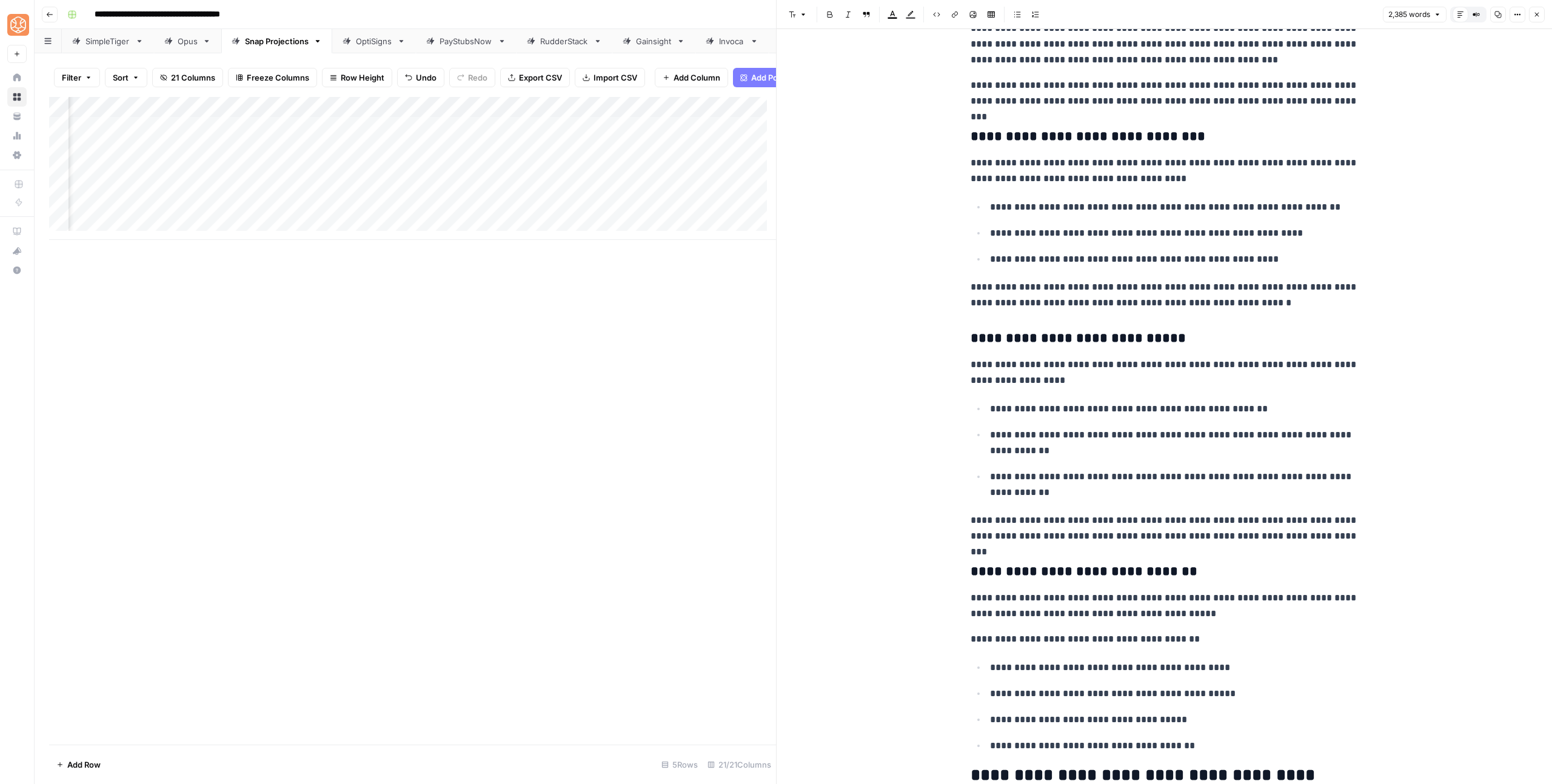 click 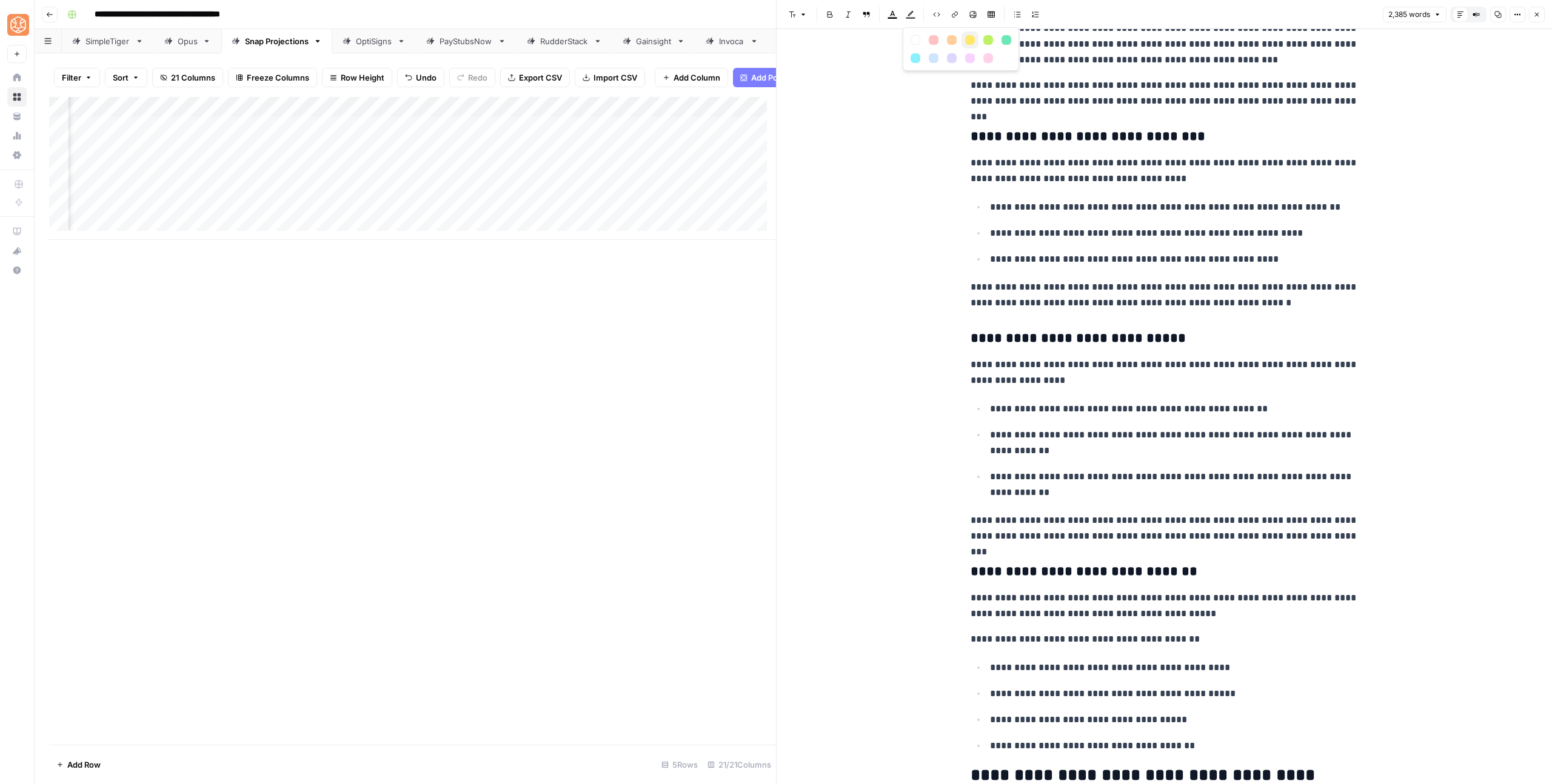click at bounding box center [970, 40] 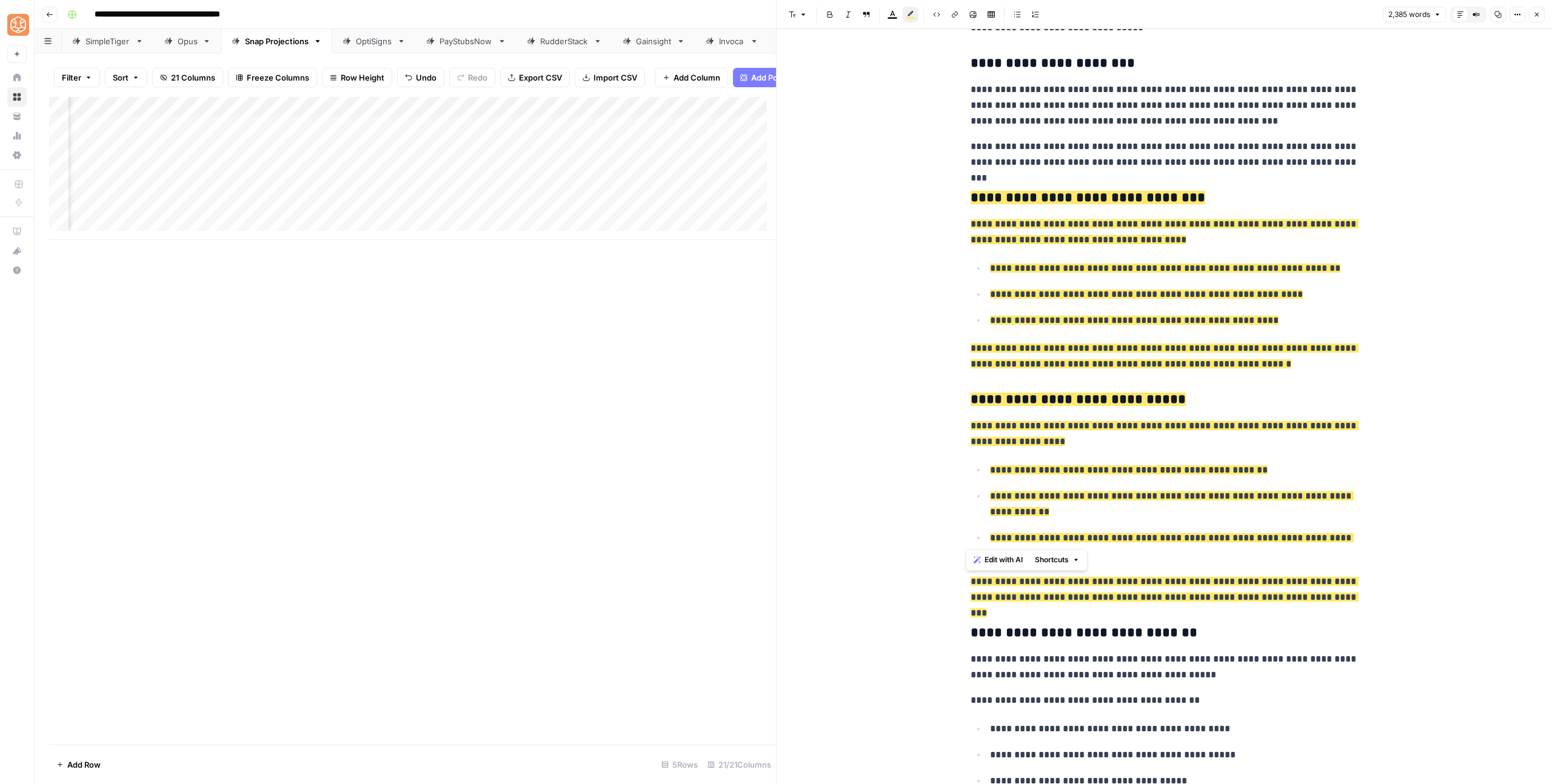 scroll, scrollTop: 842, scrollLeft: 0, axis: vertical 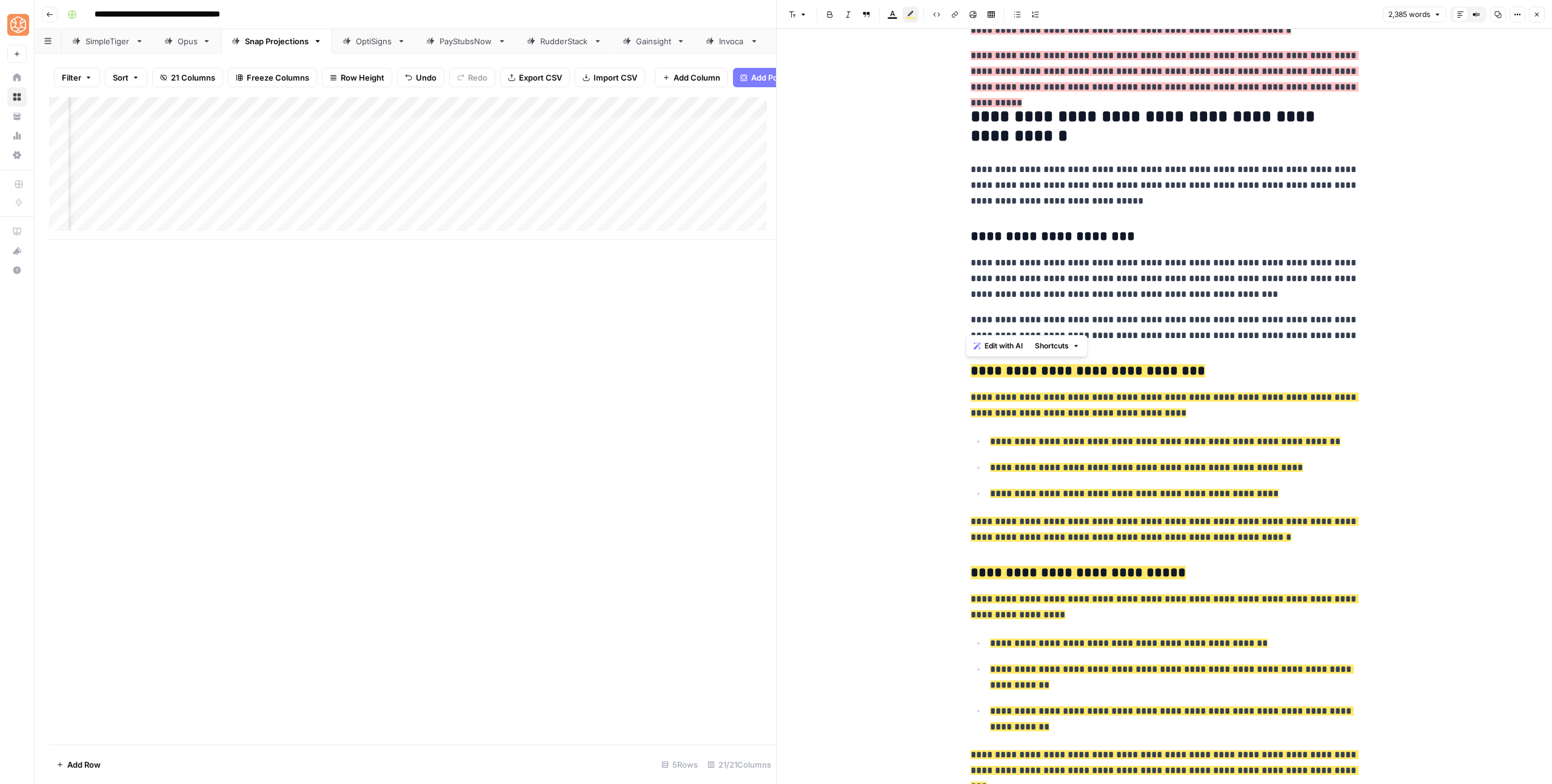 click on "**********" at bounding box center (1165, 279) 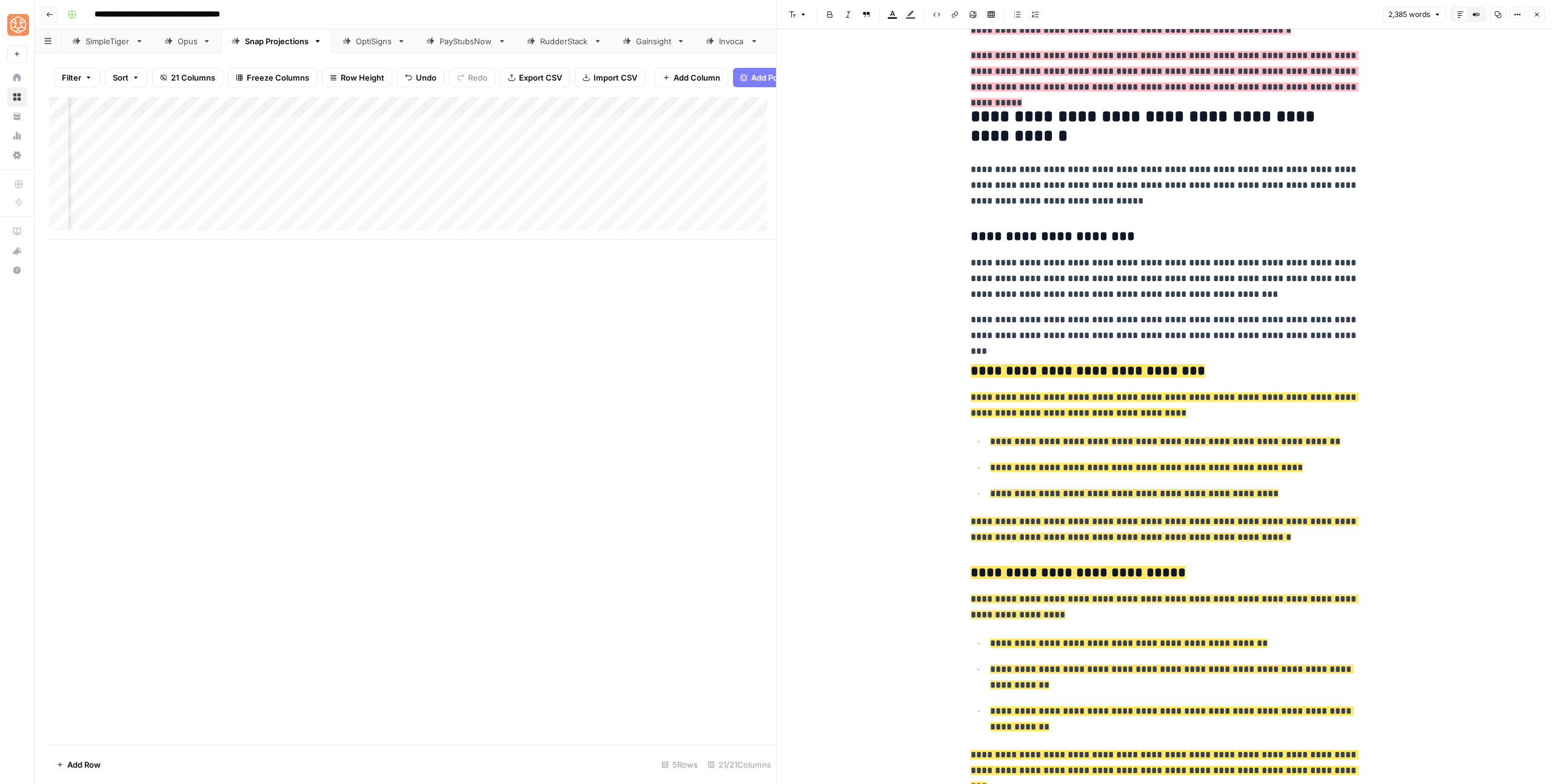 click on "**********" at bounding box center [1165, 185] 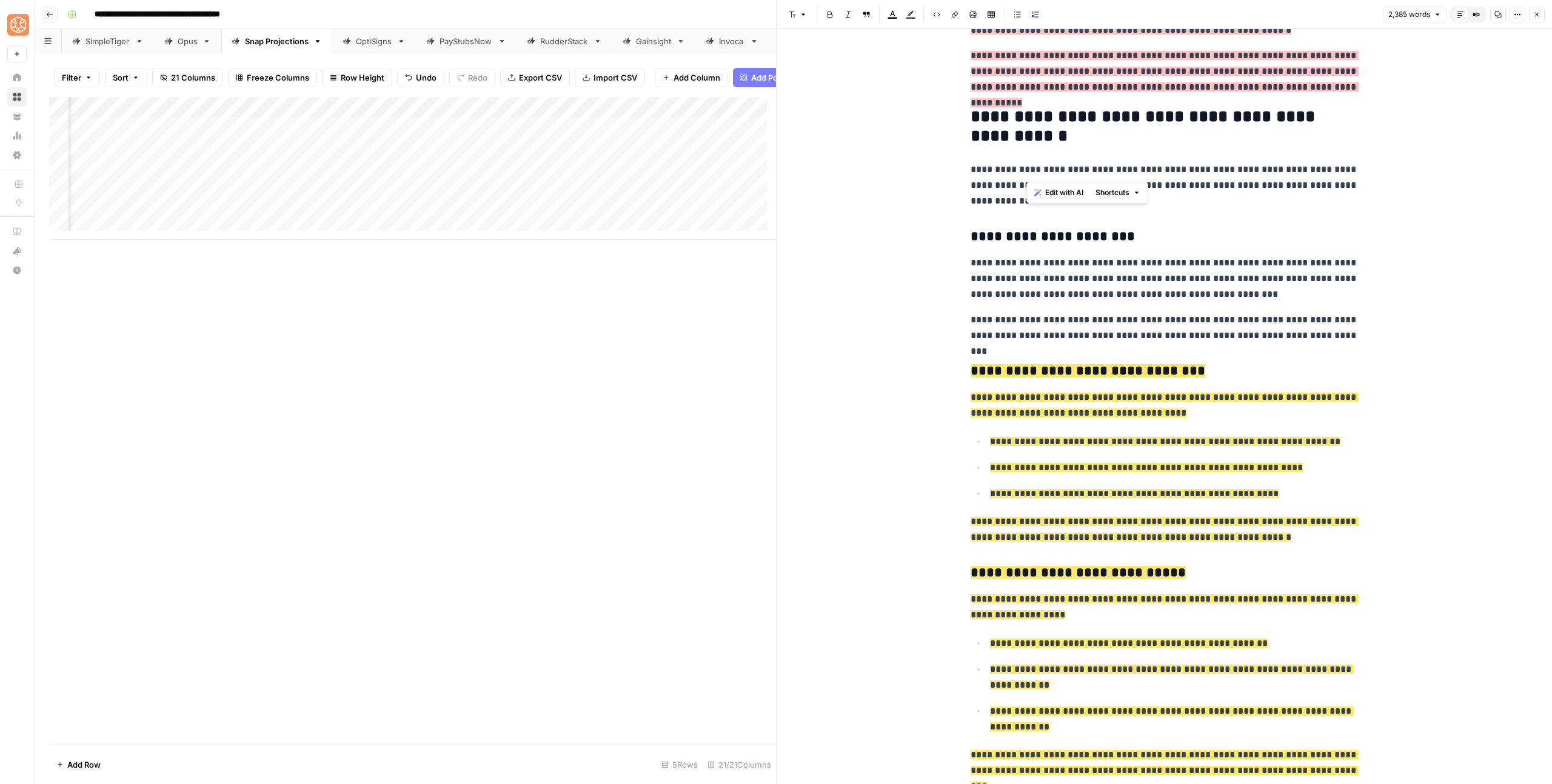 click on "**********" at bounding box center (1165, 185) 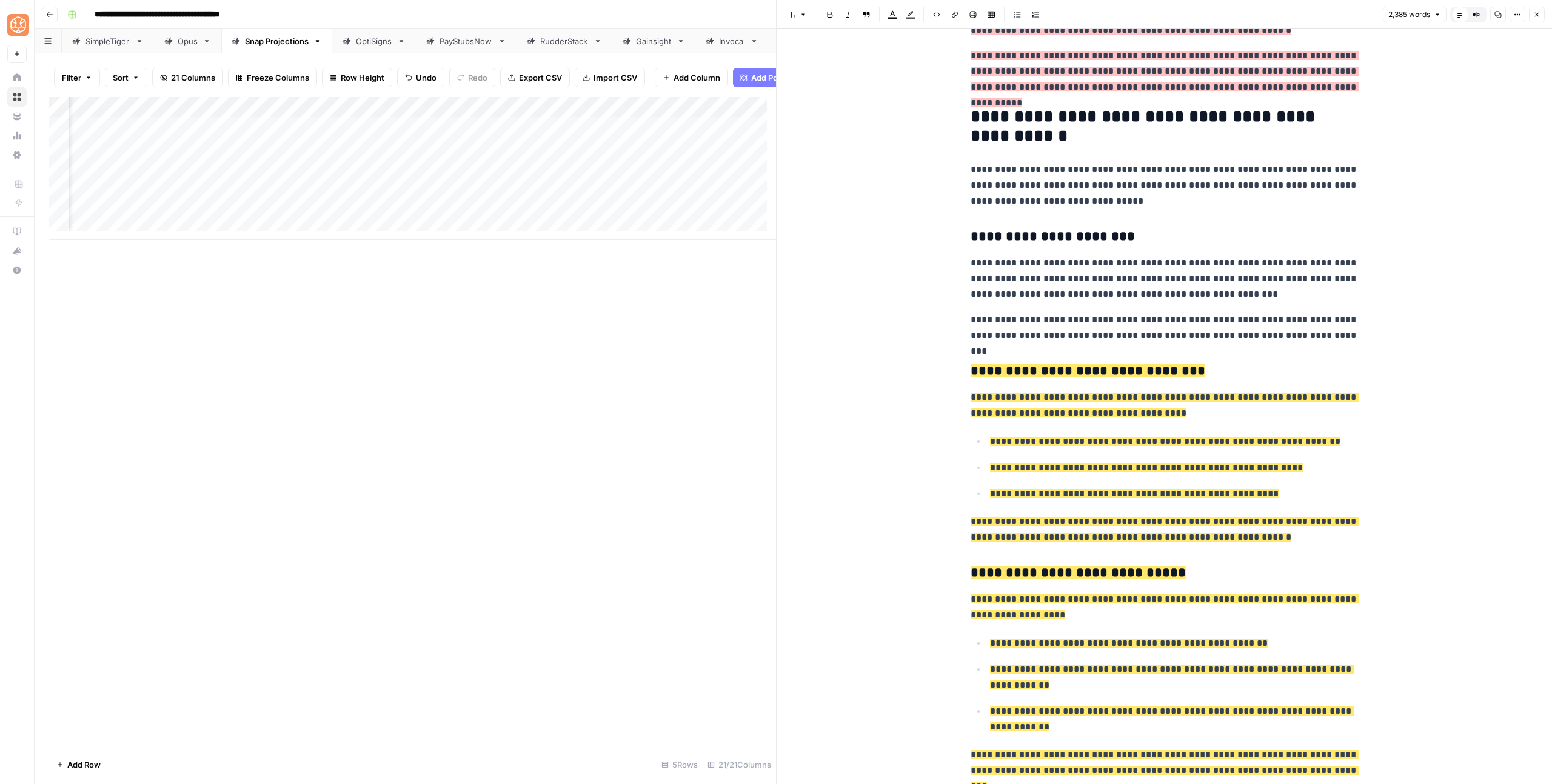 click 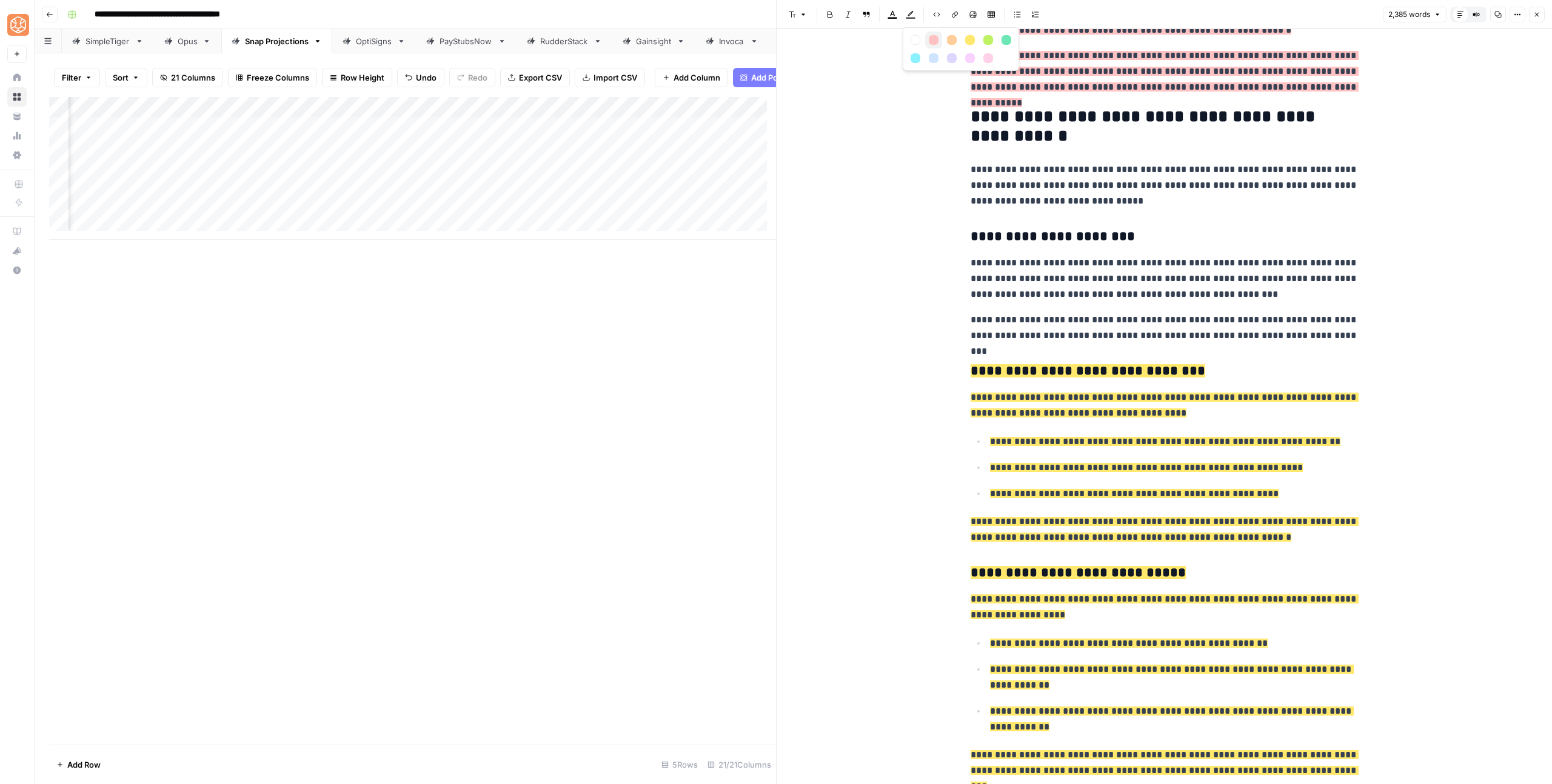 click at bounding box center (934, 40) 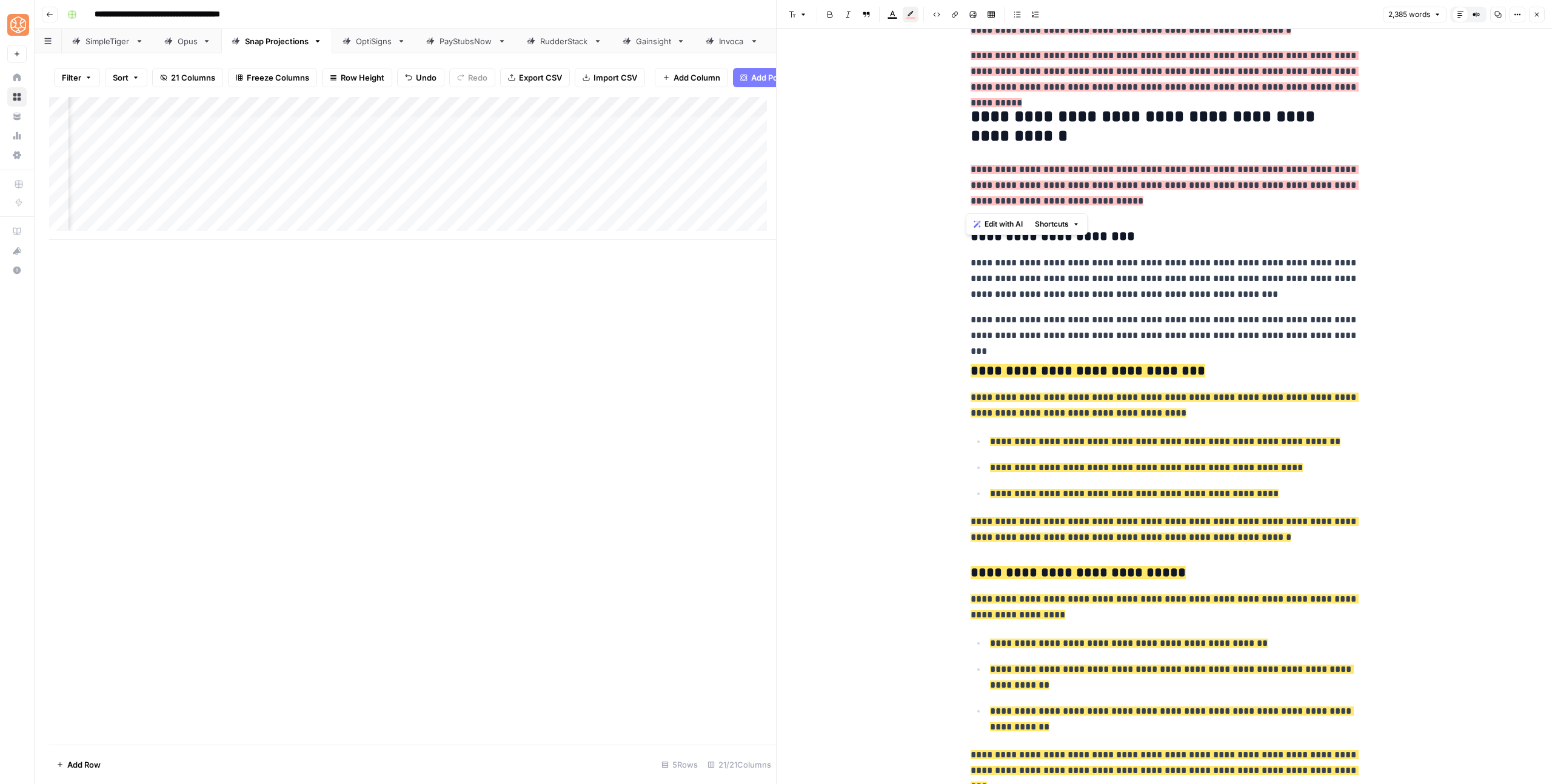 click on "**********" at bounding box center (1165, 279) 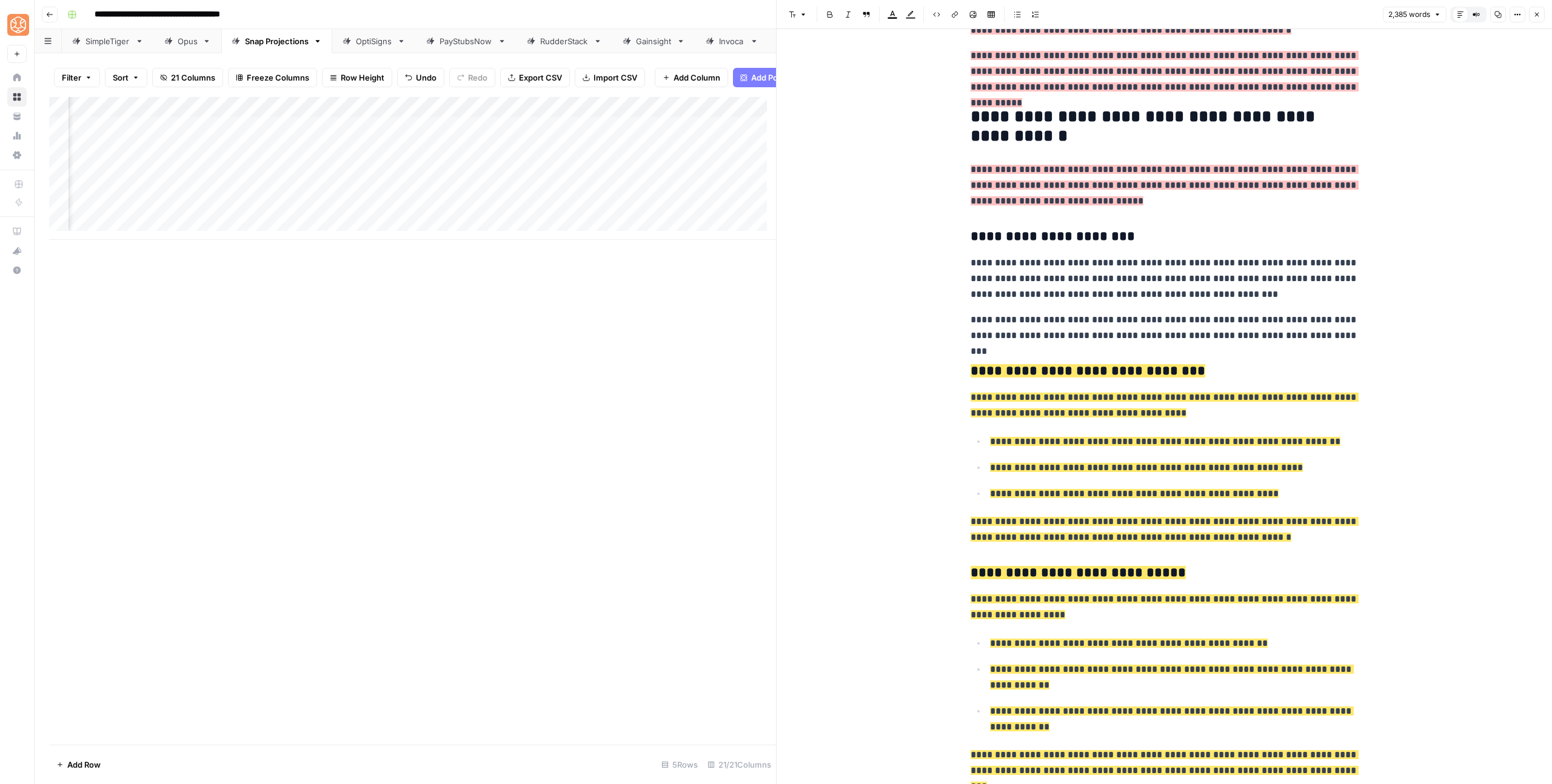 click on "**********" at bounding box center [1165, 328] 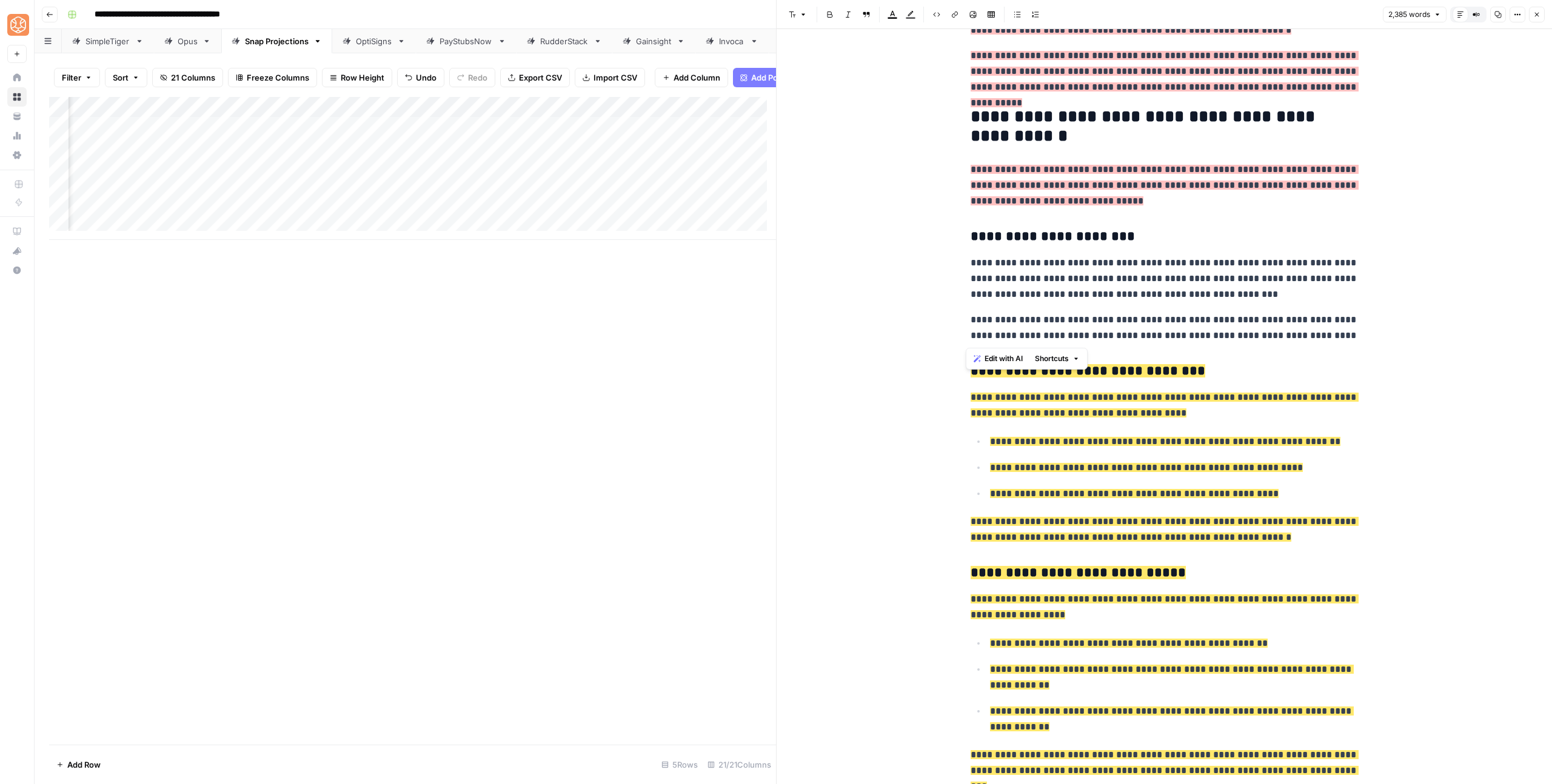 drag, startPoint x: 1271, startPoint y: 331, endPoint x: 964, endPoint y: 313, distance: 307.5272 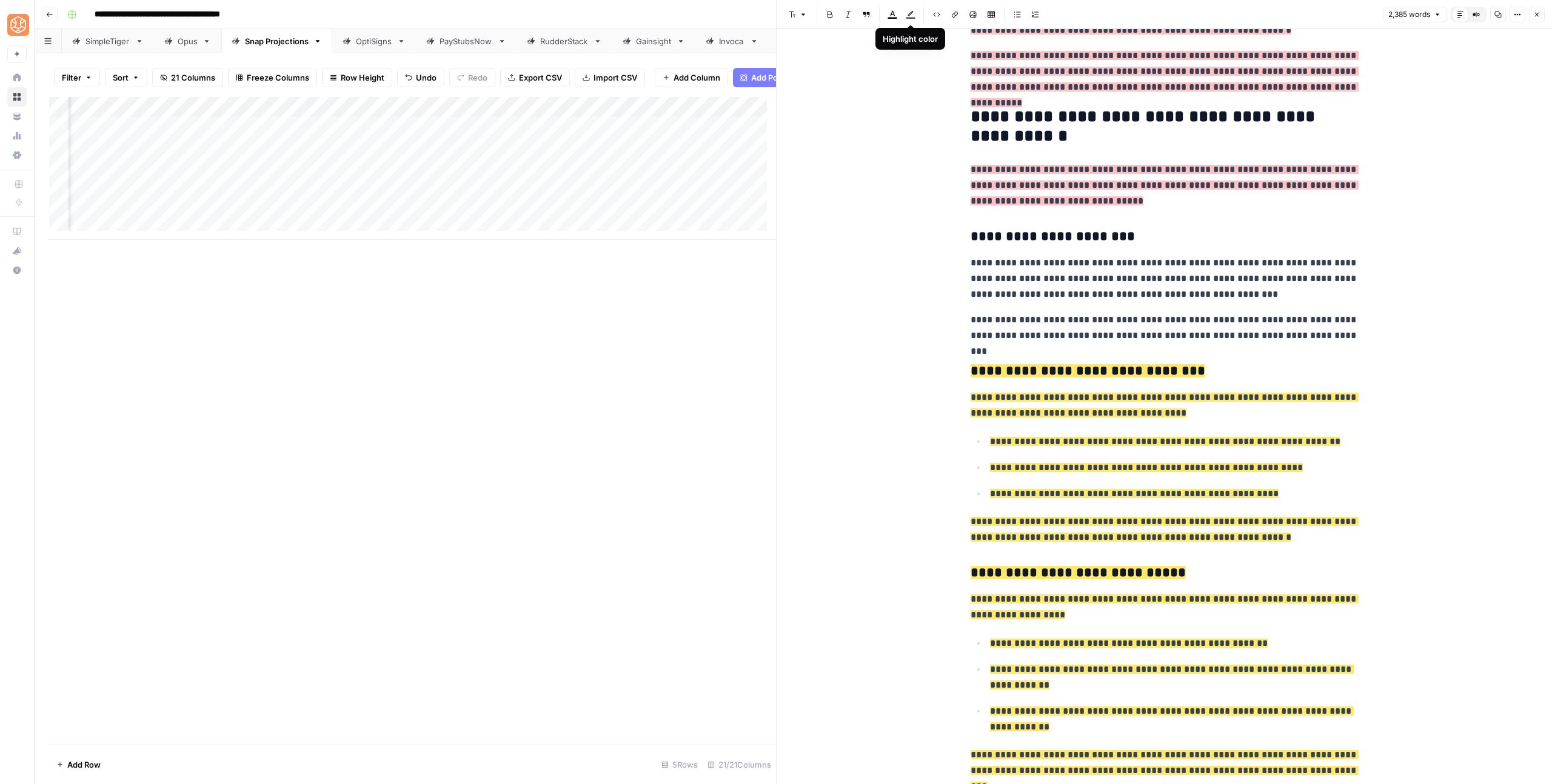 click 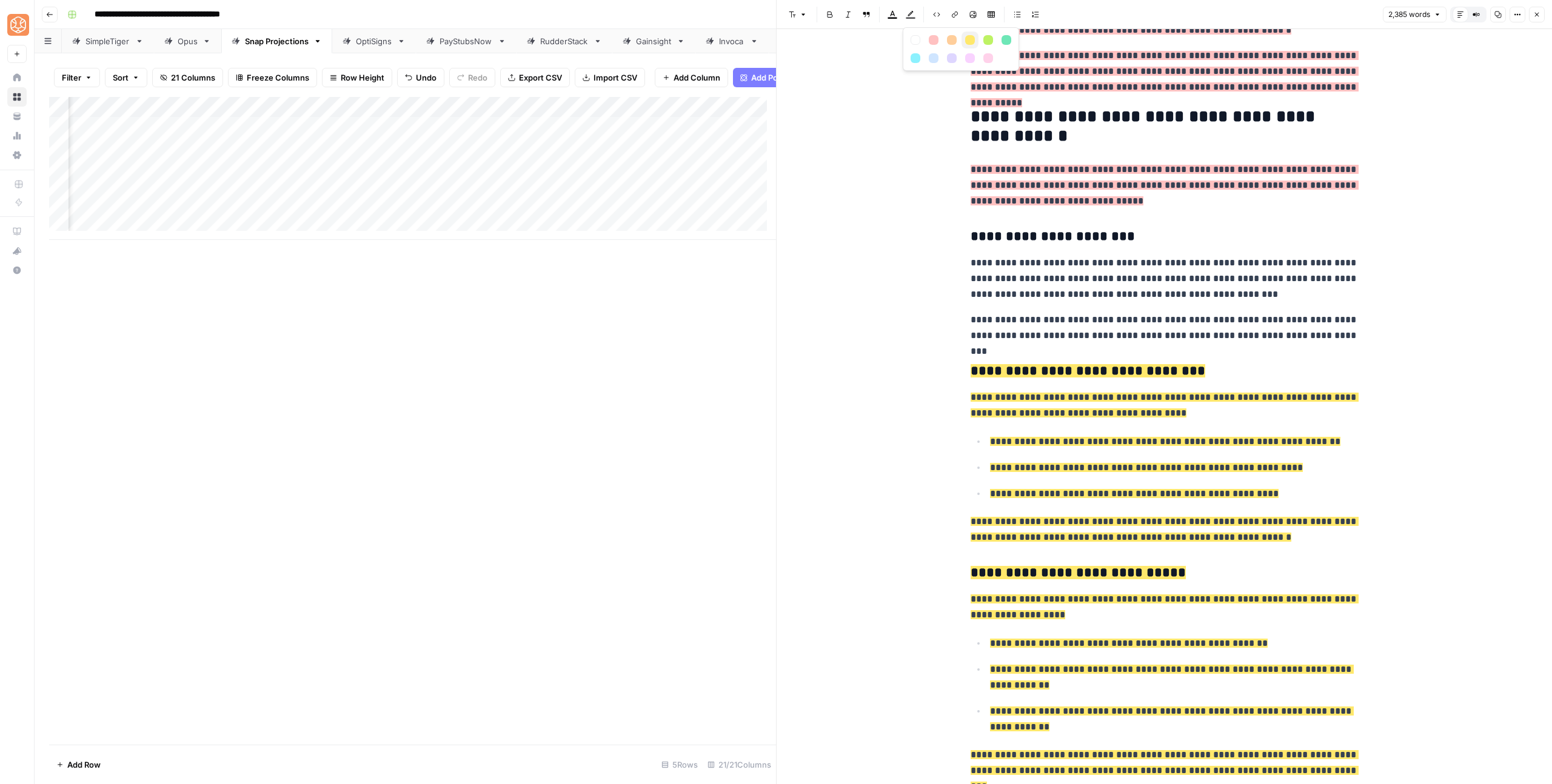 click at bounding box center [970, 40] 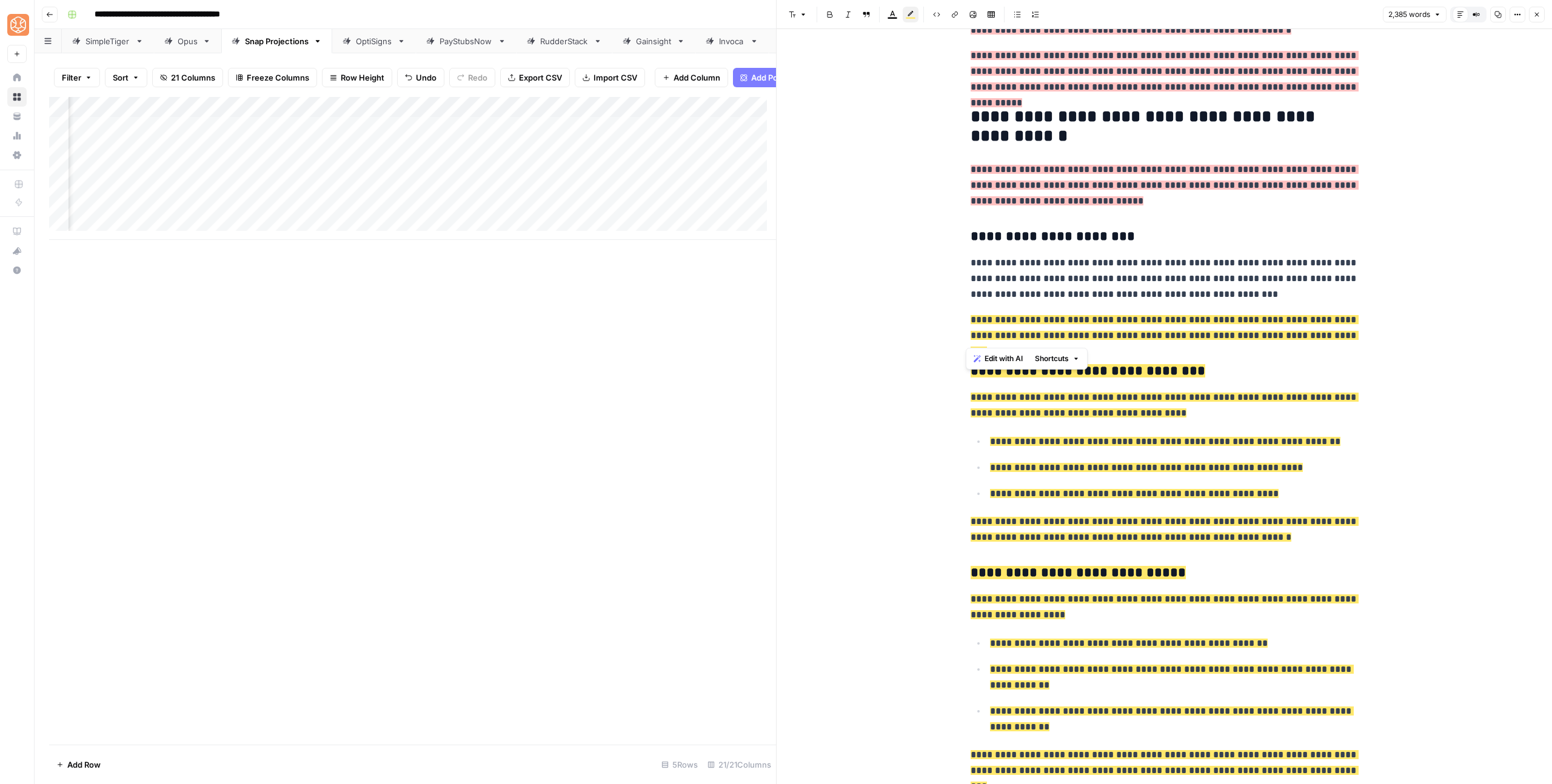 drag, startPoint x: 1142, startPoint y: 319, endPoint x: 1152, endPoint y: 315, distance: 10.77033 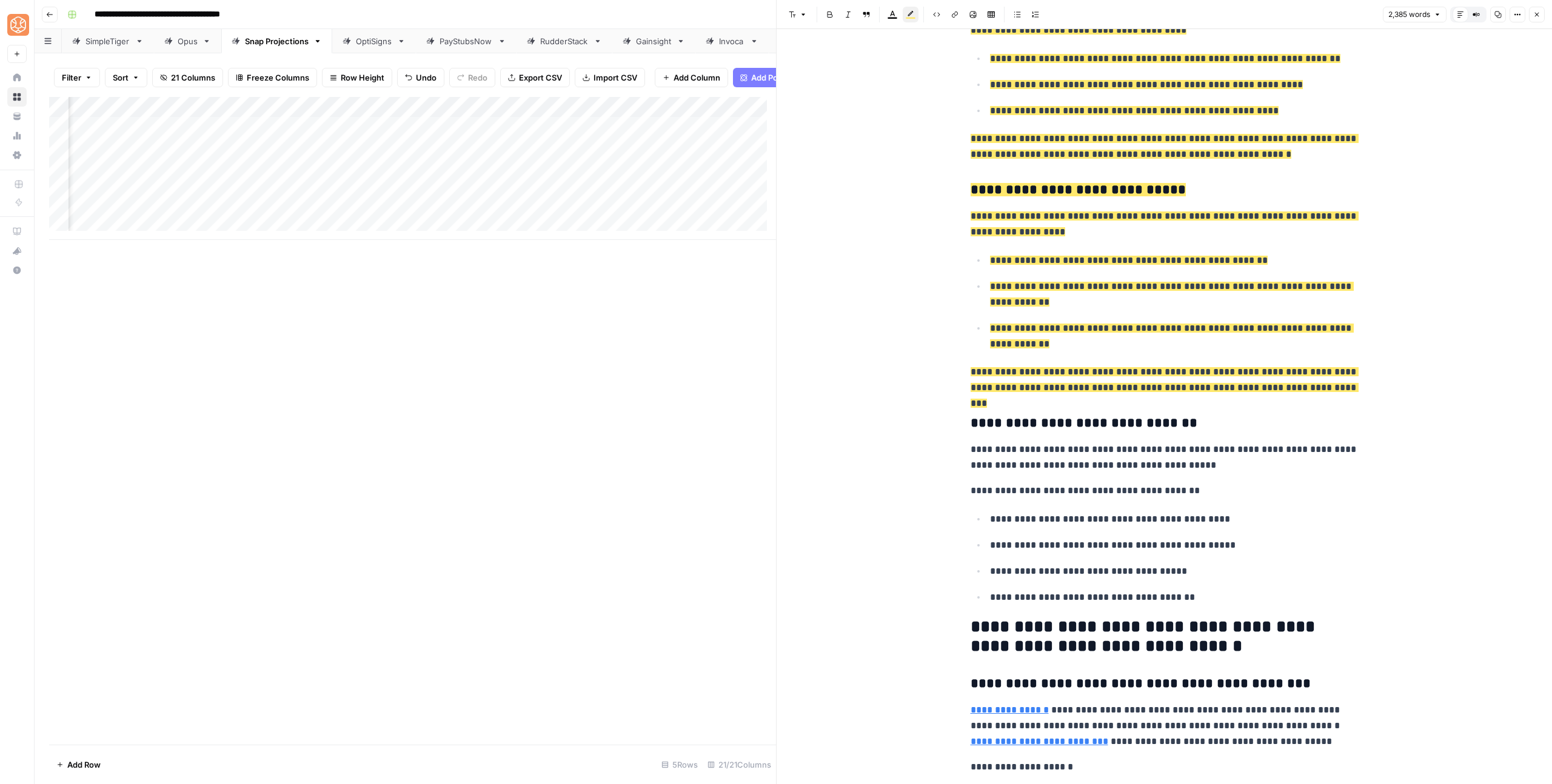 scroll, scrollTop: 1211, scrollLeft: 0, axis: vertical 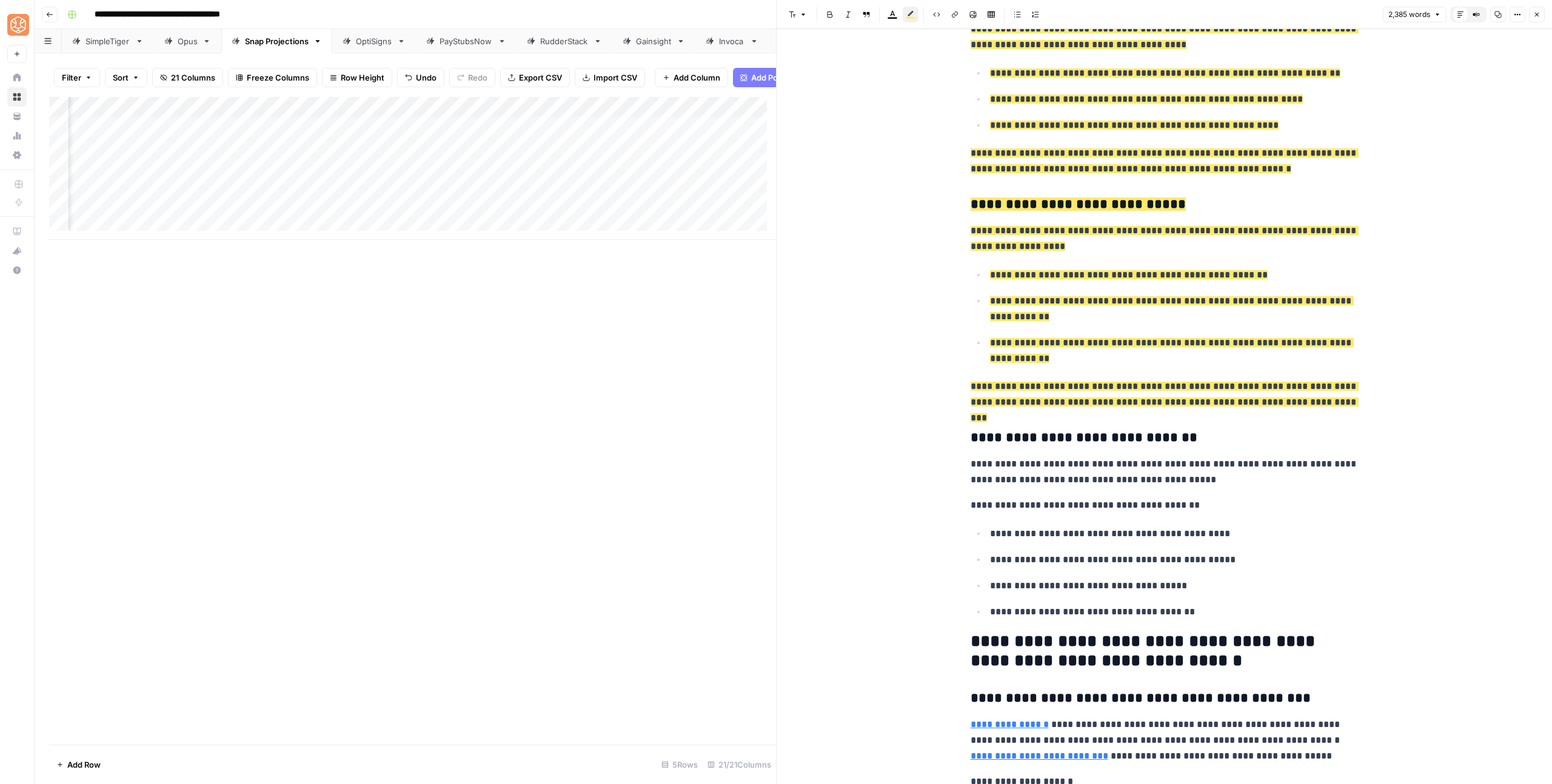 click on "**********" at bounding box center [1165, 402] 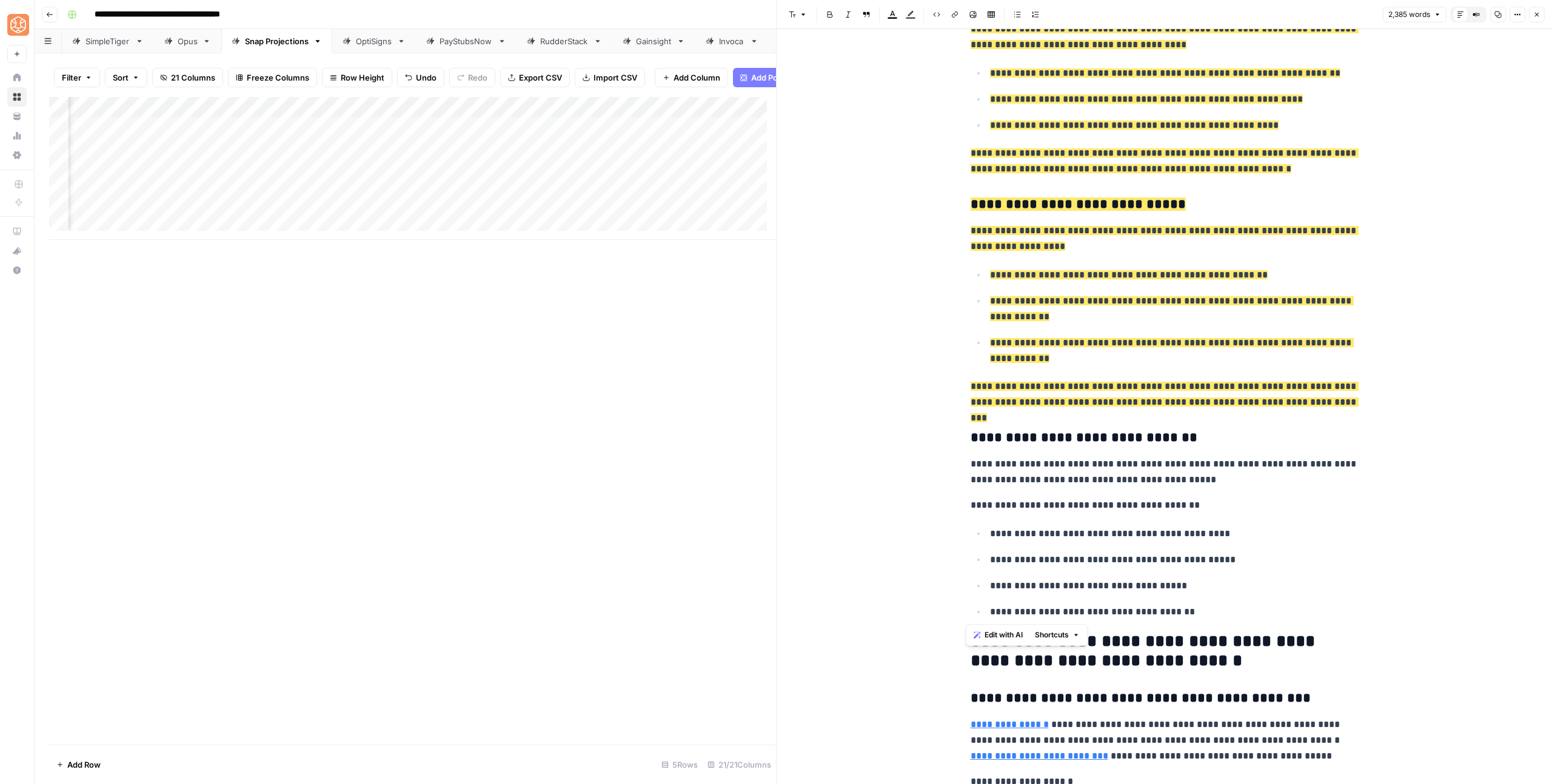 drag, startPoint x: 1201, startPoint y: 618, endPoint x: 954, endPoint y: 448, distance: 299.84829 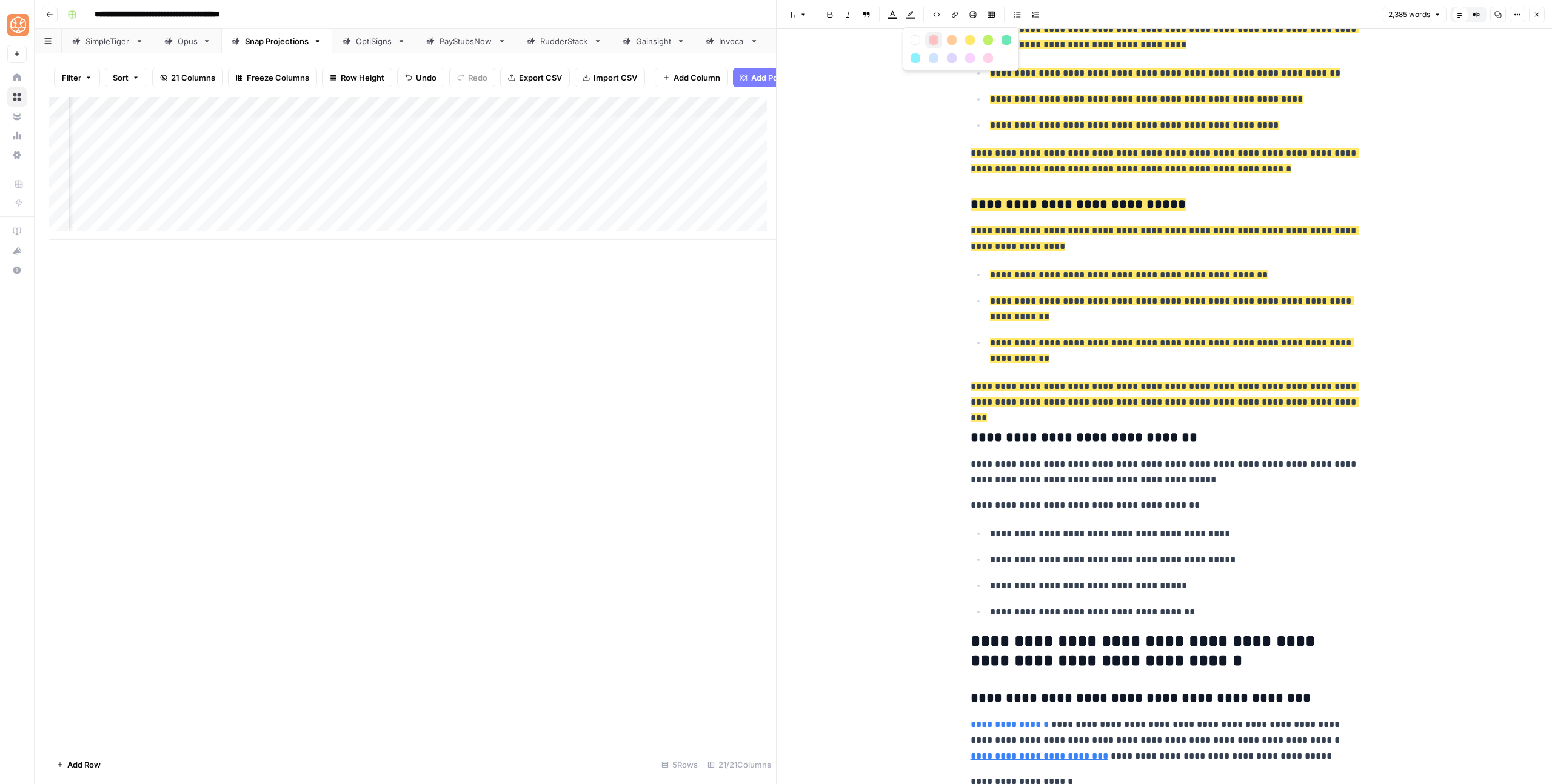 click at bounding box center [934, 40] 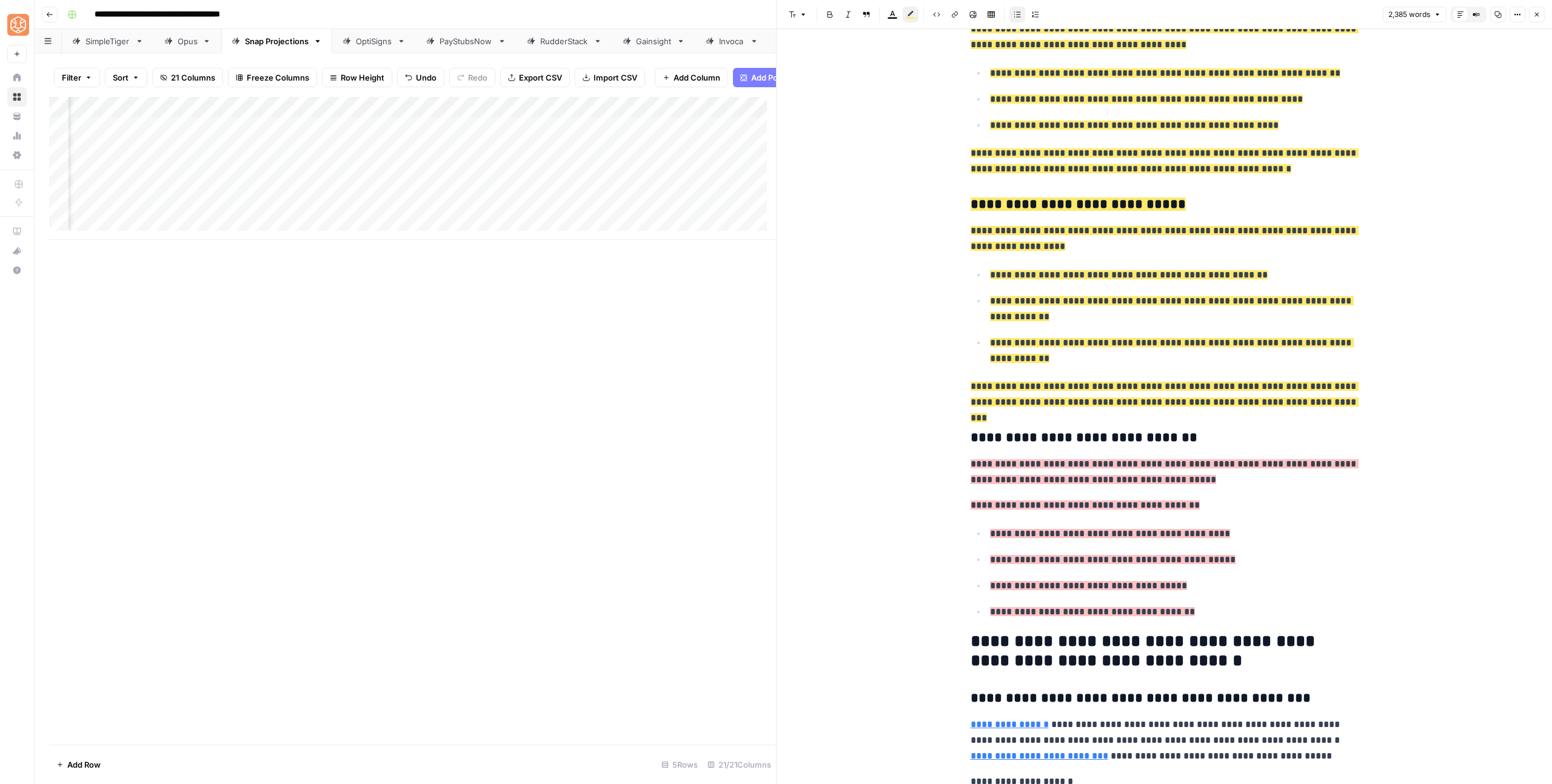 click on "**********" at bounding box center (1172, 350) 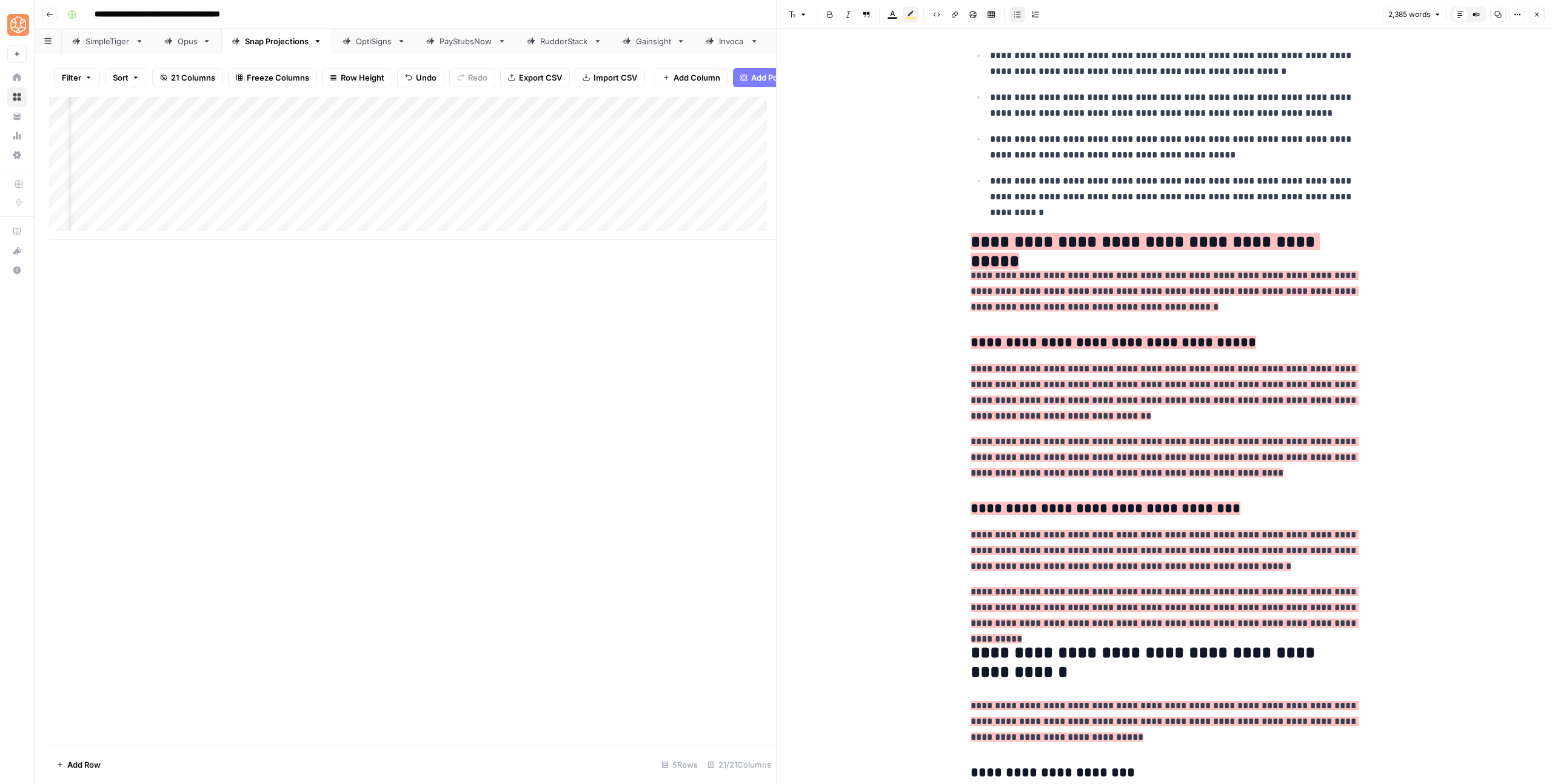 scroll, scrollTop: 466, scrollLeft: 0, axis: vertical 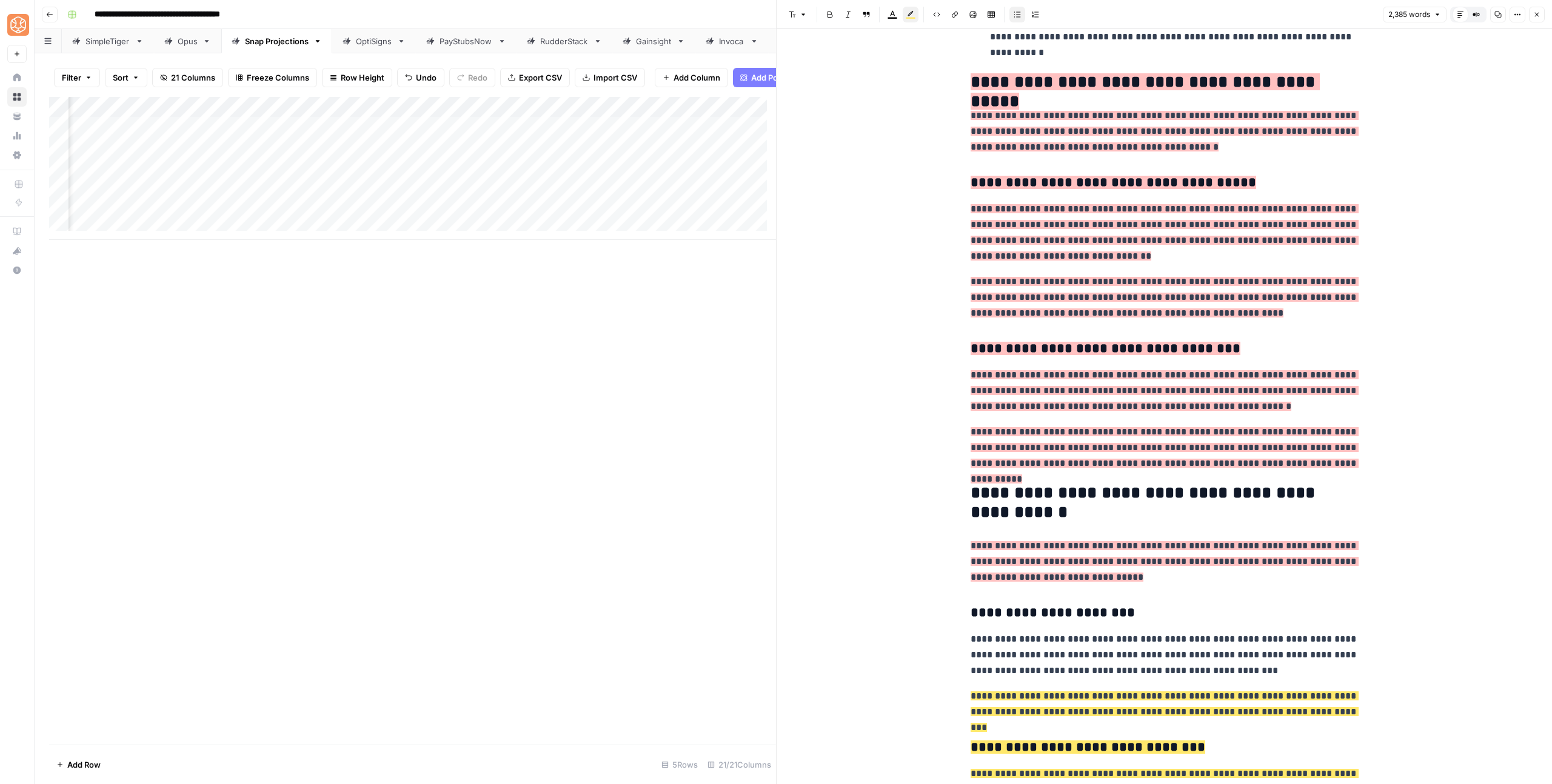 click on "**********" at bounding box center (1165, 455) 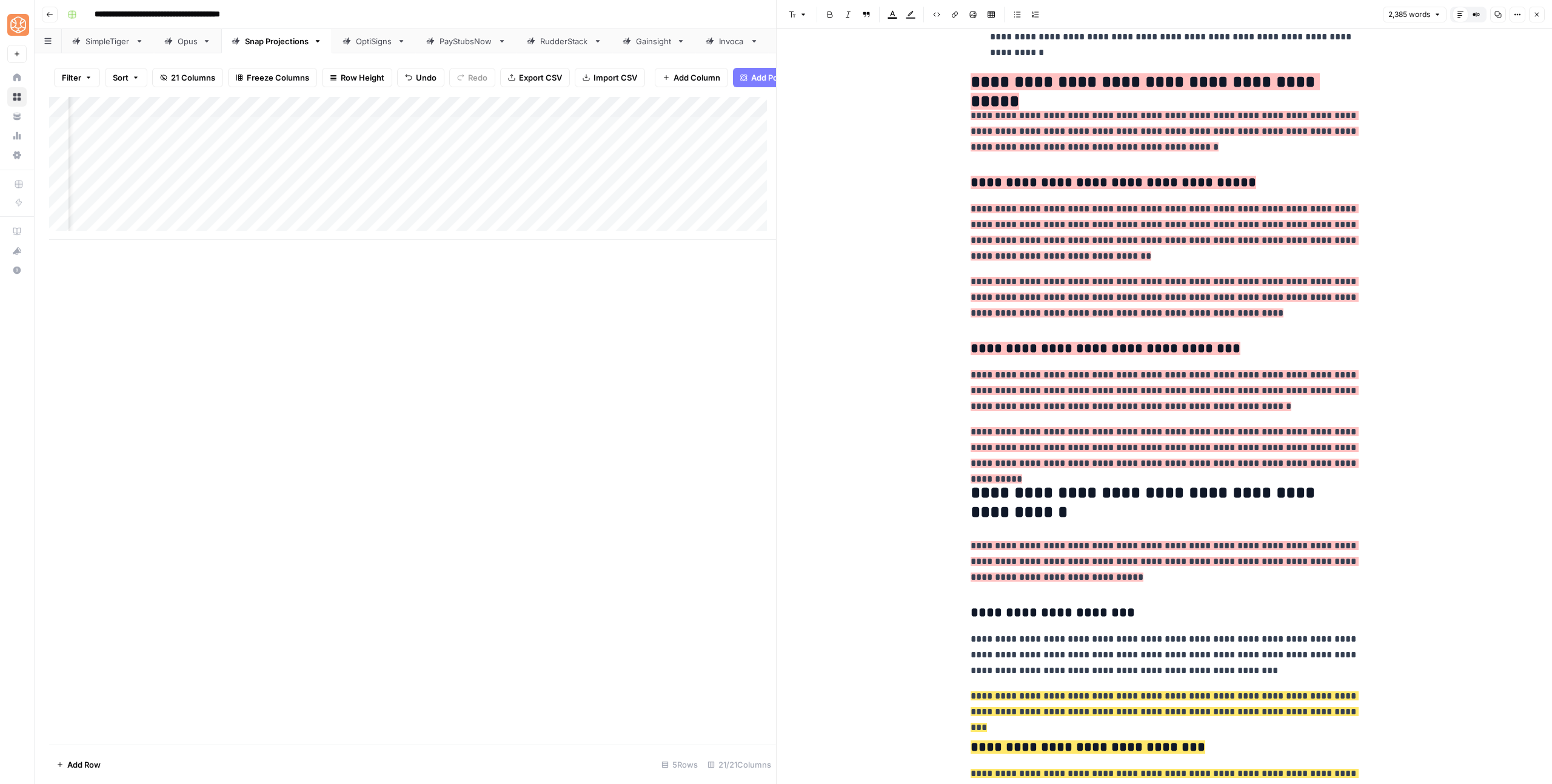 click on "**********" at bounding box center [1165, 503] 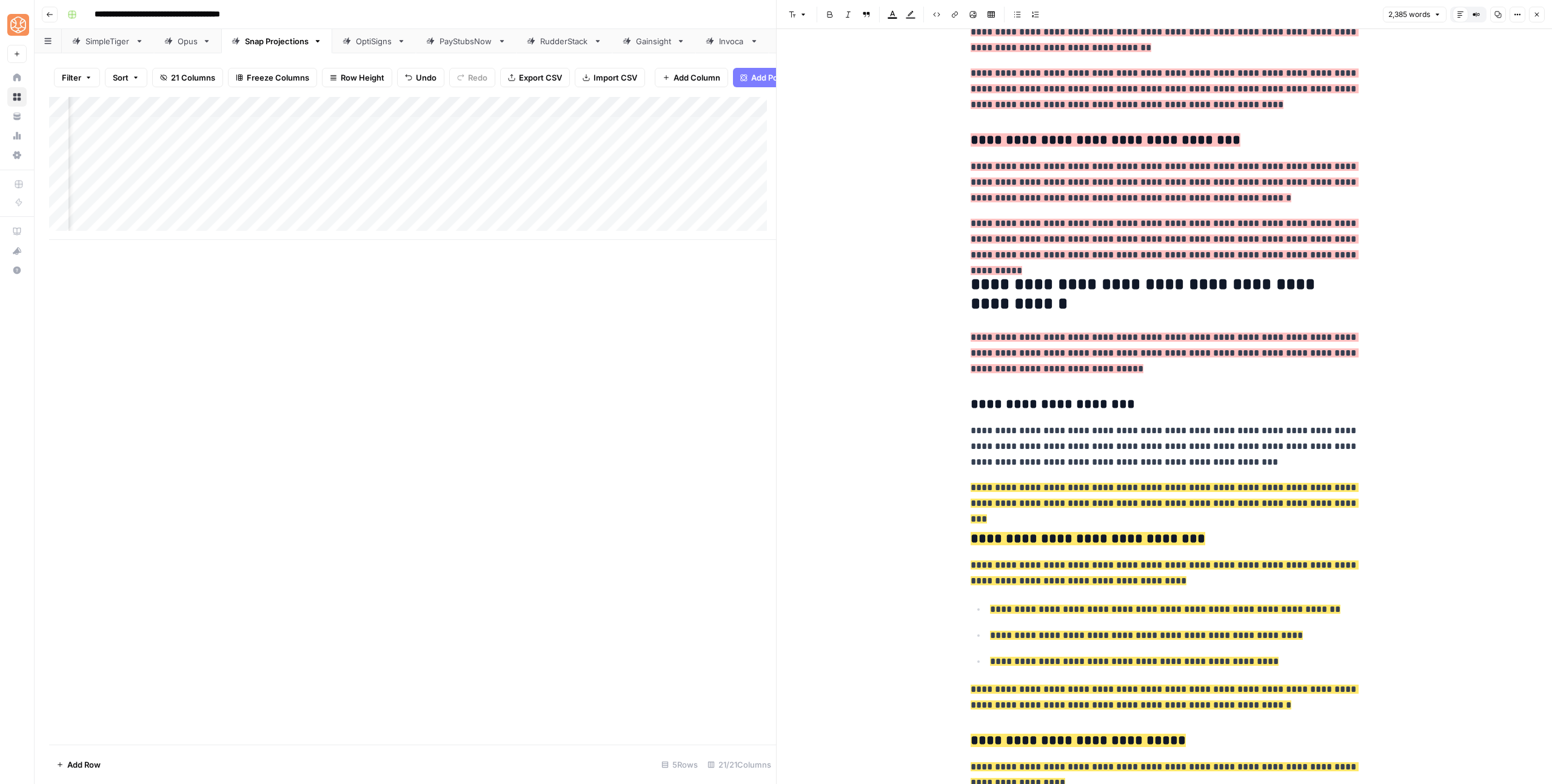 scroll, scrollTop: 675, scrollLeft: 0, axis: vertical 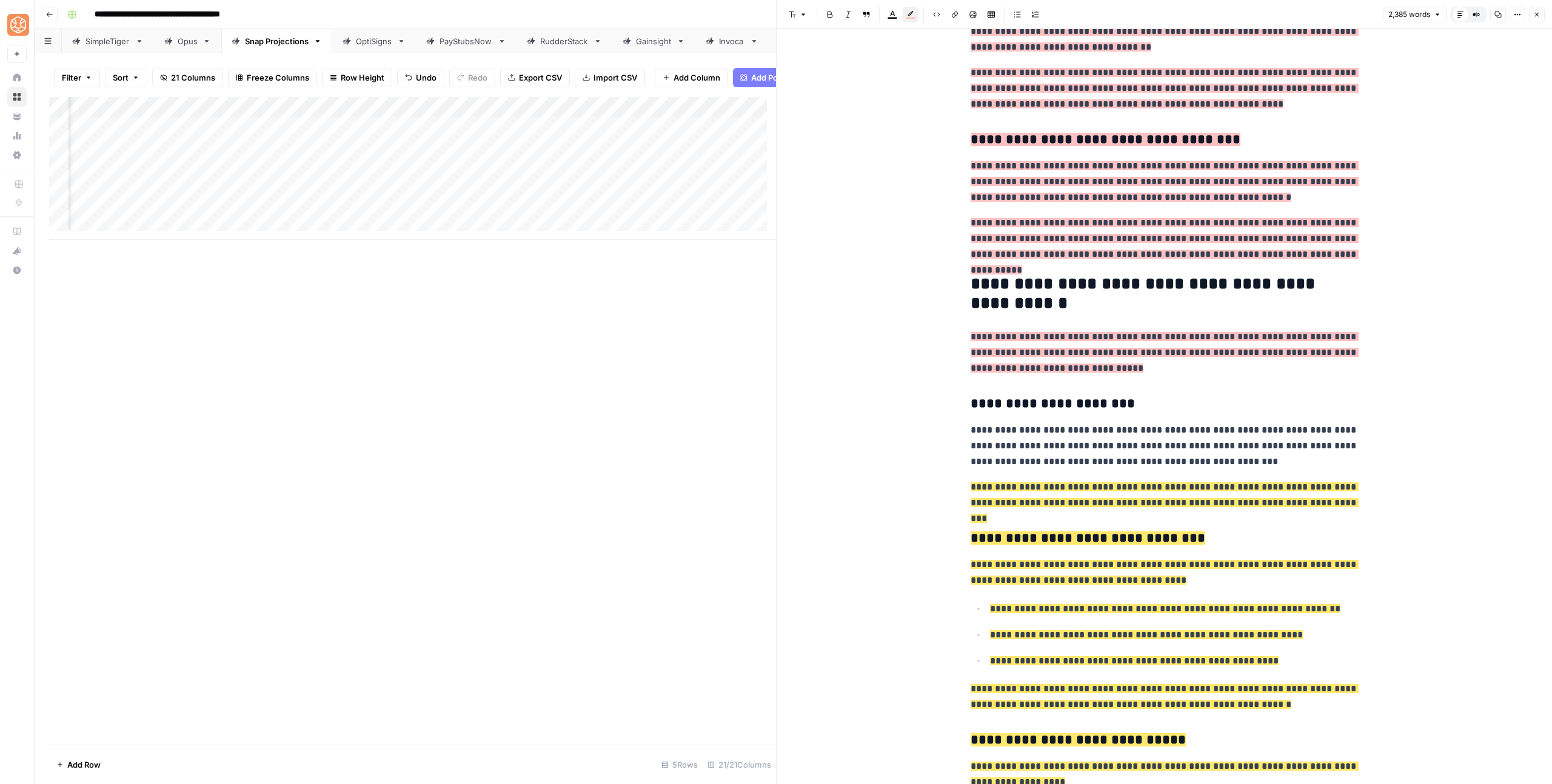 click on "**********" at bounding box center (1165, 353) 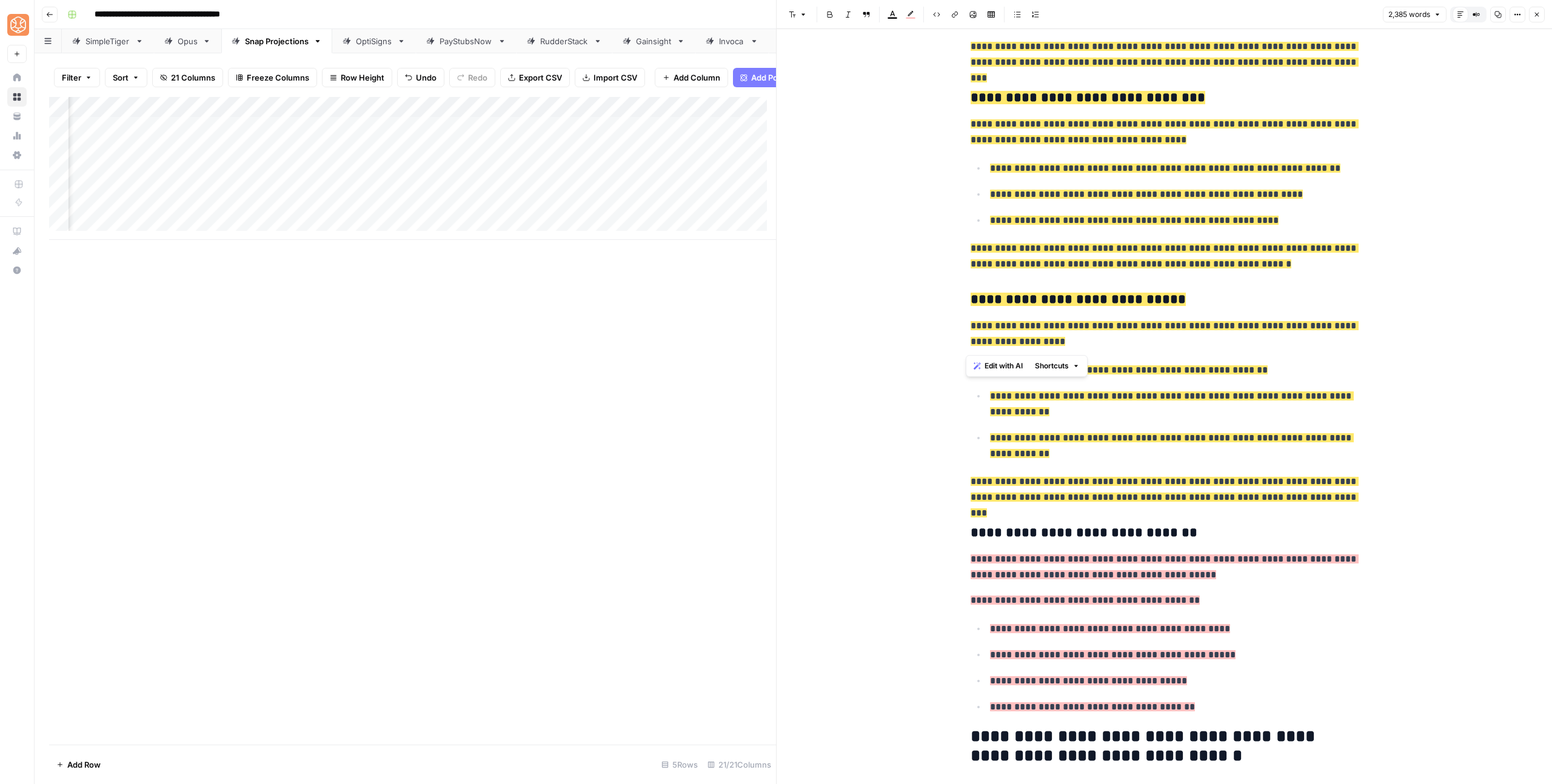 scroll, scrollTop: 1135, scrollLeft: 0, axis: vertical 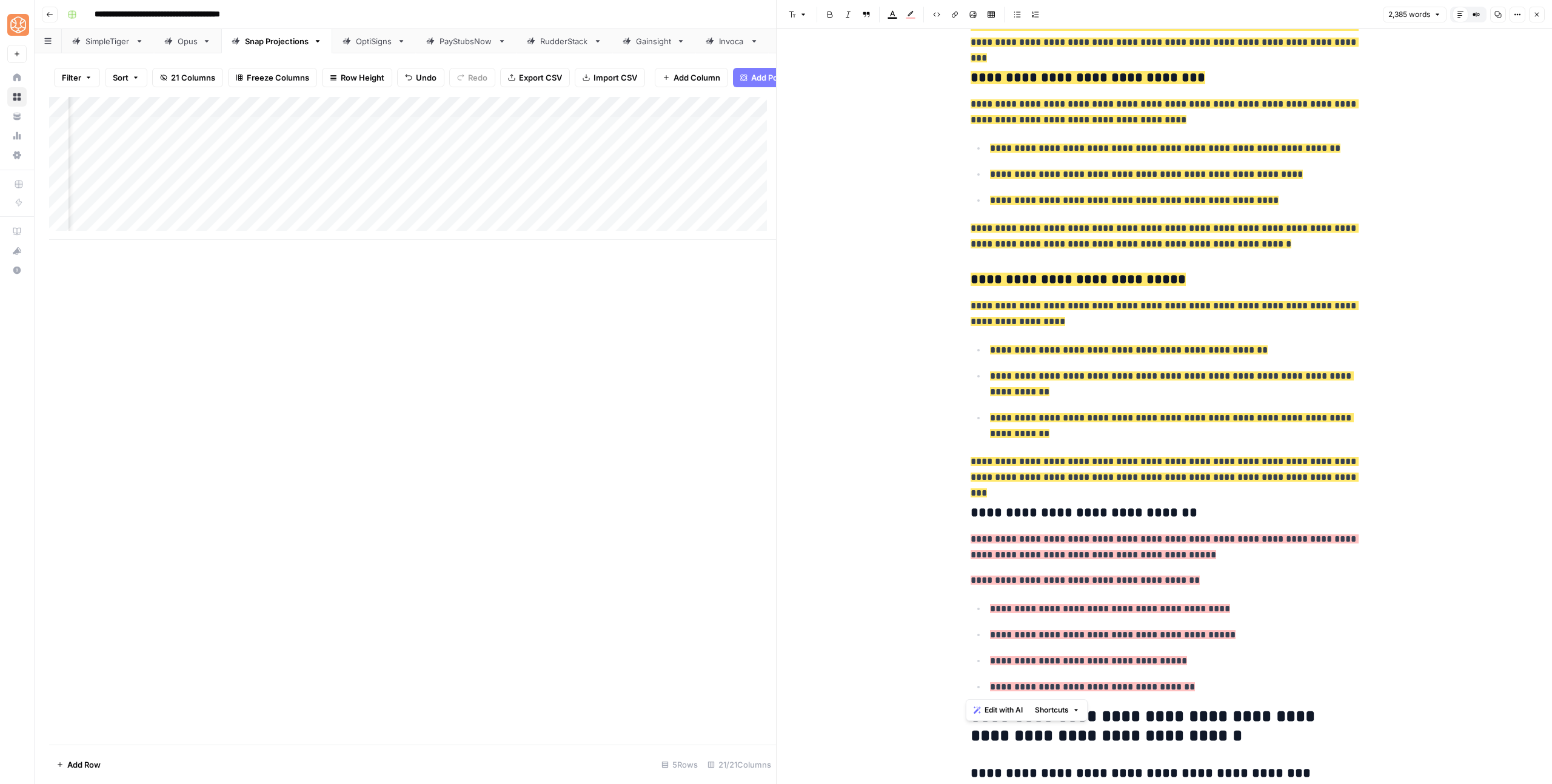 drag, startPoint x: 966, startPoint y: 284, endPoint x: 1193, endPoint y: 683, distance: 459.05337 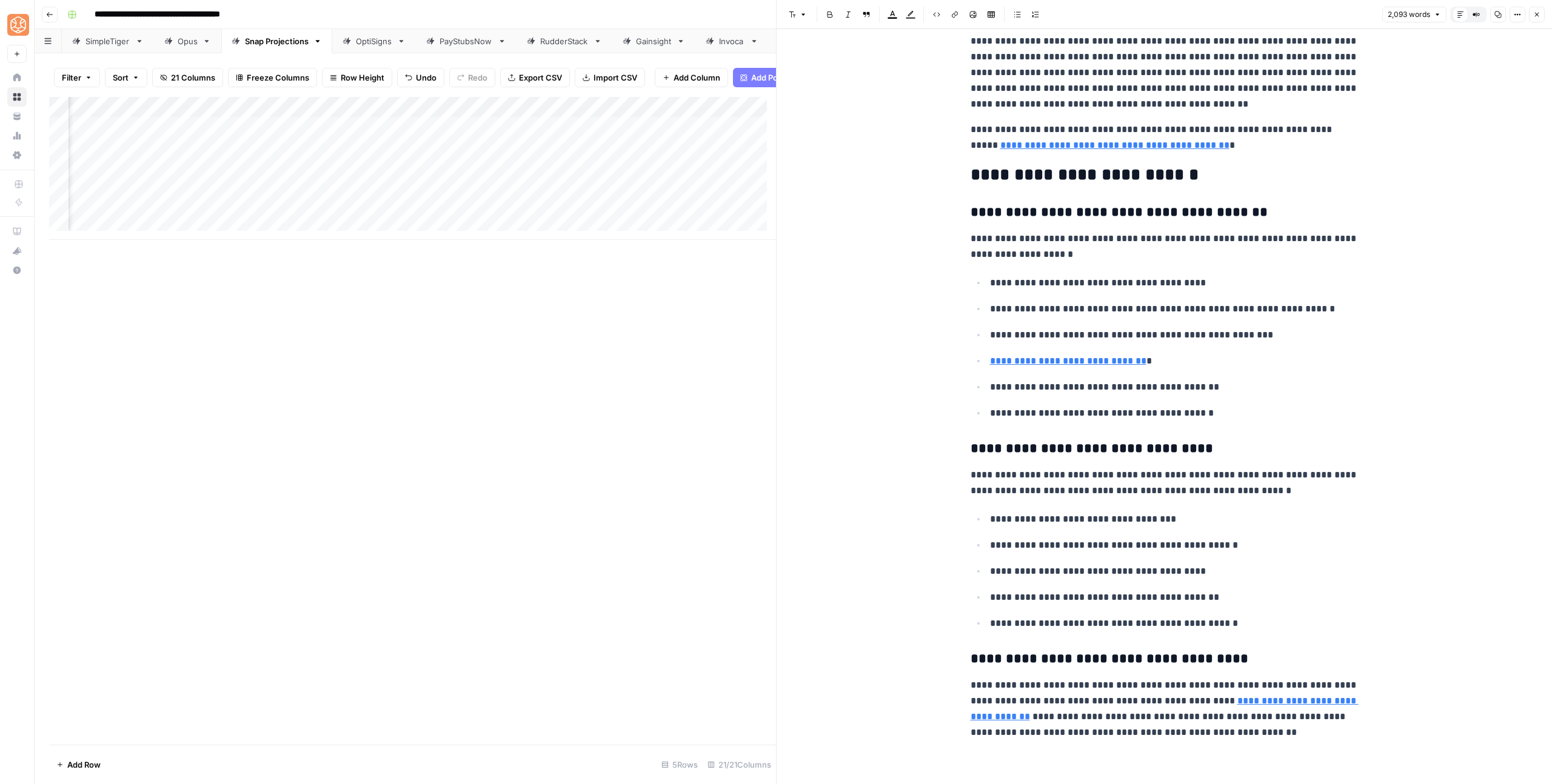 scroll, scrollTop: 4676, scrollLeft: 0, axis: vertical 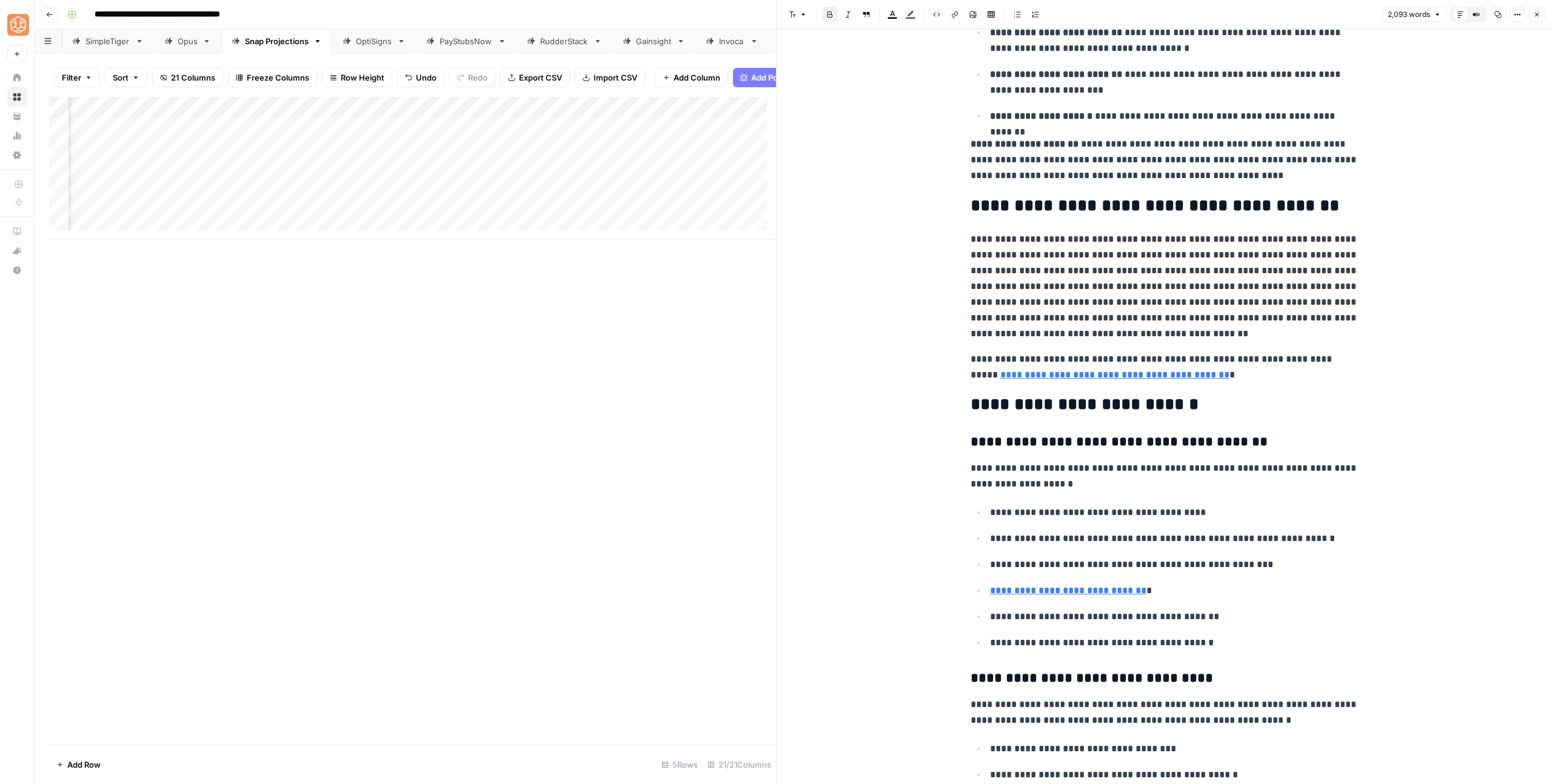 click on "**********" at bounding box center (1155, 205) 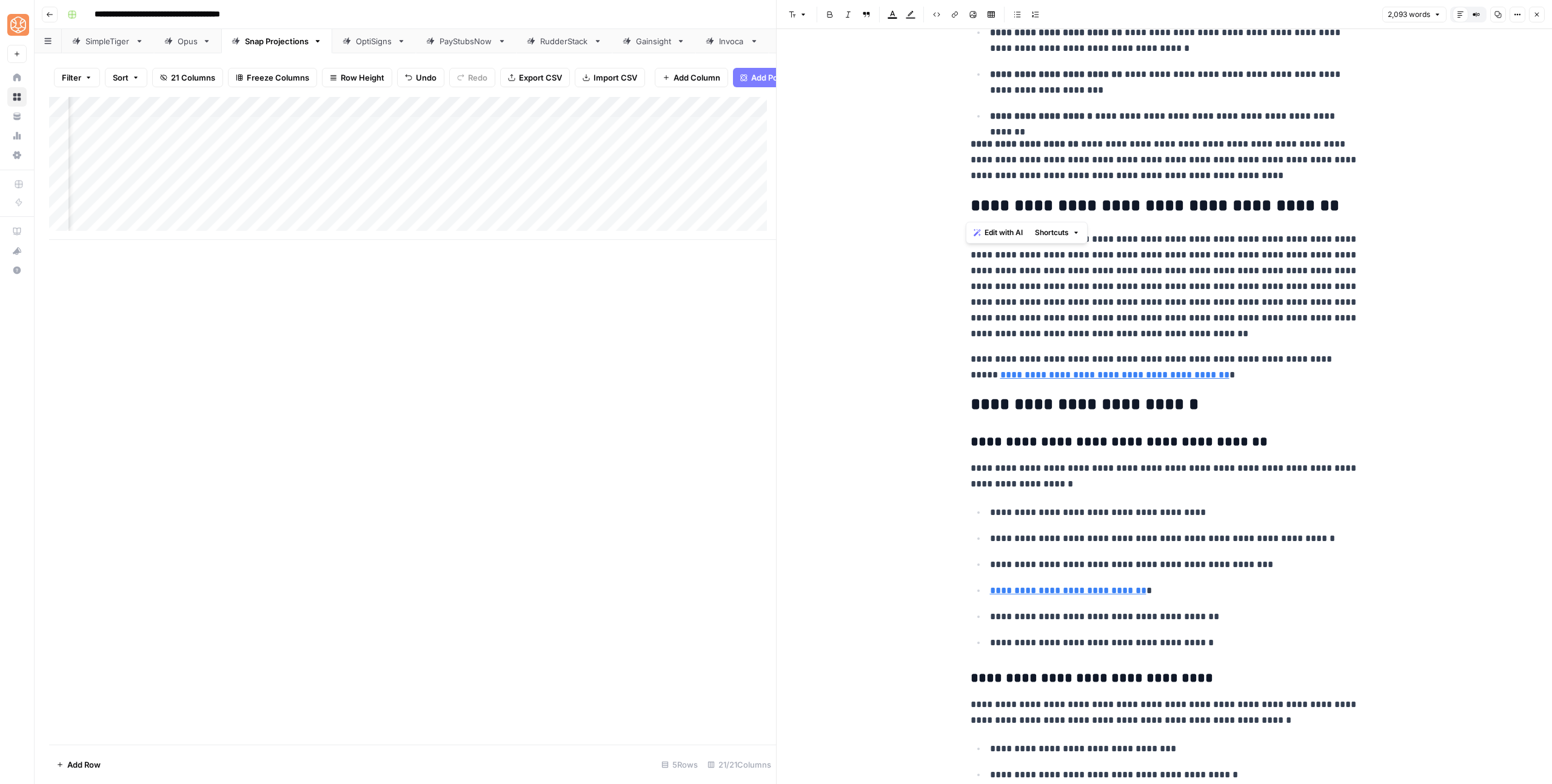 click on "**********" at bounding box center (1165, 160) 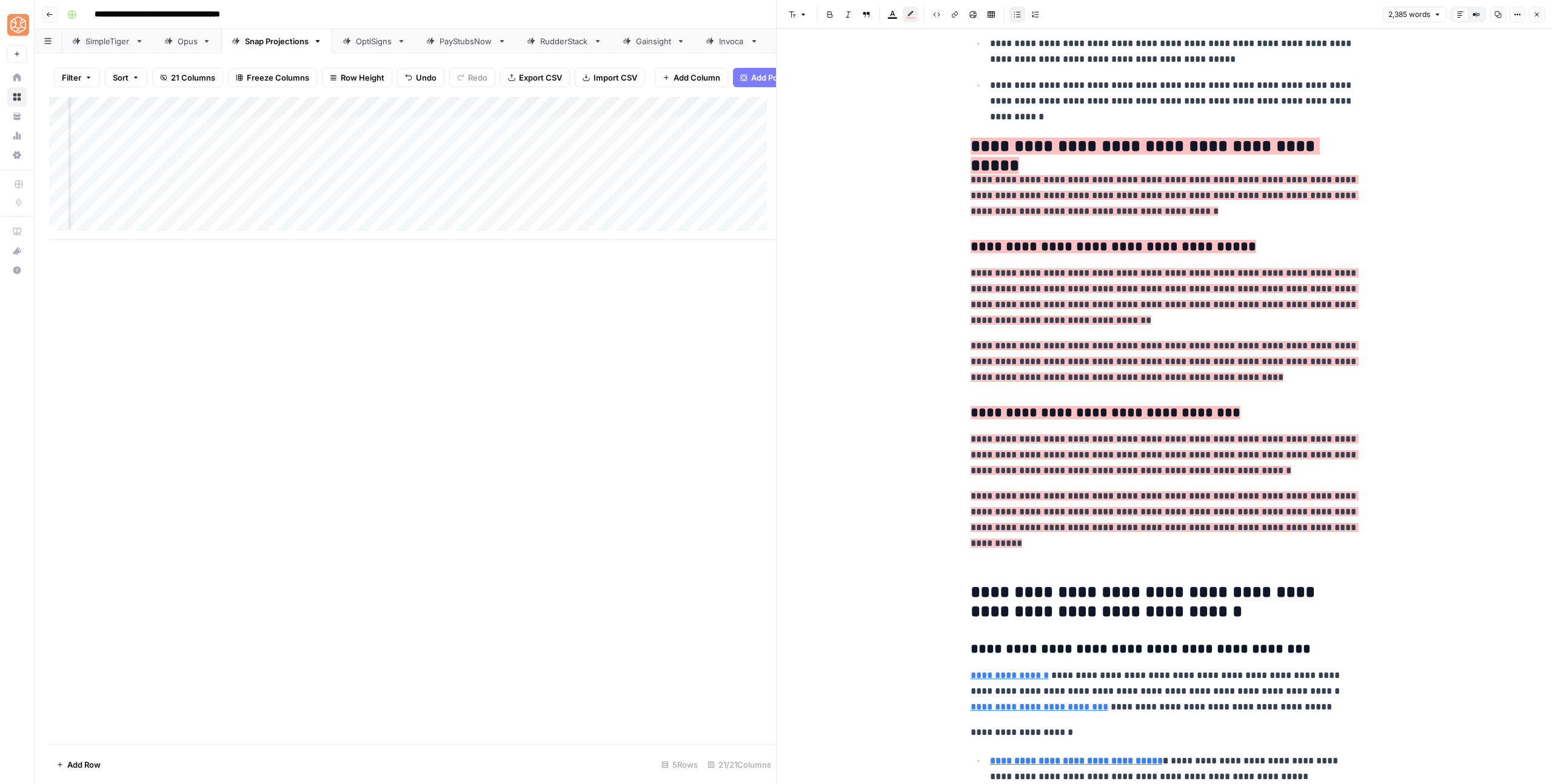 scroll, scrollTop: 0, scrollLeft: 0, axis: both 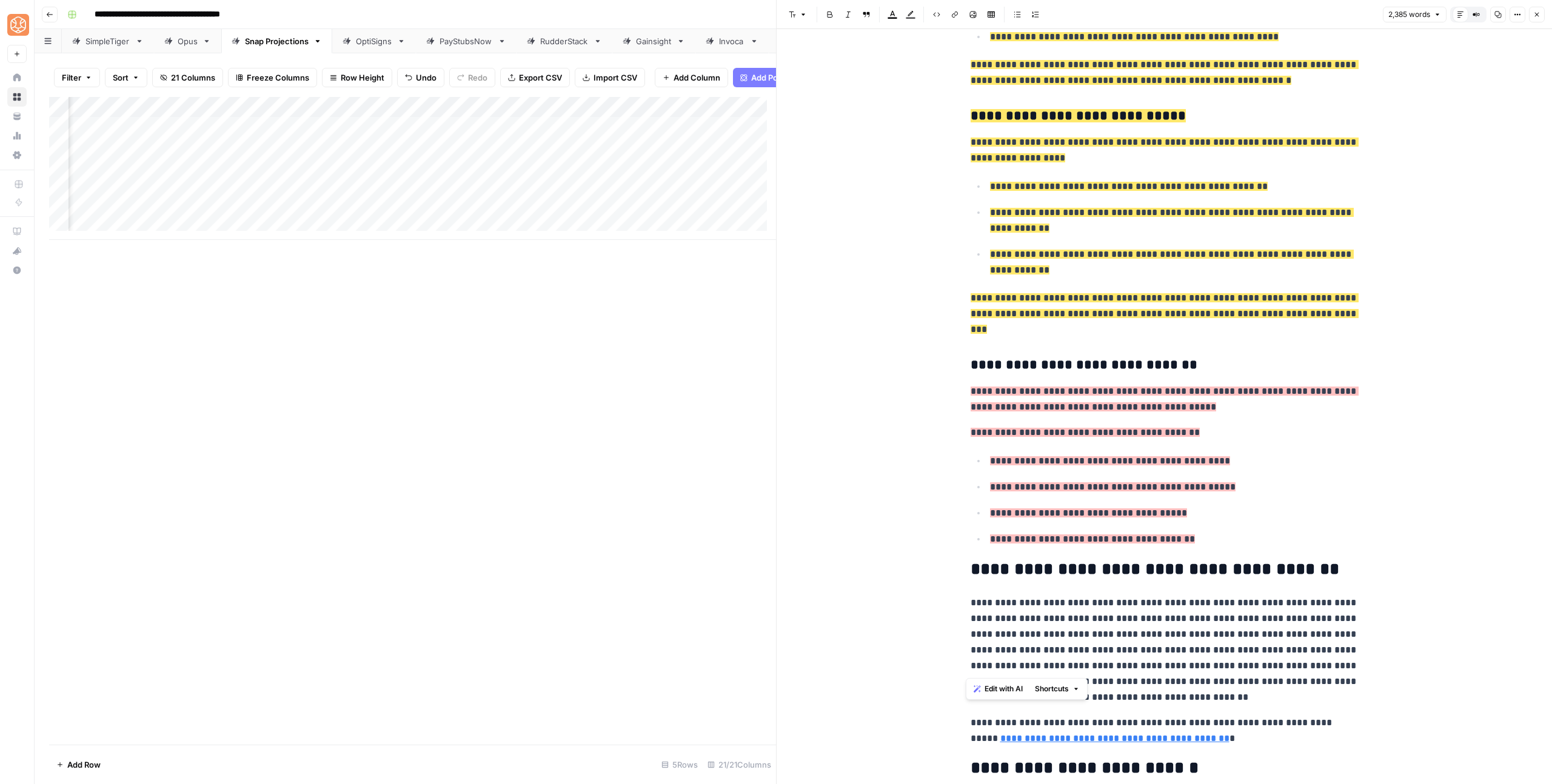 drag, startPoint x: 1168, startPoint y: 663, endPoint x: 960, endPoint y: 537, distance: 243.18717 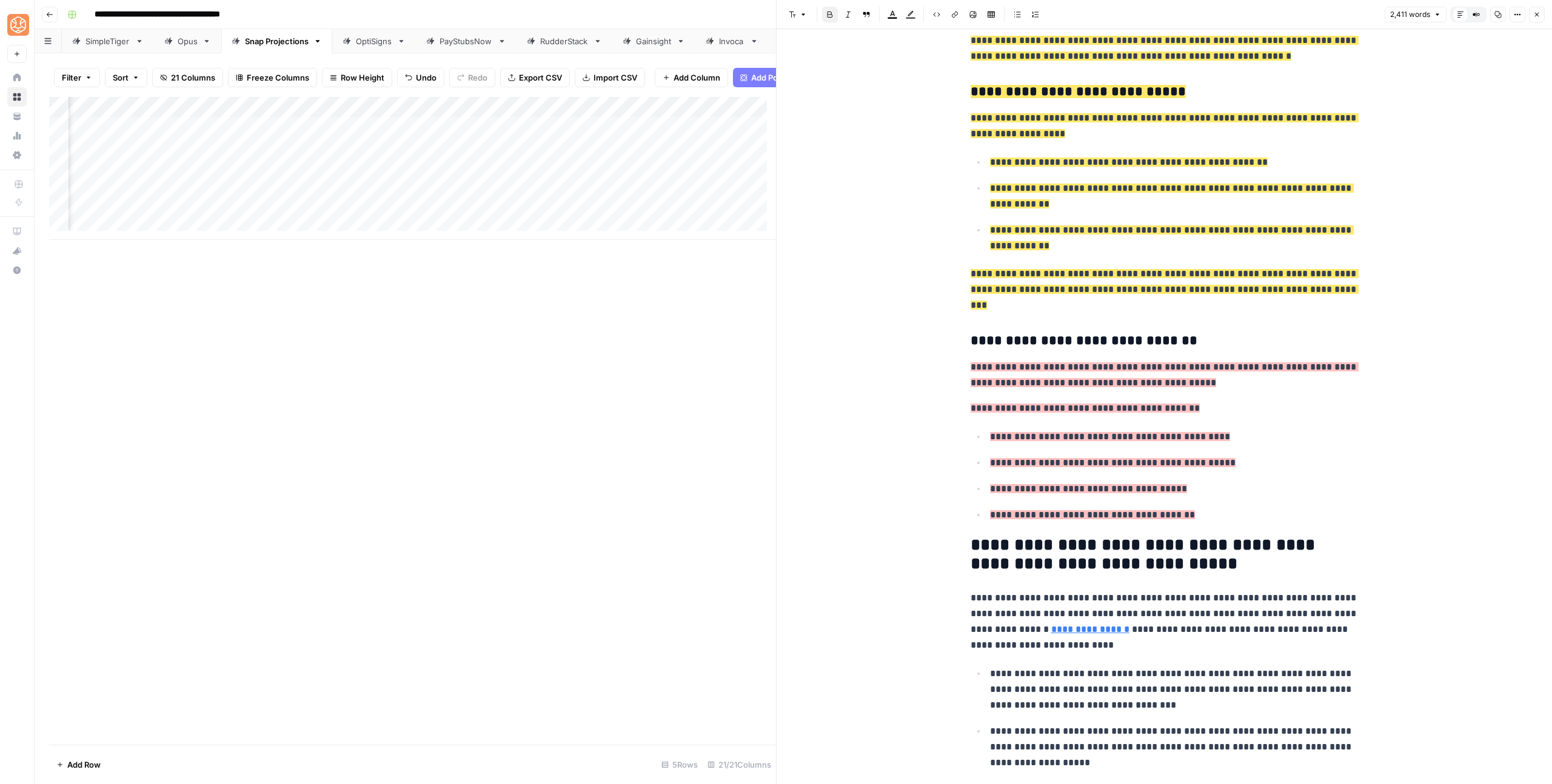 click on "**********" at bounding box center [1145, 554] 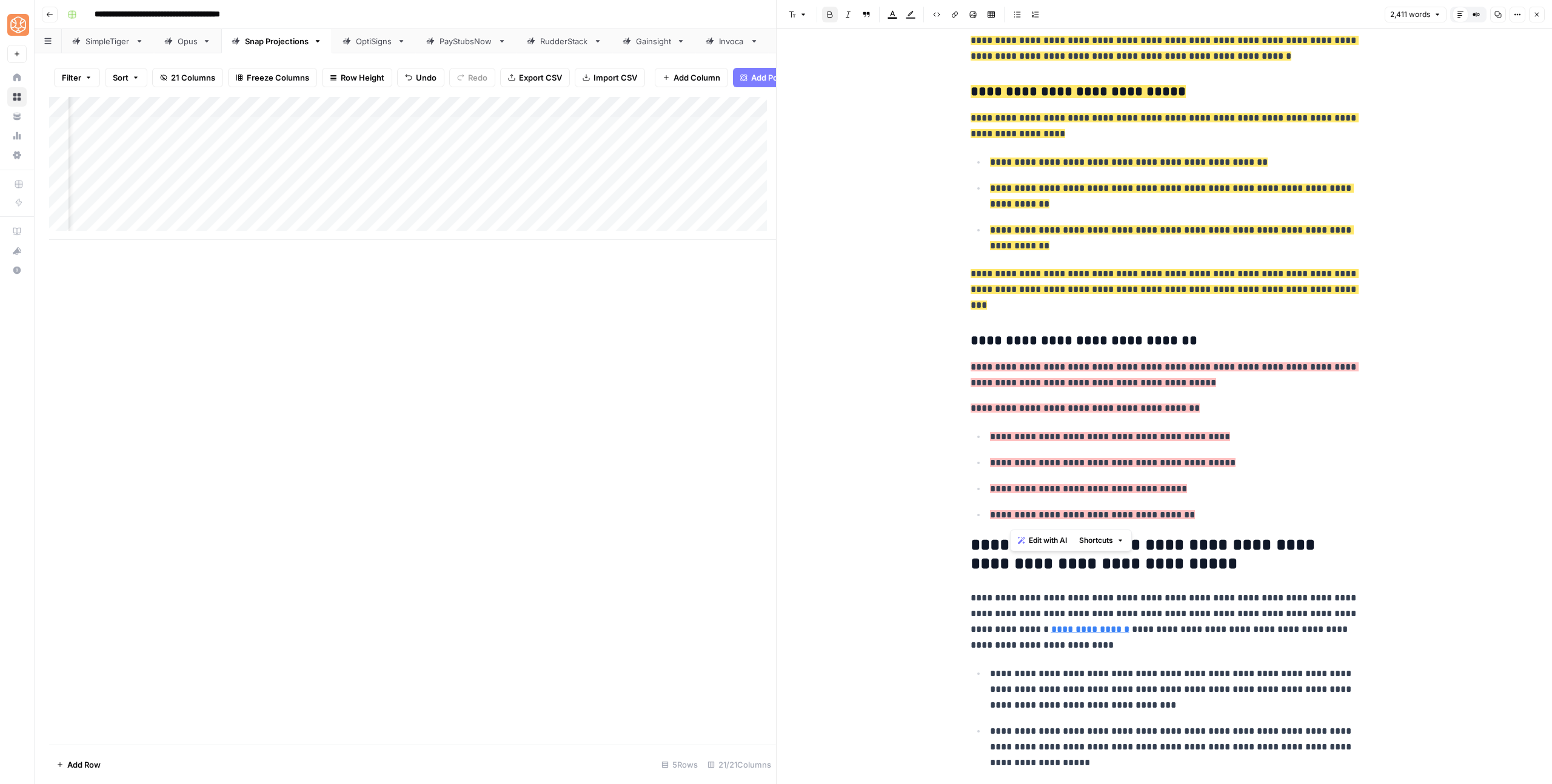 click on "**********" at bounding box center (1145, 554) 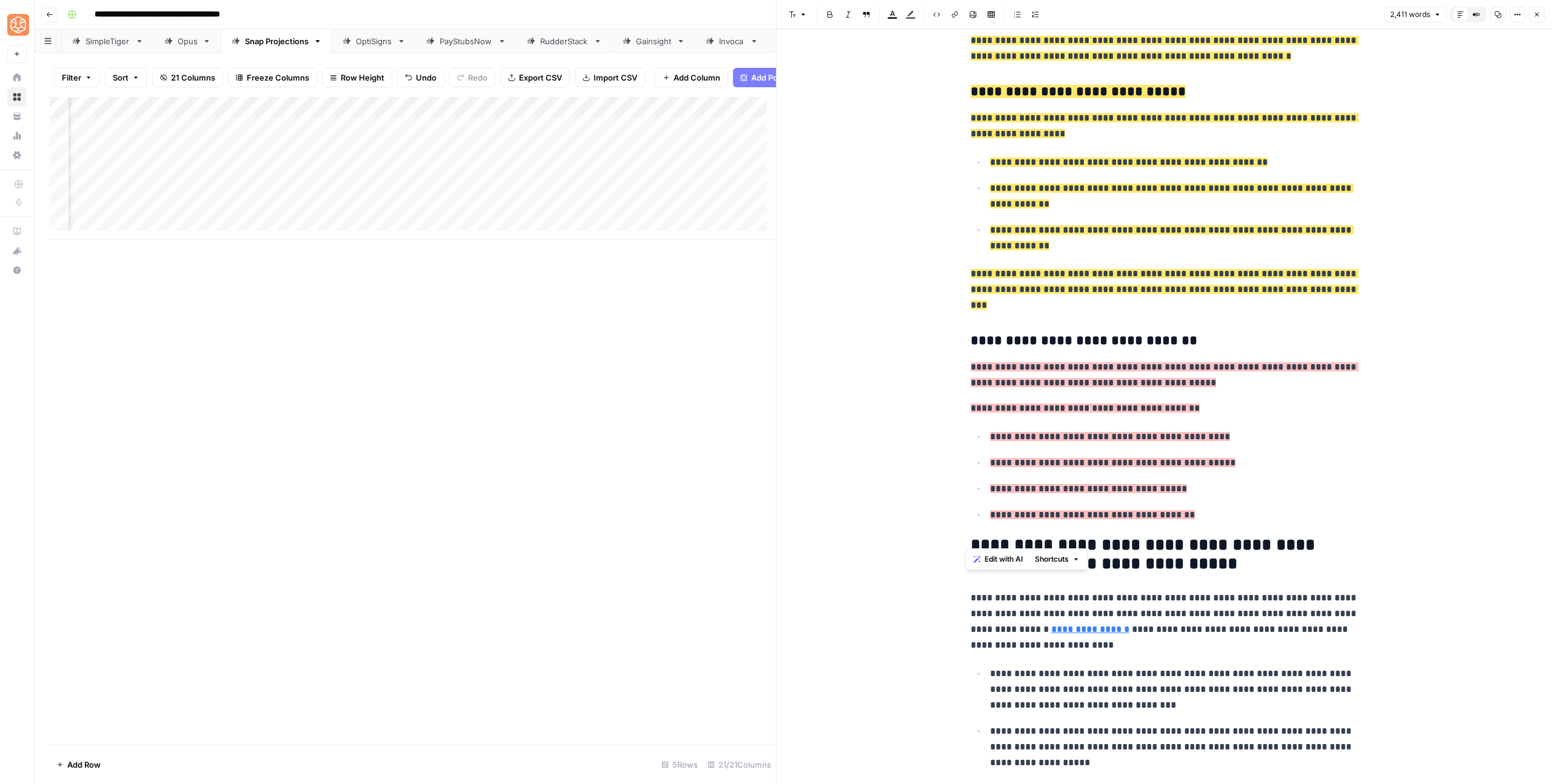 click on "**********" at bounding box center (1165, 555) 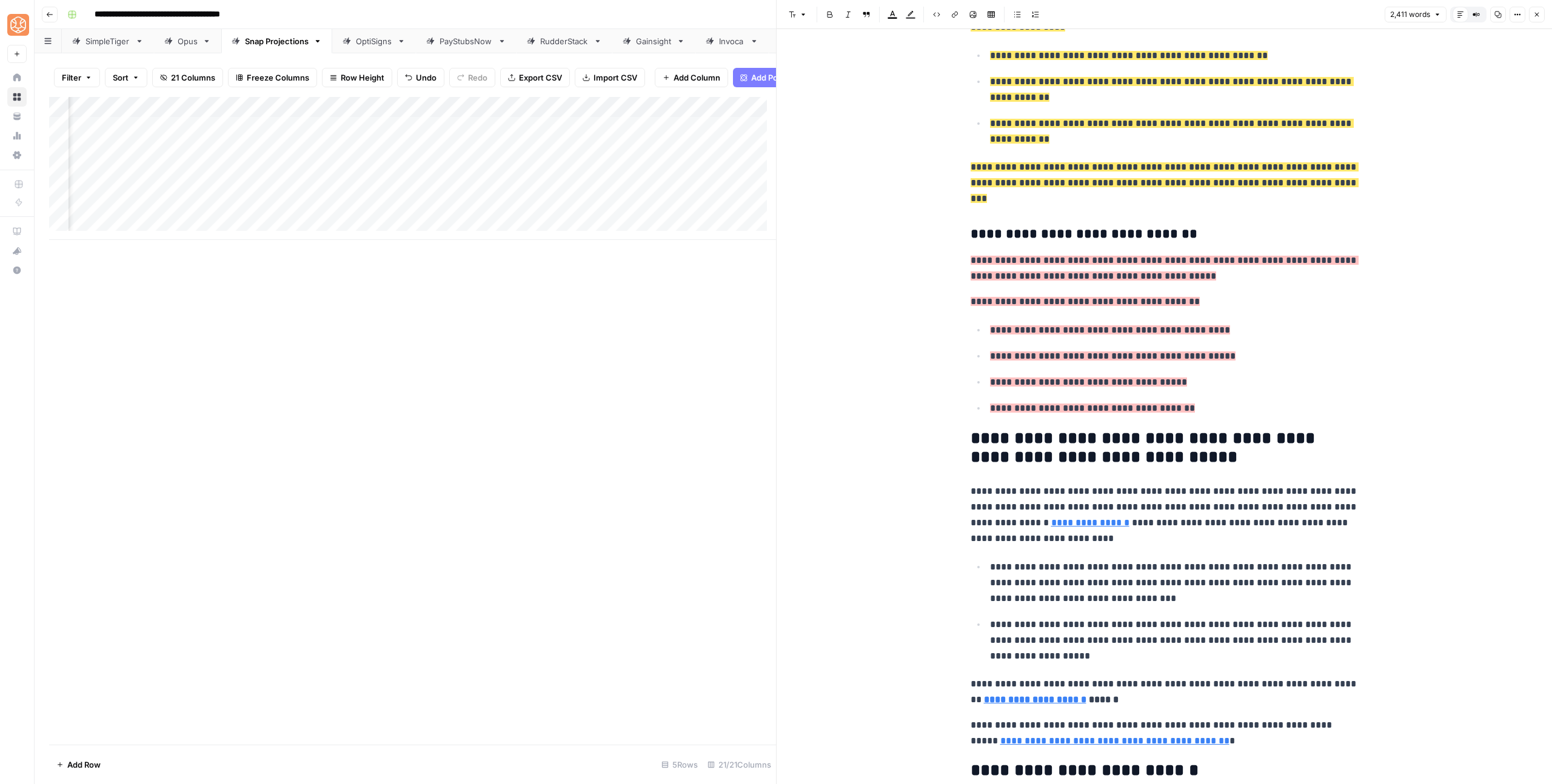 scroll, scrollTop: 5371, scrollLeft: 0, axis: vertical 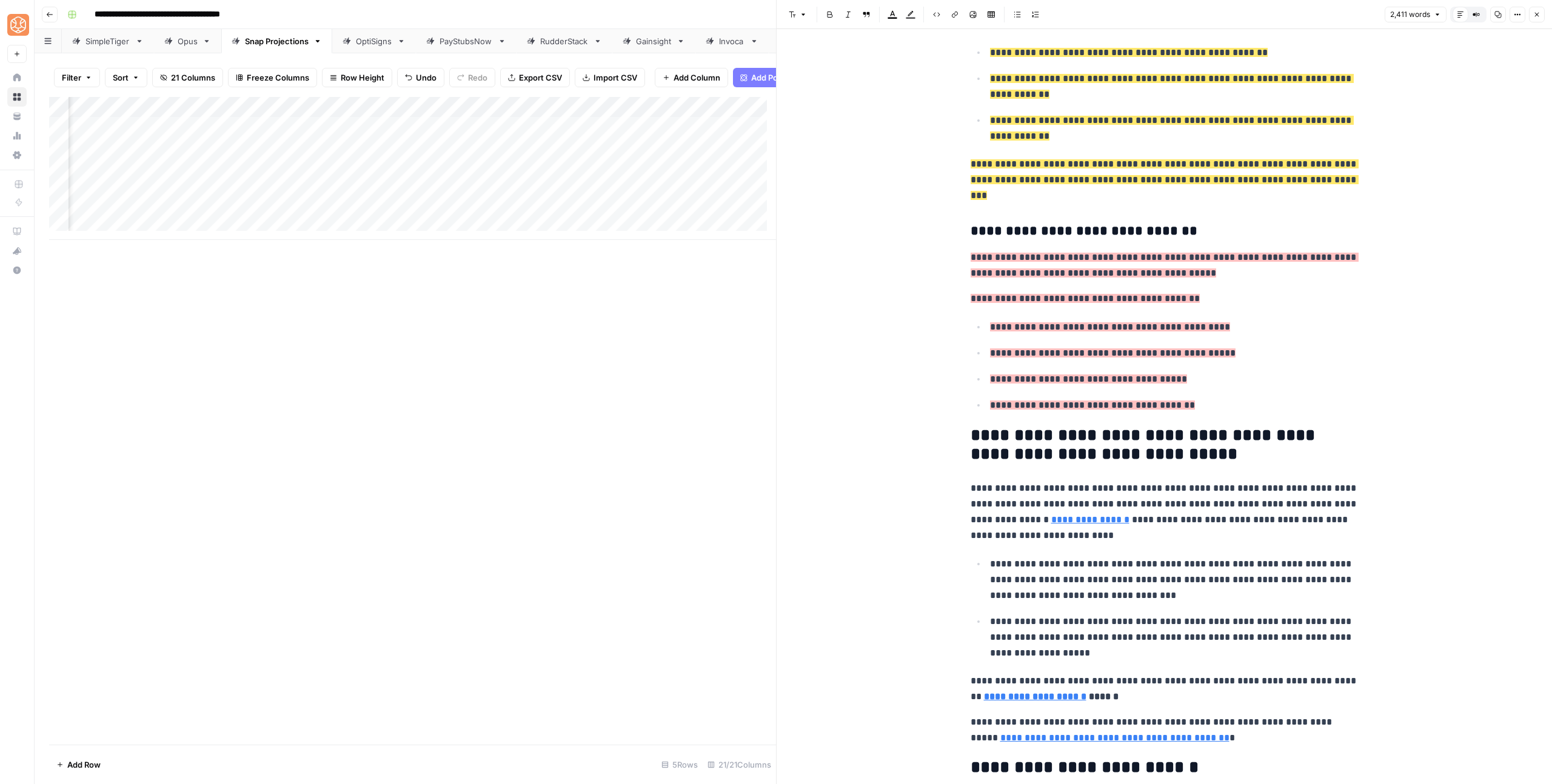 click on "**********" at bounding box center (1172, 579) 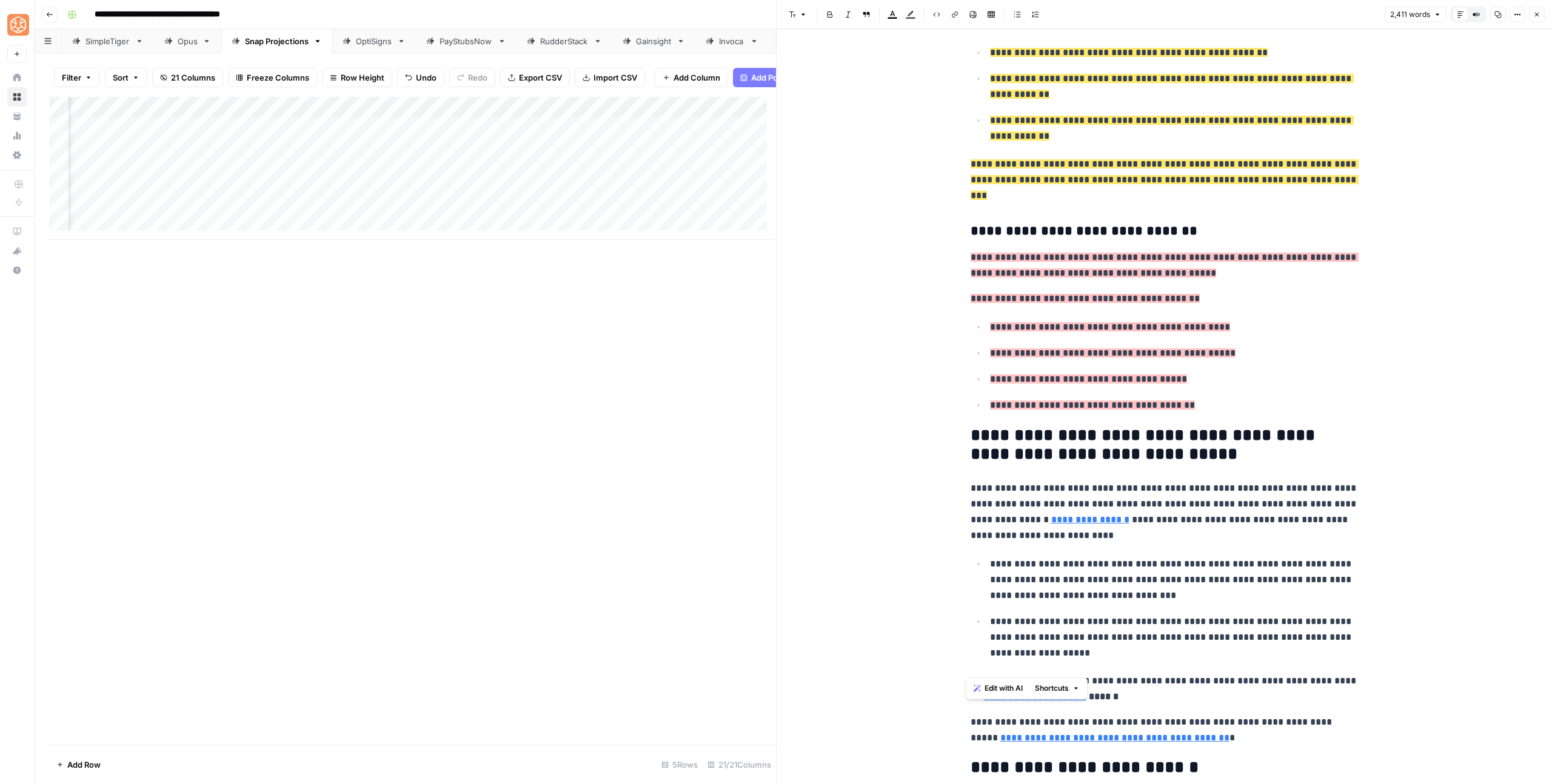 drag, startPoint x: 1101, startPoint y: 667, endPoint x: 955, endPoint y: 647, distance: 147.3635 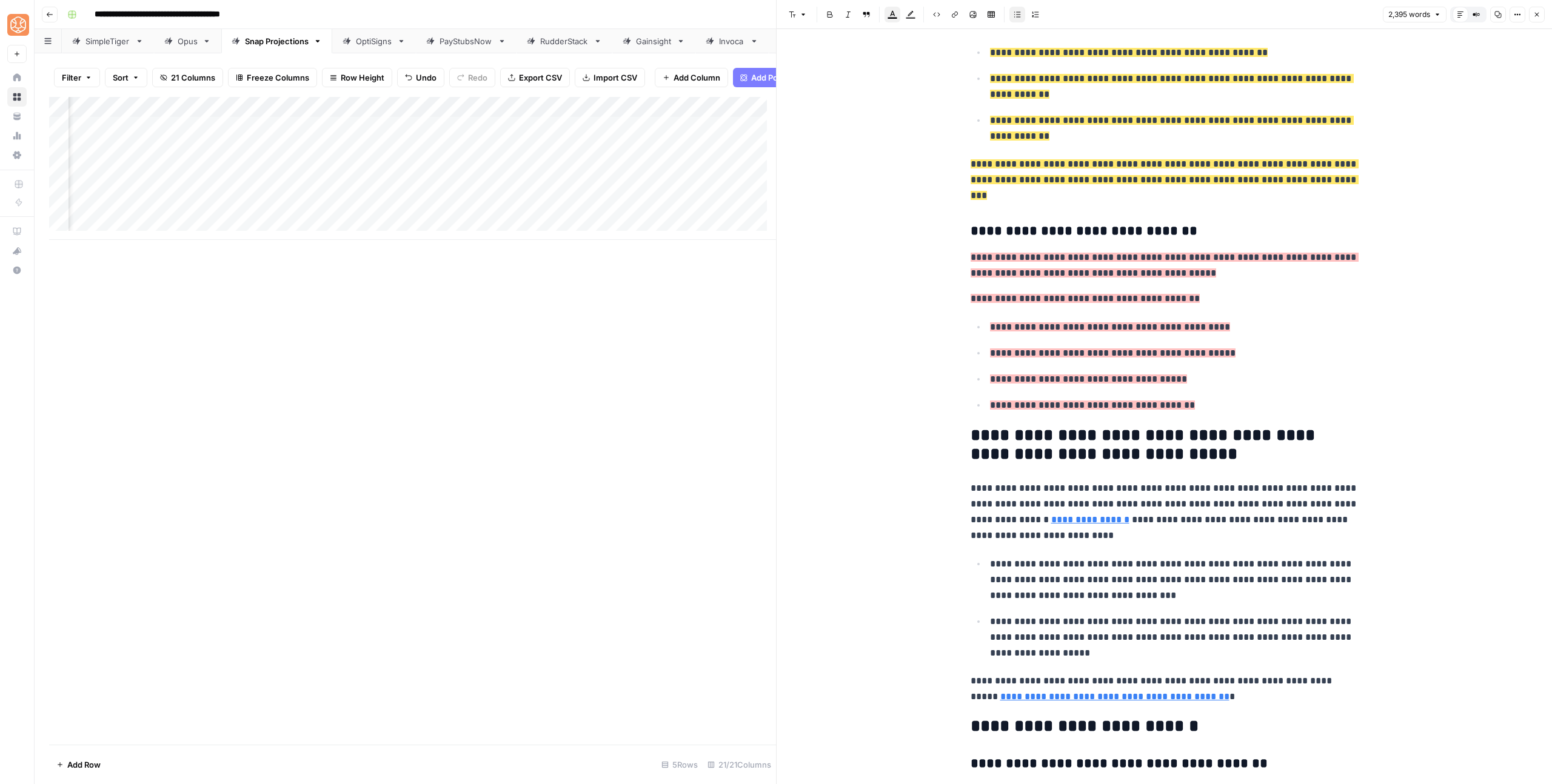 click on "**********" at bounding box center (1172, 637) 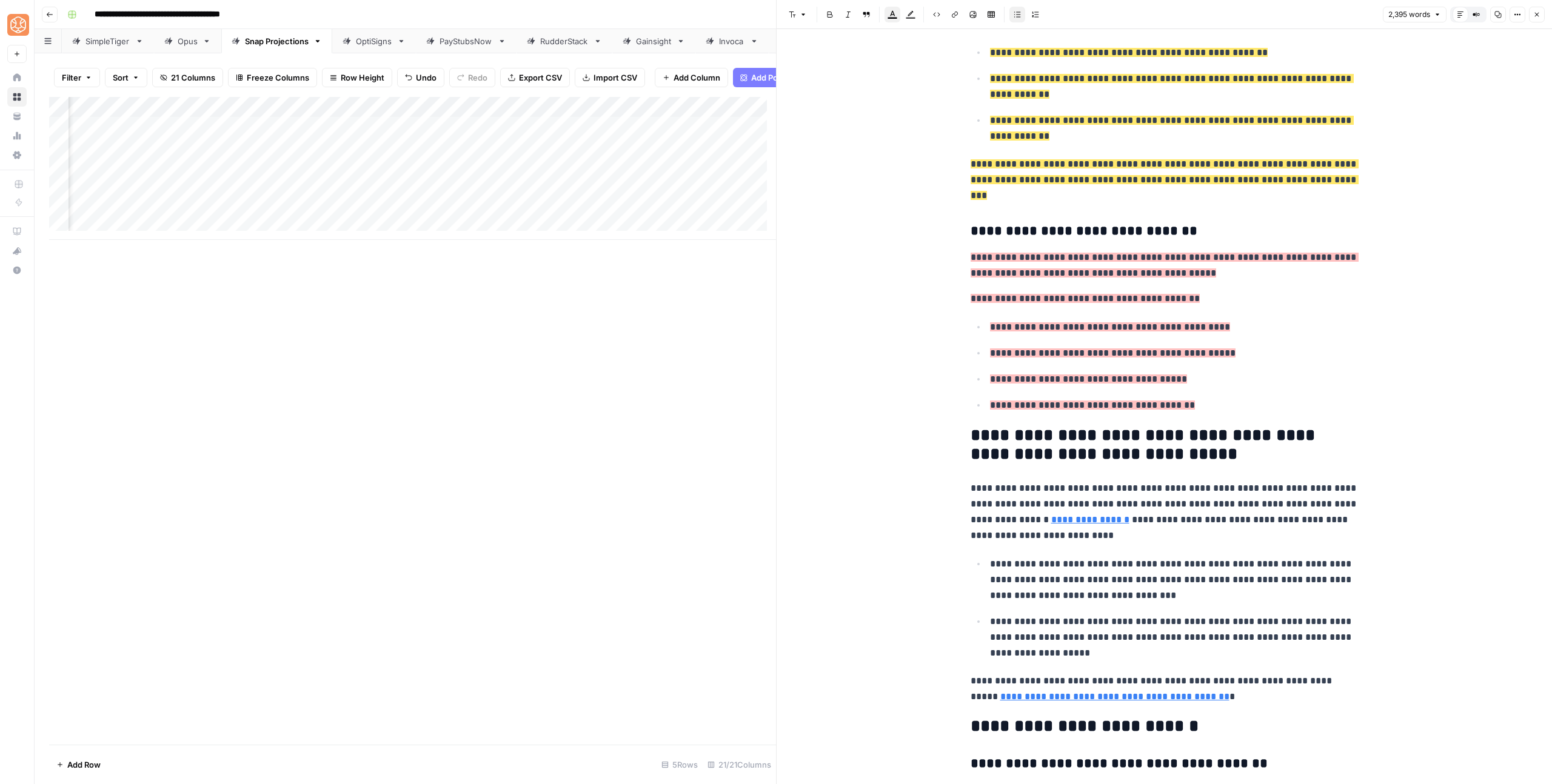 scroll, scrollTop: 5369, scrollLeft: 0, axis: vertical 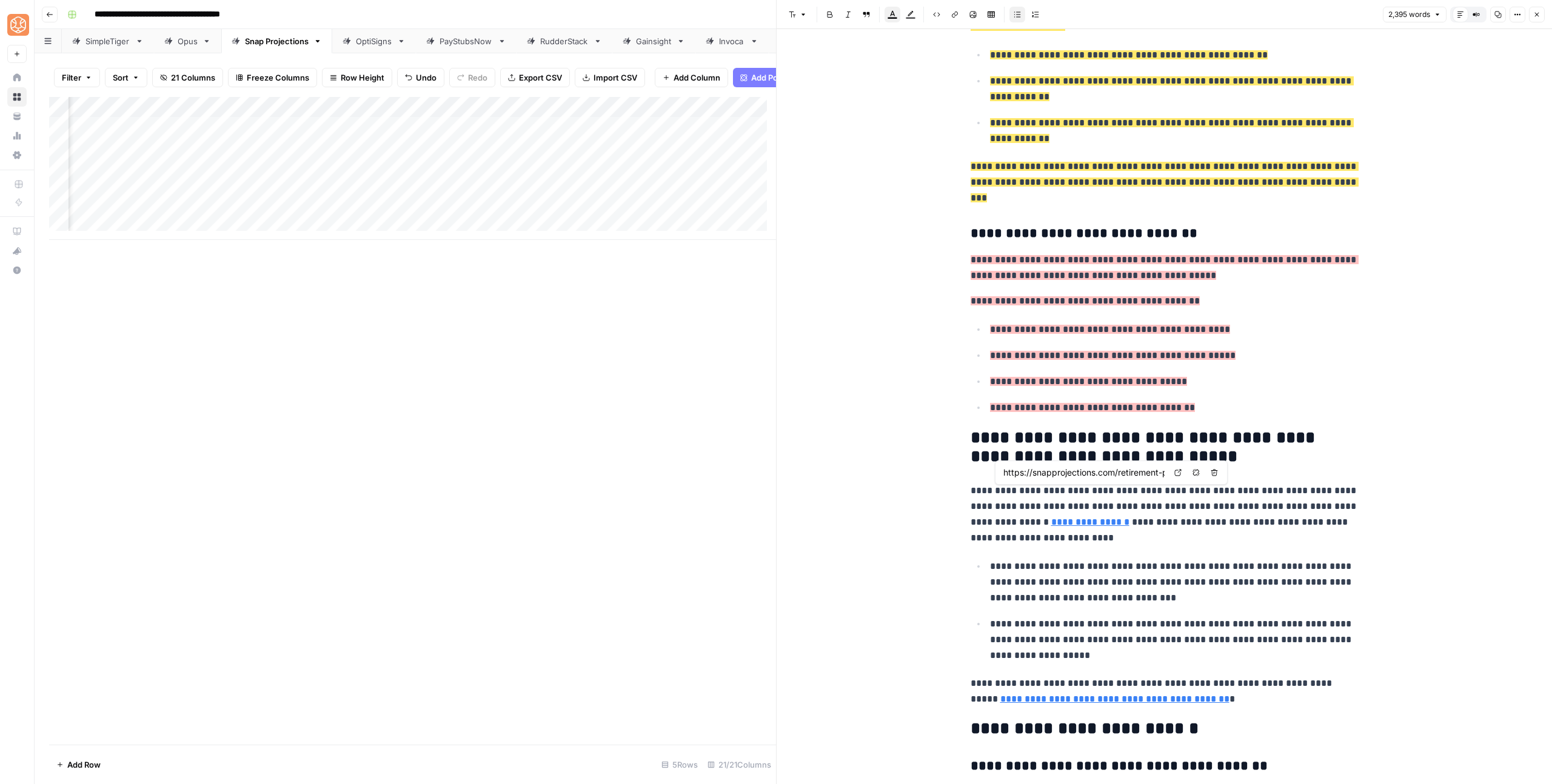 click on "**********" at bounding box center [1172, 582] 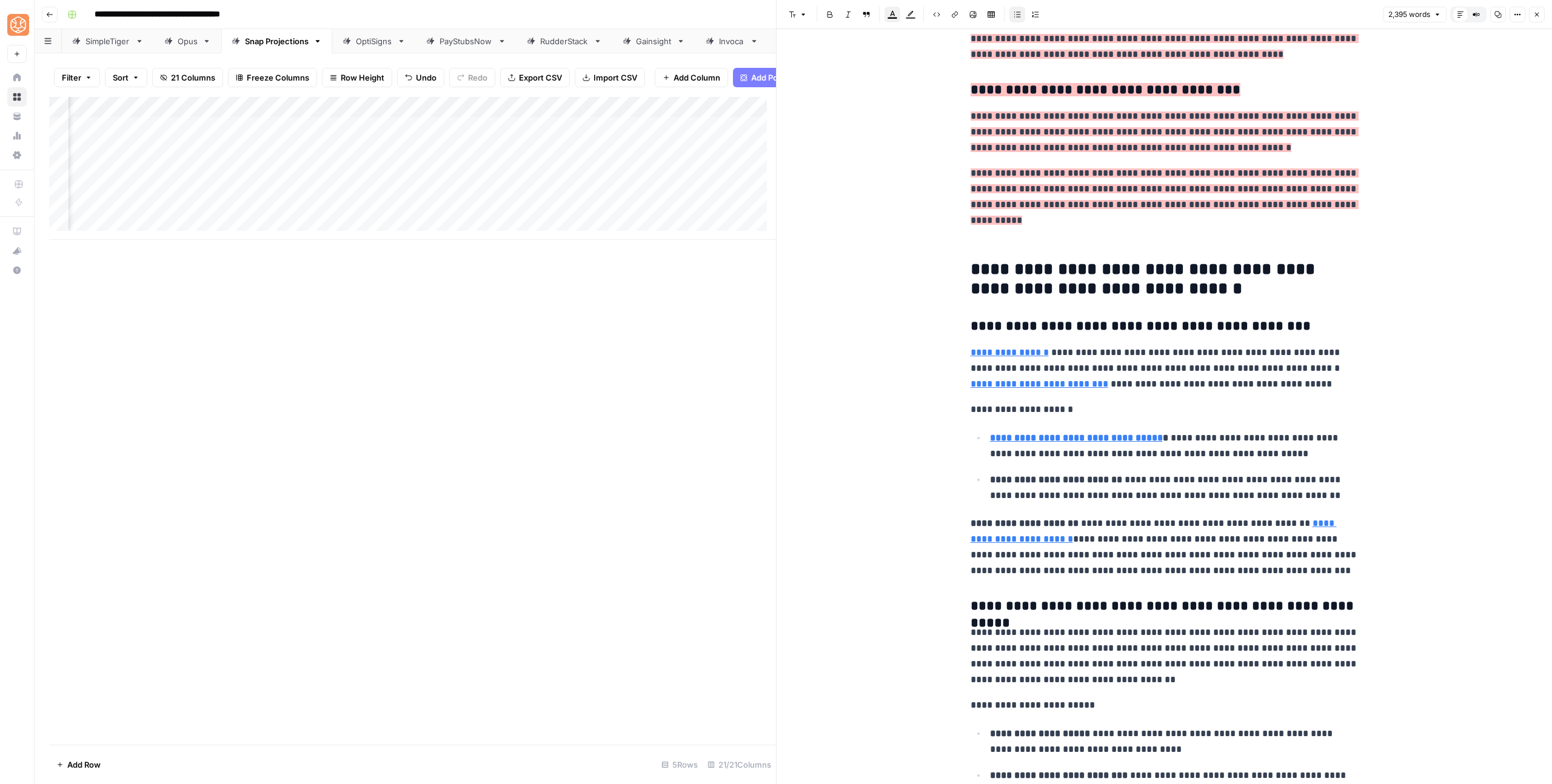 scroll, scrollTop: 719, scrollLeft: 0, axis: vertical 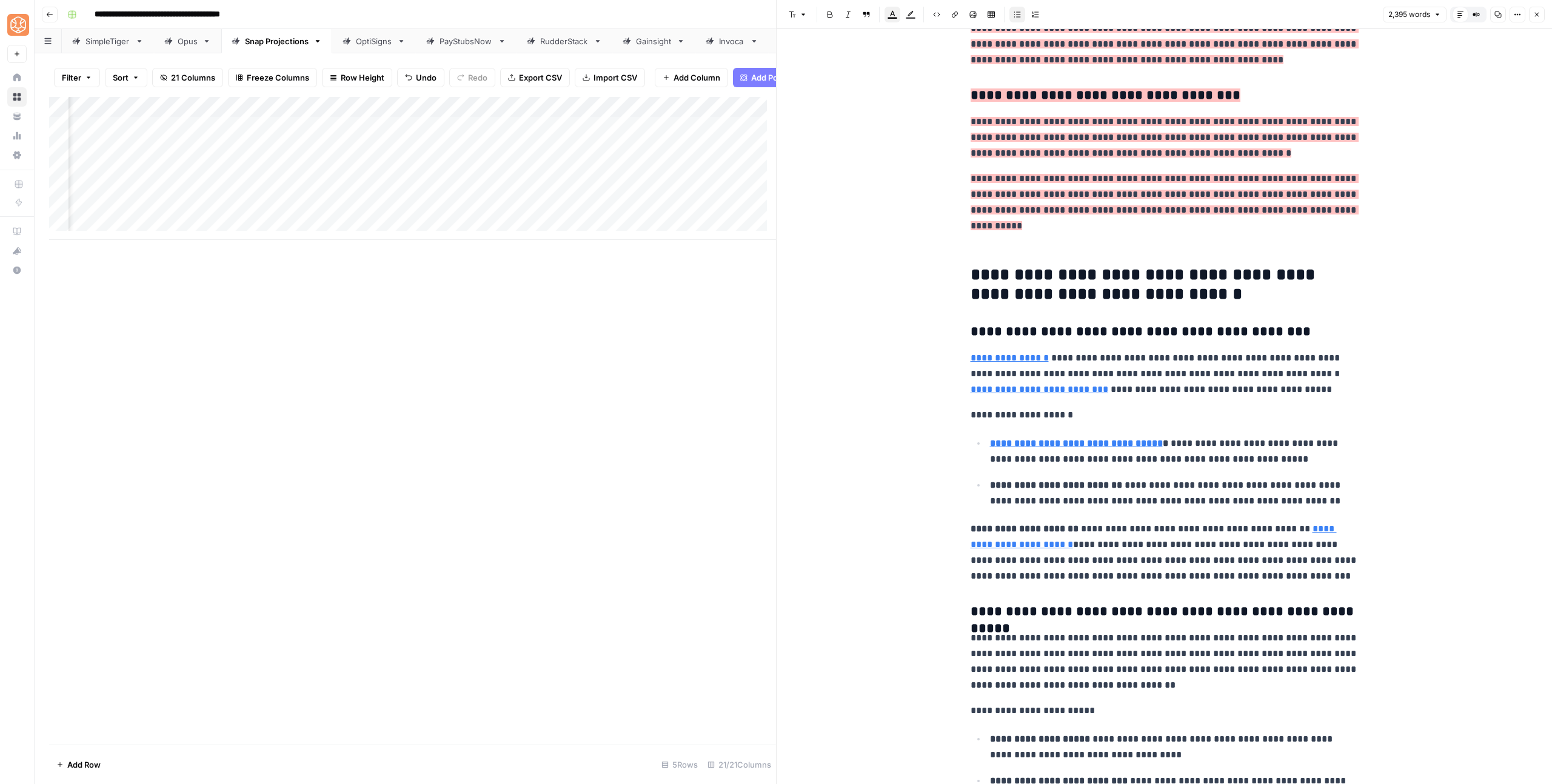 click on "**********" at bounding box center (1165, 2639) 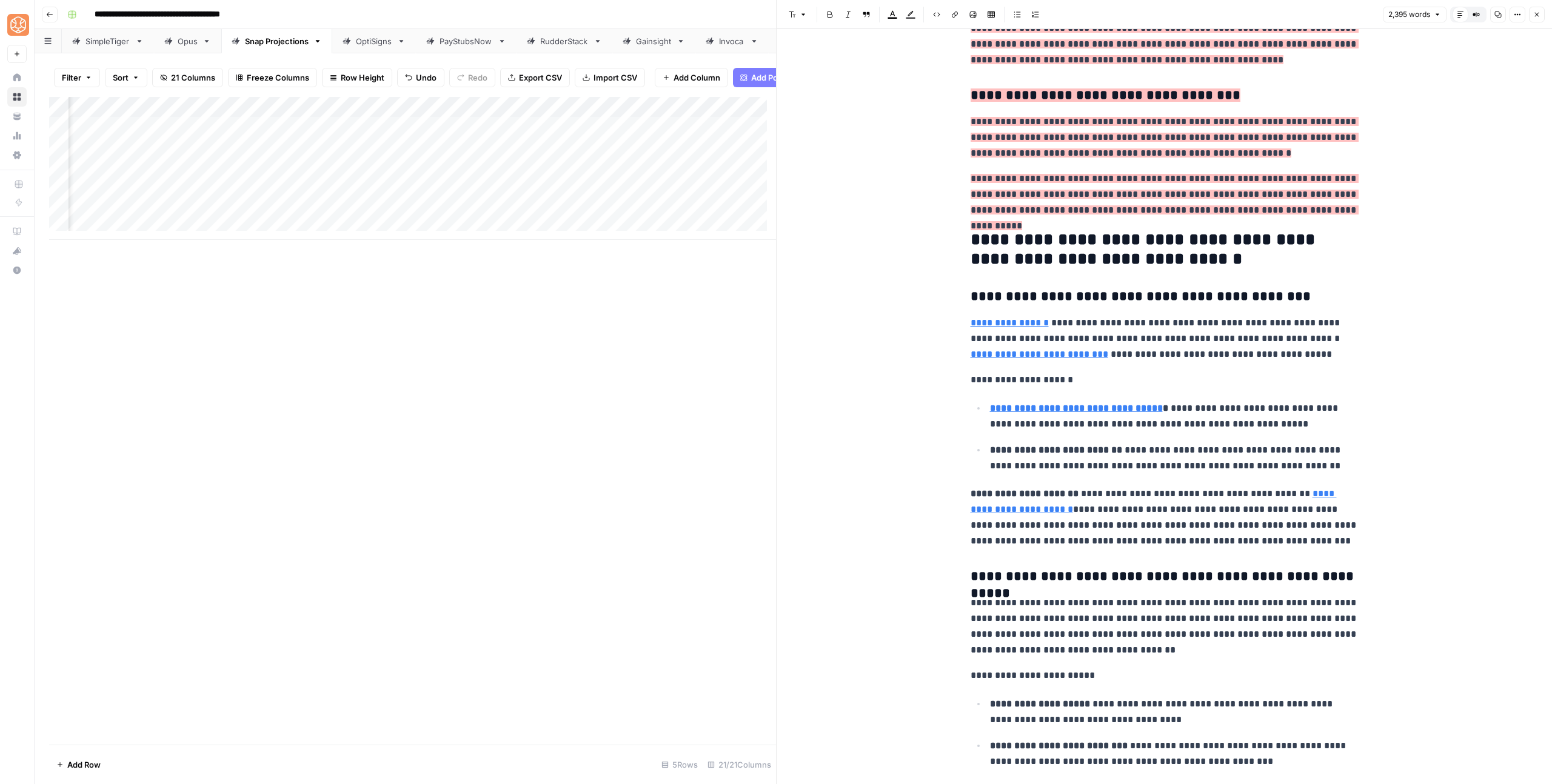 click on "**********" at bounding box center (1165, 250) 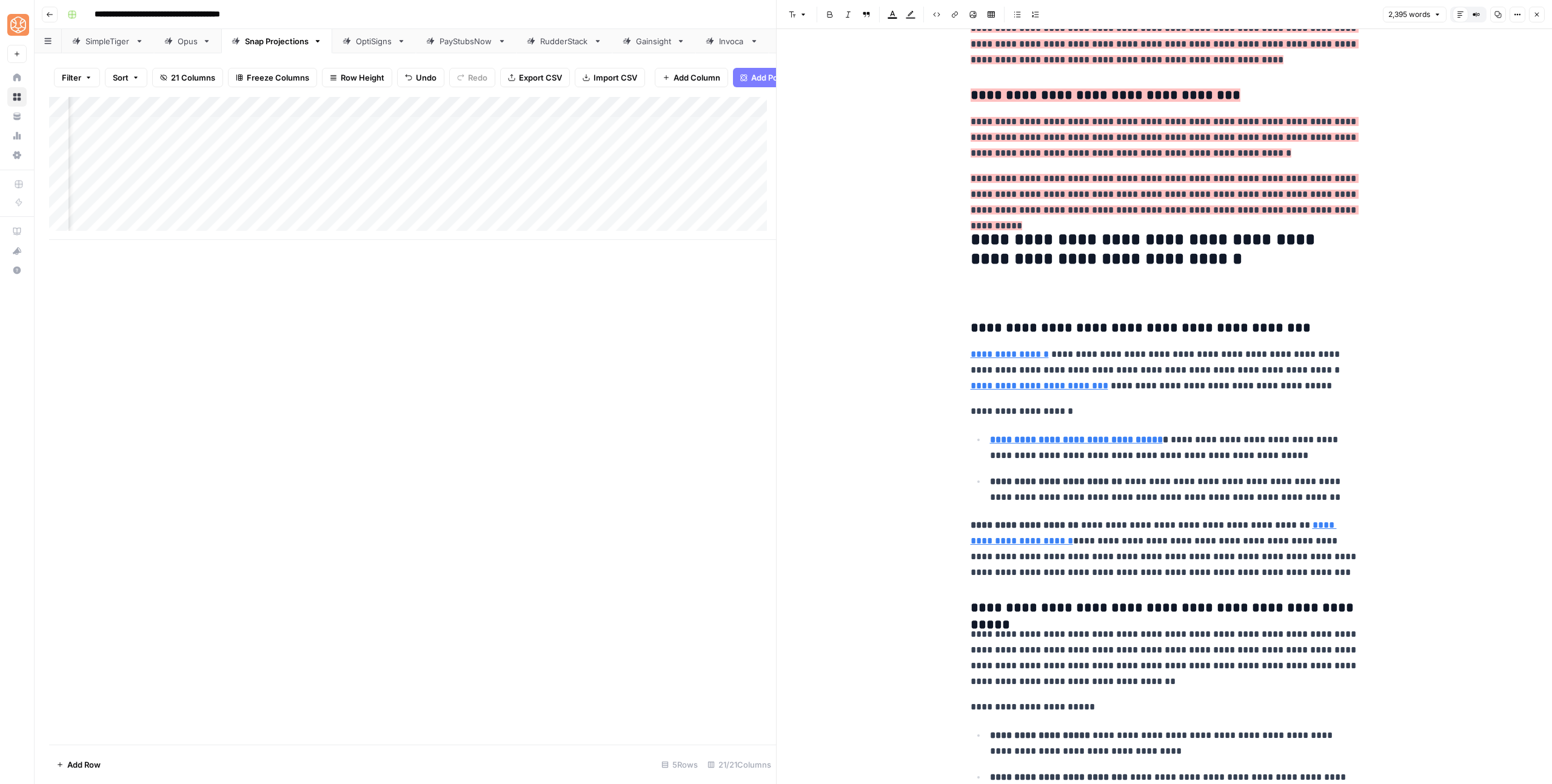 click on "**********" at bounding box center (1165, 549) 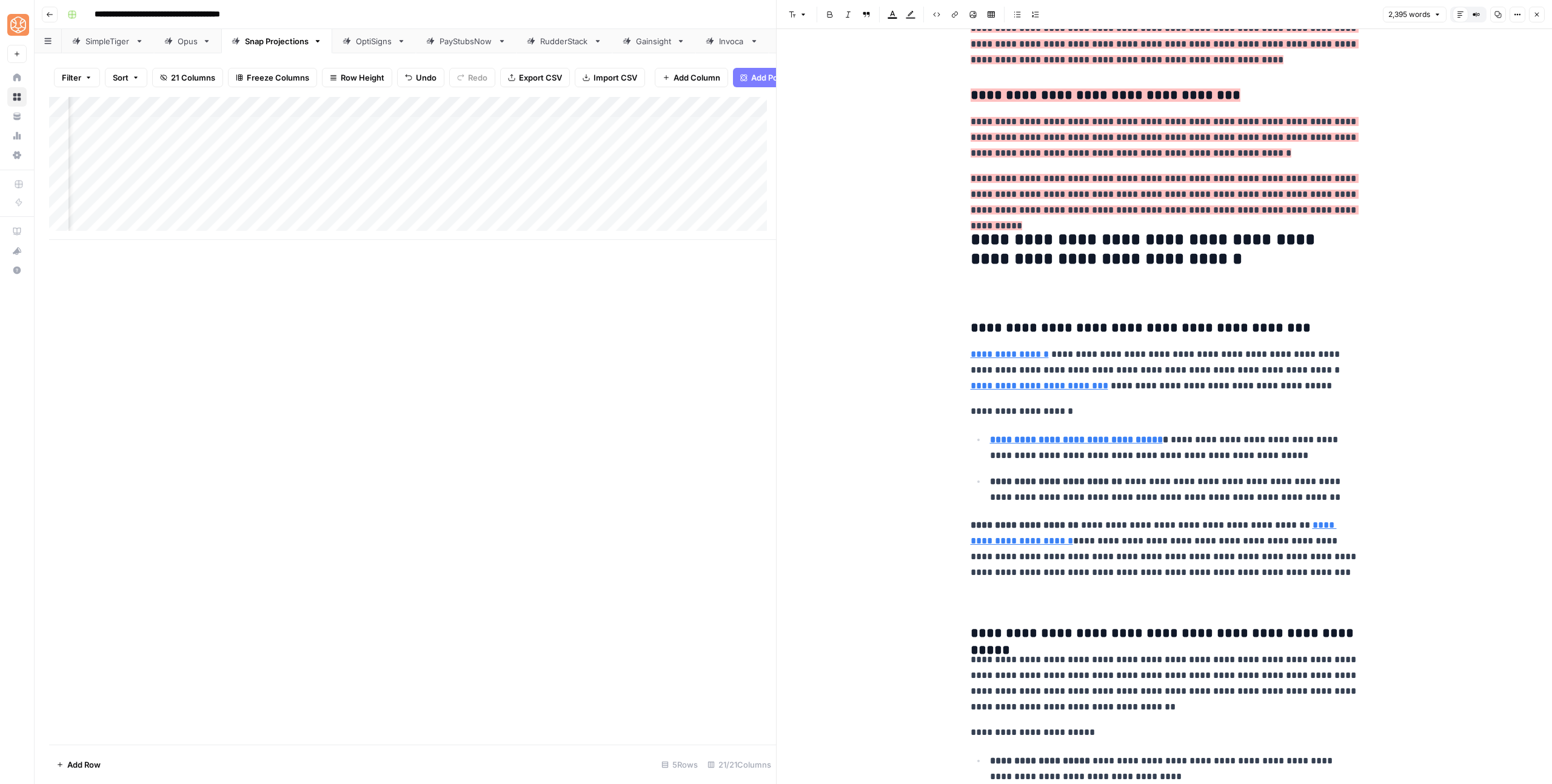 scroll, scrollTop: 914, scrollLeft: 0, axis: vertical 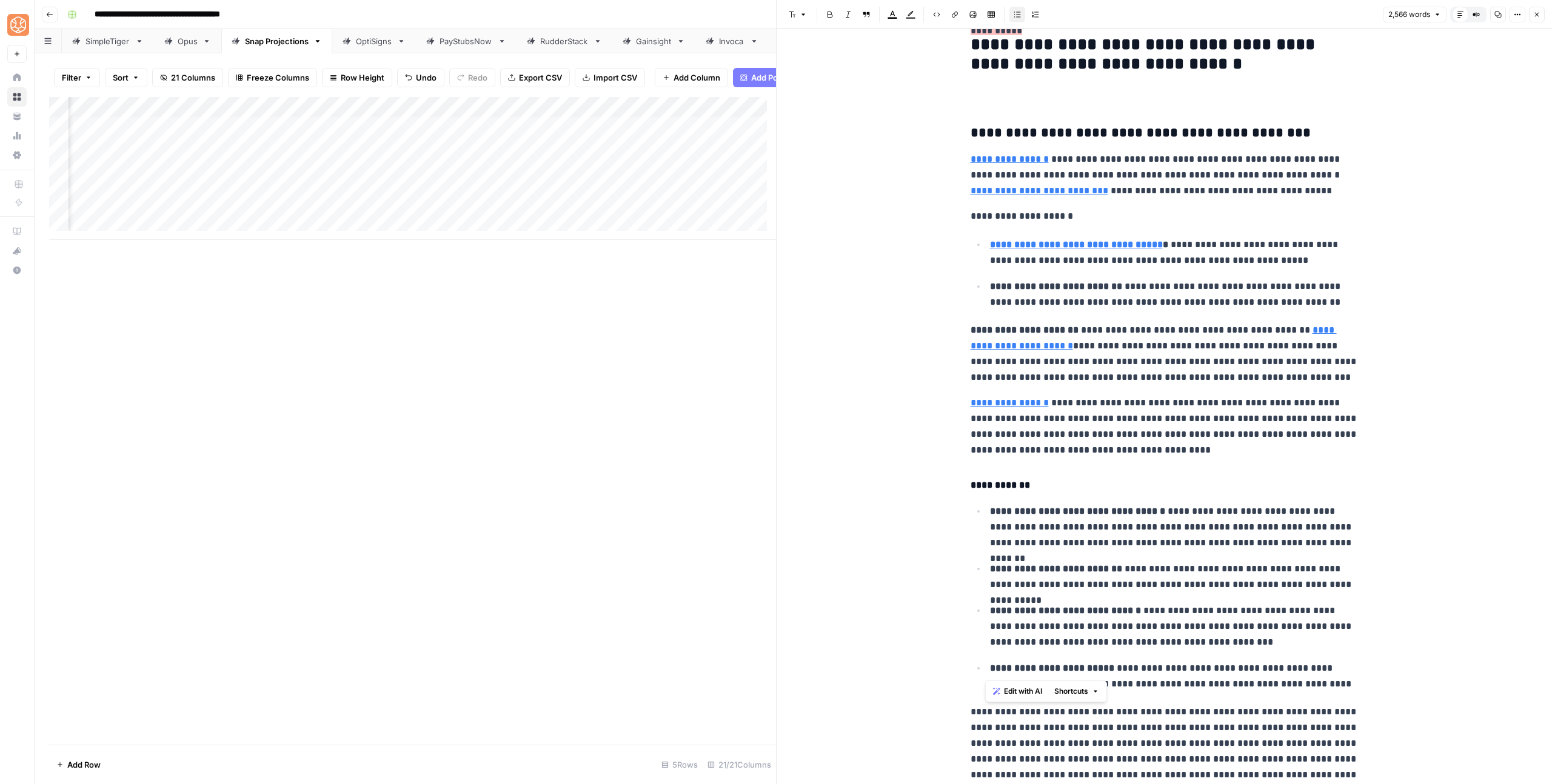 drag, startPoint x: 1363, startPoint y: 688, endPoint x: 986, endPoint y: 615, distance: 384 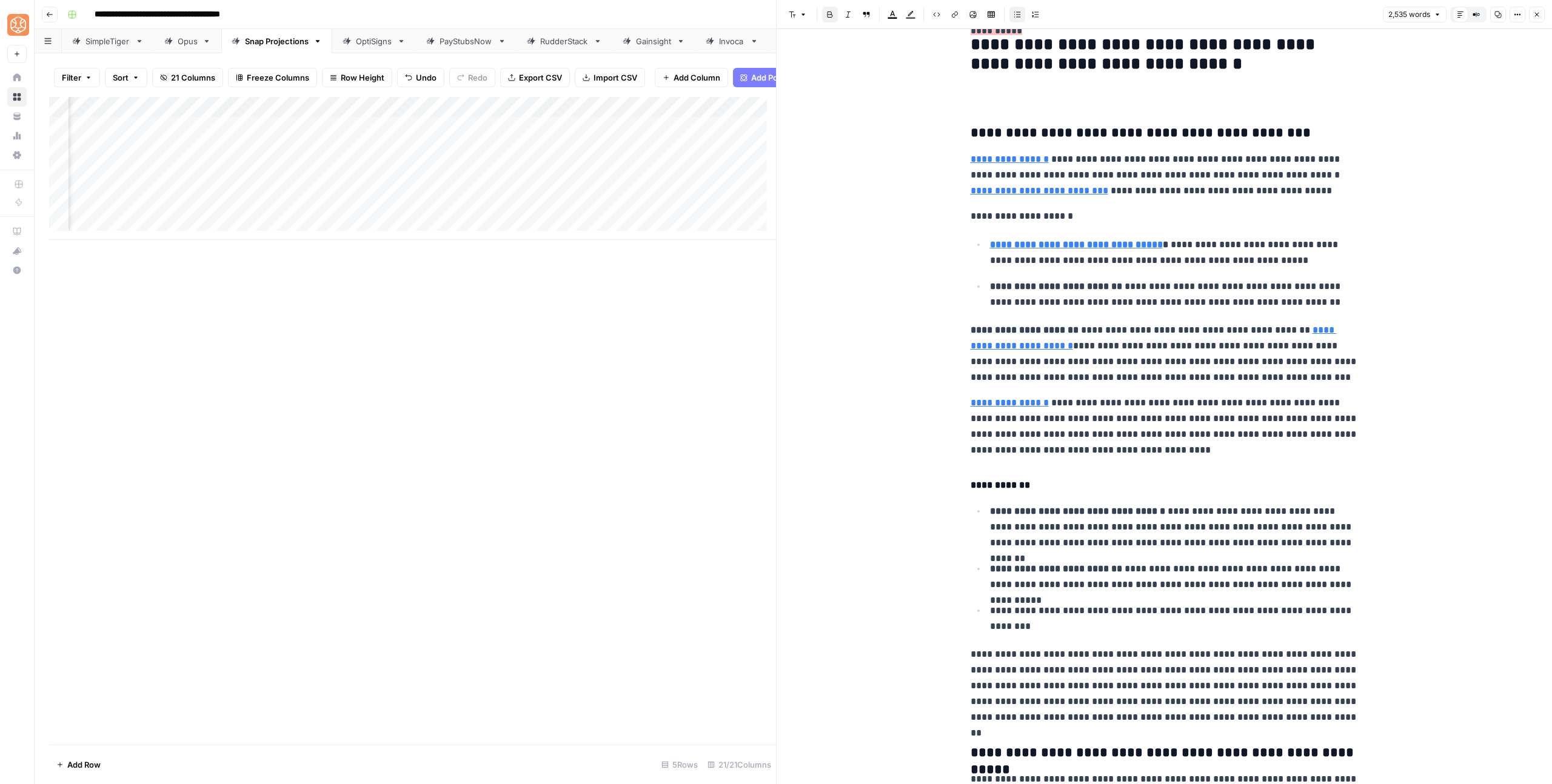 click on "**********" at bounding box center [1174, 294] 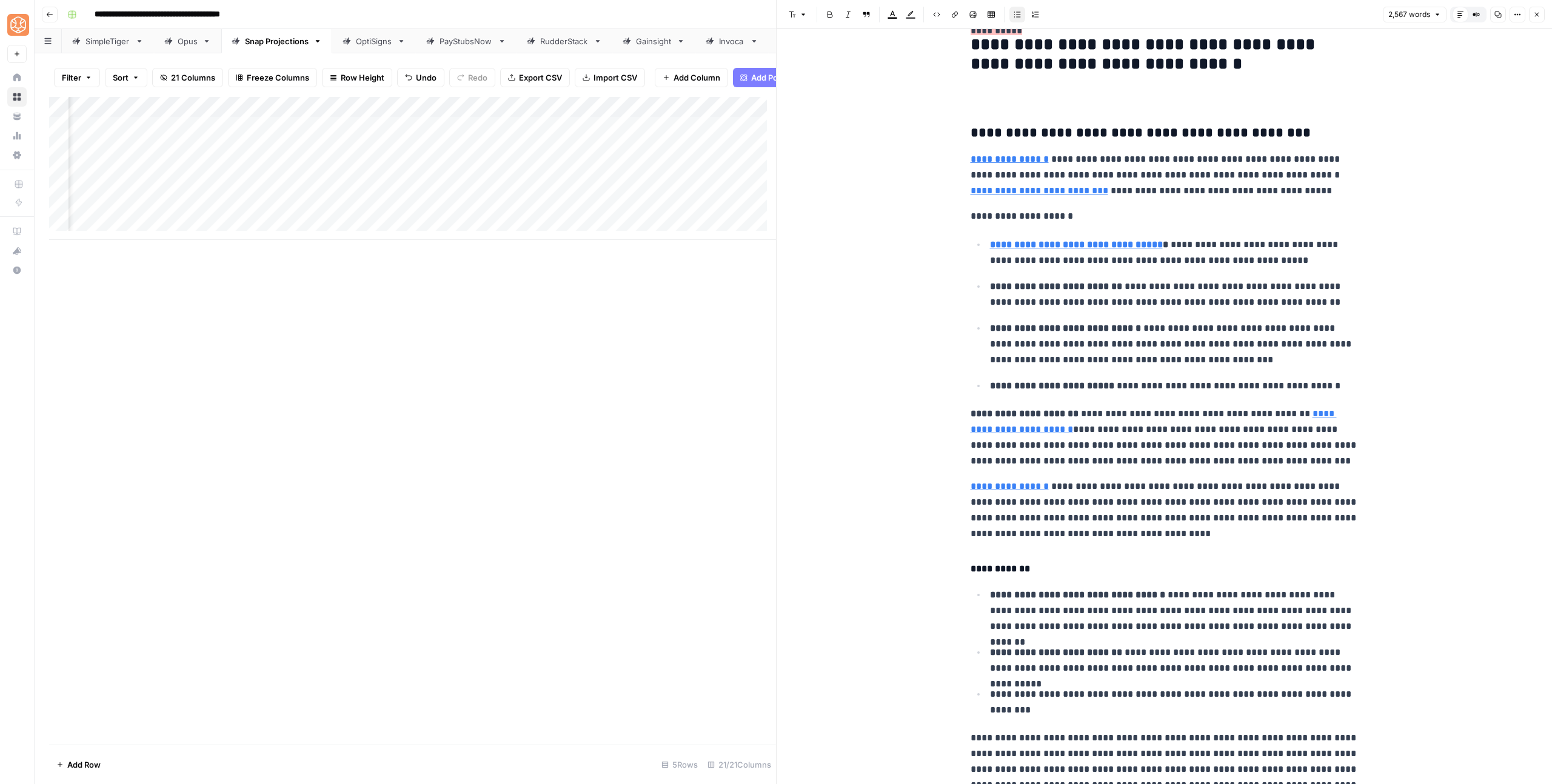 click on "**********" at bounding box center [1077, 594] 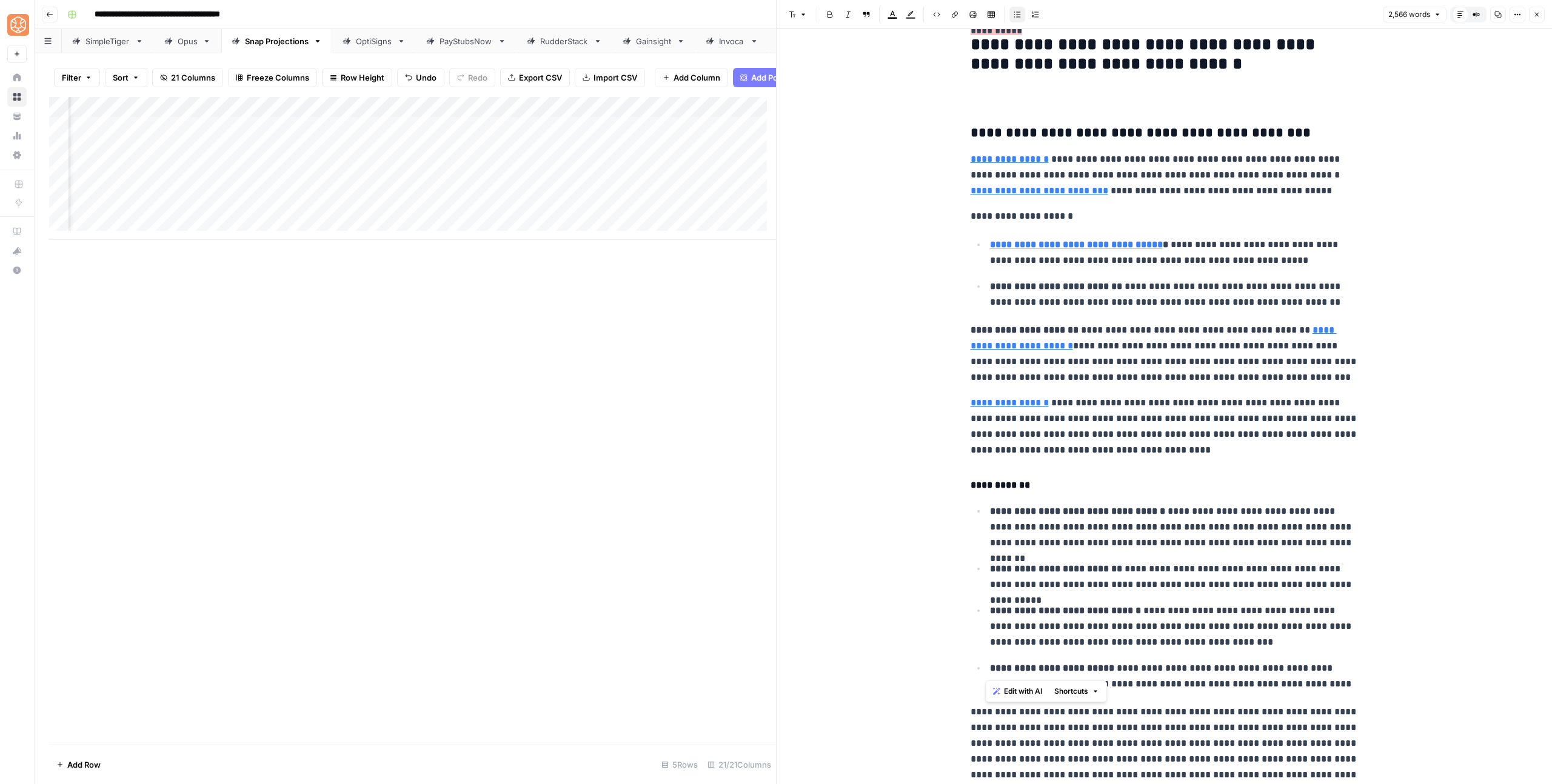 click on "**********" at bounding box center [1174, 626] 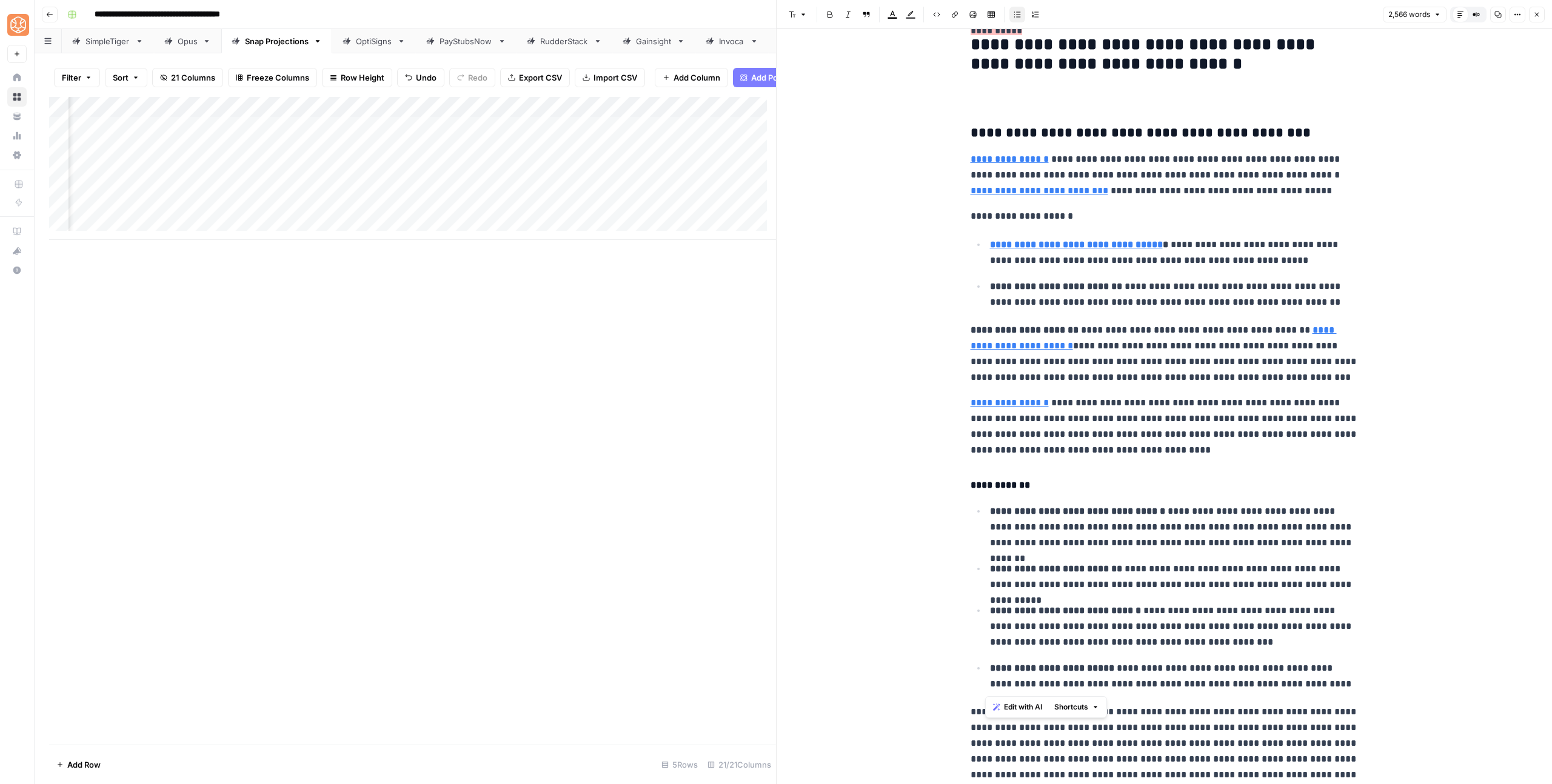 drag, startPoint x: 1295, startPoint y: 680, endPoint x: 985, endPoint y: 615, distance: 316.74122 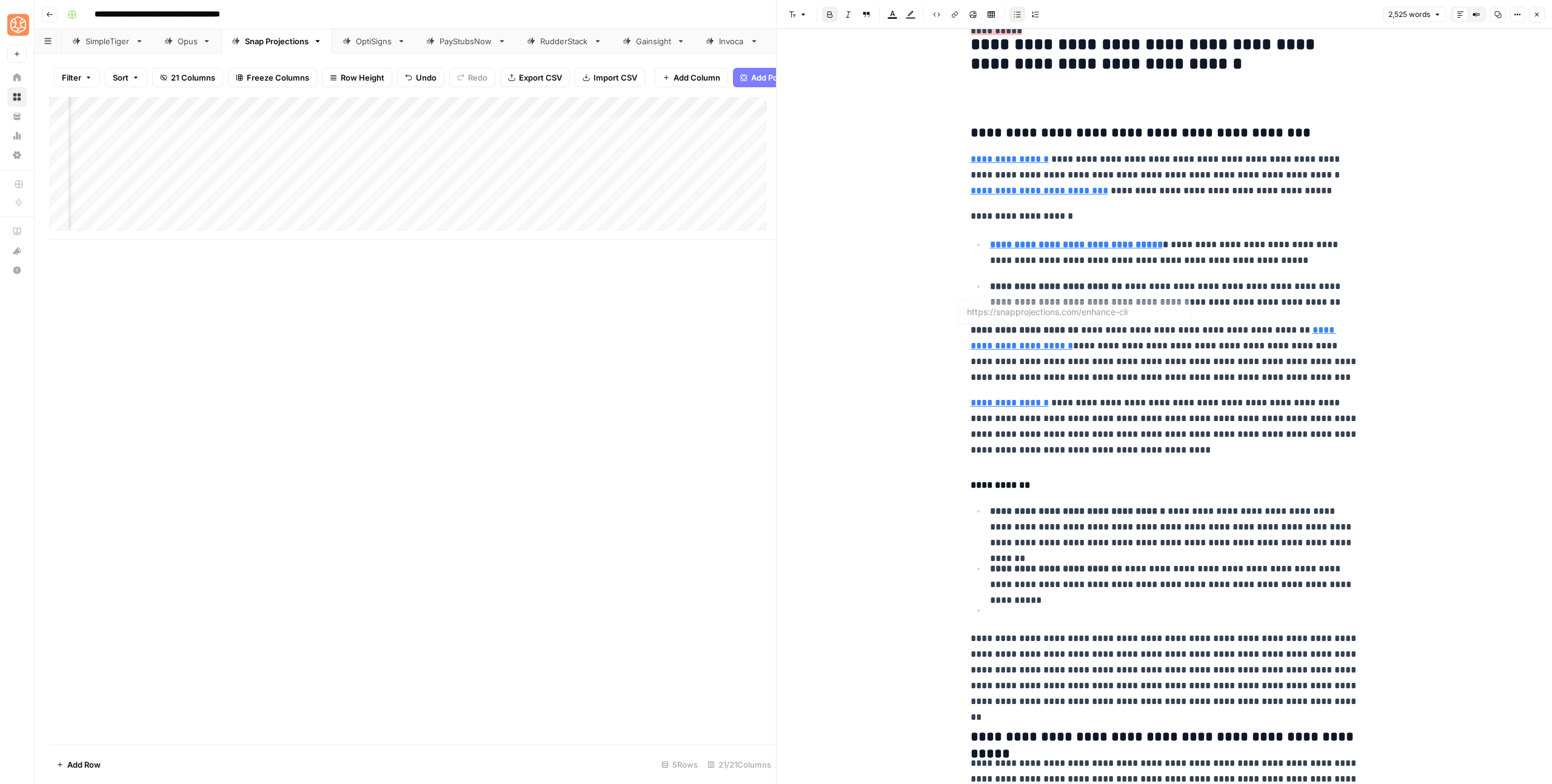 click on "**********" at bounding box center [1174, 294] 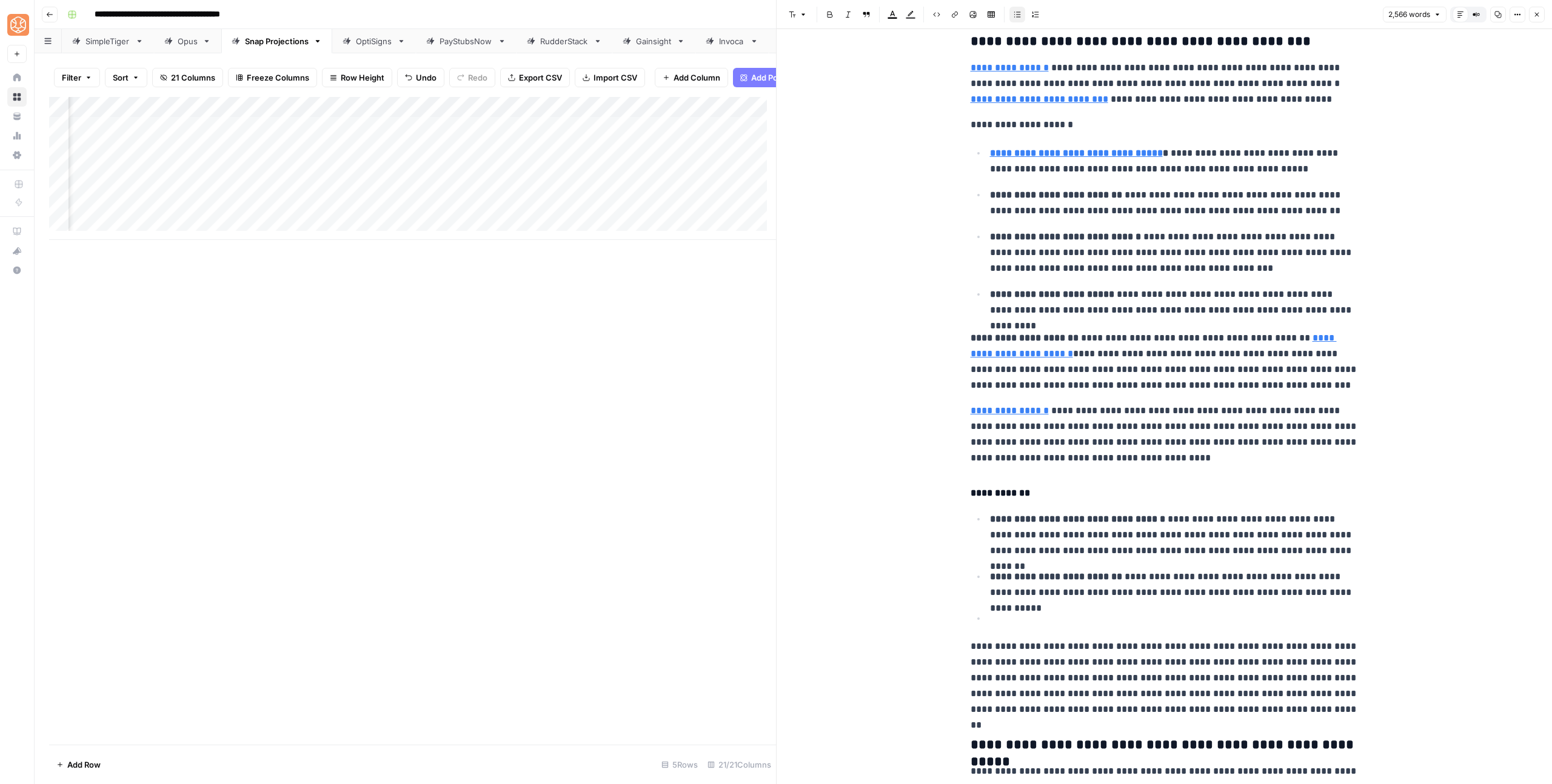 scroll, scrollTop: 1018, scrollLeft: 0, axis: vertical 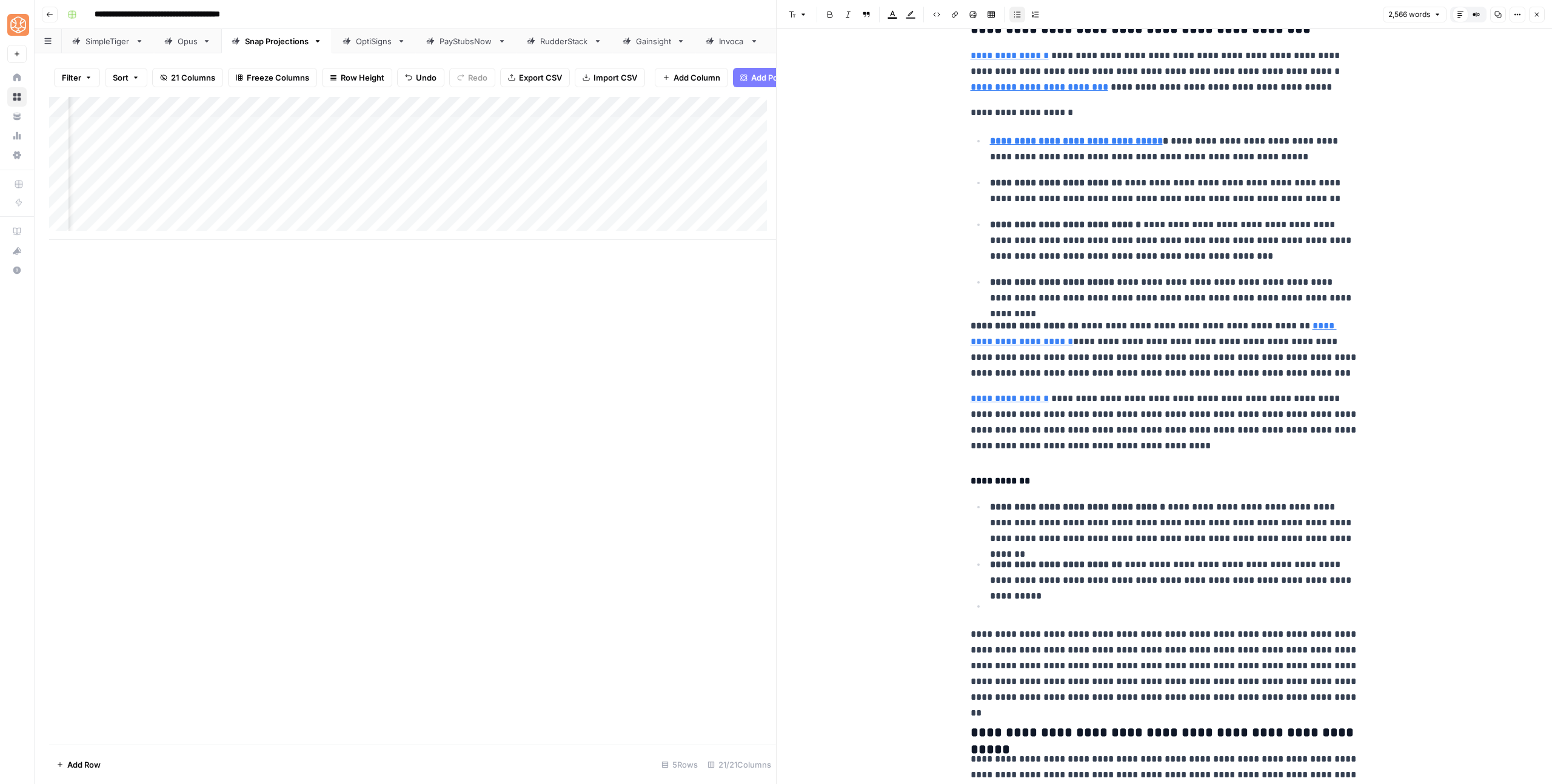 click on "**********" at bounding box center [1056, 564] 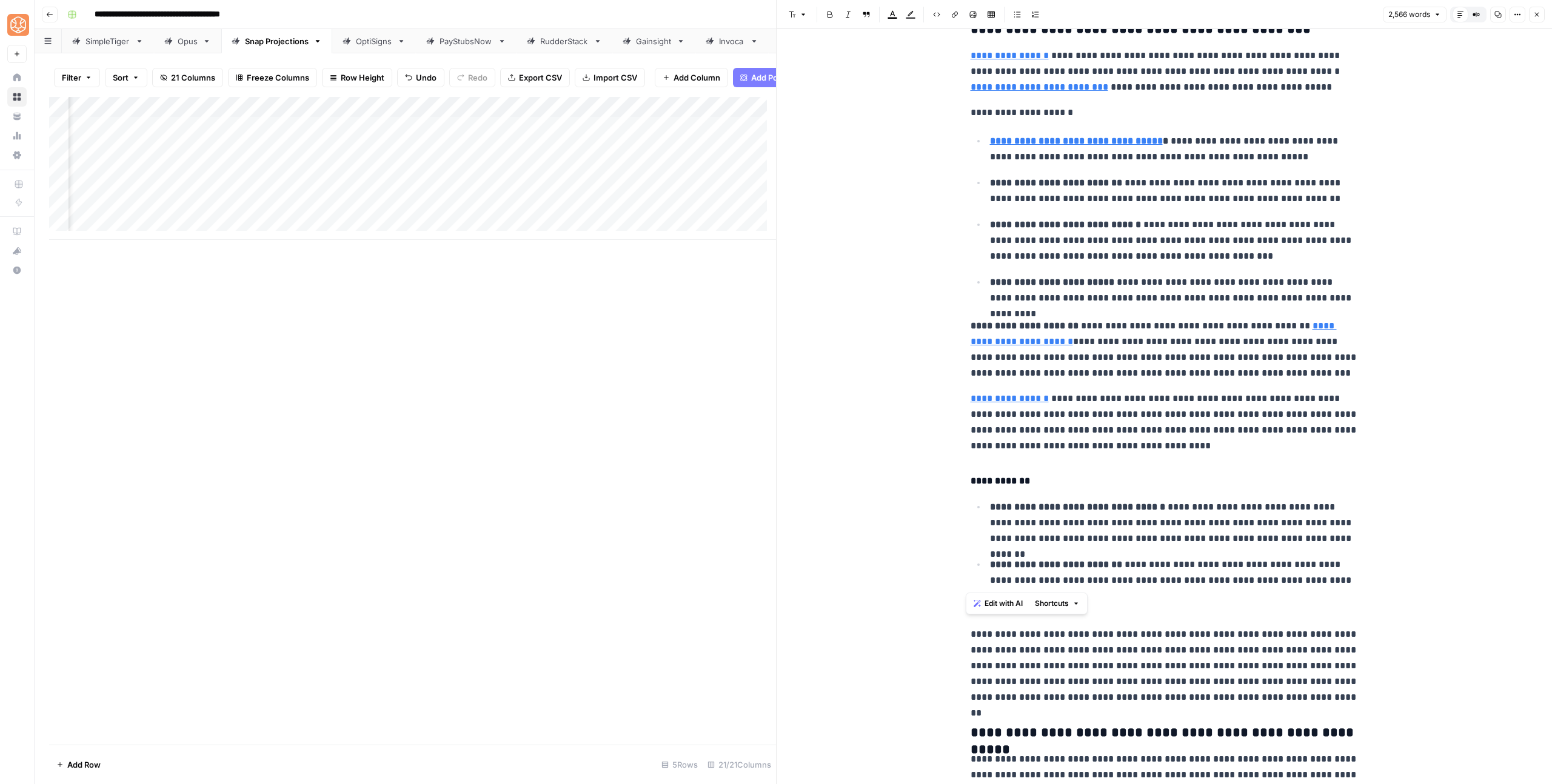 drag, startPoint x: 1068, startPoint y: 542, endPoint x: 957, endPoint y: 487, distance: 123.879 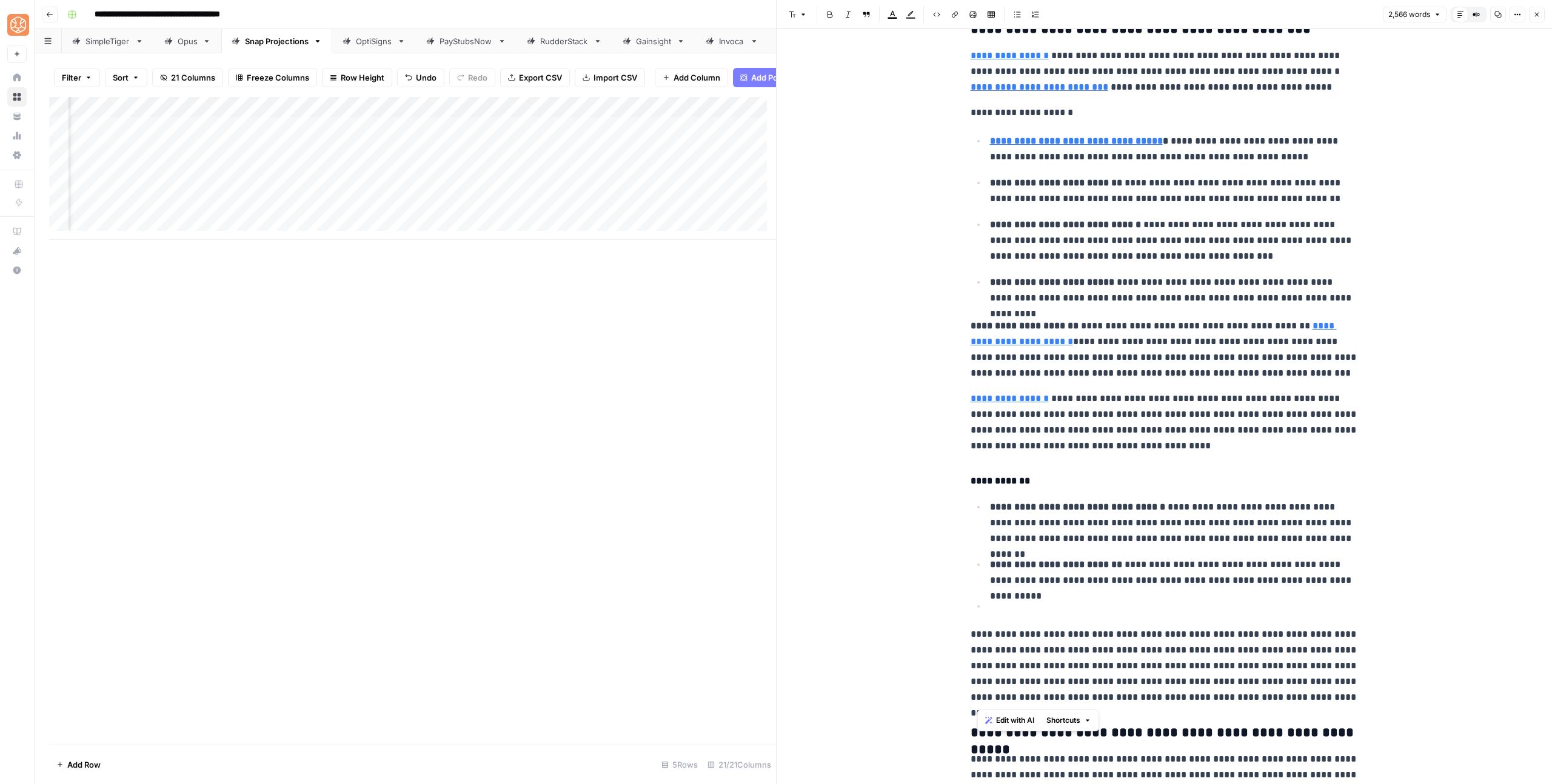 drag, startPoint x: 1335, startPoint y: 704, endPoint x: 969, endPoint y: 484, distance: 427.03161 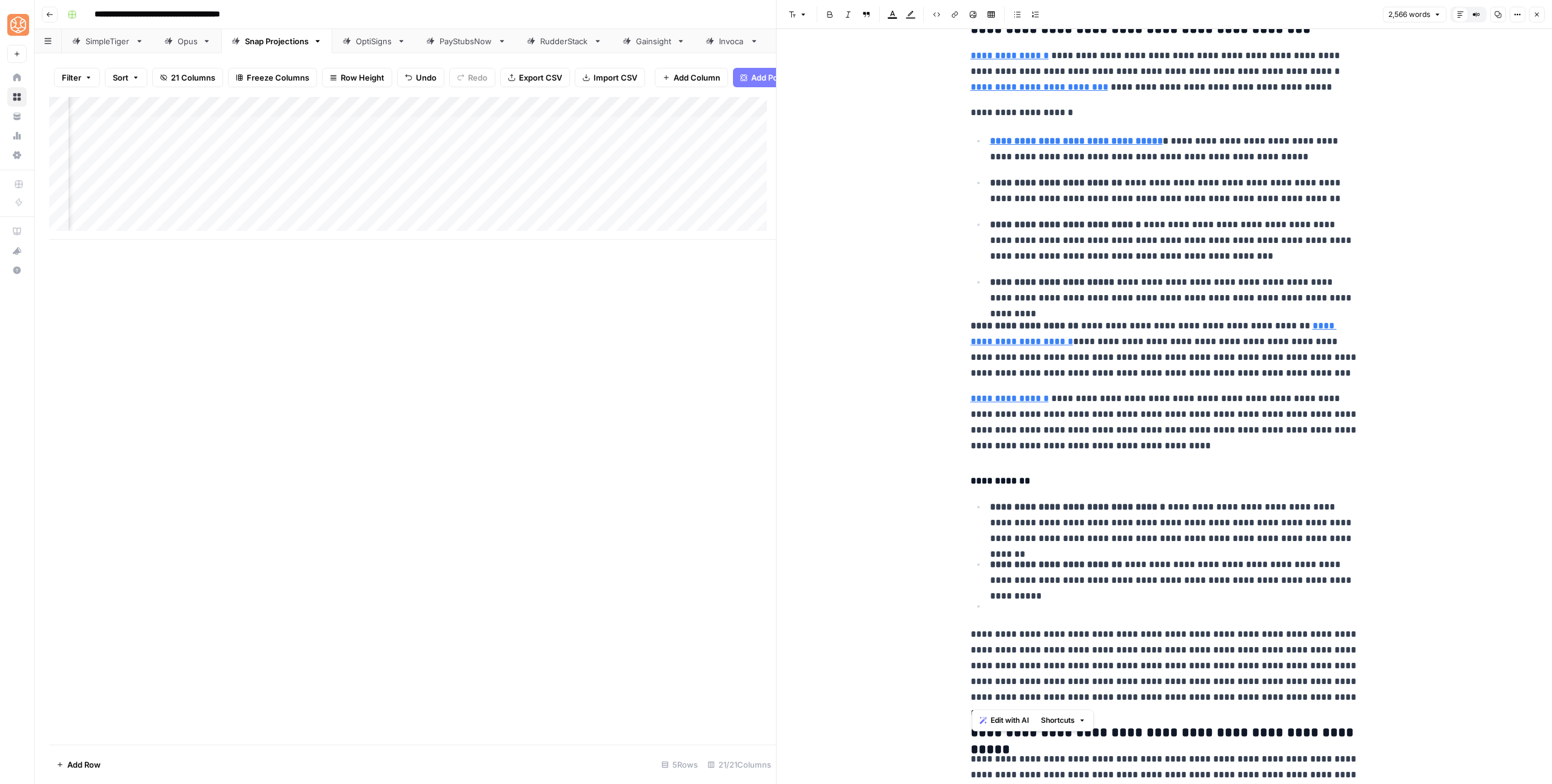type 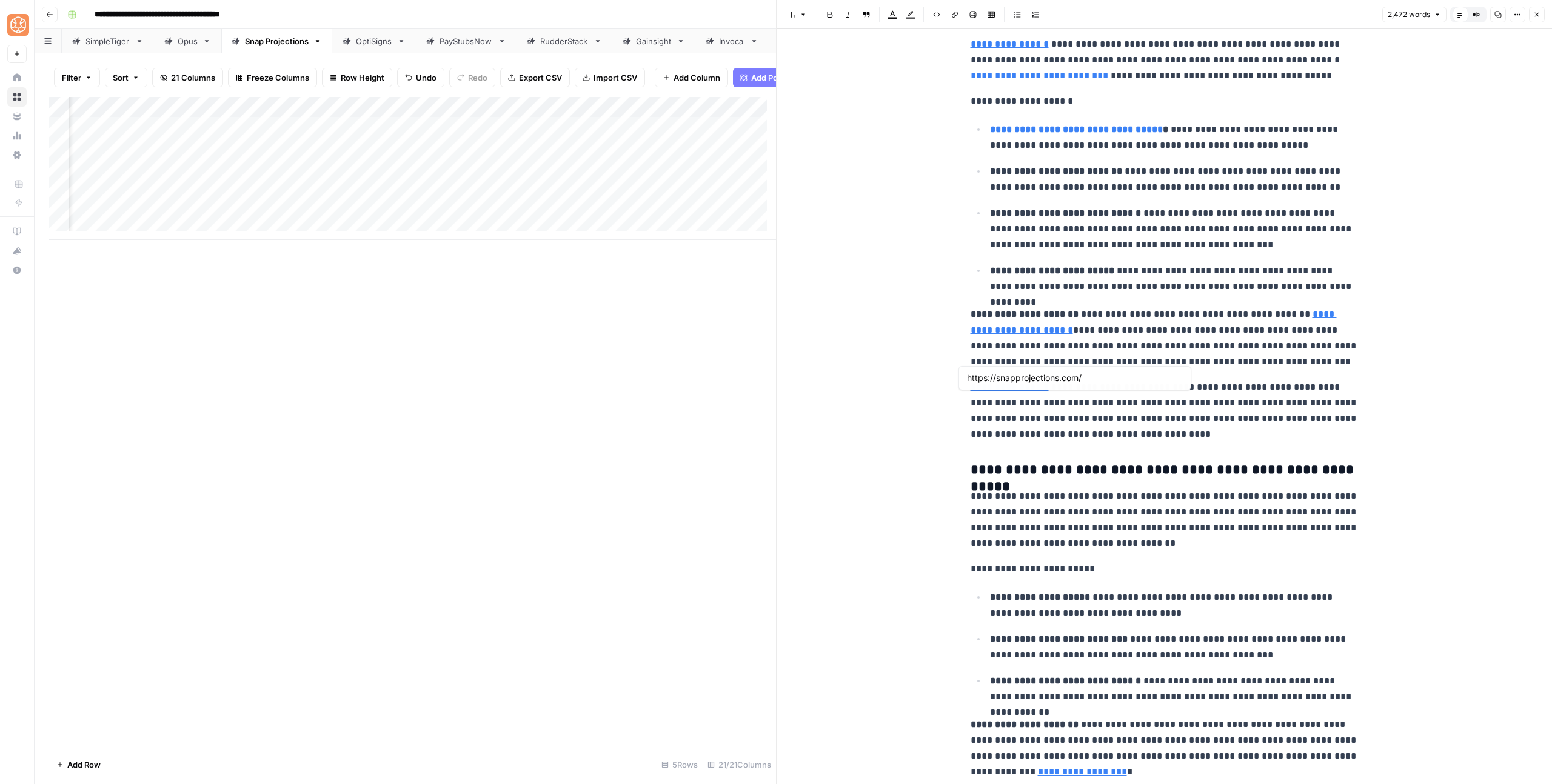 scroll, scrollTop: 1109, scrollLeft: 0, axis: vertical 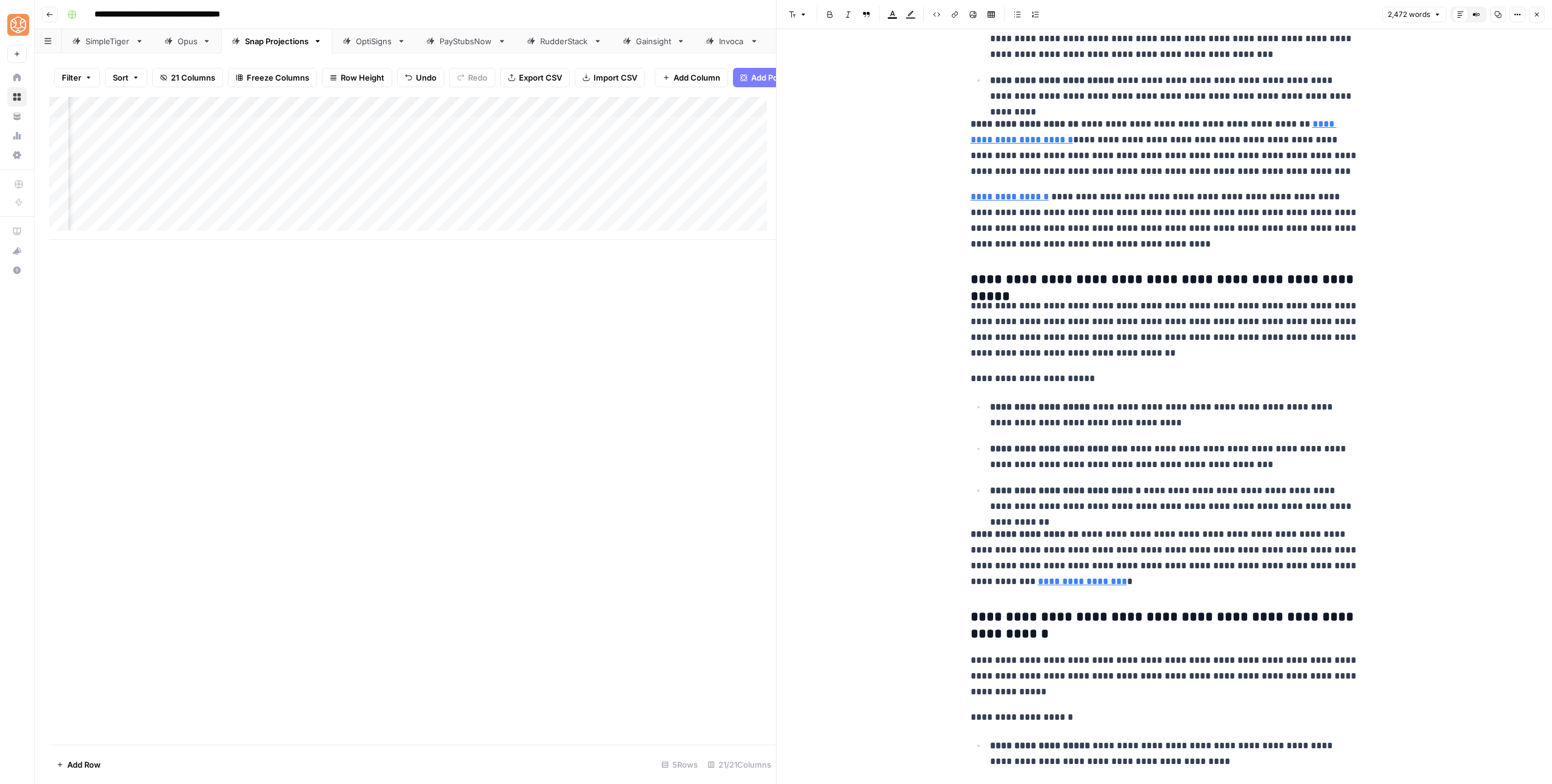 click on "**********" at bounding box center [1165, 558] 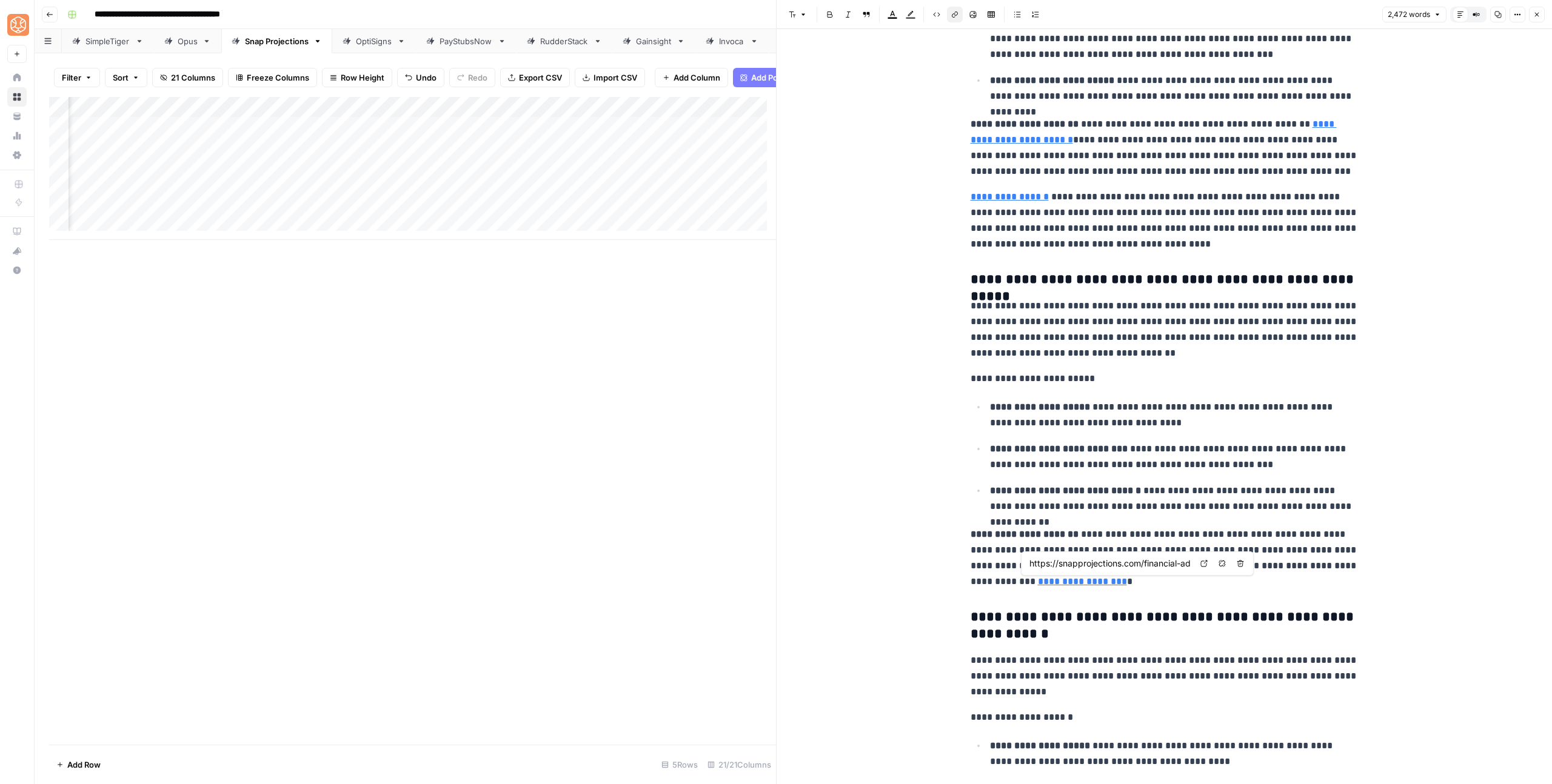 click on "**********" at bounding box center (1082, 581) 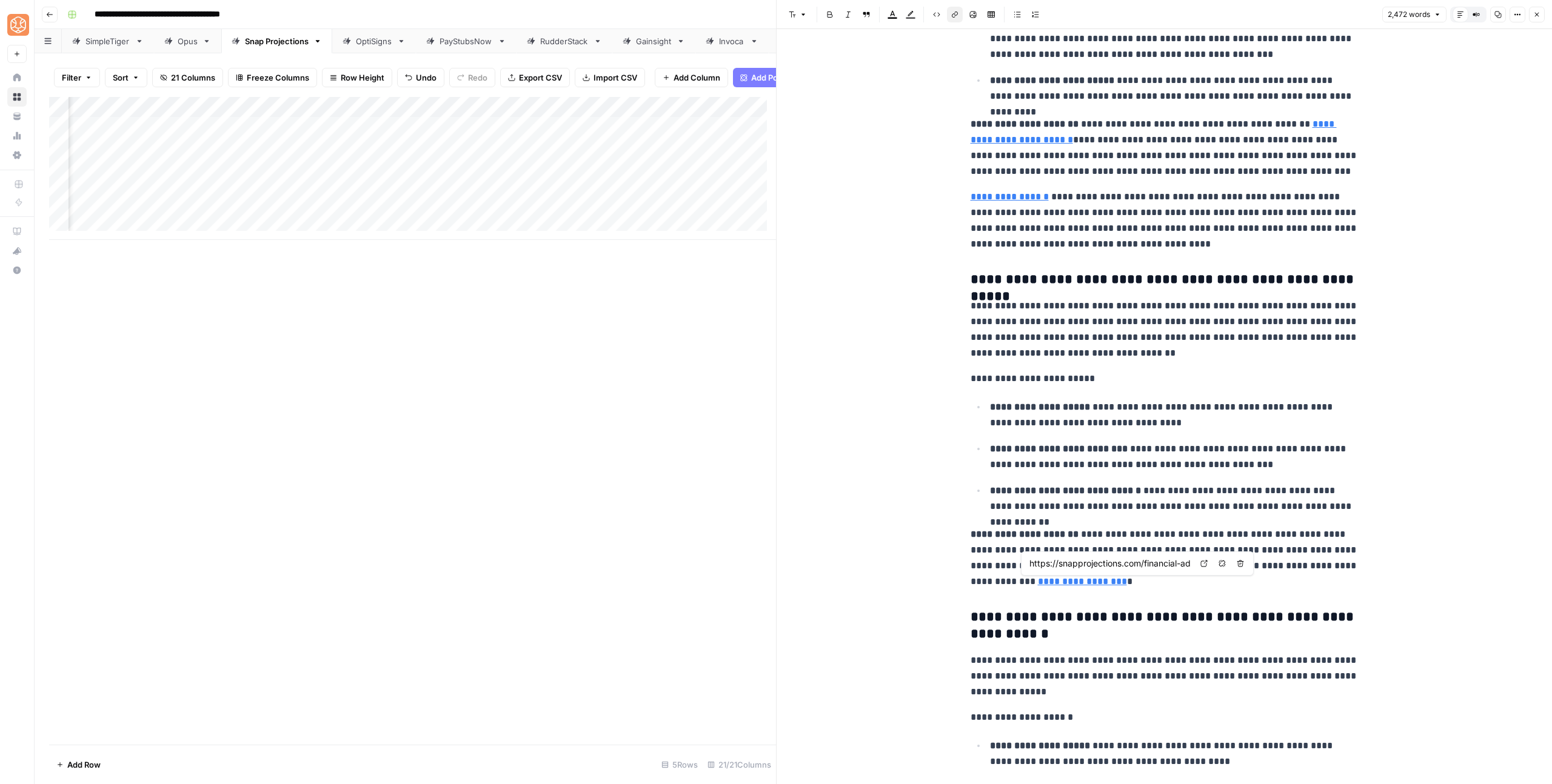 click on "**********" at bounding box center (1165, 676) 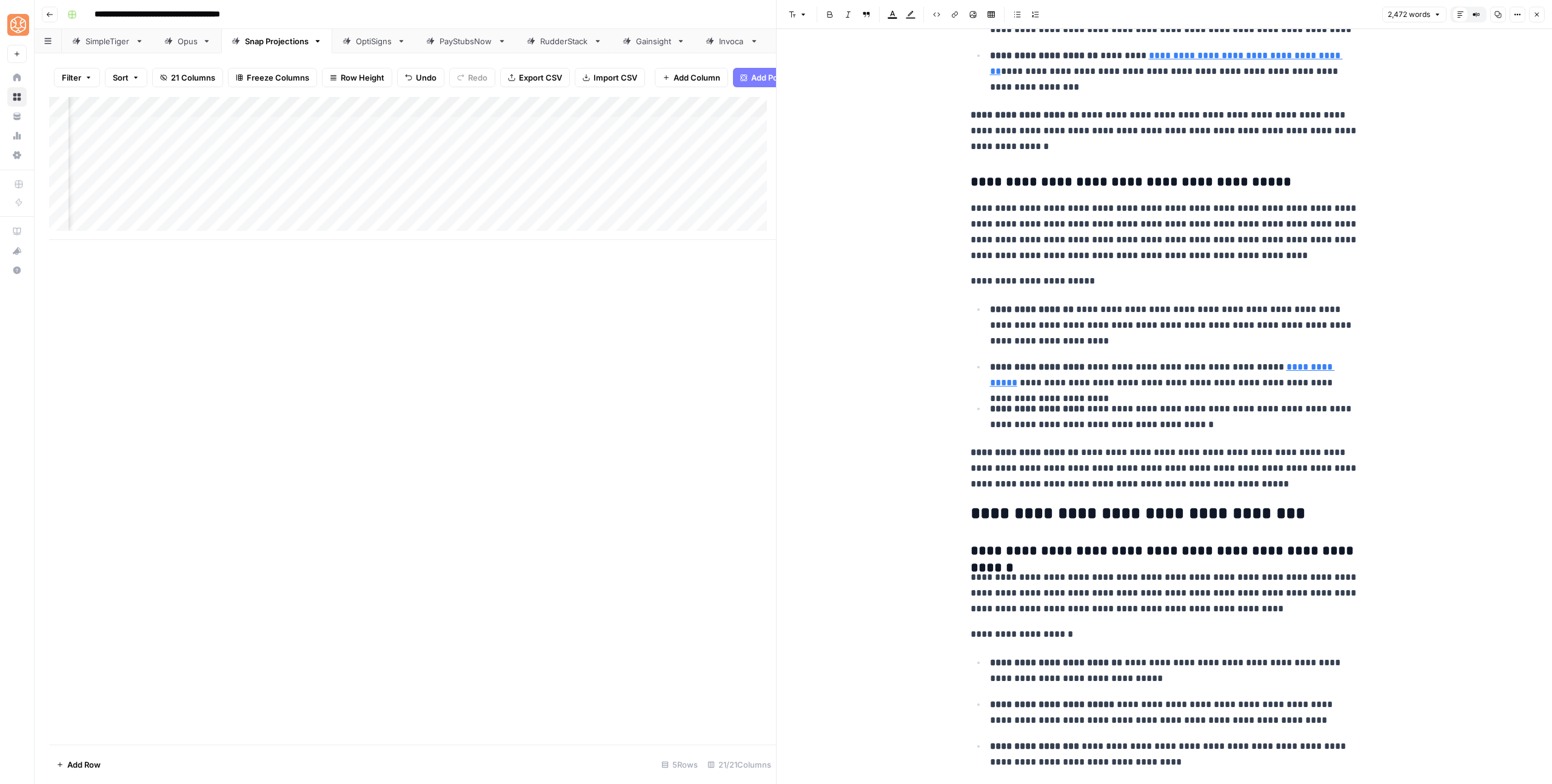 scroll, scrollTop: 1999, scrollLeft: 0, axis: vertical 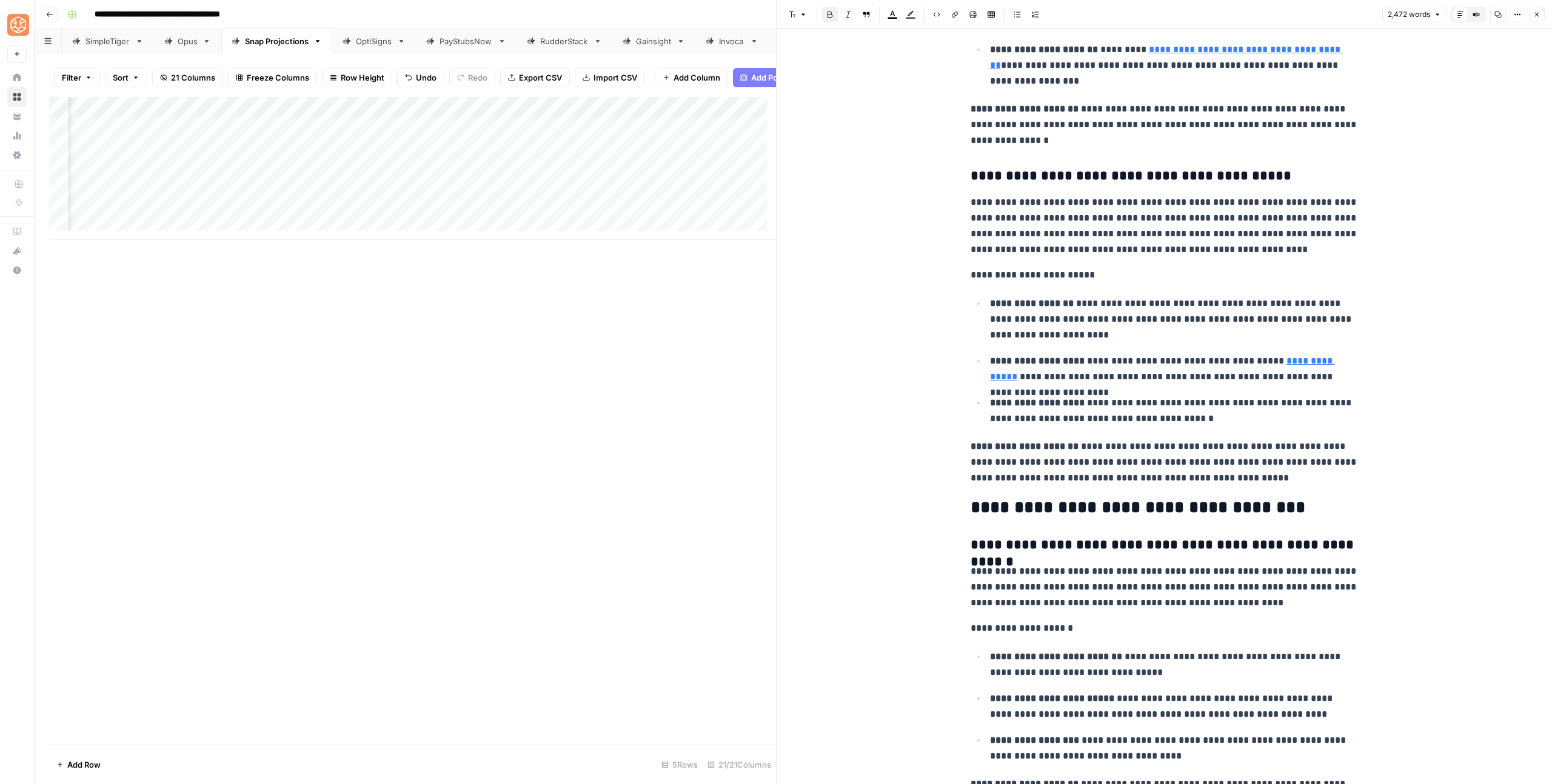 click on "**********" at bounding box center (1138, 507) 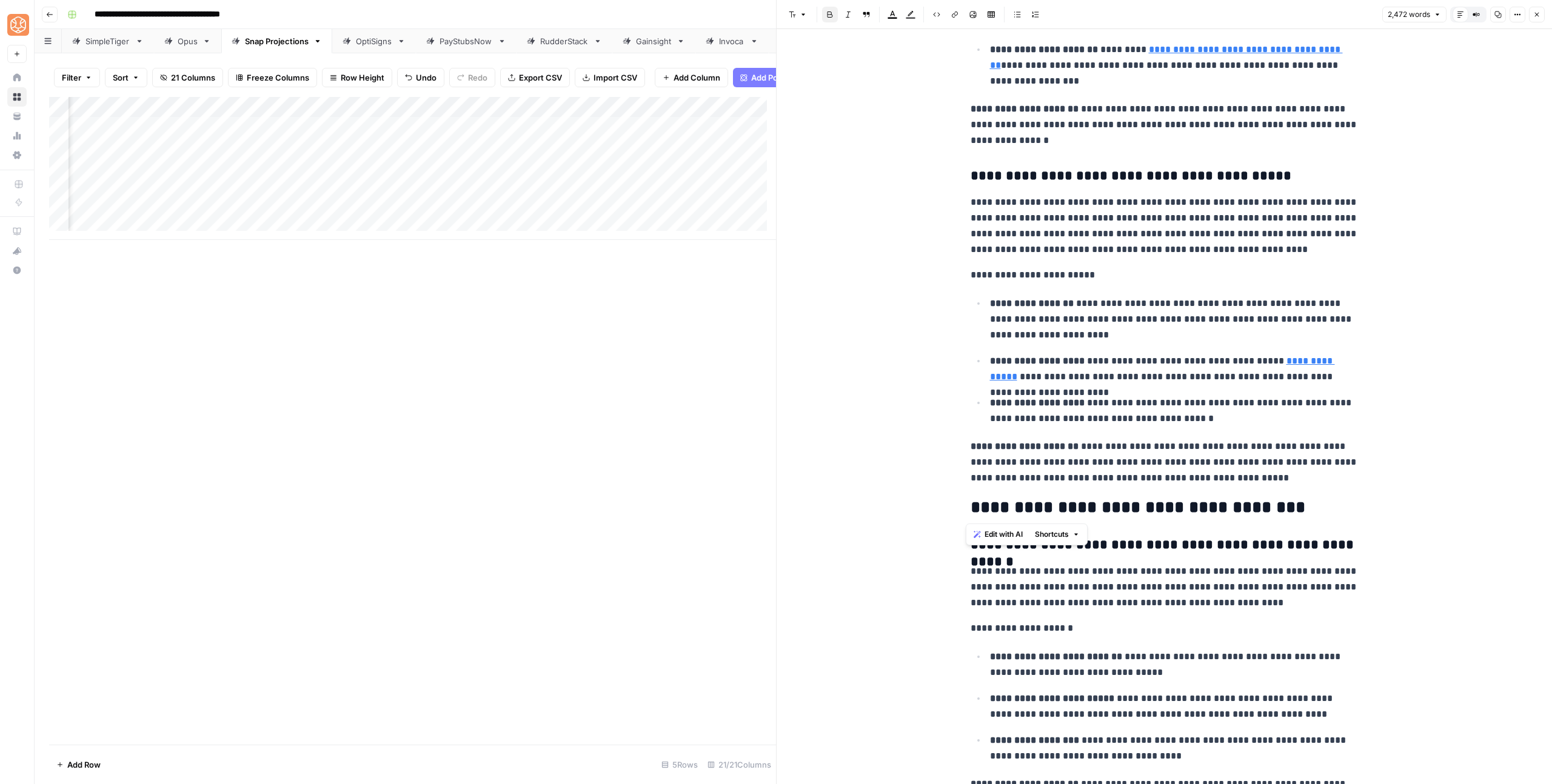 click on "**********" at bounding box center (1138, 507) 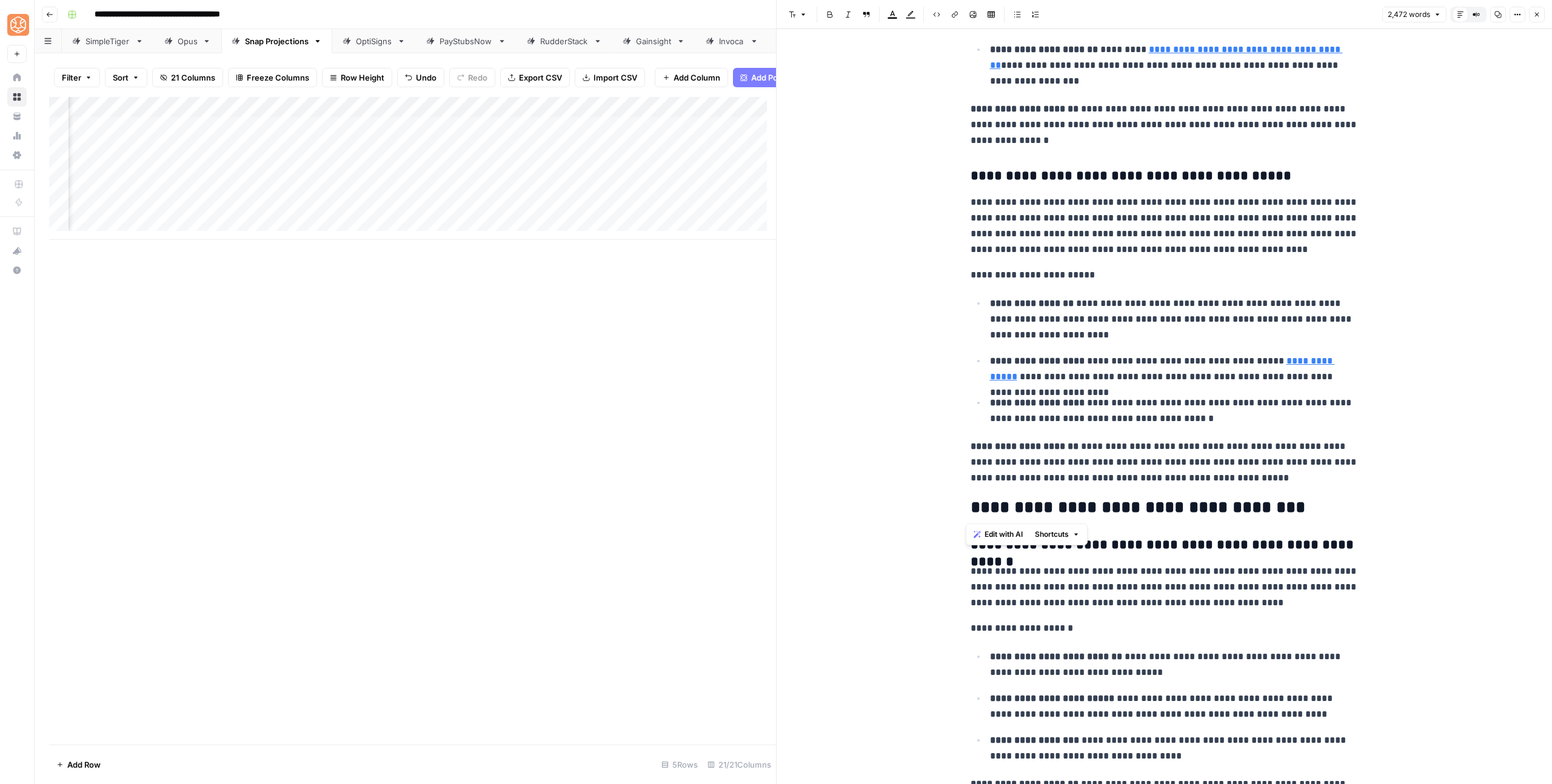 click on "**********" at bounding box center (1165, 508) 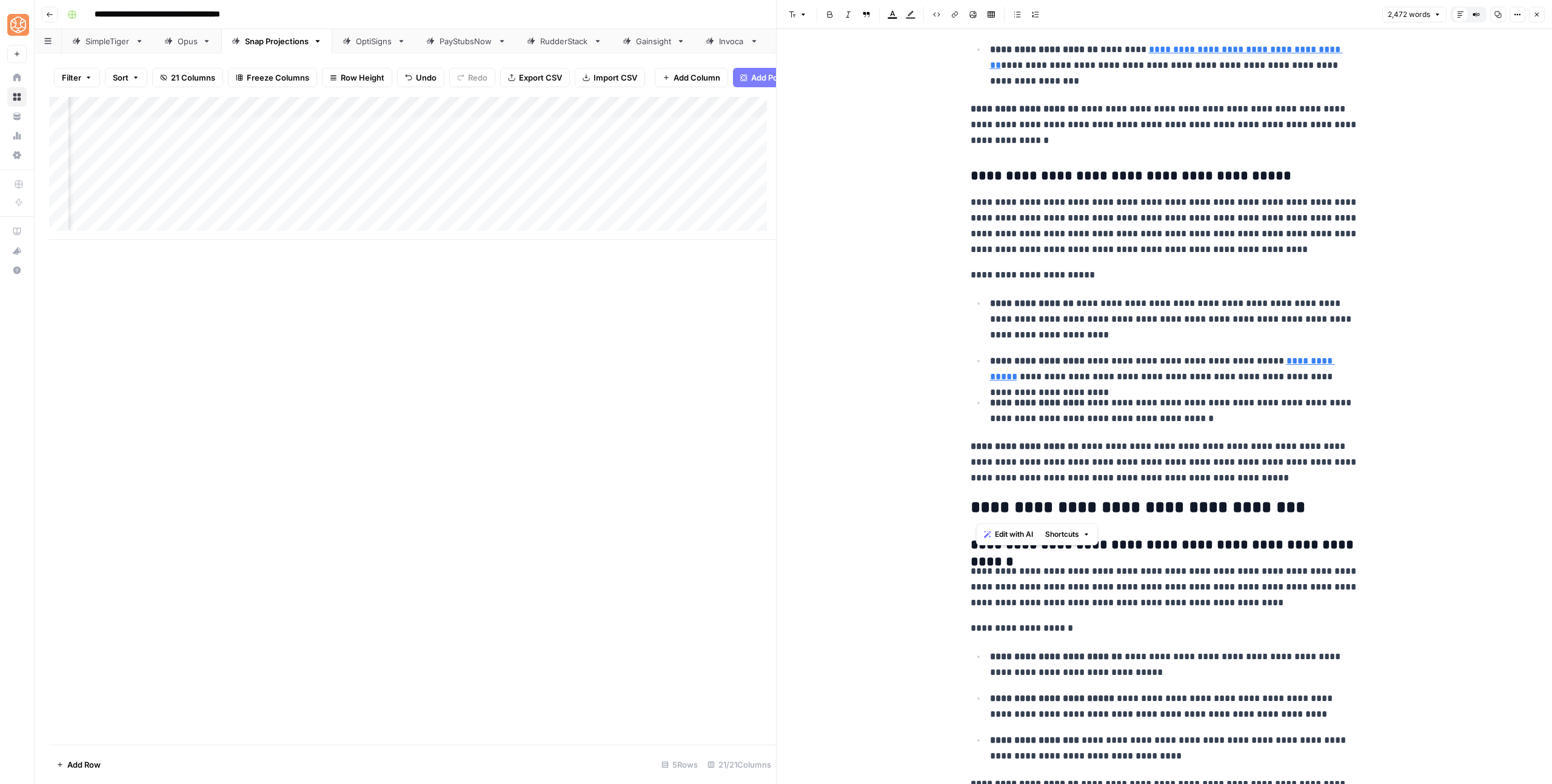 drag, startPoint x: 1302, startPoint y: 506, endPoint x: 946, endPoint y: 504, distance: 356.0056 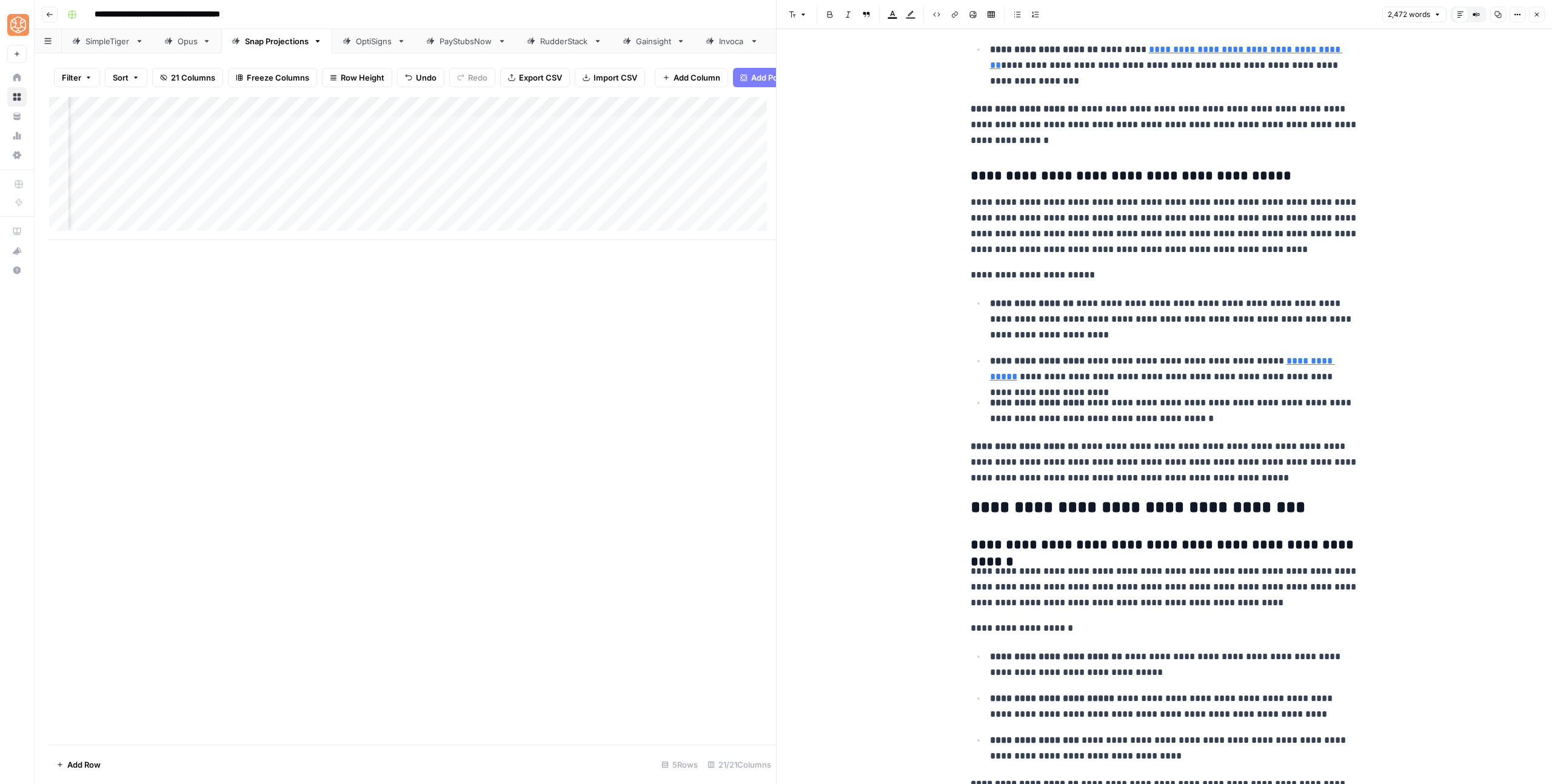 click 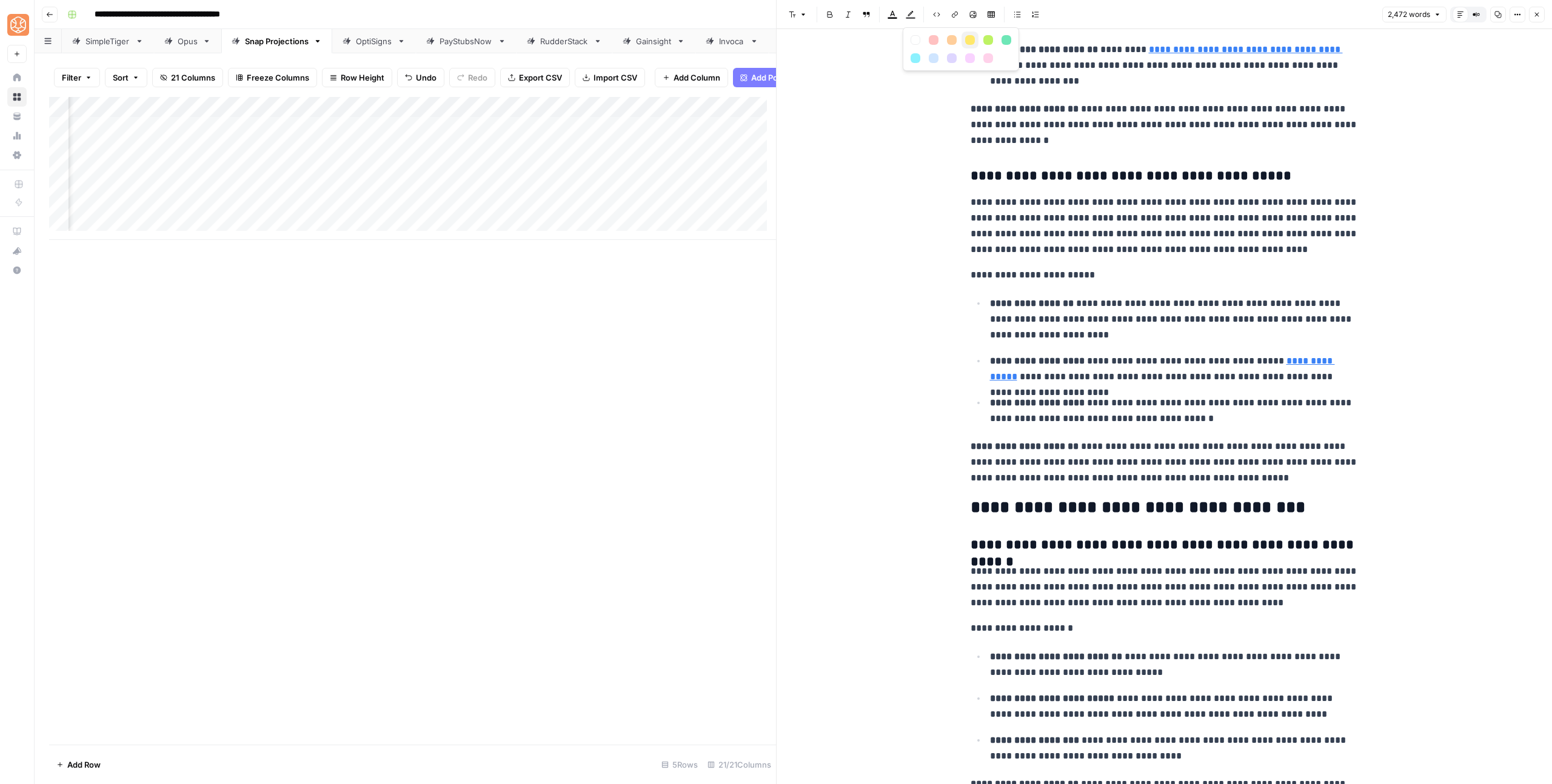 click at bounding box center (970, 40) 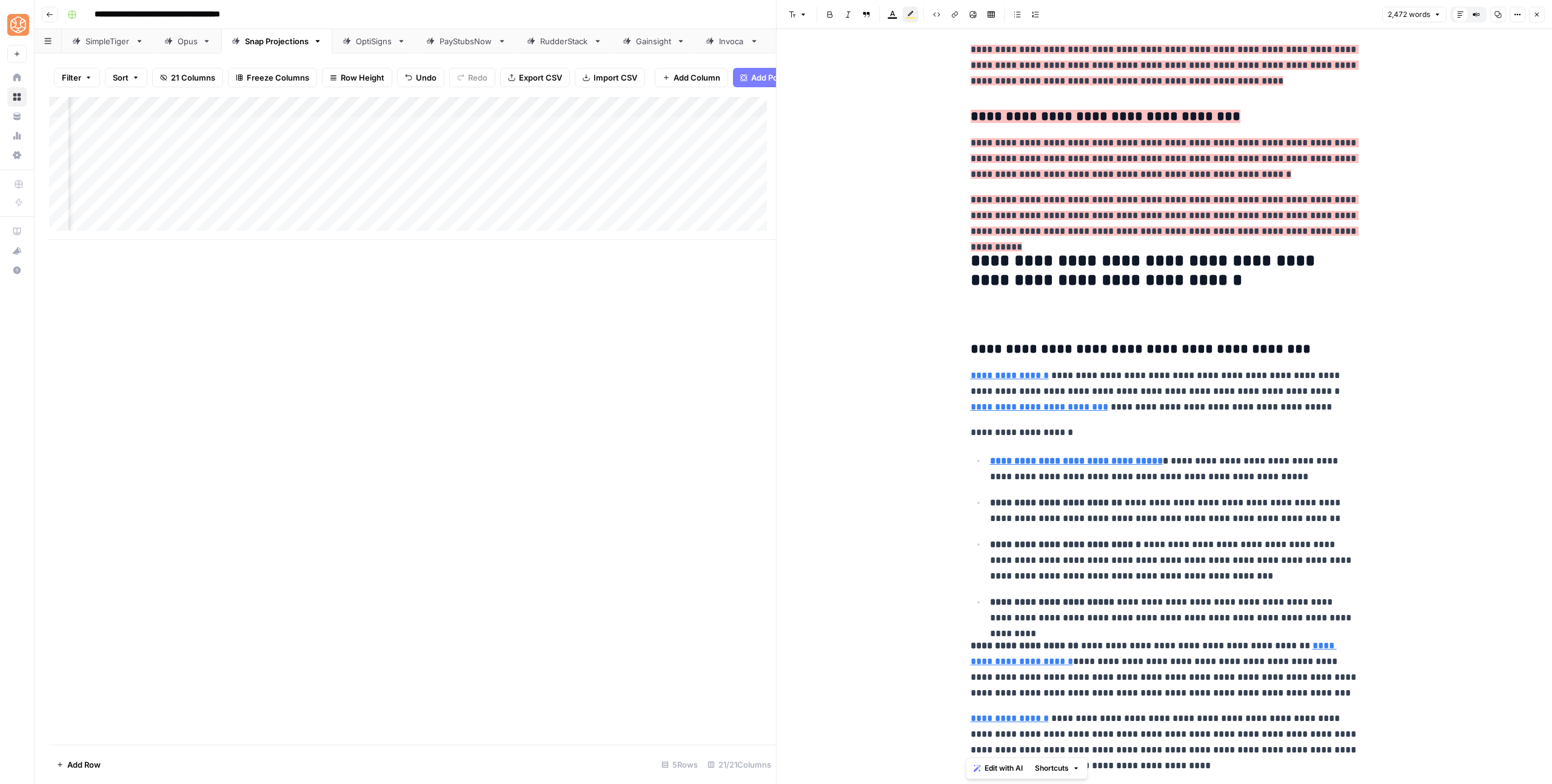 scroll, scrollTop: 684, scrollLeft: 0, axis: vertical 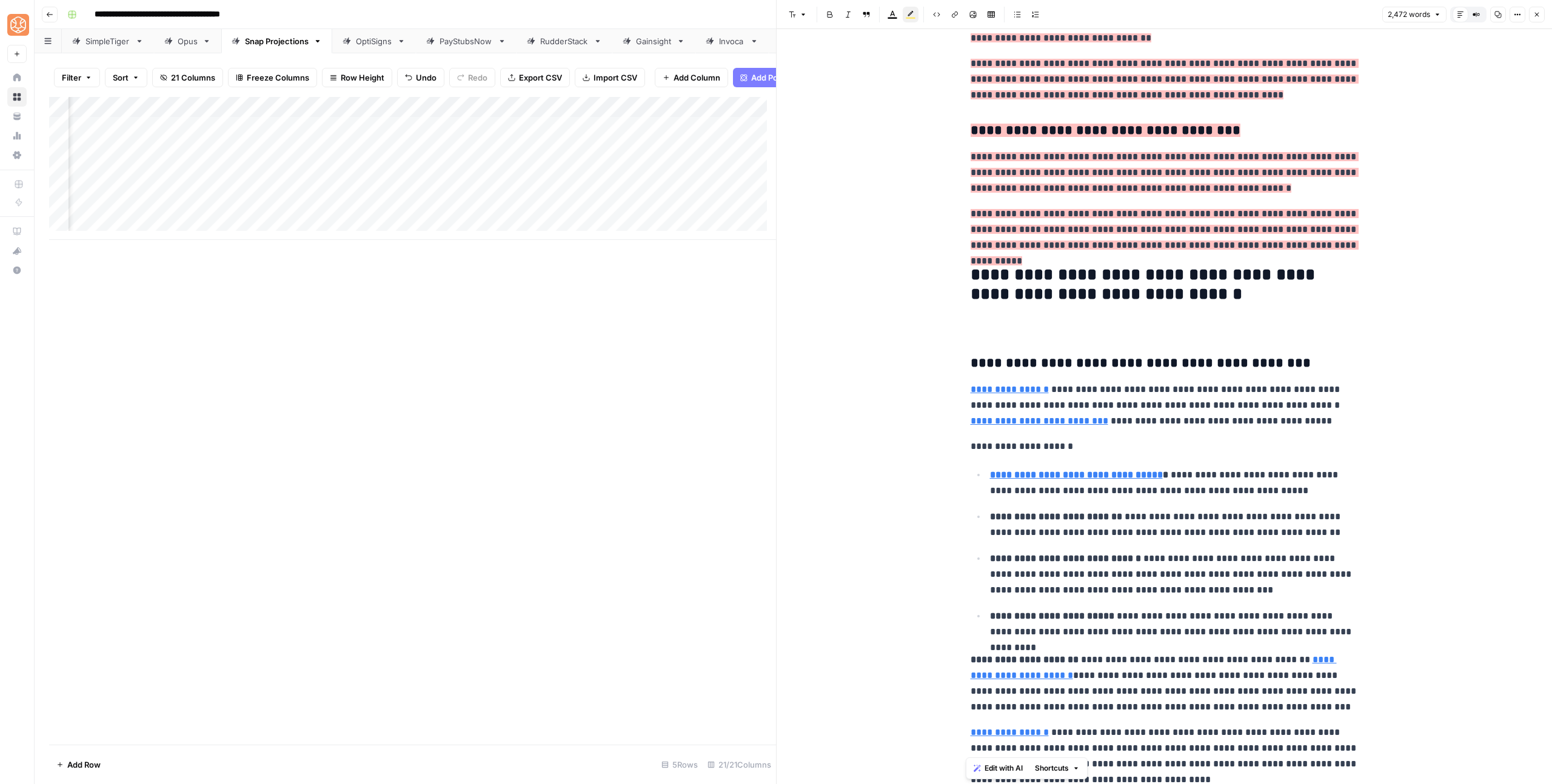 click at bounding box center [1165, 328] 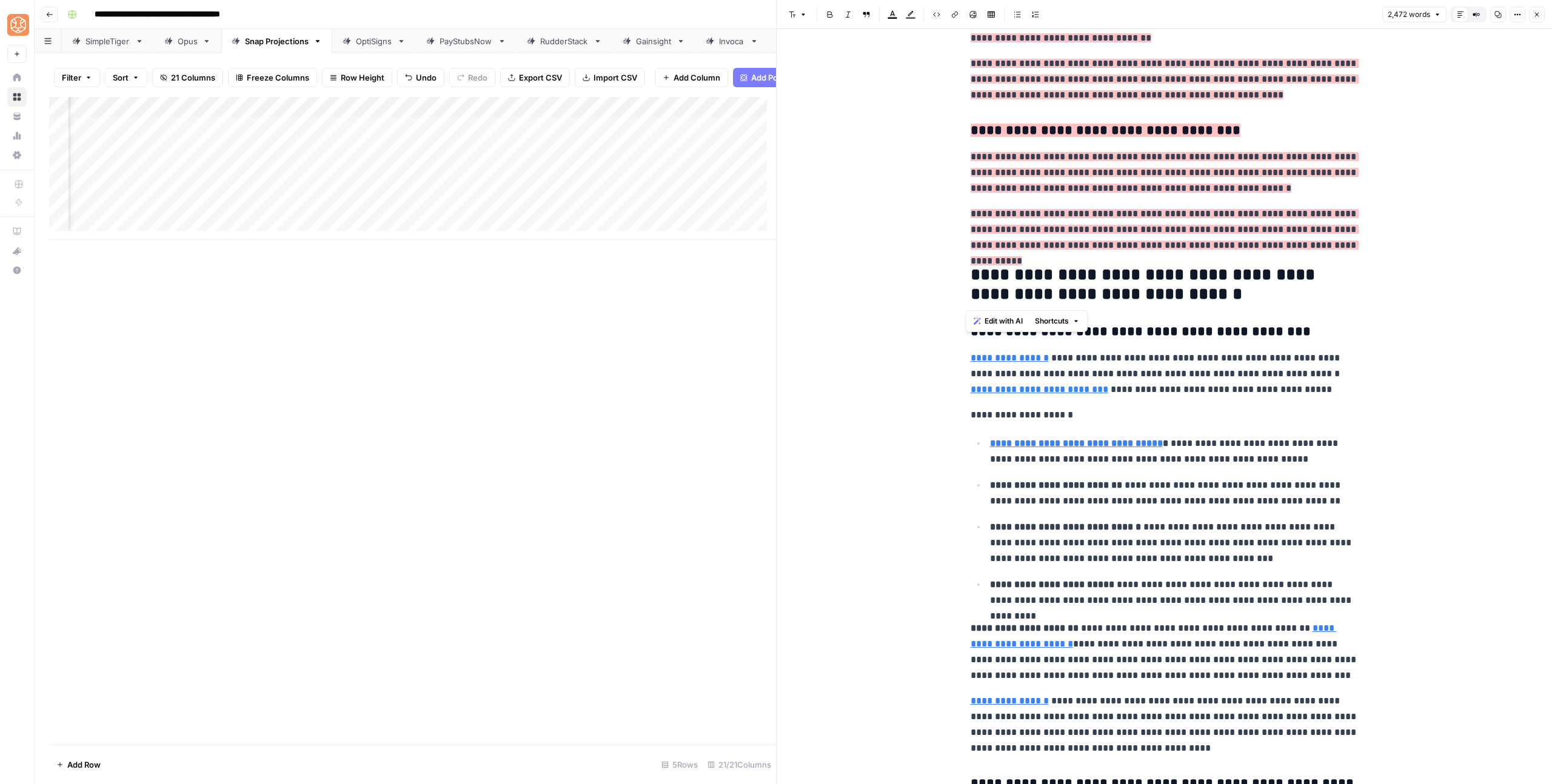 drag, startPoint x: 1180, startPoint y: 294, endPoint x: 957, endPoint y: 276, distance: 223.72528 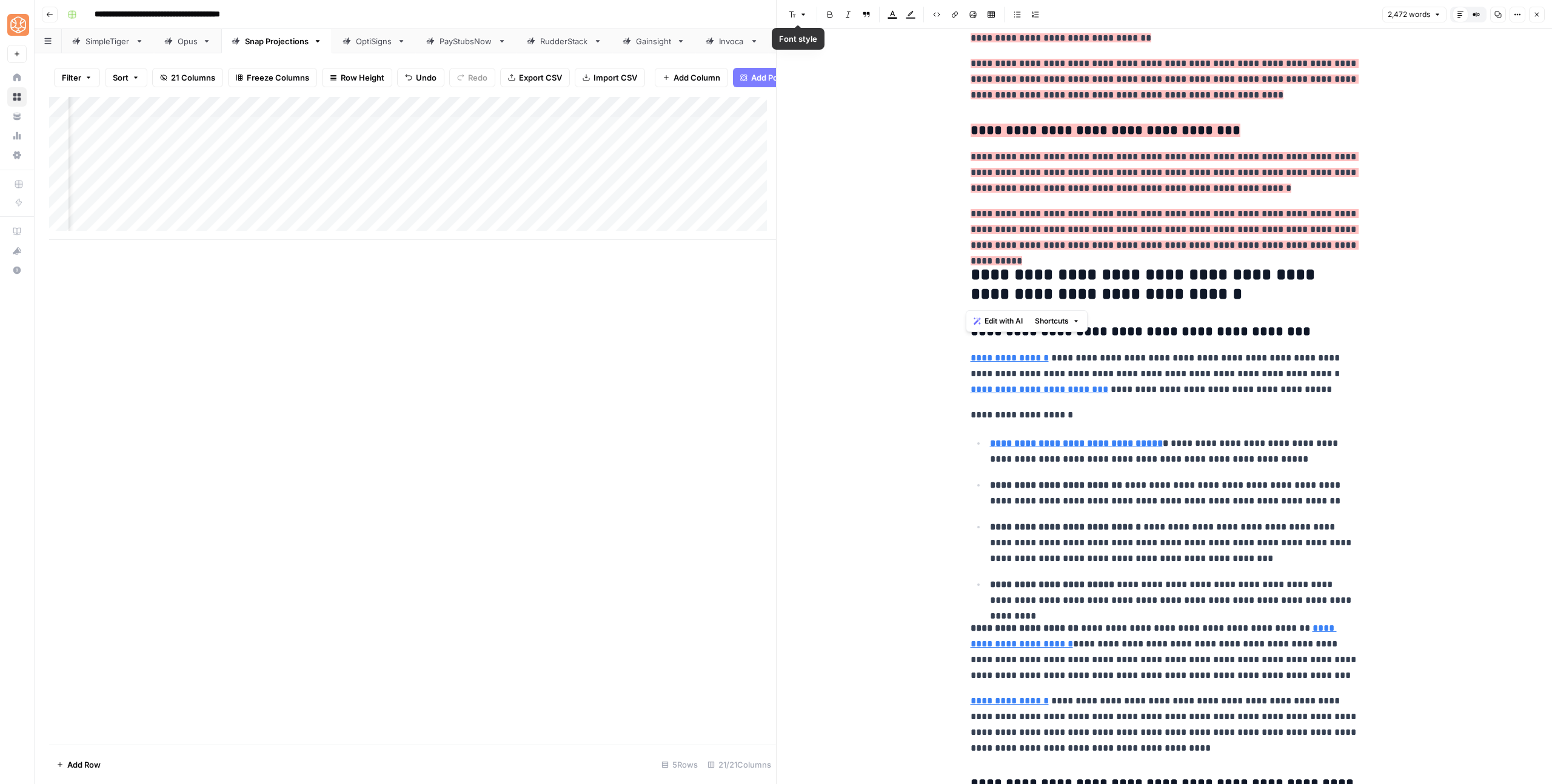 click on "Highlight color" at bounding box center (911, 15) 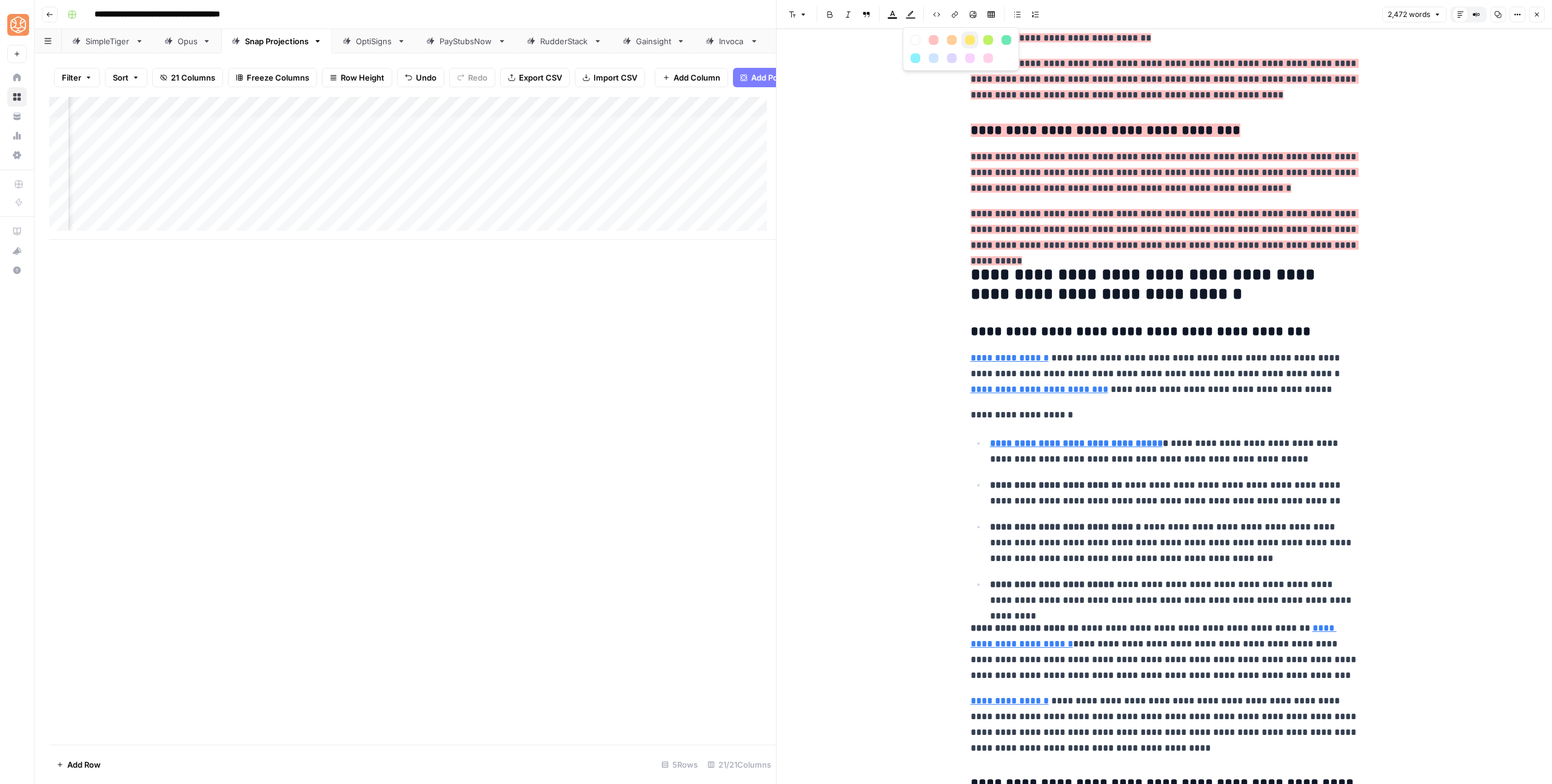 click at bounding box center (970, 40) 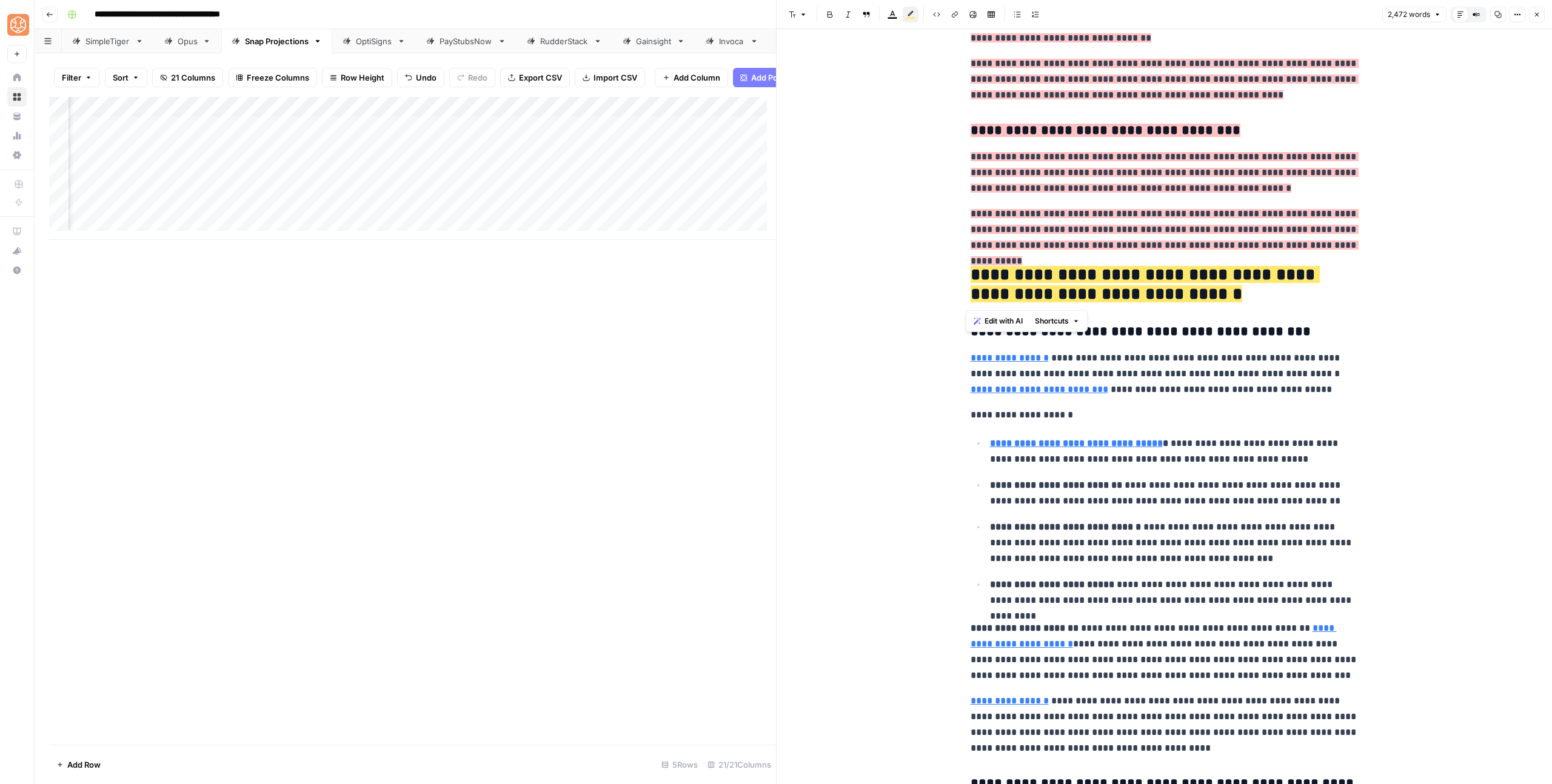 click on "**********" at bounding box center (1165, 237) 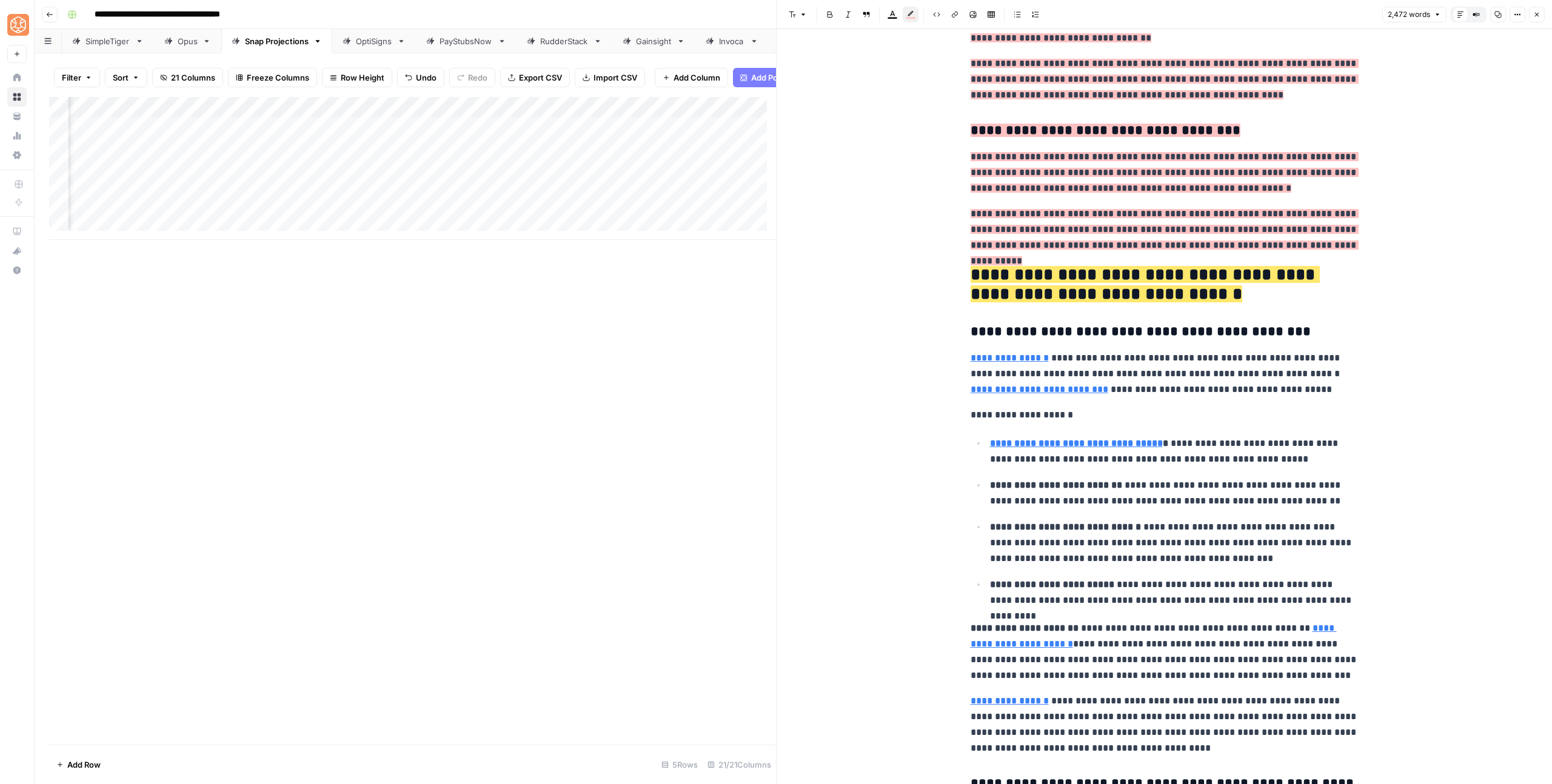click on "**********" at bounding box center [1145, 284] 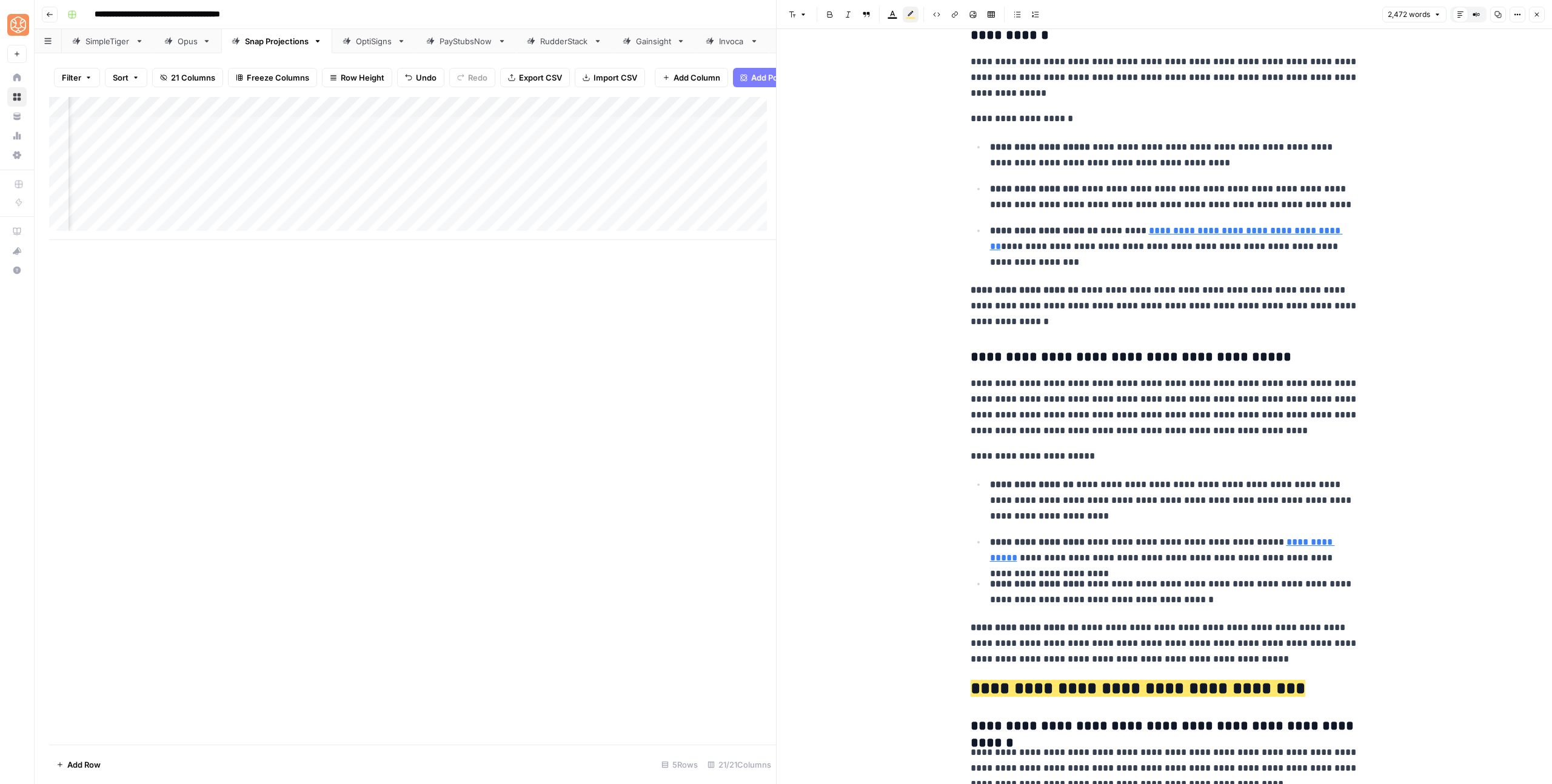 scroll, scrollTop: 2038, scrollLeft: 0, axis: vertical 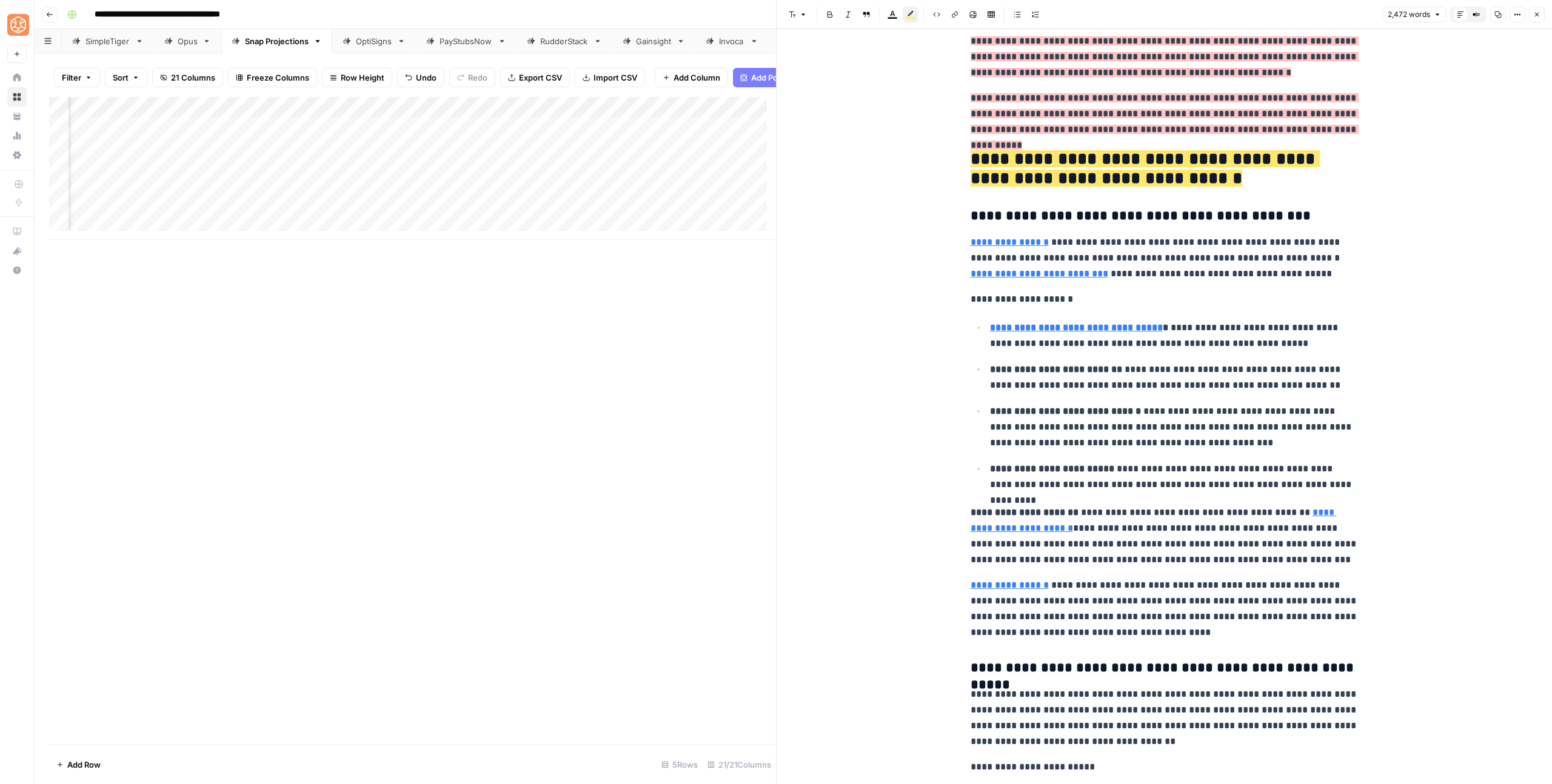 click on "**********" at bounding box center [1165, 2626] 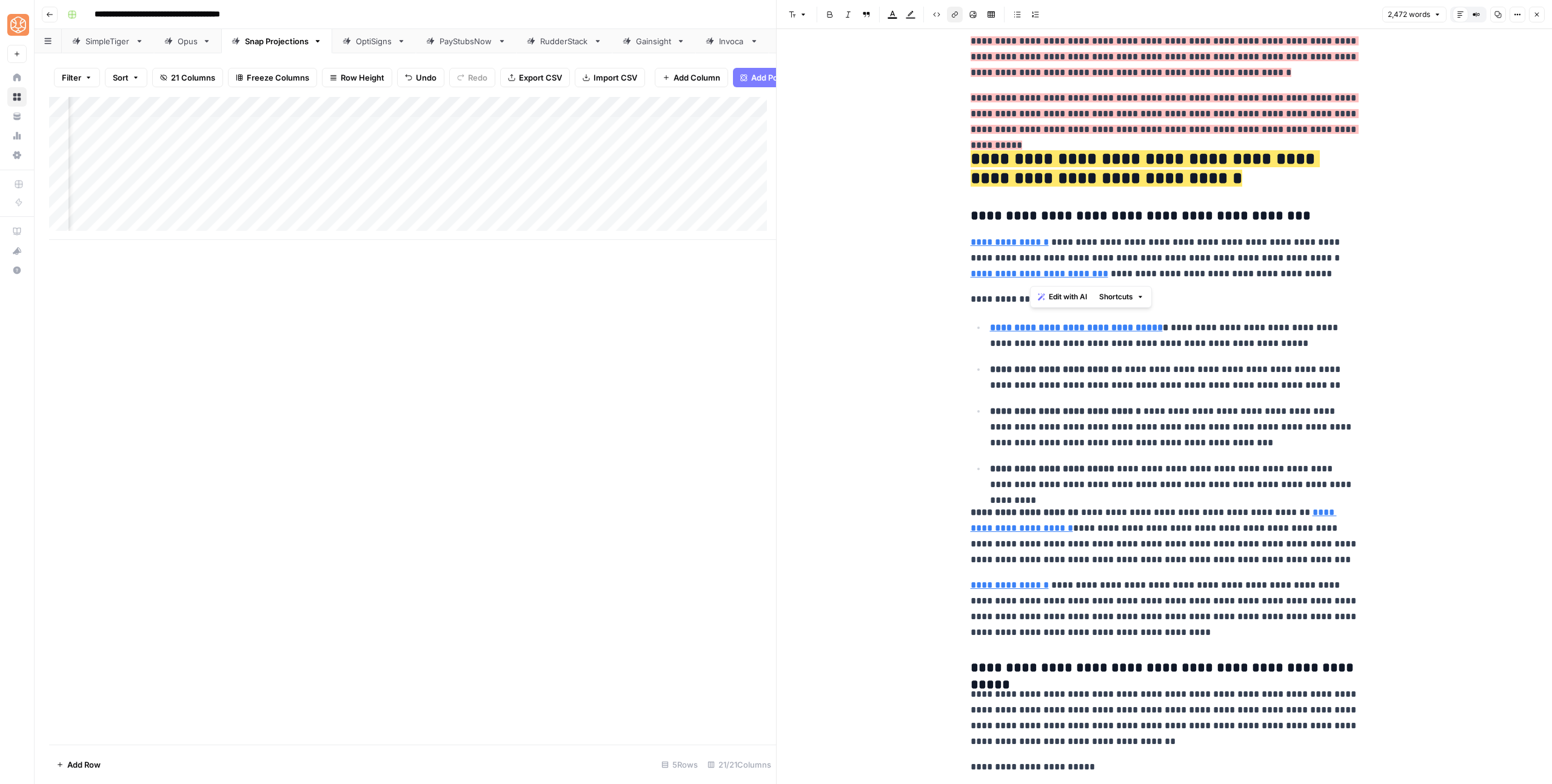 click on "**********" at bounding box center [1165, 2626] 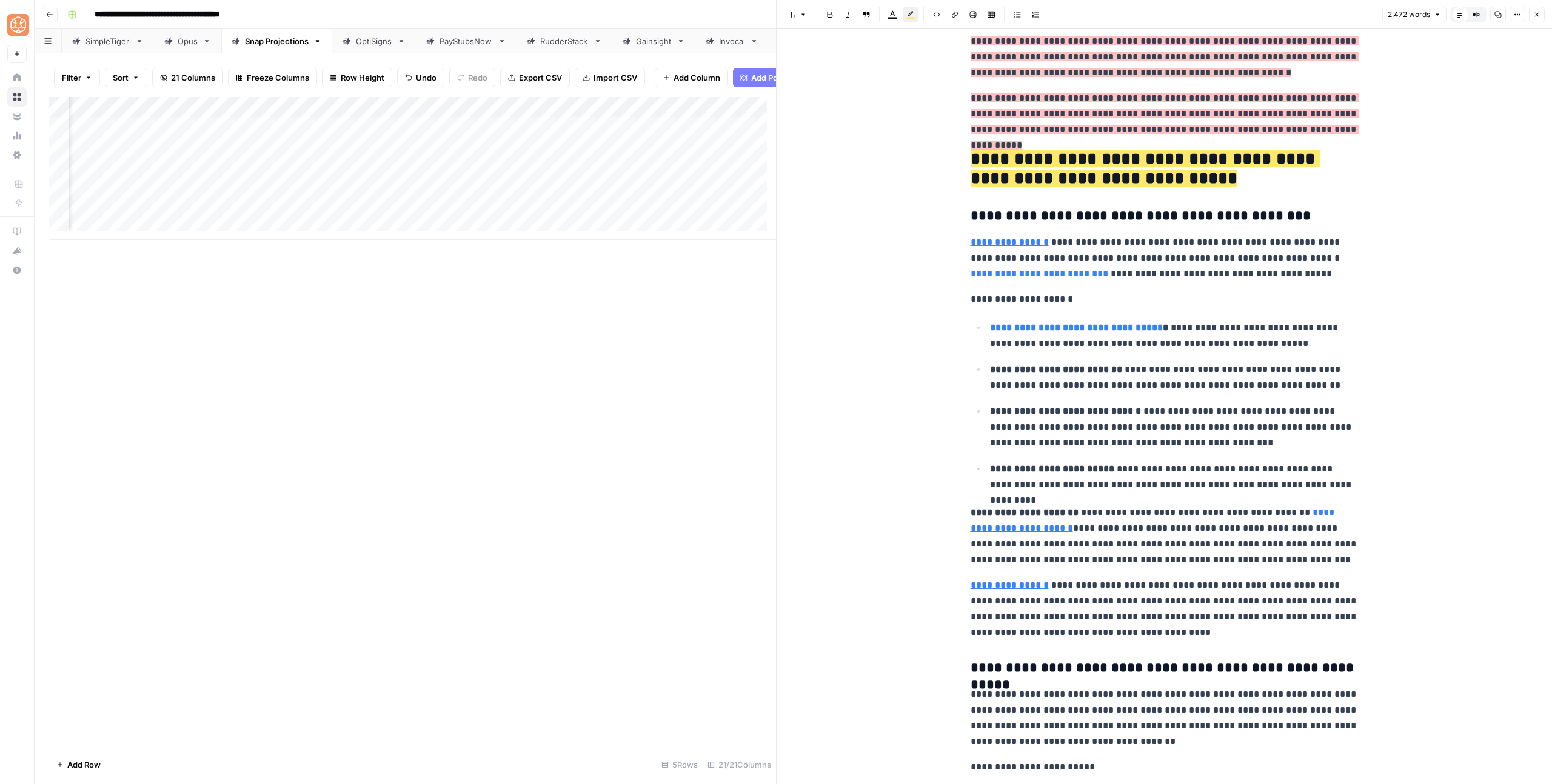 click on "**********" at bounding box center [1165, 169] 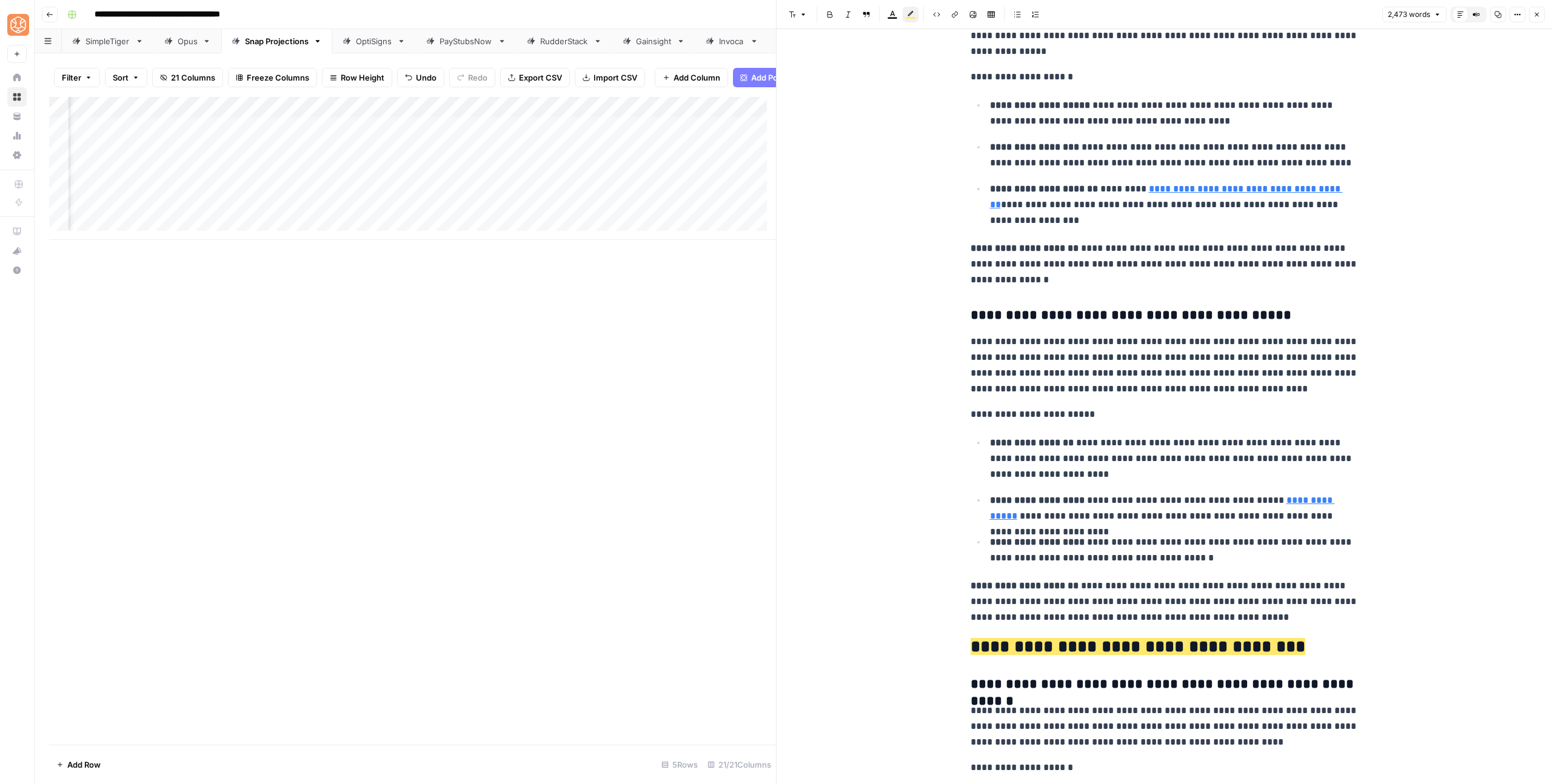 scroll, scrollTop: 2088, scrollLeft: 0, axis: vertical 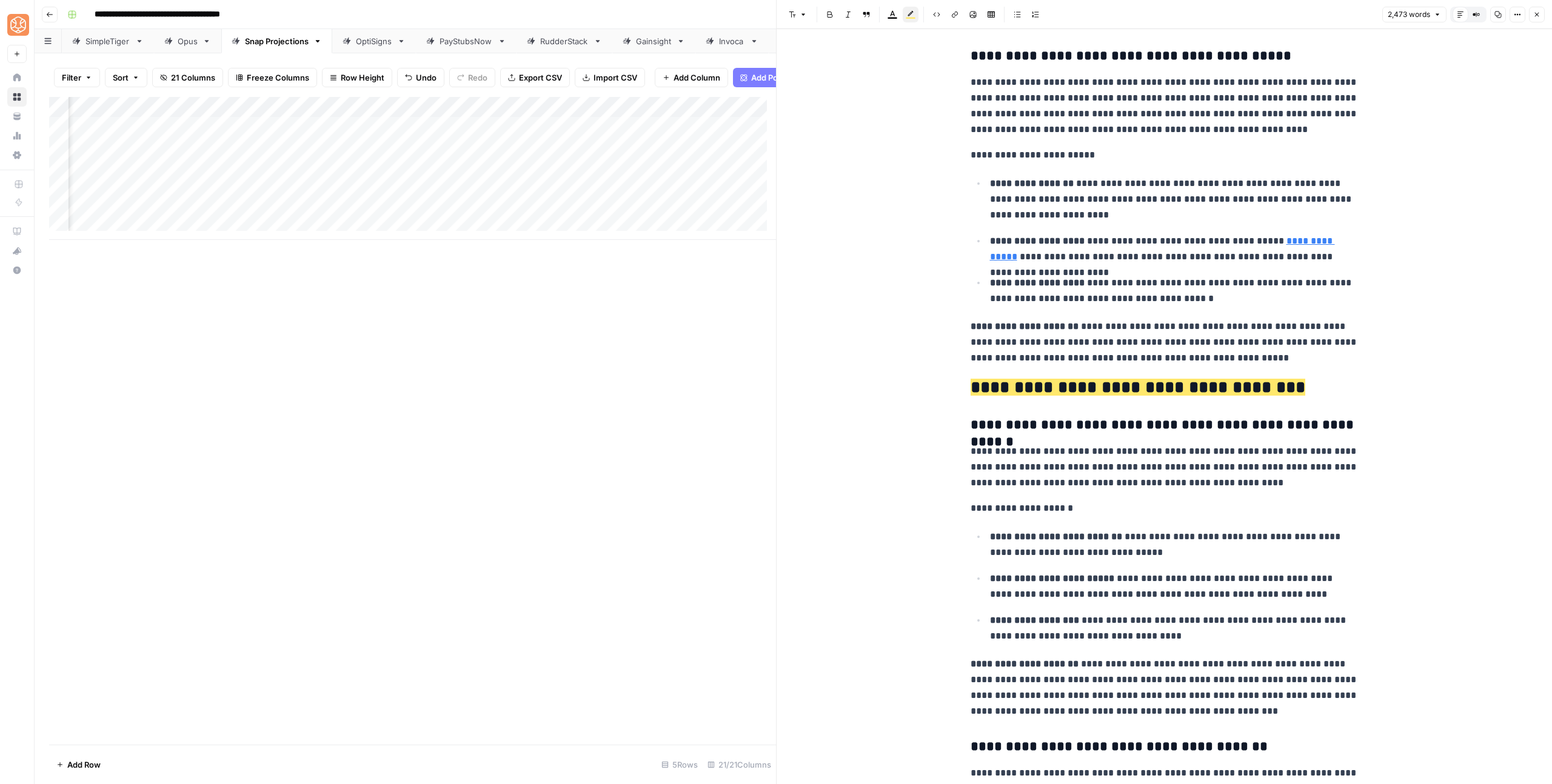click on "**********" at bounding box center (1138, 387) 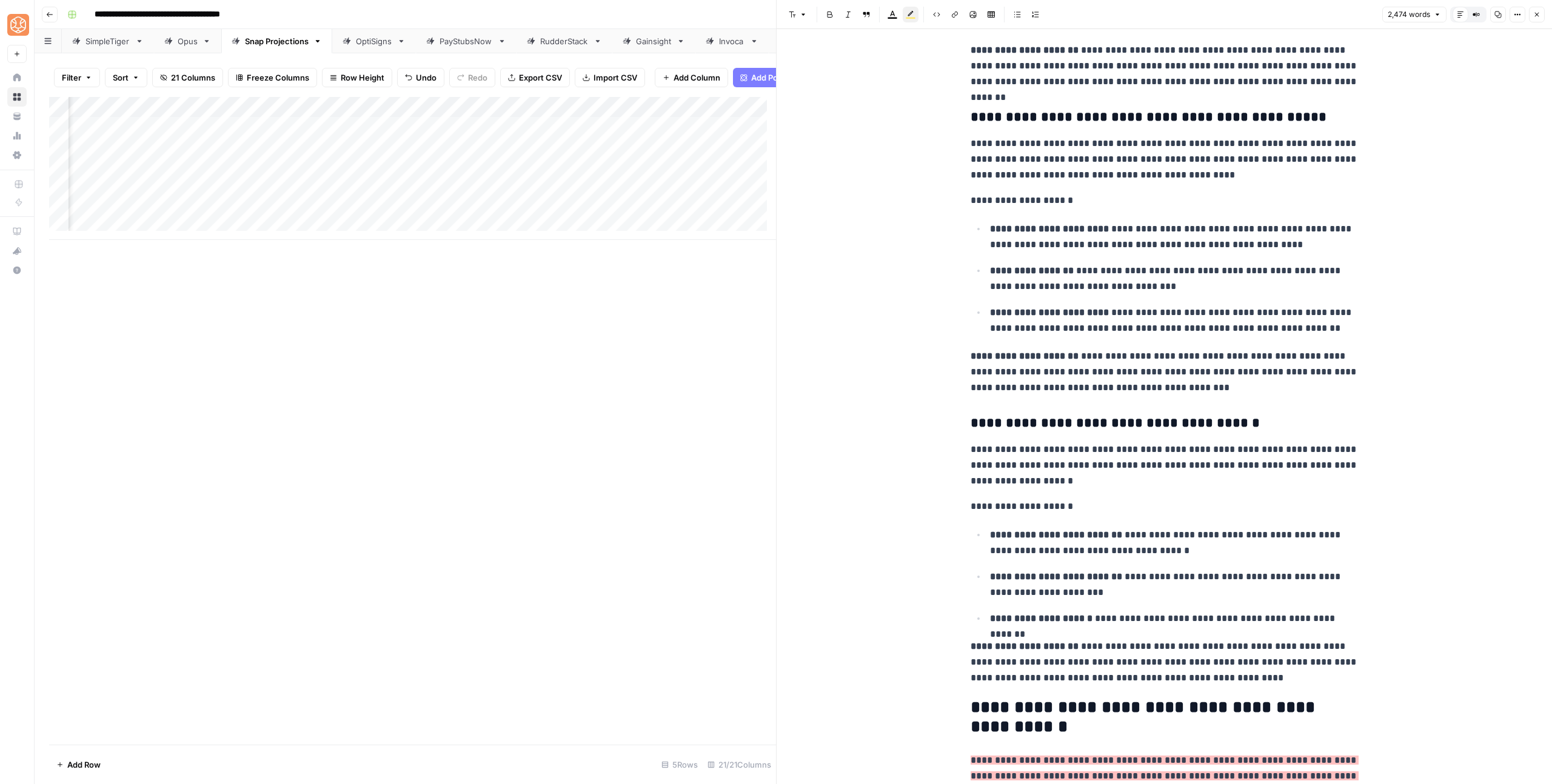 click on "**********" at bounding box center (1165, -885) 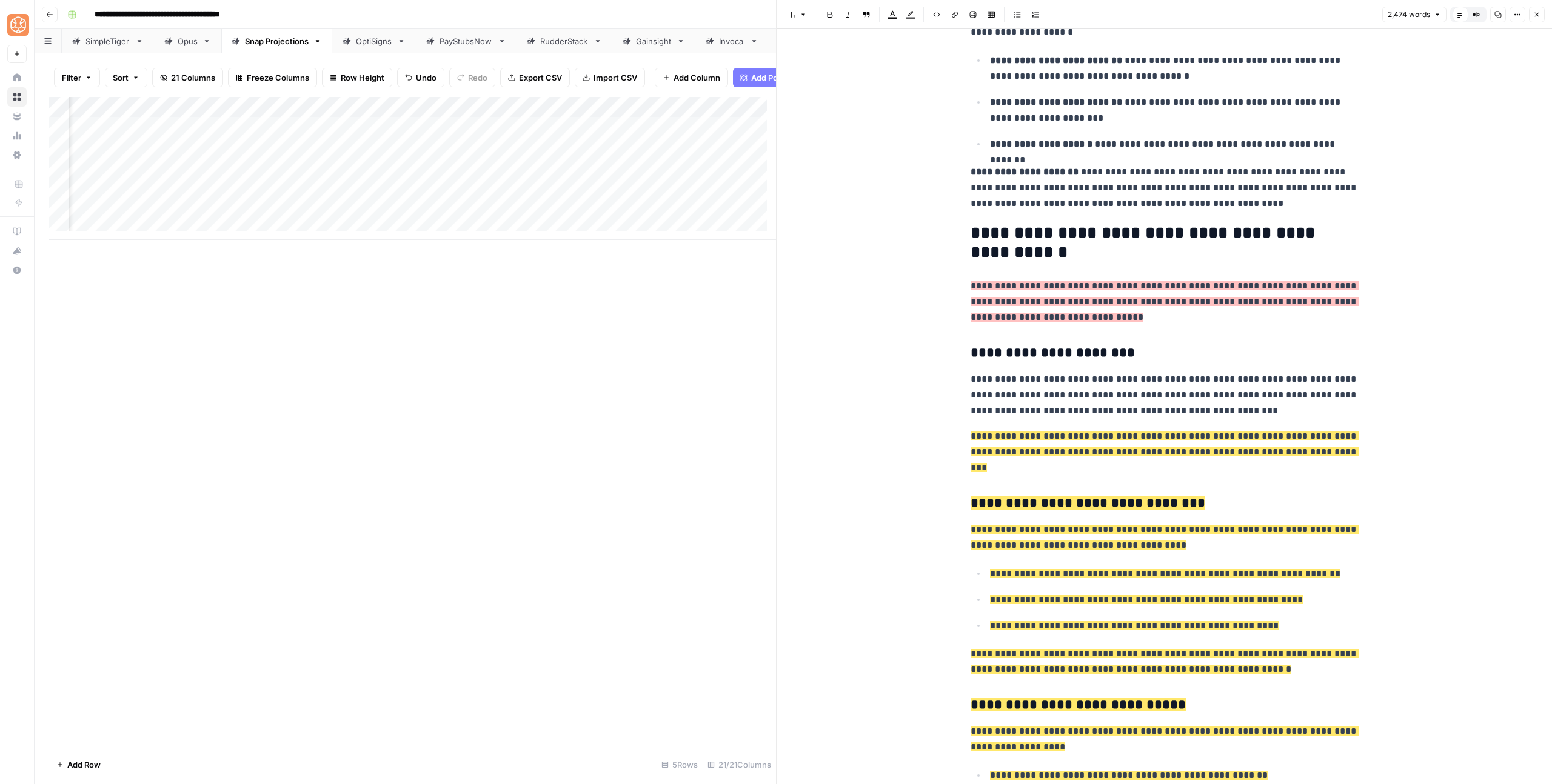 click on "**********" at bounding box center (1165, 395) 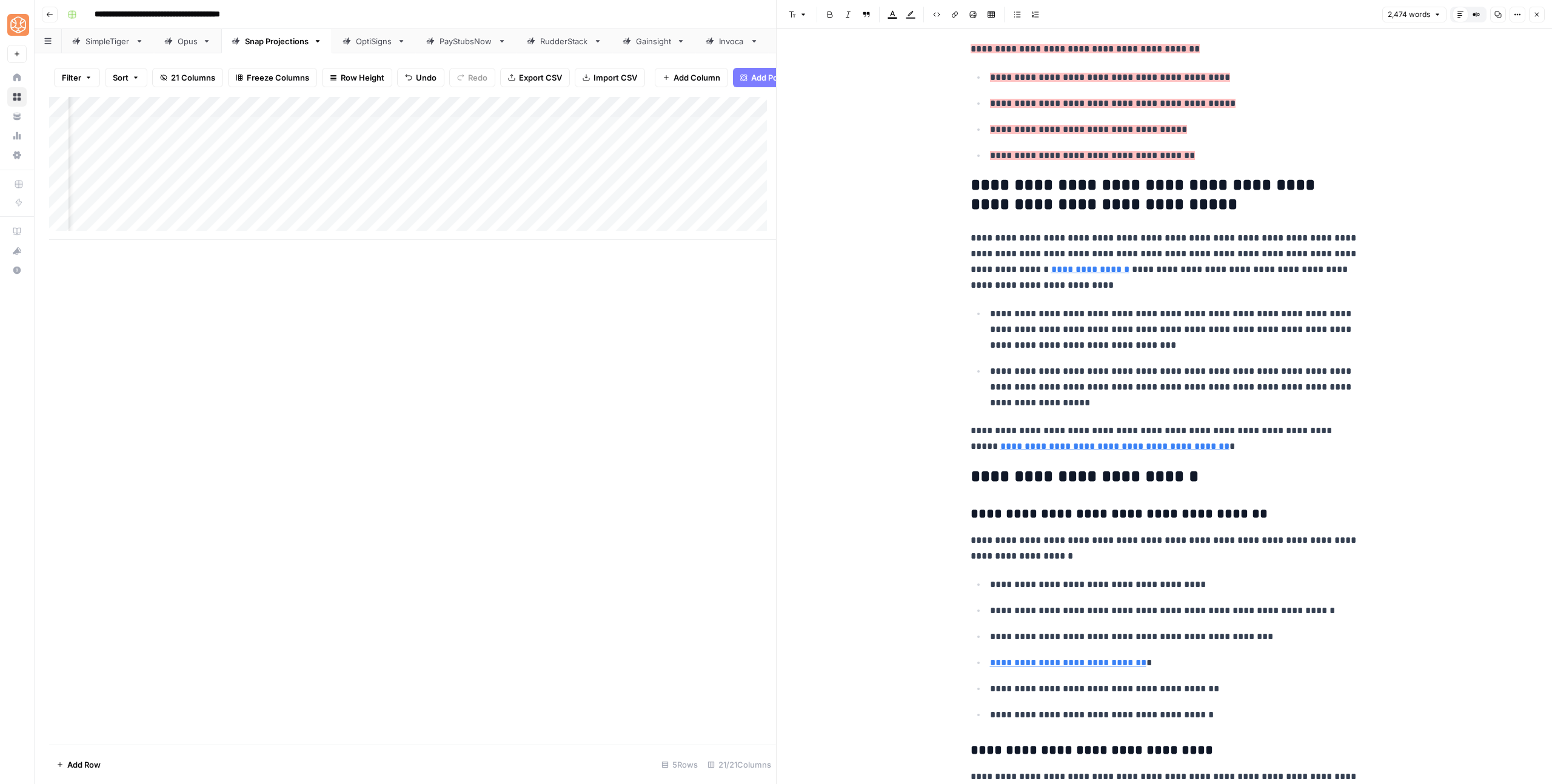 scroll, scrollTop: 5772, scrollLeft: 0, axis: vertical 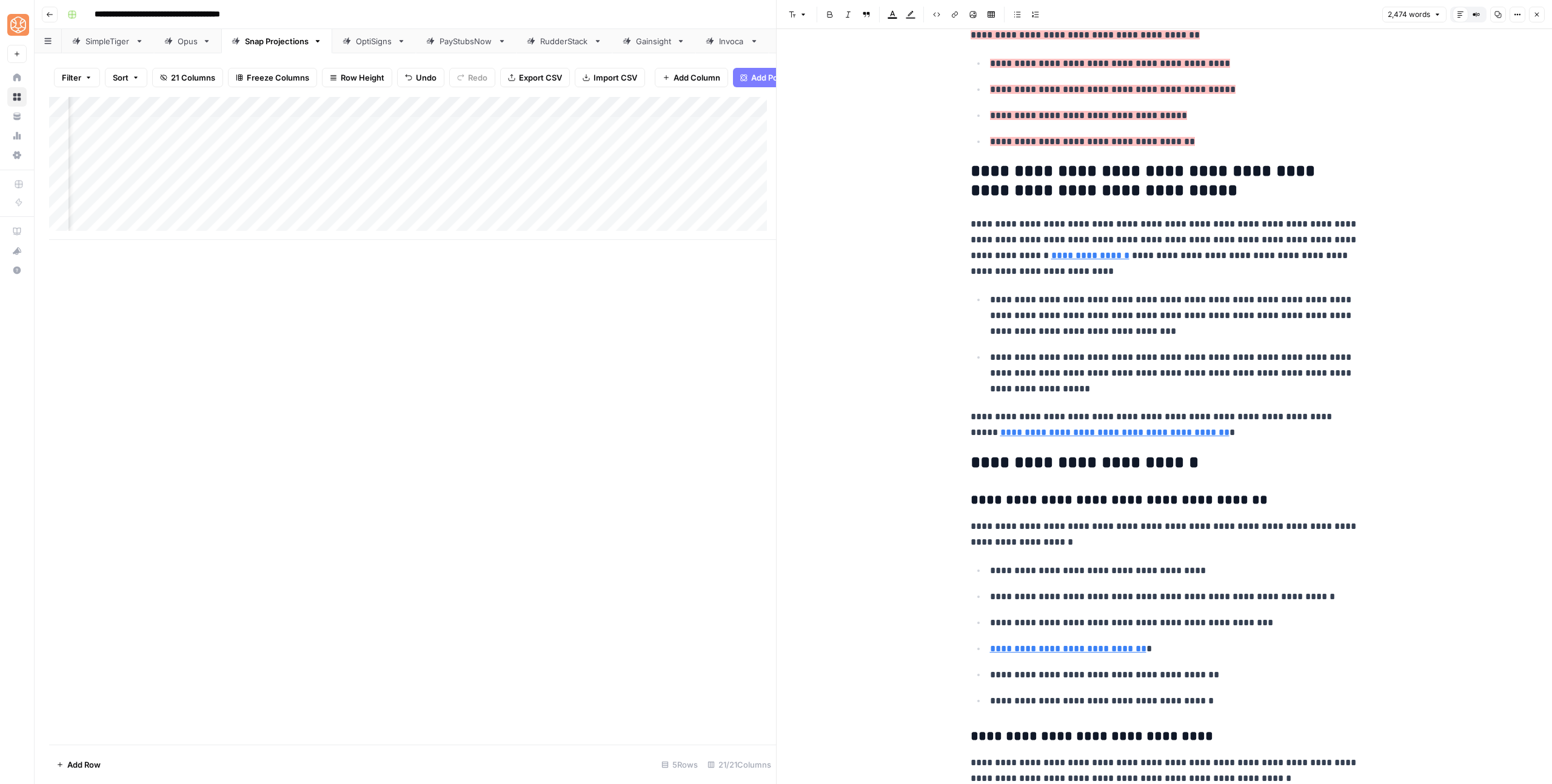 click on "**********" at bounding box center [1165, 463] 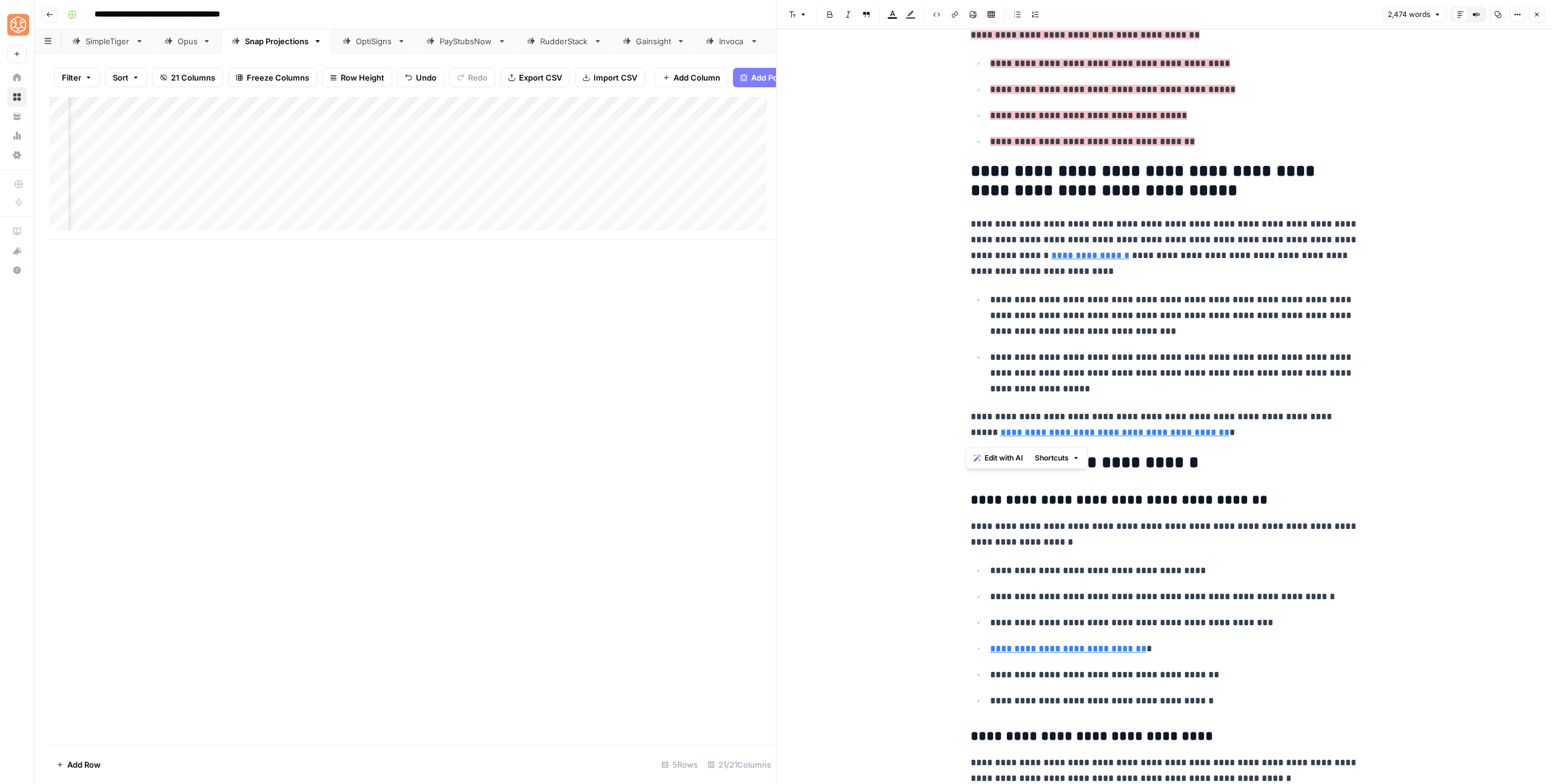 drag, startPoint x: 1197, startPoint y: 437, endPoint x: 943, endPoint y: 436, distance: 254.002 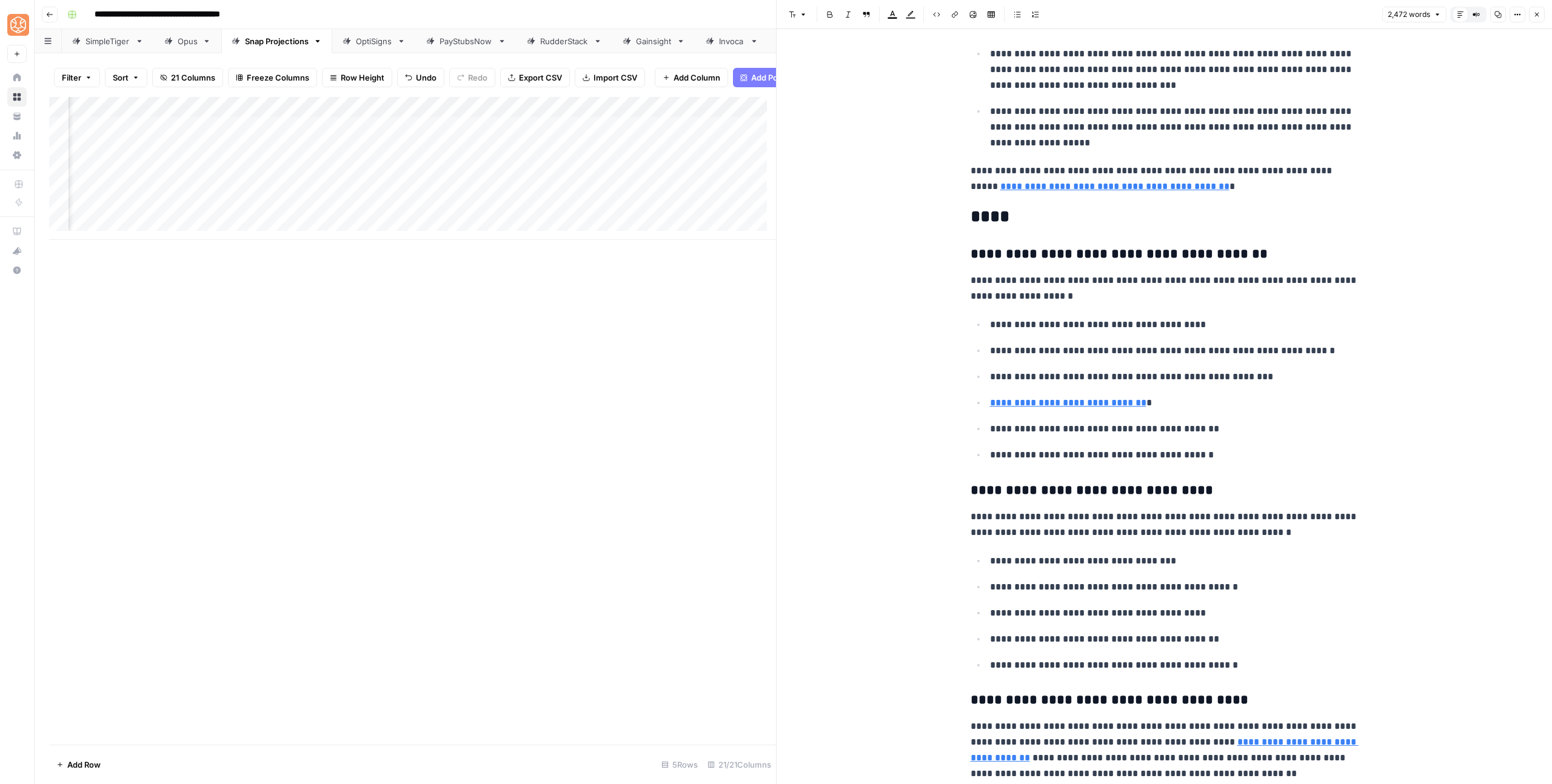 scroll, scrollTop: 6027, scrollLeft: 0, axis: vertical 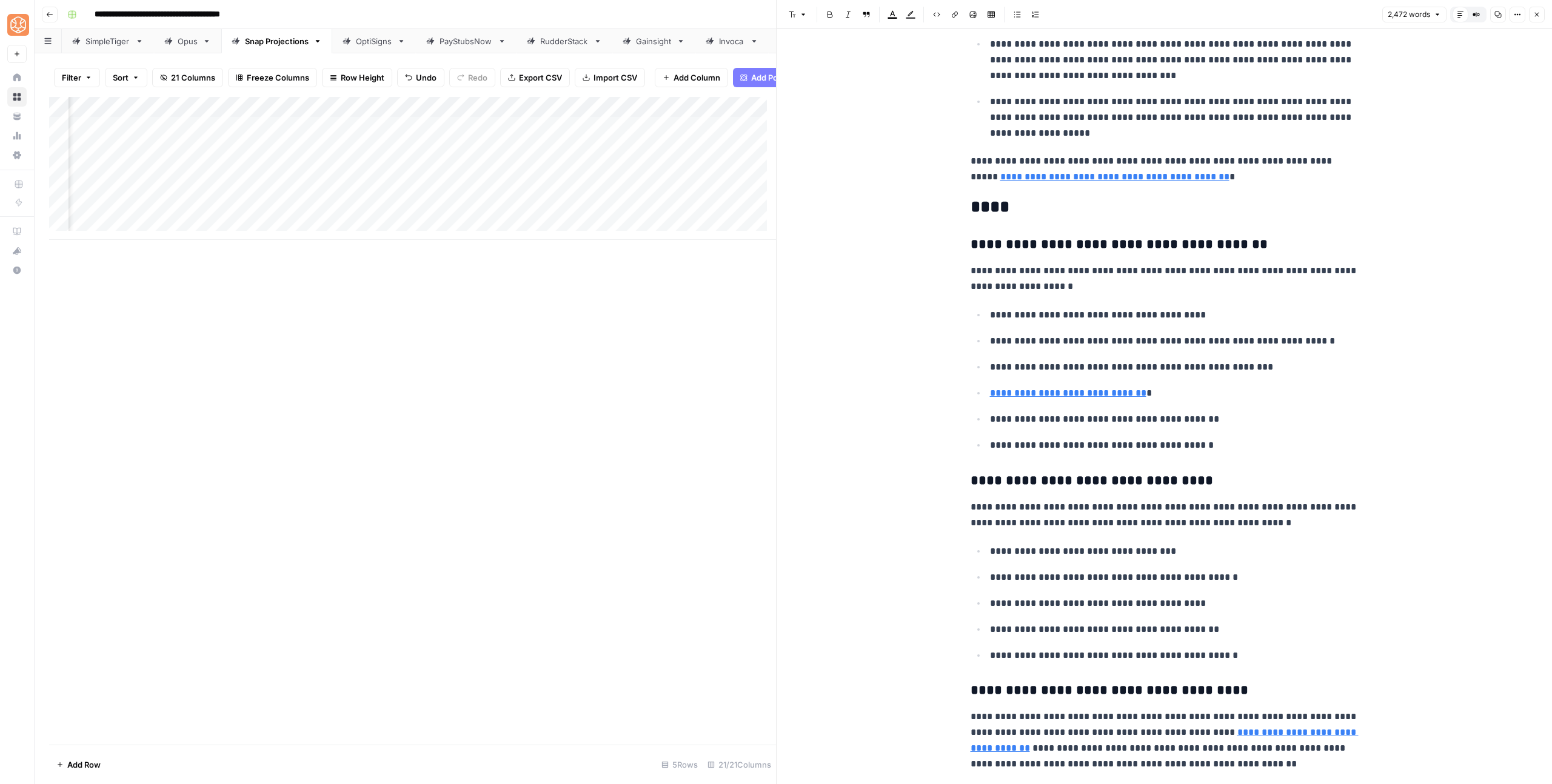 click on "**********" at bounding box center (1165, 603) 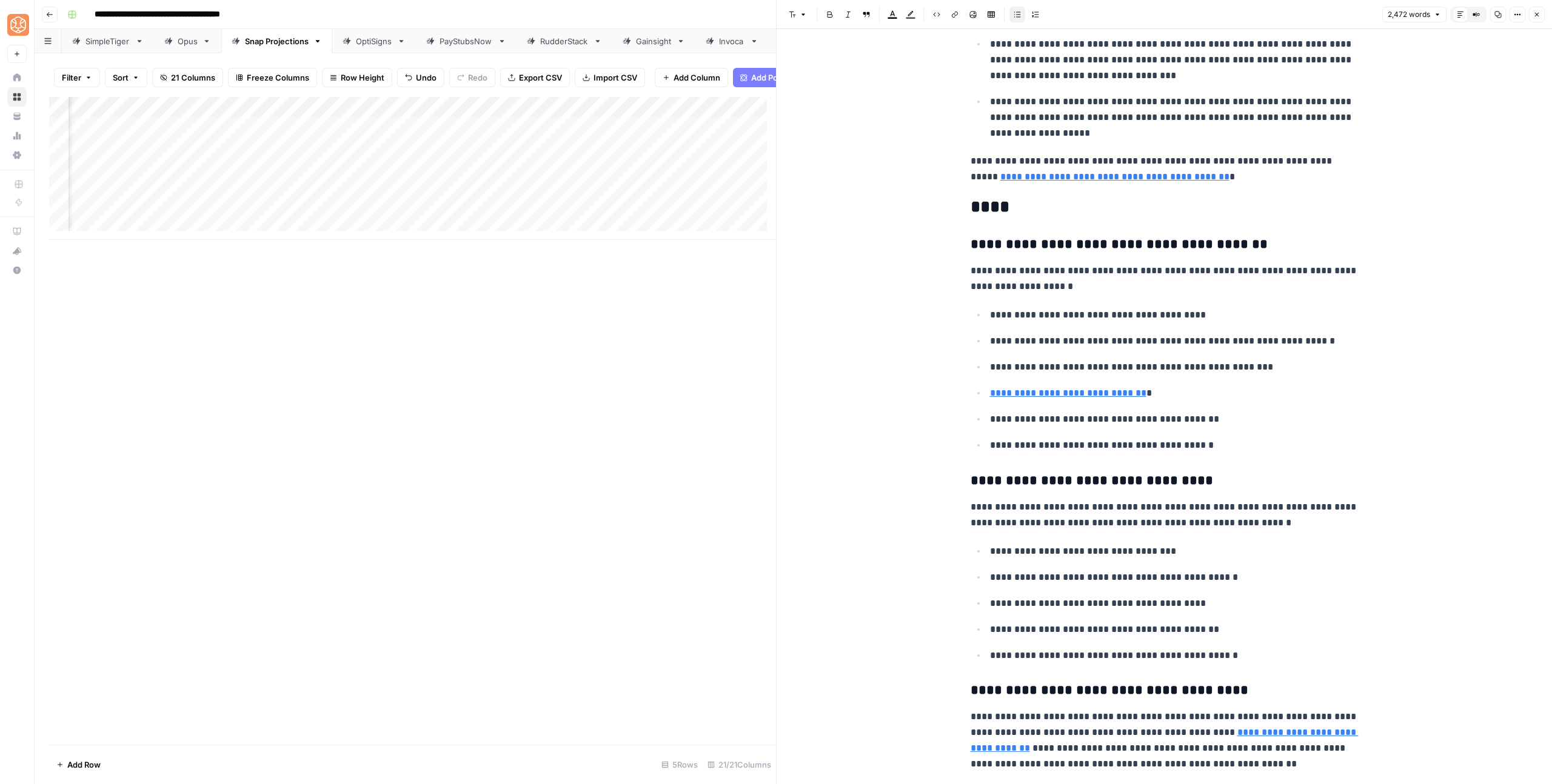click on "**********" at bounding box center (1165, -2591) 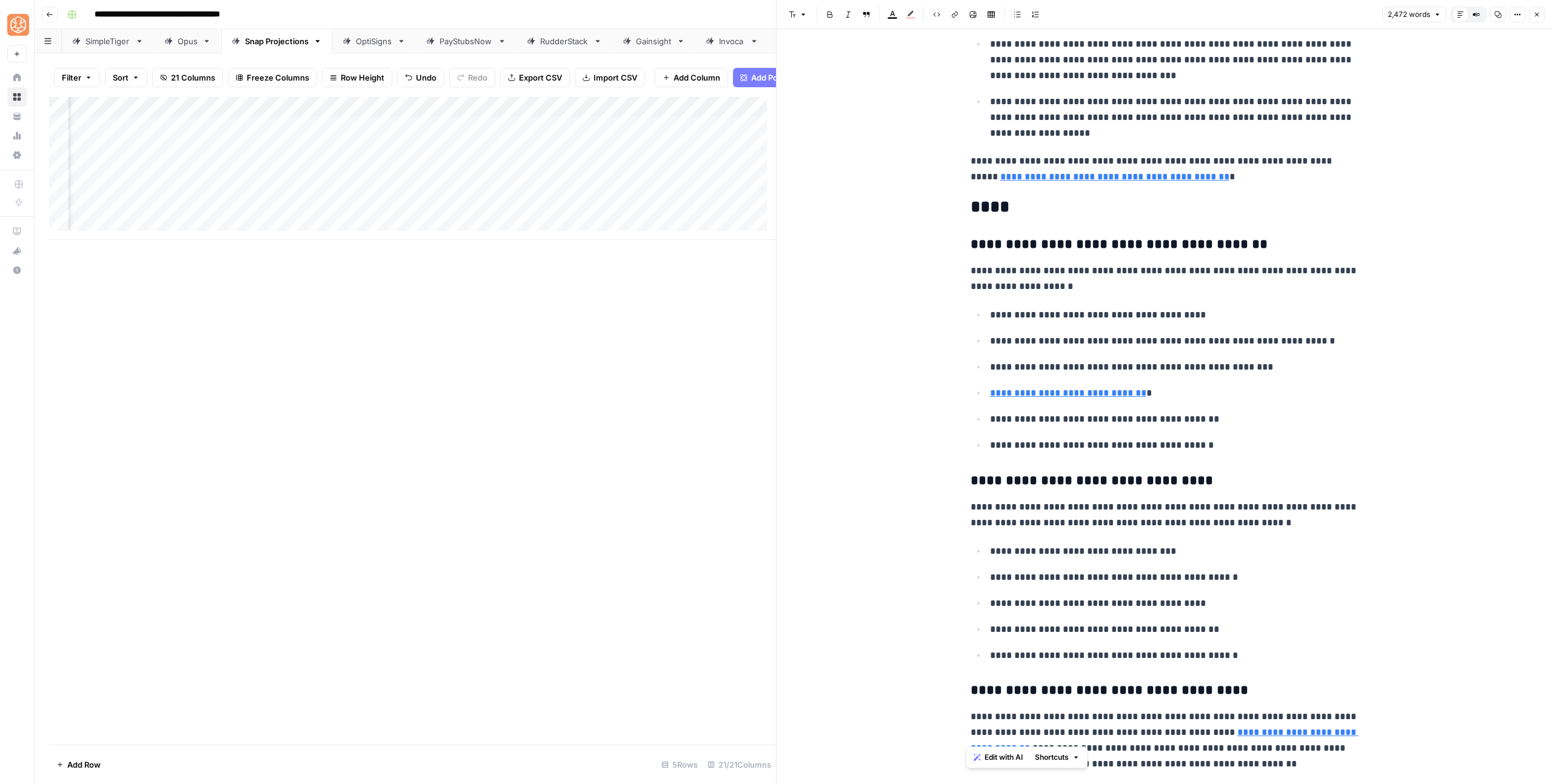 copy on "**********" 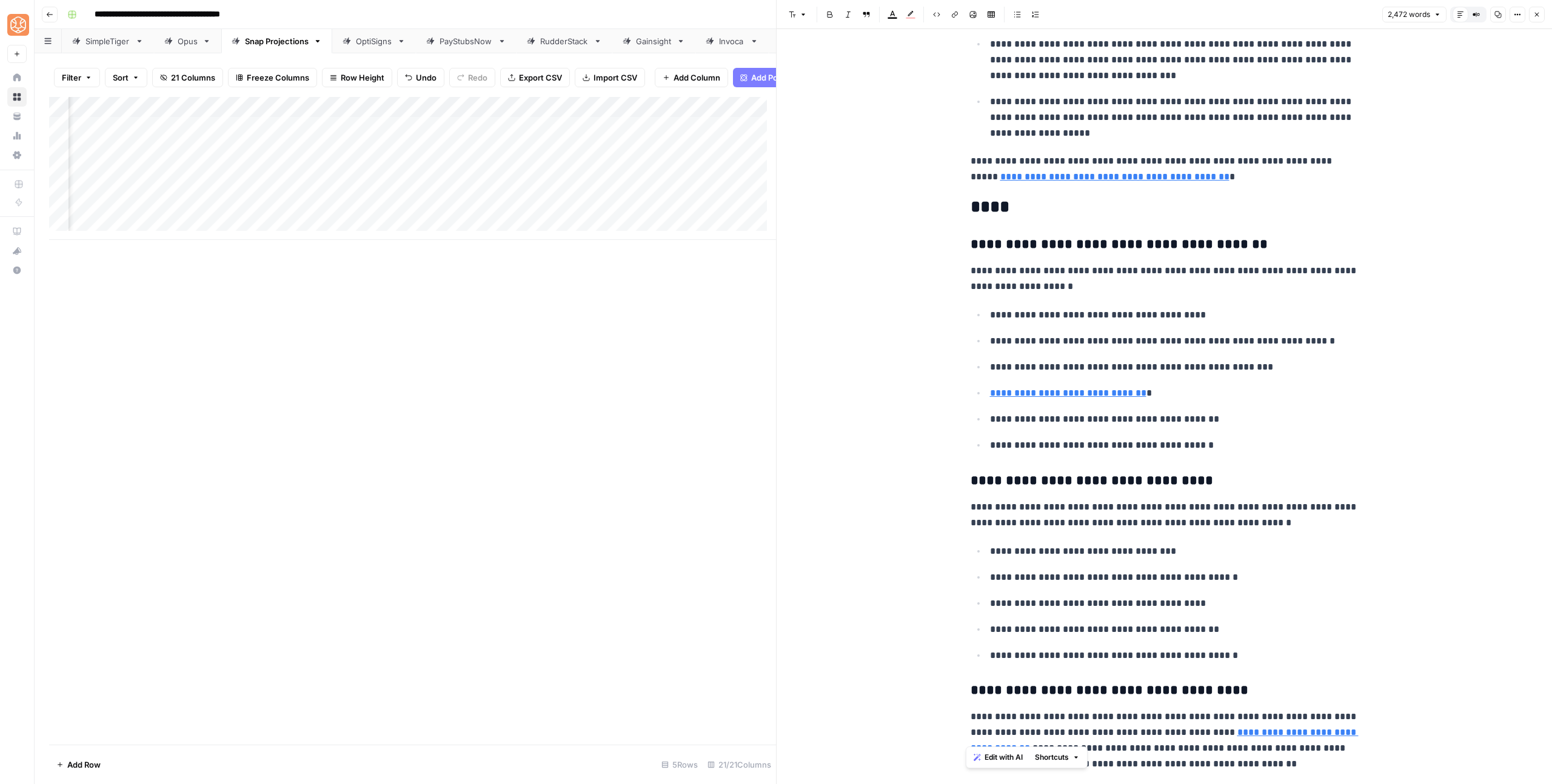 click on "**********" at bounding box center [1165, -2601] 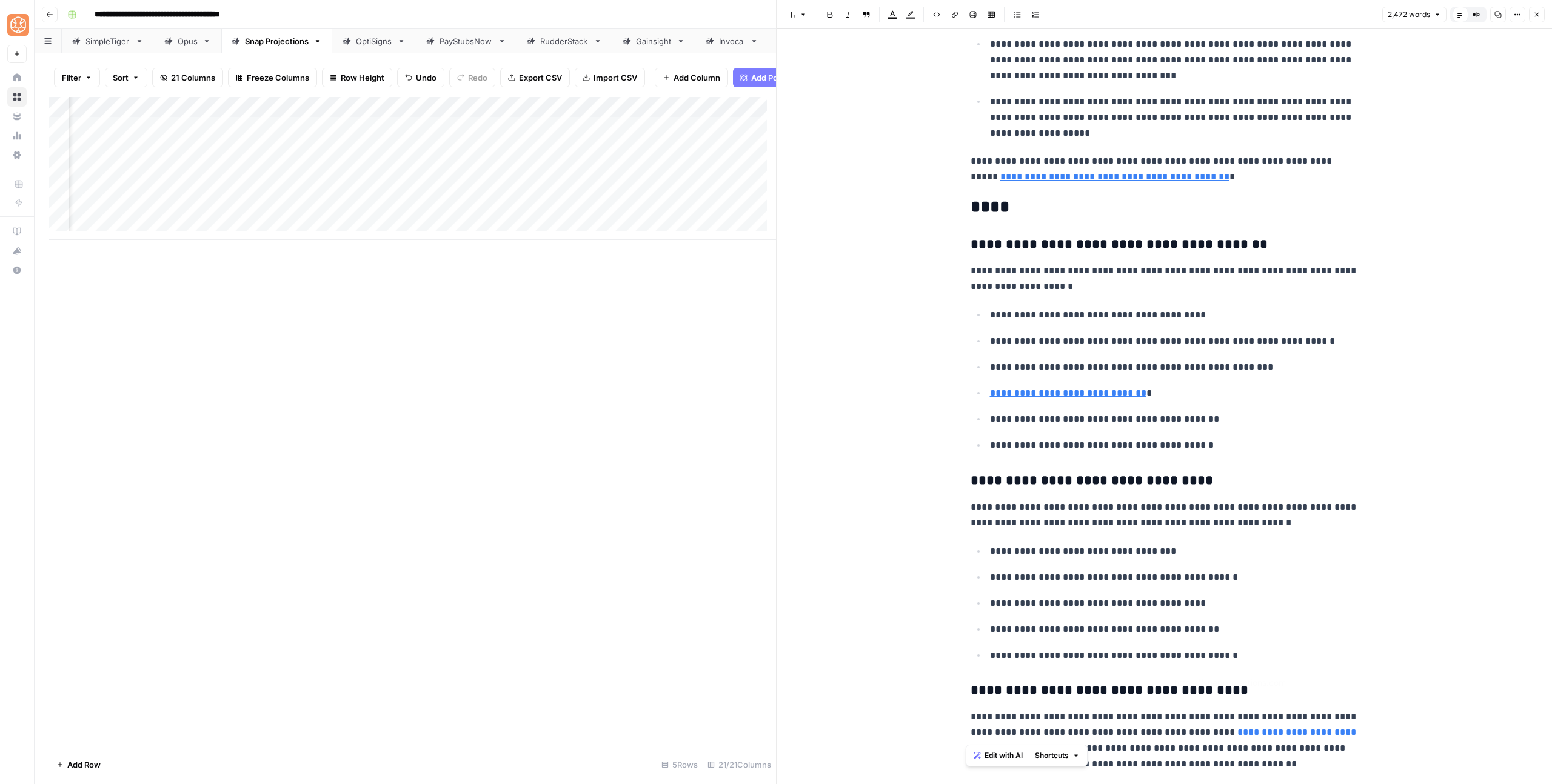 drag, startPoint x: 965, startPoint y: 178, endPoint x: 1334, endPoint y: 768, distance: 695.8886 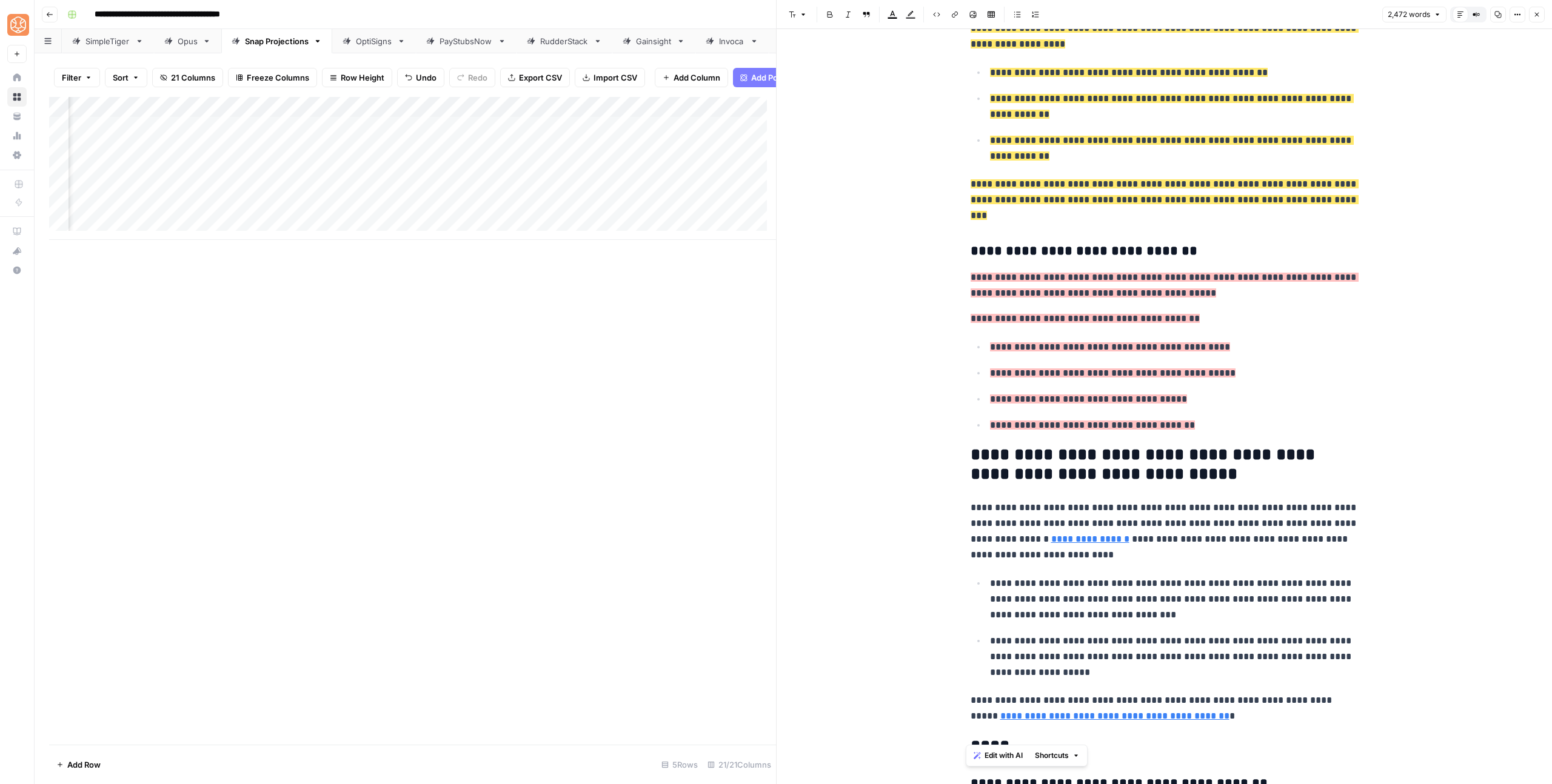 scroll, scrollTop: 6027, scrollLeft: 0, axis: vertical 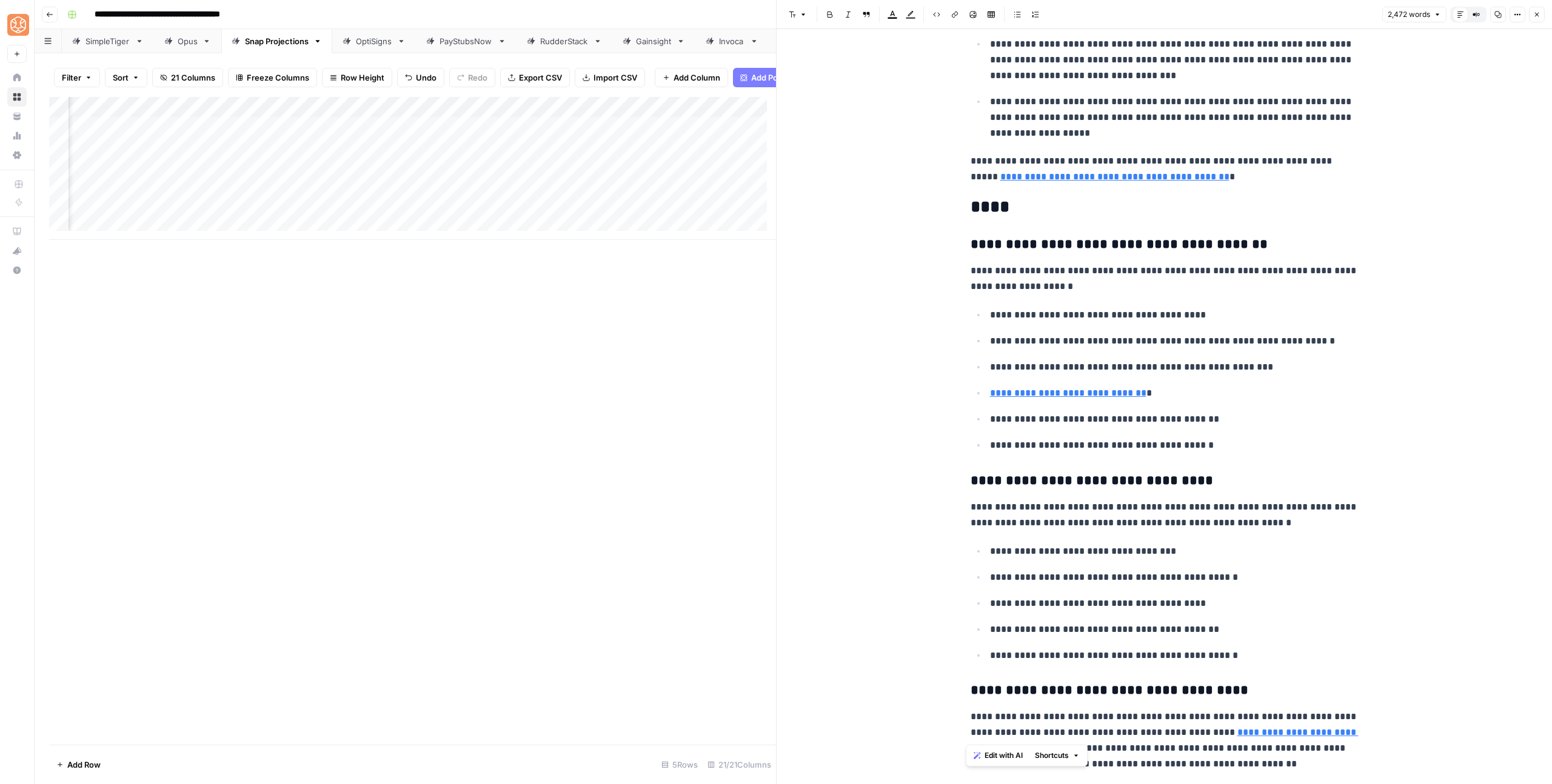 click on "**********" at bounding box center [1172, 314] 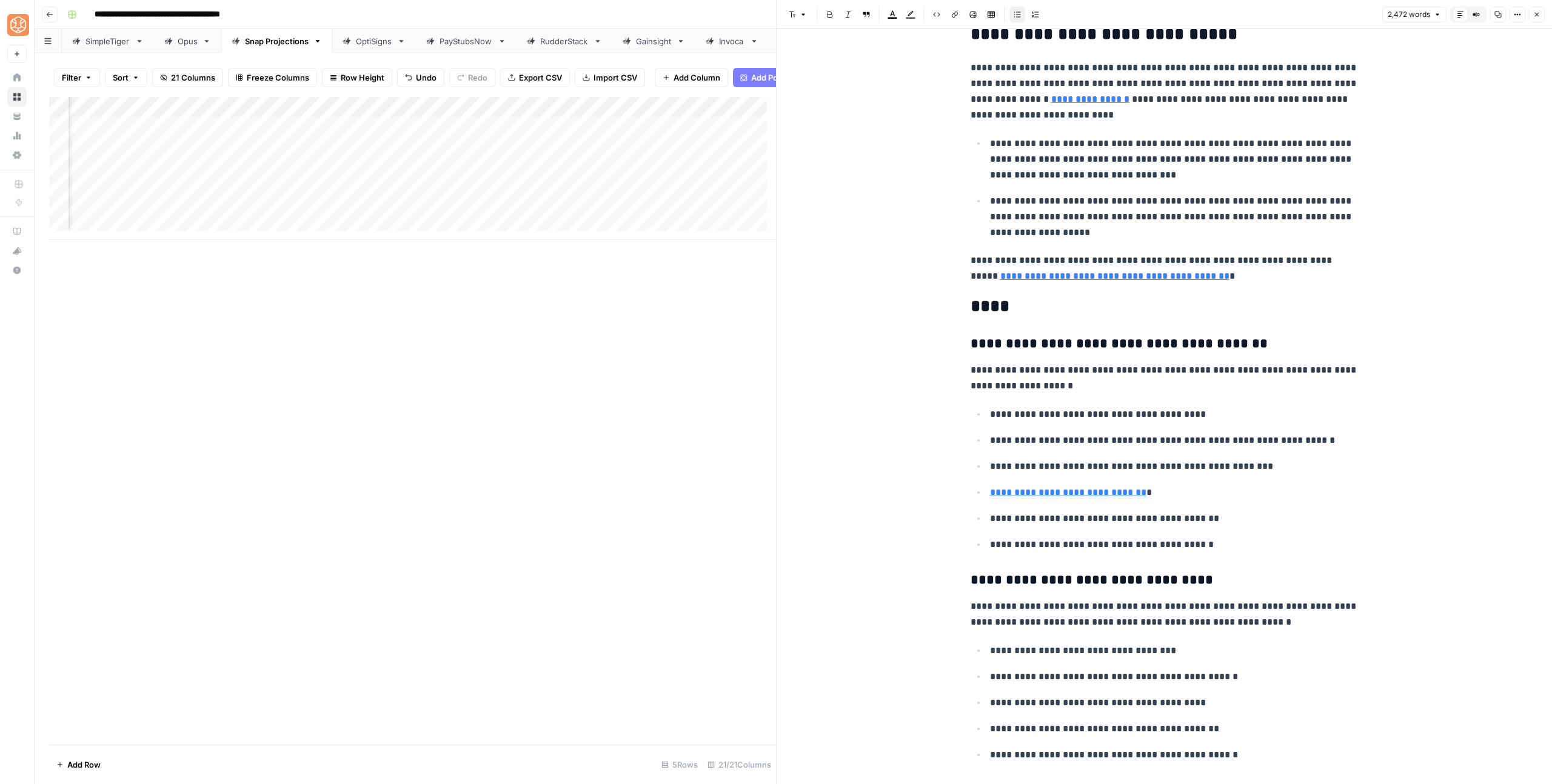 scroll, scrollTop: 5924, scrollLeft: 0, axis: vertical 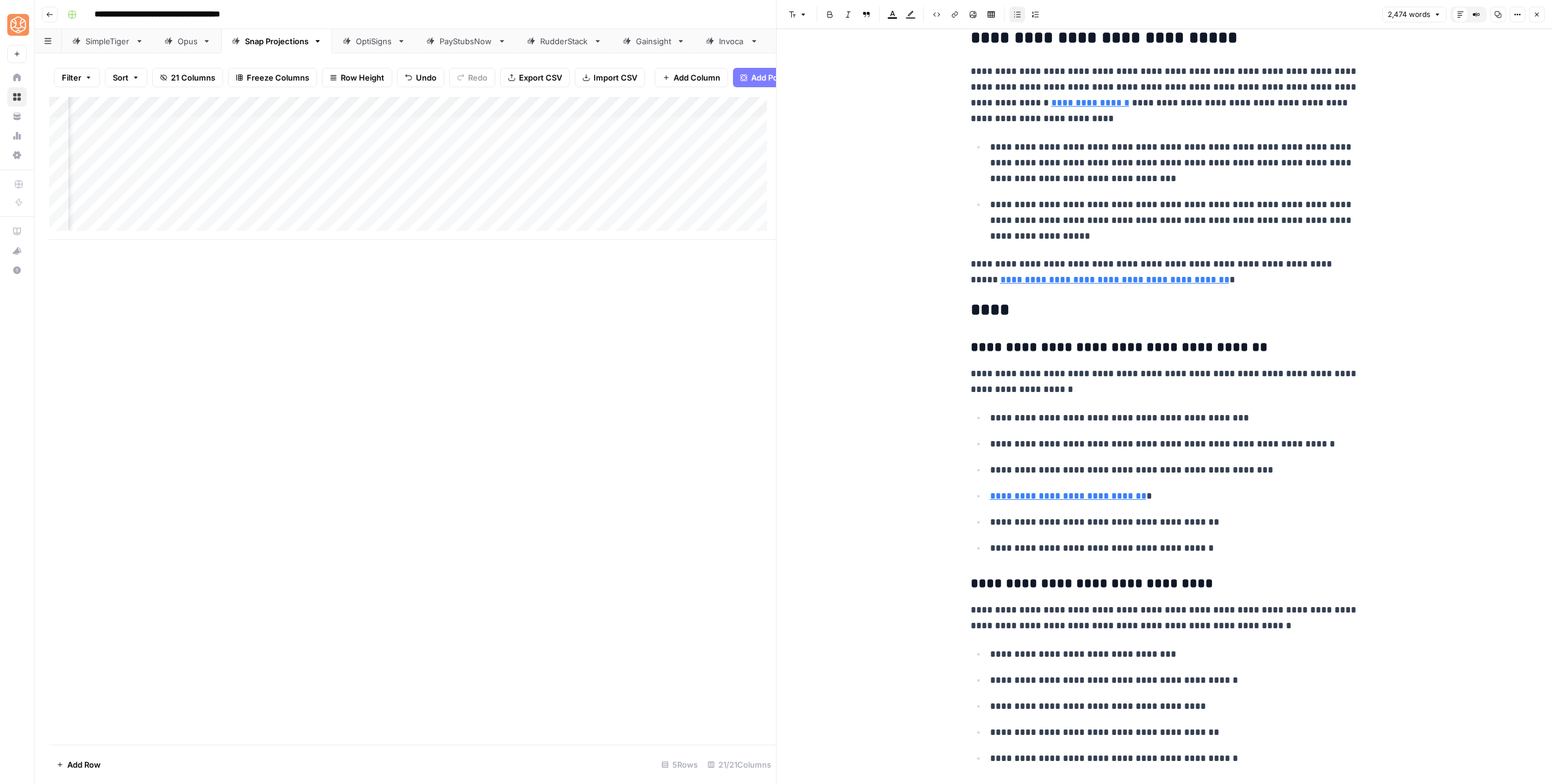 click on "**********" at bounding box center (1164, -2488) 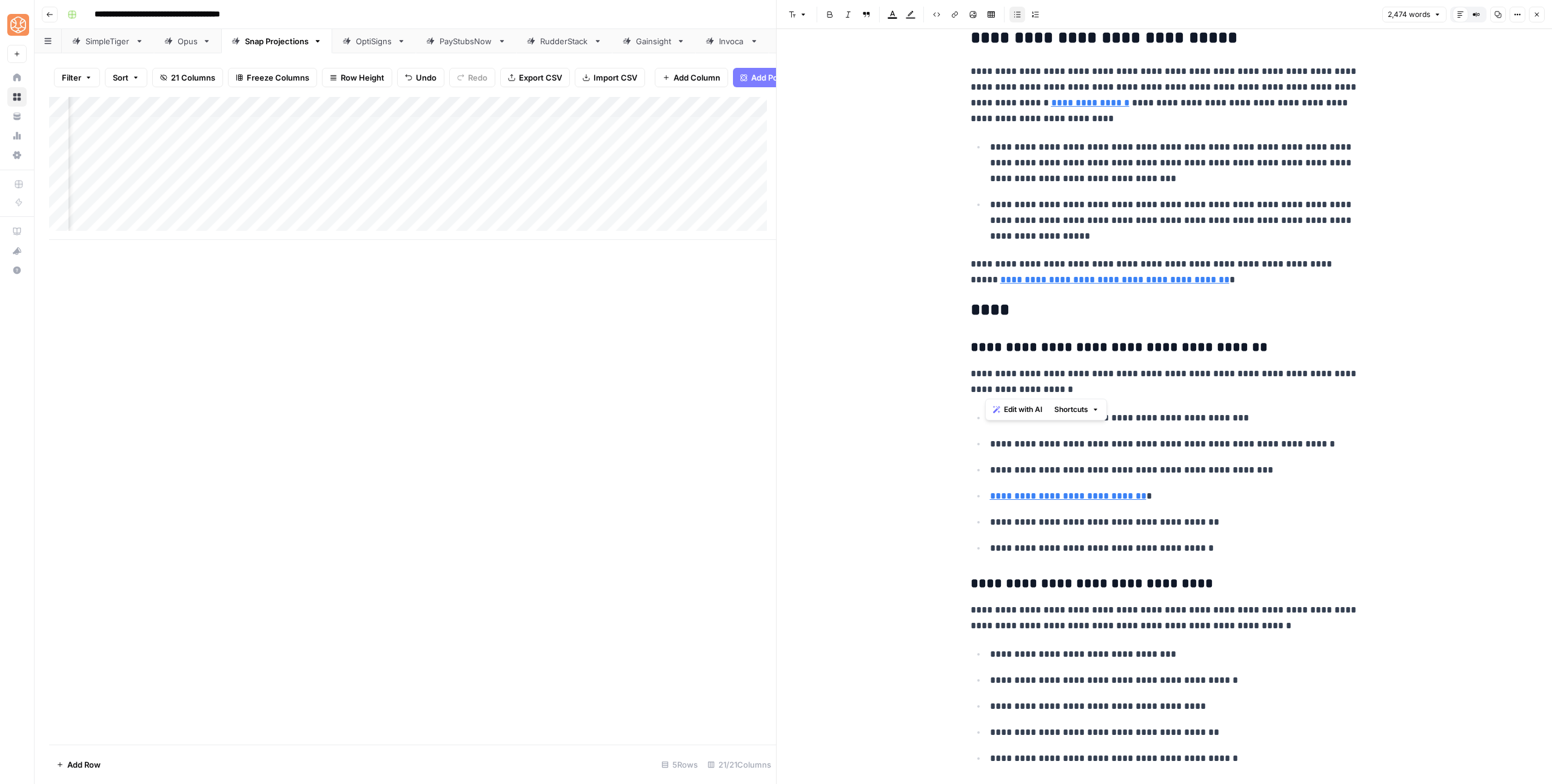 drag, startPoint x: 1027, startPoint y: 383, endPoint x: 965, endPoint y: 382, distance: 62.00806 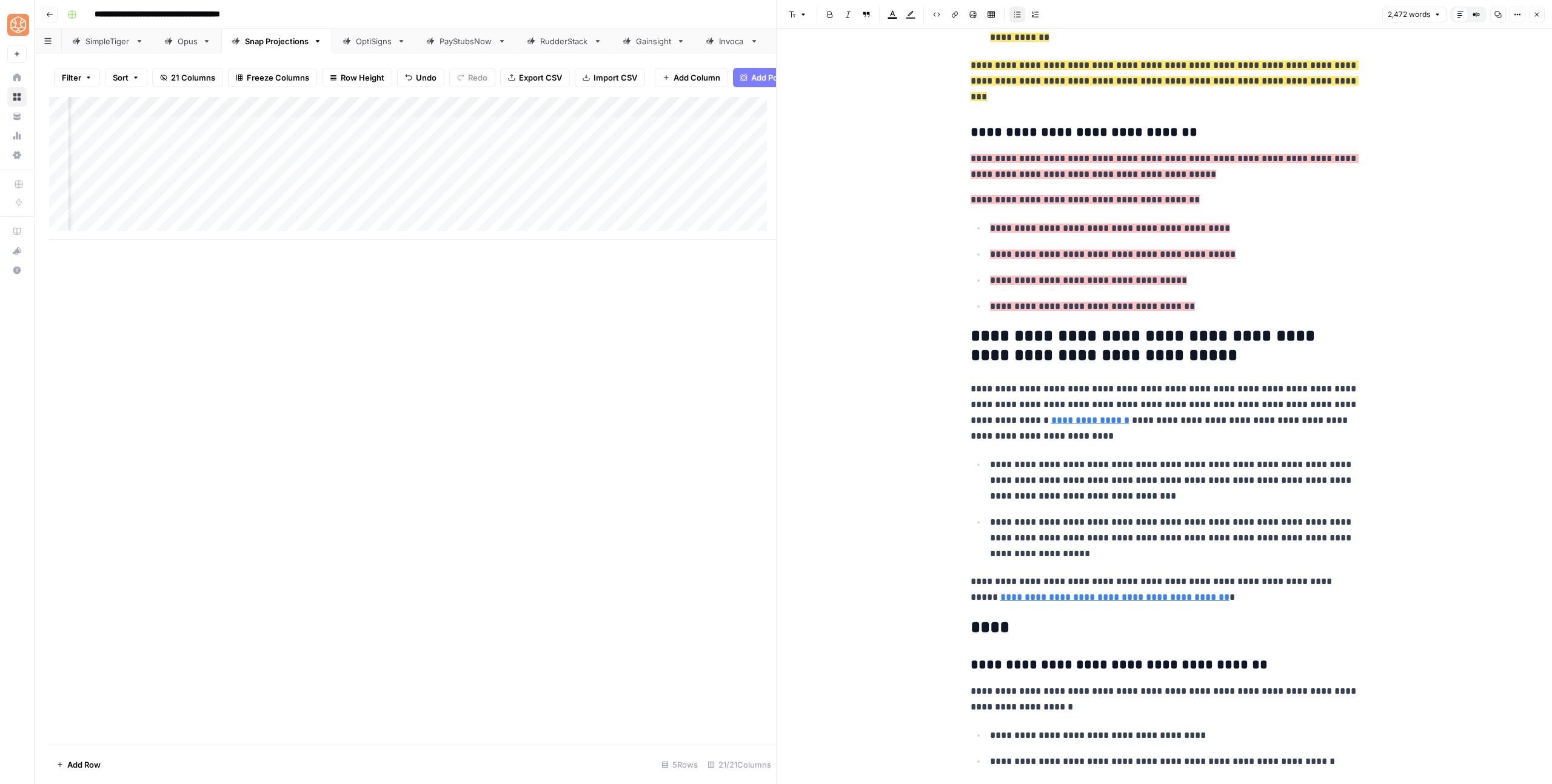 scroll, scrollTop: 5321, scrollLeft: 0, axis: vertical 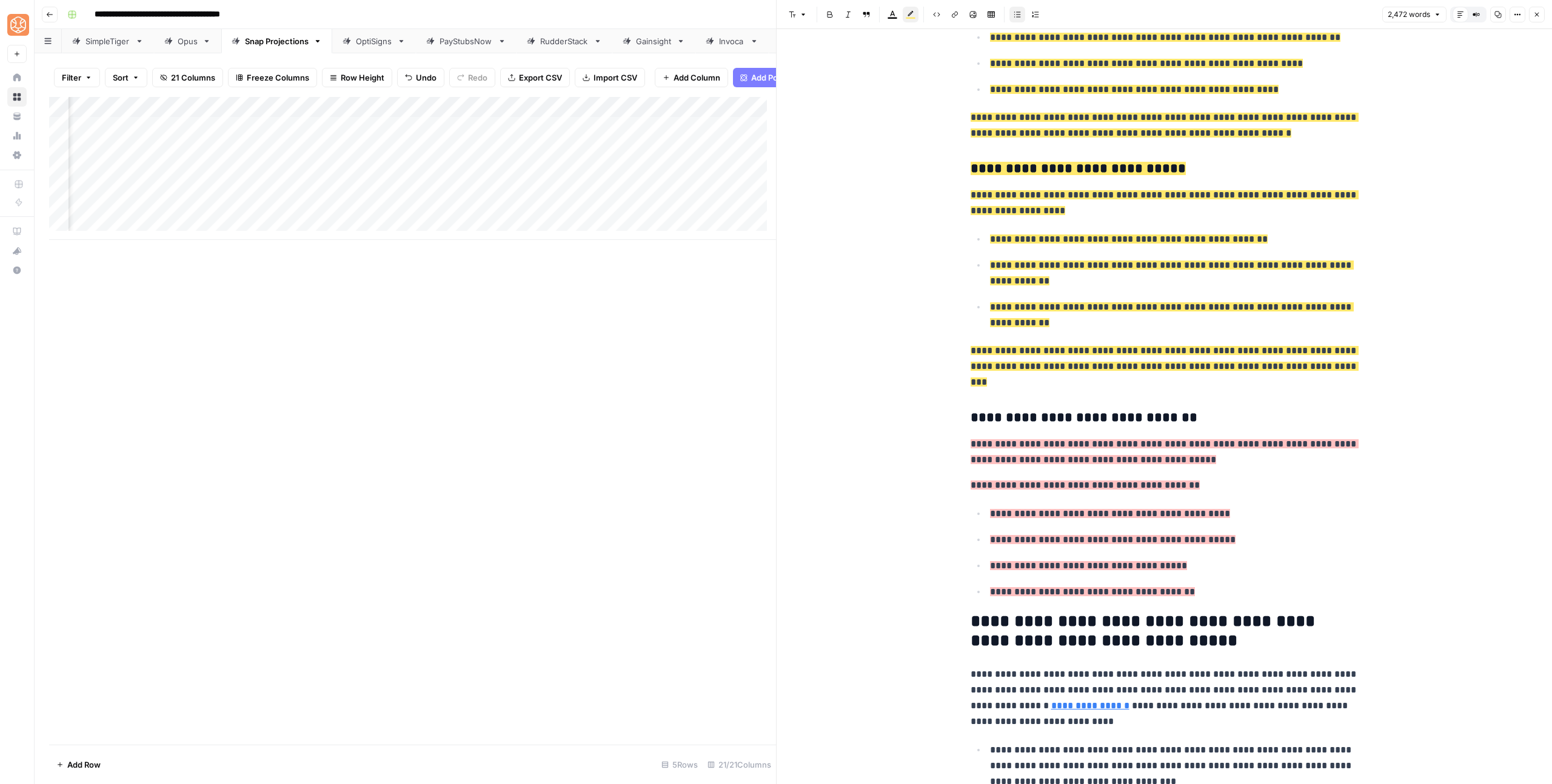 click on "**********" at bounding box center (1174, 273) 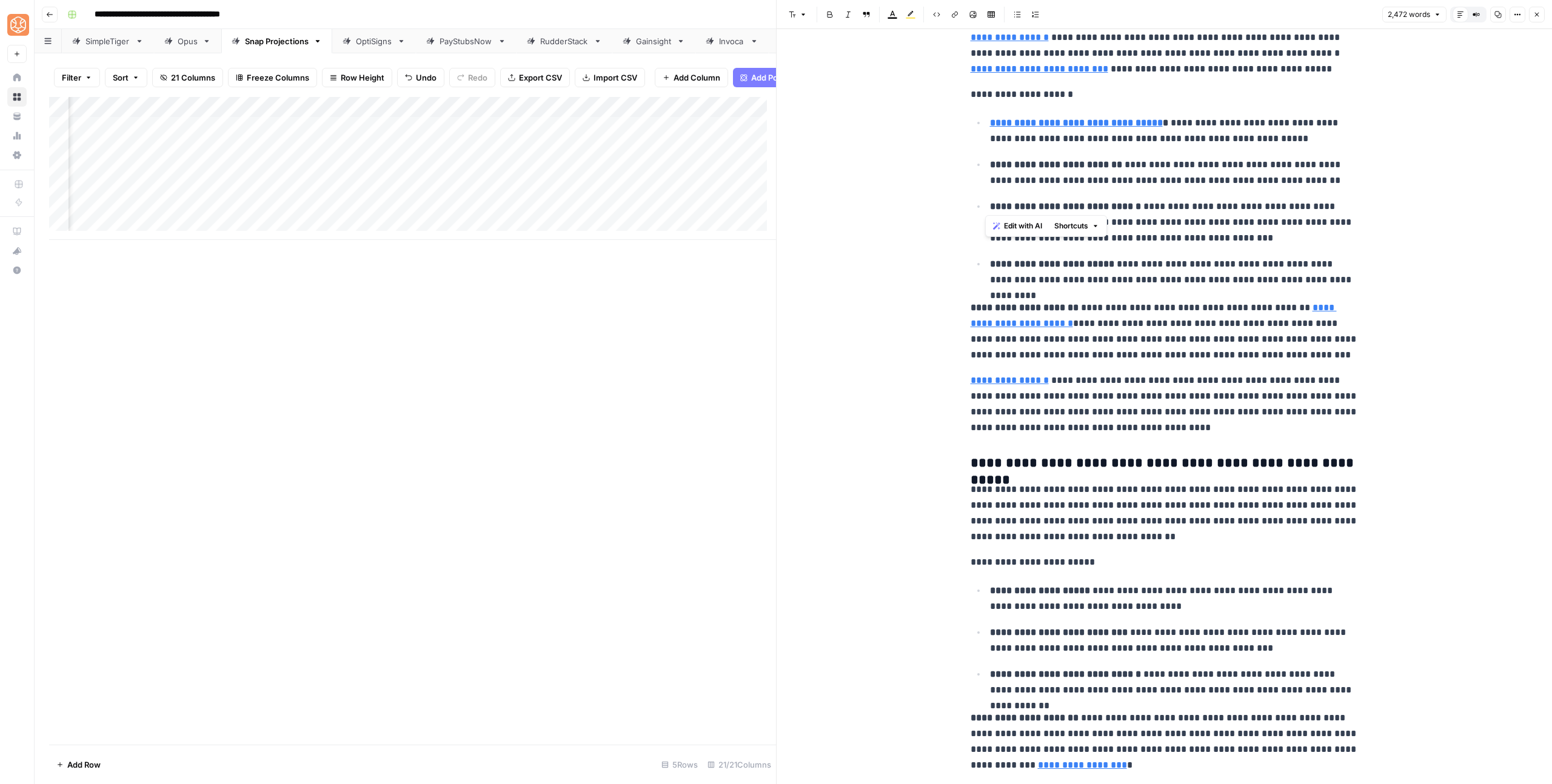 scroll, scrollTop: 962, scrollLeft: 0, axis: vertical 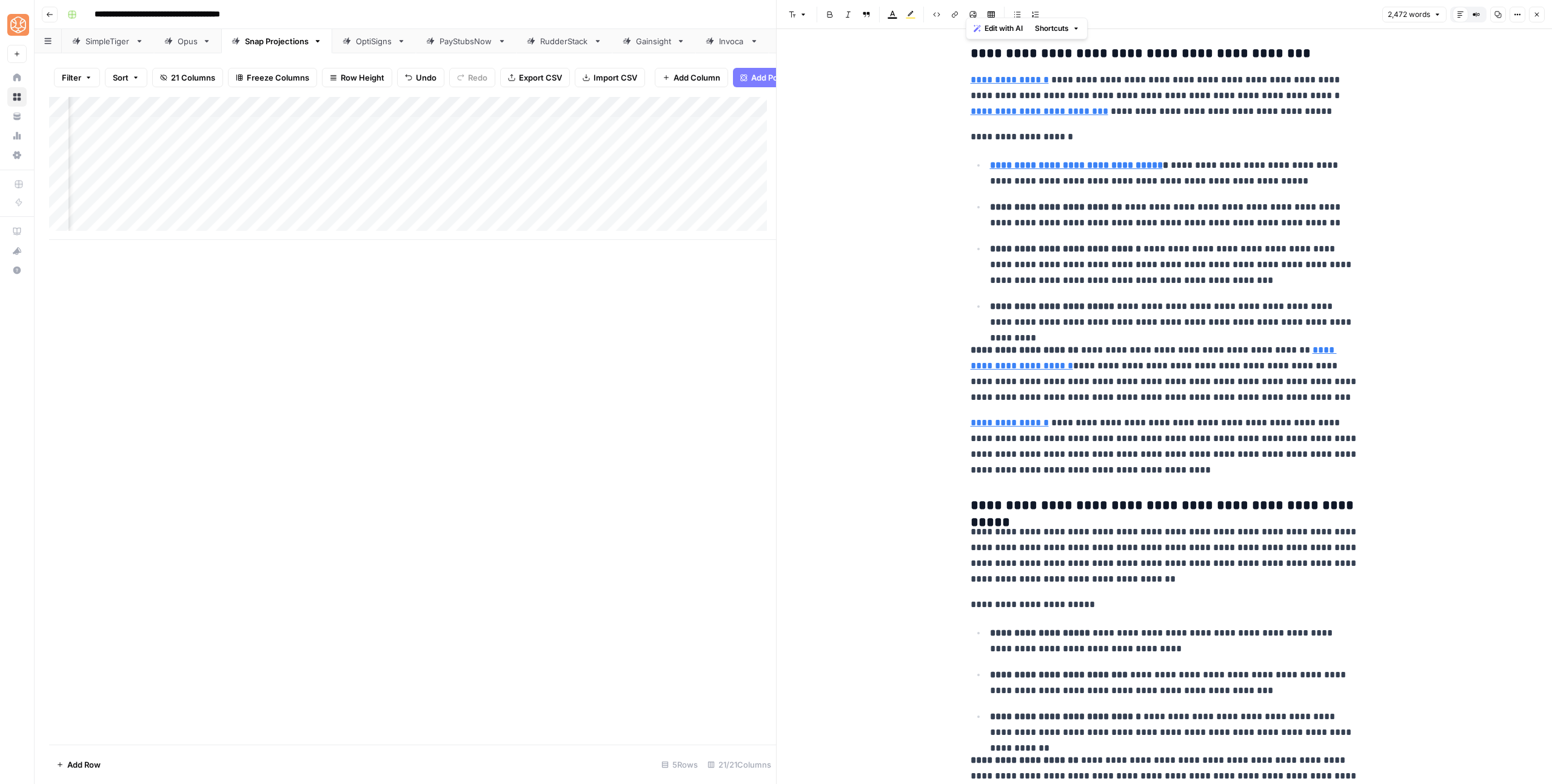 drag, startPoint x: 1226, startPoint y: 692, endPoint x: 963, endPoint y: 58, distance: 686.3855 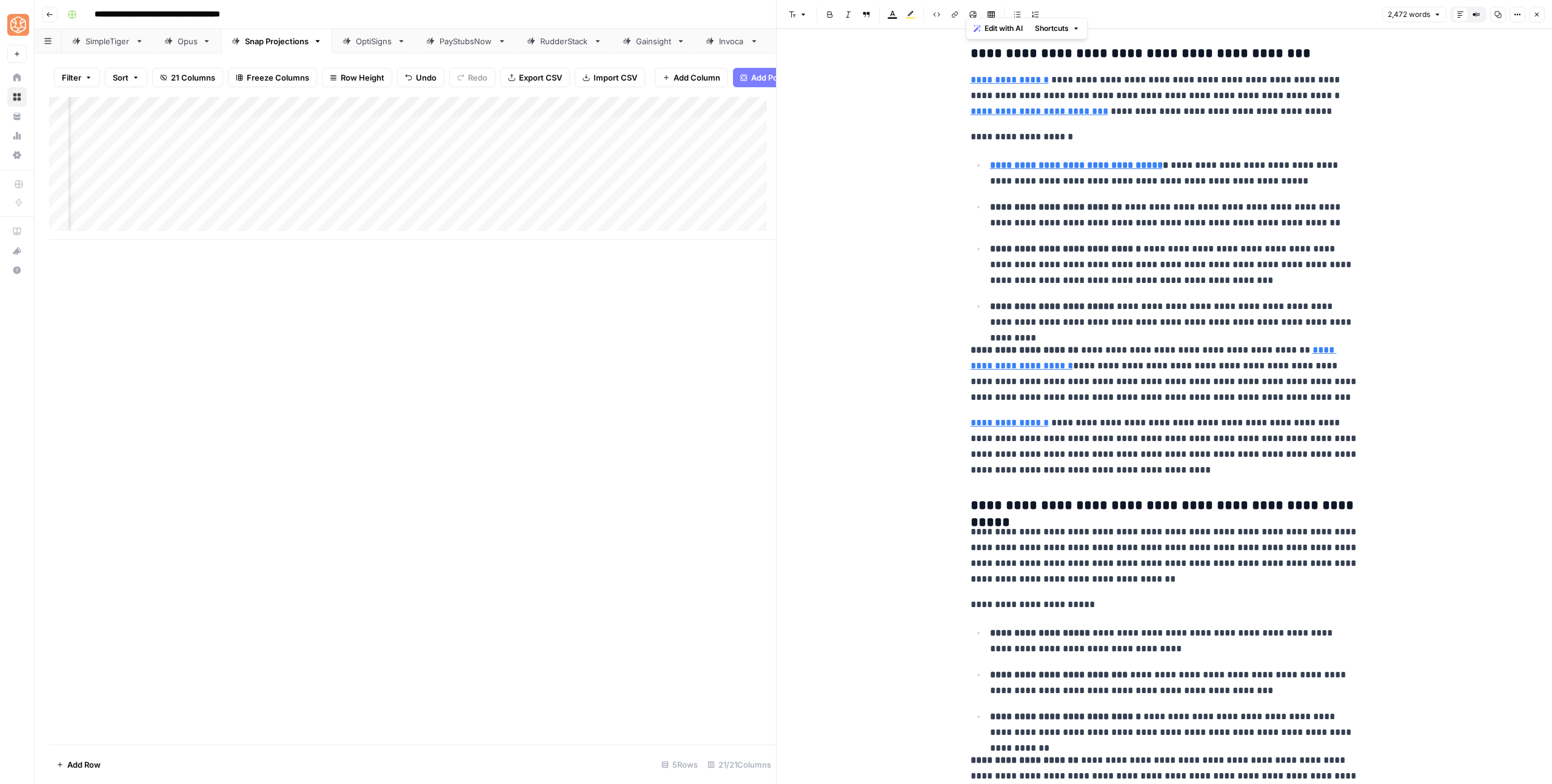 click on "**********" at bounding box center (1164, 2474) 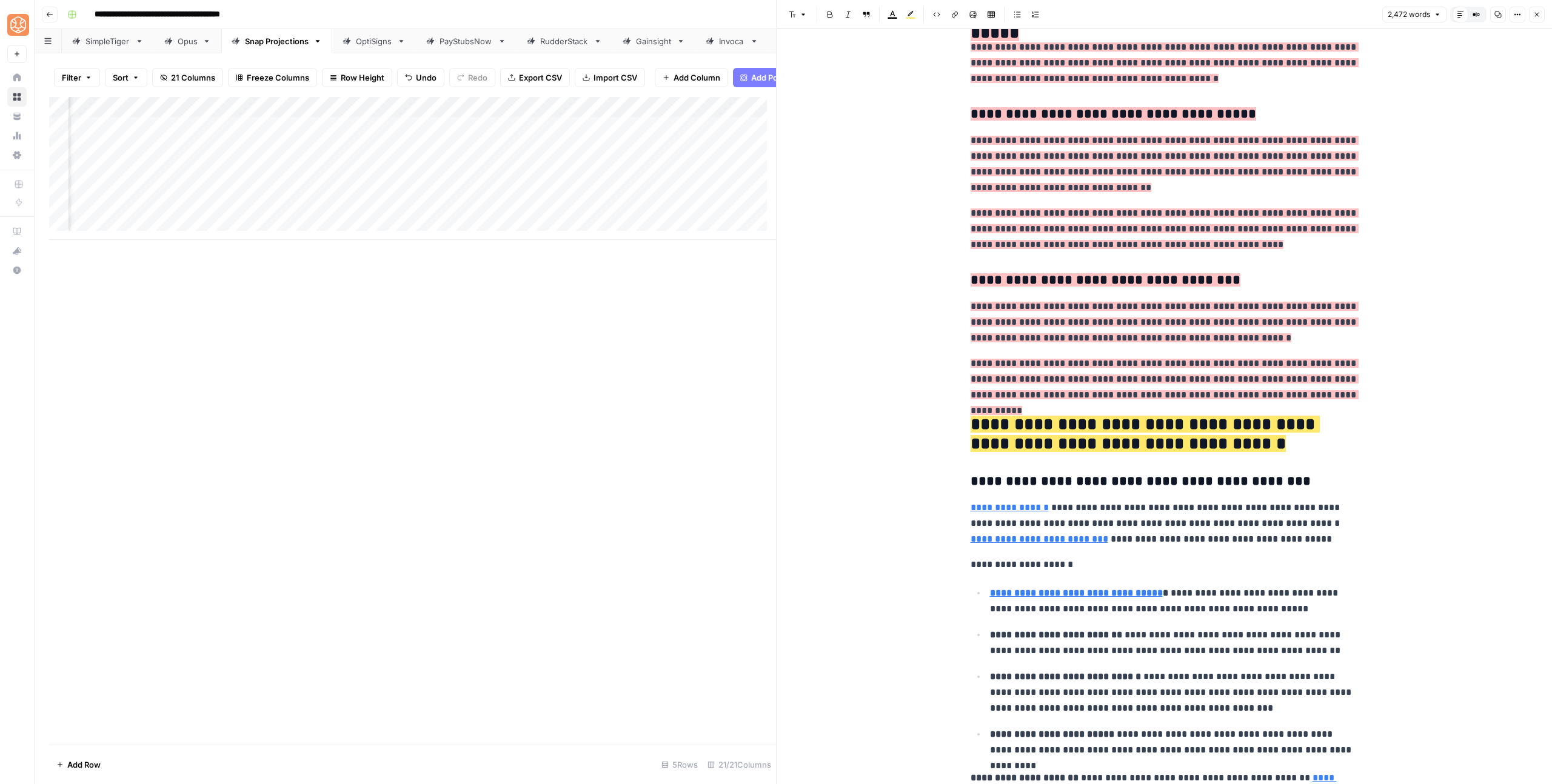 scroll, scrollTop: 731, scrollLeft: 0, axis: vertical 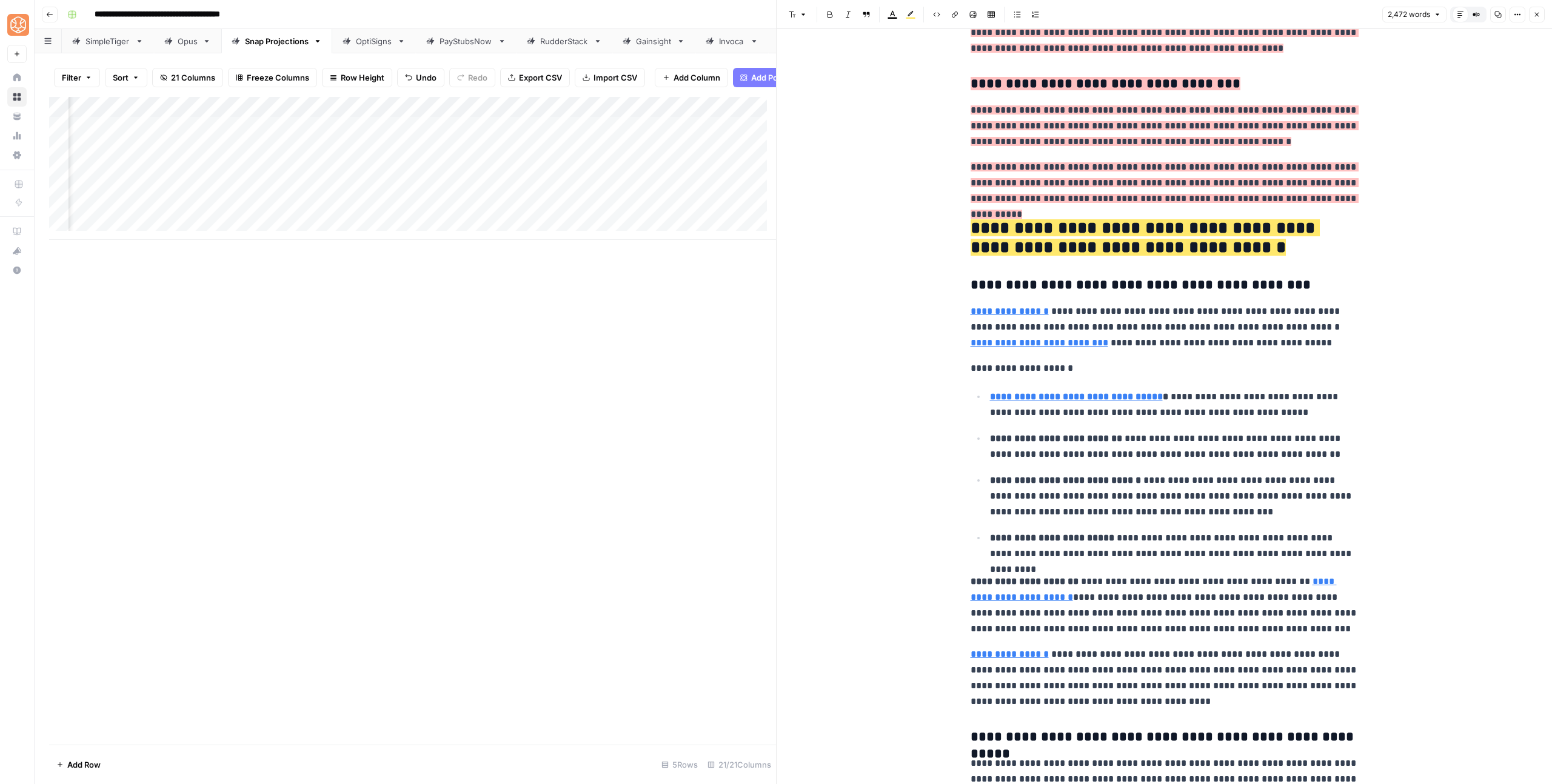 click on "**********" at bounding box center (1165, 2696) 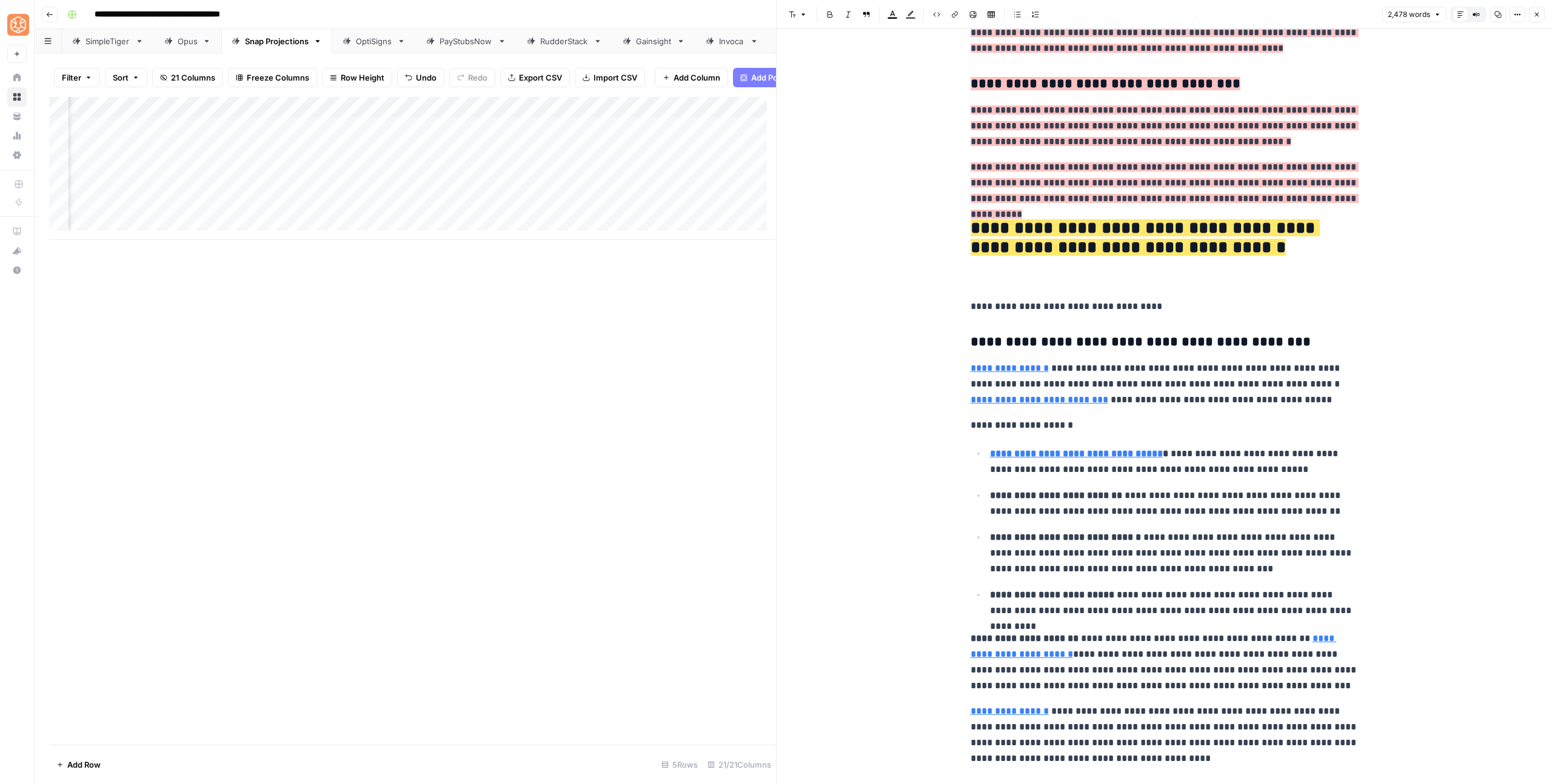 click on "**********" at bounding box center (1165, 307) 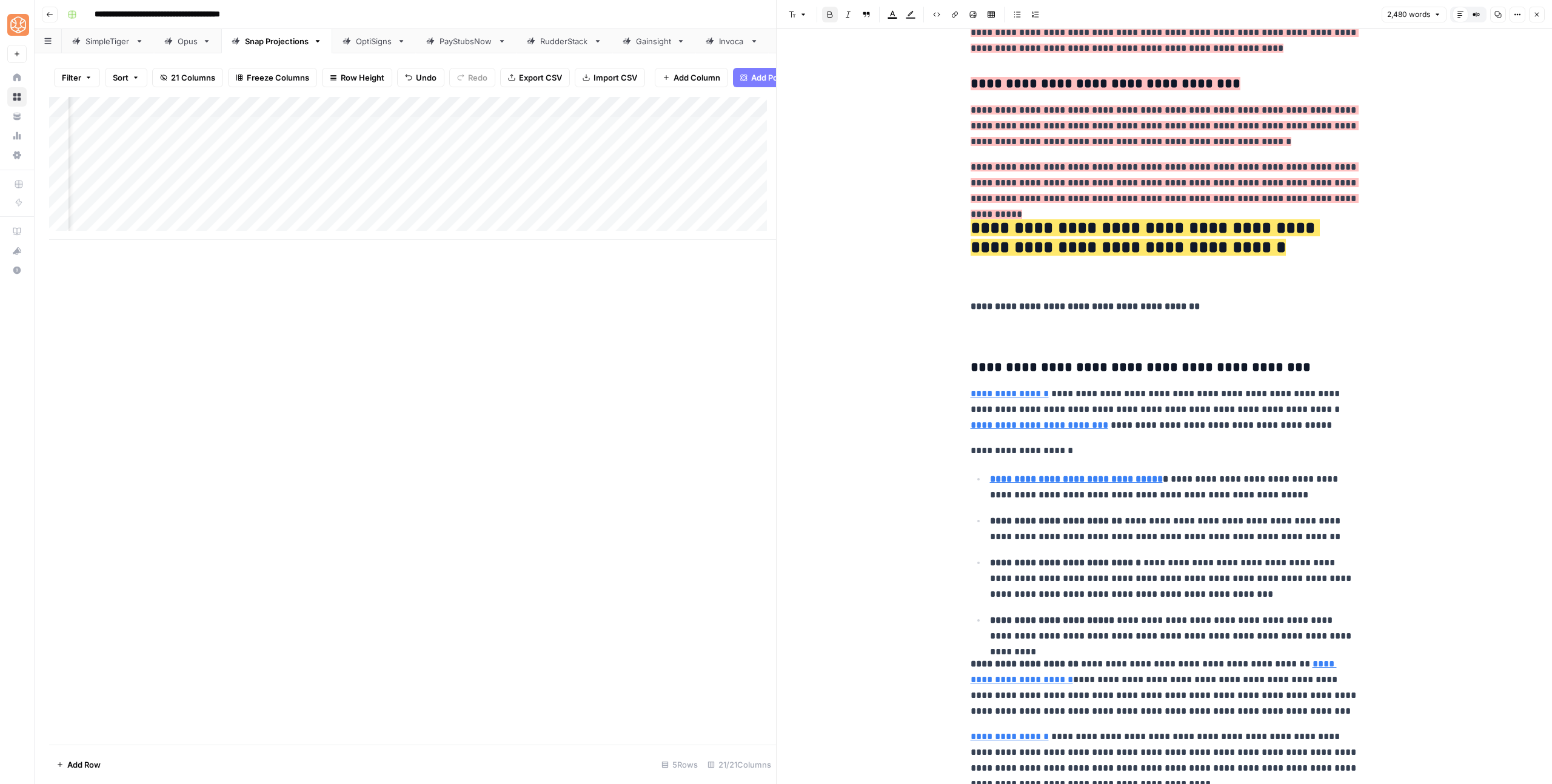 scroll, scrollTop: 955, scrollLeft: 0, axis: vertical 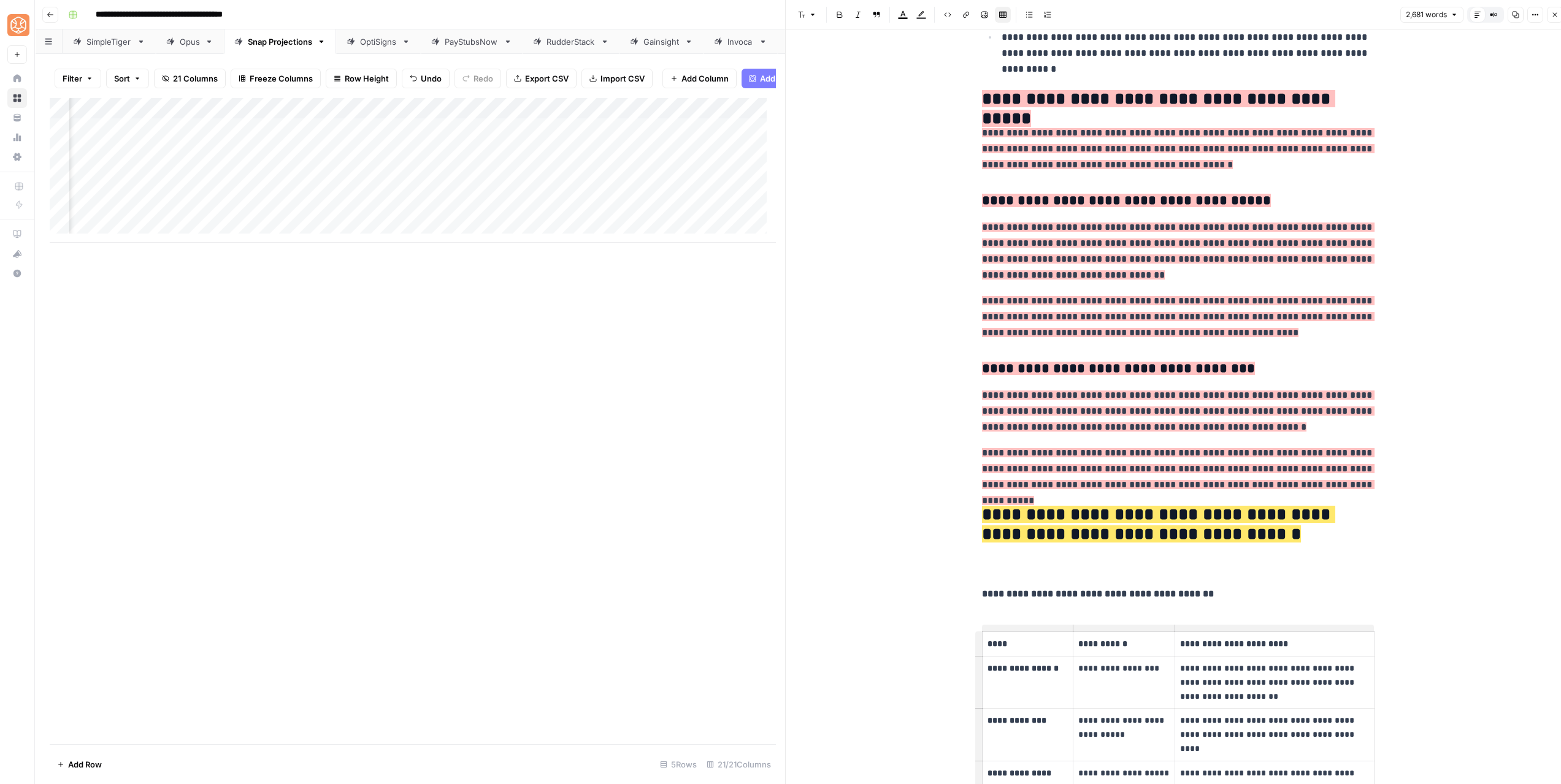 drag, startPoint x: 1286, startPoint y: 731, endPoint x: 984, endPoint y: 593, distance: 332.0361 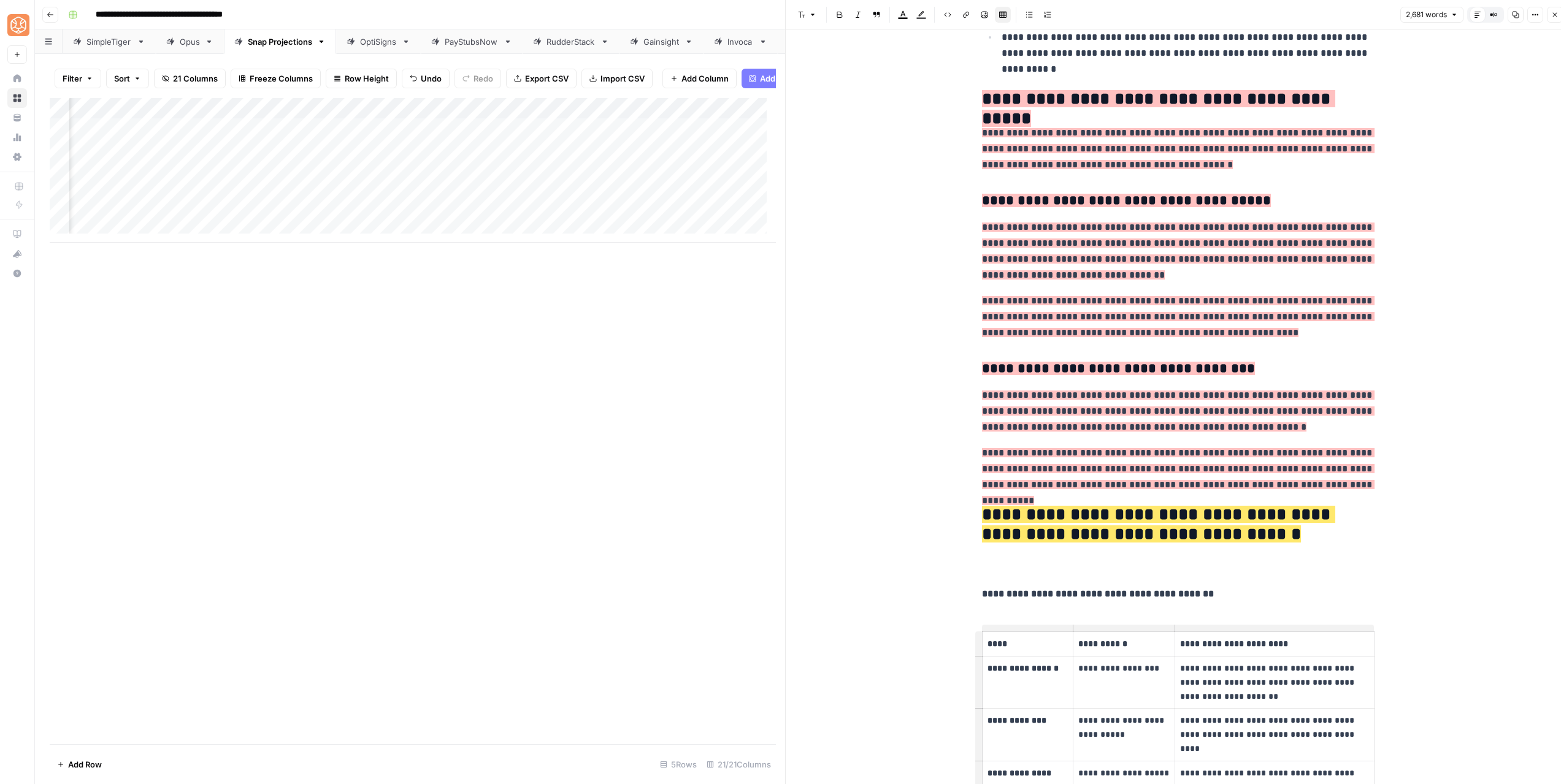 click on "**********" at bounding box center [1178, 3371] 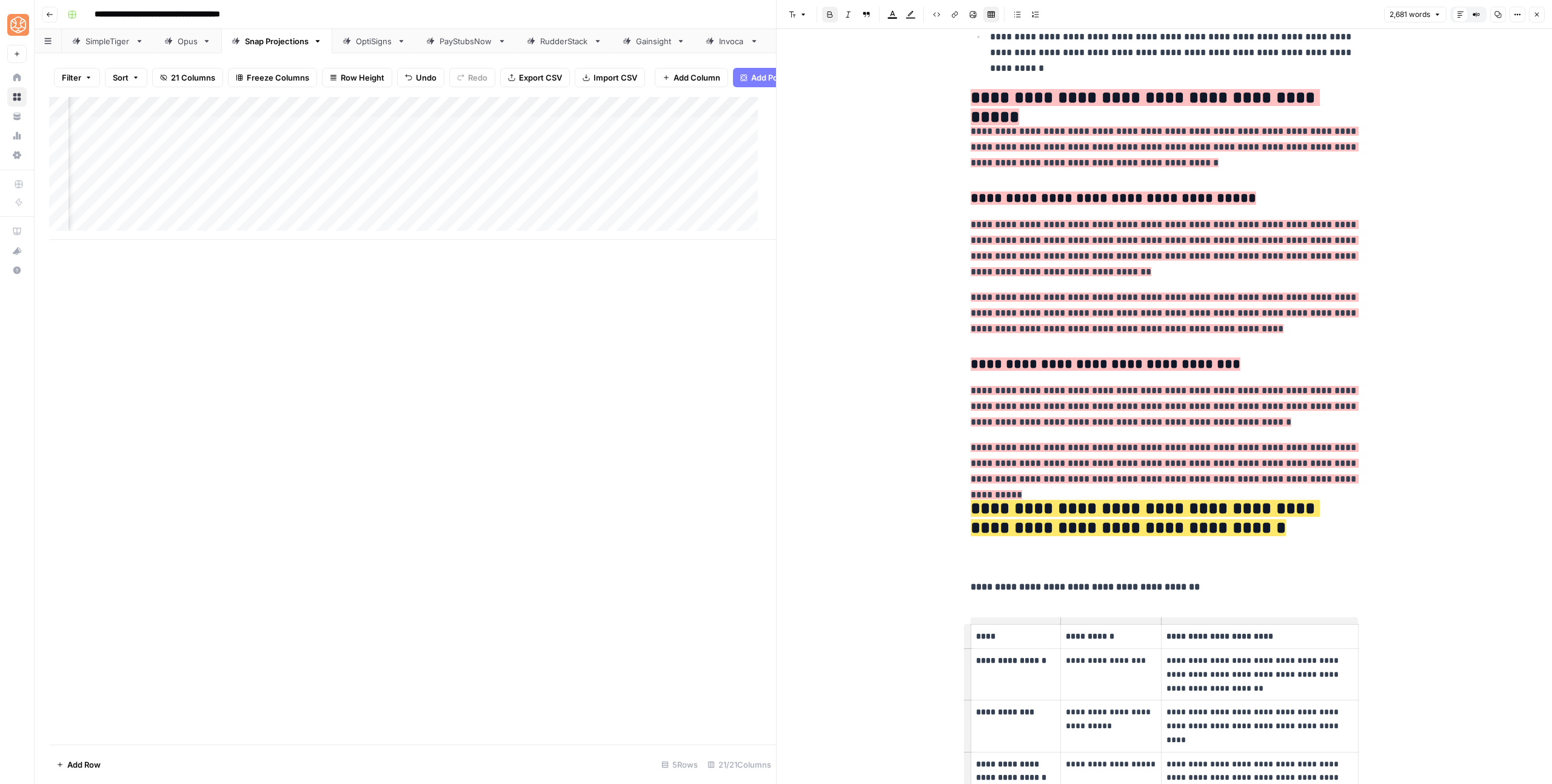 click on "**********" at bounding box center (1165, 3332) 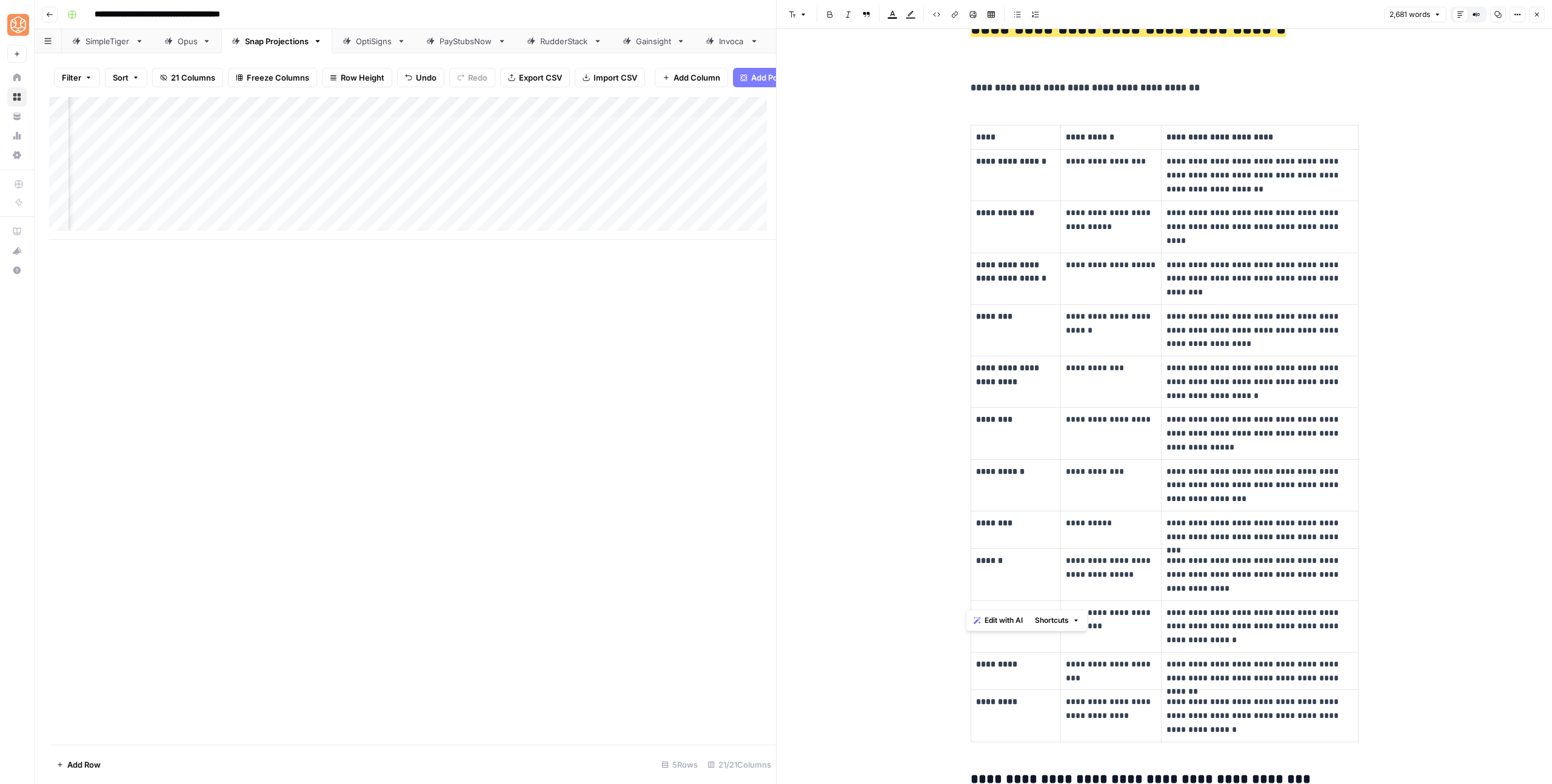 scroll, scrollTop: 1120, scrollLeft: 0, axis: vertical 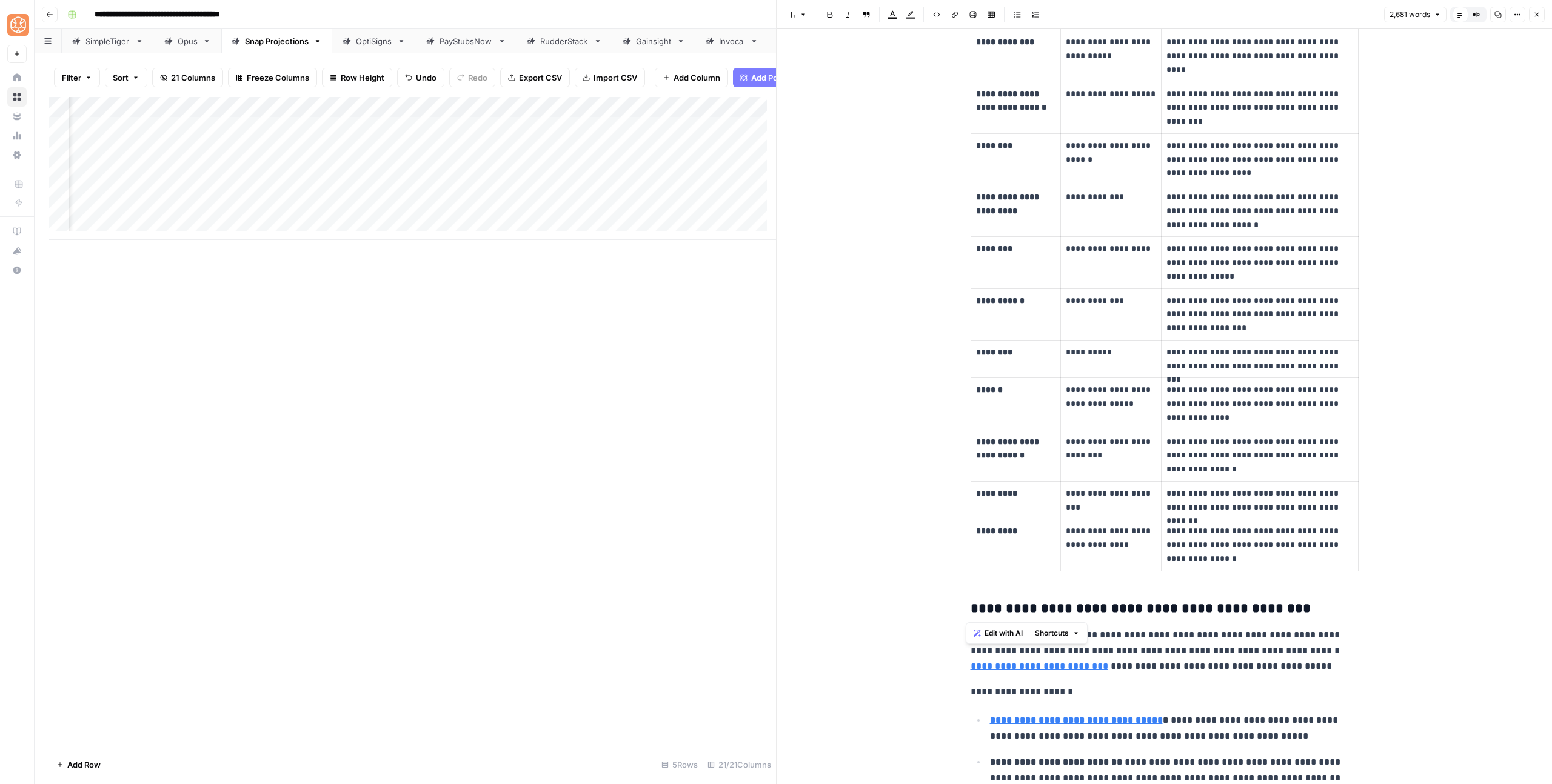 drag, startPoint x: 980, startPoint y: 586, endPoint x: 1266, endPoint y: 587, distance: 286.00175 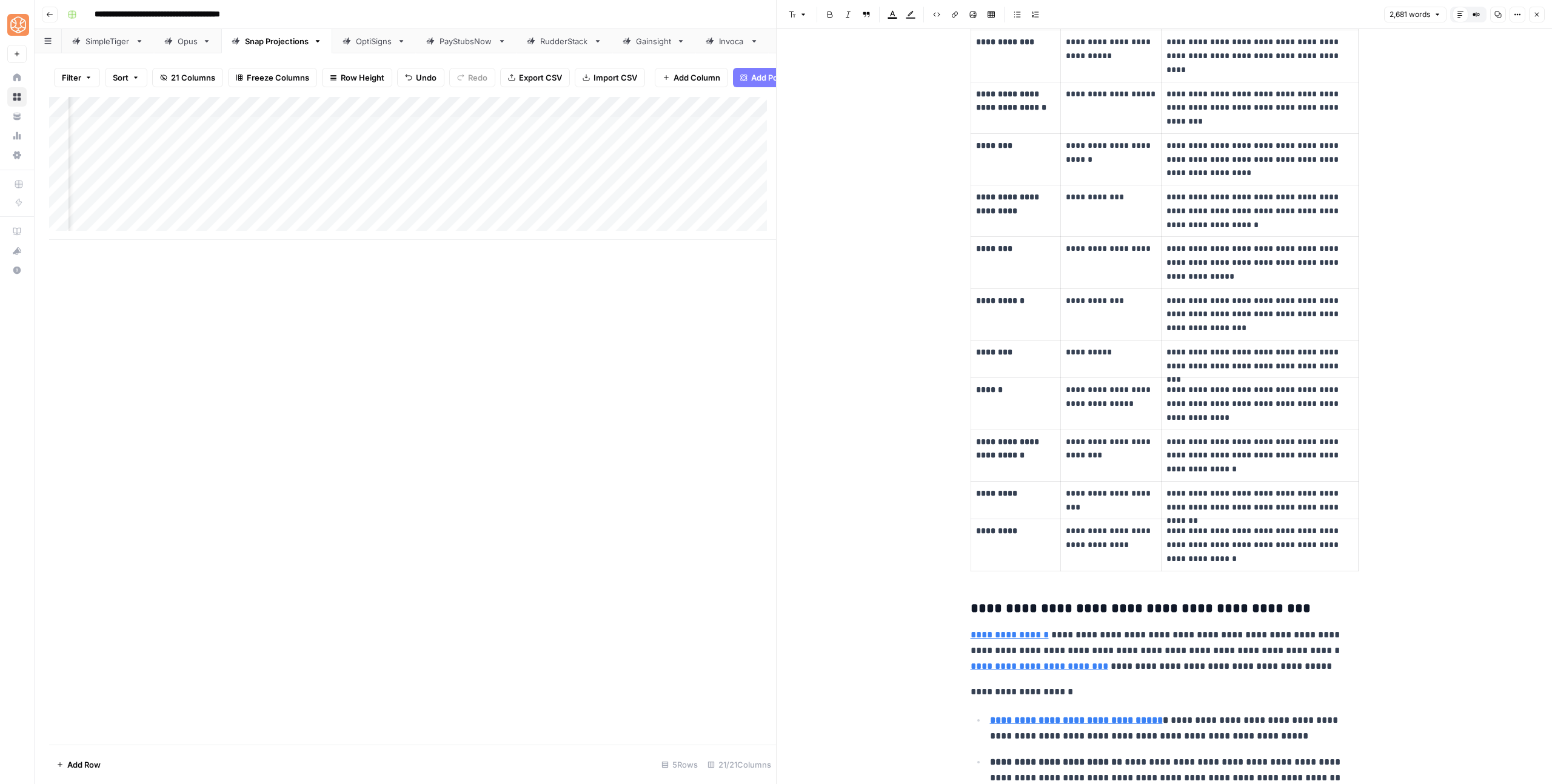 click 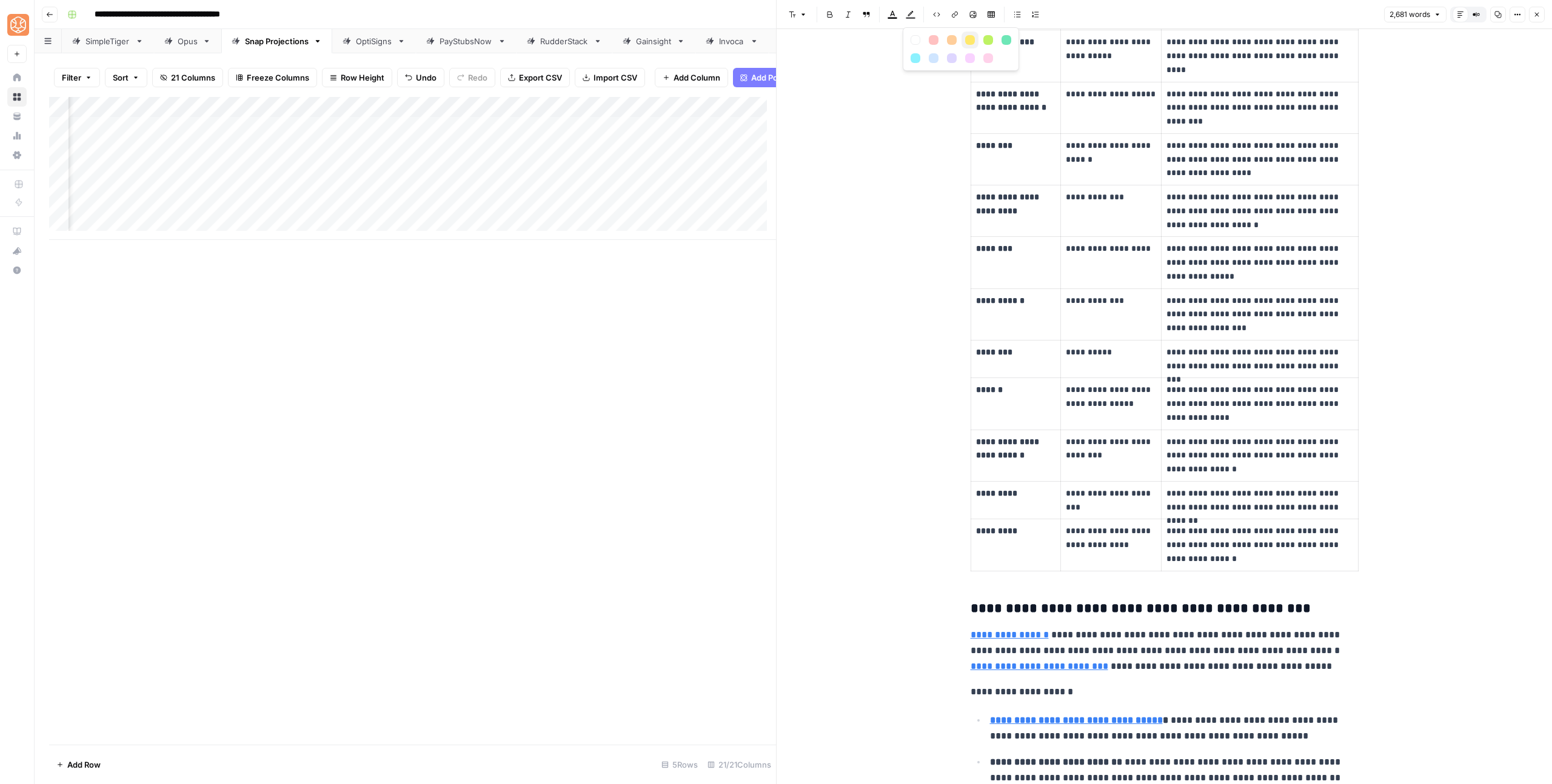 click at bounding box center [970, 40] 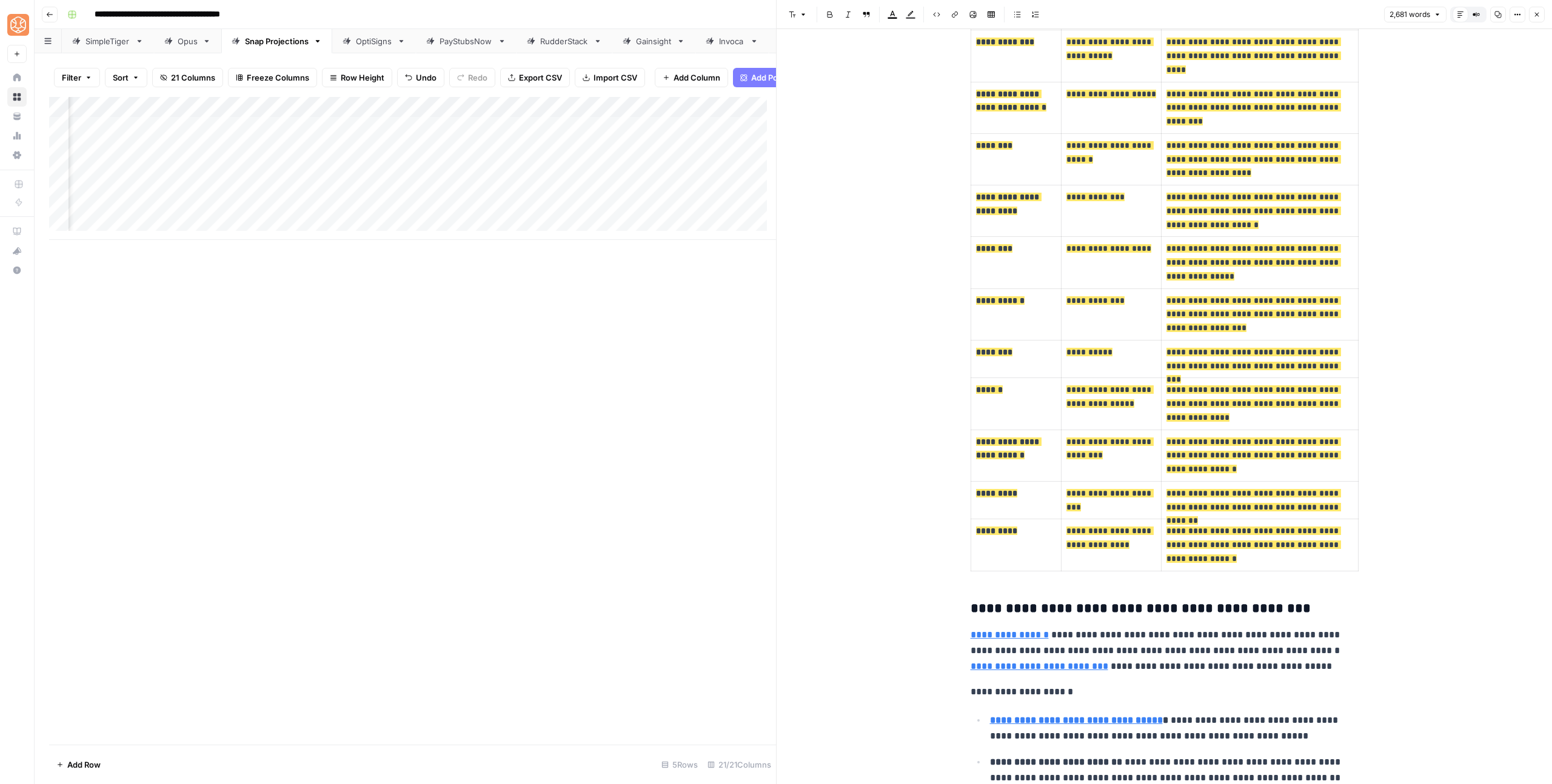 click on "**********" at bounding box center [1165, 609] 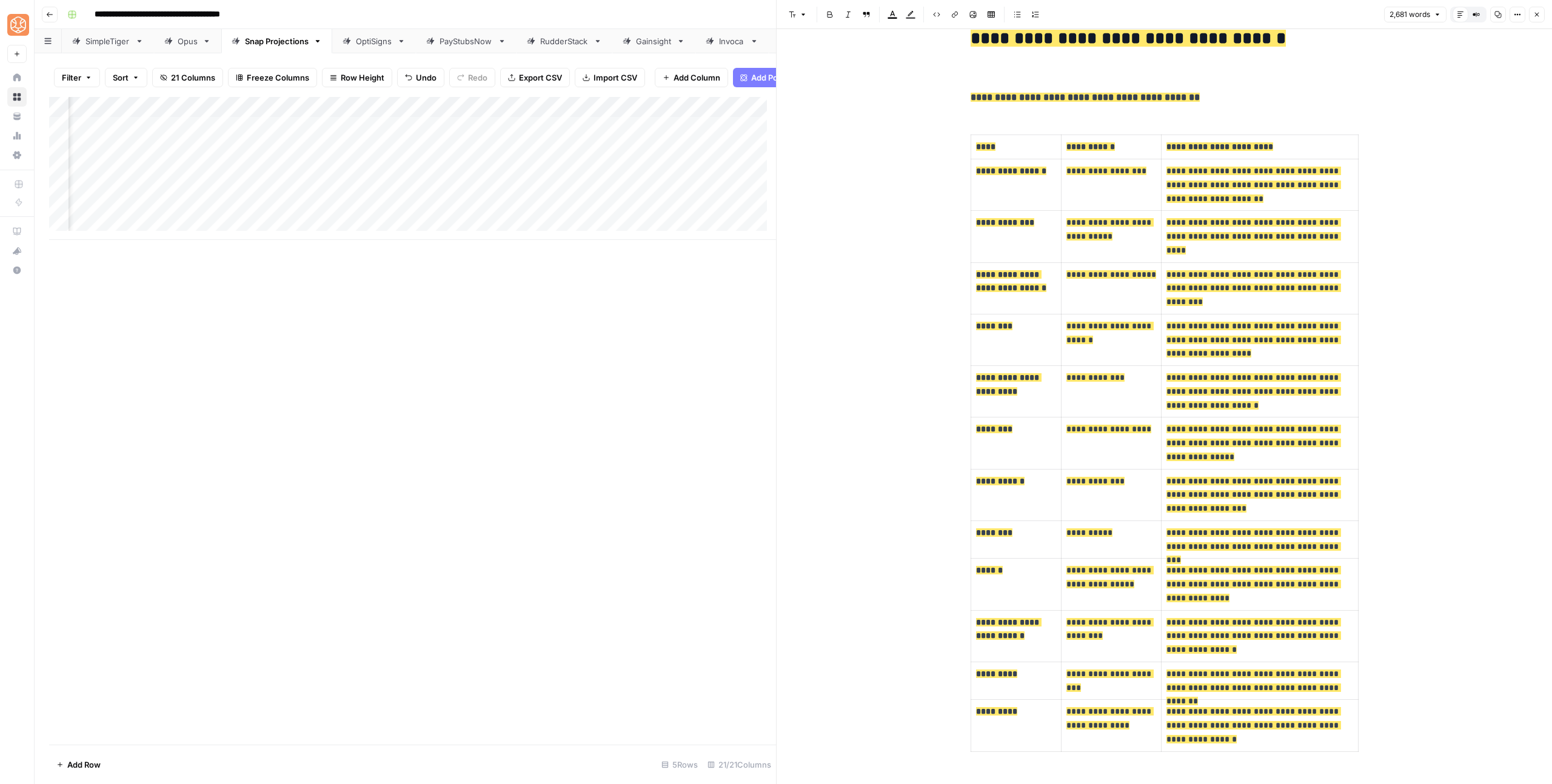 scroll, scrollTop: 919, scrollLeft: 0, axis: vertical 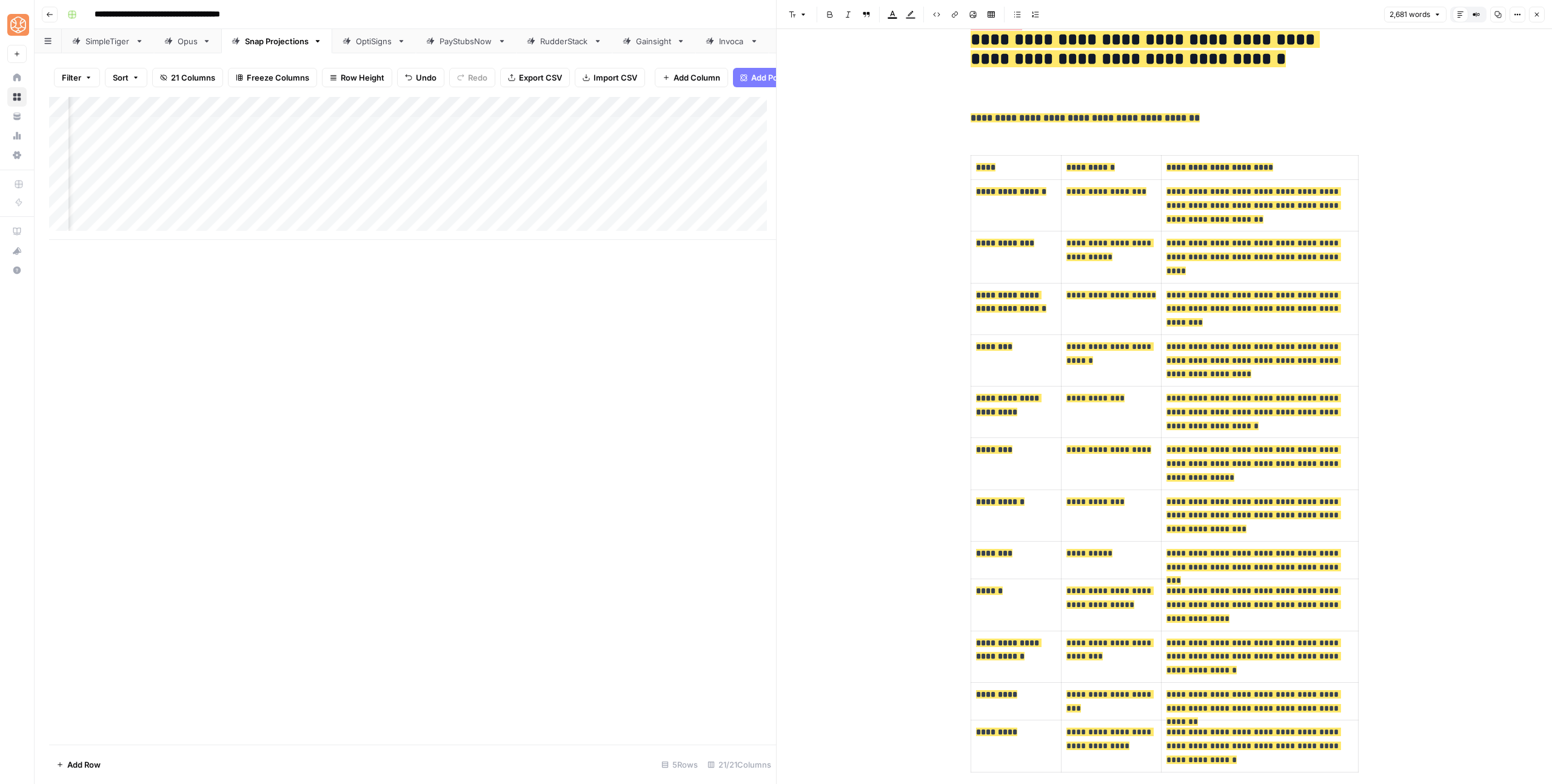 click on "**********" at bounding box center [1259, 515] 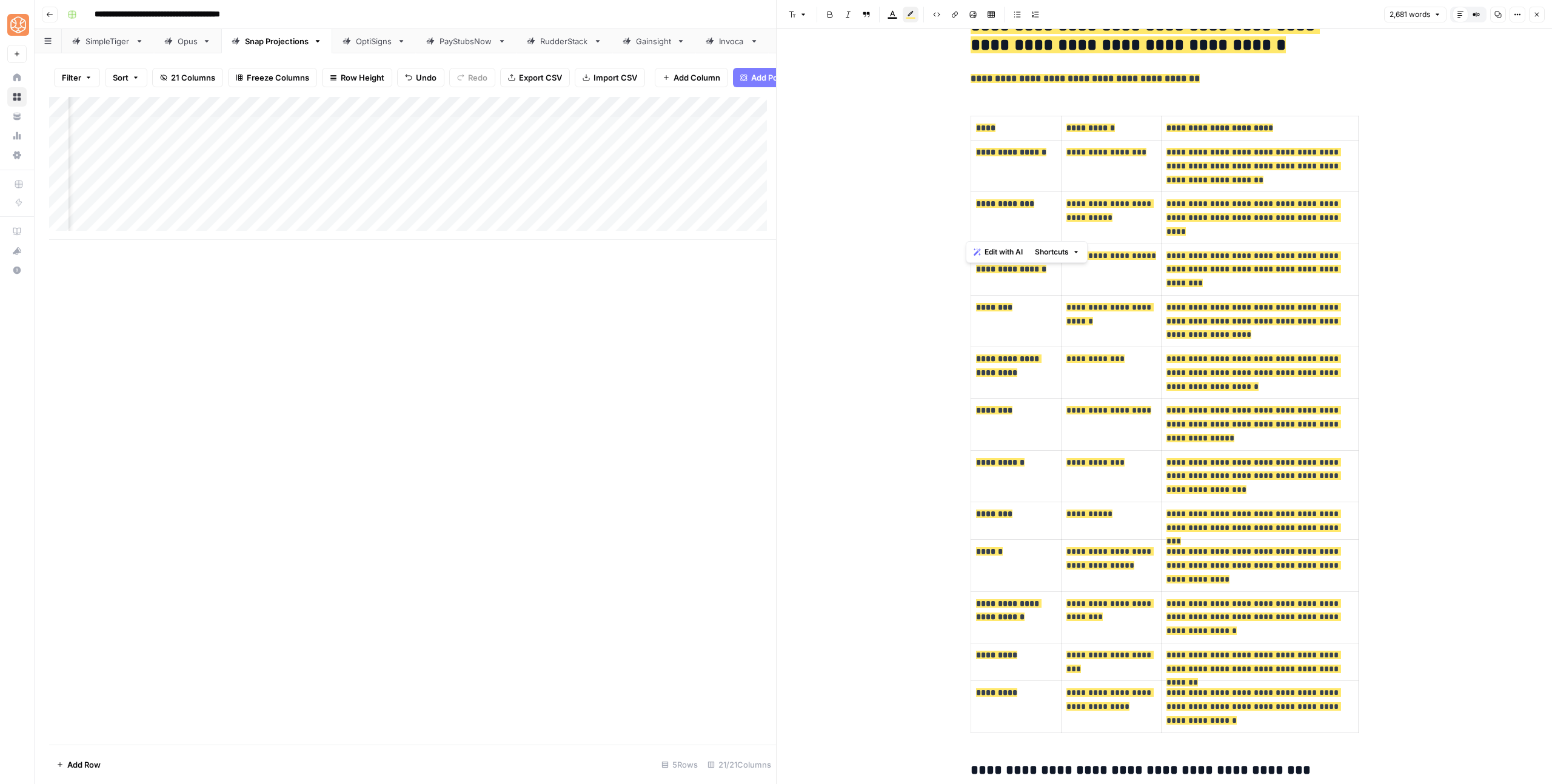 scroll, scrollTop: 1033, scrollLeft: 0, axis: vertical 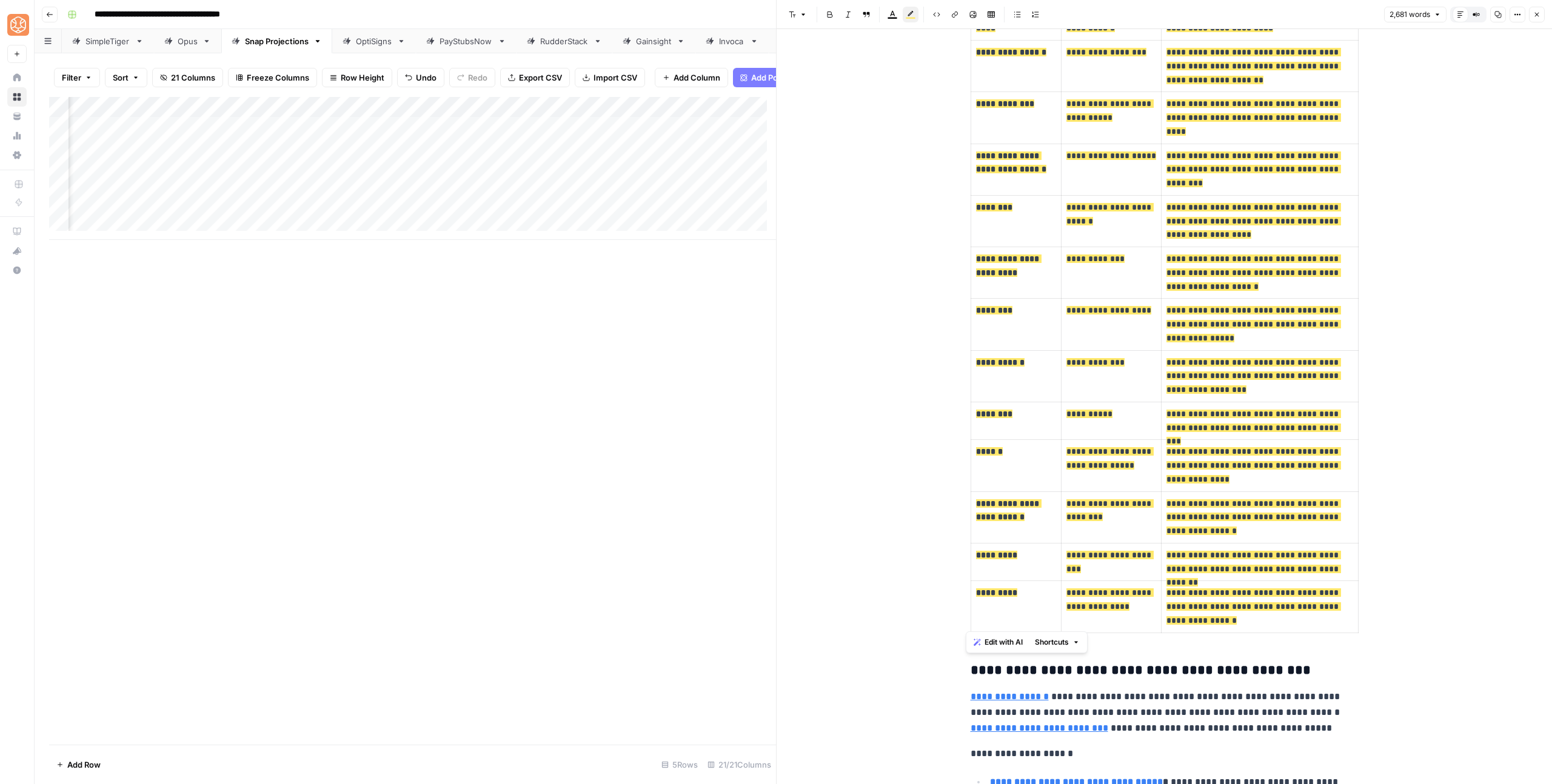 drag, startPoint x: 964, startPoint y: 91, endPoint x: 1266, endPoint y: 616, distance: 605.6641 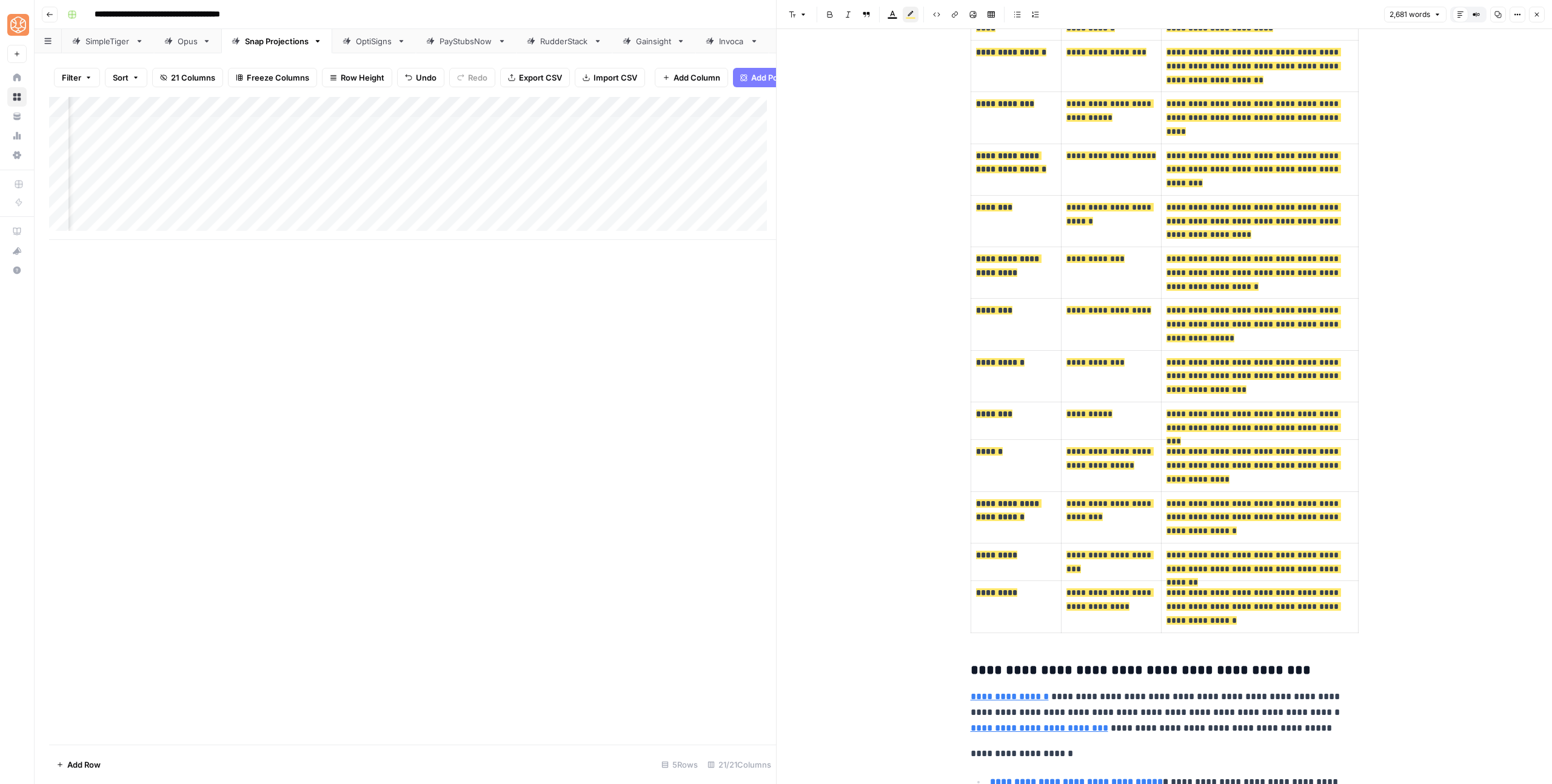 click on "**********" at bounding box center [1164, 2746] 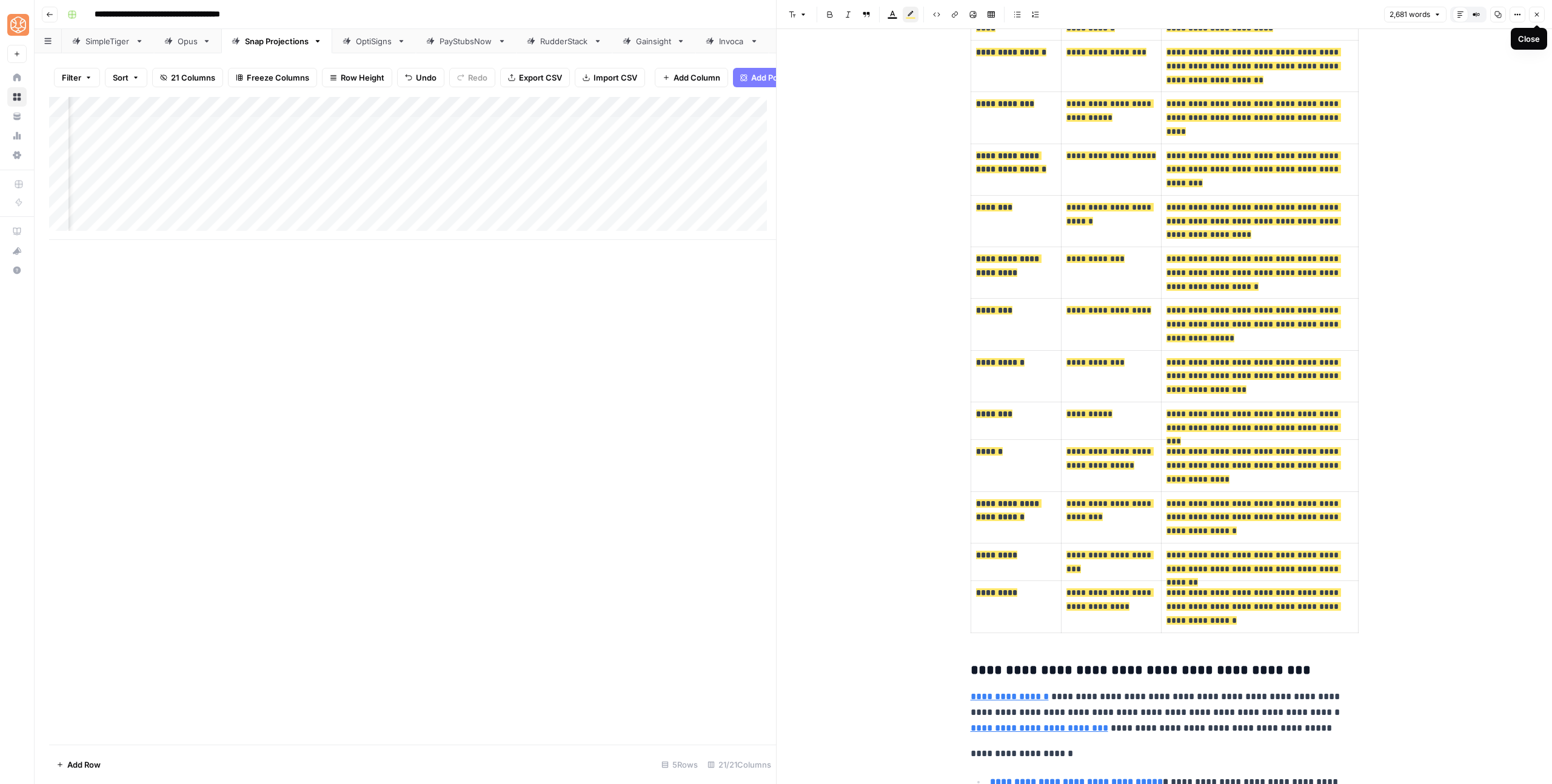 click 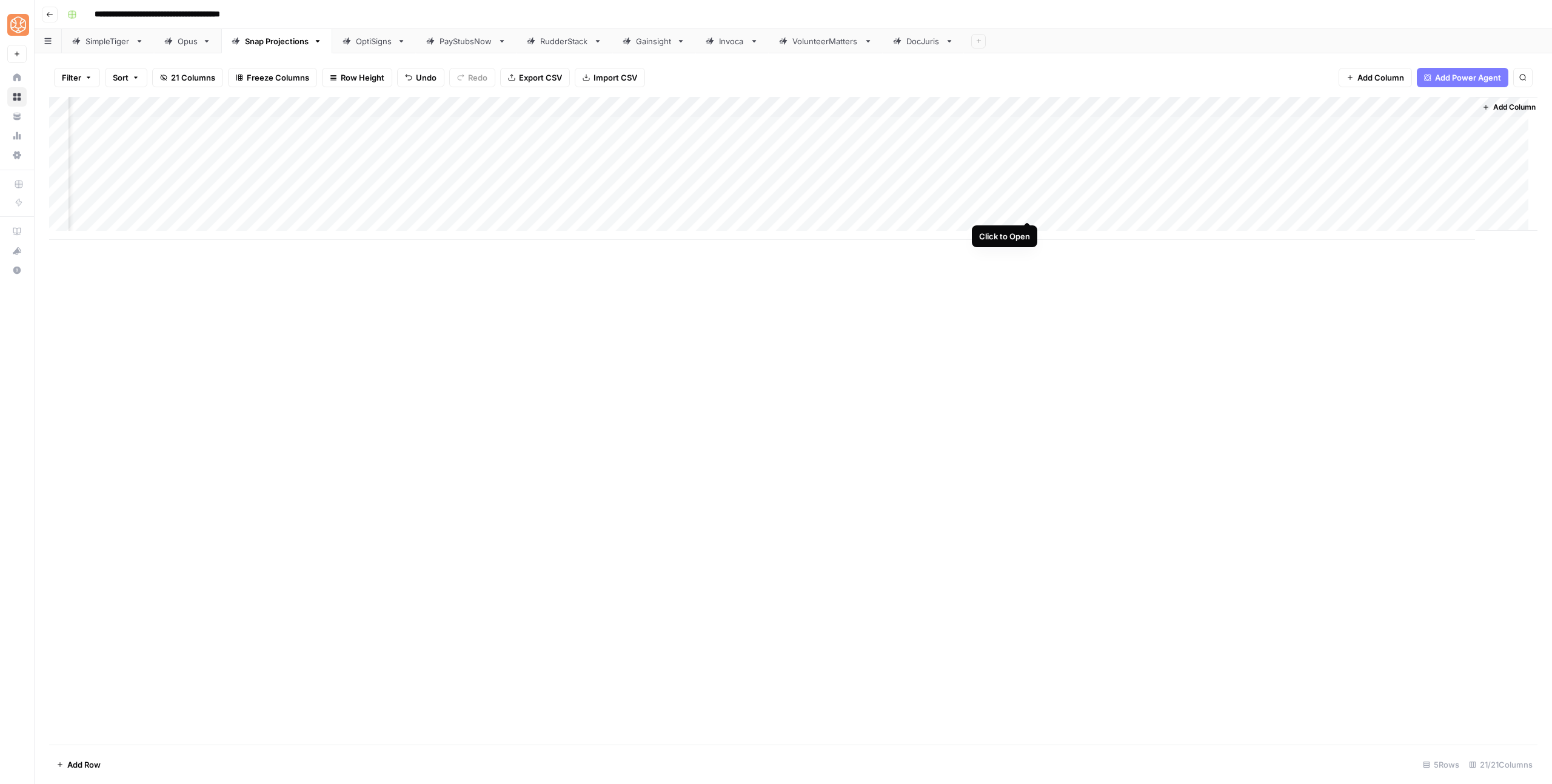 click on "Add Column" at bounding box center [793, 168] 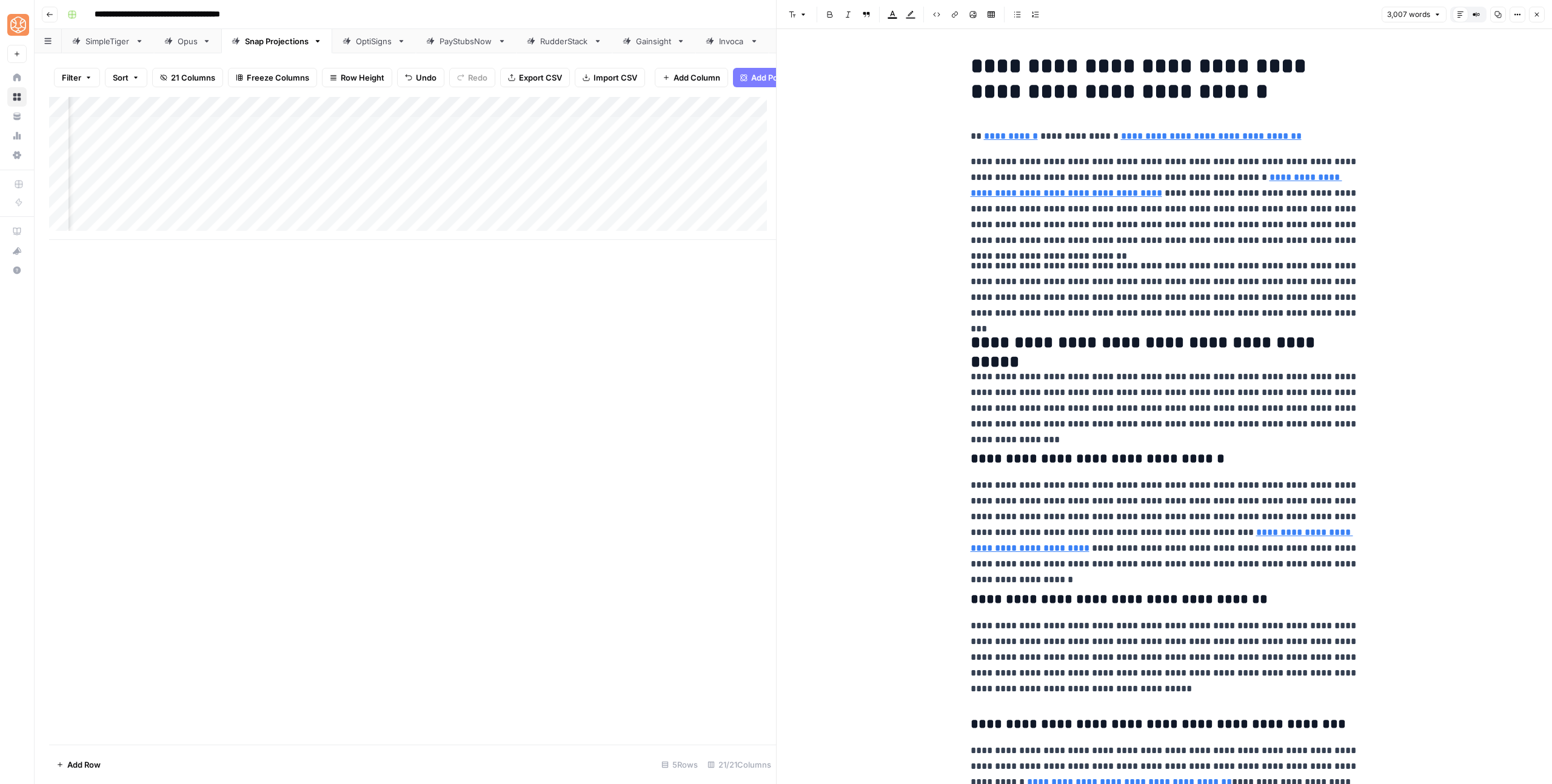 drag, startPoint x: 1302, startPoint y: 136, endPoint x: 1299, endPoint y: 115, distance: 21.2132 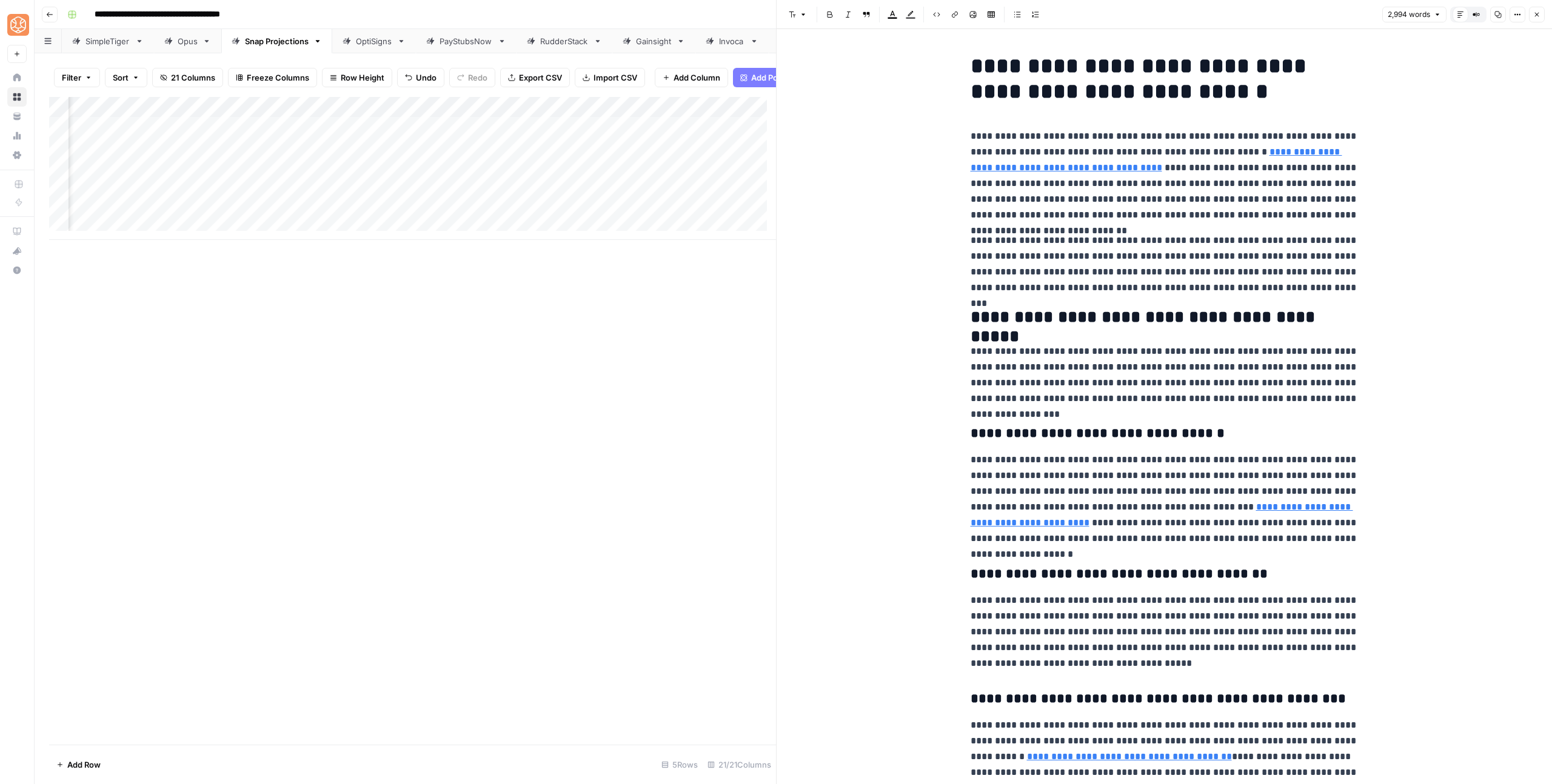 click on "**********" at bounding box center [1165, 264] 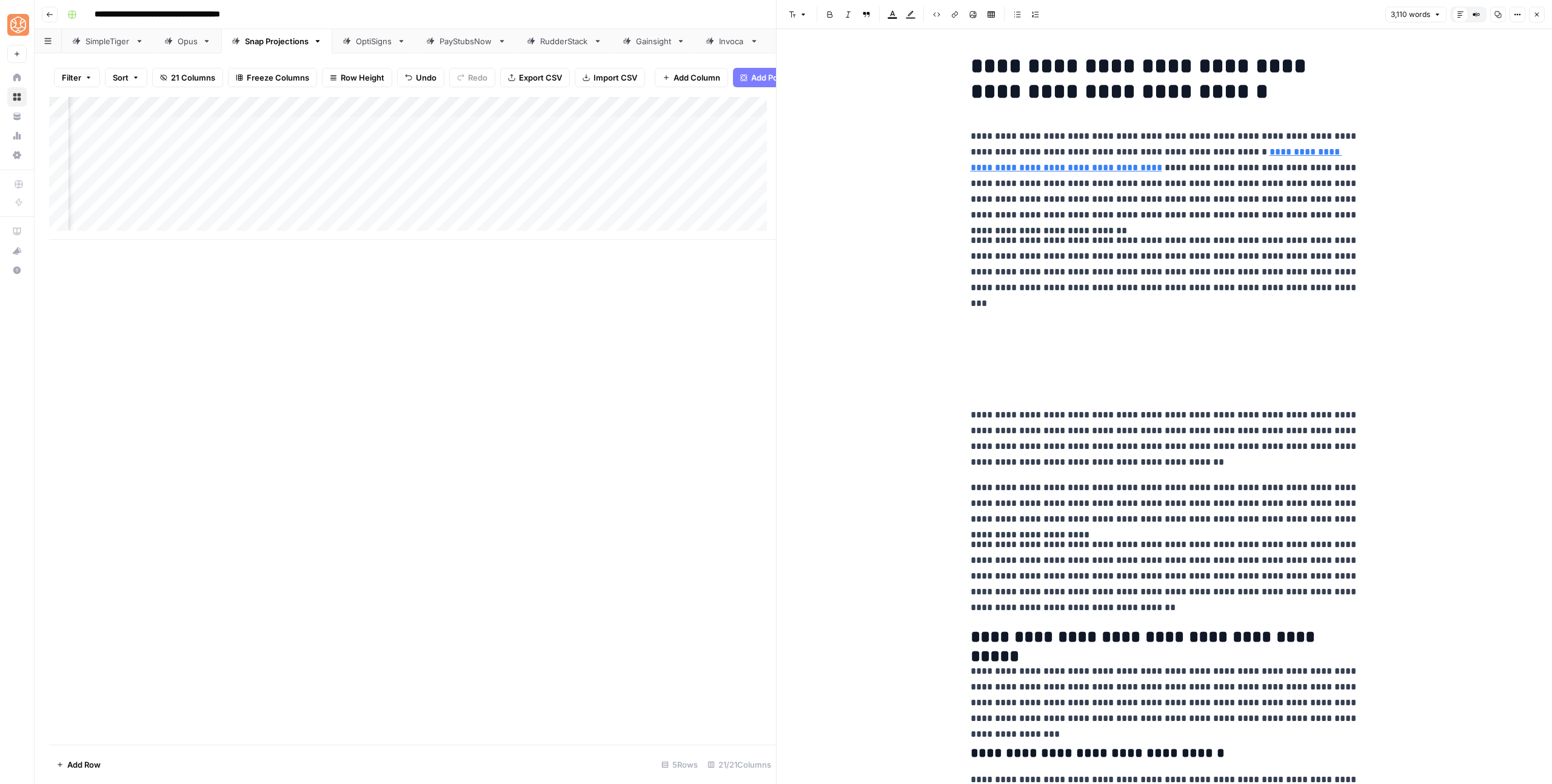 click on "**********" at bounding box center (1165, 3540) 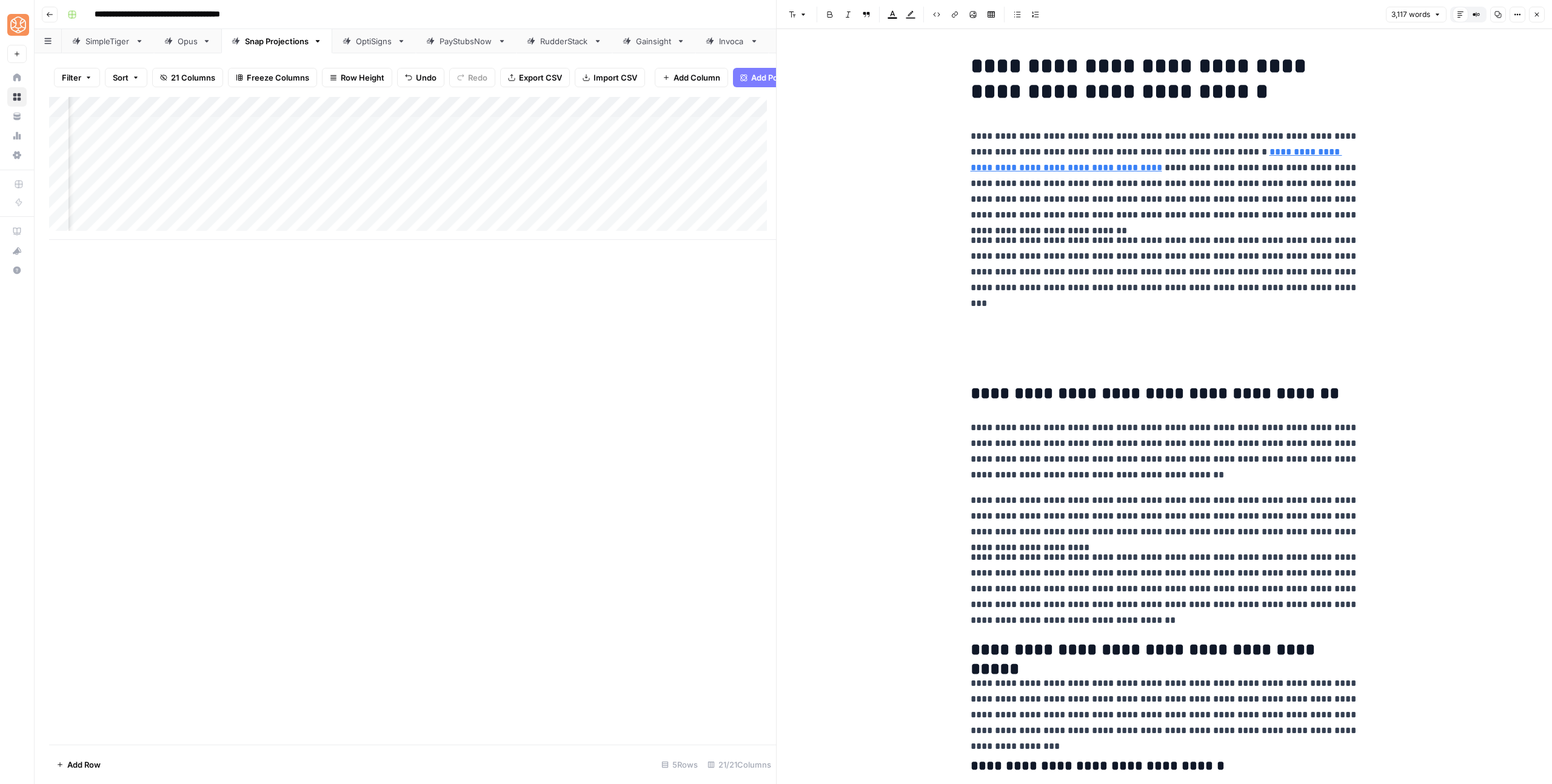 click on "**********" at bounding box center [1165, 3546] 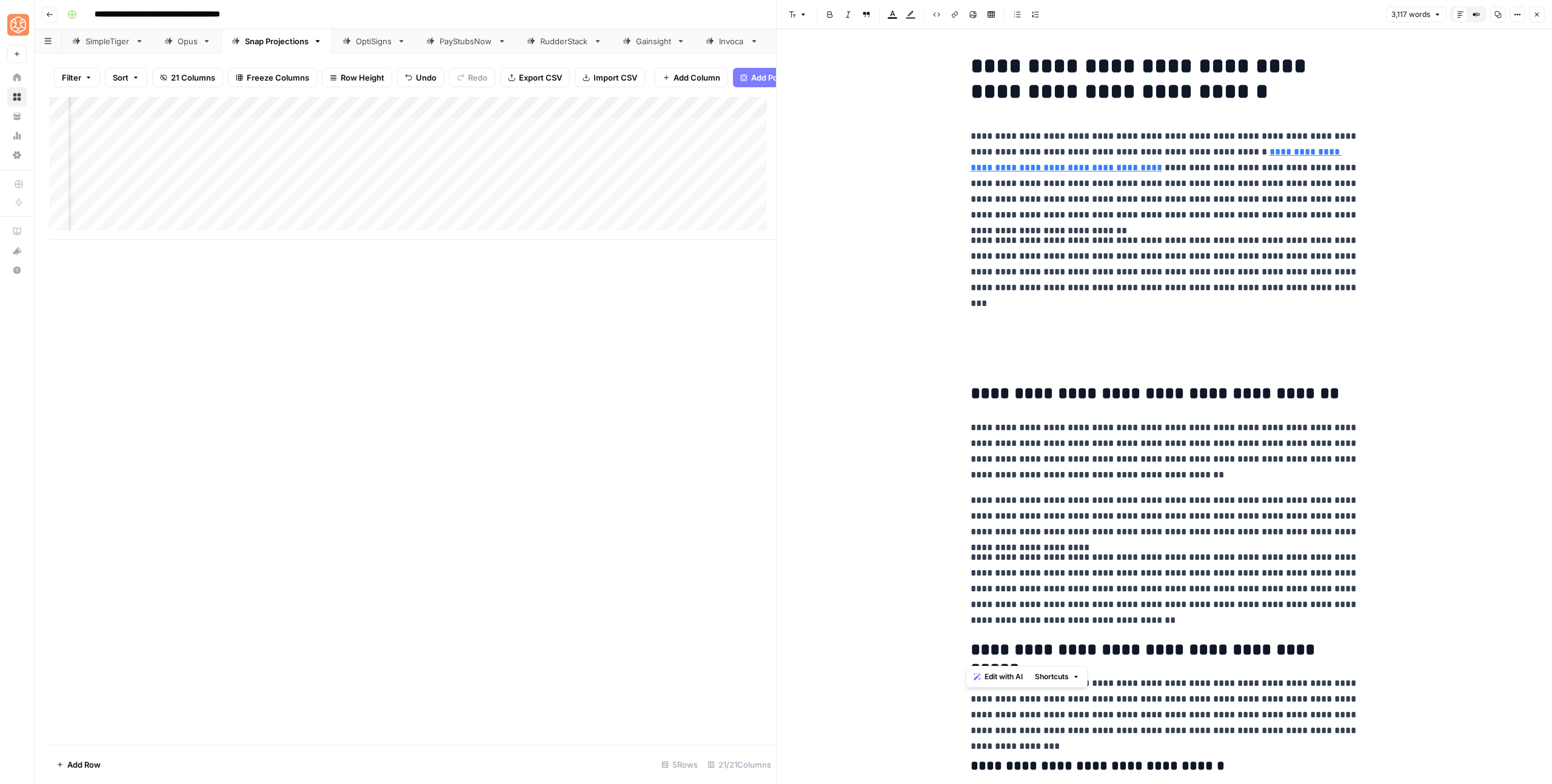 drag, startPoint x: 1132, startPoint y: 626, endPoint x: 959, endPoint y: 426, distance: 264.44092 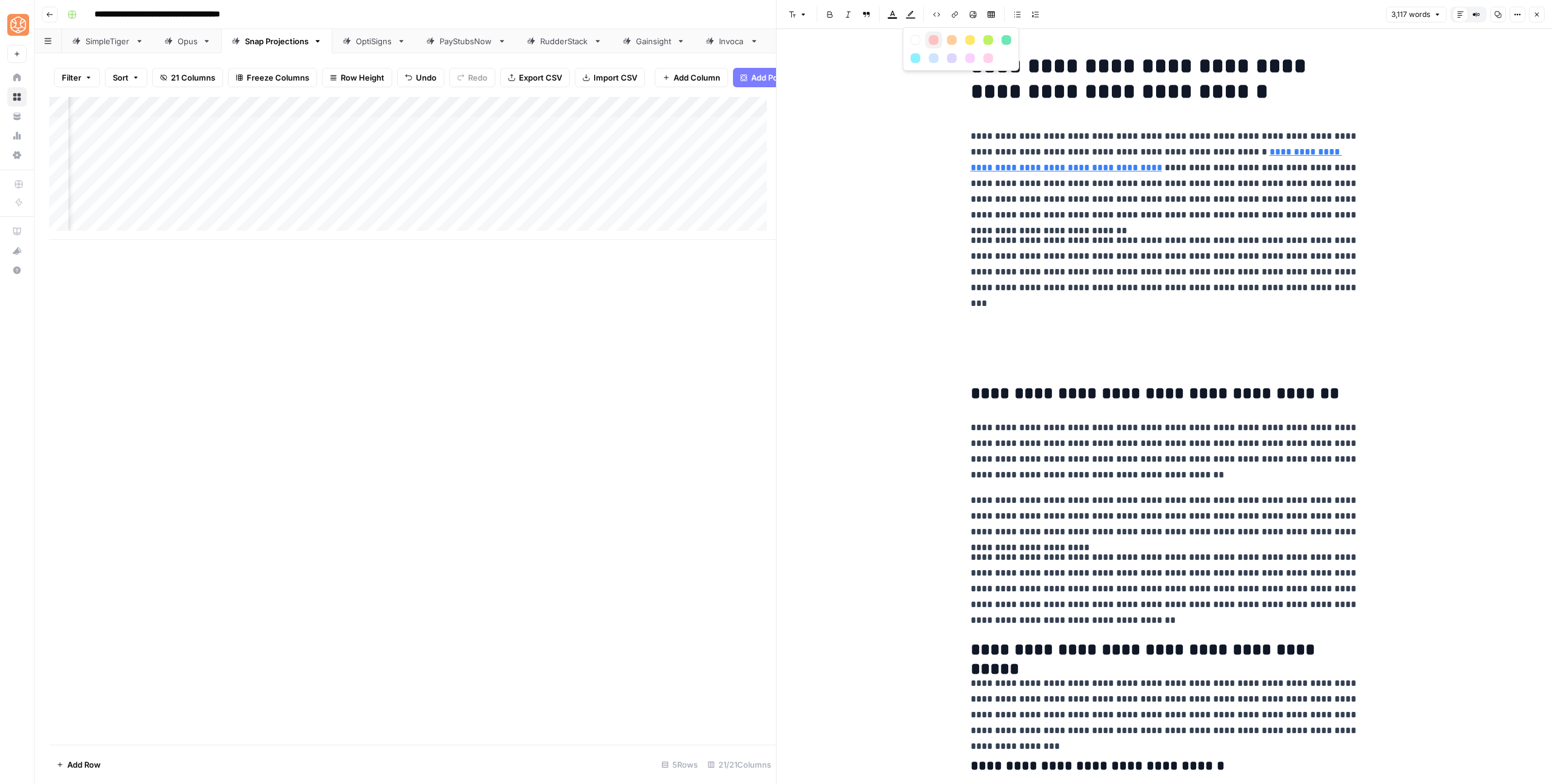 click at bounding box center (934, 40) 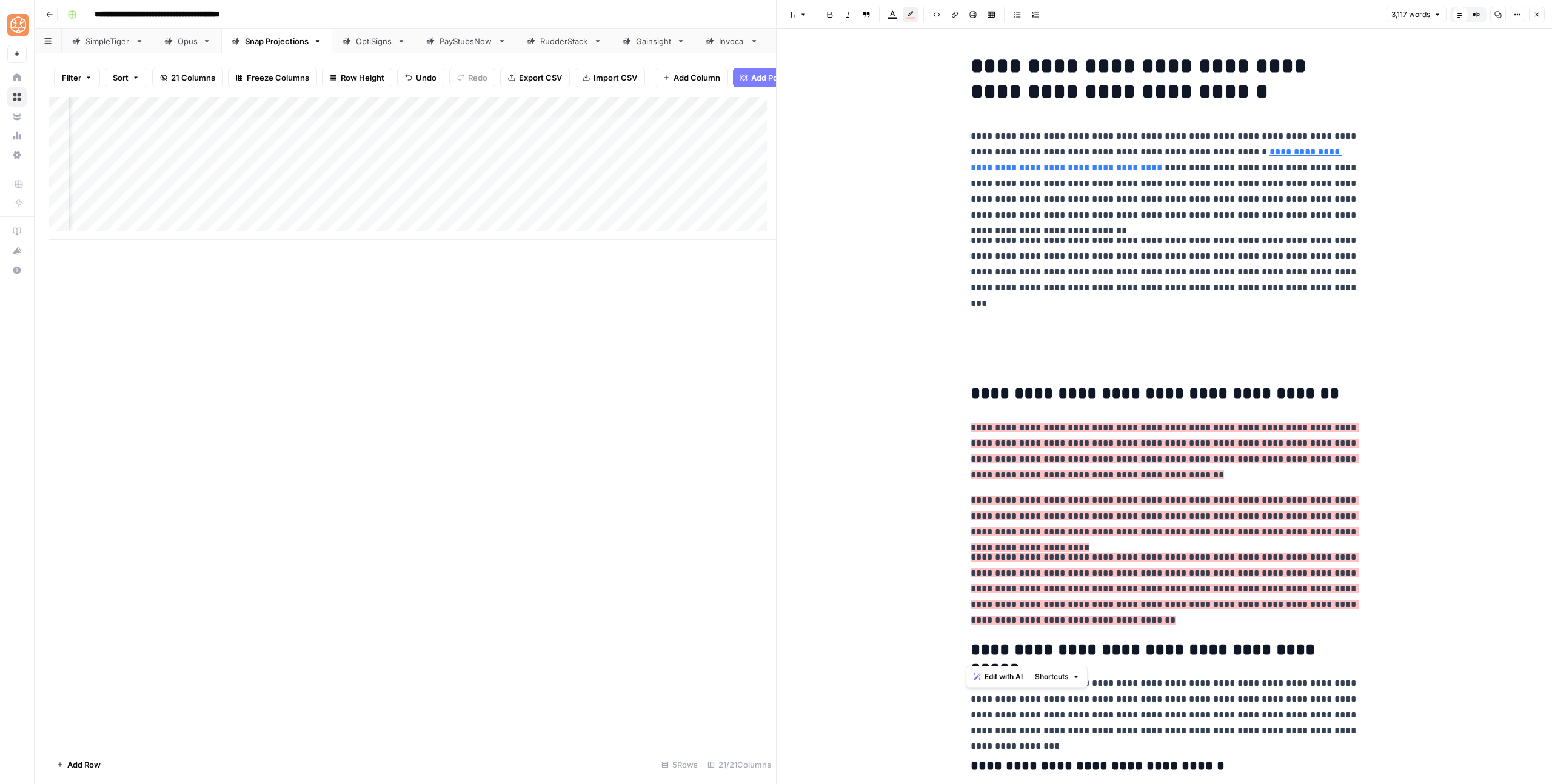 click on "**********" at bounding box center [1165, 3546] 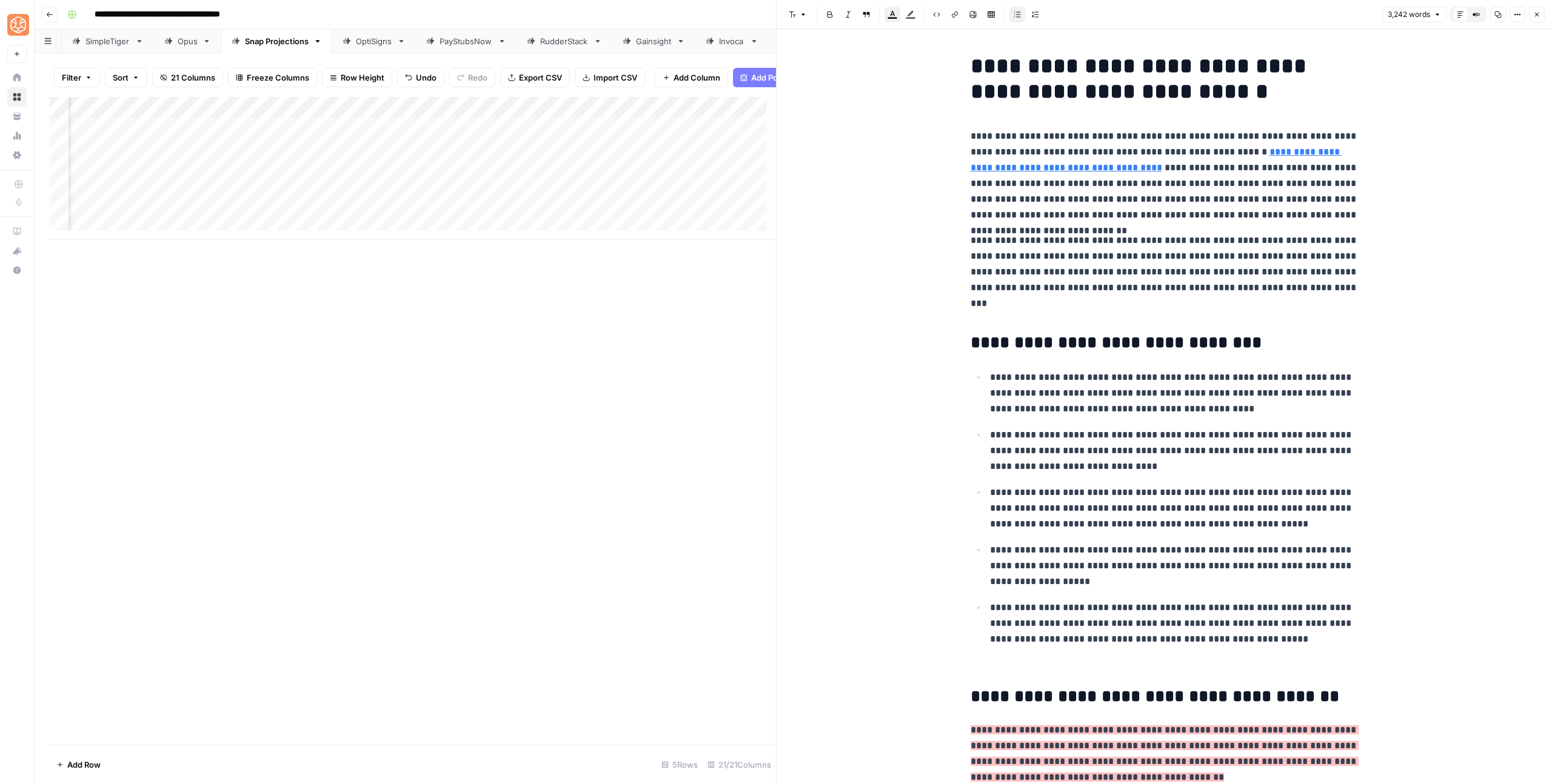 click on "**********" at bounding box center [1165, 3697] 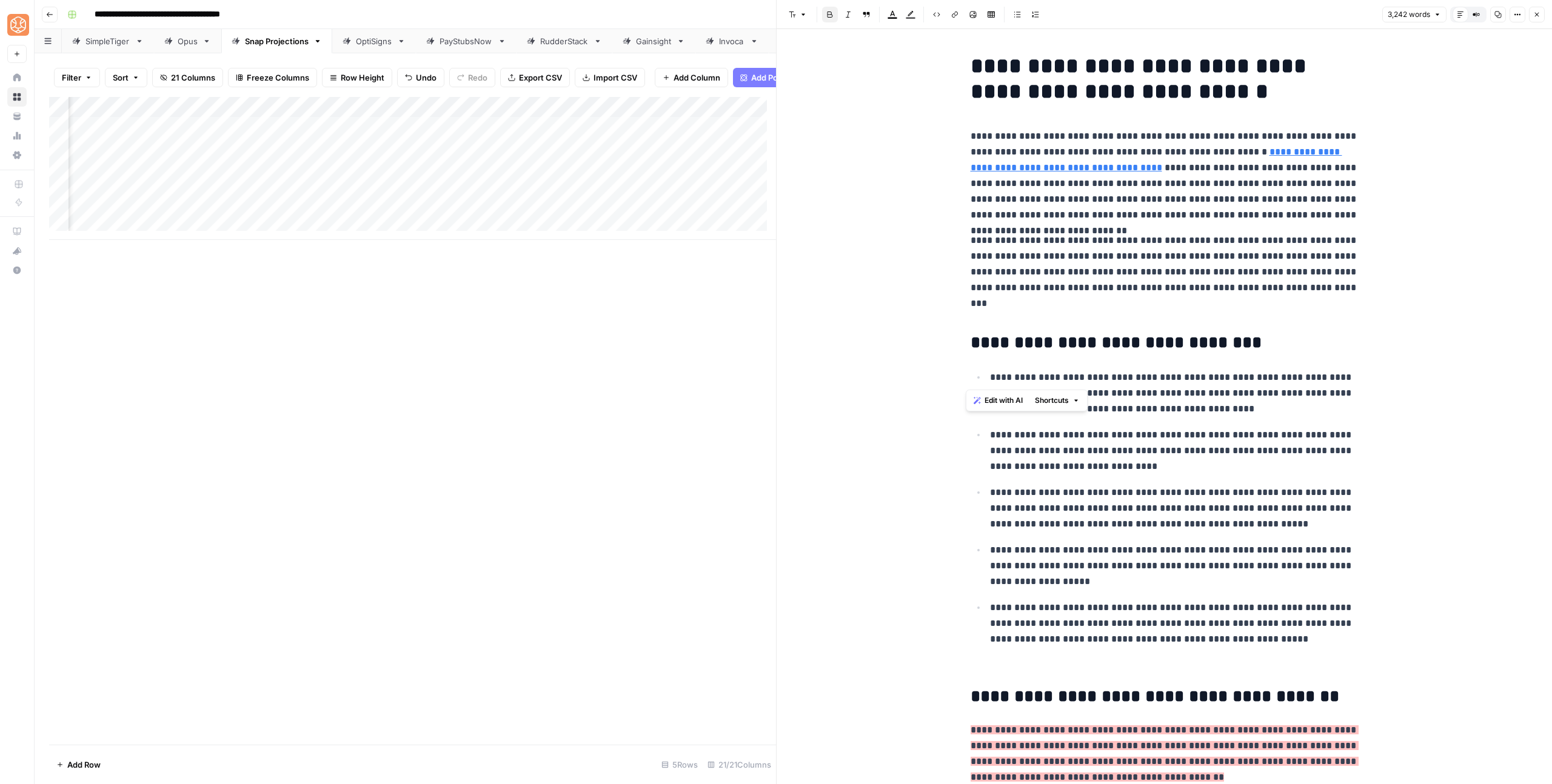 click on "**********" at bounding box center [1165, 3697] 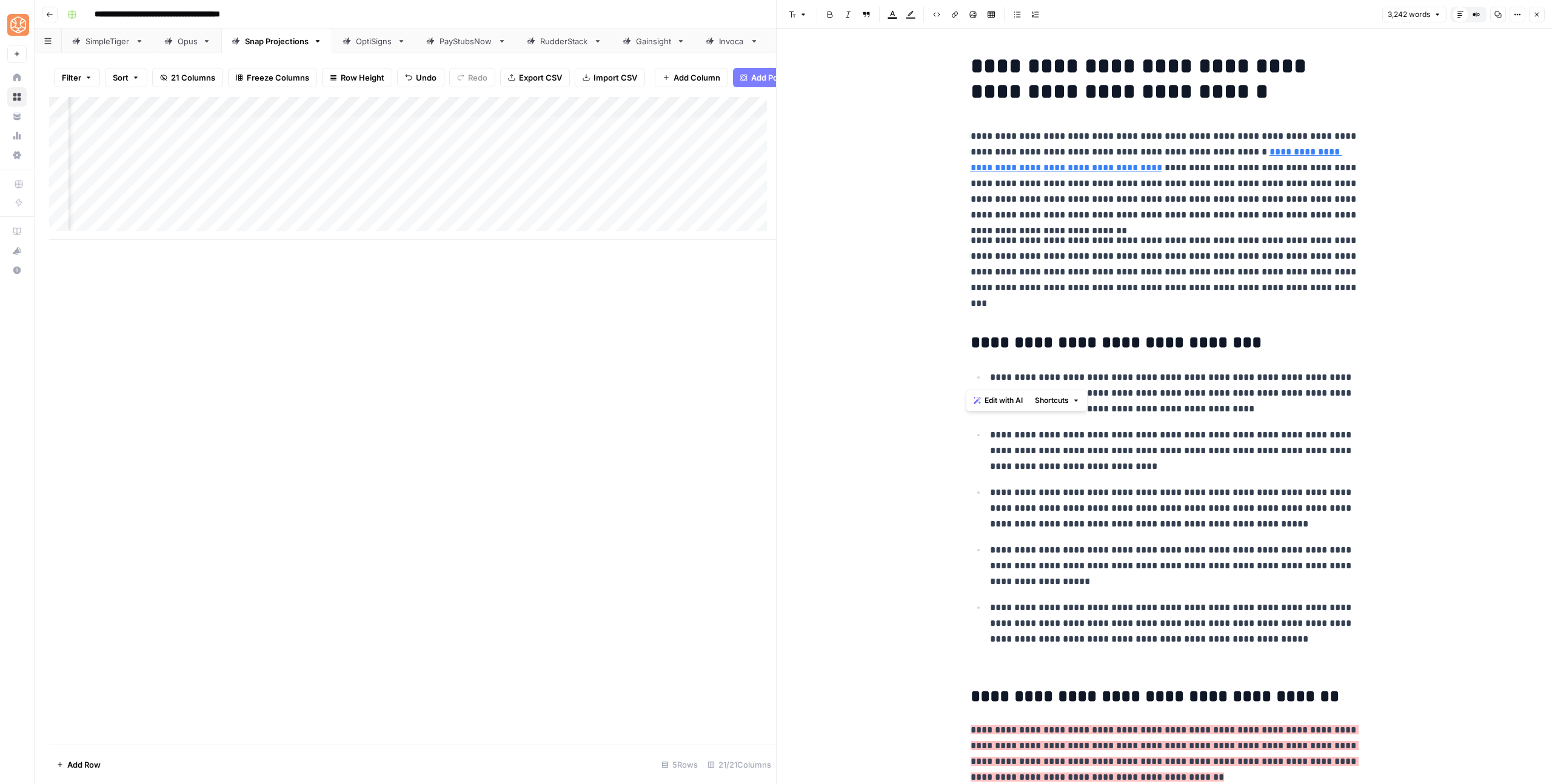 click on "**********" at bounding box center (1165, 3697) 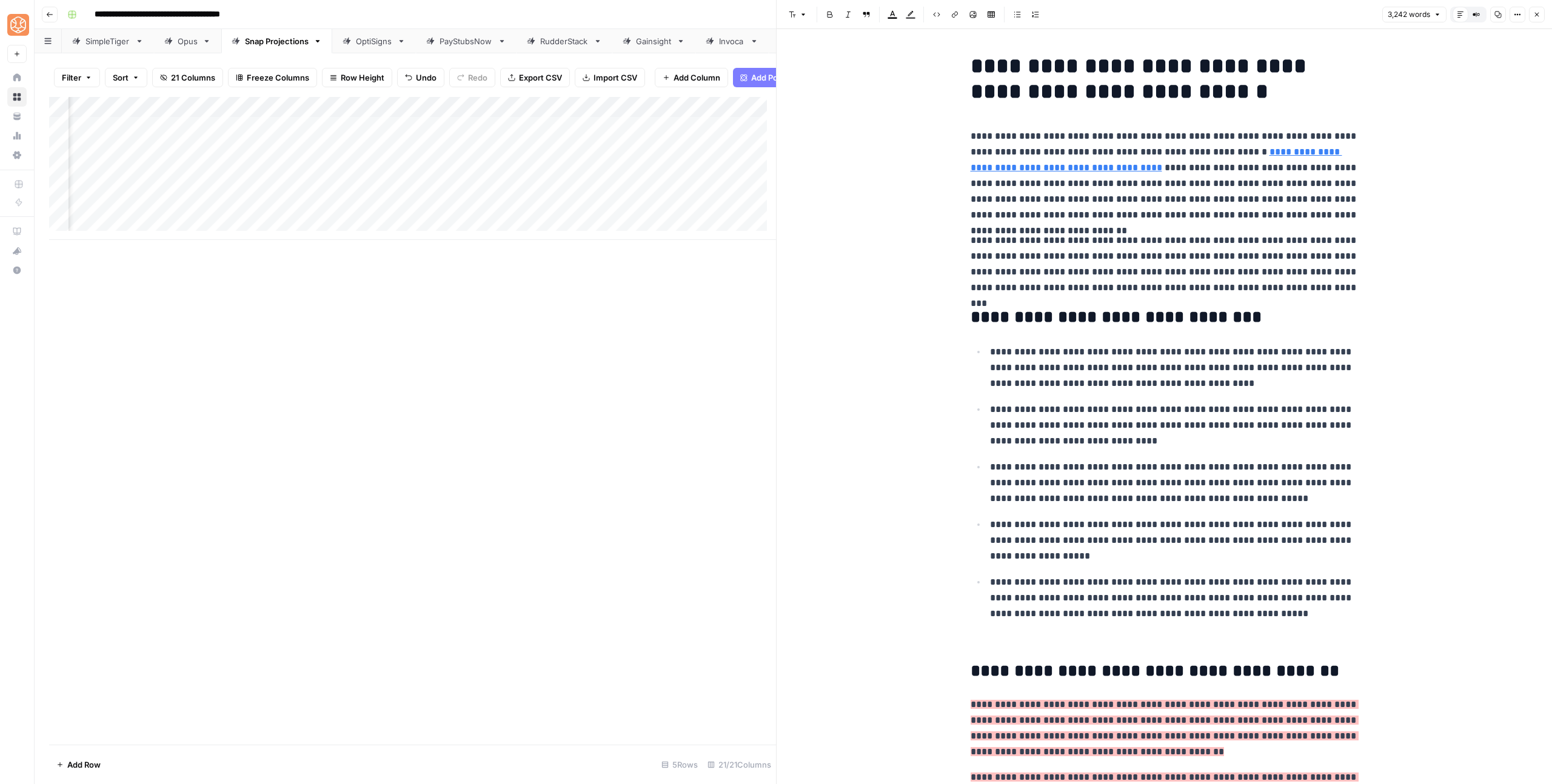click on "**********" at bounding box center [1165, 176] 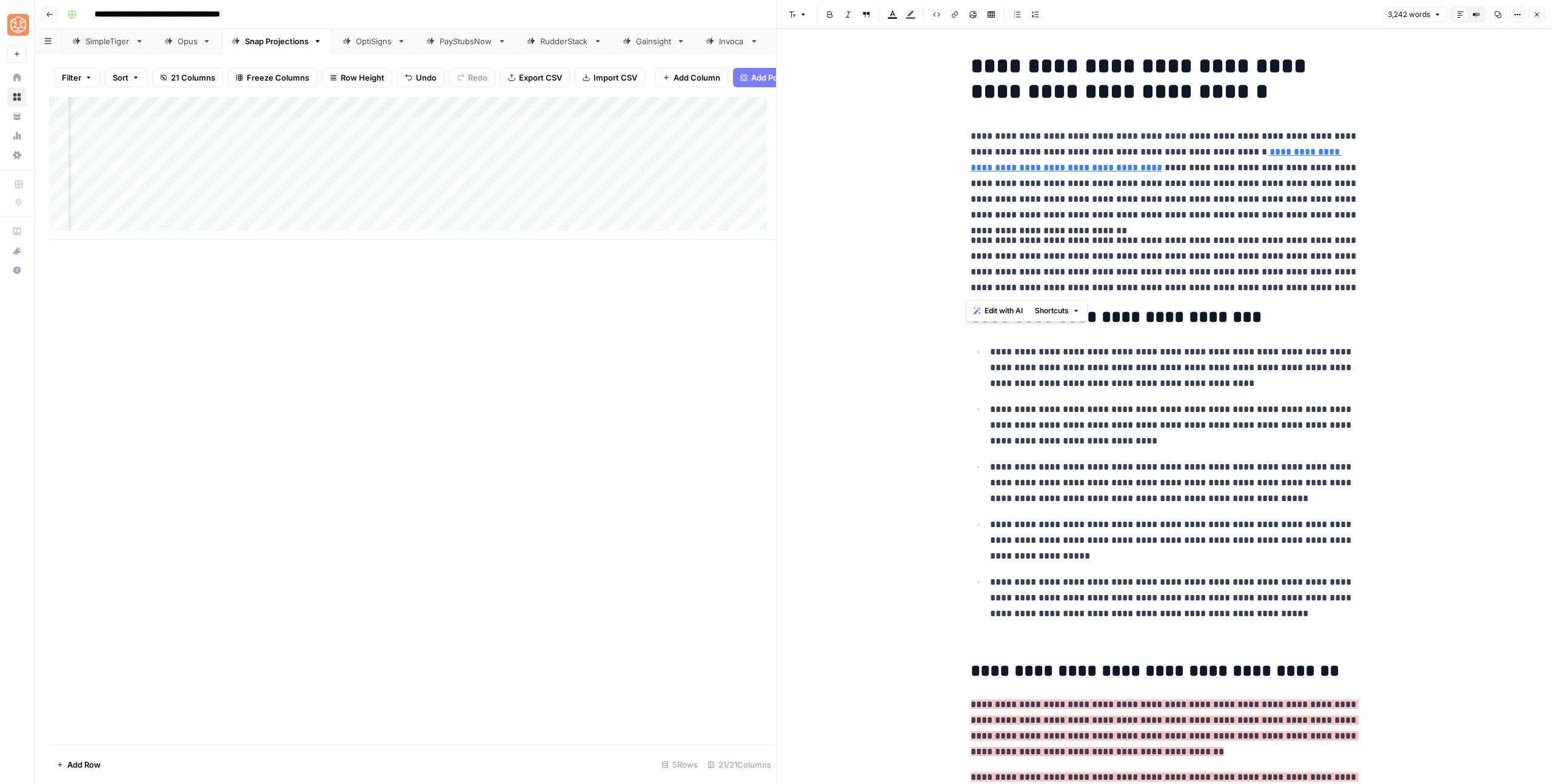 drag, startPoint x: 1325, startPoint y: 288, endPoint x: 956, endPoint y: 133, distance: 400.23243 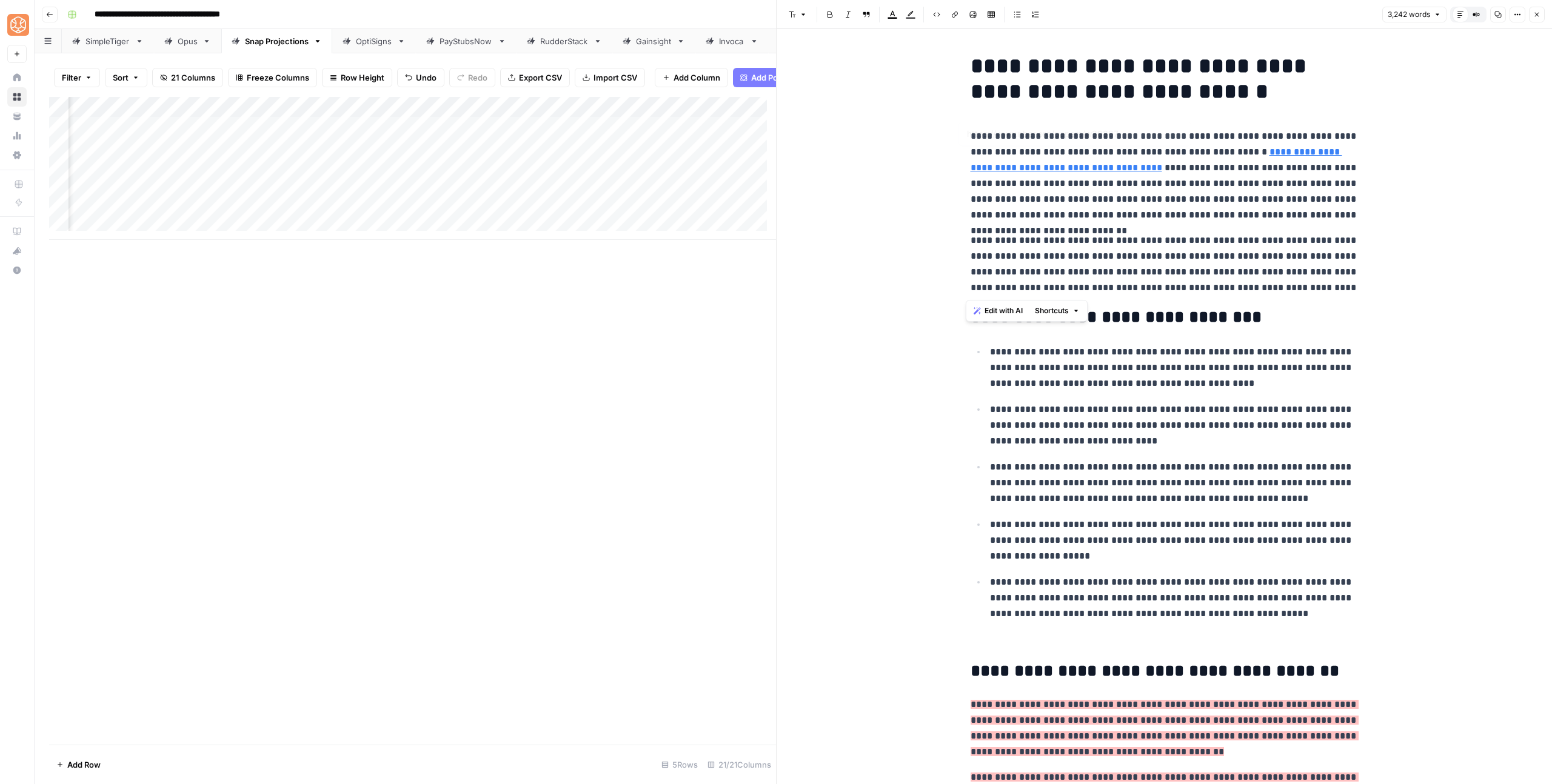 click on "**********" at bounding box center (1164, 3694) 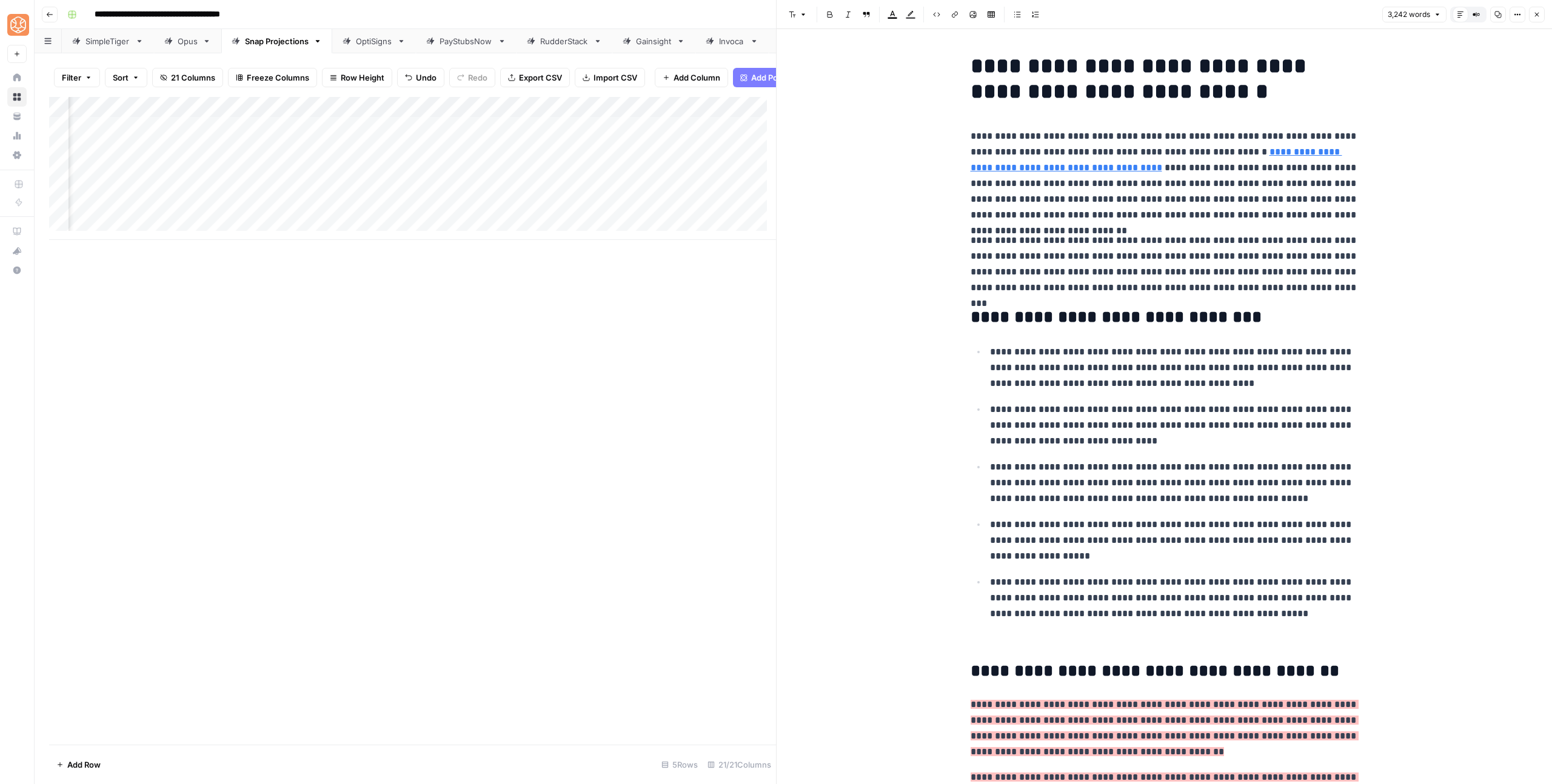 click 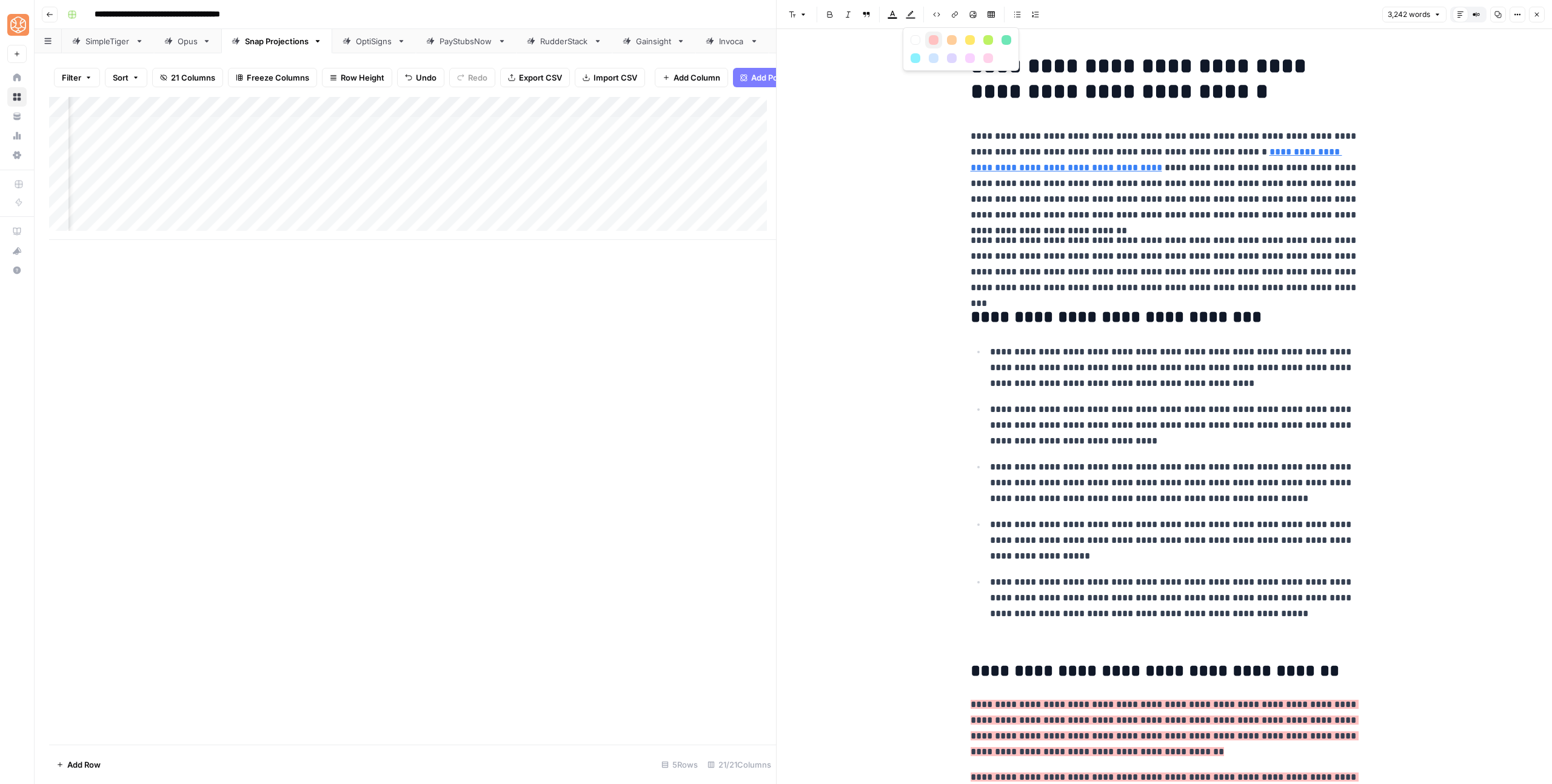 click at bounding box center [934, 40] 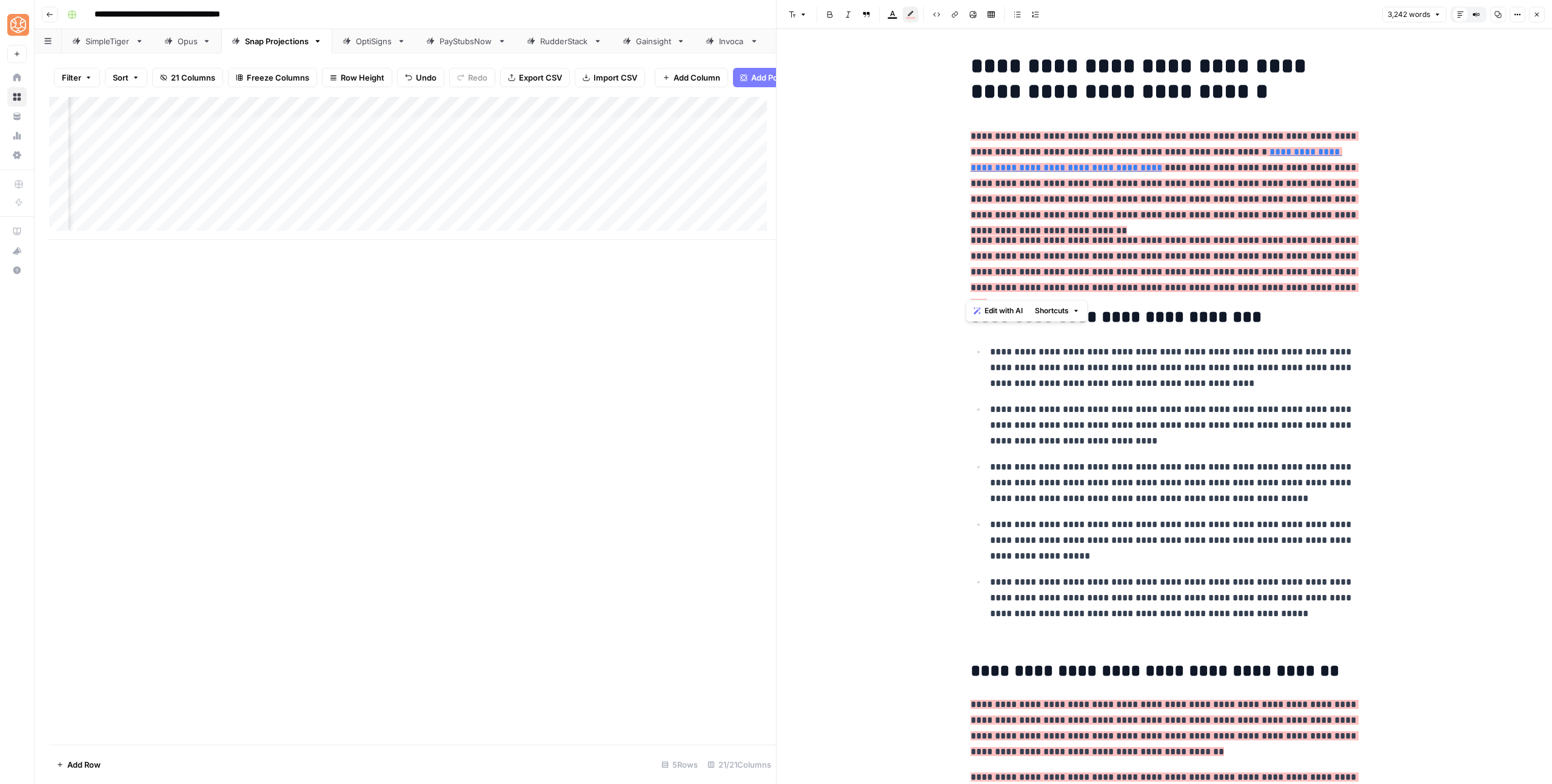 click on "**********" at bounding box center [1165, 271] 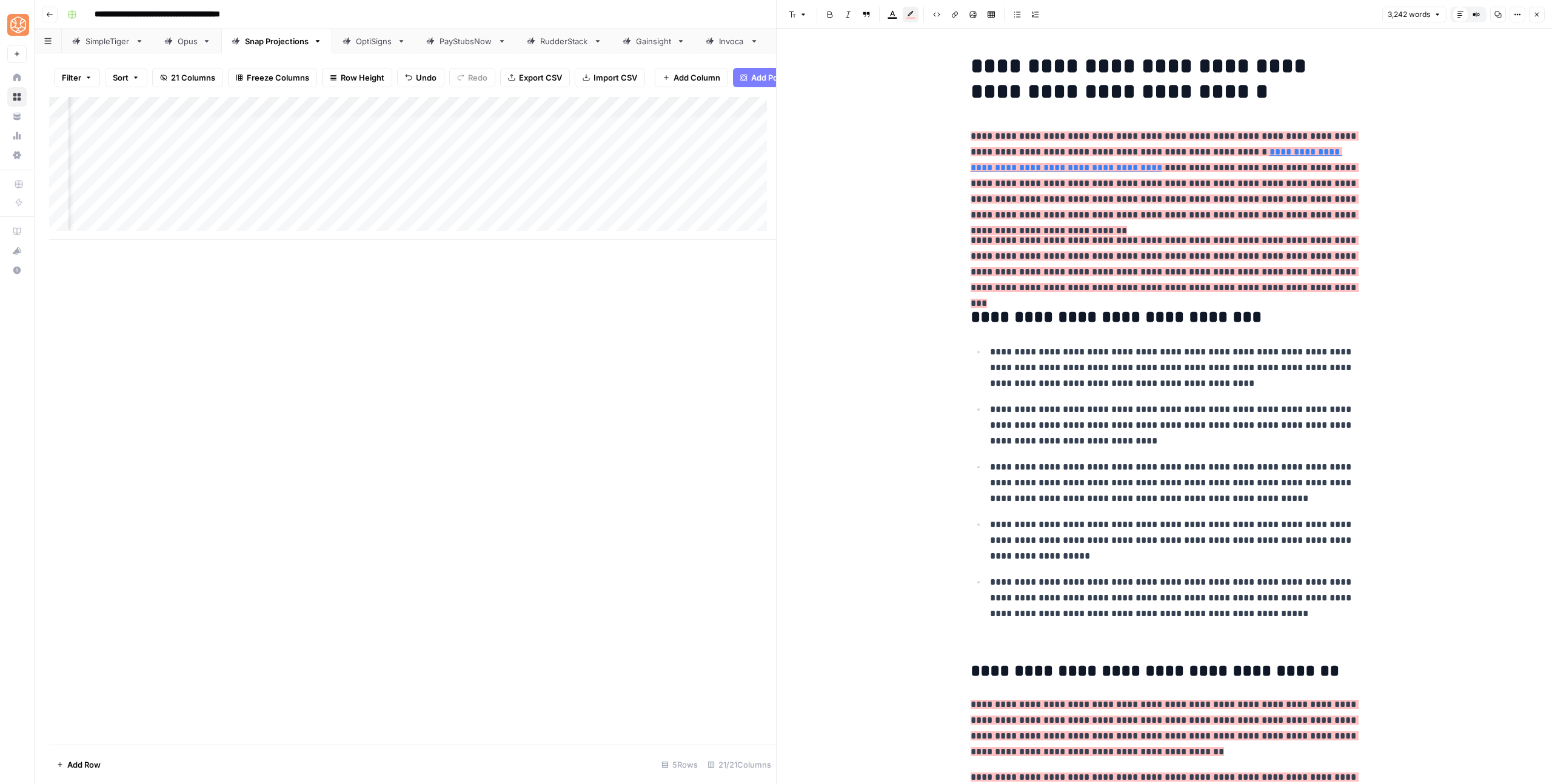 click on "**********" at bounding box center [1165, 199] 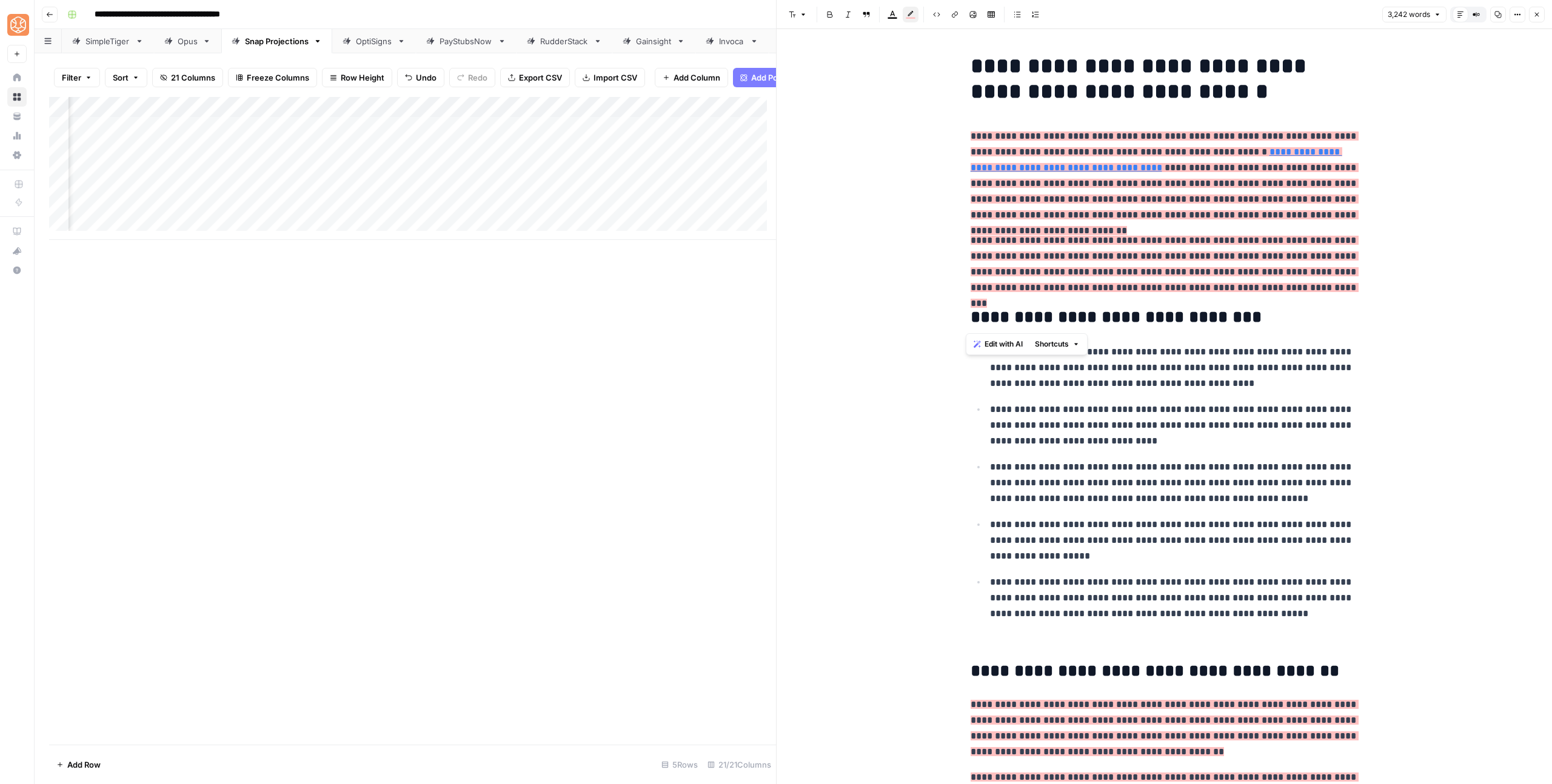drag, startPoint x: 1146, startPoint y: 280, endPoint x: 962, endPoint y: 242, distance: 187.88294 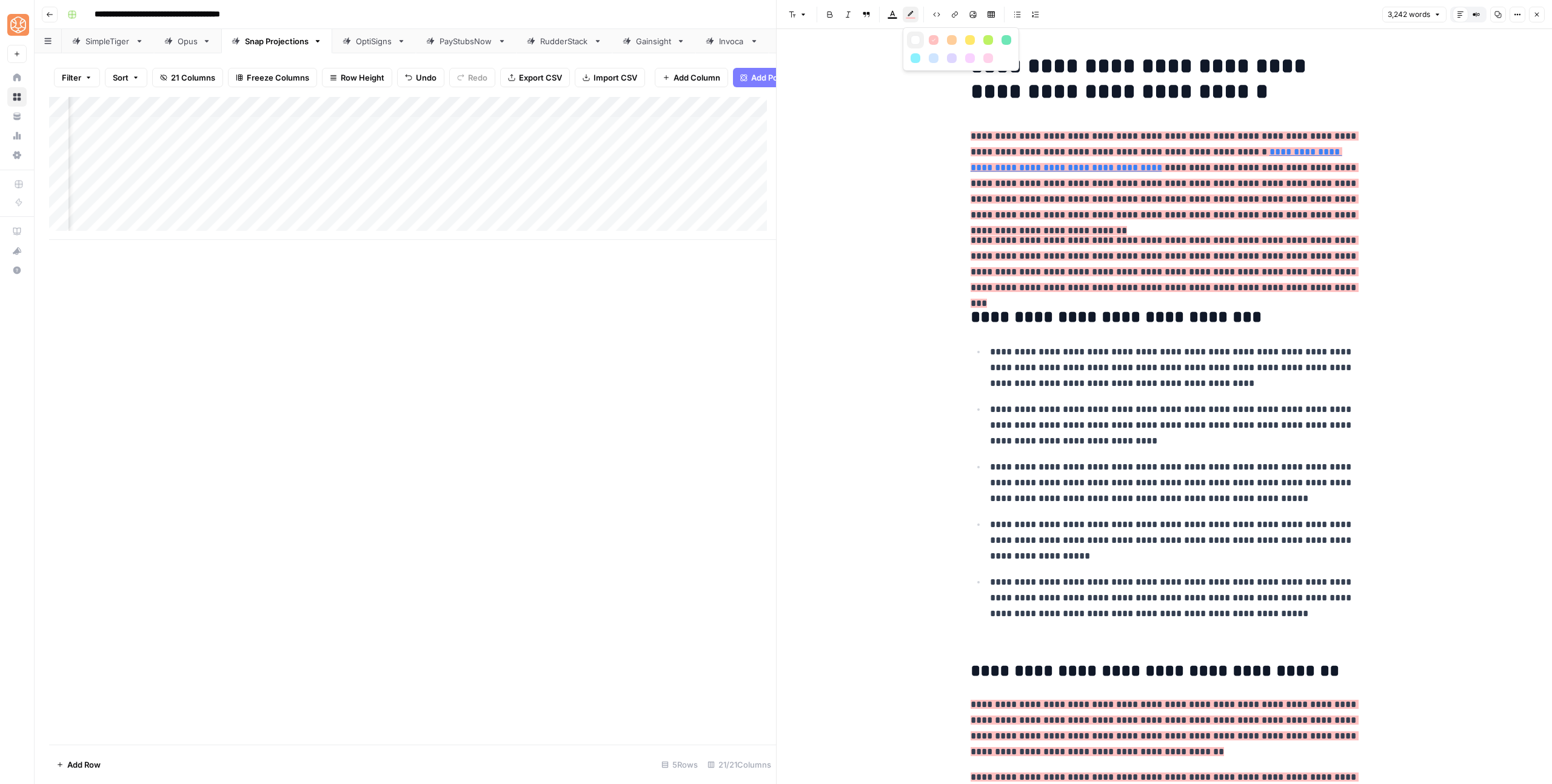 click at bounding box center (915, 40) 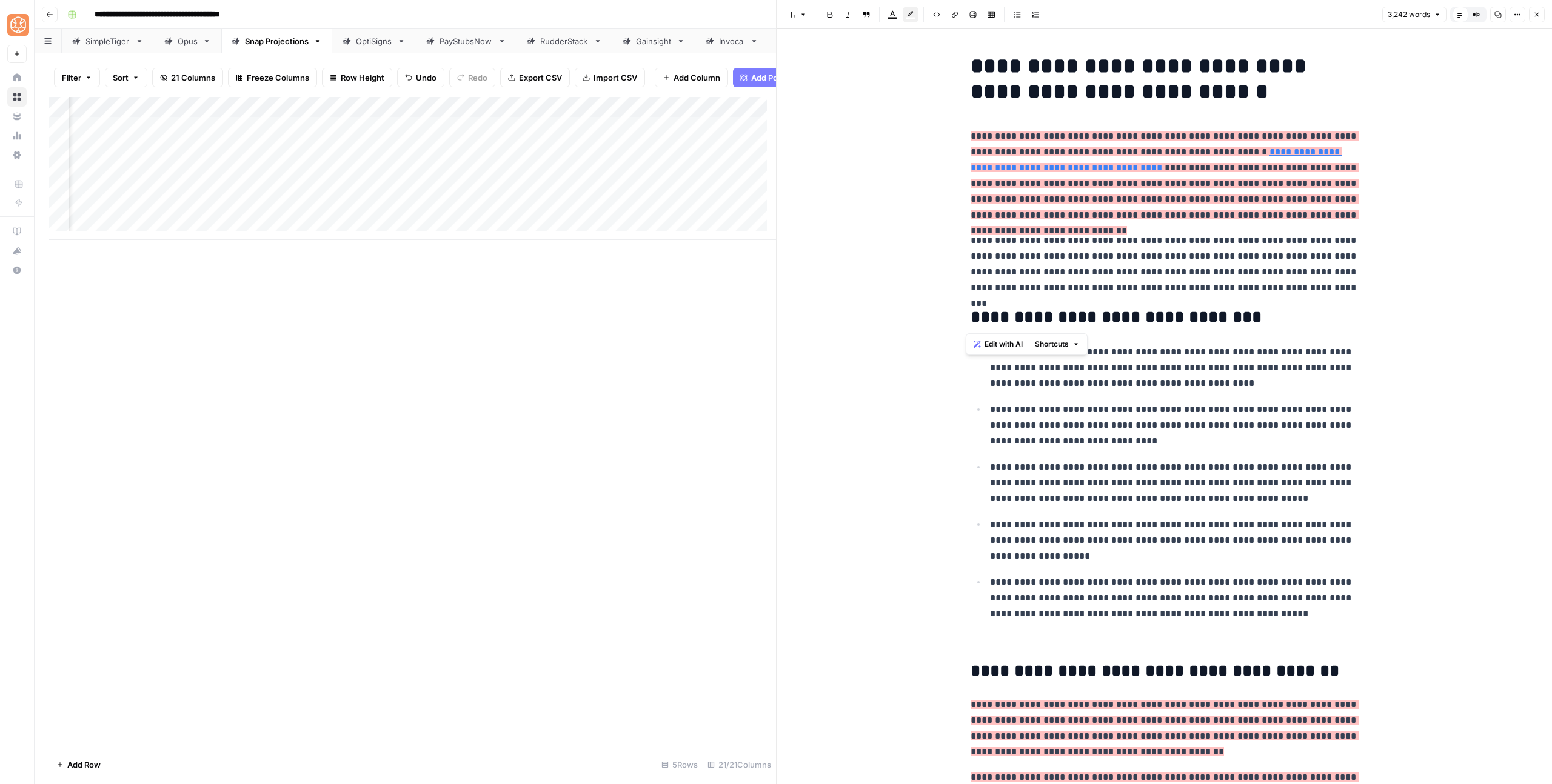 click on "**********" at bounding box center (1165, 317) 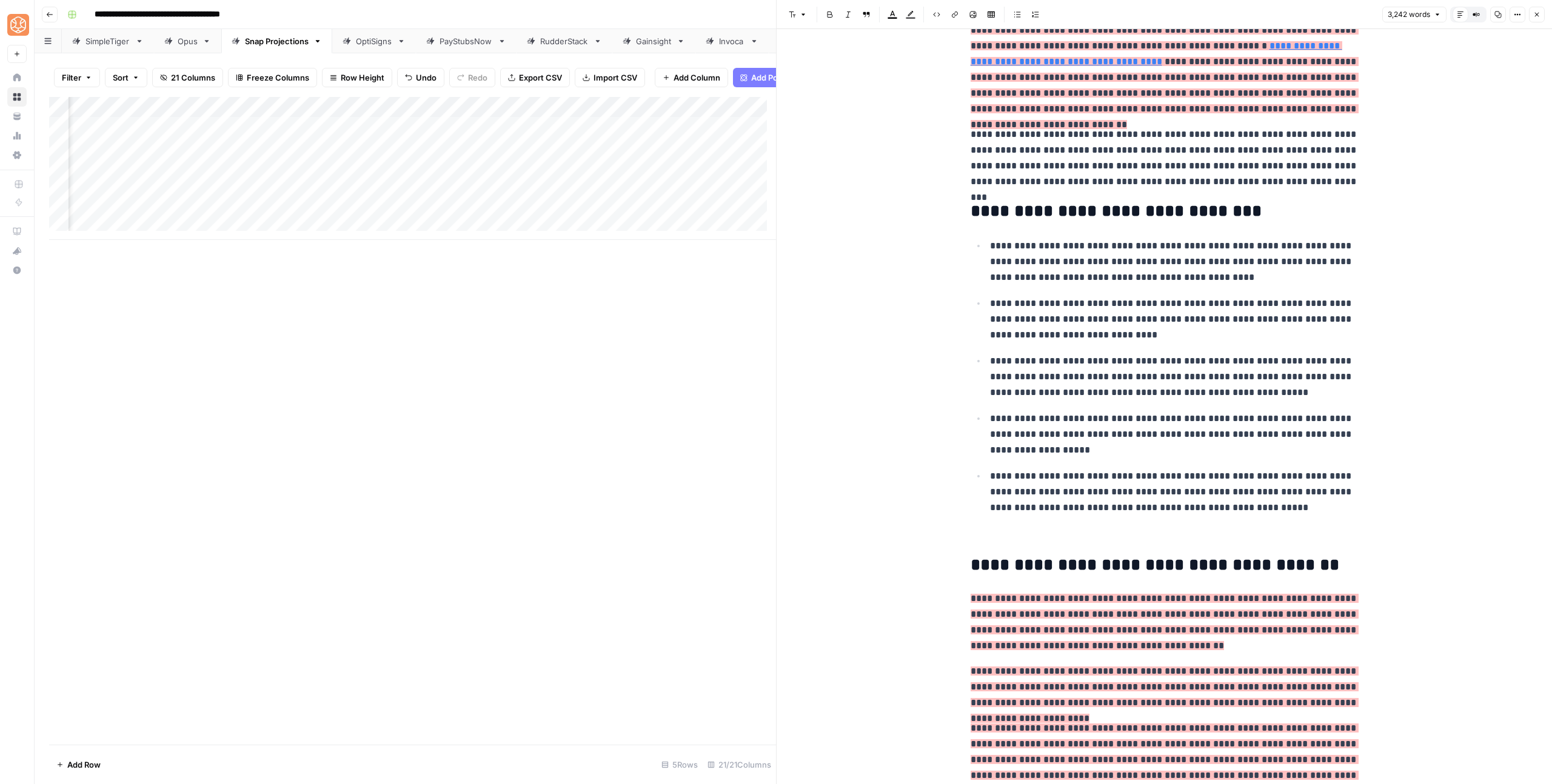 scroll, scrollTop: 108, scrollLeft: 0, axis: vertical 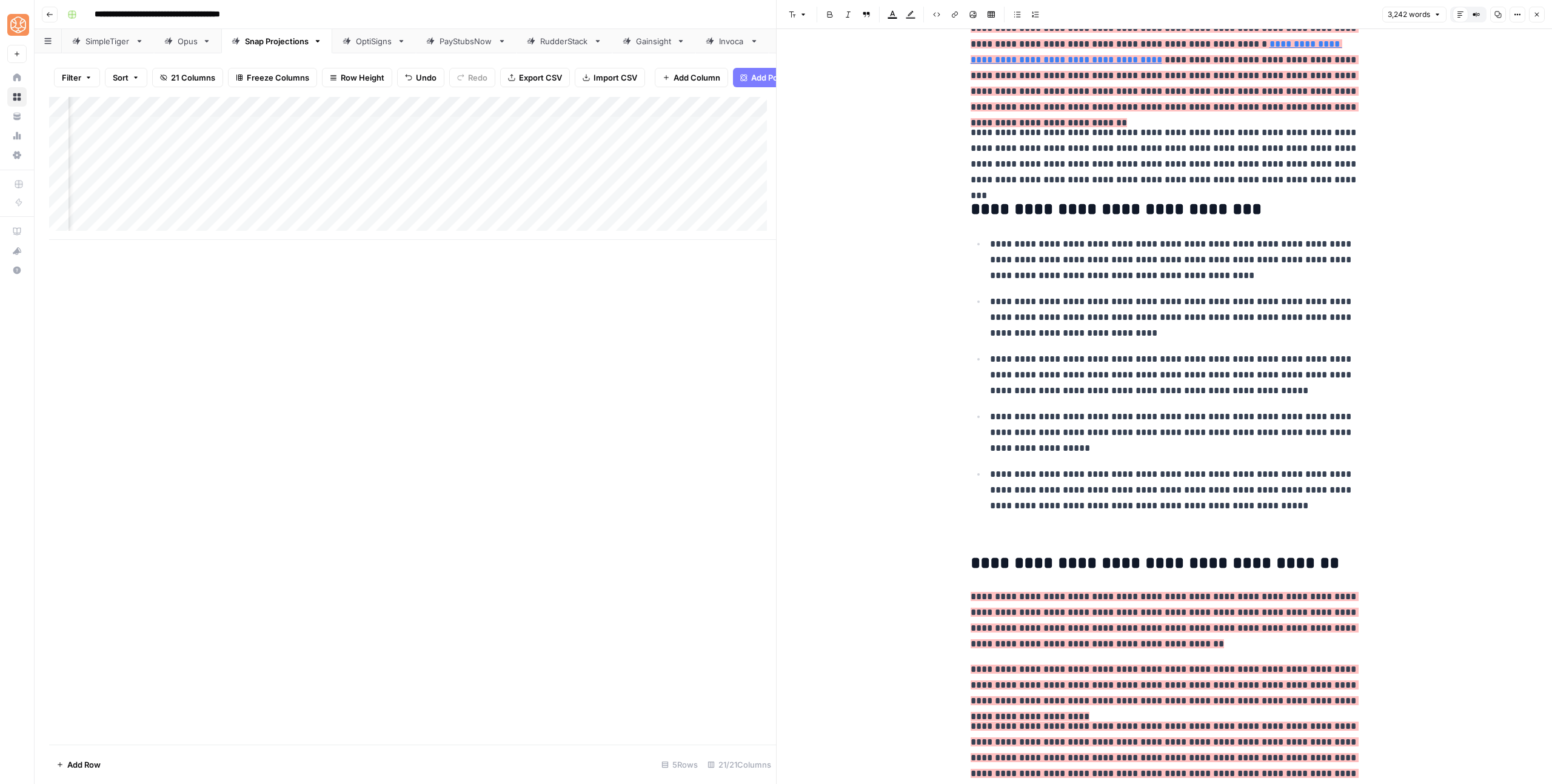 click at bounding box center [1165, 534] 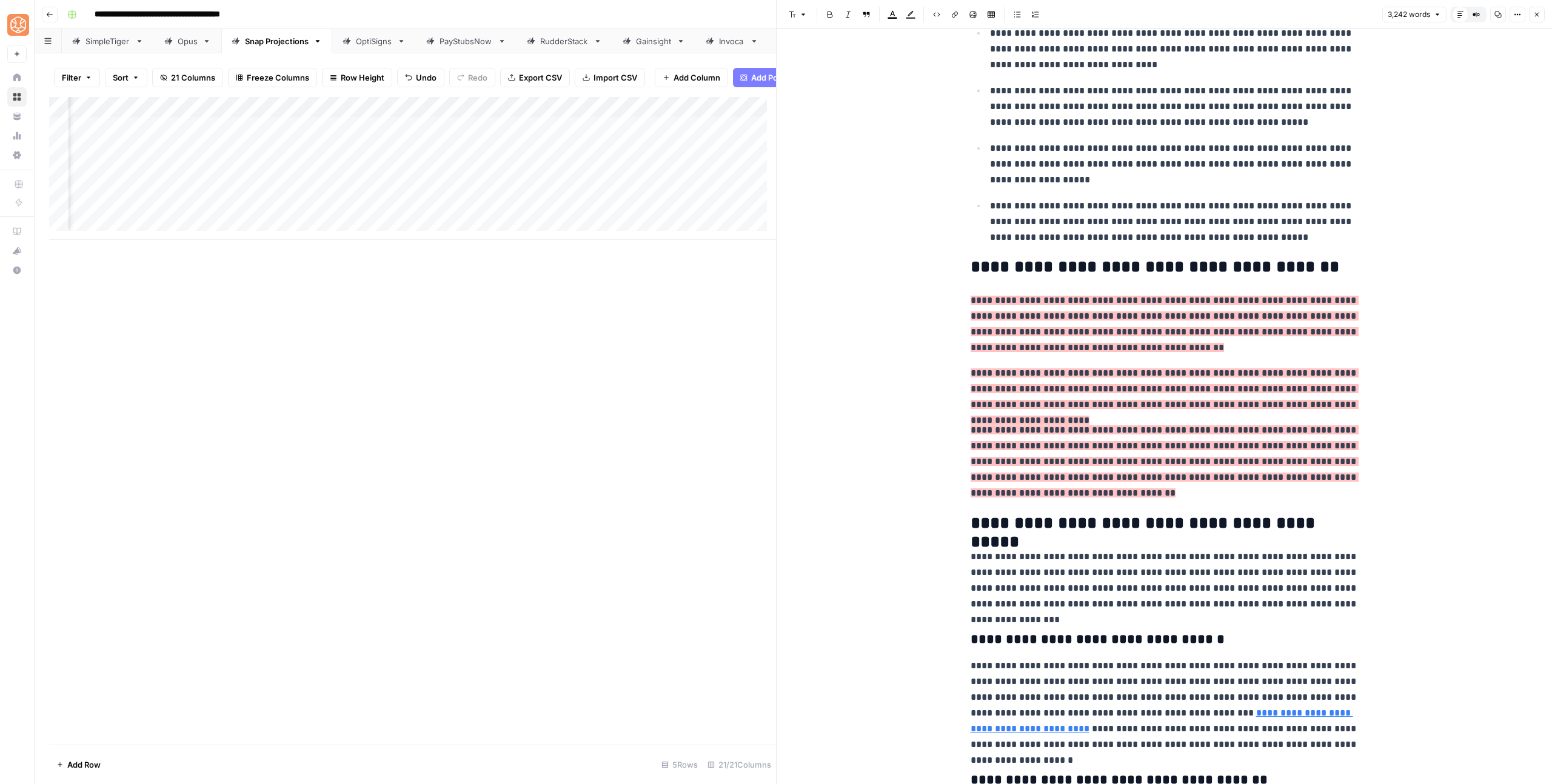 scroll, scrollTop: 636, scrollLeft: 0, axis: vertical 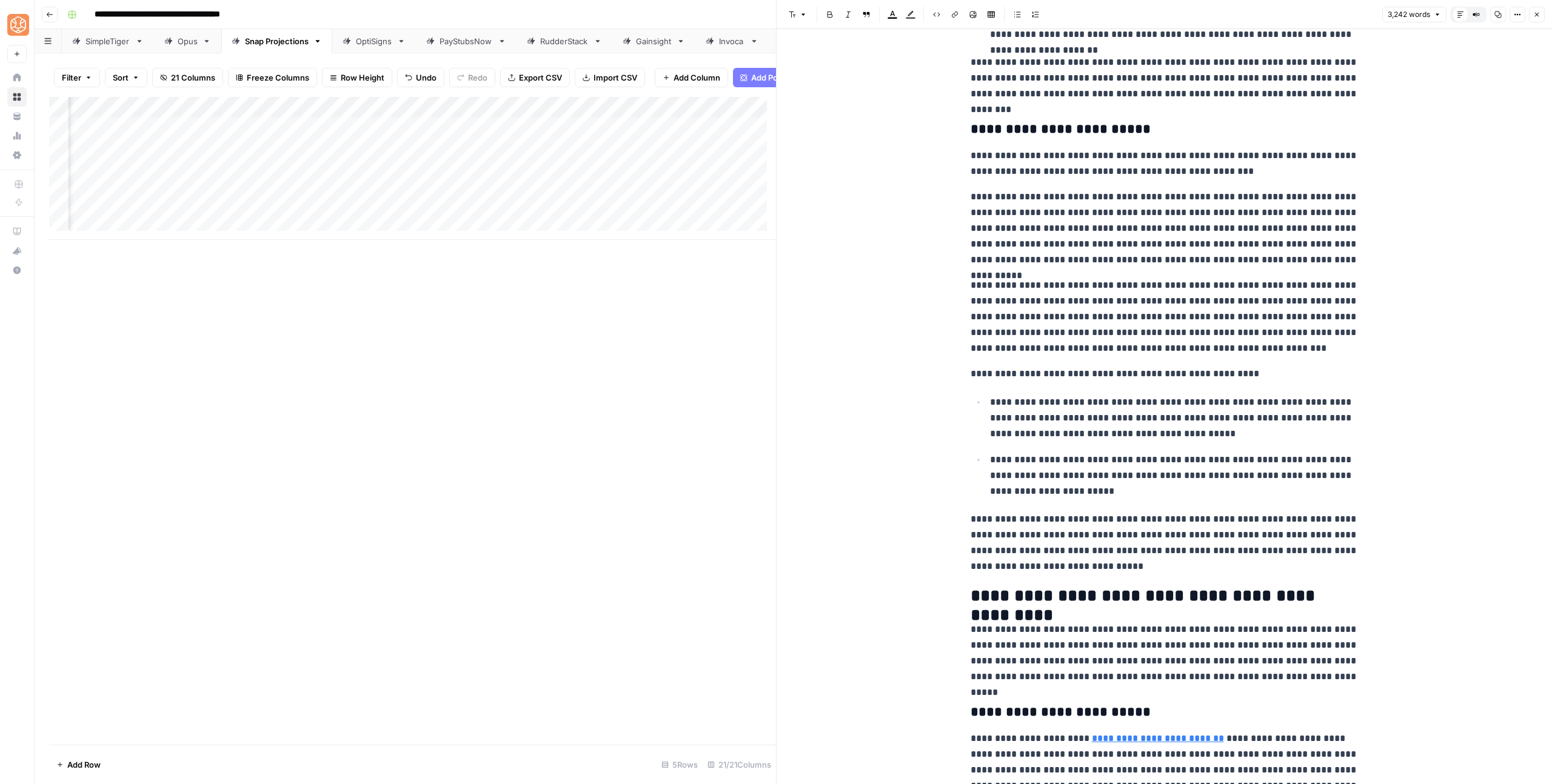 click on "**********" at bounding box center [1165, 543] 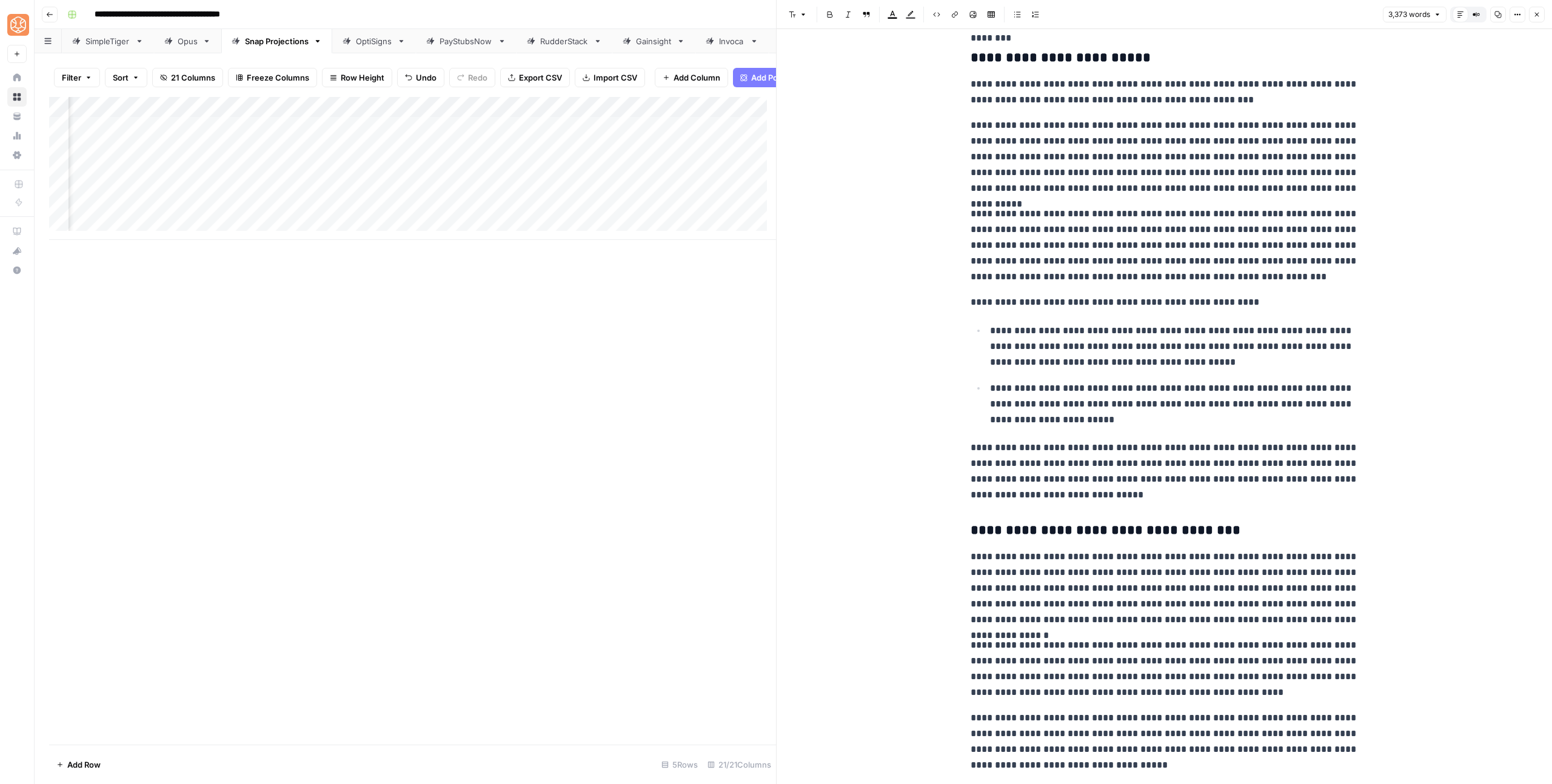 scroll, scrollTop: 2049, scrollLeft: 0, axis: vertical 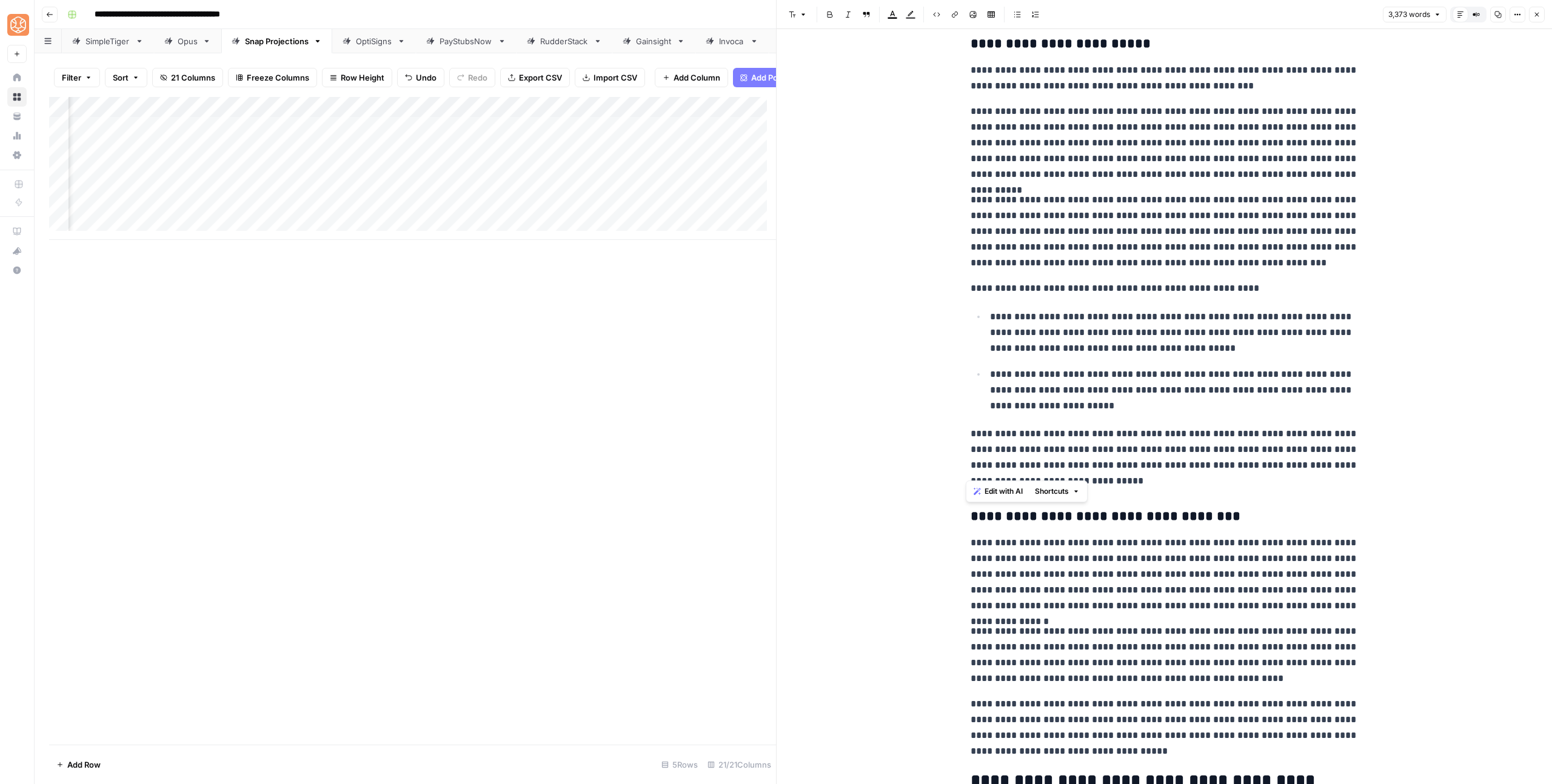 drag, startPoint x: 1112, startPoint y: 751, endPoint x: 954, endPoint y: 515, distance: 284.007 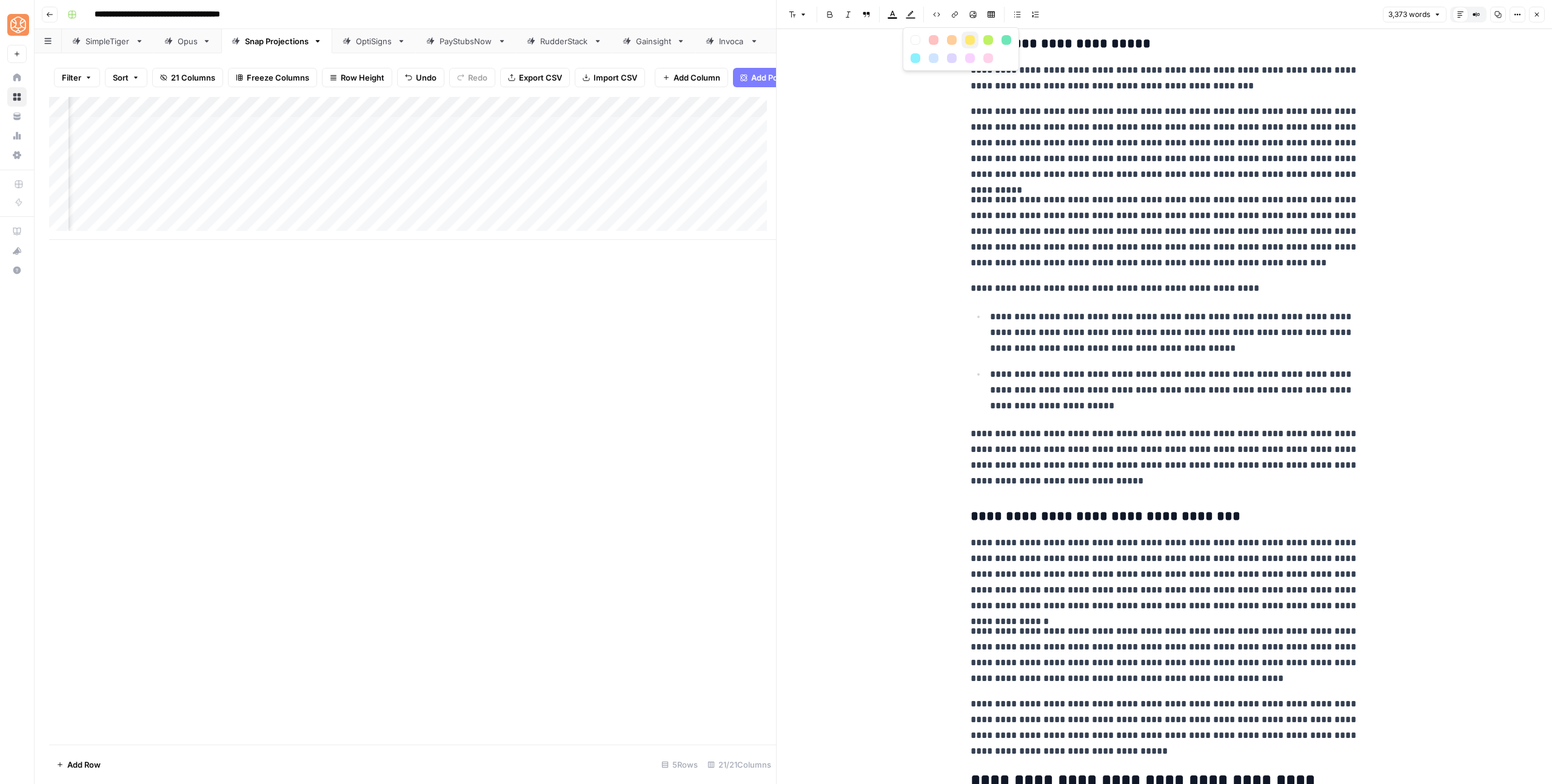 click at bounding box center [970, 40] 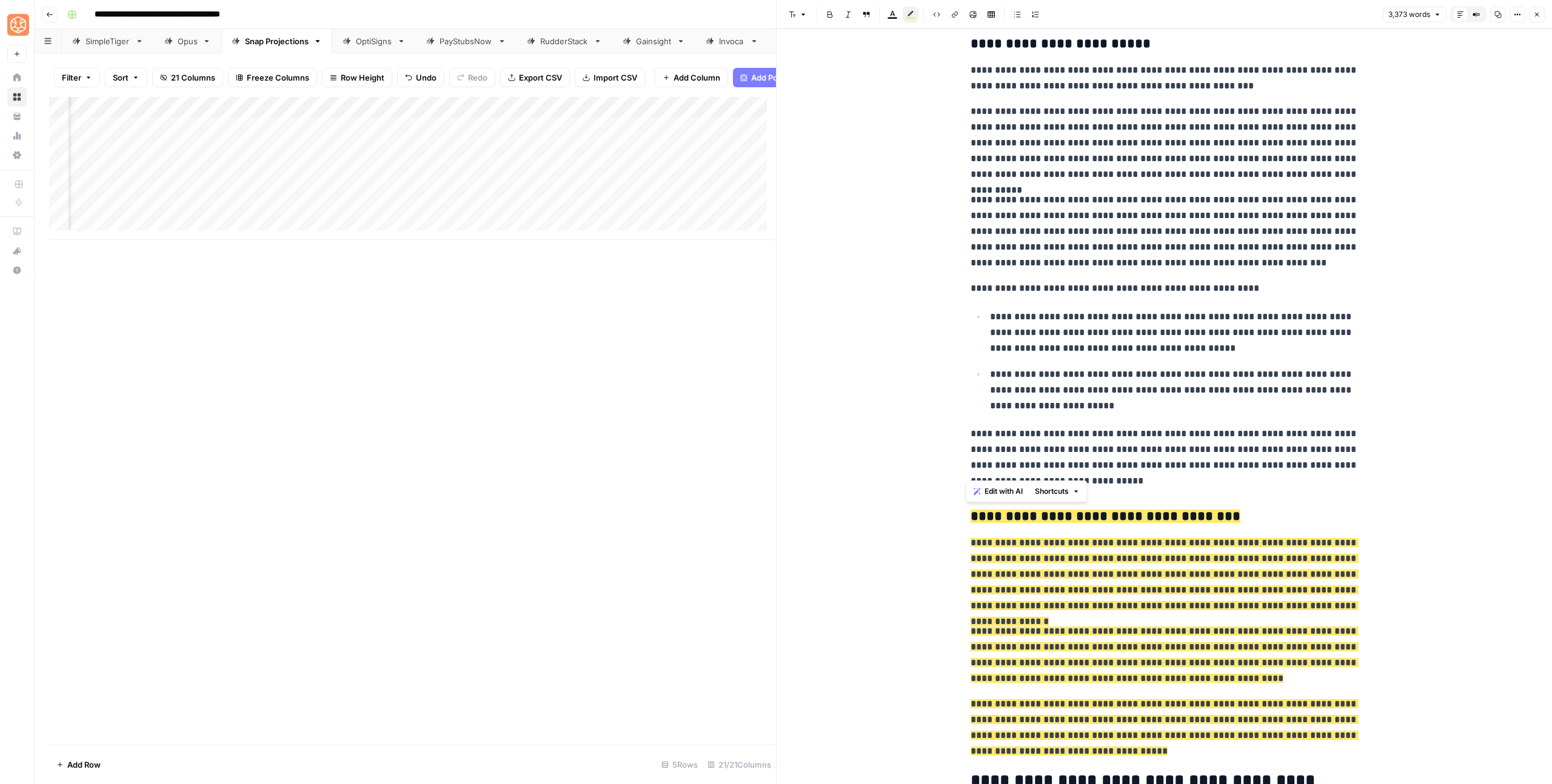 click on "**********" at bounding box center [1165, 457] 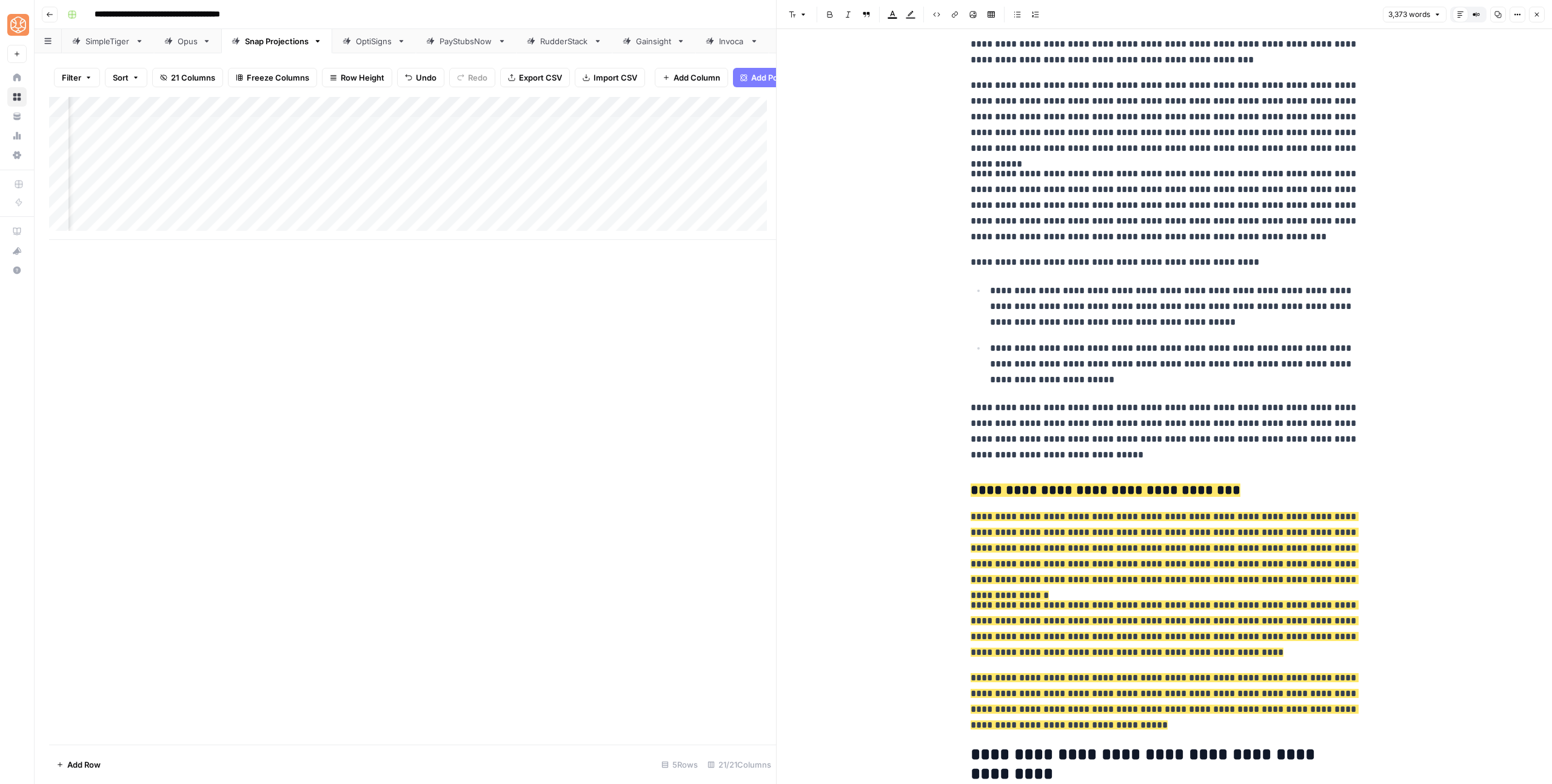 scroll, scrollTop: 2151, scrollLeft: 0, axis: vertical 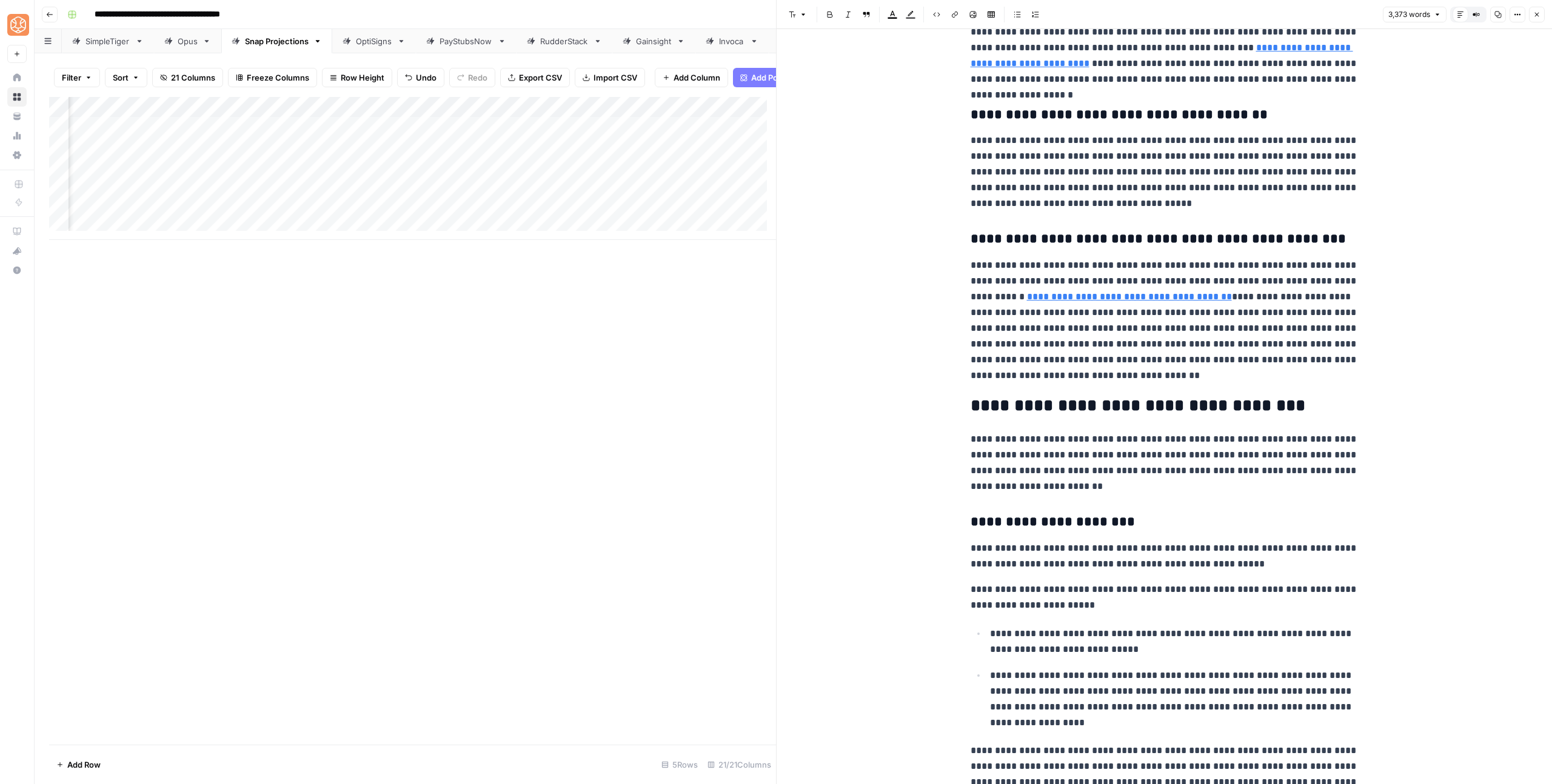 click on "**********" at bounding box center (1165, 522) 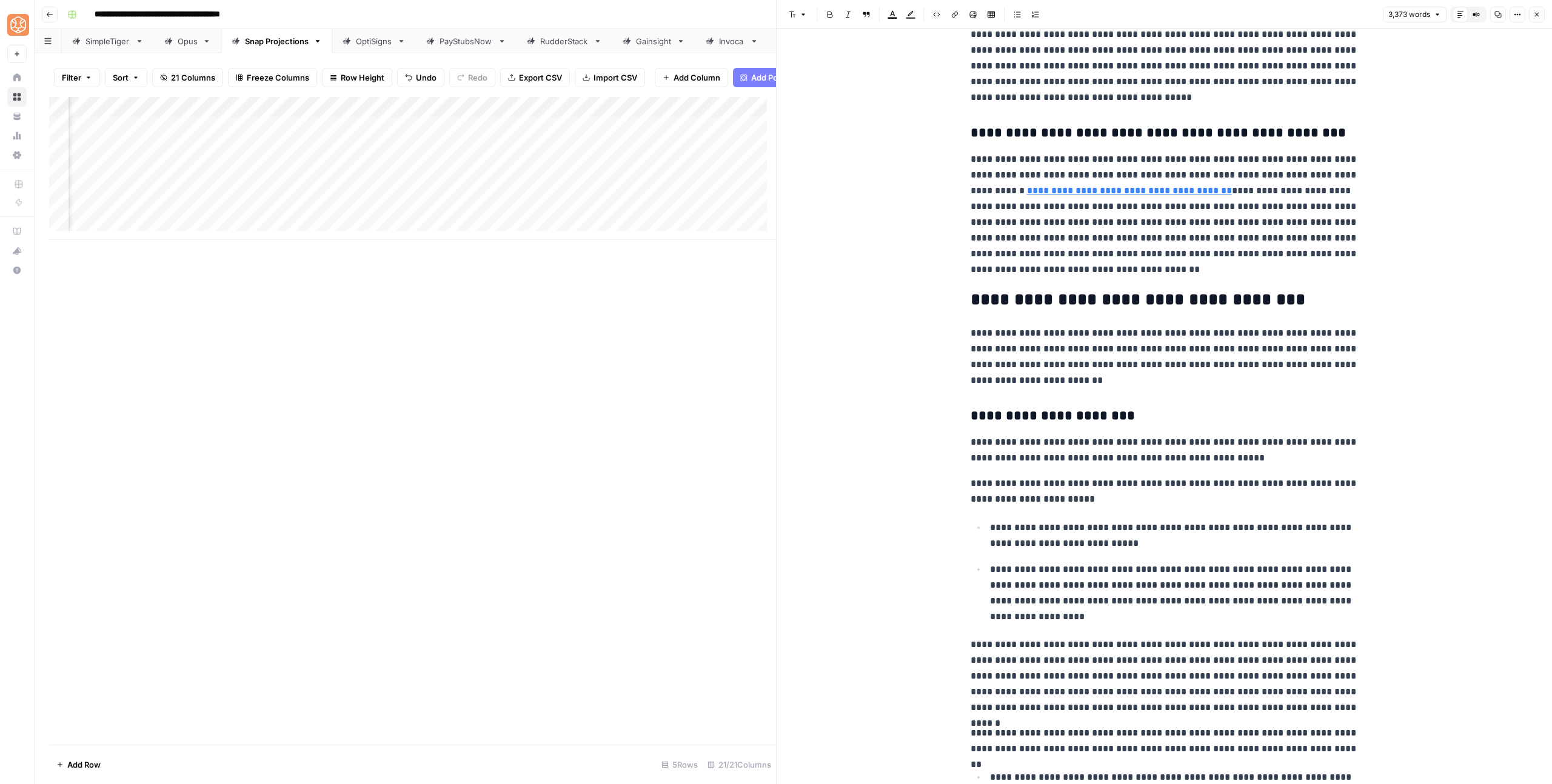 scroll, scrollTop: 1155, scrollLeft: 0, axis: vertical 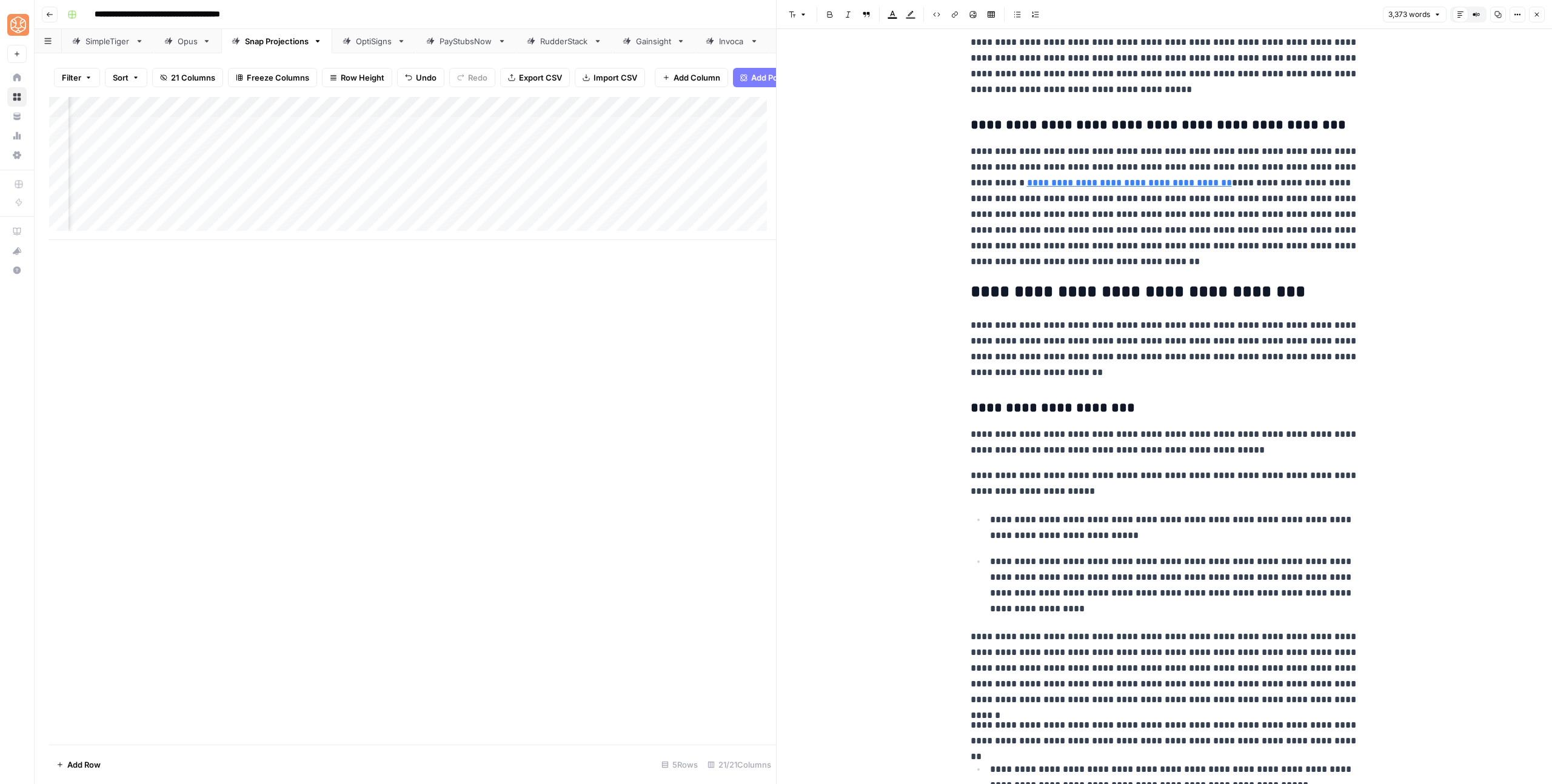 click on "**********" at bounding box center [1165, 483] 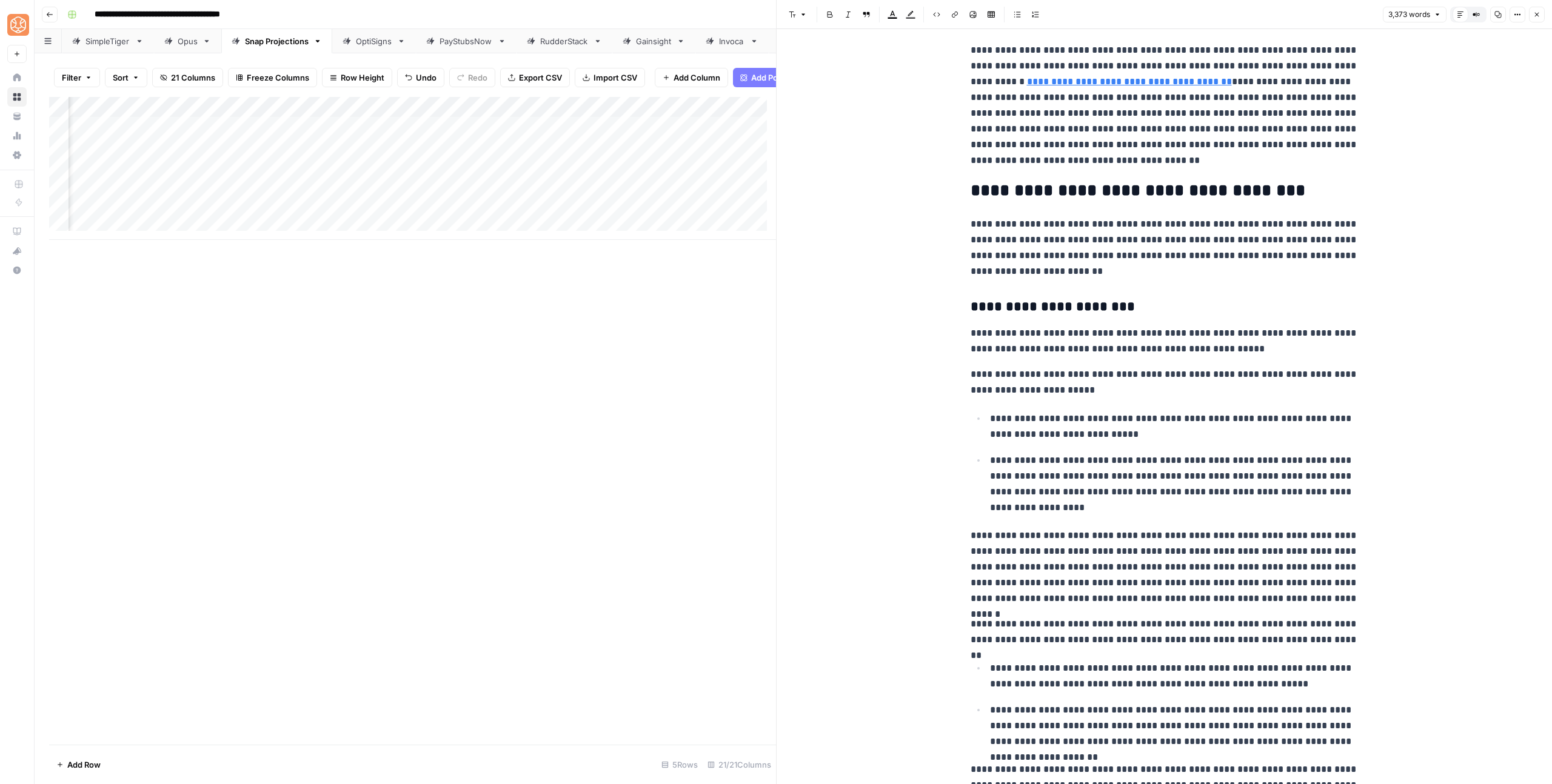 scroll, scrollTop: 1272, scrollLeft: 0, axis: vertical 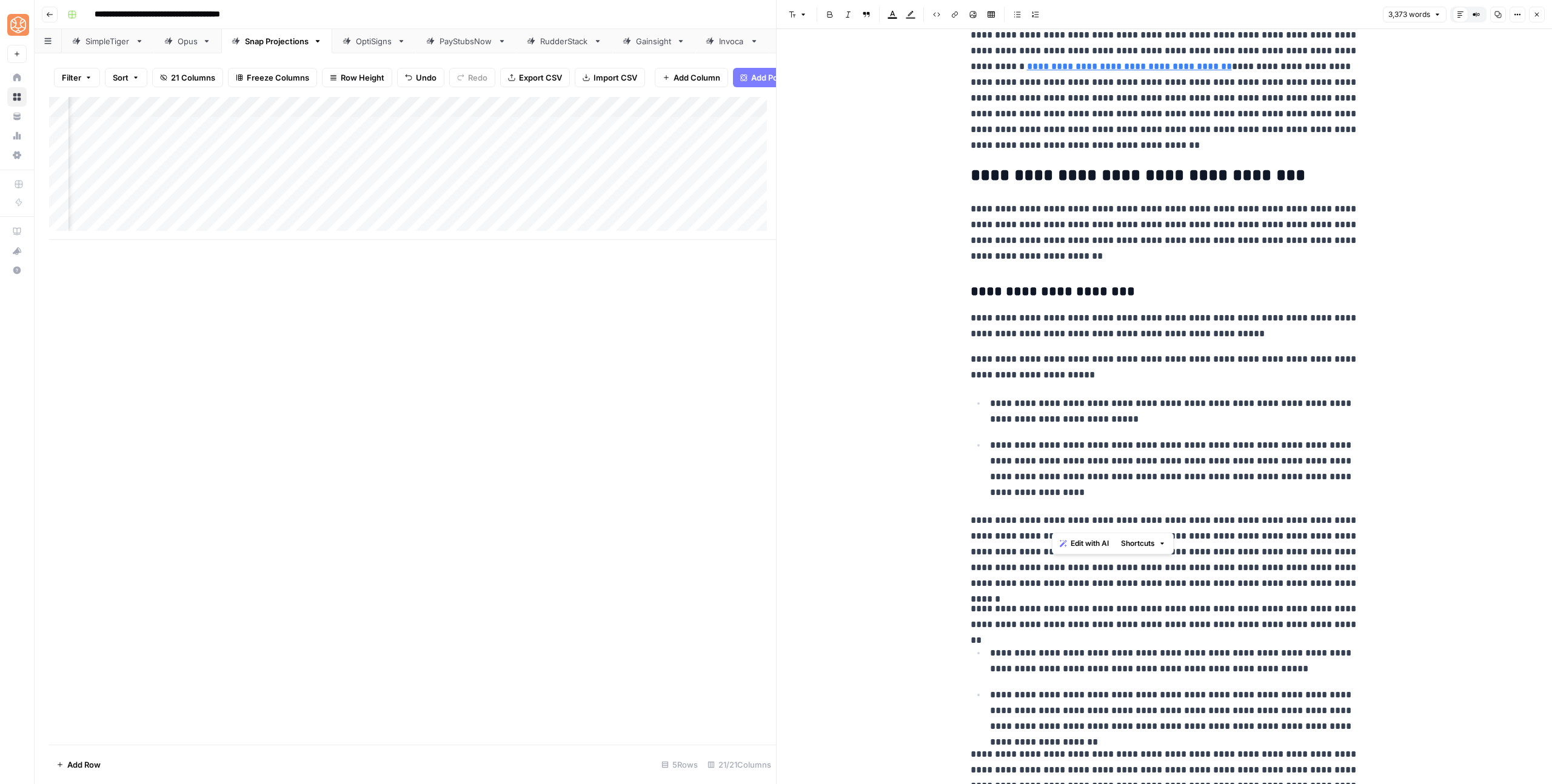 drag, startPoint x: 1078, startPoint y: 522, endPoint x: 936, endPoint y: 519, distance: 142.03169 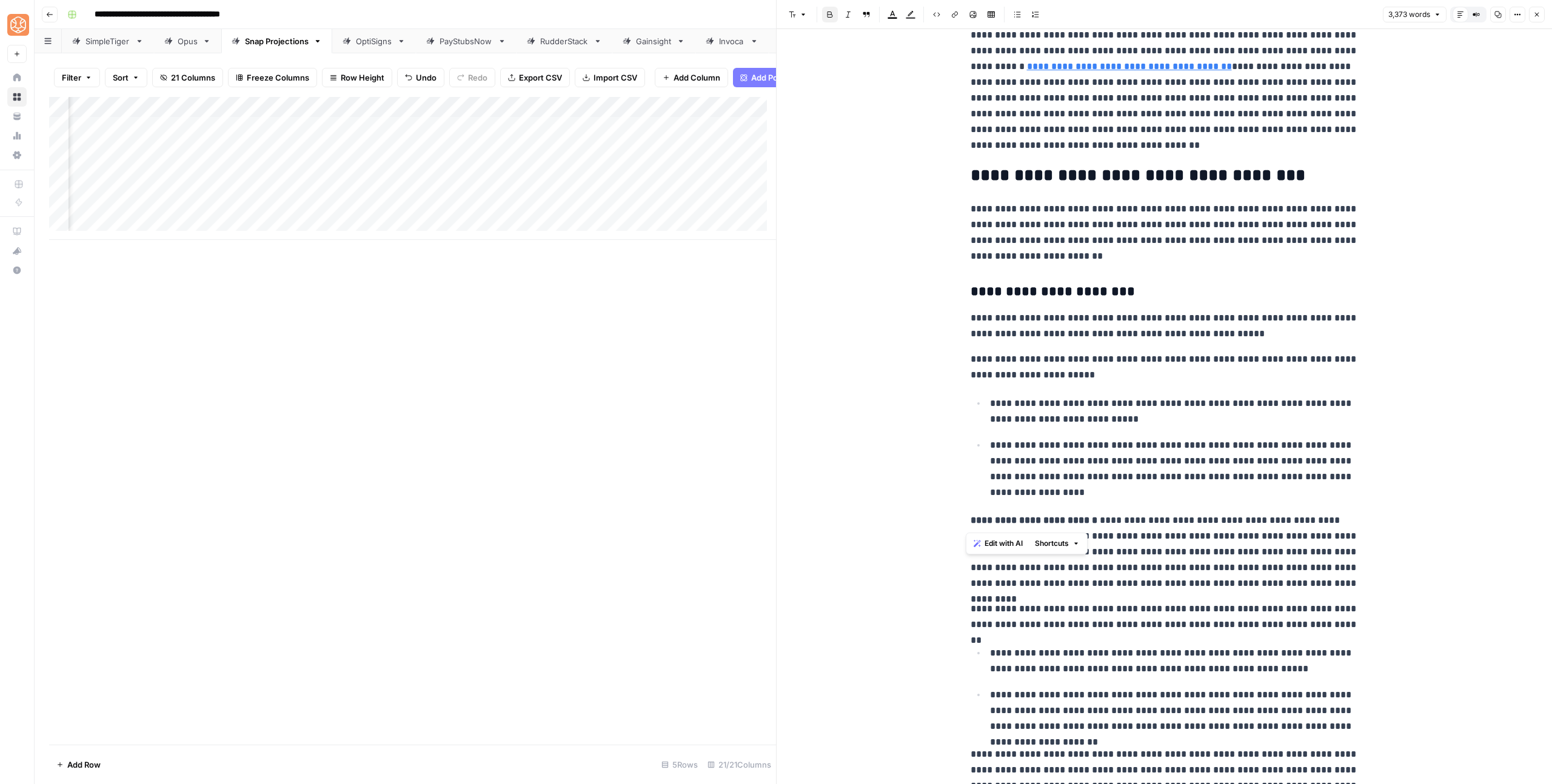 click on "**********" at bounding box center (1165, 367) 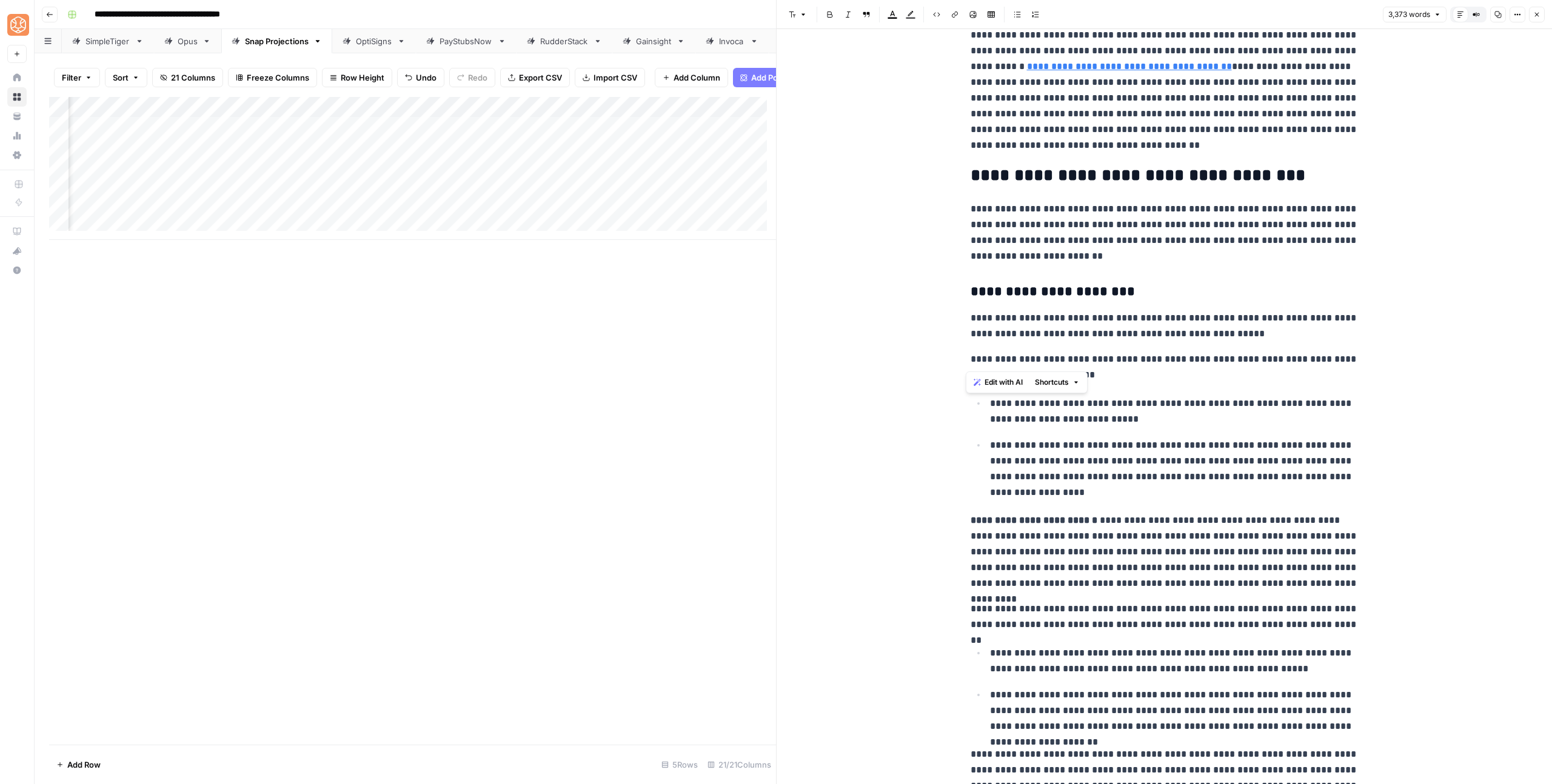 drag, startPoint x: 1073, startPoint y: 356, endPoint x: 914, endPoint y: 356, distance: 159 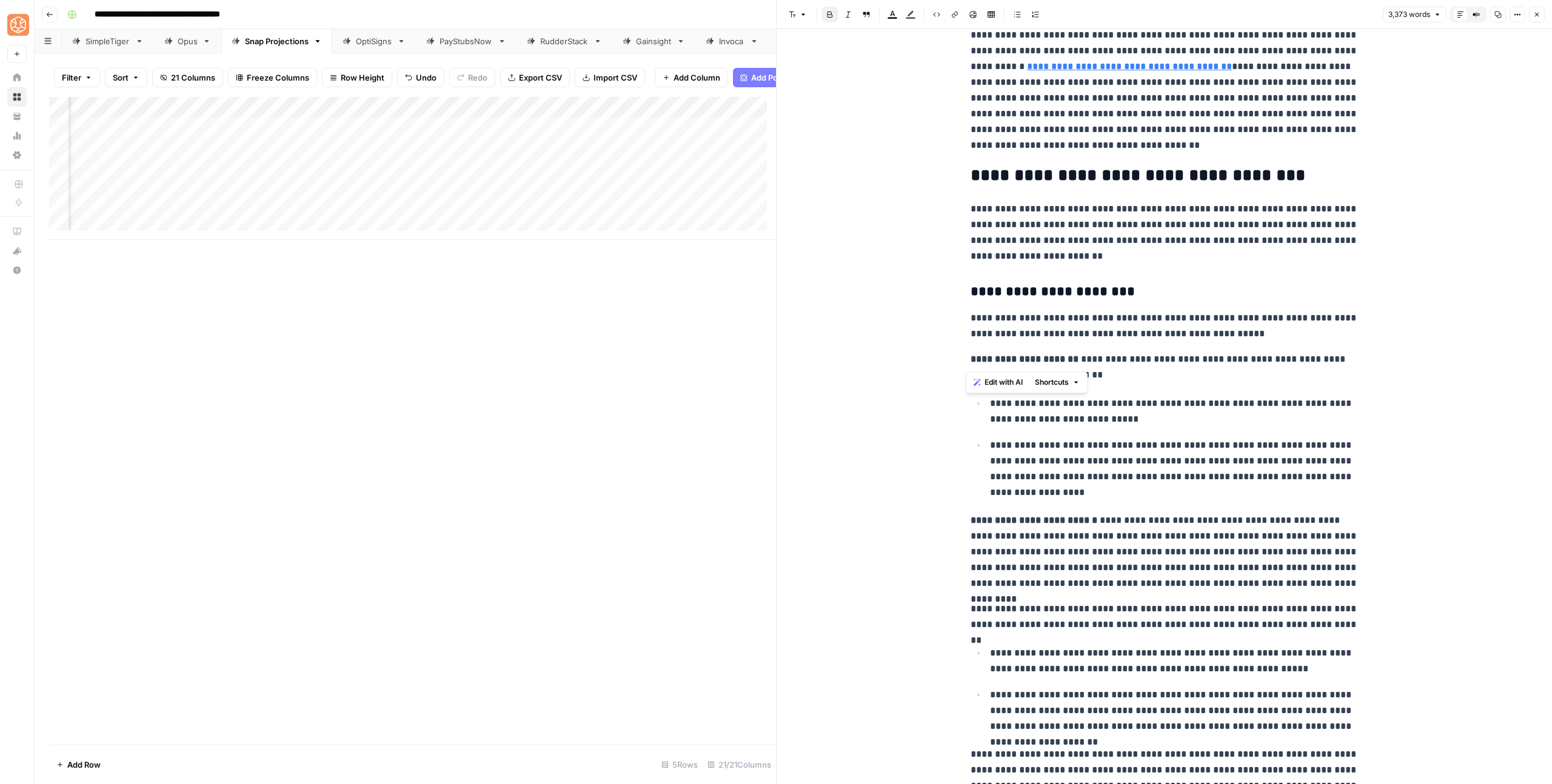 click on "**********" at bounding box center [1165, 326] 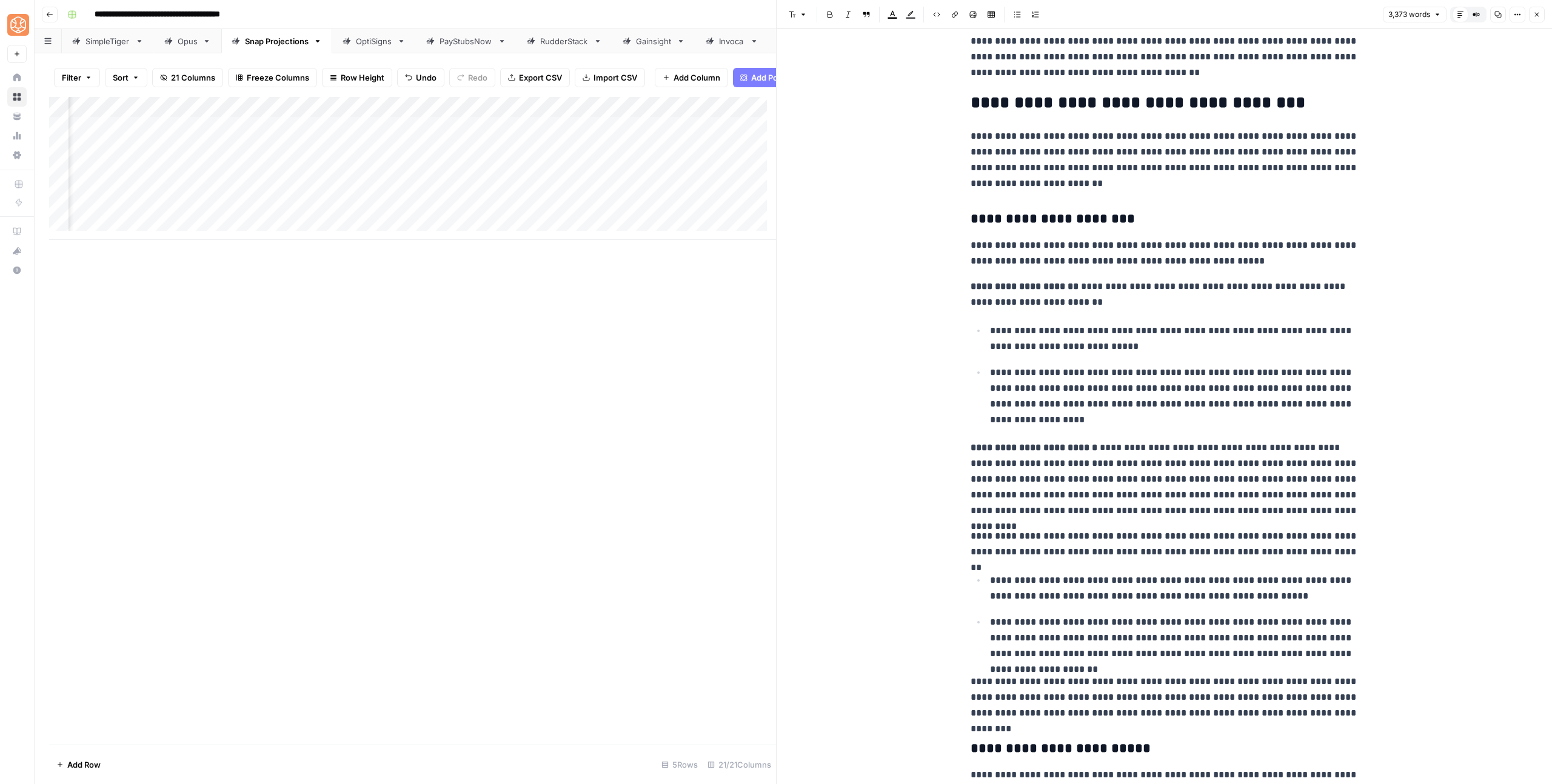 scroll, scrollTop: 1369, scrollLeft: 0, axis: vertical 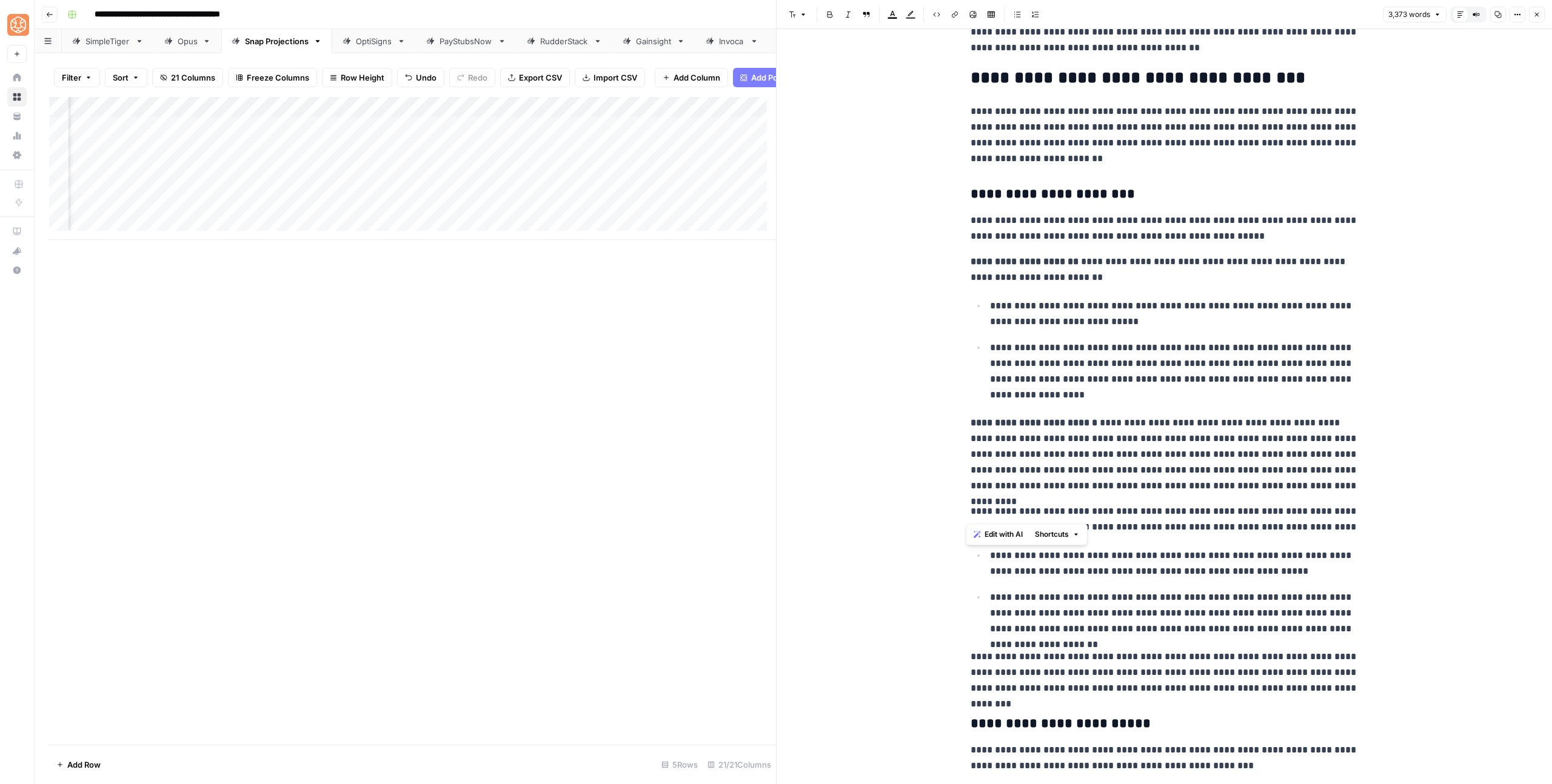 drag, startPoint x: 1140, startPoint y: 511, endPoint x: 948, endPoint y: 507, distance: 192.04166 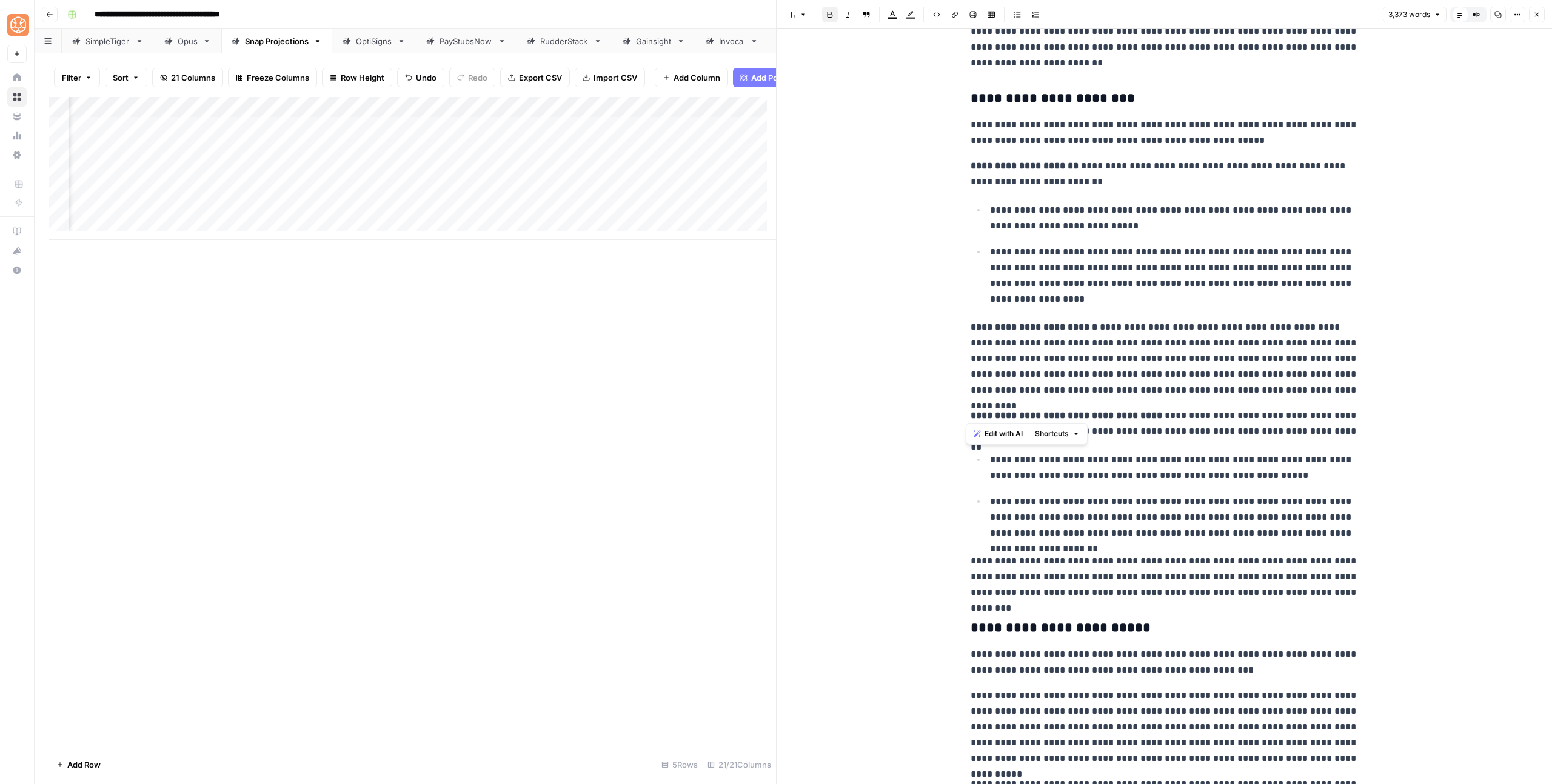 scroll, scrollTop: 1470, scrollLeft: 0, axis: vertical 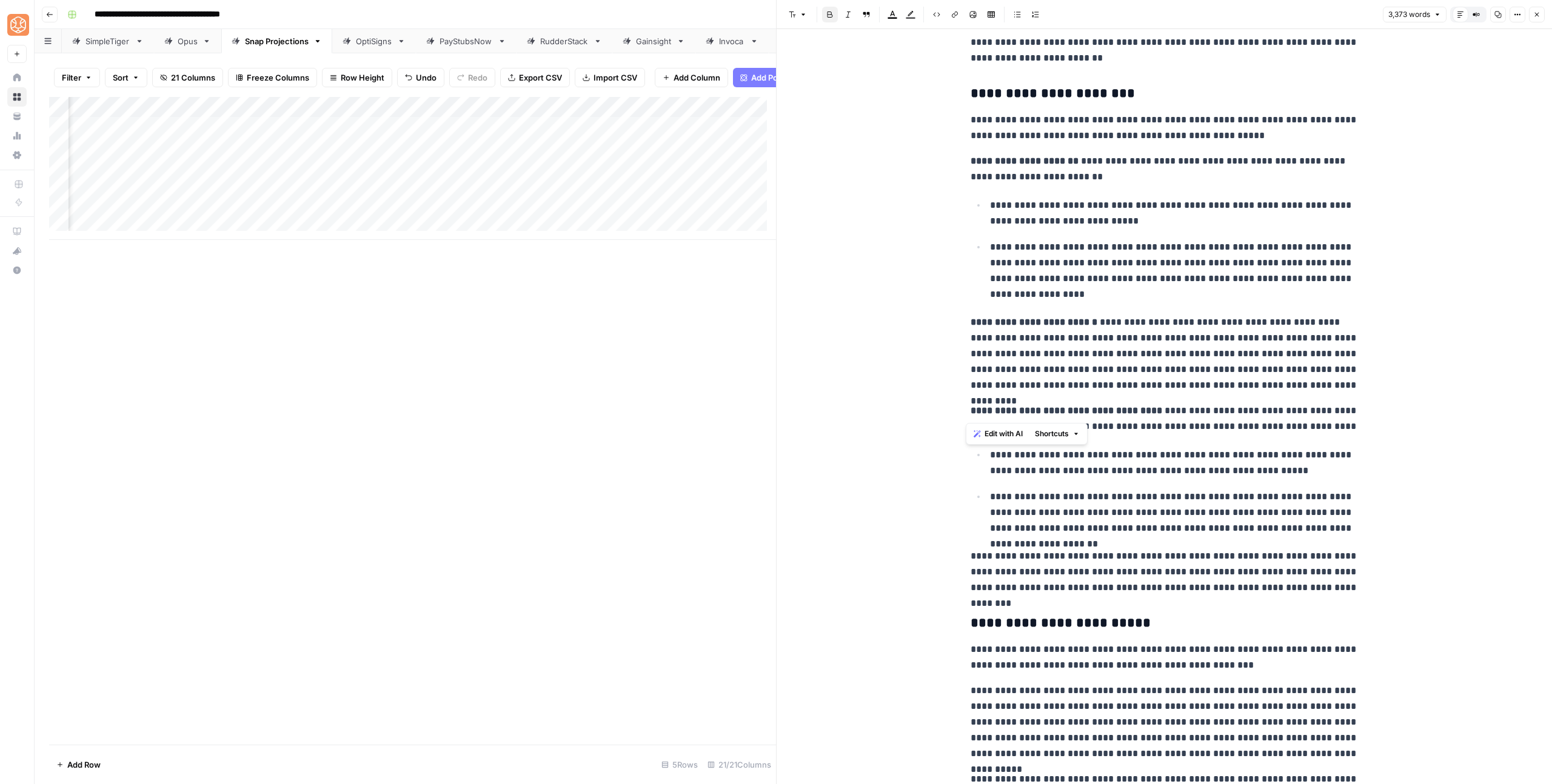 click on "**********" at bounding box center (1165, 572) 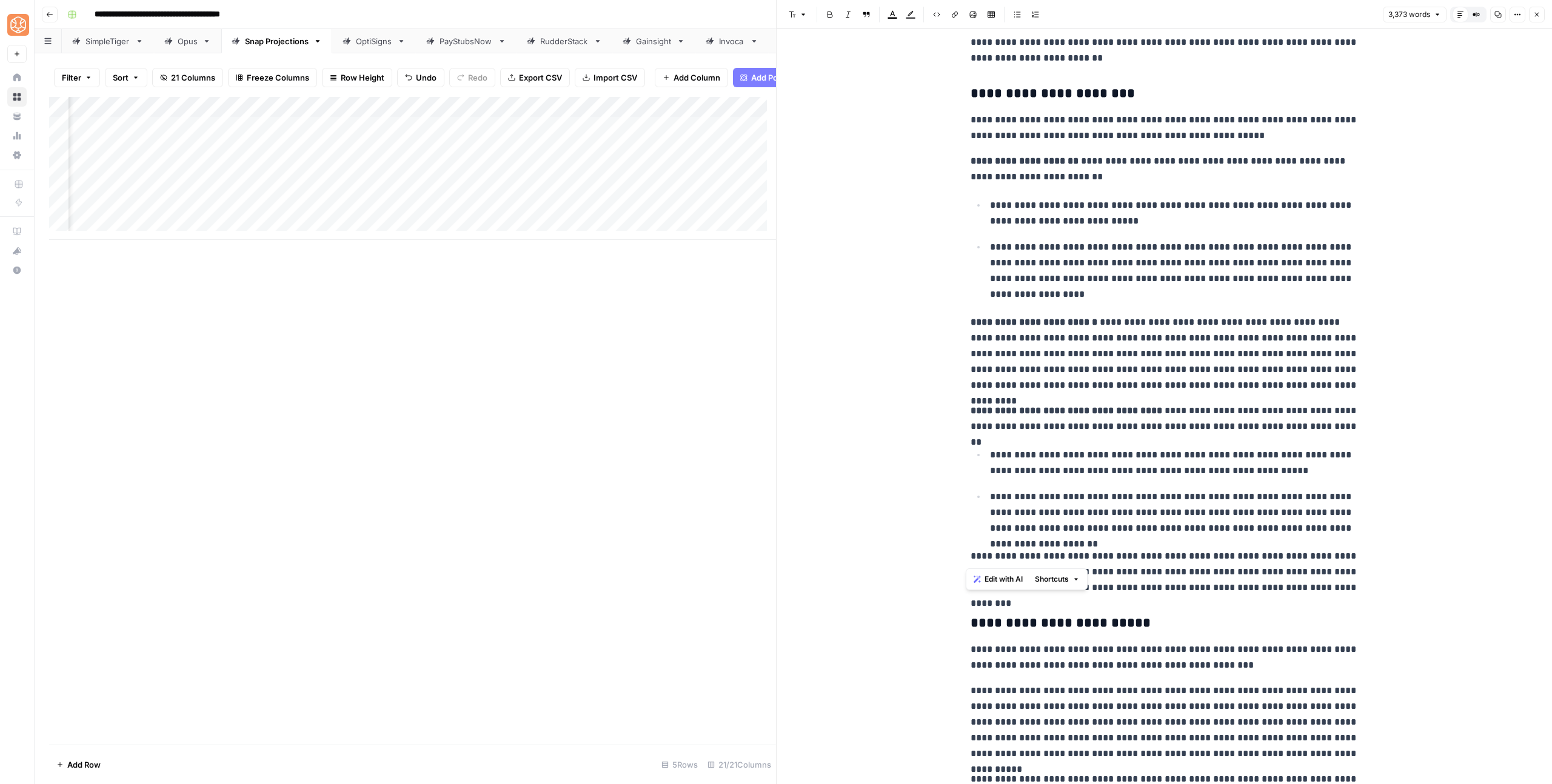 drag, startPoint x: 1059, startPoint y: 557, endPoint x: 922, endPoint y: 547, distance: 137.36448 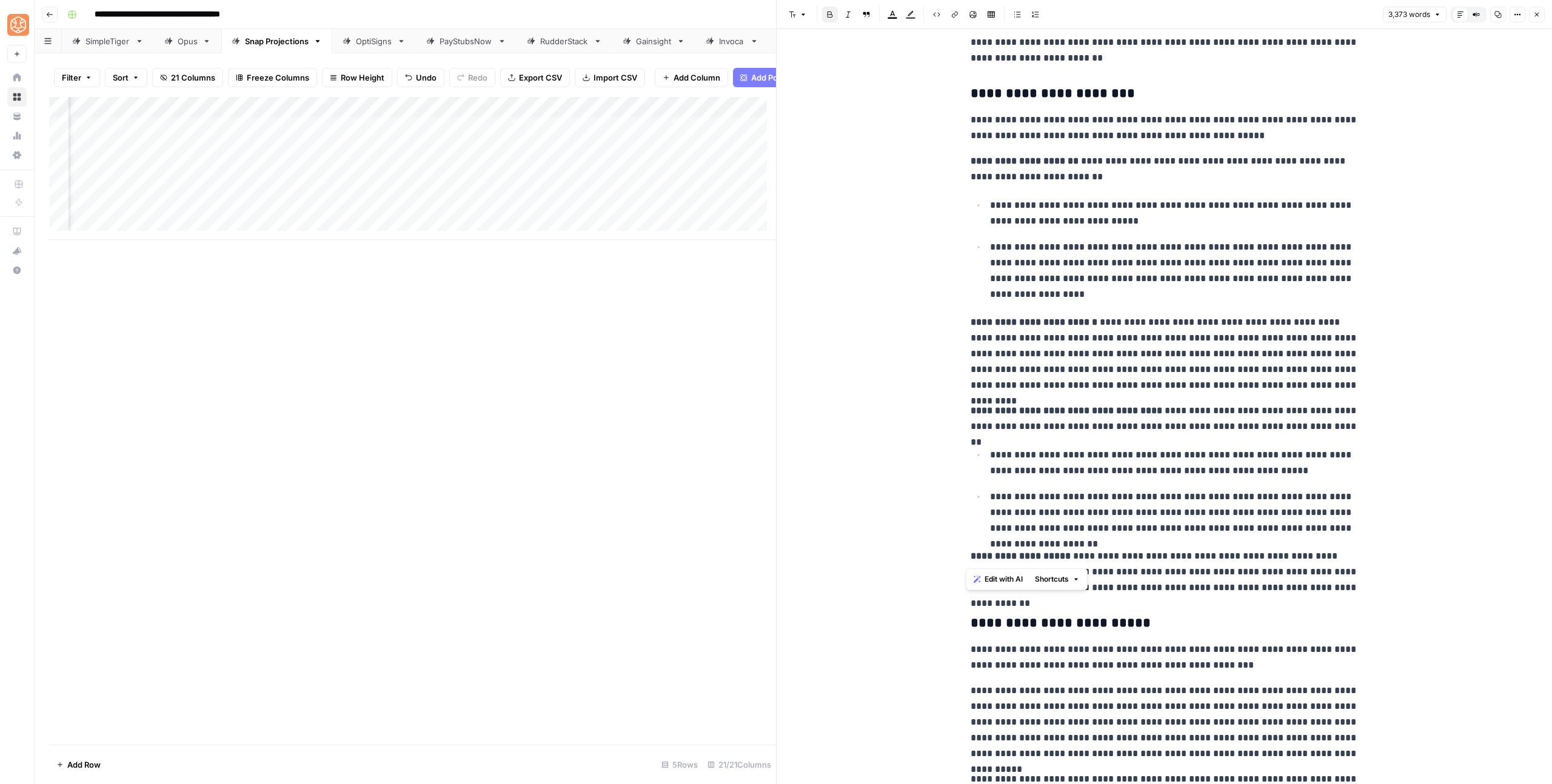 click on "**********" at bounding box center (1174, 513) 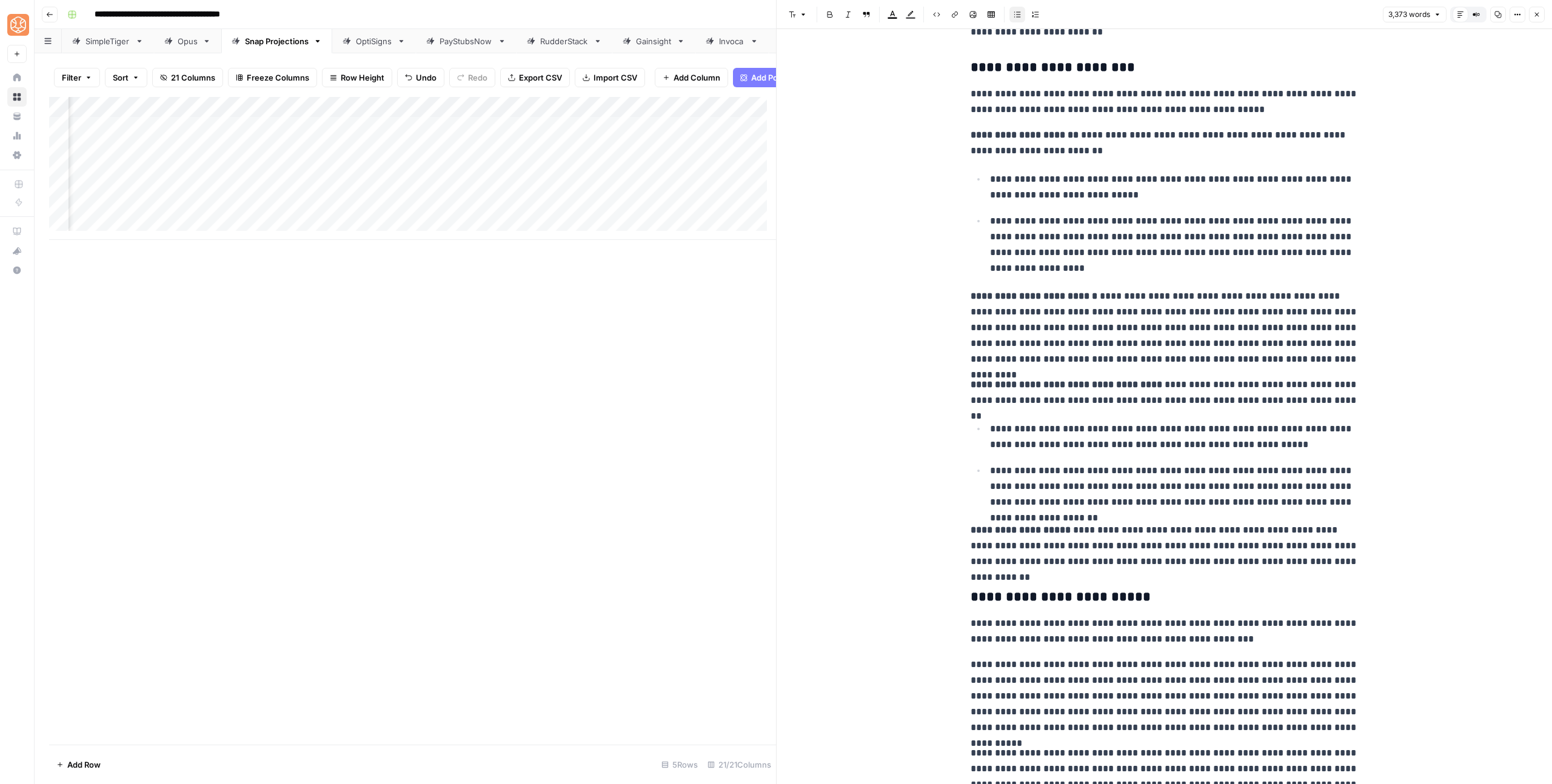 scroll, scrollTop: 1497, scrollLeft: 0, axis: vertical 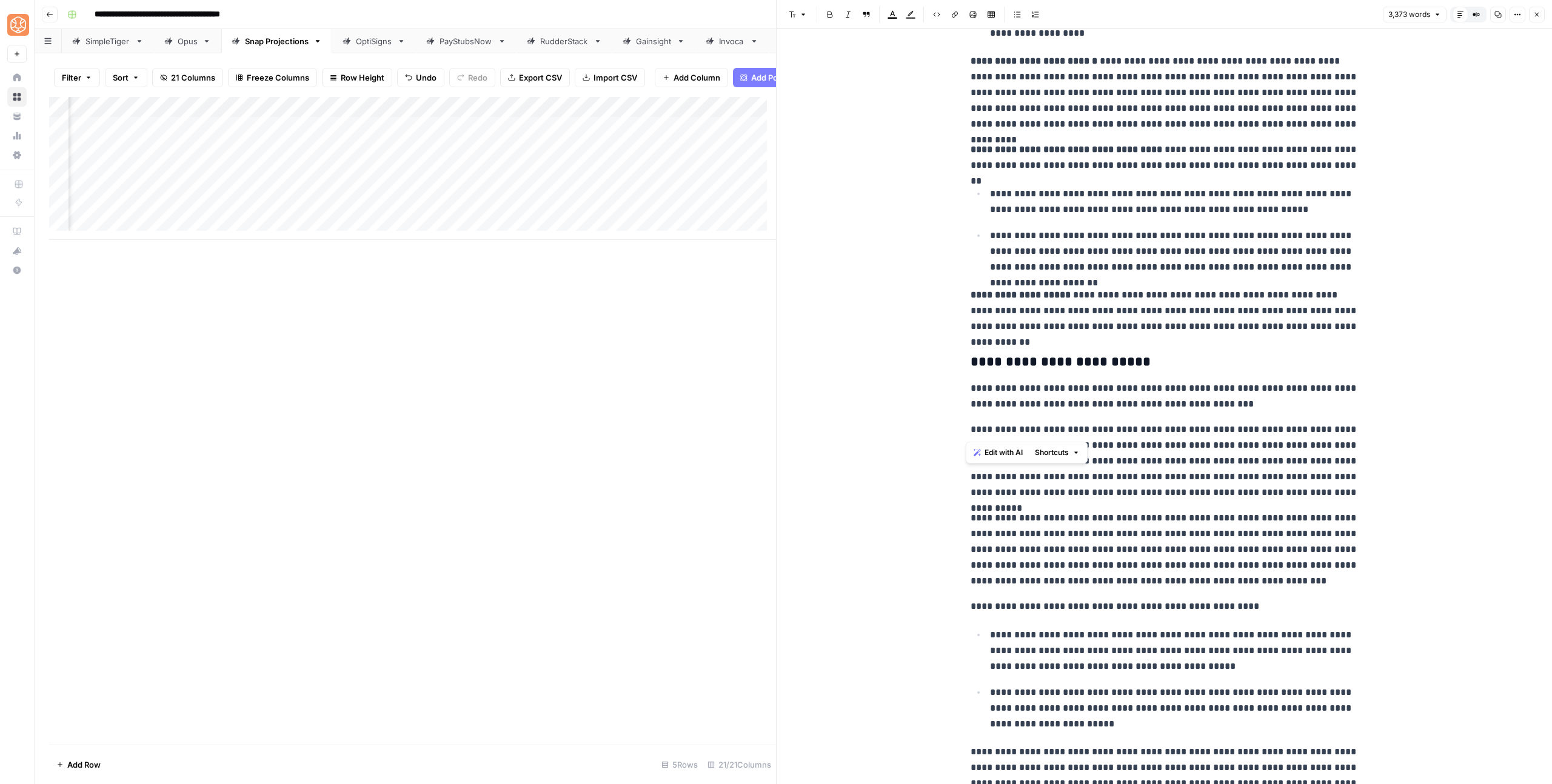 drag, startPoint x: 1076, startPoint y: 431, endPoint x: 922, endPoint y: 432, distance: 154.00325 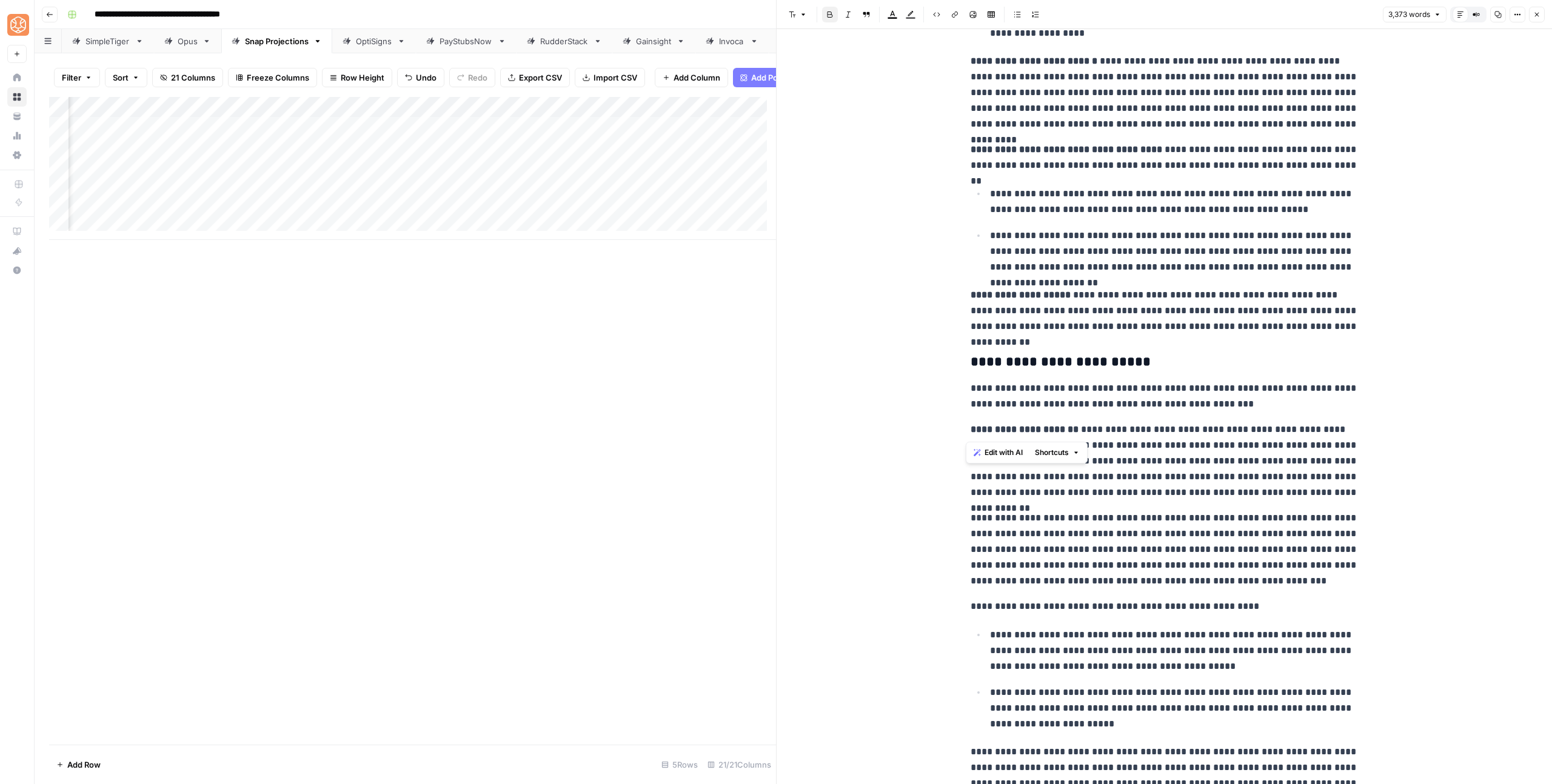 click on "**********" at bounding box center [1165, 550] 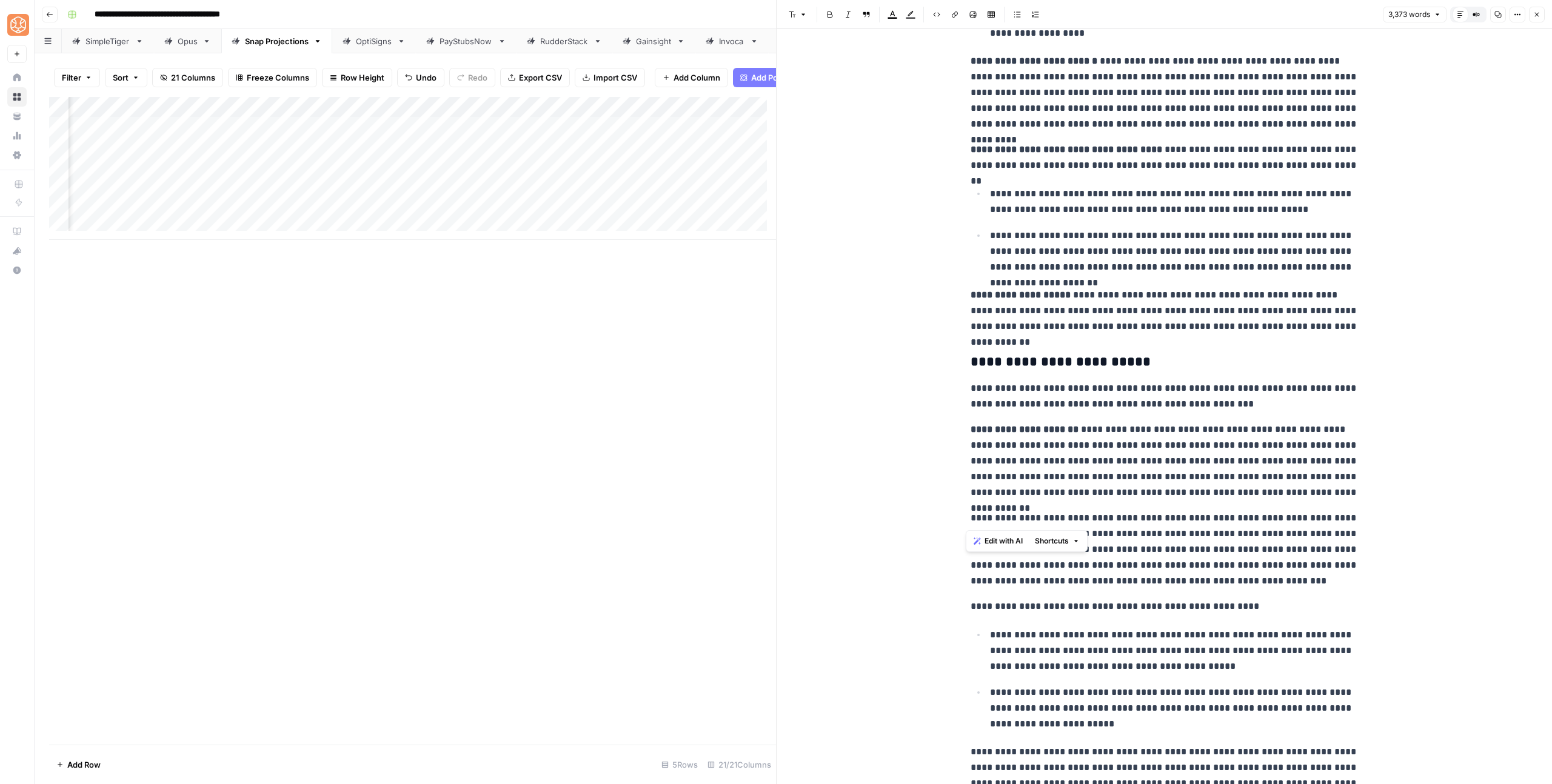drag, startPoint x: 1069, startPoint y: 517, endPoint x: 926, endPoint y: 519, distance: 143.01399 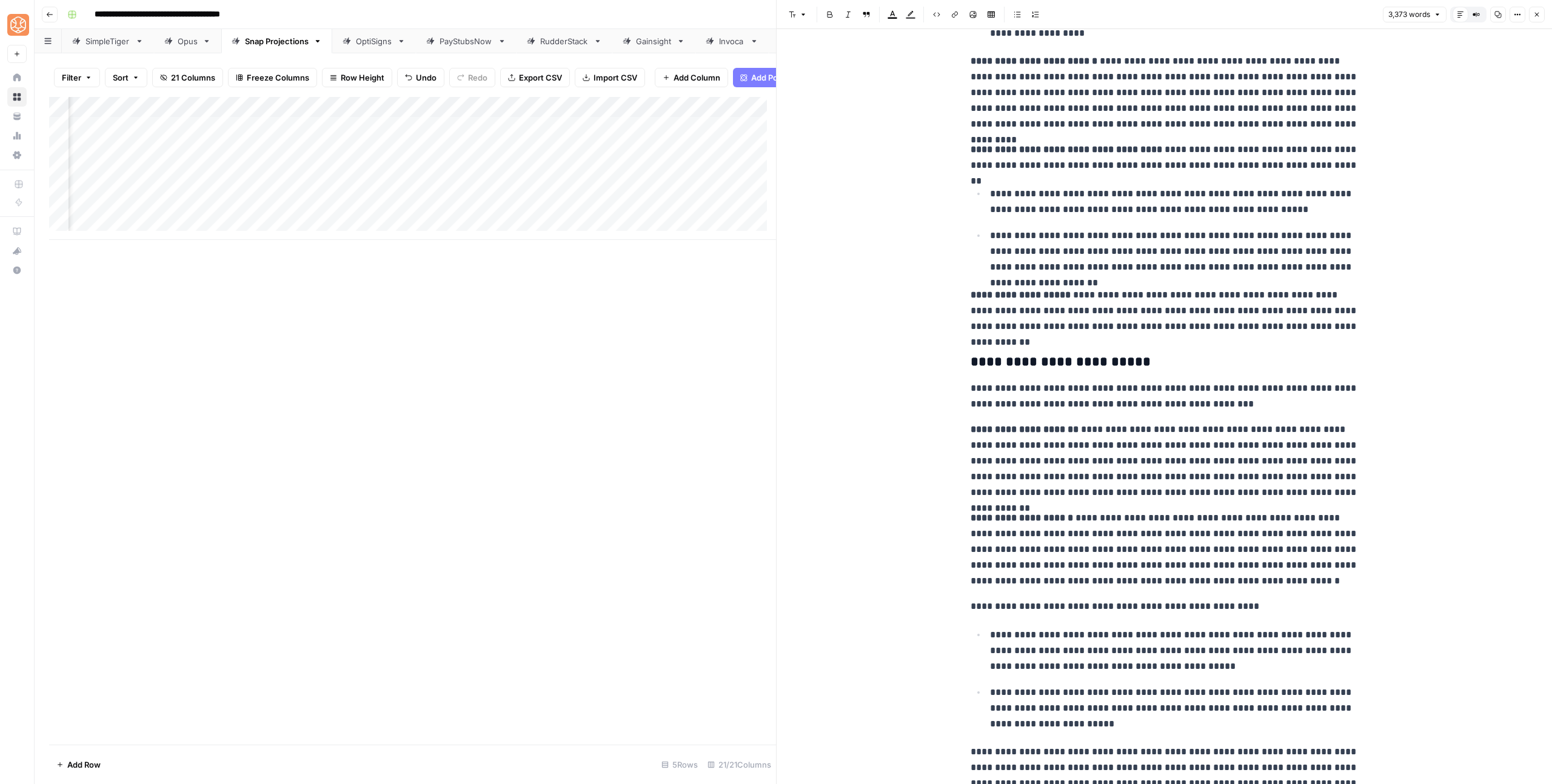 click on "**********" at bounding box center [1165, 396] 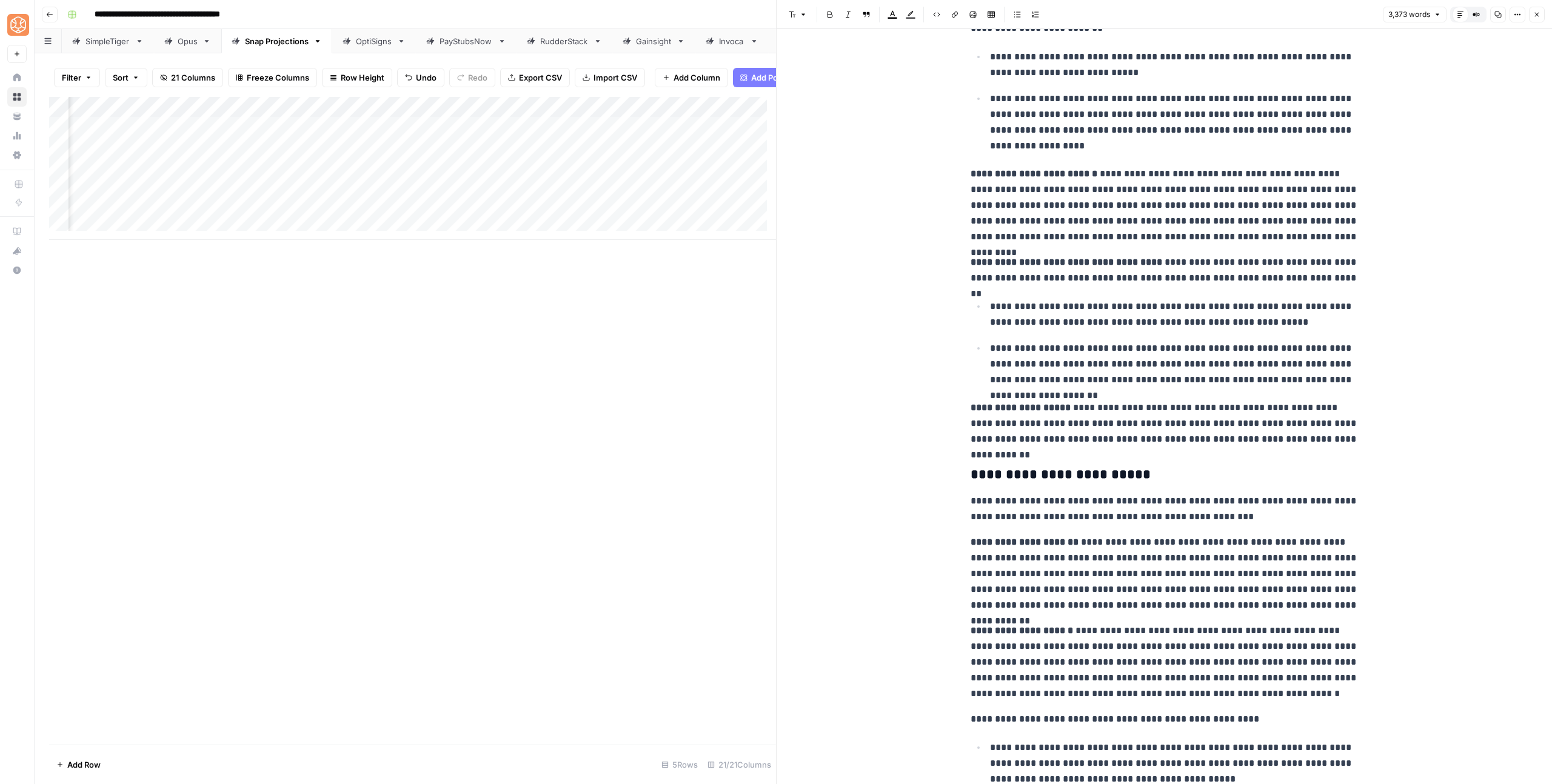 scroll, scrollTop: 1201, scrollLeft: 0, axis: vertical 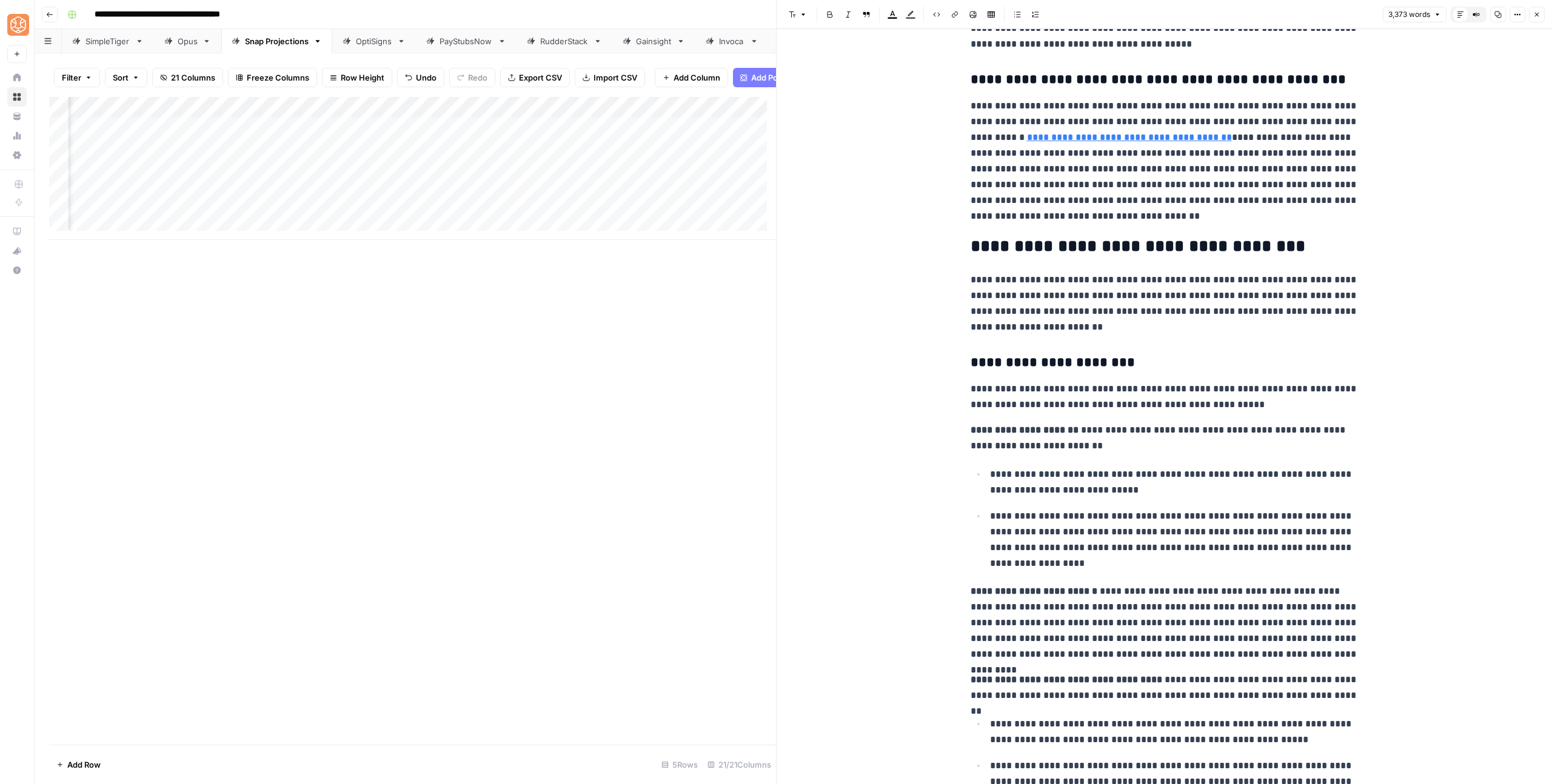 click on "**********" at bounding box center (1165, 2605) 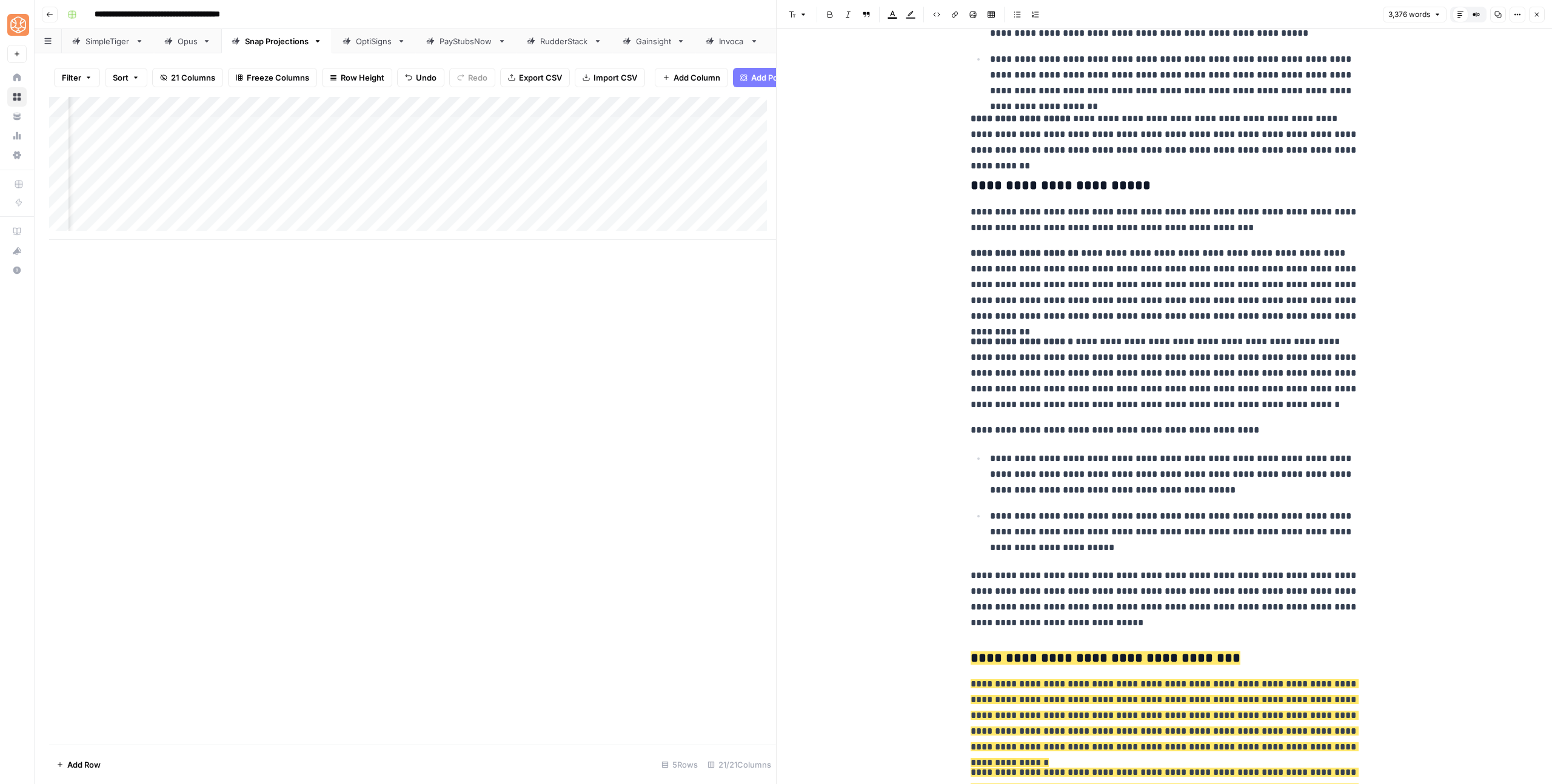 scroll, scrollTop: 1927, scrollLeft: 0, axis: vertical 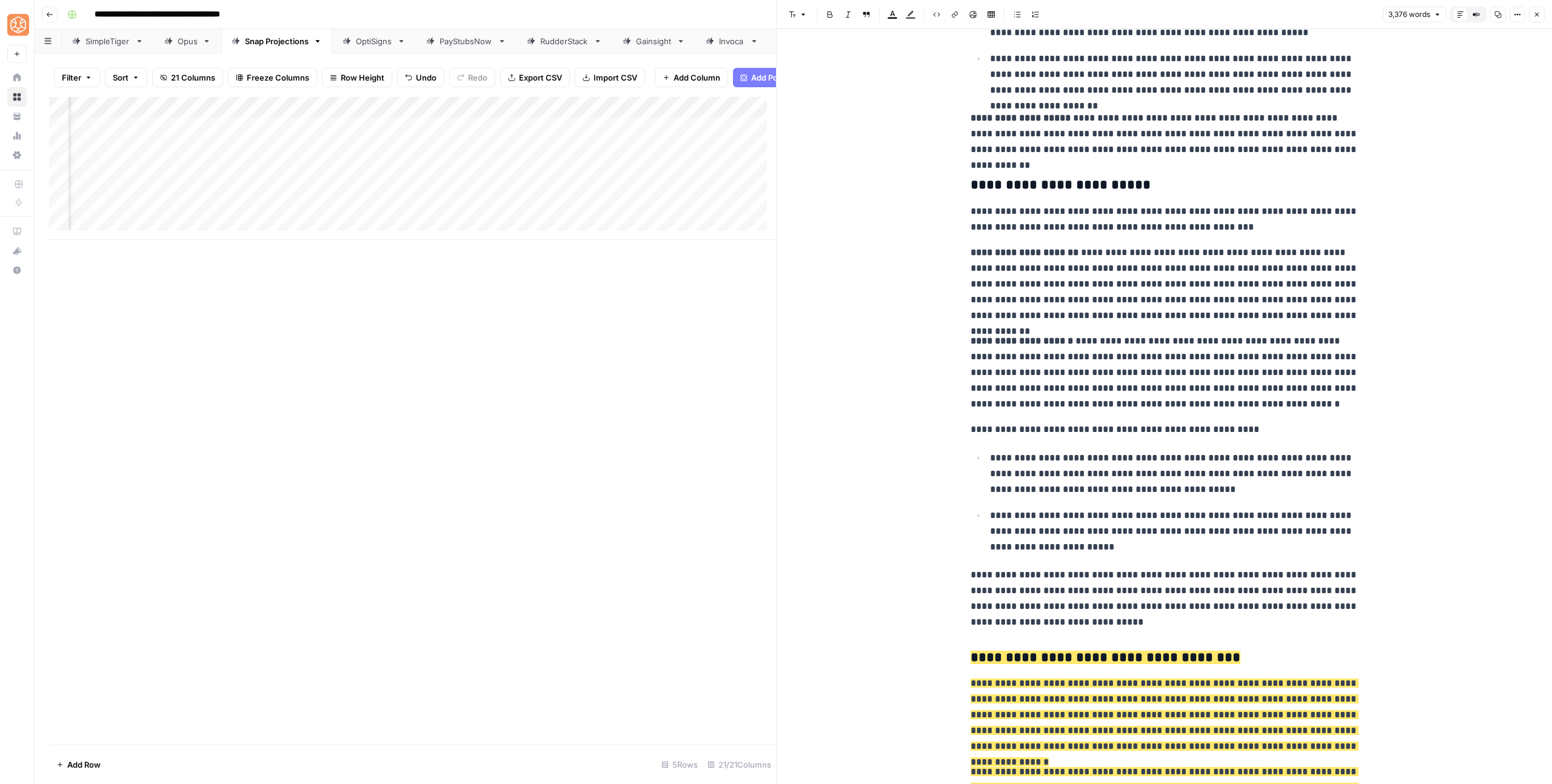 click on "**********" at bounding box center (1174, 474) 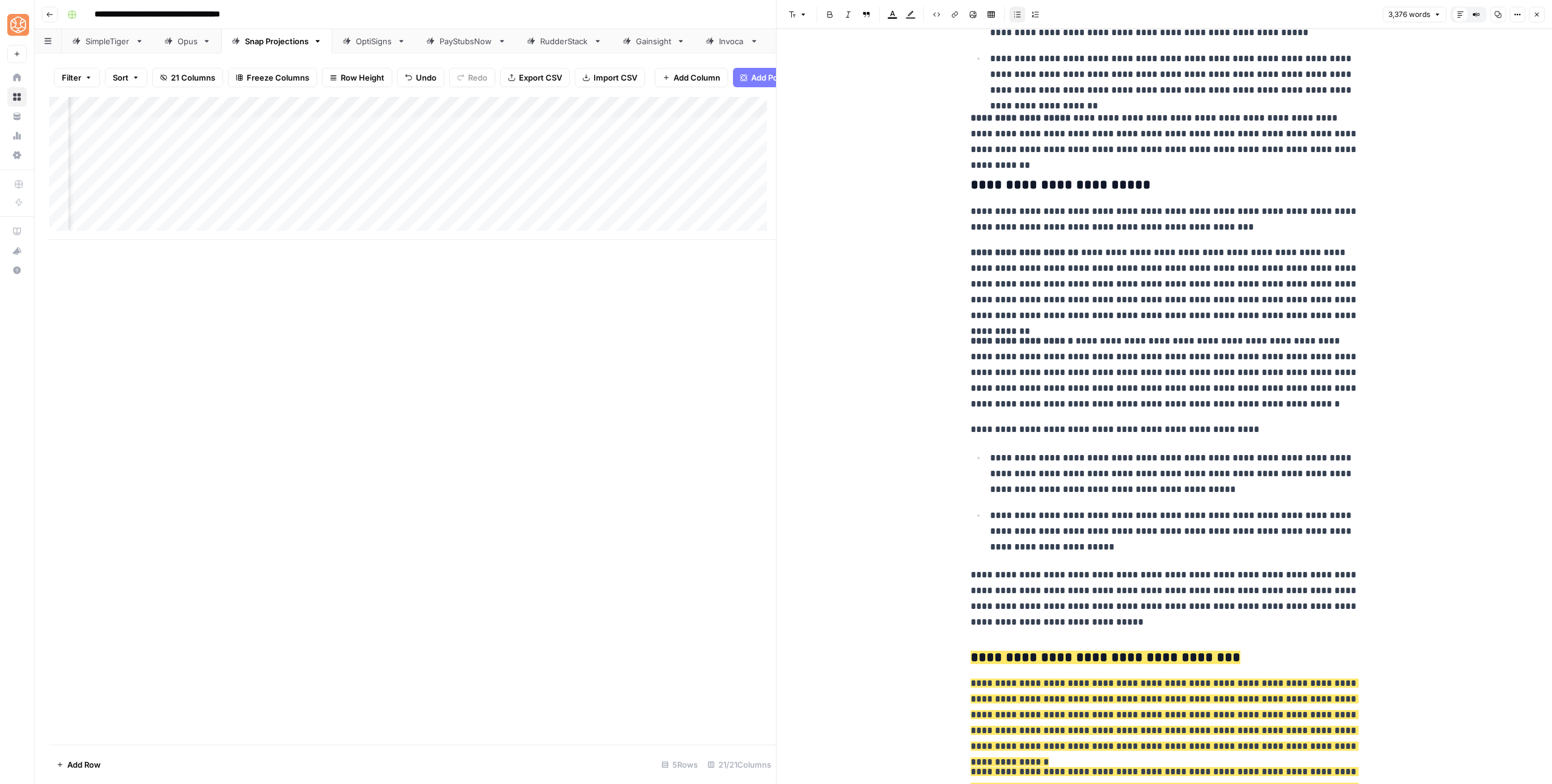 click on "**********" at bounding box center (1174, 474) 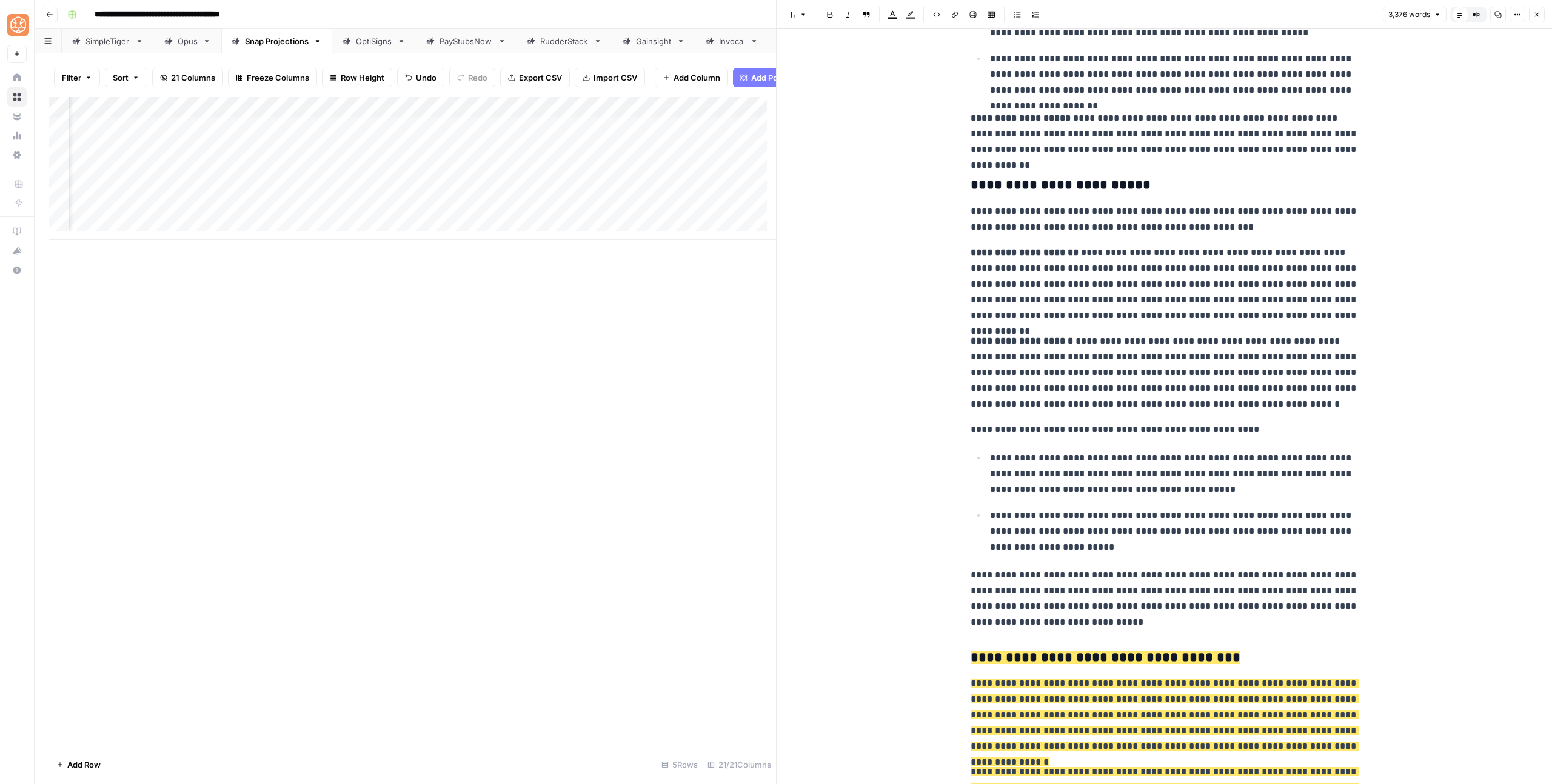 click on "**********" at bounding box center [1165, 430] 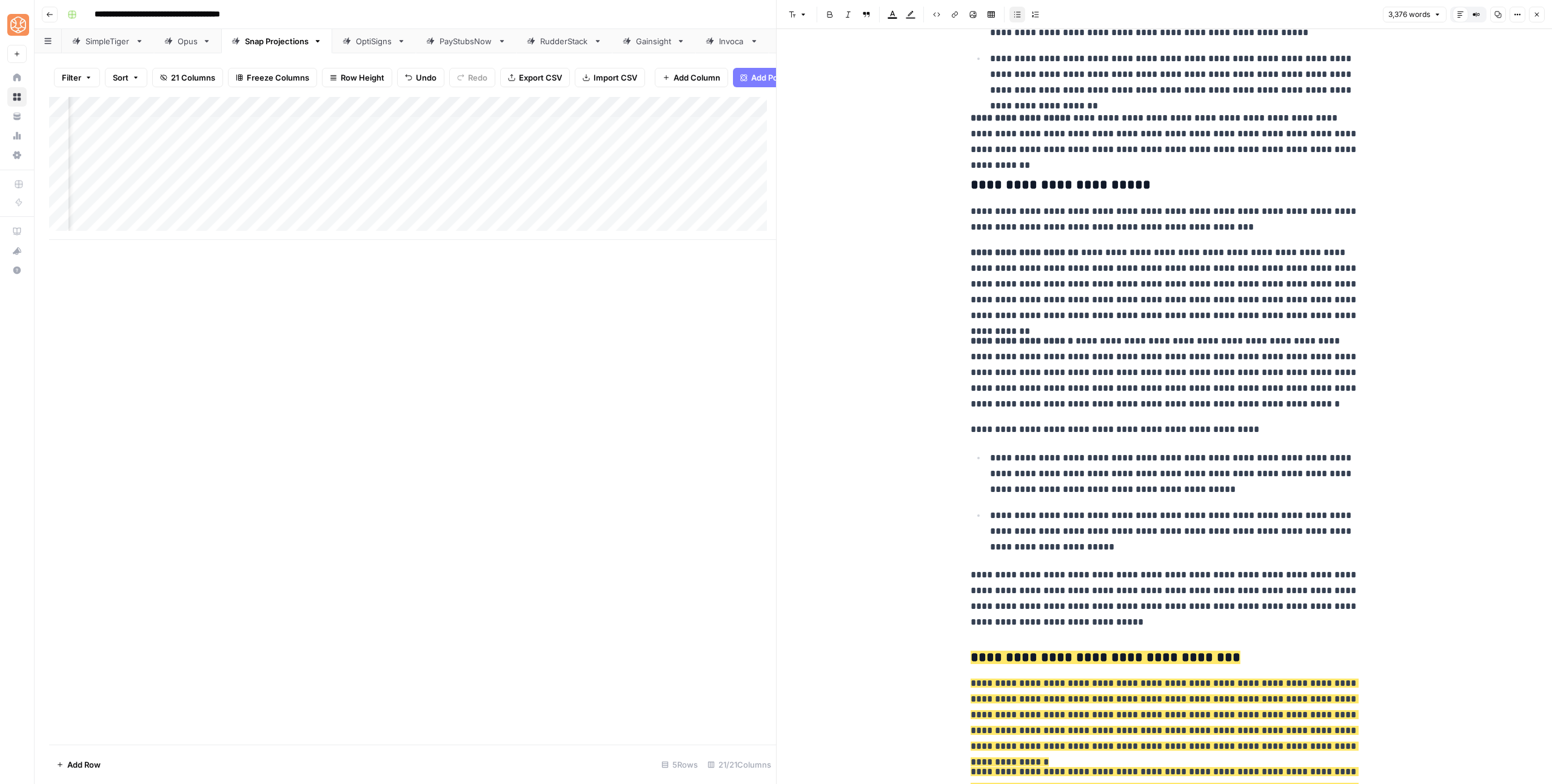 click on "**********" at bounding box center (1174, 531) 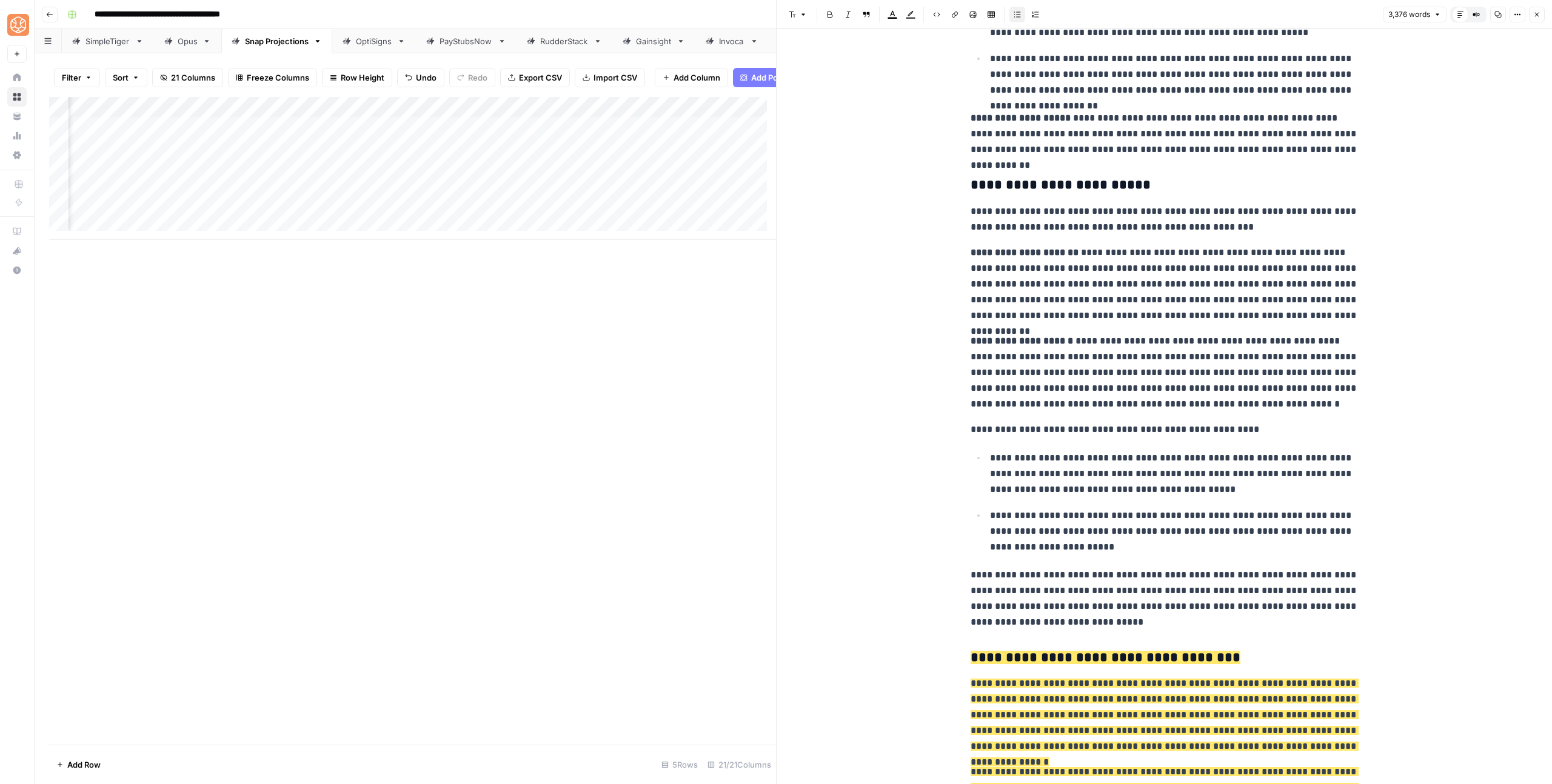 click on "**********" at bounding box center [1165, 430] 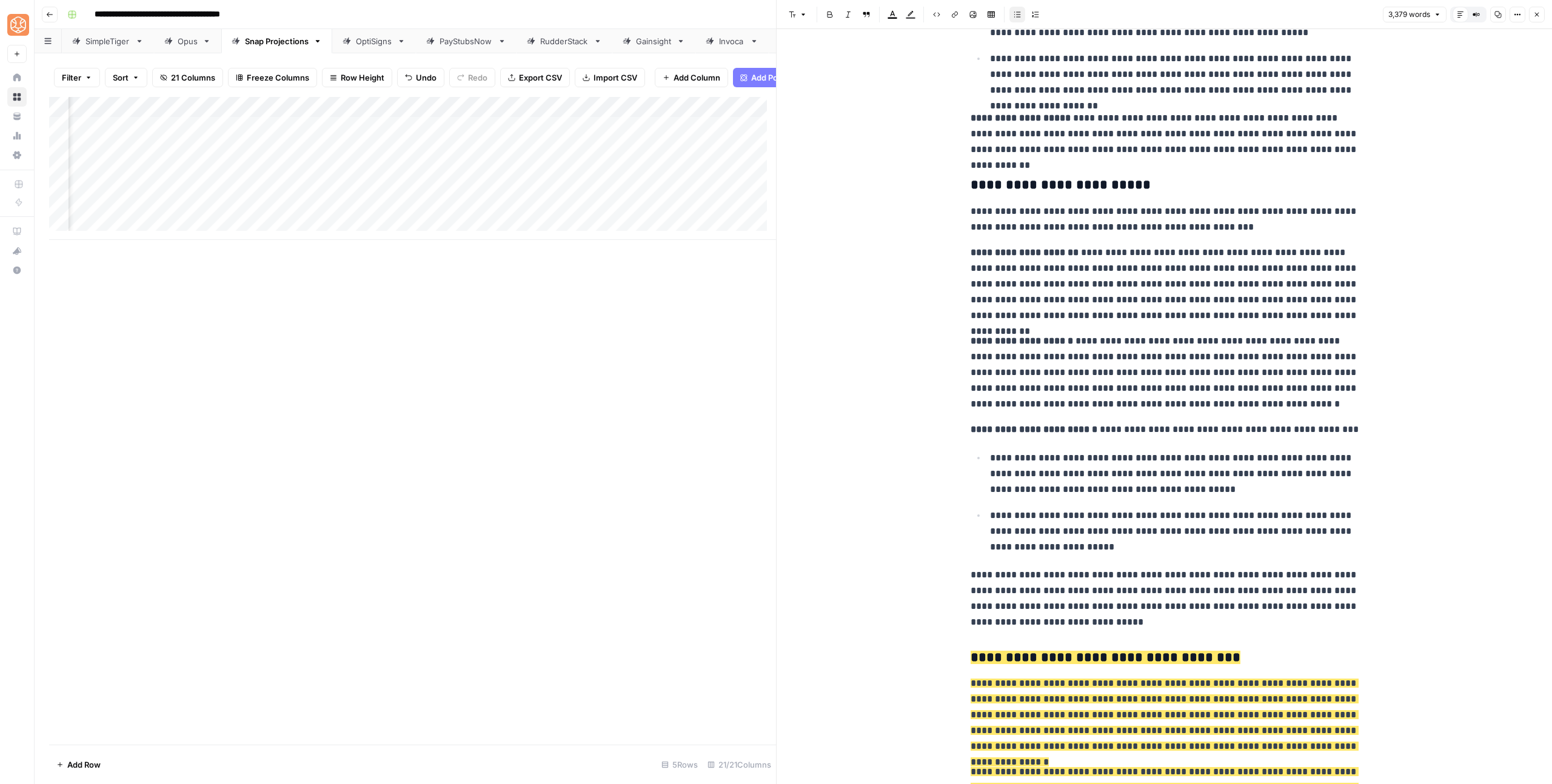 click on "**********" at bounding box center [1165, 284] 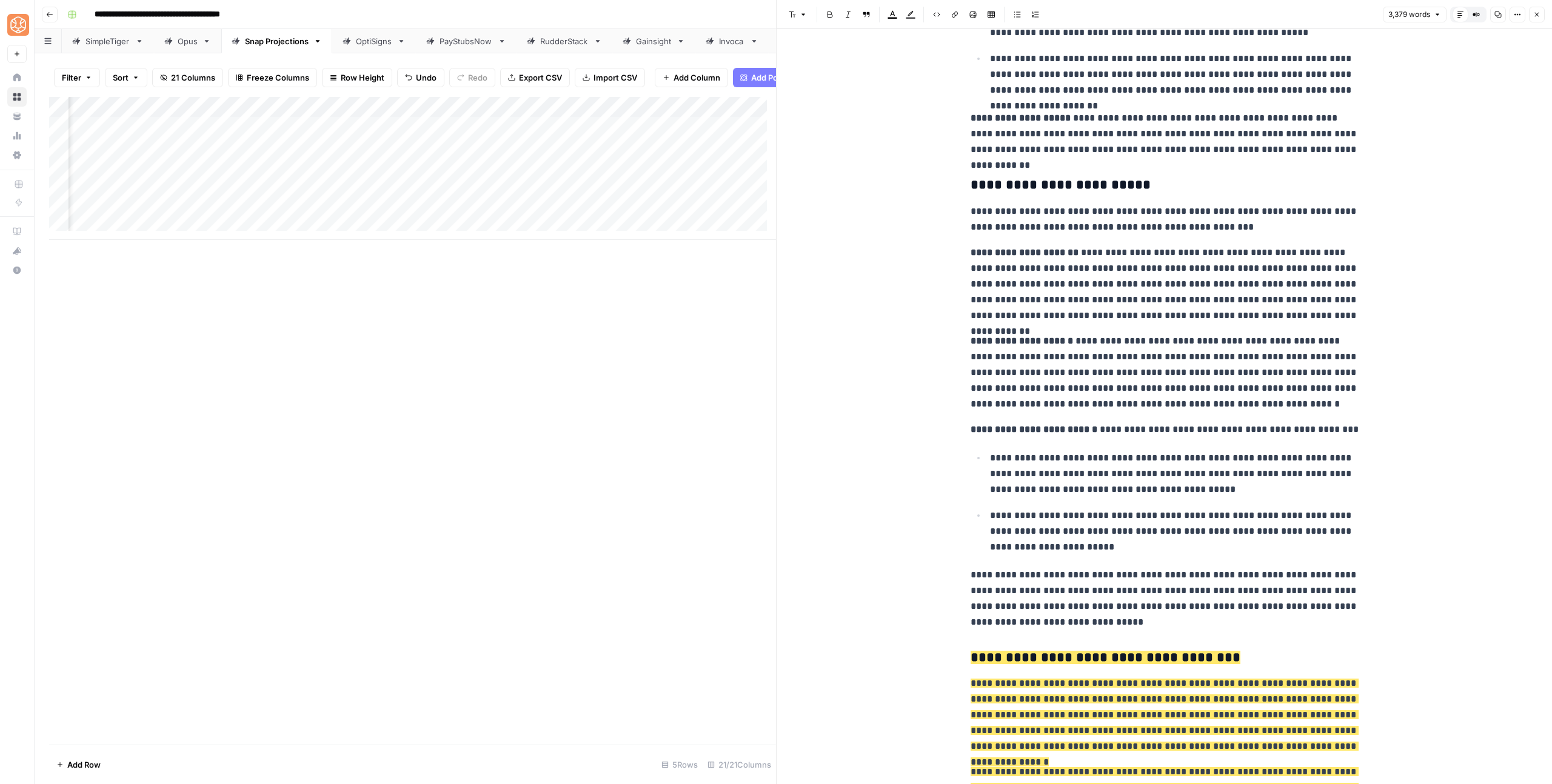 click on "**********" at bounding box center [1174, 531] 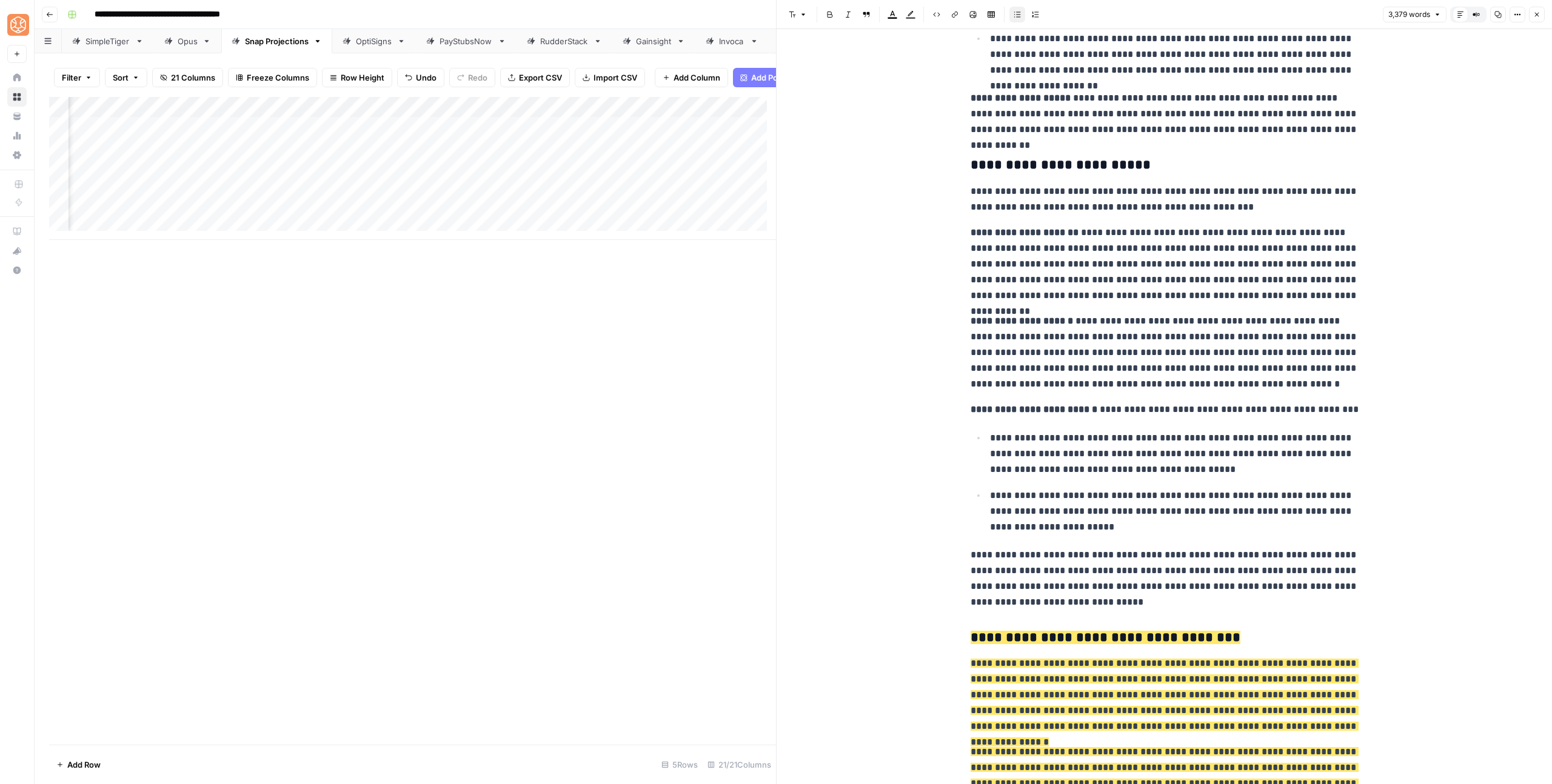 scroll, scrollTop: 2041, scrollLeft: 0, axis: vertical 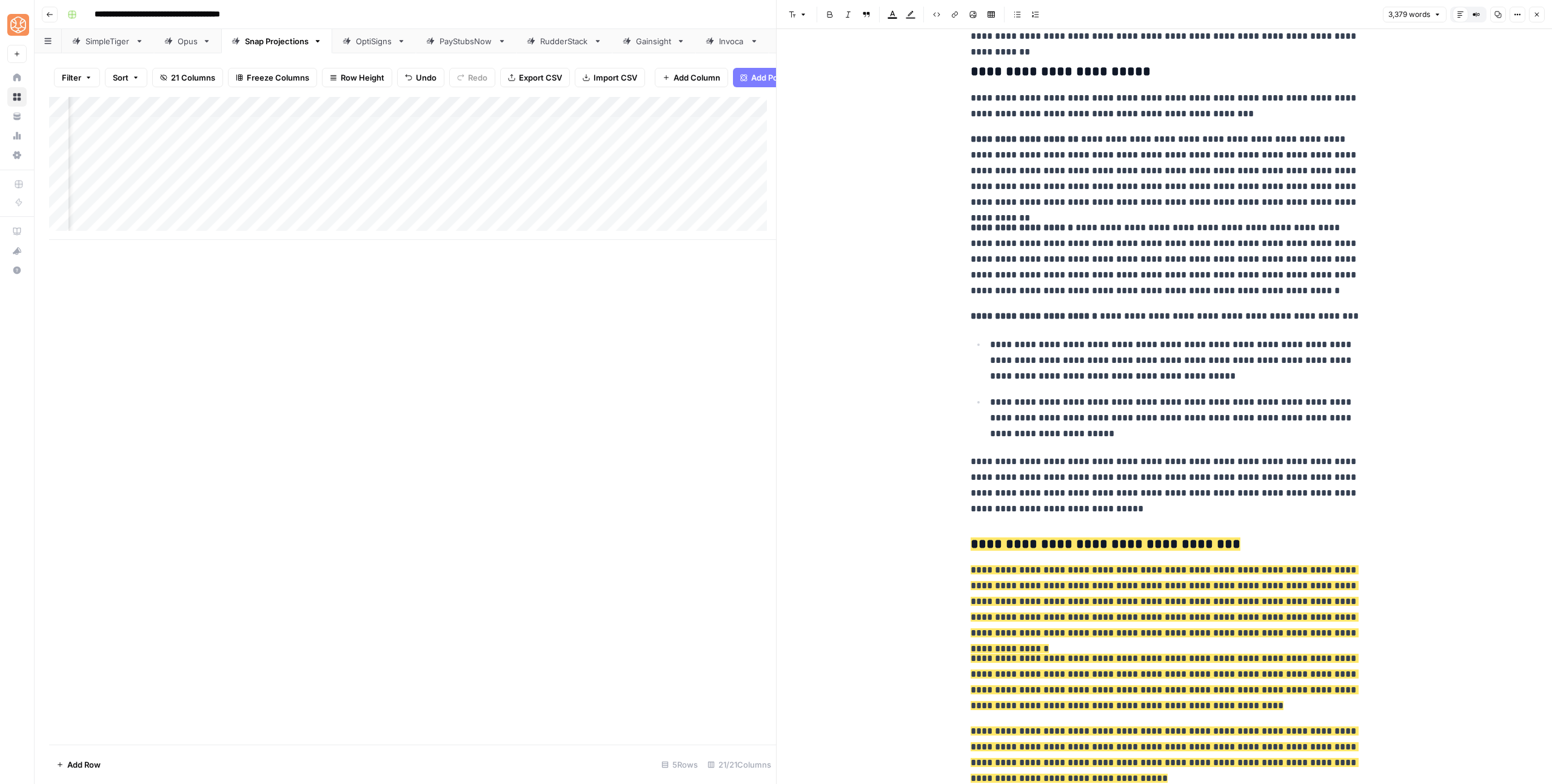 click on "**********" at bounding box center (1165, 485) 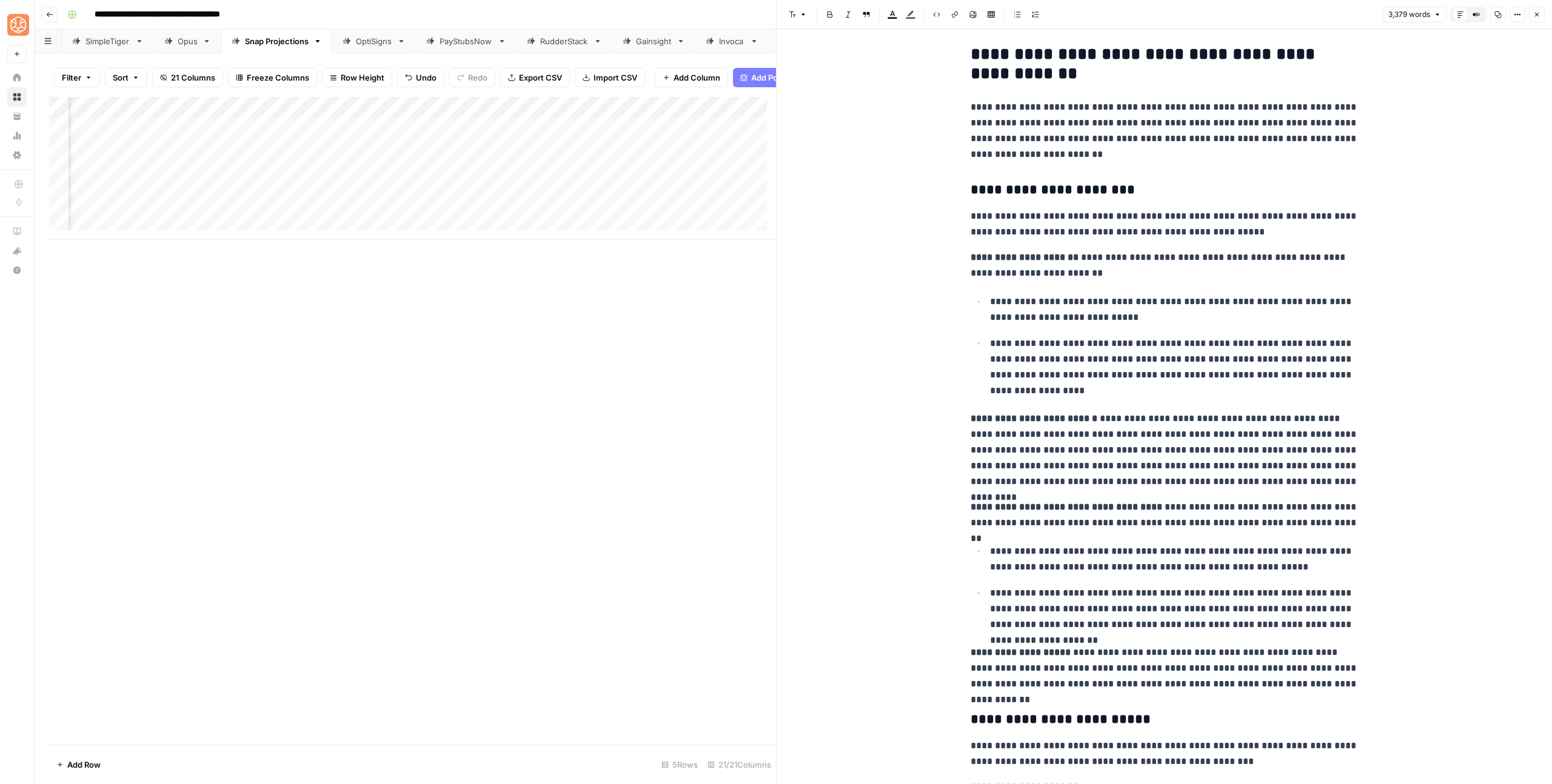 scroll, scrollTop: 1139, scrollLeft: 0, axis: vertical 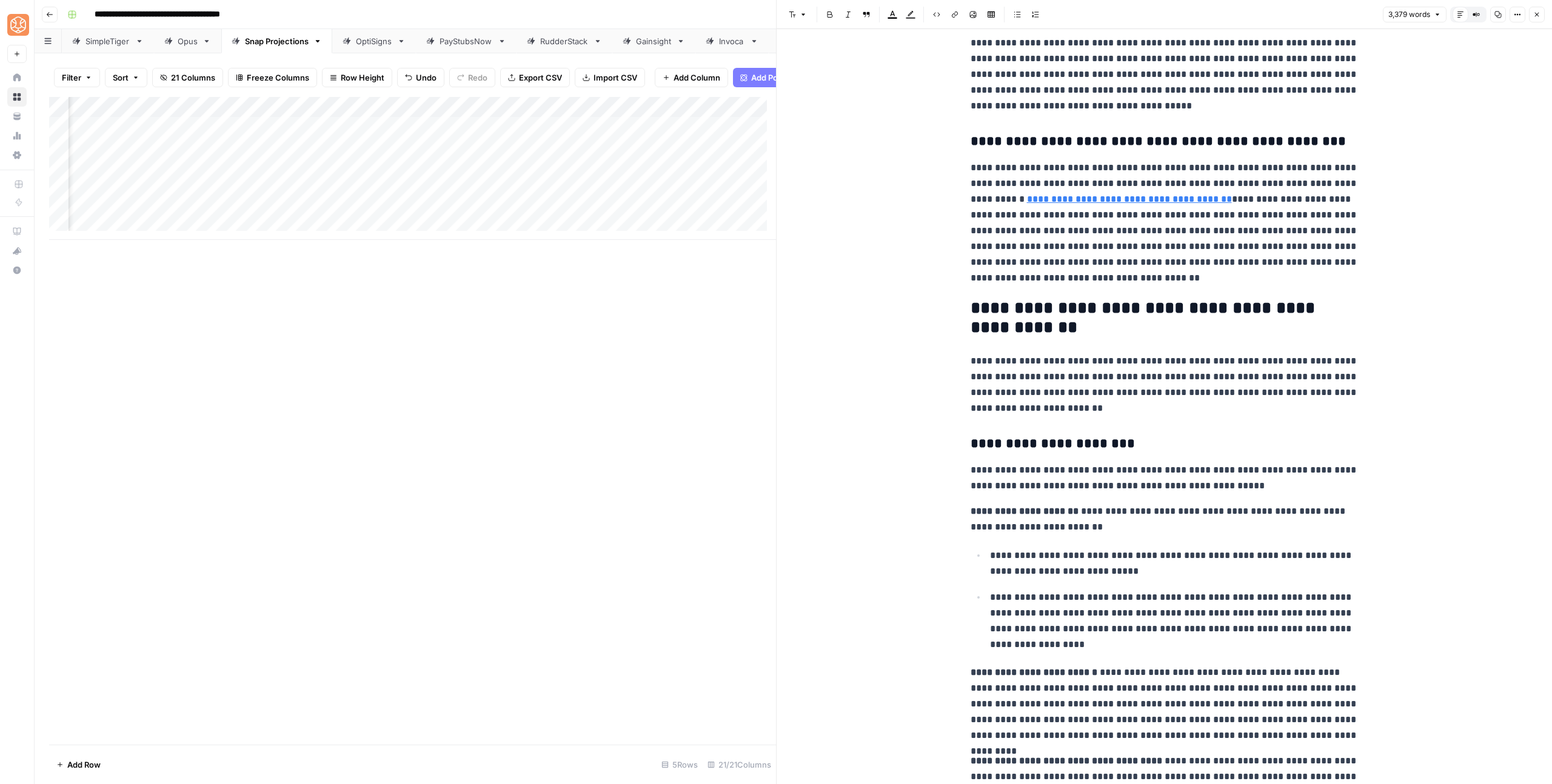 click on "**********" at bounding box center (1165, 318) 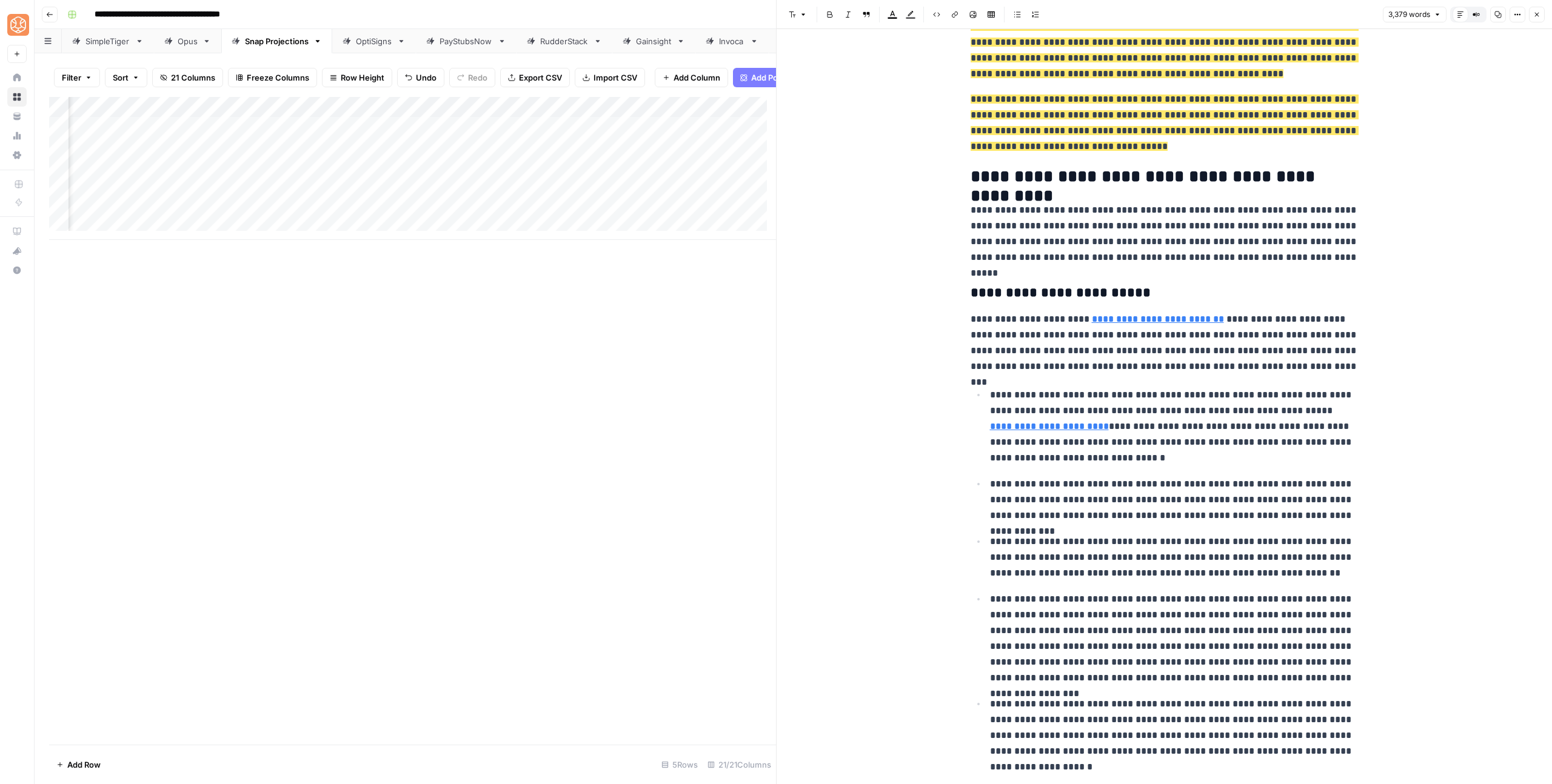 scroll, scrollTop: 2687, scrollLeft: 0, axis: vertical 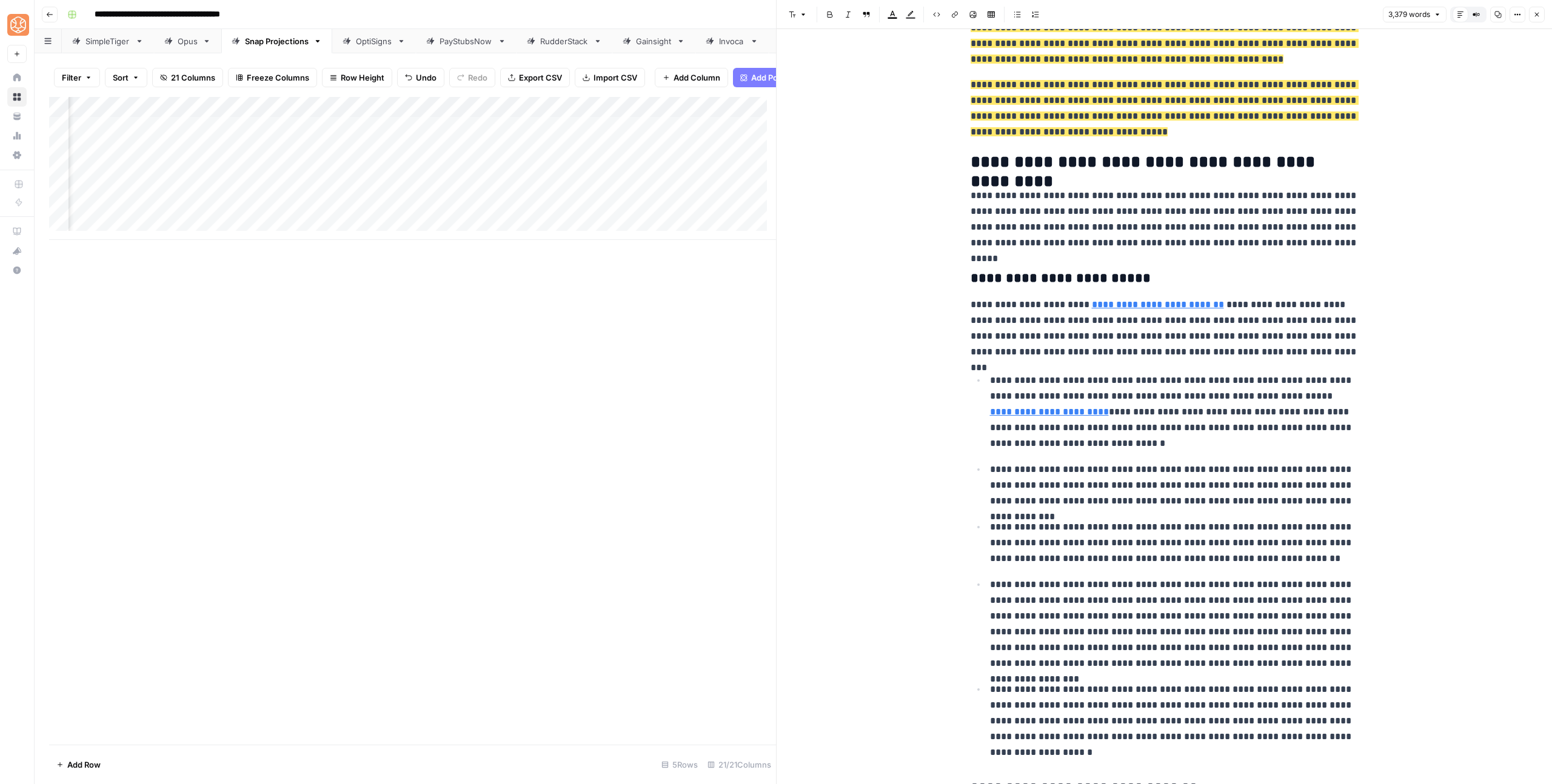 click on "https://snapprojections.com/6-reasons-financial-advisors-should-stress-test-their-clients-financial-plans/" at bounding box center [1147, 287] 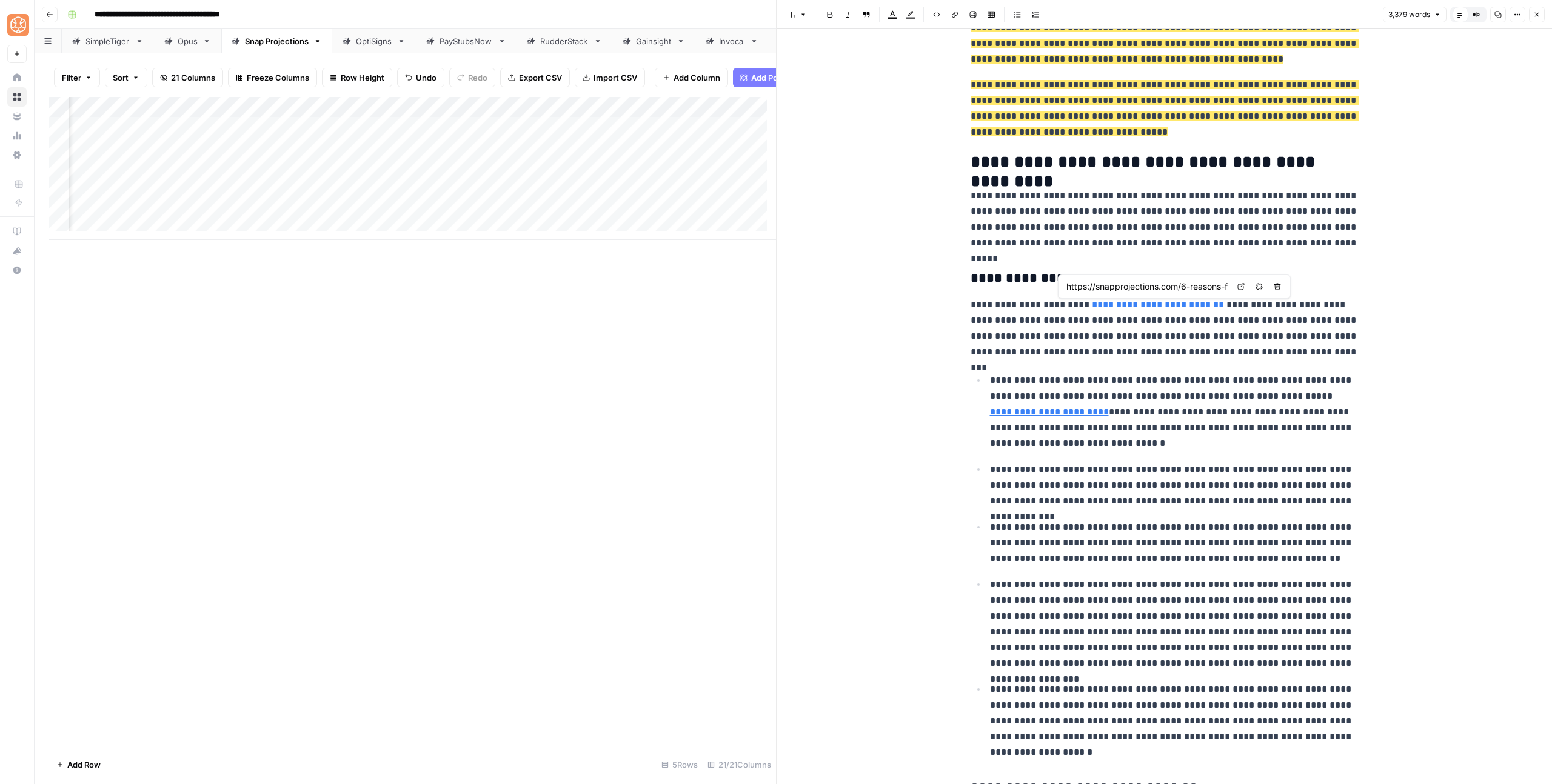 click on "**********" at bounding box center (1164, 1138) 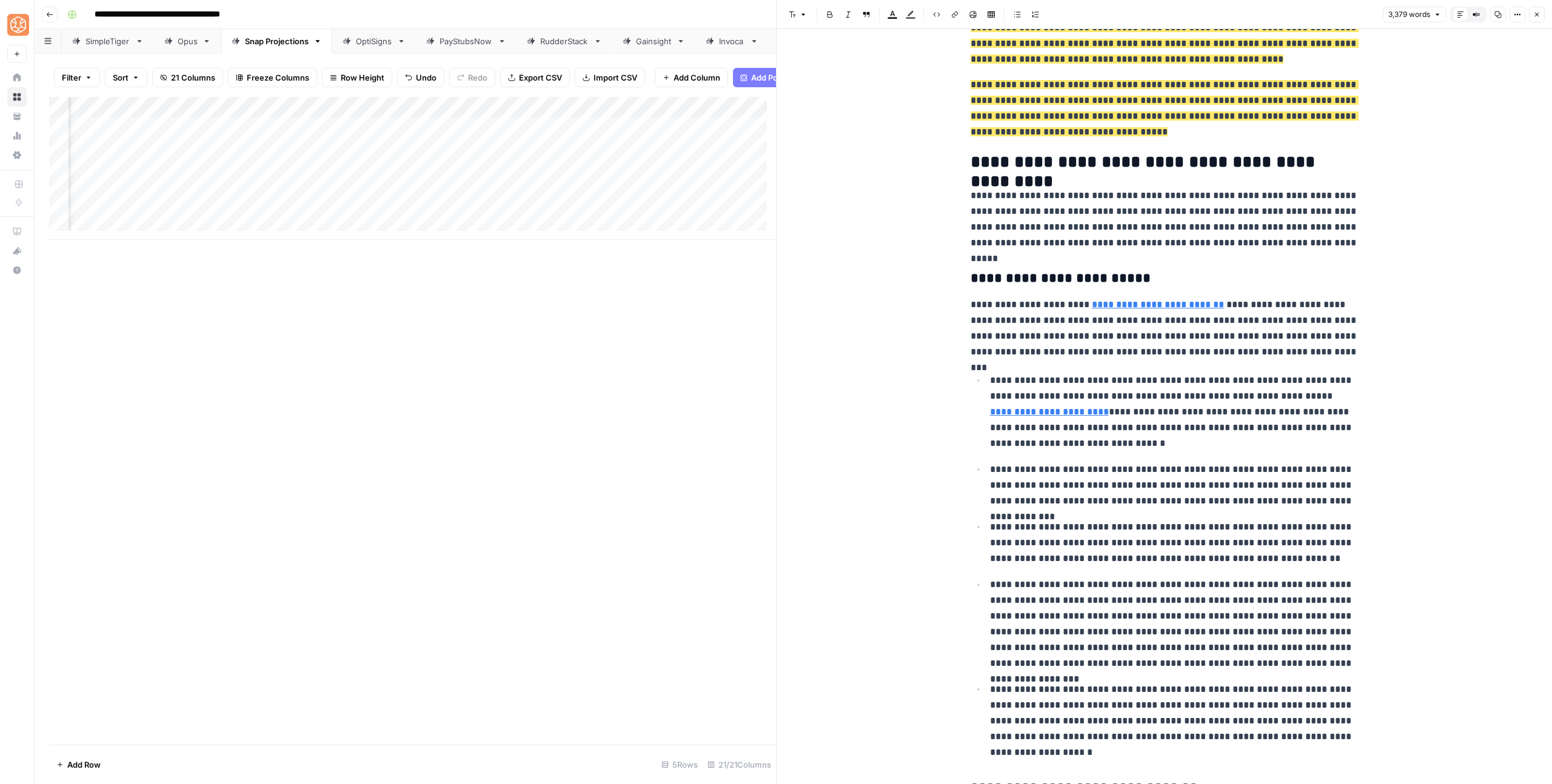 click on "**********" at bounding box center (1165, 219) 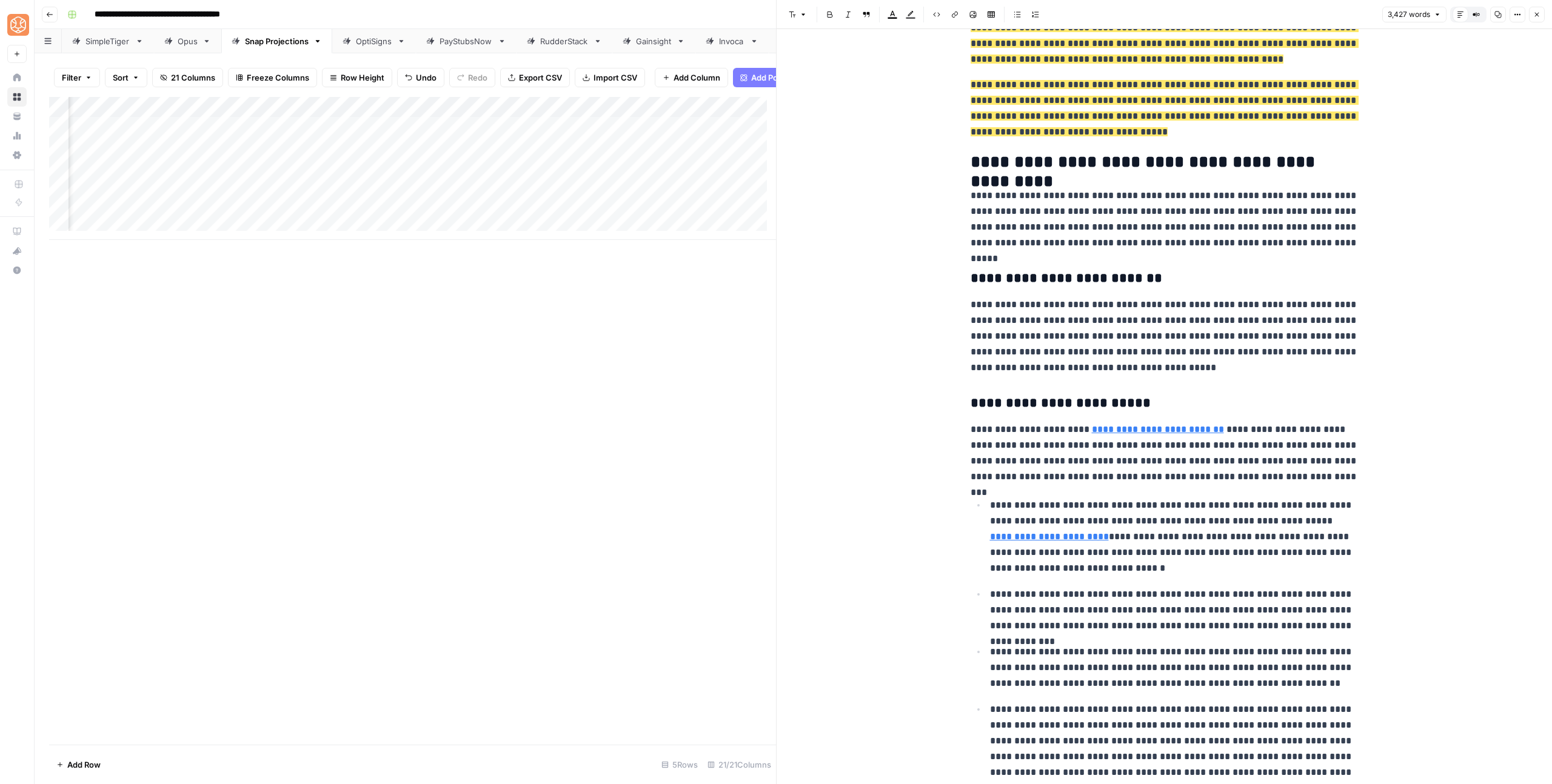 click on "**********" at bounding box center (1165, 219) 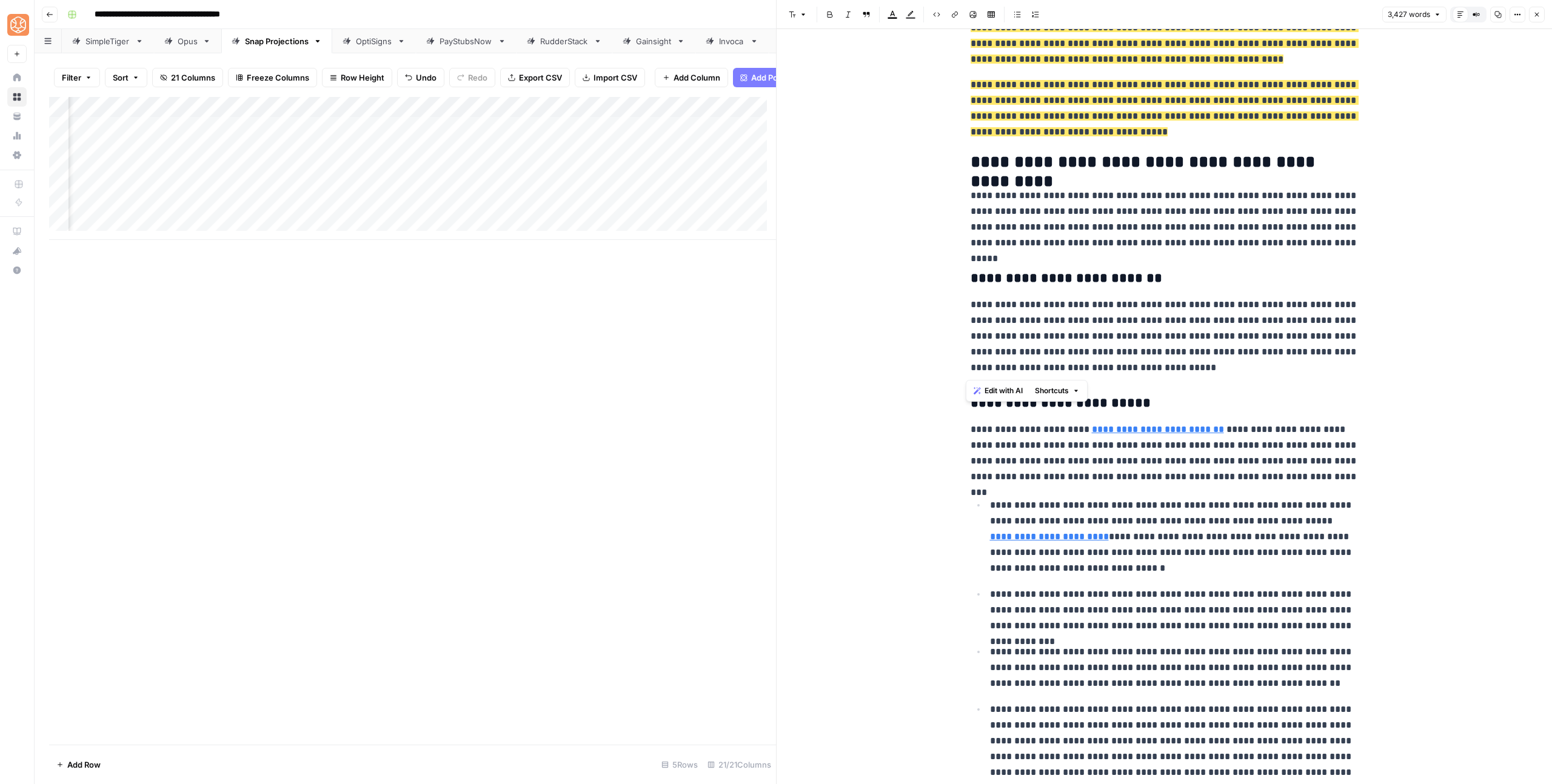 drag, startPoint x: 1156, startPoint y: 364, endPoint x: 949, endPoint y: 281, distance: 223.0202 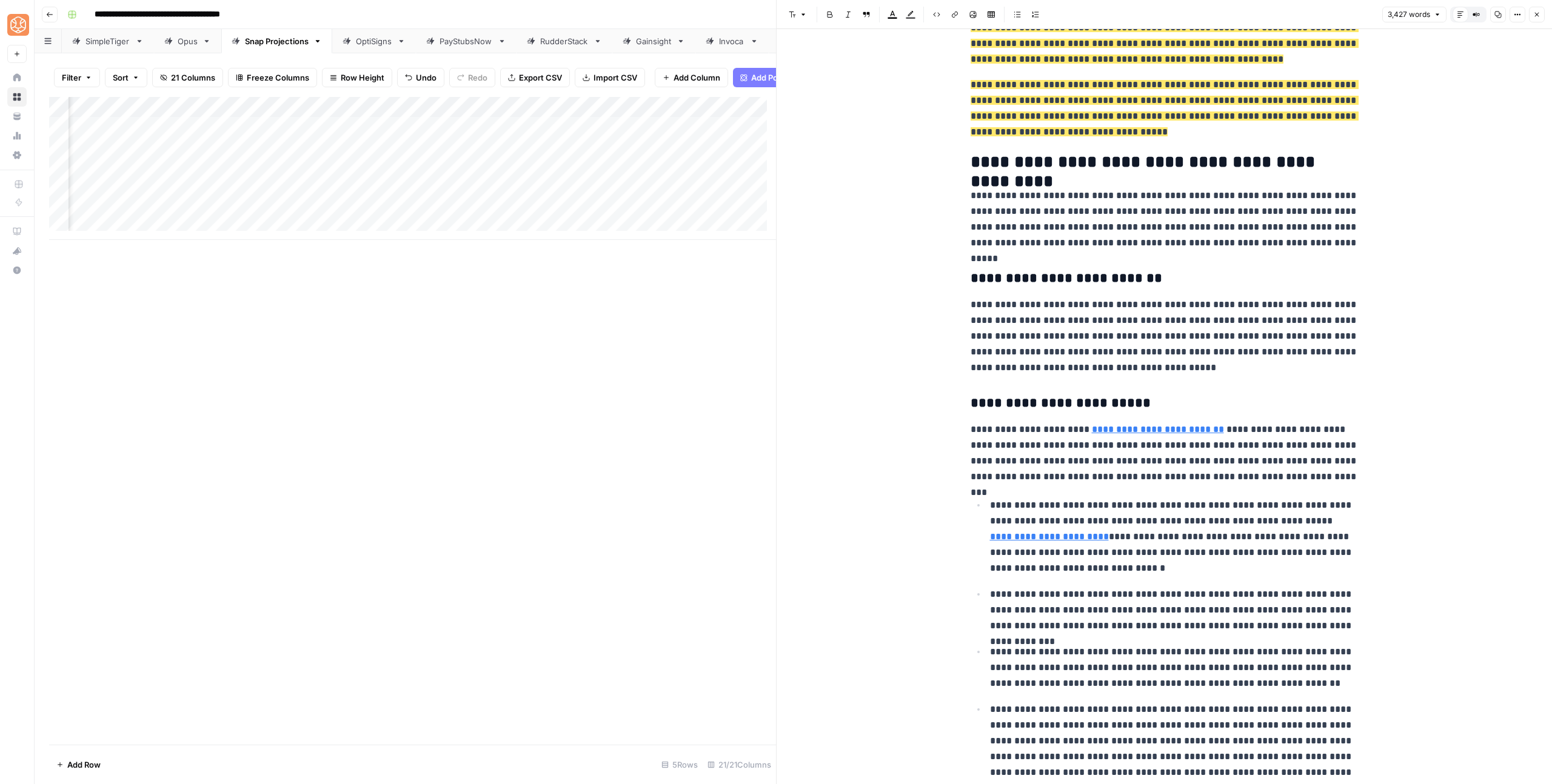 drag, startPoint x: 915, startPoint y: 10, endPoint x: 916, endPoint y: 23, distance: 13.038405 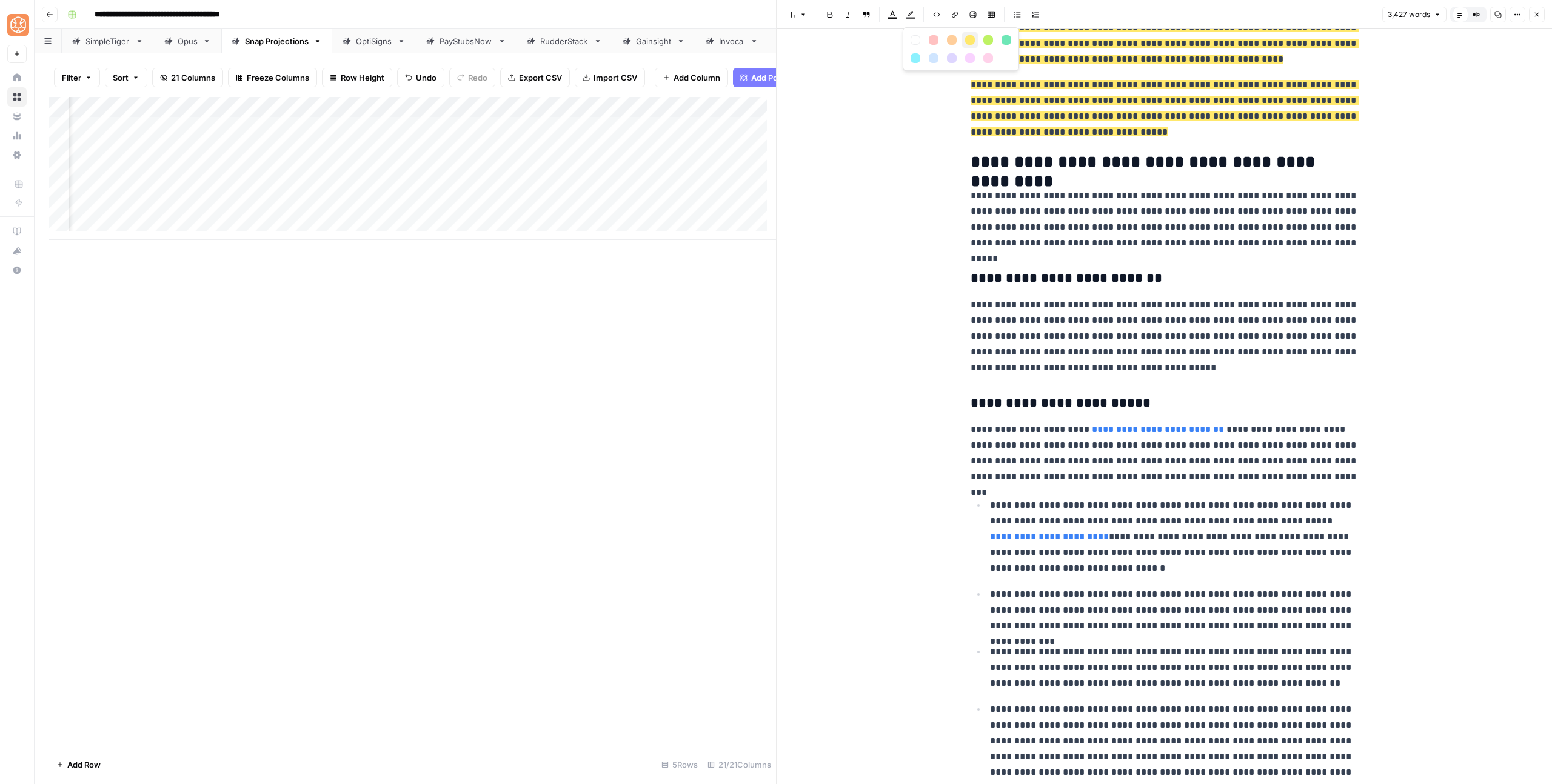 drag, startPoint x: 969, startPoint y: 41, endPoint x: 971, endPoint y: 60, distance: 19.104973 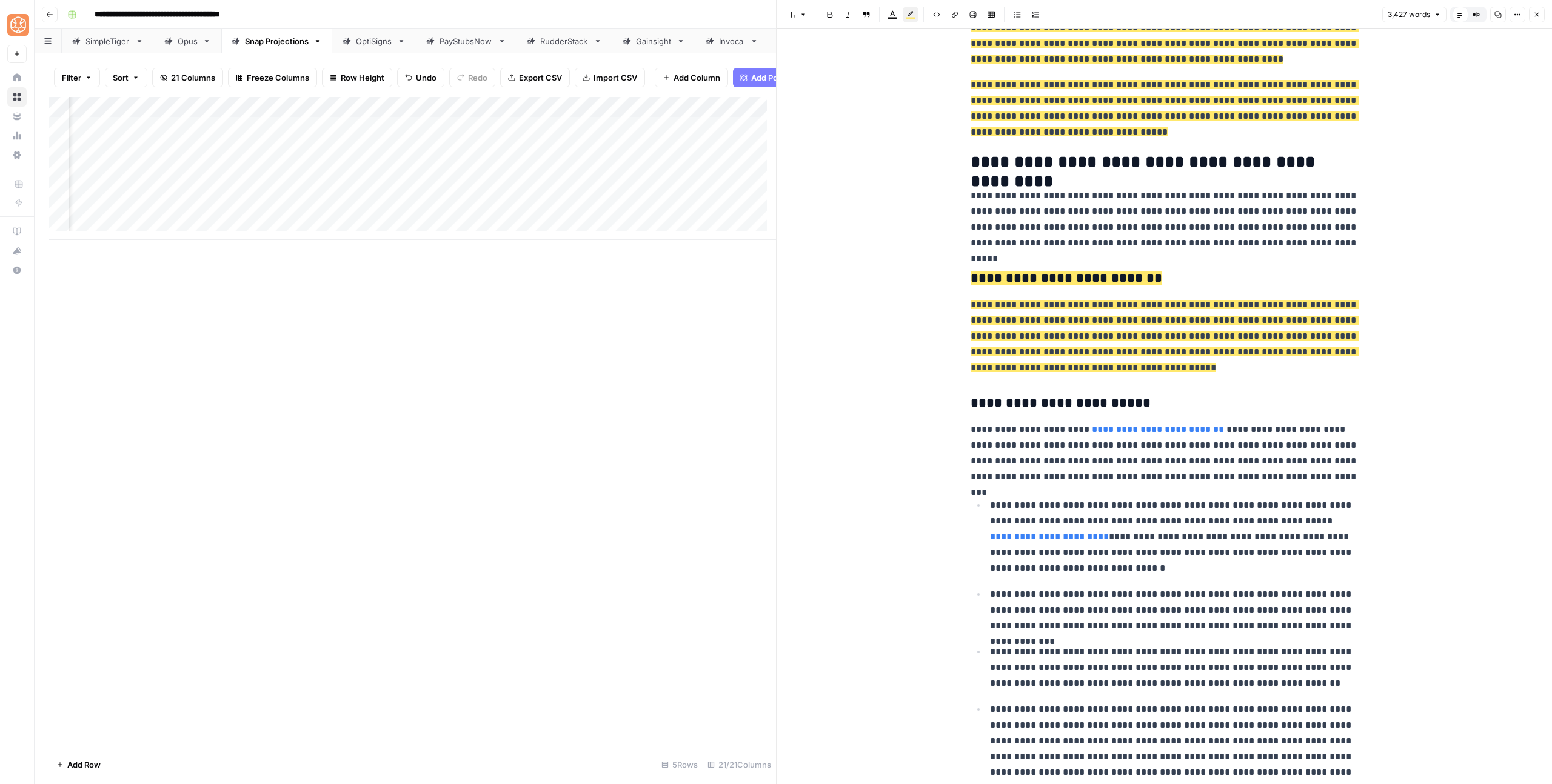 click on "**********" at bounding box center [1066, 278] 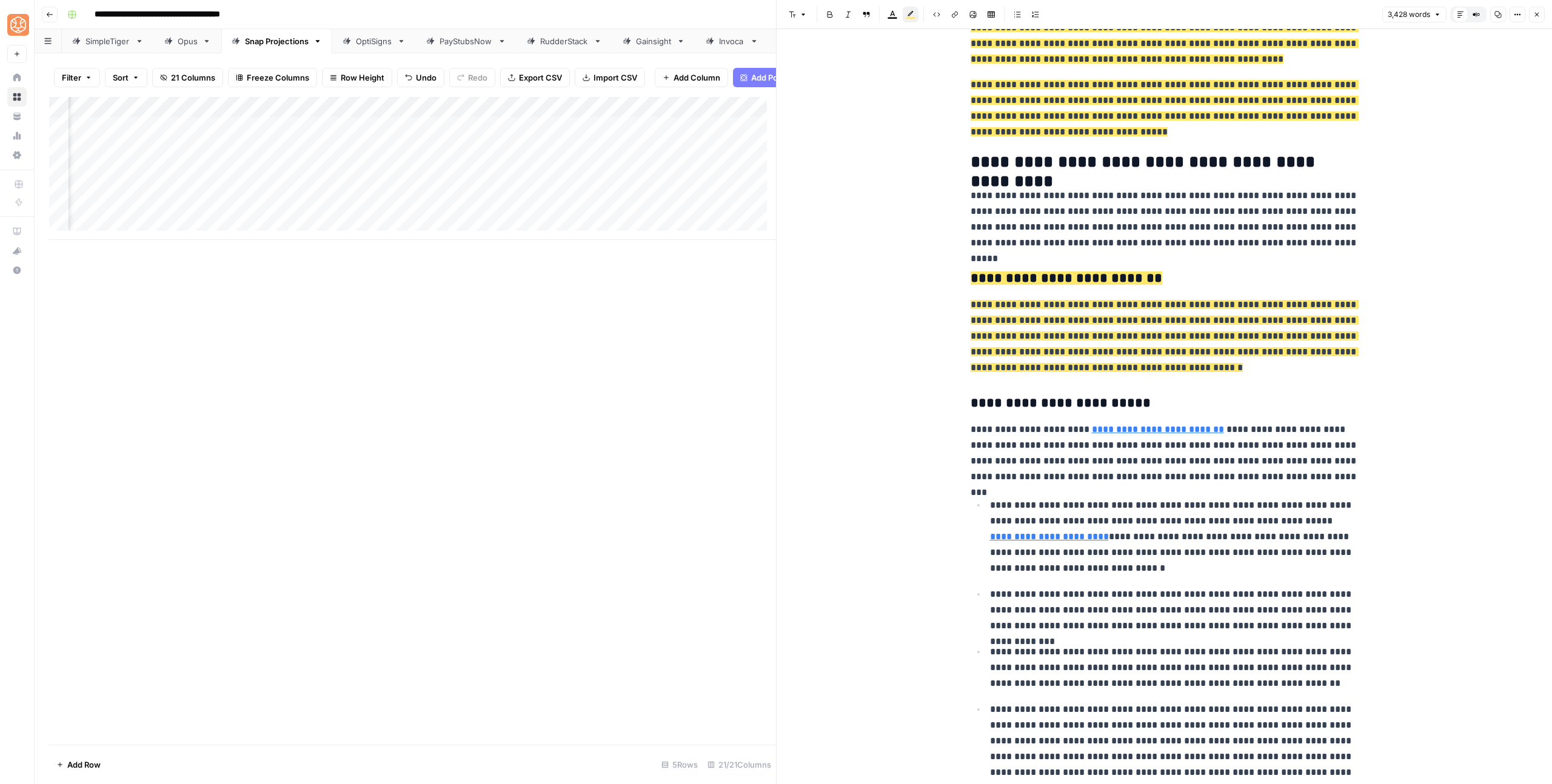 click on "**********" at bounding box center (1165, 336) 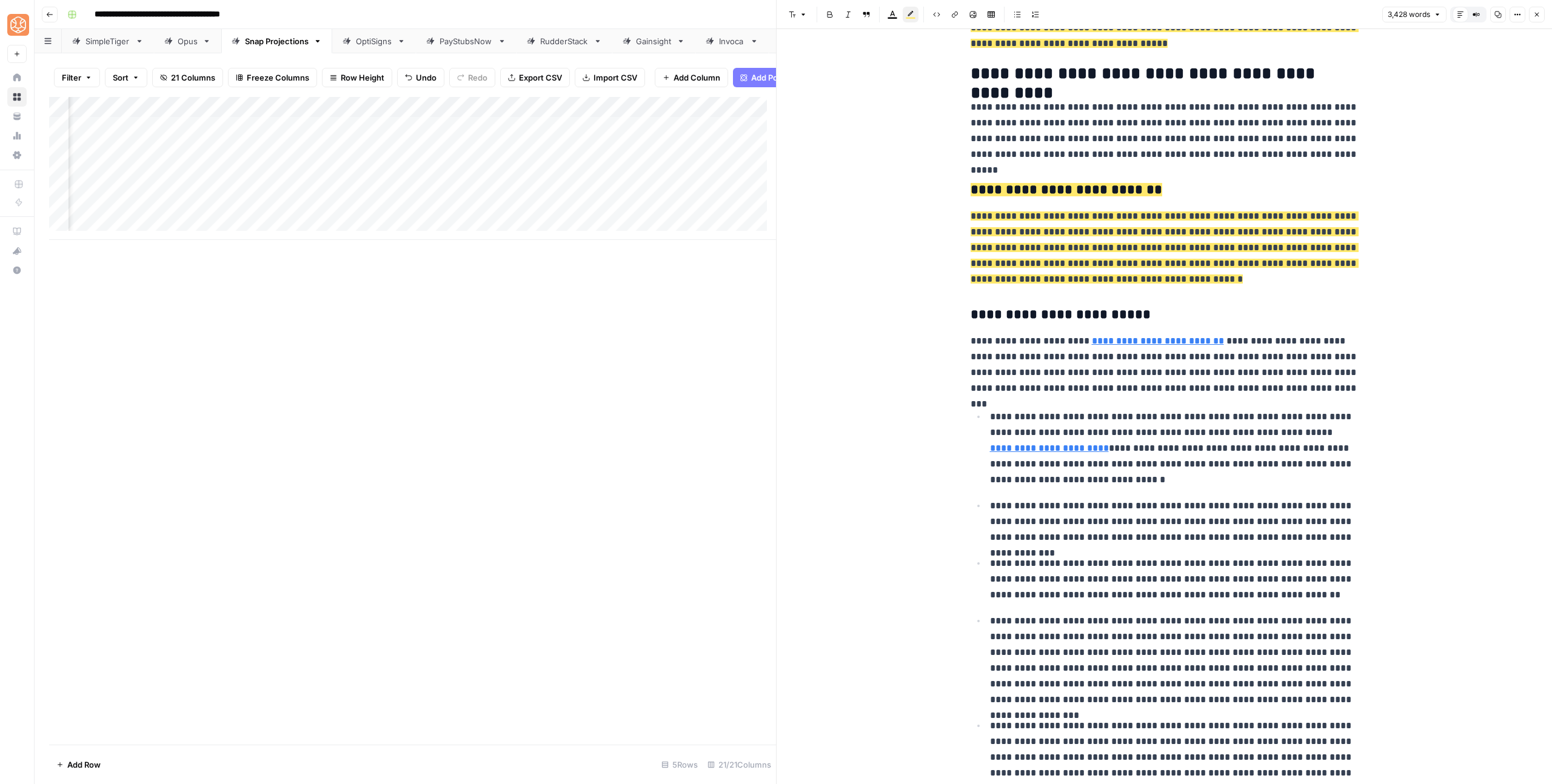 scroll, scrollTop: 2791, scrollLeft: 0, axis: vertical 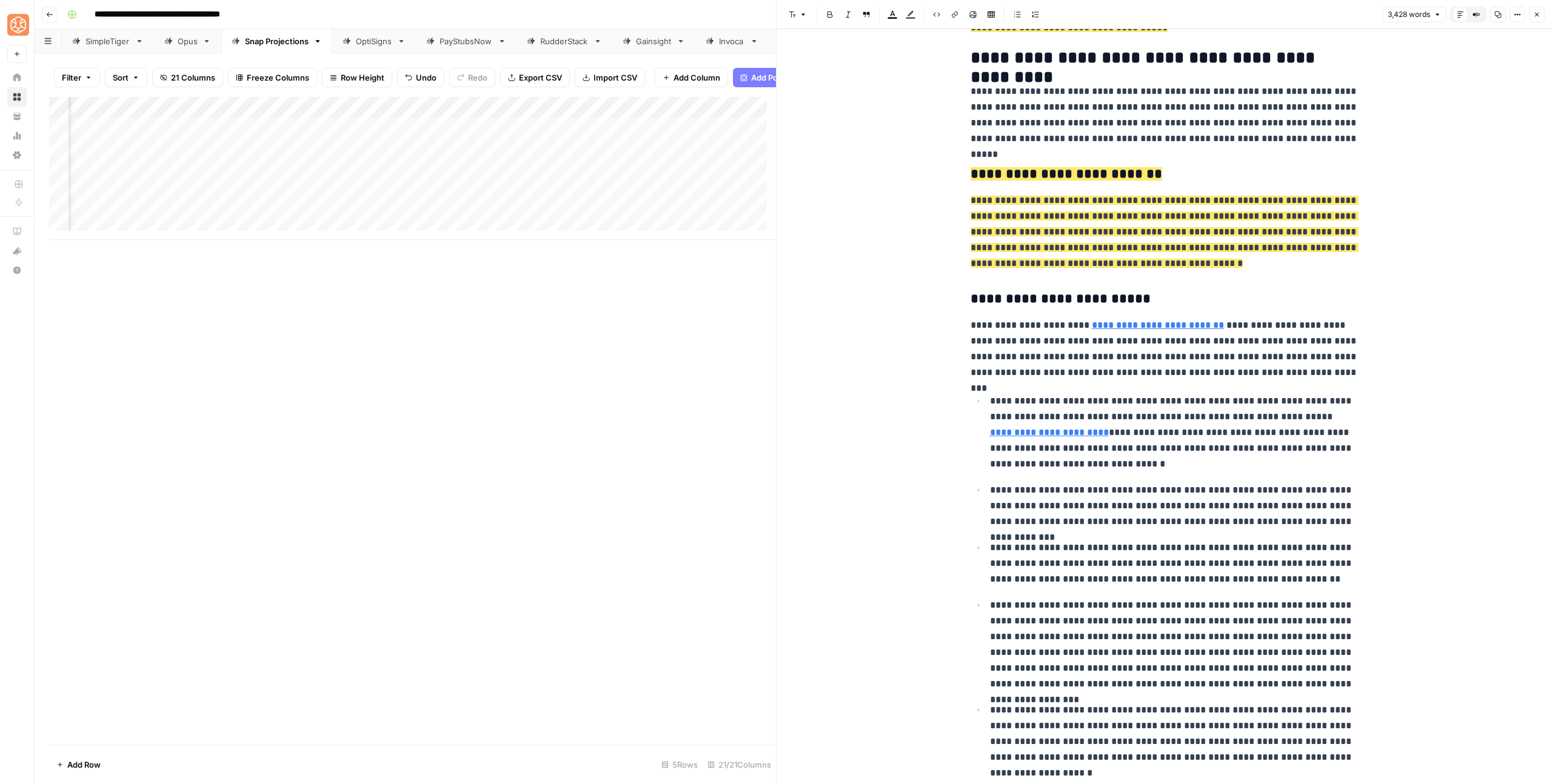 click on "**********" at bounding box center (1165, 349) 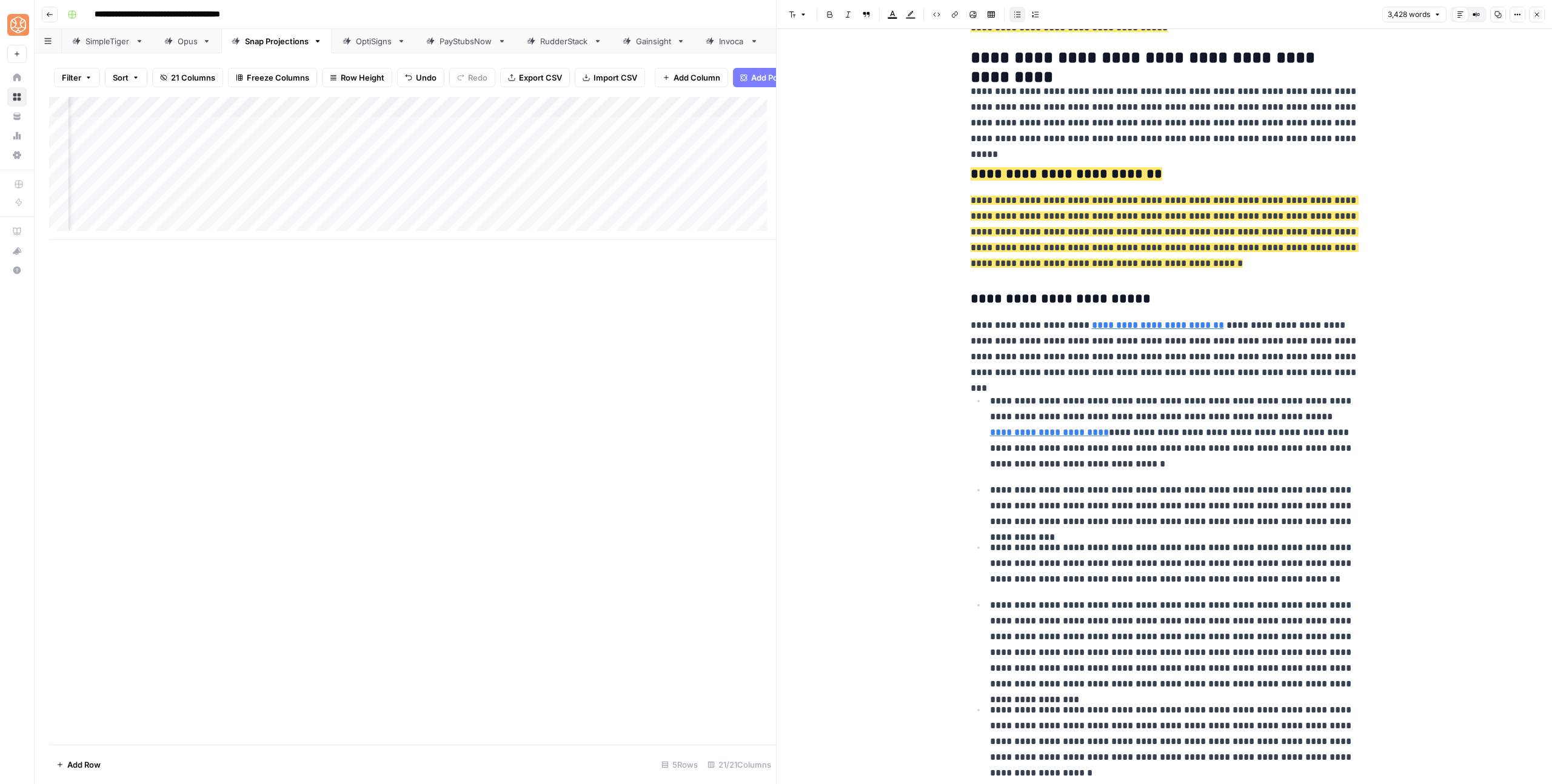 drag, startPoint x: 1040, startPoint y: 402, endPoint x: 975, endPoint y: 397, distance: 65.19202 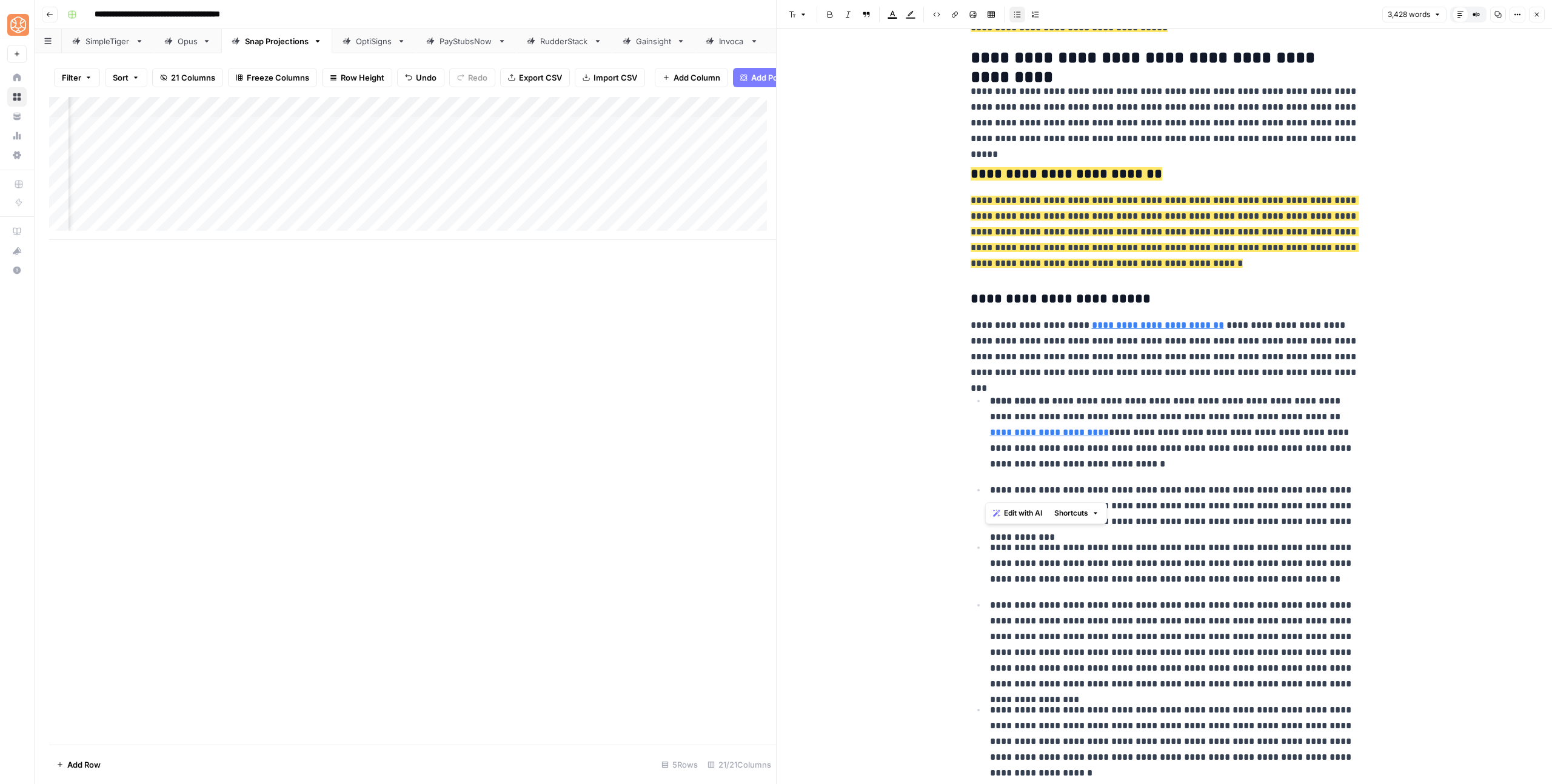drag, startPoint x: 1030, startPoint y: 489, endPoint x: 975, endPoint y: 497, distance: 55.57877 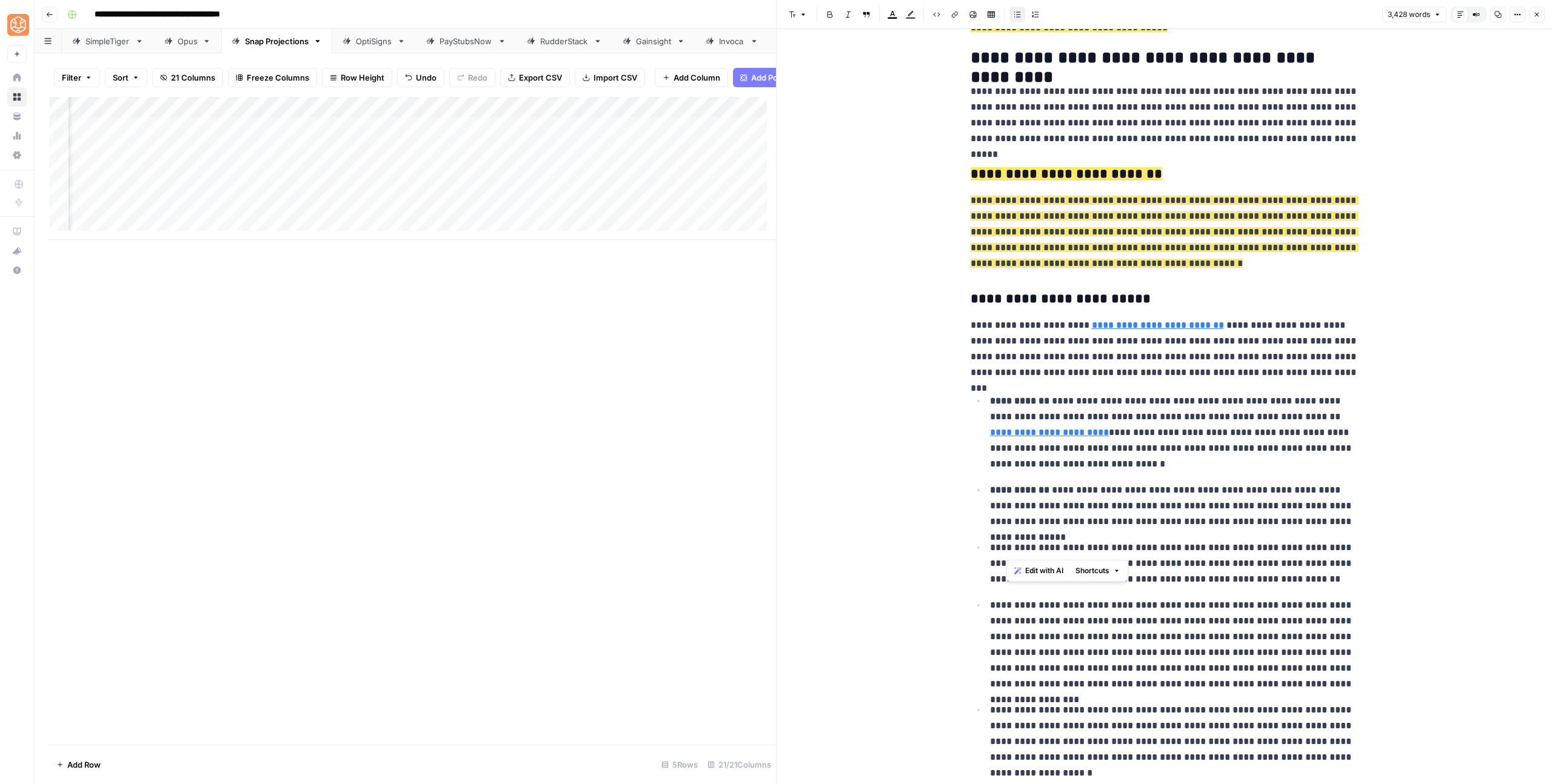 drag, startPoint x: 1049, startPoint y: 546, endPoint x: 966, endPoint y: 540, distance: 83.21658 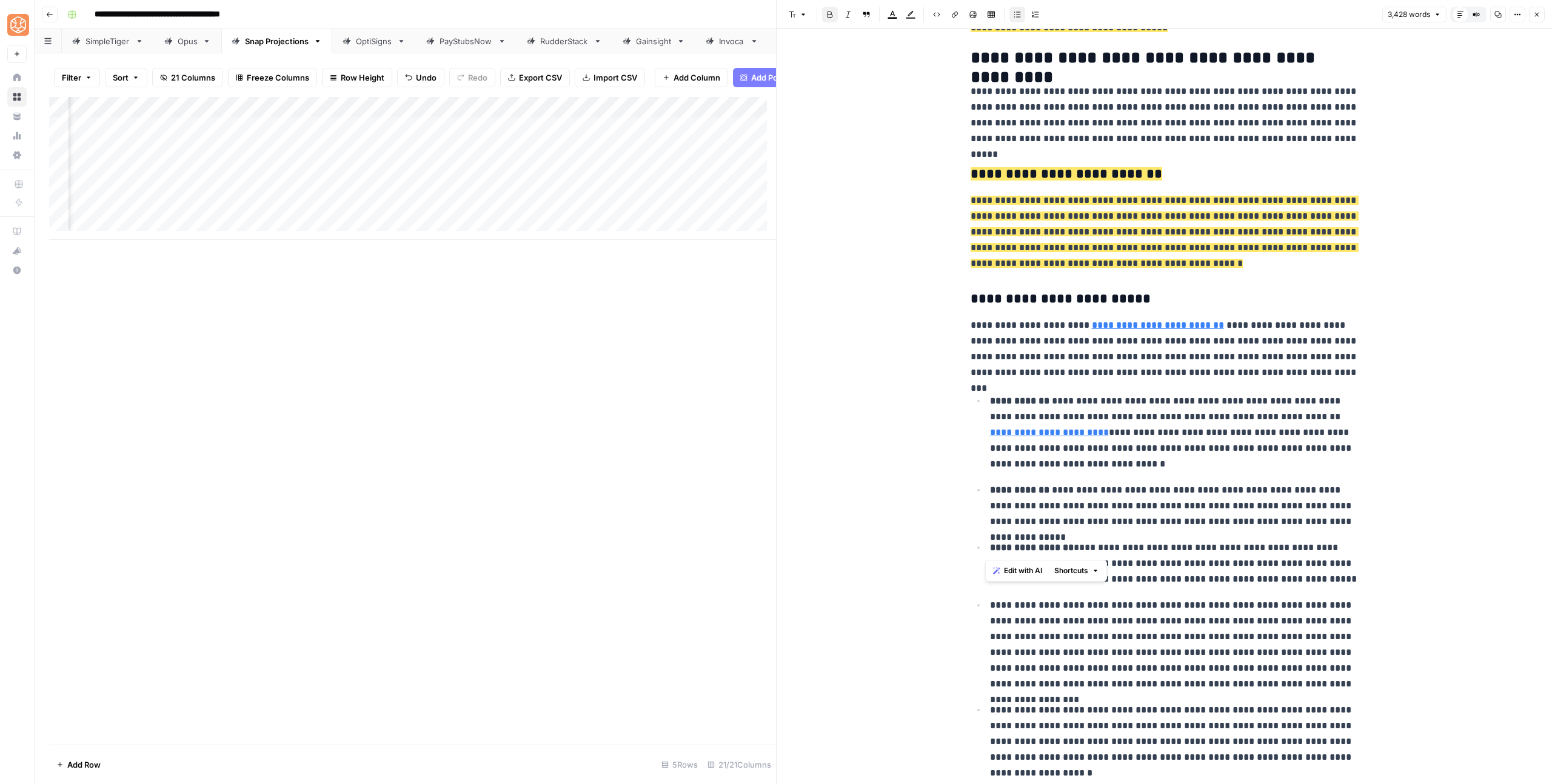 click on "**********" at bounding box center (1174, 506) 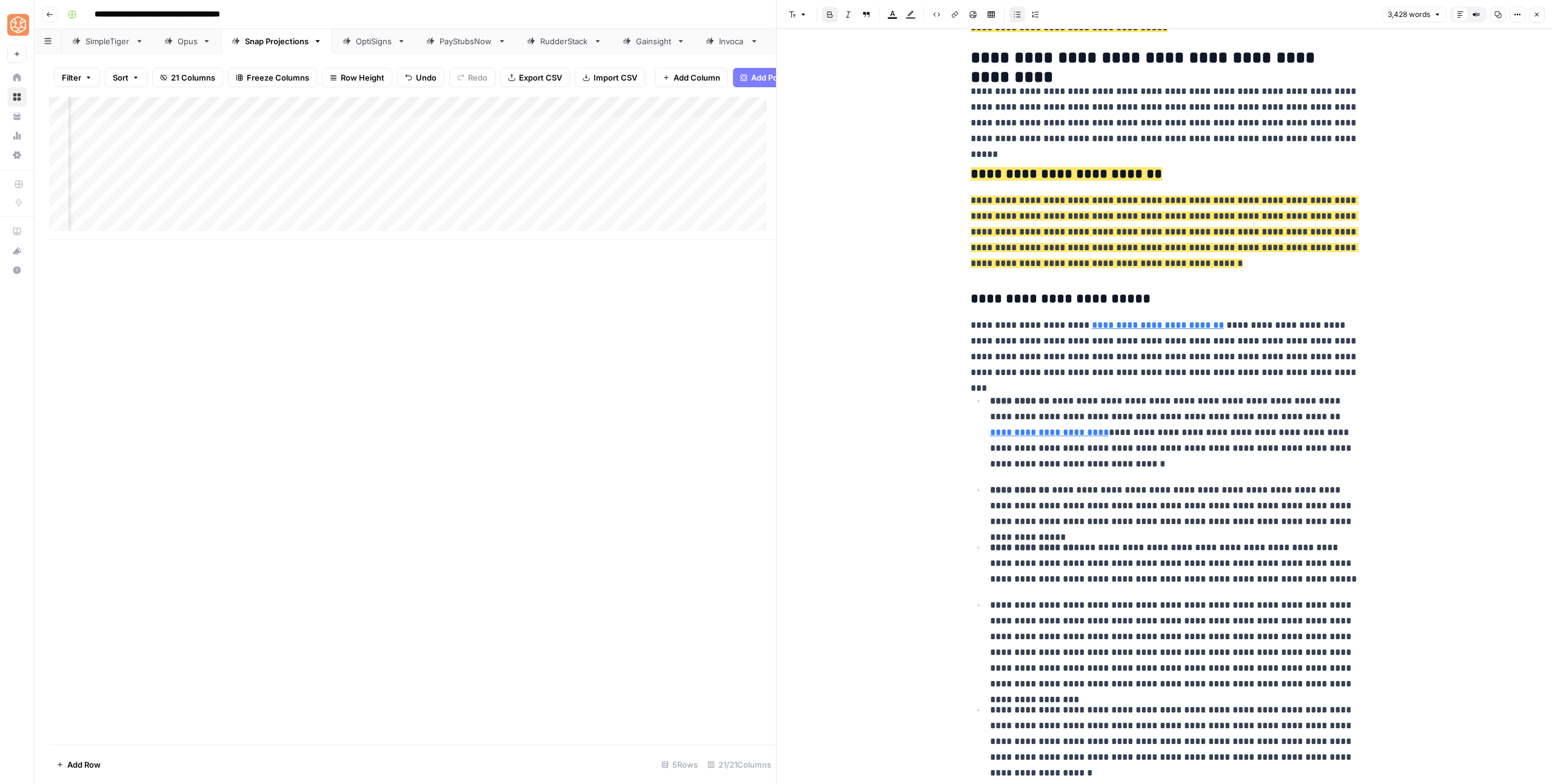 click on "**********" at bounding box center (1032, 547) 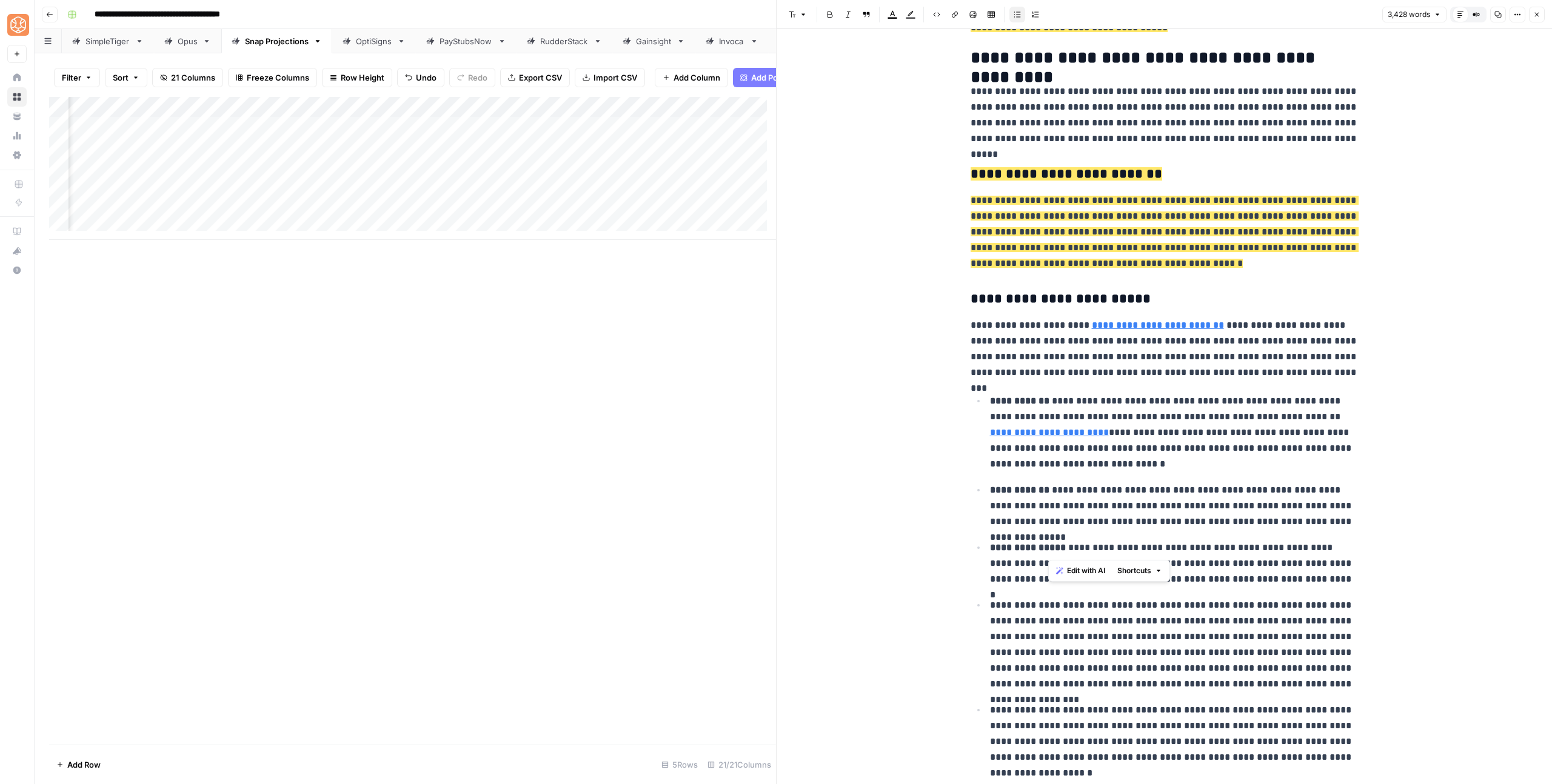 click on "**********" at bounding box center [1174, 645] 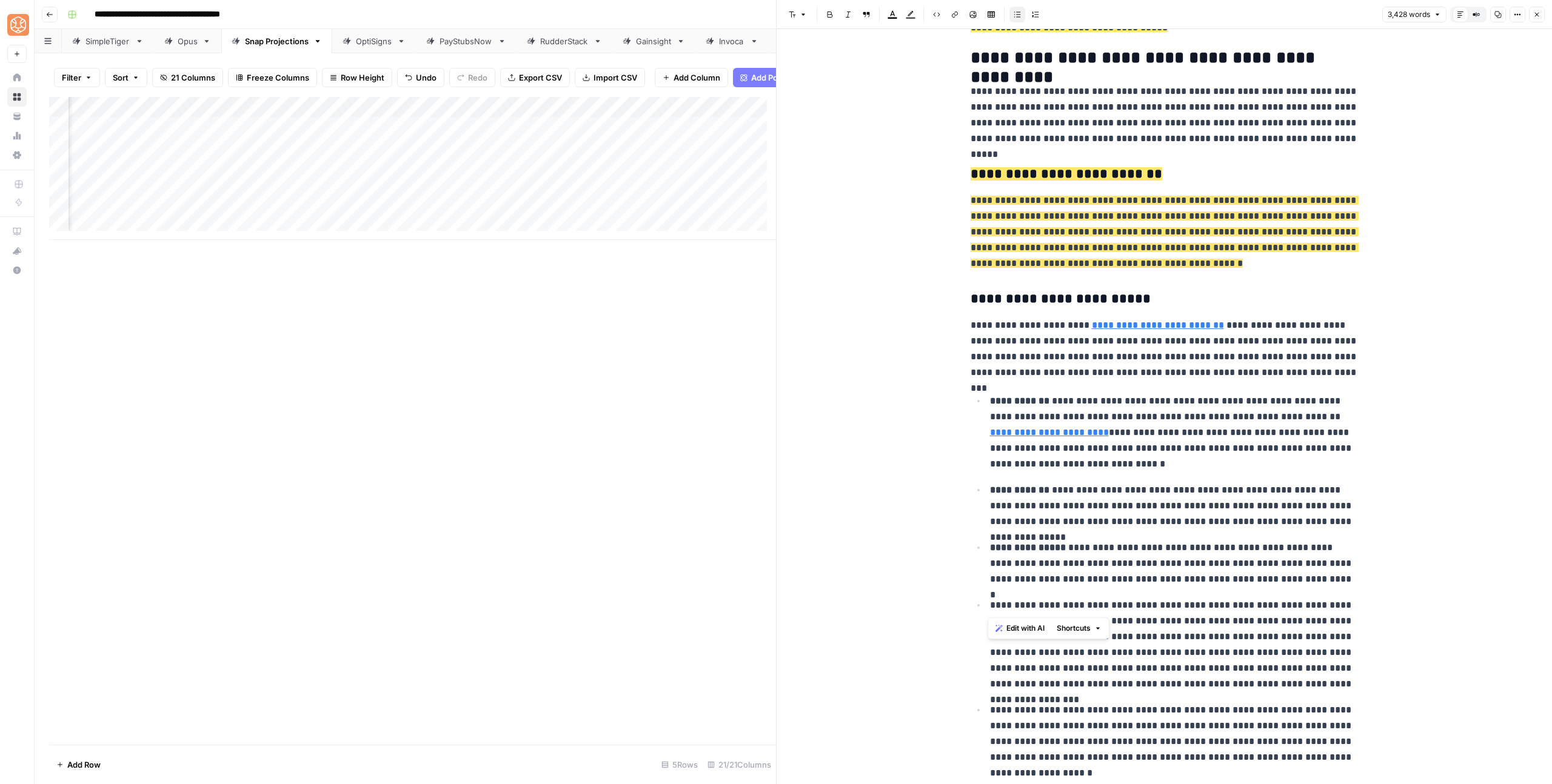 drag, startPoint x: 1108, startPoint y: 604, endPoint x: 977, endPoint y: 602, distance: 131.0153 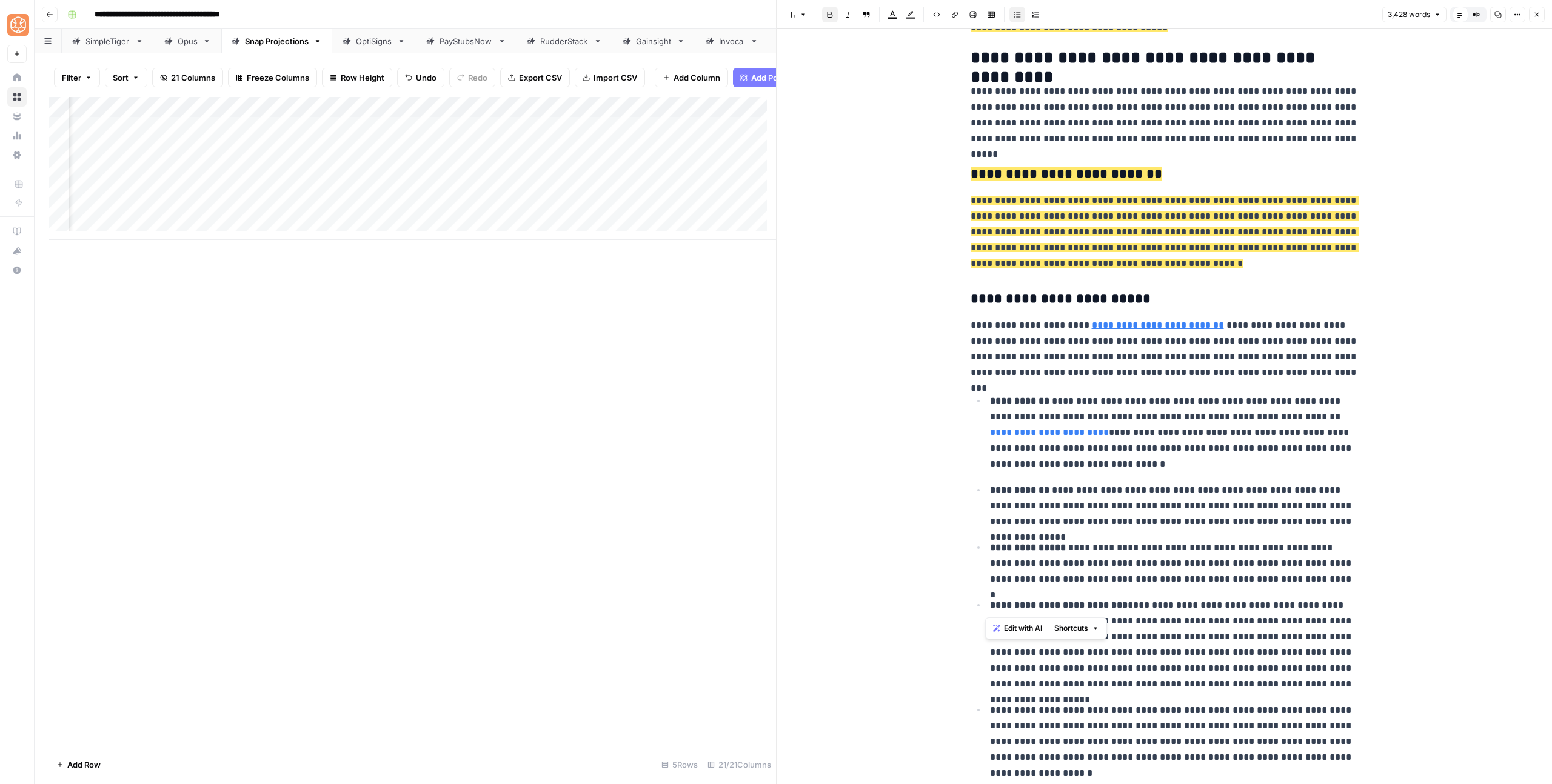 scroll, scrollTop: 3042, scrollLeft: 0, axis: vertical 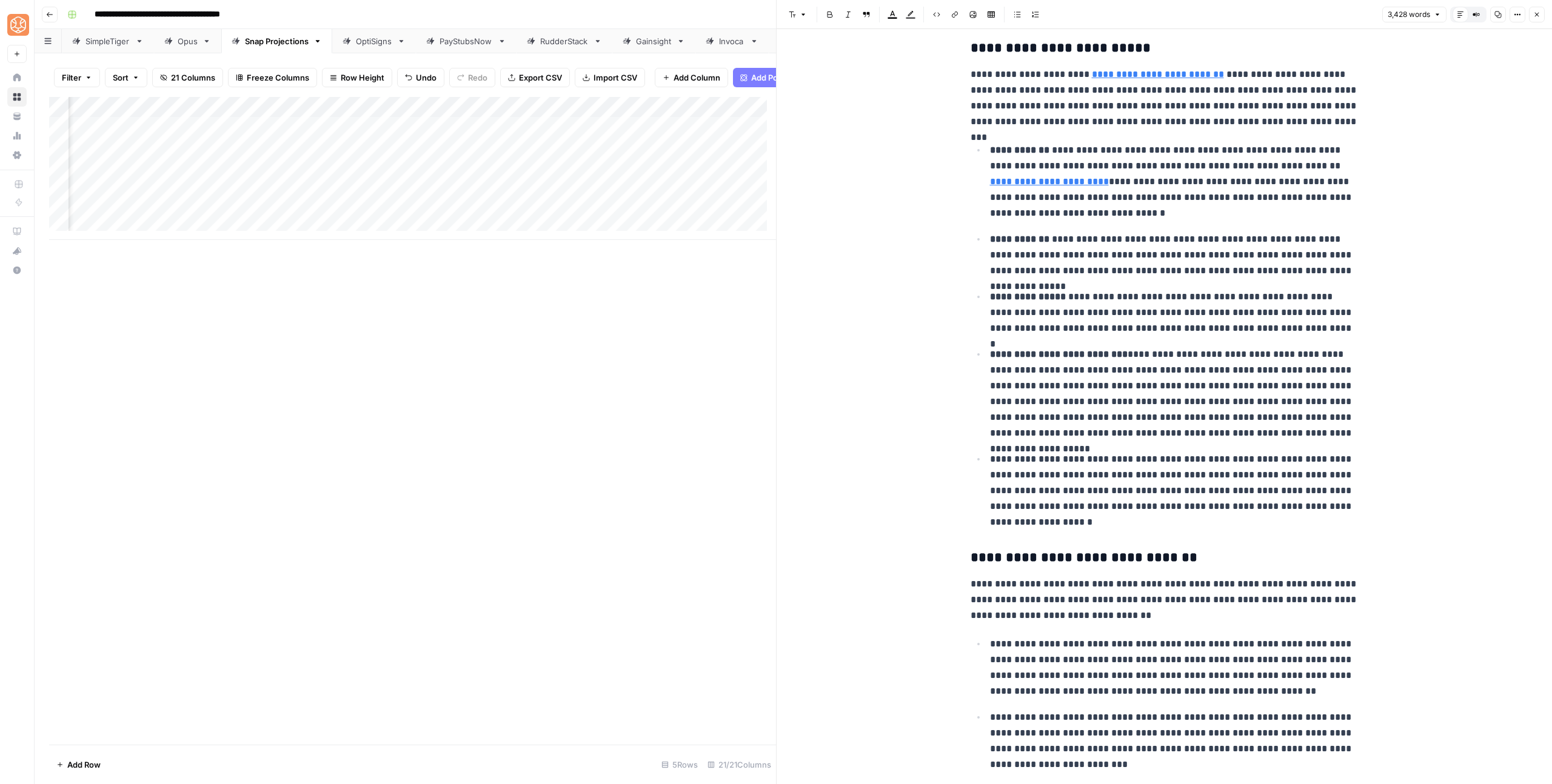 click on "**********" at bounding box center [1165, 600] 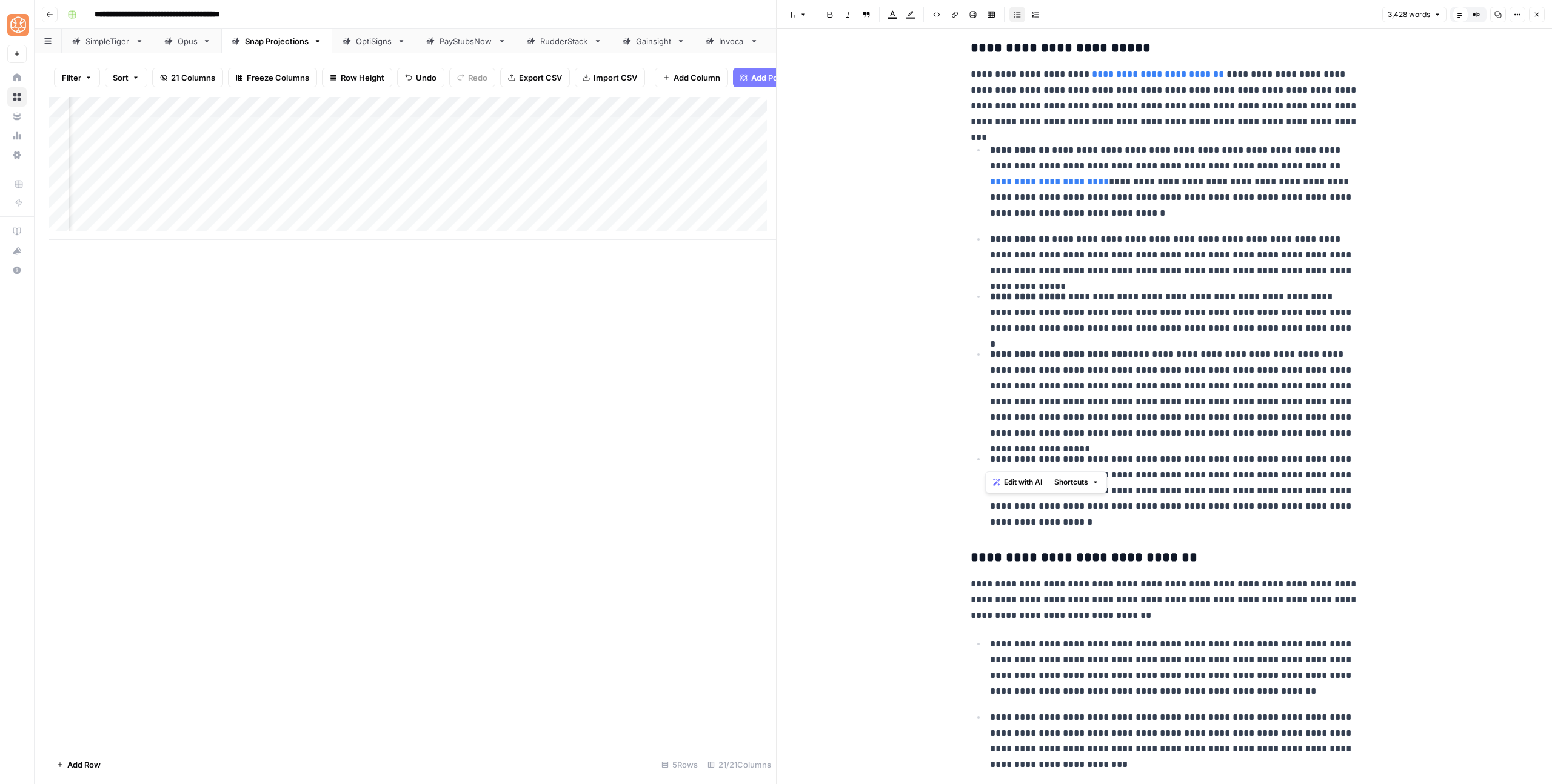 drag, startPoint x: 1018, startPoint y: 462, endPoint x: 965, endPoint y: 462, distance: 53 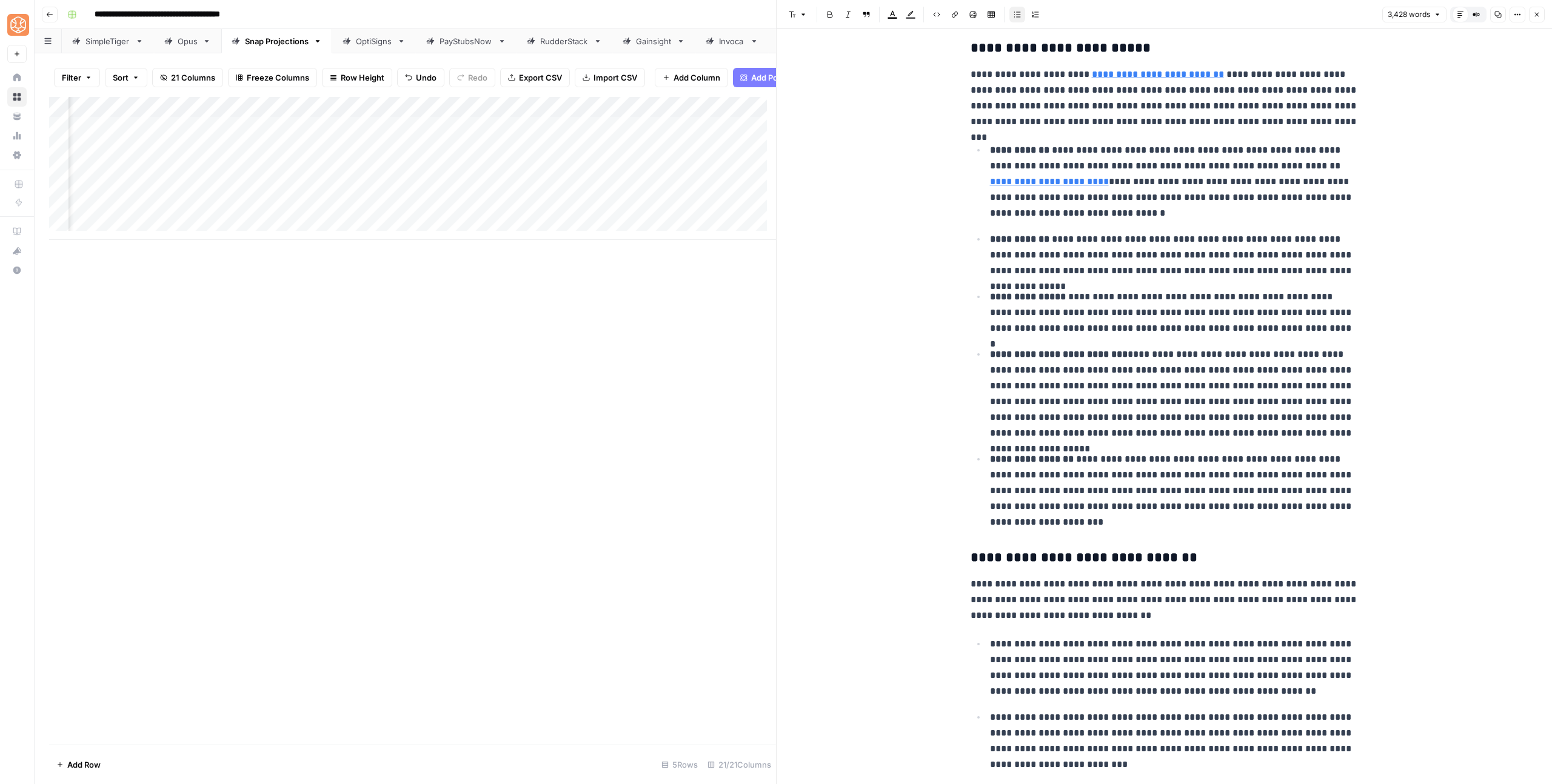 click on "**********" at bounding box center (1174, 394) 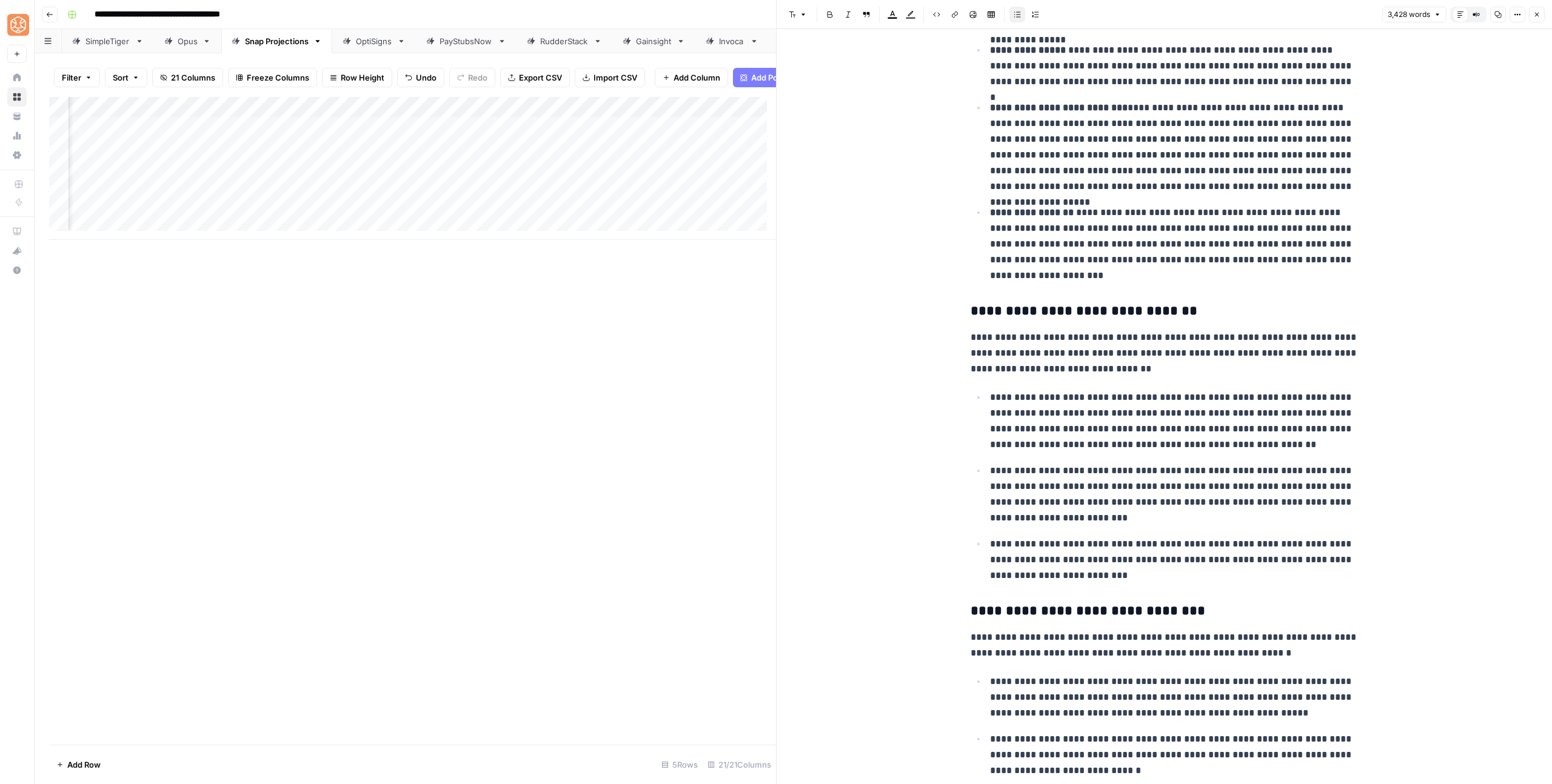 scroll, scrollTop: 3290, scrollLeft: 0, axis: vertical 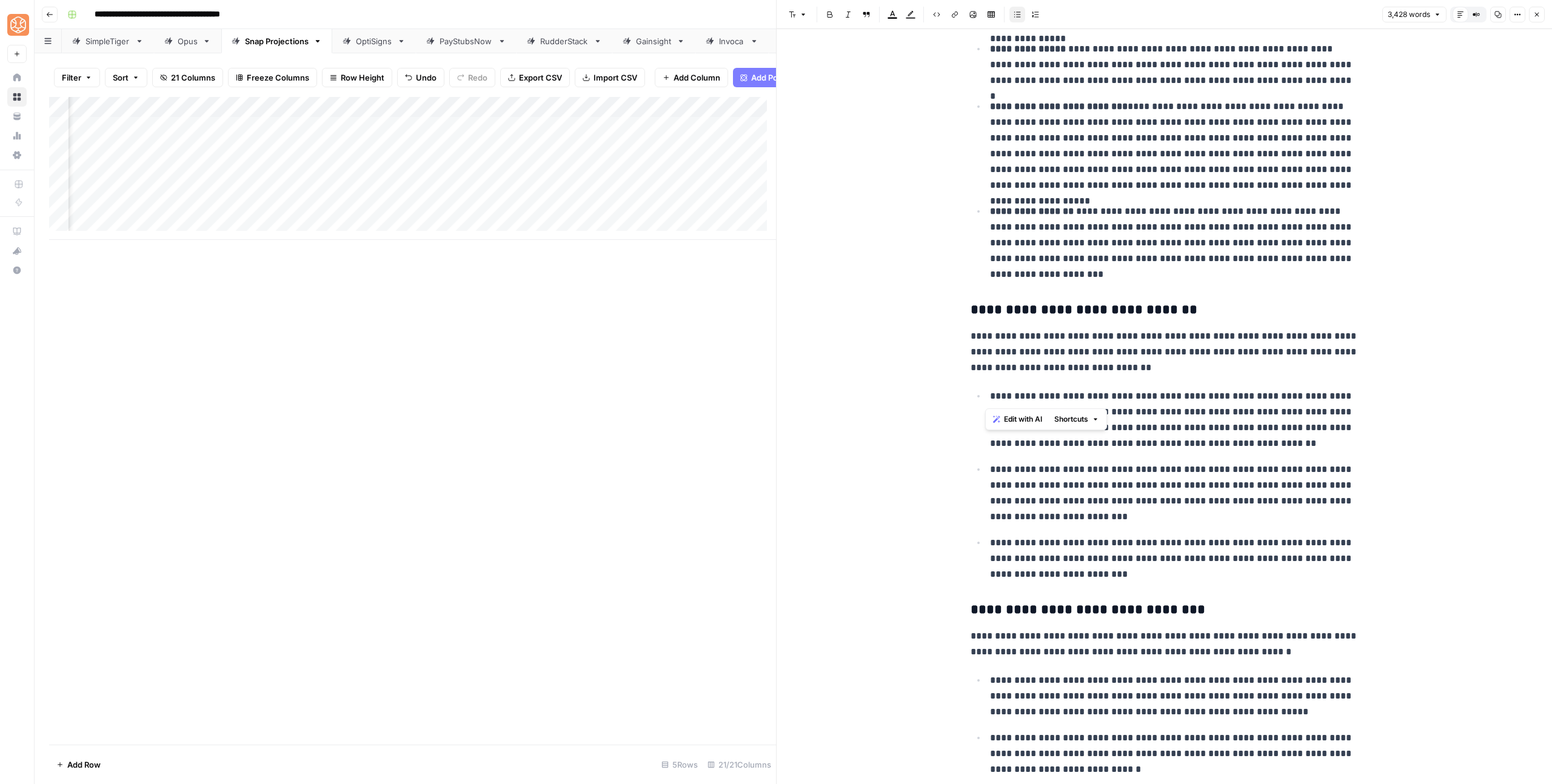 drag, startPoint x: 1046, startPoint y: 396, endPoint x: 968, endPoint y: 393, distance: 78.05767 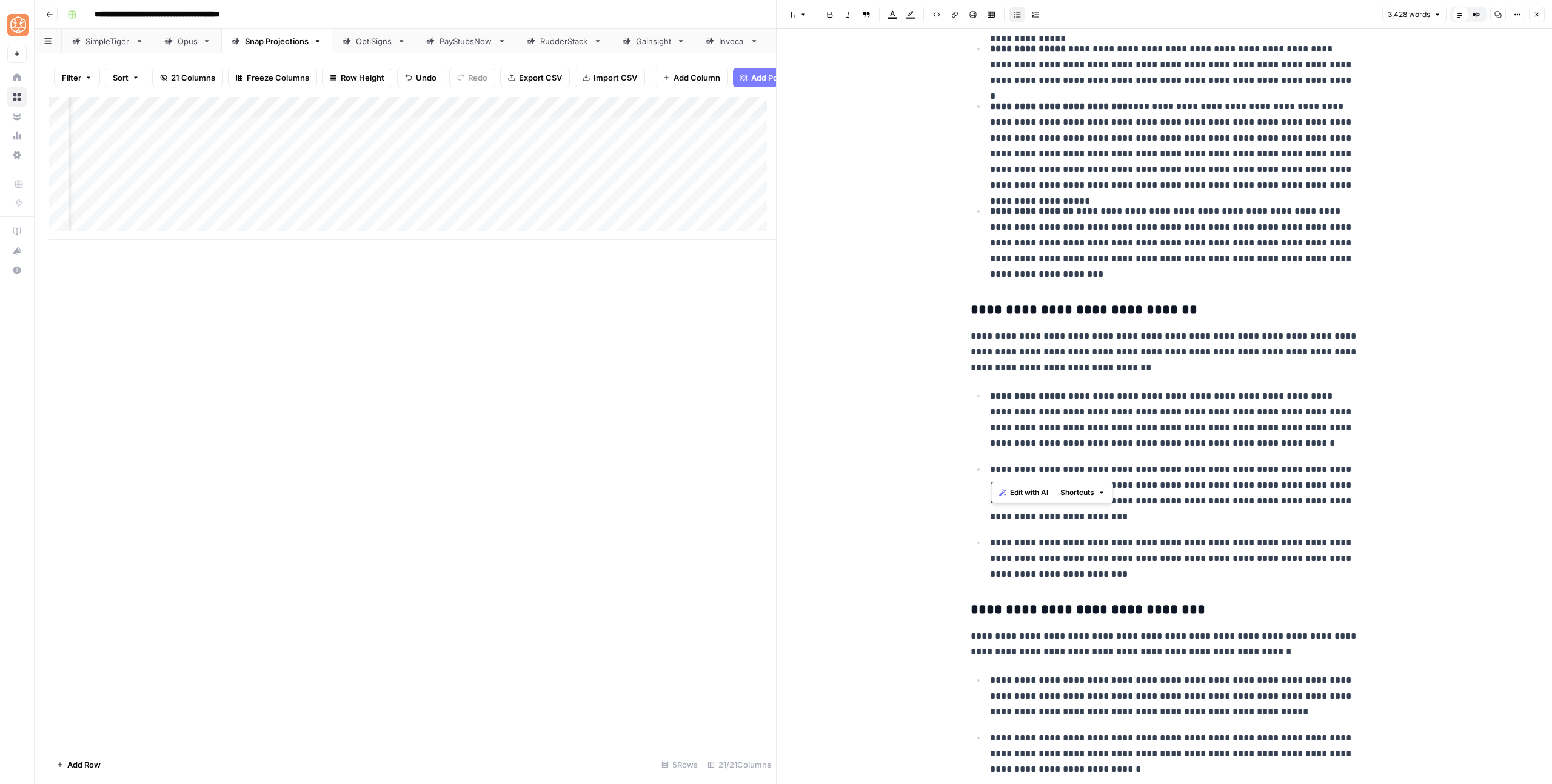 drag, startPoint x: 1061, startPoint y: 473, endPoint x: 993, endPoint y: 472, distance: 68.00735 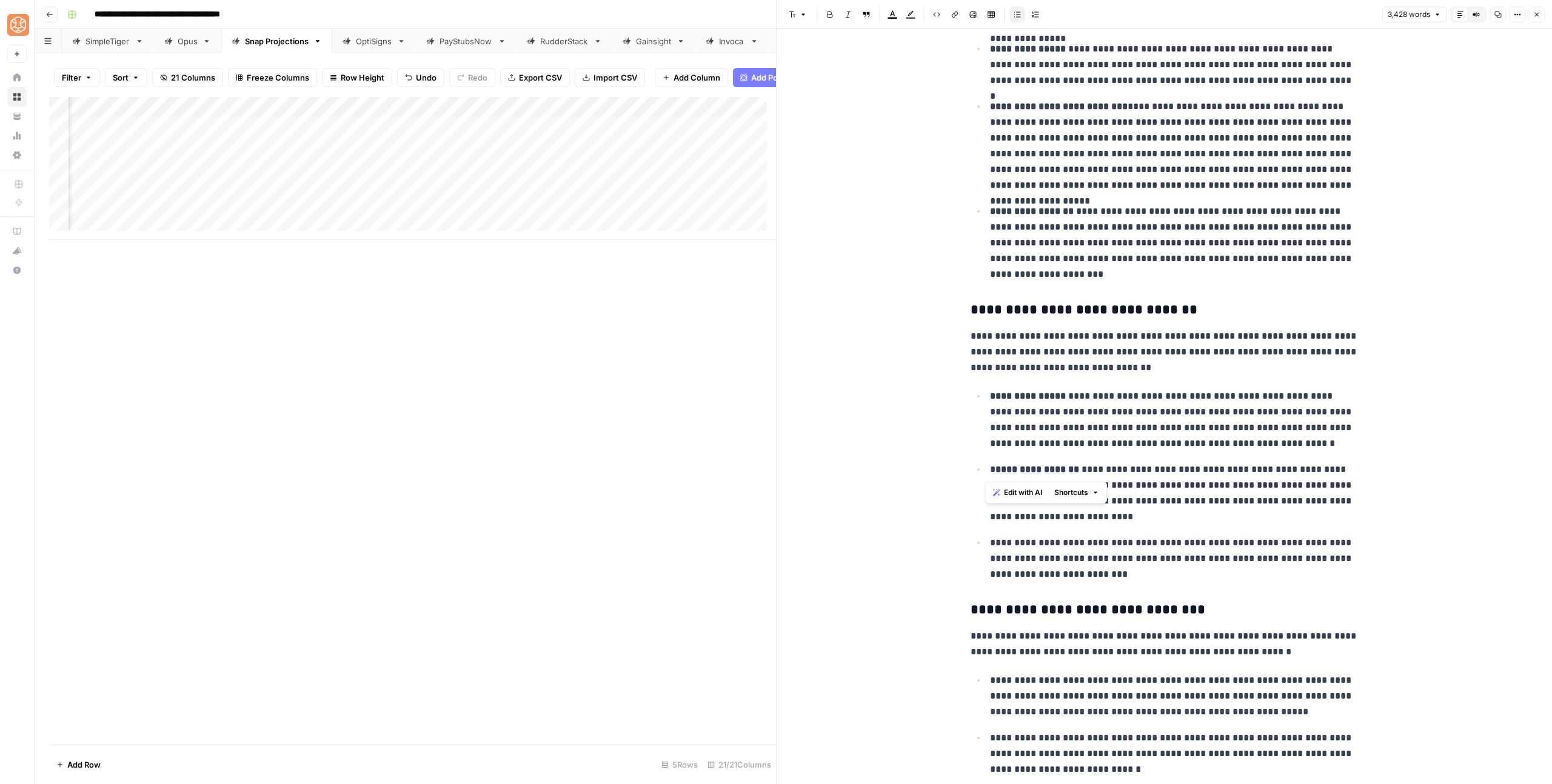 drag, startPoint x: 986, startPoint y: 467, endPoint x: 997, endPoint y: 469, distance: 11.18034 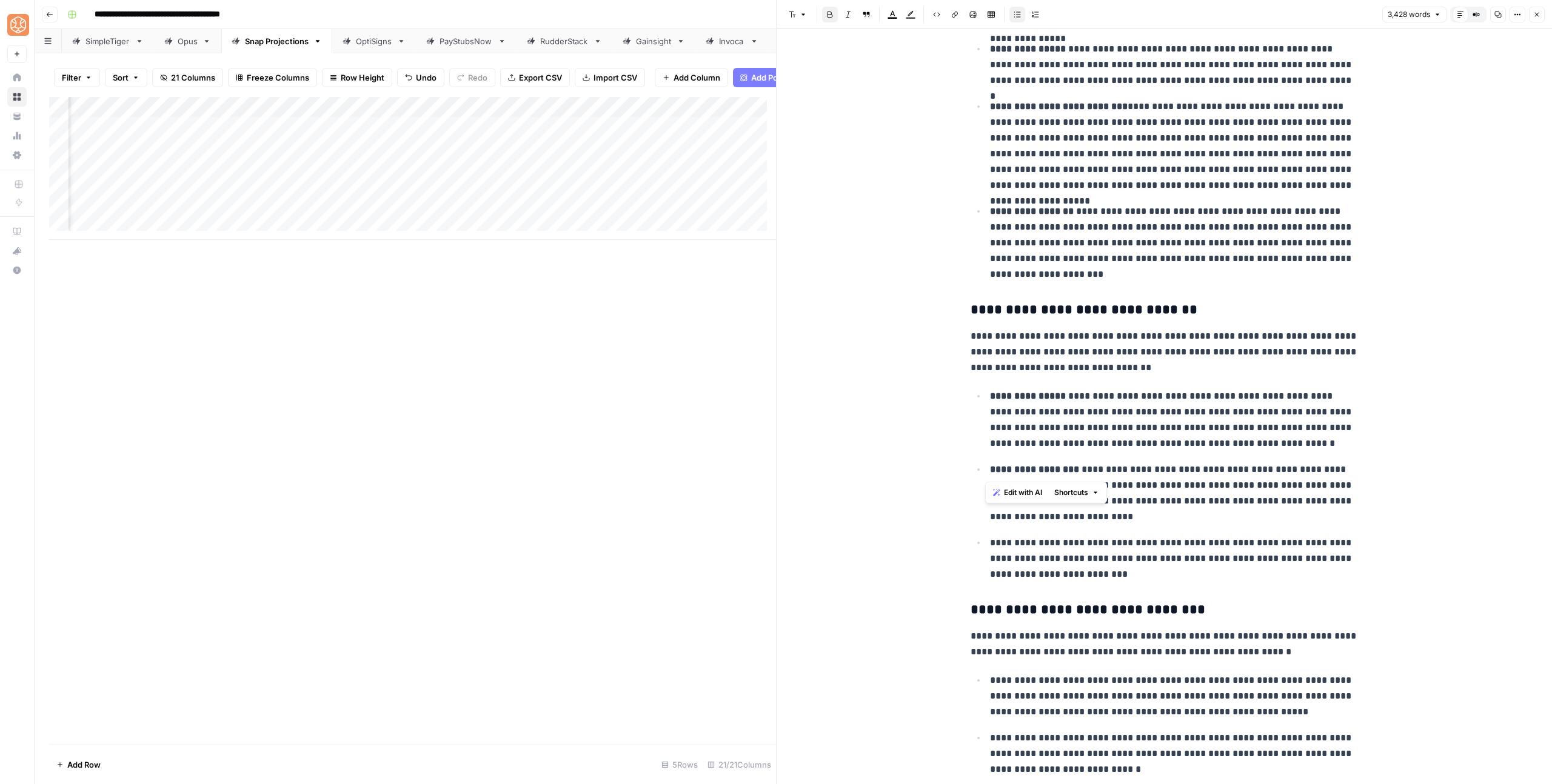 click on "**********" at bounding box center [1174, 493] 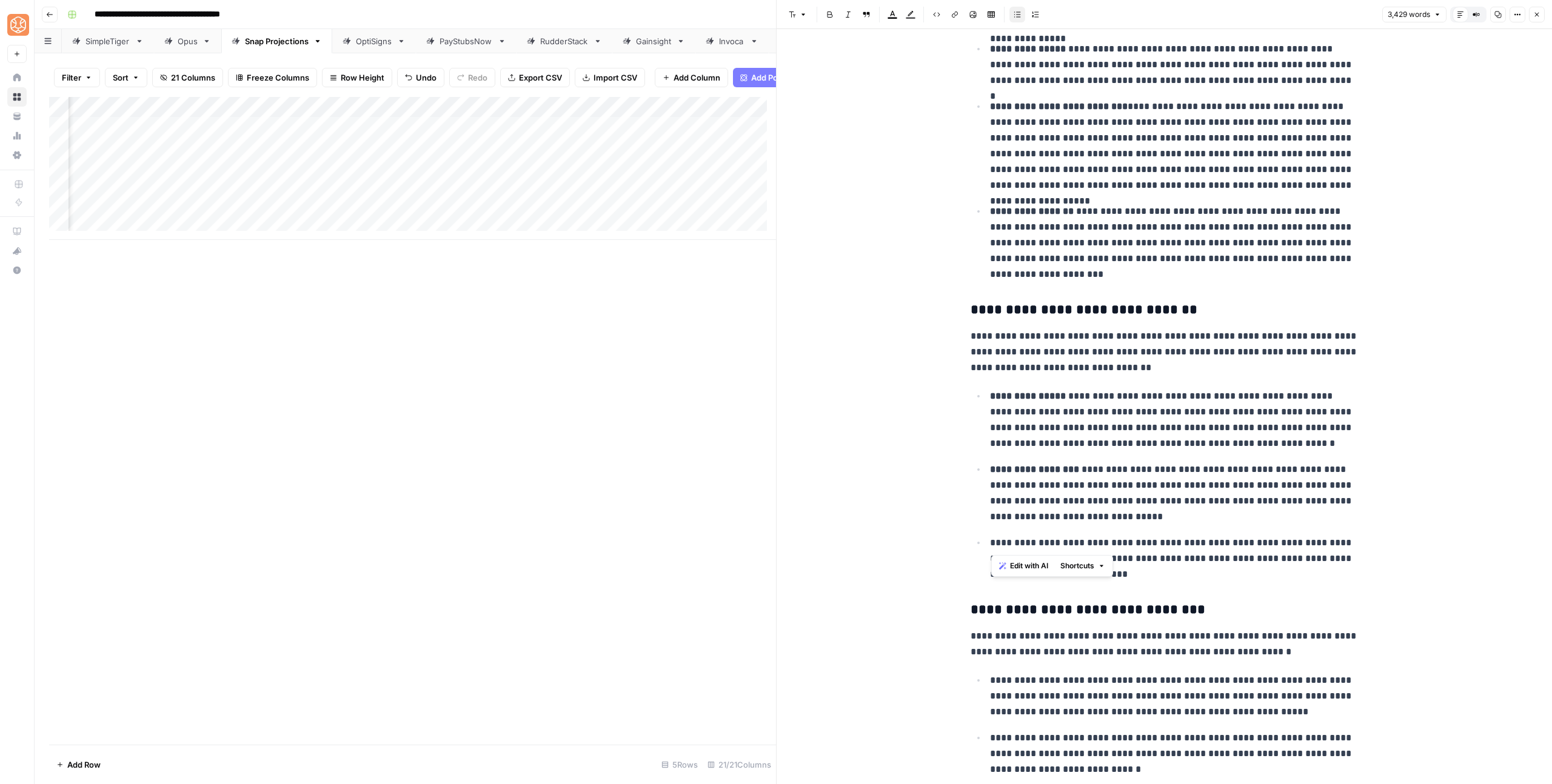 drag, startPoint x: 1109, startPoint y: 542, endPoint x: 1009, endPoint y: 531, distance: 100.60318 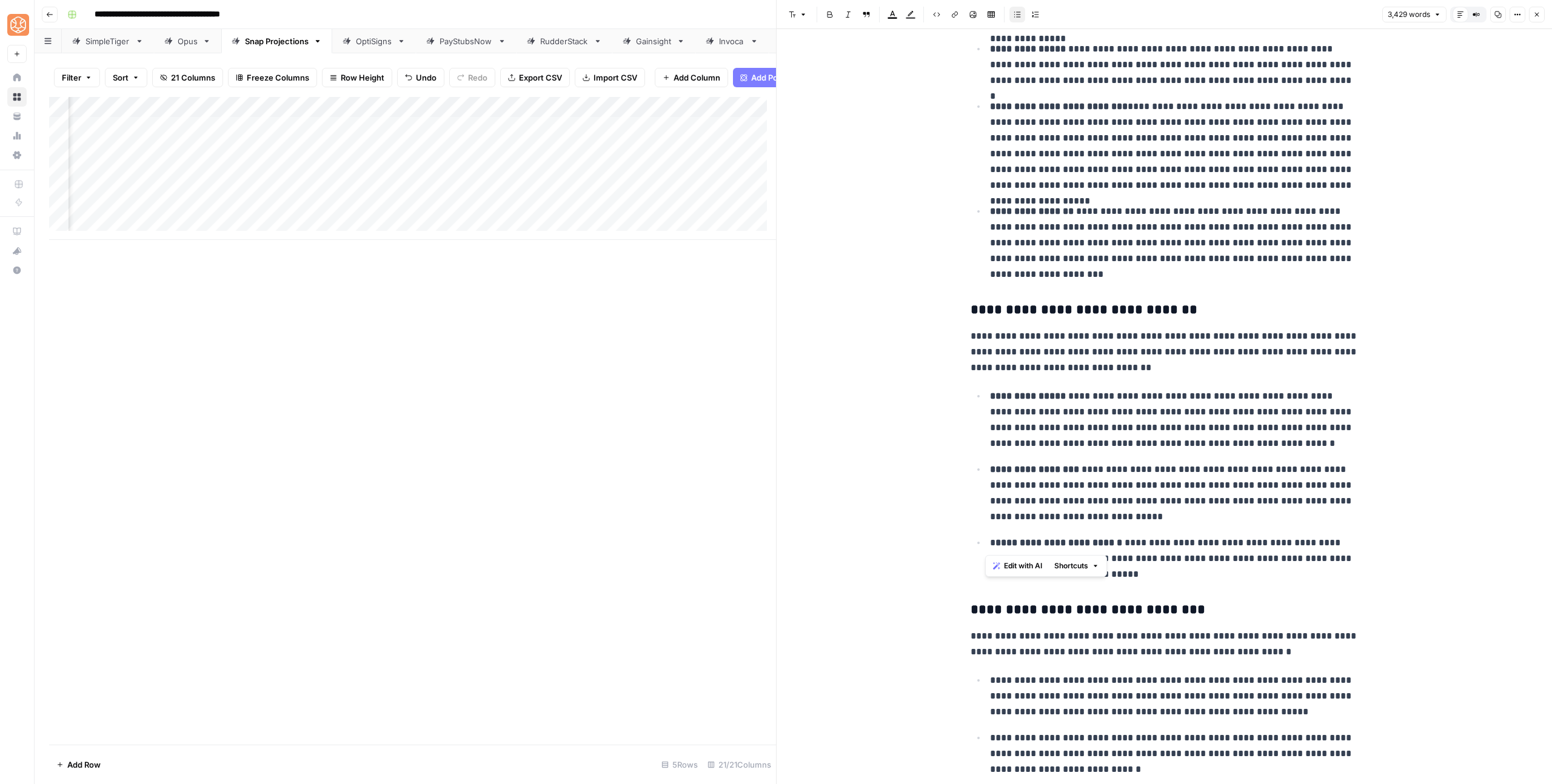 drag, startPoint x: 988, startPoint y: 545, endPoint x: 994, endPoint y: 542, distance: 6.7082 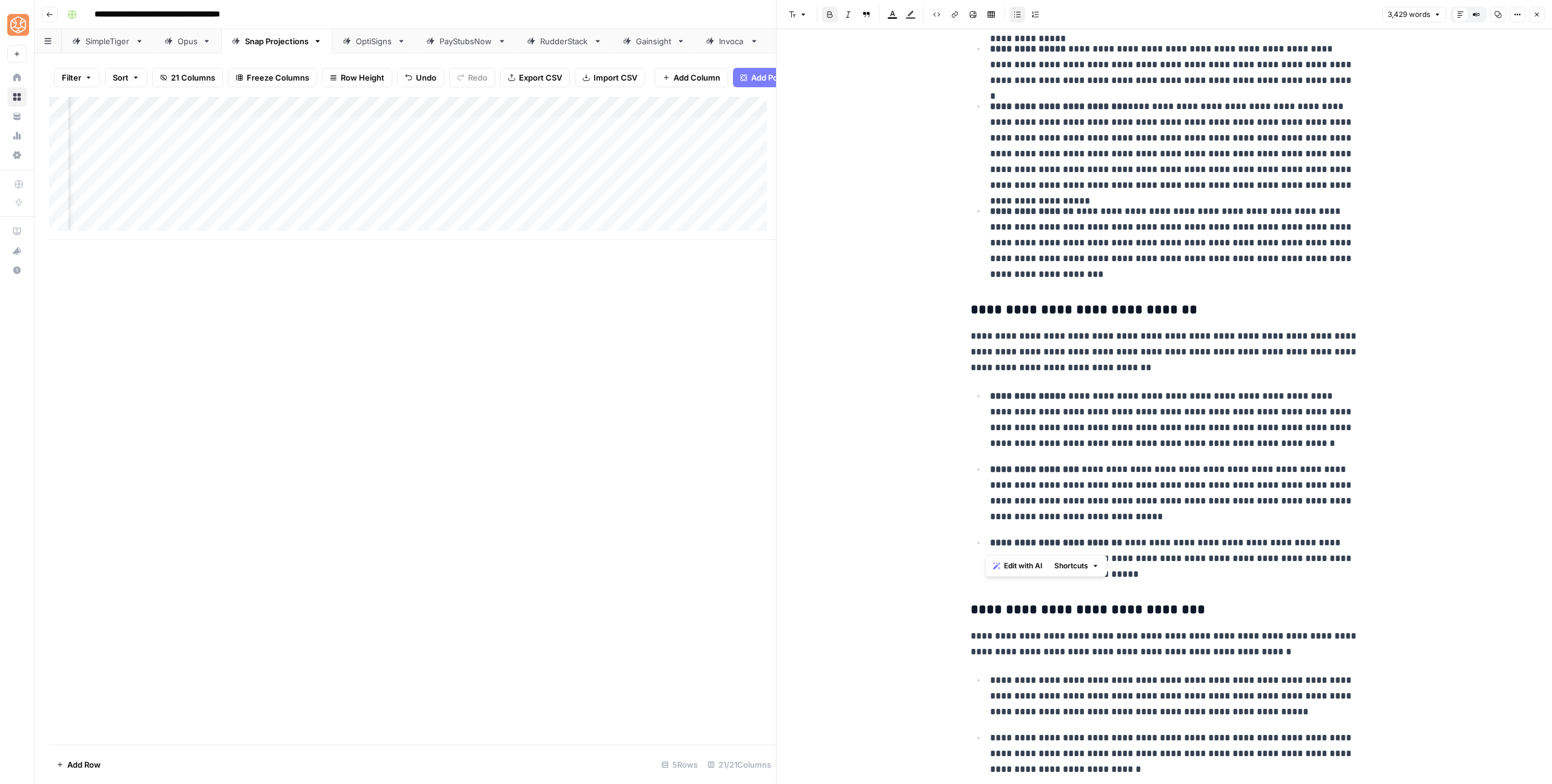 click on "**********" at bounding box center (1174, 493) 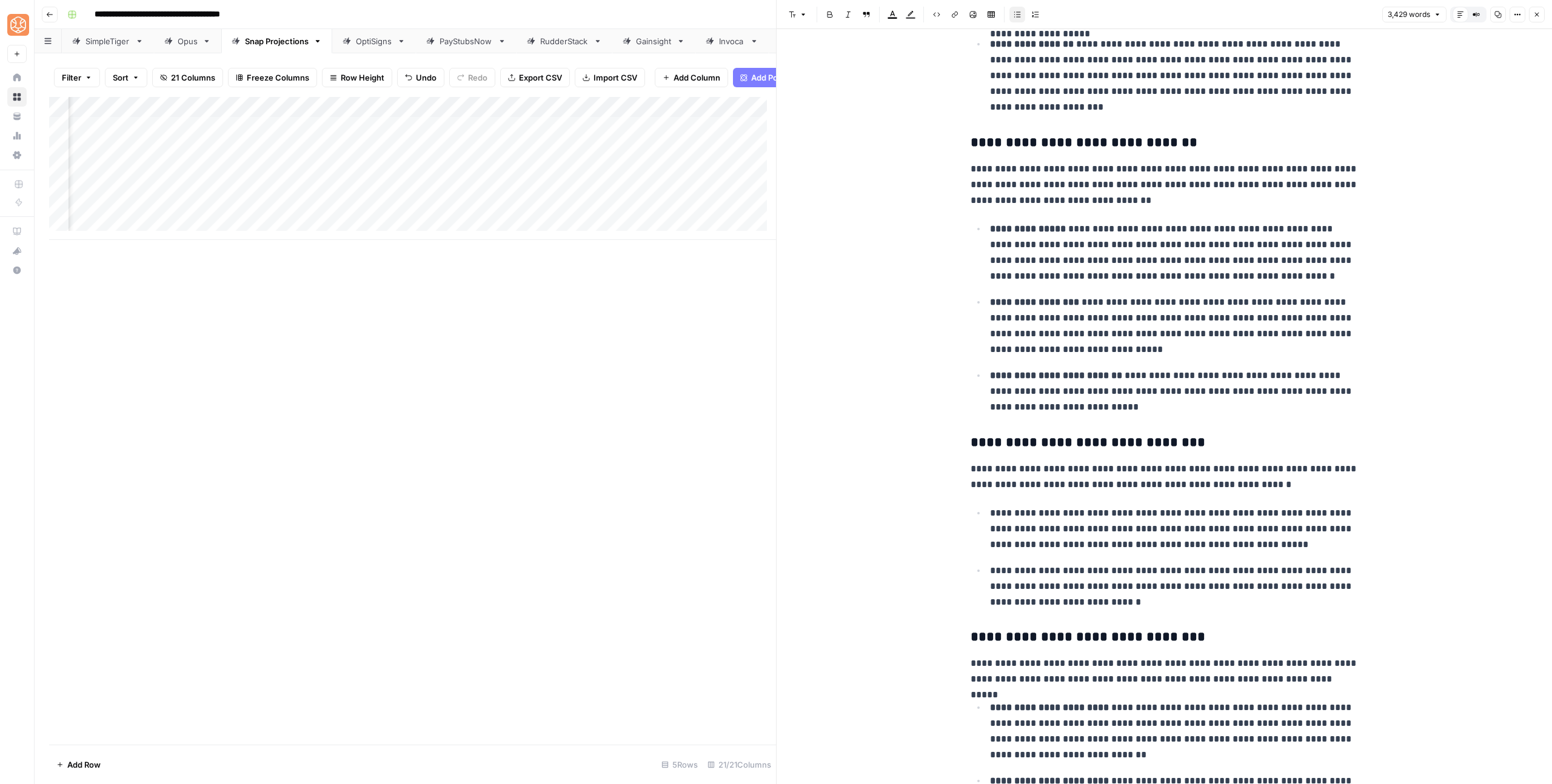 scroll, scrollTop: 3505, scrollLeft: 0, axis: vertical 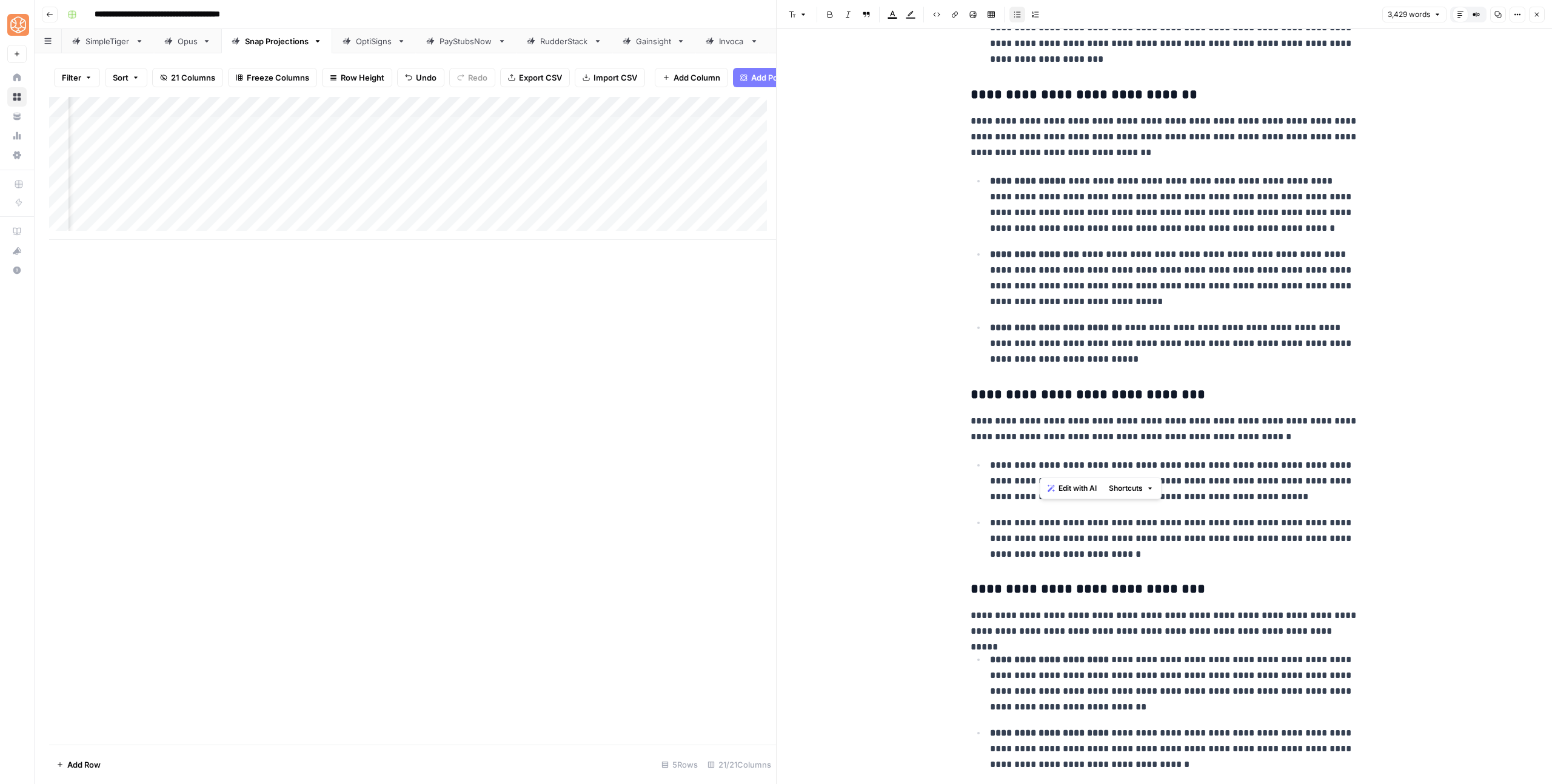 drag, startPoint x: 1040, startPoint y: 467, endPoint x: 954, endPoint y: 467, distance: 86 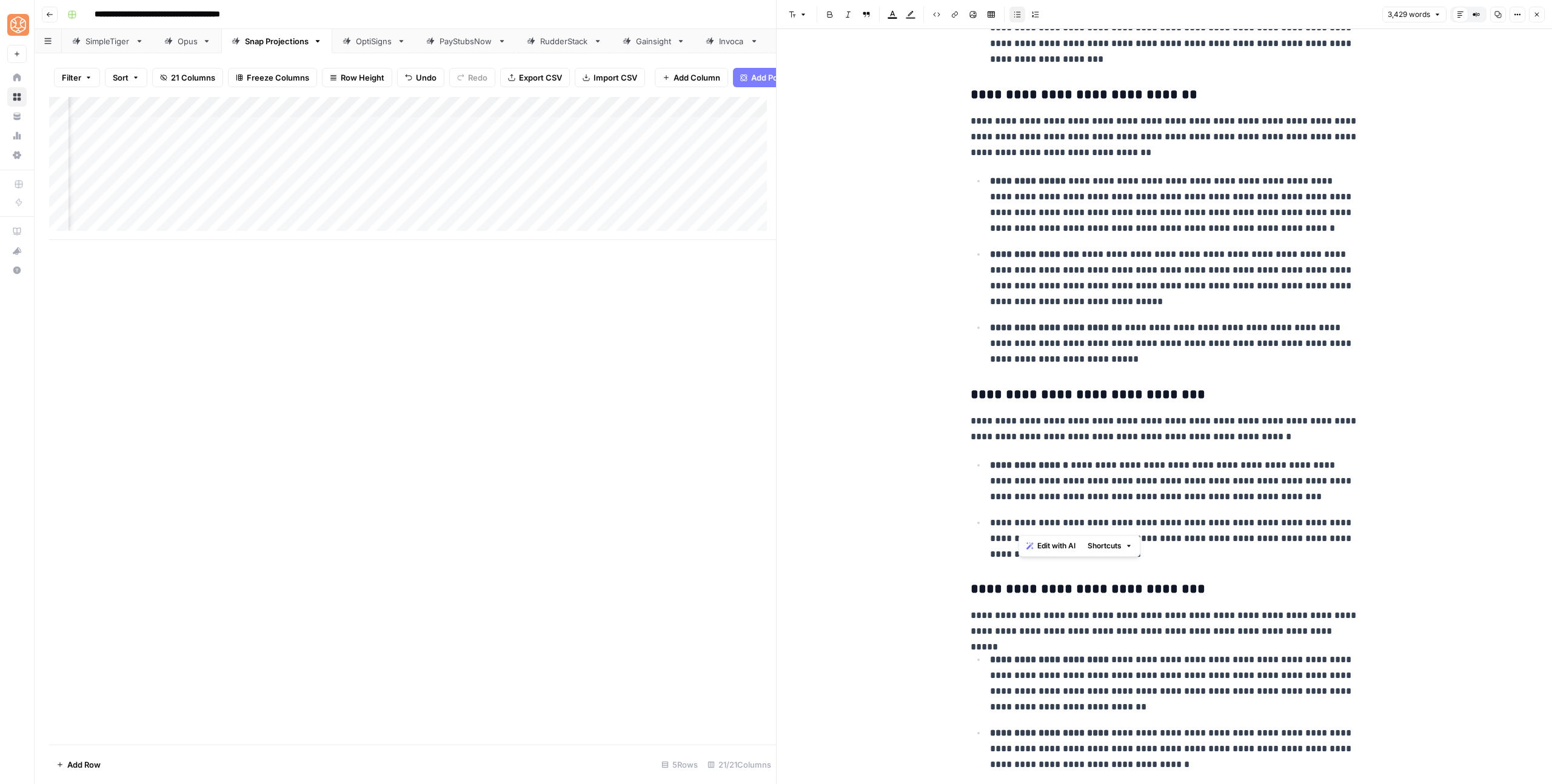 drag, startPoint x: 1048, startPoint y: 525, endPoint x: 958, endPoint y: 525, distance: 90 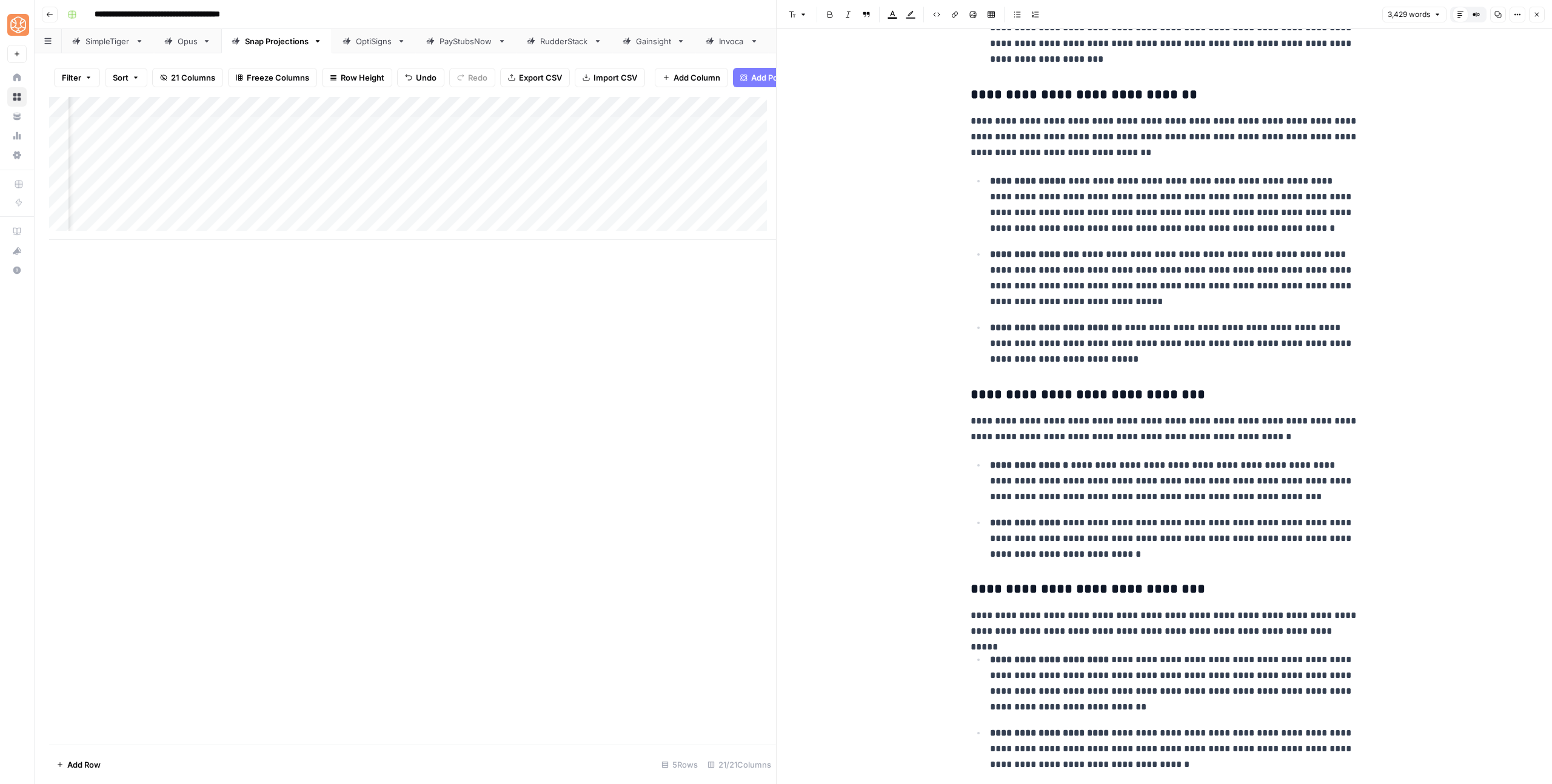 click on "**********" at bounding box center [1165, 623] 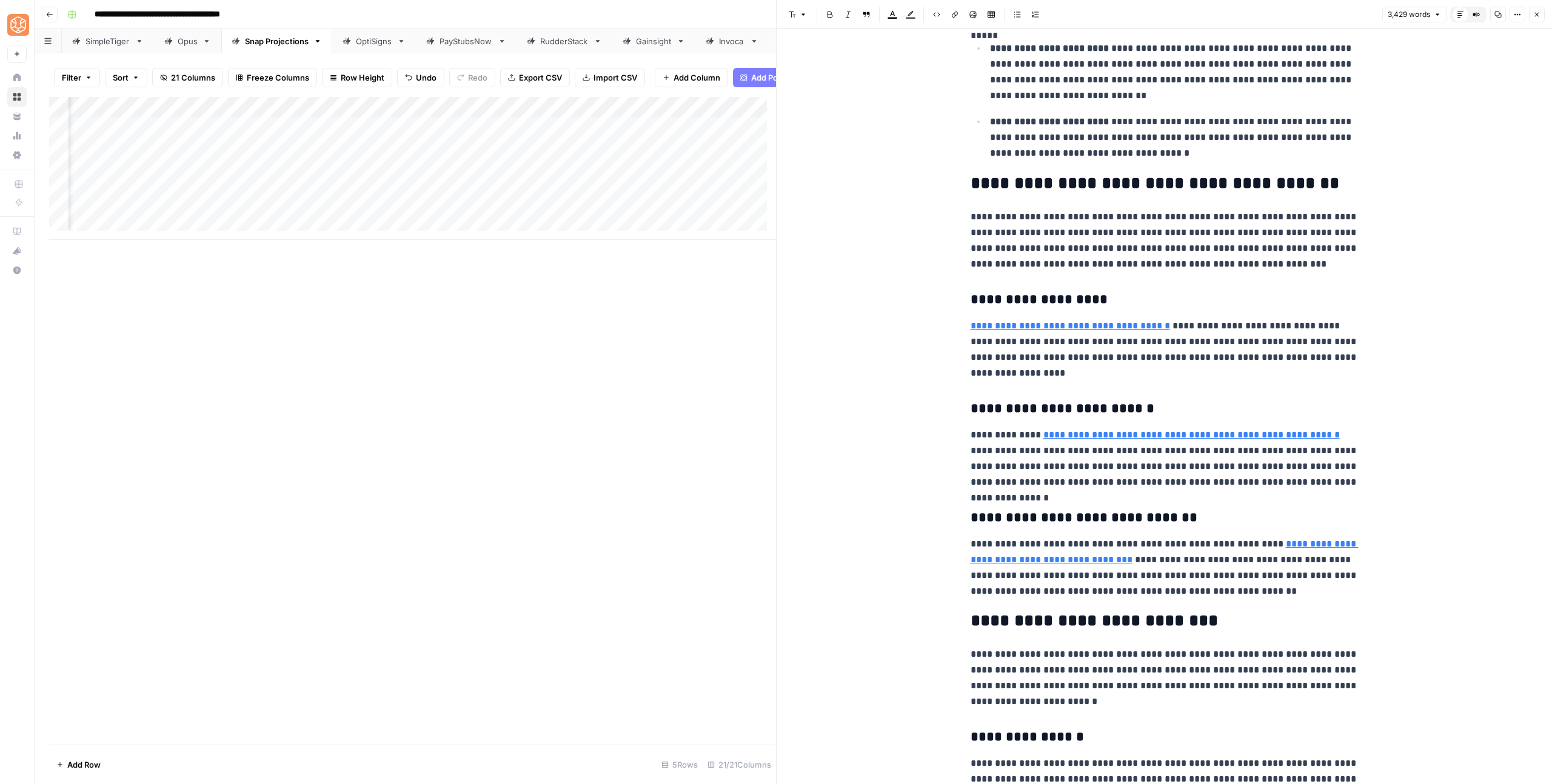 scroll, scrollTop: 4117, scrollLeft: 0, axis: vertical 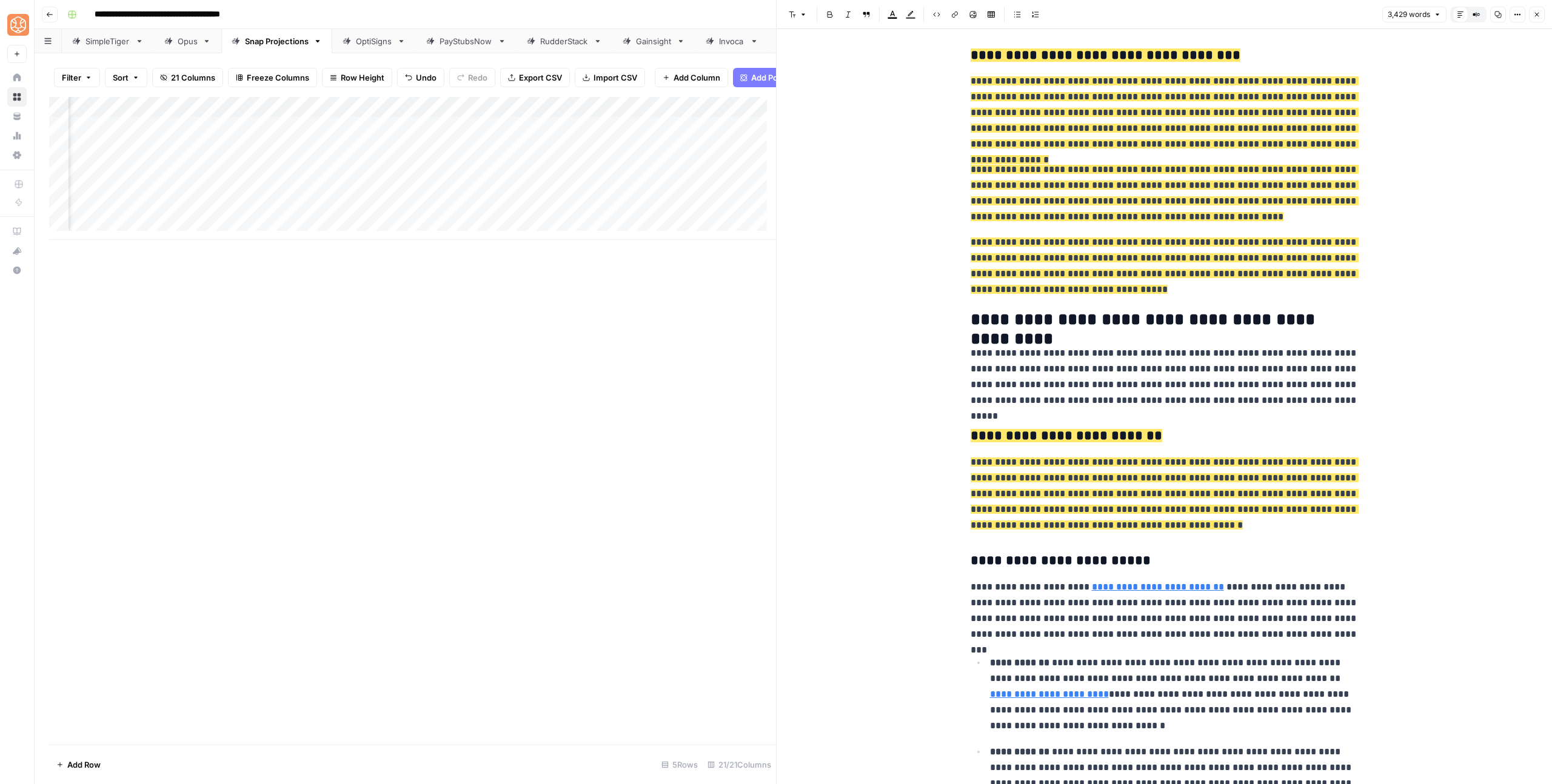 click on "**********" at bounding box center [1165, 1348] 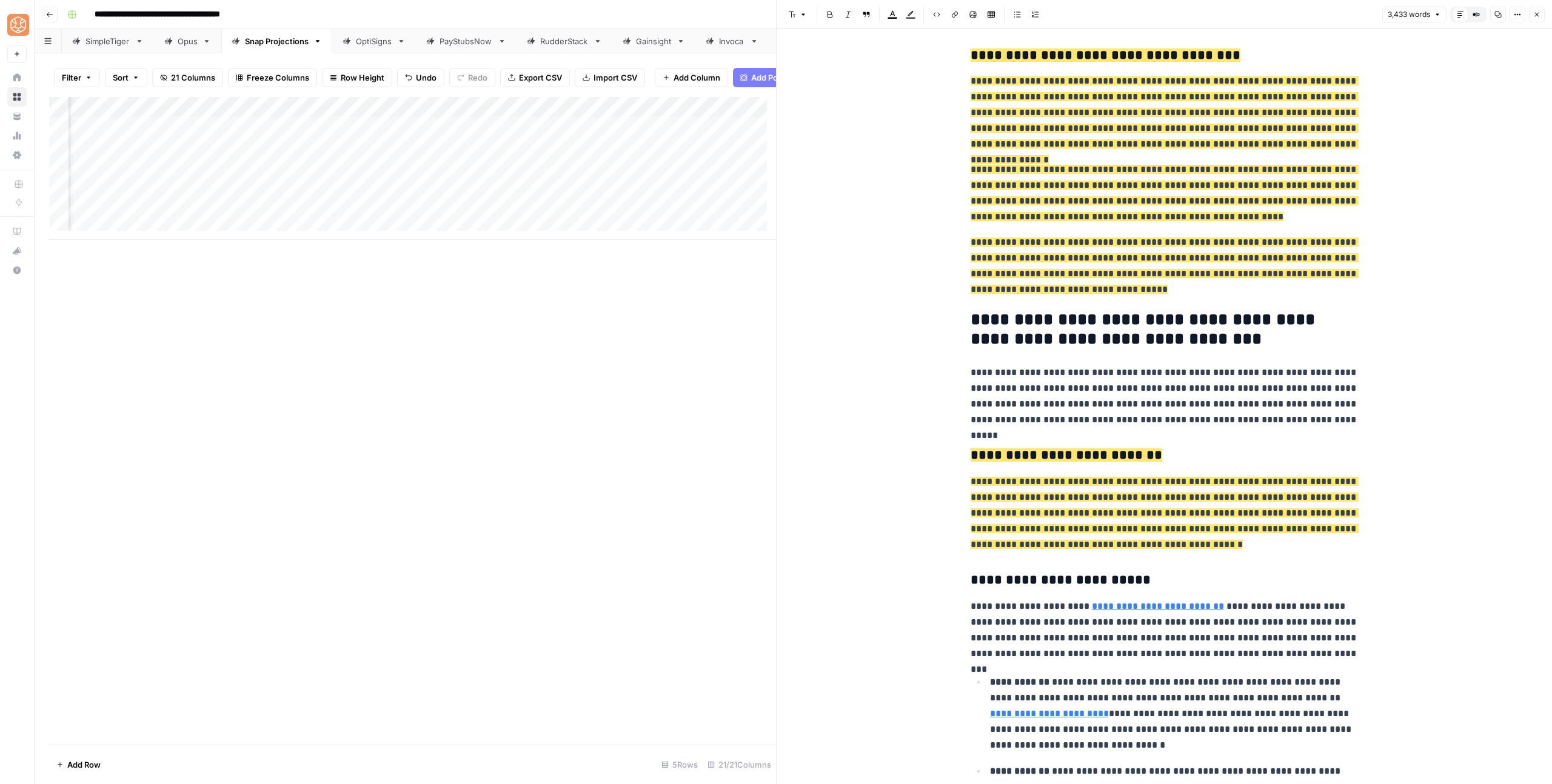 click on "**********" at bounding box center [1165, 330] 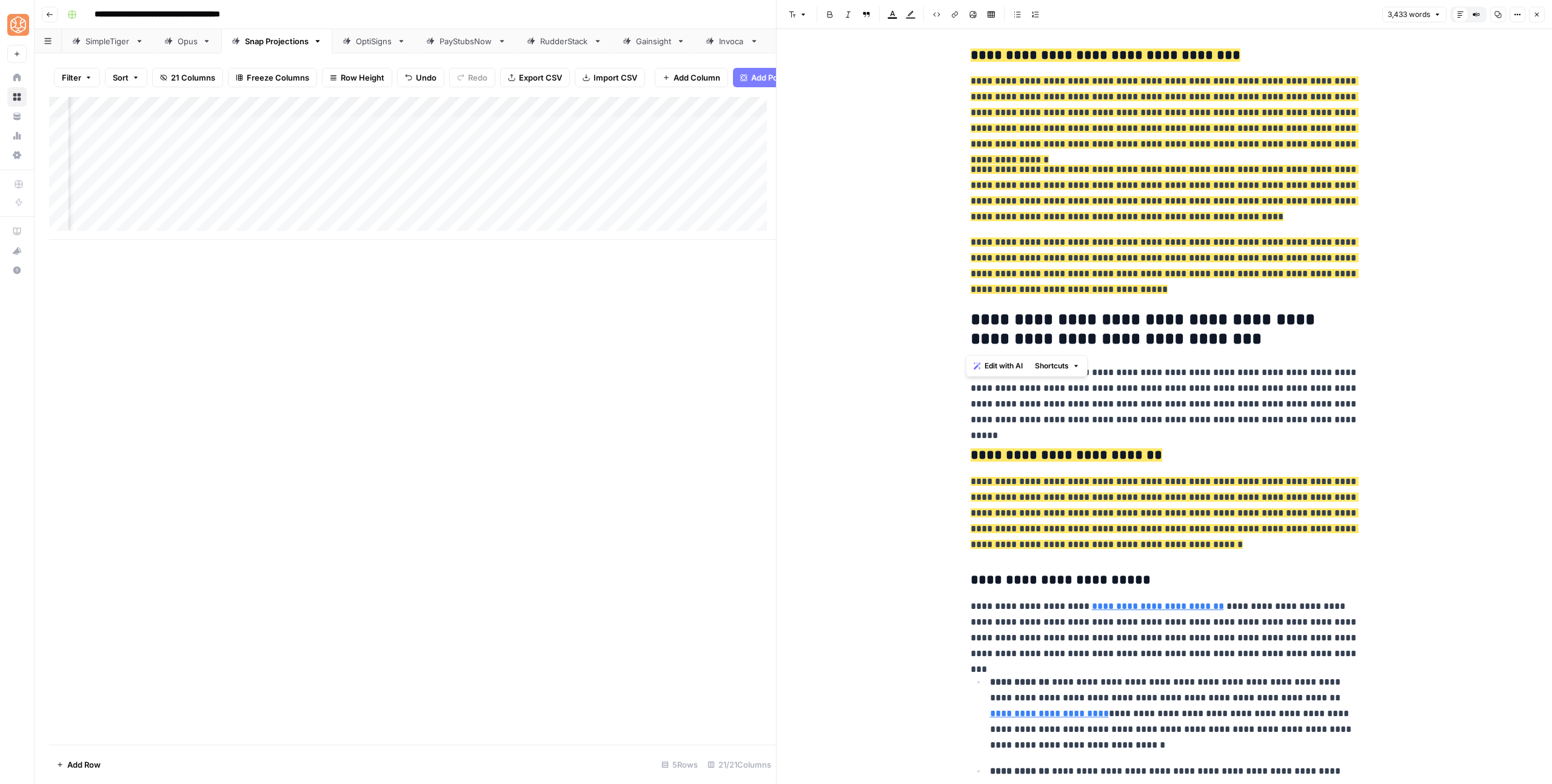 click on "**********" at bounding box center [1165, 330] 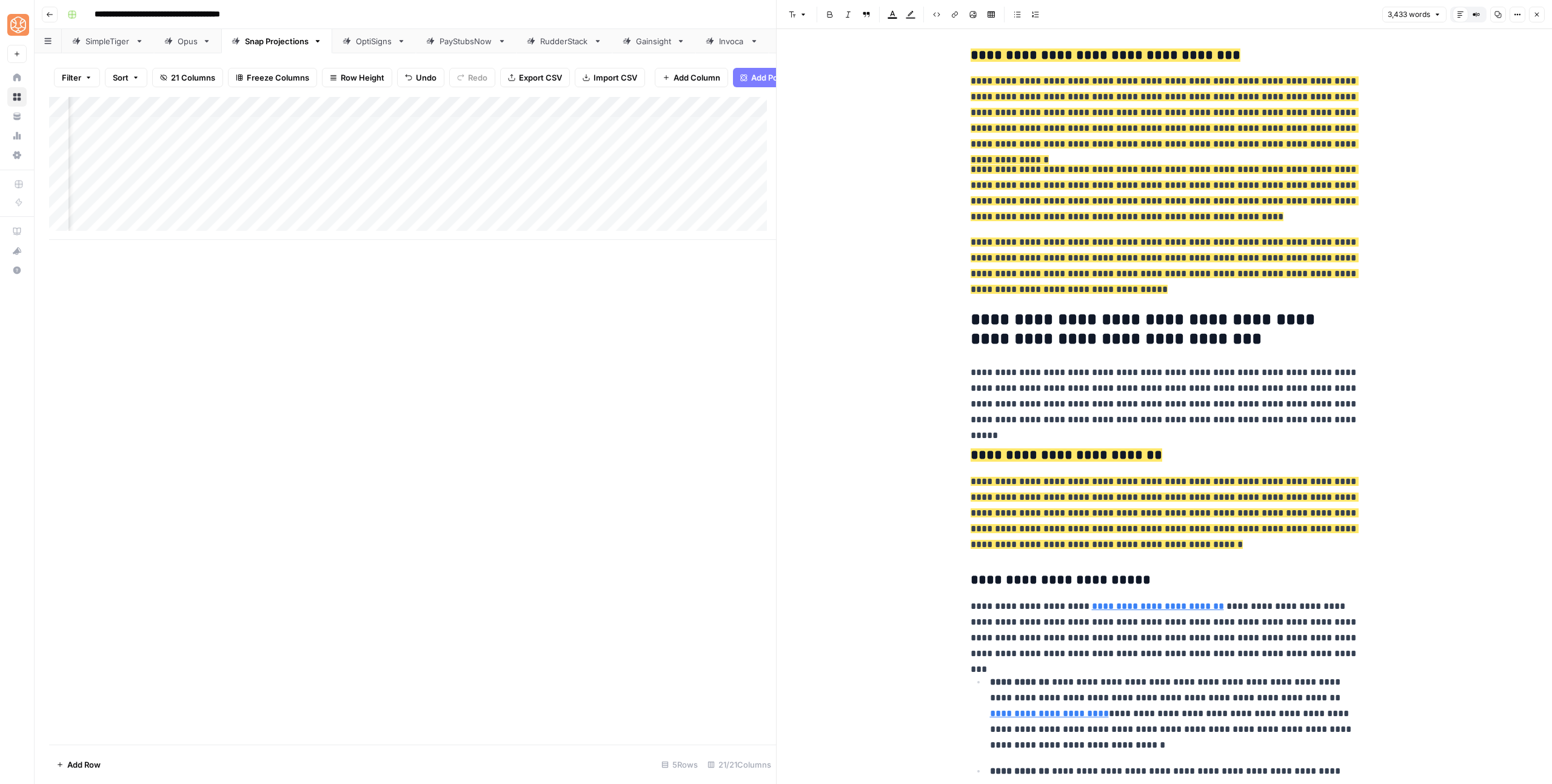 click on "**********" at bounding box center (1165, 330) 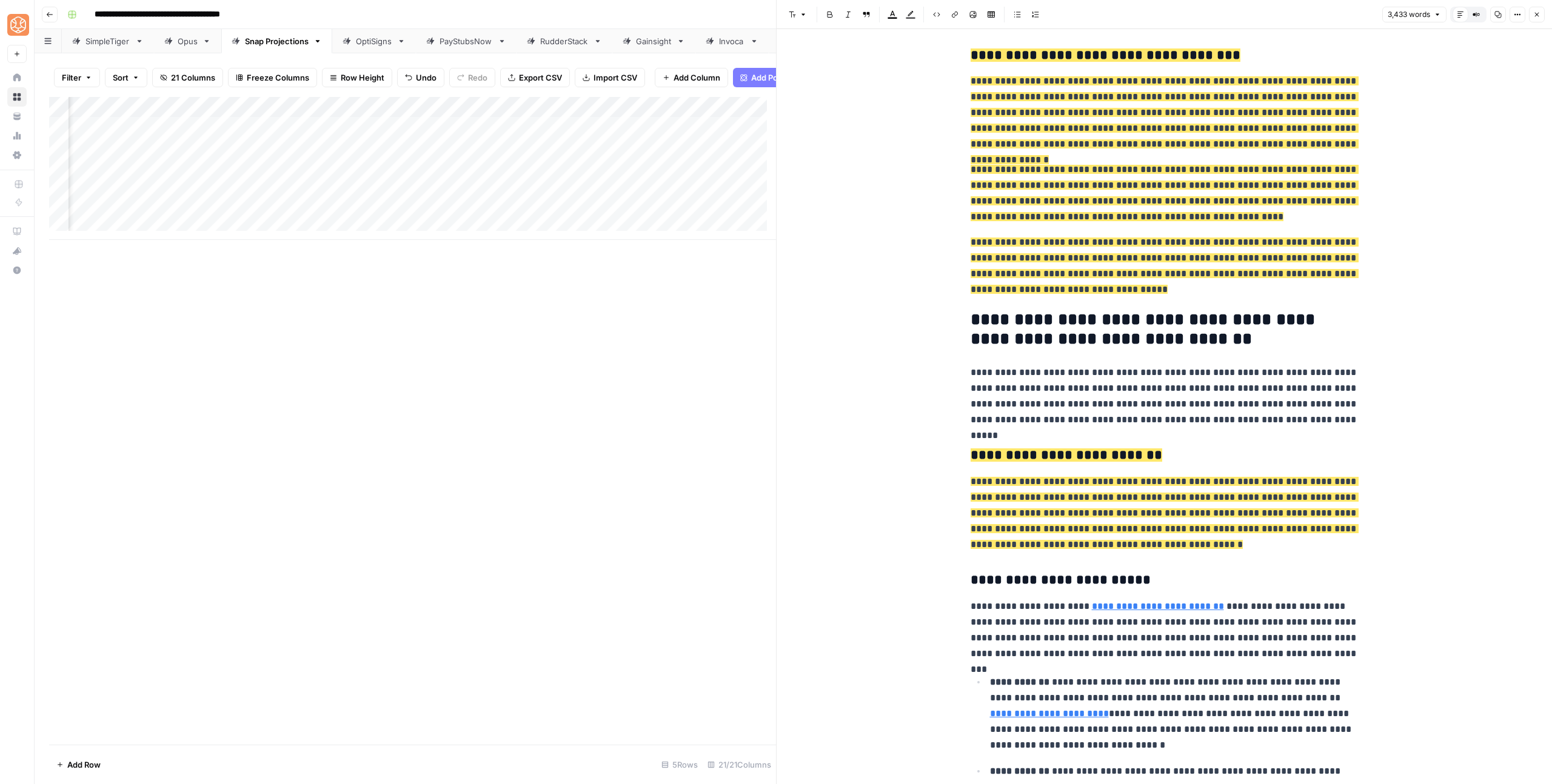 click on "**********" at bounding box center [1165, 330] 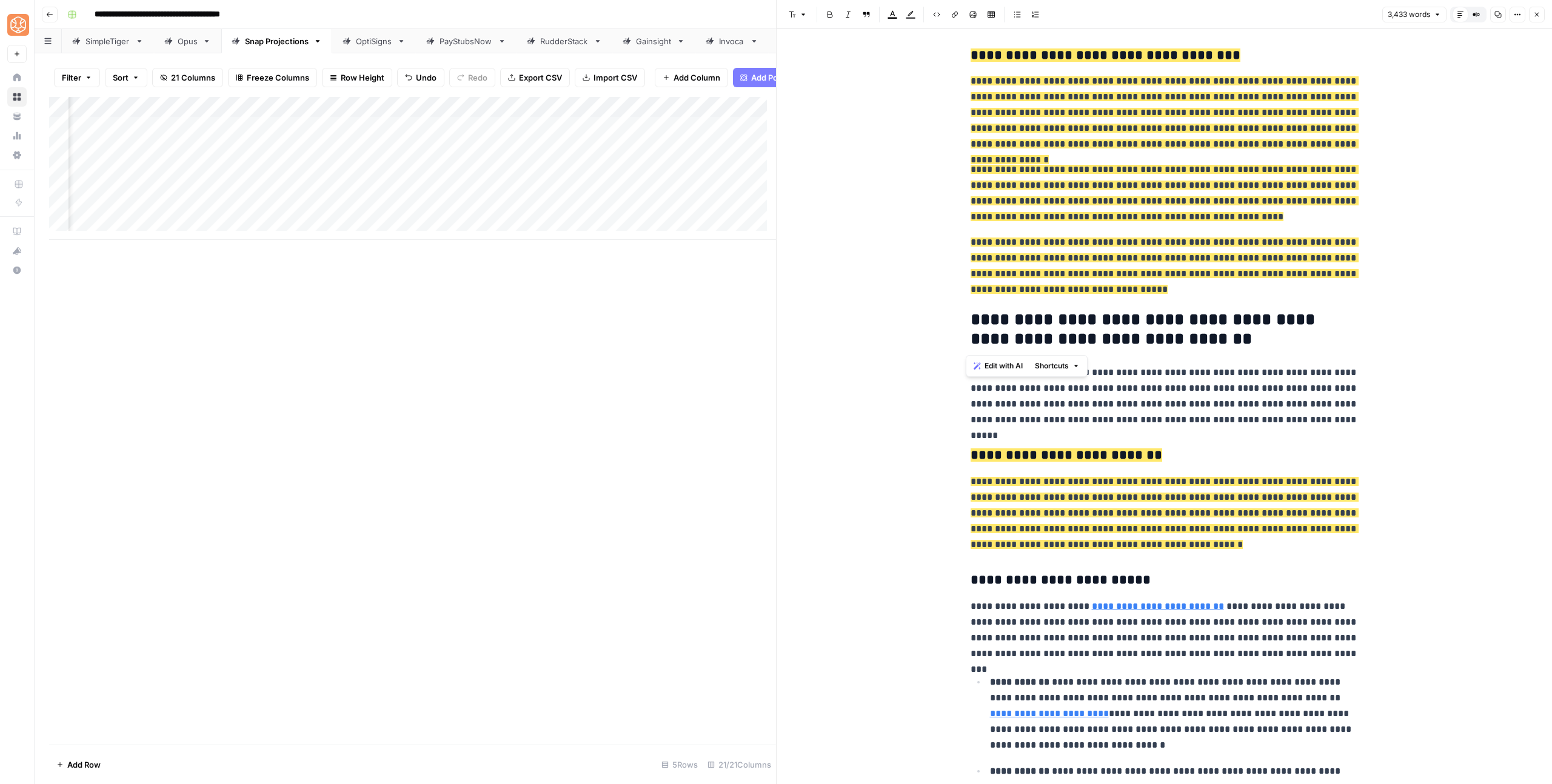 click on "**********" at bounding box center (1165, 330) 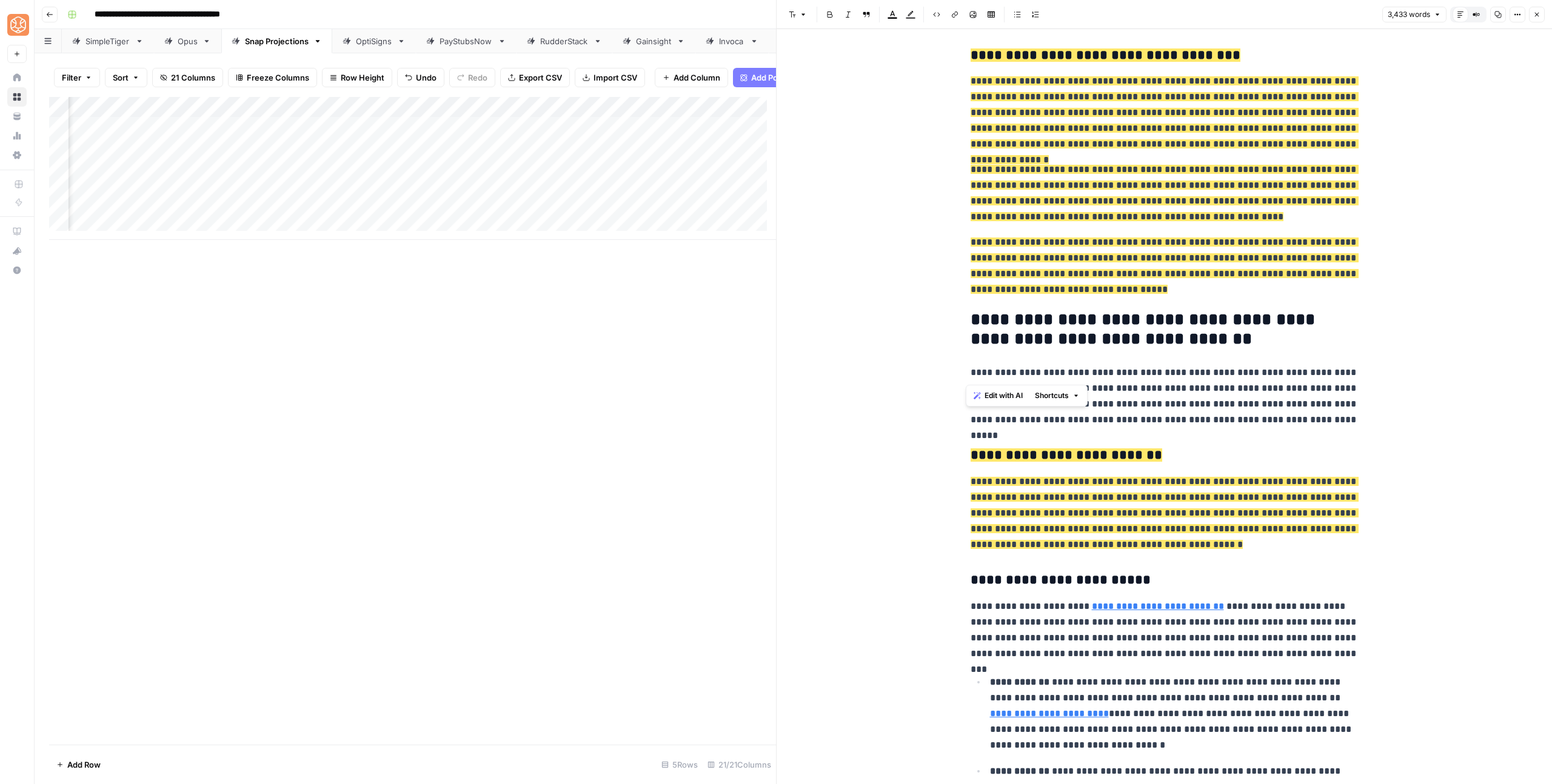 click on "Highlight color" at bounding box center (911, 15) 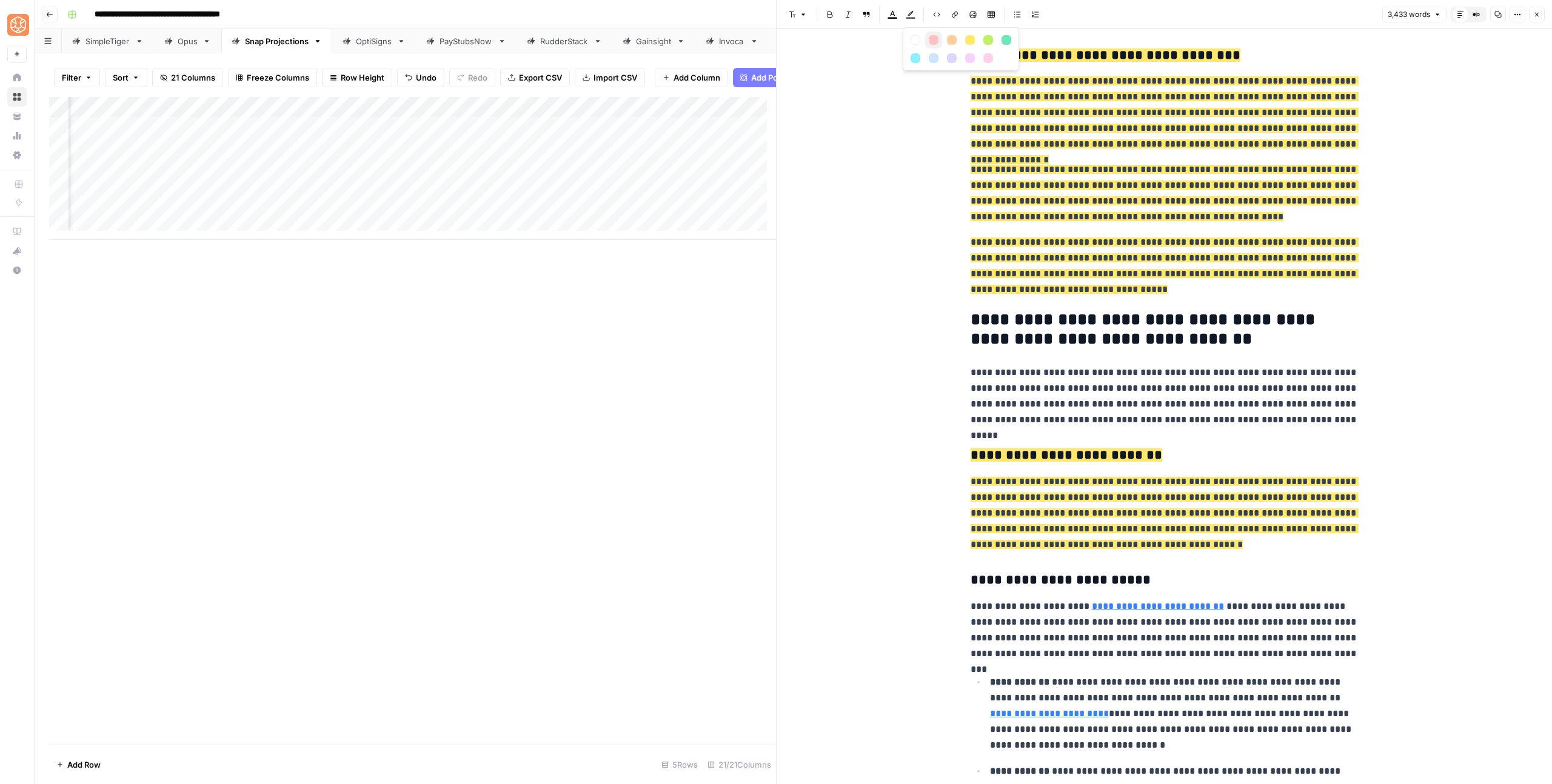 click at bounding box center (934, 40) 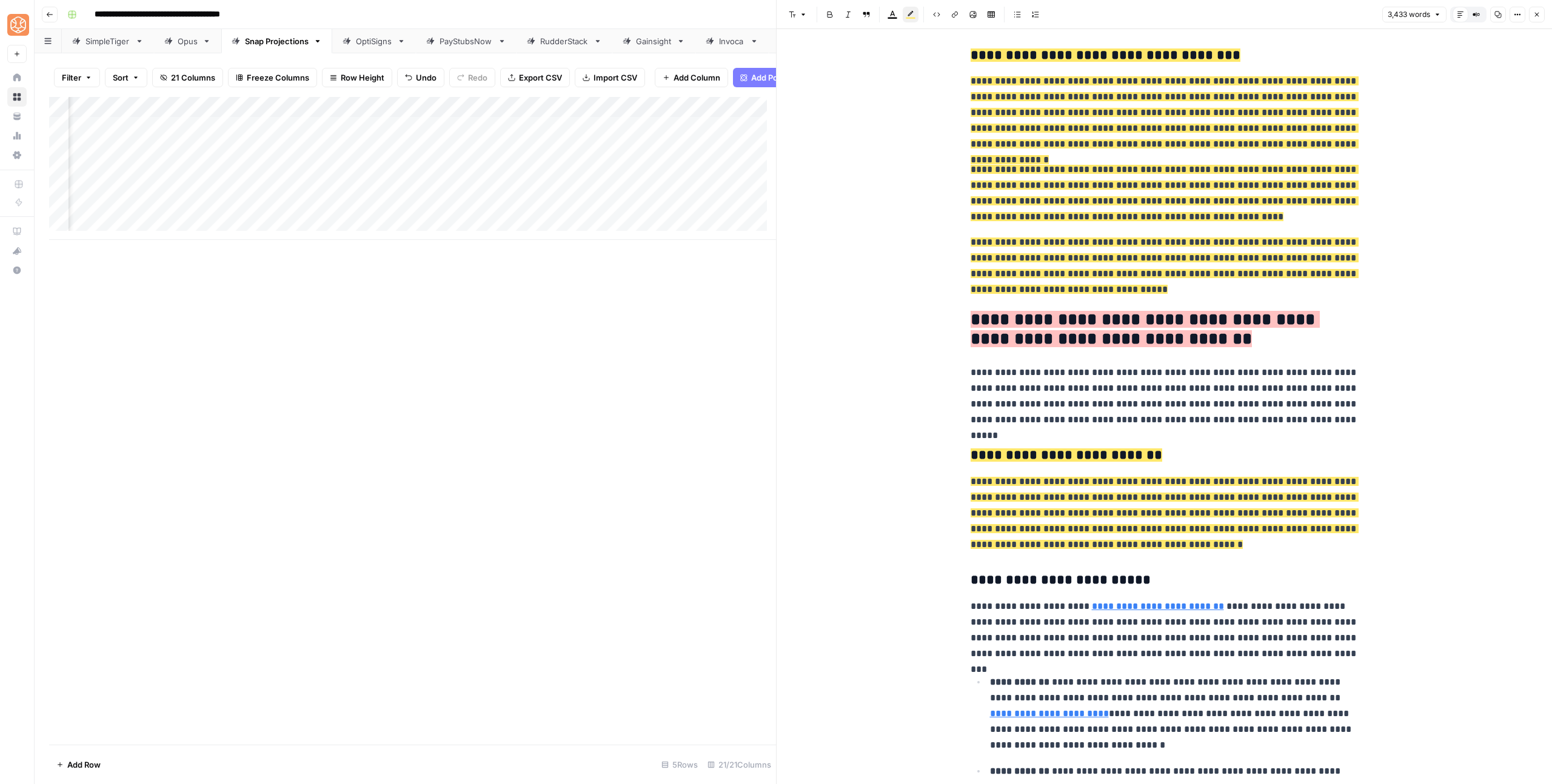 click on "**********" at bounding box center (1165, 266) 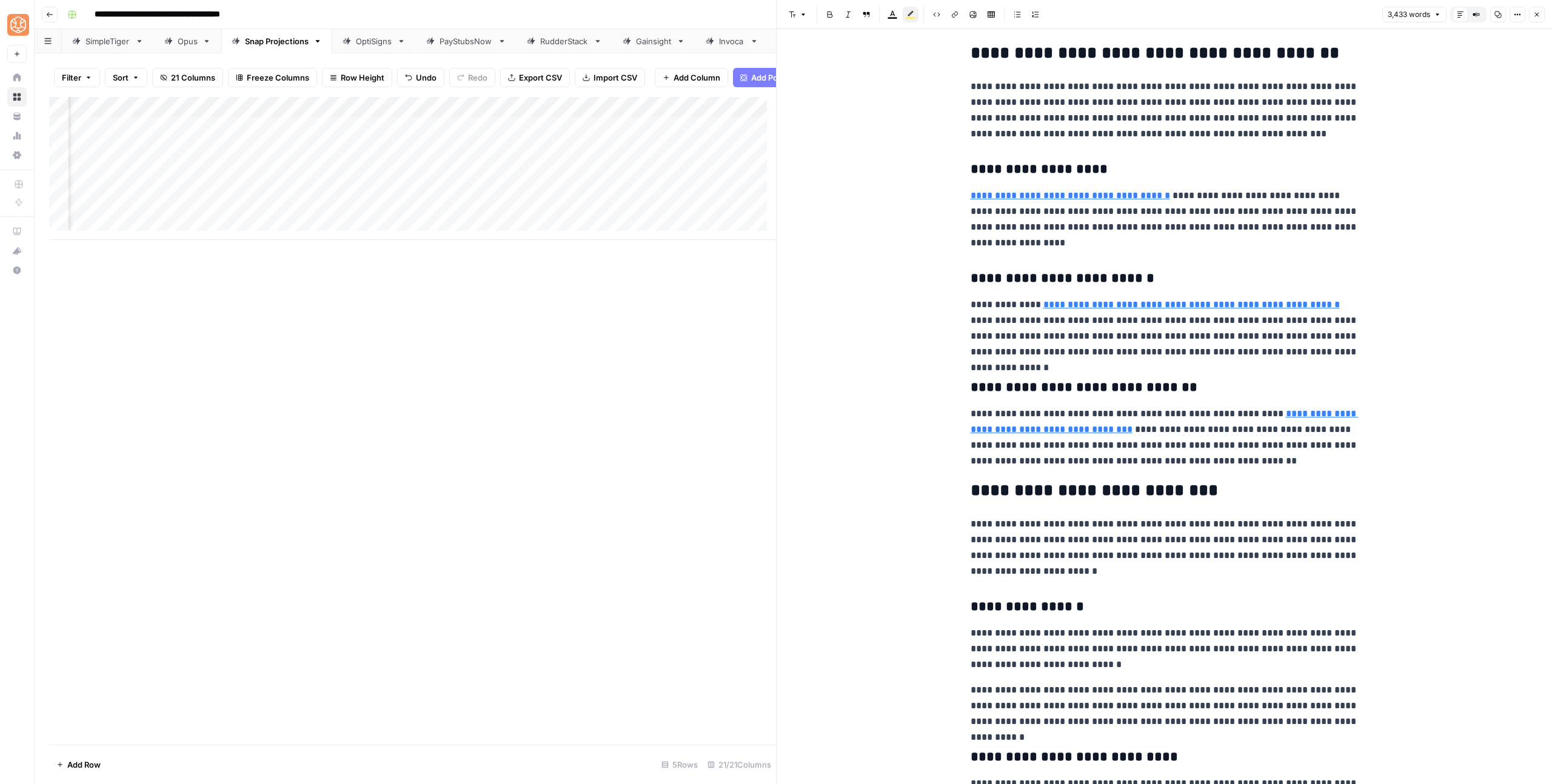 scroll, scrollTop: 4279, scrollLeft: 0, axis: vertical 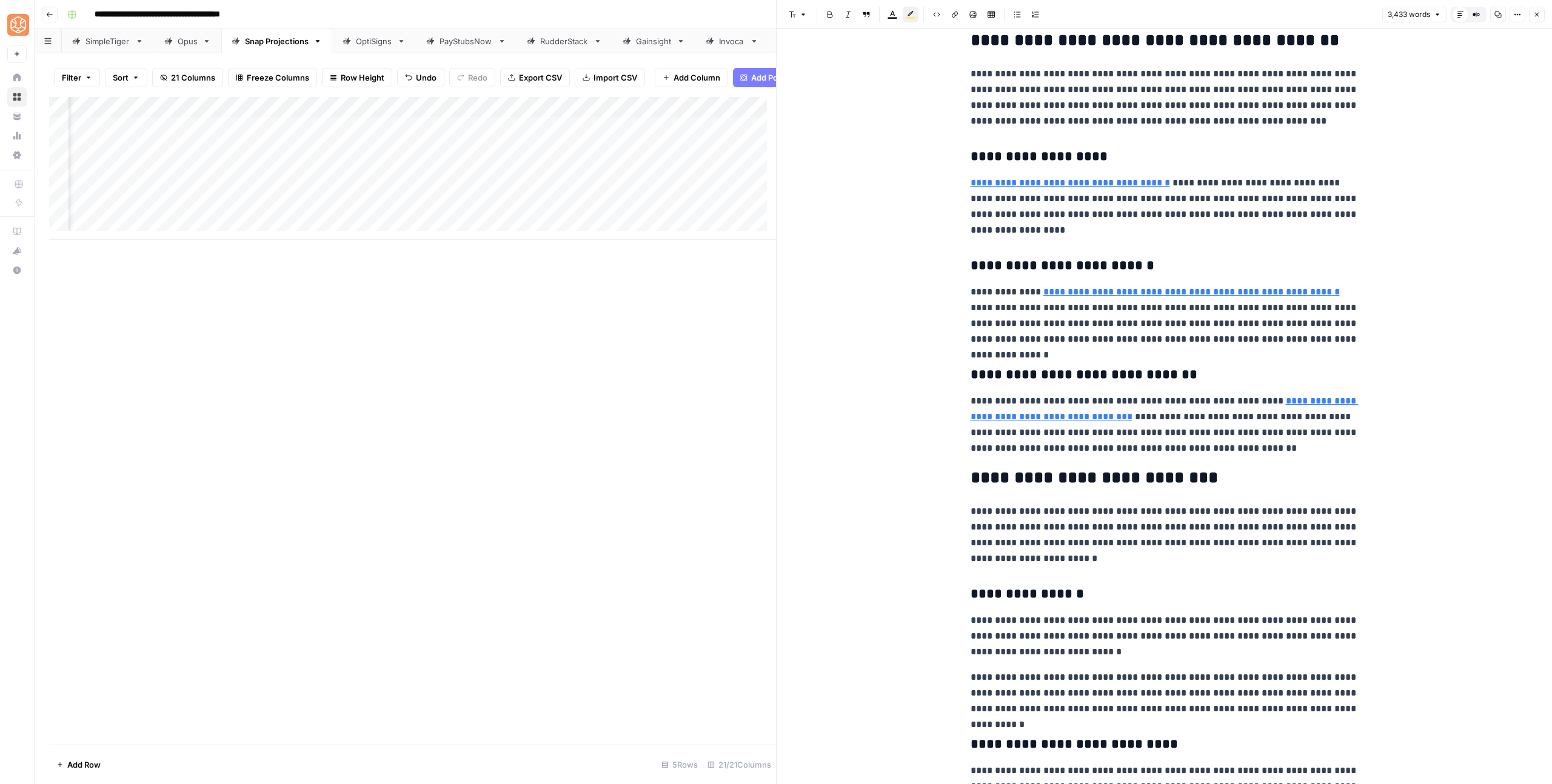 click on "**********" at bounding box center (1165, -391) 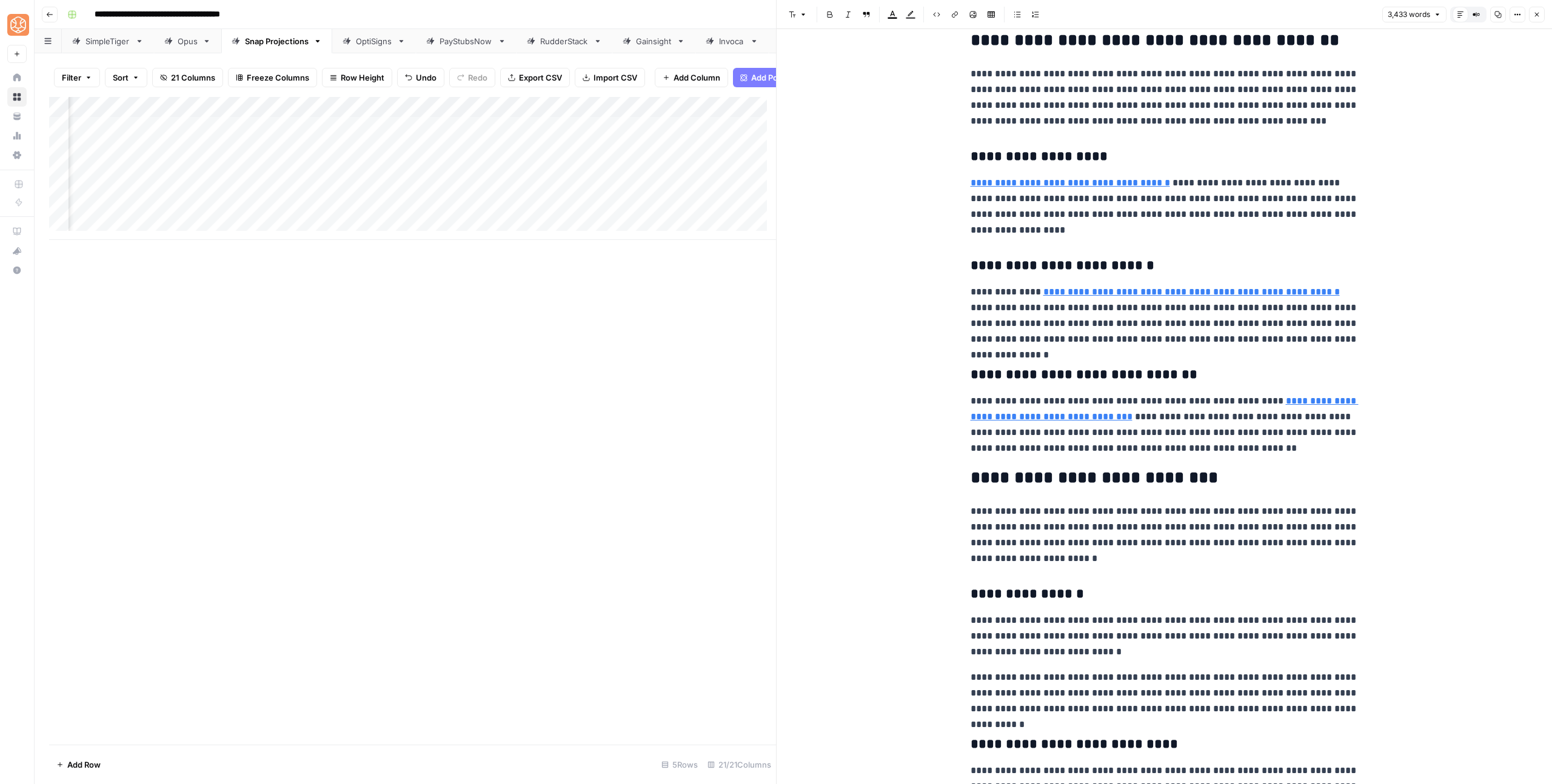 click on "**********" at bounding box center (1165, 41) 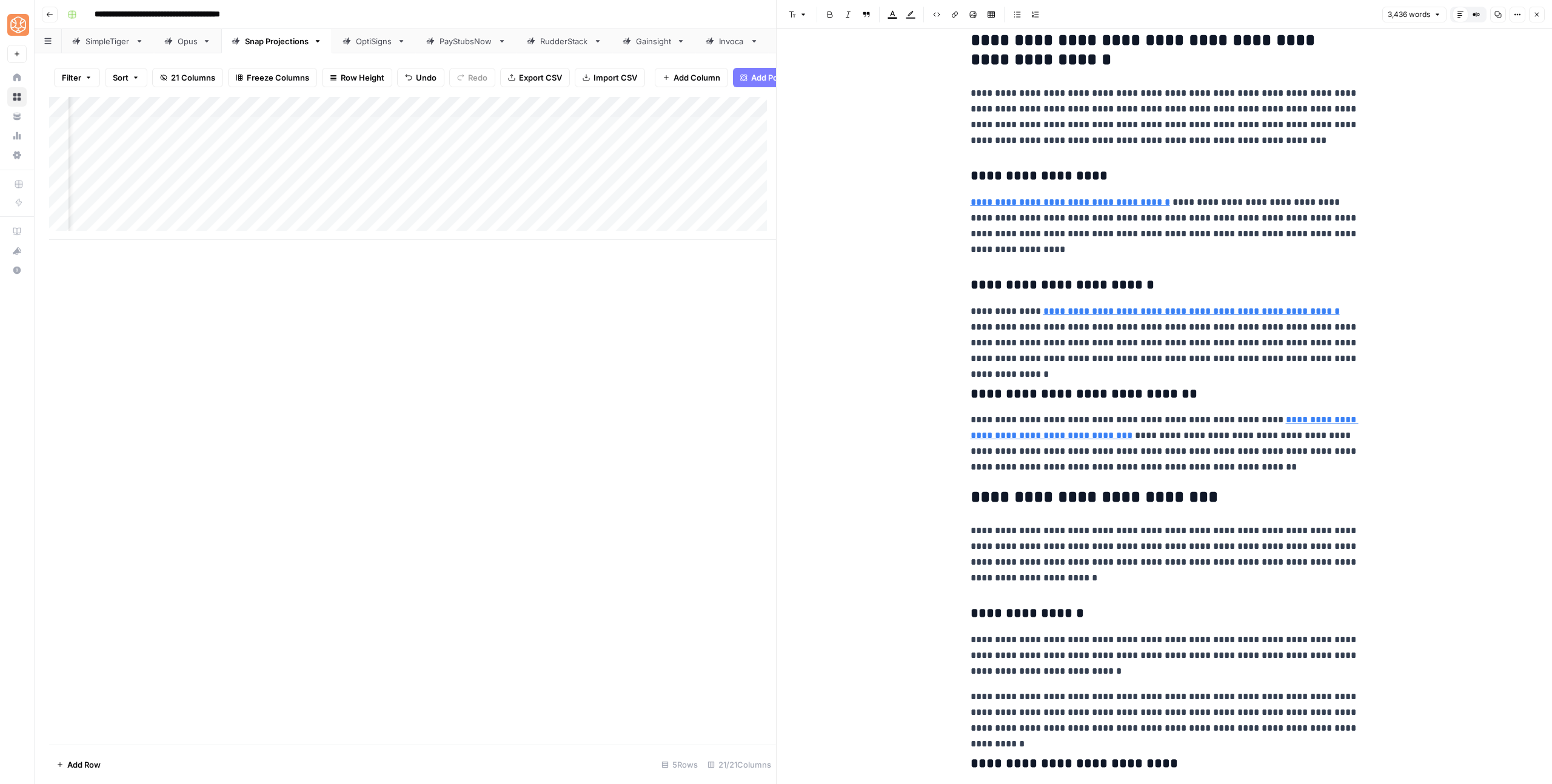 click on "**********" at bounding box center (1165, -382) 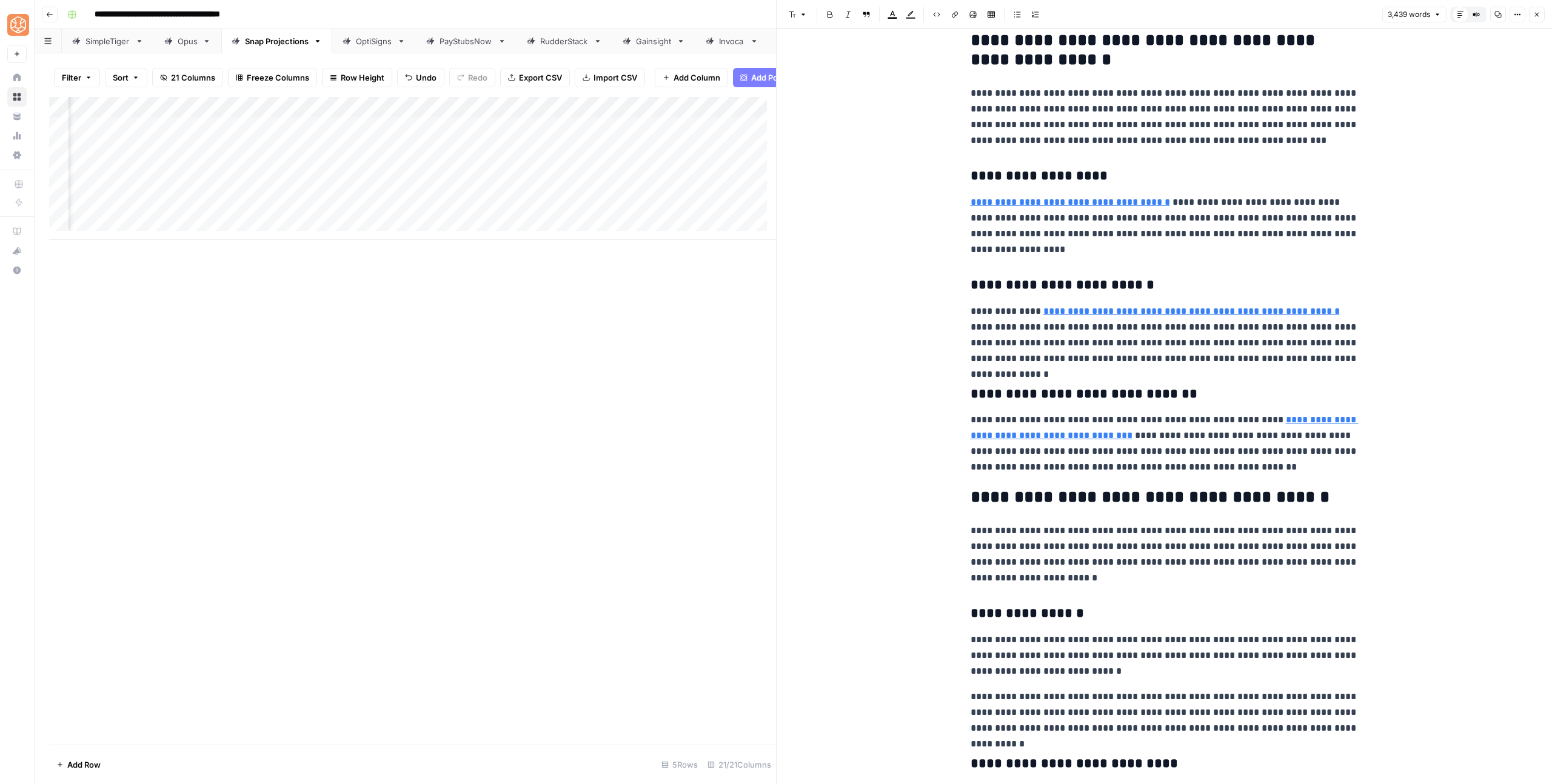 click on "**********" at bounding box center [1165, -382] 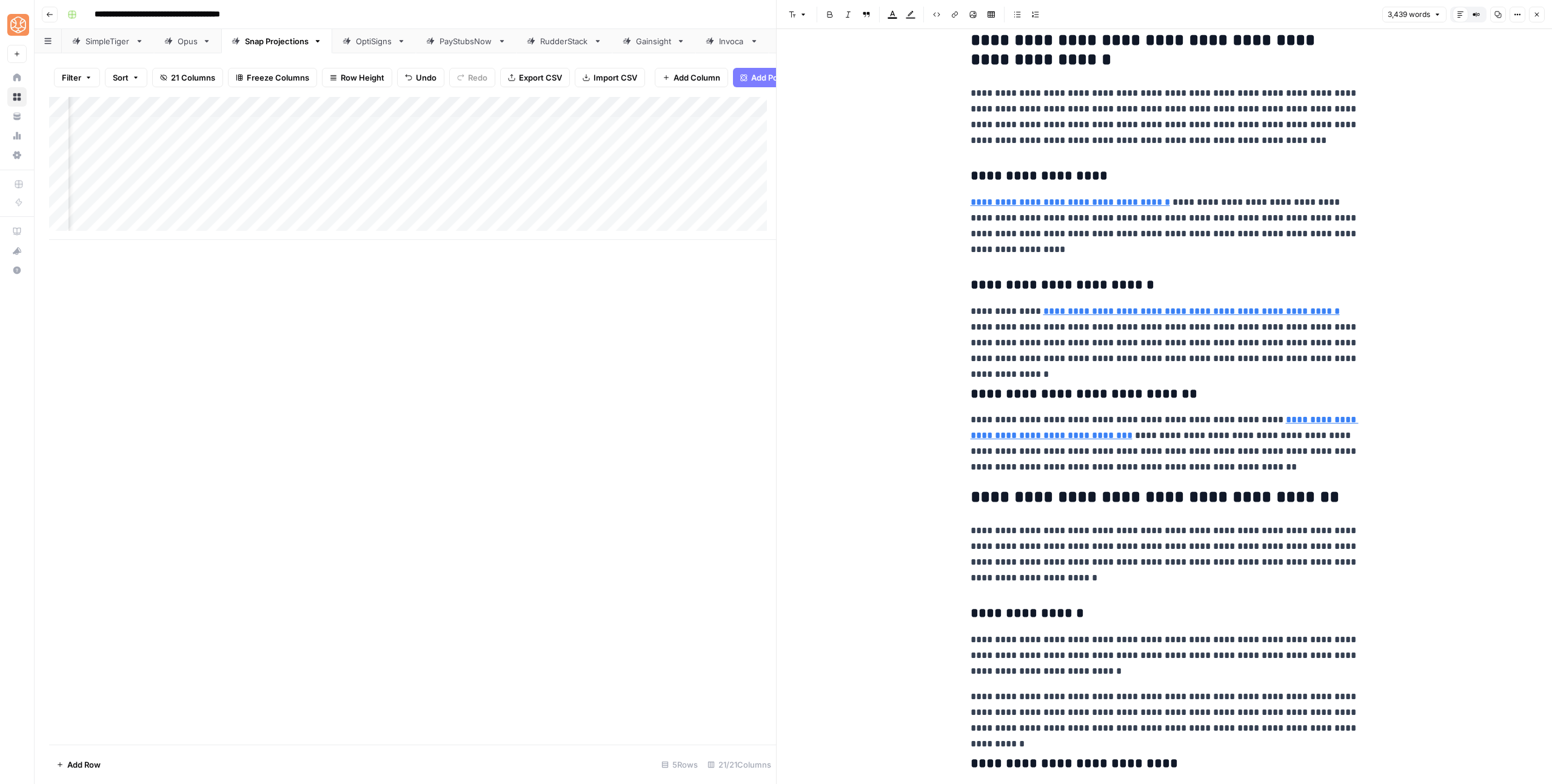 click on "**********" at bounding box center (1165, 497) 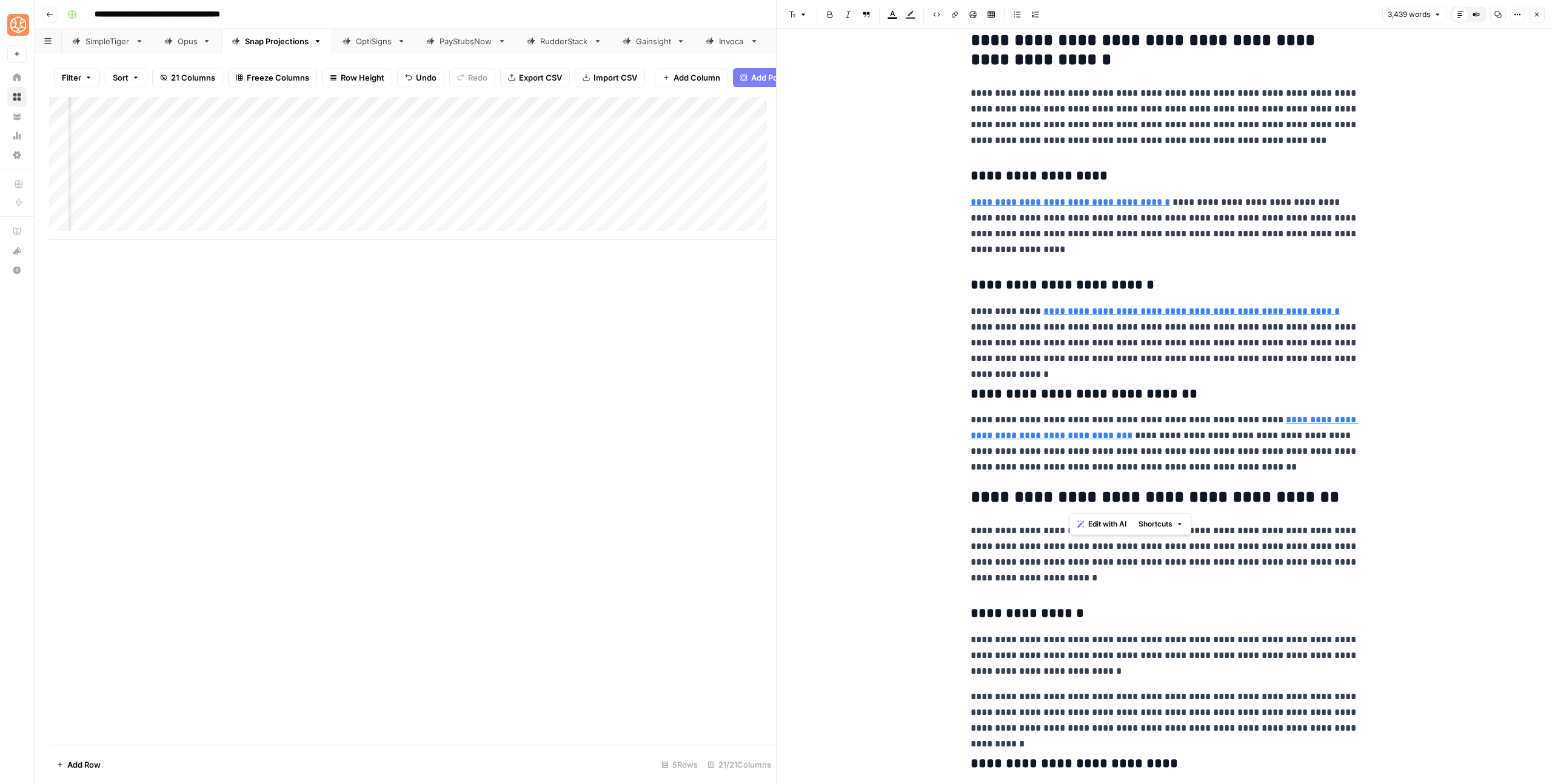 click on "**********" at bounding box center [1165, 497] 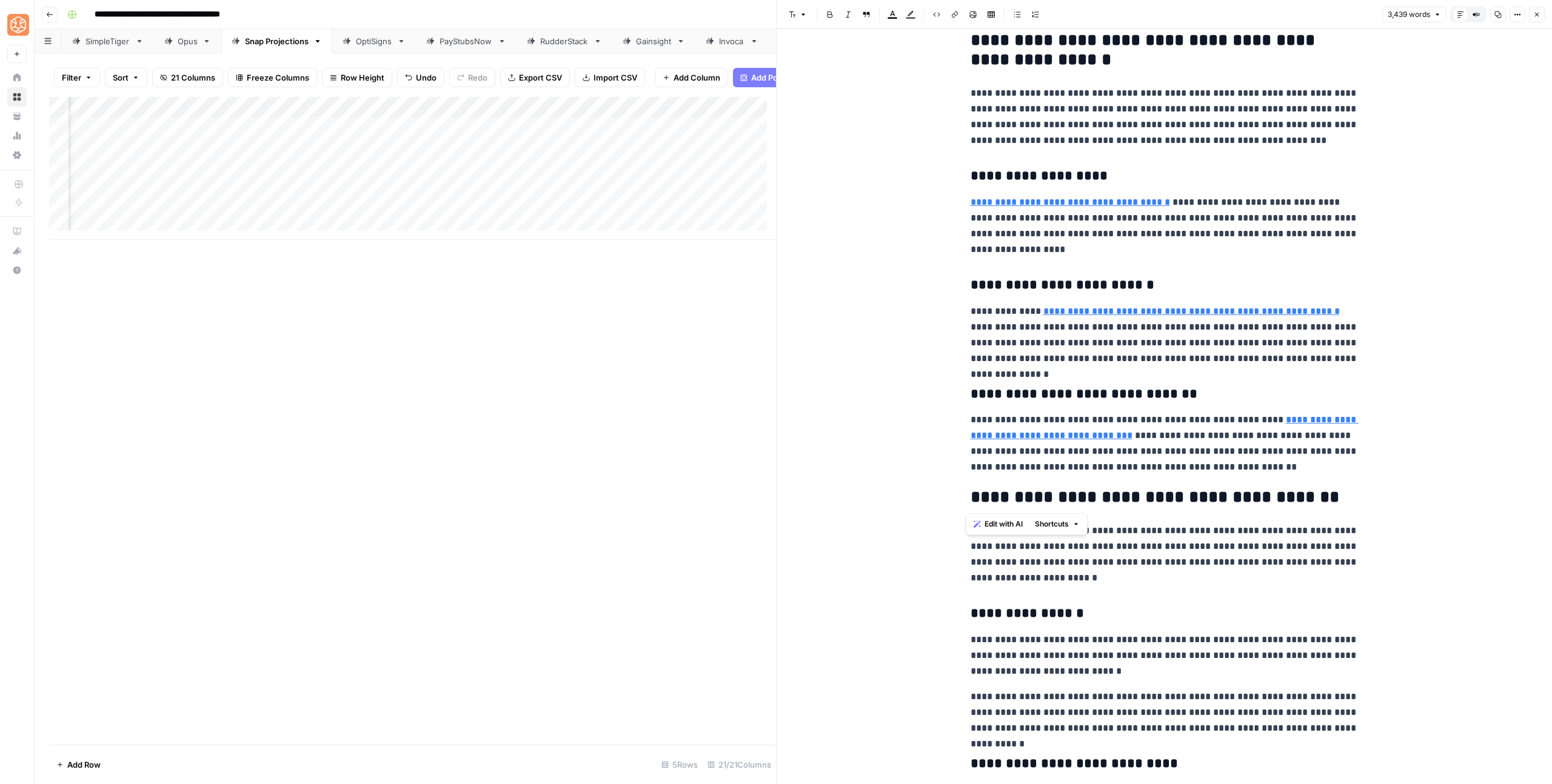click on "**********" at bounding box center [1165, 50] 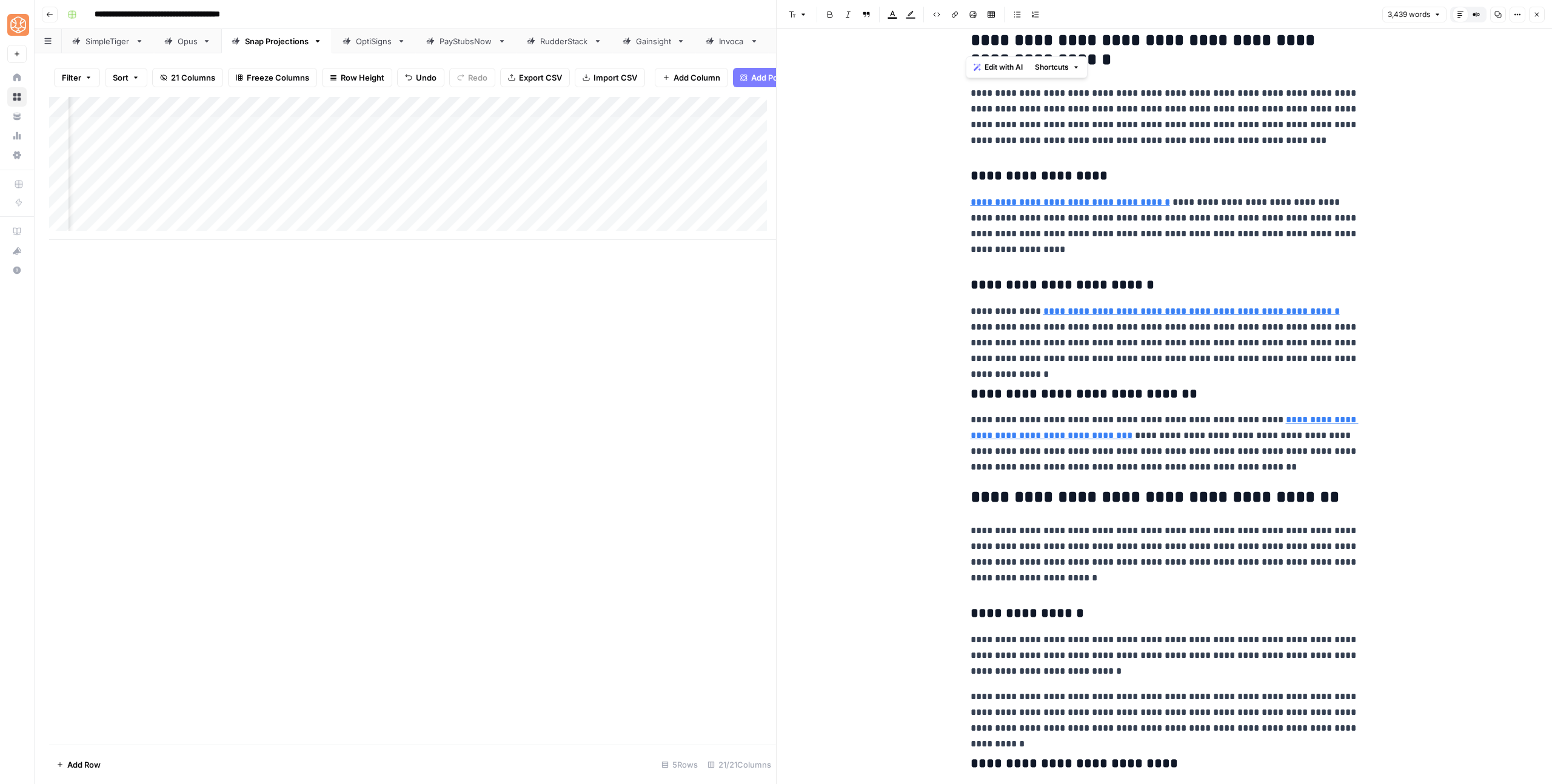 click on "**********" at bounding box center [1165, 50] 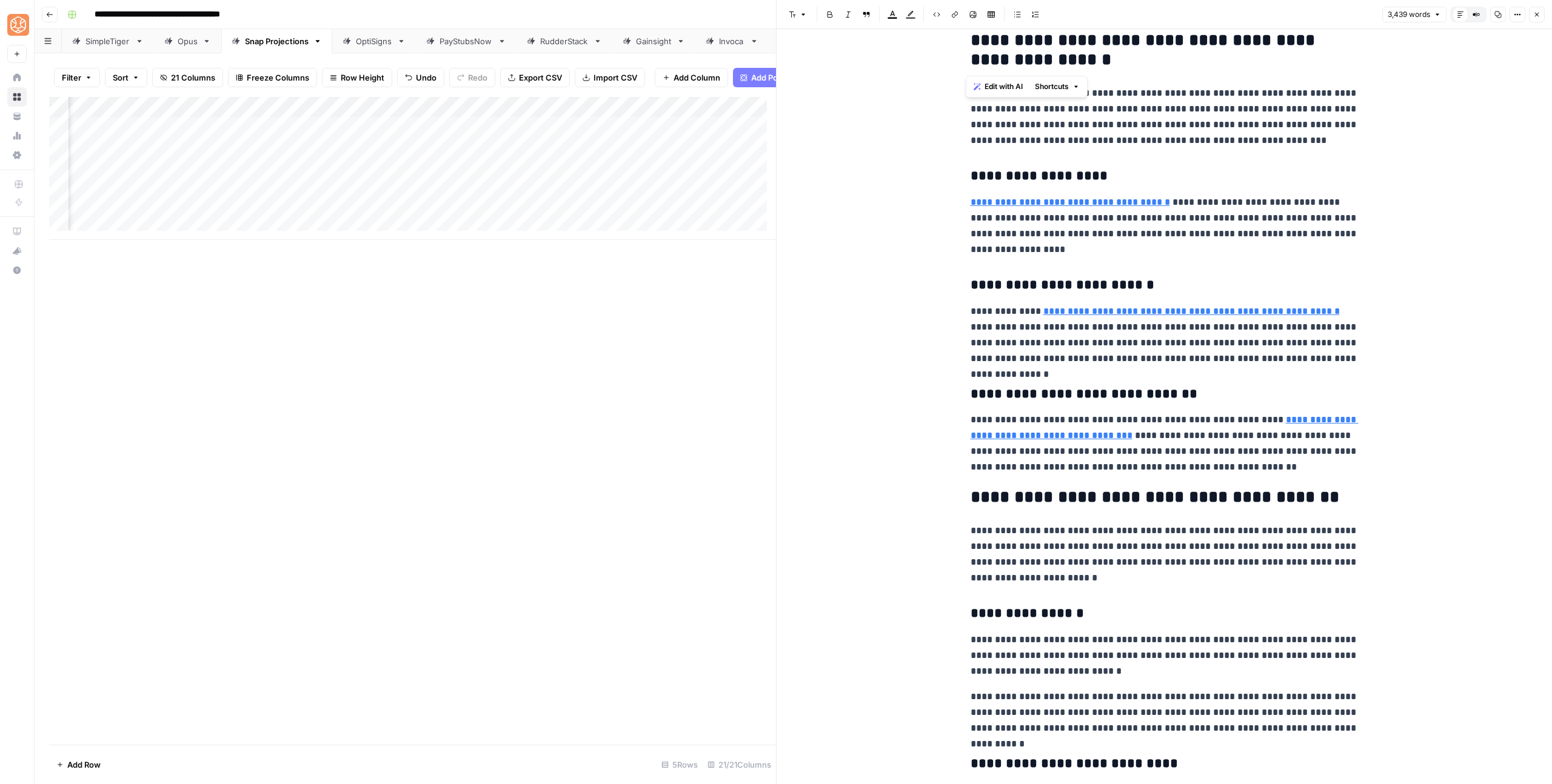 click on "Text color" at bounding box center [892, 15] 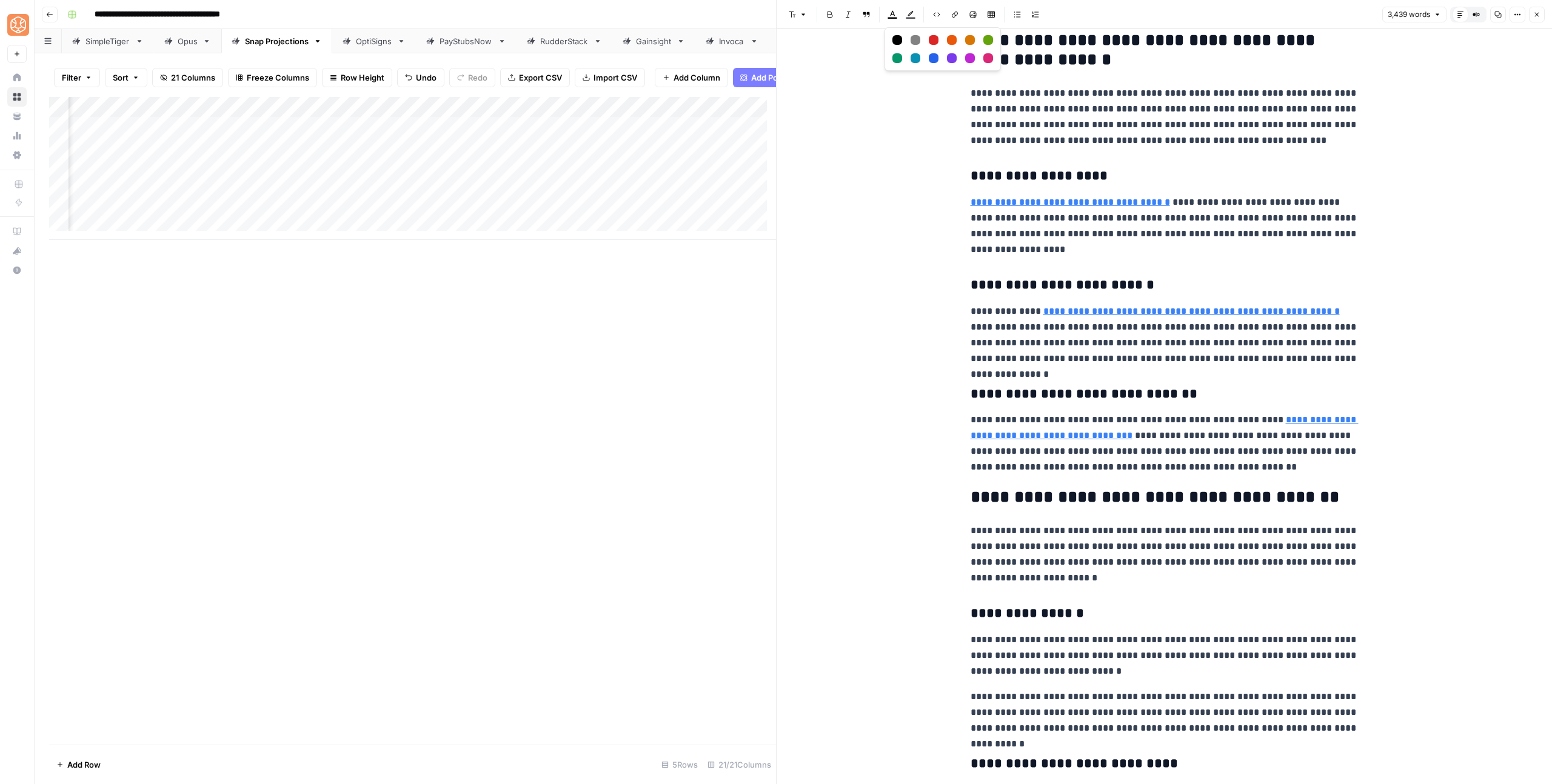 click 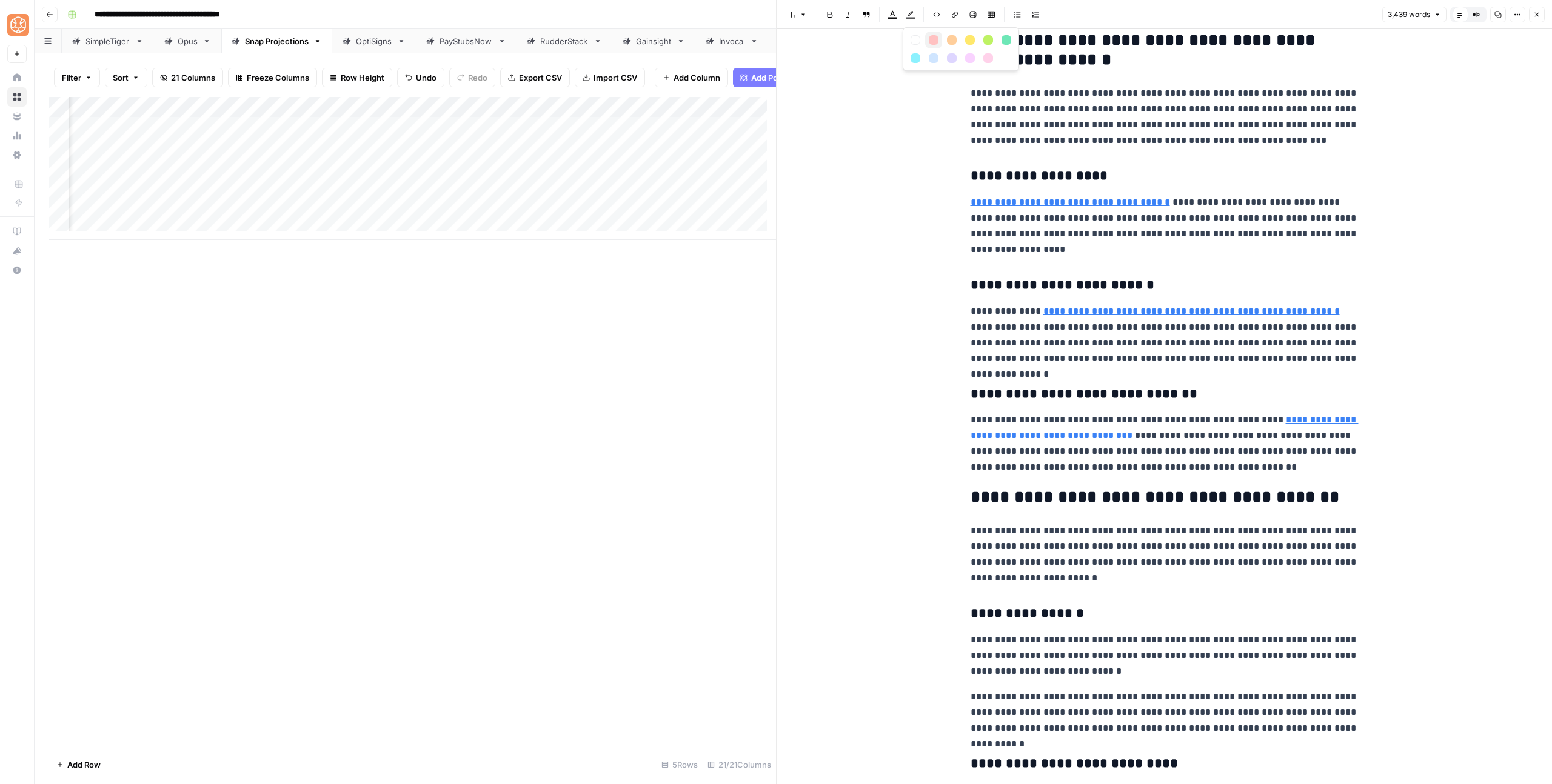 click at bounding box center [934, 40] 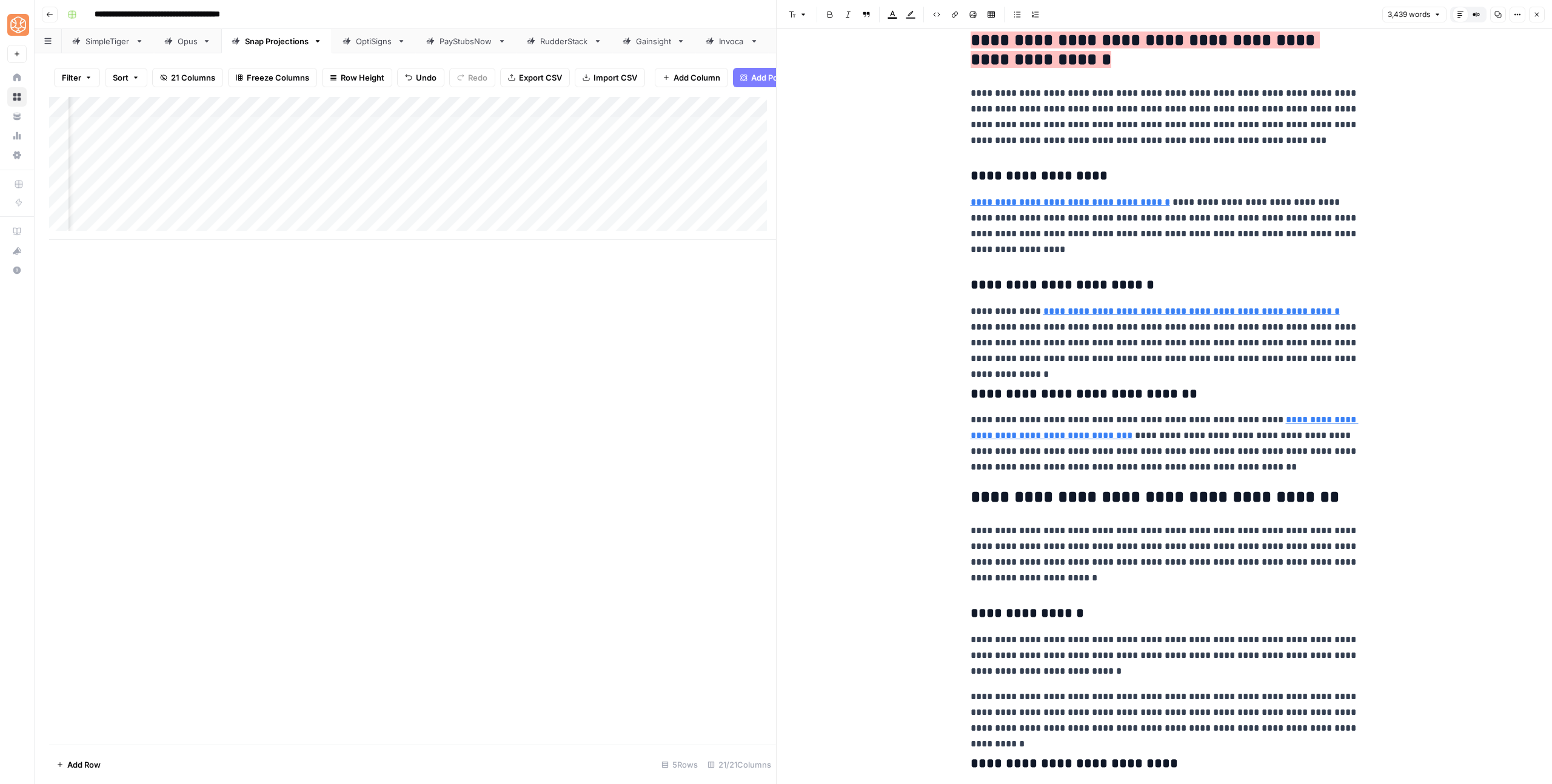 click on "**********" at bounding box center [1165, 497] 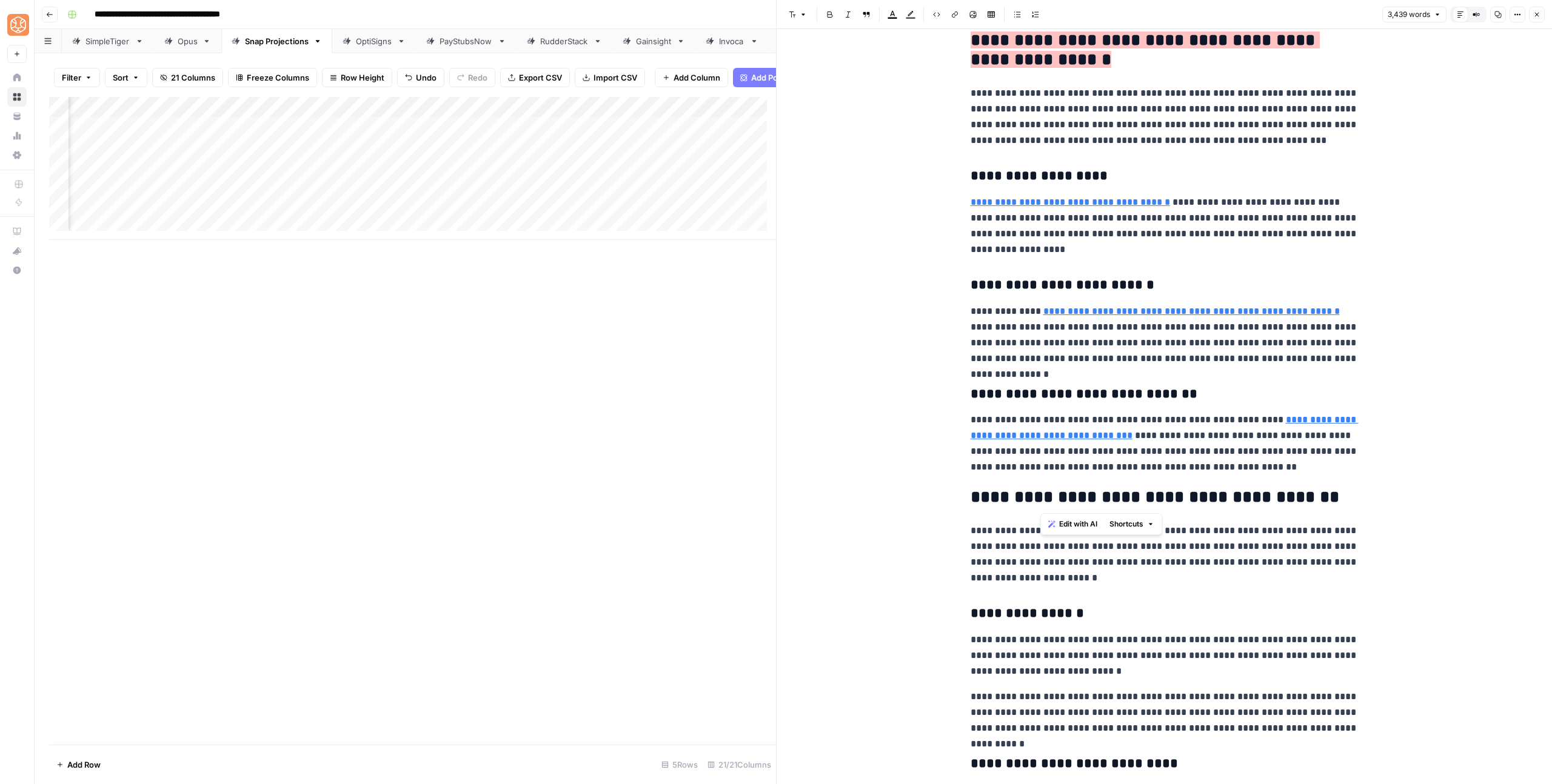 click on "**********" at bounding box center [1165, 497] 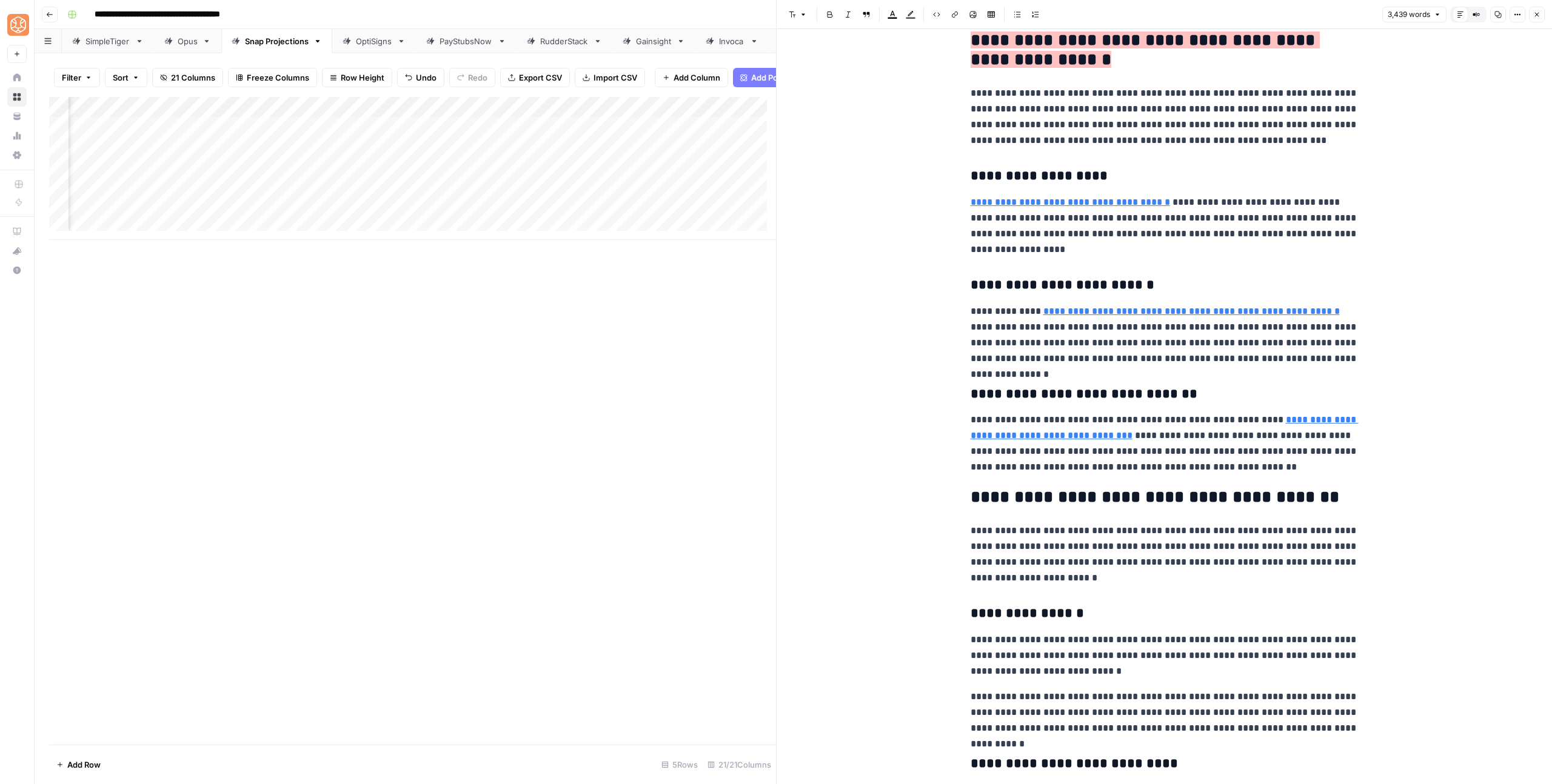 click on "Highlight color" at bounding box center [911, 15] 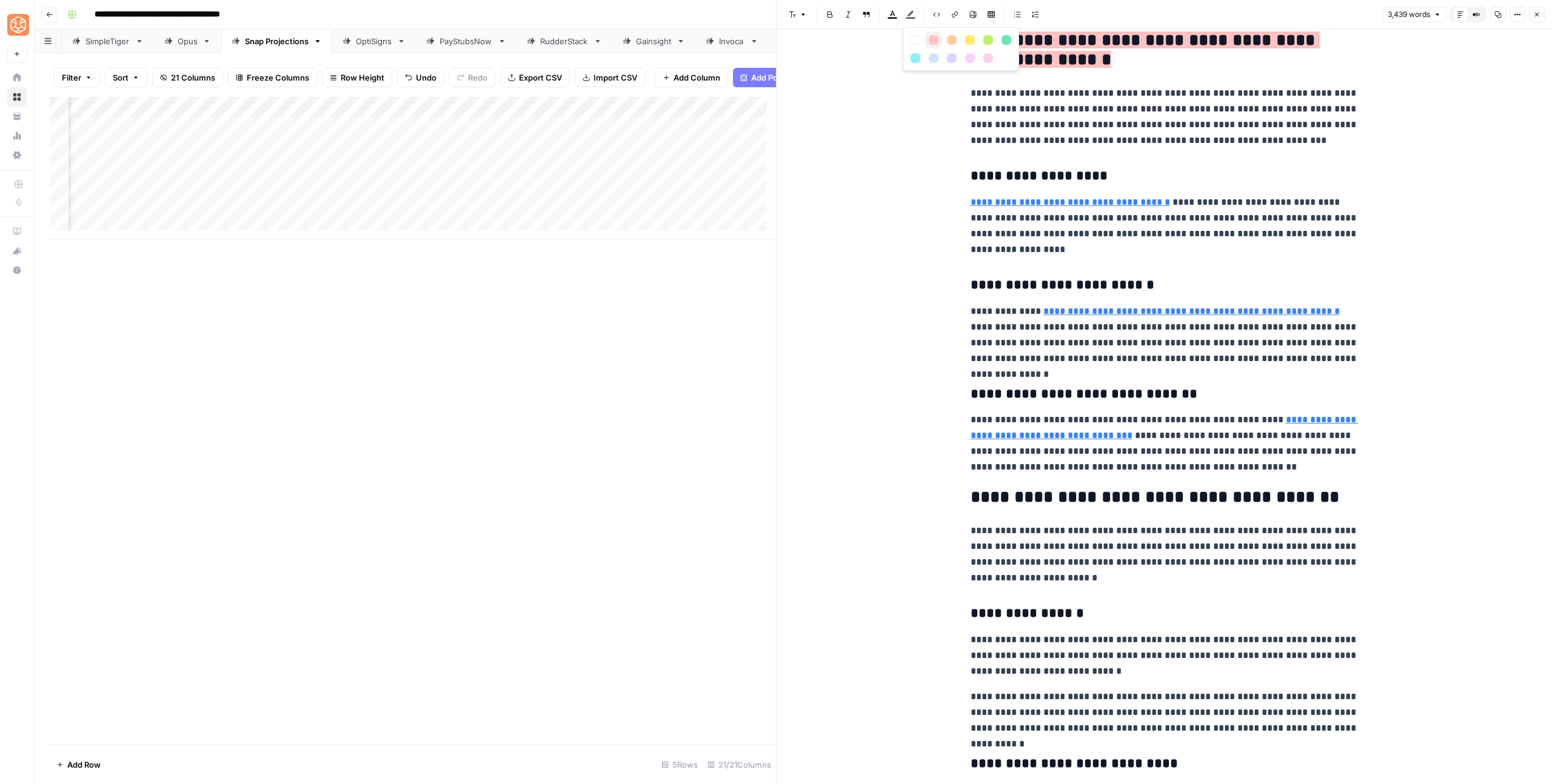 click at bounding box center [934, 40] 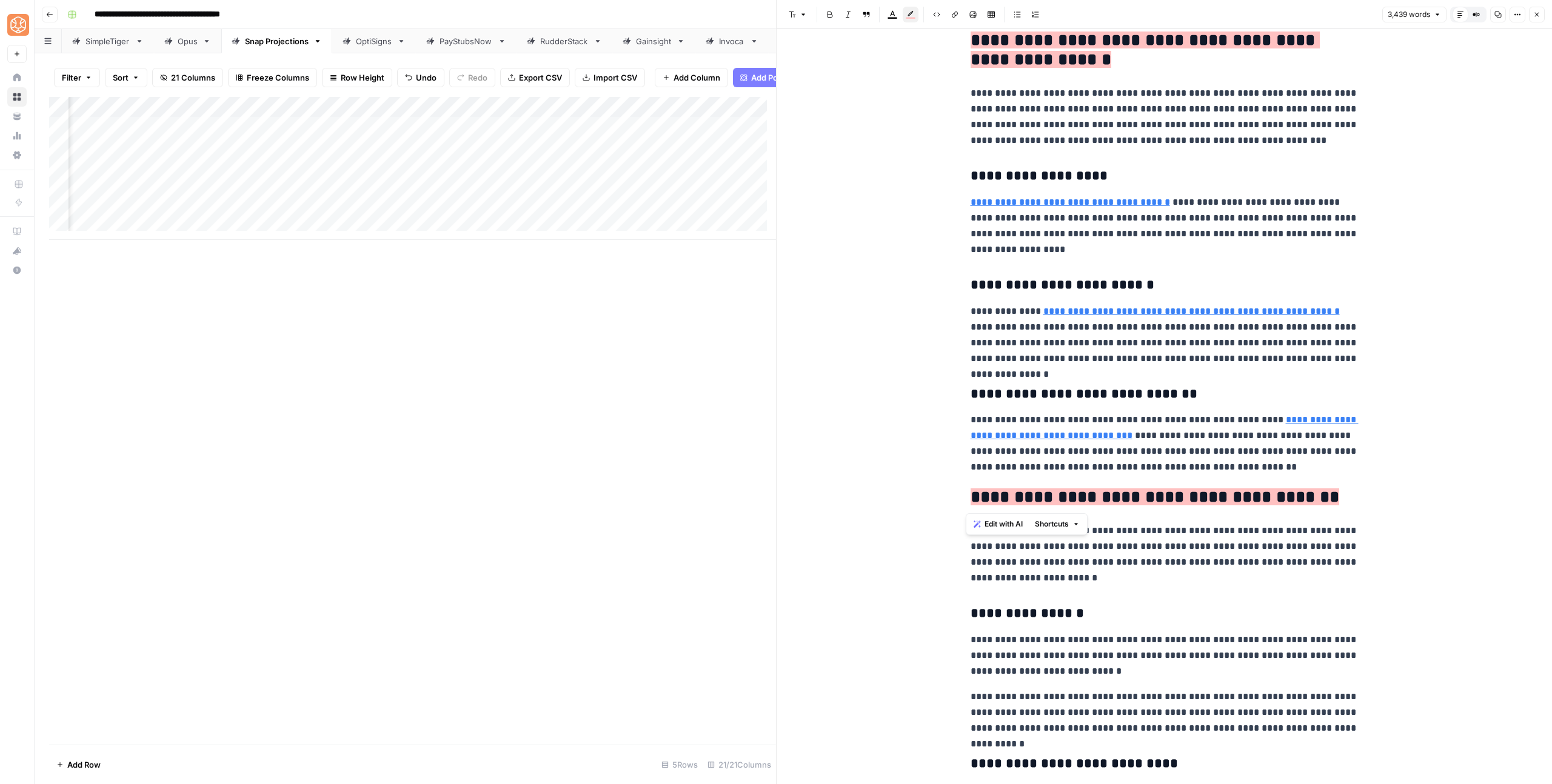 click on "**********" at bounding box center (1165, -382) 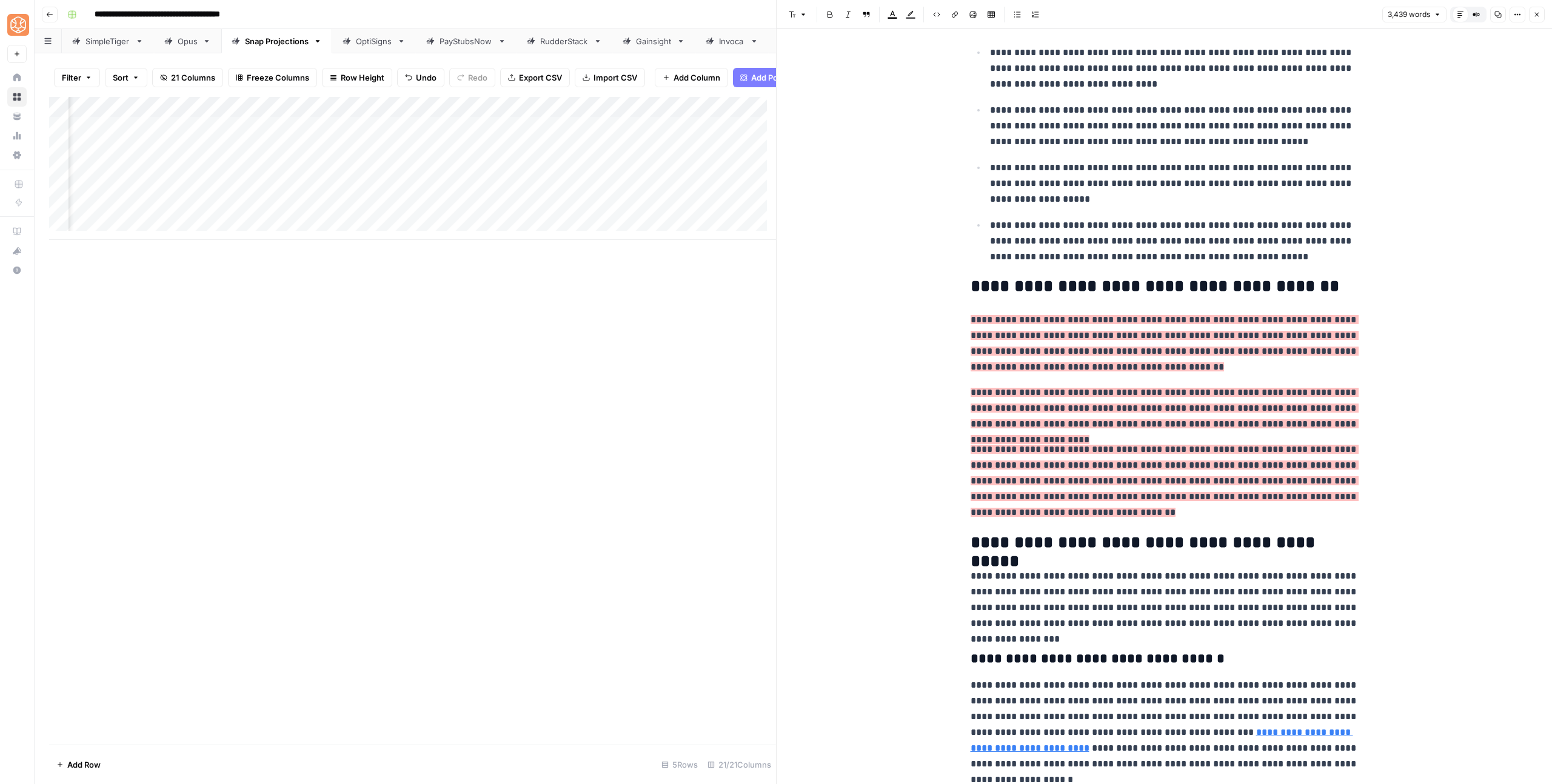 scroll, scrollTop: 616, scrollLeft: 0, axis: vertical 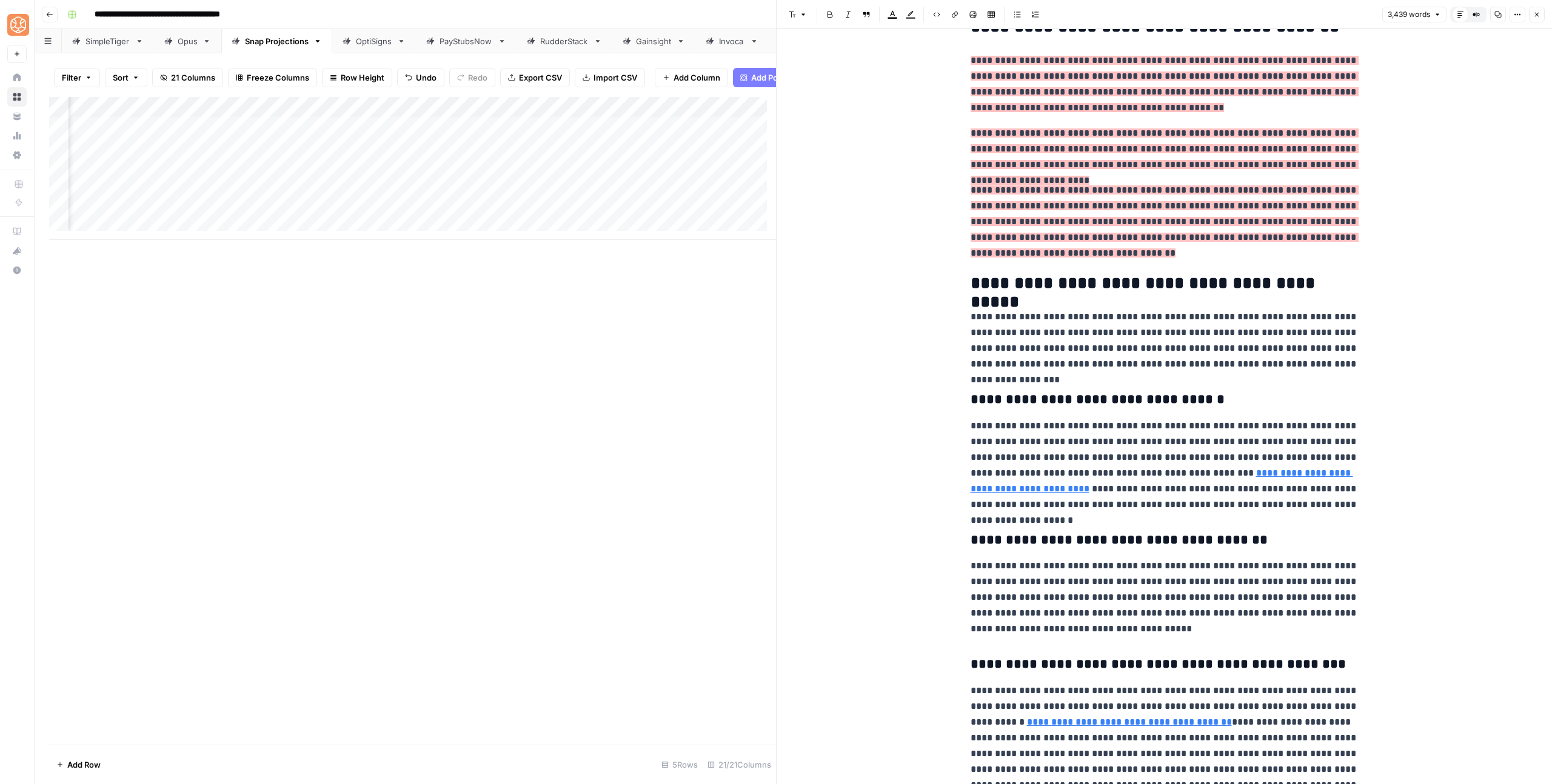 click on "**********" at bounding box center (1165, 341) 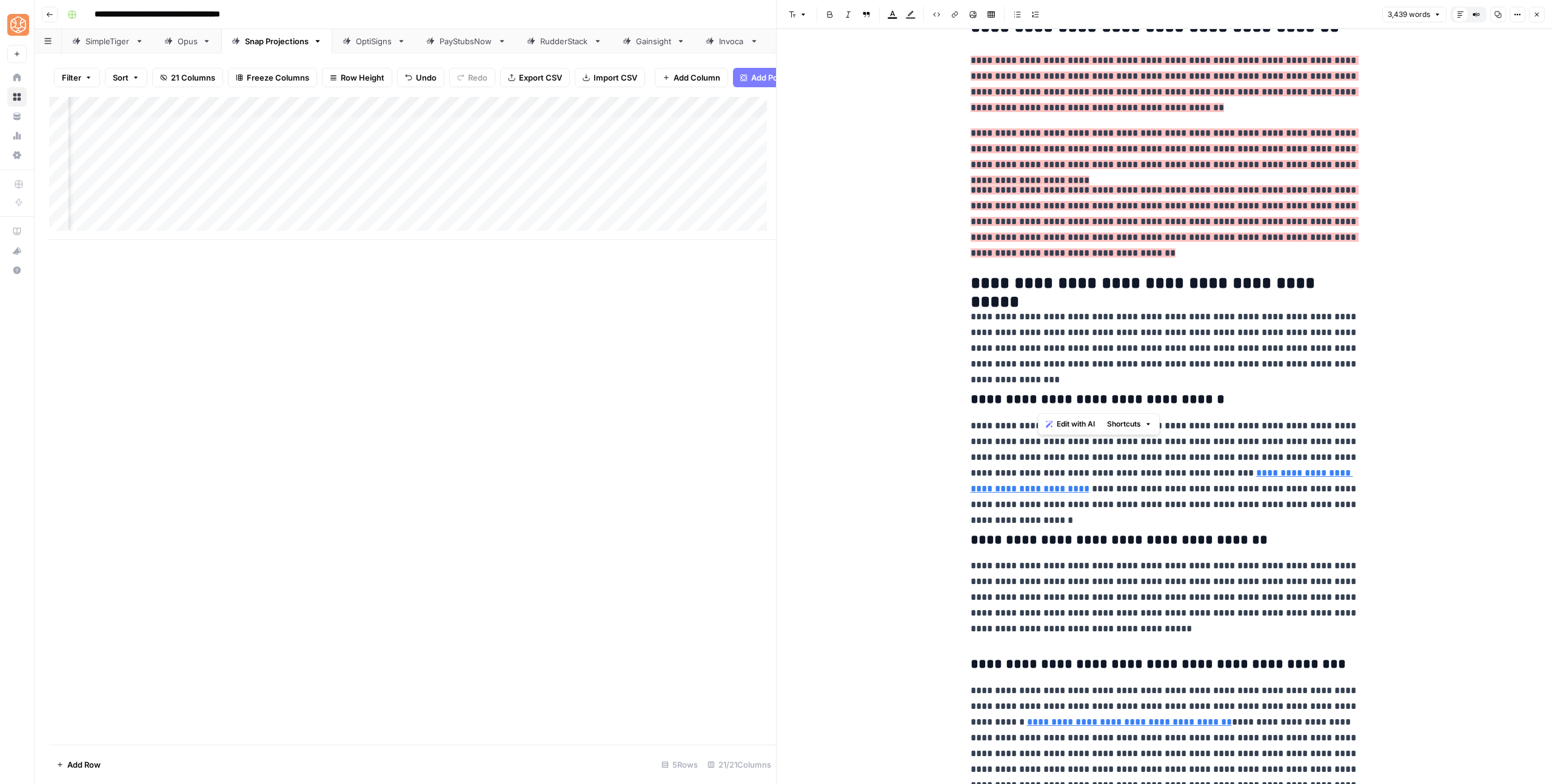 click on "**********" at bounding box center [1165, 400] 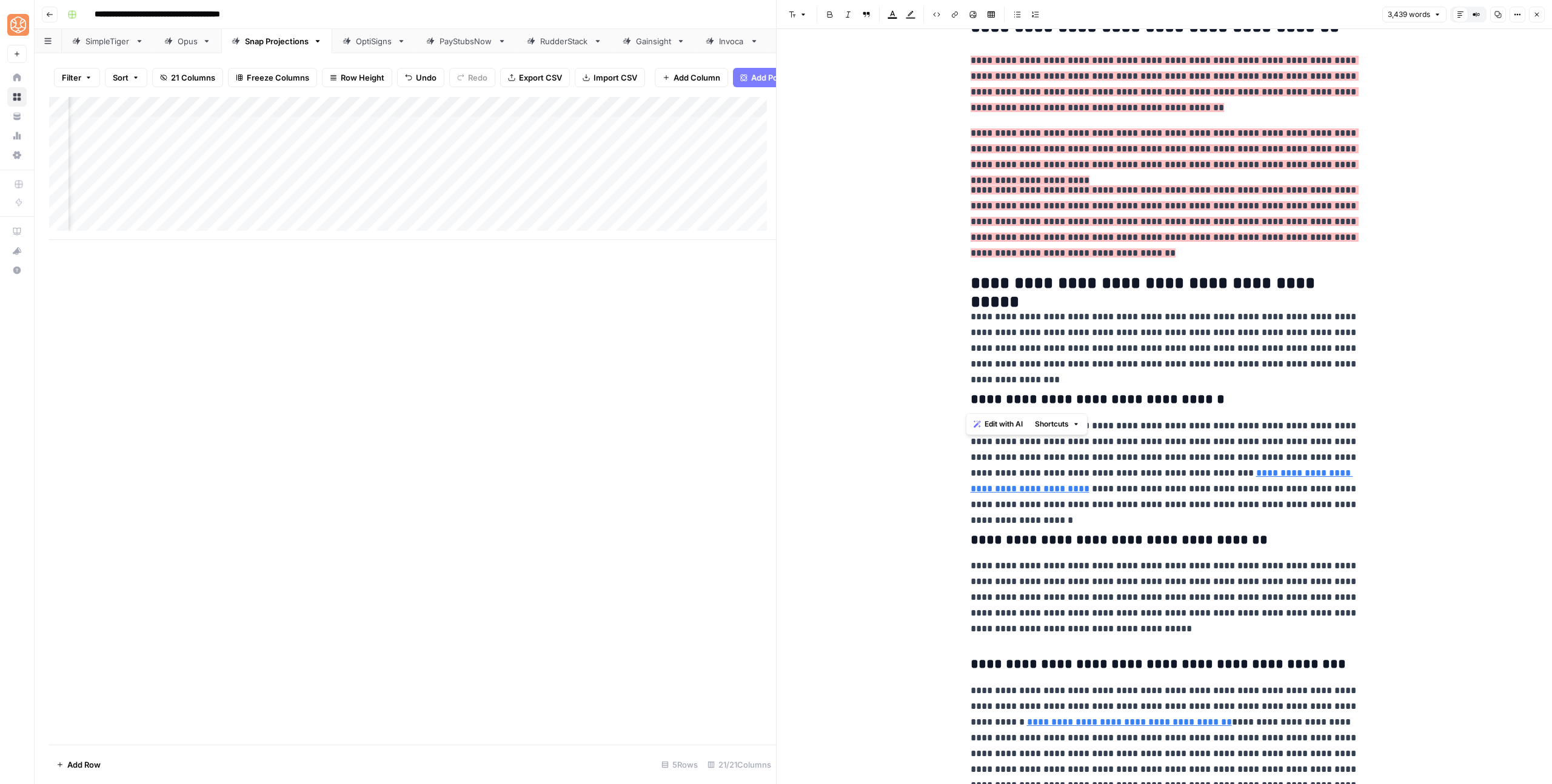 click on "**********" at bounding box center [1165, 465] 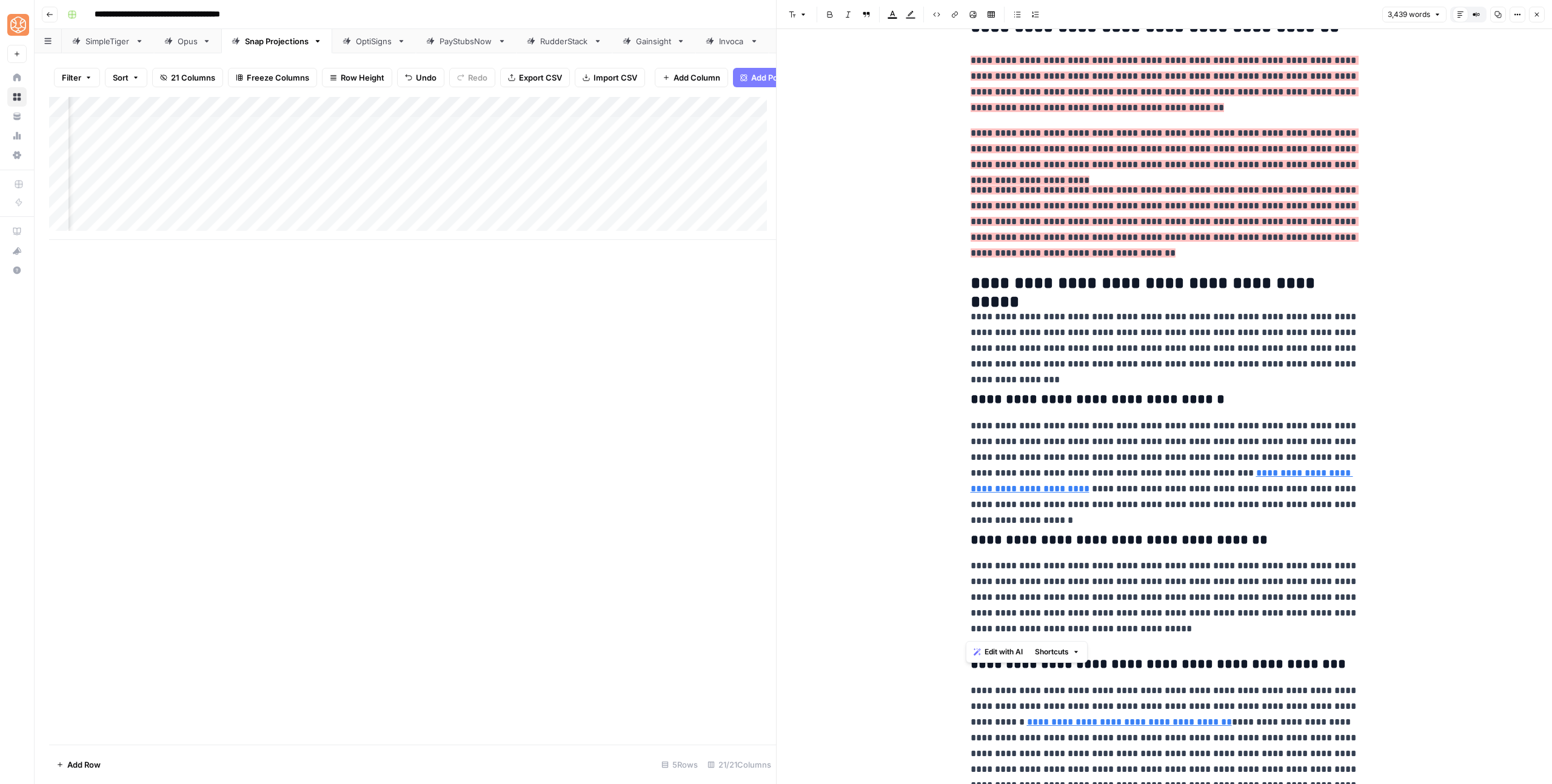 drag, startPoint x: 971, startPoint y: 399, endPoint x: 1362, endPoint y: 630, distance: 454.1387 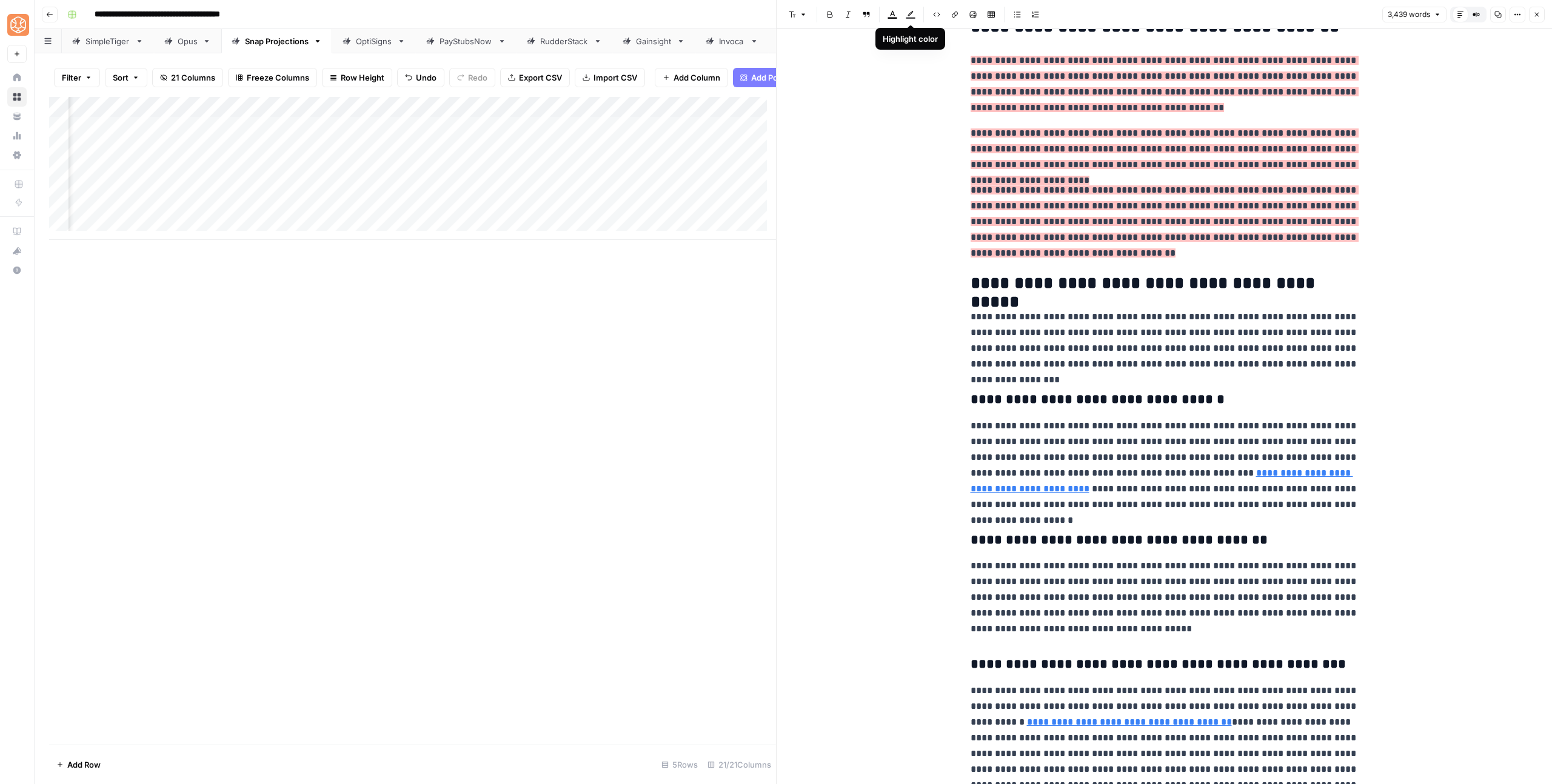 click 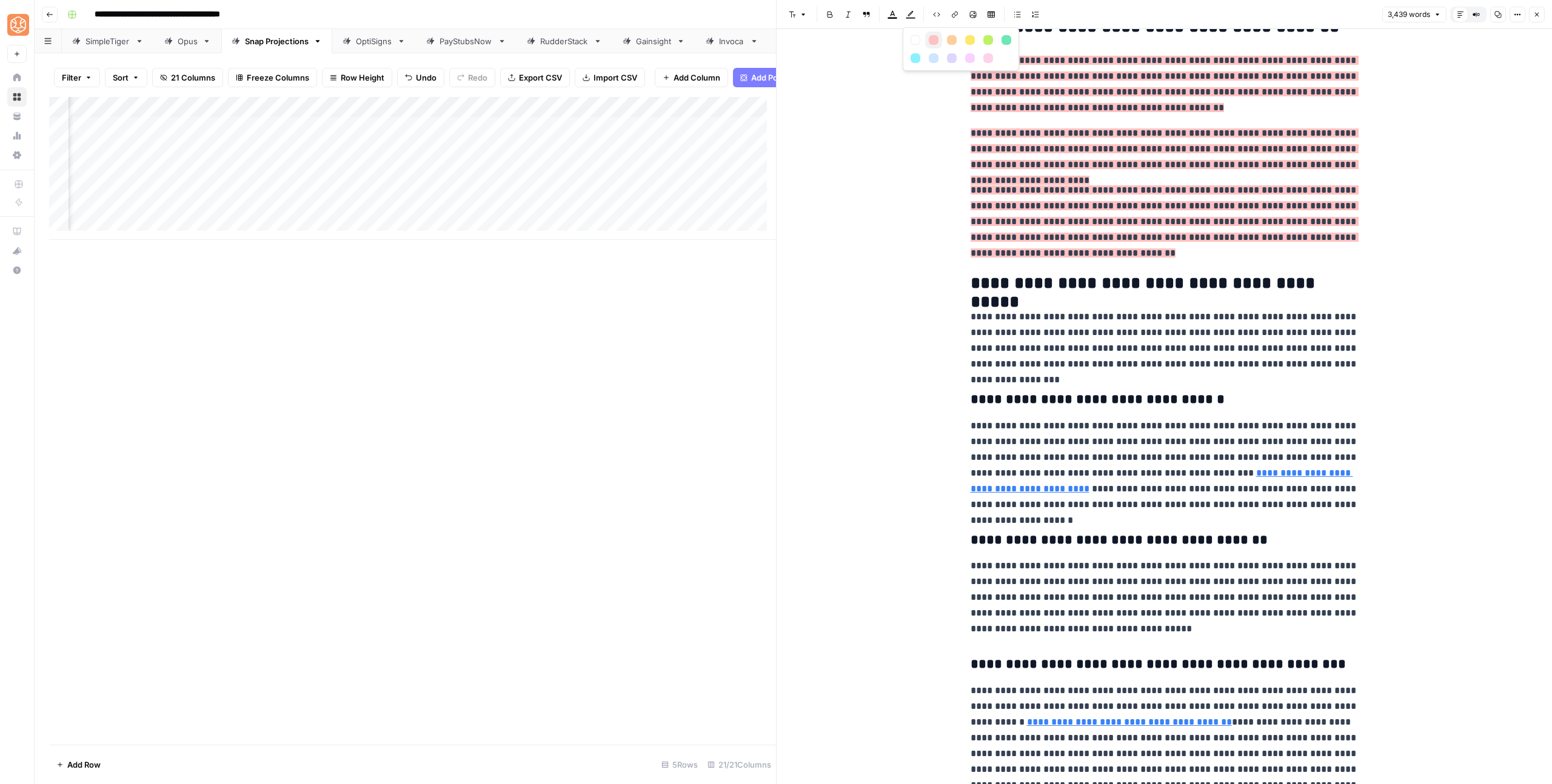 click at bounding box center [934, 40] 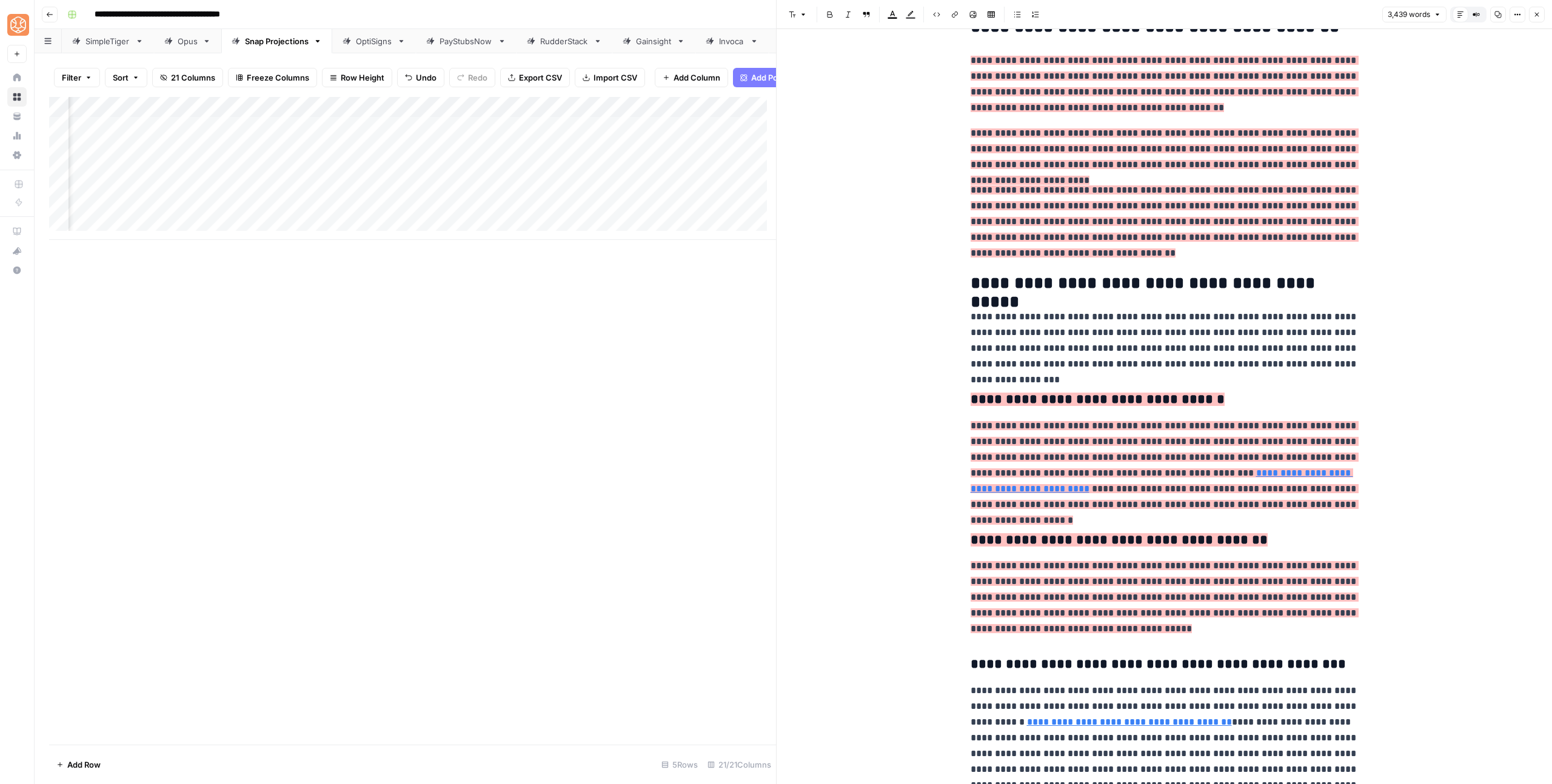click on "**********" at bounding box center (1165, 341) 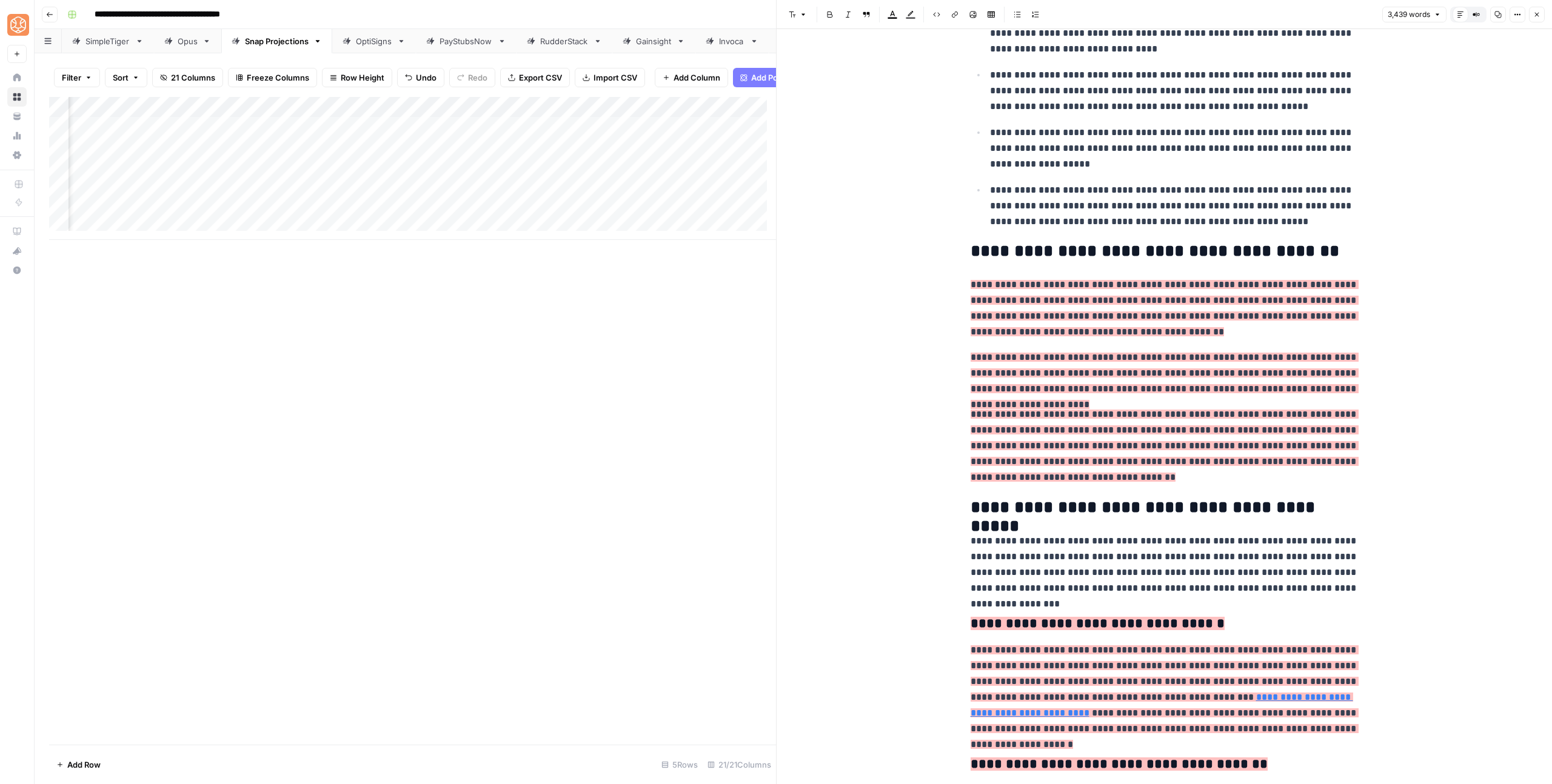 scroll, scrollTop: 803, scrollLeft: 0, axis: vertical 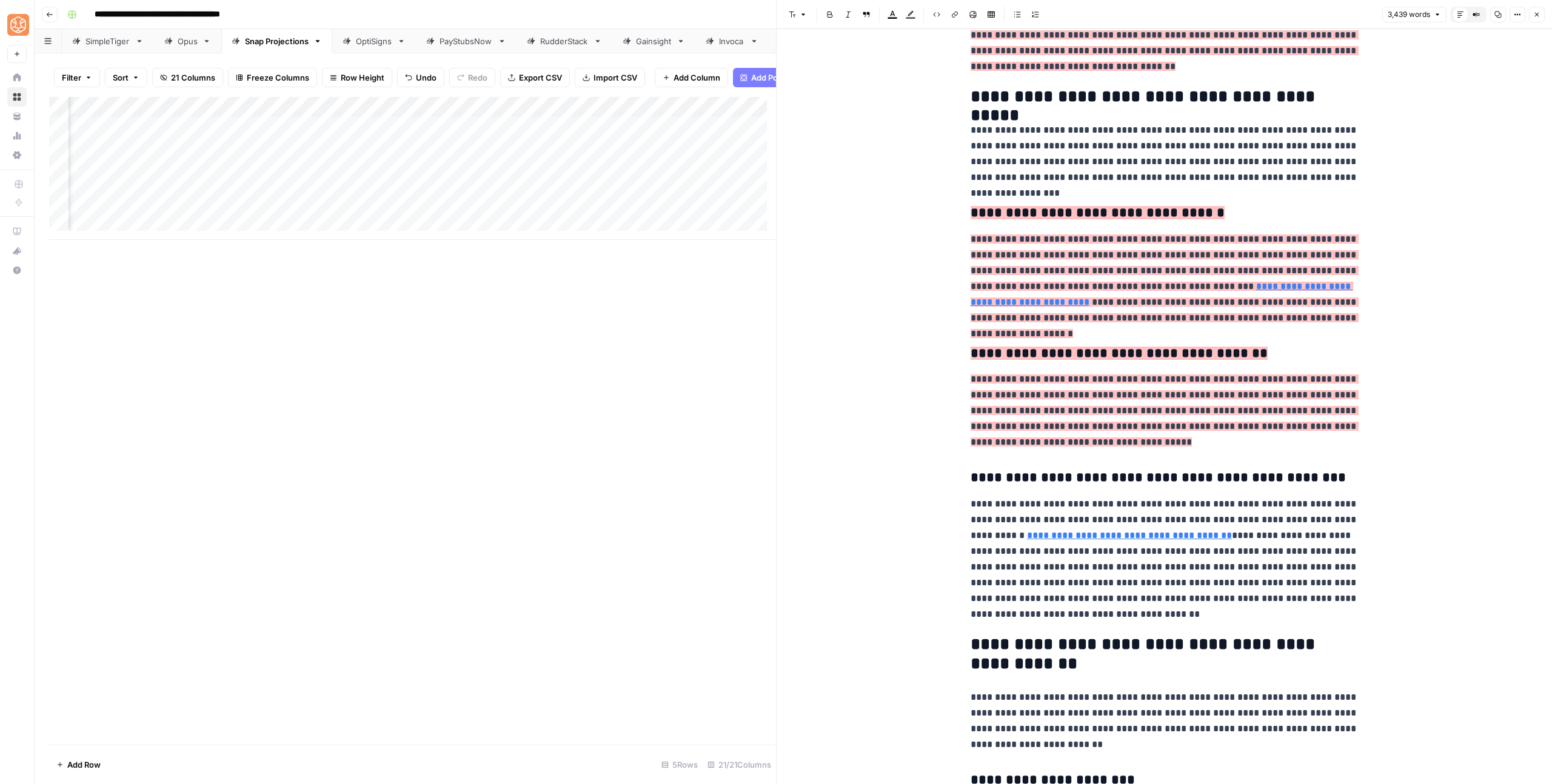 click on "**********" at bounding box center [1165, 410] 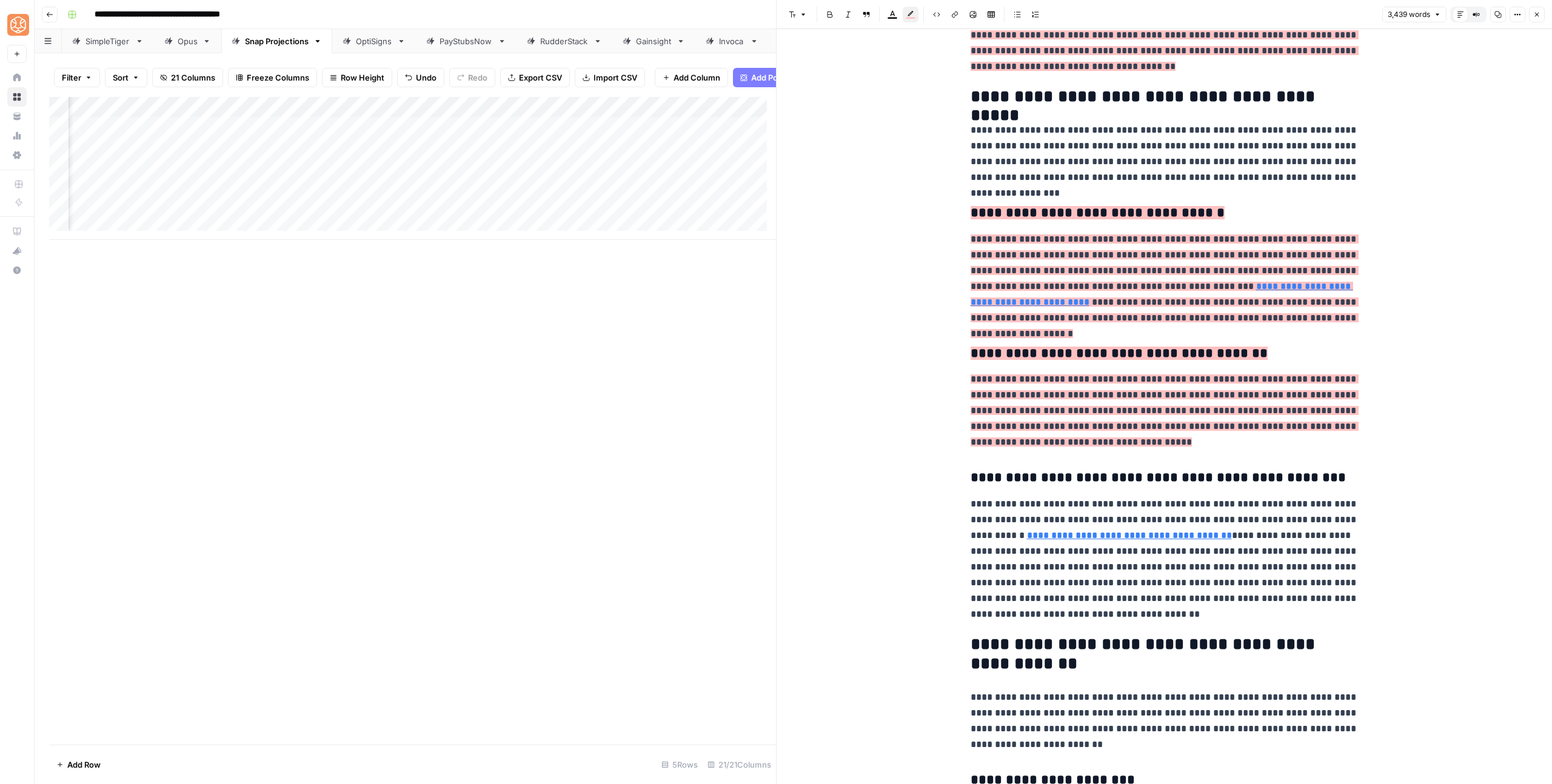 click on "**********" at bounding box center [1165, 3094] 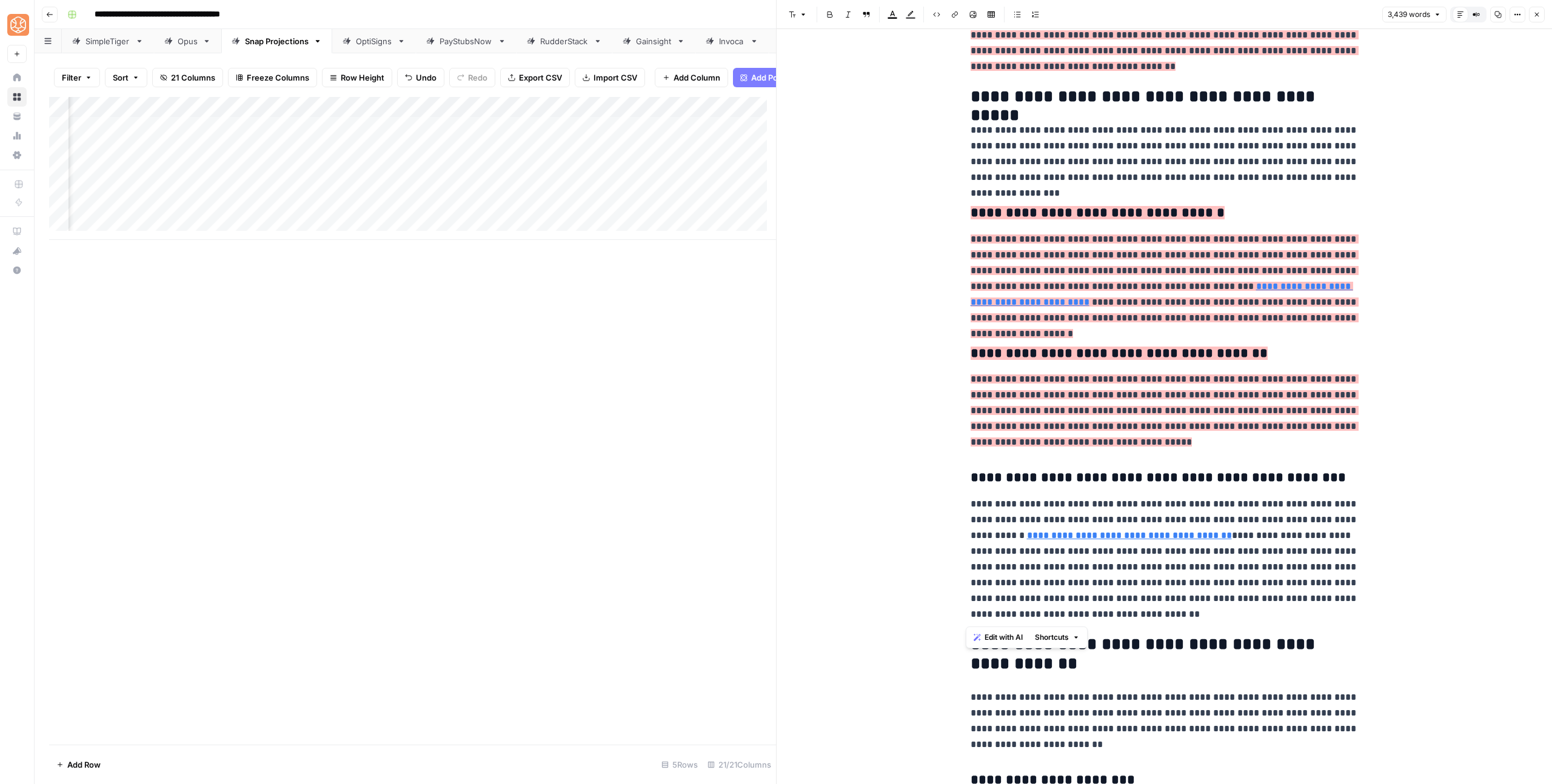 drag, startPoint x: 1058, startPoint y: 618, endPoint x: 960, endPoint y: 477, distance: 171.71197 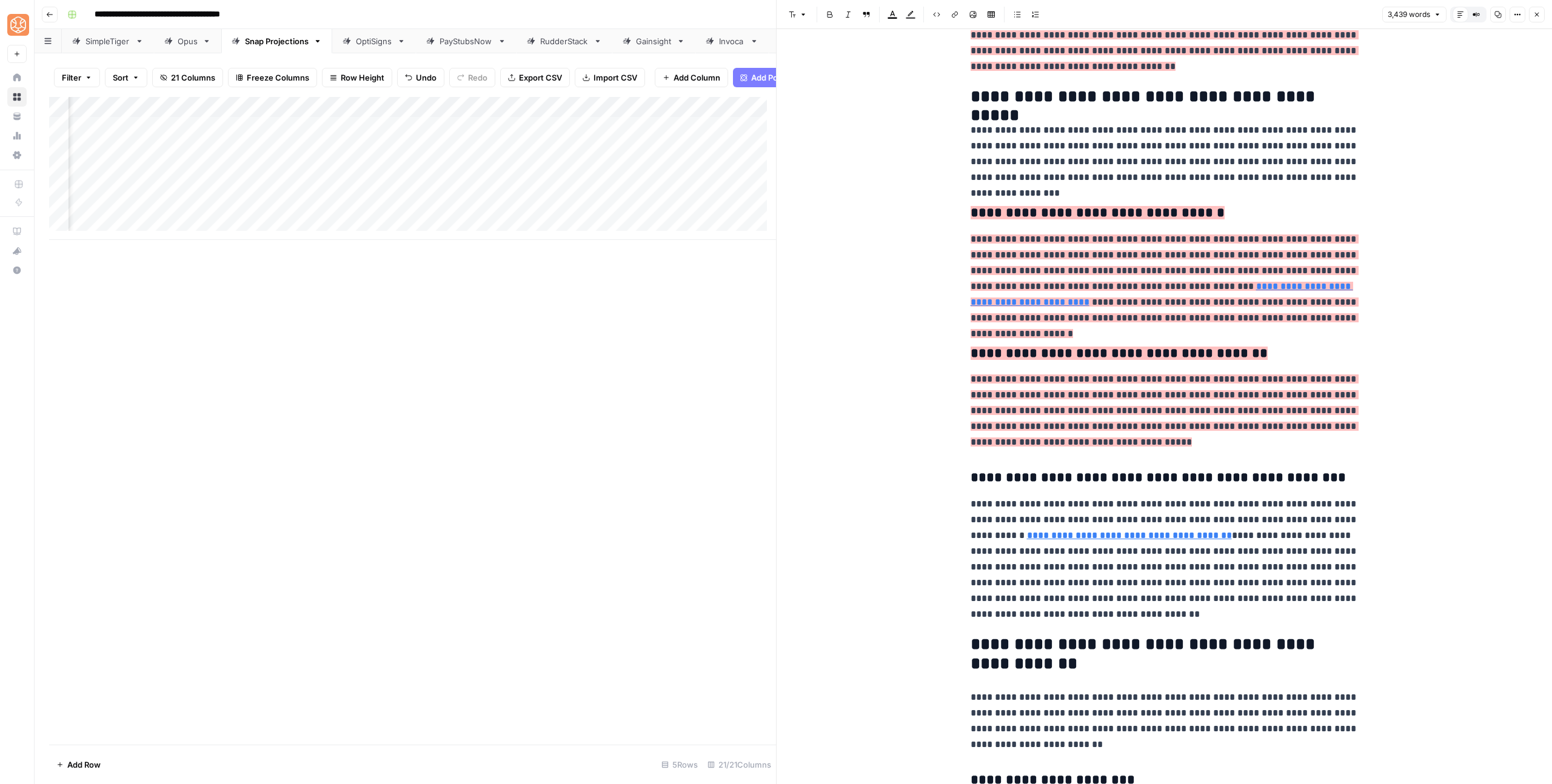 click 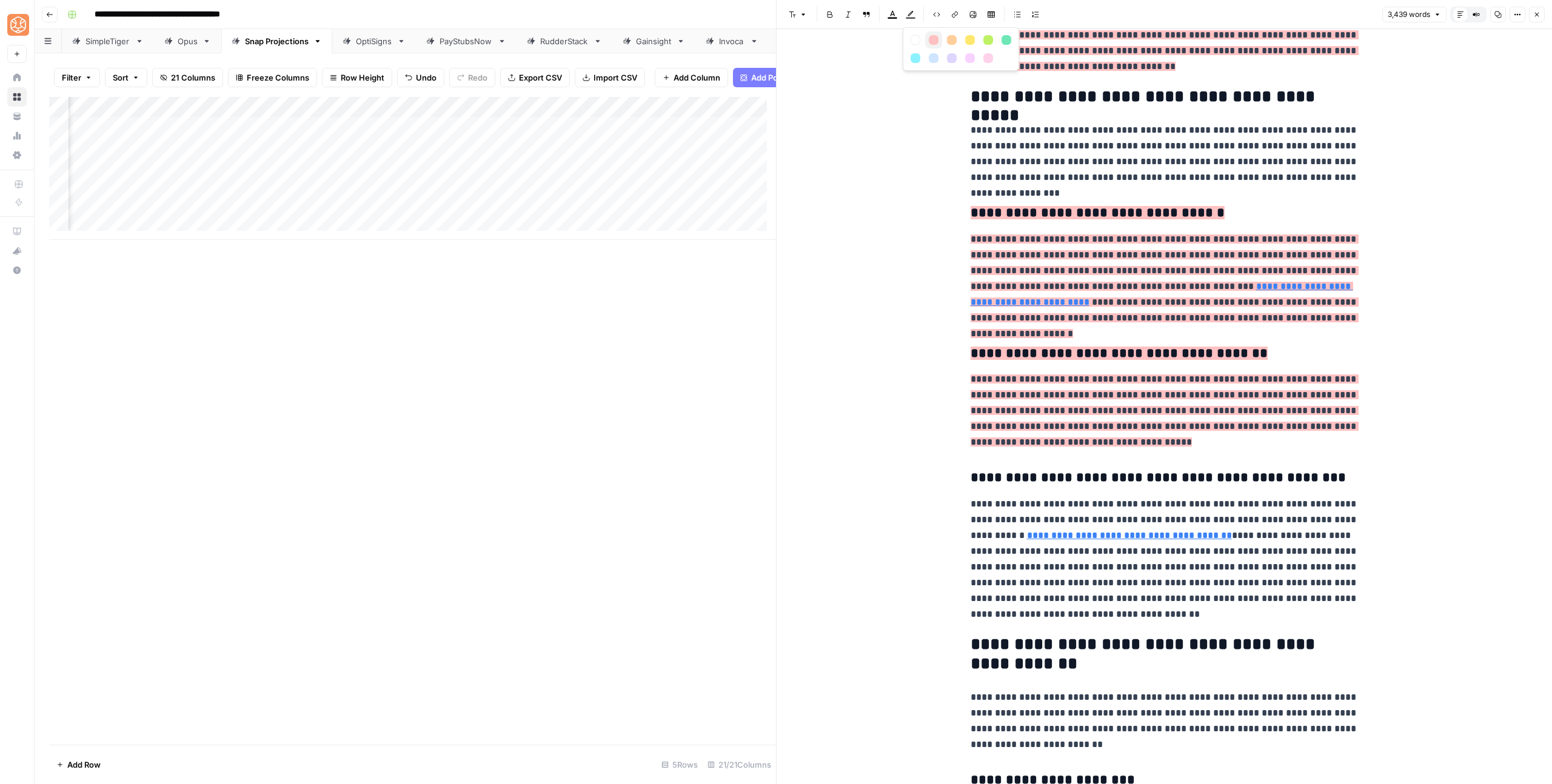 click at bounding box center (934, 40) 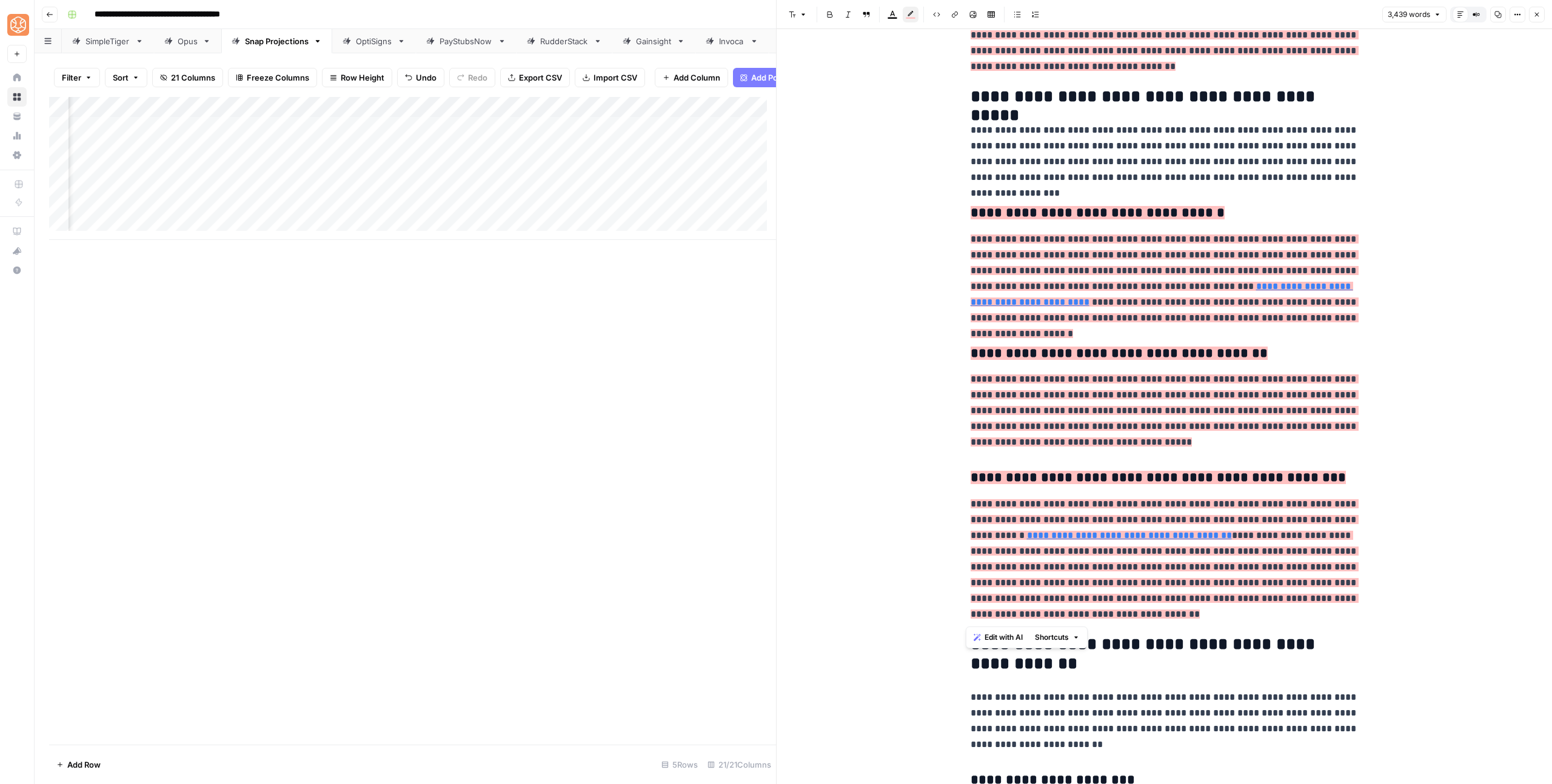click on "**********" at bounding box center (1165, 574) 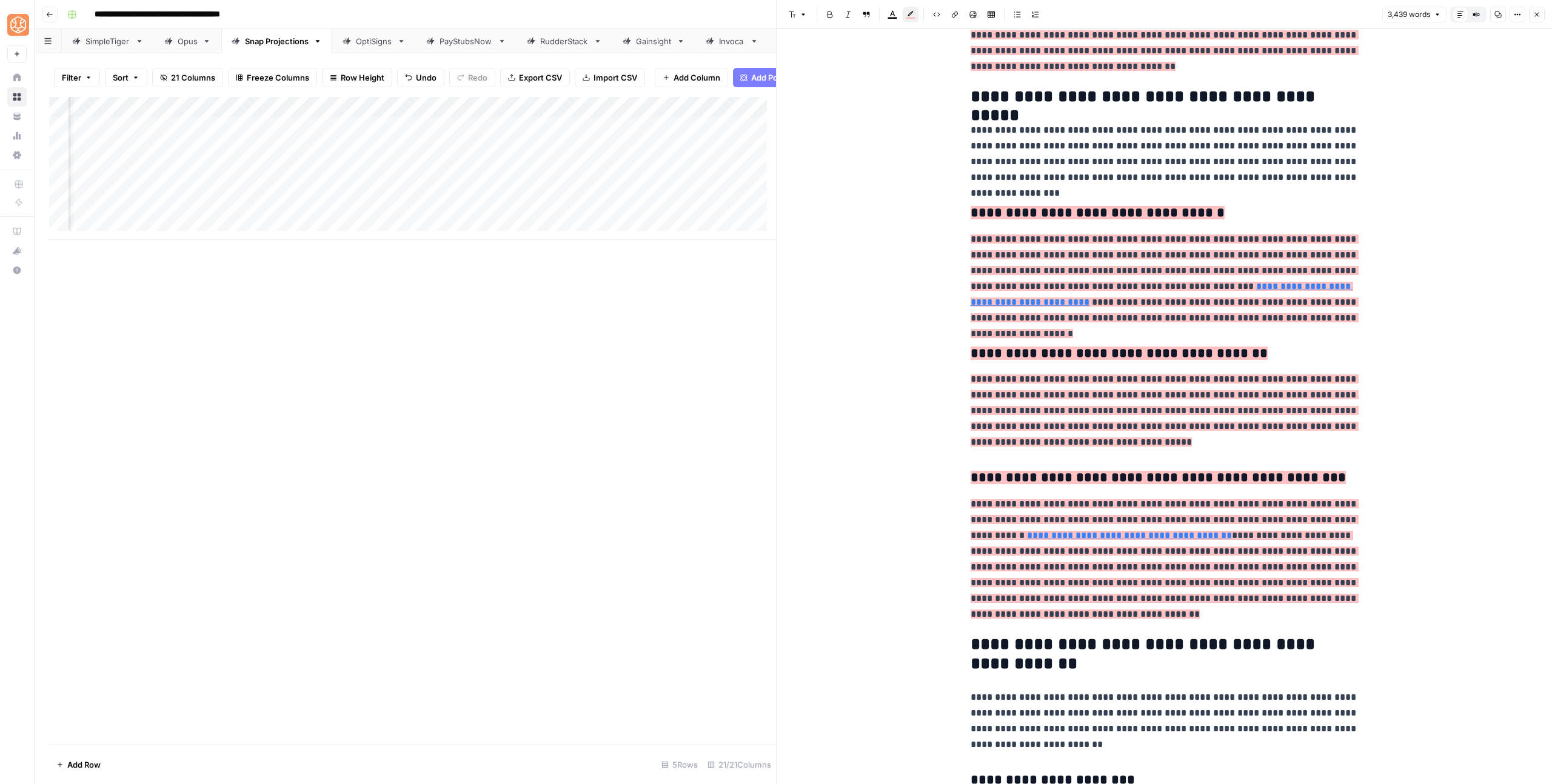 click on "**********" at bounding box center (1165, 574) 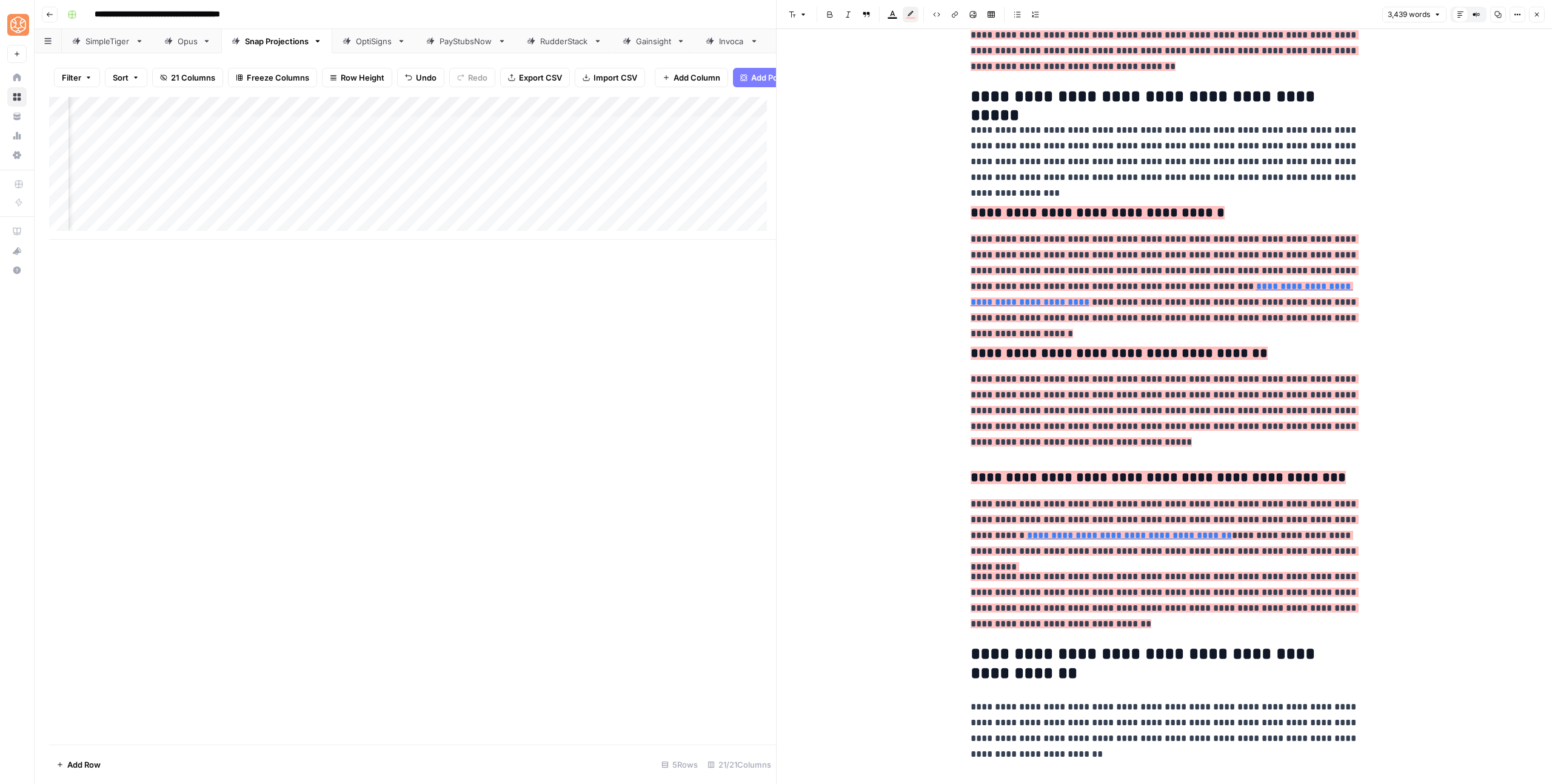 click on "**********" at bounding box center (1165, 600) 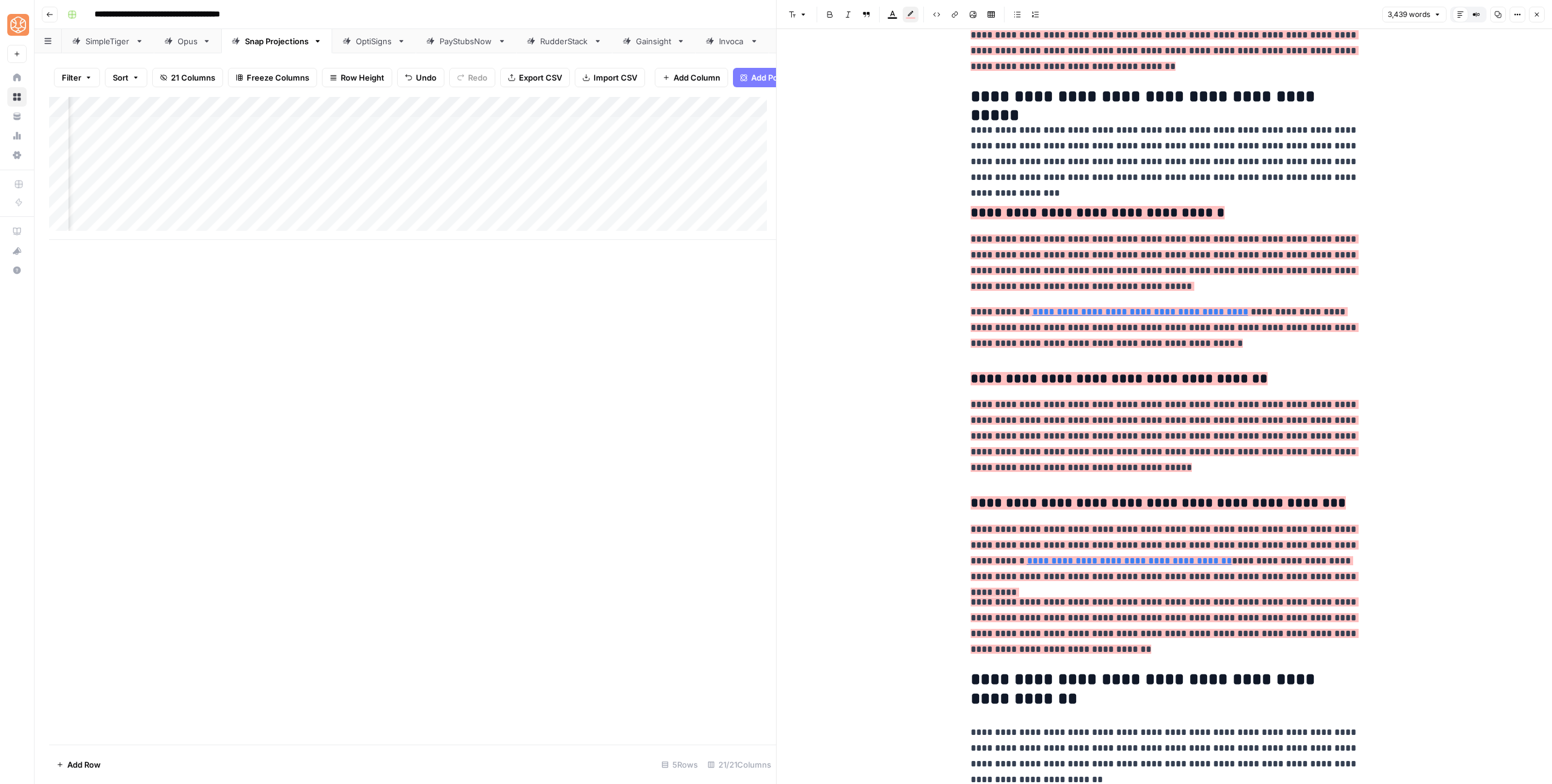 click on "**********" at bounding box center (1165, 154) 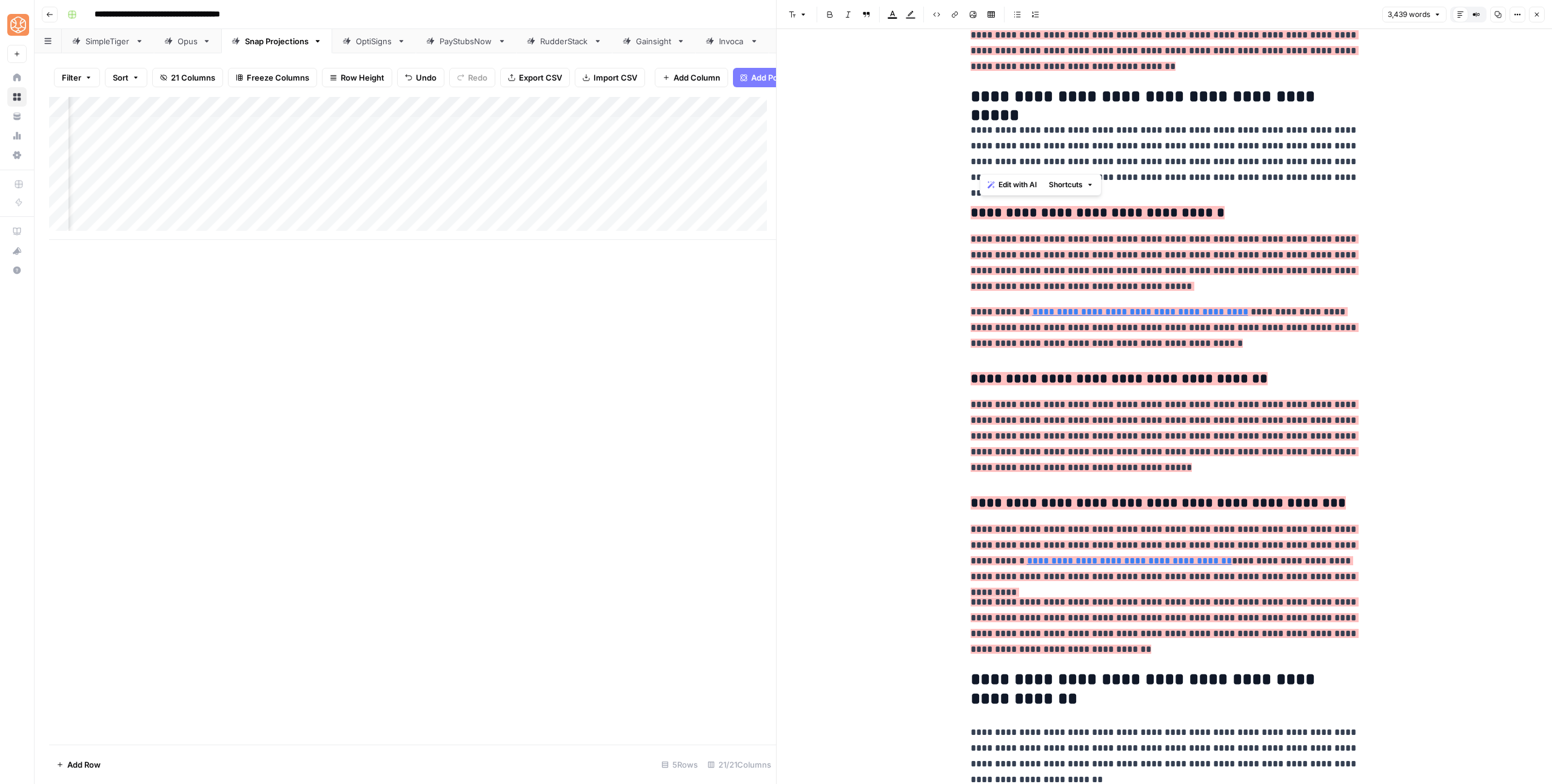 click on "**********" at bounding box center [1165, 154] 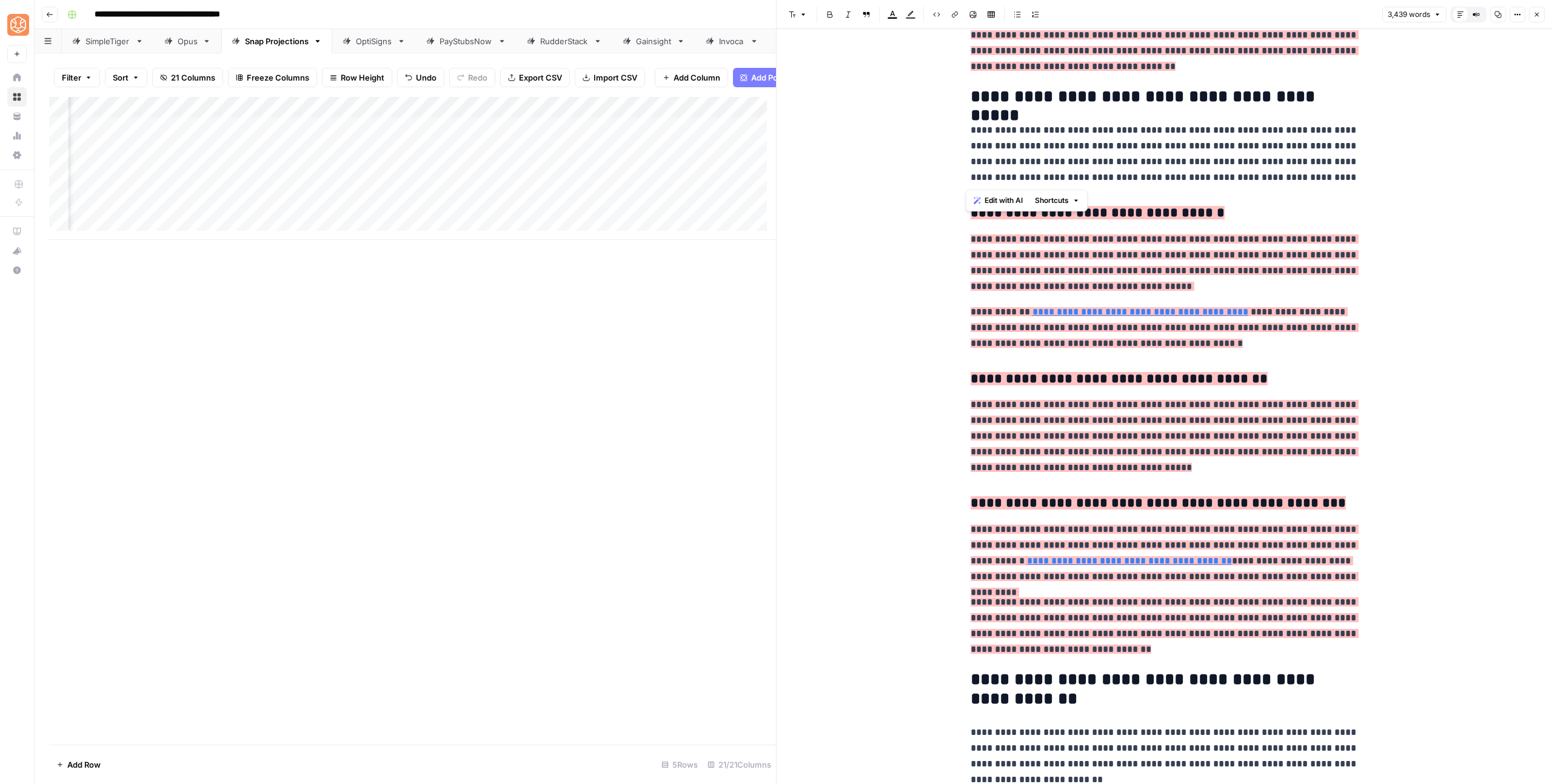 click on "**********" at bounding box center (1165, 154) 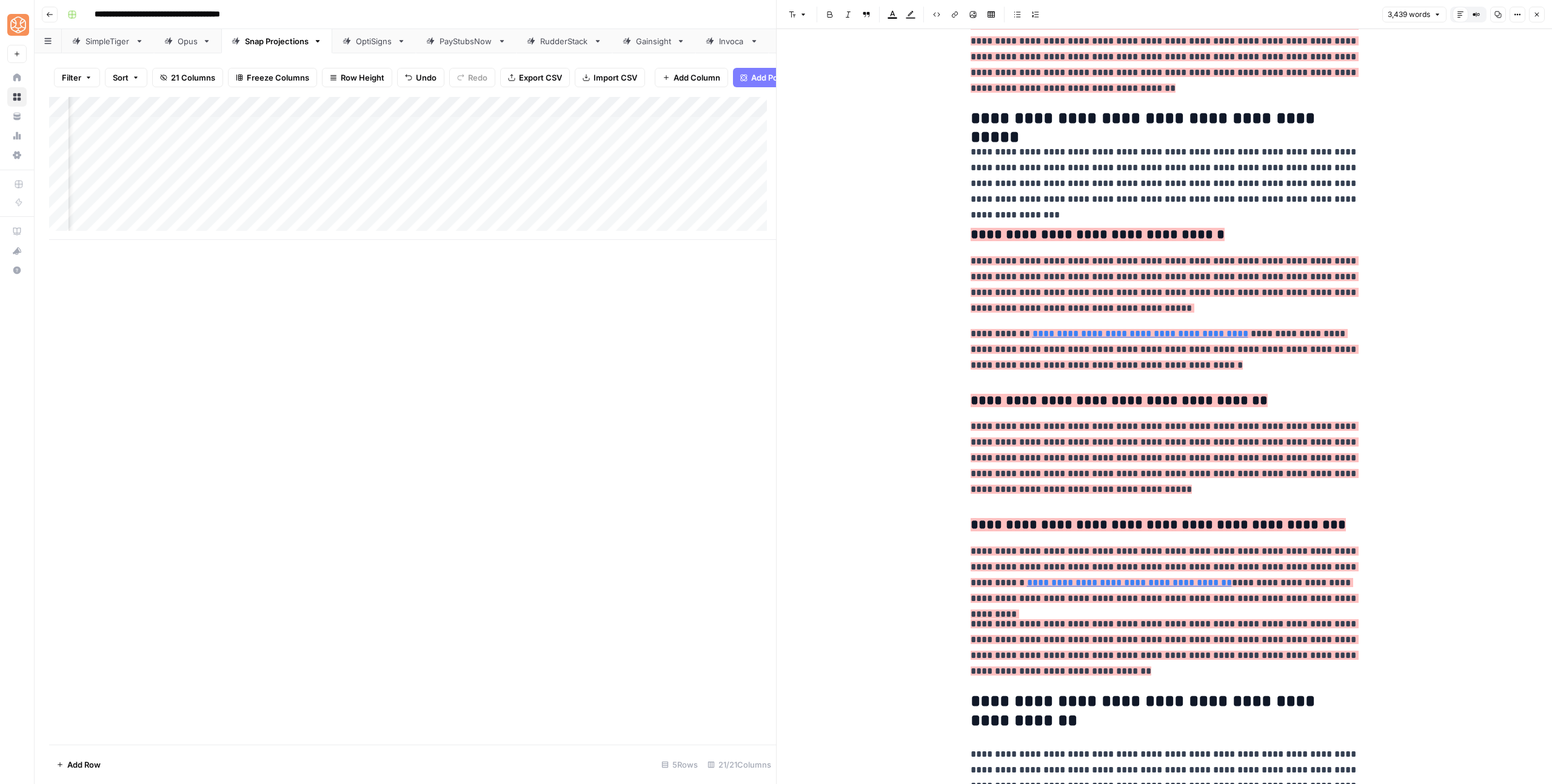 scroll, scrollTop: 746, scrollLeft: 0, axis: vertical 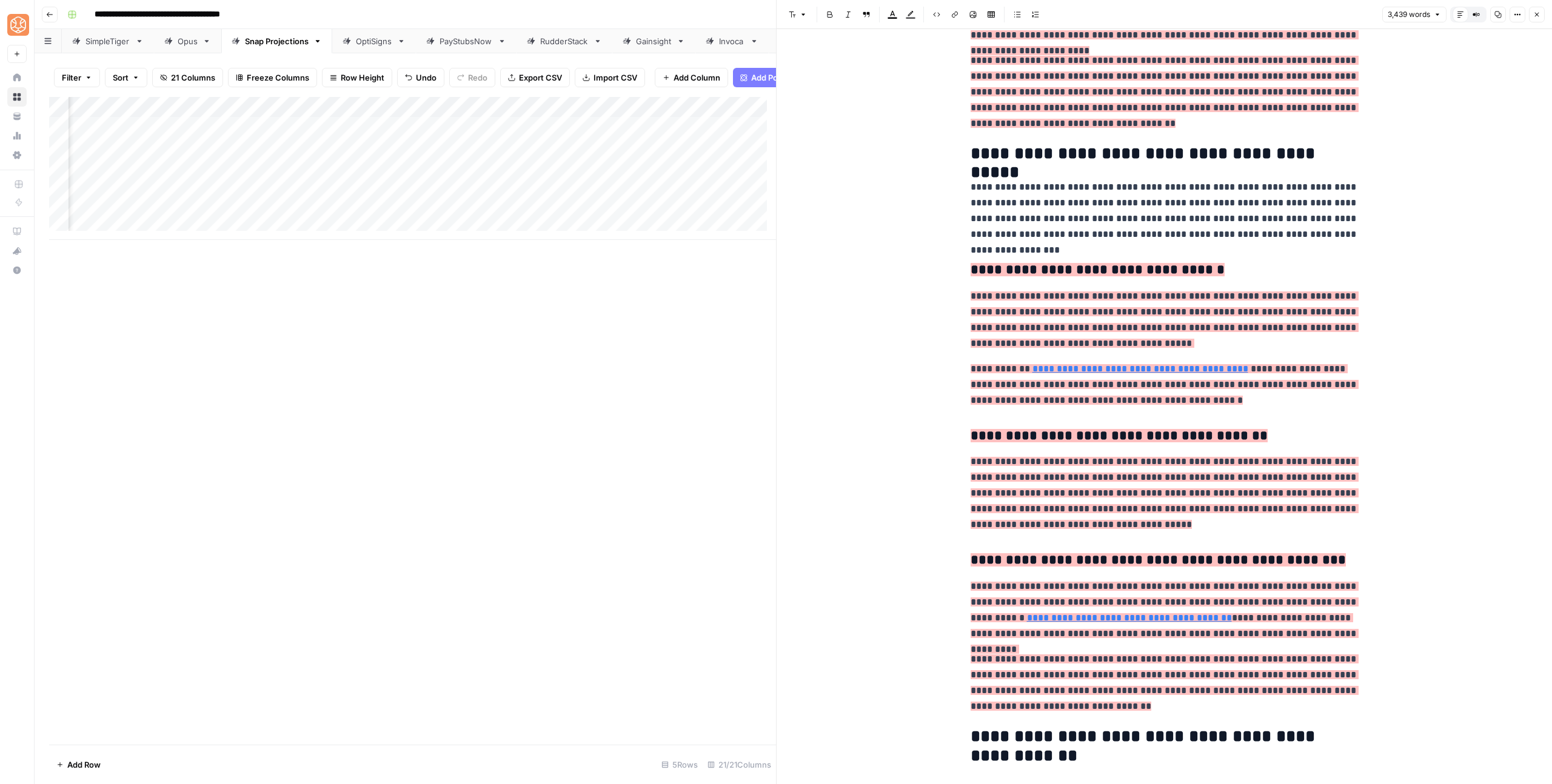 drag, startPoint x: 968, startPoint y: 153, endPoint x: 947, endPoint y: 152, distance: 21.023796 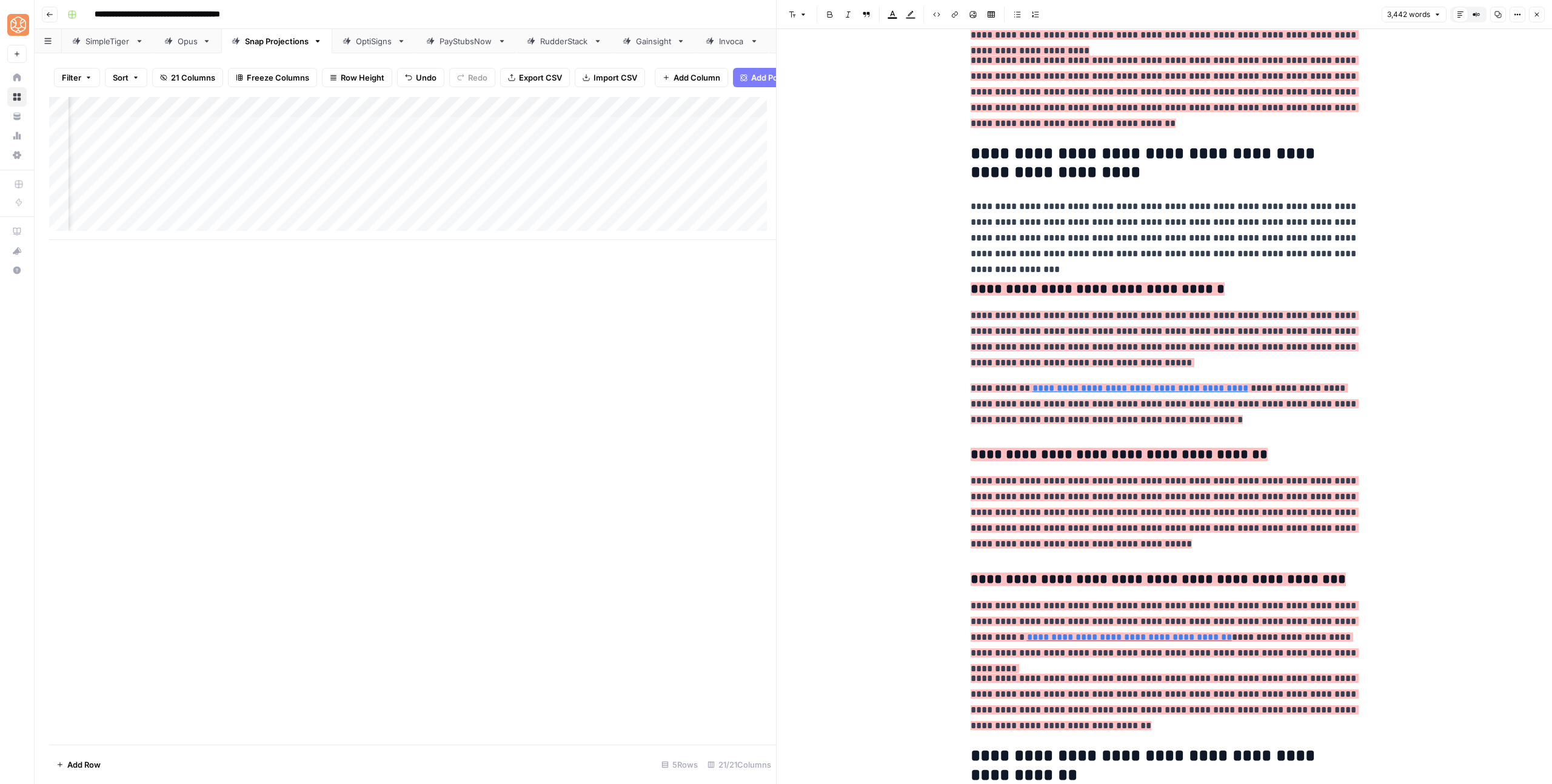 click on "**********" at bounding box center [1165, 3178] 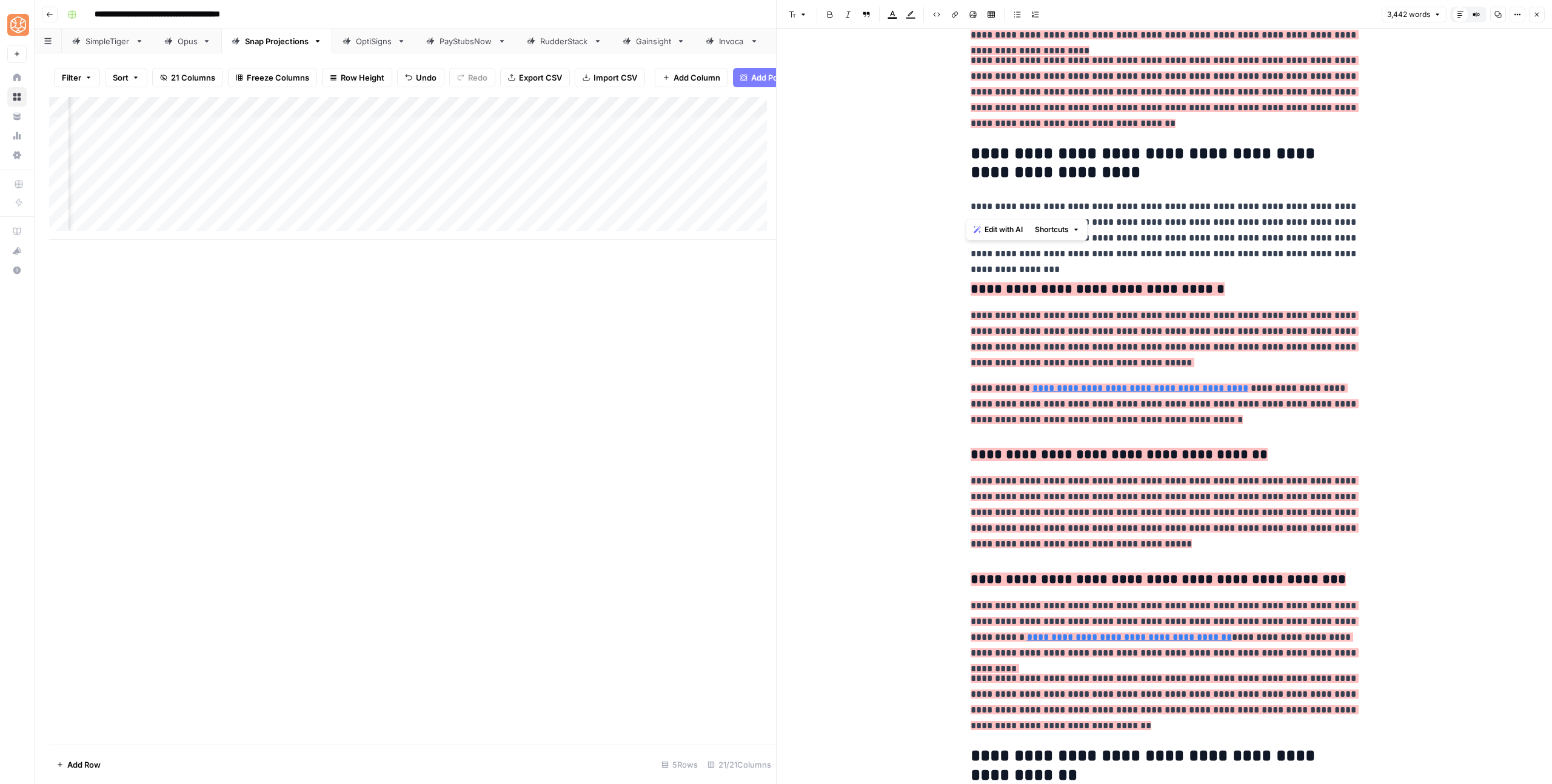 click on "**********" at bounding box center [1165, 3178] 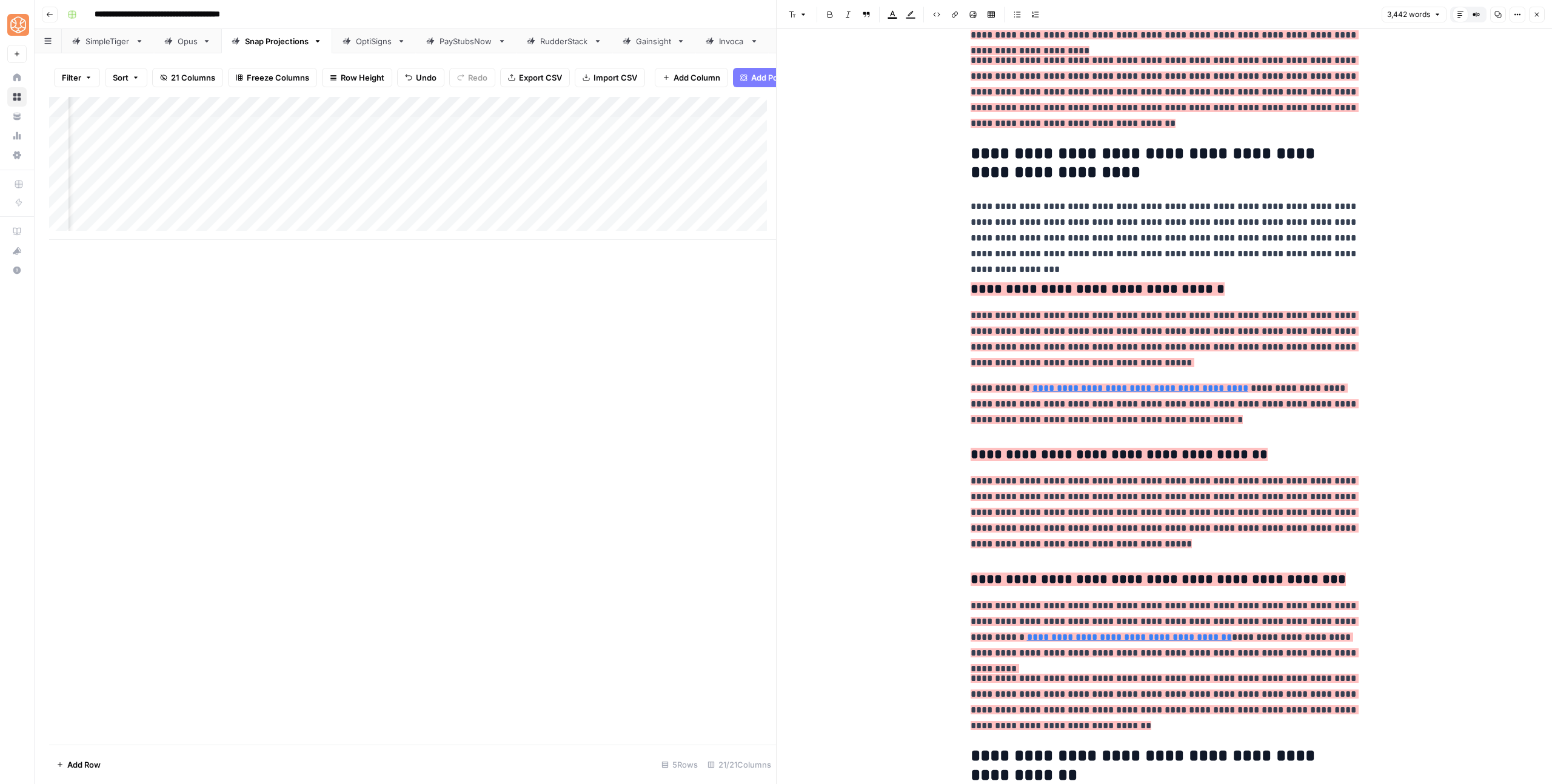 click 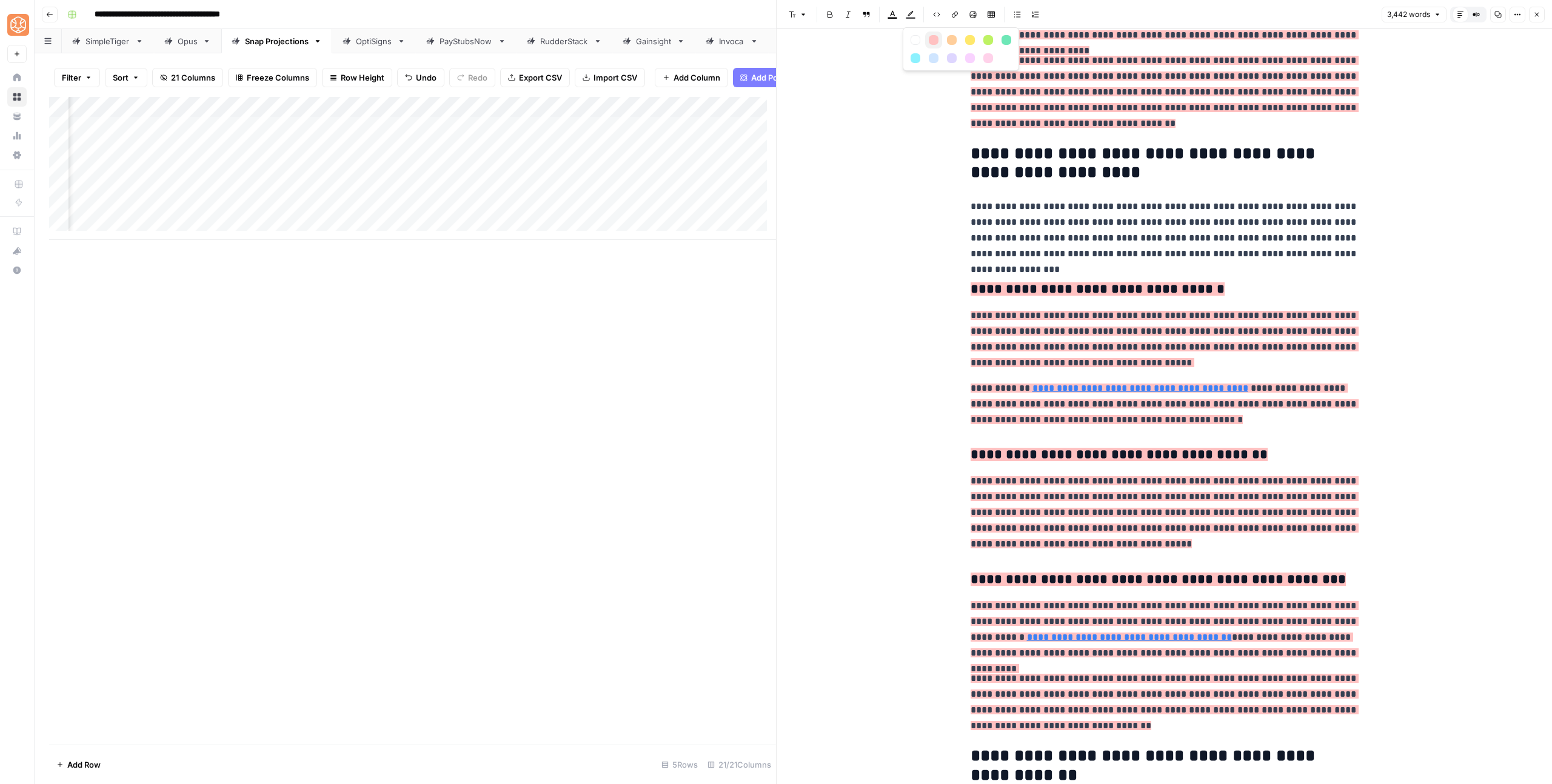 click at bounding box center [934, 40] 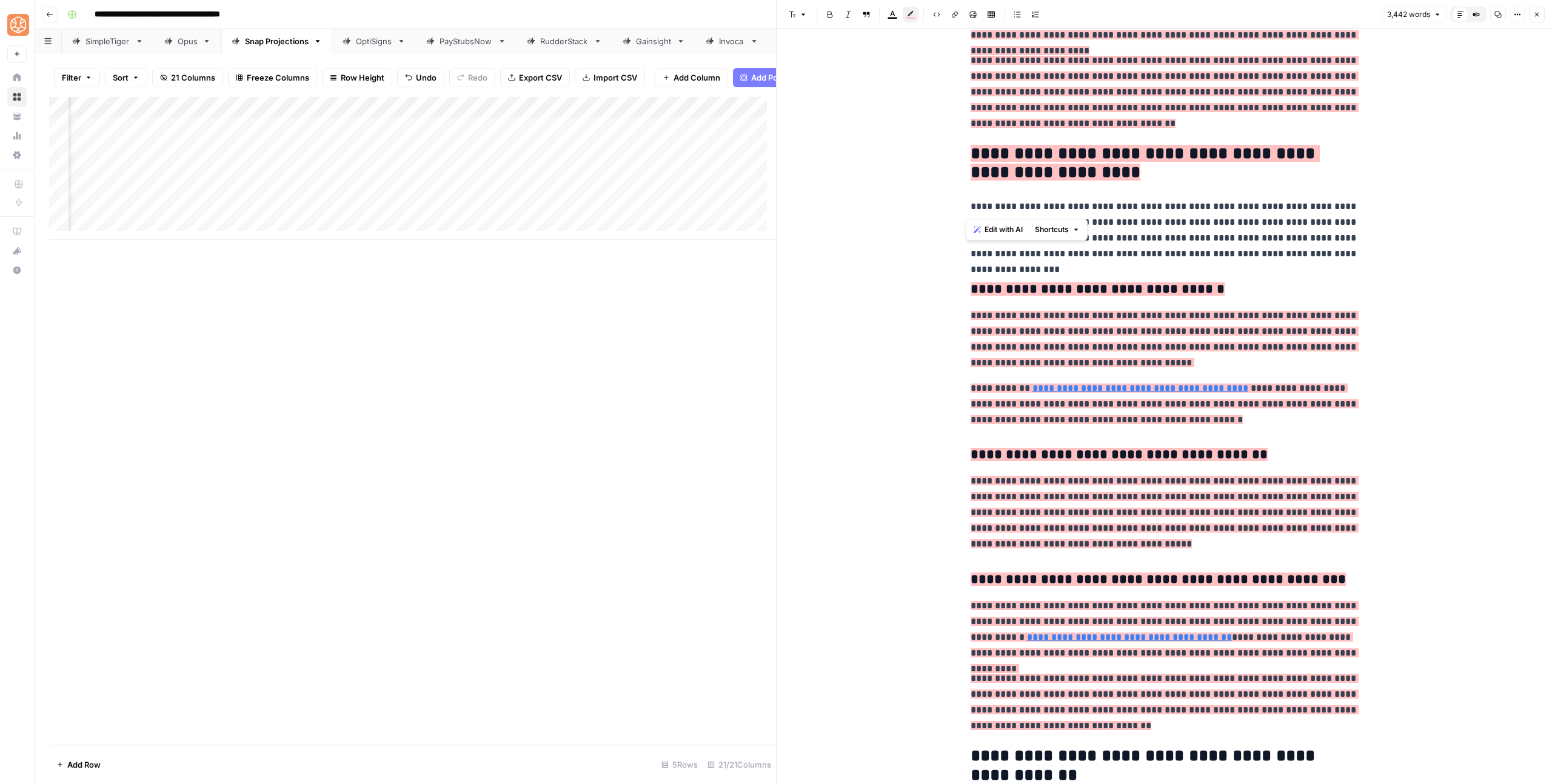 click on "**********" at bounding box center (1165, 3178) 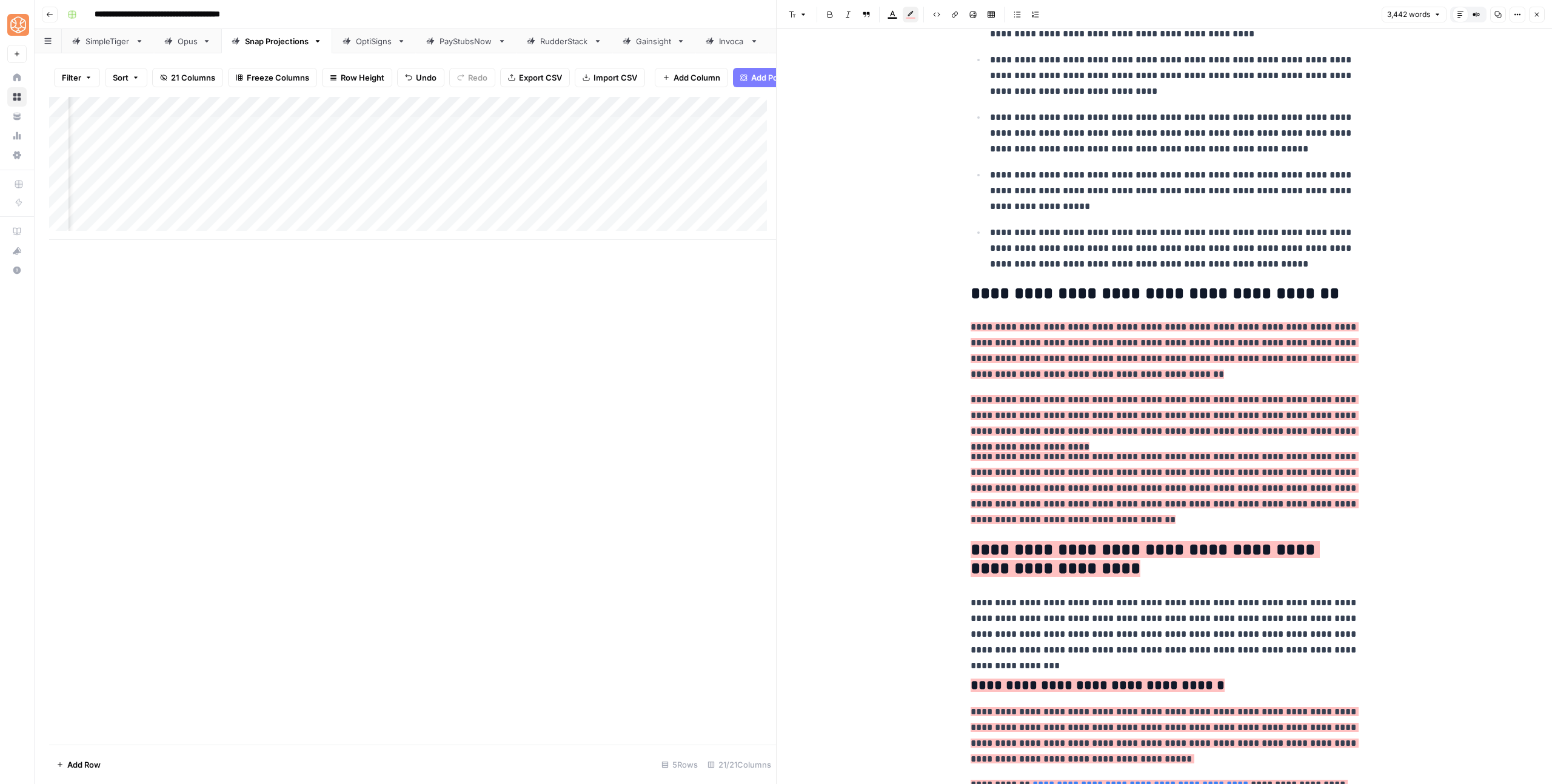 scroll, scrollTop: 0, scrollLeft: 0, axis: both 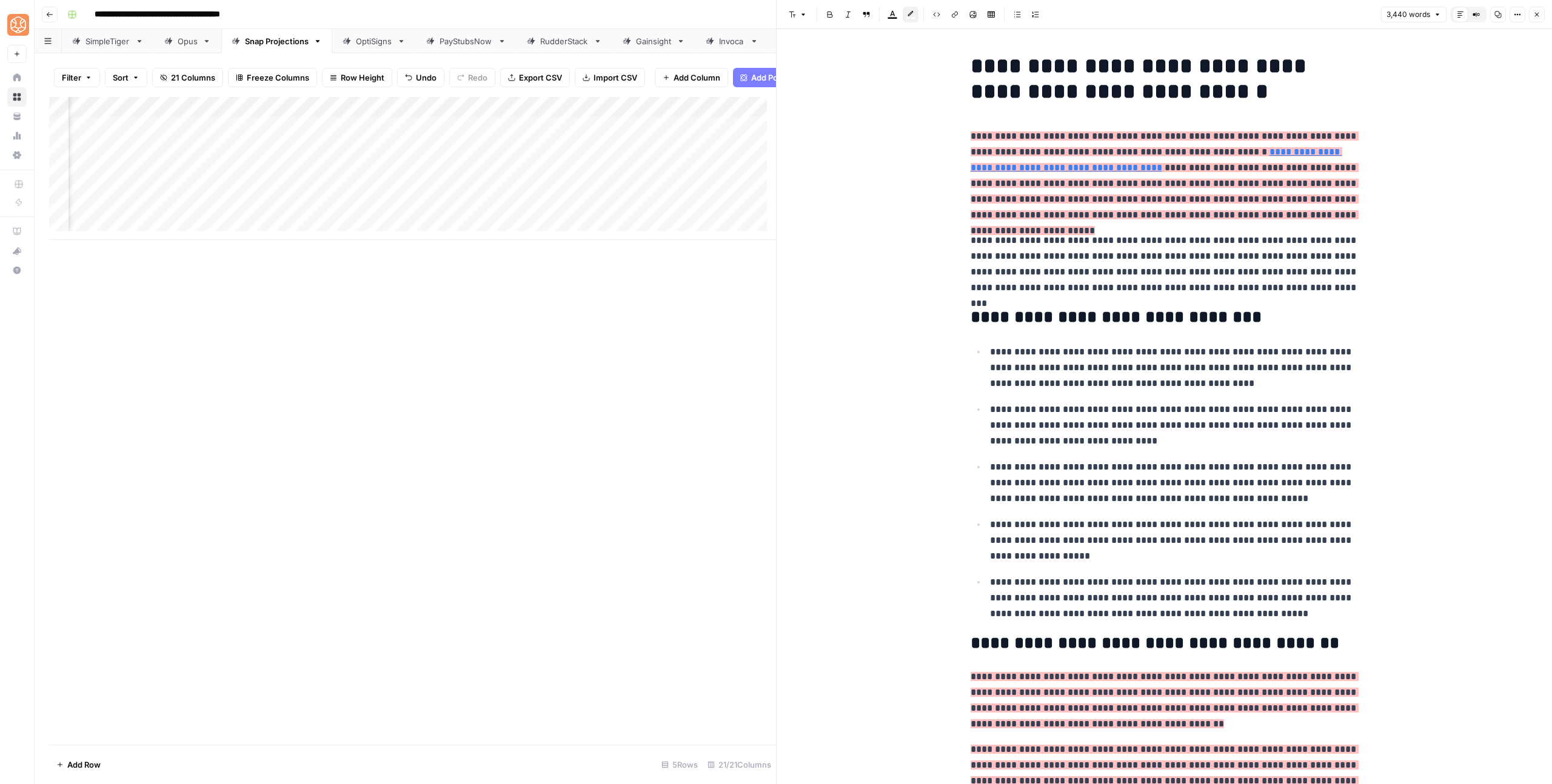 click on "**********" at bounding box center (1165, 271) 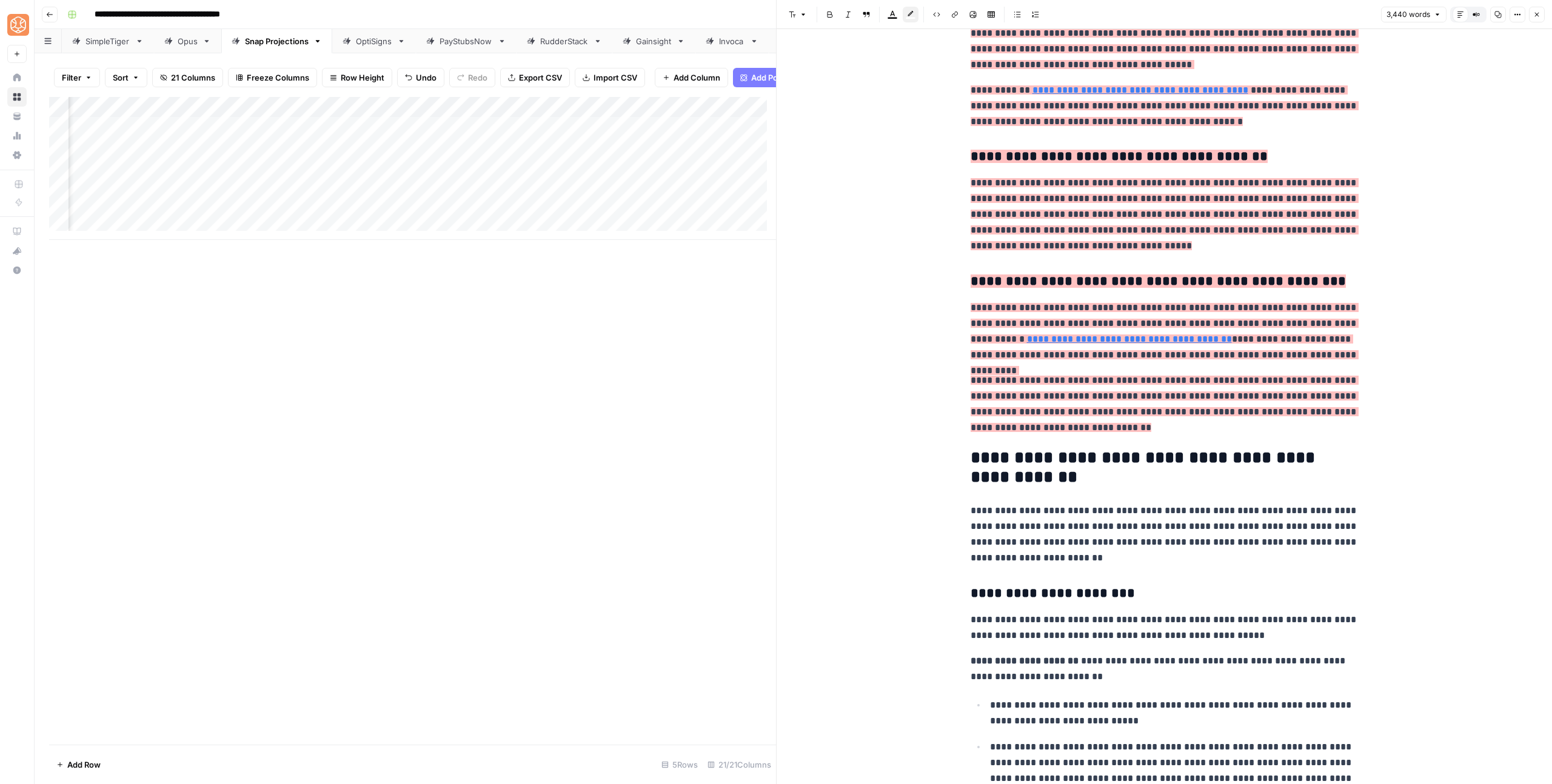 scroll, scrollTop: 1059, scrollLeft: 0, axis: vertical 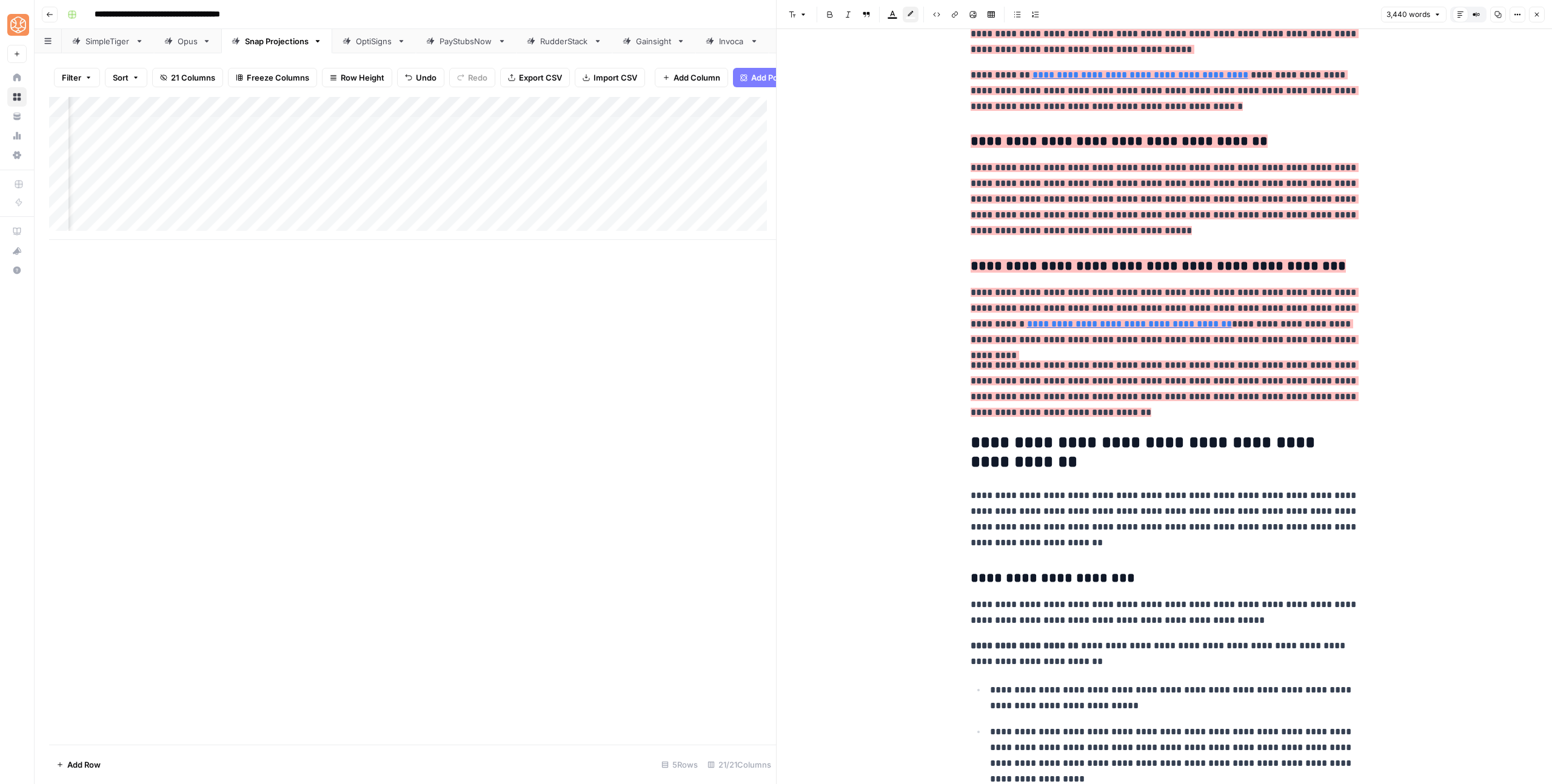 click on "**********" at bounding box center [1165, 2865] 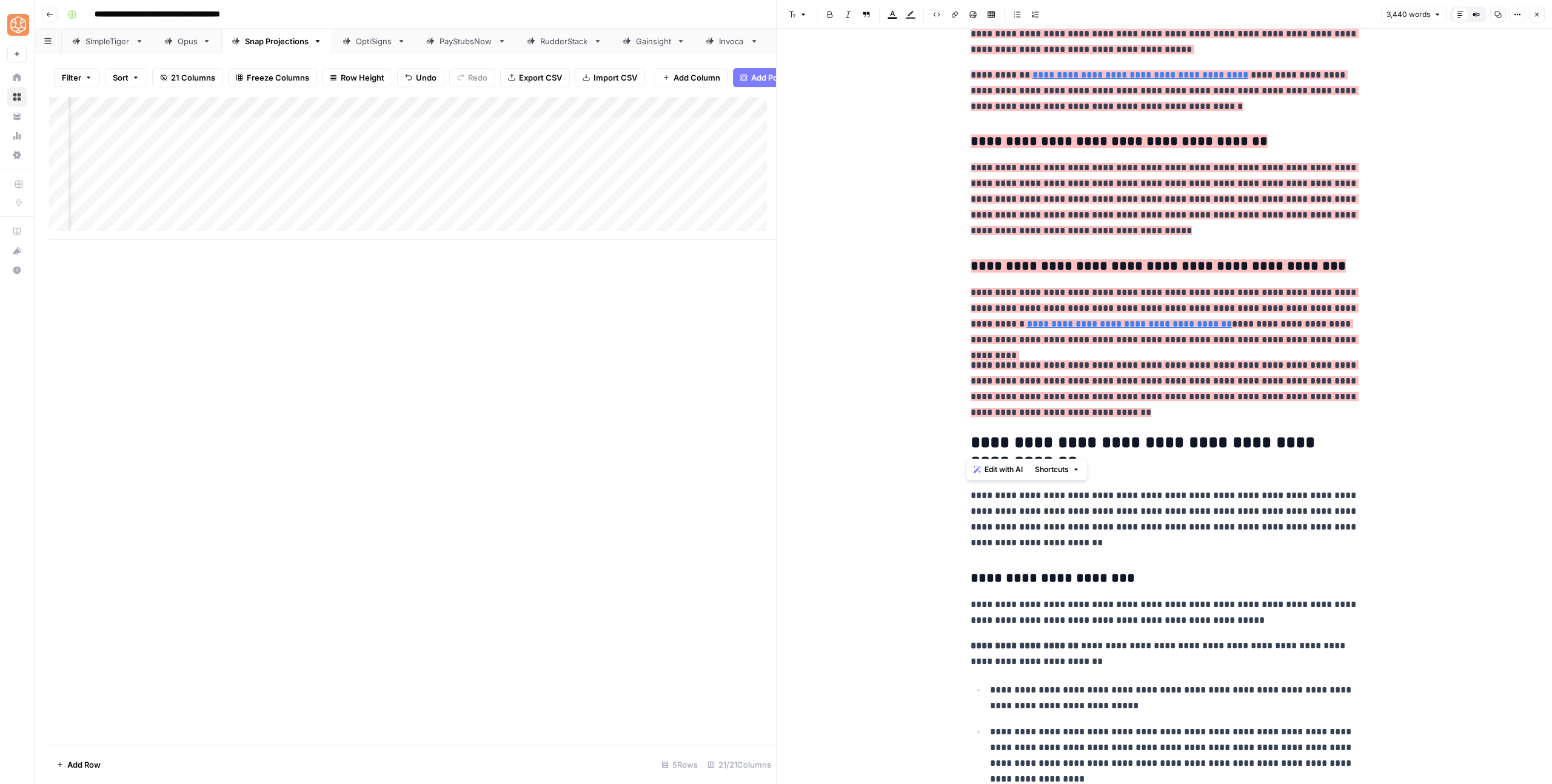 click on "**********" at bounding box center [1165, 2865] 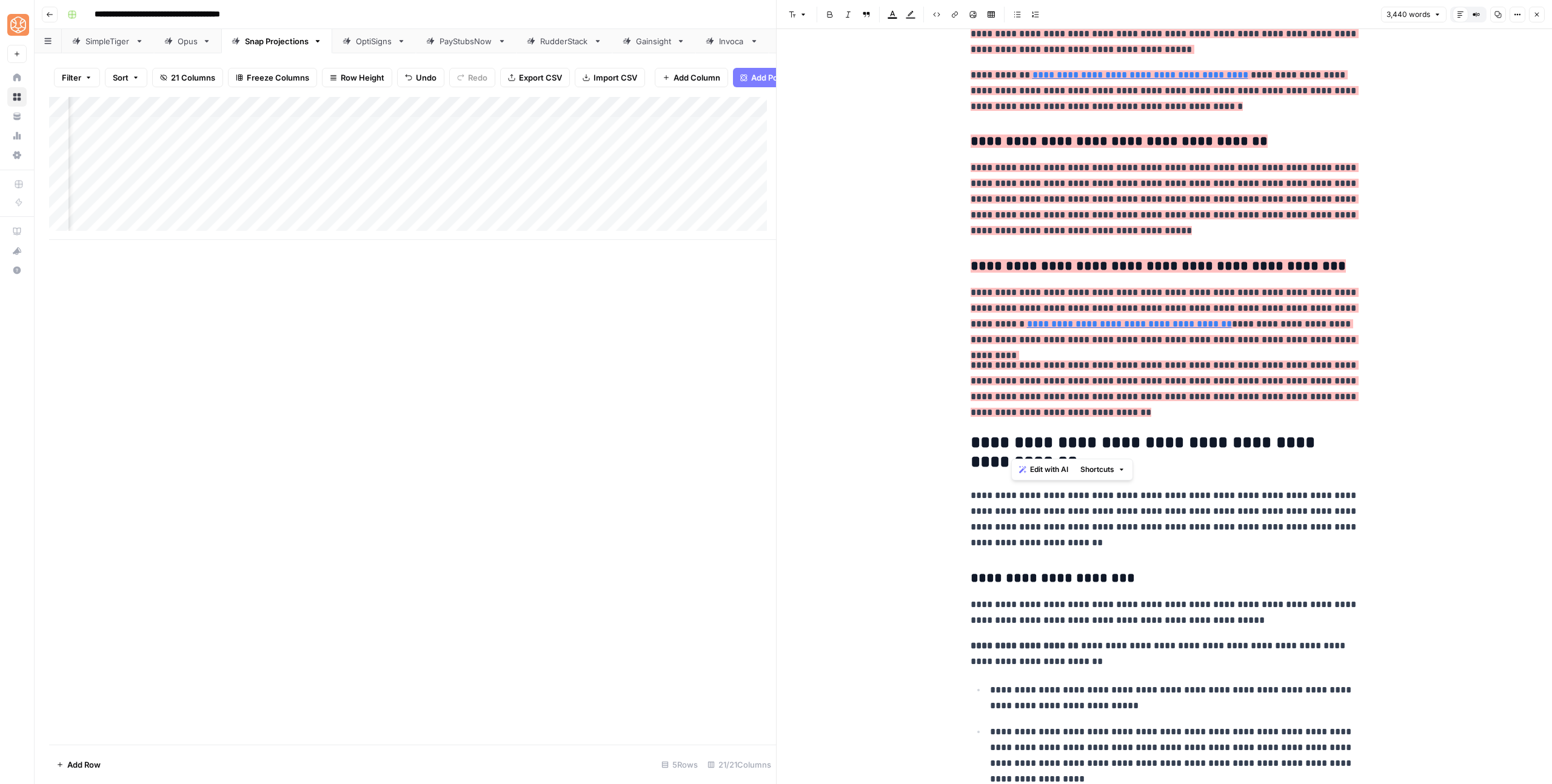 click on "**********" at bounding box center [1165, 453] 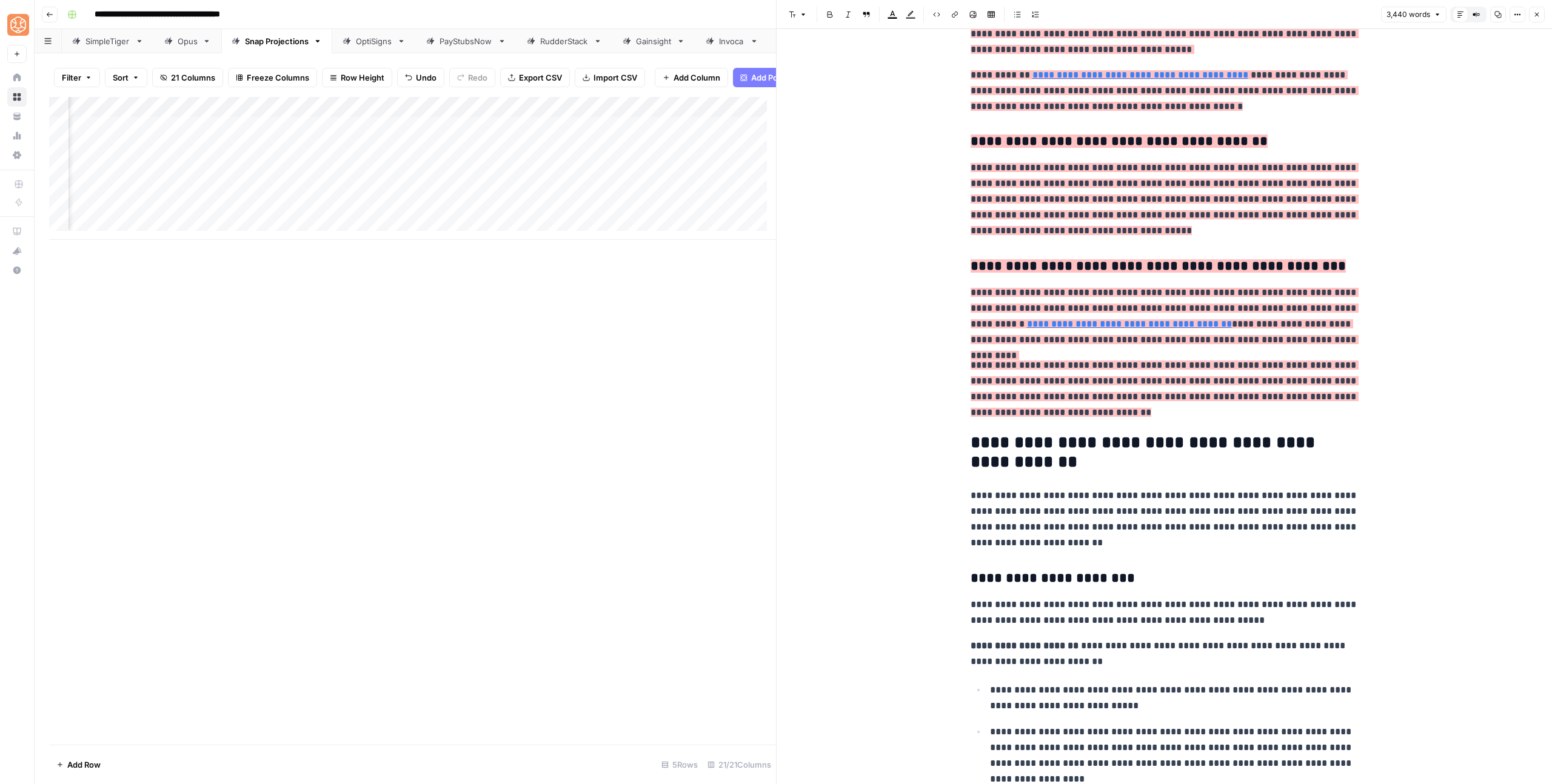 click 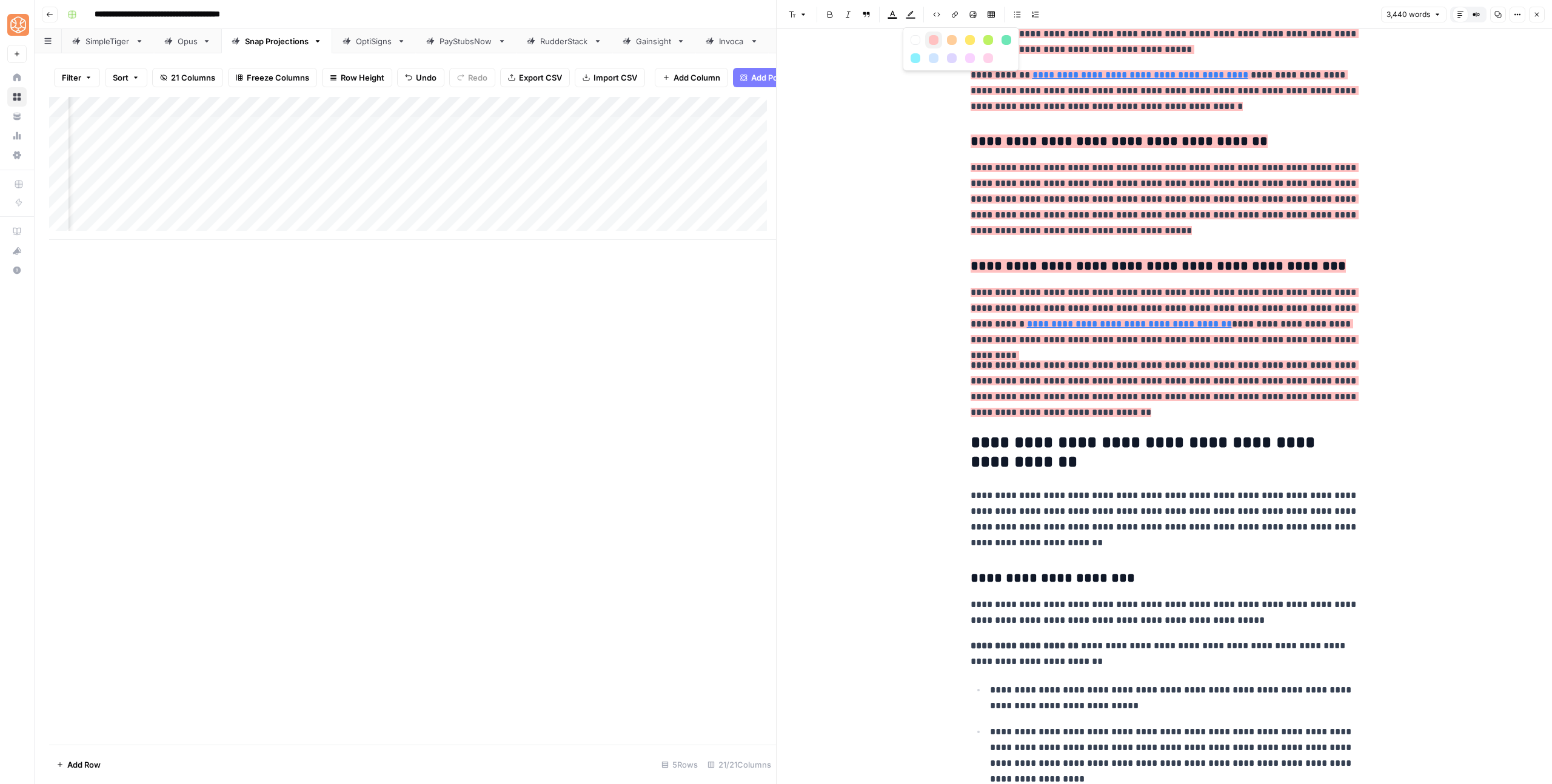 click at bounding box center (934, 40) 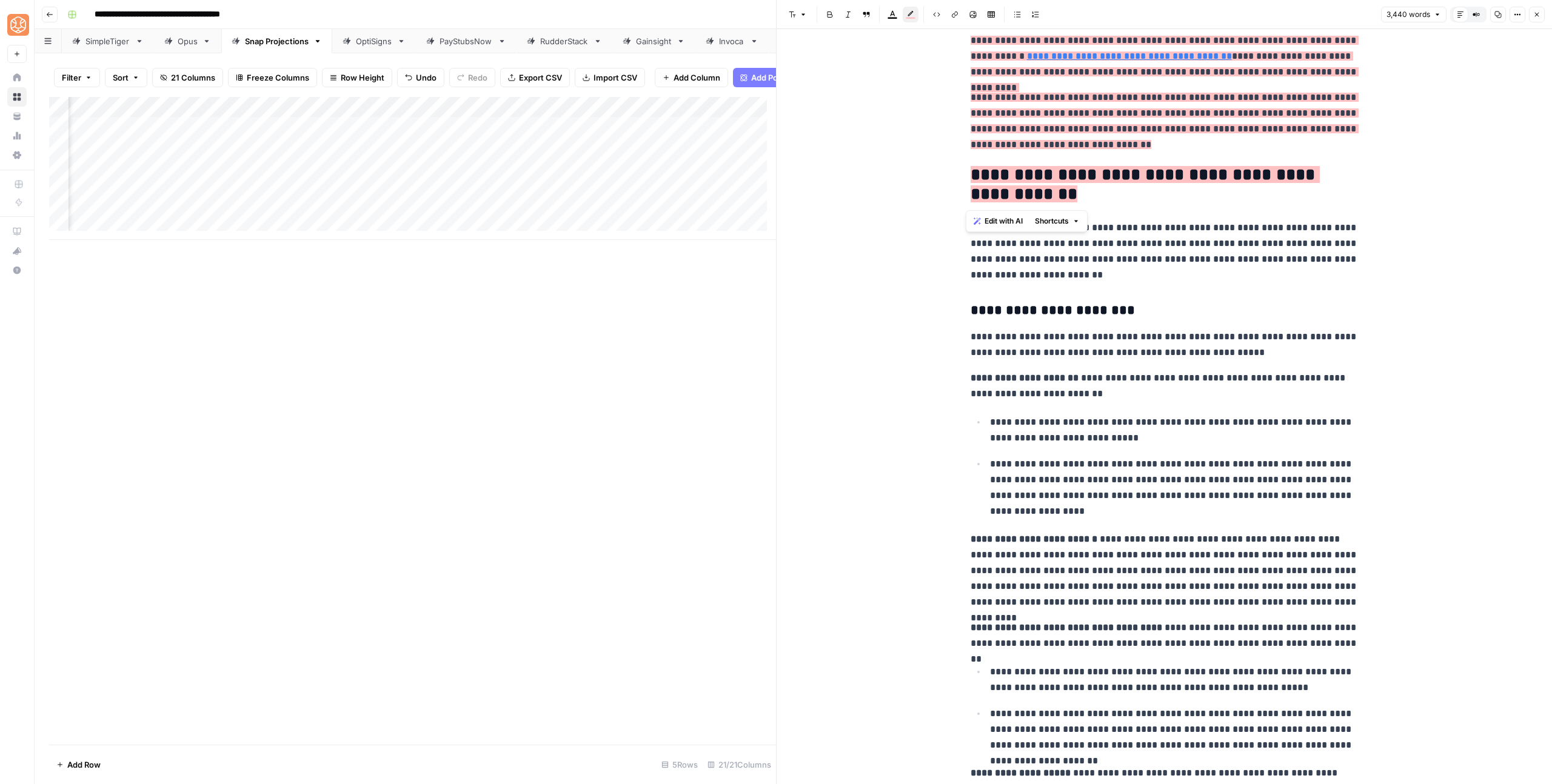click on "**********" at bounding box center (1165, 2597) 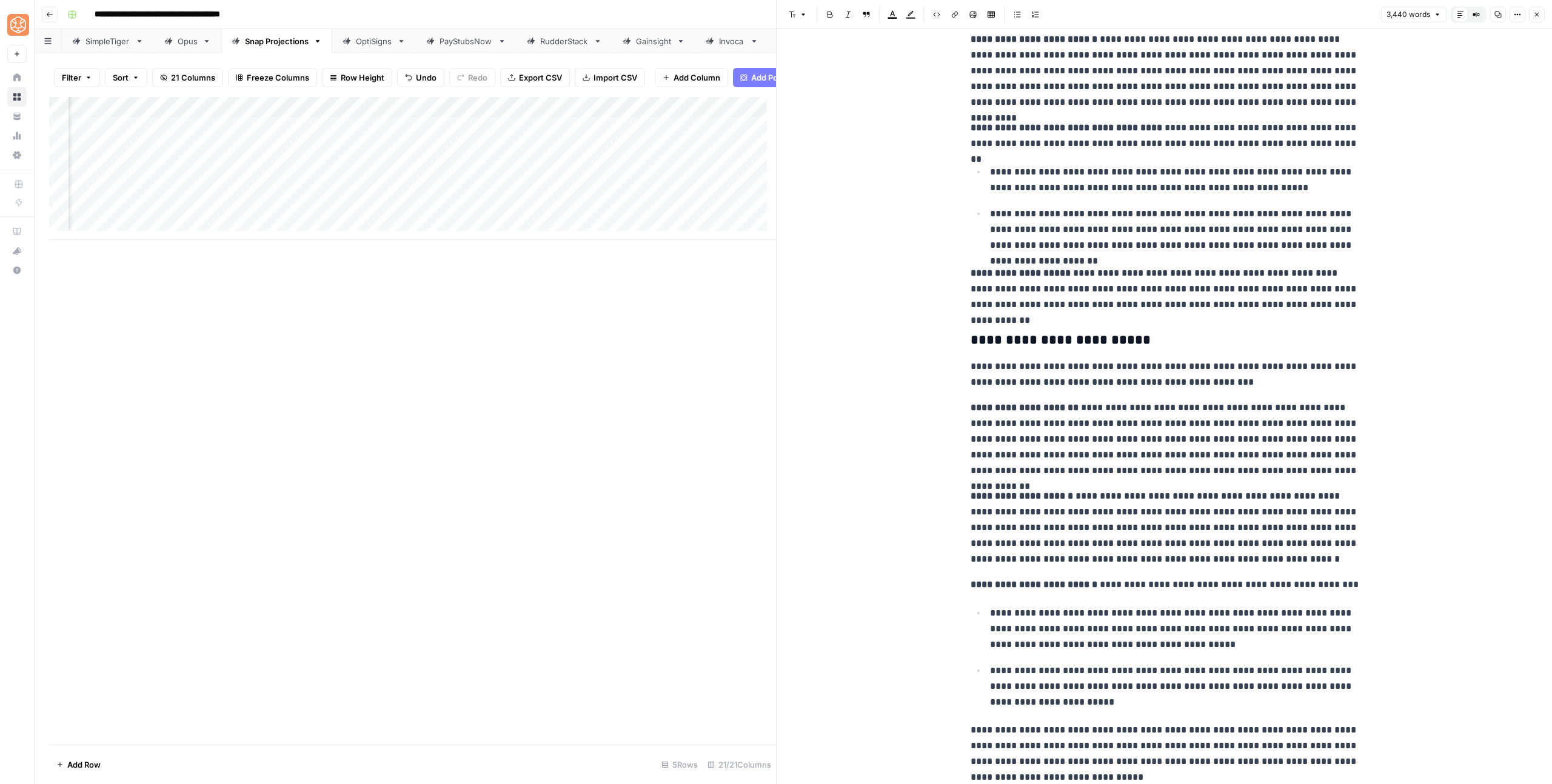 scroll, scrollTop: 1830, scrollLeft: 0, axis: vertical 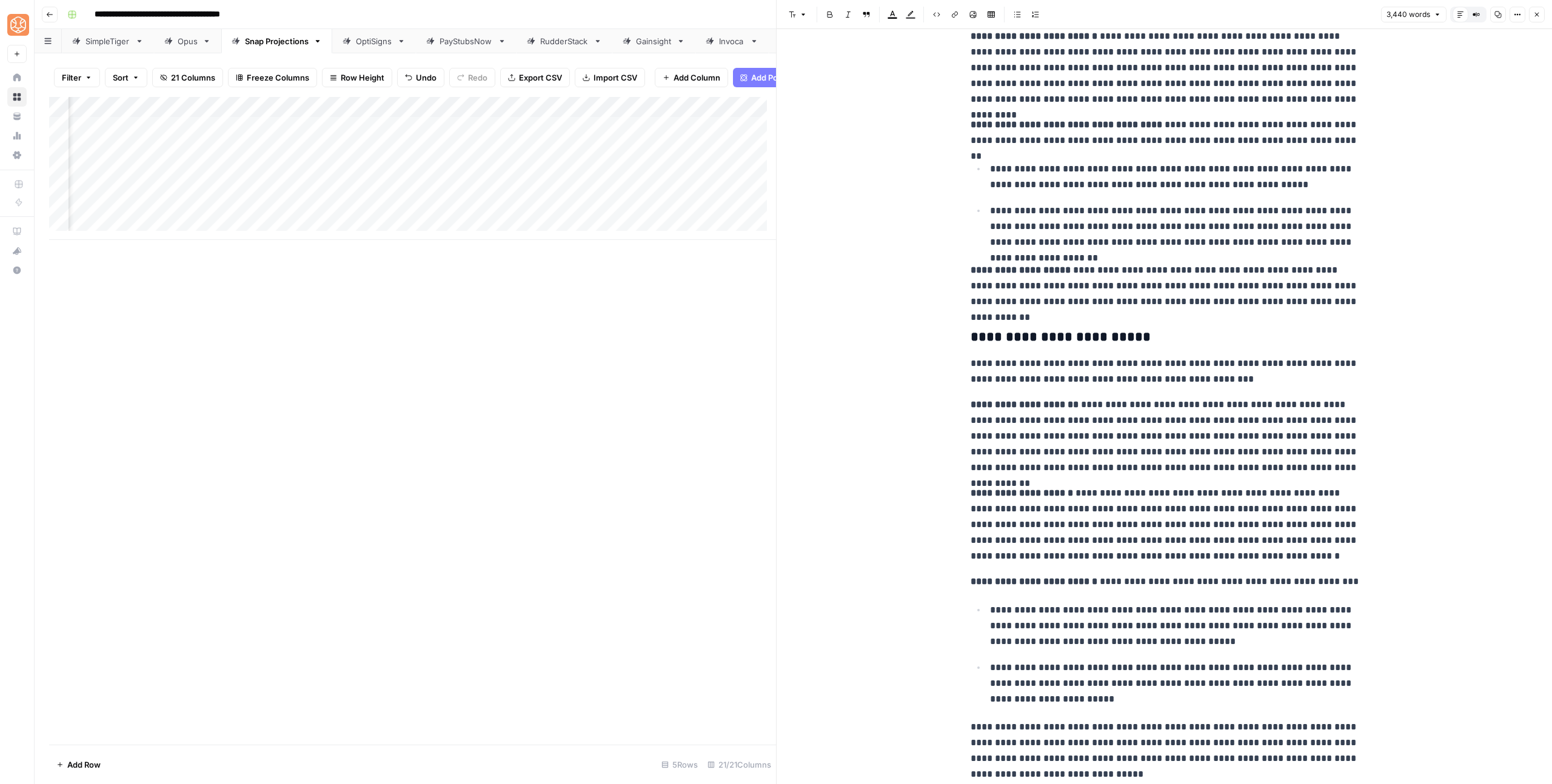 click on "**********" at bounding box center [1165, 2095] 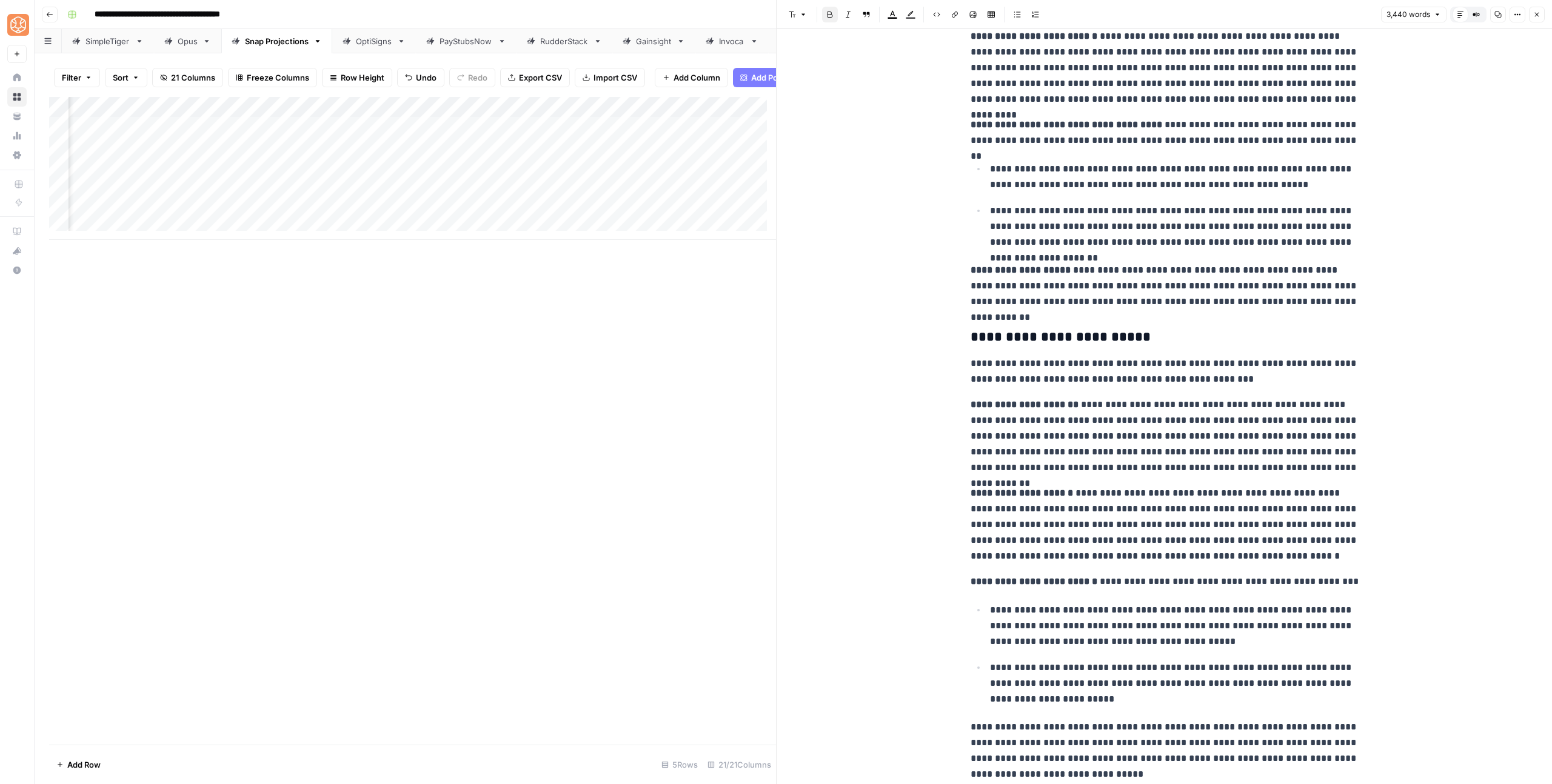 click on "**********" at bounding box center [1165, 2095] 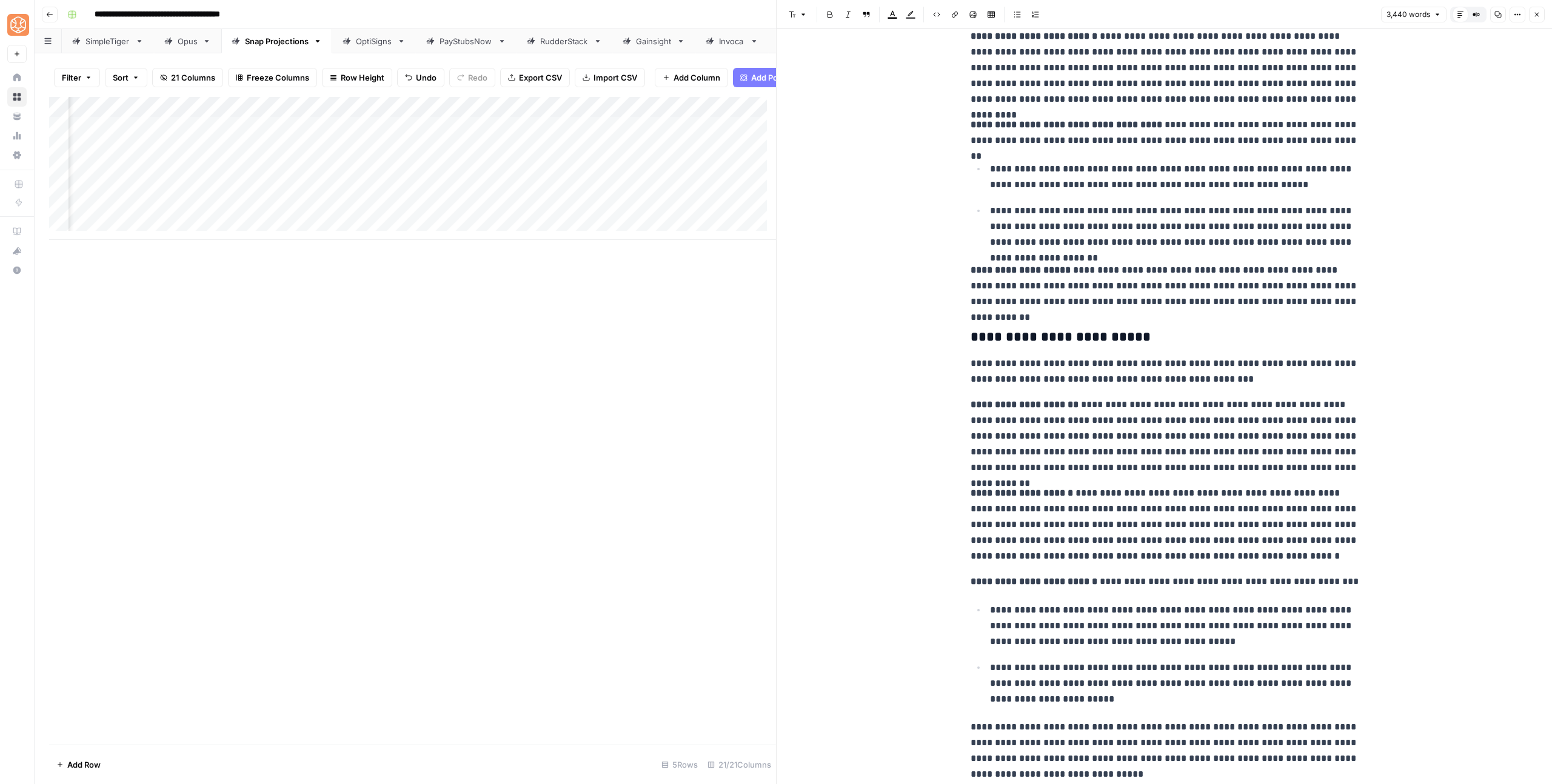 click on "**********" at bounding box center (1165, 337) 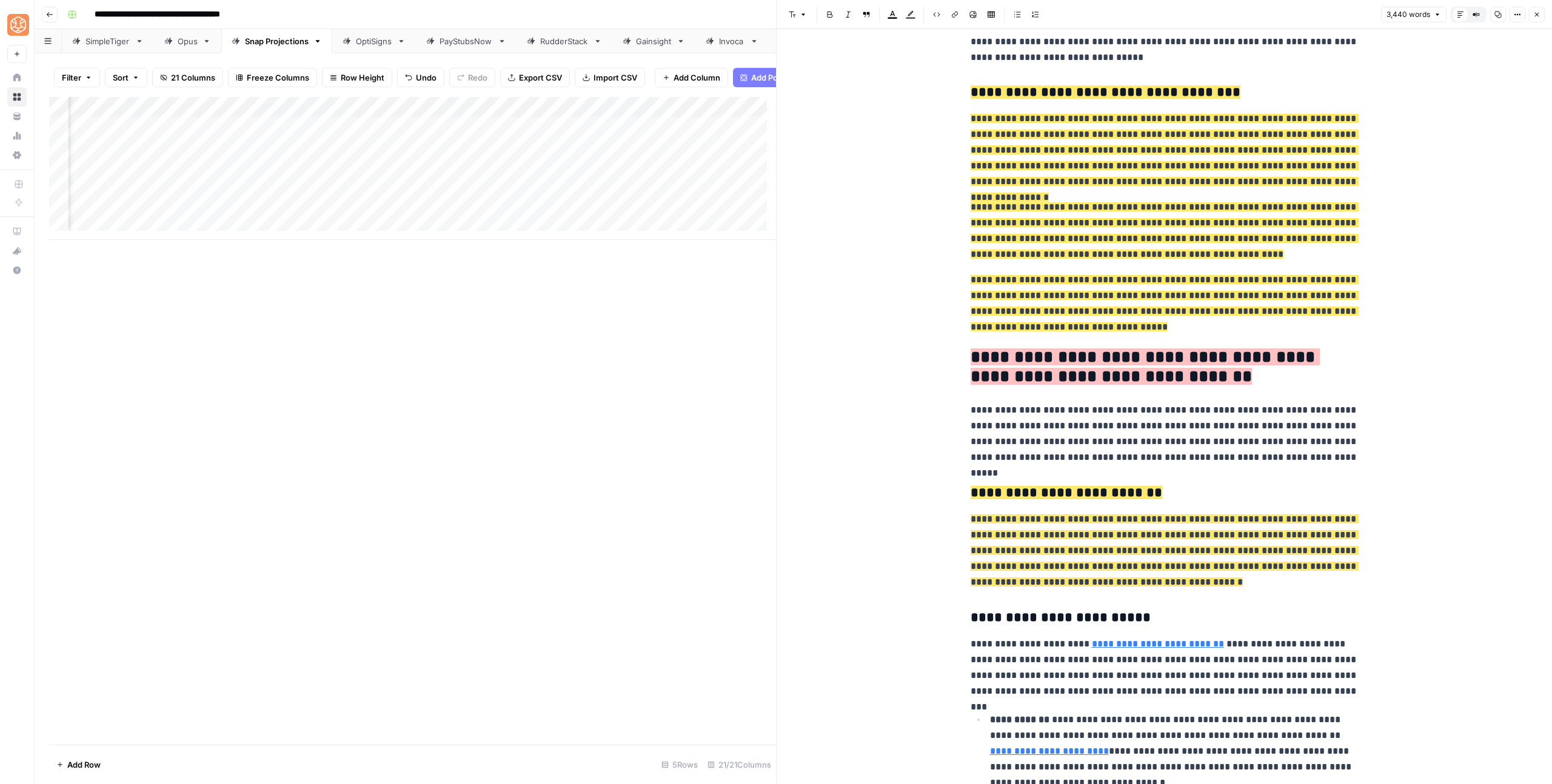 click on "**********" at bounding box center [1145, 367] 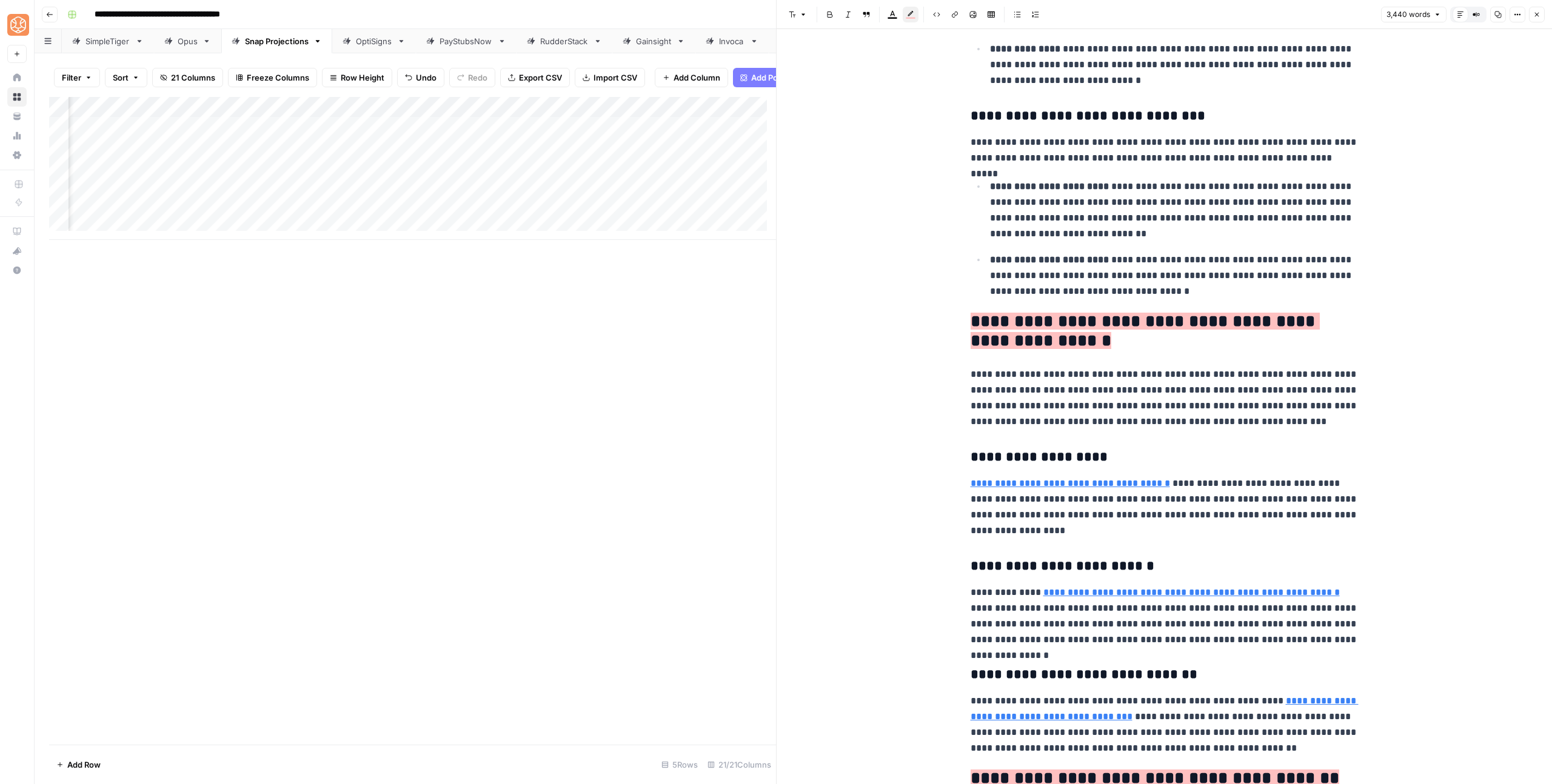 scroll, scrollTop: 4073, scrollLeft: 0, axis: vertical 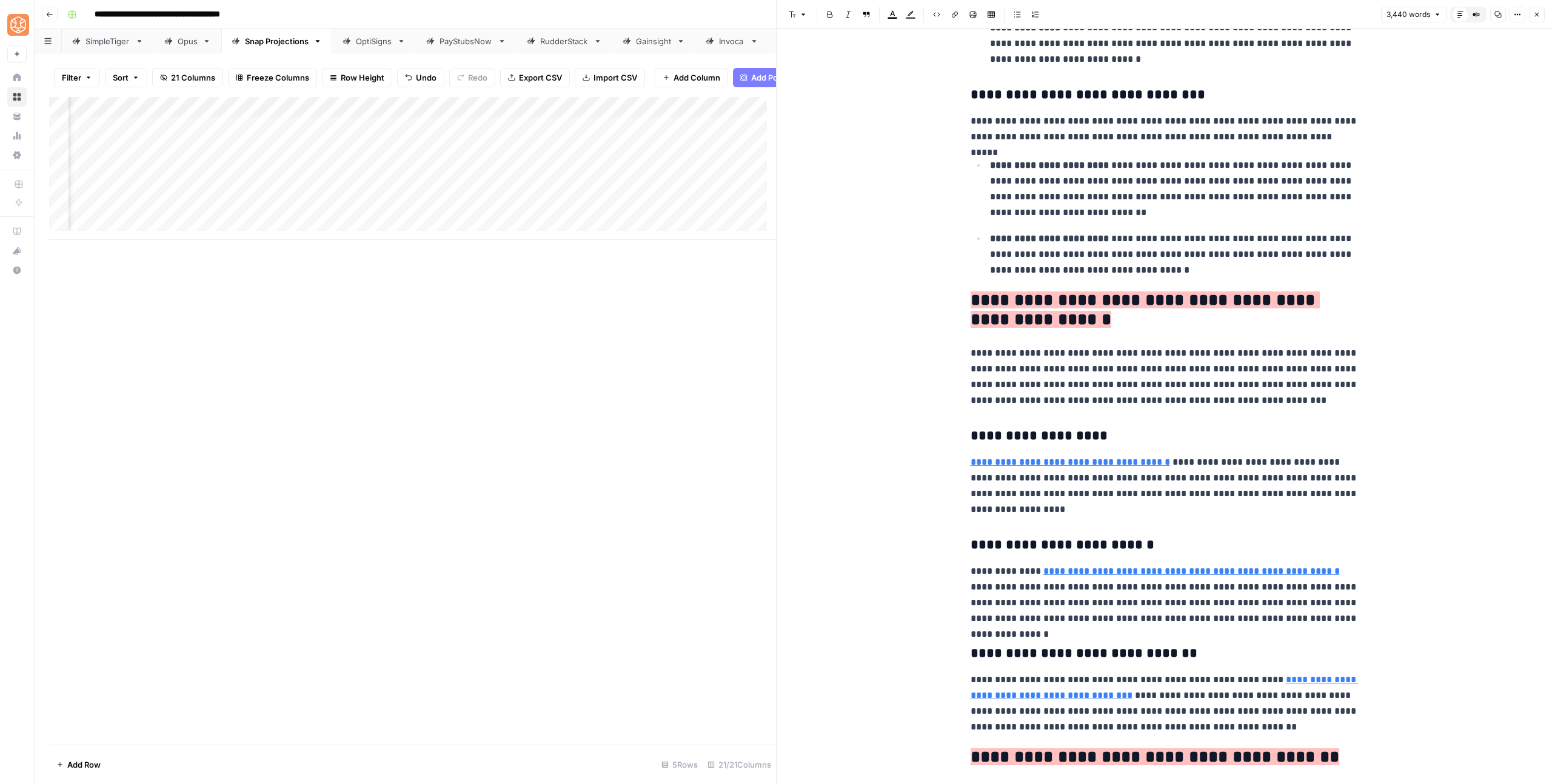 click on "**********" at bounding box center [1165, -149] 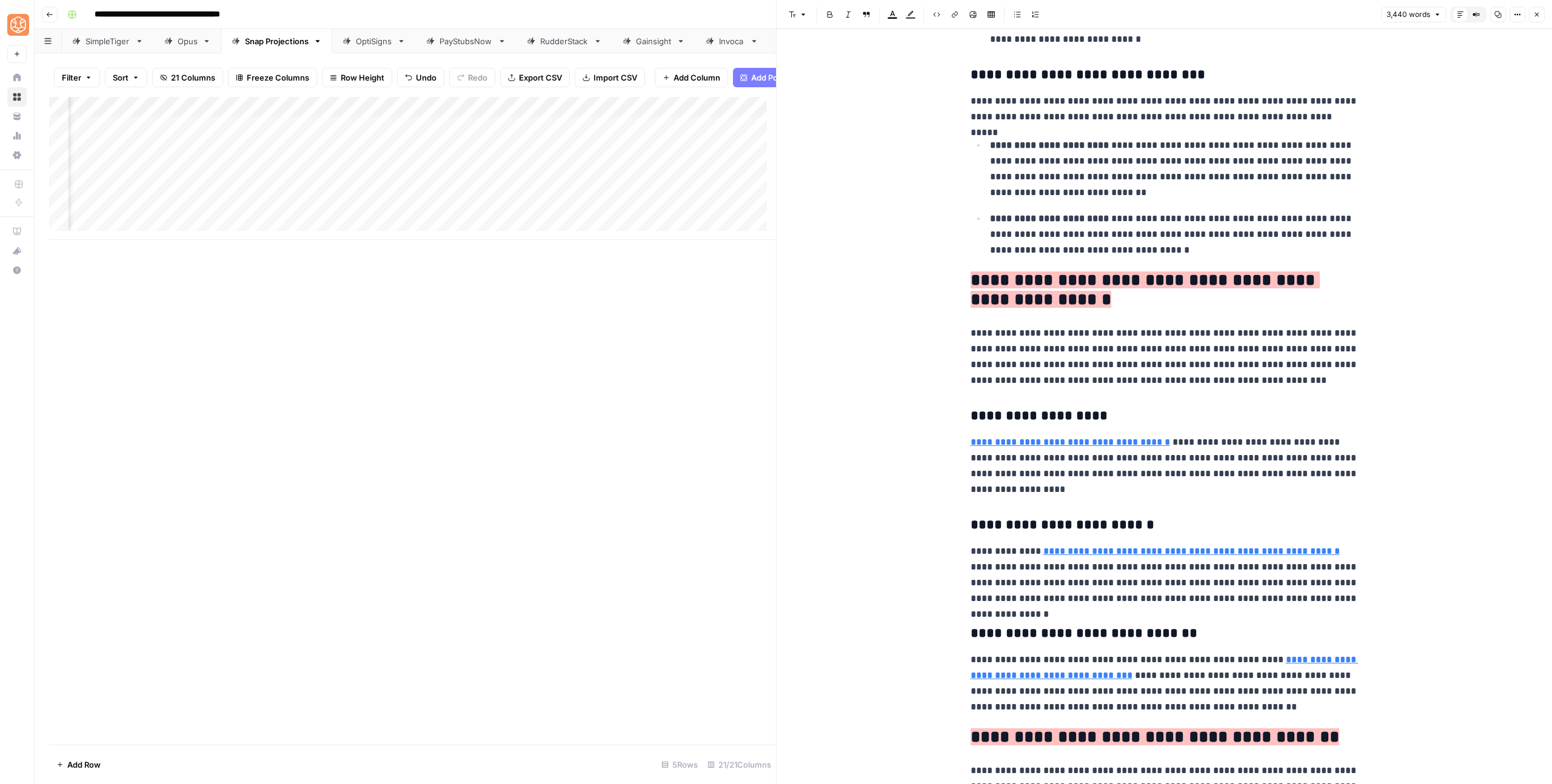 scroll, scrollTop: 4189, scrollLeft: 0, axis: vertical 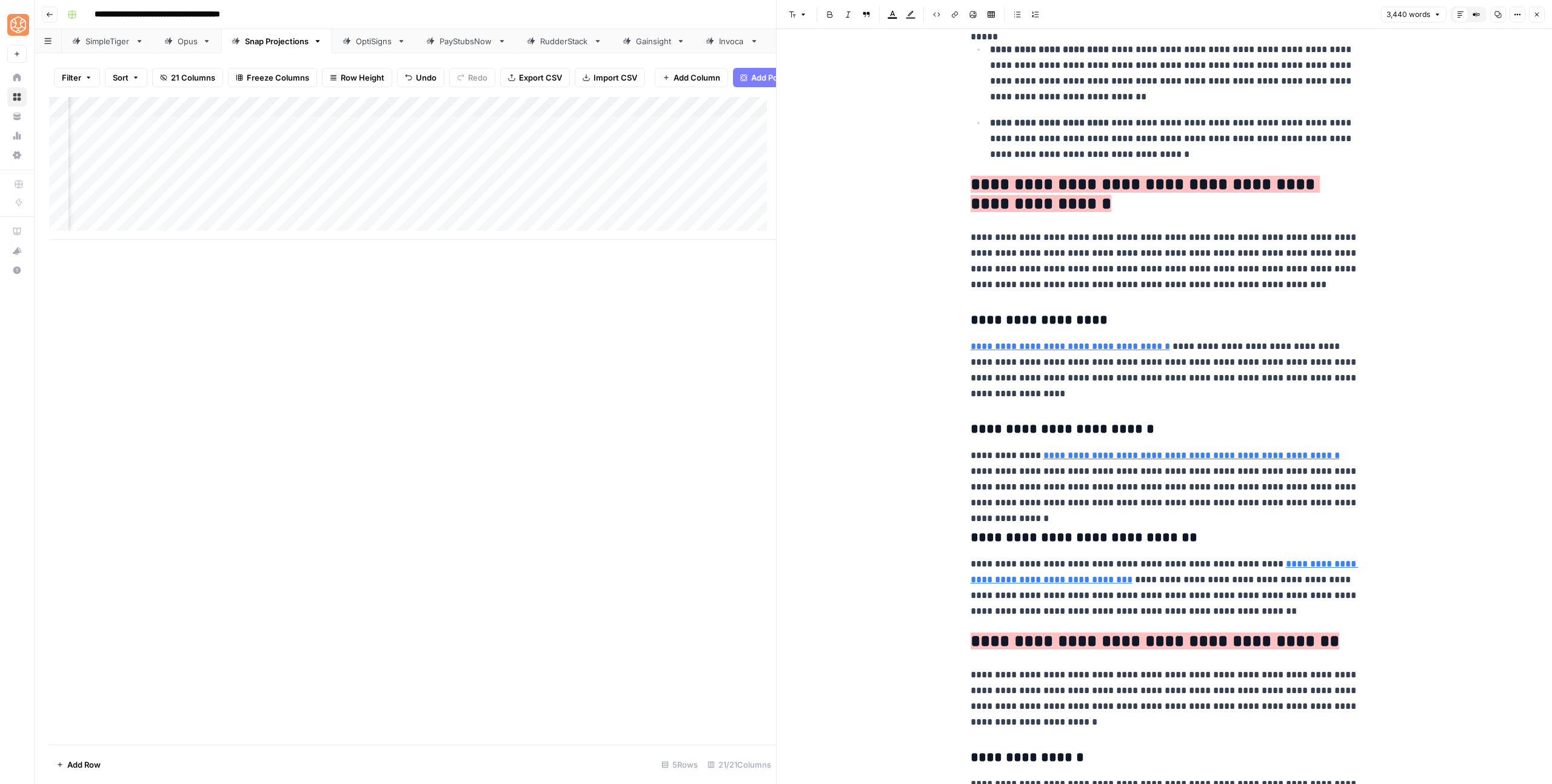 click on "**********" at bounding box center (1070, 346) 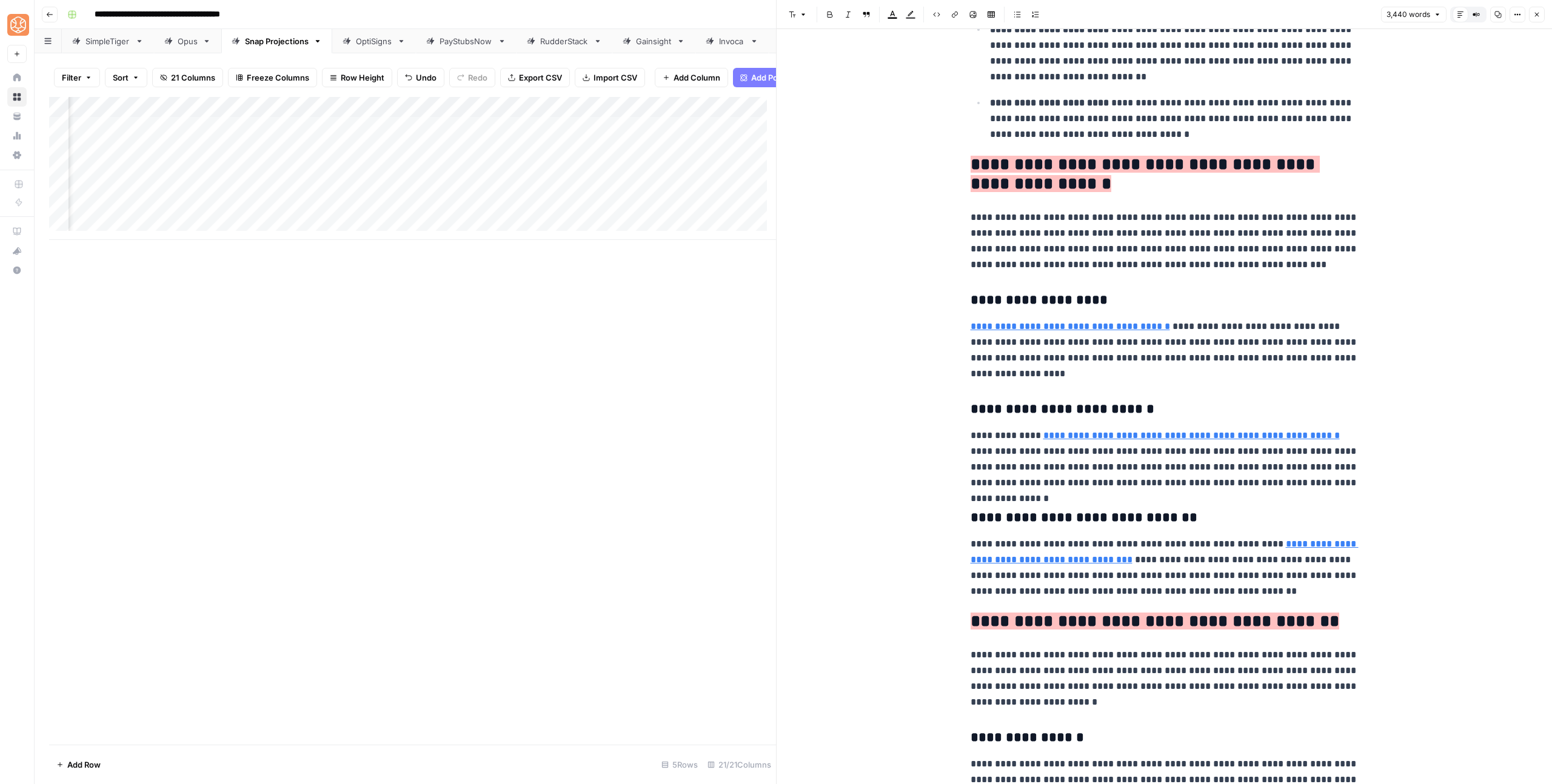 scroll, scrollTop: 4212, scrollLeft: 0, axis: vertical 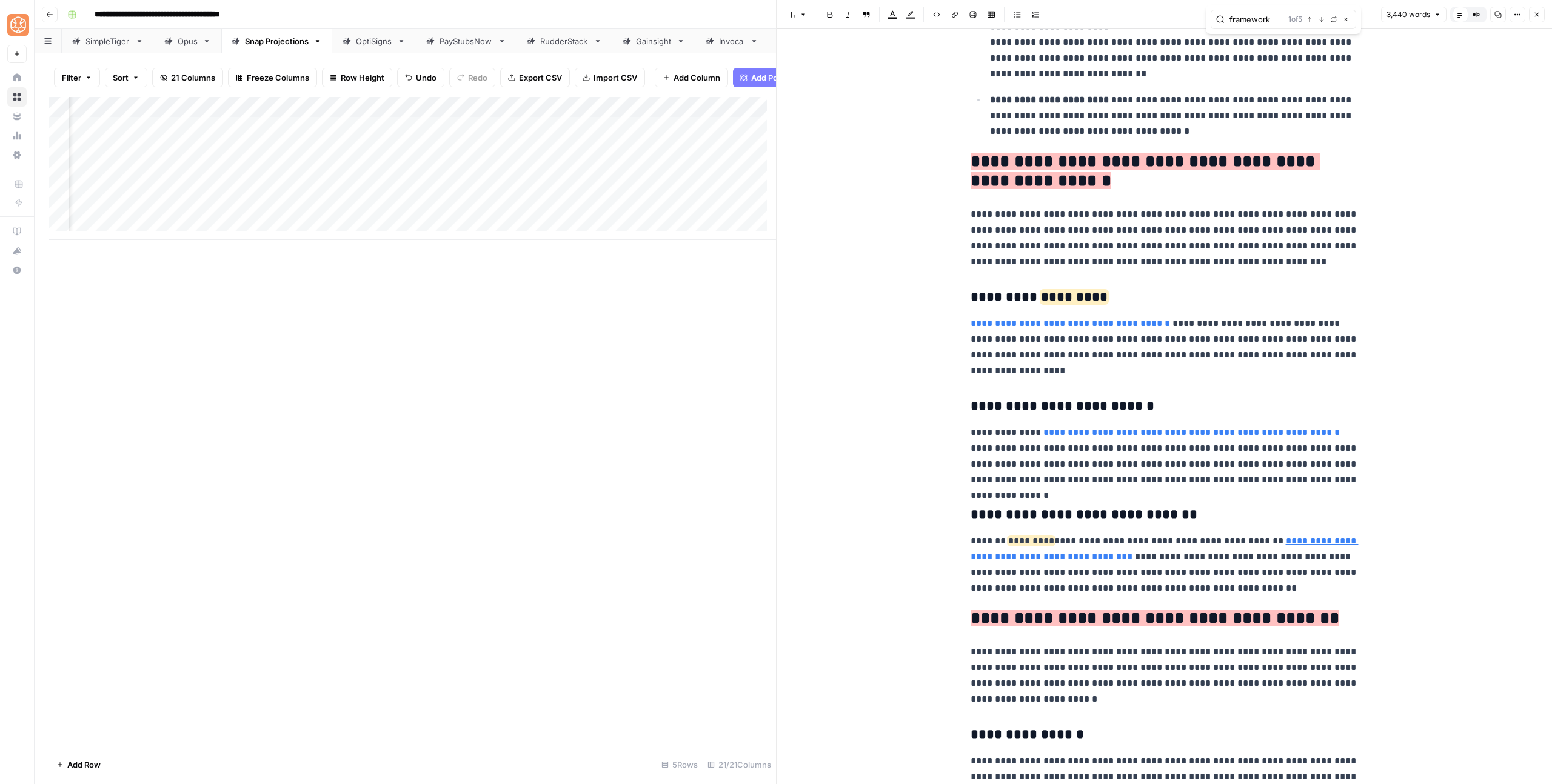 type on "framework" 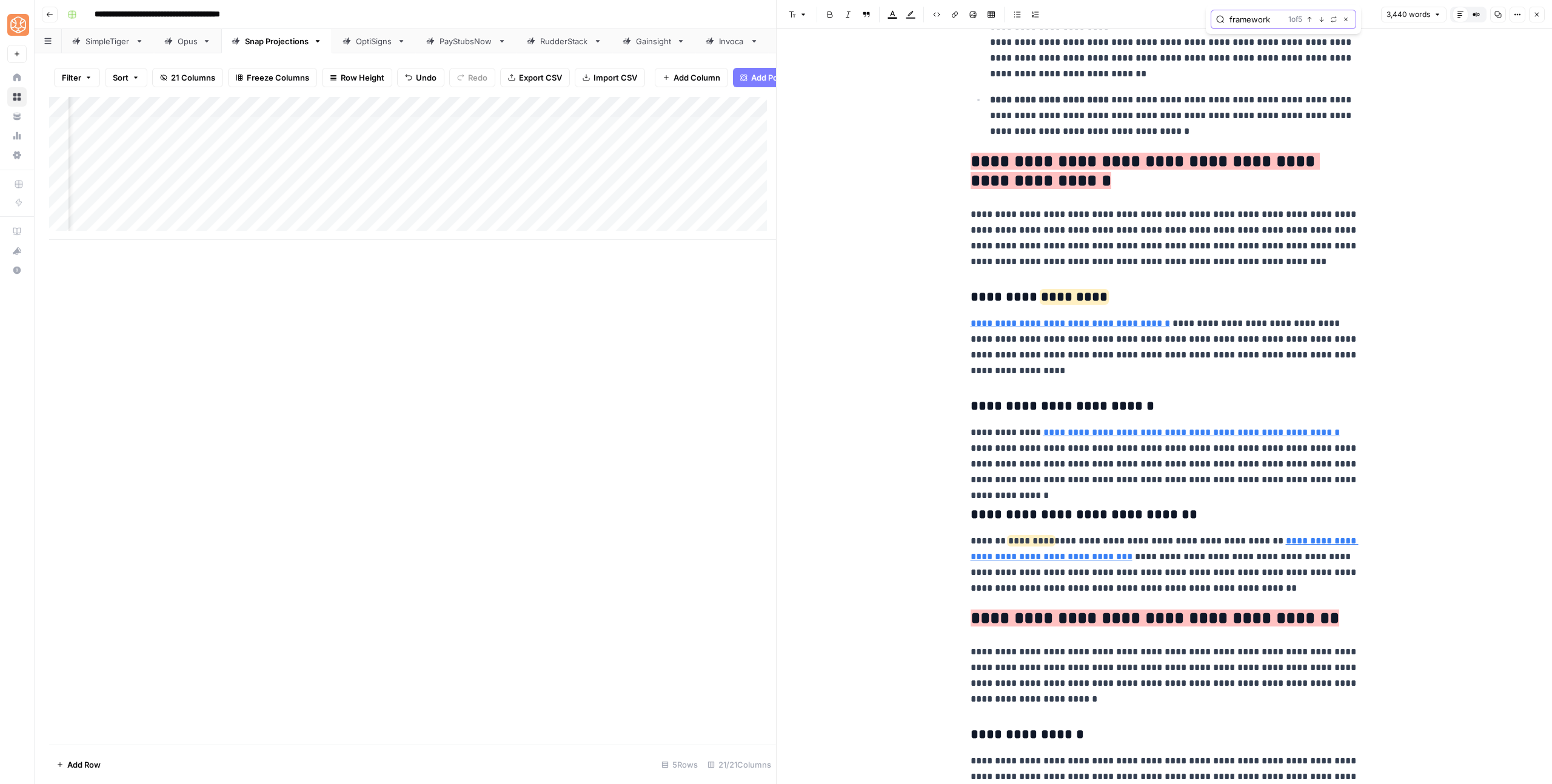 click 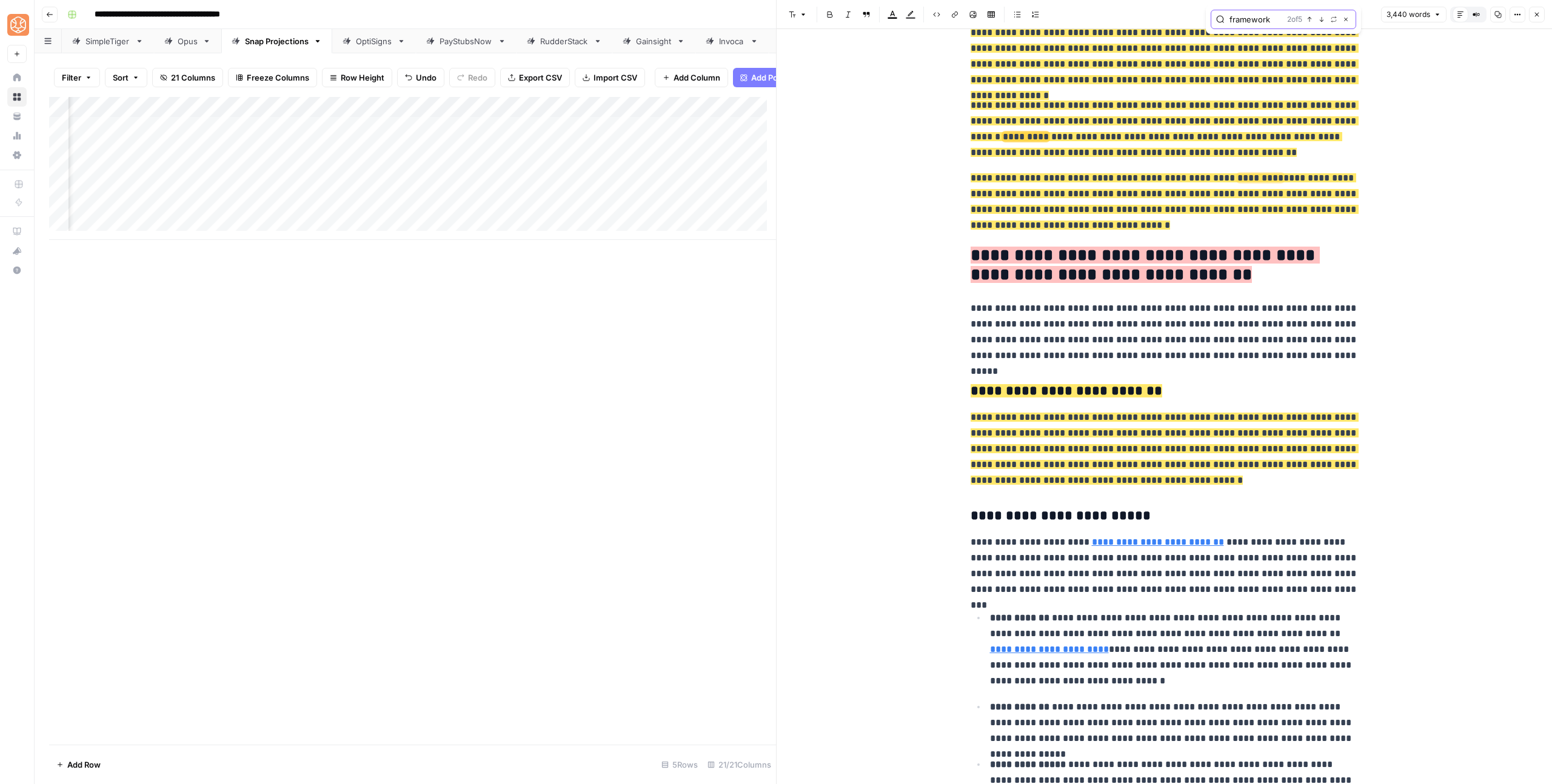 scroll, scrollTop: 2634, scrollLeft: 0, axis: vertical 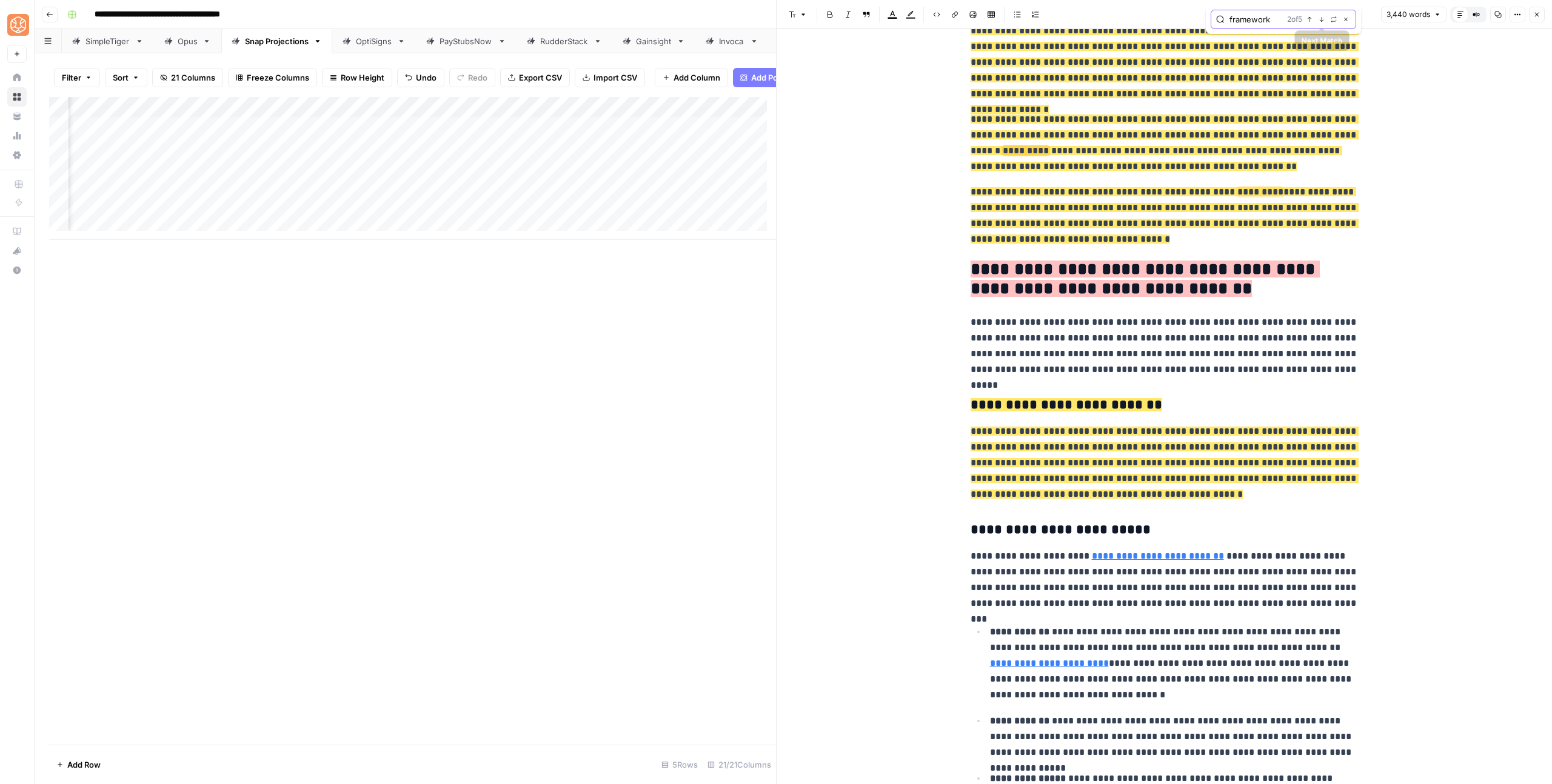 click 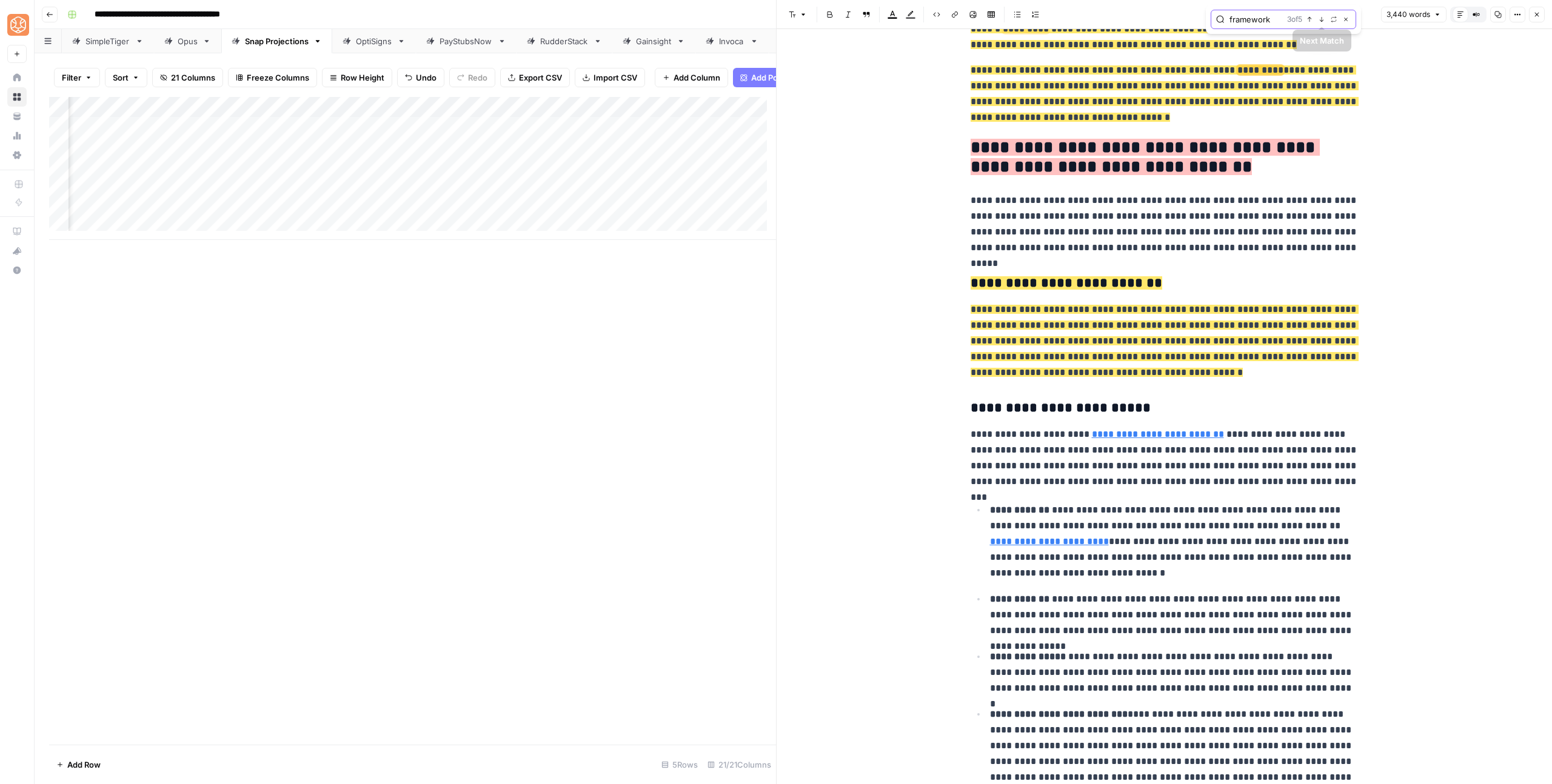 scroll, scrollTop: 2779, scrollLeft: 0, axis: vertical 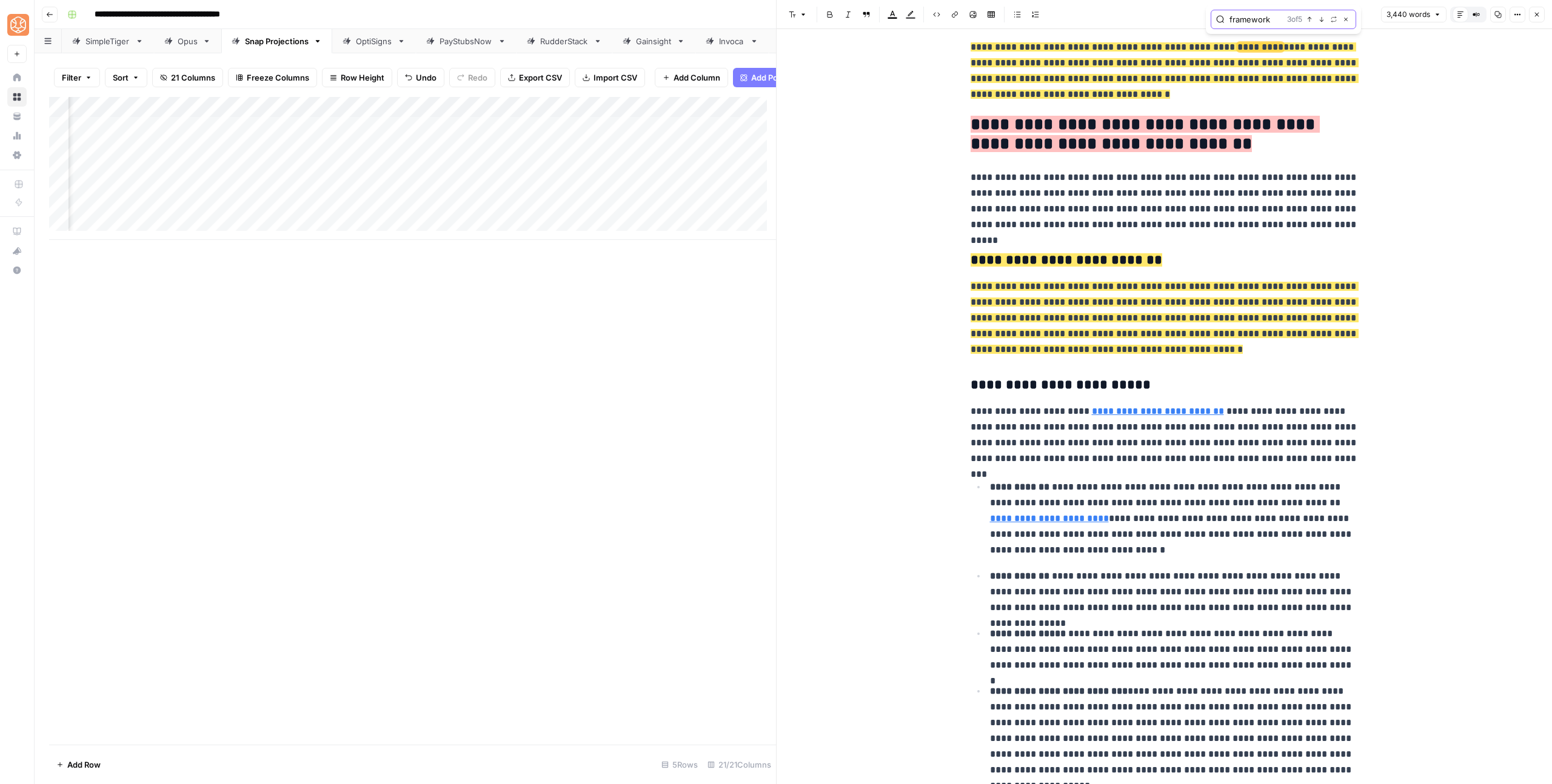 click 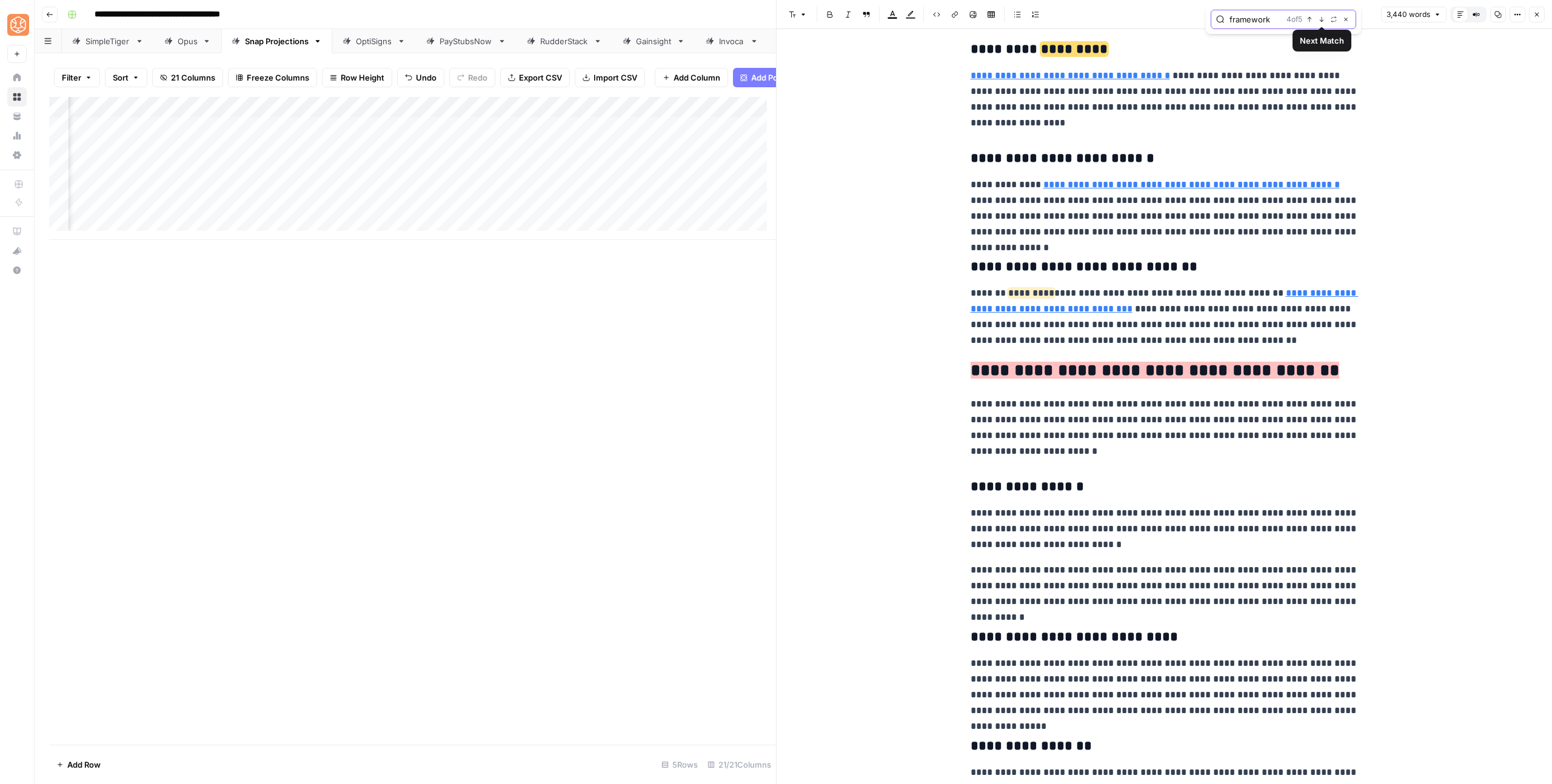 click 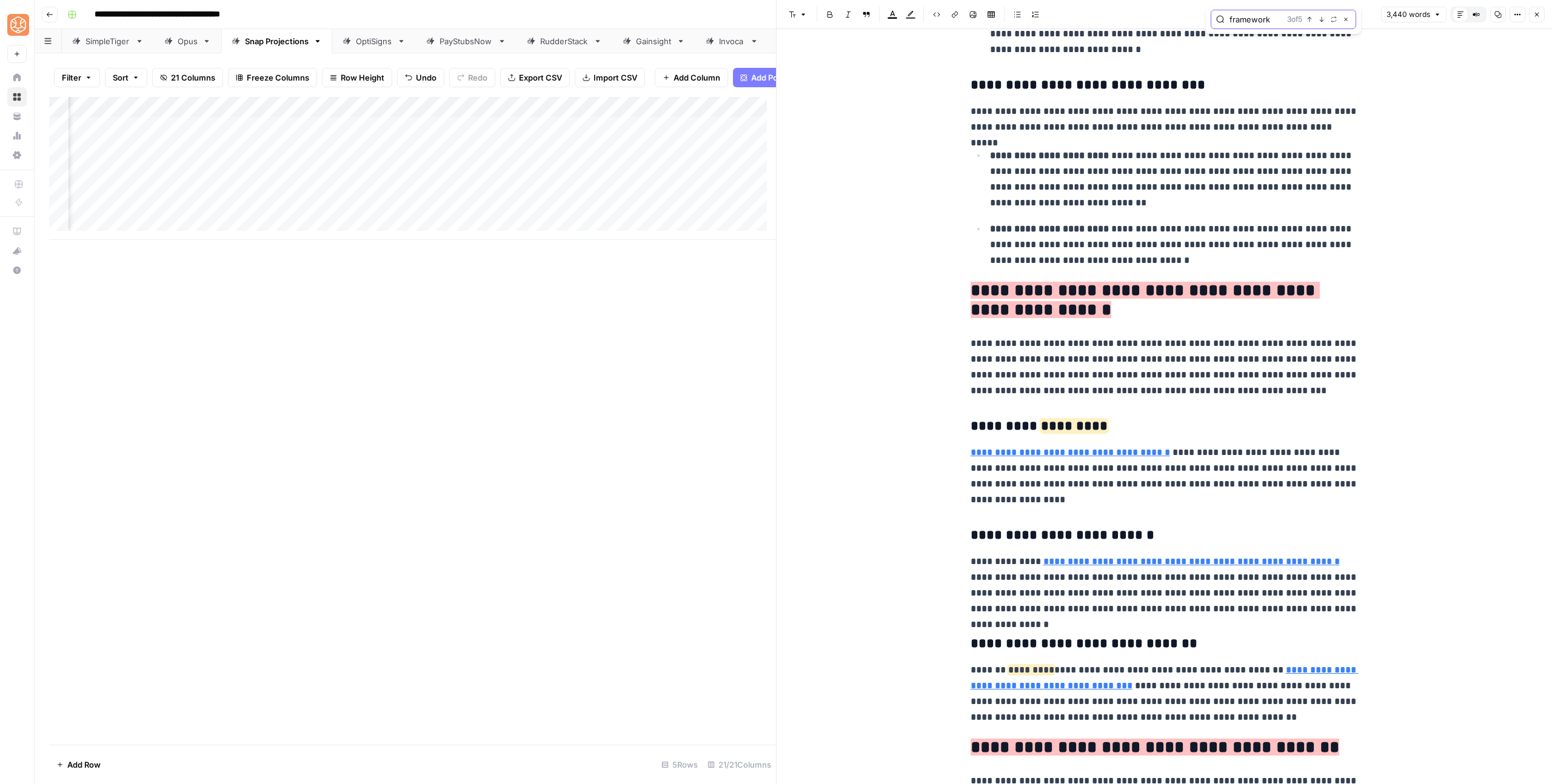 scroll, scrollTop: 4124, scrollLeft: 0, axis: vertical 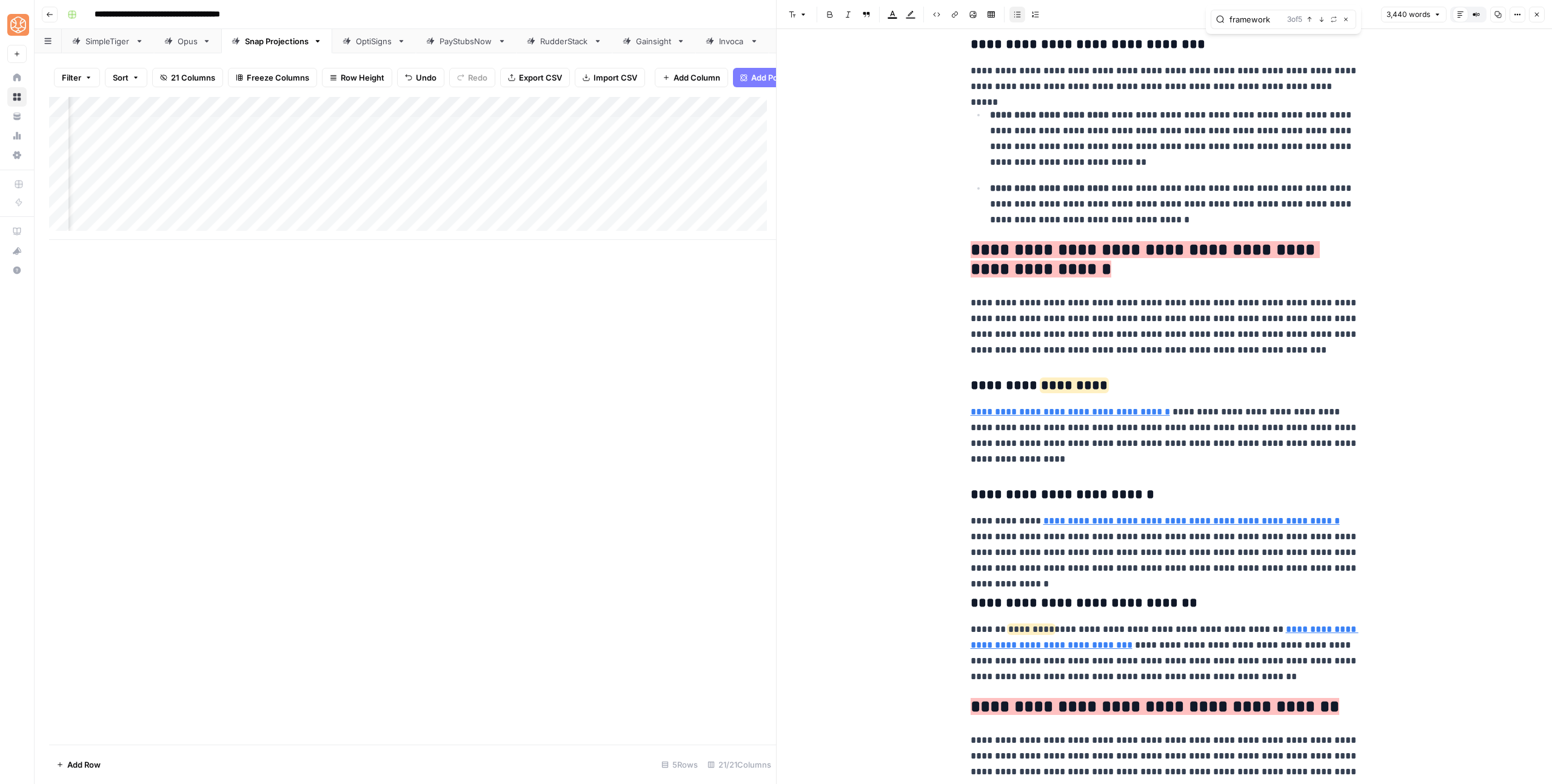 click on "**********" at bounding box center [1174, 204] 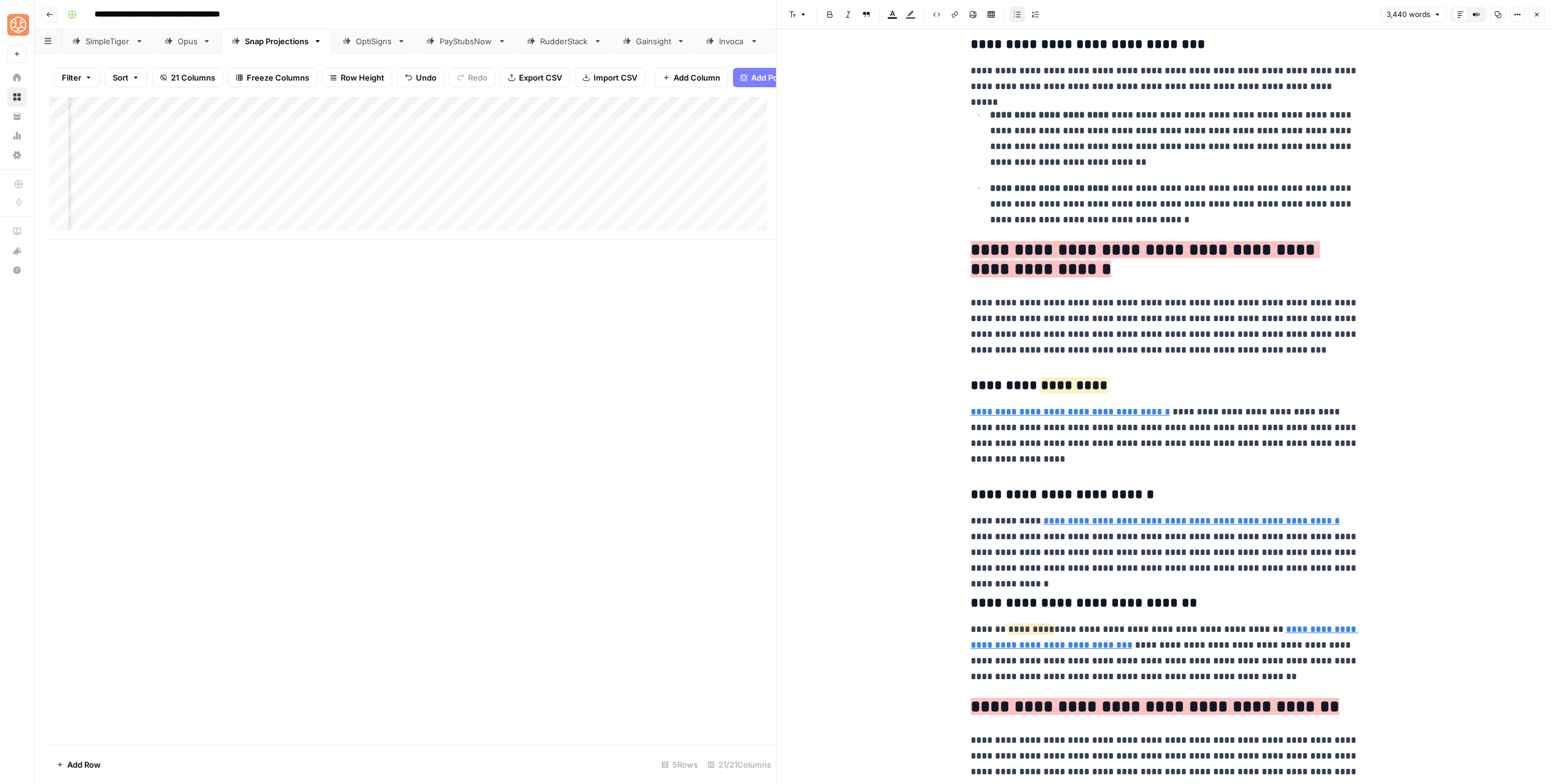 click on "**********" at bounding box center [1145, 259] 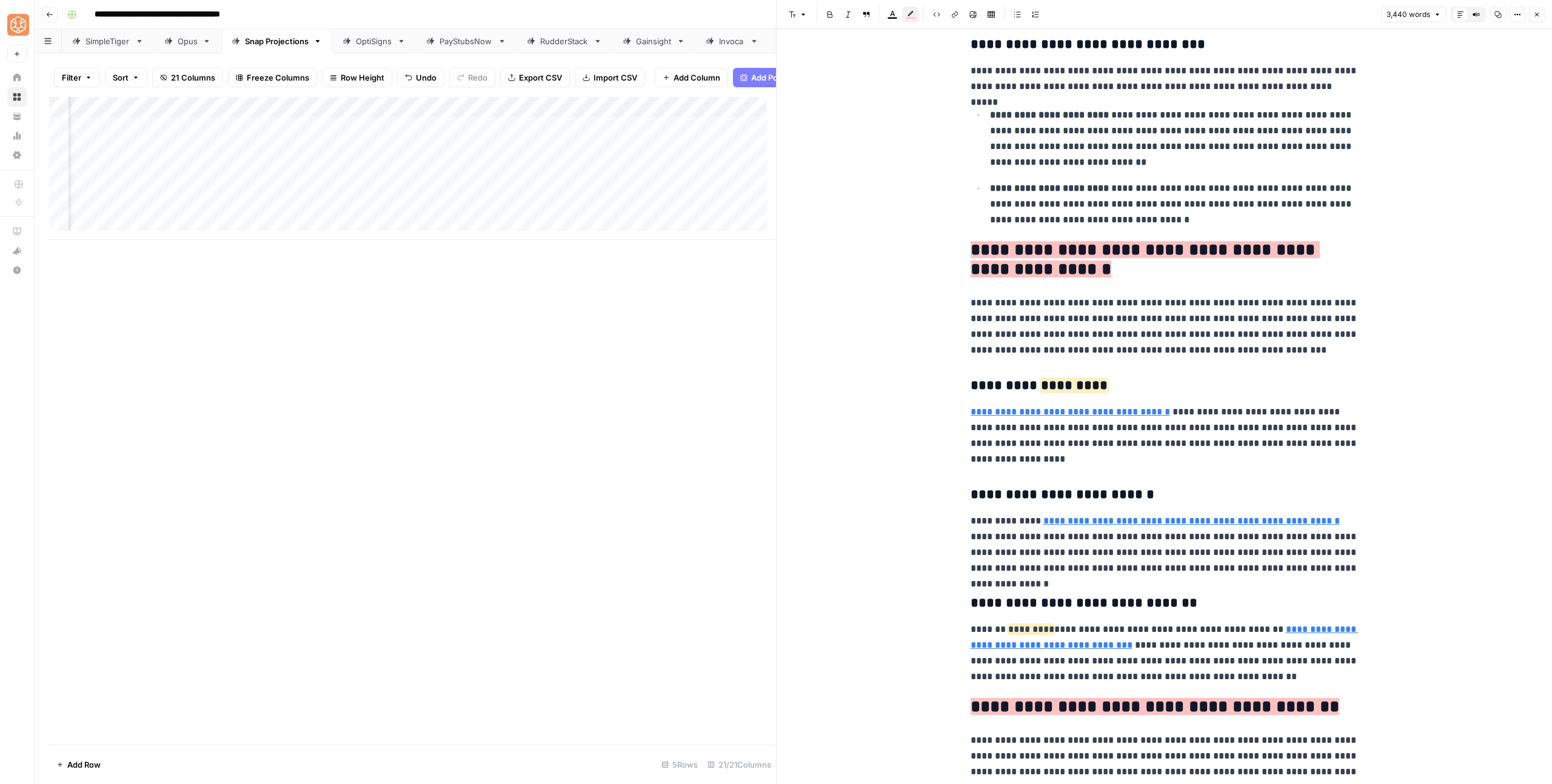 click on "**********" at bounding box center (1145, 259) 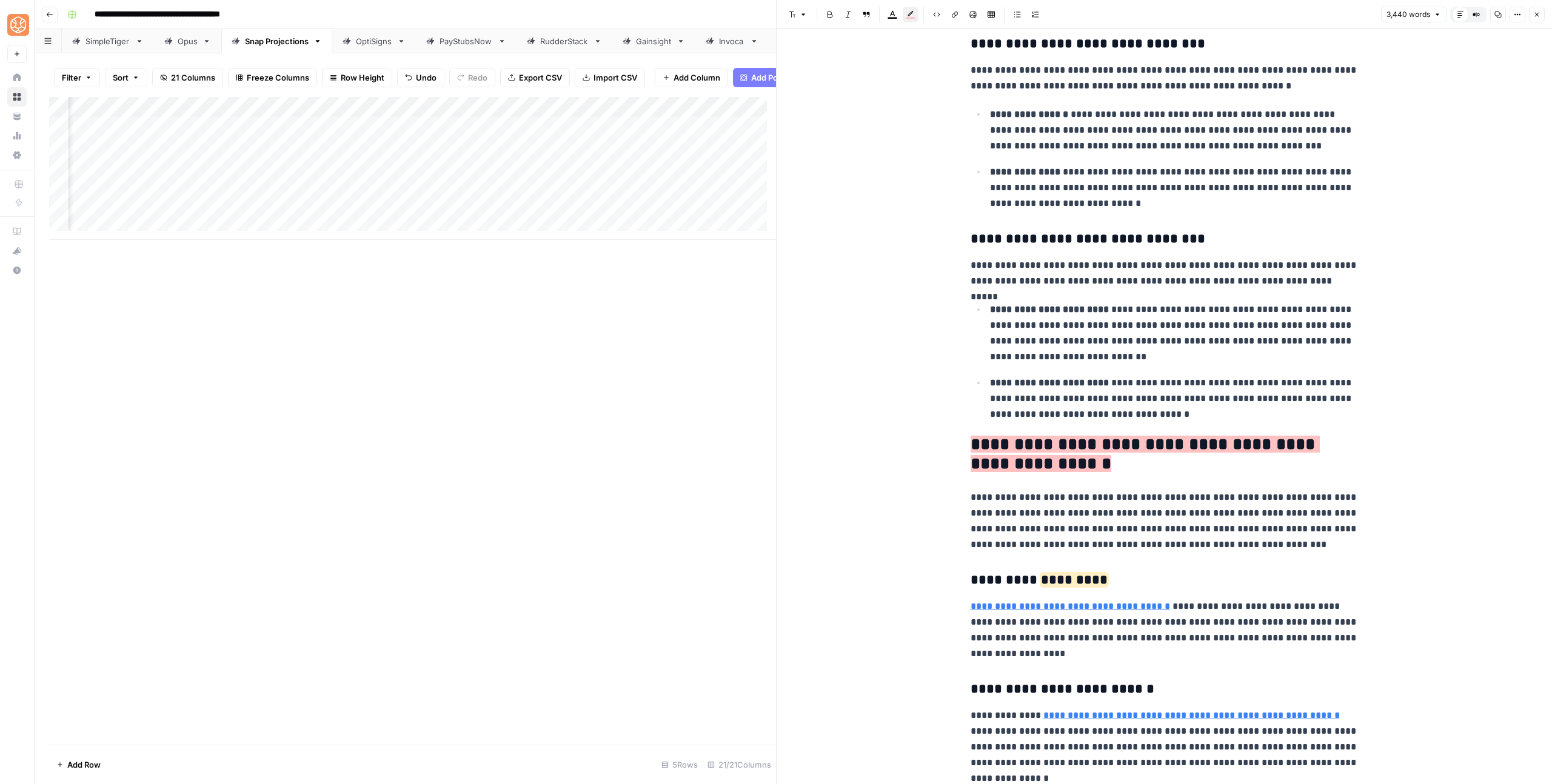 scroll, scrollTop: 4053, scrollLeft: 0, axis: vertical 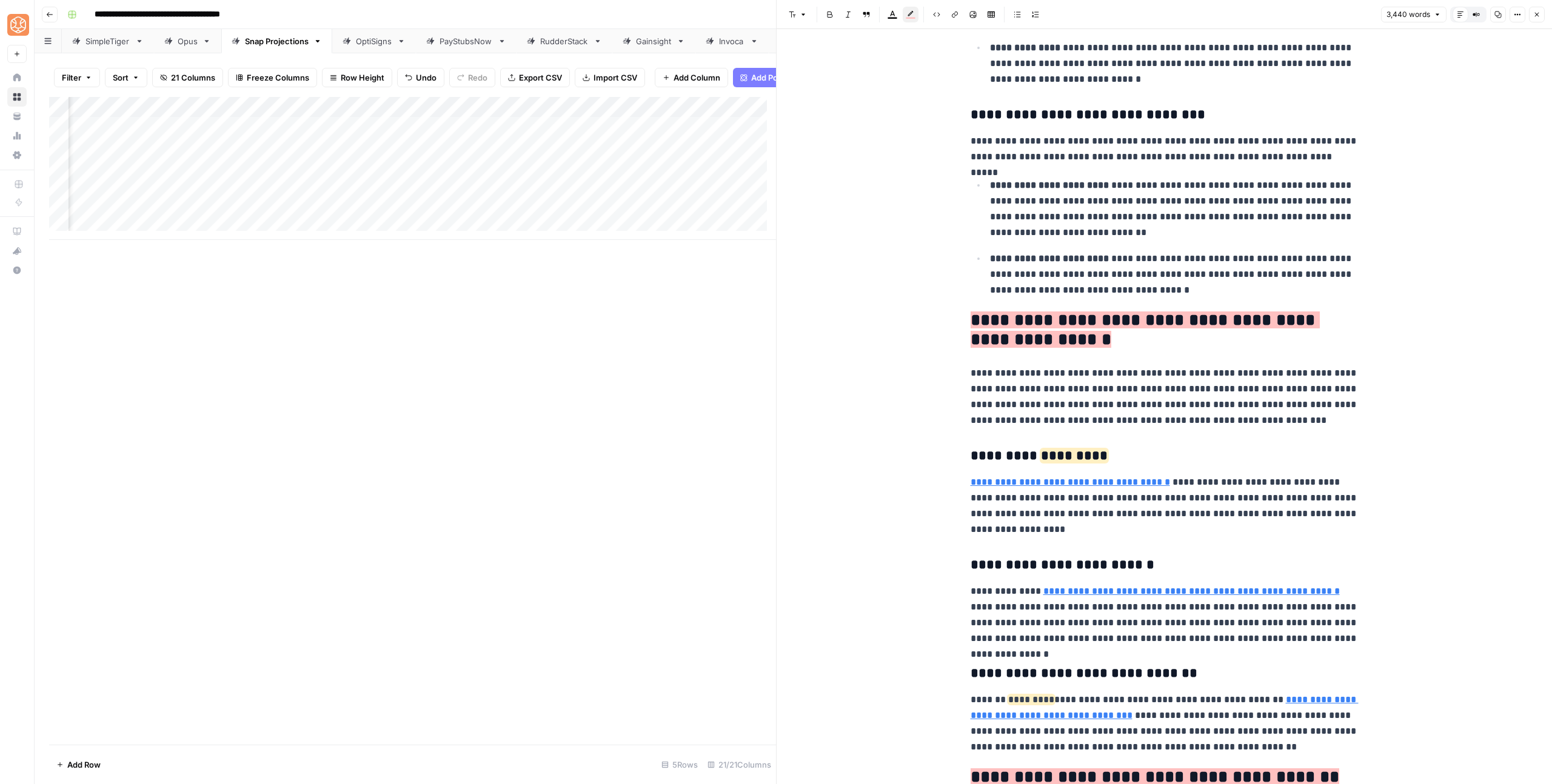 click on "**********" at bounding box center (1165, -129) 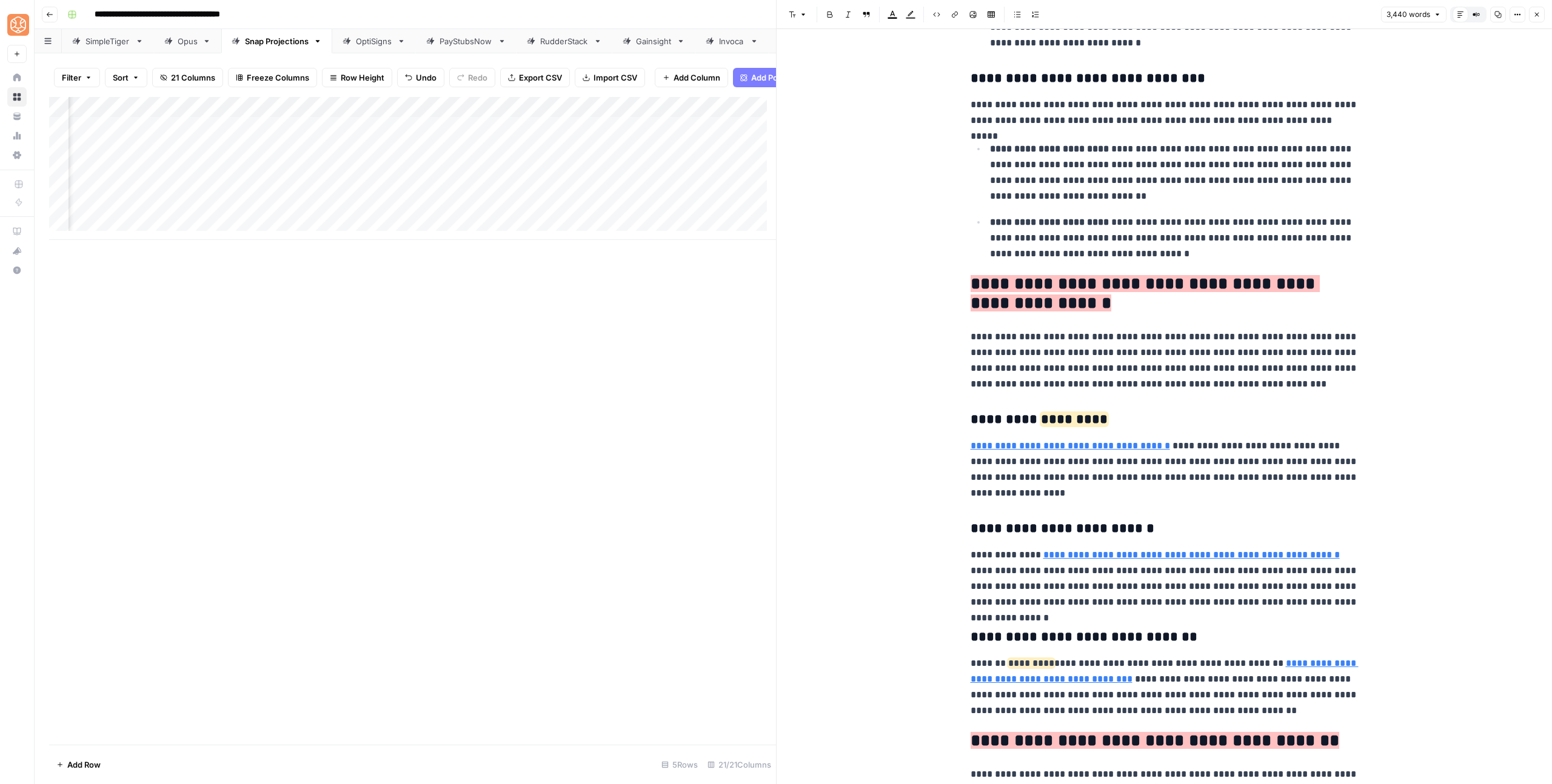 scroll, scrollTop: 4102, scrollLeft: 0, axis: vertical 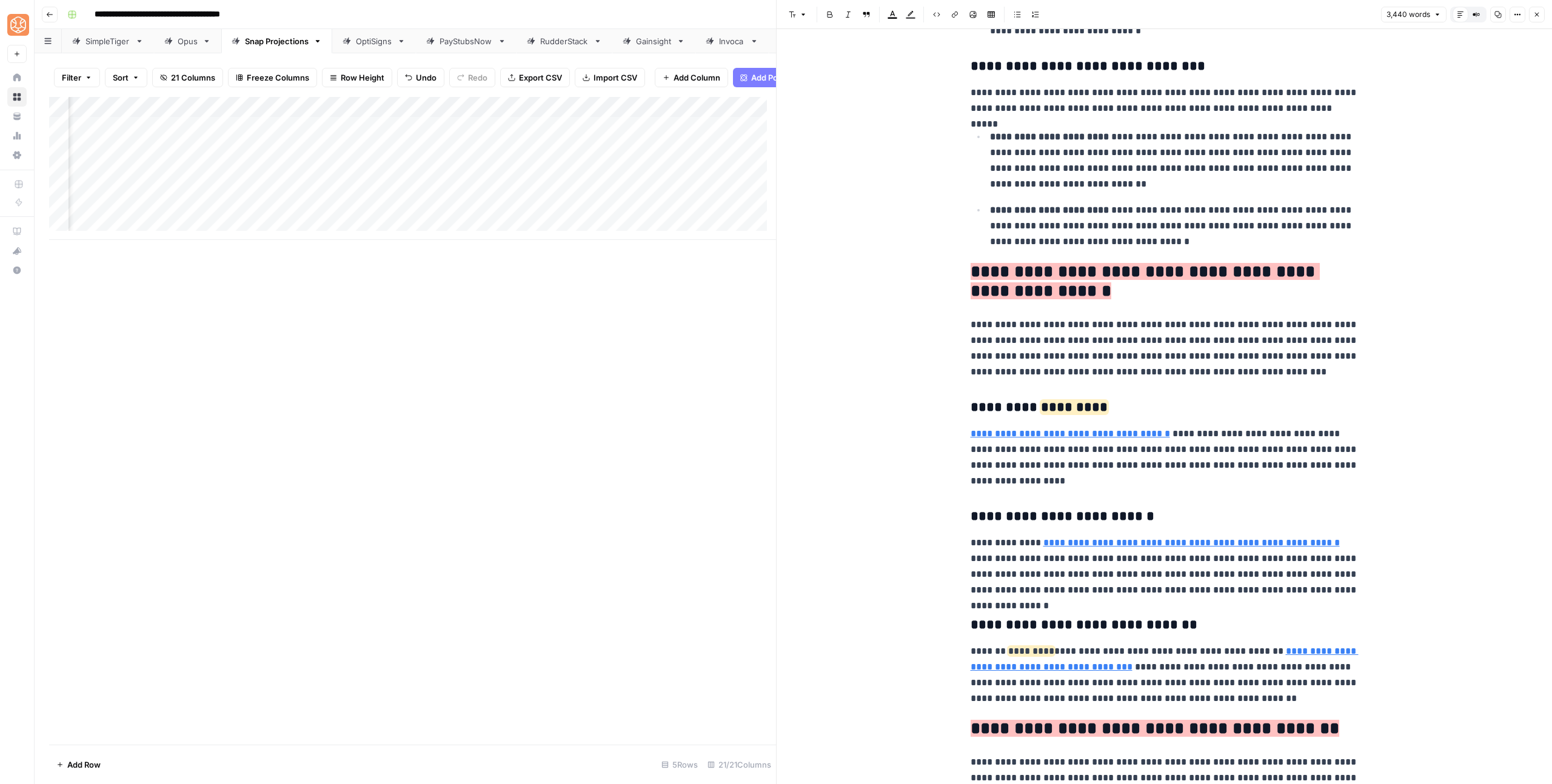 click on "**********" at bounding box center [1165, 457] 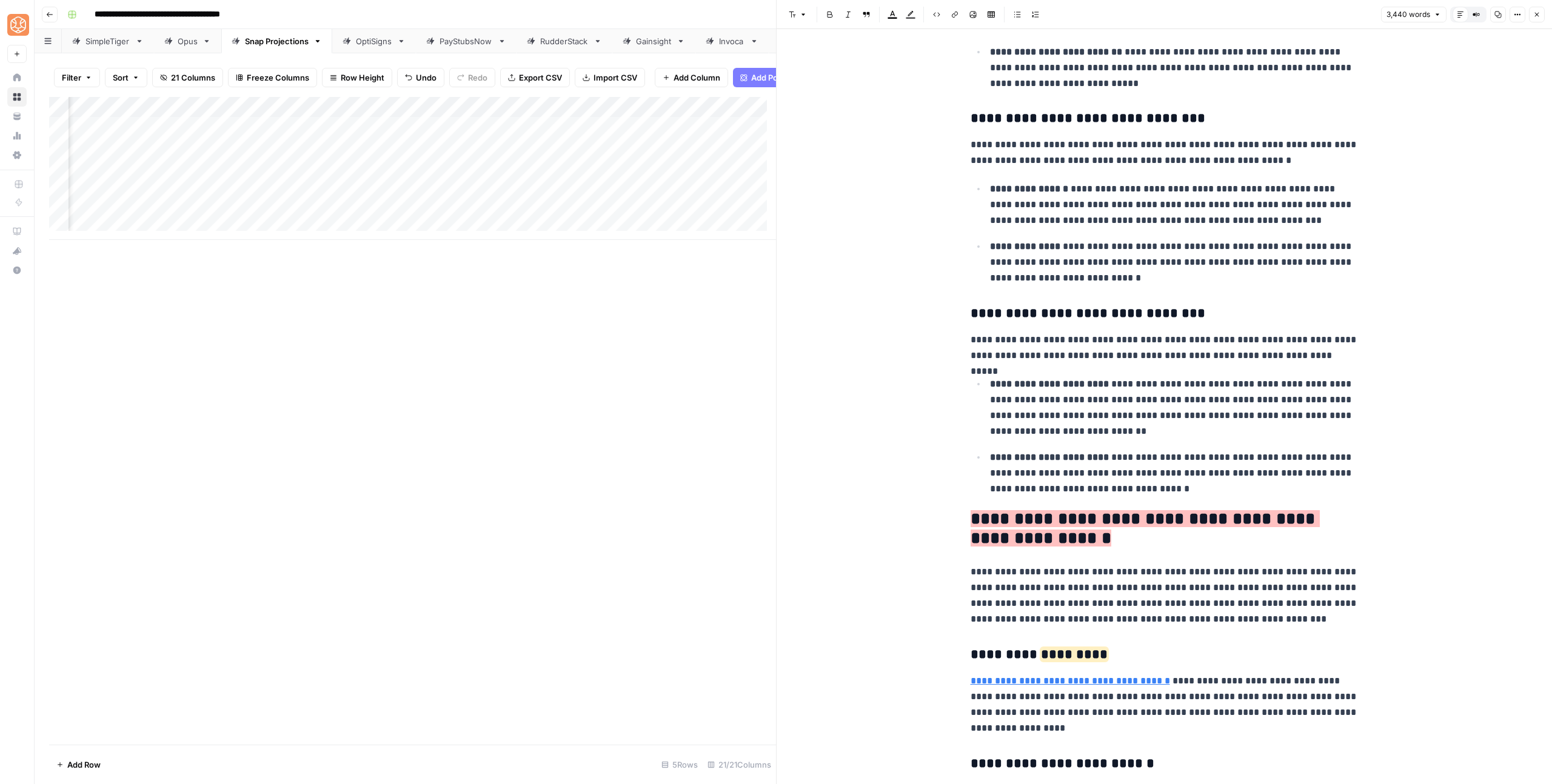 scroll, scrollTop: 3942, scrollLeft: 0, axis: vertical 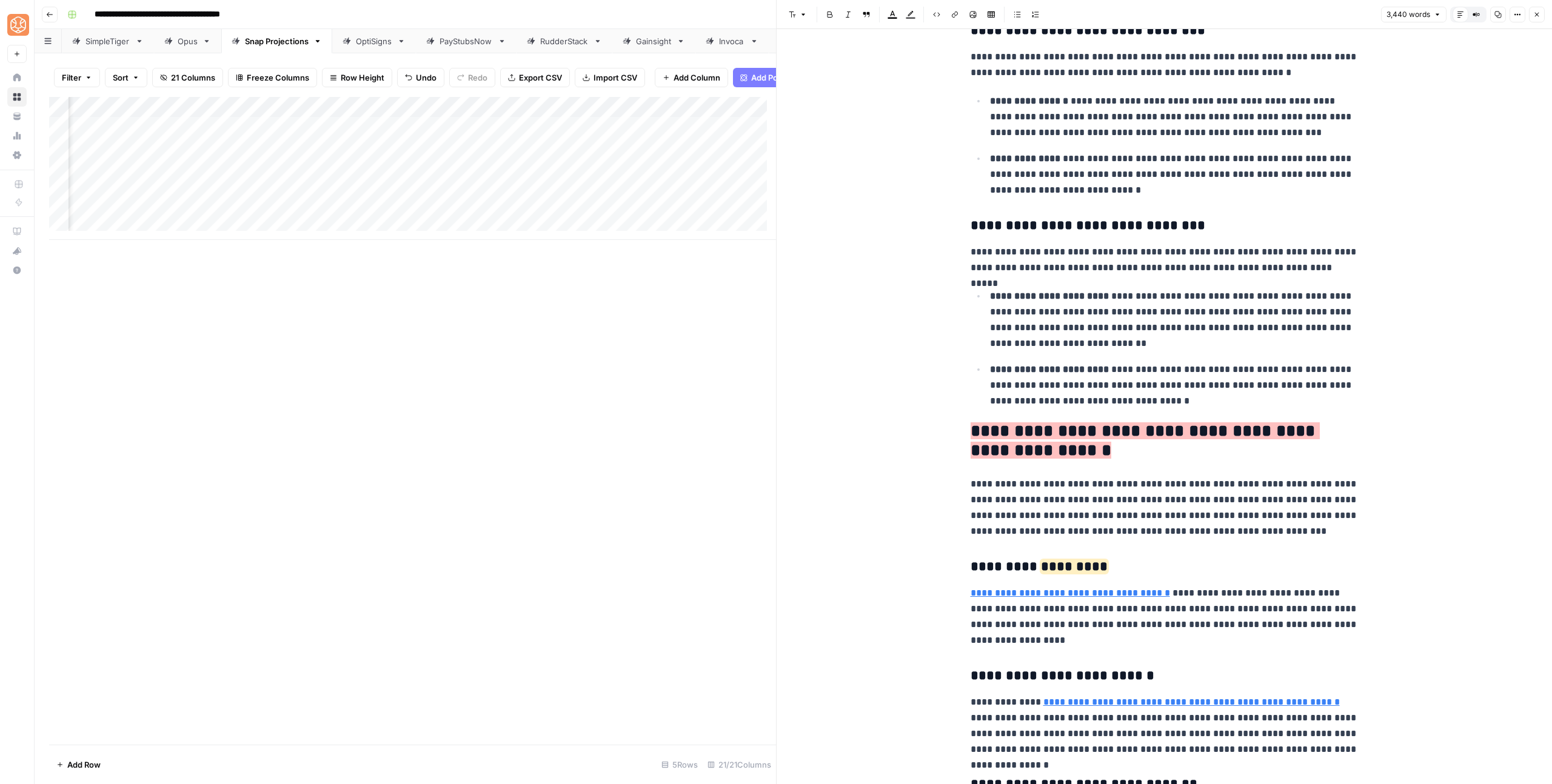 click on "**********" at bounding box center (1165, 508) 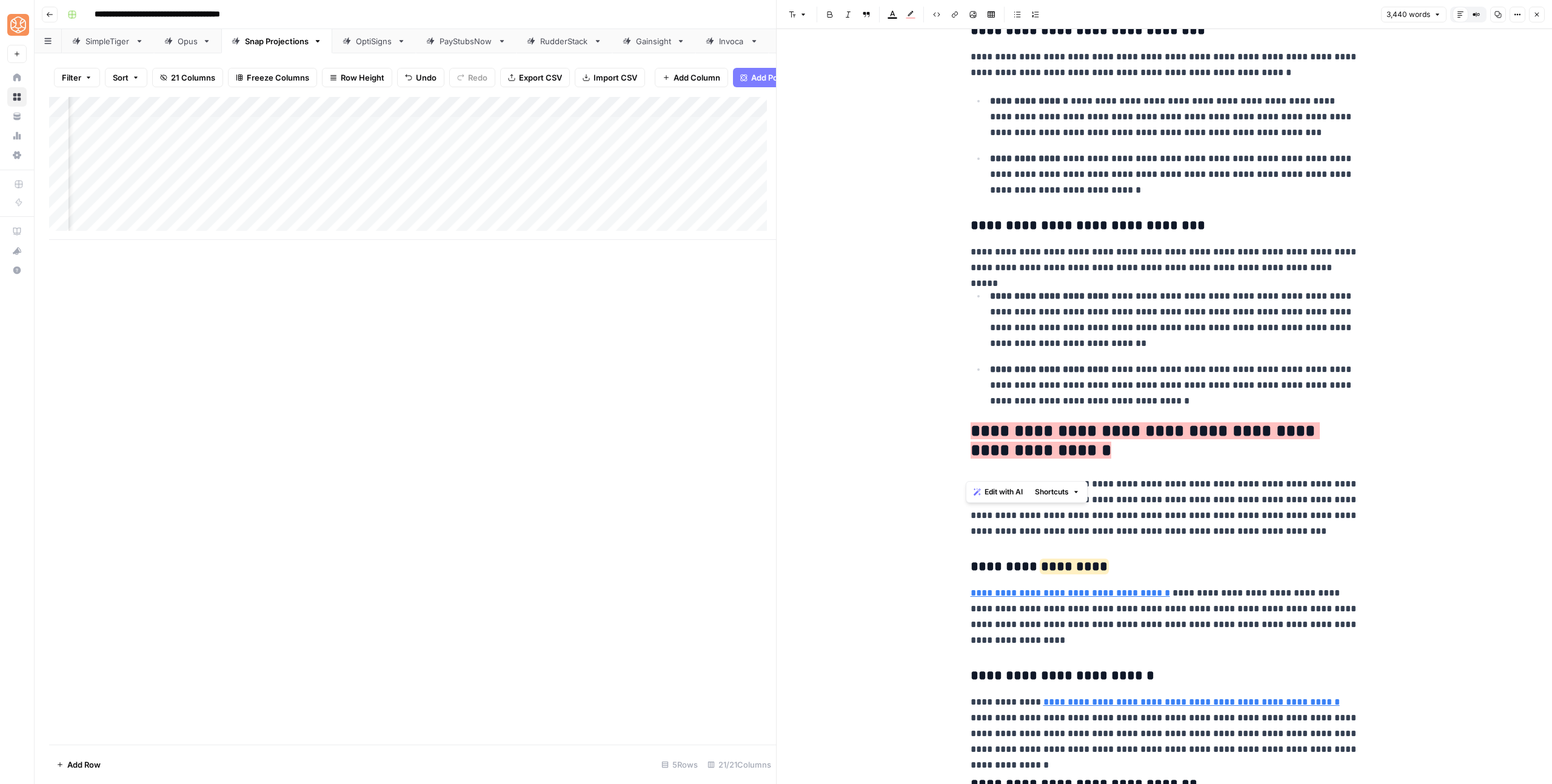 scroll, scrollTop: 4319, scrollLeft: 0, axis: vertical 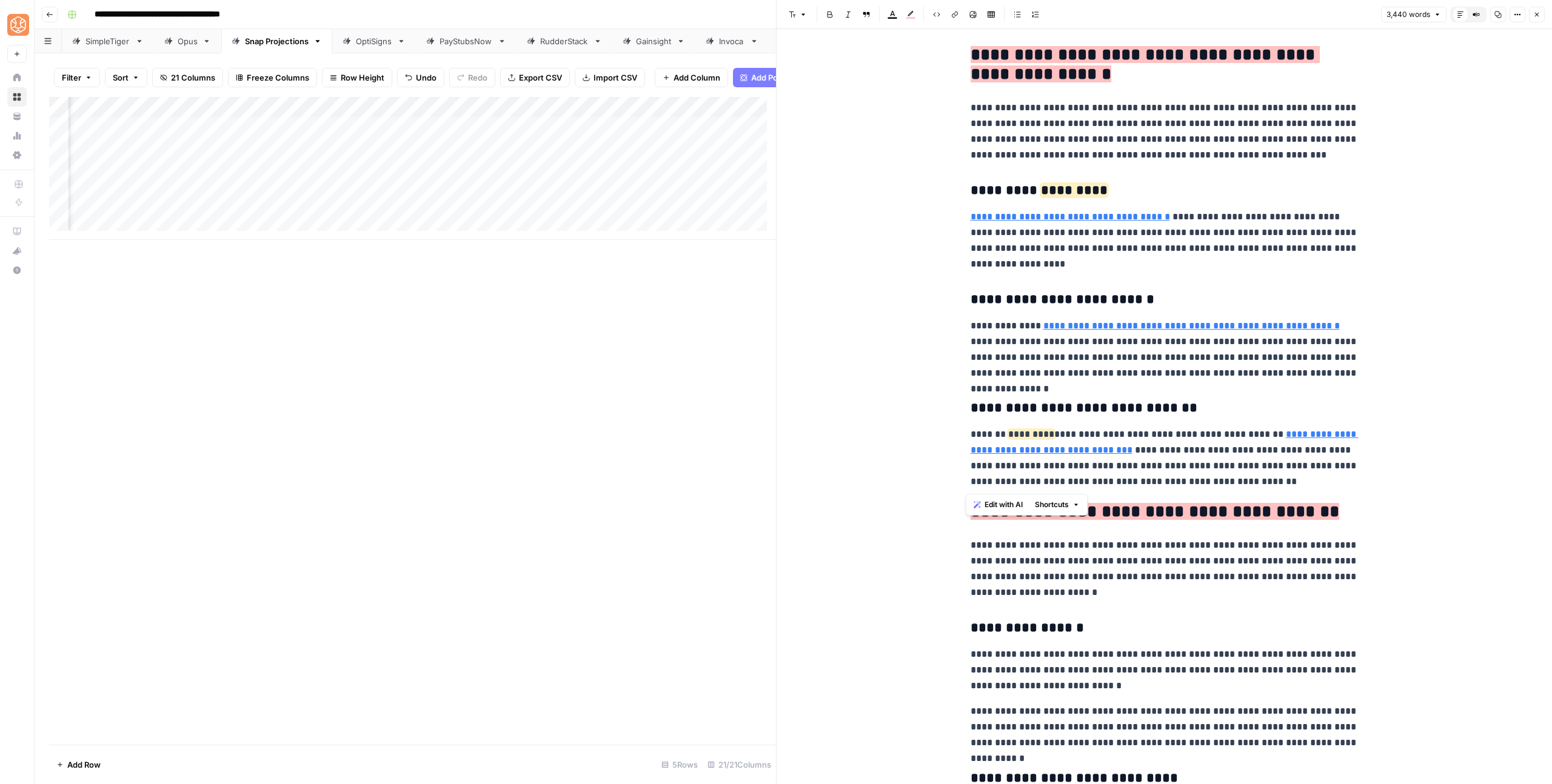 drag, startPoint x: 966, startPoint y: 431, endPoint x: 1248, endPoint y: 486, distance: 287.3134 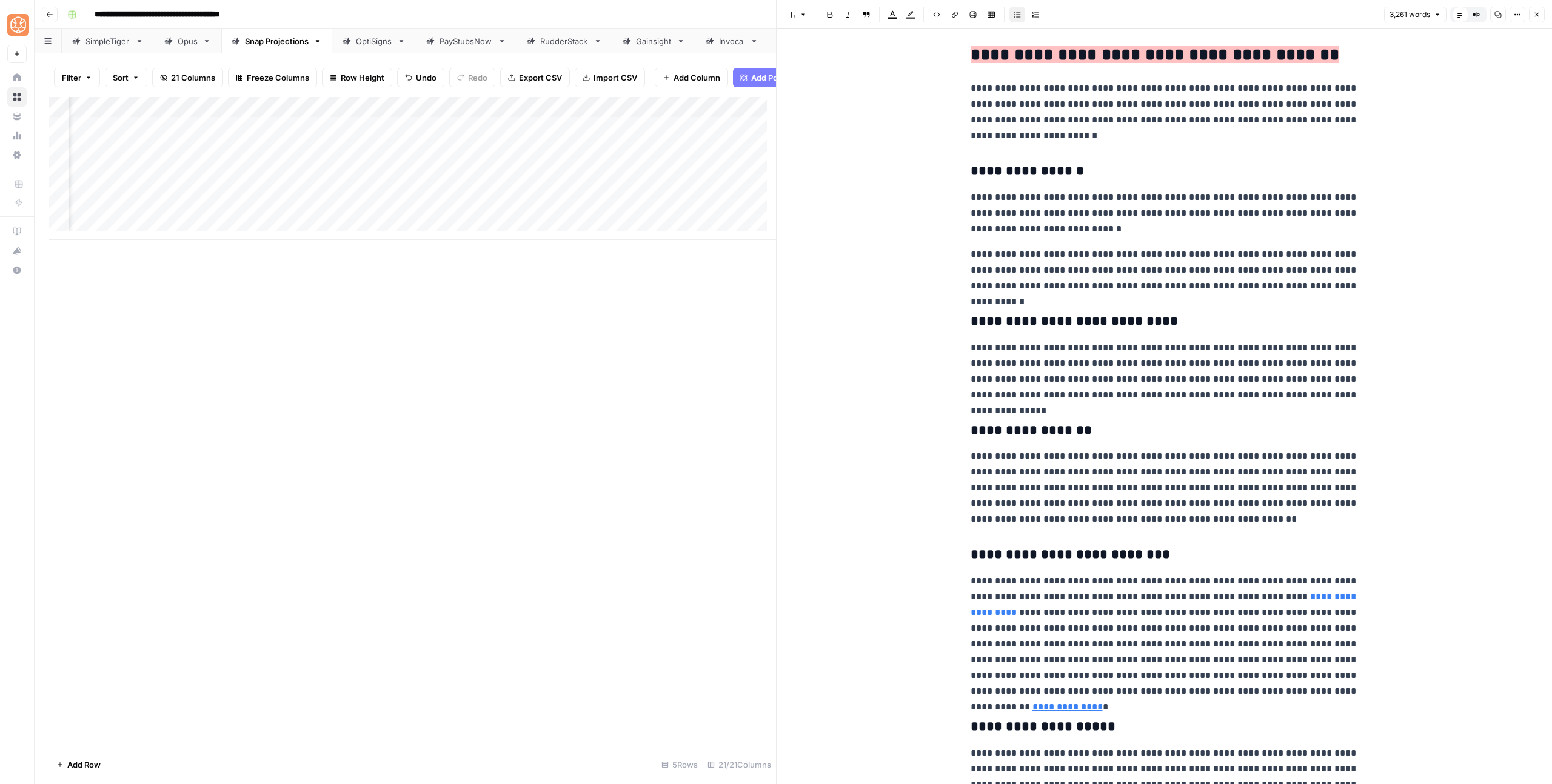 scroll, scrollTop: 4305, scrollLeft: 0, axis: vertical 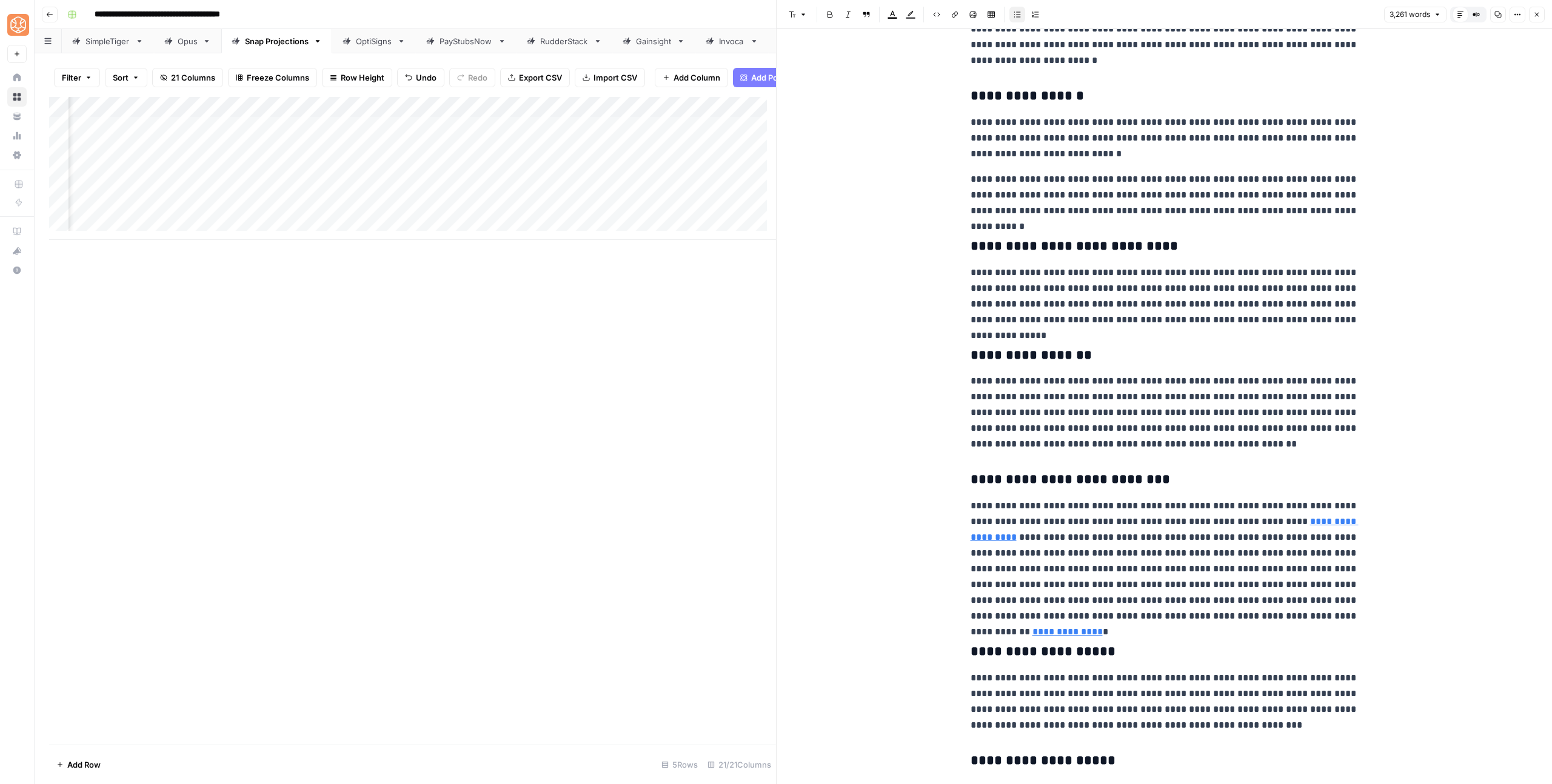 click on "**********" at bounding box center (1165, 561) 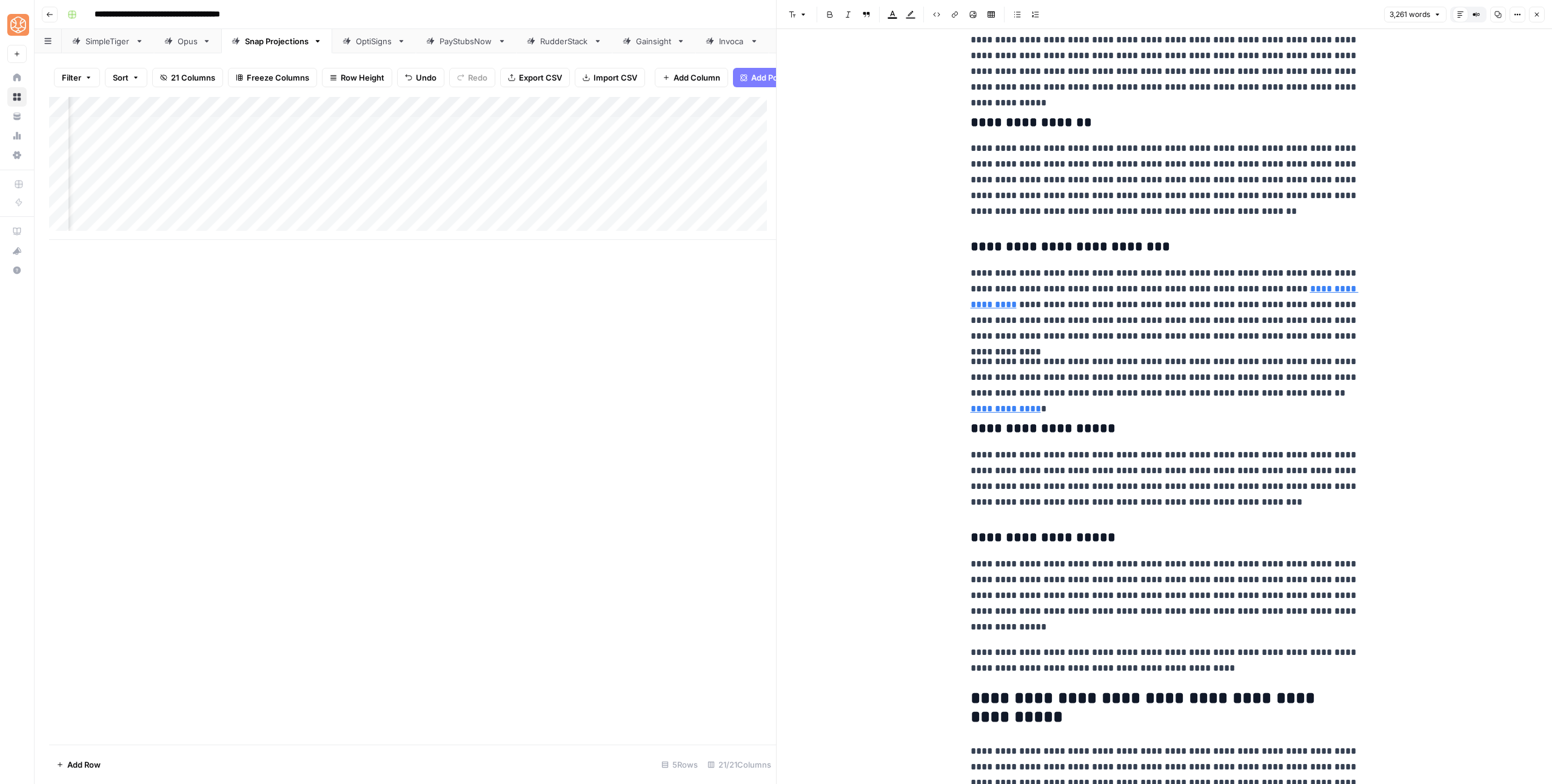 scroll, scrollTop: 4889, scrollLeft: 0, axis: vertical 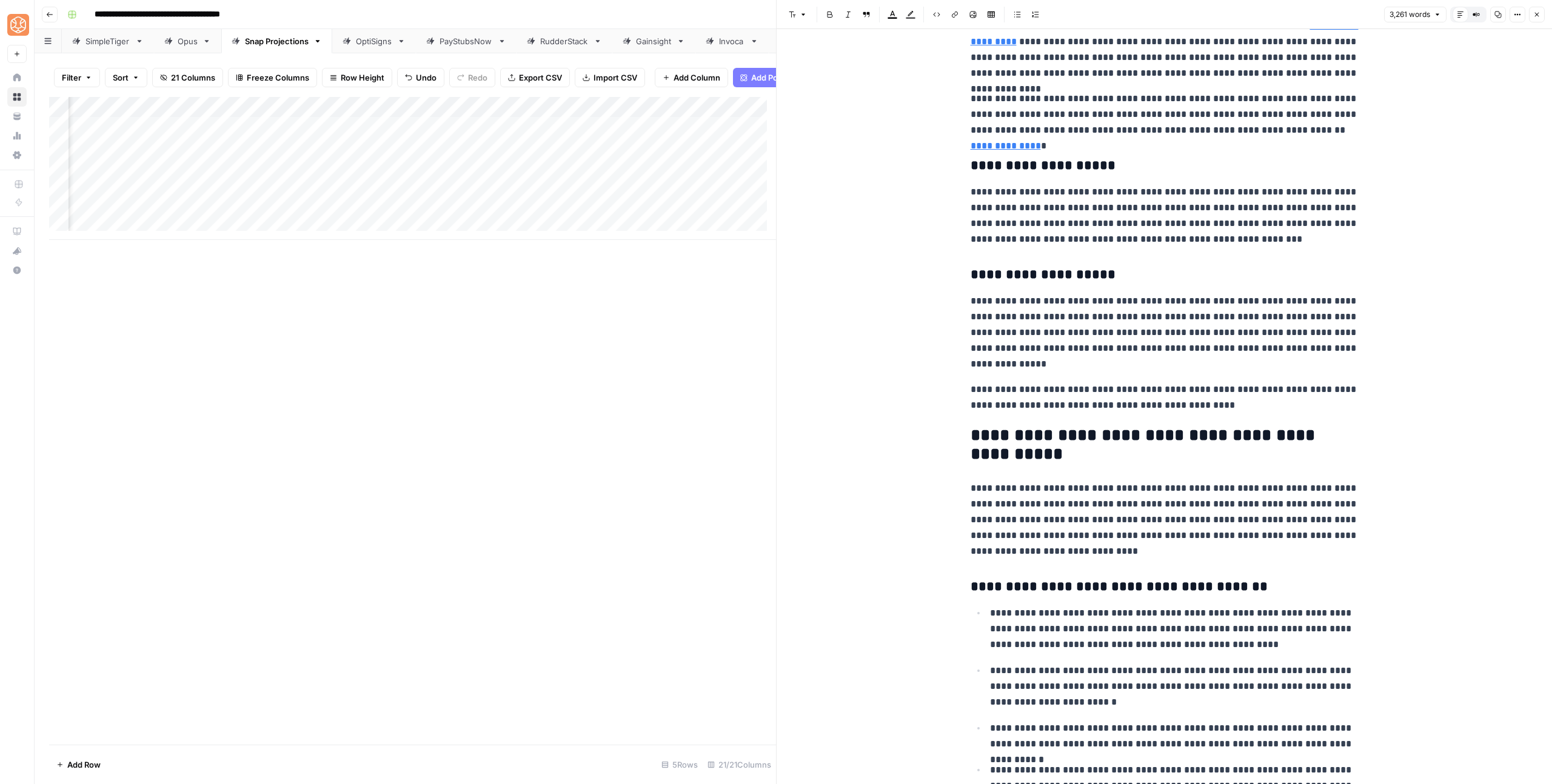click on "**********" at bounding box center [1165, 397] 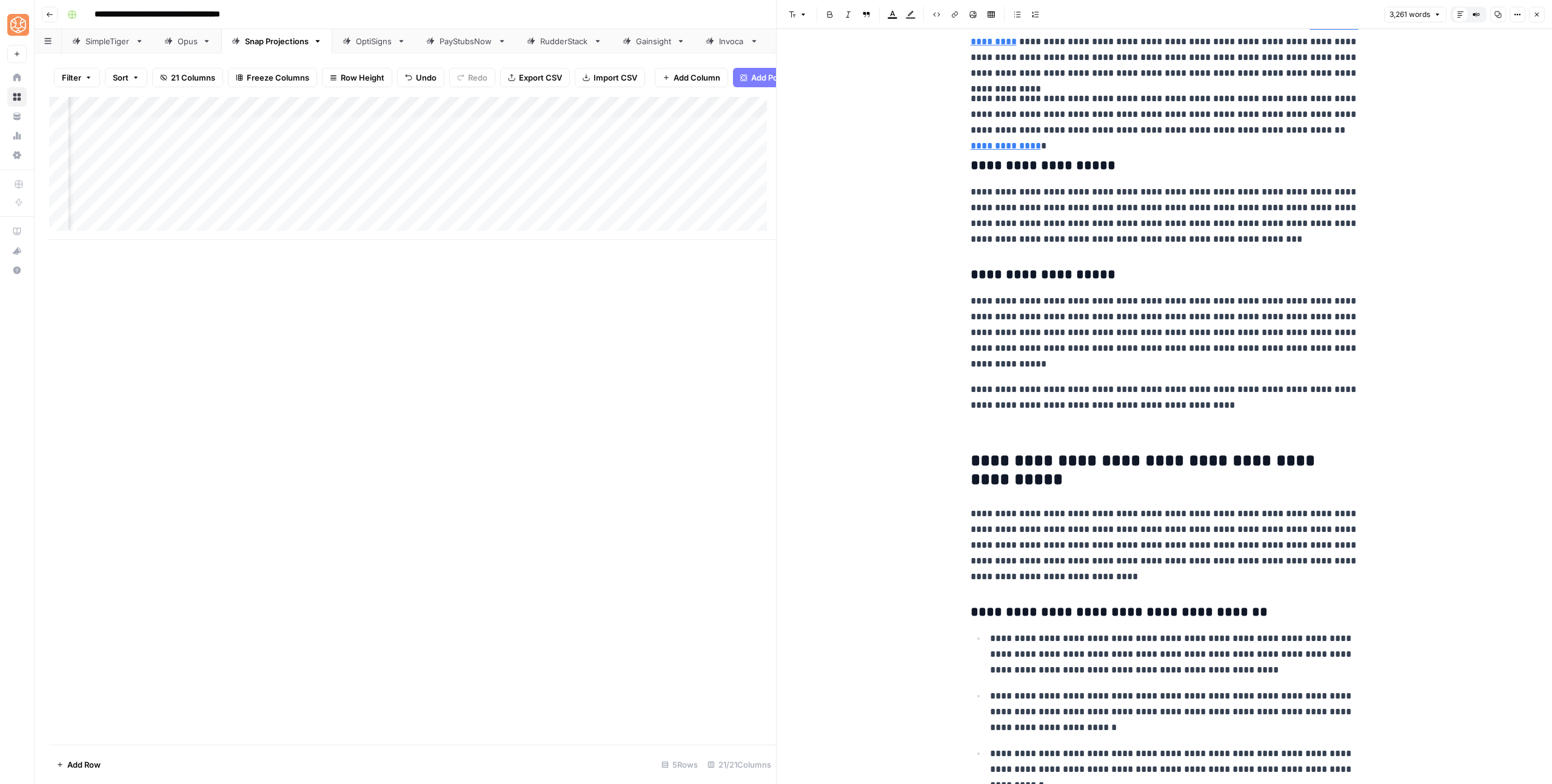 scroll, scrollTop: 4914, scrollLeft: 0, axis: vertical 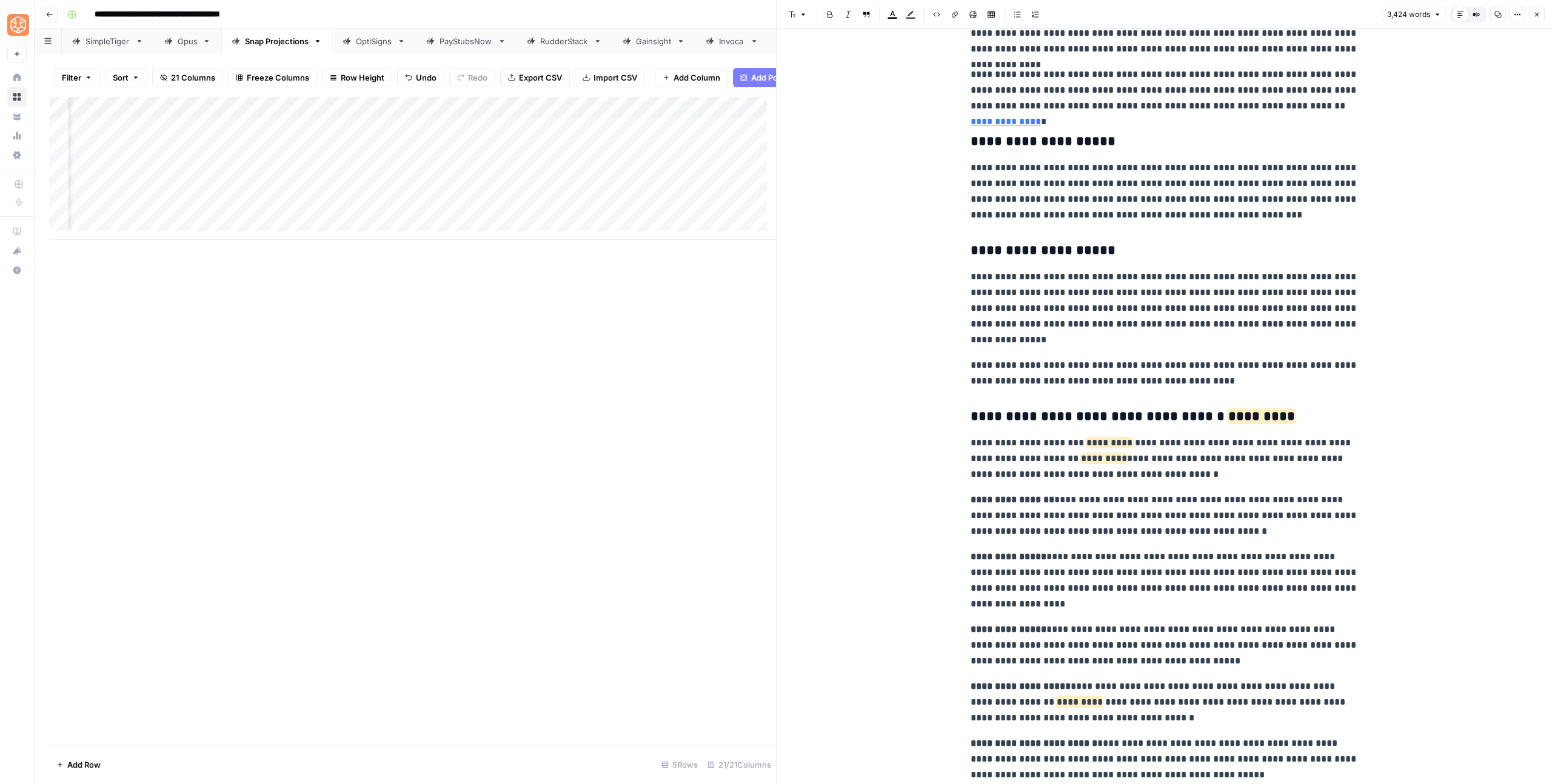 click on "**********" at bounding box center [1165, -1016] 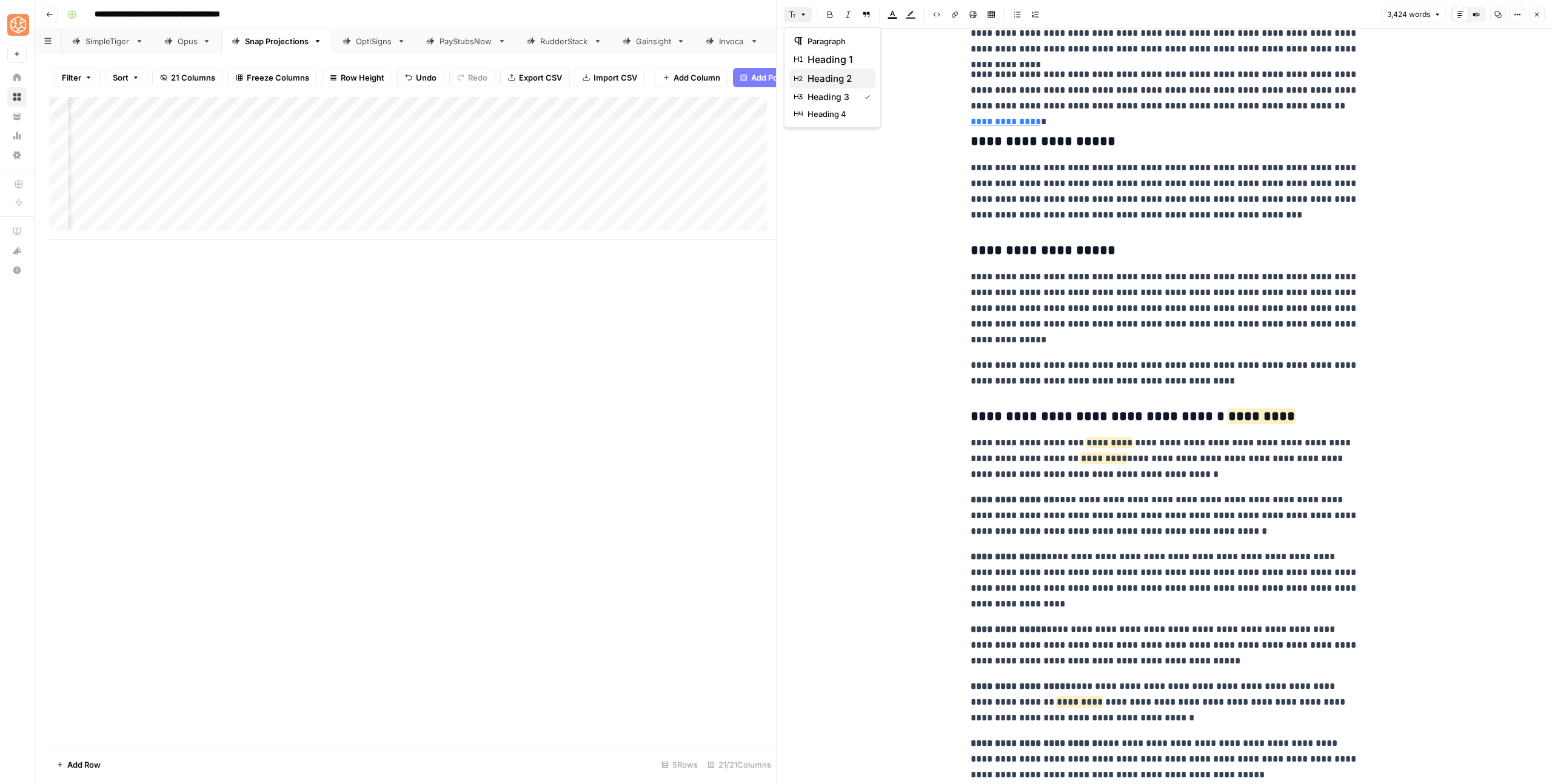 click on "heading 2" at bounding box center (837, 79) 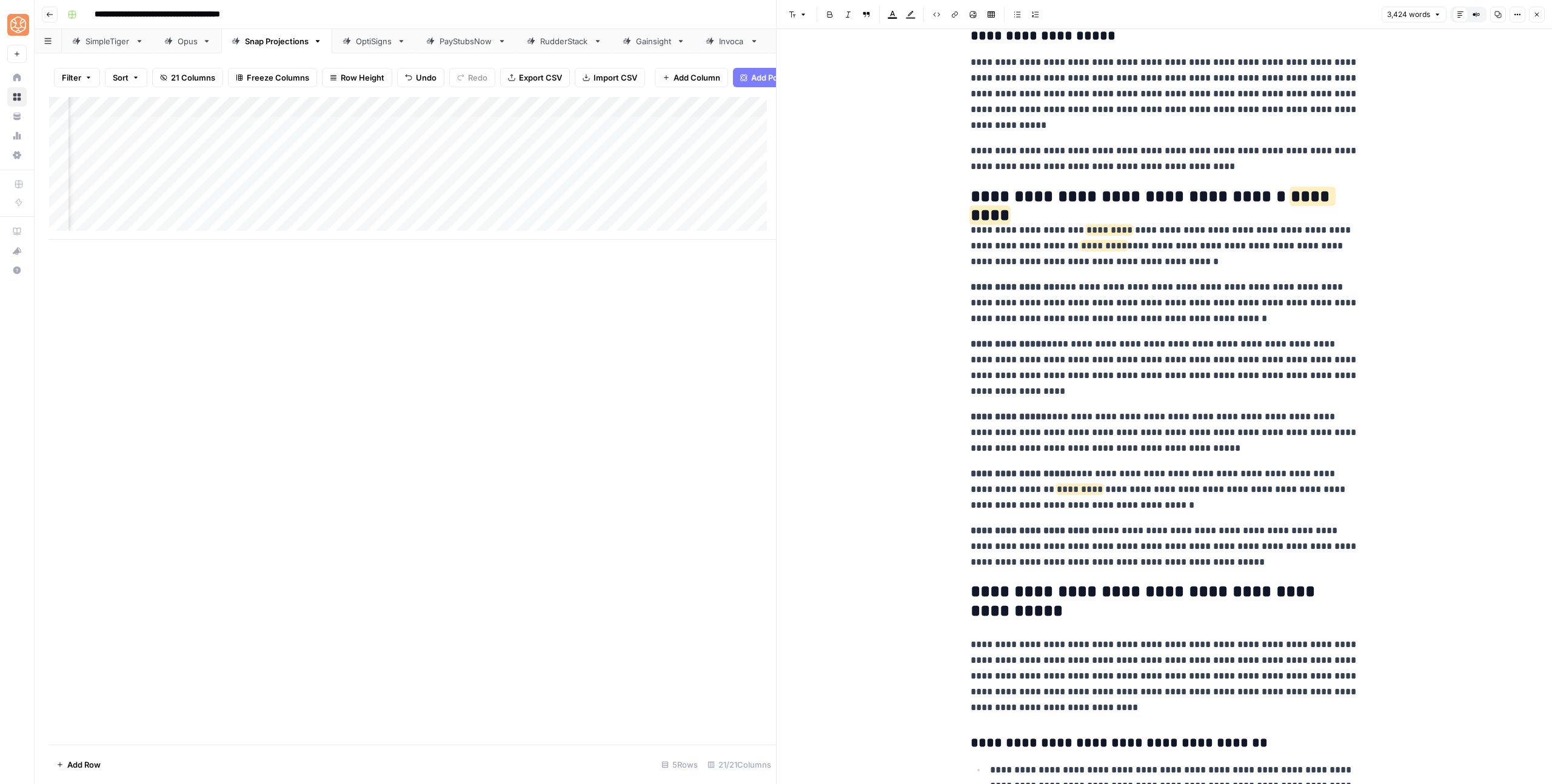 scroll, scrollTop: 5144, scrollLeft: 0, axis: vertical 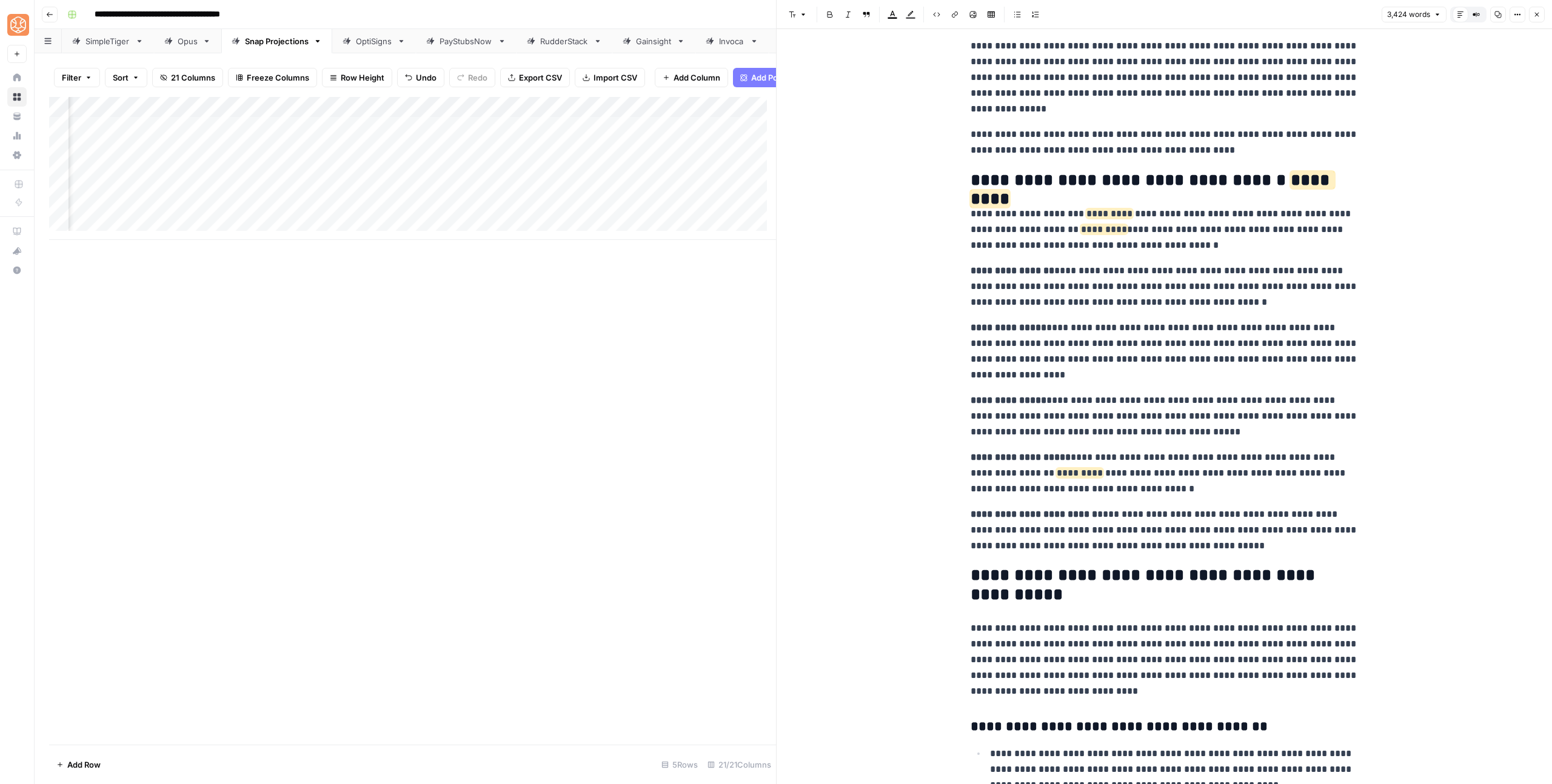 click on "**********" at bounding box center (1165, 78) 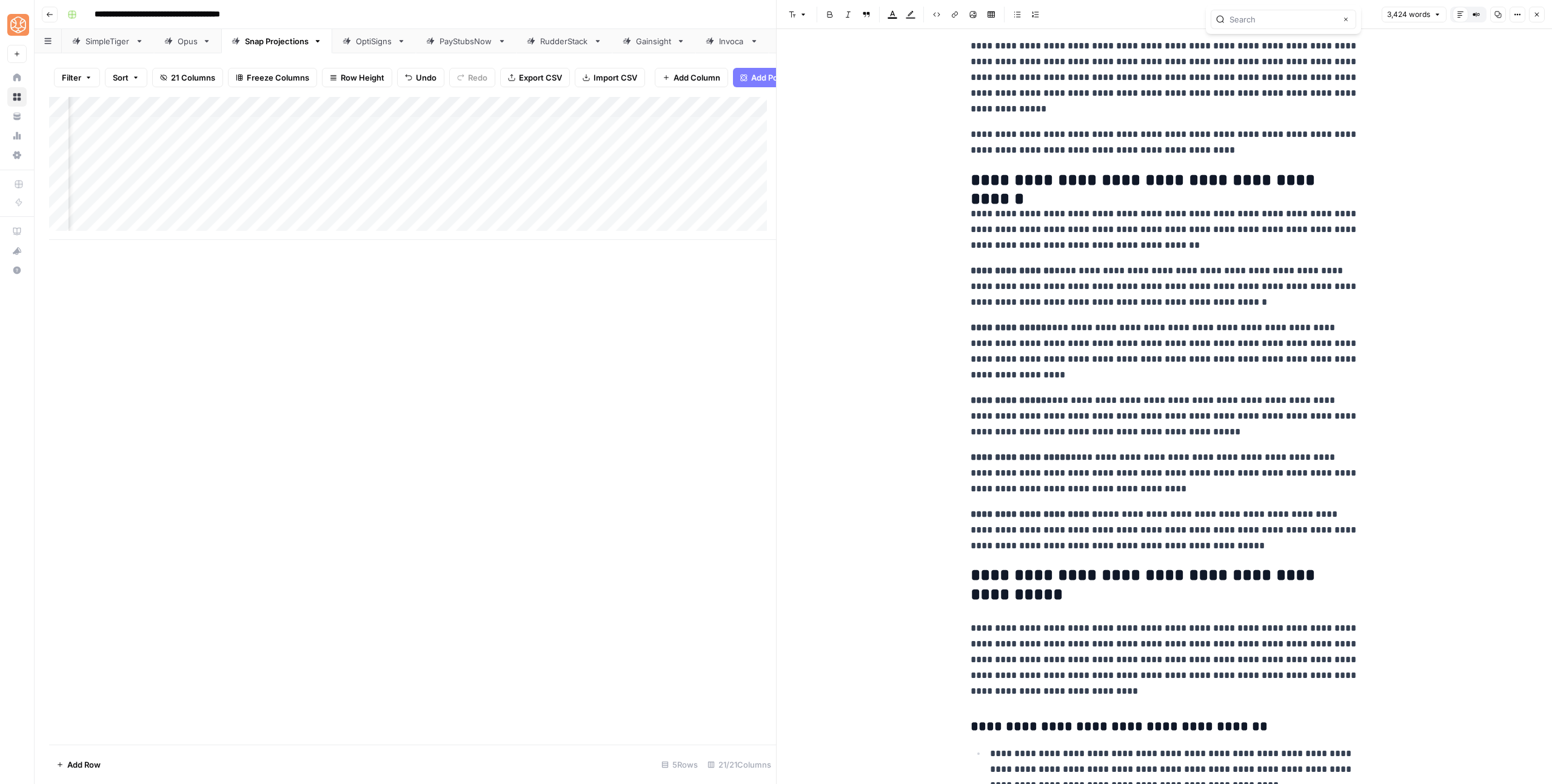 type 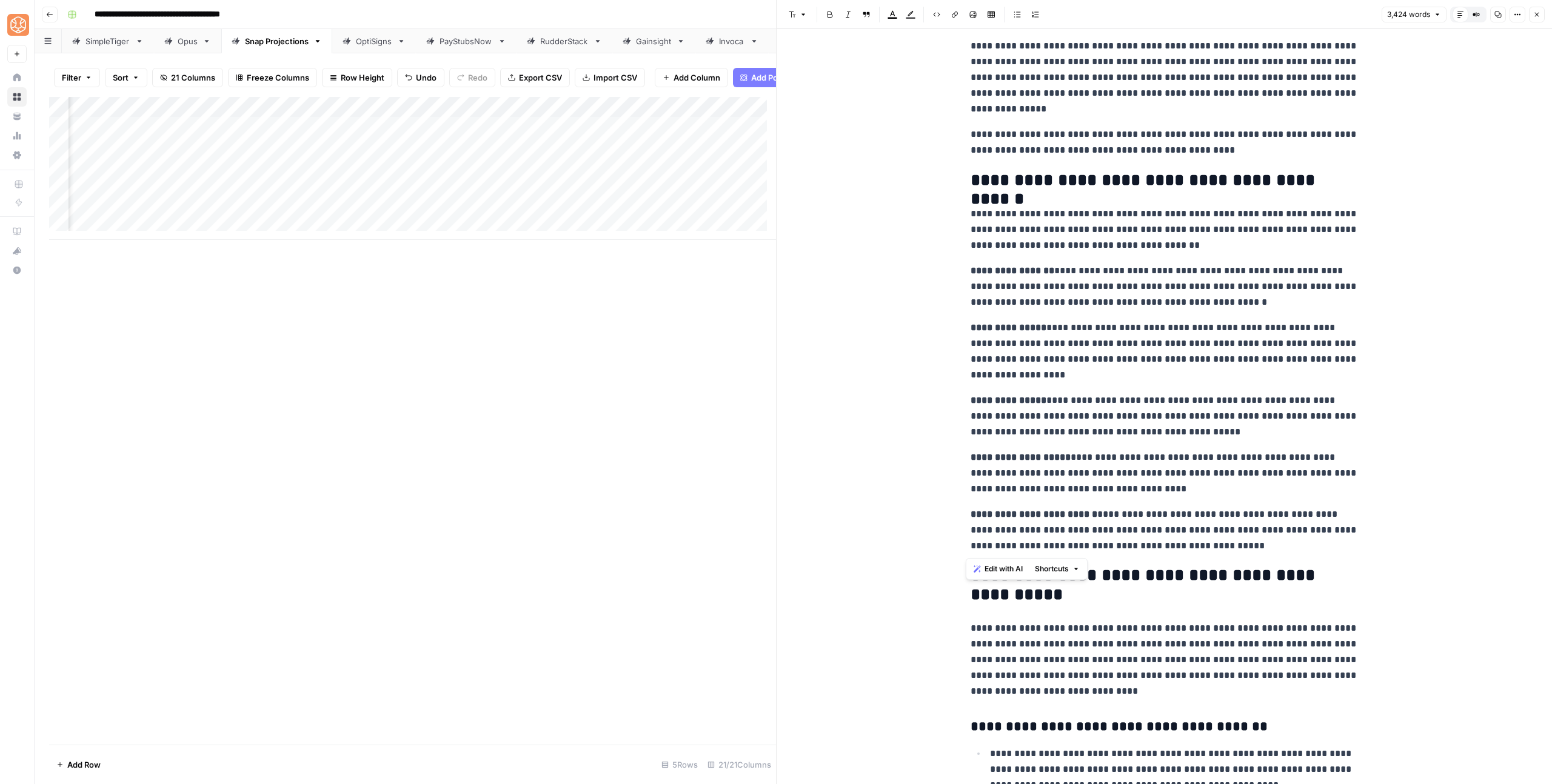 drag, startPoint x: 966, startPoint y: 176, endPoint x: 1189, endPoint y: 495, distance: 389.21716 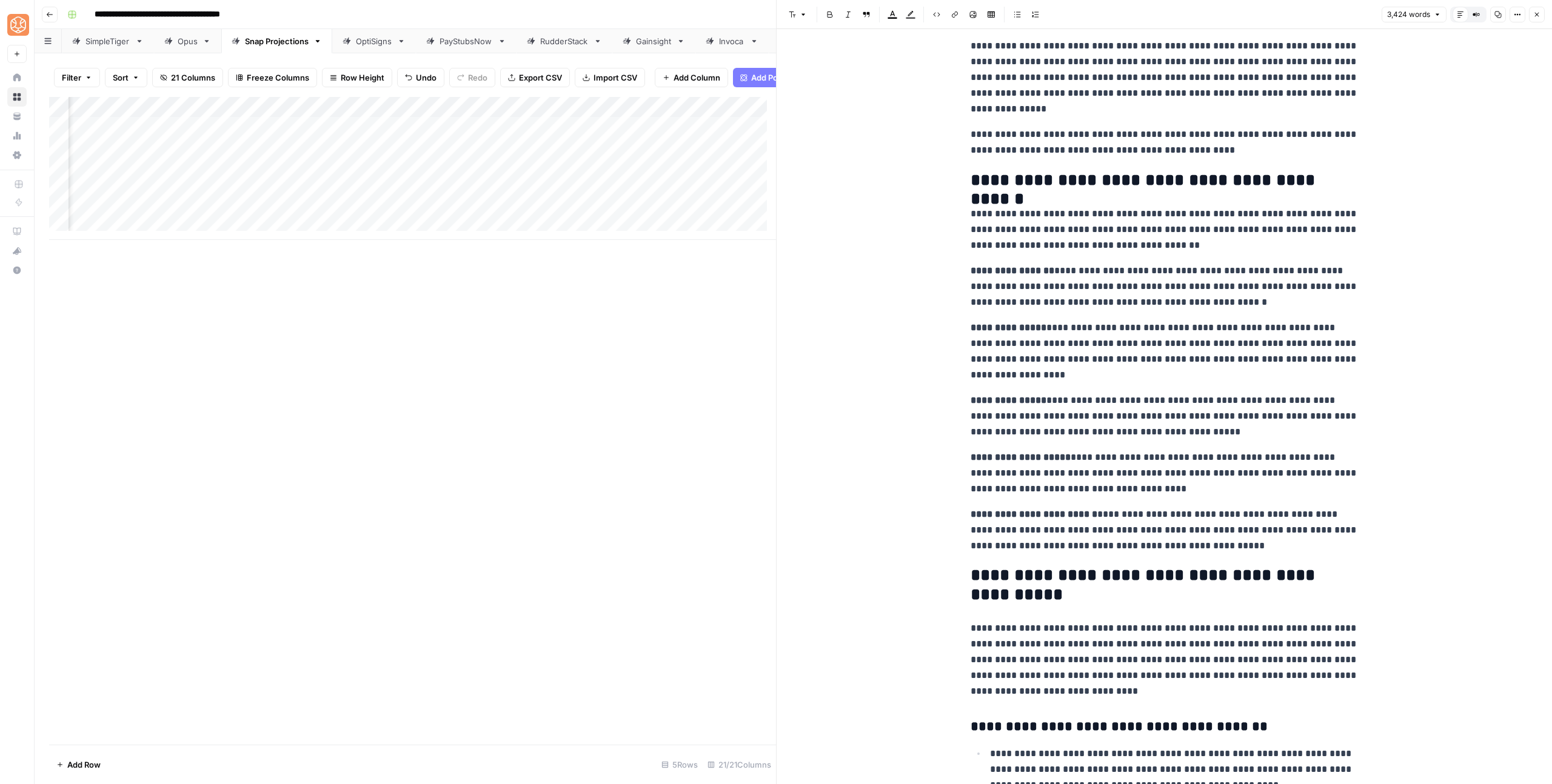 drag, startPoint x: 909, startPoint y: 15, endPoint x: 920, endPoint y: 45, distance: 31.953091 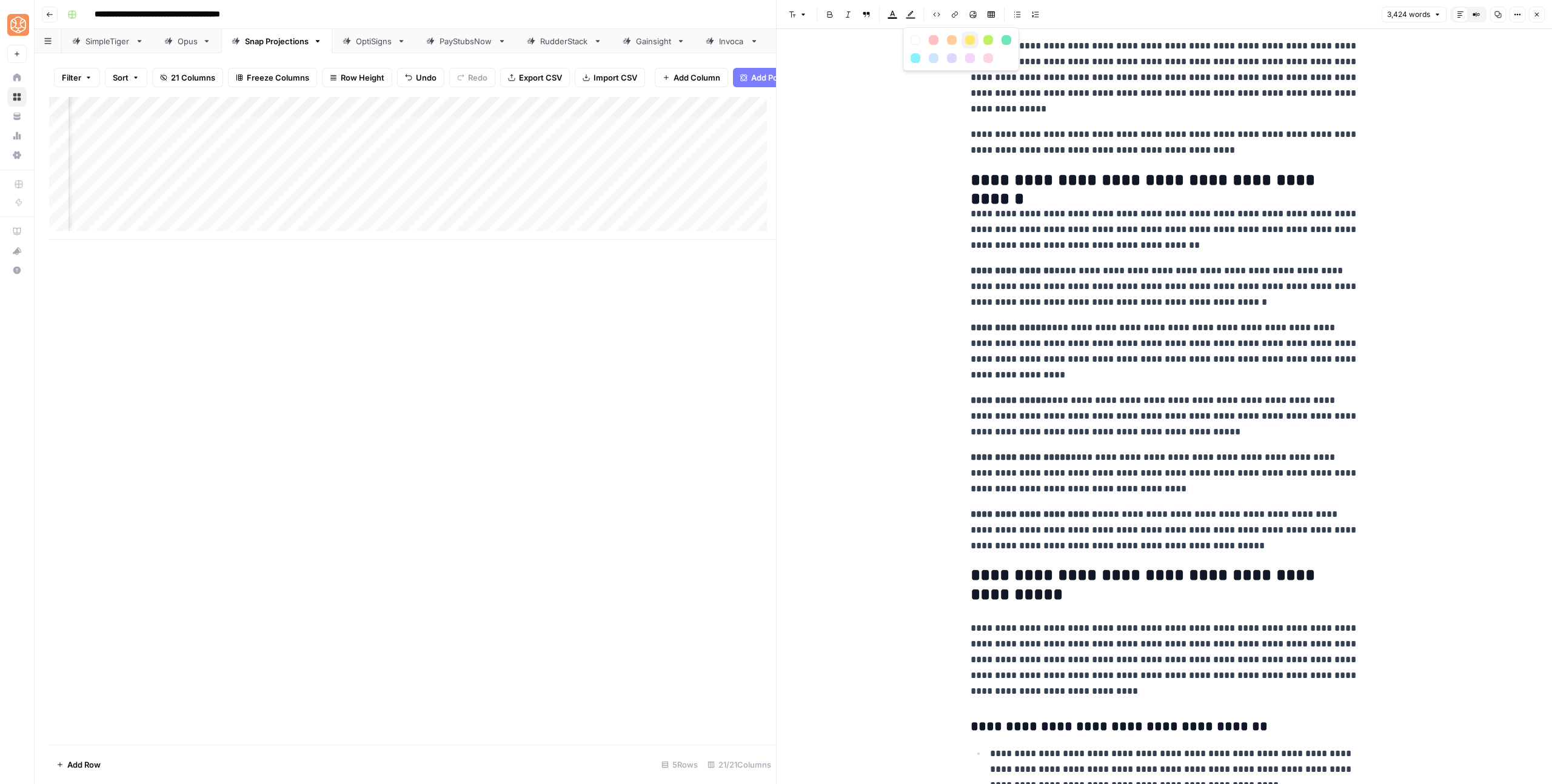 click at bounding box center (970, 40) 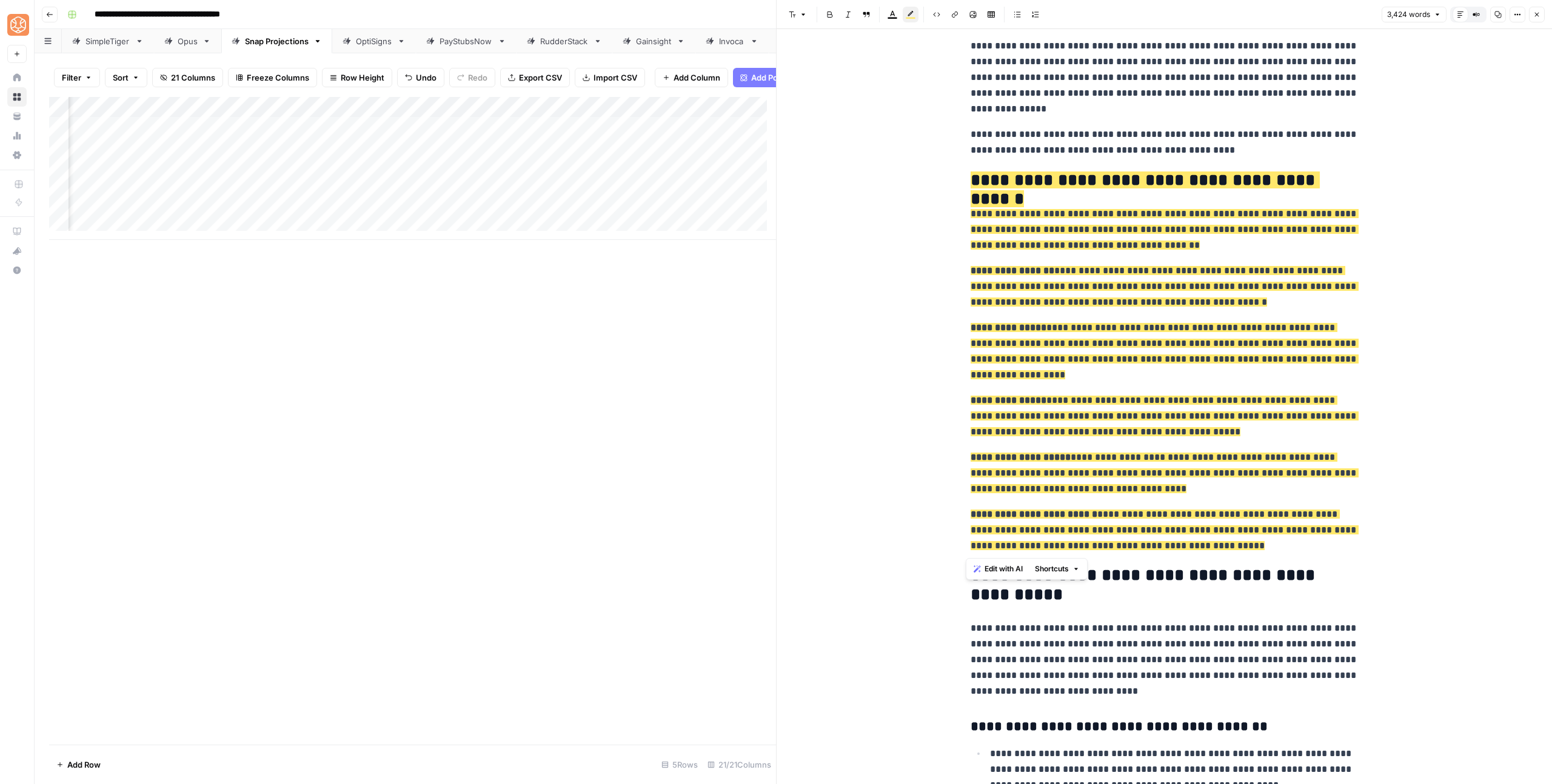 click on "**********" at bounding box center [1165, 230] 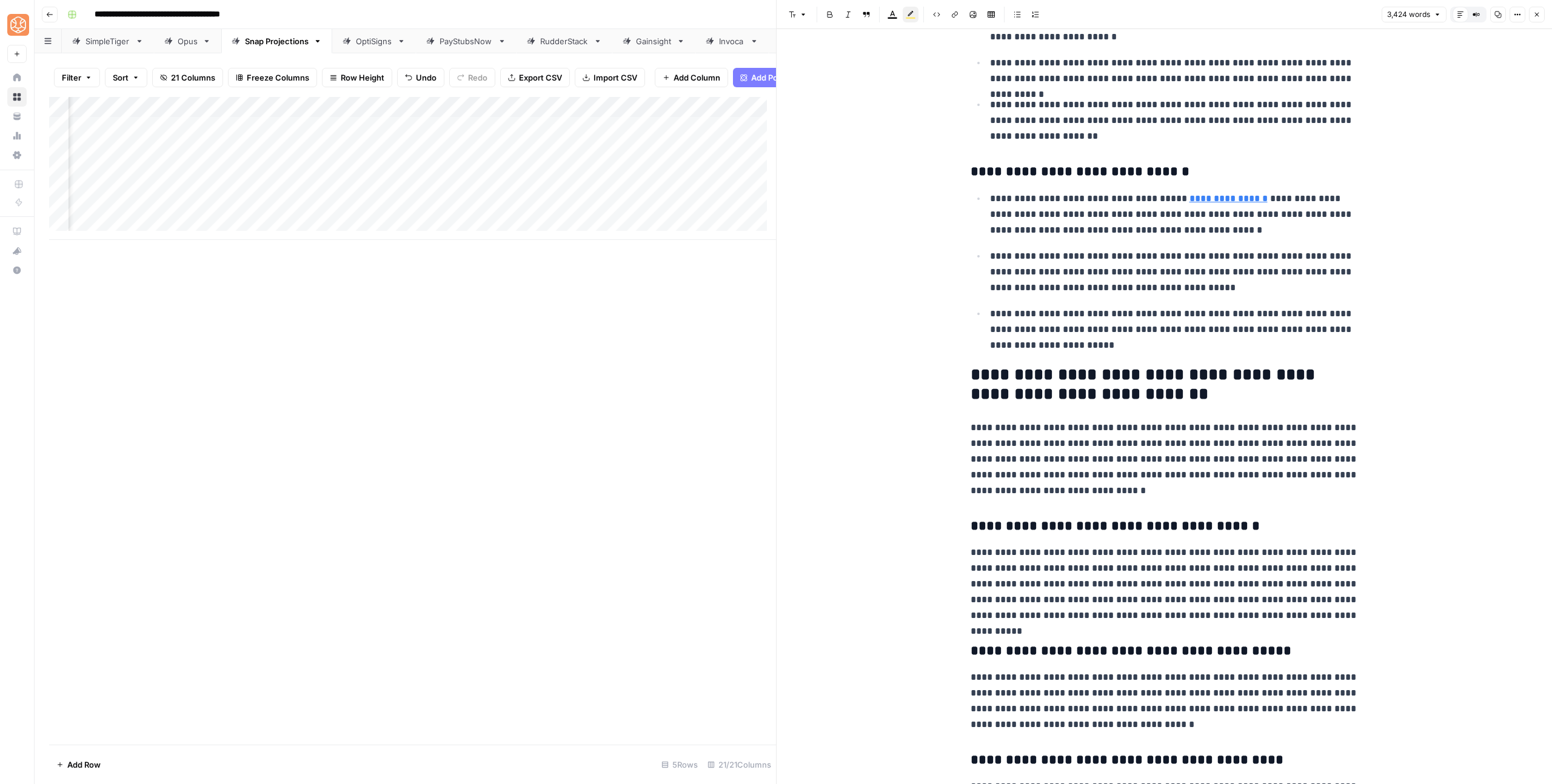 scroll, scrollTop: 6200, scrollLeft: 0, axis: vertical 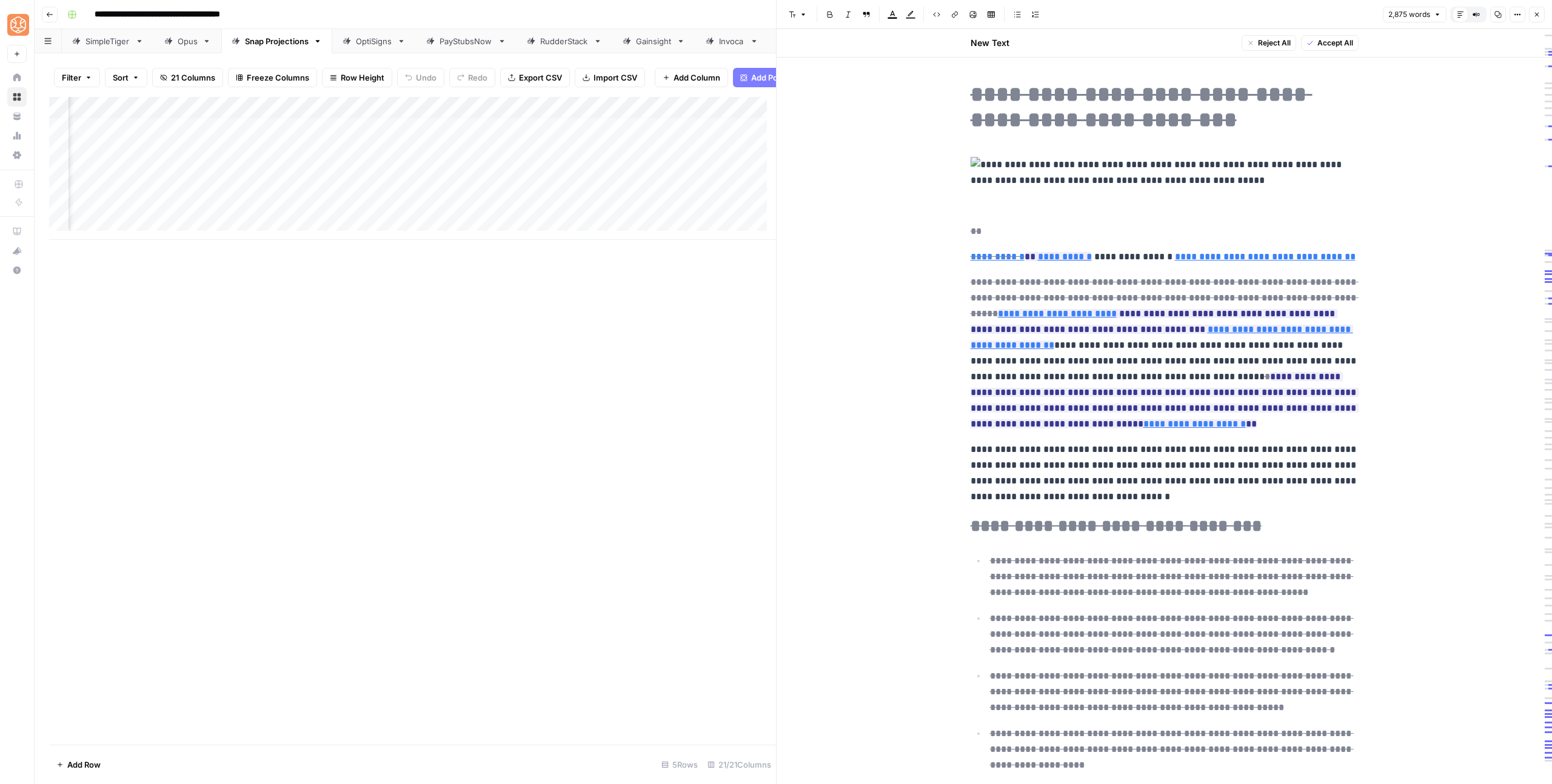 click 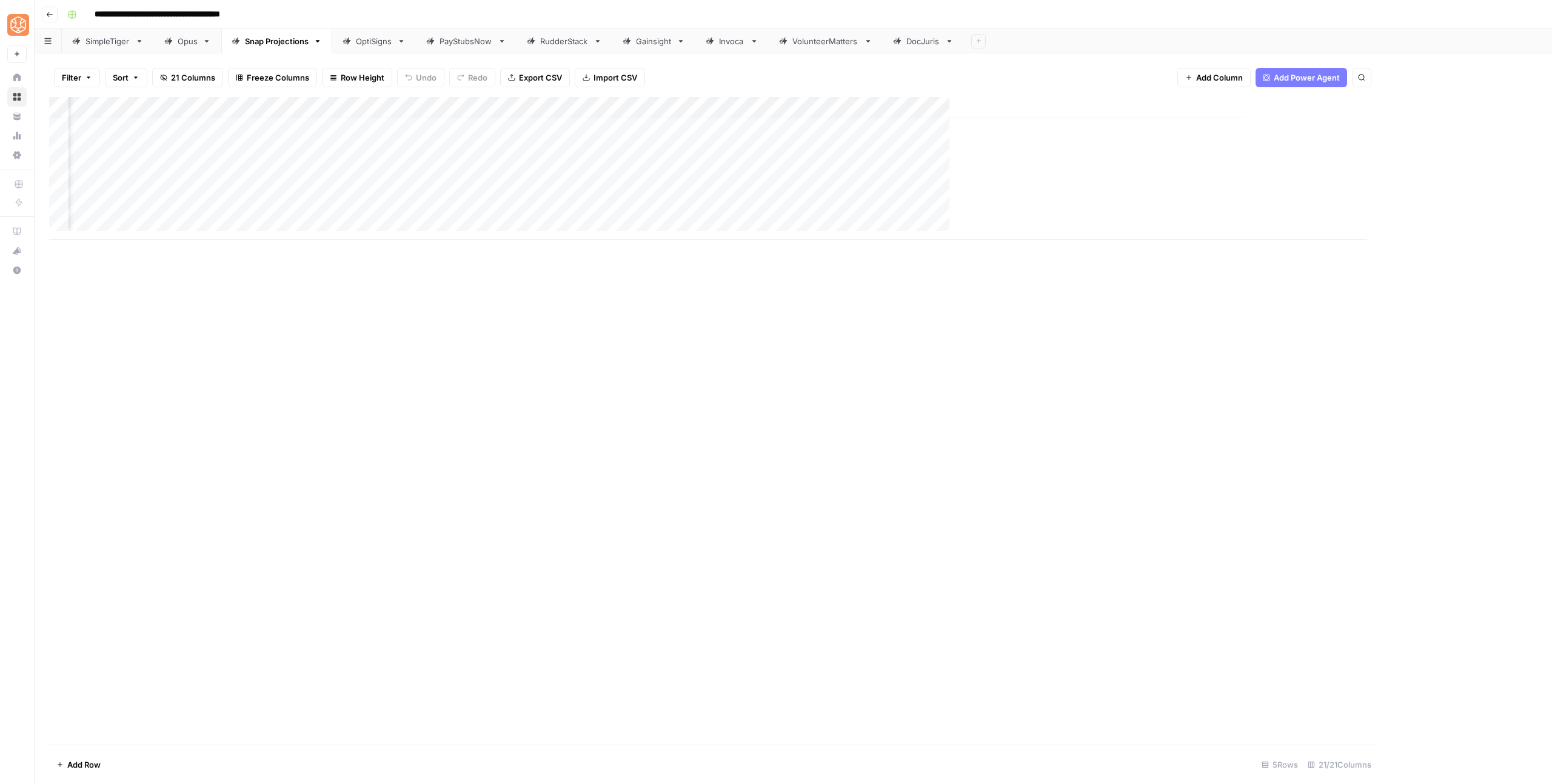 scroll, scrollTop: 9, scrollLeft: 1025, axis: both 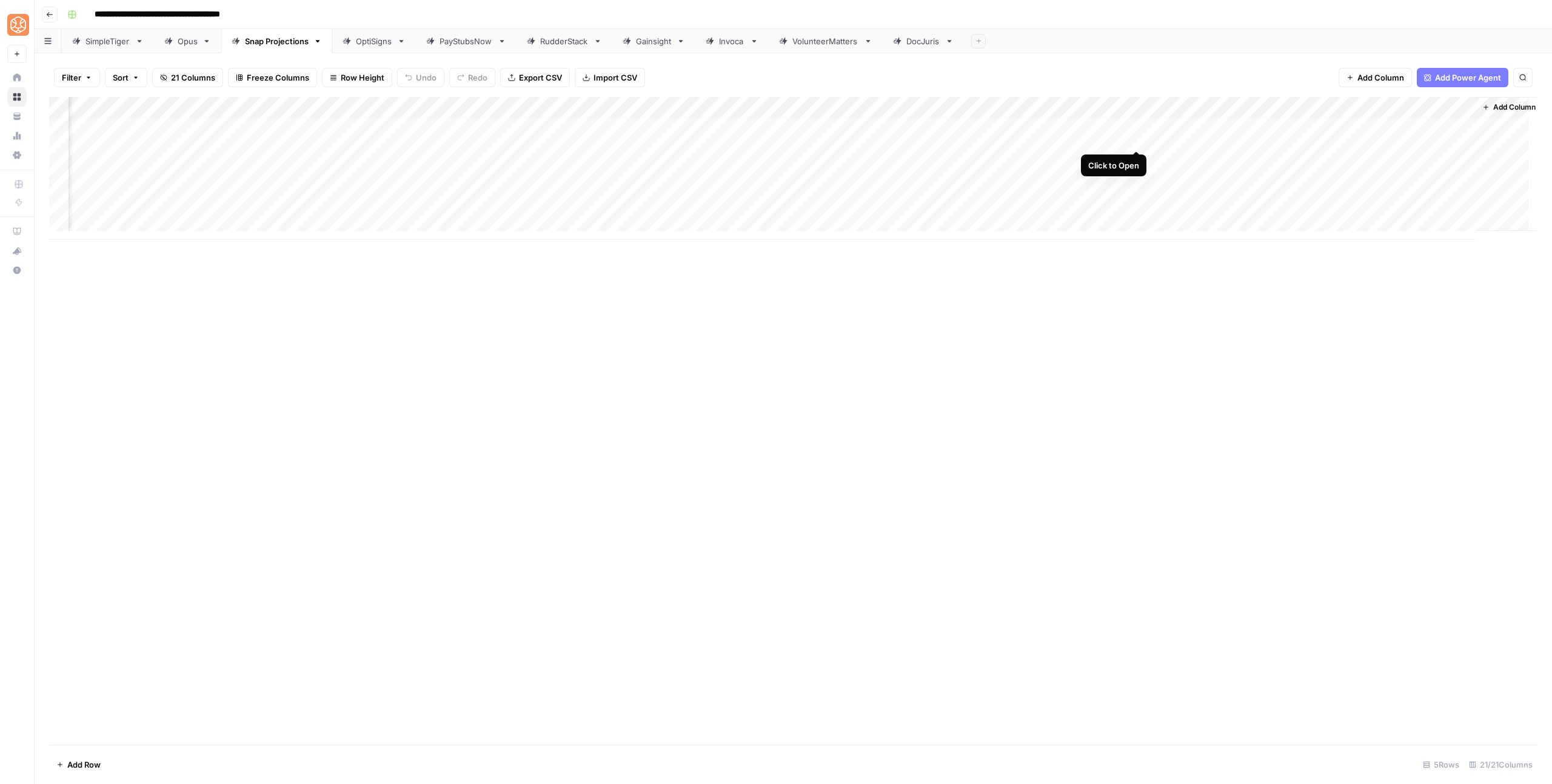 click on "Add Column" at bounding box center [793, 168] 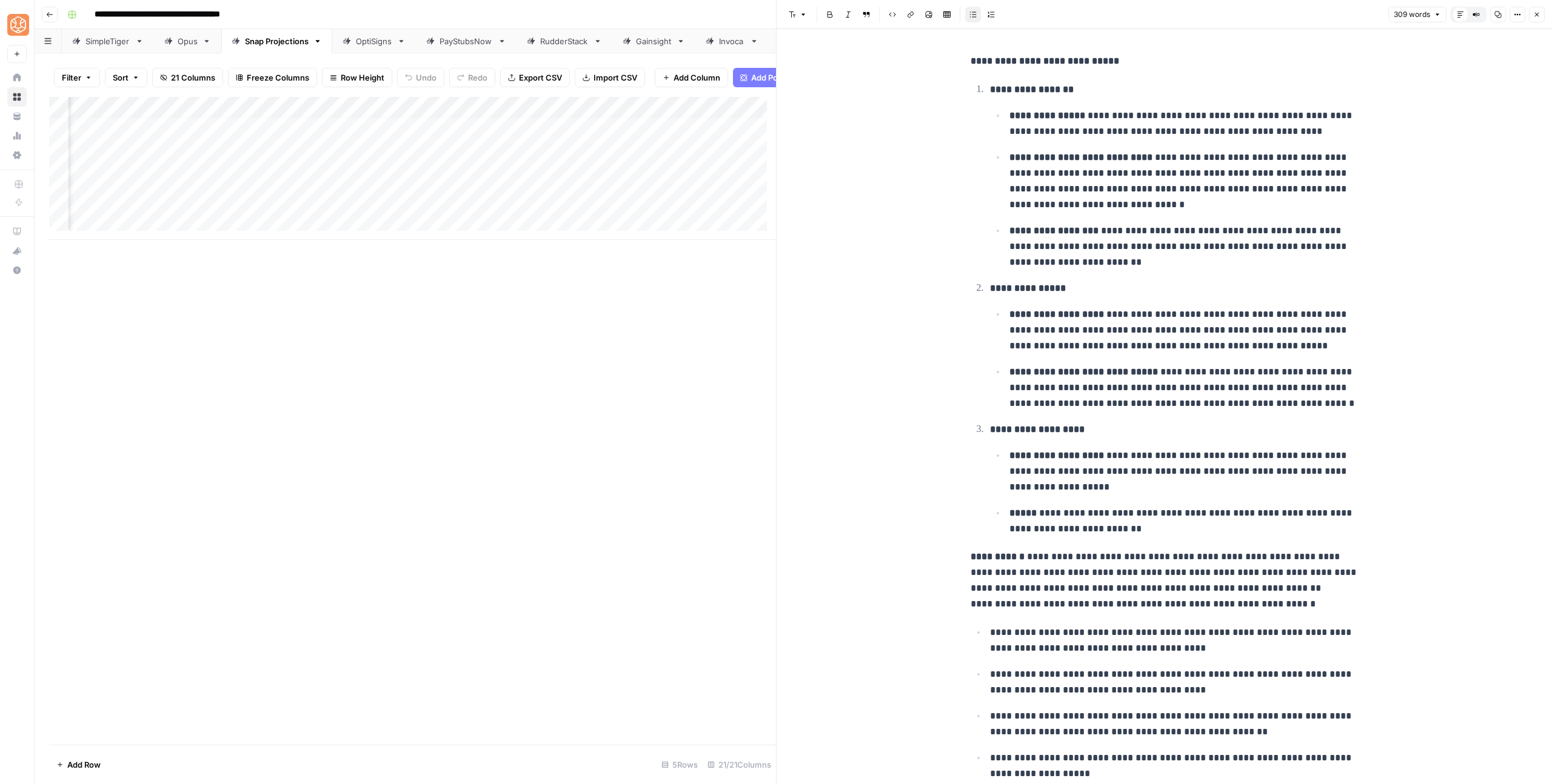 click 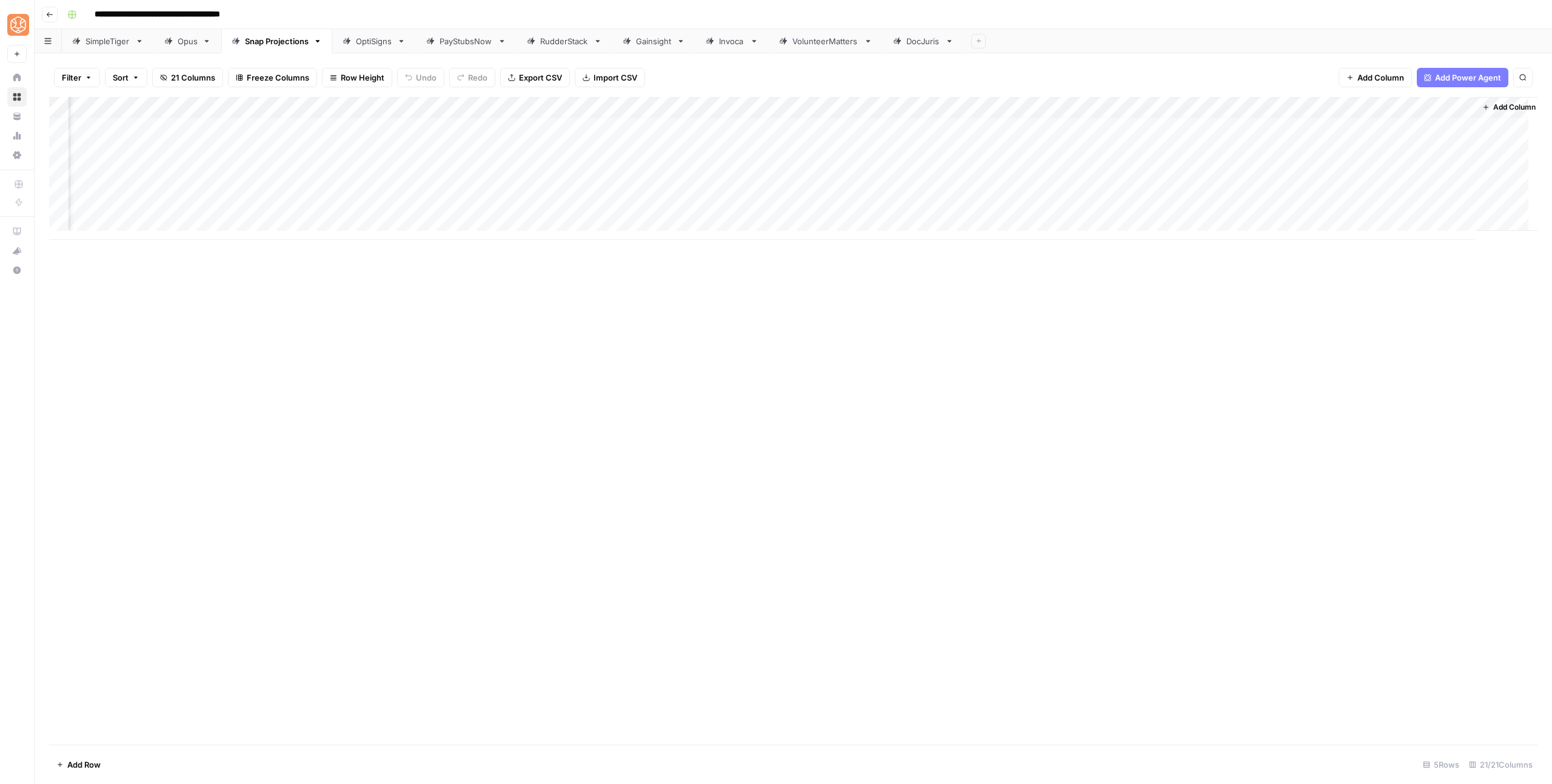 click on "Add Column" at bounding box center (793, 168) 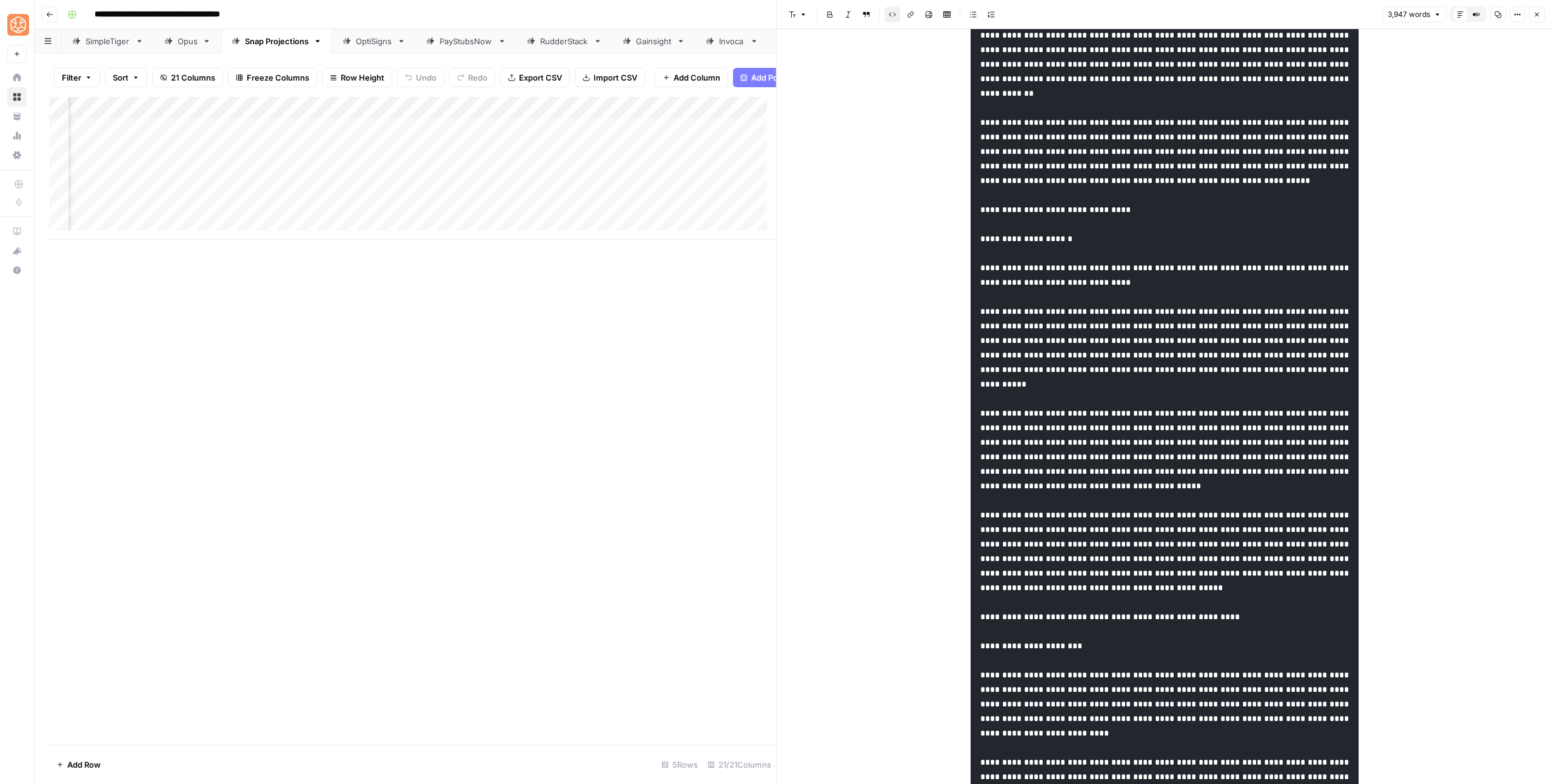 scroll, scrollTop: 1736, scrollLeft: 0, axis: vertical 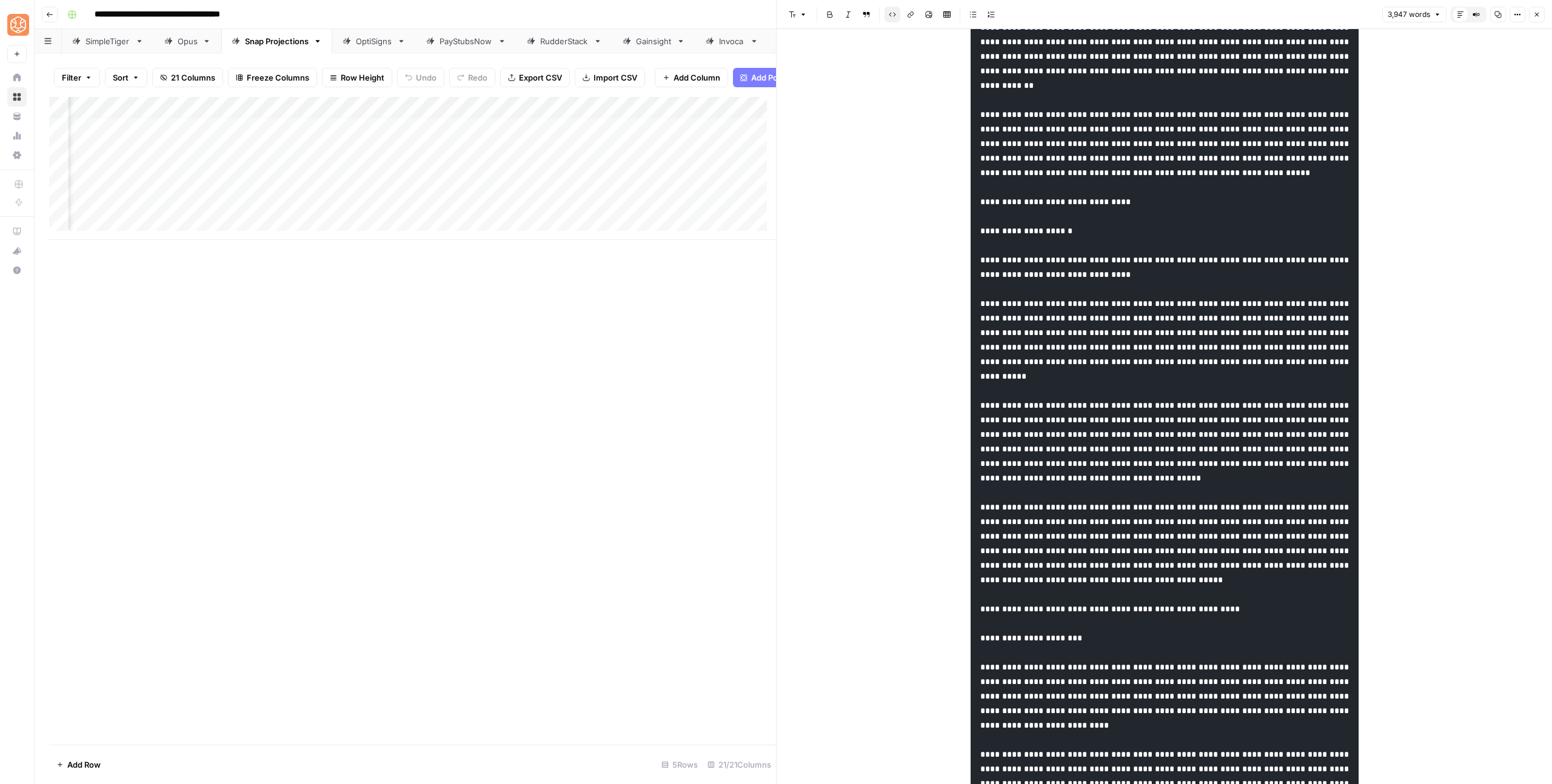 click at bounding box center [1166, 427] 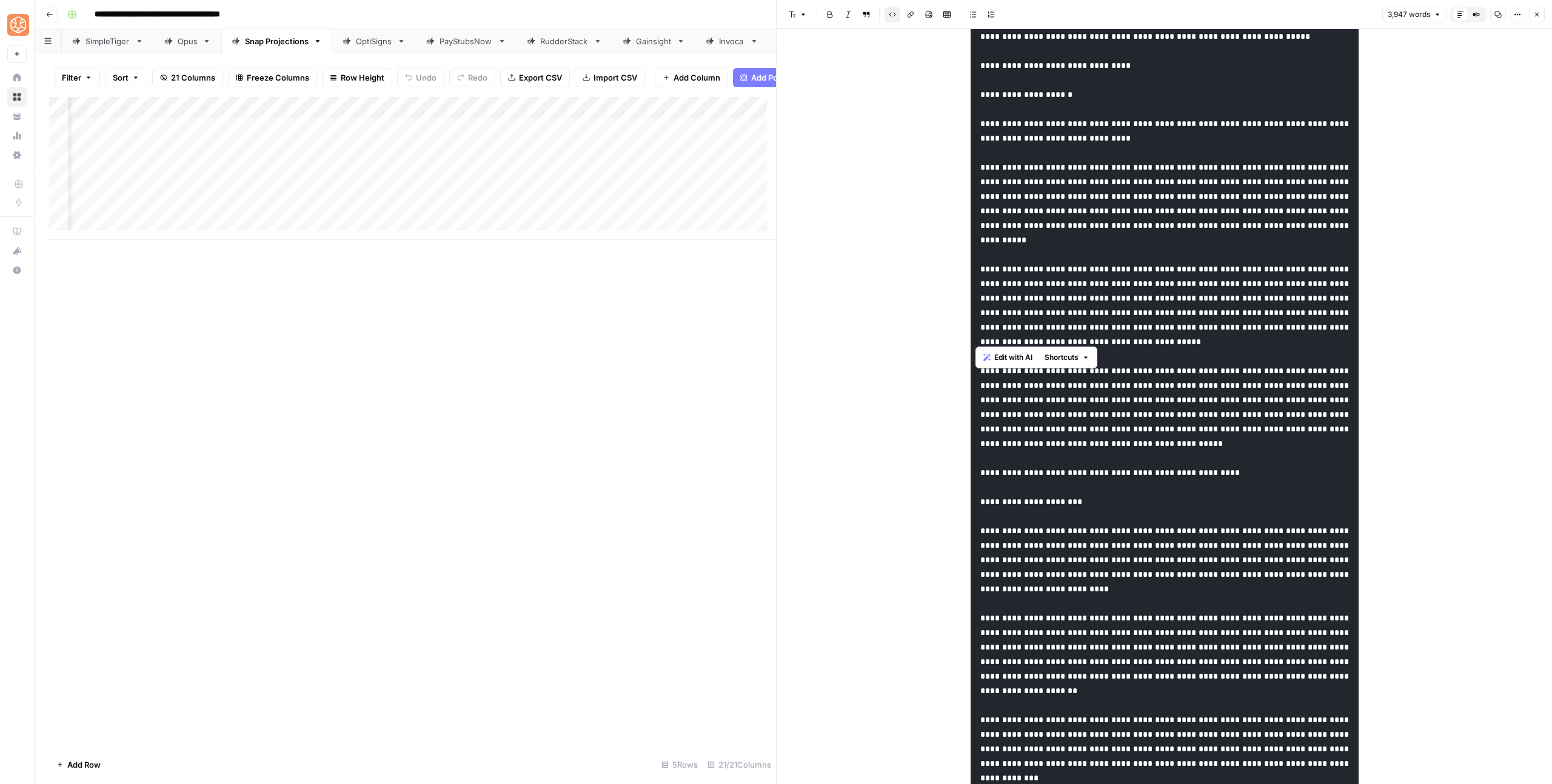 scroll, scrollTop: 1914, scrollLeft: 0, axis: vertical 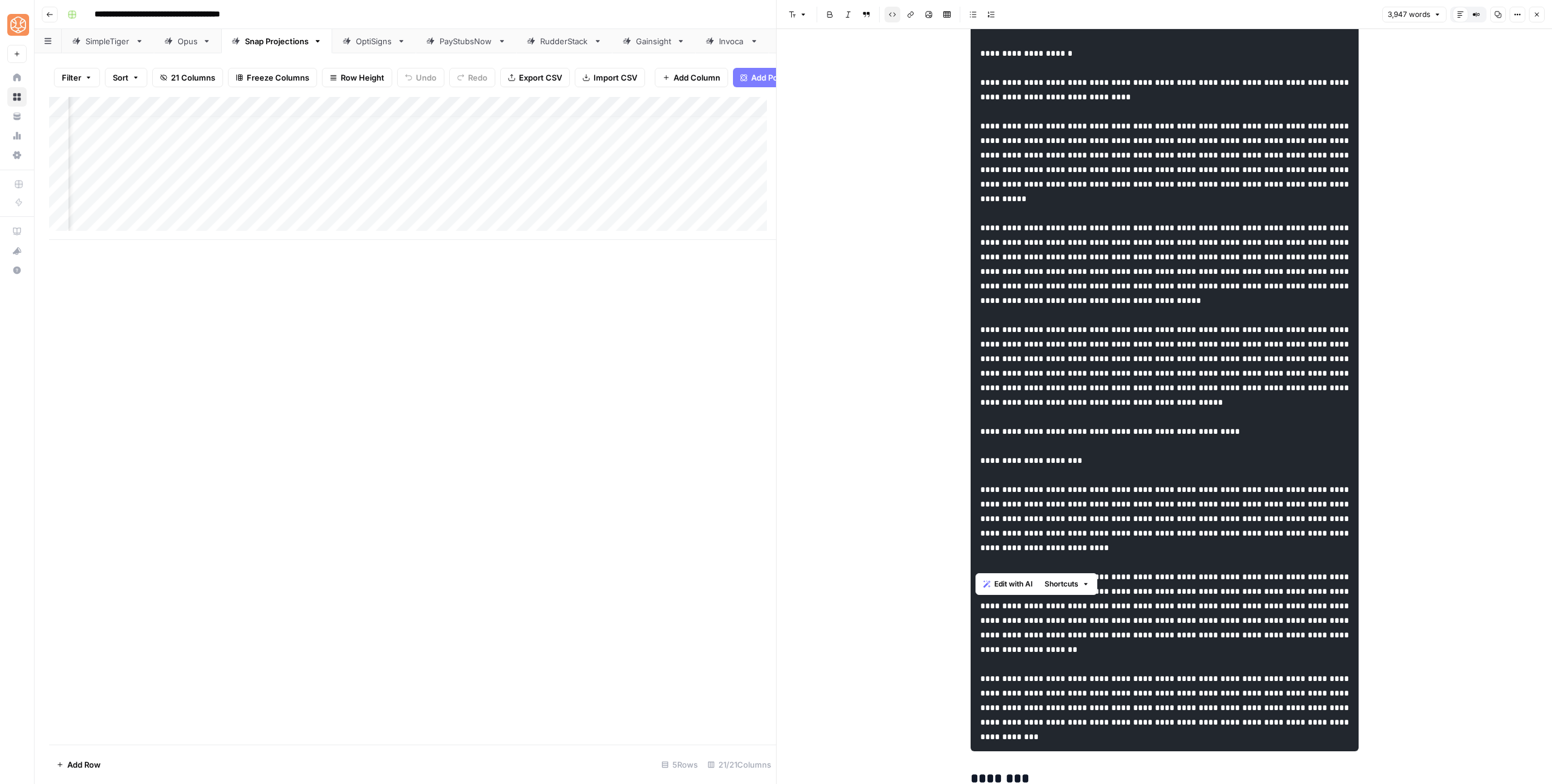 drag, startPoint x: 977, startPoint y: 317, endPoint x: 1308, endPoint y: 565, distance: 413.60005 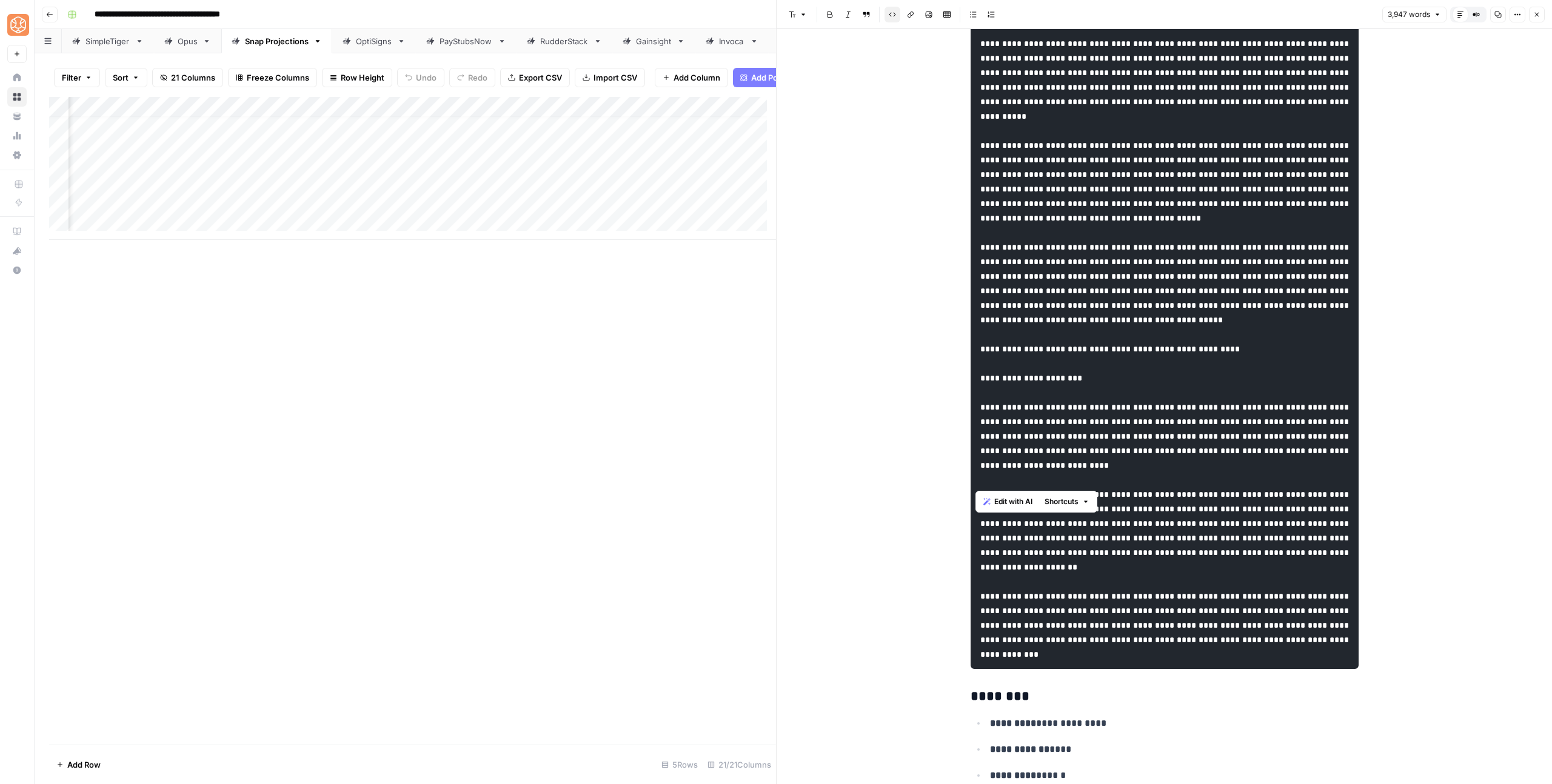 scroll, scrollTop: 2156, scrollLeft: 0, axis: vertical 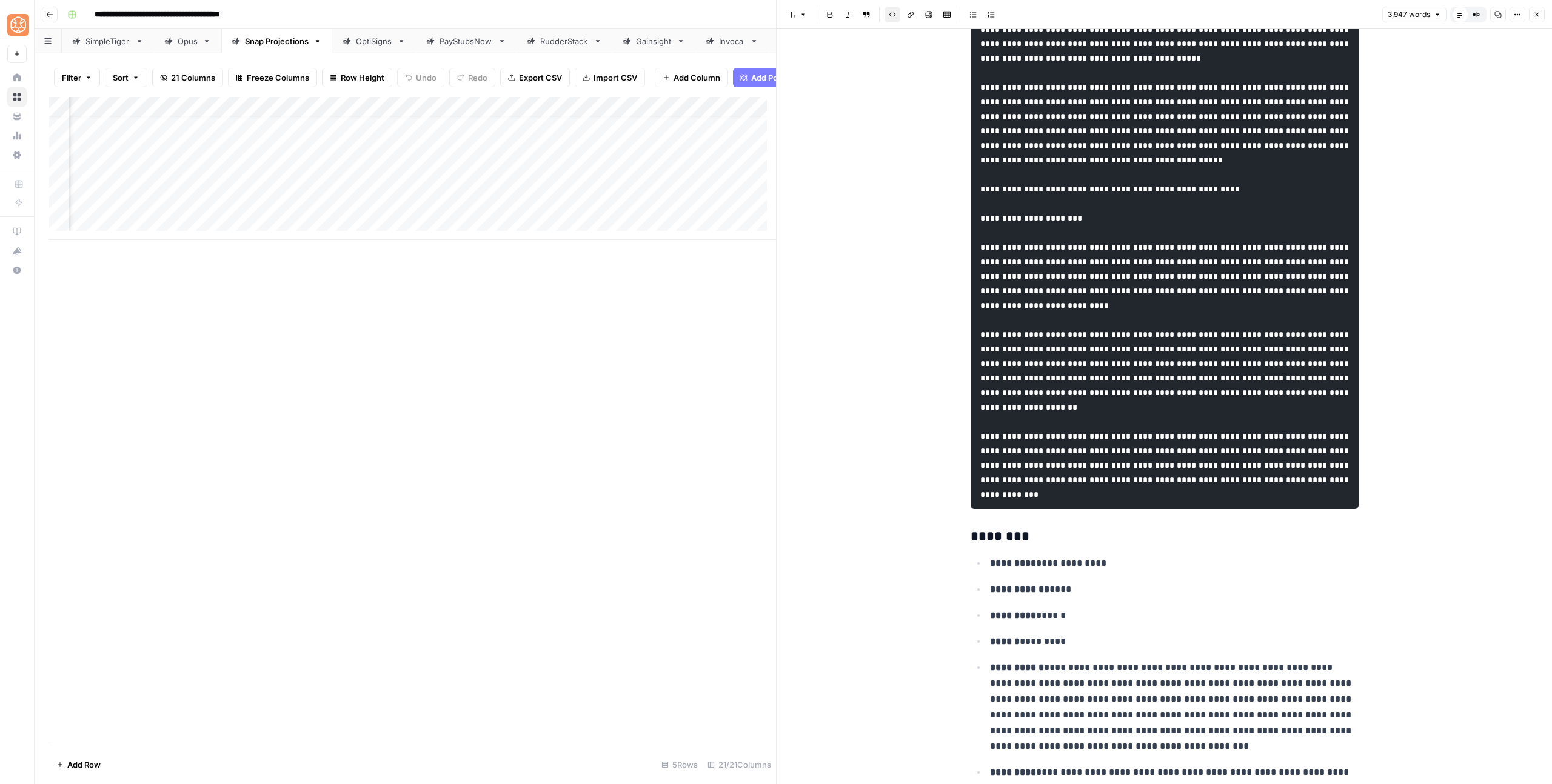 click at bounding box center [1165, 7] 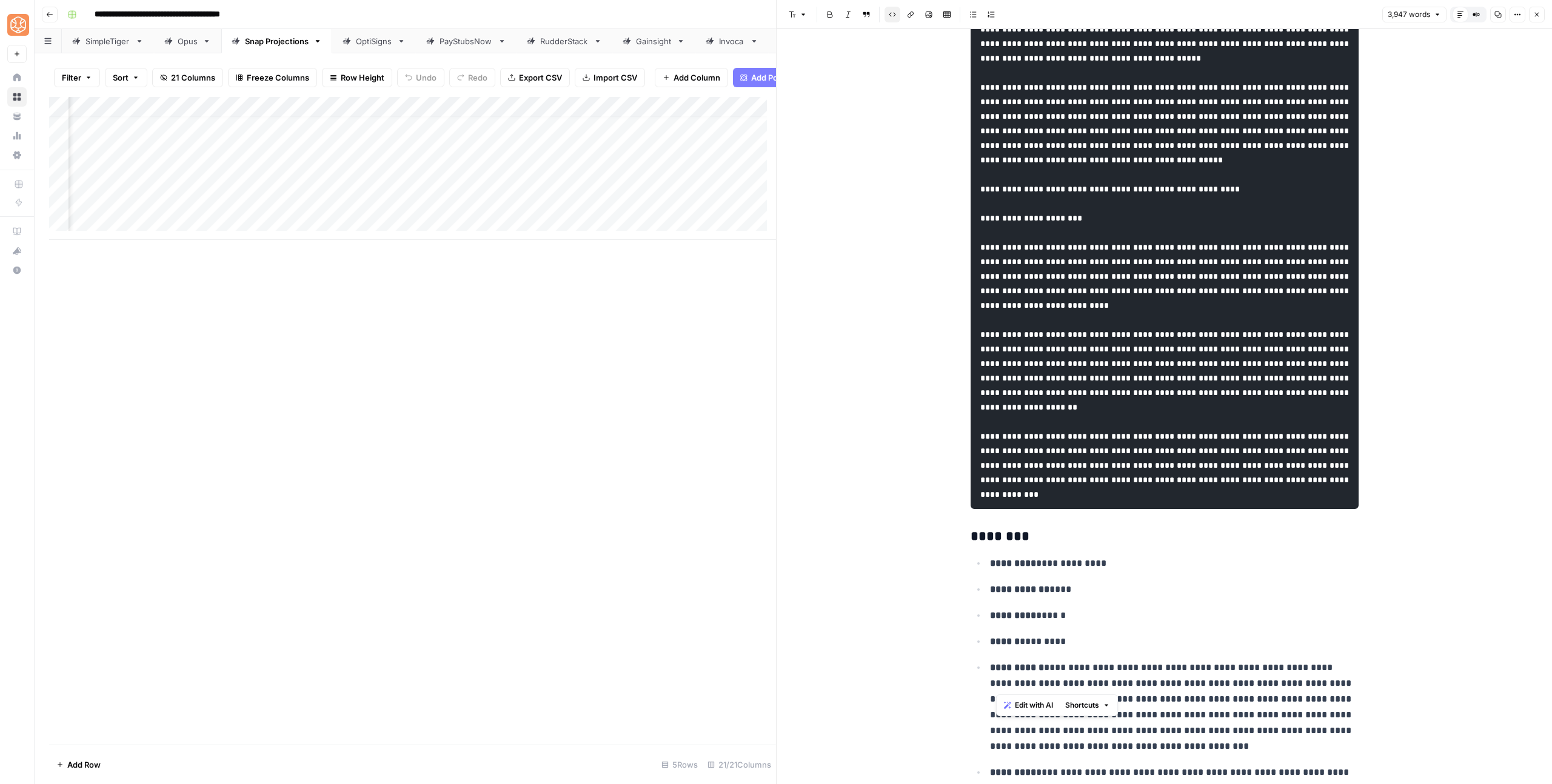 drag, startPoint x: 995, startPoint y: 347, endPoint x: 1320, endPoint y: 688, distance: 471.069 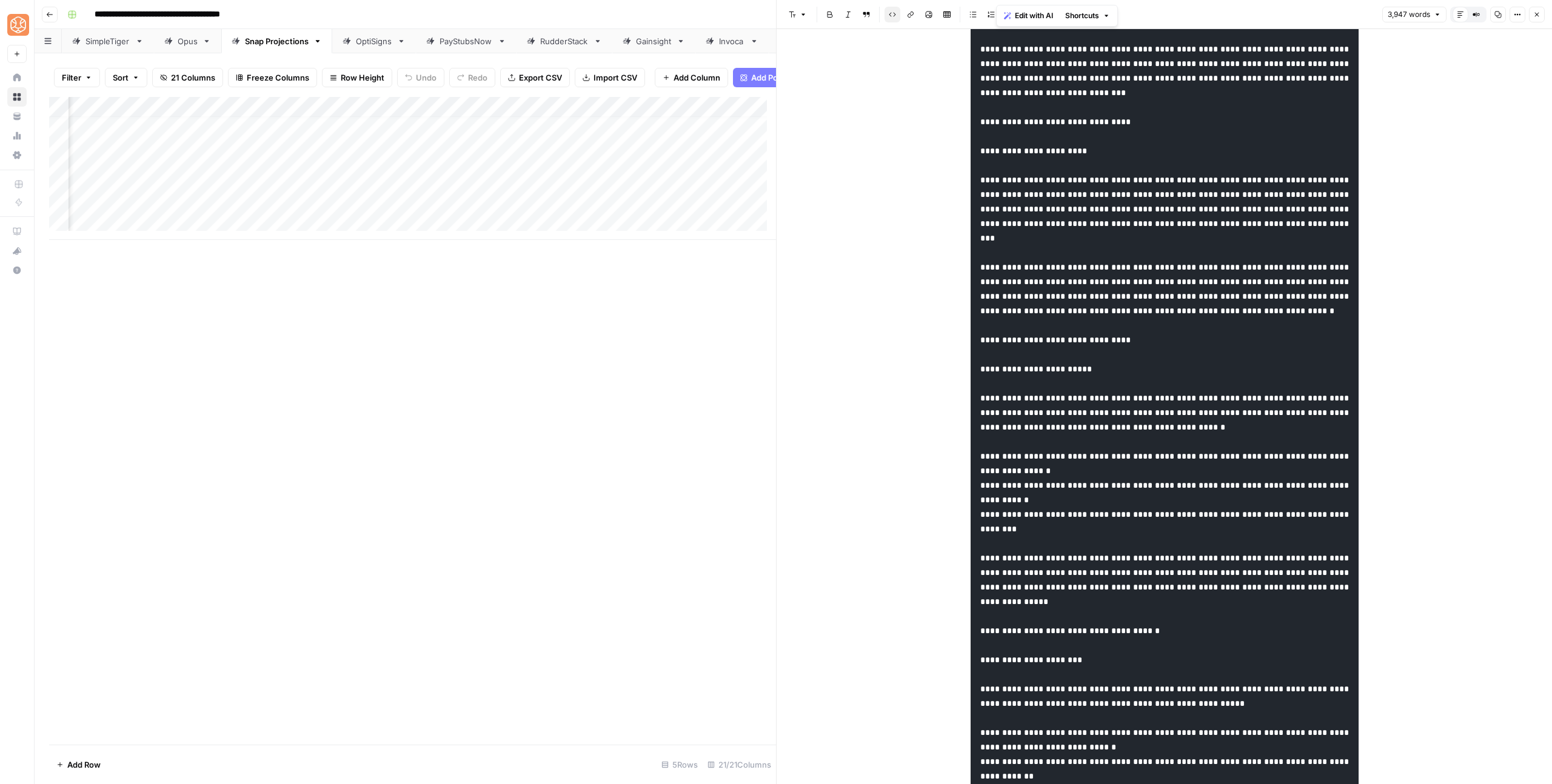 scroll, scrollTop: 3203, scrollLeft: 0, axis: vertical 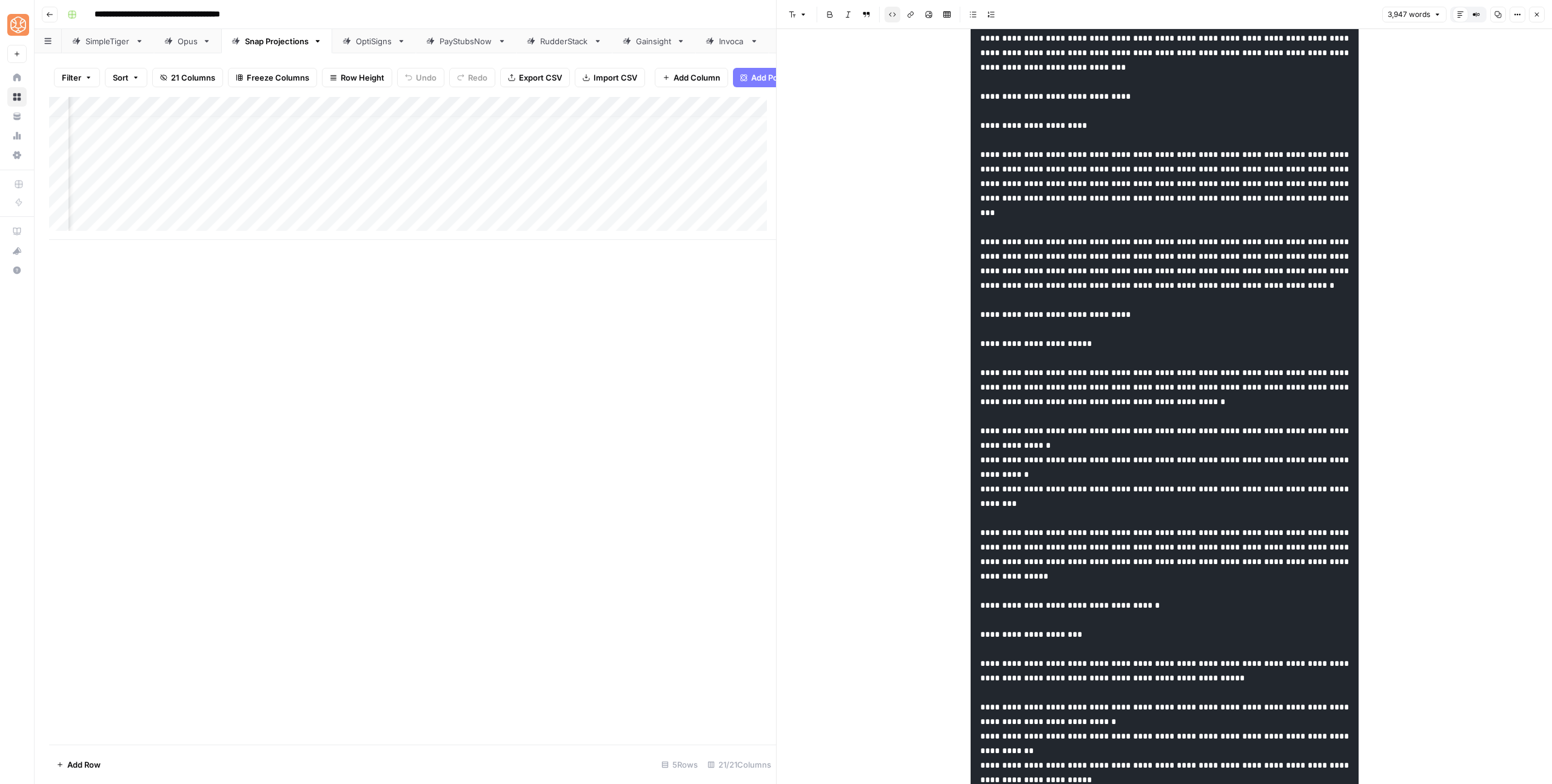 click at bounding box center (1166, 613) 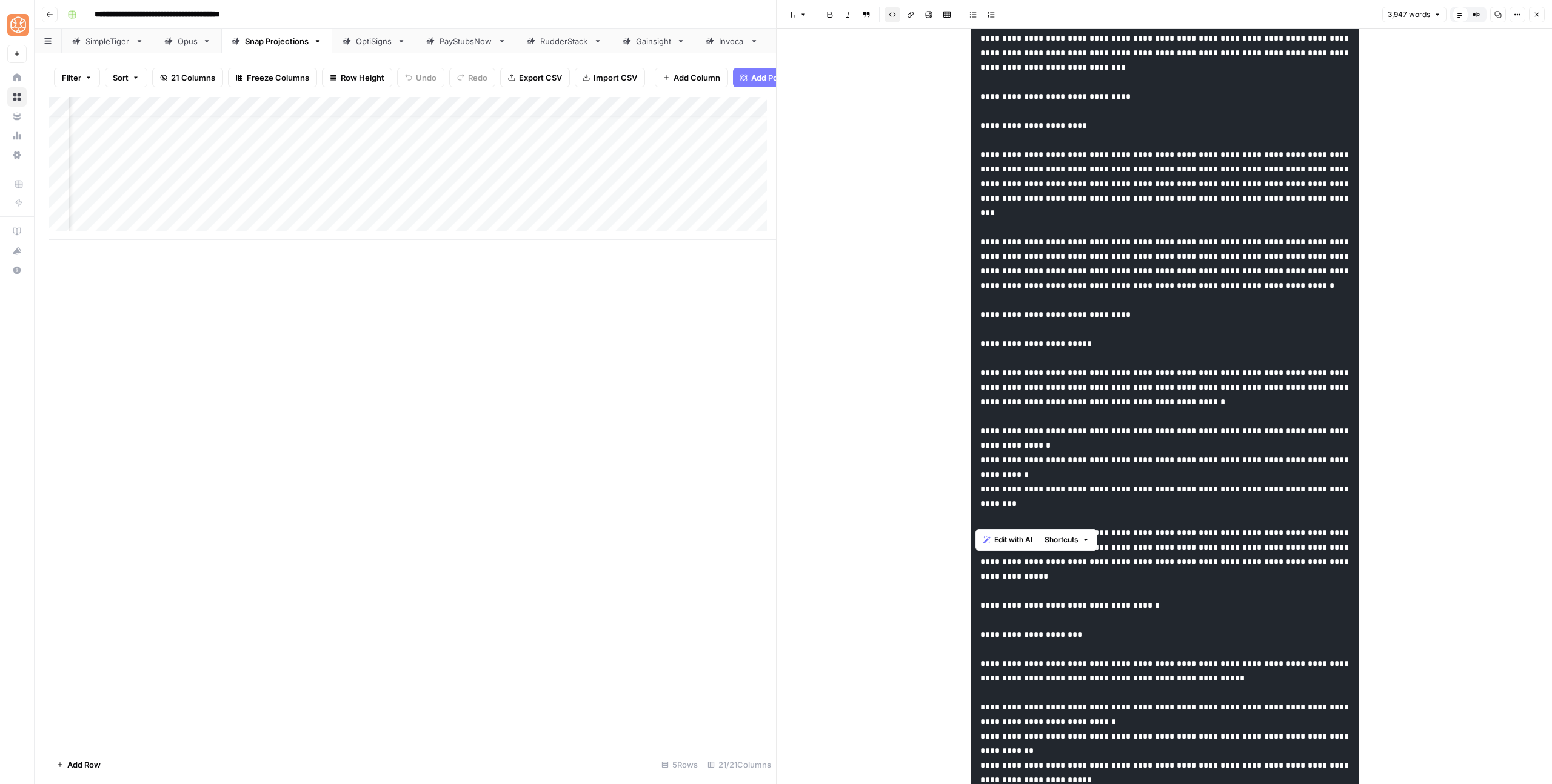 drag, startPoint x: 1189, startPoint y: 483, endPoint x: 976, endPoint y: 373, distance: 239.72693 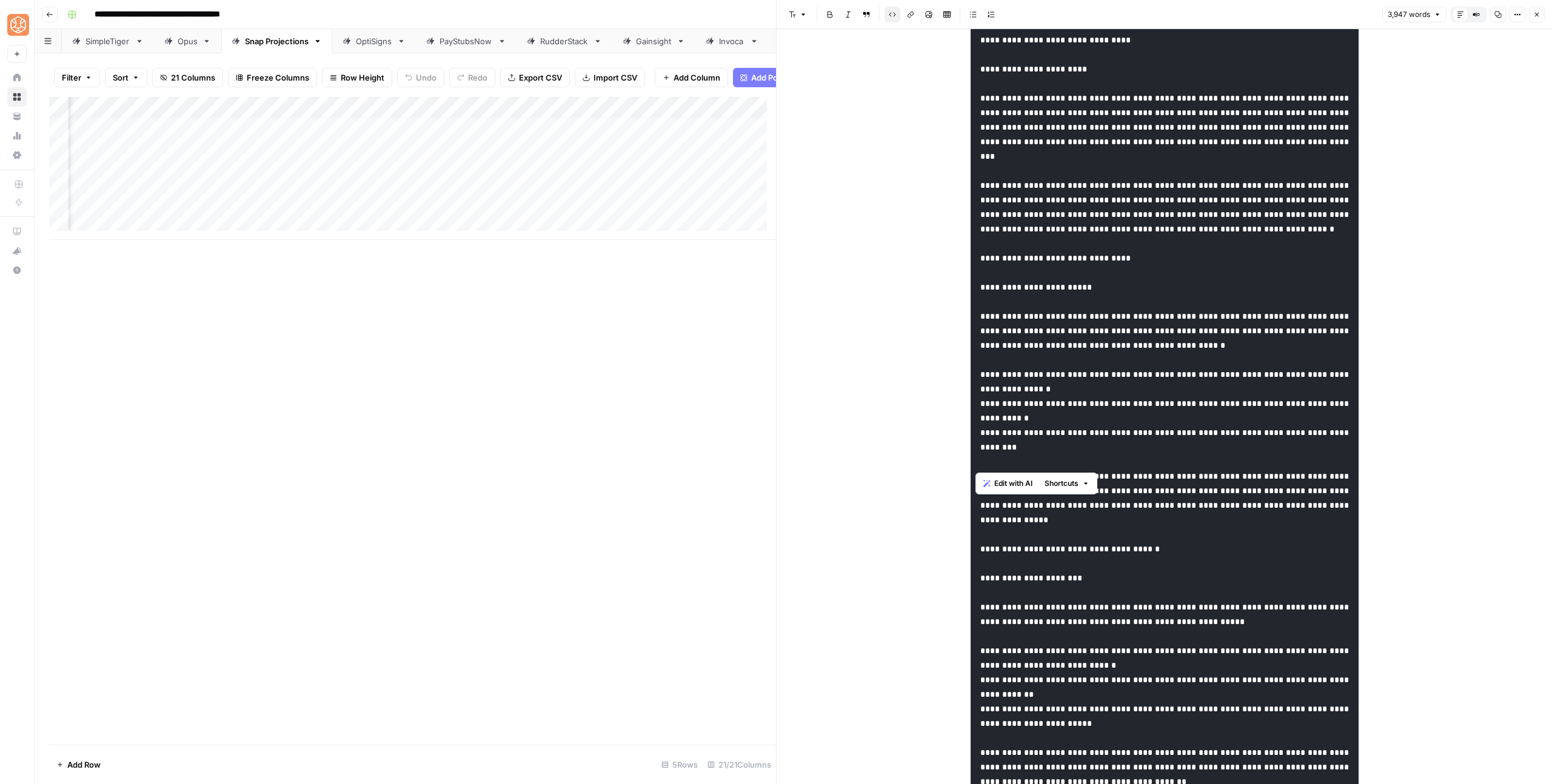 scroll, scrollTop: 3350, scrollLeft: 0, axis: vertical 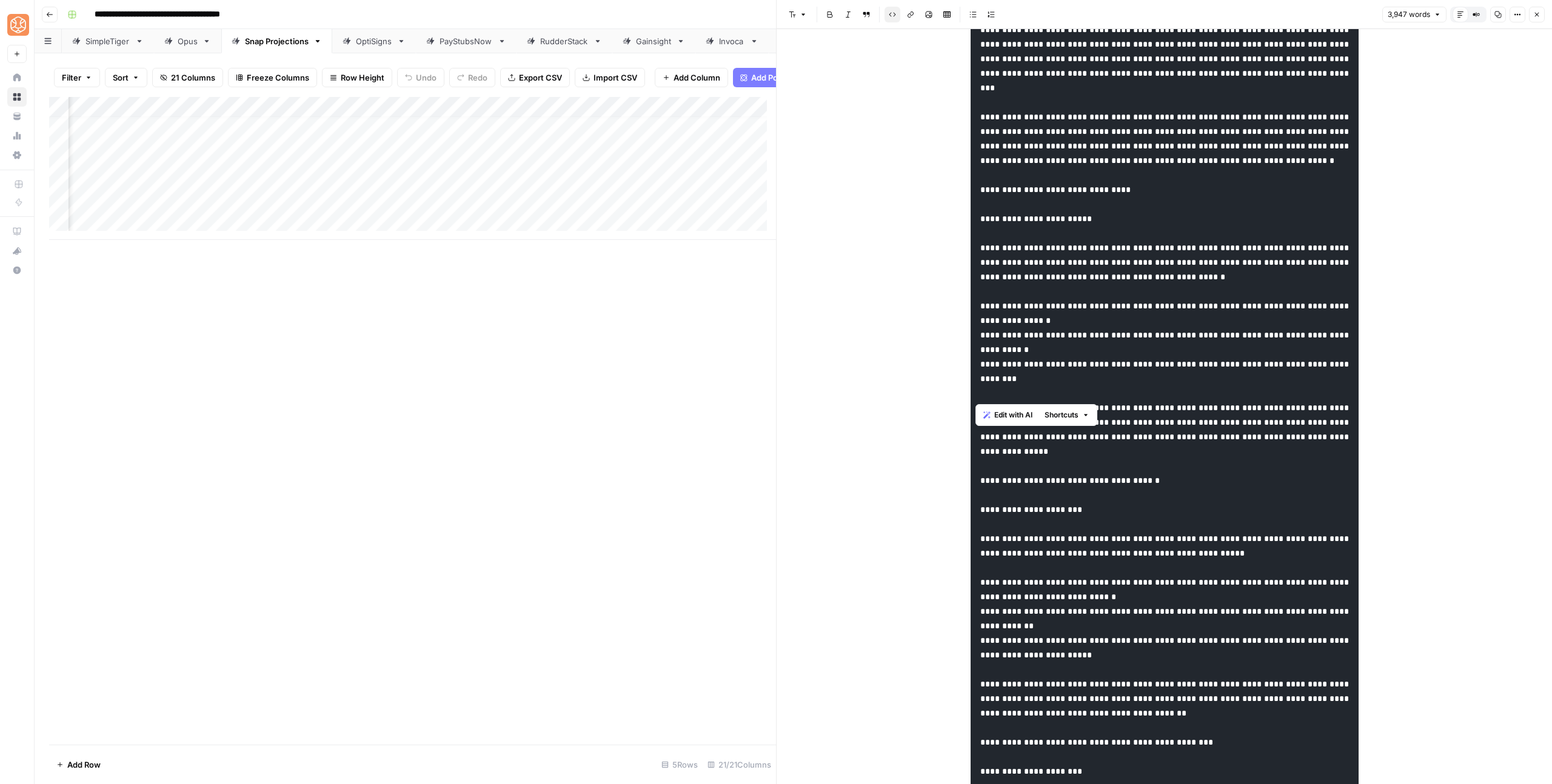 click at bounding box center (1165, 488) 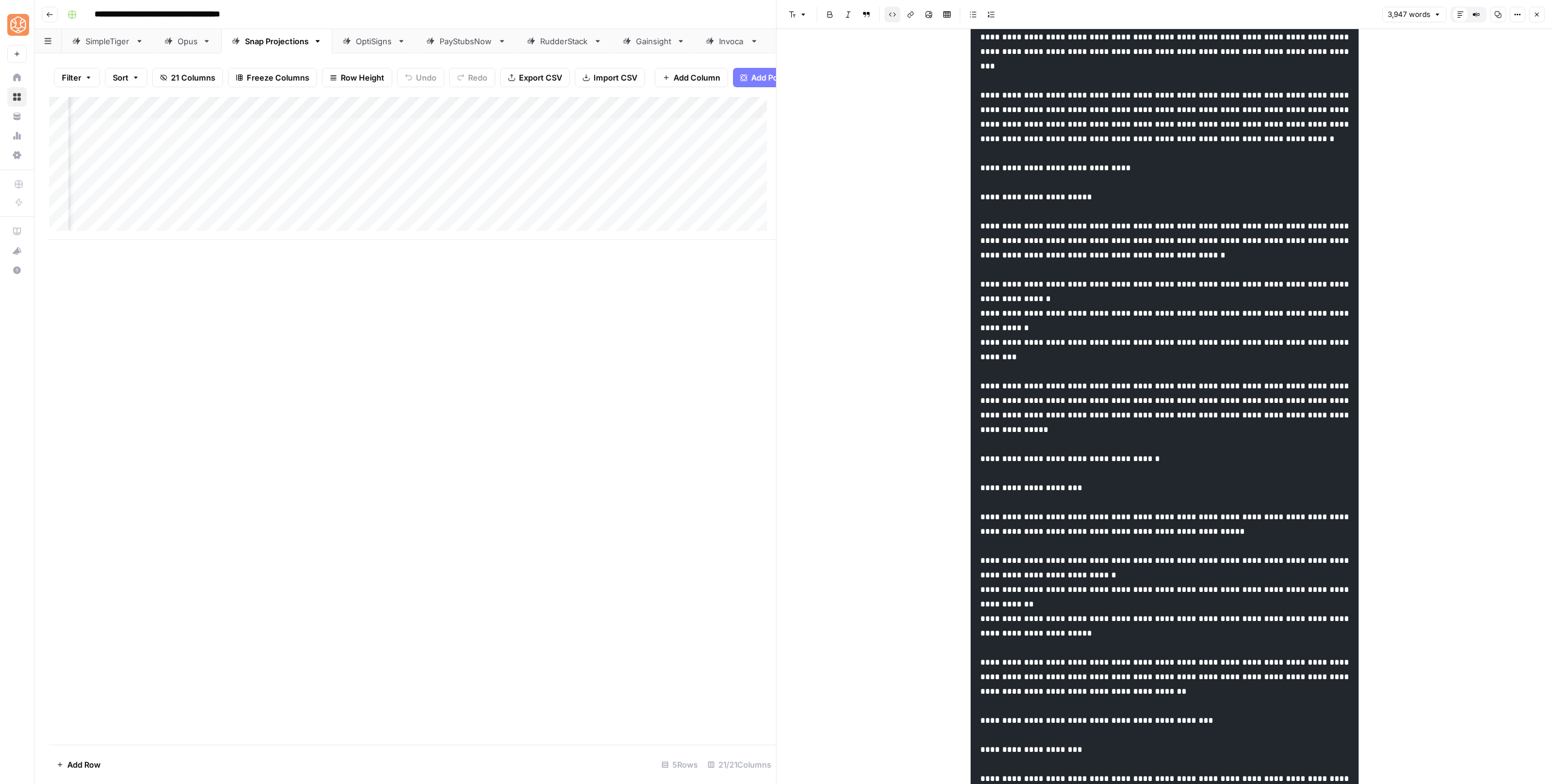 scroll, scrollTop: 3448, scrollLeft: 0, axis: vertical 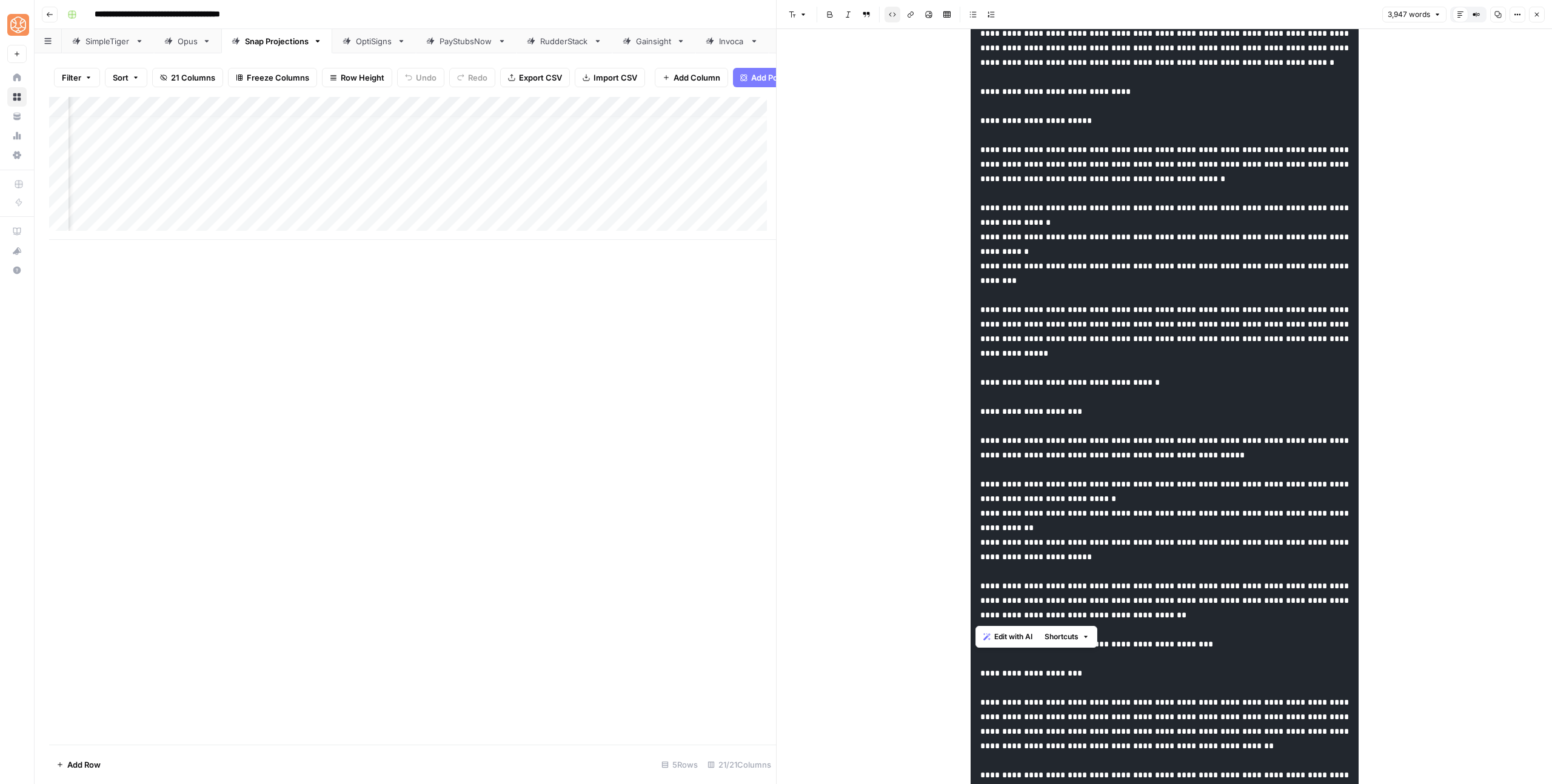 drag, startPoint x: 983, startPoint y: 384, endPoint x: 1207, endPoint y: 631, distance: 333.4441 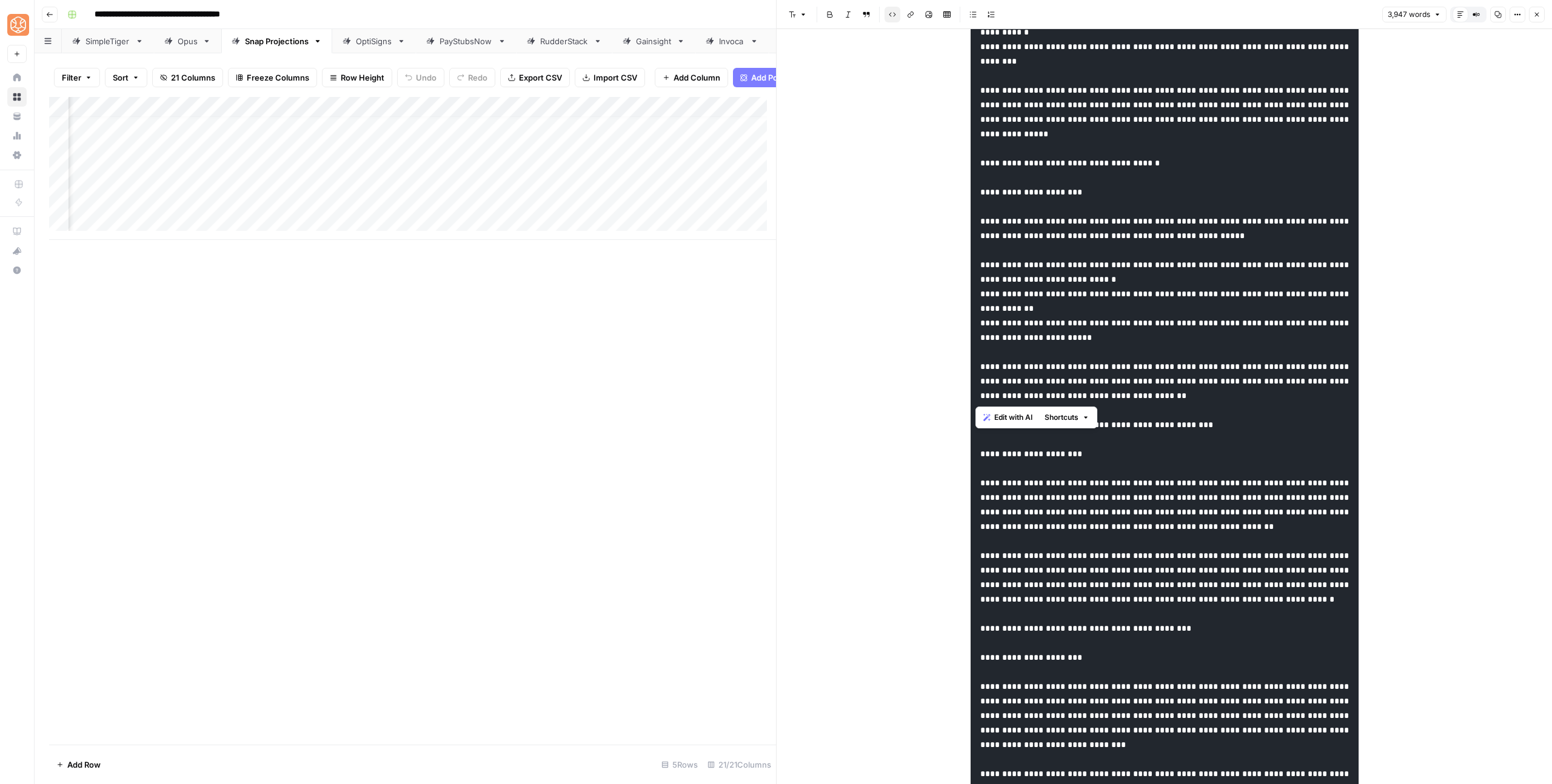 click at bounding box center [1165, 170] 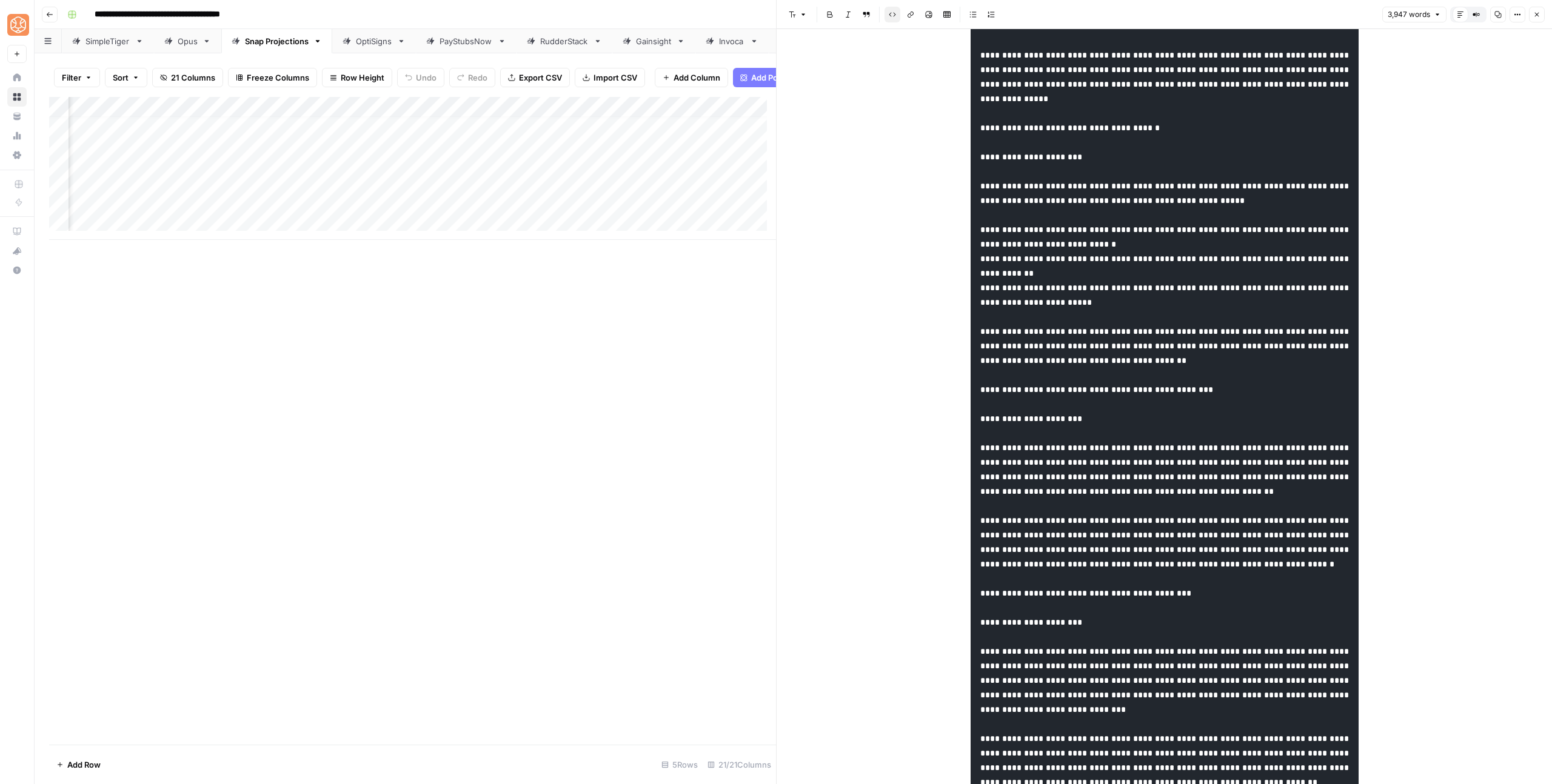 scroll, scrollTop: 3771, scrollLeft: 0, axis: vertical 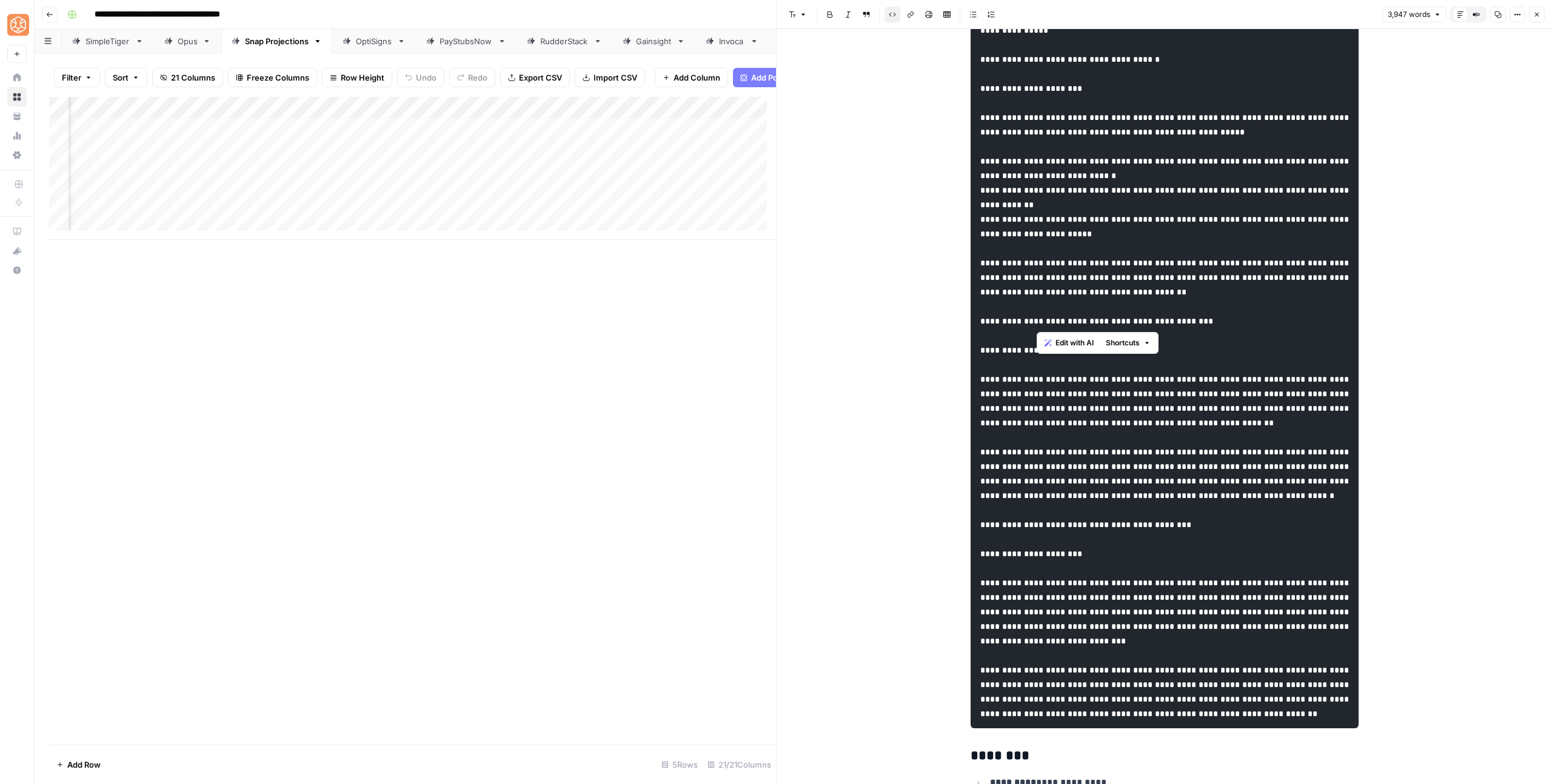 drag, startPoint x: 1035, startPoint y: 319, endPoint x: 1183, endPoint y: 319, distance: 148 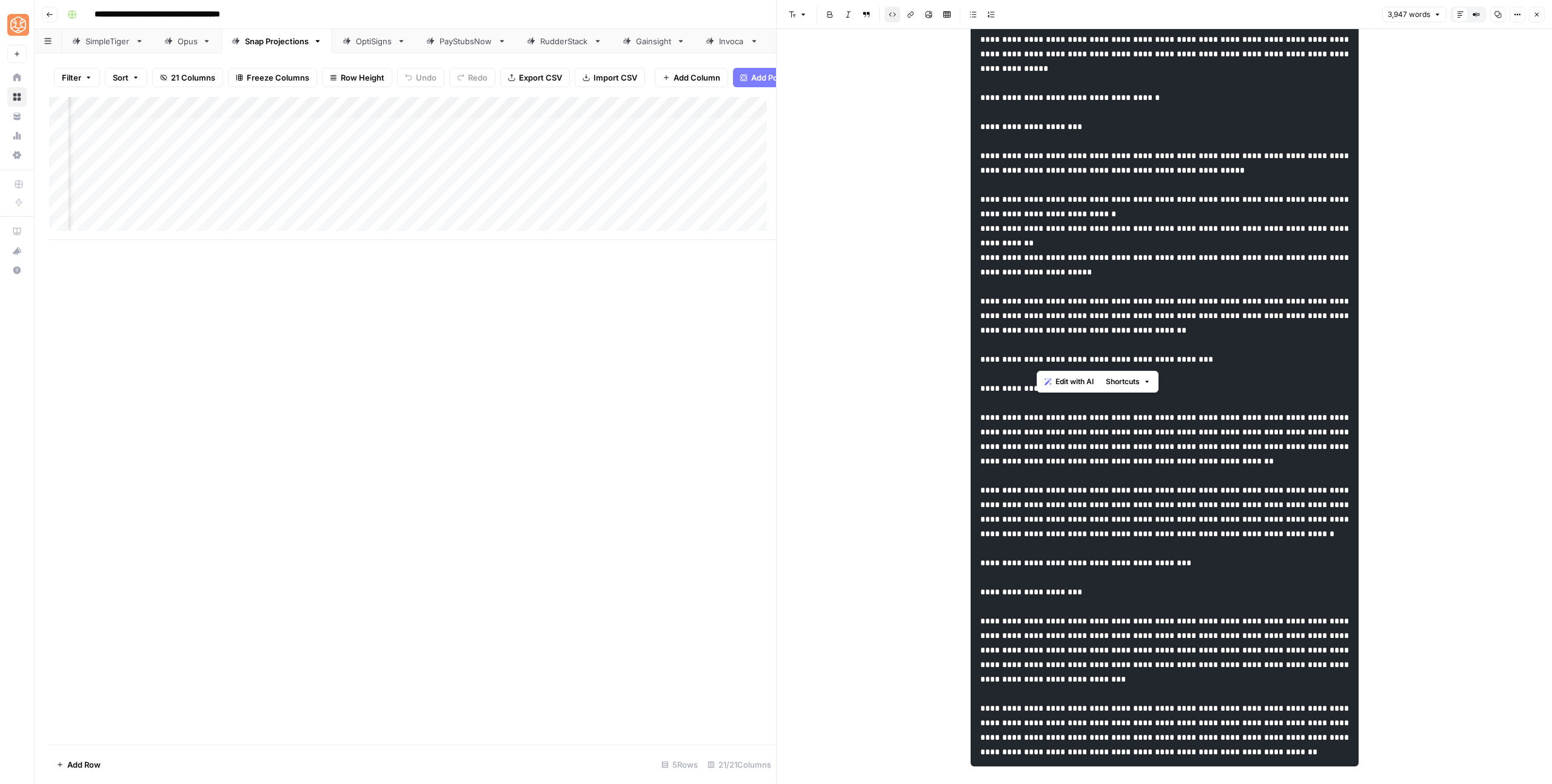 scroll, scrollTop: 3732, scrollLeft: 0, axis: vertical 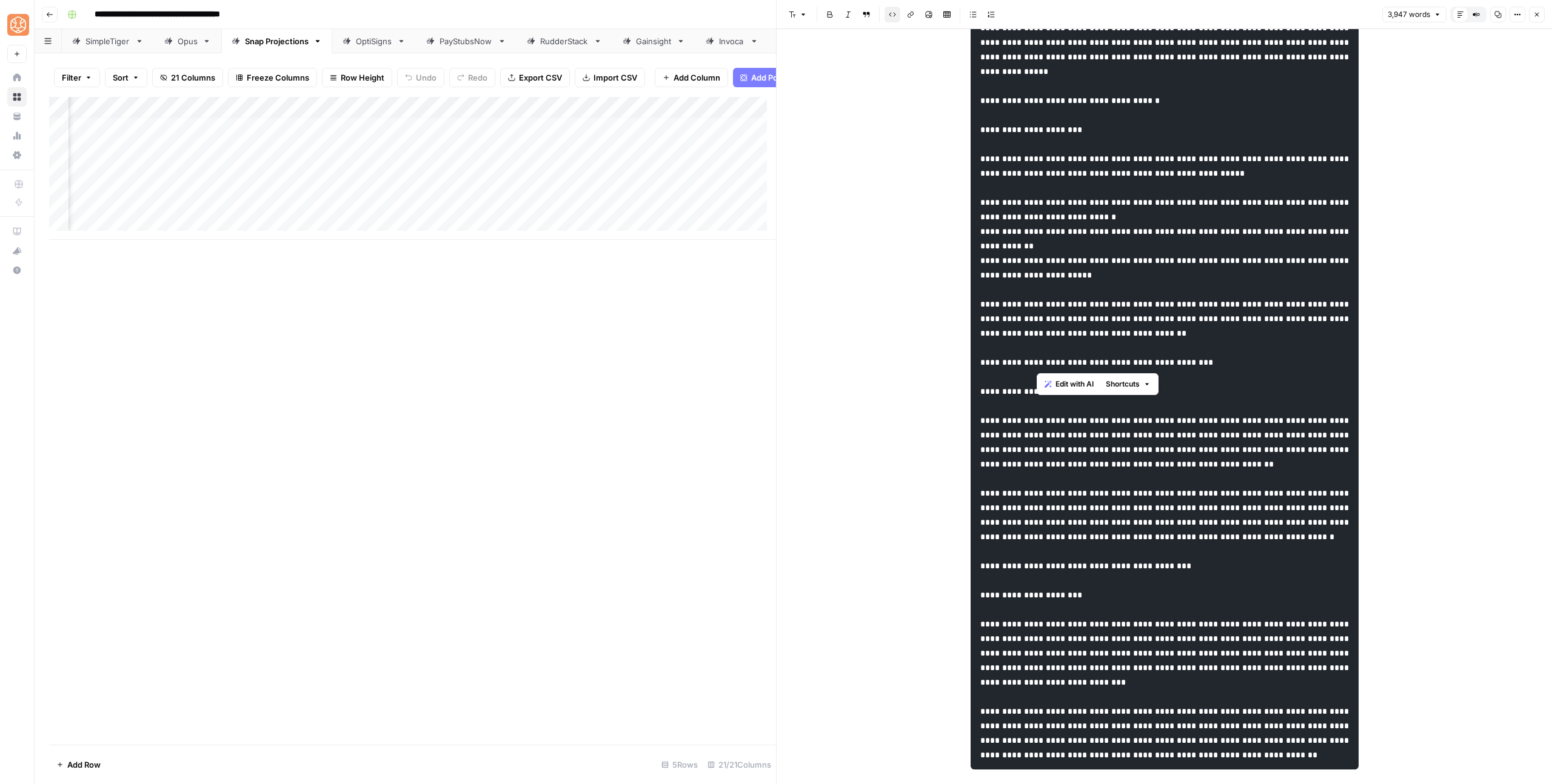 click at bounding box center [1165, 108] 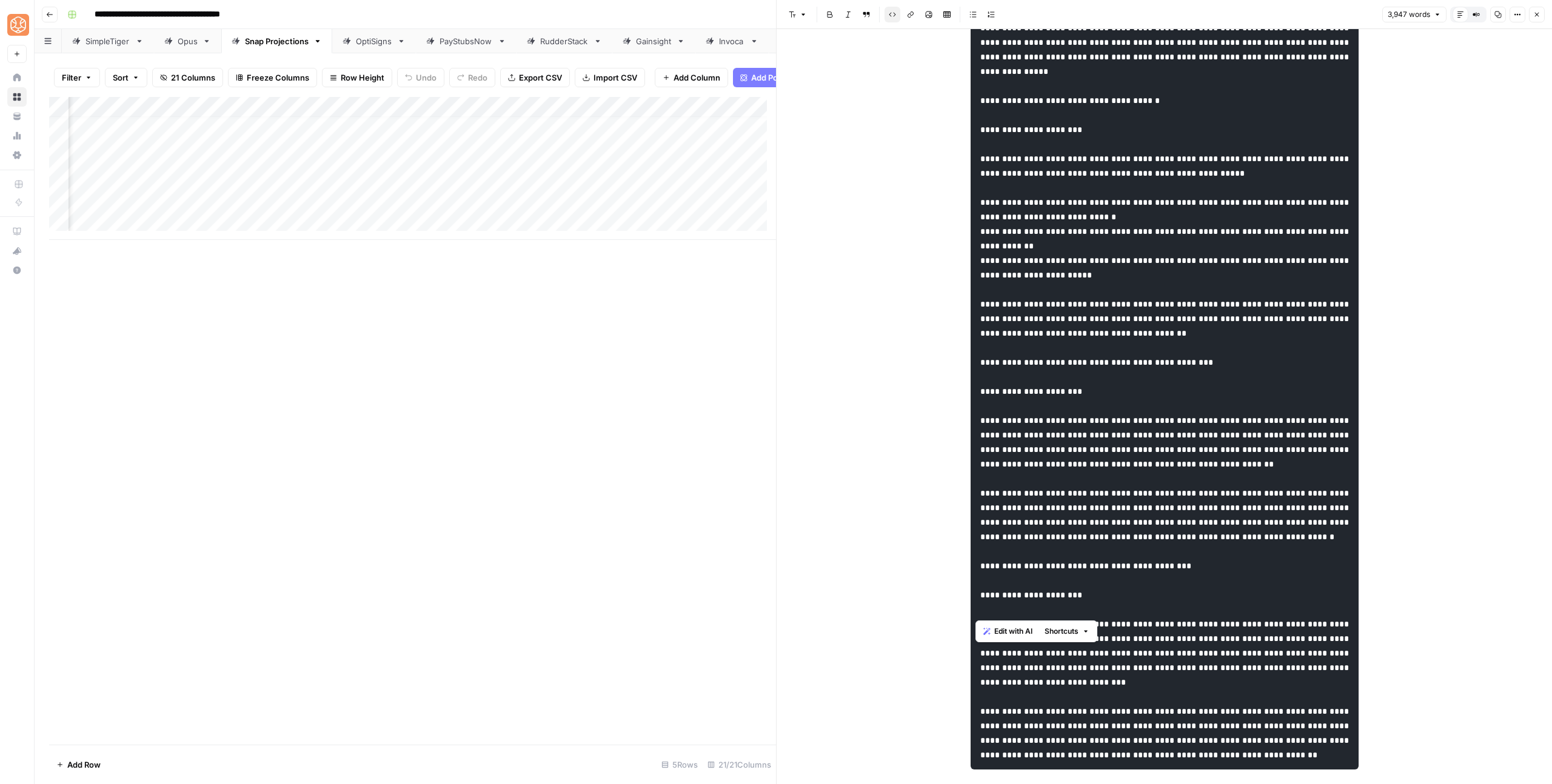 drag, startPoint x: 972, startPoint y: 421, endPoint x: 1128, endPoint y: 615, distance: 248.94176 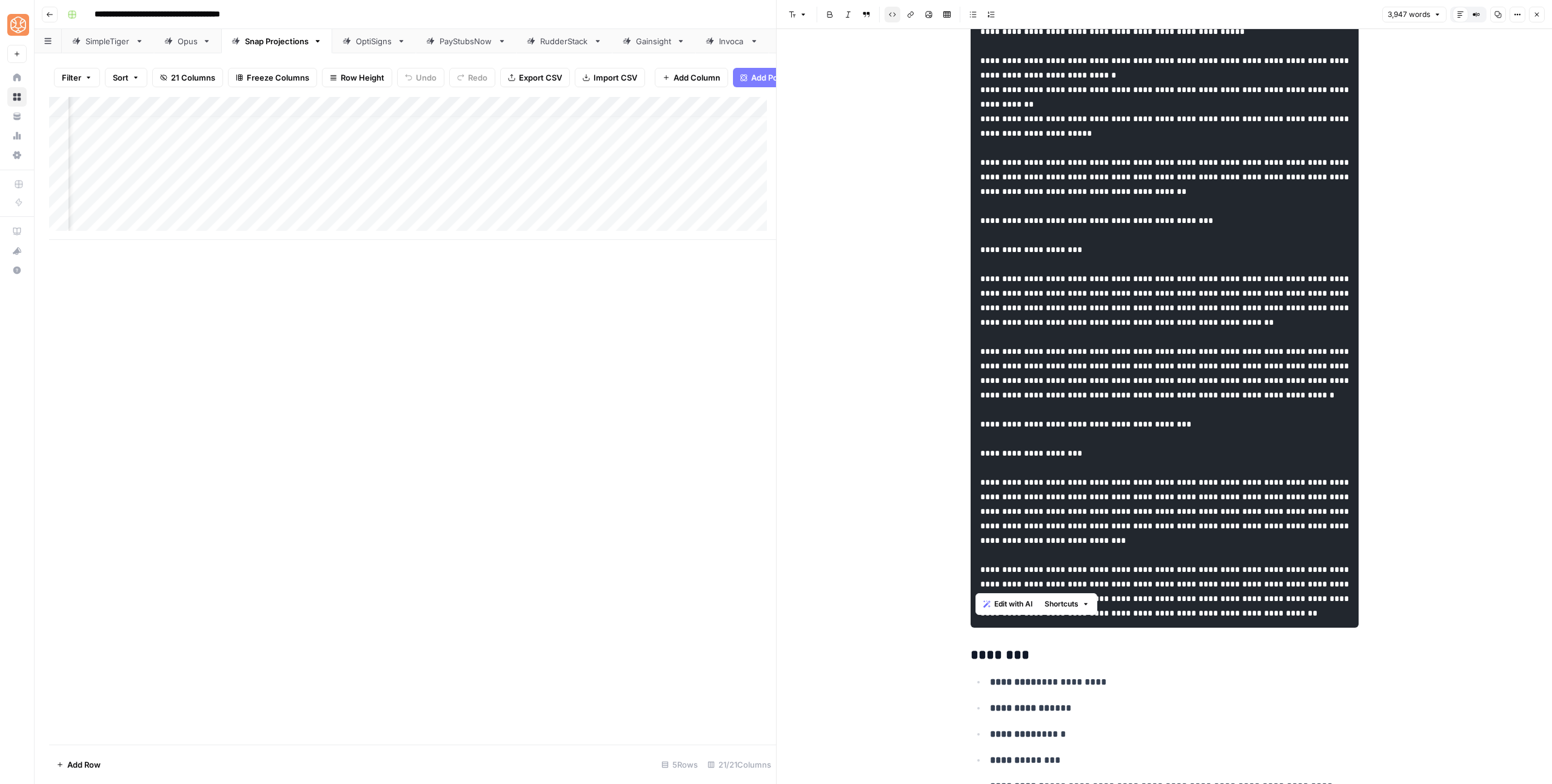 scroll, scrollTop: 3985, scrollLeft: 0, axis: vertical 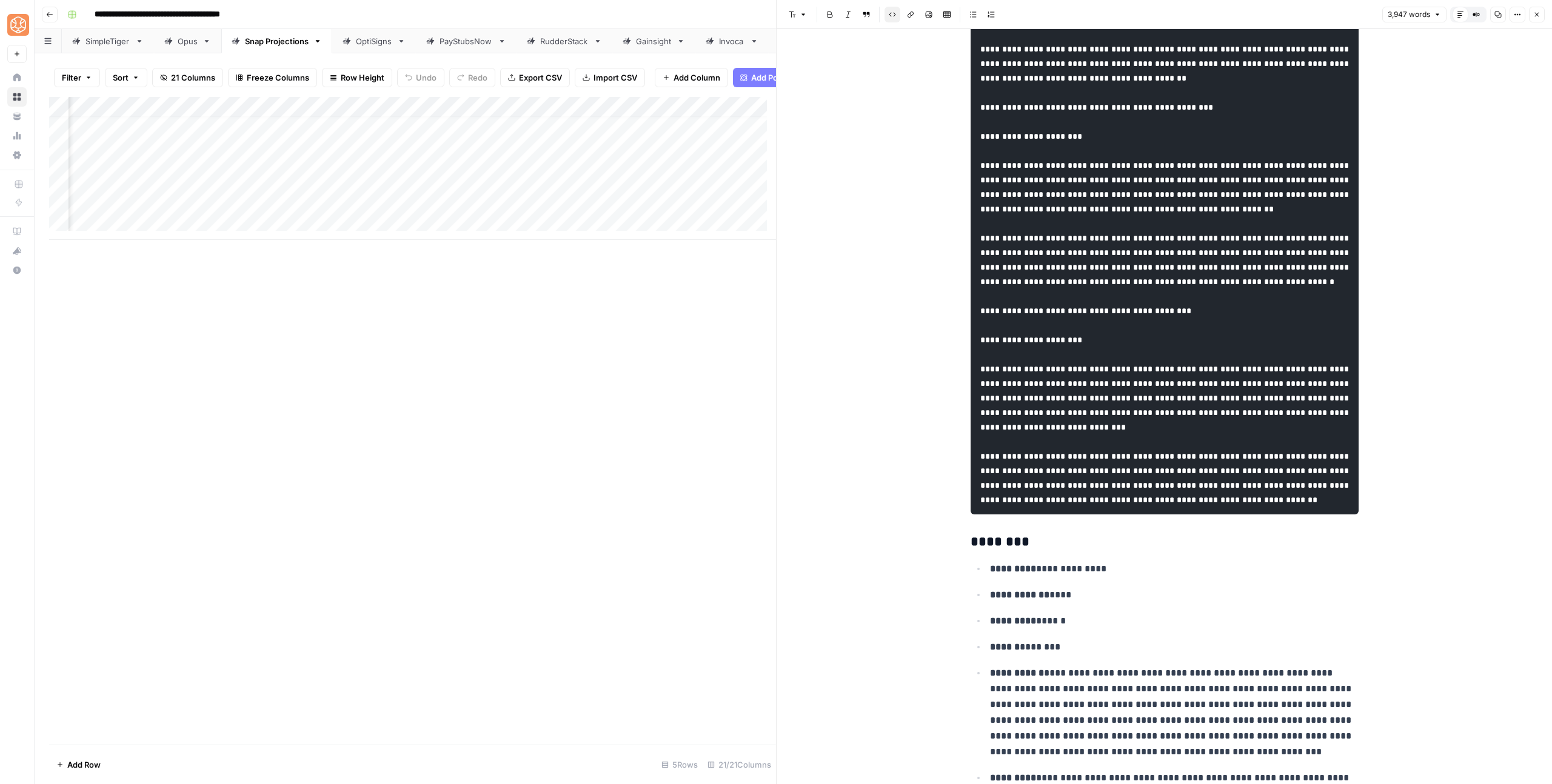 click at bounding box center (1165, -147) 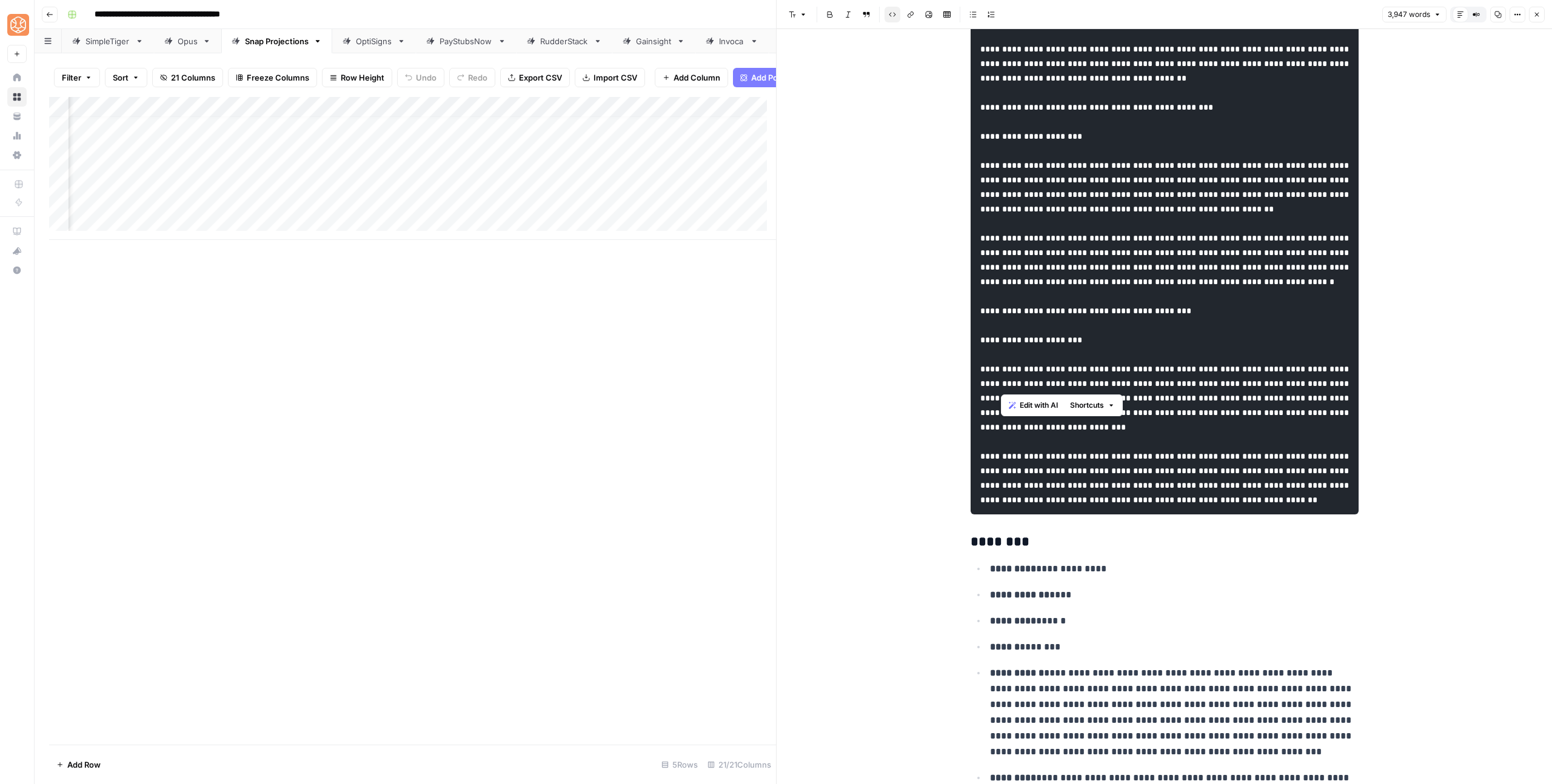 drag, startPoint x: 1216, startPoint y: 380, endPoint x: 998, endPoint y: 383, distance: 218.02064 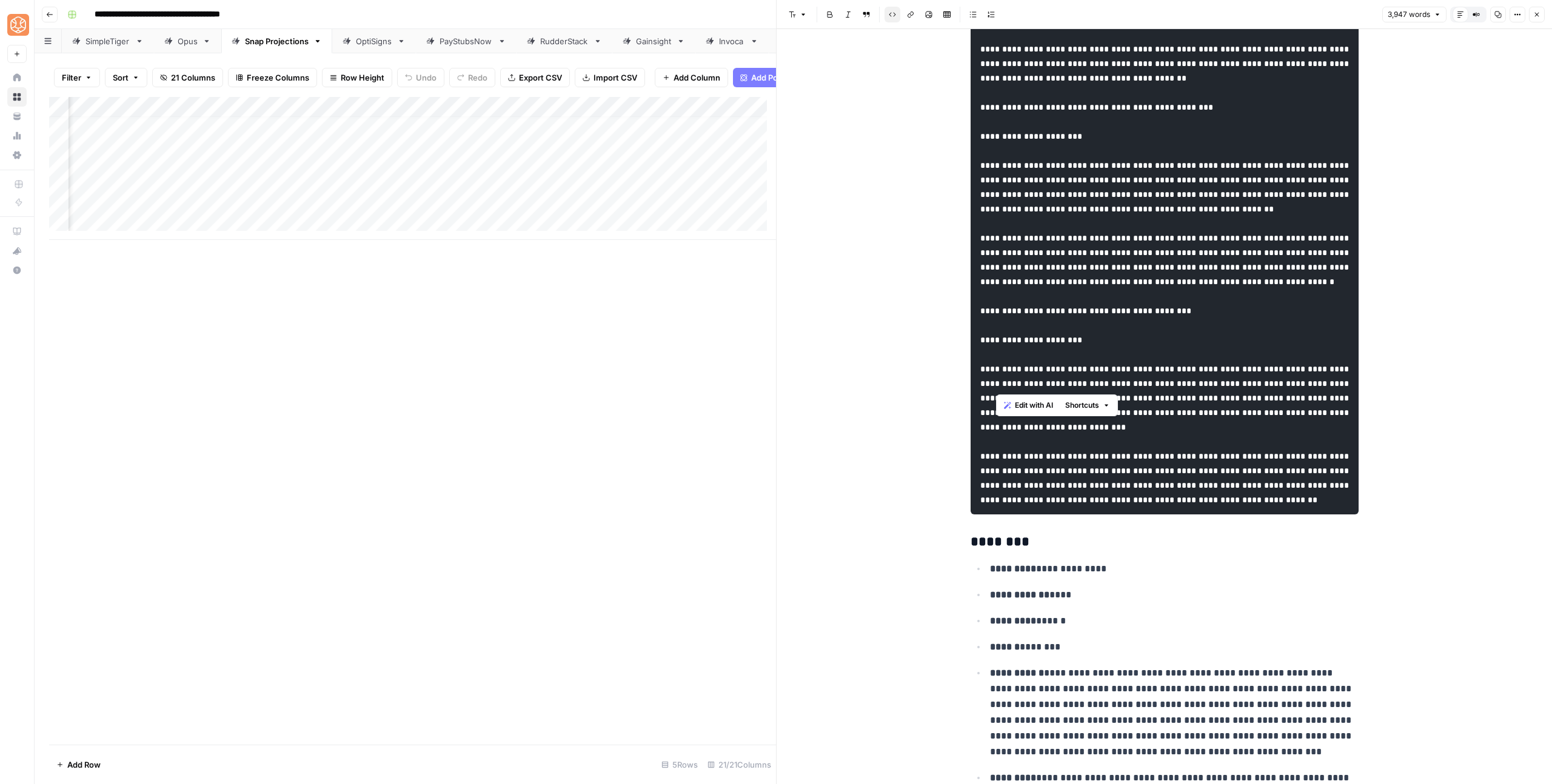 copy on "**********" 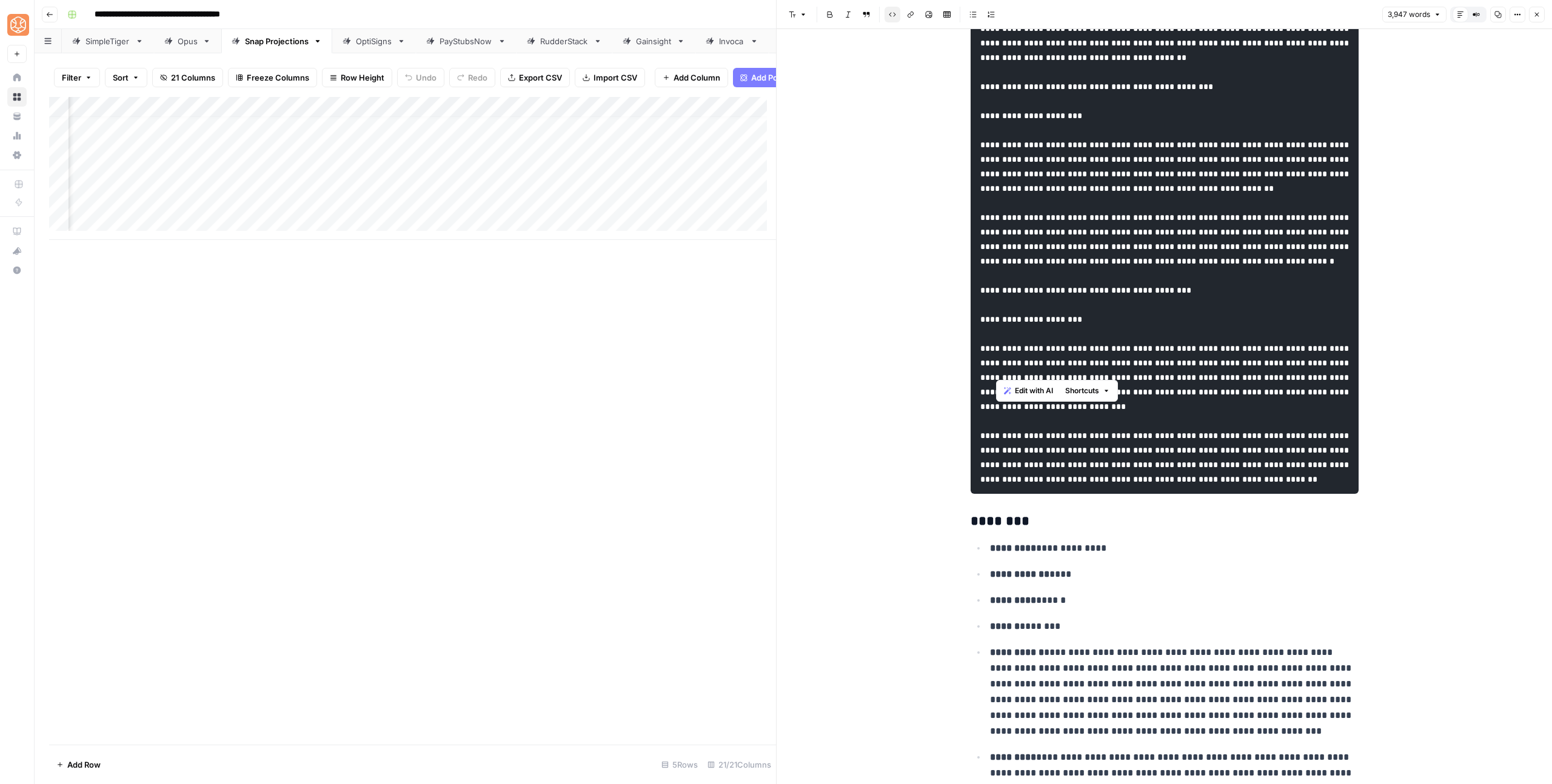 scroll, scrollTop: 4008, scrollLeft: 0, axis: vertical 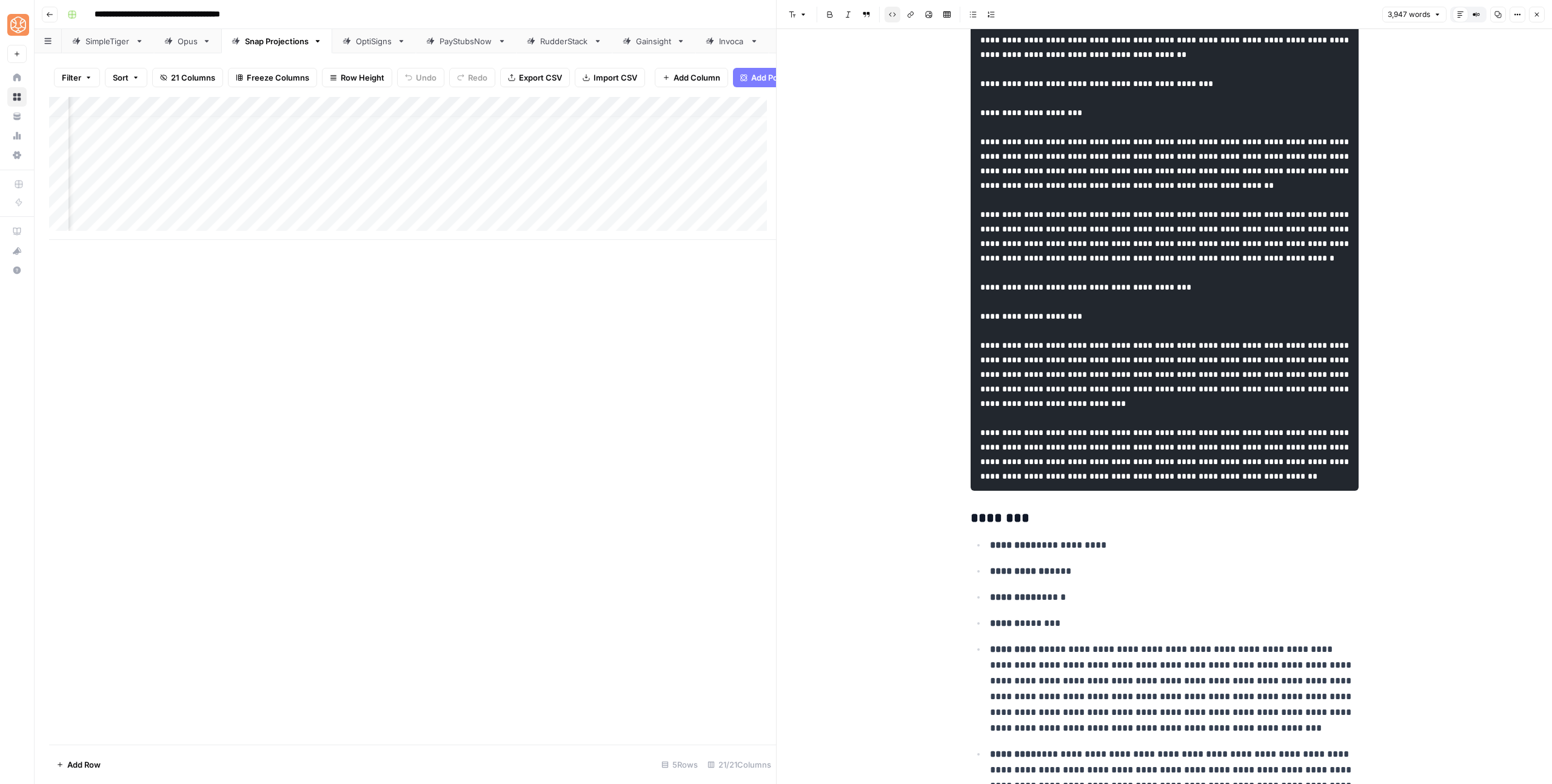 click at bounding box center [1165, -171] 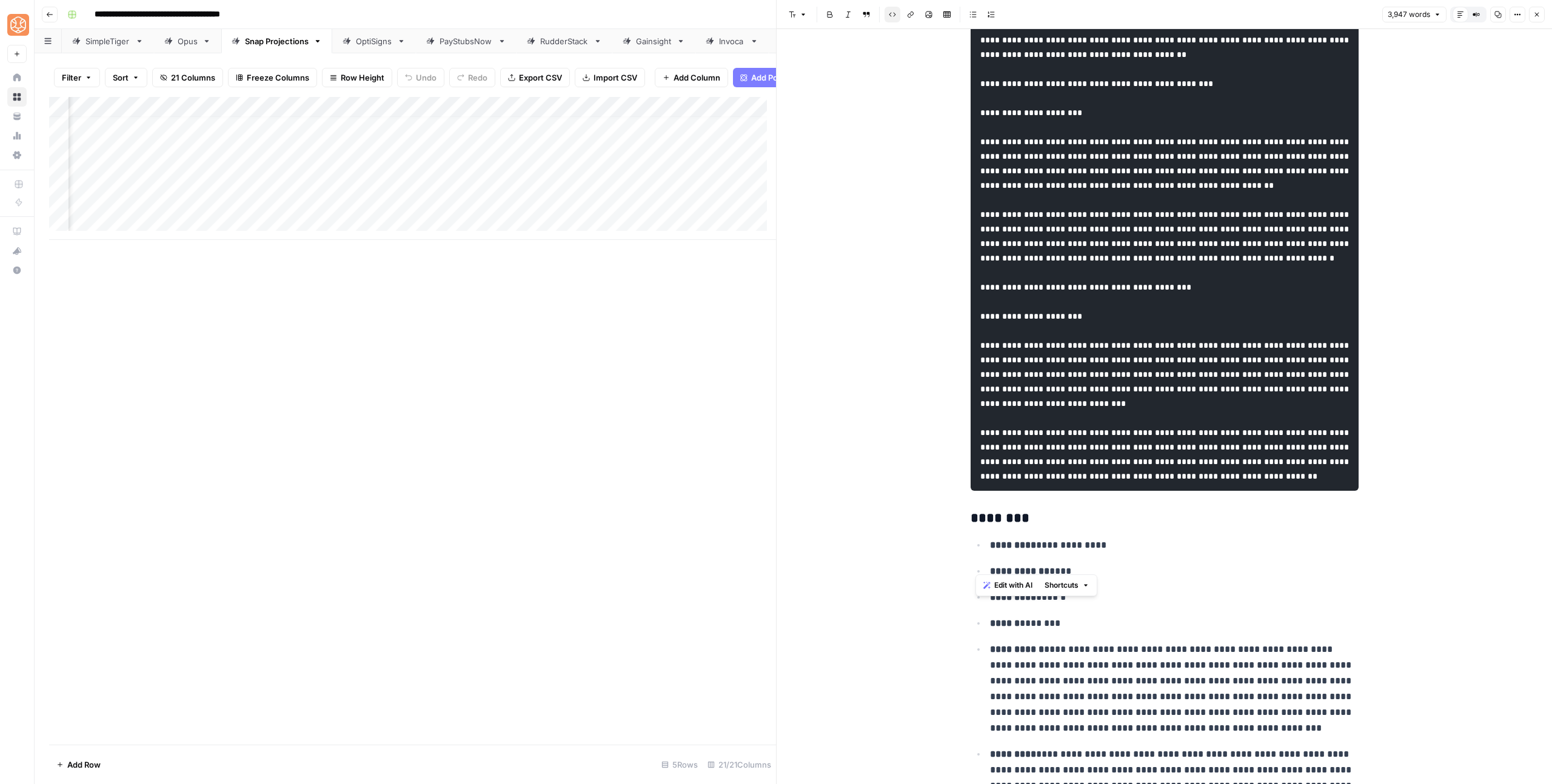 drag, startPoint x: 1314, startPoint y: 568, endPoint x: 977, endPoint y: 421, distance: 367.6656 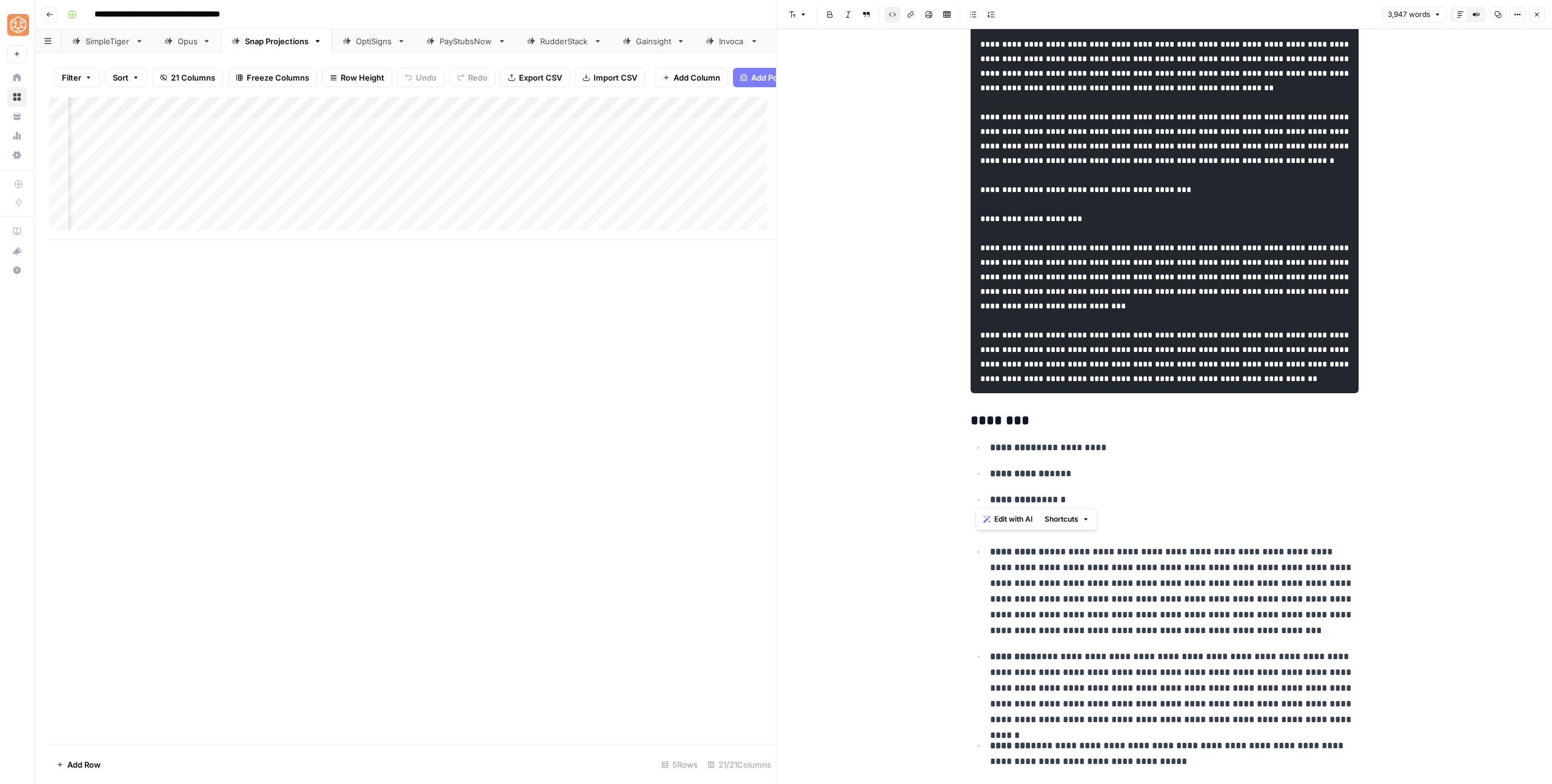 scroll, scrollTop: 4117, scrollLeft: 0, axis: vertical 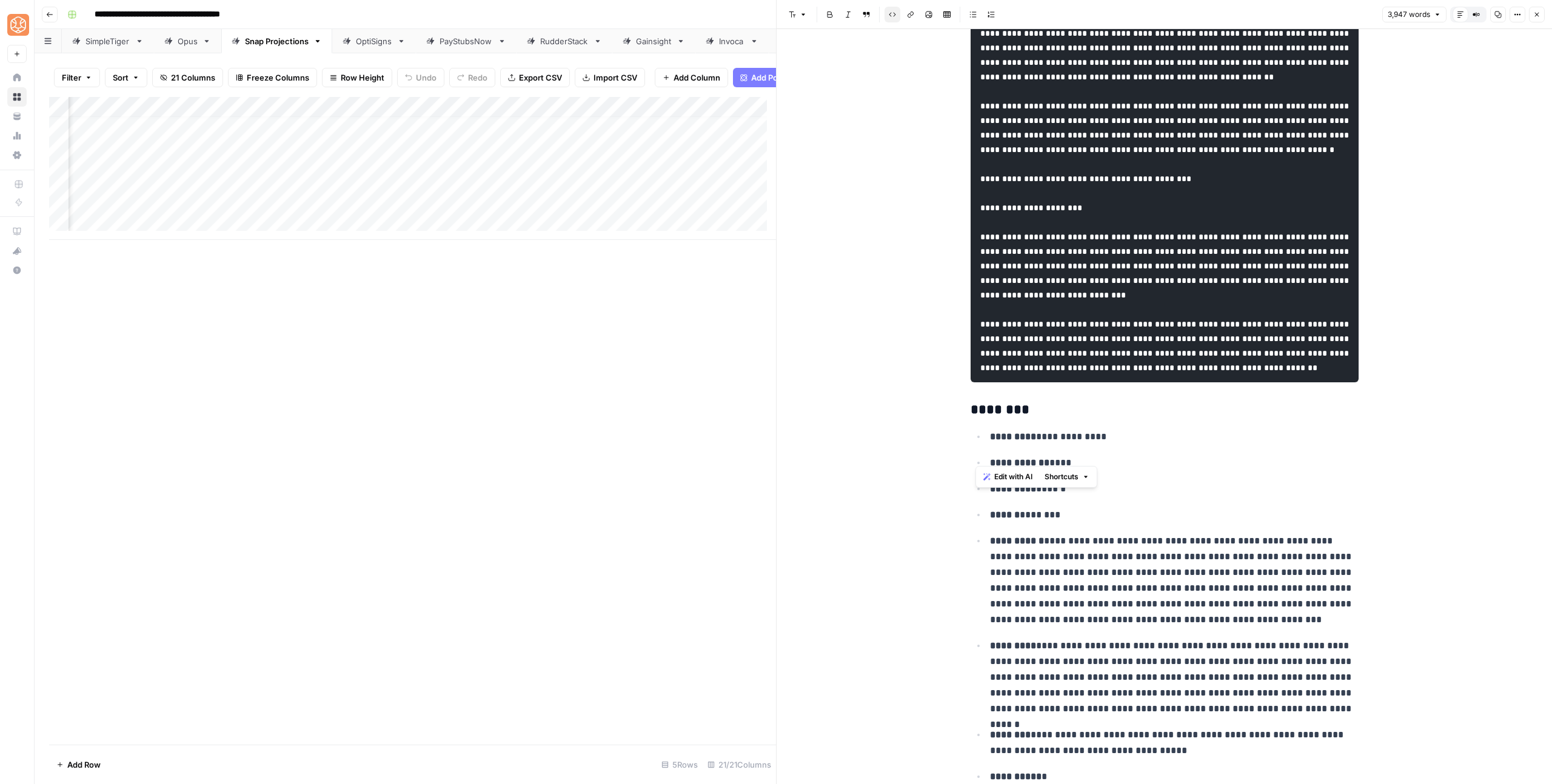click at bounding box center (1166, -279) 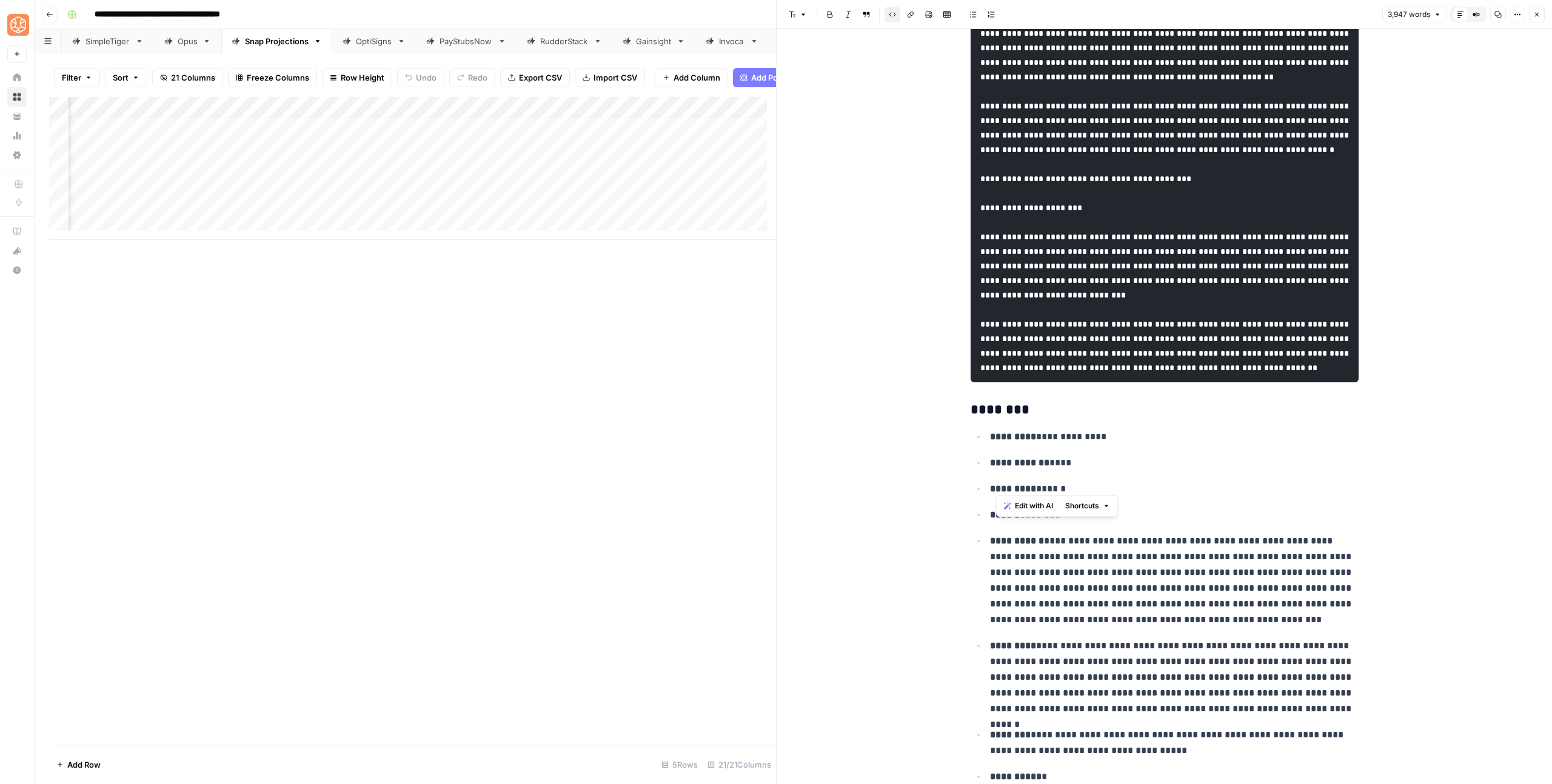 drag, startPoint x: 997, startPoint y: 485, endPoint x: 1223, endPoint y: 483, distance: 226.00885 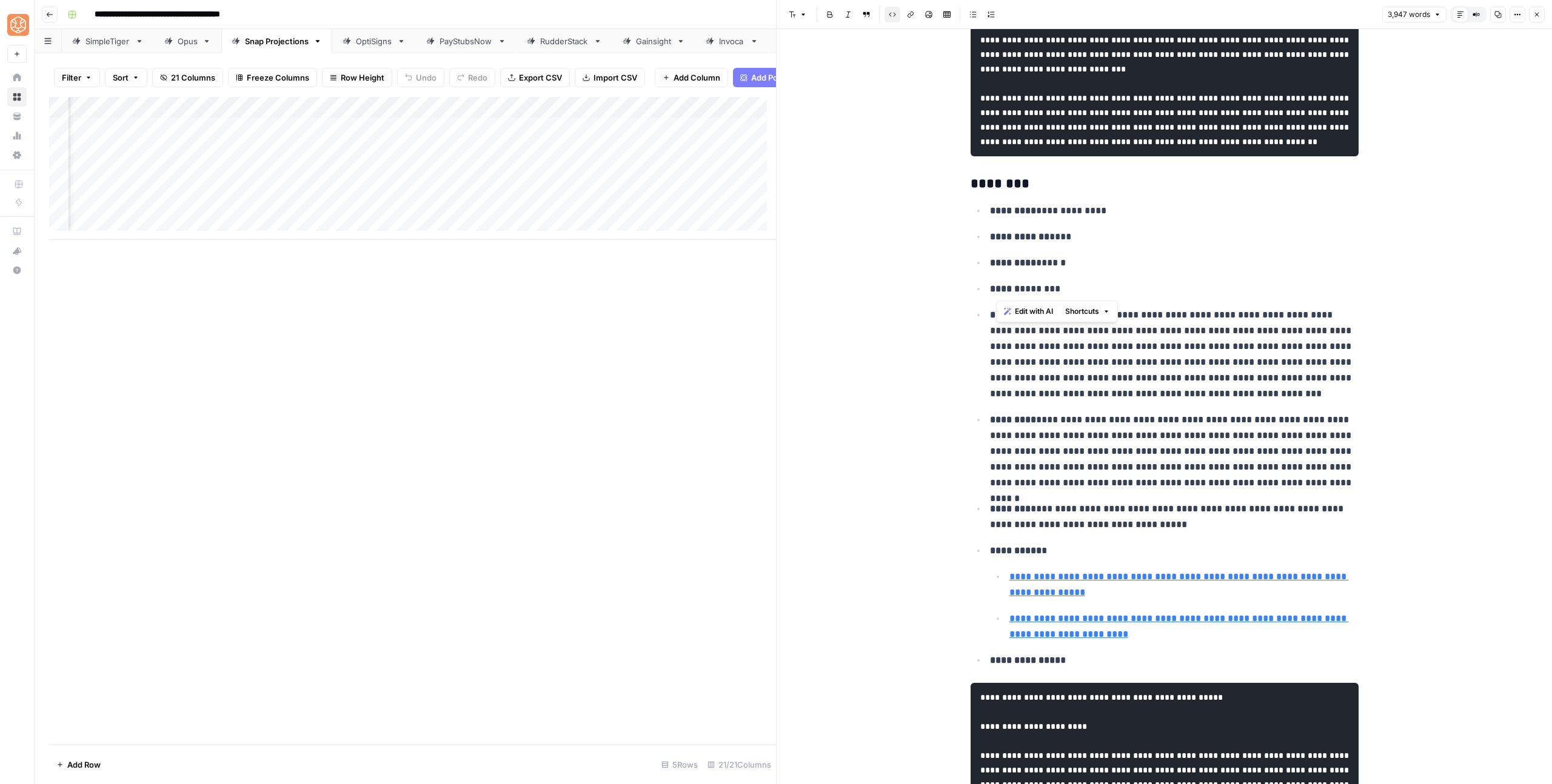 scroll, scrollTop: 4347, scrollLeft: 0, axis: vertical 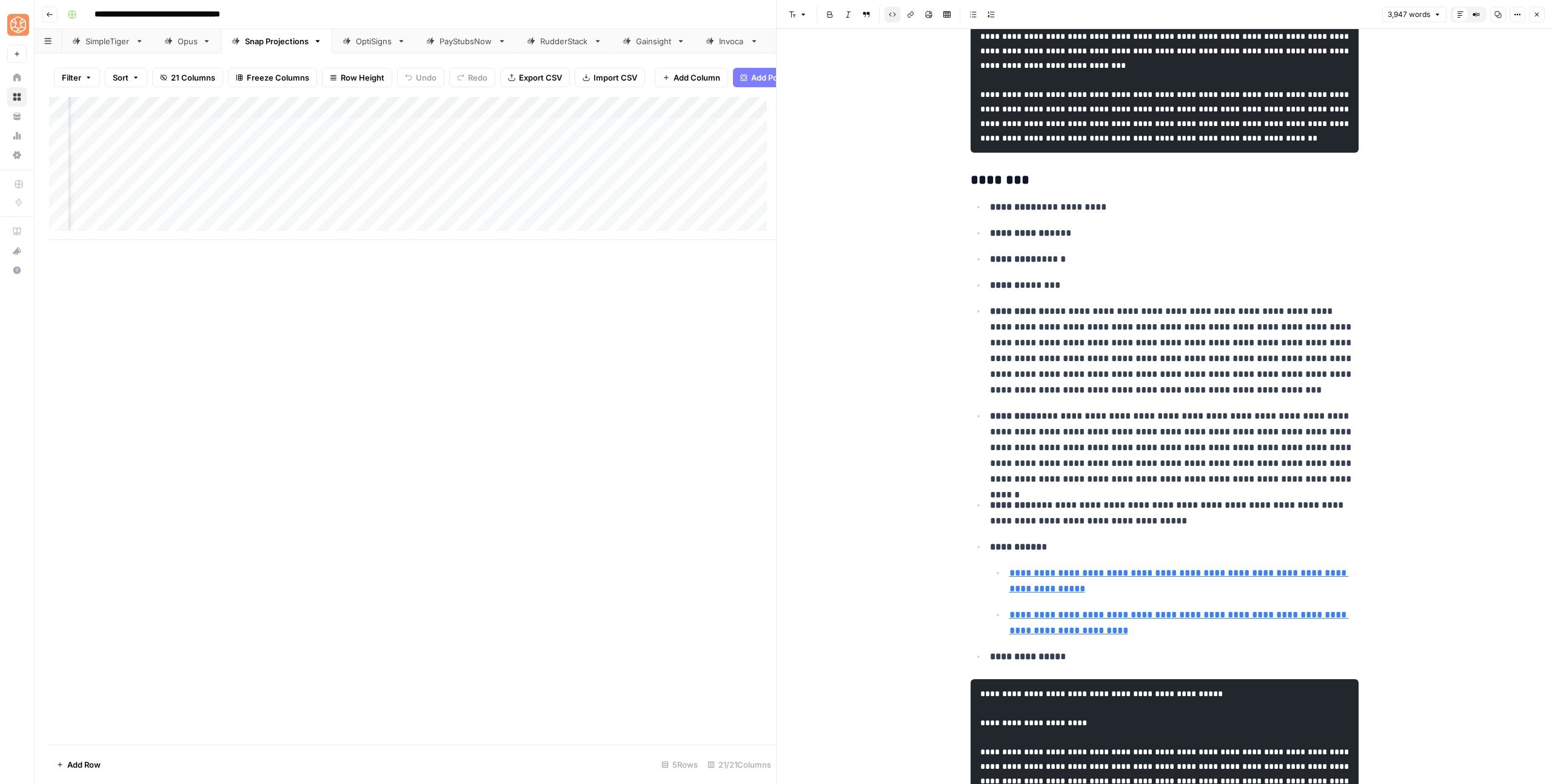 click at bounding box center [1166, -509] 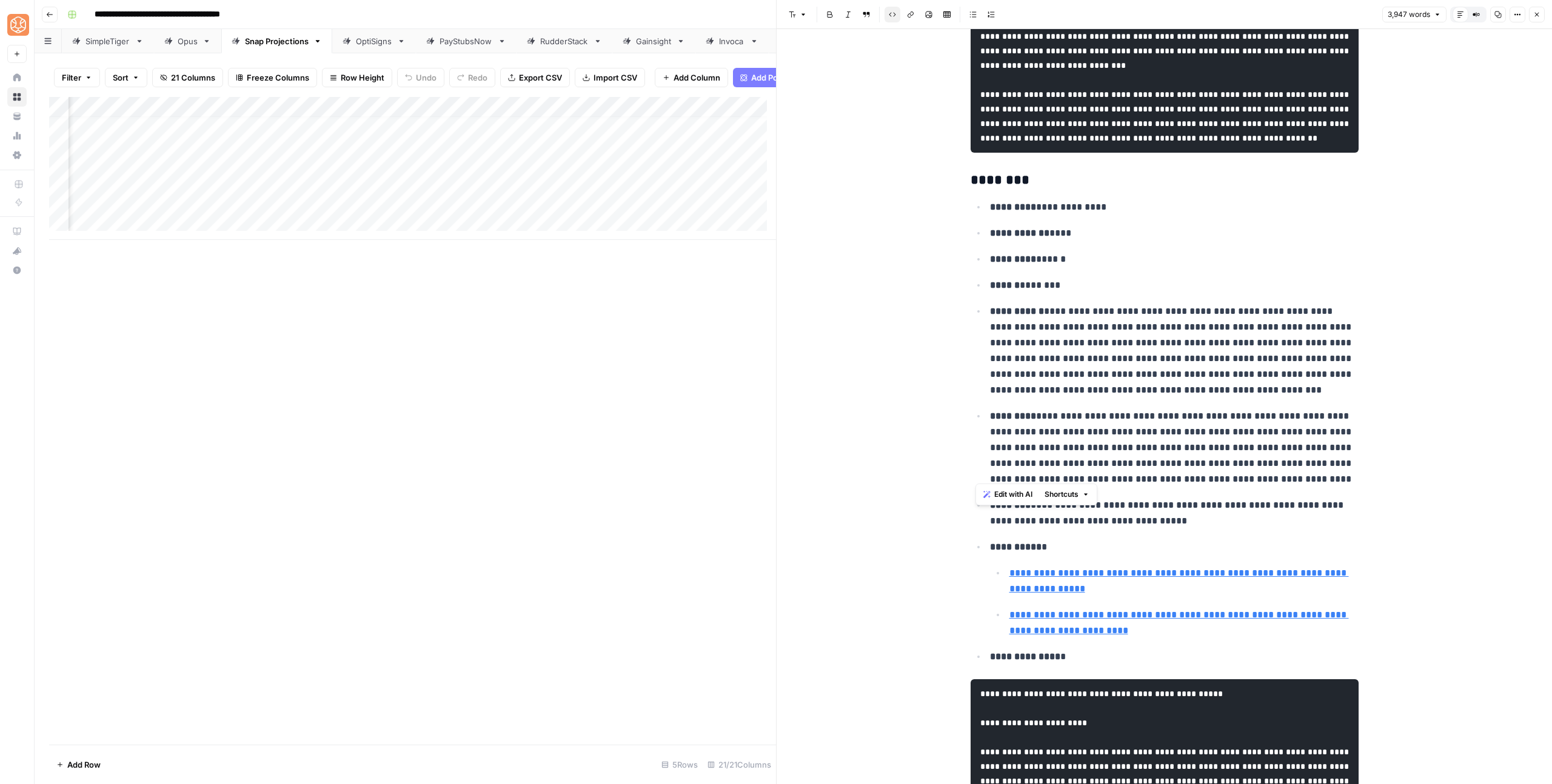 drag, startPoint x: 1272, startPoint y: 479, endPoint x: 972, endPoint y: 315, distance: 341.90057 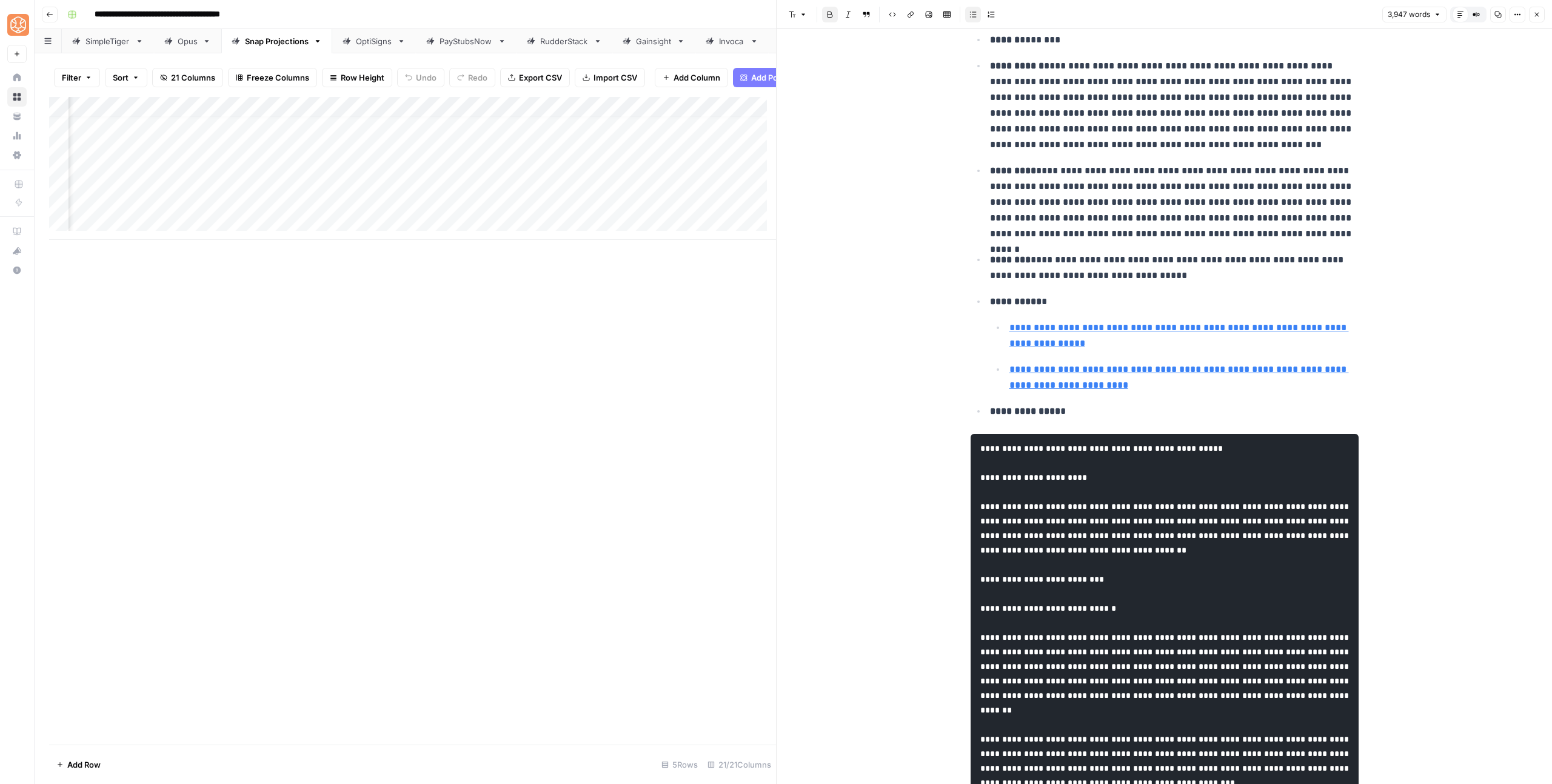 click on "**********" at bounding box center [1165, 186] 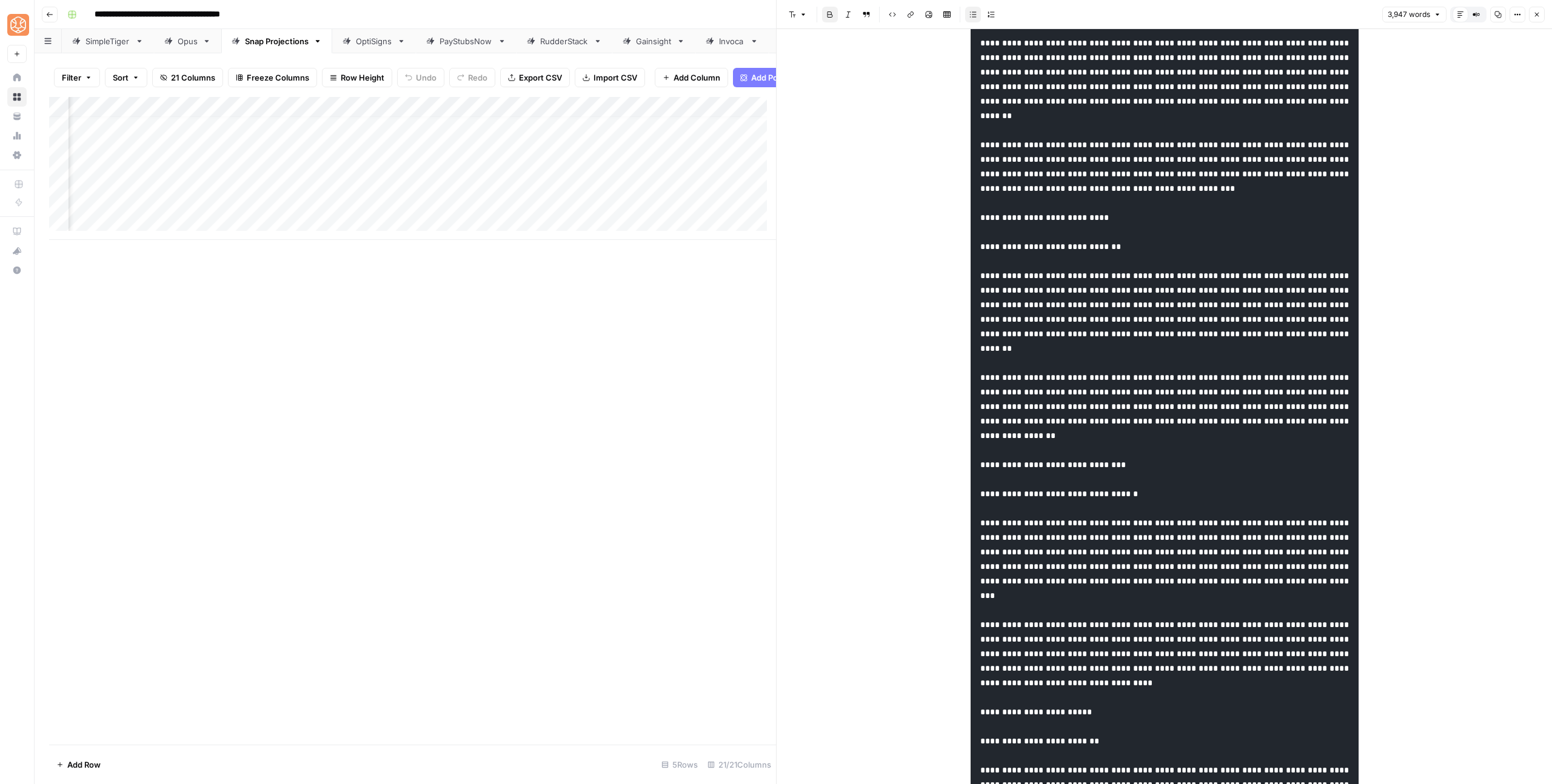 scroll, scrollTop: 5187, scrollLeft: 0, axis: vertical 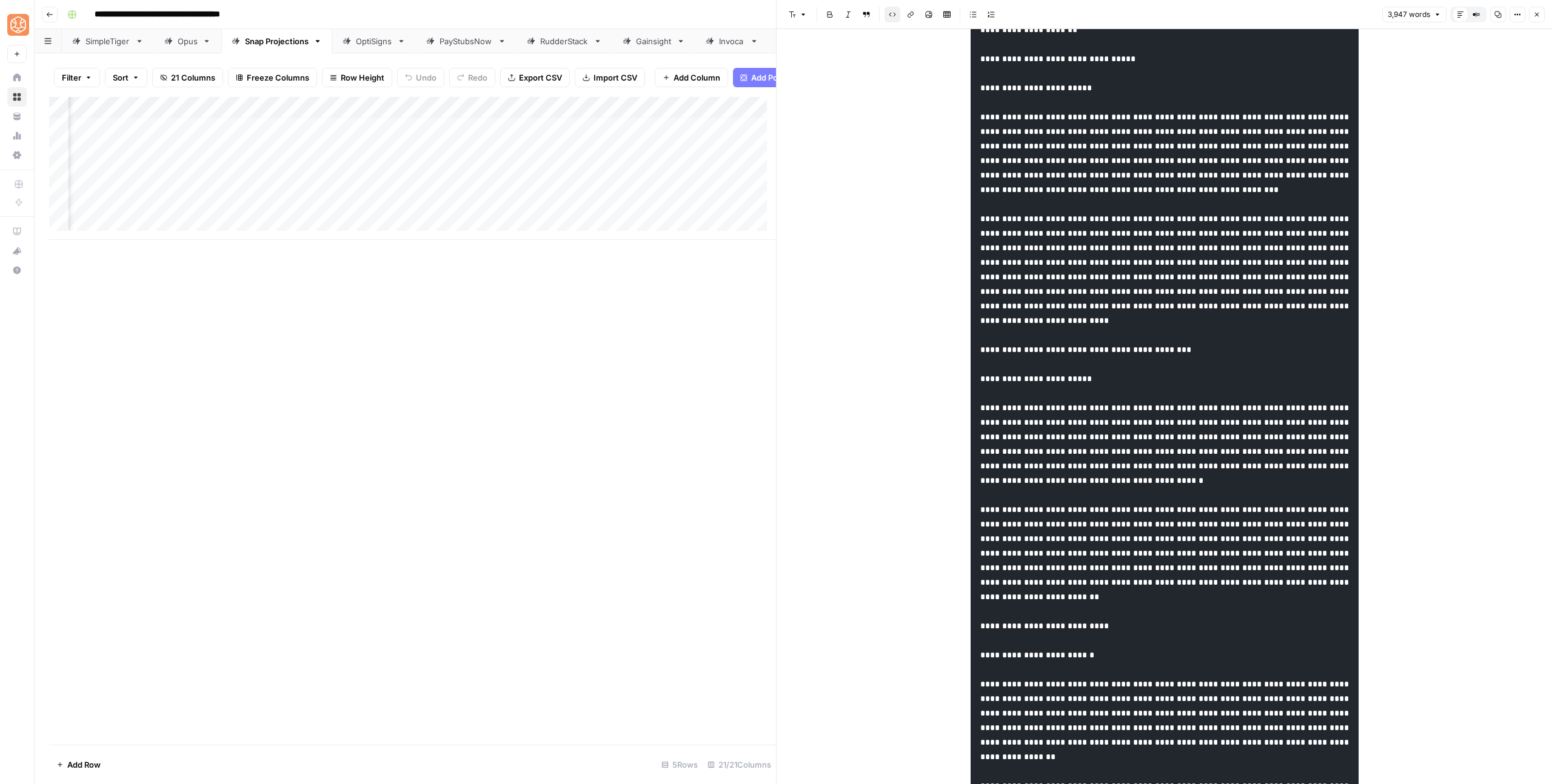 click at bounding box center (1165, 408) 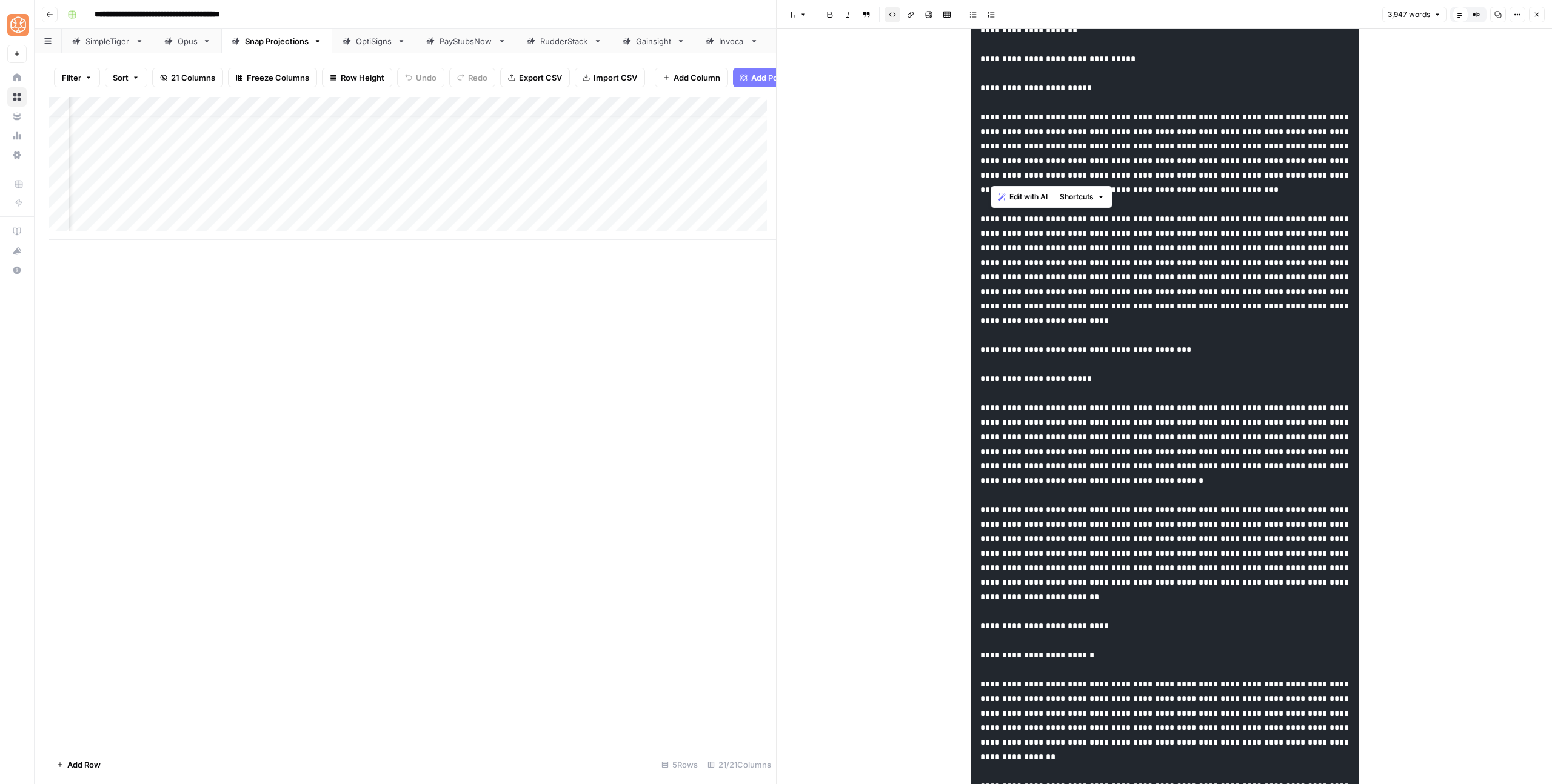 drag, startPoint x: 1028, startPoint y: 178, endPoint x: 994, endPoint y: 159, distance: 38.948684 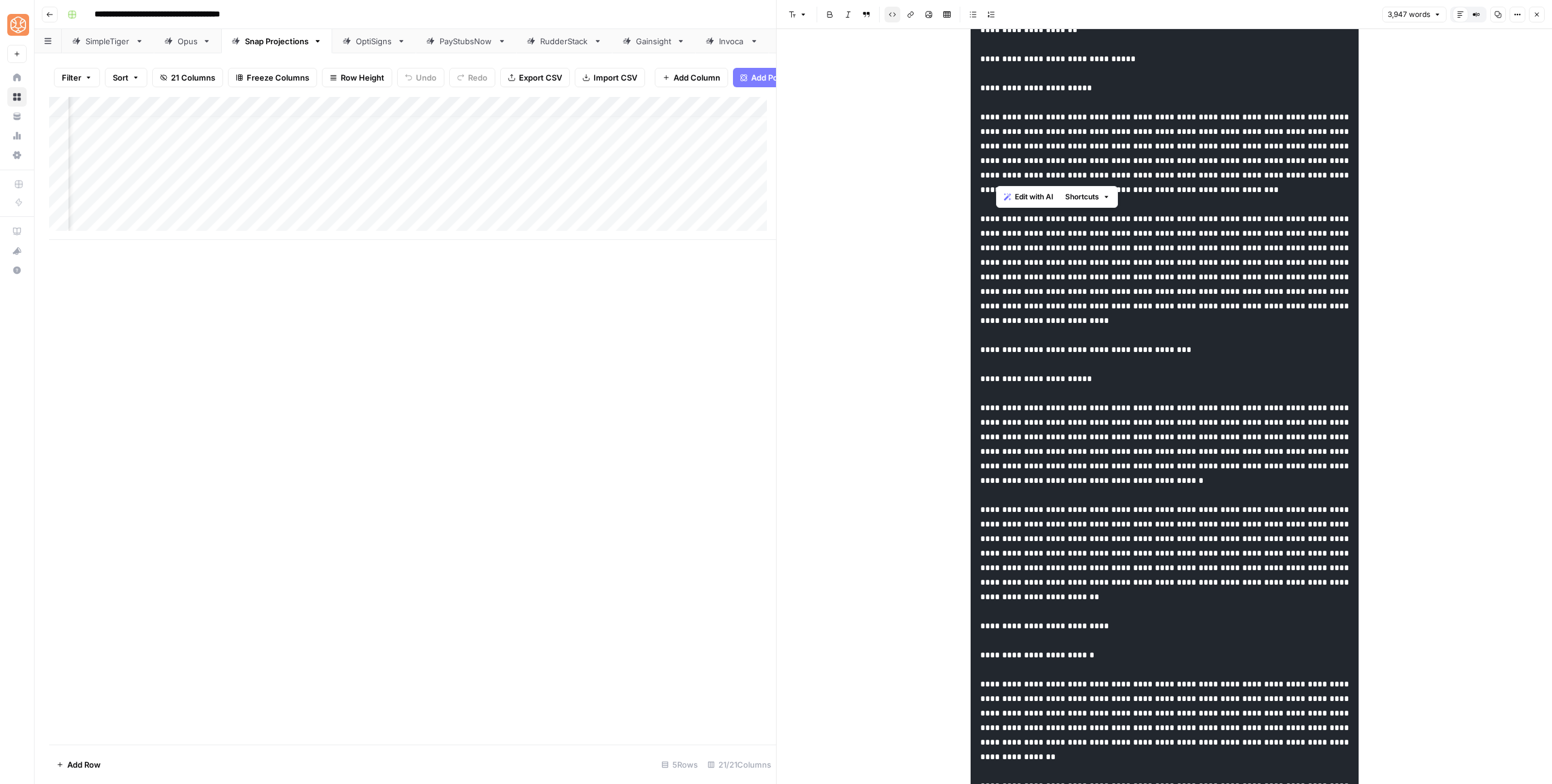 click at bounding box center (1166, 408) 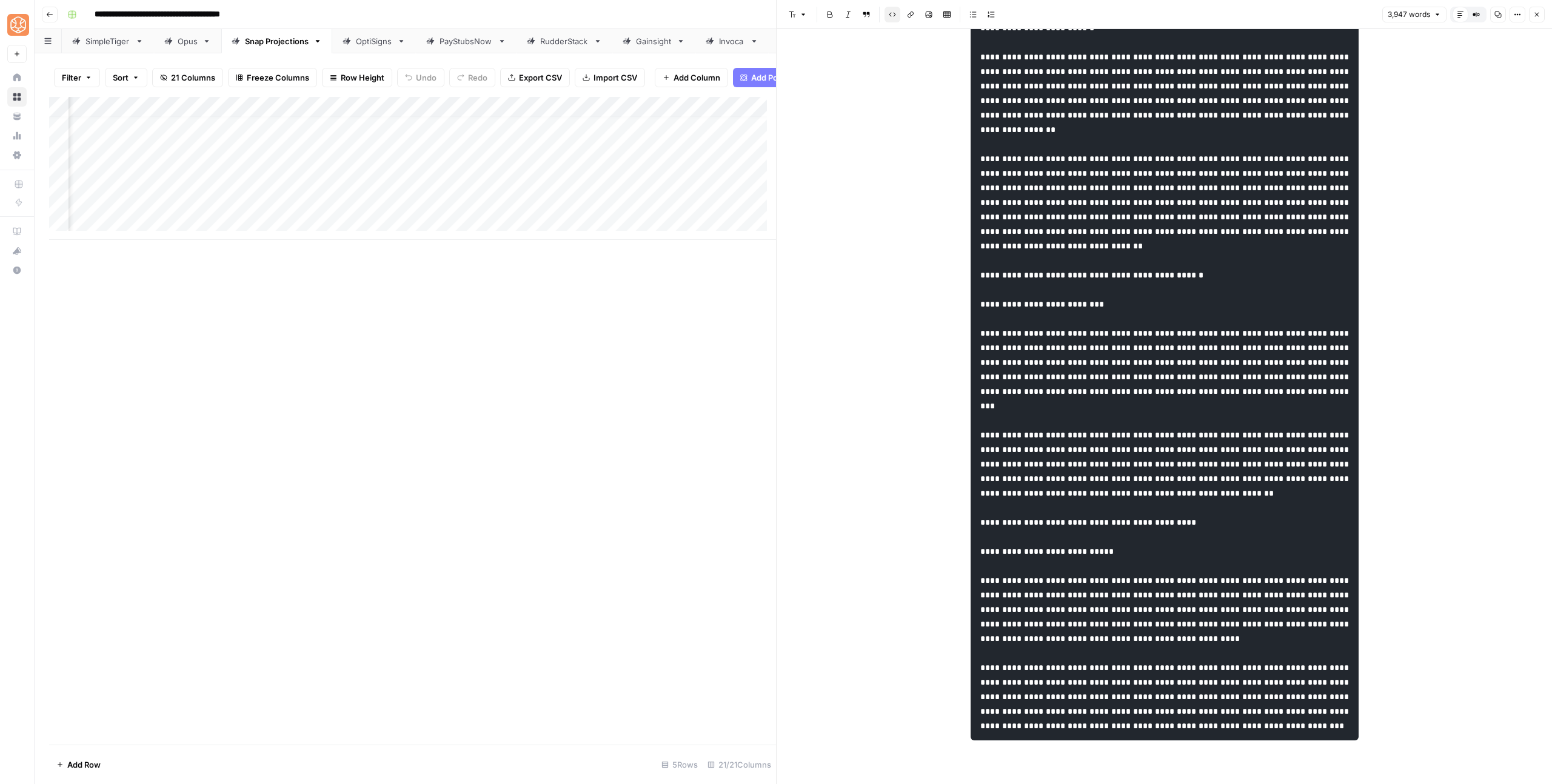 scroll, scrollTop: 10267, scrollLeft: 0, axis: vertical 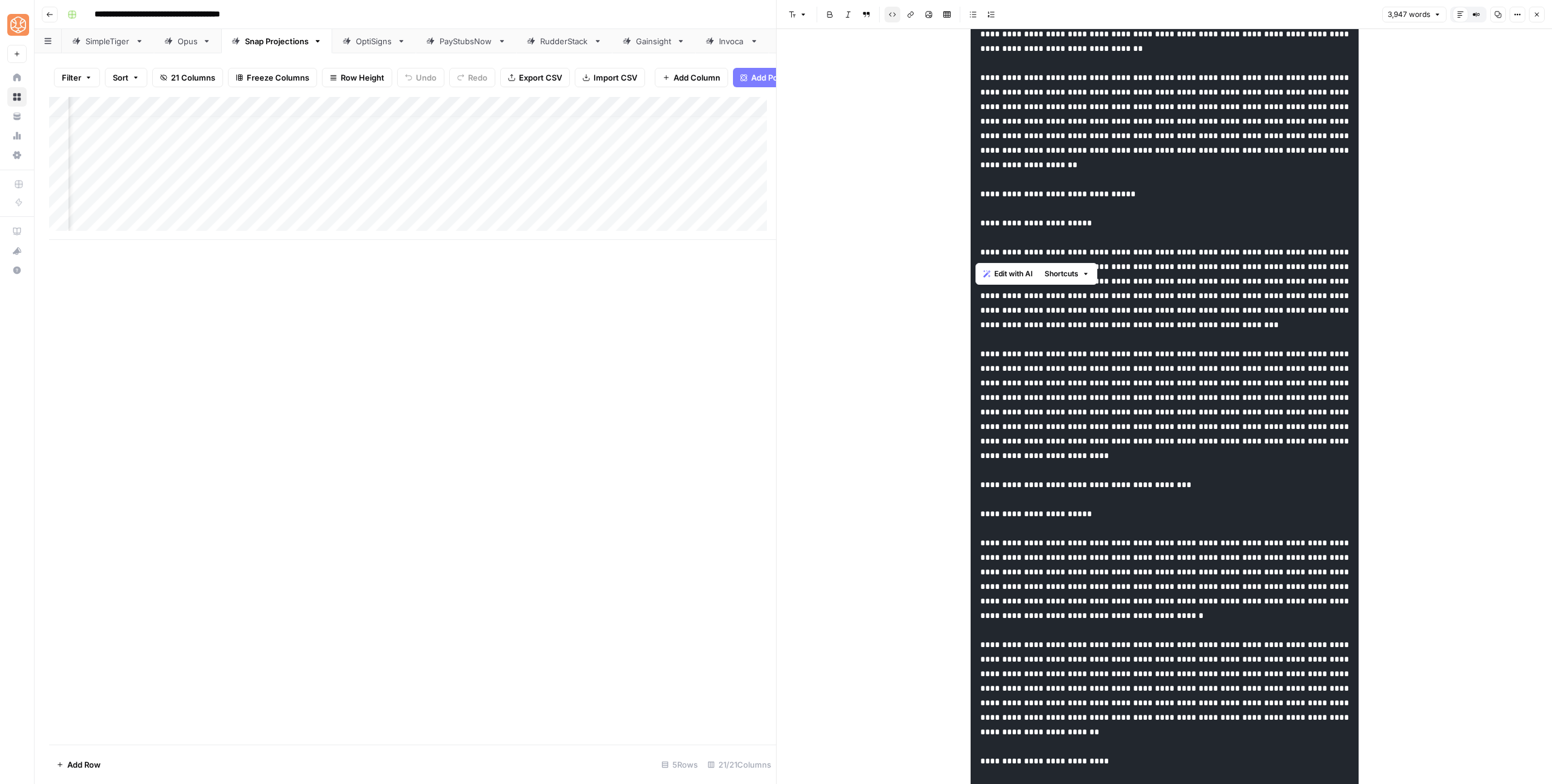 drag, startPoint x: 1071, startPoint y: 694, endPoint x: 977, endPoint y: 297, distance: 407.9767 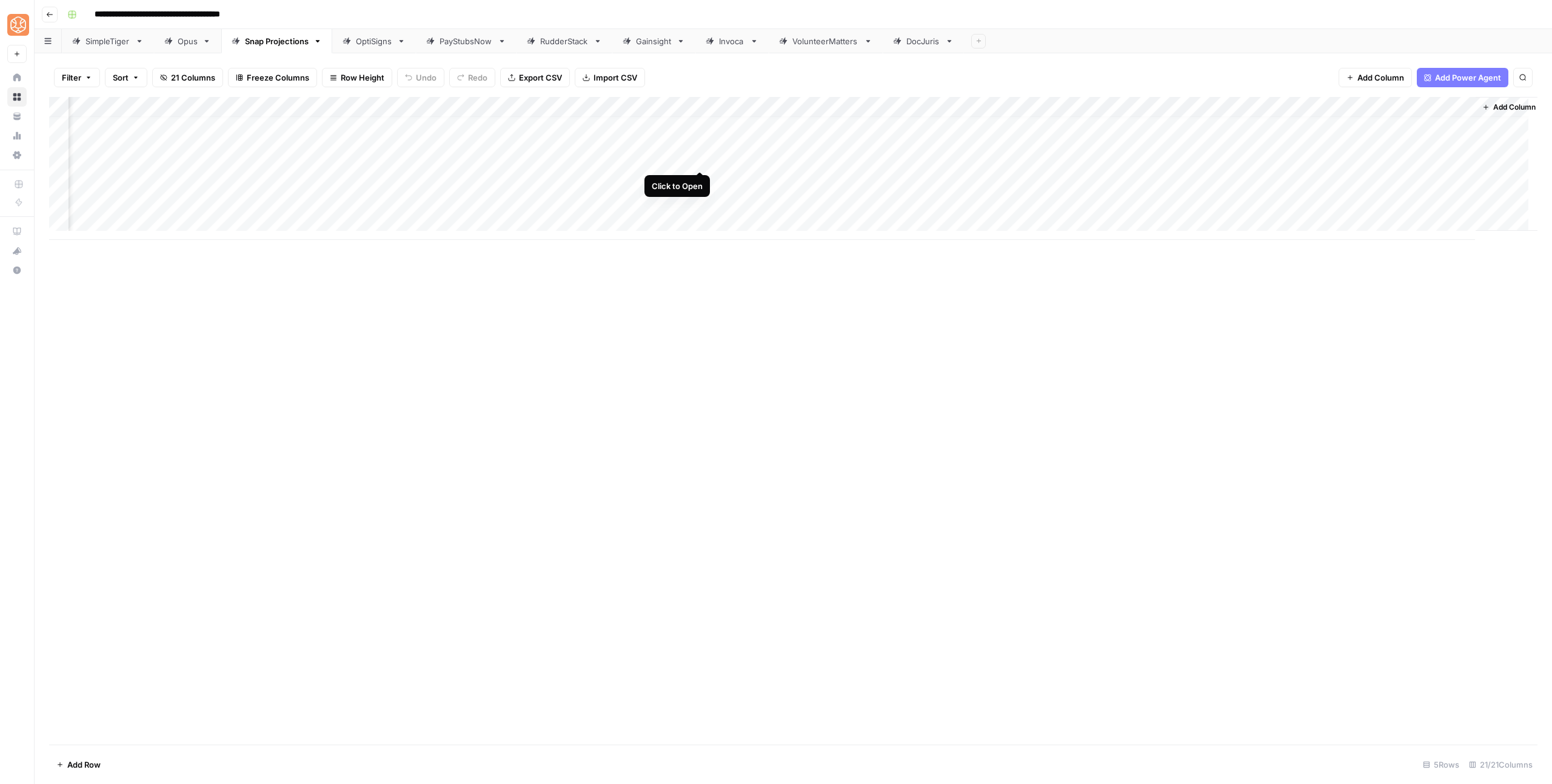 click on "Add Column" at bounding box center (793, 168) 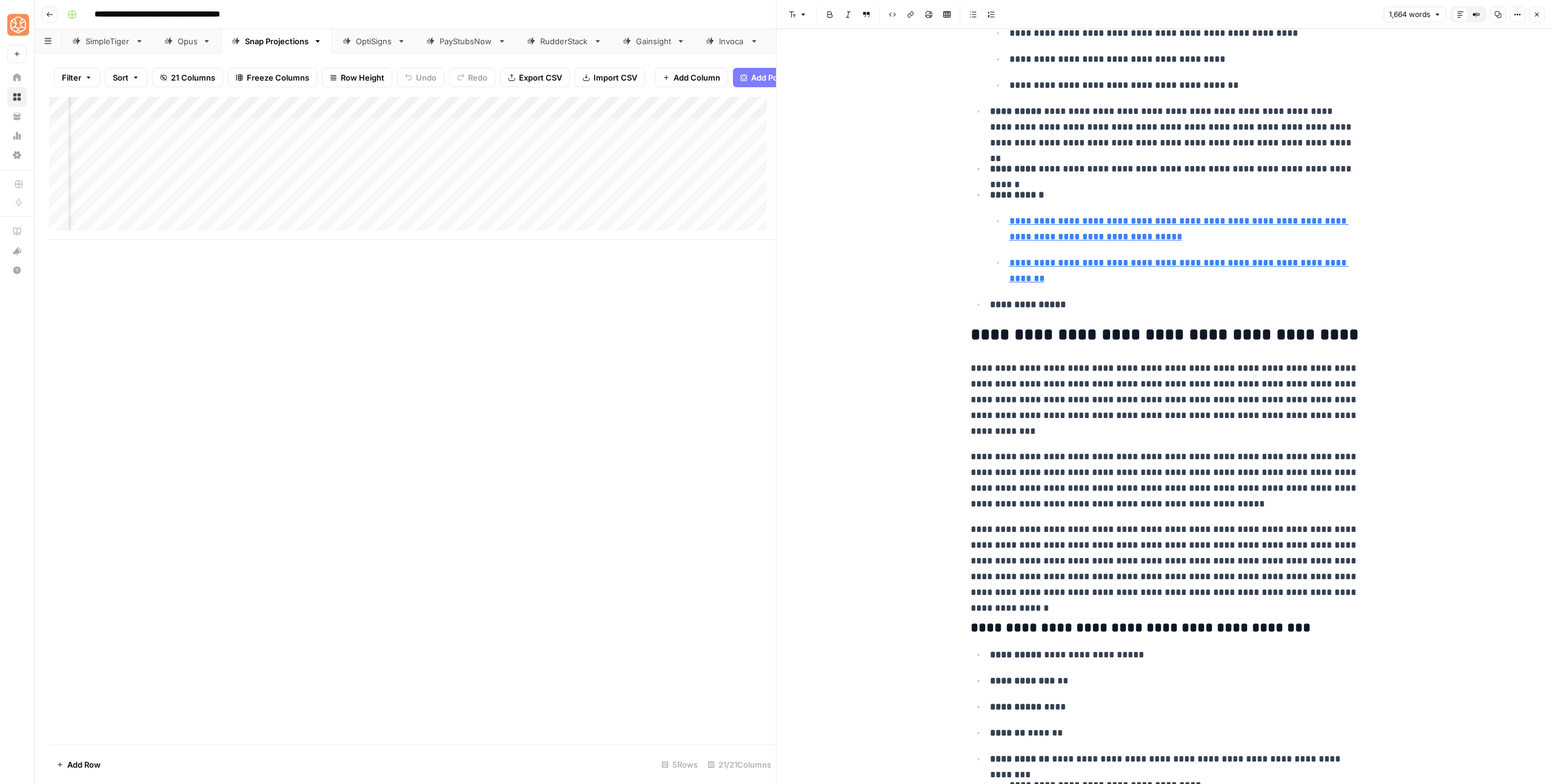 scroll, scrollTop: 680, scrollLeft: 0, axis: vertical 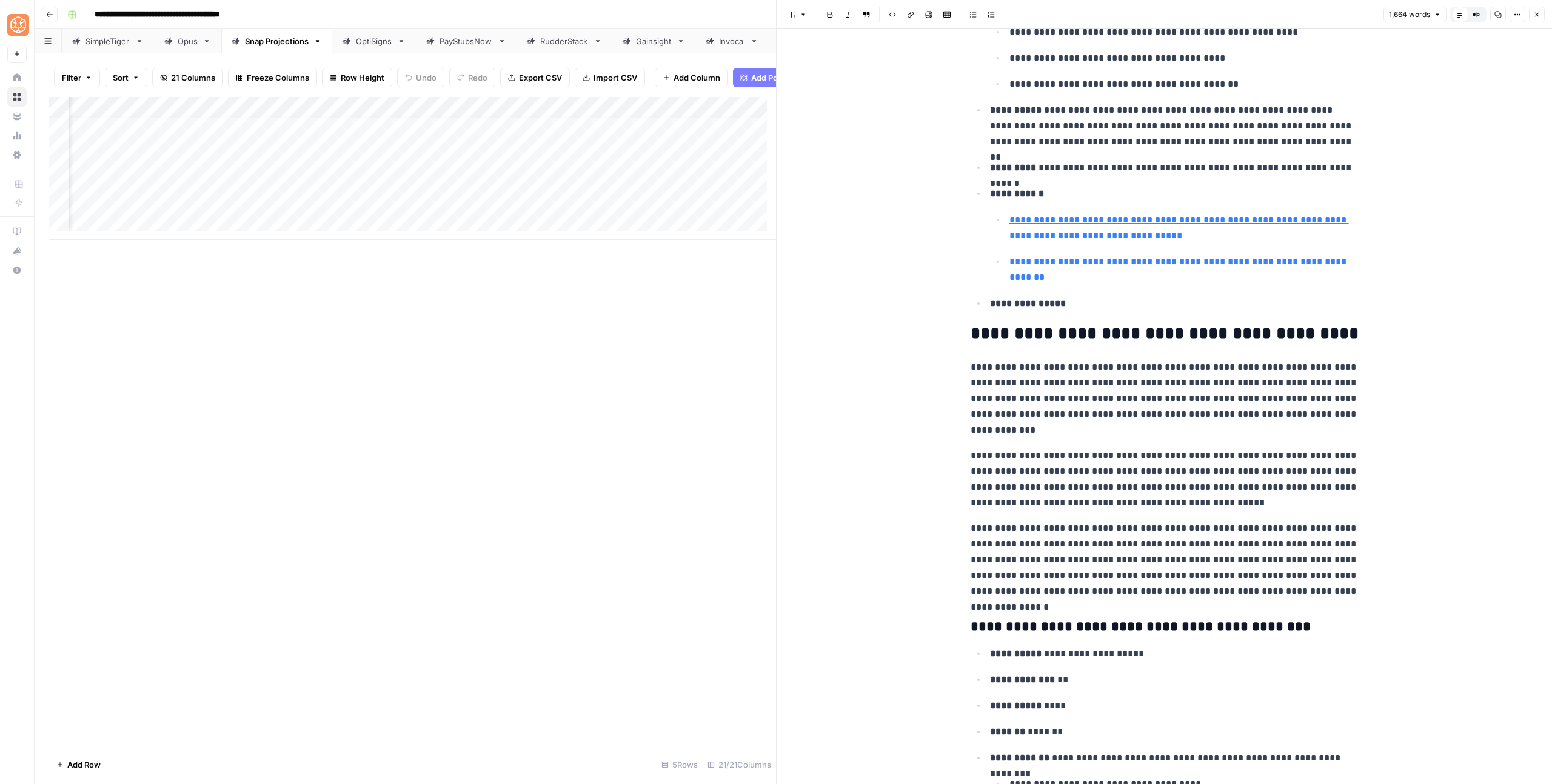 click on "**********" at bounding box center (1165, 399) 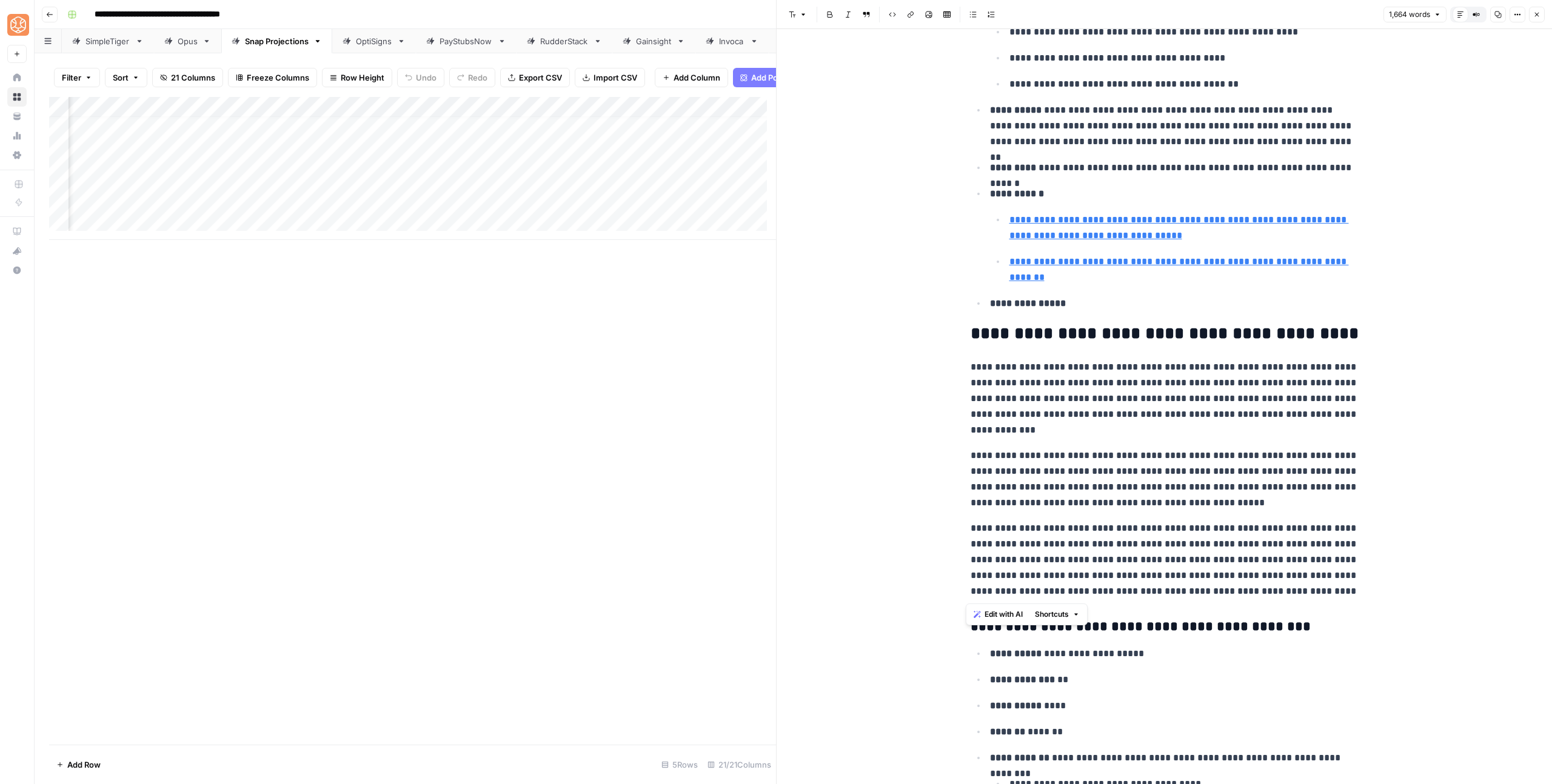 drag, startPoint x: 1251, startPoint y: 562, endPoint x: 929, endPoint y: 313, distance: 407.04422 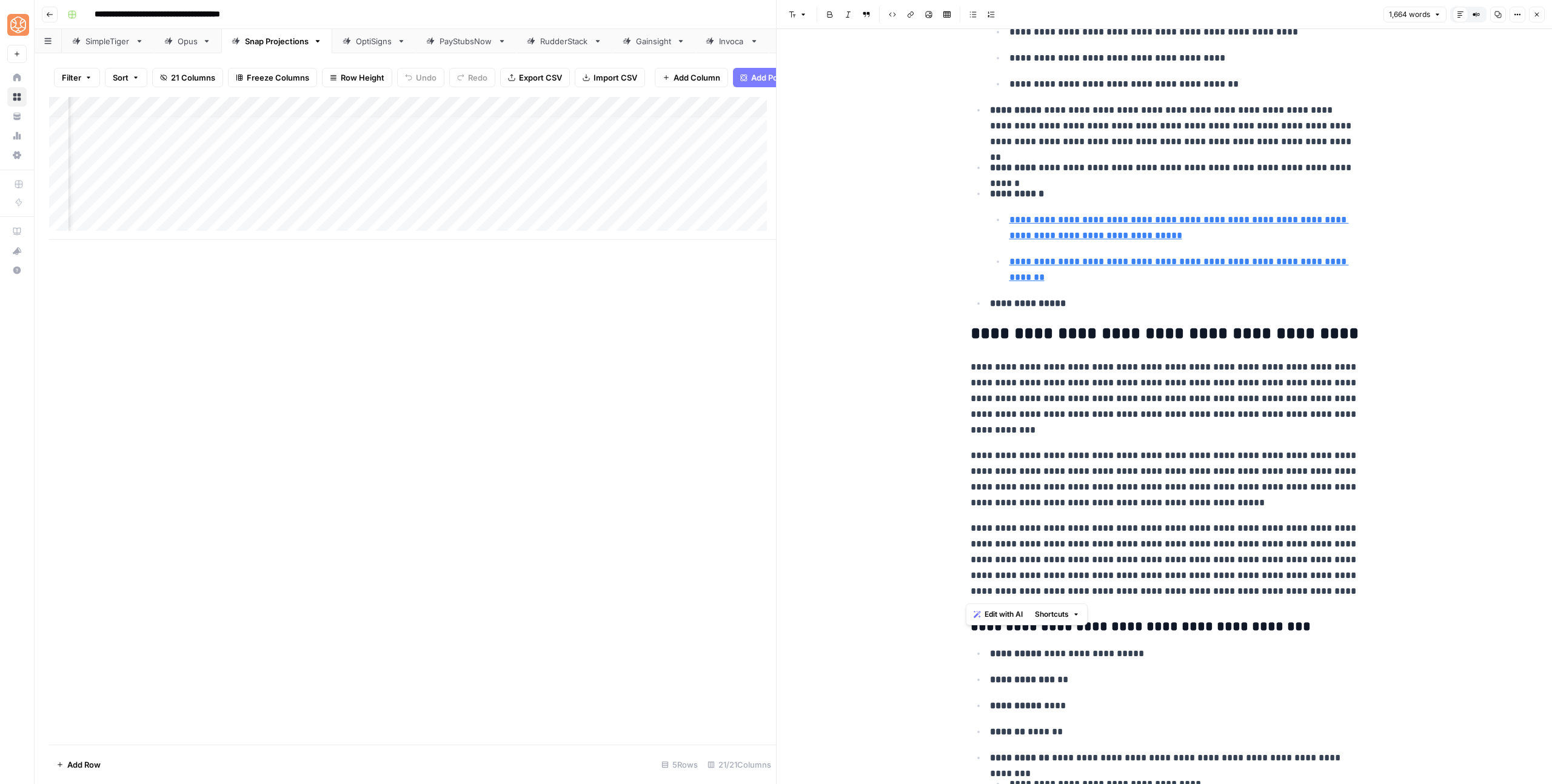 click on "**********" at bounding box center (1164, 2101) 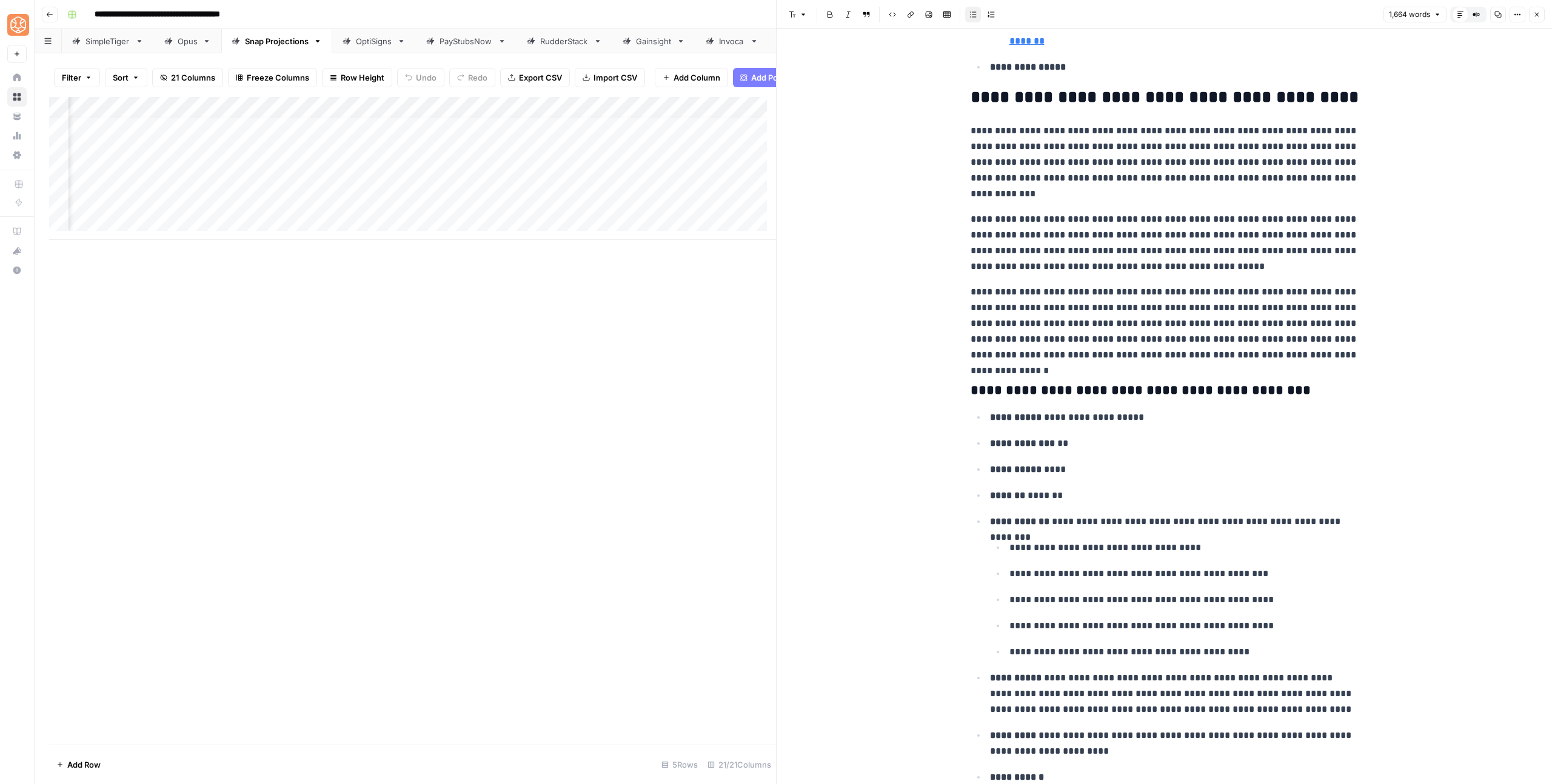 click on "**********" at bounding box center (1174, 417) 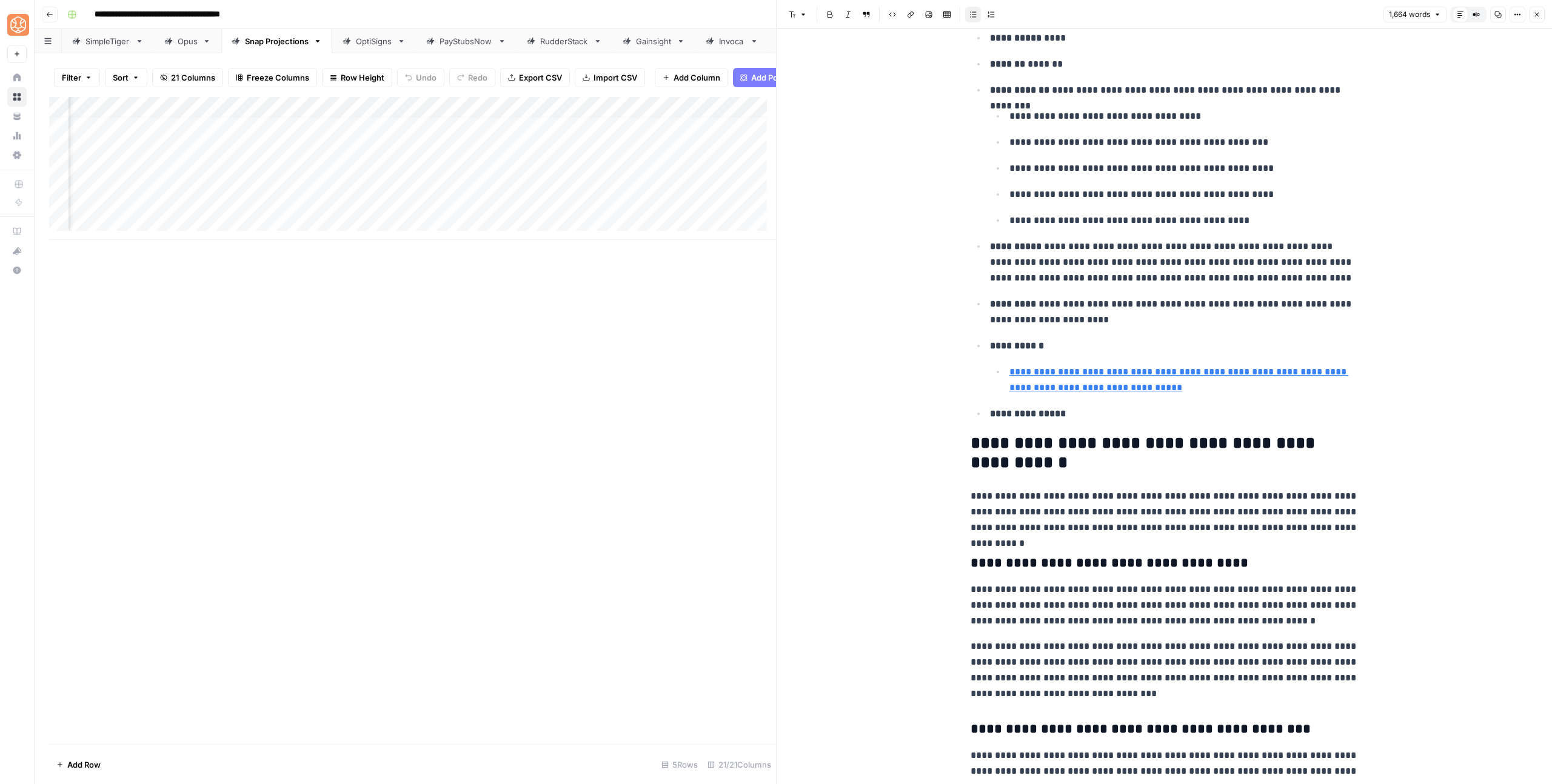 scroll, scrollTop: 1306, scrollLeft: 0, axis: vertical 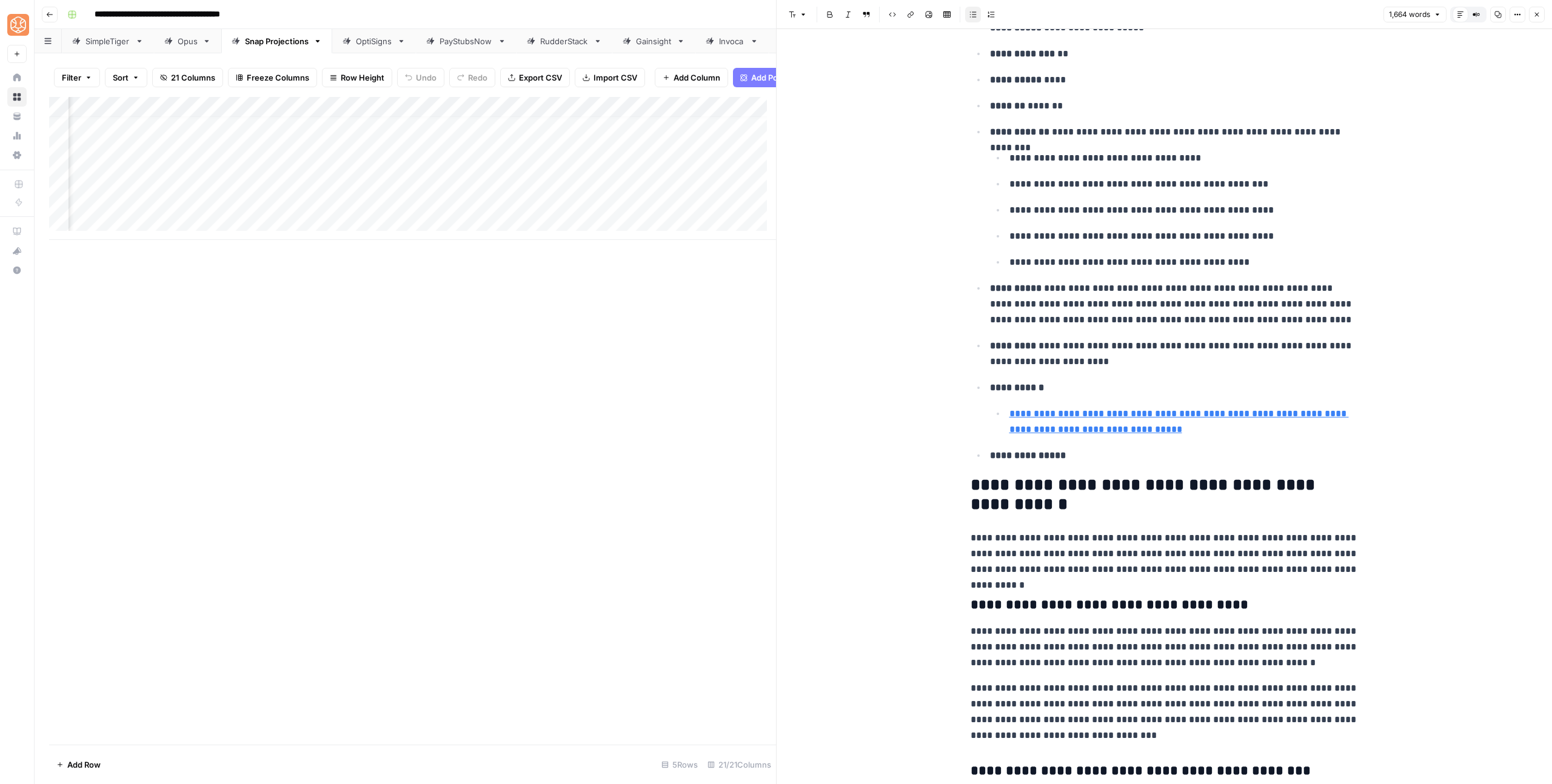 click on "**********" at bounding box center (1165, 554) 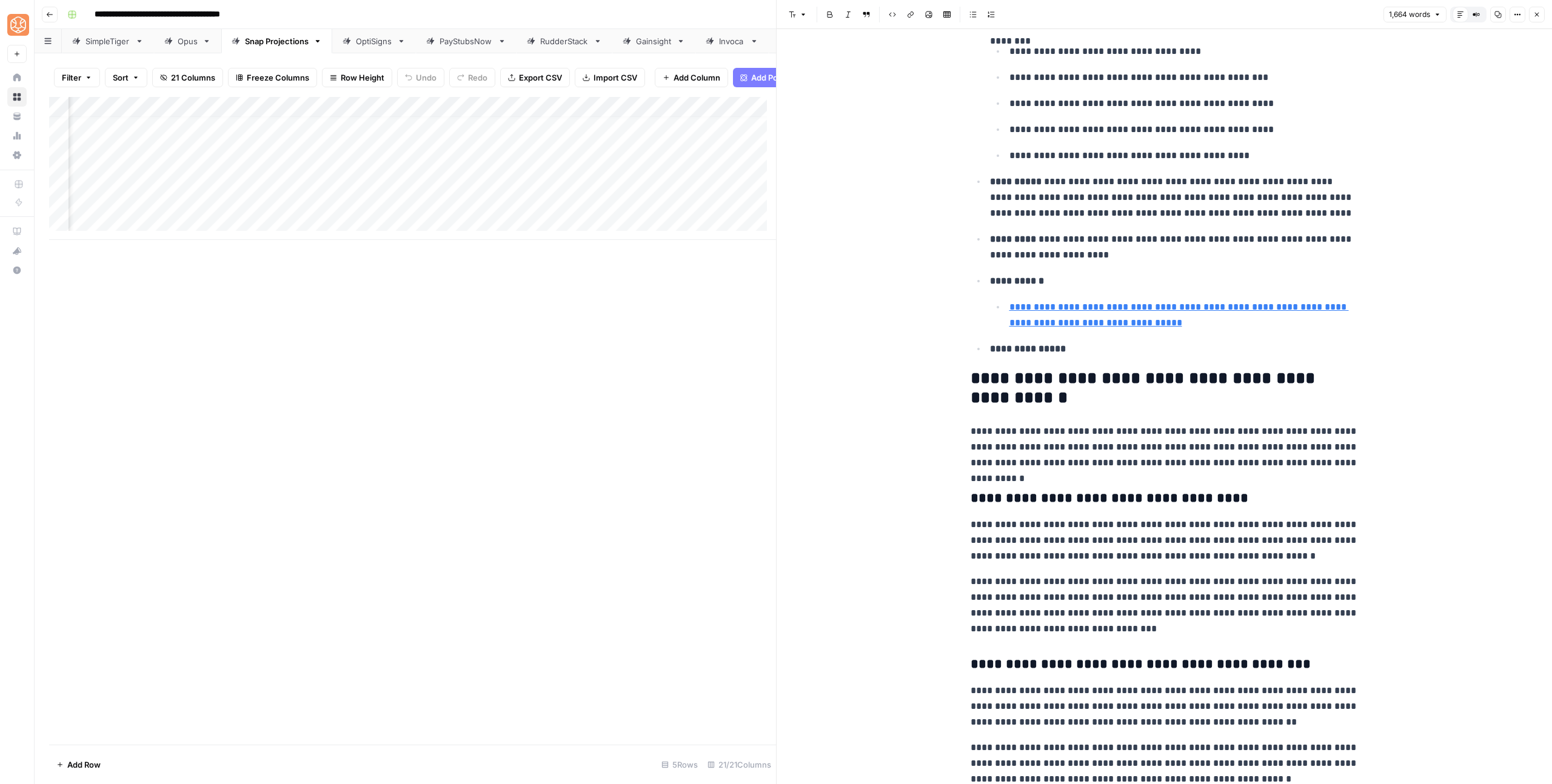 scroll, scrollTop: 1415, scrollLeft: 0, axis: vertical 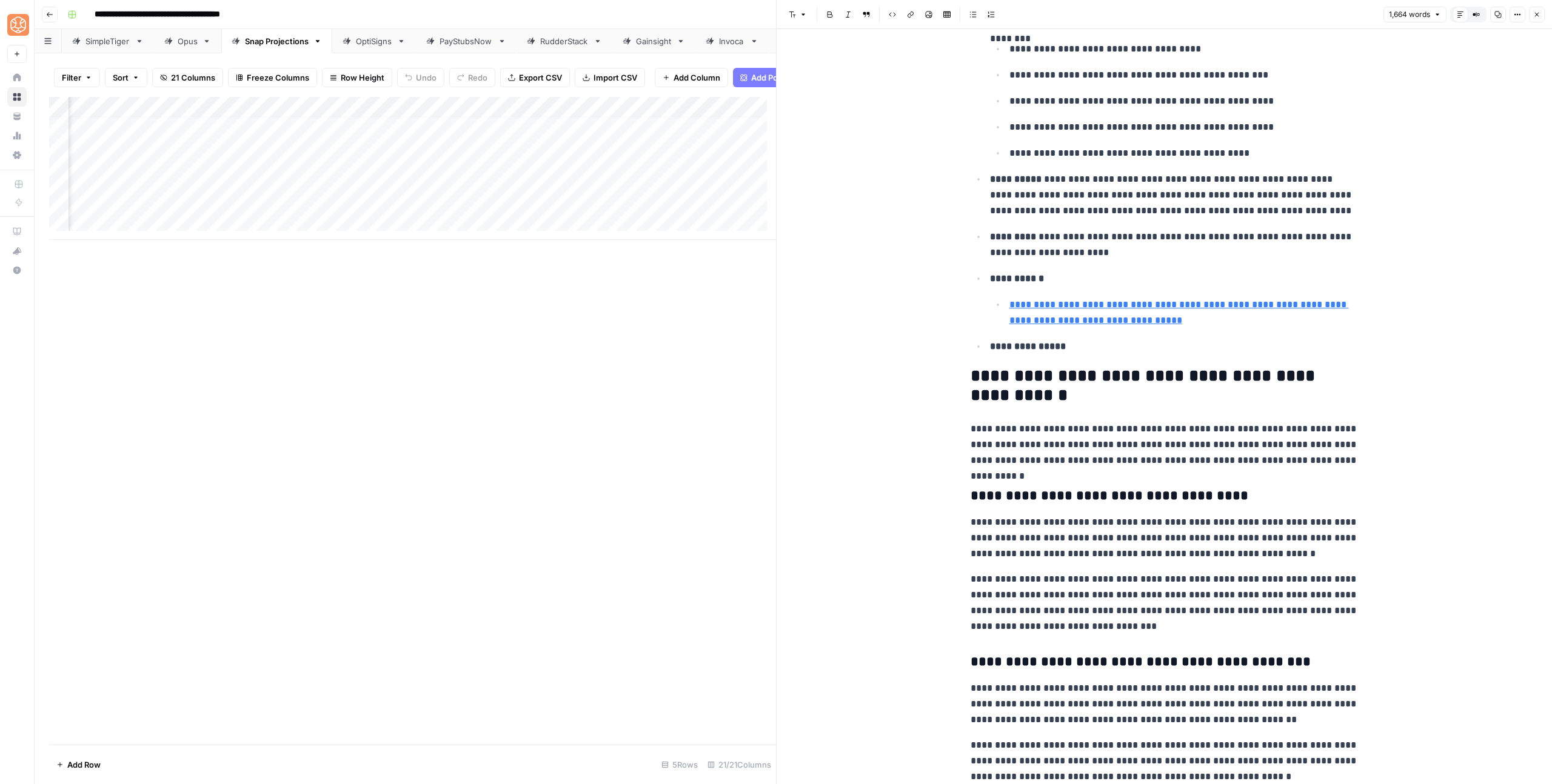 click on "**********" at bounding box center [1165, 1356] 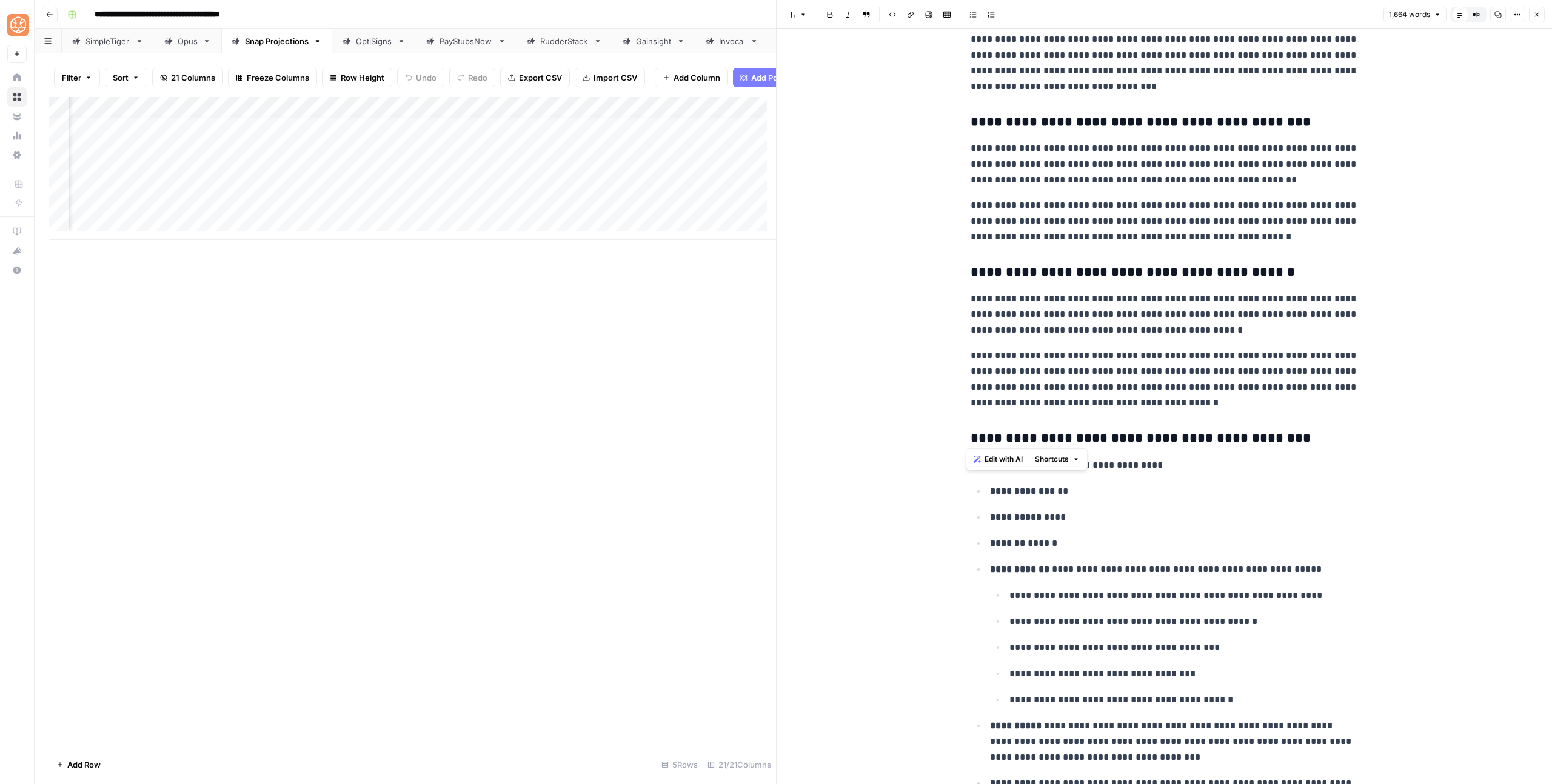 scroll, scrollTop: 1980, scrollLeft: 0, axis: vertical 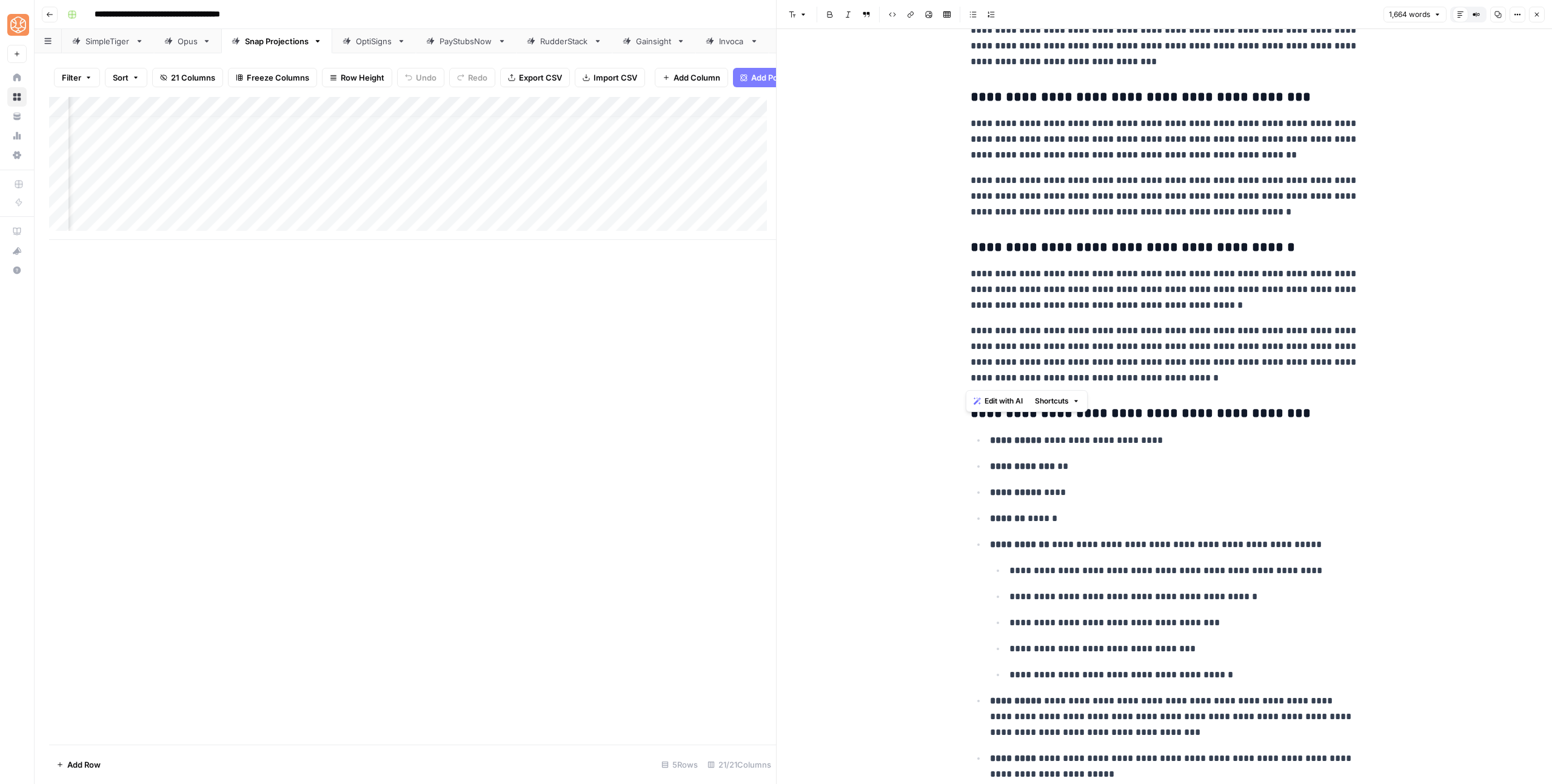 drag, startPoint x: 968, startPoint y: 373, endPoint x: 1177, endPoint y: 380, distance: 209.1172 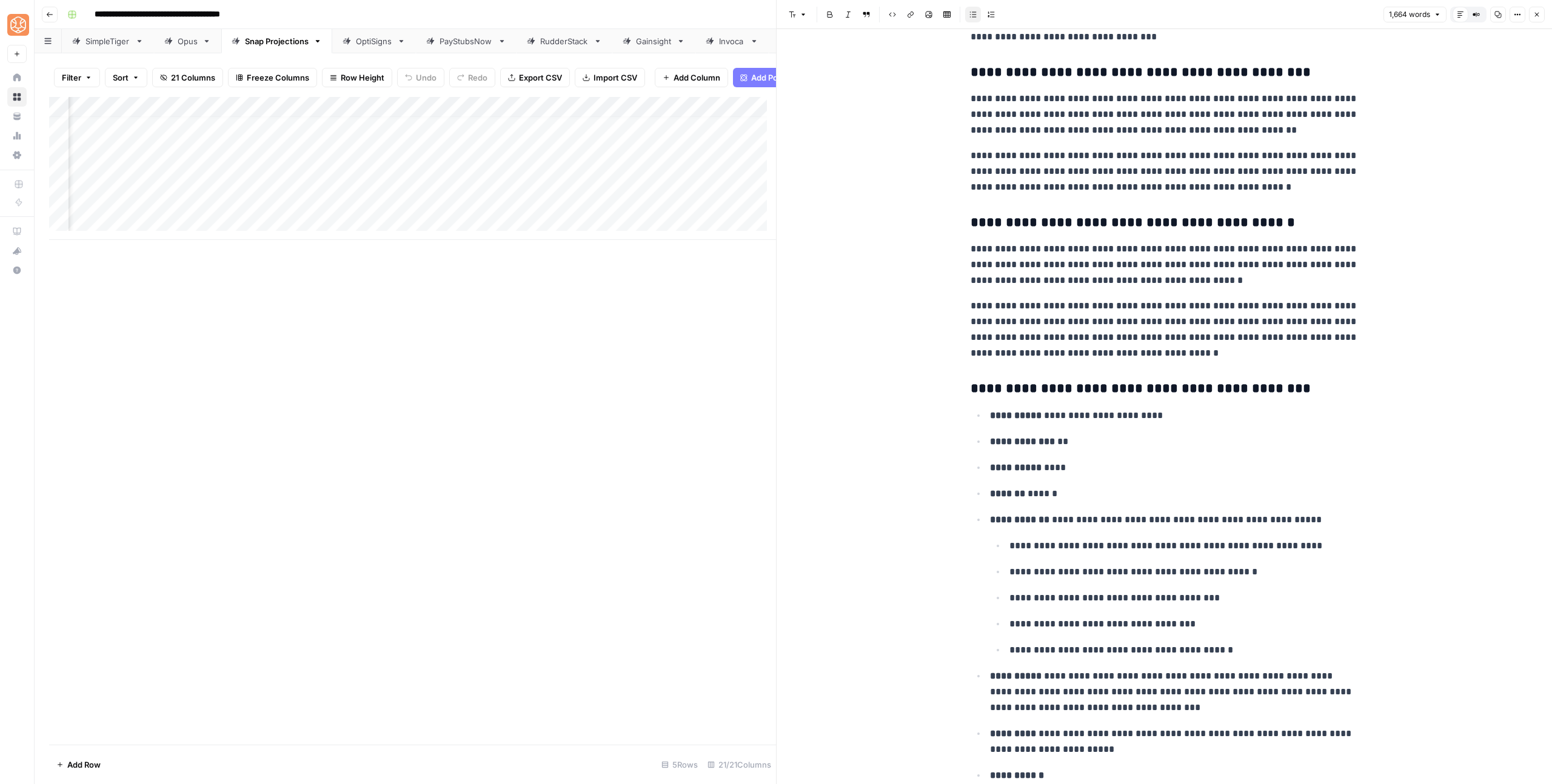 click on "**********" at bounding box center (1174, 416) 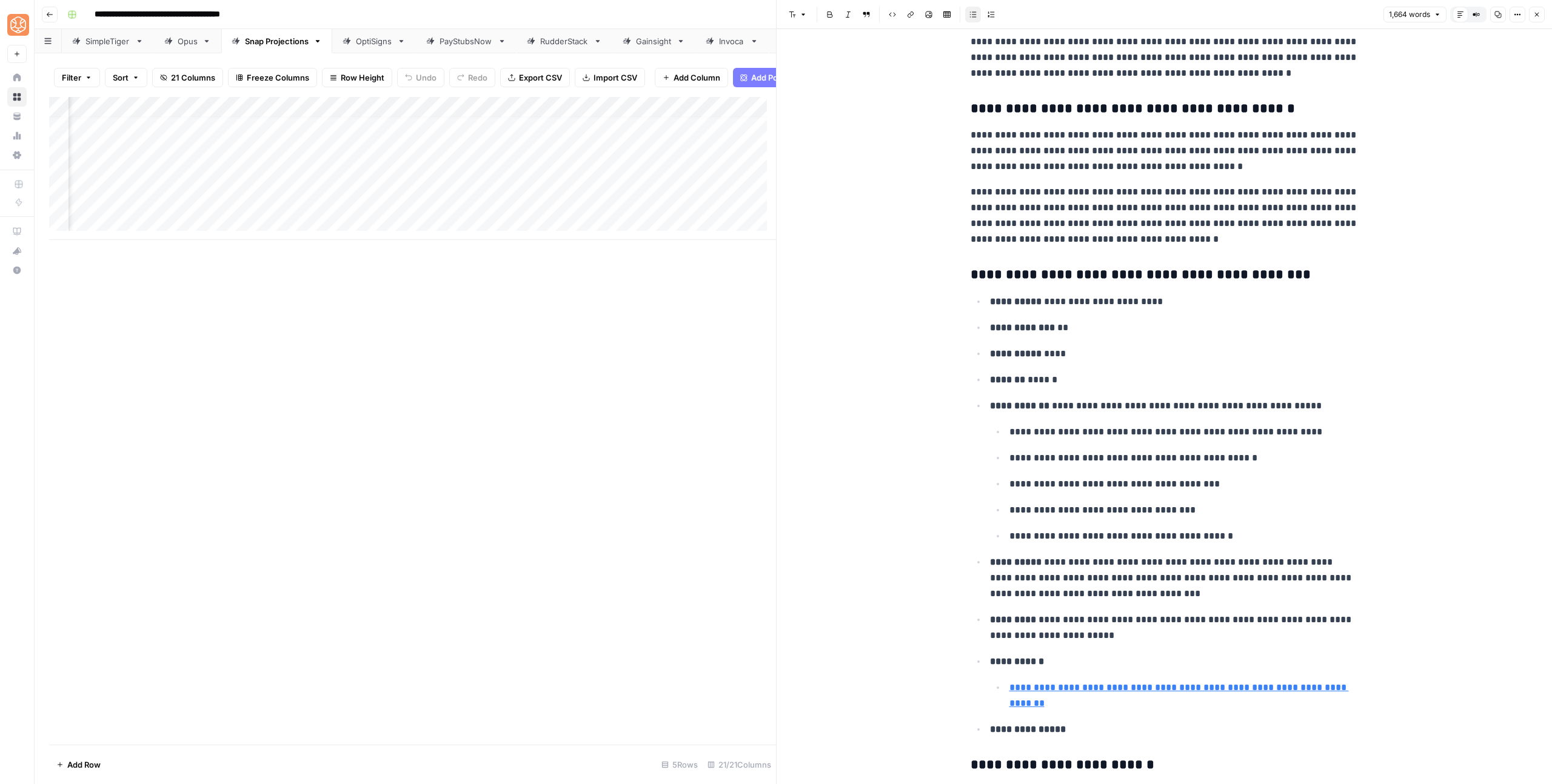 scroll, scrollTop: 2121, scrollLeft: 0, axis: vertical 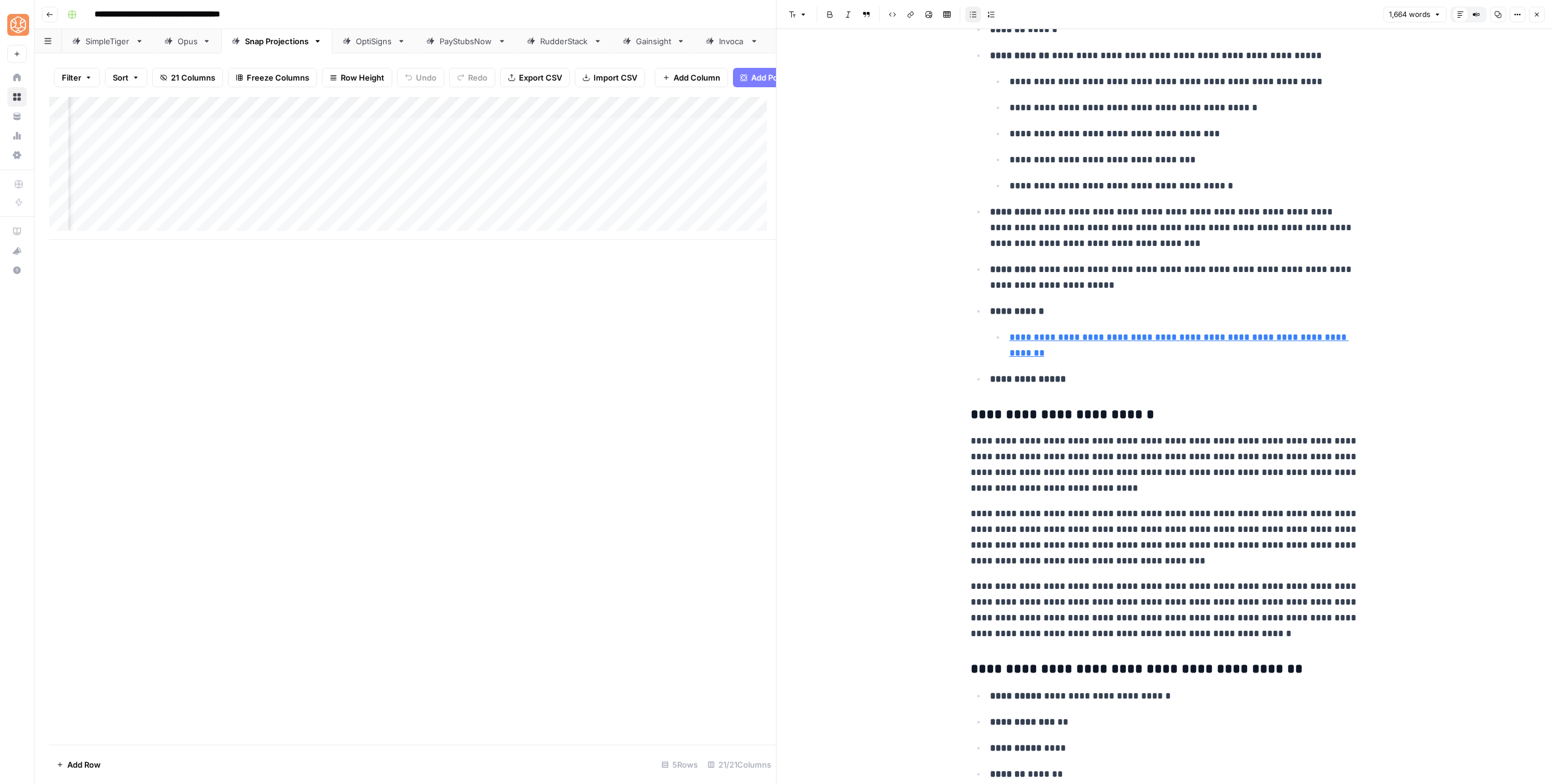 click on "**********" at bounding box center [1165, 537] 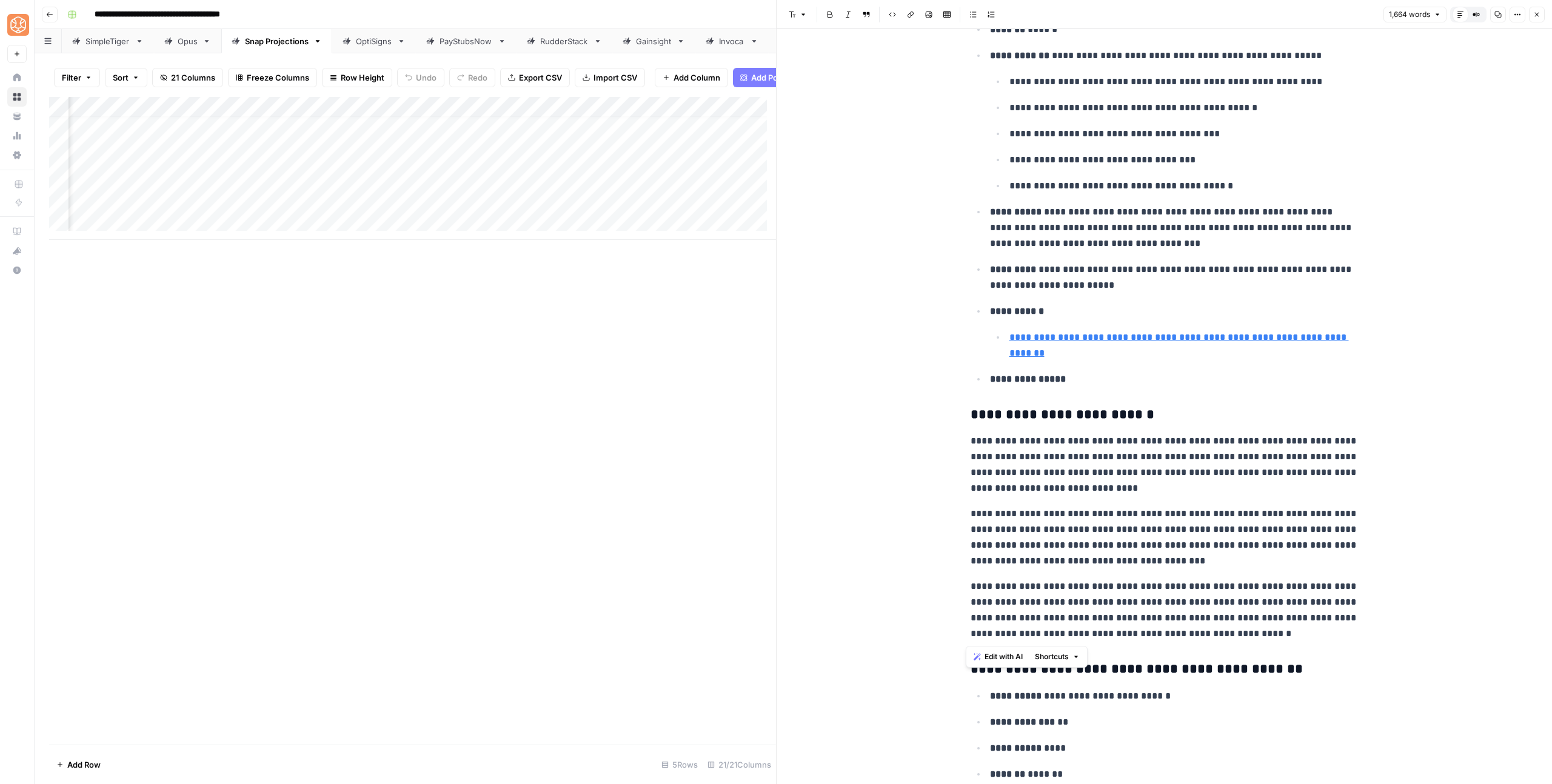 drag, startPoint x: 1255, startPoint y: 637, endPoint x: 955, endPoint y: 414, distance: 373.8034 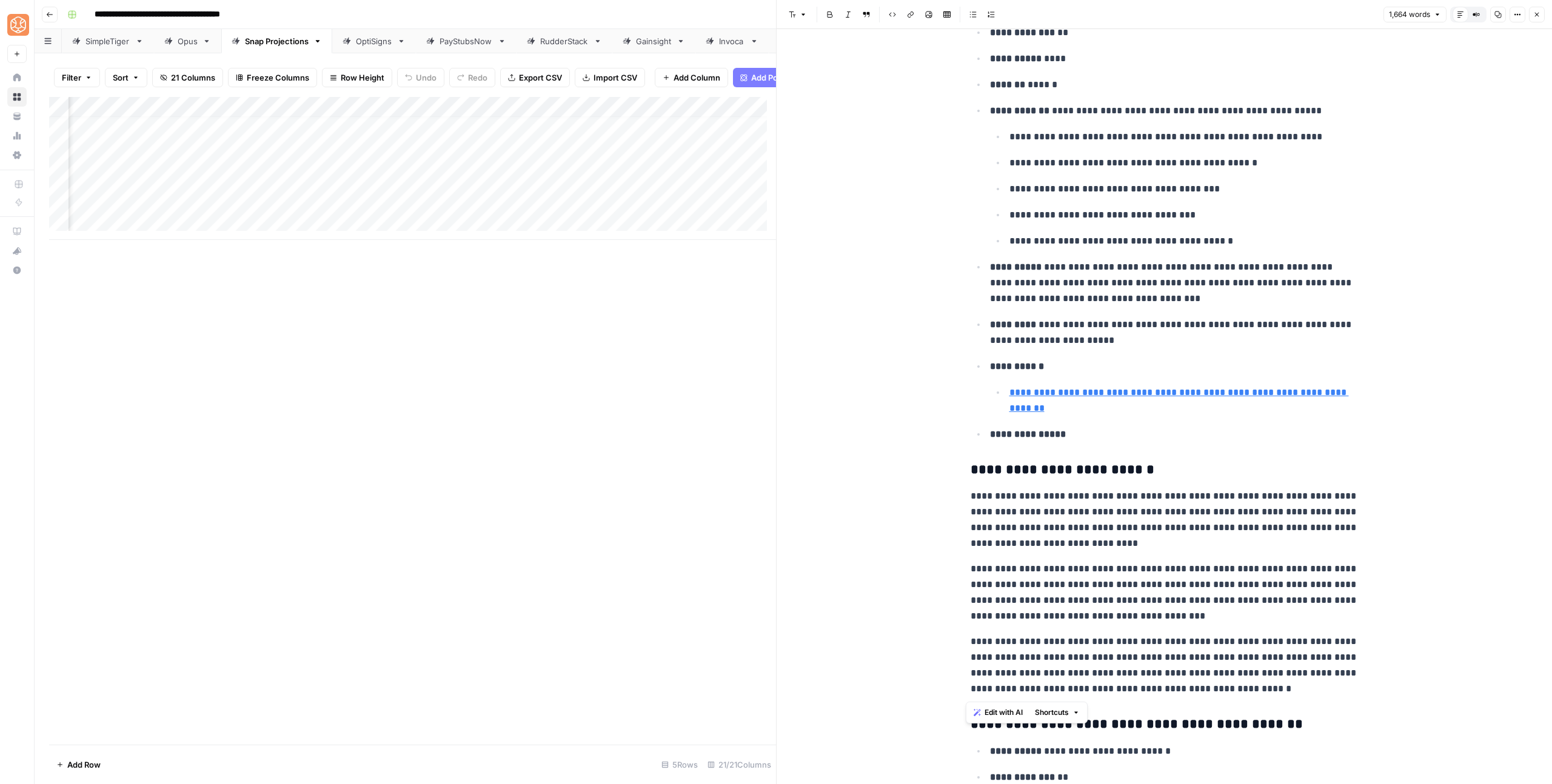 scroll, scrollTop: 2413, scrollLeft: 0, axis: vertical 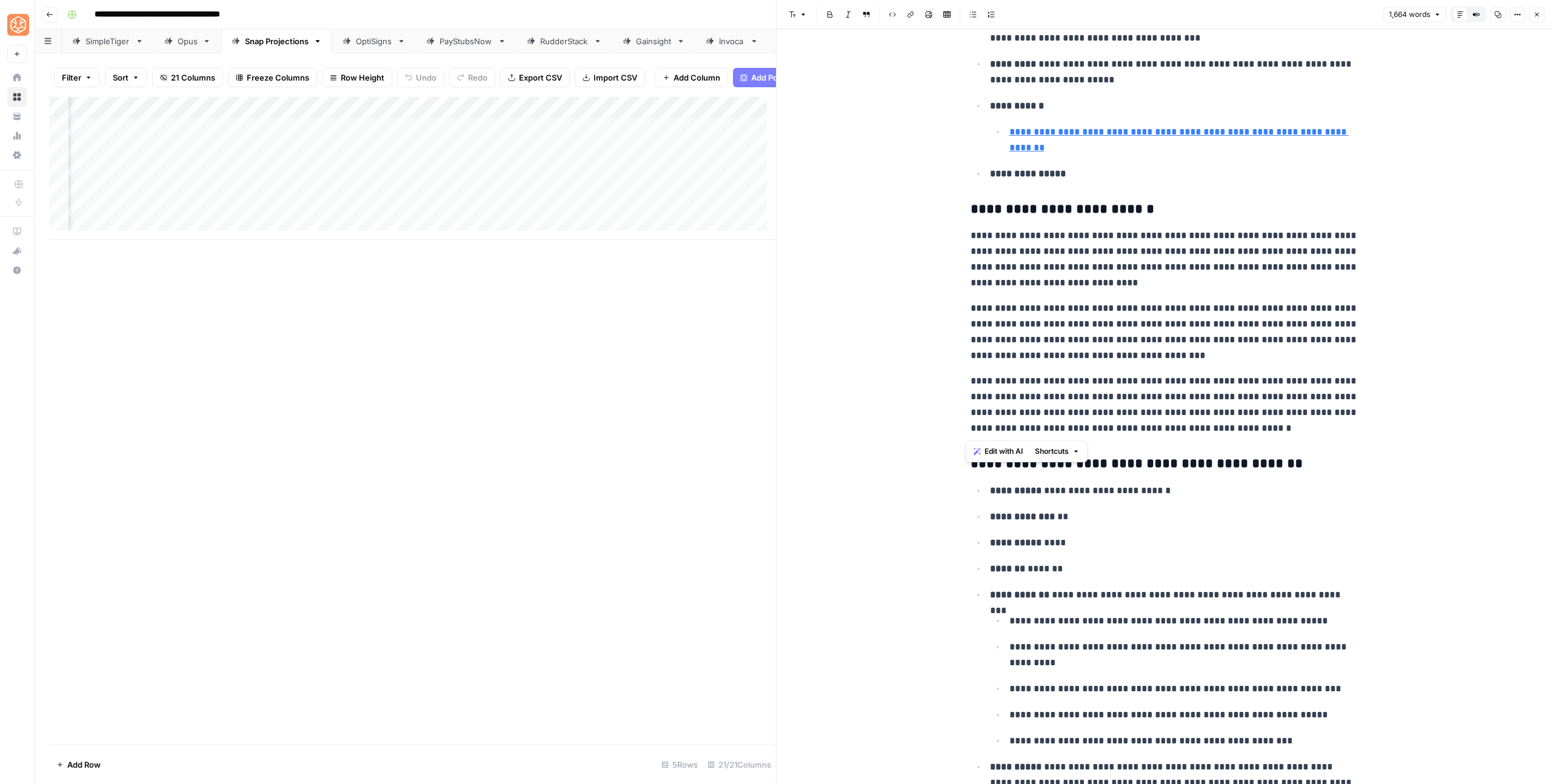 click on "**********" at bounding box center [1174, 491] 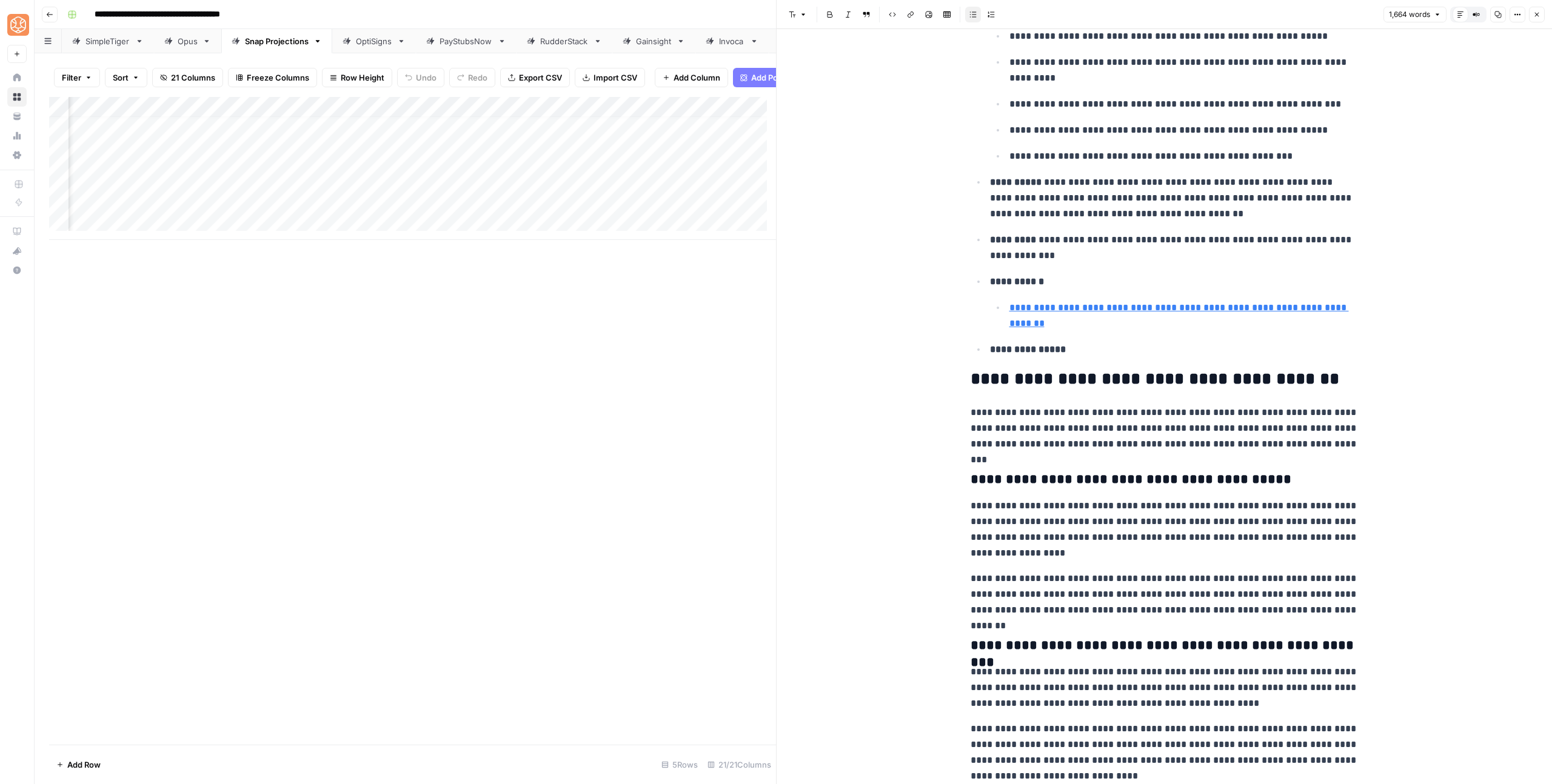 scroll, scrollTop: 3264, scrollLeft: 0, axis: vertical 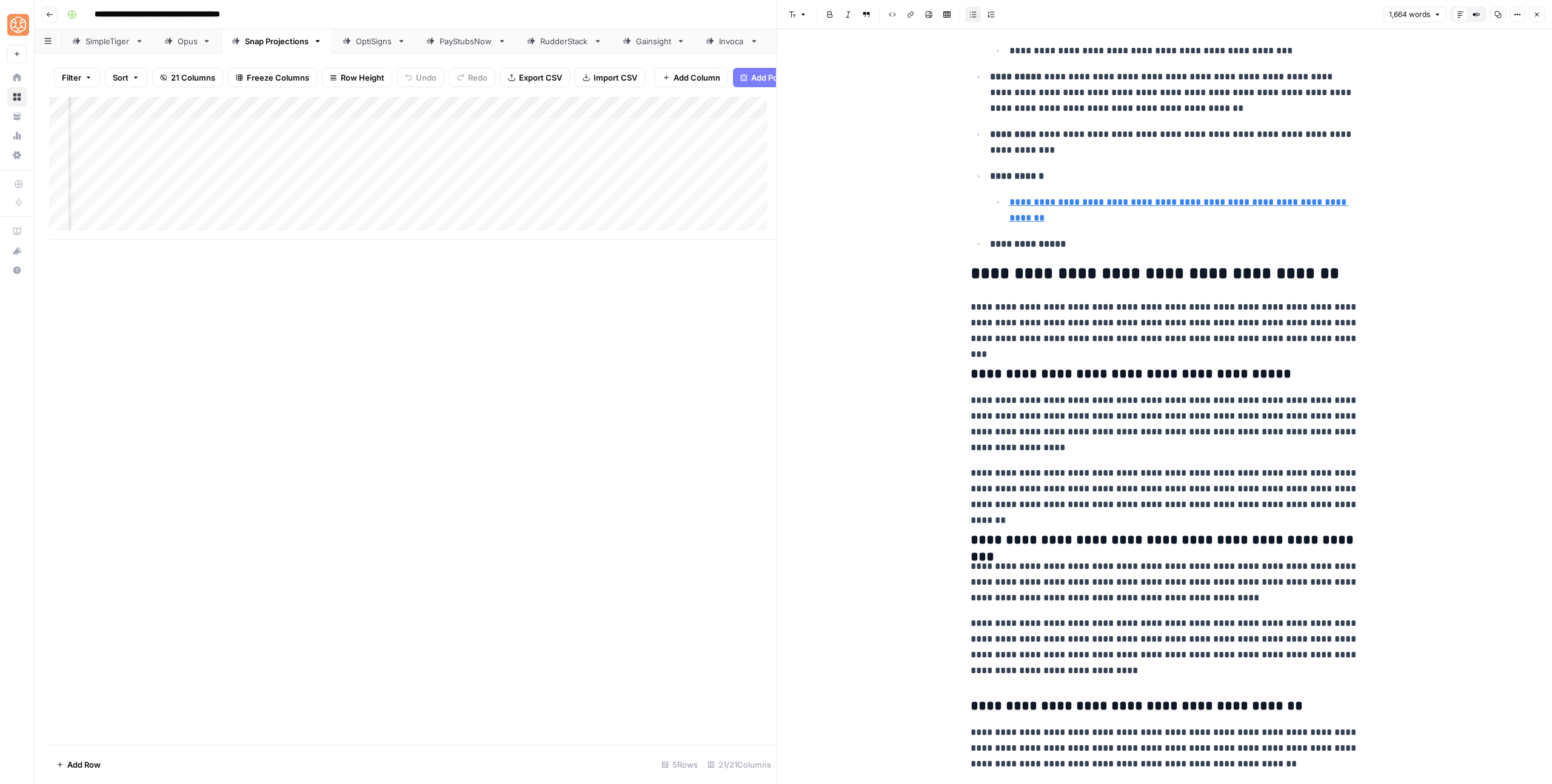 drag, startPoint x: 1136, startPoint y: 310, endPoint x: 1095, endPoint y: 308, distance: 41.0488 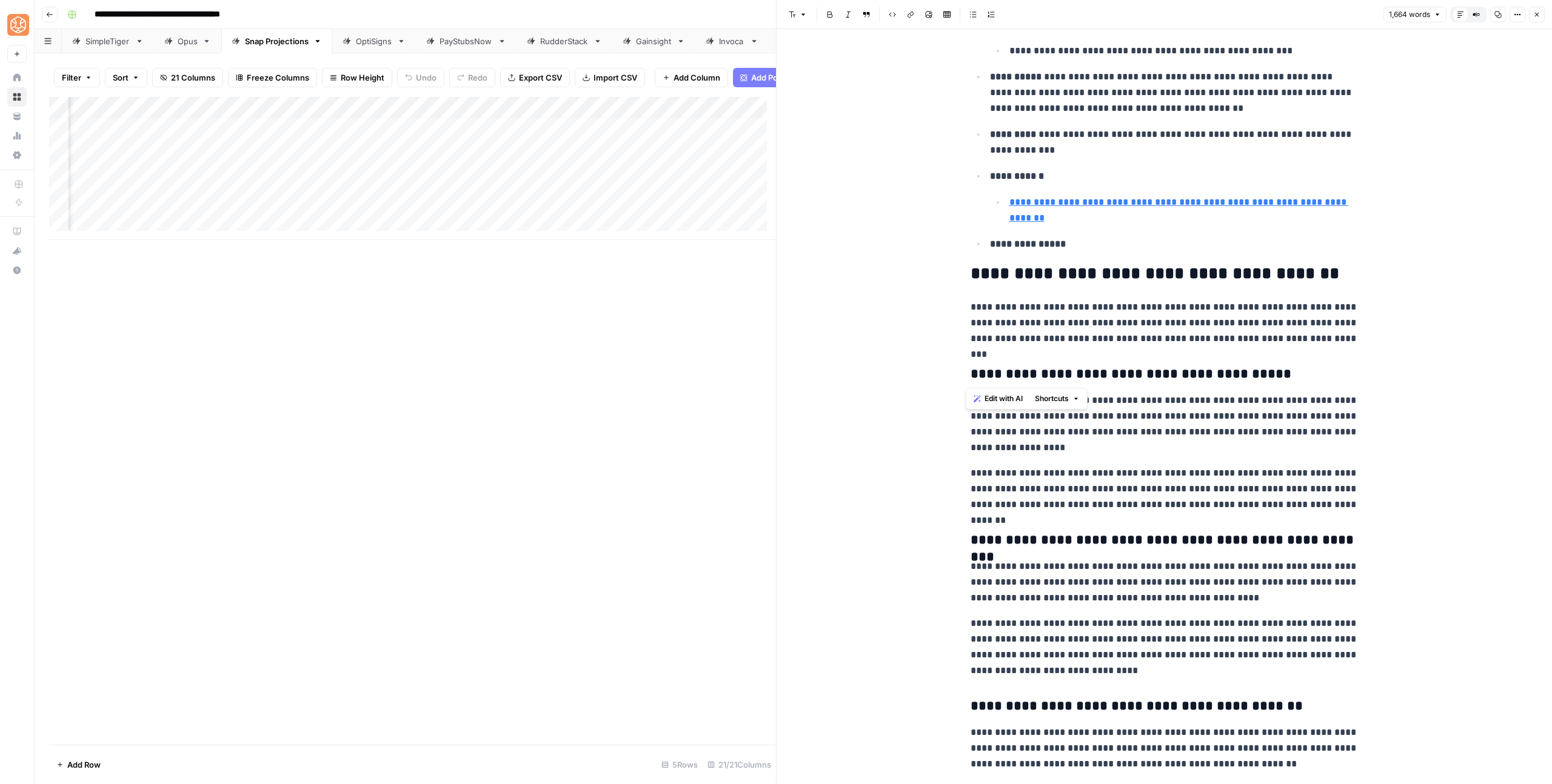 drag, startPoint x: 966, startPoint y: 268, endPoint x: 1316, endPoint y: 361, distance: 362.145 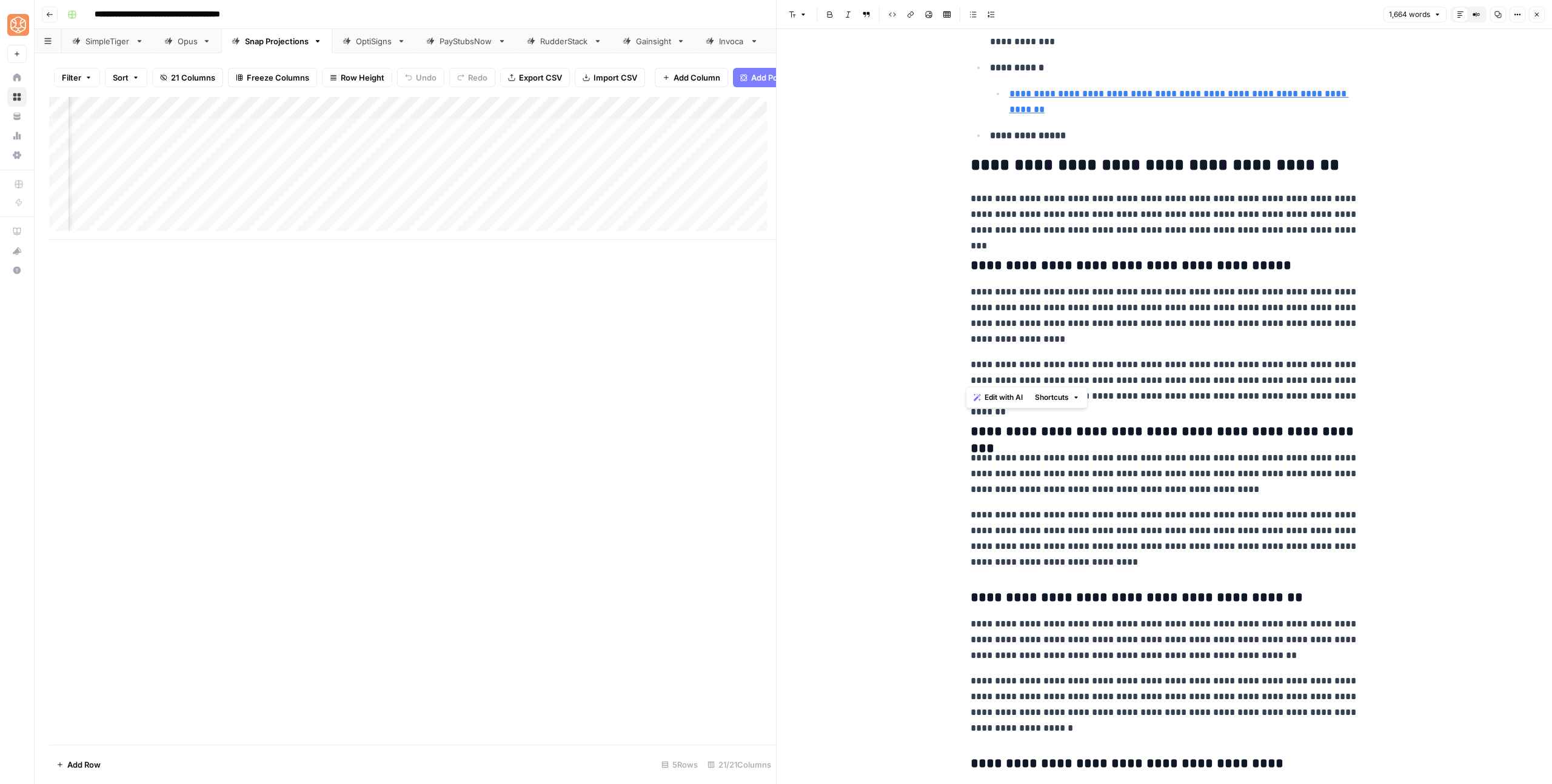 scroll, scrollTop: 3486, scrollLeft: 0, axis: vertical 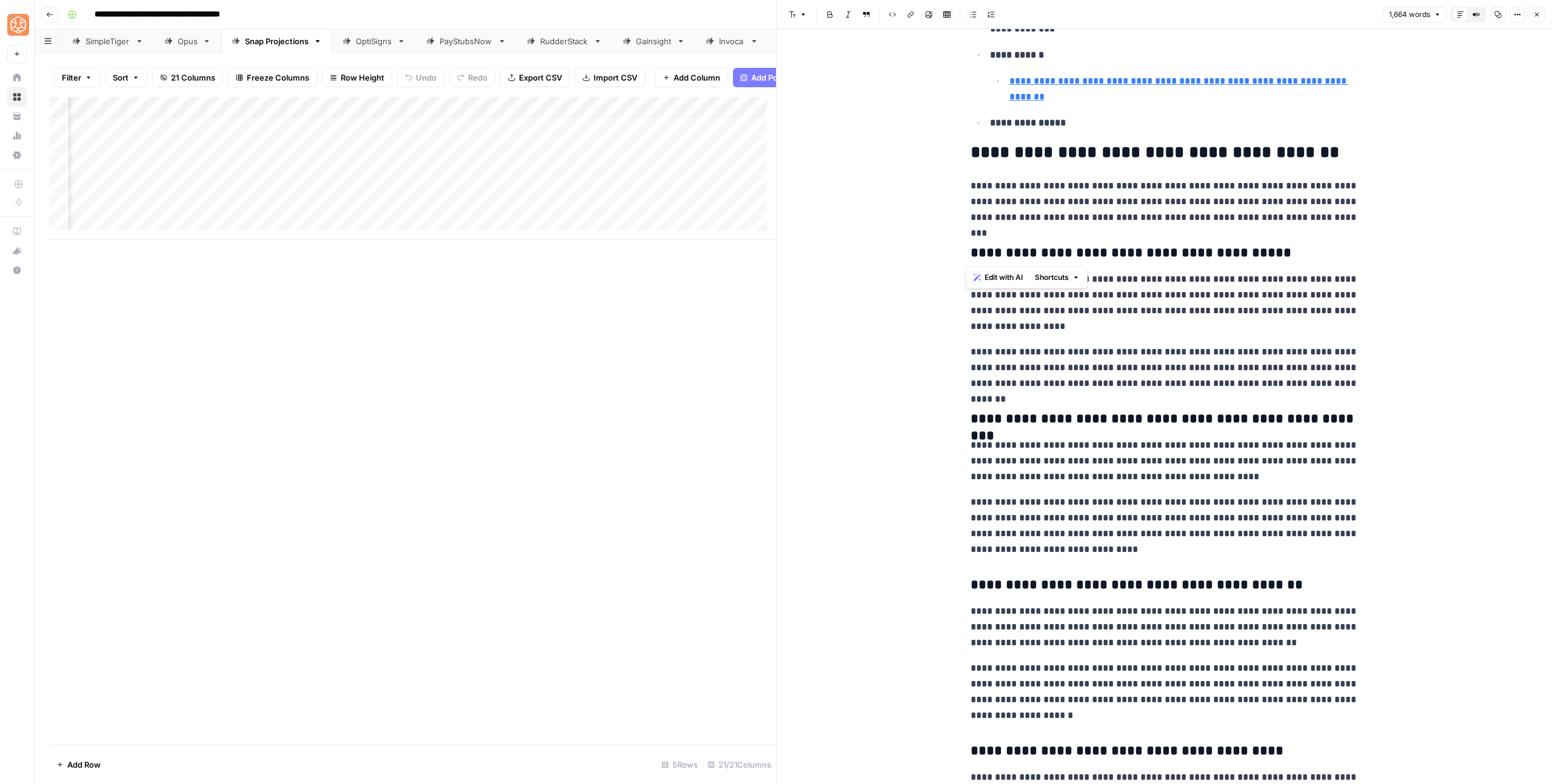 click on "**********" at bounding box center (1165, -714) 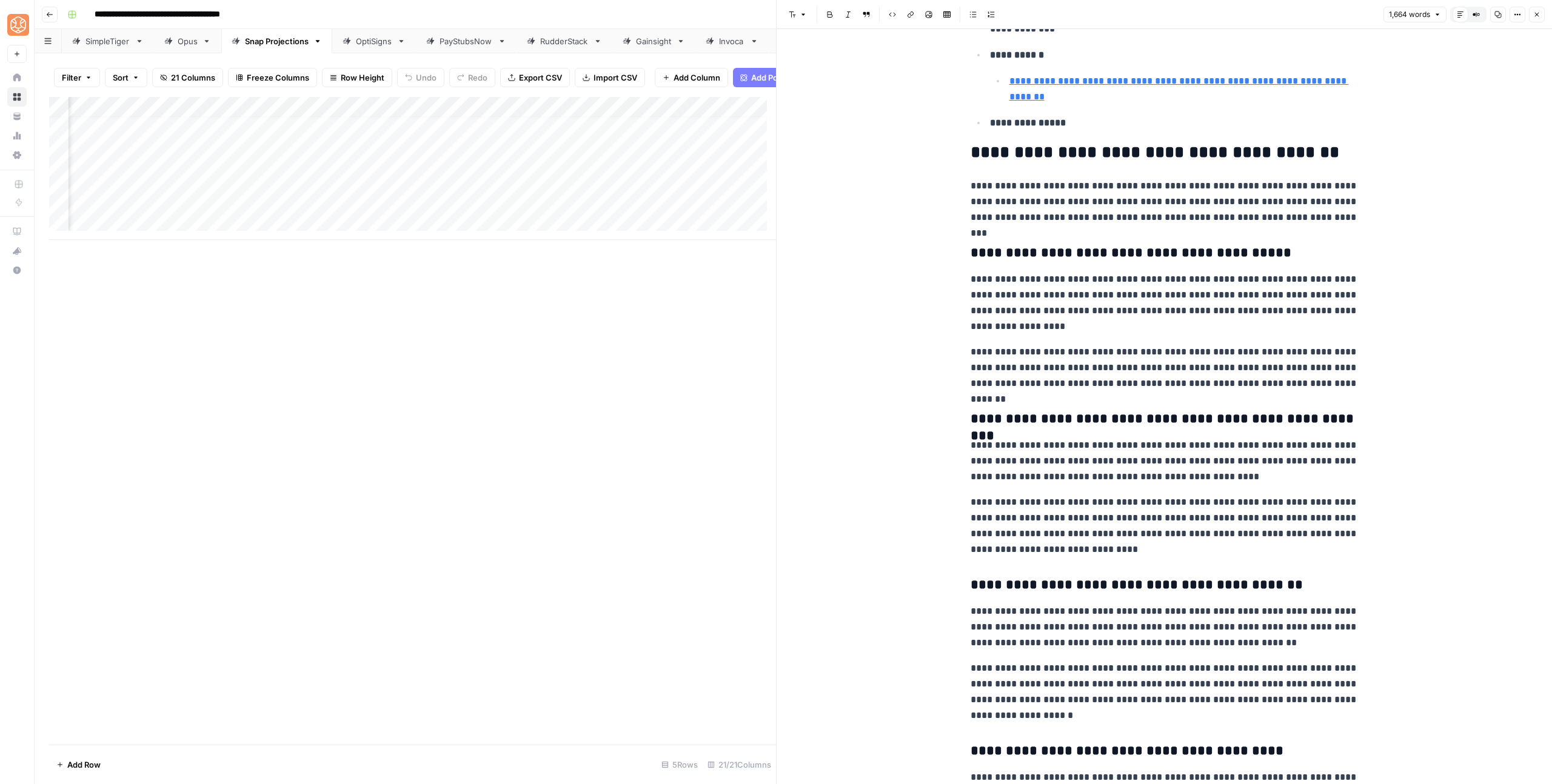 click on "**********" at bounding box center (1165, 303) 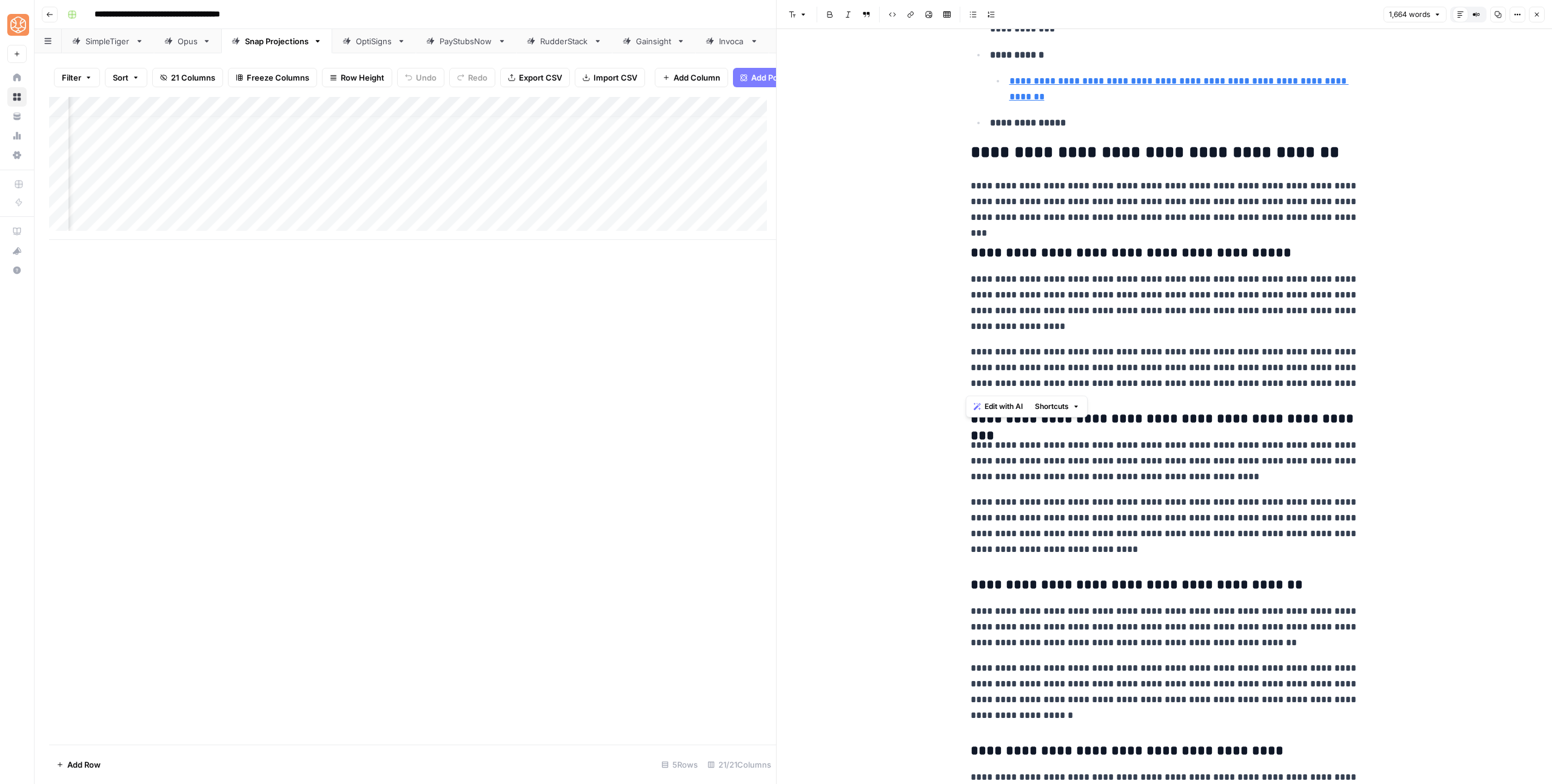 drag, startPoint x: 1330, startPoint y: 386, endPoint x: 943, endPoint y: 277, distance: 402.0572 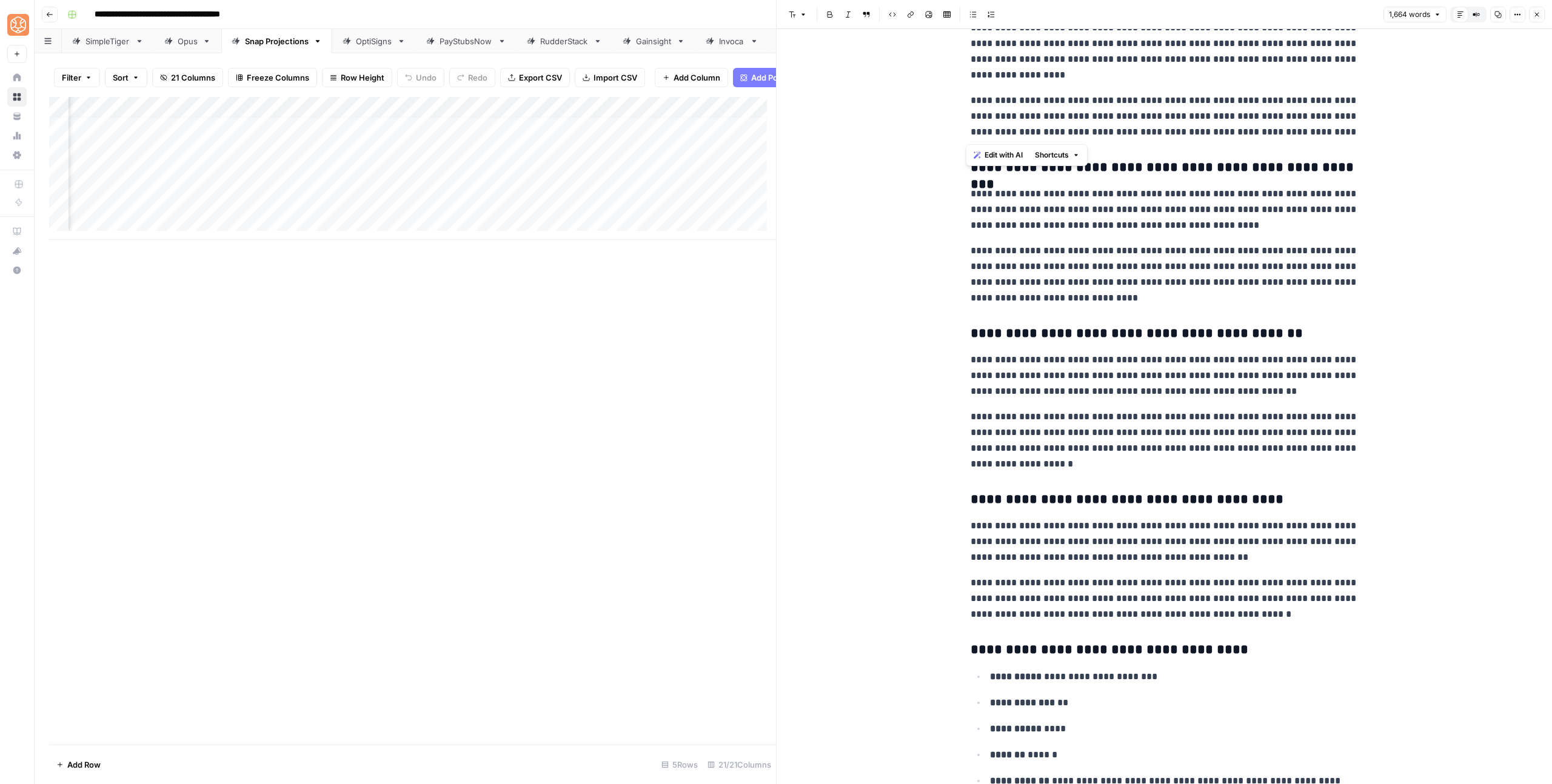 click on "**********" at bounding box center [1165, 274] 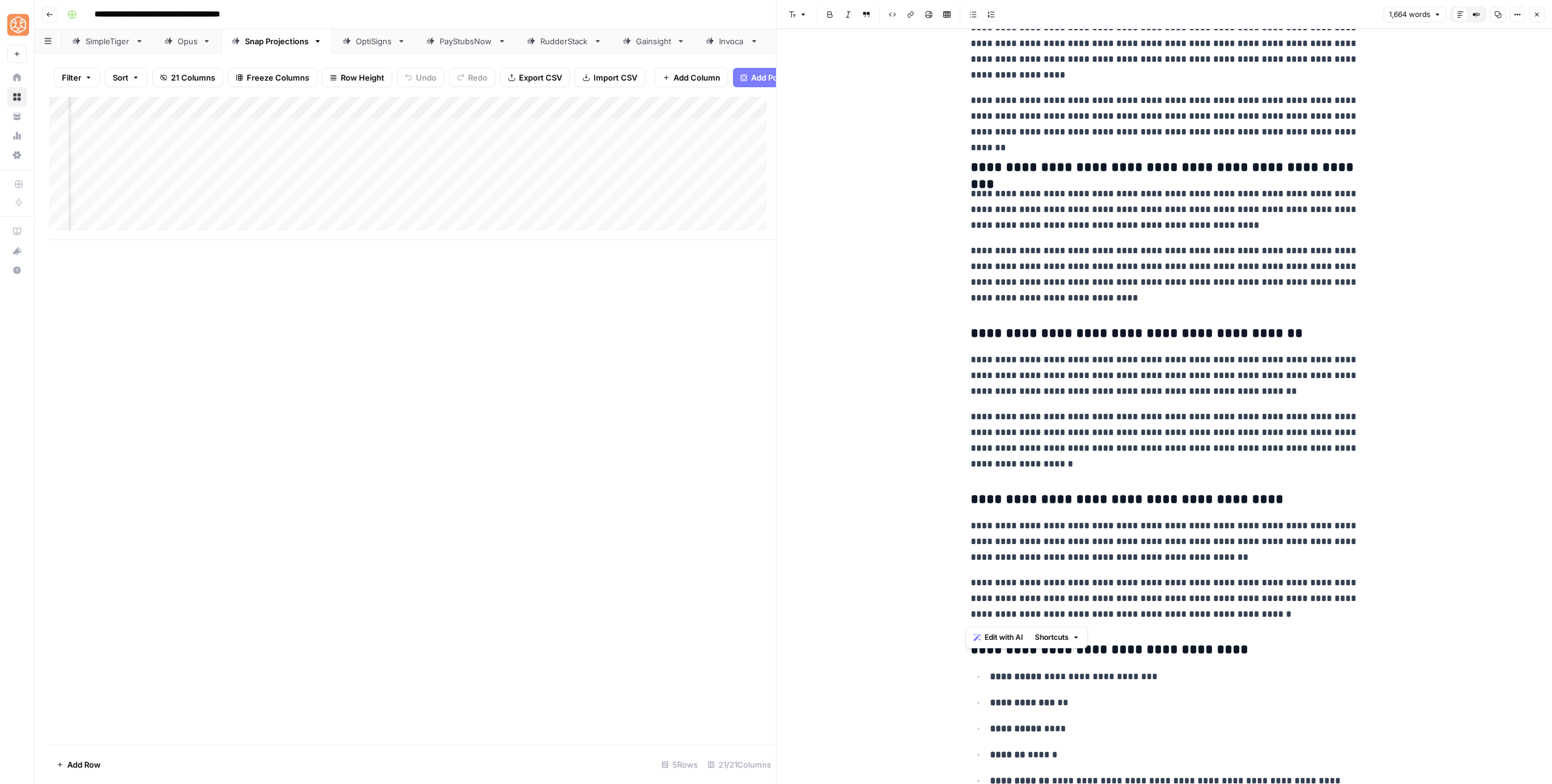 drag, startPoint x: 1322, startPoint y: 618, endPoint x: 963, endPoint y: 177, distance: 568.6493 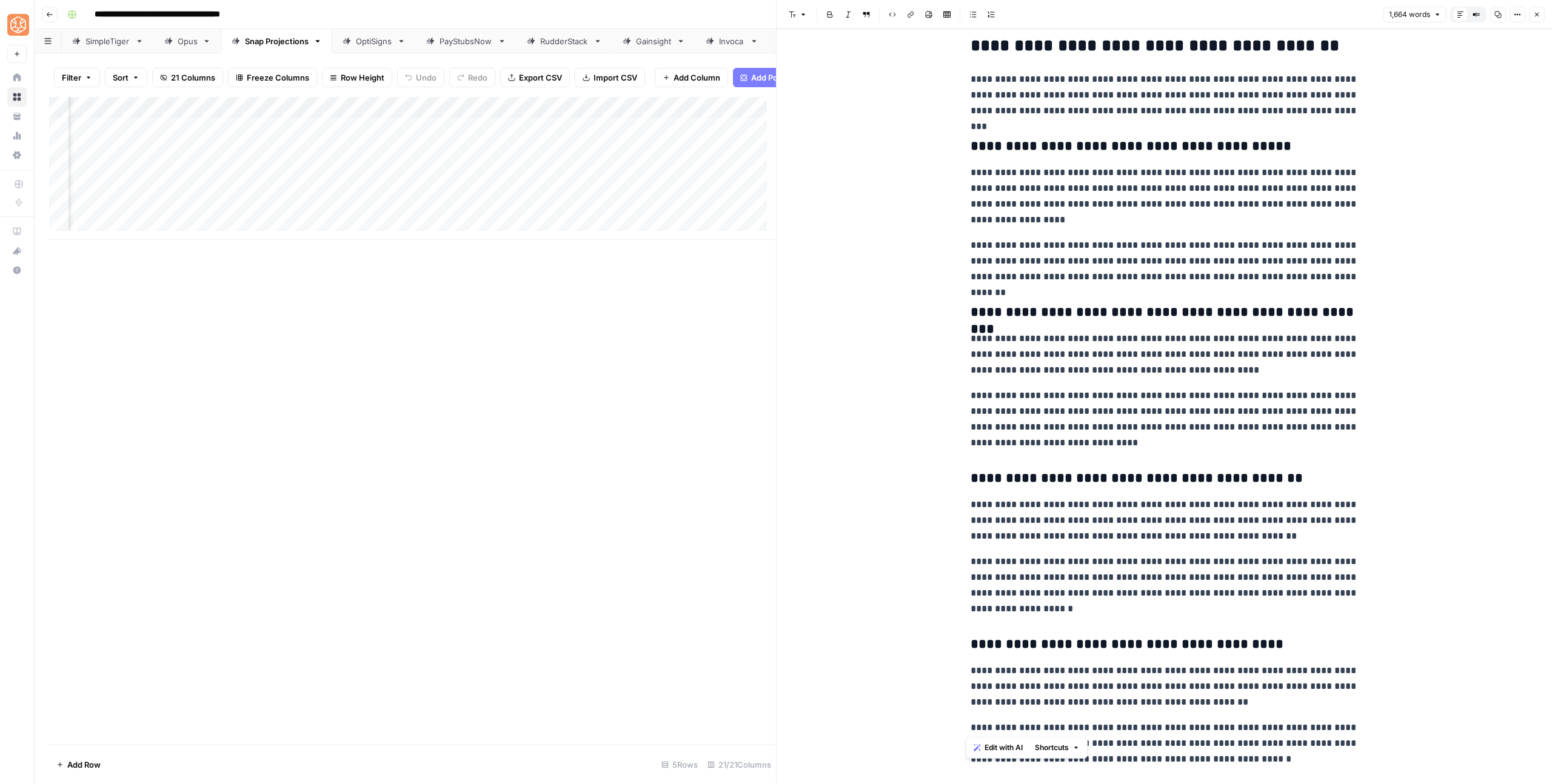 scroll, scrollTop: 3572, scrollLeft: 0, axis: vertical 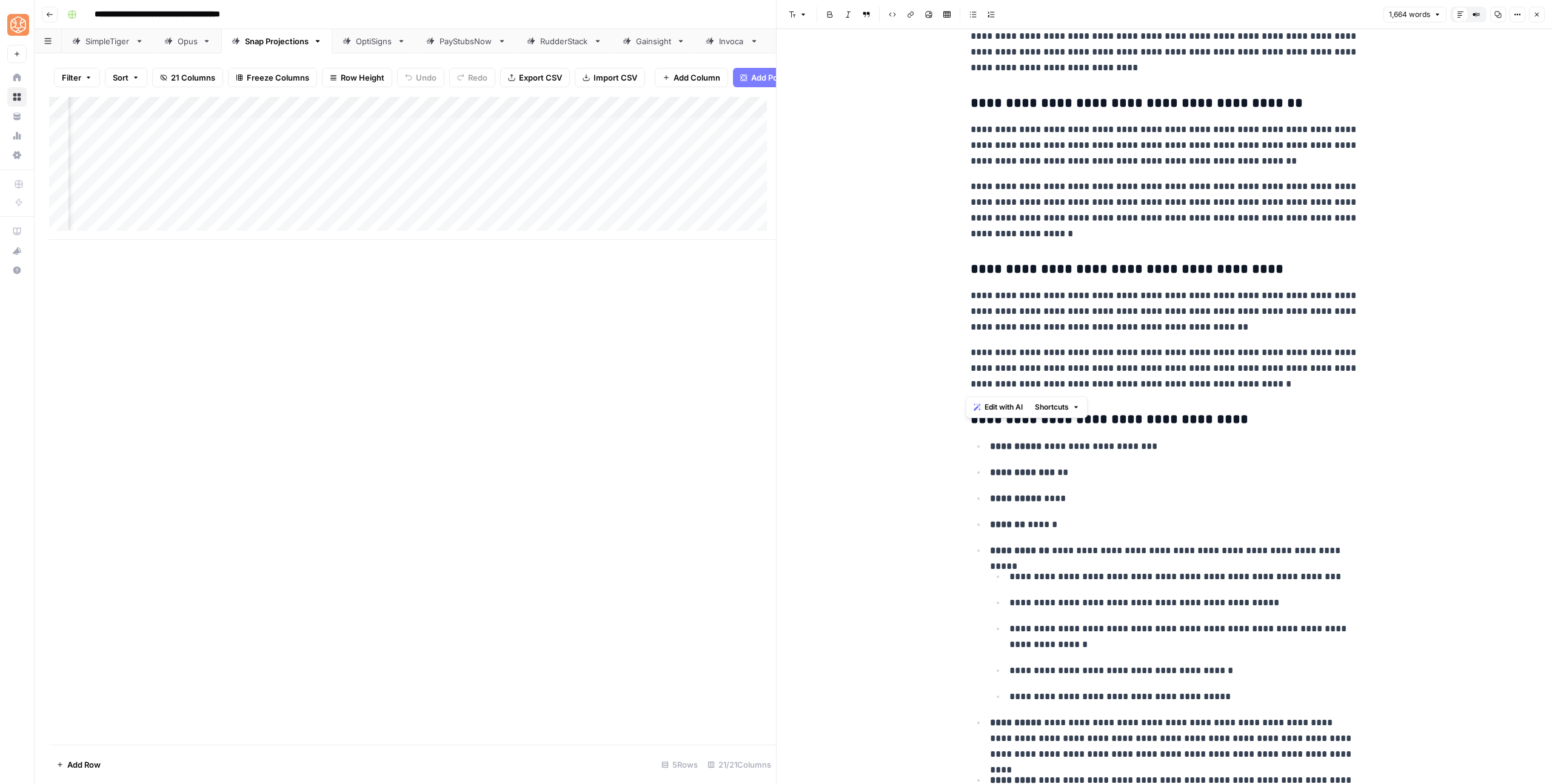 click on "**********" at bounding box center (1165, 668) 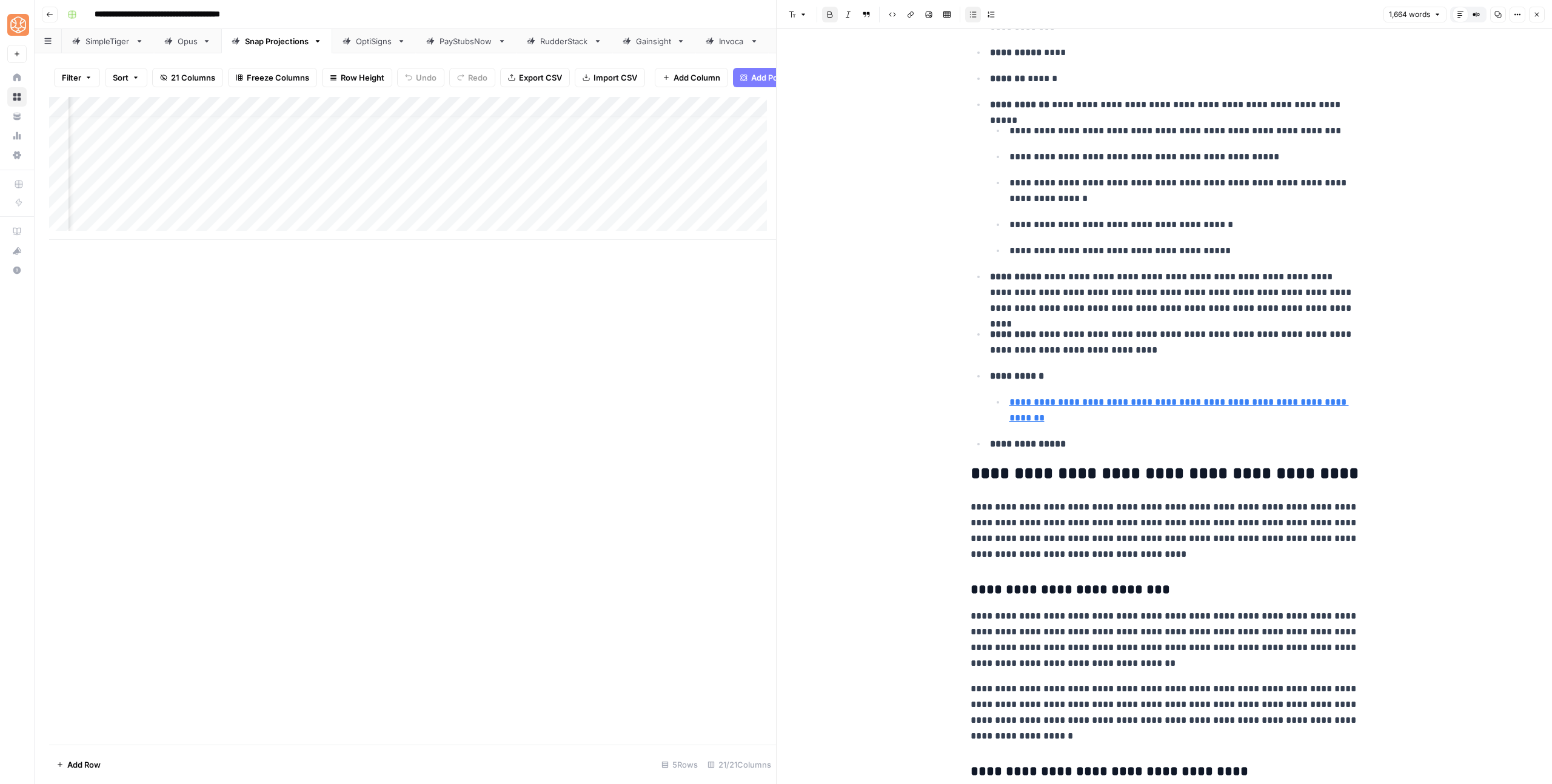 scroll, scrollTop: 4481, scrollLeft: 0, axis: vertical 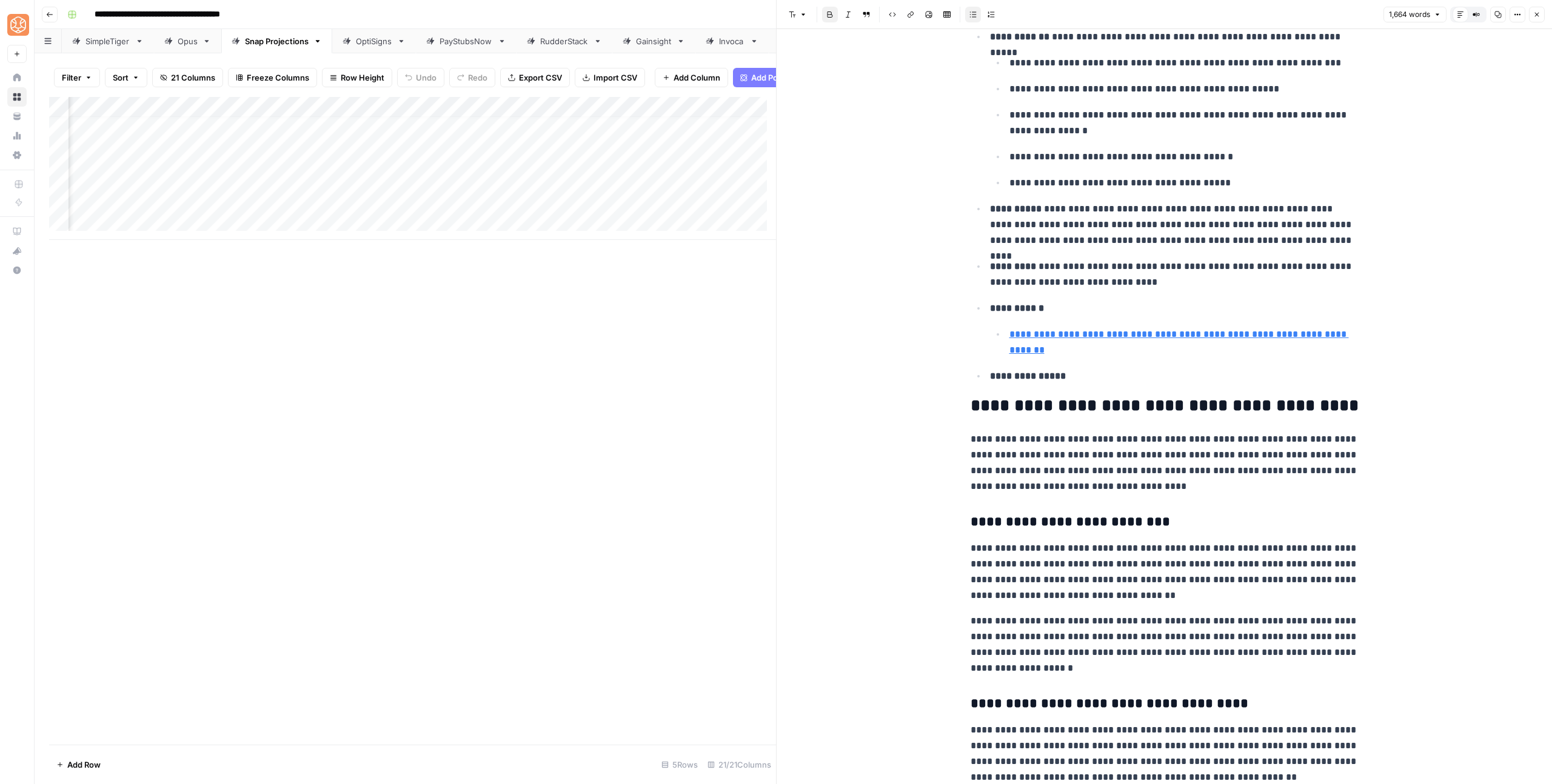 click on "**********" at bounding box center [1165, 463] 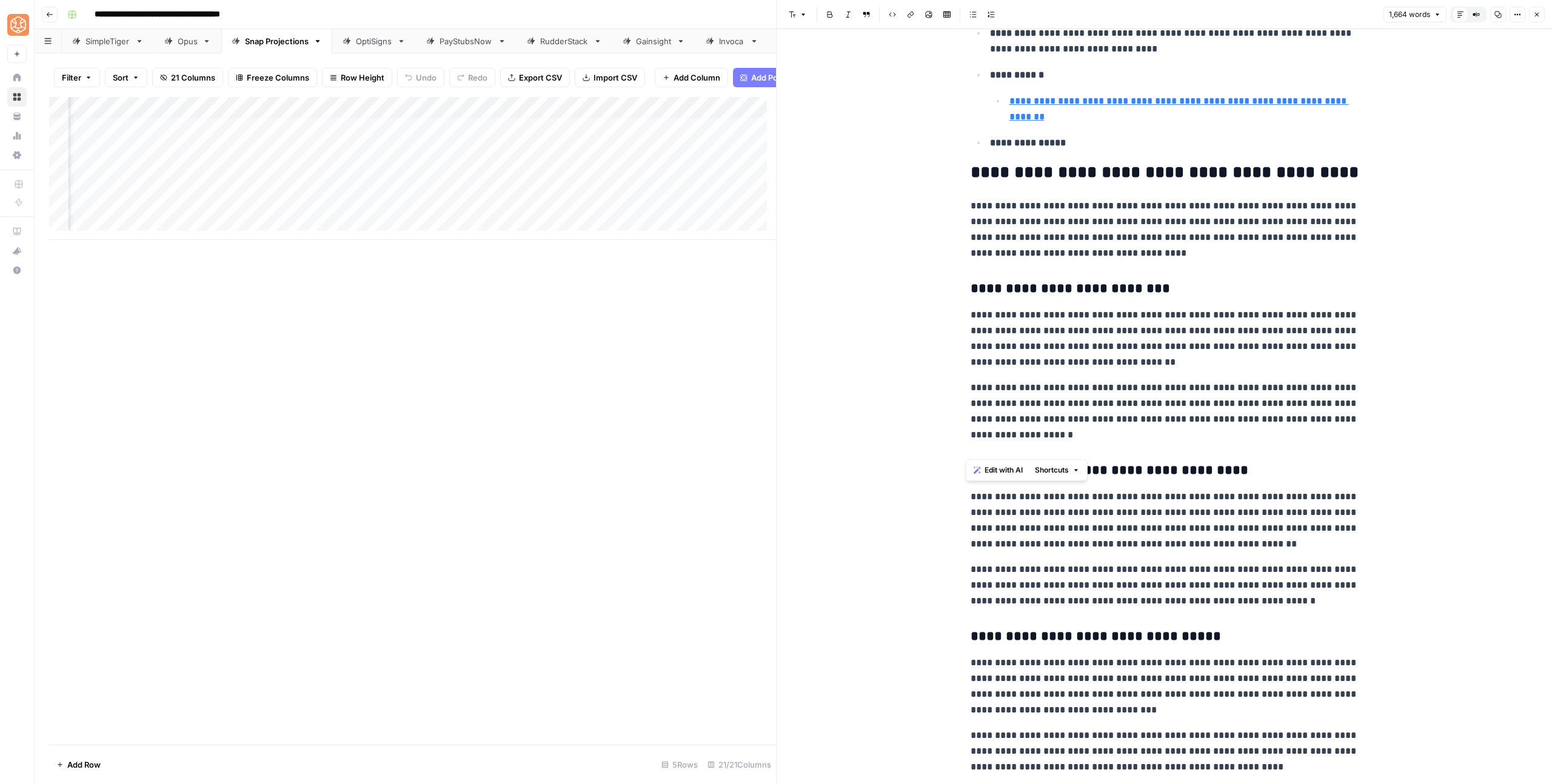 scroll, scrollTop: 4749, scrollLeft: 0, axis: vertical 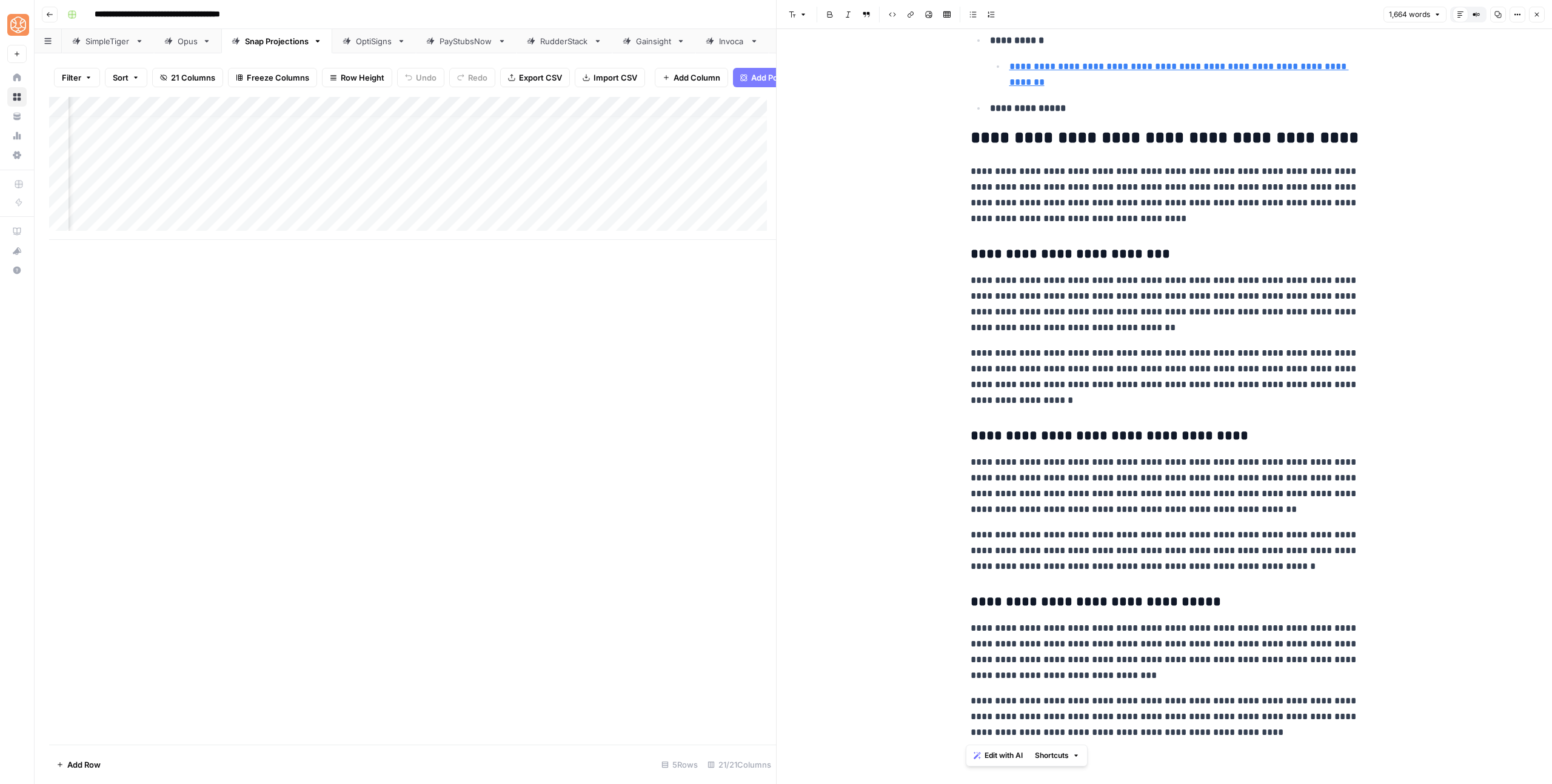drag, startPoint x: 968, startPoint y: 404, endPoint x: 1256, endPoint y: 728, distance: 433.4974 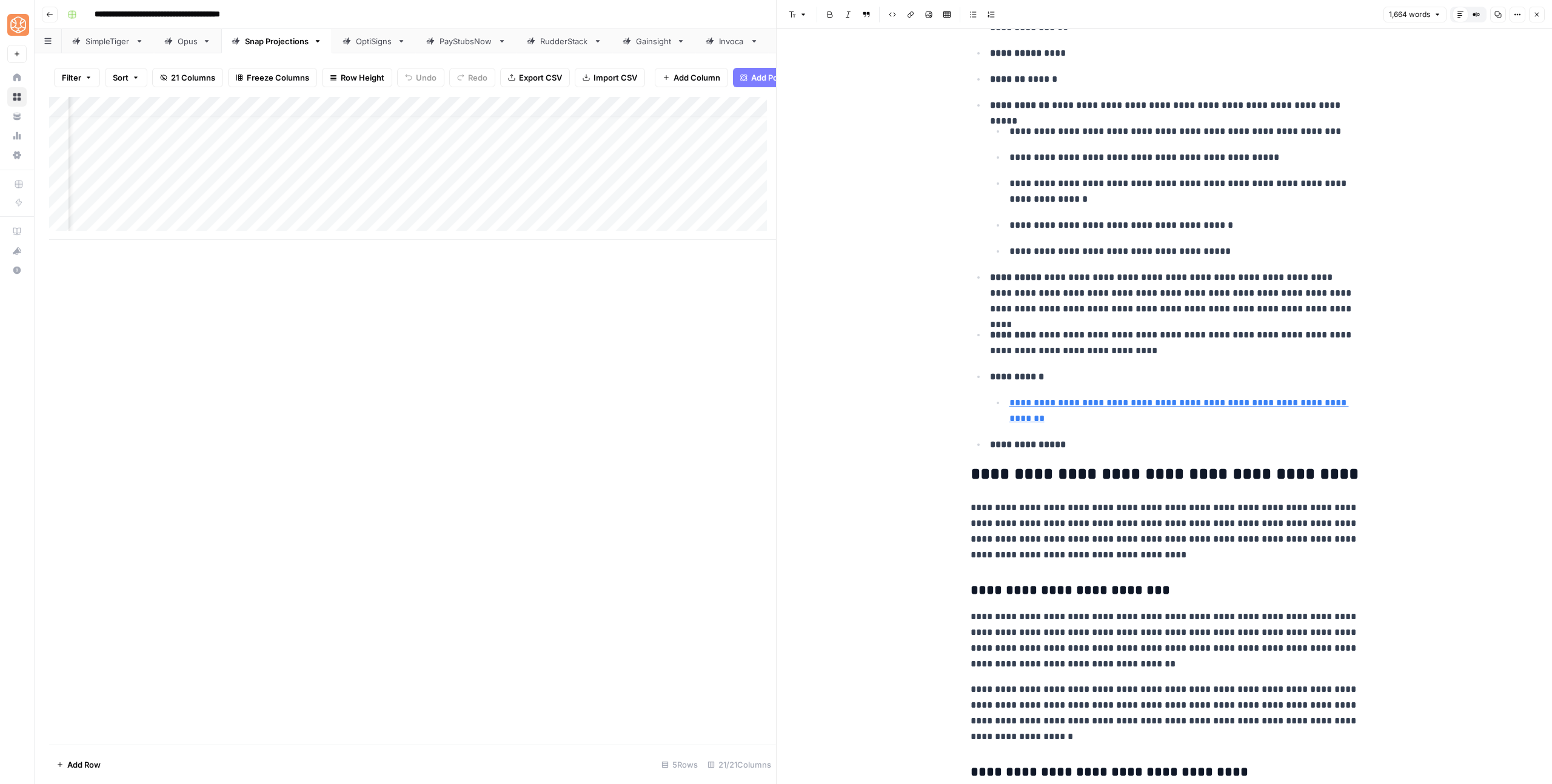 scroll, scrollTop: 4332, scrollLeft: 0, axis: vertical 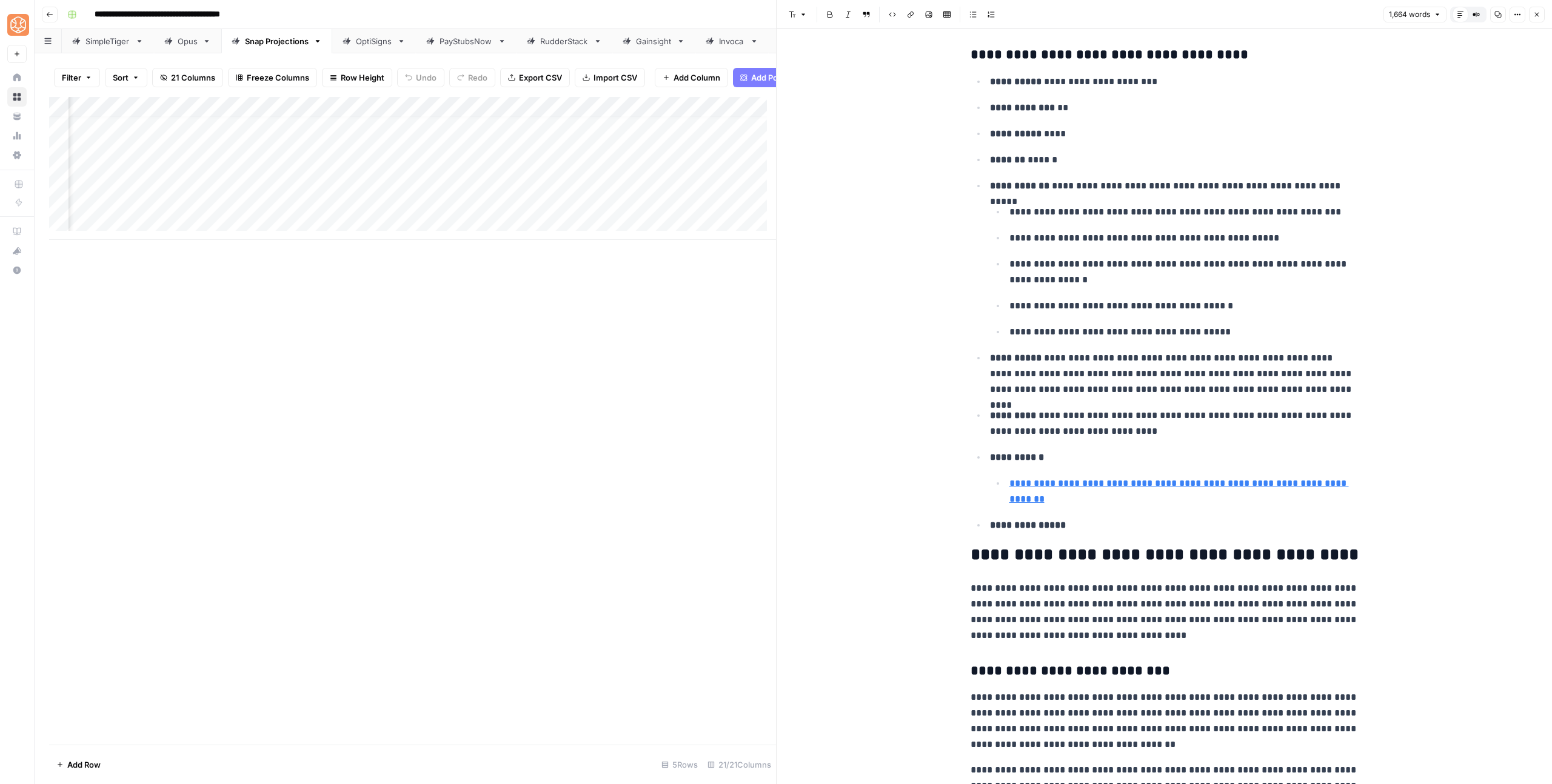 click 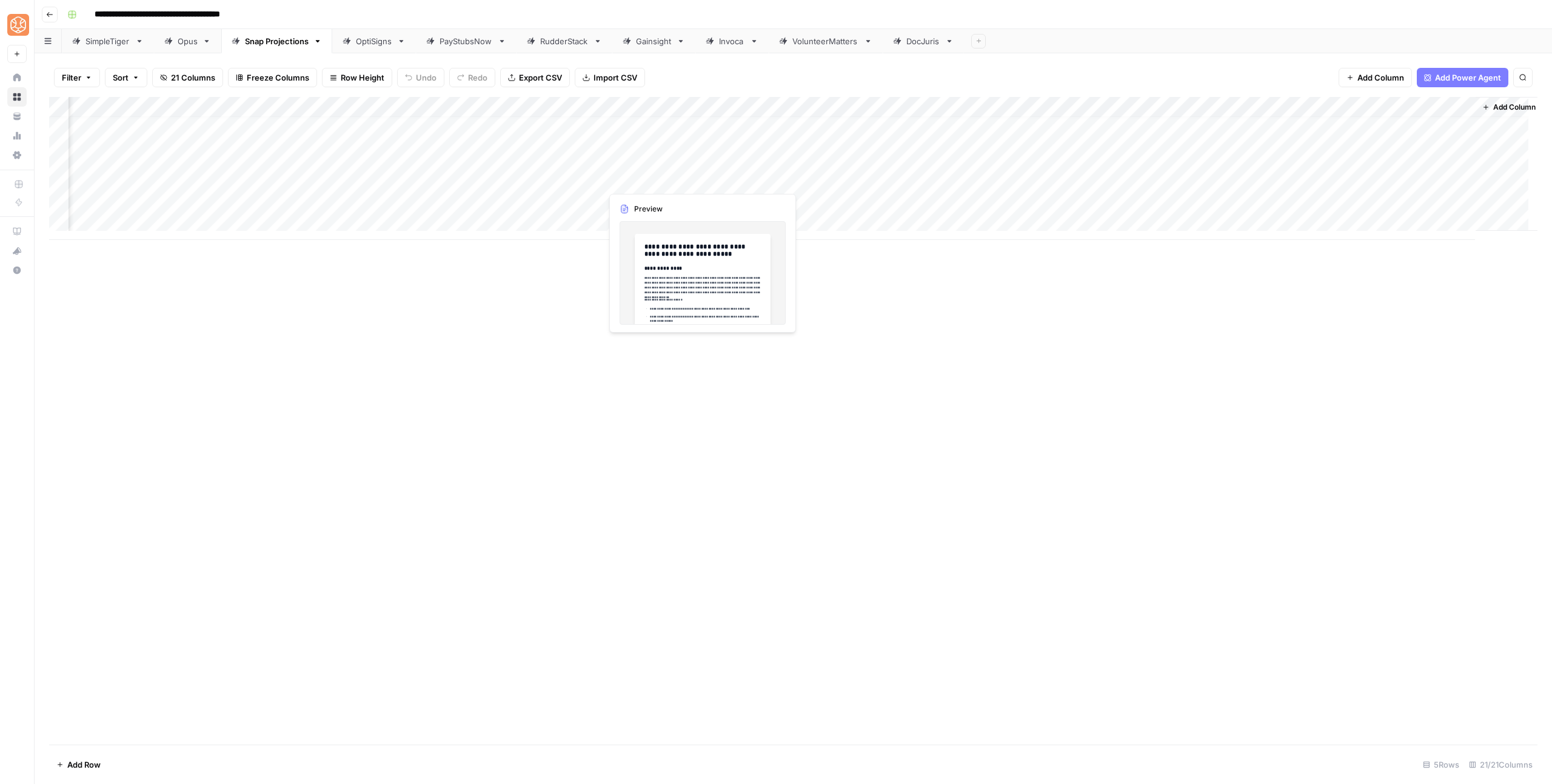 click on "Add Column" at bounding box center [793, 168] 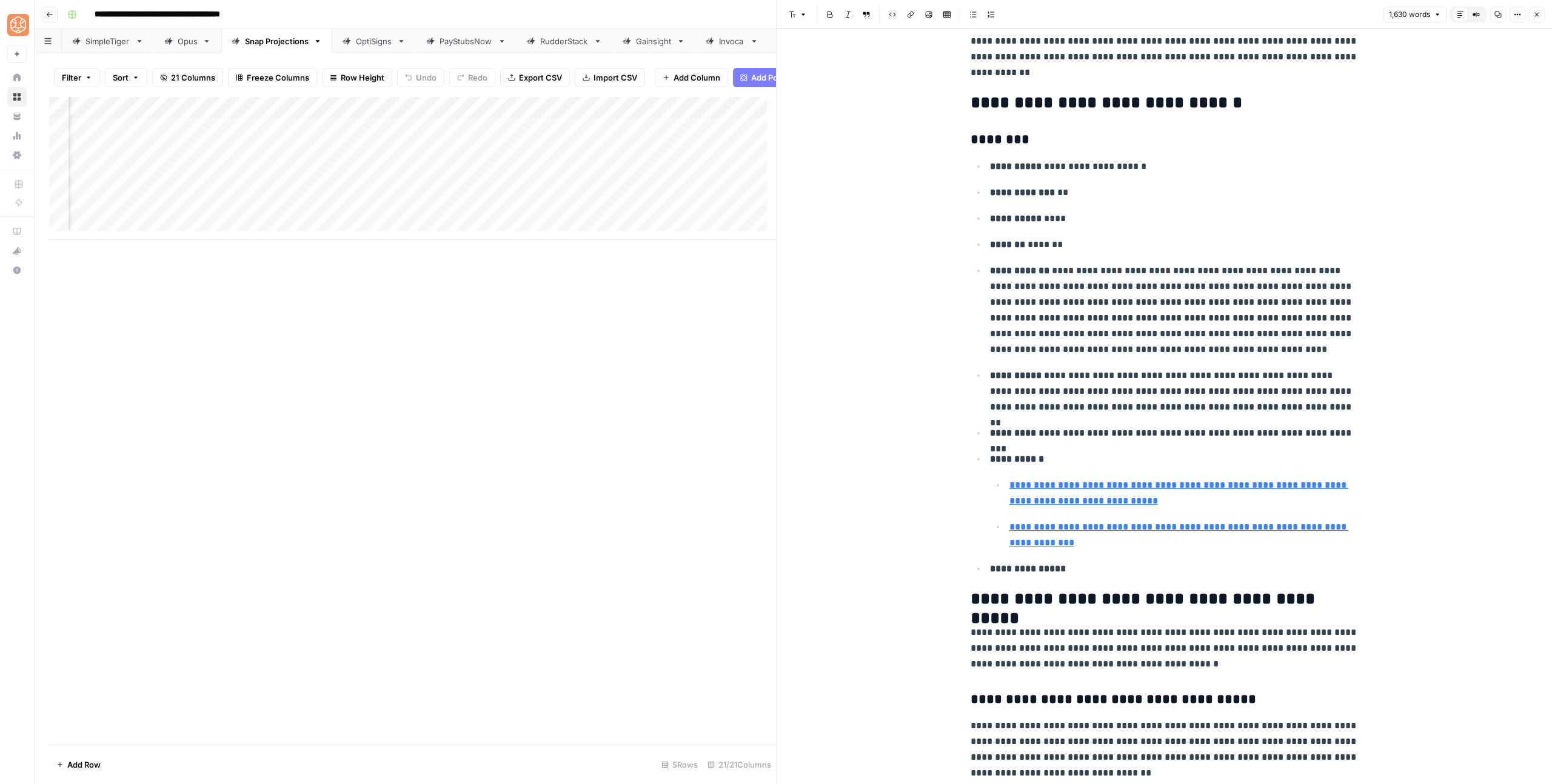 scroll, scrollTop: 602, scrollLeft: 0, axis: vertical 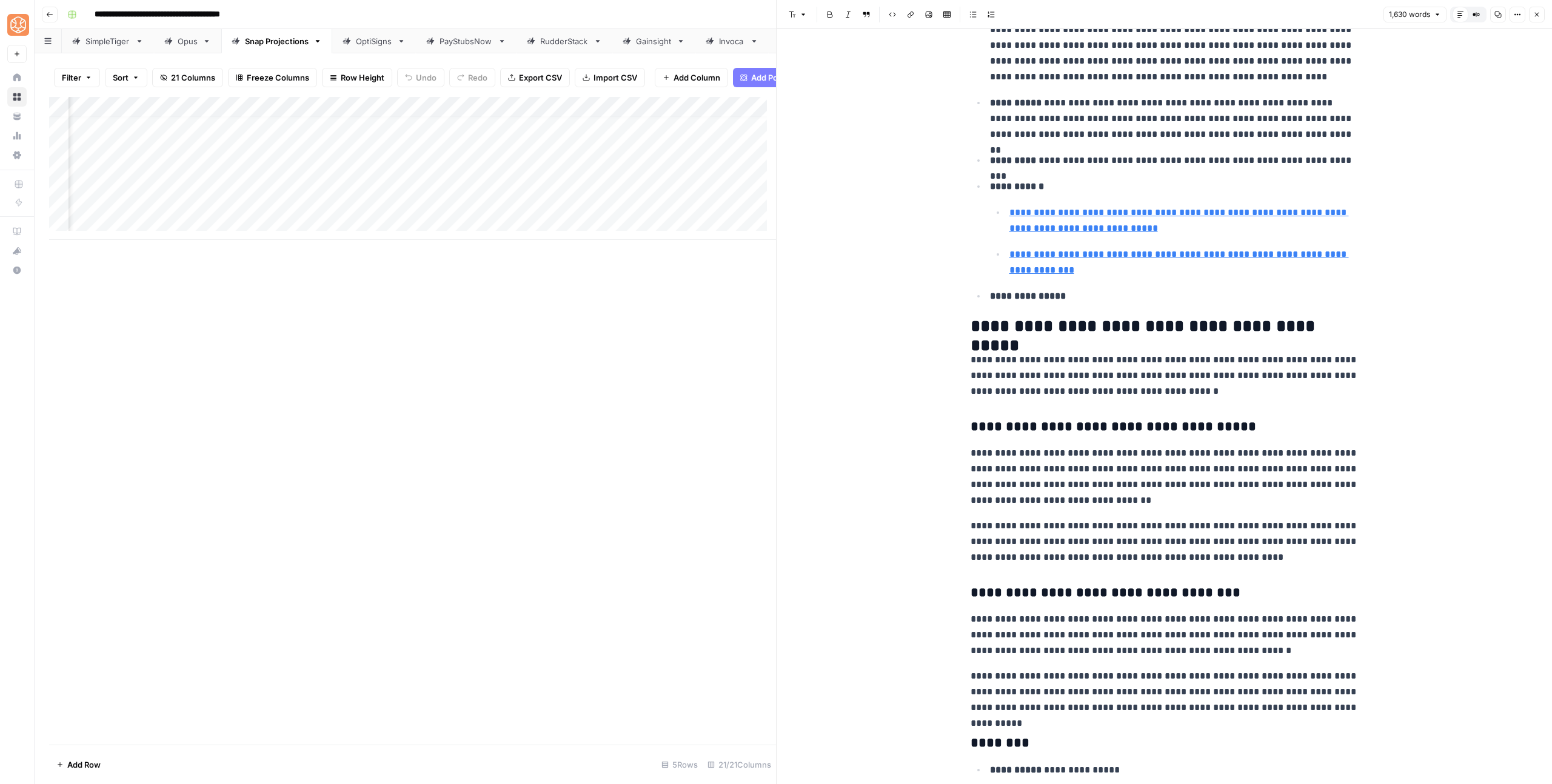 click on "**********" at bounding box center [1165, 477] 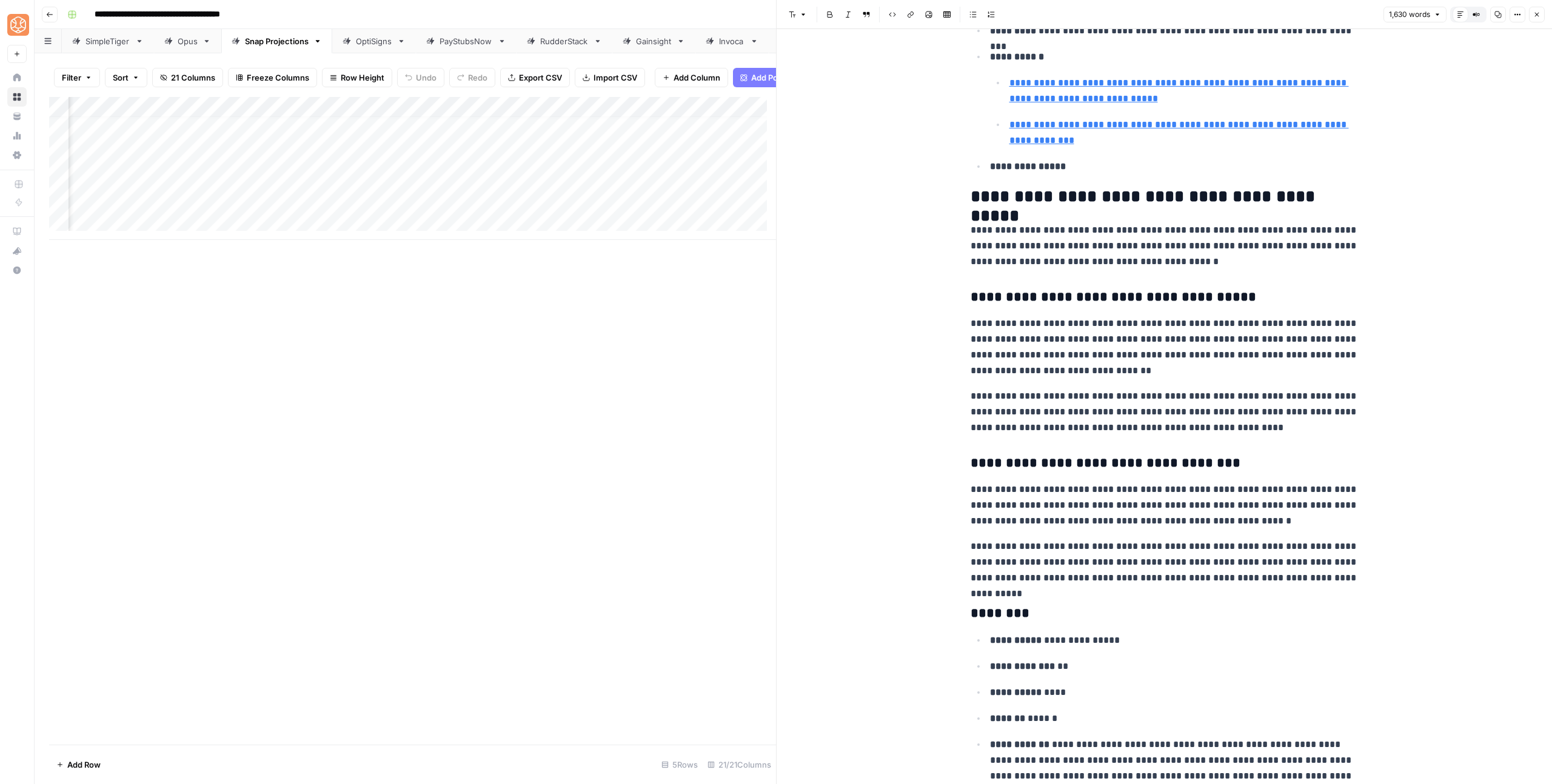 scroll, scrollTop: 763, scrollLeft: 0, axis: vertical 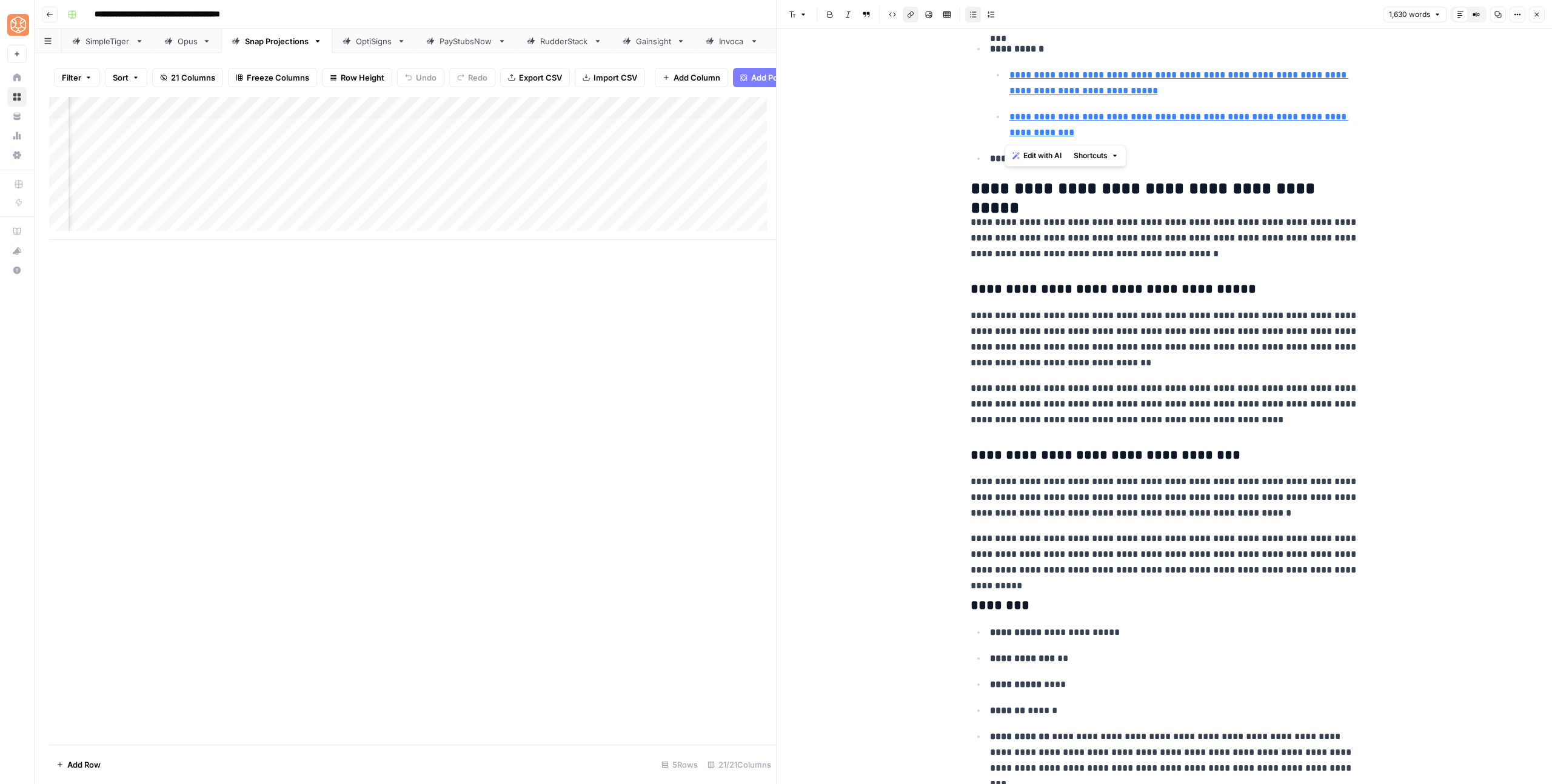 click on "**********" at bounding box center (1165, 339) 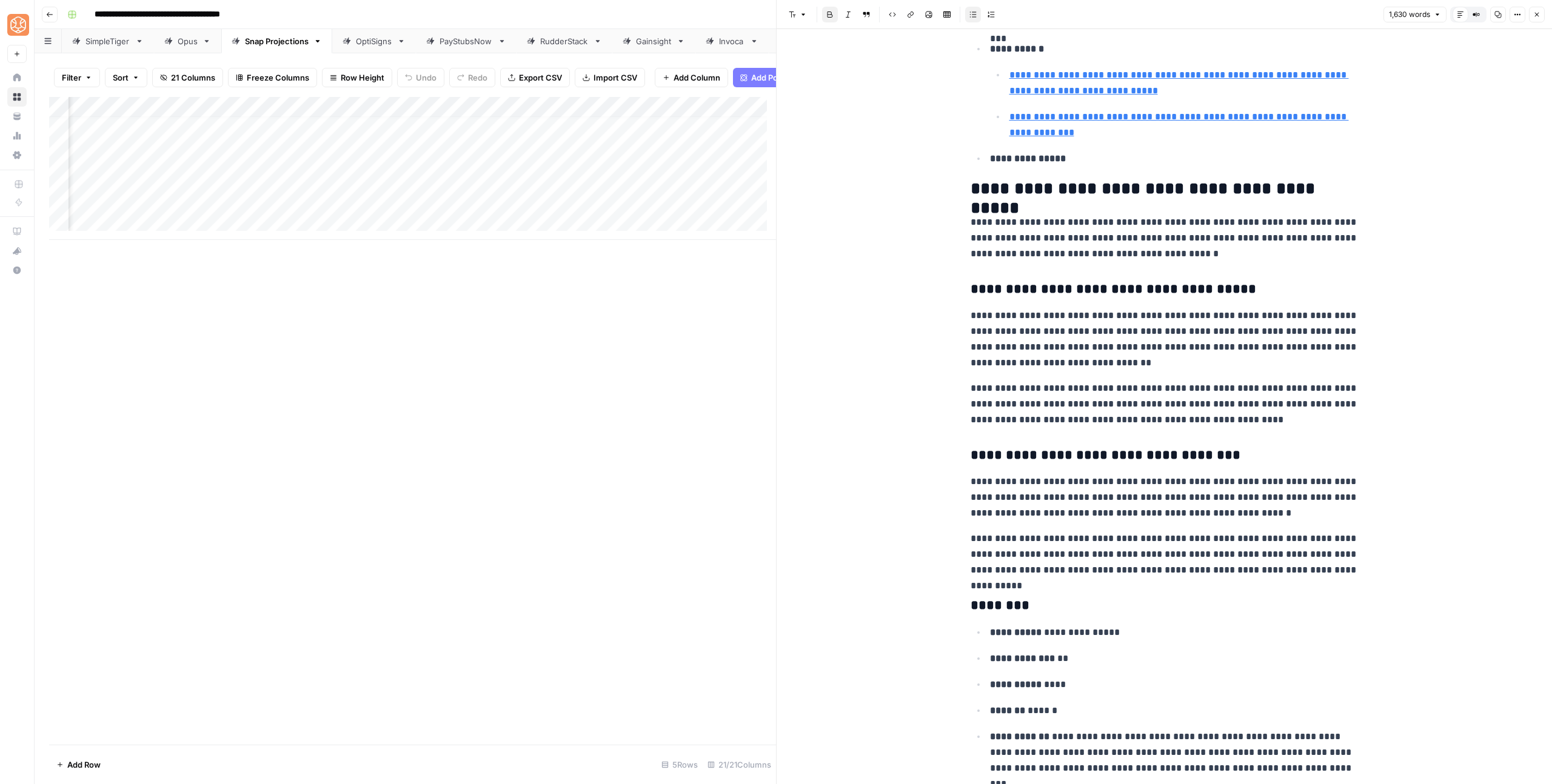 drag, startPoint x: 982, startPoint y: 164, endPoint x: 975, endPoint y: 191, distance: 27.892651 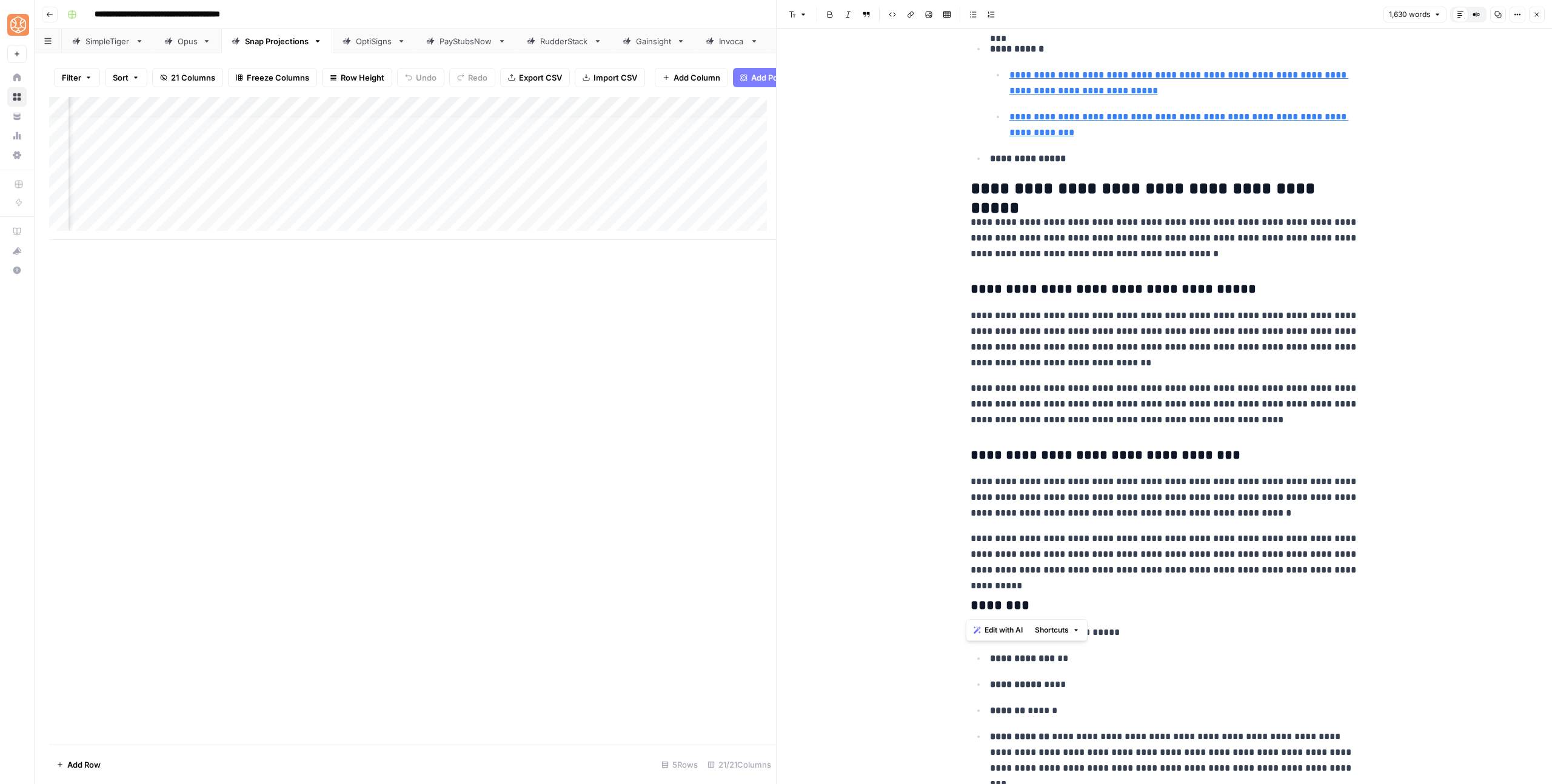 drag, startPoint x: 969, startPoint y: 189, endPoint x: 1409, endPoint y: 594, distance: 598.01756 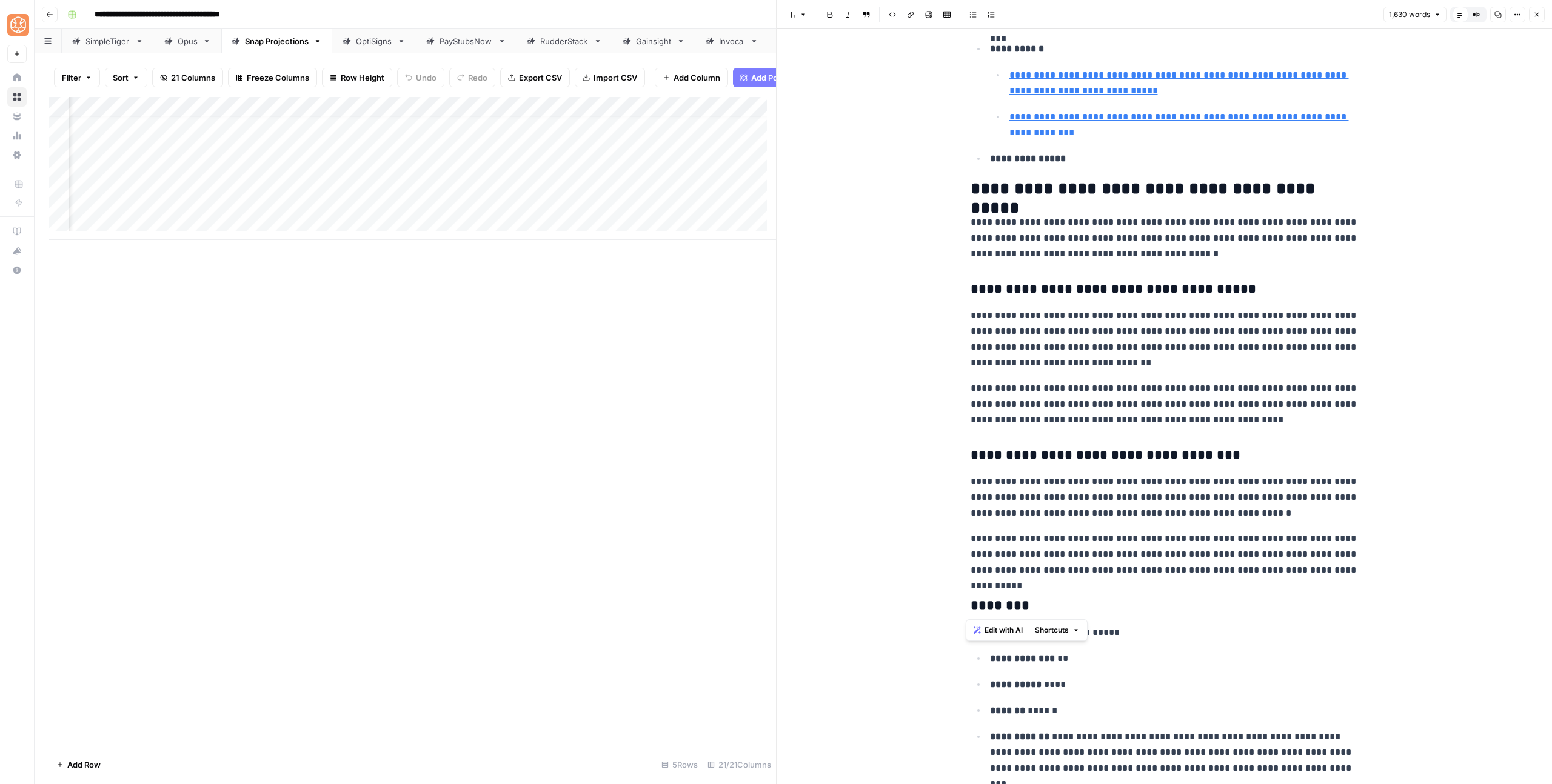 click on "**********" at bounding box center (1164, 1856) 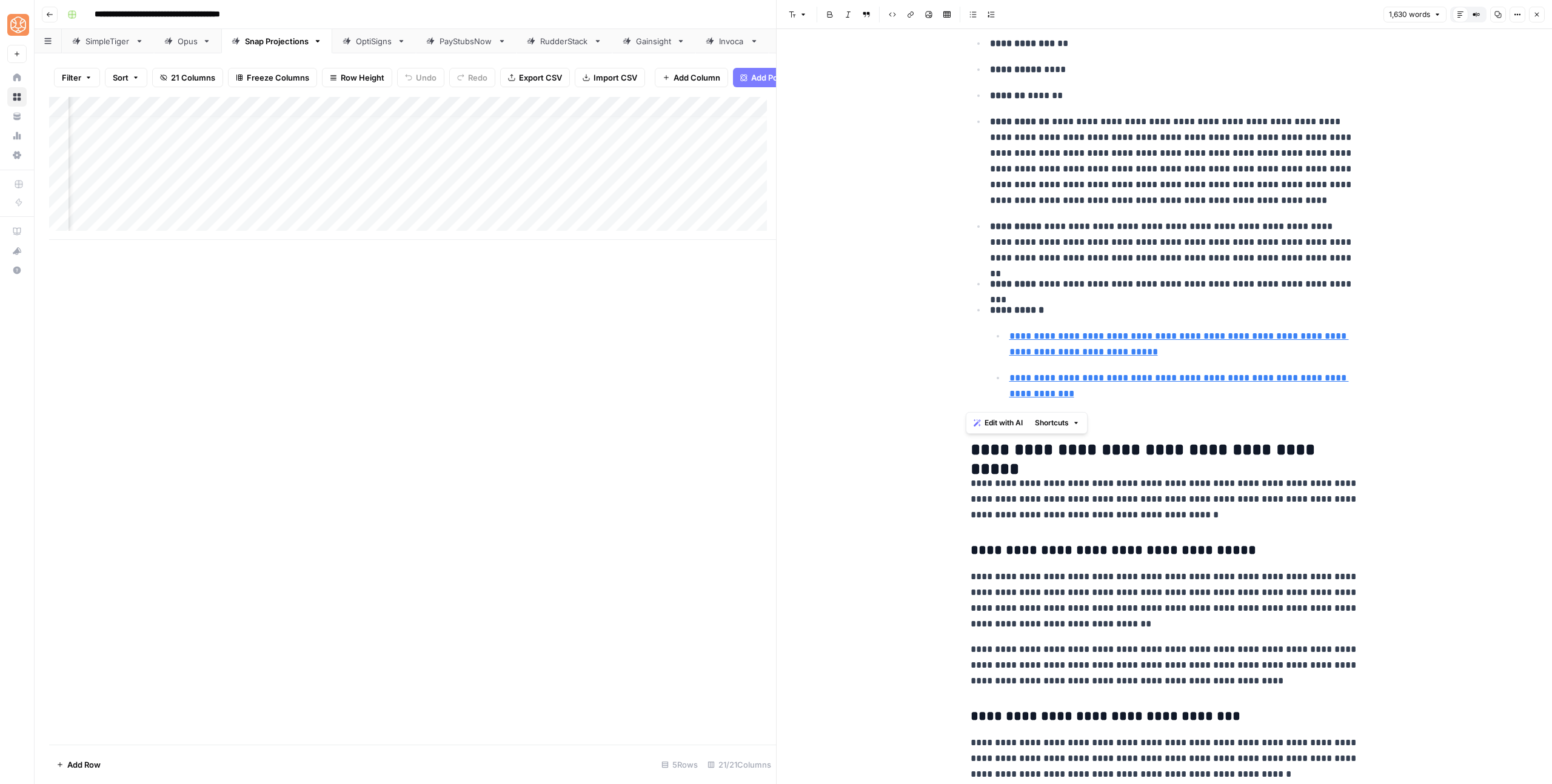scroll, scrollTop: 502, scrollLeft: 0, axis: vertical 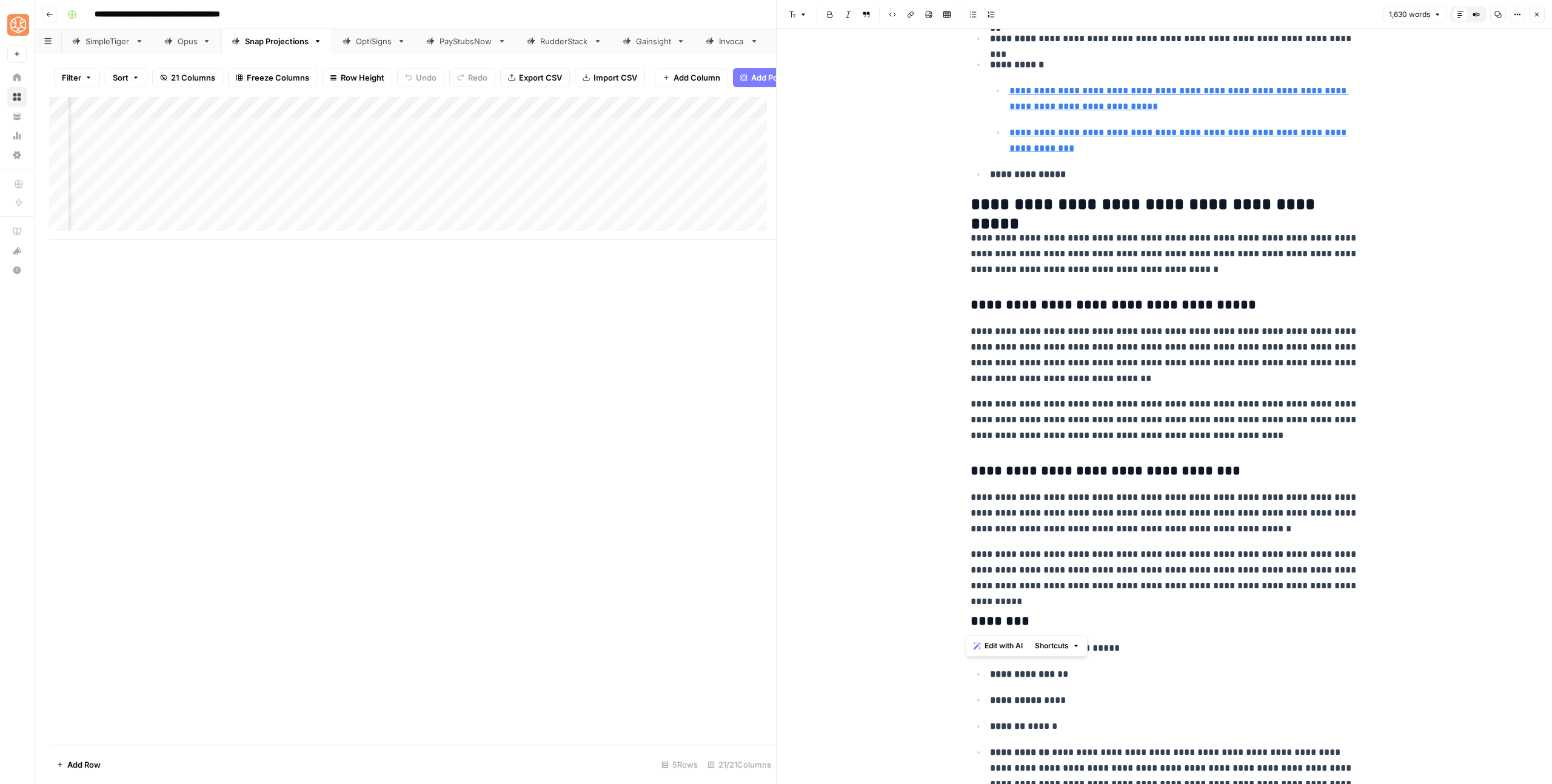 click on "**********" at bounding box center (1165, 254) 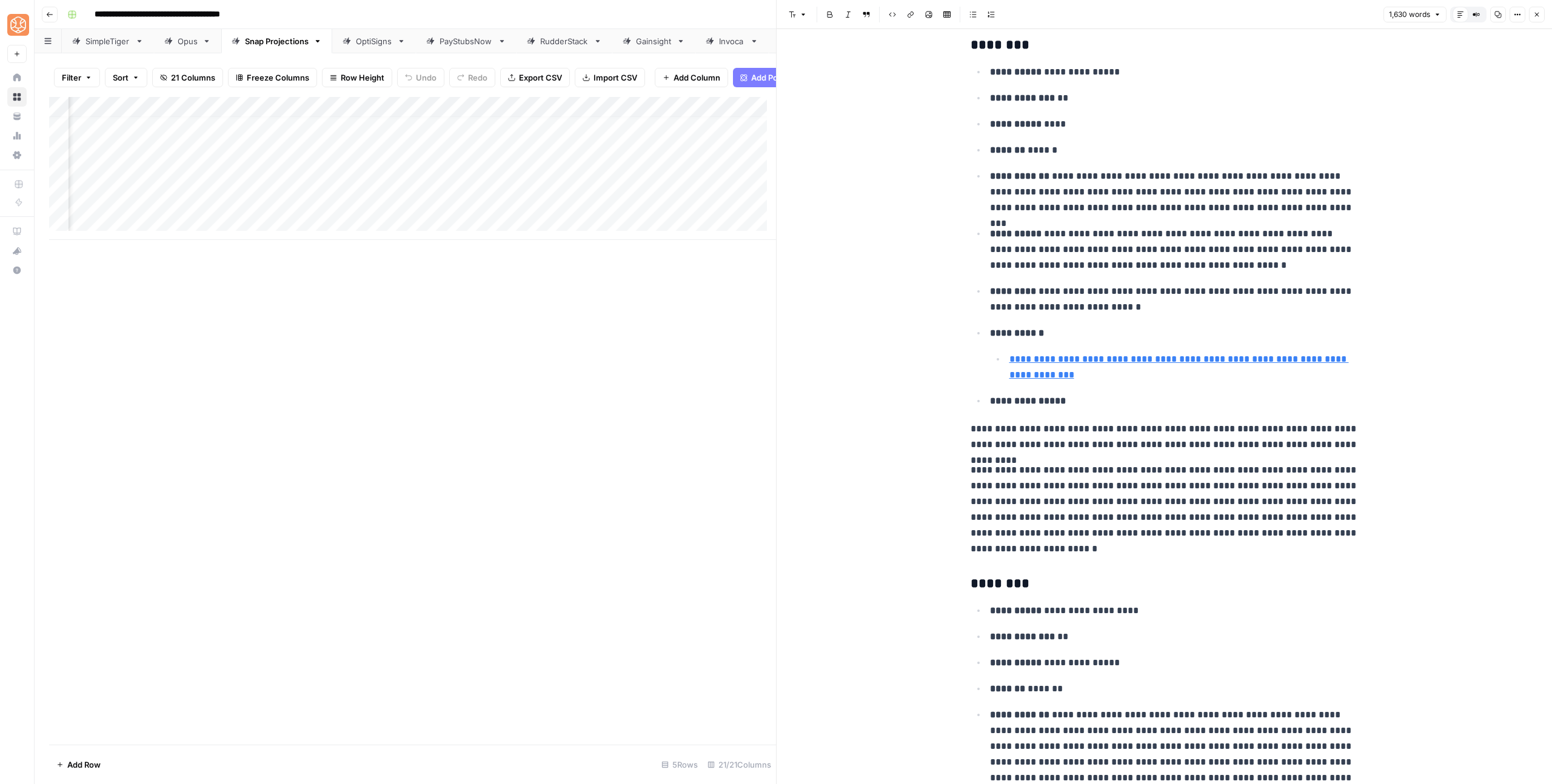 scroll, scrollTop: 1345, scrollLeft: 0, axis: vertical 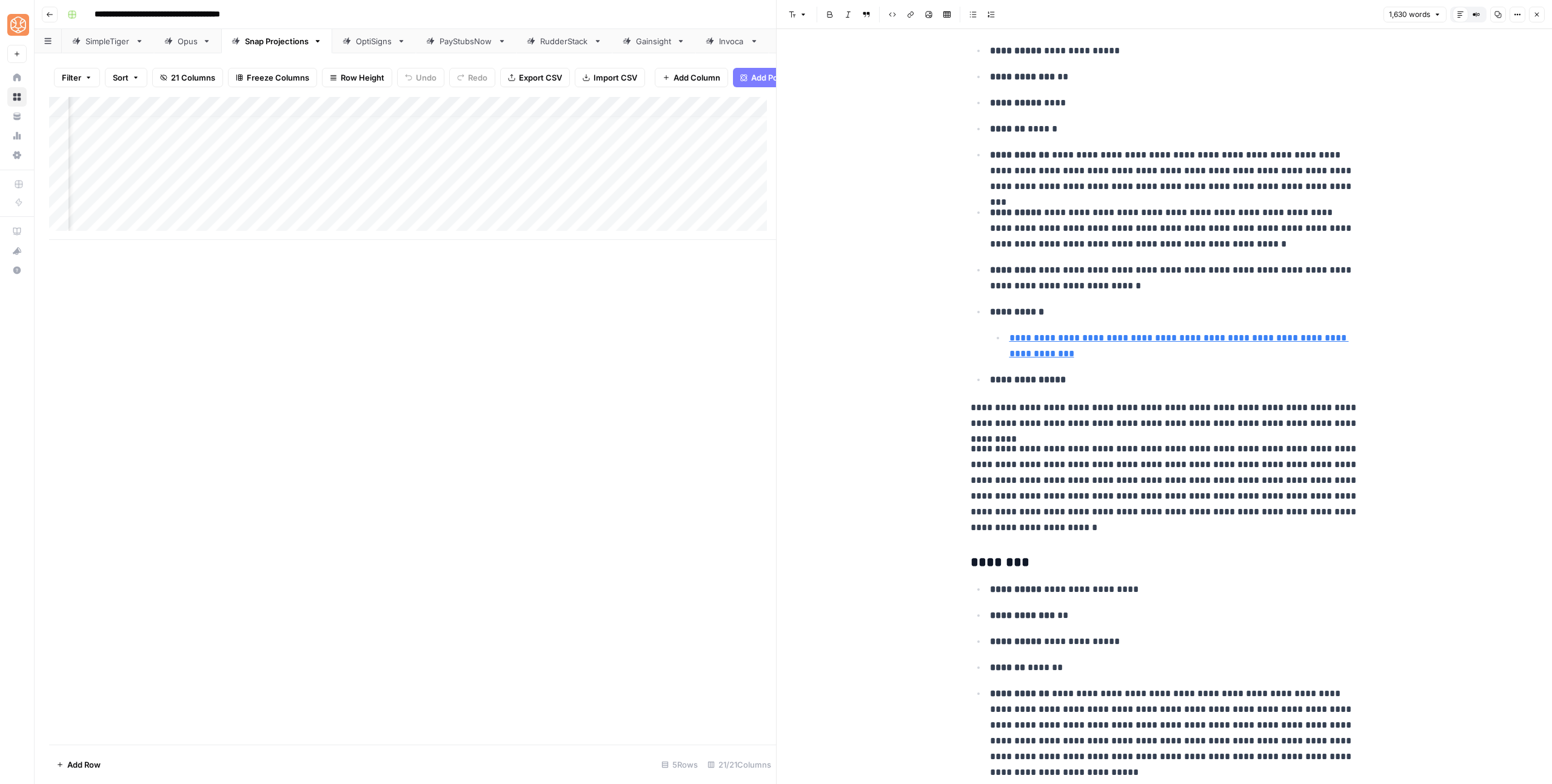 click on "**********" at bounding box center (1165, 488) 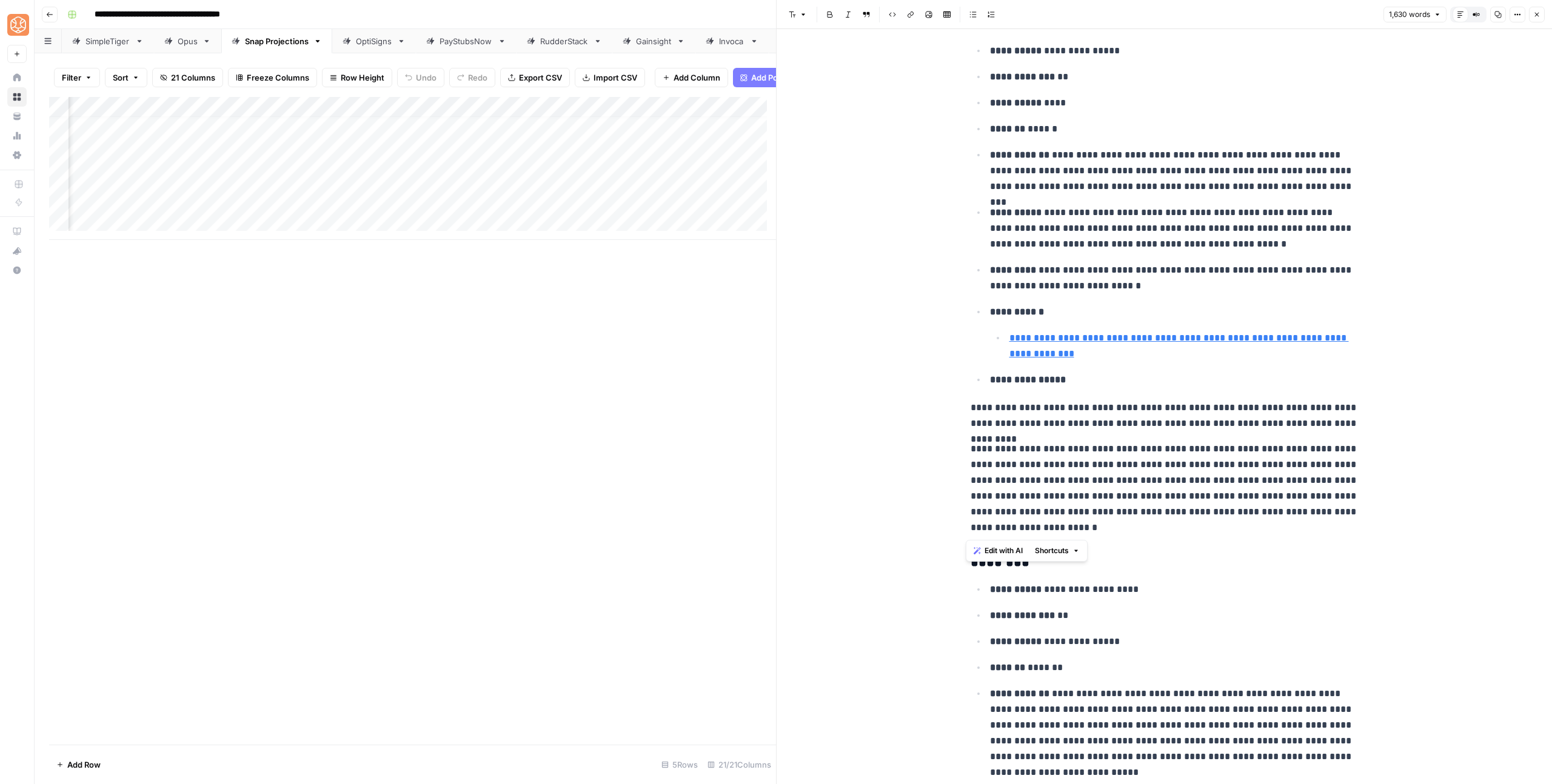 drag, startPoint x: 1039, startPoint y: 531, endPoint x: 965, endPoint y: 412, distance: 140.1321 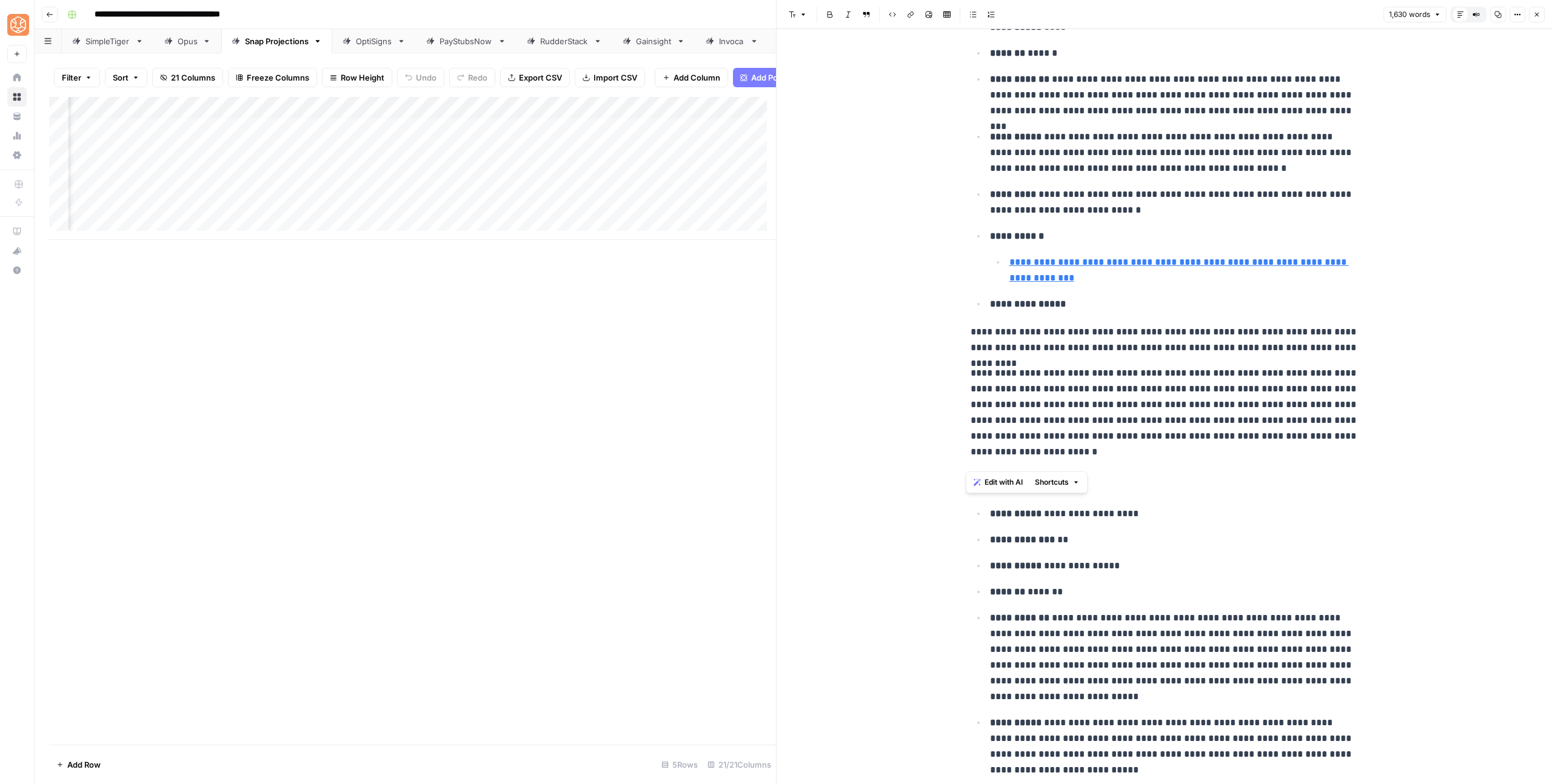 scroll, scrollTop: 1412, scrollLeft: 0, axis: vertical 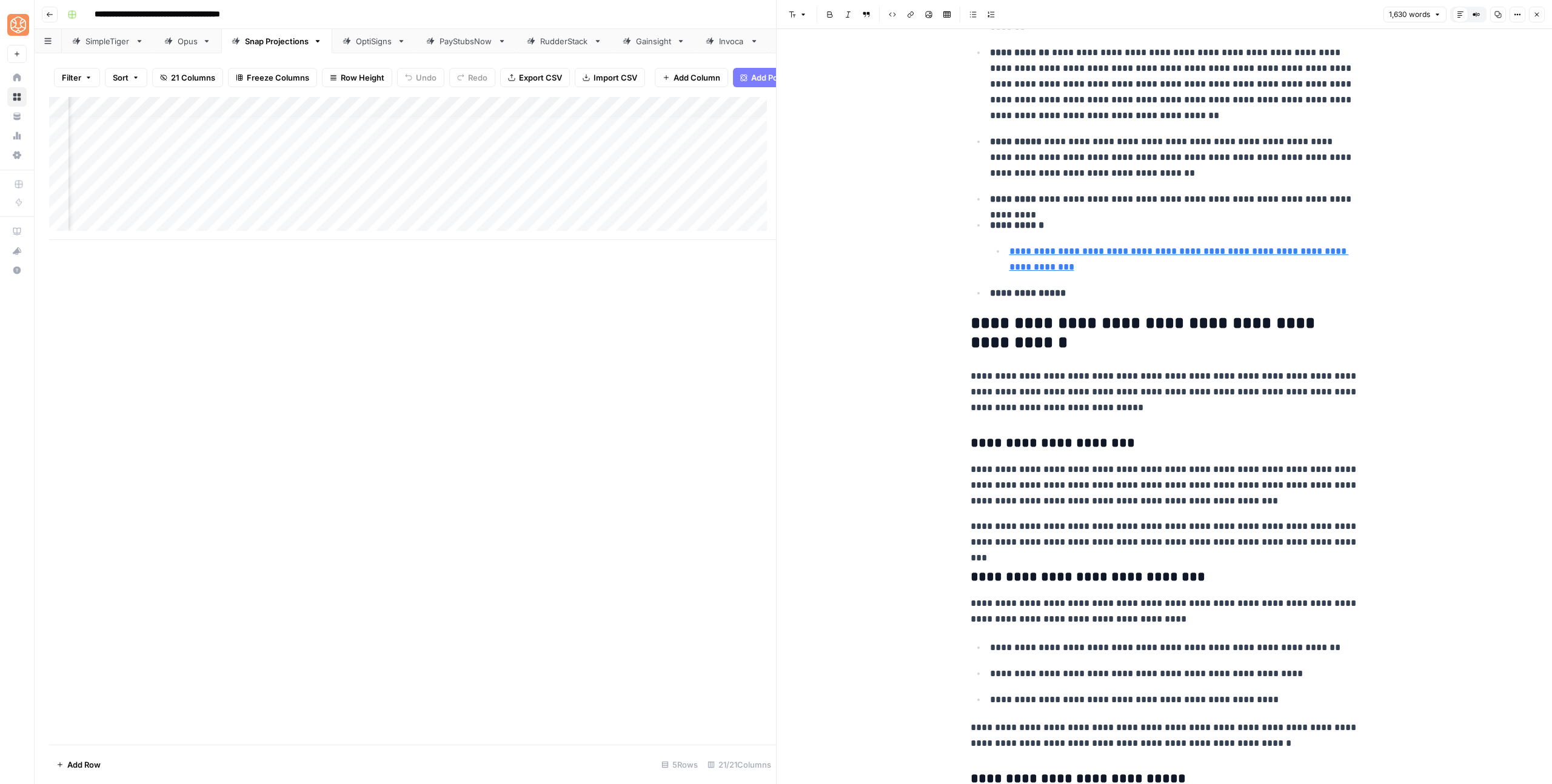 click on "**********" at bounding box center (1165, -265) 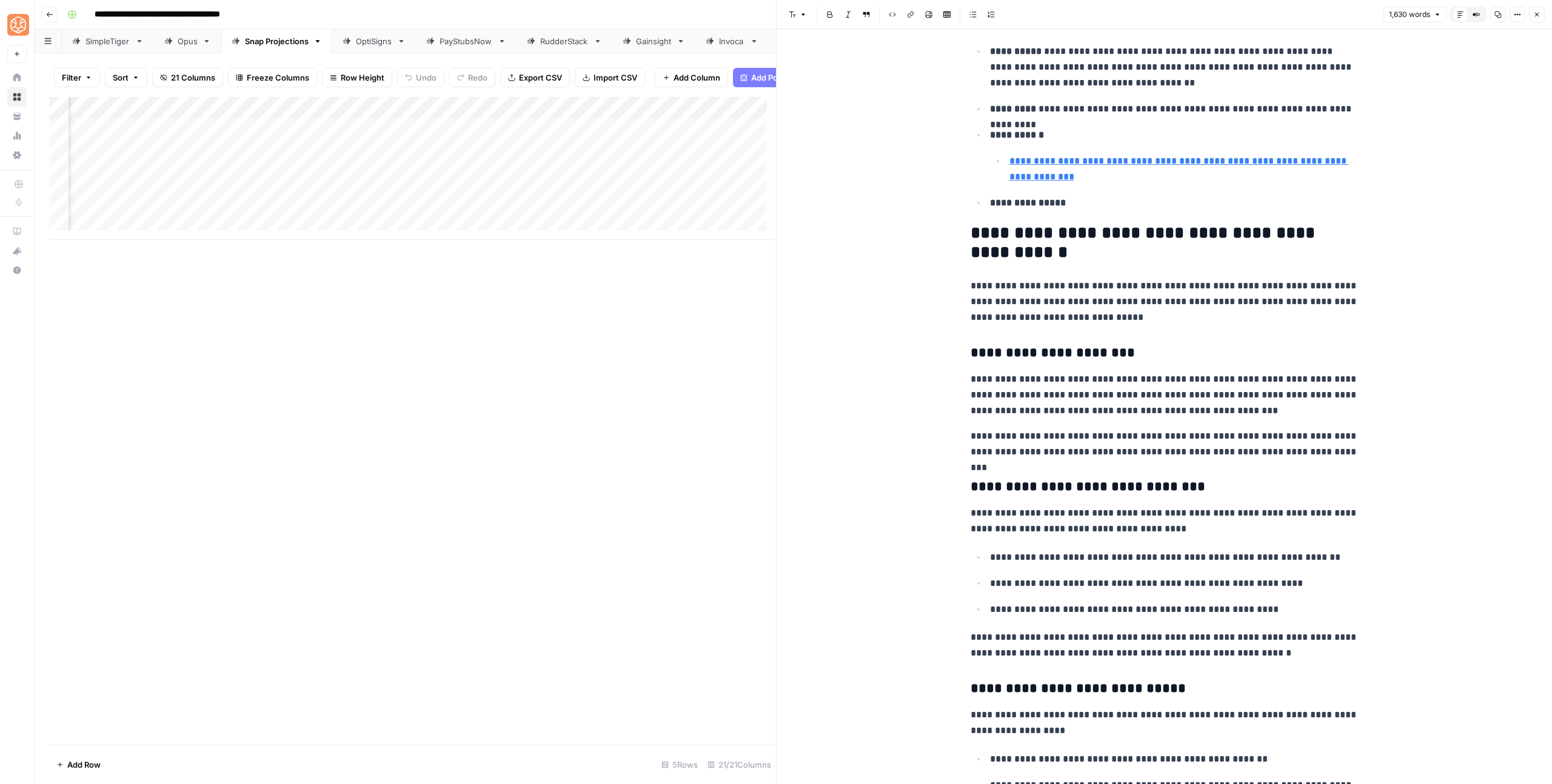 scroll, scrollTop: 2980, scrollLeft: 0, axis: vertical 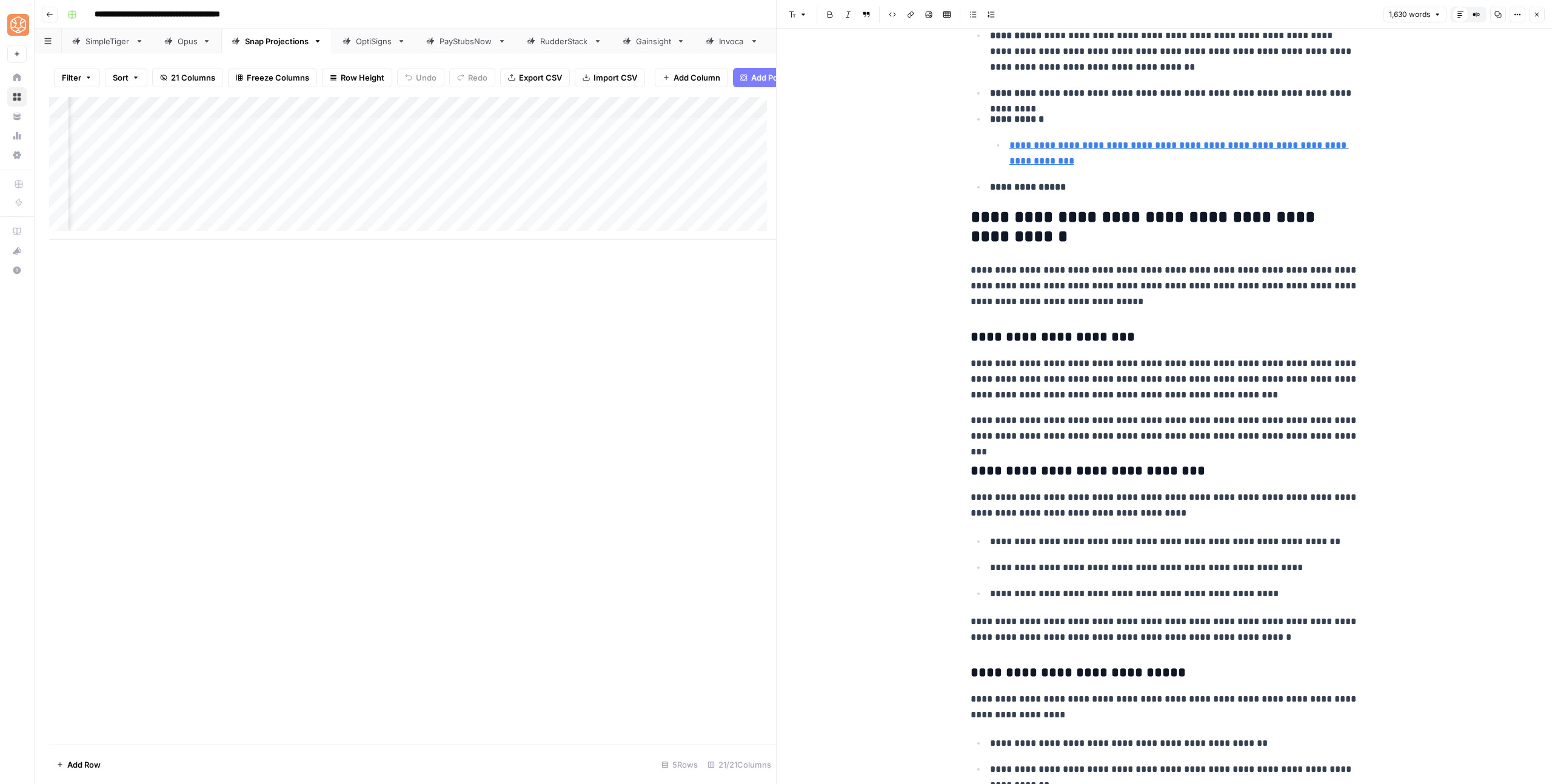 click on "**********" at bounding box center (1165, 379) 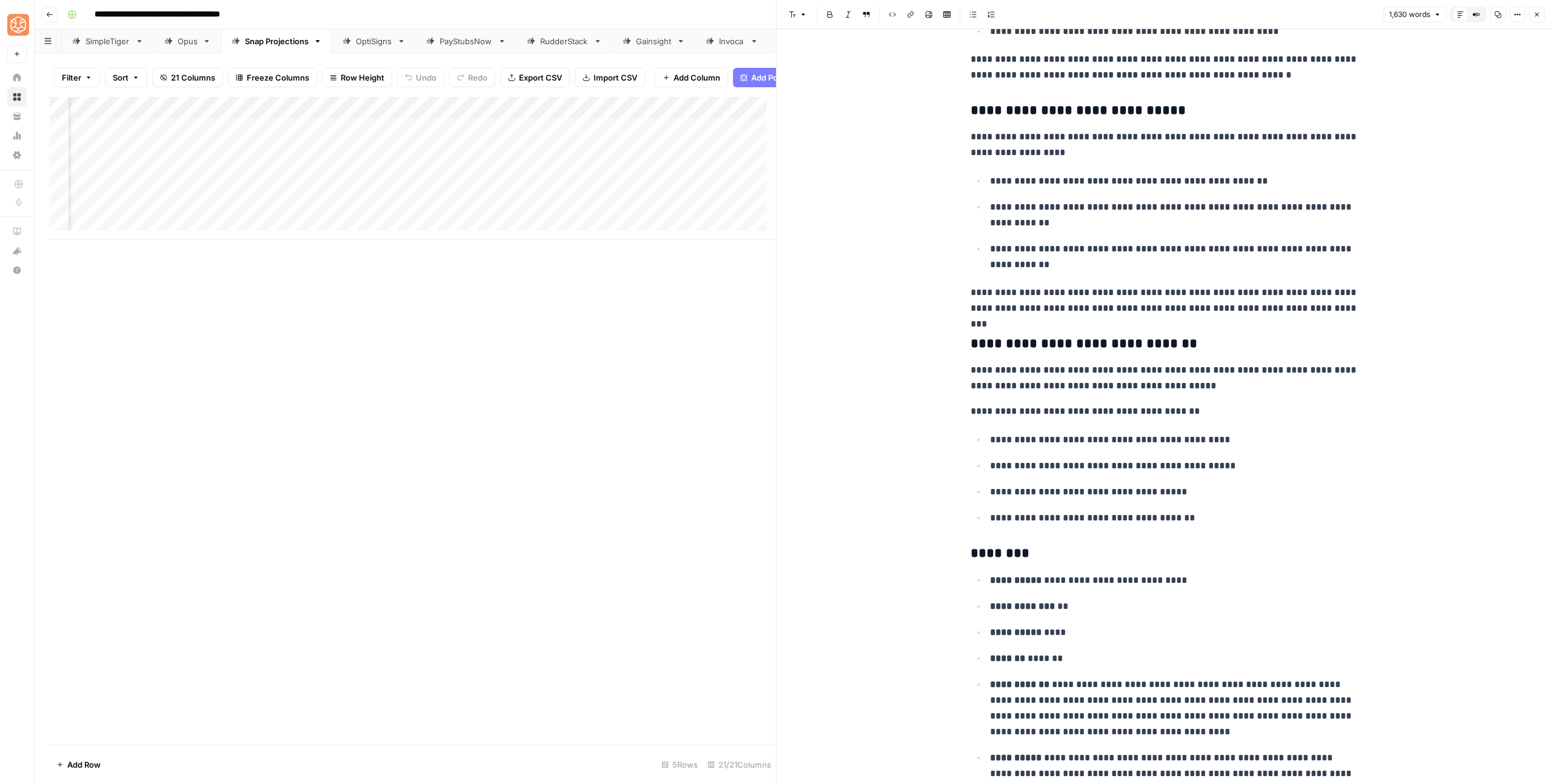 scroll, scrollTop: 3543, scrollLeft: 0, axis: vertical 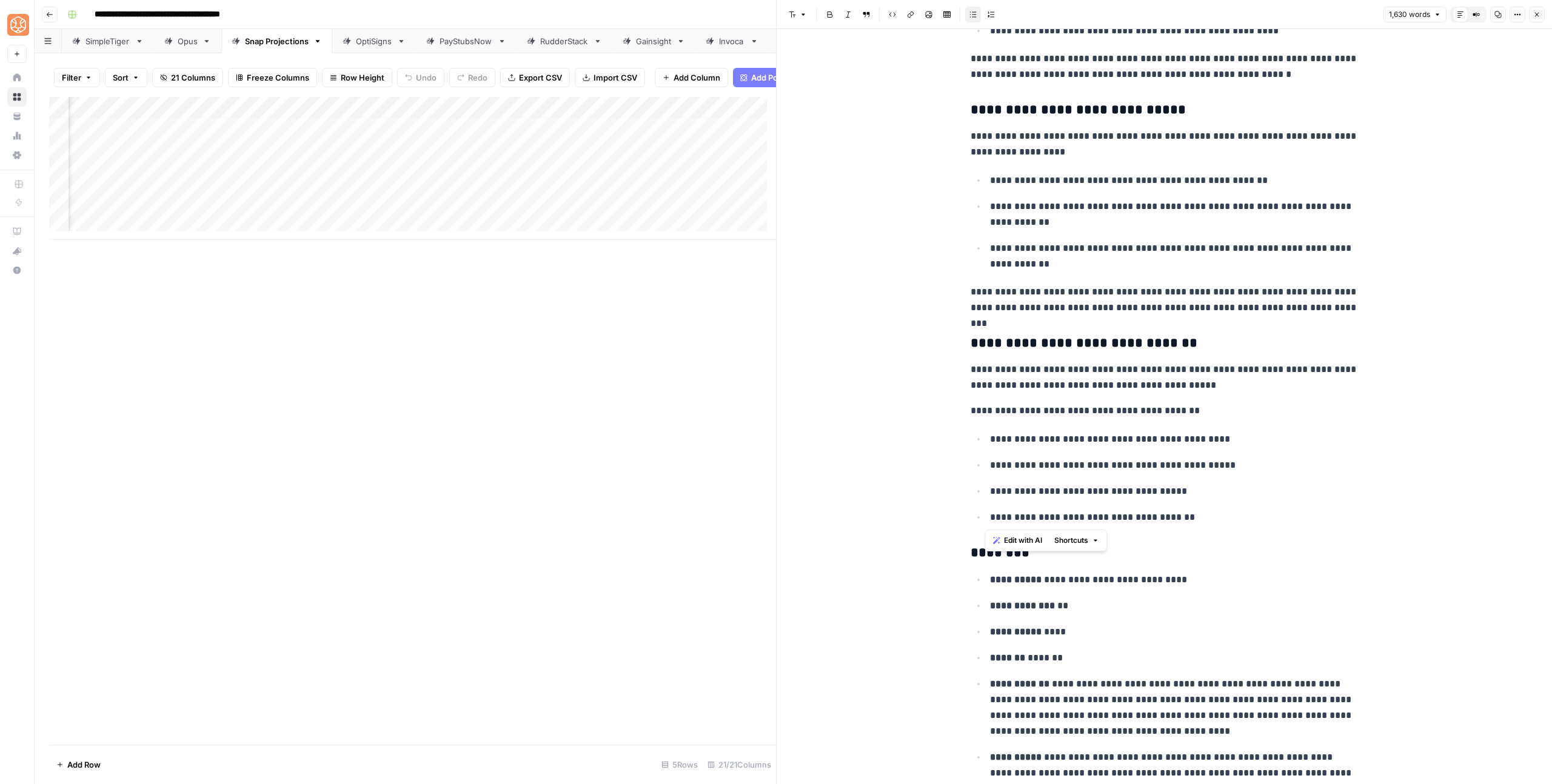 drag, startPoint x: 1203, startPoint y: 517, endPoint x: 1043, endPoint y: 451, distance: 173.07802 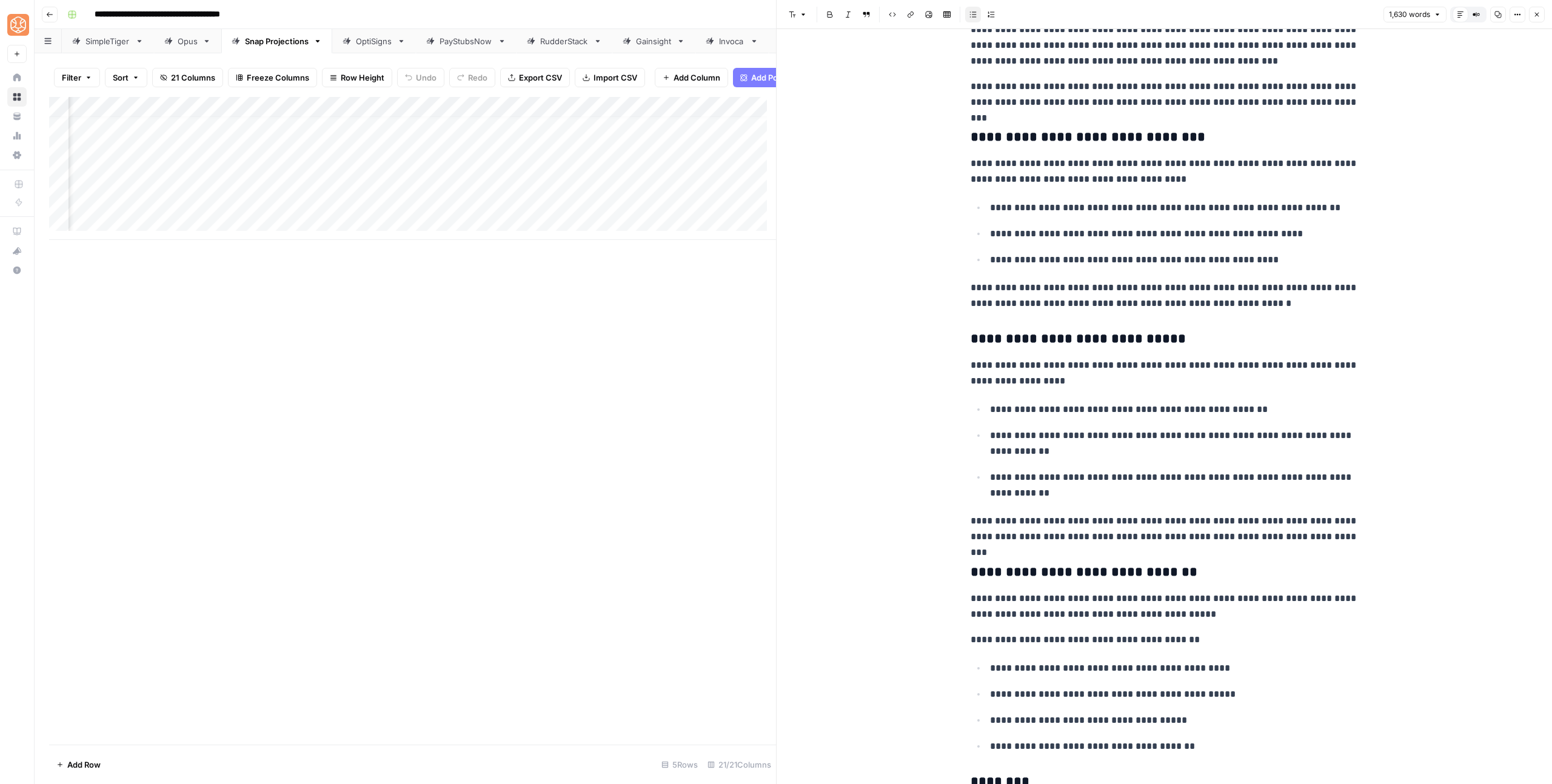 click on "**********" at bounding box center [1174, 443] 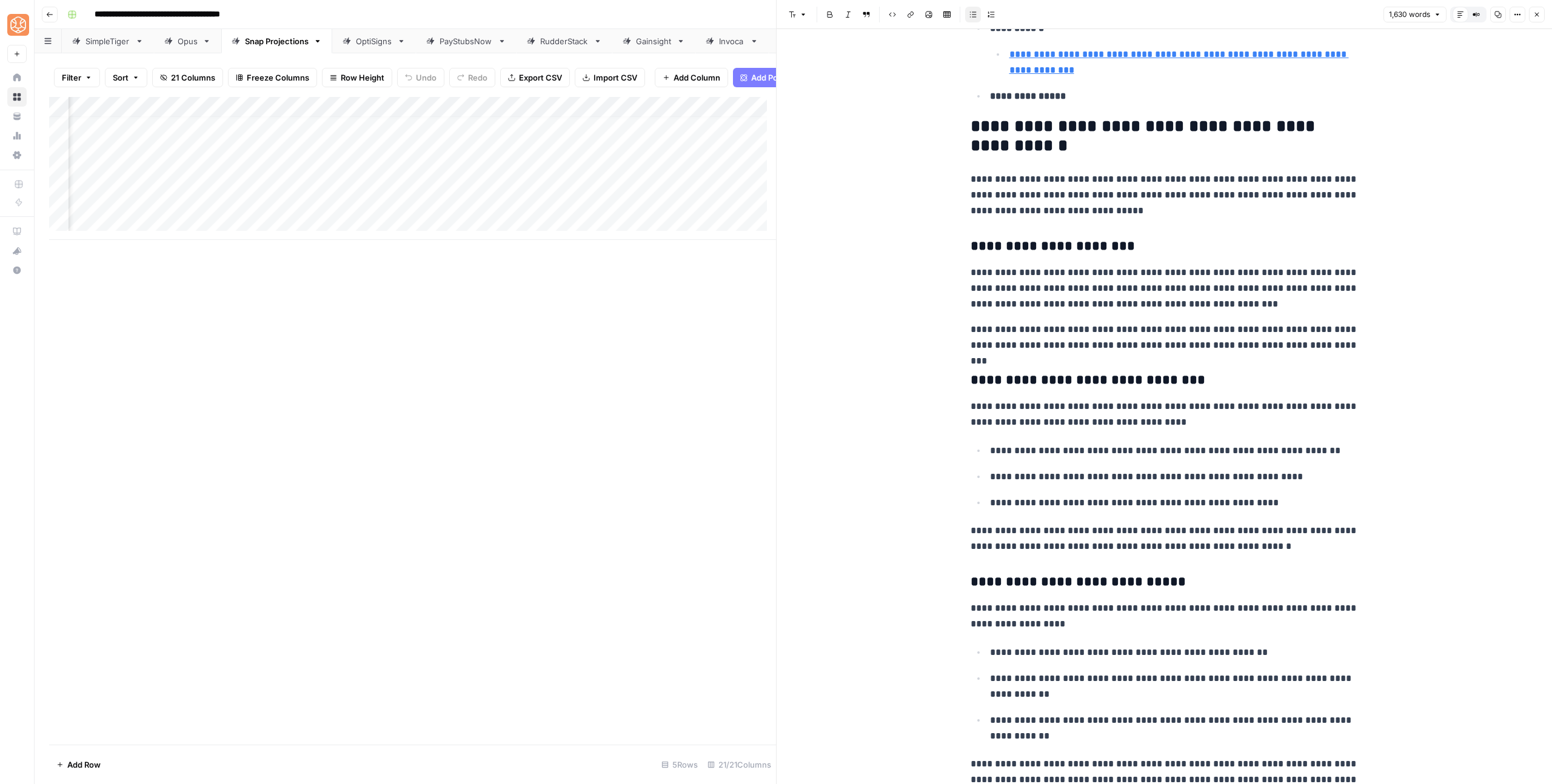 scroll, scrollTop: 2897, scrollLeft: 0, axis: vertical 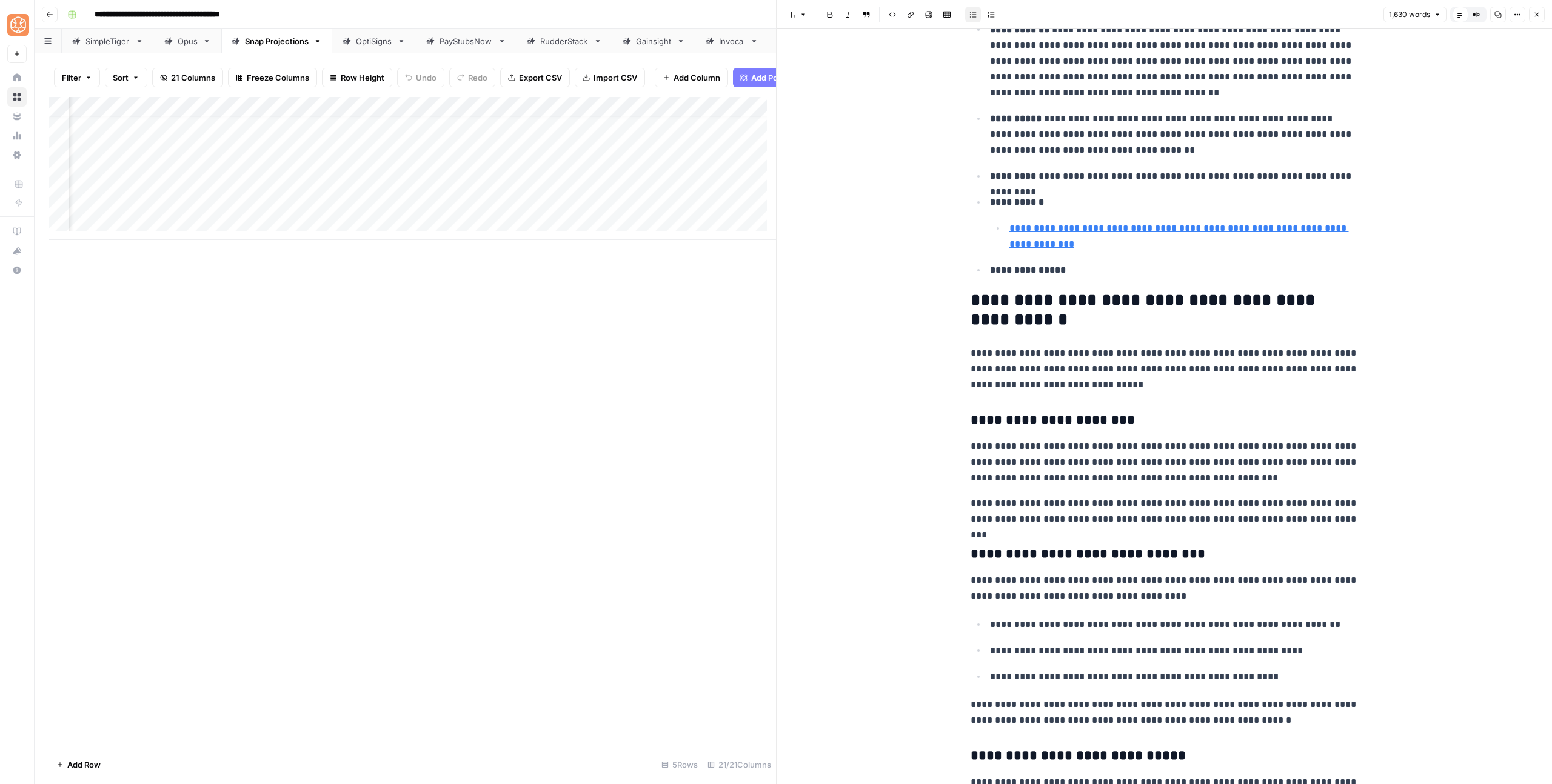 click on "**********" at bounding box center (1165, -288) 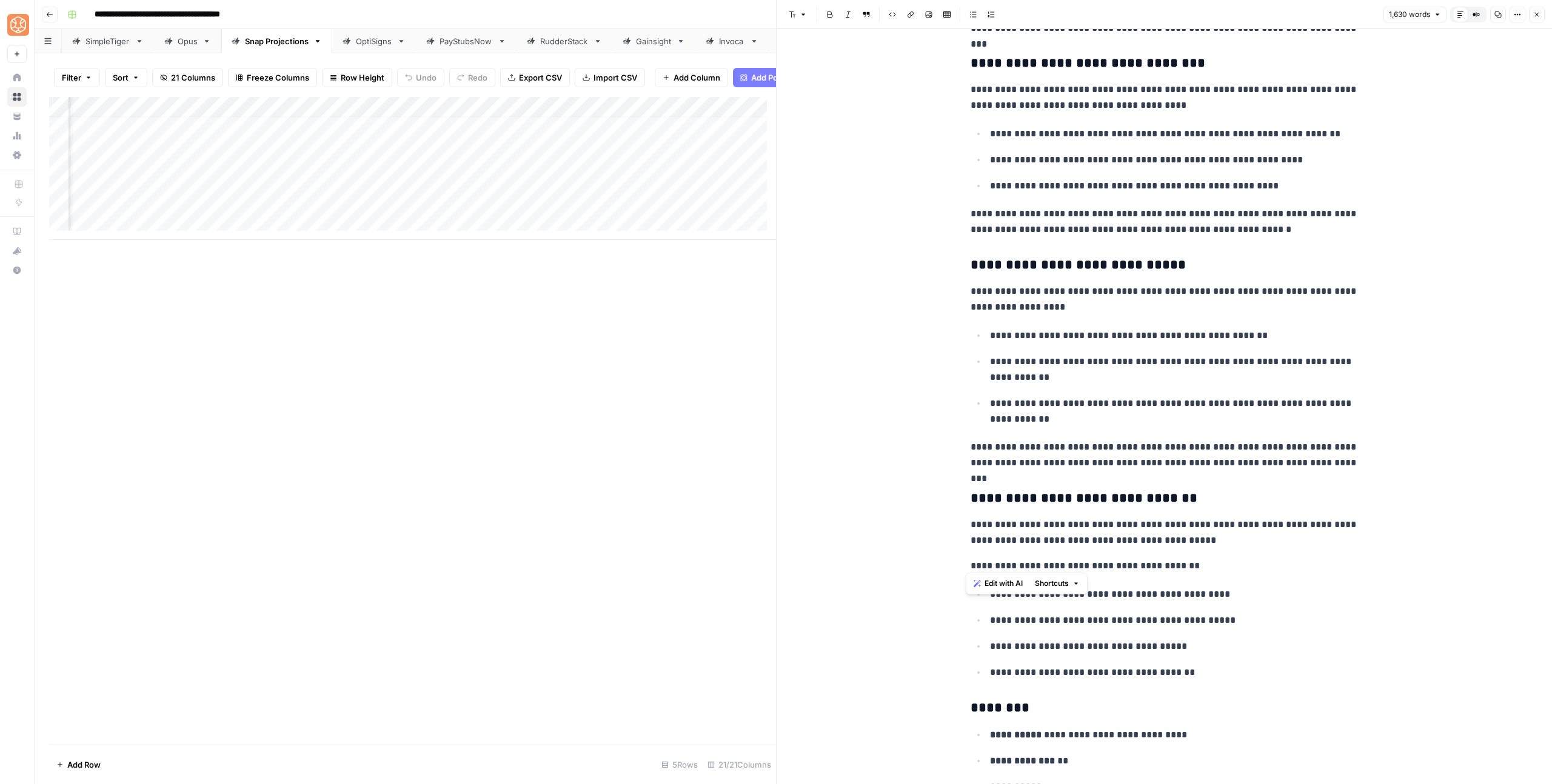 scroll, scrollTop: 3390, scrollLeft: 0, axis: vertical 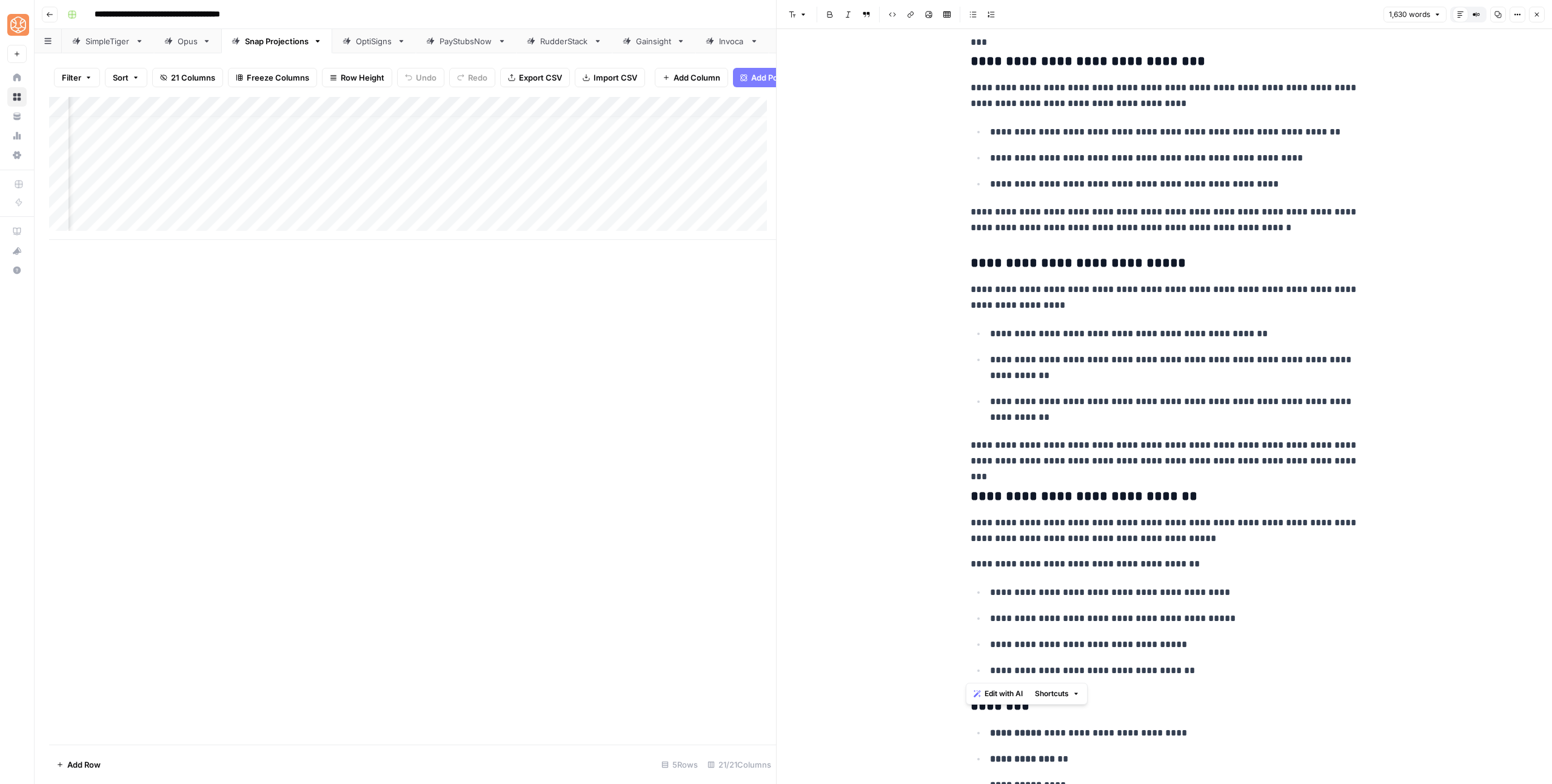 drag, startPoint x: 965, startPoint y: 294, endPoint x: 1249, endPoint y: 666, distance: 468.01709 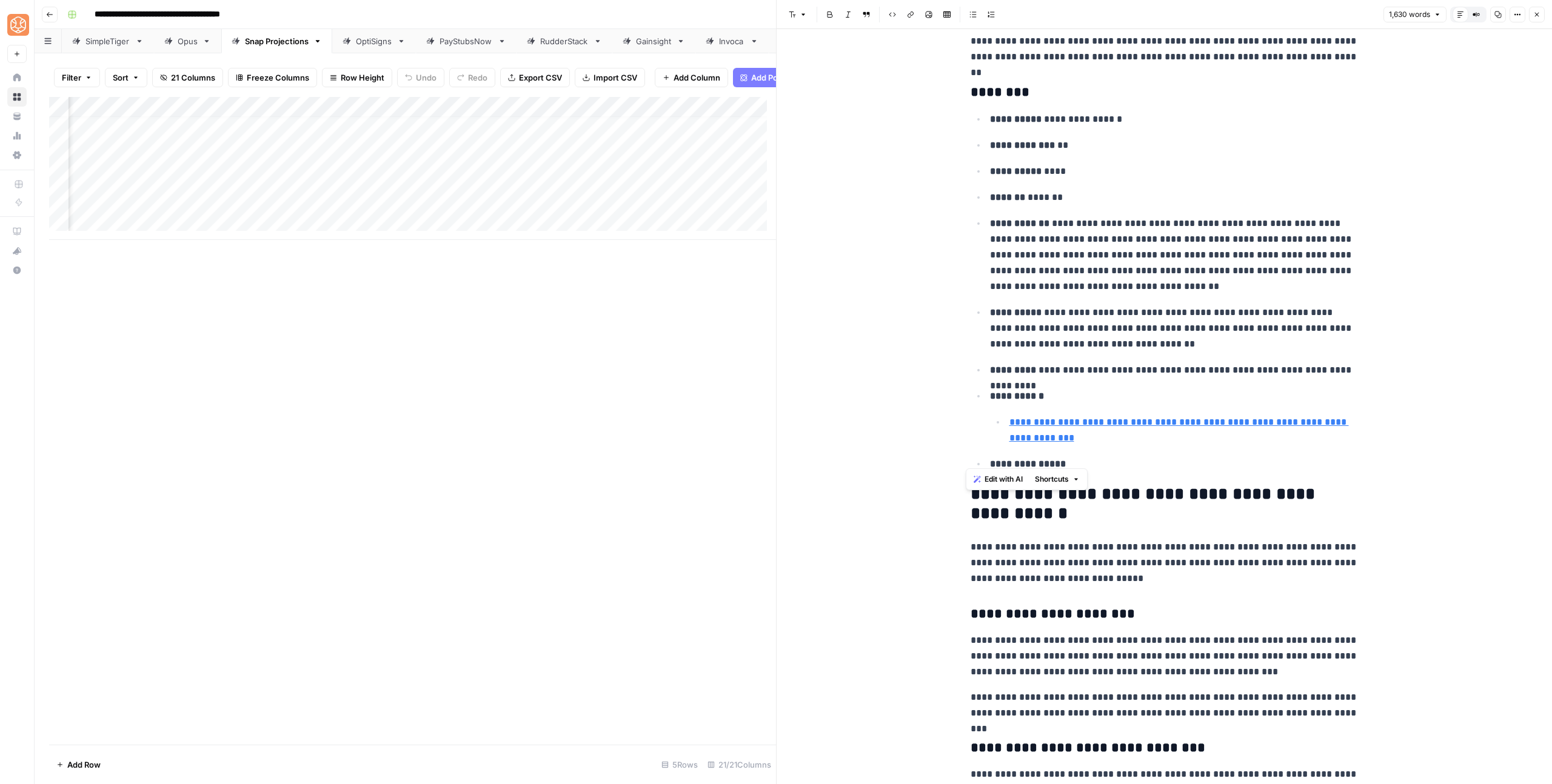 scroll, scrollTop: 2689, scrollLeft: 0, axis: vertical 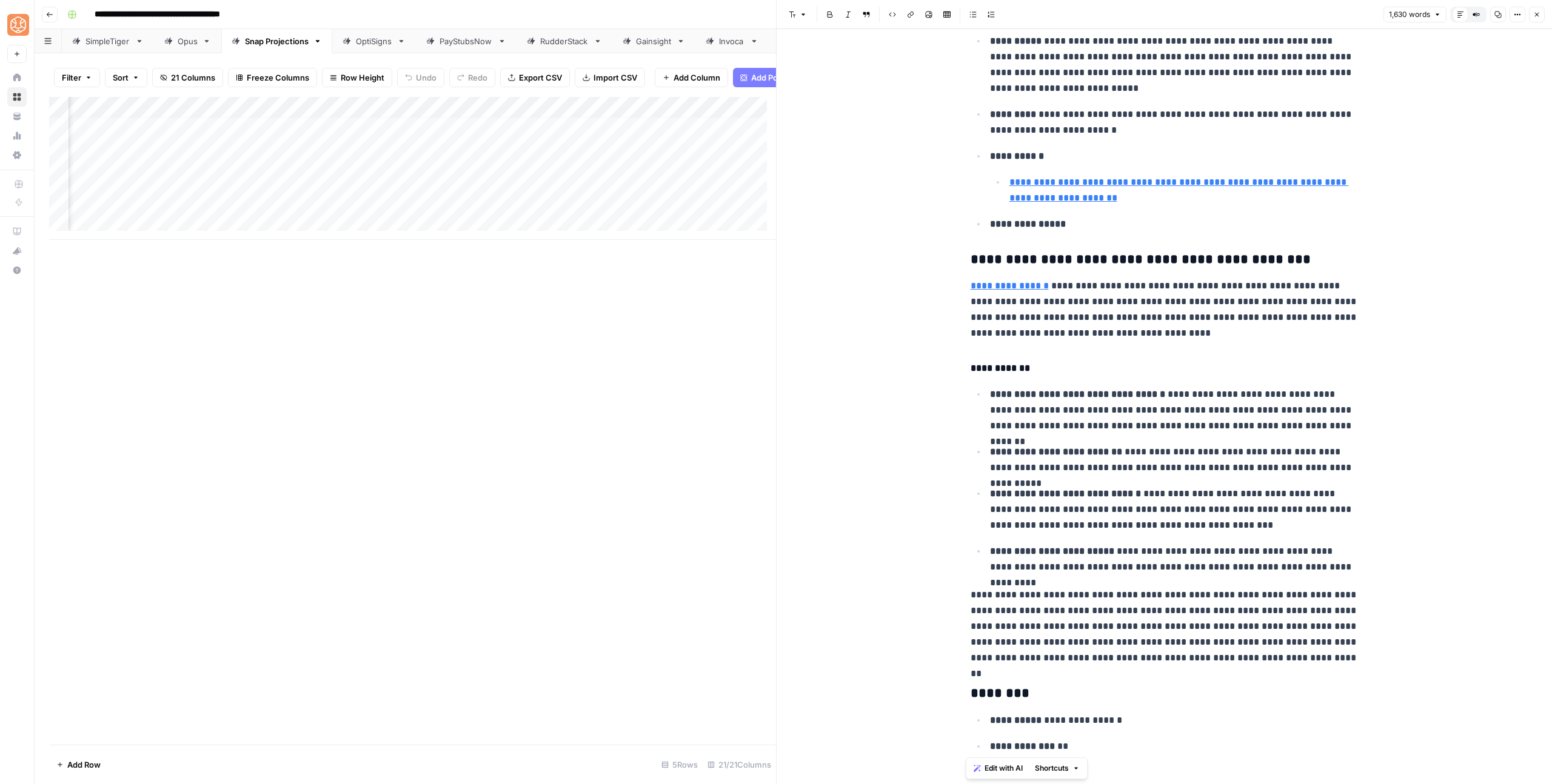 click on "**********" at bounding box center [1174, 410] 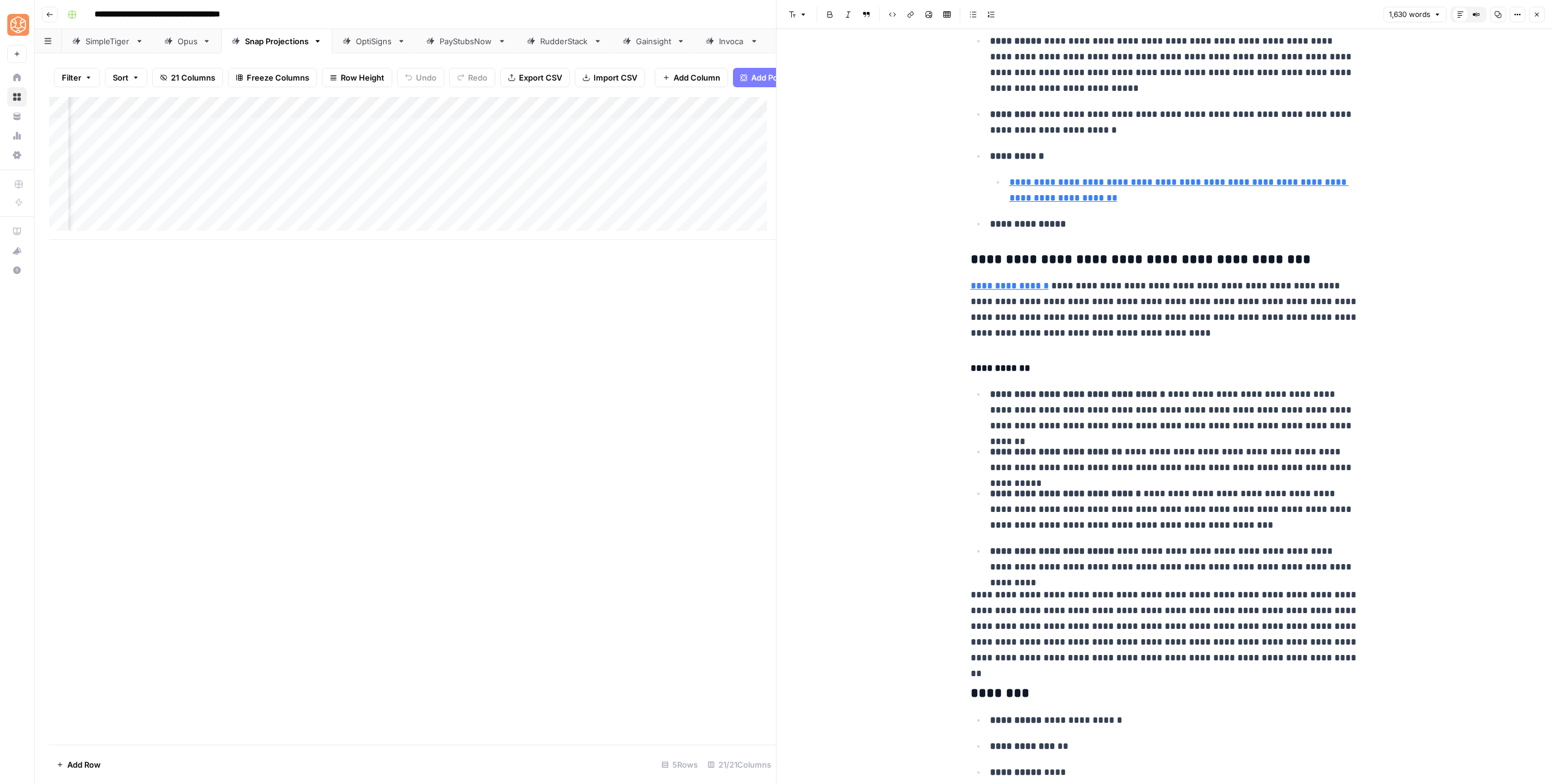 click on "**********" at bounding box center [1165, 626] 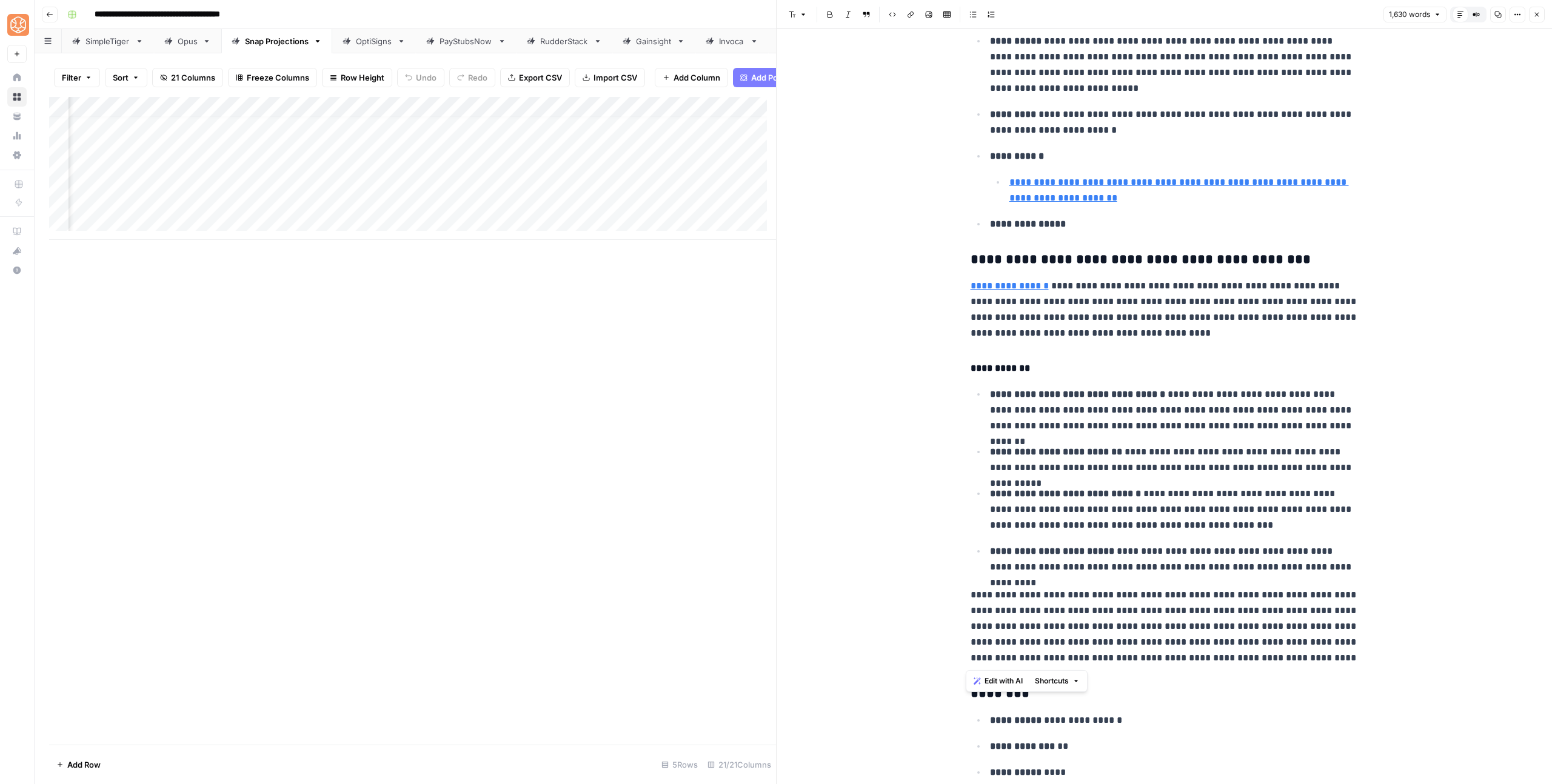 drag, startPoint x: 1328, startPoint y: 656, endPoint x: 931, endPoint y: 289, distance: 540.6459 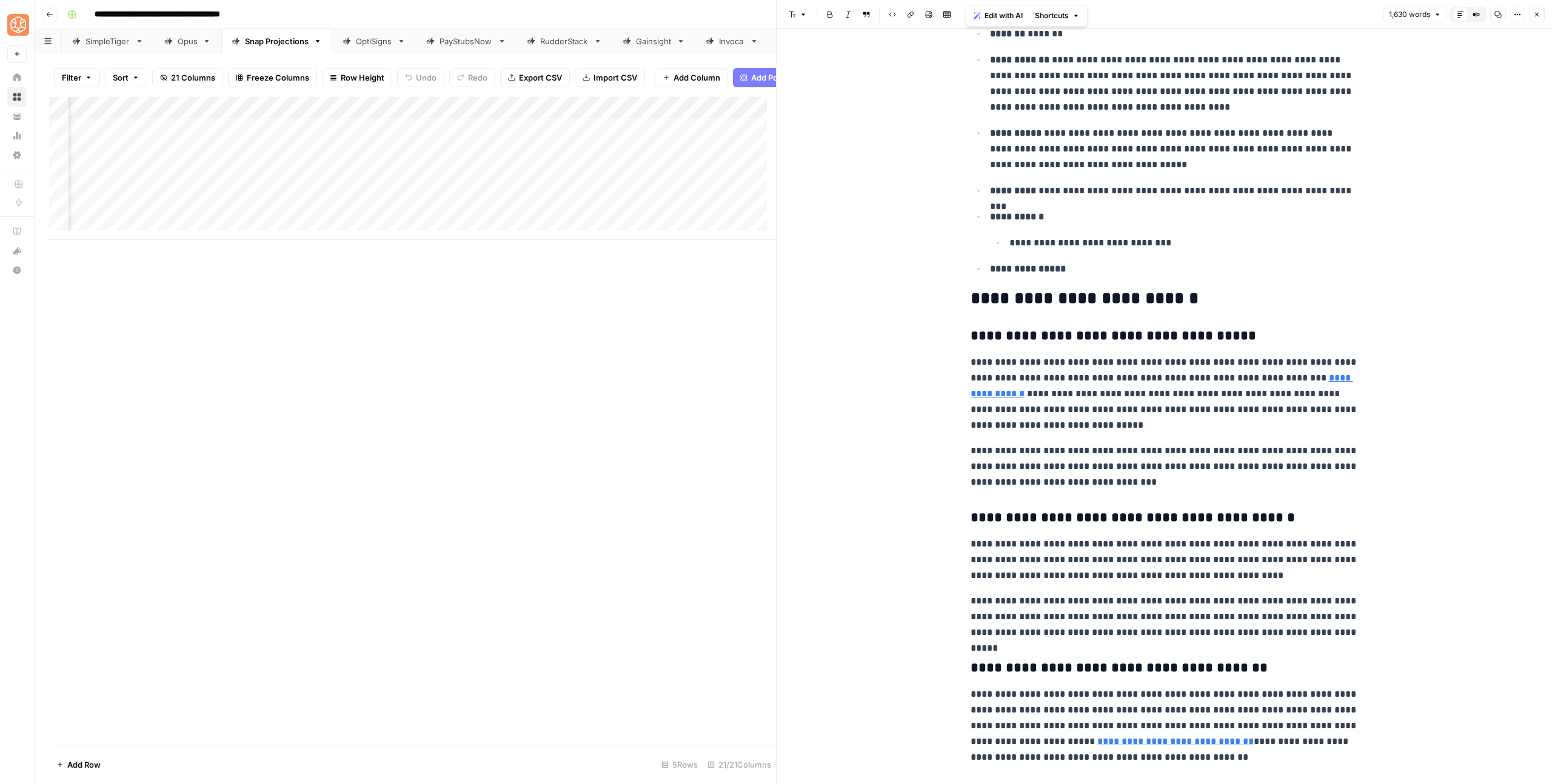 scroll, scrollTop: 4270, scrollLeft: 0, axis: vertical 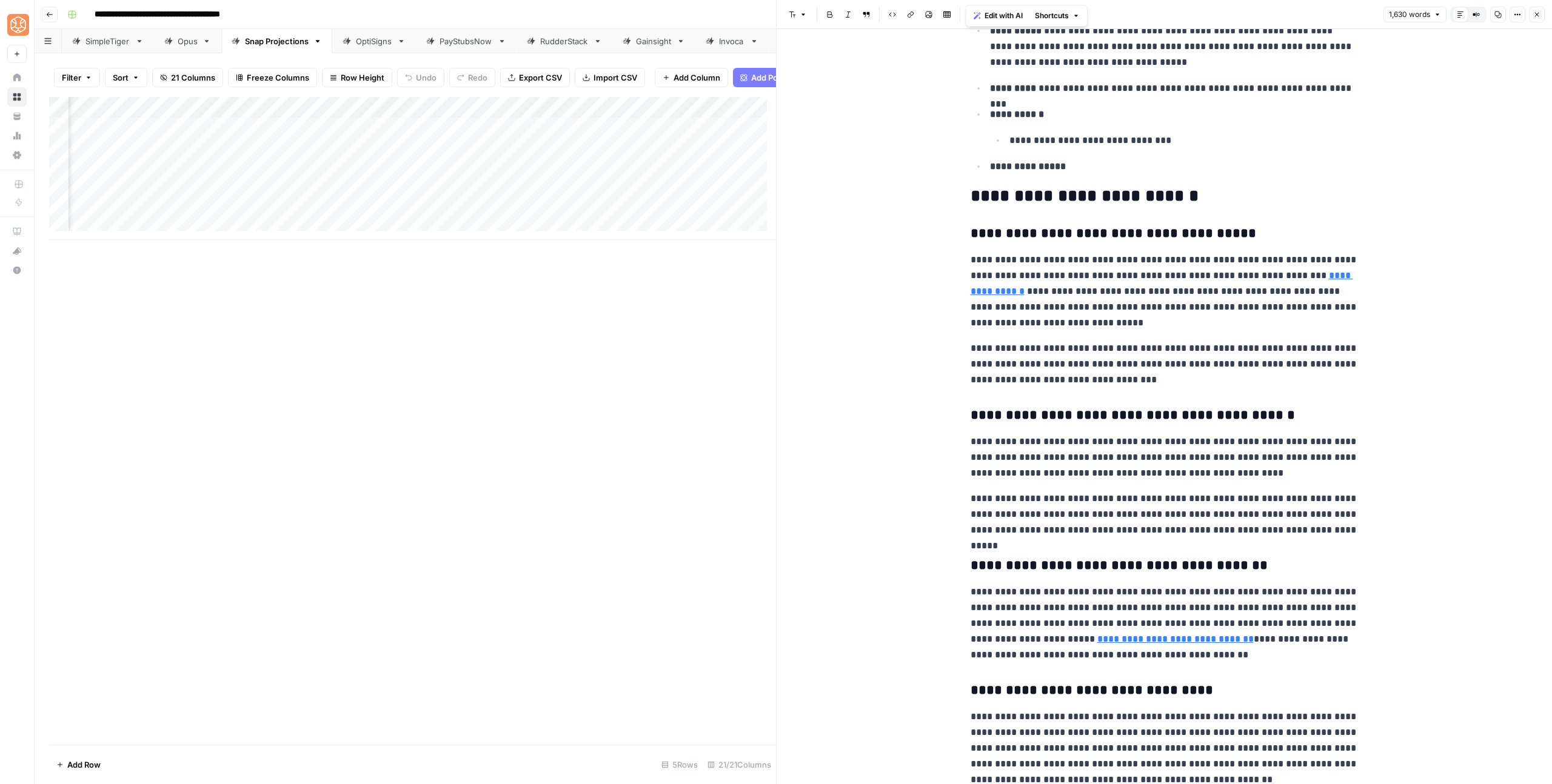 click on "**********" at bounding box center (1165, 291) 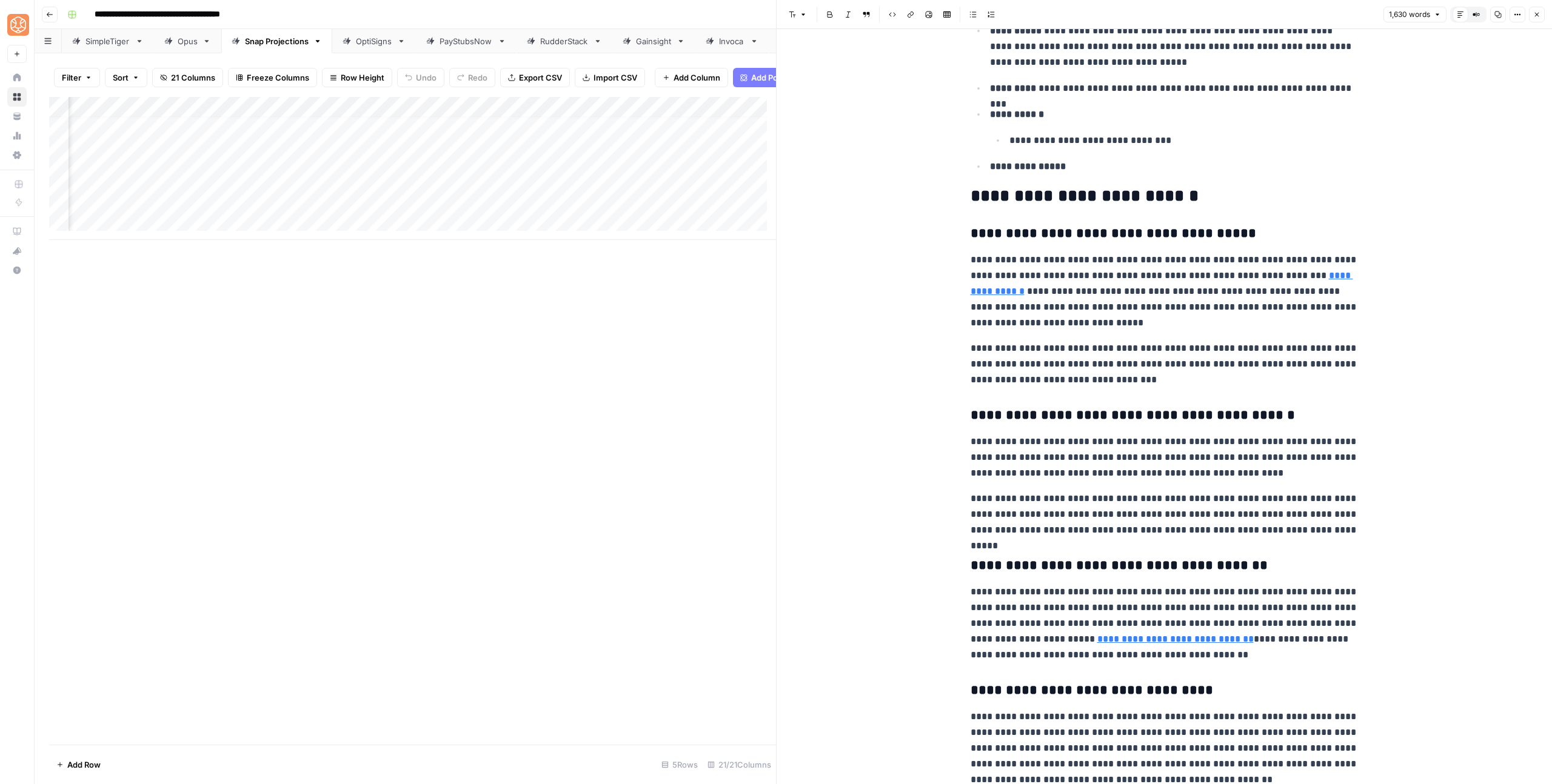 click 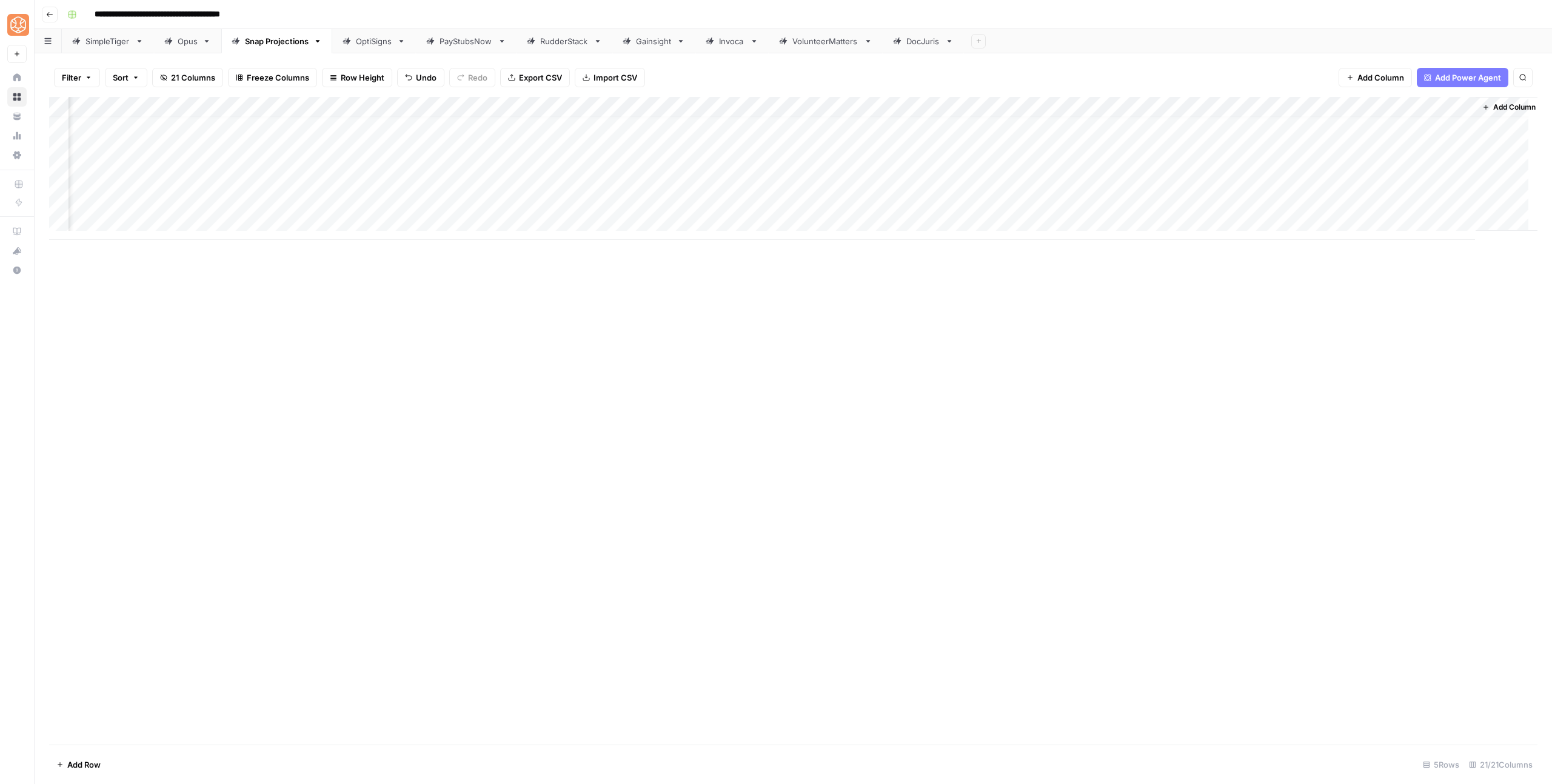 click on "Add Column" at bounding box center (793, 168) 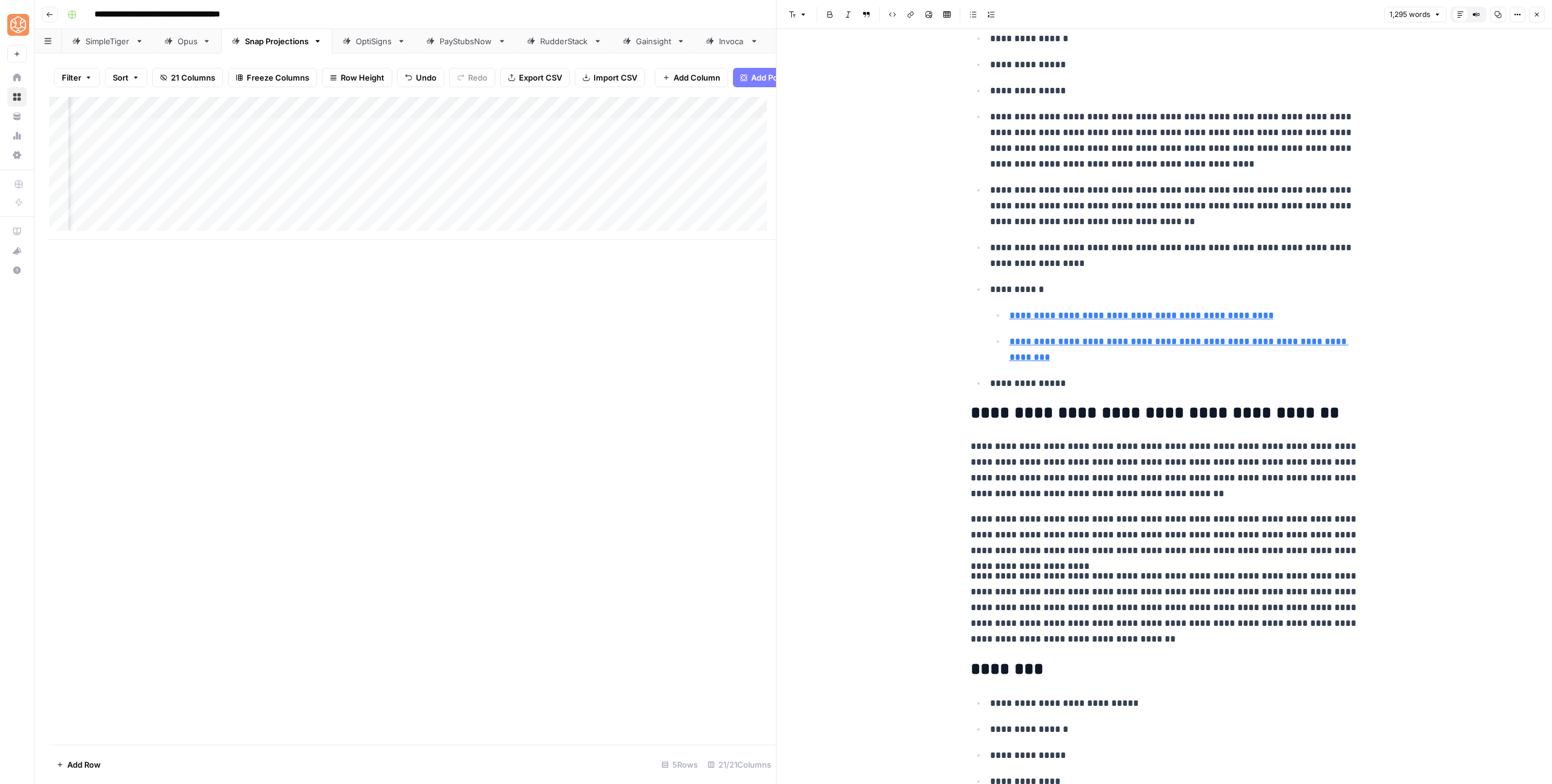 scroll, scrollTop: 449, scrollLeft: 0, axis: vertical 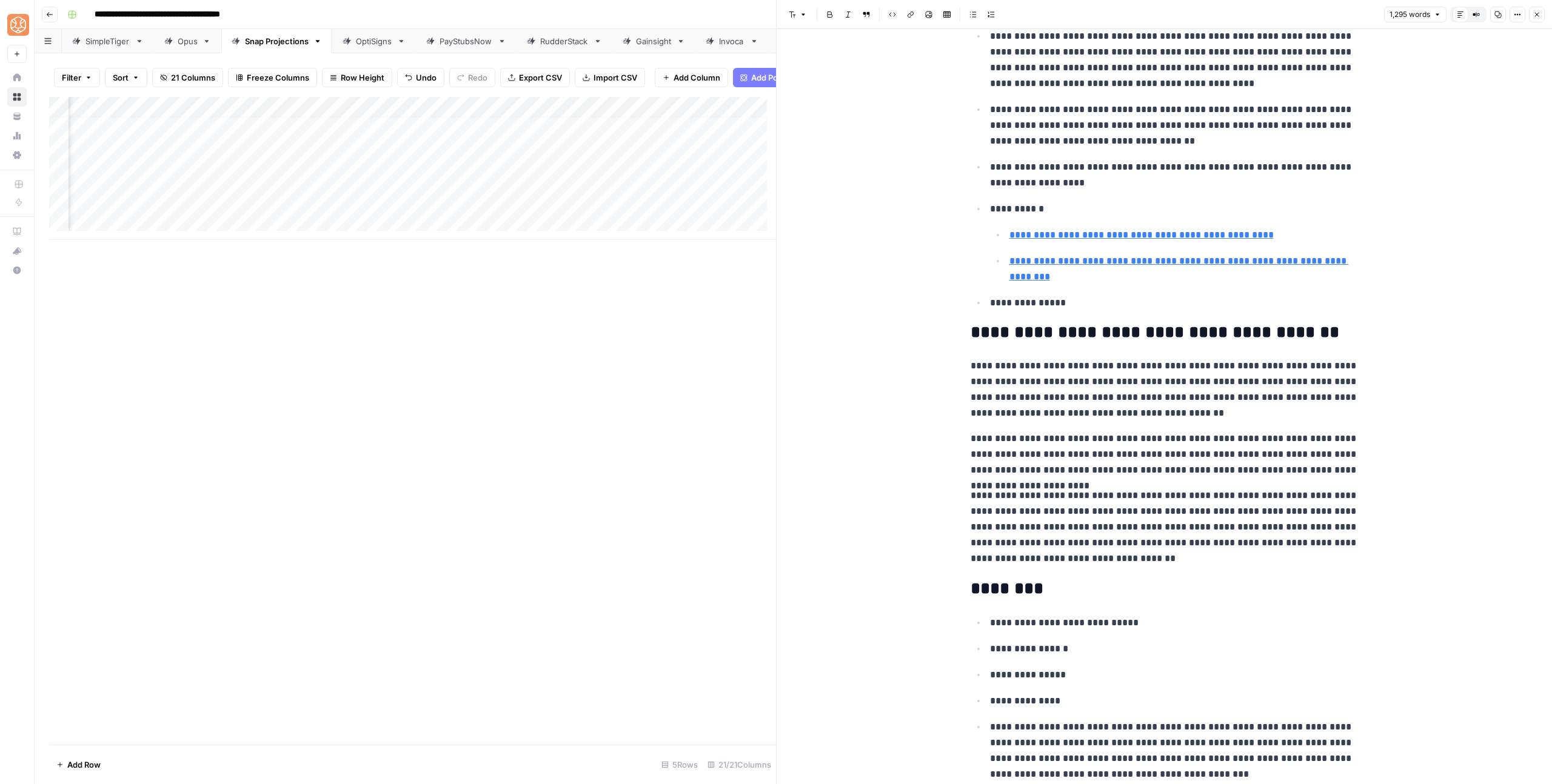 click on "**********" at bounding box center [1165, 527] 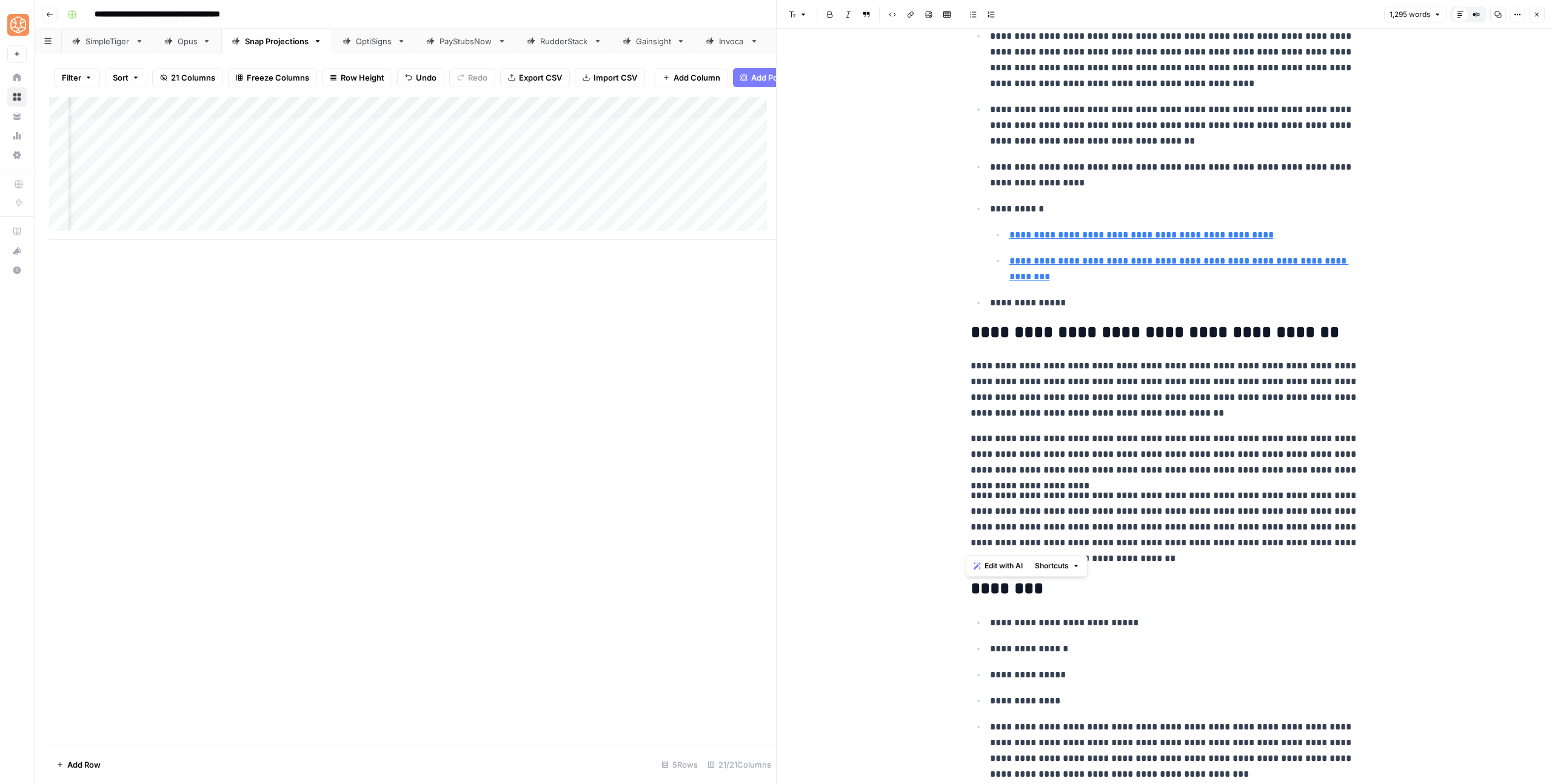 drag, startPoint x: 1121, startPoint y: 546, endPoint x: 958, endPoint y: 346, distance: 258.0097 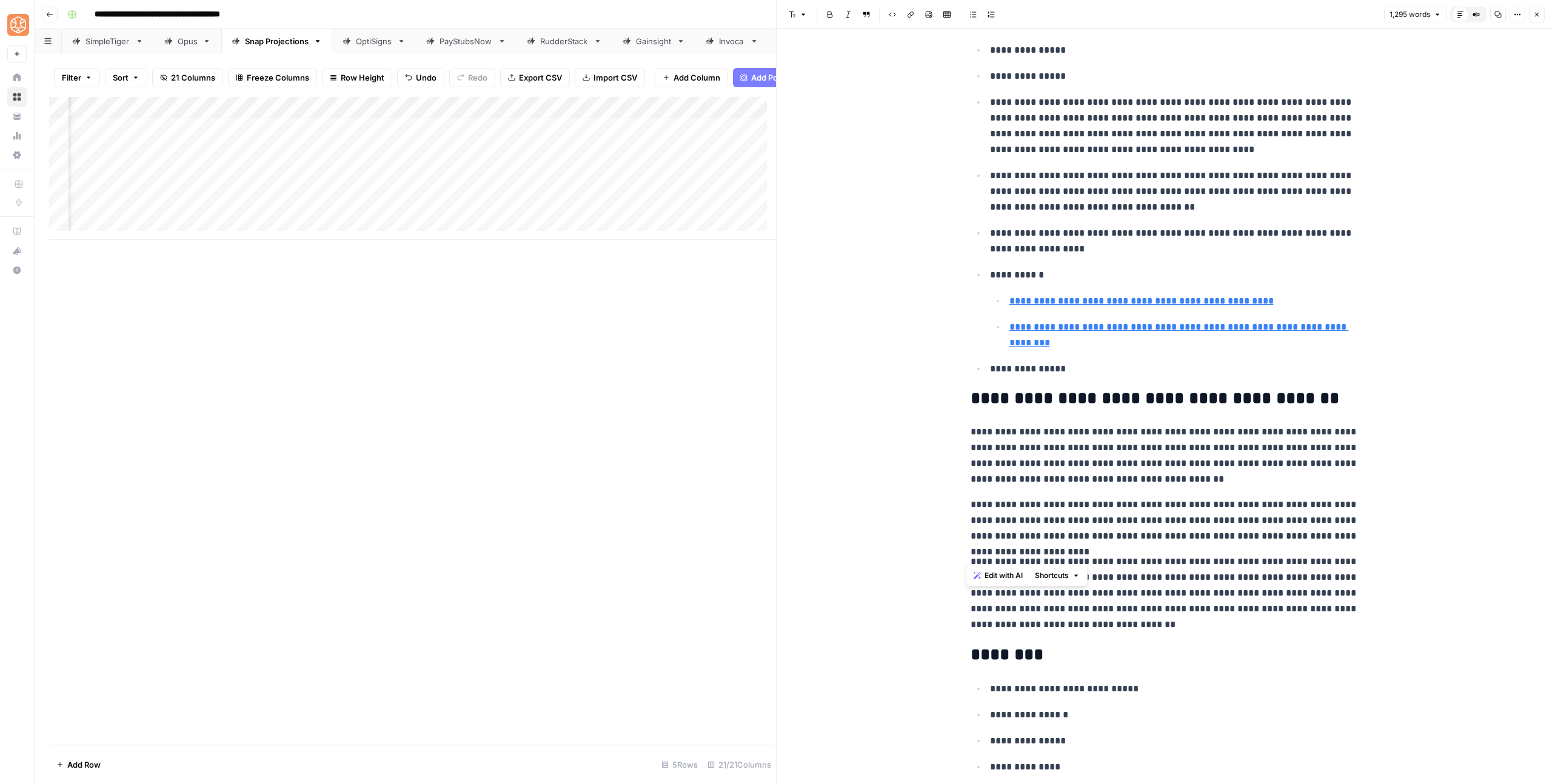 scroll, scrollTop: 368, scrollLeft: 0, axis: vertical 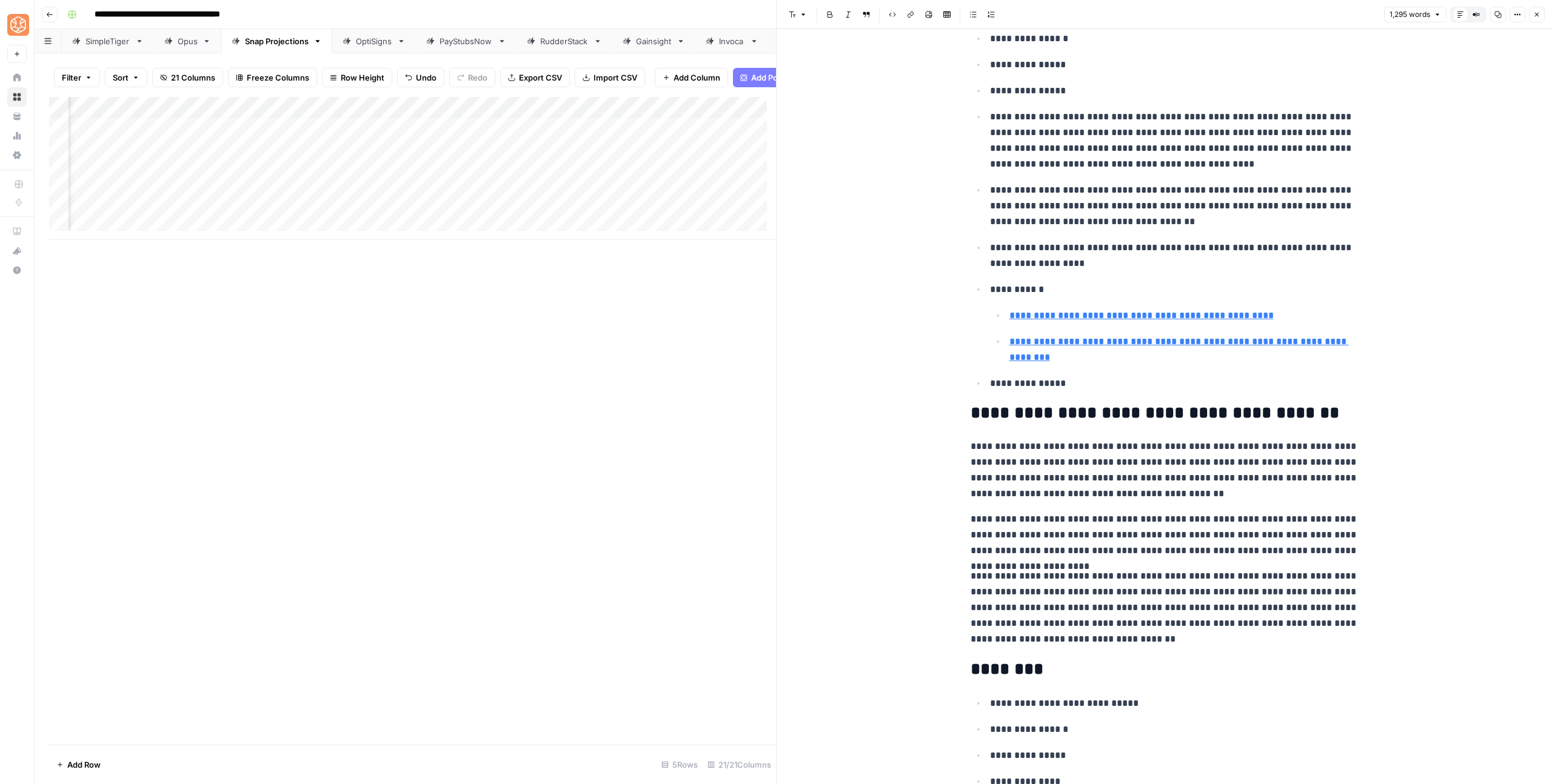 click on "**********" at bounding box center (1165, 413) 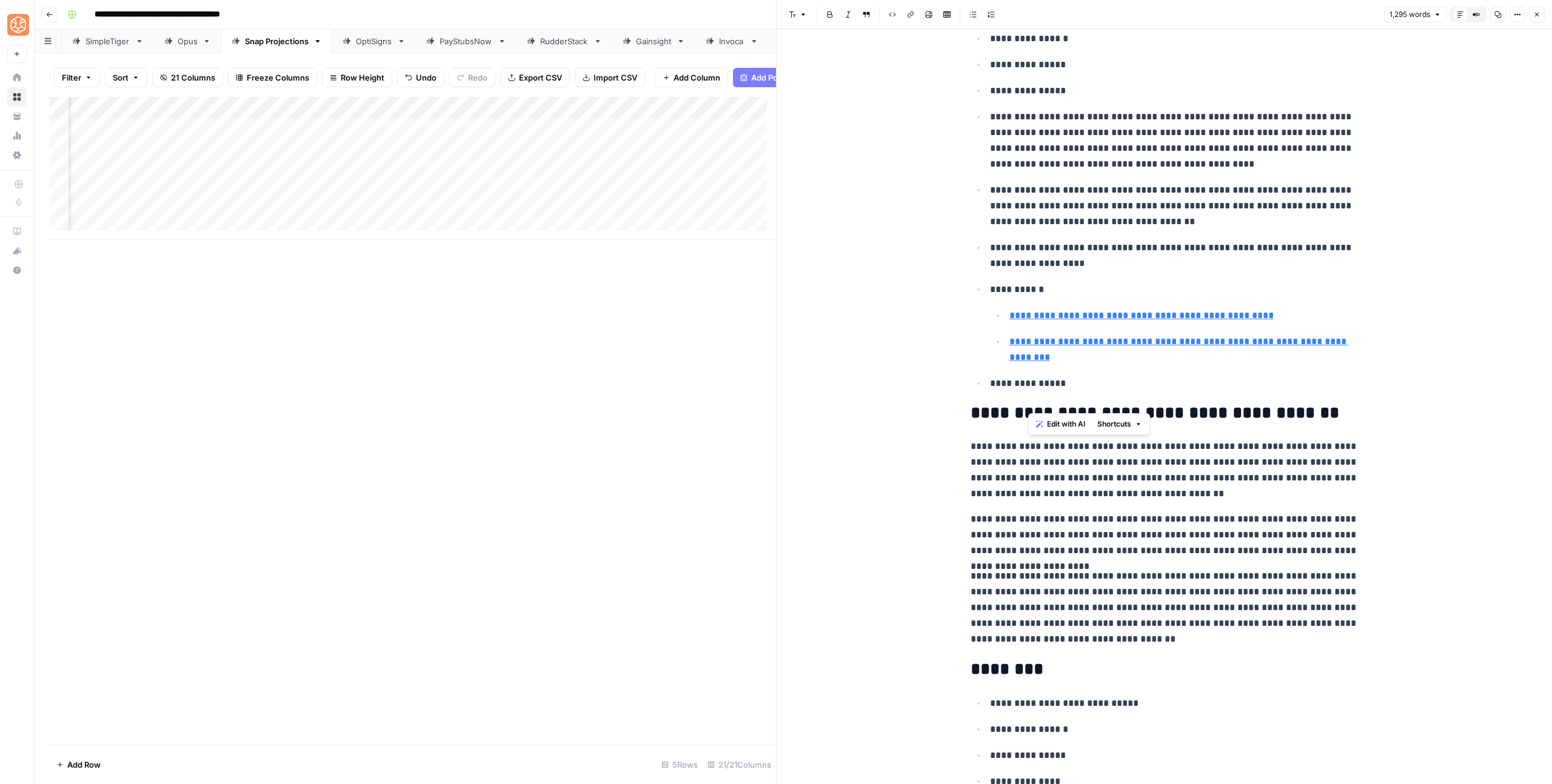 click on "**********" at bounding box center [1165, 413] 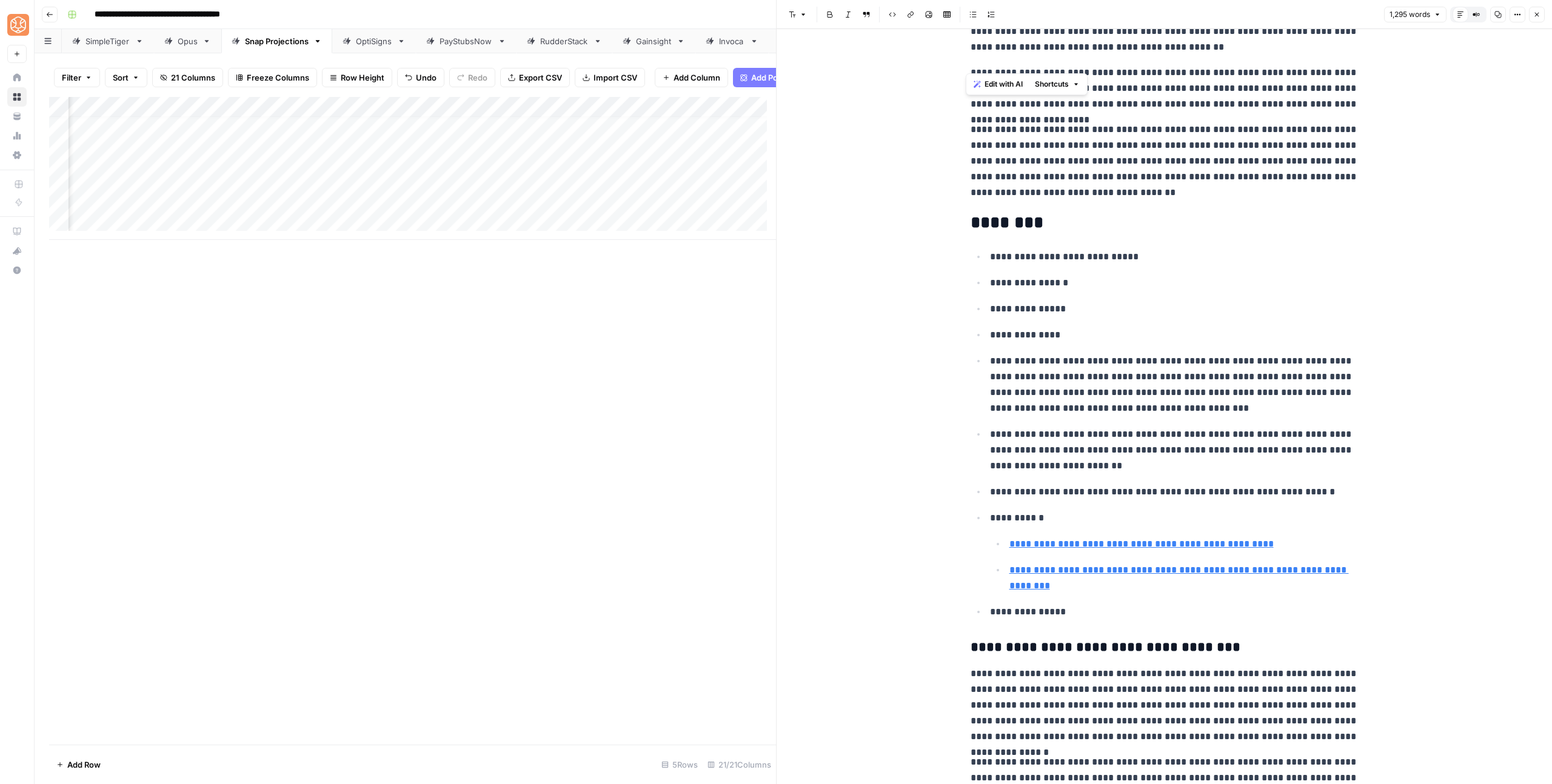 scroll, scrollTop: 829, scrollLeft: 0, axis: vertical 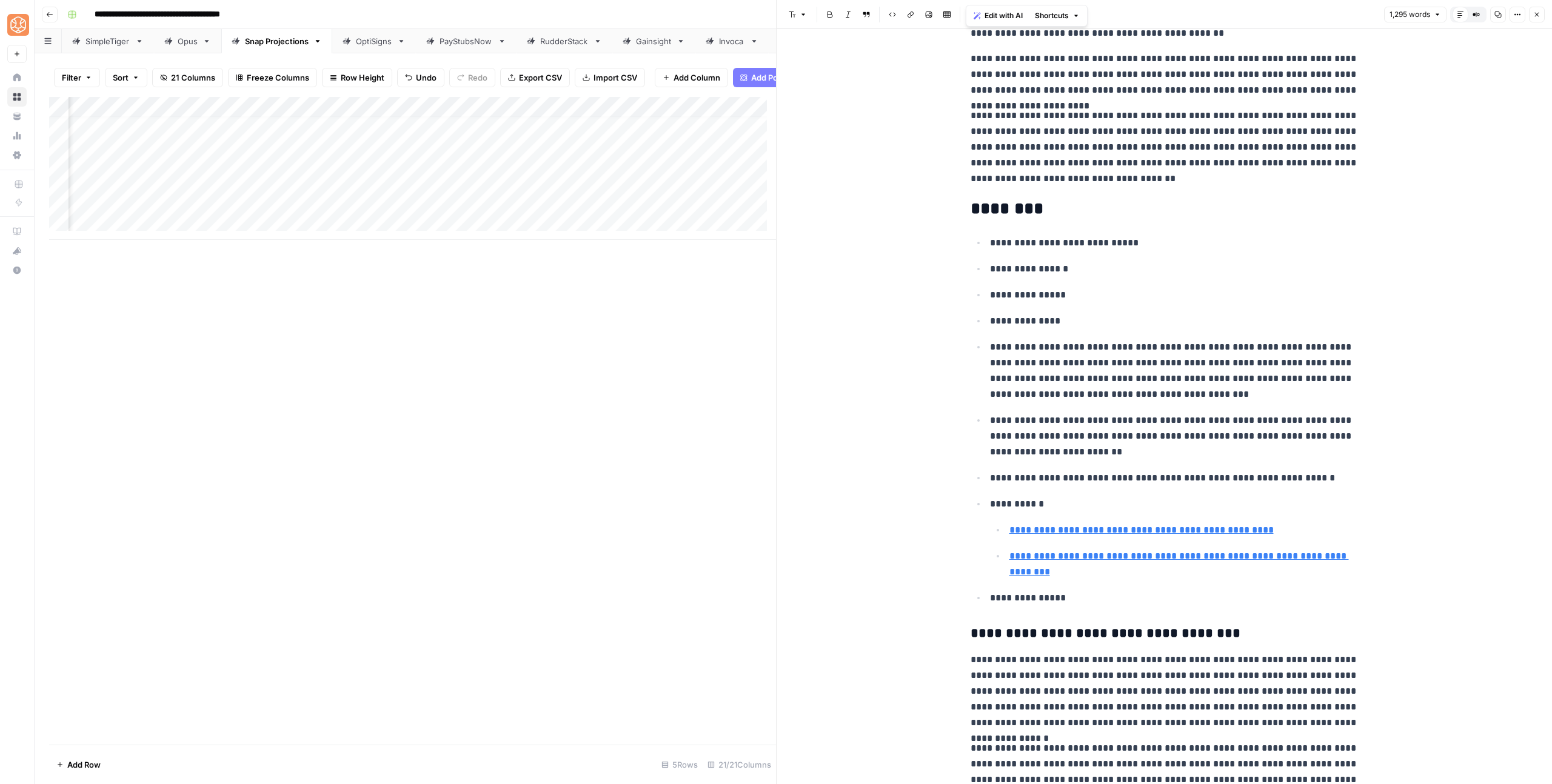 click on "**********" at bounding box center [1174, 371] 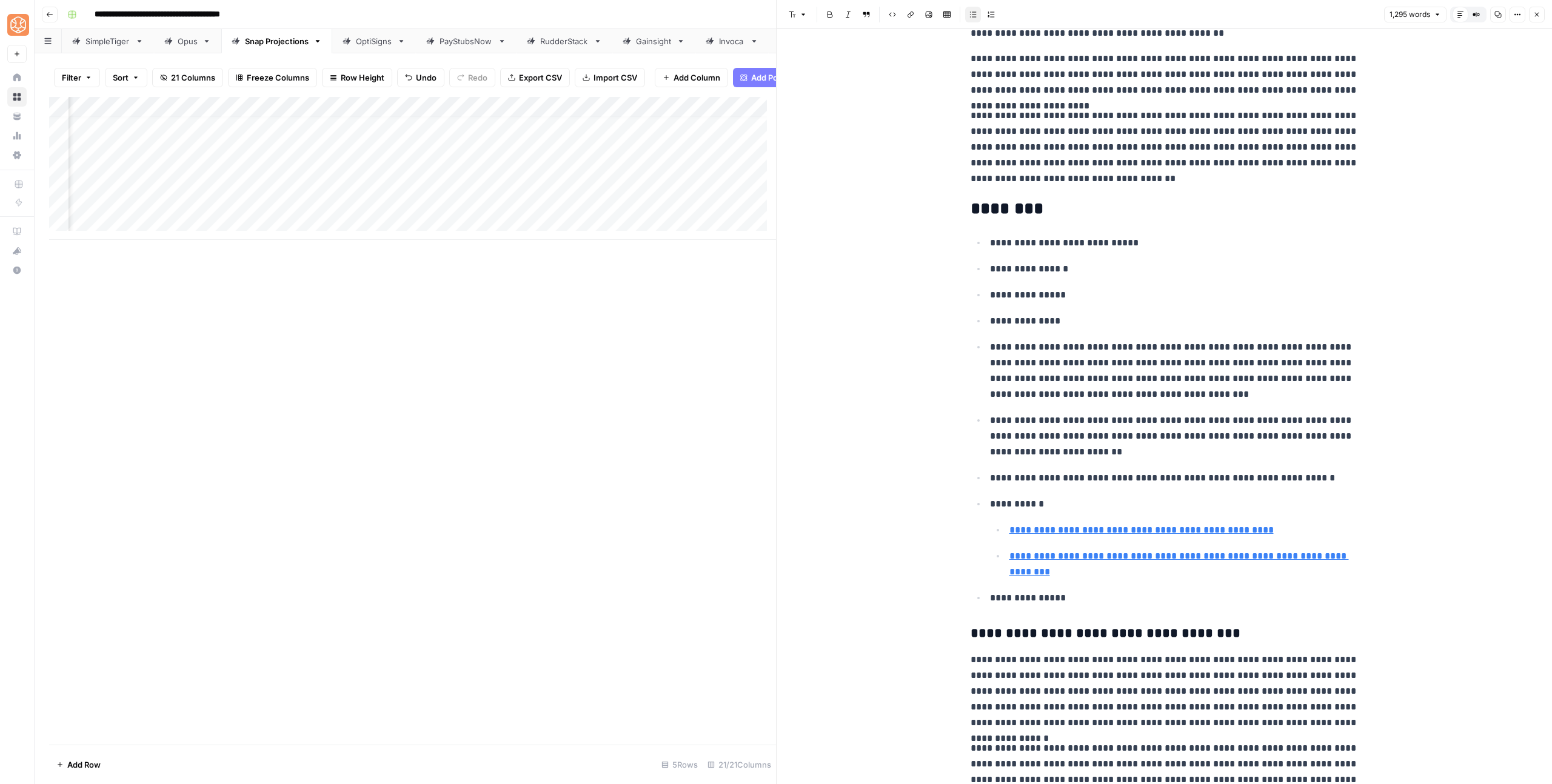 click on "**********" at bounding box center (1174, 371) 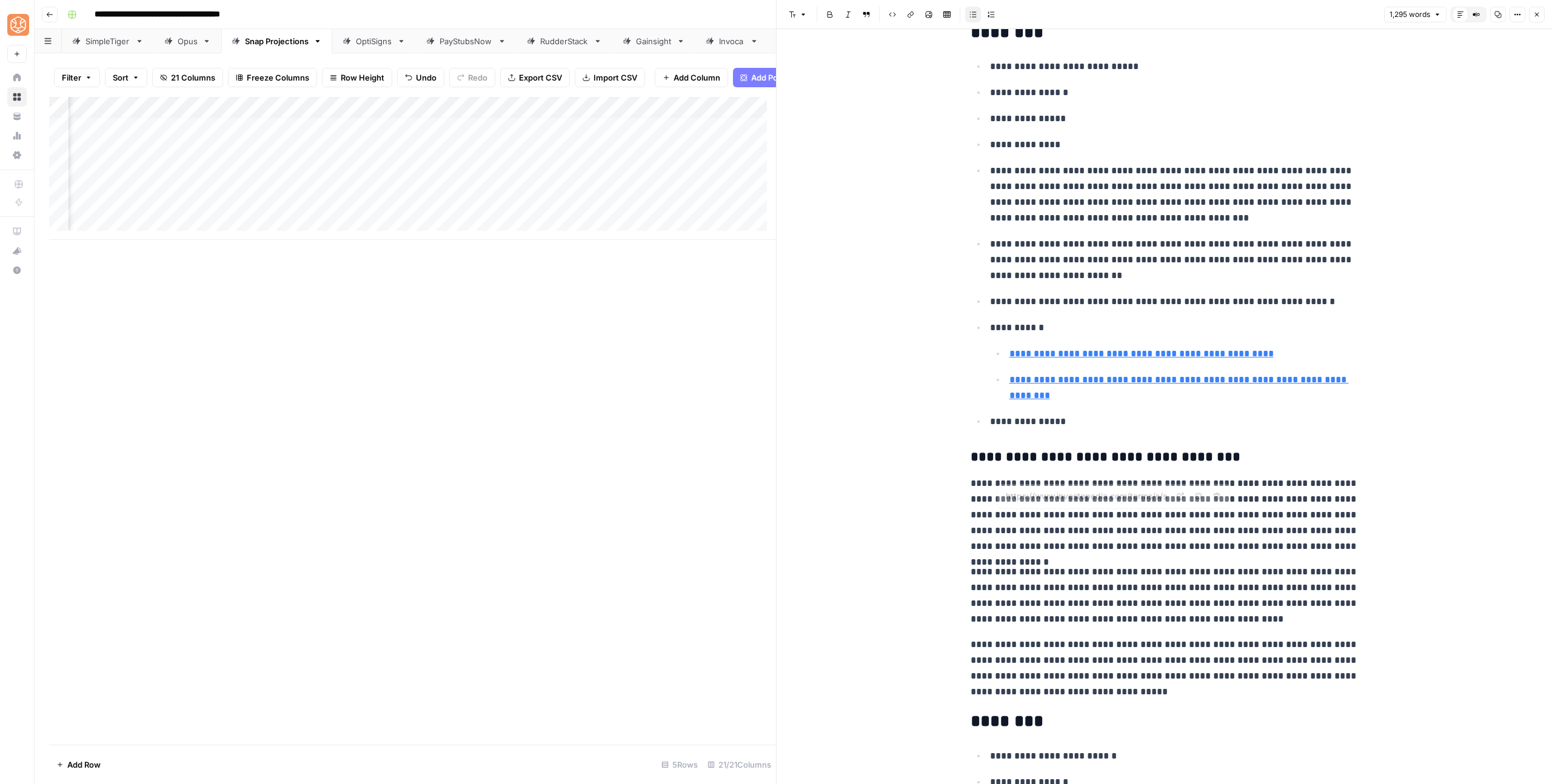 scroll, scrollTop: 1087, scrollLeft: 0, axis: vertical 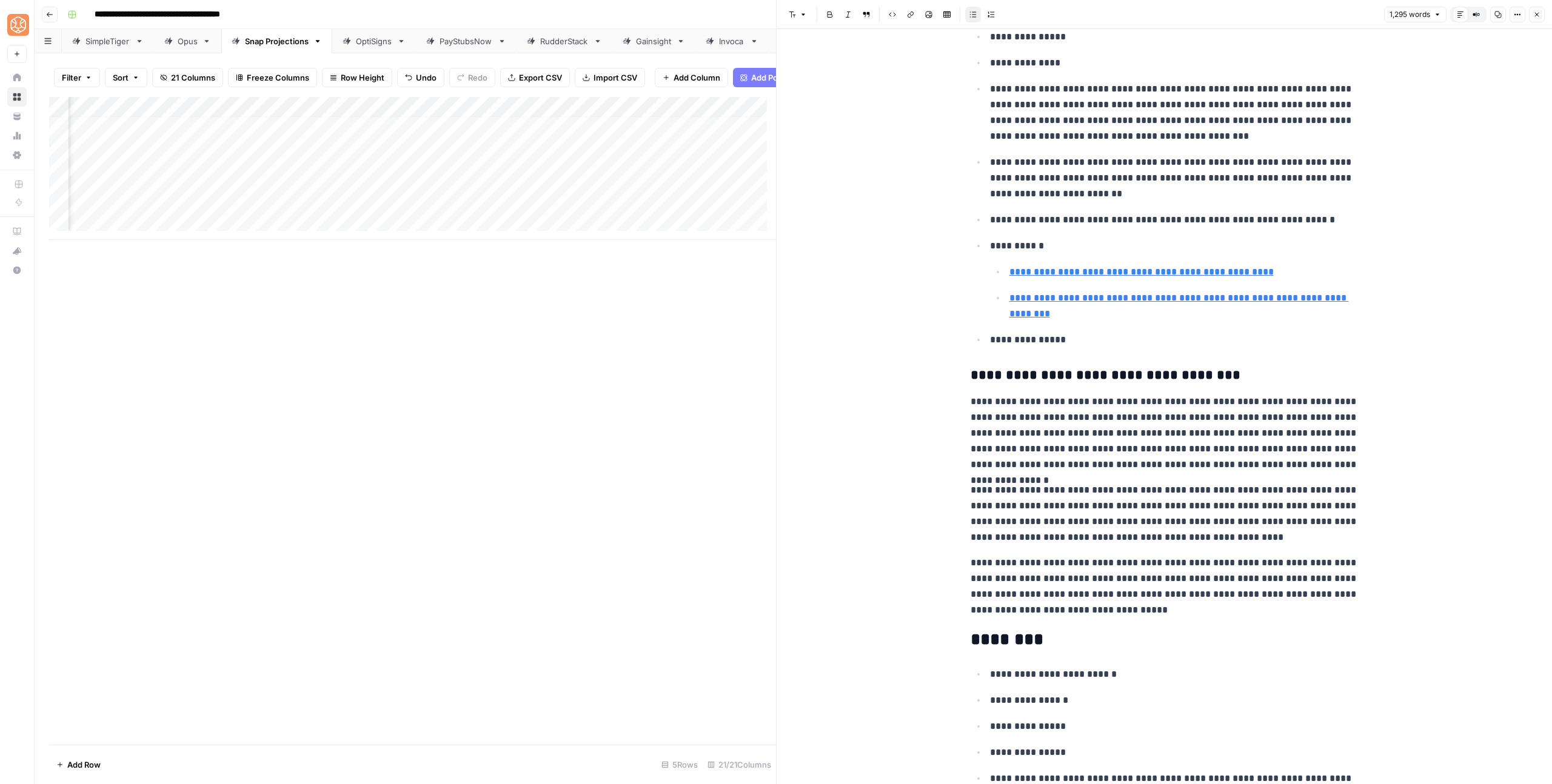 click on "**********" at bounding box center [1165, 514] 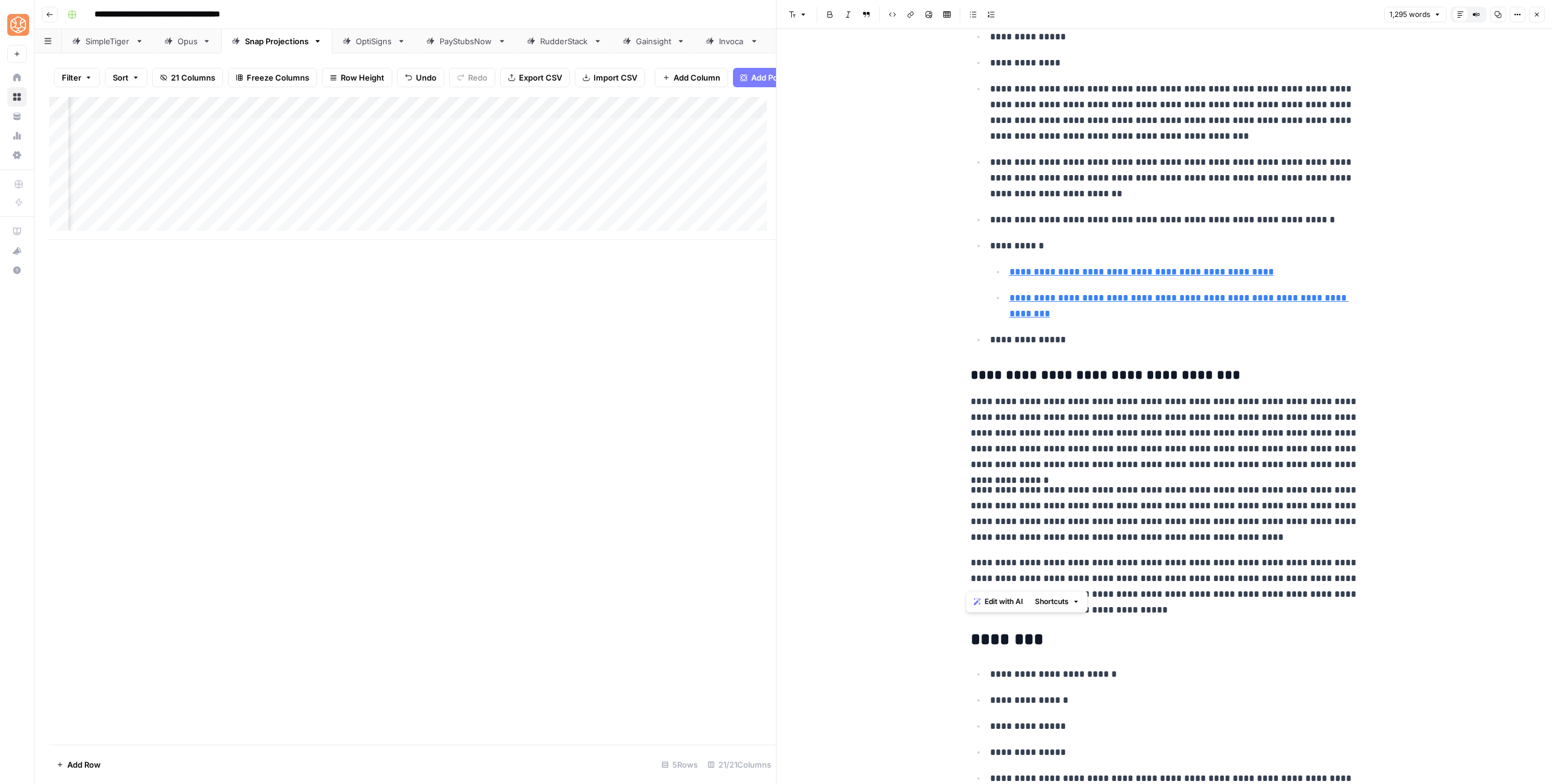 drag, startPoint x: 1102, startPoint y: 580, endPoint x: 951, endPoint y: 348, distance: 276.81221 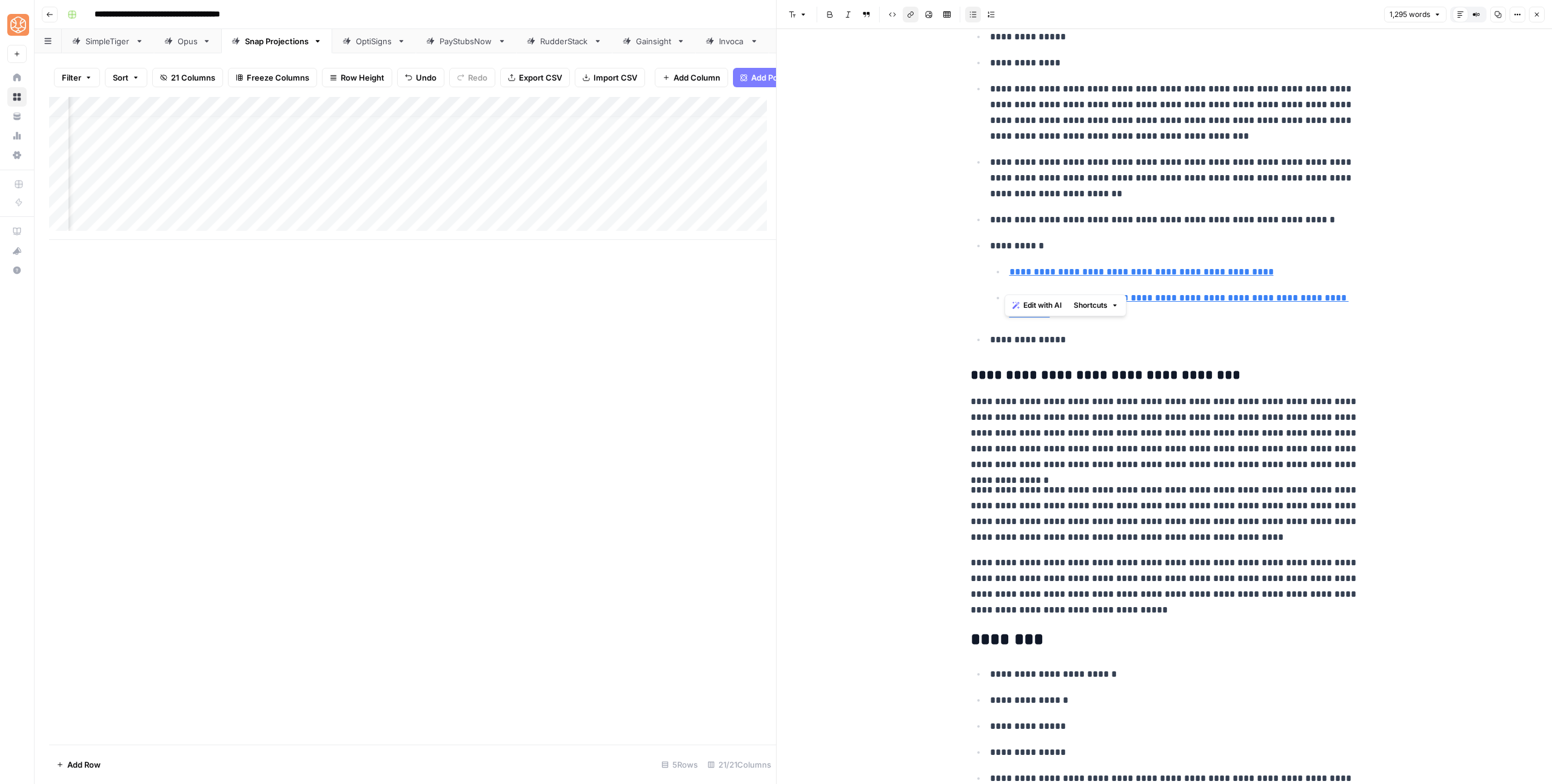 click on "**********" at bounding box center [1165, 514] 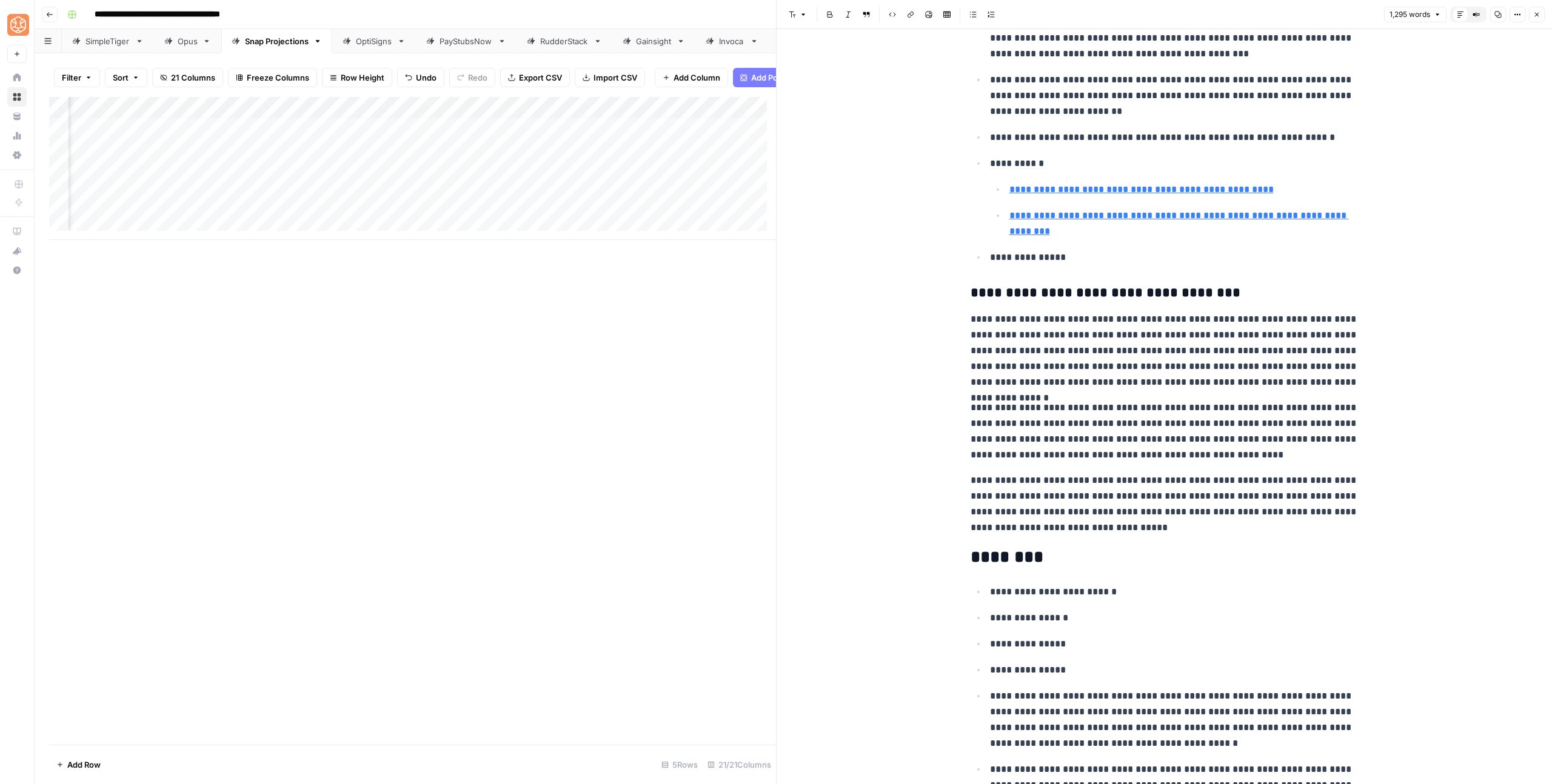 scroll, scrollTop: 1181, scrollLeft: 0, axis: vertical 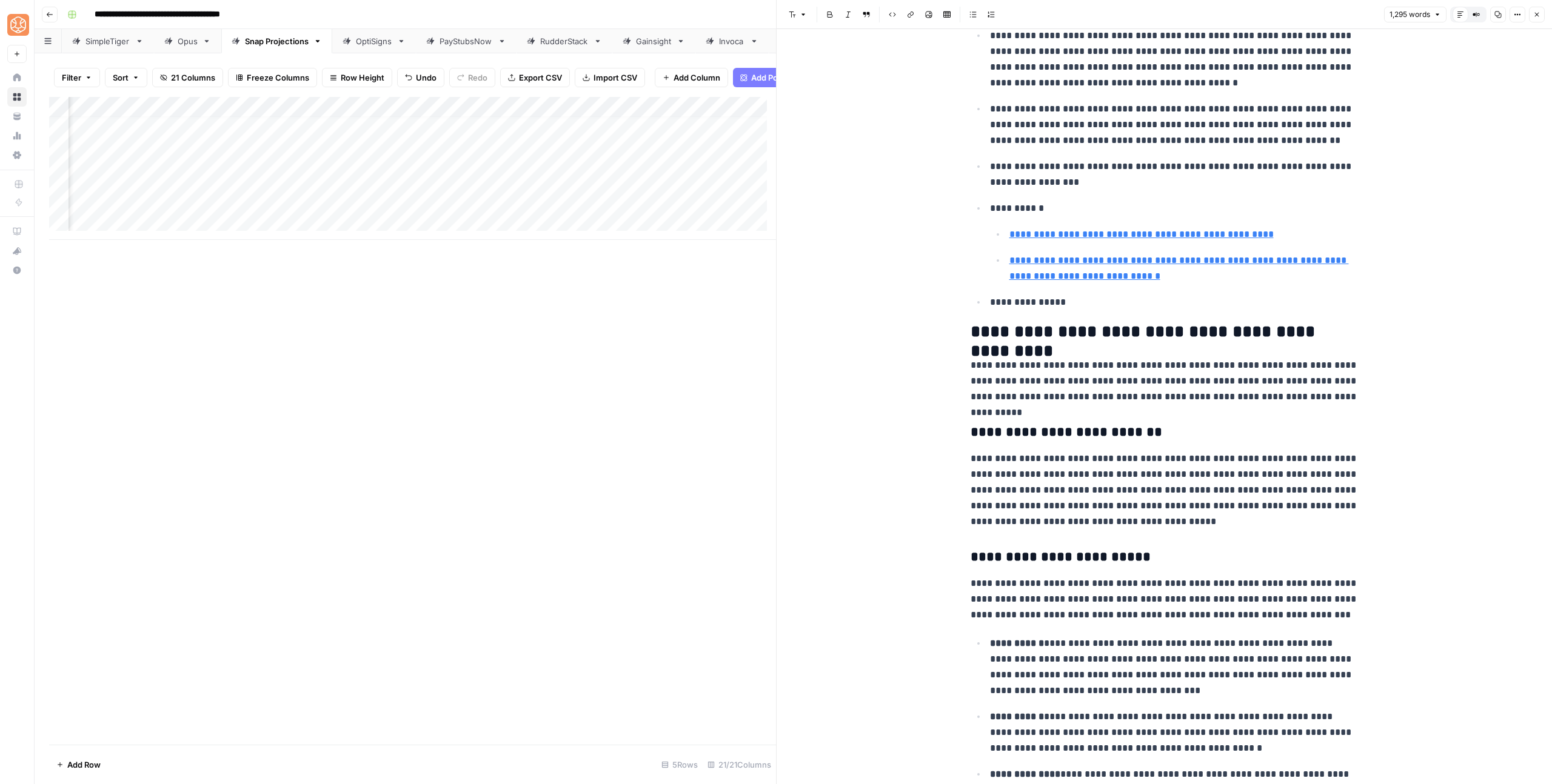 click on "**********" at bounding box center (1165, 381) 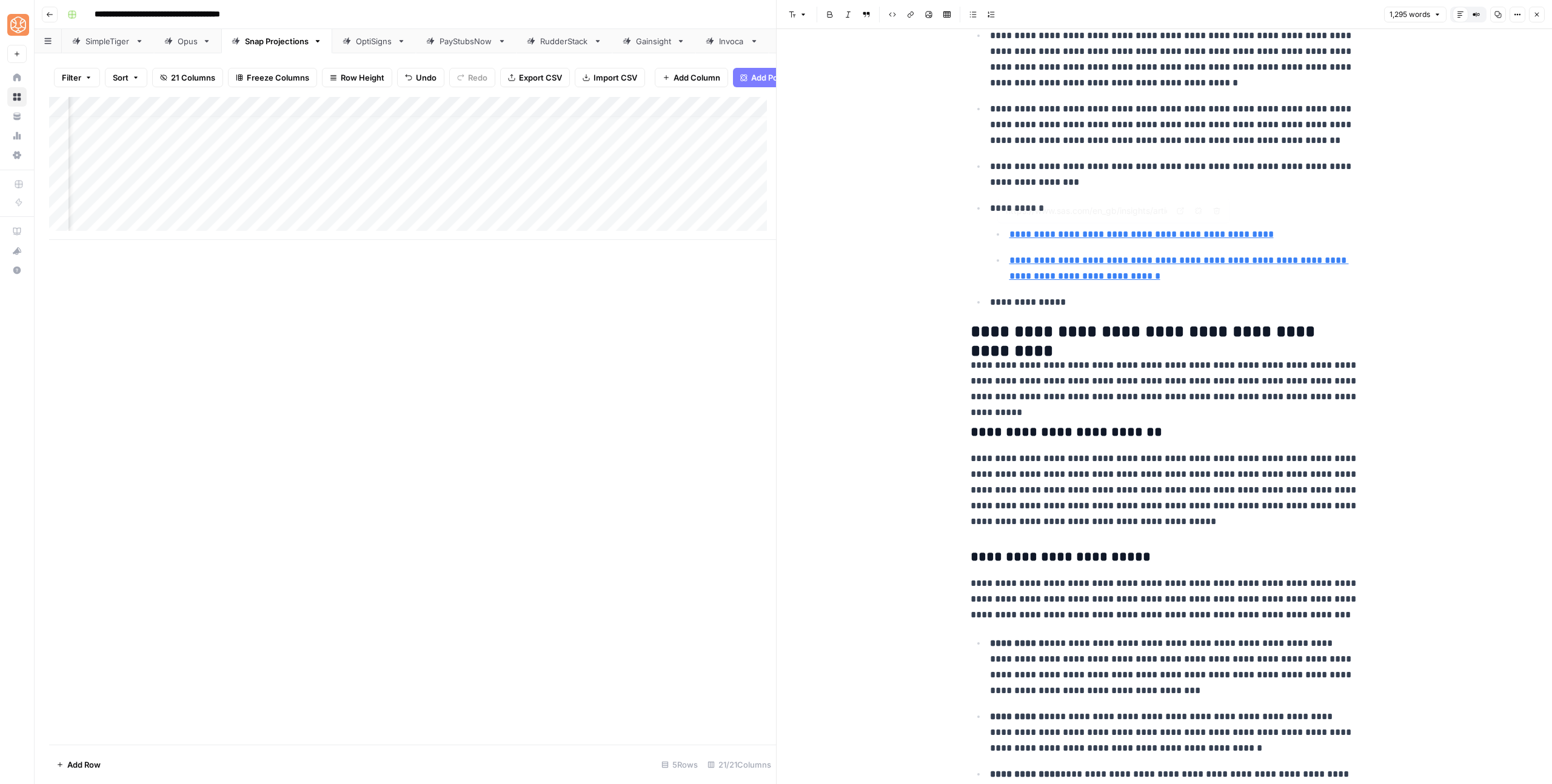 click on "**********" at bounding box center [1165, 332] 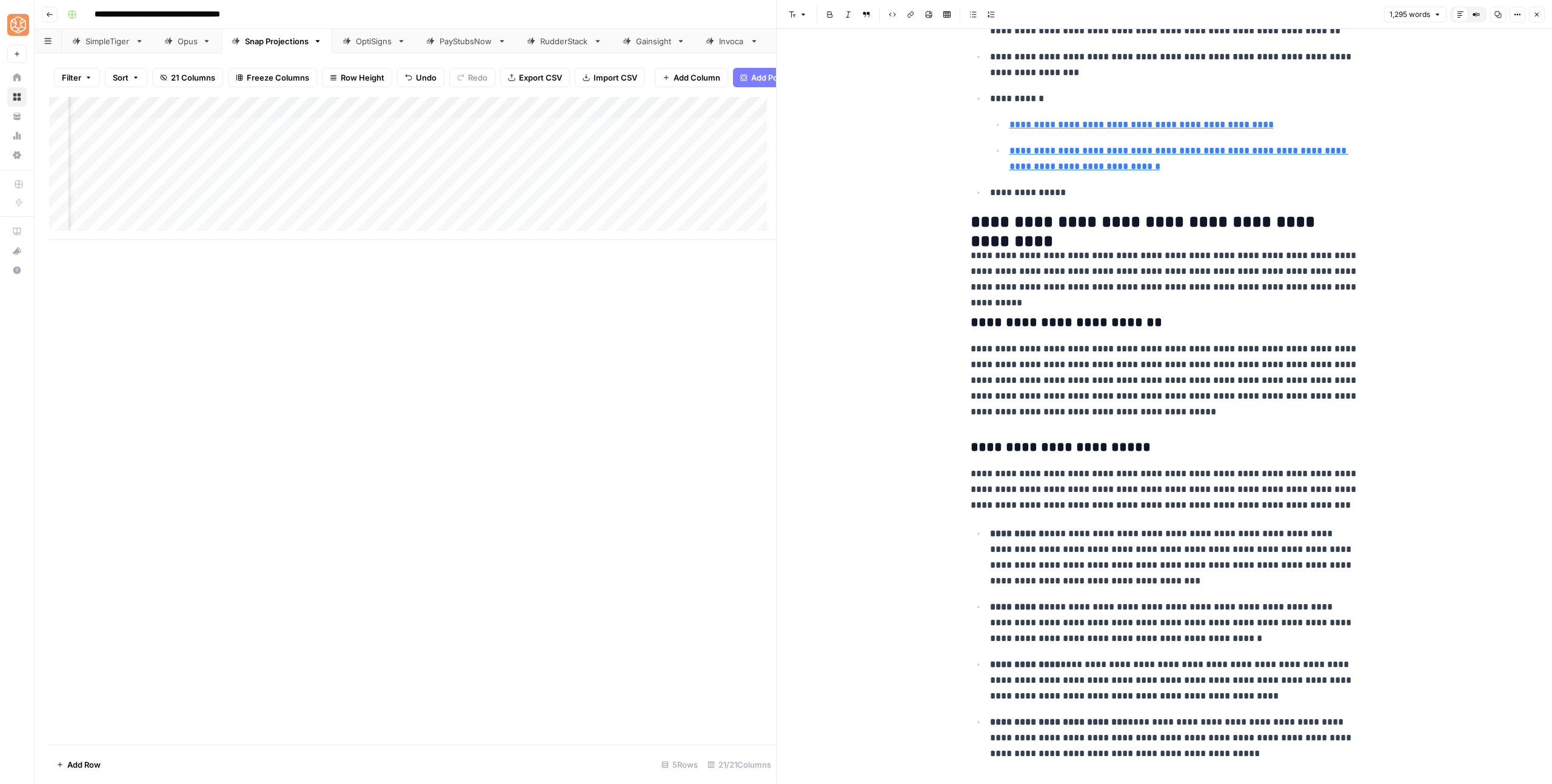 scroll, scrollTop: 1942, scrollLeft: 0, axis: vertical 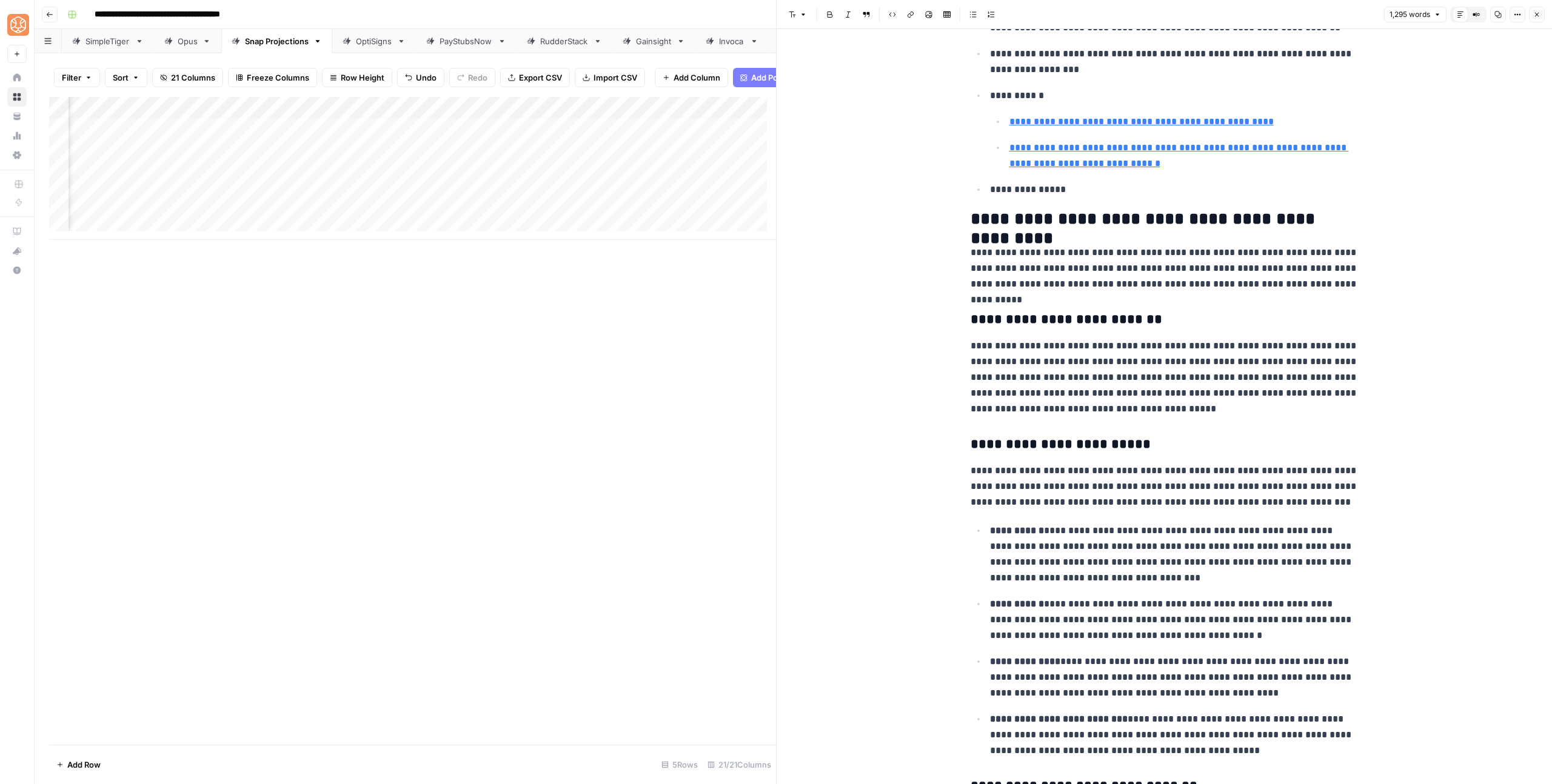 click on "**********" at bounding box center (1165, 377) 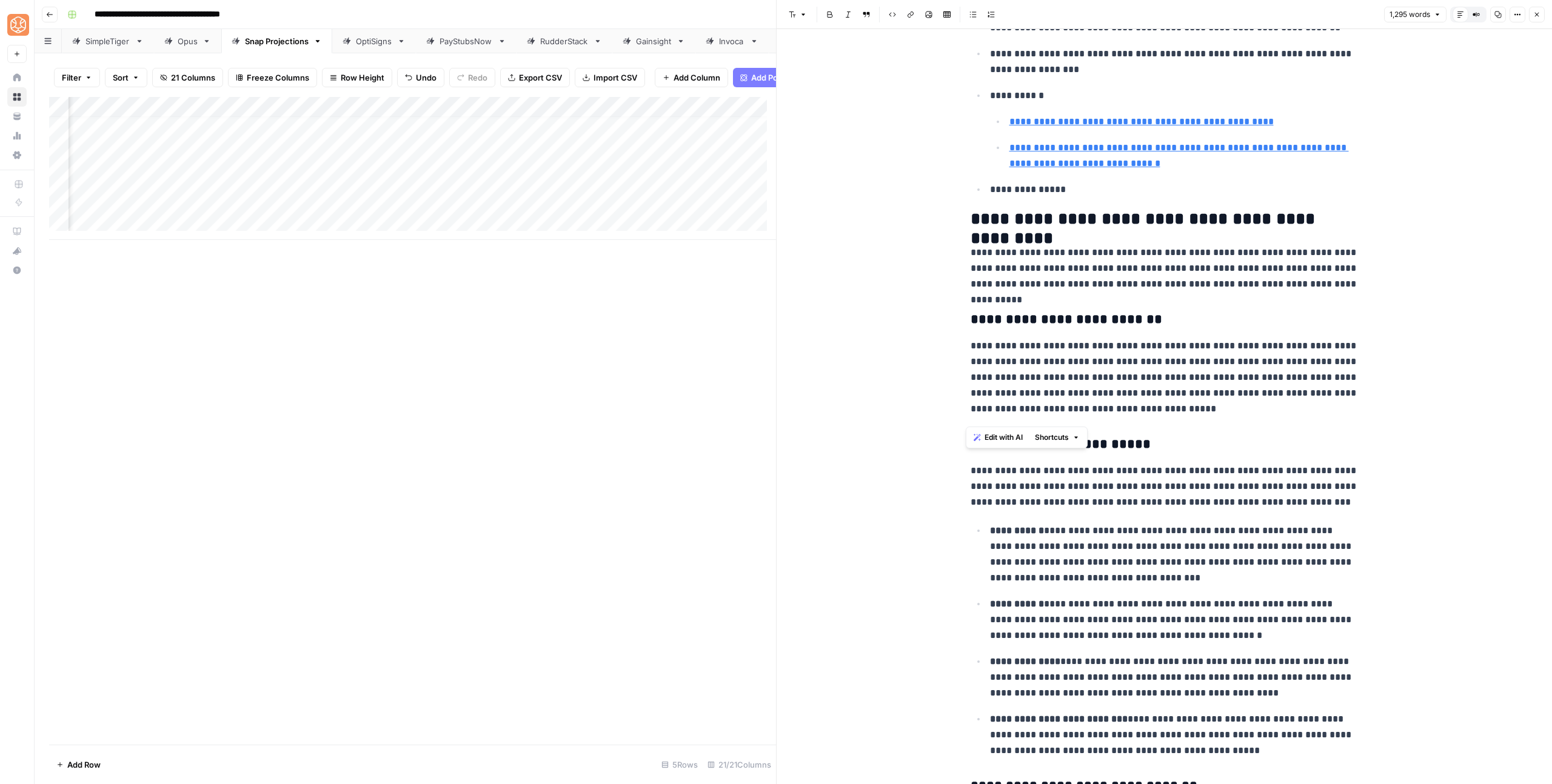 drag, startPoint x: 966, startPoint y: 287, endPoint x: 1151, endPoint y: 390, distance: 211.74041 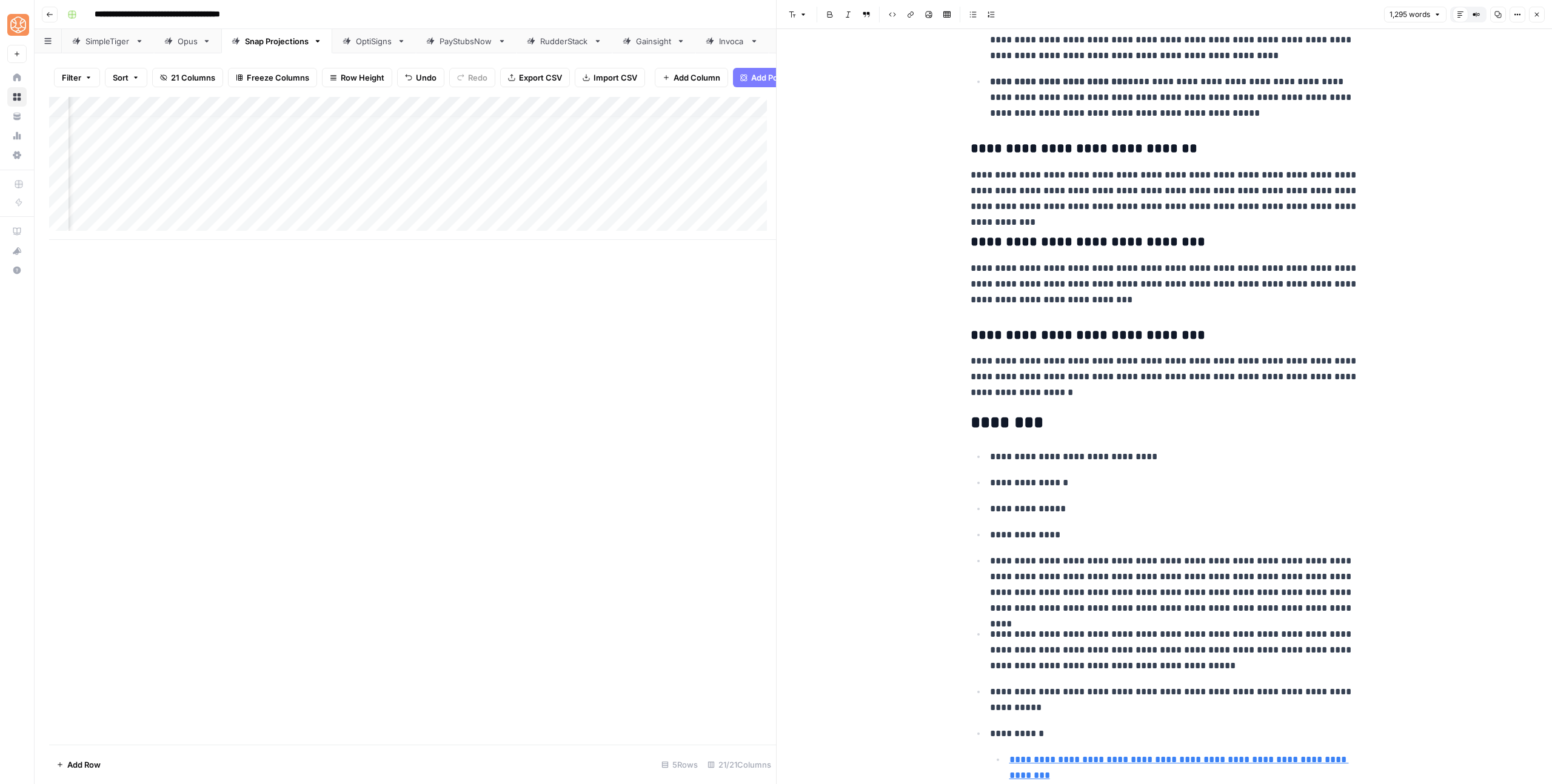 scroll, scrollTop: 2582, scrollLeft: 0, axis: vertical 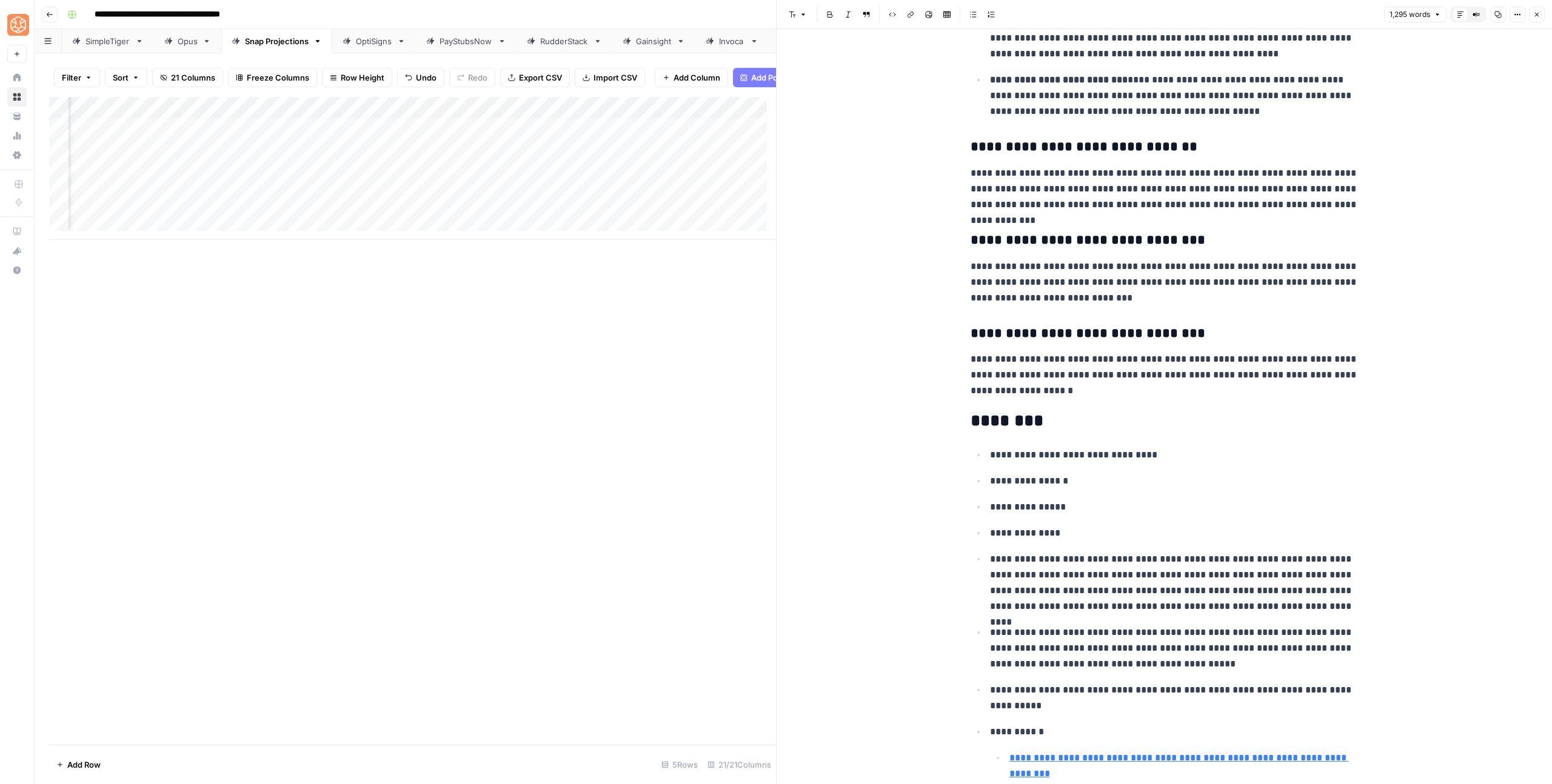 click on "**********" at bounding box center (1165, 189) 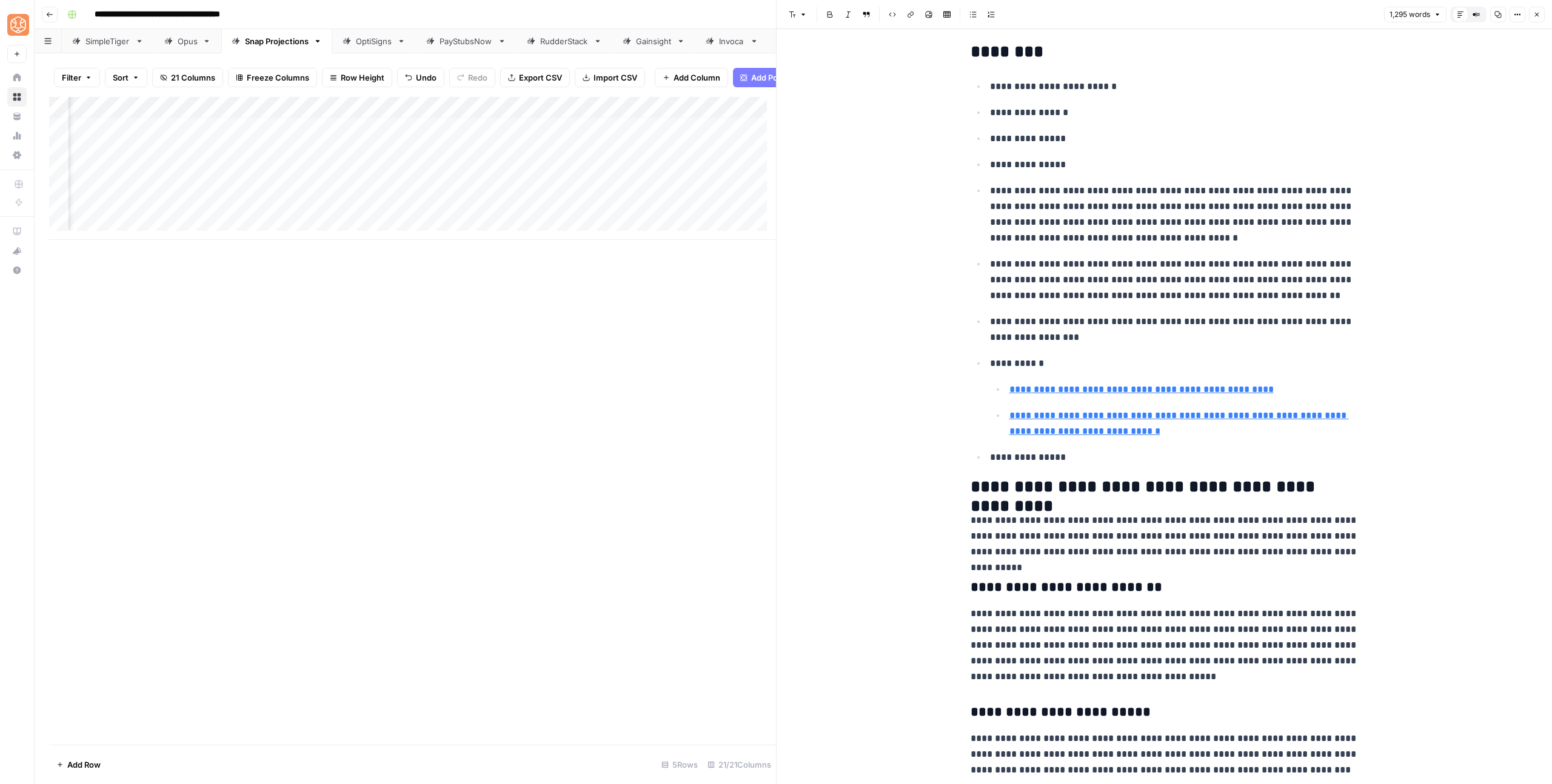 scroll, scrollTop: 1674, scrollLeft: 0, axis: vertical 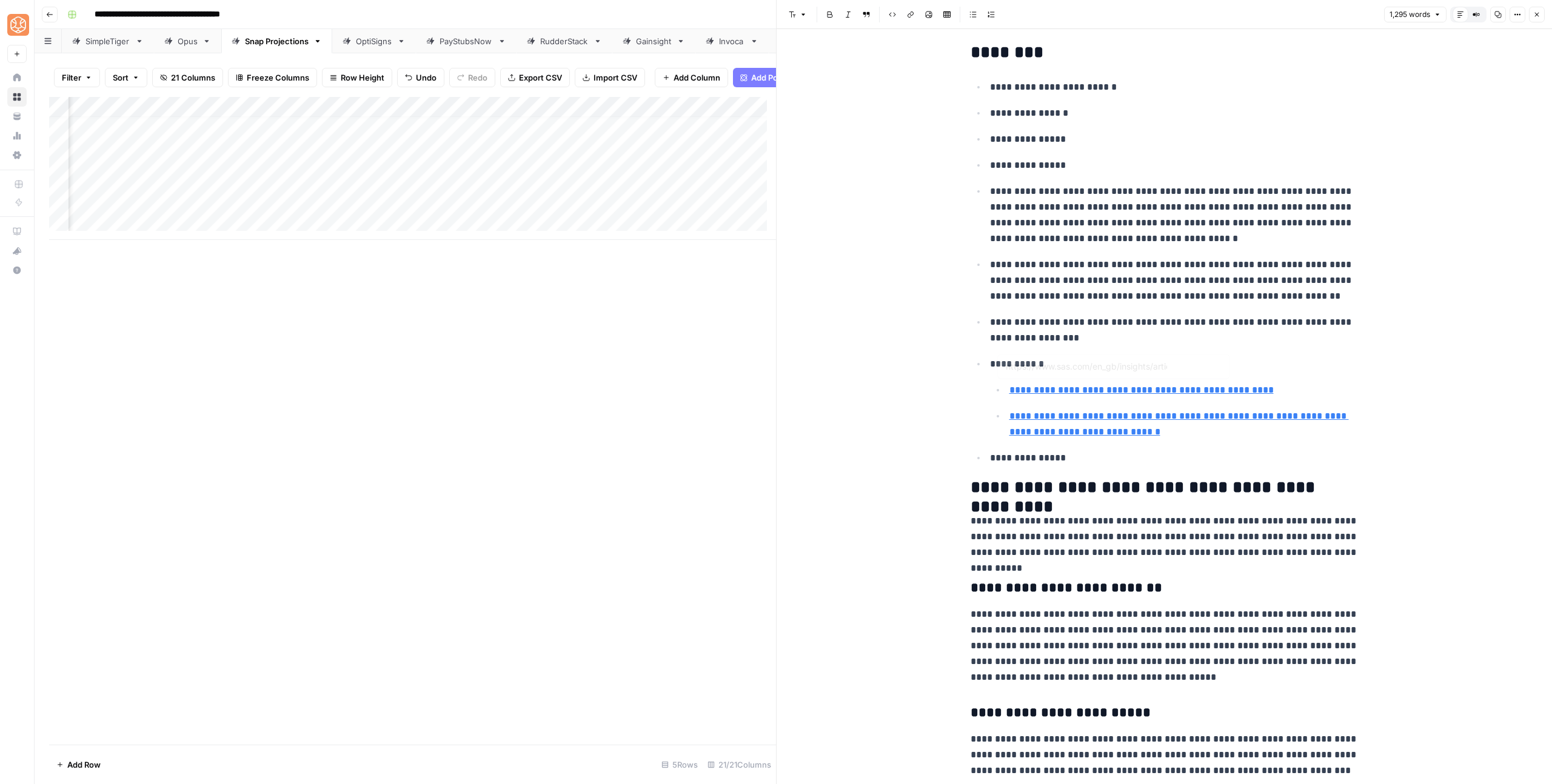 type on "https://www.investopedia.com/terms/s/stresstesting.asp" 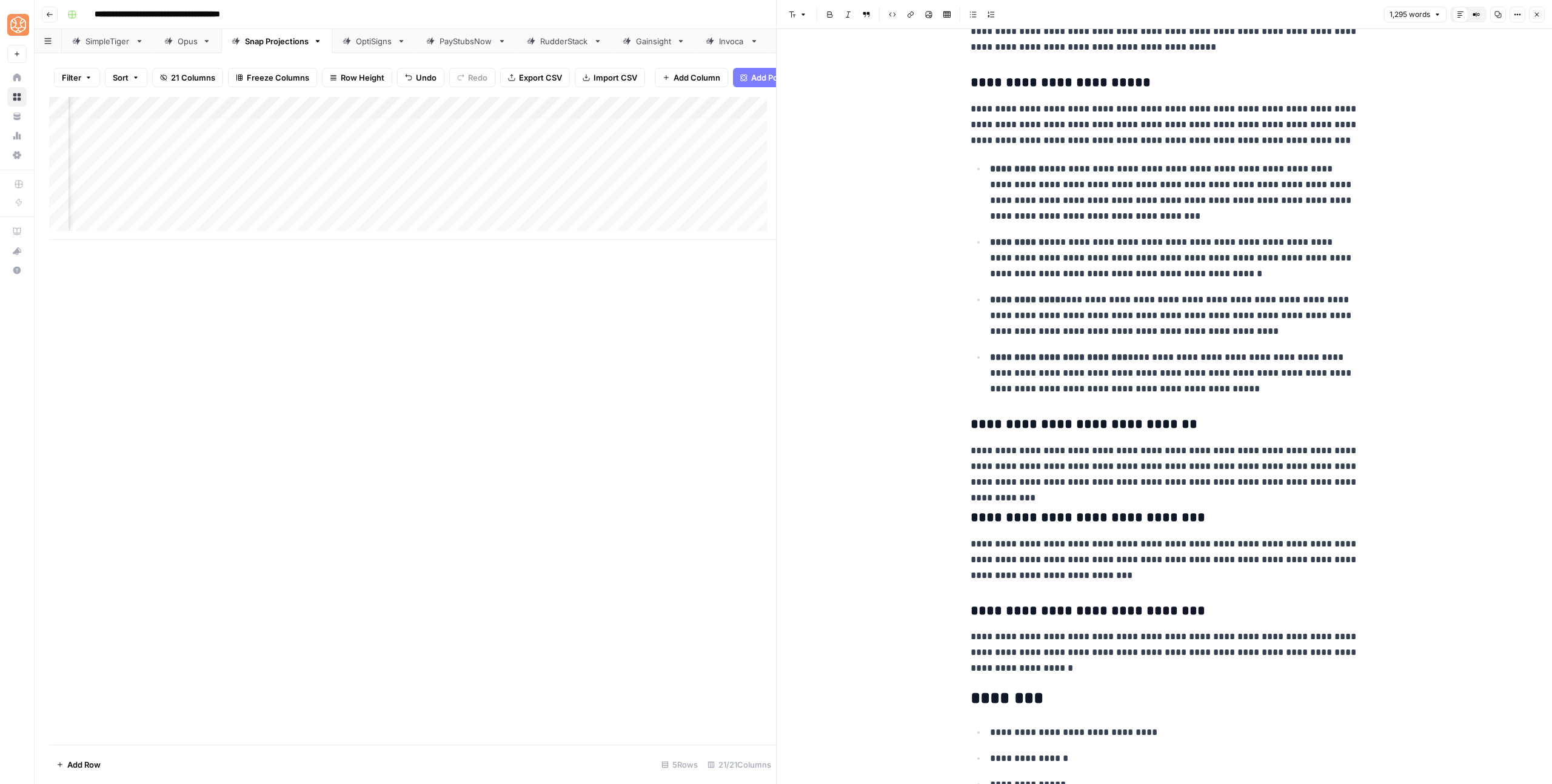 scroll, scrollTop: 2310, scrollLeft: 0, axis: vertical 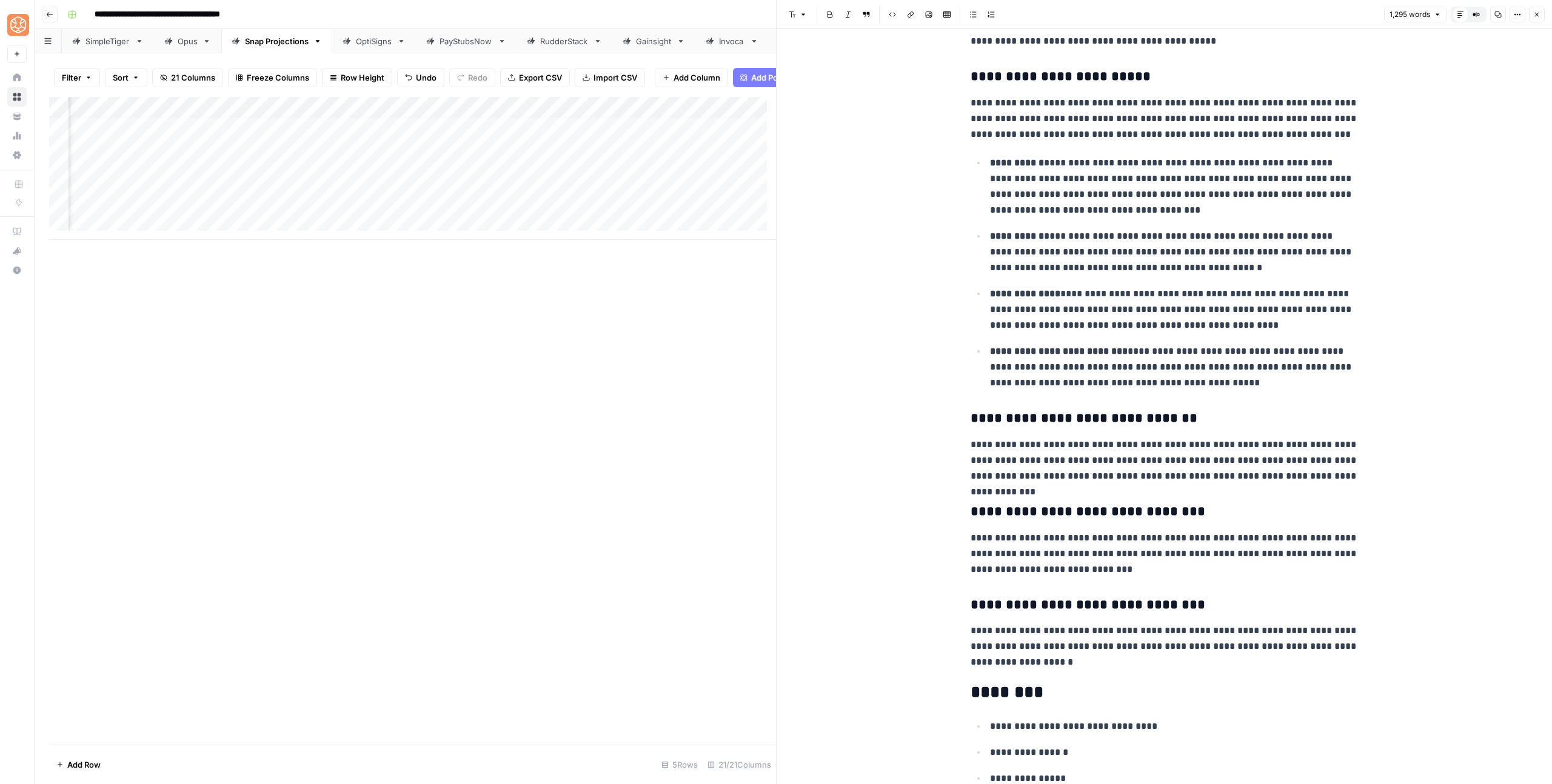 drag, startPoint x: 962, startPoint y: 387, endPoint x: 1172, endPoint y: 569, distance: 277.8921 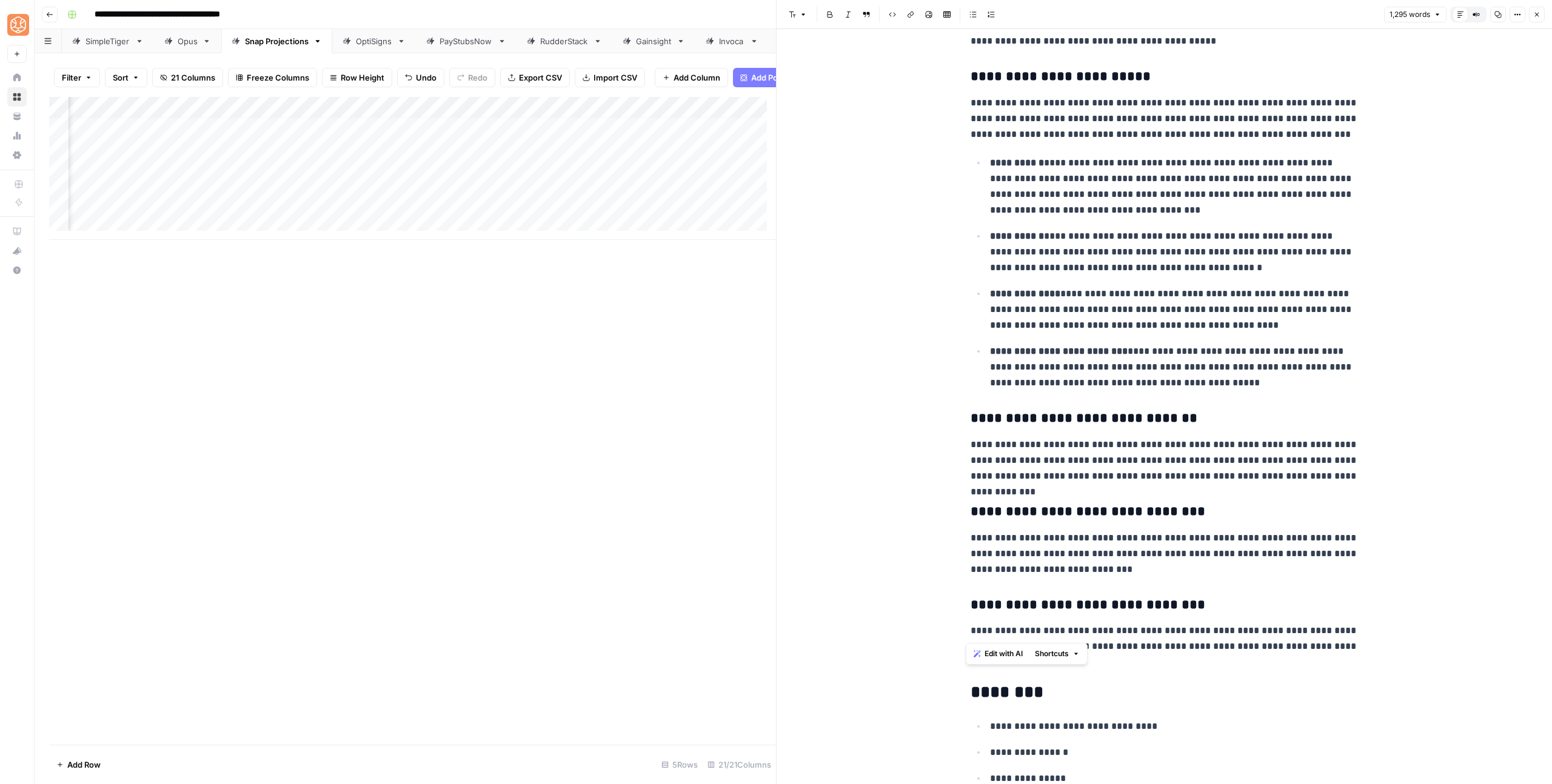 drag, startPoint x: 1028, startPoint y: 635, endPoint x: 953, endPoint y: 387, distance: 259.0926 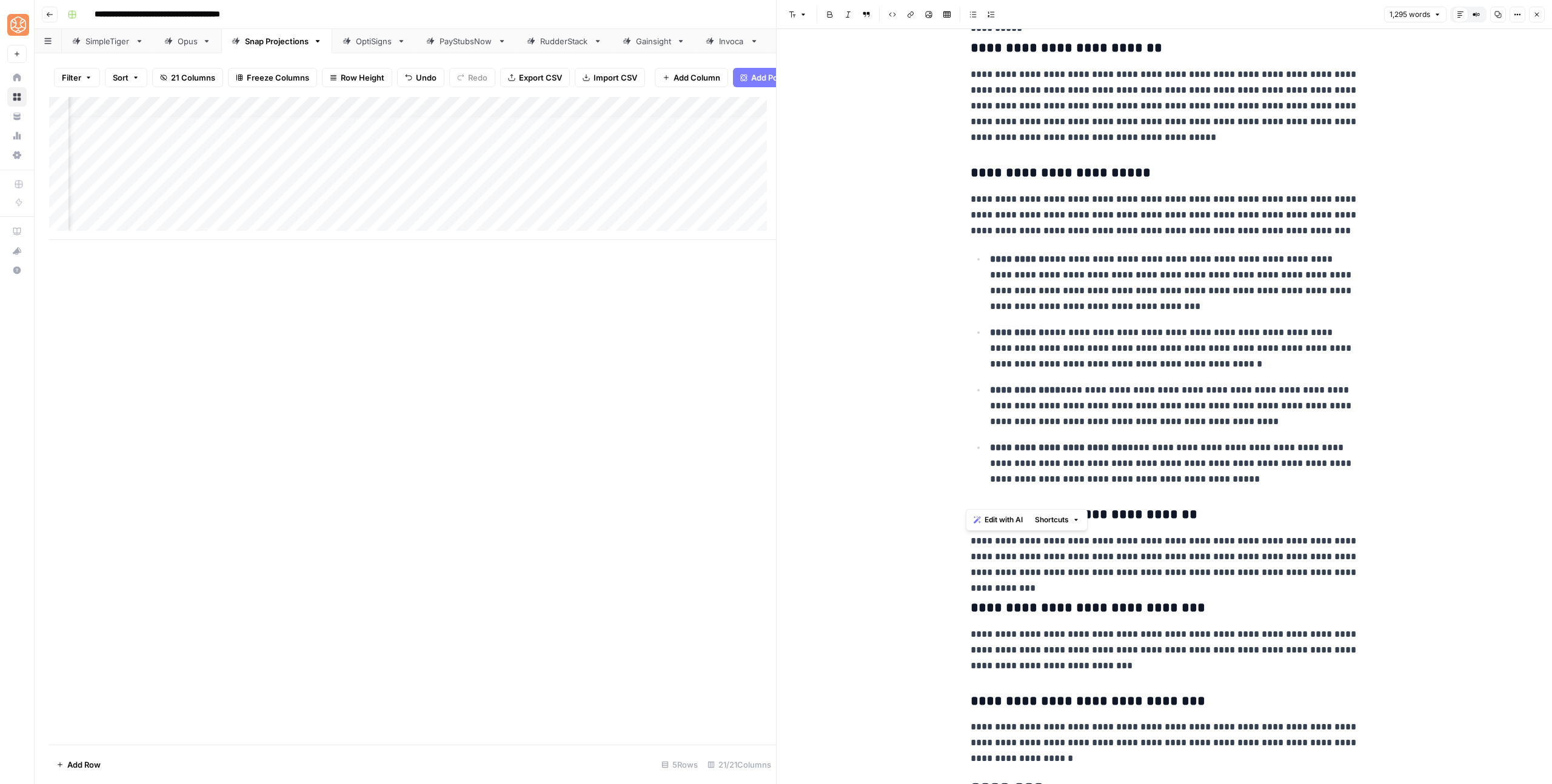 scroll, scrollTop: 2213, scrollLeft: 0, axis: vertical 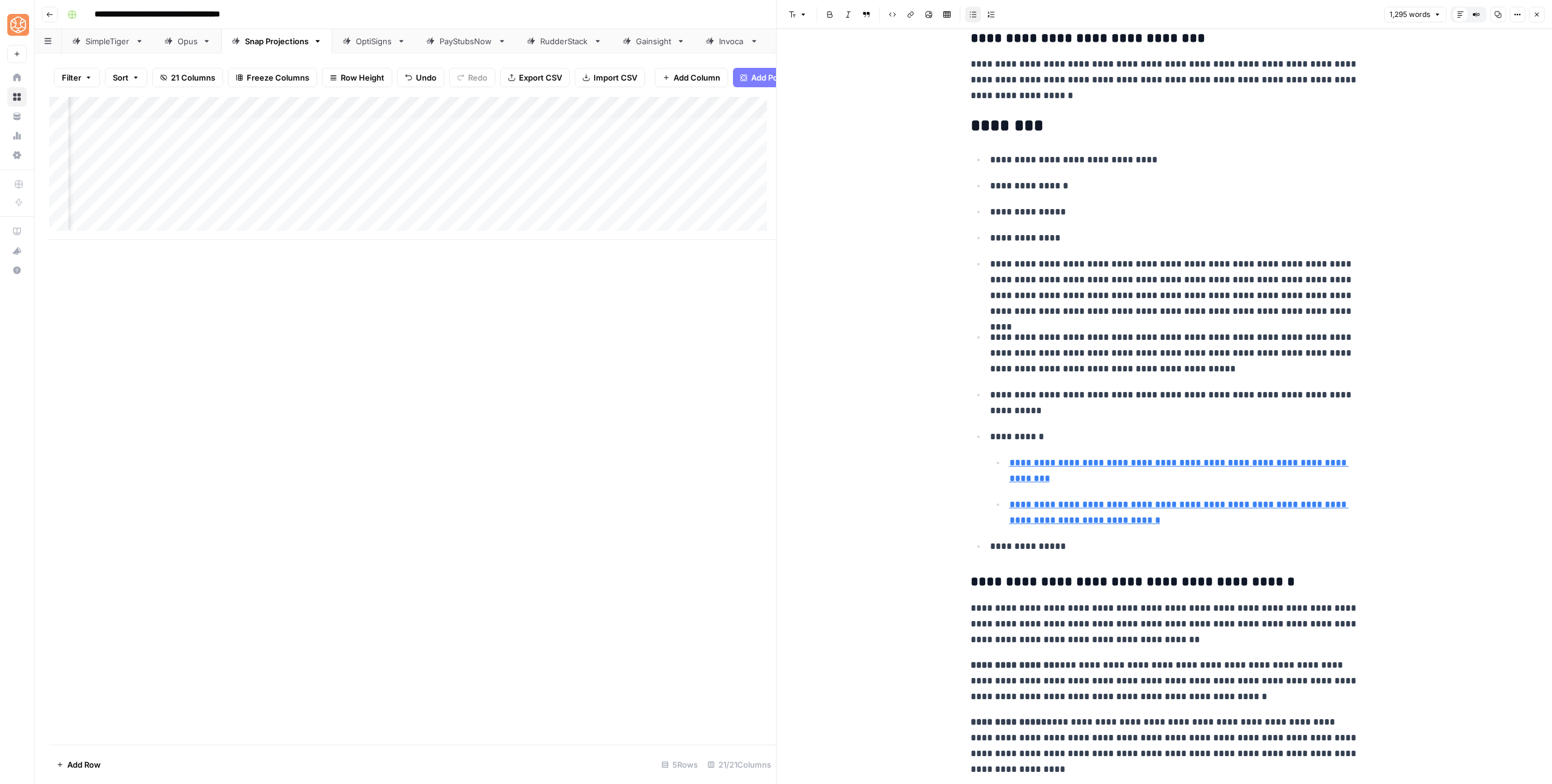 click on "**********" at bounding box center [1174, 288] 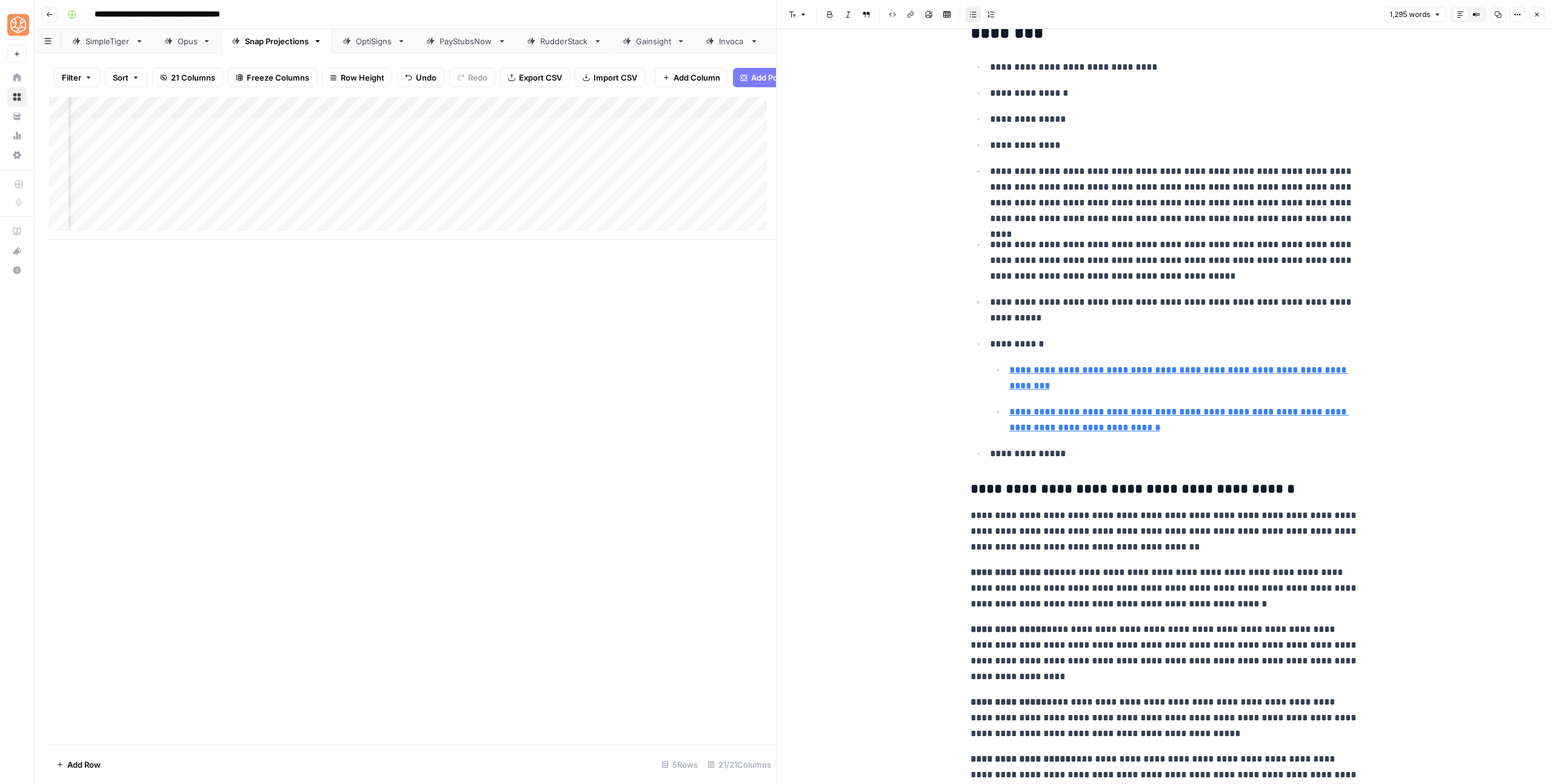 scroll, scrollTop: 2968, scrollLeft: 0, axis: vertical 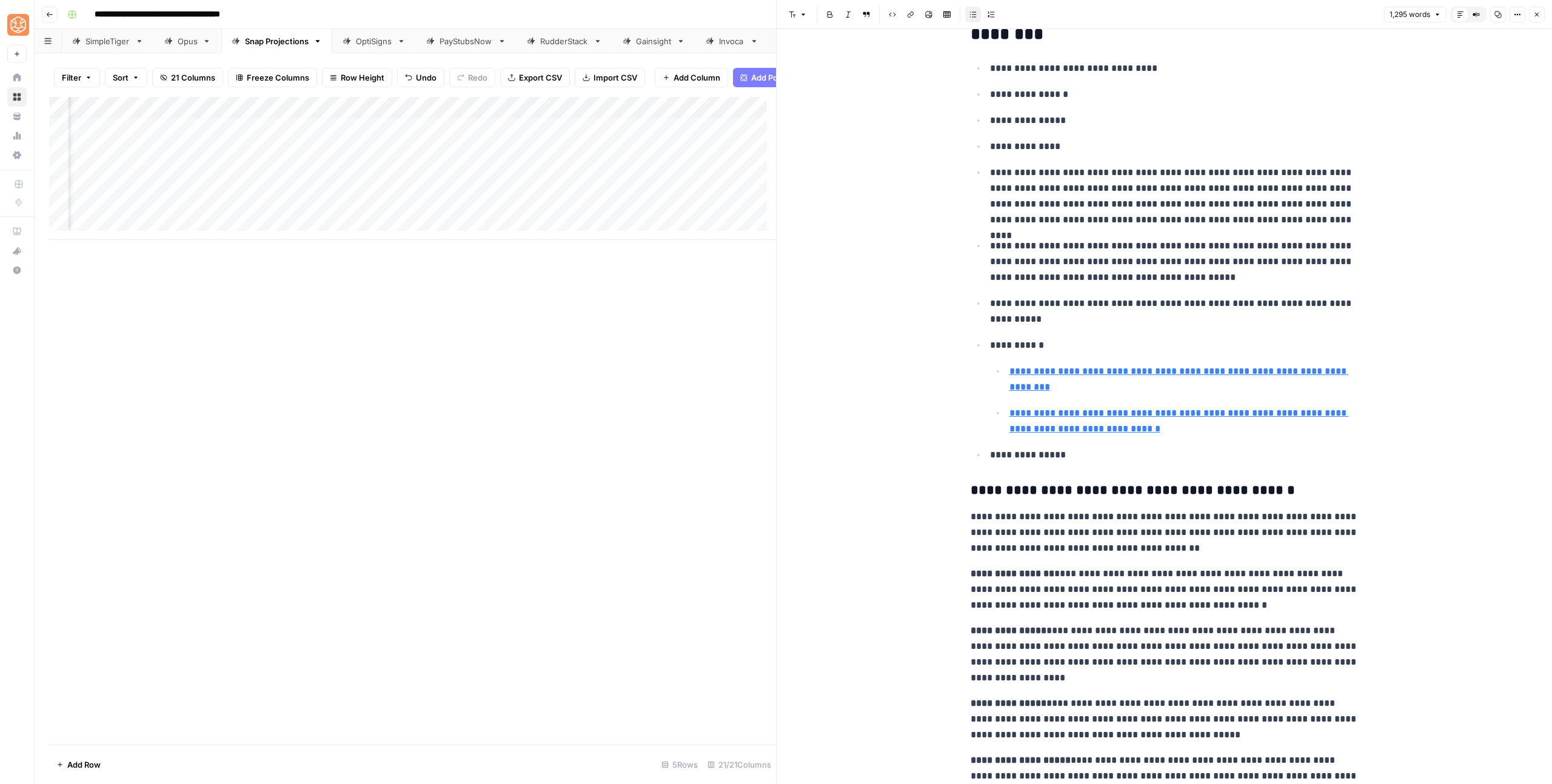 click on "**********" at bounding box center (1174, 196) 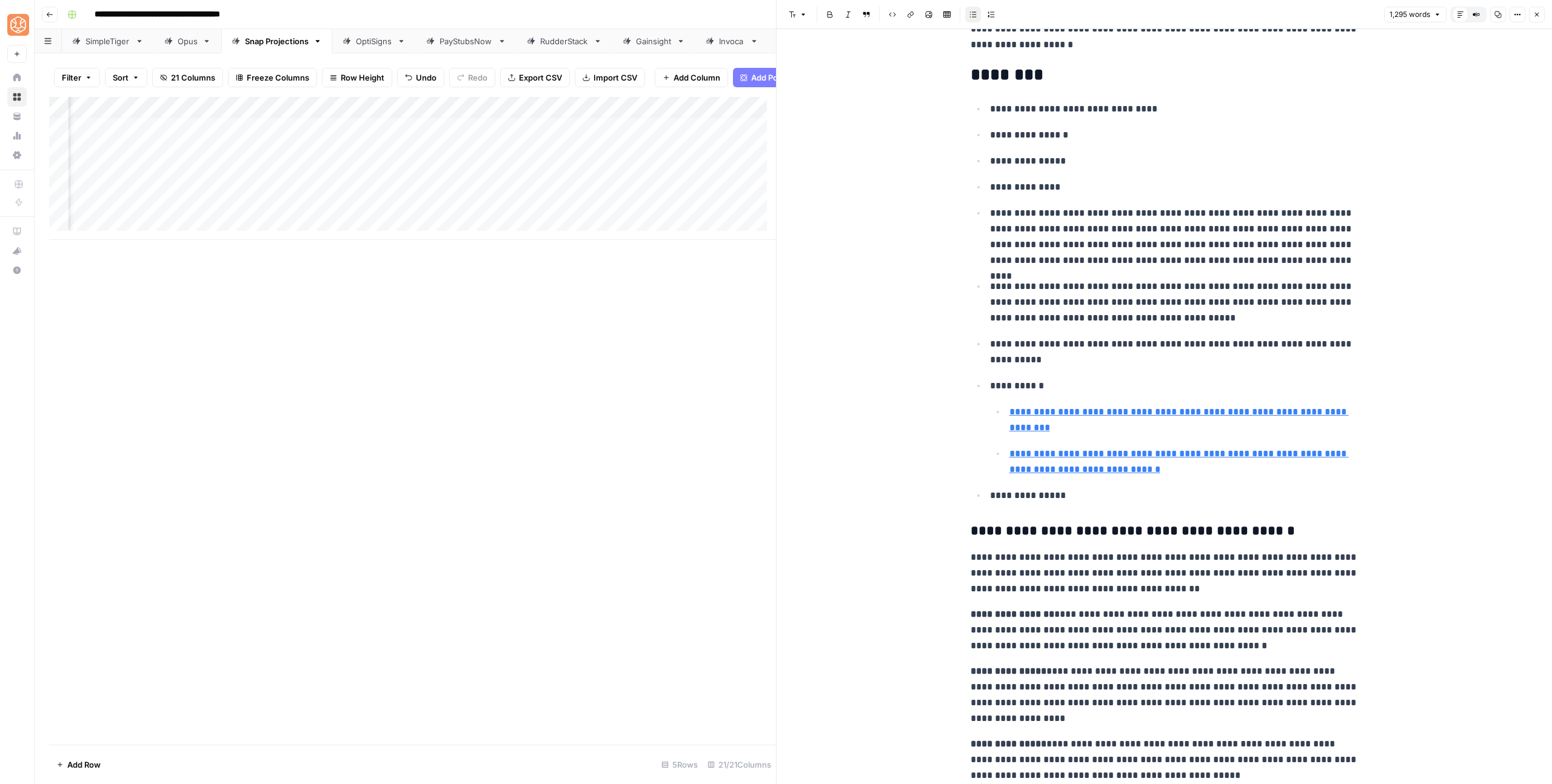 scroll, scrollTop: 2845, scrollLeft: 0, axis: vertical 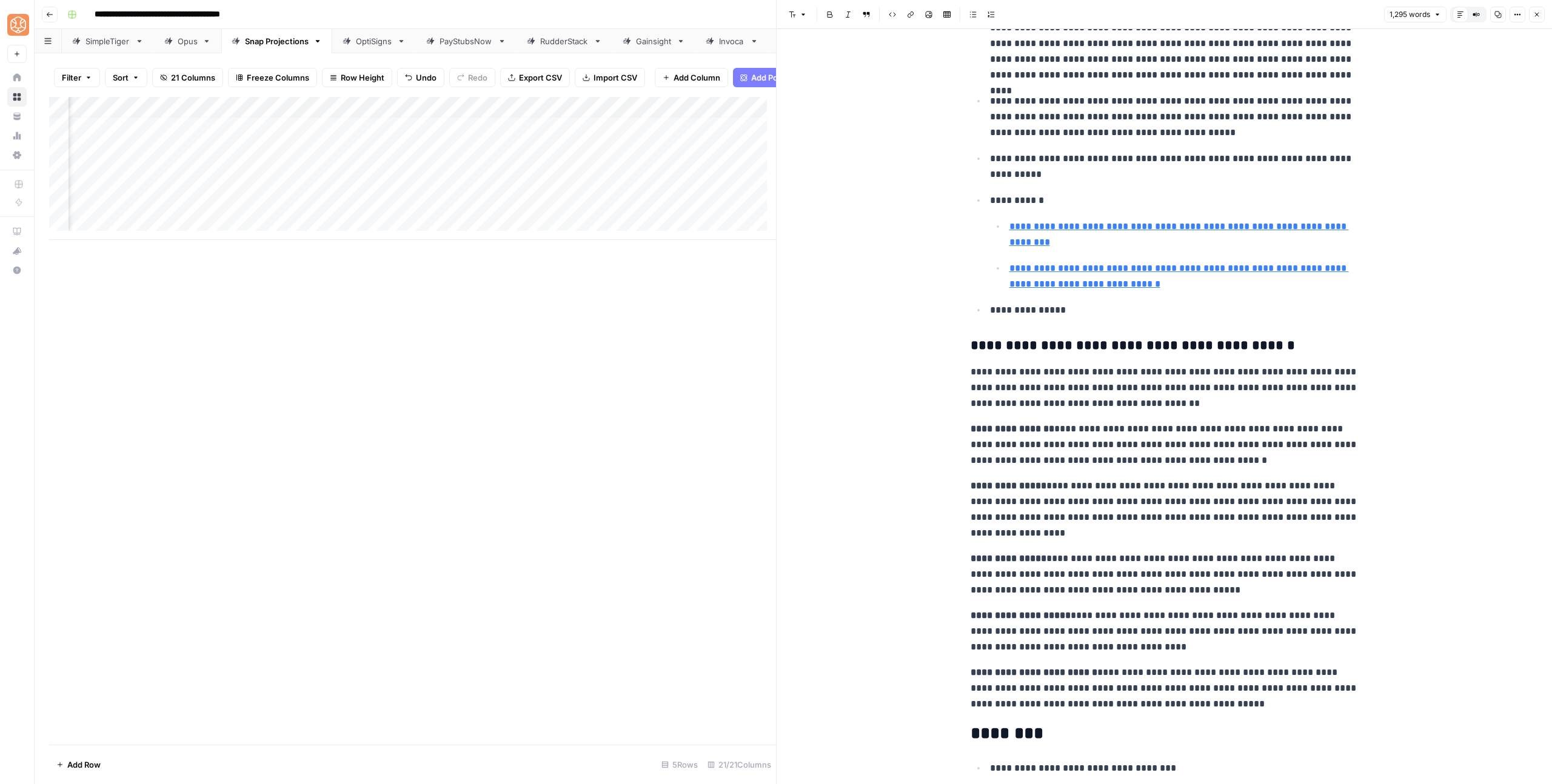 click on "**********" at bounding box center [1165, 445] 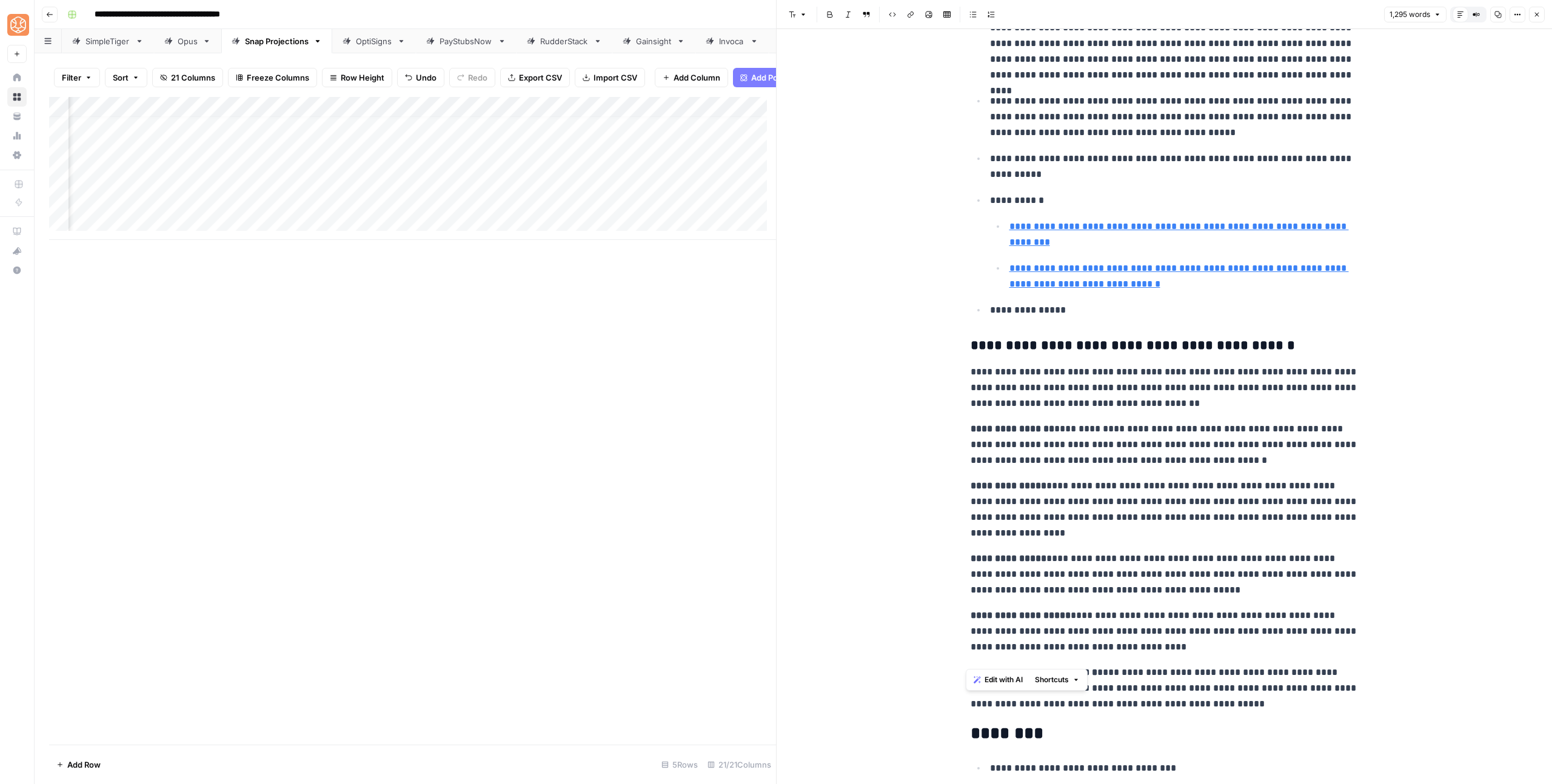 drag, startPoint x: 962, startPoint y: 299, endPoint x: 1190, endPoint y: 664, distance: 430.359 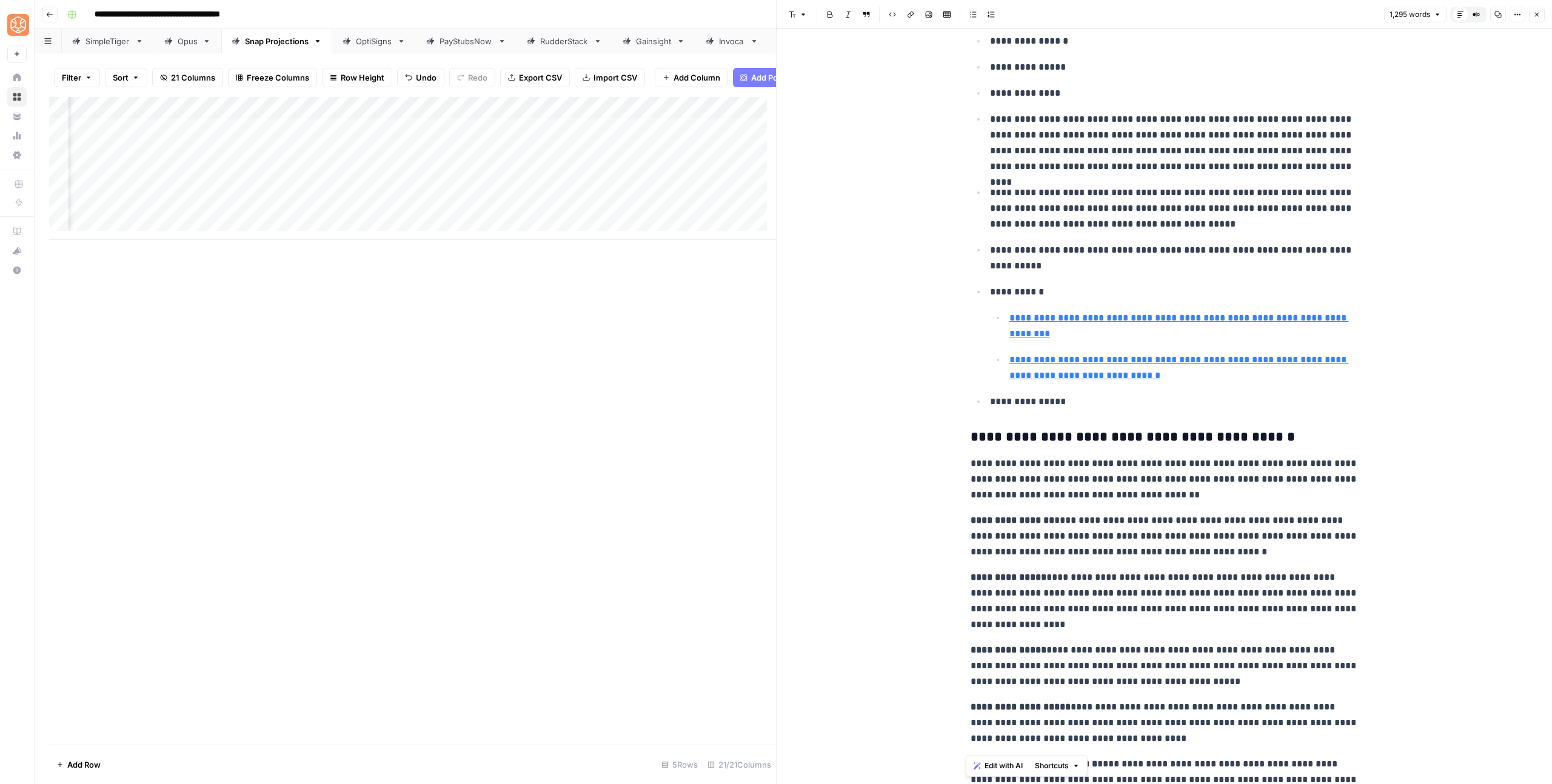 scroll, scrollTop: 2946, scrollLeft: 0, axis: vertical 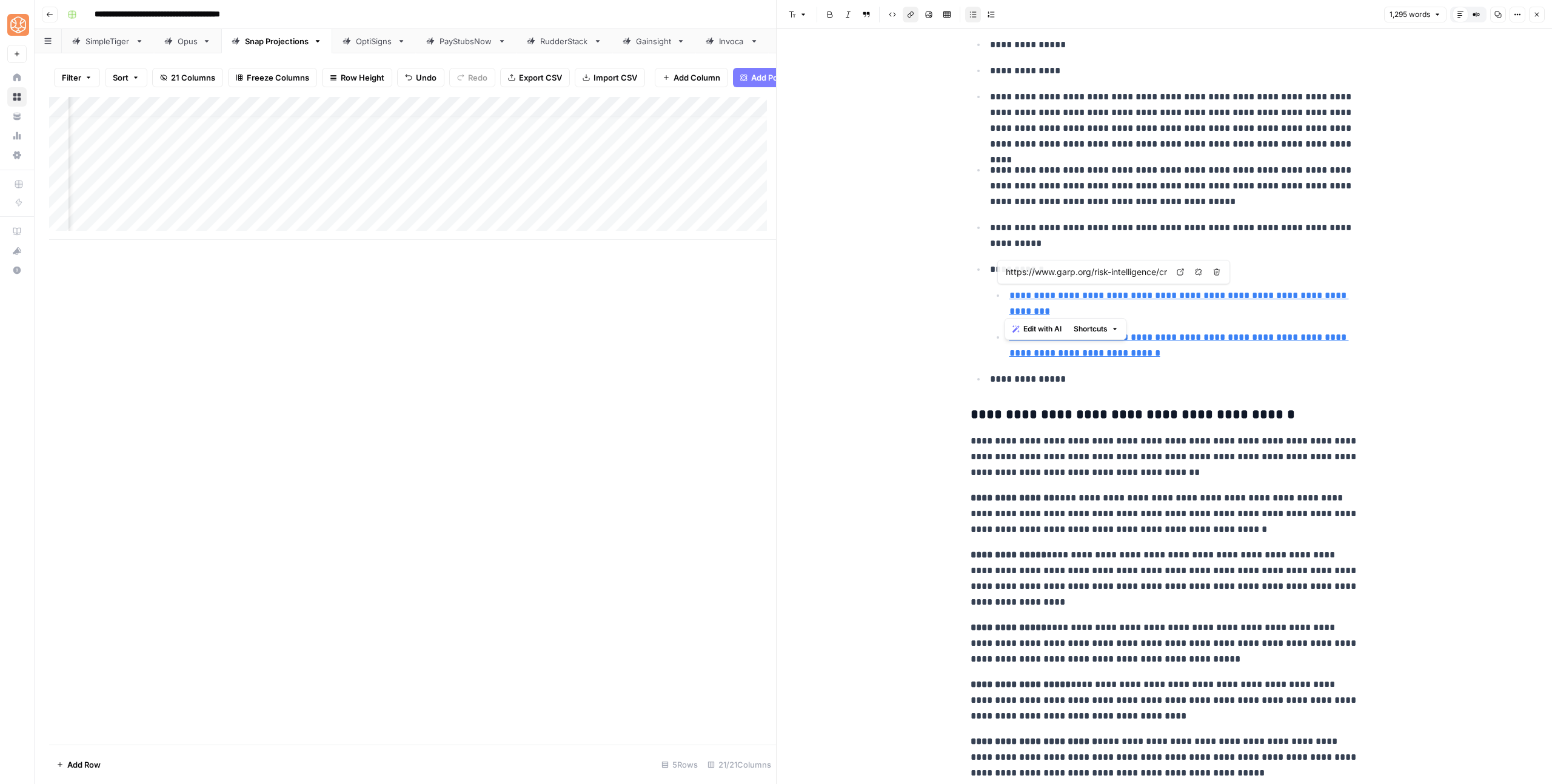 click on "**********" at bounding box center (1165, 514) 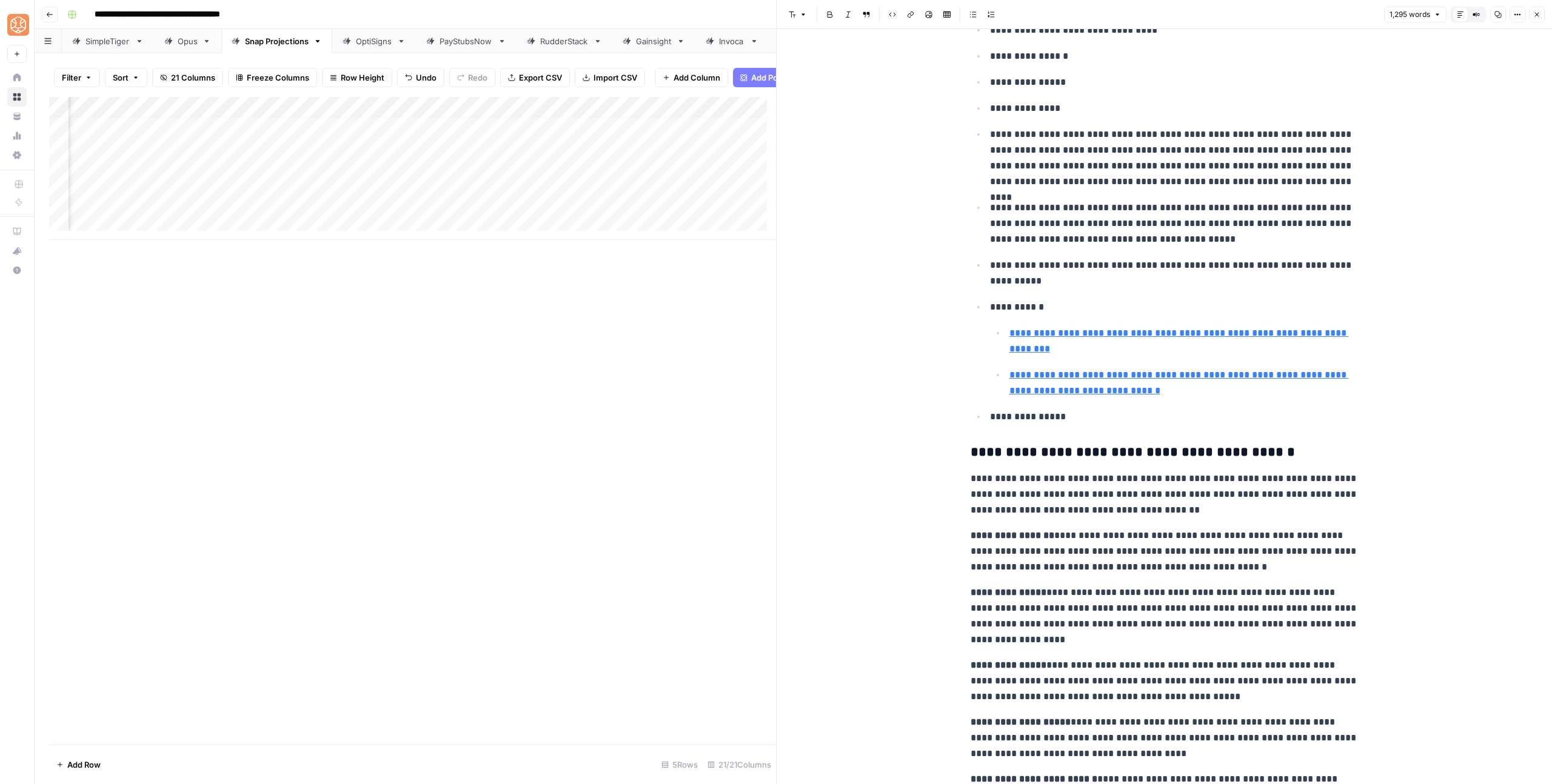 scroll, scrollTop: 2979, scrollLeft: 0, axis: vertical 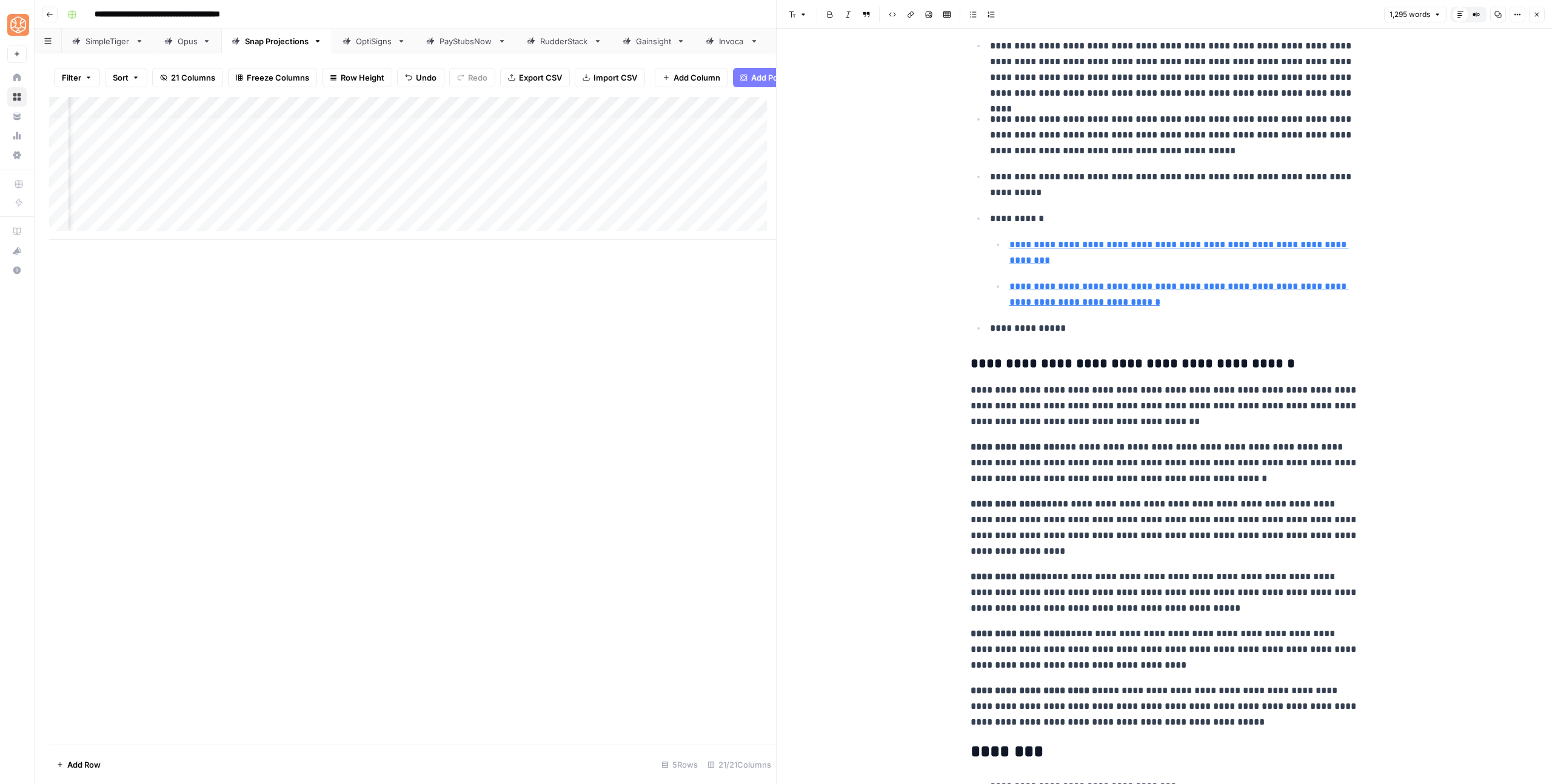 click on "**********" at bounding box center [1165, 406] 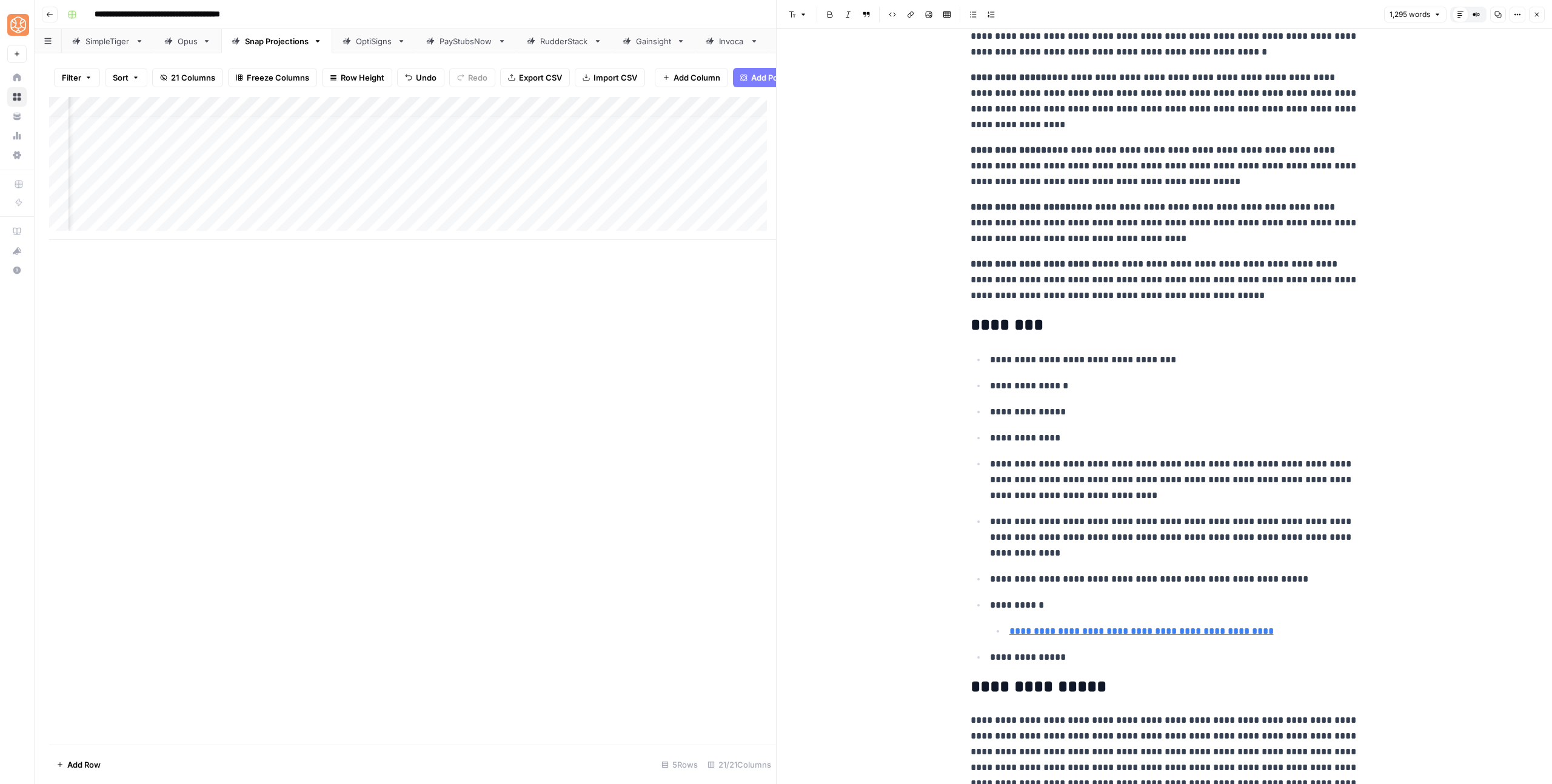 scroll, scrollTop: 3525, scrollLeft: 0, axis: vertical 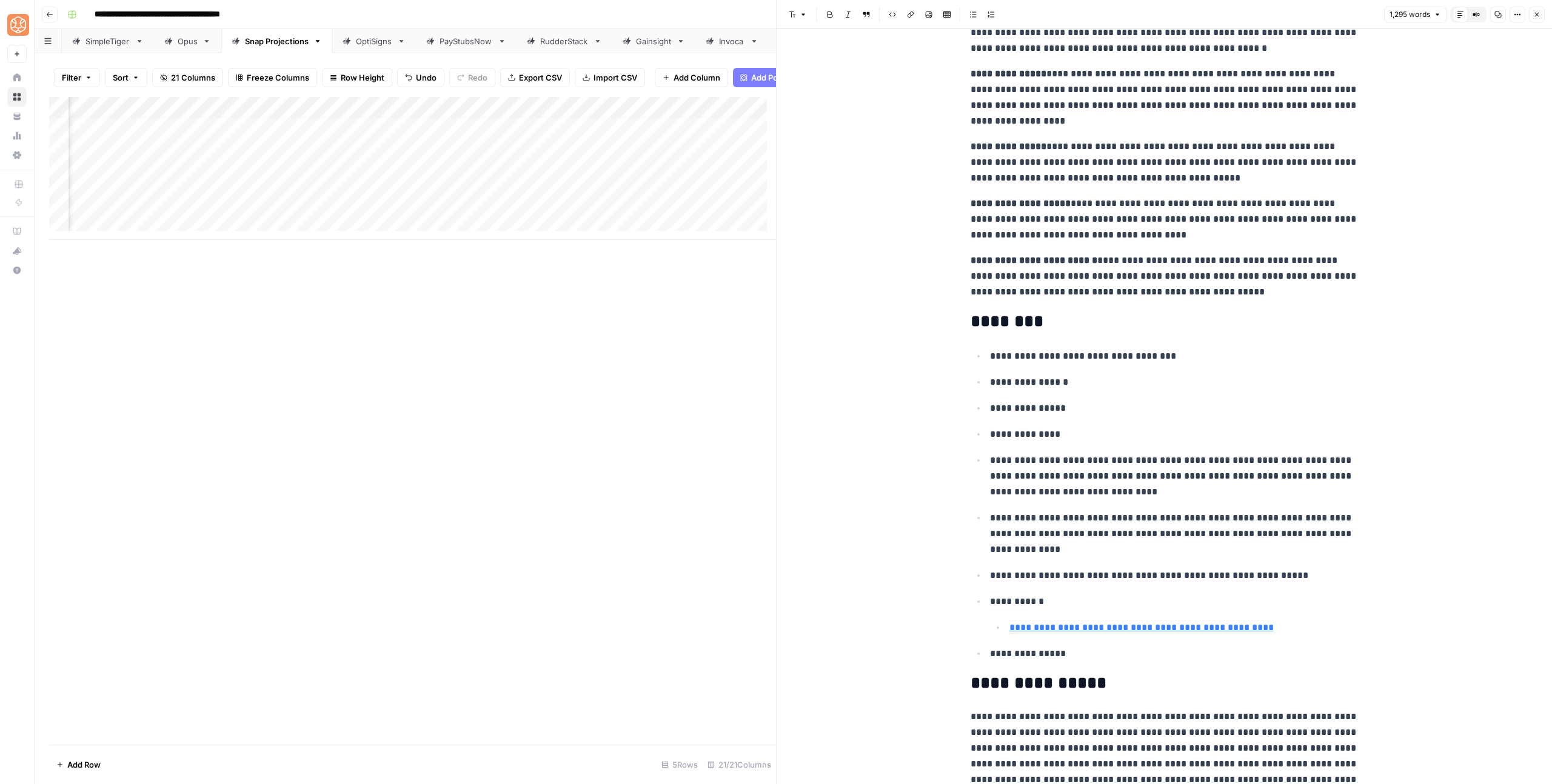 click 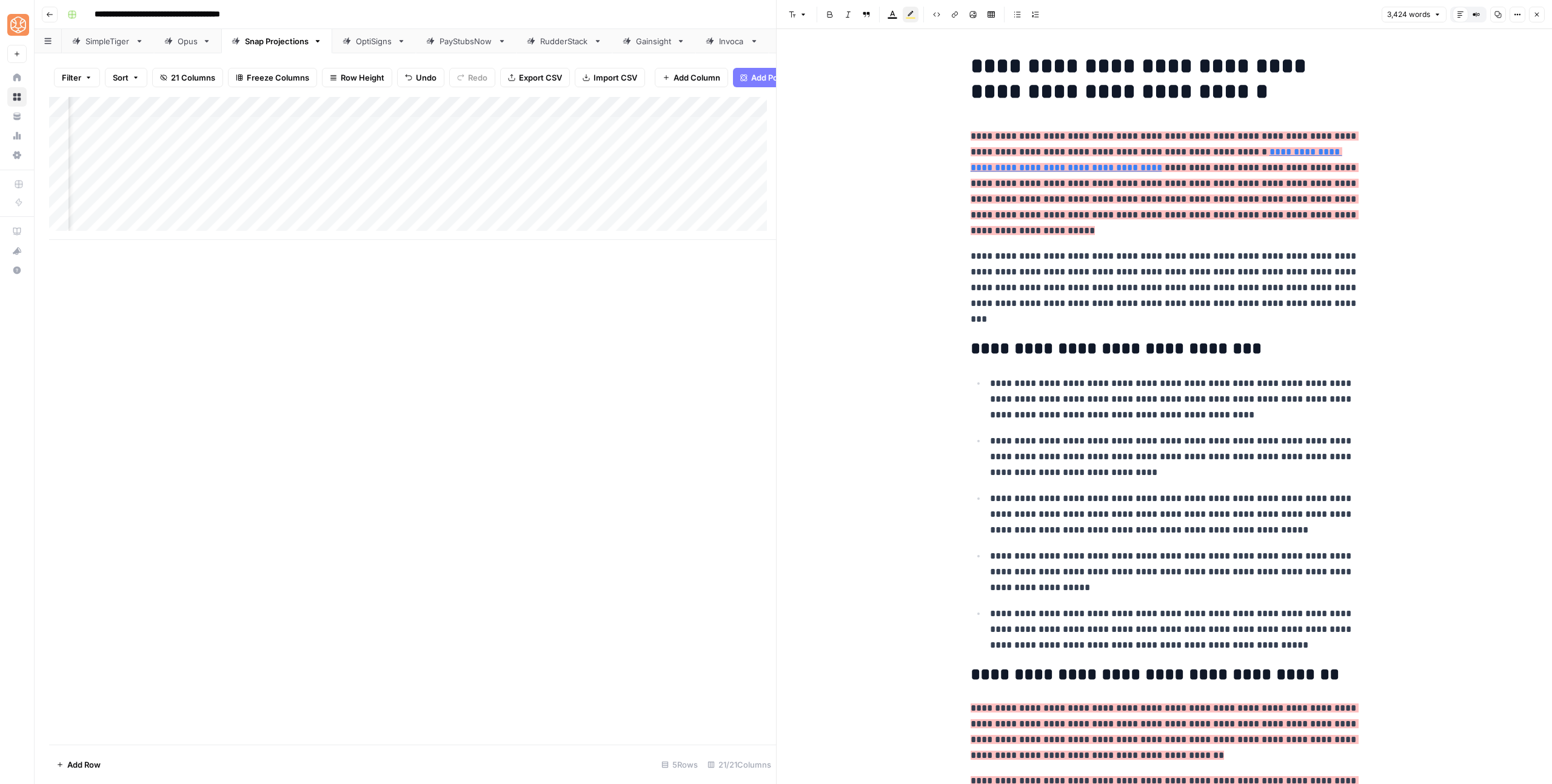 scroll, scrollTop: 0, scrollLeft: 0, axis: both 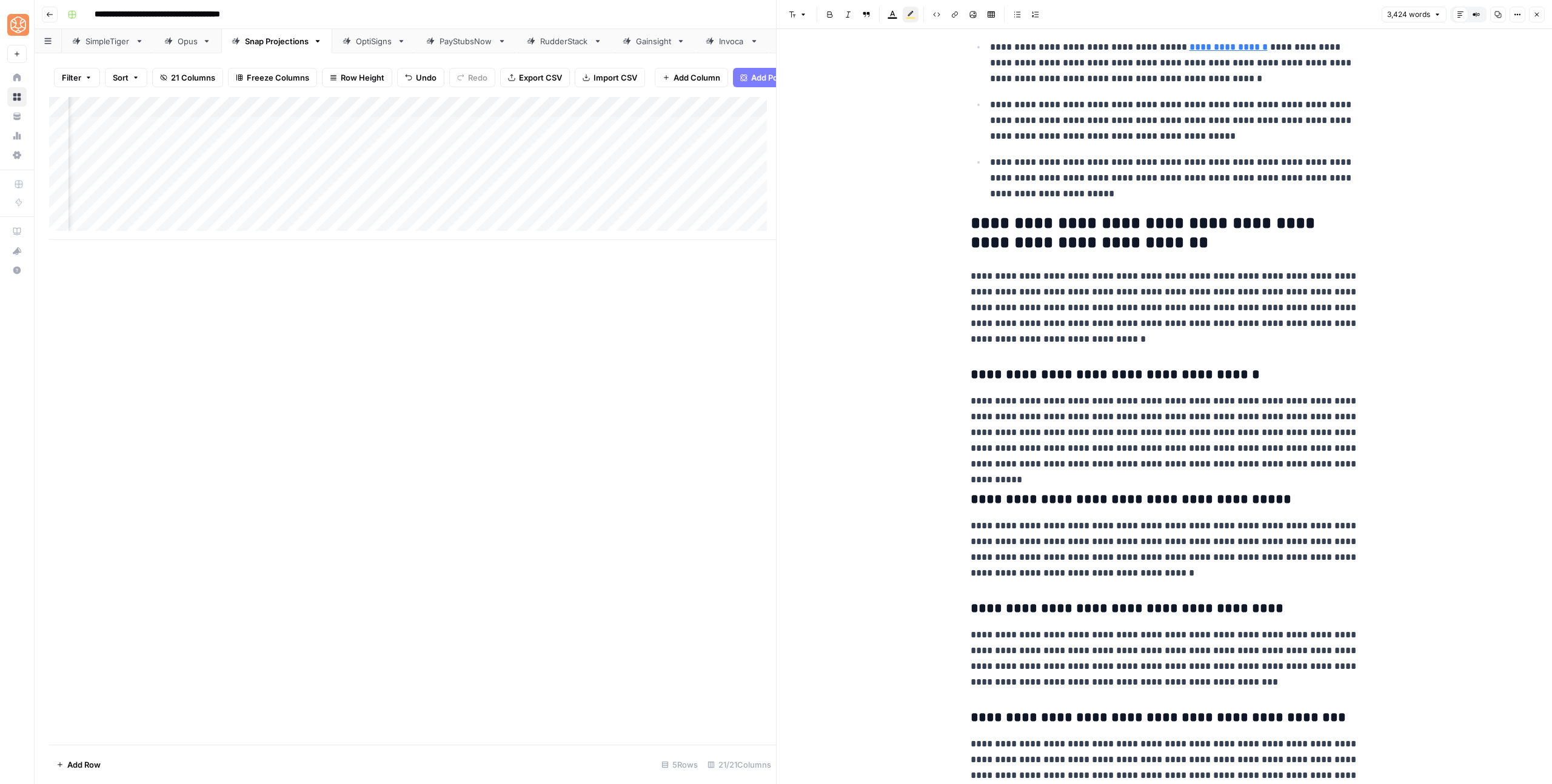 click on "**********" at bounding box center [1165, -2253] 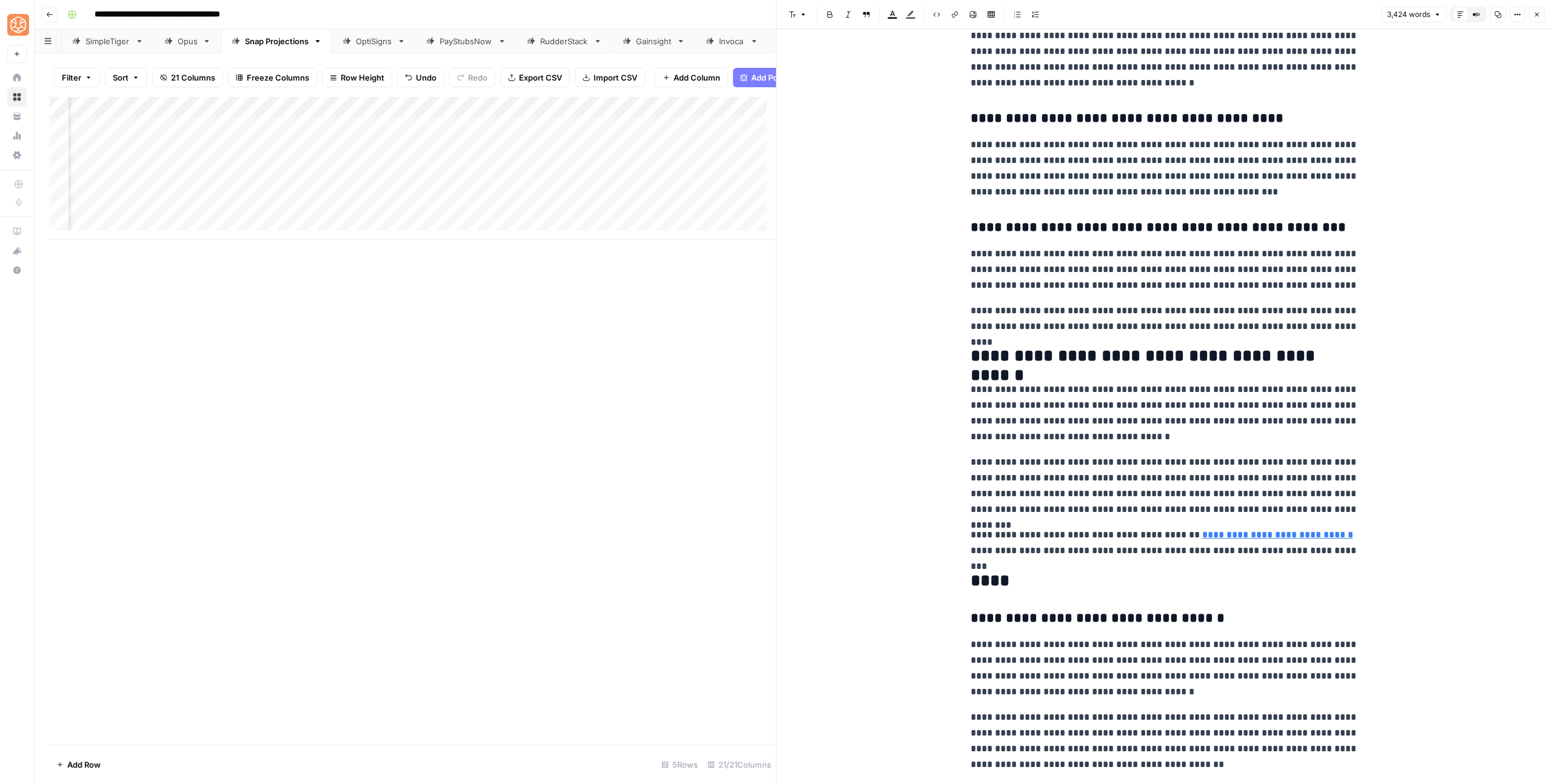 scroll, scrollTop: 6704, scrollLeft: 0, axis: vertical 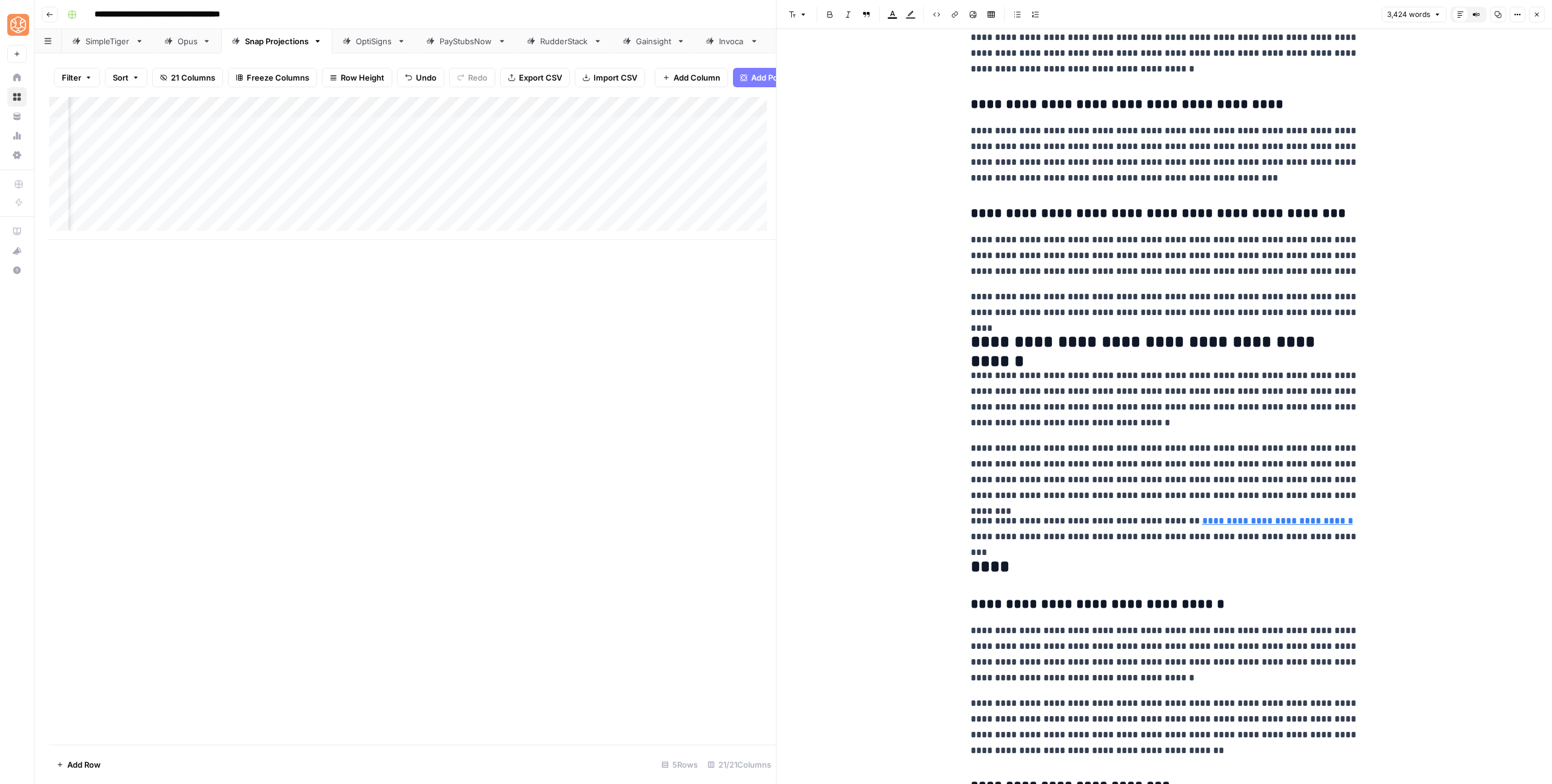 click on "**********" at bounding box center [1165, -2757] 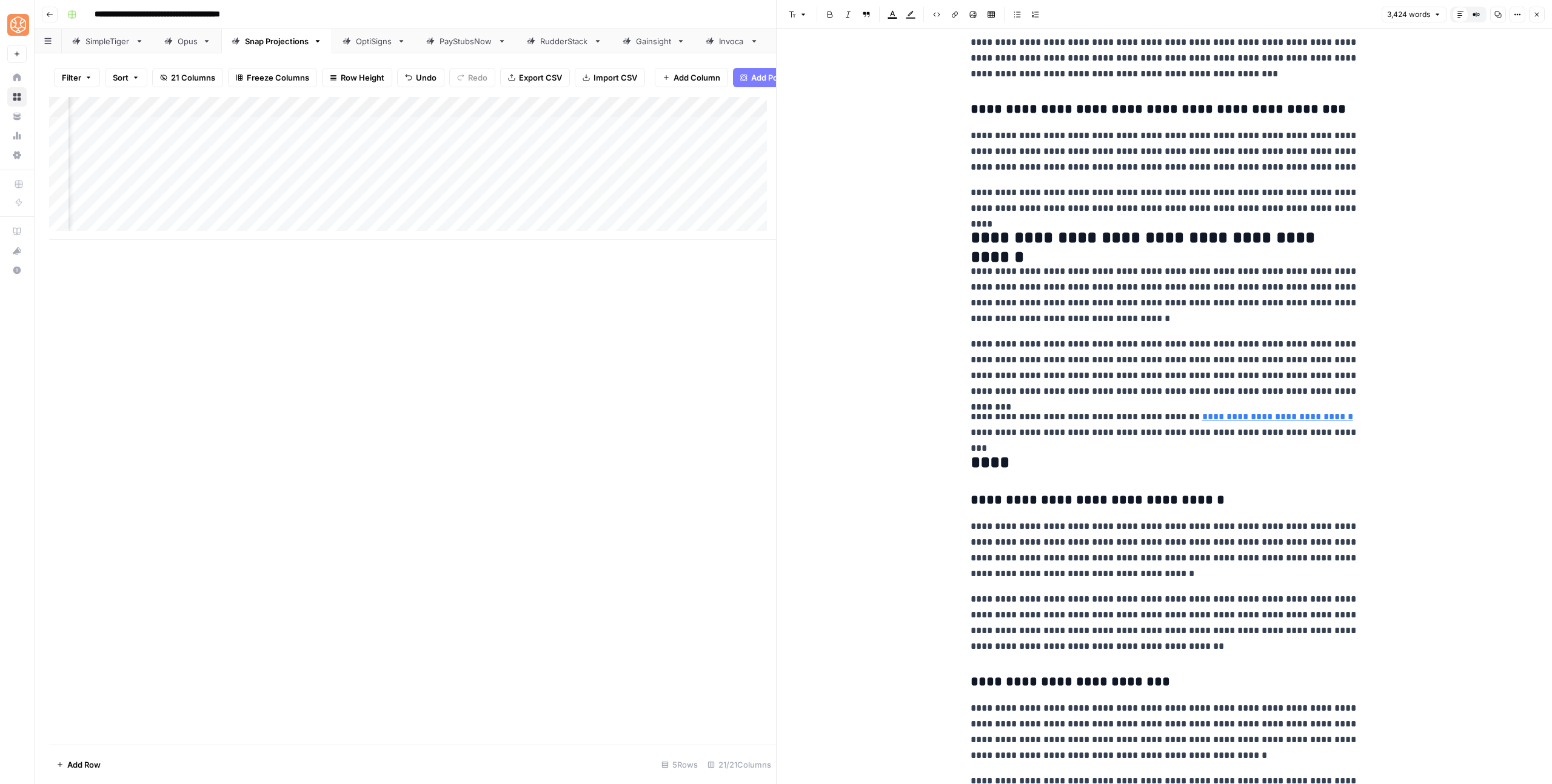 scroll, scrollTop: 6814, scrollLeft: 0, axis: vertical 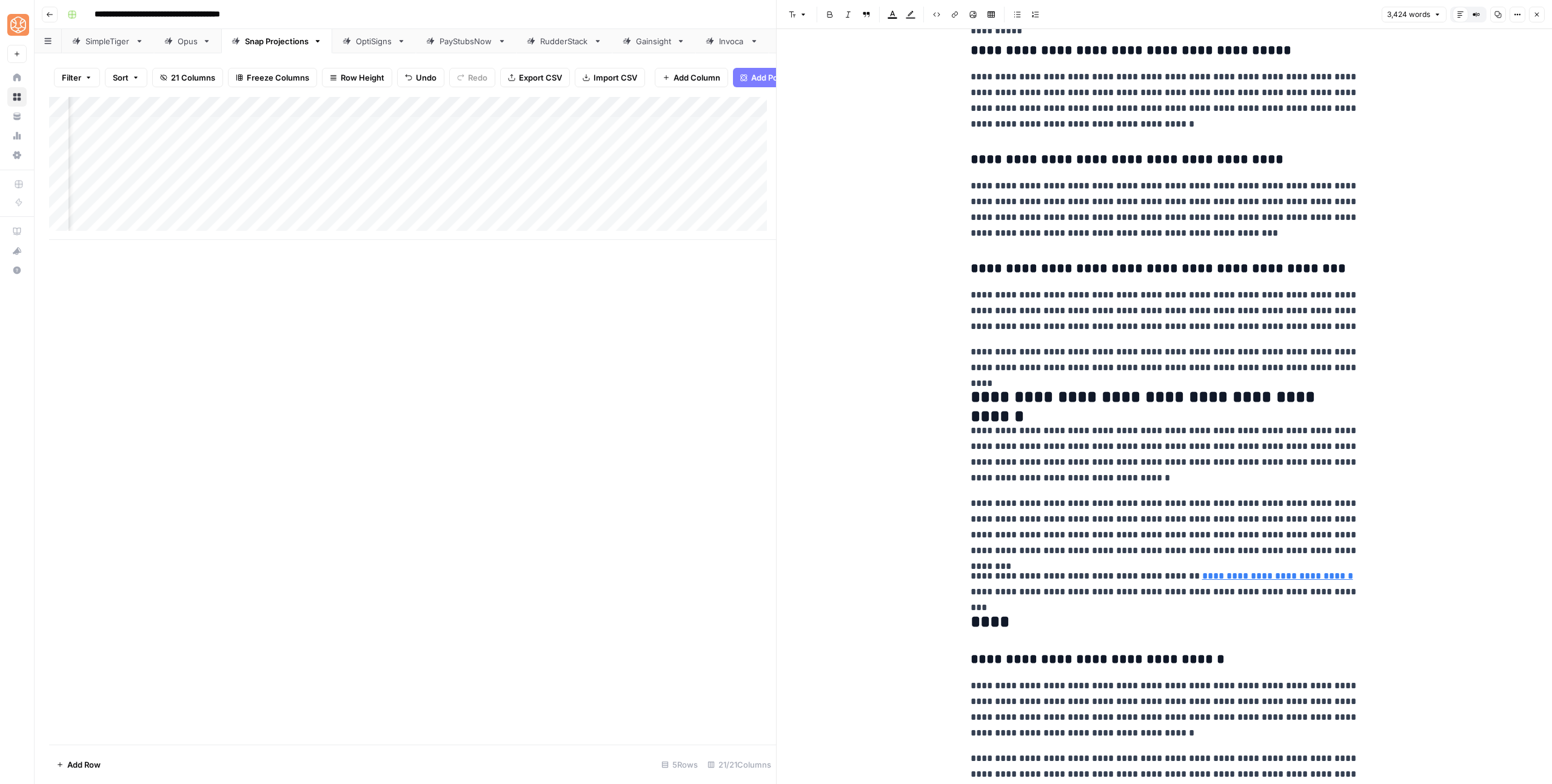 click on "**********" at bounding box center (1165, 454) 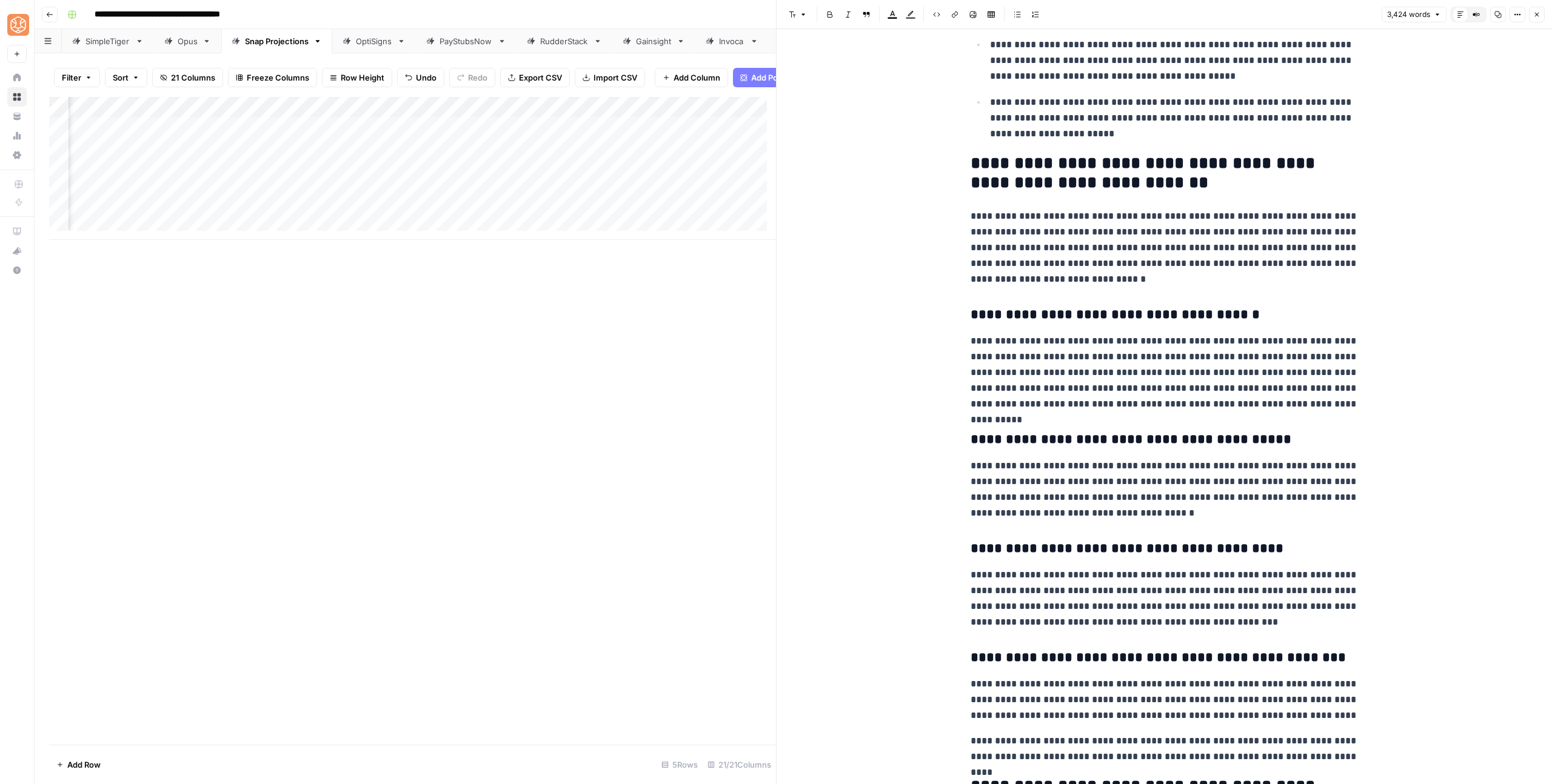 scroll, scrollTop: 6240, scrollLeft: 0, axis: vertical 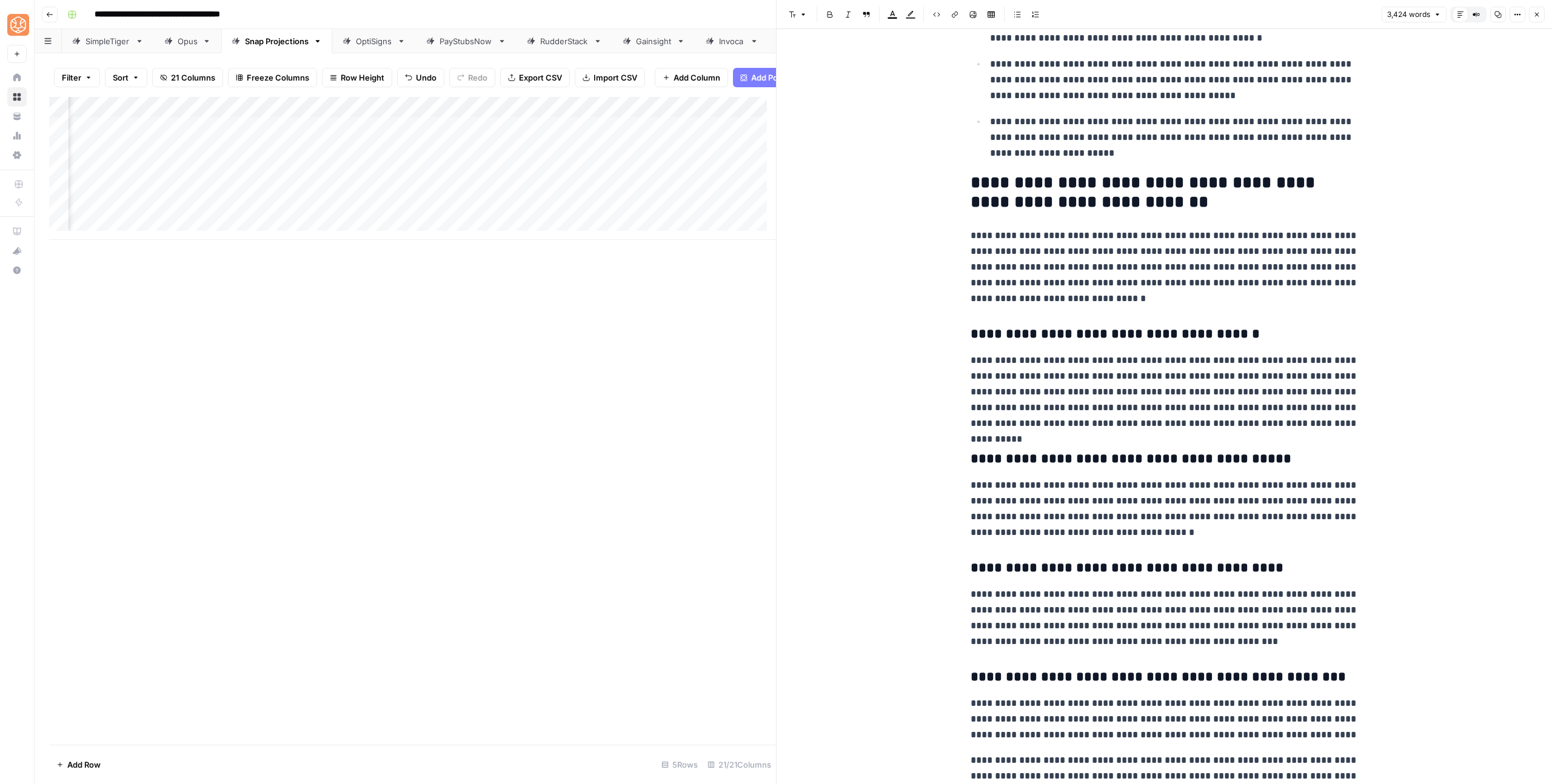 click on "**********" at bounding box center (1165, 509) 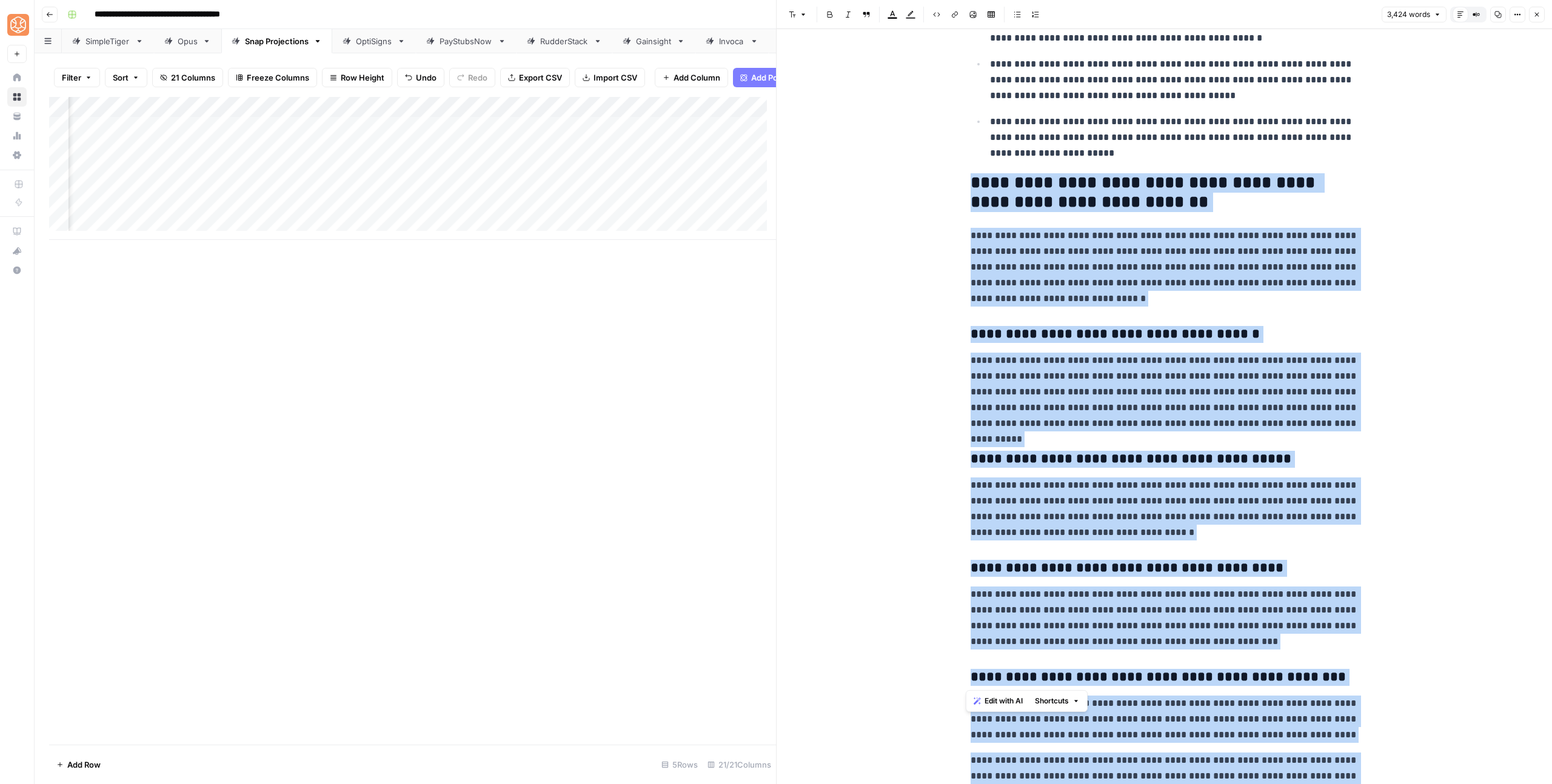 drag, startPoint x: 963, startPoint y: 83, endPoint x: 1360, endPoint y: 679, distance: 716.118 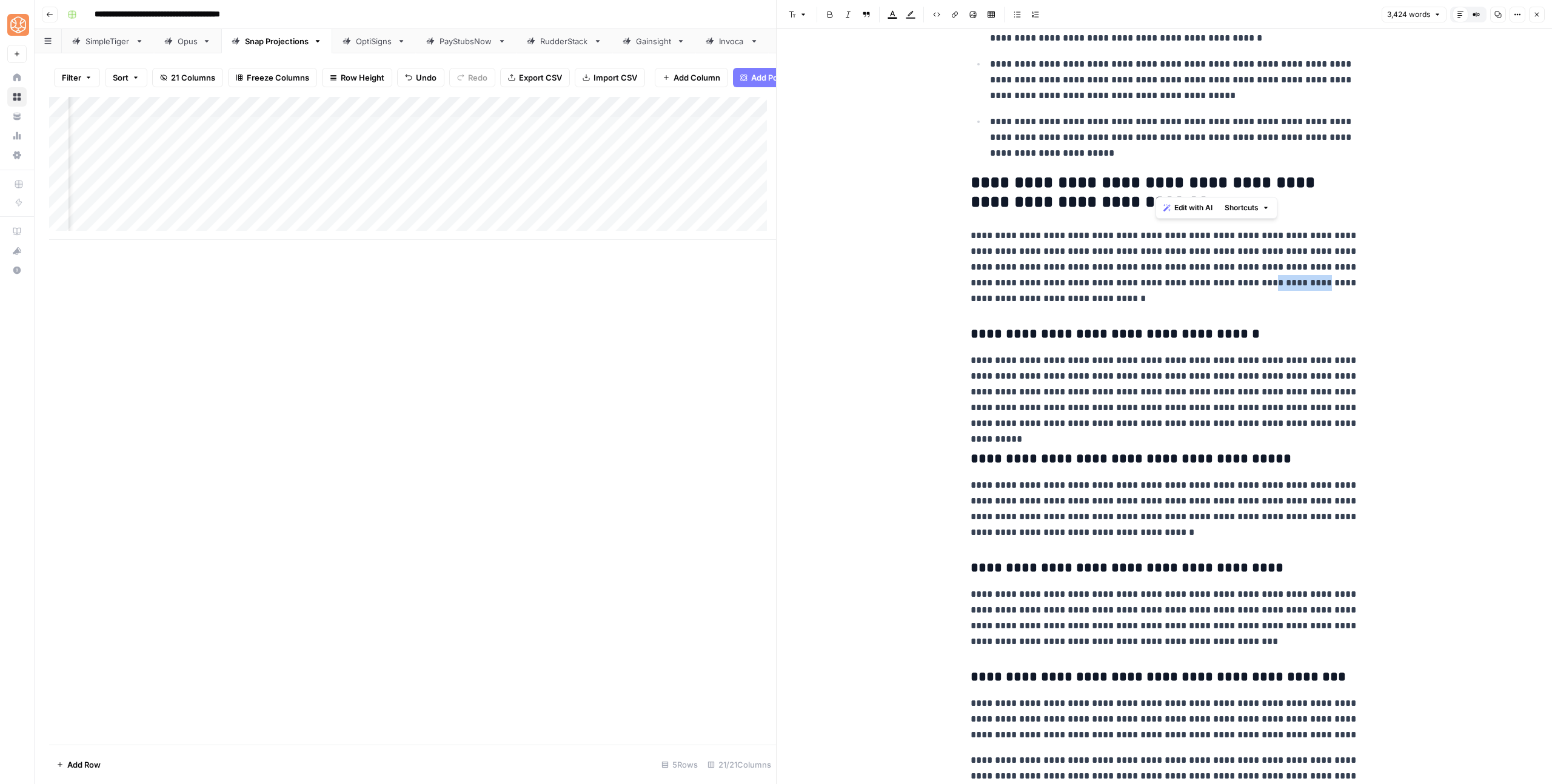 click on "**********" at bounding box center [1165, 267] 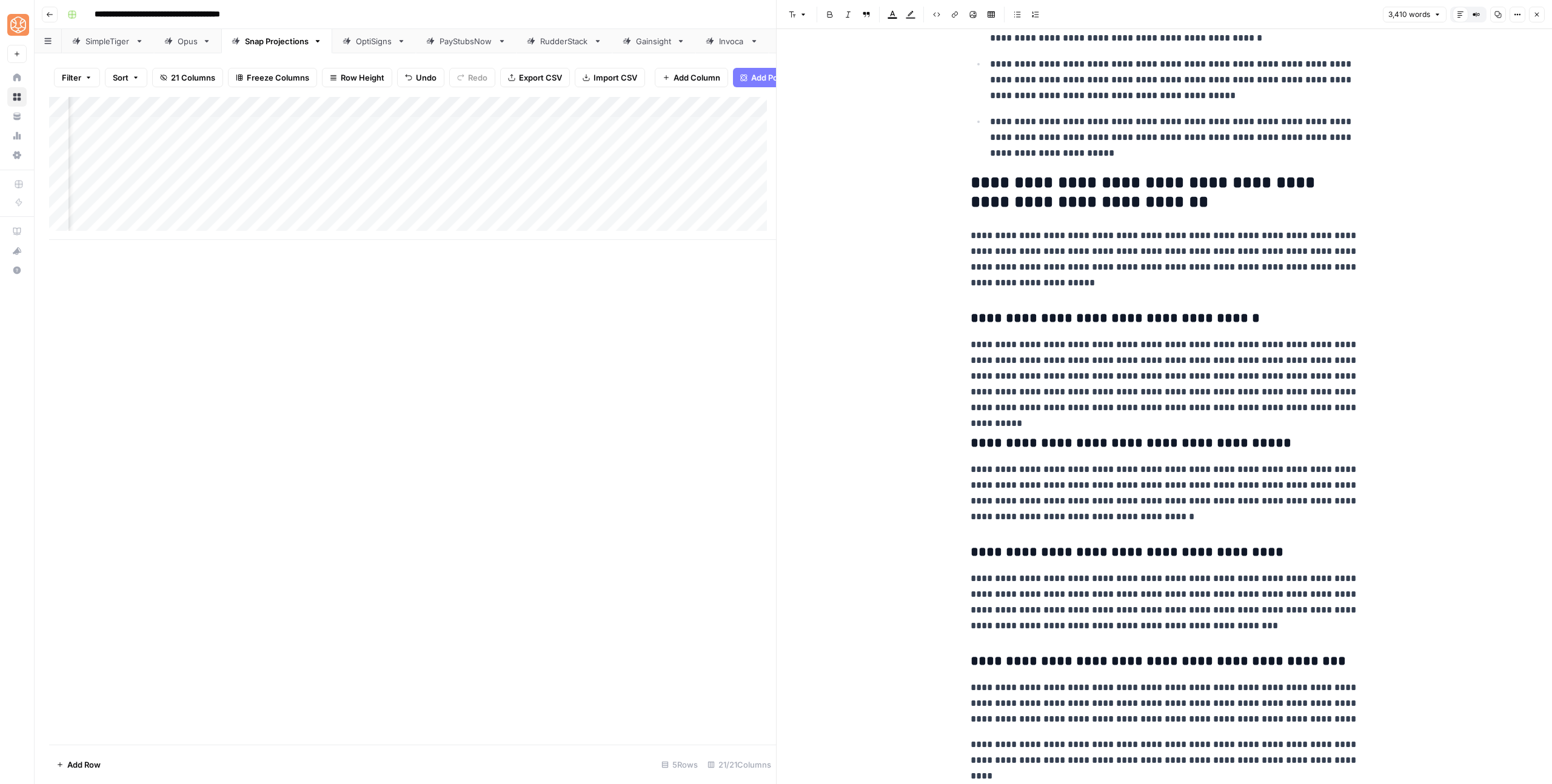 click on "**********" at bounding box center (1165, 376) 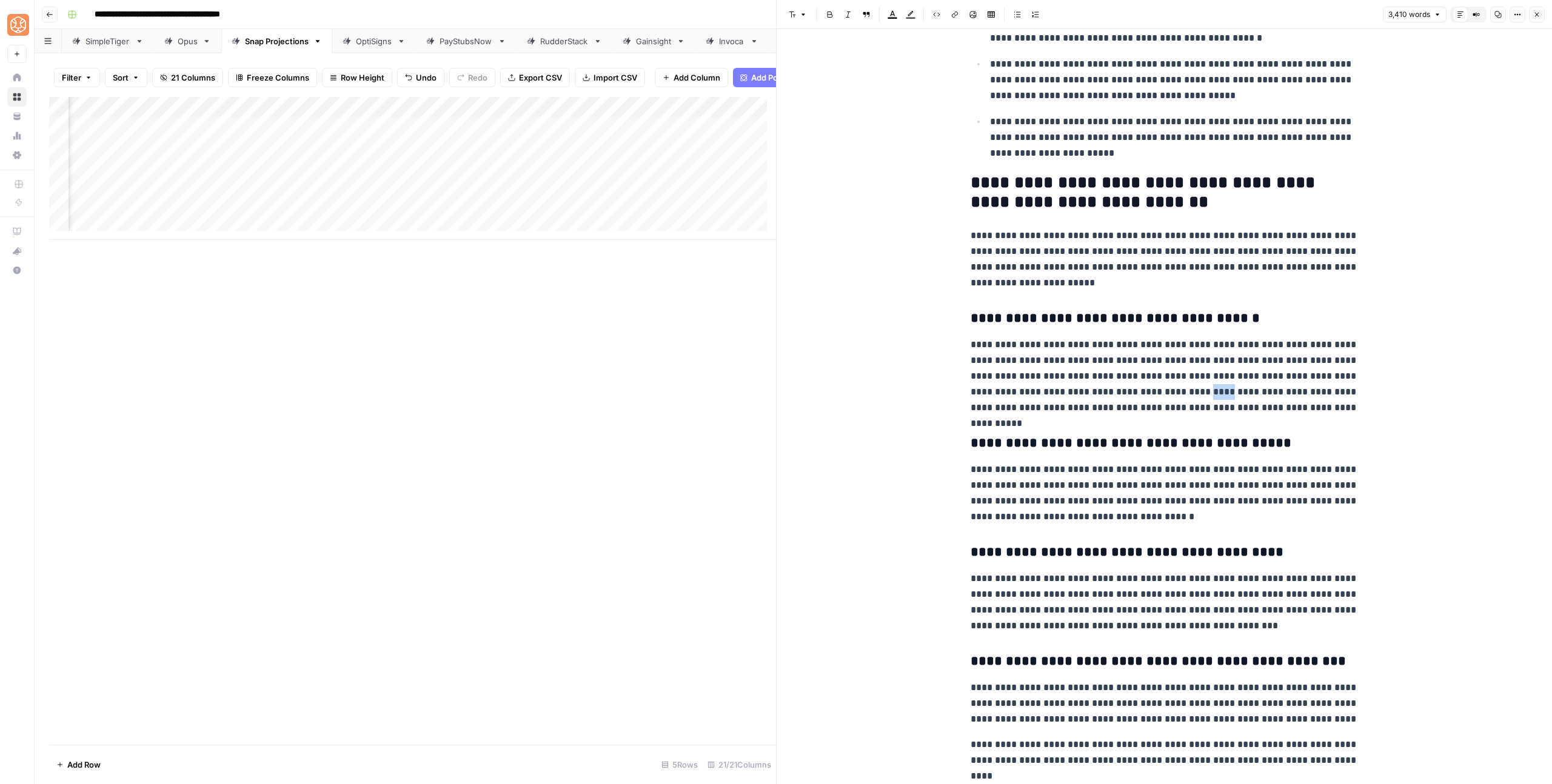 click on "**********" at bounding box center [1165, 376] 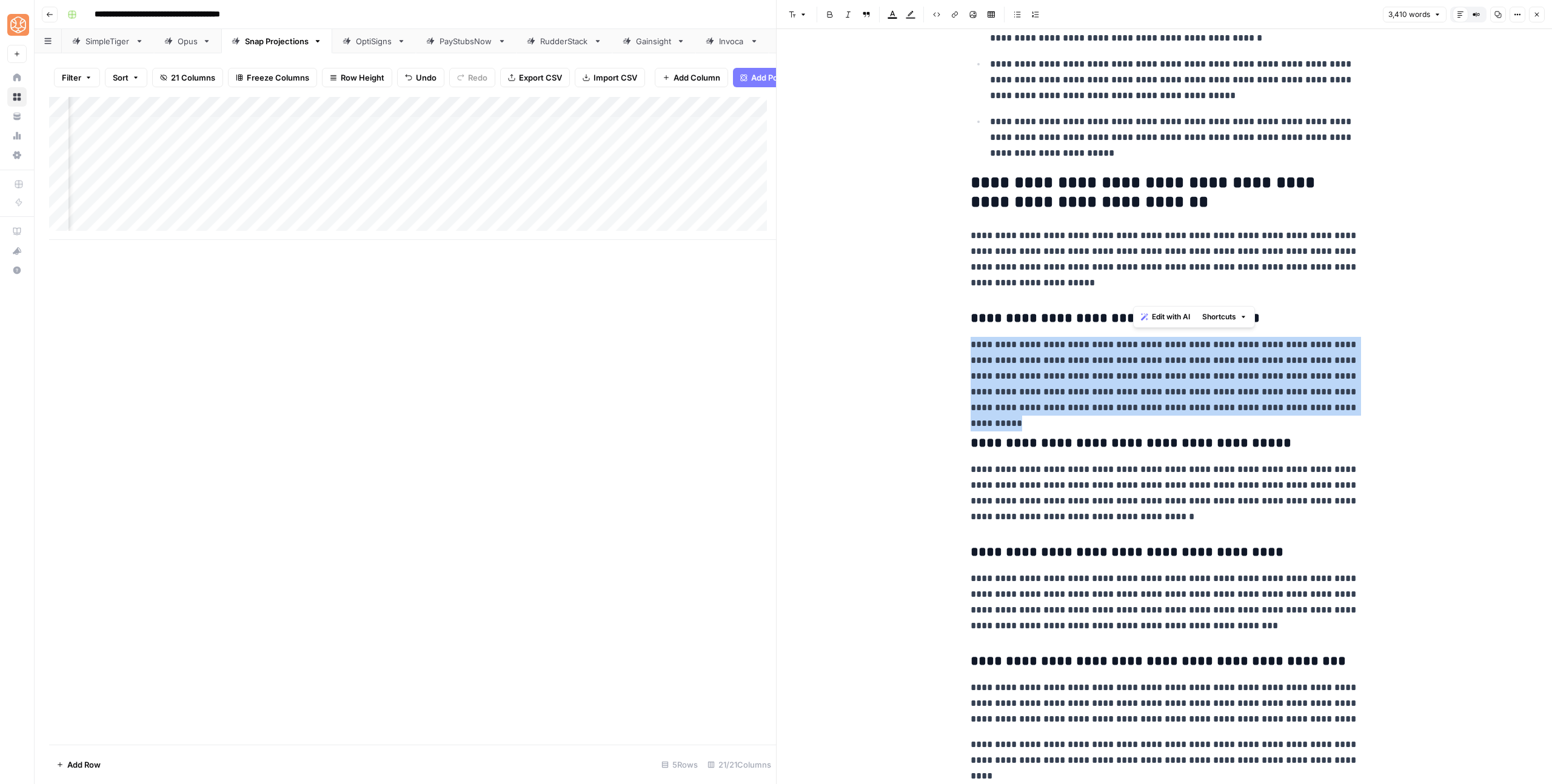 click on "**********" at bounding box center (1165, 376) 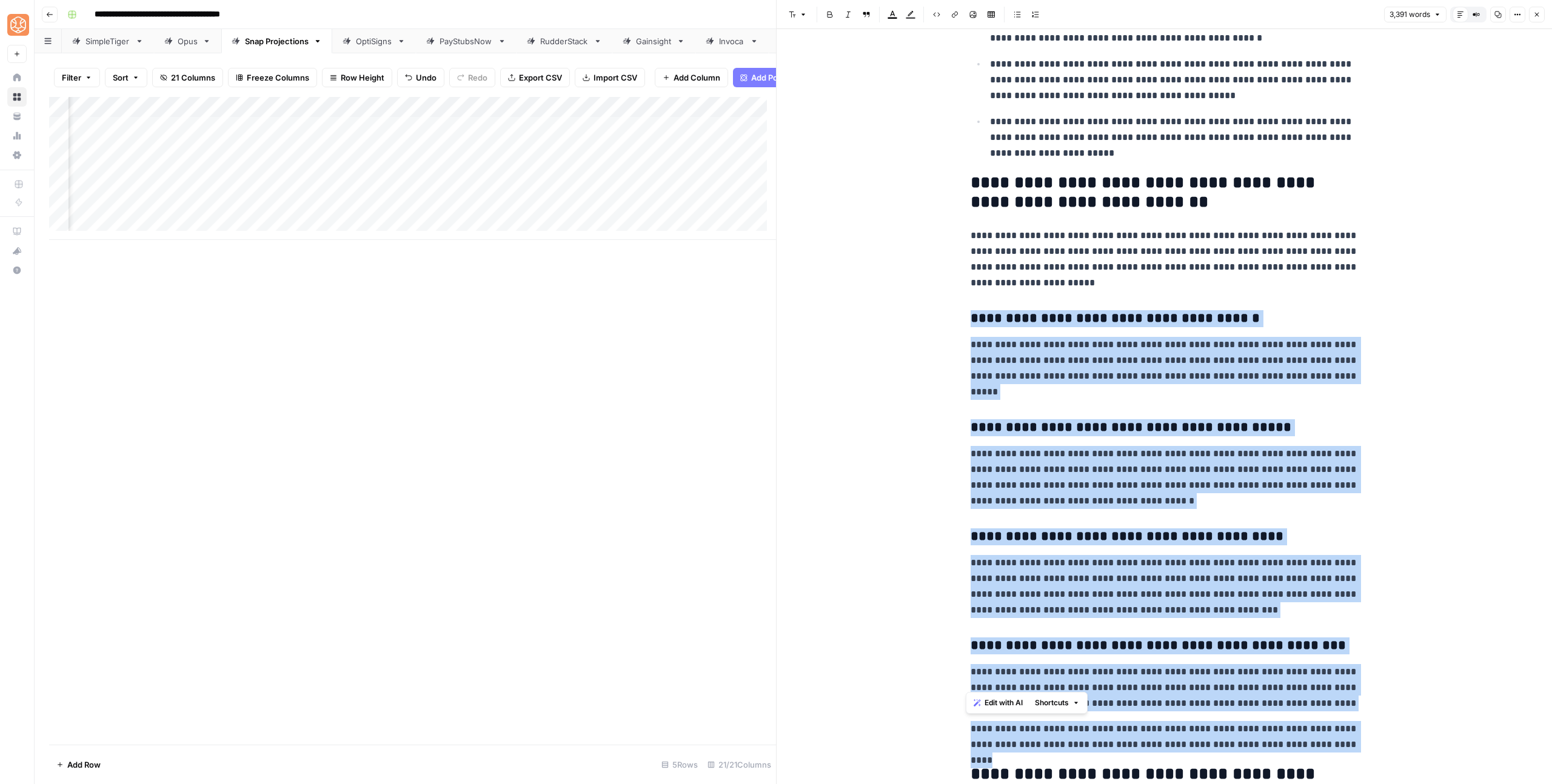 drag, startPoint x: 968, startPoint y: 219, endPoint x: 1355, endPoint y: 652, distance: 580.73918 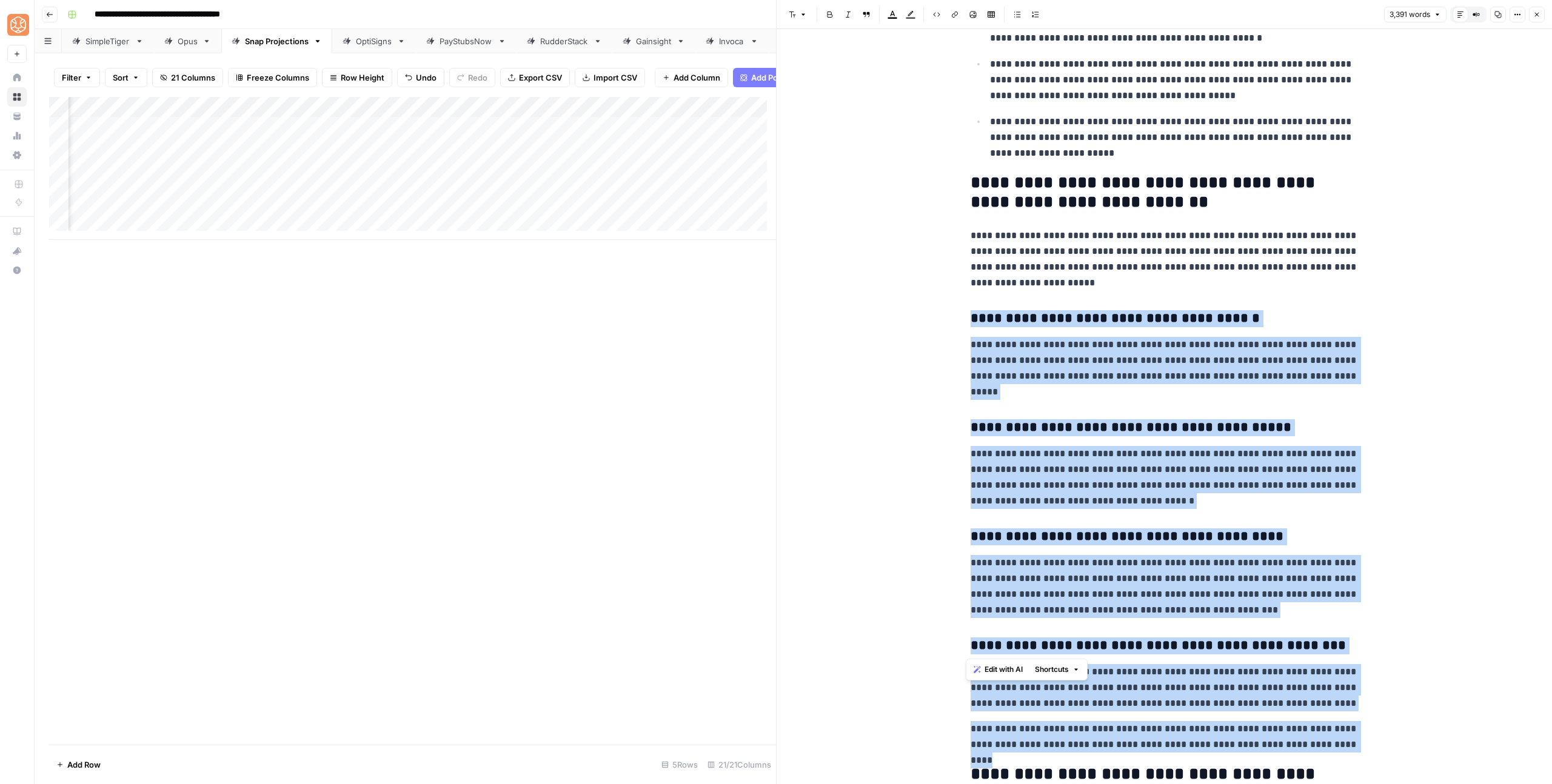 click on "**********" at bounding box center (1165, 586) 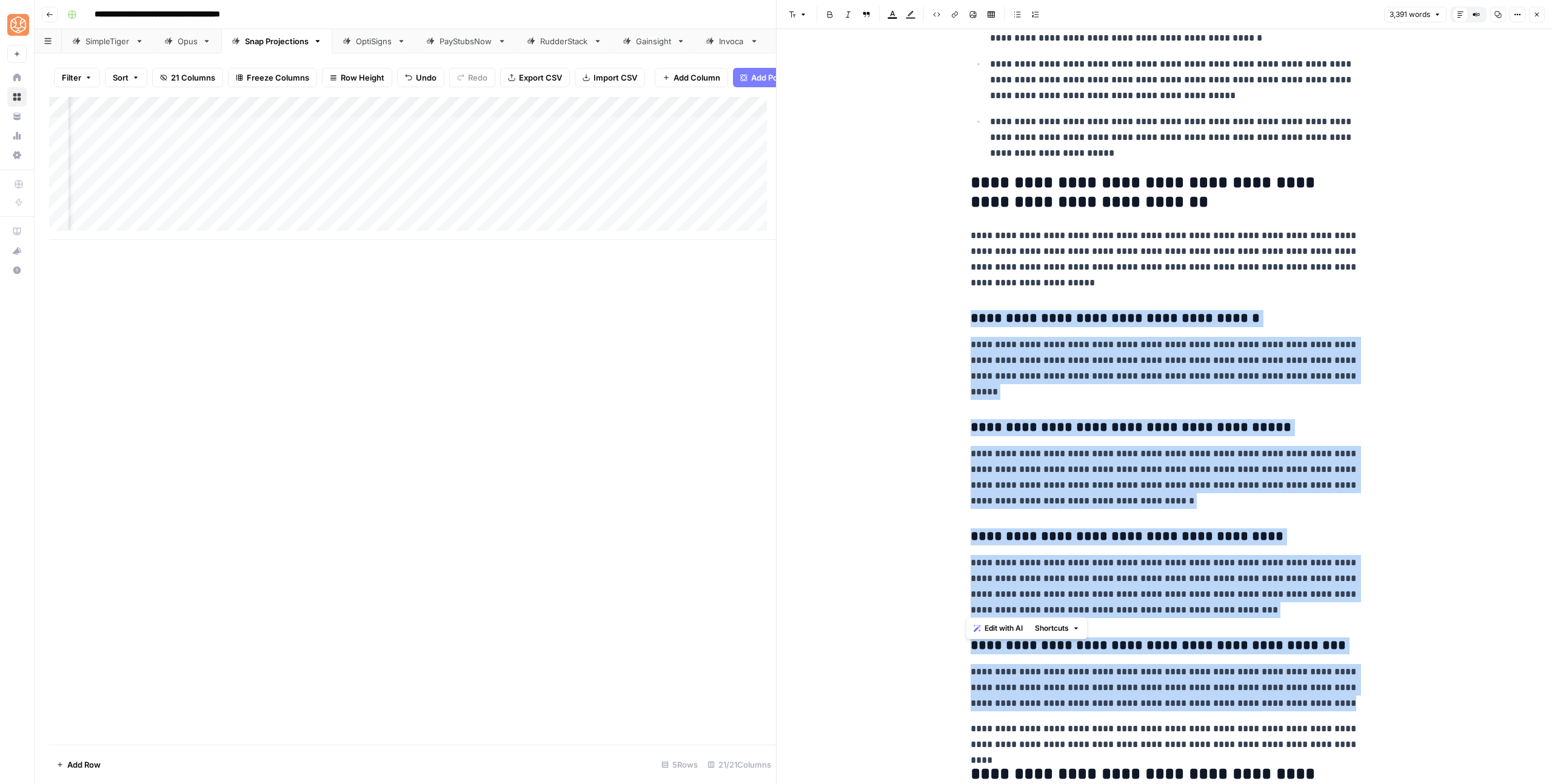 drag, startPoint x: 1228, startPoint y: 562, endPoint x: 963, endPoint y: 219, distance: 433.4443 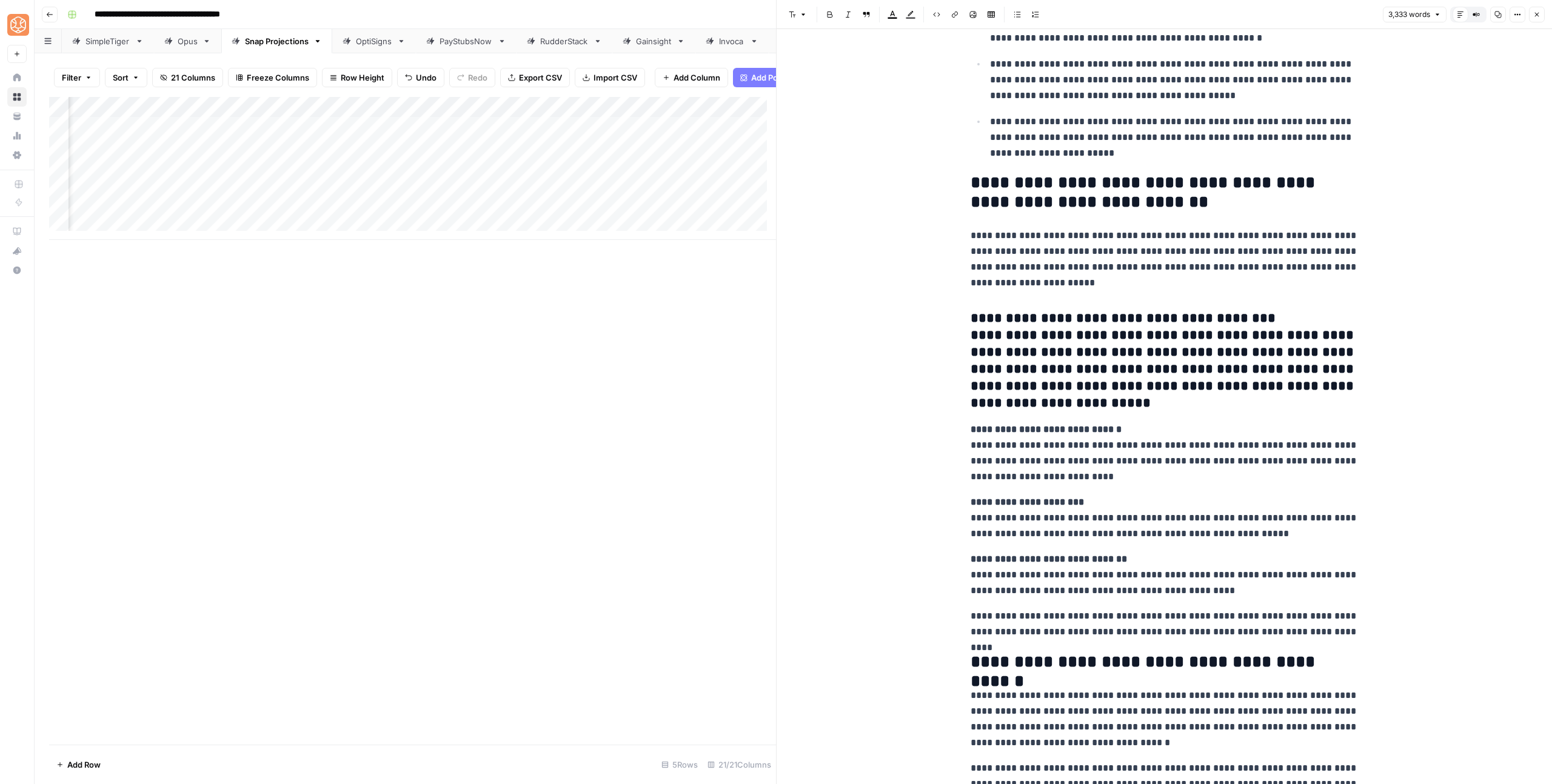 click on "**********" at bounding box center (1165, 361) 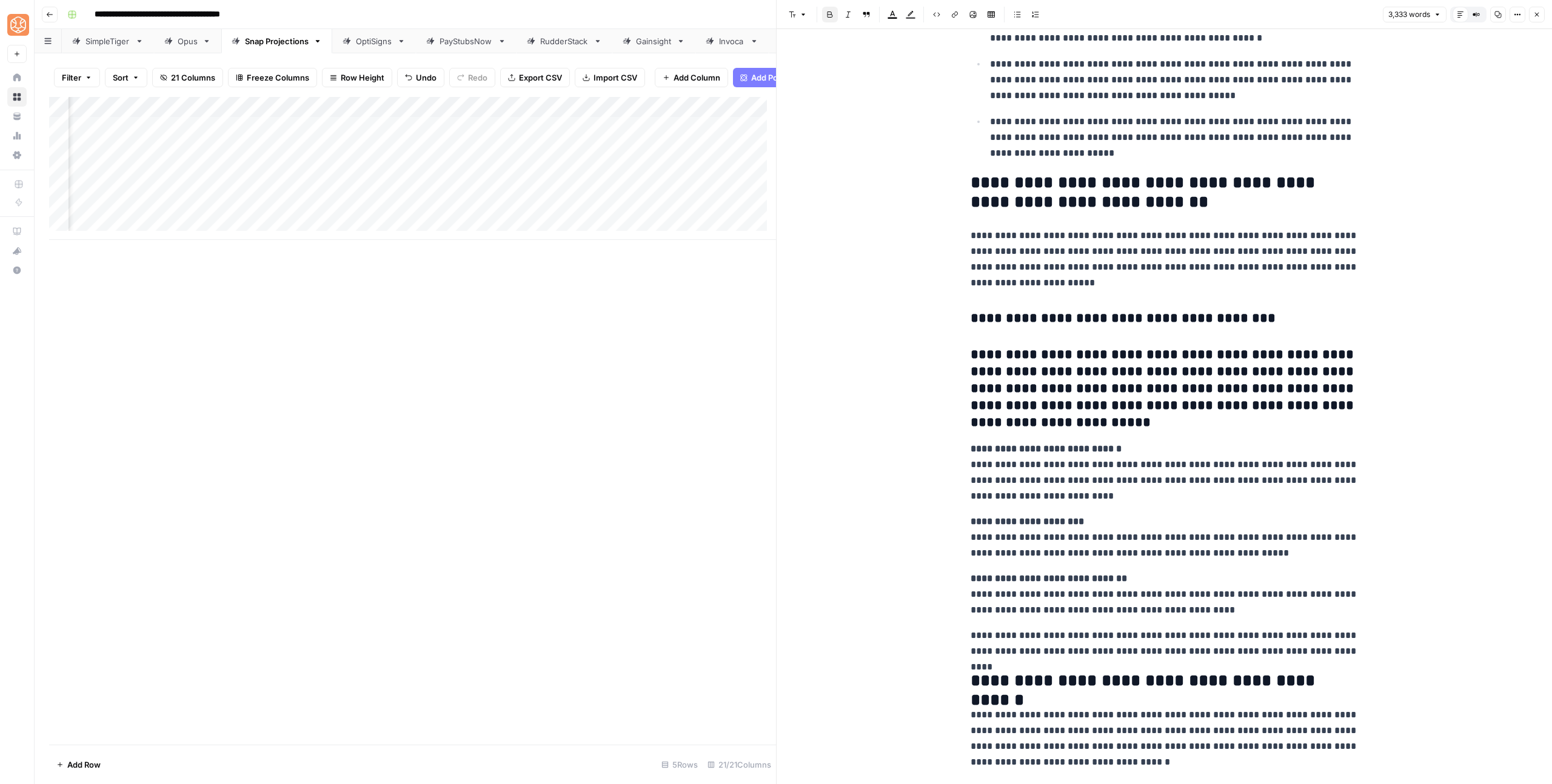 click on "**********" at bounding box center (1123, 318) 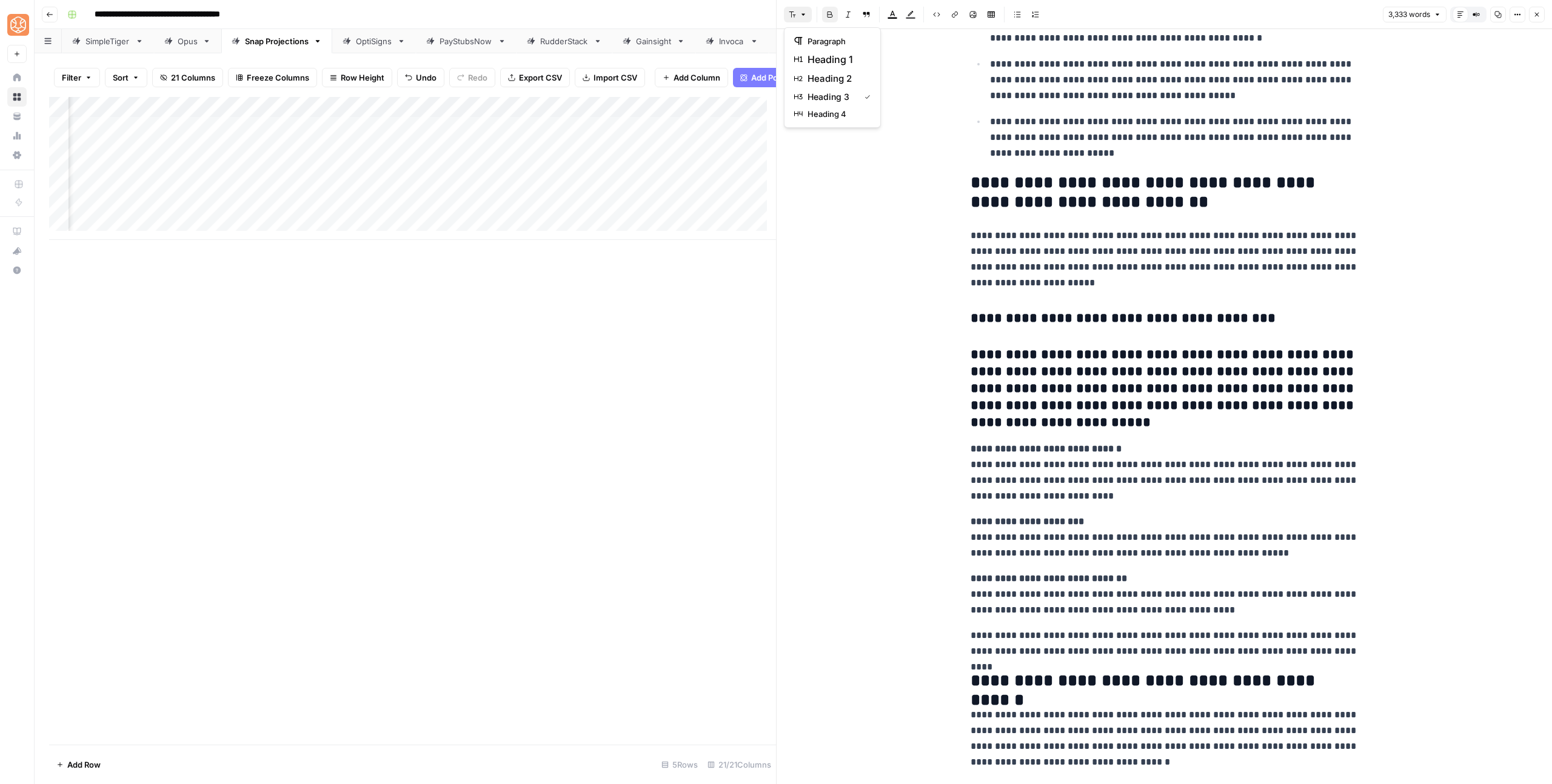 click 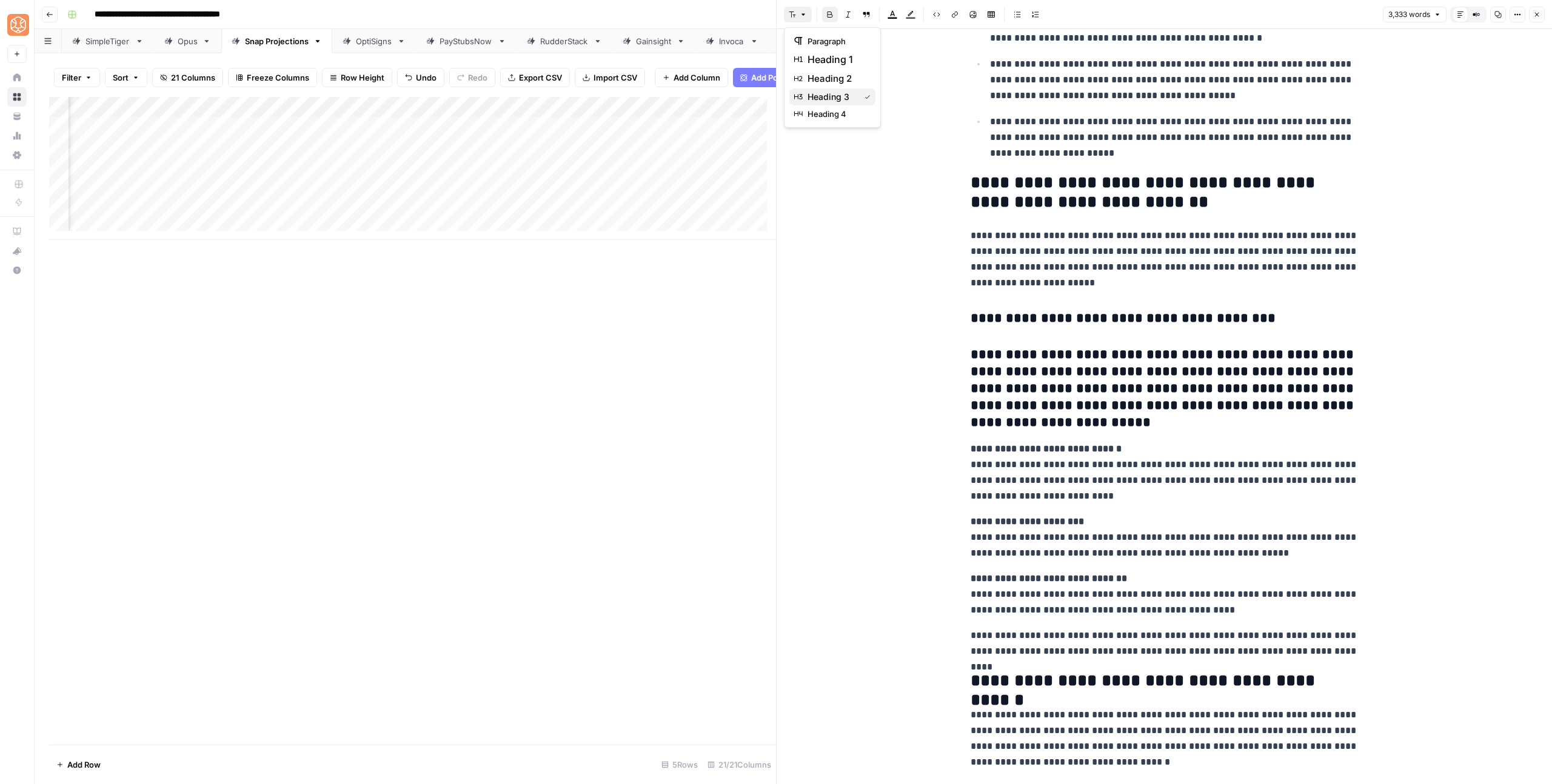 click on "heading 3" at bounding box center (831, 97) 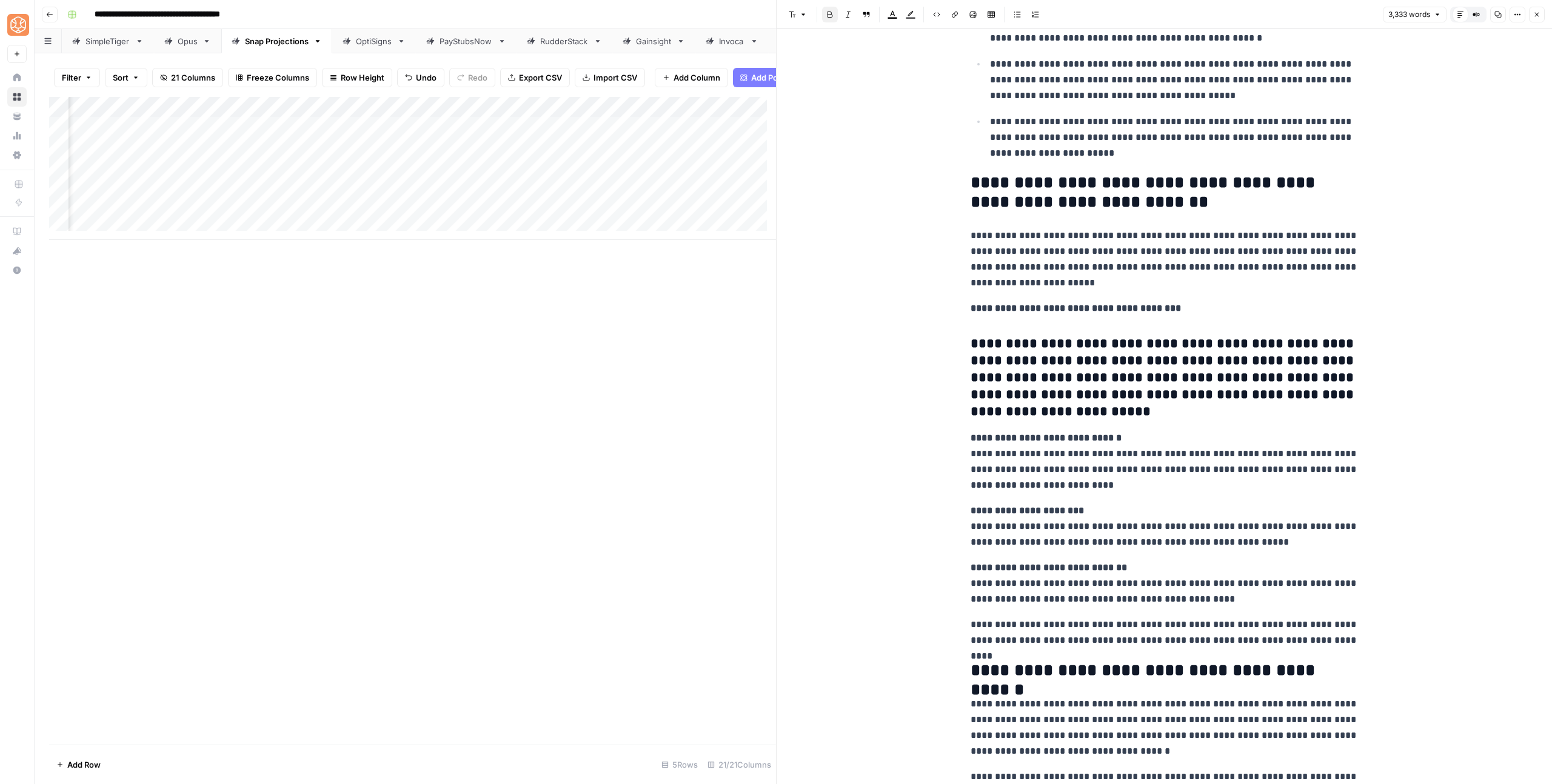 click on "**********" at bounding box center (1165, 378) 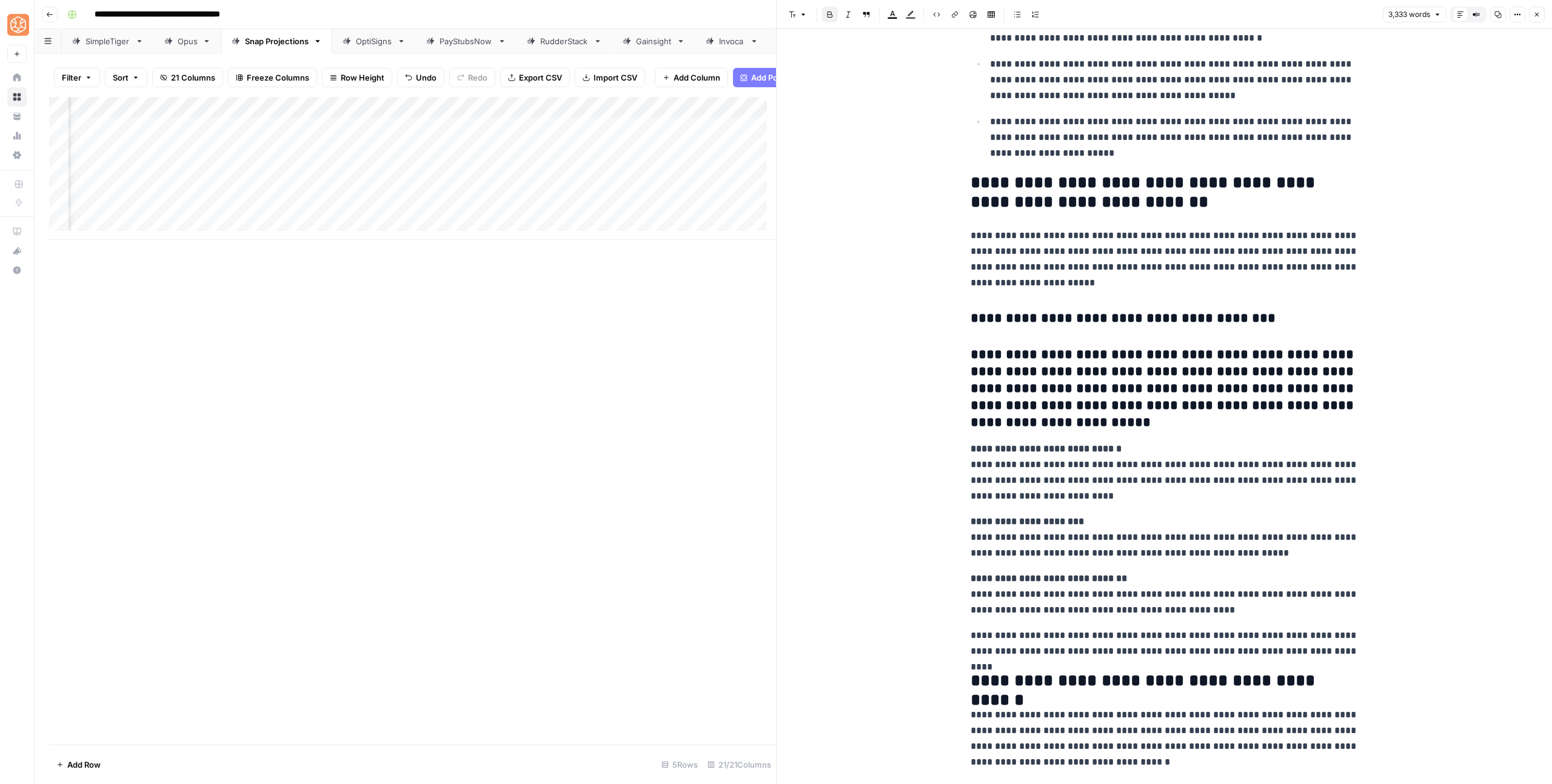 click on "**********" at bounding box center [1165, 389] 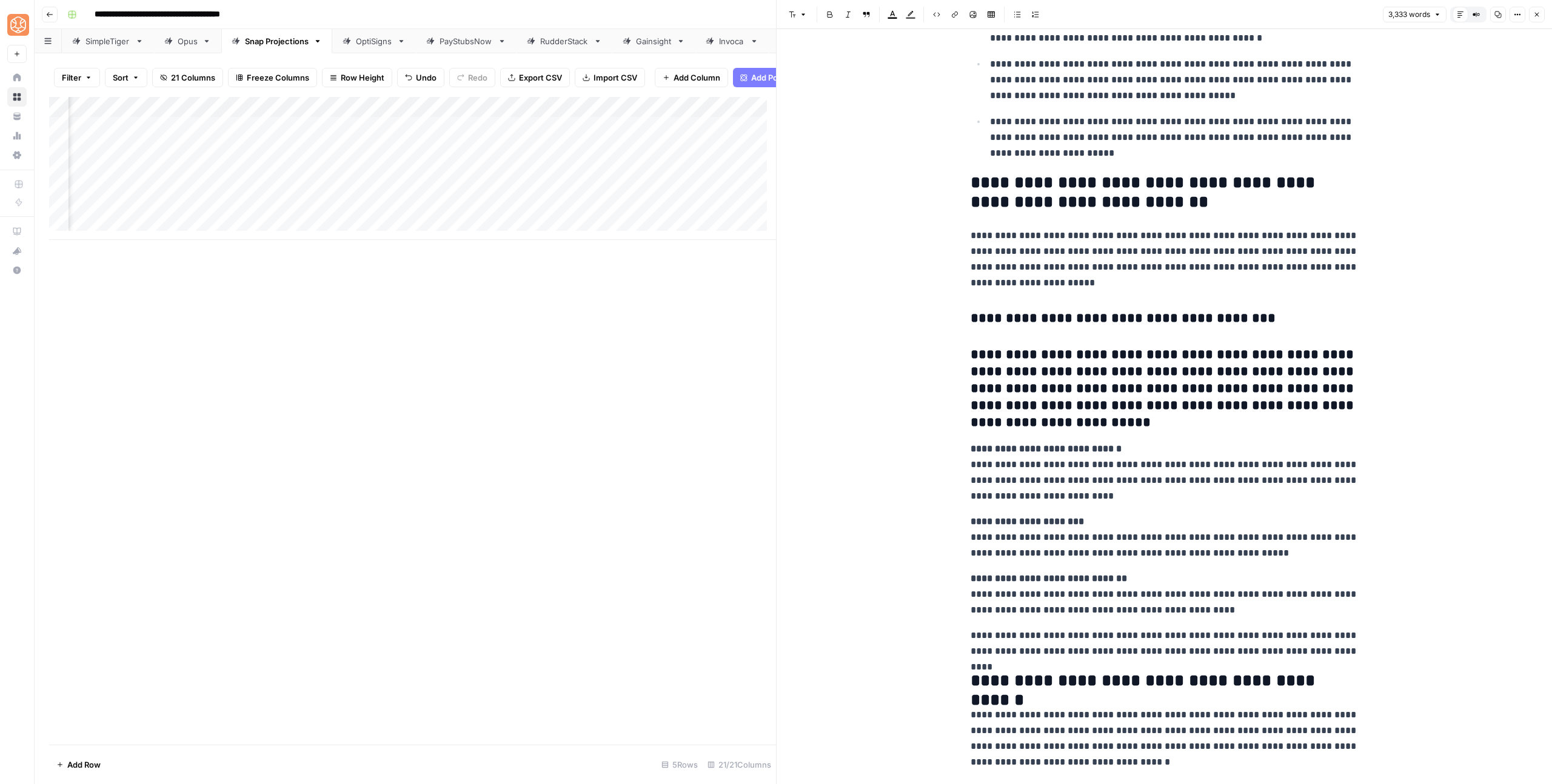 click on "Font style" at bounding box center [798, 15] 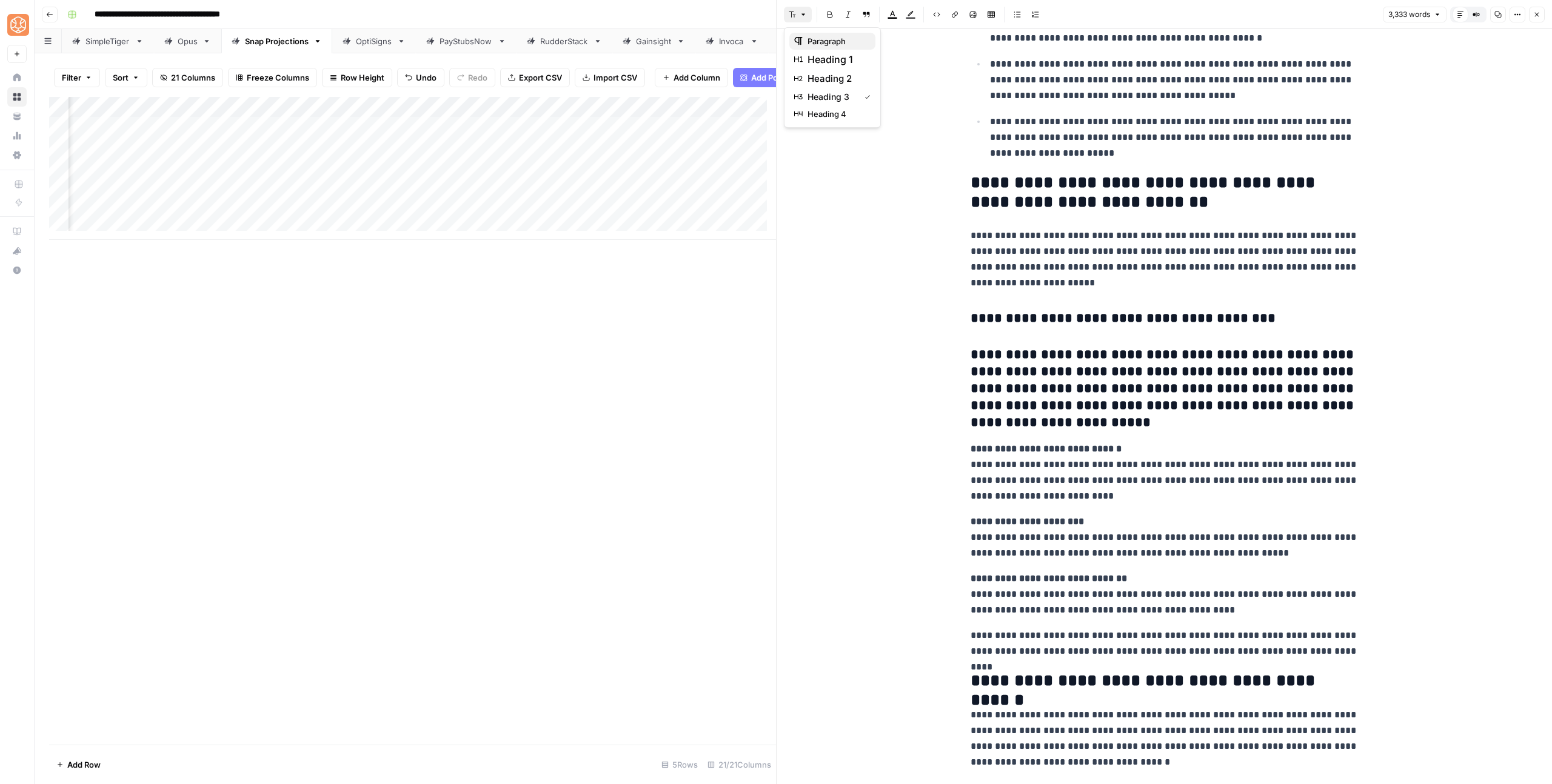 click on "paragraph" at bounding box center (837, 41) 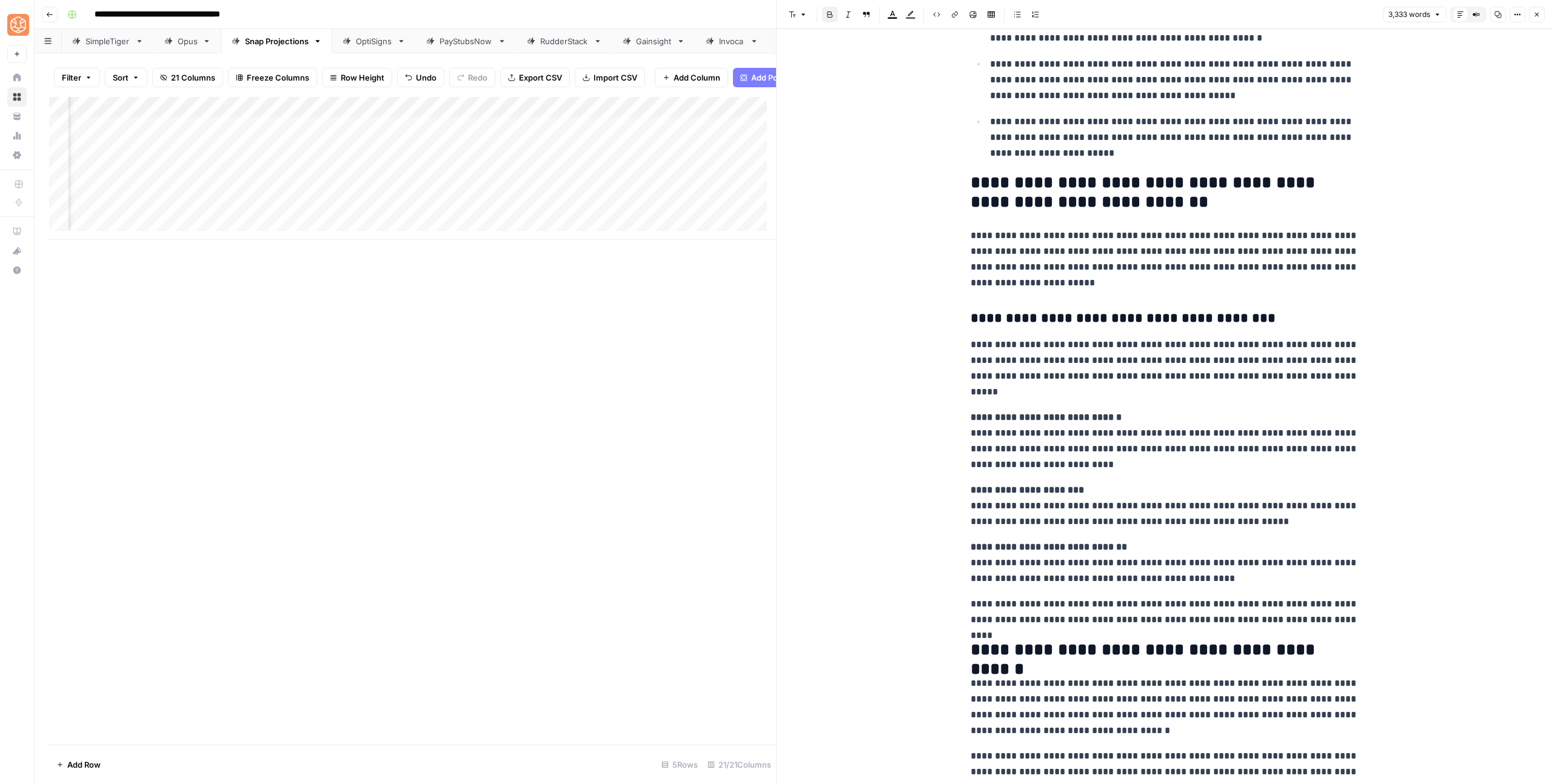 click on "**********" at bounding box center [1123, 318] 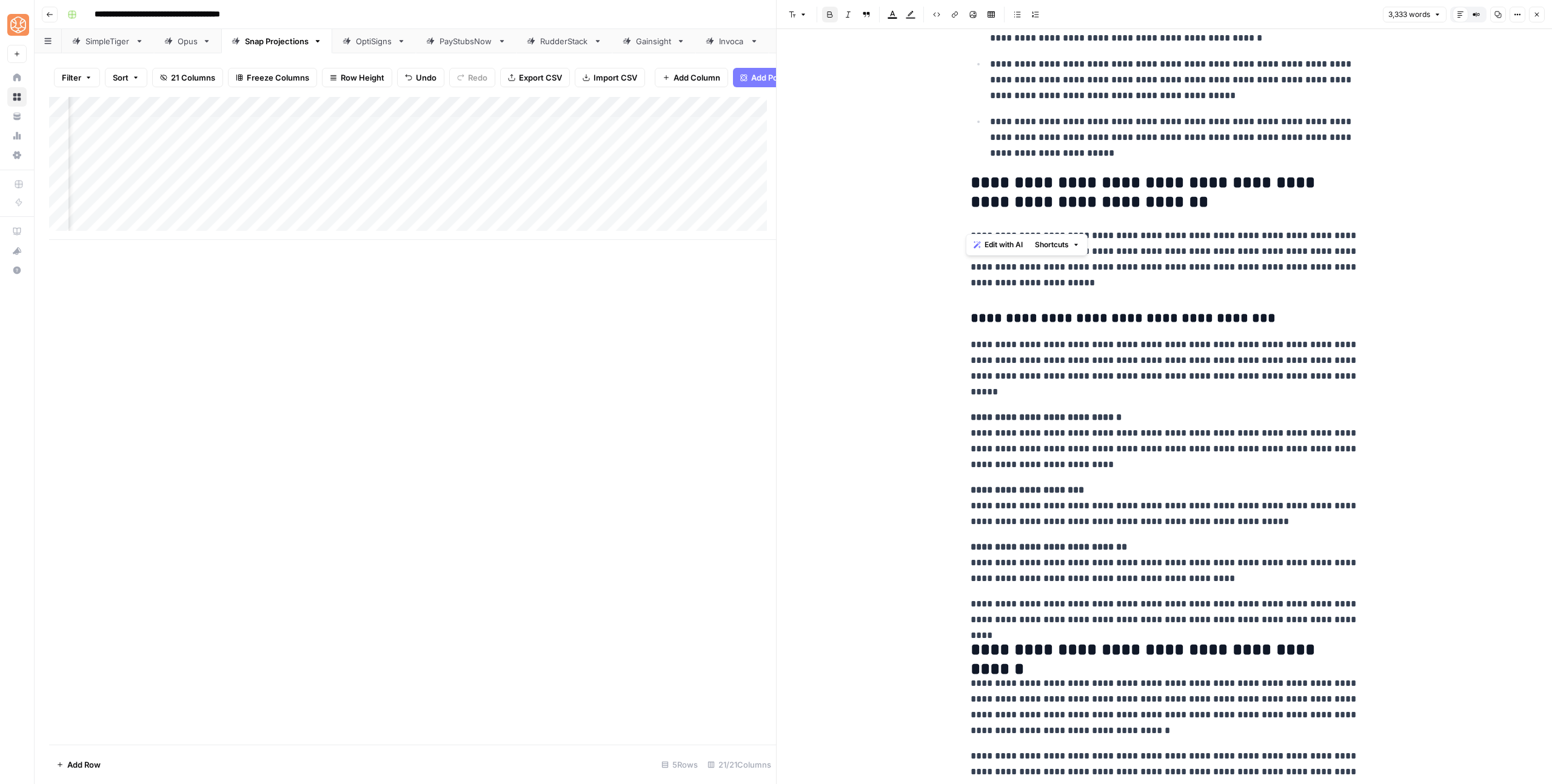 click on "**********" at bounding box center [1123, 318] 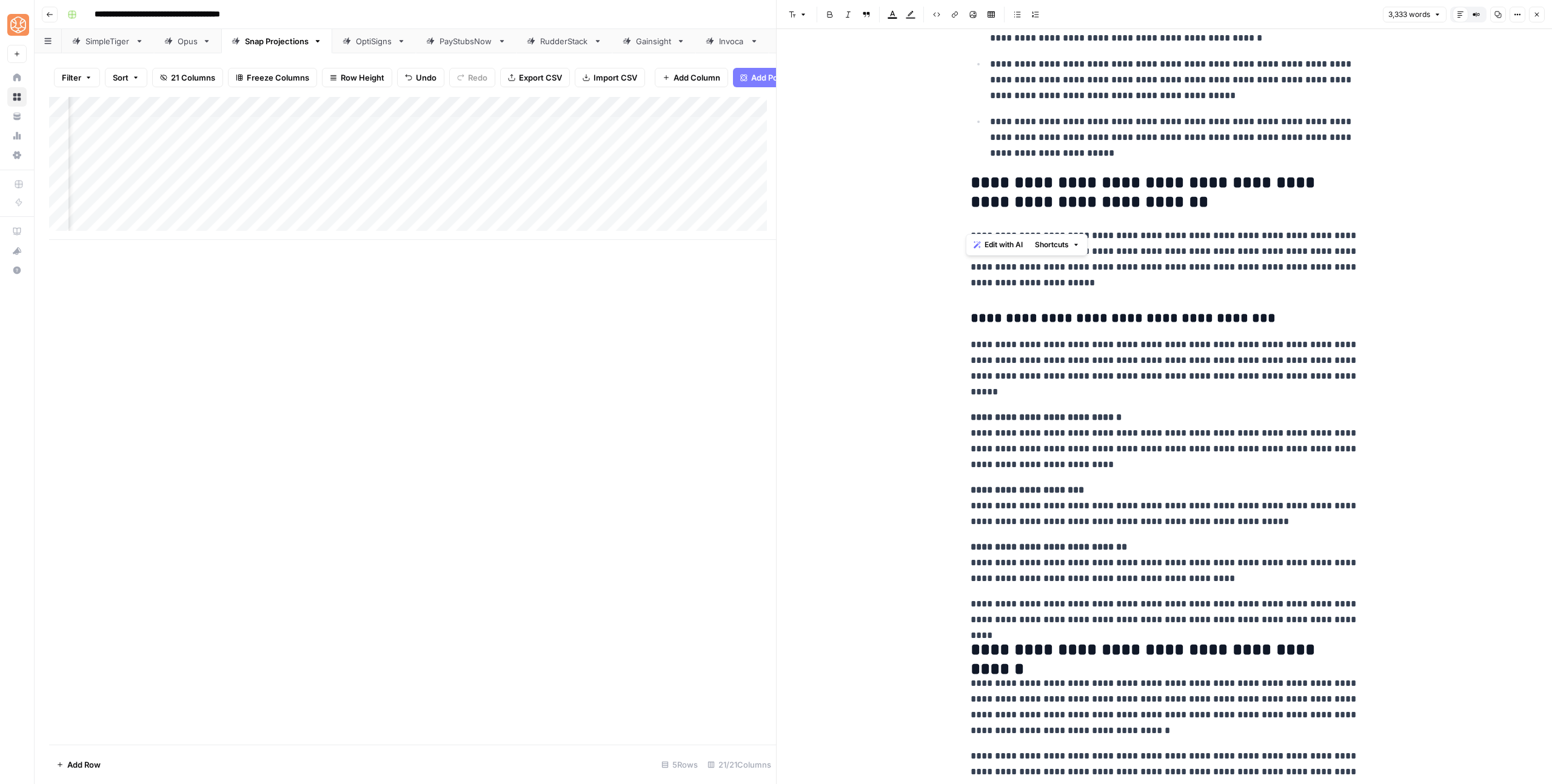 click on "**********" at bounding box center [1165, -2371] 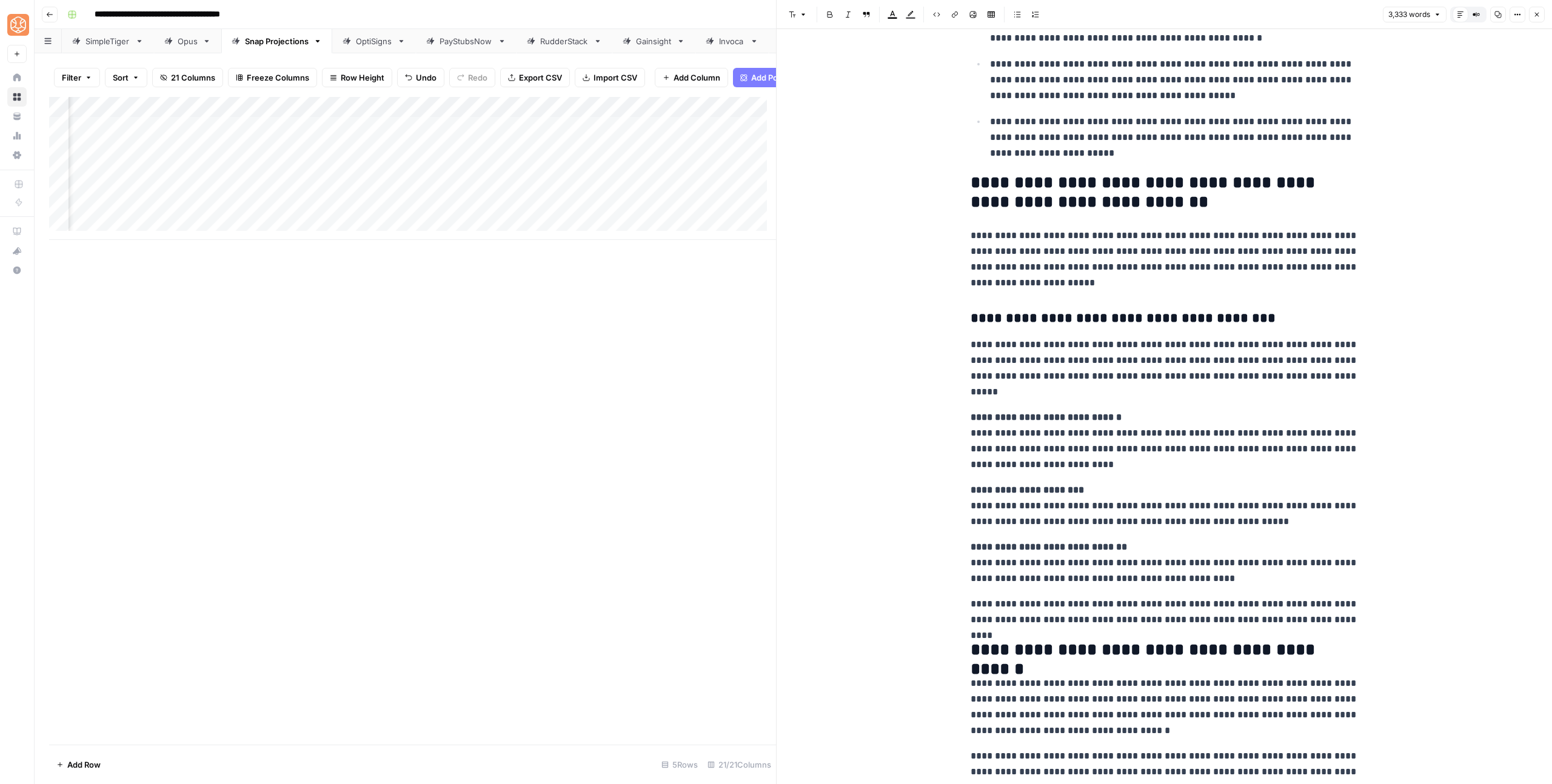 click on "**********" at bounding box center [1165, 441] 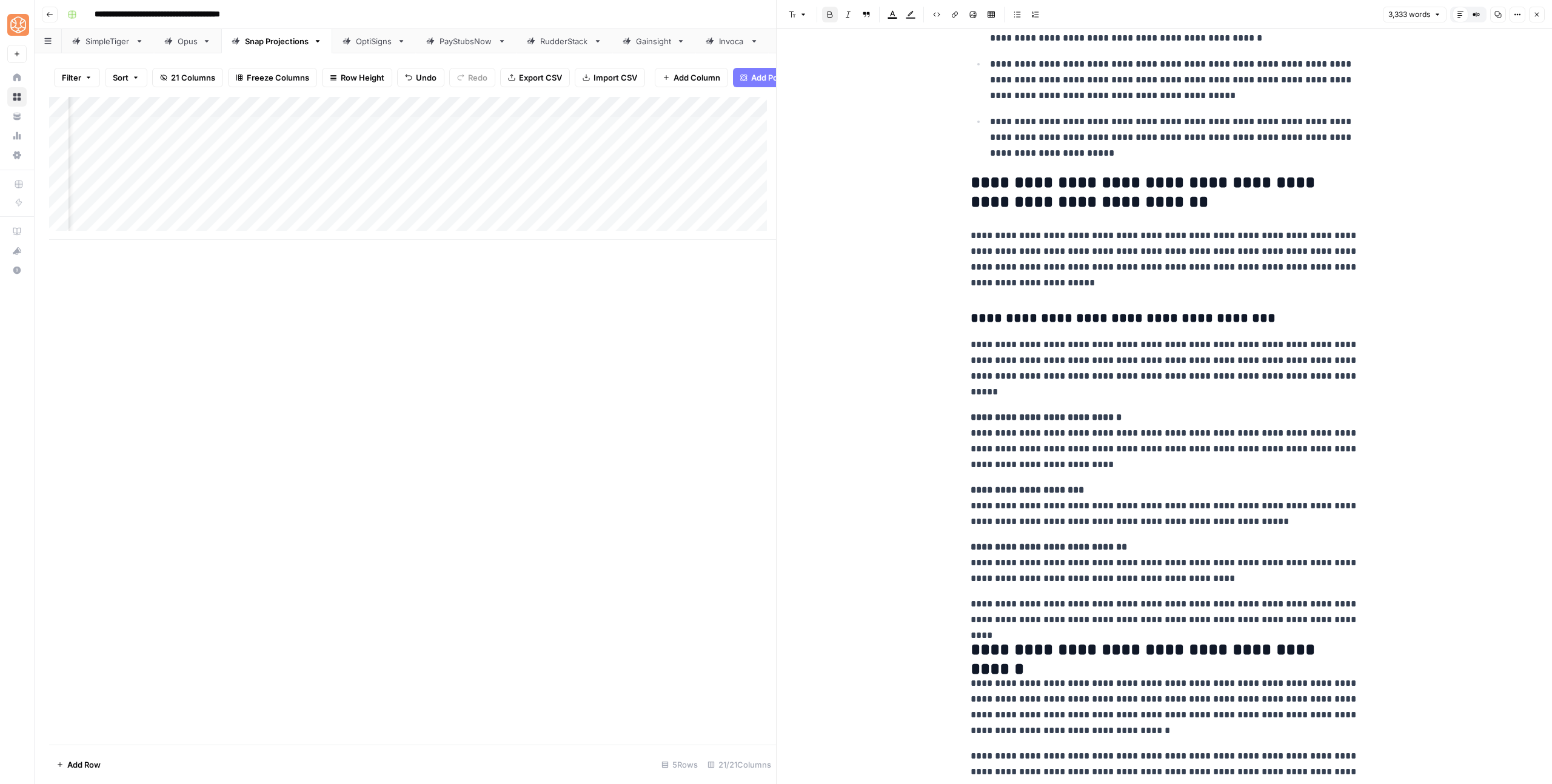 click on "**********" at bounding box center [1165, 441] 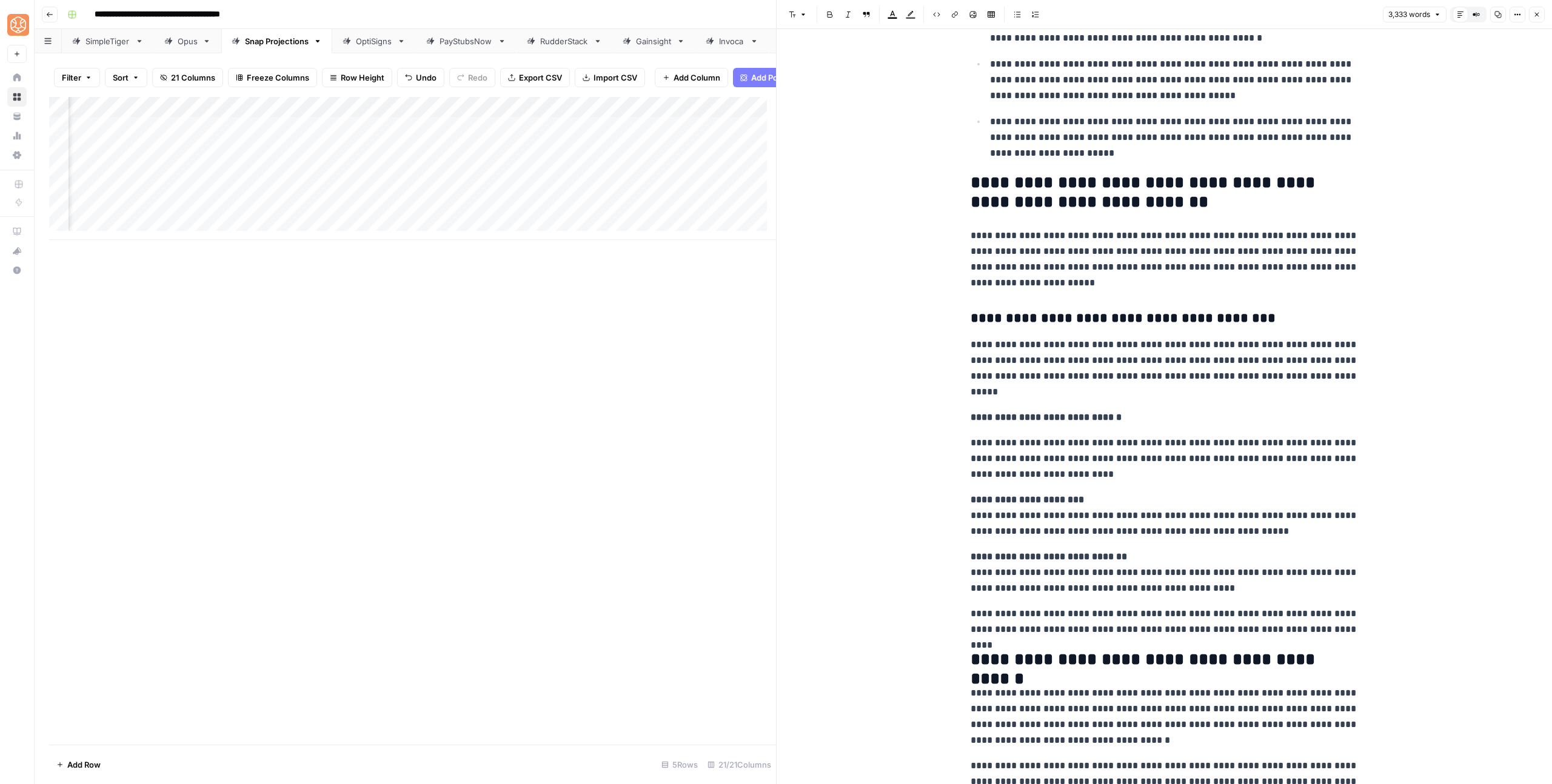 click on "**********" at bounding box center (1165, -2367) 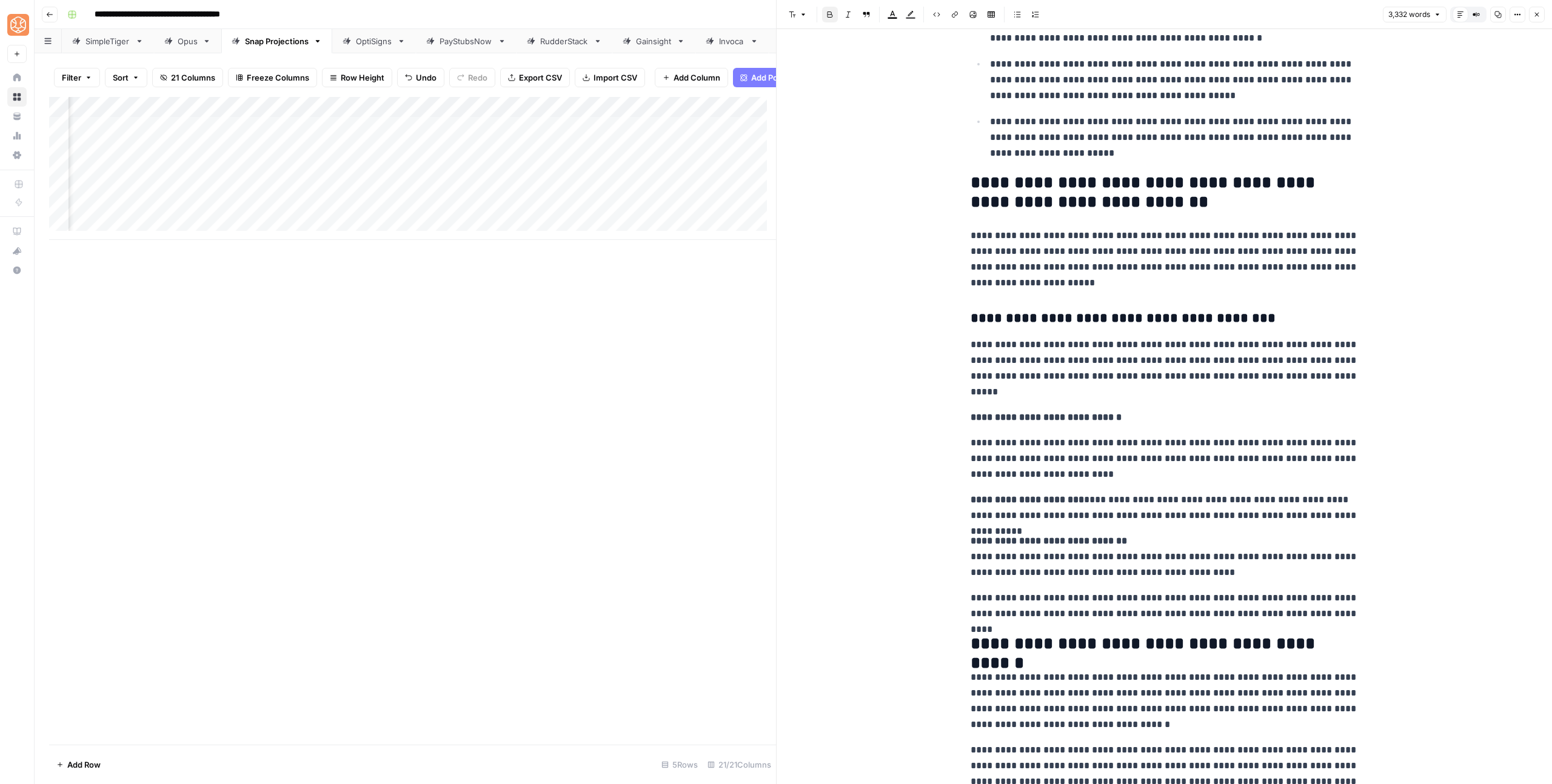 type 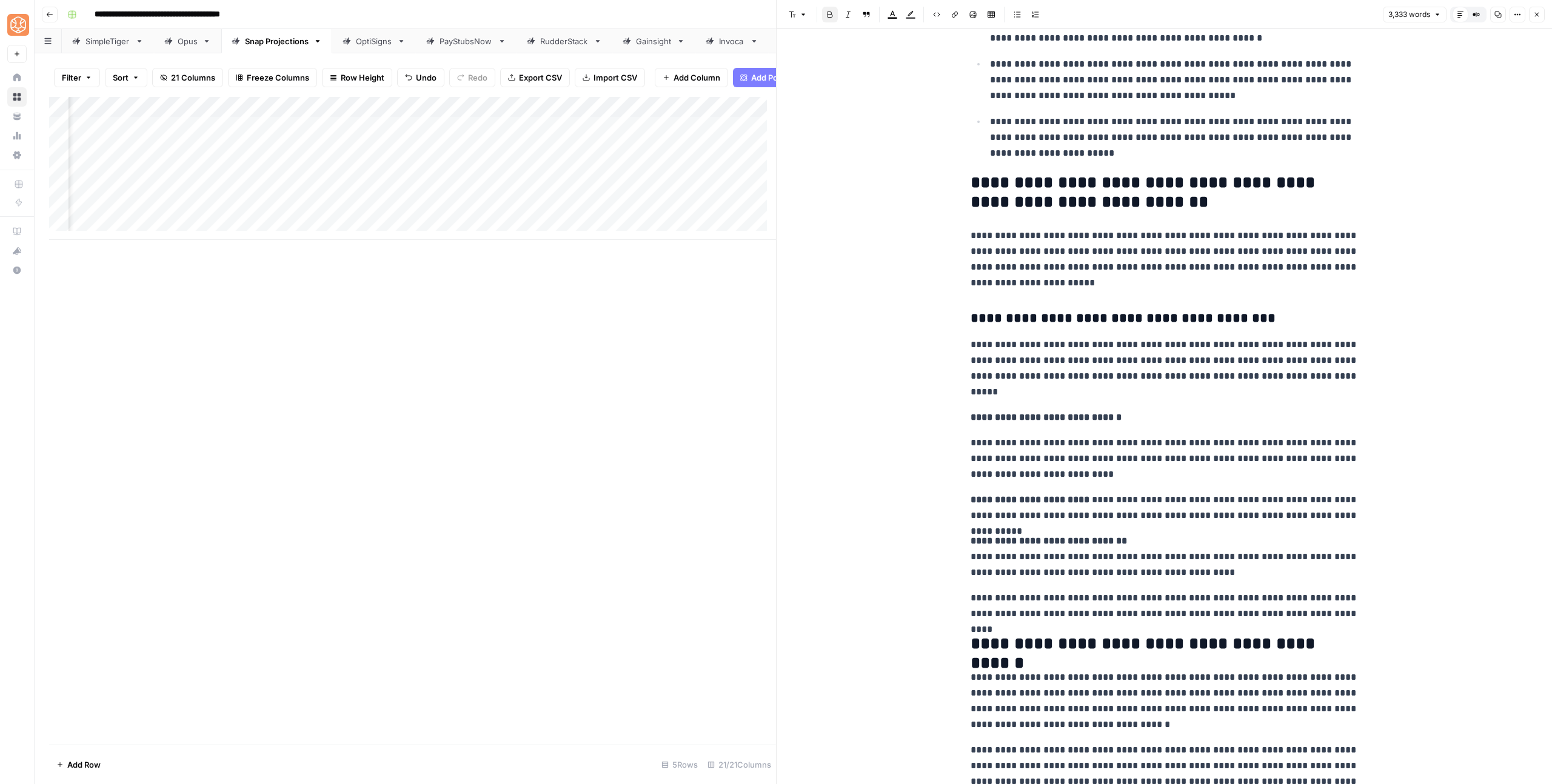 click on "**********" at bounding box center [1165, -2374] 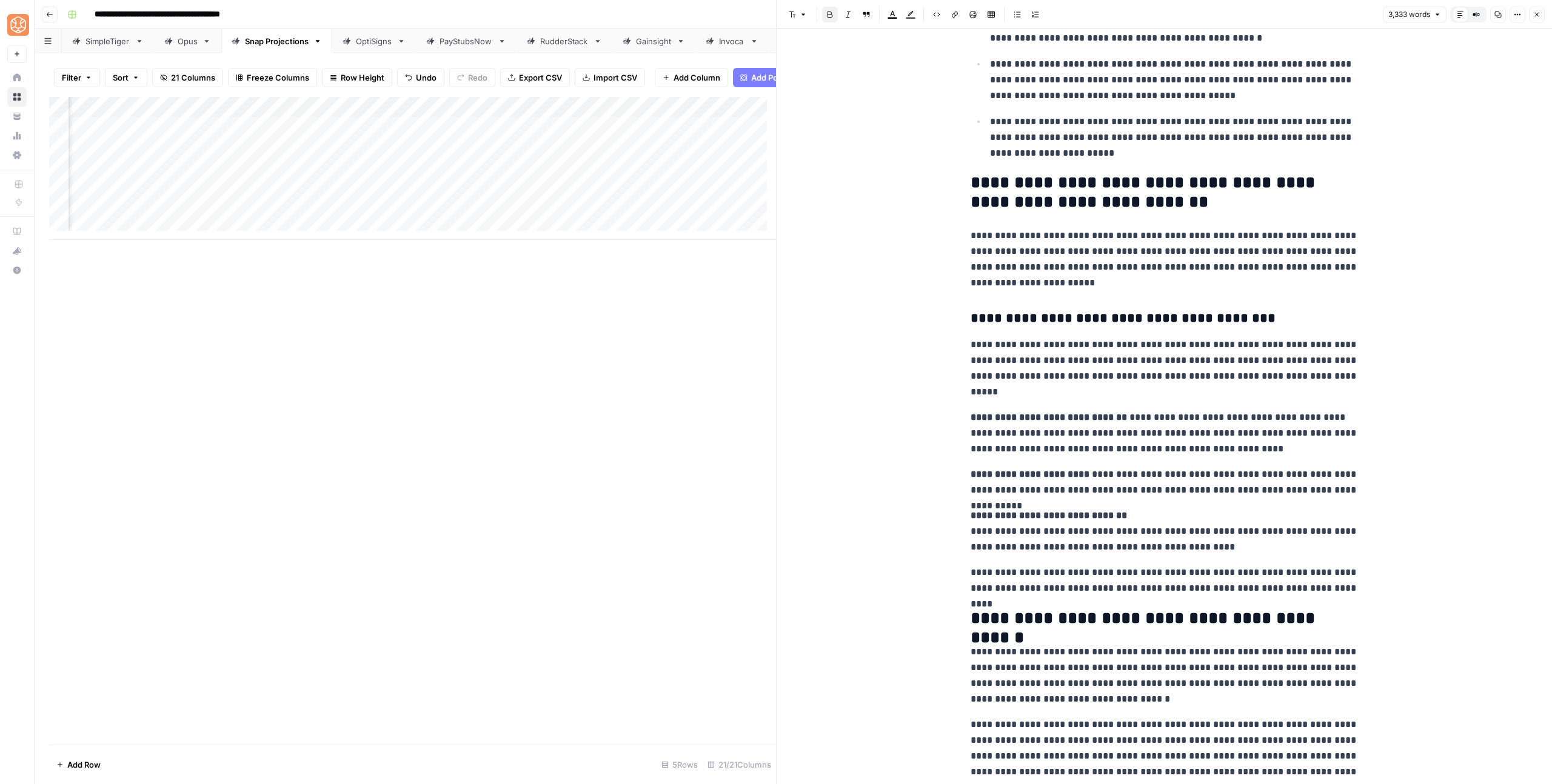 click on "**********" at bounding box center (1165, 368) 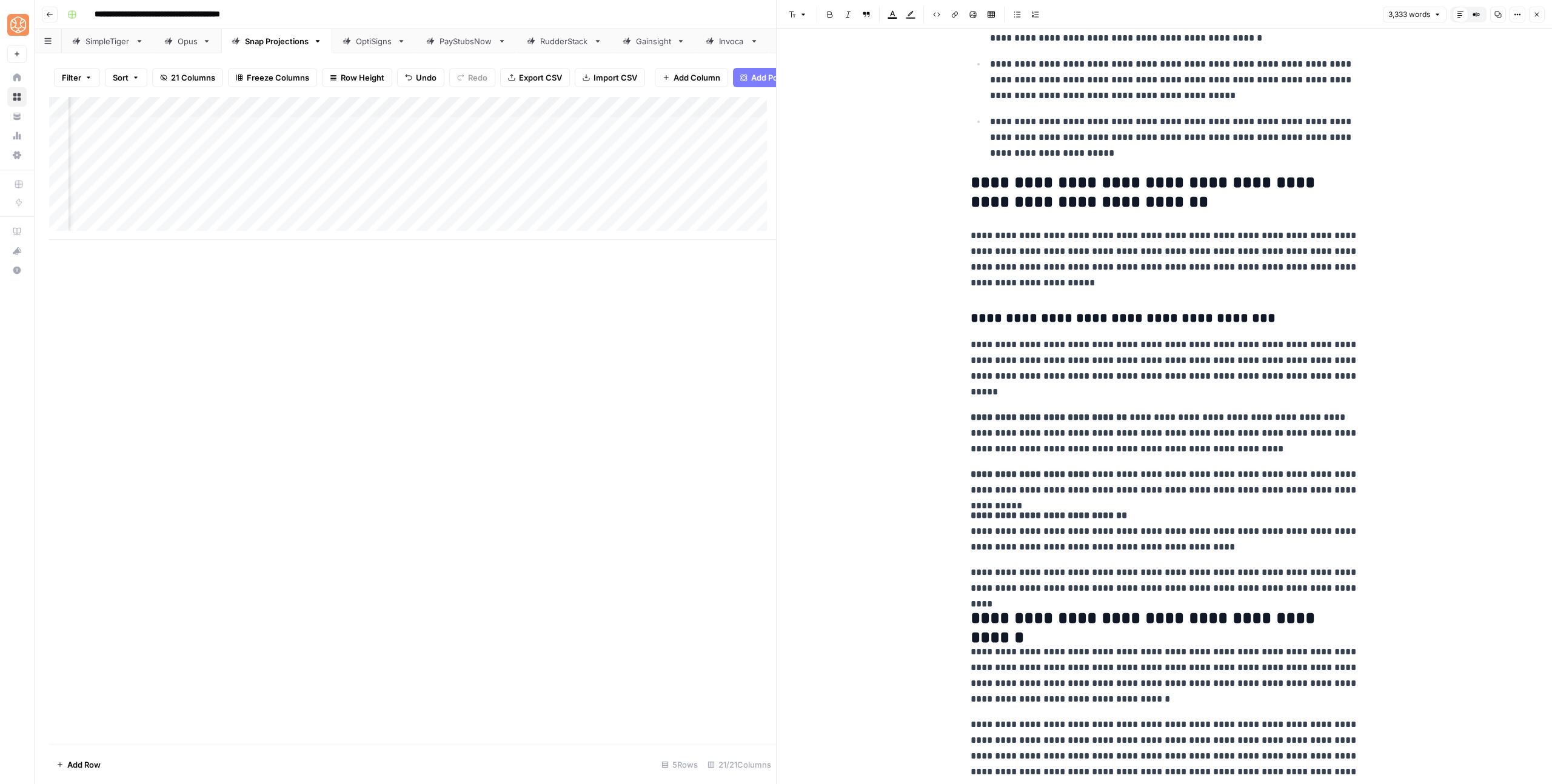 click on "**********" at bounding box center (1165, 319) 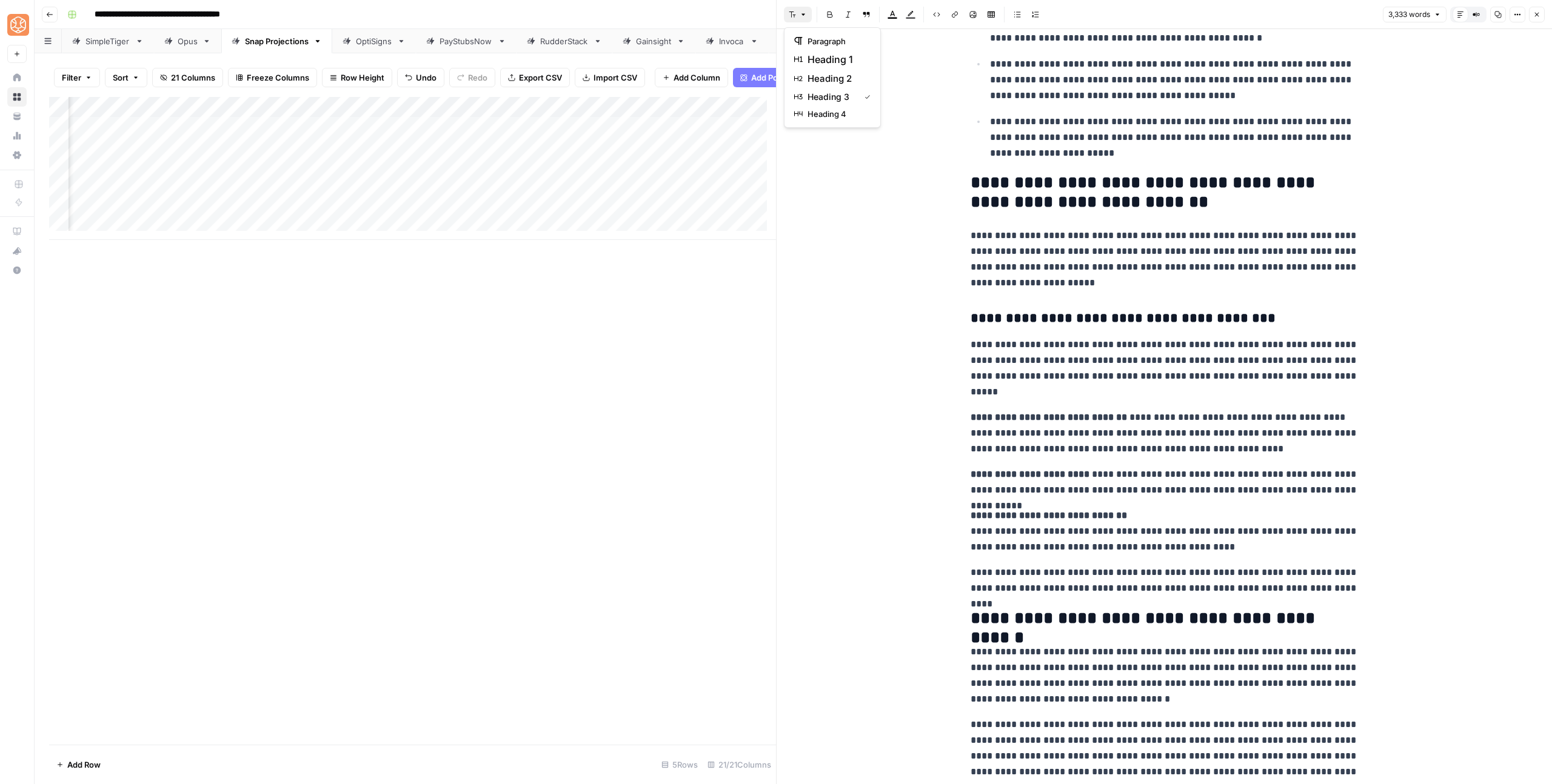 click on "Font style" at bounding box center (798, 15) 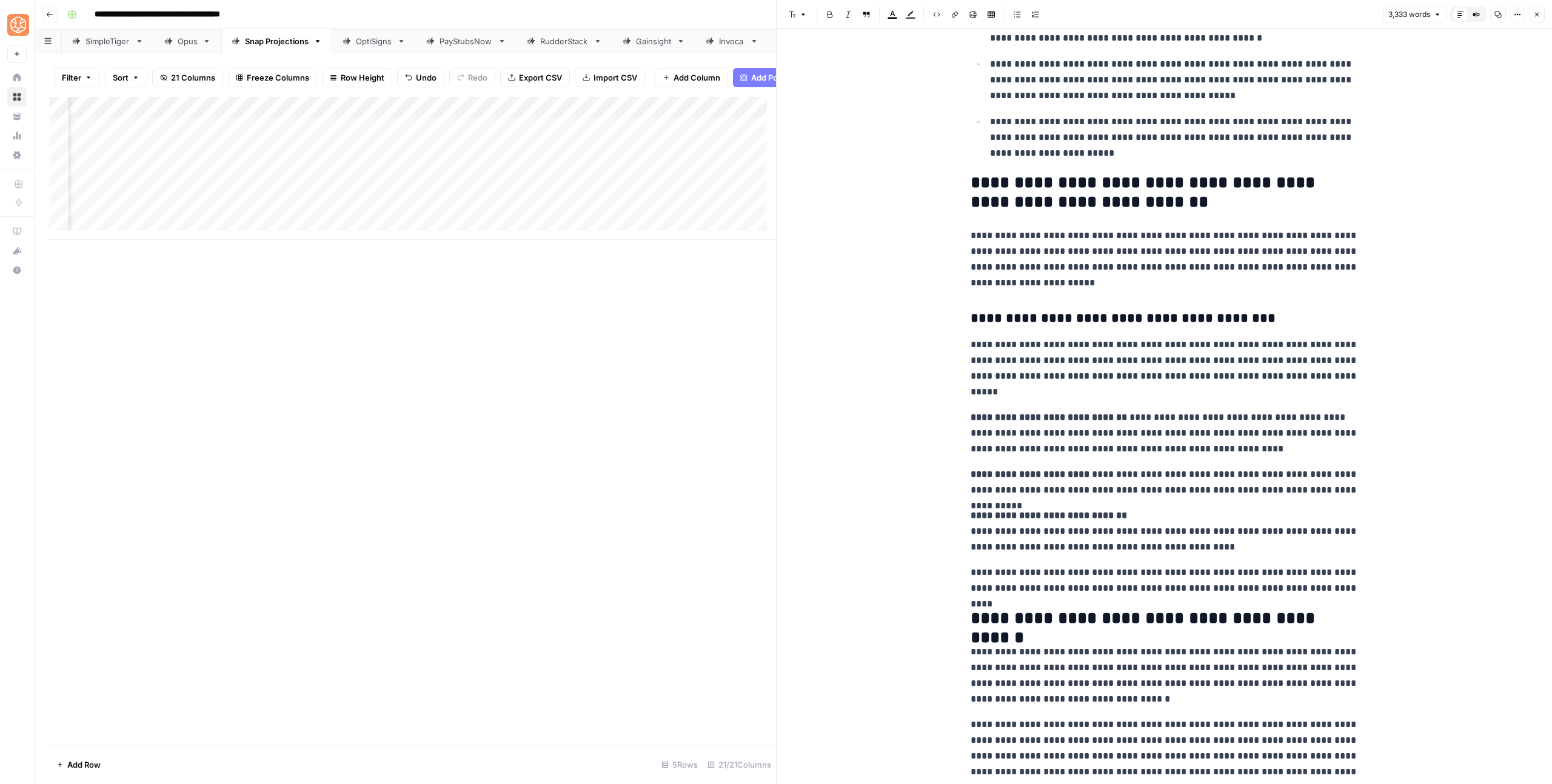 click on "Font style" at bounding box center (798, 39) 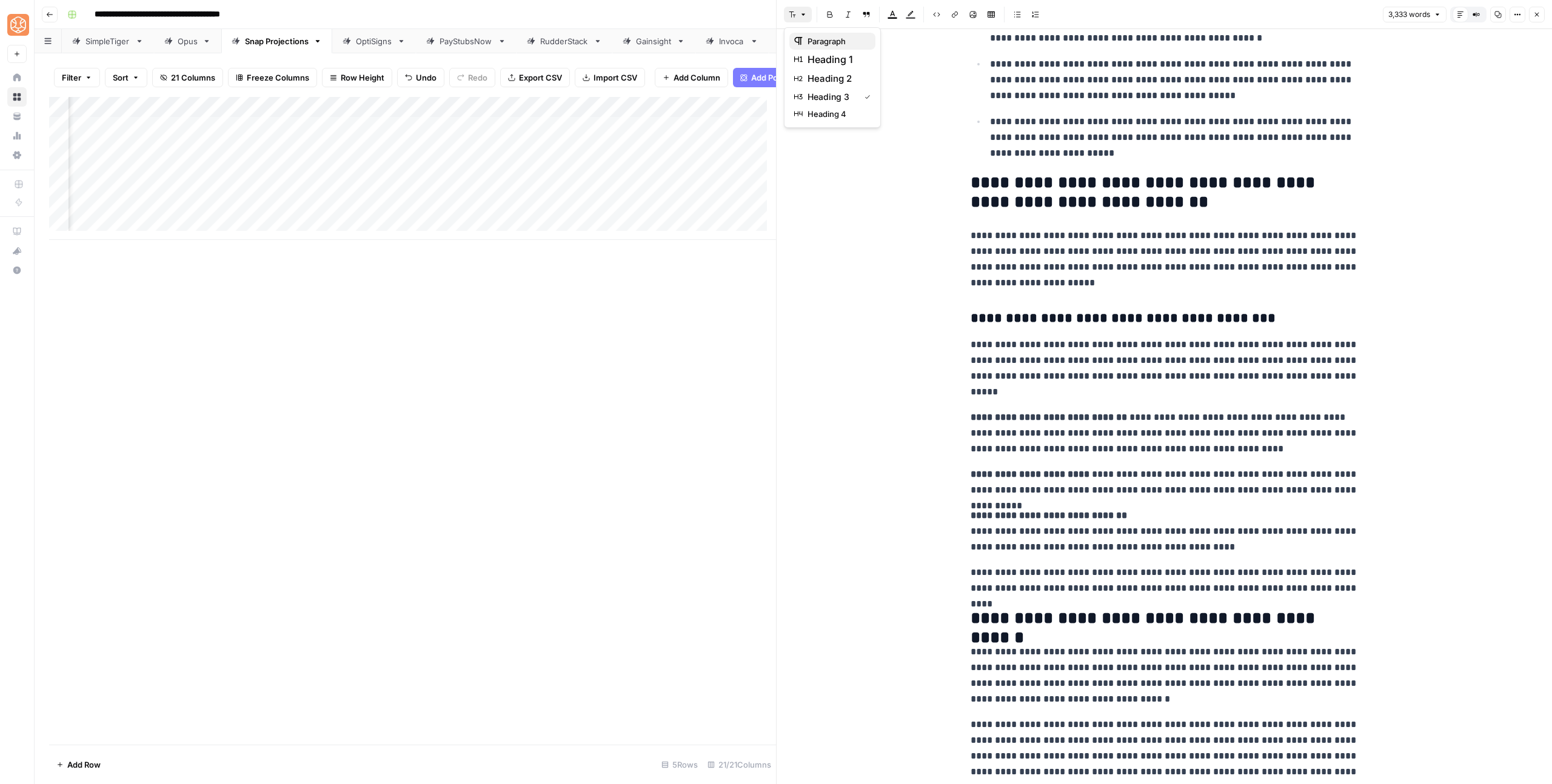 click 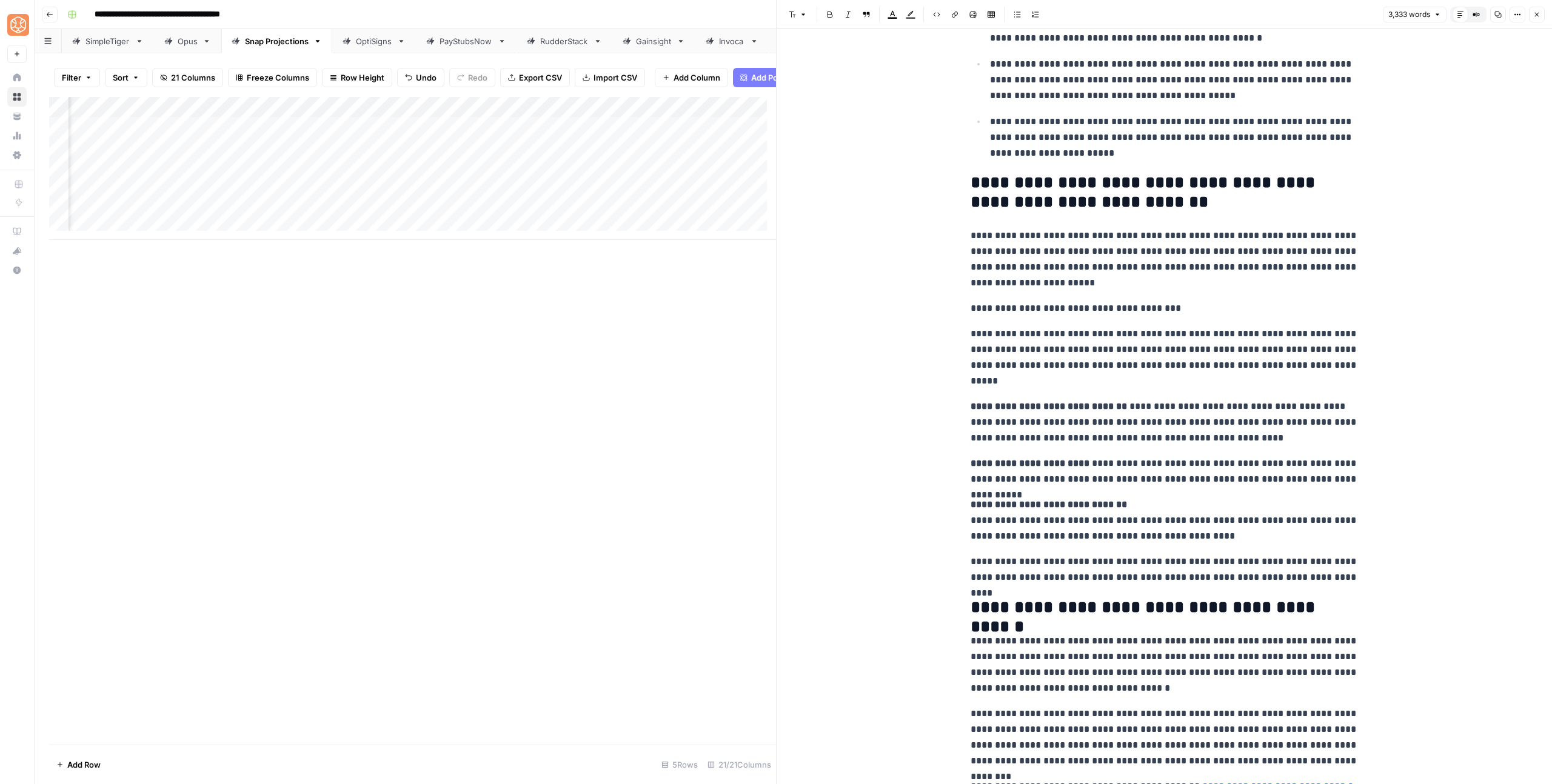 click on "**********" at bounding box center [1164, -2383] 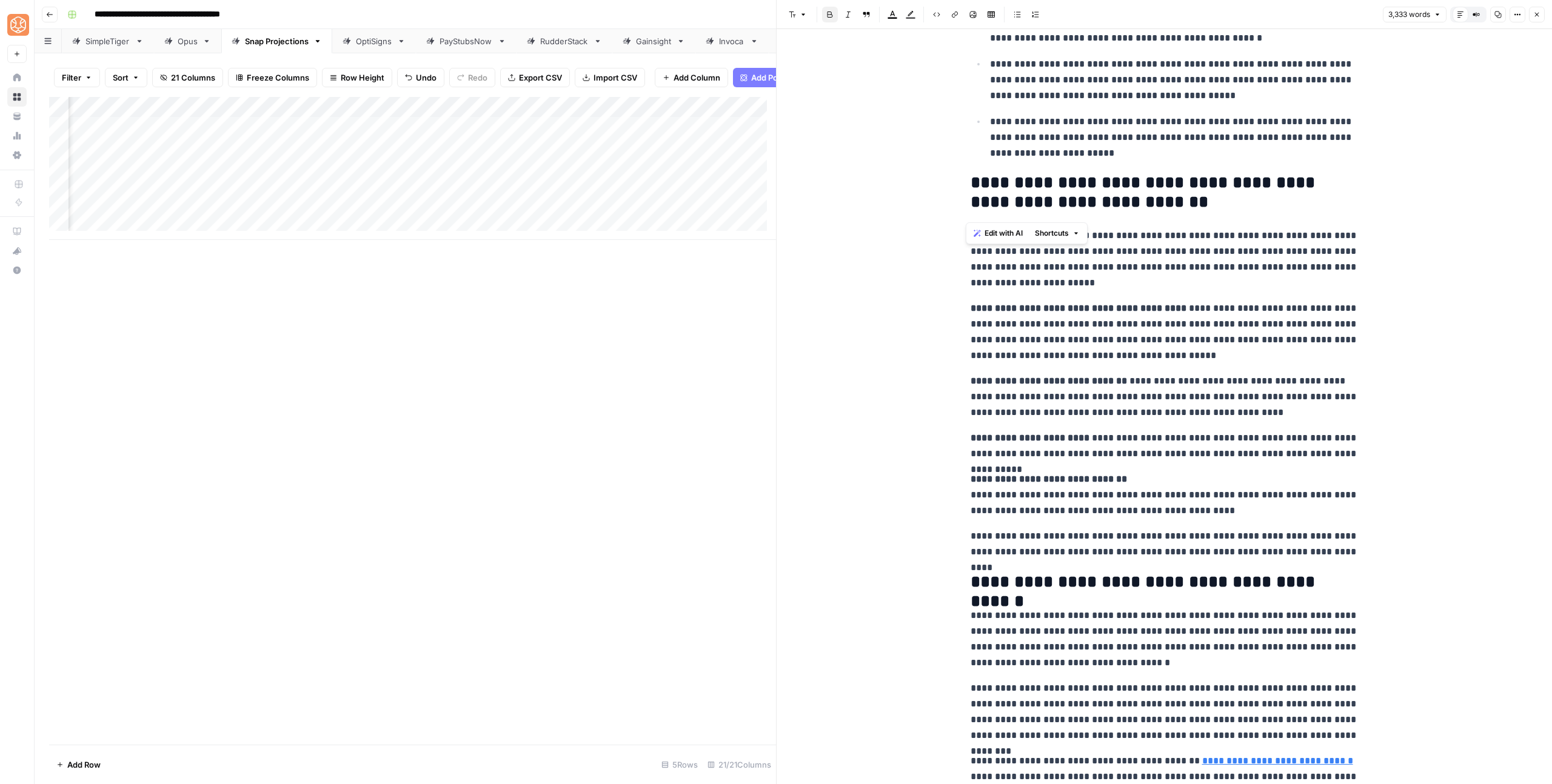 click on "**********" at bounding box center [1165, -2405] 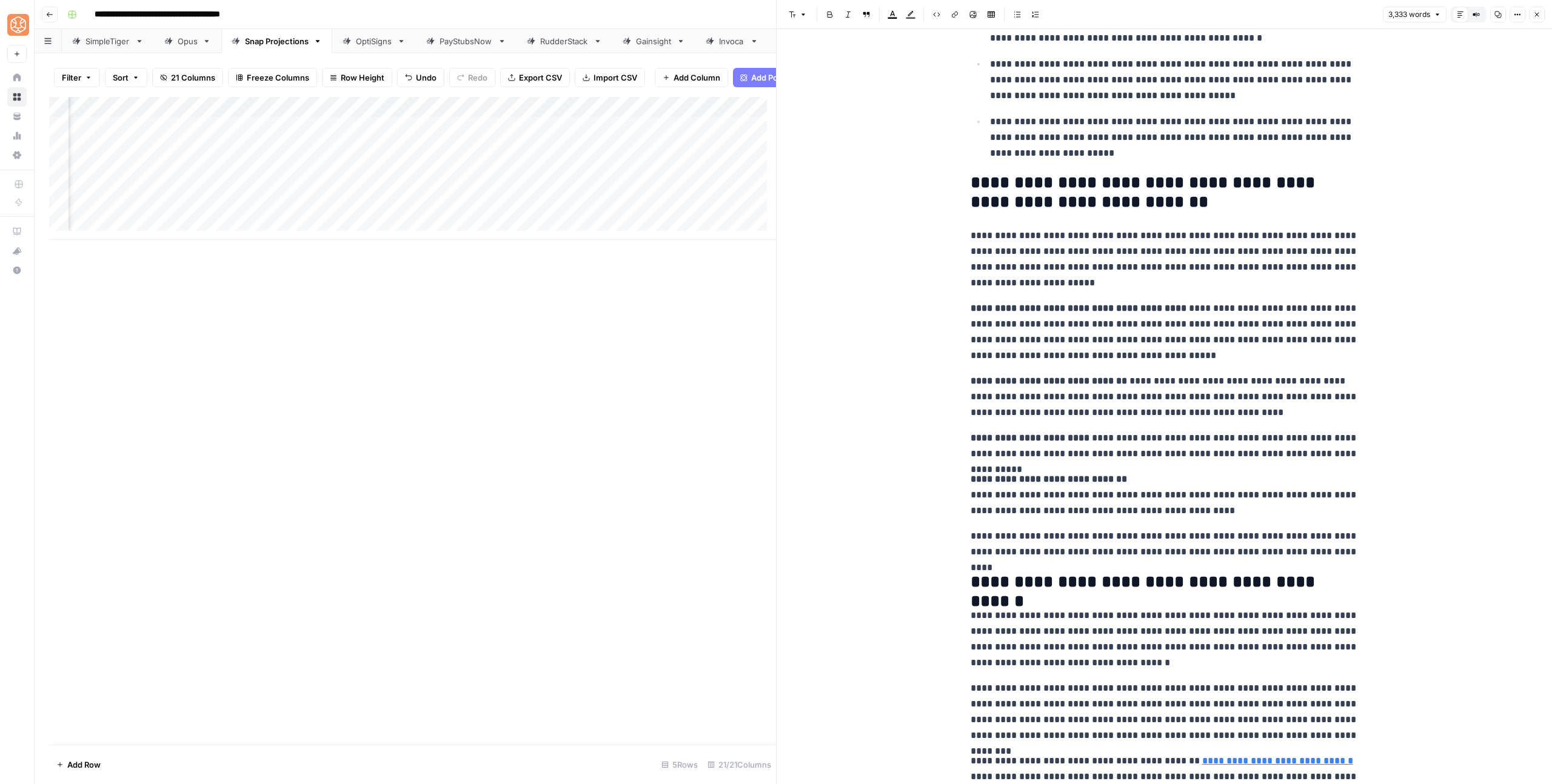 click on "**********" at bounding box center (1165, 495) 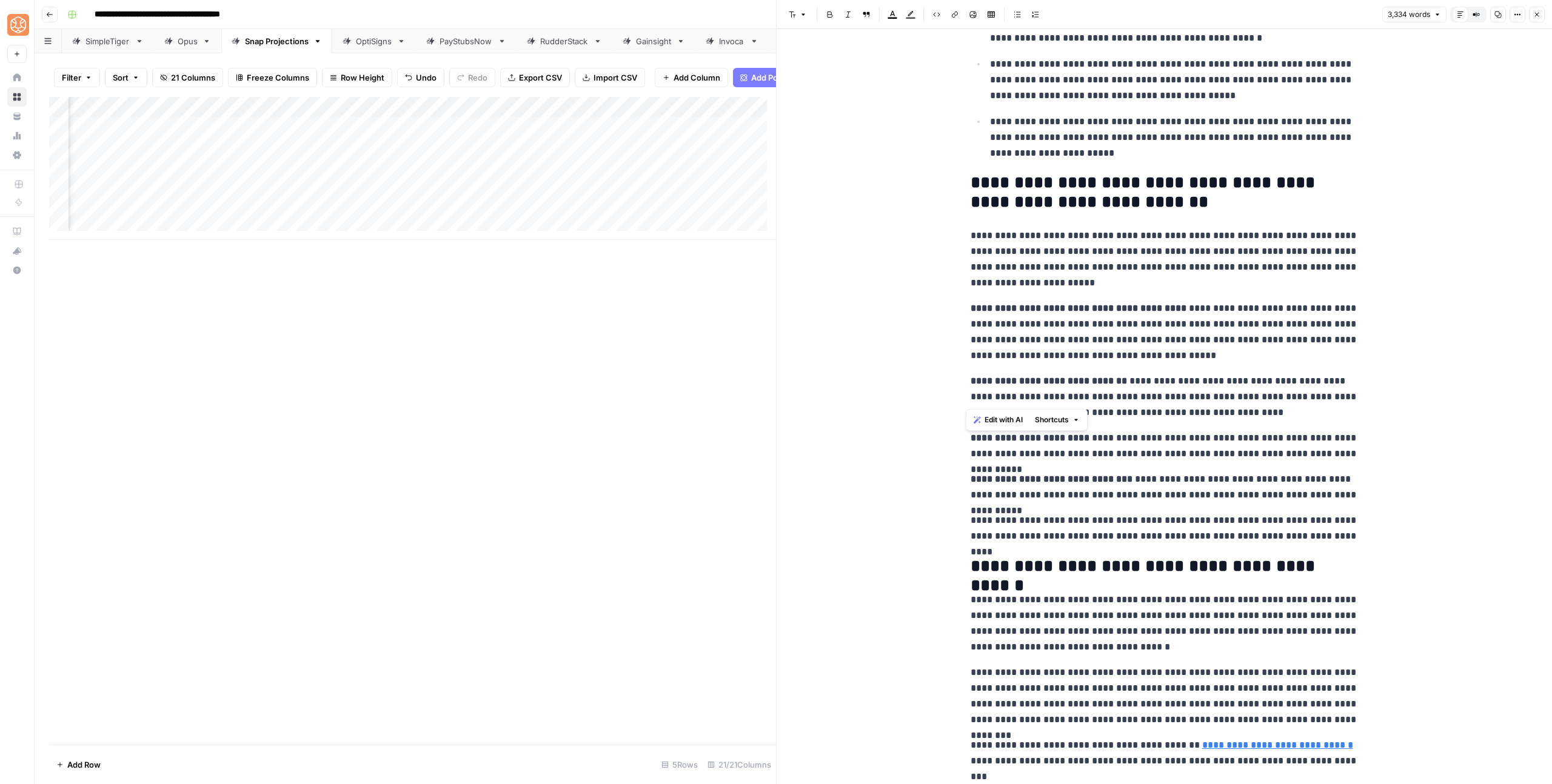 drag, startPoint x: 967, startPoint y: 210, endPoint x: 1326, endPoint y: 404, distance: 408.06495 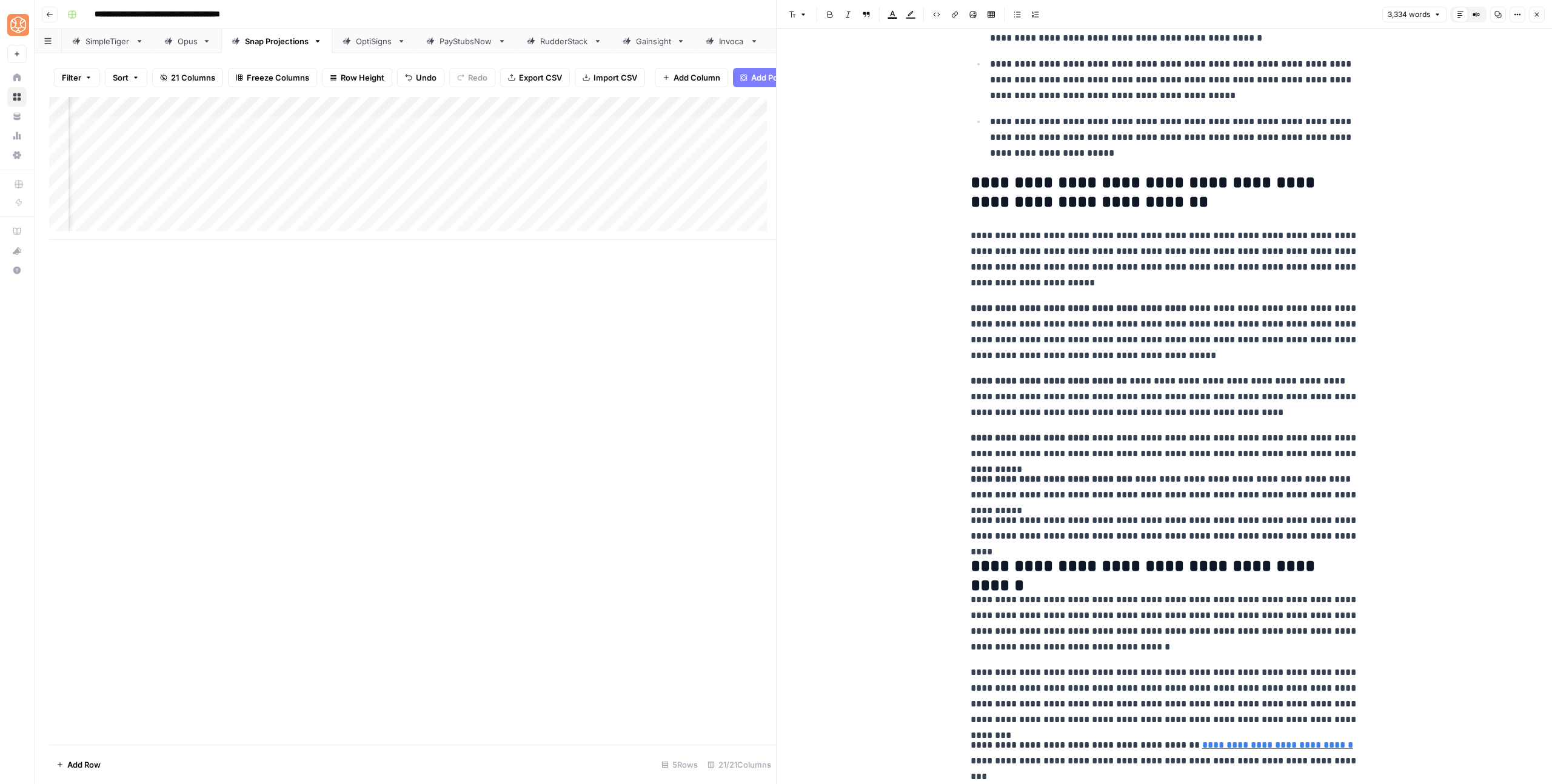 click on "Bulleted list" at bounding box center [1017, 15] 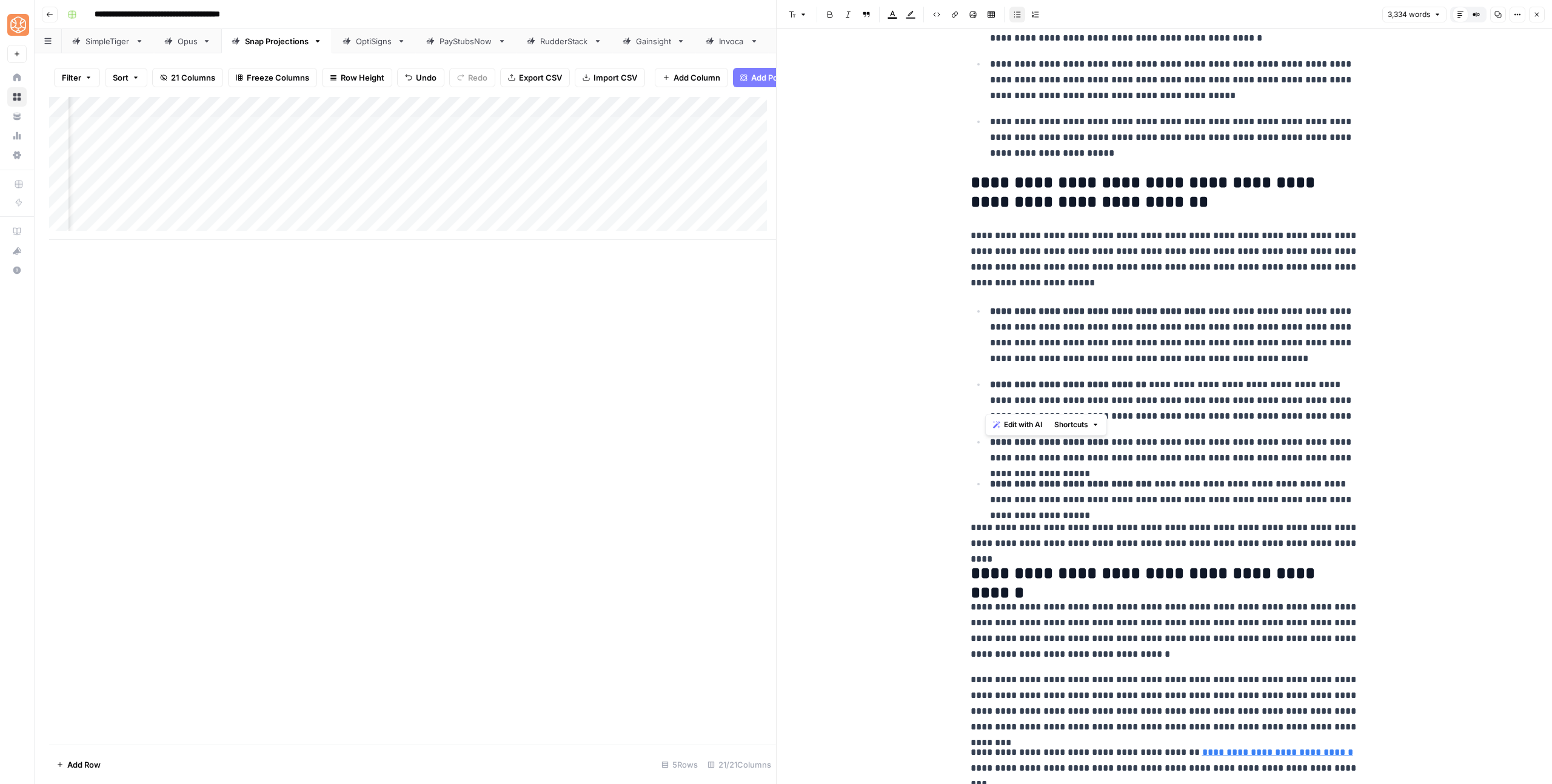 click on "**********" at bounding box center (1165, -2410) 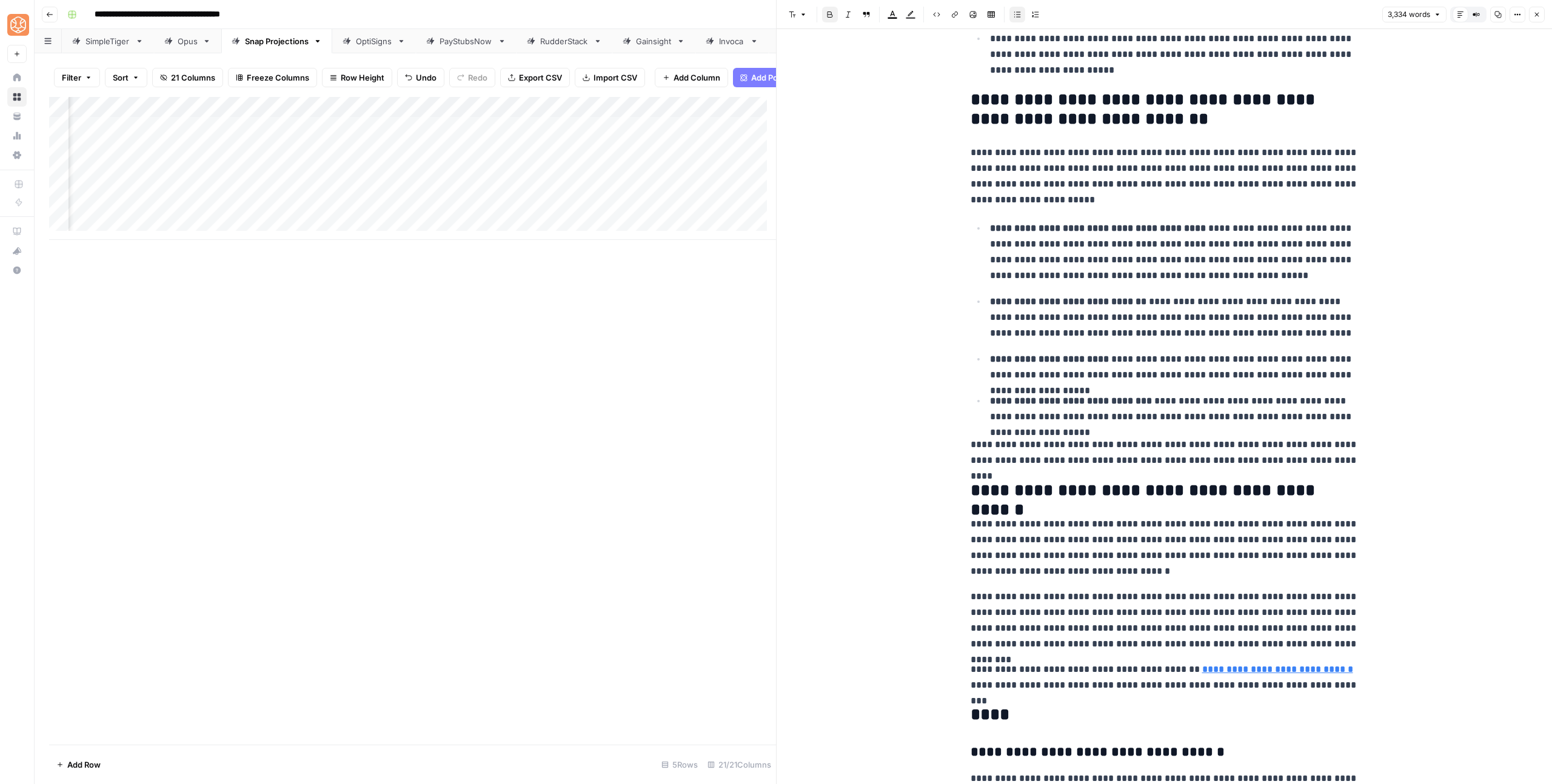 scroll, scrollTop: 6334, scrollLeft: 0, axis: vertical 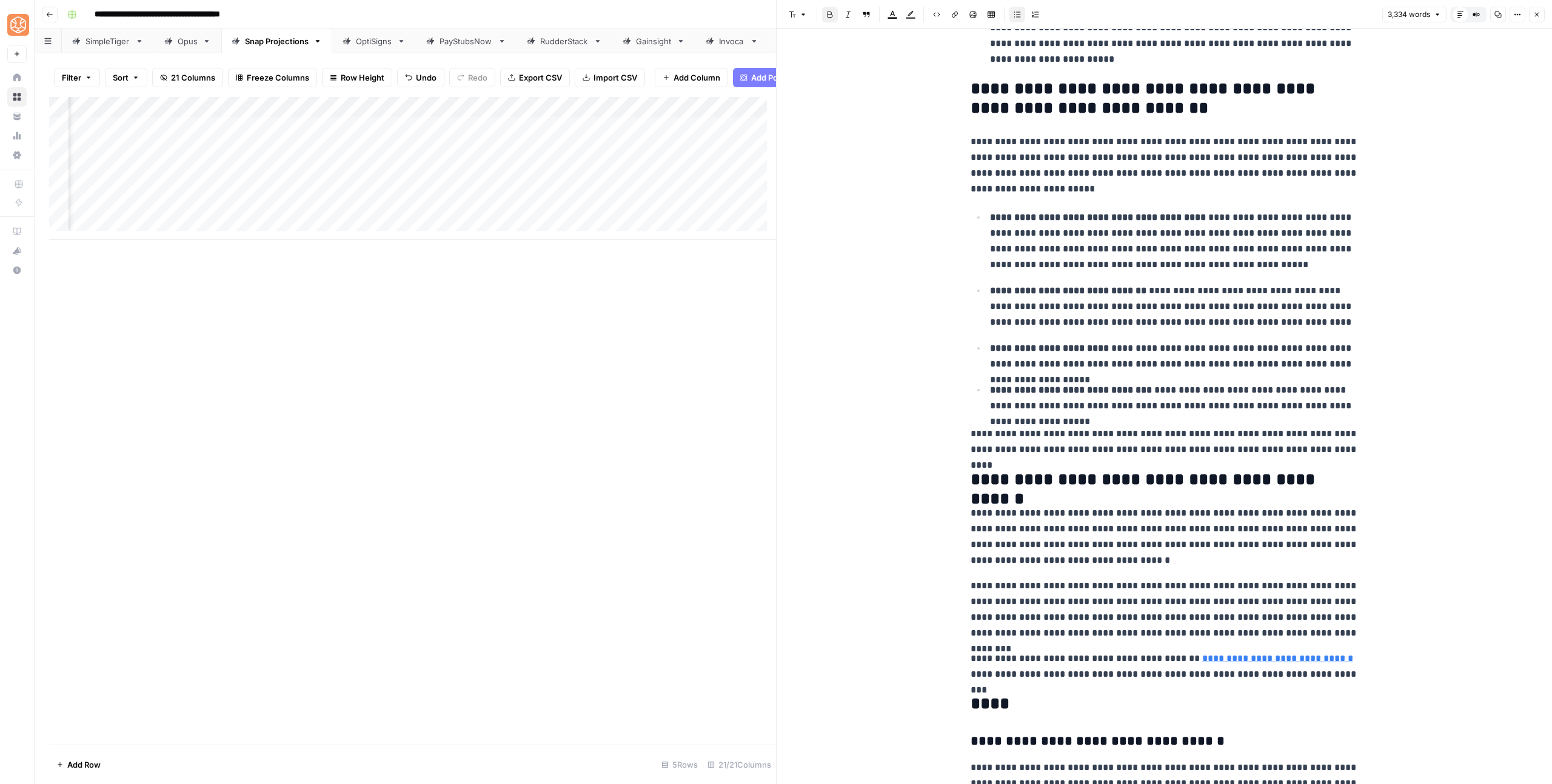 click on "**********" at bounding box center (1165, 442) 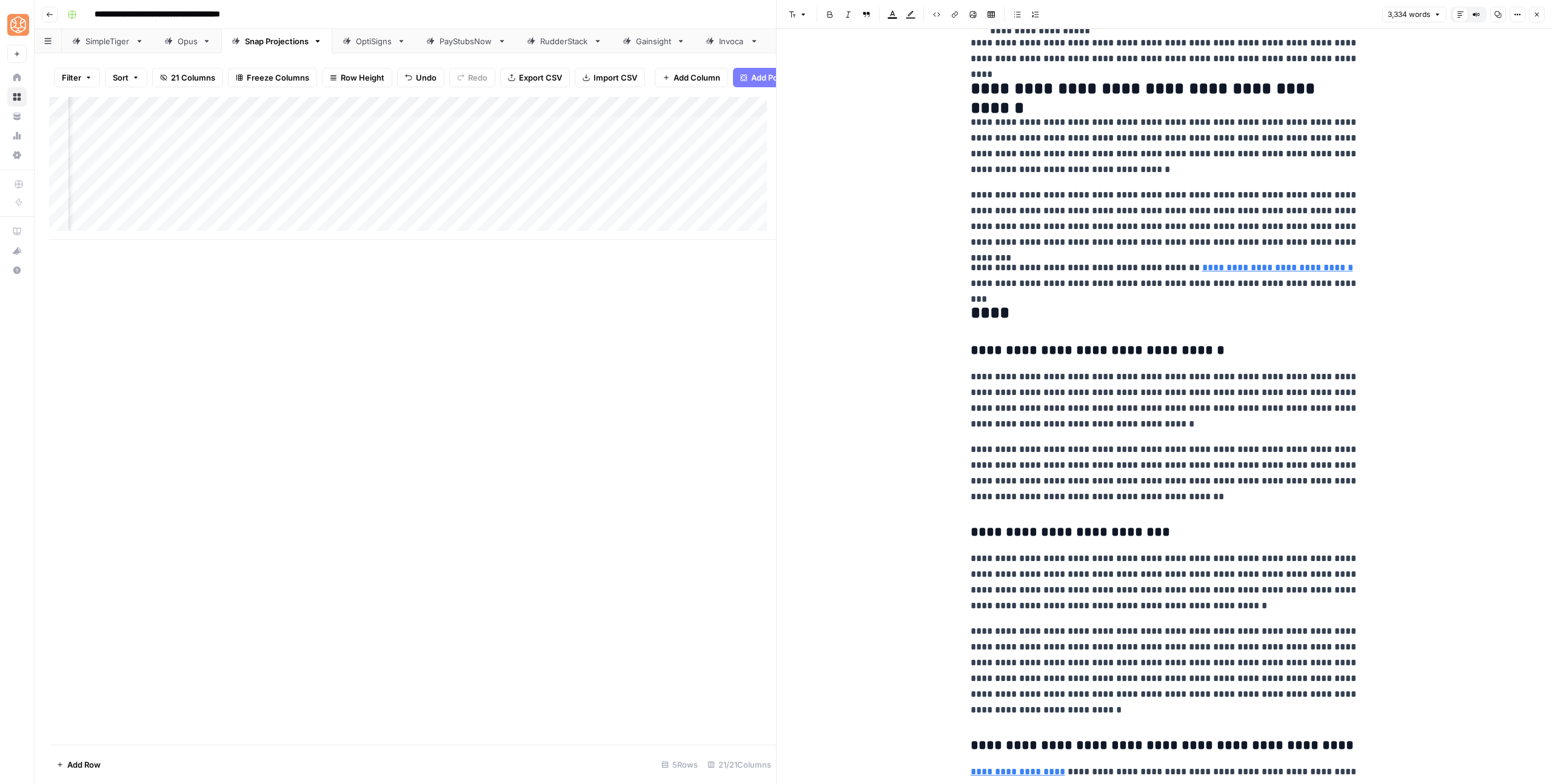 scroll, scrollTop: 6771, scrollLeft: 0, axis: vertical 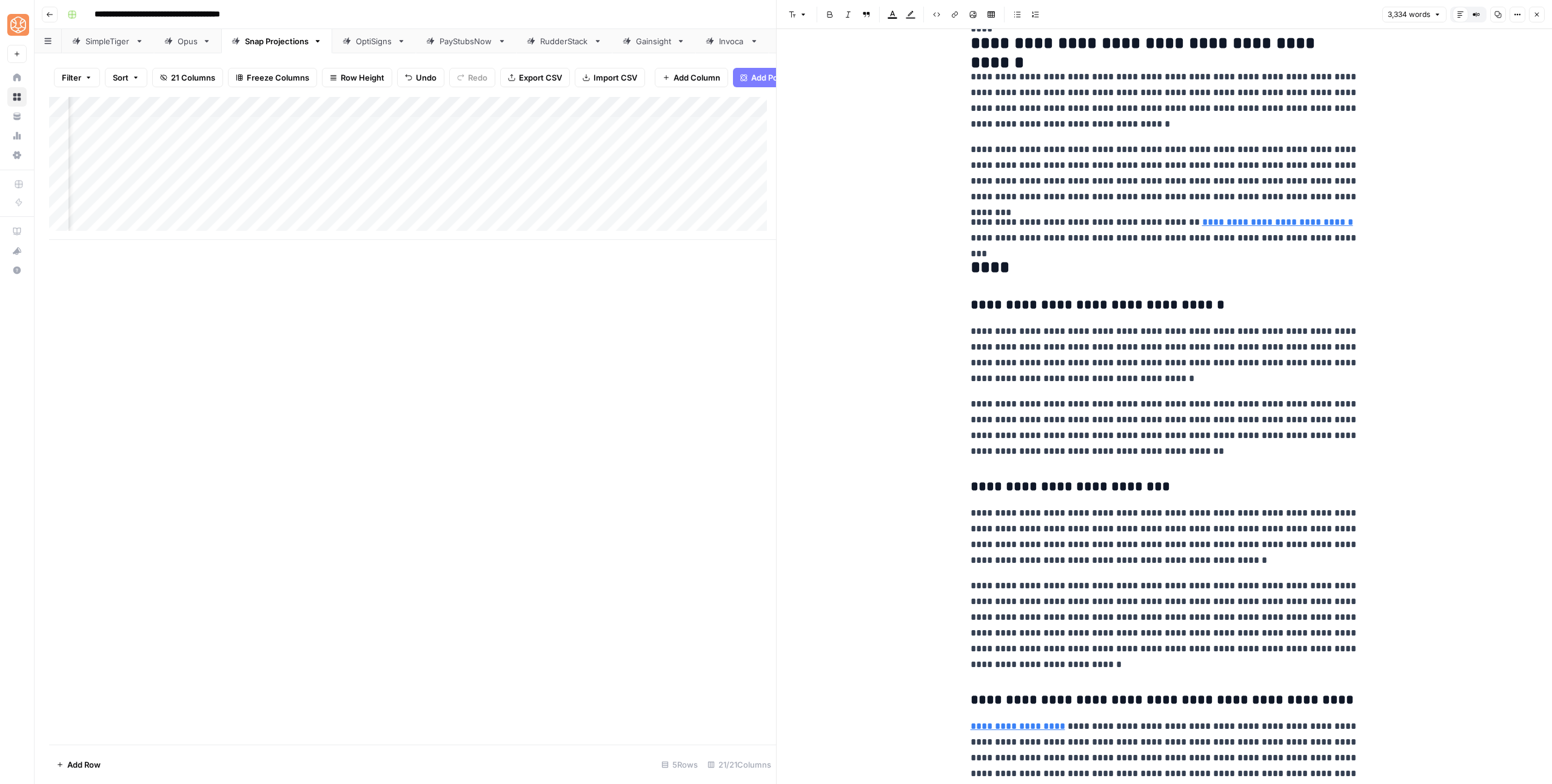 click on "**********" at bounding box center [1165, -2930] 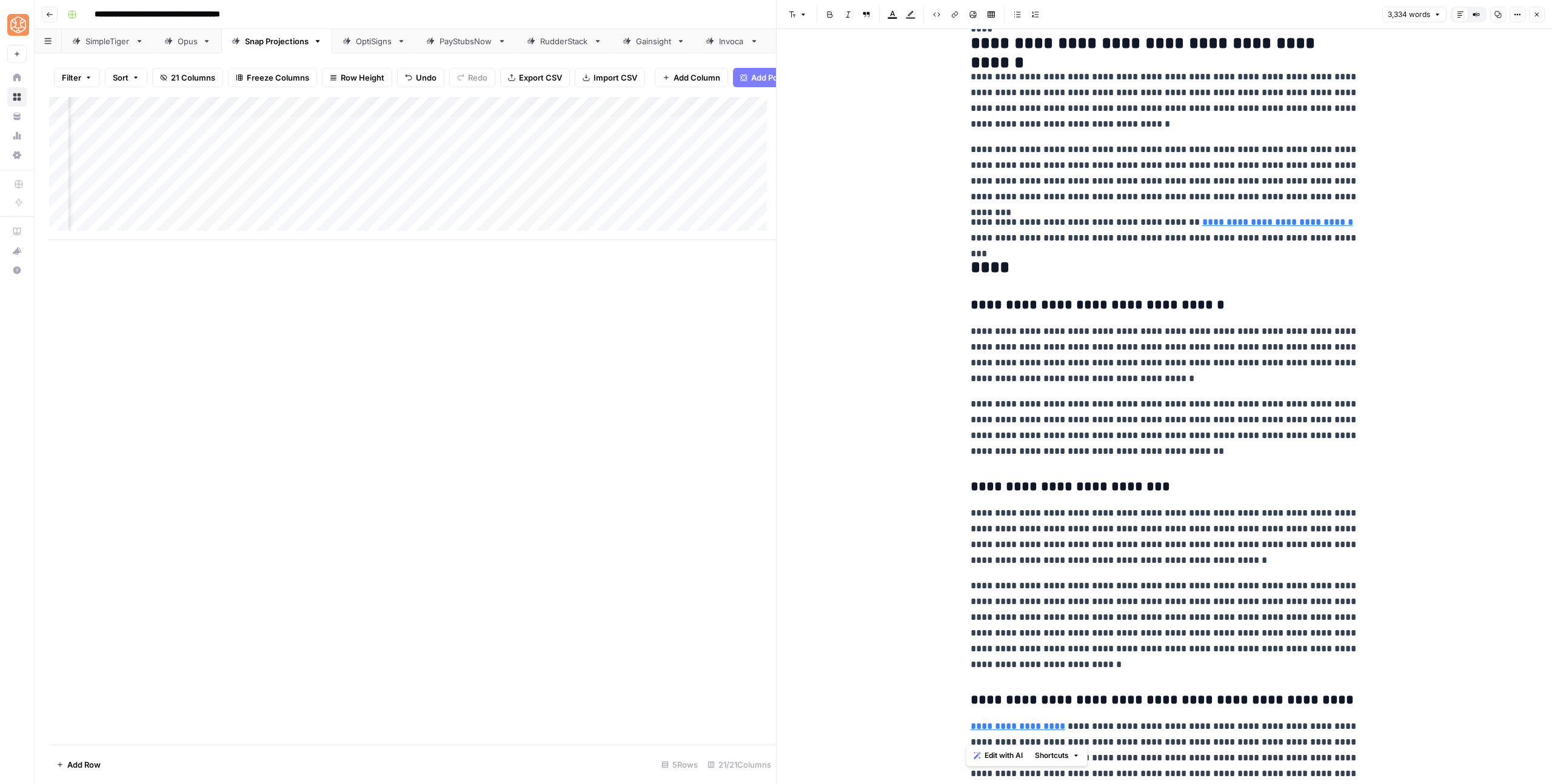 drag, startPoint x: 1233, startPoint y: 737, endPoint x: 908, endPoint y: 176, distance: 648.341 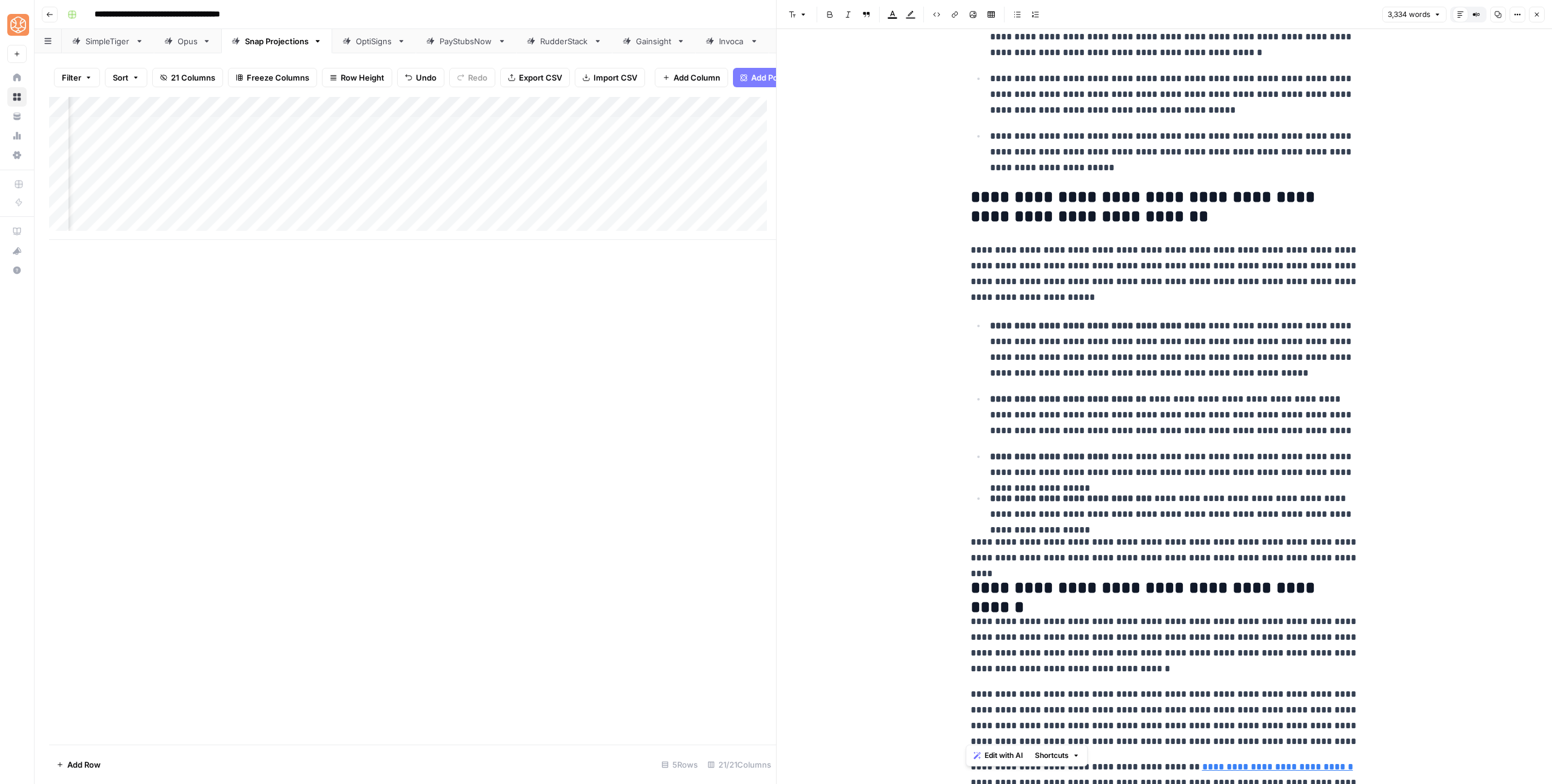 scroll, scrollTop: 6771, scrollLeft: 0, axis: vertical 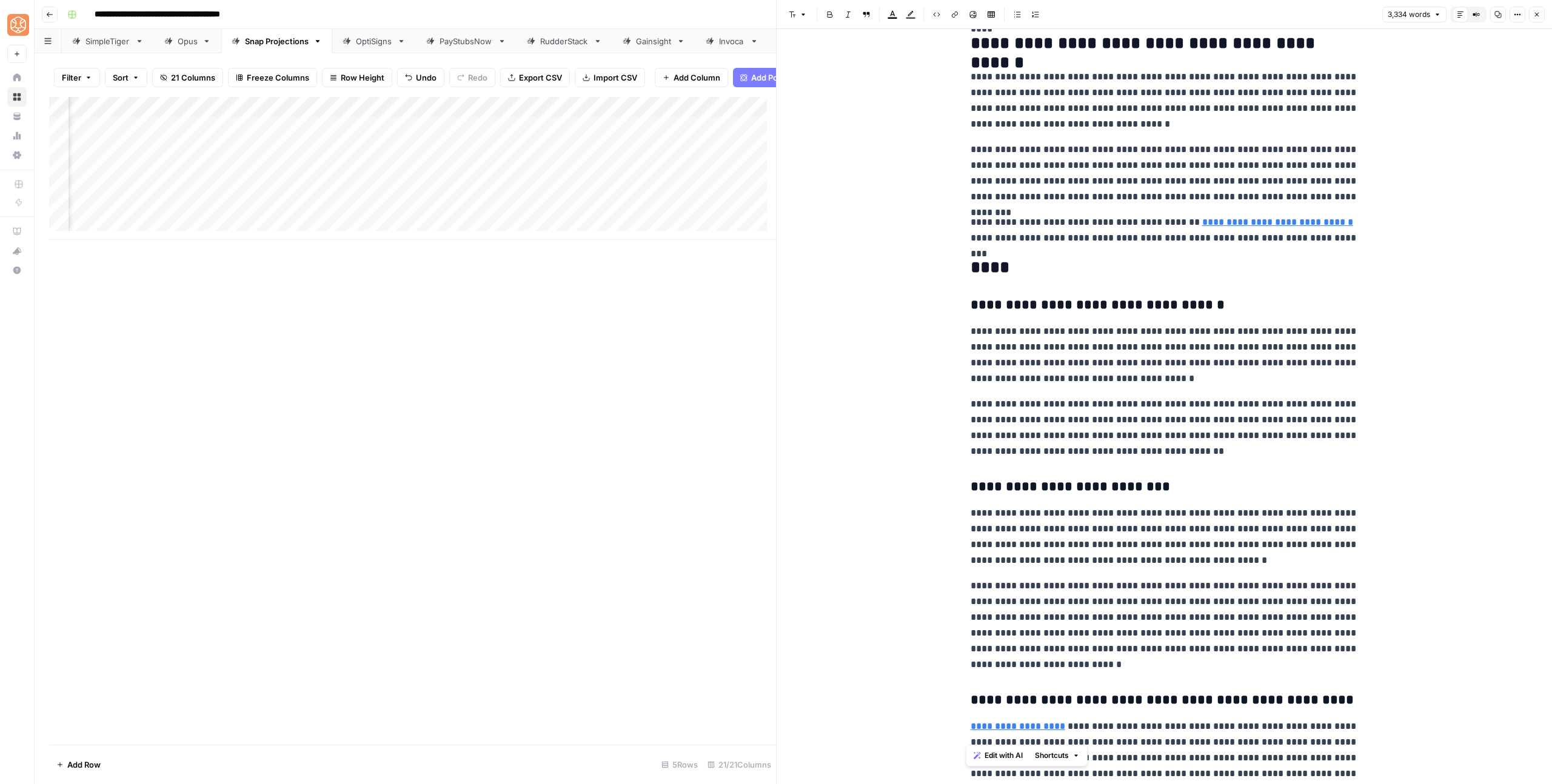 click on "**********" at bounding box center (1165, 355) 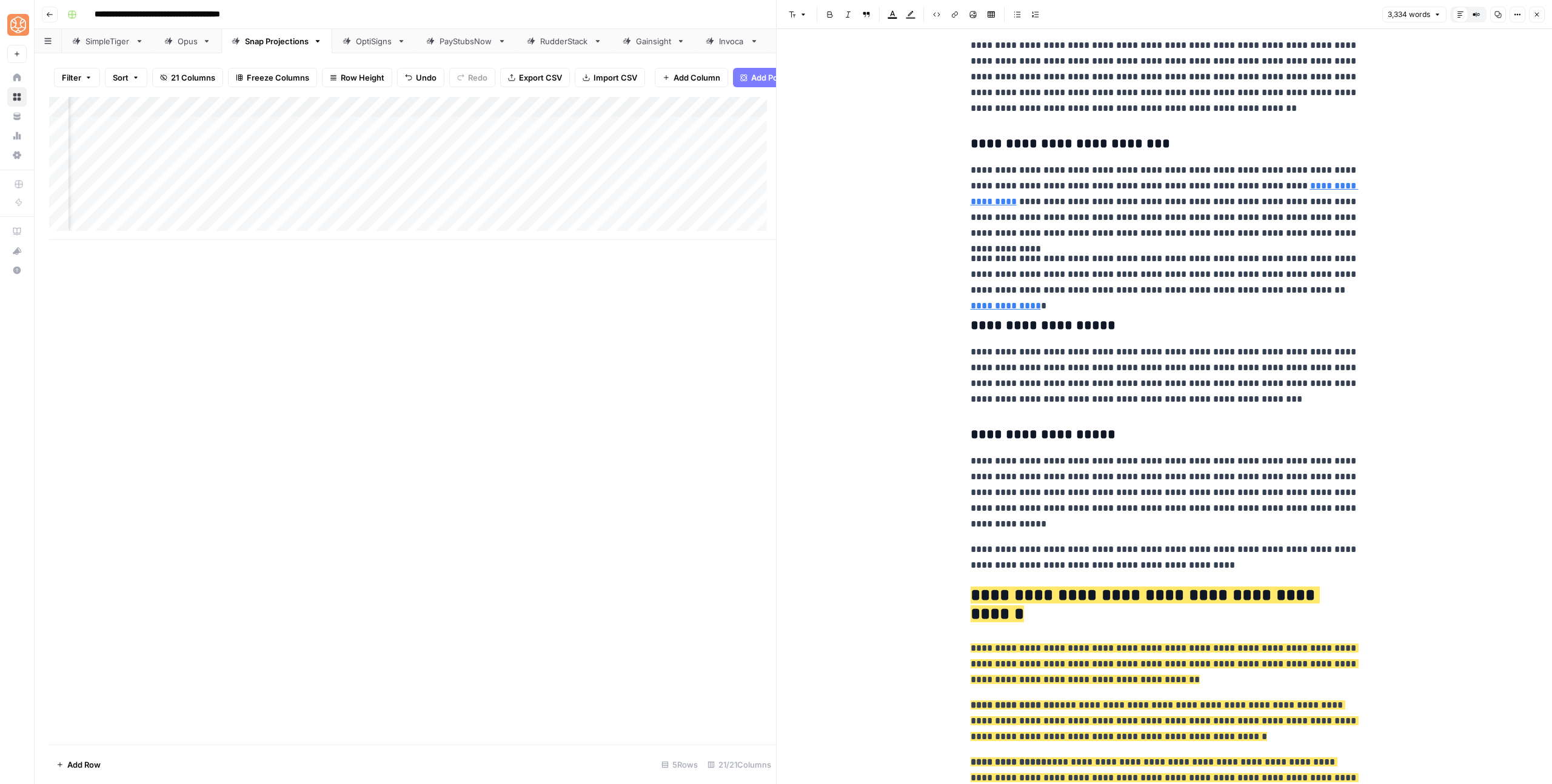 scroll, scrollTop: 5173, scrollLeft: 0, axis: vertical 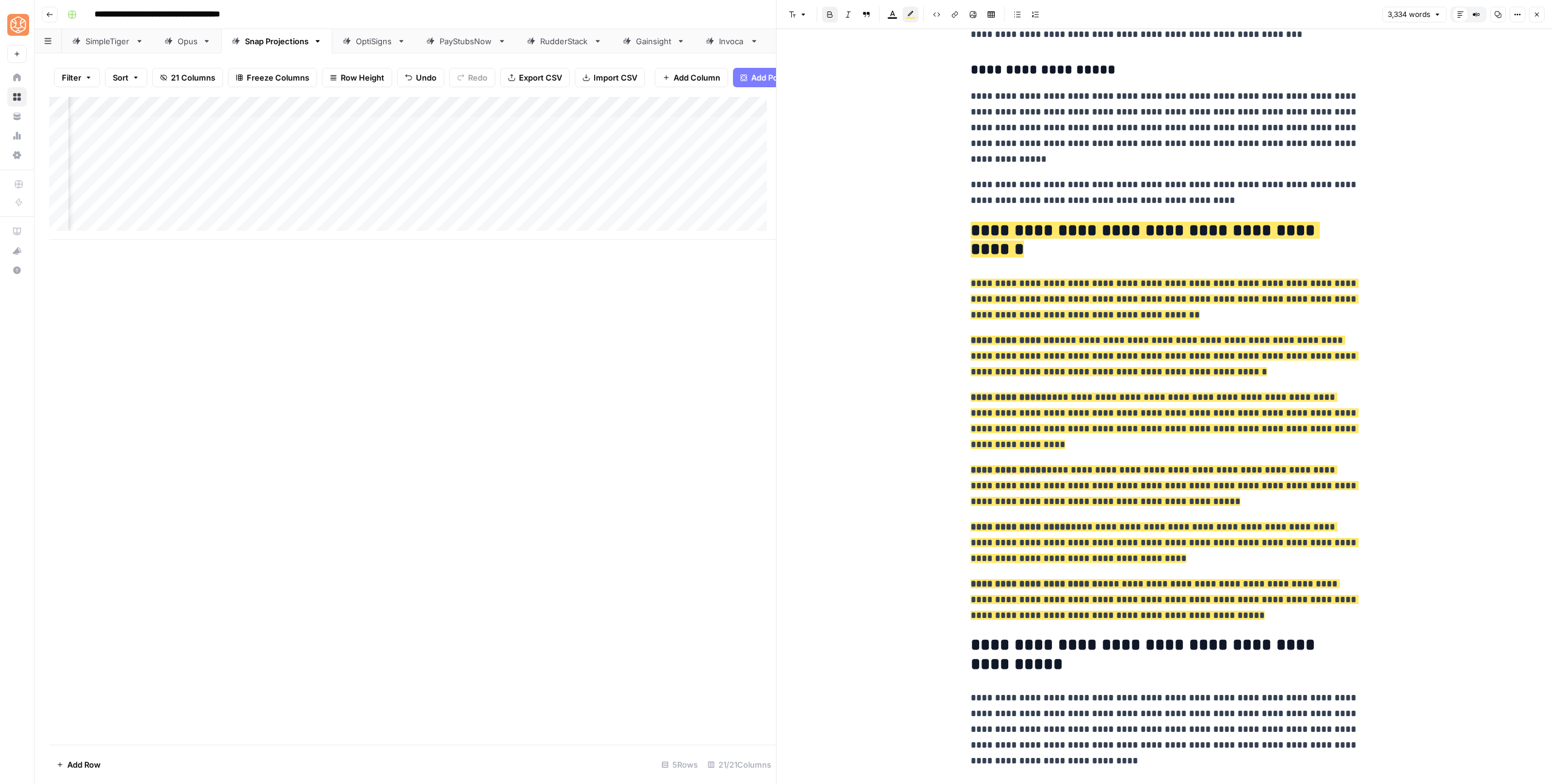 click on "**********" at bounding box center [1165, -1342] 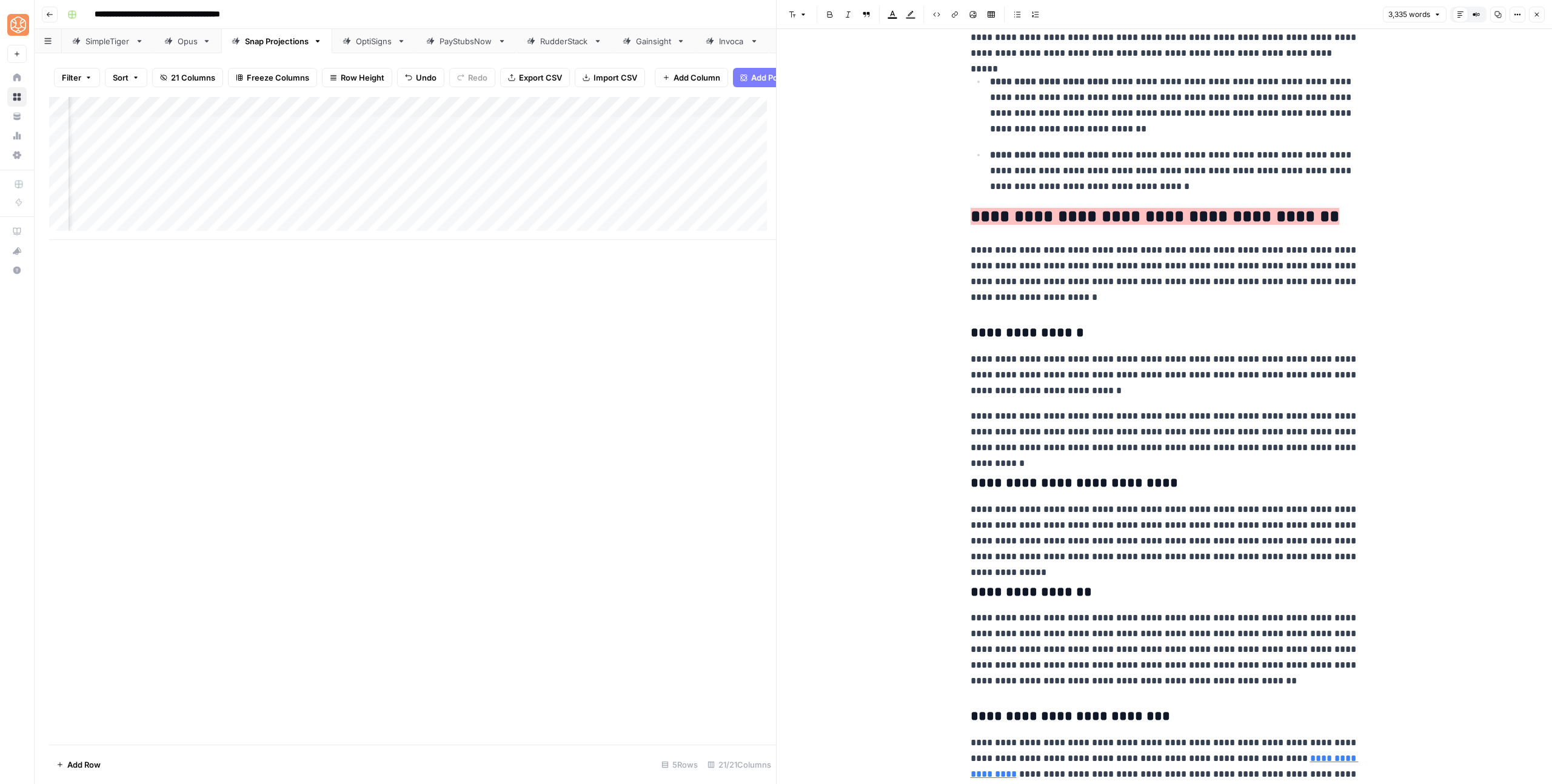 scroll, scrollTop: 4202, scrollLeft: 0, axis: vertical 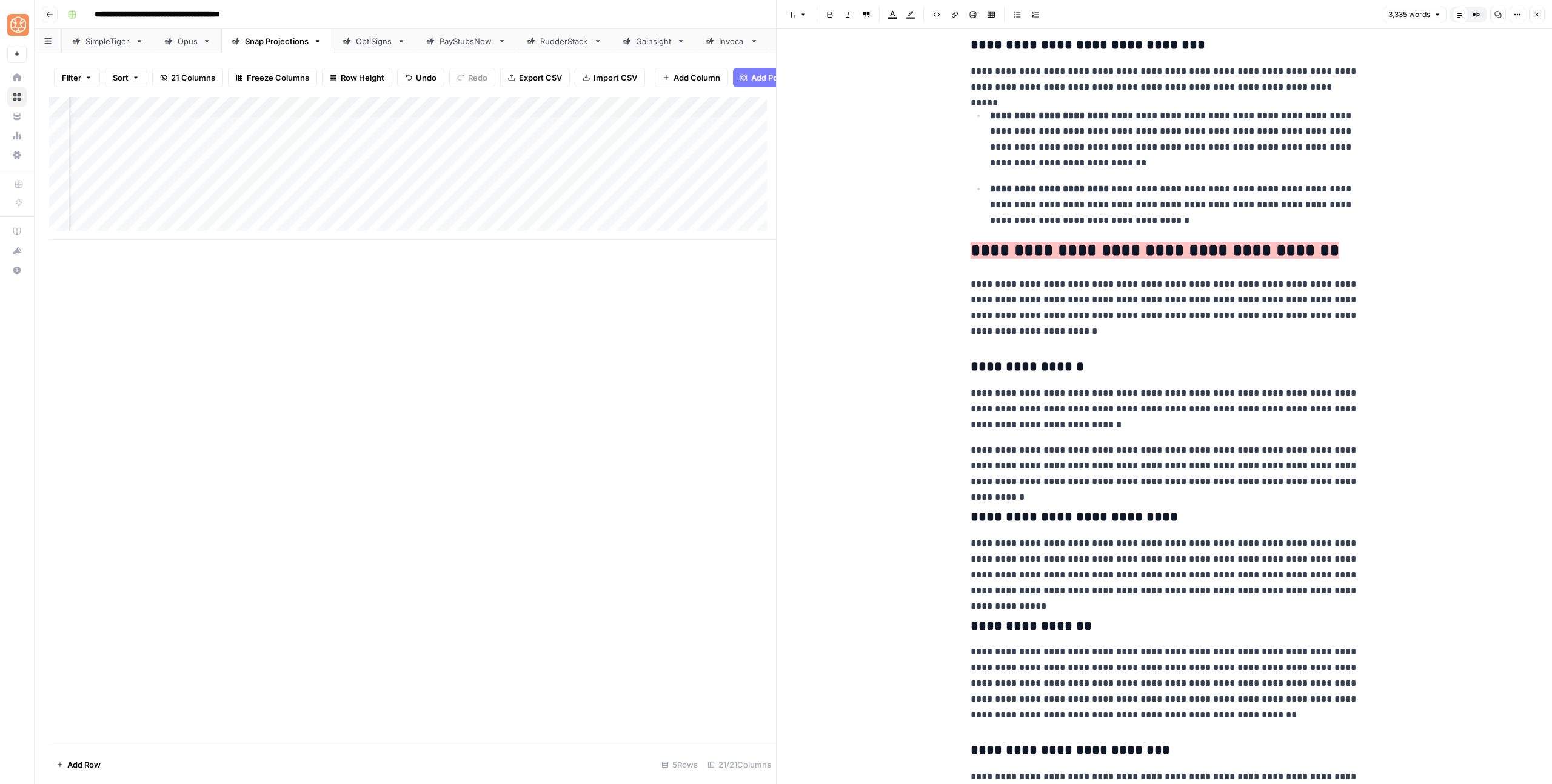 click on "**********" at bounding box center [1165, -371] 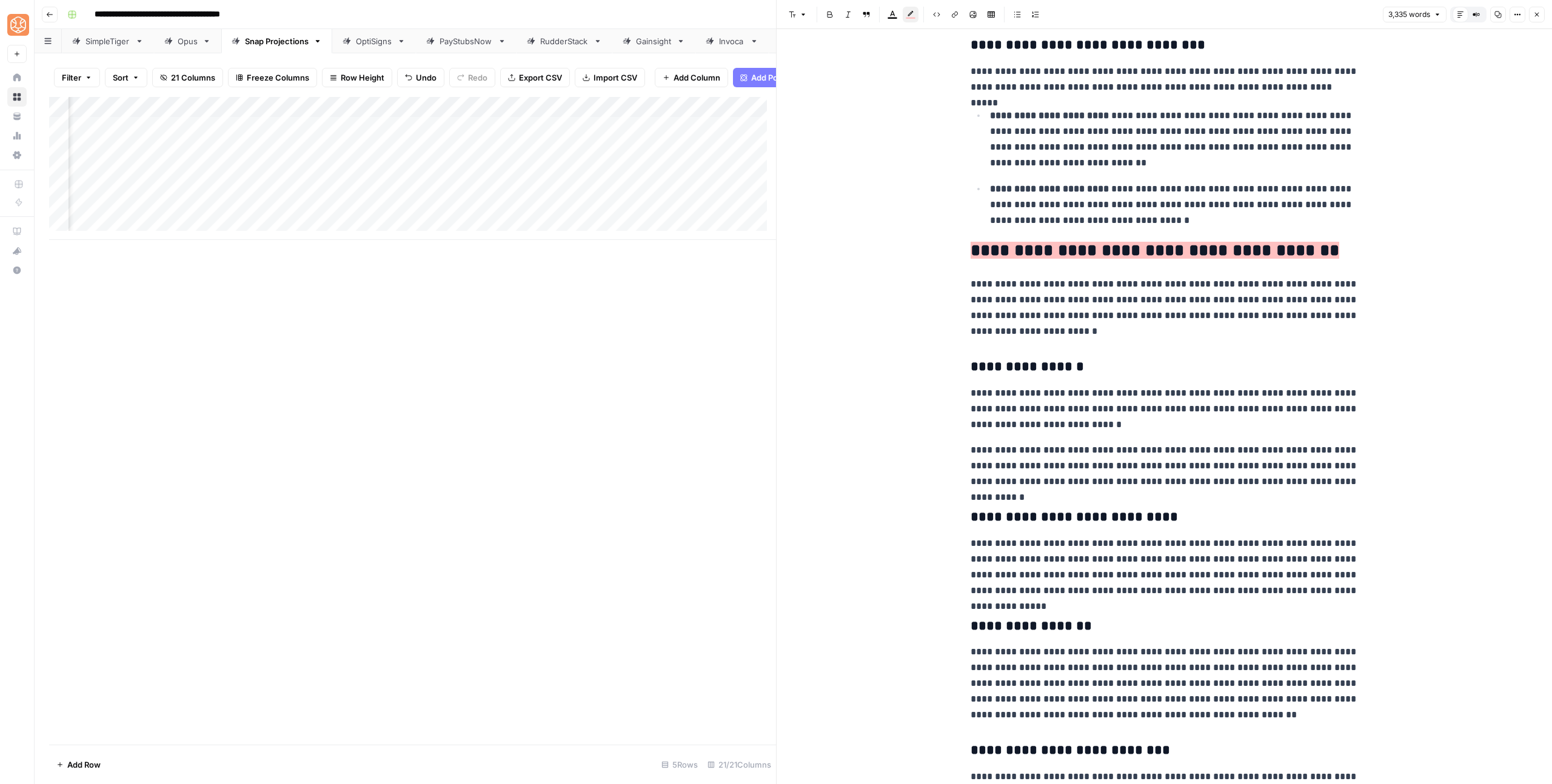 drag, startPoint x: 960, startPoint y: 178, endPoint x: 982, endPoint y: 184, distance: 22.803509 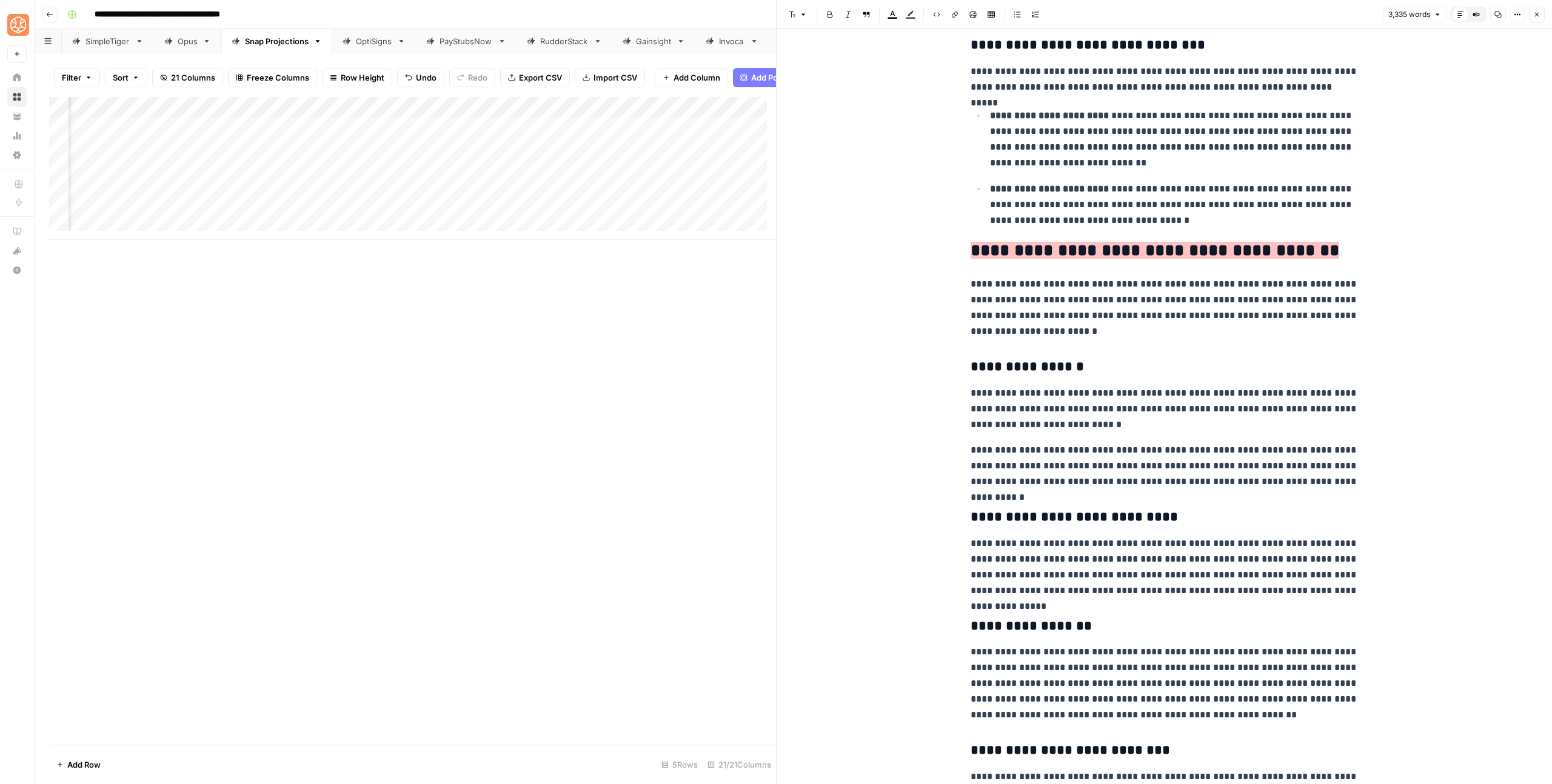 click on "**********" at bounding box center [1165, 466] 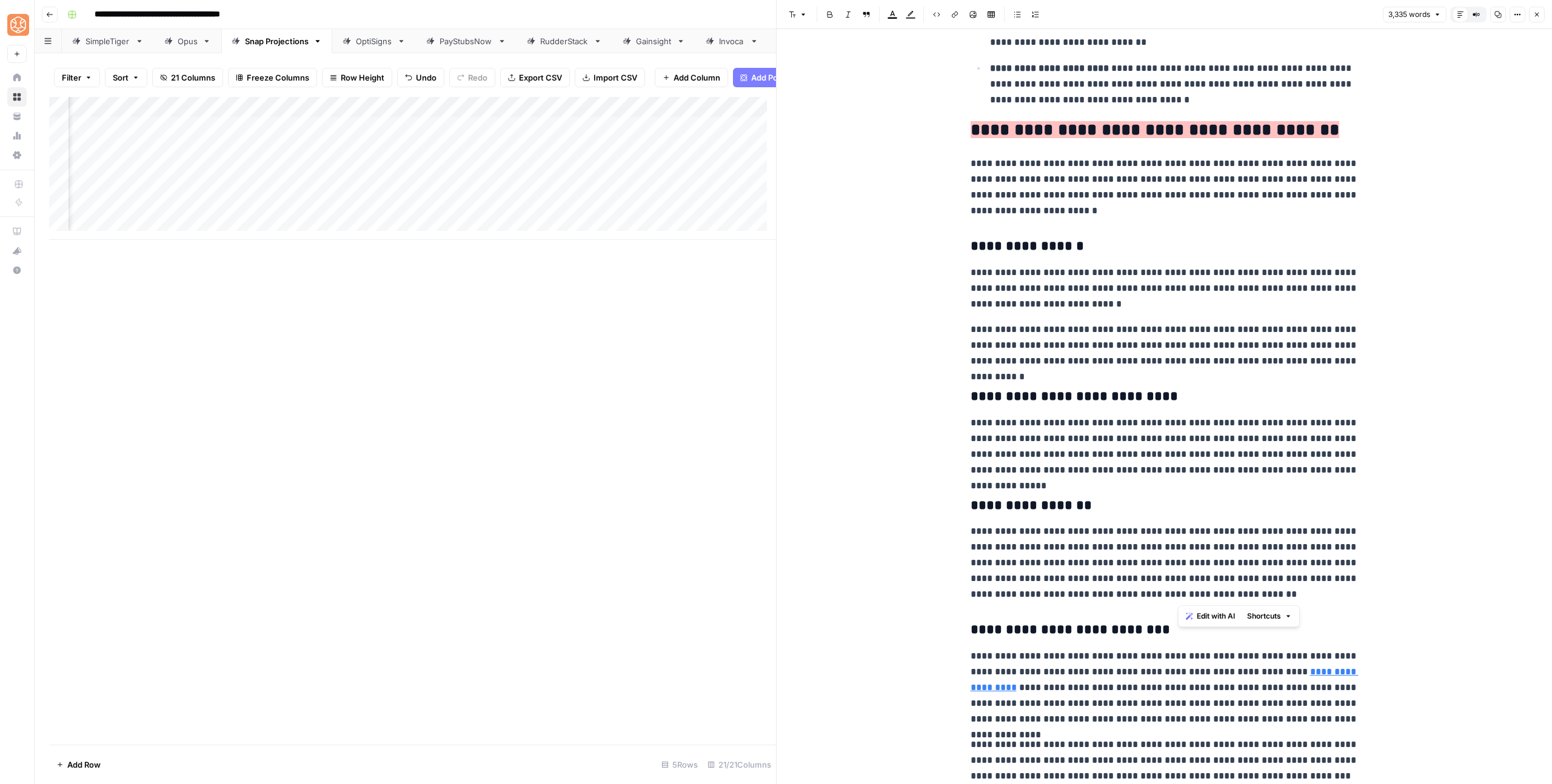 drag, startPoint x: 1347, startPoint y: 591, endPoint x: 1177, endPoint y: 589, distance: 170.01176 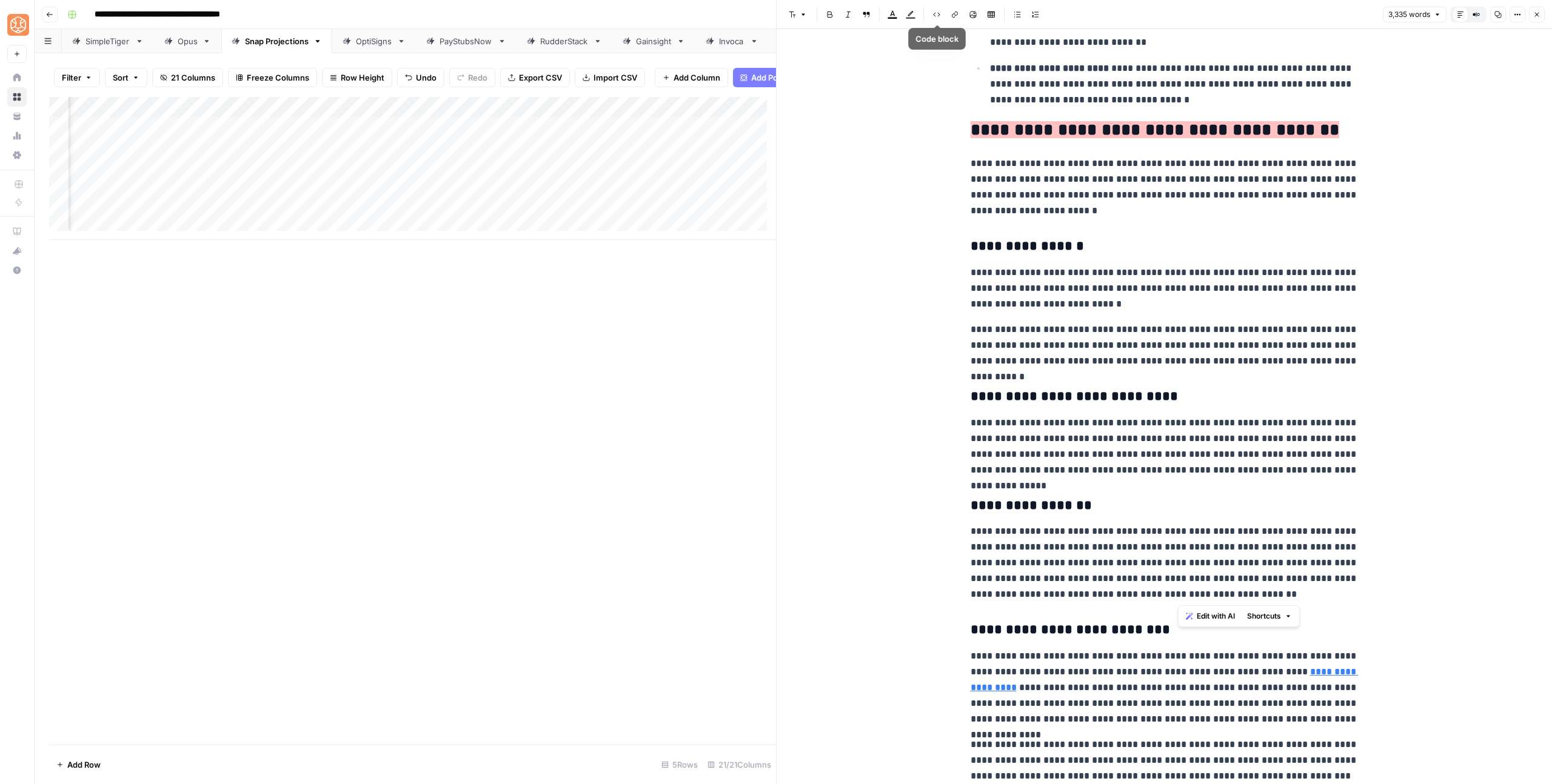 click on "Highlight color" at bounding box center (911, 15) 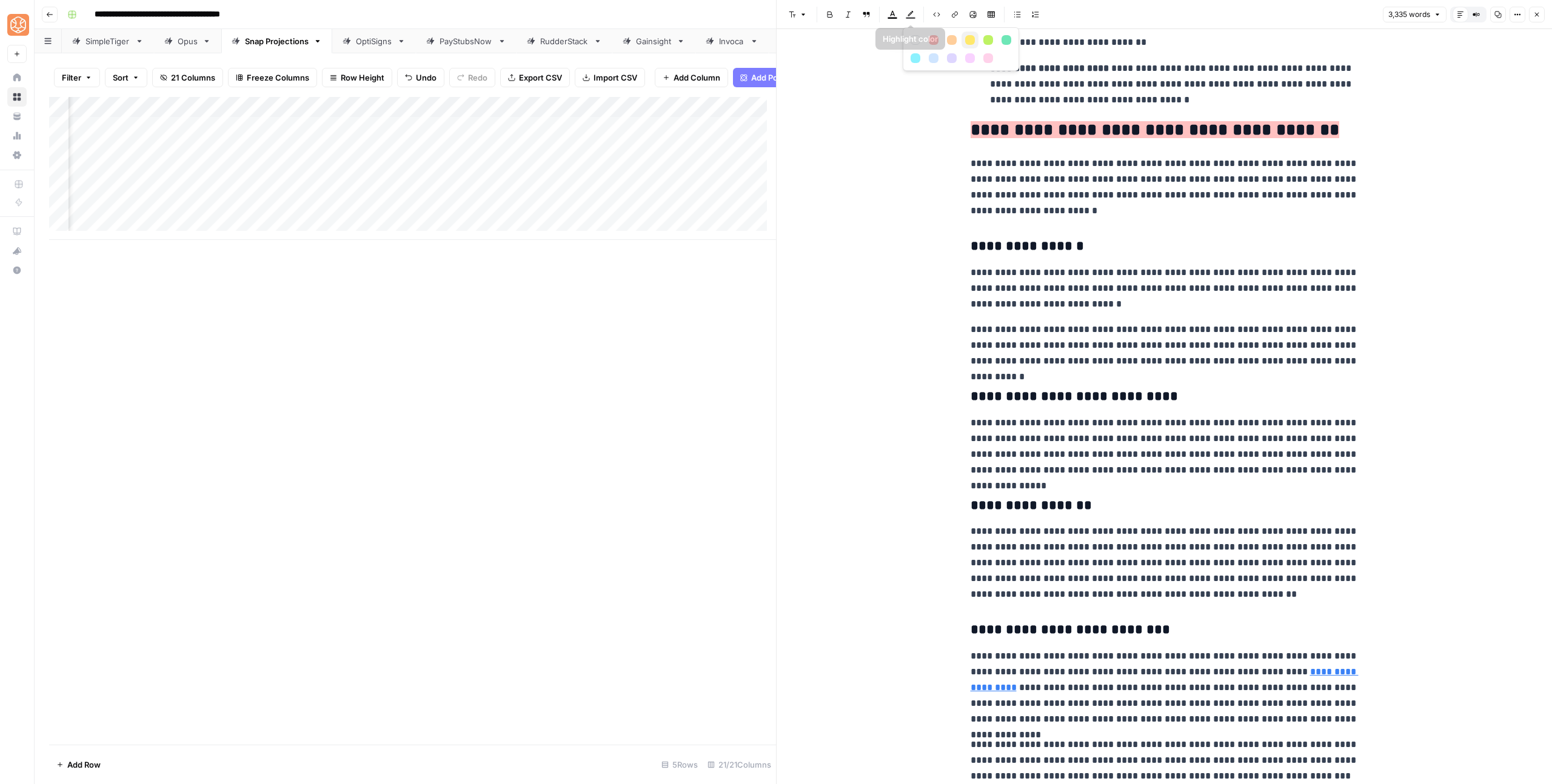 click at bounding box center (970, 40) 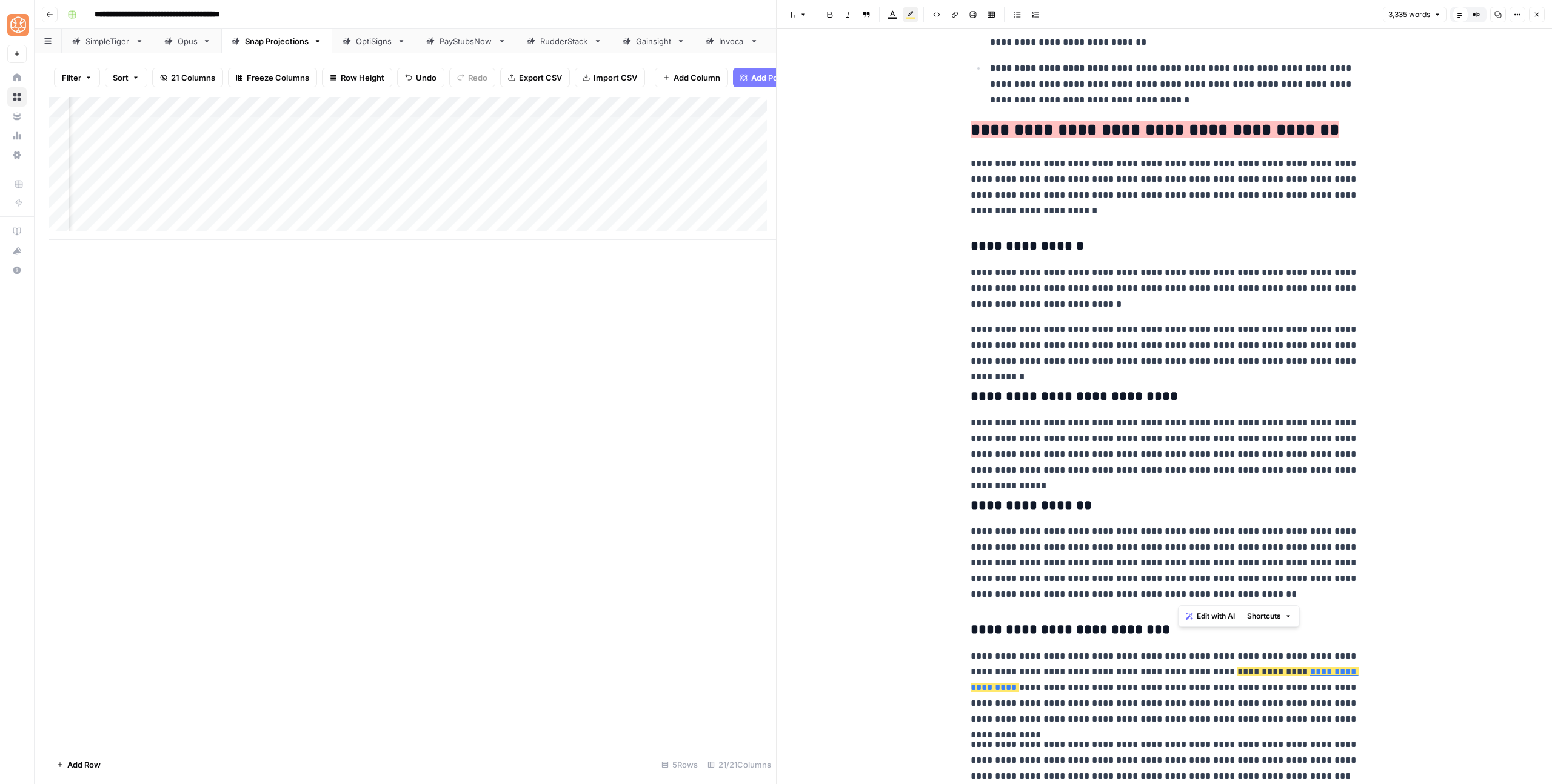 drag, startPoint x: 1072, startPoint y: 374, endPoint x: 1076, endPoint y: 368, distance: 7.211103 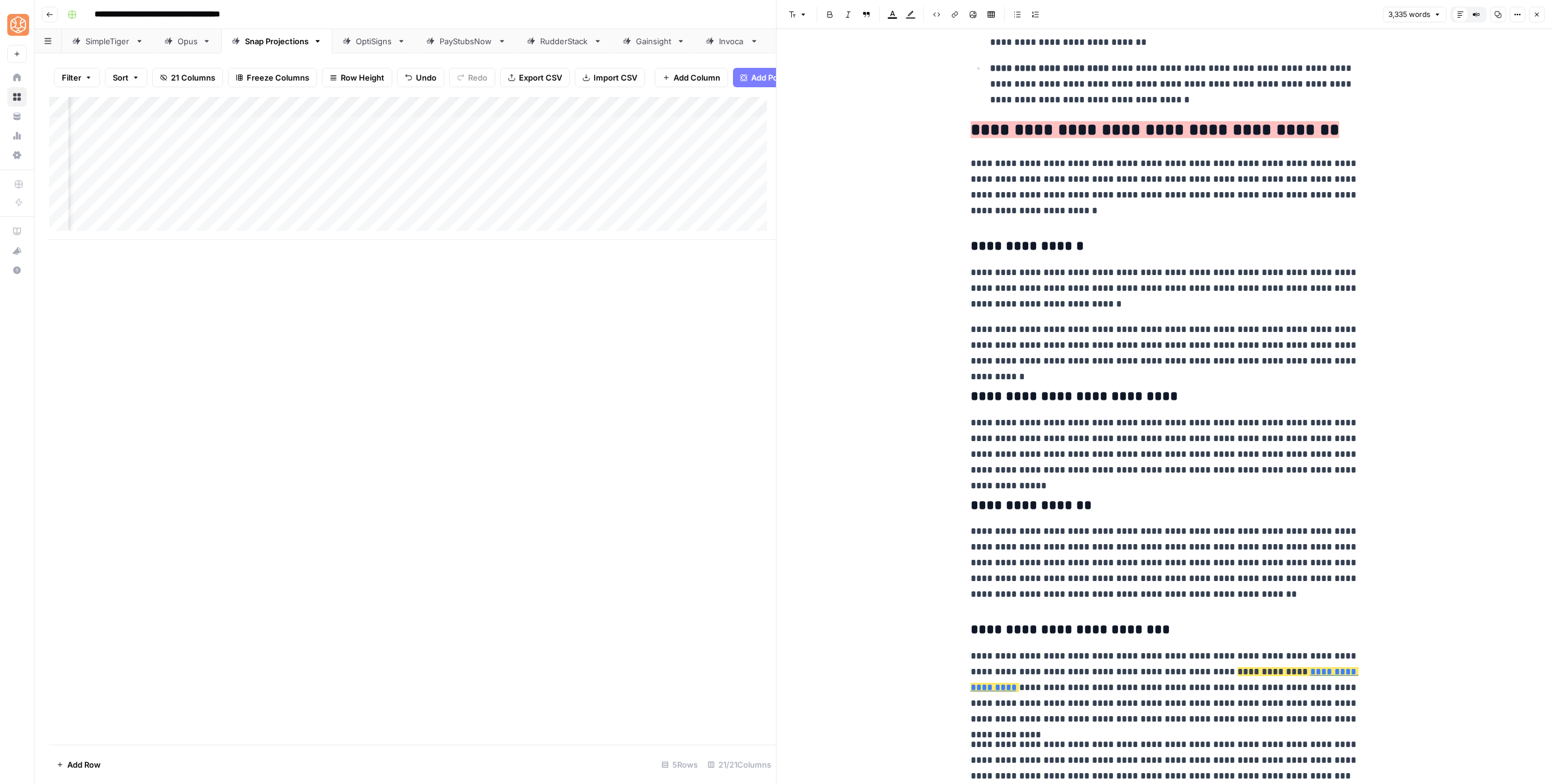 click on "**********" at bounding box center [1006, 791] 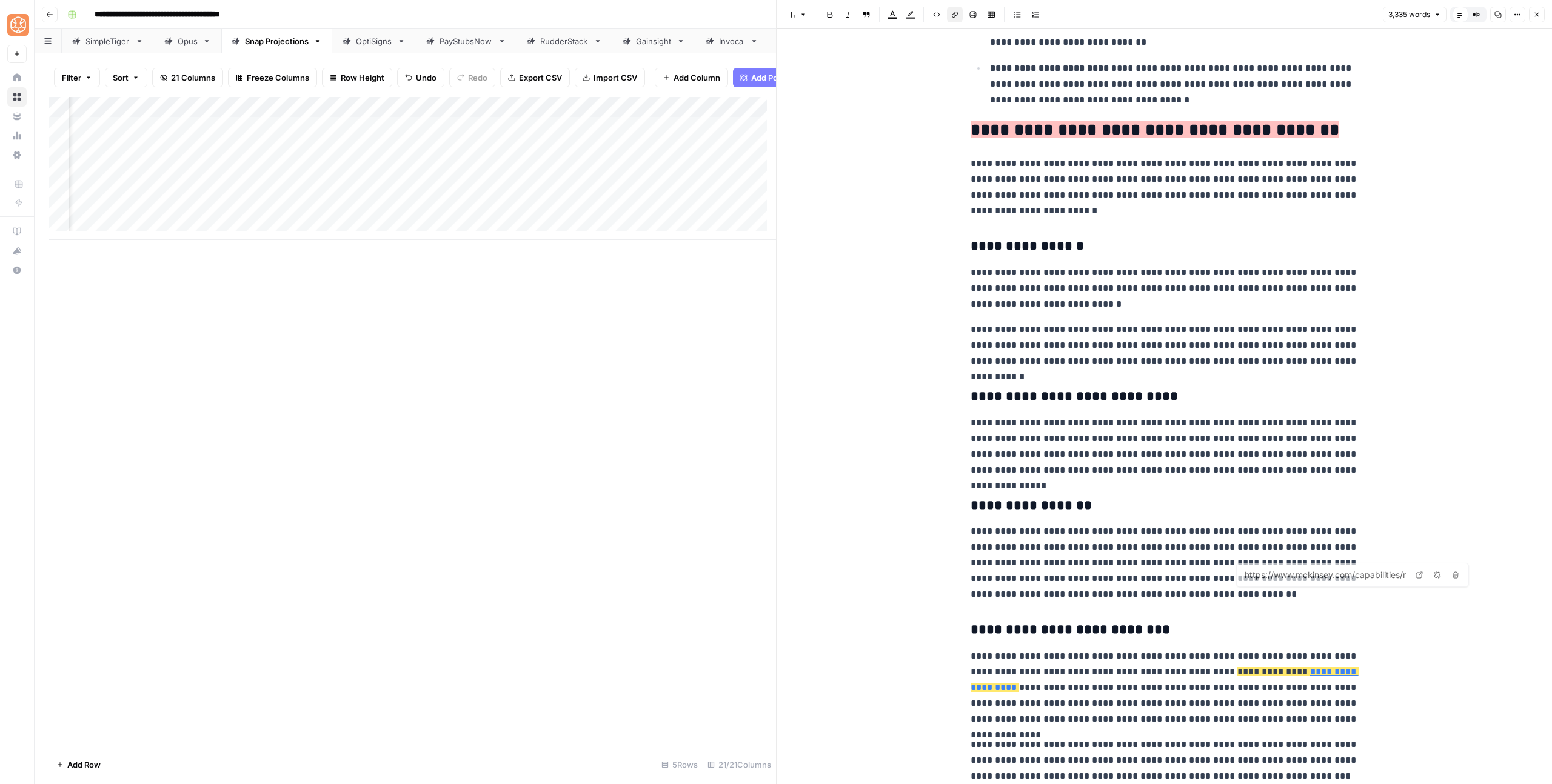 click on "**********" at bounding box center [1165, 679] 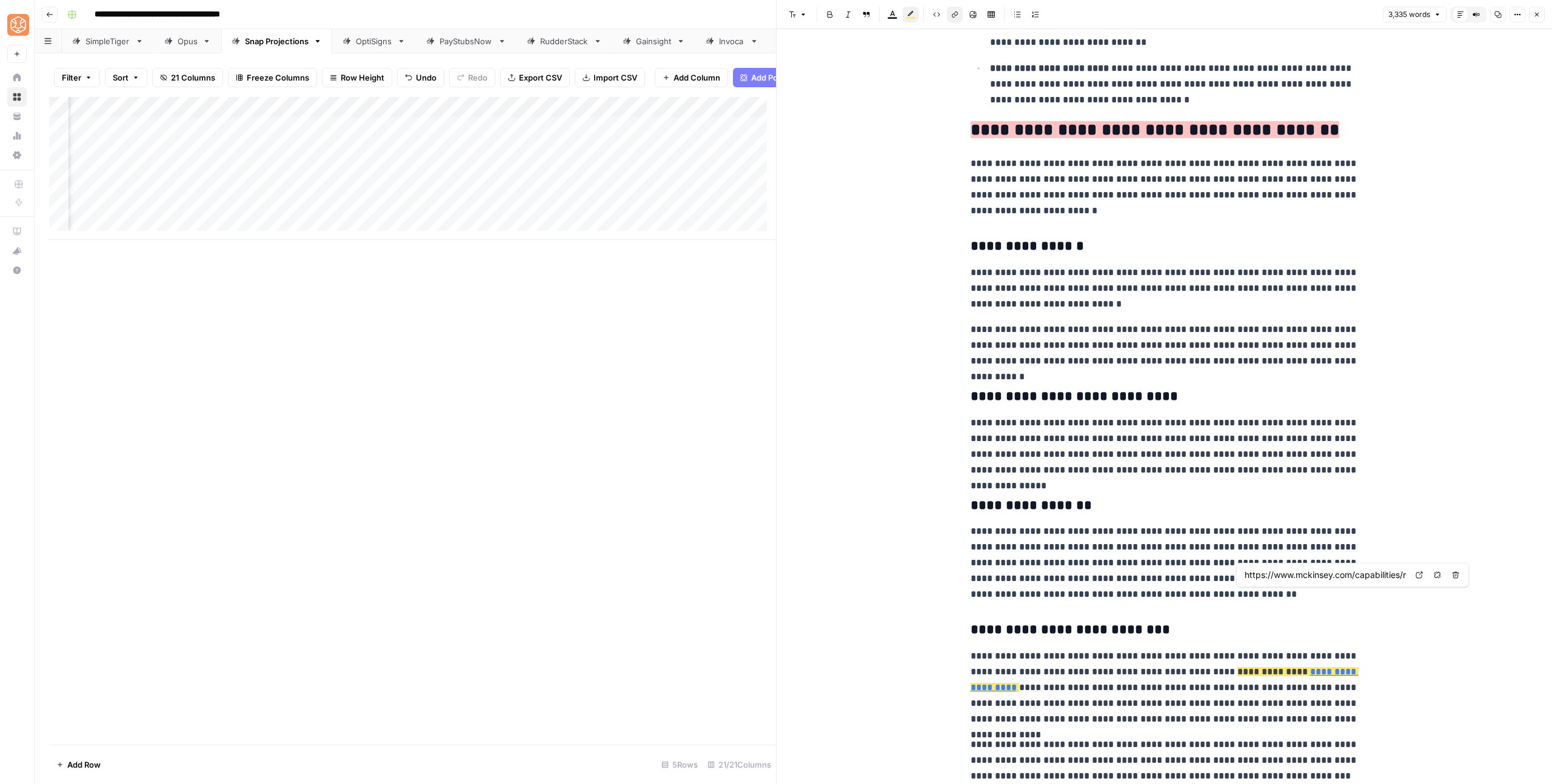 click on "Open in a new tab" at bounding box center [1419, 575] 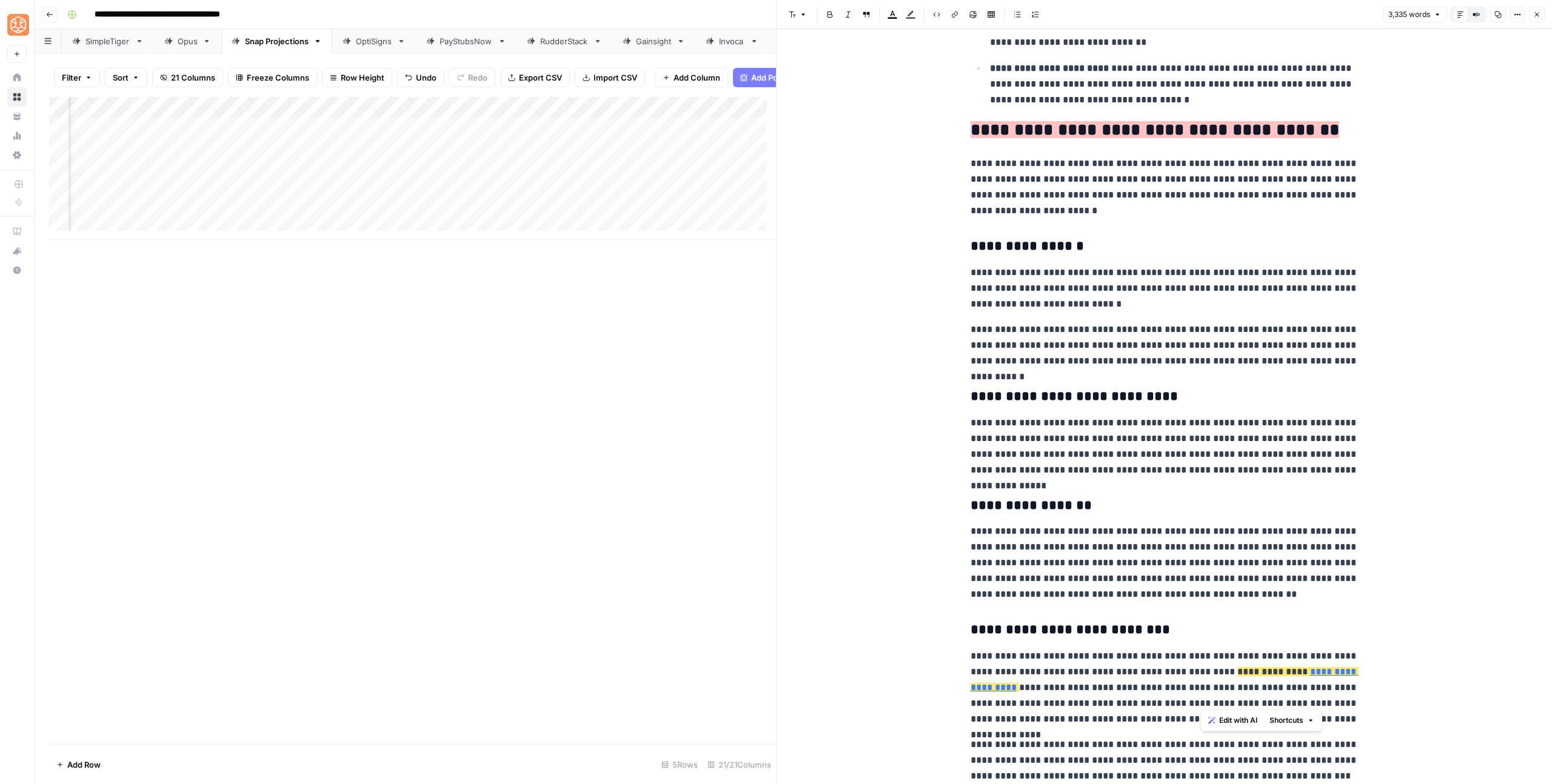 drag, startPoint x: 1351, startPoint y: 702, endPoint x: 1200, endPoint y: 699, distance: 151.0298 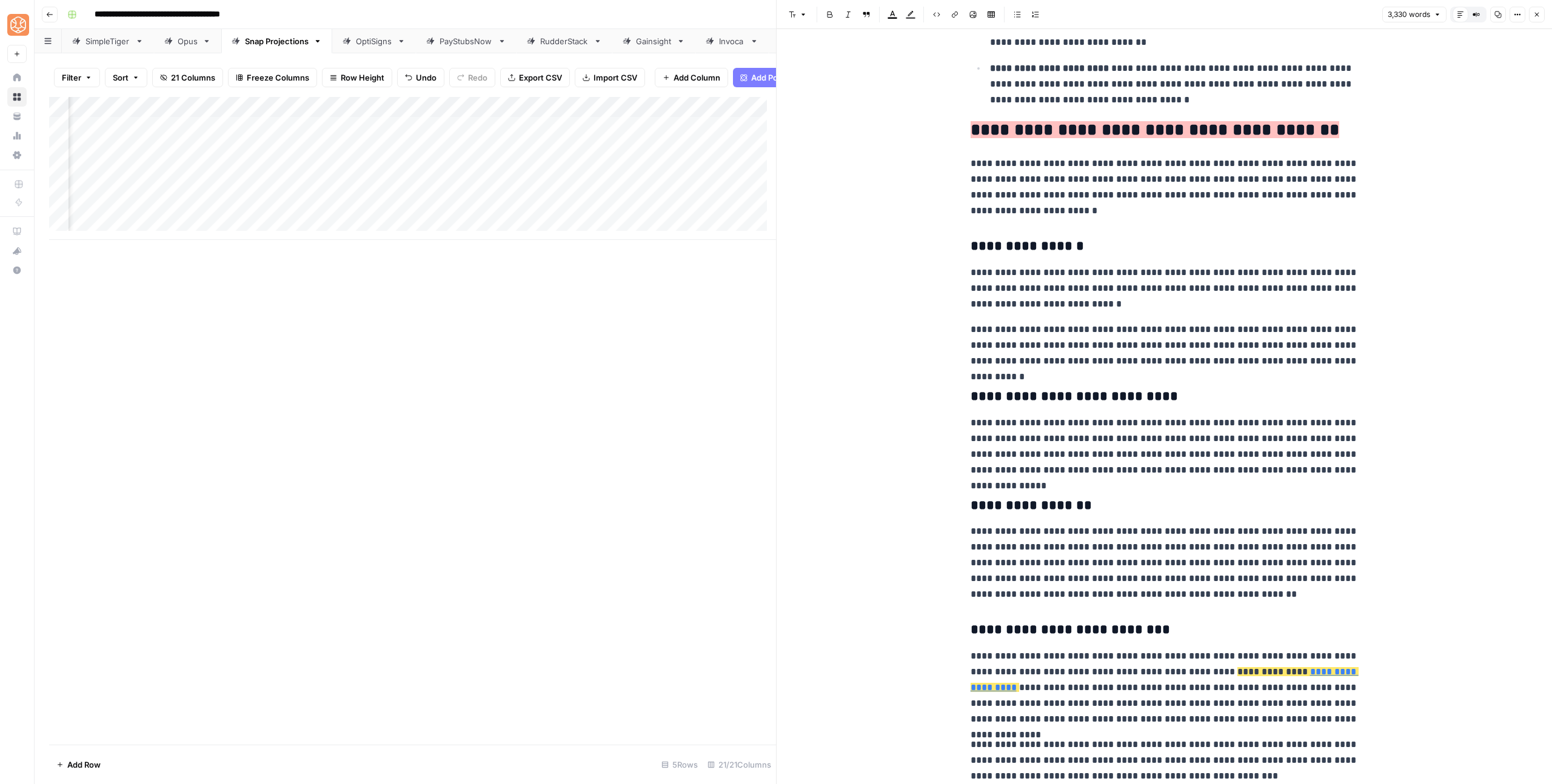 click on "**********" at bounding box center [1165, 345] 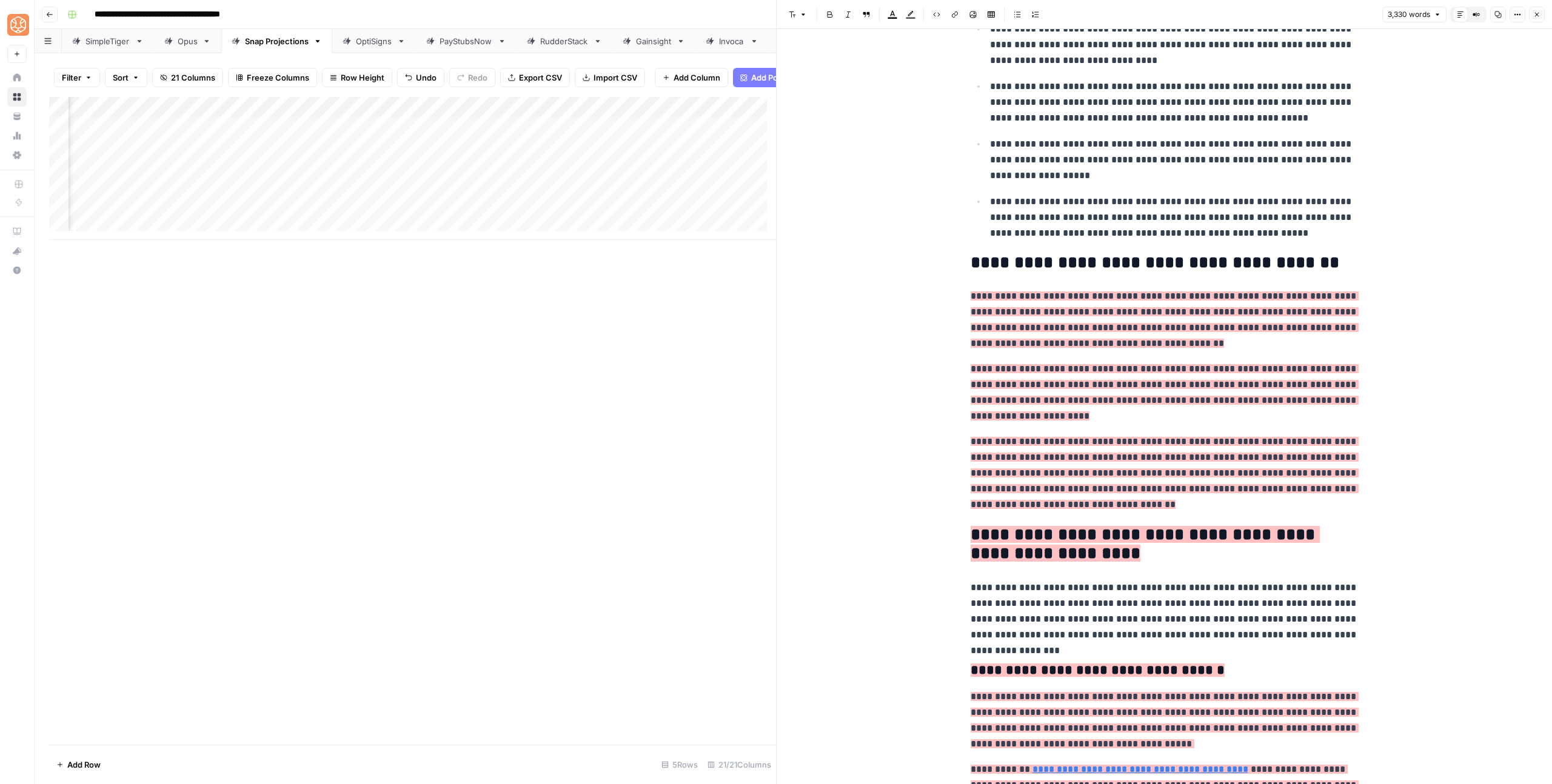 scroll, scrollTop: 636, scrollLeft: 0, axis: vertical 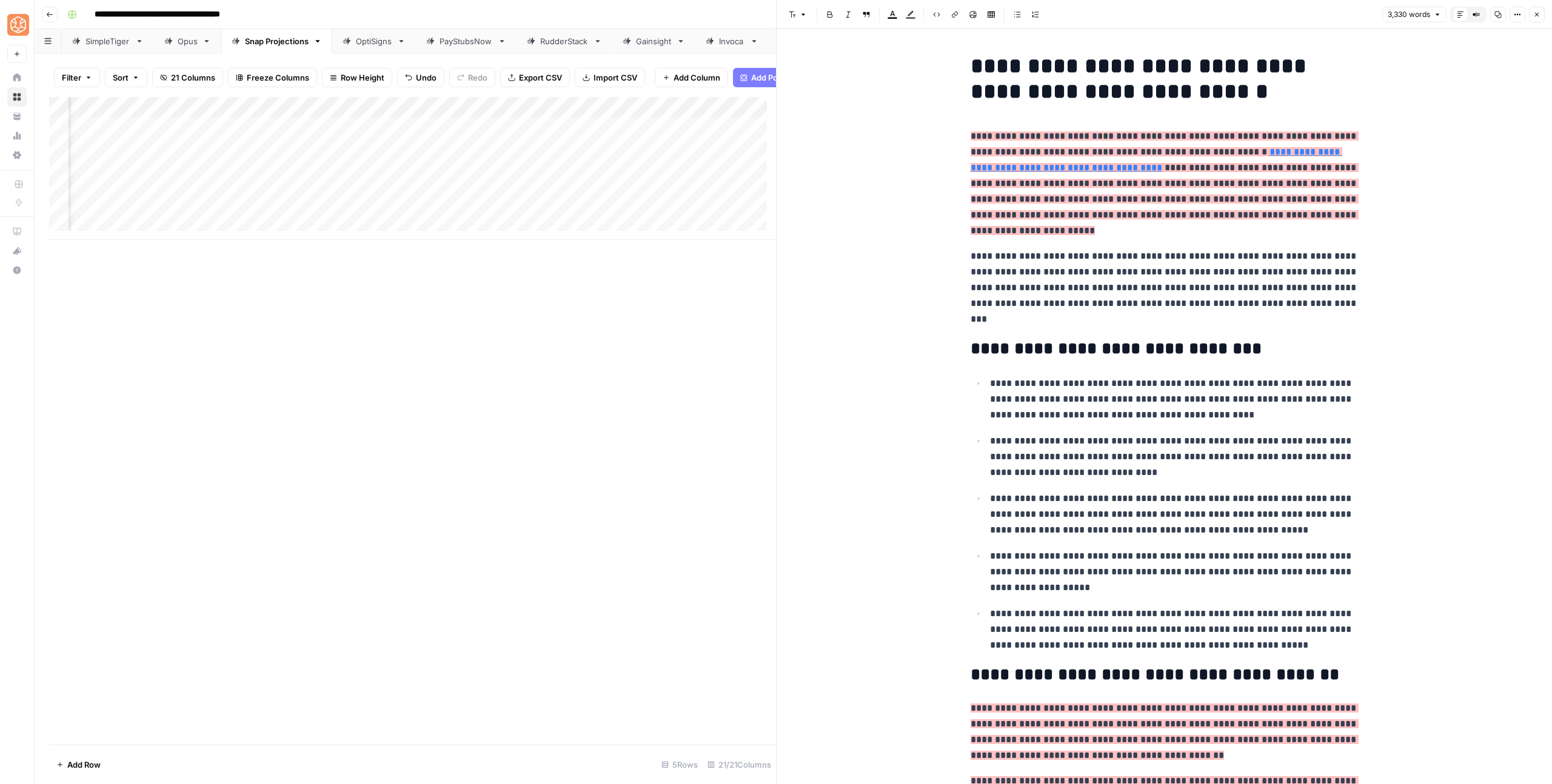 click on "**********" at bounding box center [1165, 144] 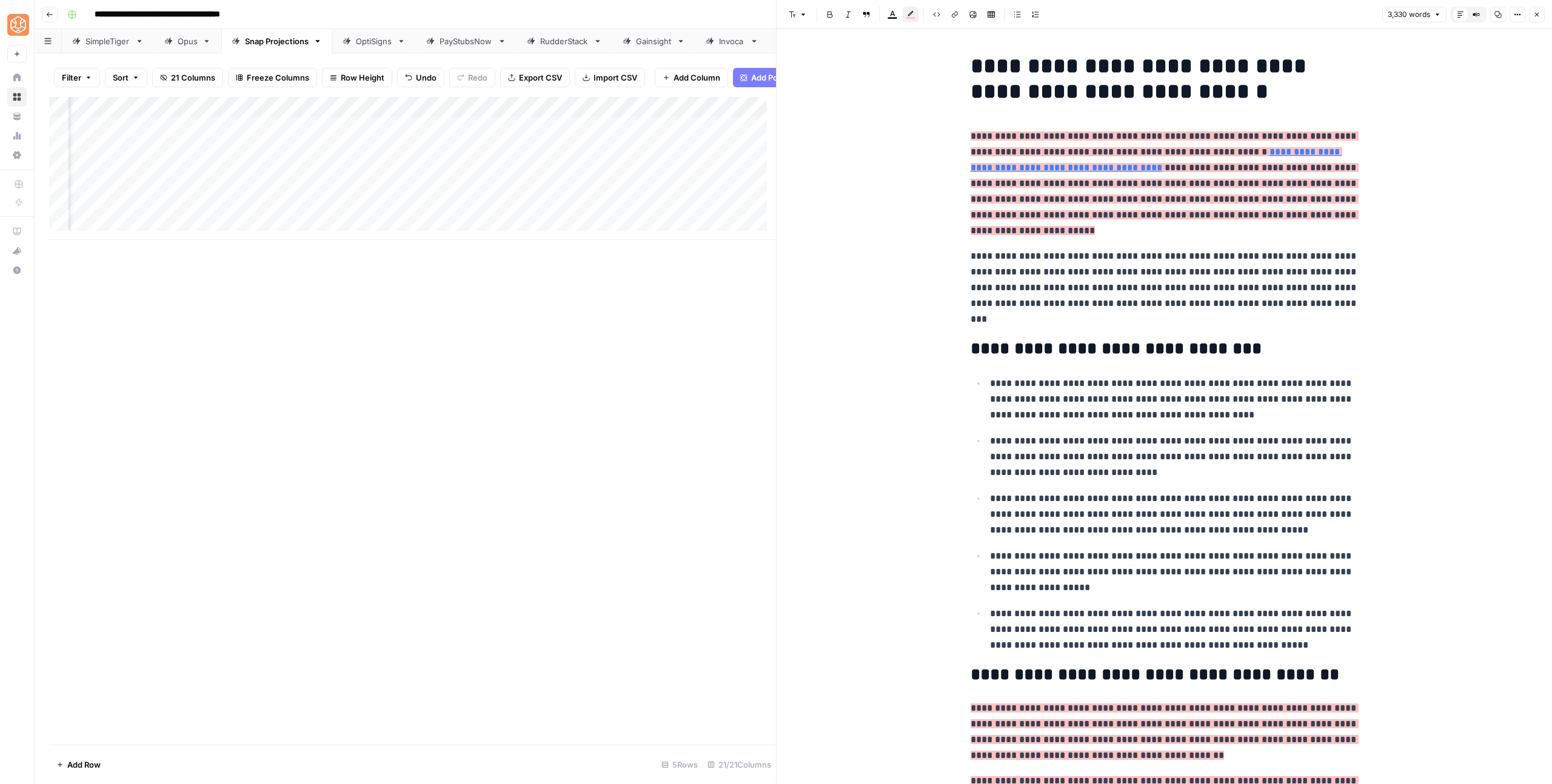 click on "**********" at bounding box center [1165, 79] 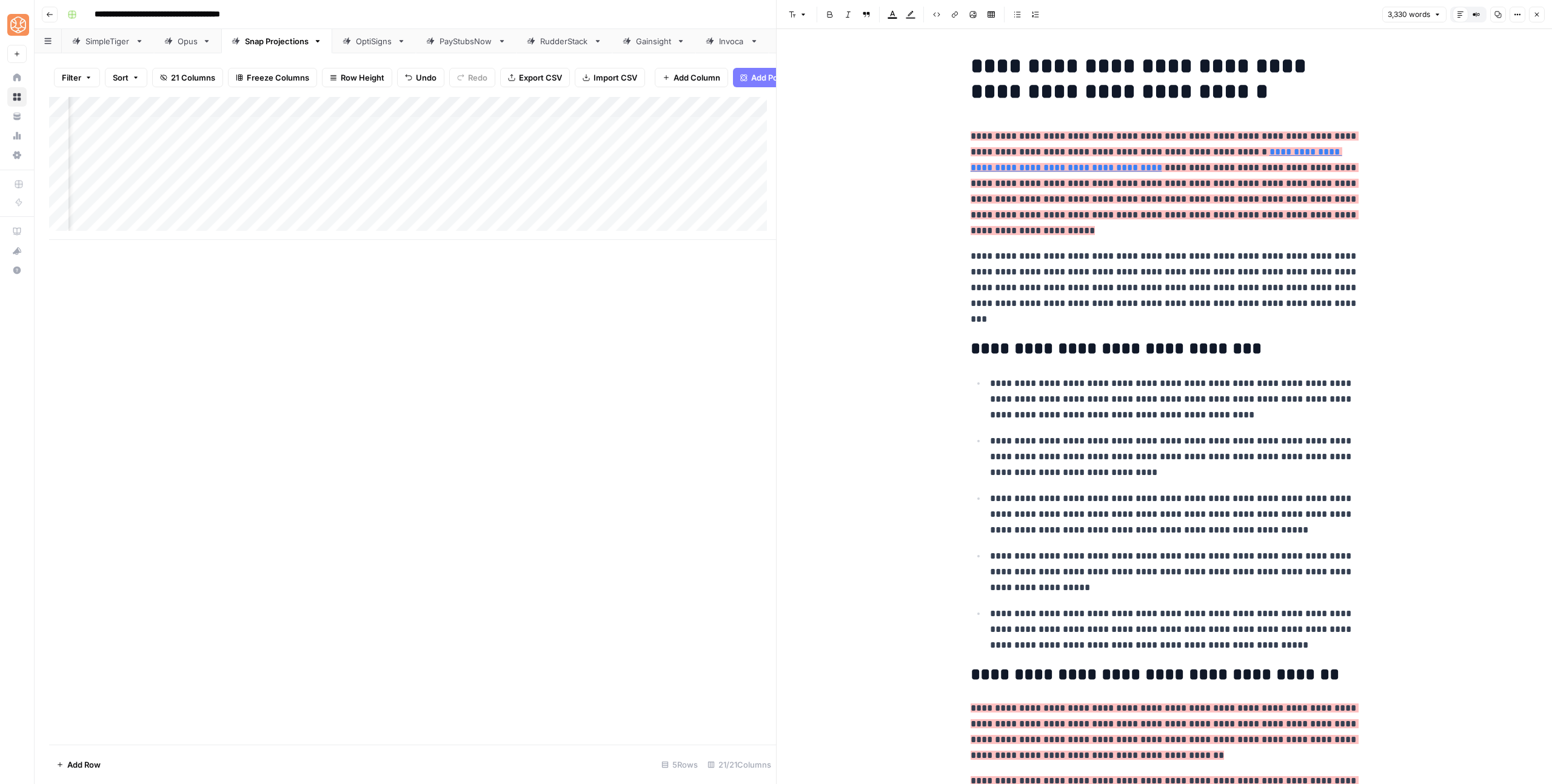 click on "**********" at bounding box center (1165, 79) 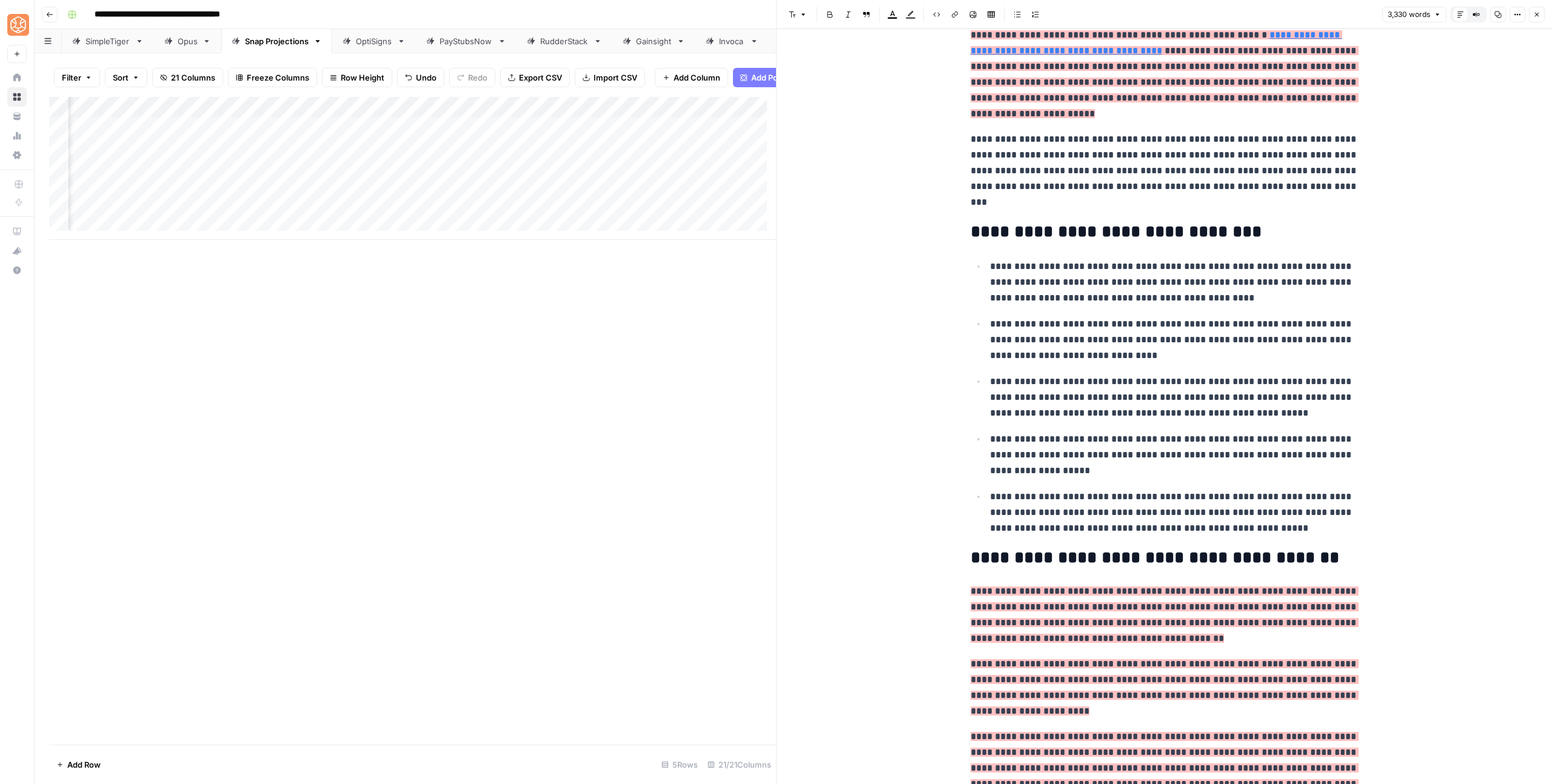 scroll, scrollTop: 385, scrollLeft: 0, axis: vertical 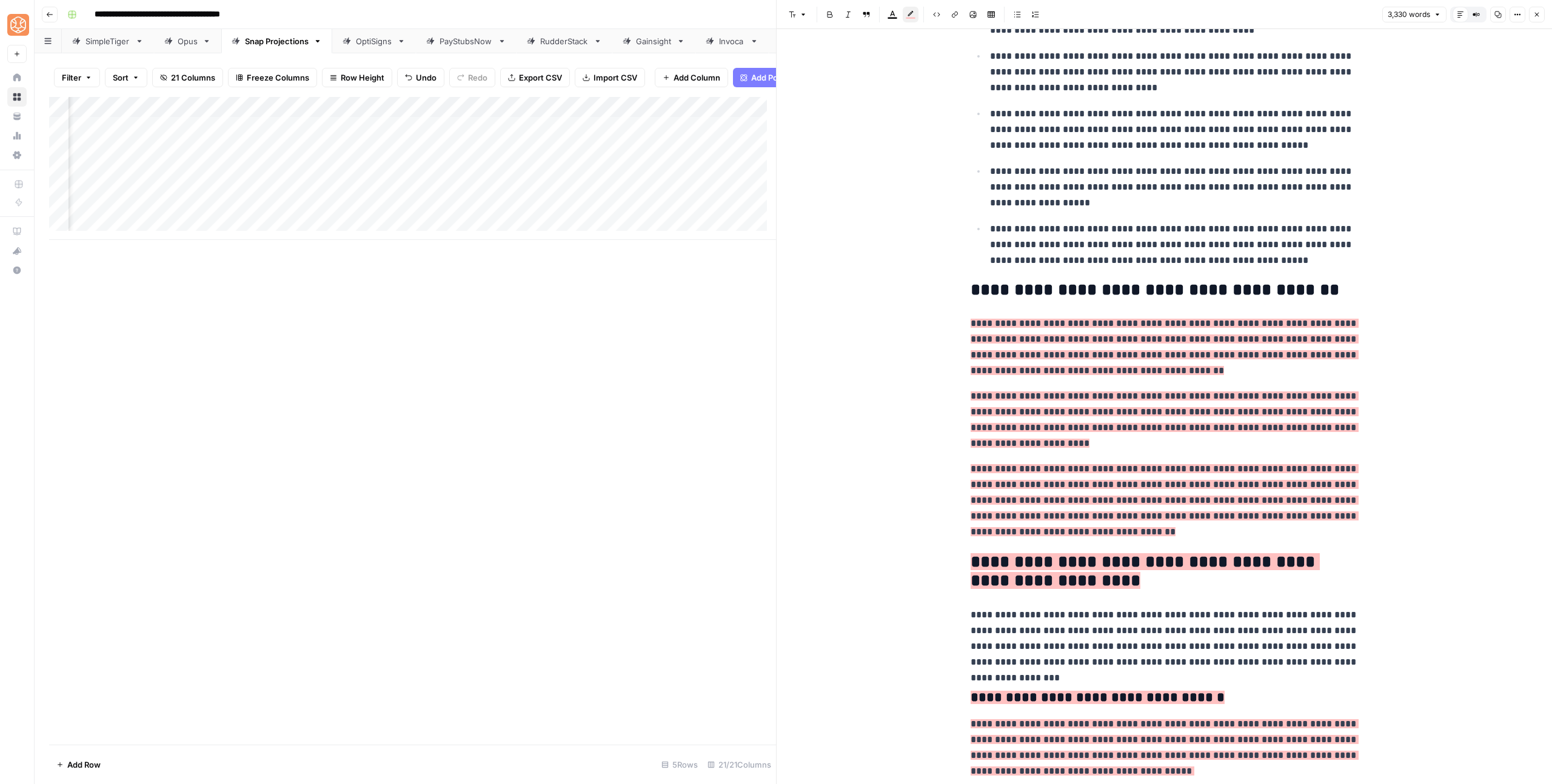 click on "**********" at bounding box center [1165, 419] 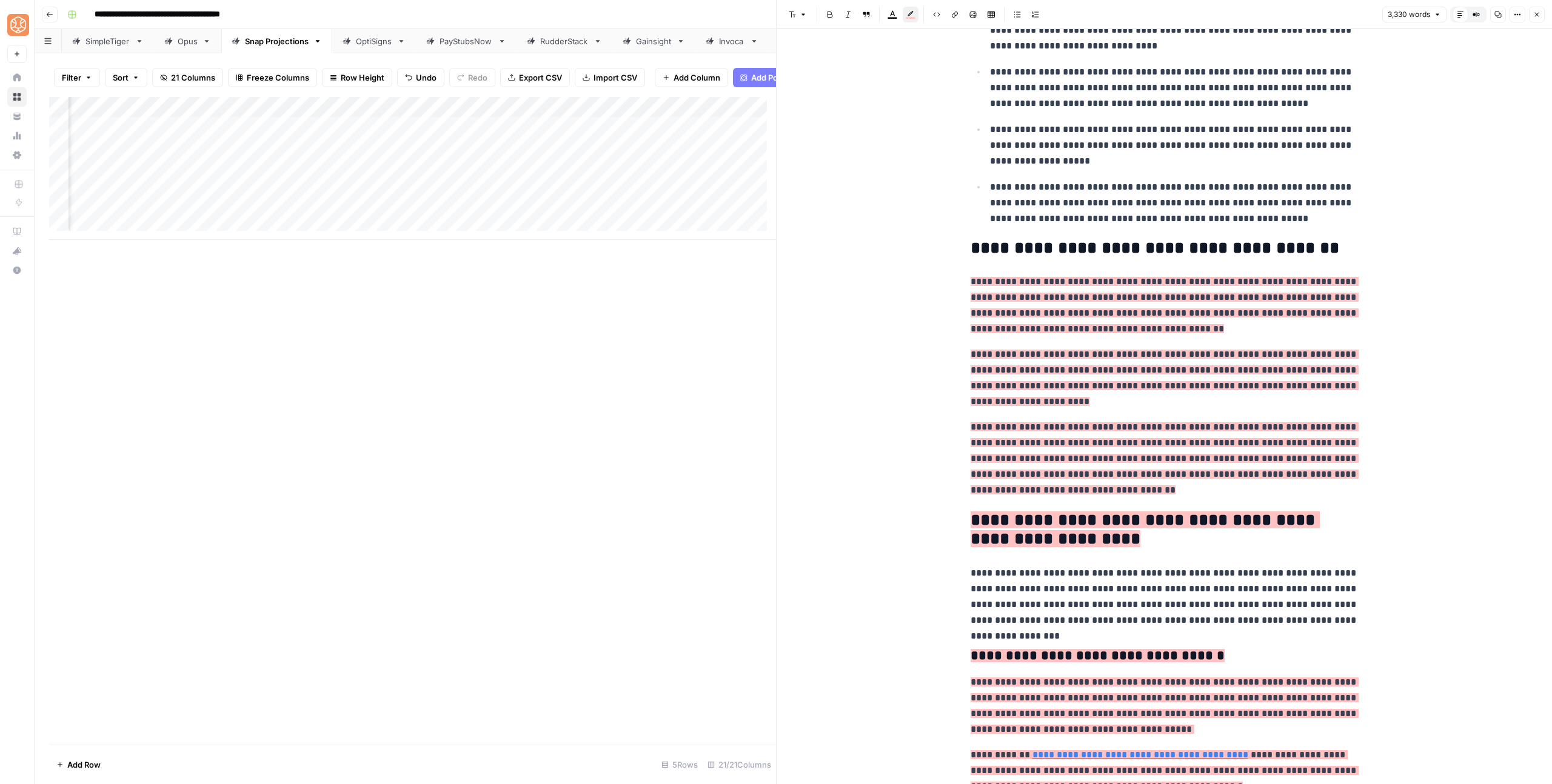 scroll, scrollTop: 617, scrollLeft: 0, axis: vertical 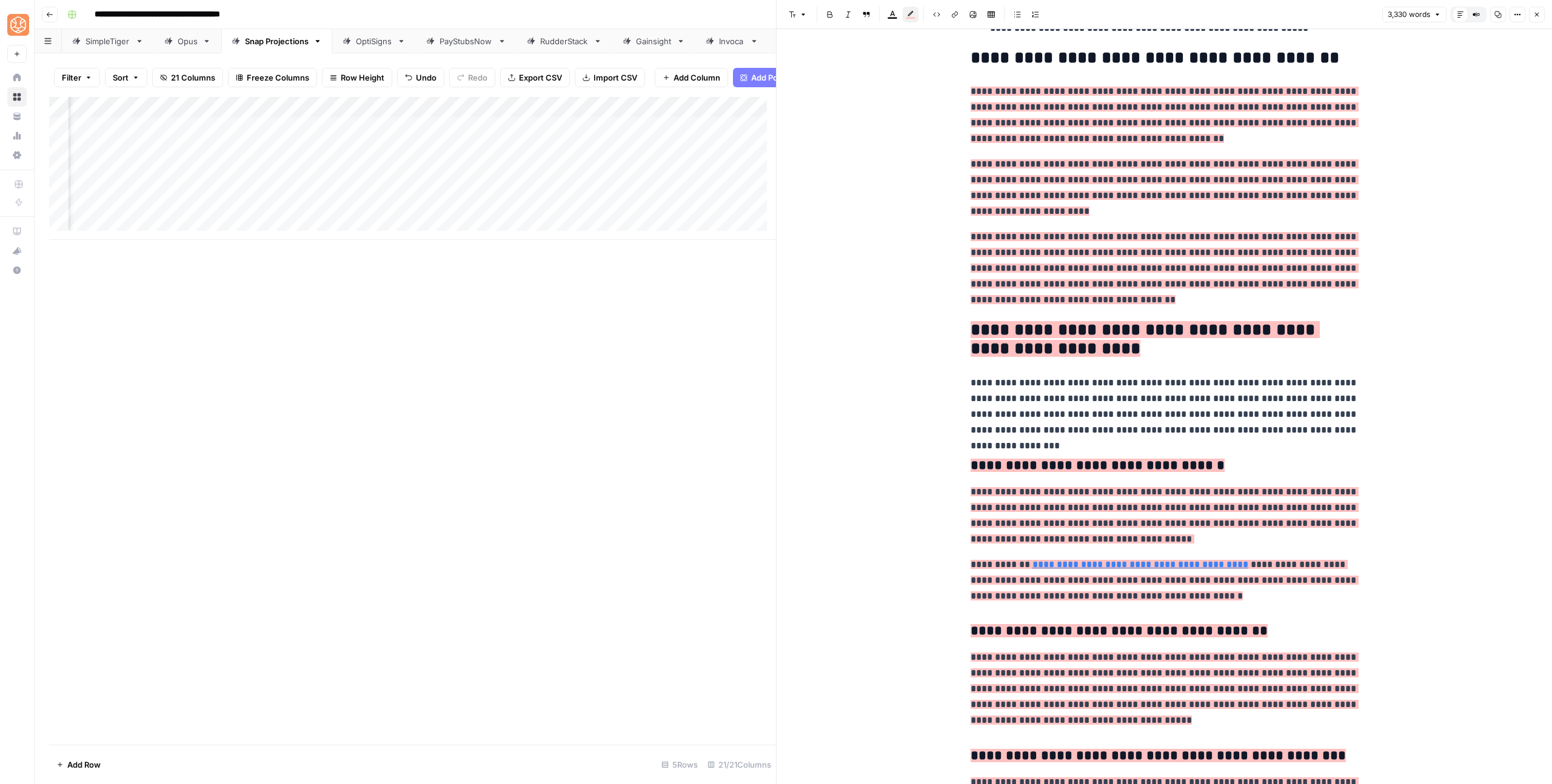 click on "**********" at bounding box center (1165, 407) 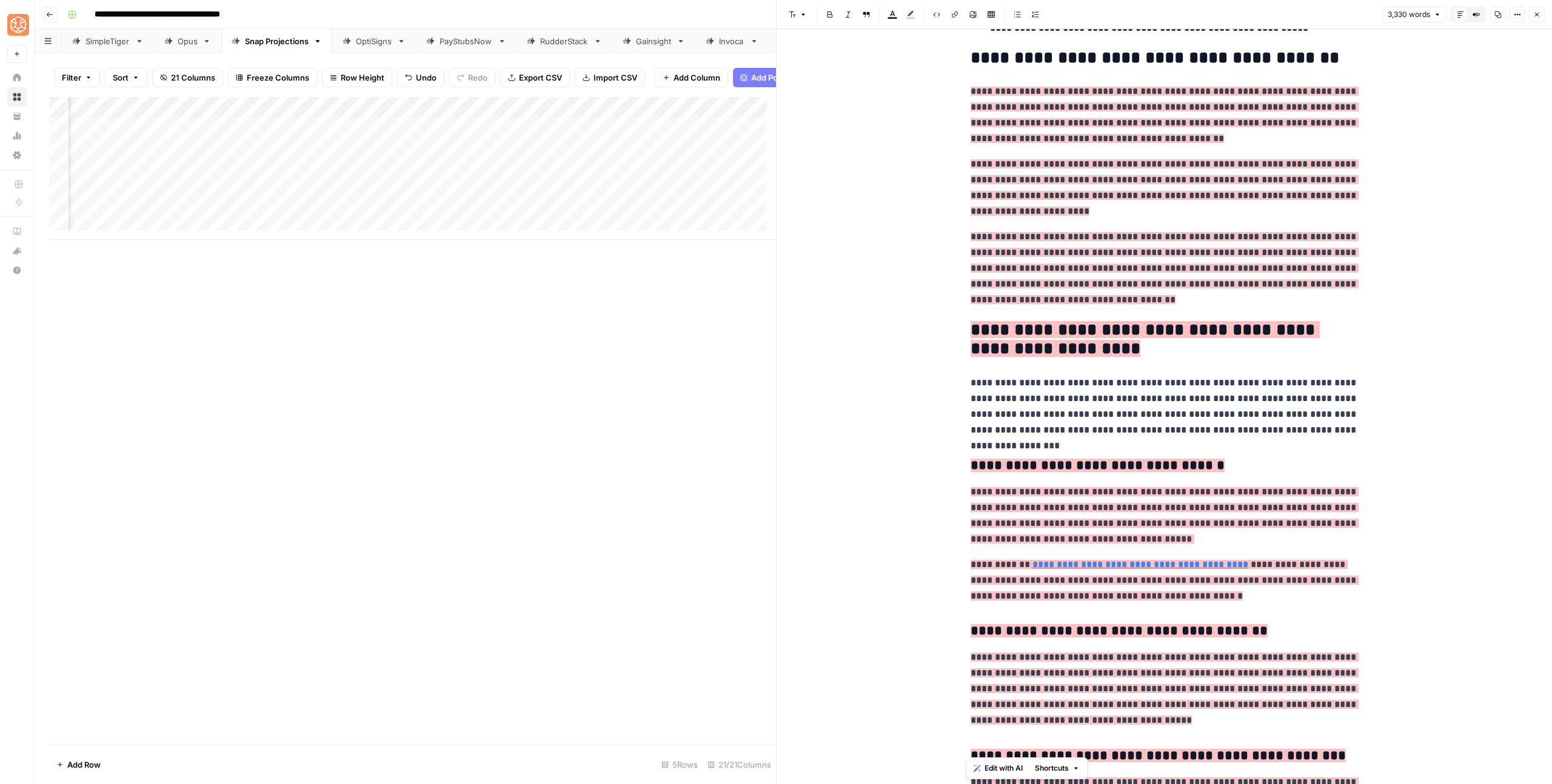 copy on "**********" 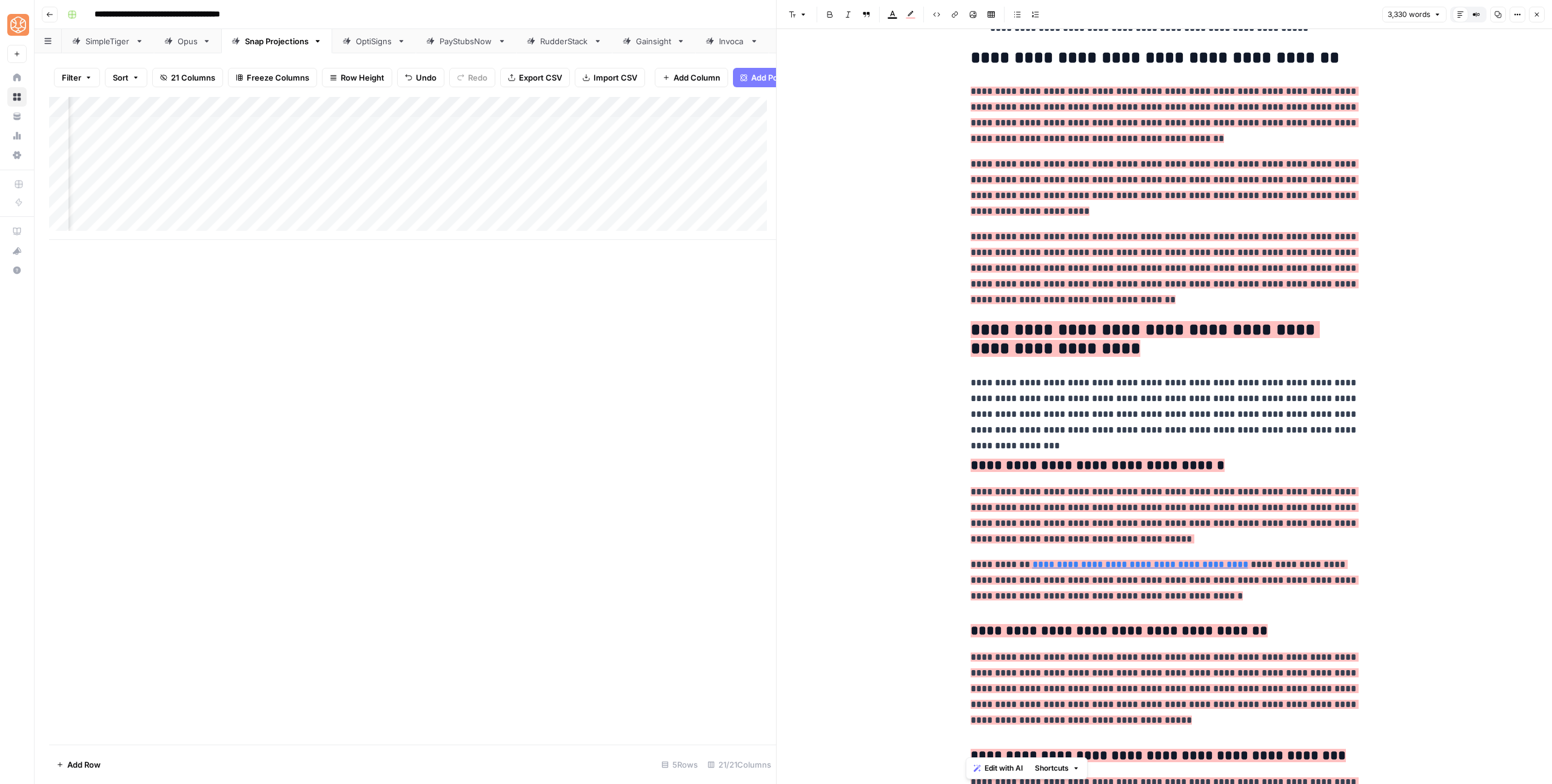 click on "**********" at bounding box center (1145, 339) 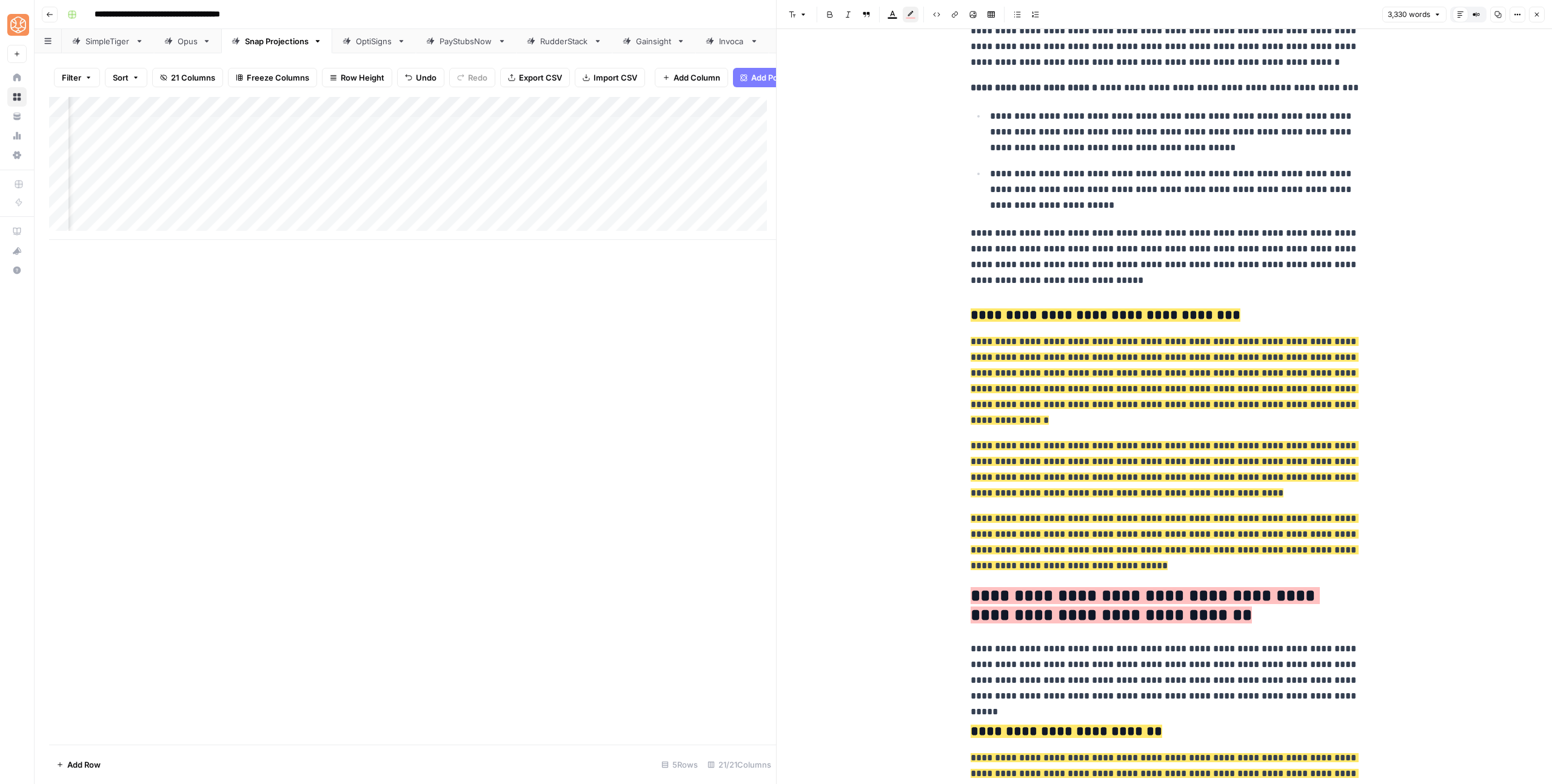 scroll, scrollTop: 2470, scrollLeft: 0, axis: vertical 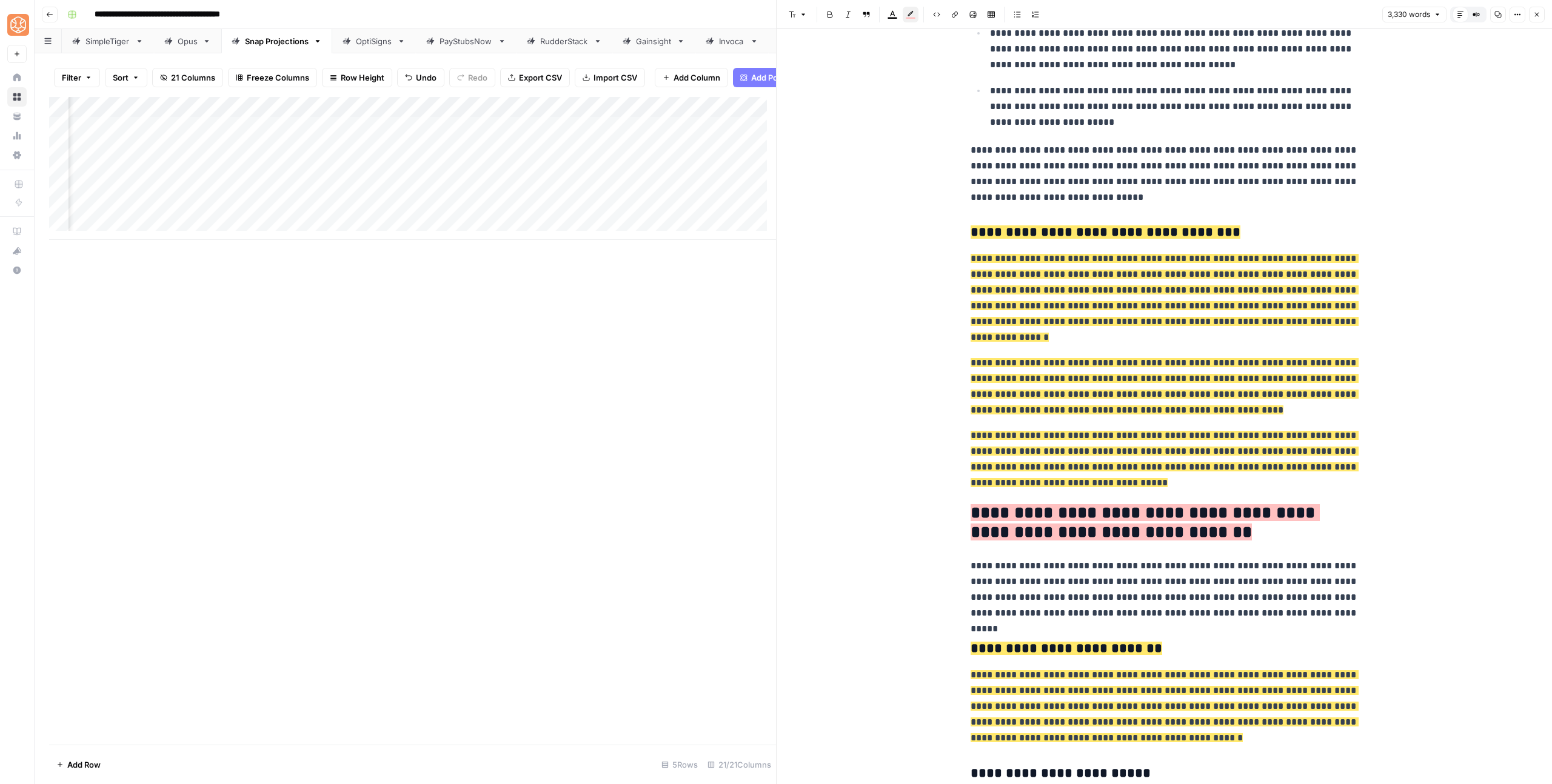 click on "**********" at bounding box center [1145, 522] 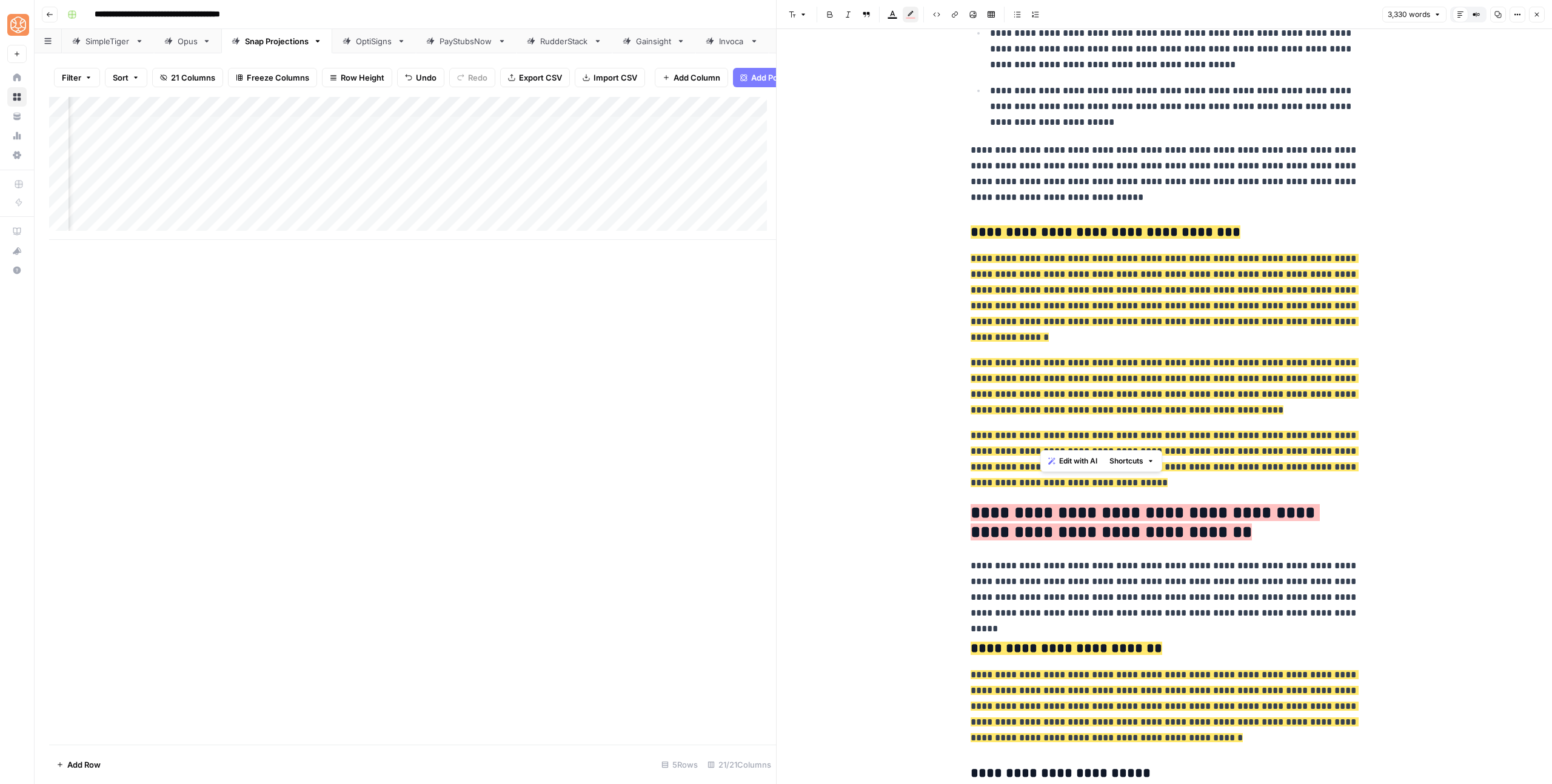 click on "**********" at bounding box center [1145, 522] 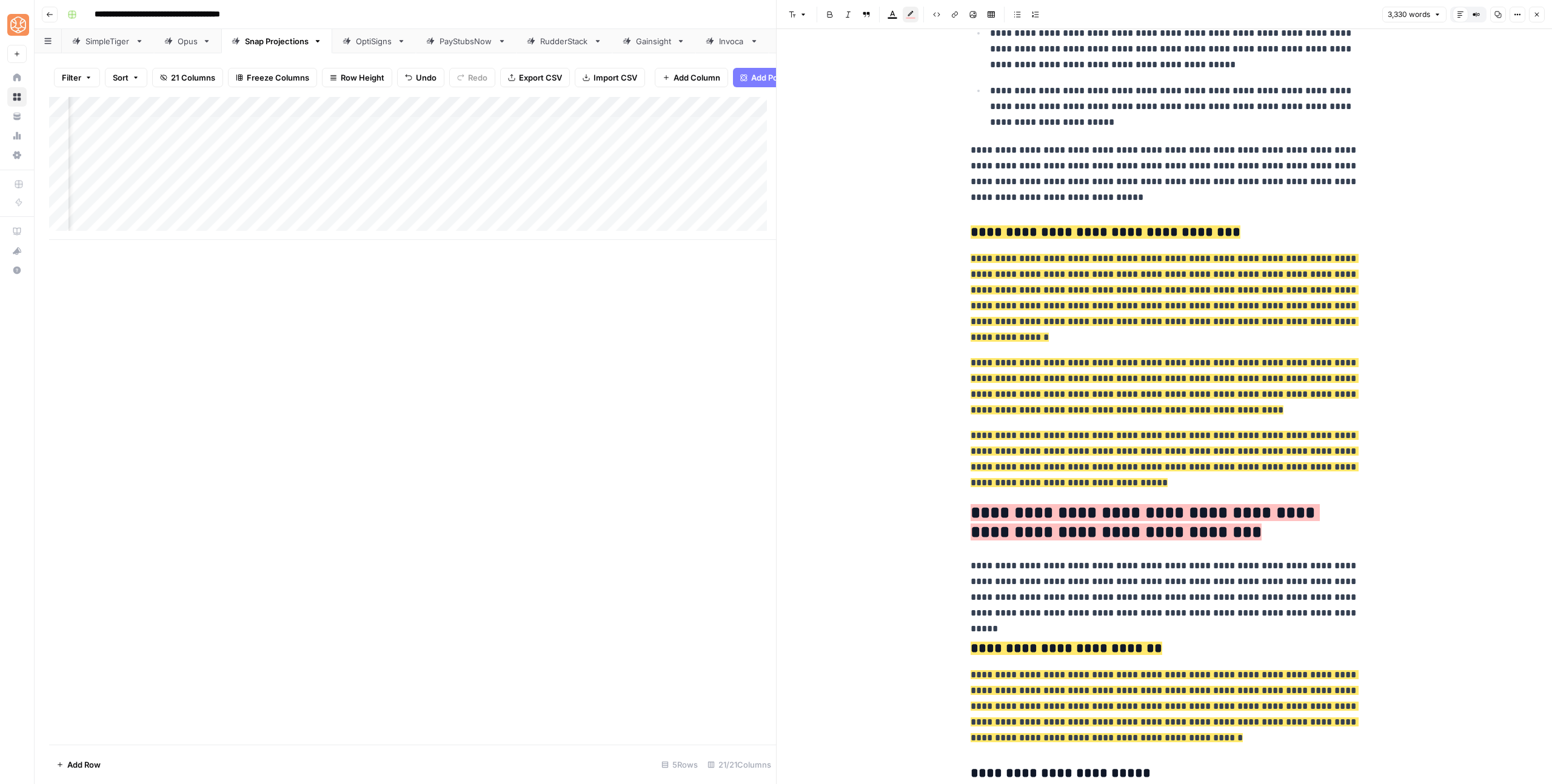 click on "**********" at bounding box center [1145, 522] 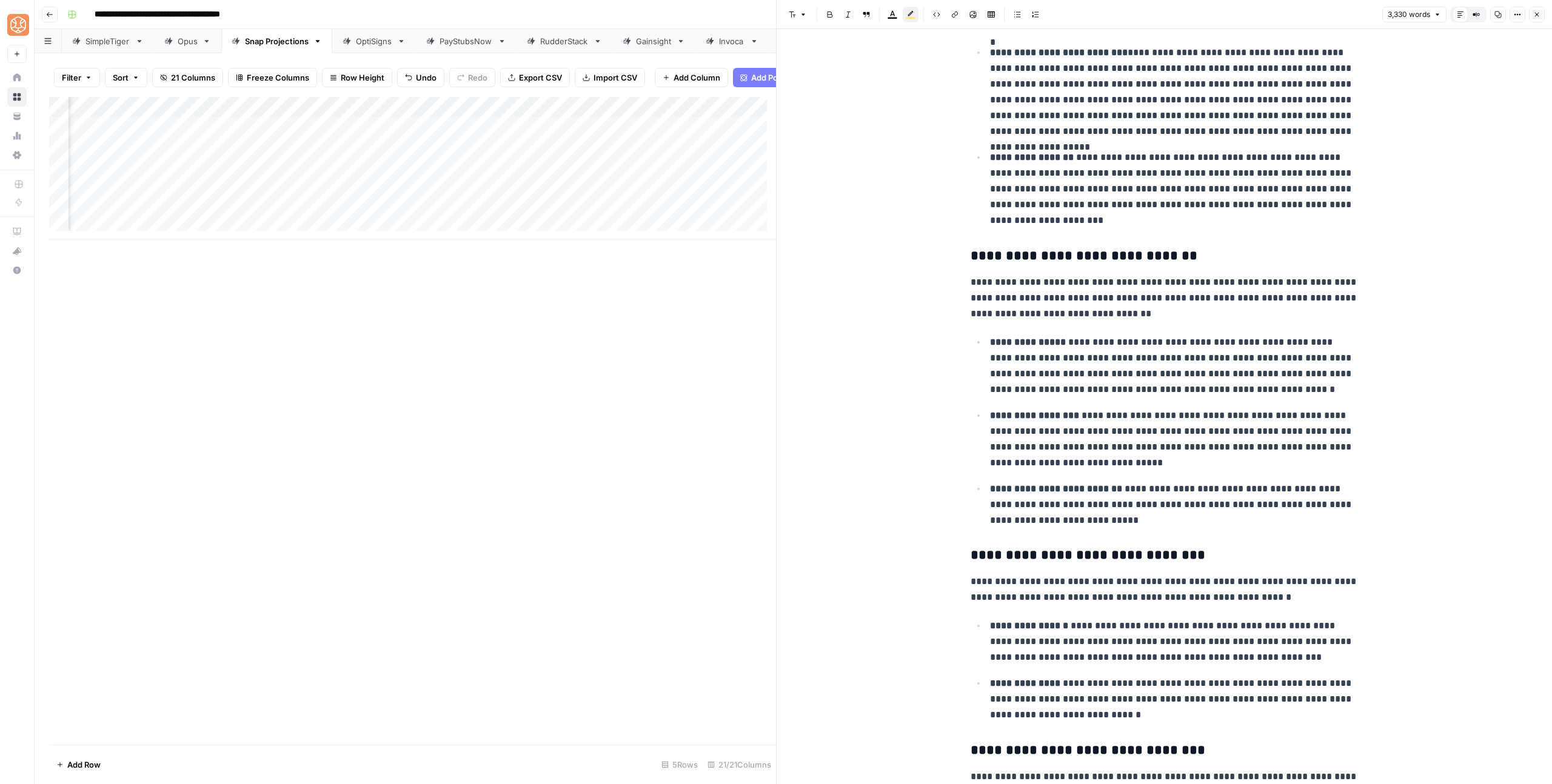 click on "**********" at bounding box center (1174, 505) 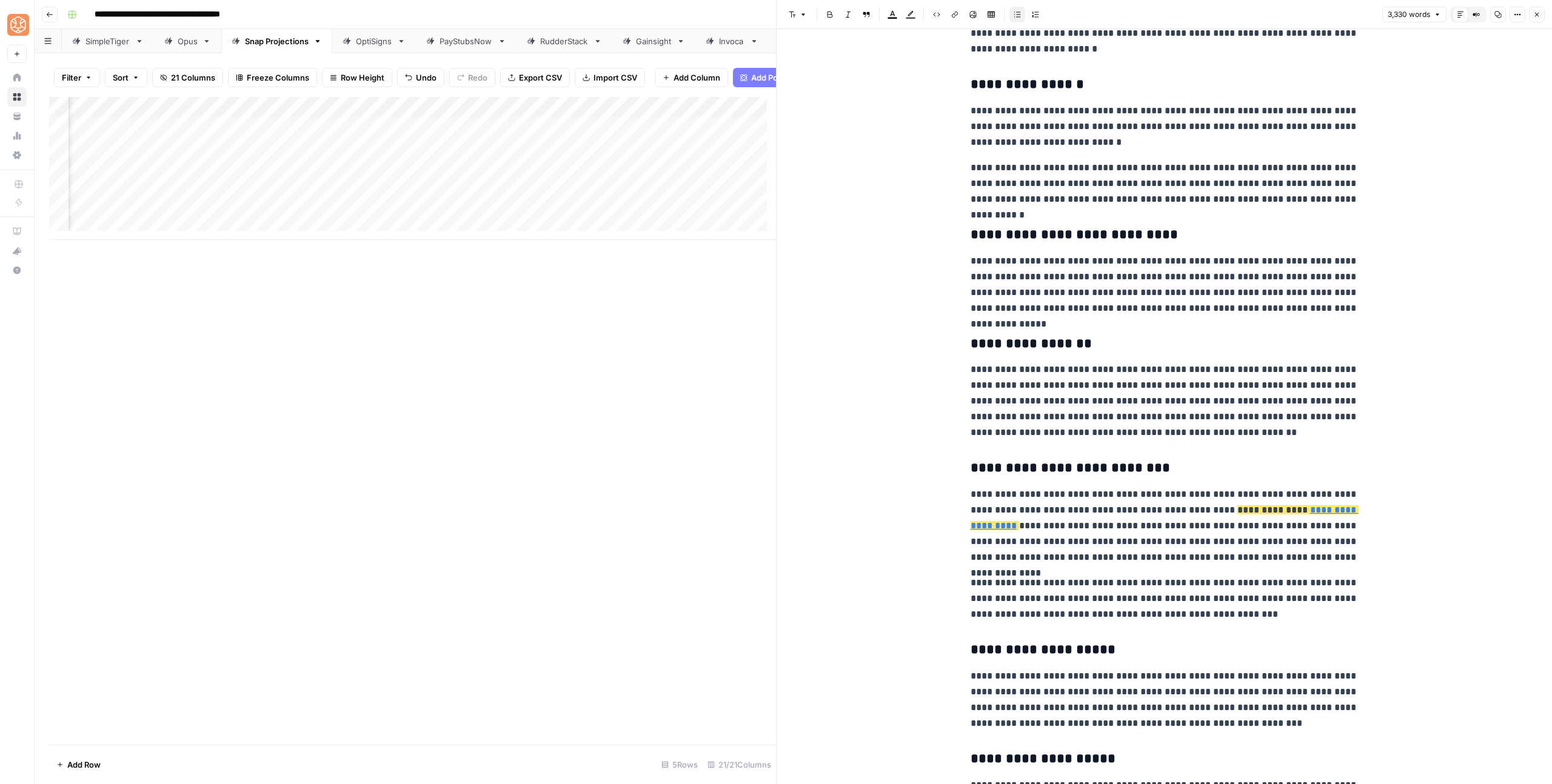 scroll, scrollTop: 4494, scrollLeft: 0, axis: vertical 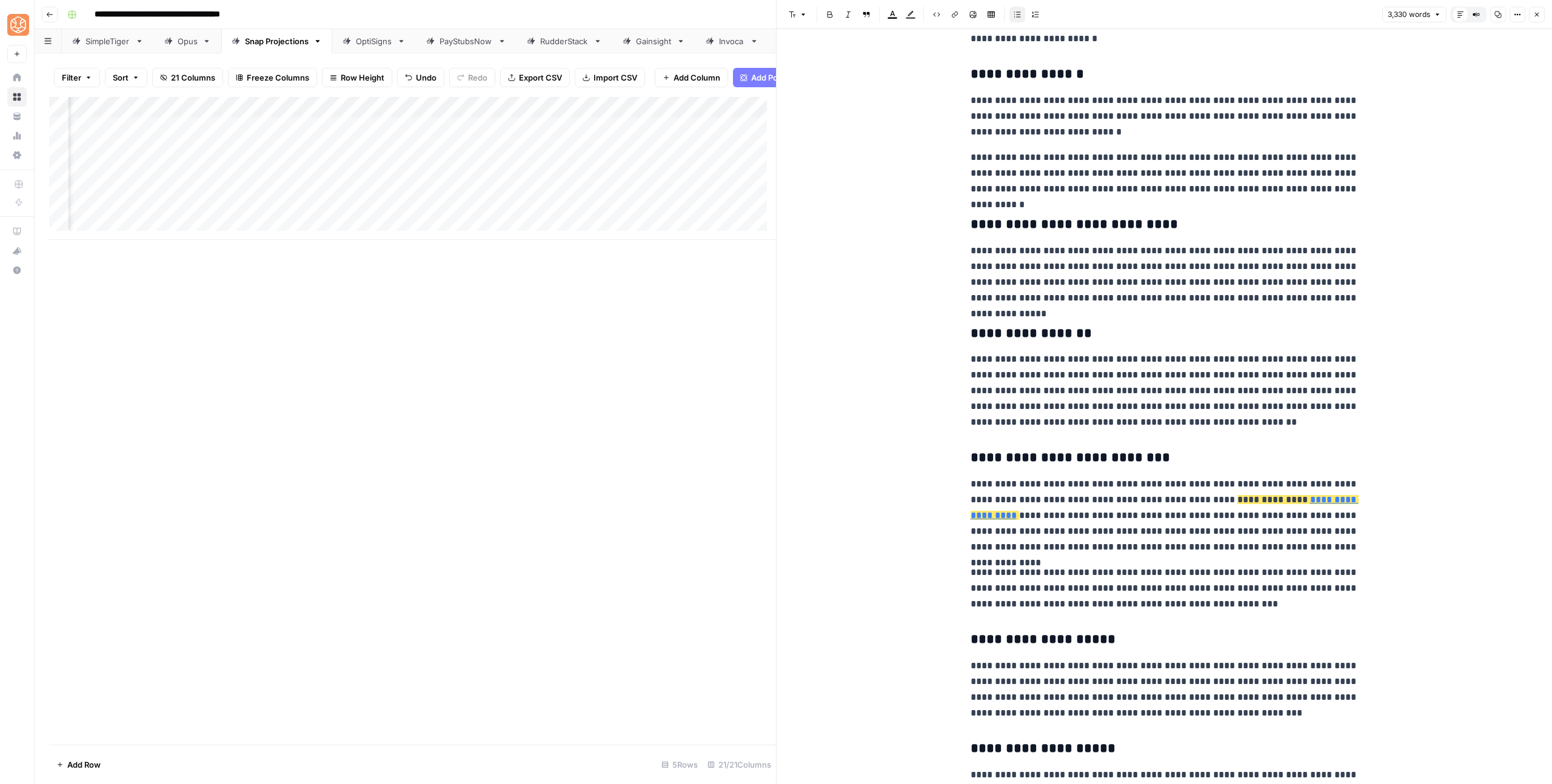click on "**********" at bounding box center (1165, 516) 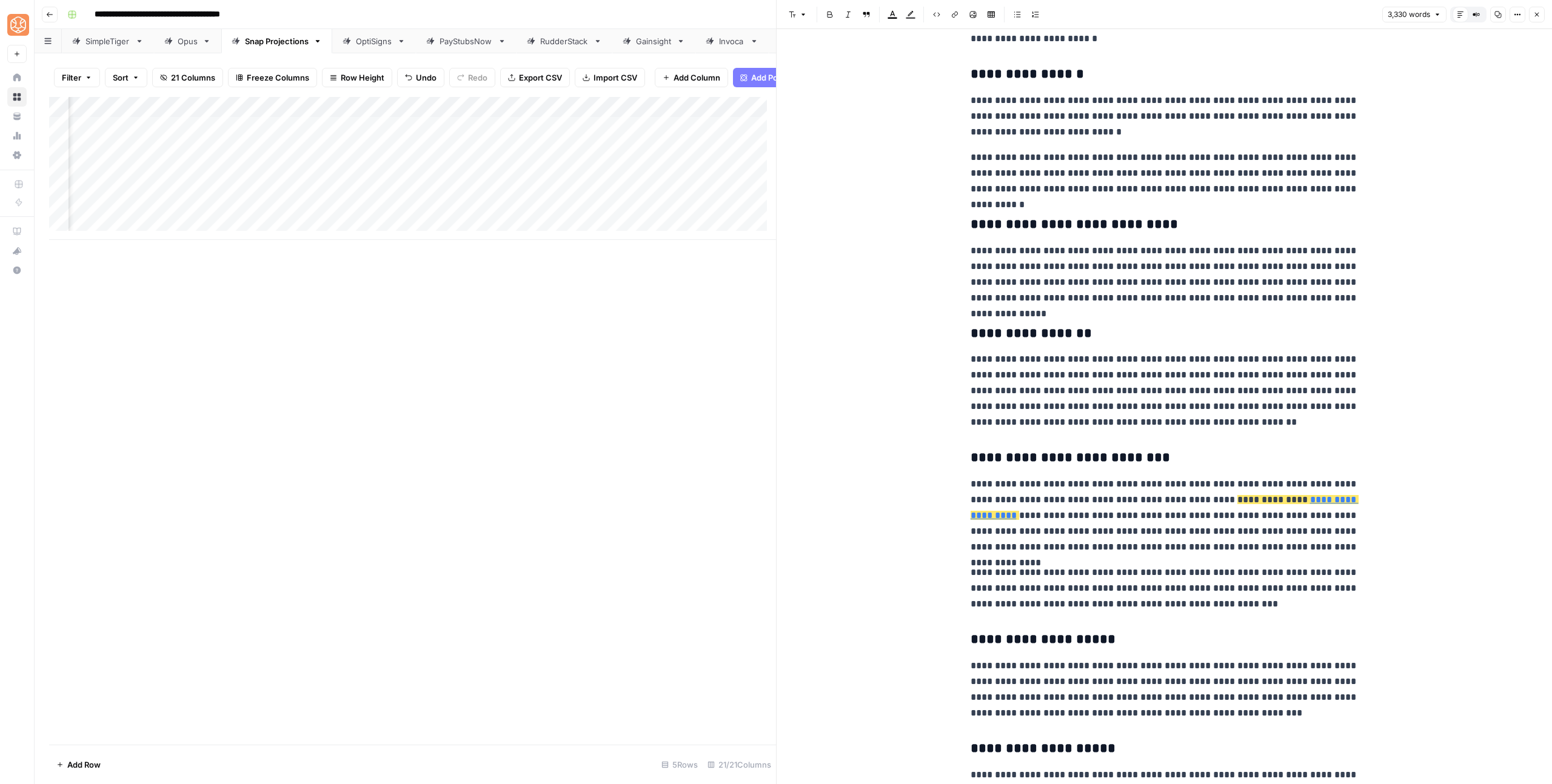 click on "**********" at bounding box center [1165, 588] 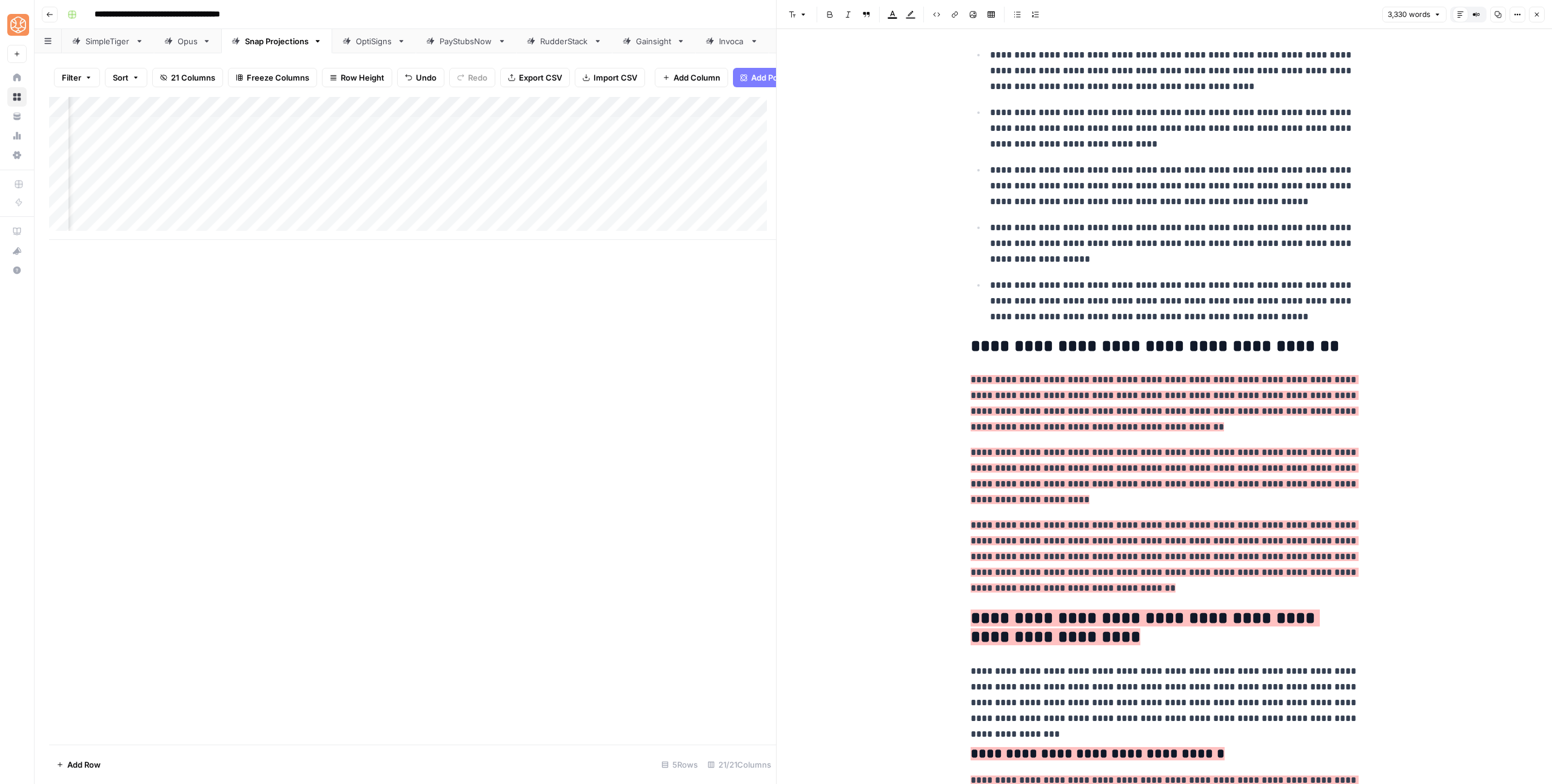 scroll, scrollTop: 0, scrollLeft: 0, axis: both 